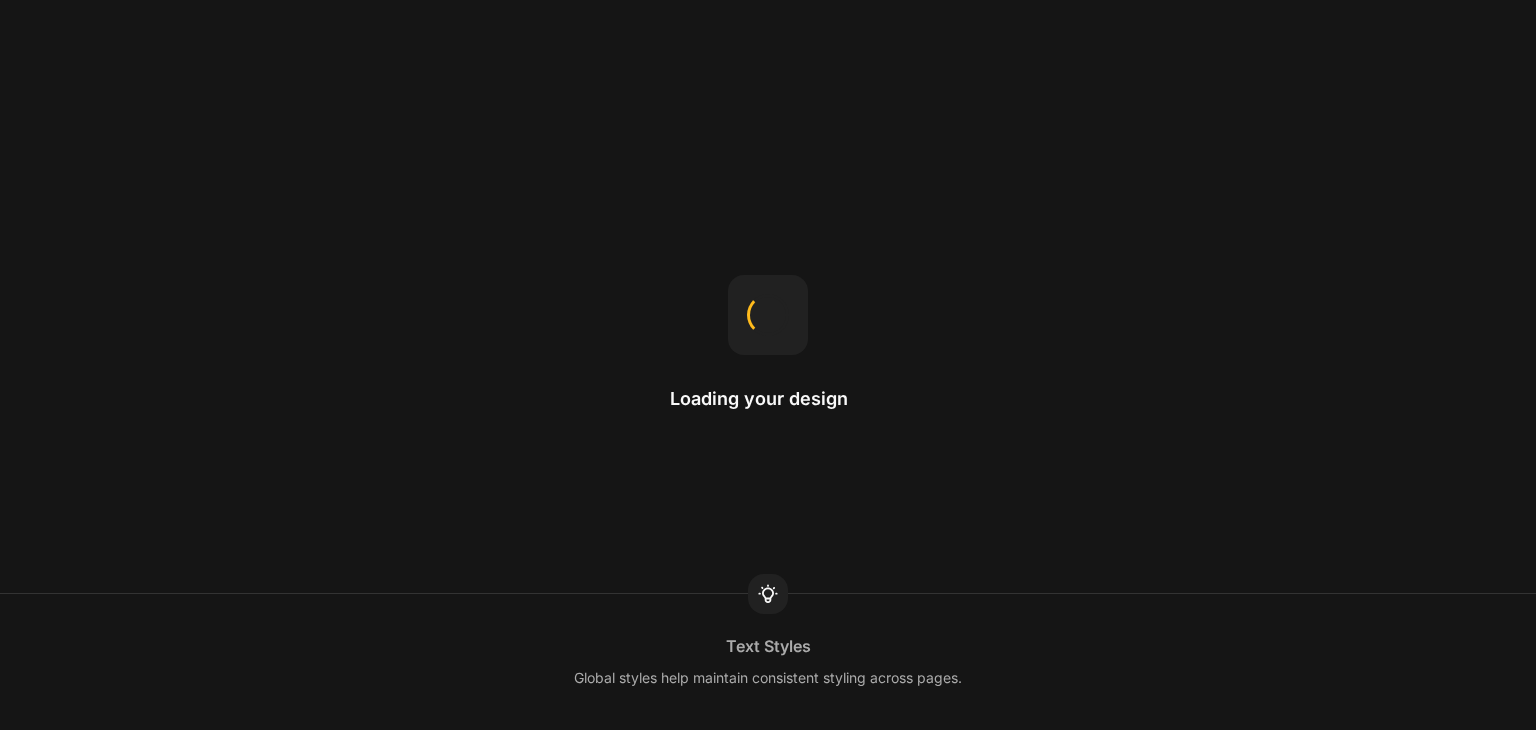 scroll, scrollTop: 0, scrollLeft: 0, axis: both 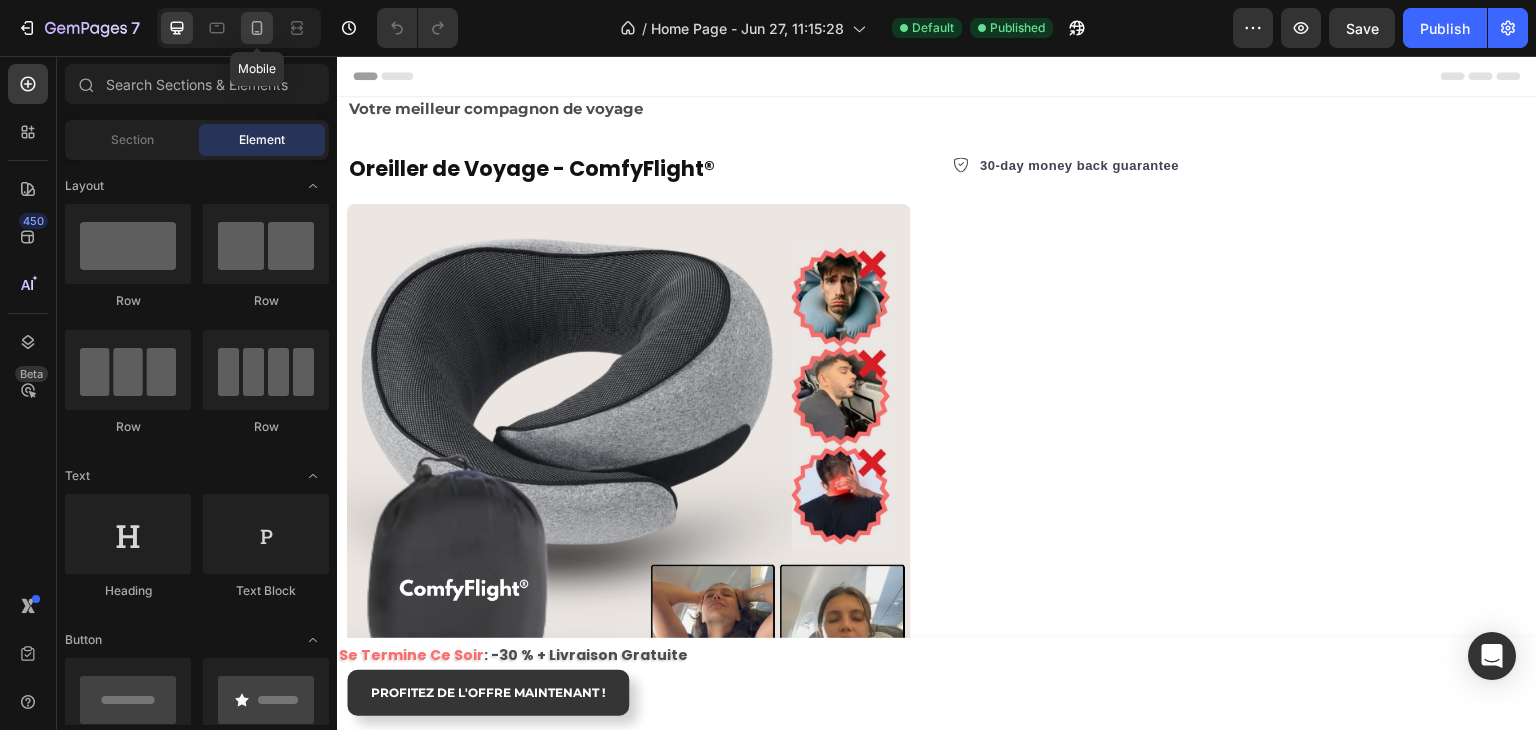 drag, startPoint x: 252, startPoint y: 29, endPoint x: 72, endPoint y: 126, distance: 204.47249 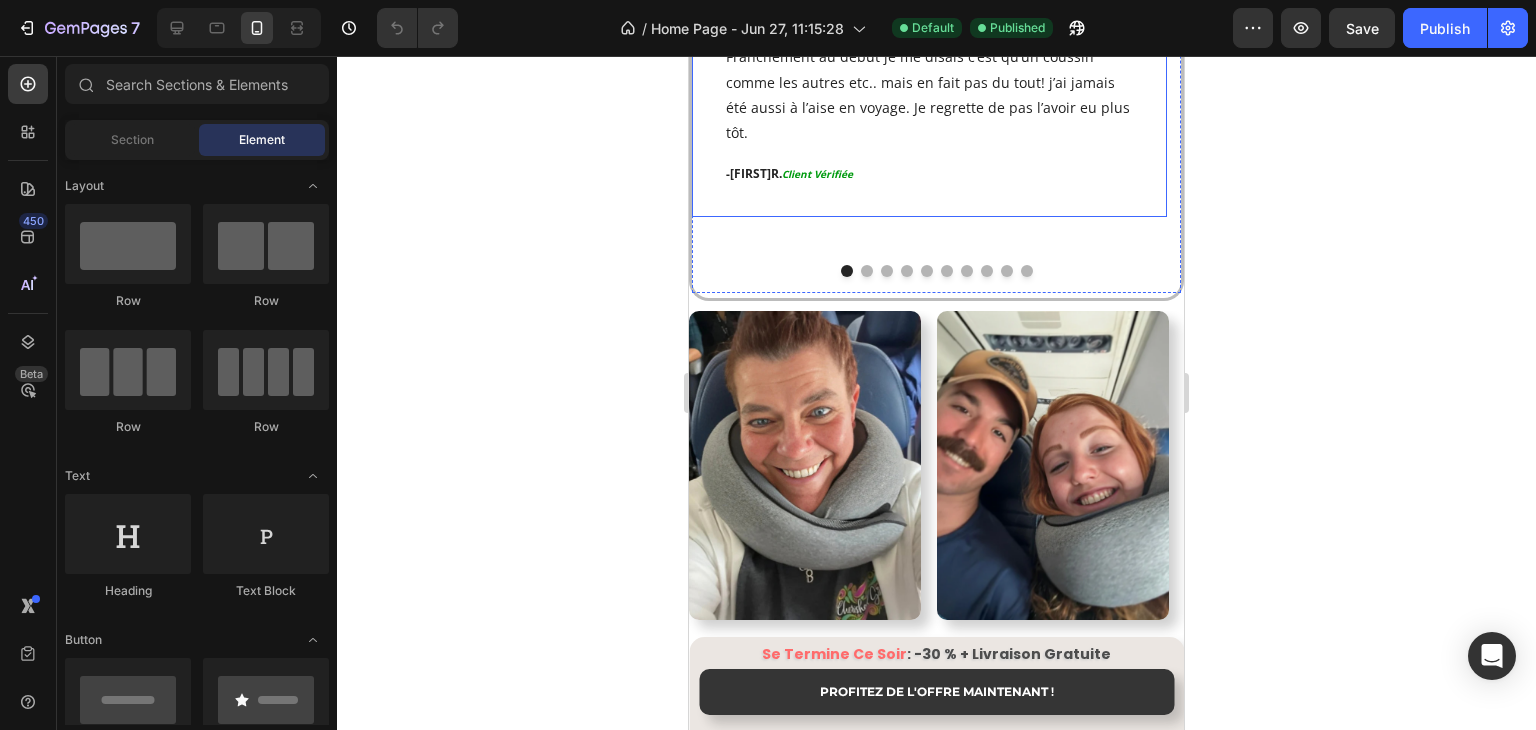 scroll, scrollTop: 3100, scrollLeft: 0, axis: vertical 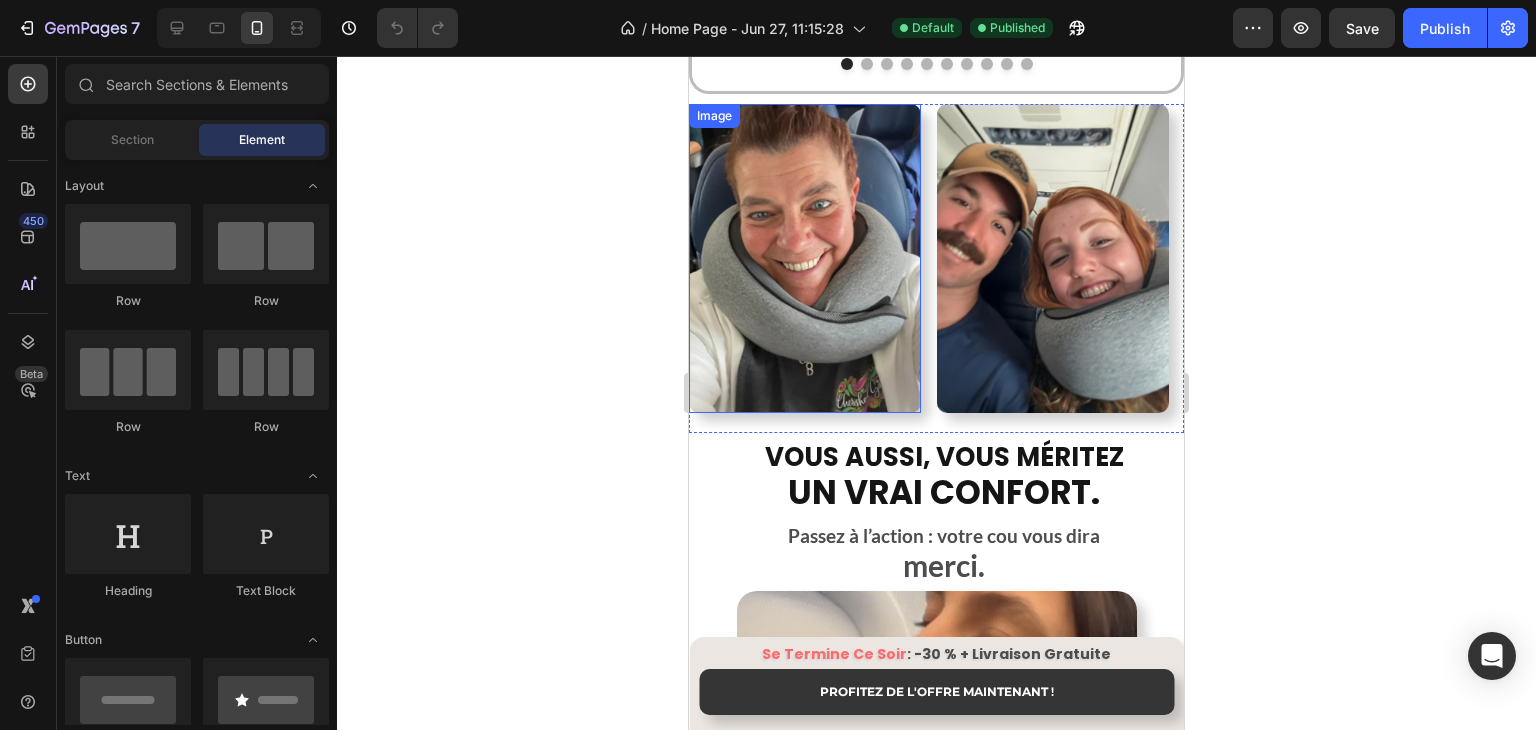 click at bounding box center (805, 258) 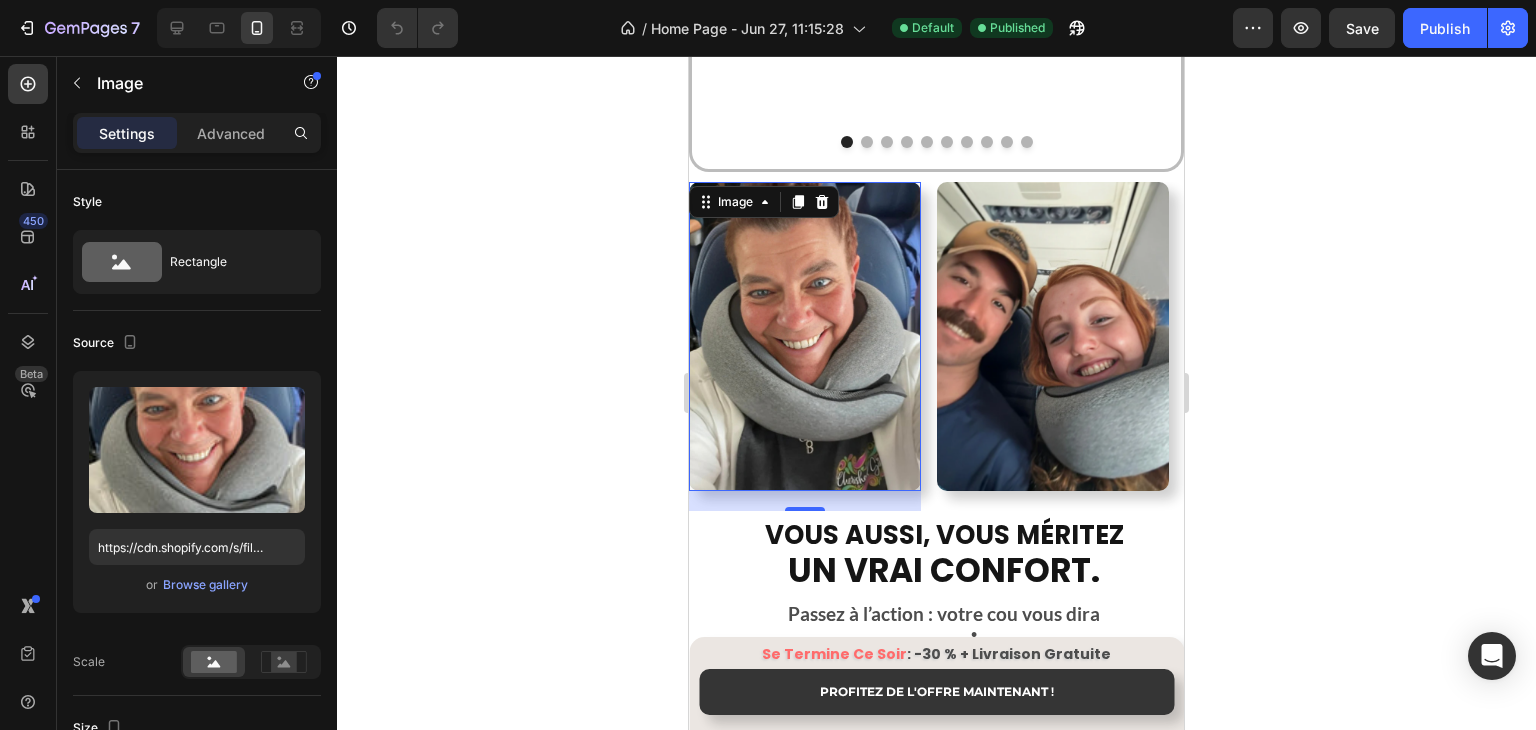 scroll, scrollTop: 3000, scrollLeft: 0, axis: vertical 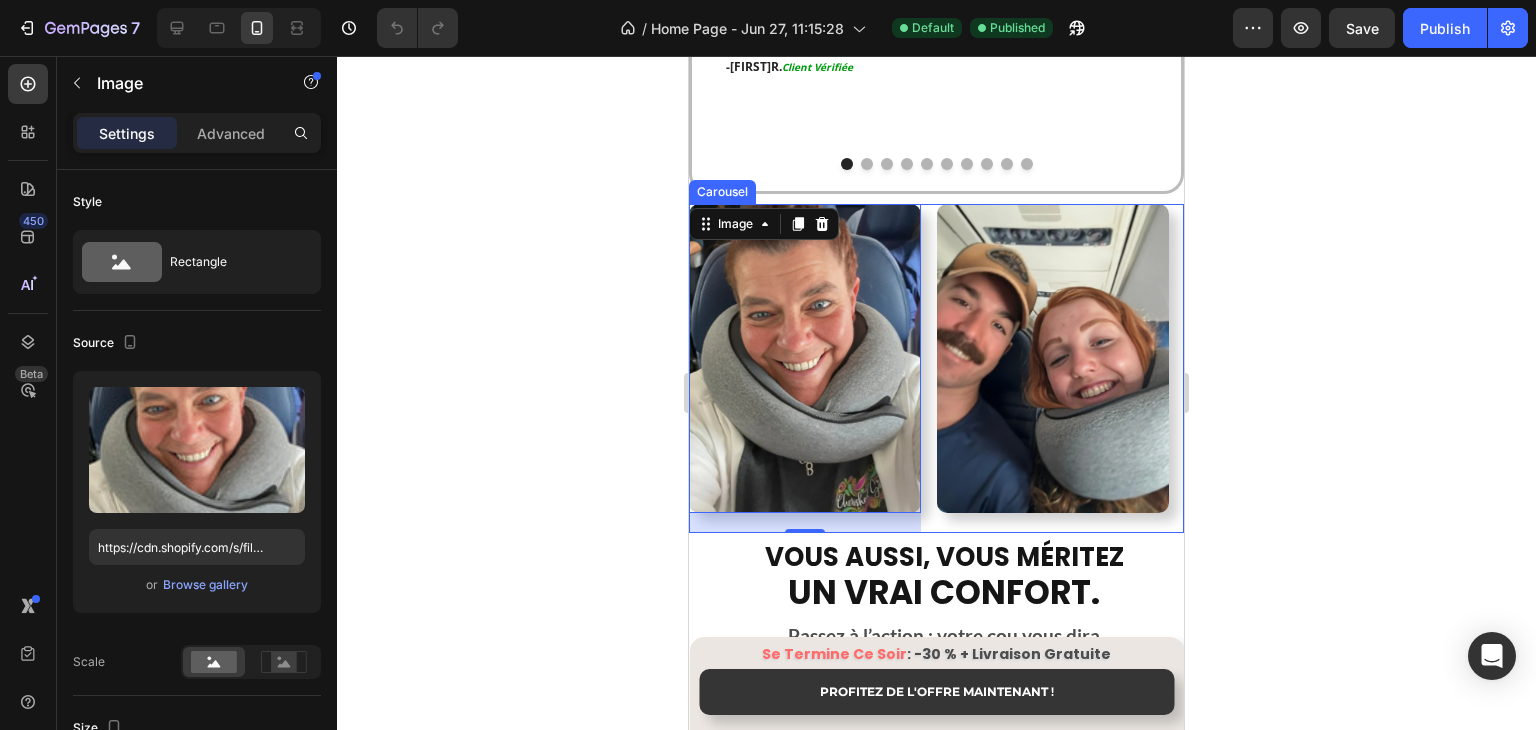 click on "Image   20 Image Image Image Image Image" at bounding box center [936, 368] 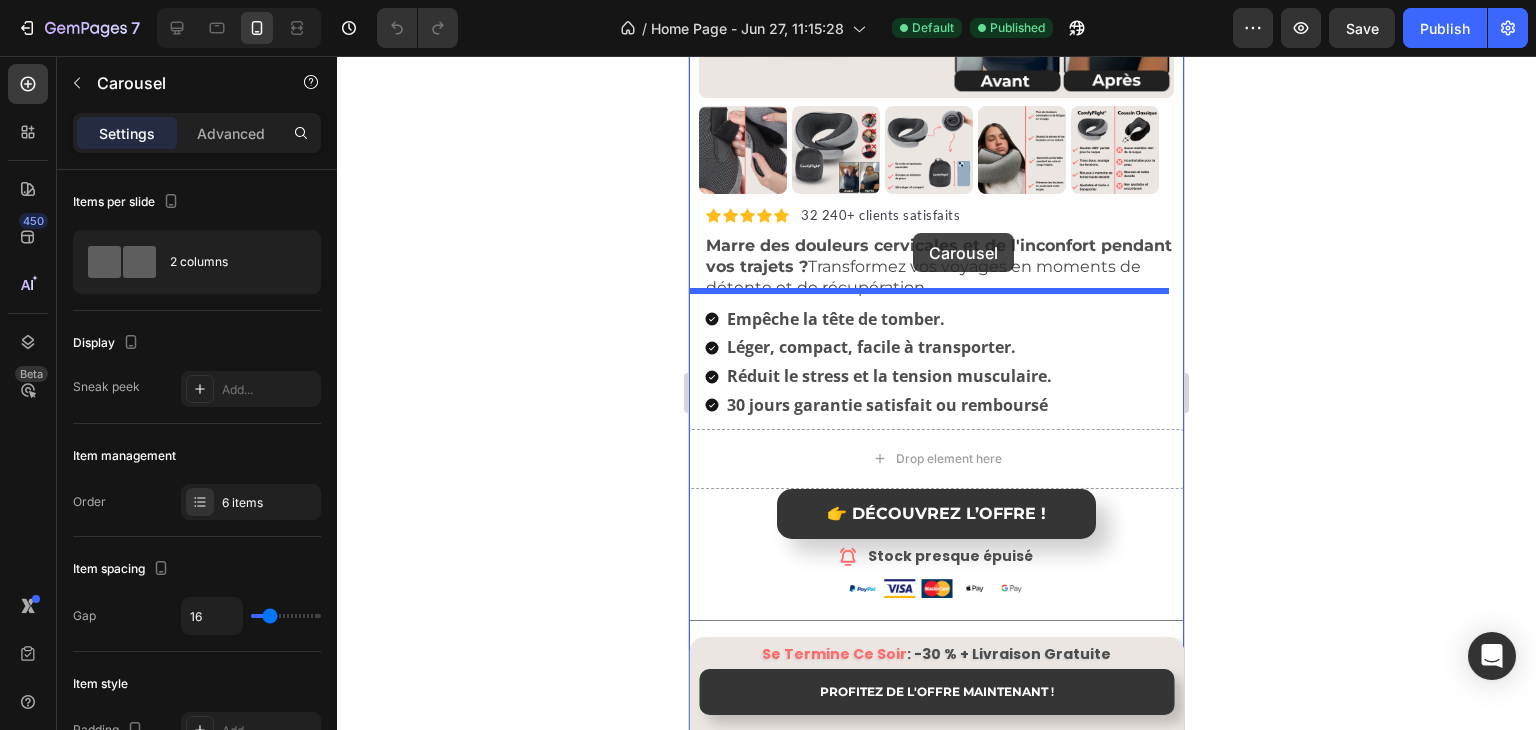 scroll, scrollTop: 1039, scrollLeft: 0, axis: vertical 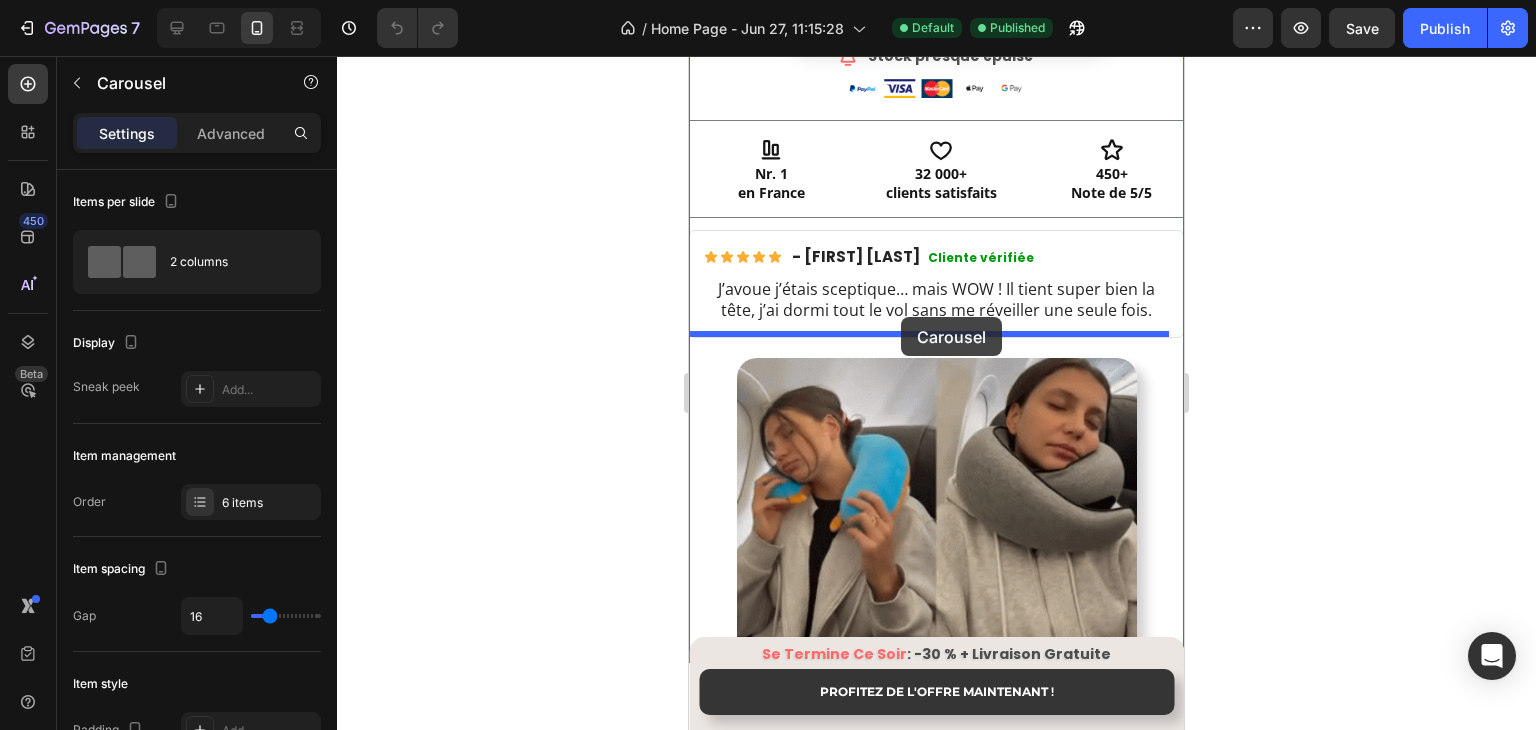 drag, startPoint x: 738, startPoint y: 165, endPoint x: 901, endPoint y: 317, distance: 222.8744 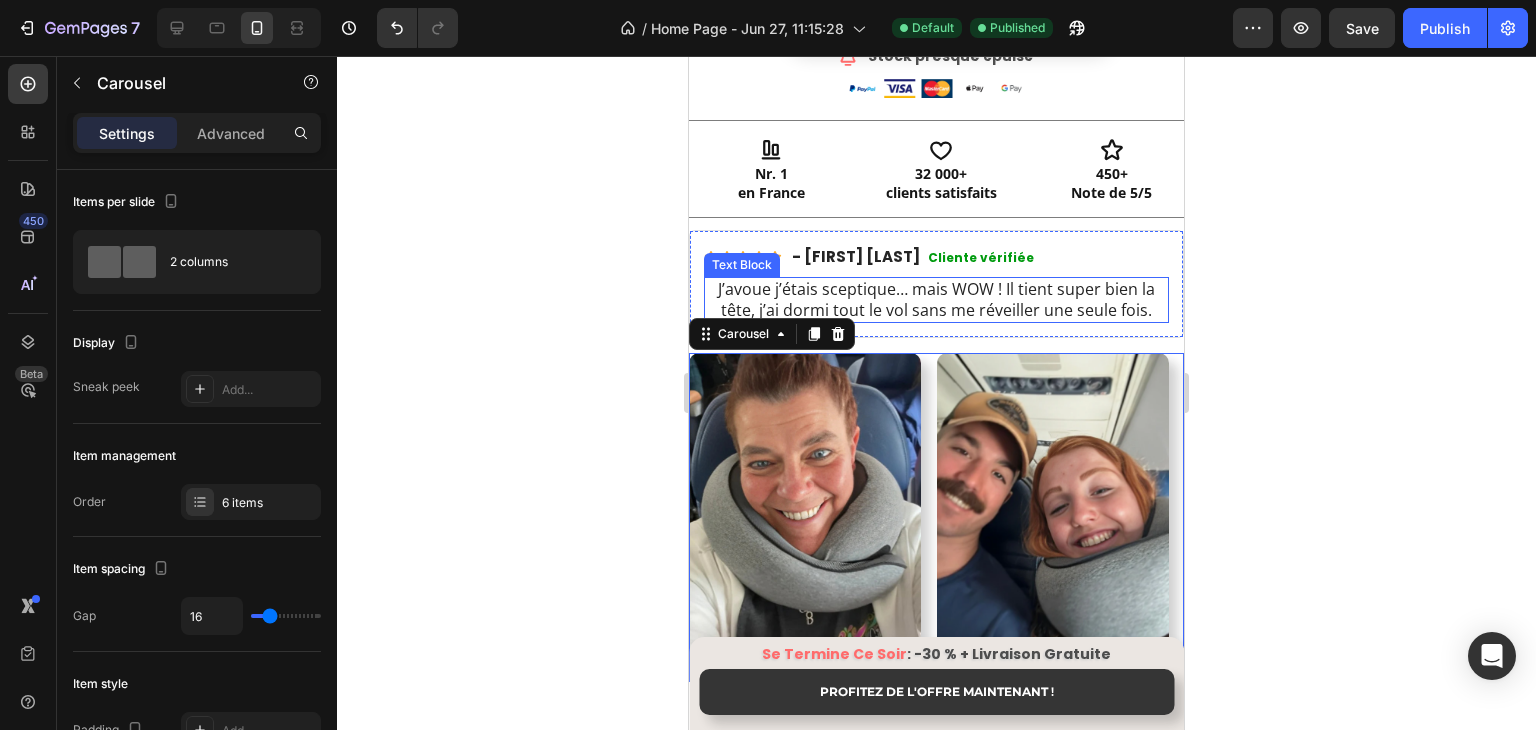 click 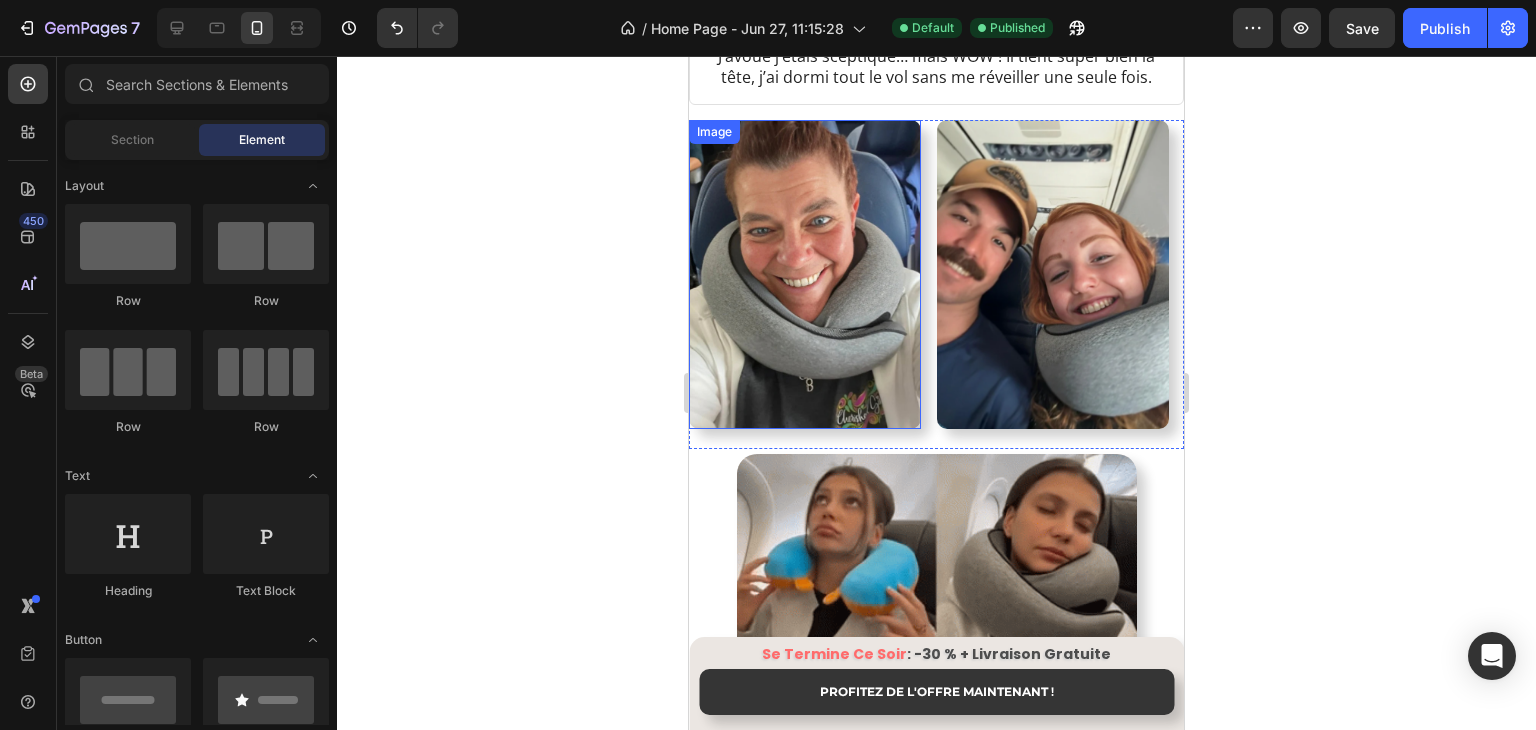 scroll, scrollTop: 1139, scrollLeft: 0, axis: vertical 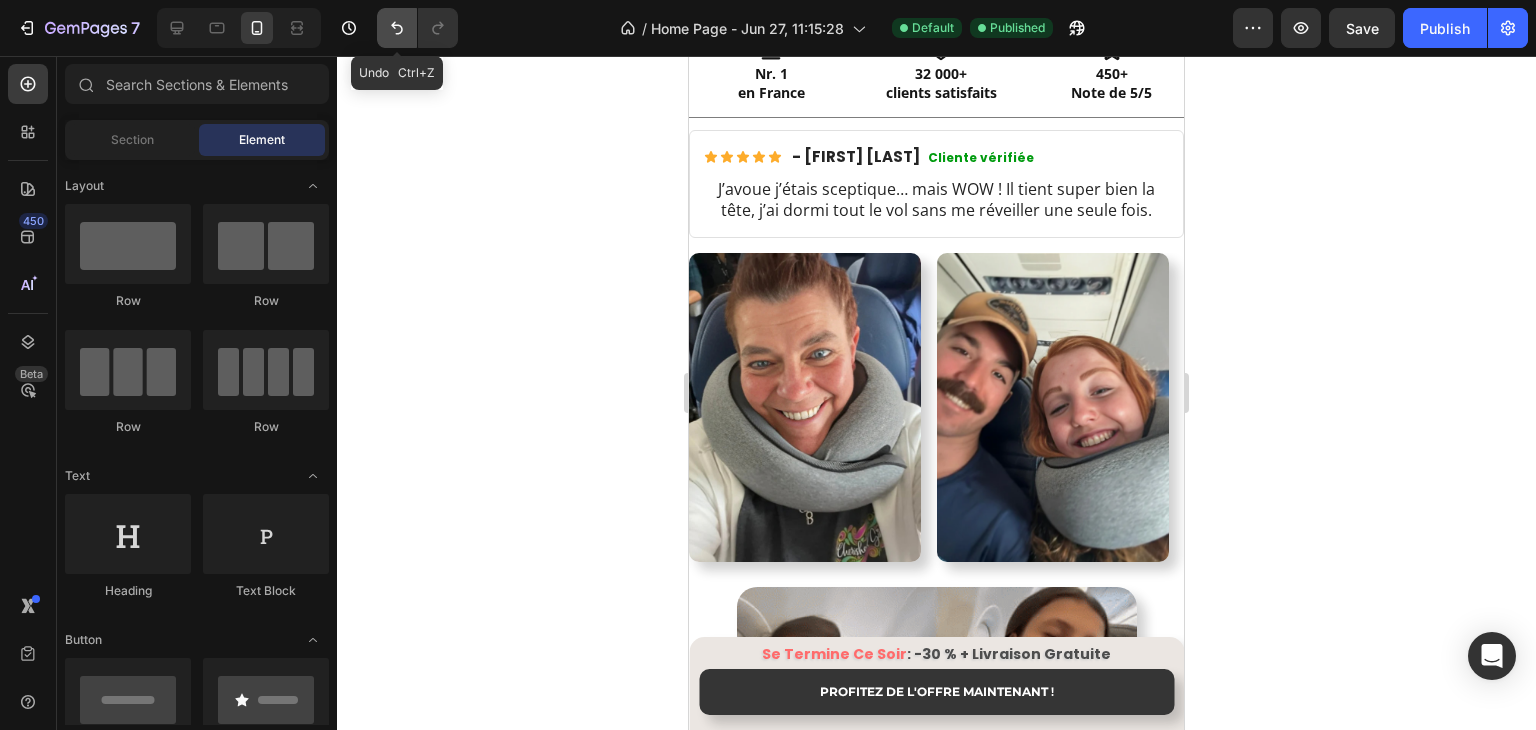 click 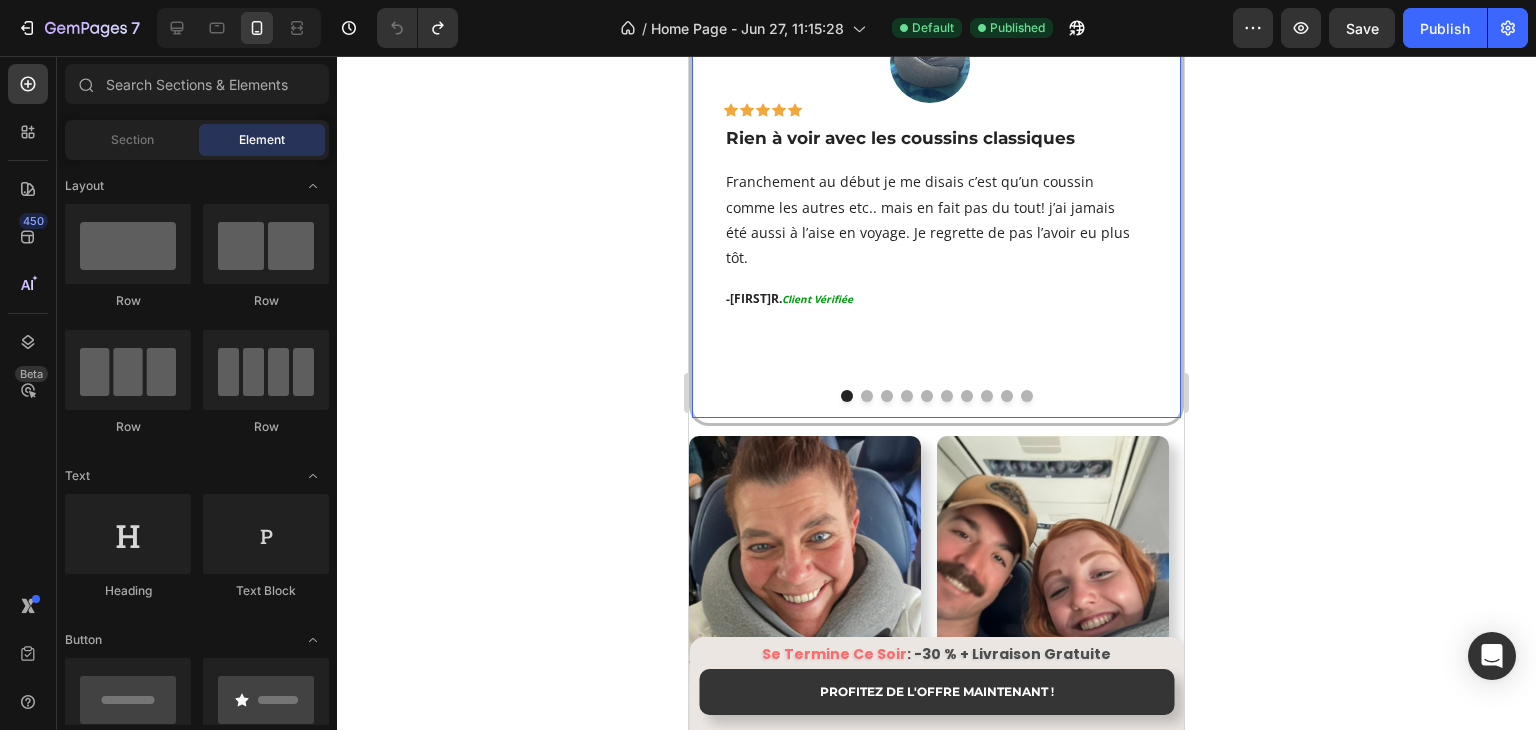 scroll, scrollTop: 2839, scrollLeft: 0, axis: vertical 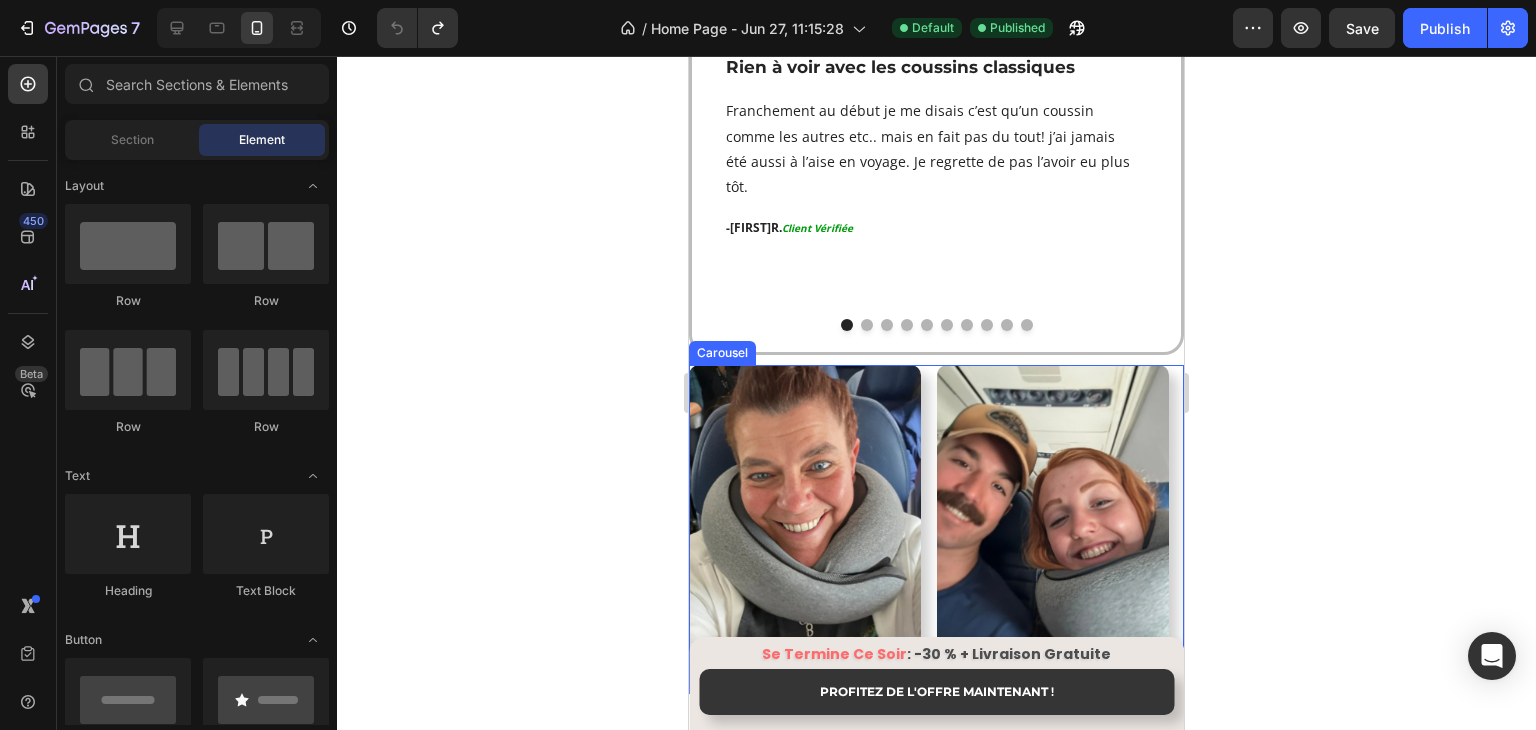 click on "Image Image Image Image Image Image" at bounding box center (936, 529) 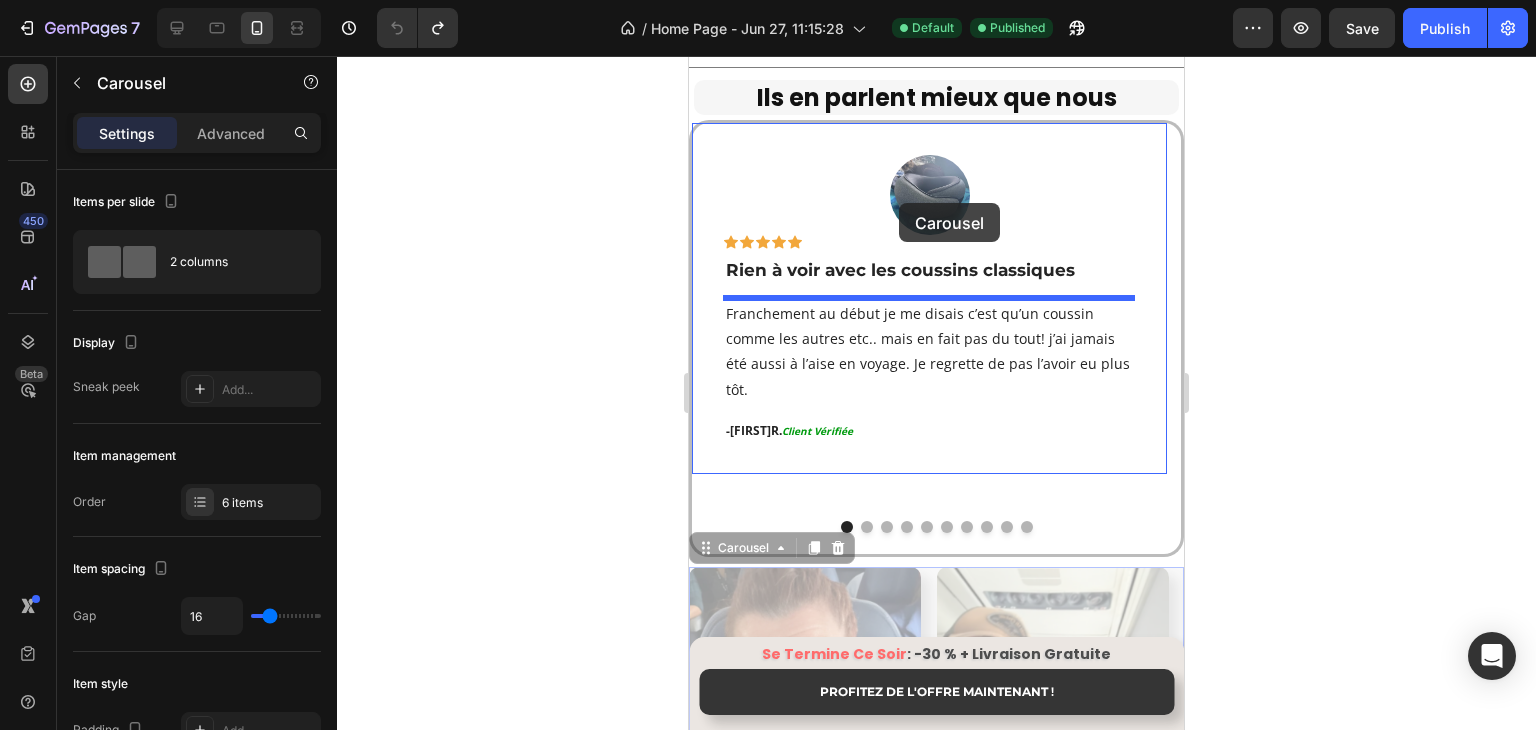 scroll, scrollTop: 2439, scrollLeft: 0, axis: vertical 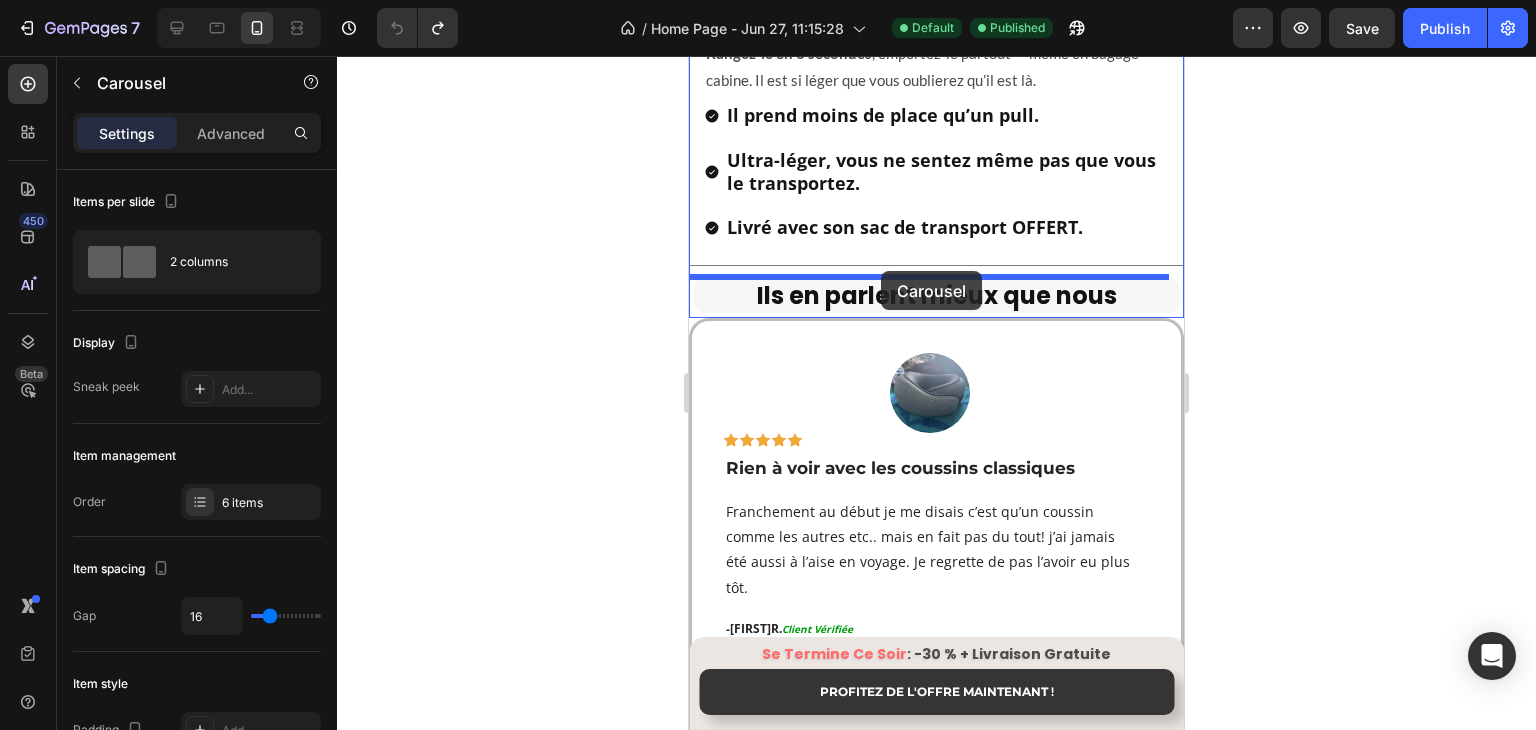 drag, startPoint x: 738, startPoint y: 329, endPoint x: 1207, endPoint y: 320, distance: 469.08633 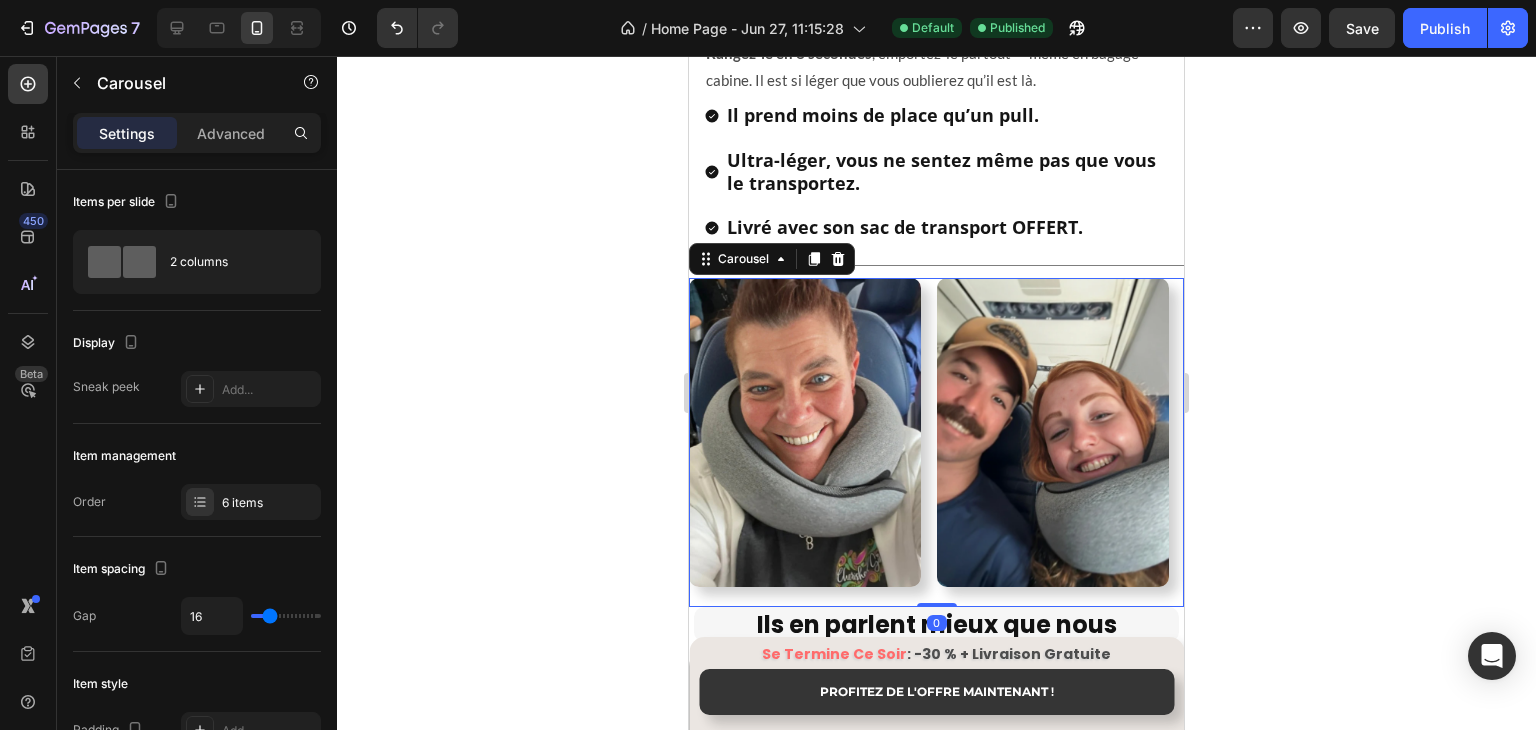 click 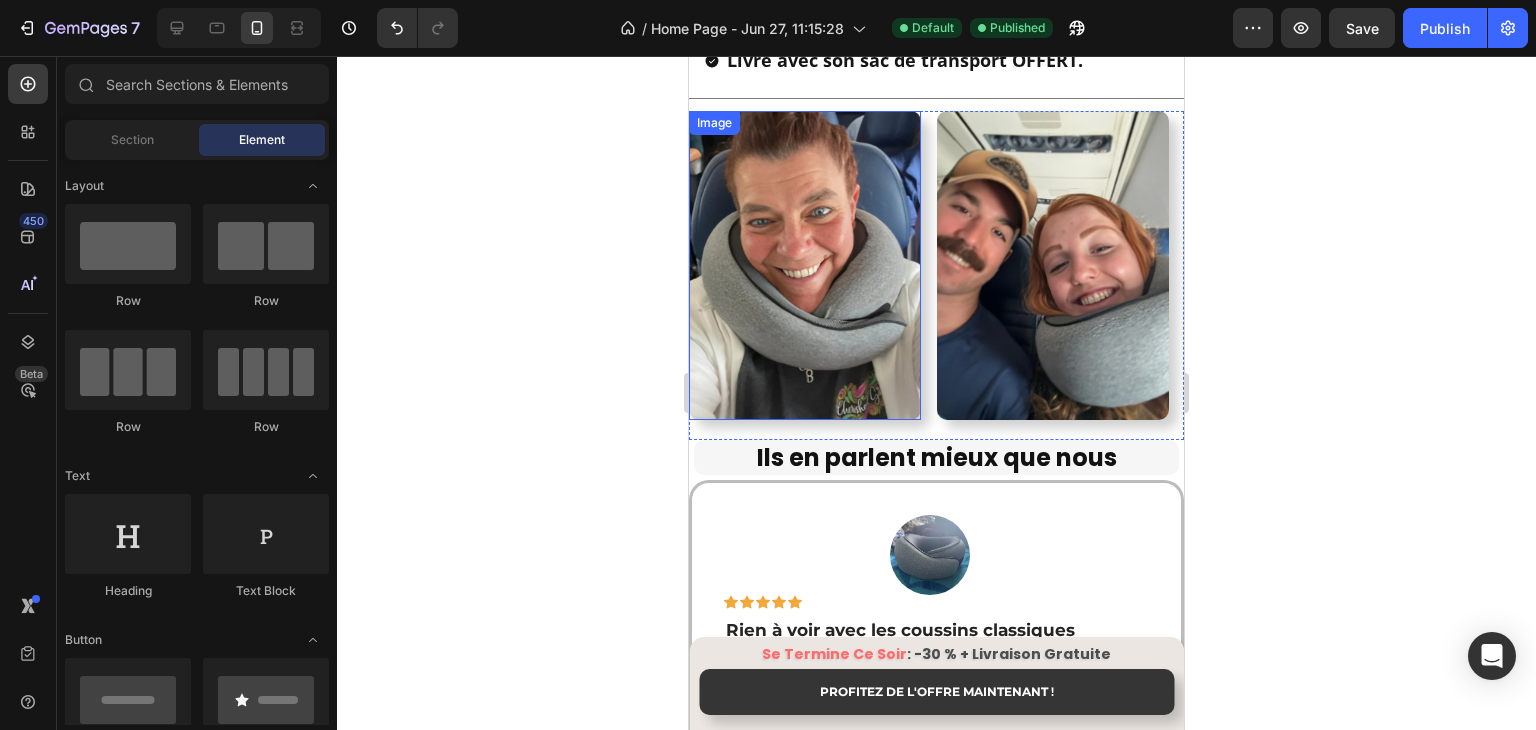 scroll, scrollTop: 2639, scrollLeft: 0, axis: vertical 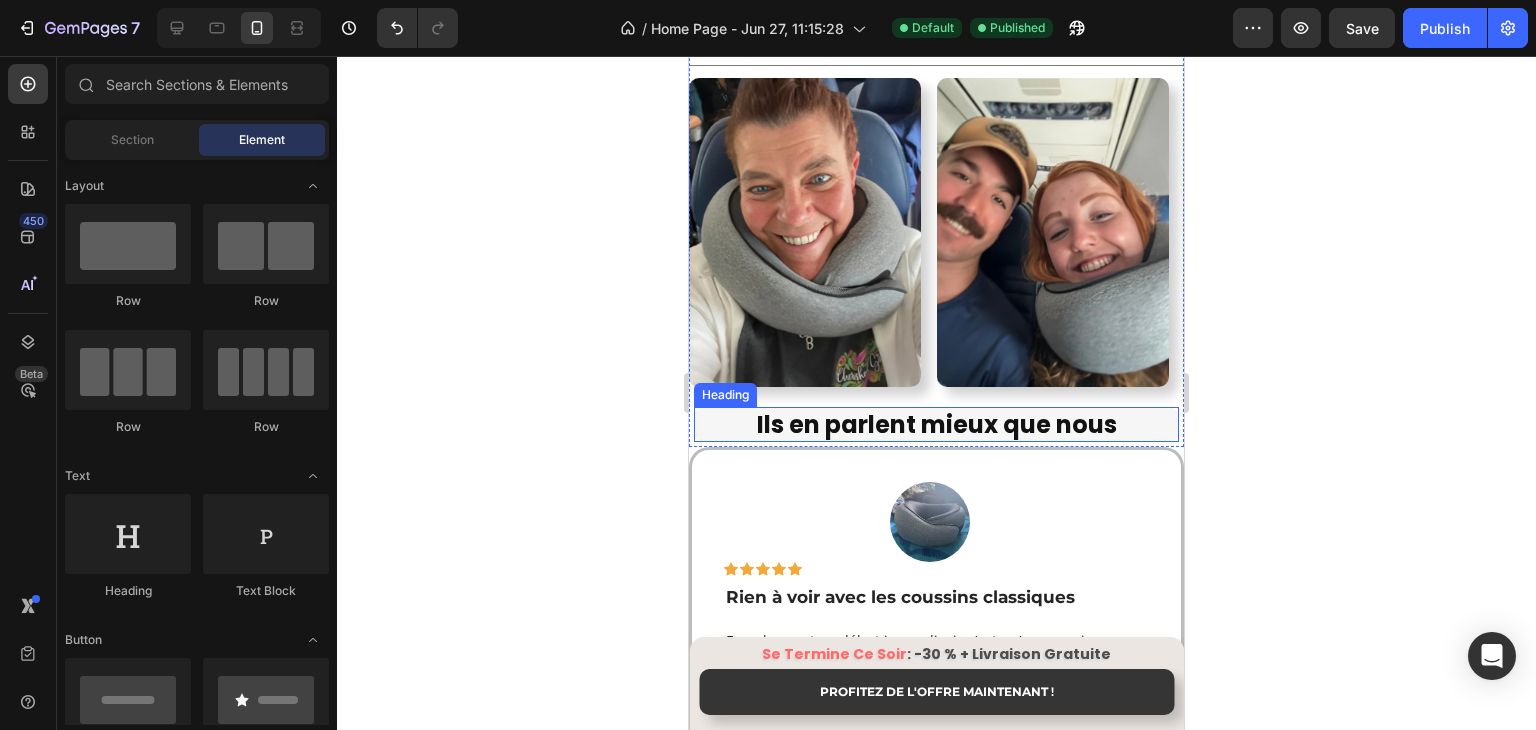 click on "Ils en parlent mieux que nous" at bounding box center [936, 424] 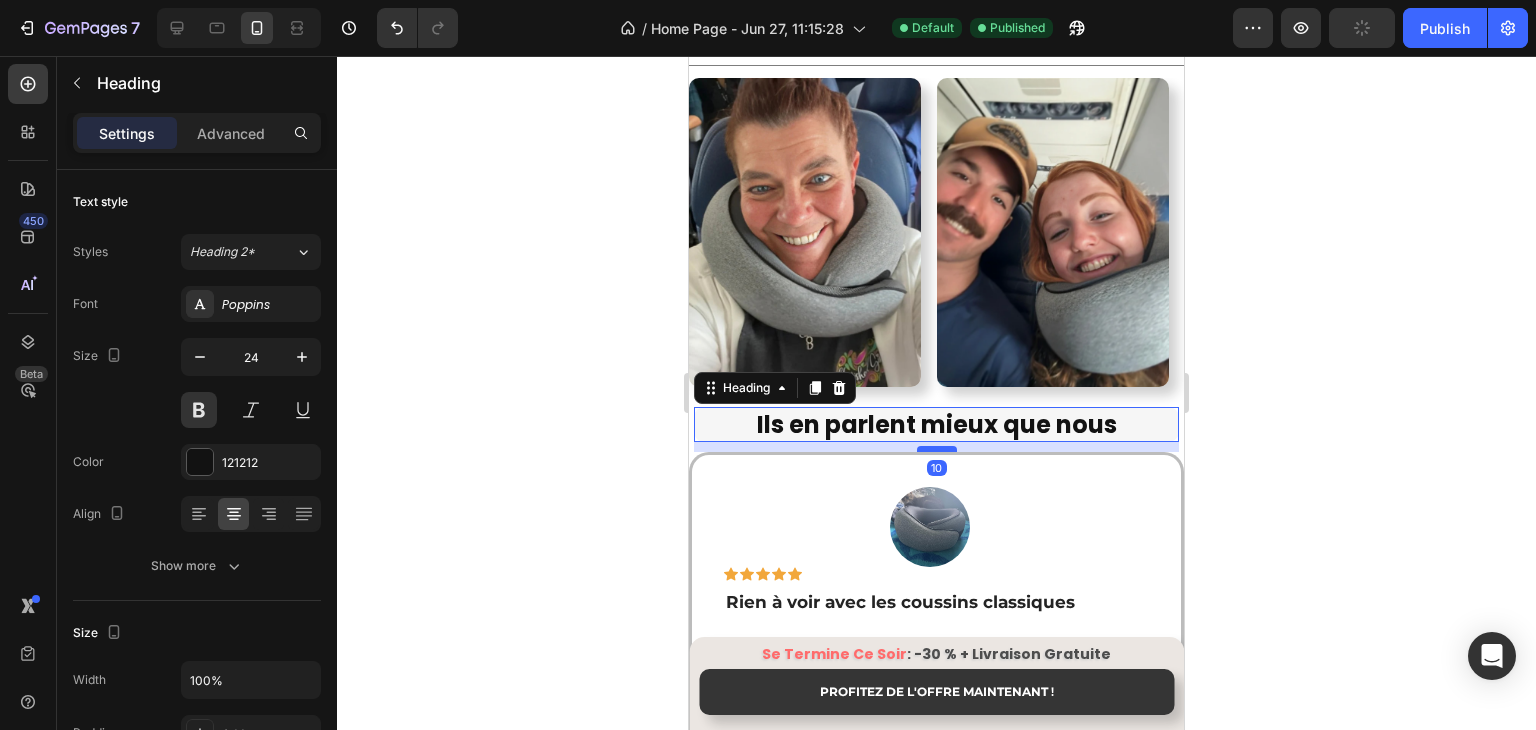 click at bounding box center (937, 449) 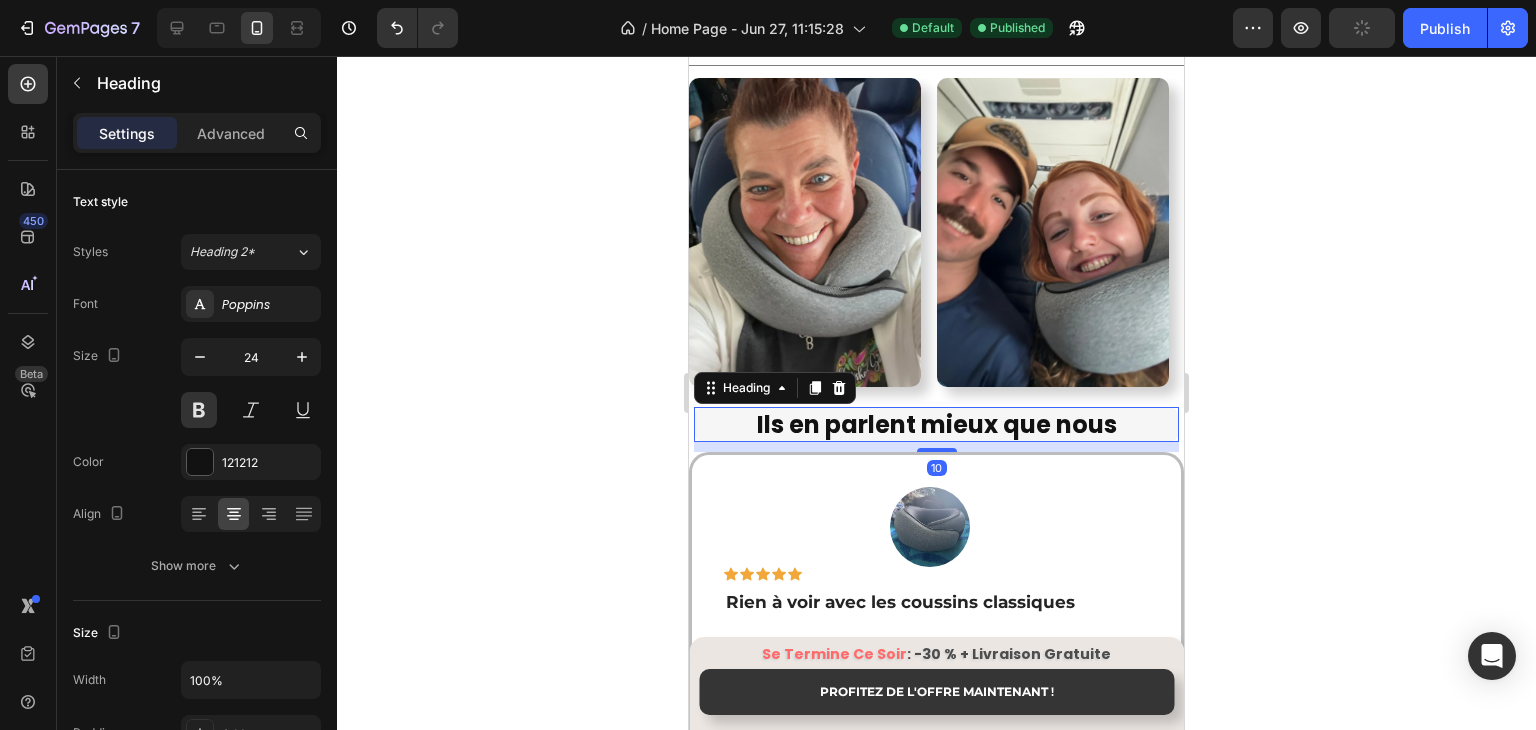 click 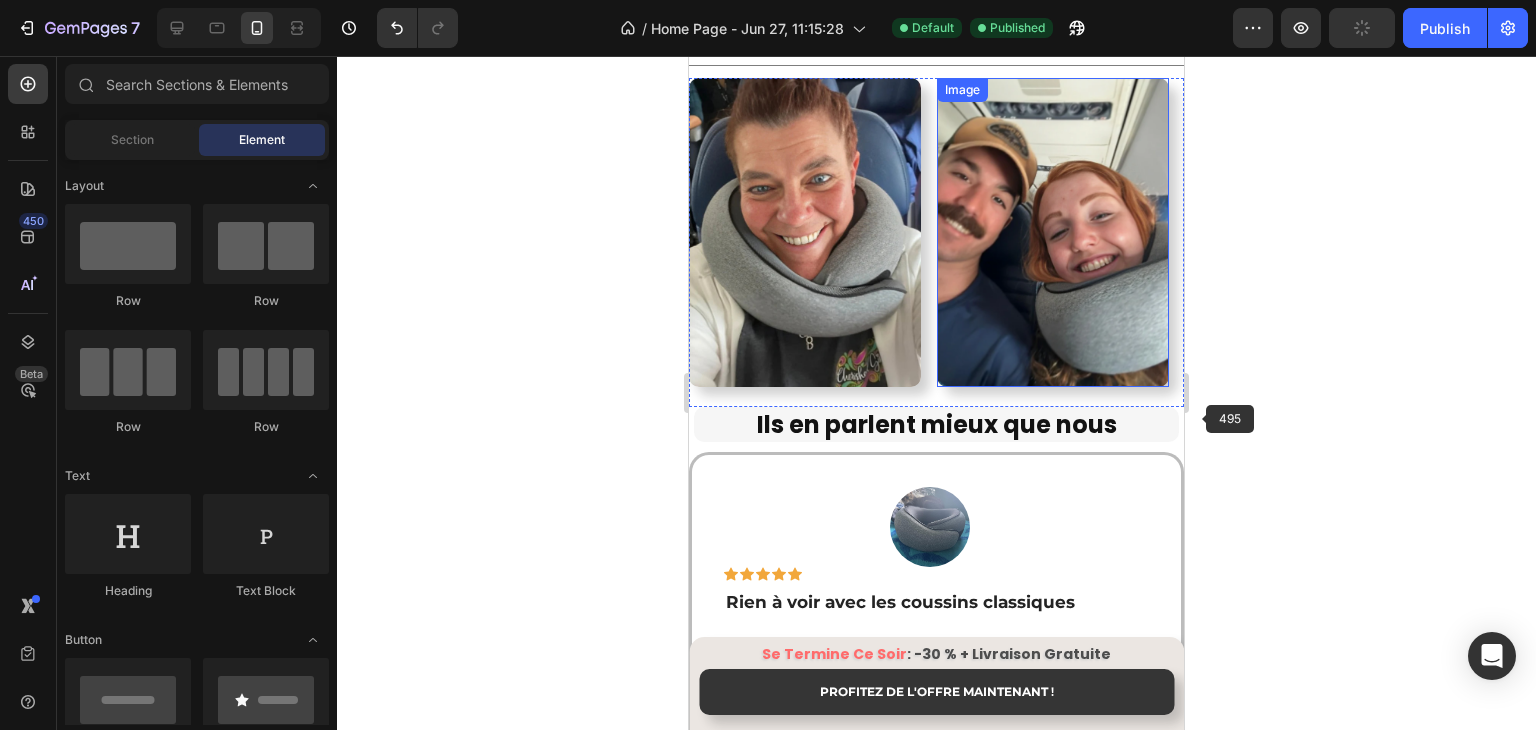 click at bounding box center (1053, 232) 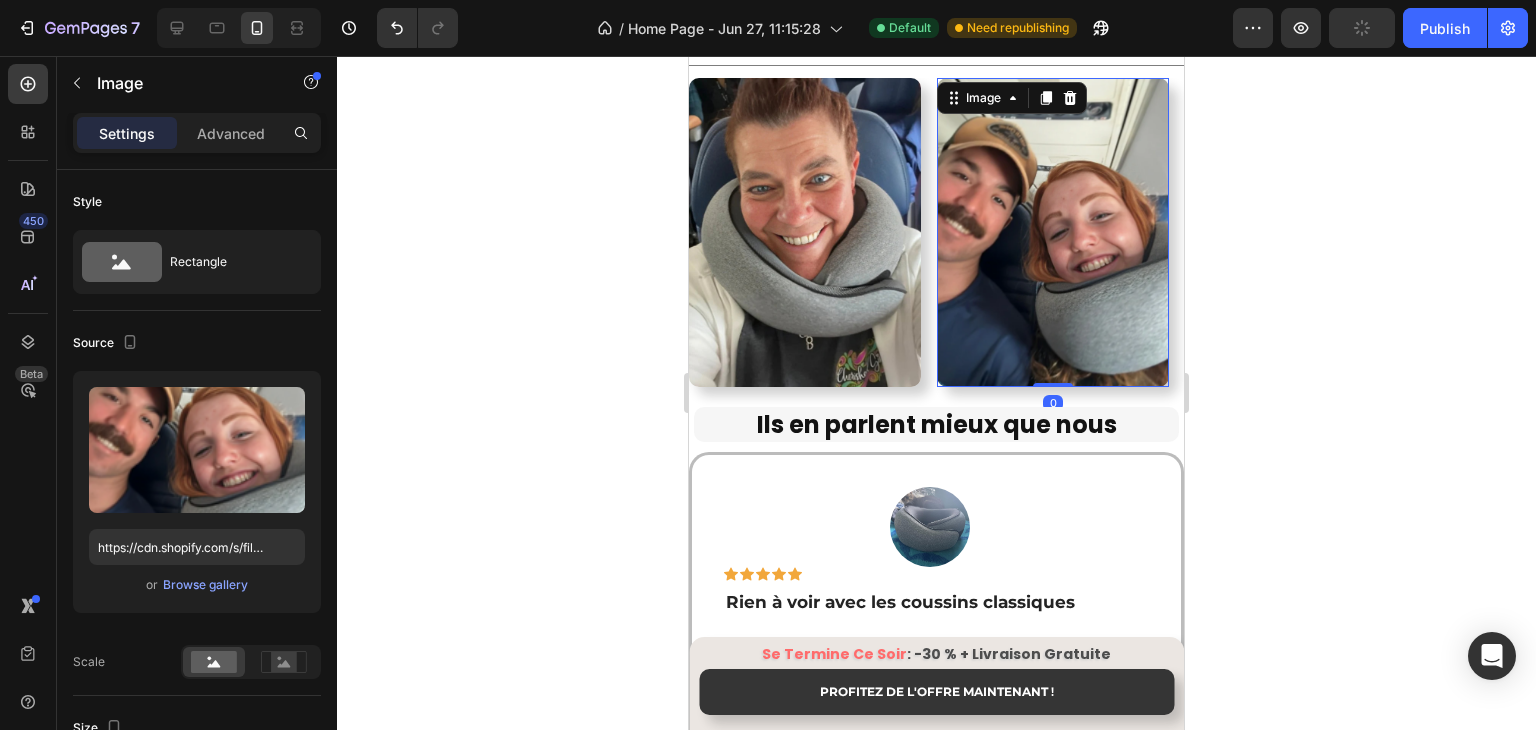 click at bounding box center (805, 232) 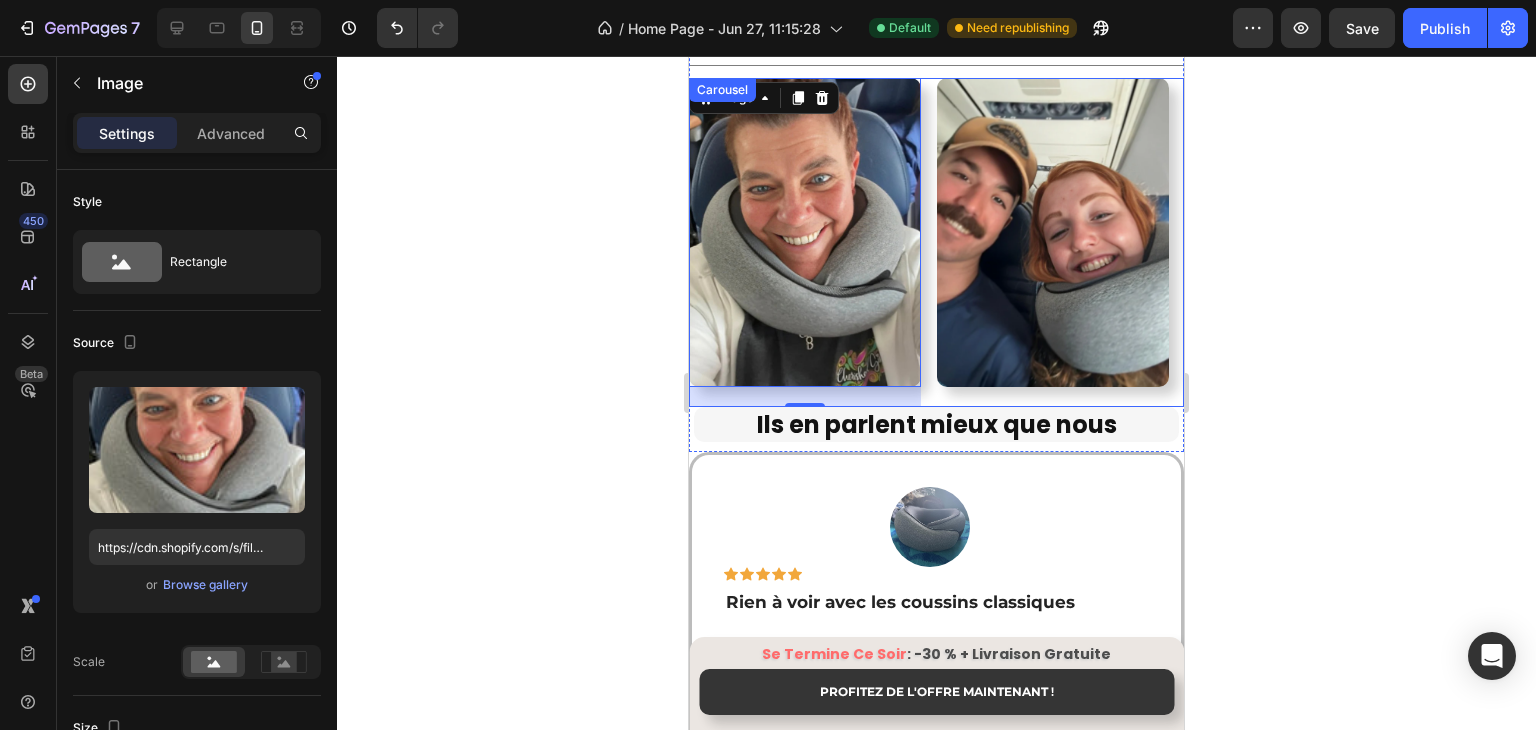 click on "Image   20 Image Image Image Image Image" at bounding box center (936, 242) 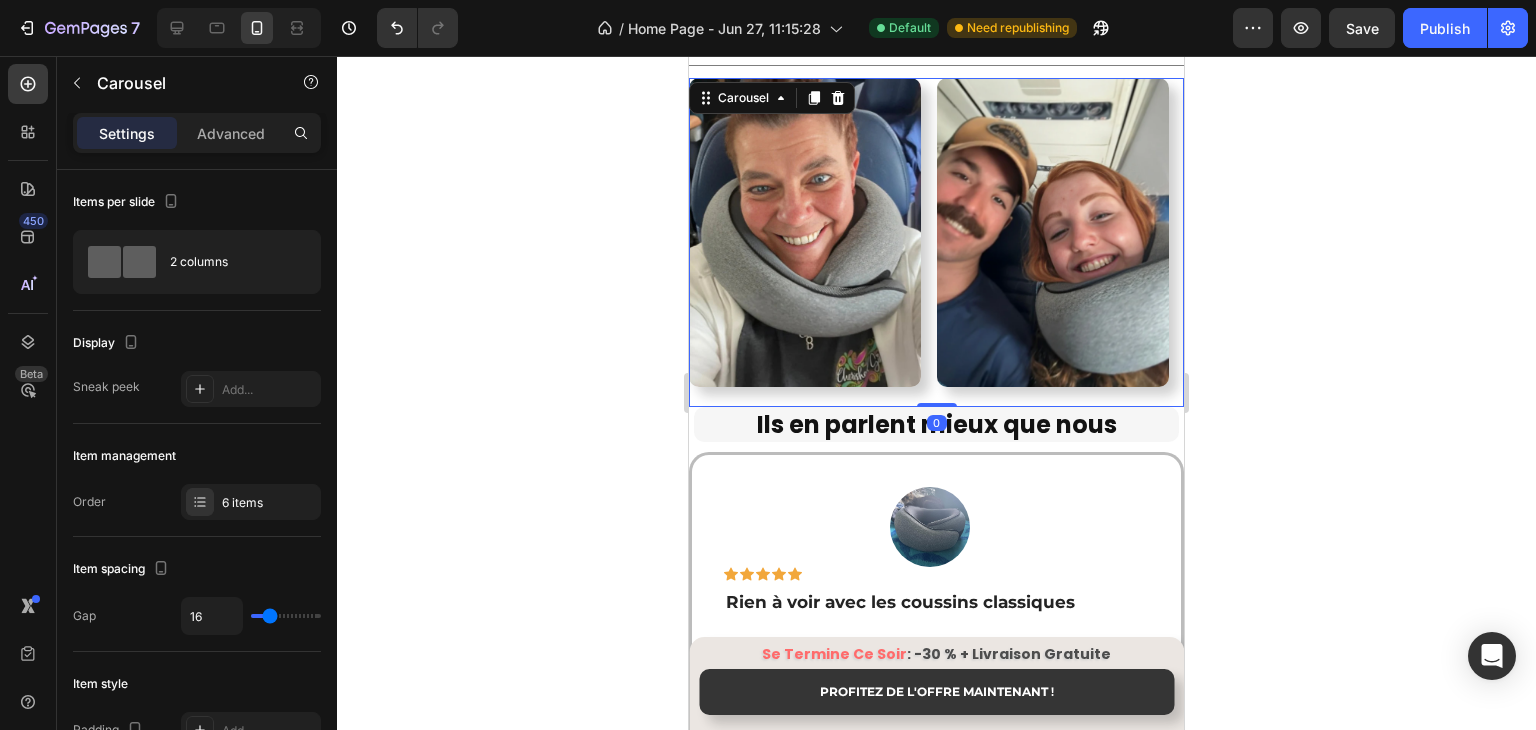 click 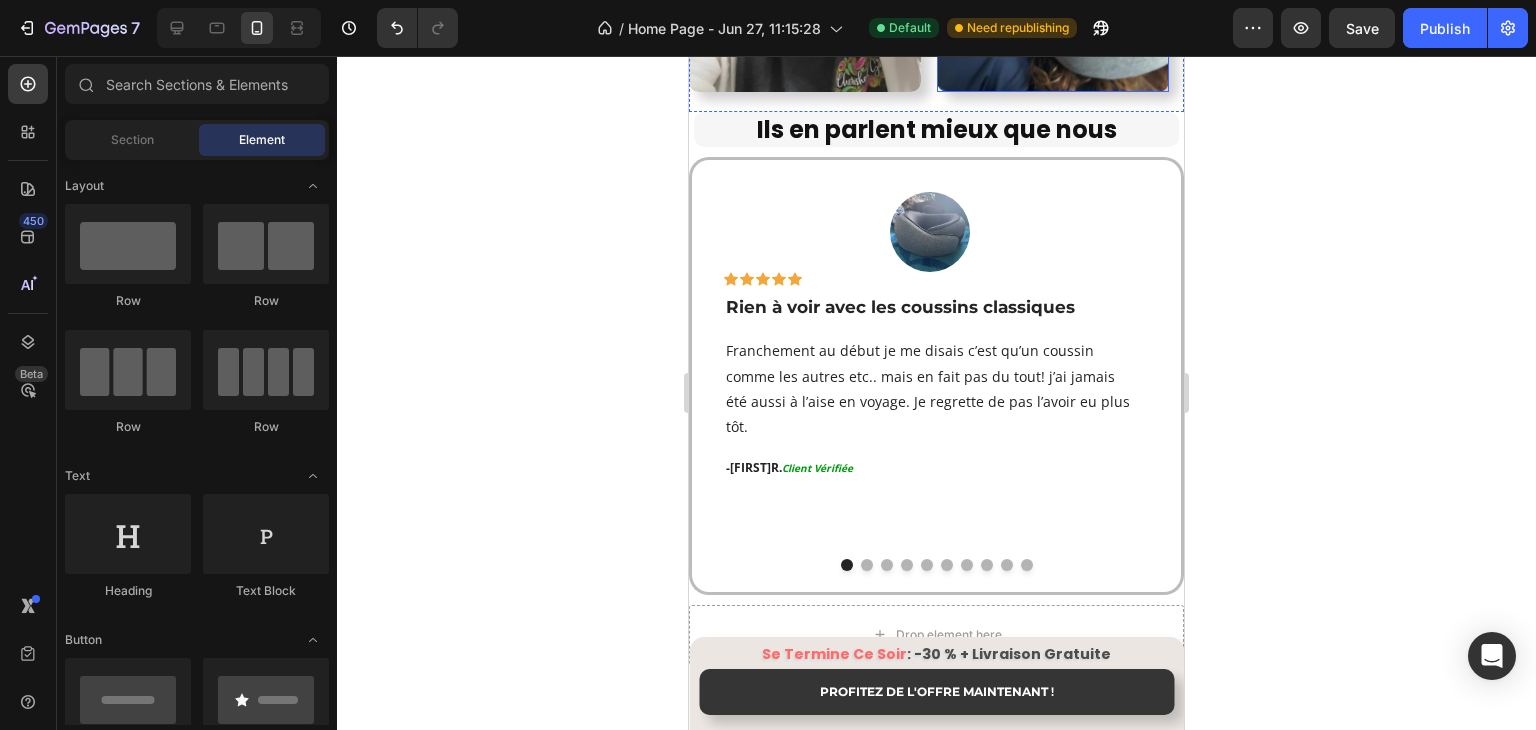 scroll, scrollTop: 2939, scrollLeft: 0, axis: vertical 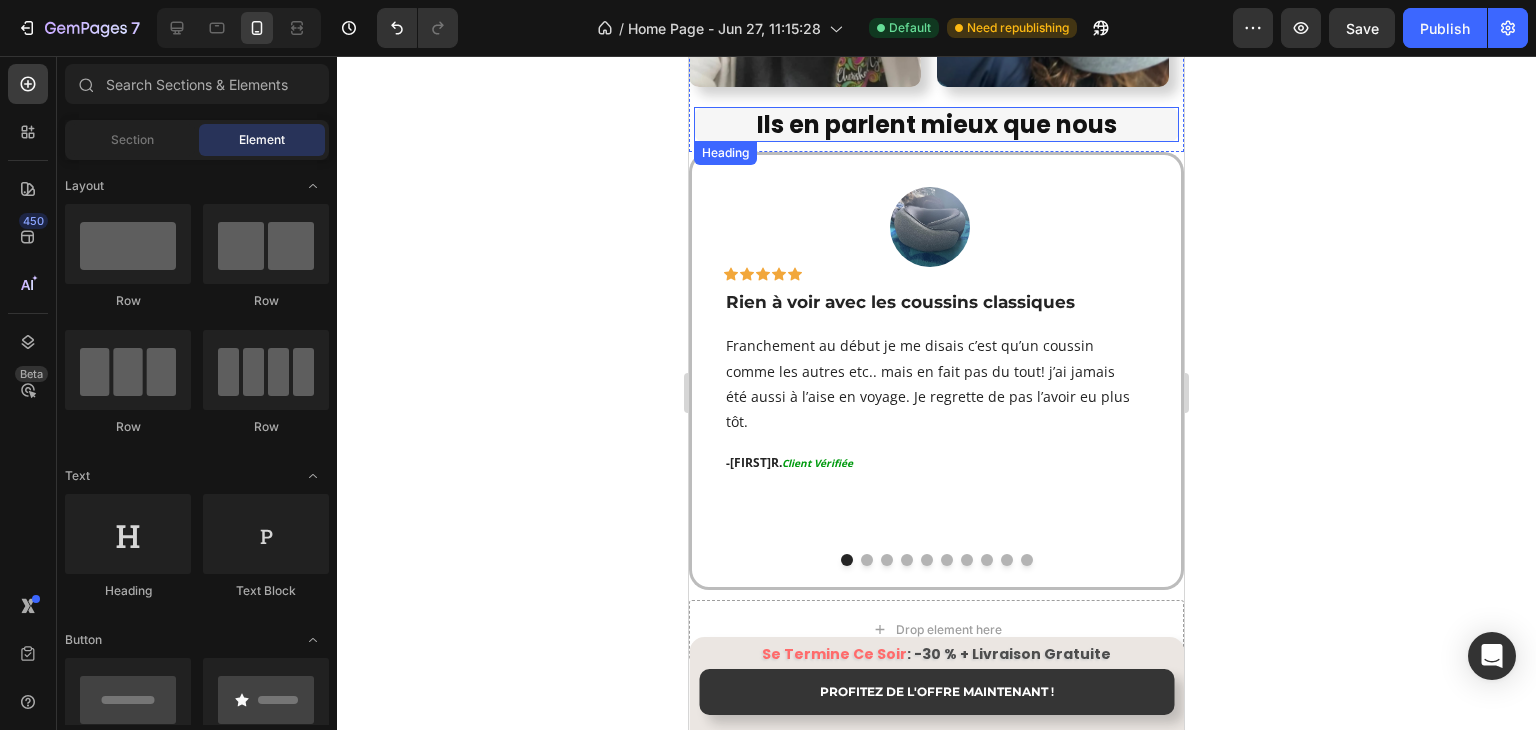 click on "Ils en parlent mieux que nous" at bounding box center (936, 124) 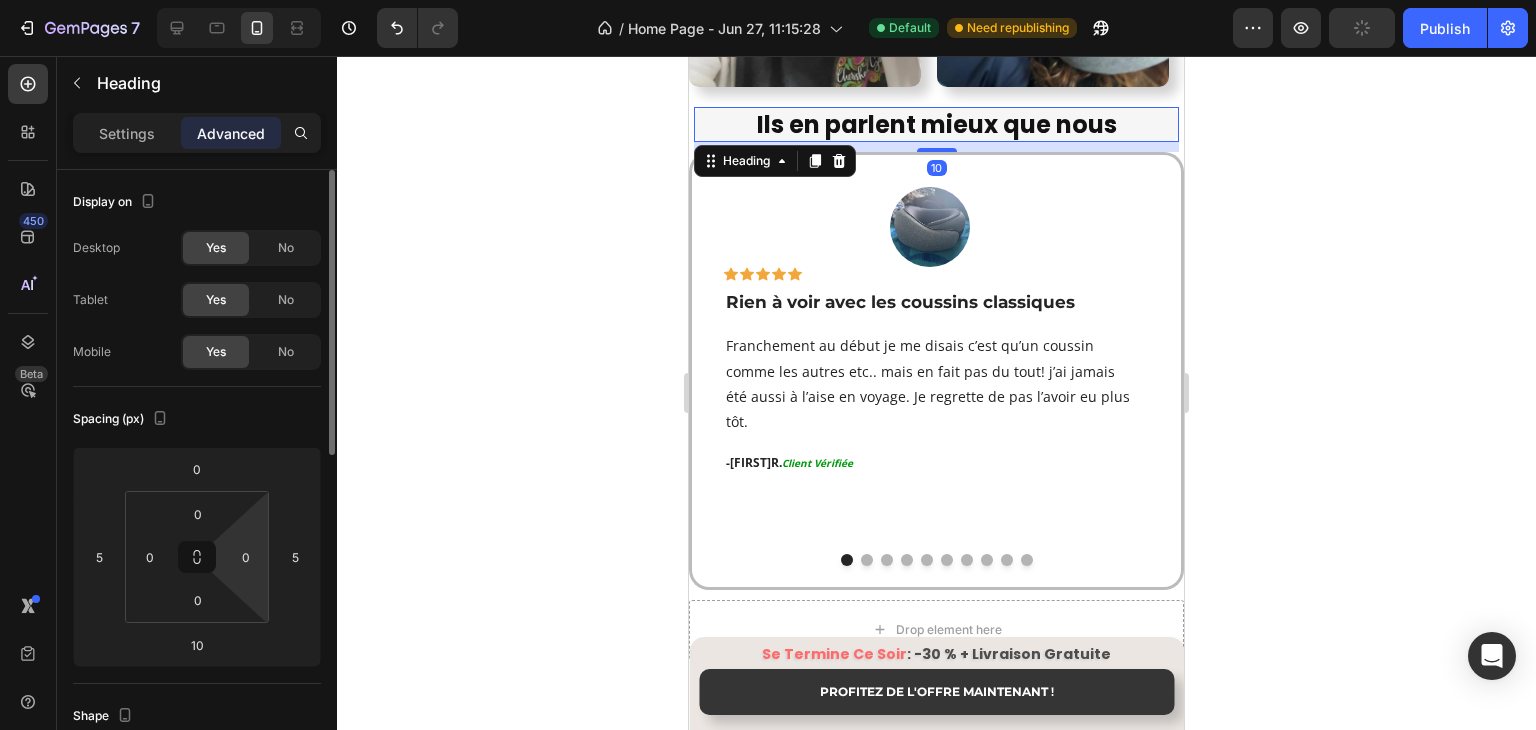 scroll, scrollTop: 300, scrollLeft: 0, axis: vertical 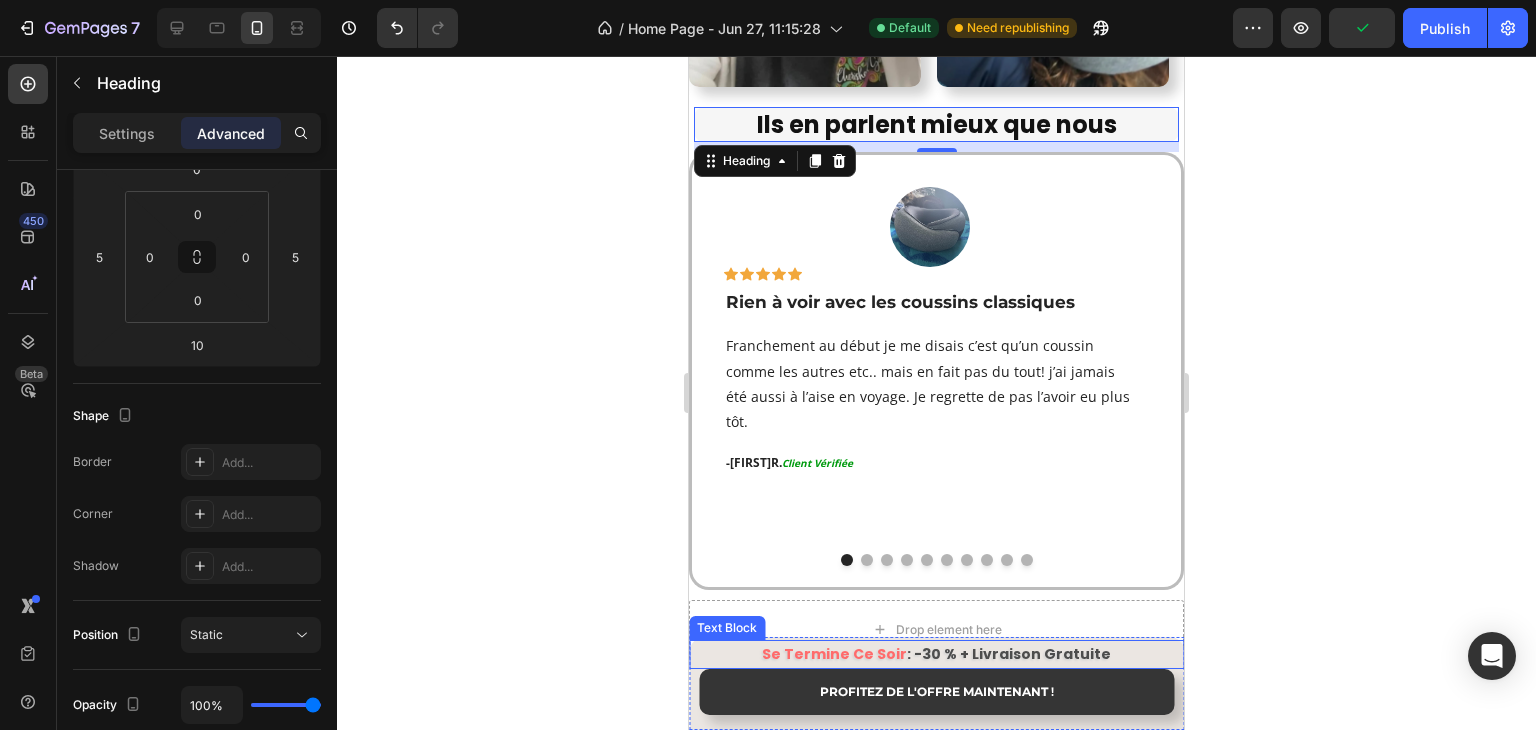 click on "Se Termine Ce Soir : -30 % + Livraison Gratuite" at bounding box center [936, 654] 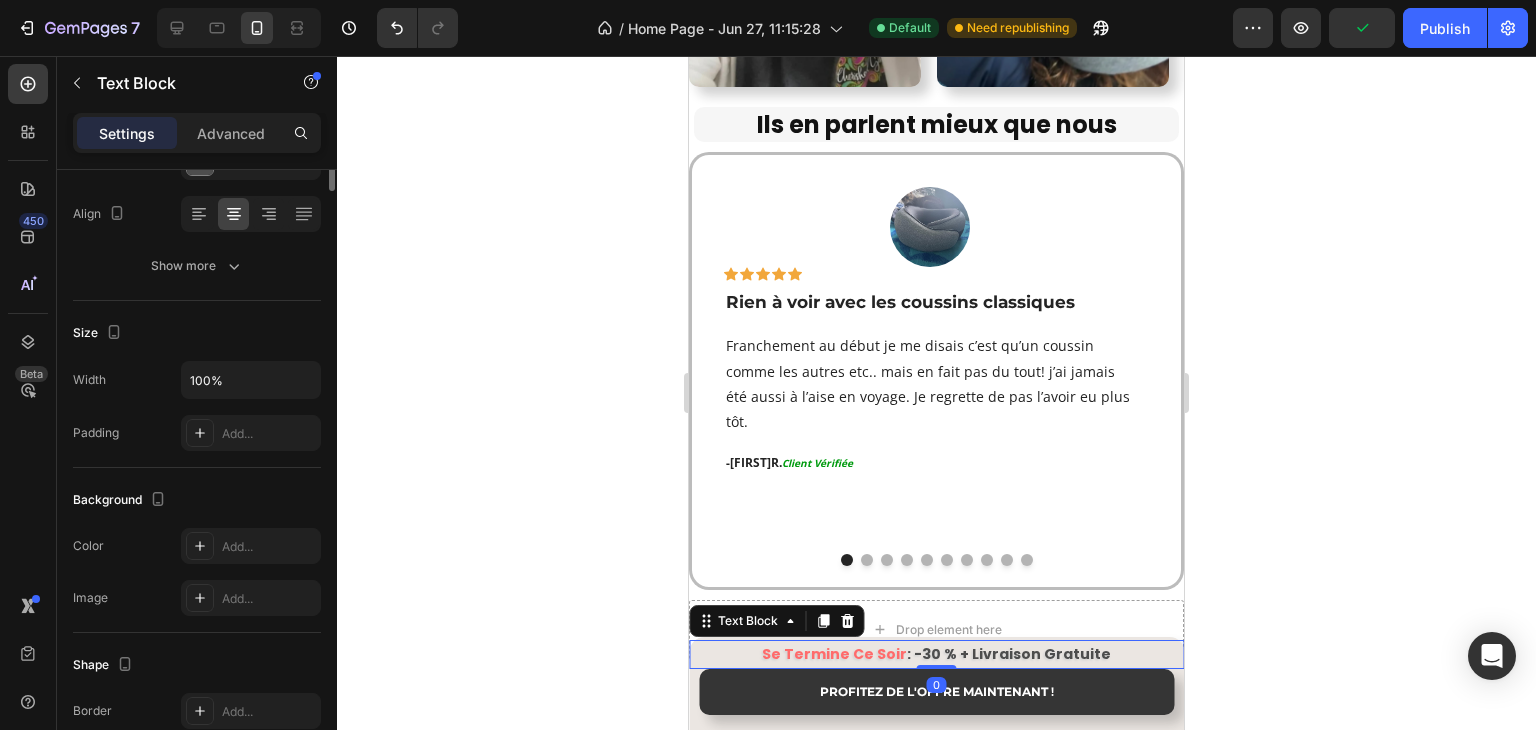 scroll, scrollTop: 0, scrollLeft: 0, axis: both 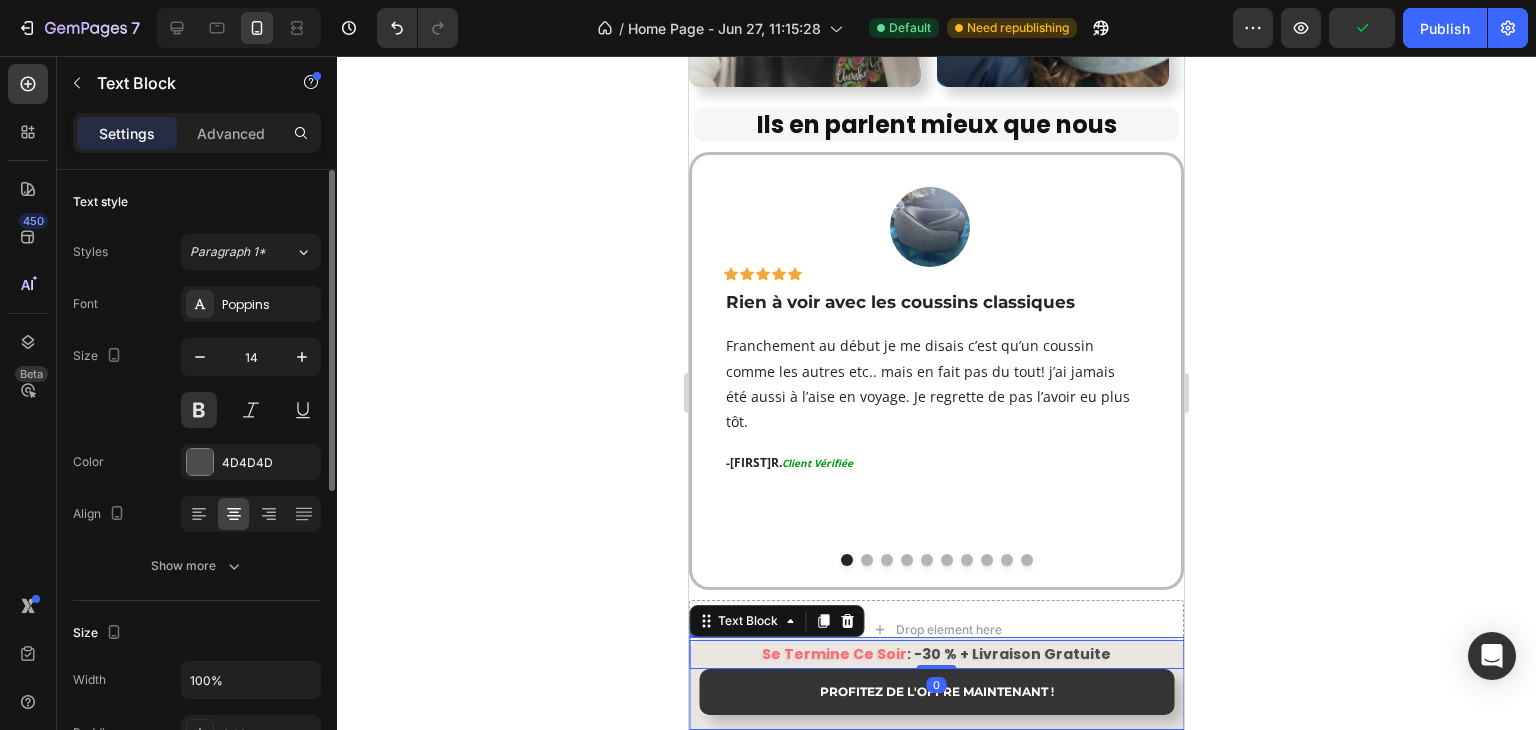 click on "PROFITEZ DE L'OFFRE MAINTENANT ! Button" at bounding box center (936, 699) 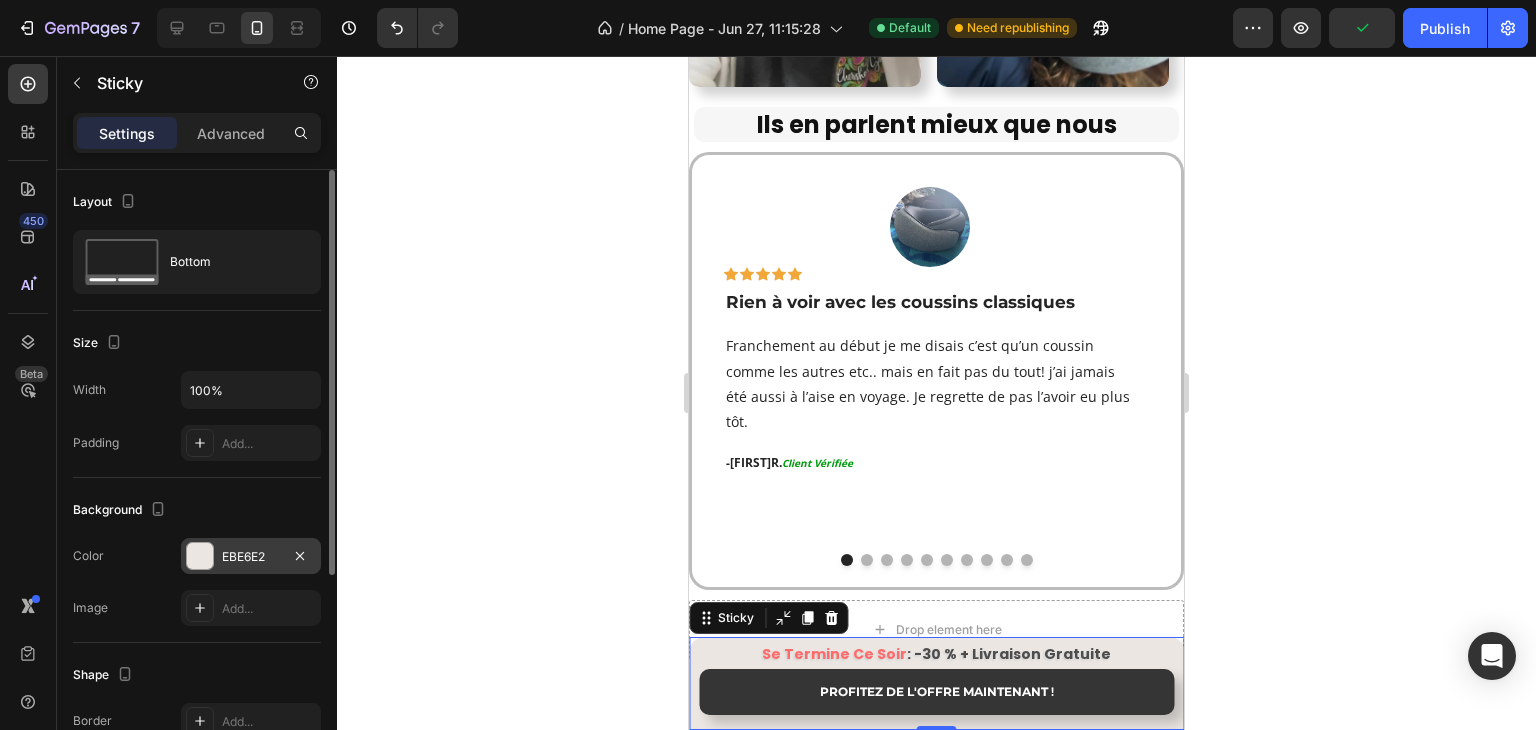 click at bounding box center (200, 556) 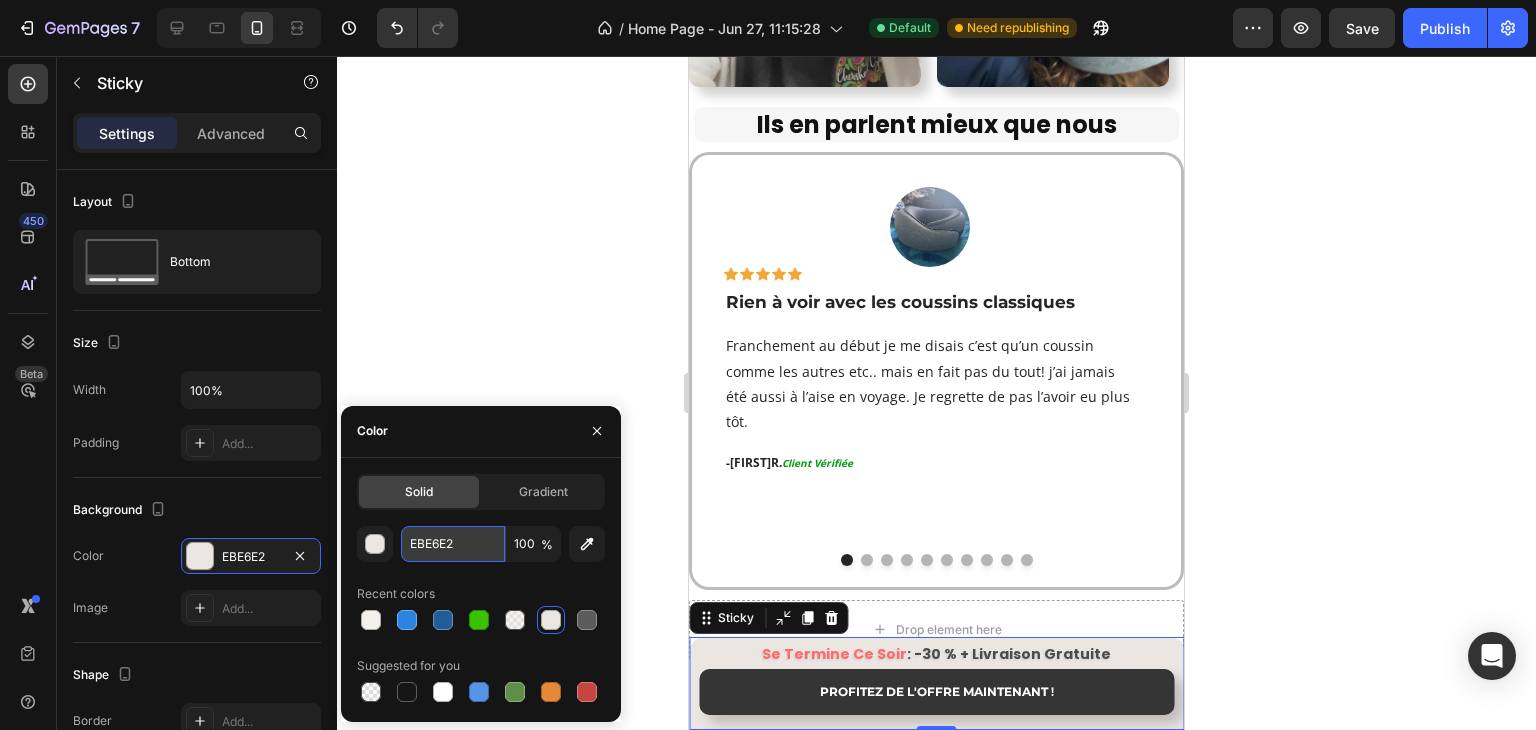 click on "EBE6E2" at bounding box center [453, 544] 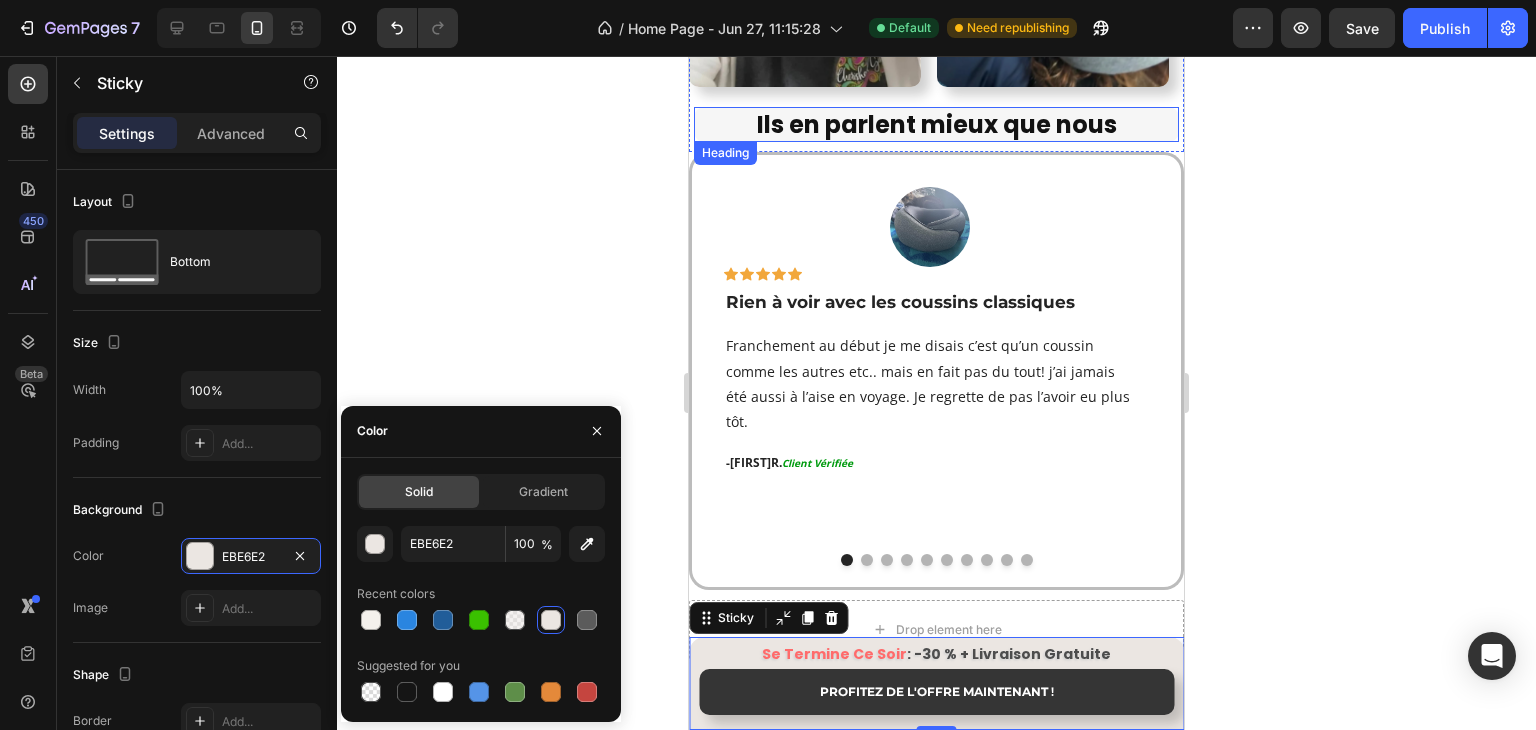 click on "Ils en parlent mieux que nous" at bounding box center (936, 124) 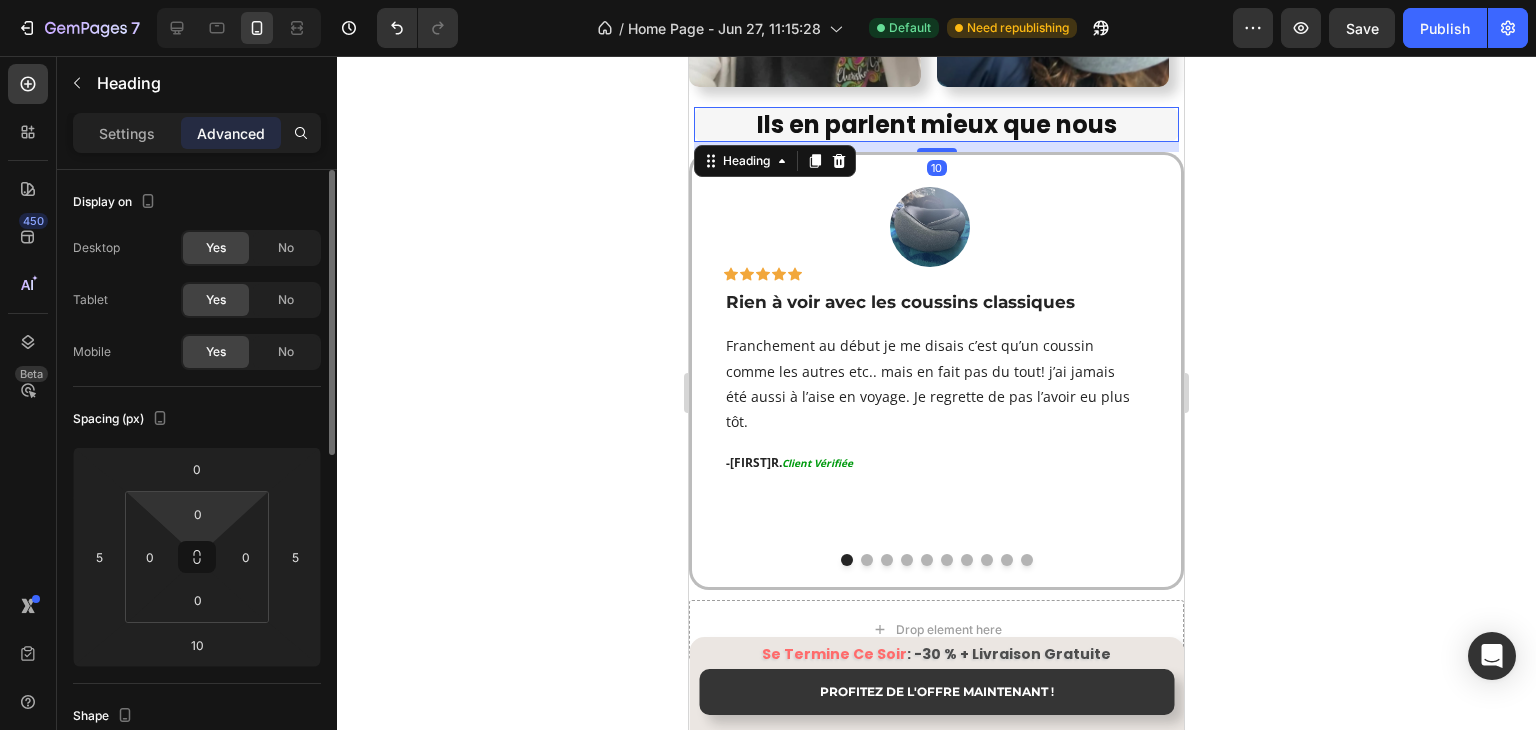 scroll, scrollTop: 200, scrollLeft: 0, axis: vertical 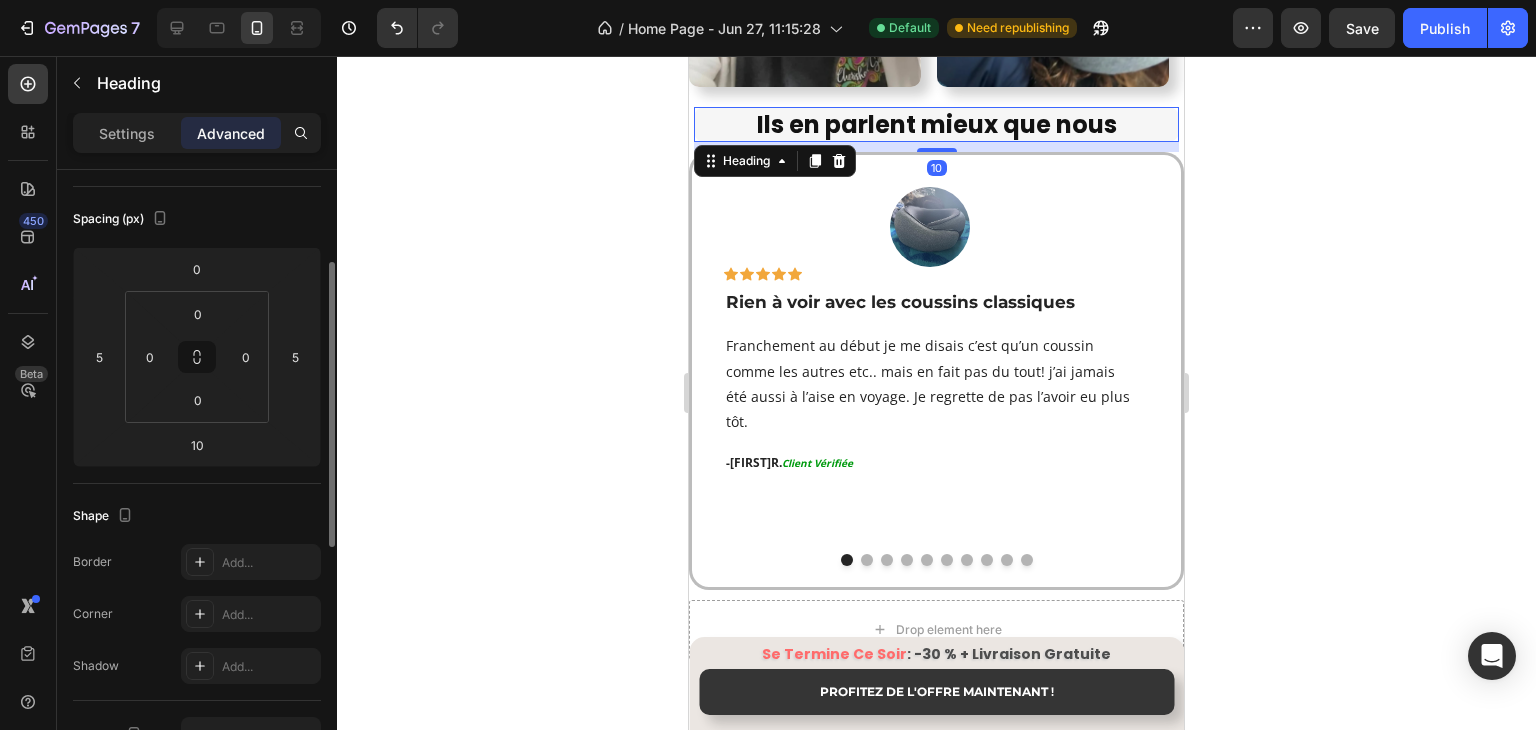 click on "Settings Advanced" at bounding box center (197, 133) 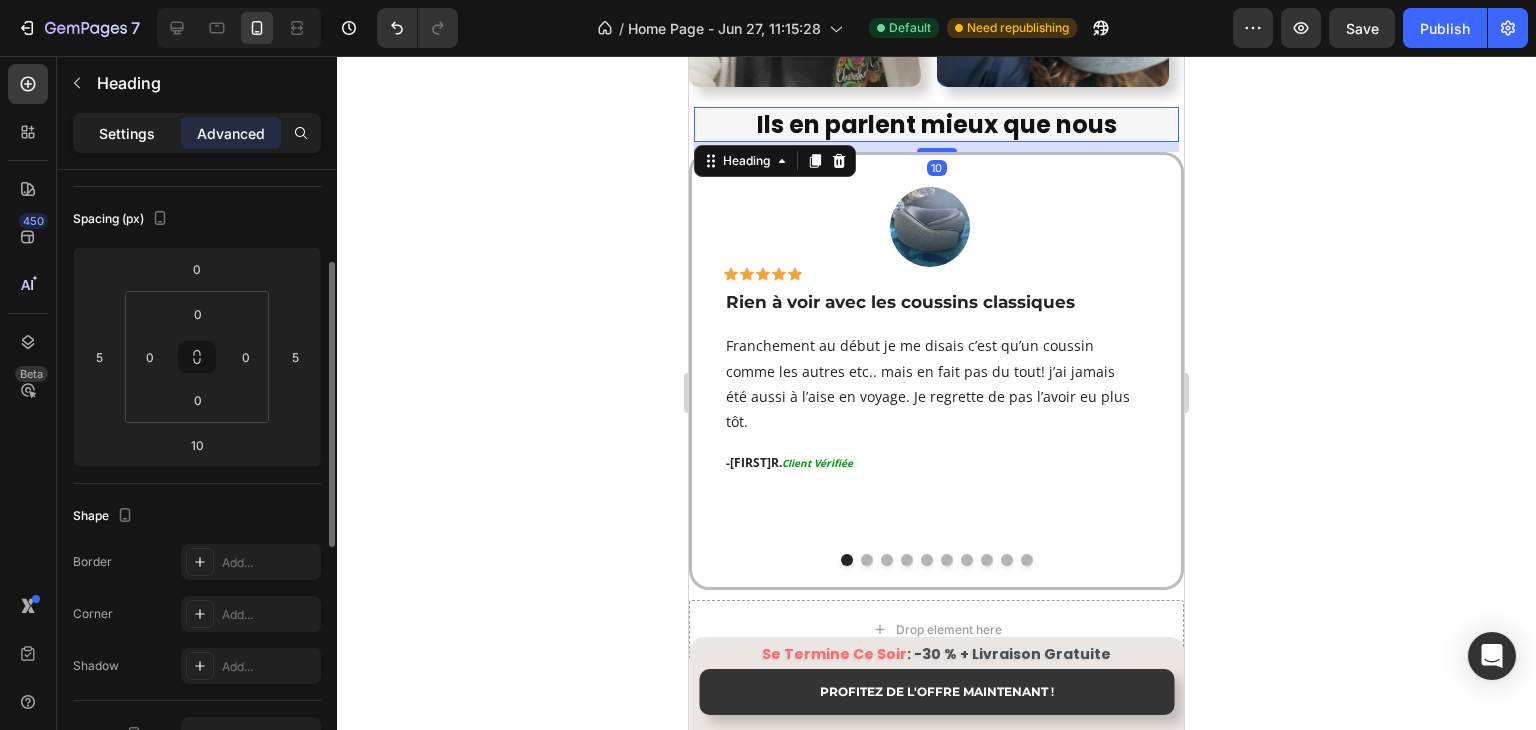 click on "Settings" at bounding box center (127, 133) 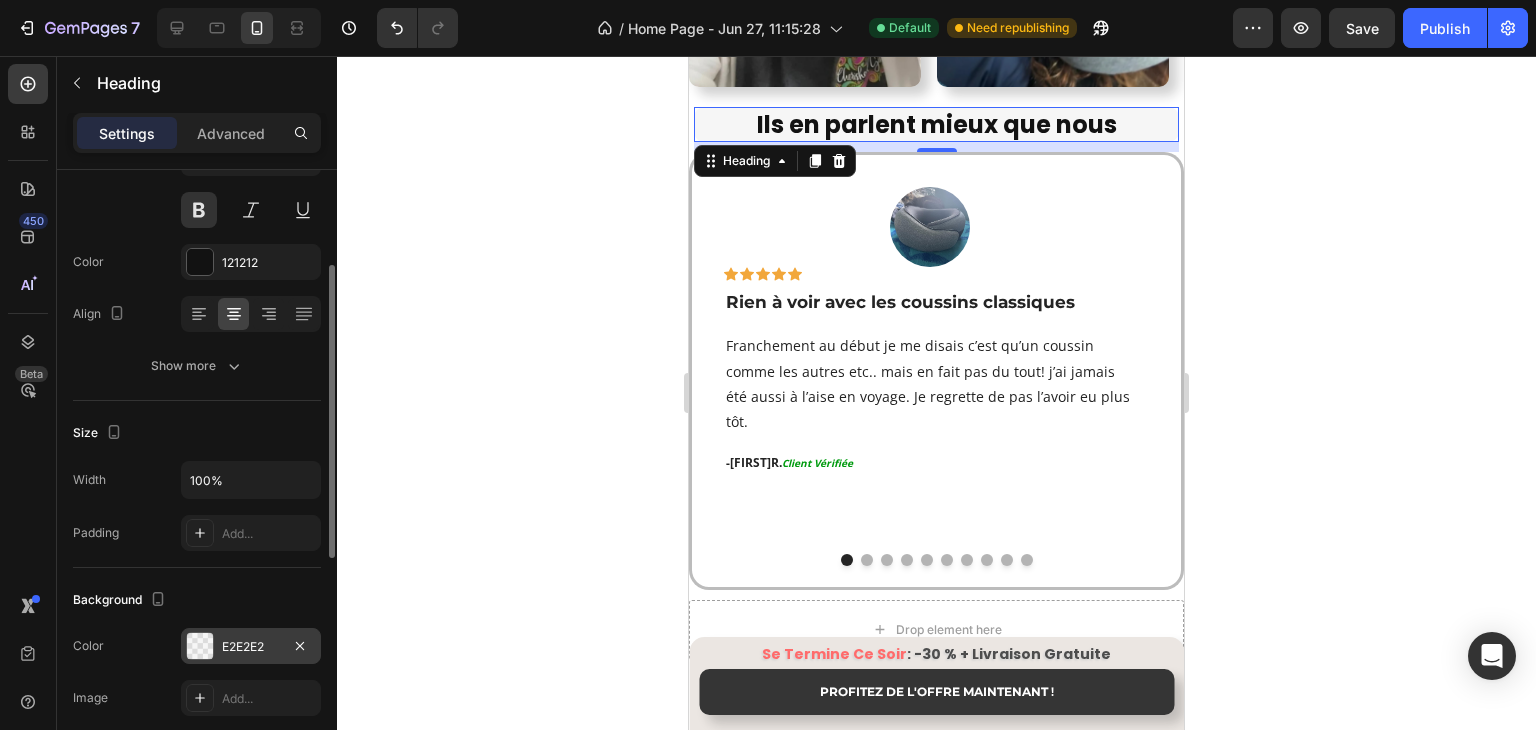 click at bounding box center (200, 646) 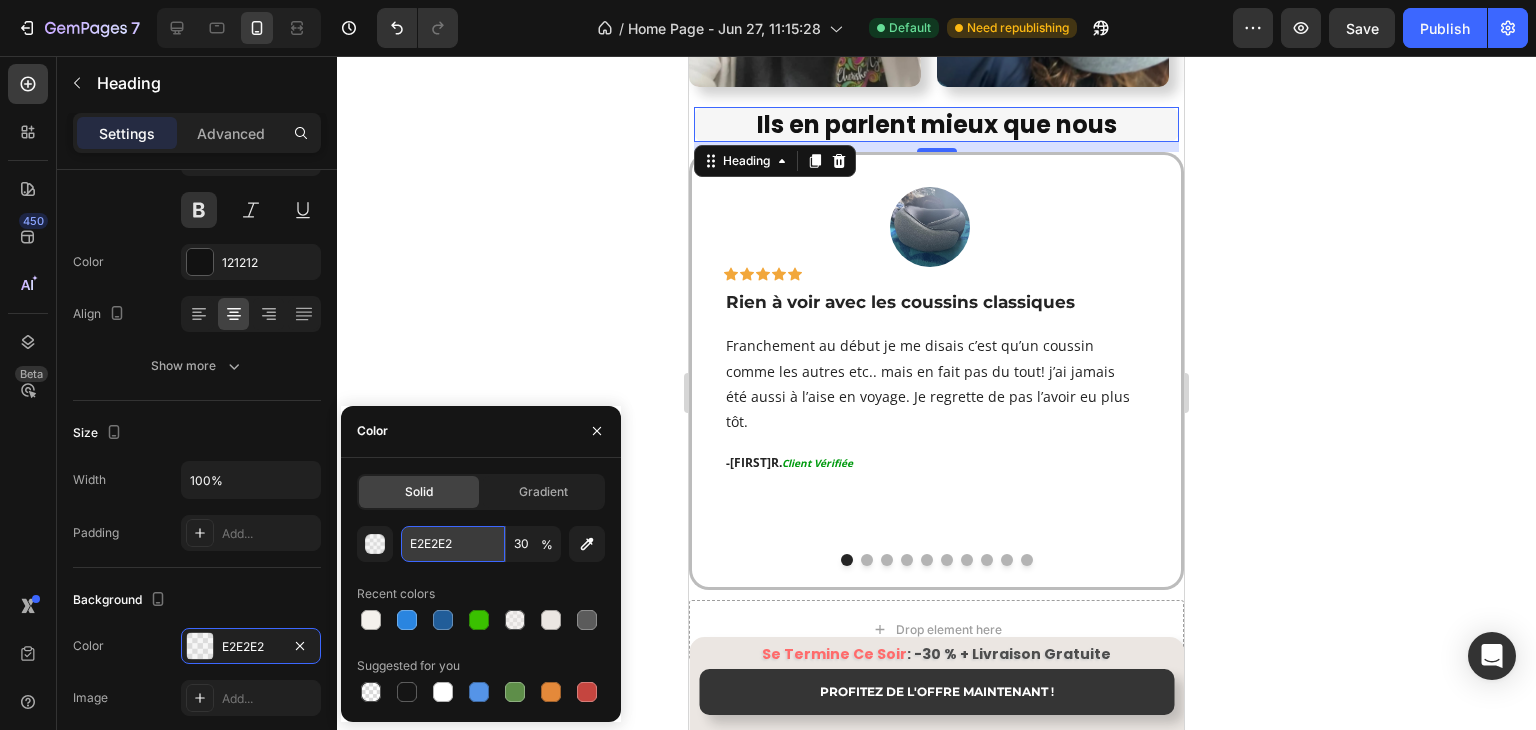 click on "E2E2E2" at bounding box center (453, 544) 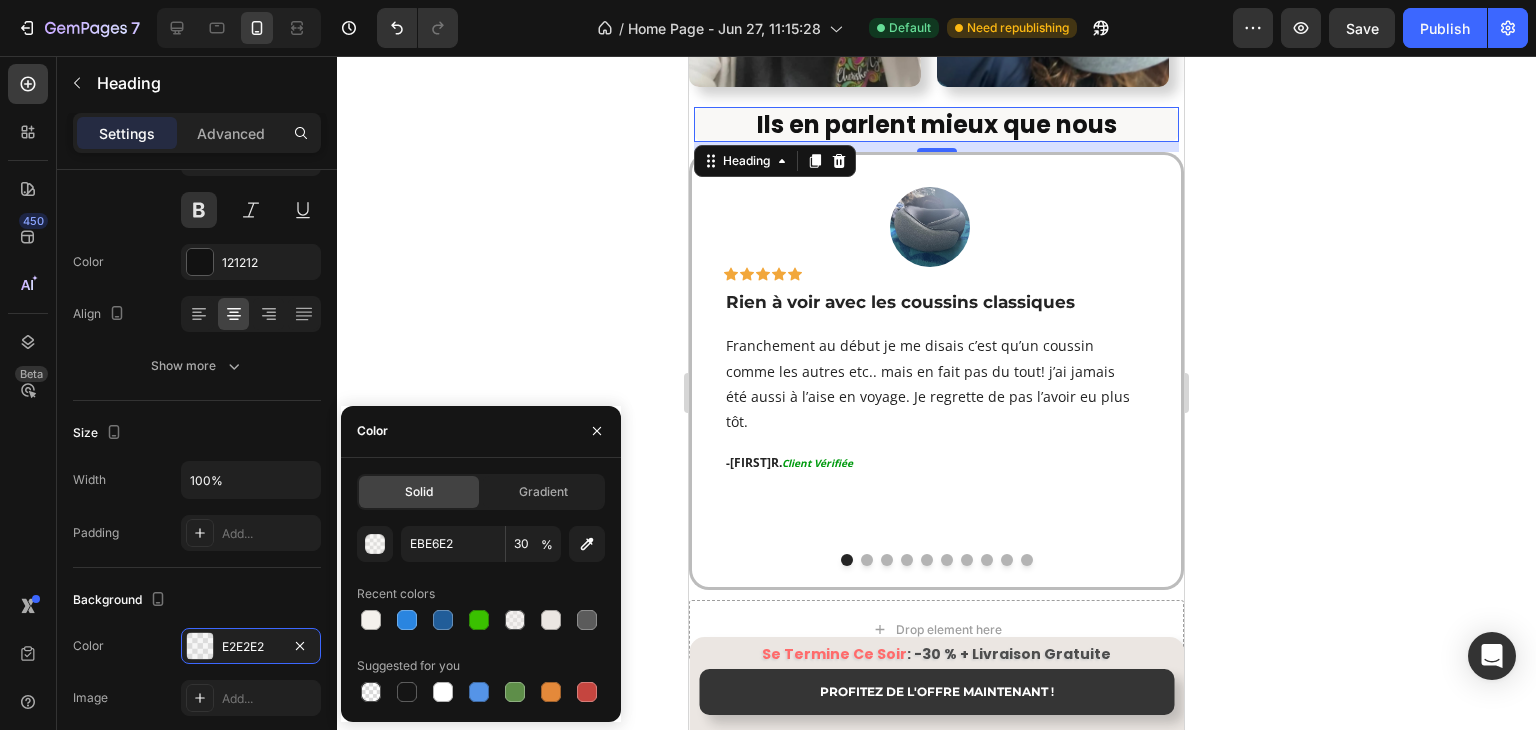 click 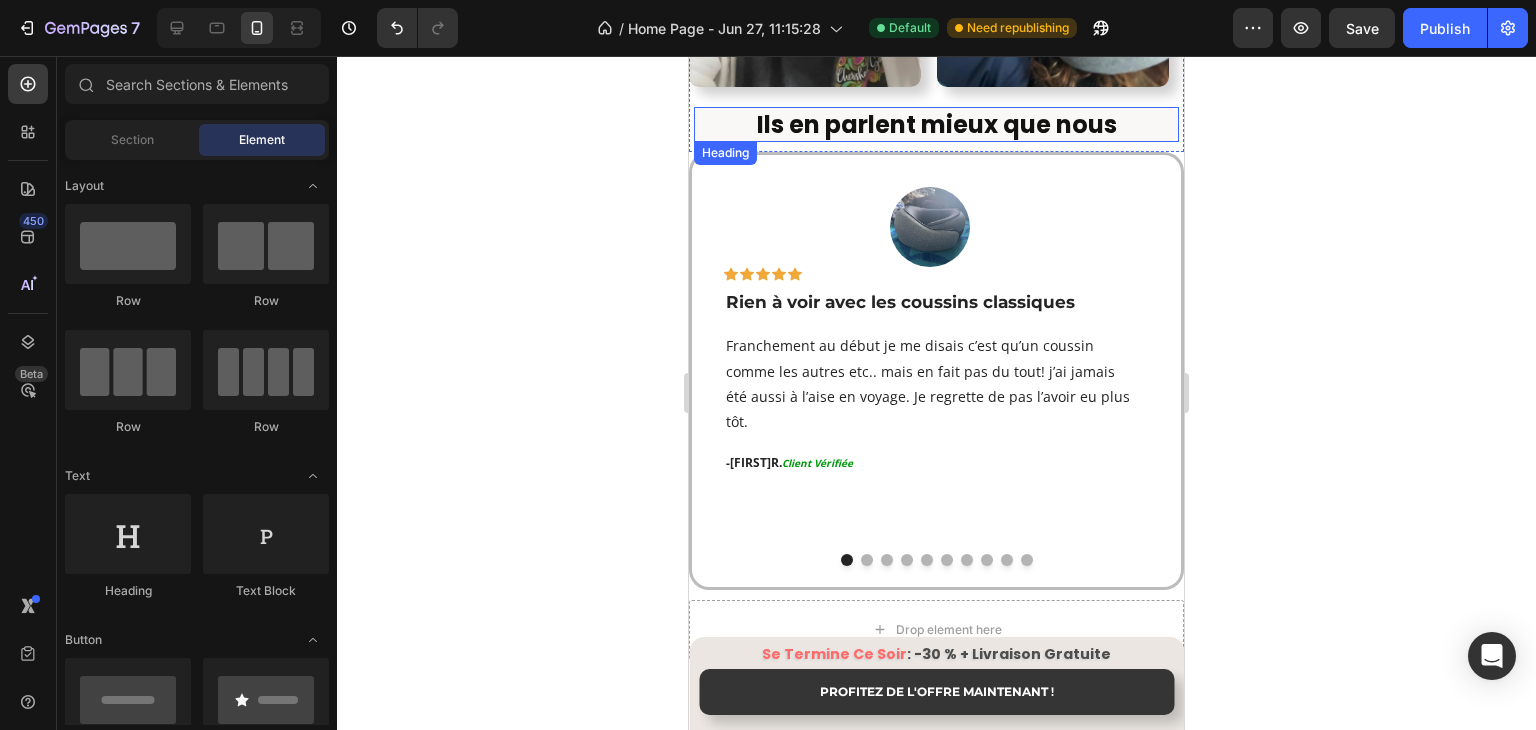 click on "Ils en parlent mieux que nous" at bounding box center [936, 124] 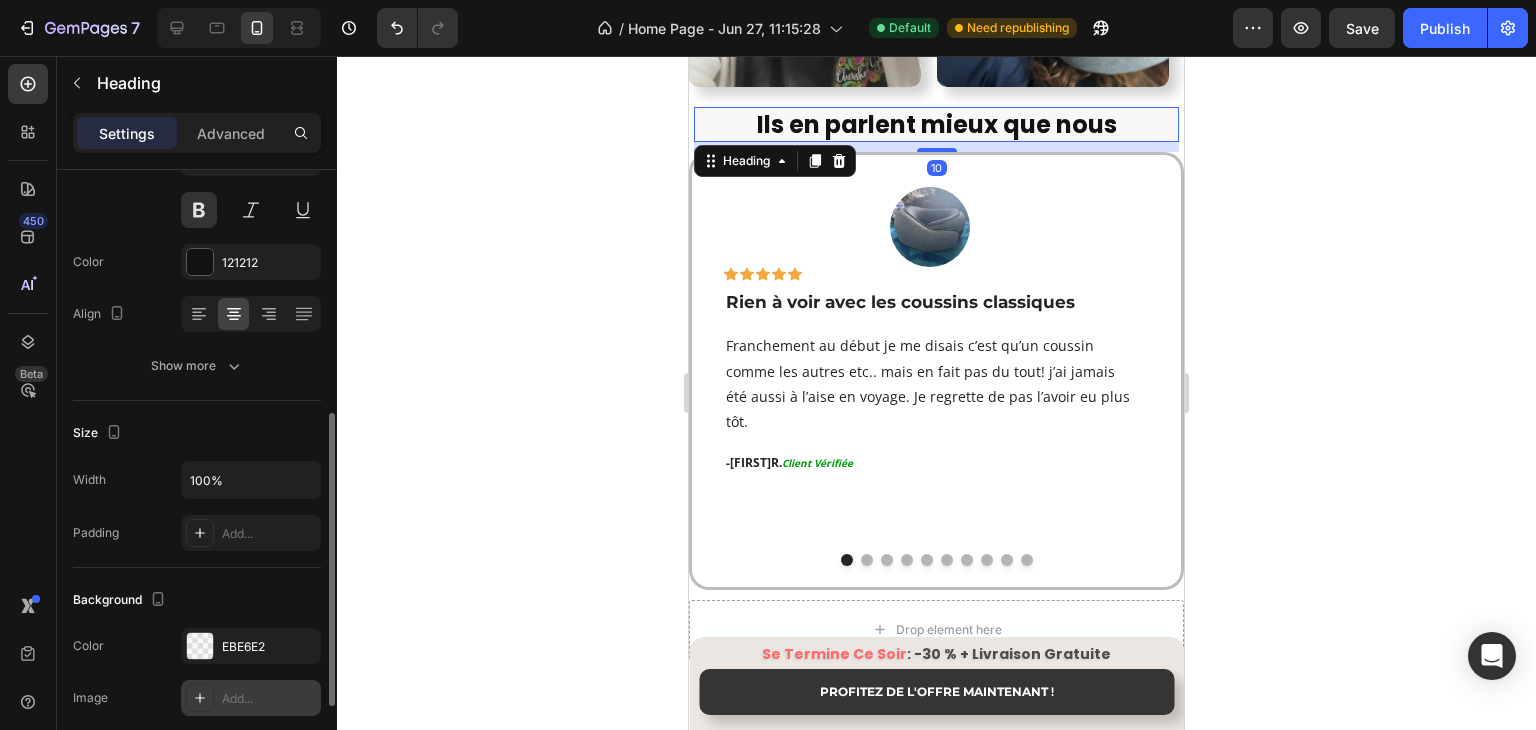 scroll, scrollTop: 300, scrollLeft: 0, axis: vertical 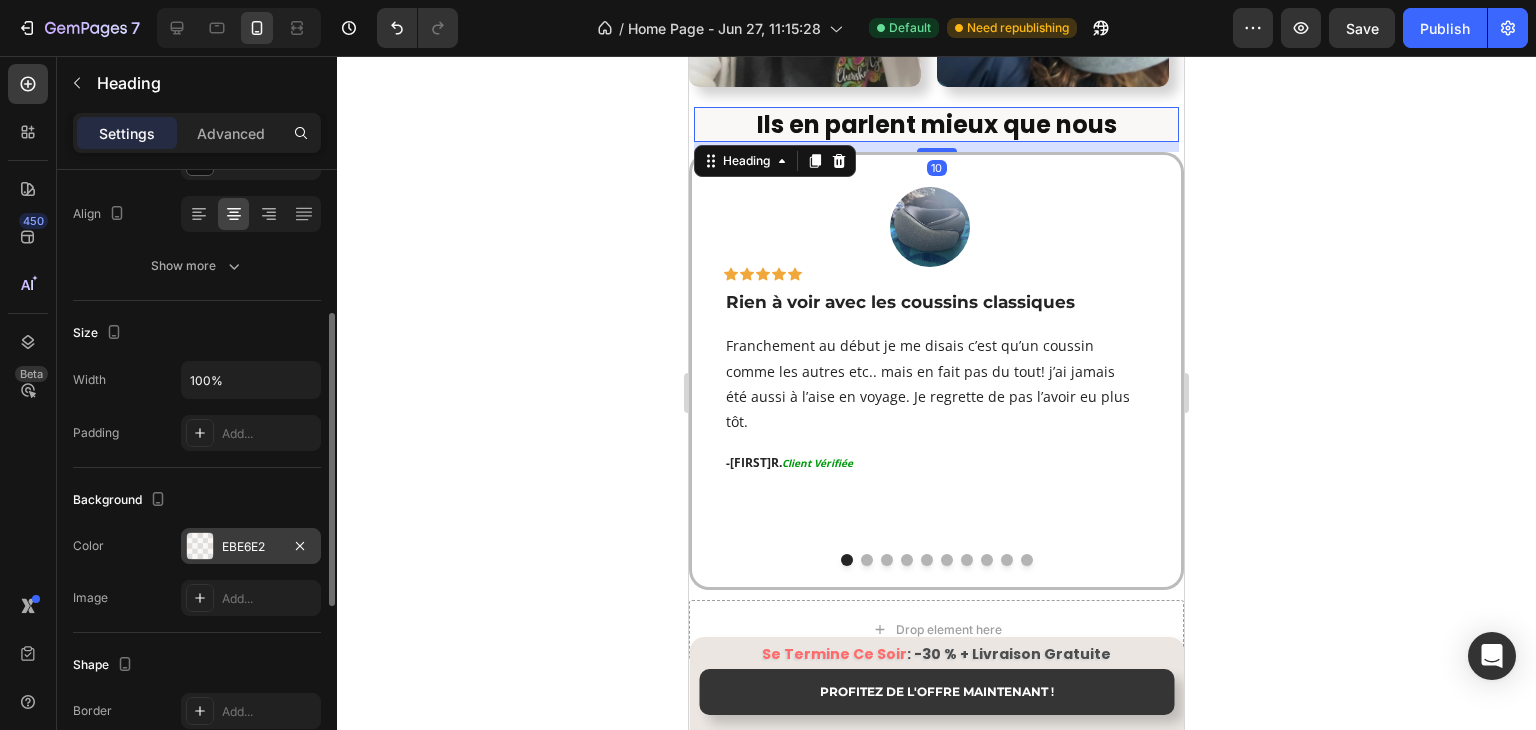 click on "EBE6E2" at bounding box center [251, 546] 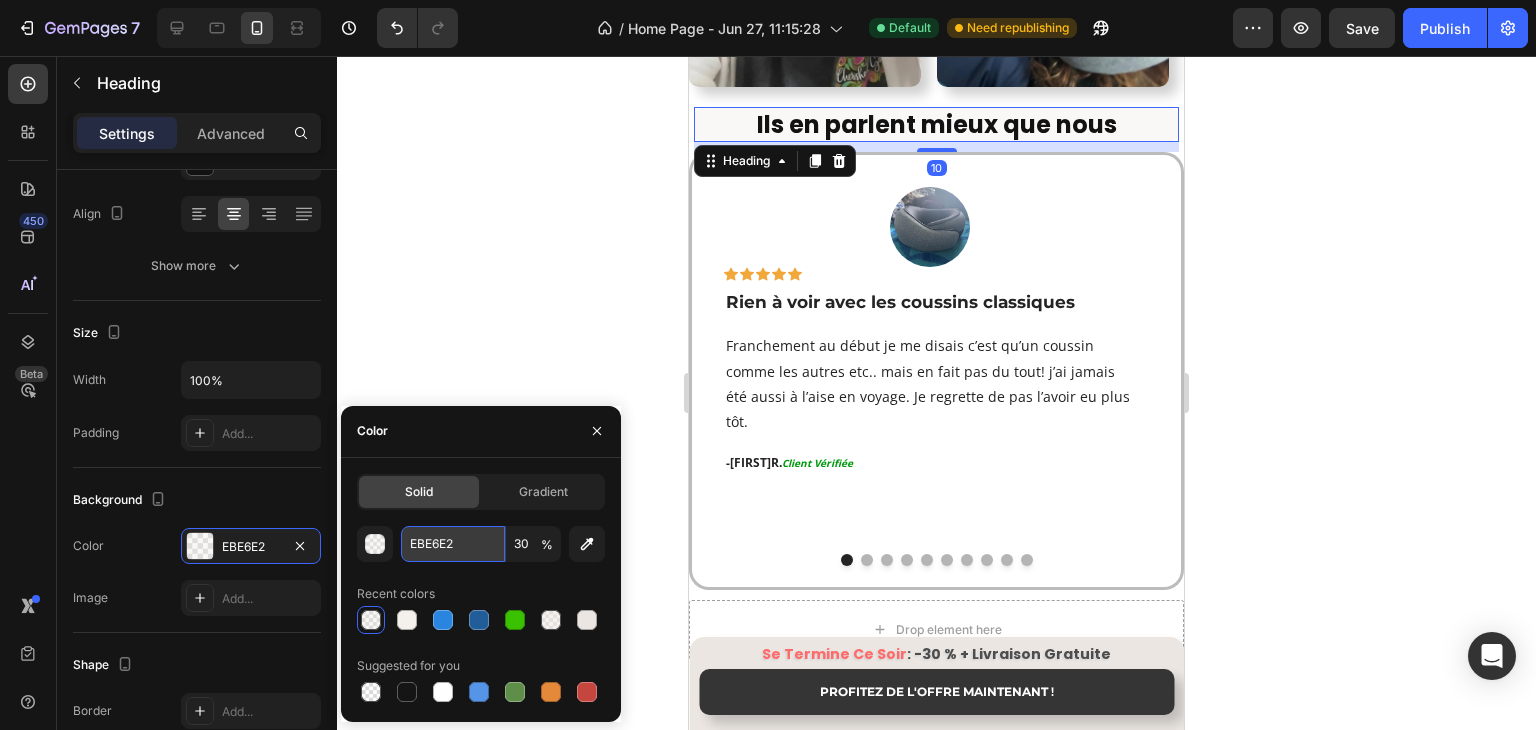 click on "EBE6E2" at bounding box center (453, 544) 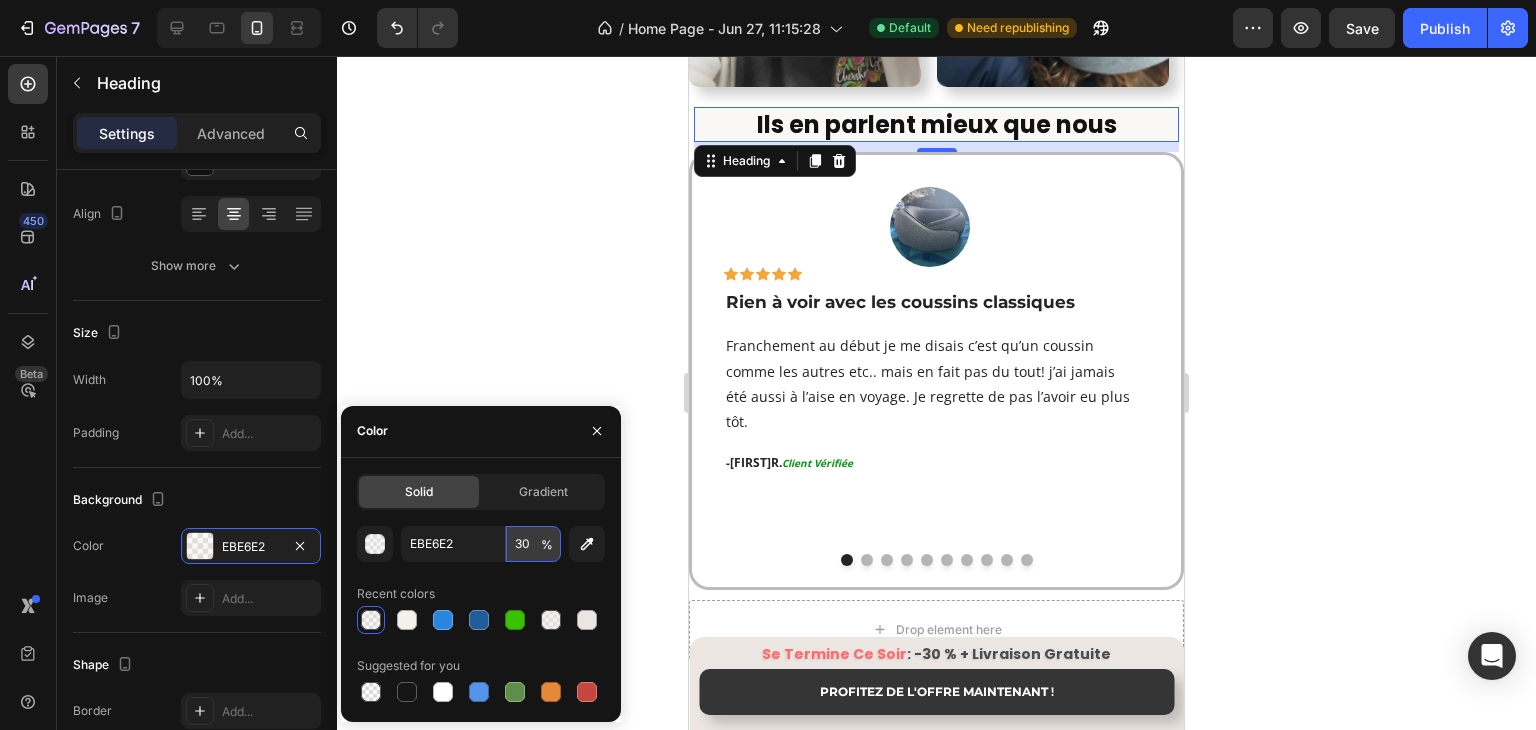 click on "30" at bounding box center (533, 544) 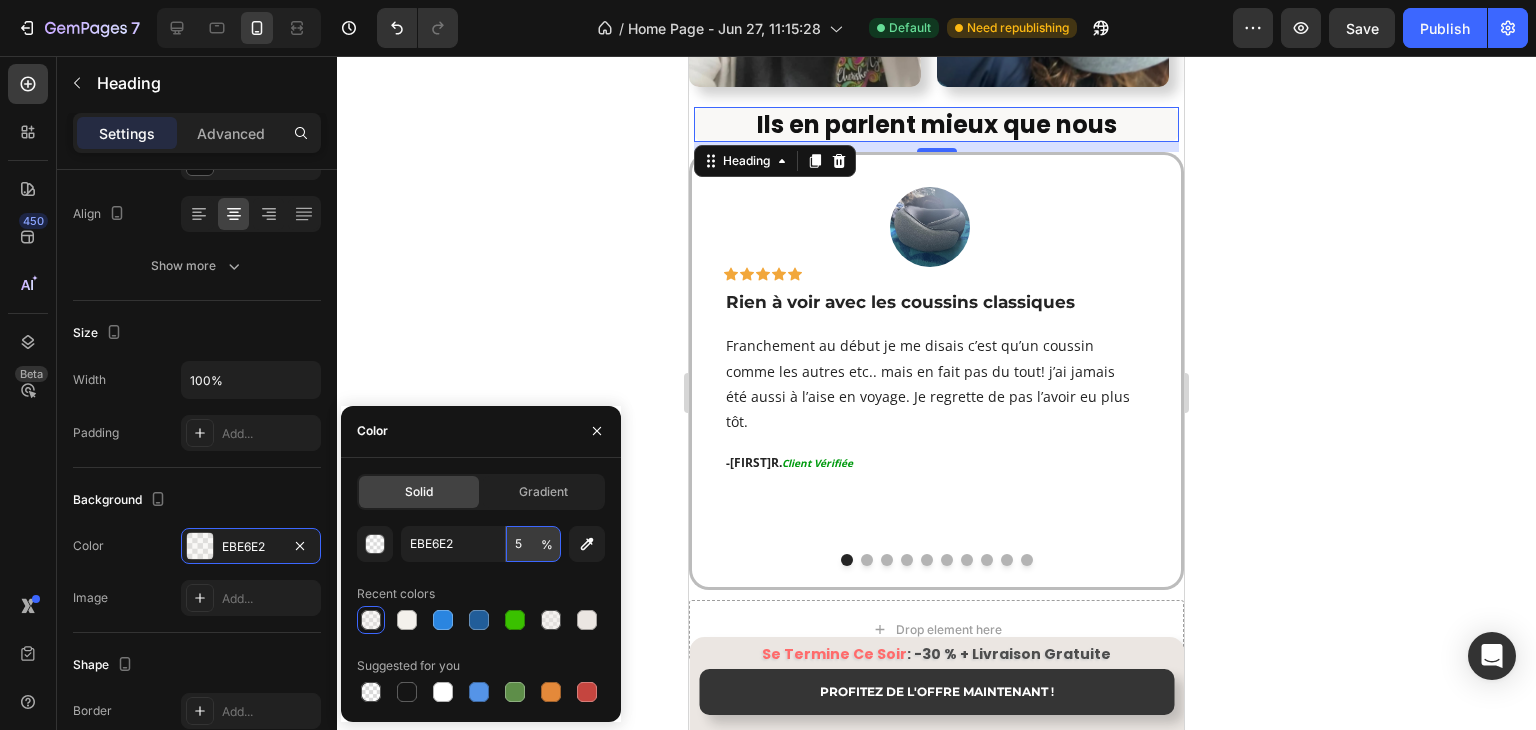 type on "50" 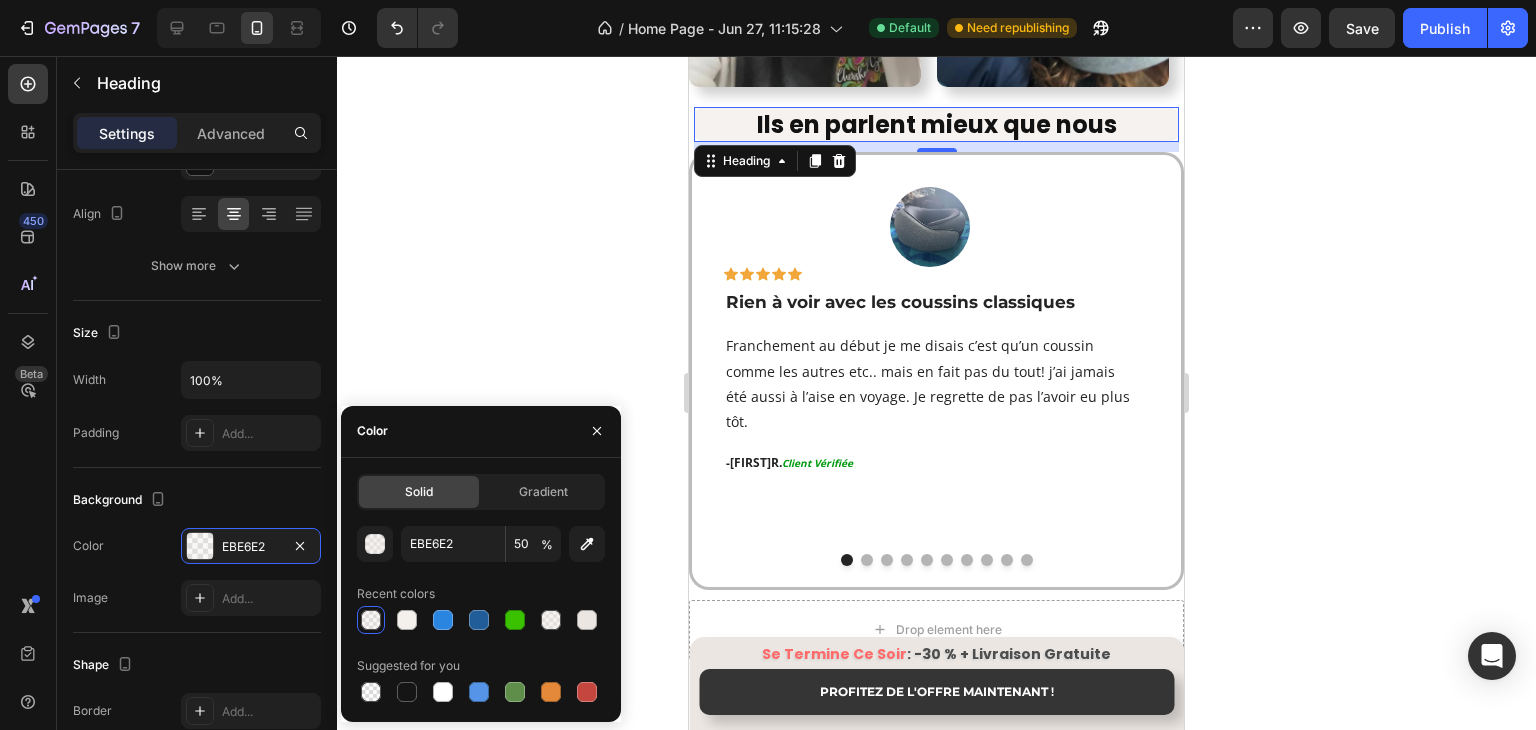 click 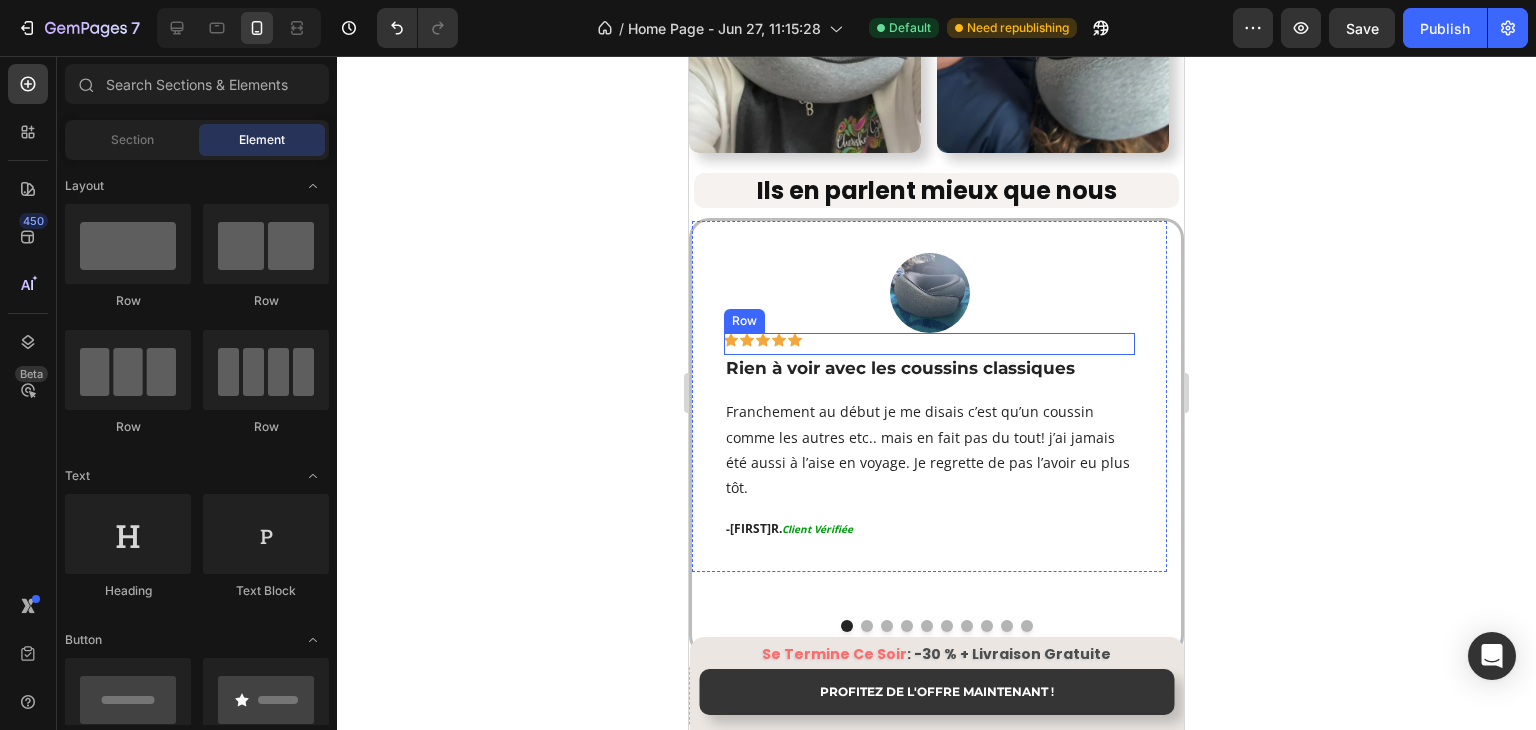 scroll, scrollTop: 2839, scrollLeft: 0, axis: vertical 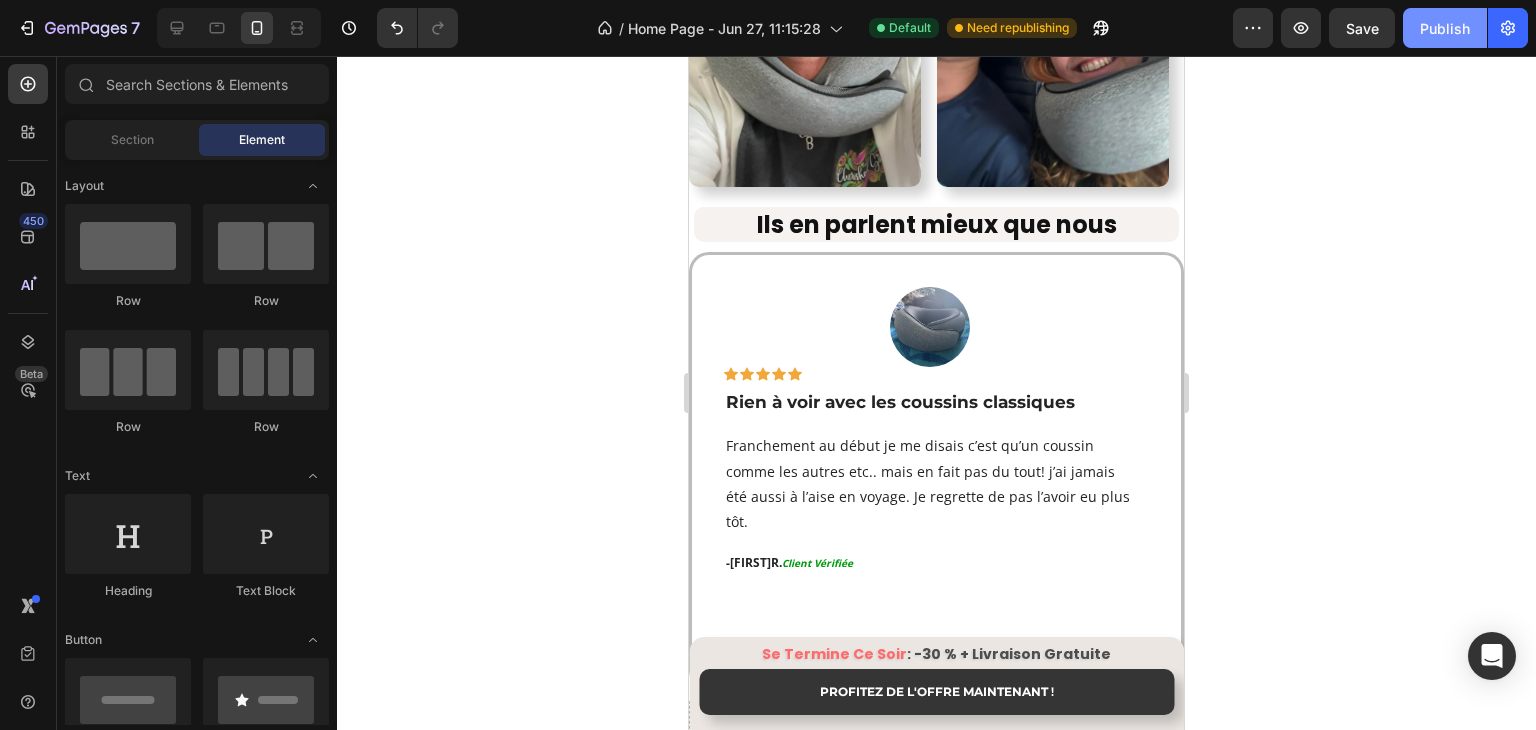 click on "Publish" 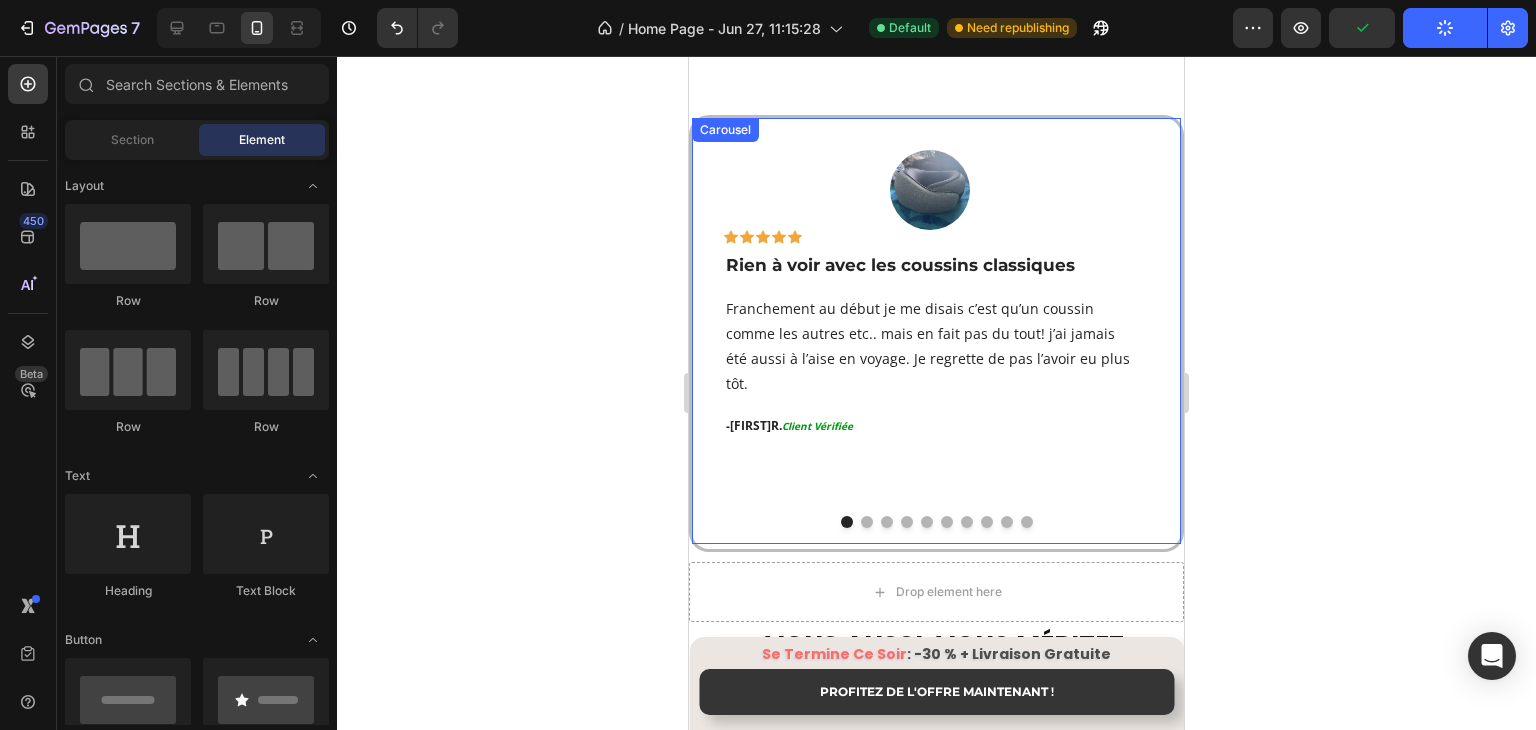 scroll, scrollTop: 3039, scrollLeft: 0, axis: vertical 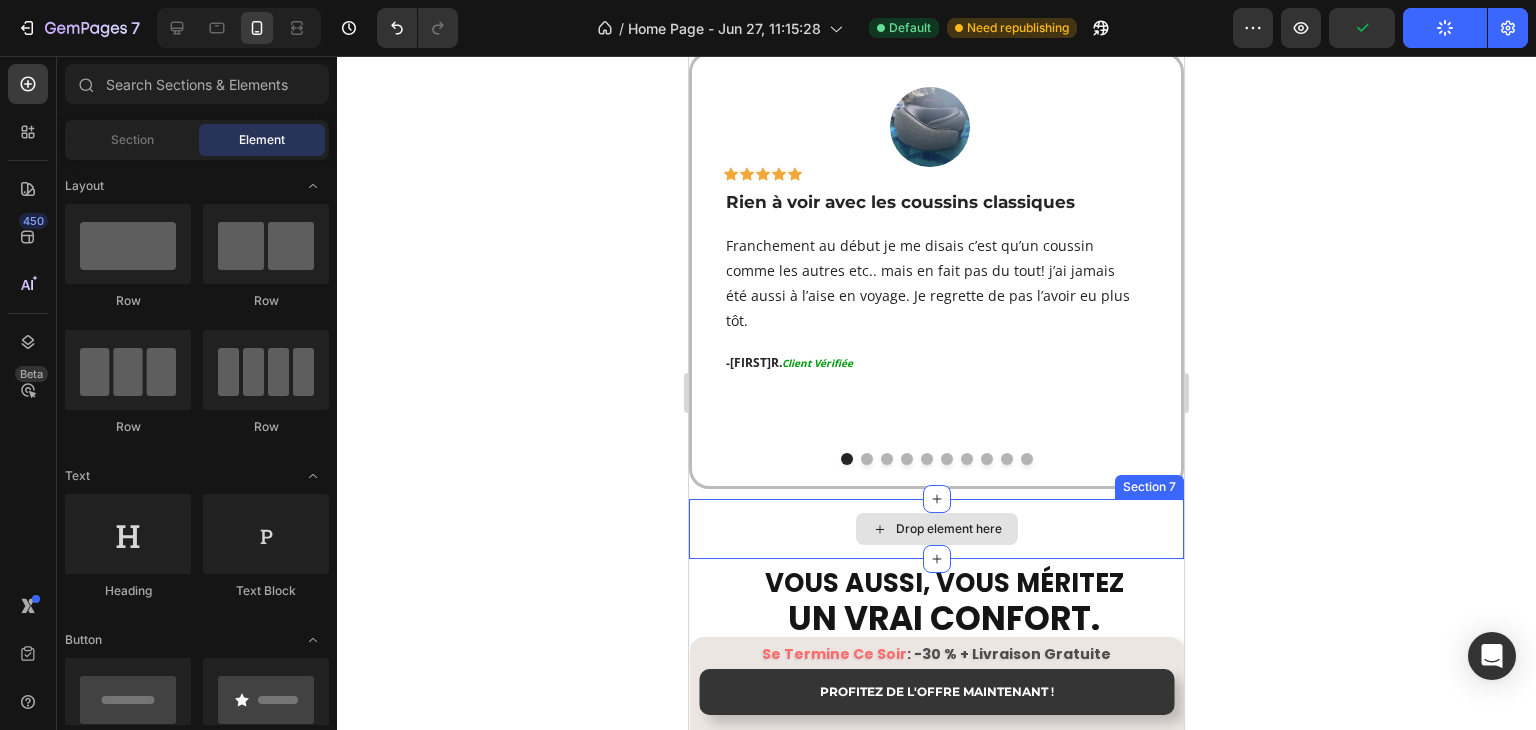 click on "Drop element here" at bounding box center (936, 529) 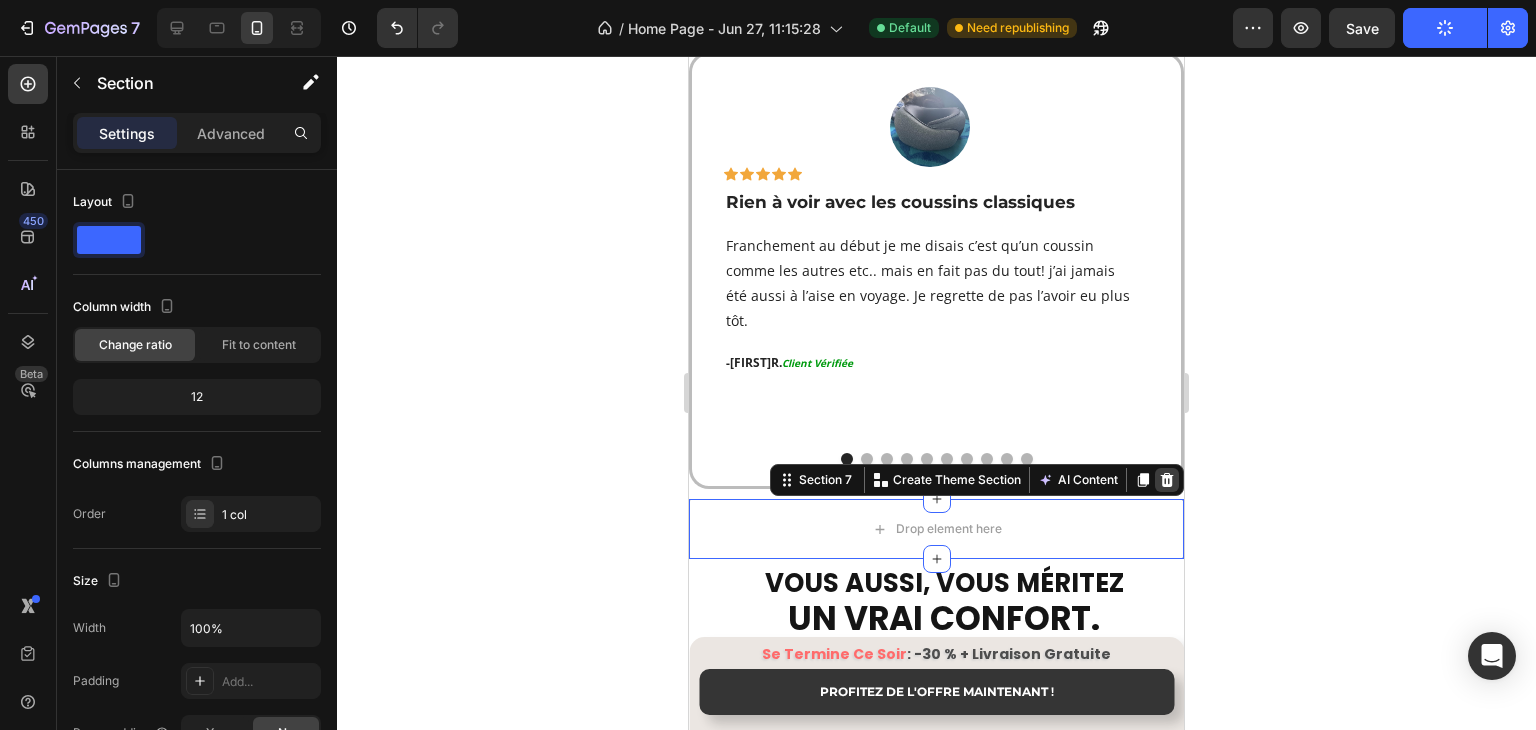 click 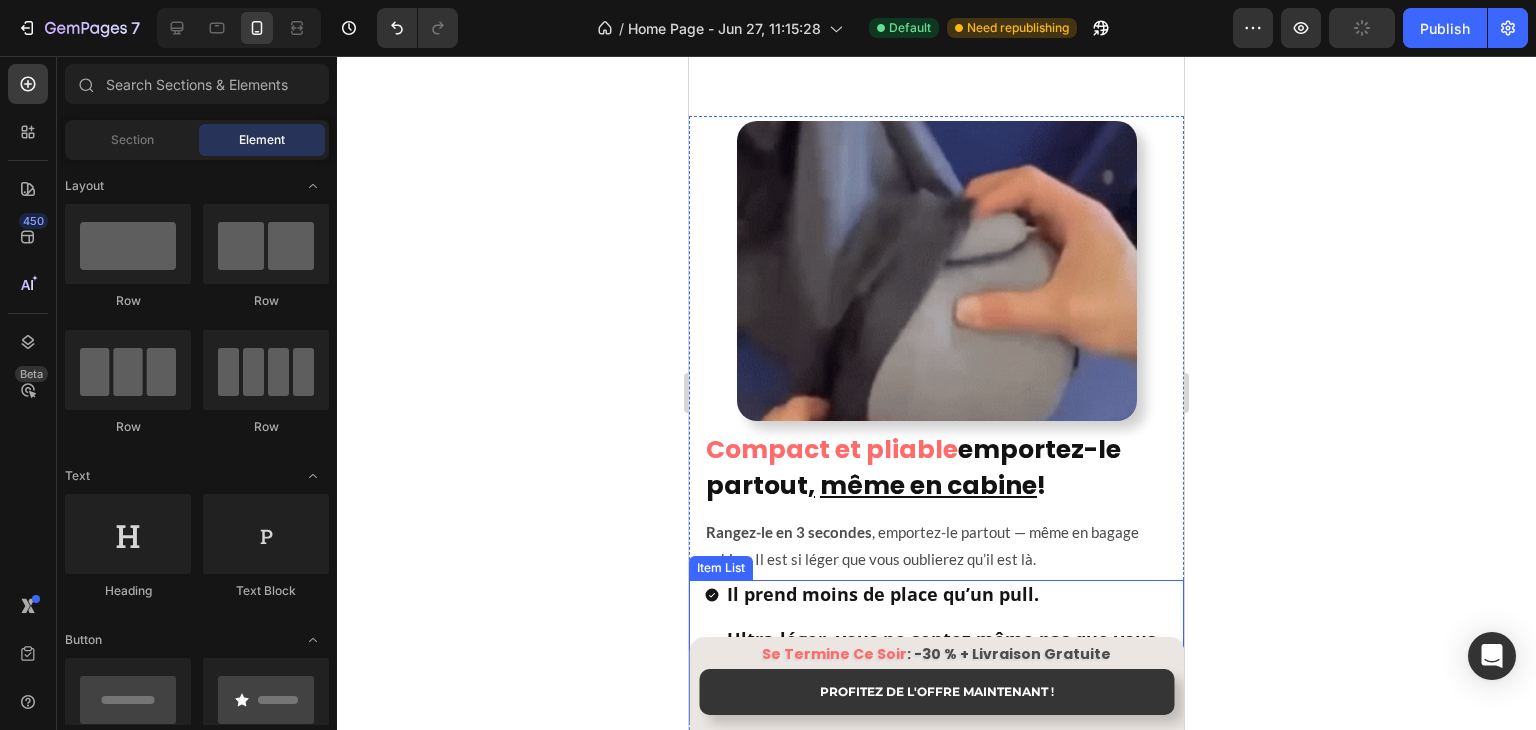 scroll, scrollTop: 2360, scrollLeft: 0, axis: vertical 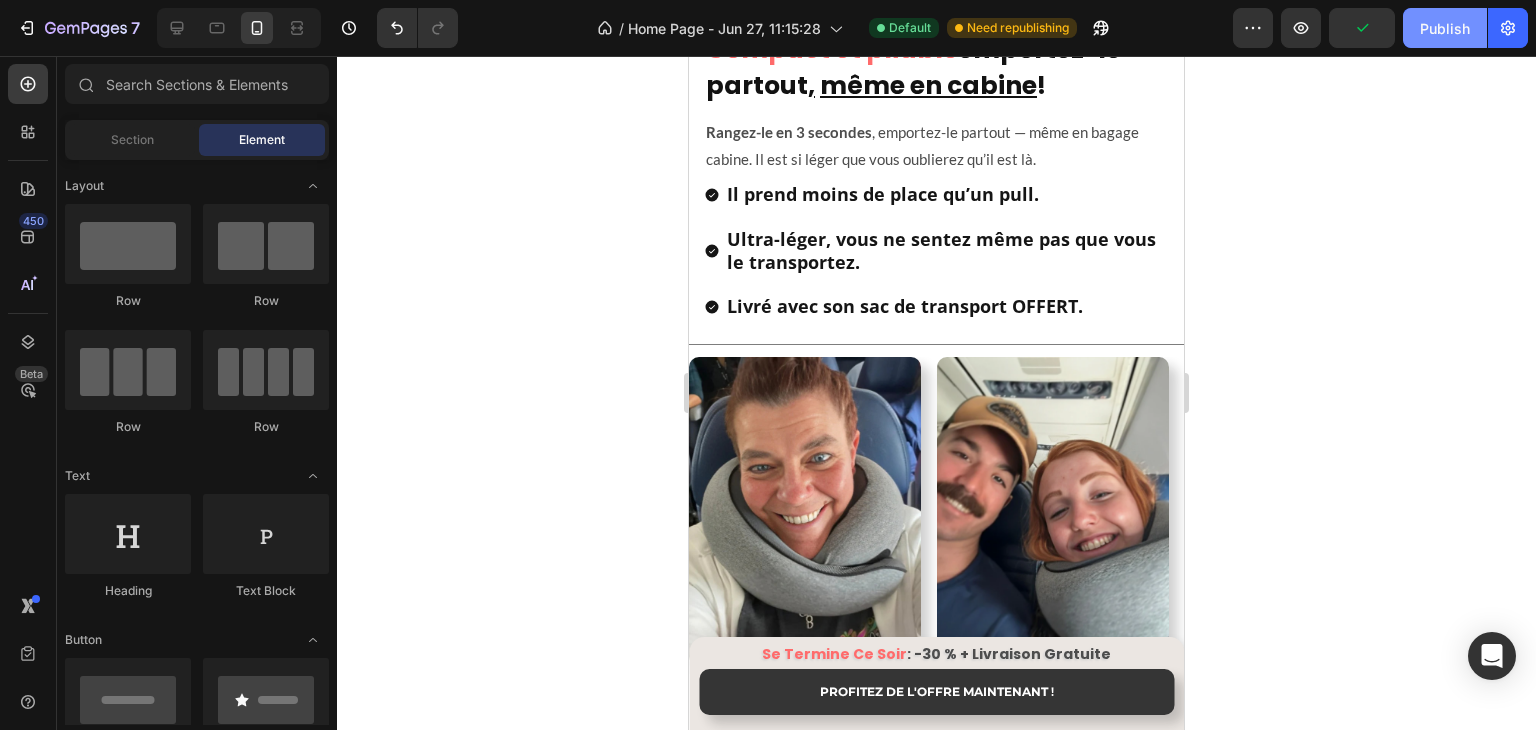 click on "Publish" 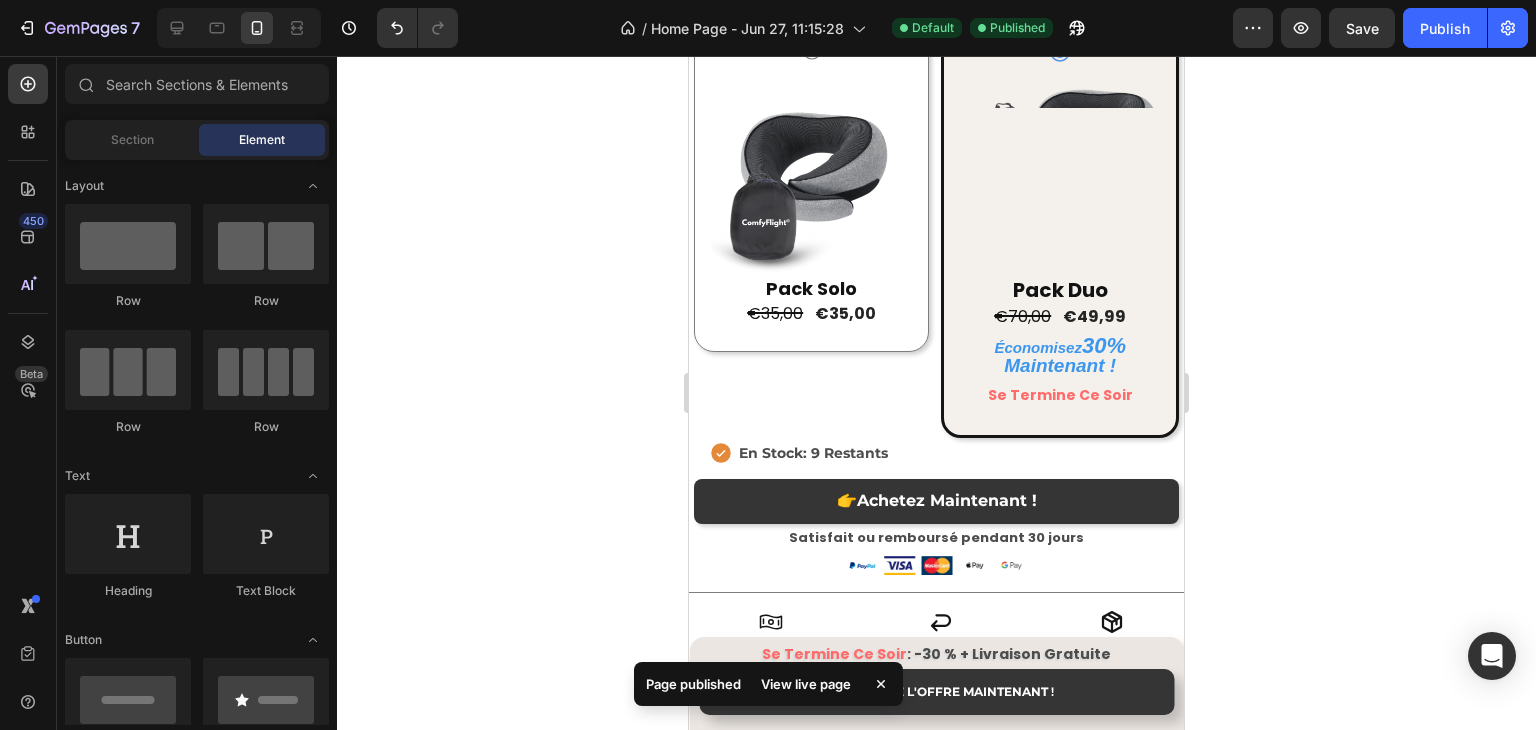 scroll, scrollTop: 4064, scrollLeft: 0, axis: vertical 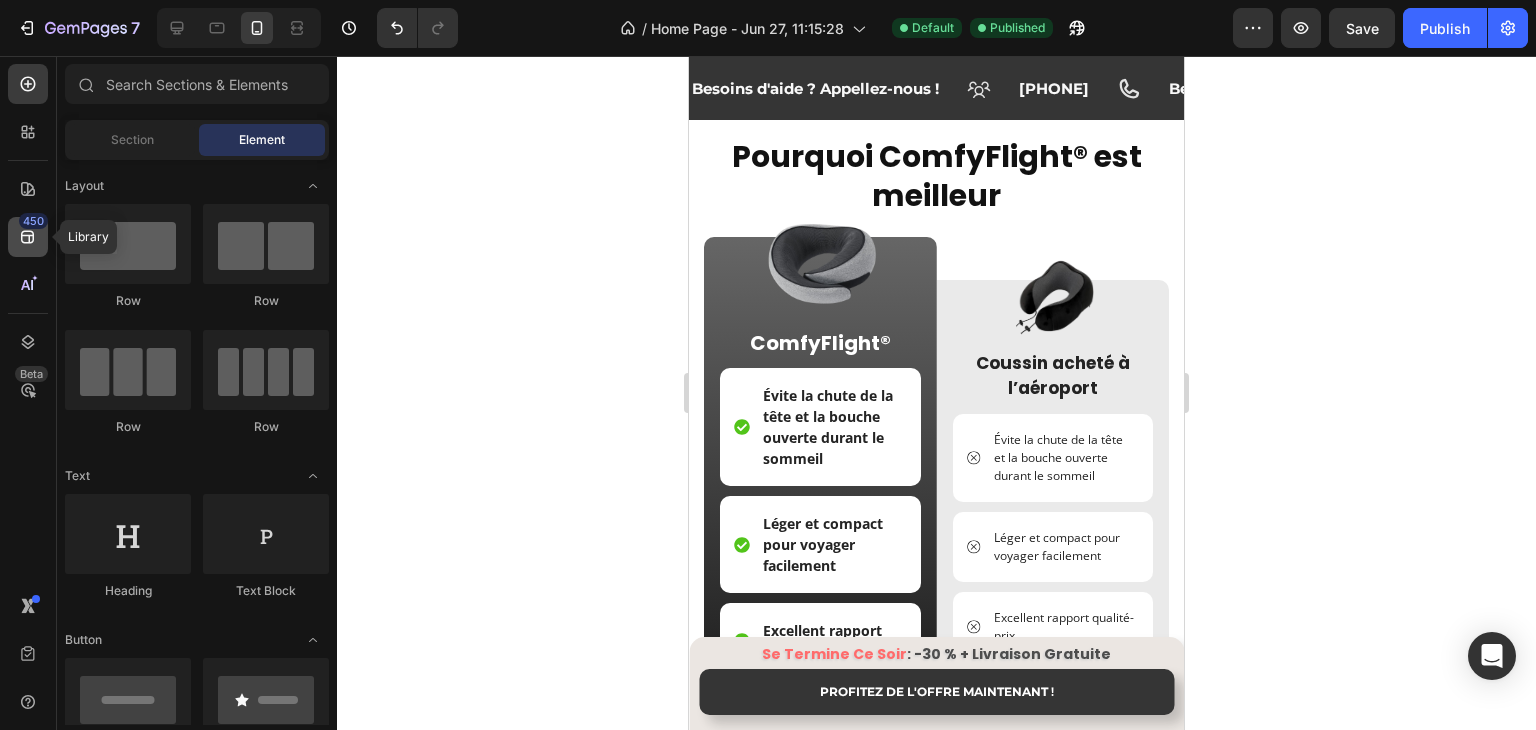 click on "450" 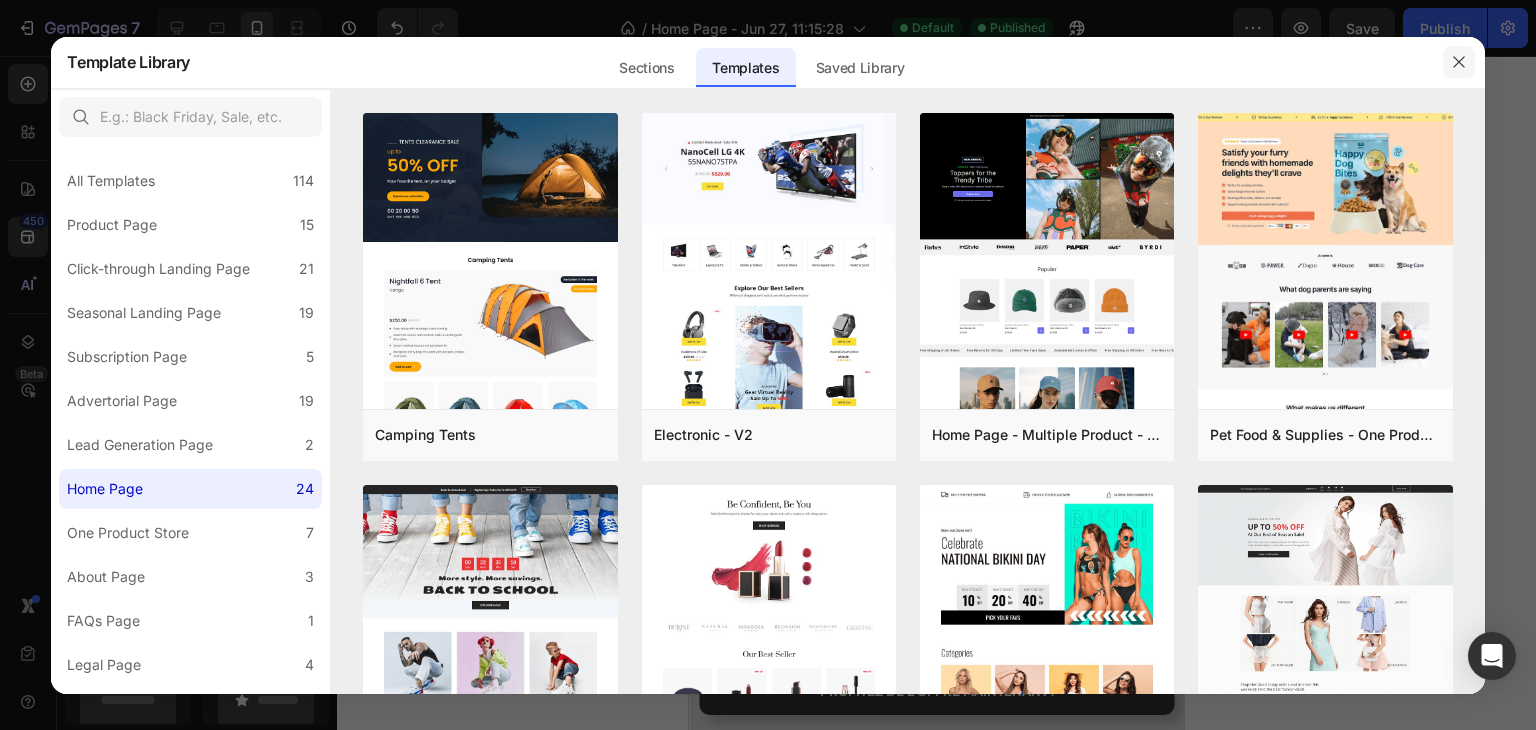 click 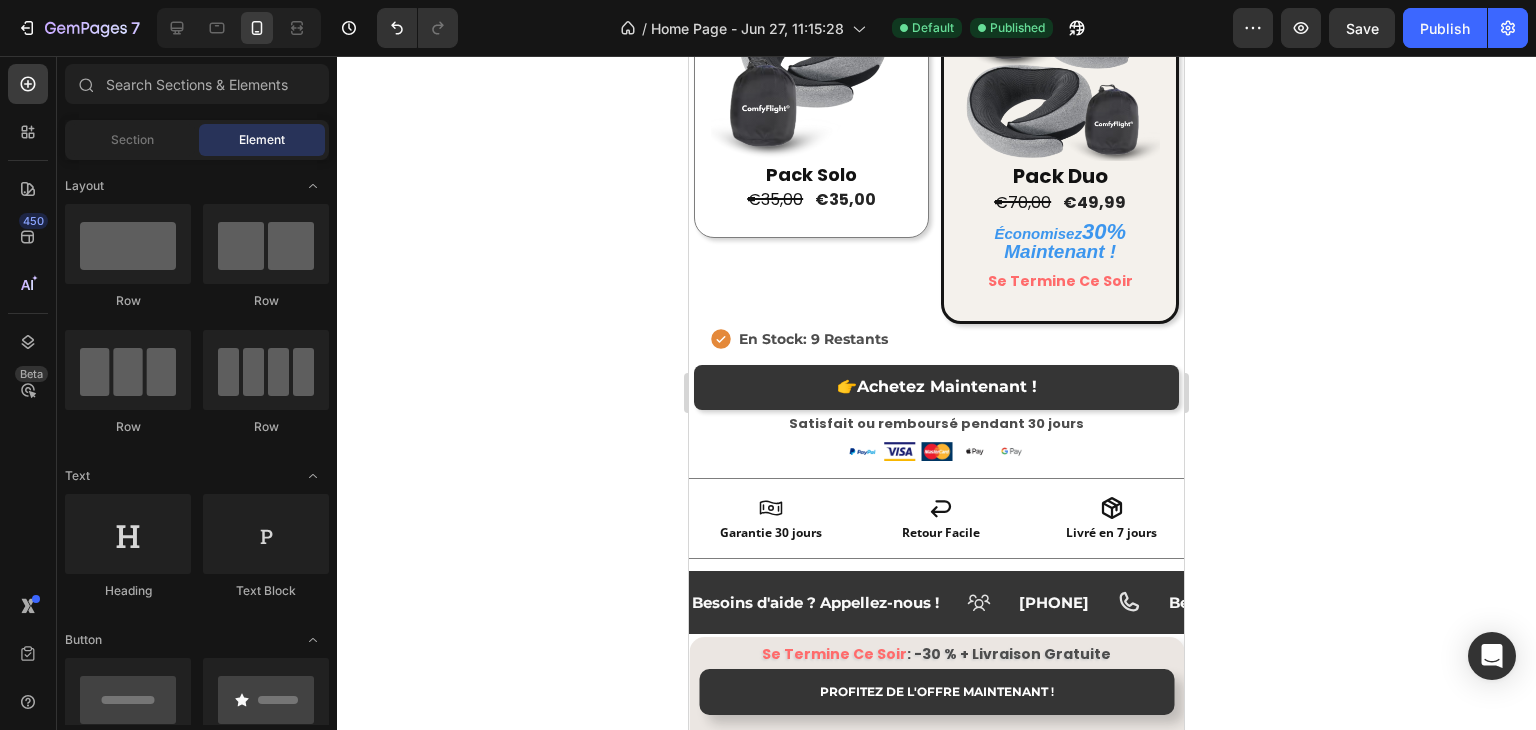scroll, scrollTop: 3958, scrollLeft: 0, axis: vertical 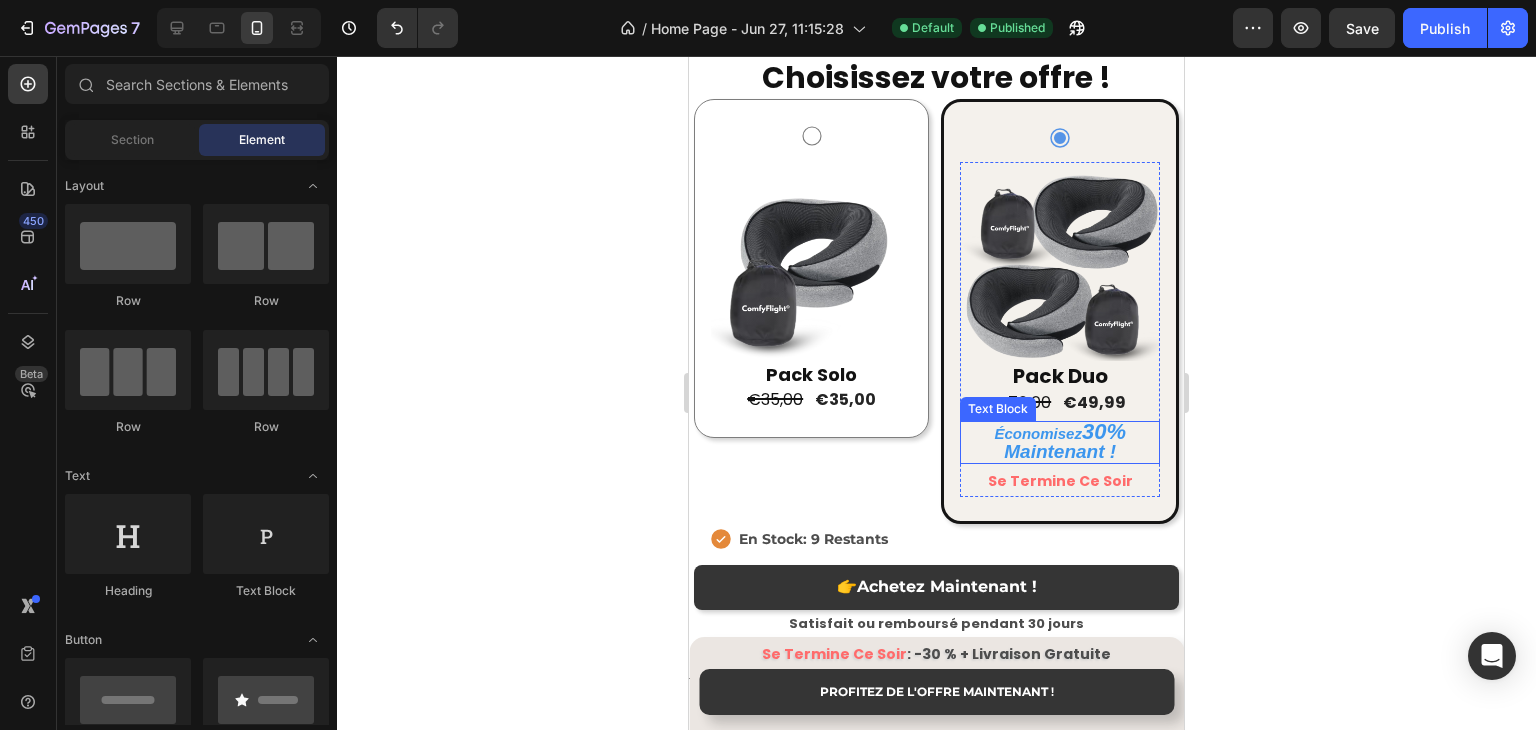 click on "Économisez" at bounding box center (1038, 433) 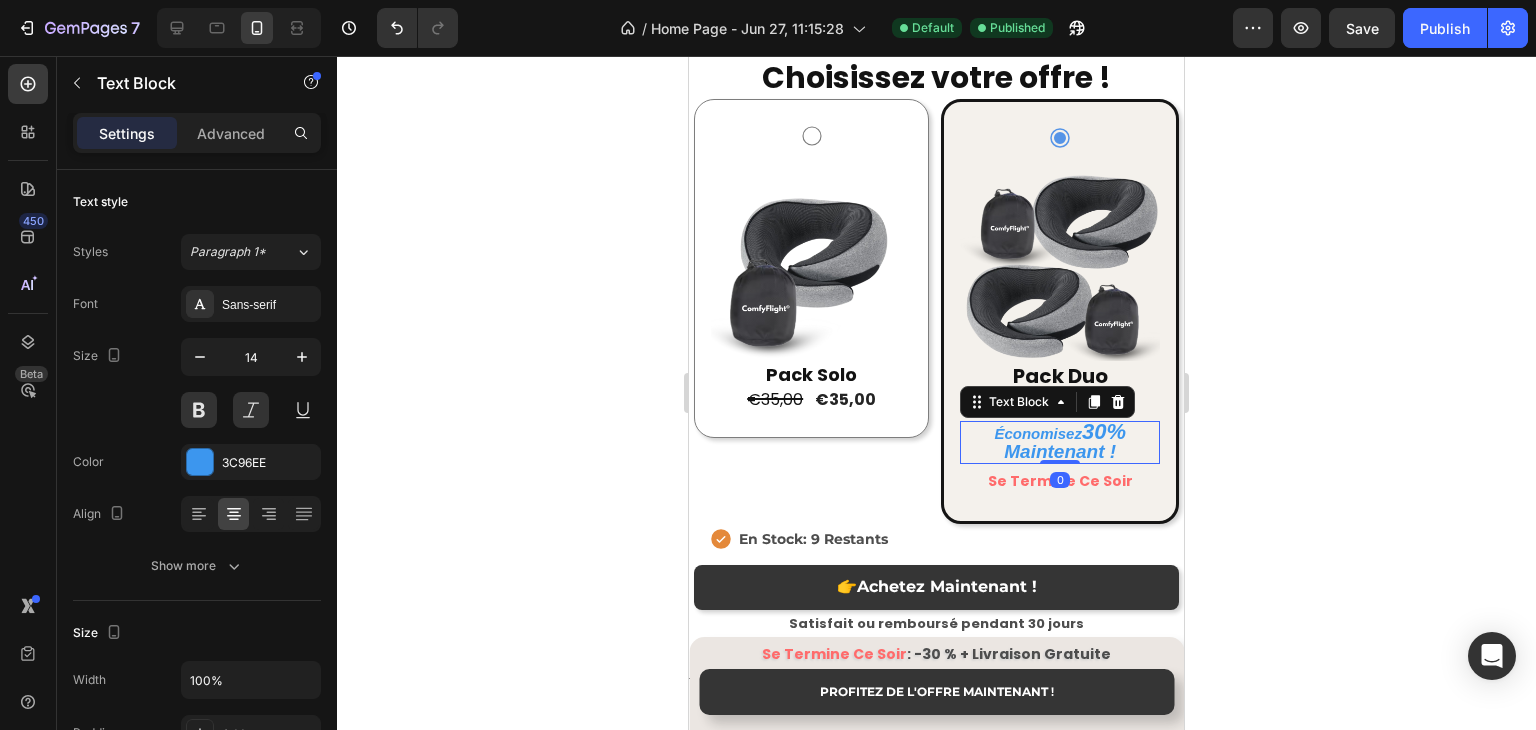 click 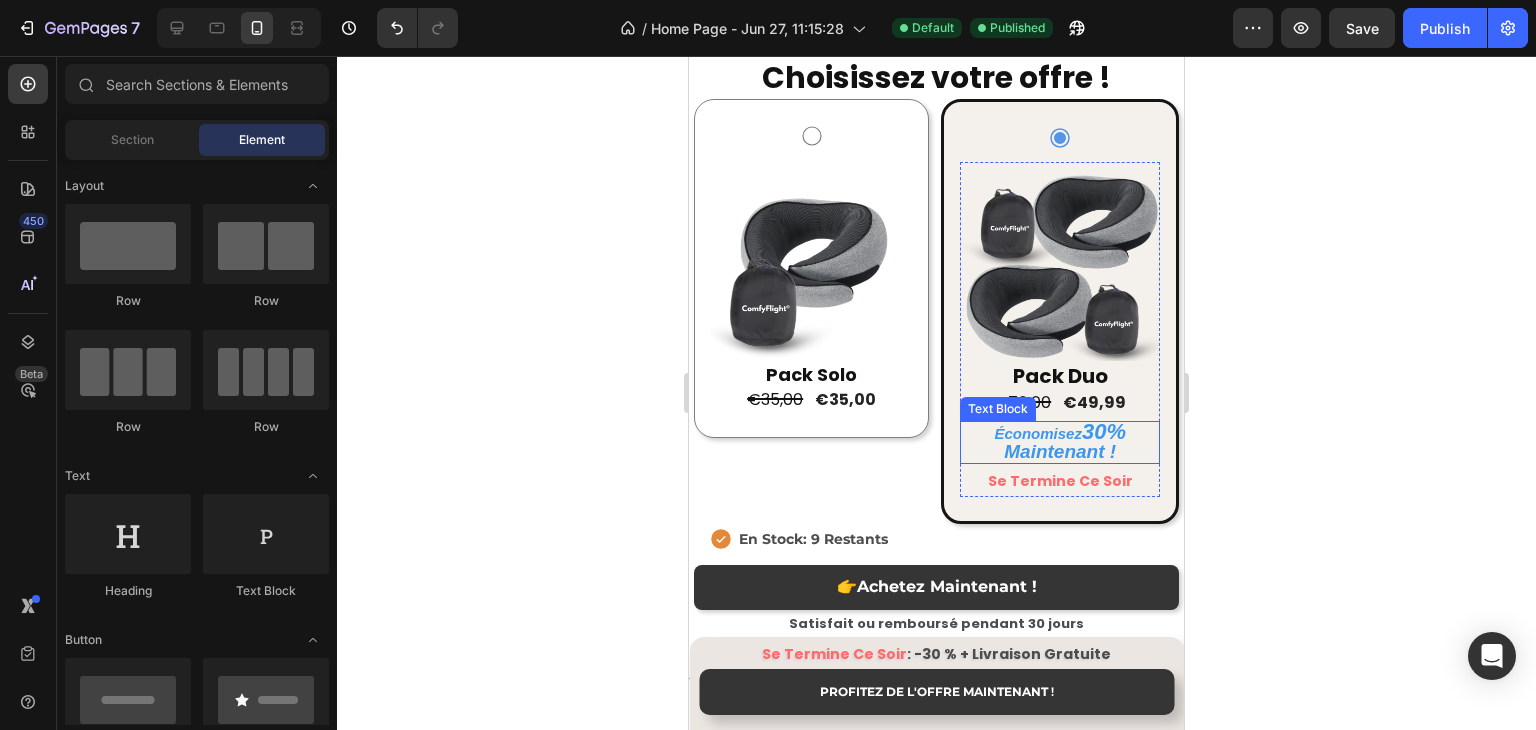 click on "Maintenant !" at bounding box center (1060, 452) 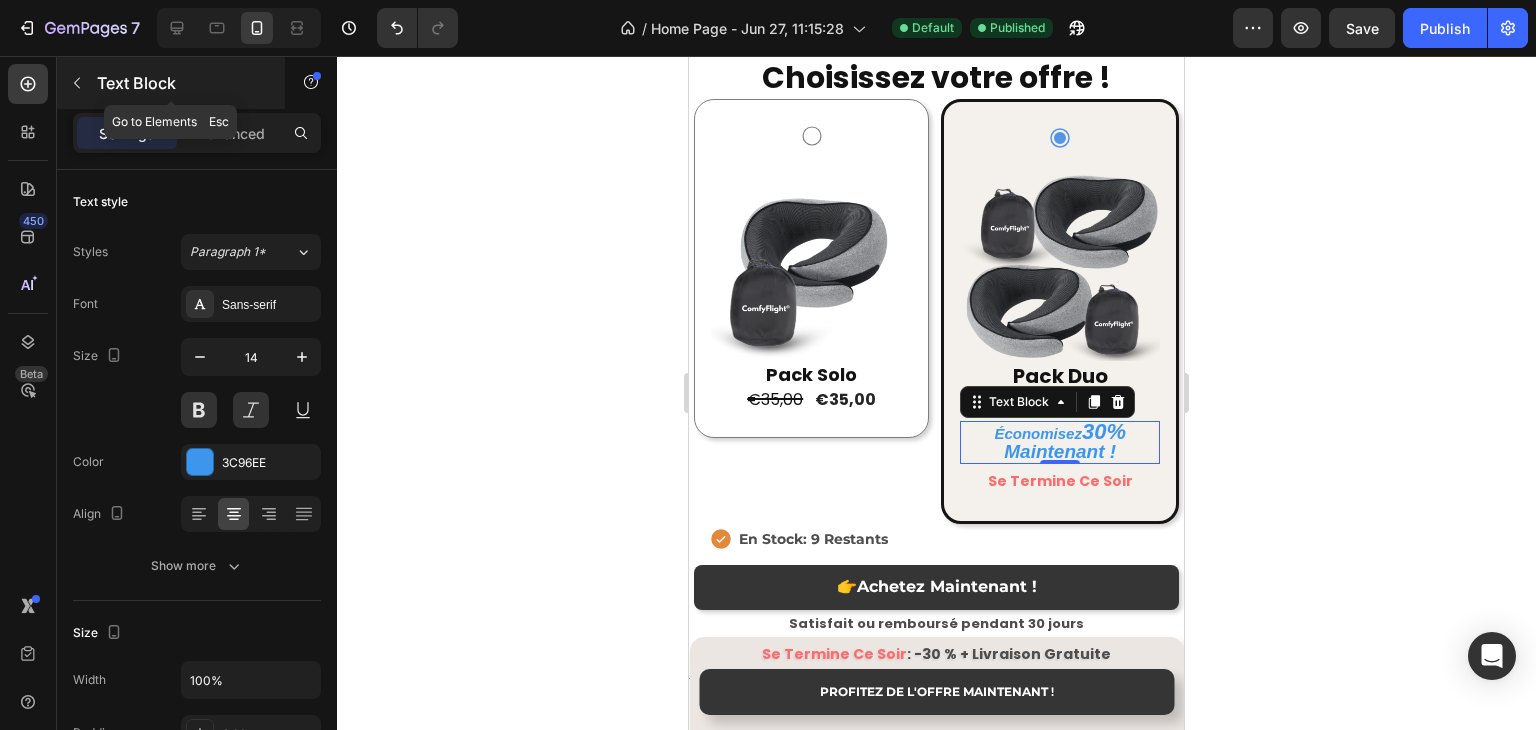 click 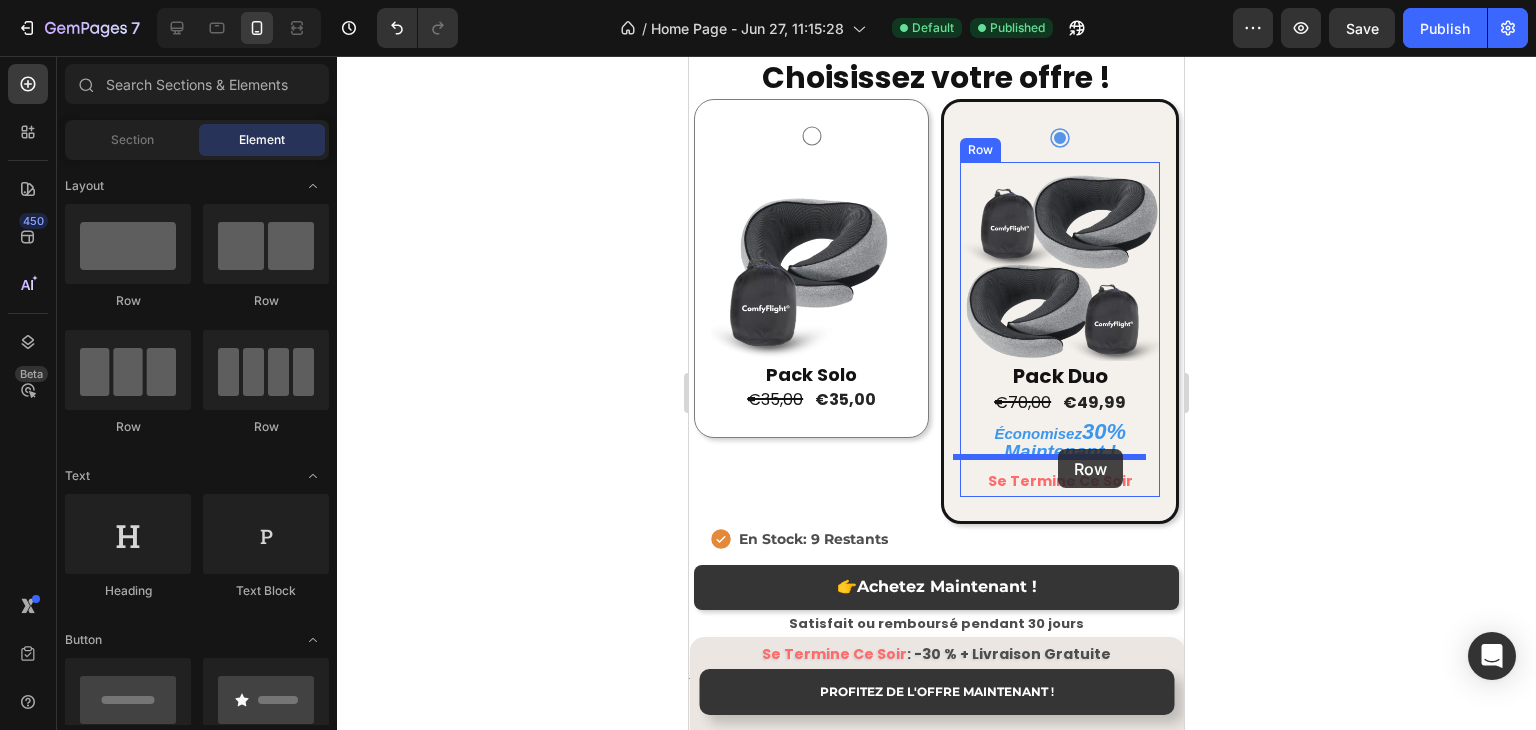 drag, startPoint x: 1174, startPoint y: 345, endPoint x: 1058, endPoint y: 449, distance: 155.79474 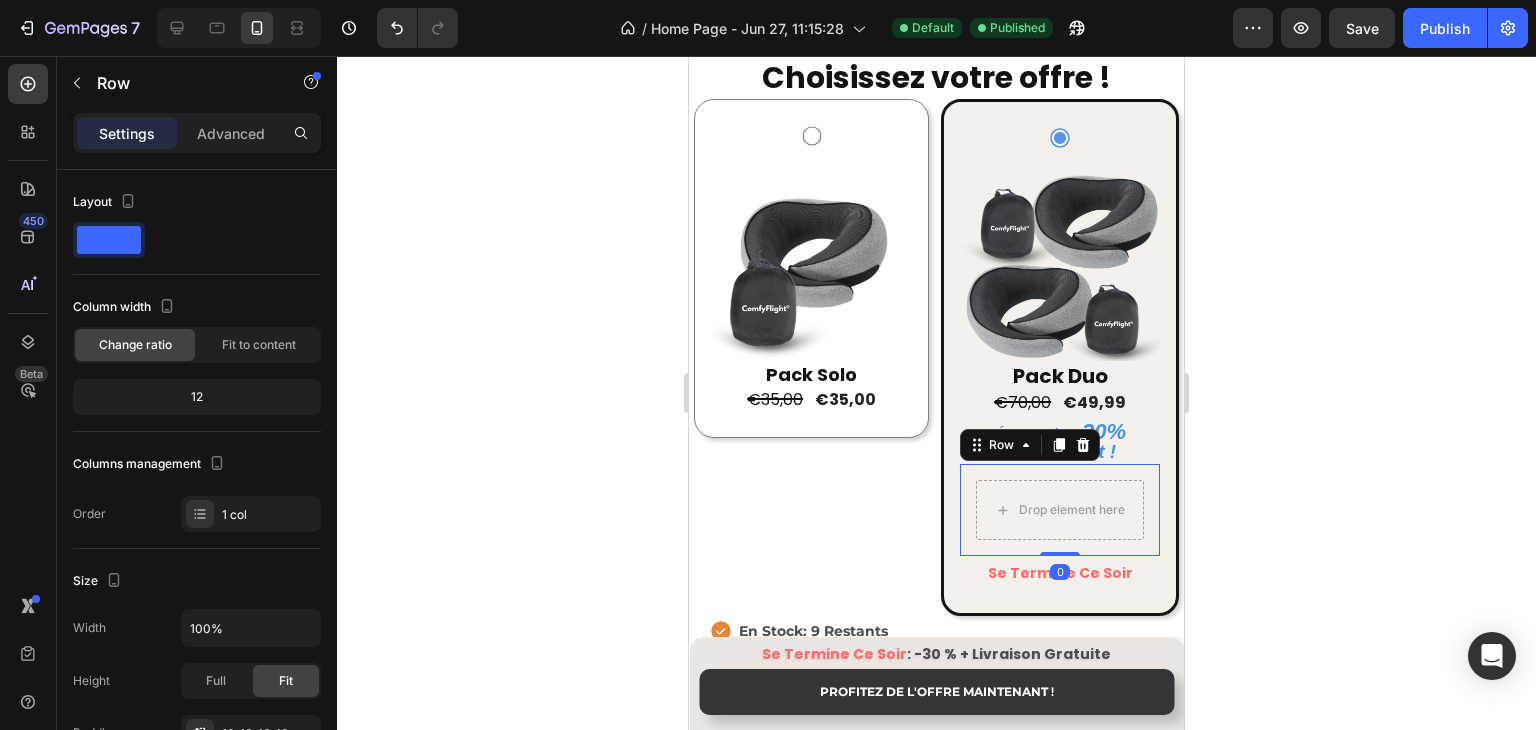 click on "Drop element here Row   0" at bounding box center [1060, 510] 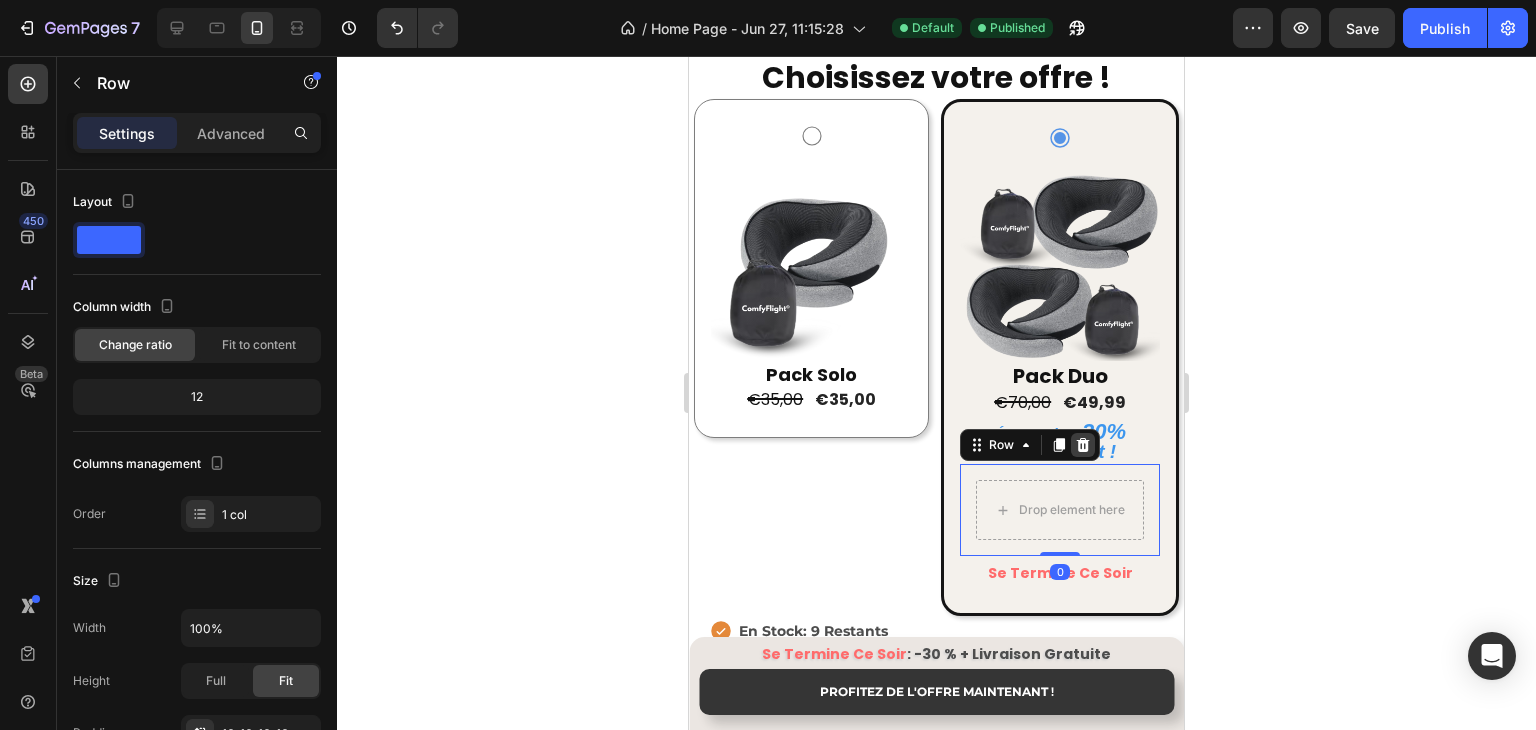 click 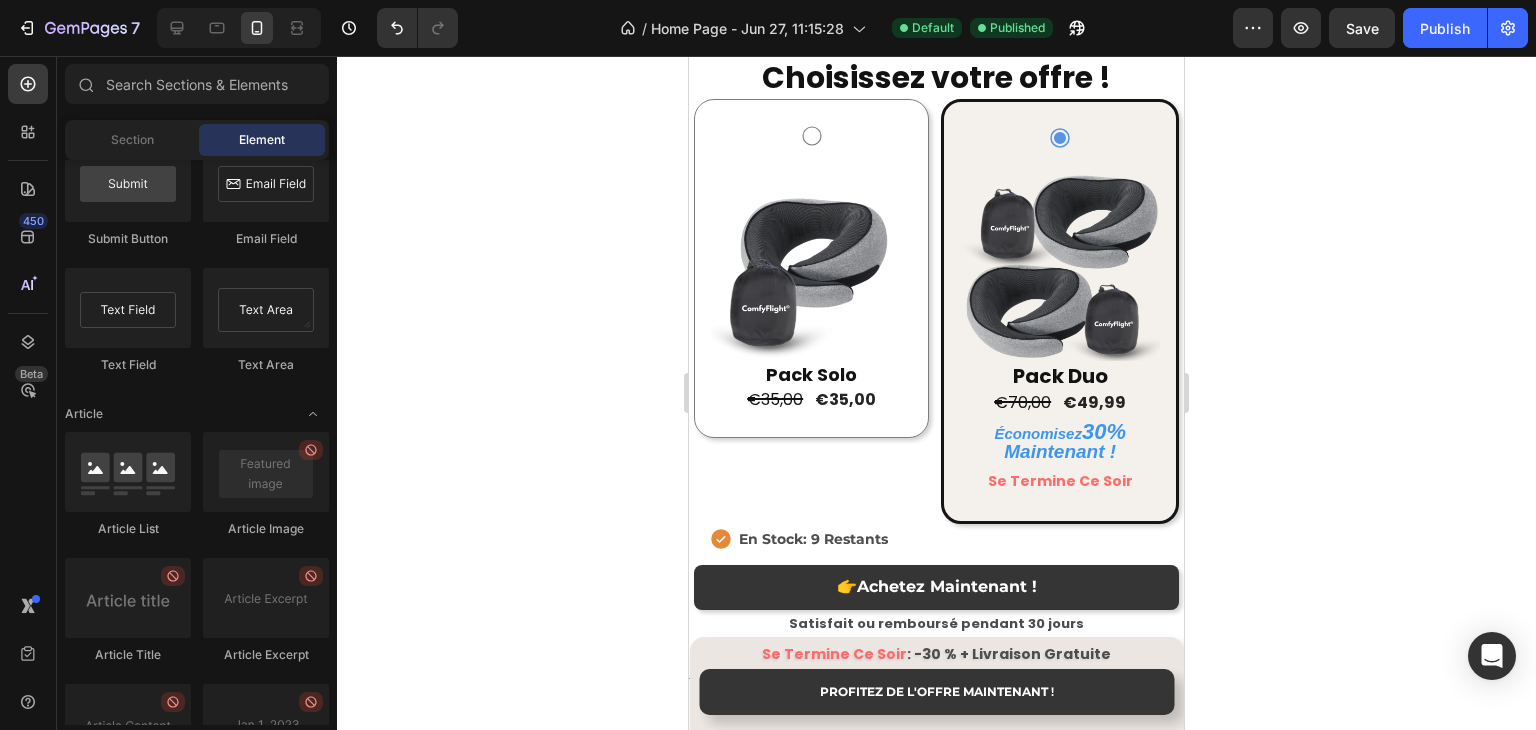 scroll, scrollTop: 4762, scrollLeft: 0, axis: vertical 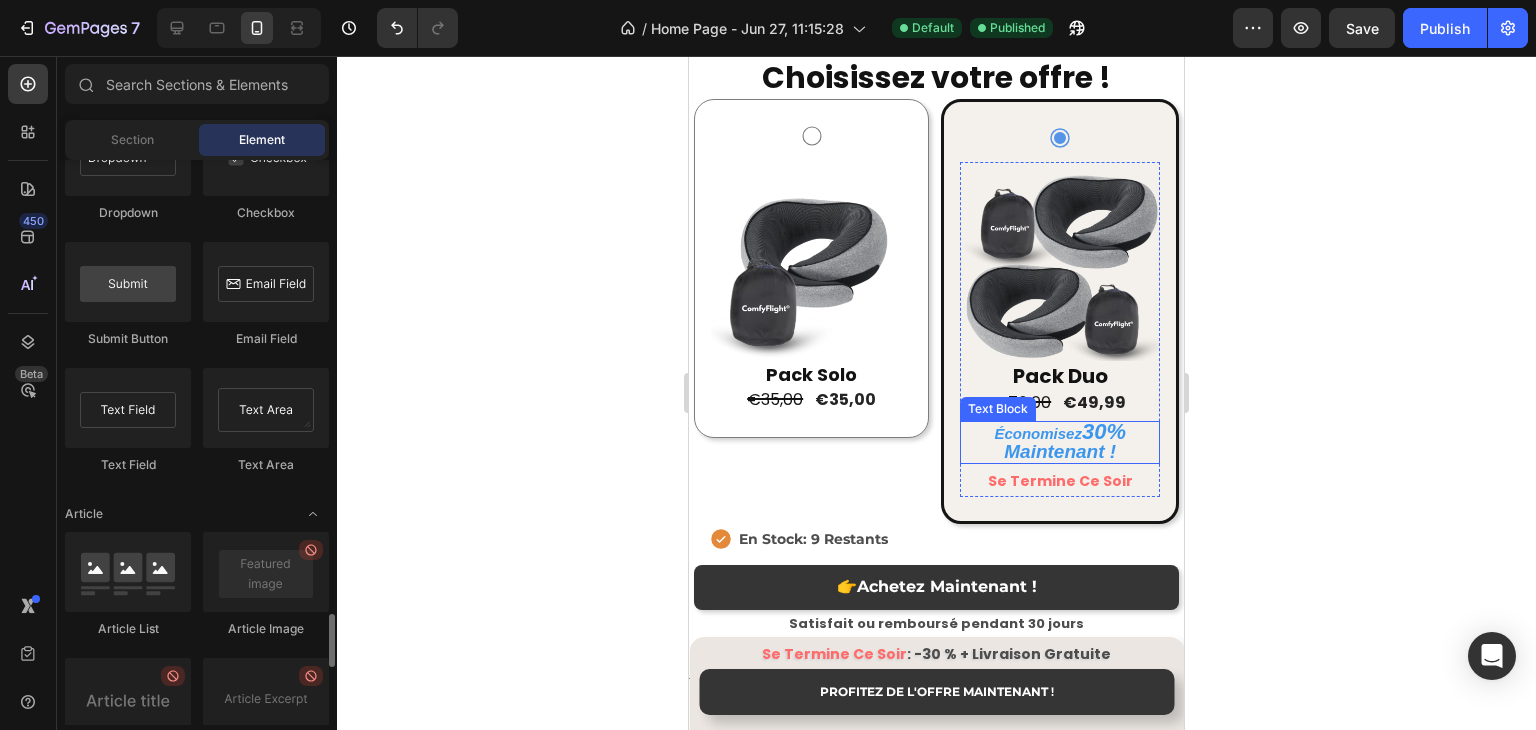 click on "Maintenant !" at bounding box center [1060, 451] 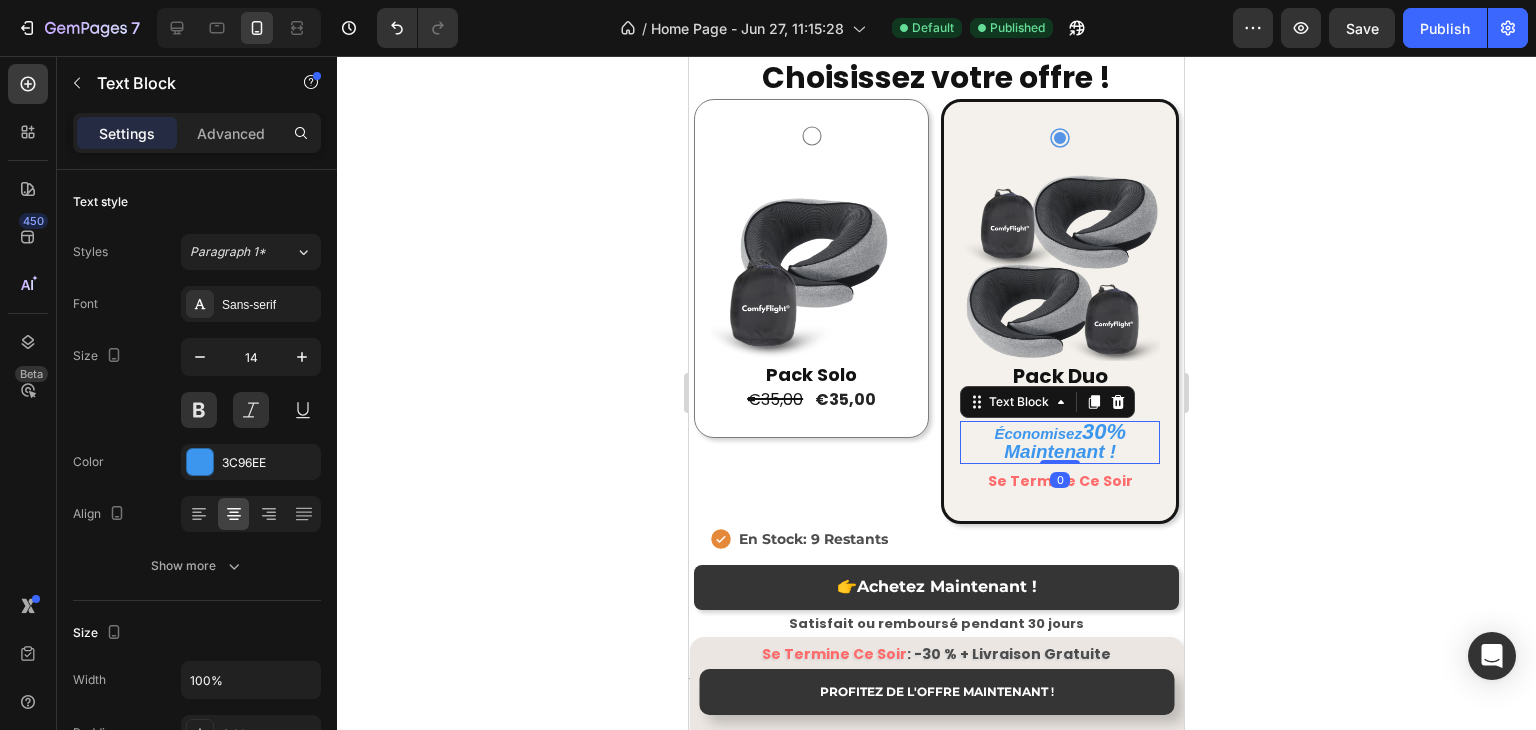 click 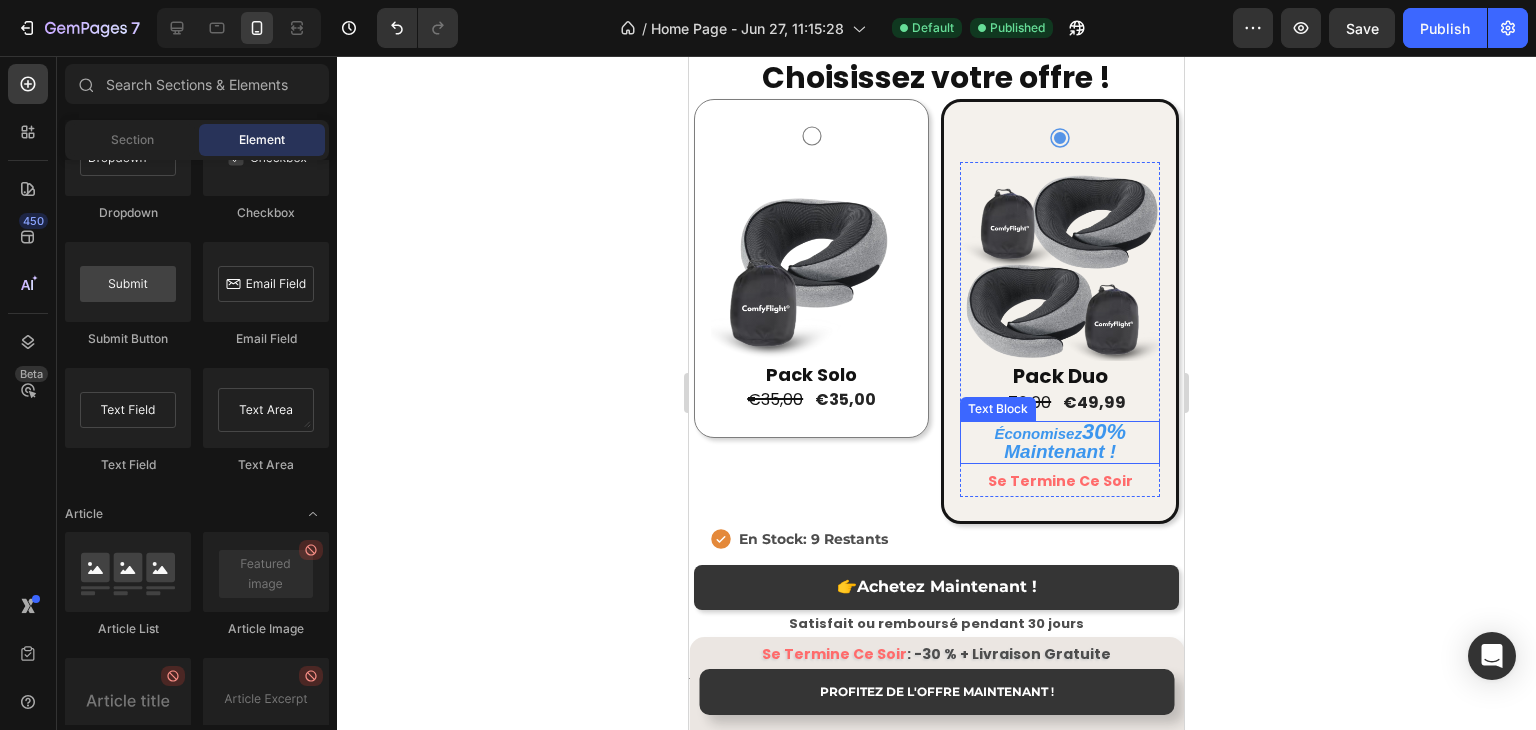 click on "Maintenant !" at bounding box center (1060, 451) 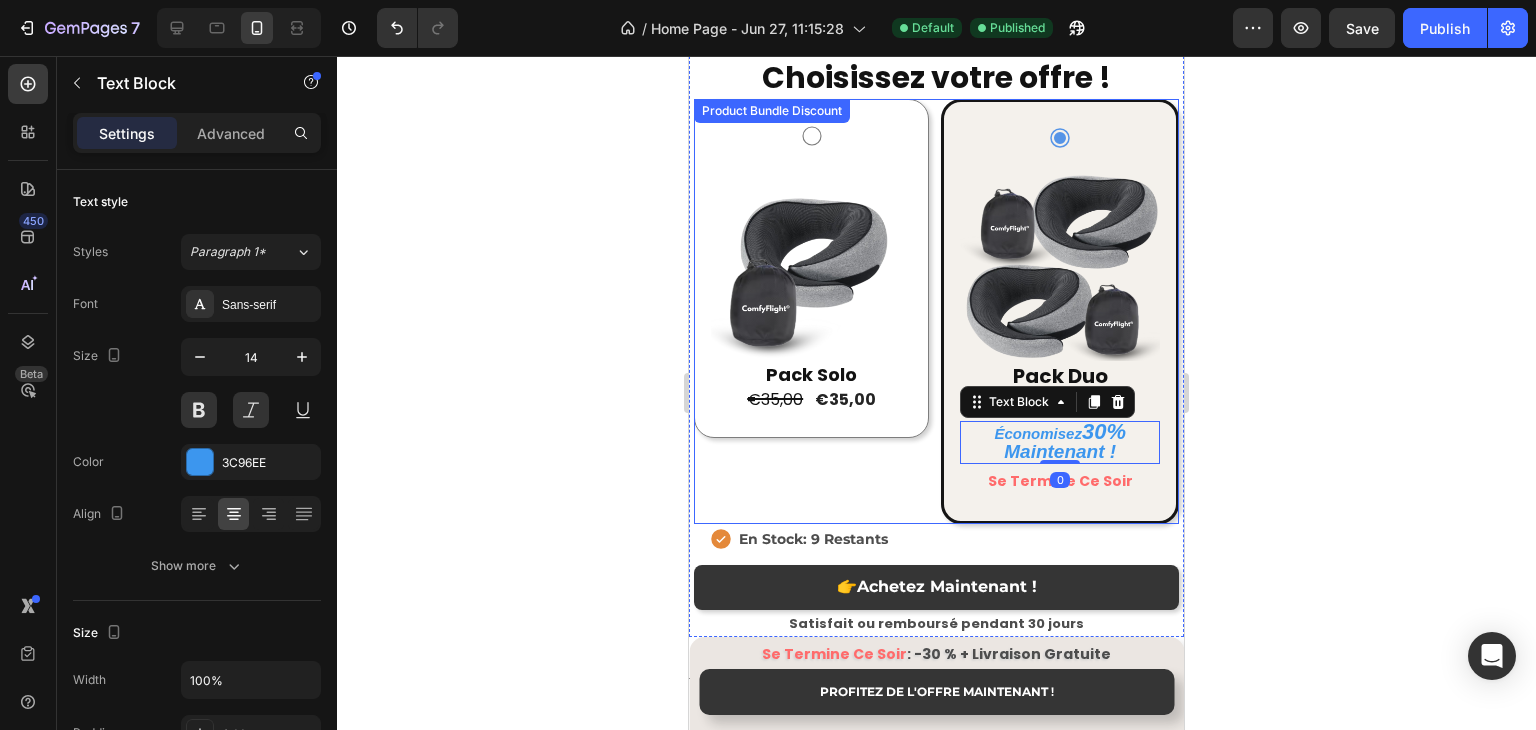 click 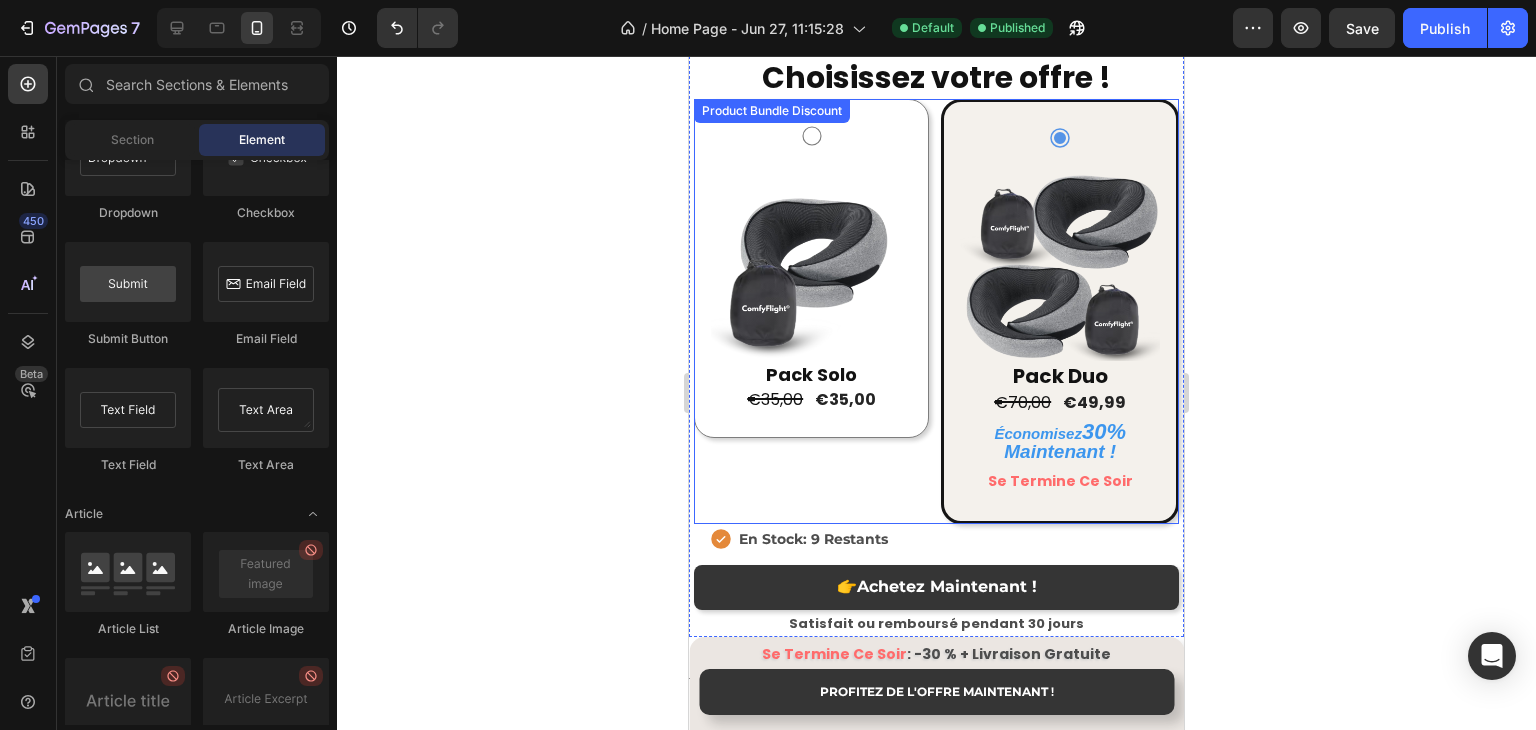 click on "Image Pack Solo Text Block €35,00 Product Price Product Price €35,00 Product Price Product Price Row Row" at bounding box center (811, 269) 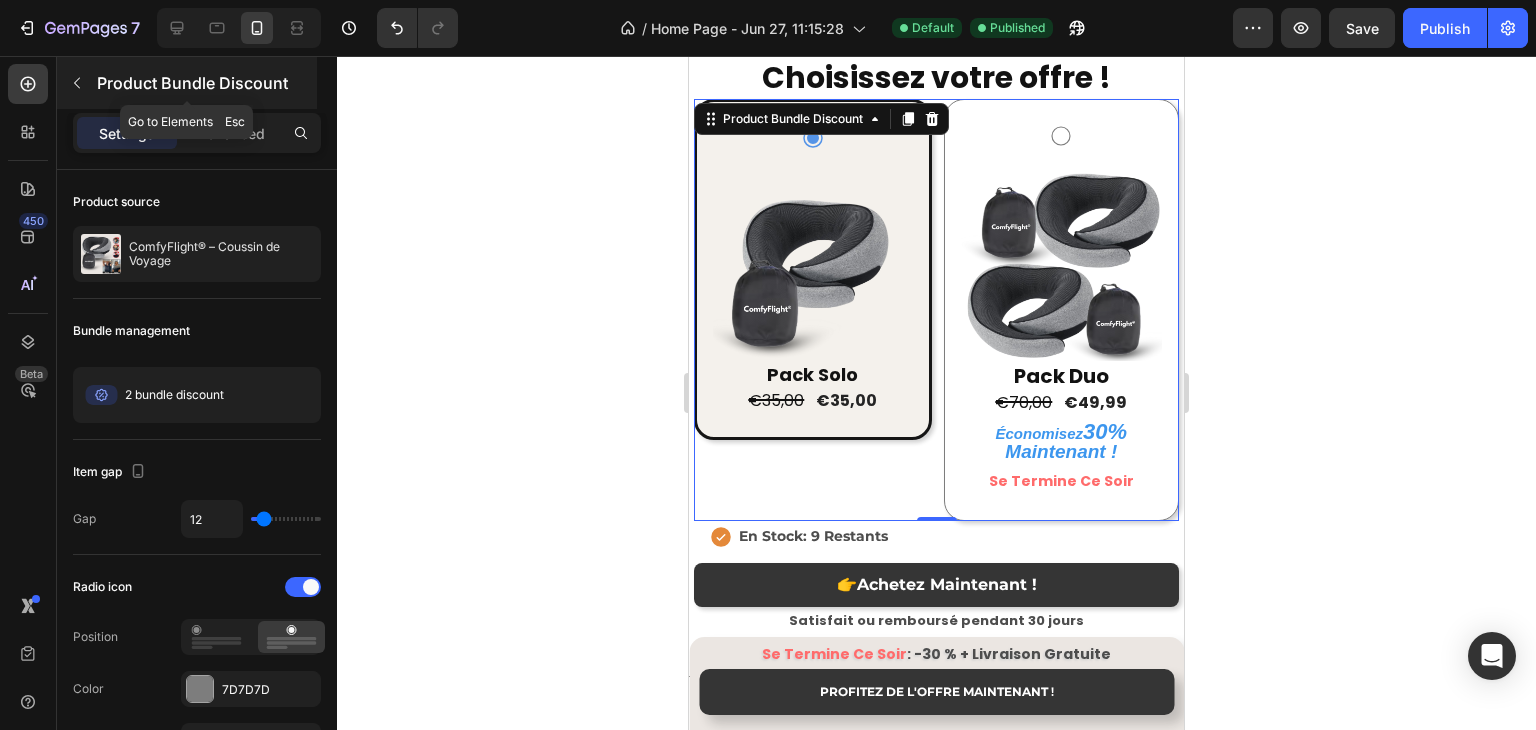 click 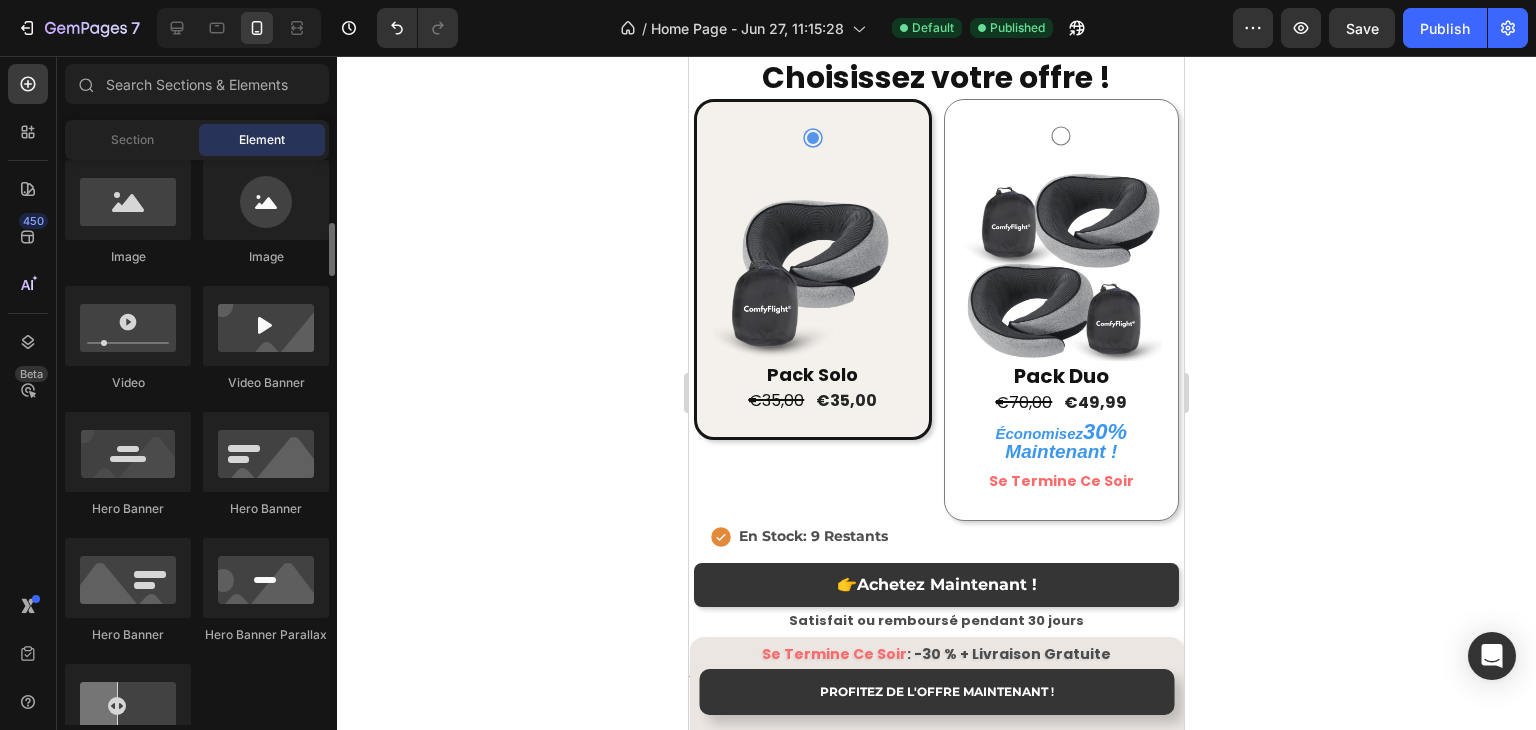 scroll, scrollTop: 0, scrollLeft: 0, axis: both 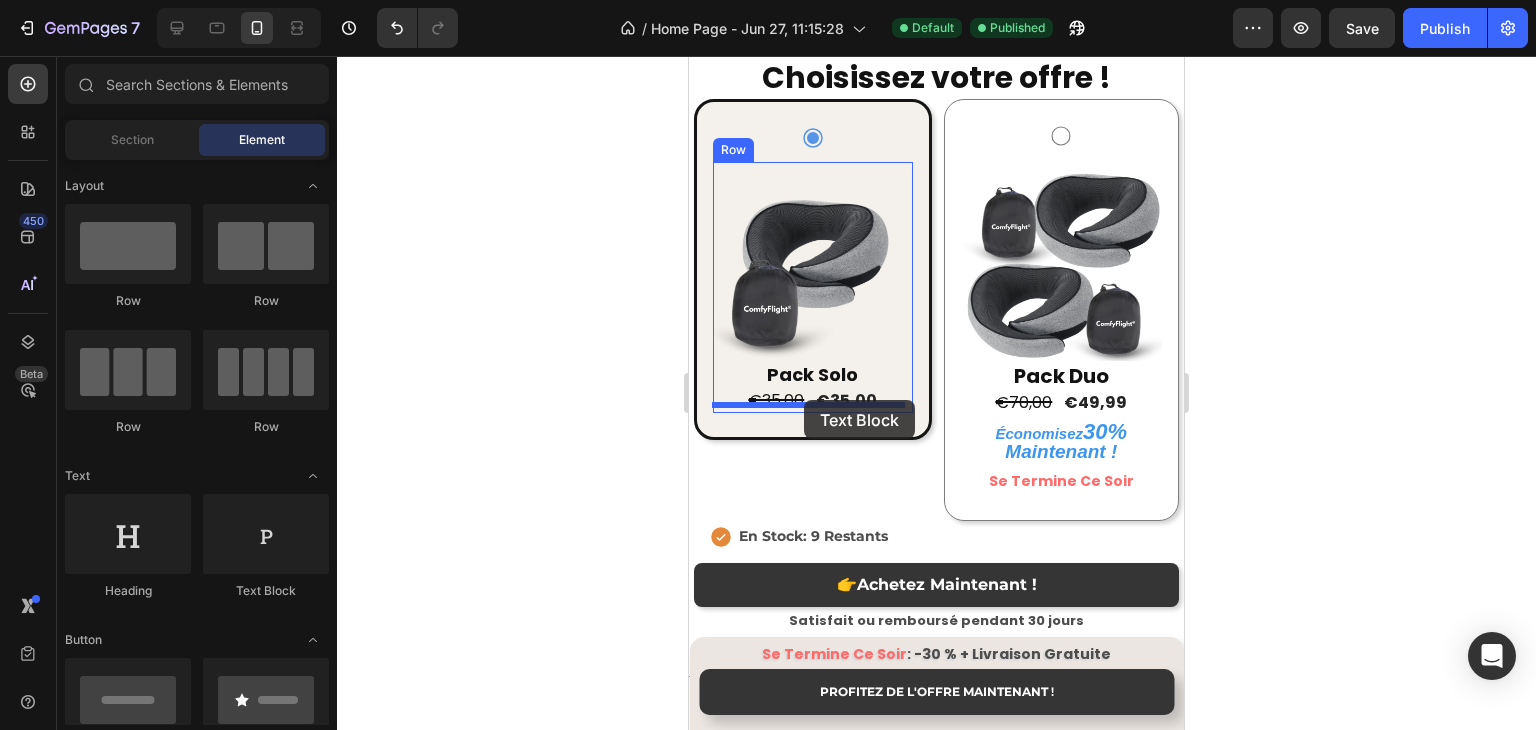 drag, startPoint x: 1021, startPoint y: 595, endPoint x: 804, endPoint y: 399, distance: 292.41238 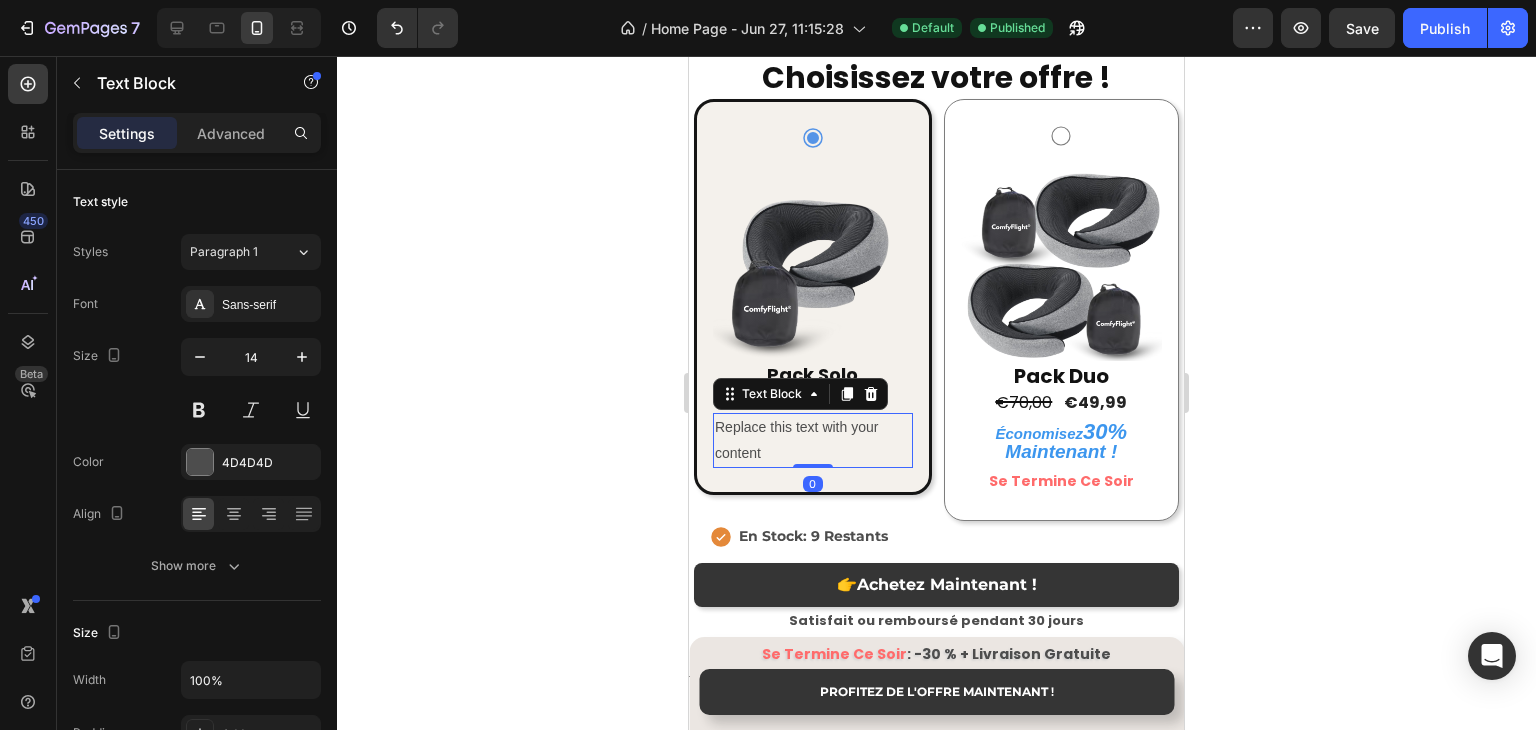 click on "Replace this text with your content" at bounding box center [813, 440] 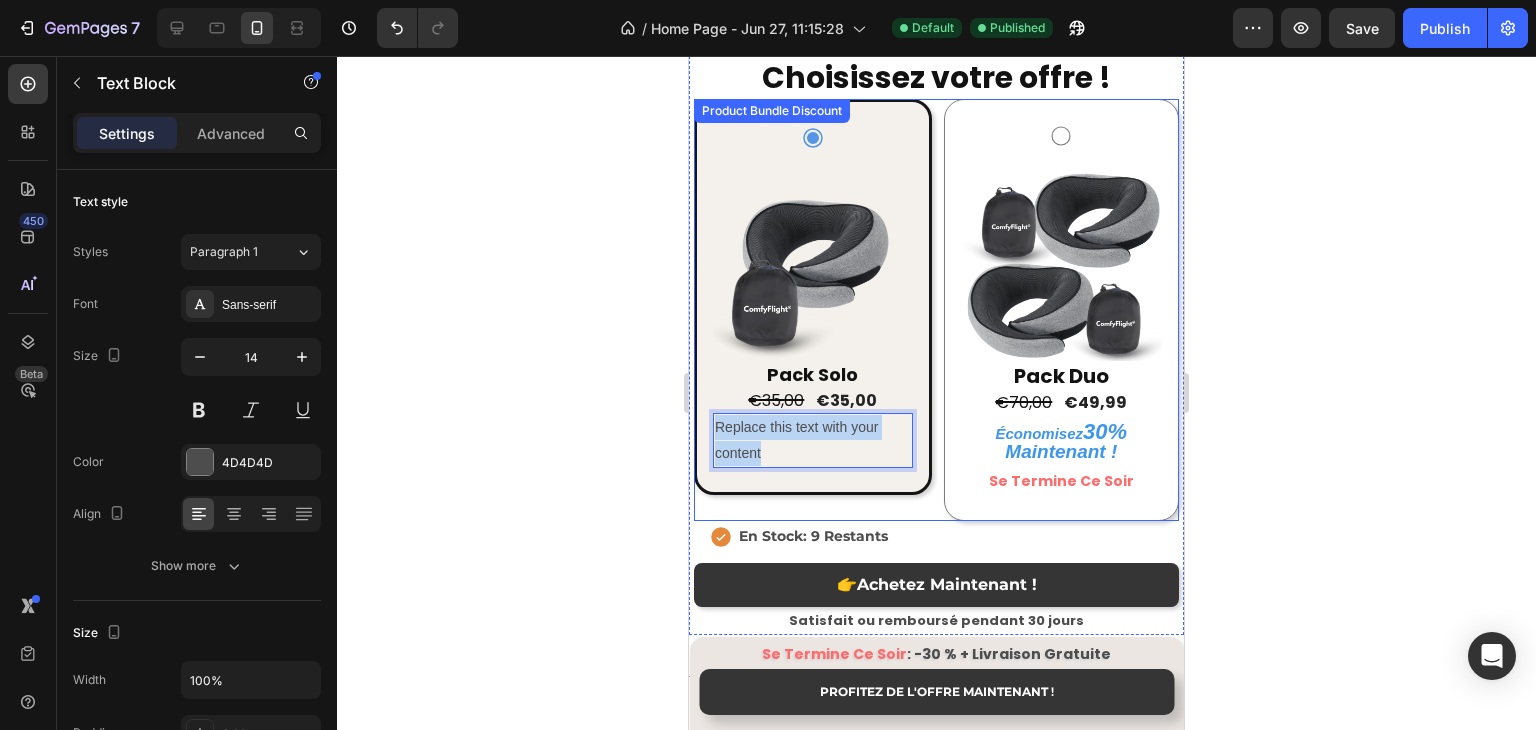drag, startPoint x: 777, startPoint y: 443, endPoint x: 704, endPoint y: 417, distance: 77.491936 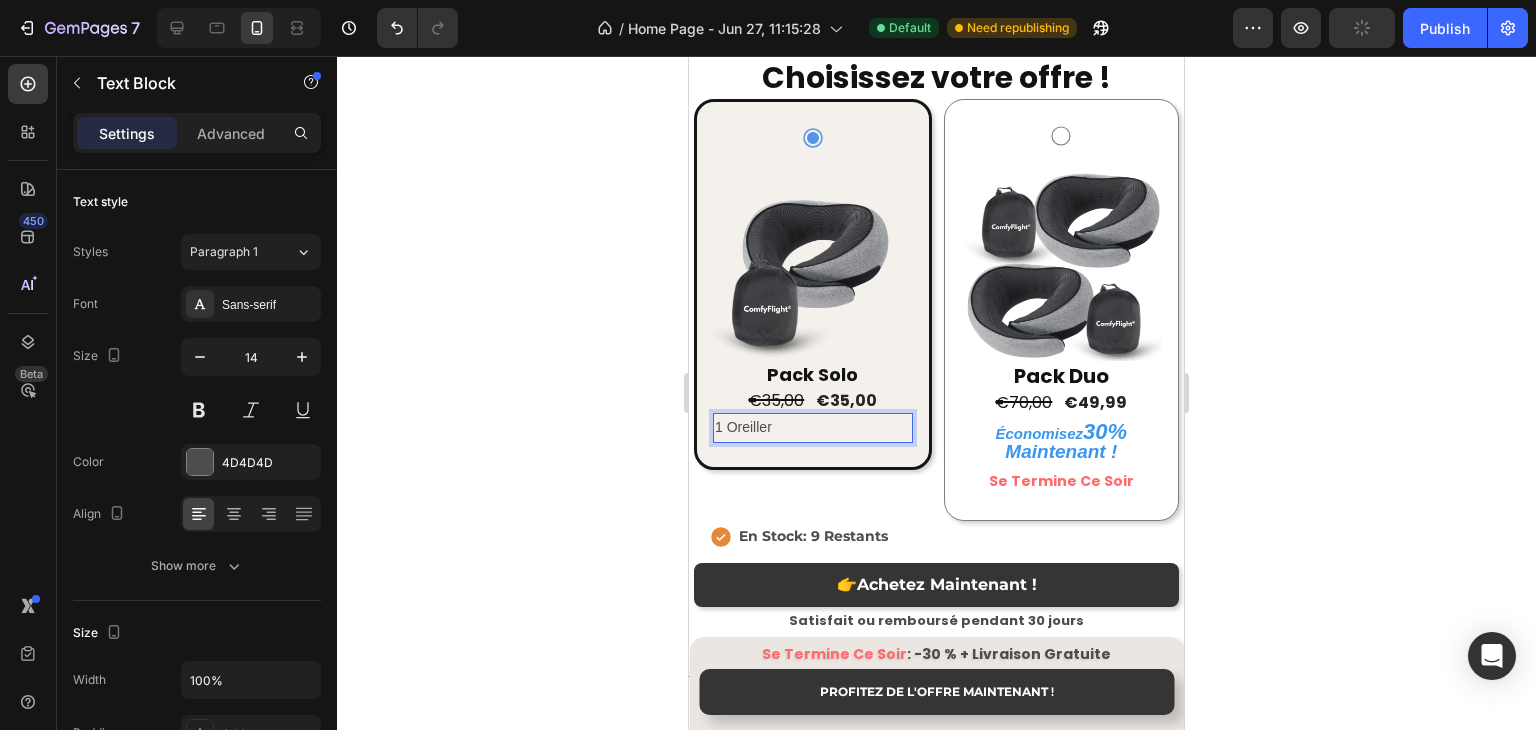 click on "1 Oreiller" at bounding box center (813, 427) 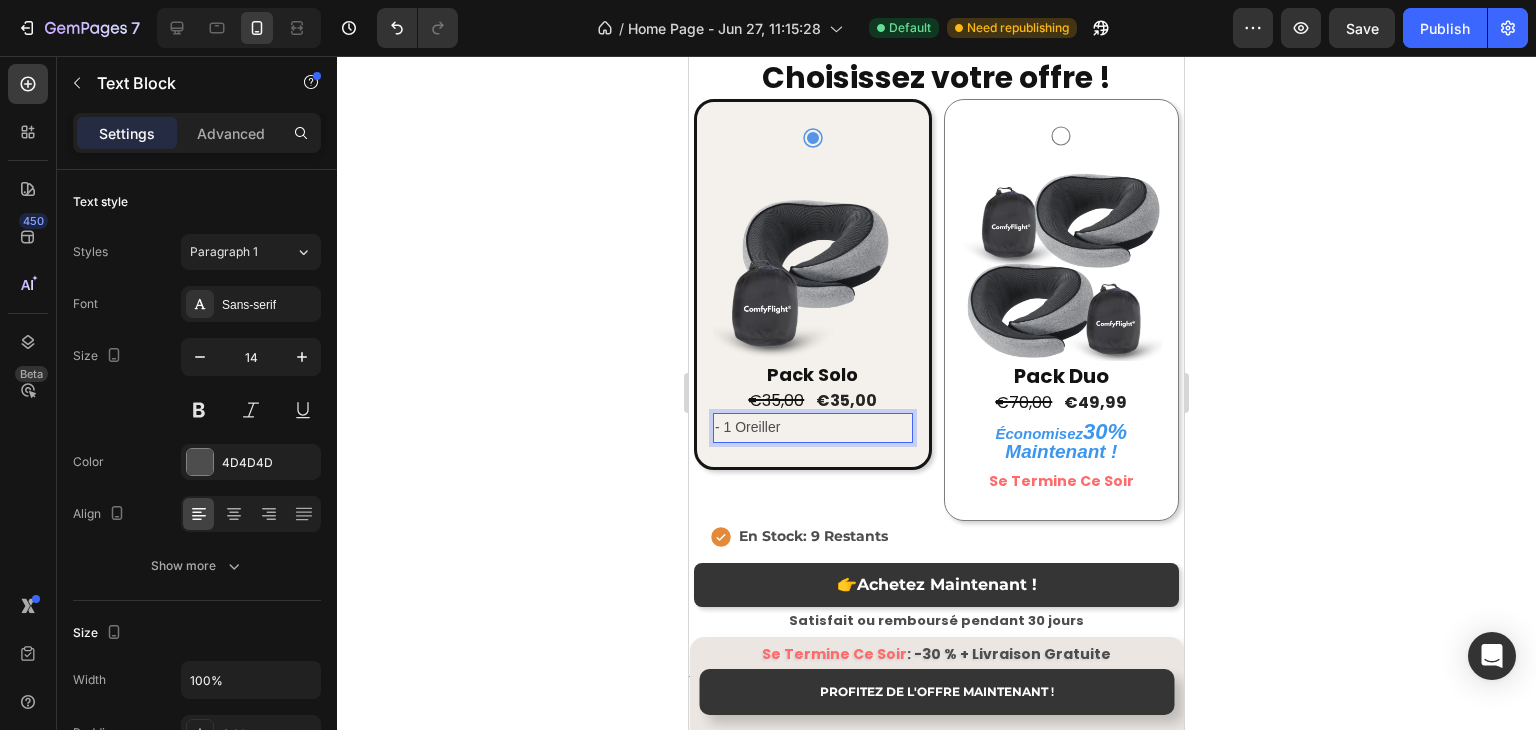 click on "- 1 Oreiller" at bounding box center (813, 427) 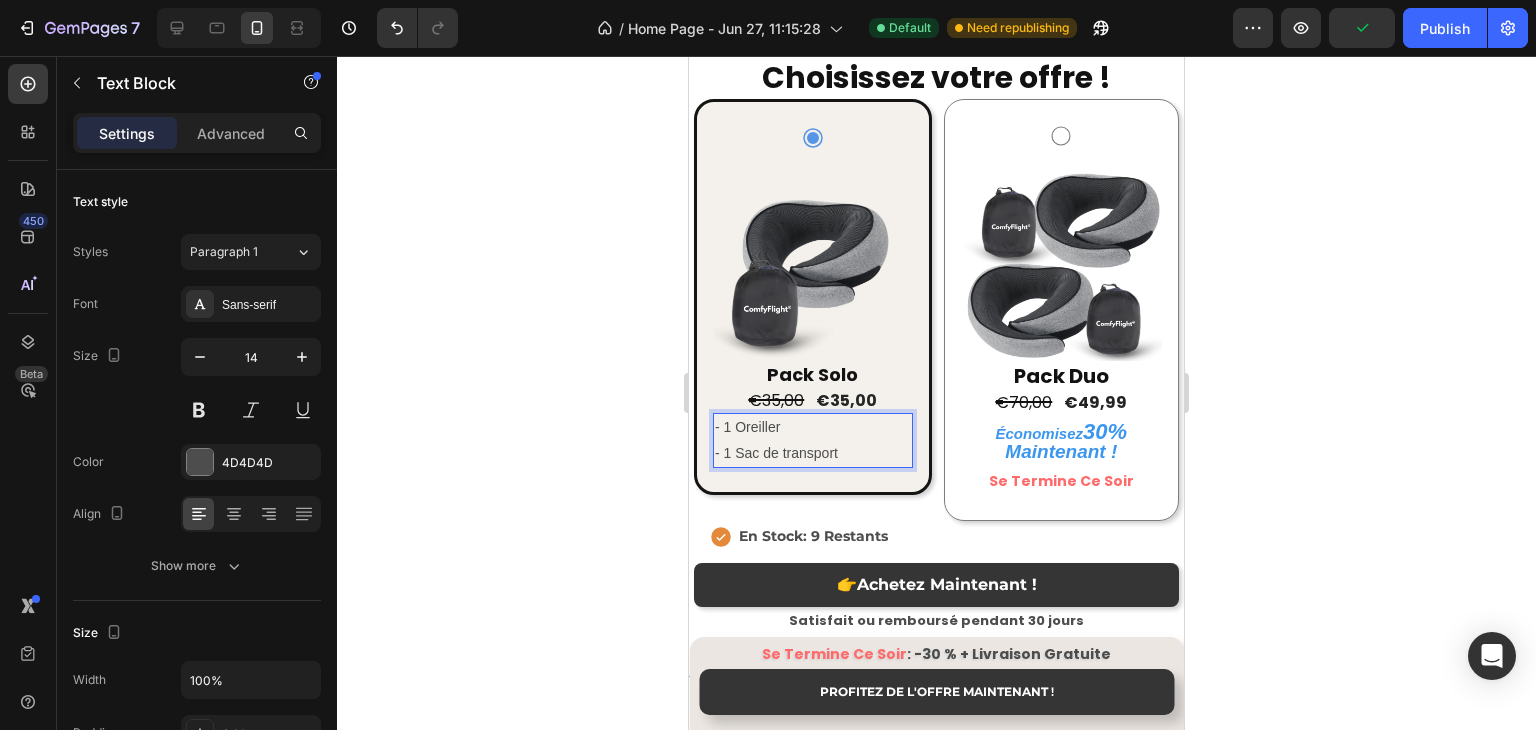 click 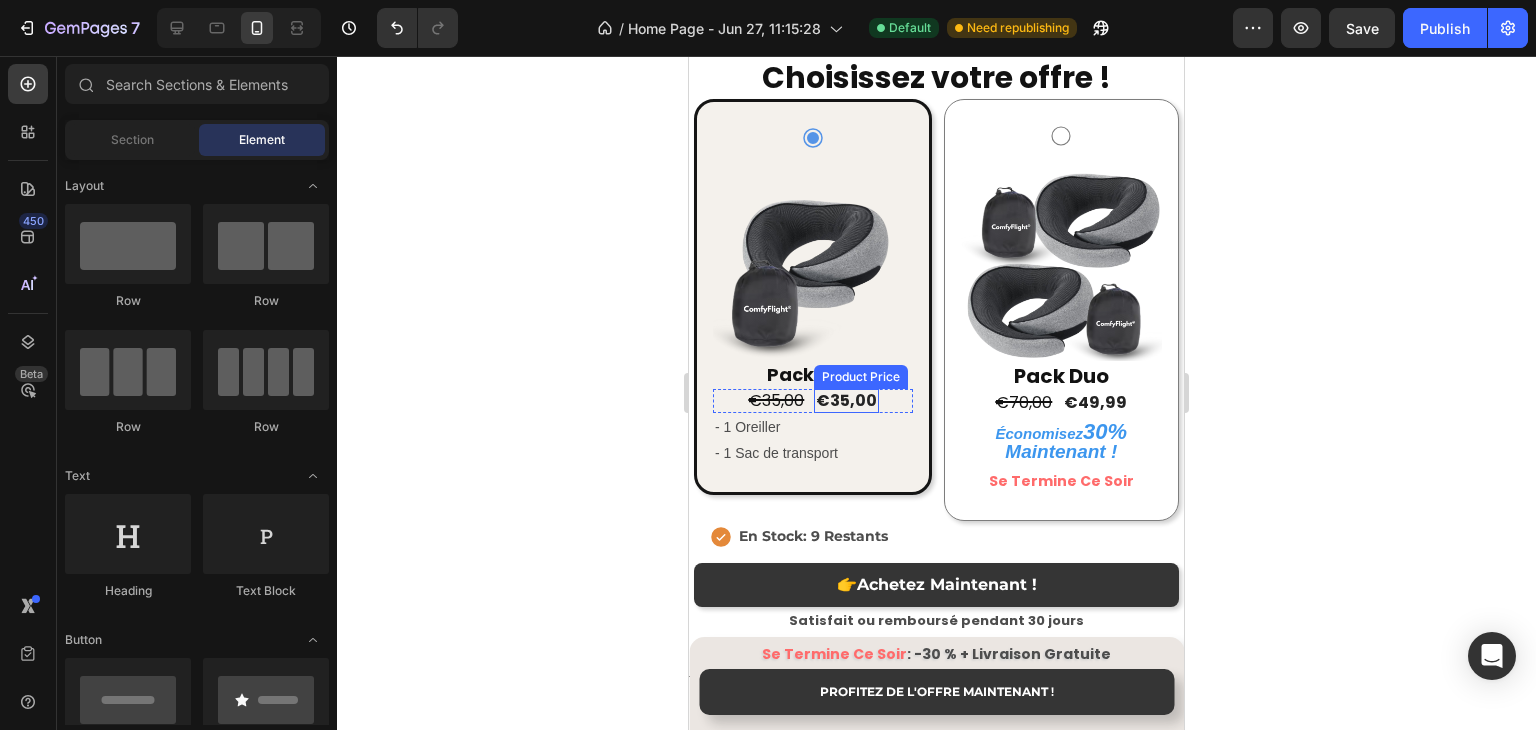 click on "€35,00" at bounding box center [846, 401] 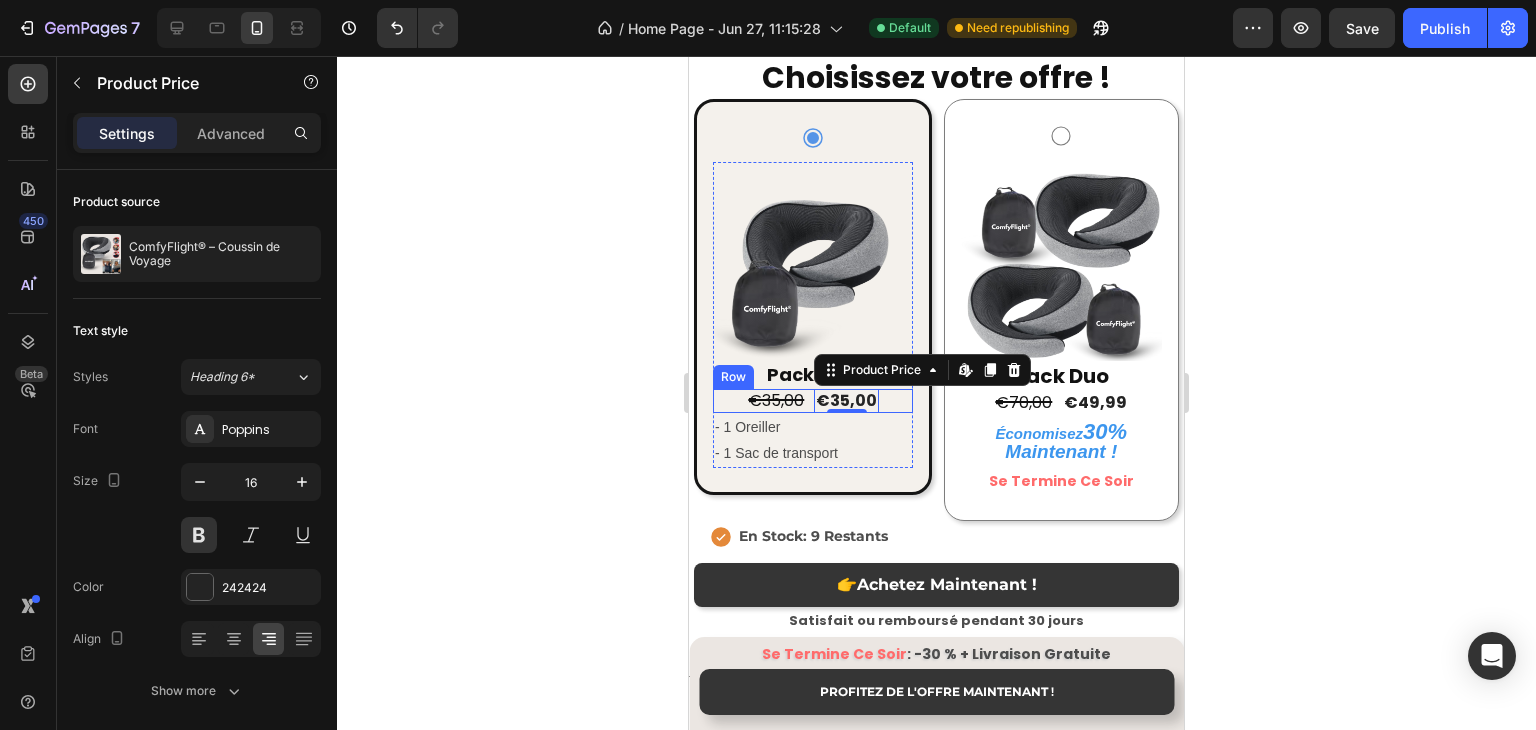 click on "€35,00 Product Price Product Price €35,00 Product Price   Edit content in Shopify 0 Product Price   Edit content in Shopify 0 Row" at bounding box center [813, 401] 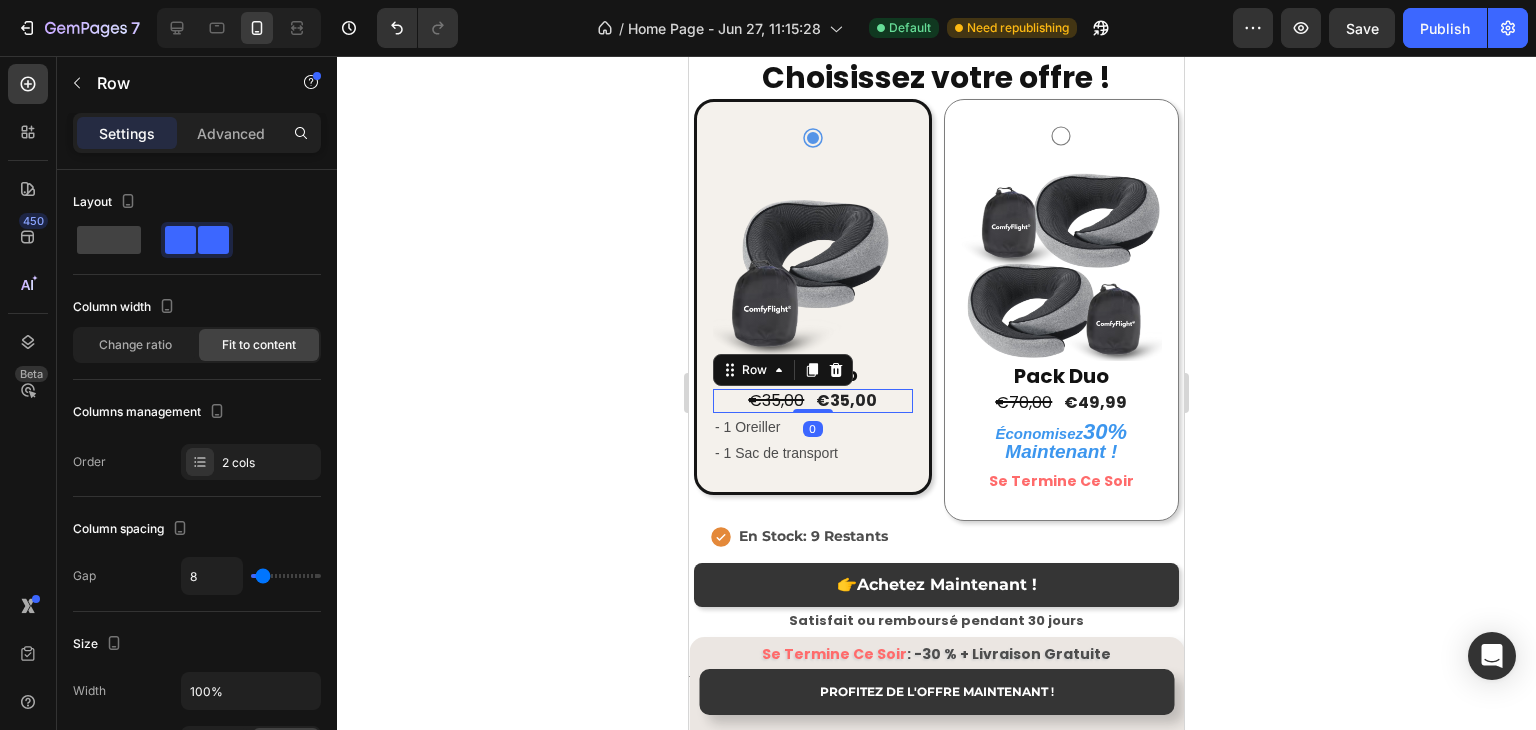 click on "Choisissez votre offre ! Heading Image Pack Solo Text Block €35,00 Product Price Product Price €35,00 Product Price Product Price Row   0 - 1 Oreiller - 1 Sac de transport Text Block Row Image Pack Duo Text Block €70,00 Product Price Product Price €49,99 Product Price Product Price Row Économisez  30% Maintenant ! Text Block  Se Termine Ce Soir Text Block Row Product Bundle Discount En Stock: 9 Restants Item List" at bounding box center [936, 304] 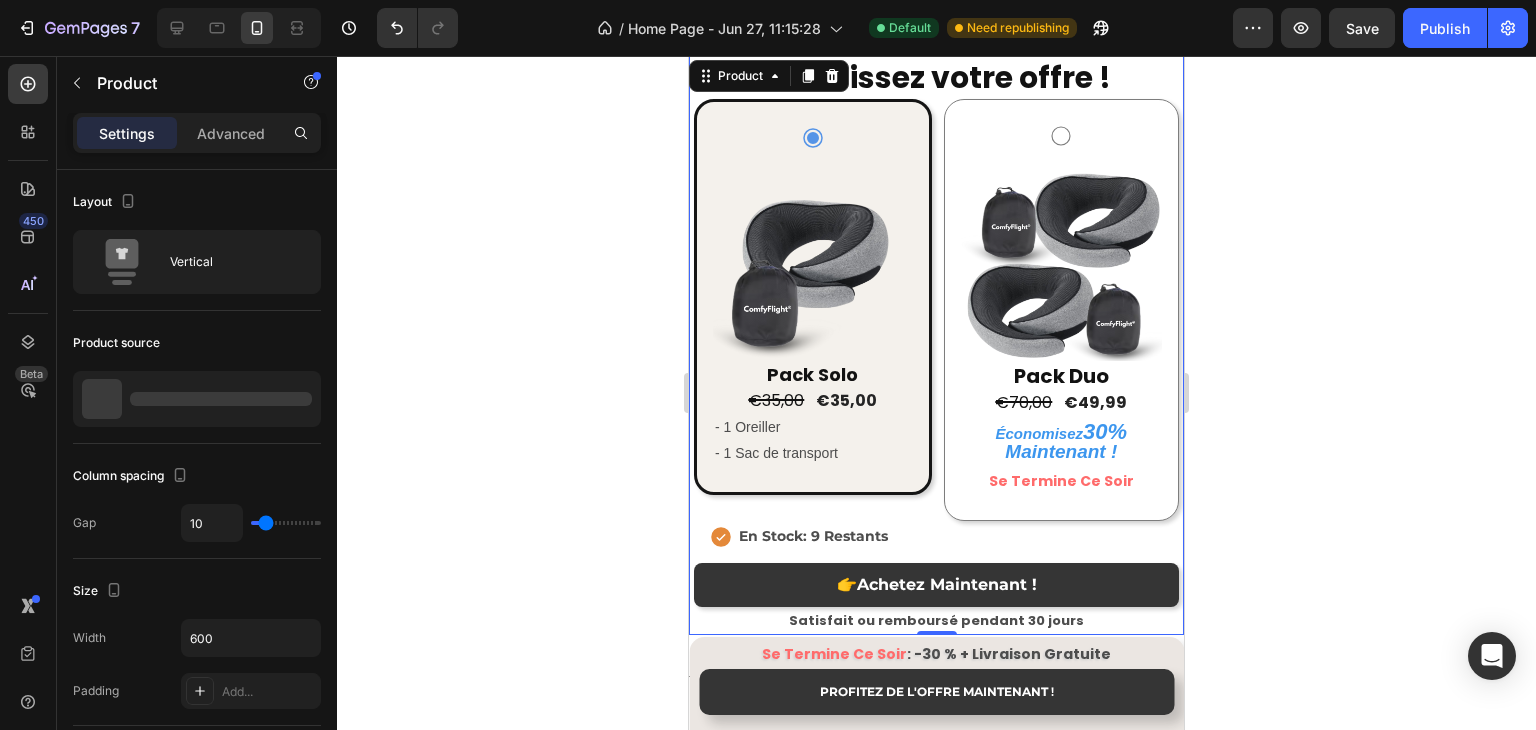 click 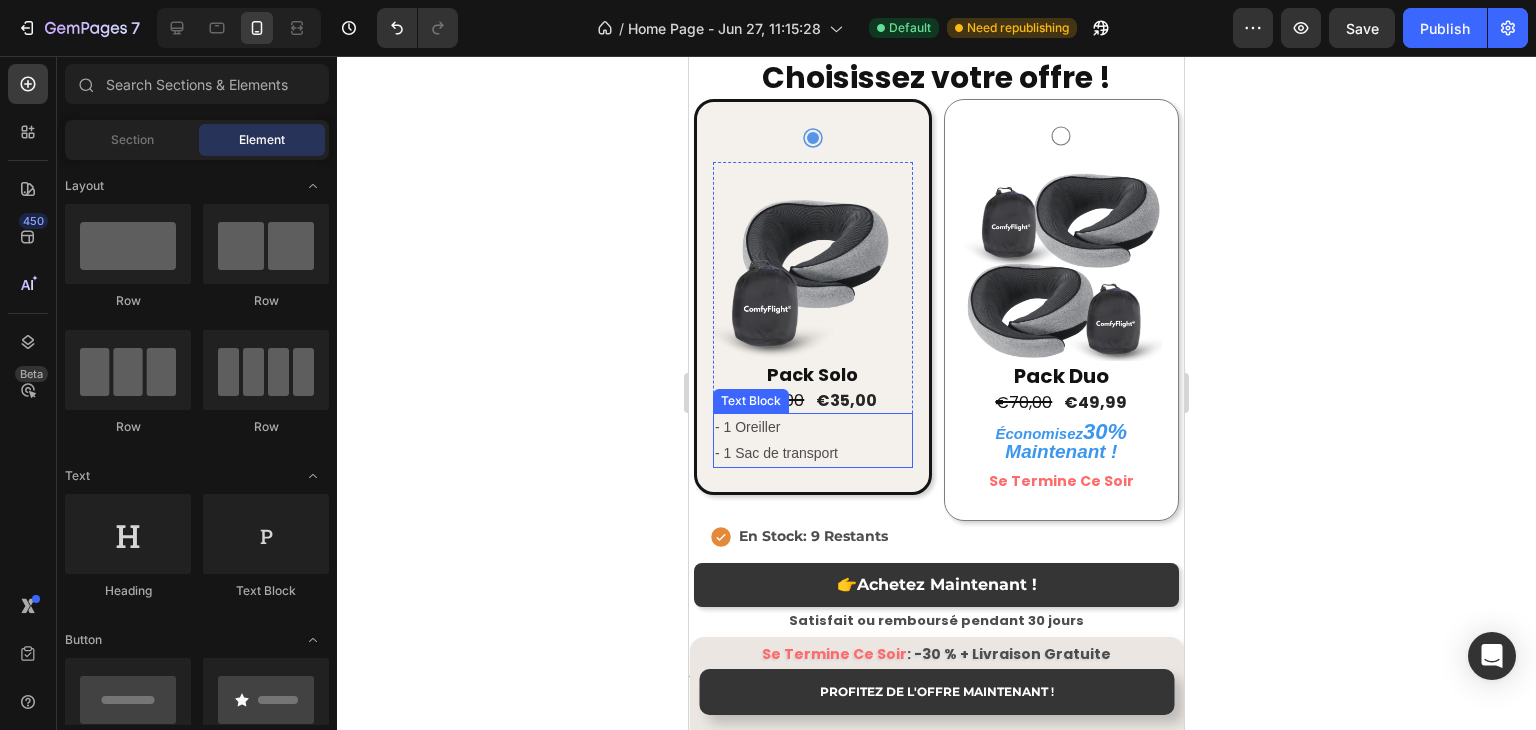 click on "- 1 Sac de transport" at bounding box center (813, 453) 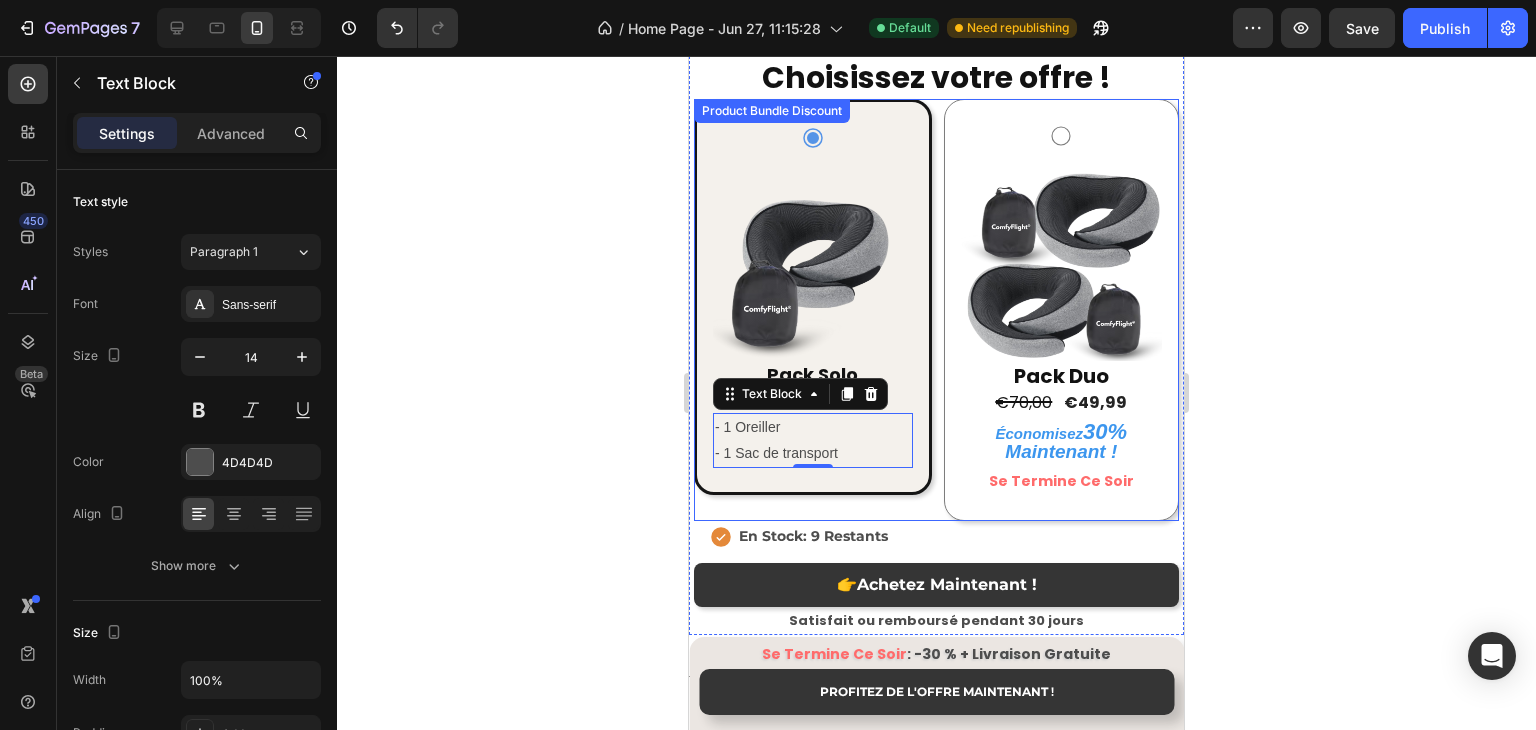 click 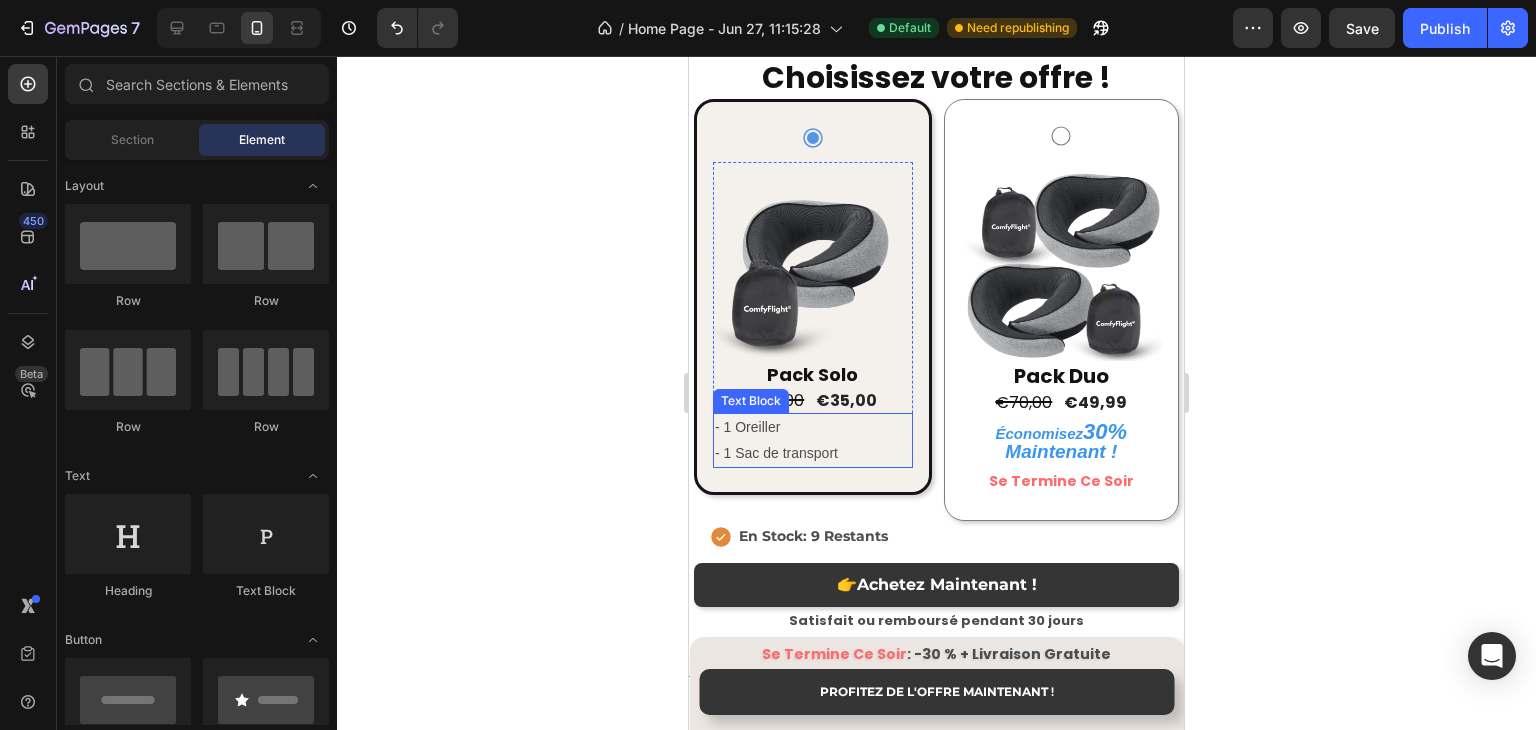 click on "- 1 Sac de transport" at bounding box center [813, 453] 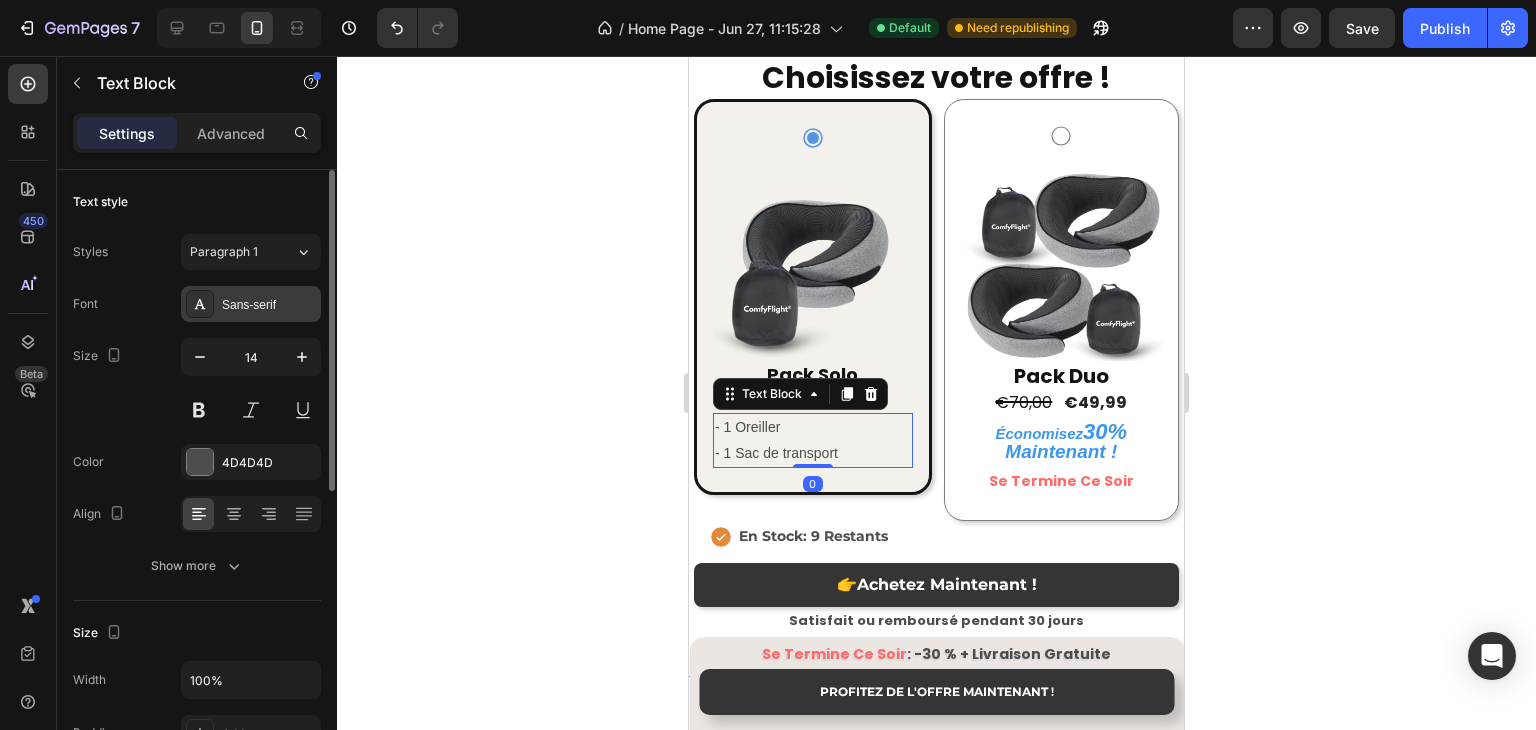 click on "Sans-serif" at bounding box center [269, 305] 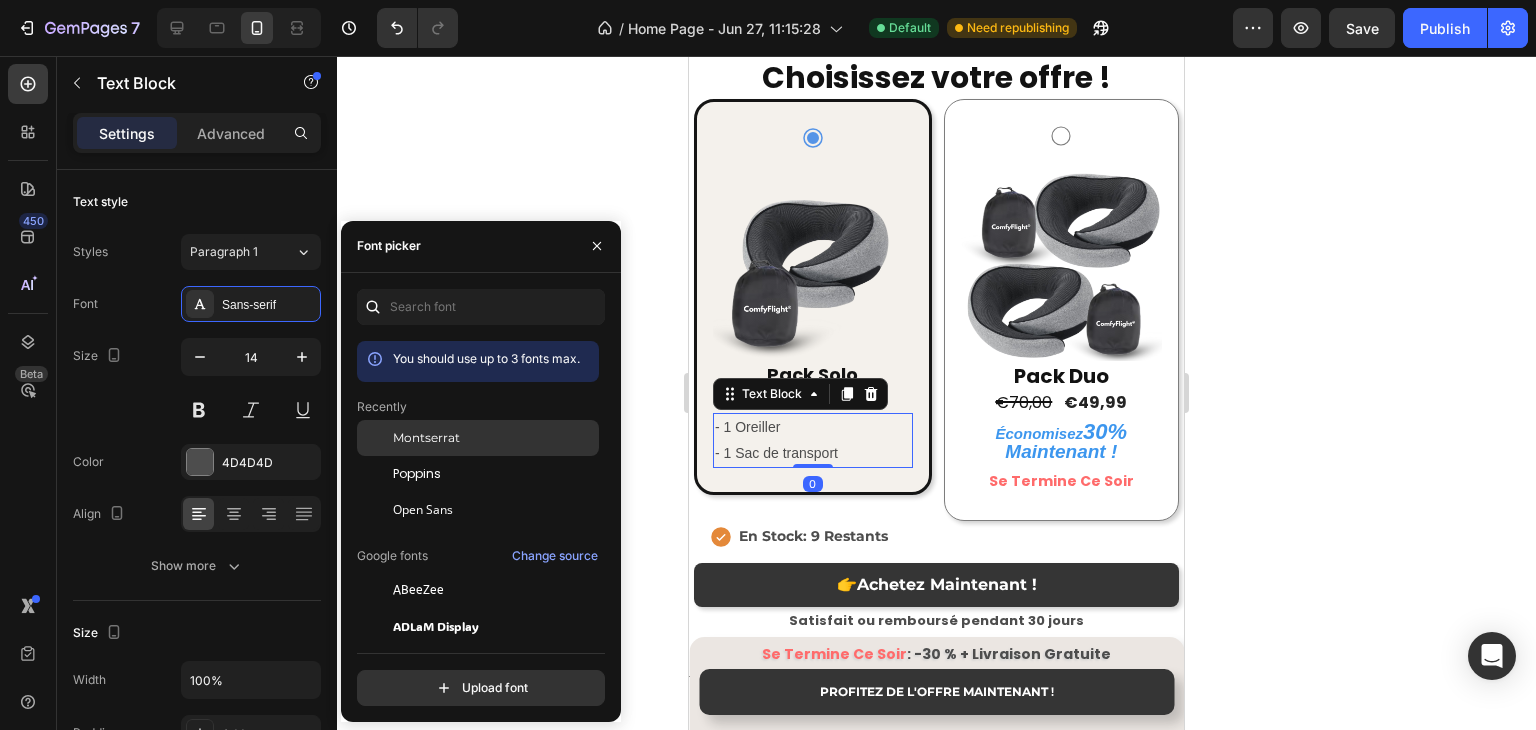 click on "Montserrat" at bounding box center (426, 438) 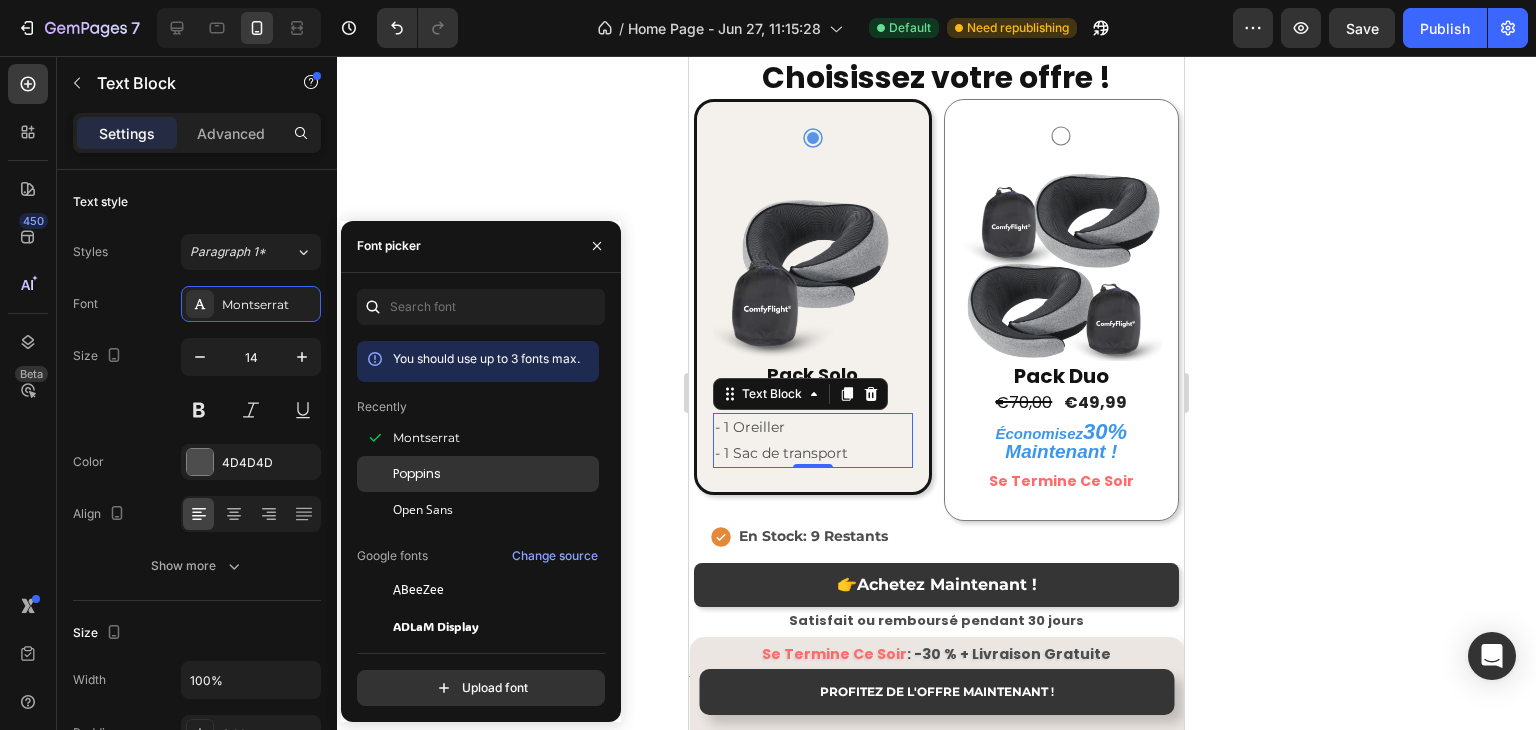 click on "Poppins" at bounding box center (417, 474) 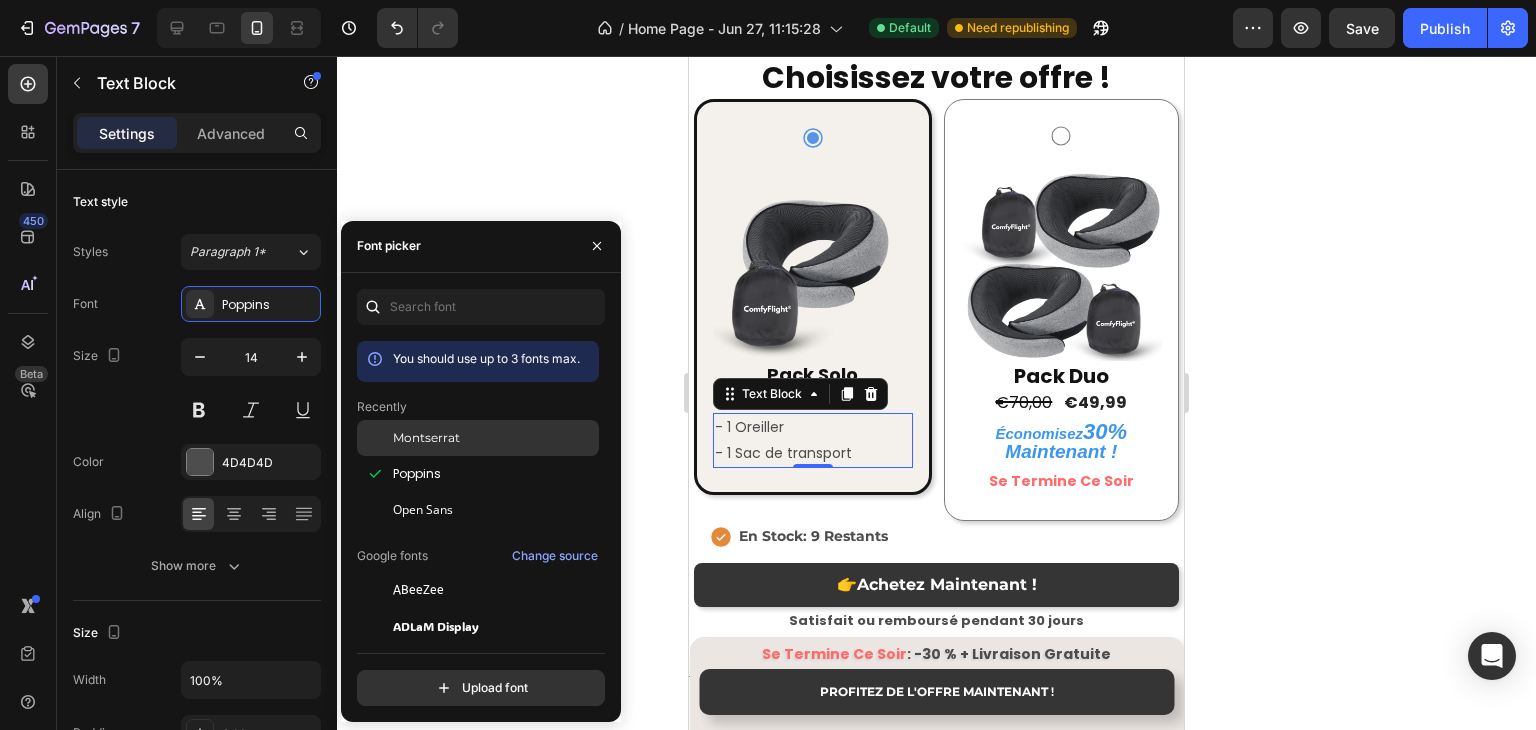 click on "Montserrat" at bounding box center [426, 438] 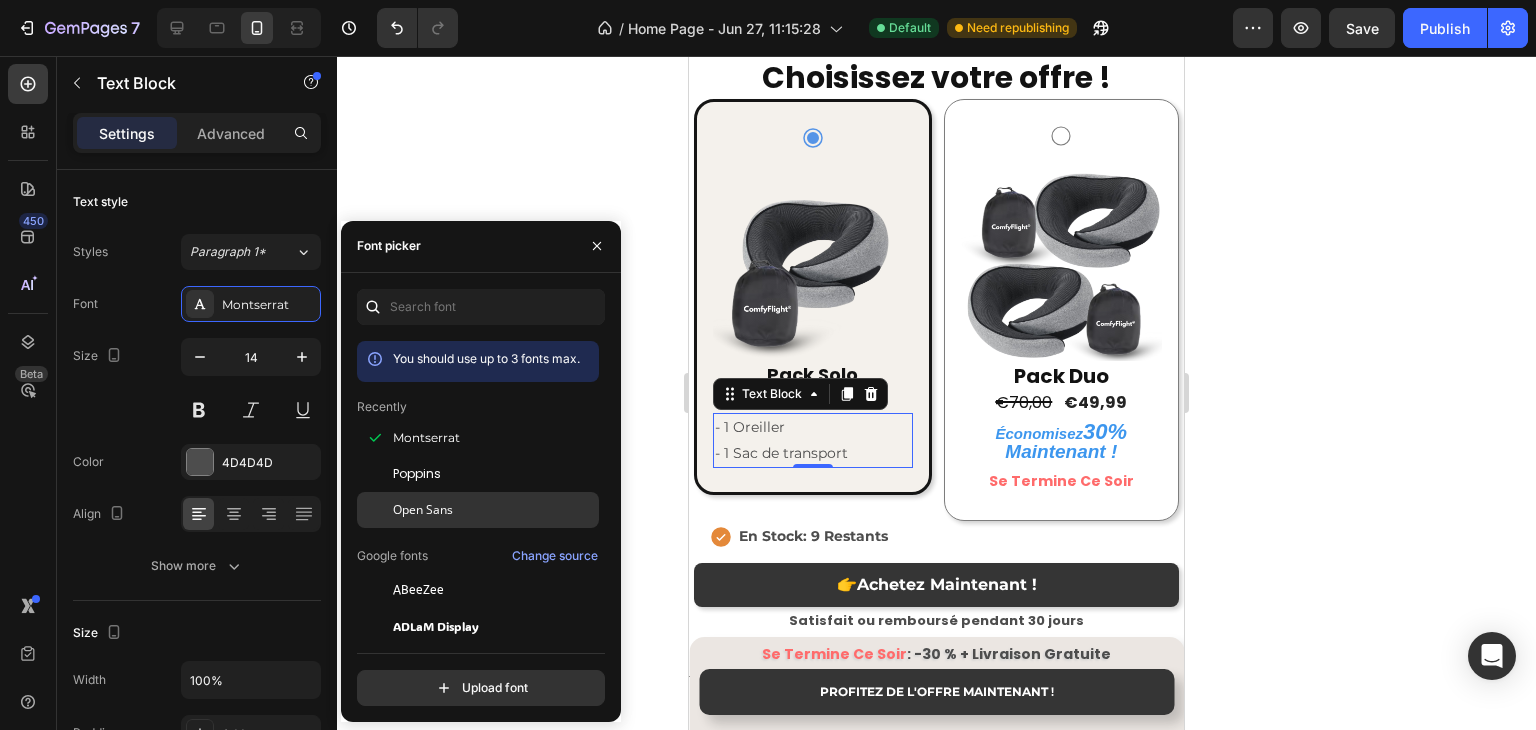 click on "Open Sans" at bounding box center (423, 510) 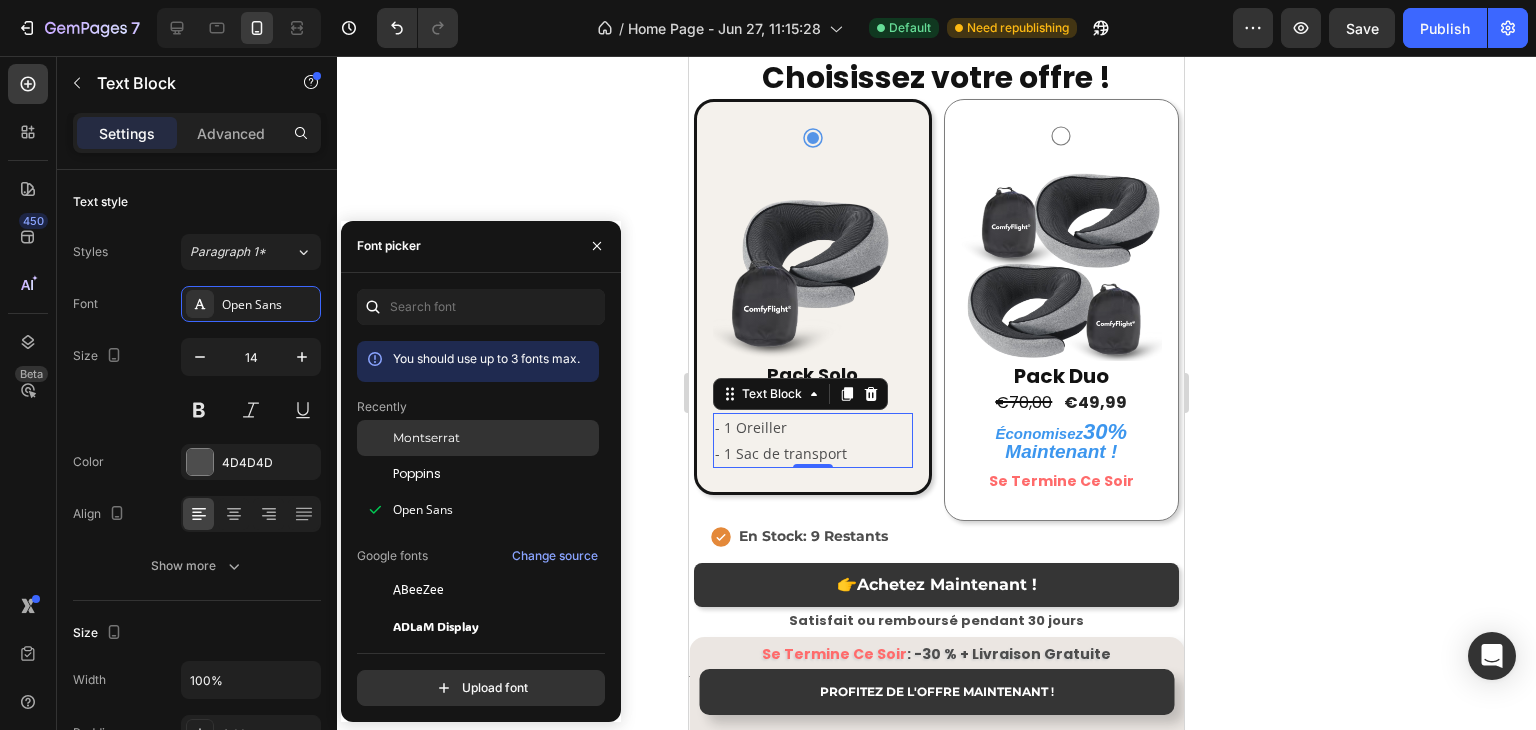 click on "Montserrat" 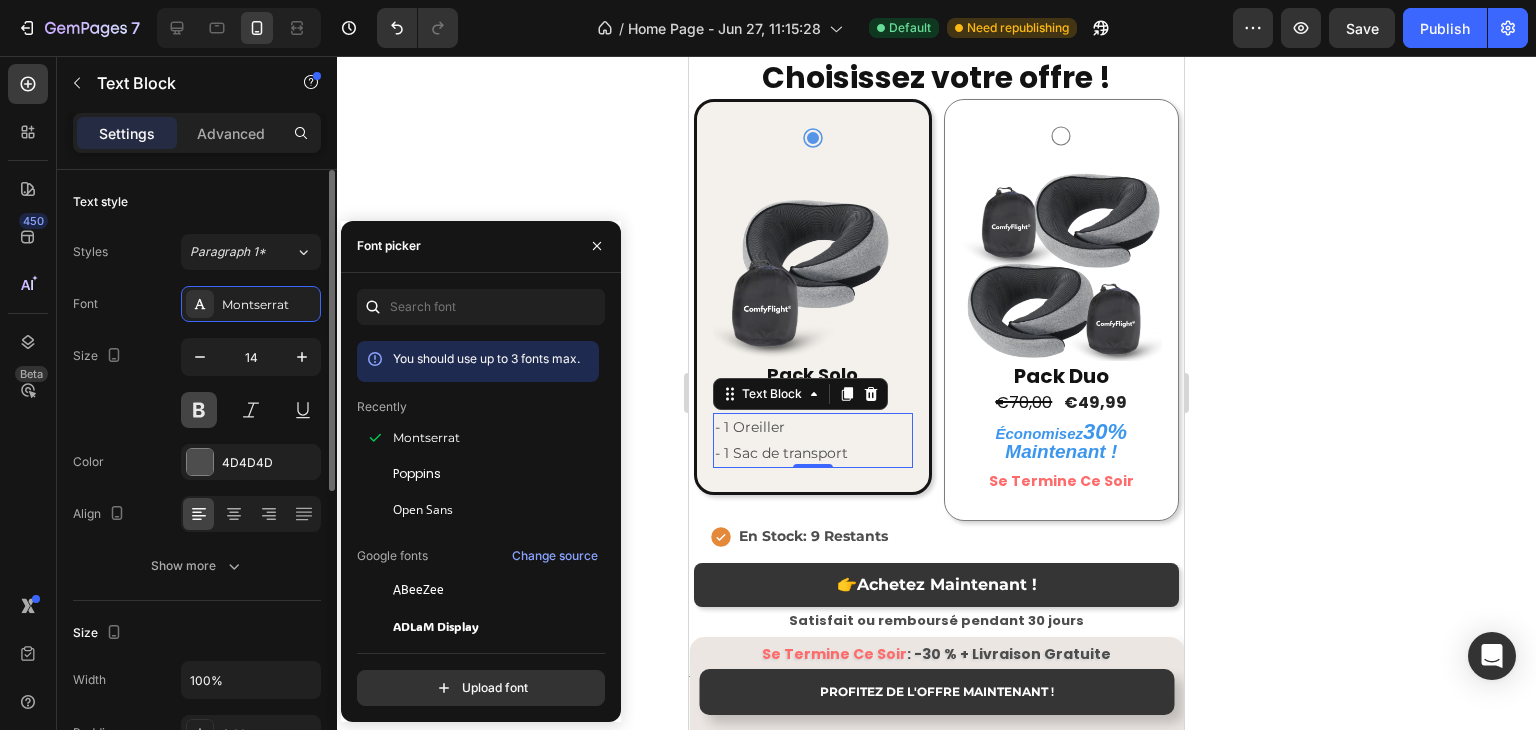 click at bounding box center [199, 410] 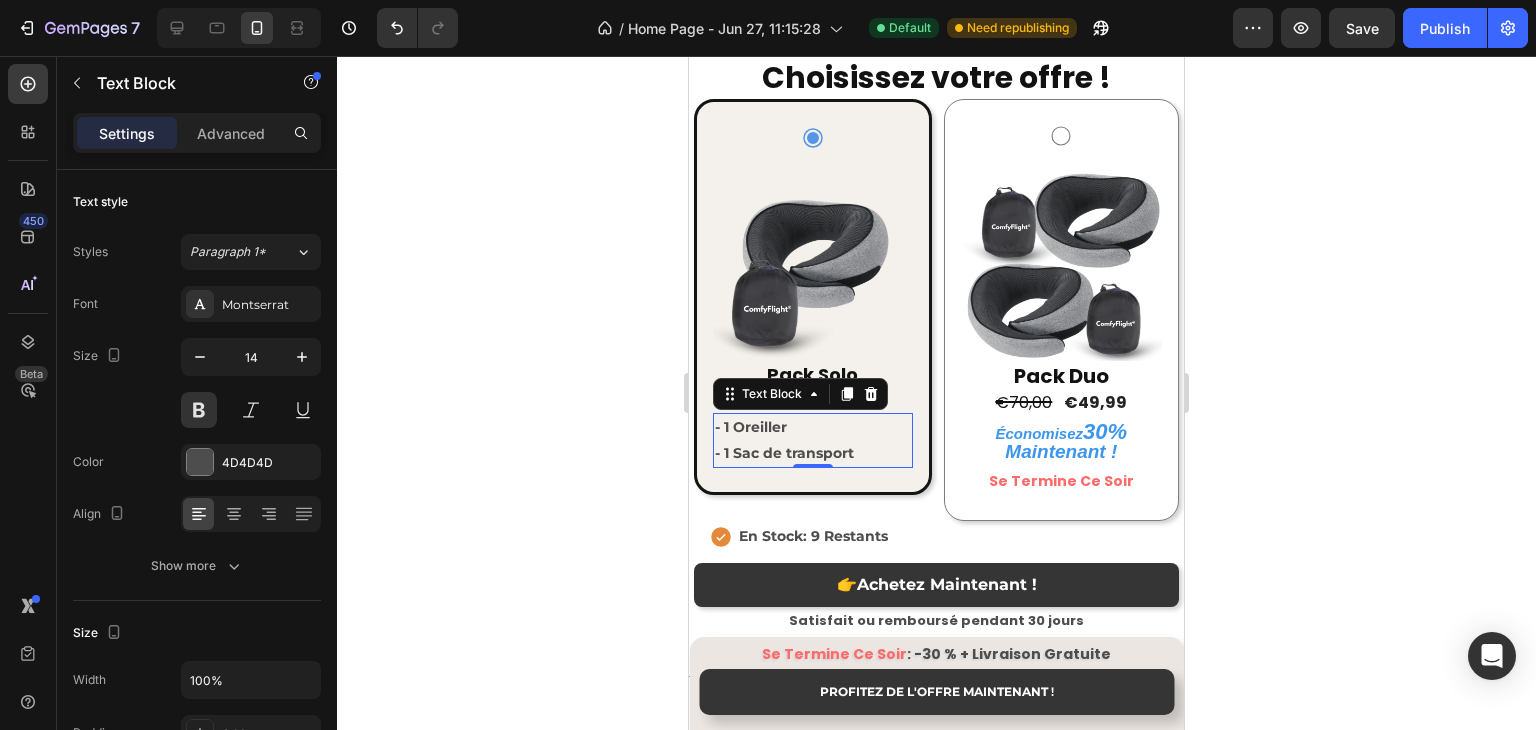 click 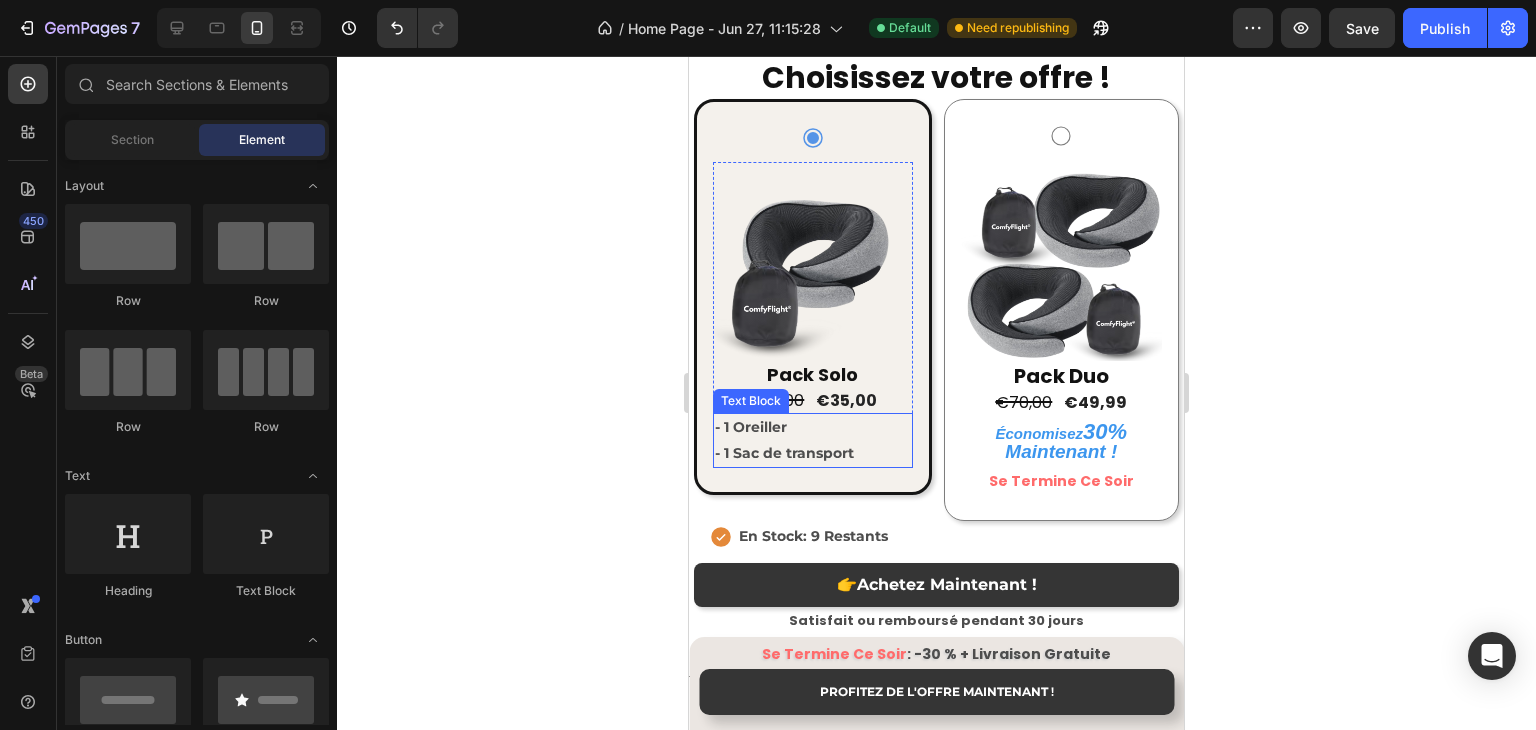 click on "- 1 Sac de transport" at bounding box center (813, 453) 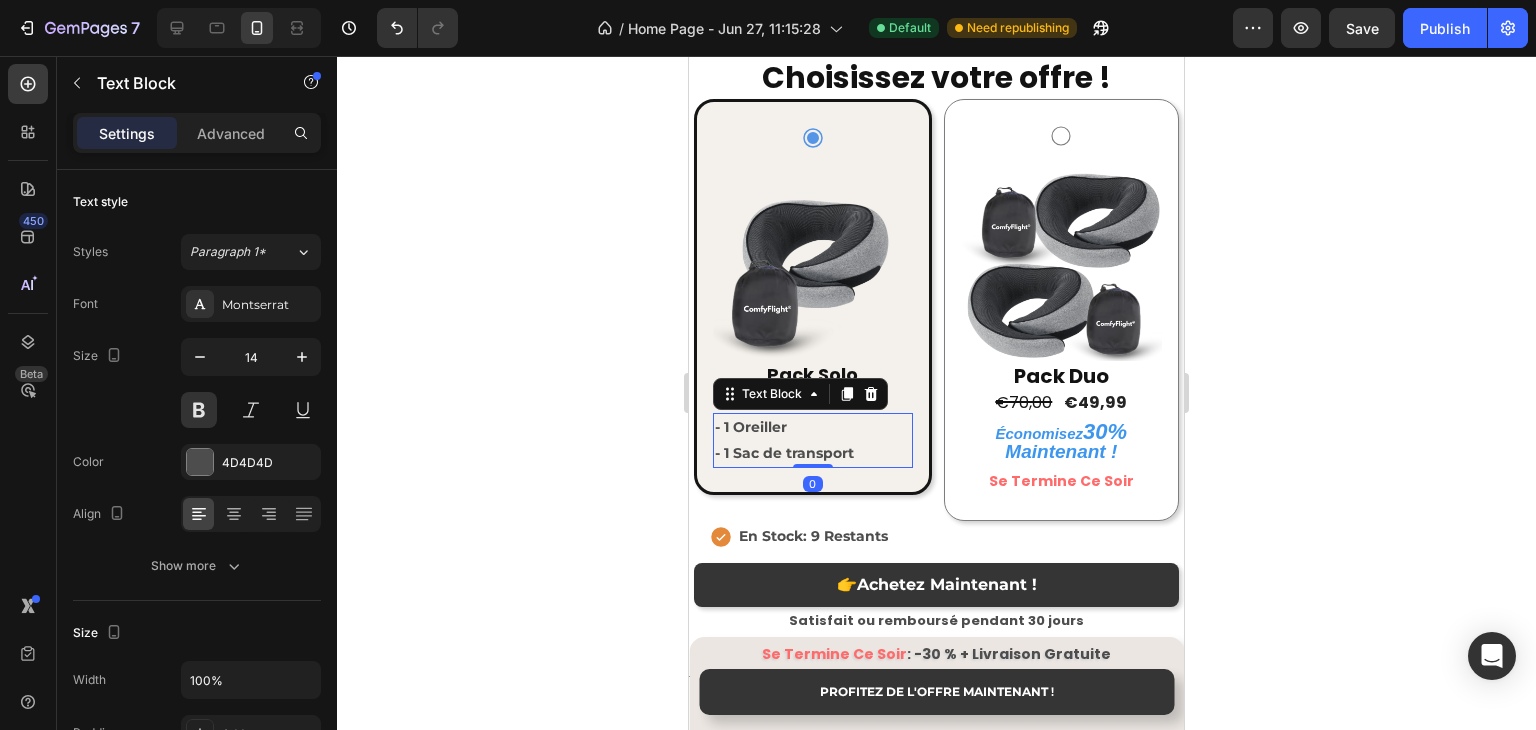 drag, startPoint x: 852, startPoint y: 384, endPoint x: 830, endPoint y: 412, distance: 35.608986 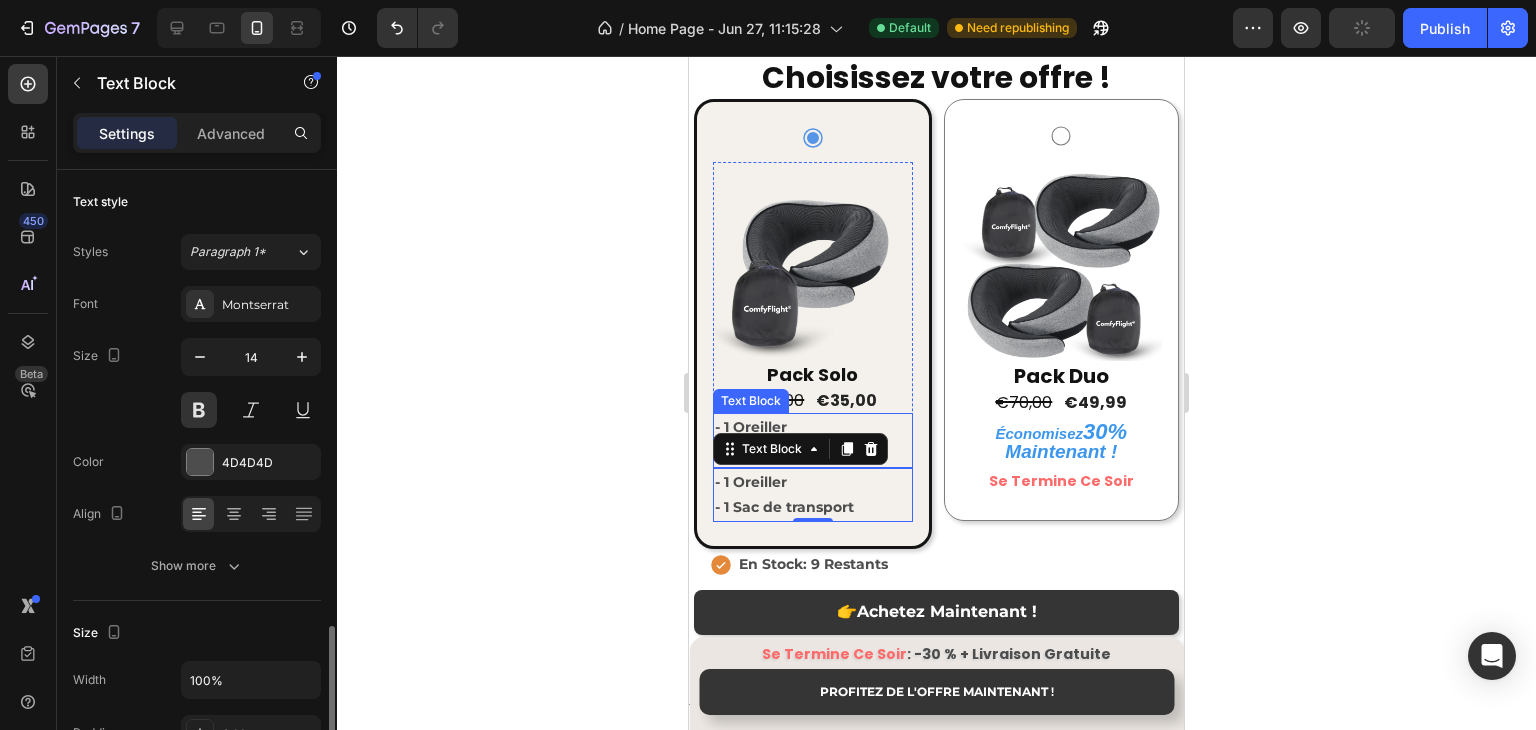 scroll, scrollTop: 300, scrollLeft: 0, axis: vertical 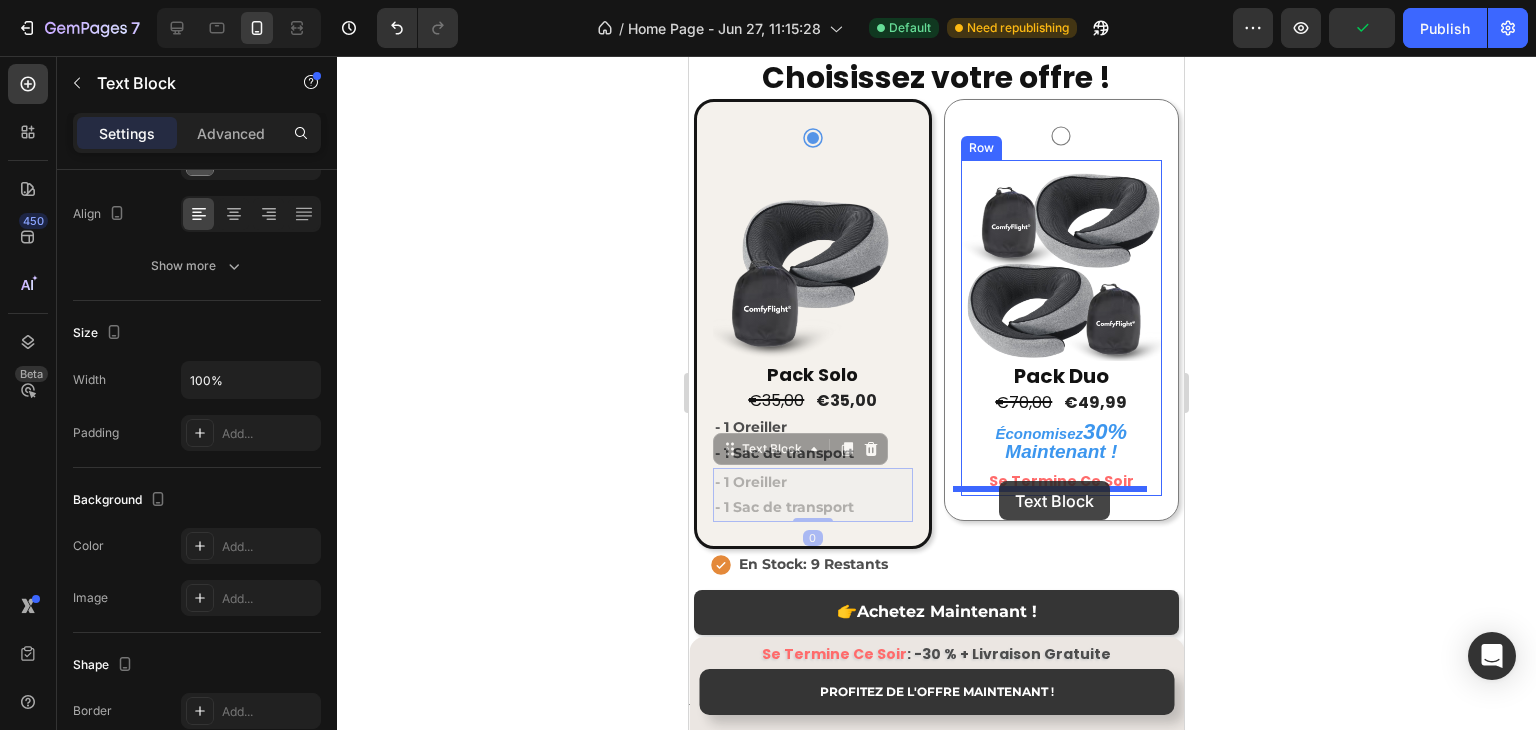drag, startPoint x: 743, startPoint y: 450, endPoint x: 999, endPoint y: 481, distance: 257.87012 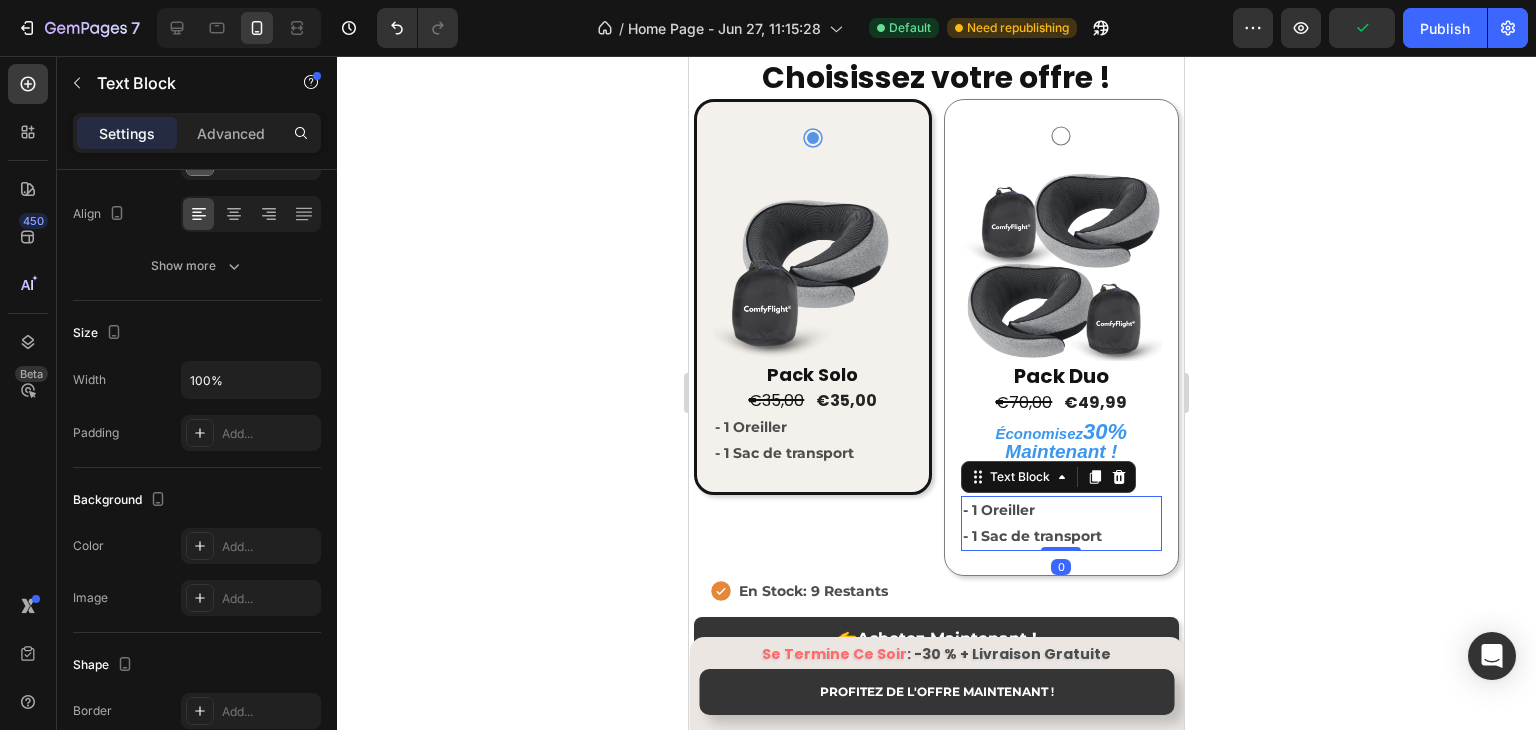 click 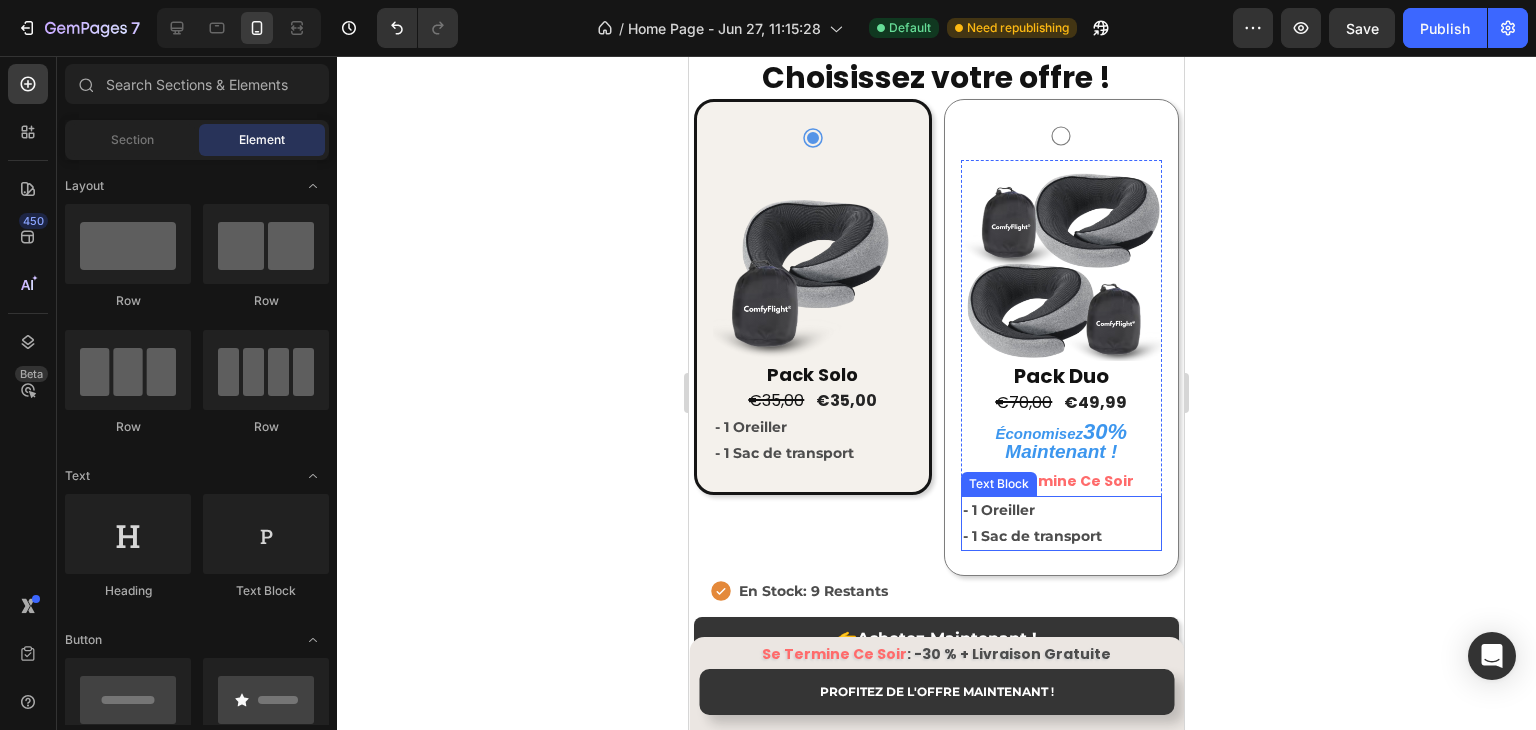 click on "- 1 Sac de transport" at bounding box center [1061, 536] 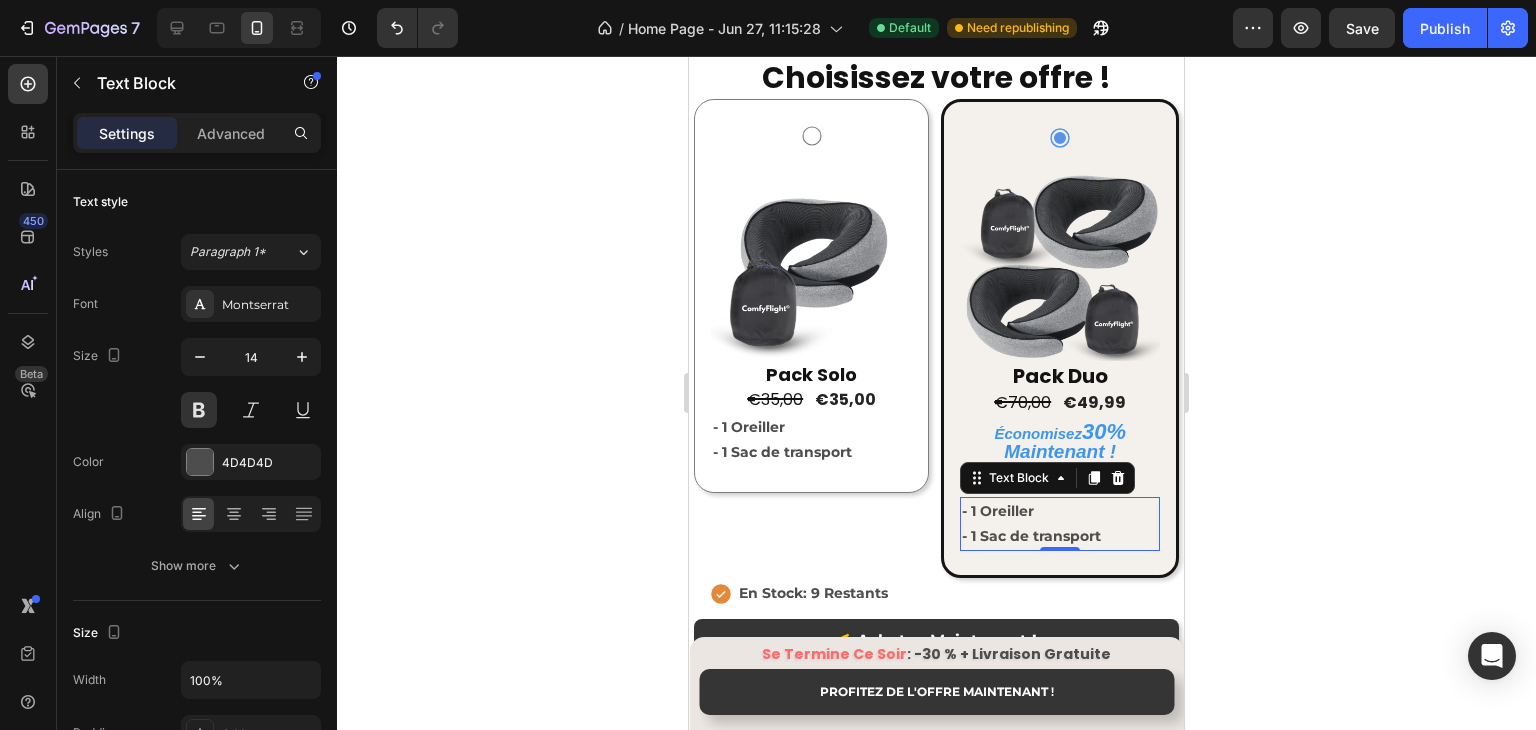 click on "- 1 Oreiller" at bounding box center (1060, 511) 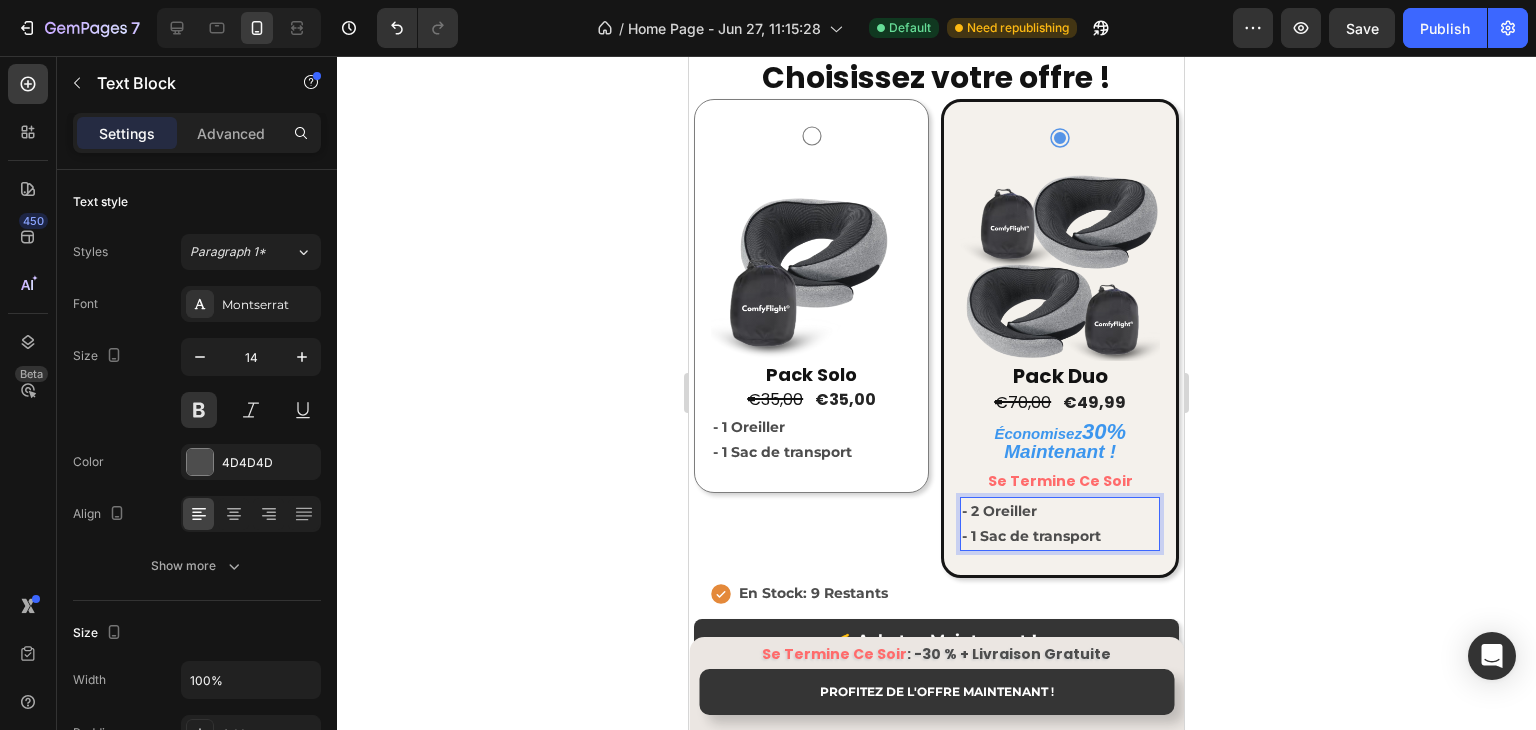 click on "- 2 Oreiller" at bounding box center (1060, 511) 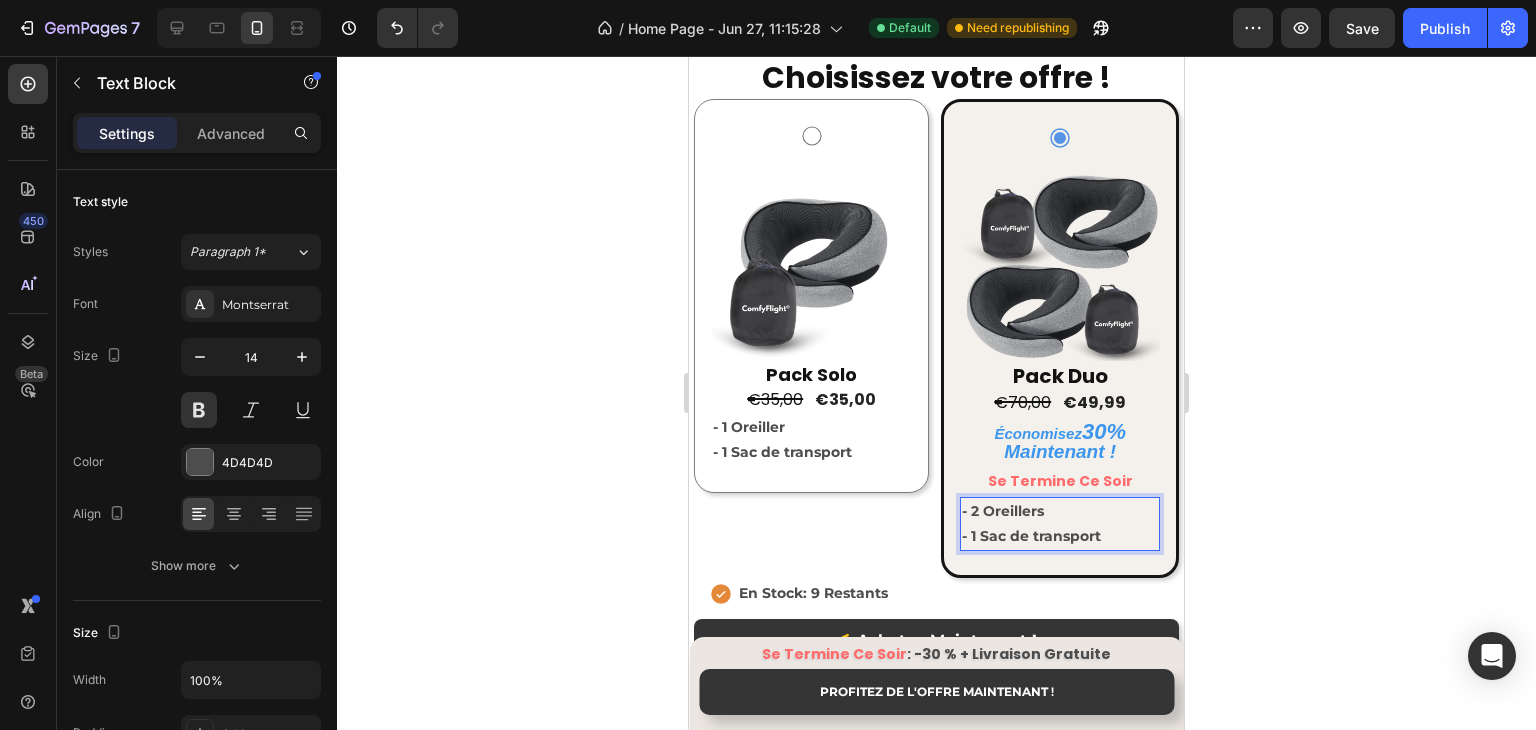 click on "- 1 Sac de transport" at bounding box center [1060, 536] 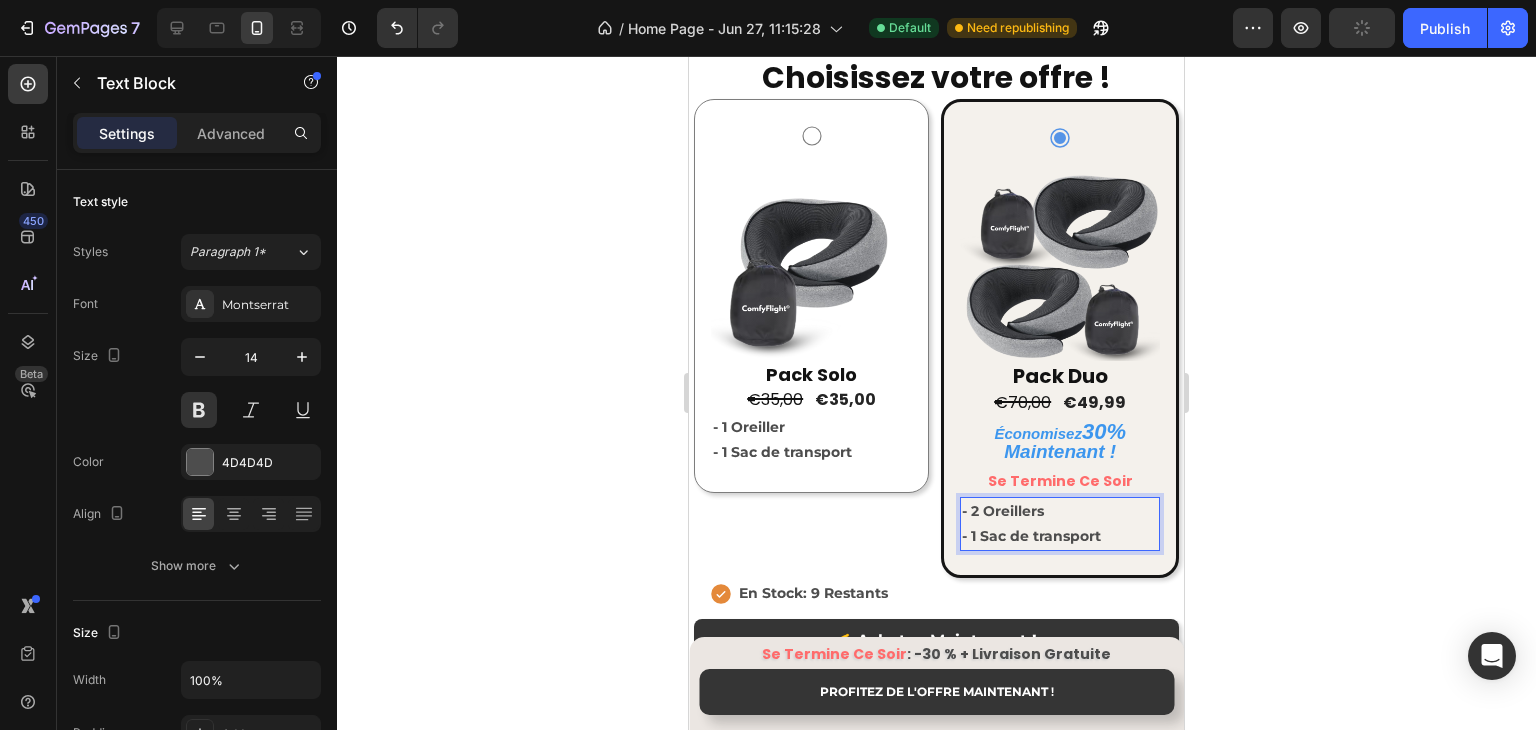 click on "- 1 Sac de transport" at bounding box center (1060, 536) 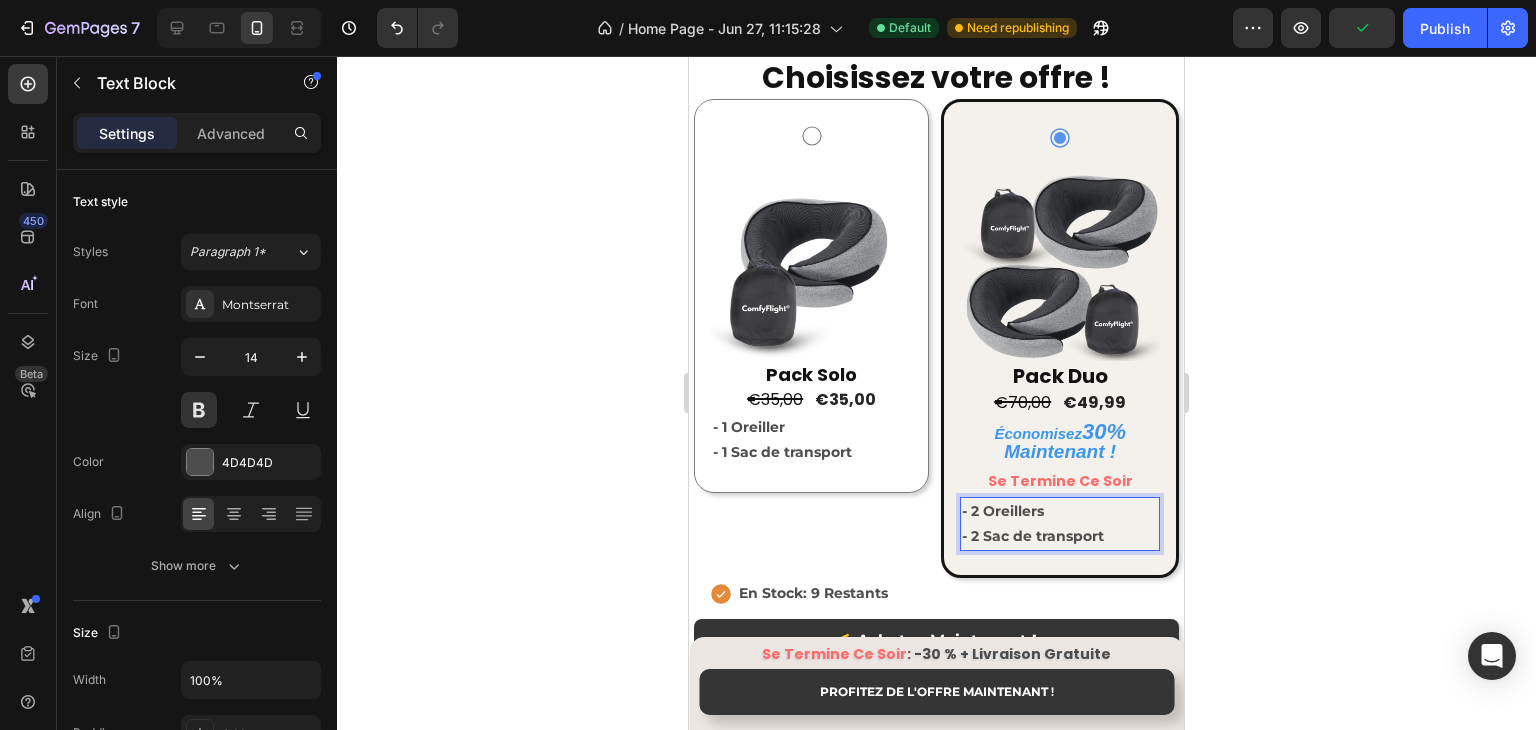 click 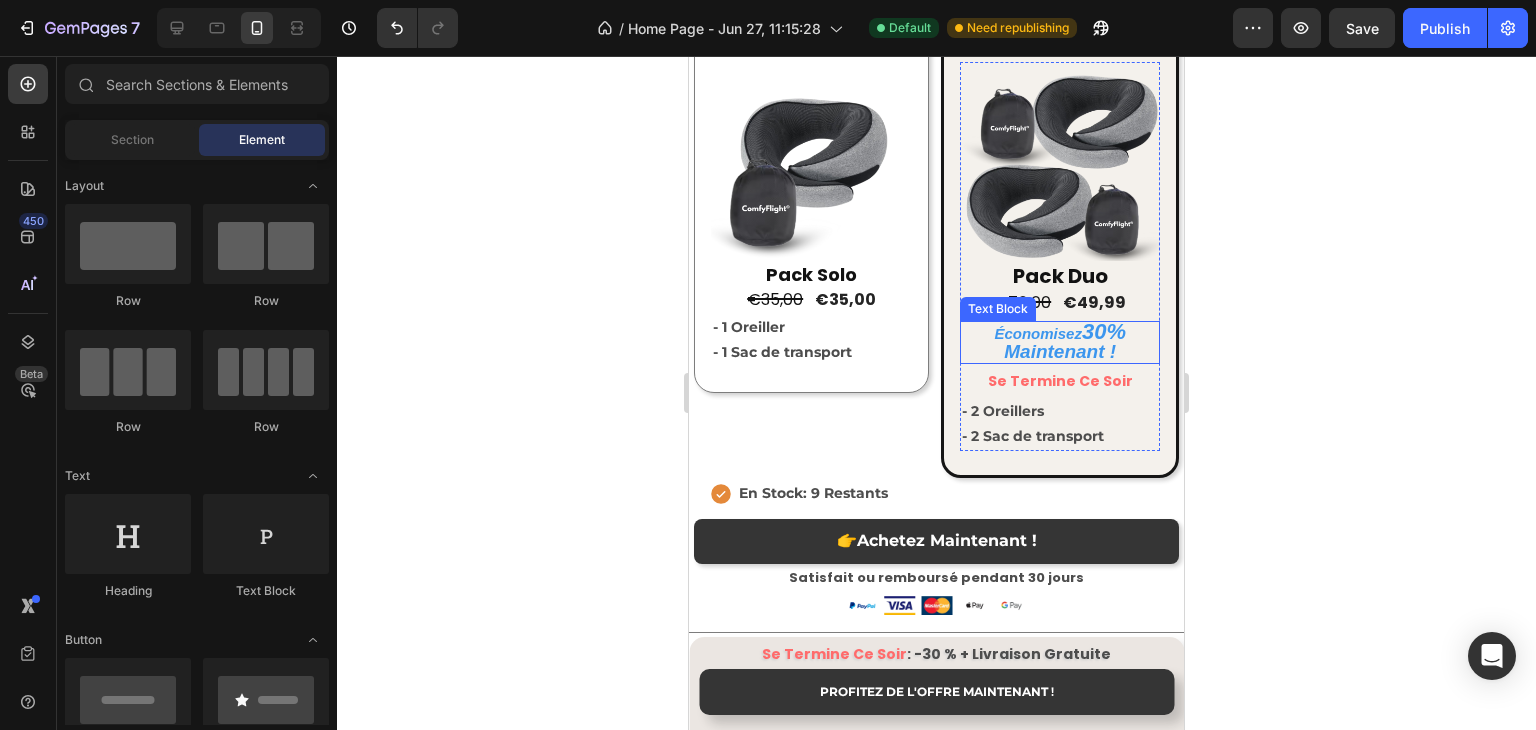 scroll, scrollTop: 3958, scrollLeft: 0, axis: vertical 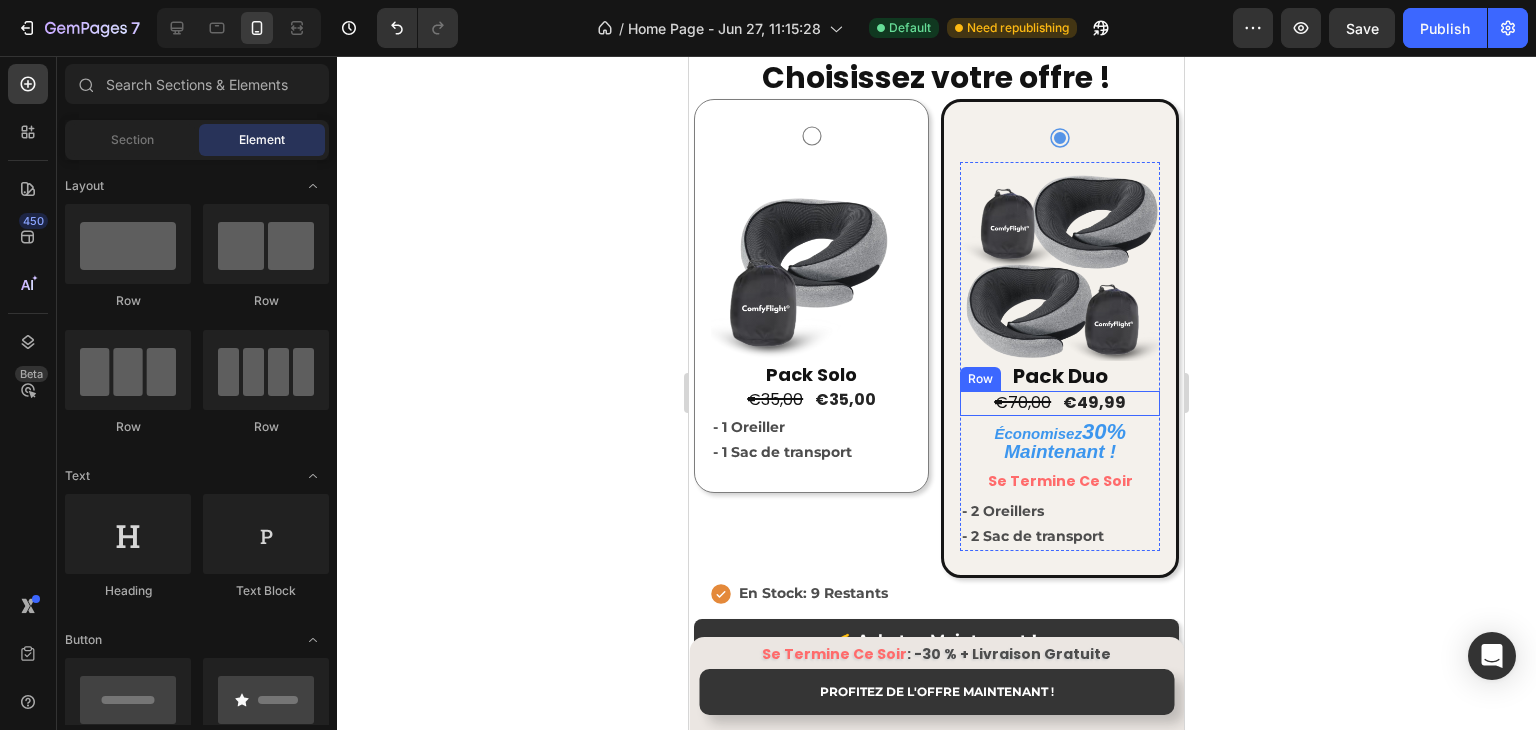 click on "€70,00 Product Price Product Price €49,99 Product Price Product Price Row" at bounding box center (1060, 403) 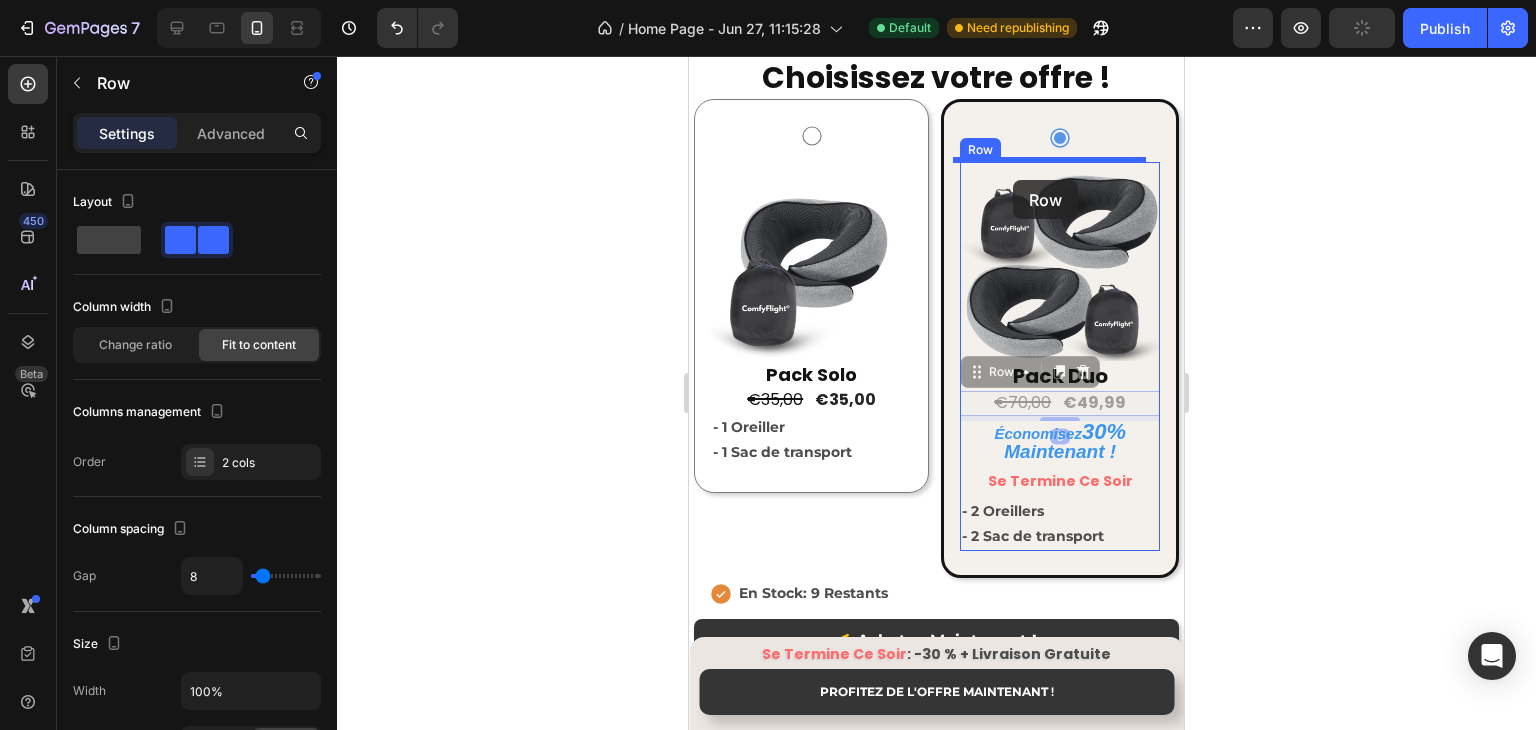 drag, startPoint x: 1005, startPoint y: 371, endPoint x: 1013, endPoint y: 180, distance: 191.16747 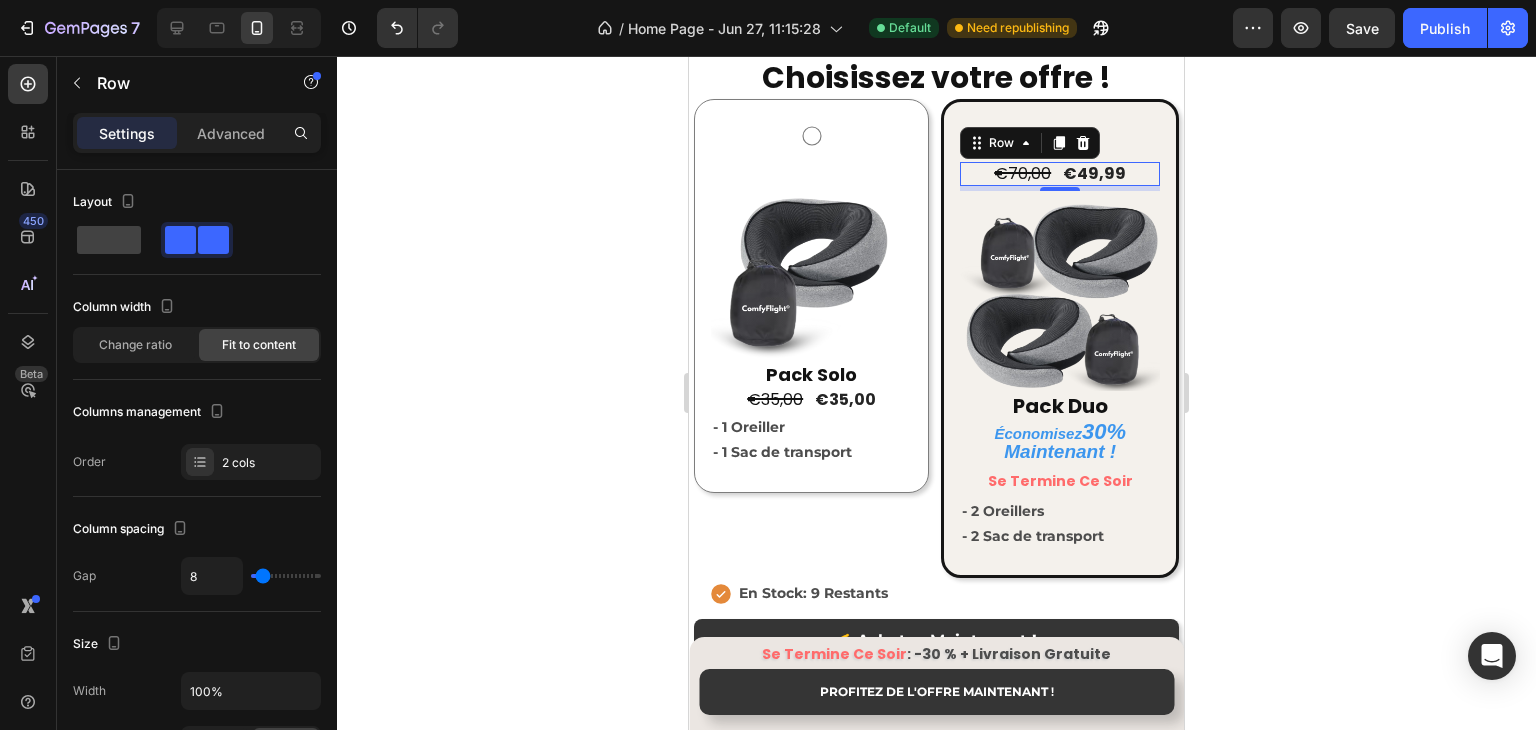 click 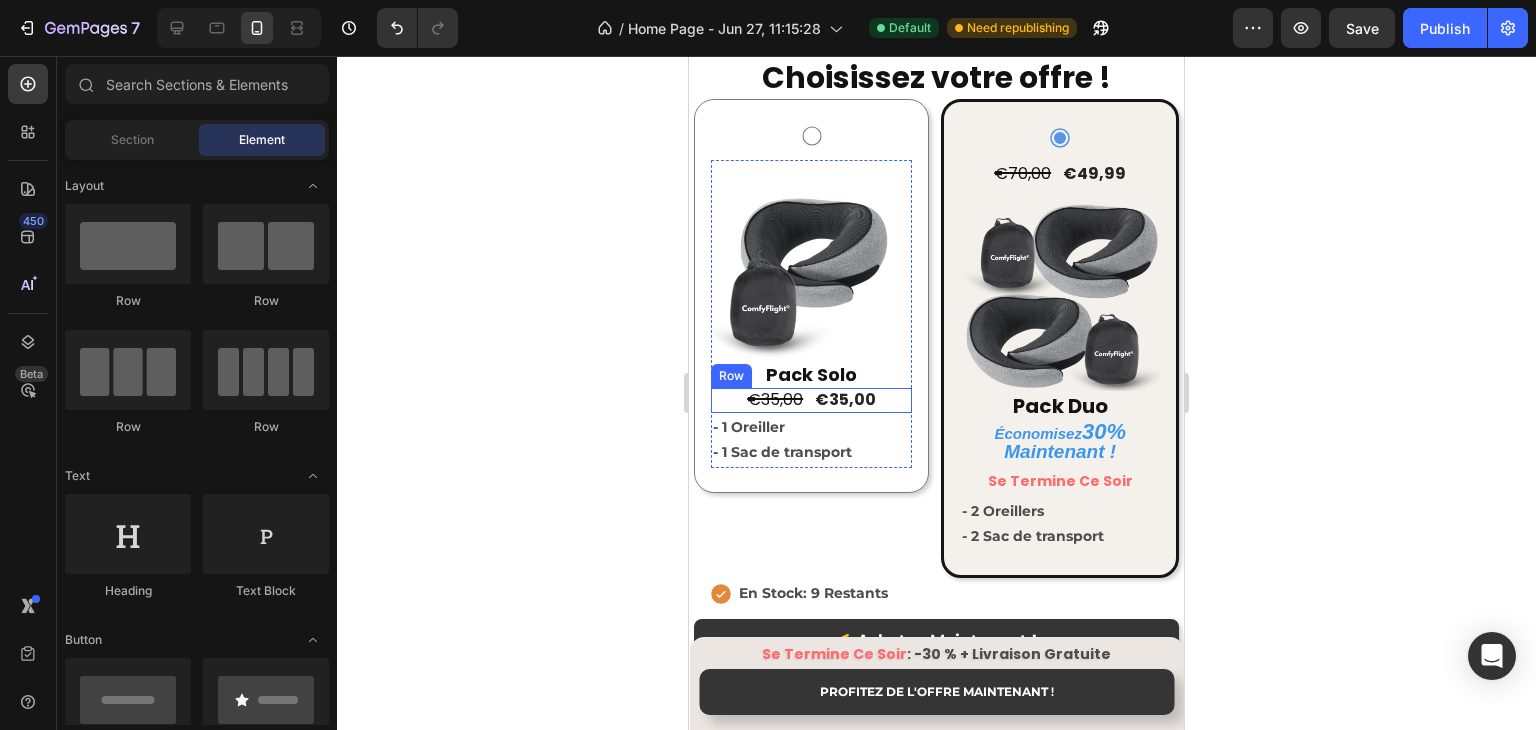 click on "€35,00 Product Price Product Price €35,00 Product Price Product Price Row" at bounding box center (811, 400) 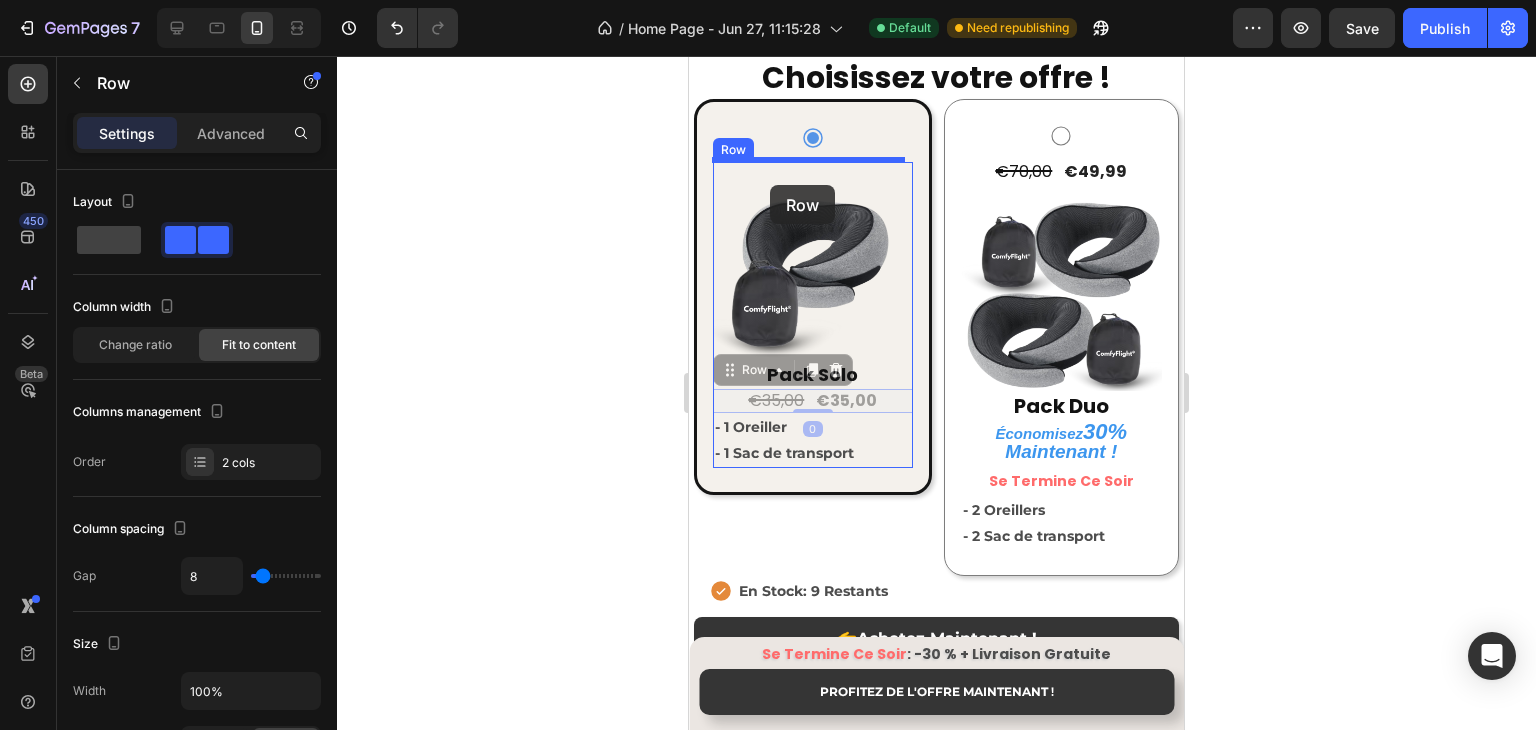 drag, startPoint x: 745, startPoint y: 362, endPoint x: 770, endPoint y: 185, distance: 178.75682 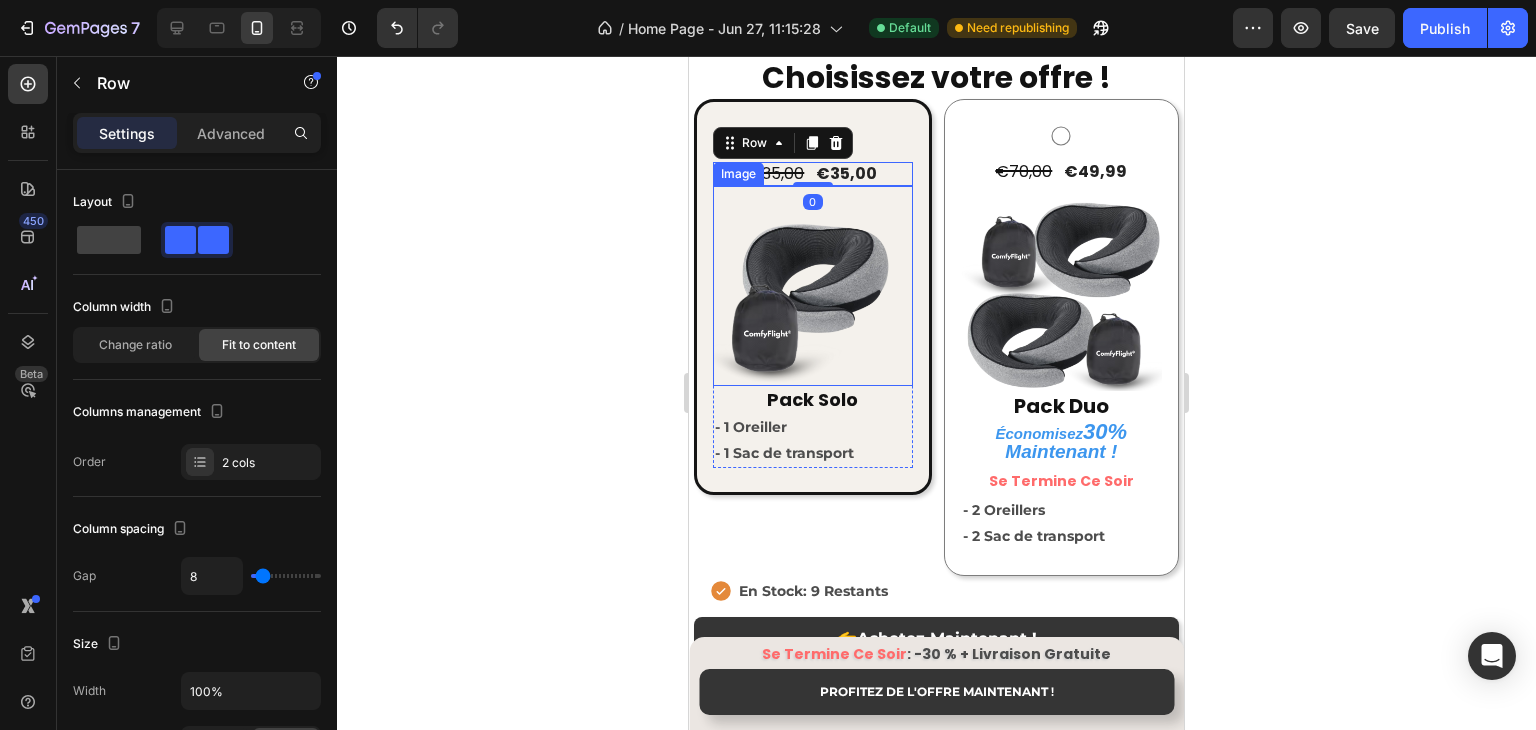 click 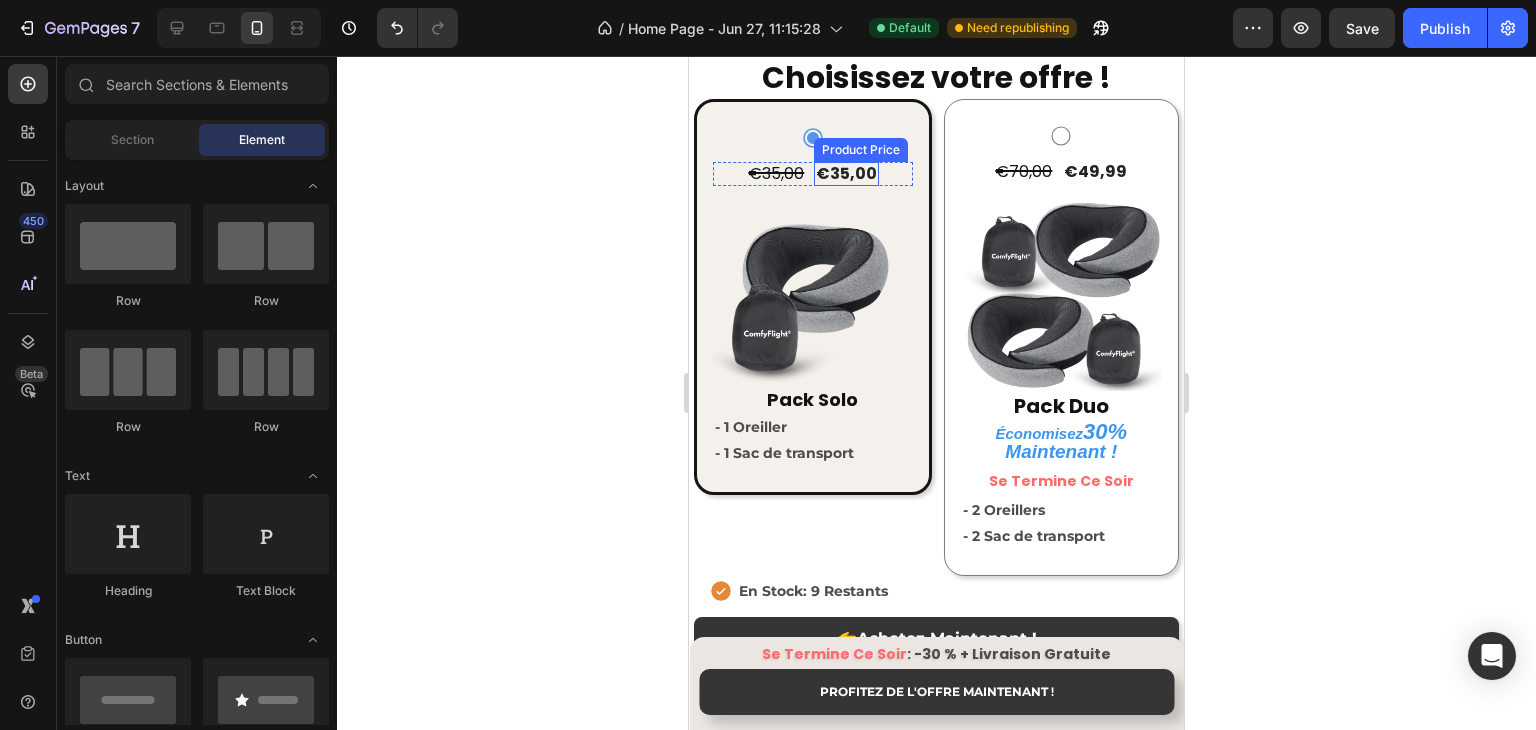 click on "€35,00" at bounding box center [846, 174] 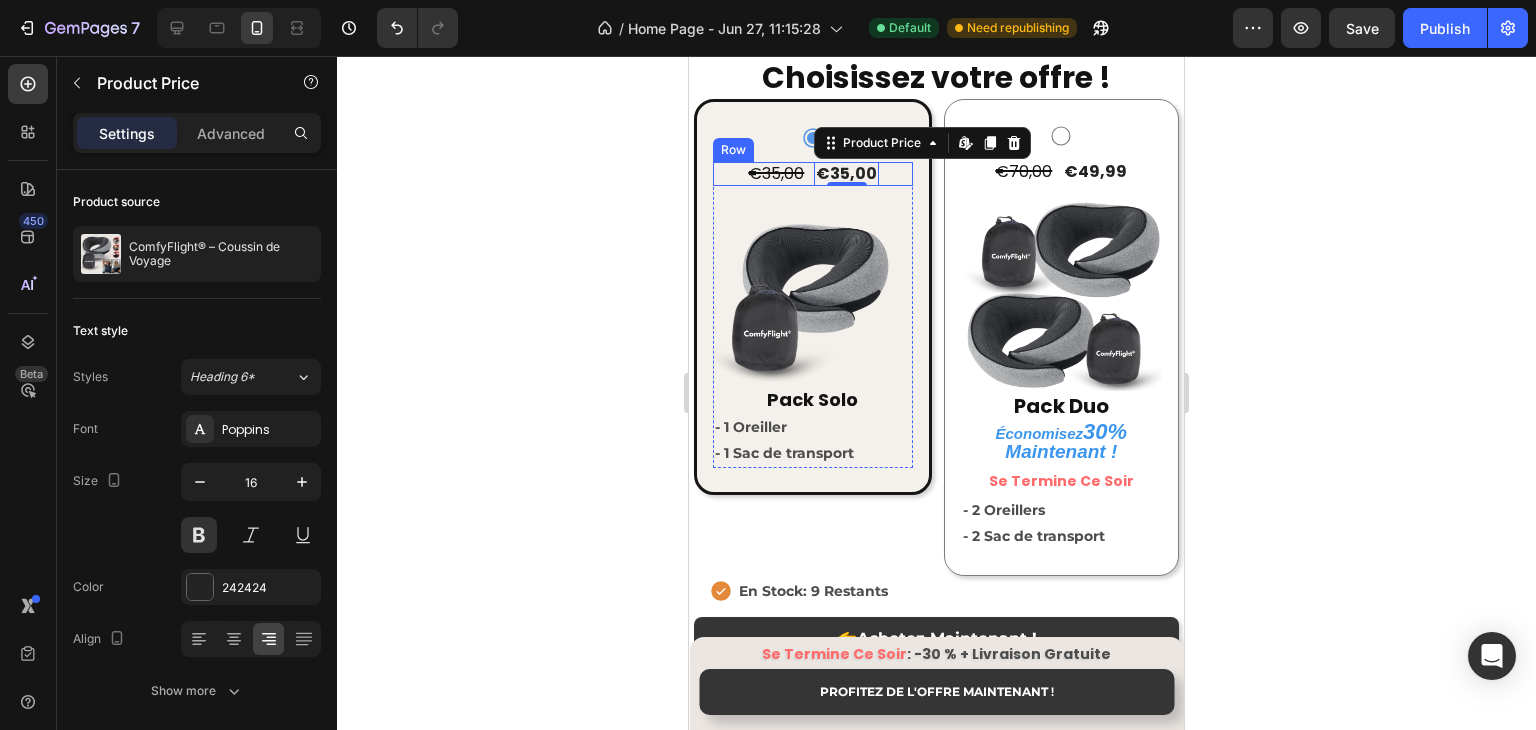 click on "€35,00 Product Price Product Price €35,00 Product Price   Edit content in Shopify 0 Product Price   Edit content in Shopify 0 Row" at bounding box center [813, 174] 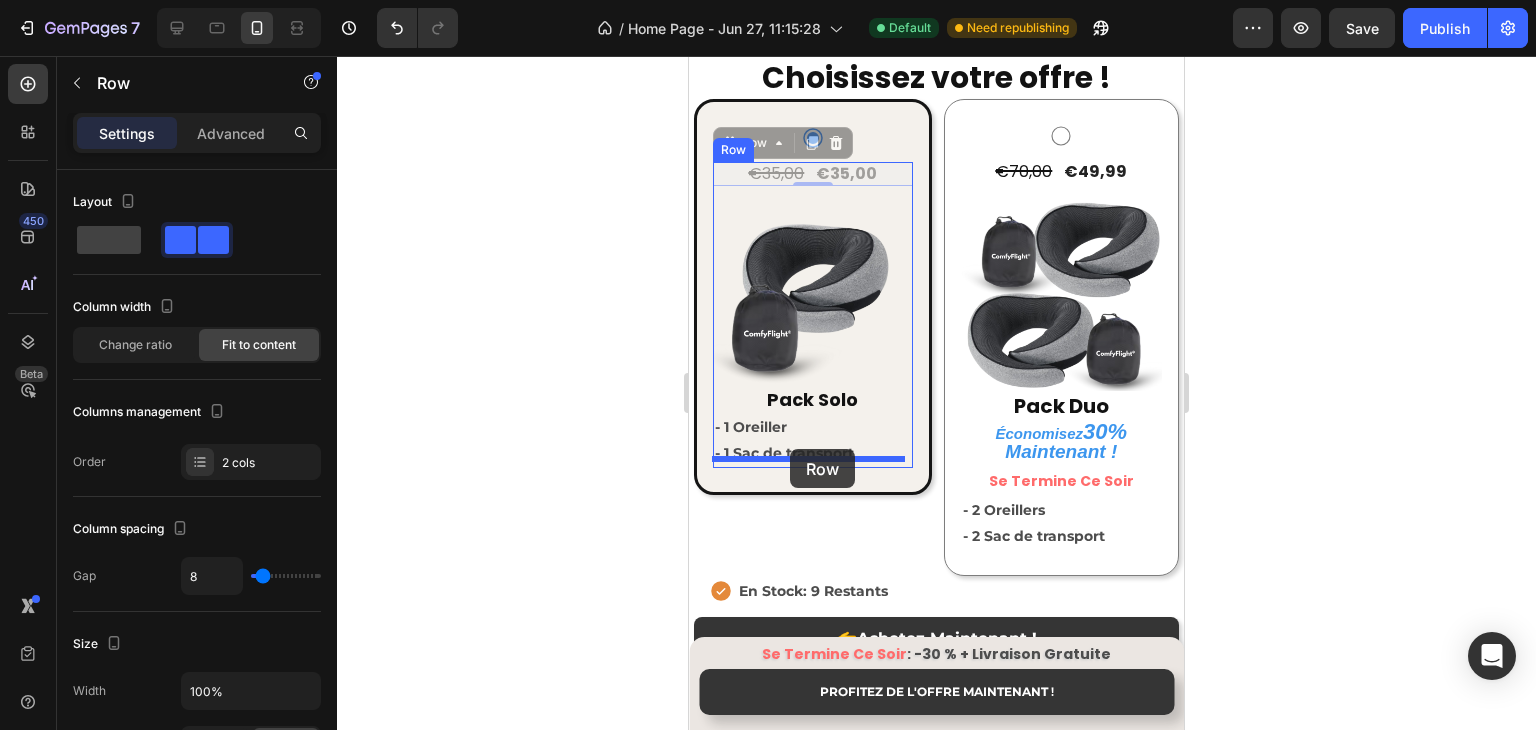 drag, startPoint x: 756, startPoint y: 140, endPoint x: 790, endPoint y: 449, distance: 310.86493 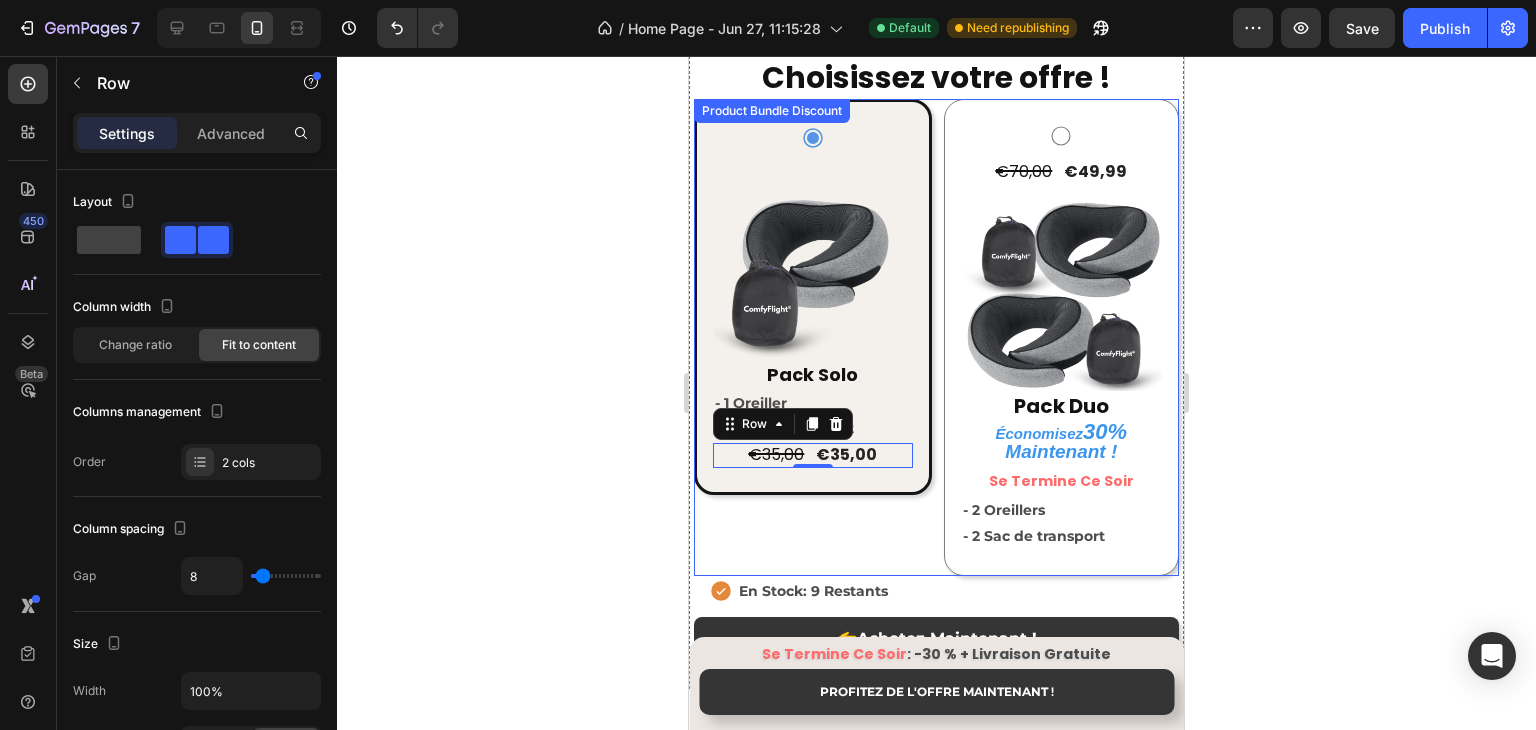 click 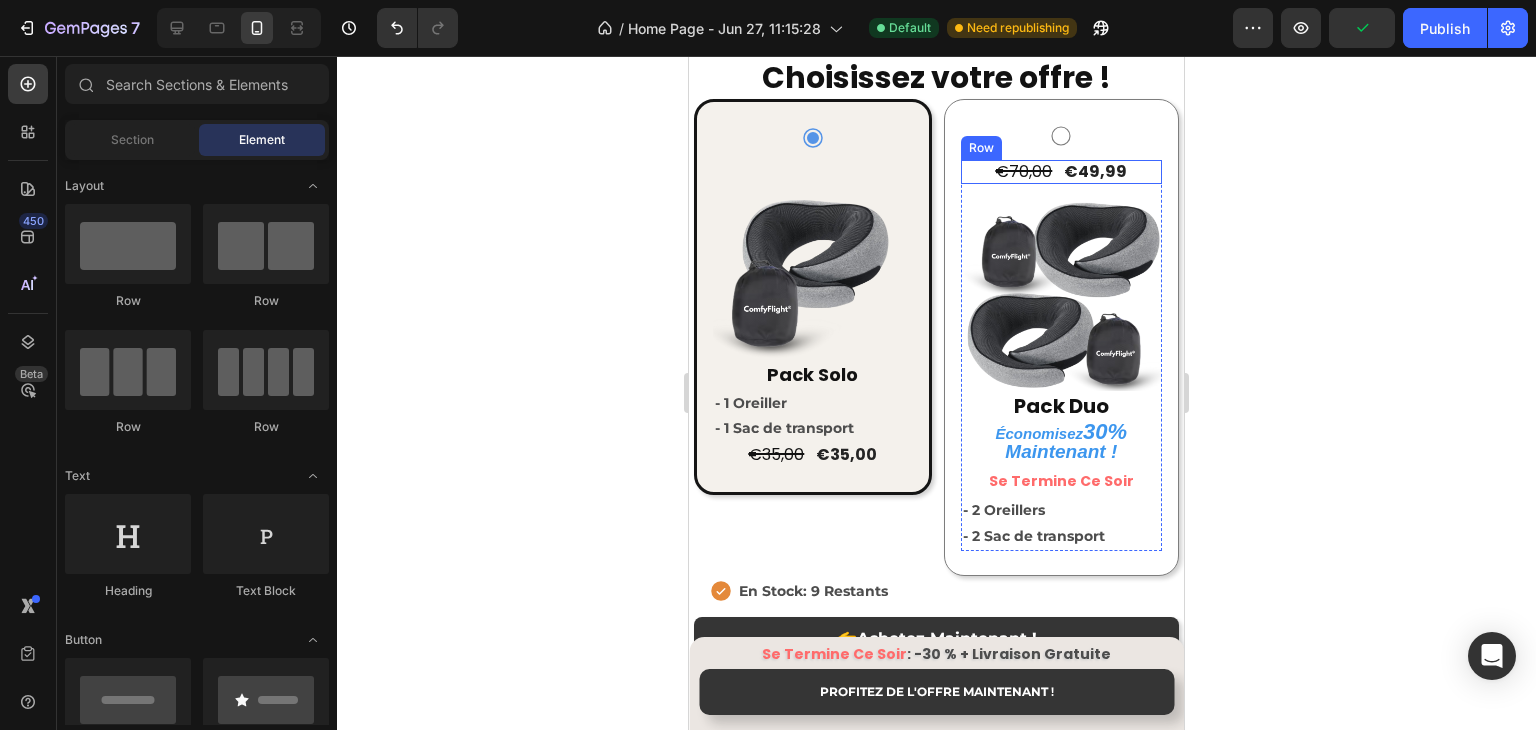 click on "€70,00 Product Price Product Price €49,99 Product Price Product Price Row" at bounding box center (1061, 172) 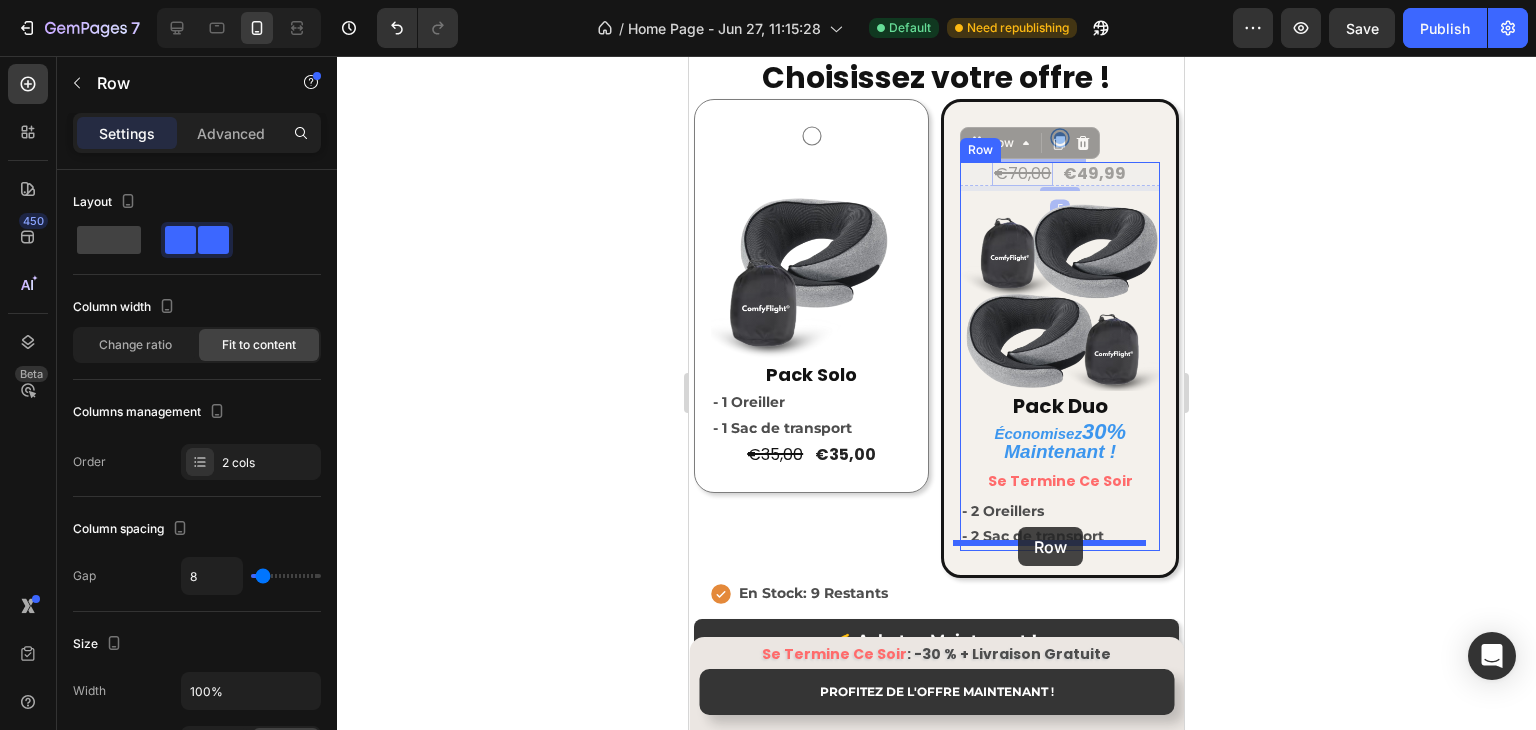 drag, startPoint x: 984, startPoint y: 141, endPoint x: 1018, endPoint y: 527, distance: 387.4945 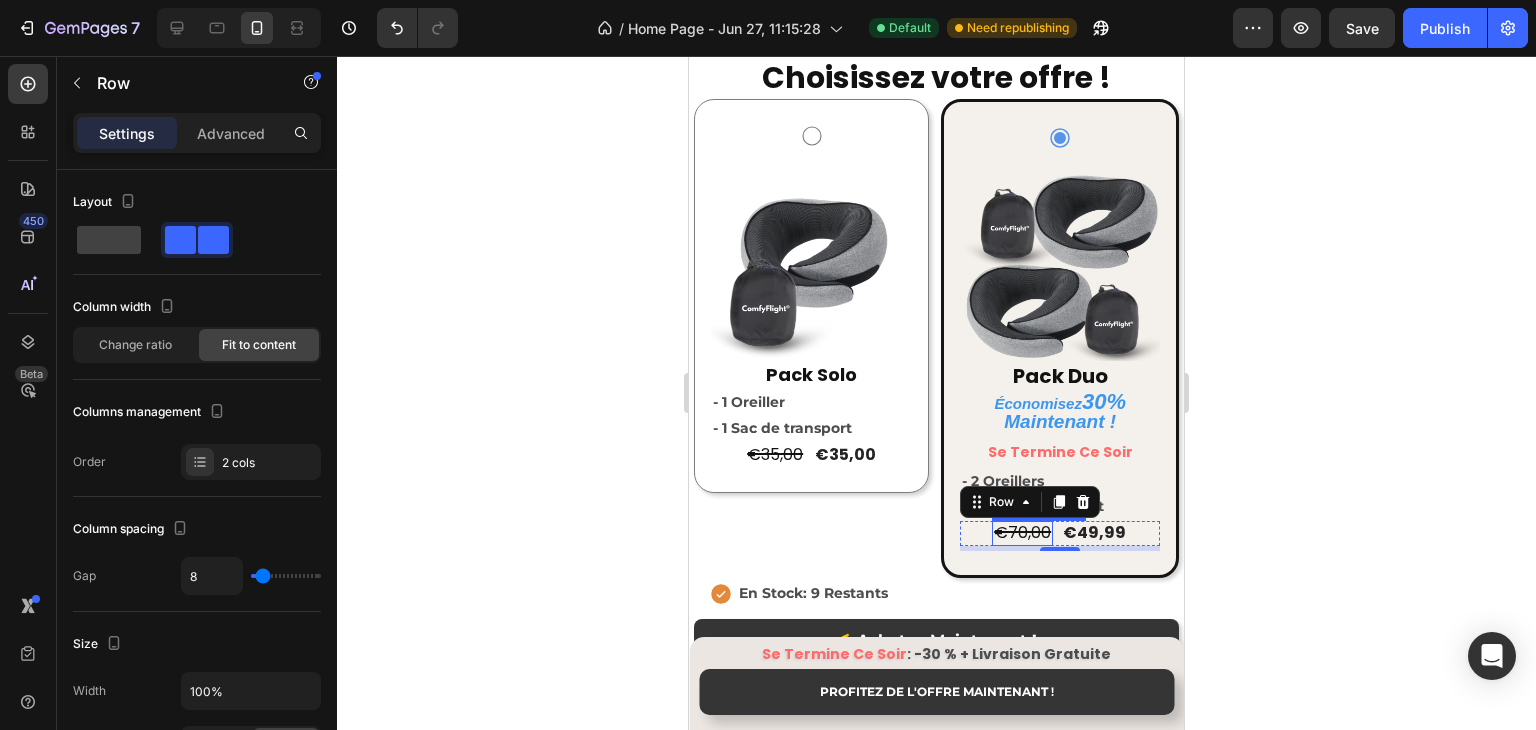 click 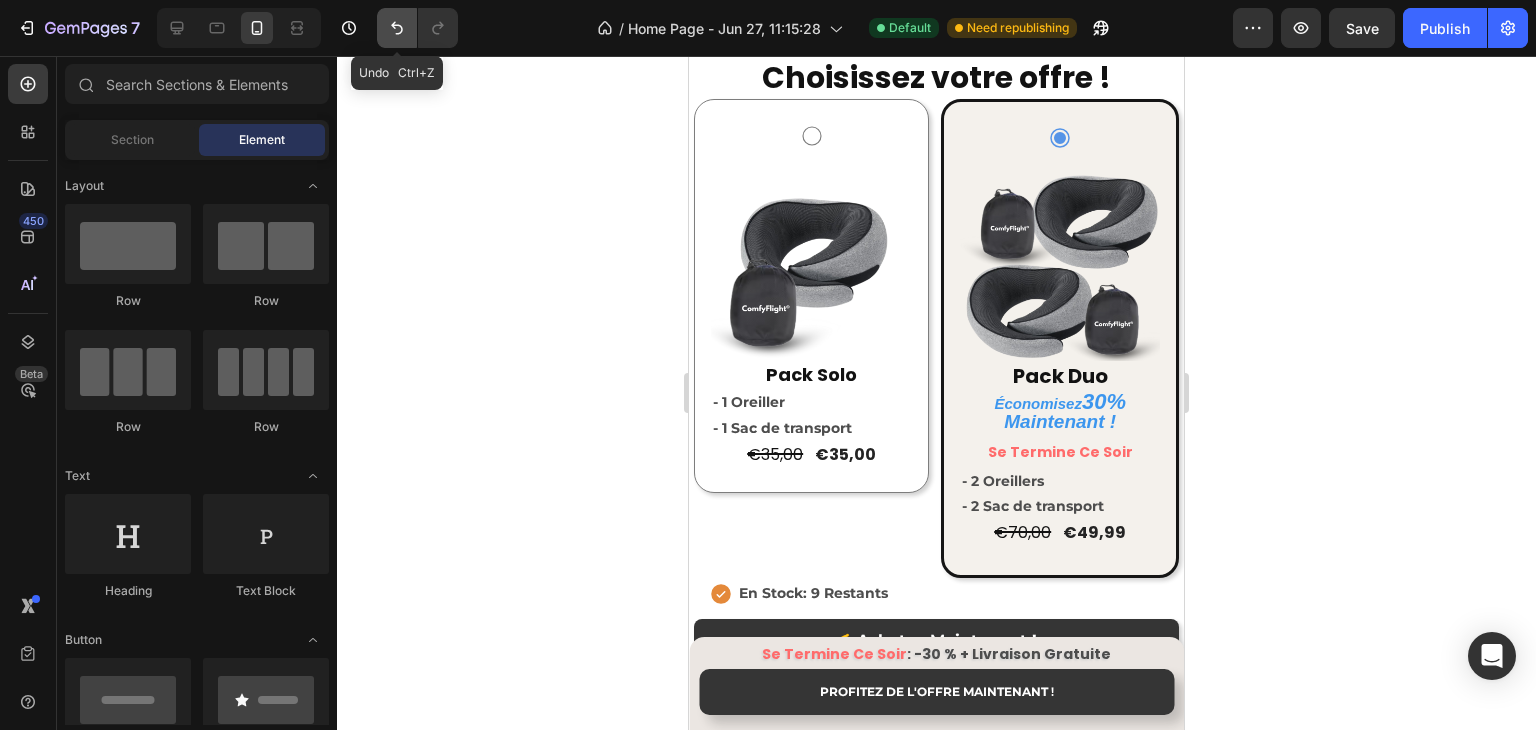 click 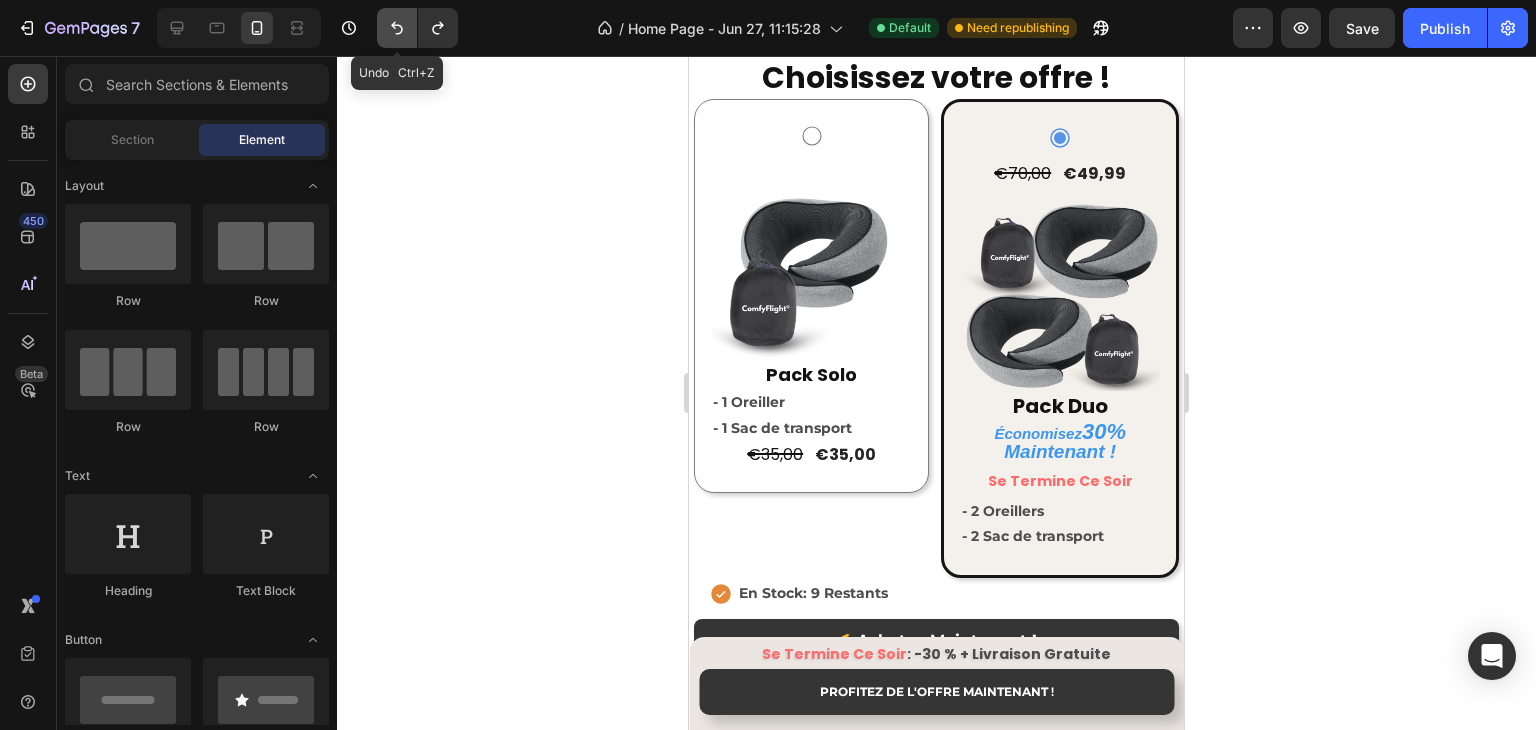 click 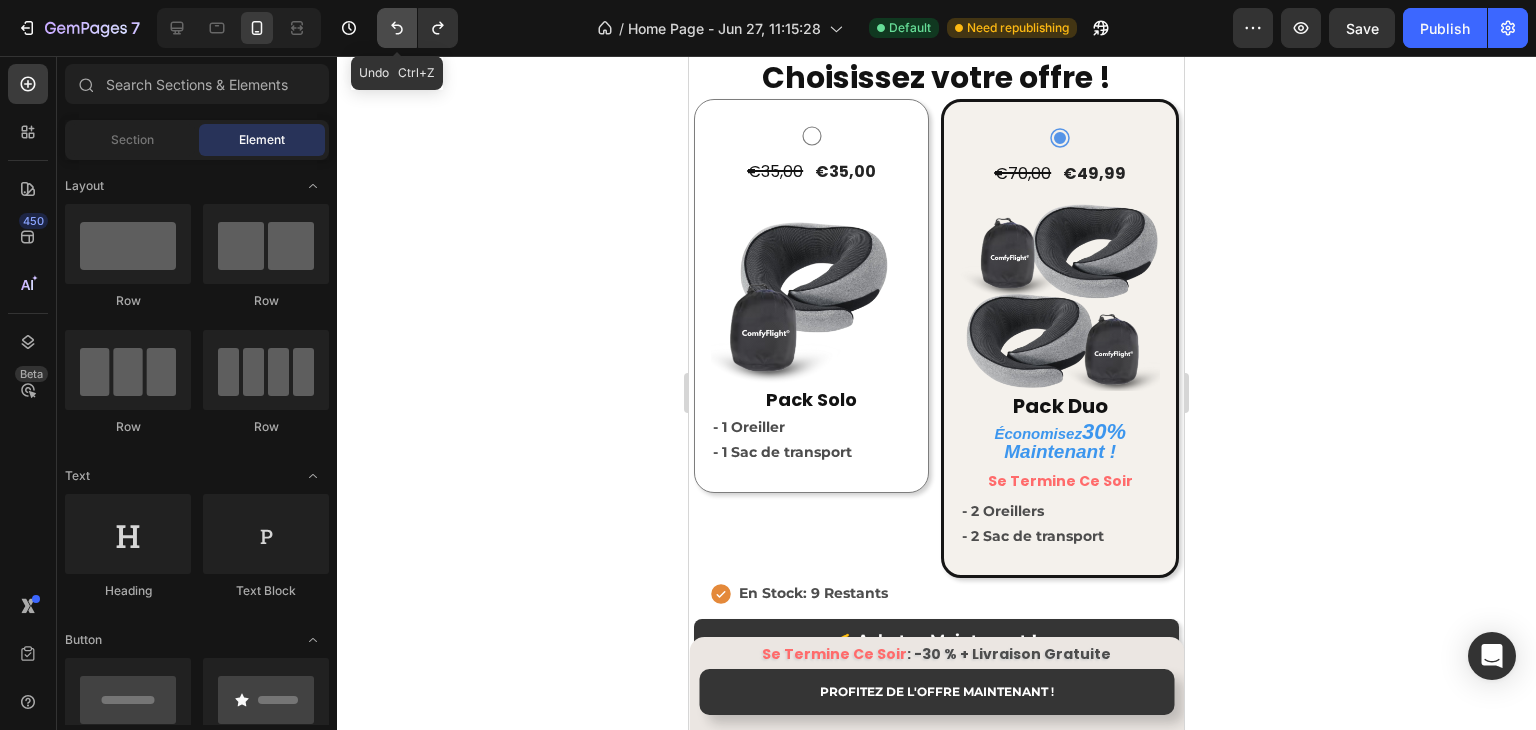 click 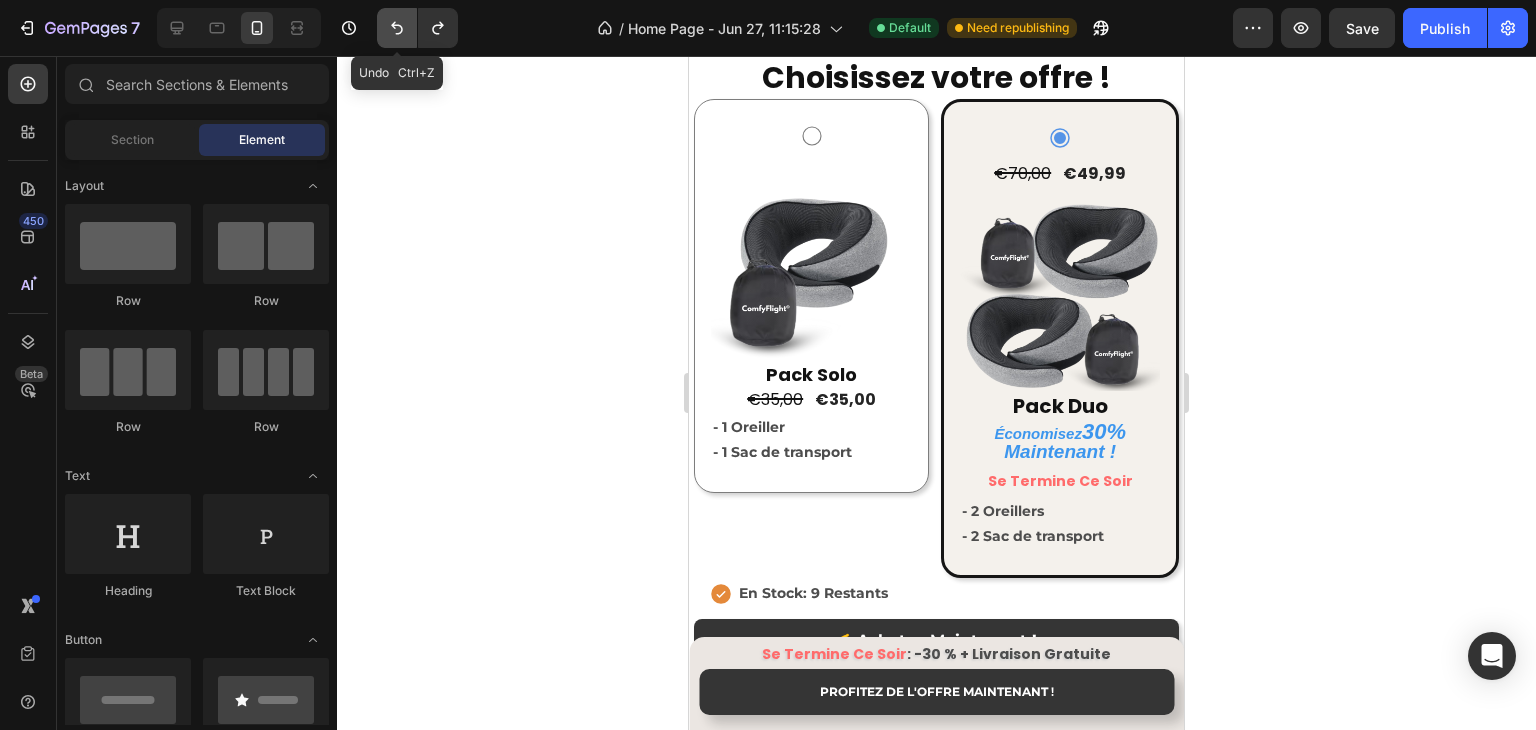 click 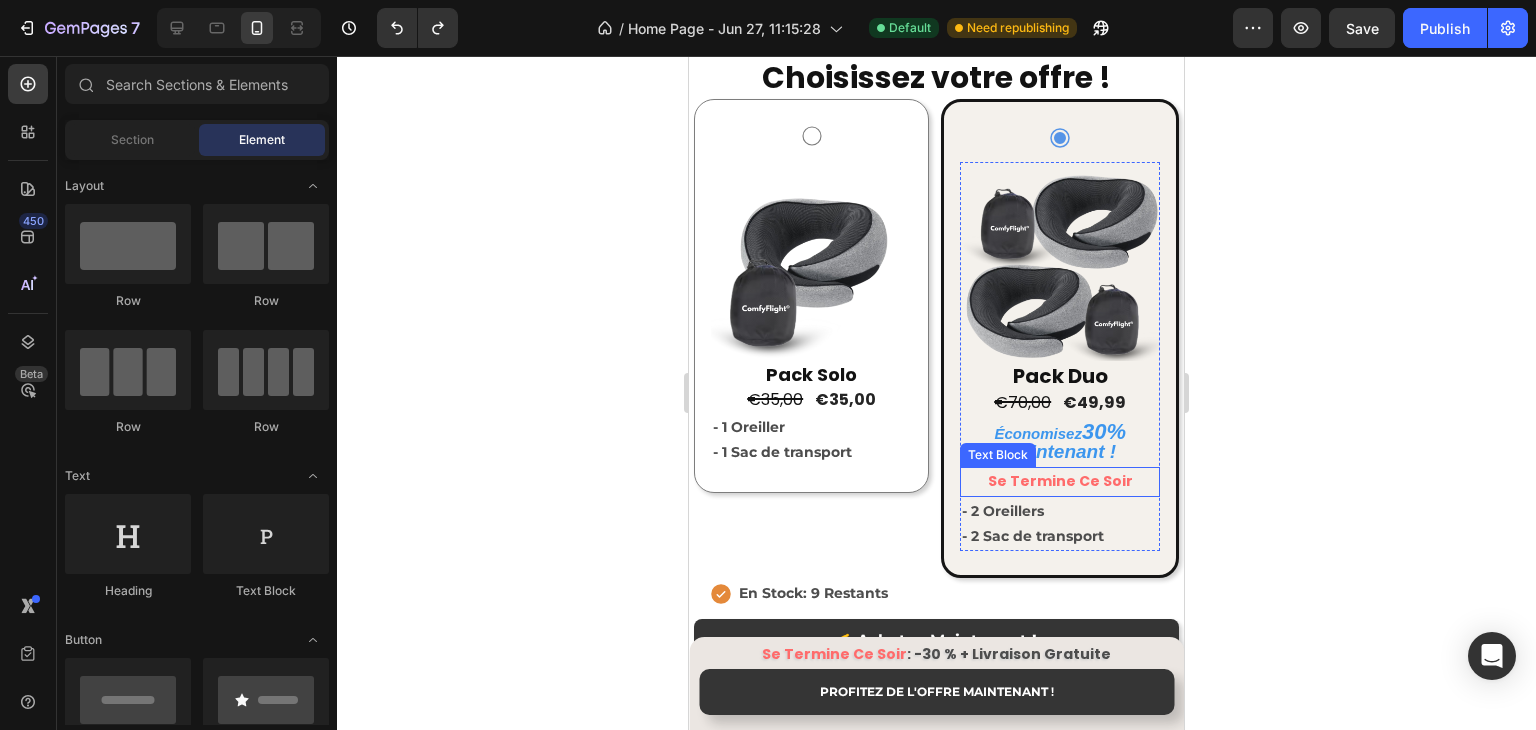 click on "Se Termine Ce Soir" at bounding box center [1060, 481] 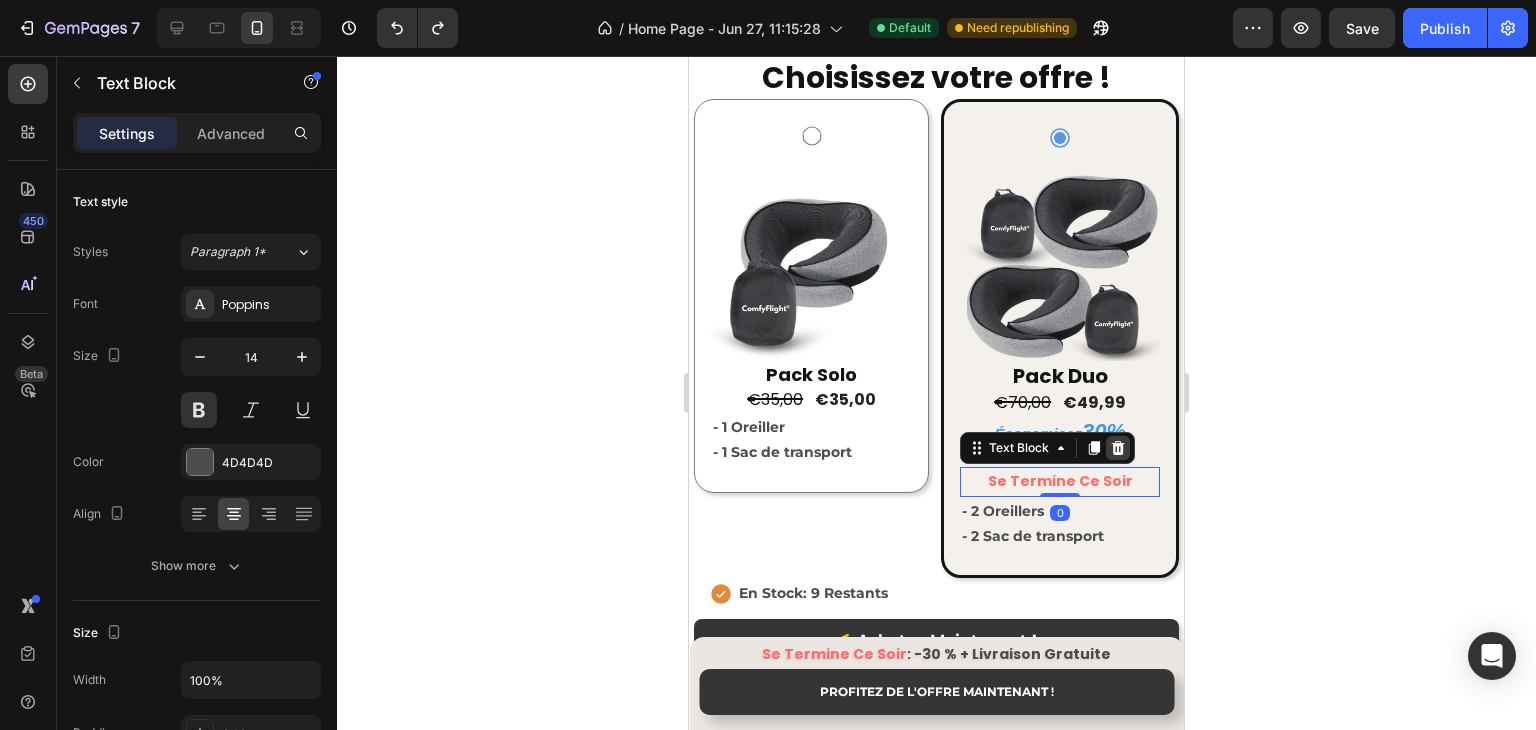 click 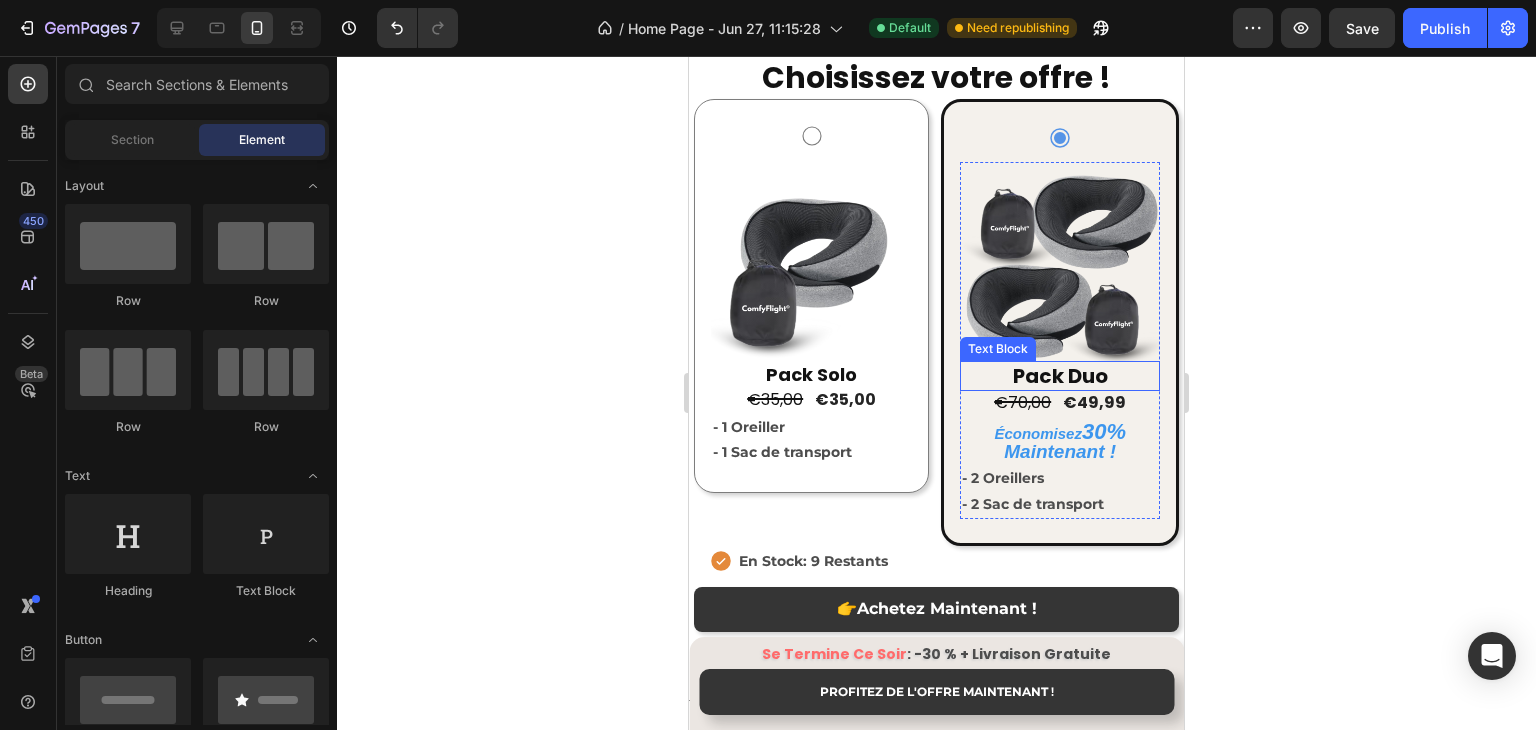 scroll, scrollTop: 4058, scrollLeft: 0, axis: vertical 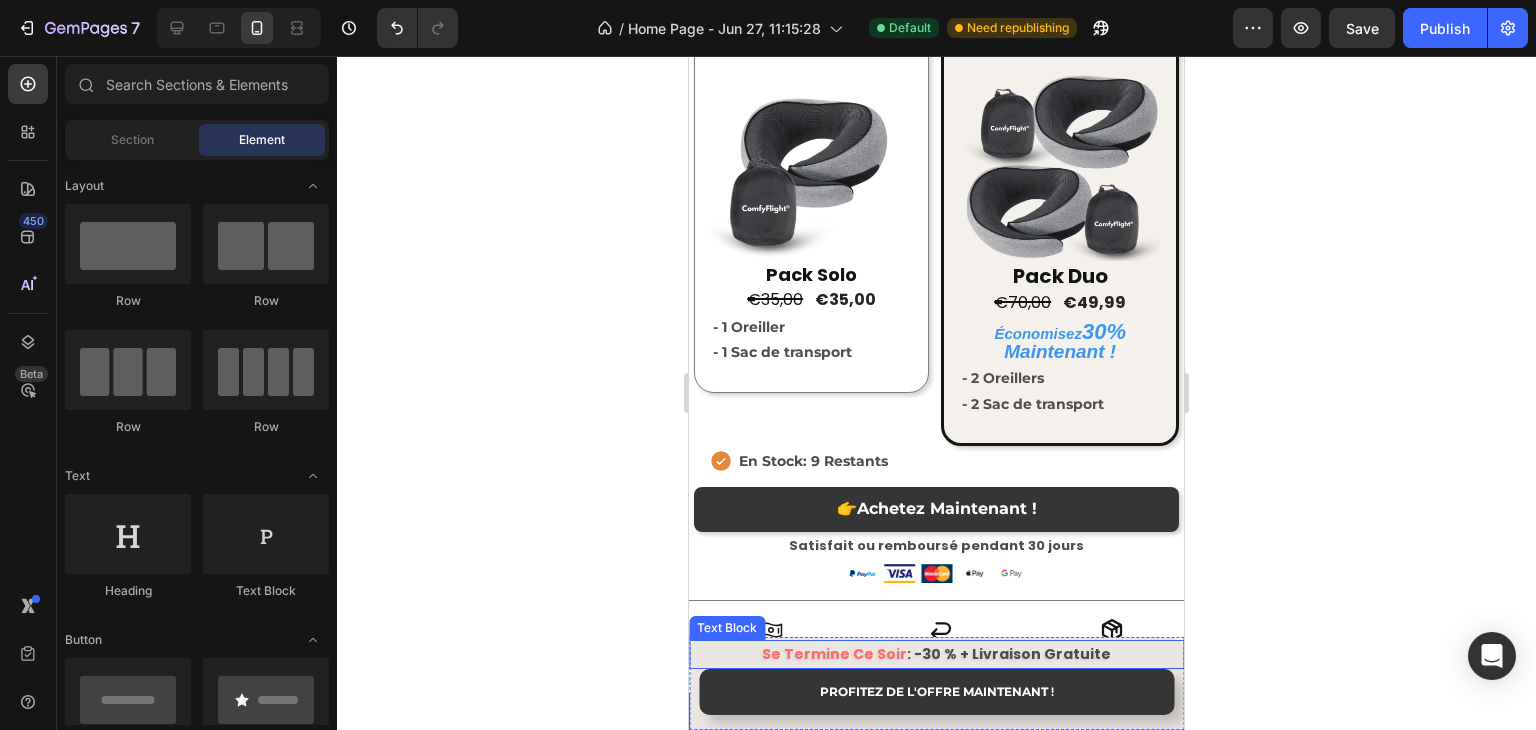click on "Se Termine Ce Soir : -30 % + Livraison Gratuite" at bounding box center [936, 654] 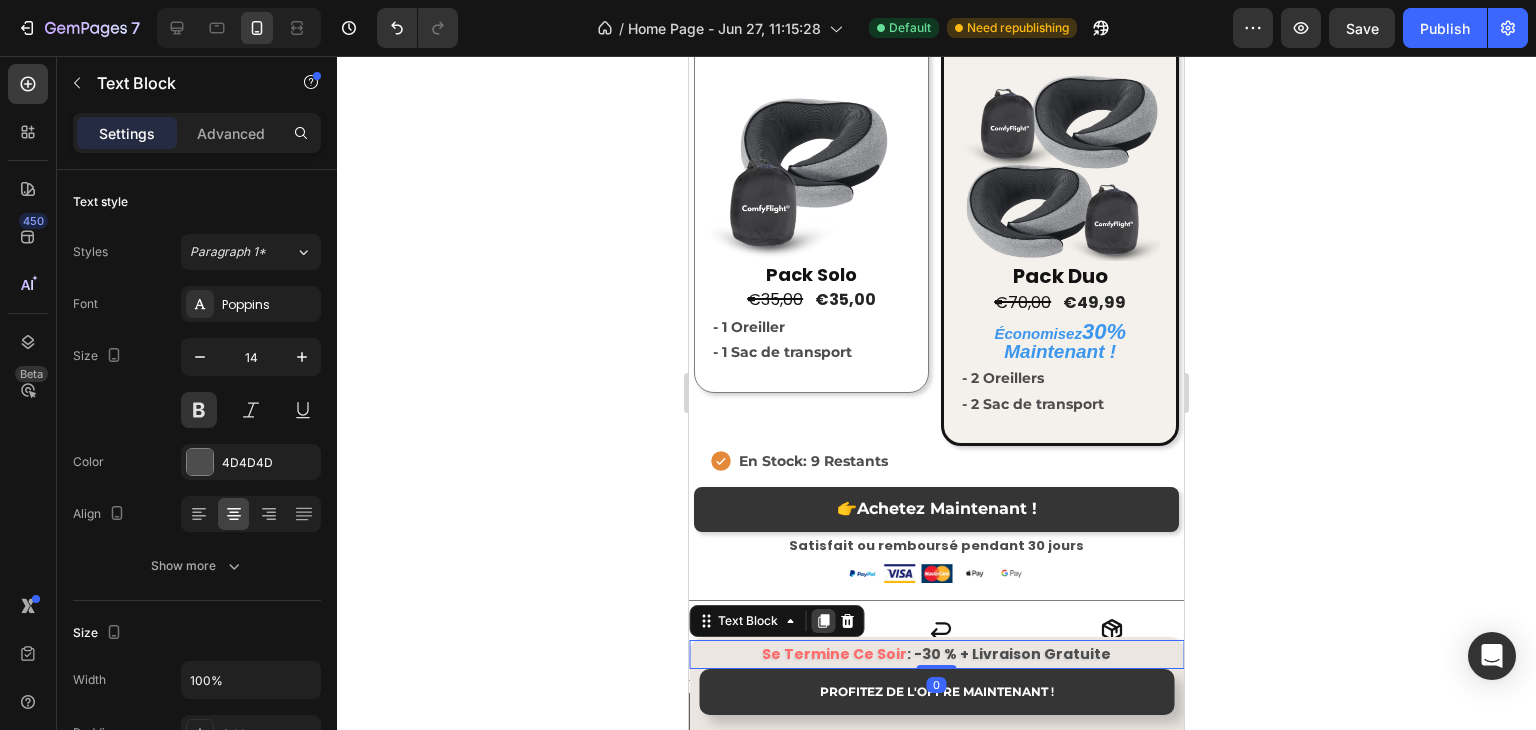 click 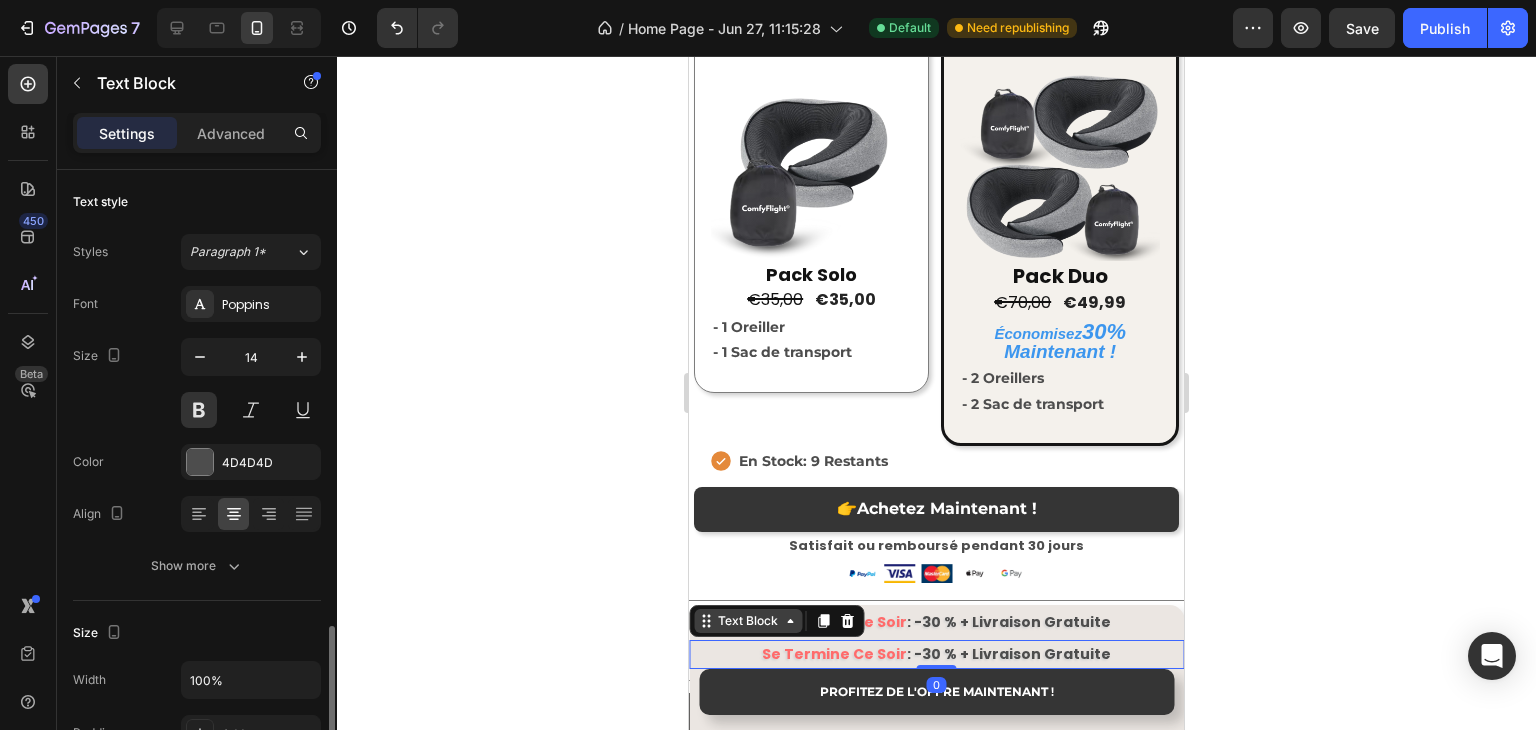 scroll, scrollTop: 300, scrollLeft: 0, axis: vertical 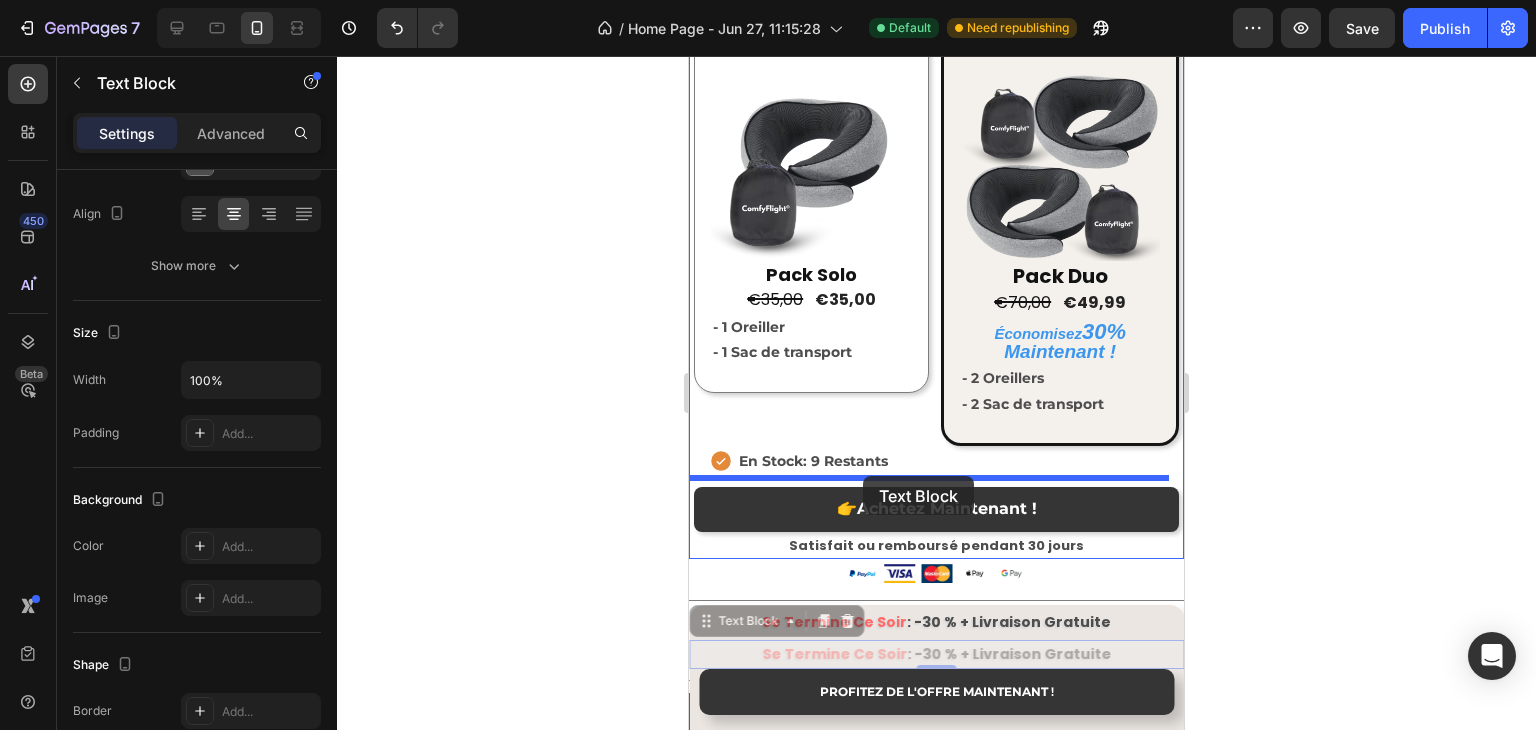 drag, startPoint x: 756, startPoint y: 624, endPoint x: 863, endPoint y: 476, distance: 182.62804 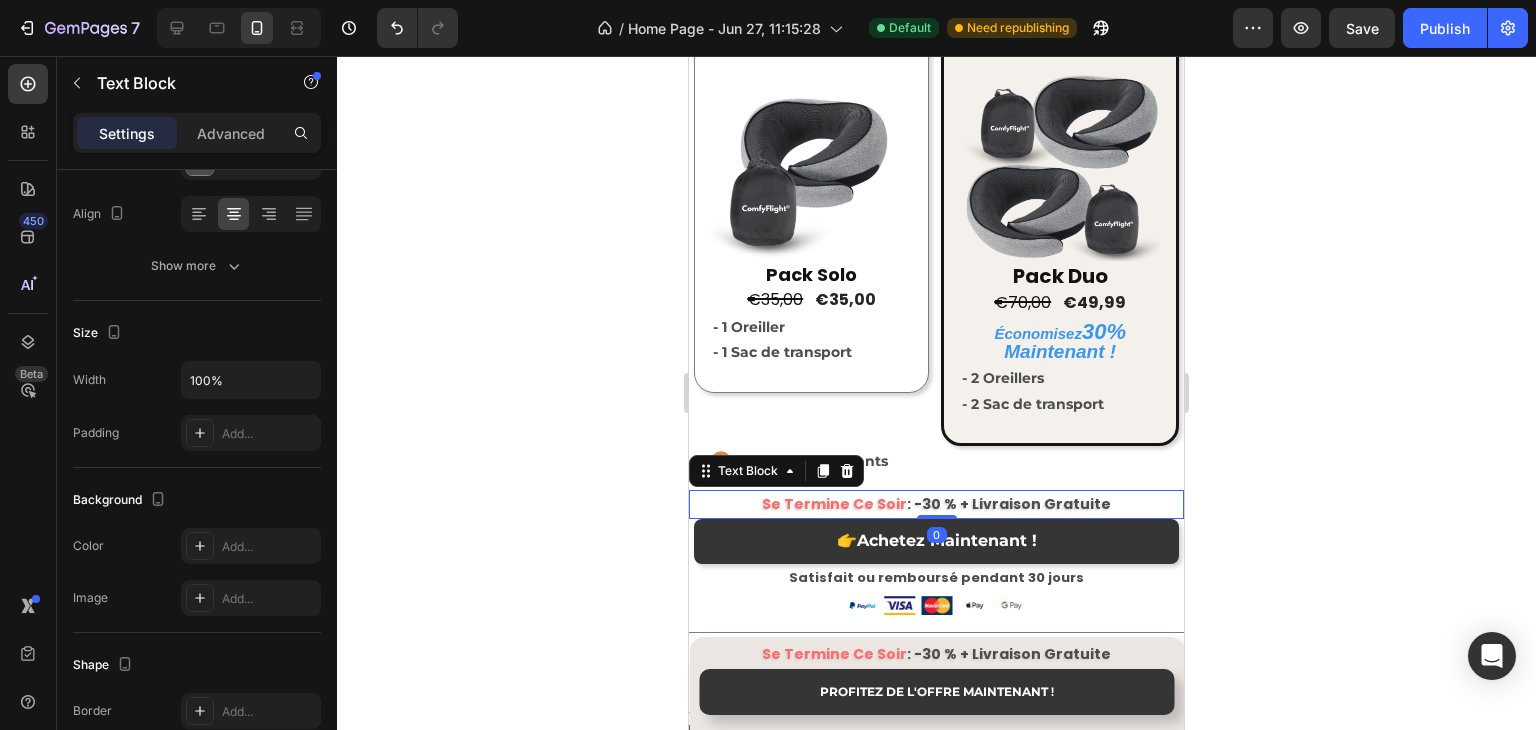 click 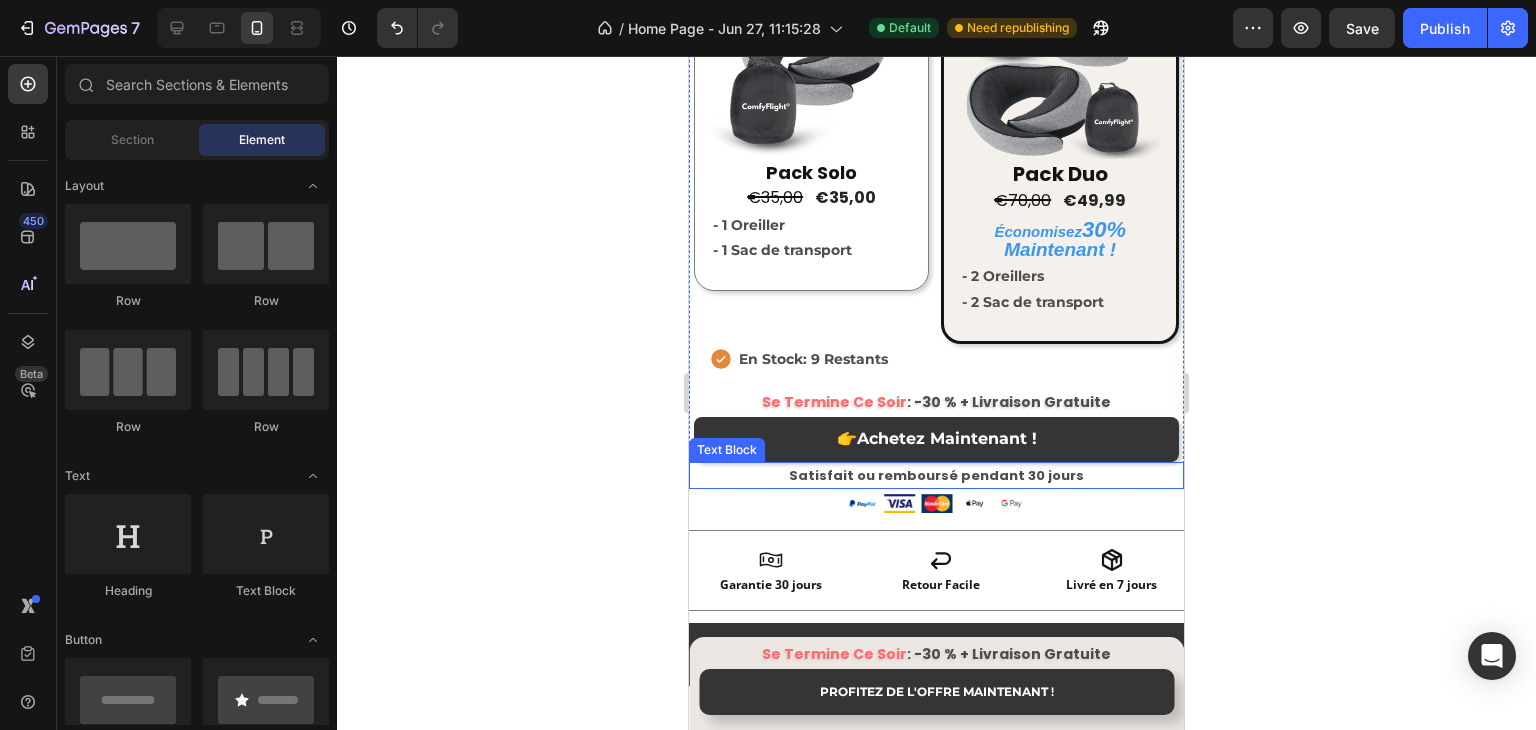 scroll, scrollTop: 4258, scrollLeft: 0, axis: vertical 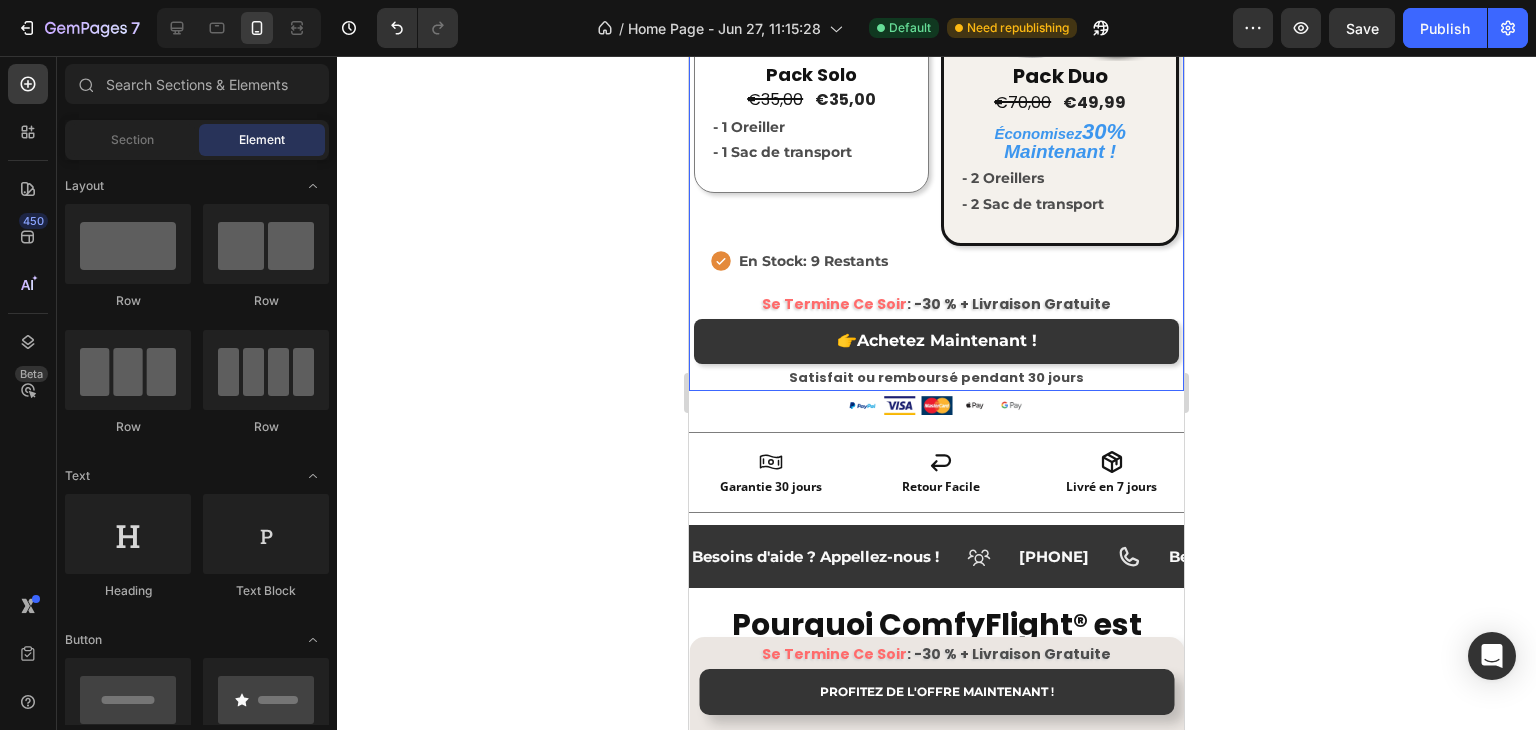 click on "Se Termine Ce Soir : -30 % + Livraison Gratuite Text Block 👉  Achetez Maintenant ! Dynamic Checkout Satisfait ou remboursé pendant 30 jours Text Block" at bounding box center [936, 339] 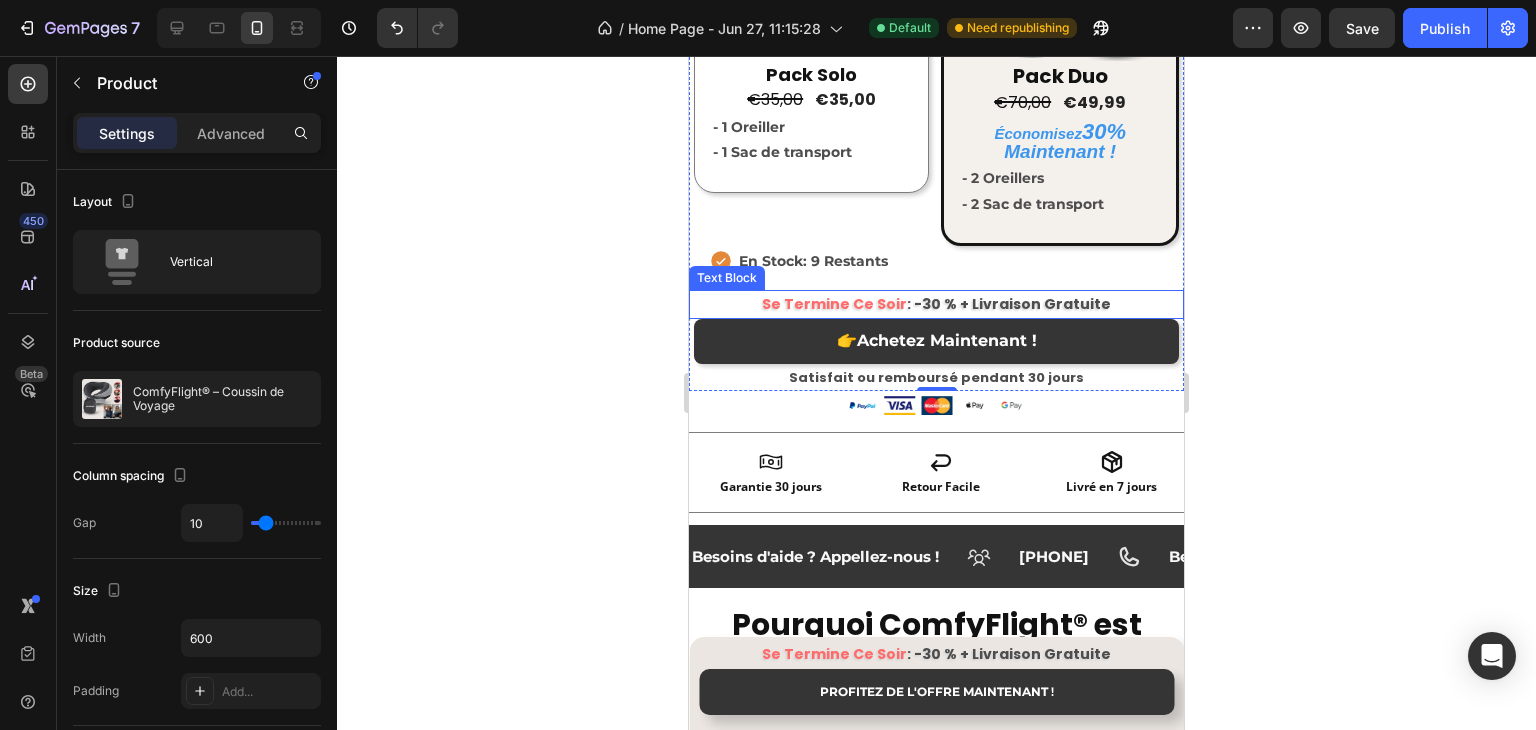 click on "Se Termine Ce Soir" at bounding box center (834, 304) 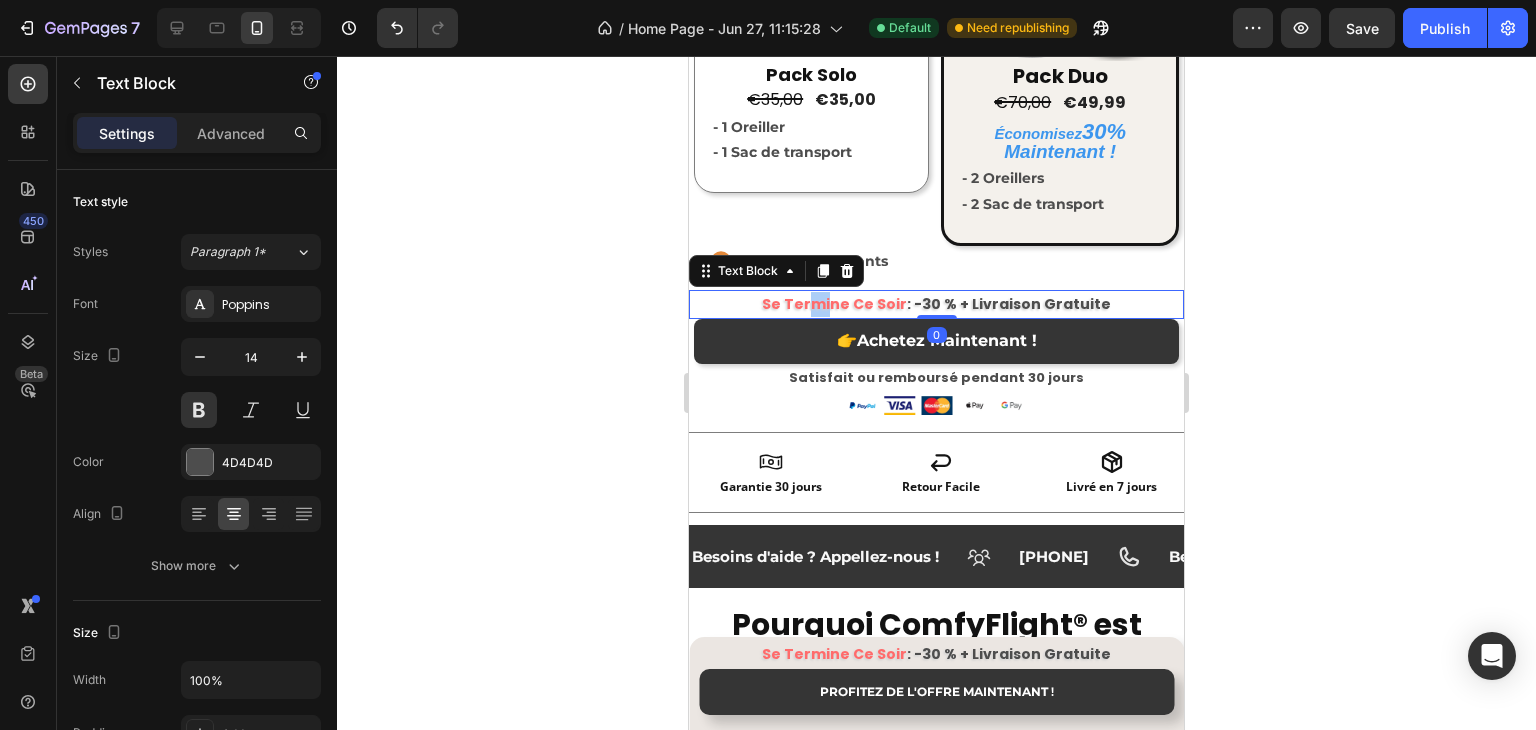 click 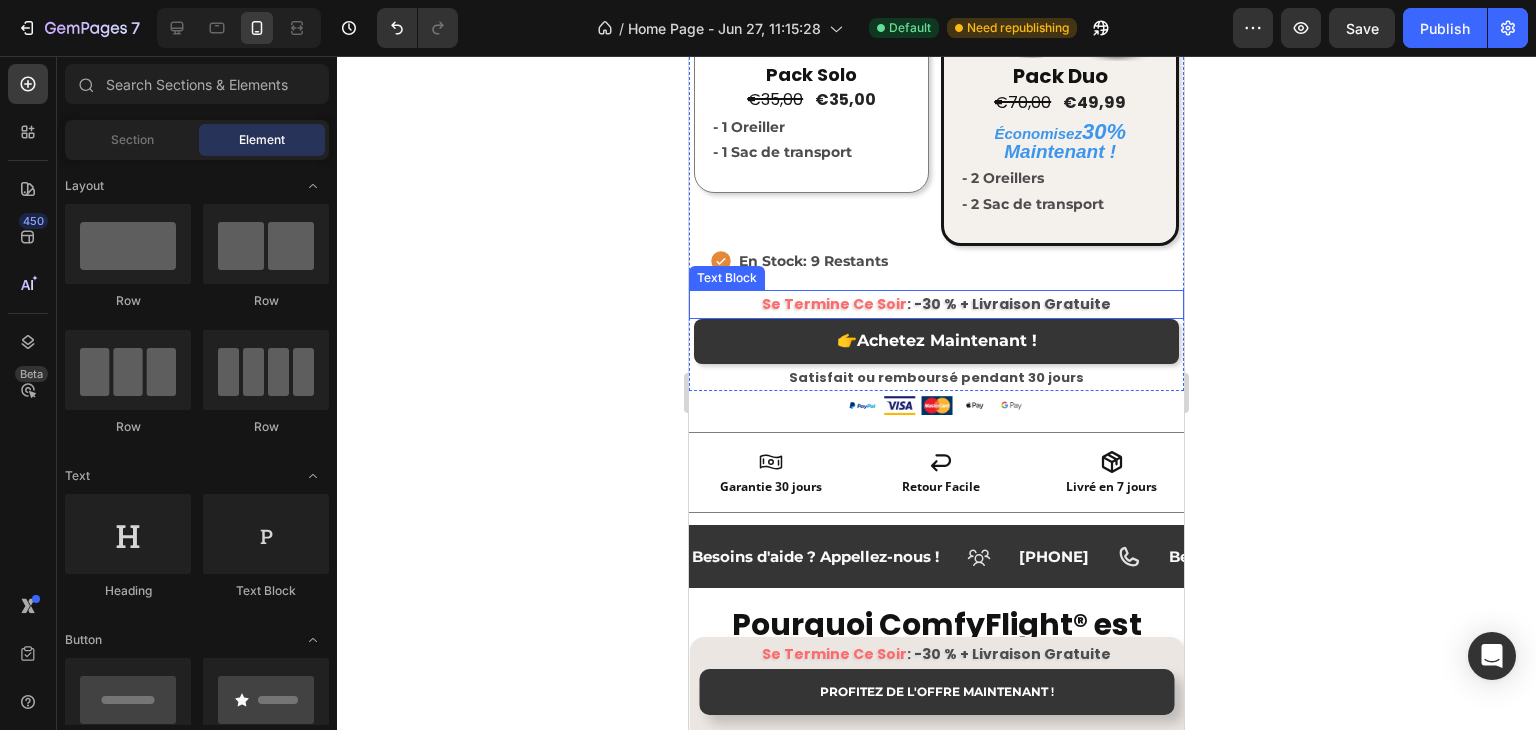 click on "Se Termine Ce Soir" at bounding box center [834, 304] 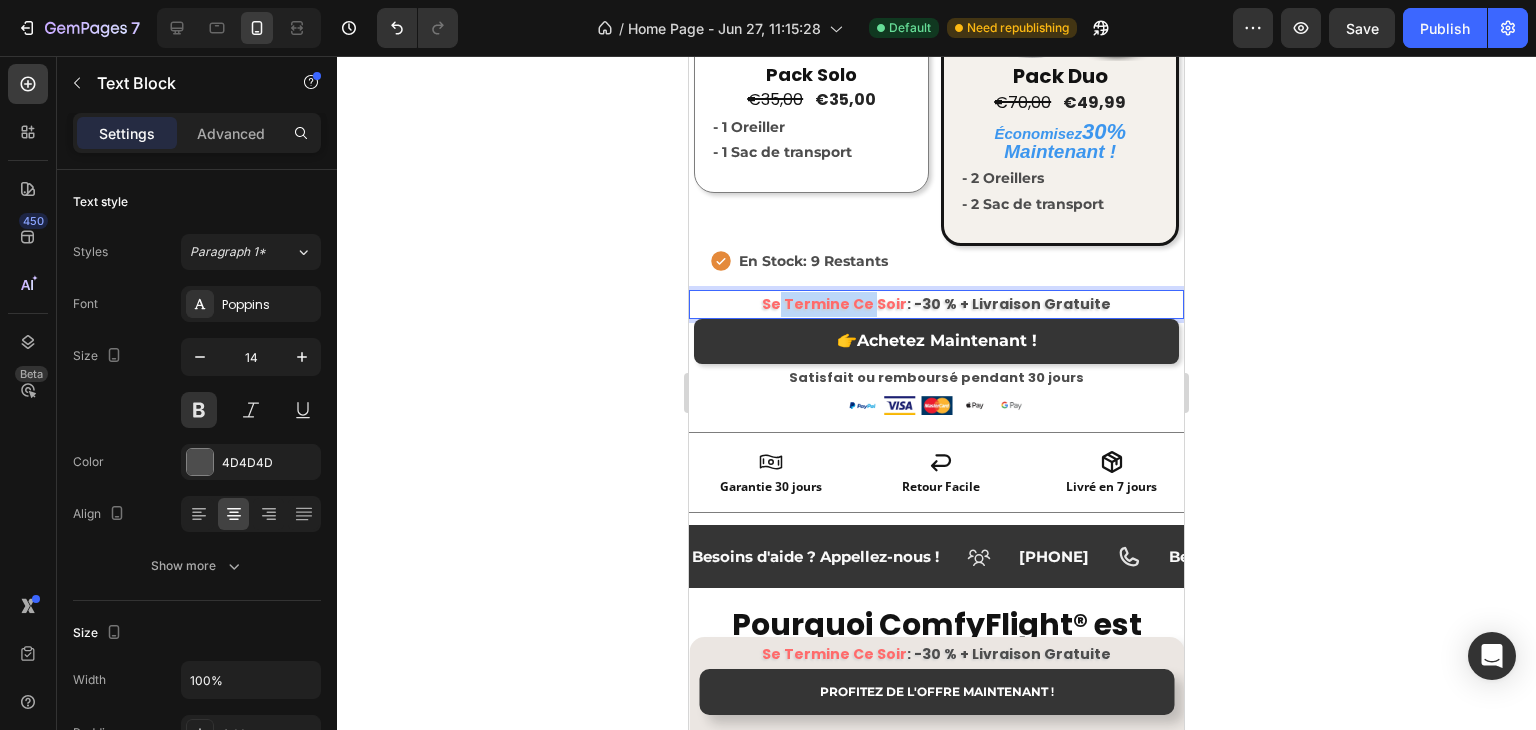 drag, startPoint x: 840, startPoint y: 297, endPoint x: 872, endPoint y: 298, distance: 32.01562 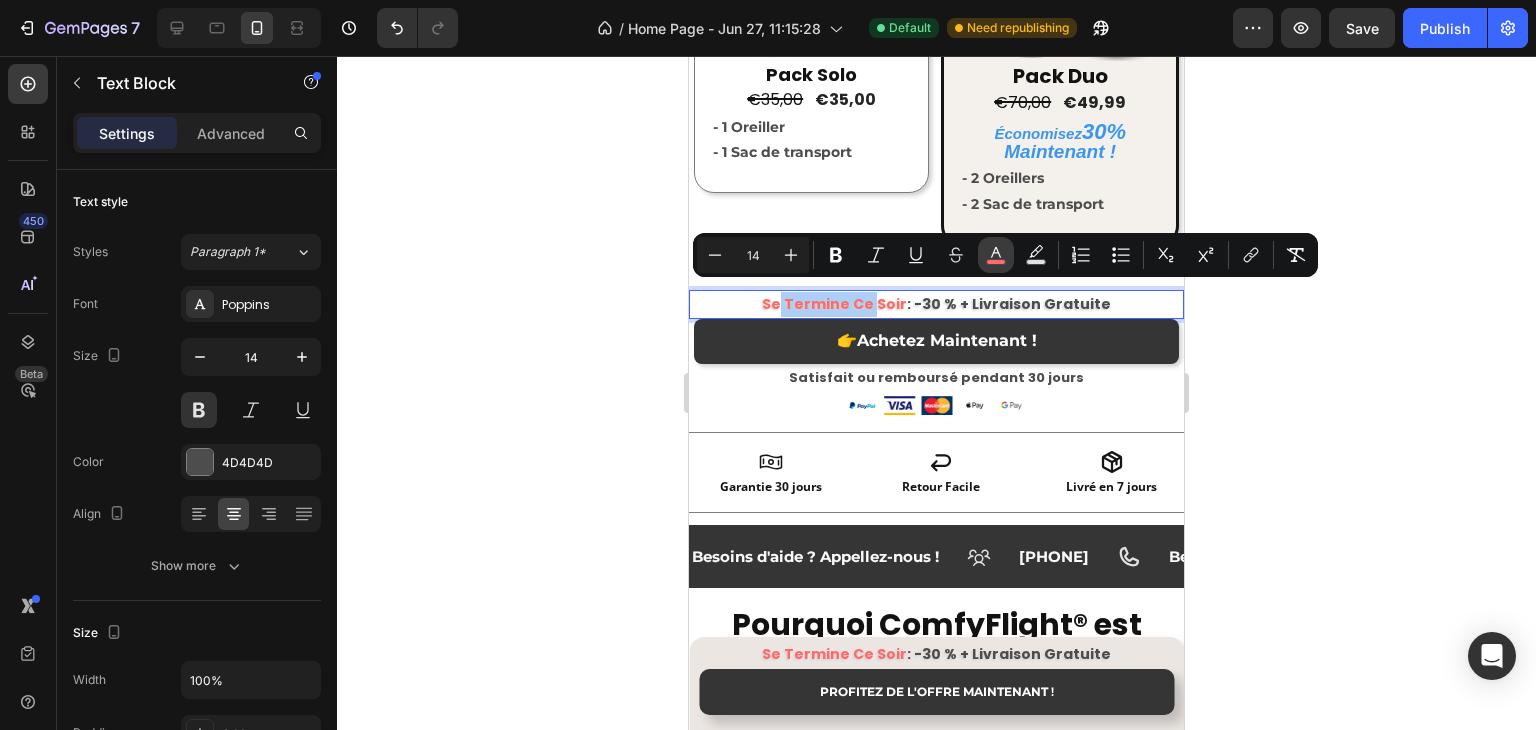 click 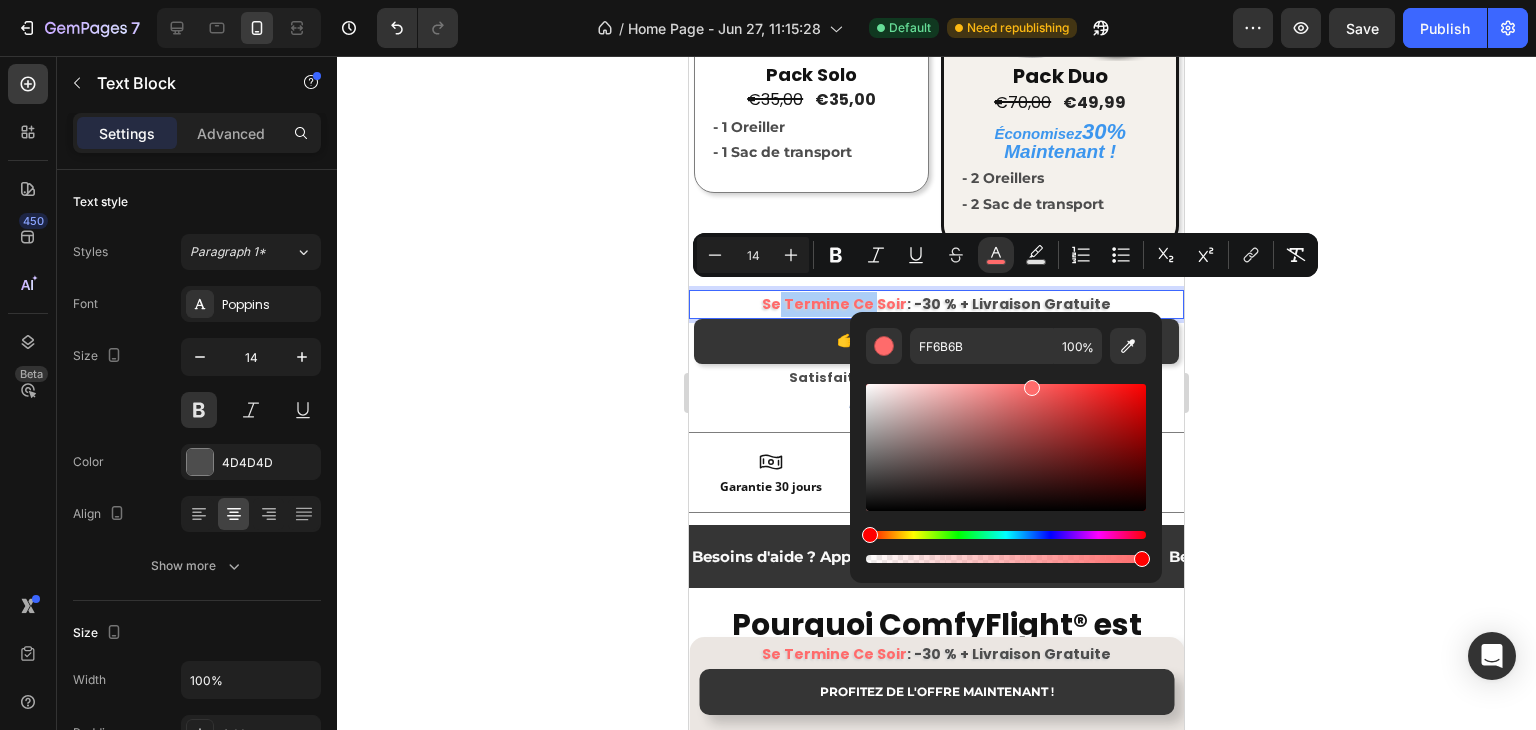 click 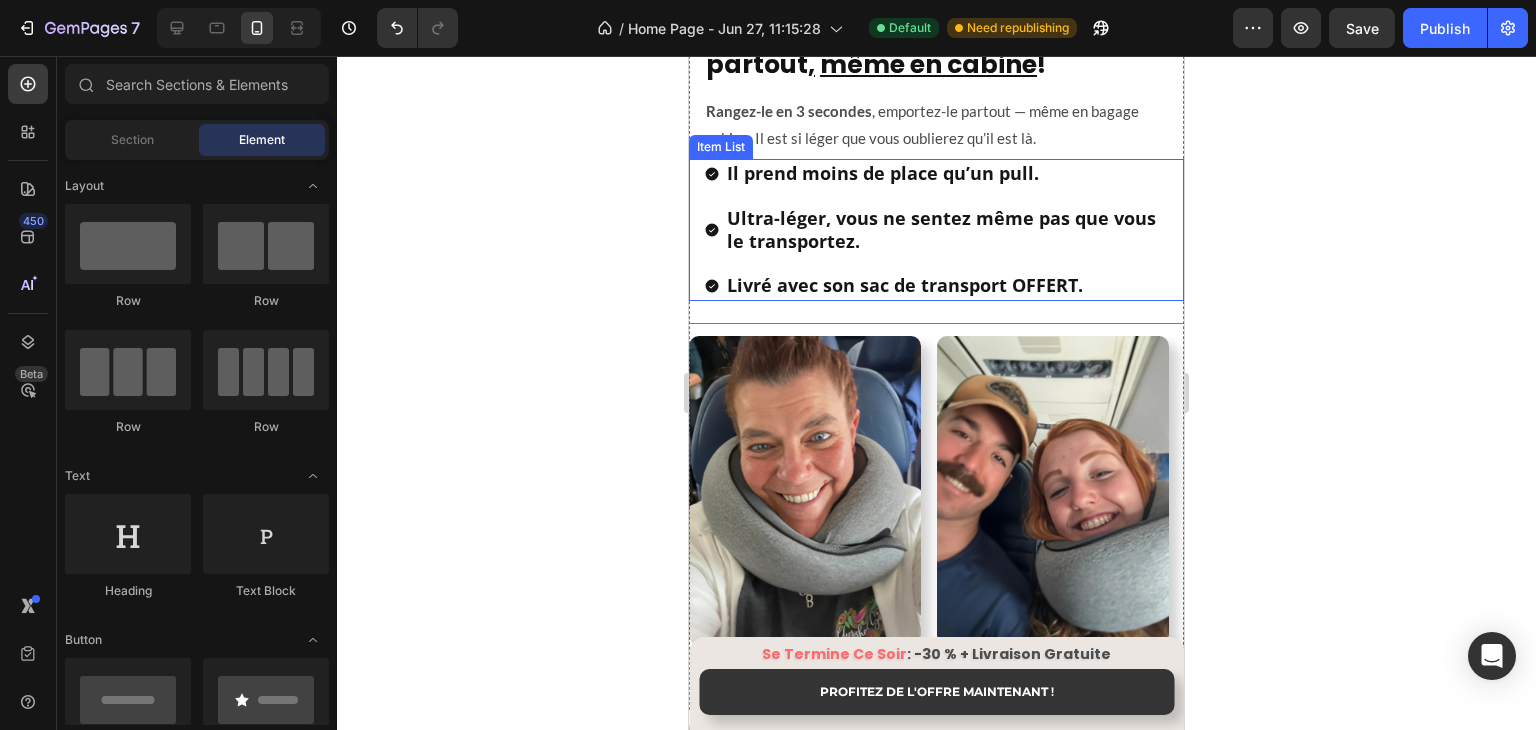 scroll, scrollTop: 2158, scrollLeft: 0, axis: vertical 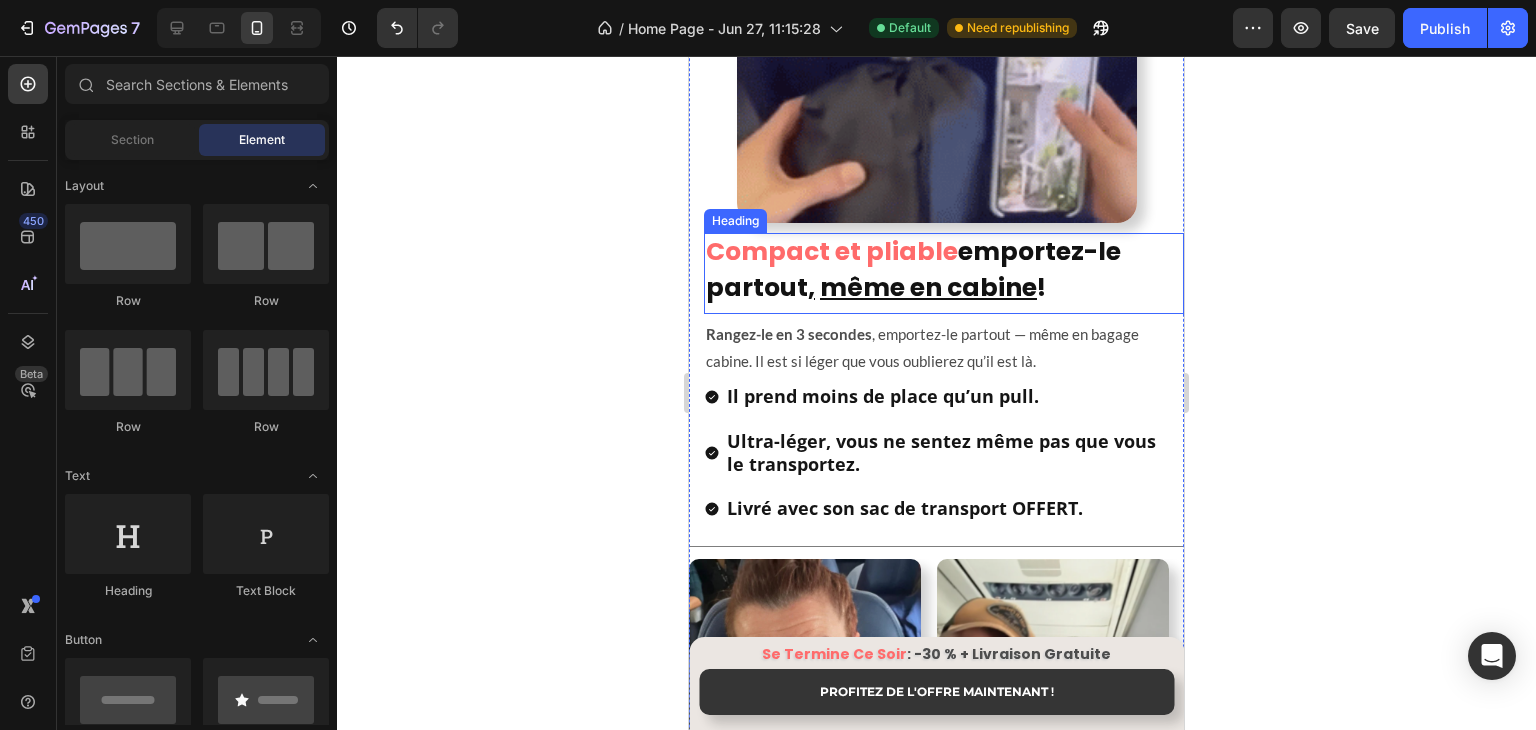 click on "Compact" at bounding box center [768, 251] 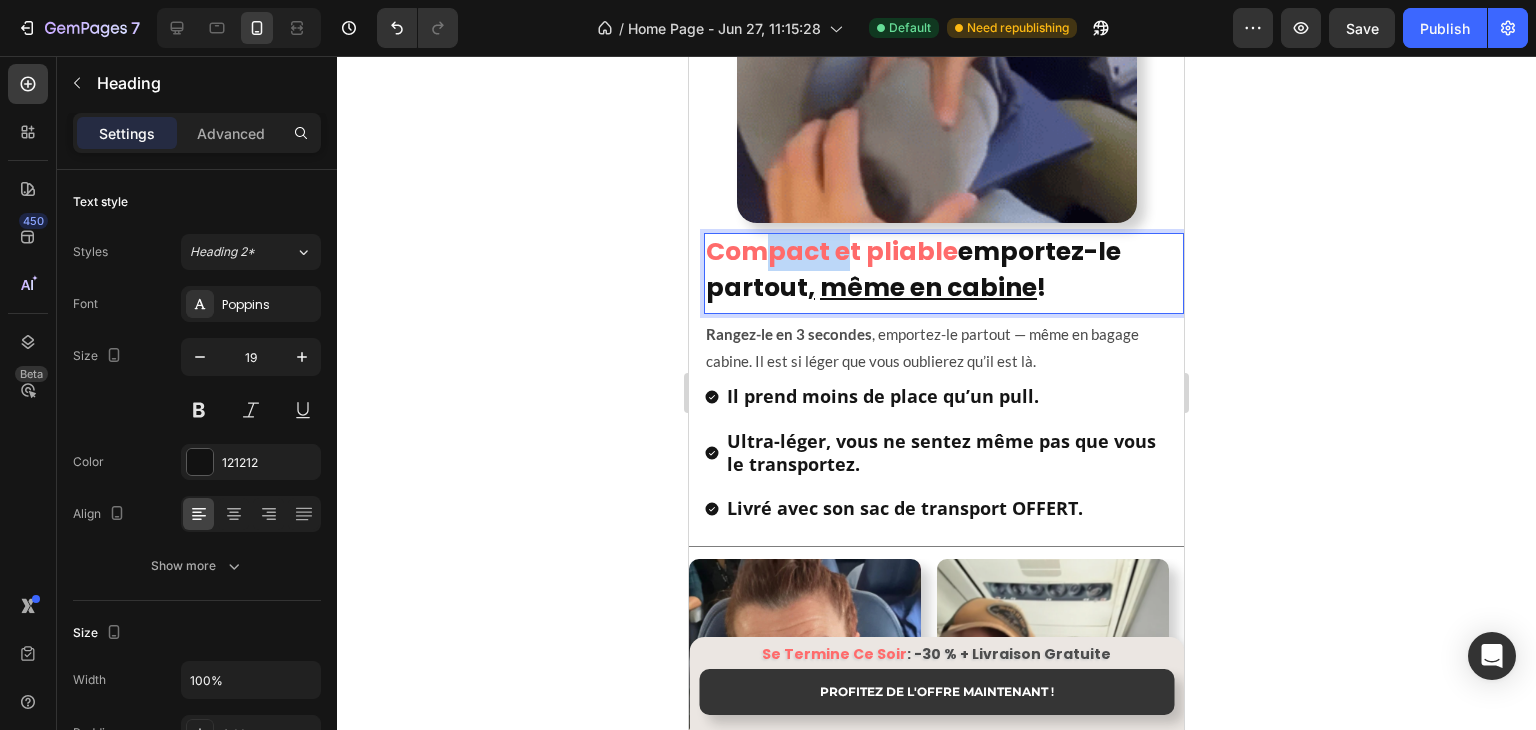 drag, startPoint x: 761, startPoint y: 251, endPoint x: 847, endPoint y: 254, distance: 86.05231 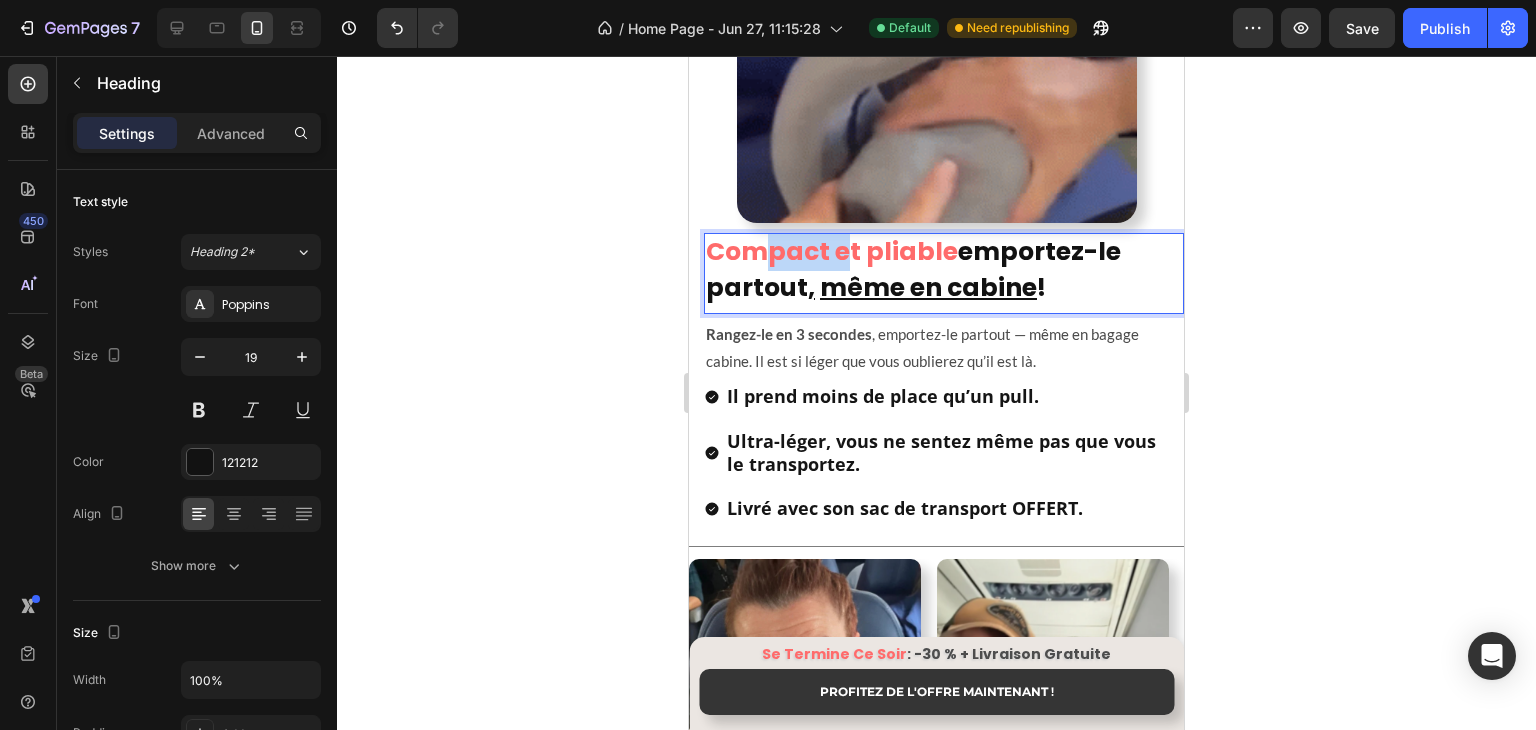click on "Compact   et pliable  emportez-le partout ,   même en cabine  !" at bounding box center [944, 271] 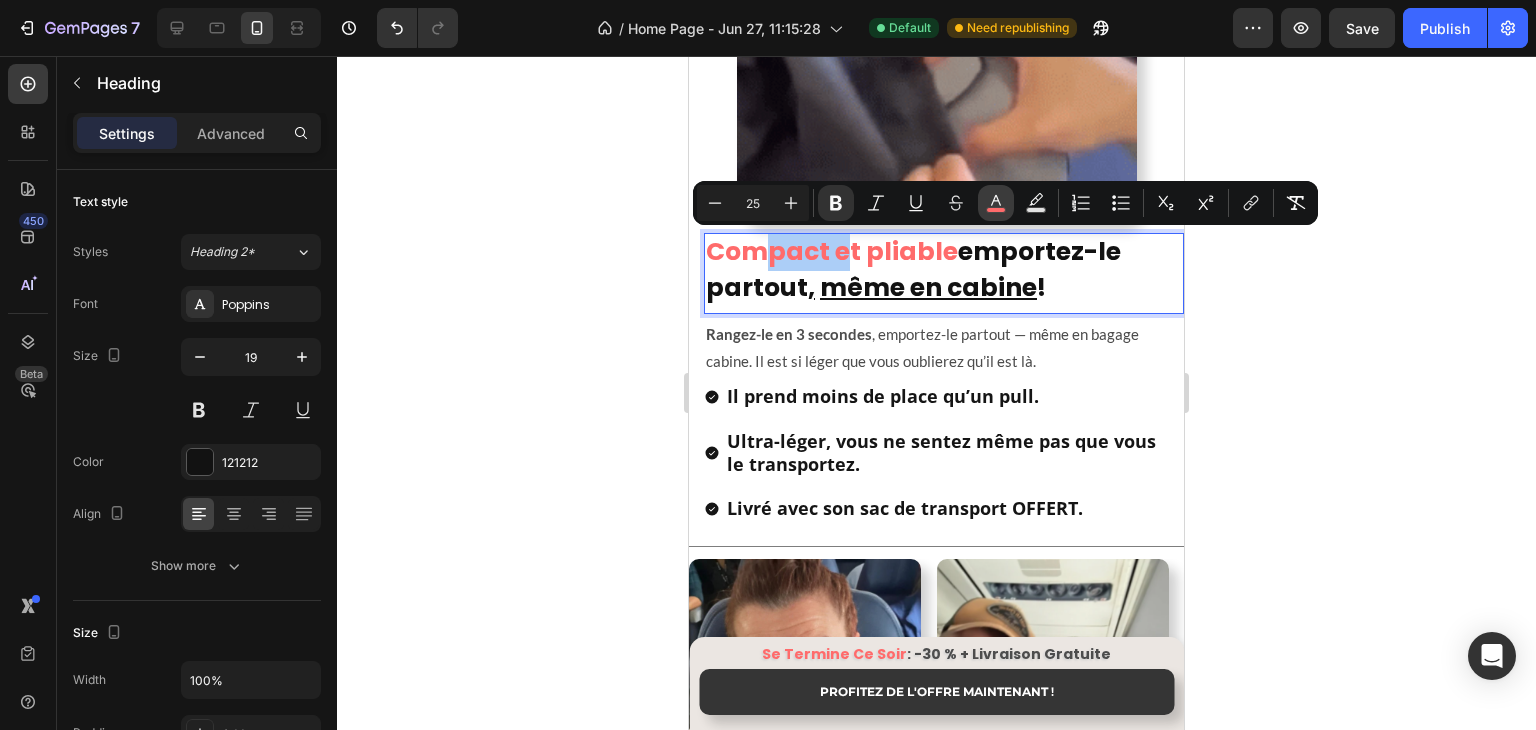 click 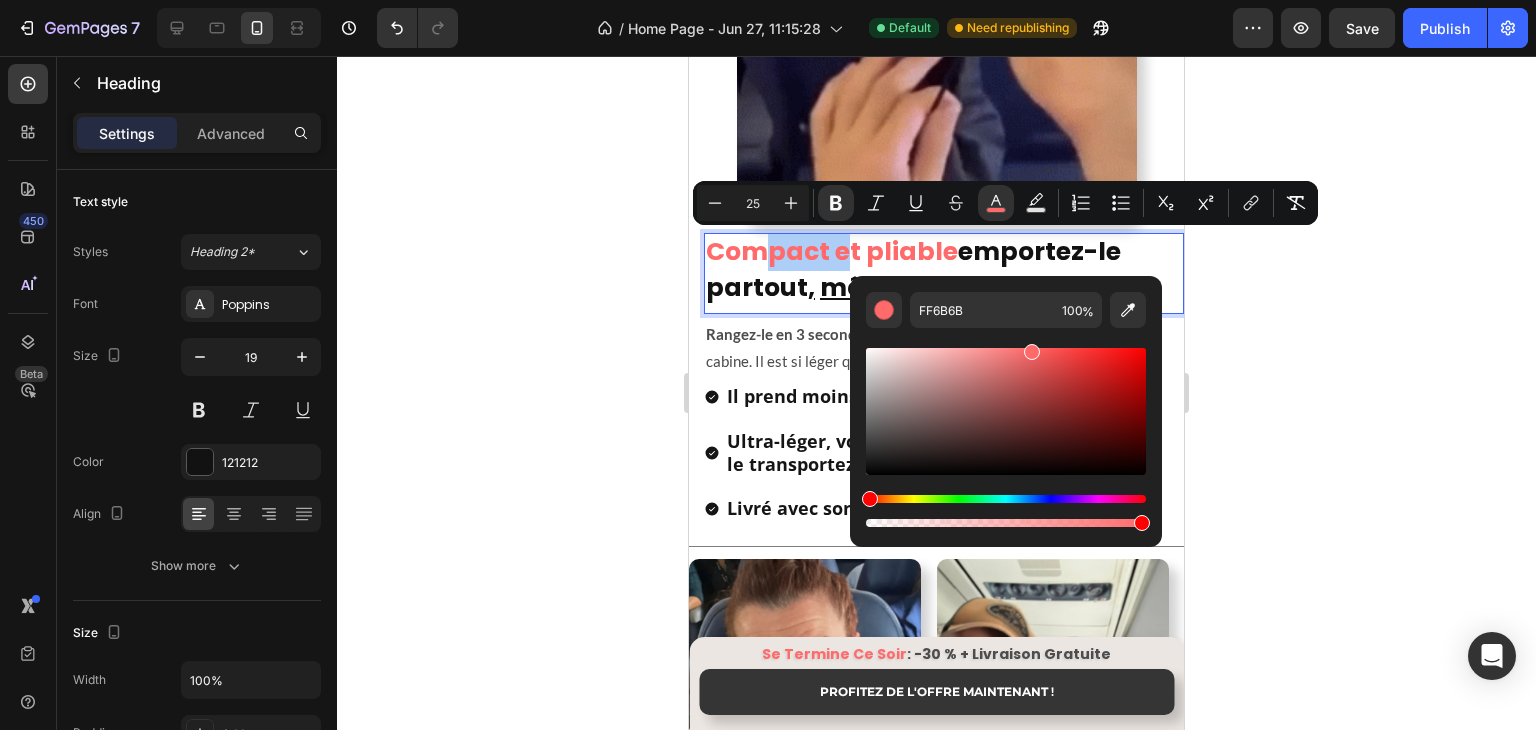 click 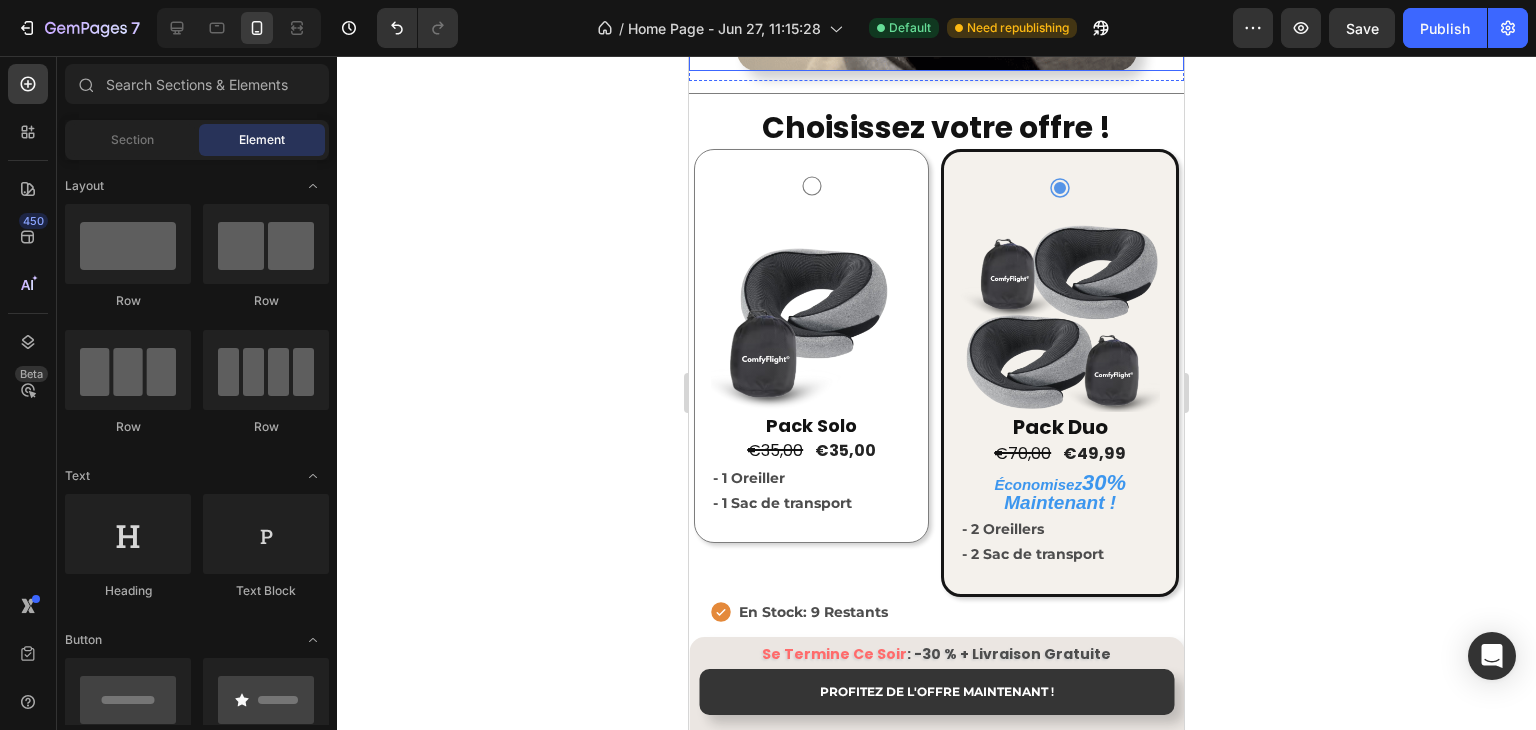 scroll, scrollTop: 3958, scrollLeft: 0, axis: vertical 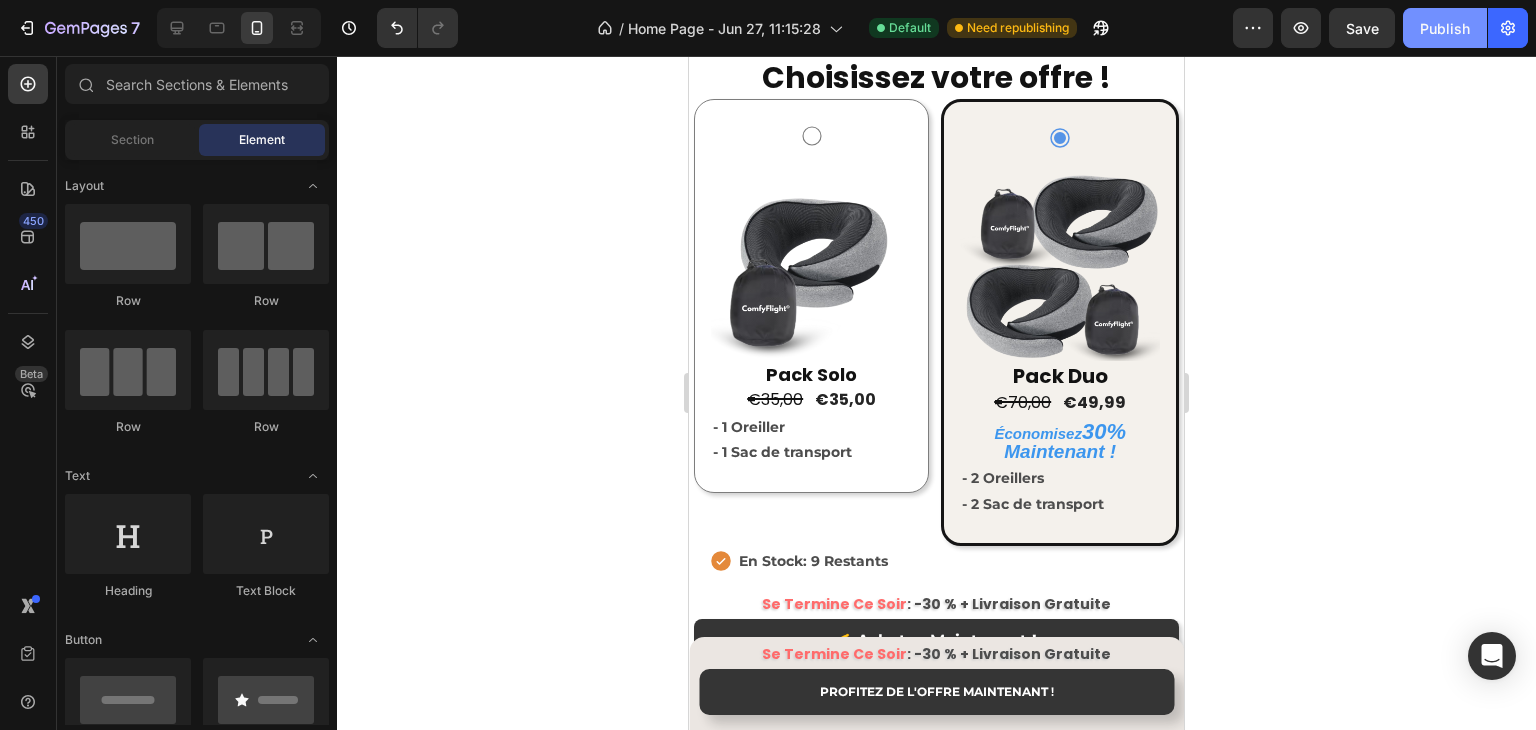 click on "Publish" at bounding box center (1445, 28) 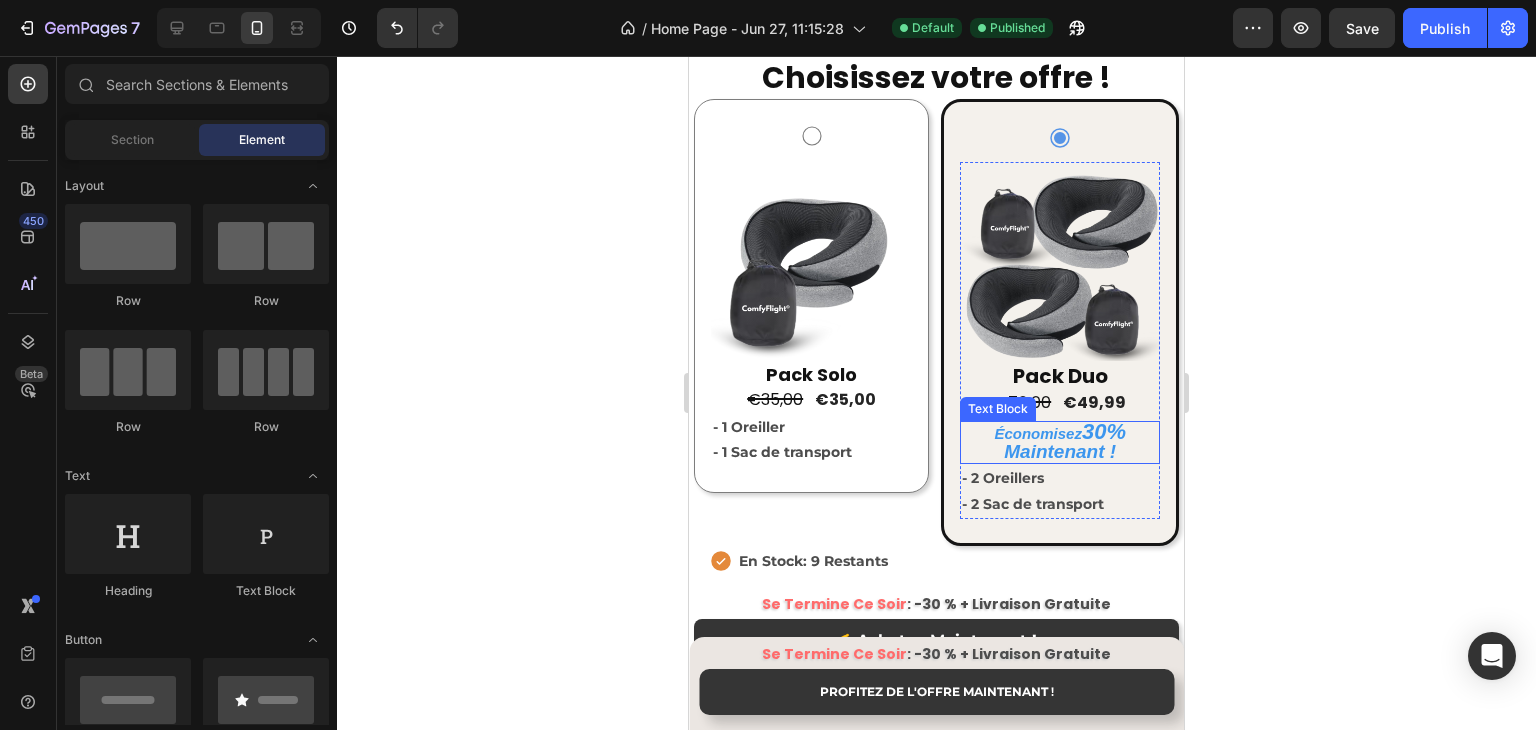 click on "30%" at bounding box center [1104, 431] 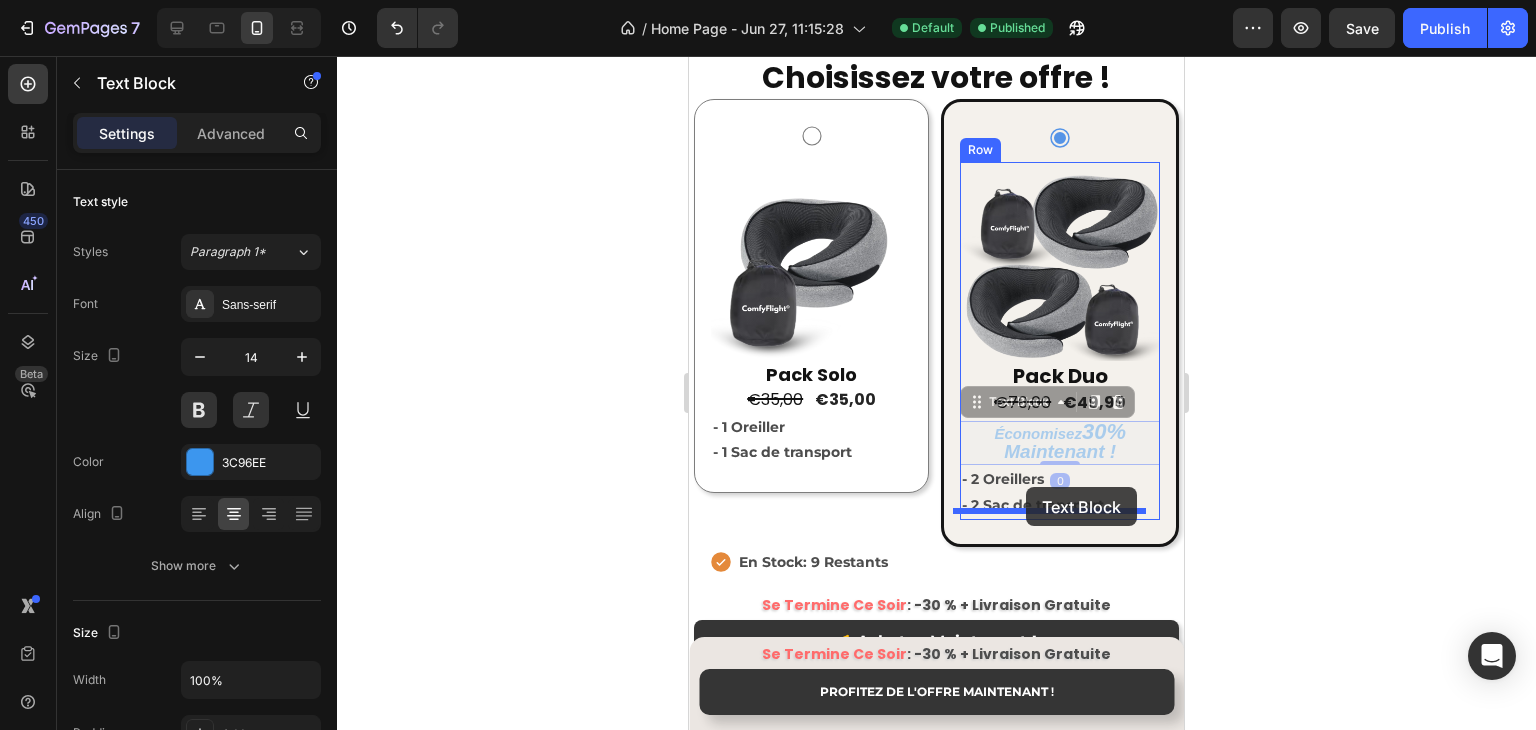 drag, startPoint x: 1023, startPoint y: 398, endPoint x: 1026, endPoint y: 487, distance: 89.050545 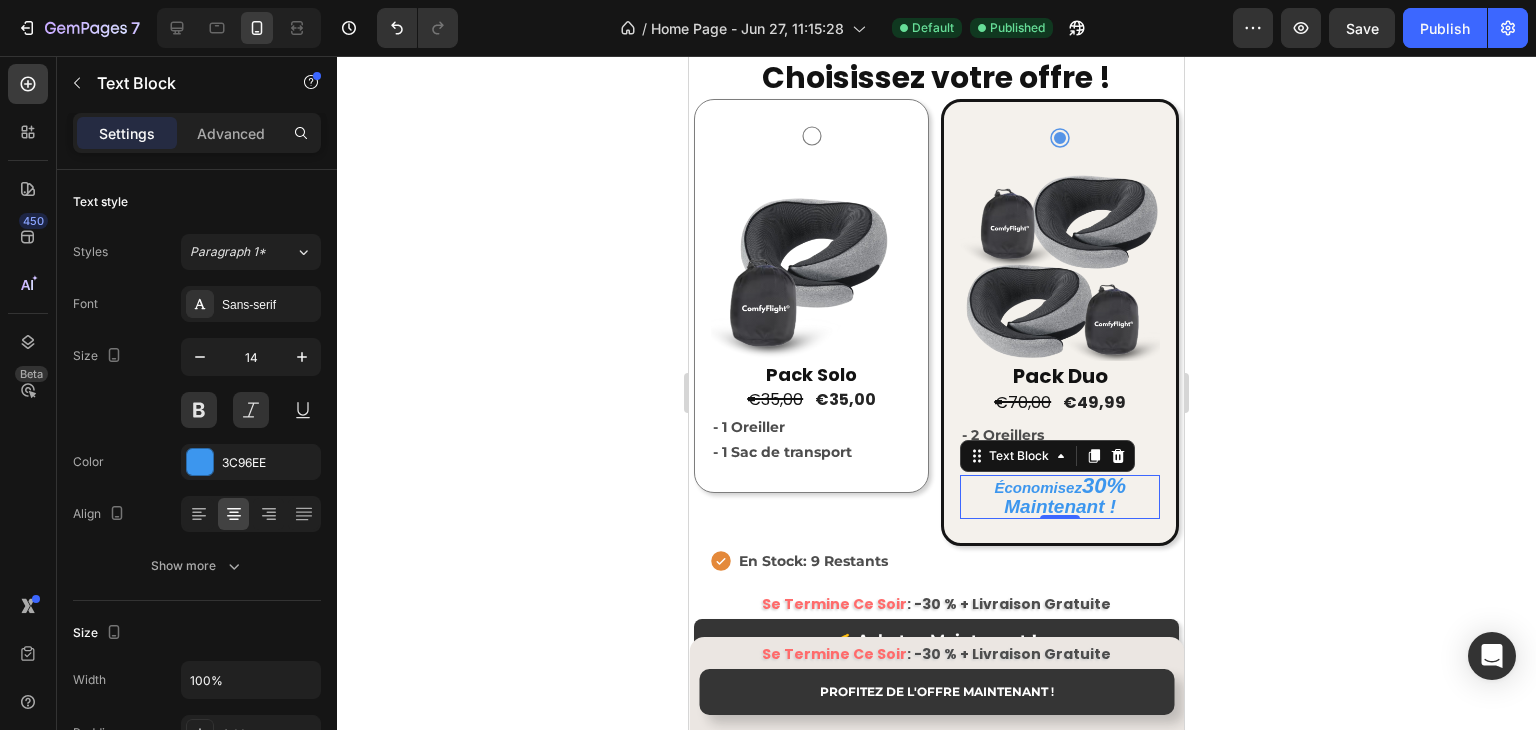 click 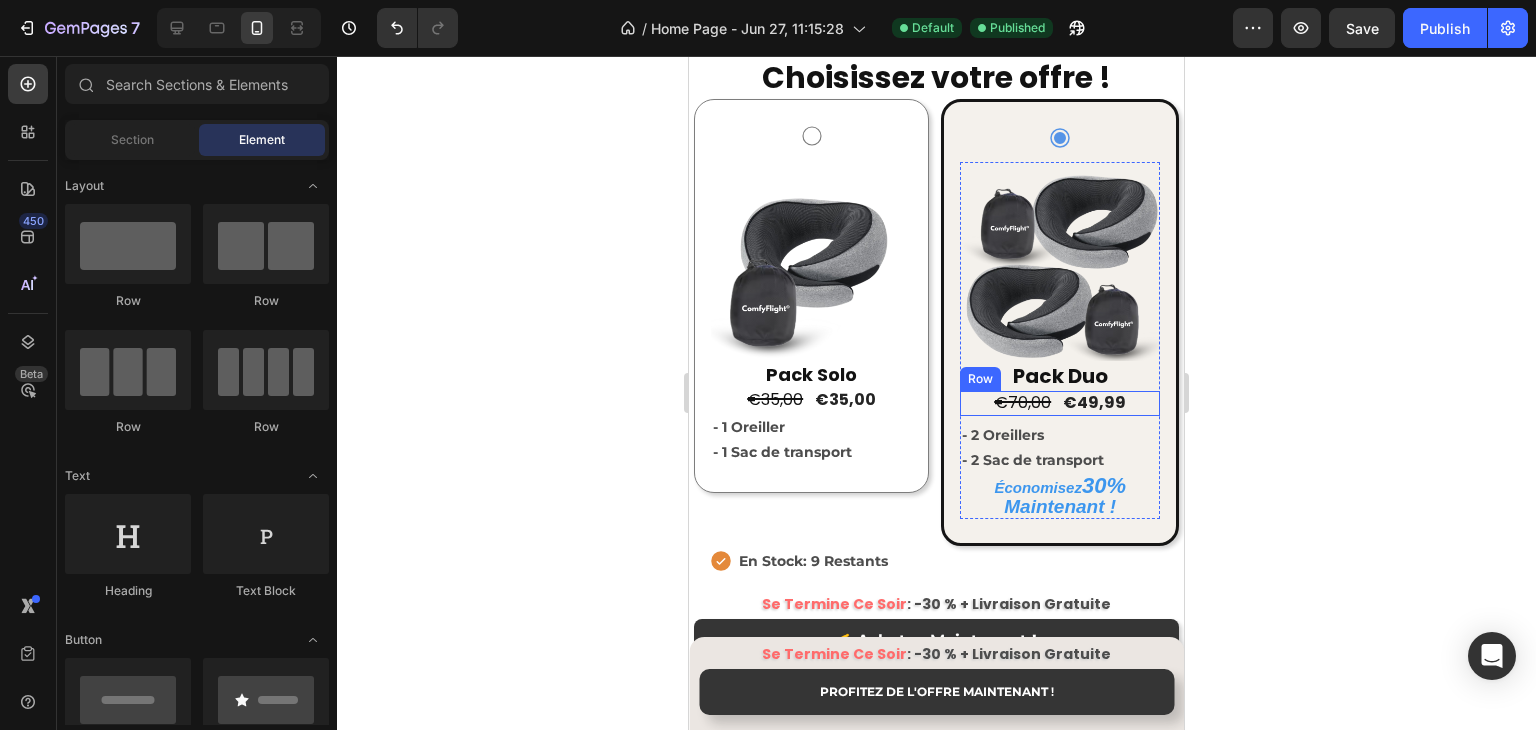 click on "€70,00 Product Price Product Price €49,99 Product Price Product Price Row" at bounding box center [1060, 403] 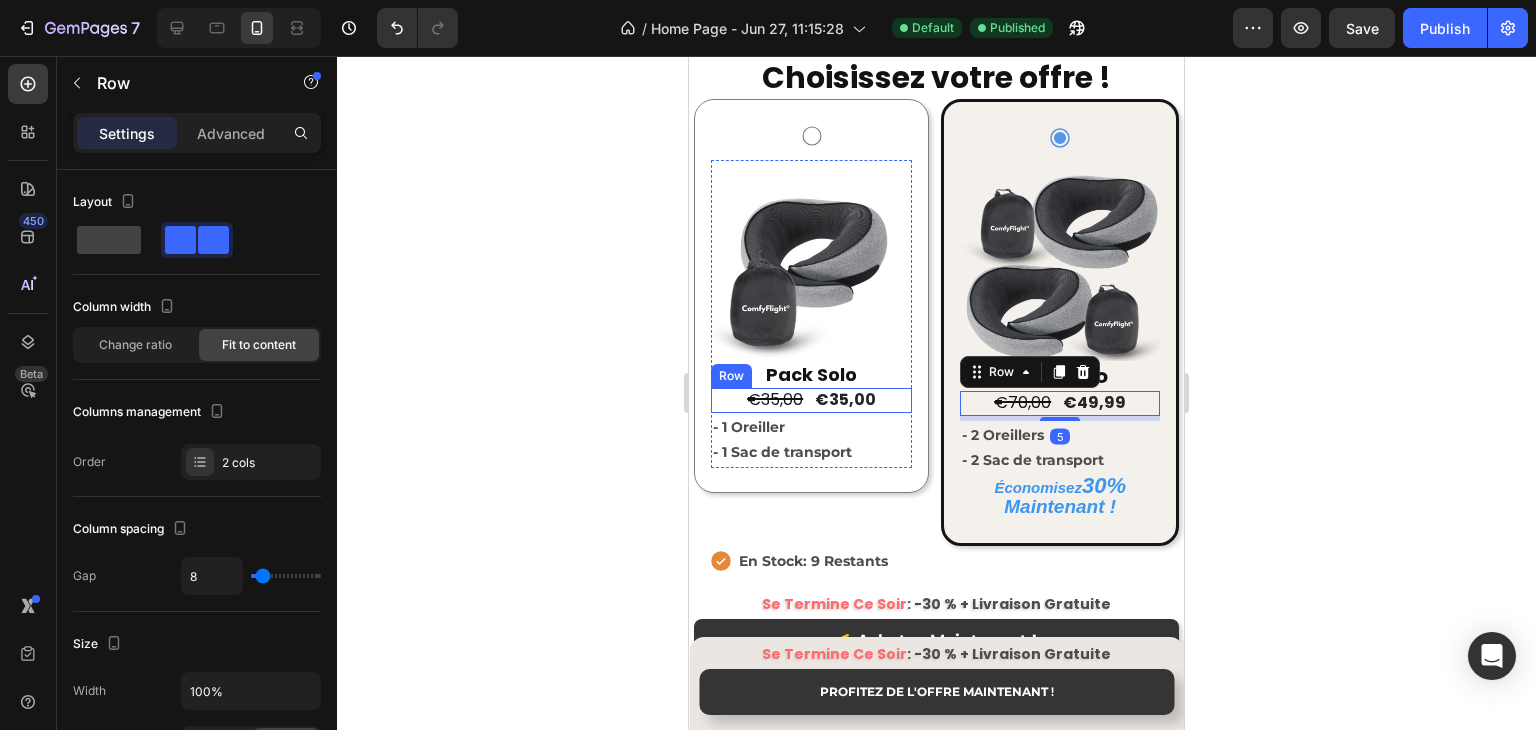 click on "€35,00 Product Price Product Price €35,00 Product Price Product Price Row" at bounding box center (811, 400) 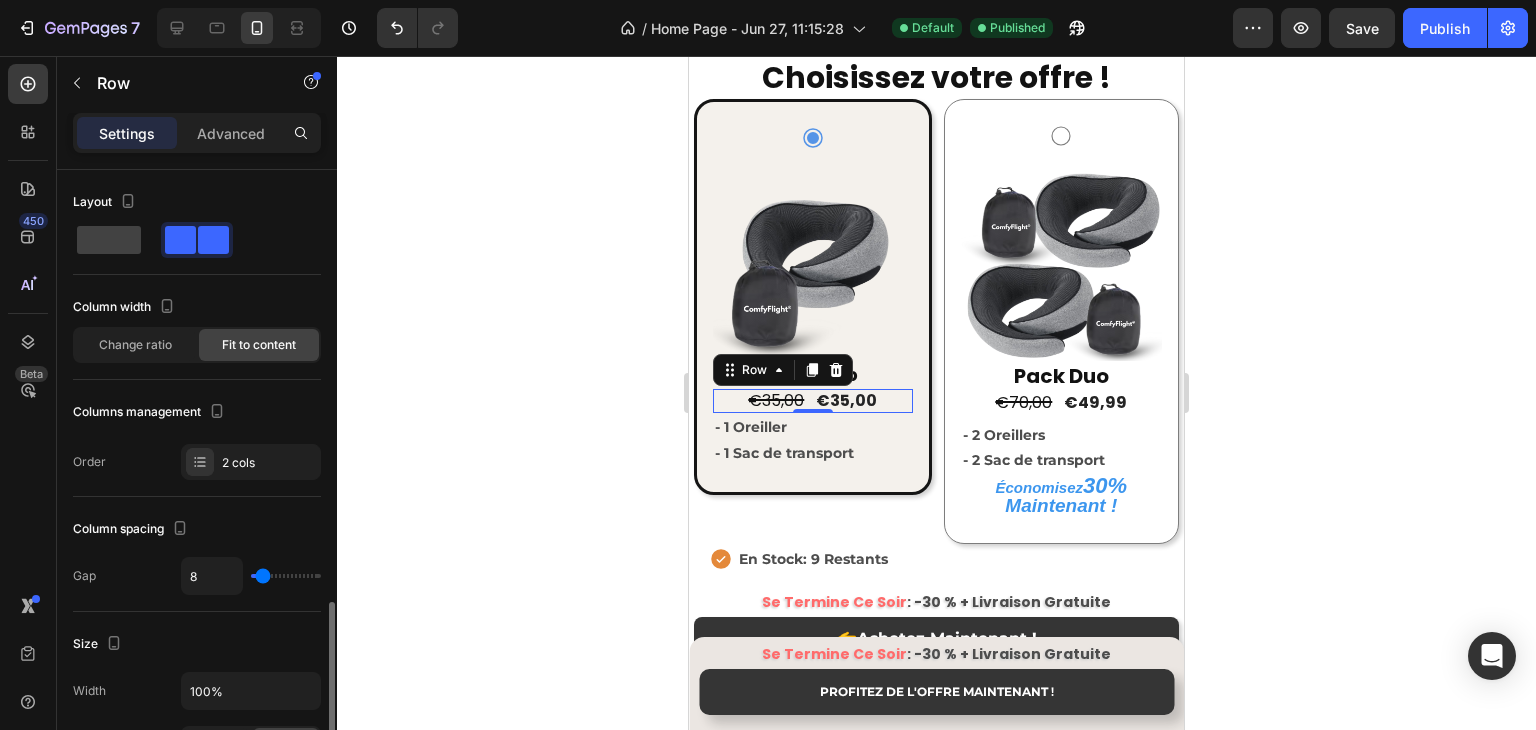 scroll, scrollTop: 300, scrollLeft: 0, axis: vertical 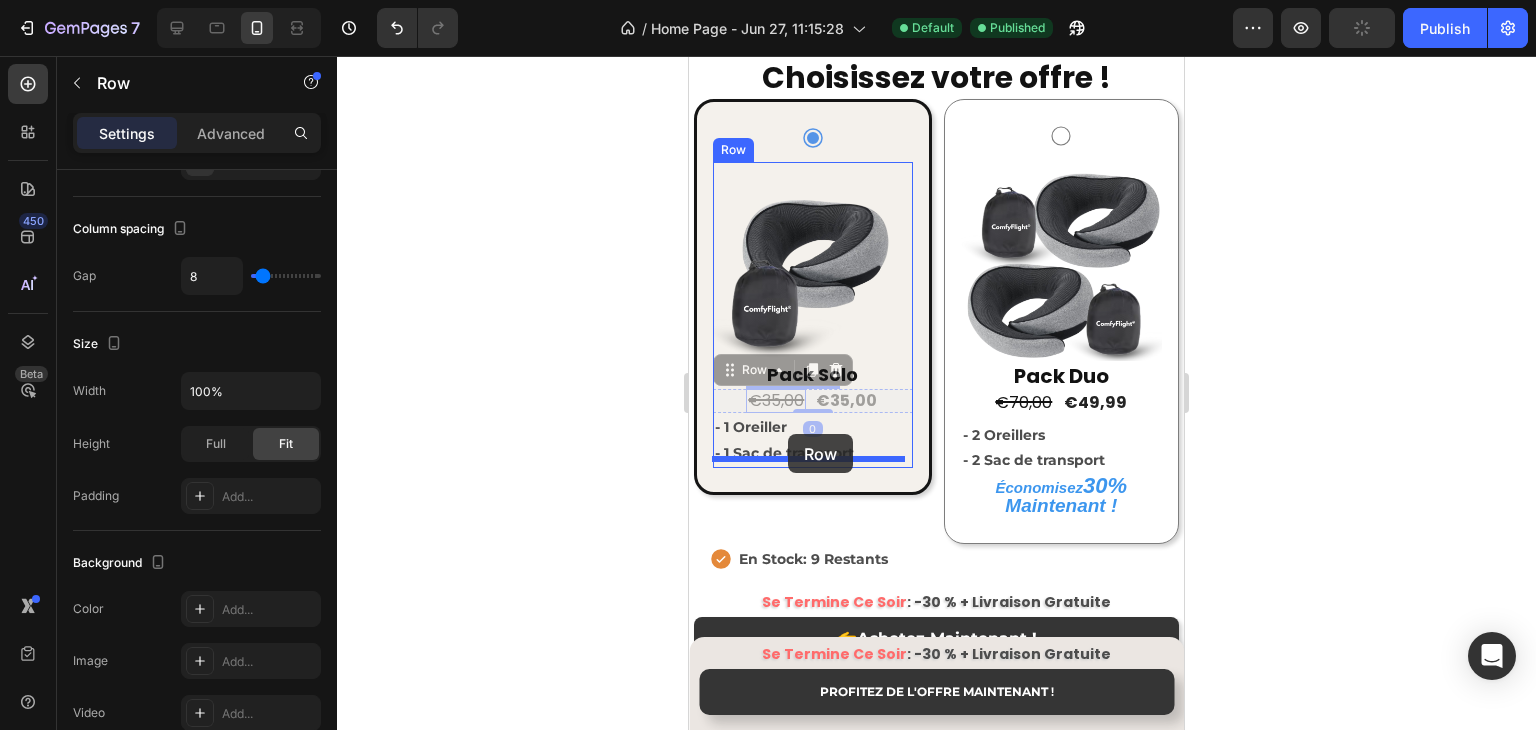 drag, startPoint x: 780, startPoint y: 362, endPoint x: 788, endPoint y: 434, distance: 72.443085 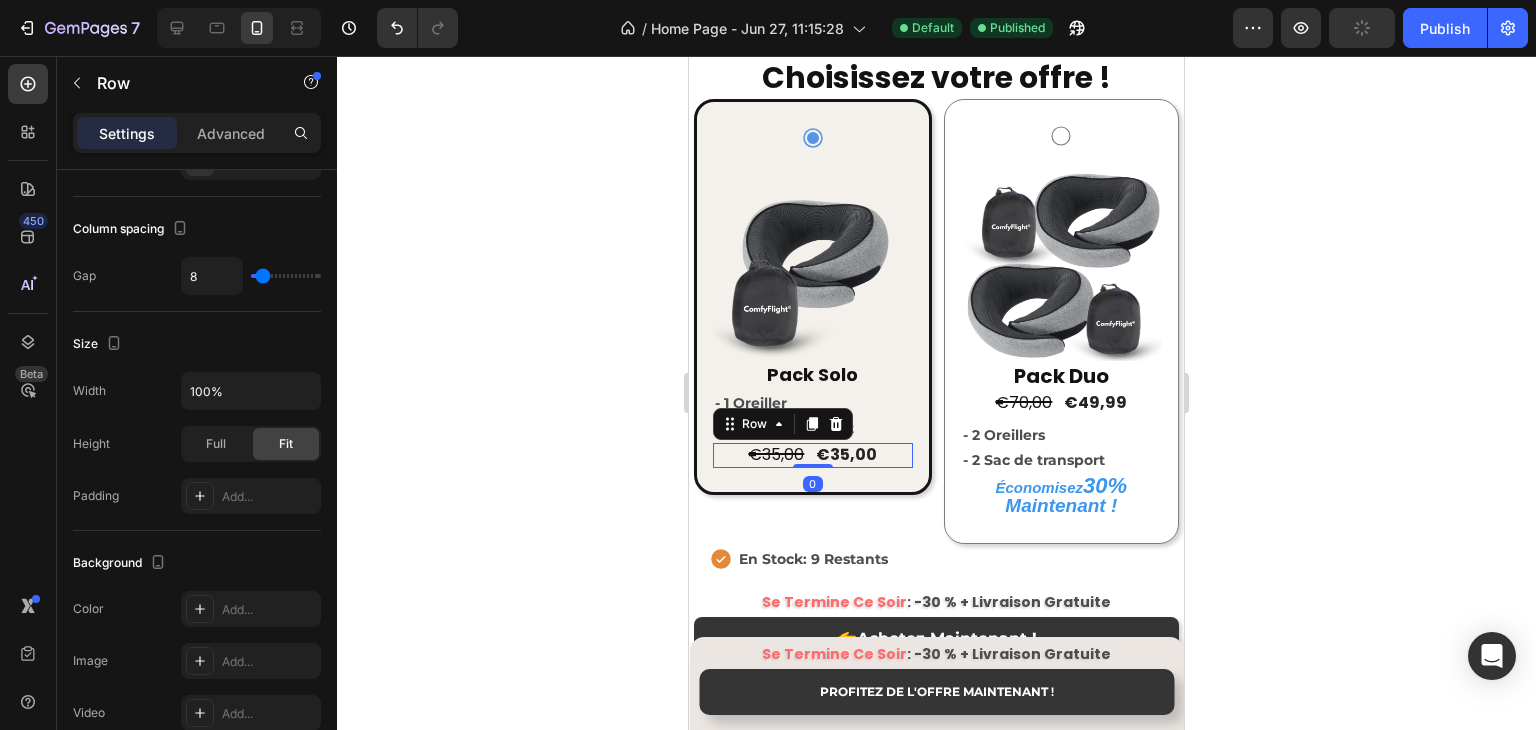 click 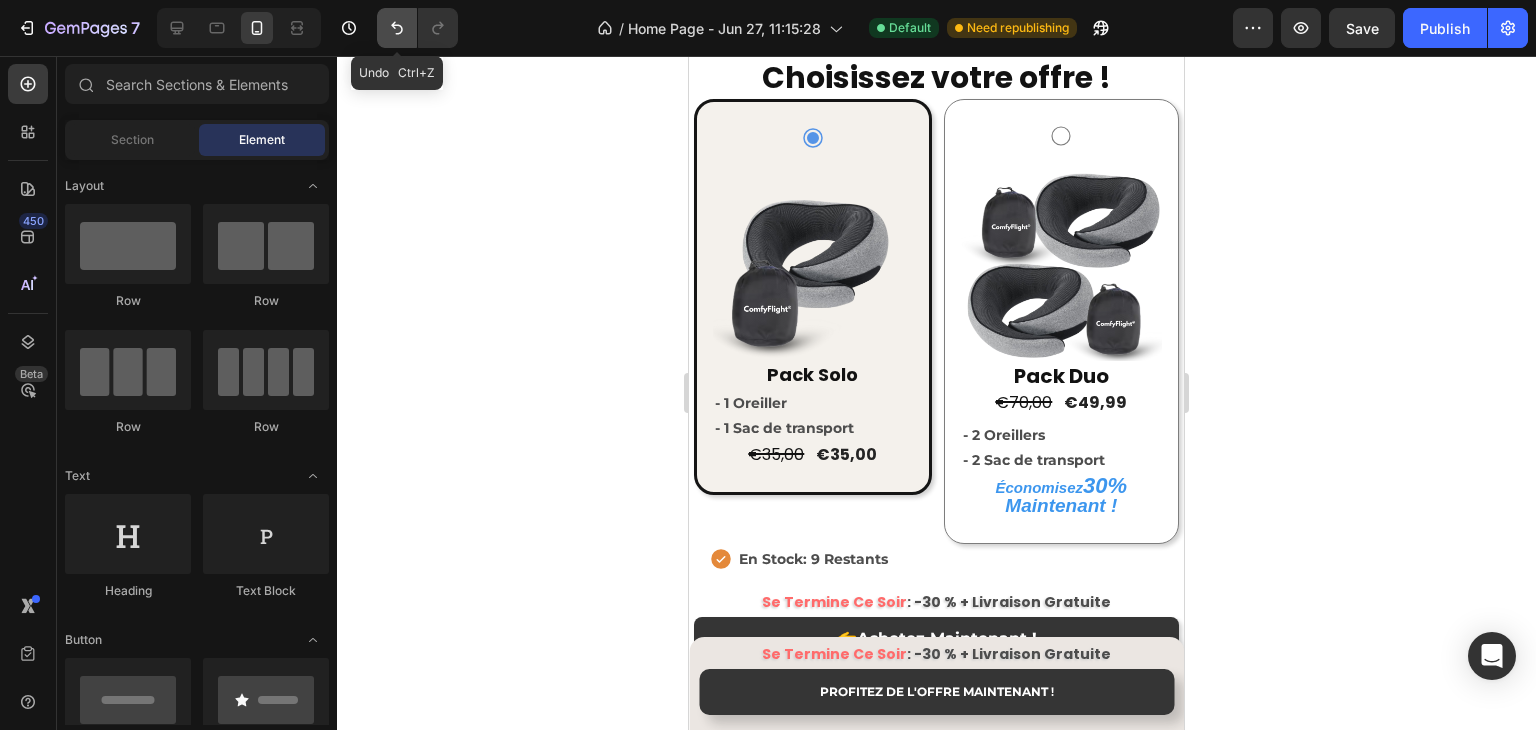 click 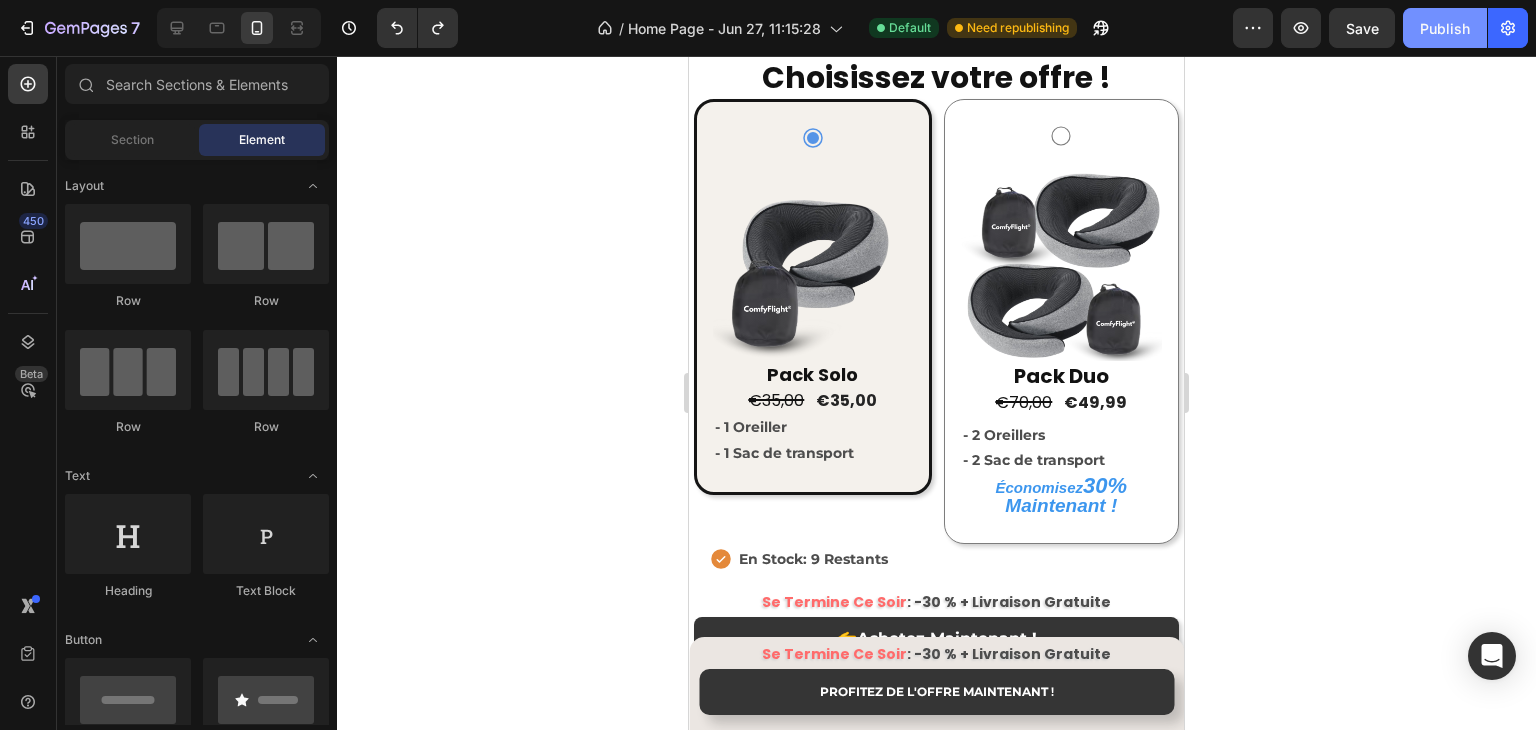 click on "Publish" at bounding box center [1445, 28] 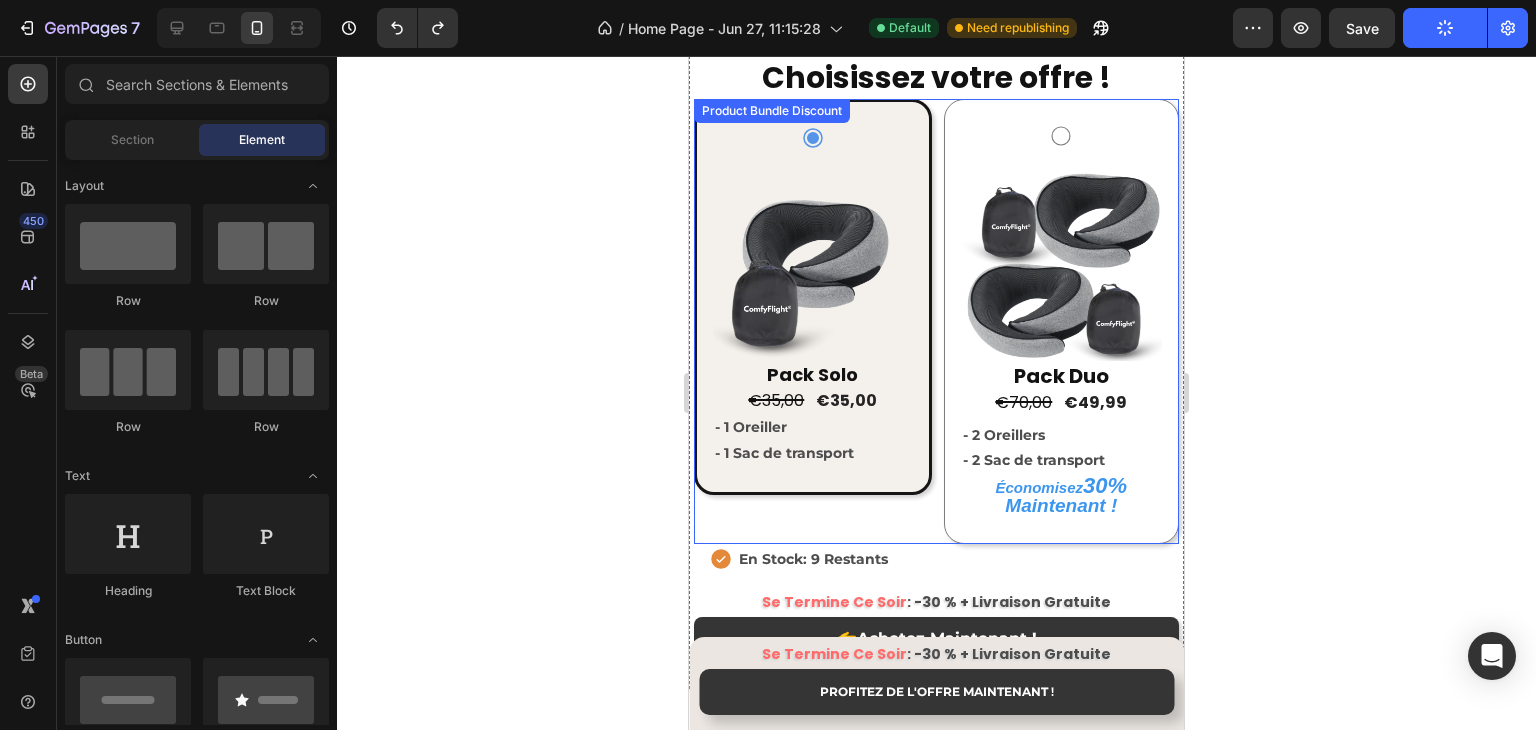 click on "Image Pack Duo Text Block €70,00 Product Price Product Price €49,99 Product Price Product Price Row - 2 Oreillers - 2 Sac de transport Text Block Économisez  30% Maintenant ! Text Block Row" at bounding box center (1061, 321) 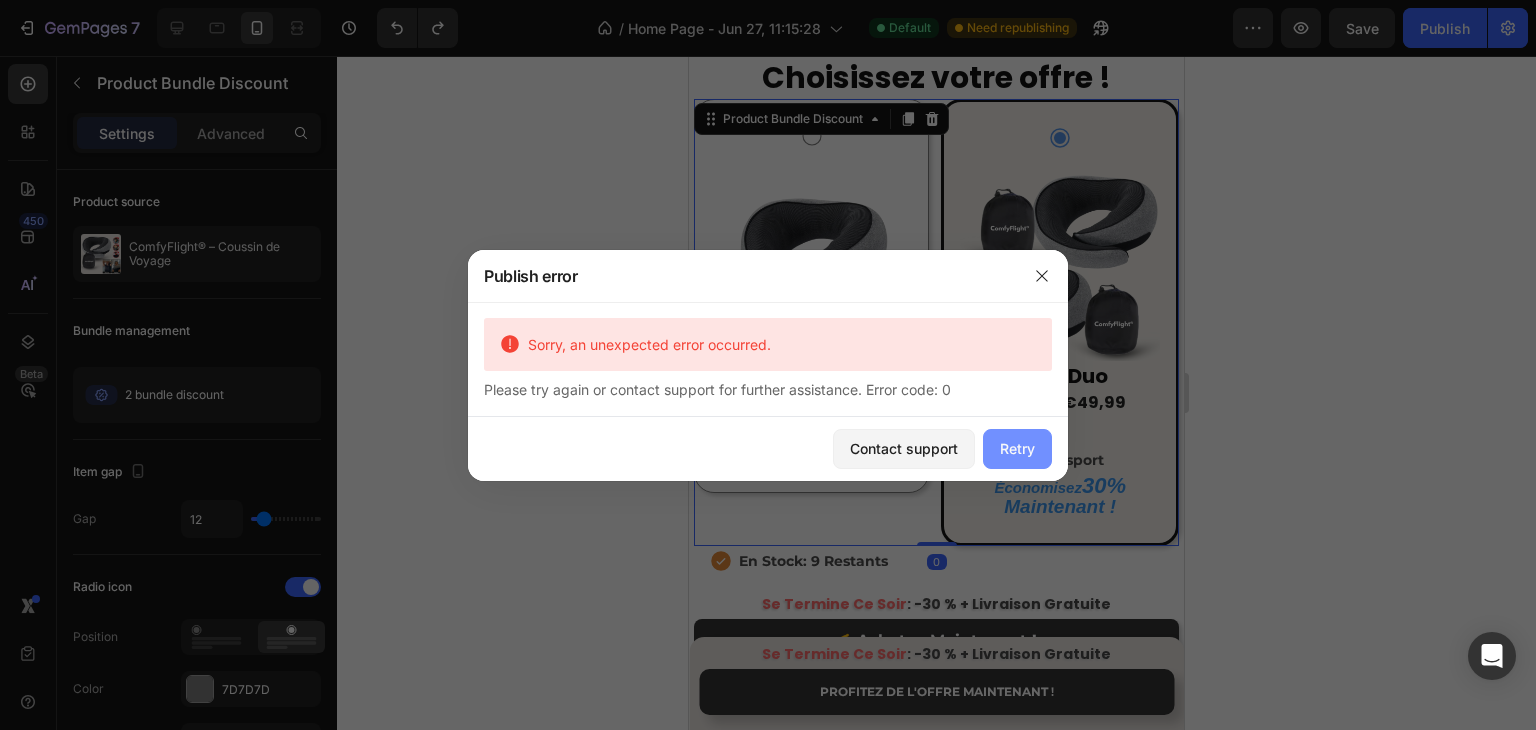 click on "Retry" at bounding box center [1017, 448] 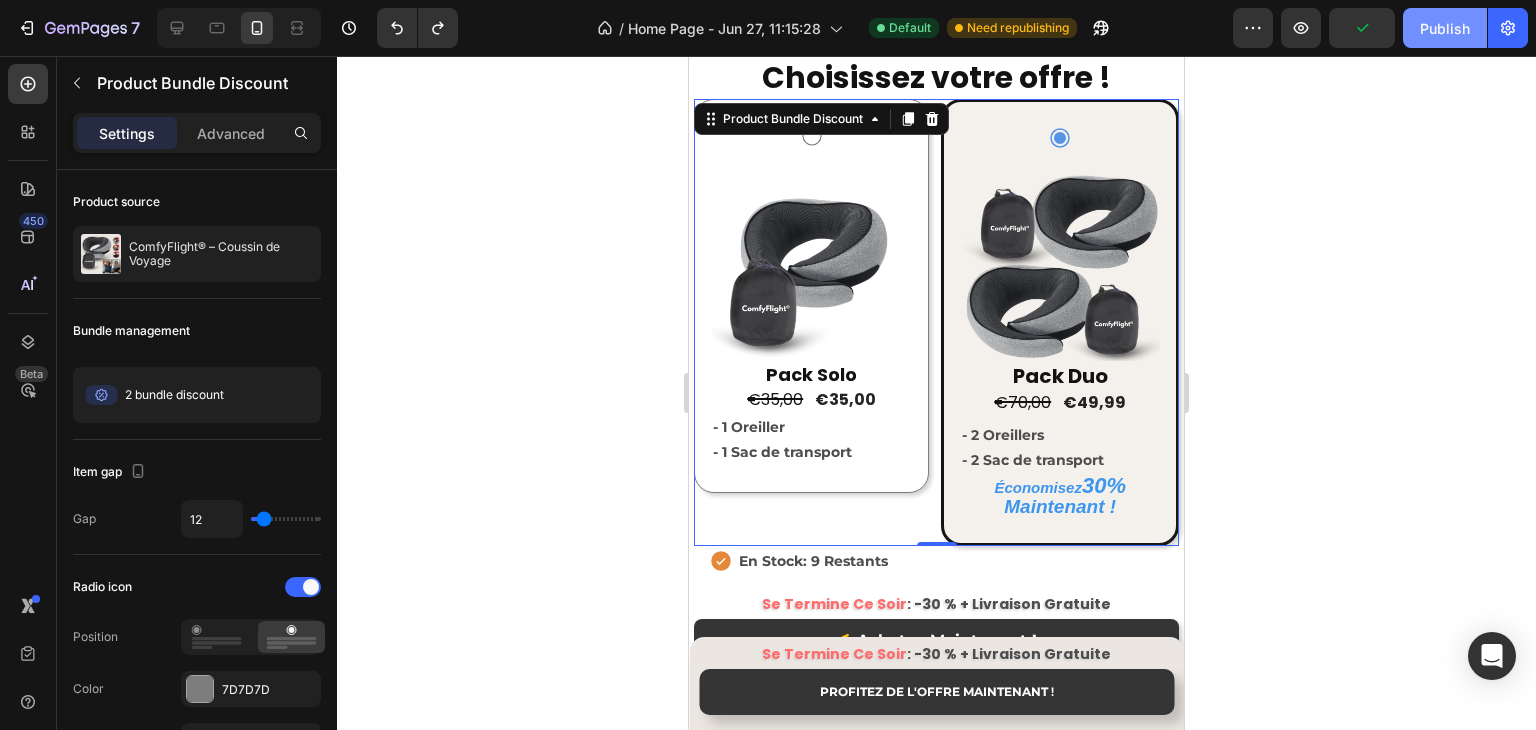 click on "Publish" 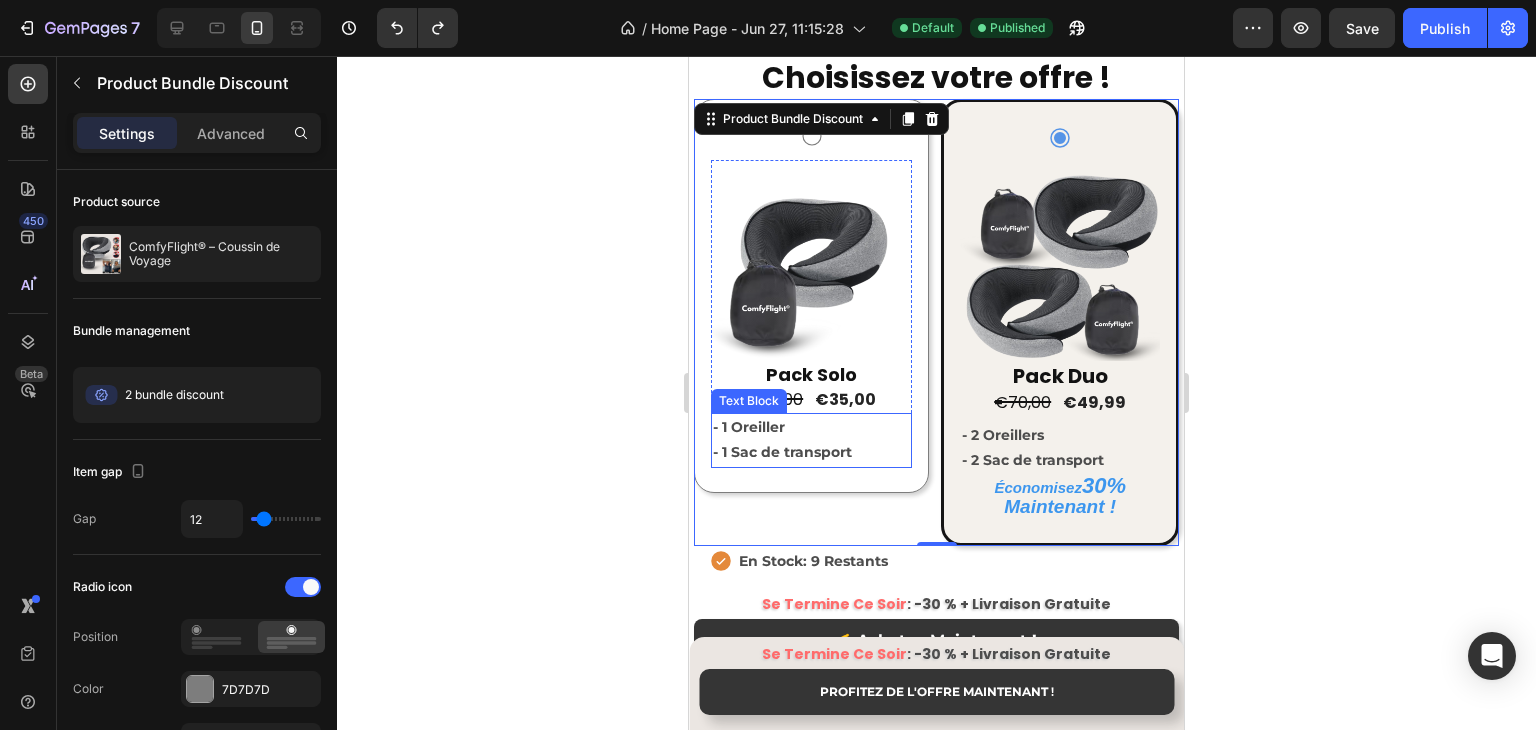 click on "- 1 Sac de transport" at bounding box center [811, 452] 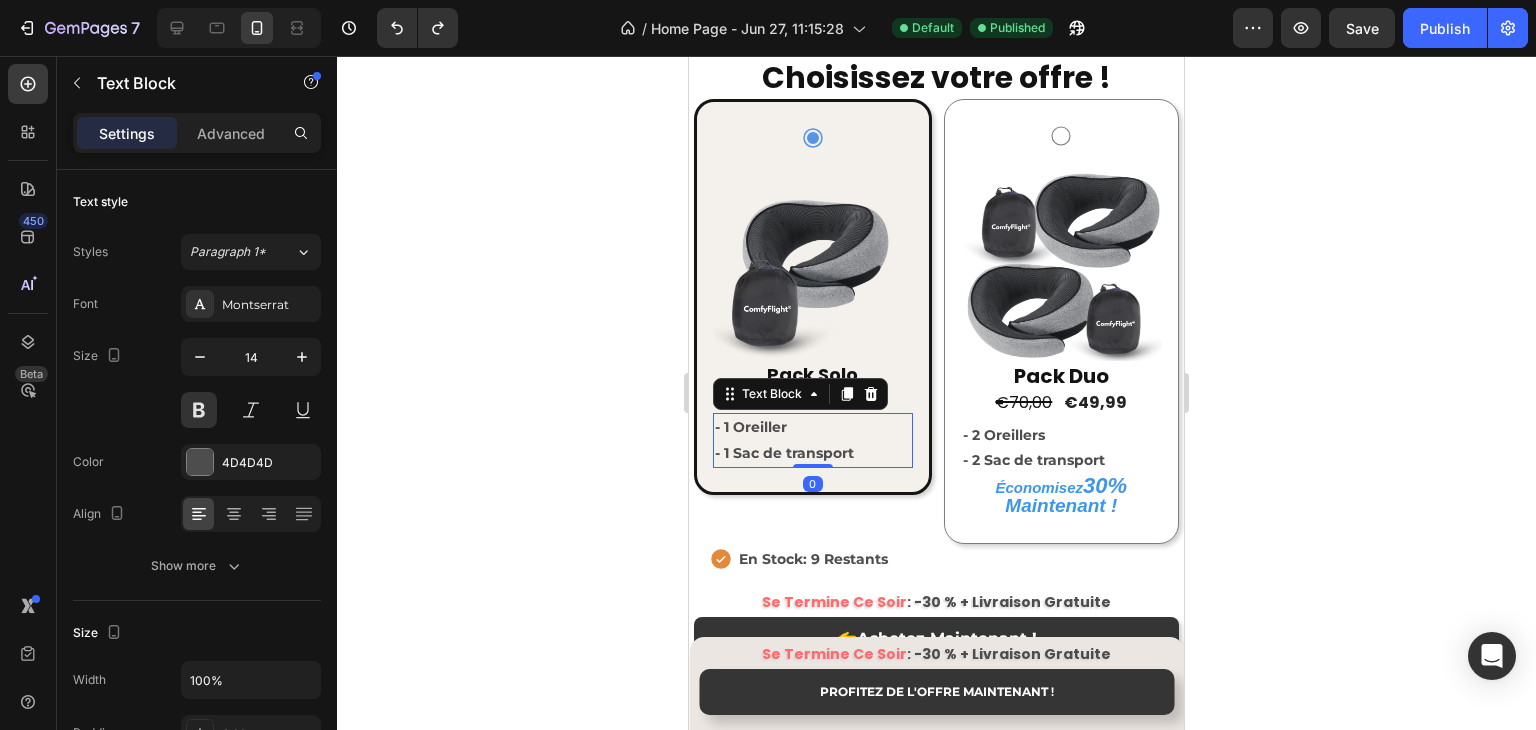 click on "- 1 Sac de transport" at bounding box center [813, 453] 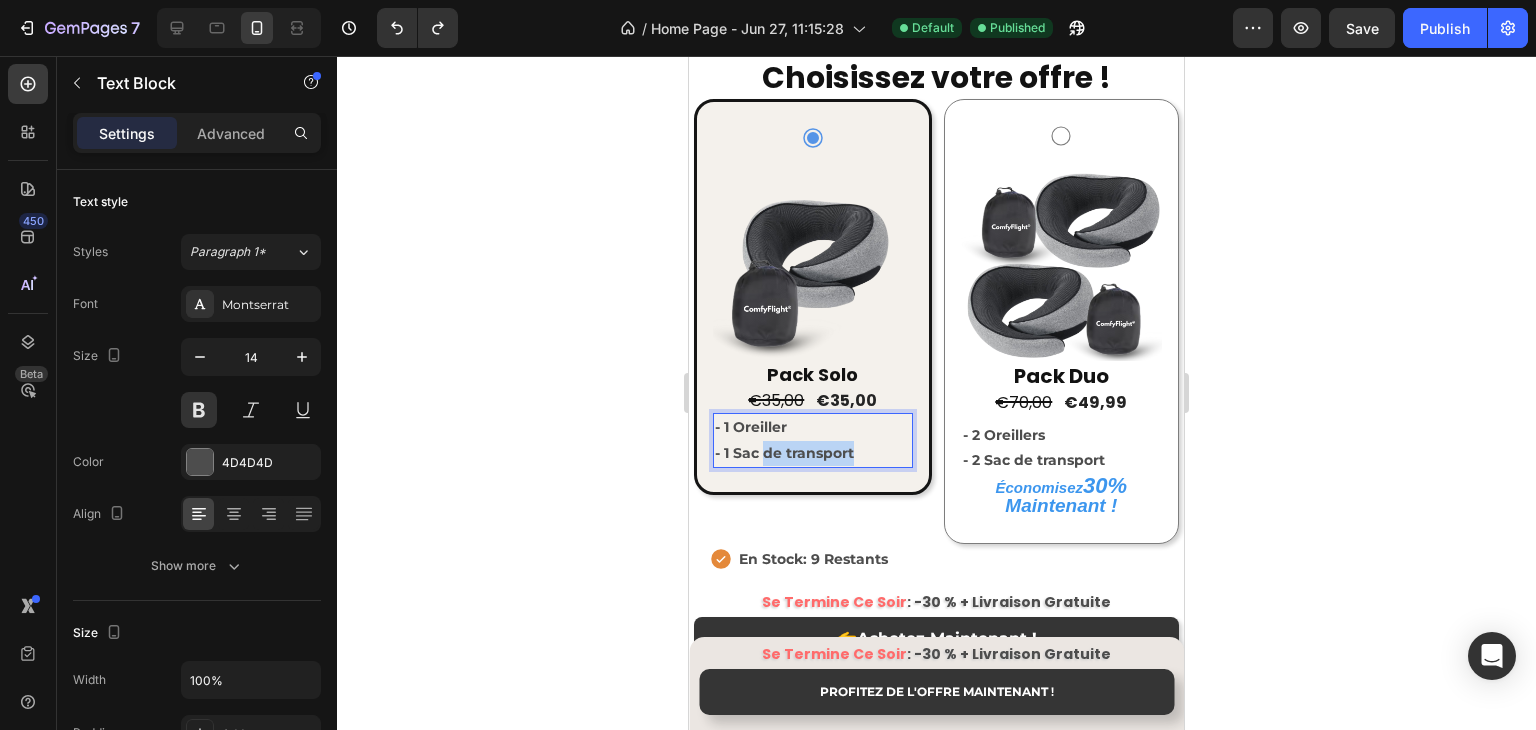 drag, startPoint x: 764, startPoint y: 445, endPoint x: 852, endPoint y: 445, distance: 88 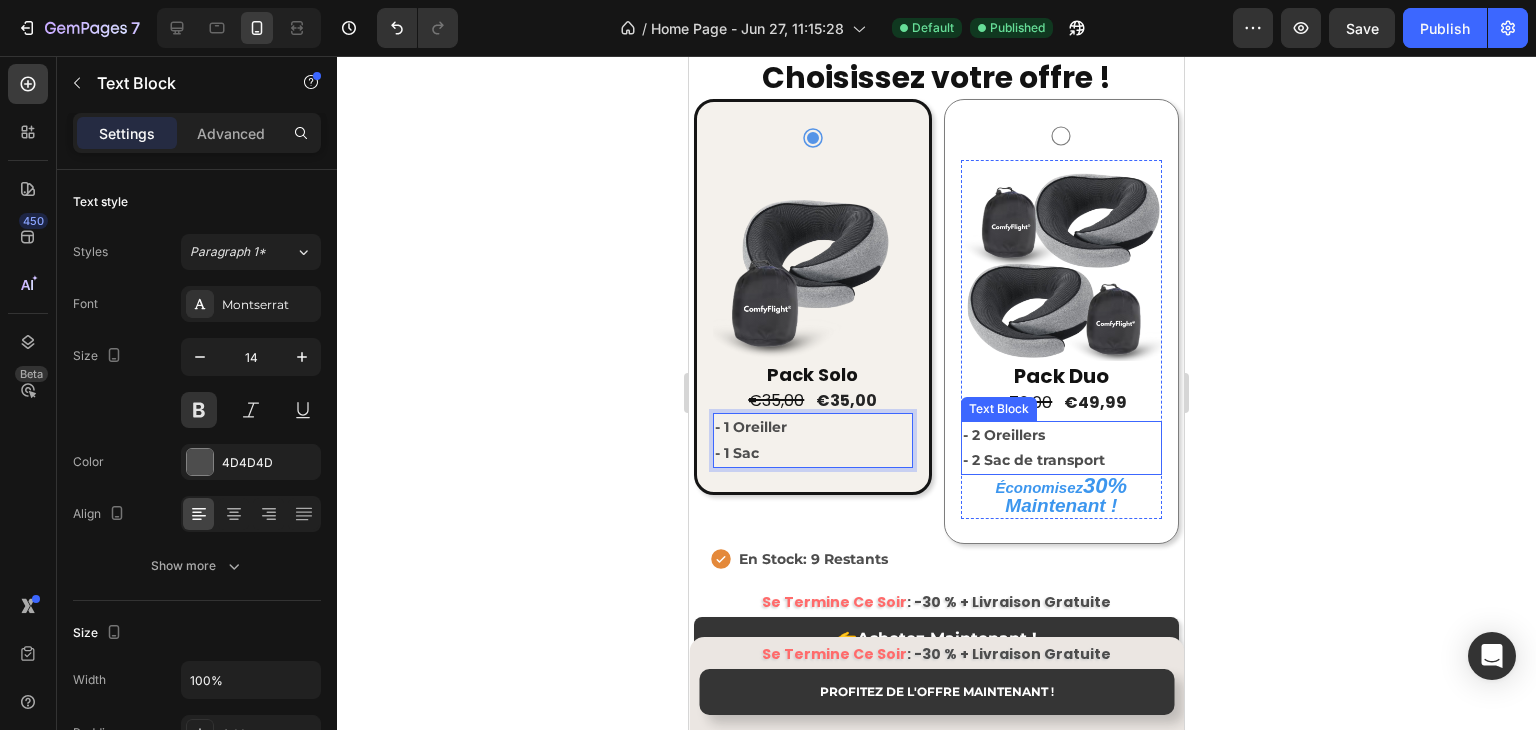 click on "- 2 Sac de transport" at bounding box center (1061, 460) 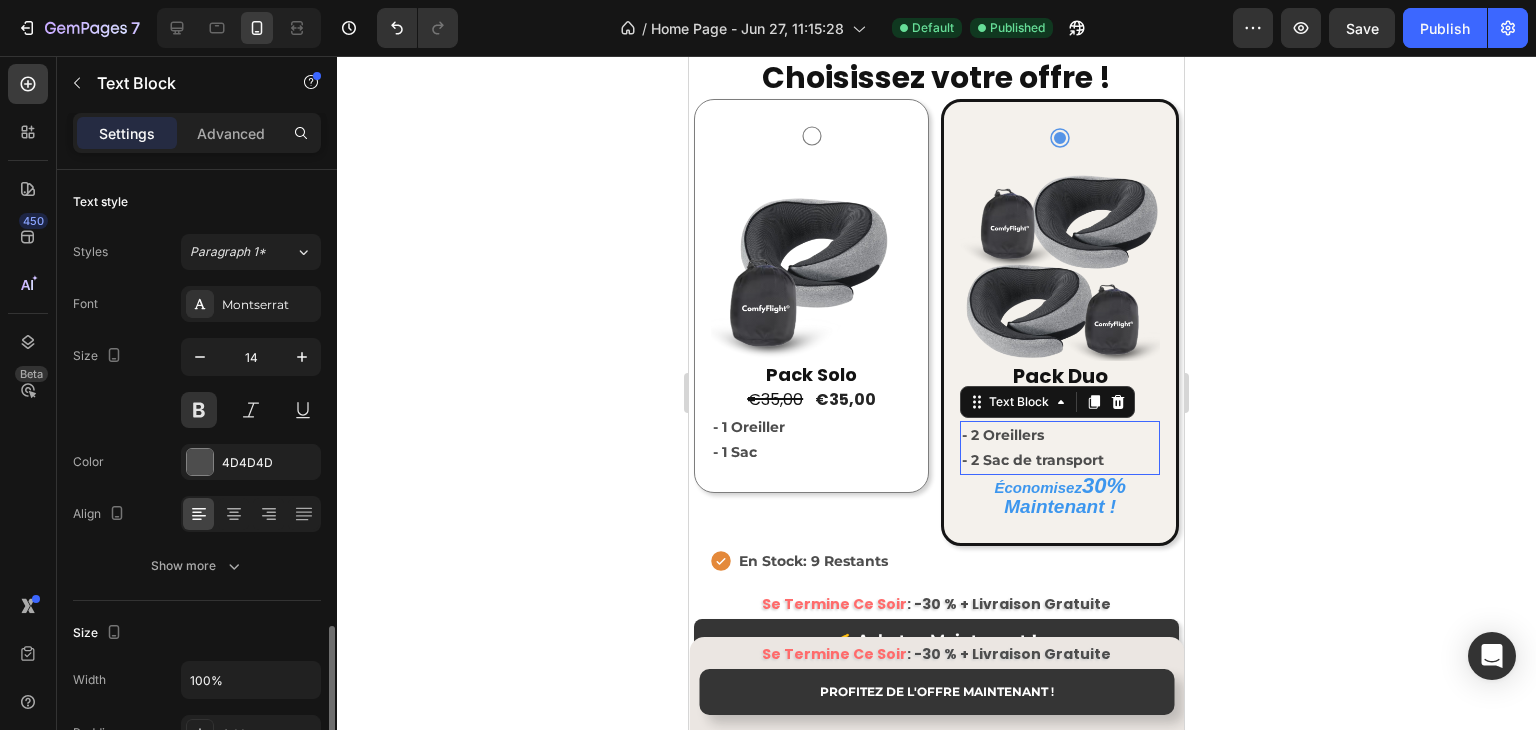 scroll, scrollTop: 300, scrollLeft: 0, axis: vertical 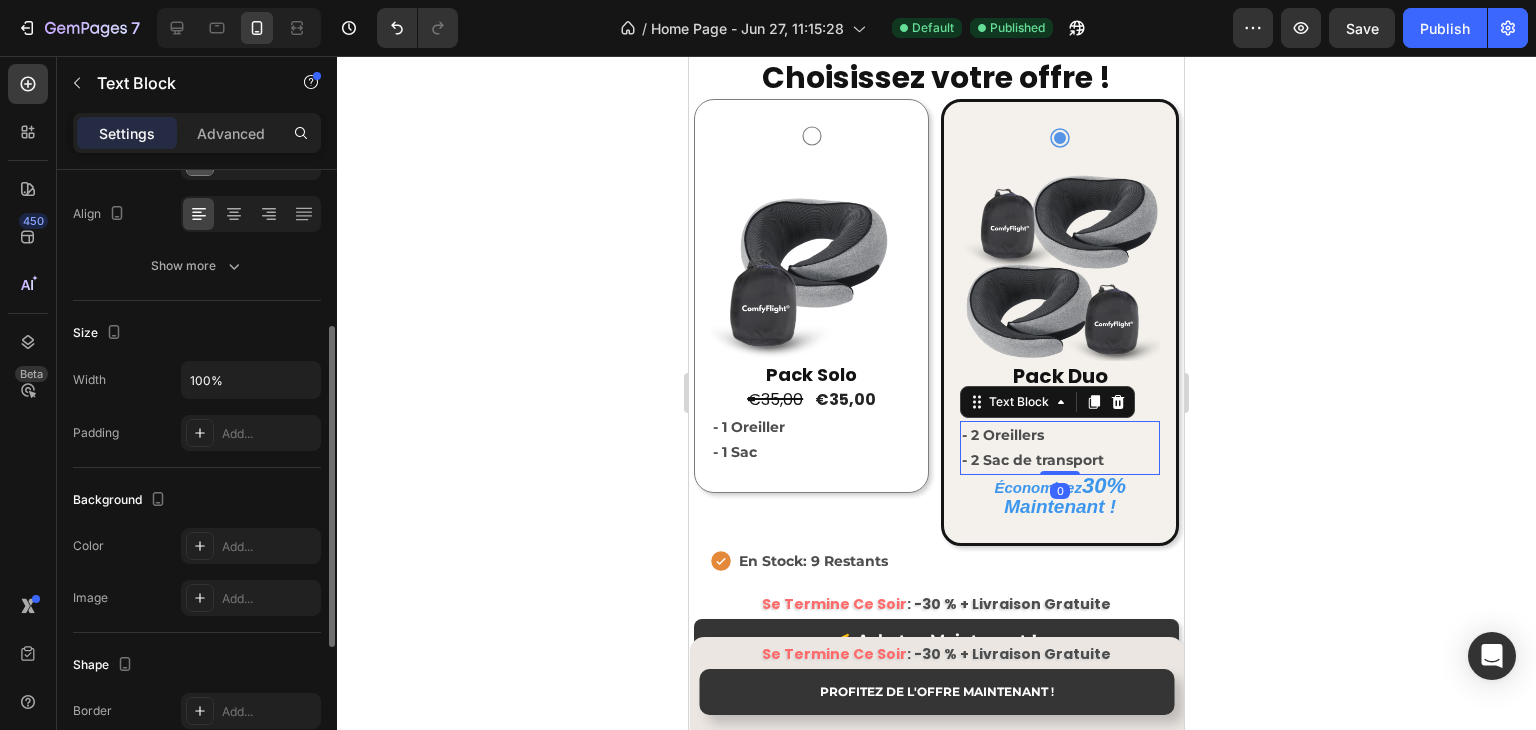 click on "- 2 Sac de transport" at bounding box center (1060, 460) 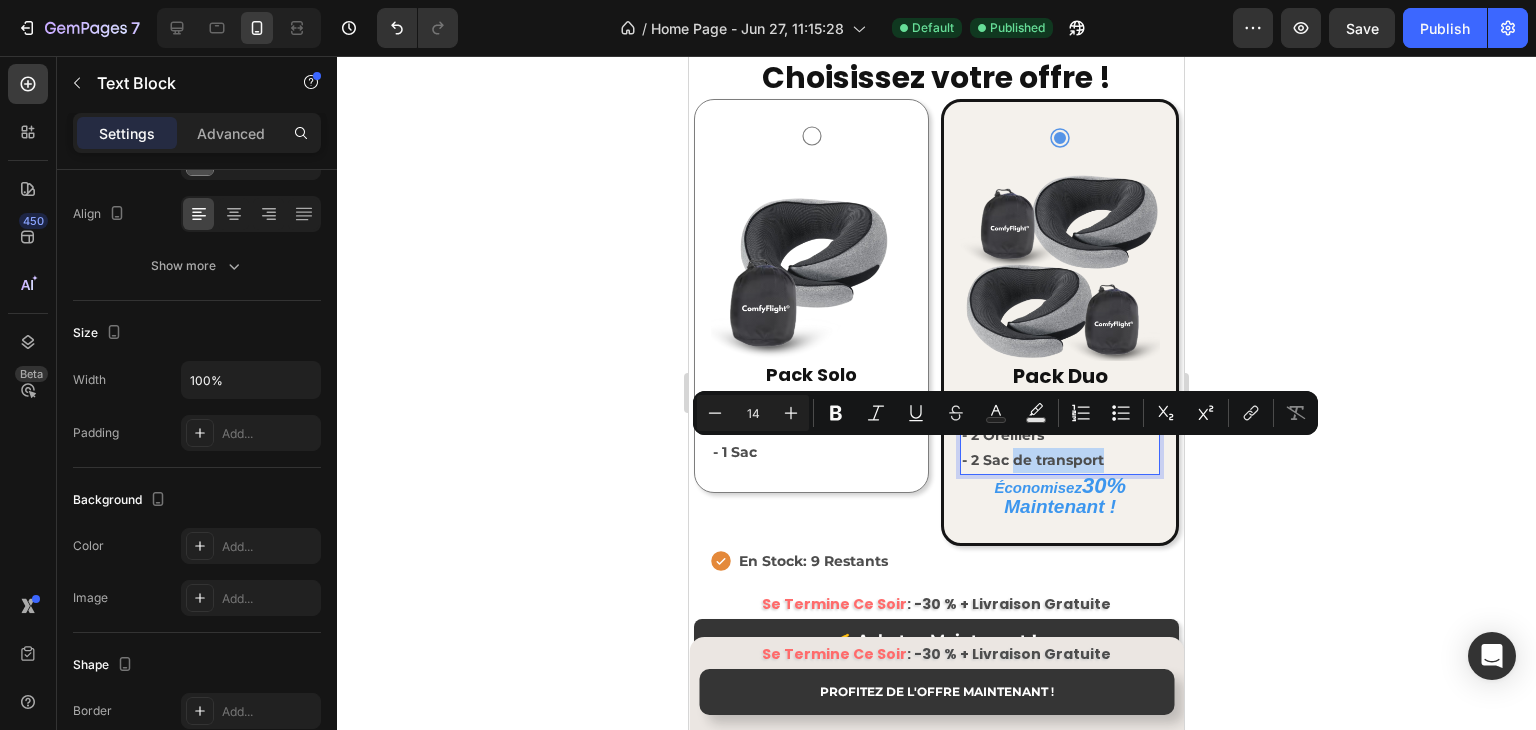 drag, startPoint x: 1007, startPoint y: 453, endPoint x: 1082, endPoint y: 443, distance: 75.66373 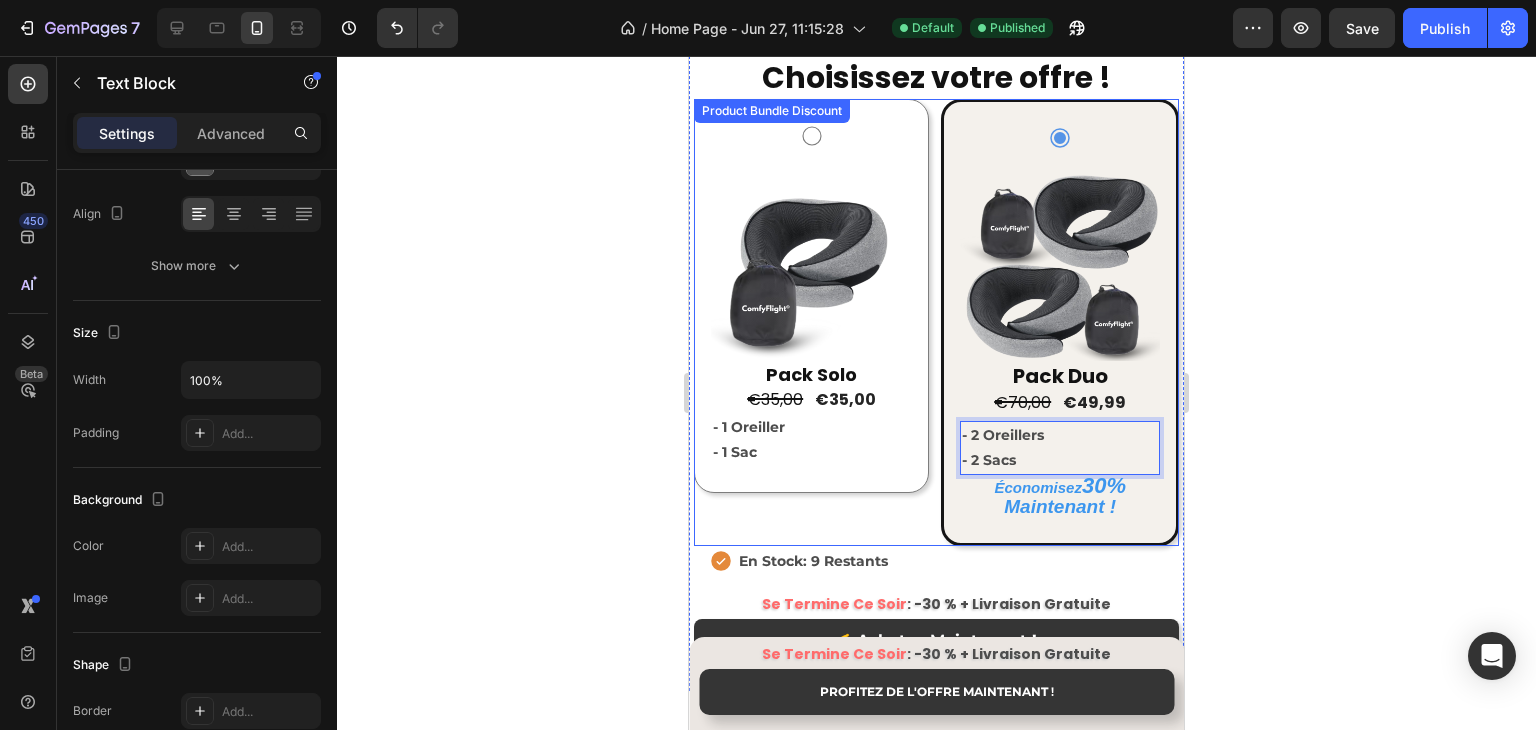 click 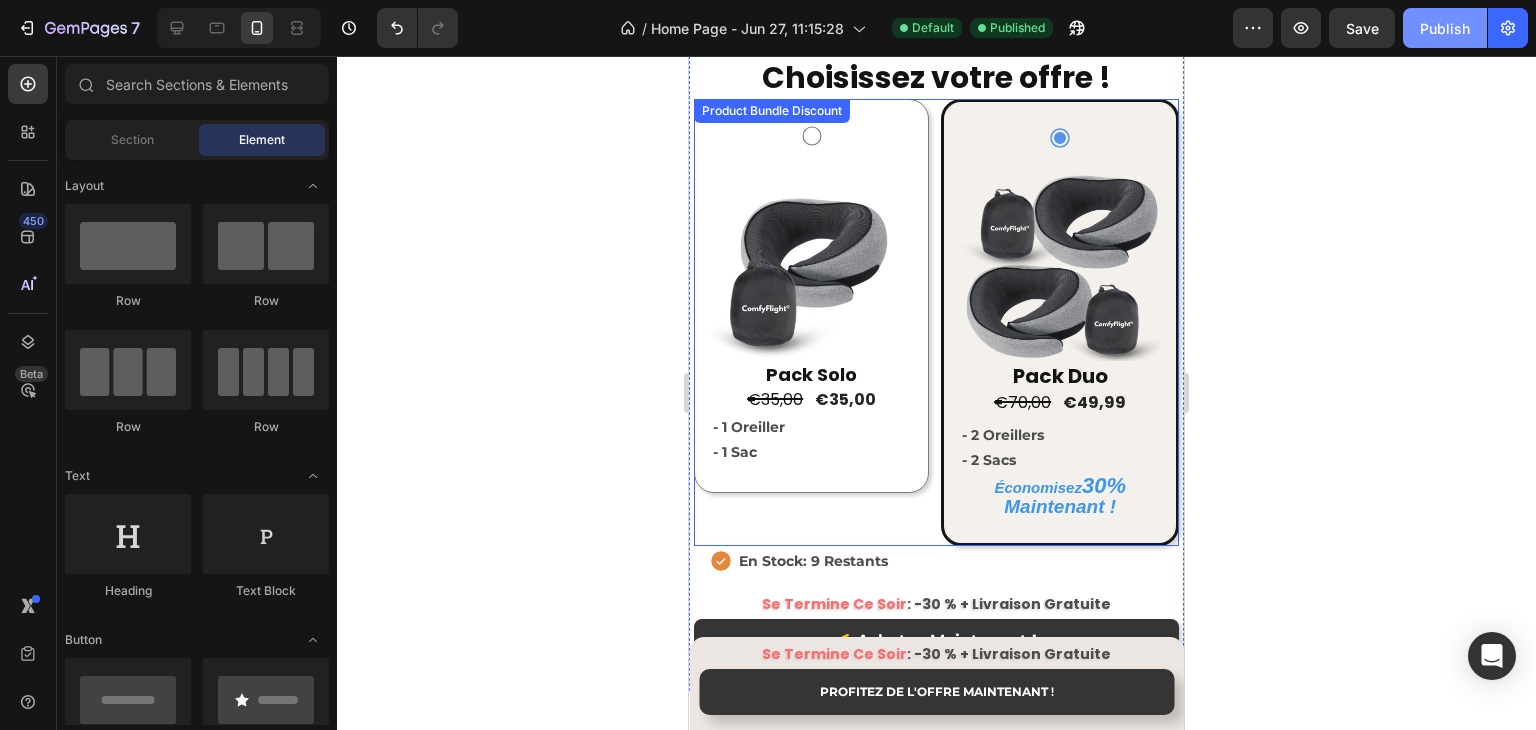 click on "Publish" 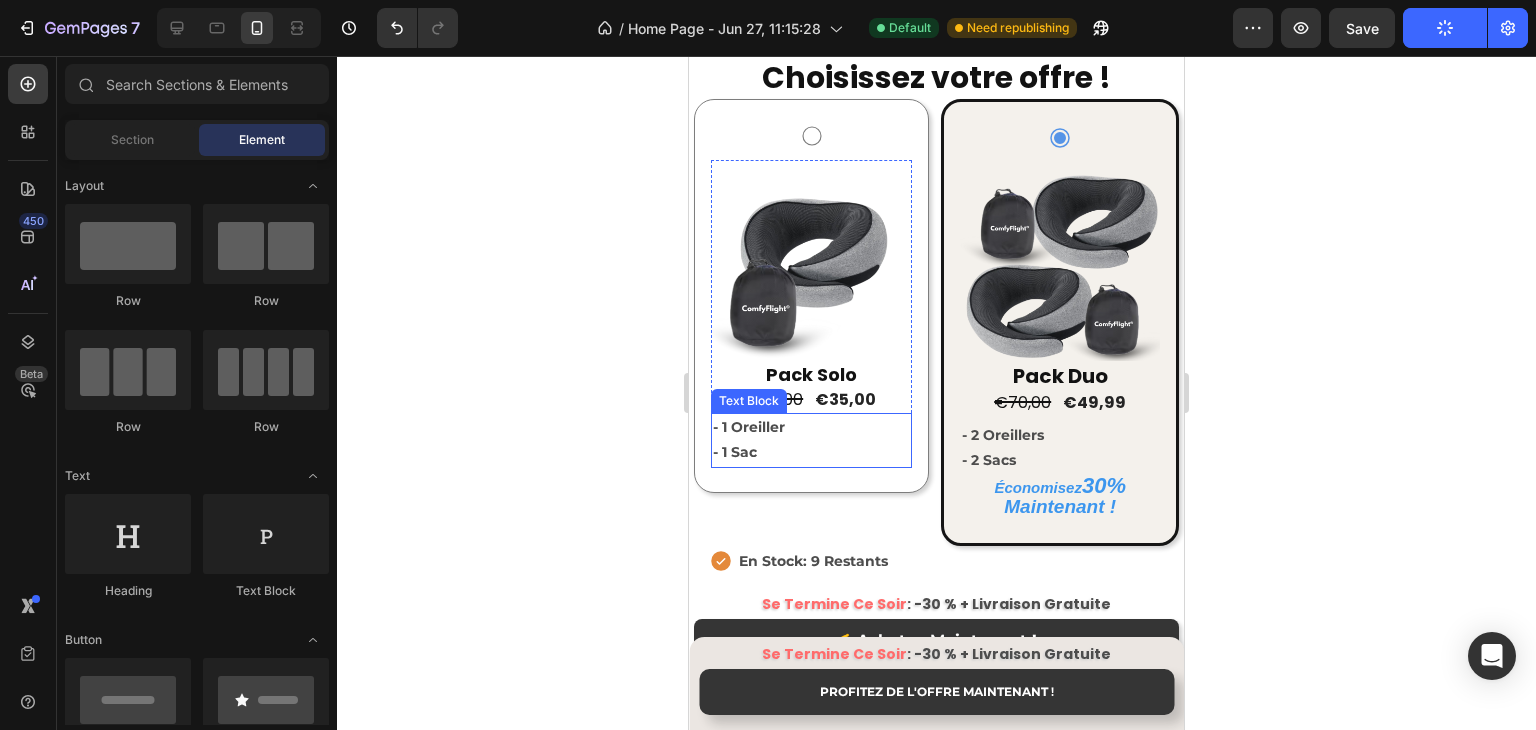 click on "- 1 Oreiller" at bounding box center [811, 427] 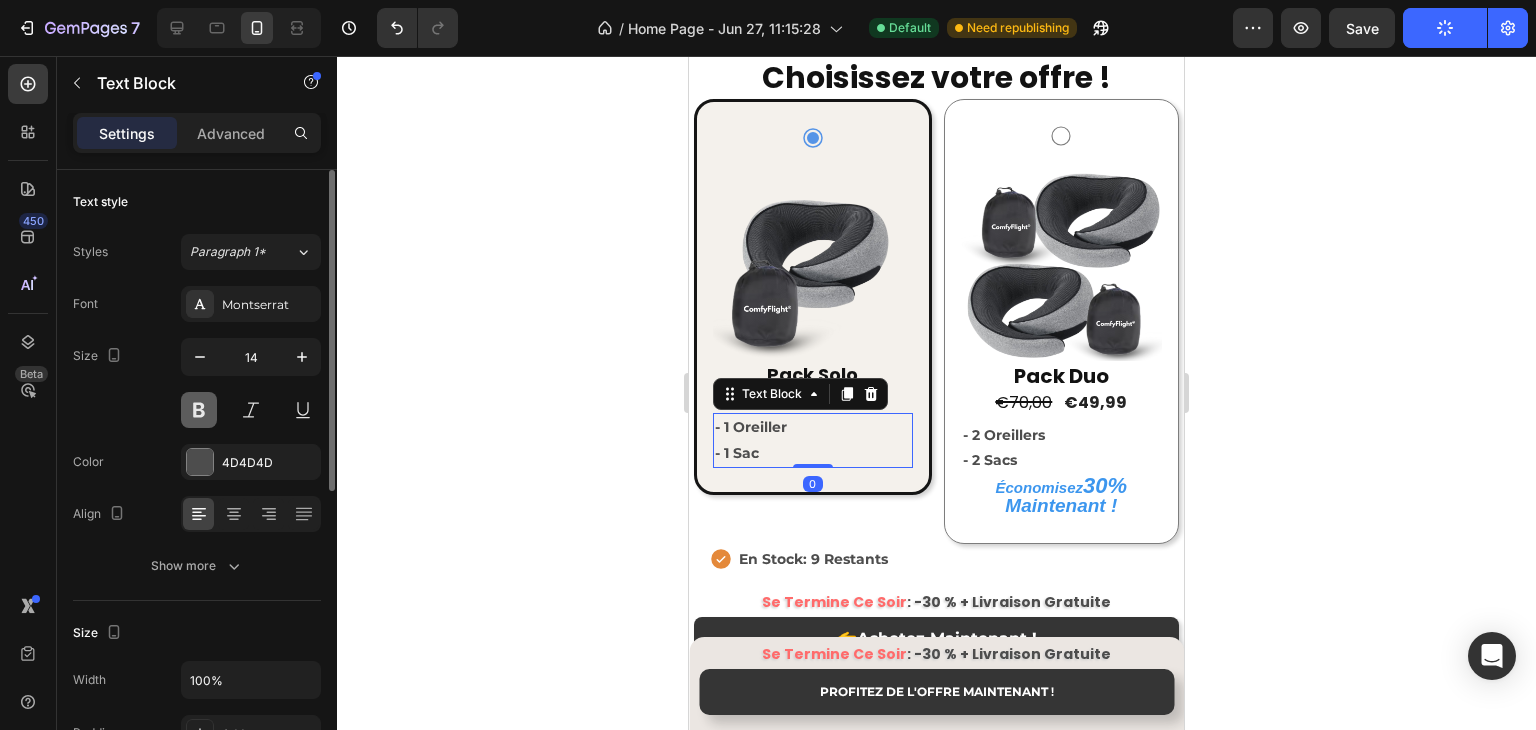 click at bounding box center (199, 410) 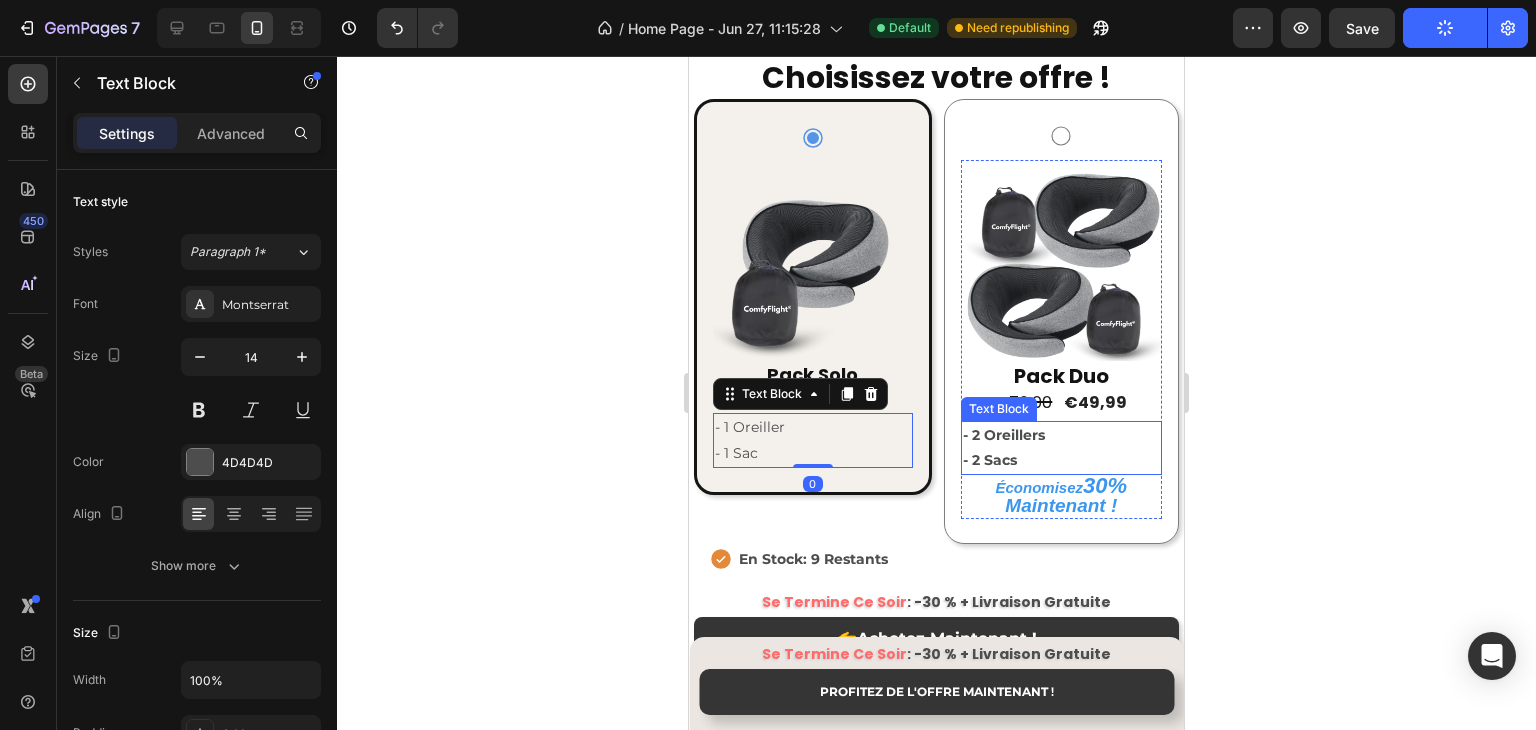 click on "- 2 Oreillers" at bounding box center (1061, 435) 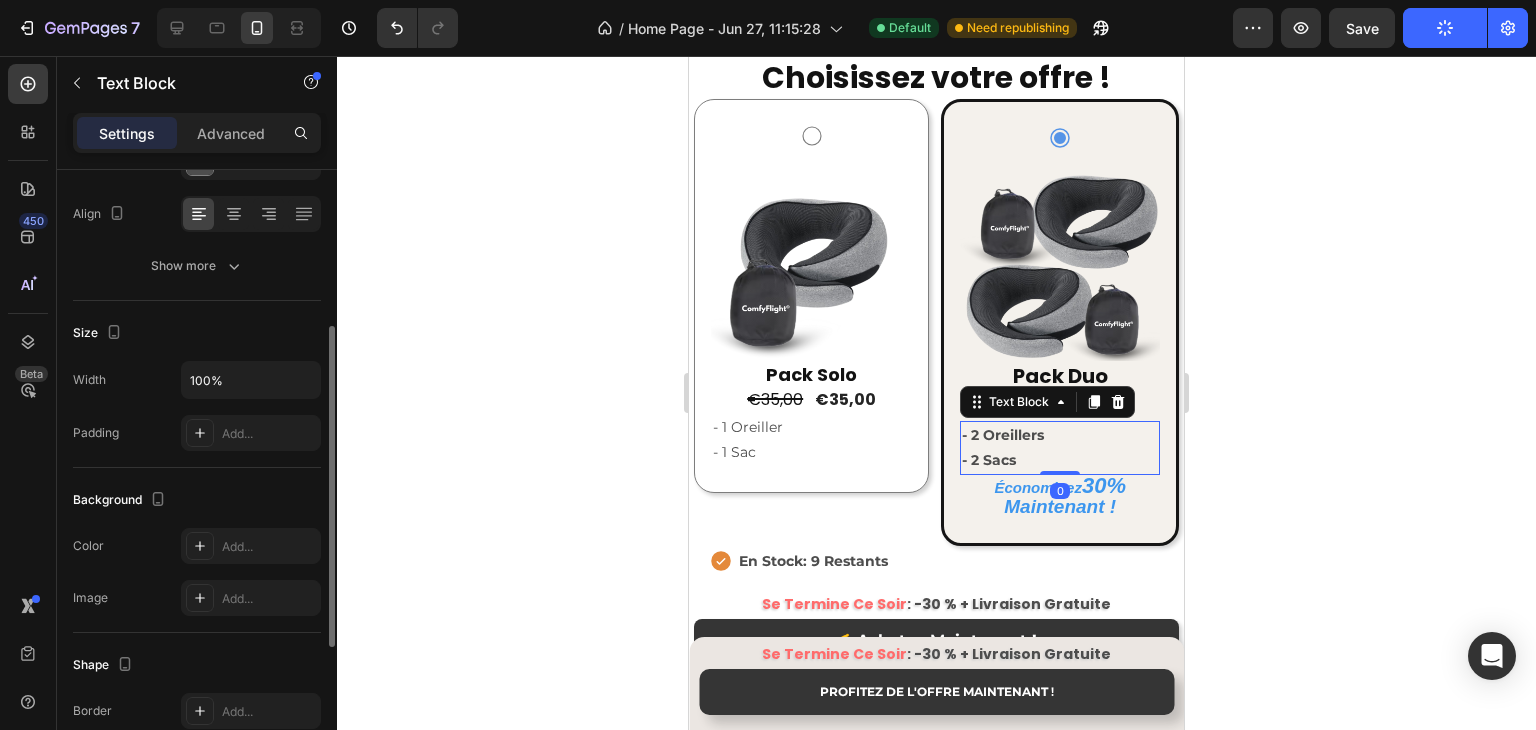 scroll, scrollTop: 0, scrollLeft: 0, axis: both 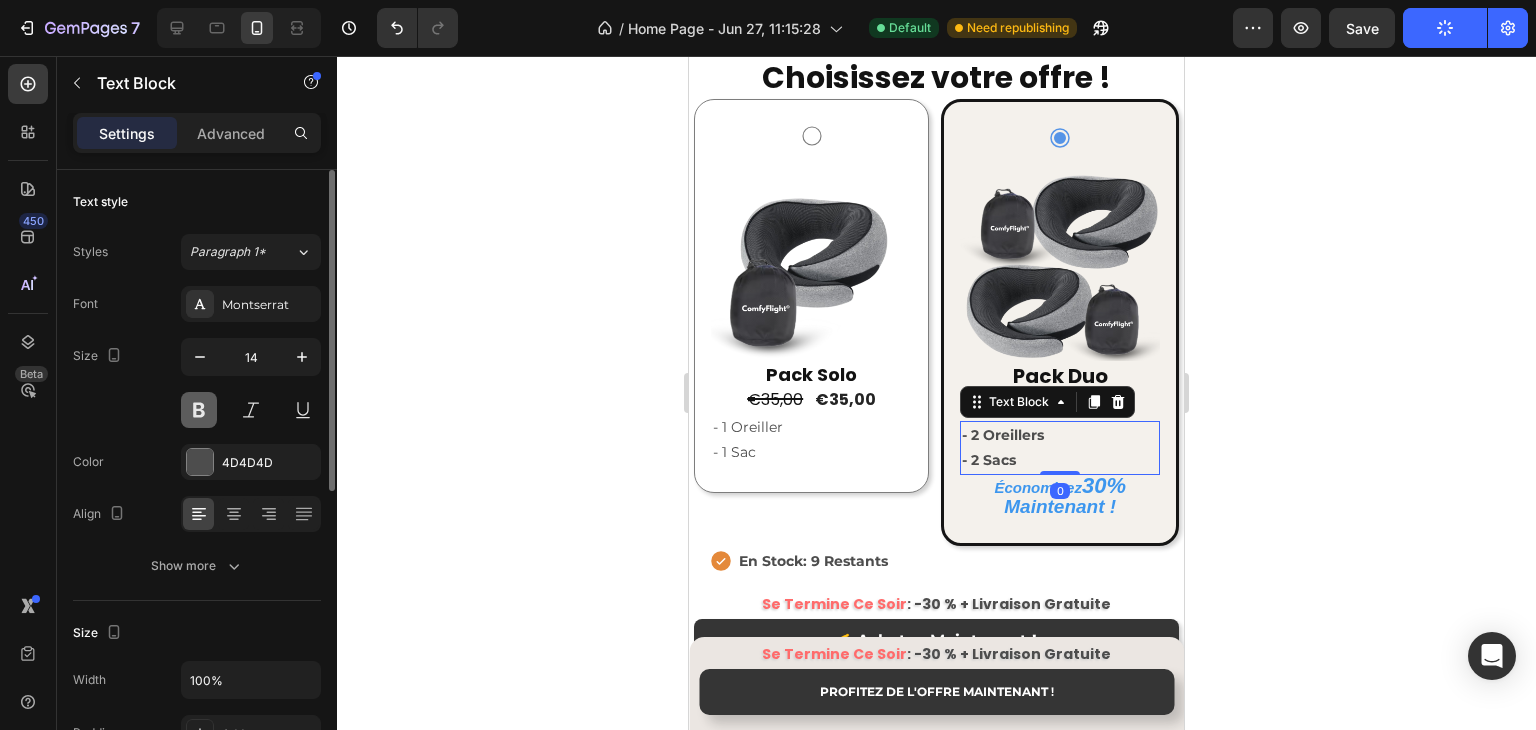 click at bounding box center (199, 410) 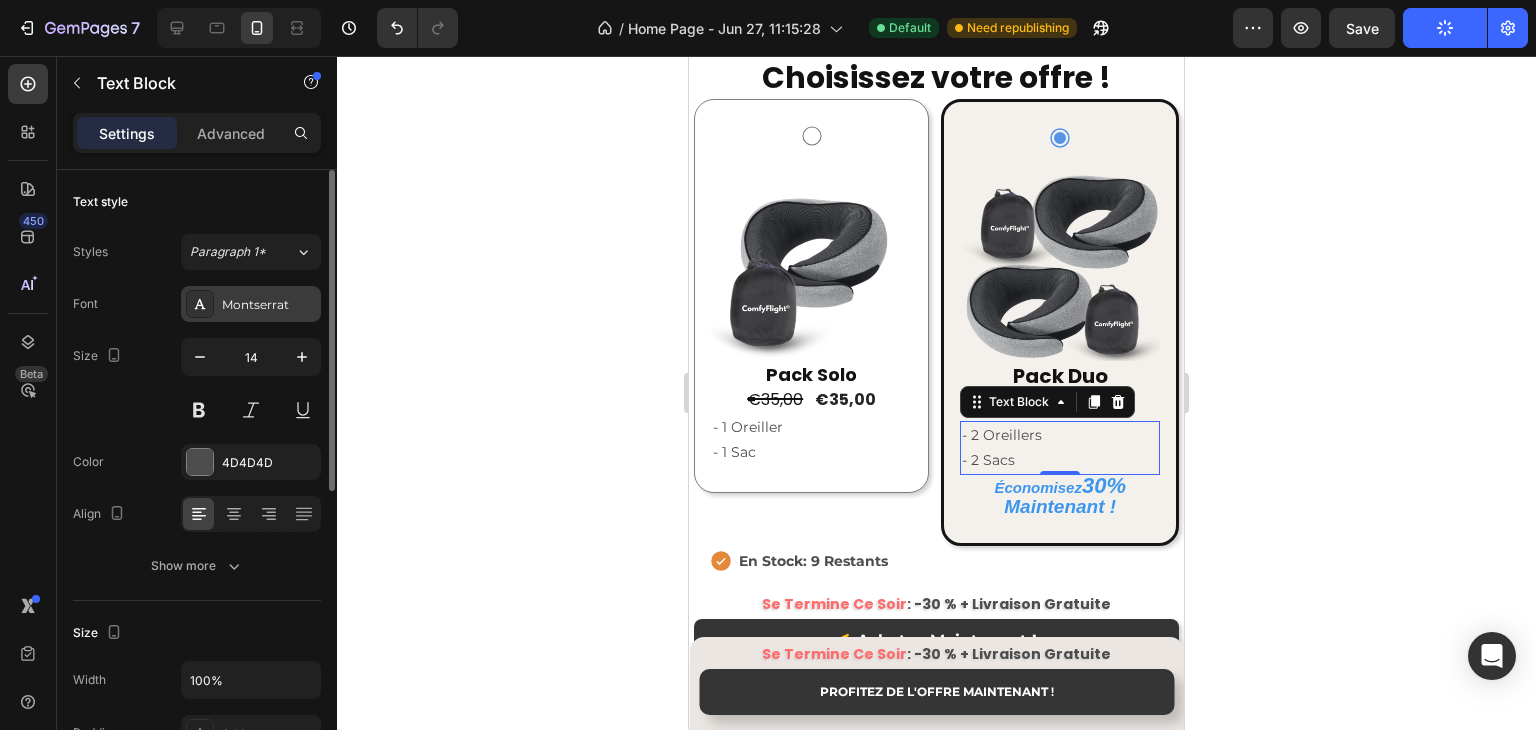 click on "Montserrat" at bounding box center [251, 304] 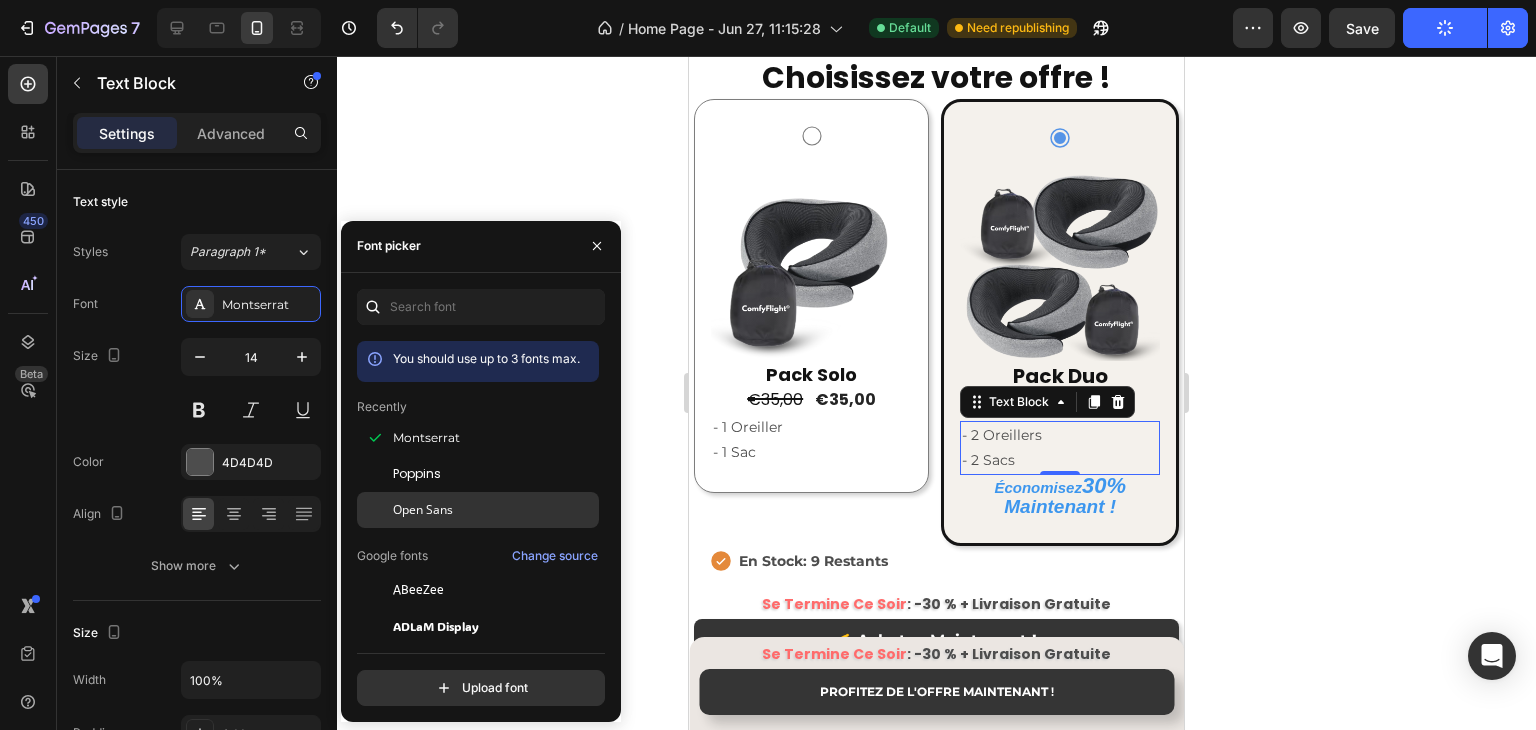 click on "Open Sans" 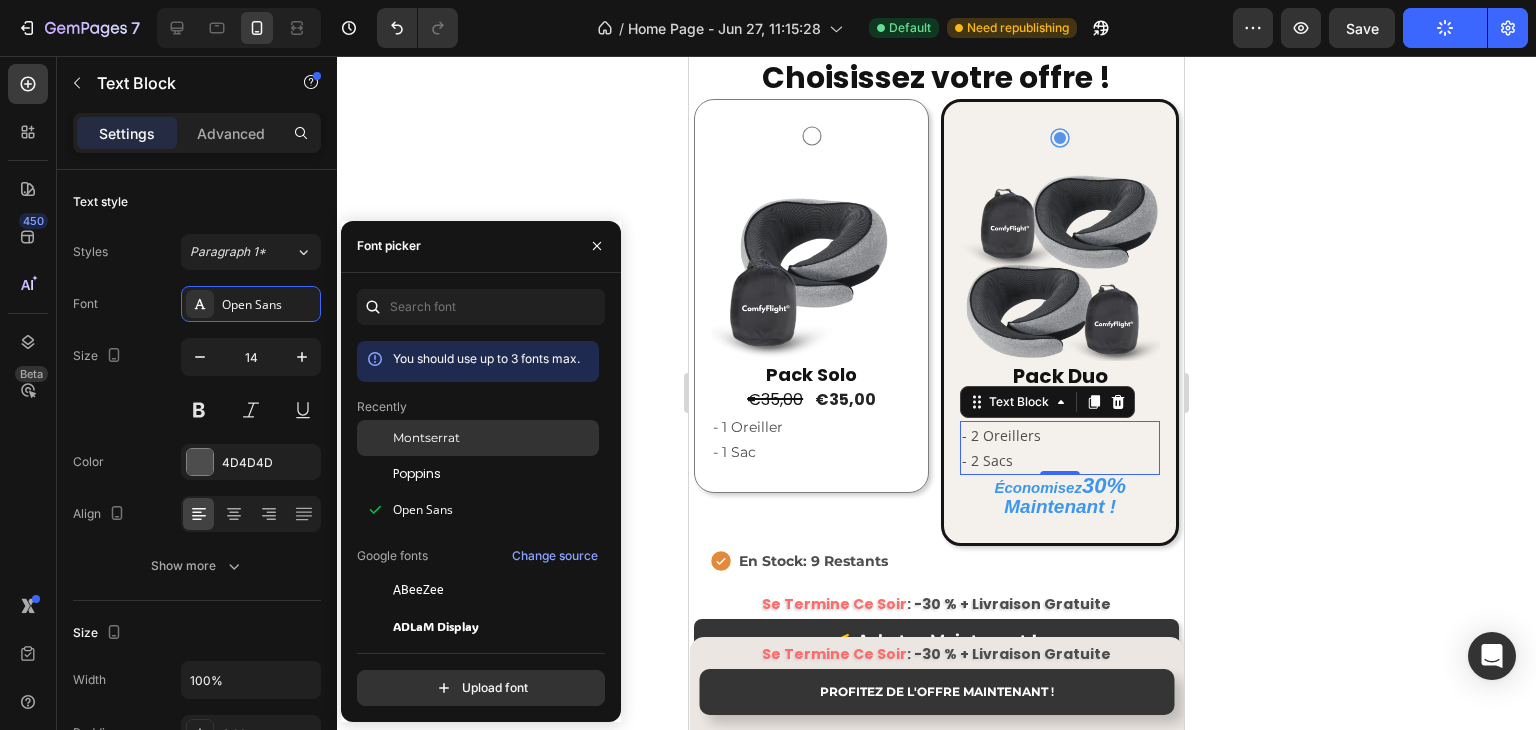 click on "Montserrat" at bounding box center [426, 438] 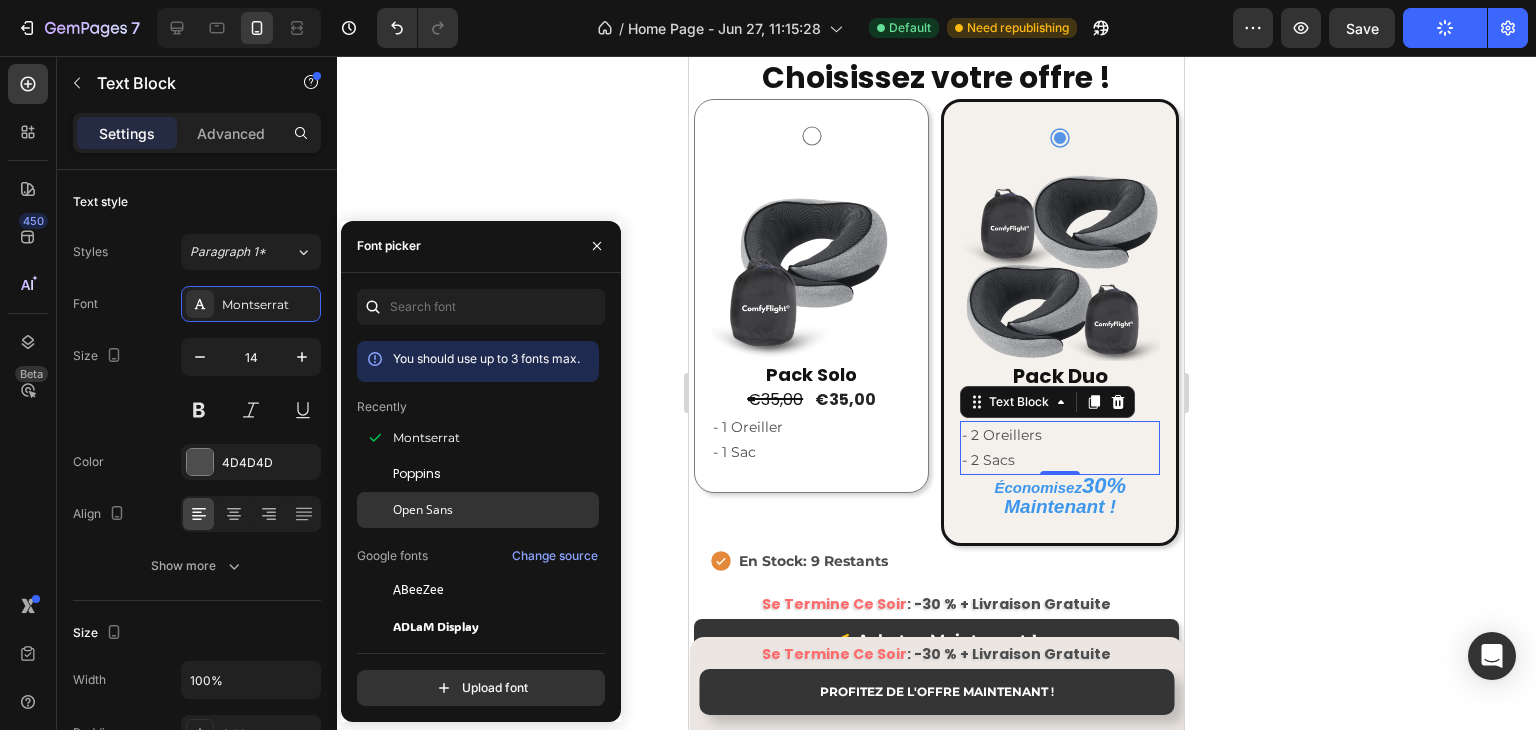 click on "Open Sans" at bounding box center [423, 510] 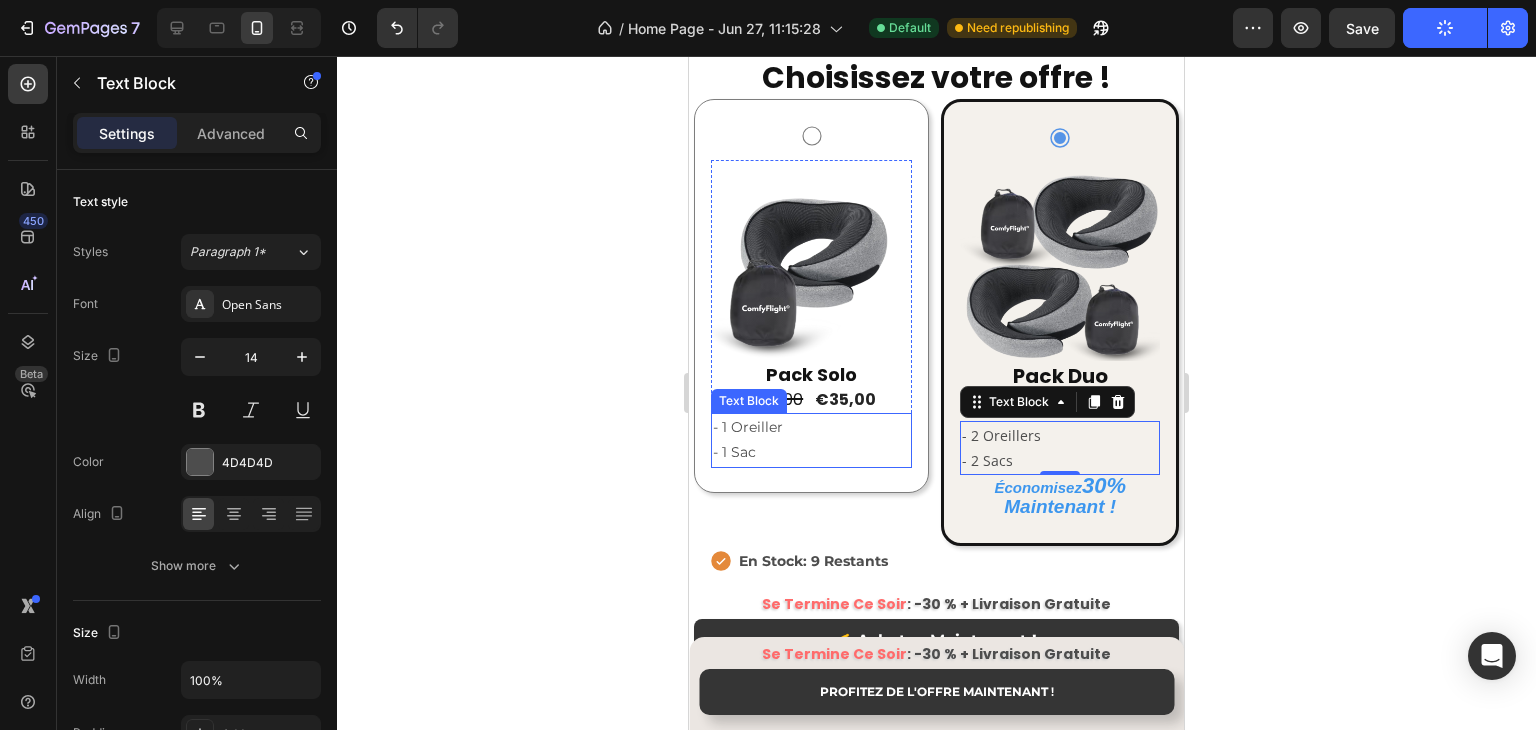 click on "- 1 Oreiller" at bounding box center [811, 427] 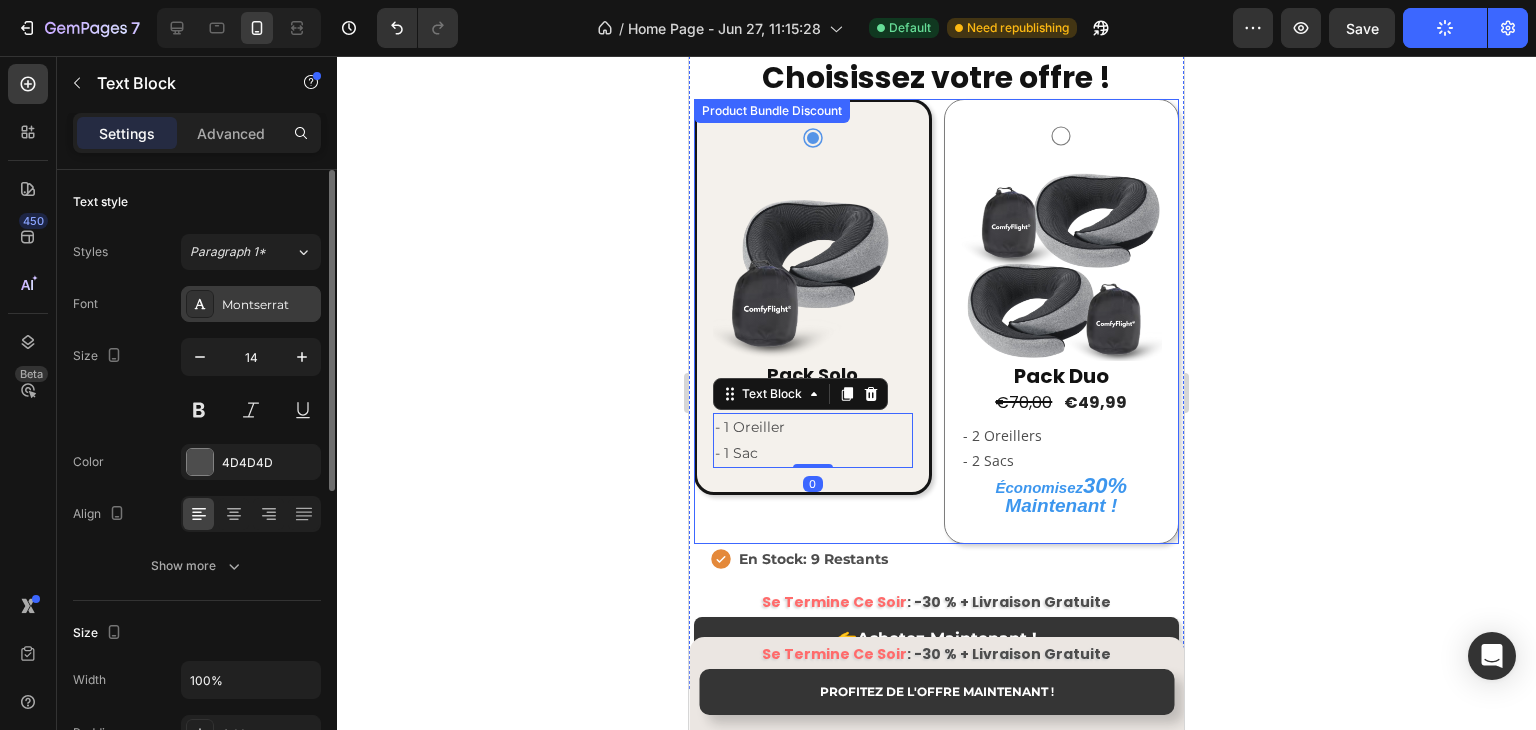click on "Montserrat" at bounding box center (269, 305) 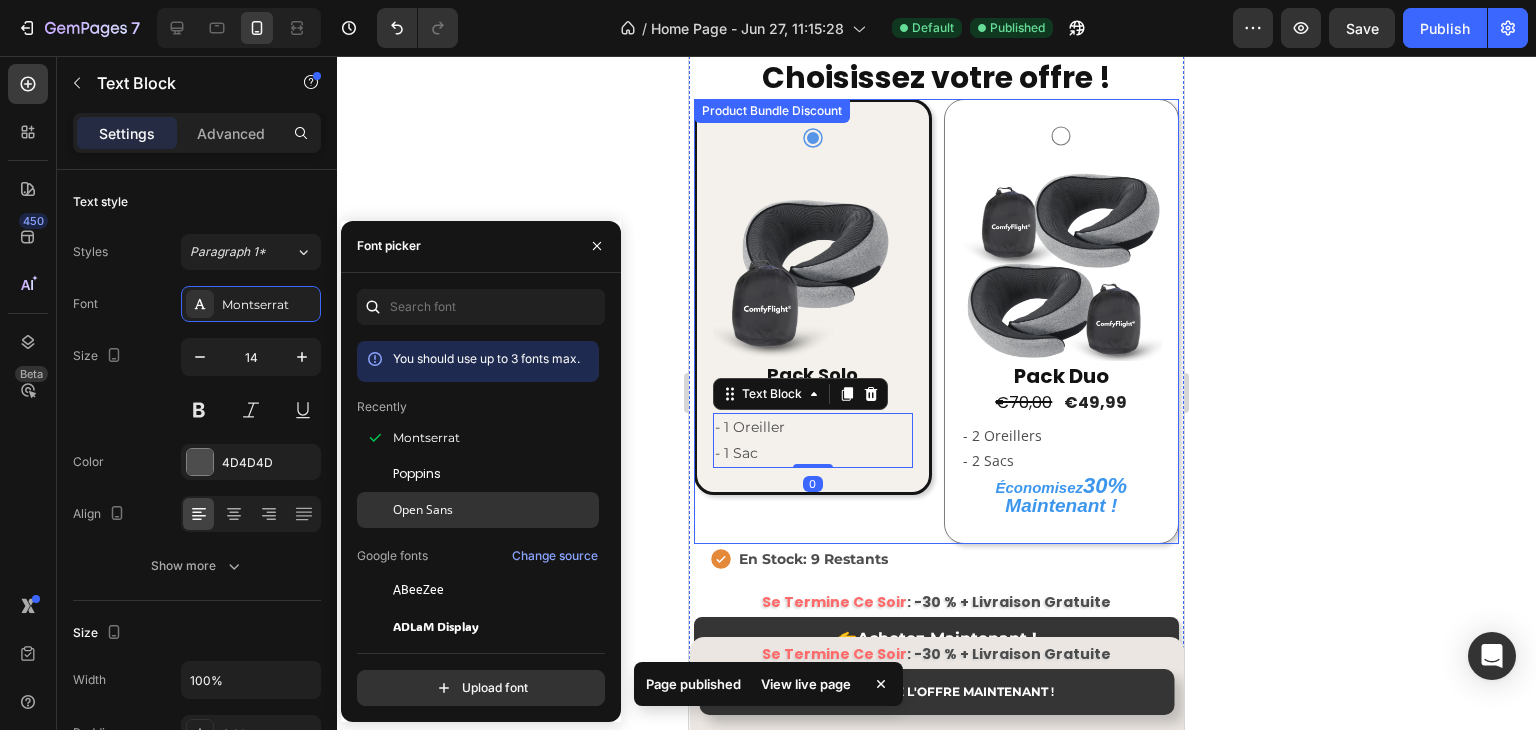 click on "Open Sans" 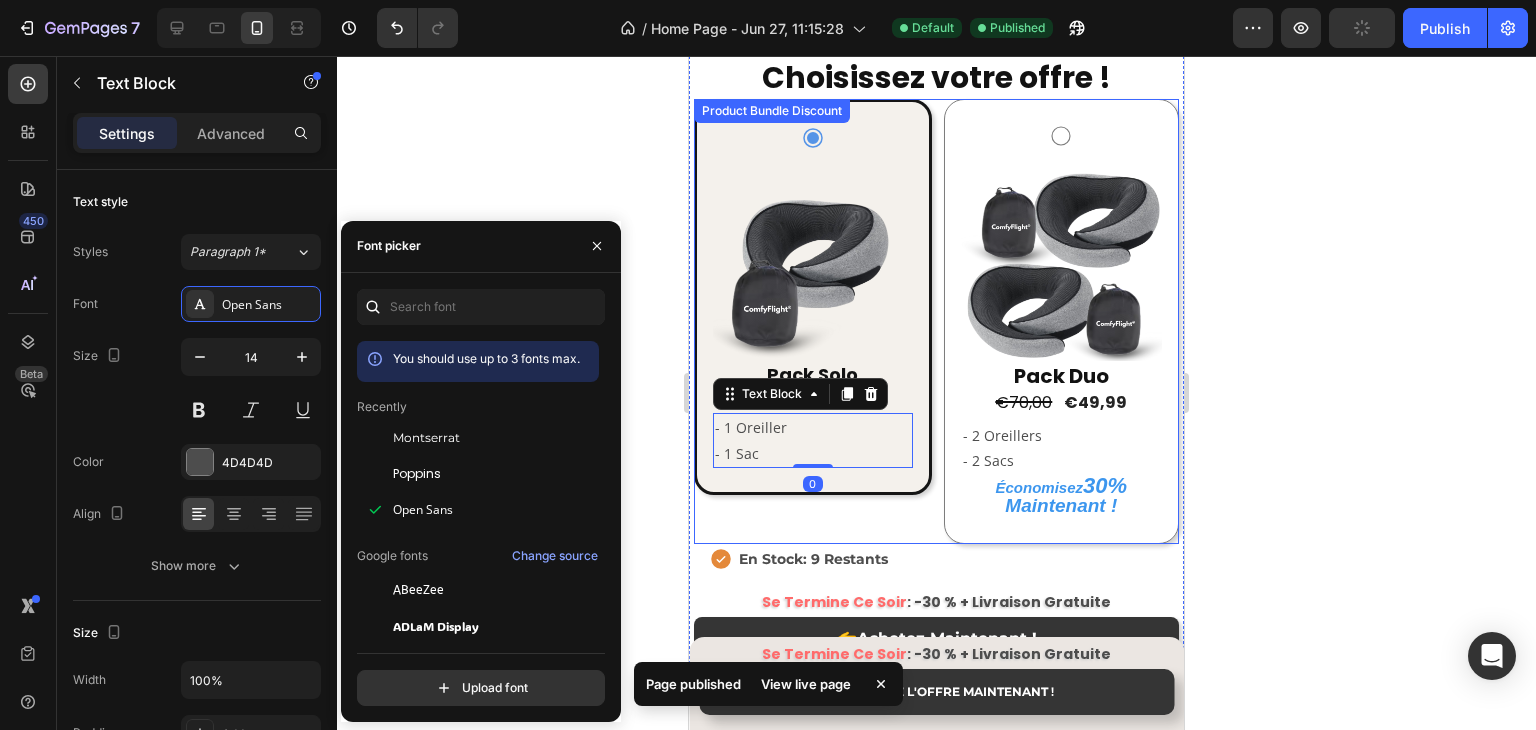 click 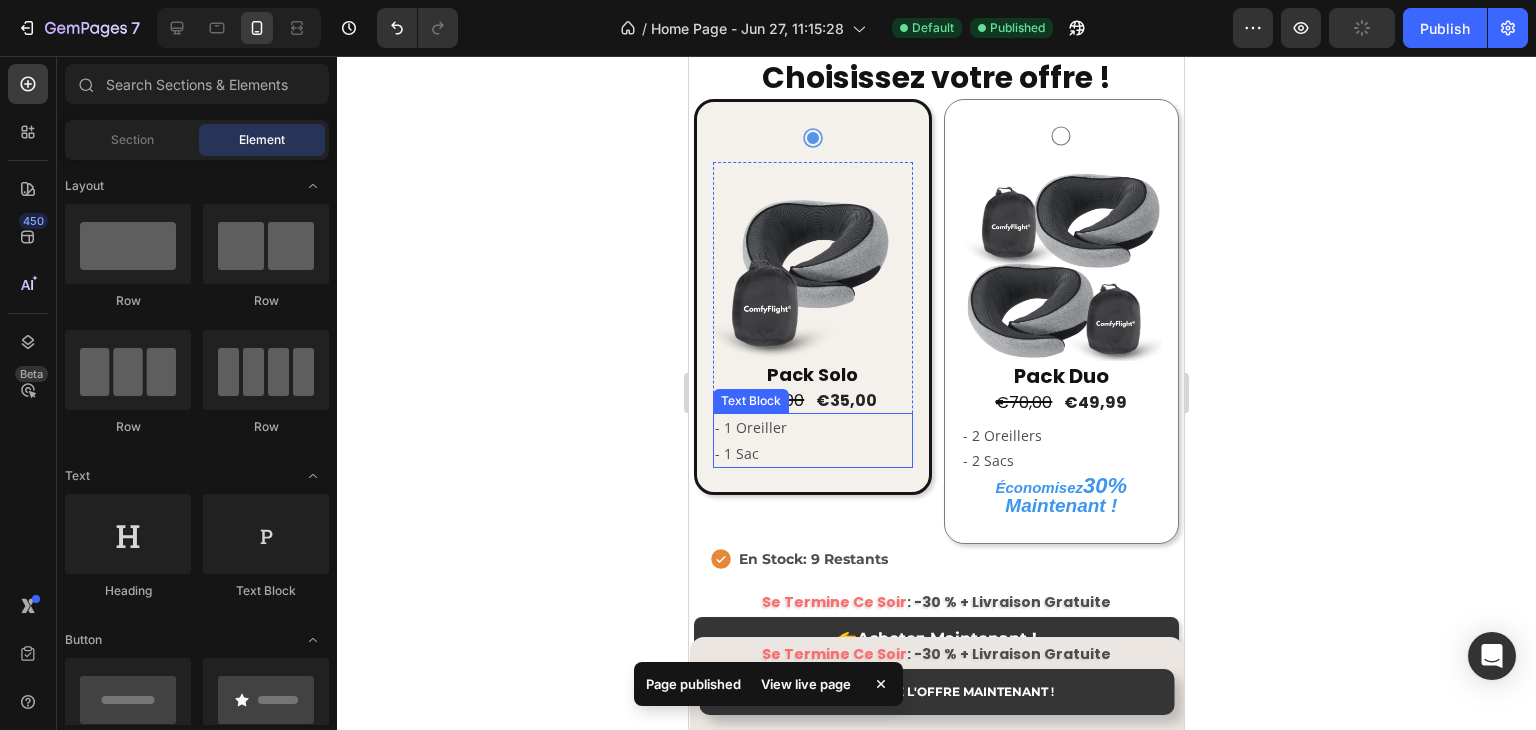 click on "- 1 Sac" at bounding box center [813, 453] 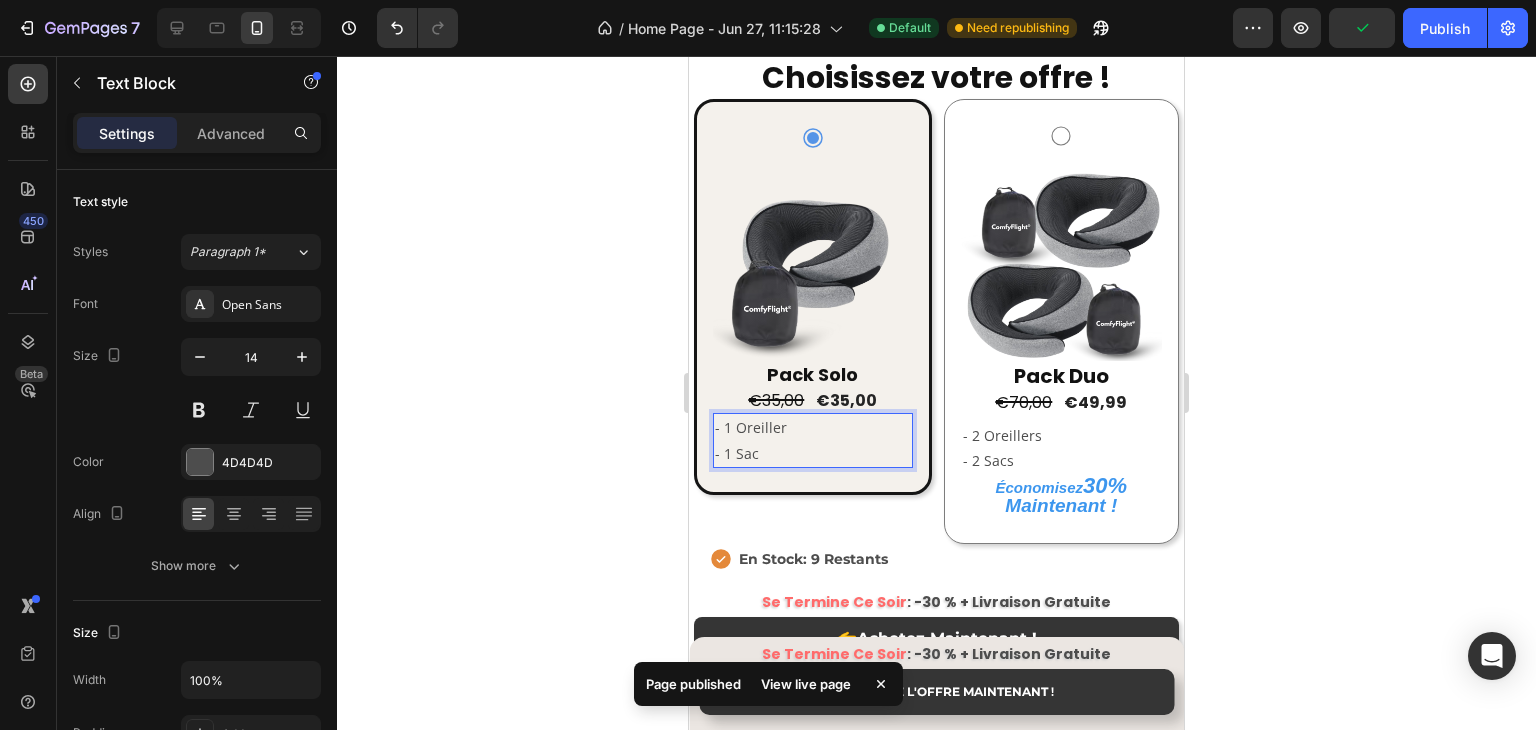 click 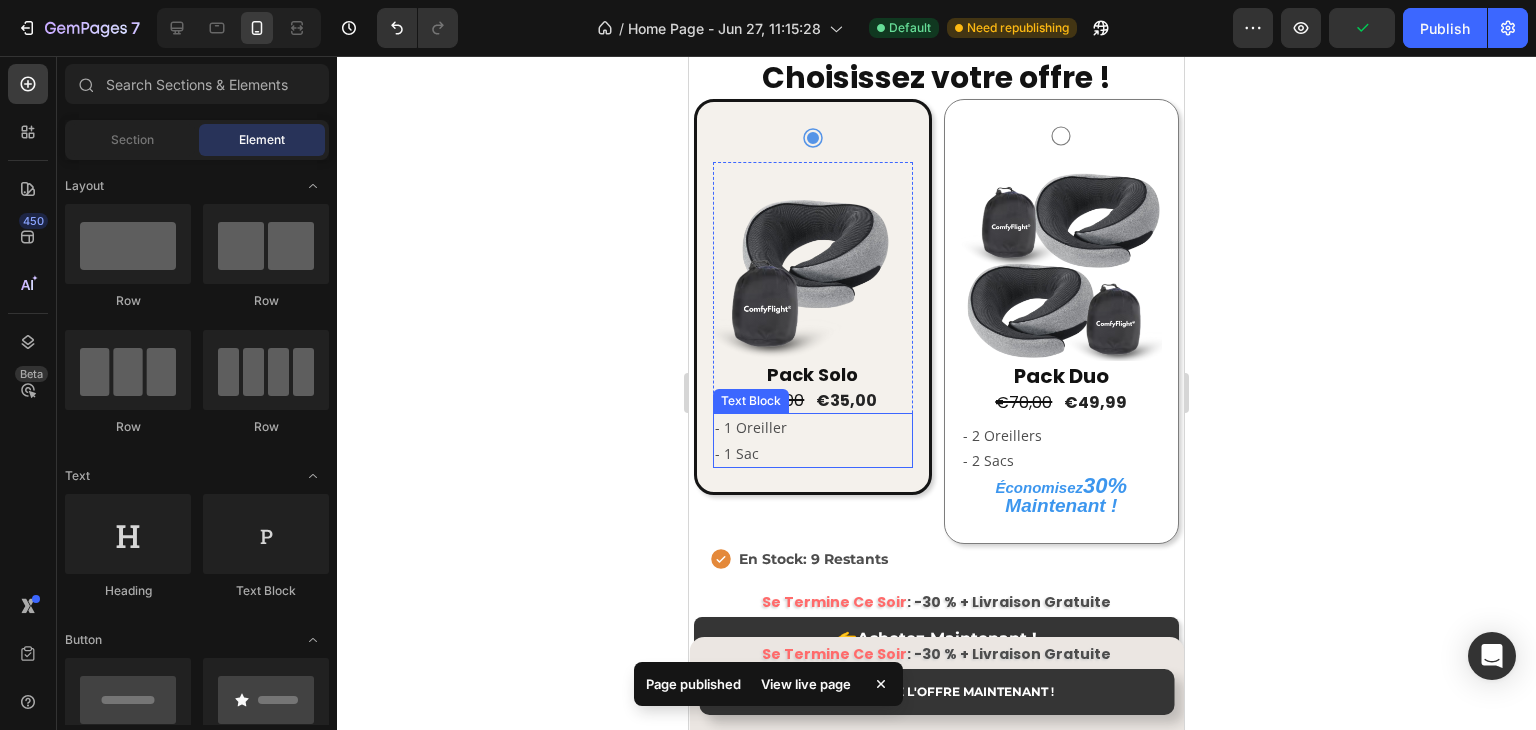 click on "- 1 Sac" at bounding box center (813, 453) 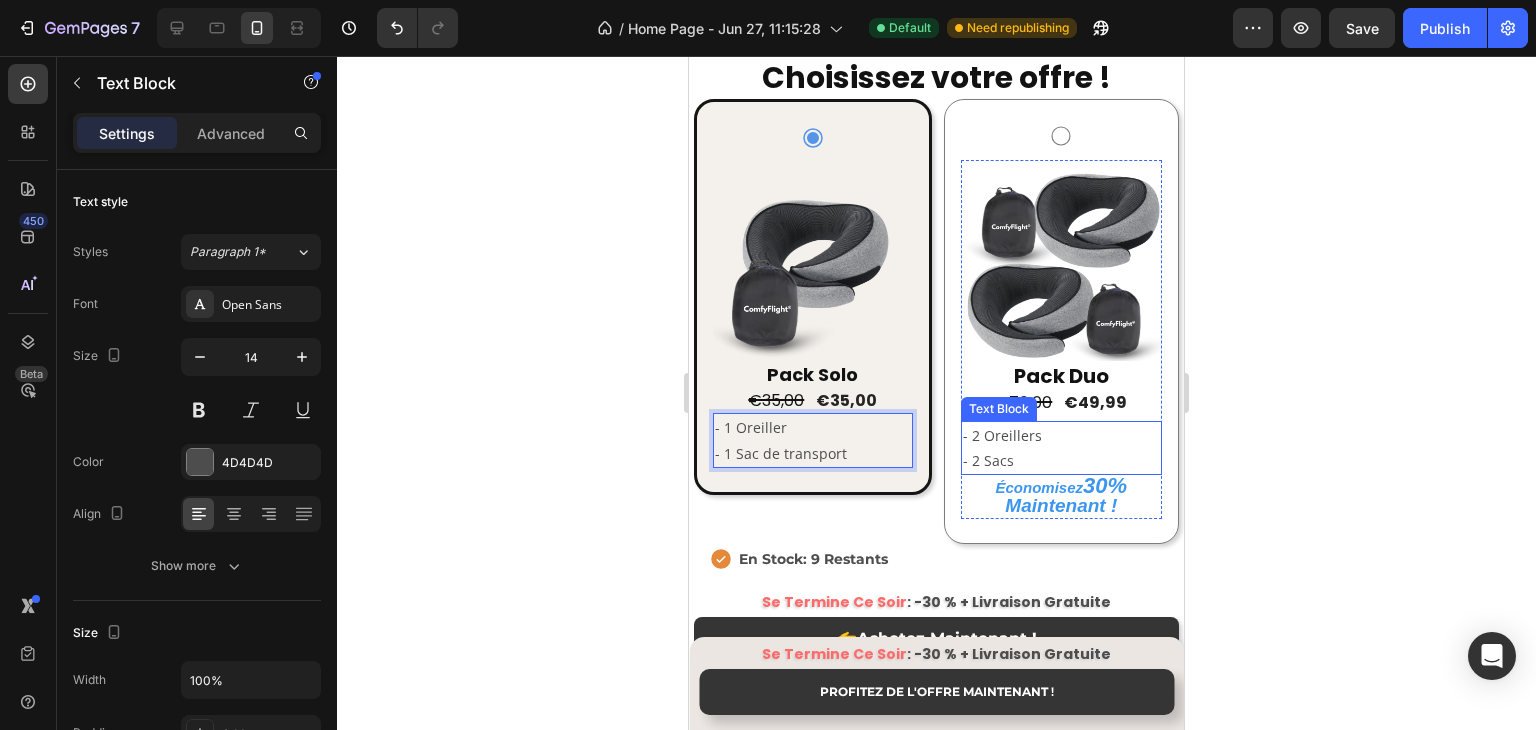 click on "- 2 Sacs" at bounding box center (1061, 460) 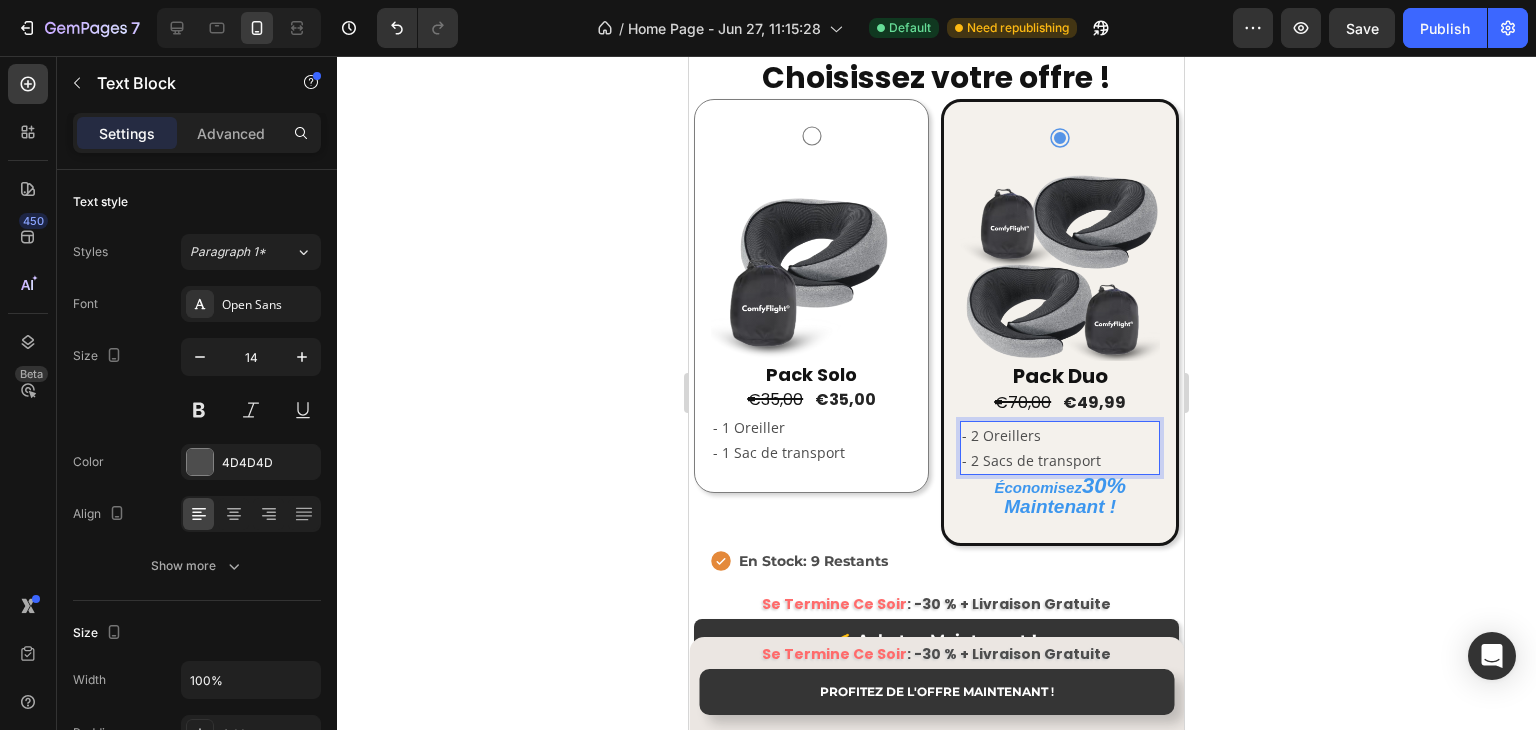 click 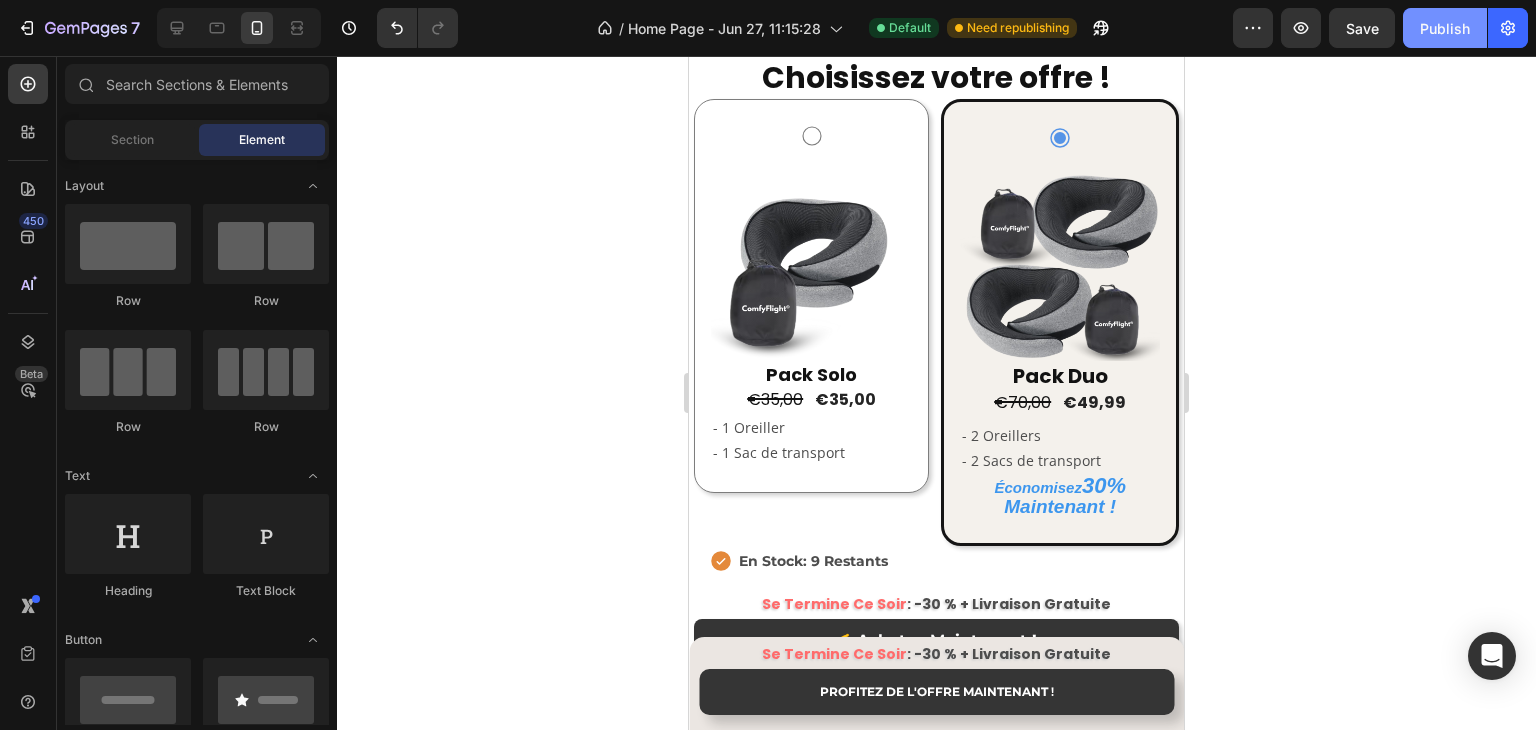click on "Publish" 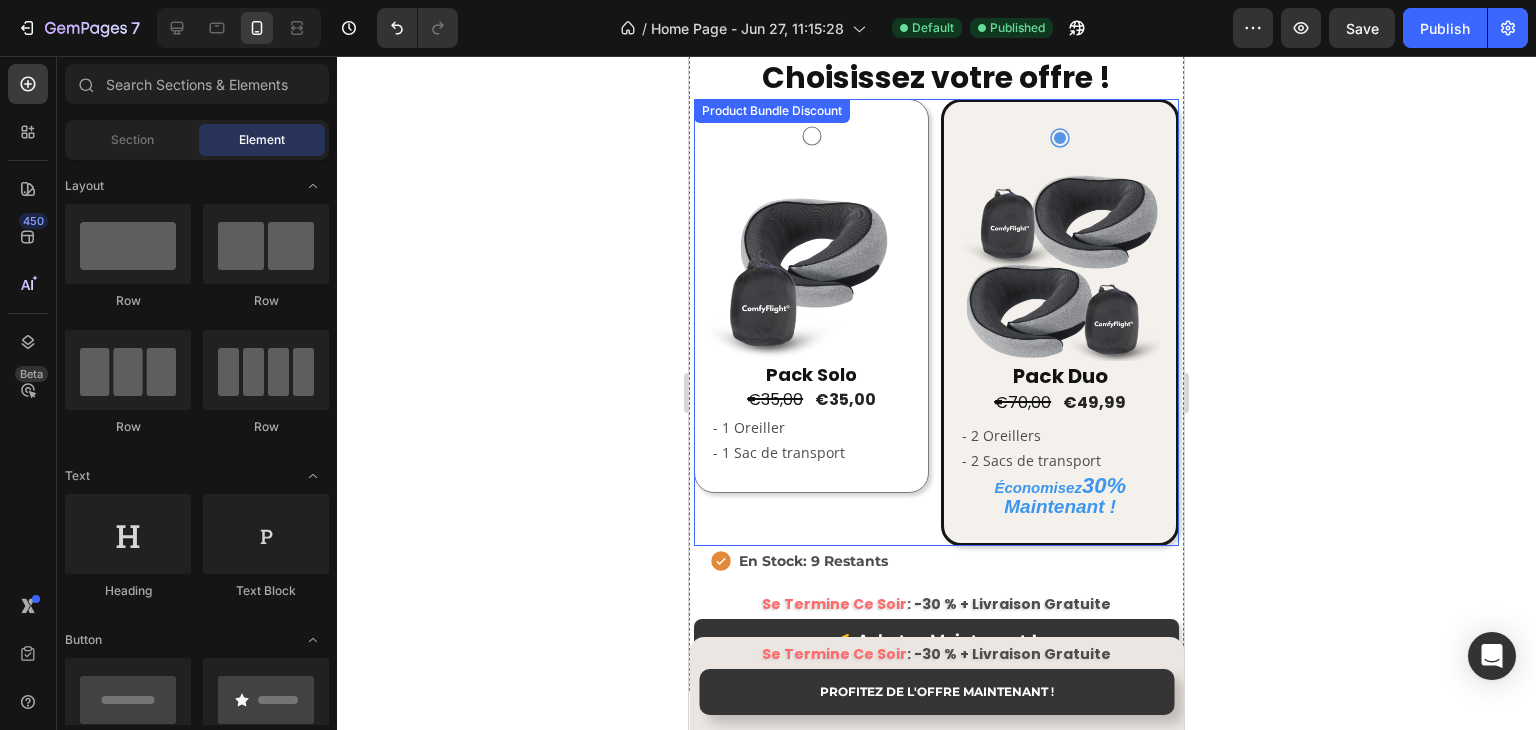 click 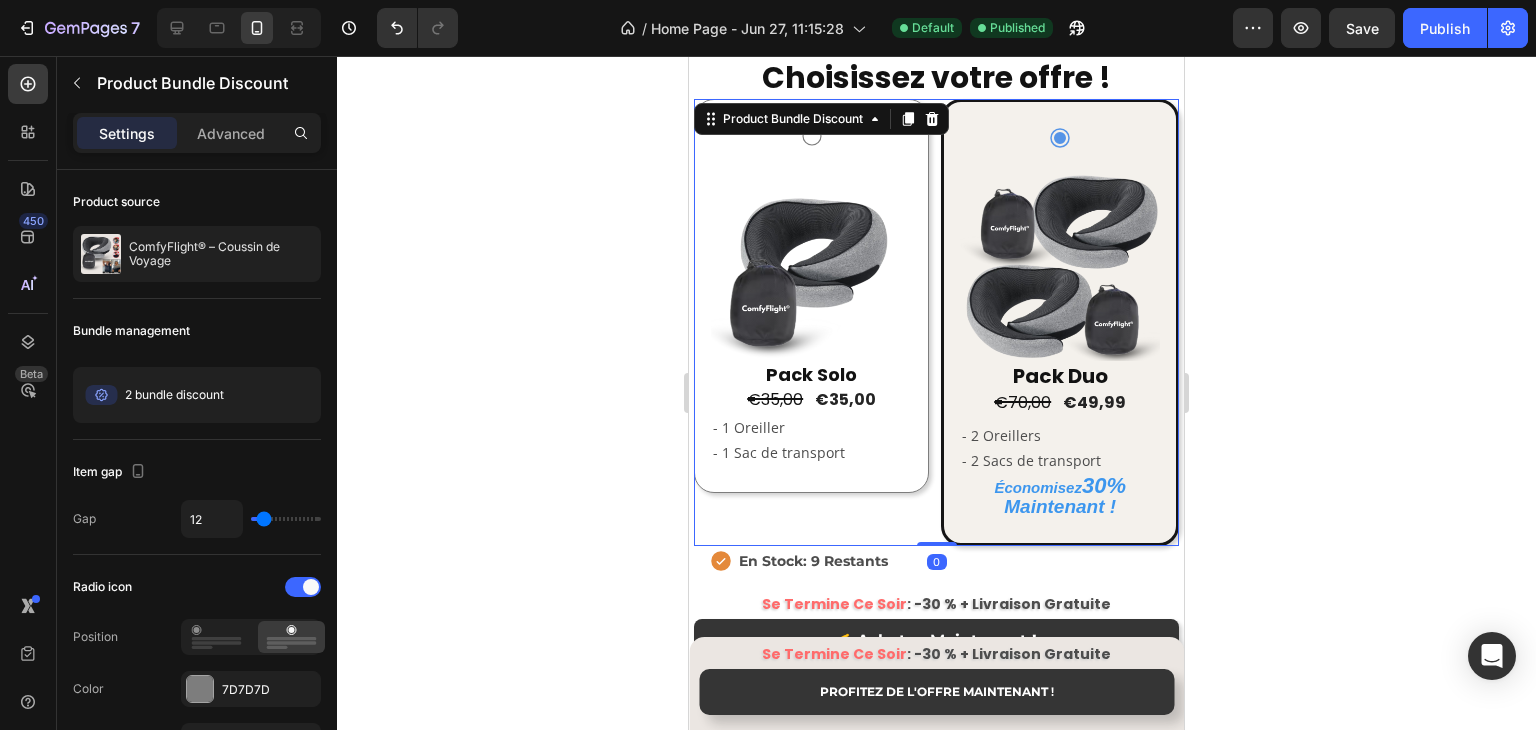 click on "Image Pack Solo Text Block €35,00 Product Price Product Price €35,00 Product Price Product Price Row - 1 Oreiller - 1 Sac de transport Text Block Row" at bounding box center [811, 296] 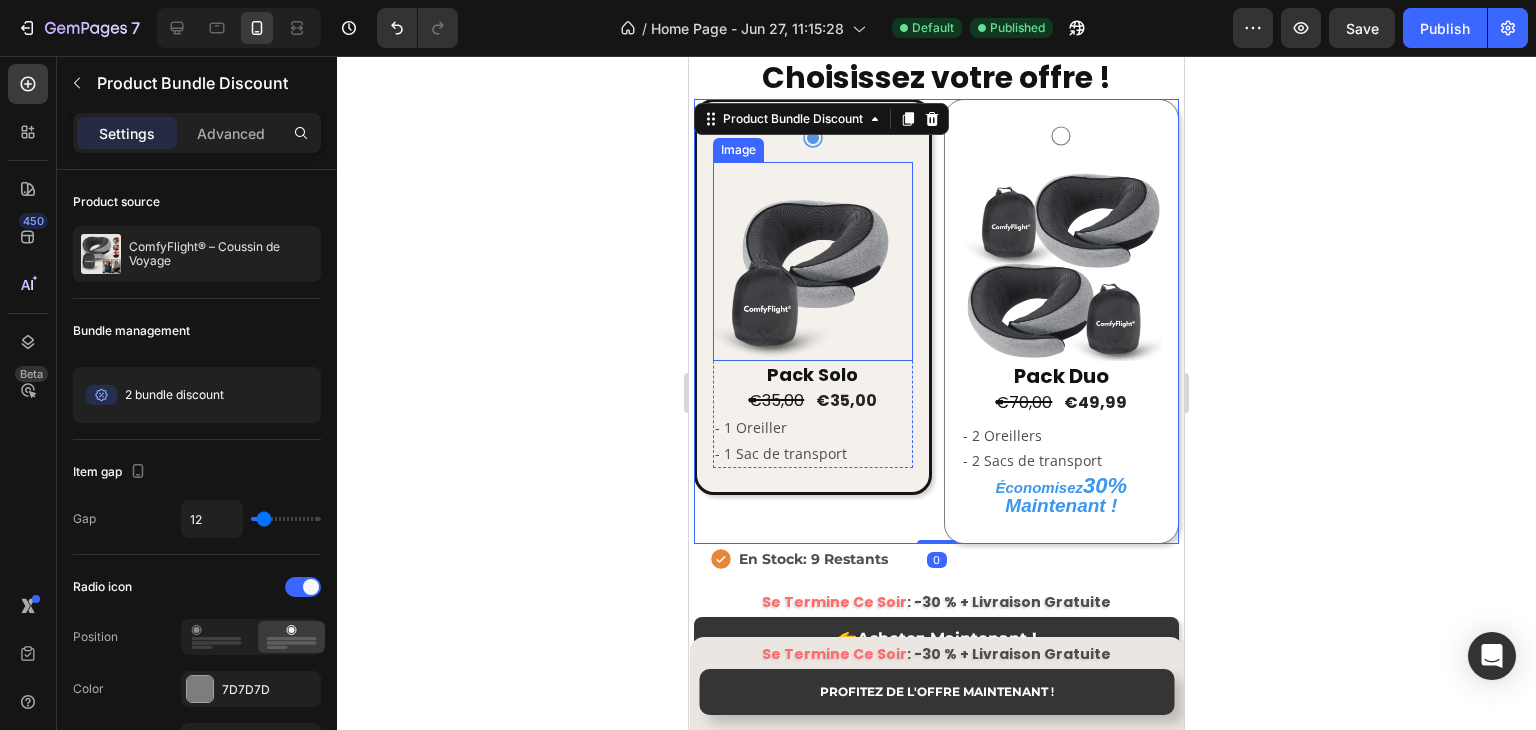 click at bounding box center (813, 262) 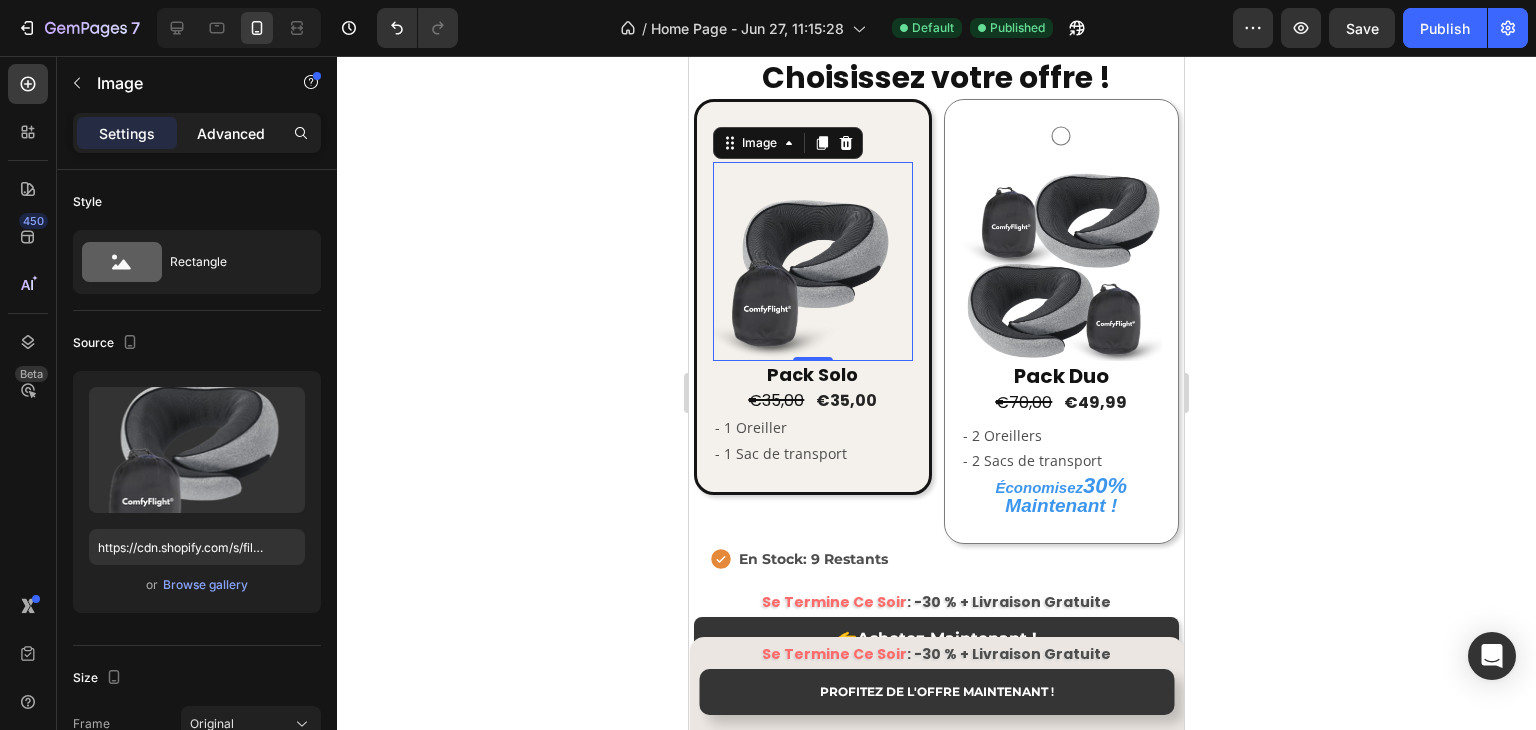 click on "Advanced" at bounding box center [231, 133] 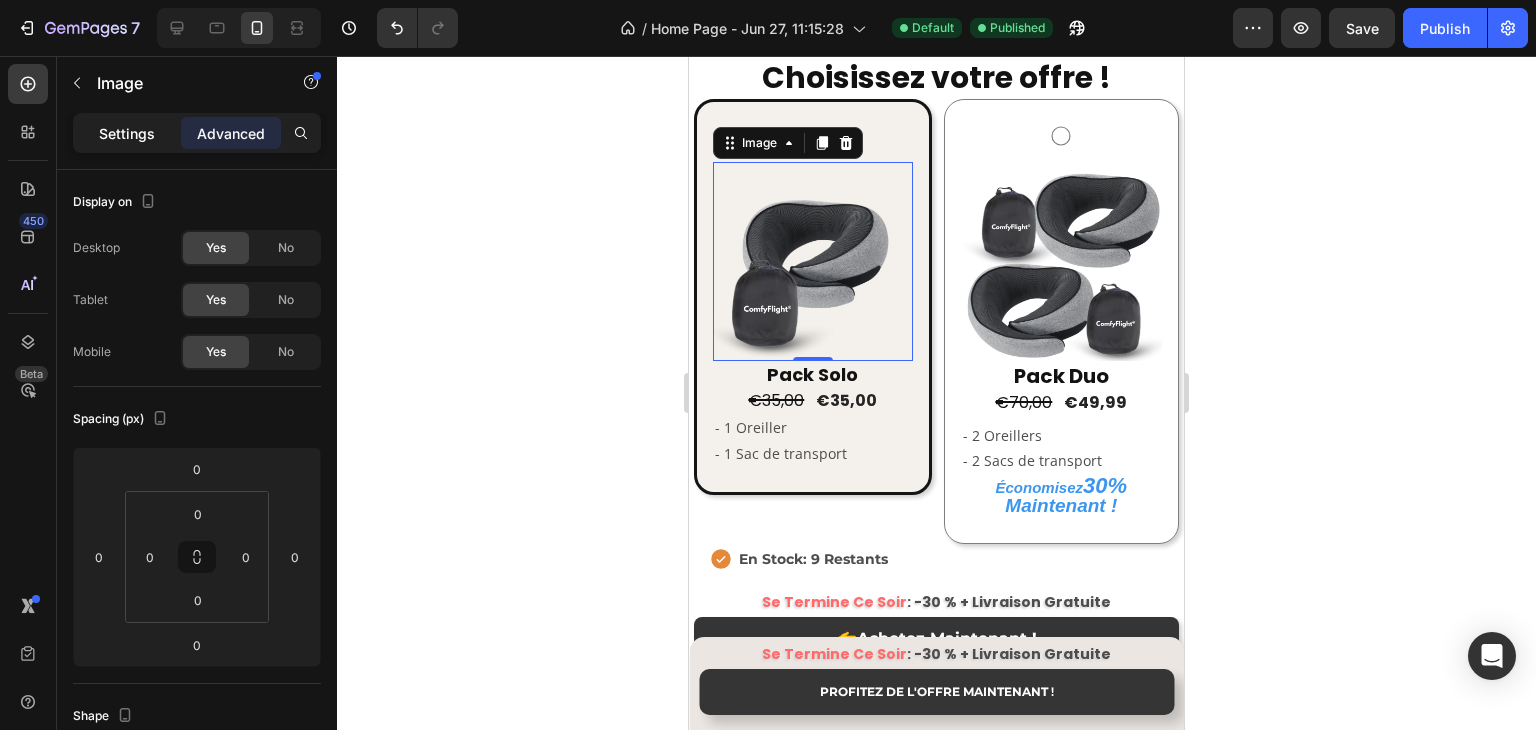 click on "Settings" at bounding box center [127, 133] 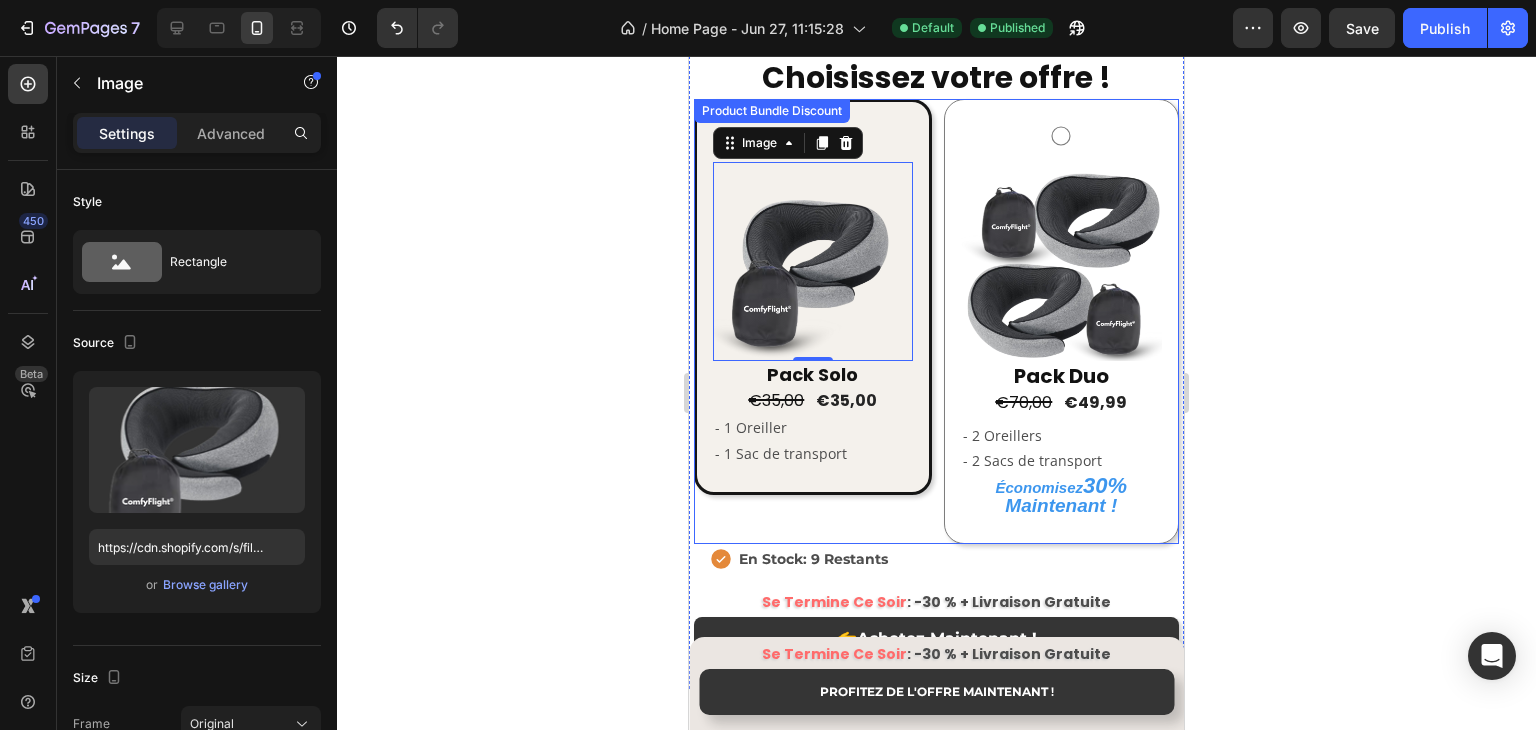 click on "Product Bundle Discount" at bounding box center (772, 111) 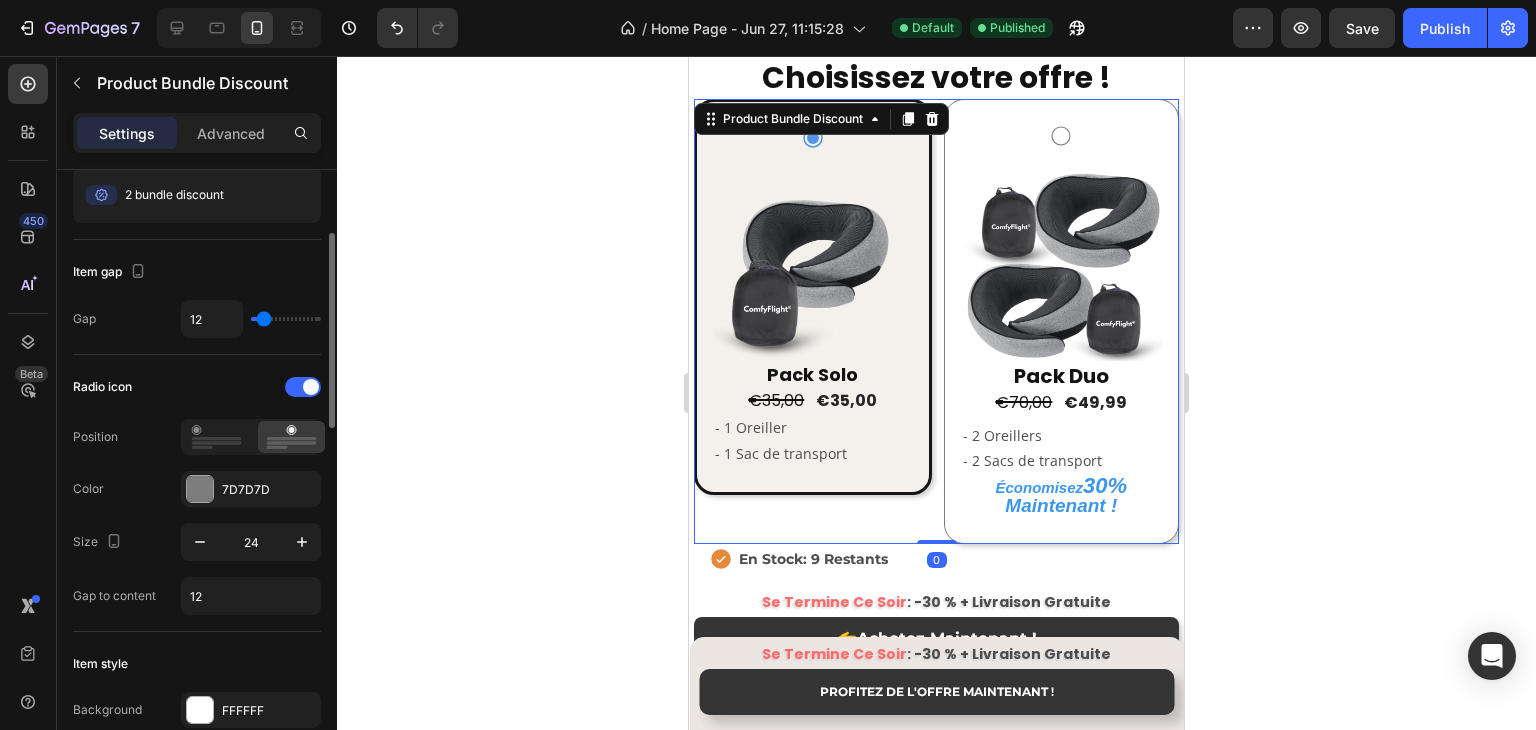 scroll, scrollTop: 300, scrollLeft: 0, axis: vertical 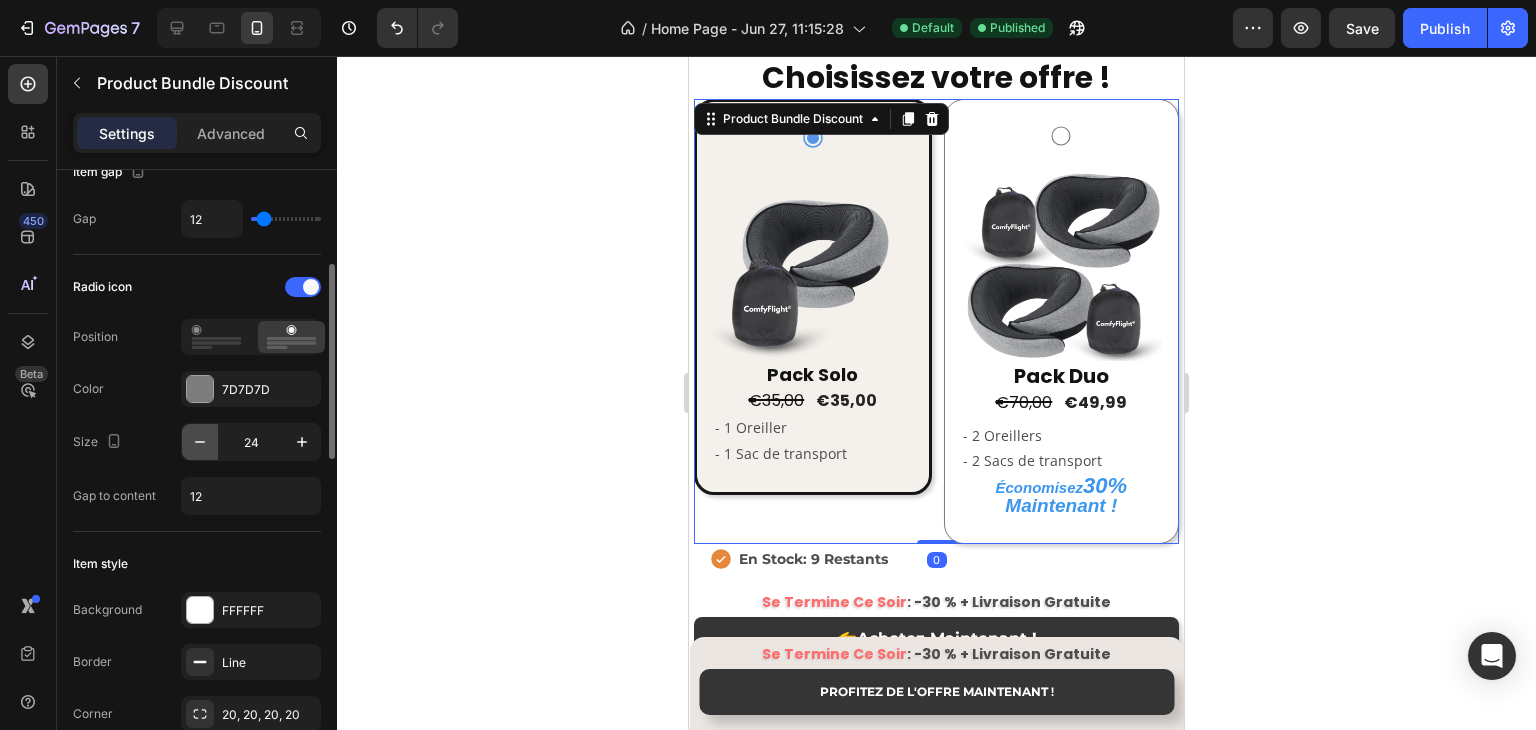 click 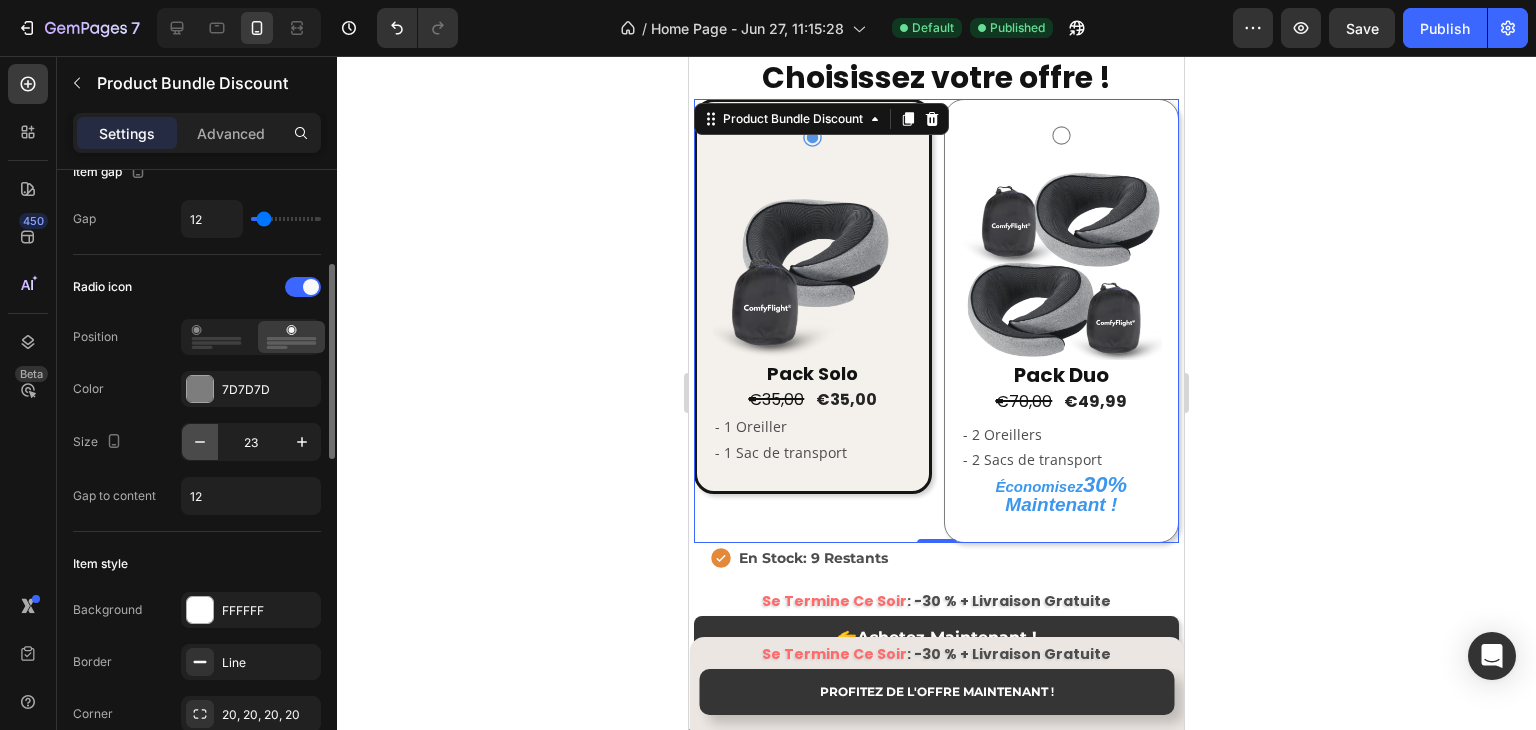 click 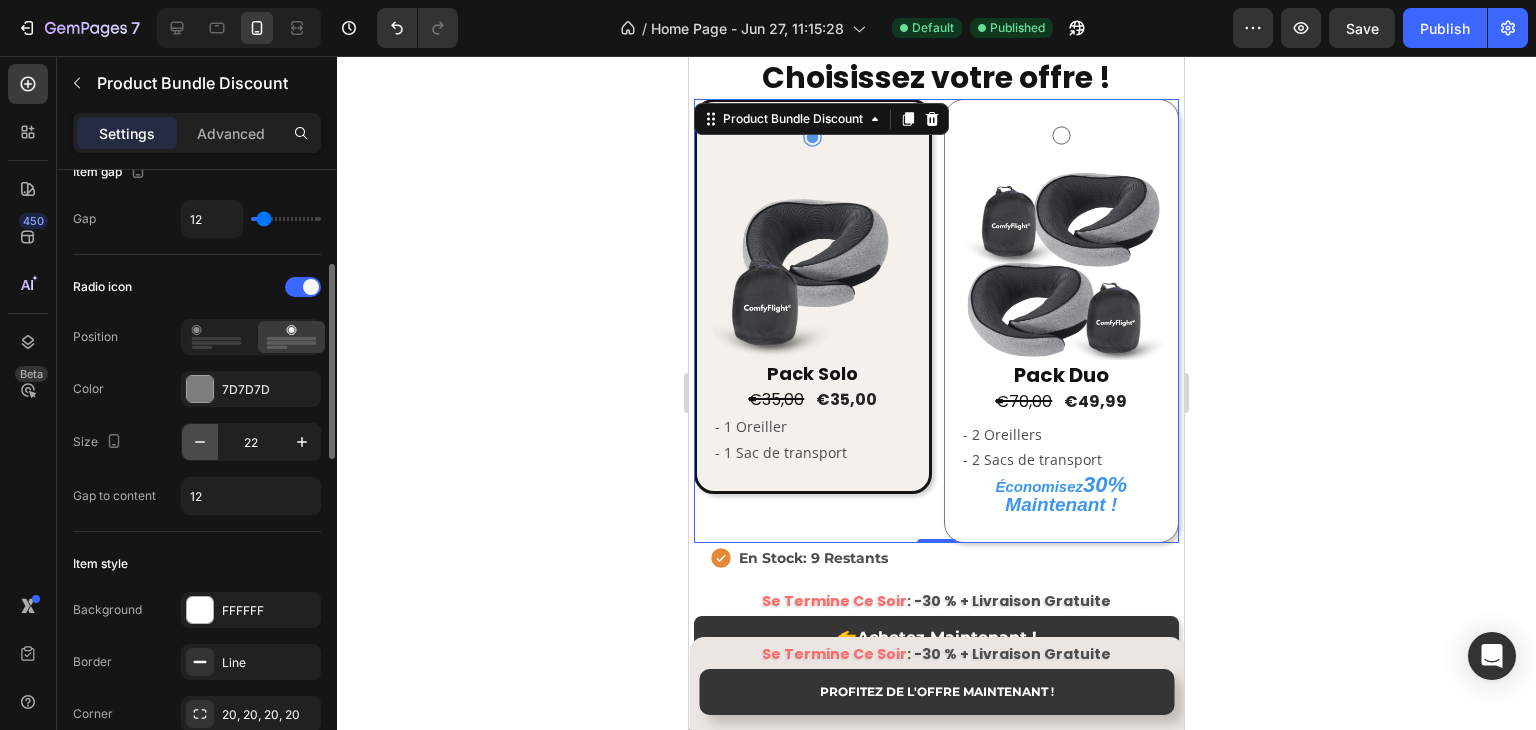 click 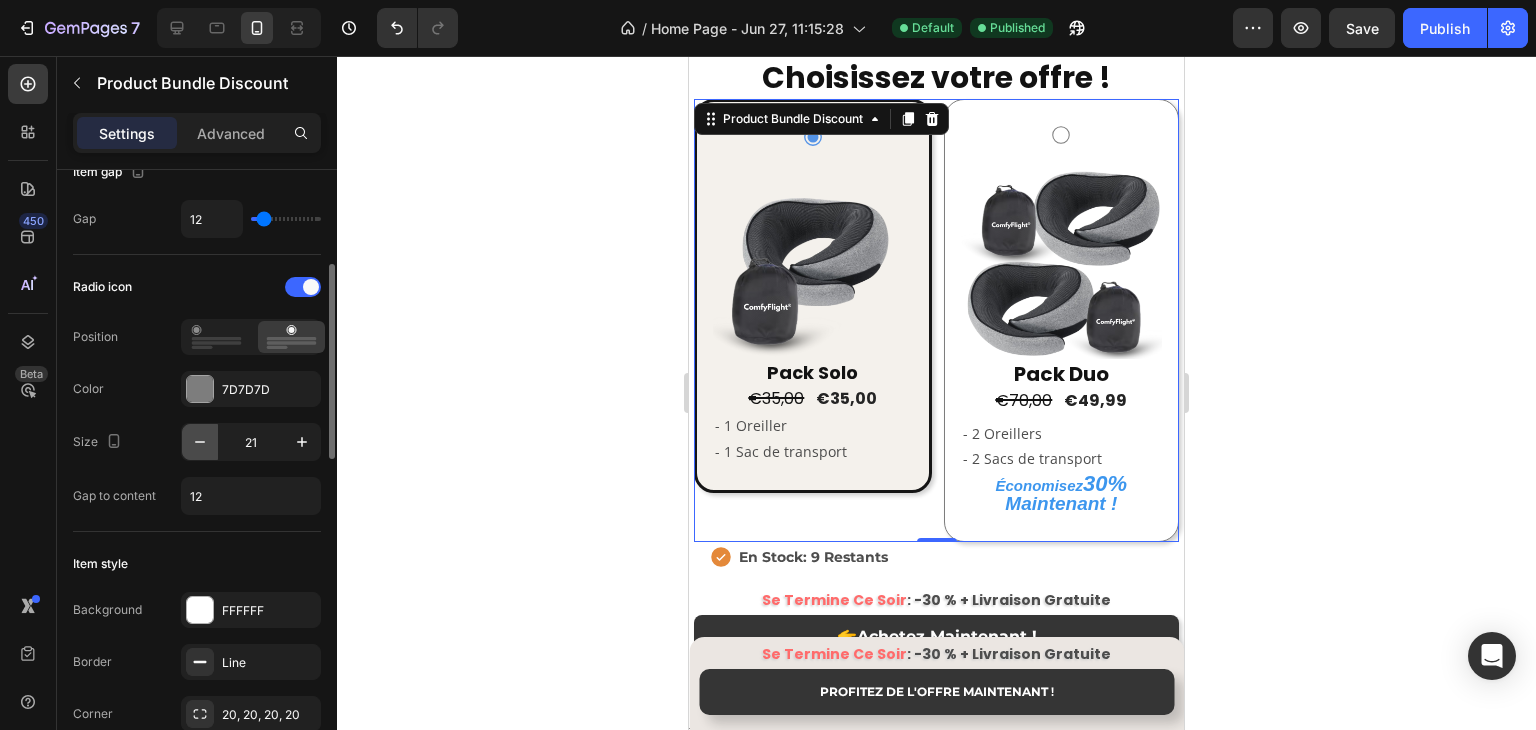 click 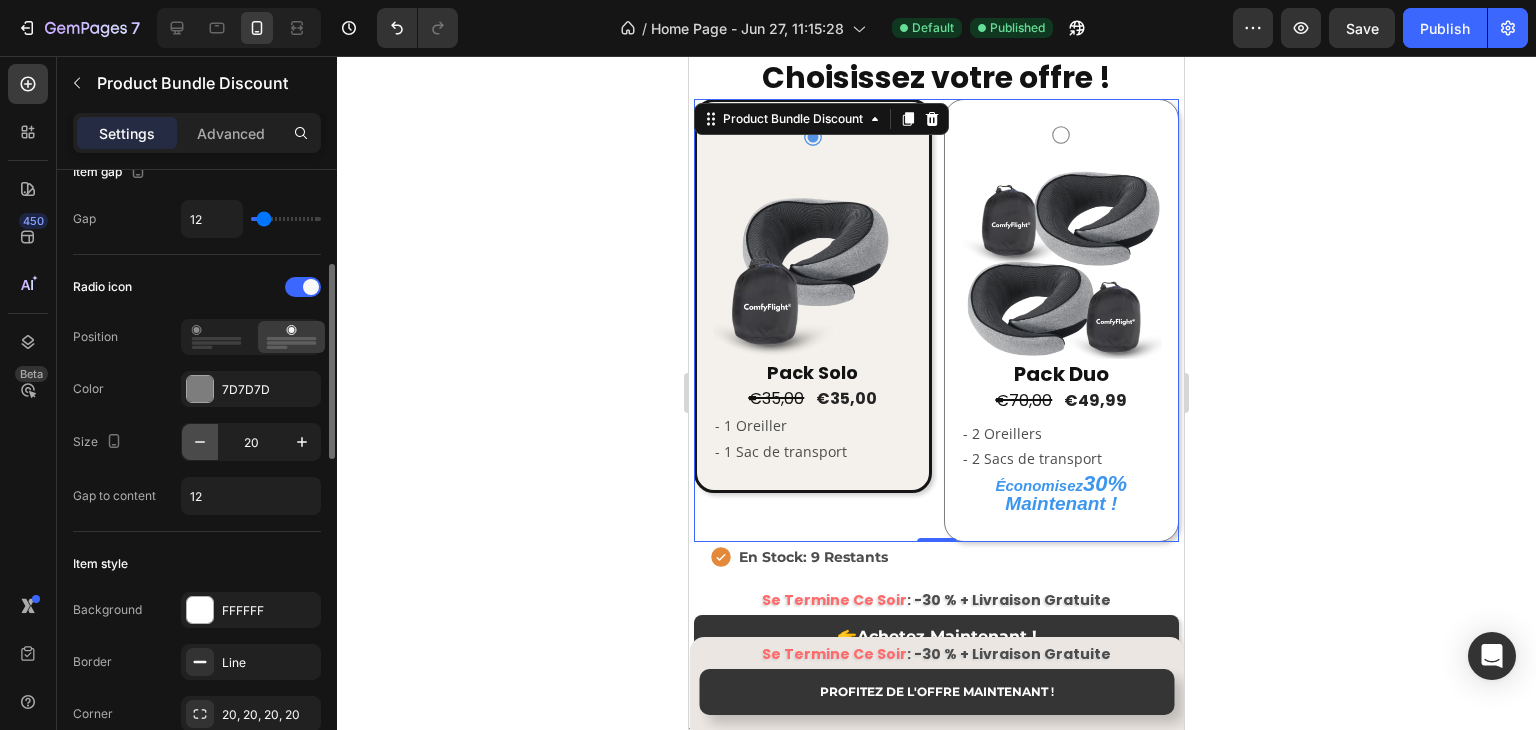 click 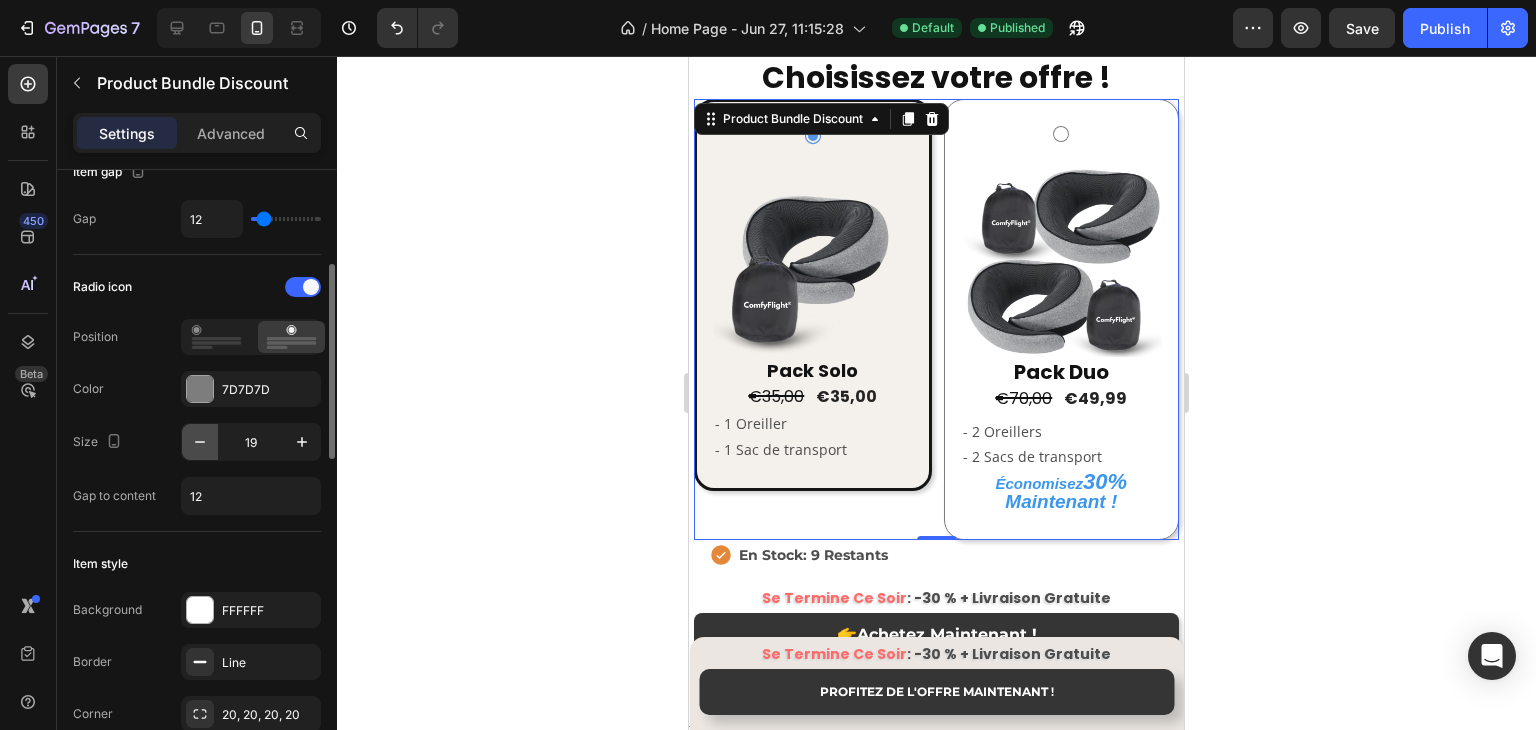 click 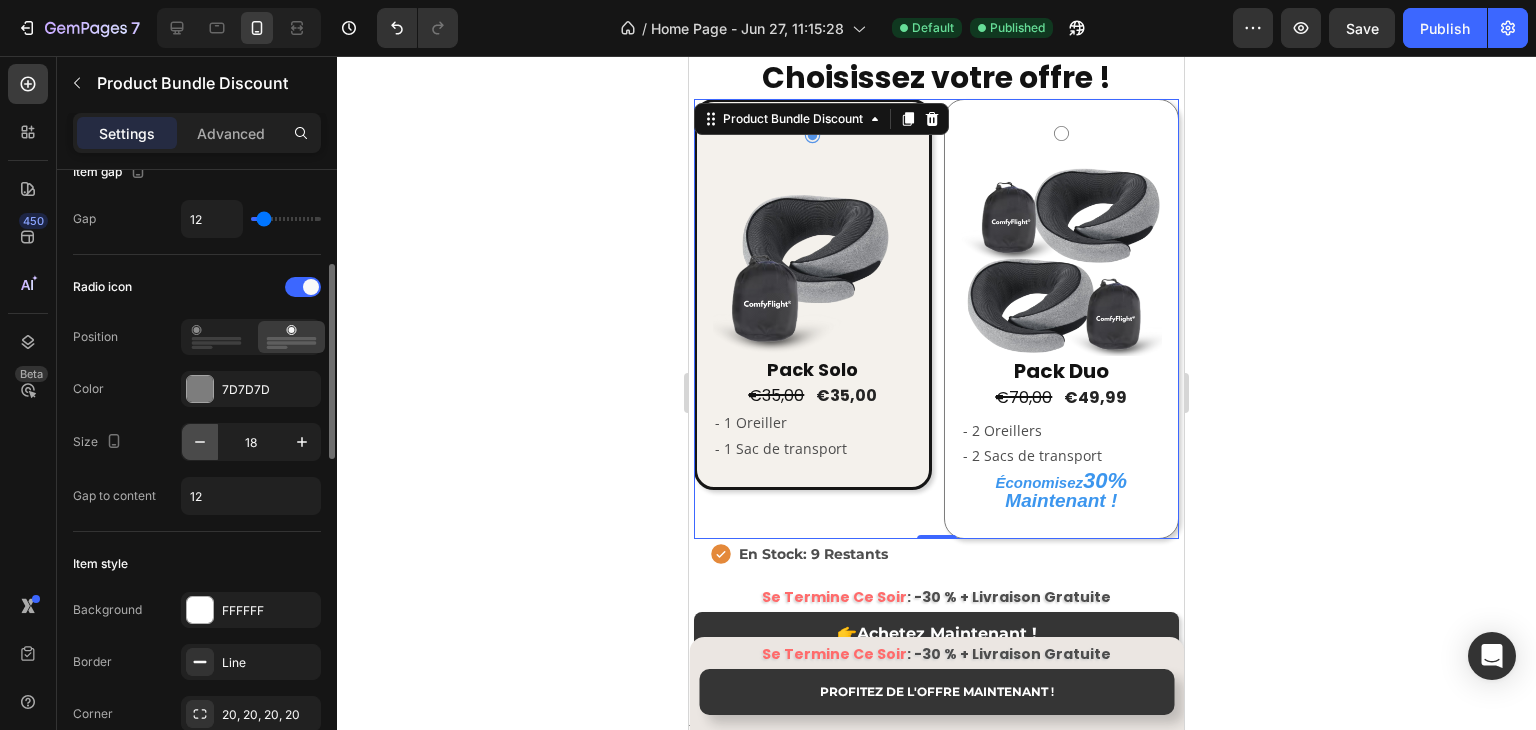 click 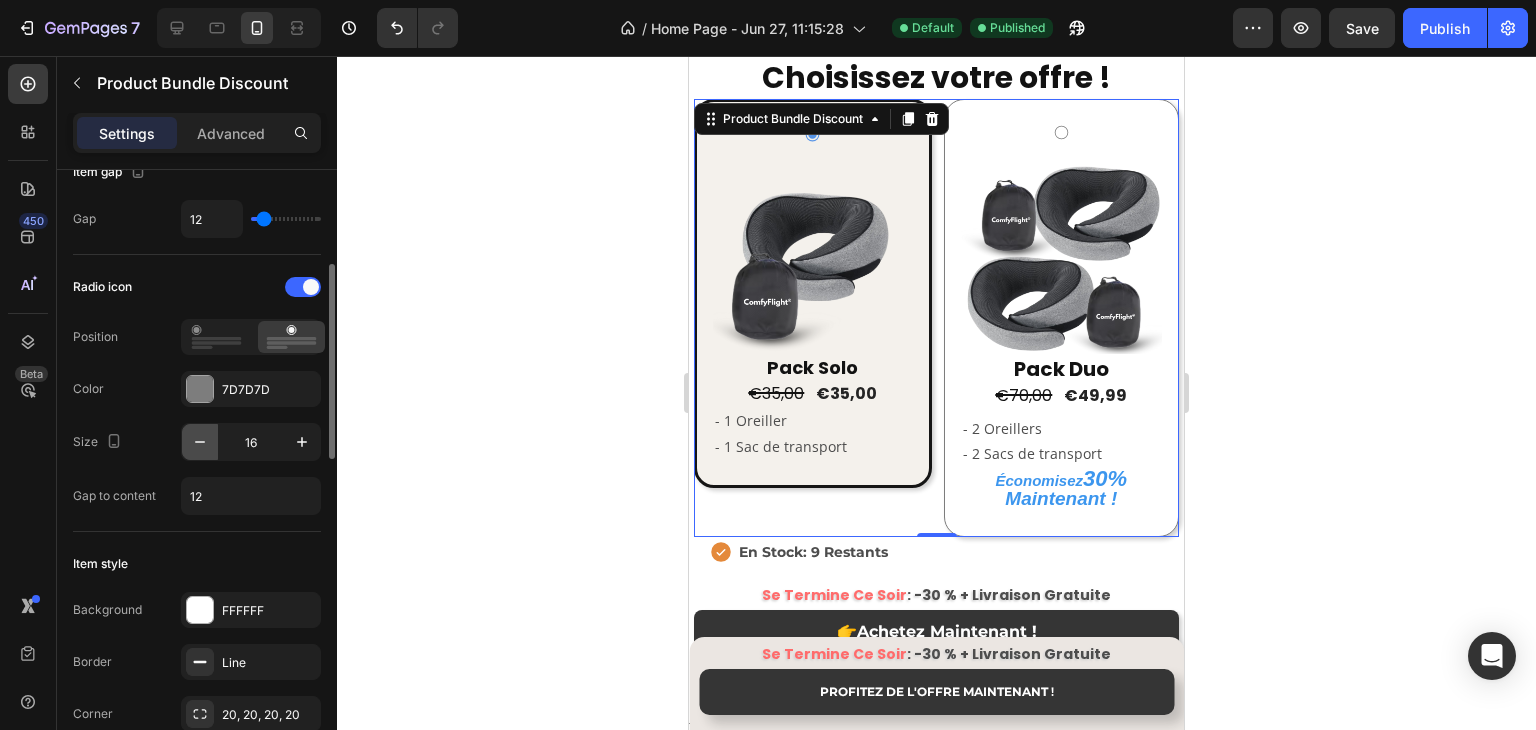 click 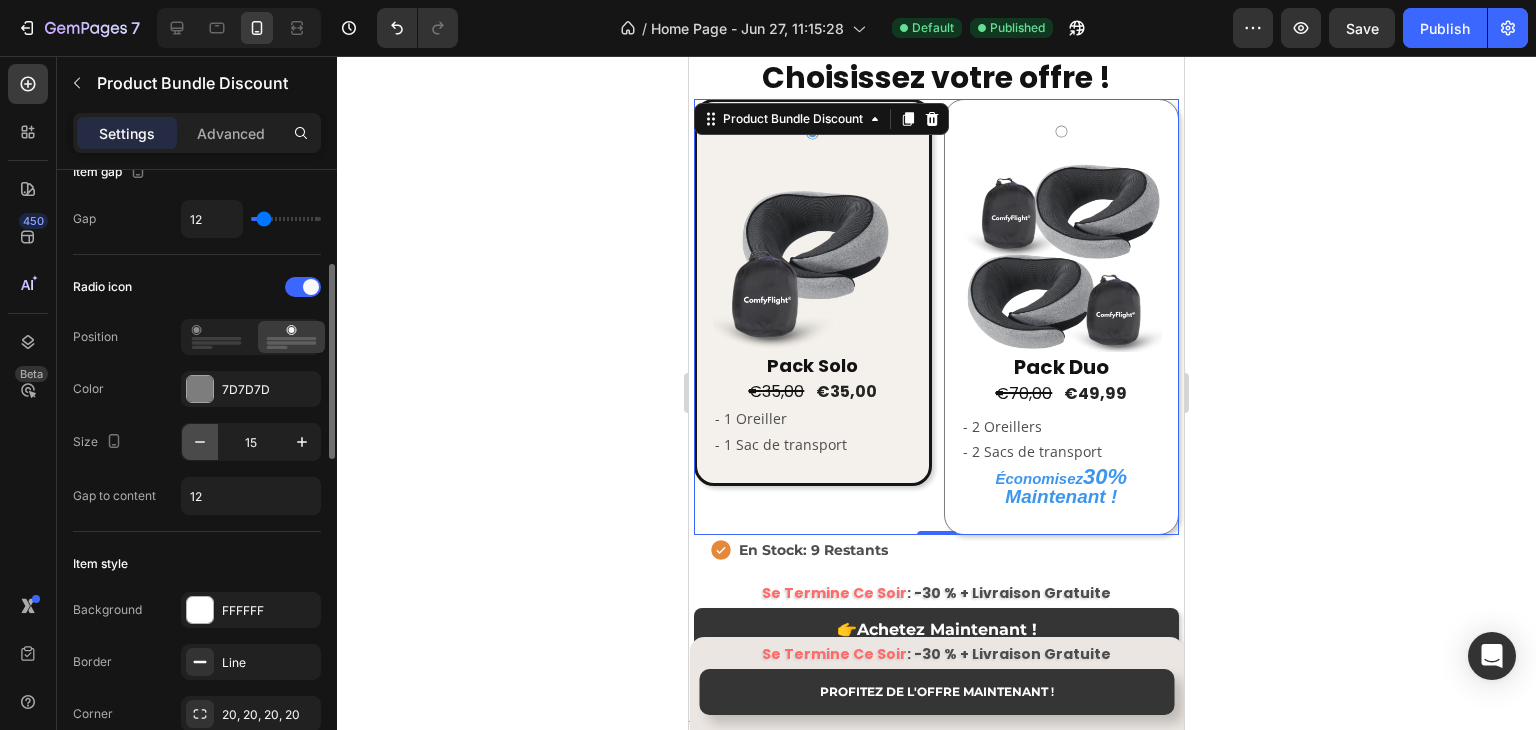 click 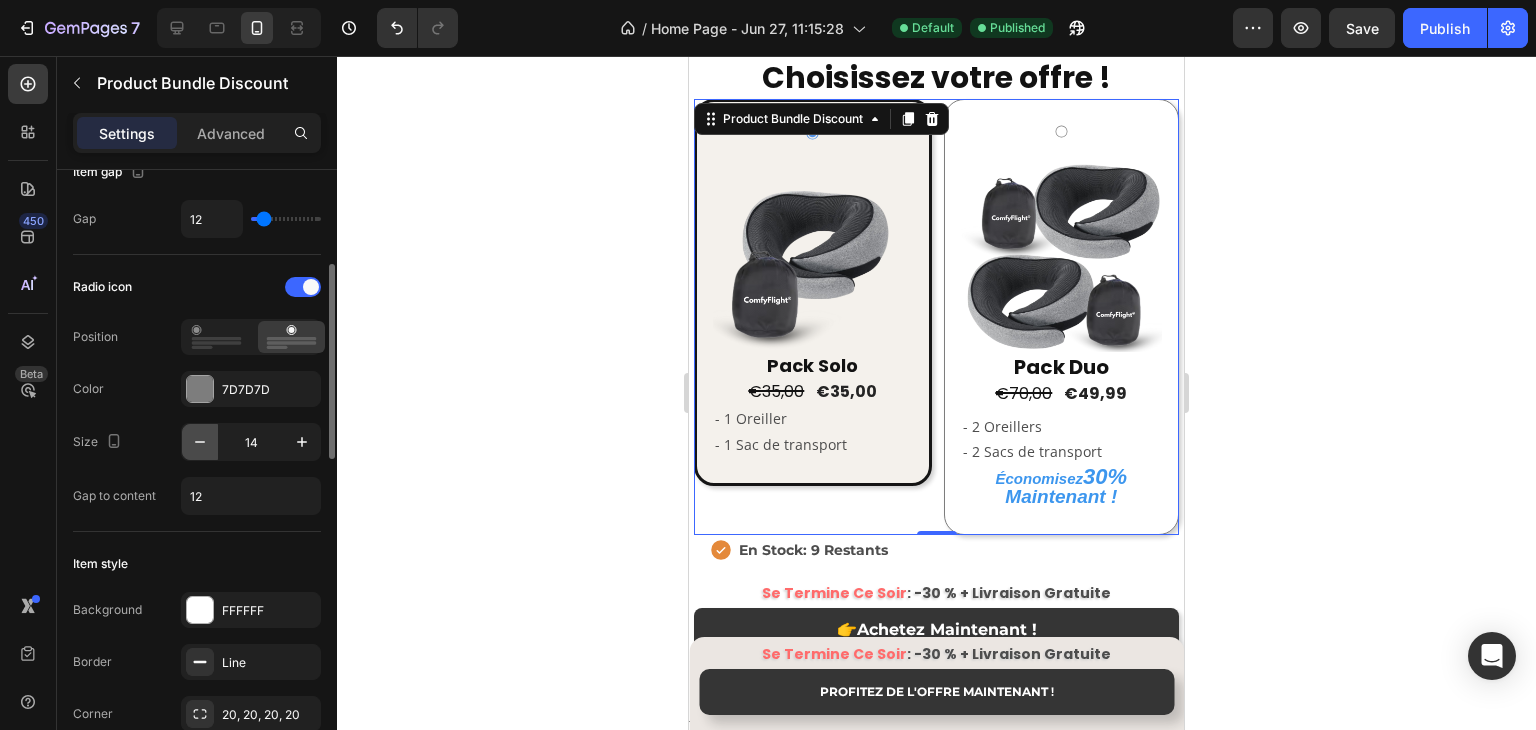 click 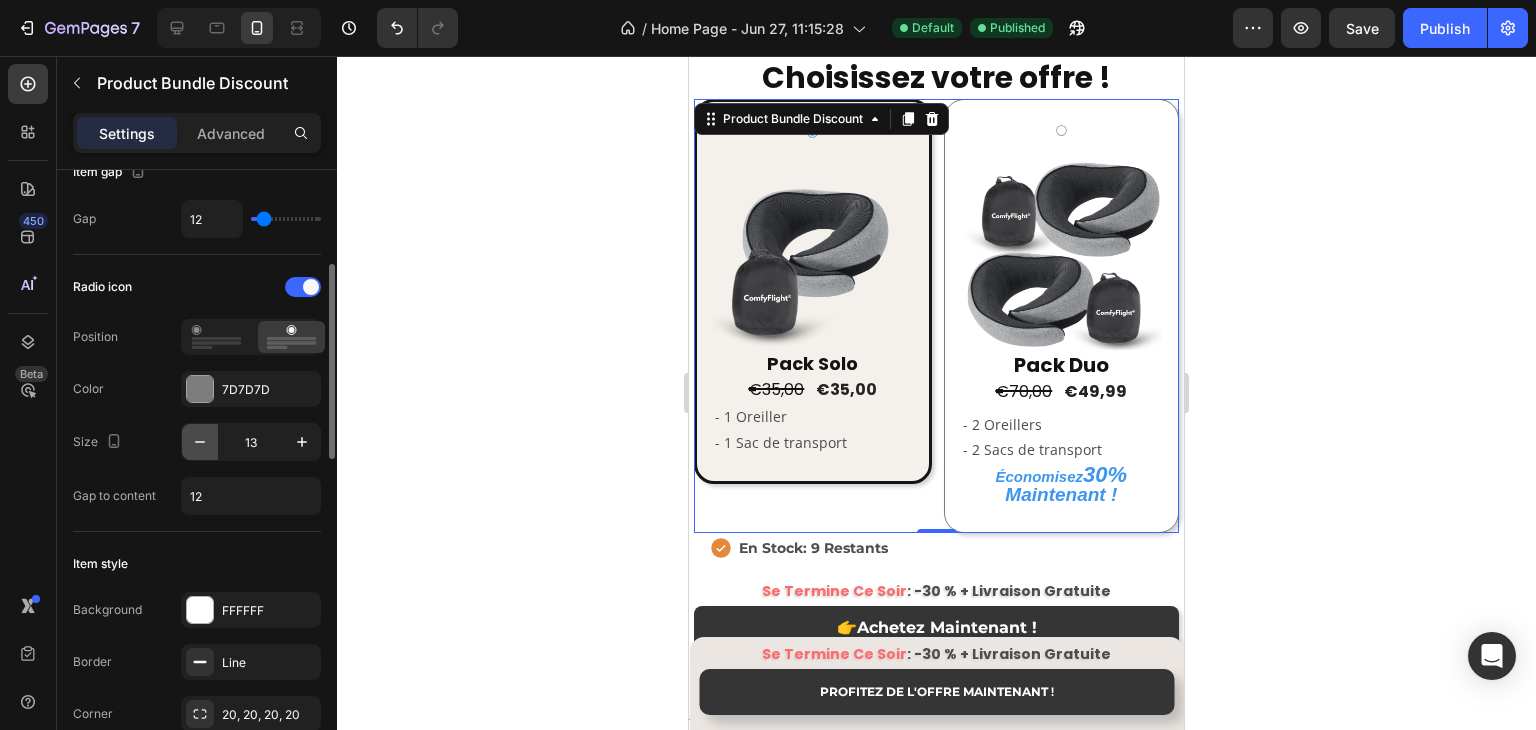 click 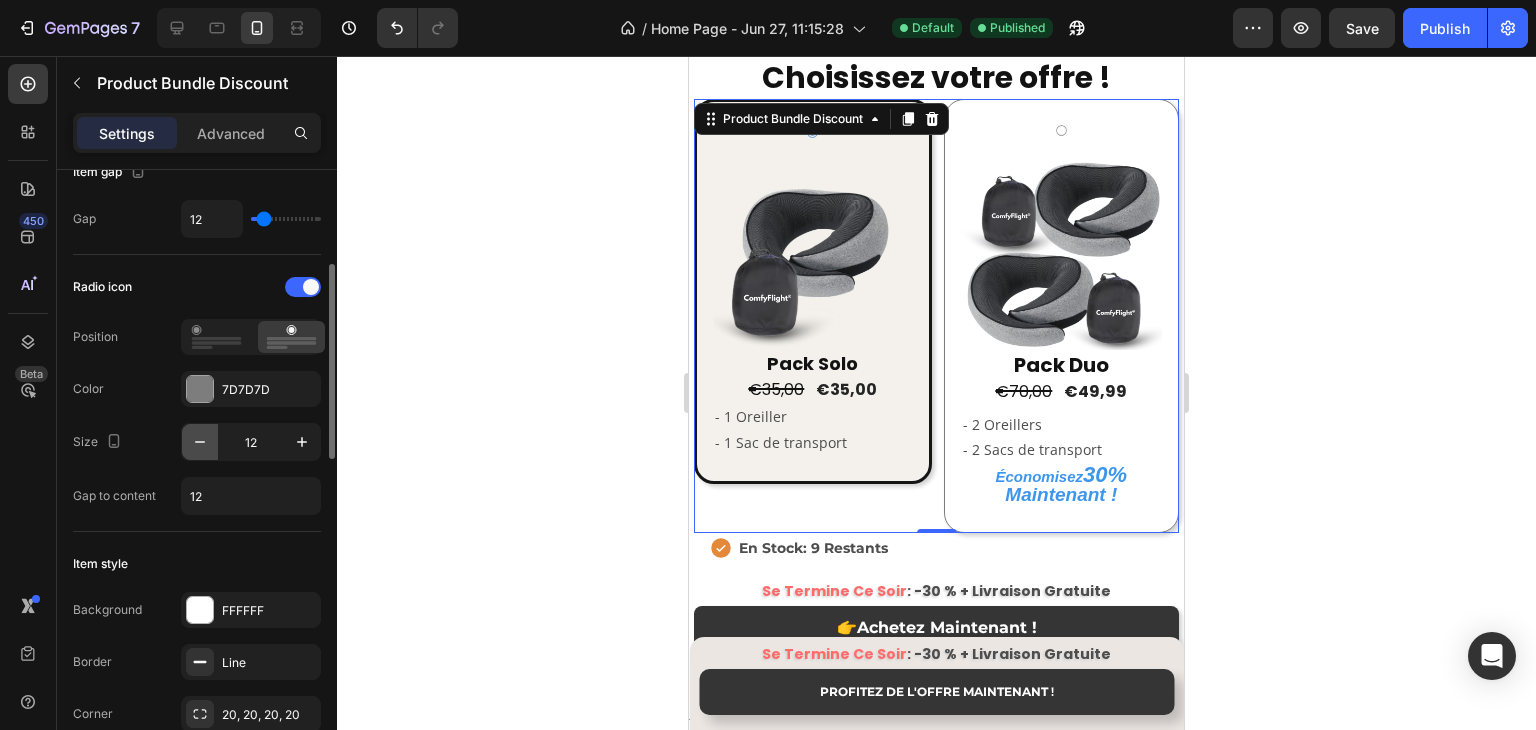 click 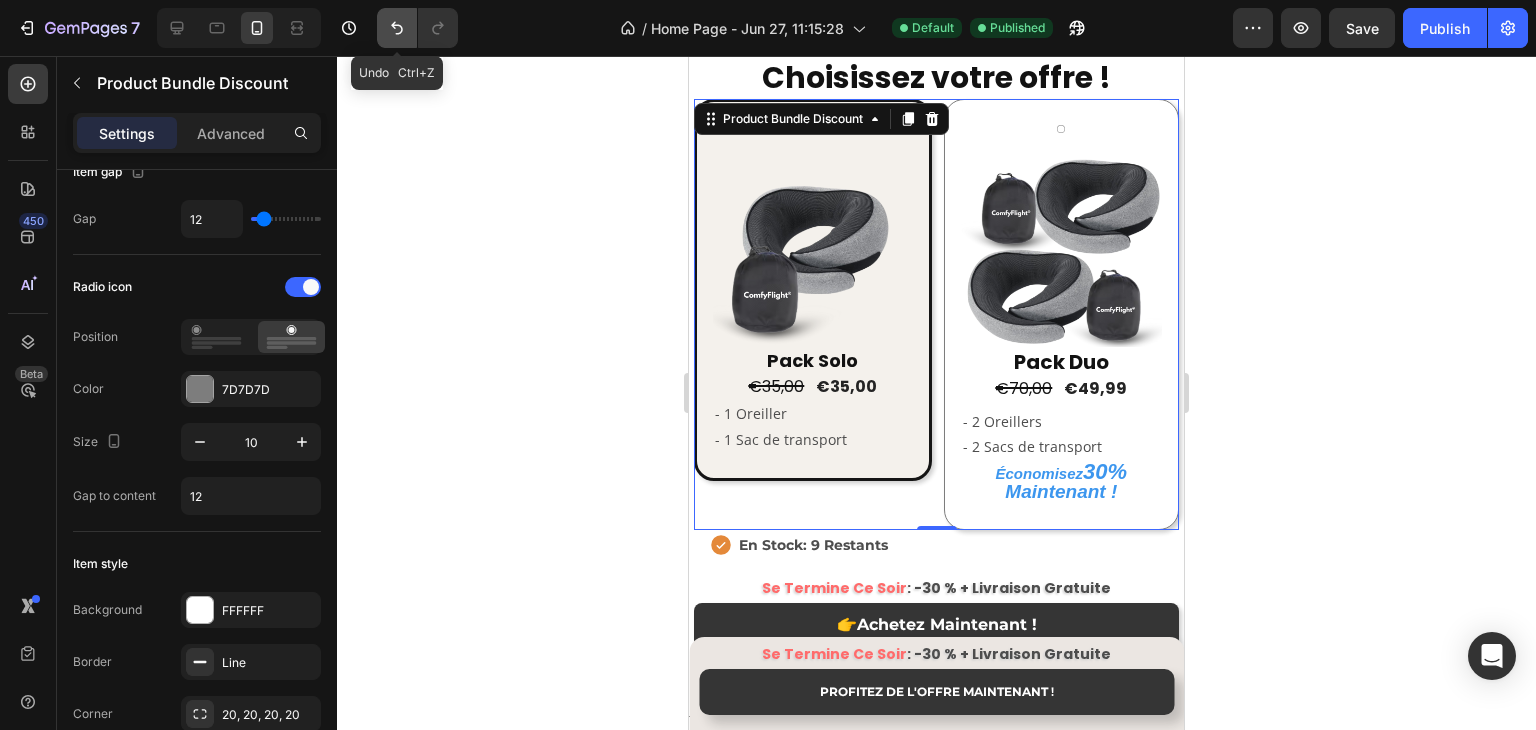 click 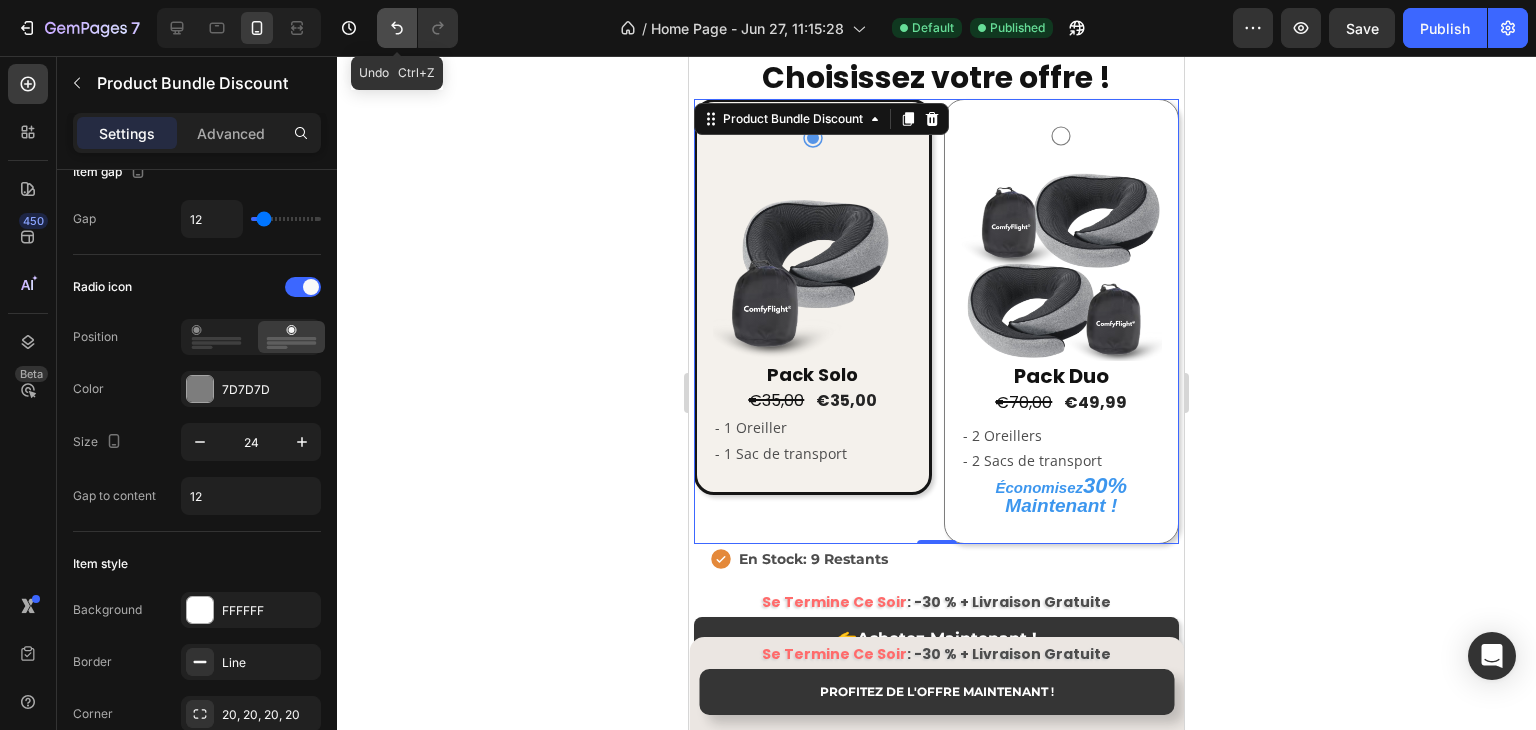 click 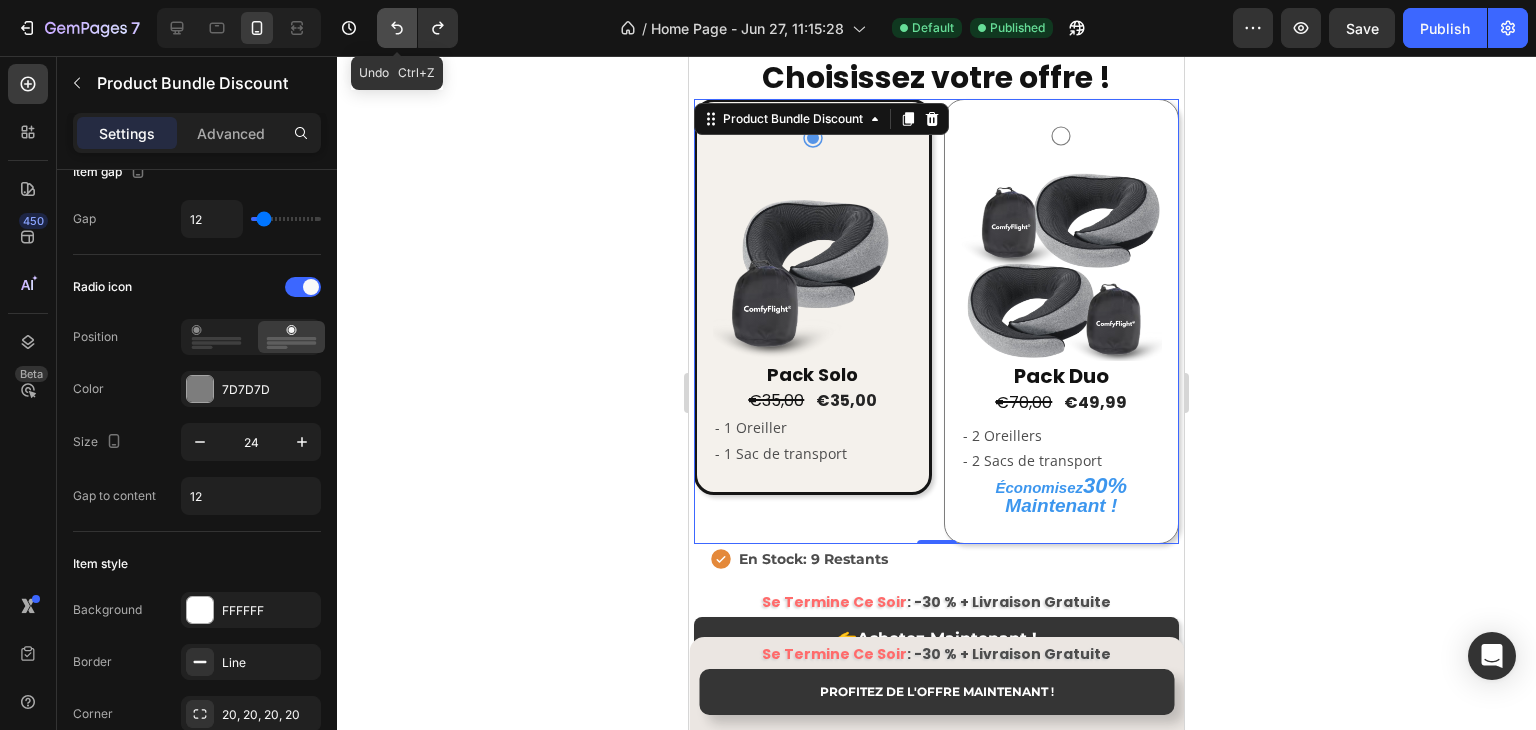 click 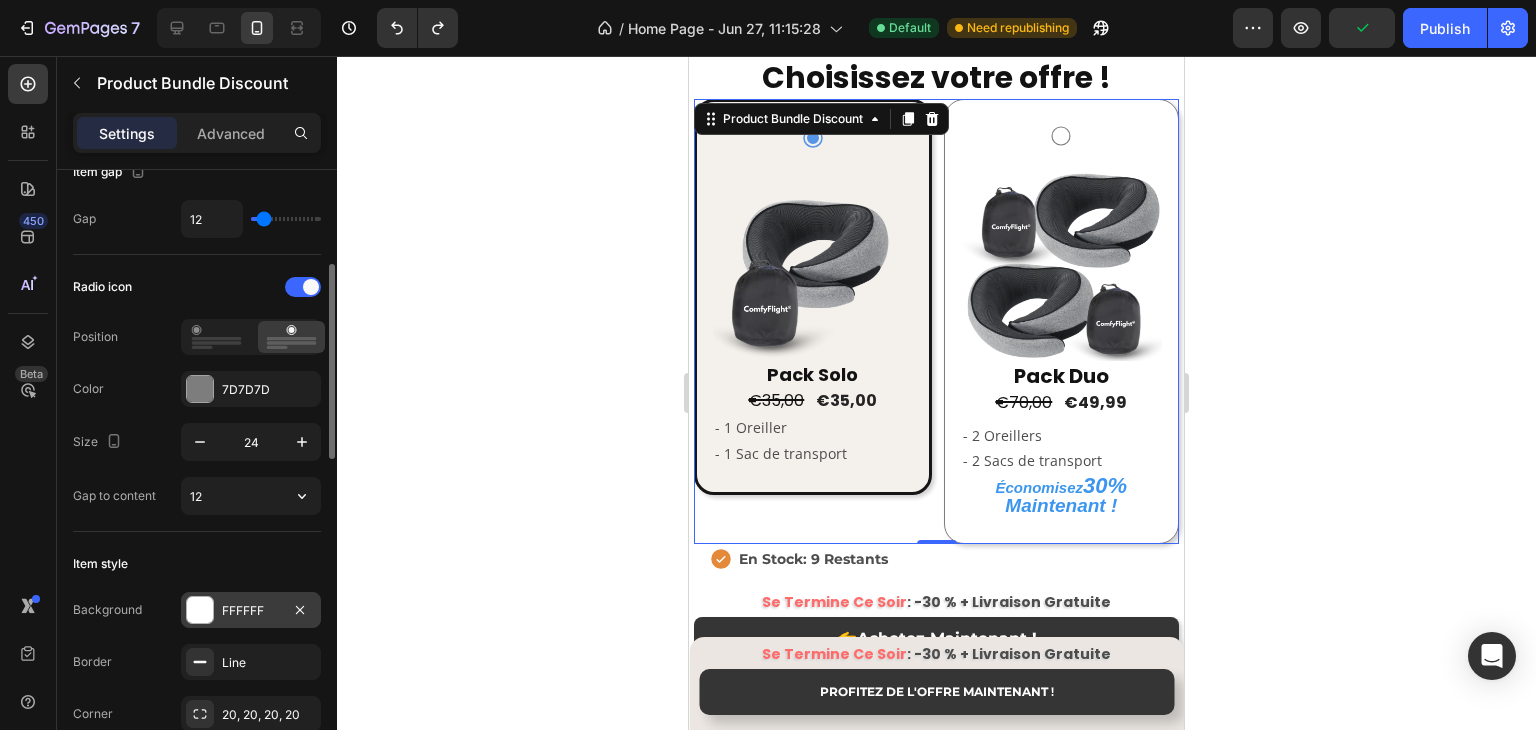scroll, scrollTop: 400, scrollLeft: 0, axis: vertical 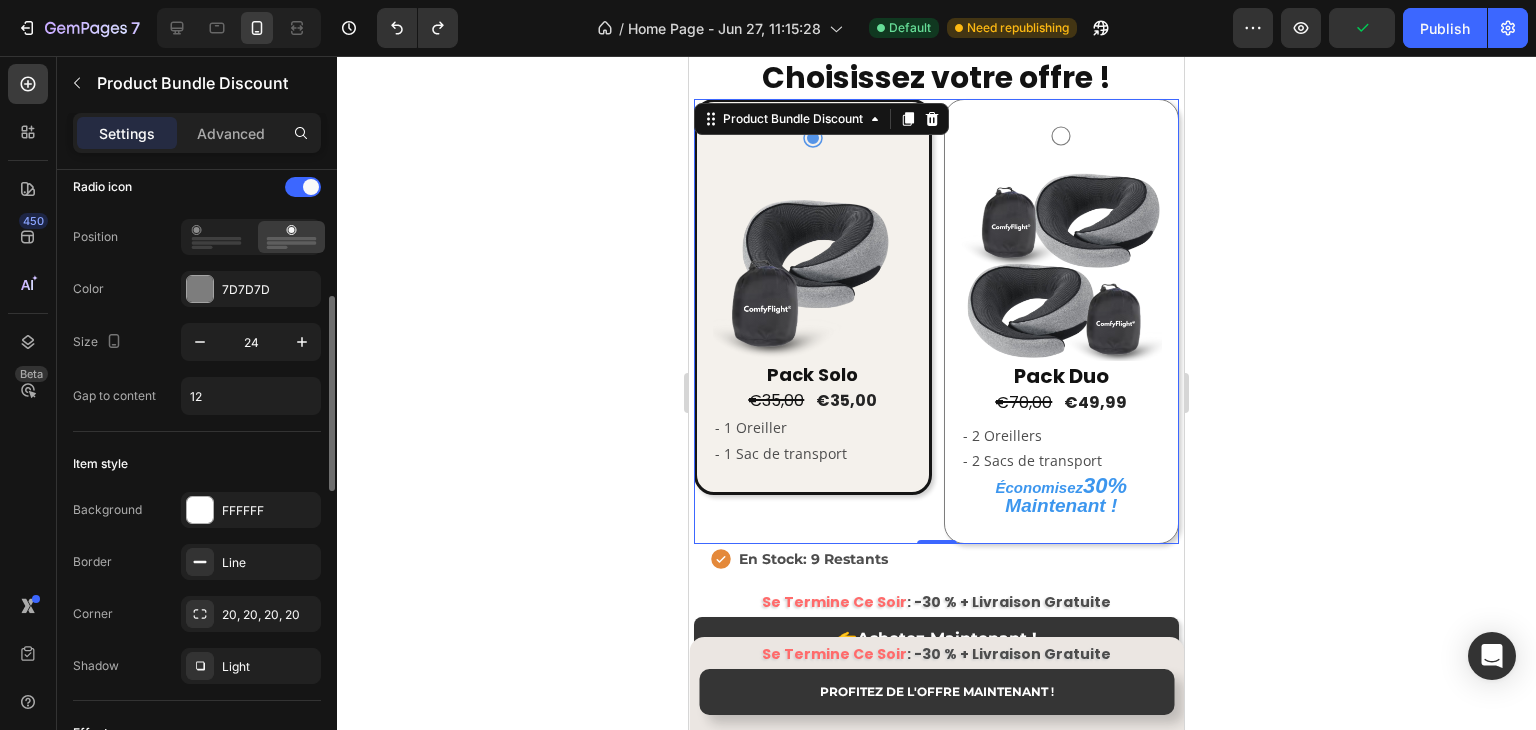 click on "Radio icon Position Color 7D7D7D Size 24 Gap to content 12" at bounding box center [197, 293] 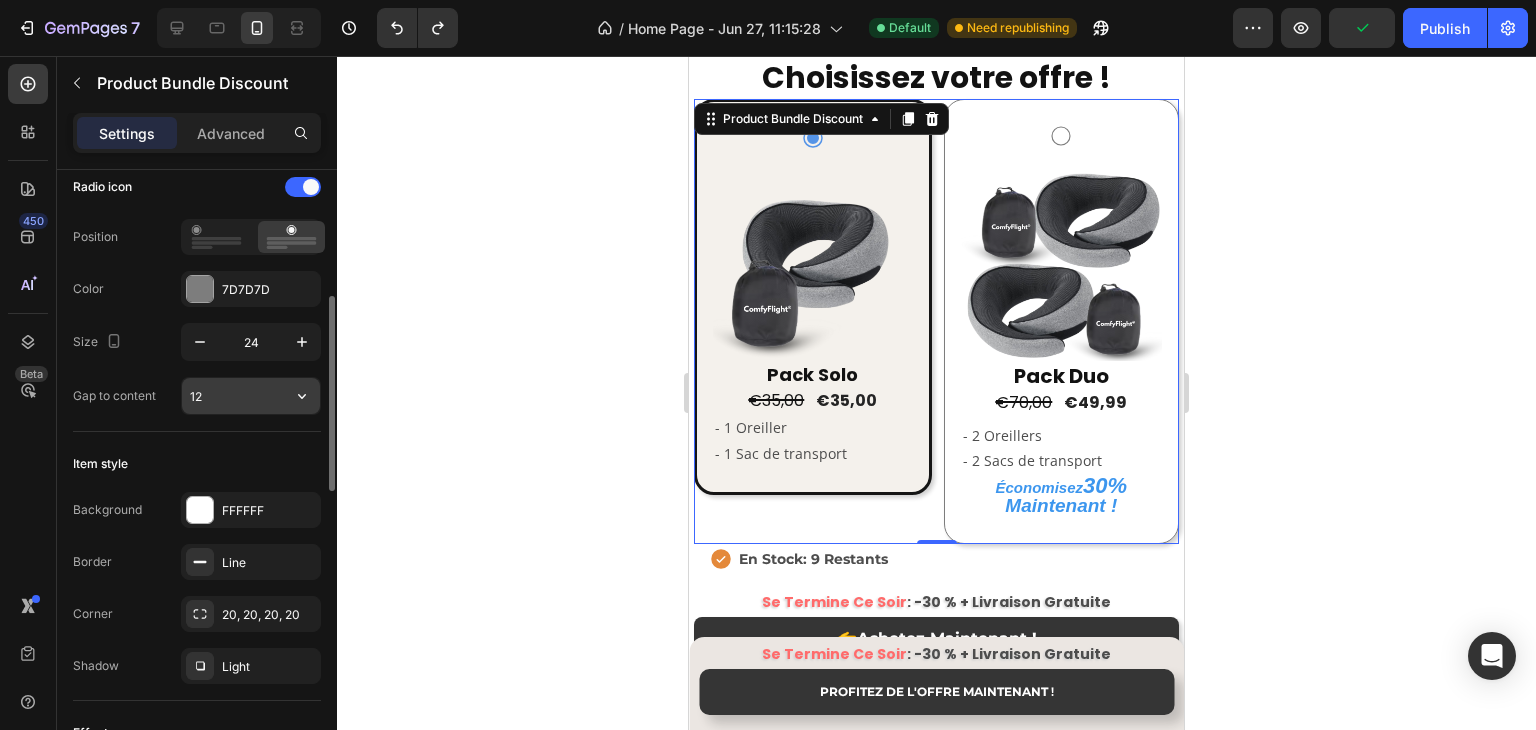 click 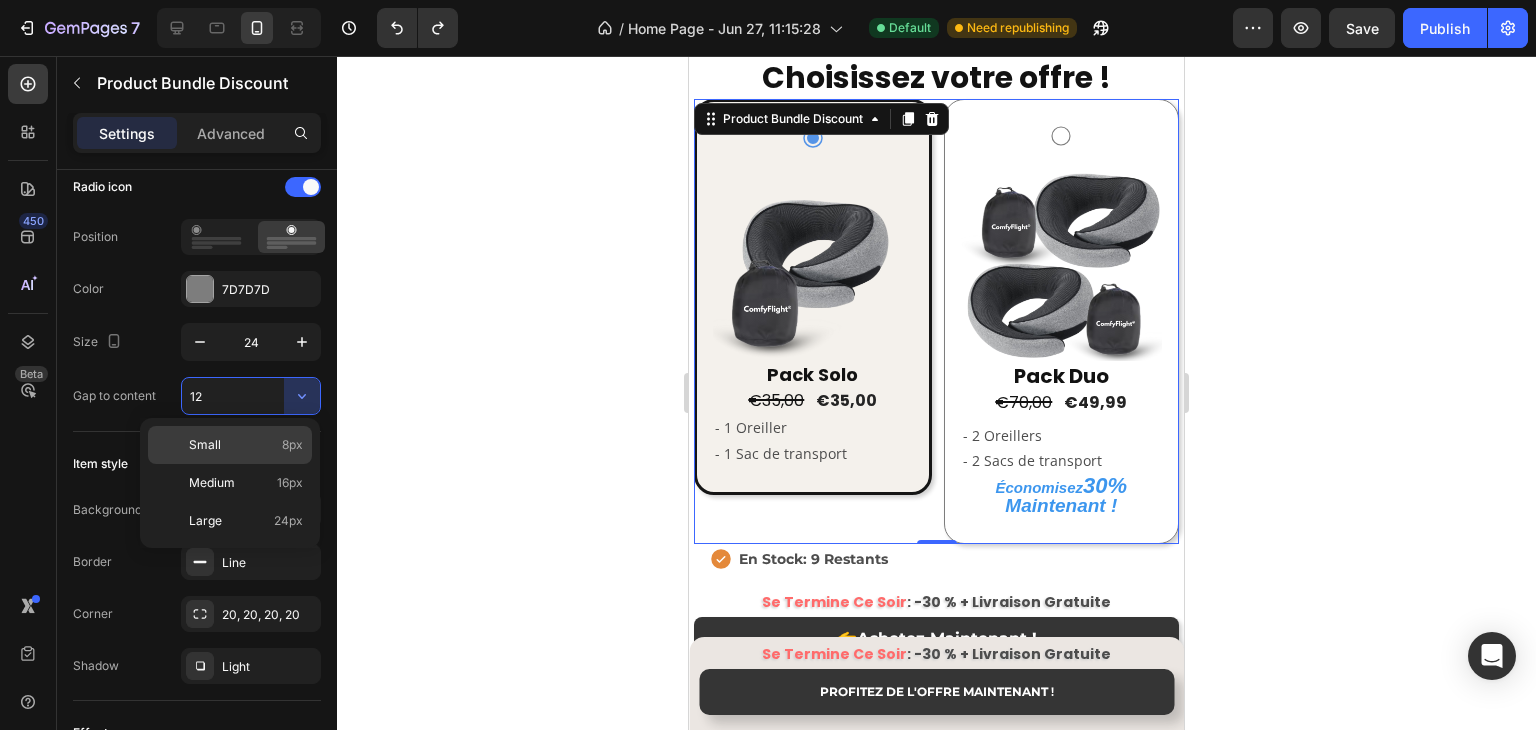 click on "Small 8px" at bounding box center (246, 445) 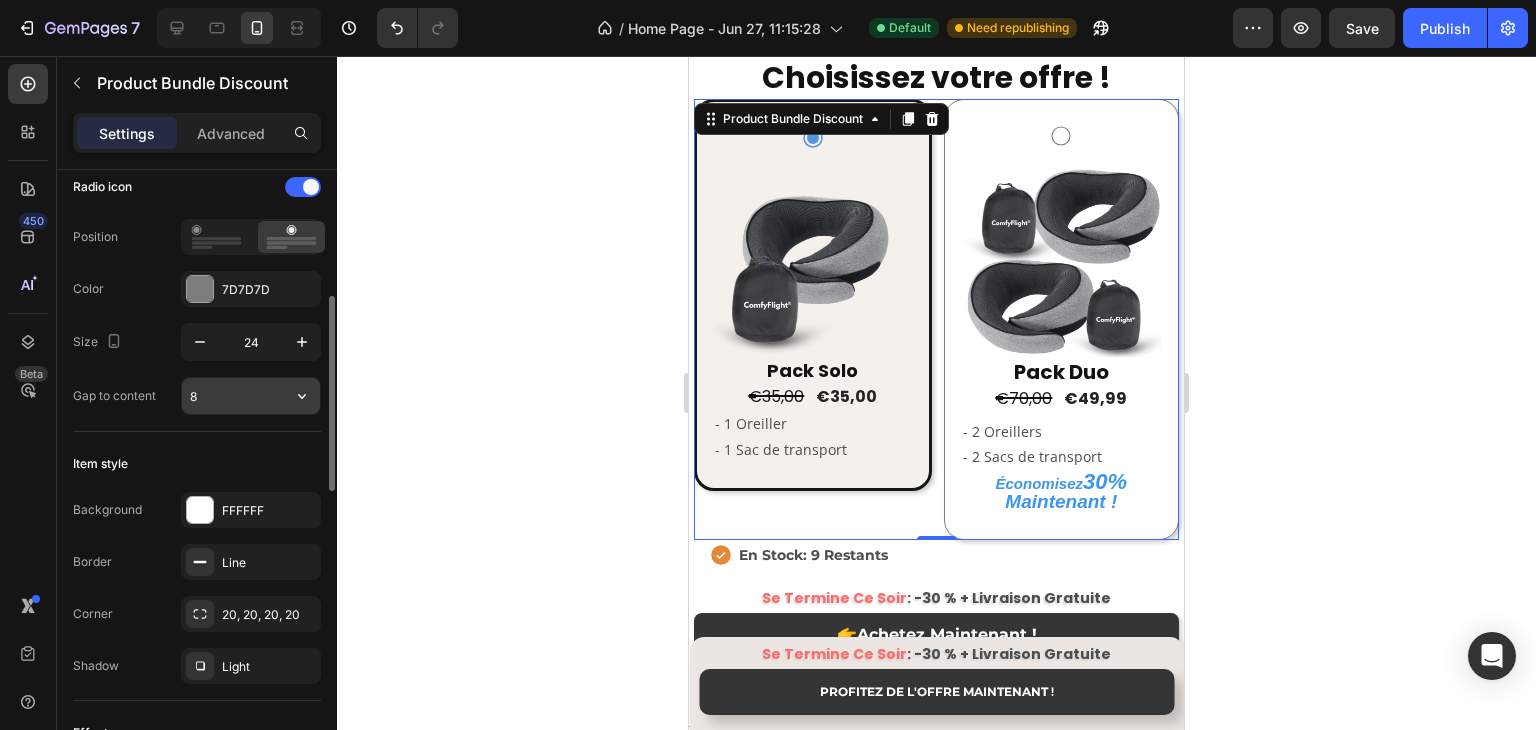 click 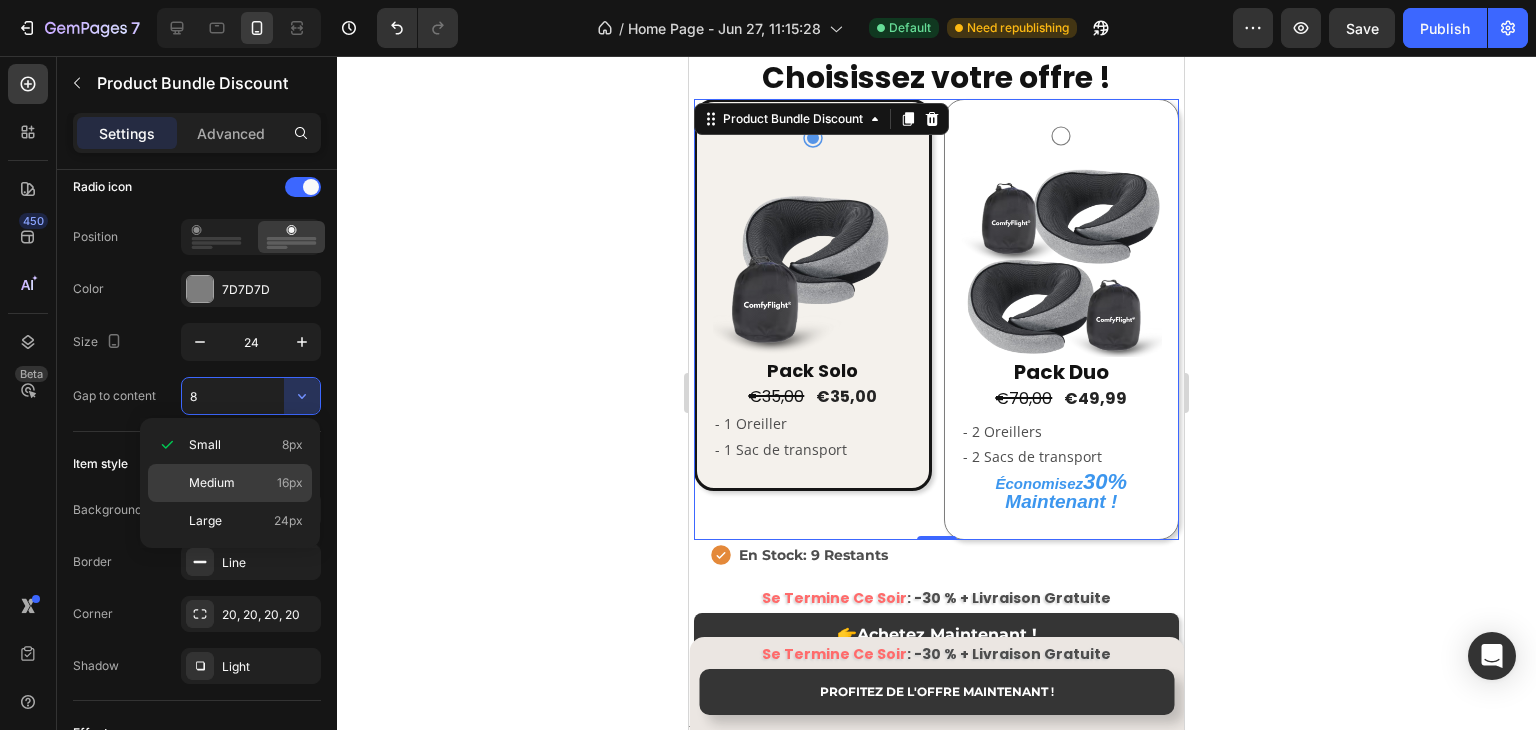 click on "Medium 16px" 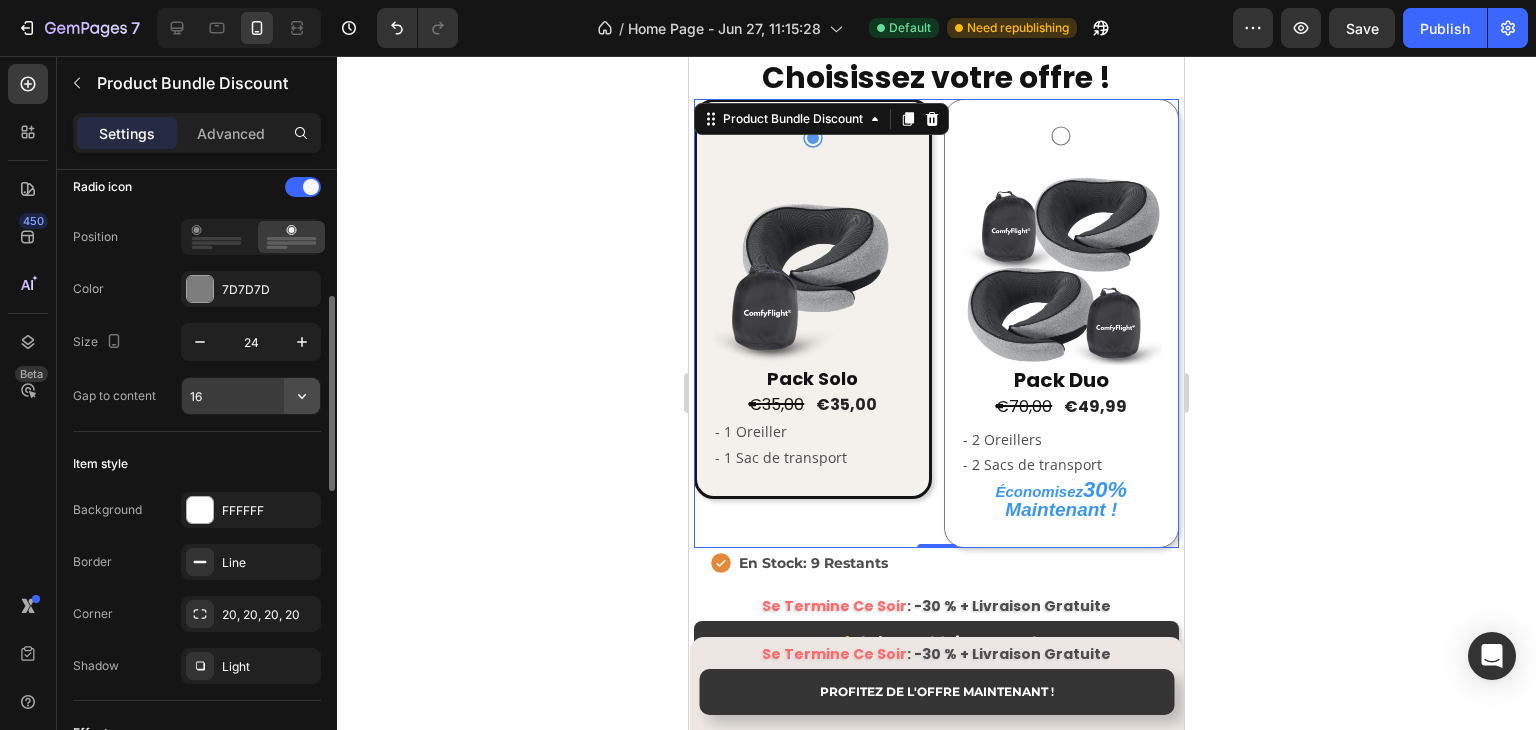click 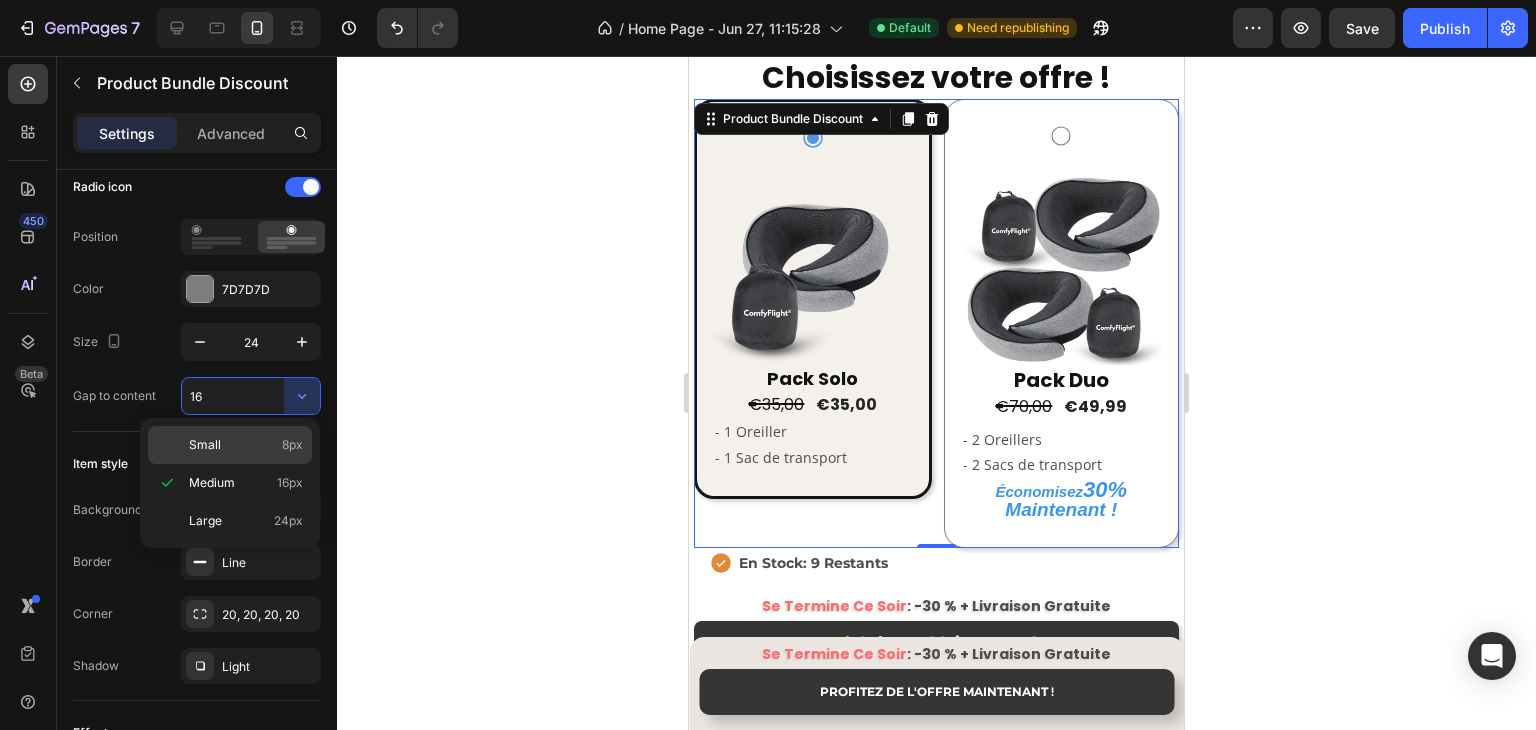 click on "Small 8px" at bounding box center (246, 445) 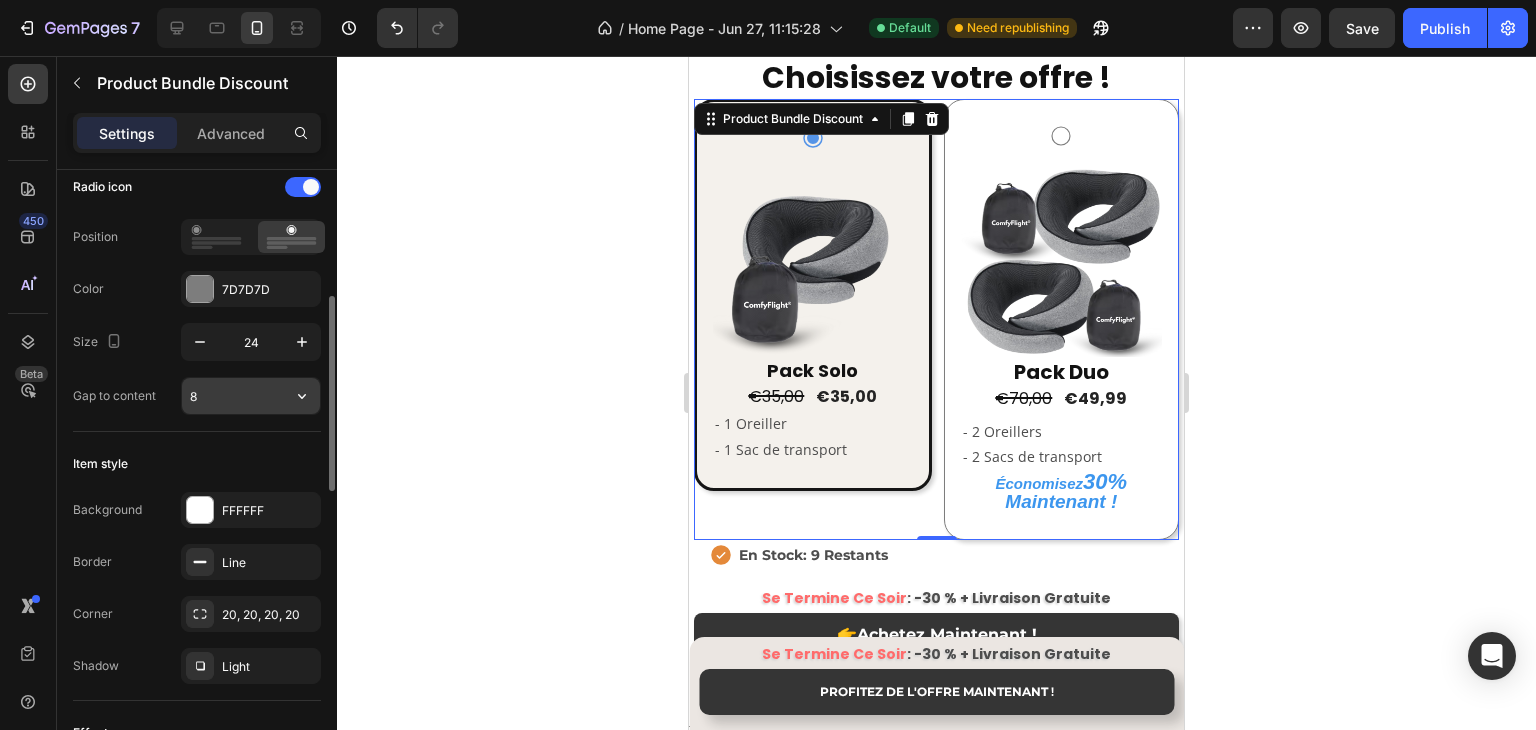 click on "8" at bounding box center [251, 396] 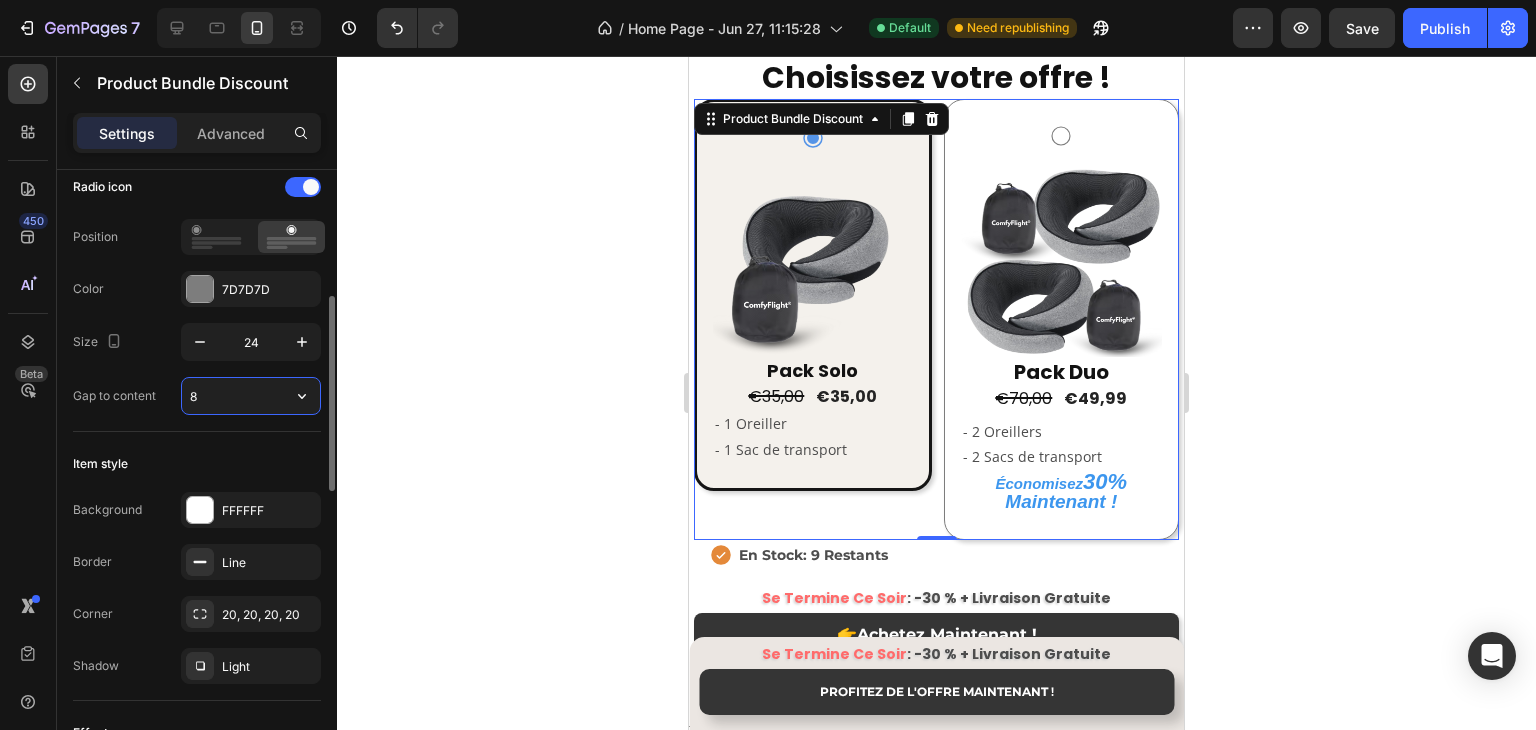click on "8" at bounding box center [251, 396] 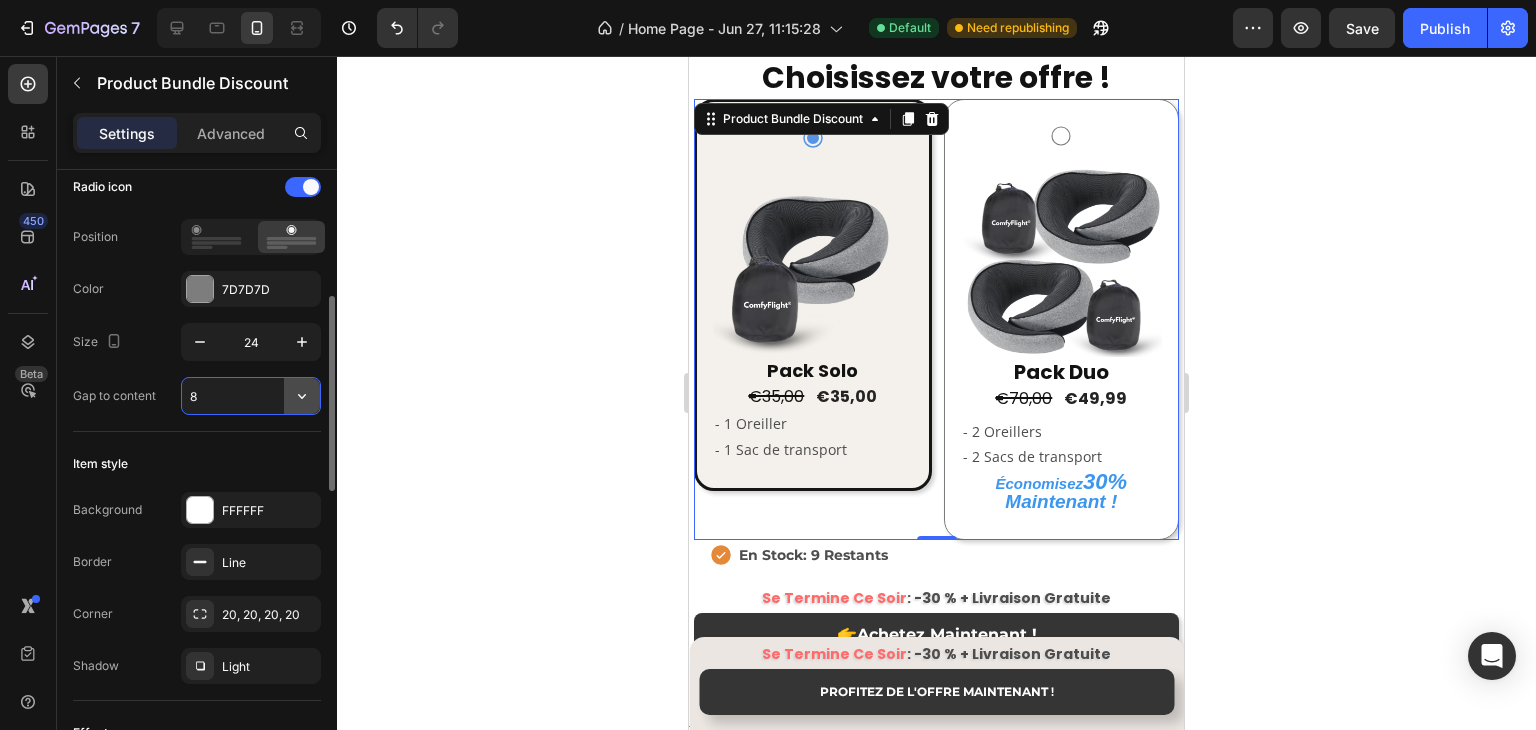 click 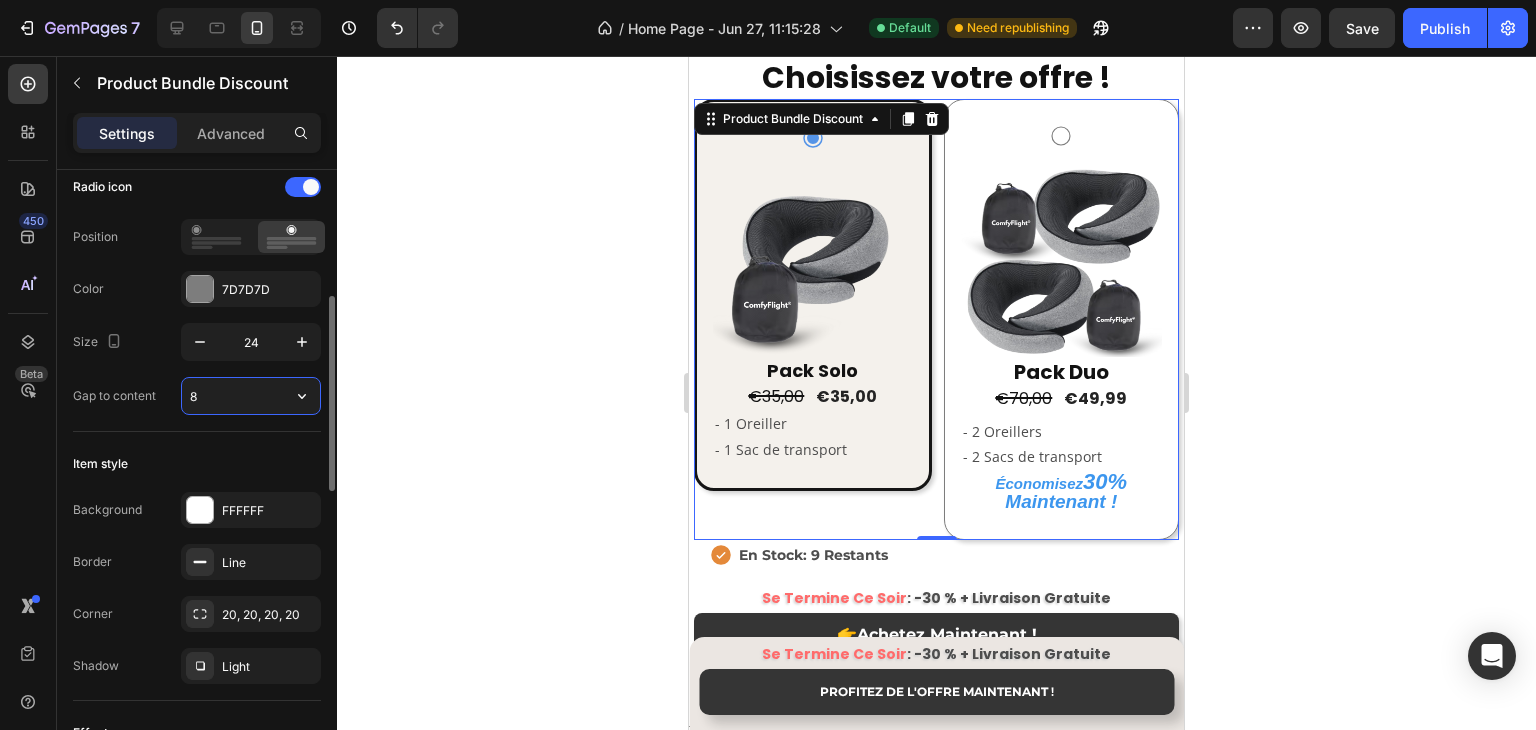 click on "8" at bounding box center (251, 396) 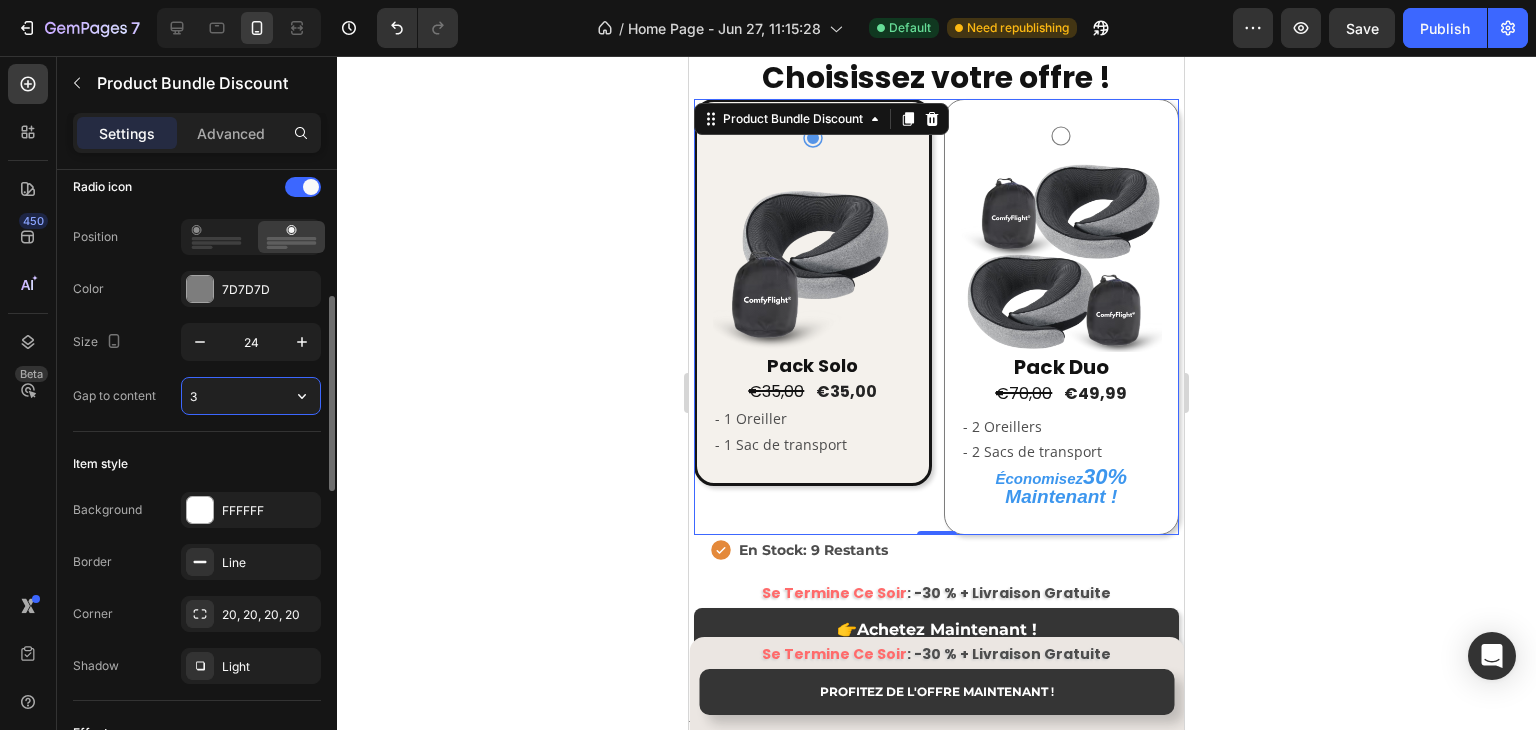 type 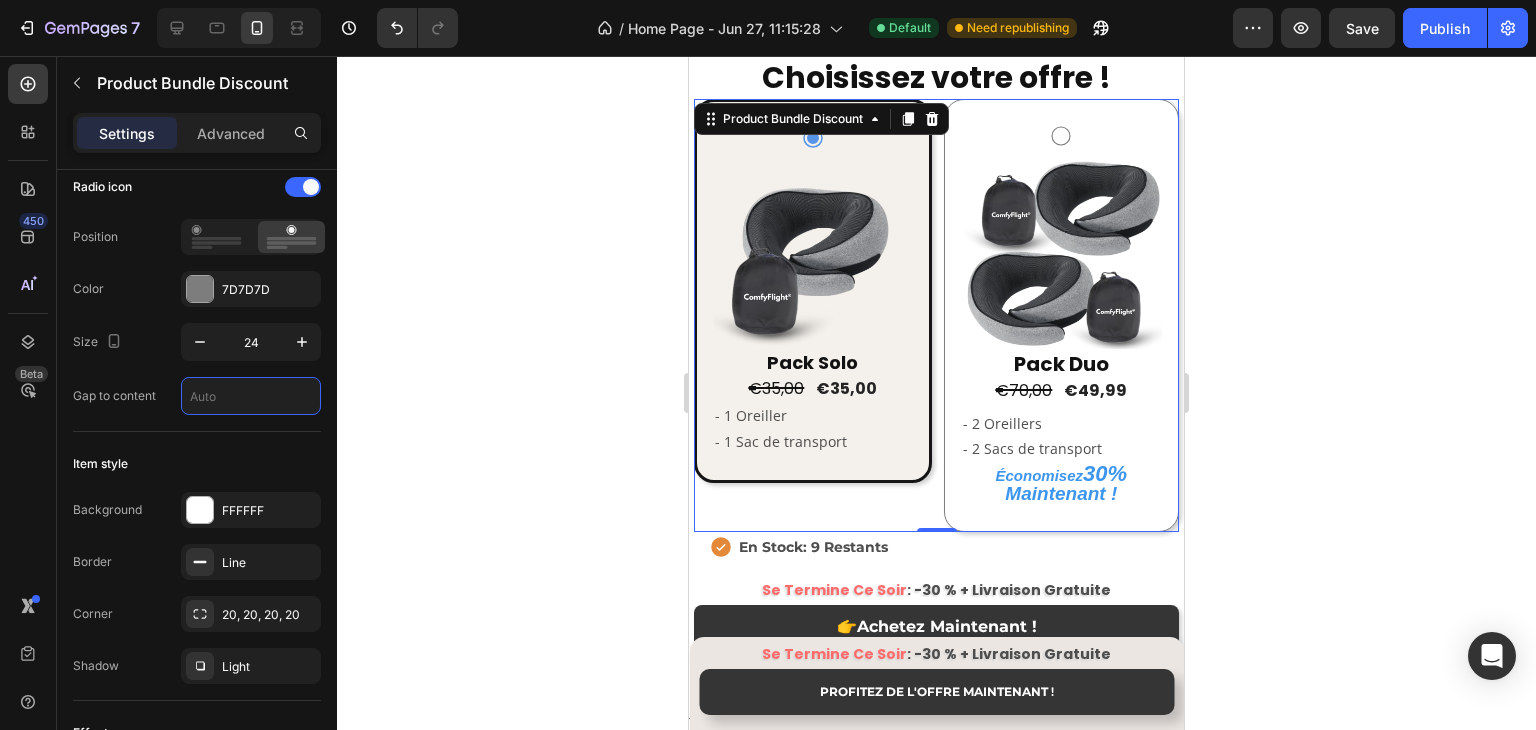 click 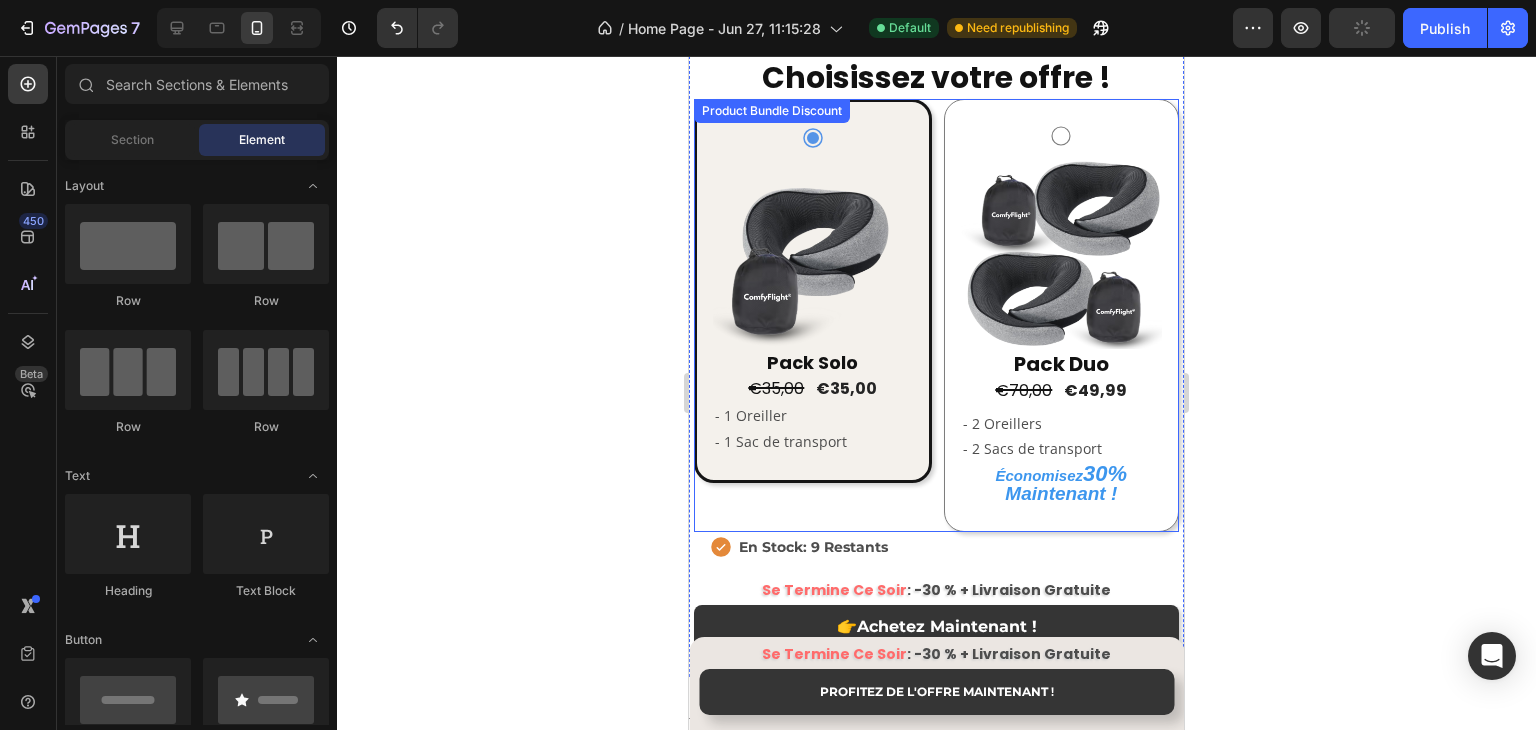click on "Image Pack Solo Text Block €35,00 Product Price Product Price €35,00 Product Price Product Price Row - 1 Oreiller - 1 Sac de transport Text Block Row Image Pack Duo Text Block €70,00 Product Price Product Price €49,99 Product Price Product Price Row - 2 Oreillers - 2 Sacs de transport Text Block Économisez  30% Maintenant ! Text Block Row Product Bundle Discount" at bounding box center [936, 315] 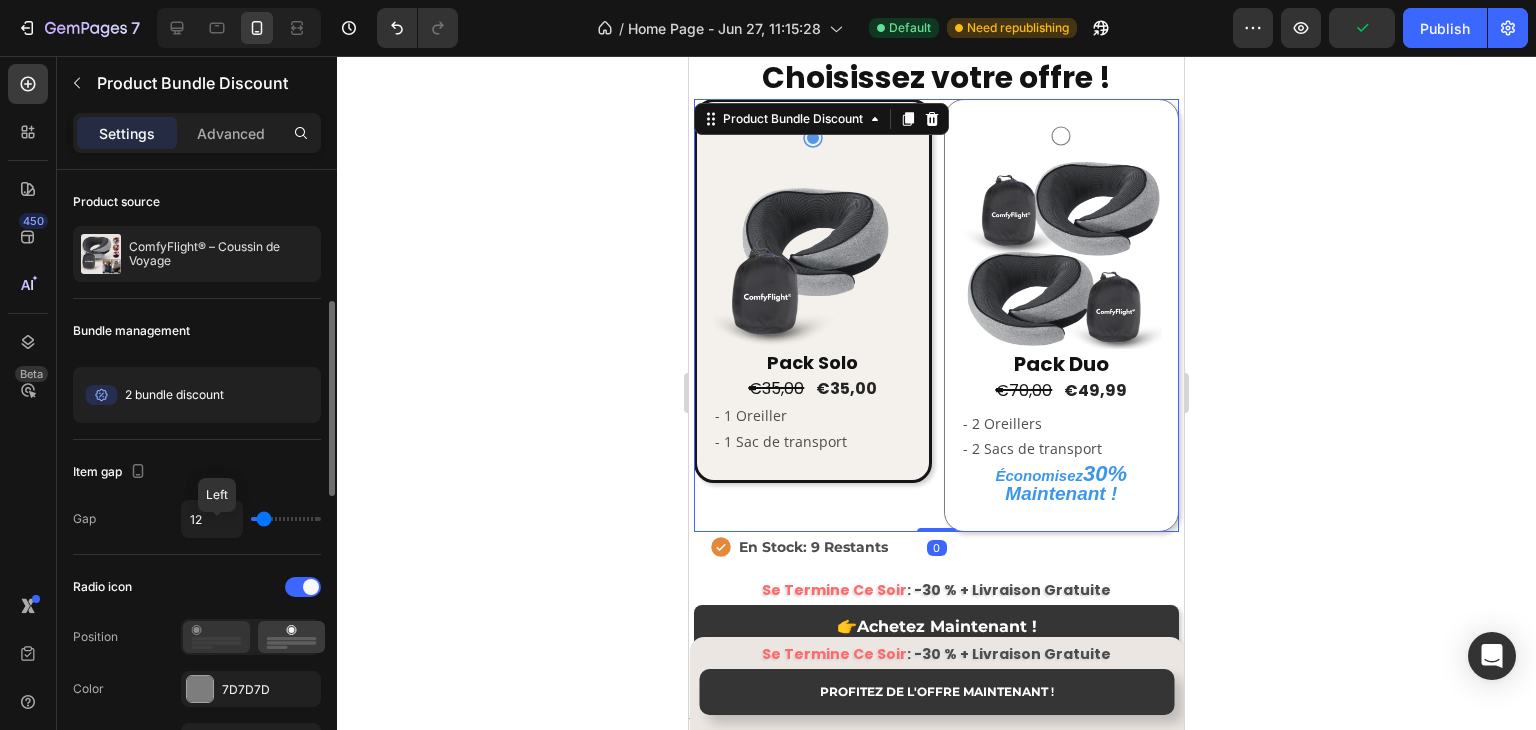 scroll, scrollTop: 100, scrollLeft: 0, axis: vertical 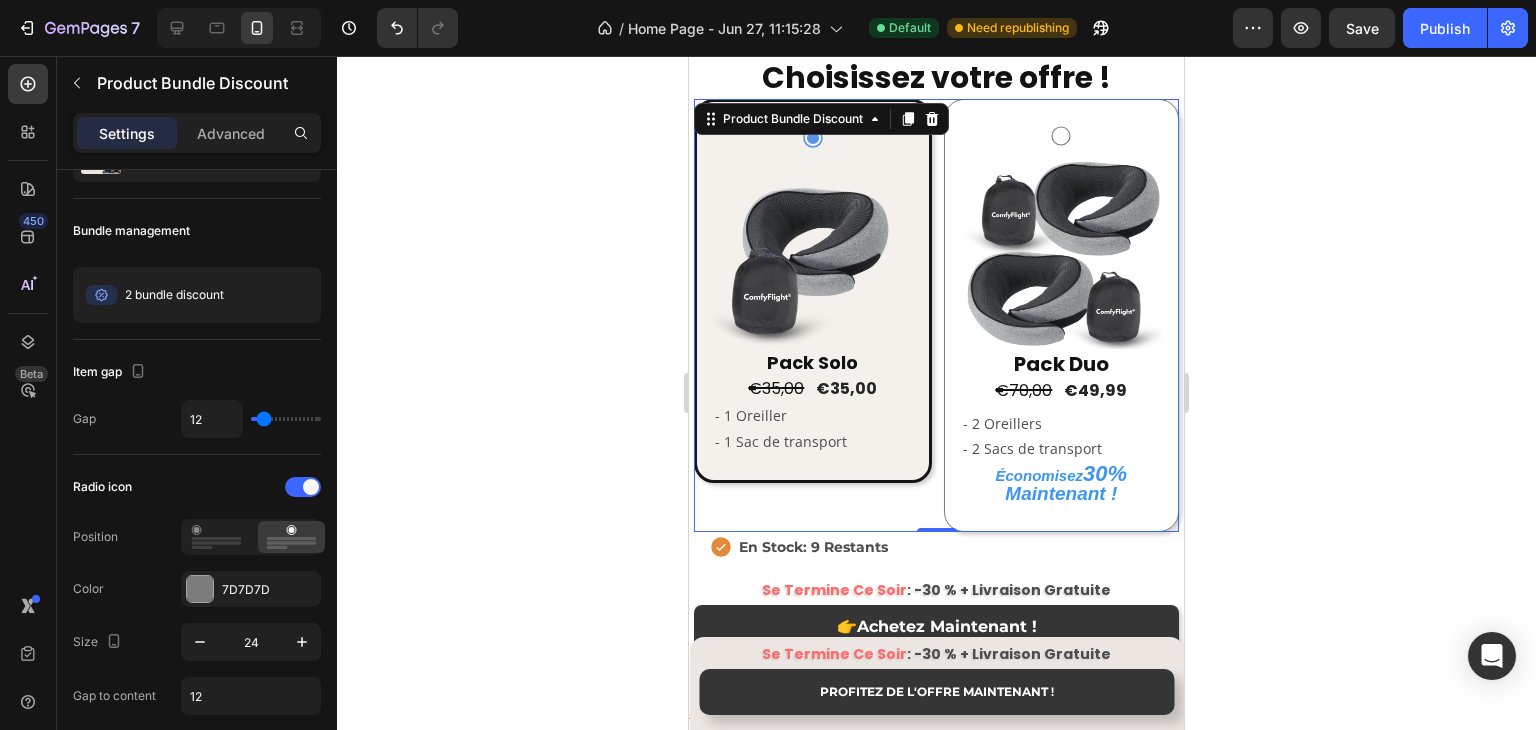 click on "Image Pack Solo Text Block €35,00 Product Price Product Price €35,00 Product Price Product Price Row - 1 Oreiller - 1 Sac de transport Text Block Row Image Pack Duo Text Block €70,00 Product Price Product Price €49,99 Product Price Product Price Row - 2 Oreillers - 2 Sacs de transport Text Block Économisez  30% Maintenant ! Text Block Row" at bounding box center (936, 315) 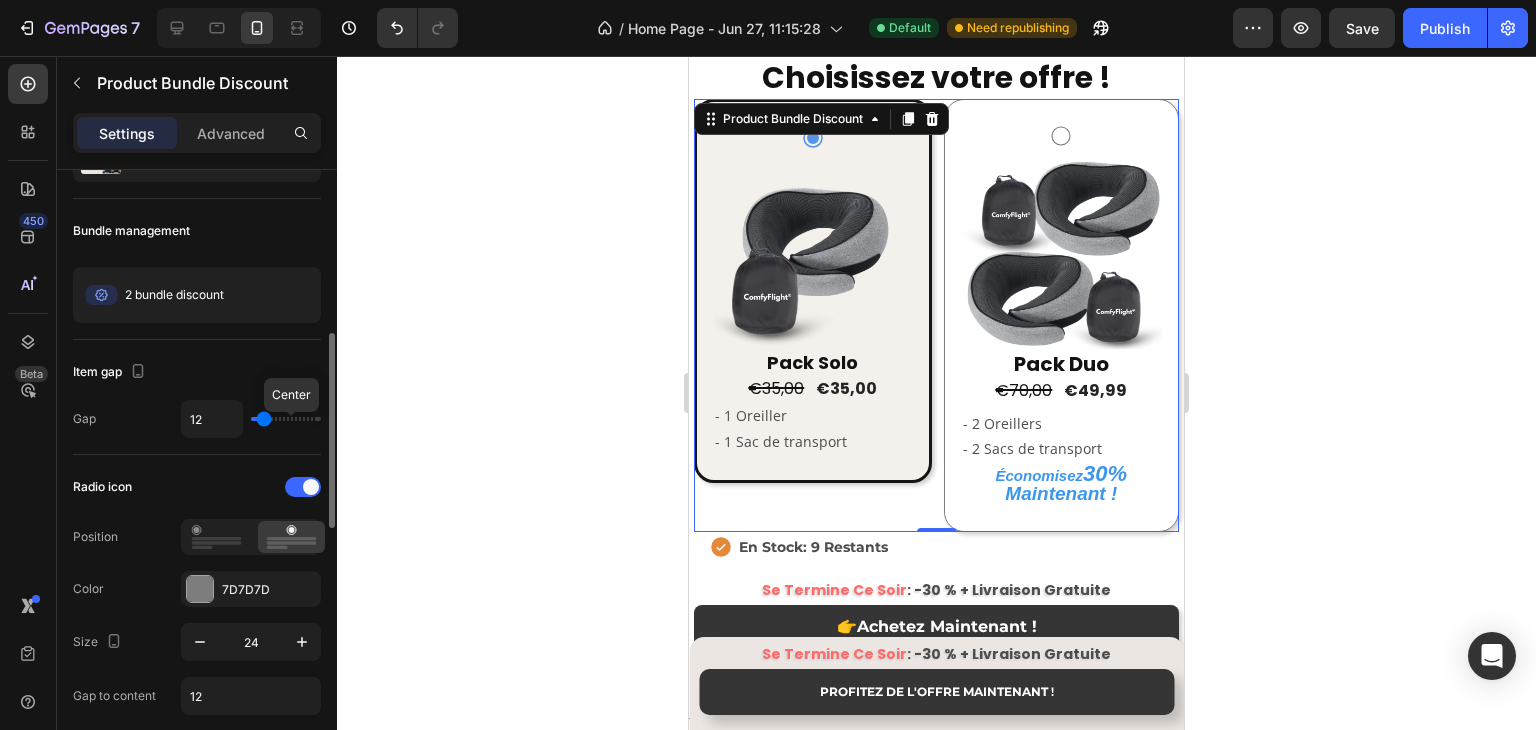scroll, scrollTop: 200, scrollLeft: 0, axis: vertical 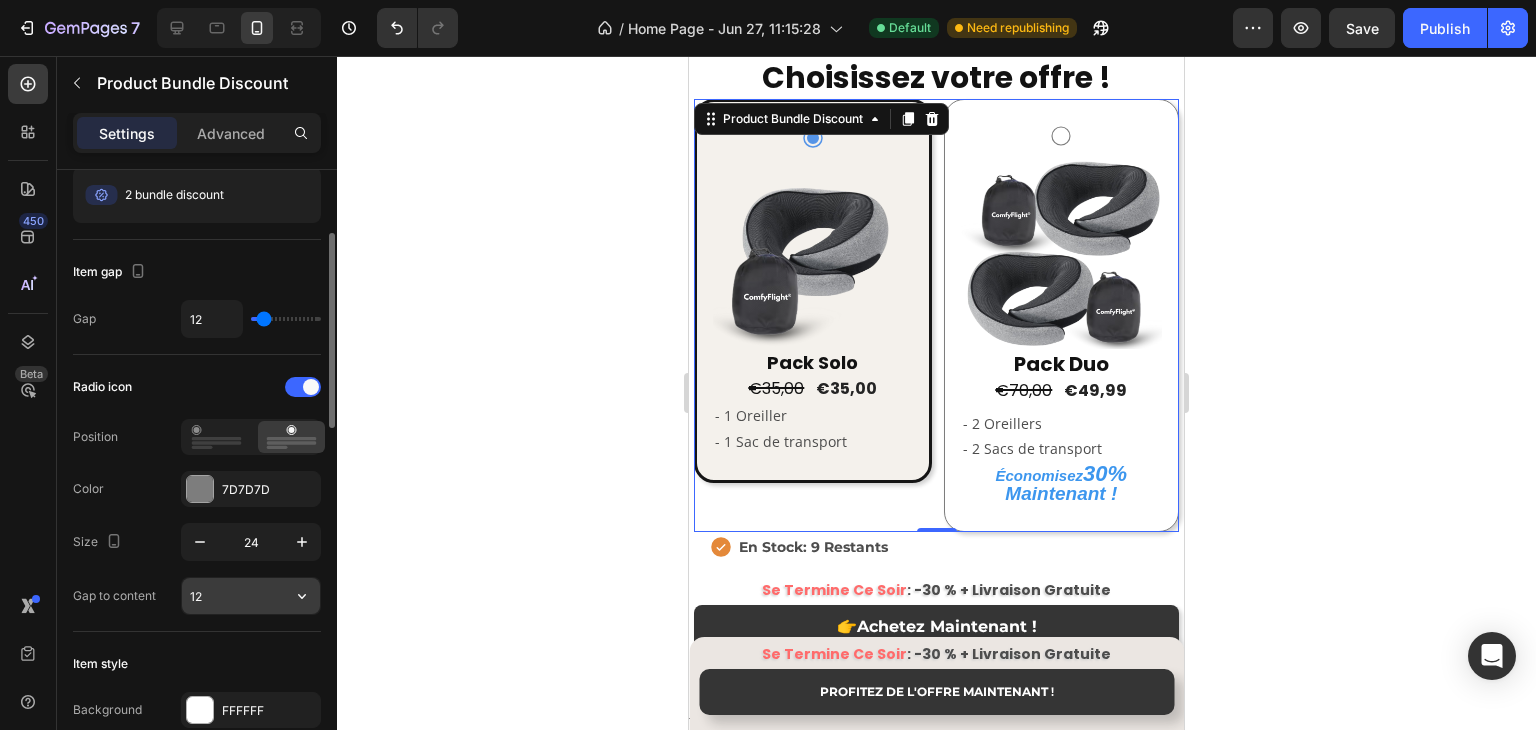 click on "12" at bounding box center [251, 596] 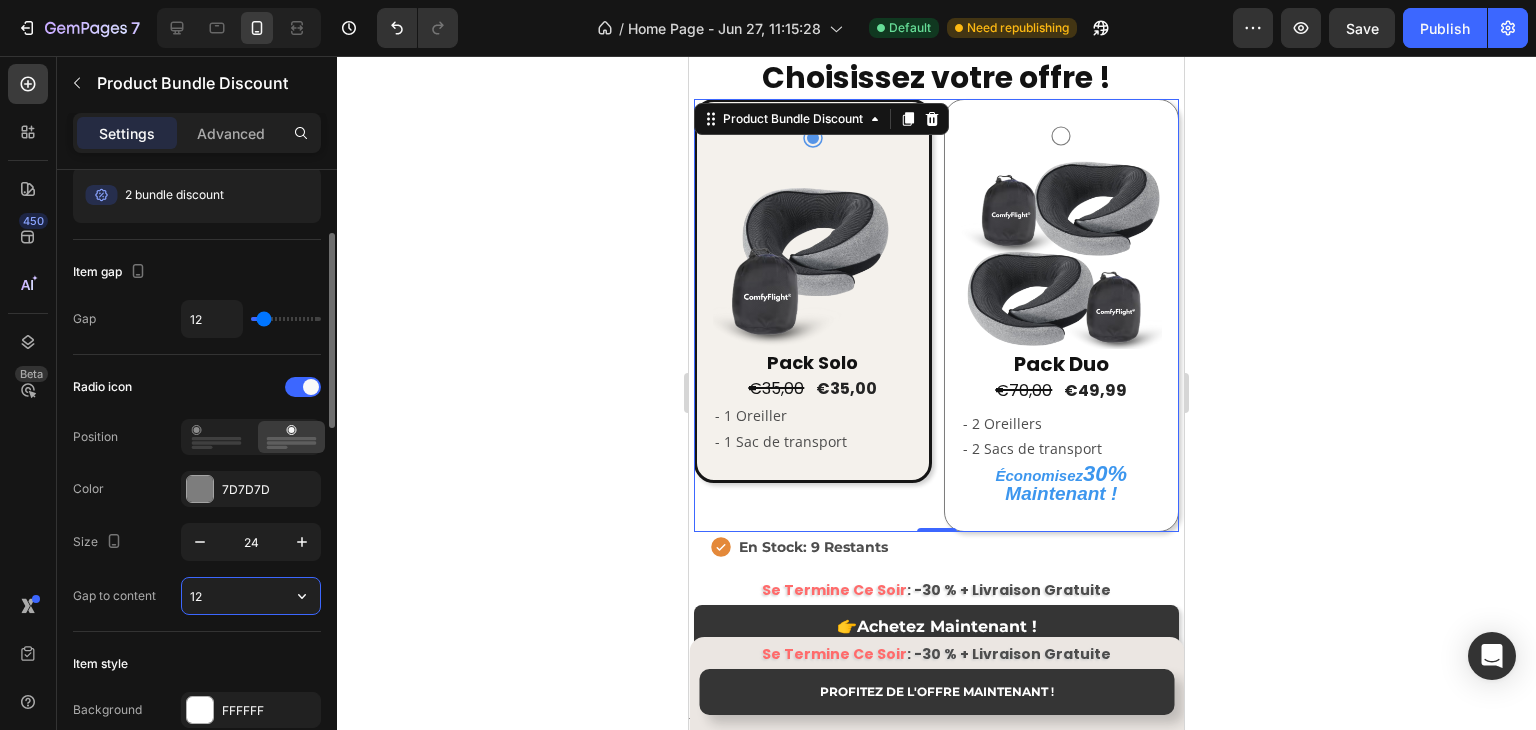 type on "0" 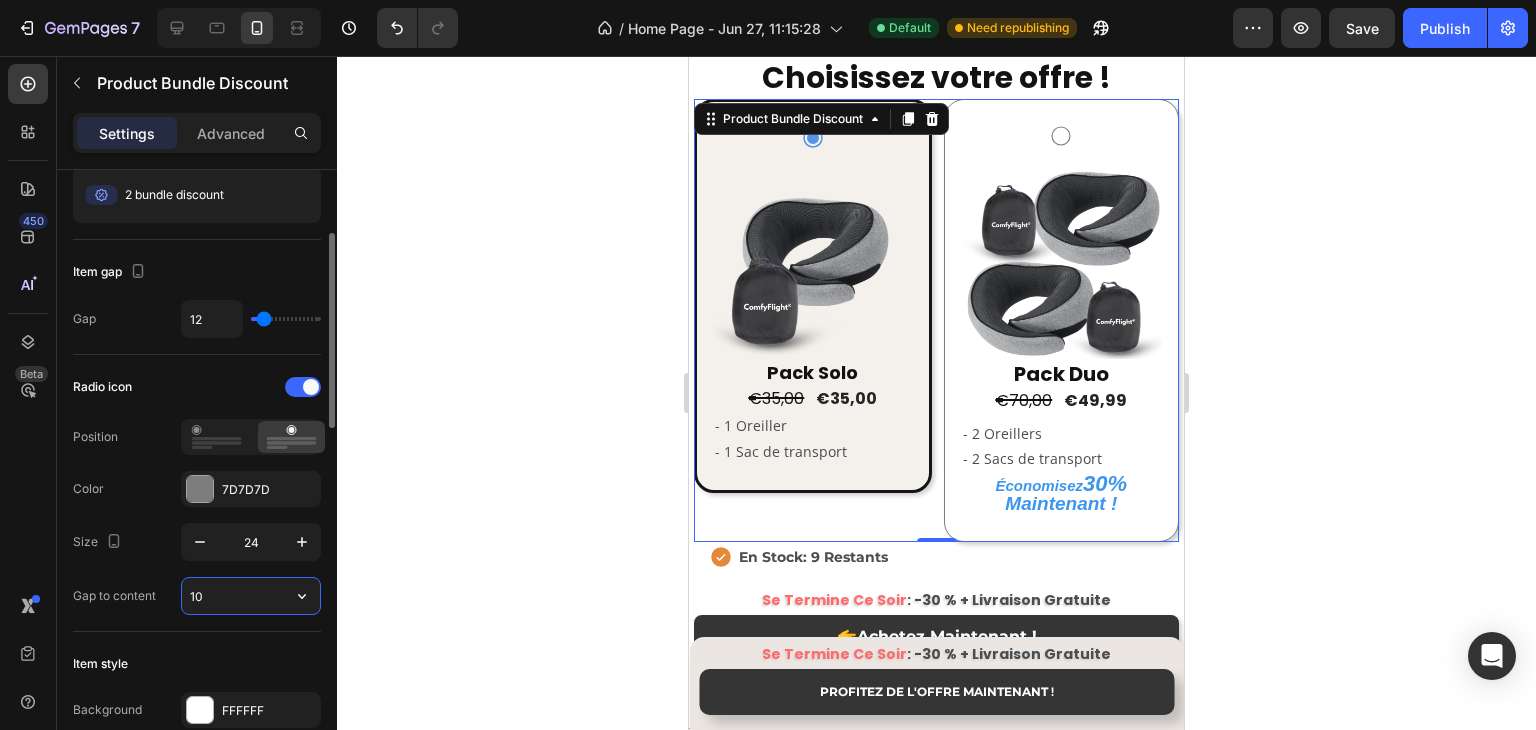 type on "1" 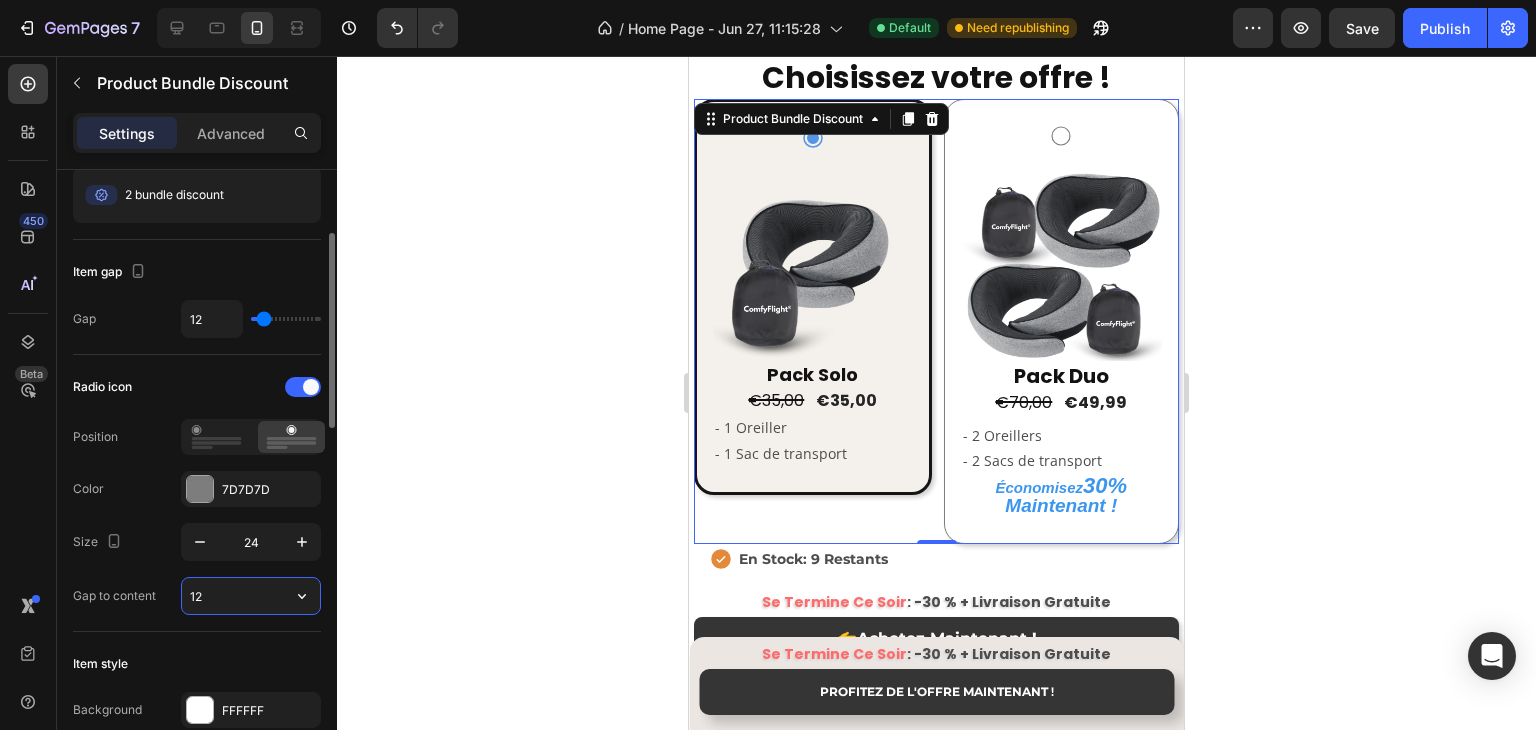 type on "1" 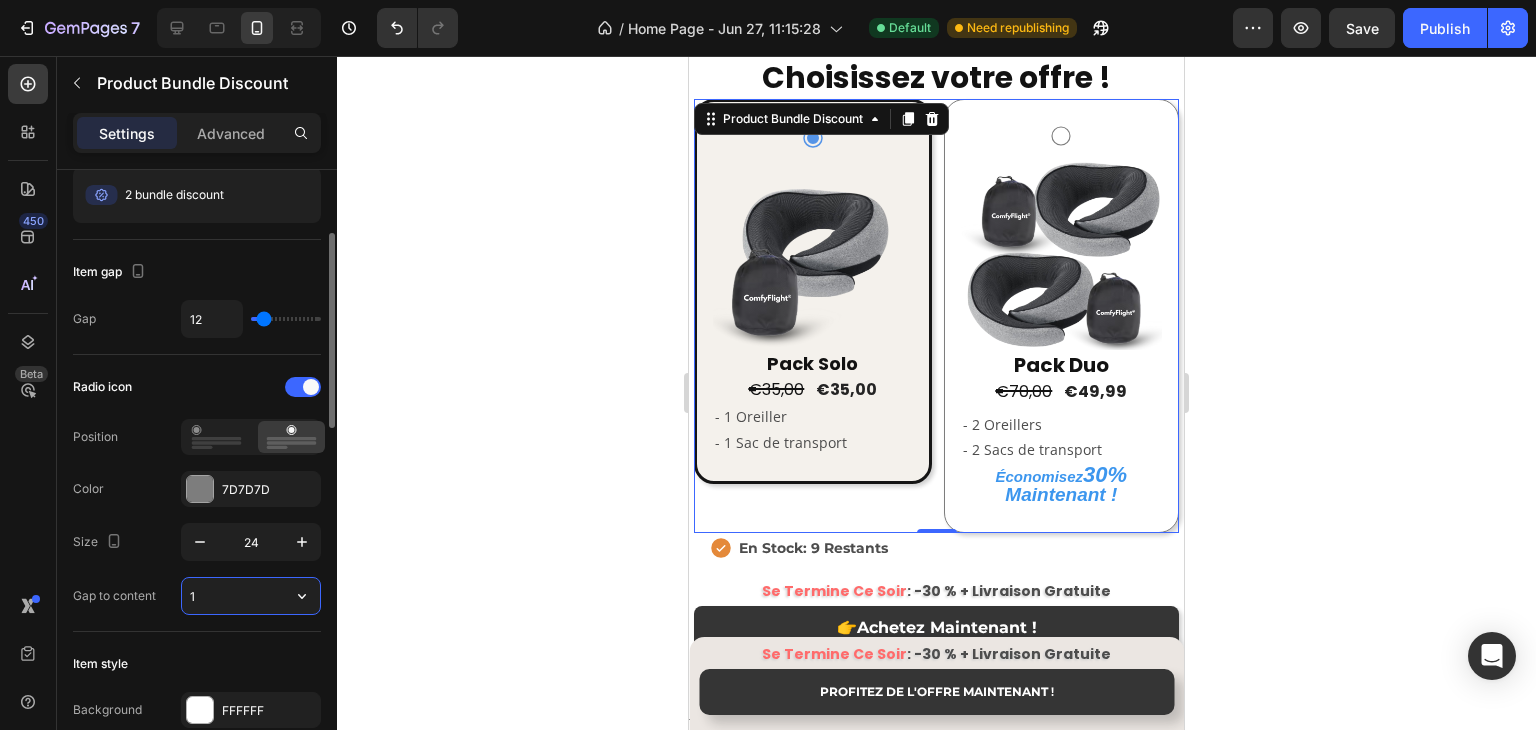 type 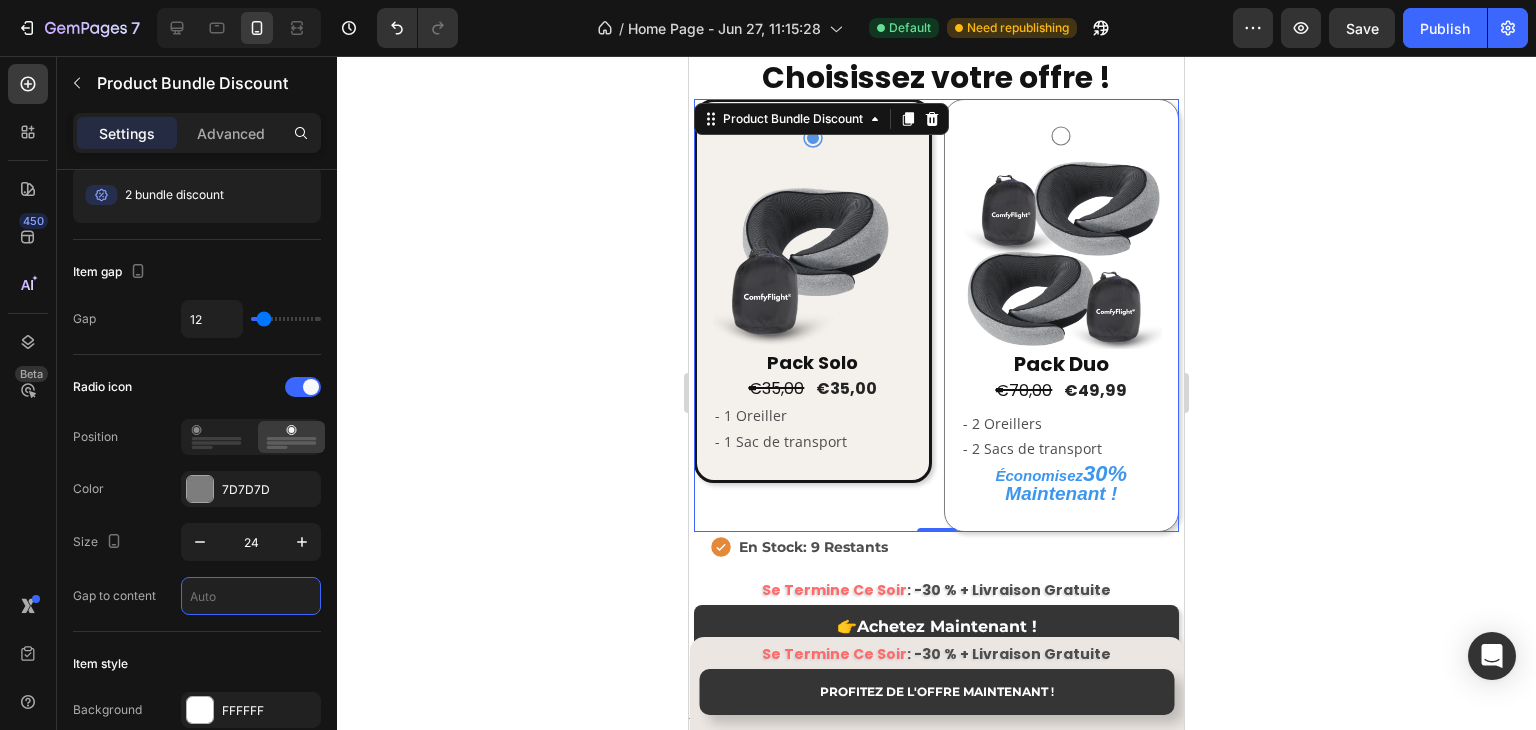 click 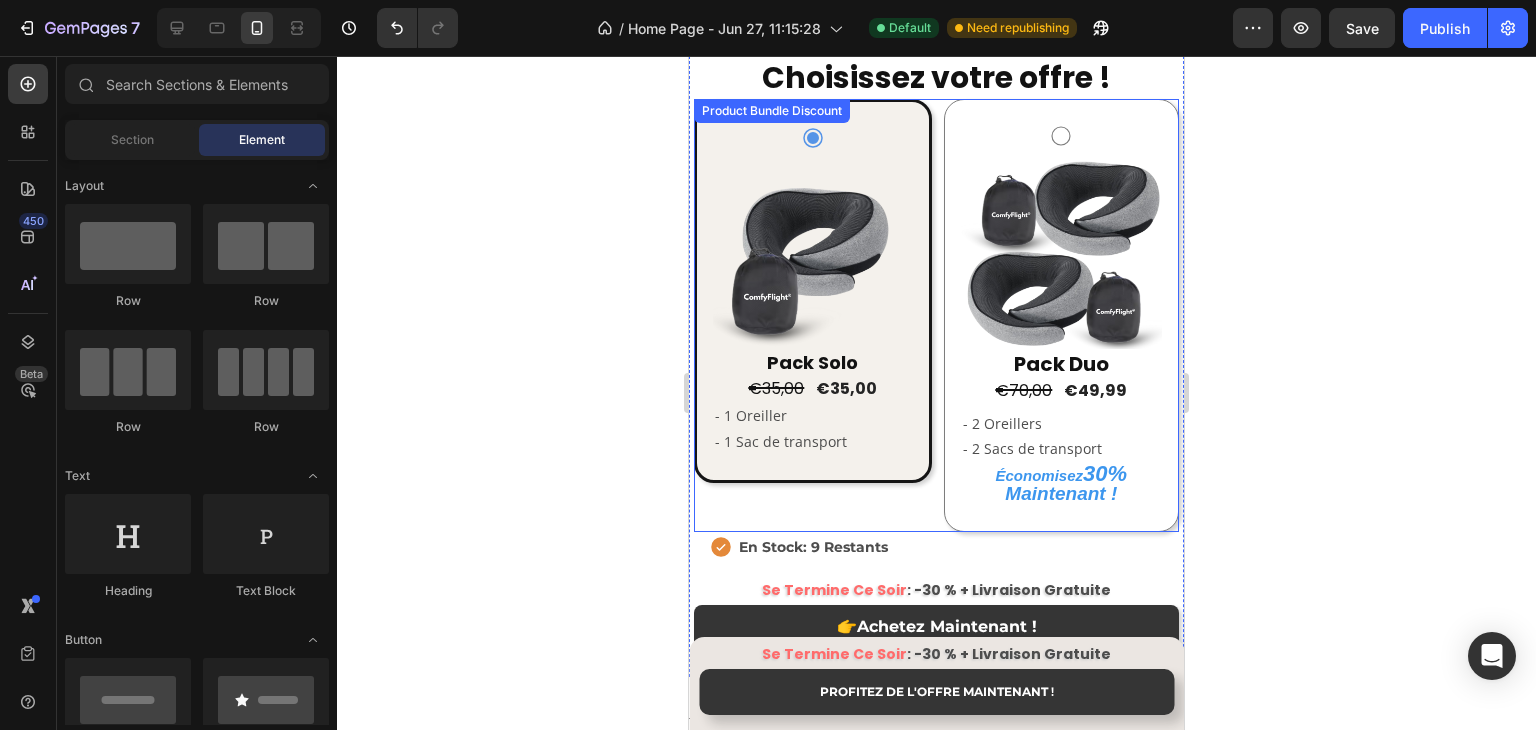 click on "Image Pack Solo Text Block €35,00 Product Price Product Price €35,00 Product Price Product Price Row - 1 Oreiller - 1 Sac de transport Text Block Row Image Pack Duo Text Block €70,00 Product Price Product Price €49,99 Product Price Product Price Row - 2 Oreillers - 2 Sacs de transport Text Block Économisez  30% Maintenant ! Text Block Row" at bounding box center [936, 315] 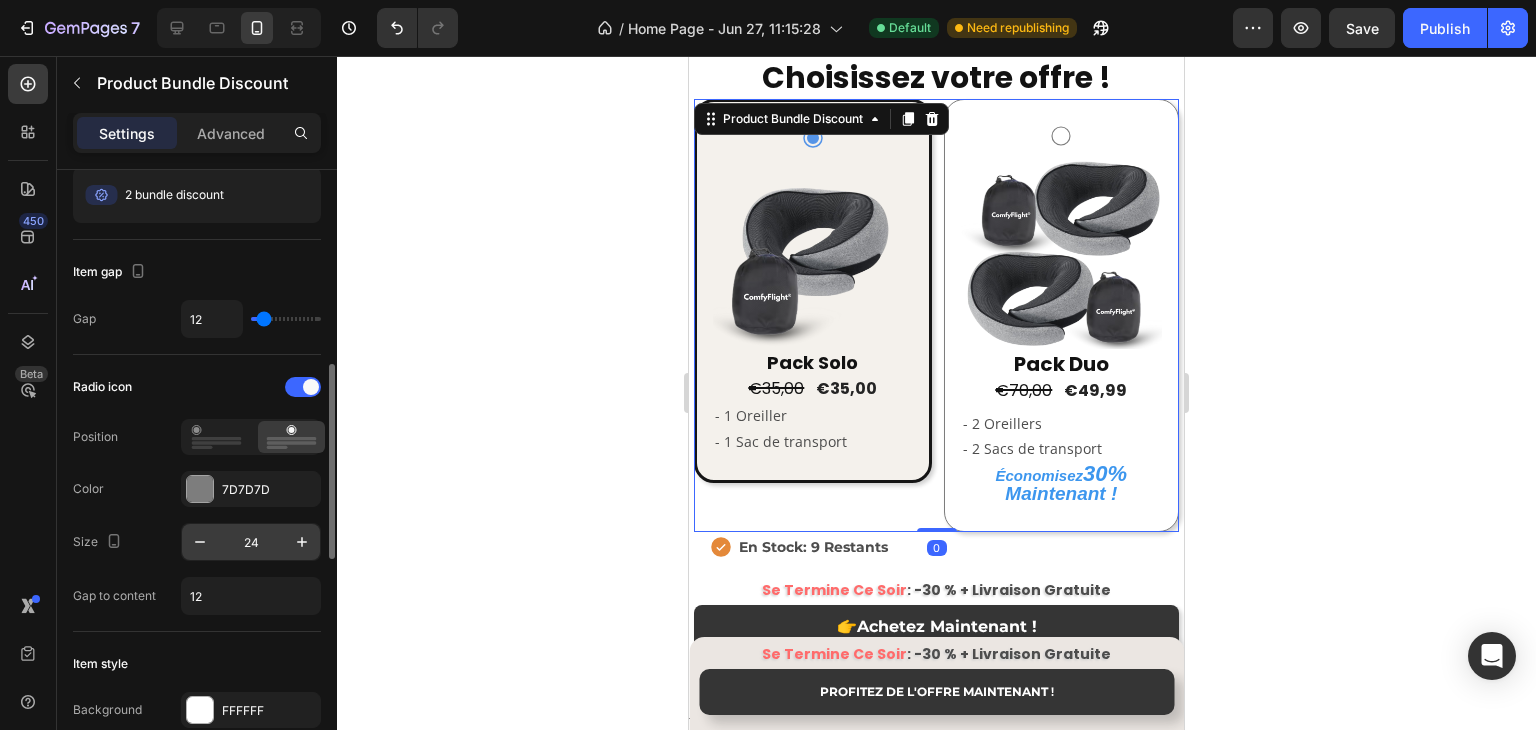 scroll, scrollTop: 300, scrollLeft: 0, axis: vertical 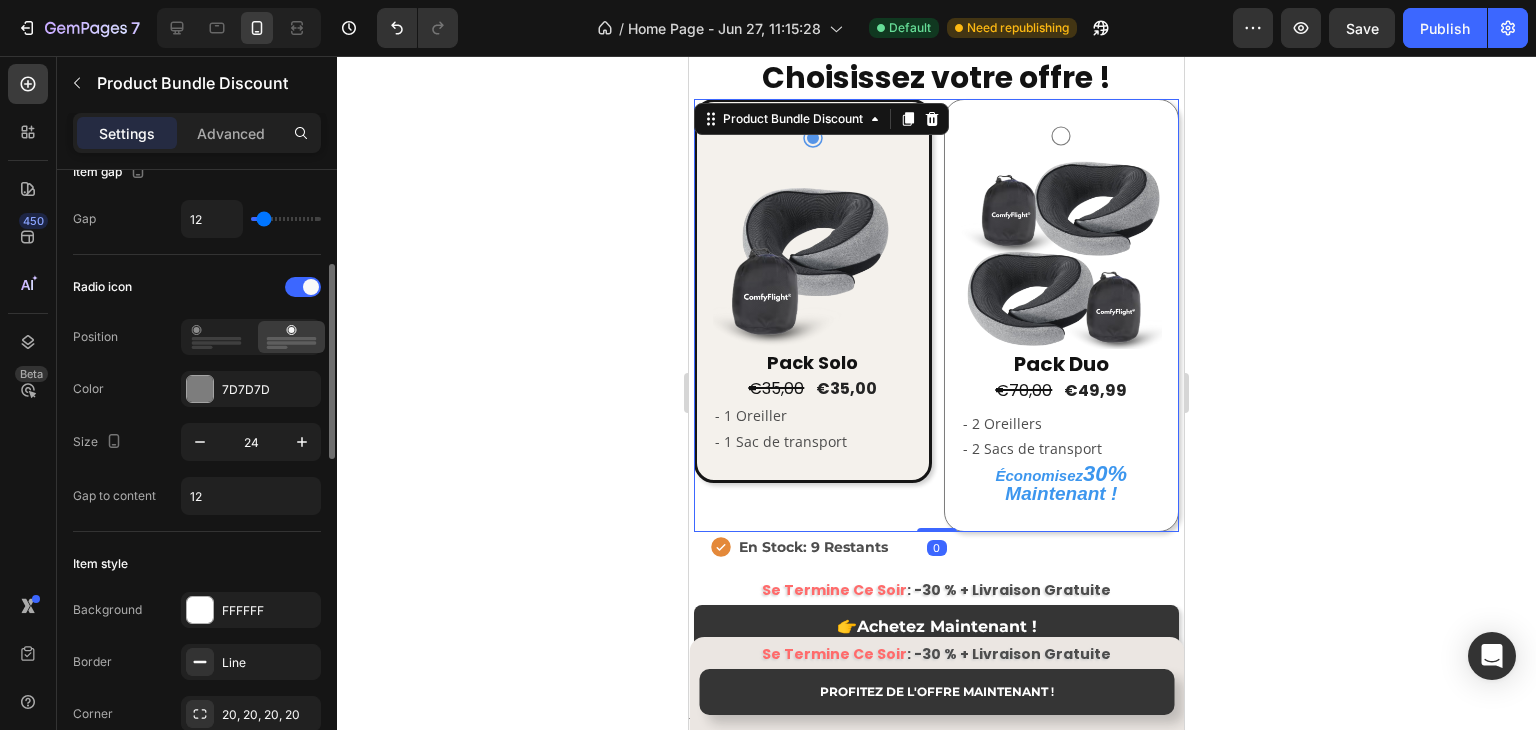 click on "Radio icon Position Color 7D7D7D Size 24 Gap to content 12" at bounding box center [197, 393] 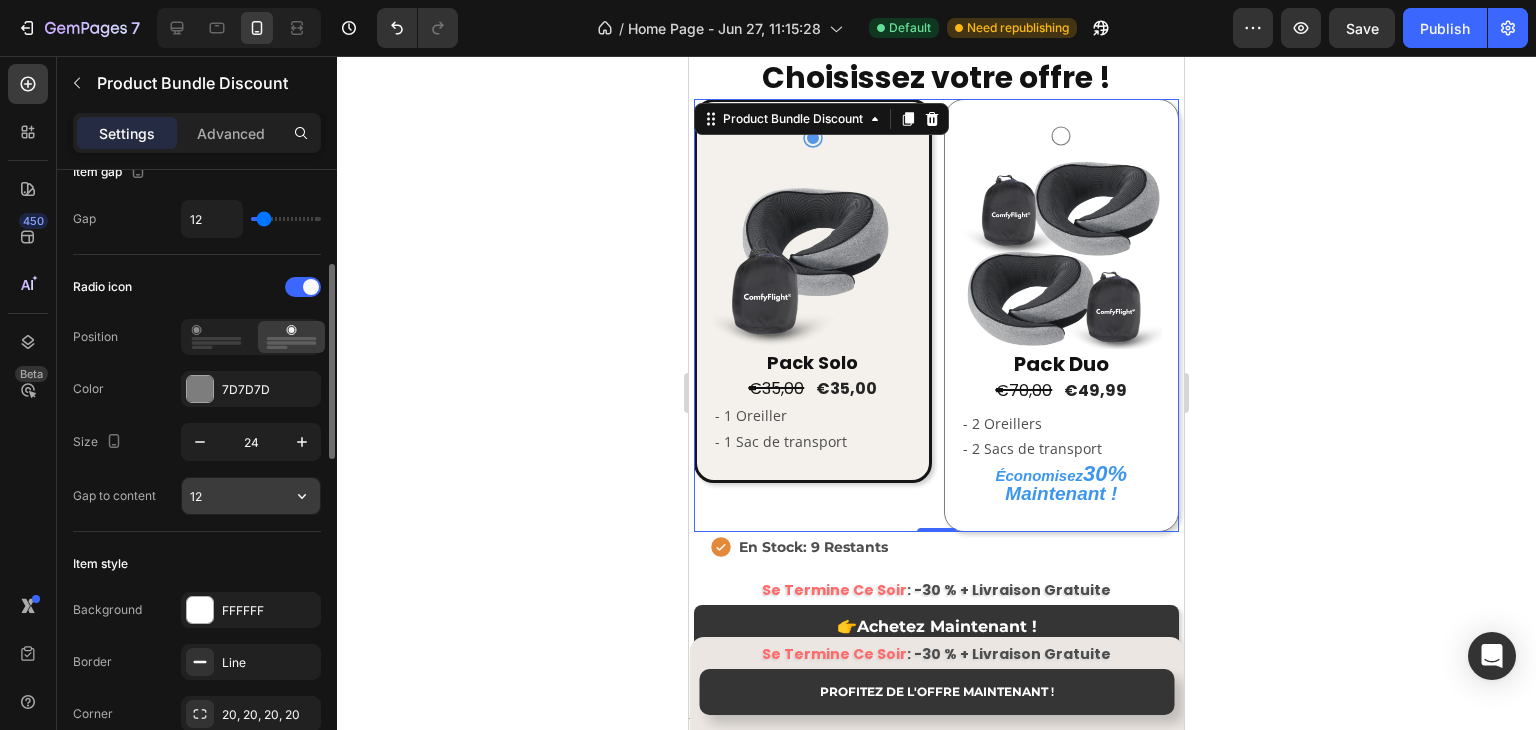 click on "12" at bounding box center (251, 496) 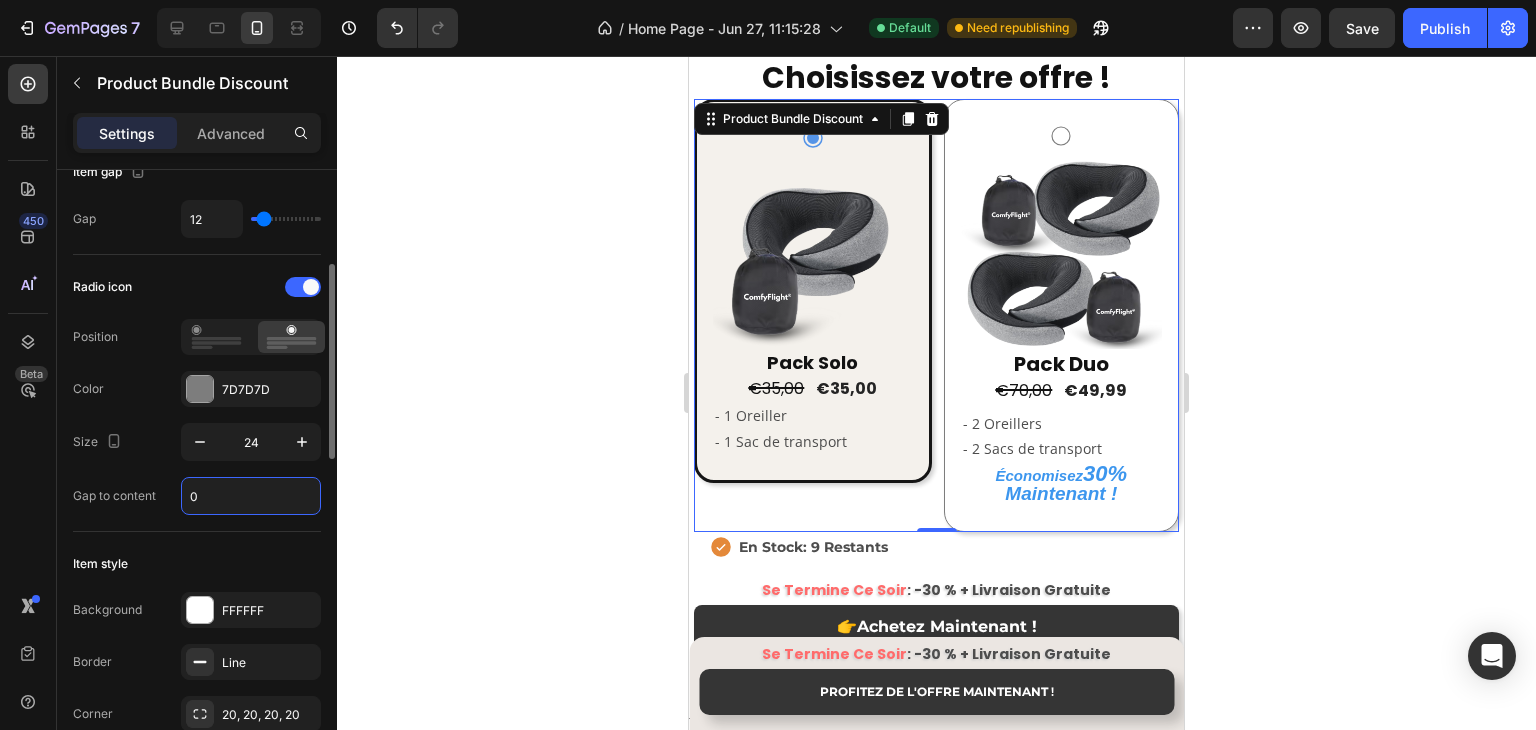 type on "0" 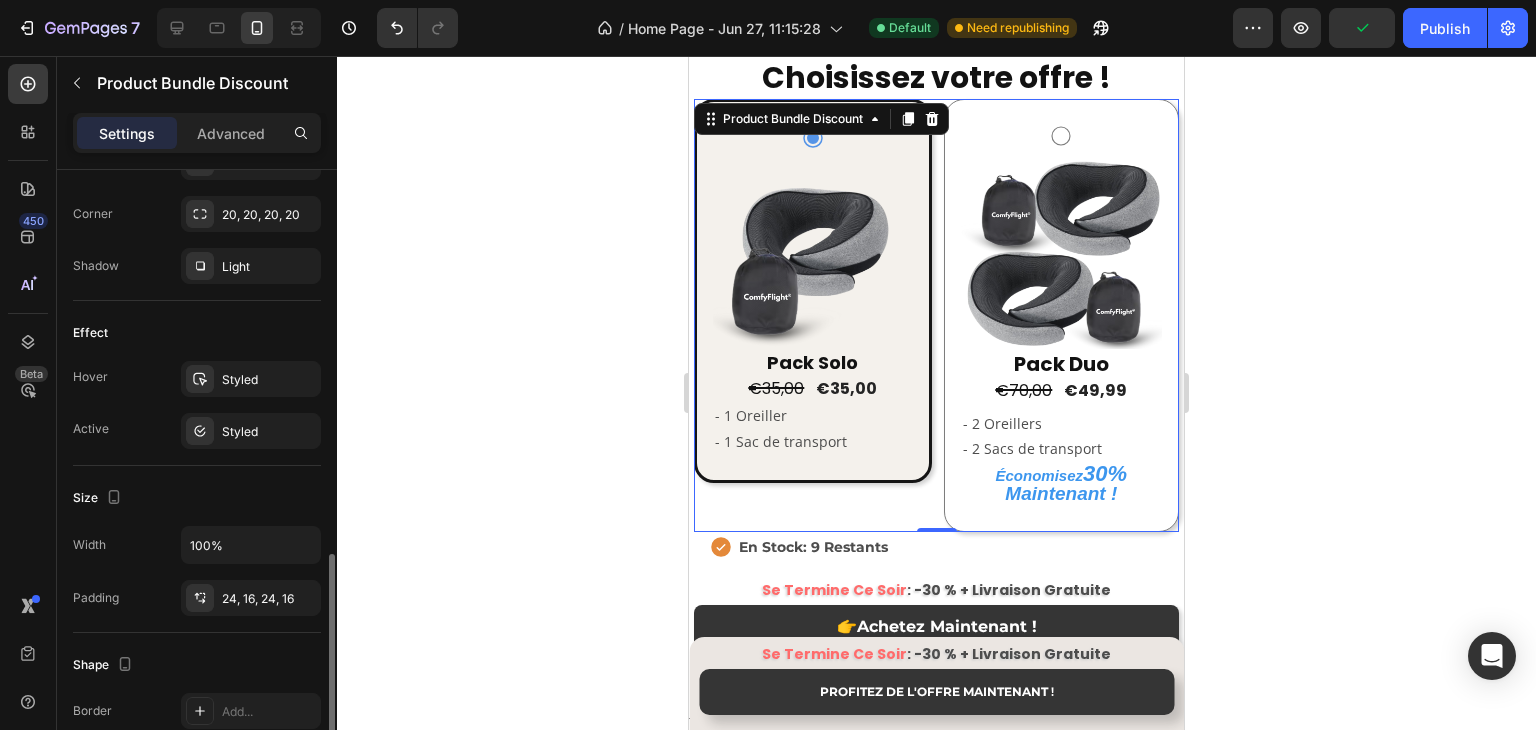 scroll, scrollTop: 900, scrollLeft: 0, axis: vertical 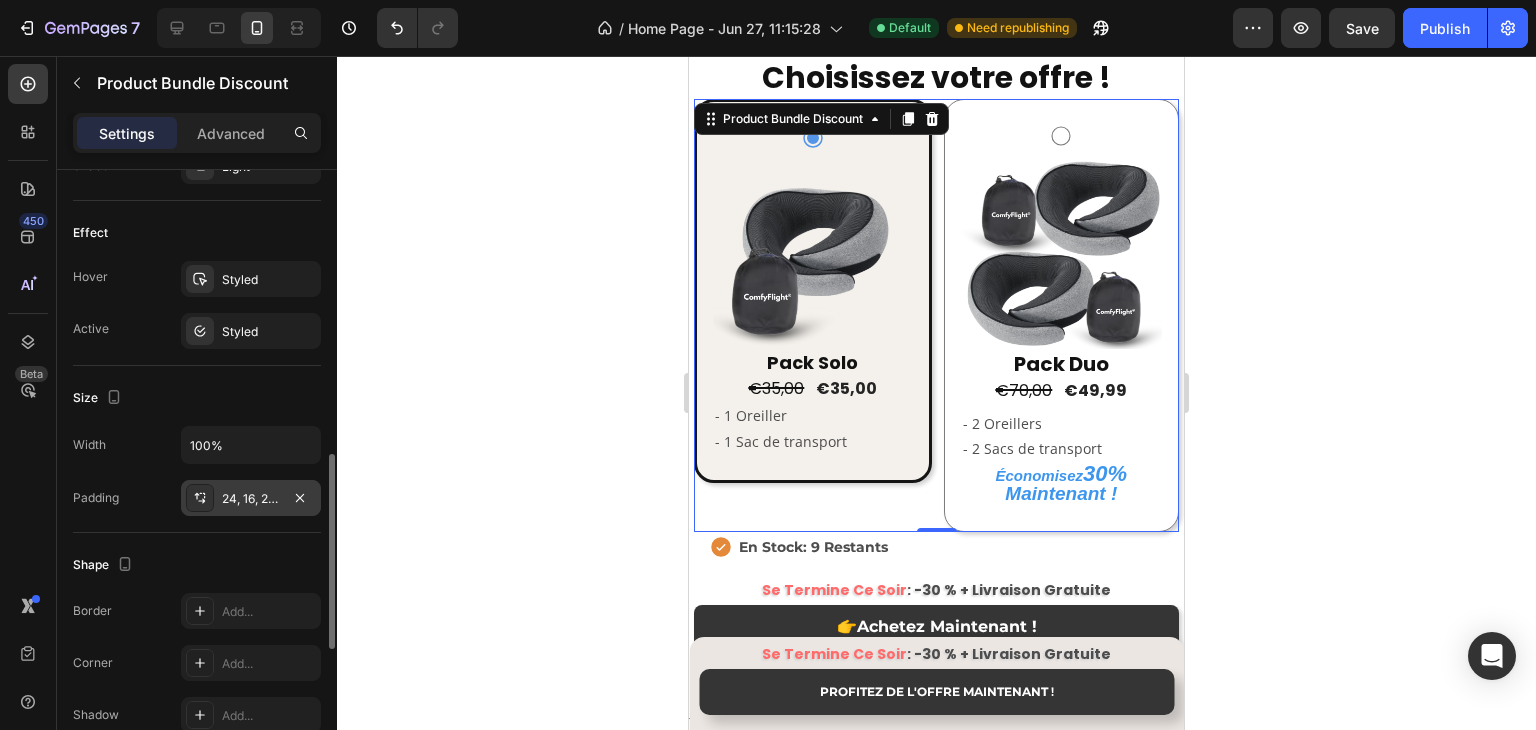 click on "24, 16, 24, 16" at bounding box center [251, 499] 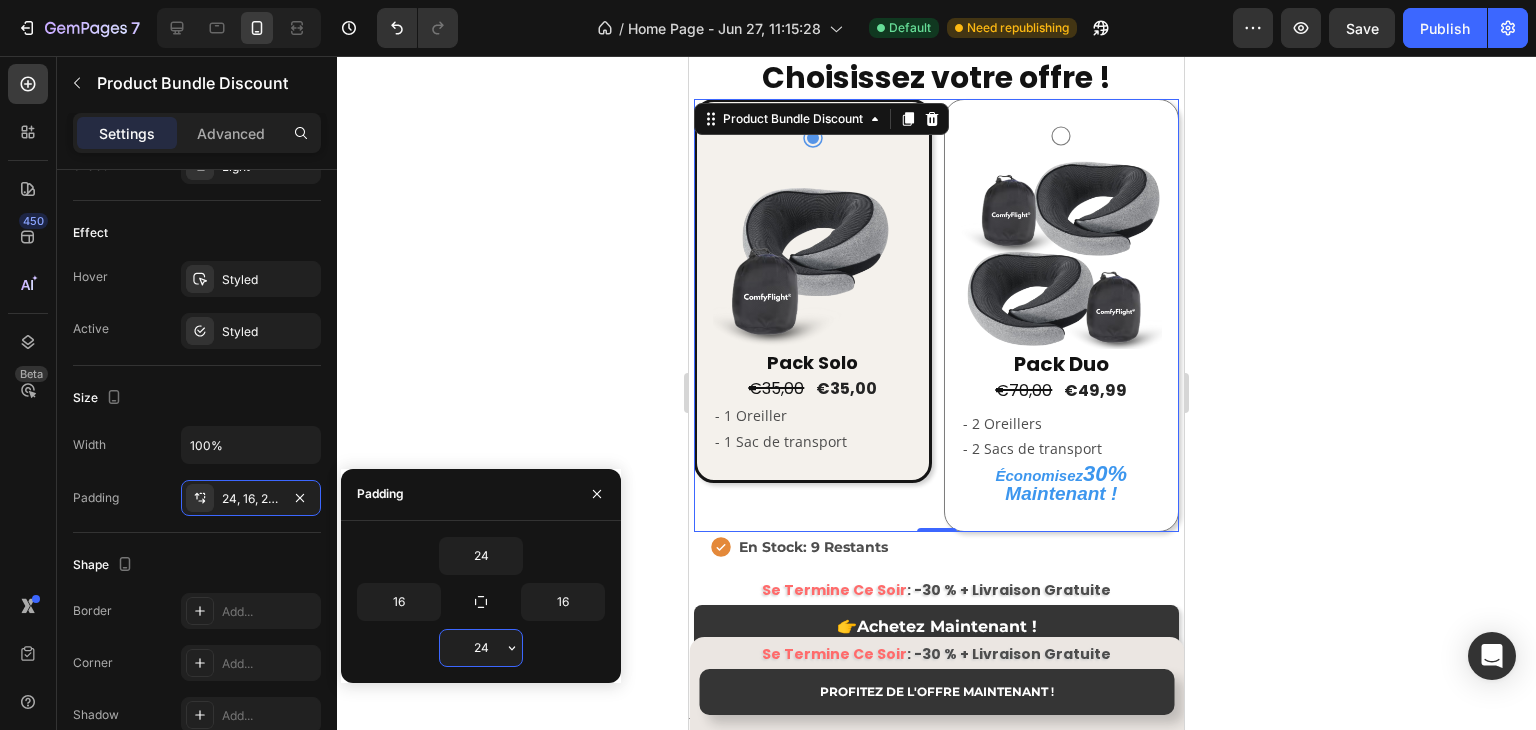 click on "24" at bounding box center (481, 648) 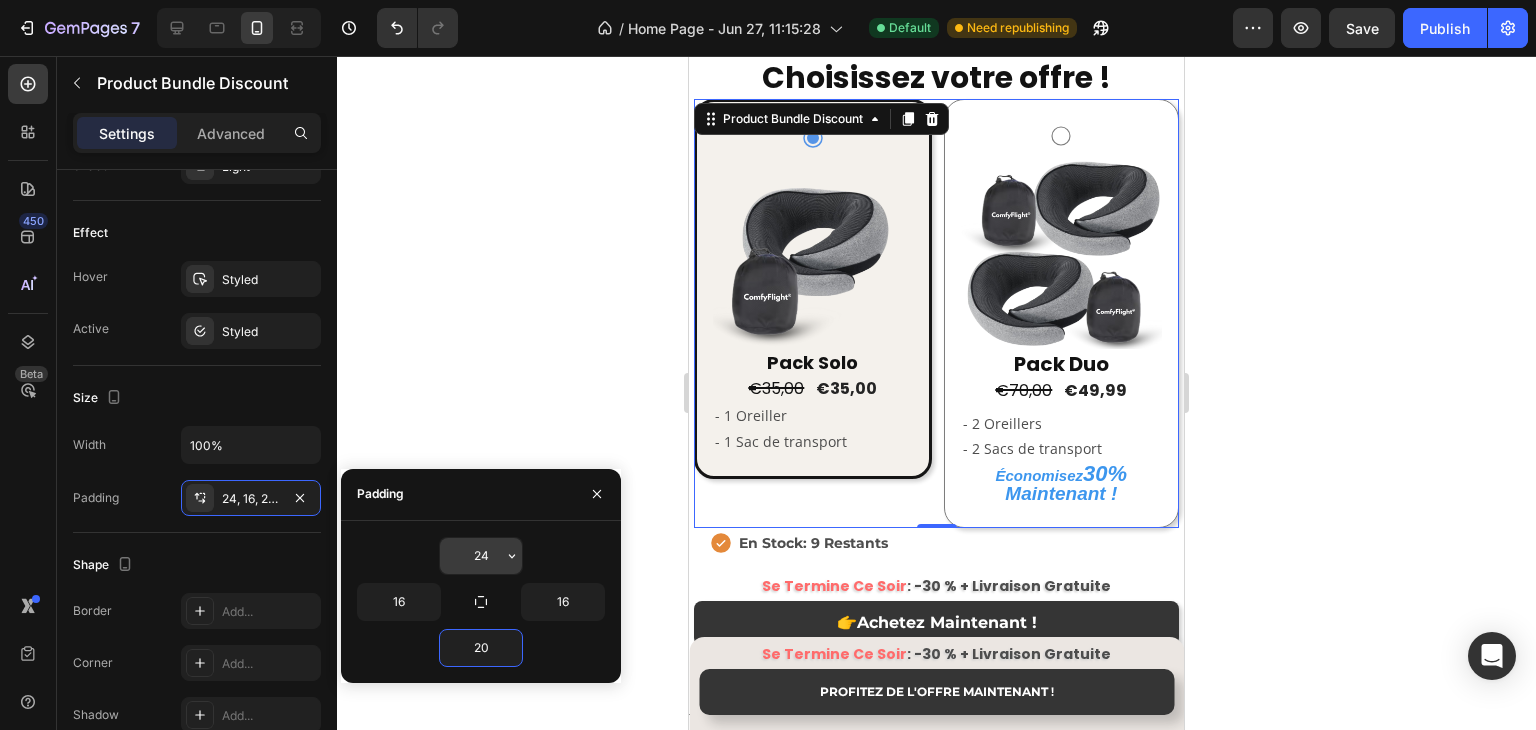 type on "20" 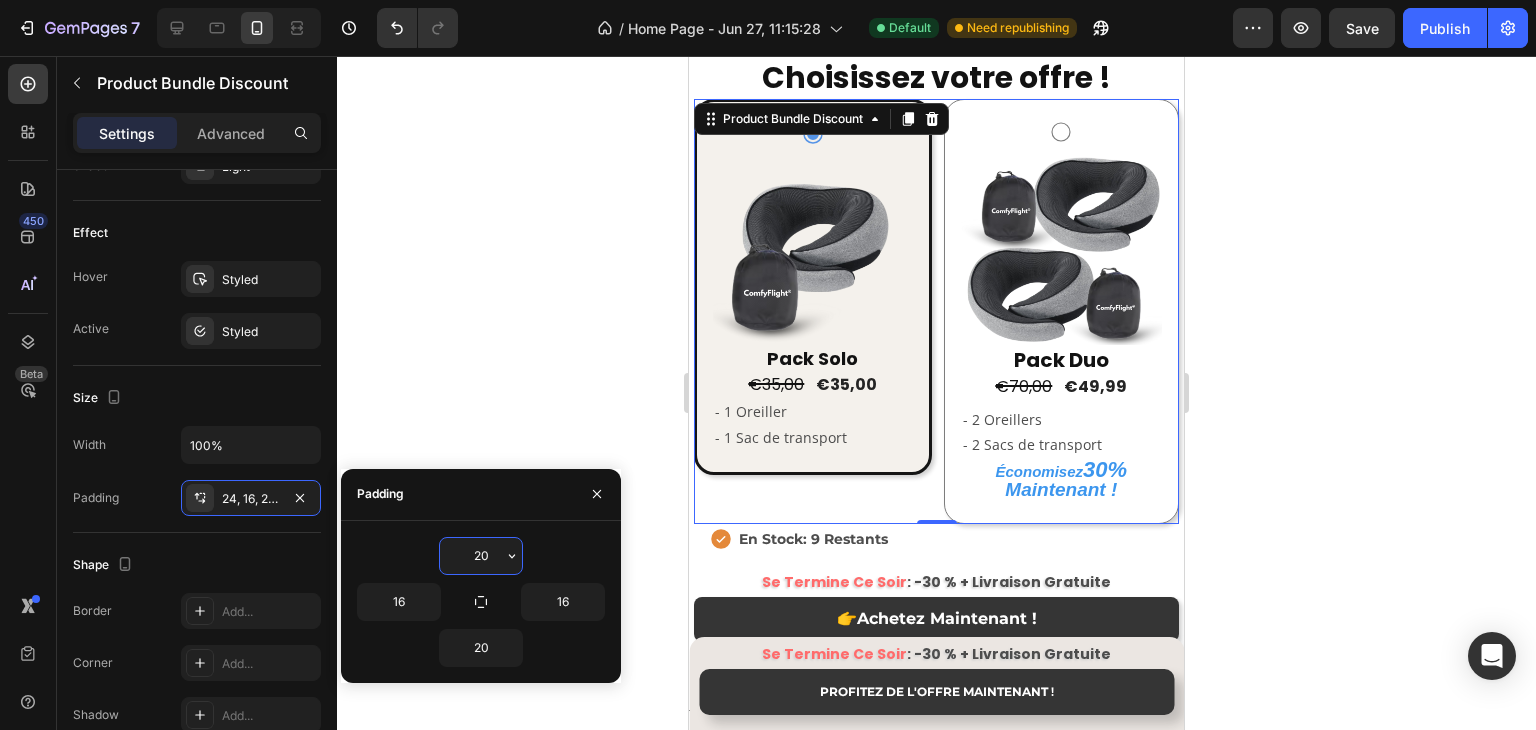 type on "2" 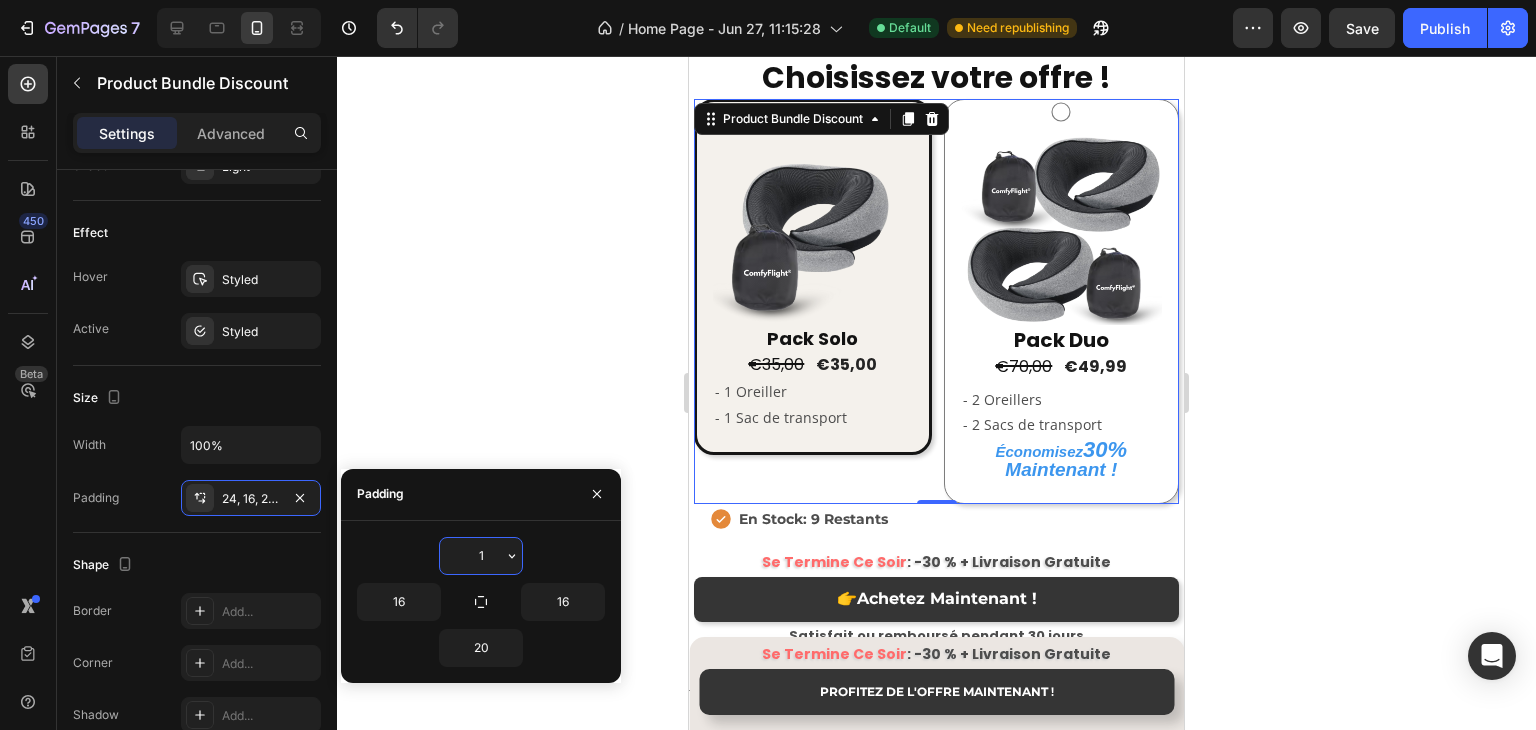 type on "10" 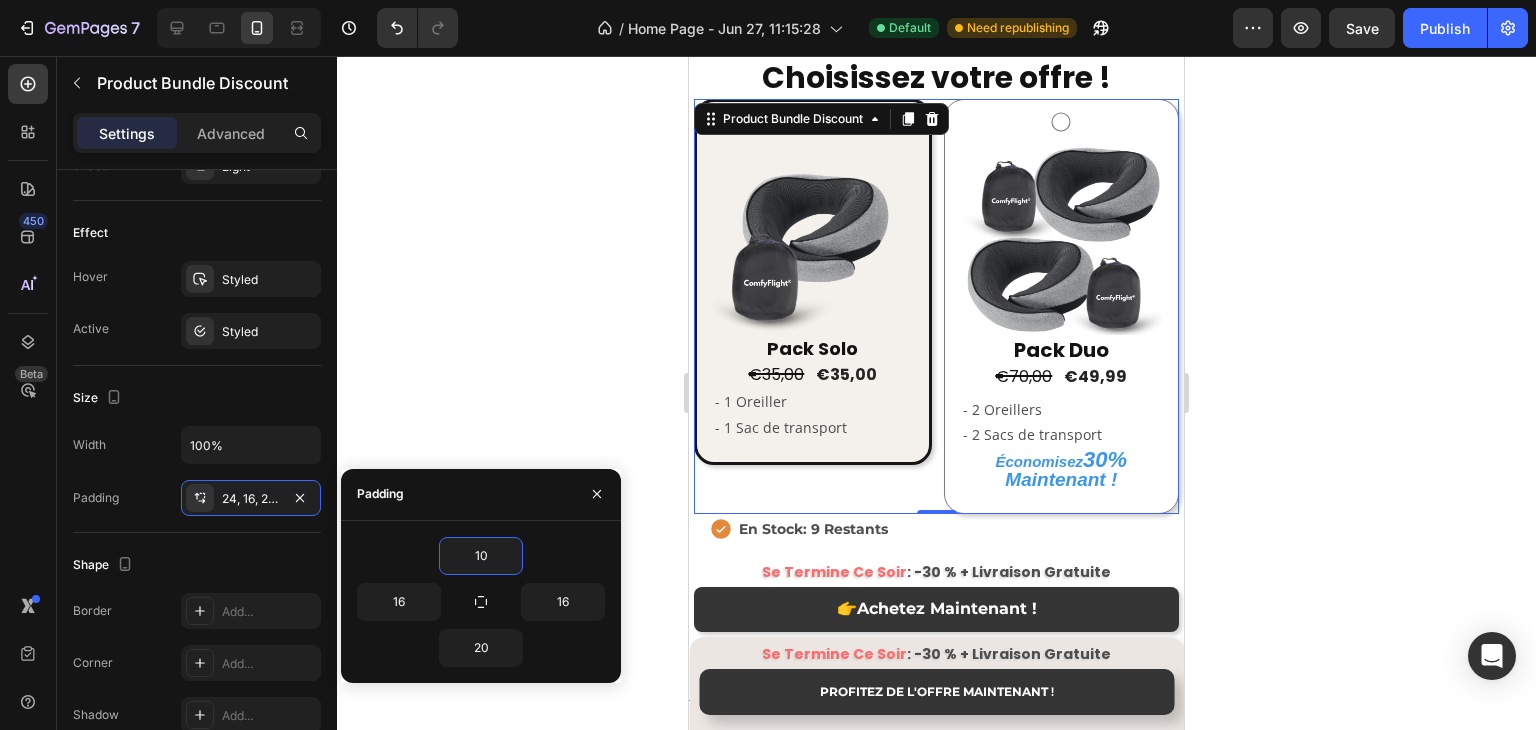 click 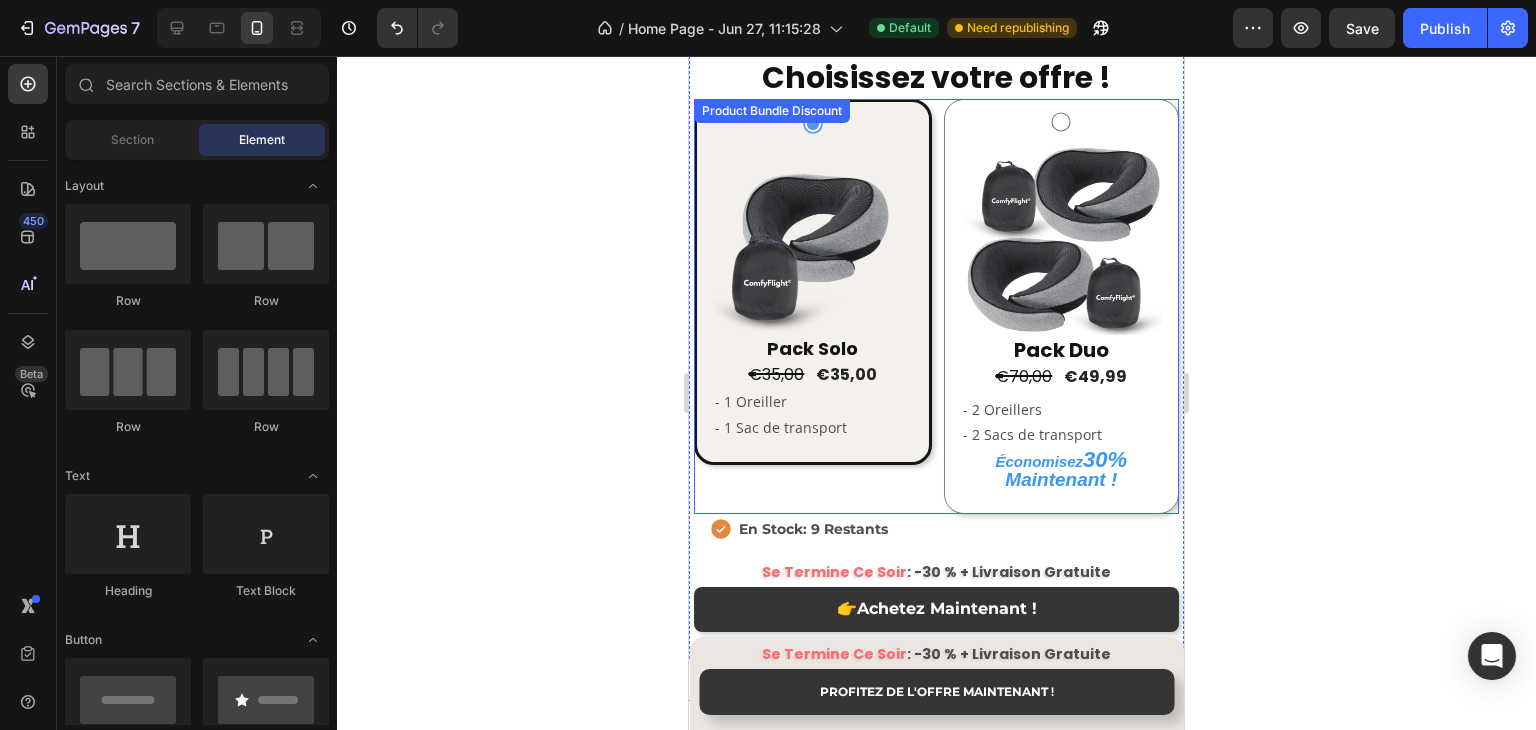 click on "Image Pack Duo Text Block €70,00 Product Price Product Price €49,99 Product Price Product Price Row - 2 Oreillers - 2 Sacs de transport Text Block Économisez  30% Maintenant ! Text Block Row" at bounding box center [1061, 301] 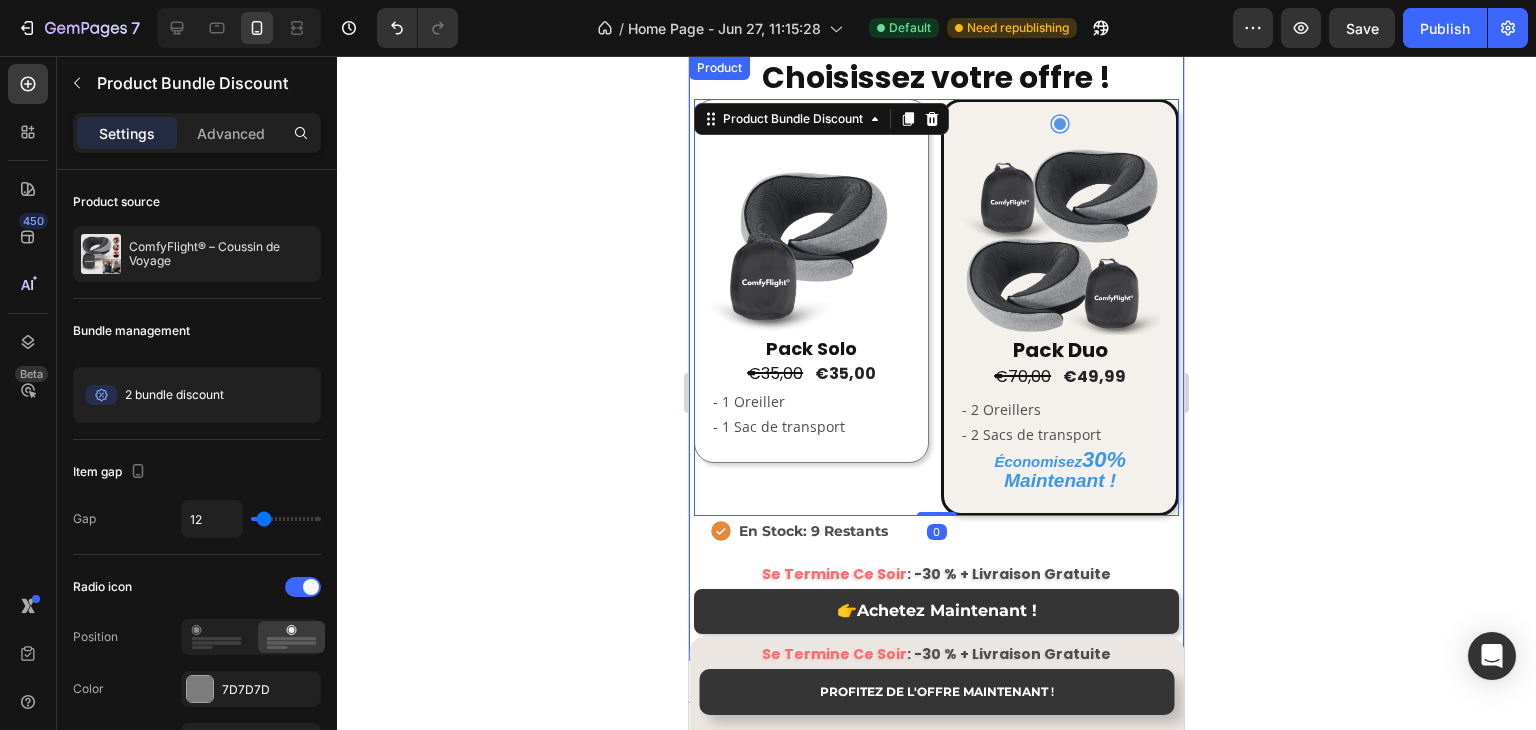 click 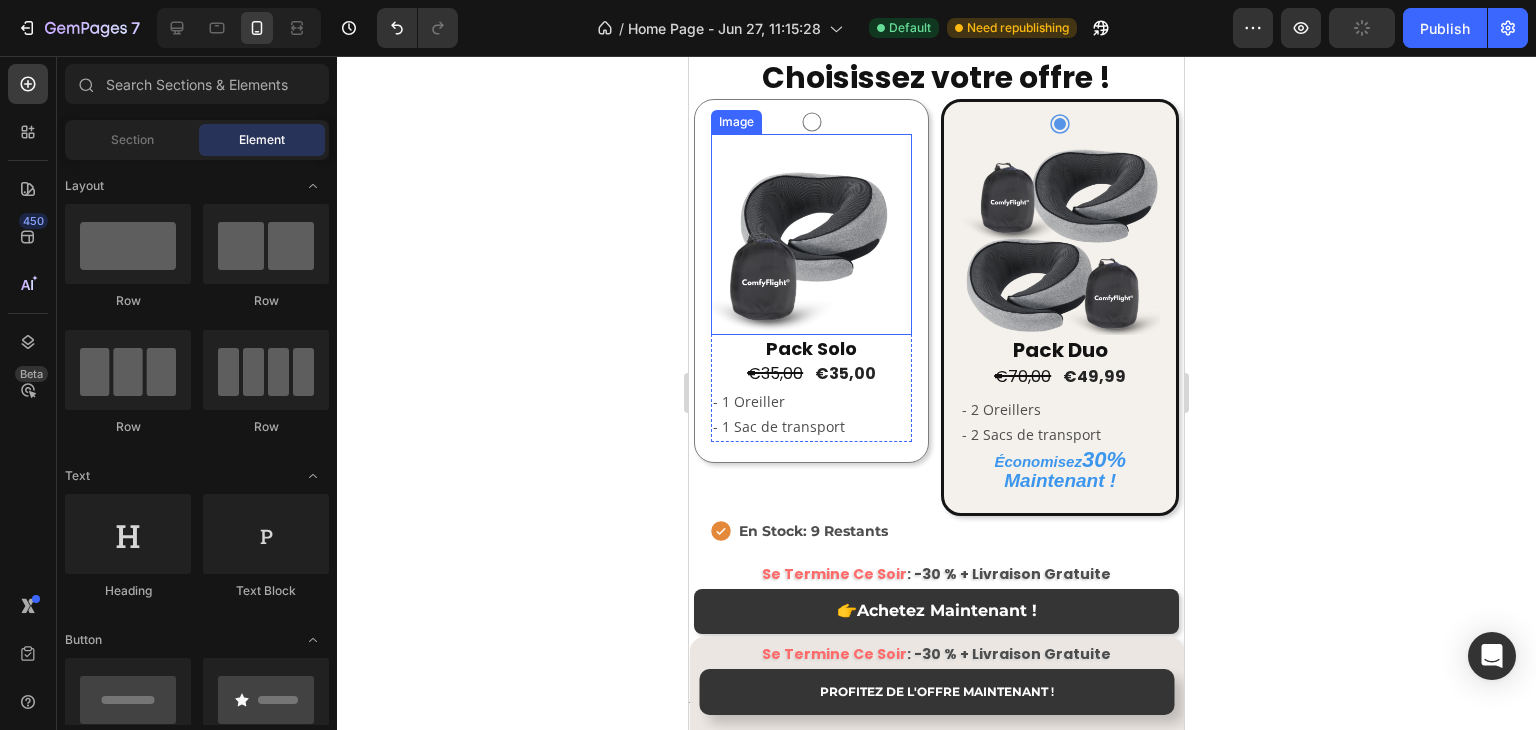 click at bounding box center (811, 234) 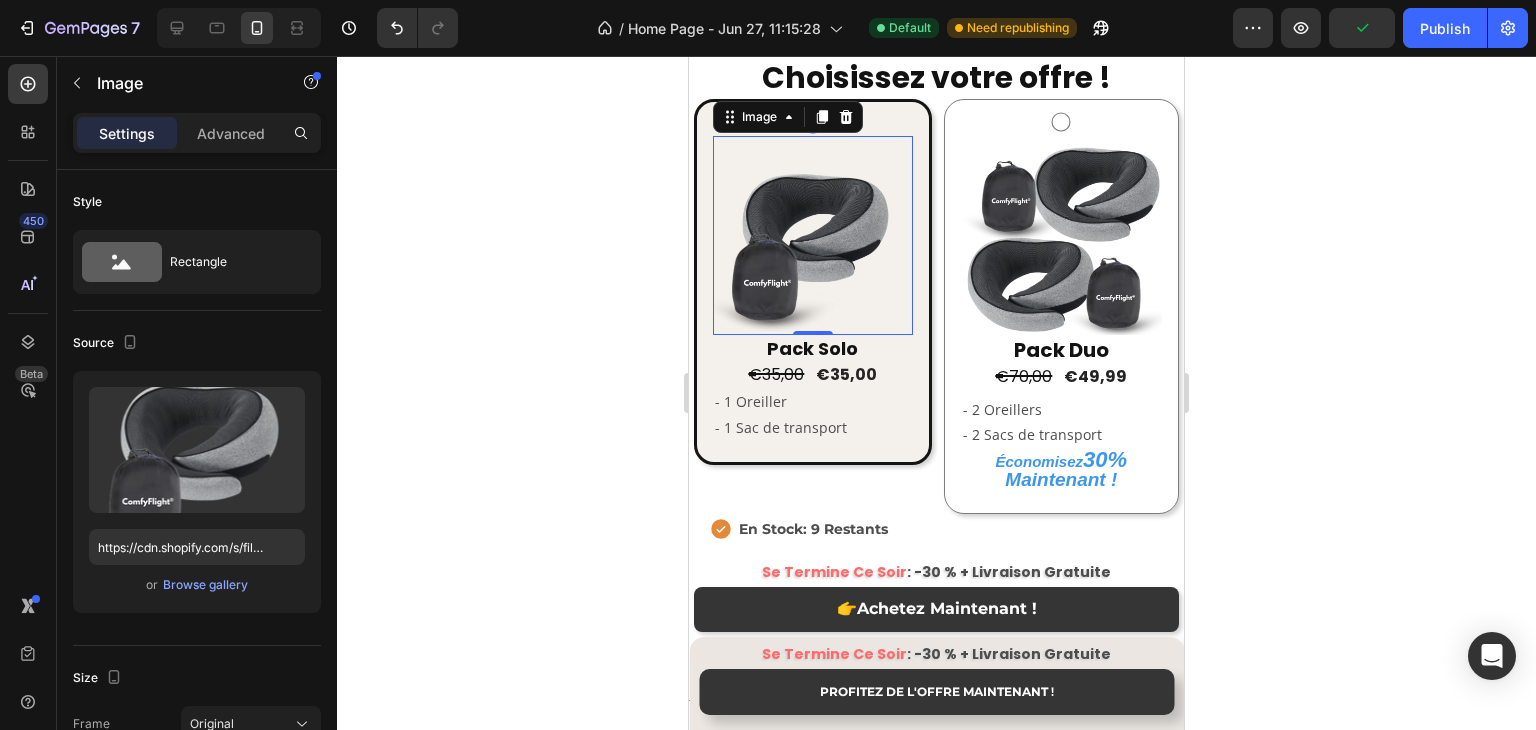 click 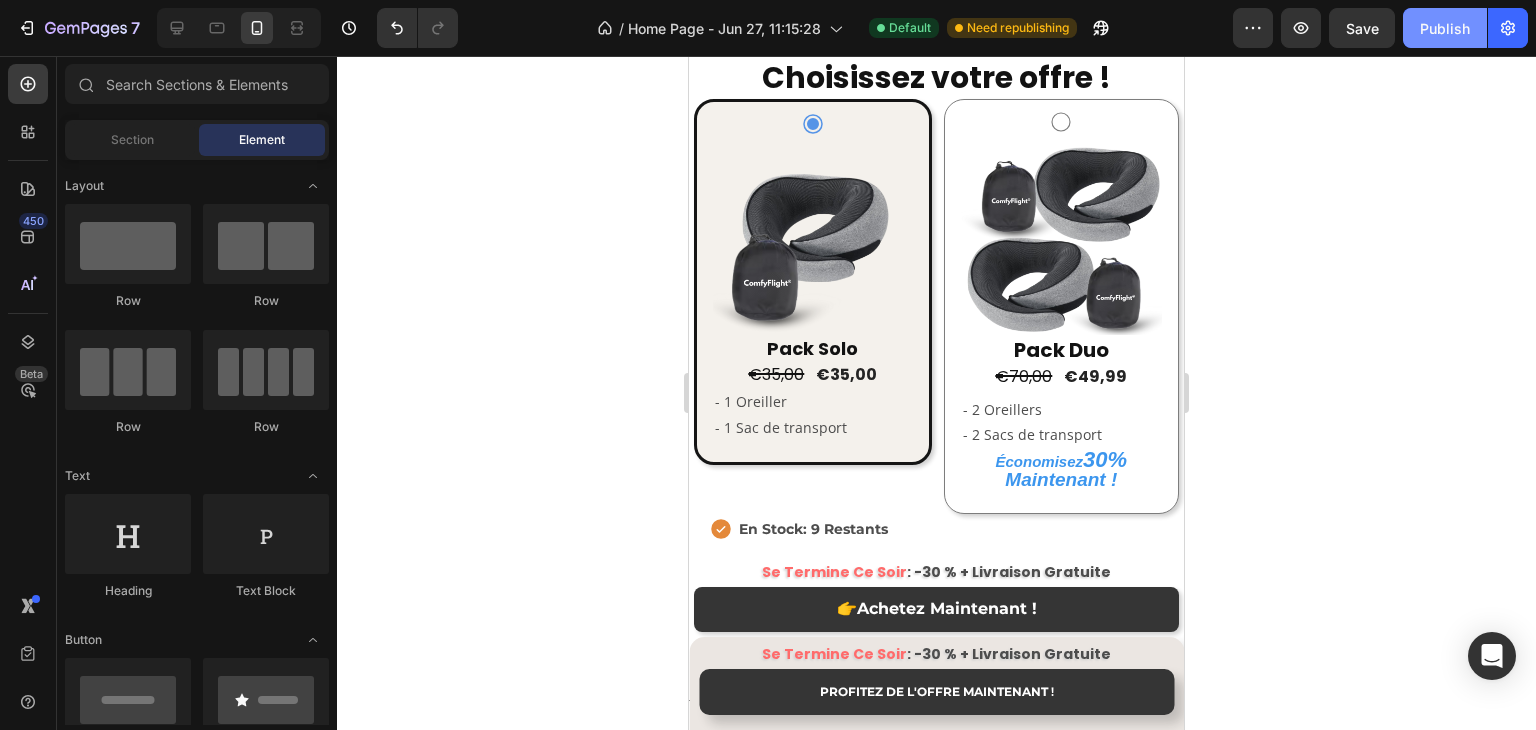 click on "Publish" at bounding box center [1445, 28] 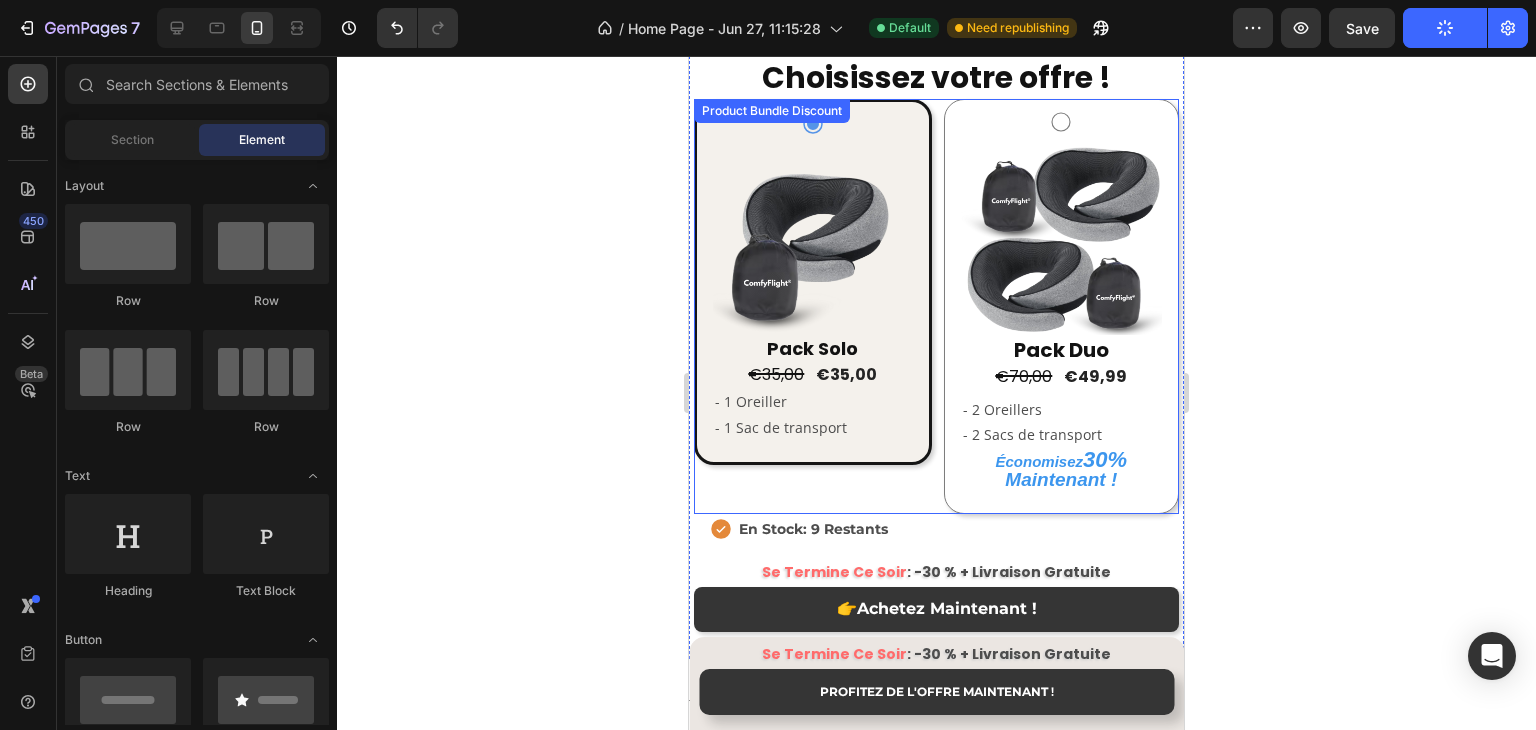 click on "Image Pack Solo Text Block €35,00 Product Price Product Price €35,00 Product Price Product Price Row - 1 Oreiller - 1 Sac de transport Text Block Row Image Pack Duo Text Block €70,00 Product Price Product Price €49,99 Product Price Product Price Row - 2 Oreillers - 2 Sacs de transport Text Block Économisez  30% Maintenant ! Text Block Row" at bounding box center [936, 306] 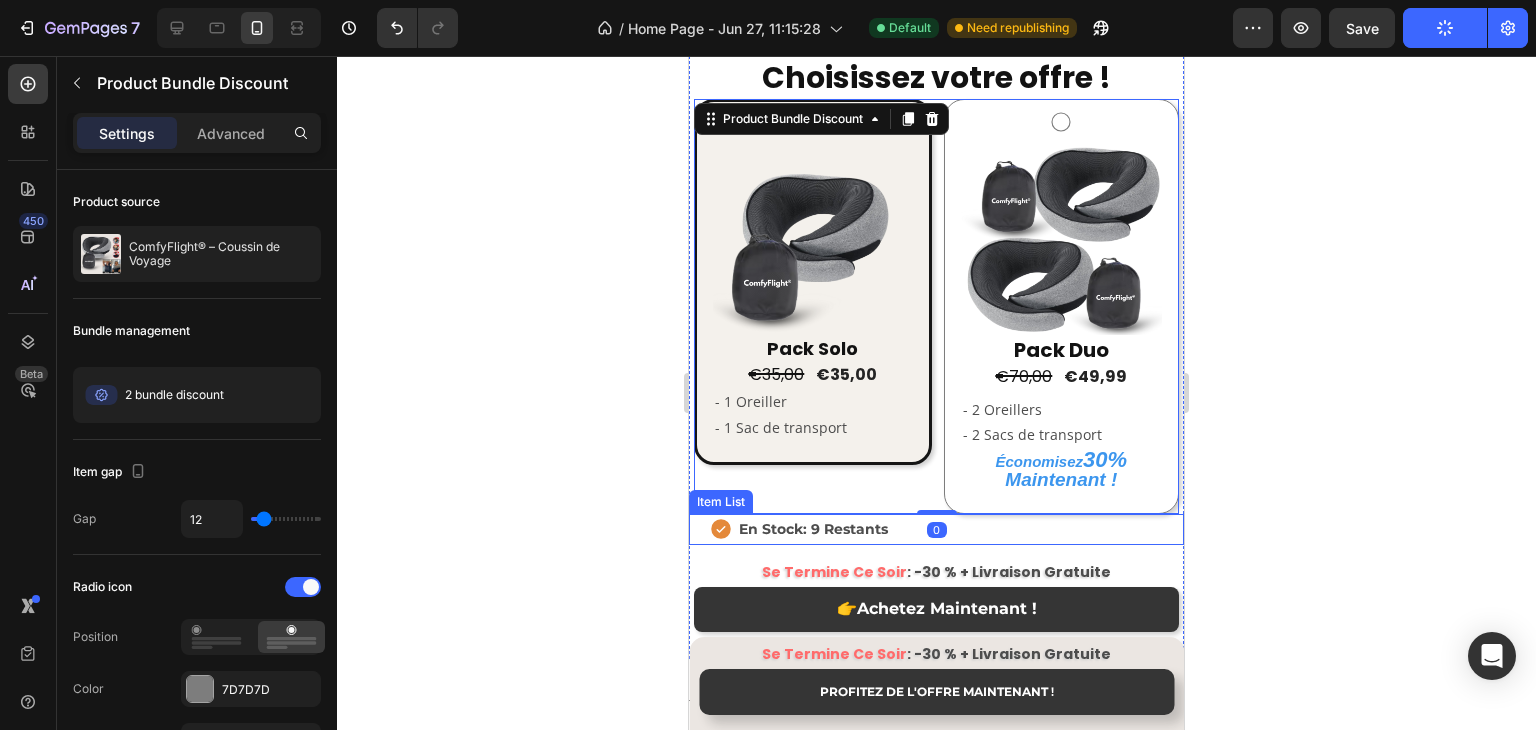click on "En Stock: 9 Restants" at bounding box center (946, 529) 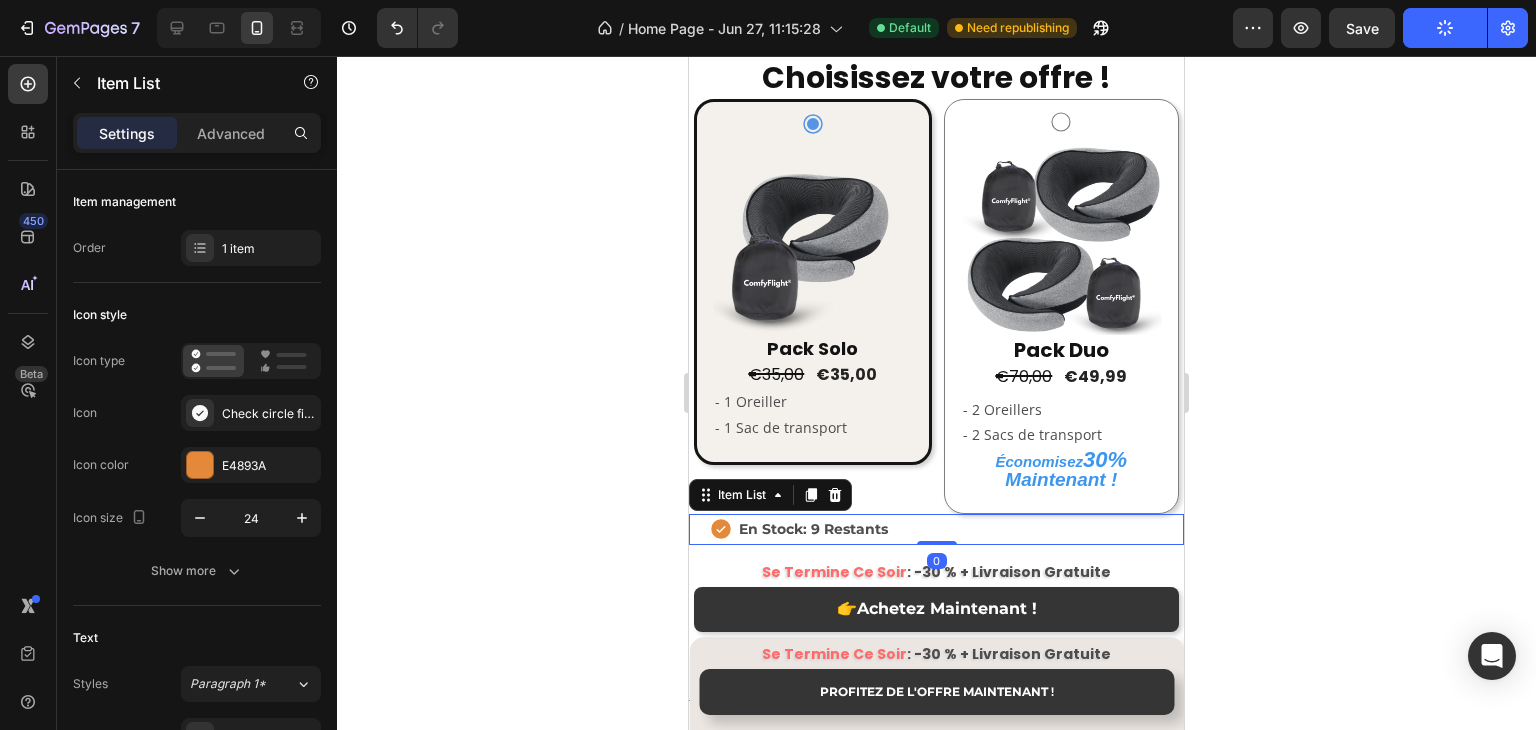 click 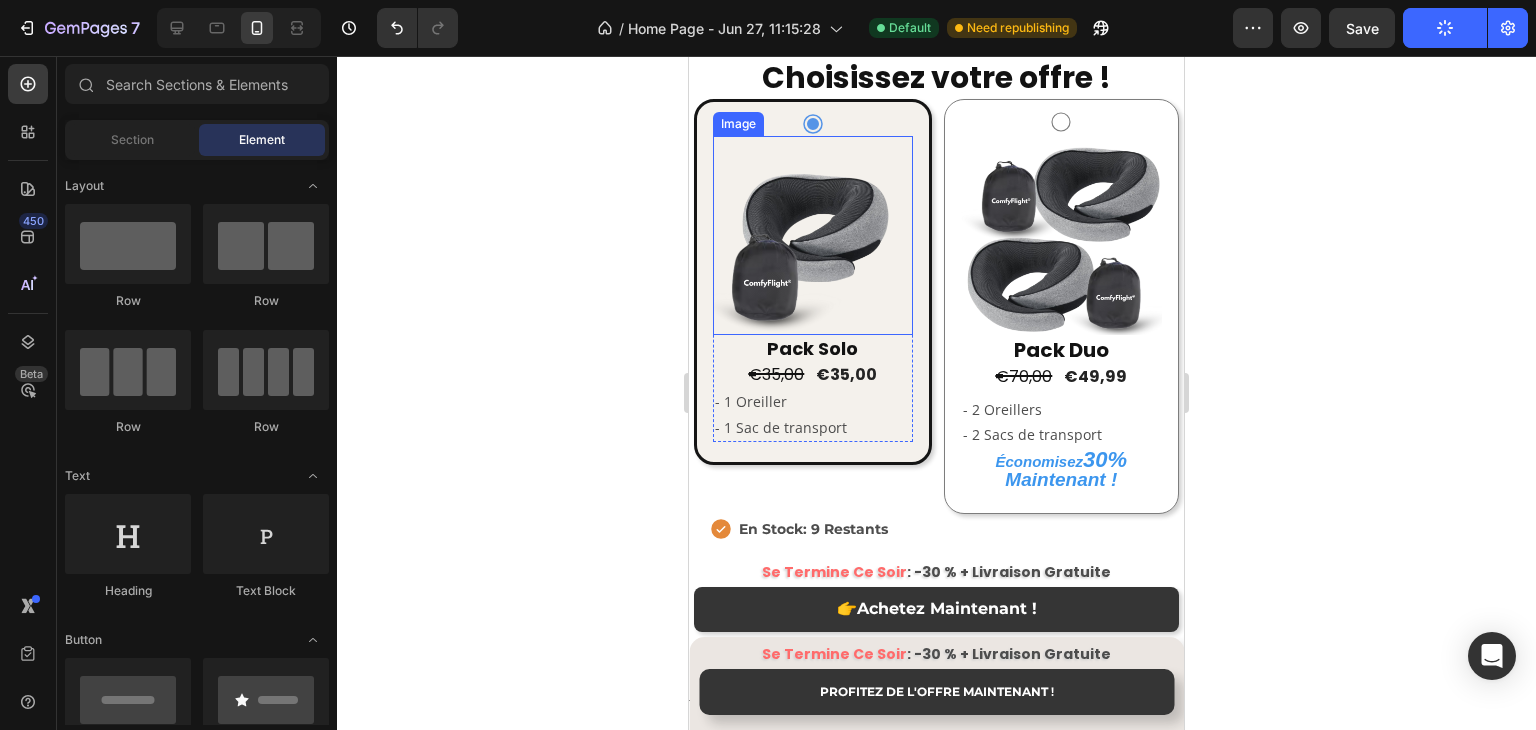 scroll, scrollTop: 4058, scrollLeft: 0, axis: vertical 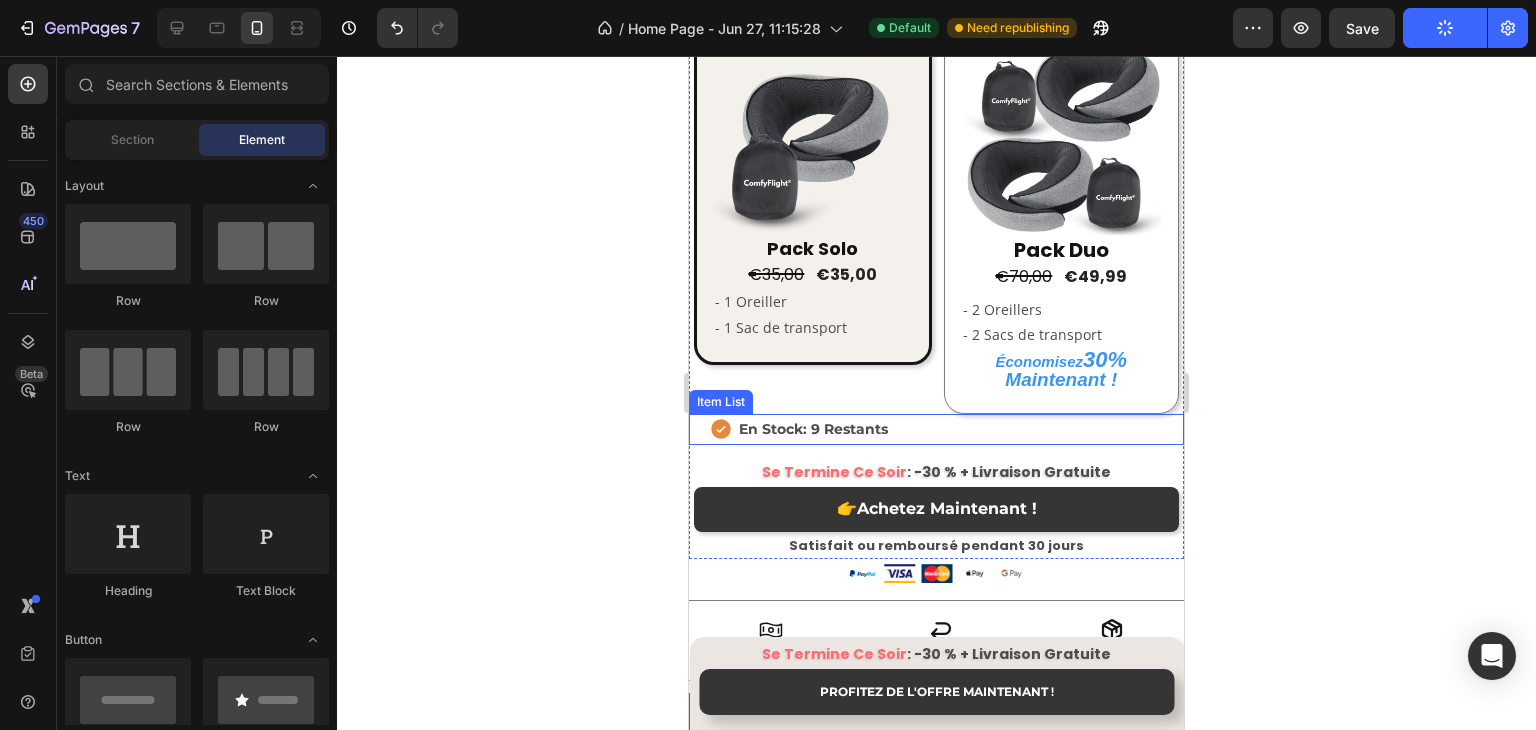 click on "En Stock: 9 Restants" at bounding box center (946, 429) 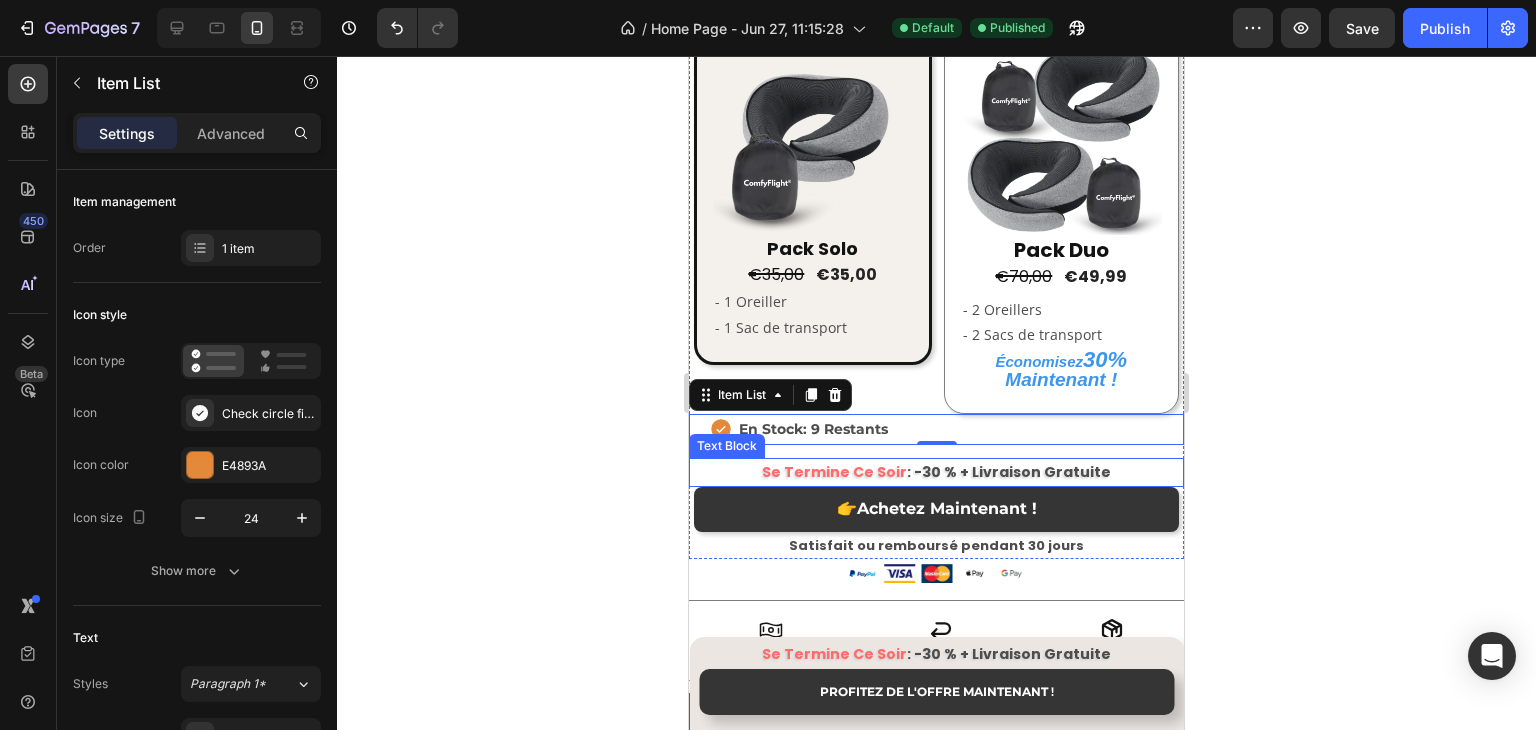 click on "Se Termine Ce Soir : -30 % + Livraison Gratuite" at bounding box center [936, 472] 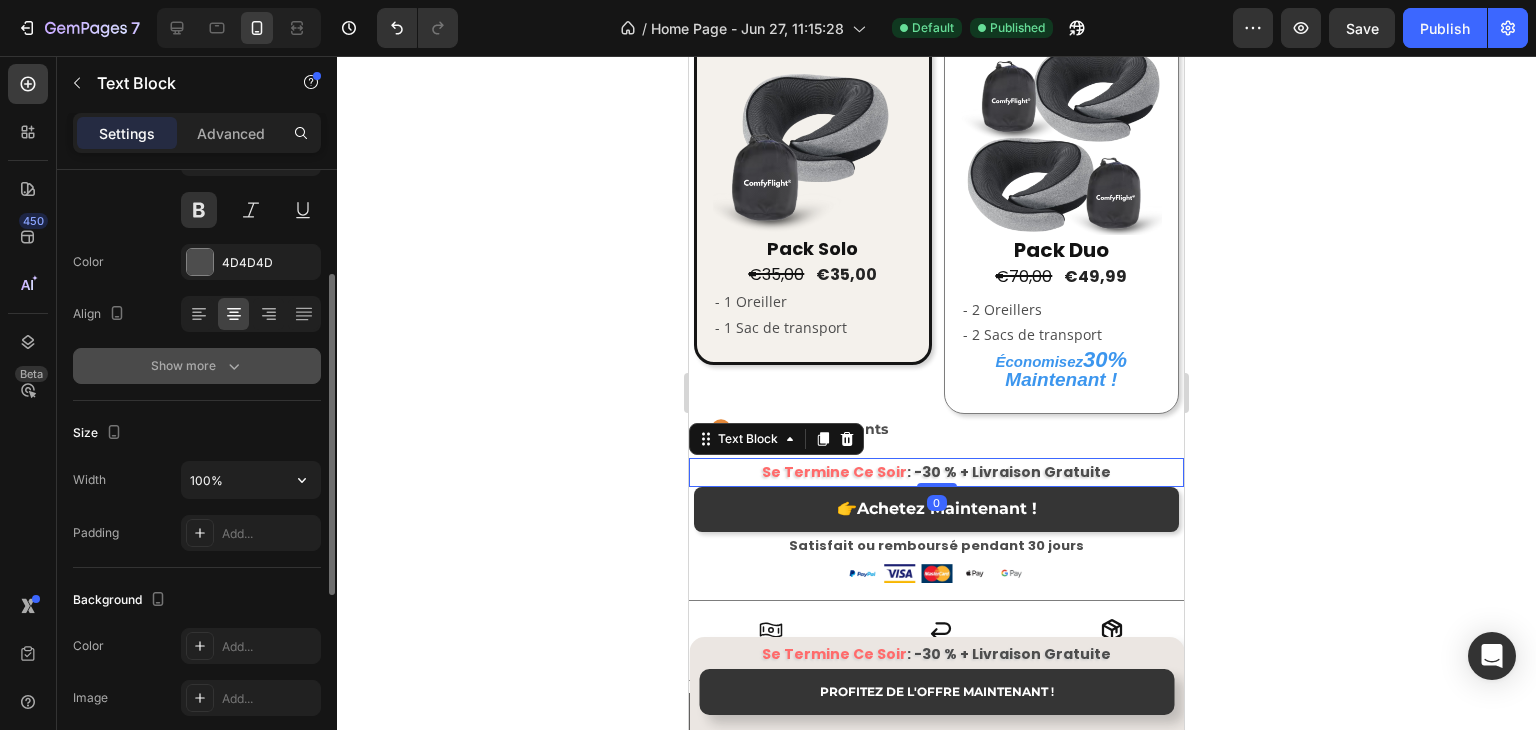 scroll, scrollTop: 300, scrollLeft: 0, axis: vertical 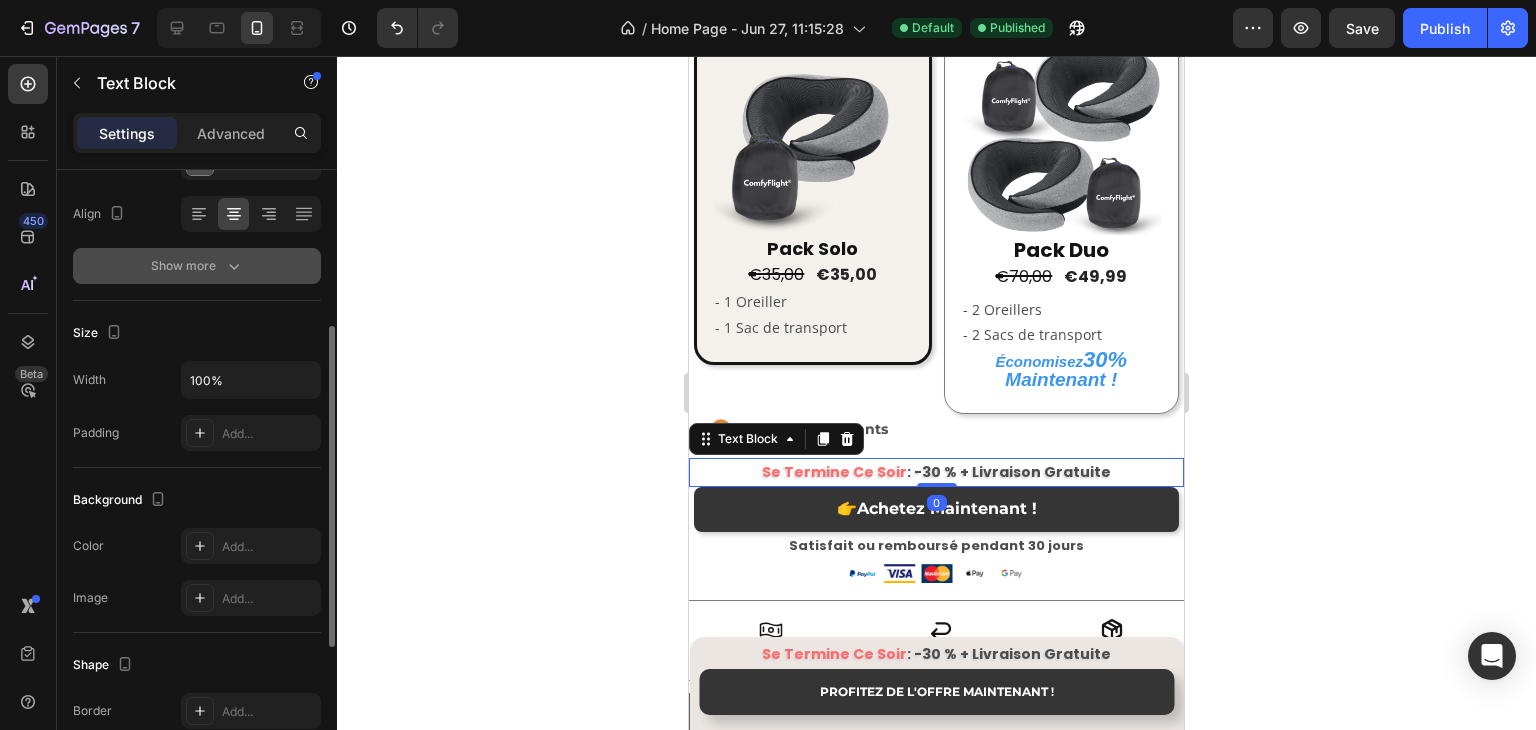 click on "Show more" at bounding box center (197, 266) 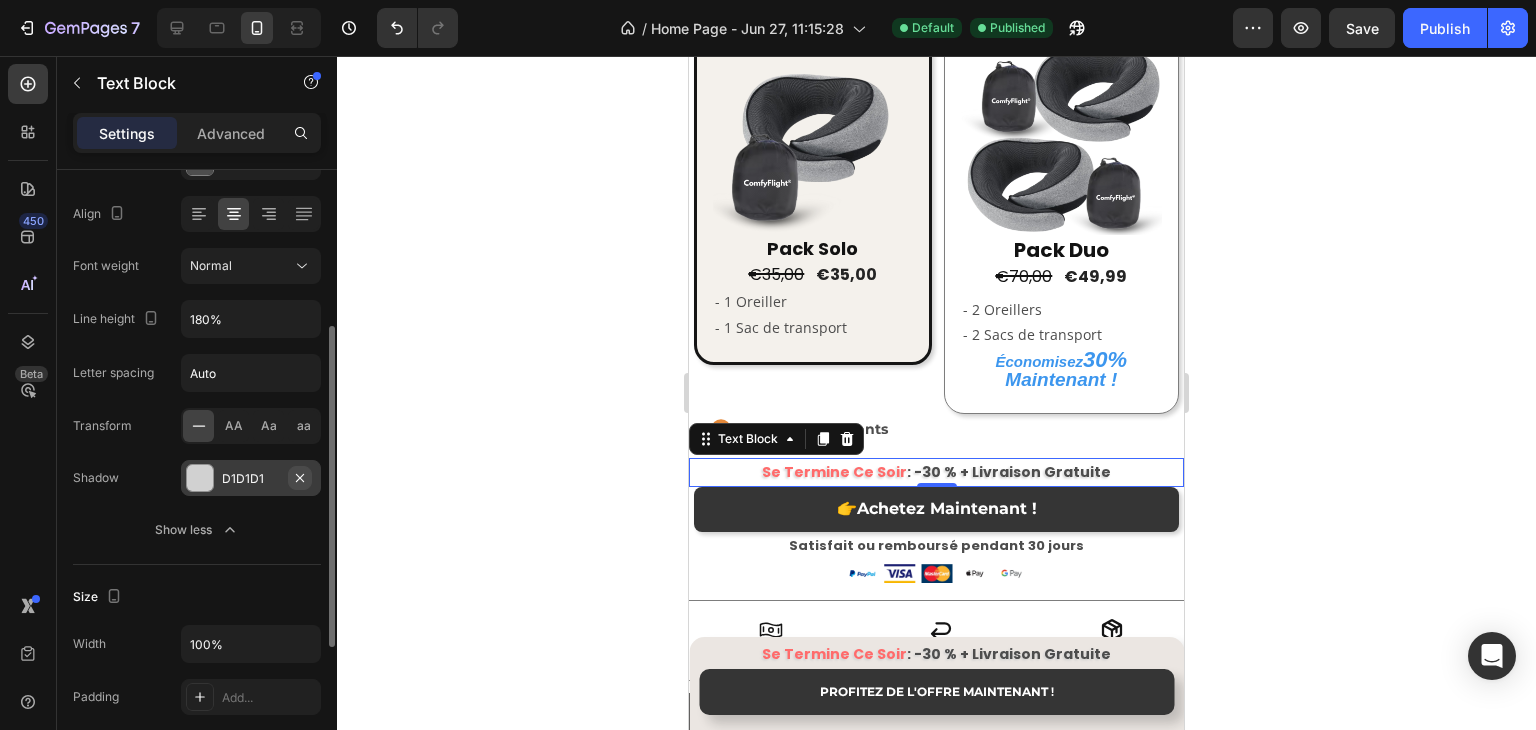 click 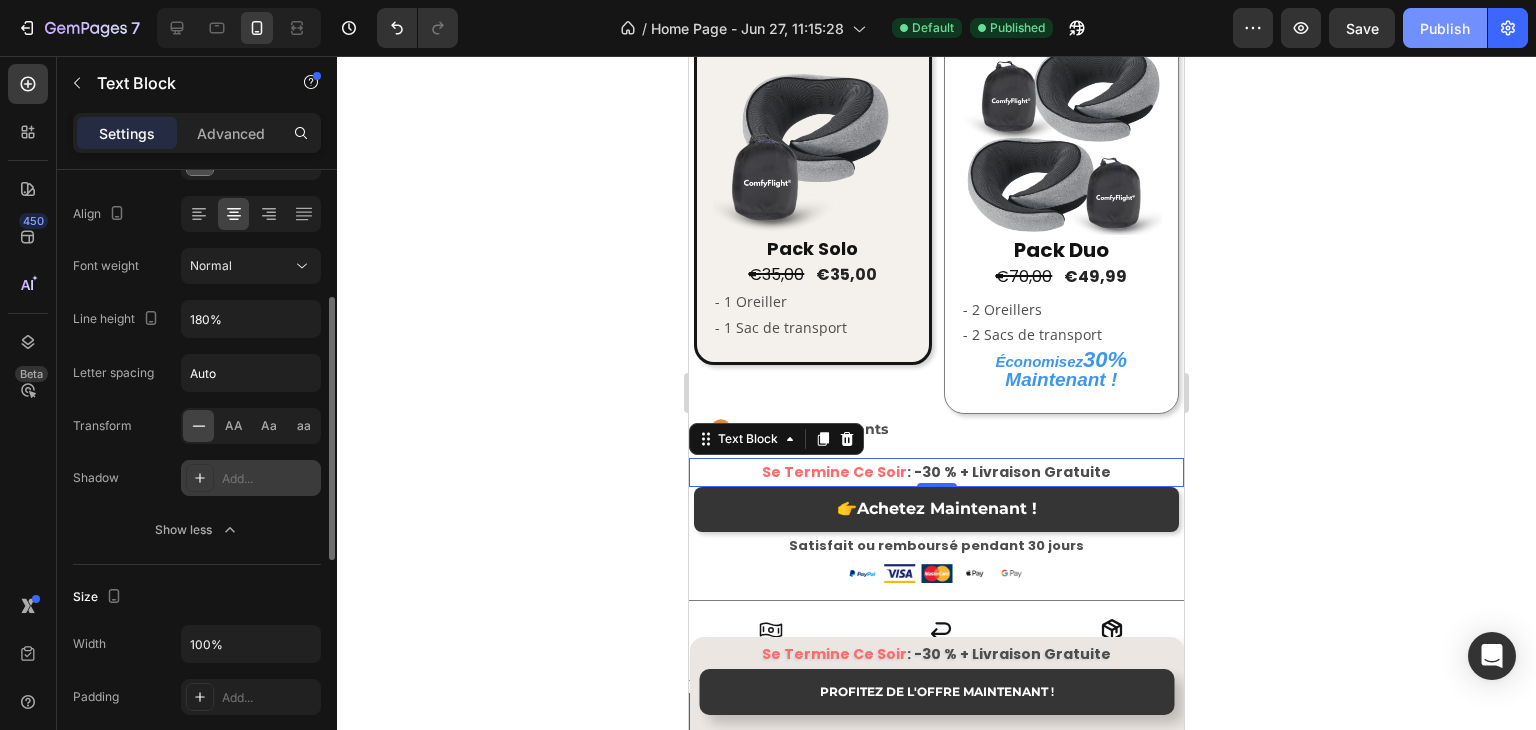 click on "Publish" at bounding box center [1445, 28] 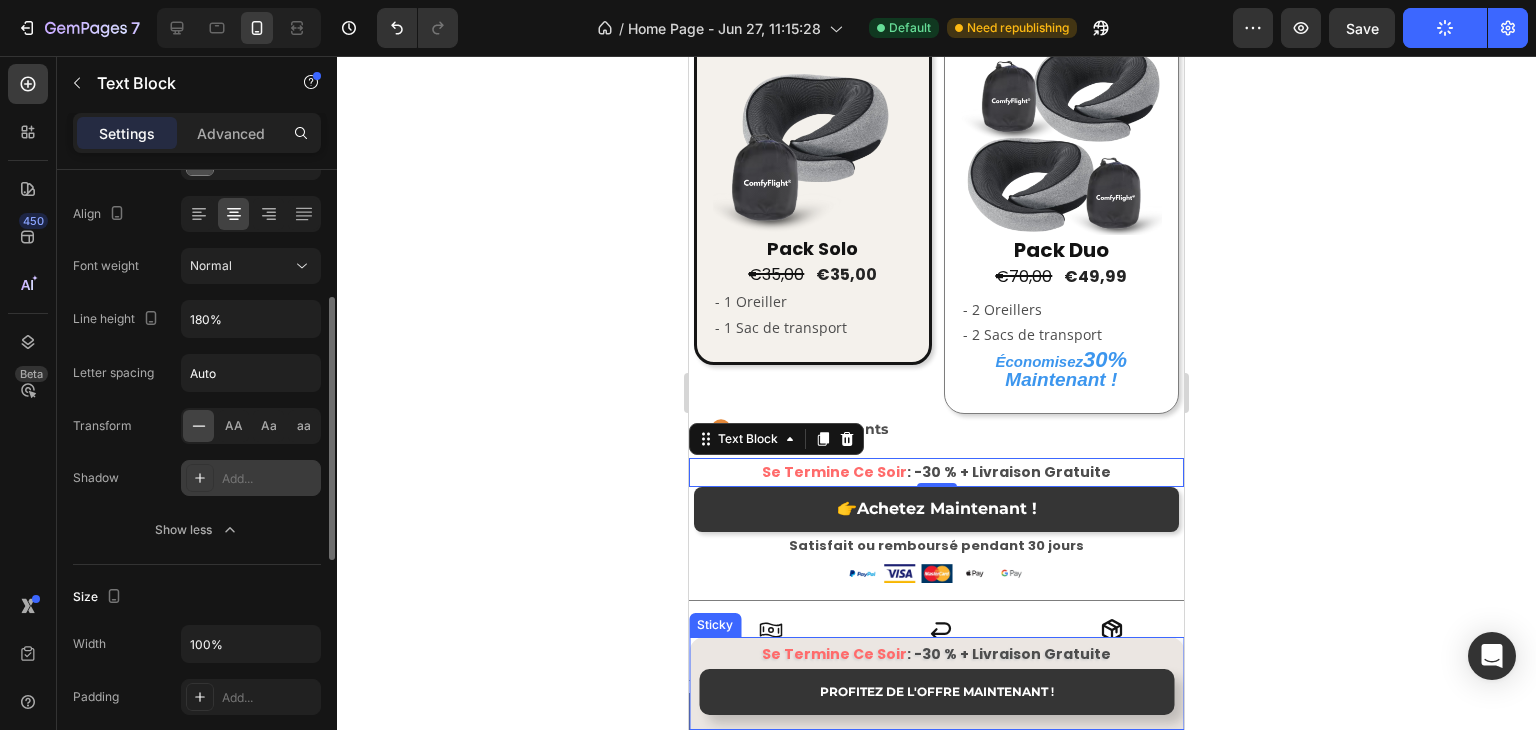 click on "PROFITEZ DE L'OFFRE MAINTENANT ! Button" at bounding box center [936, 699] 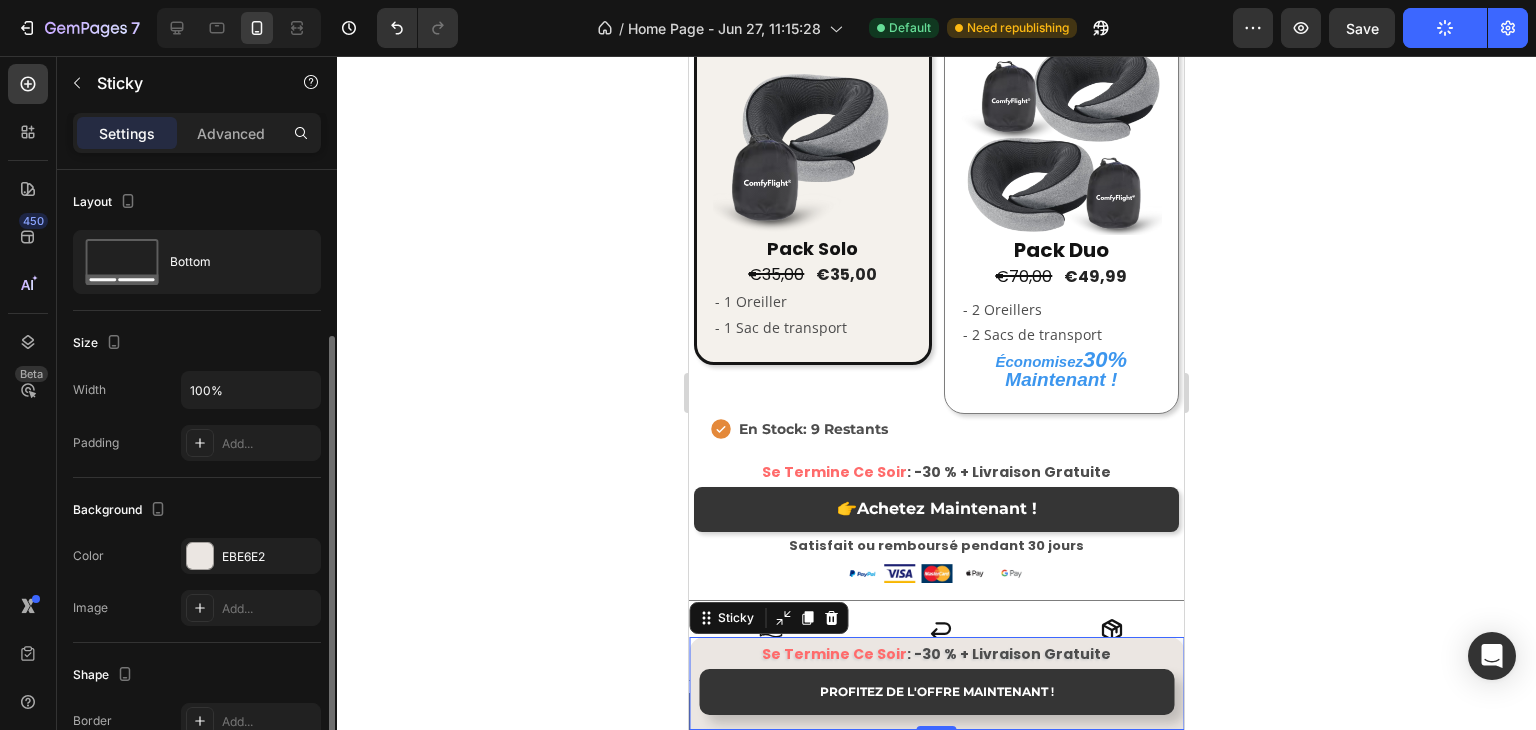 scroll, scrollTop: 320, scrollLeft: 0, axis: vertical 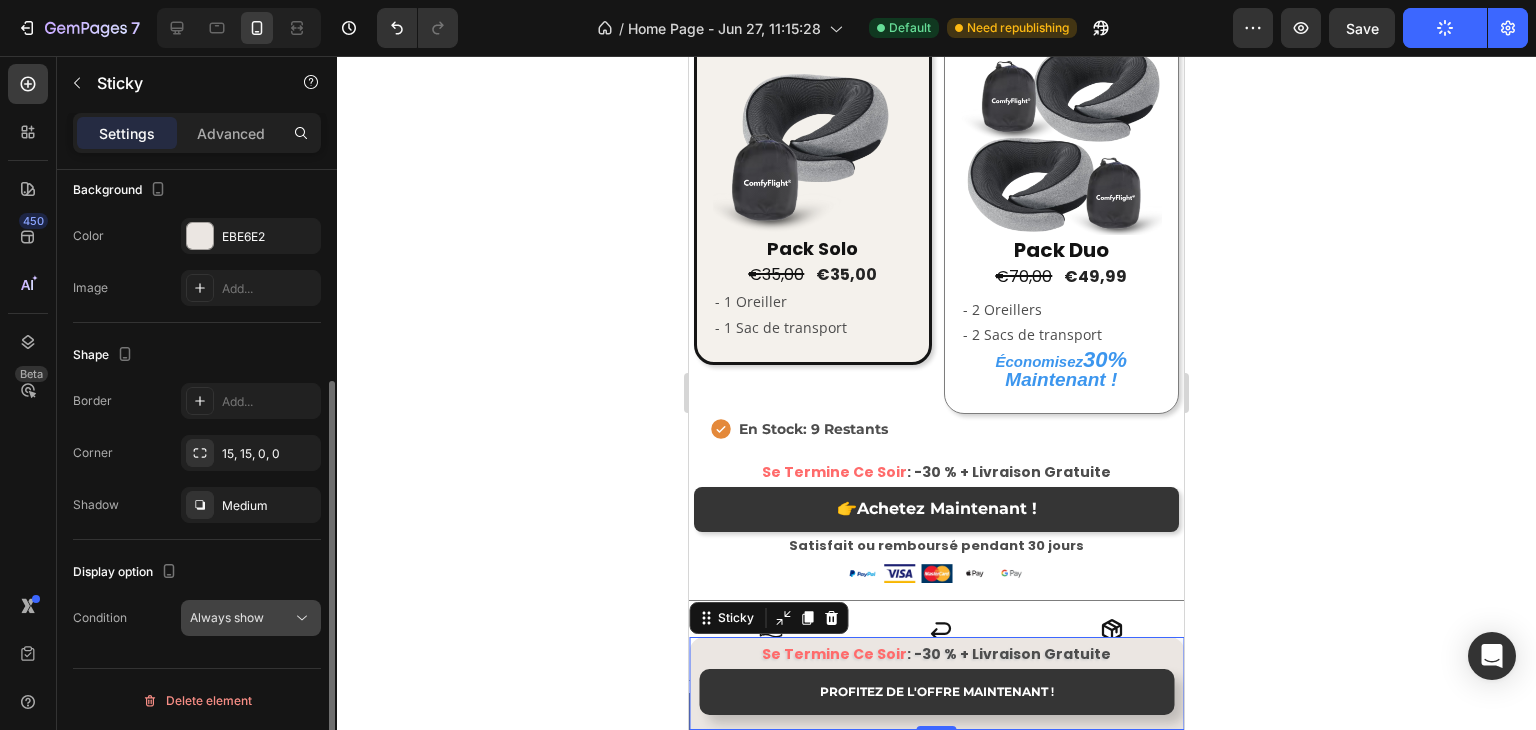 click on "Always show" at bounding box center (227, 617) 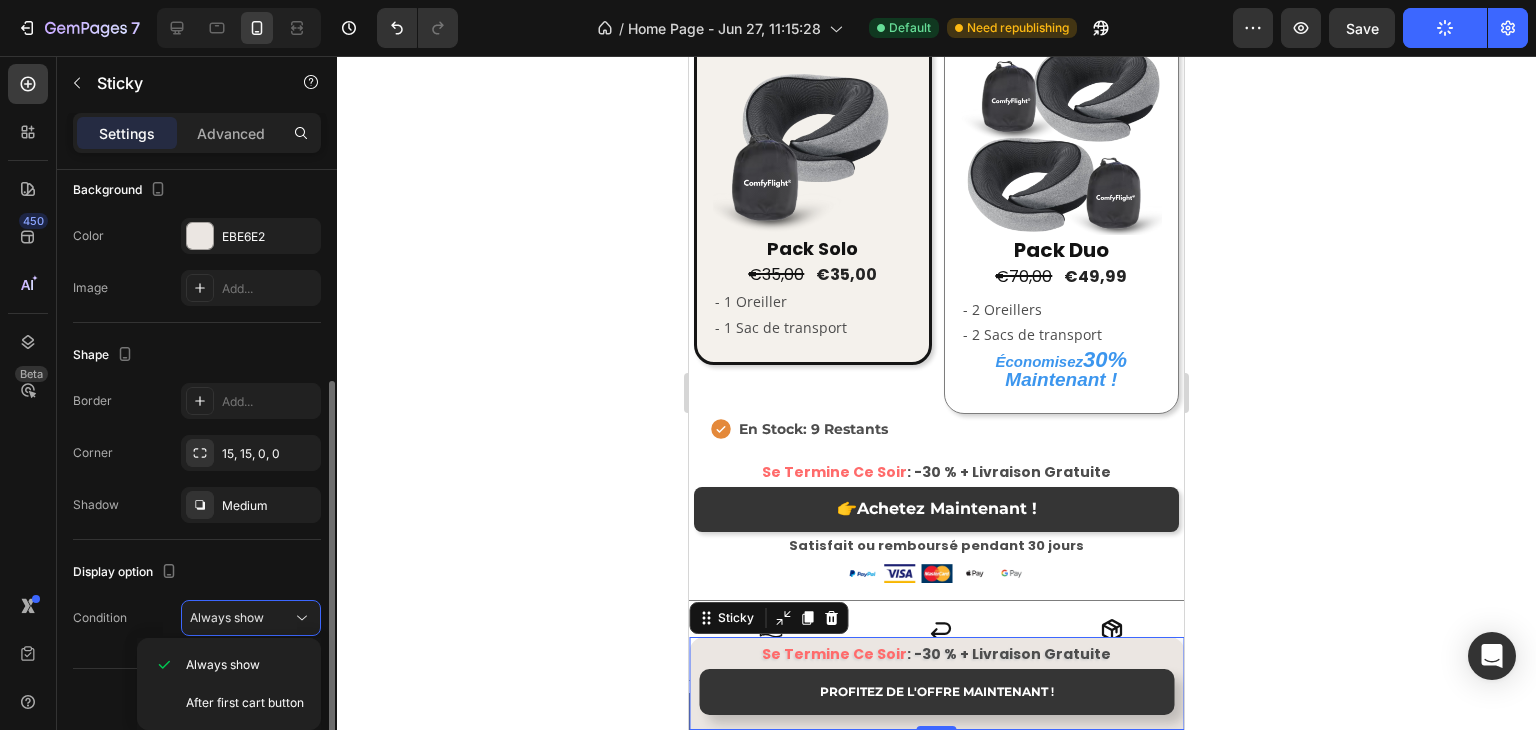 click on "Display option Condition Always show" 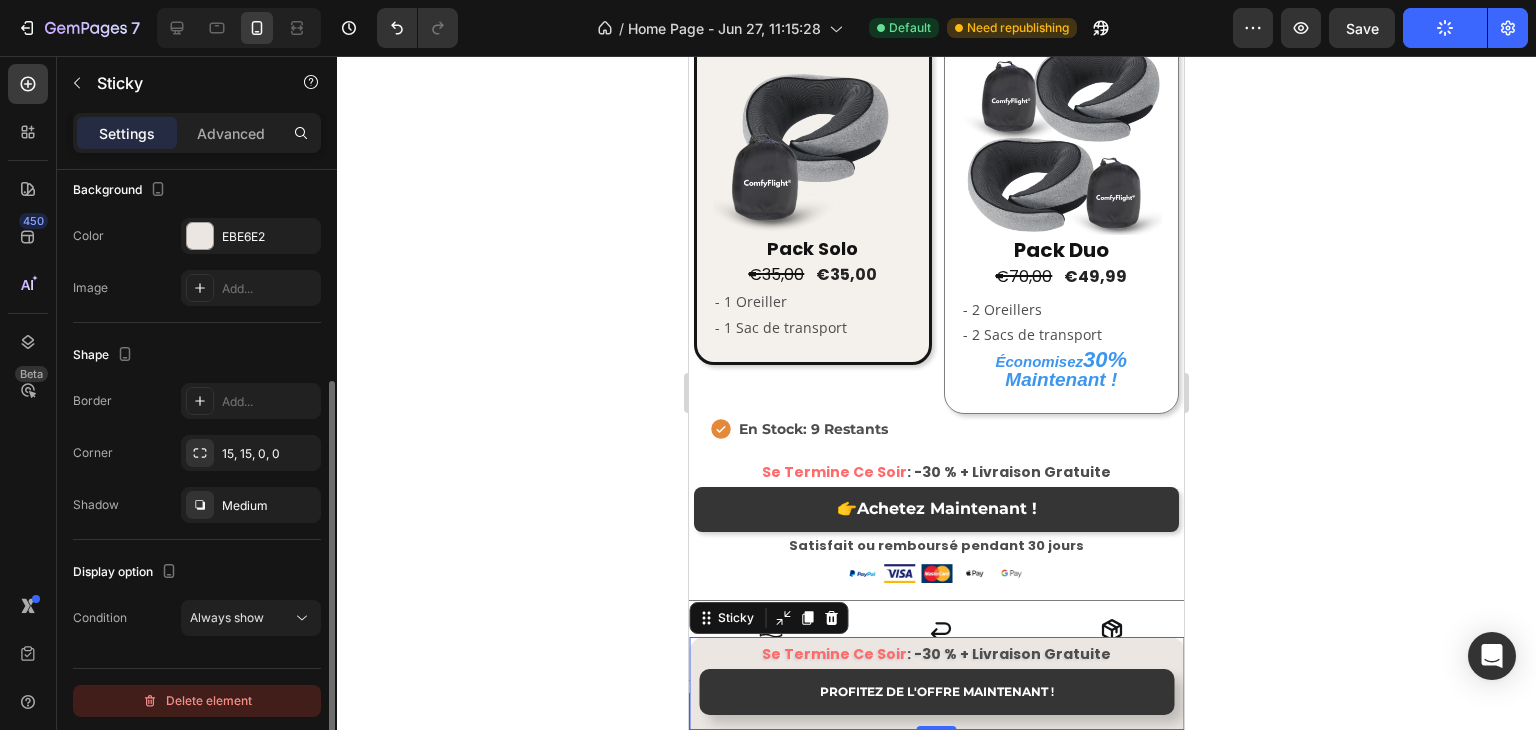 click on "Delete element" at bounding box center (197, 701) 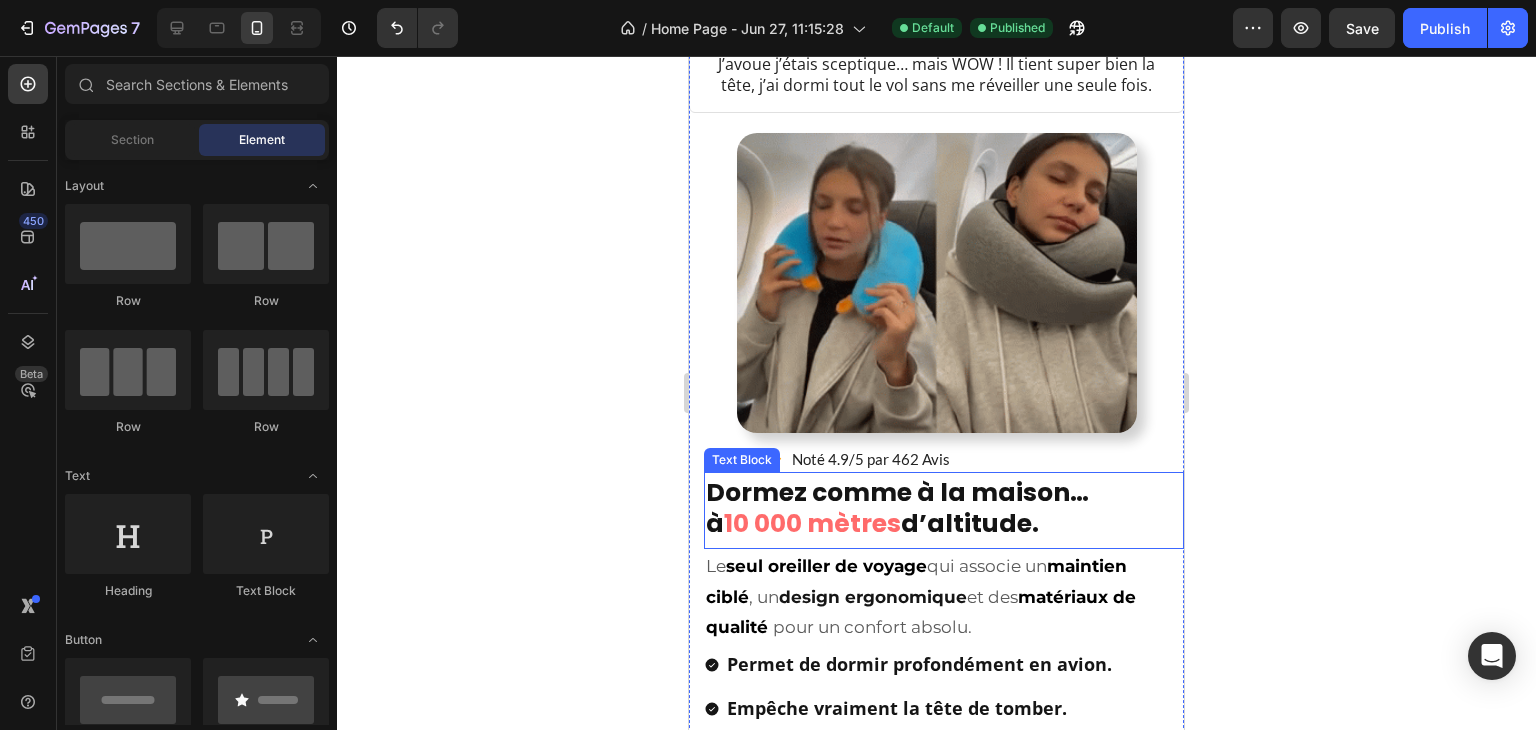 scroll, scrollTop: 1558, scrollLeft: 0, axis: vertical 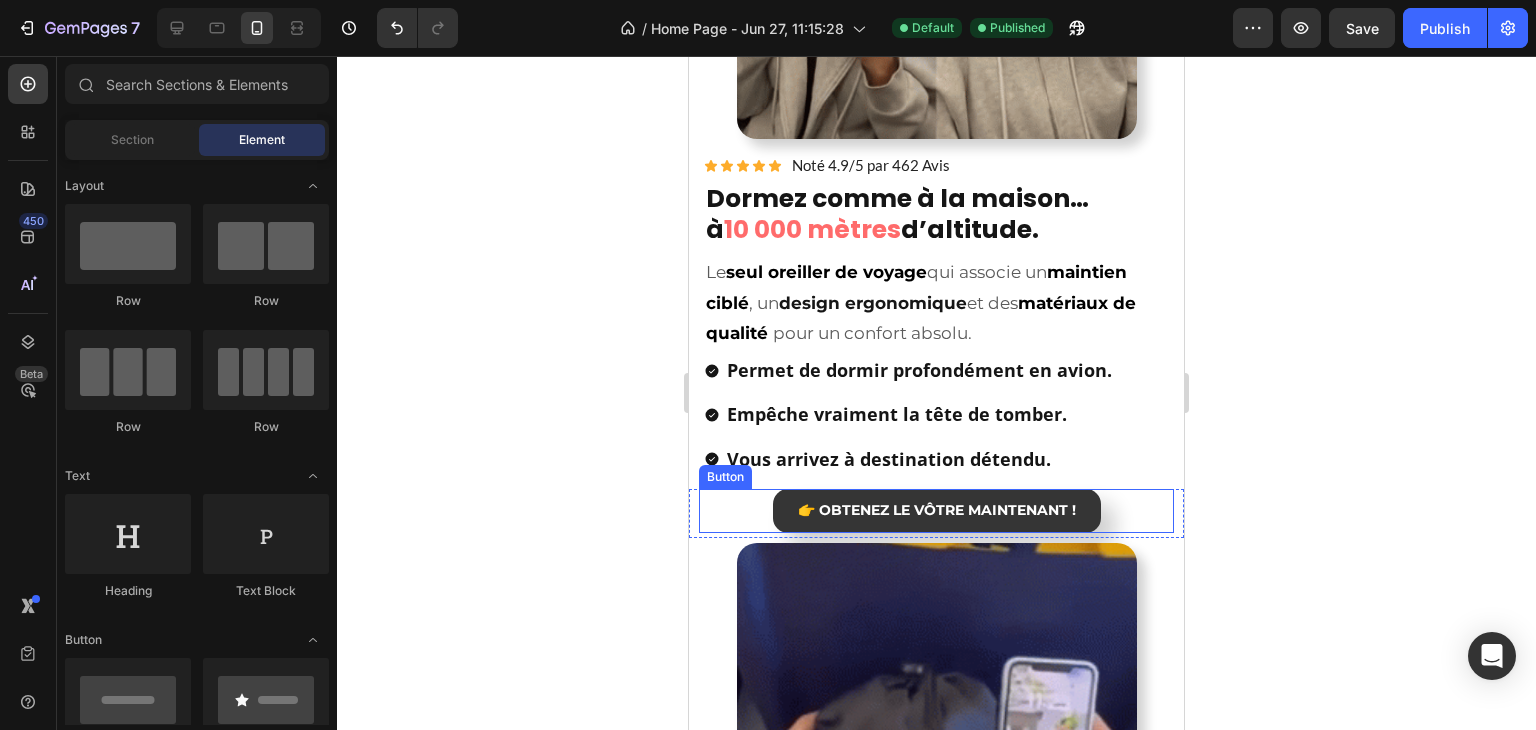 click on "👉 OBTENEZ LE VÔTRE MAINTENANT ! Button" at bounding box center [936, 511] 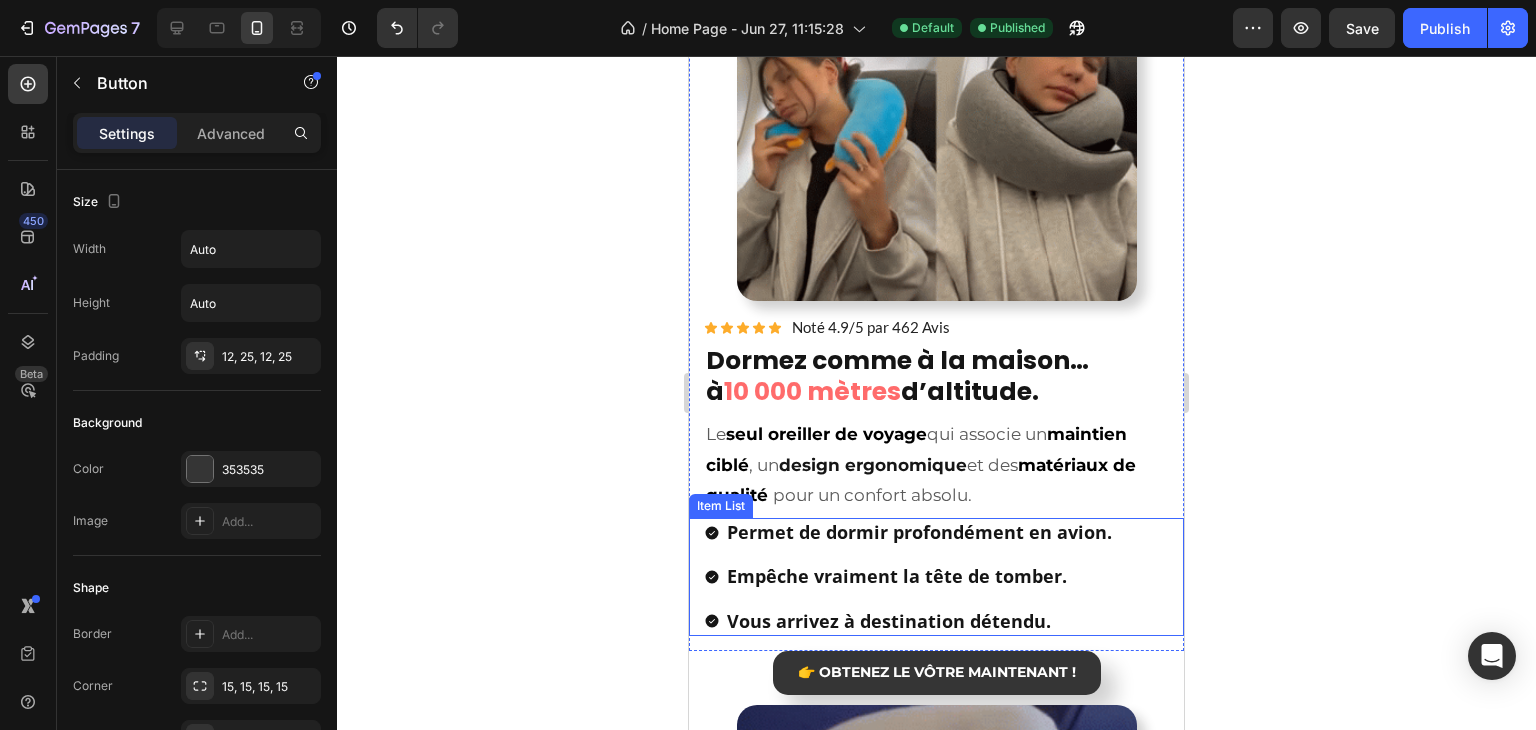 scroll, scrollTop: 1558, scrollLeft: 0, axis: vertical 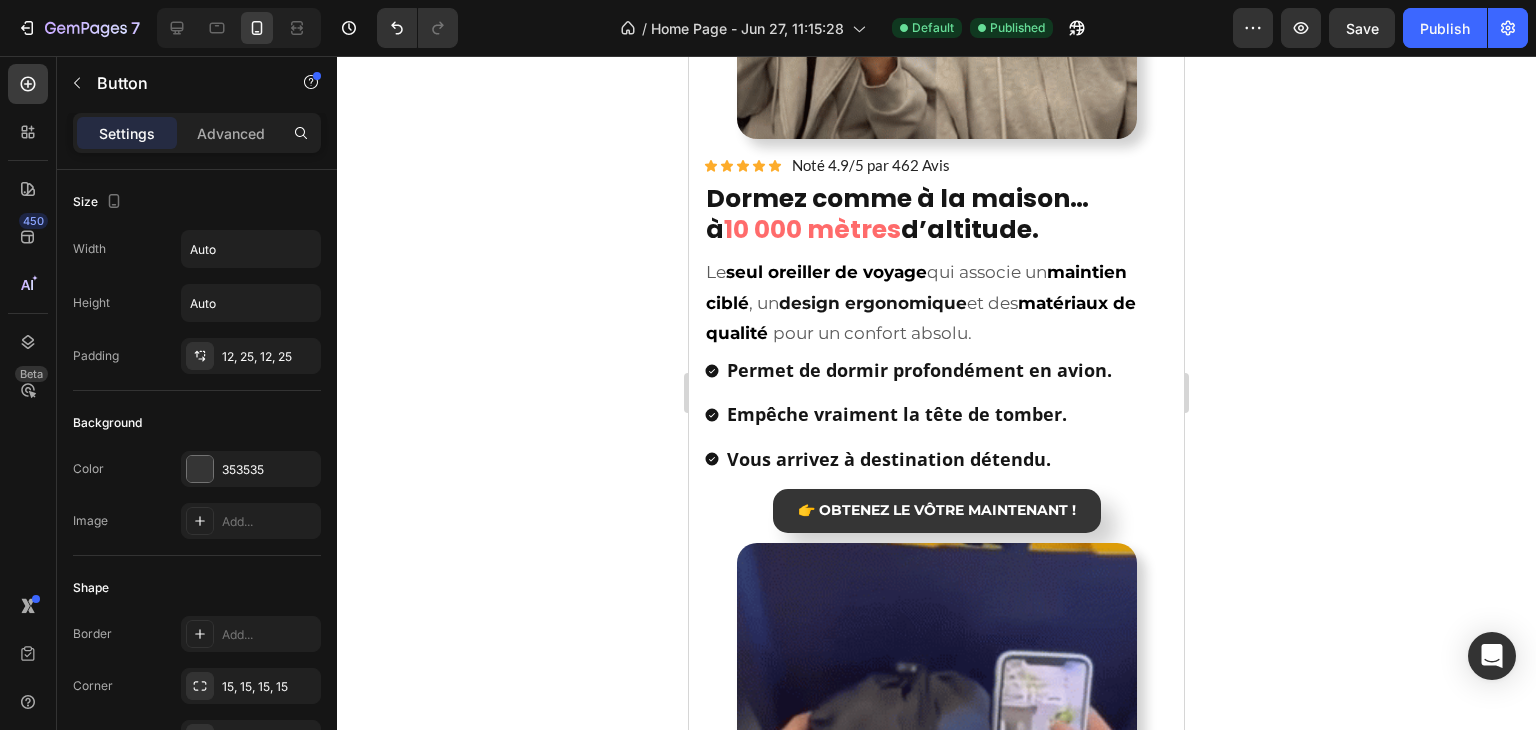 click on "👉 OBTENEZ LE VÔTRE MAINTENANT ! Button" at bounding box center (936, 511) 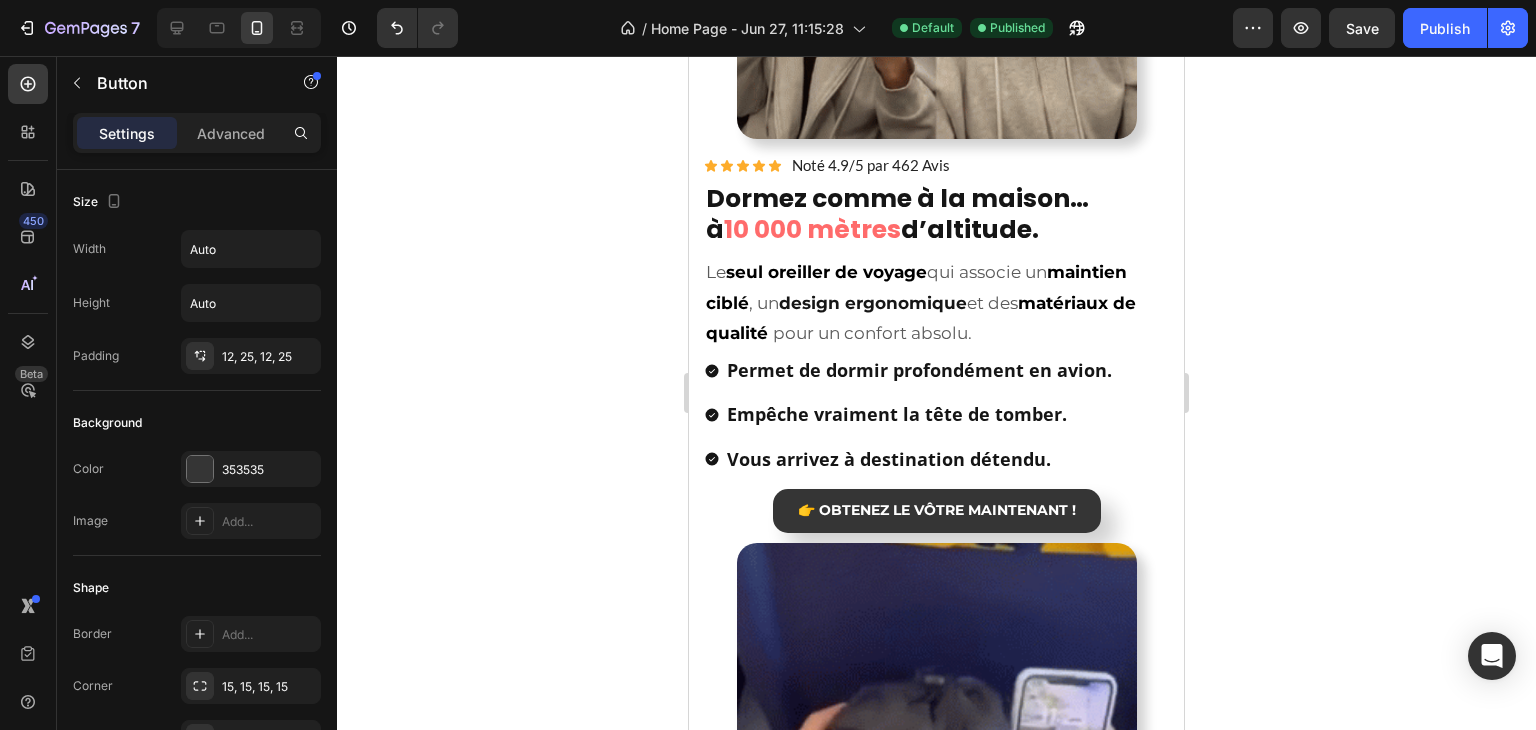 click on "👉 OBTENEZ LE VÔTRE MAINTENANT ! Button" at bounding box center [936, 511] 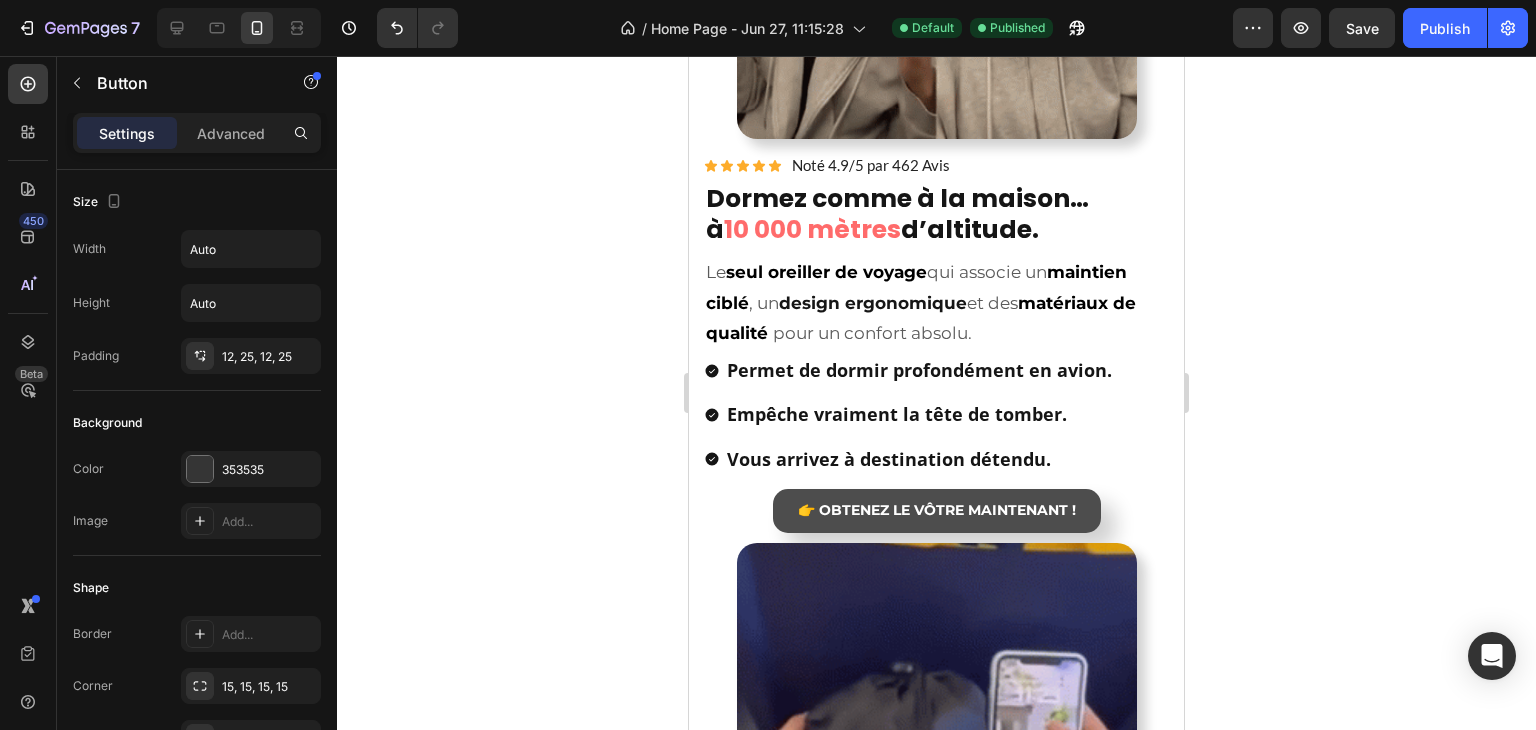 click on "👉 OBTENEZ LE VÔTRE MAINTENANT !" at bounding box center [937, 511] 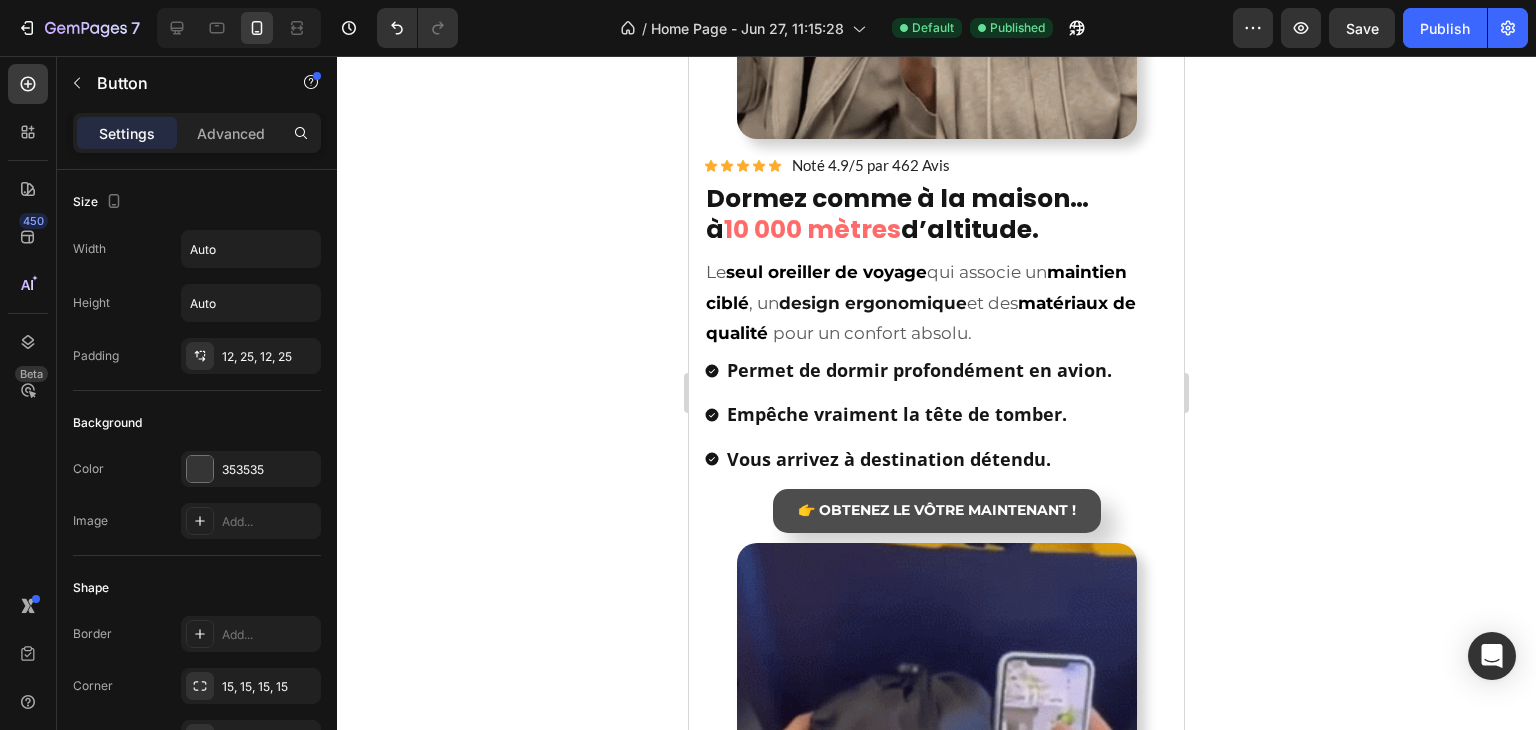 click on "👉 OBTENEZ LE VÔTRE MAINTENANT !" at bounding box center (937, 511) 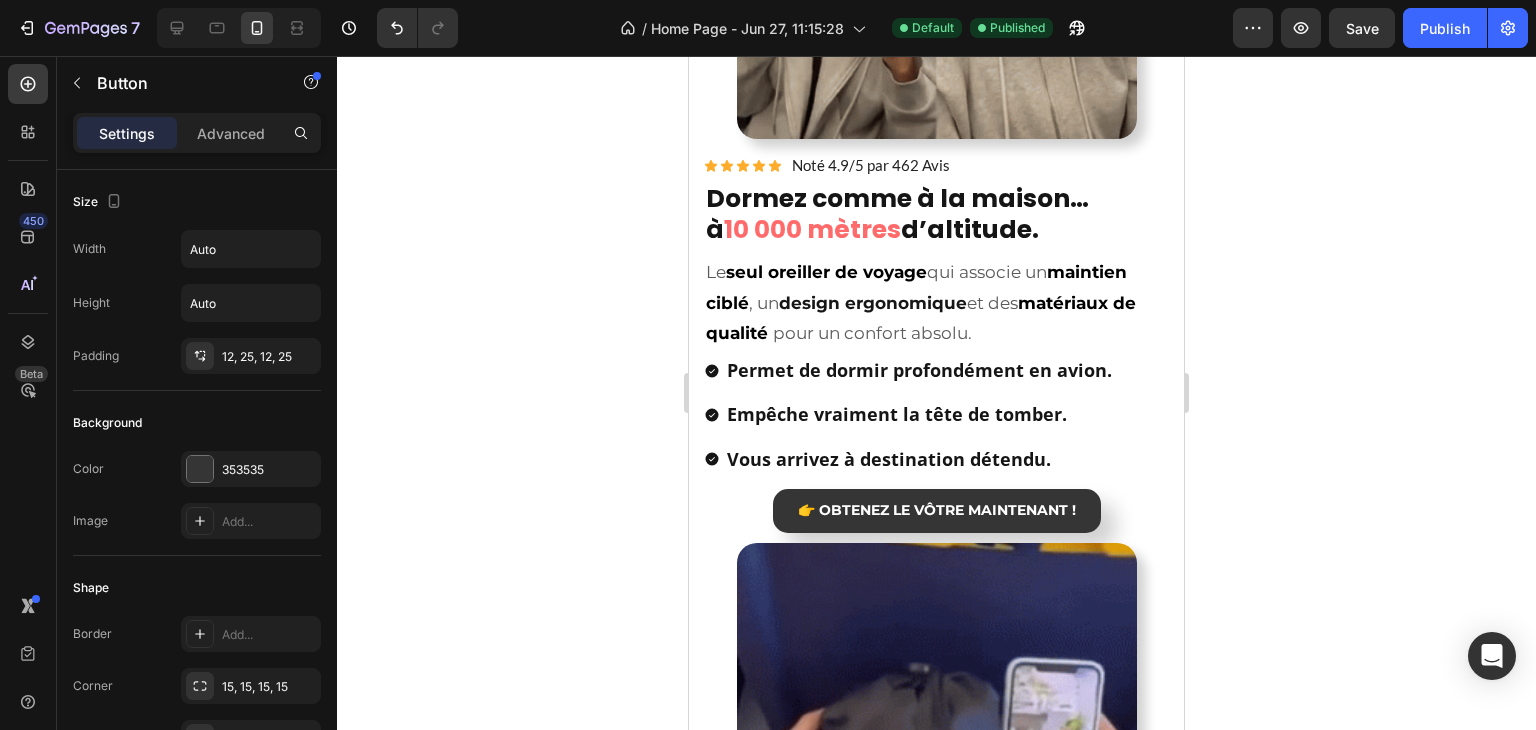 click 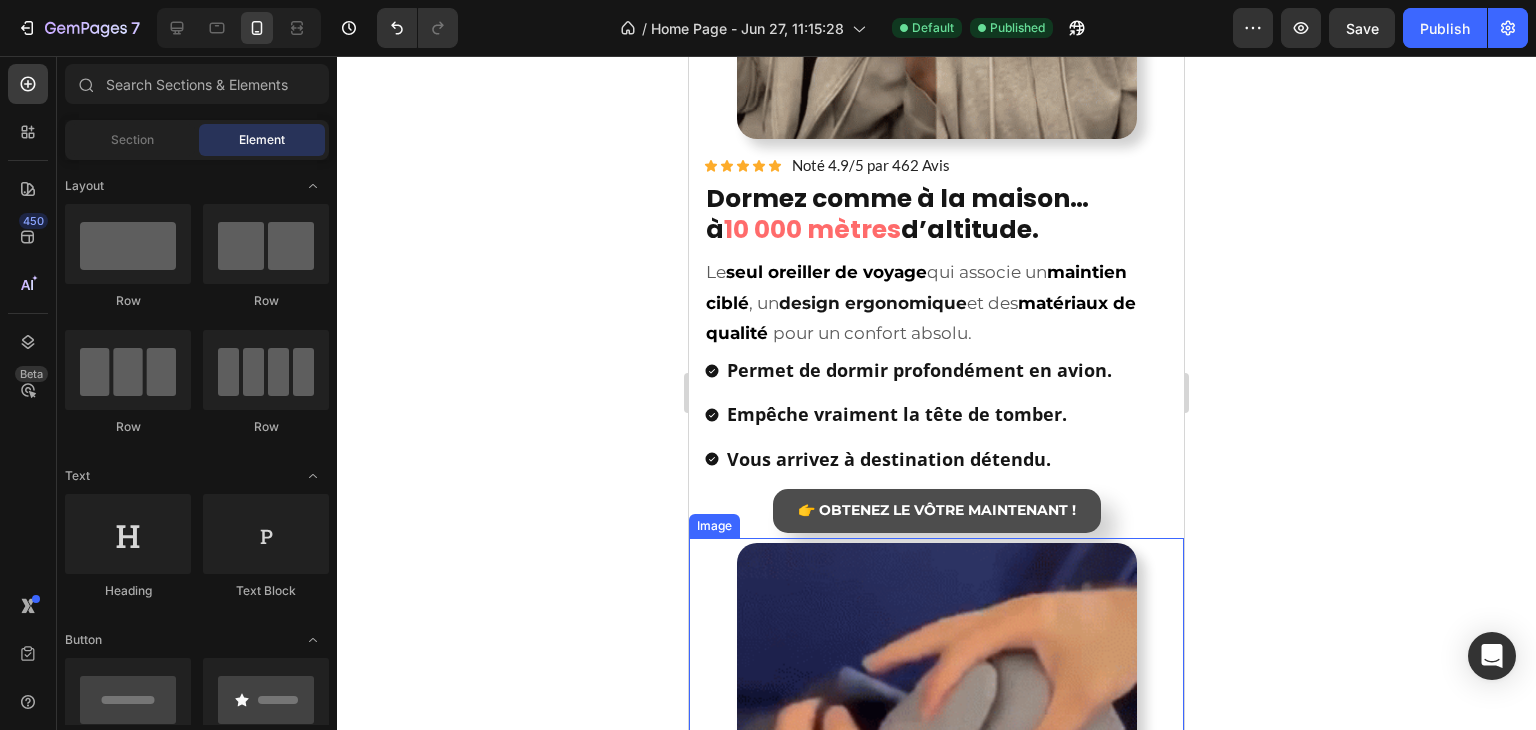click on "👉 OBTENEZ LE VÔTRE MAINTENANT !" at bounding box center (937, 511) 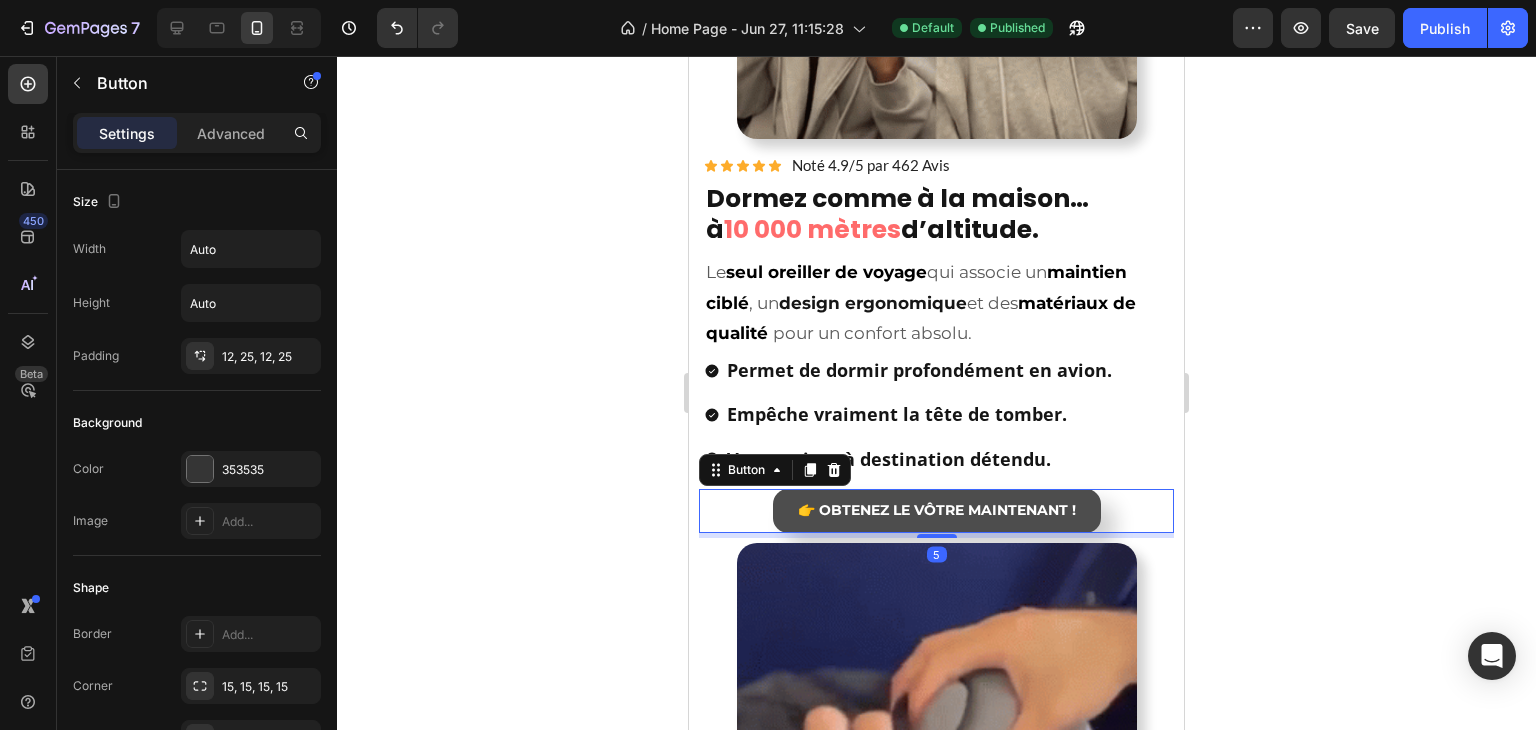 click on "👉 OBTENEZ LE VÔTRE MAINTENANT !" at bounding box center [937, 511] 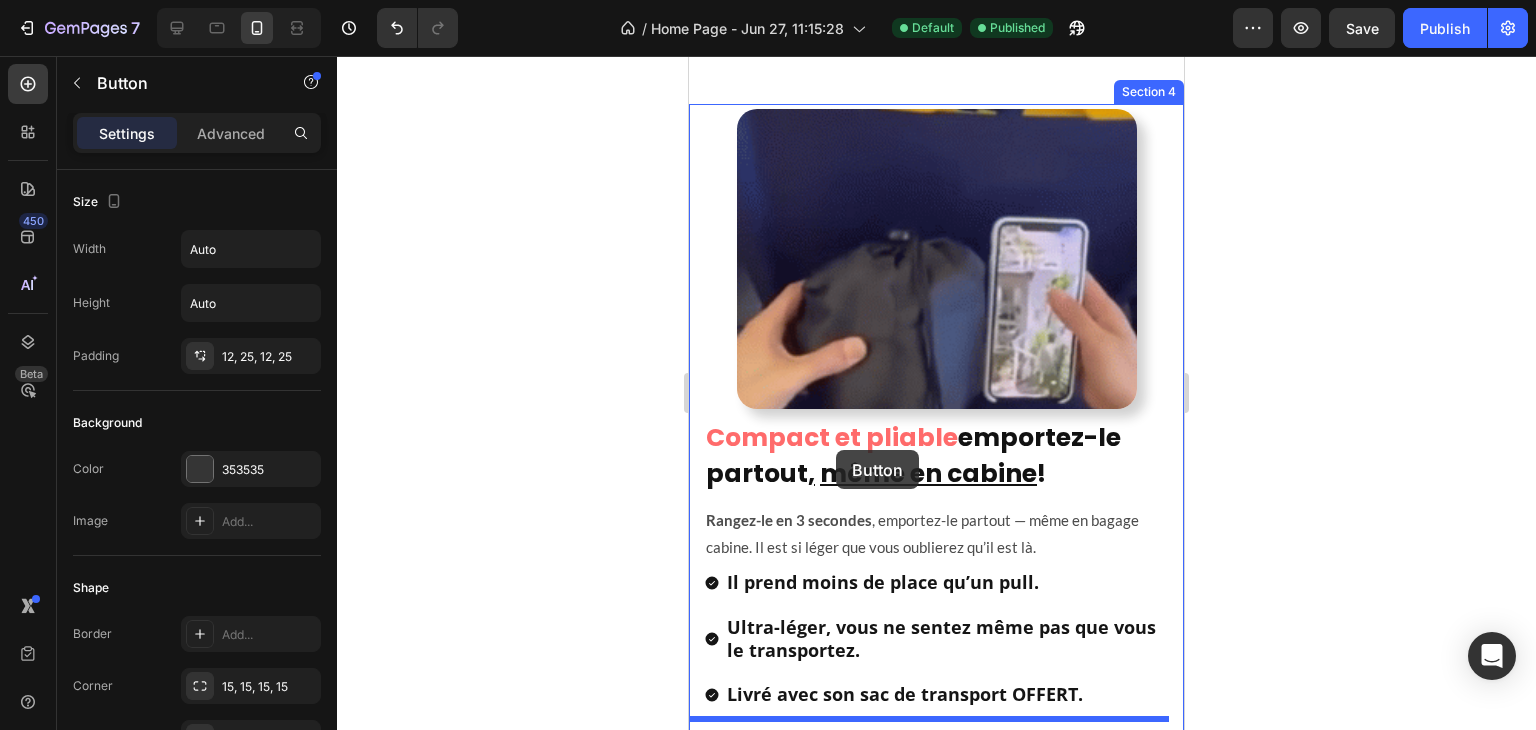 scroll, scrollTop: 2358, scrollLeft: 0, axis: vertical 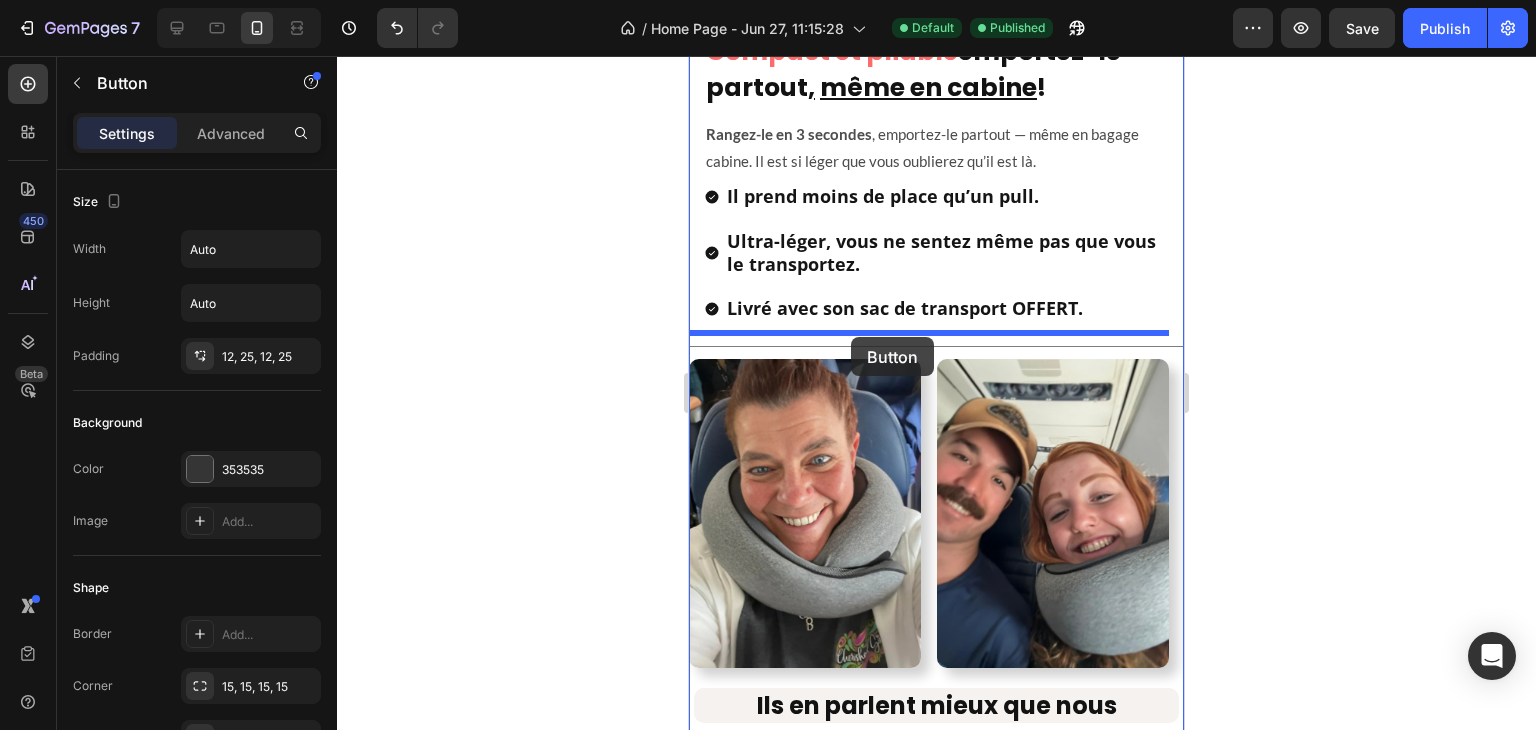 drag, startPoint x: 732, startPoint y: 452, endPoint x: 1342, endPoint y: 362, distance: 616.6036 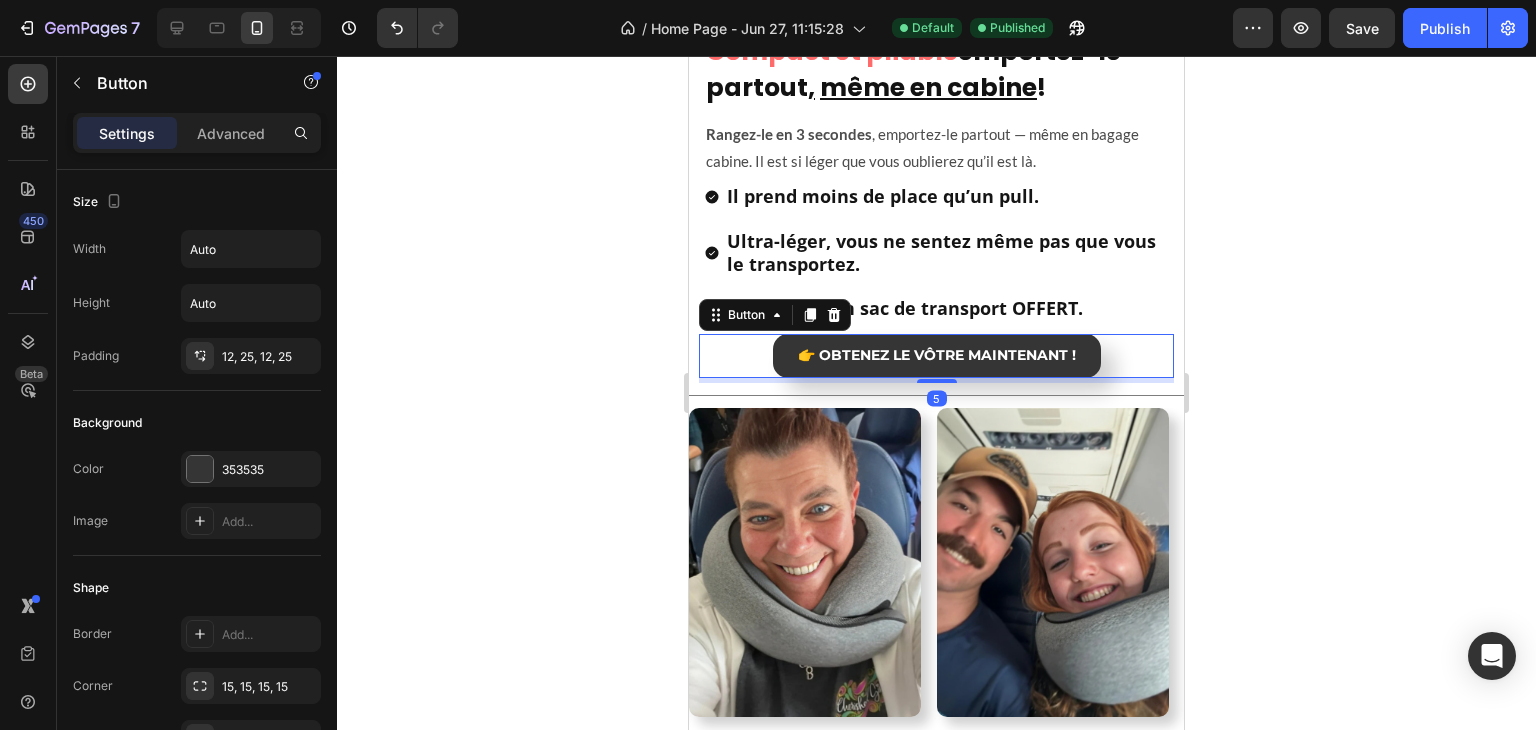 click 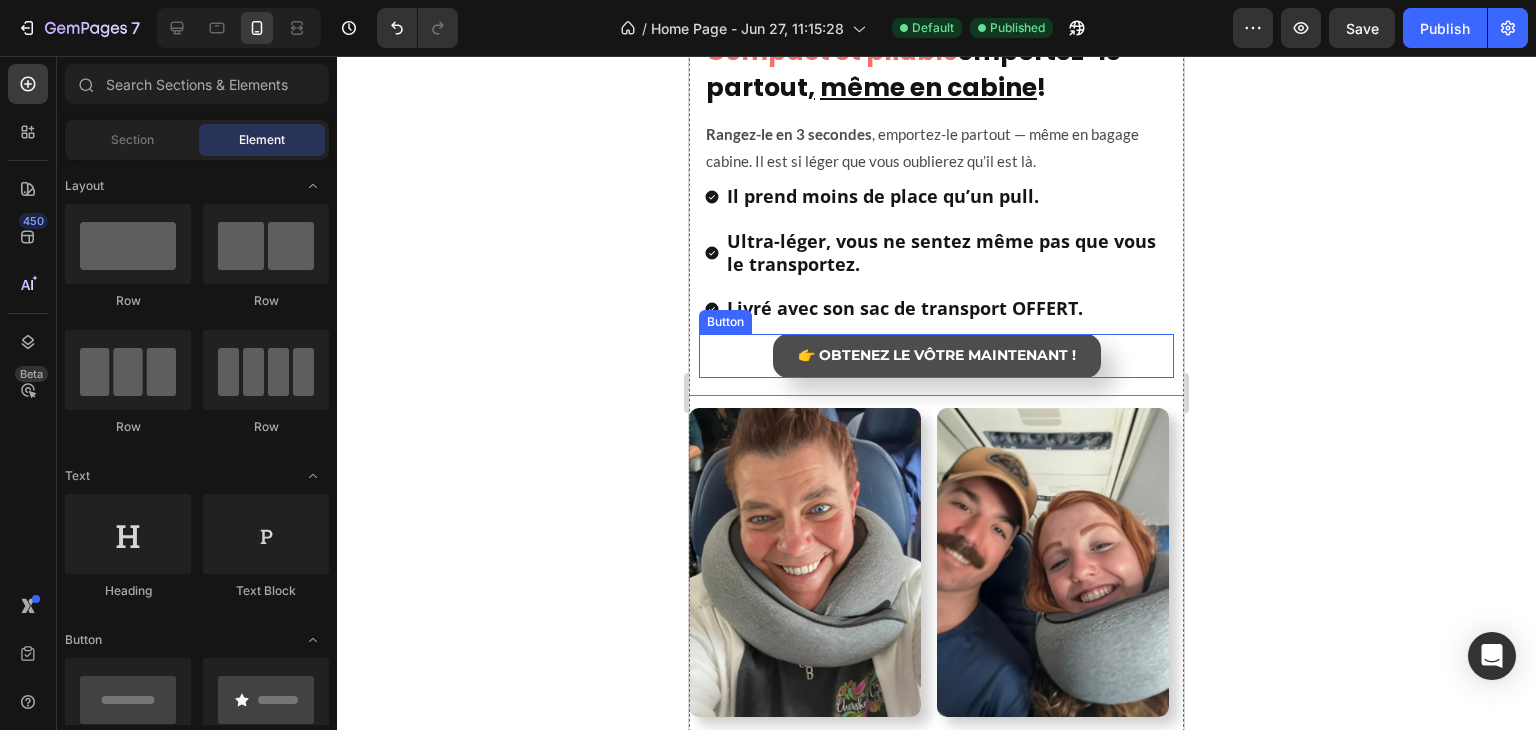 click on "👉 OBTENEZ LE VÔTRE MAINTENANT !" at bounding box center [937, 356] 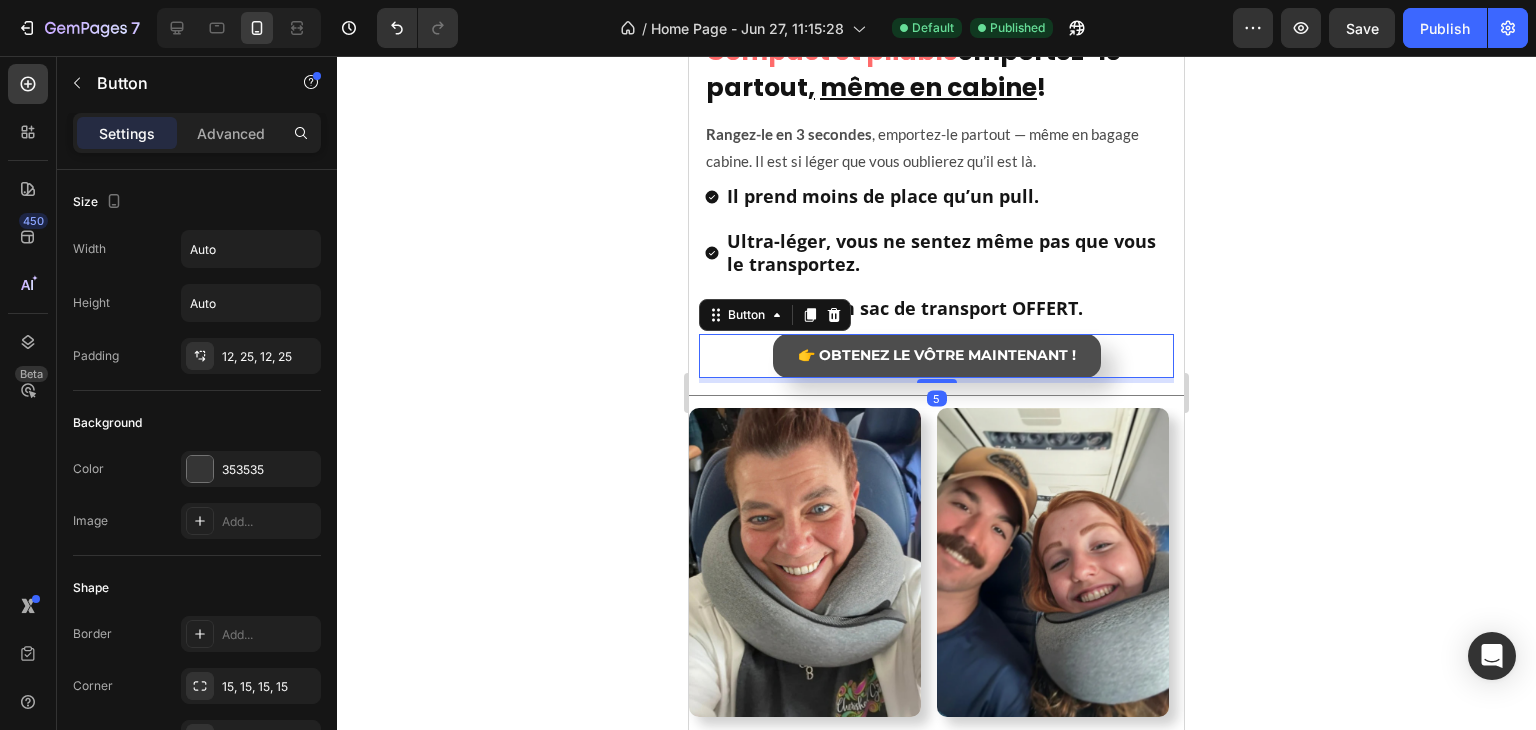 drag, startPoint x: 914, startPoint y: 379, endPoint x: 917, endPoint y: 341, distance: 38.118237 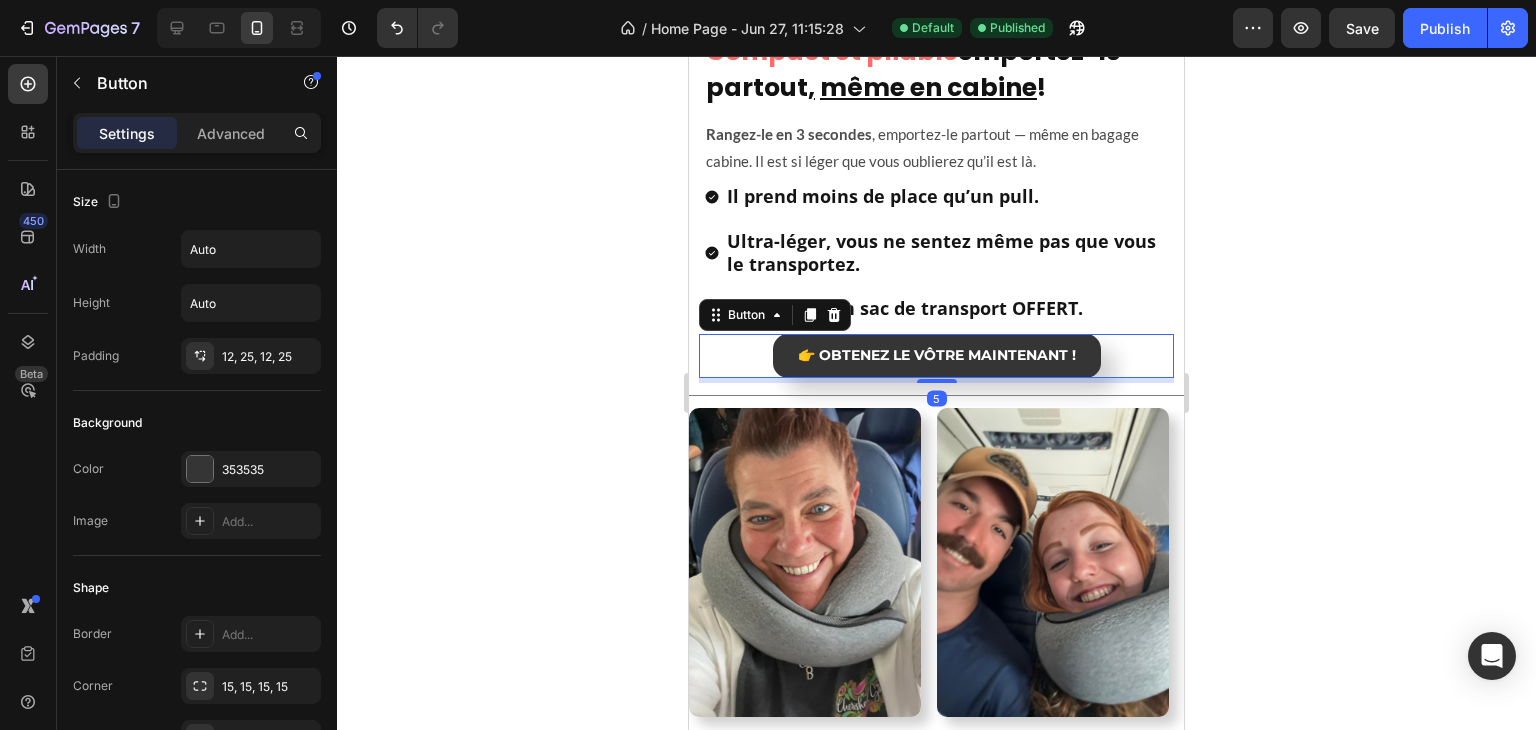 click 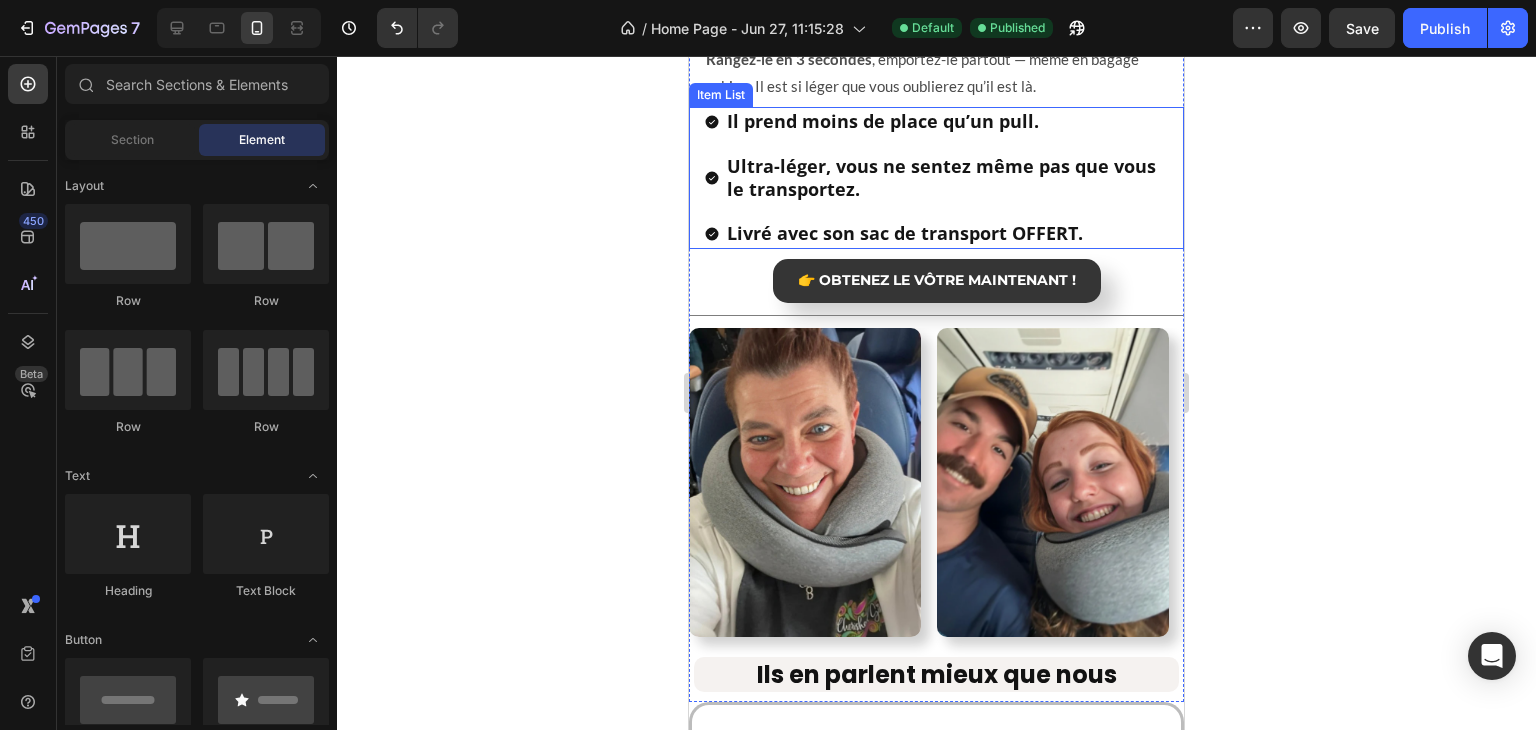 scroll, scrollTop: 2358, scrollLeft: 0, axis: vertical 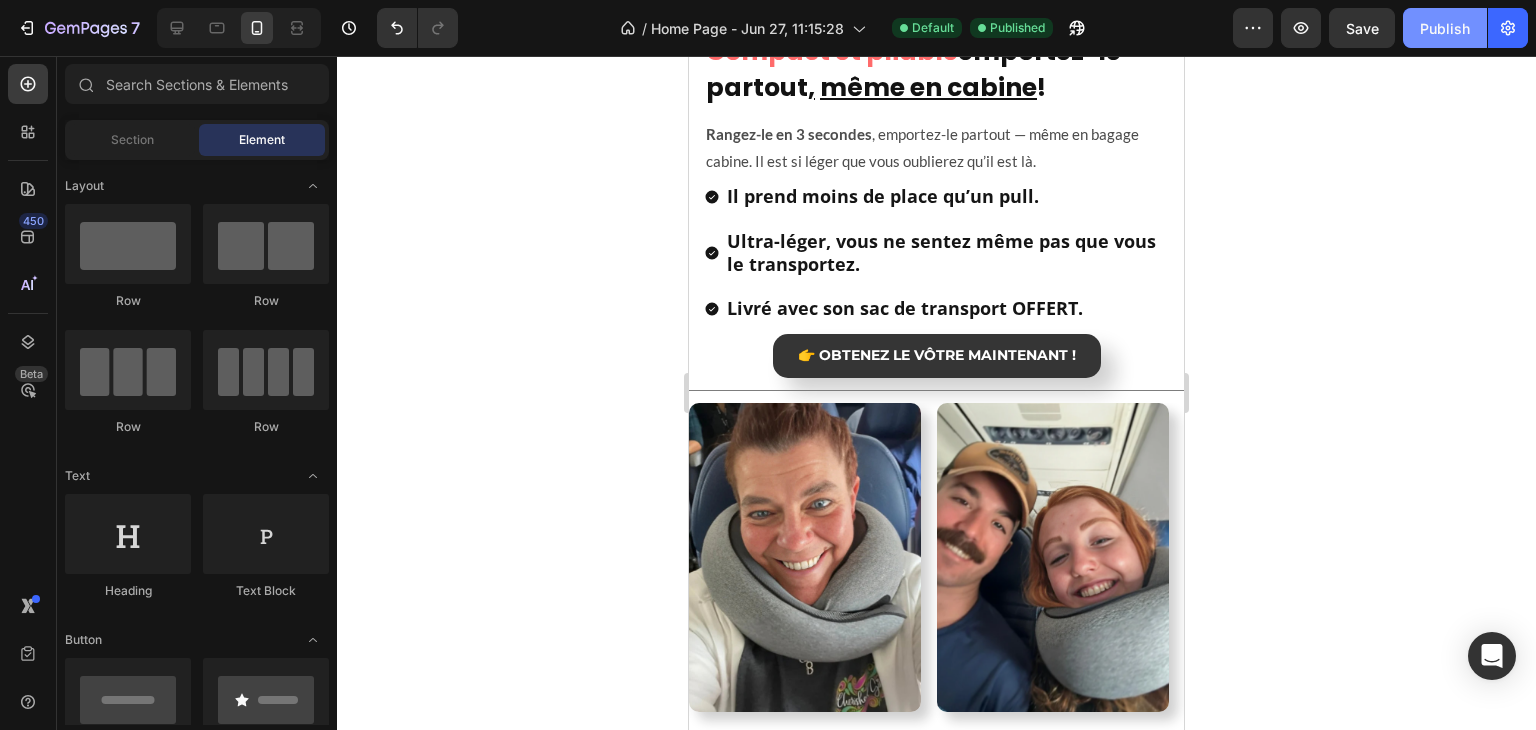 click on "Publish" at bounding box center [1445, 28] 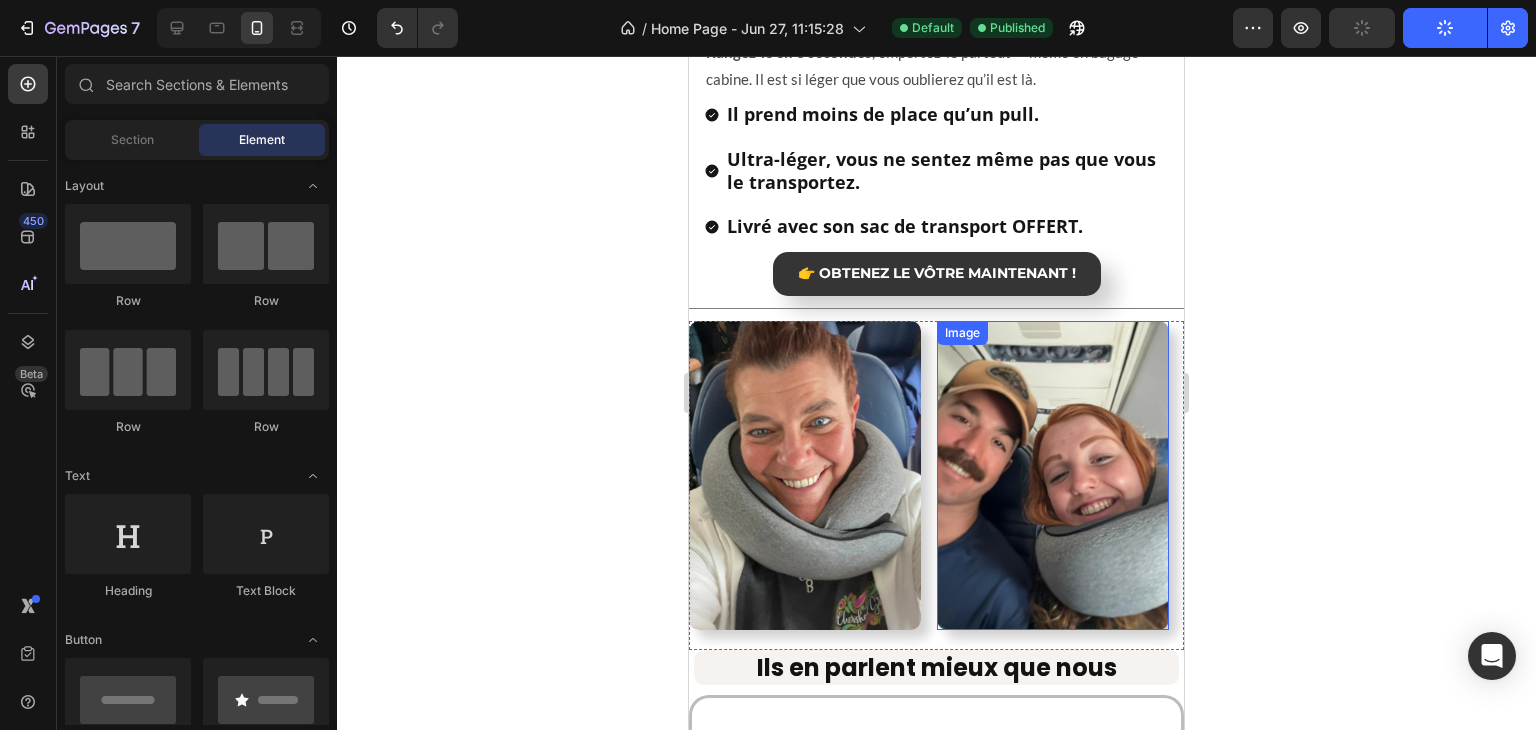 scroll, scrollTop: 2558, scrollLeft: 0, axis: vertical 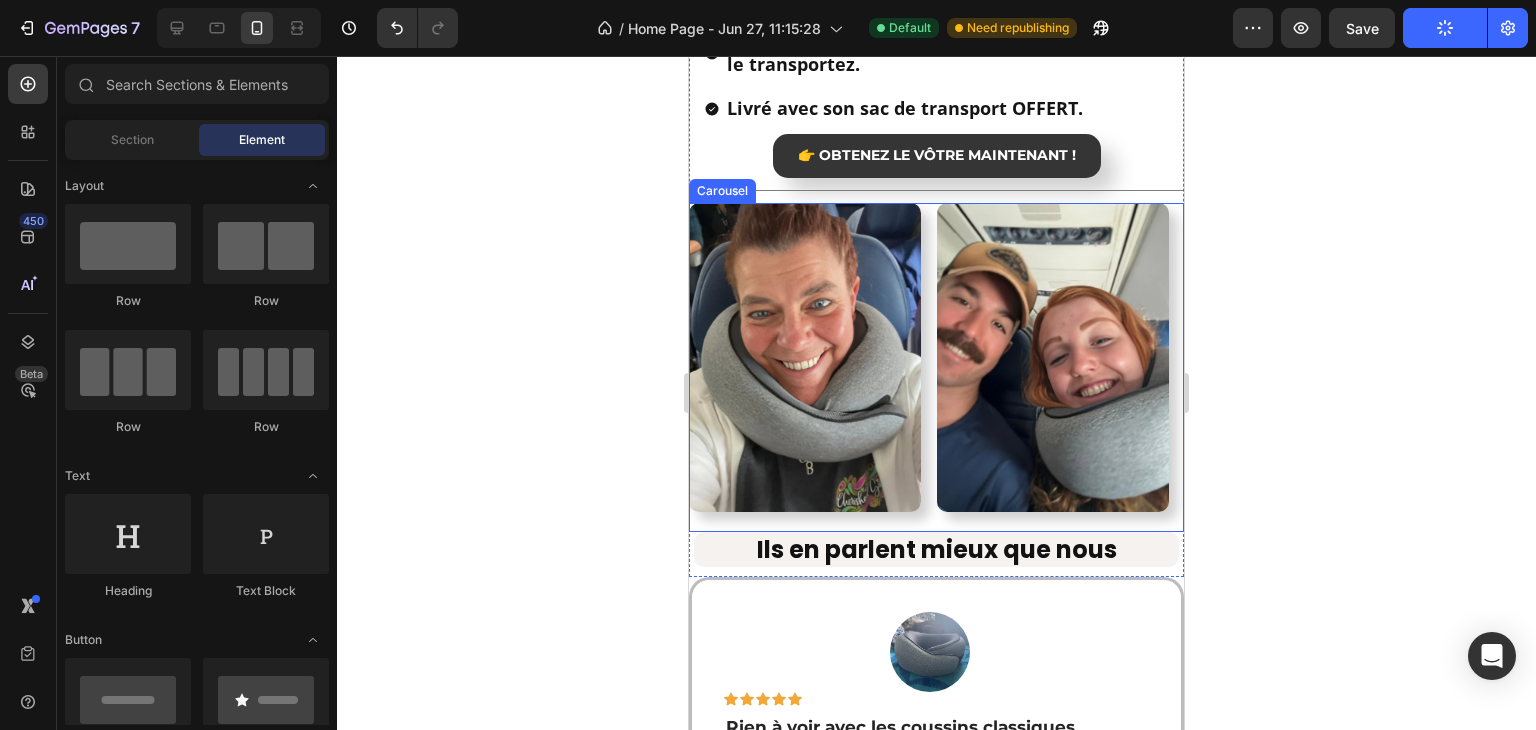 click on "Image Image Image Image Image Image" at bounding box center (936, 367) 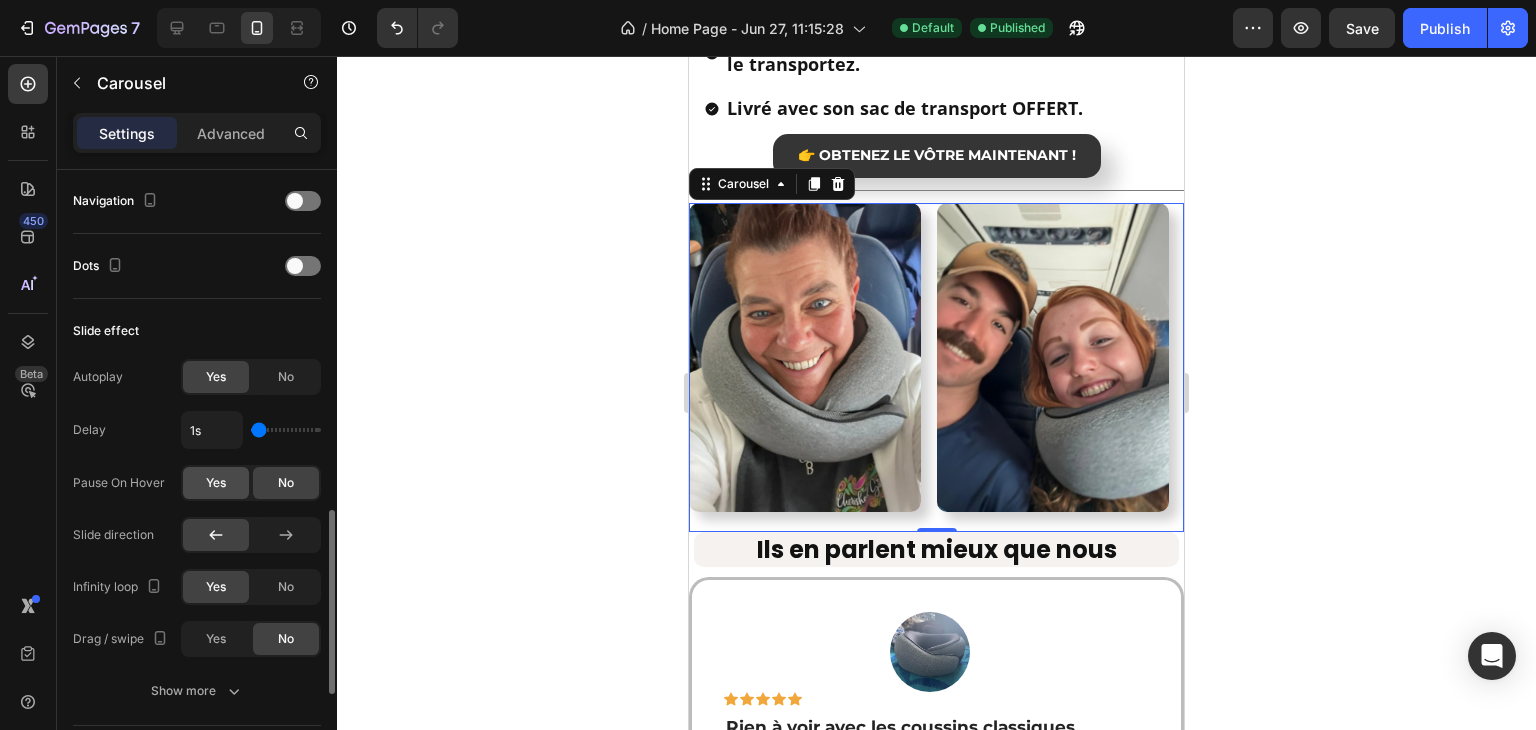 scroll, scrollTop: 800, scrollLeft: 0, axis: vertical 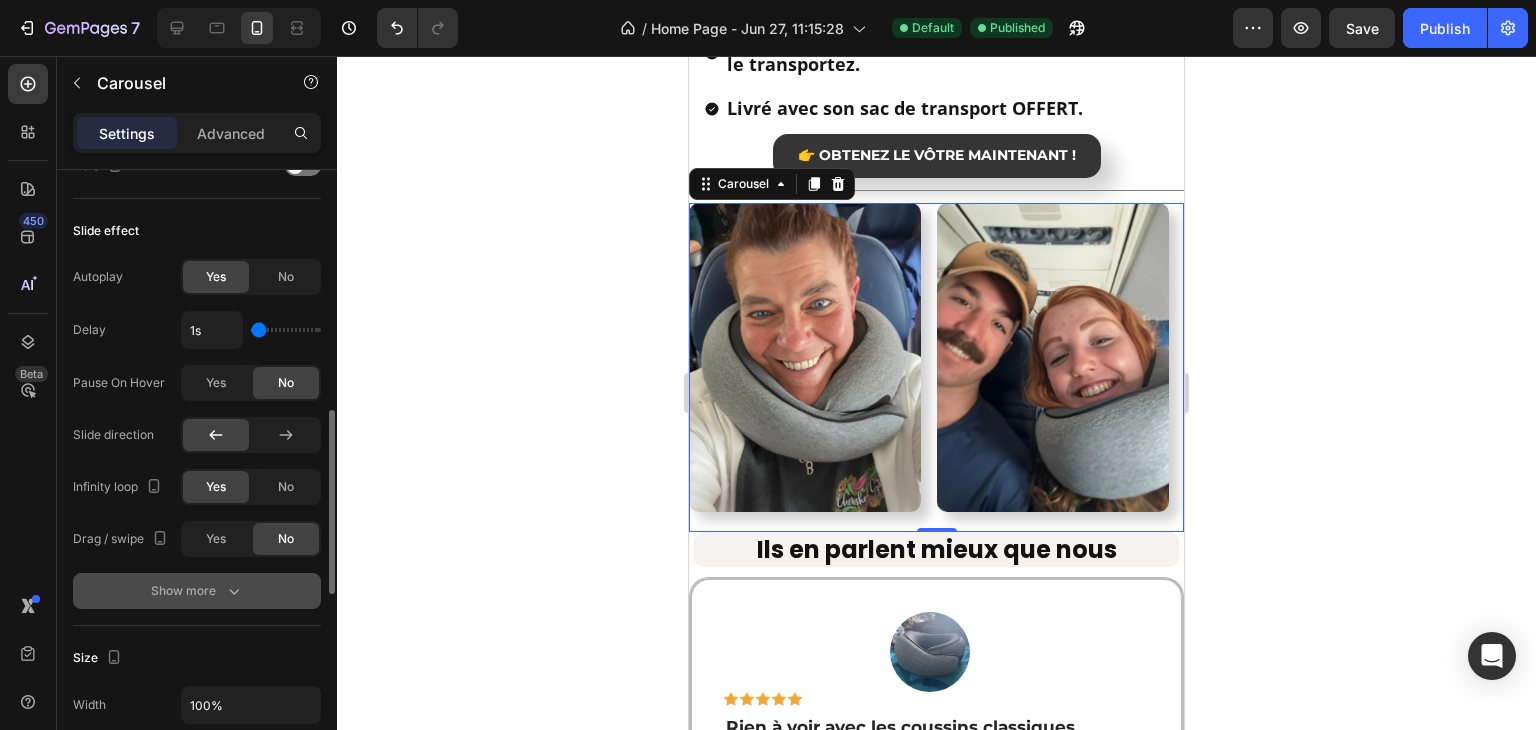 click on "Show more" at bounding box center [197, 591] 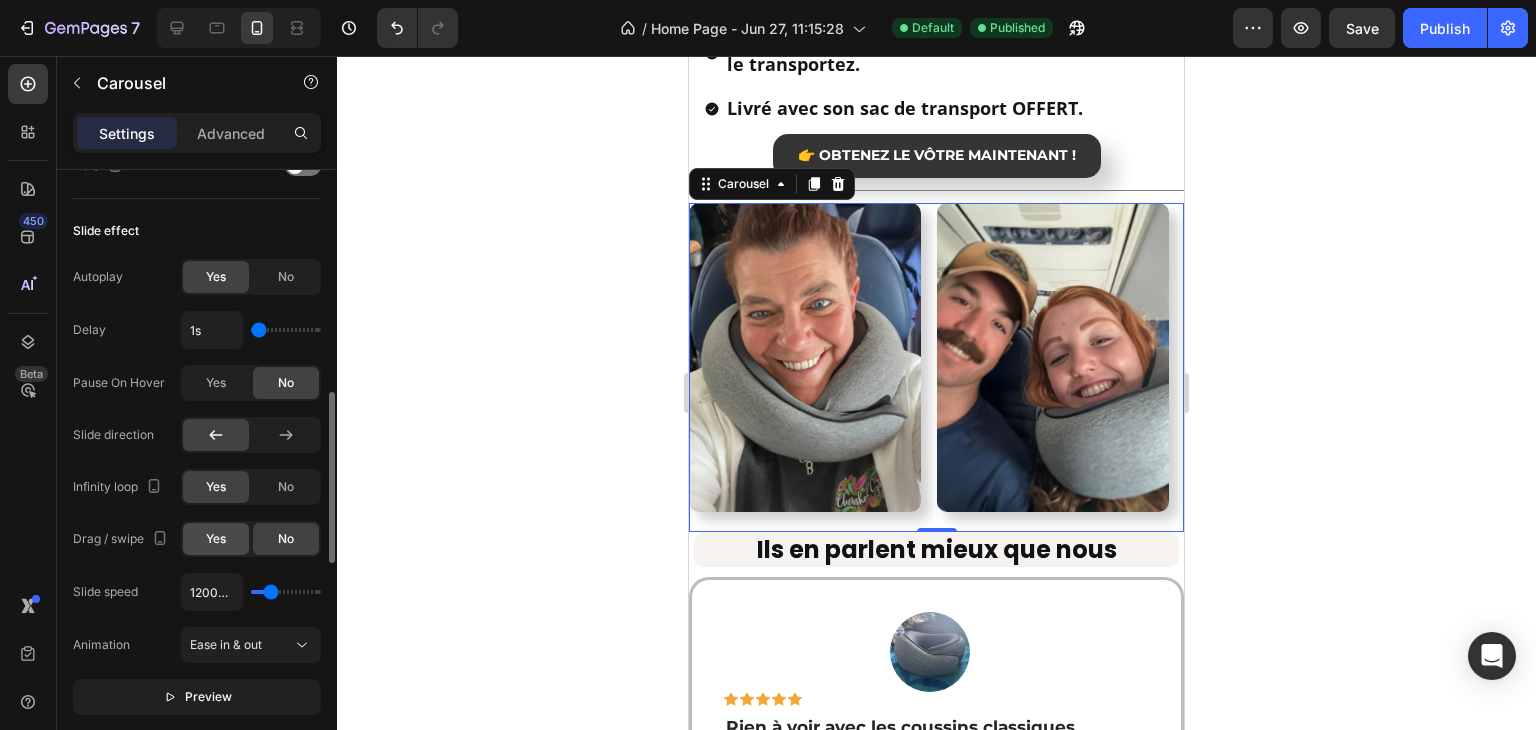 click on "Yes" 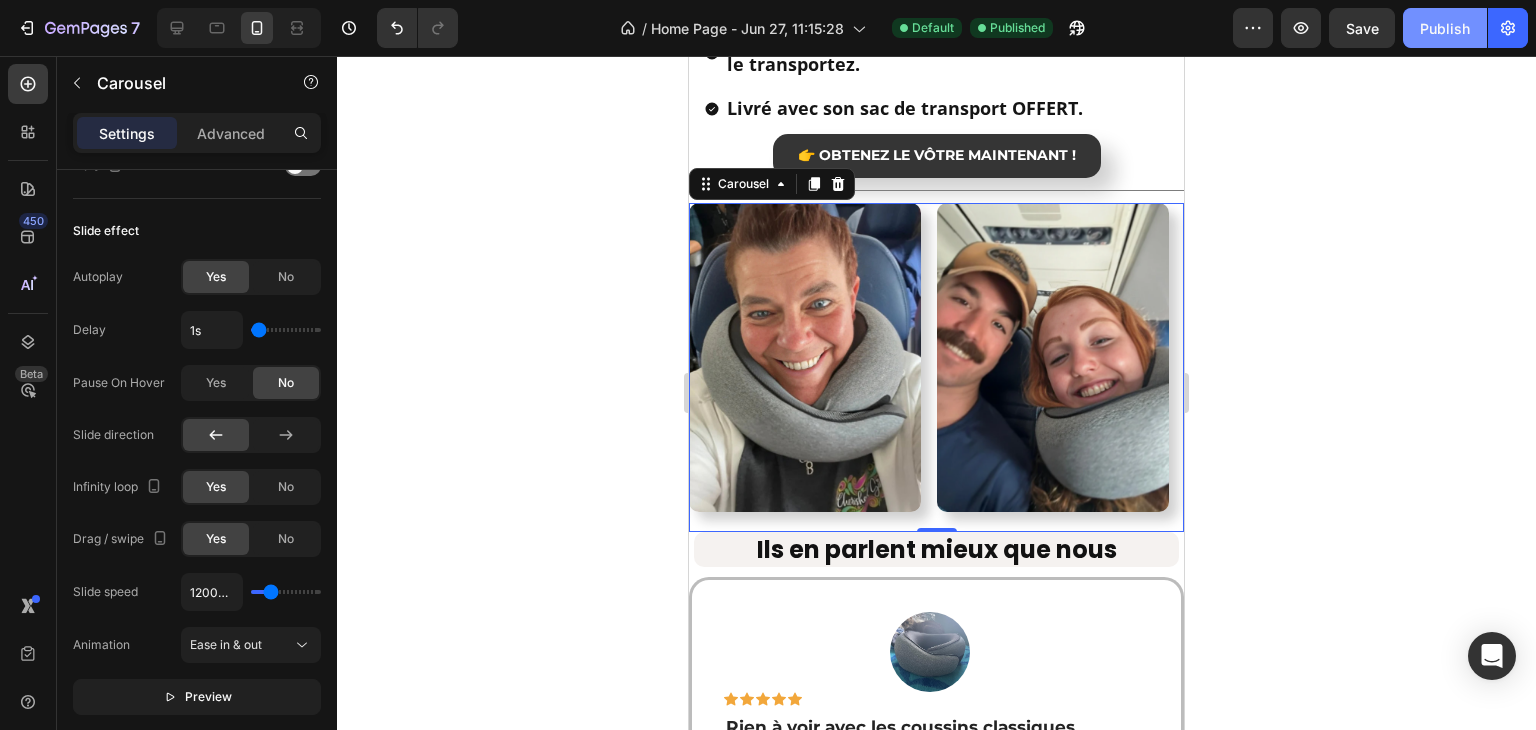 click on "Publish" 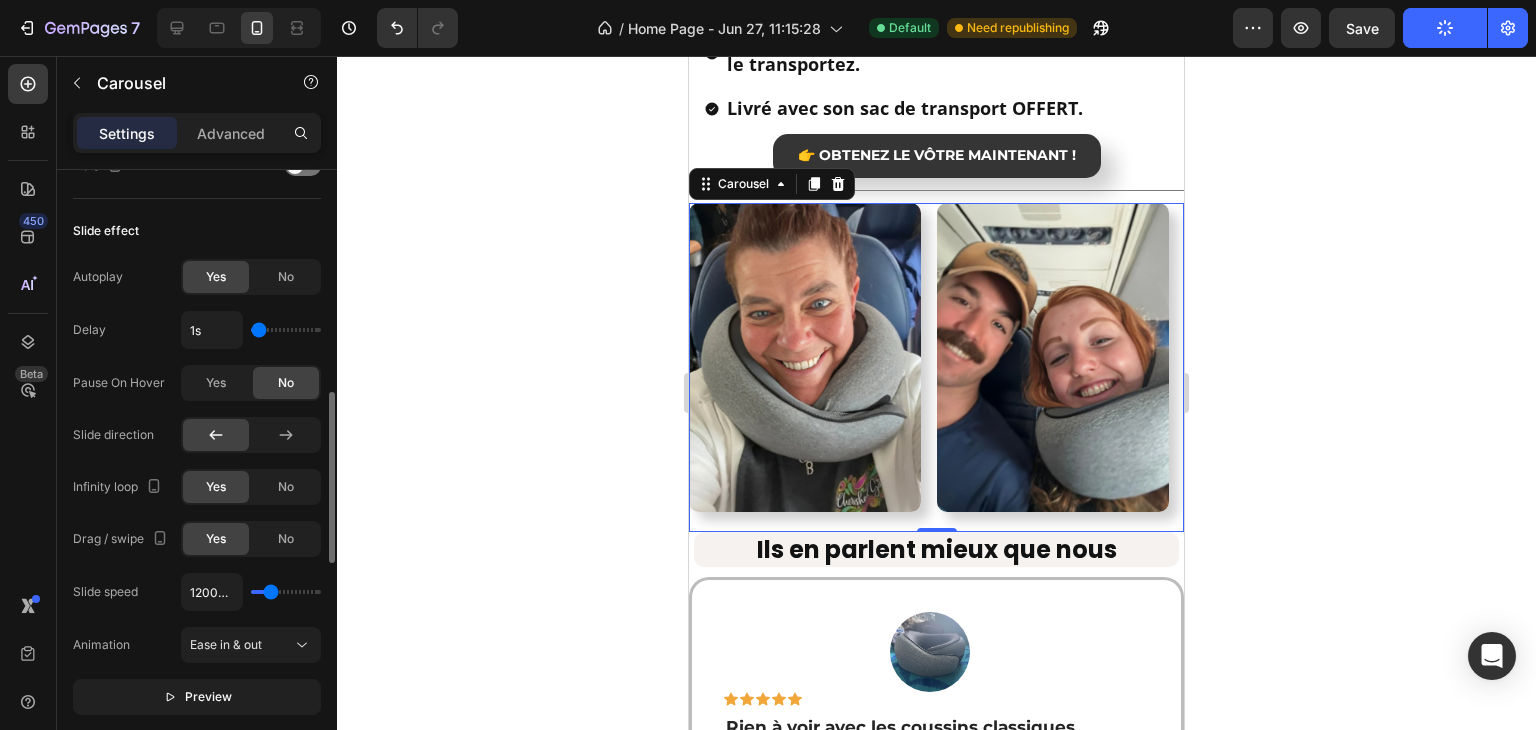 scroll, scrollTop: 900, scrollLeft: 0, axis: vertical 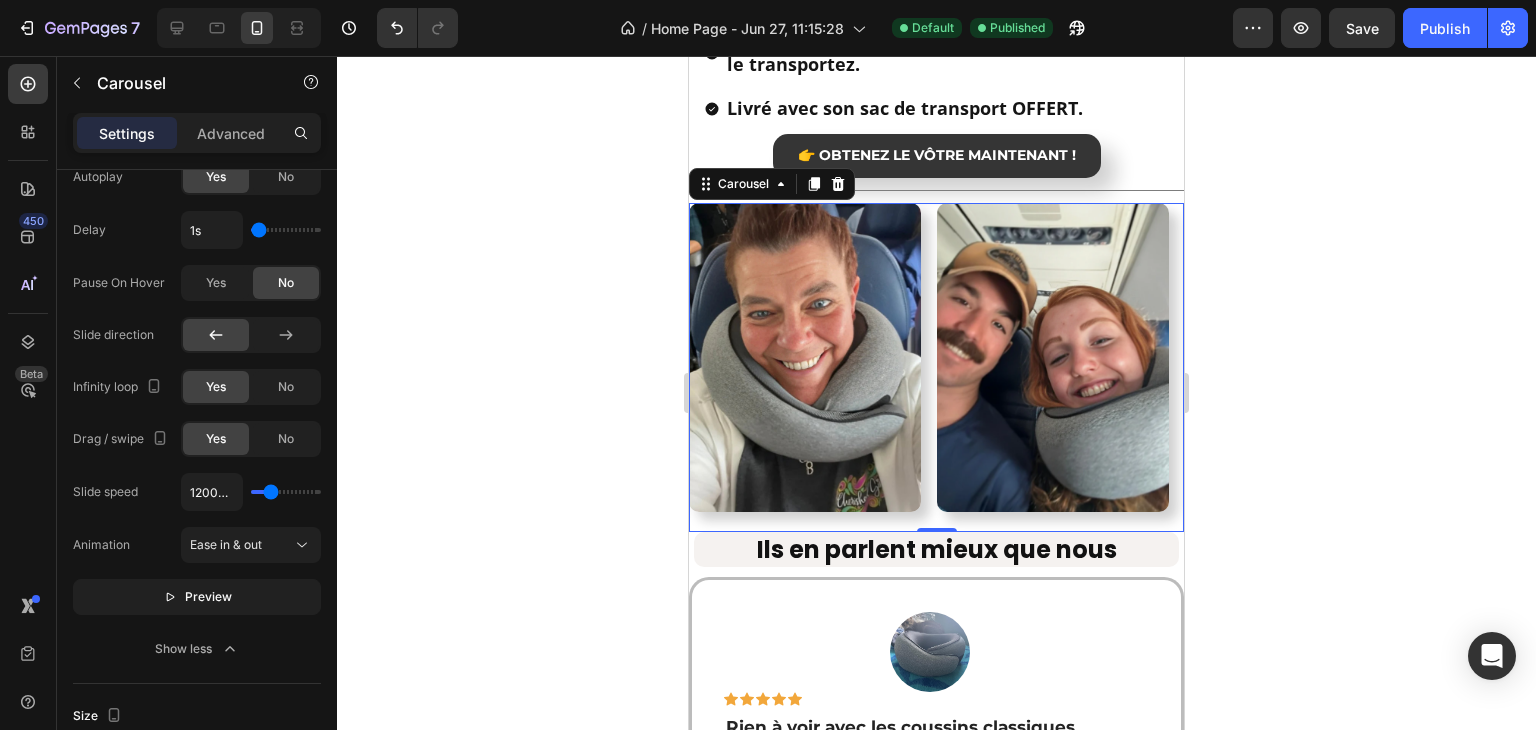 click 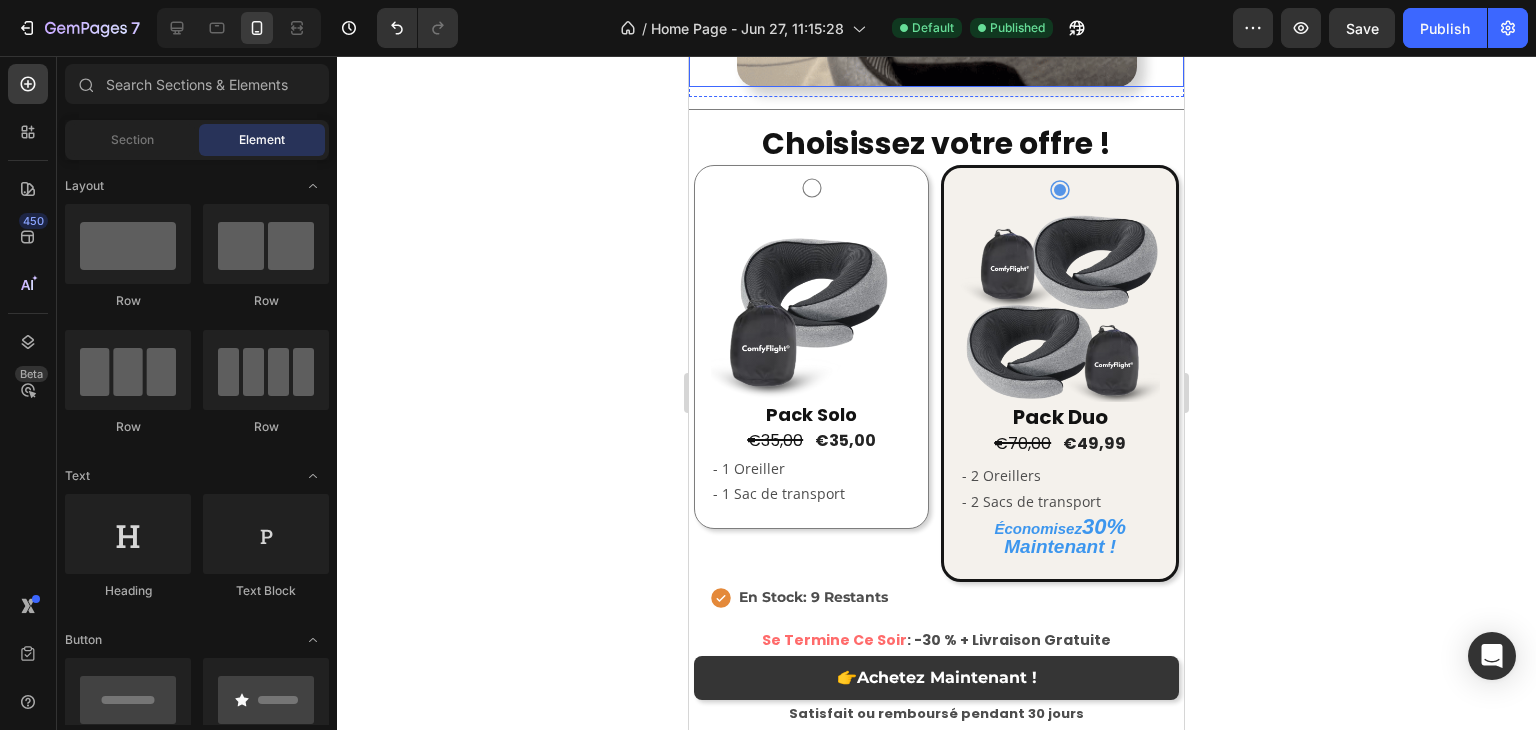 scroll, scrollTop: 3963, scrollLeft: 0, axis: vertical 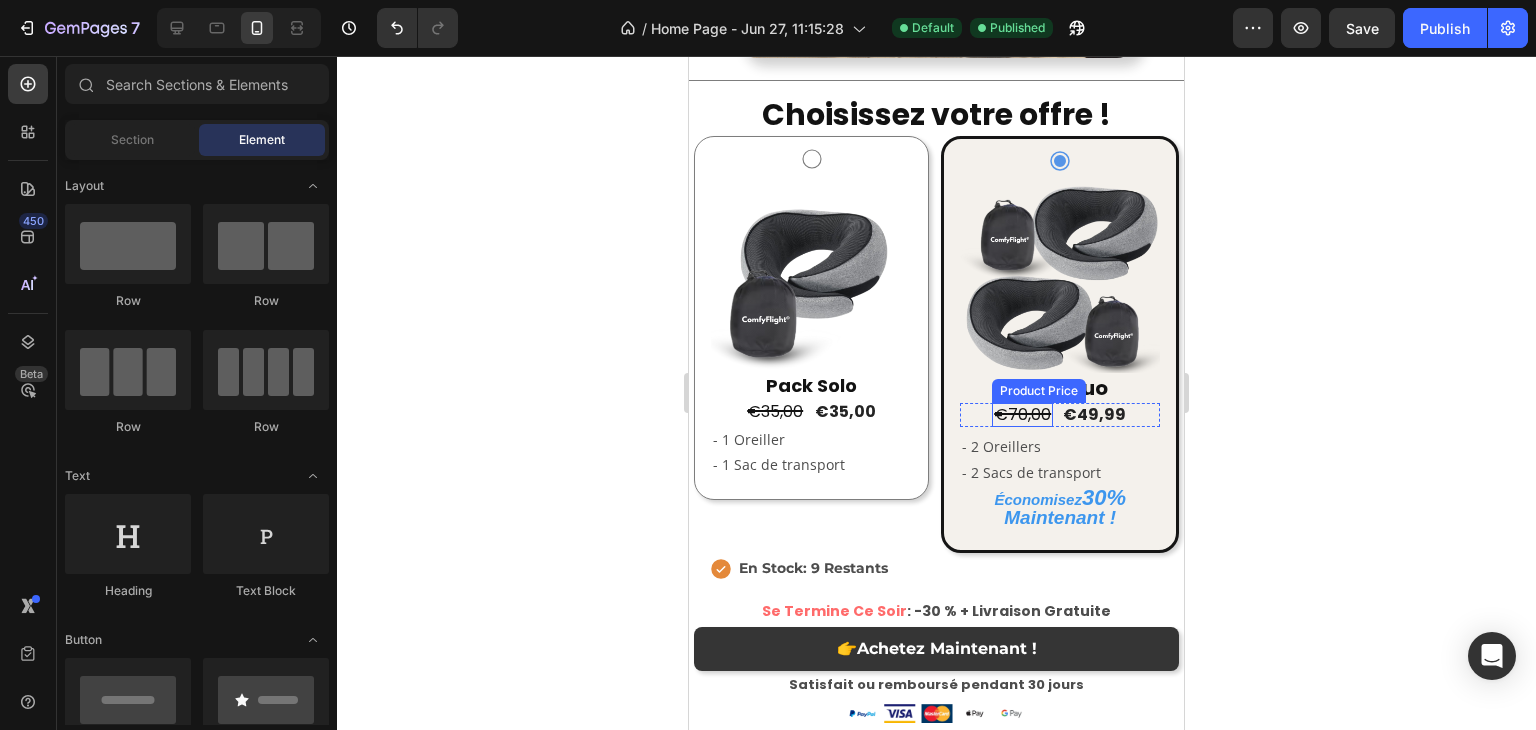 click on "€70,00" at bounding box center (1022, 415) 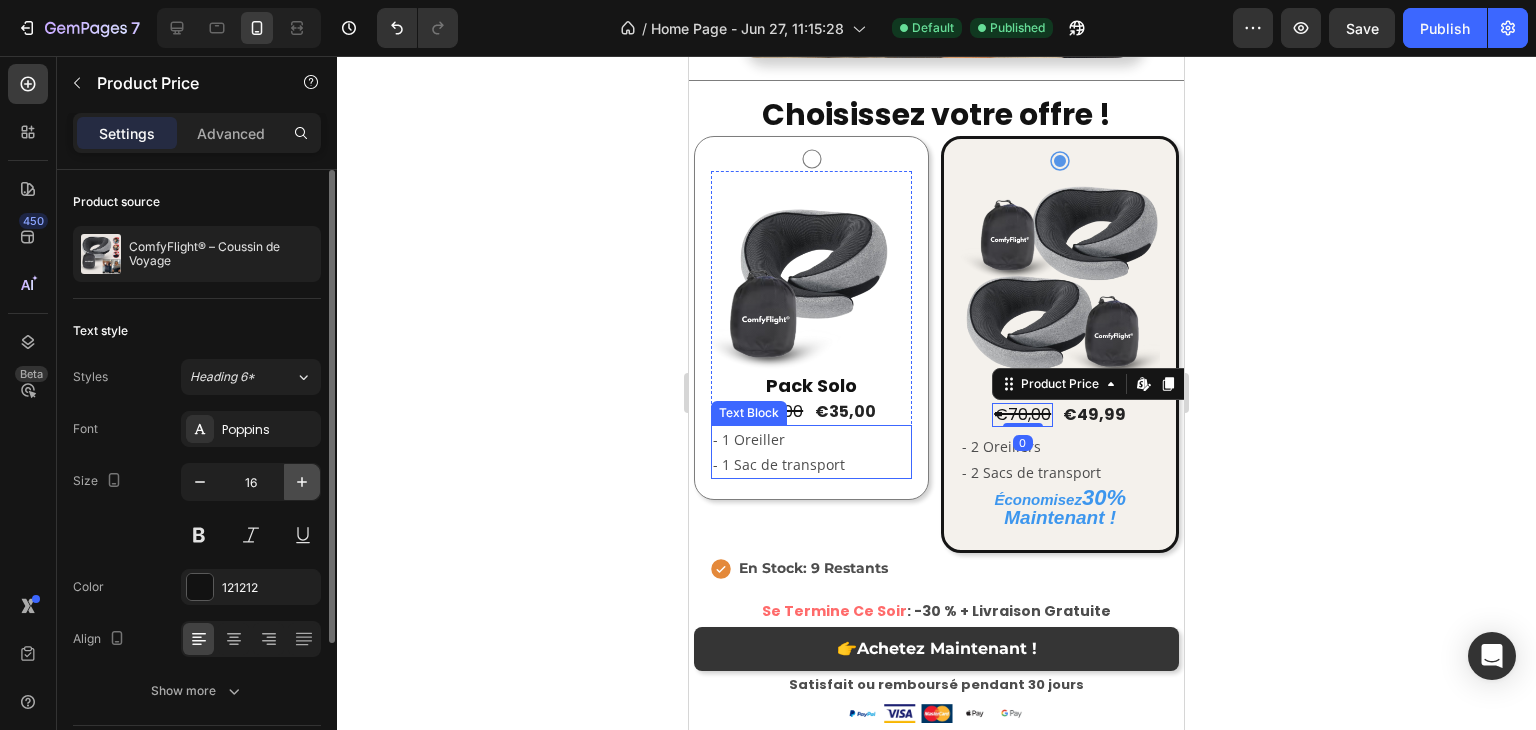 click 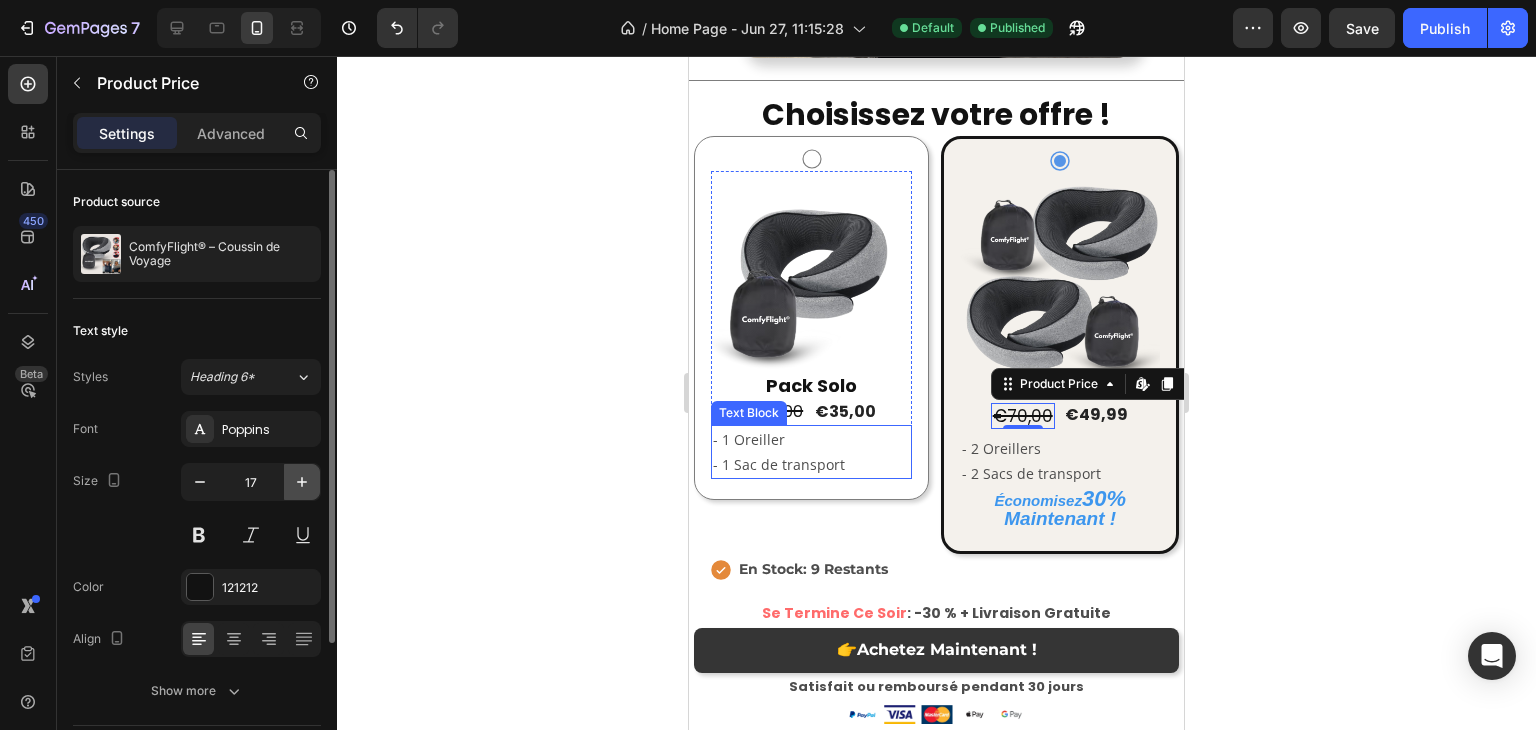 click 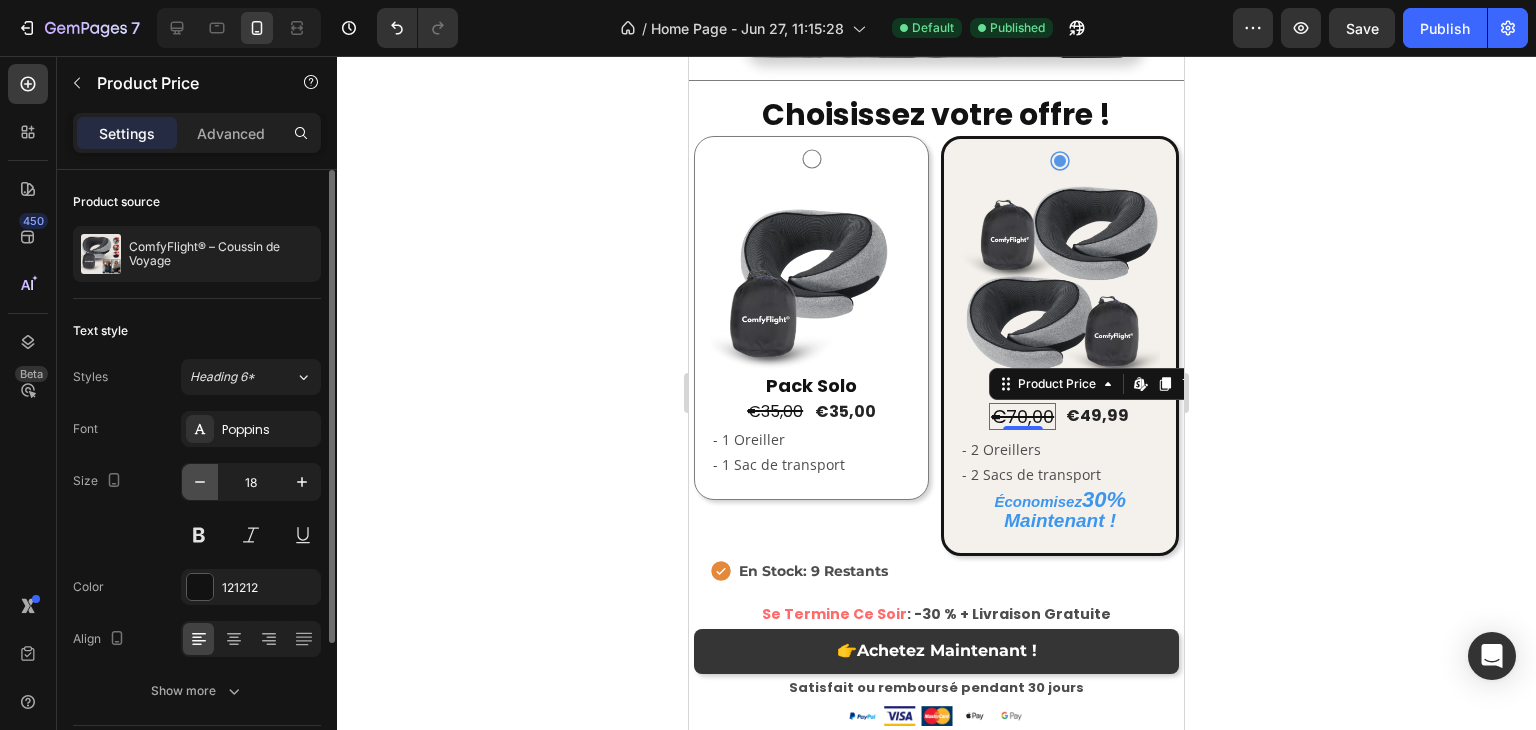 click 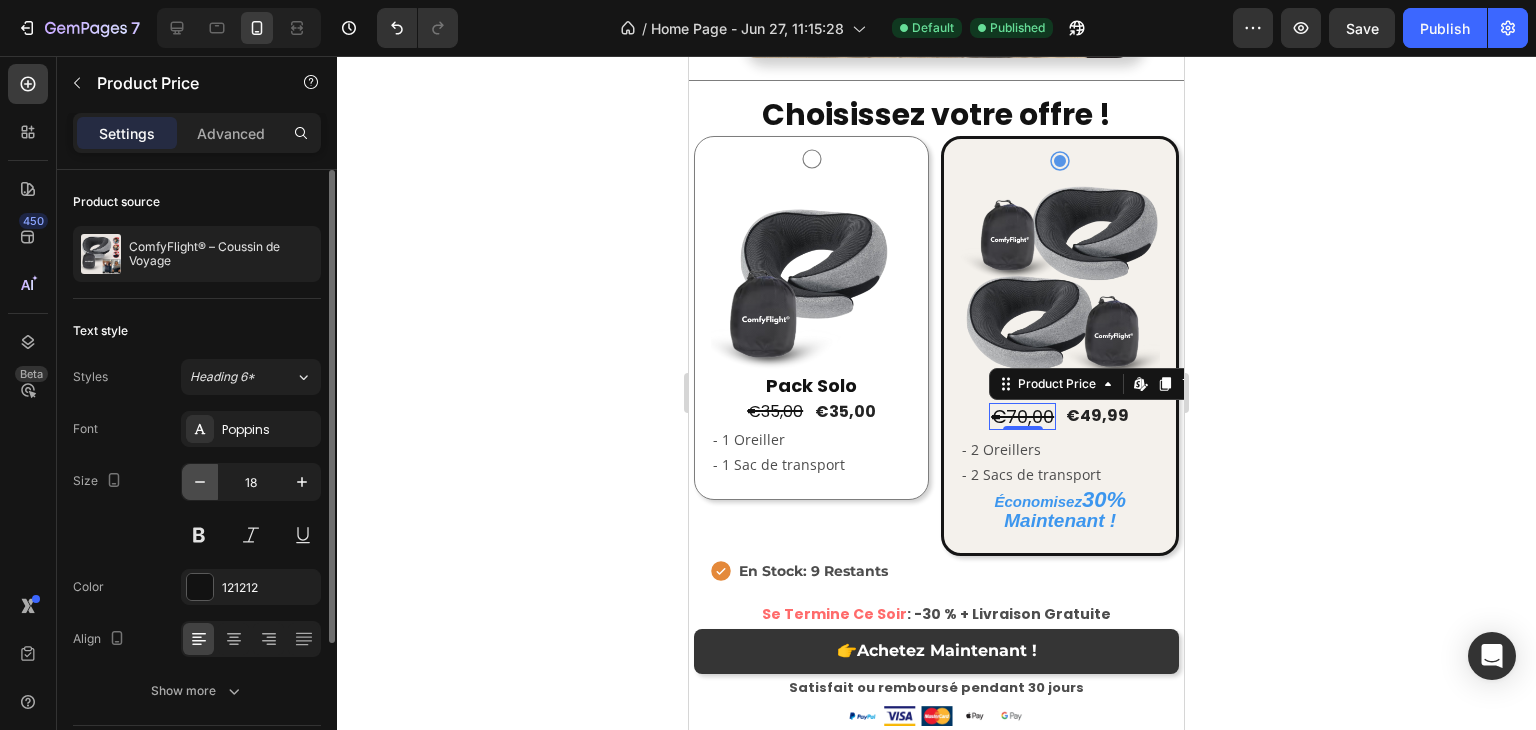 type on "17" 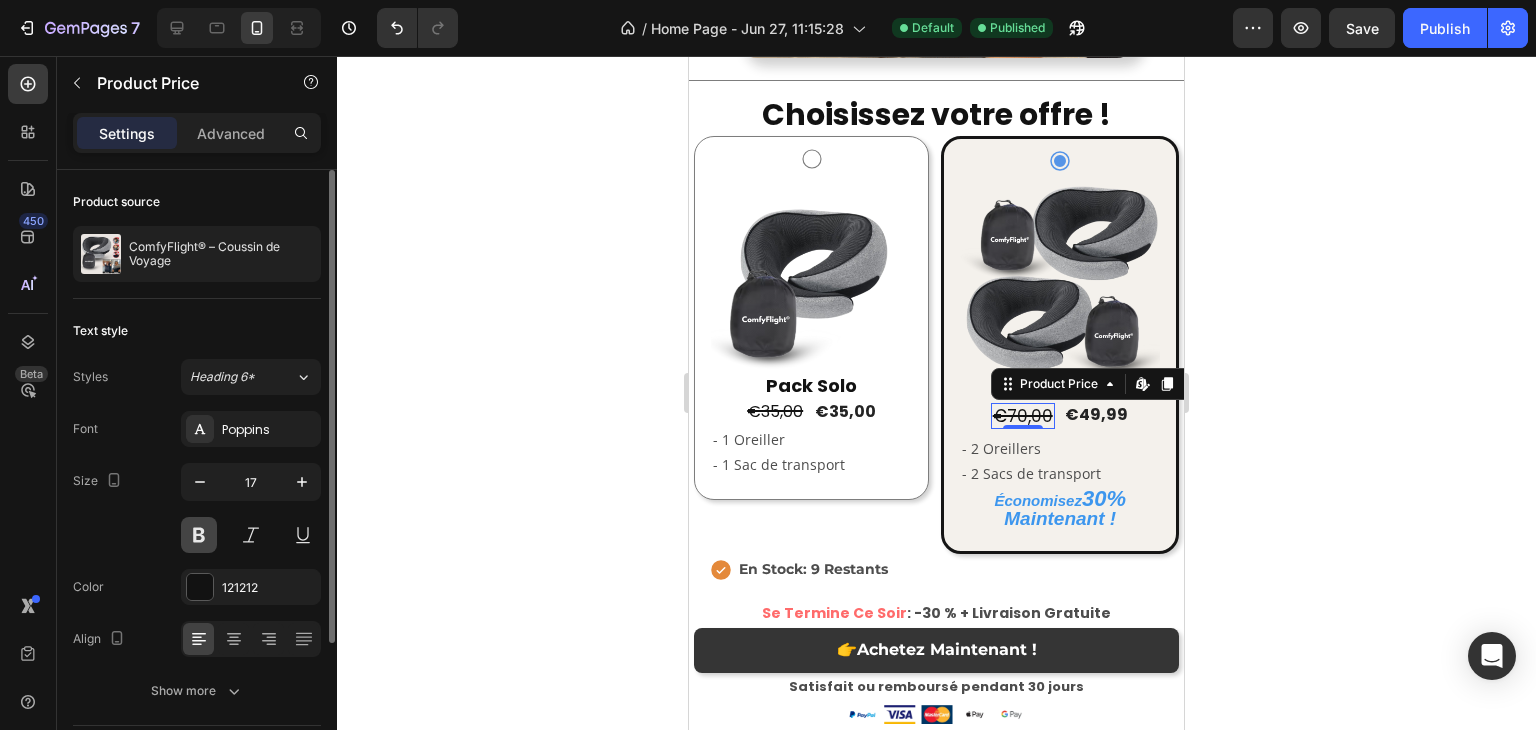 click at bounding box center (199, 535) 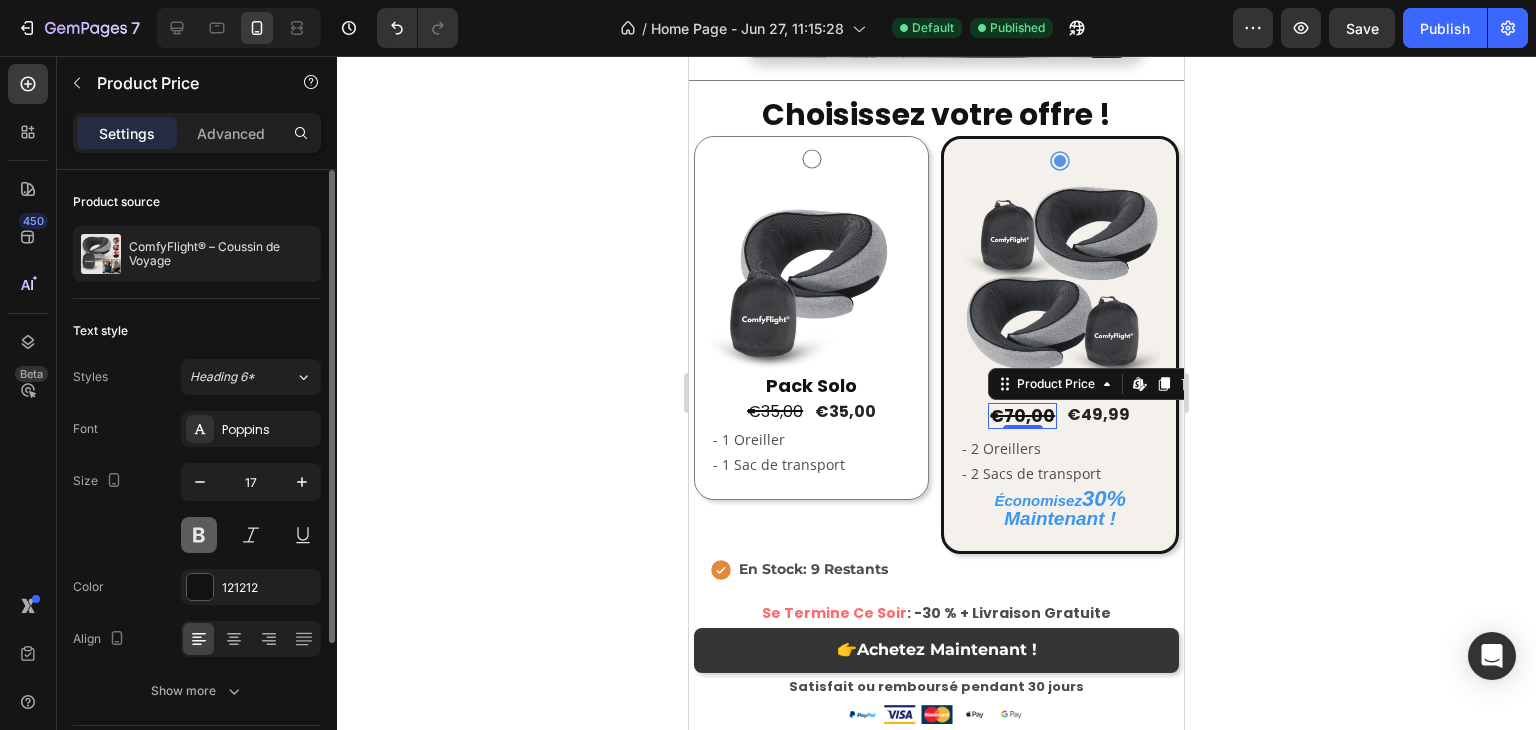 click at bounding box center [199, 535] 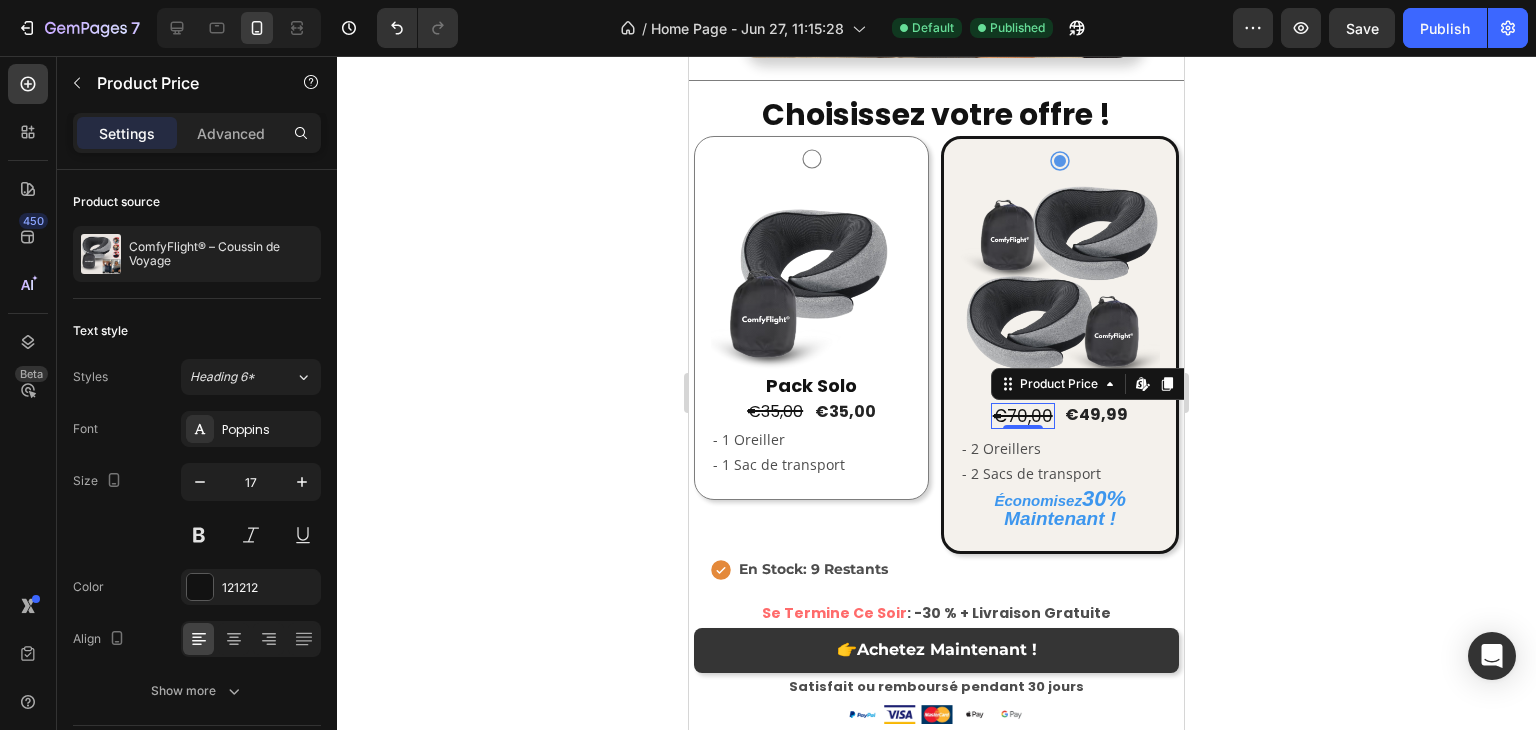 click 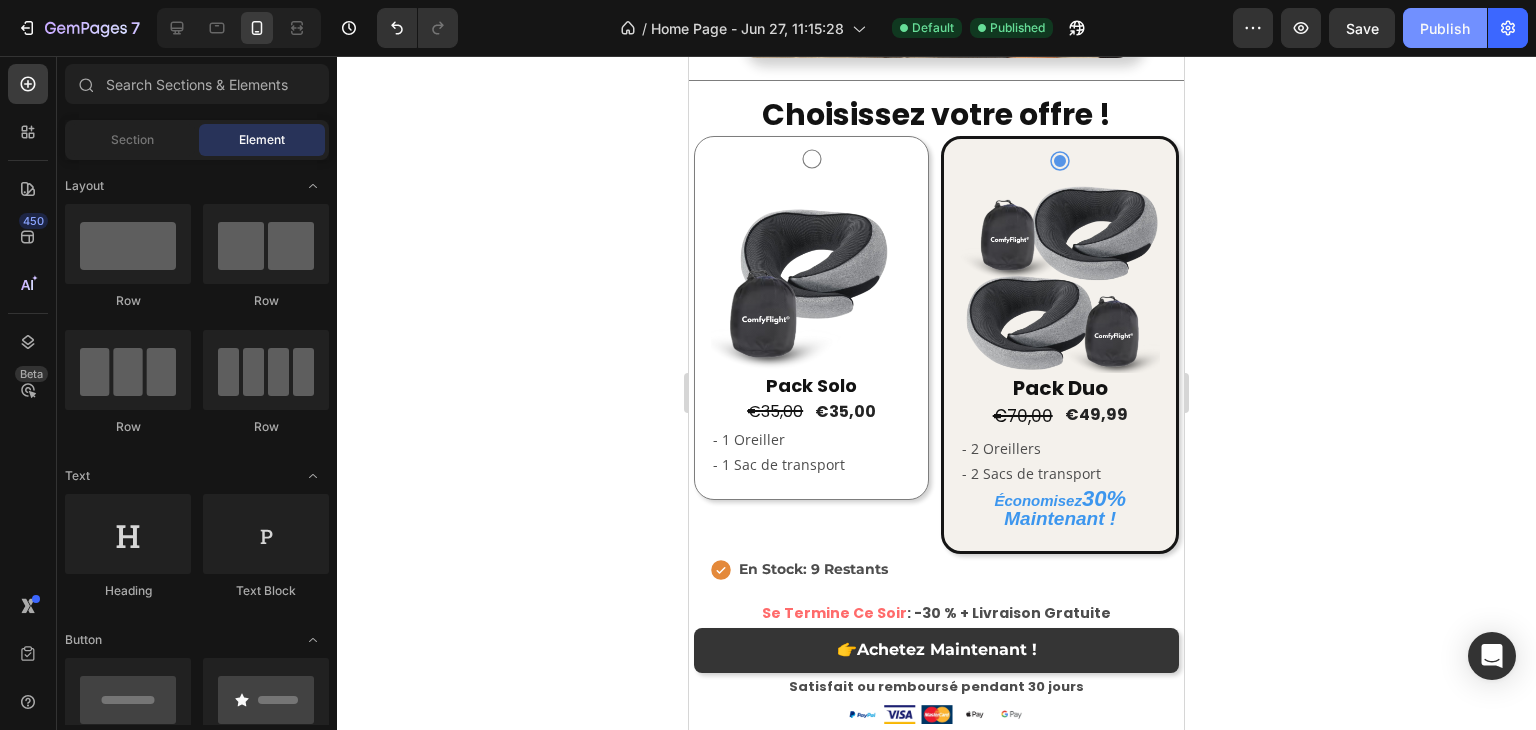 click on "Publish" at bounding box center (1445, 28) 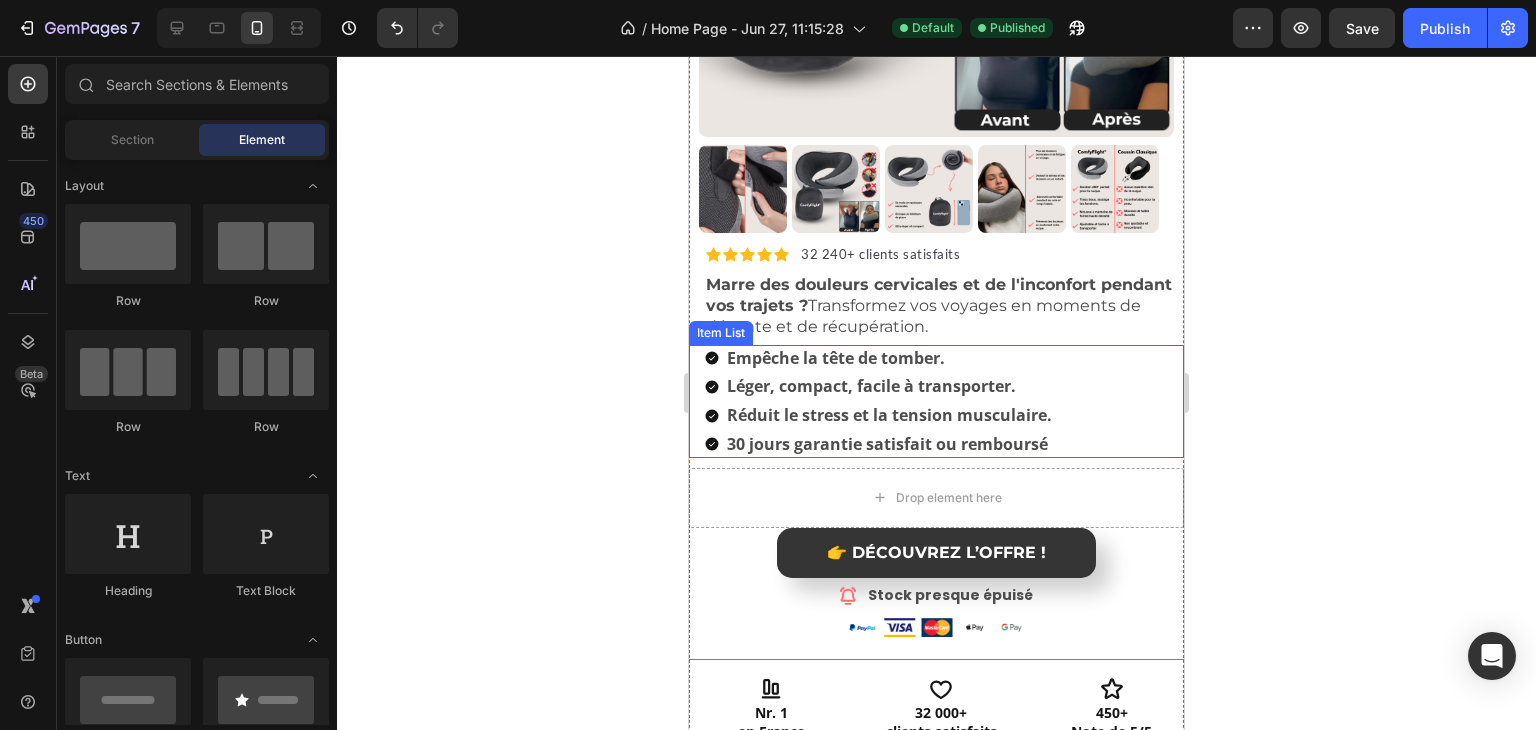 scroll, scrollTop: 800, scrollLeft: 0, axis: vertical 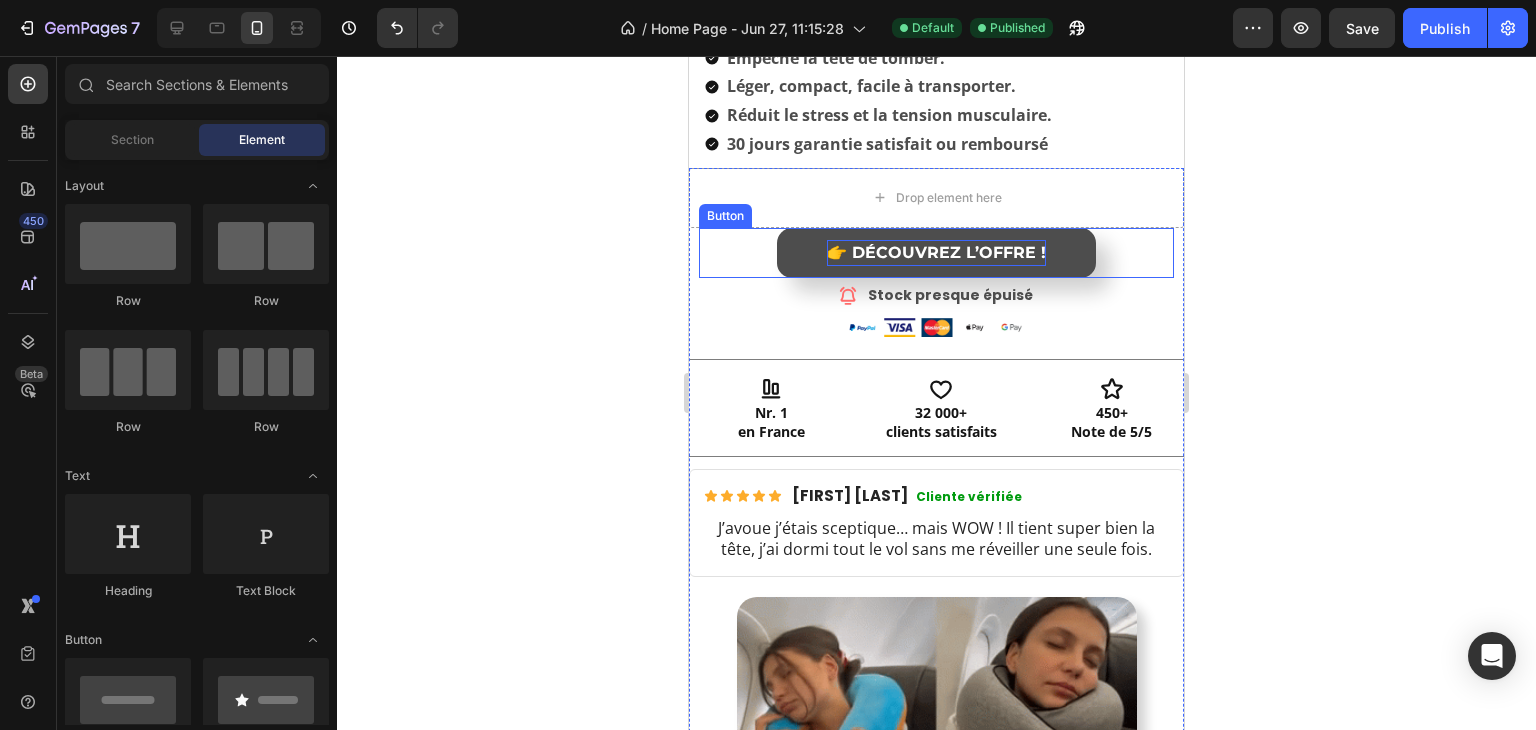 click on "👉 DÉCOUVREZ L’OFFRE !" at bounding box center [936, 252] 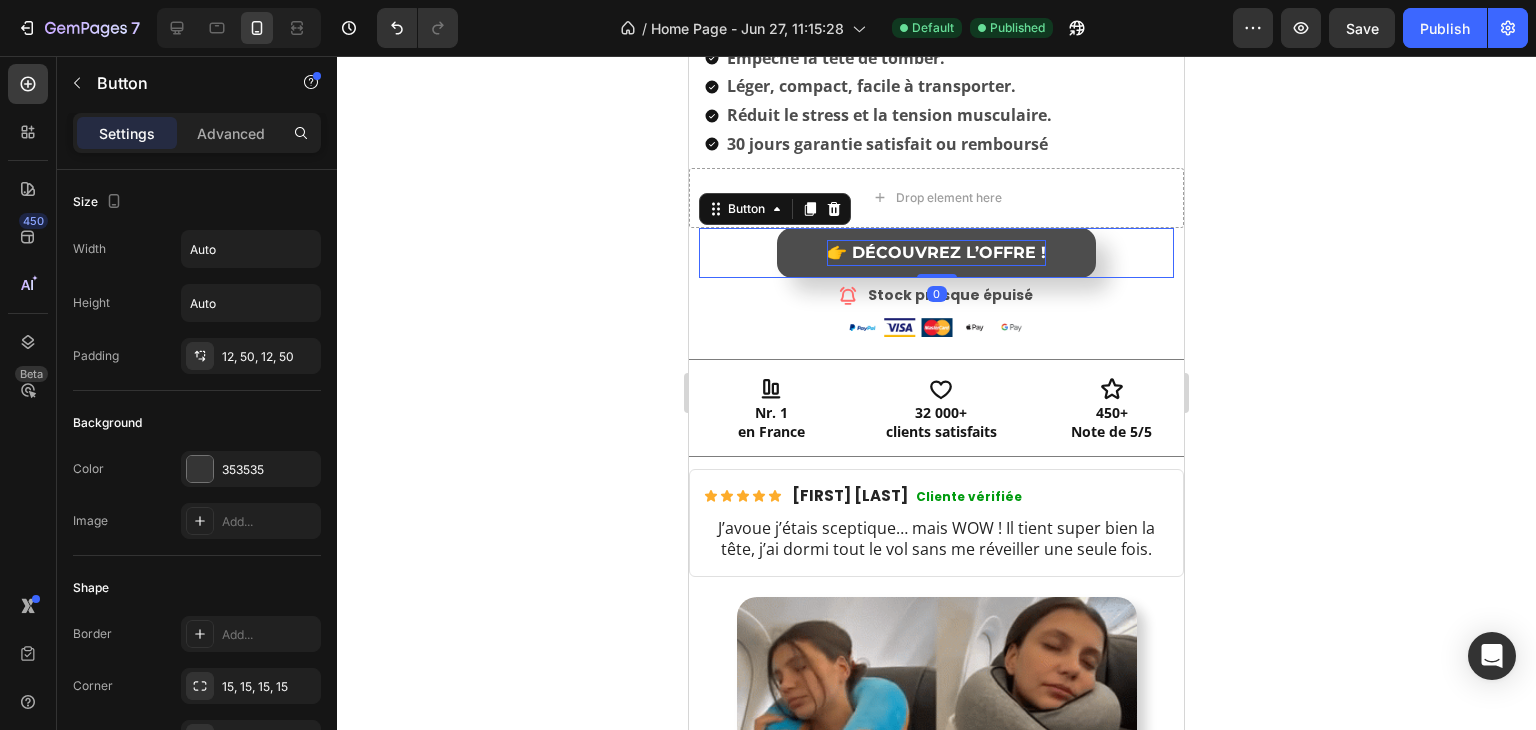 click on "👉 DÉCOUVREZ L’OFFRE !" at bounding box center (936, 252) 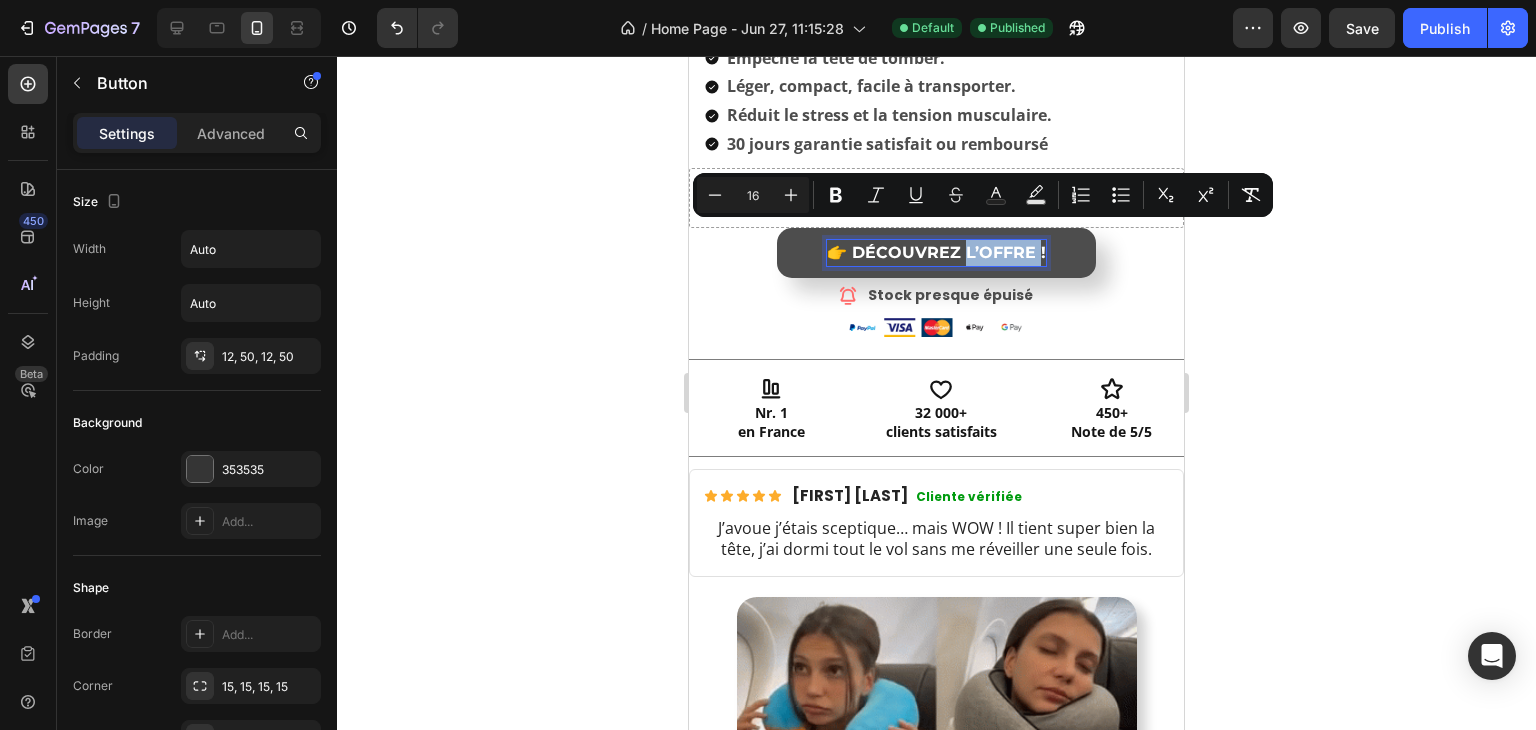 drag, startPoint x: 960, startPoint y: 233, endPoint x: 1029, endPoint y: 240, distance: 69.354164 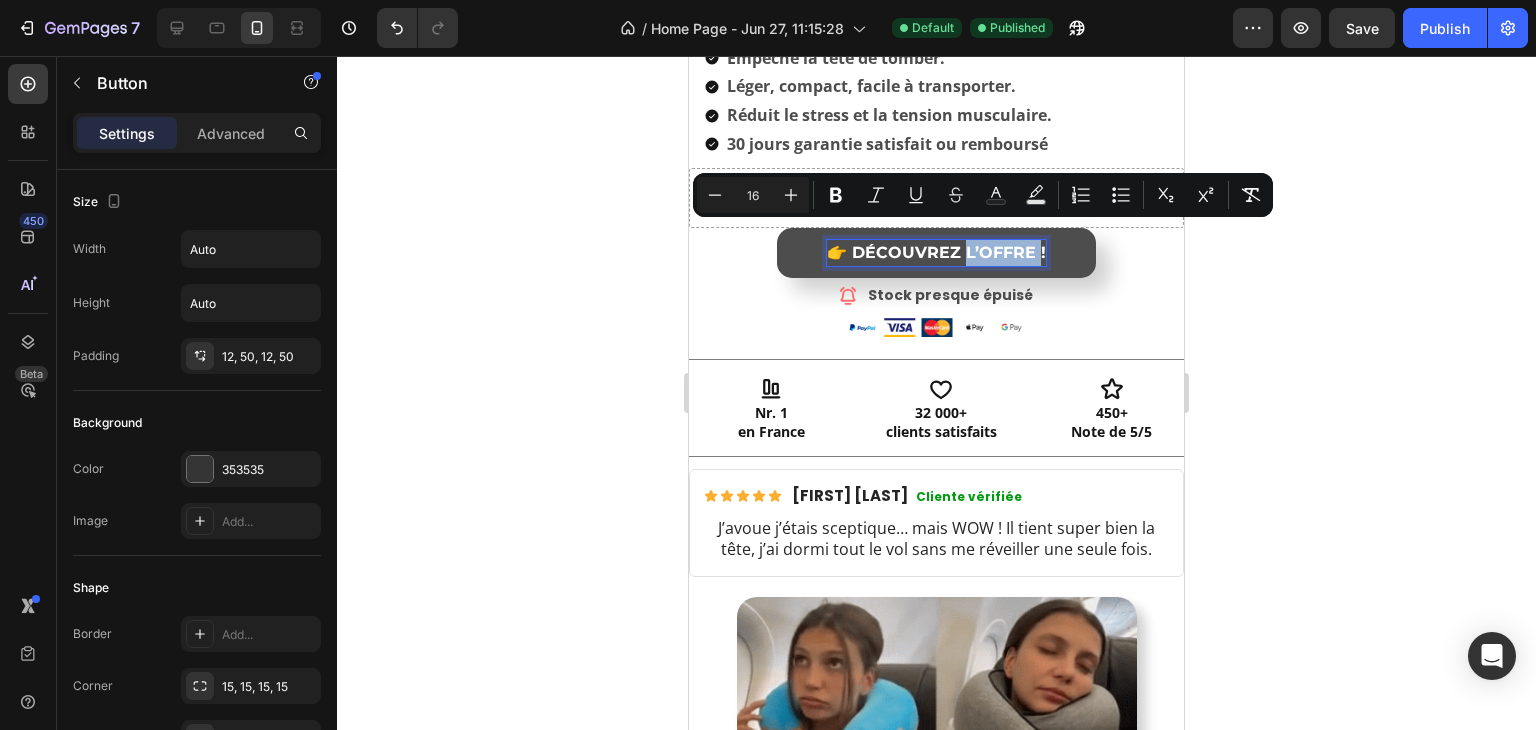 click on "👉 DÉCOUVREZ L’OFFRE !" at bounding box center (936, 252) 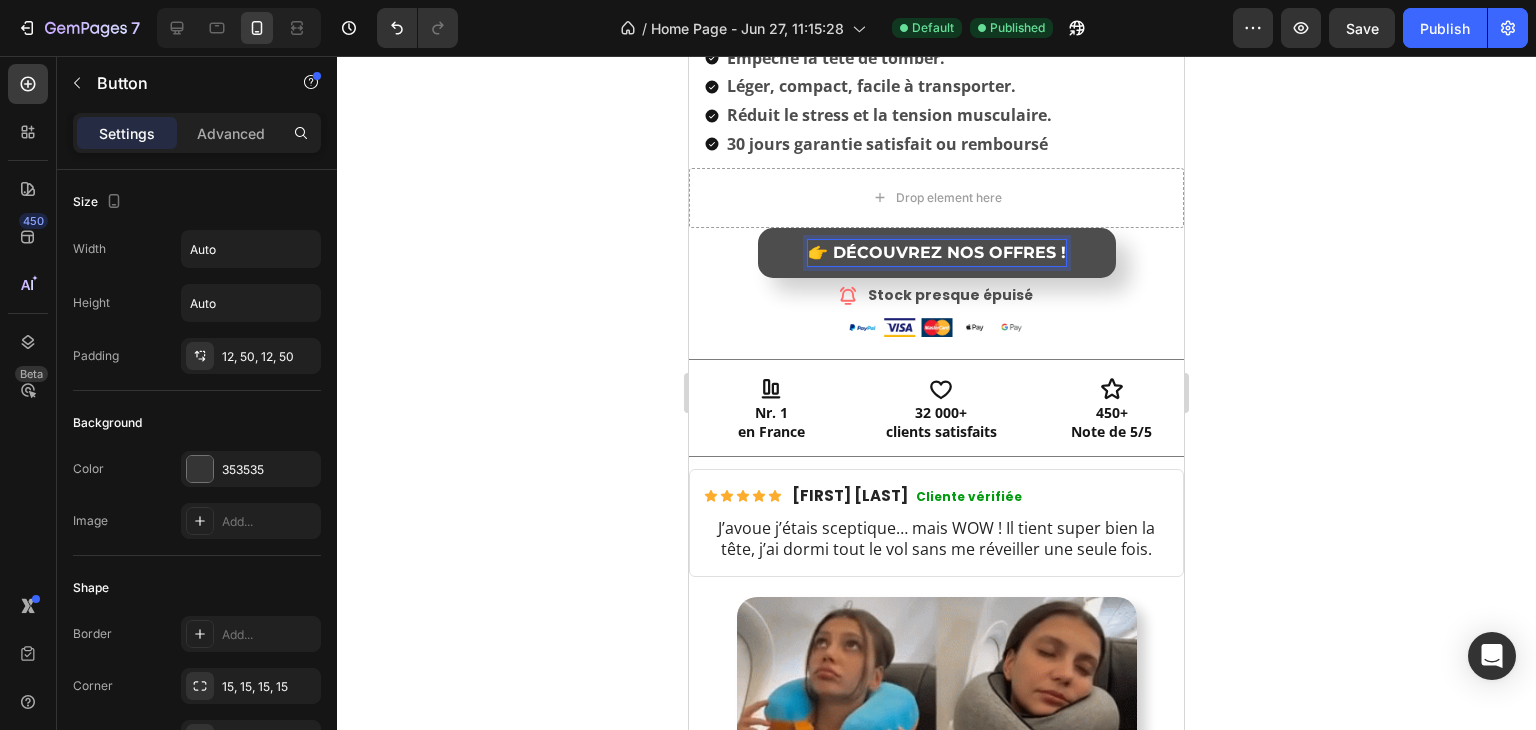 click 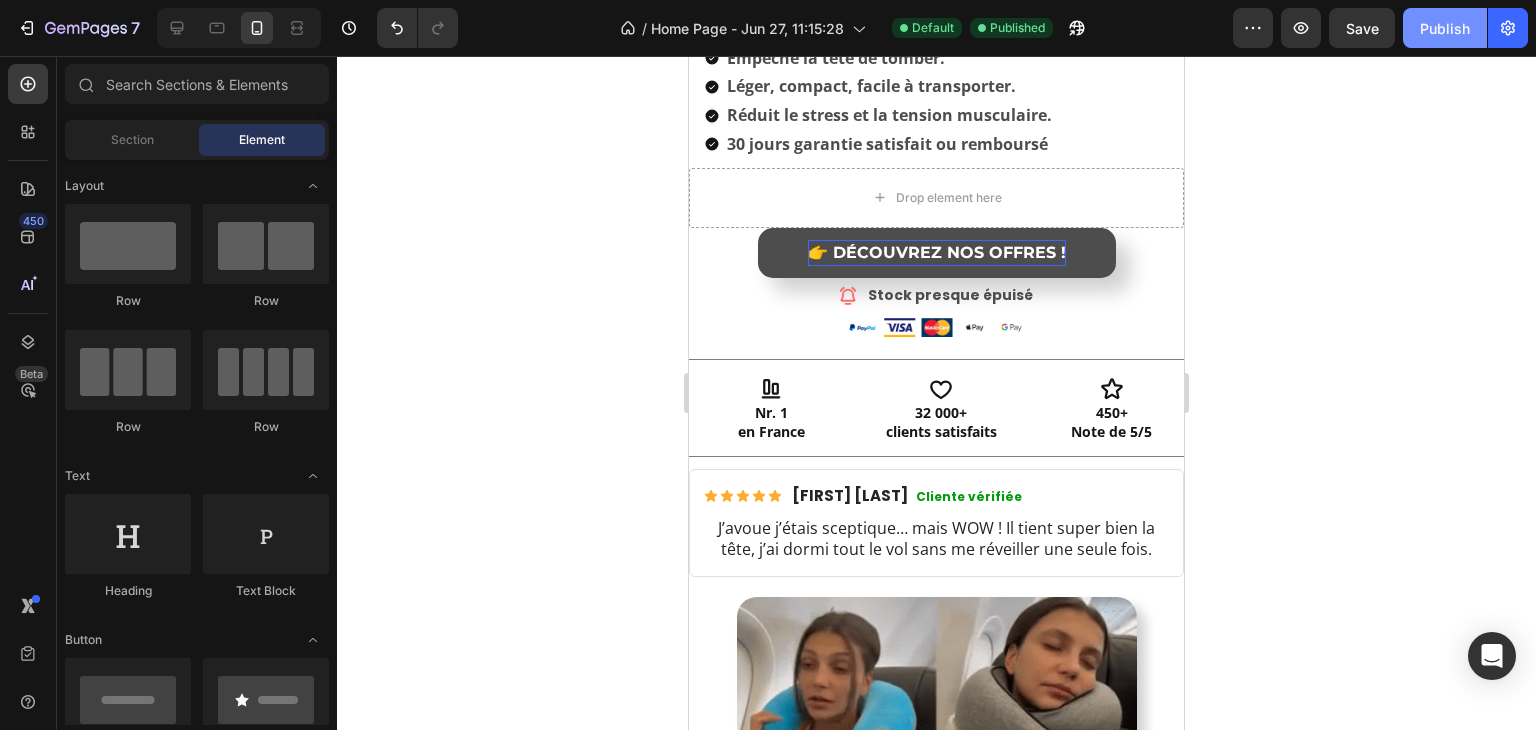 click on "Publish" at bounding box center (1445, 28) 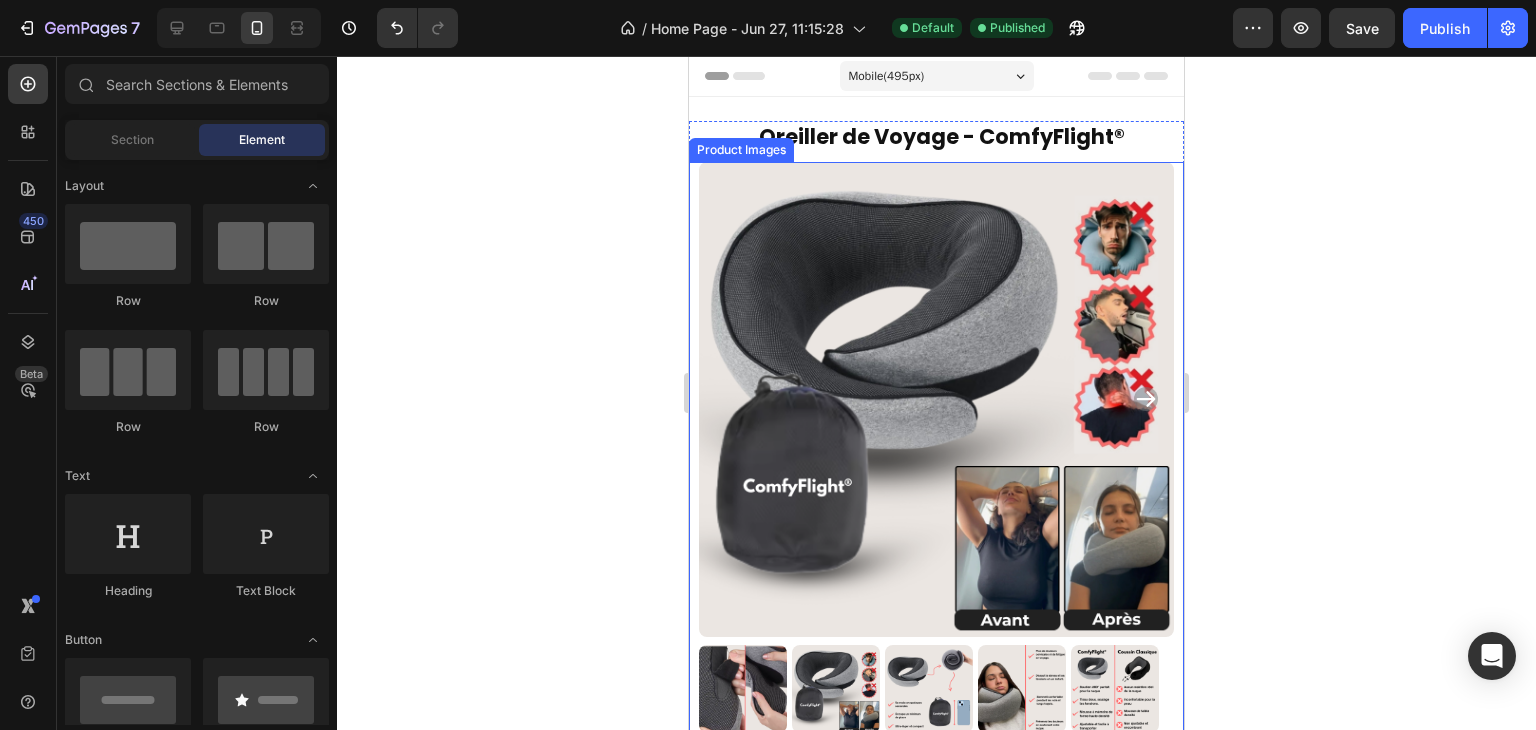 scroll, scrollTop: 400, scrollLeft: 0, axis: vertical 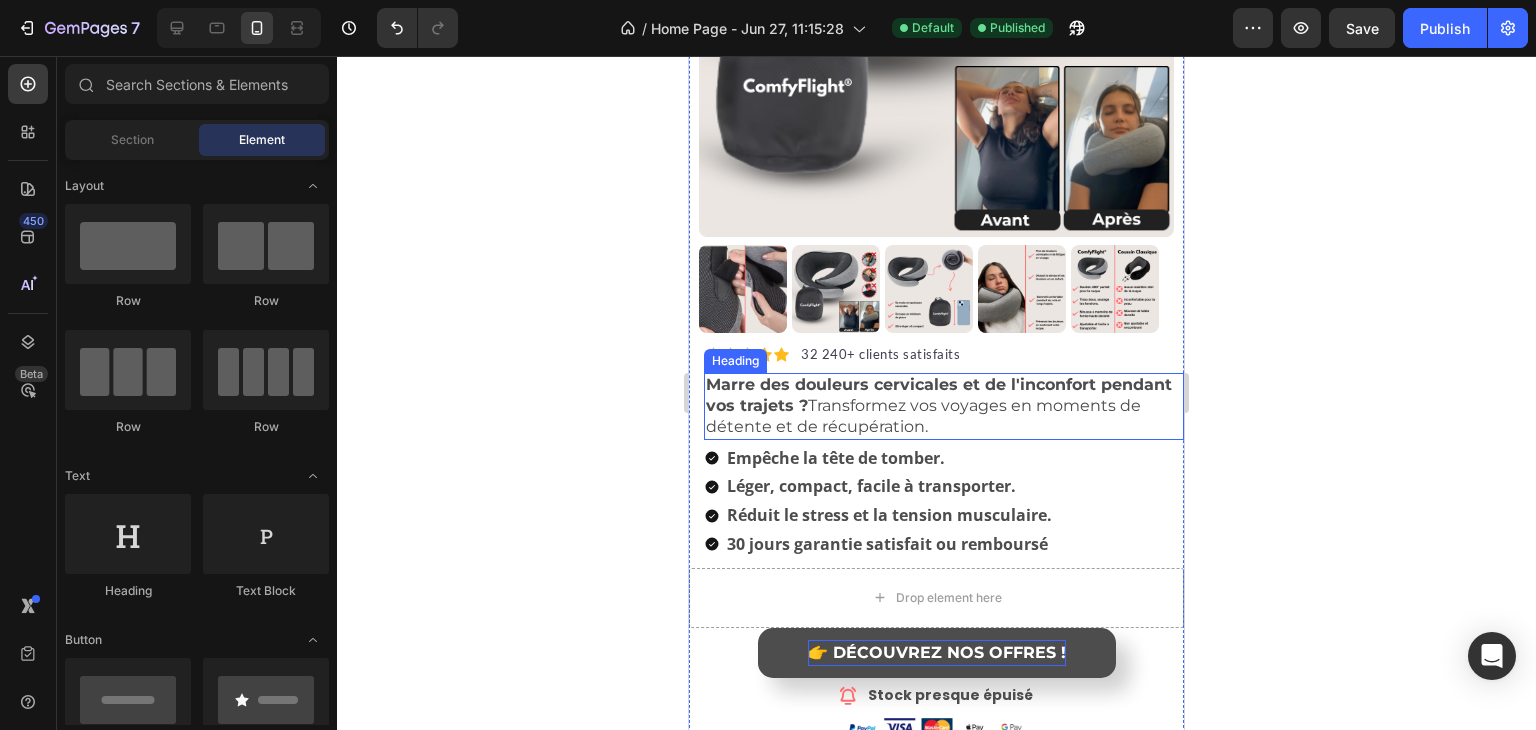 click on "Marre des douleurs cervicales et de l'inconfort pendant vos trajets ?  Transformez vos voyages en moments de détente et de récupération." at bounding box center [944, 406] 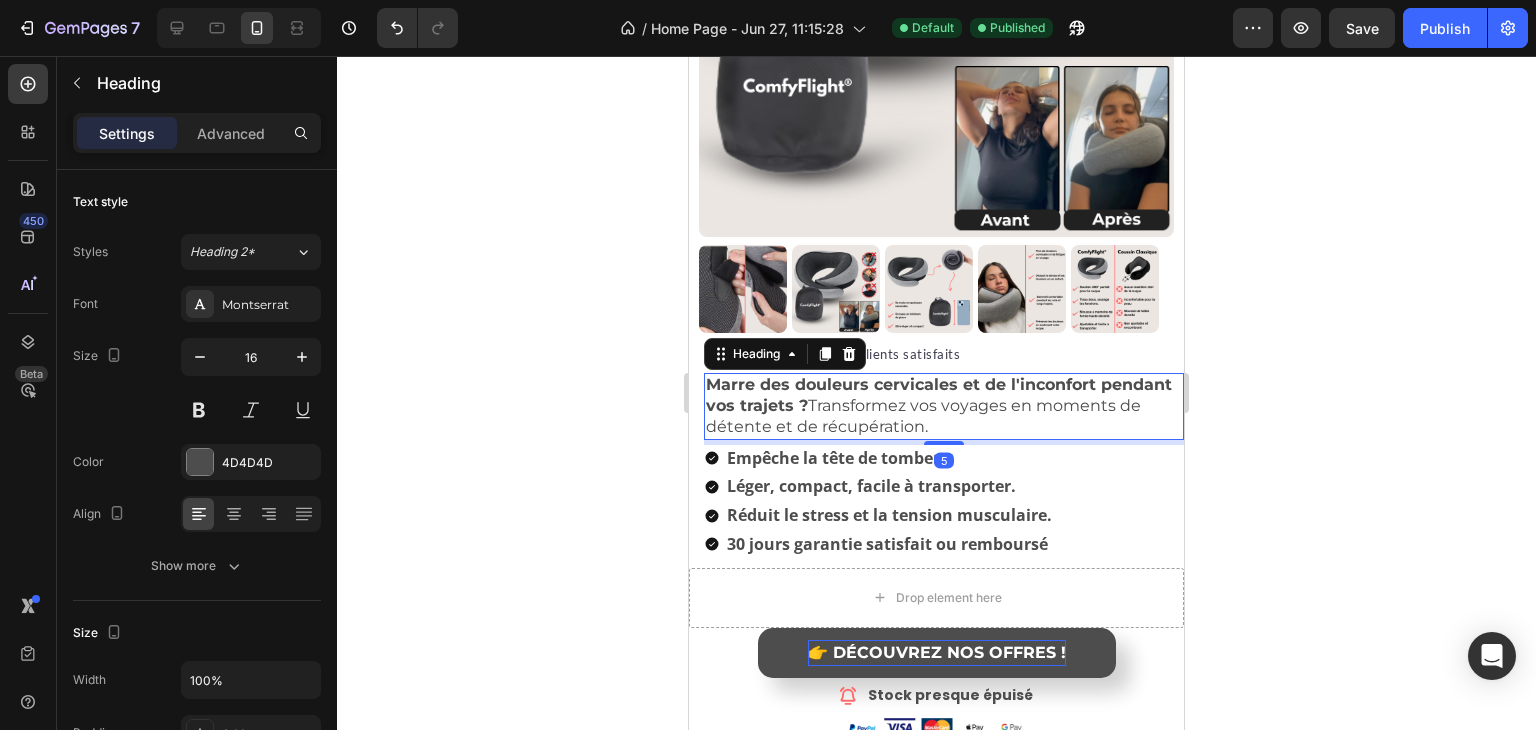 click on "Marre des douleurs cervicales et de l'inconfort pendant vos trajets ?  Transformez vos voyages en moments de détente et de récupération." at bounding box center [944, 406] 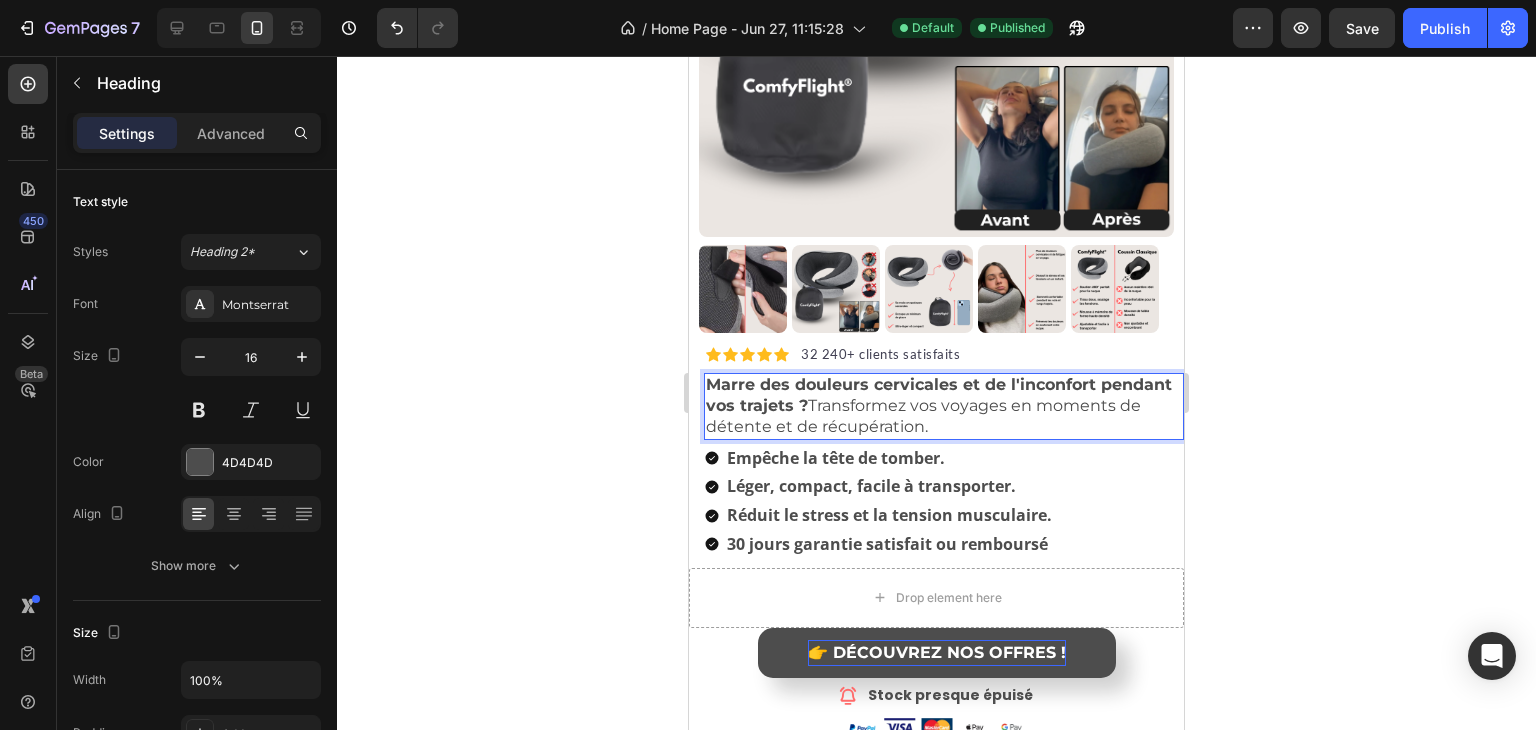 click on "Marre des douleurs cervicales et de l'inconfort pendant vos trajets ?  Transformez vos voyages en moments de détente et de récupération." at bounding box center (944, 406) 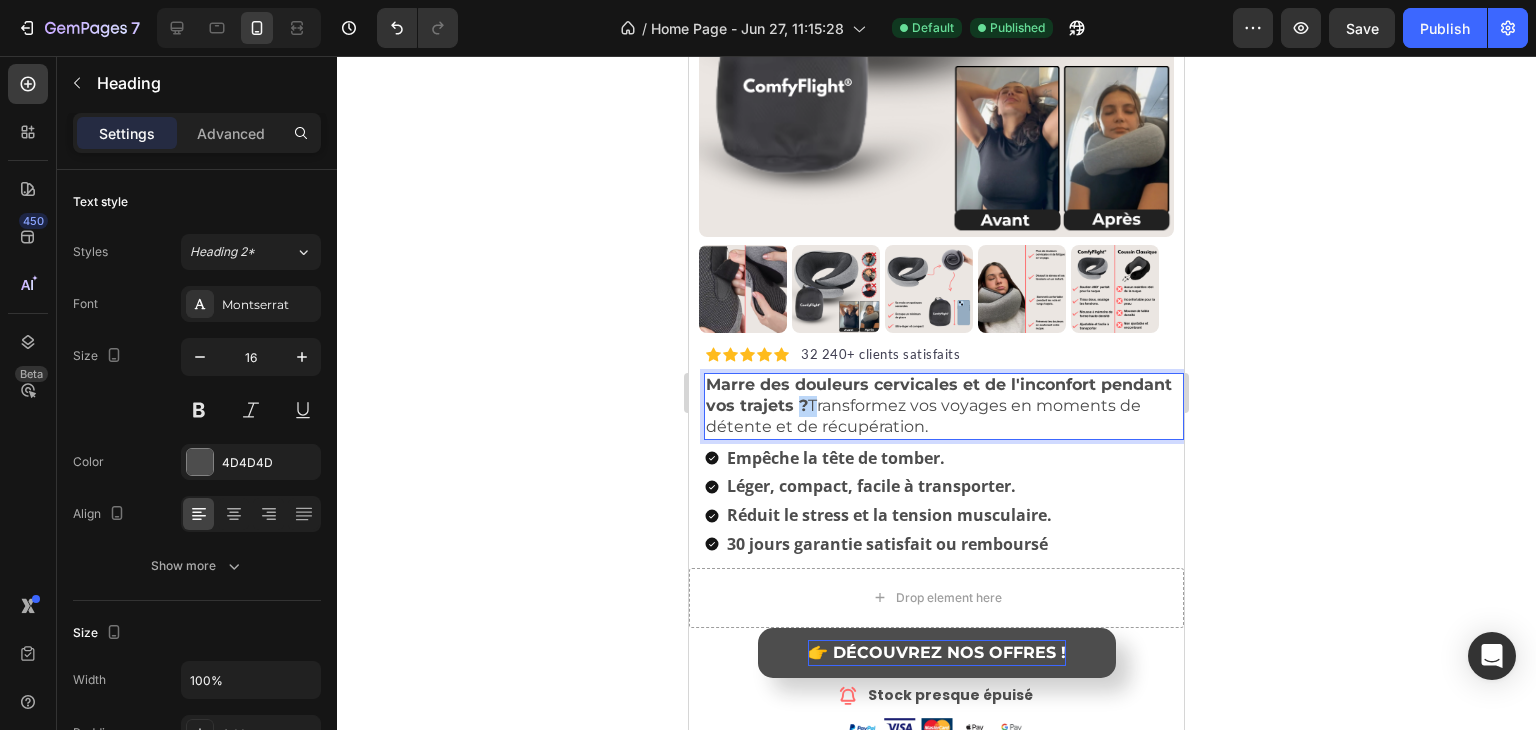 click on "Marre des douleurs cervicales et de l'inconfort pendant vos trajets ?  Transformez vos voyages en moments de détente et de récupération." at bounding box center (944, 406) 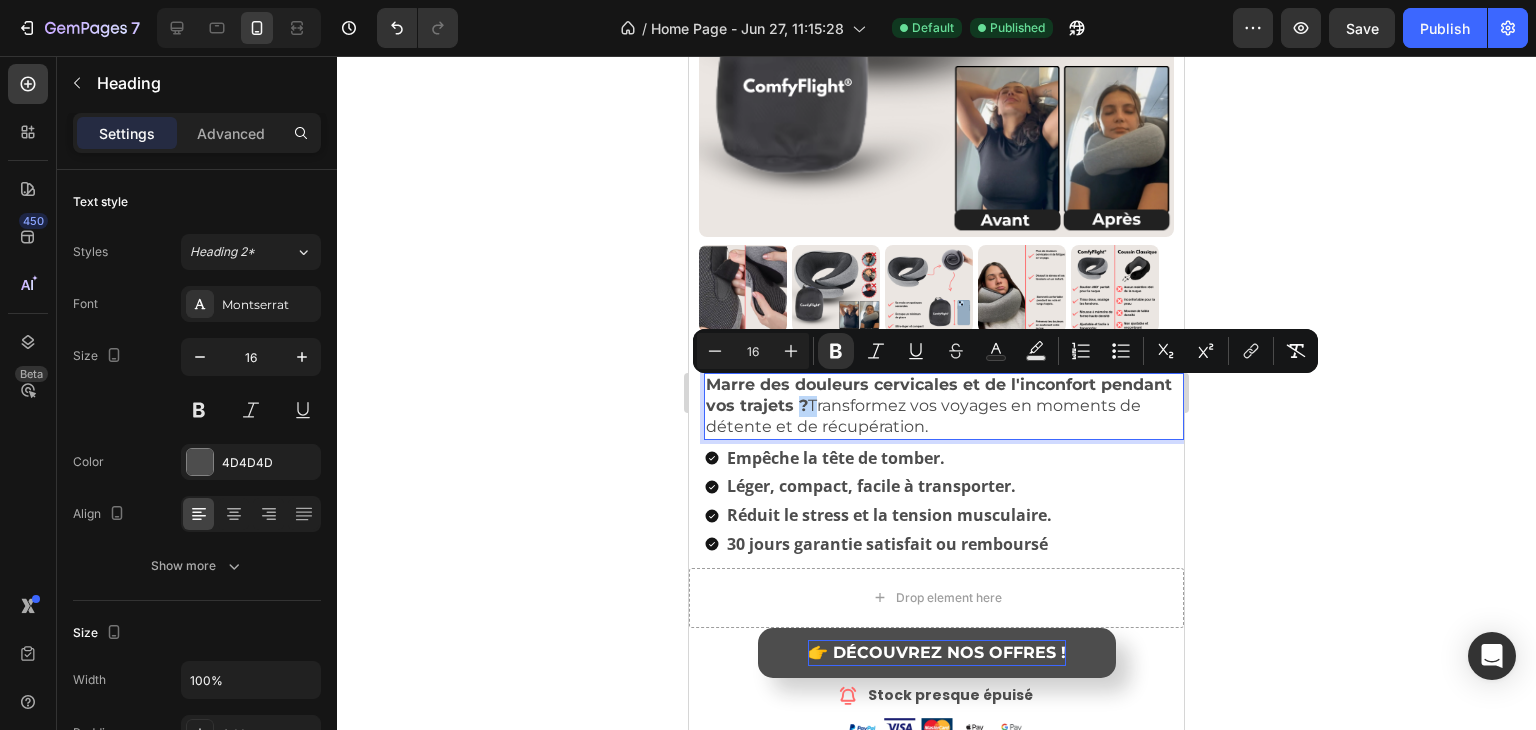 click on "Marre des douleurs cervicales et de l'inconfort pendant vos trajets ?  Transformez vos voyages en moments de détente et de récupération." at bounding box center (944, 406) 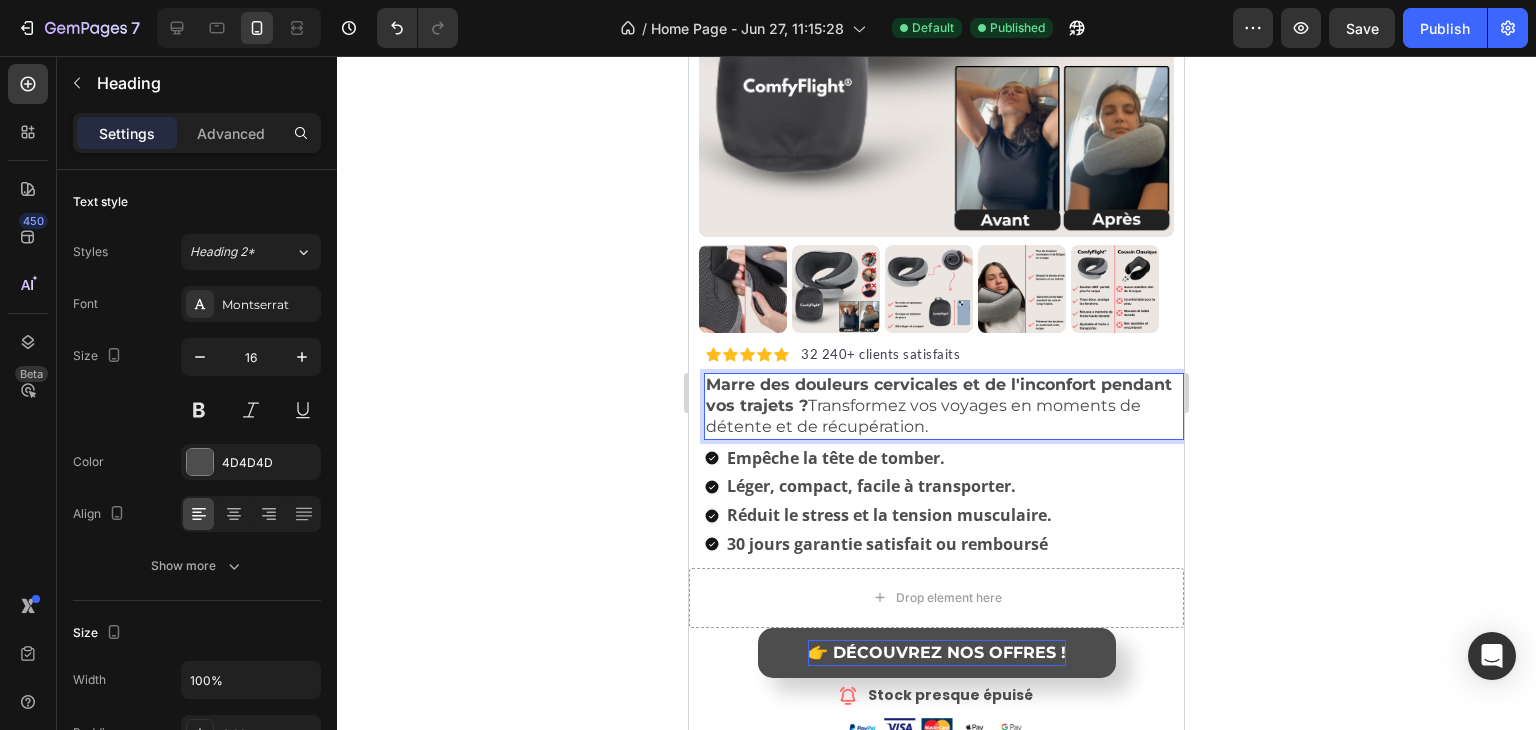 click on "Marre des douleurs cervicales et de l'inconfort pendant vos trajets ?  Transformez vos voyages en moments de détente et de récupération." at bounding box center (944, 406) 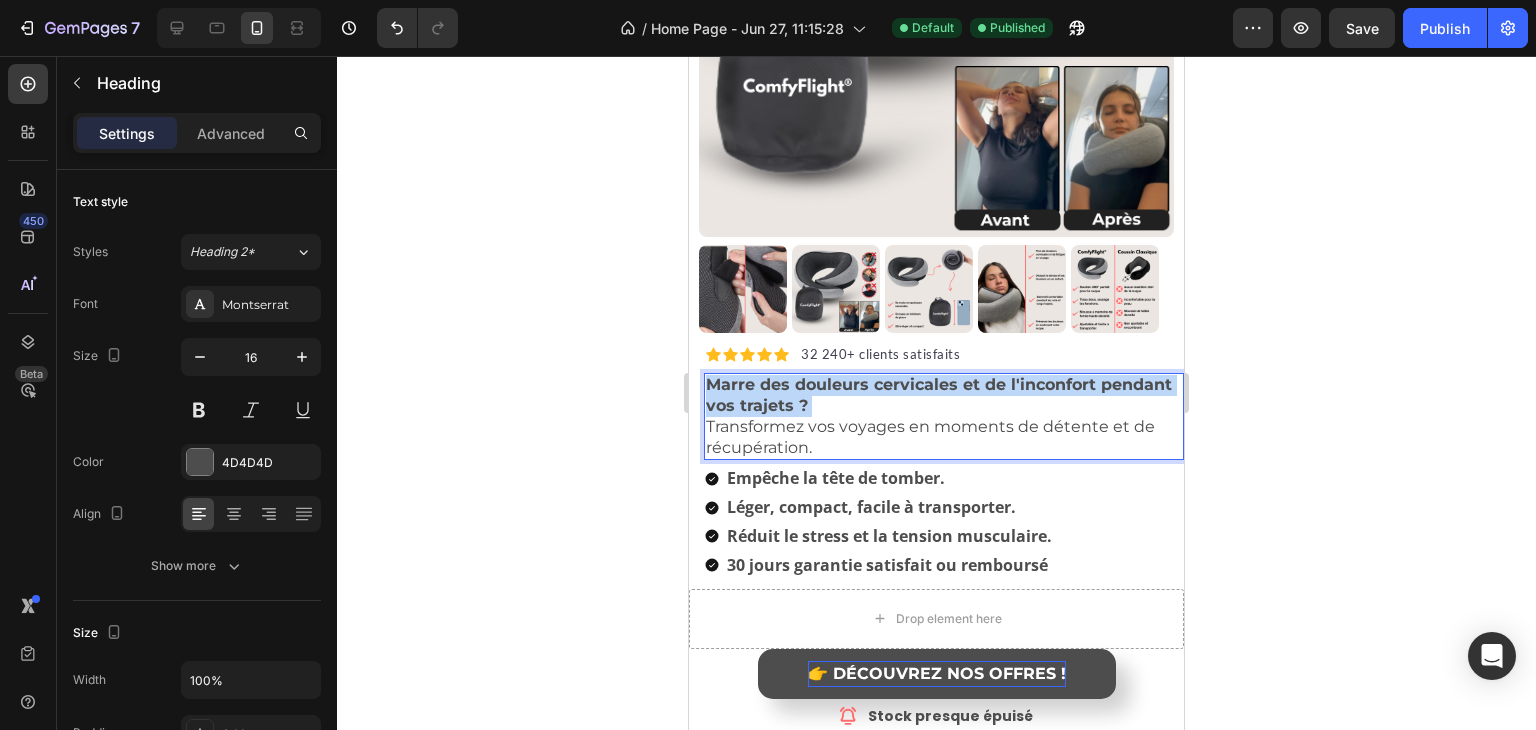 drag, startPoint x: 904, startPoint y: 393, endPoint x: 1361, endPoint y: 424, distance: 458.0502 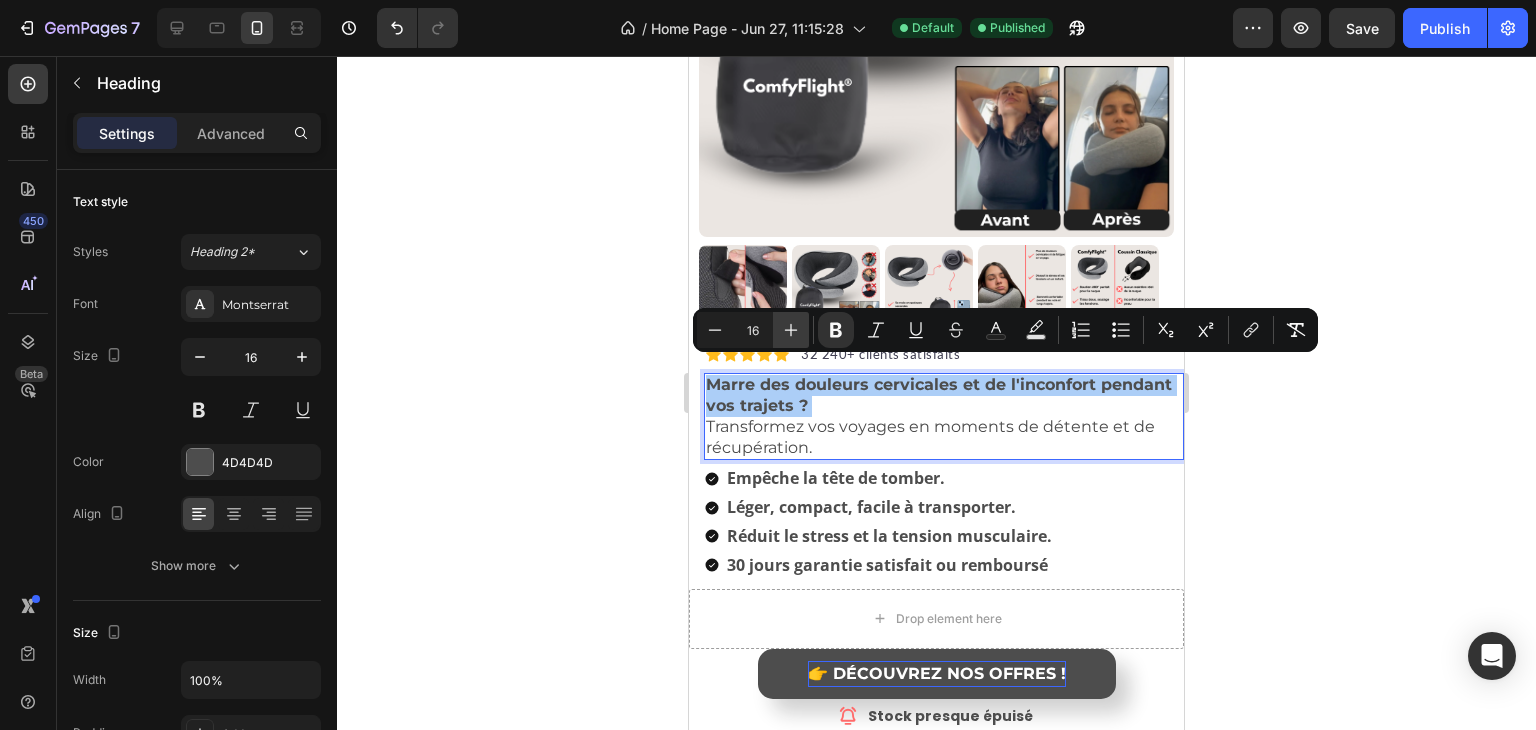 click 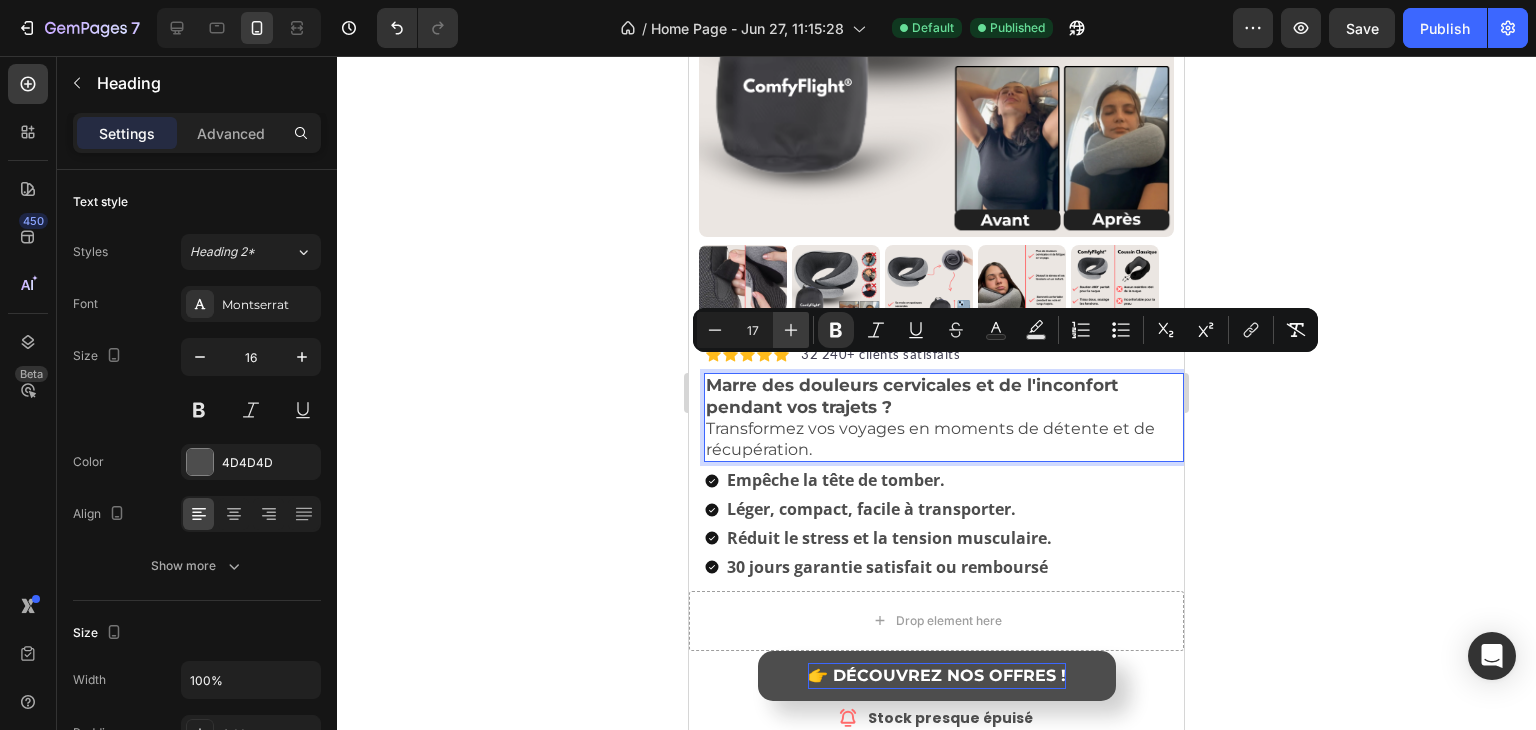 click 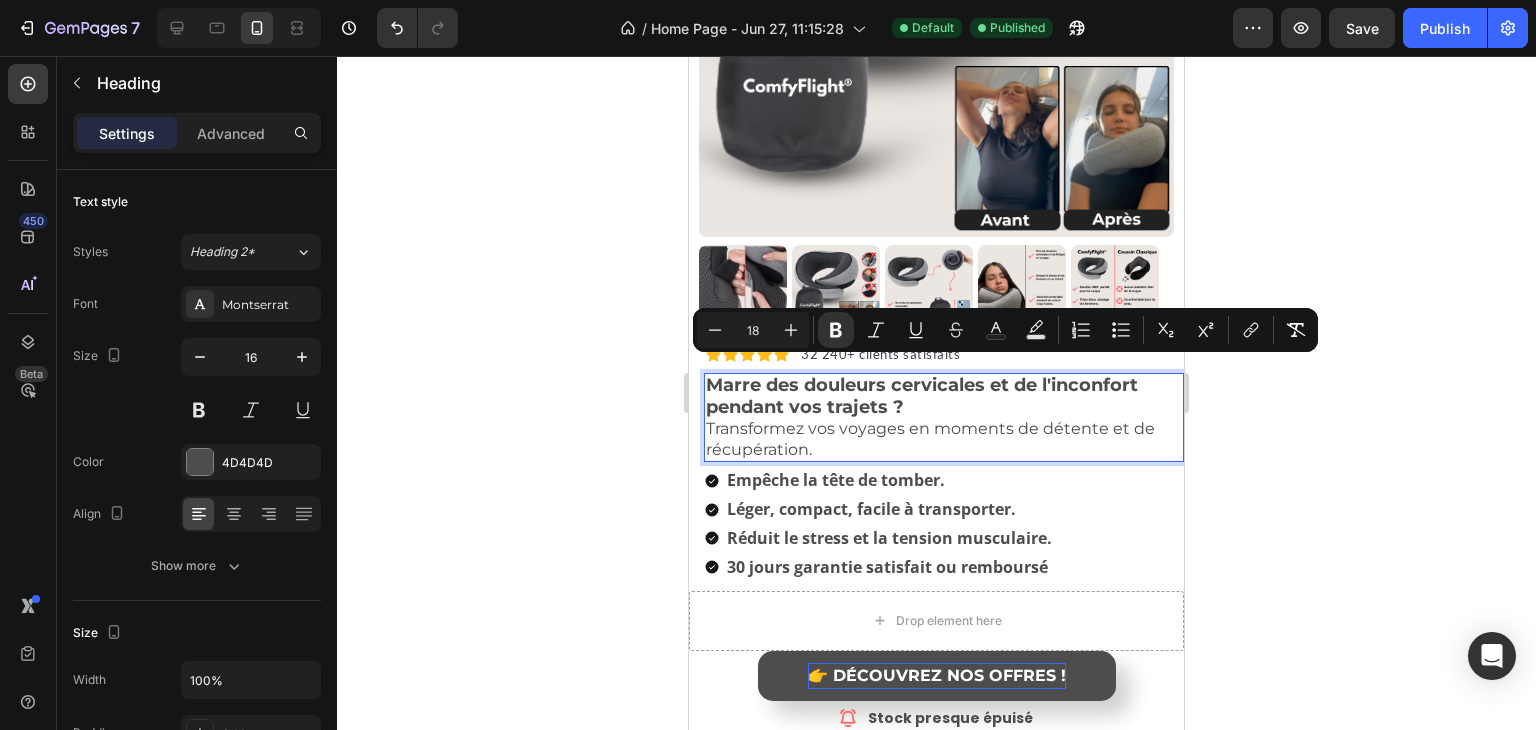 click 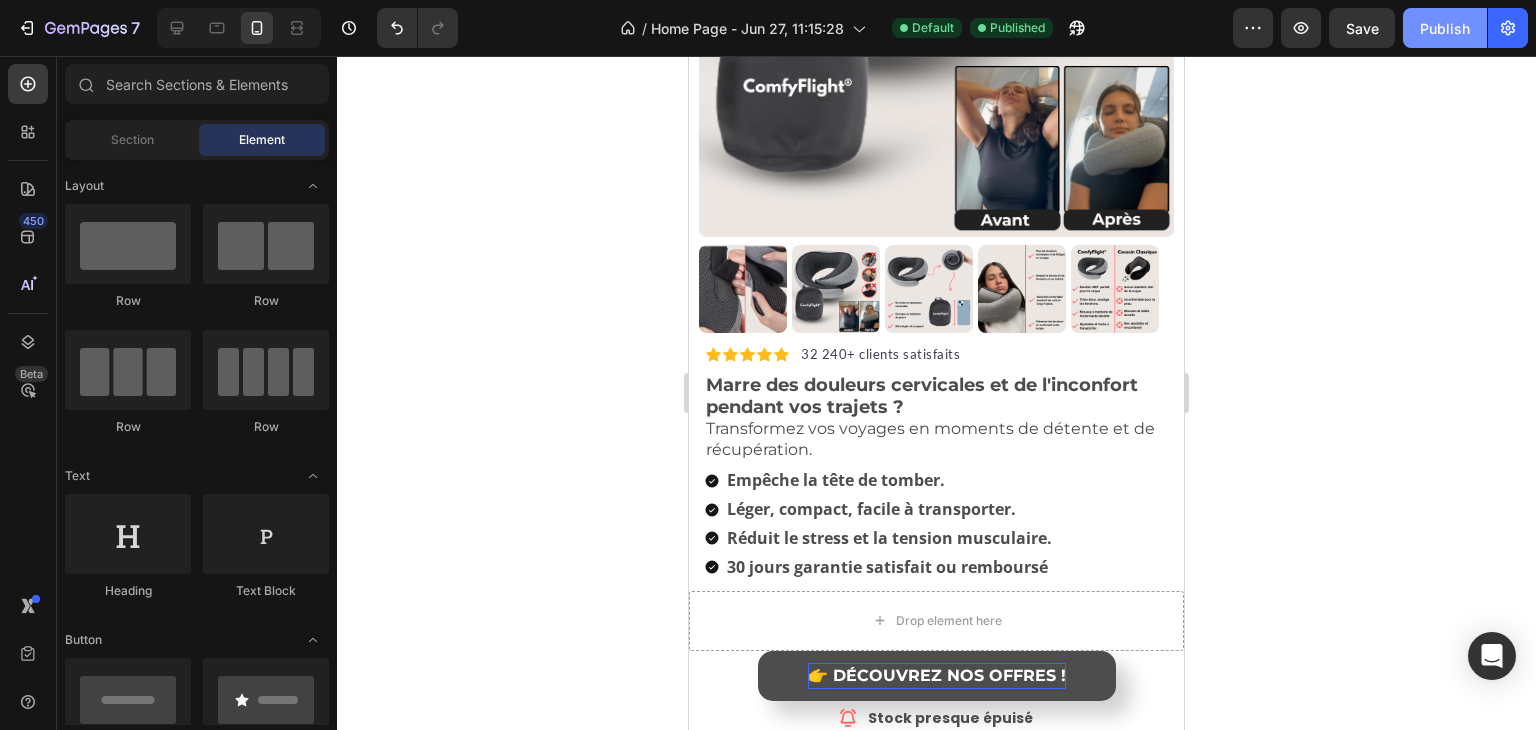 click on "Publish" at bounding box center (1445, 28) 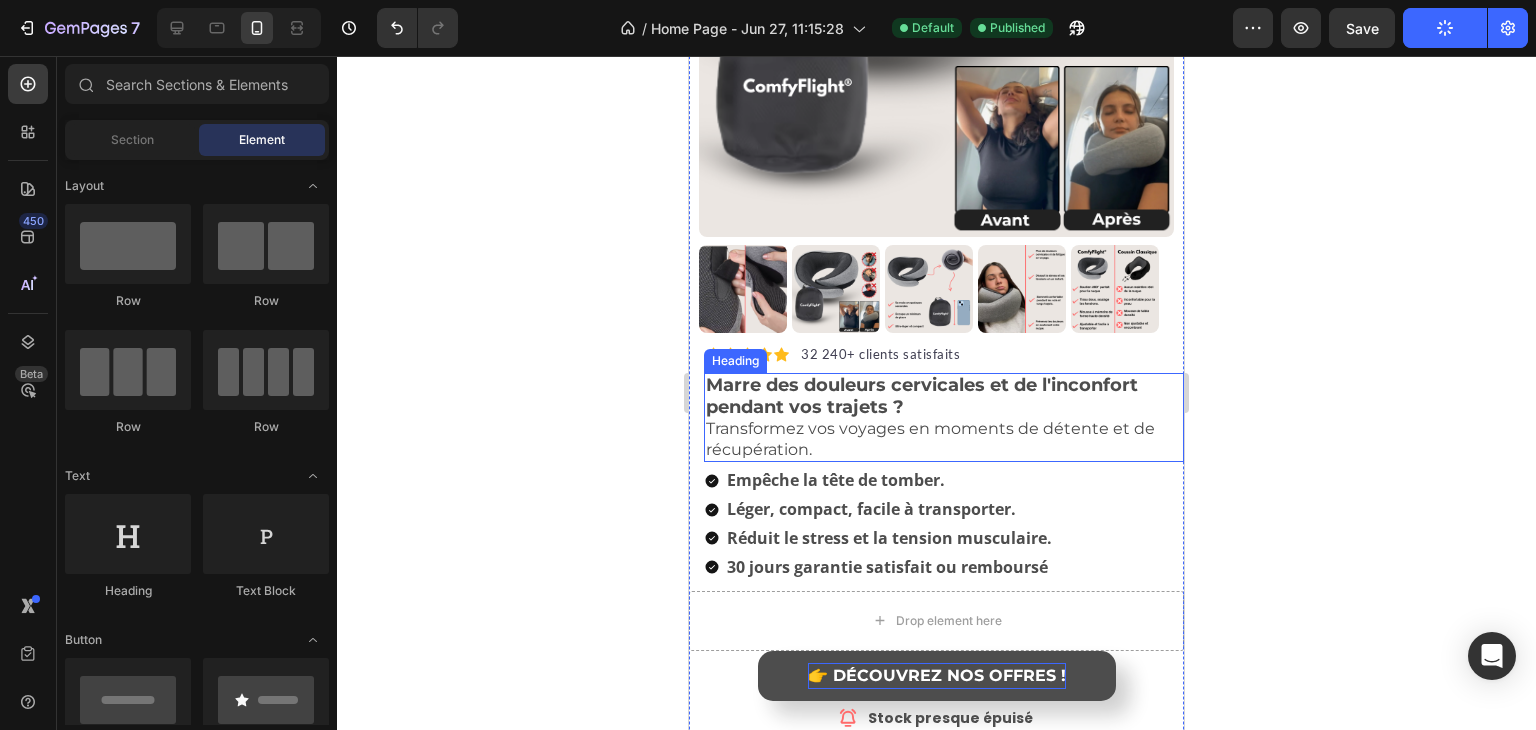 click on "⁠⁠⁠⁠⁠⁠⁠ Marre des douleurs cervicales et de l'inconfort pendant vos trajets ?   Transformez vos voyages en moments de détente et de récupération." at bounding box center [944, 417] 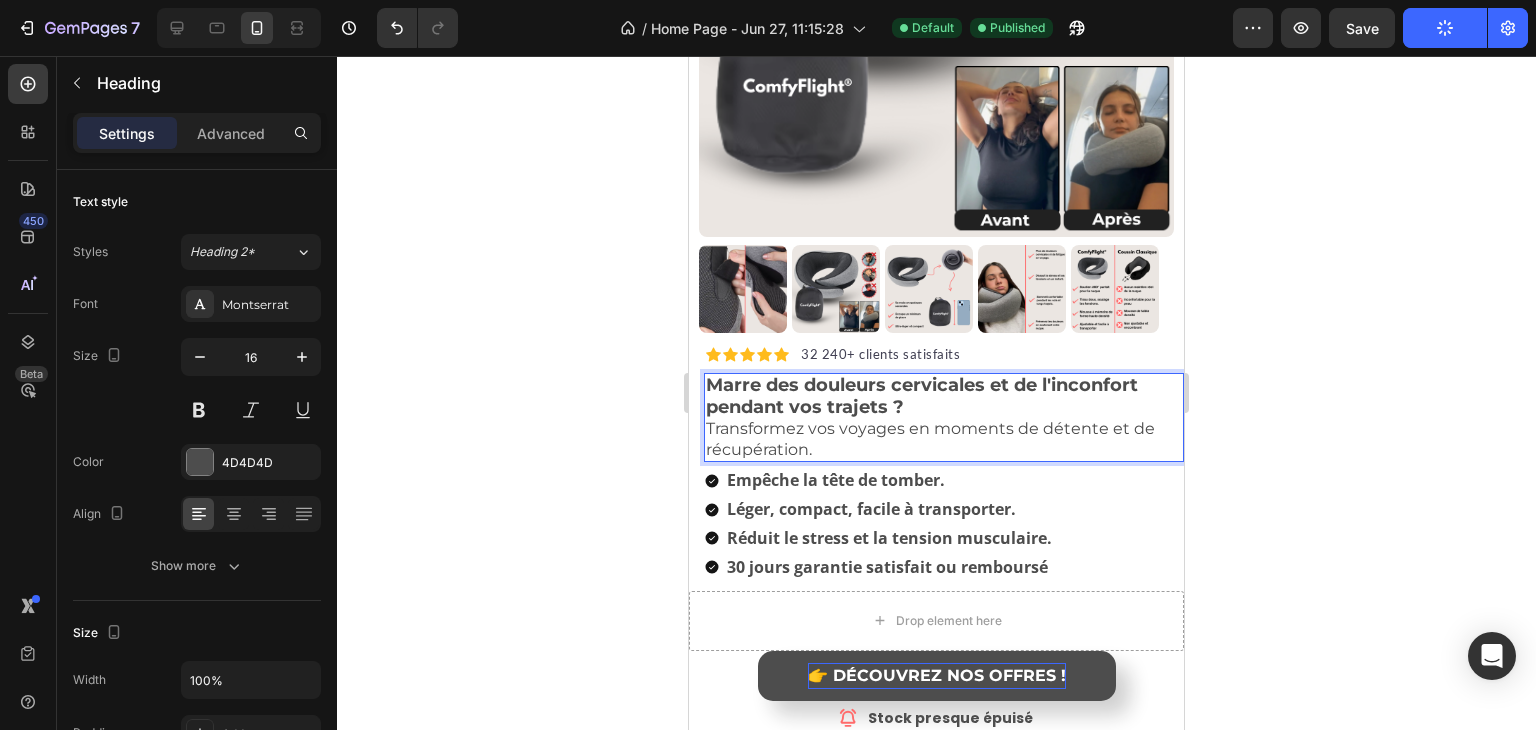 drag, startPoint x: 906, startPoint y: 393, endPoint x: 834, endPoint y: 382, distance: 72.835434 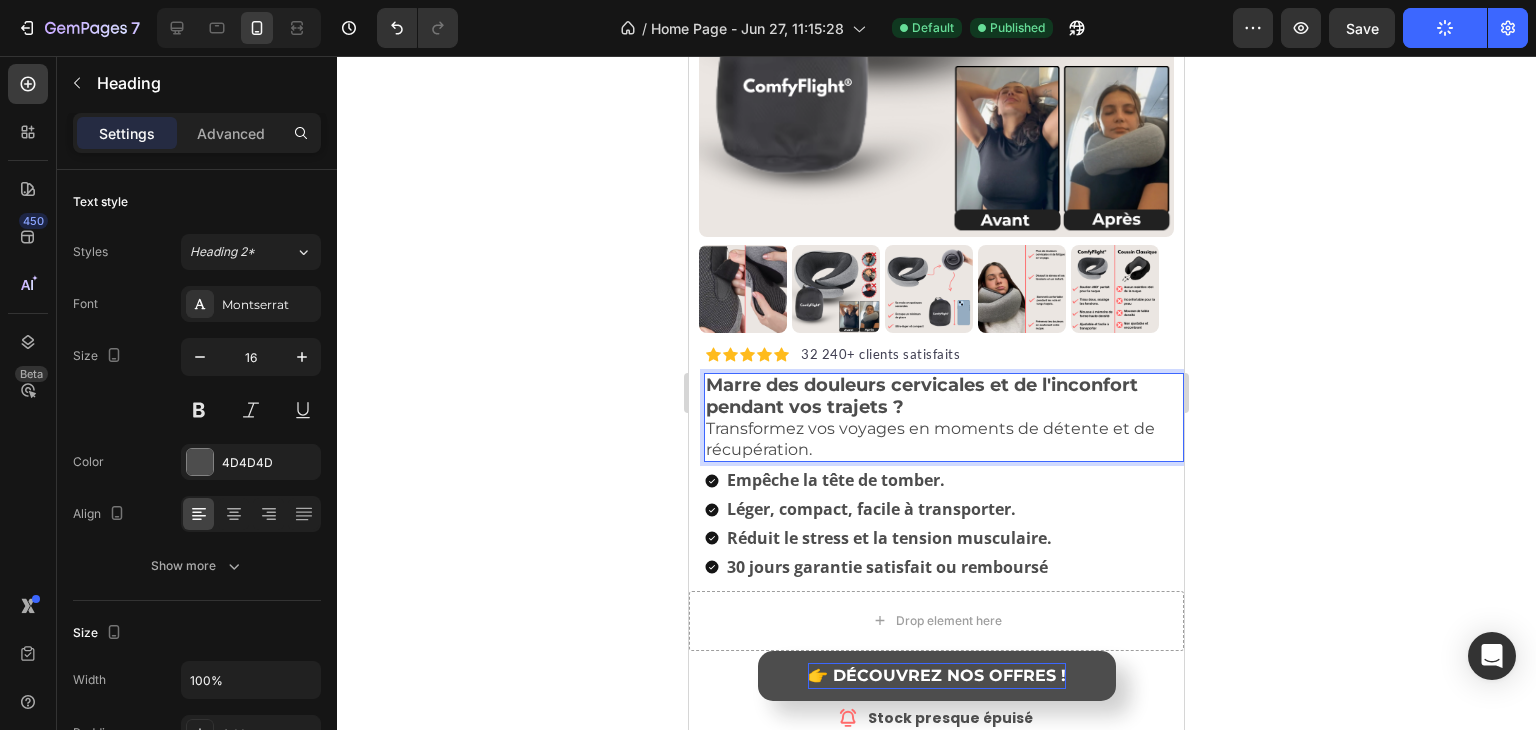 click on "Marre des douleurs cervicales et de l'inconfort pendant vos trajets ?   Transformez vos voyages en moments de détente et de récupération." at bounding box center (944, 417) 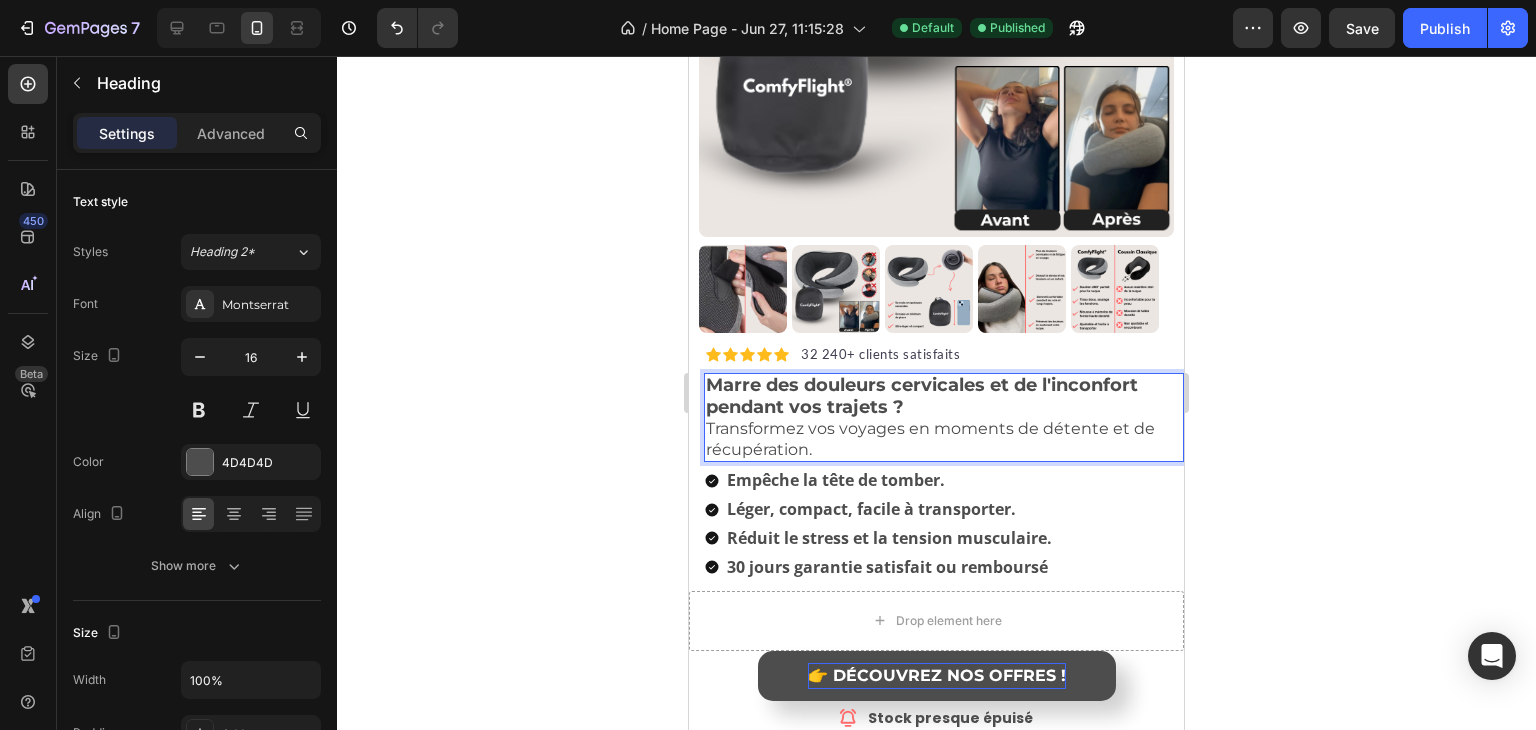 click on "Marre des douleurs cervicales et de l'inconfort pendant vos trajets ?" at bounding box center (922, 396) 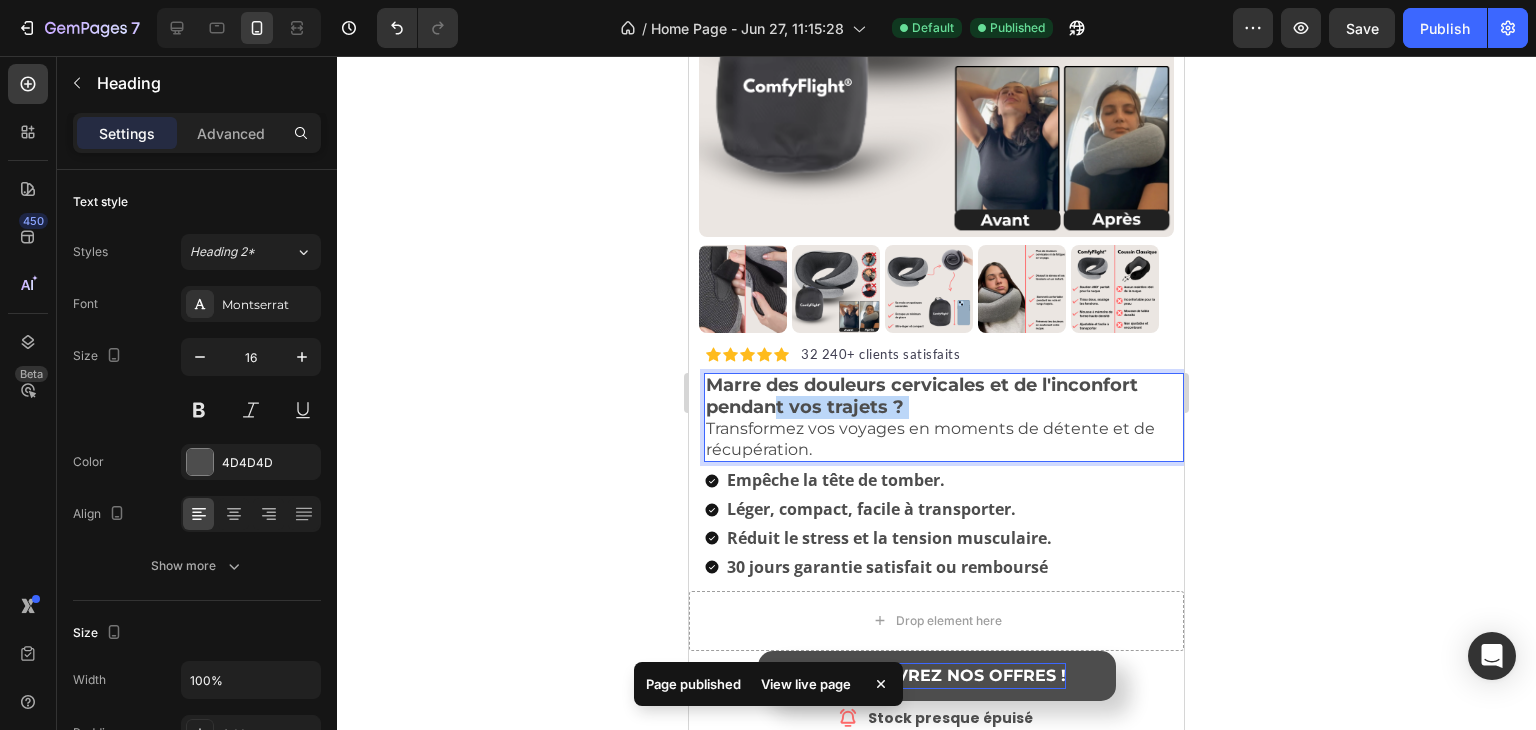 drag, startPoint x: 910, startPoint y: 392, endPoint x: 781, endPoint y: 385, distance: 129.18979 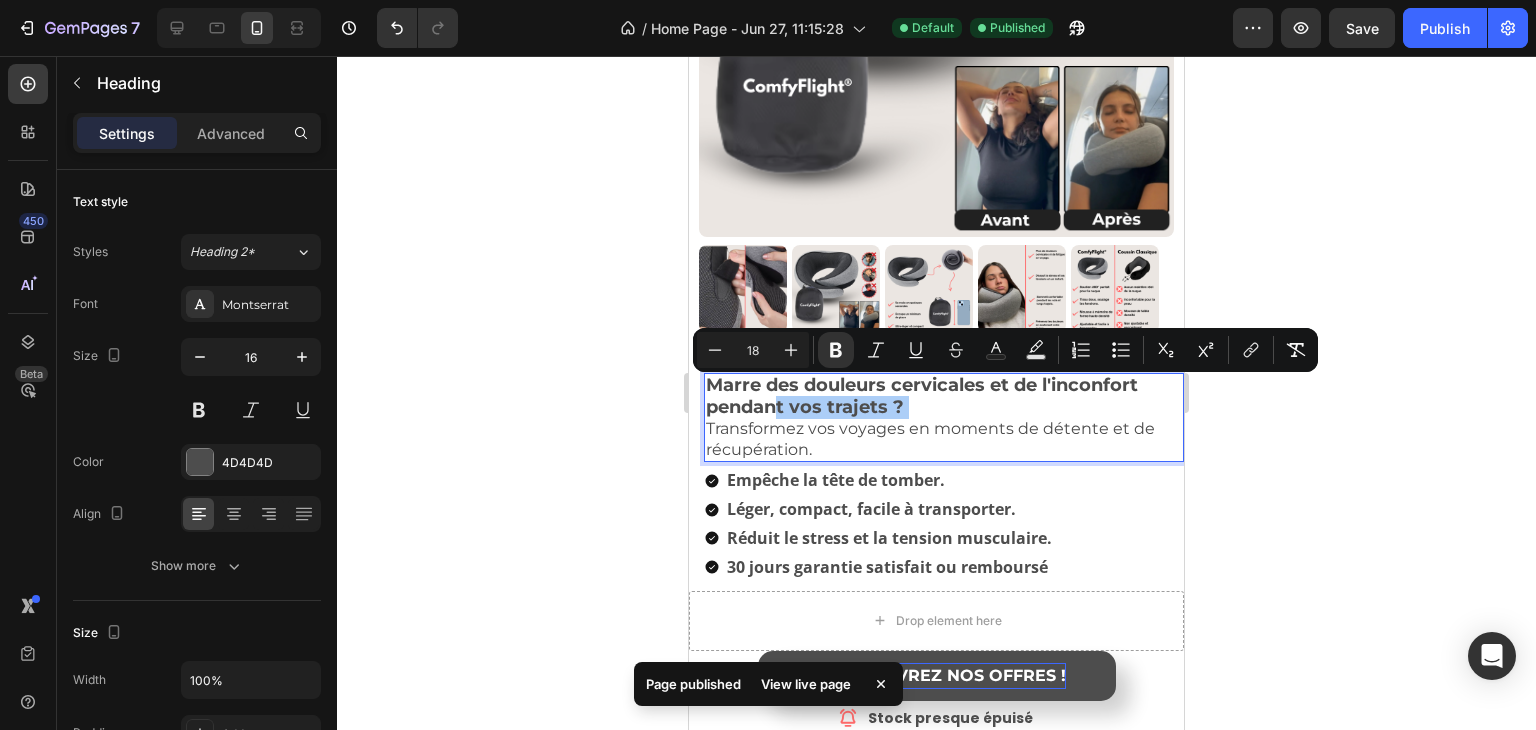 click 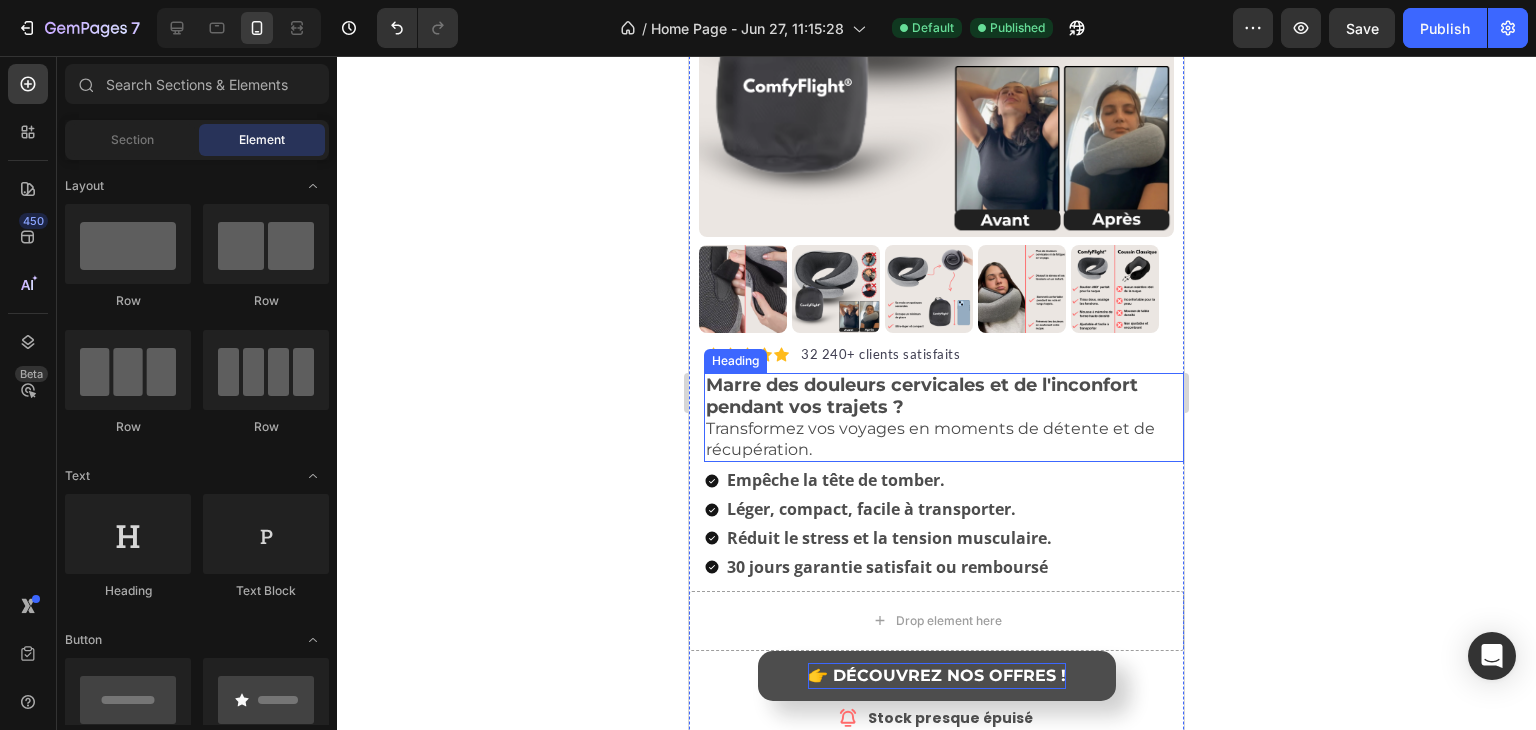 click on "⁠⁠⁠⁠⁠⁠⁠ Marre des douleurs cervicales et de l'inconfort pendant vos trajets ?   Transformez vos voyages en moments de détente et de récupération." at bounding box center [944, 417] 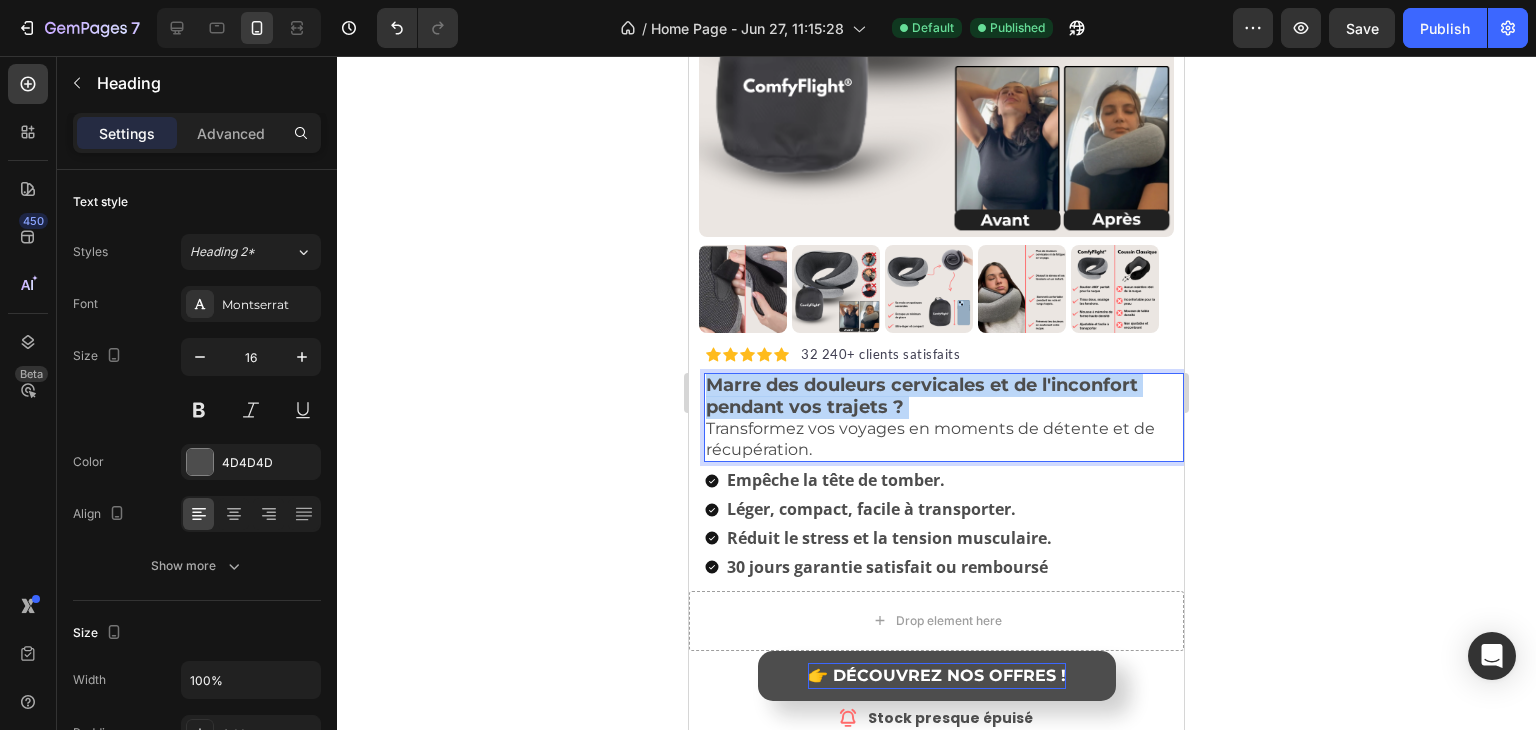 drag, startPoint x: 907, startPoint y: 390, endPoint x: 1368, endPoint y: 430, distance: 462.73212 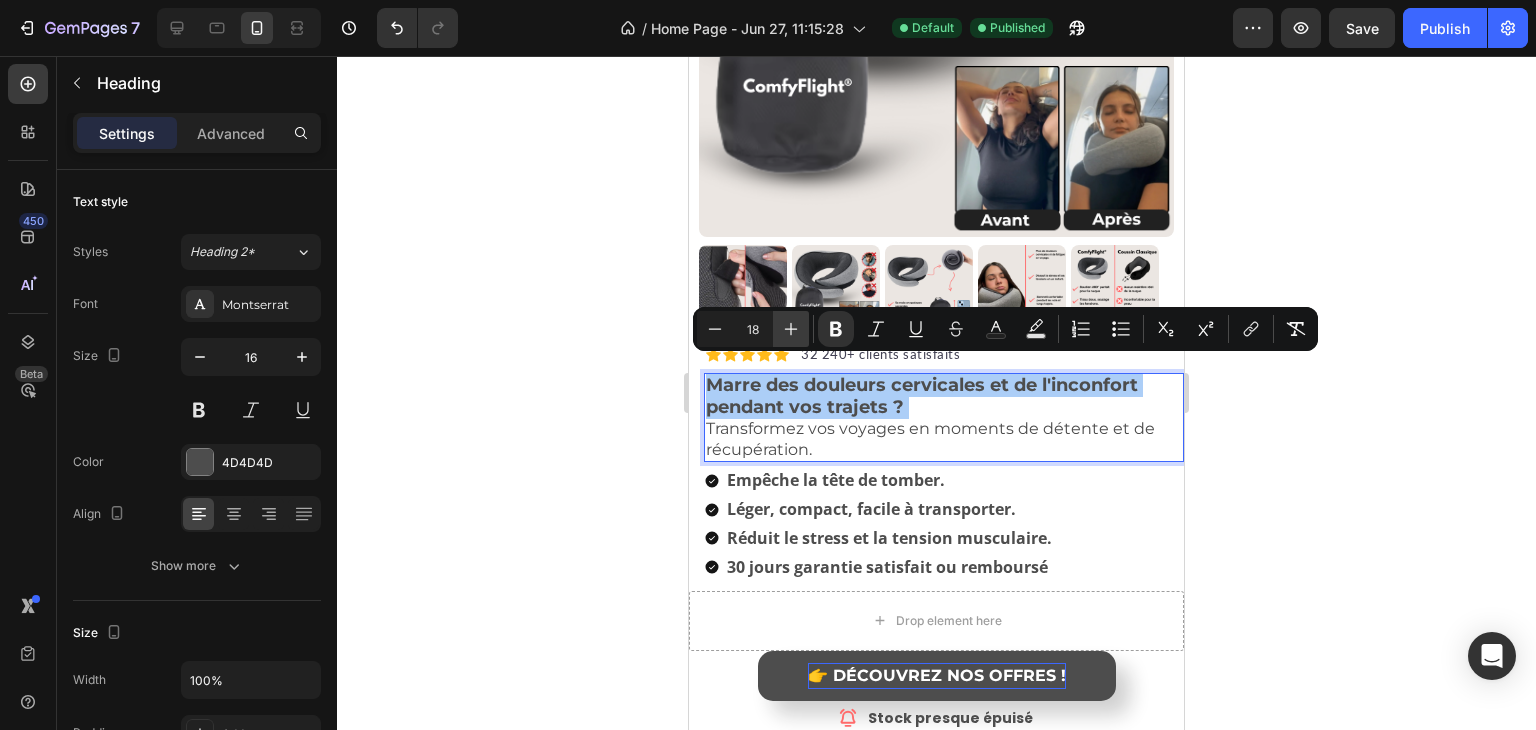 click on "Plus" at bounding box center (791, 329) 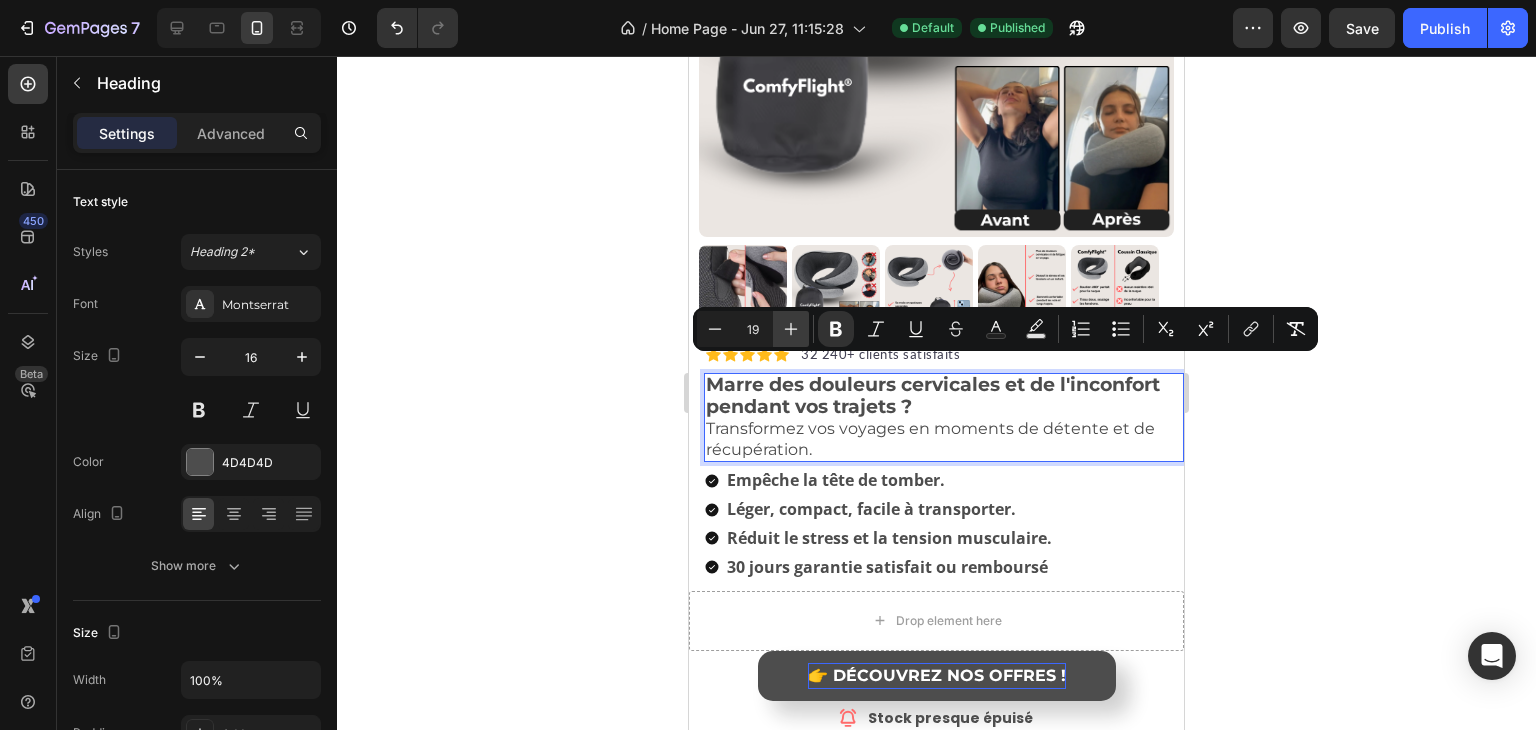 click on "Plus" at bounding box center [791, 329] 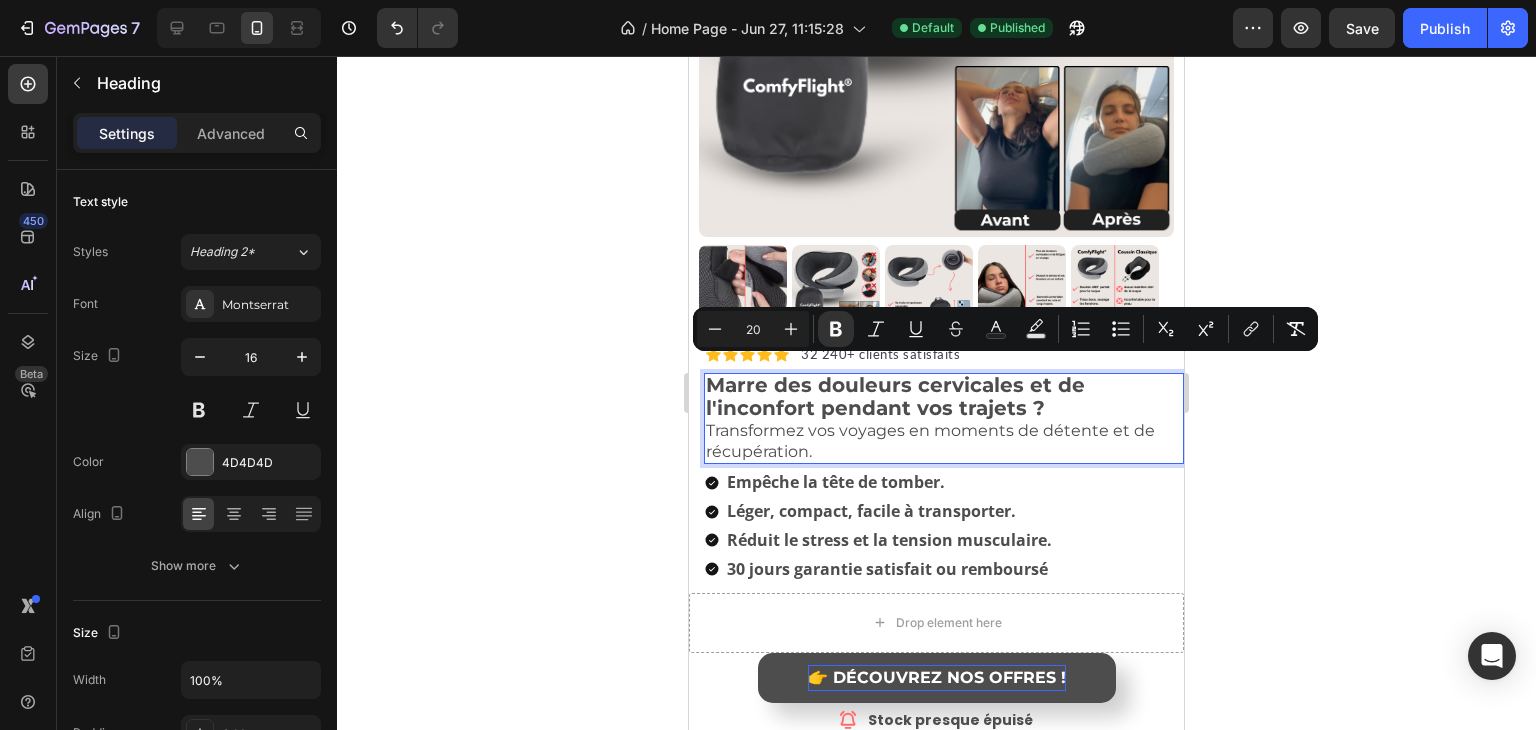 click 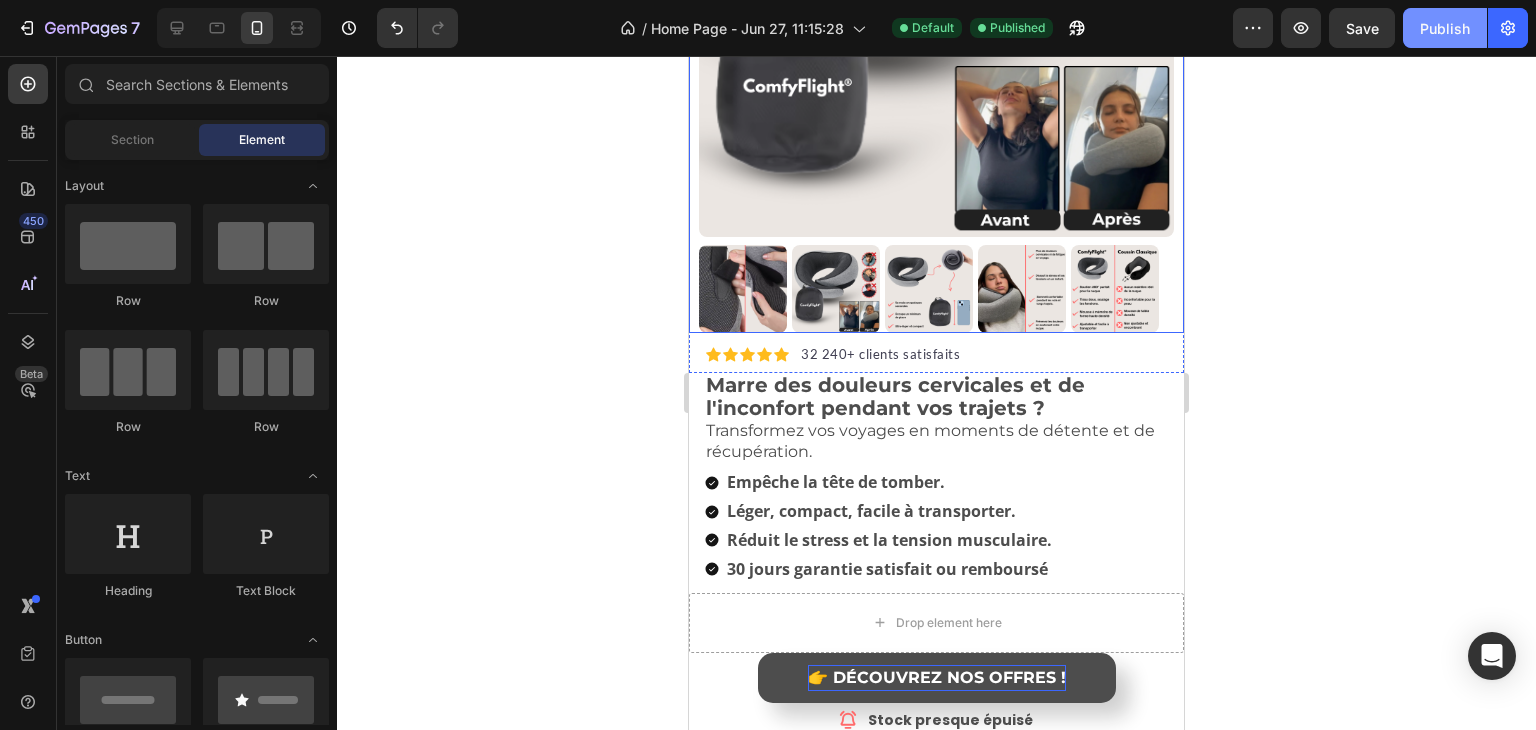 click on "Publish" 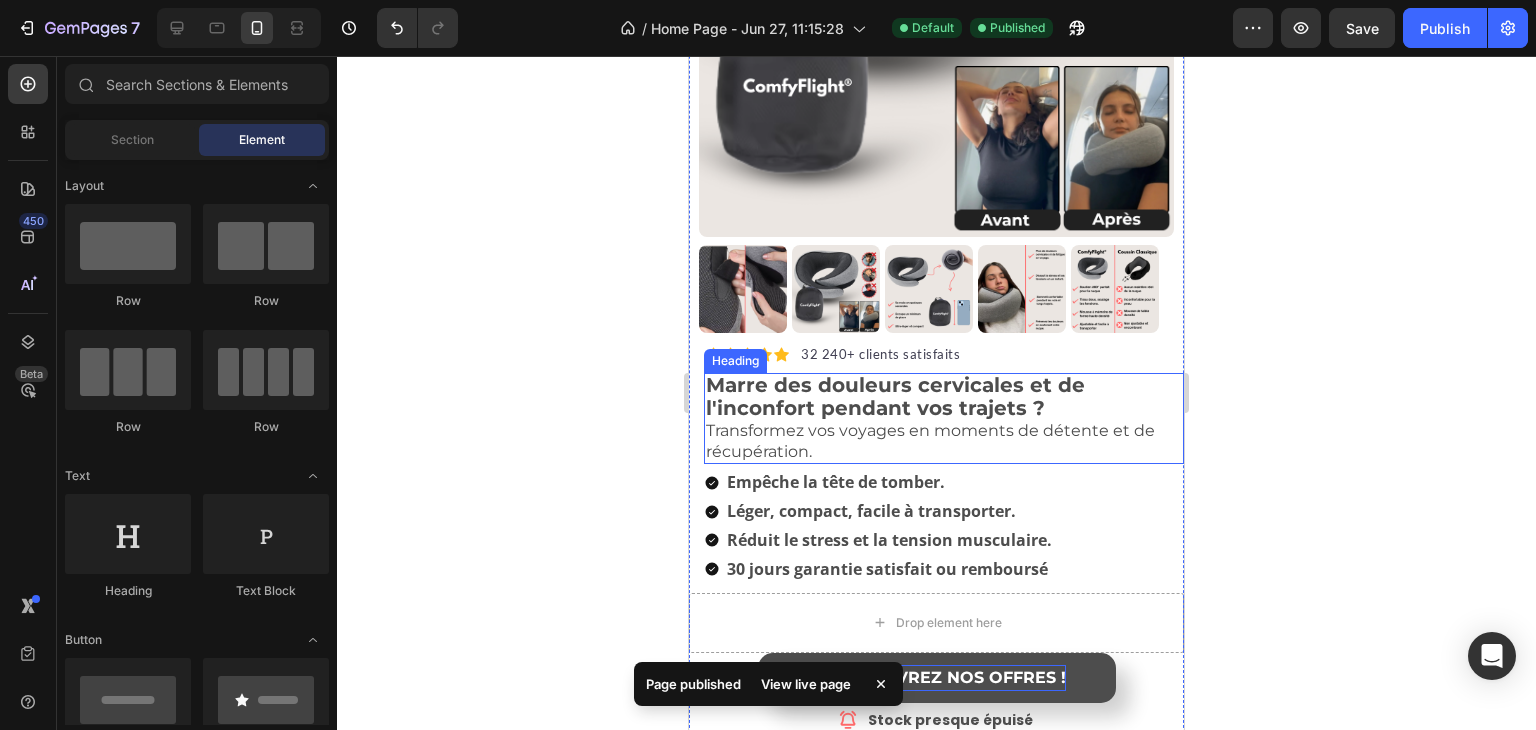 click on "⁠⁠⁠⁠⁠⁠⁠ Marre des douleurs cervicales et de l'inconfort pendant vos trajets ?   Transformez vos voyages en moments de détente et de récupération." at bounding box center [944, 418] 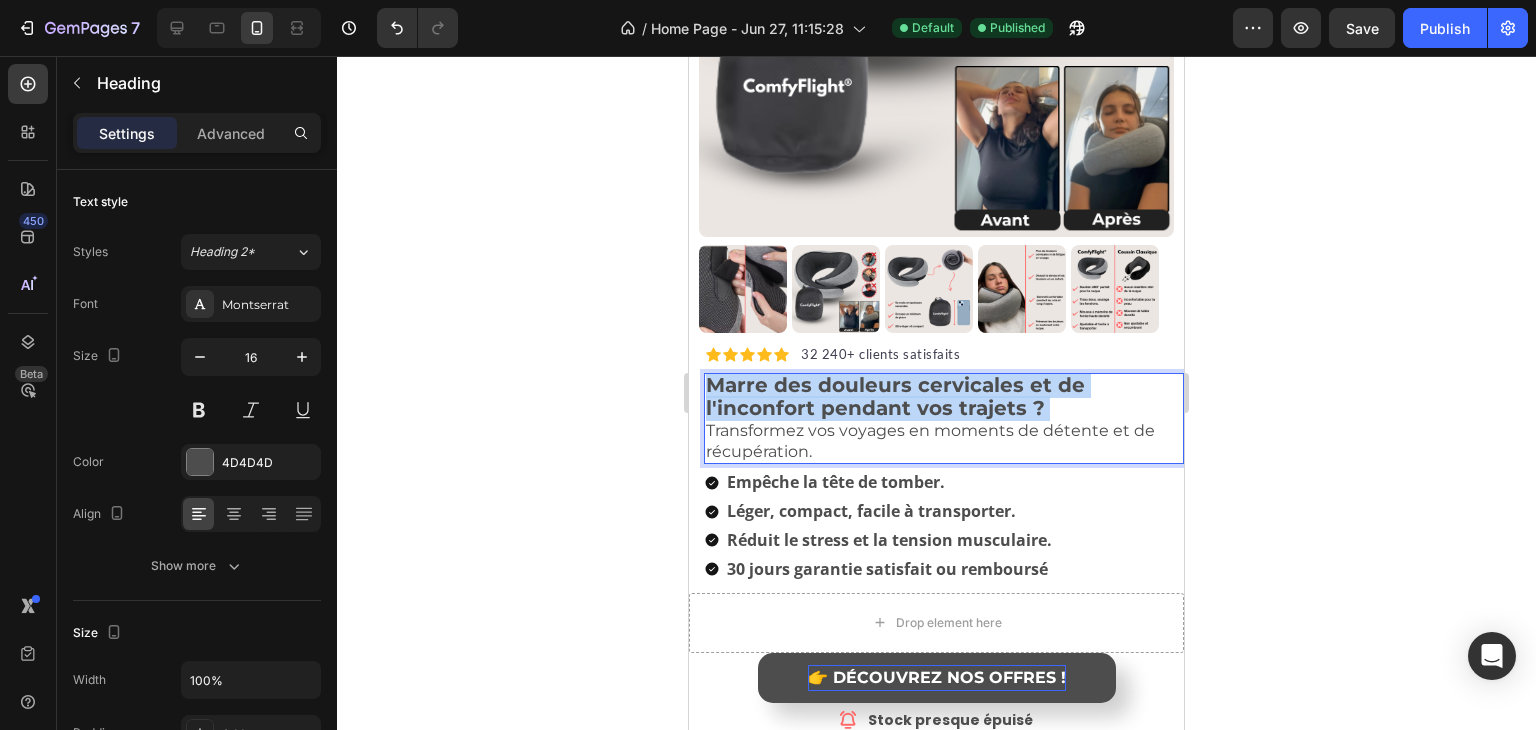 drag, startPoint x: 1043, startPoint y: 394, endPoint x: 1342, endPoint y: 418, distance: 299.96167 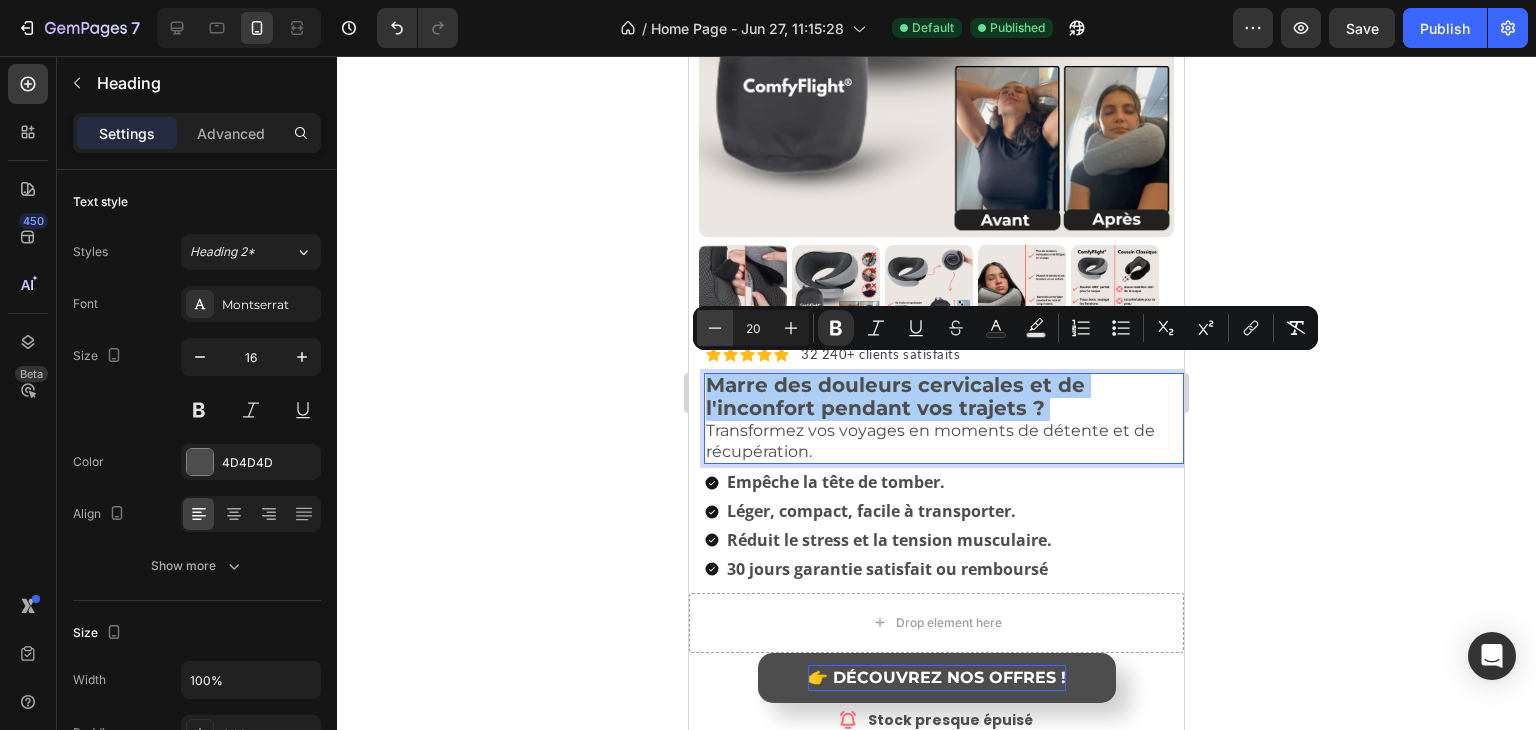 click 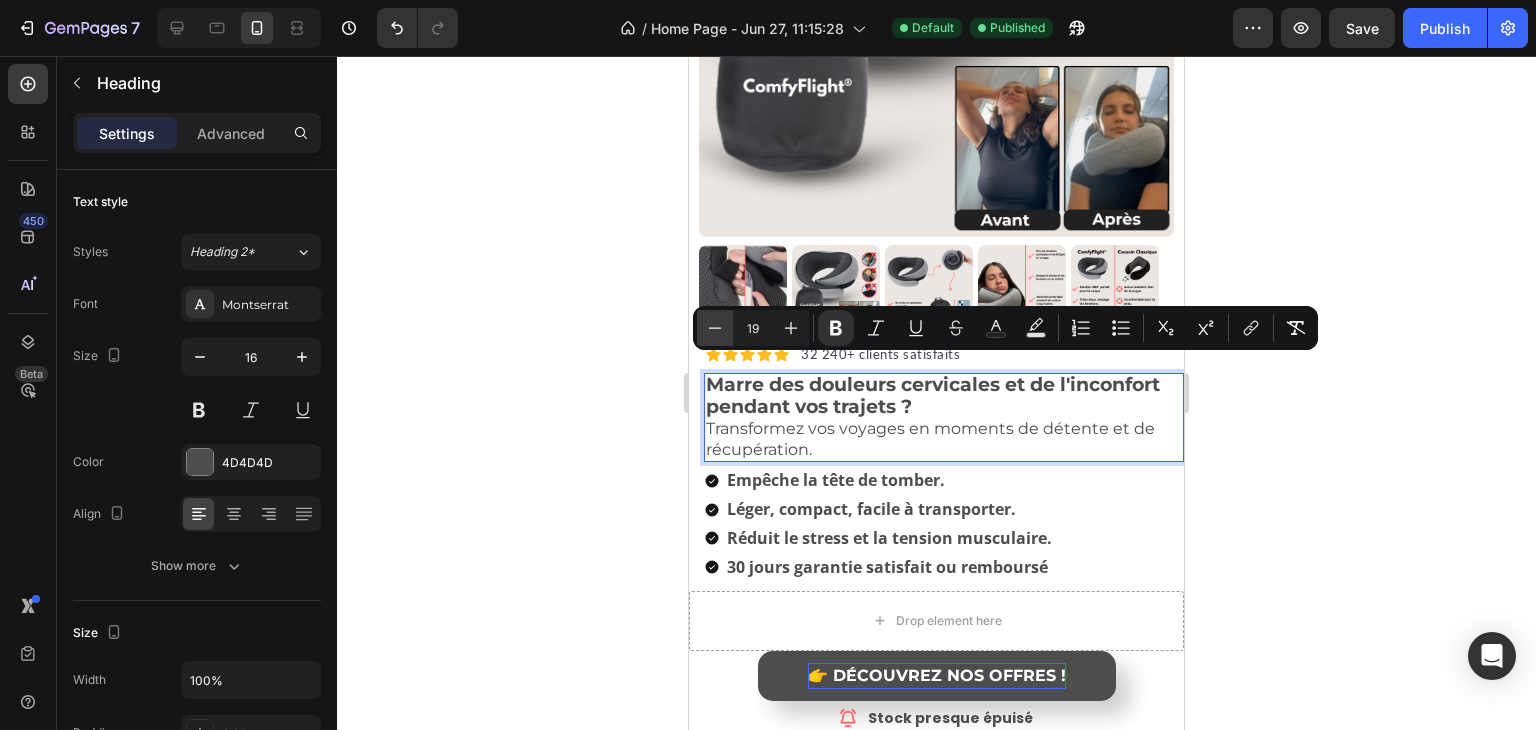 click 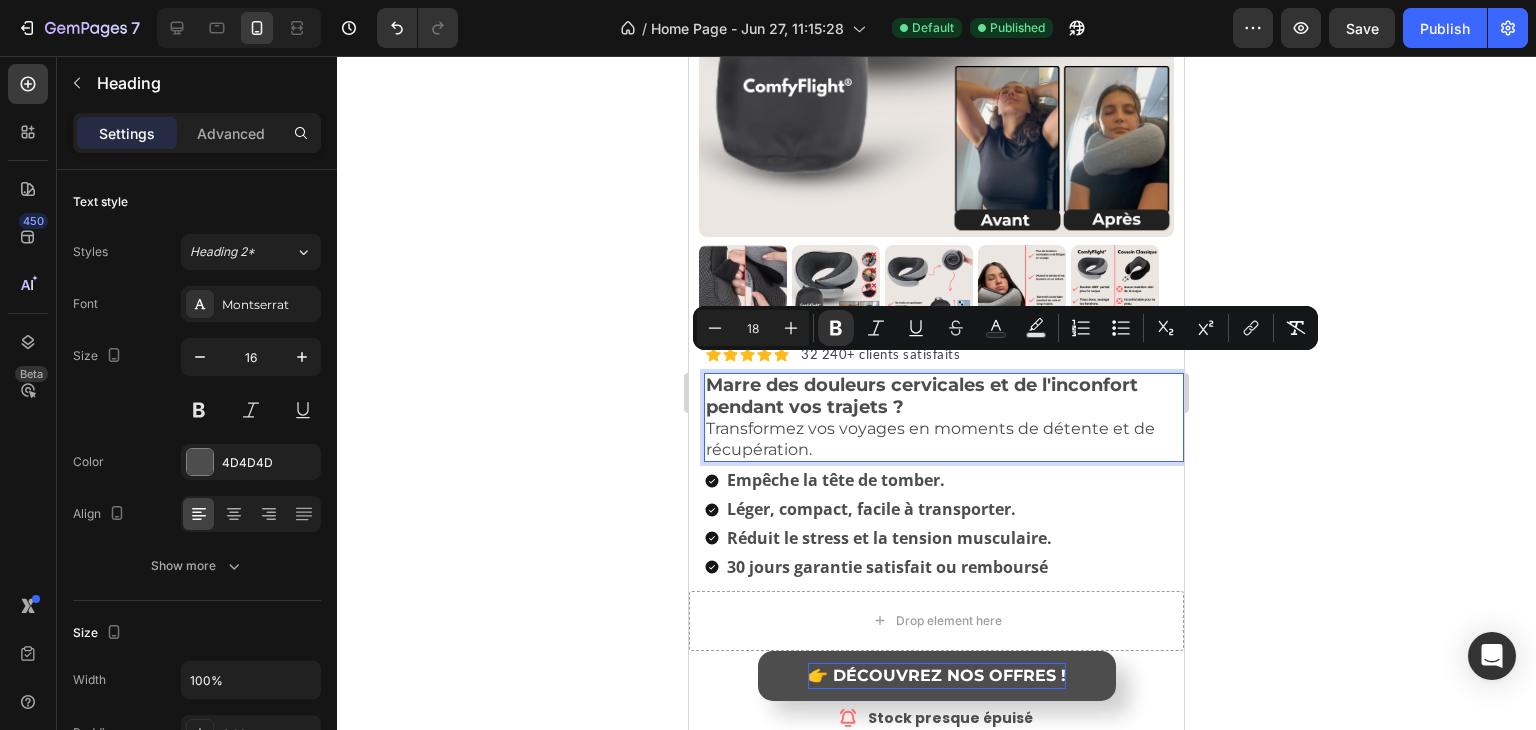 click 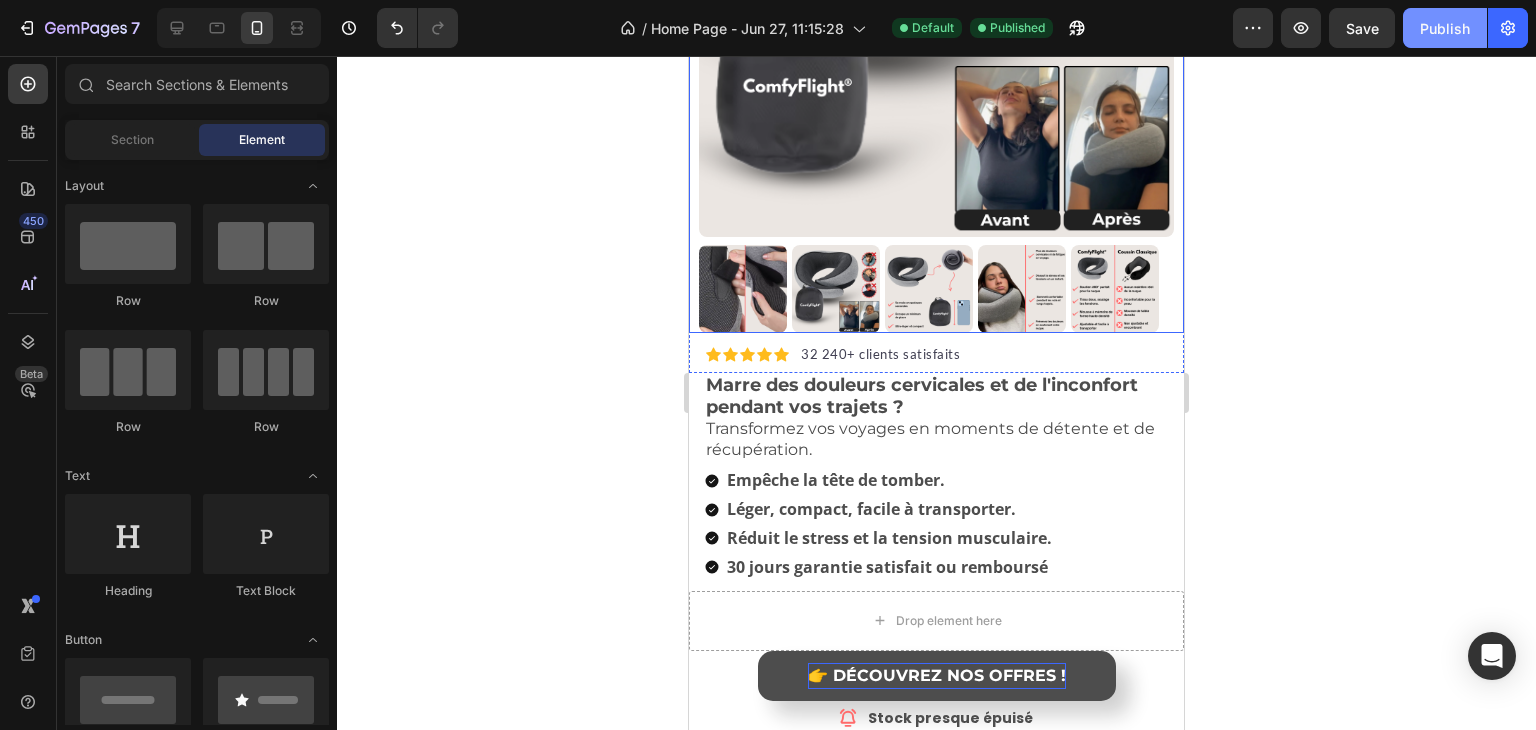 click on "Publish" 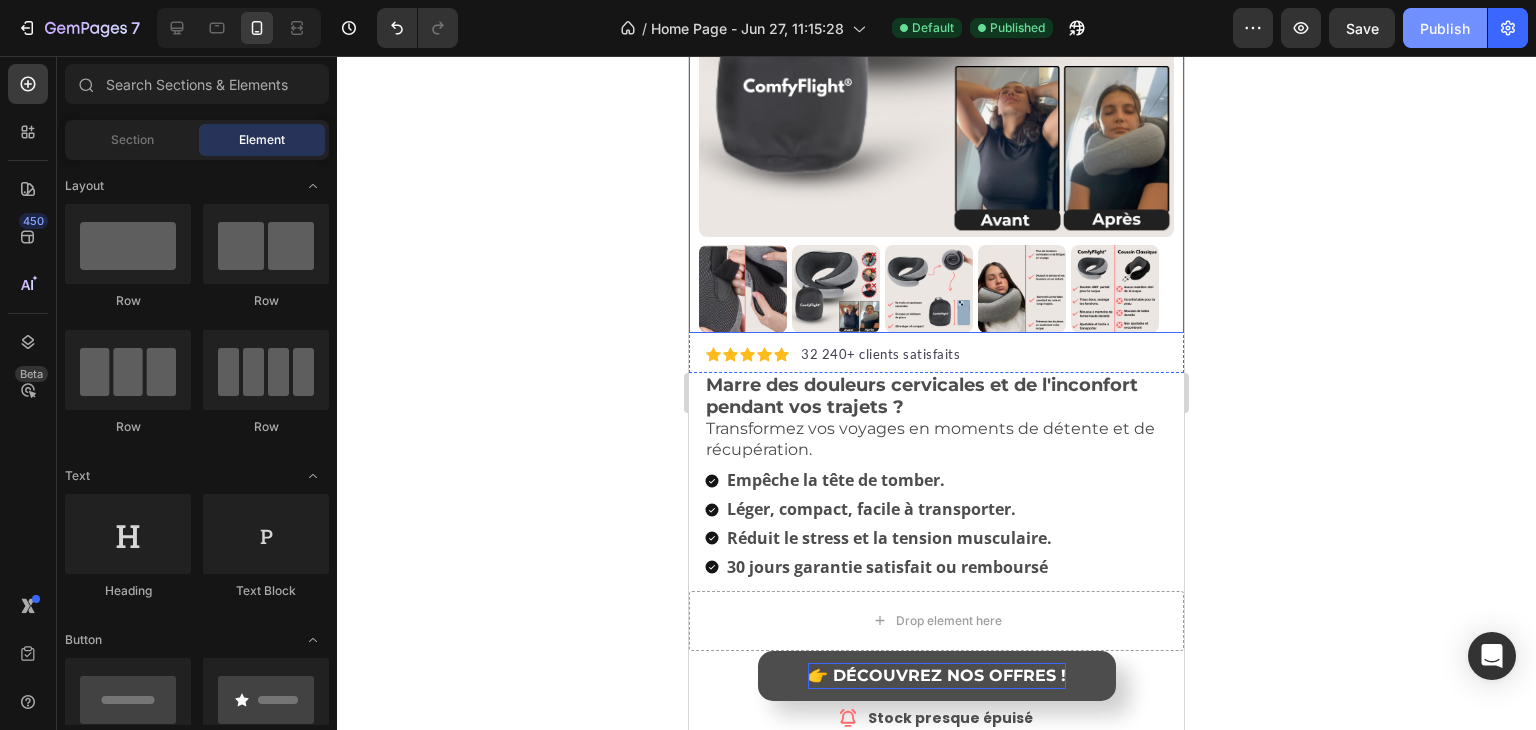 click on "Publish" 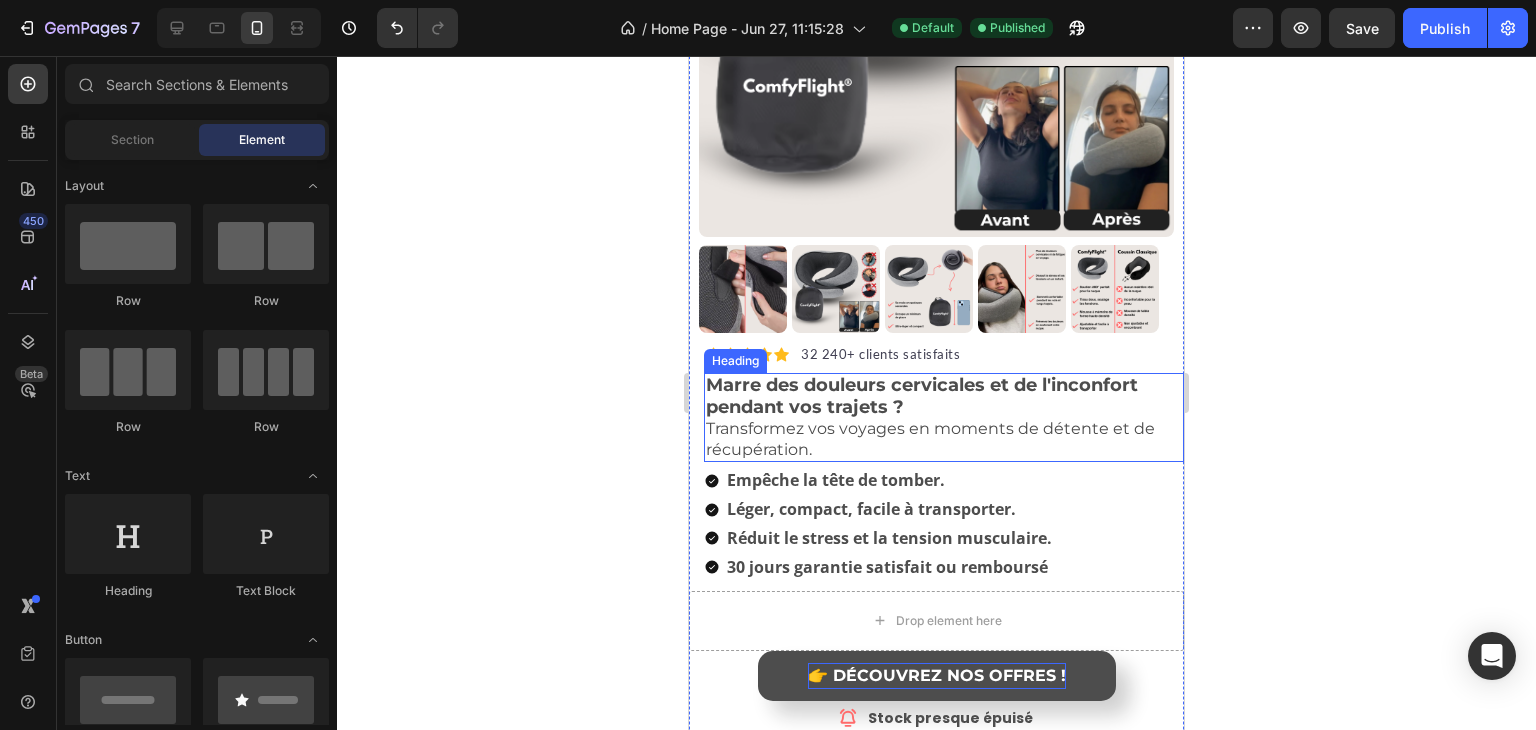 click on "⁠⁠⁠⁠⁠⁠⁠ Marre des douleurs cervicales et de l'inconfort pendant vos trajets ?   Transformez vos voyages en moments de détente et de récupération." at bounding box center (944, 417) 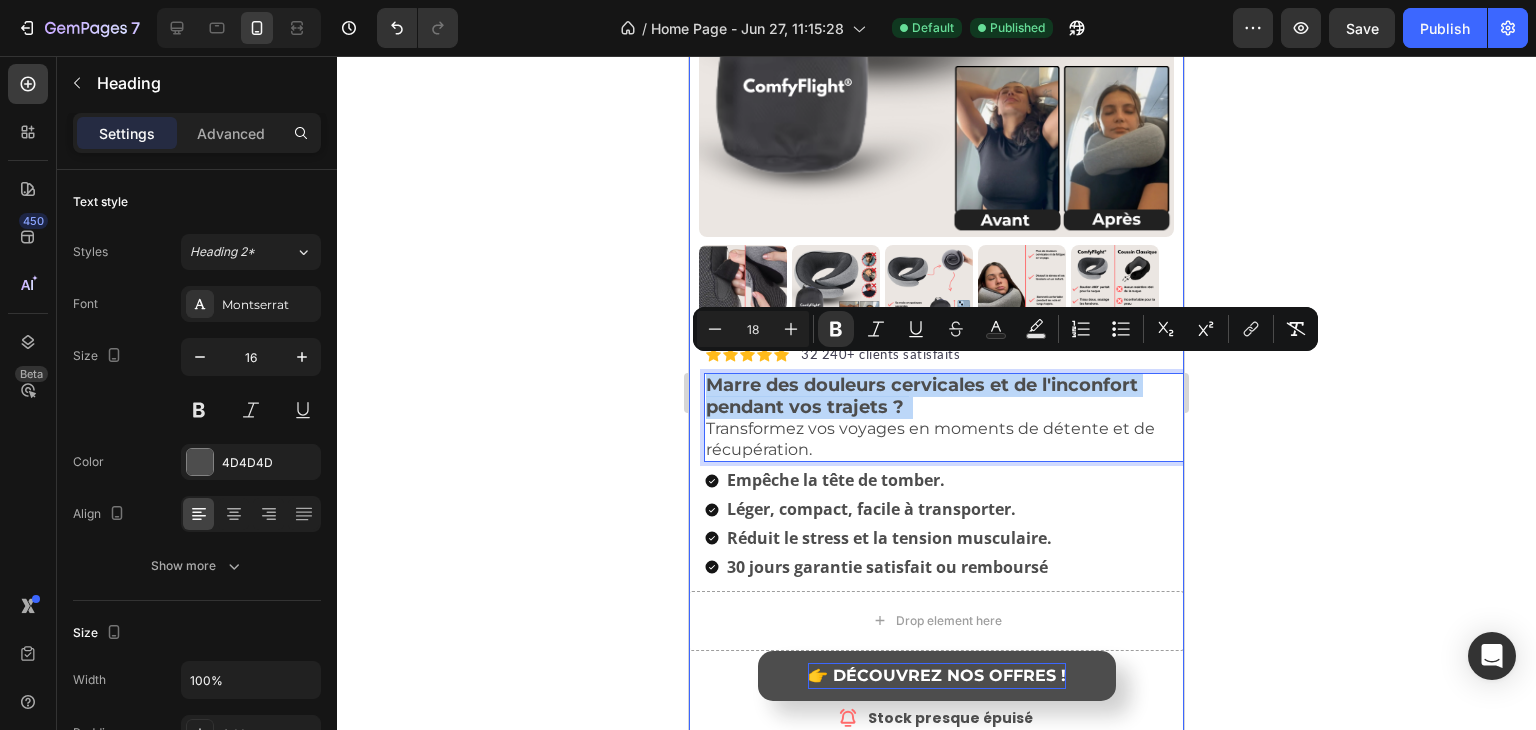 drag, startPoint x: 912, startPoint y: 392, endPoint x: 696, endPoint y: 370, distance: 217.11748 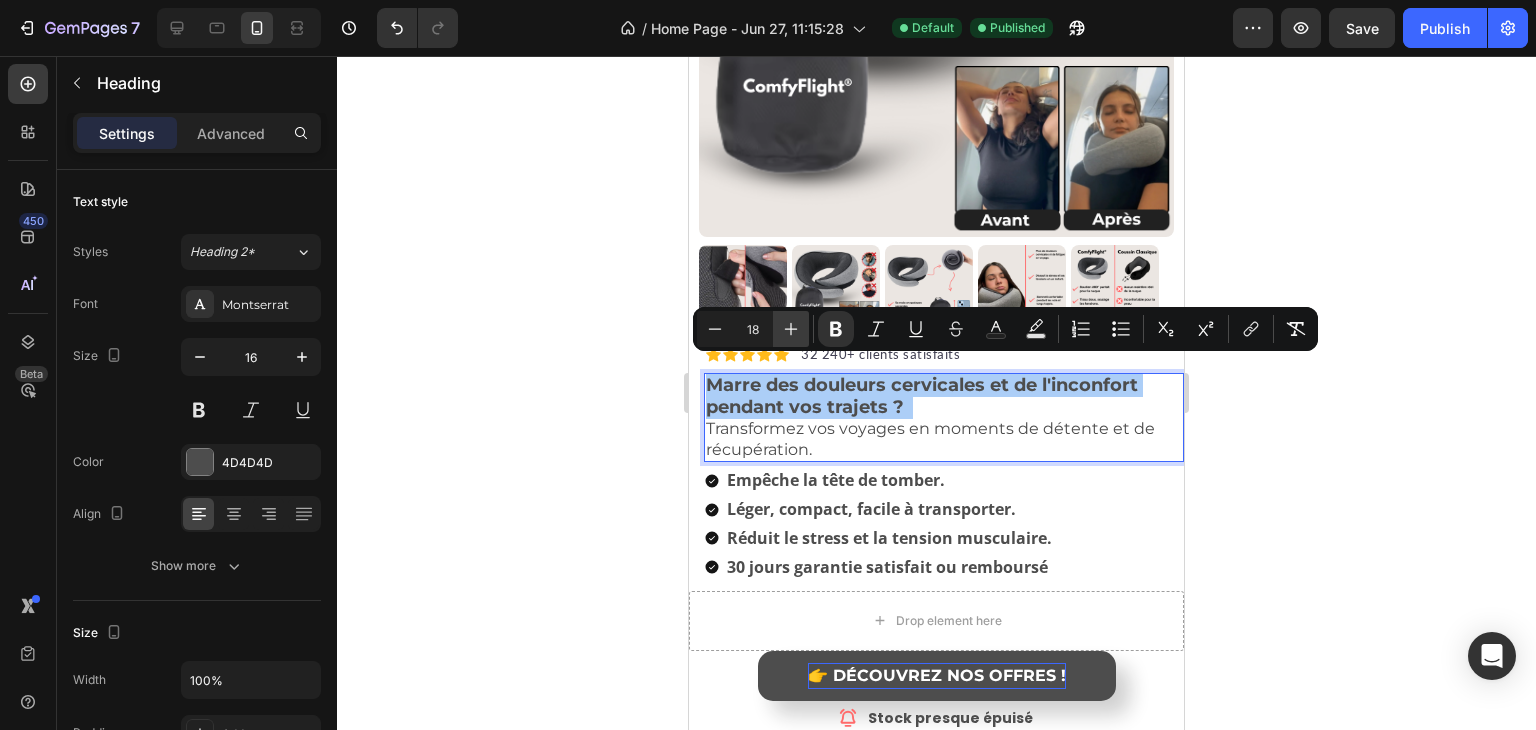 click 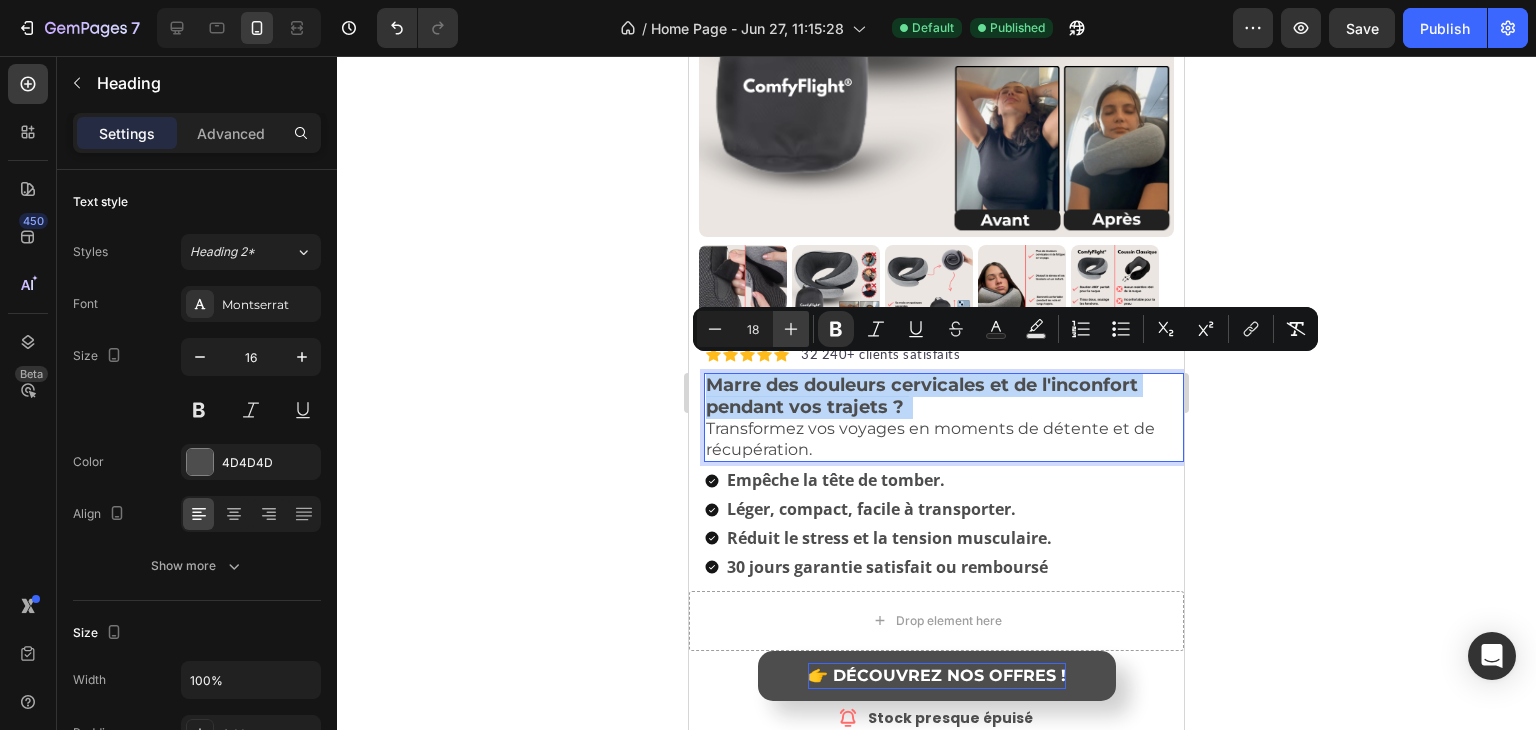 type on "19" 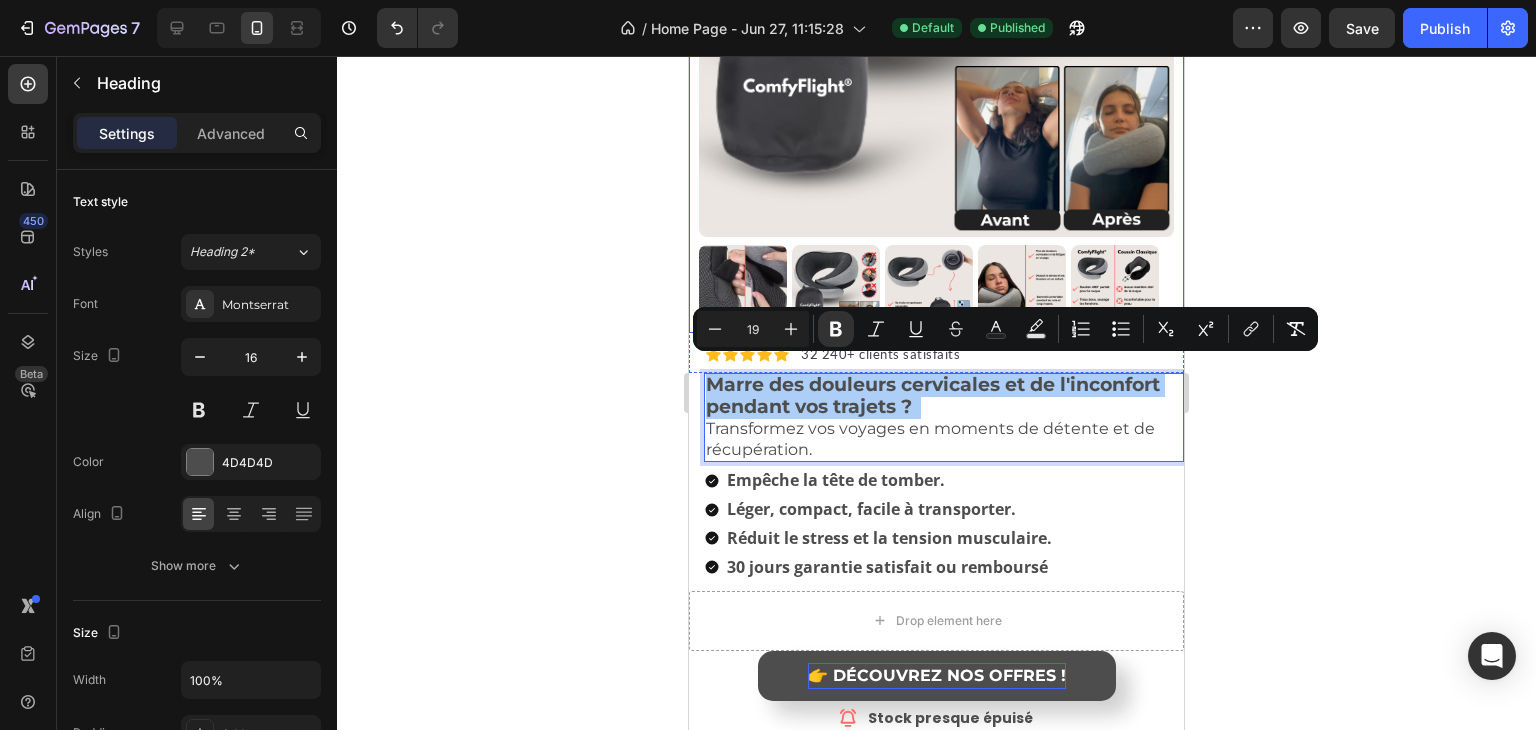 click 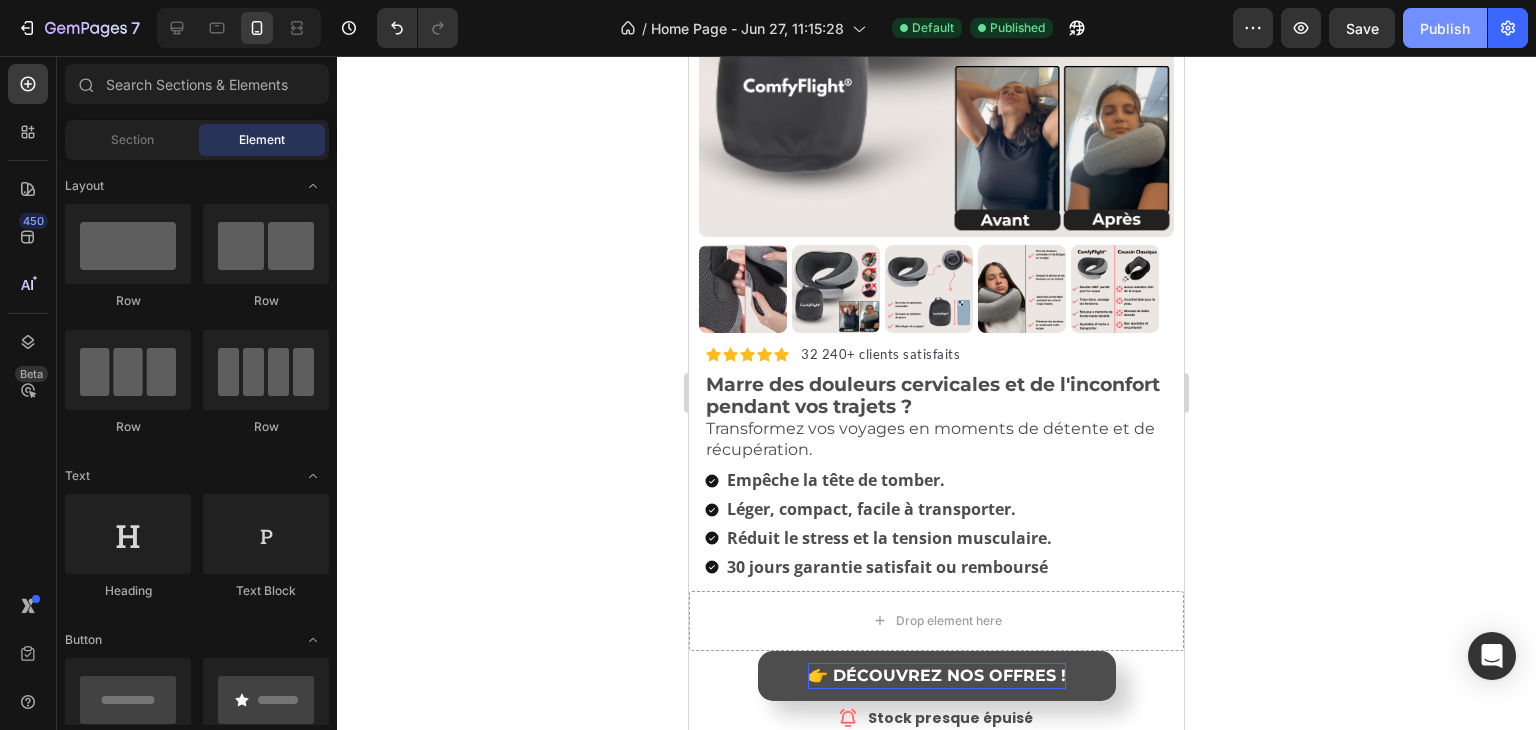 click on "Publish" 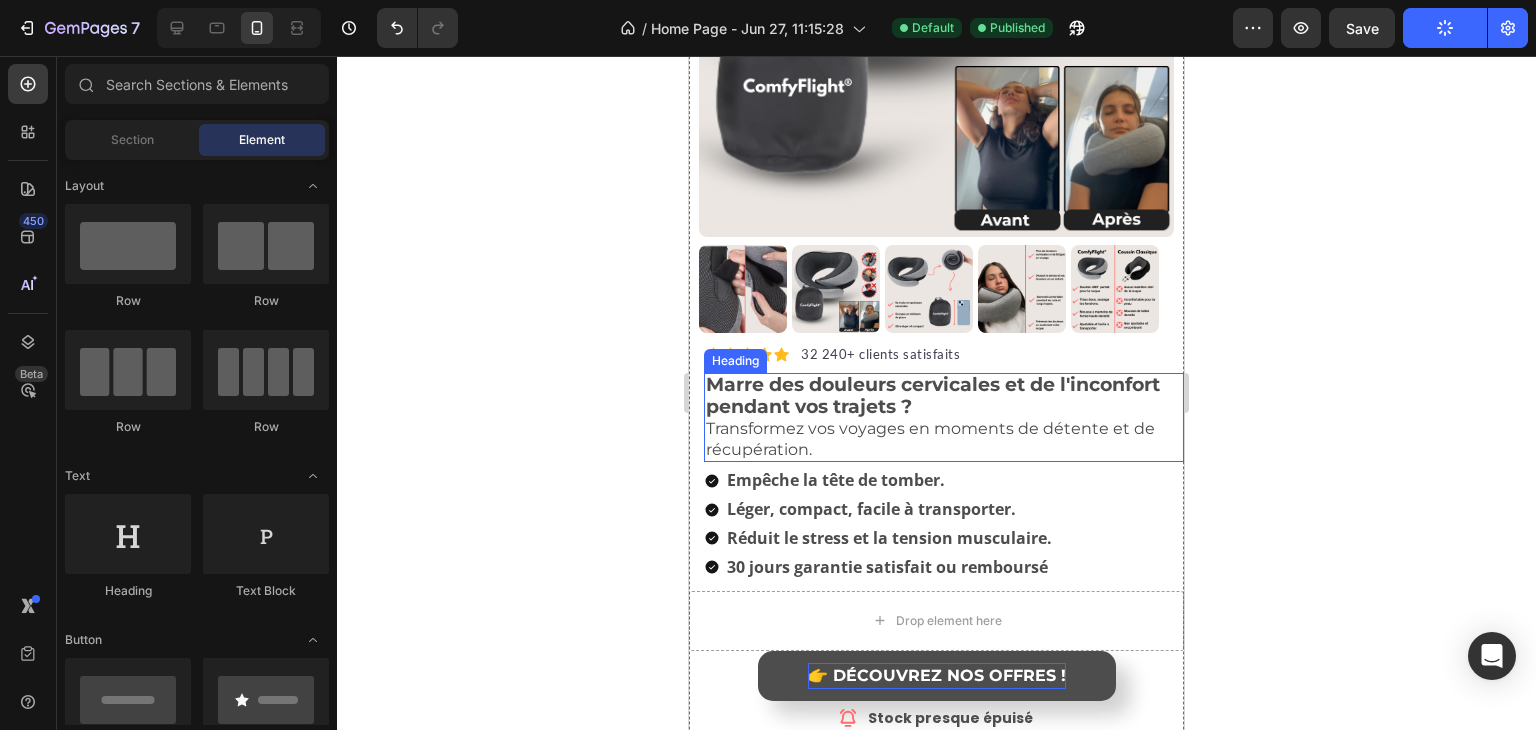 click on "Marre des douleurs cervicales et de l'inconfort pendant vos trajets ?" at bounding box center [933, 395] 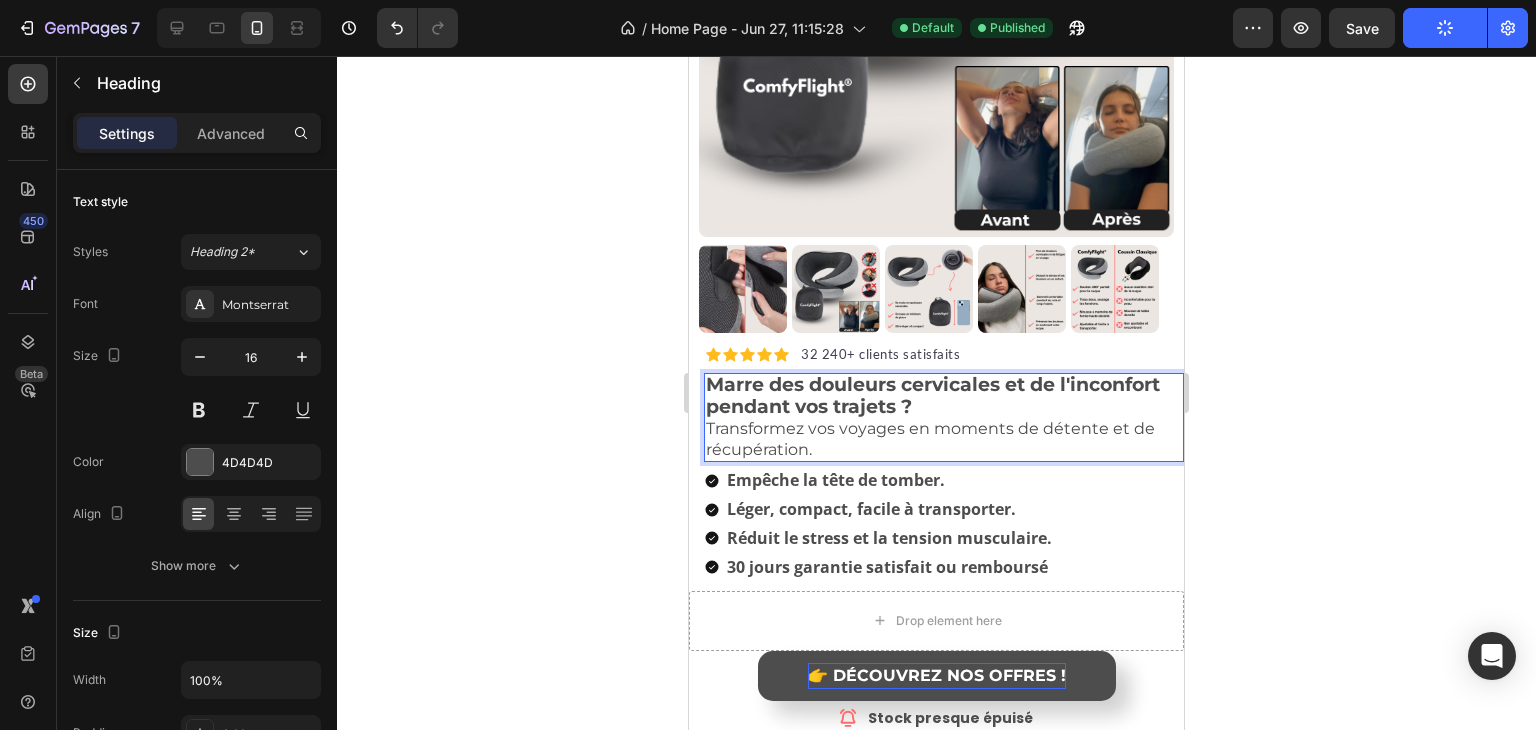 click on "Marre des douleurs cervicales et de l'inconfort pendant vos trajets ?" at bounding box center (933, 395) 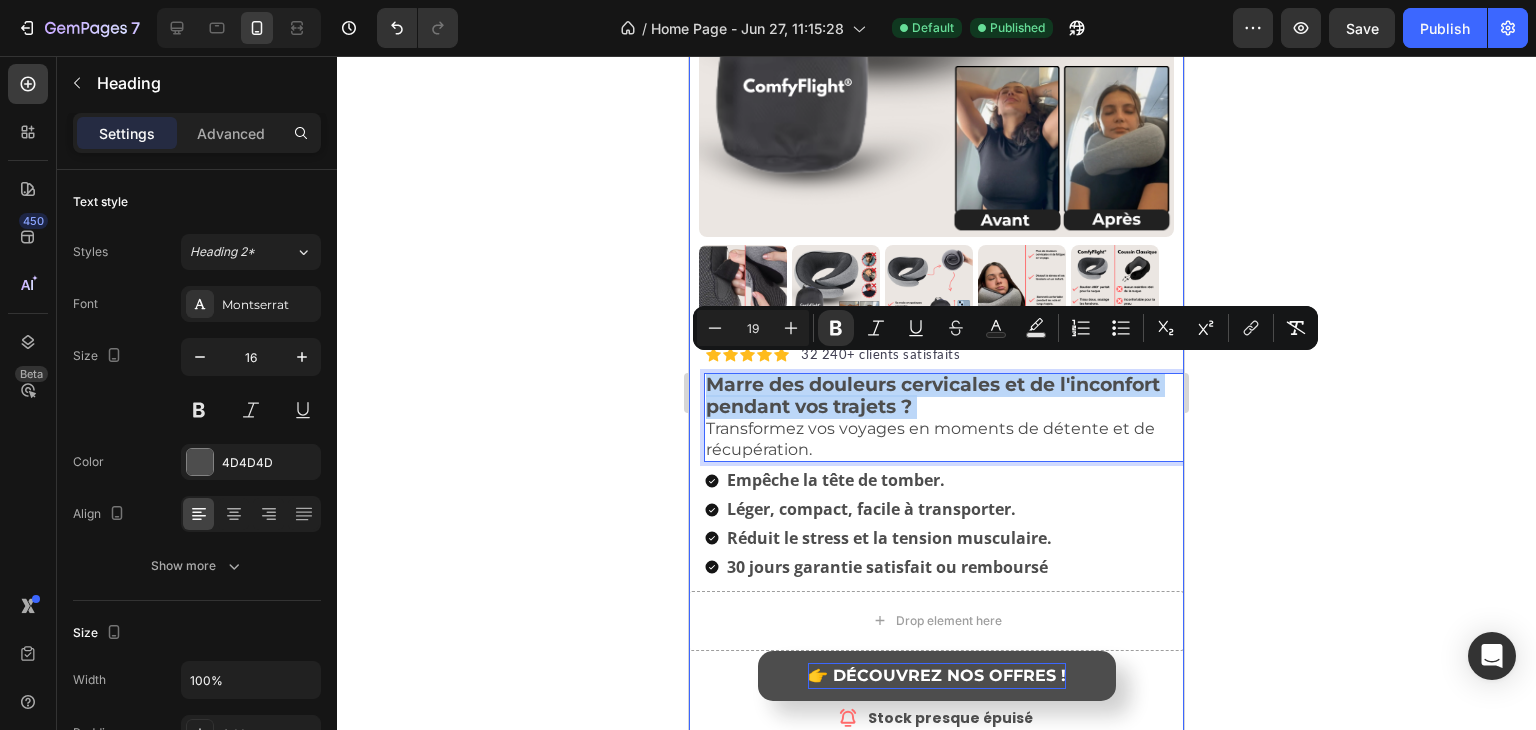 drag, startPoint x: 914, startPoint y: 388, endPoint x: 697, endPoint y: 363, distance: 218.43535 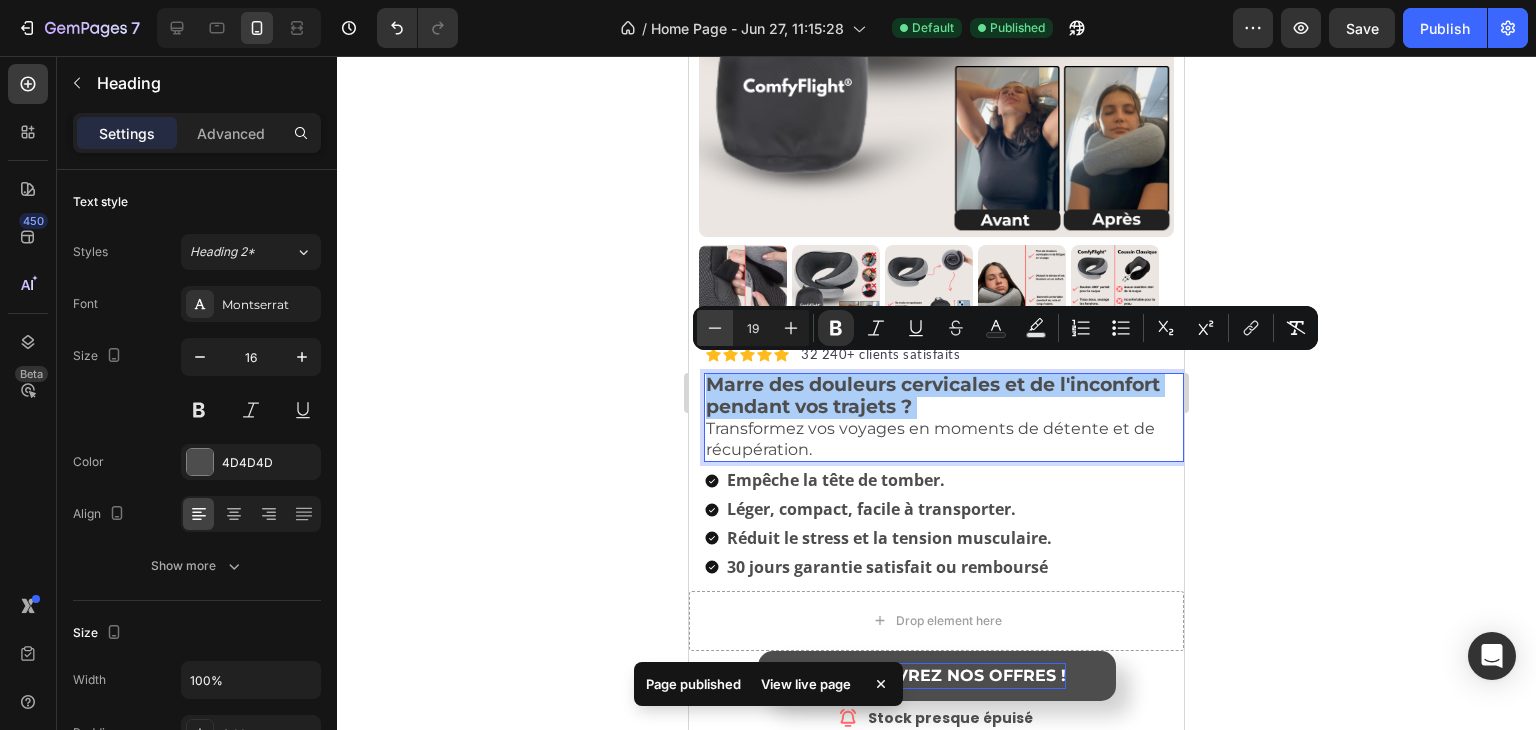click 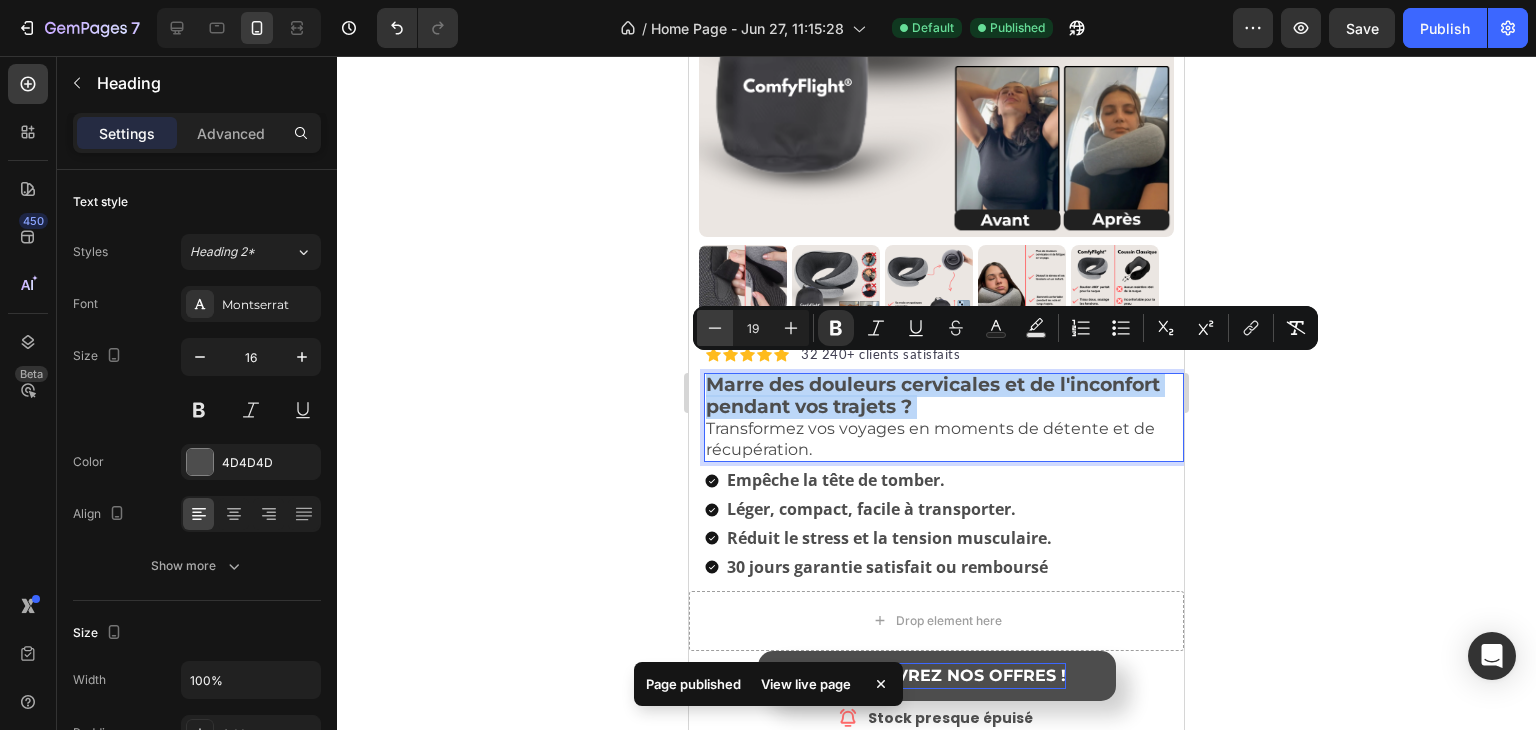 type on "18" 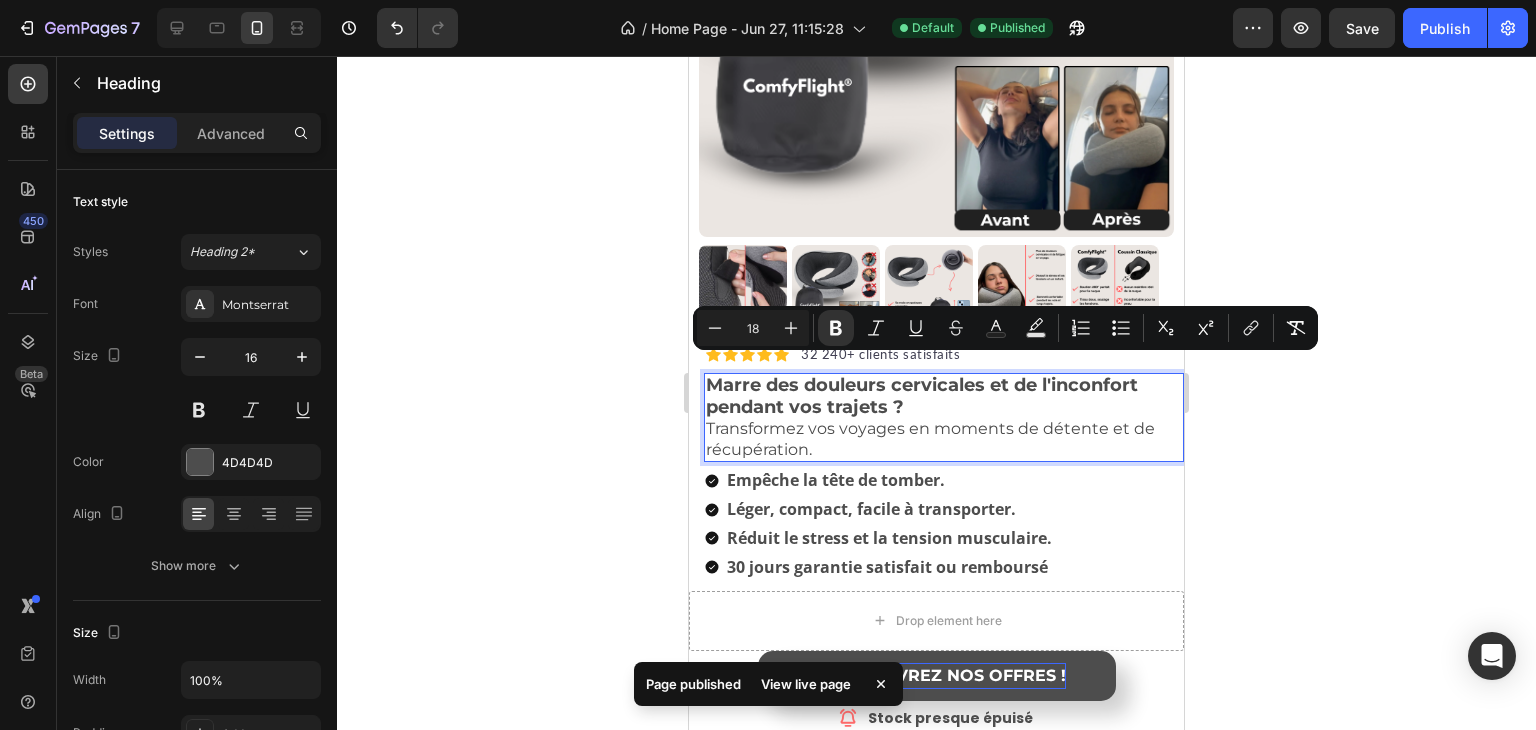 click 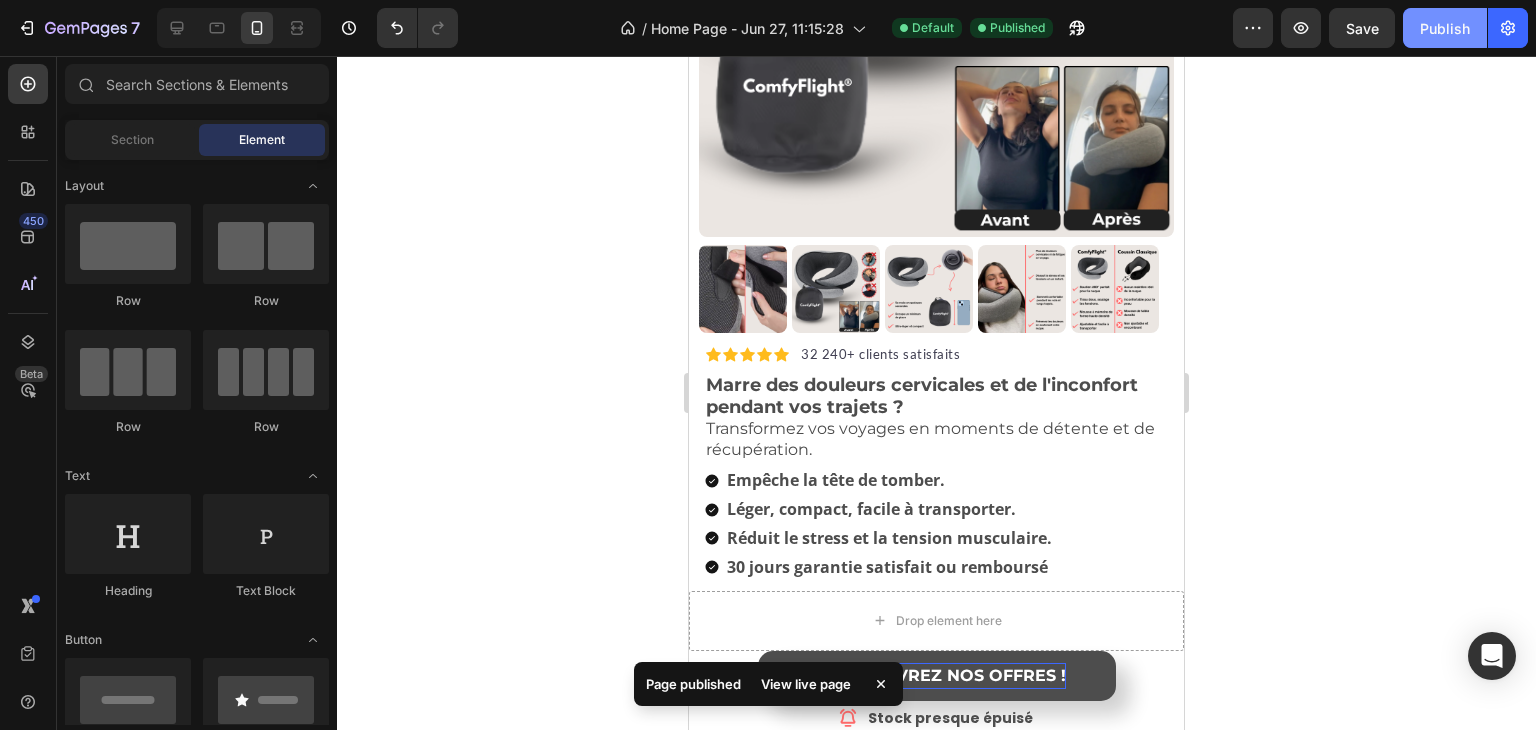 click on "Publish" at bounding box center [1445, 28] 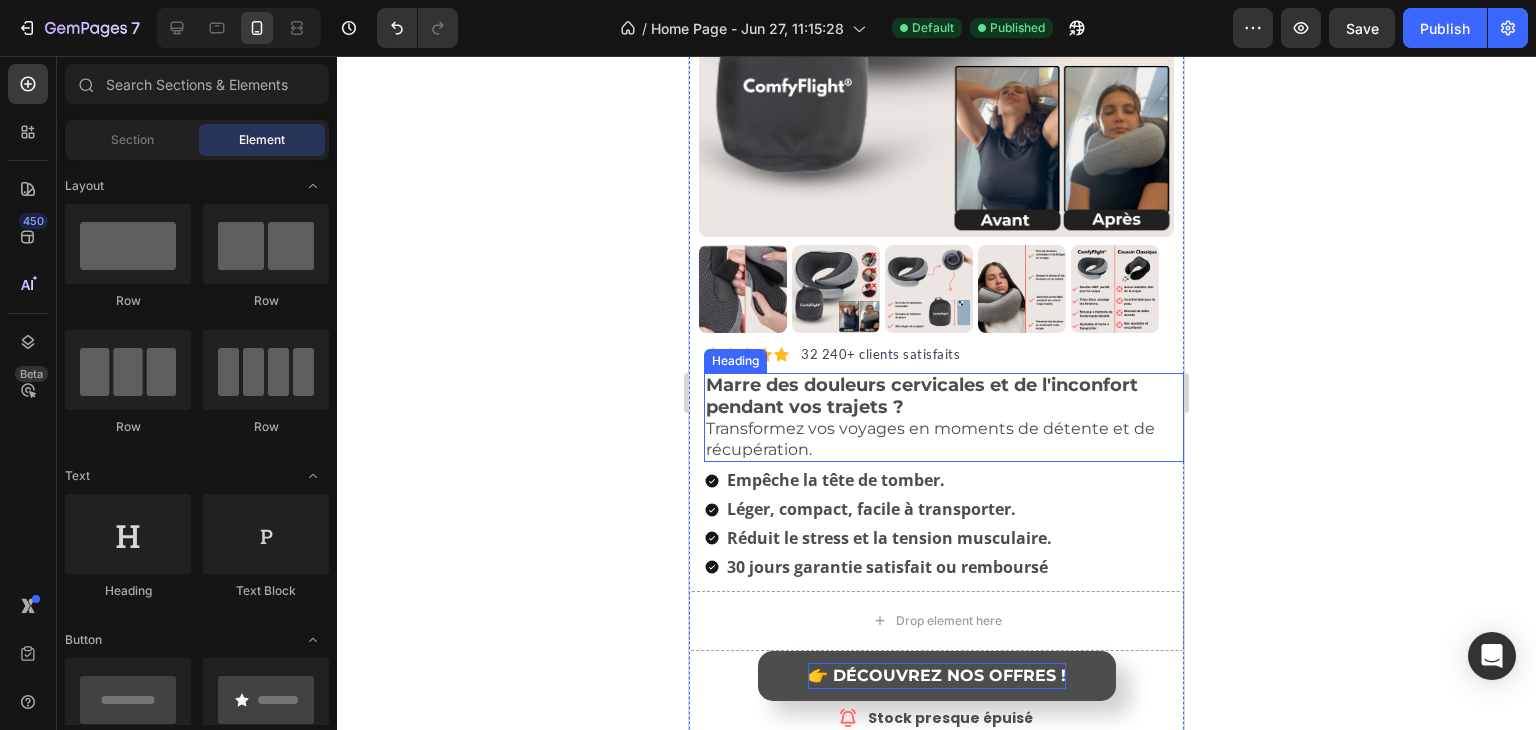 click on "⁠⁠⁠⁠⁠⁠⁠ Marre des douleurs cervicales et de l'inconfort pendant vos trajets ?   Transformez vos voyages en moments de détente et de récupération." at bounding box center [944, 417] 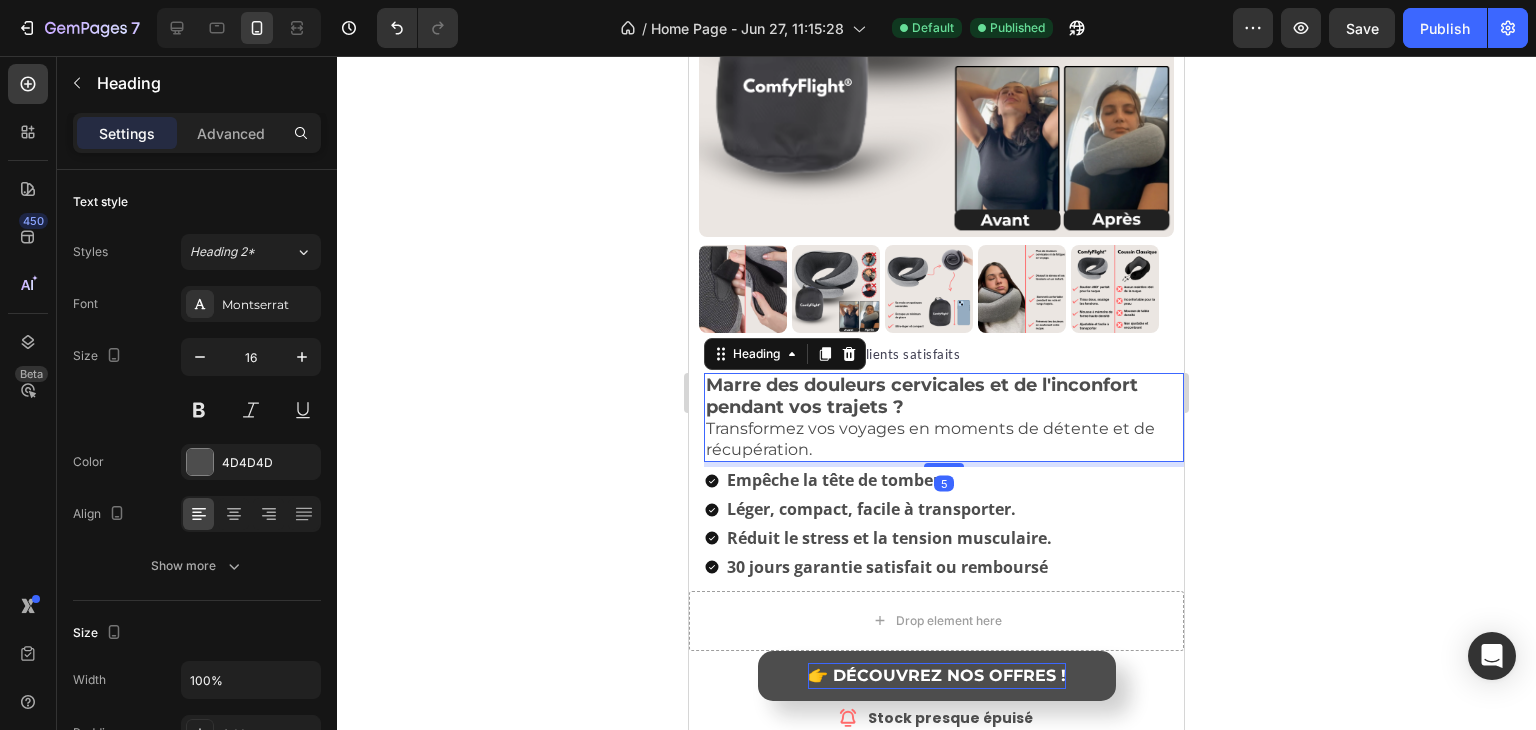 click 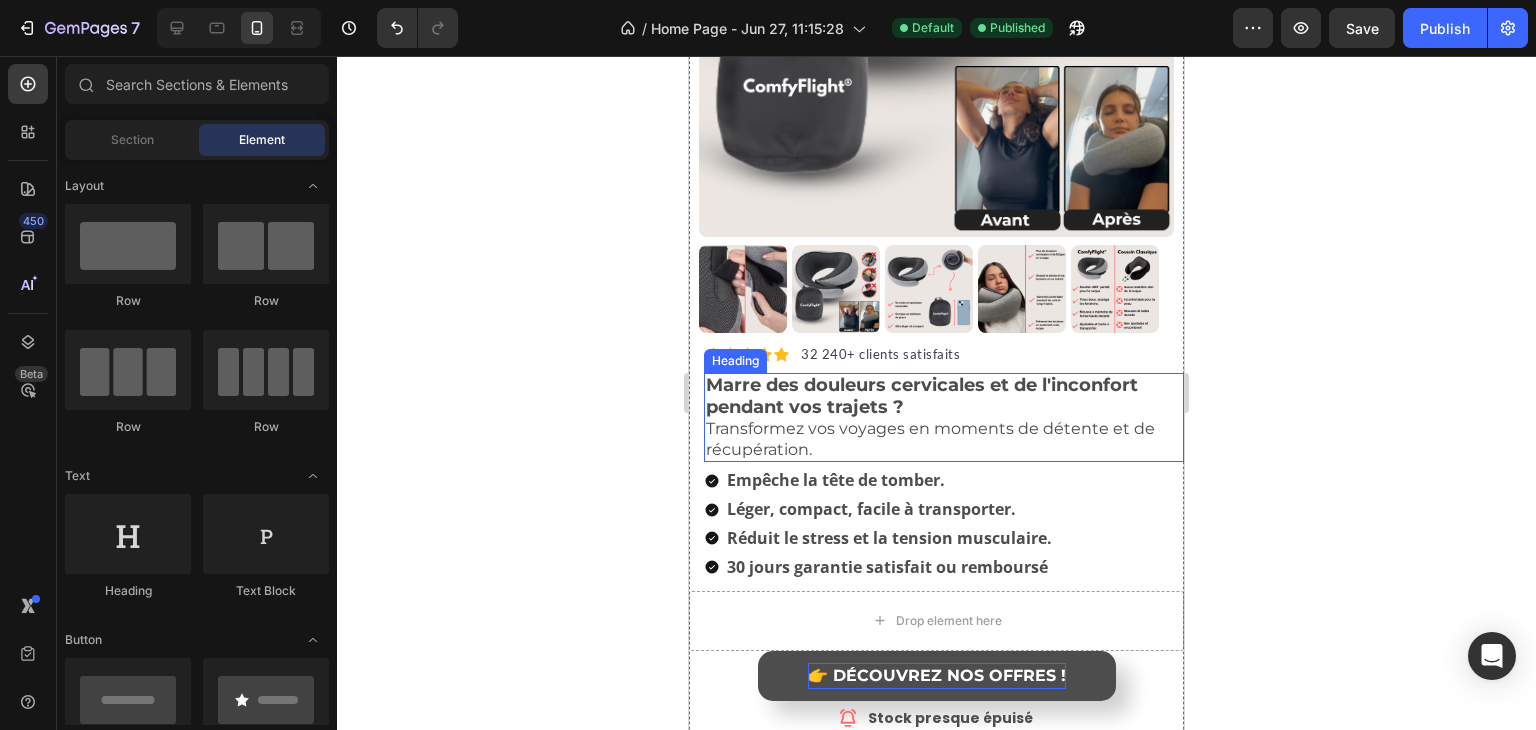 click on "⁠⁠⁠⁠⁠⁠⁠ Marre des douleurs cervicales et de l'inconfort pendant vos trajets ?   Transformez vos voyages en moments de détente et de récupération." at bounding box center (944, 417) 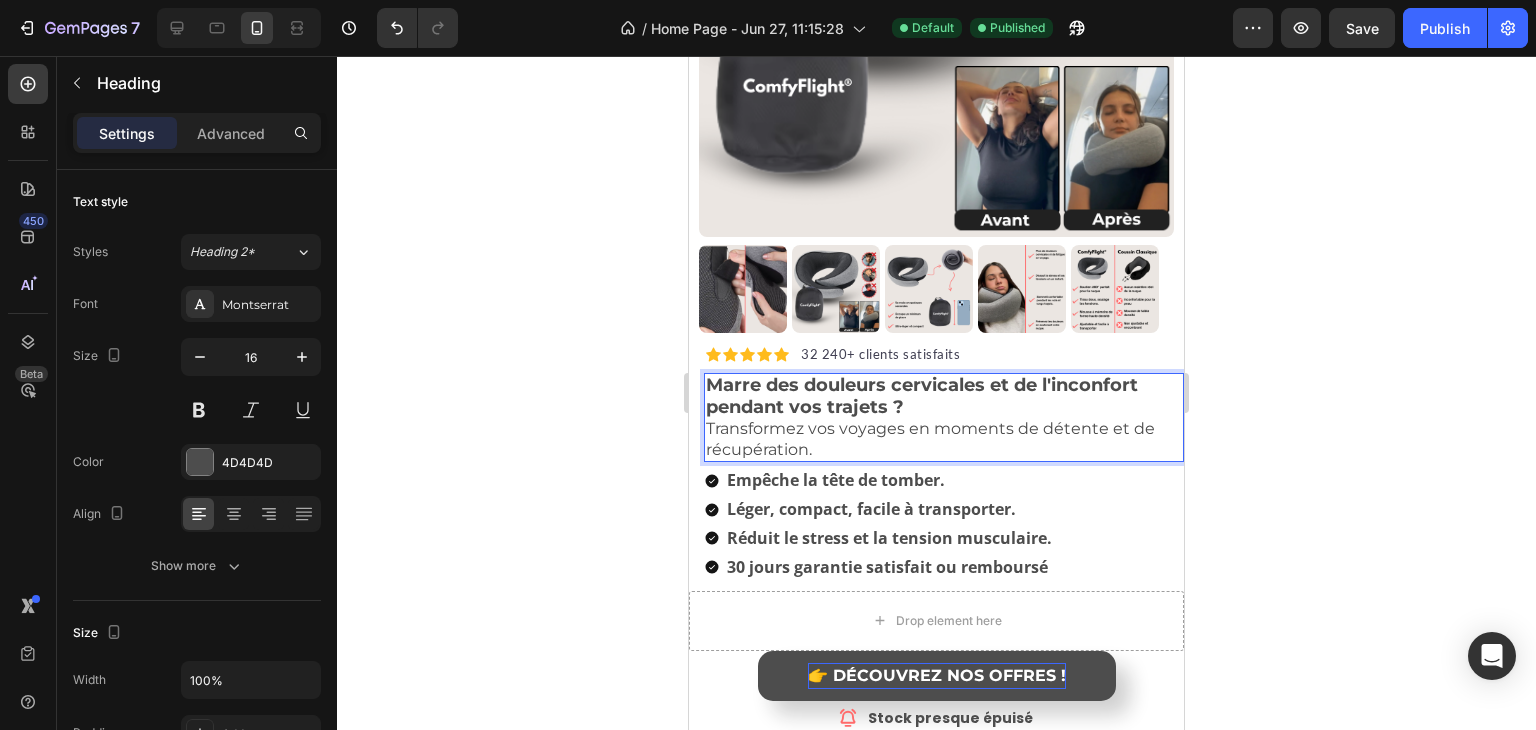 click on "Marre des douleurs cervicales et de l'inconfort pendant vos trajets ?   Transformez vos voyages en moments de détente et de récupération." at bounding box center [944, 417] 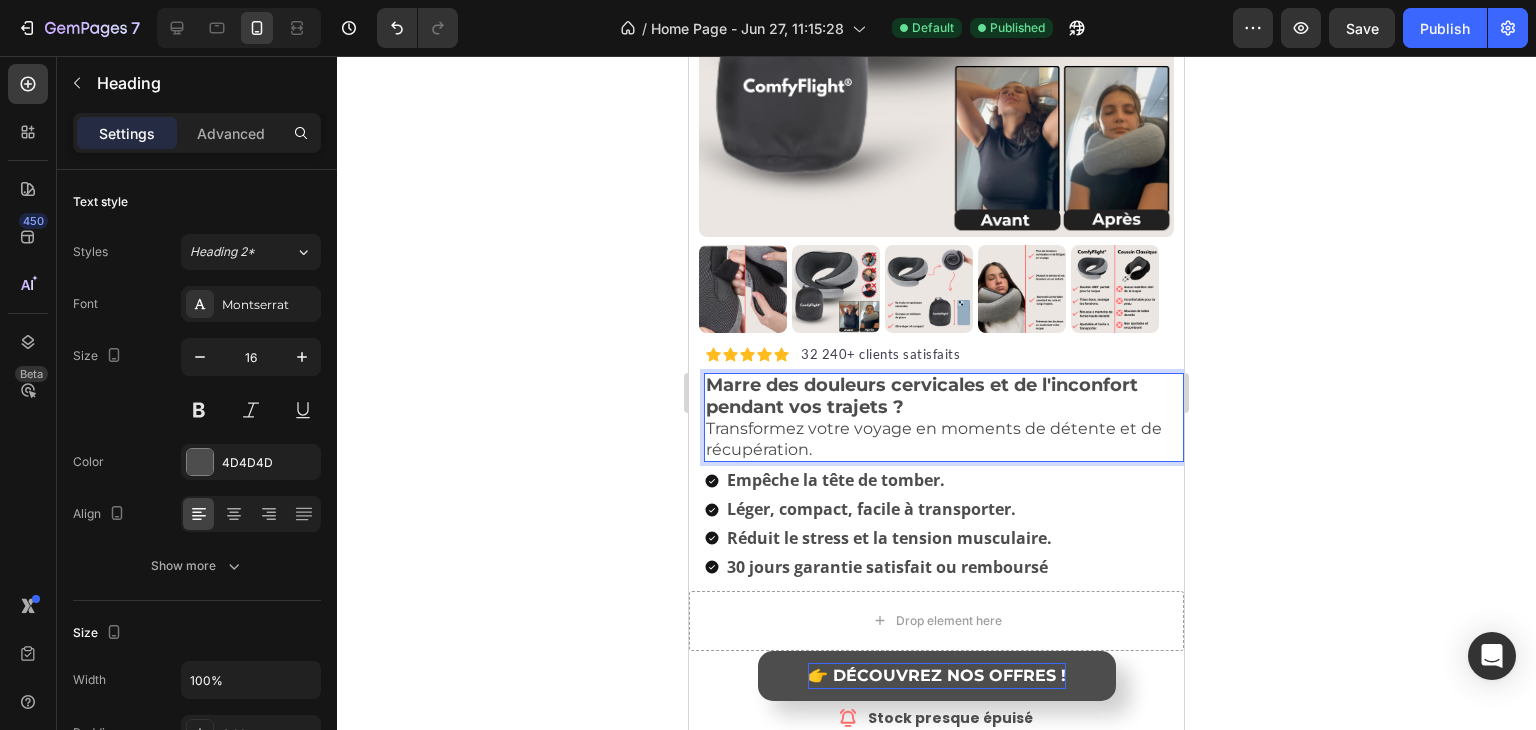 click on "Marre des douleurs cervicales et de l'inconfort pendant vos trajets ?   Transformez votre voyage en moments de détente et de récupération." at bounding box center [944, 417] 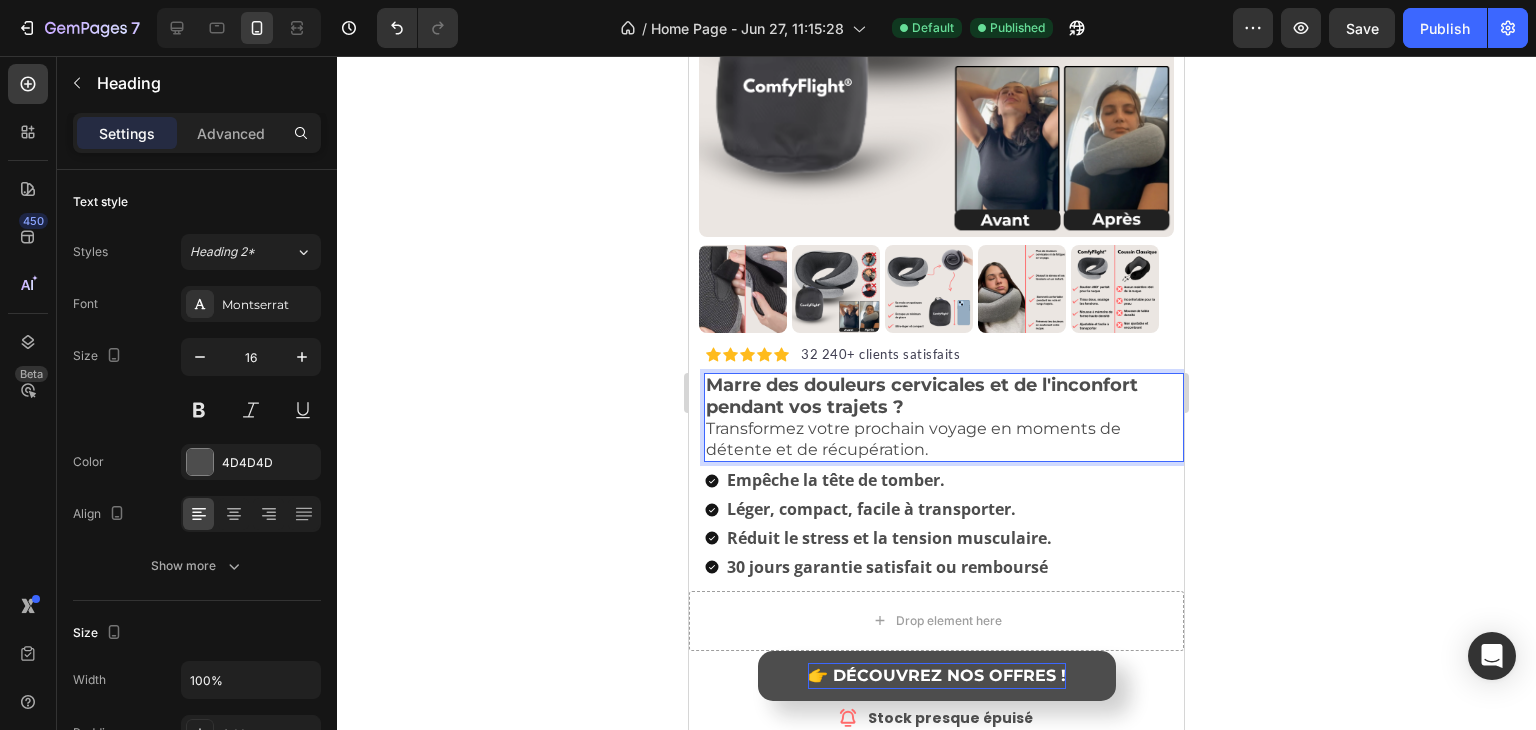 click 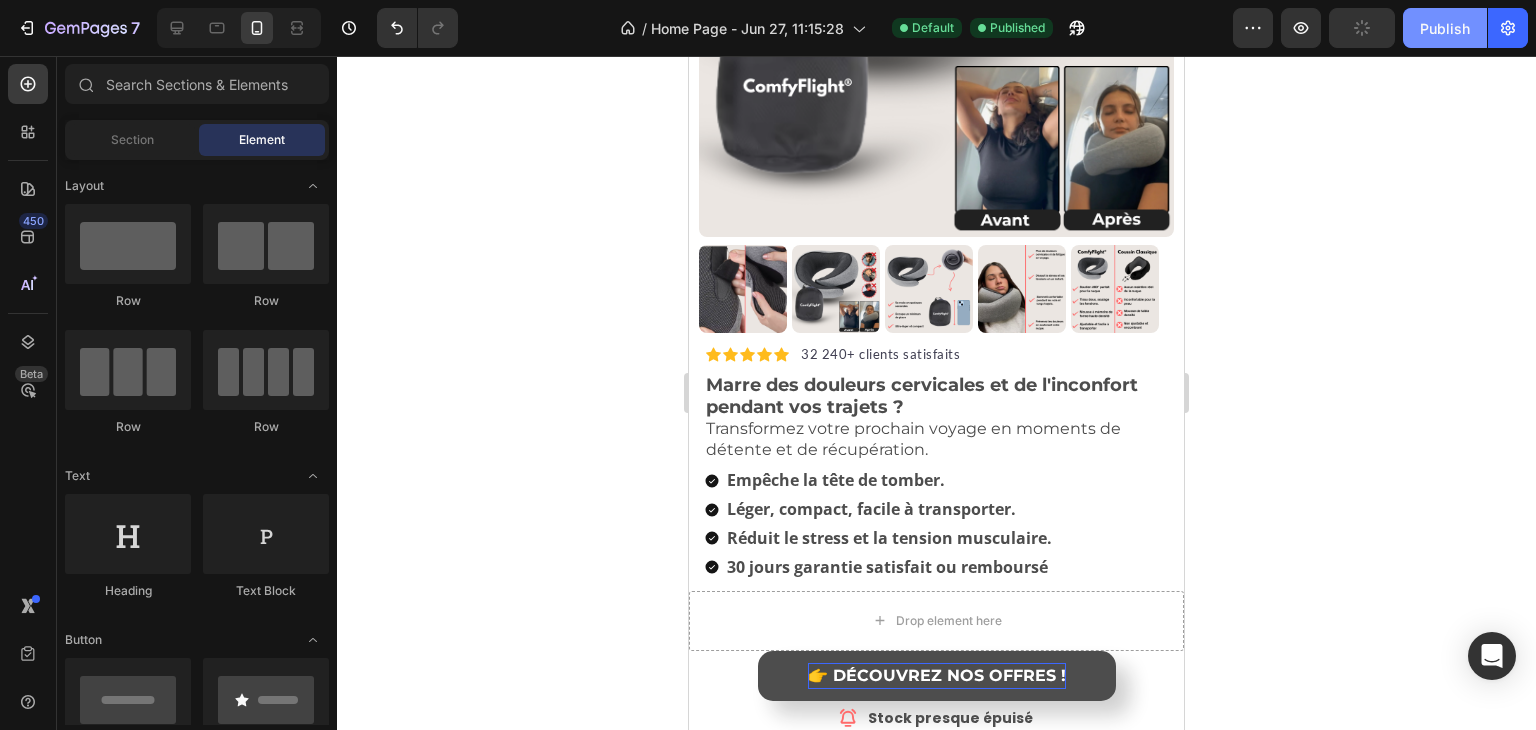 click on "Publish" 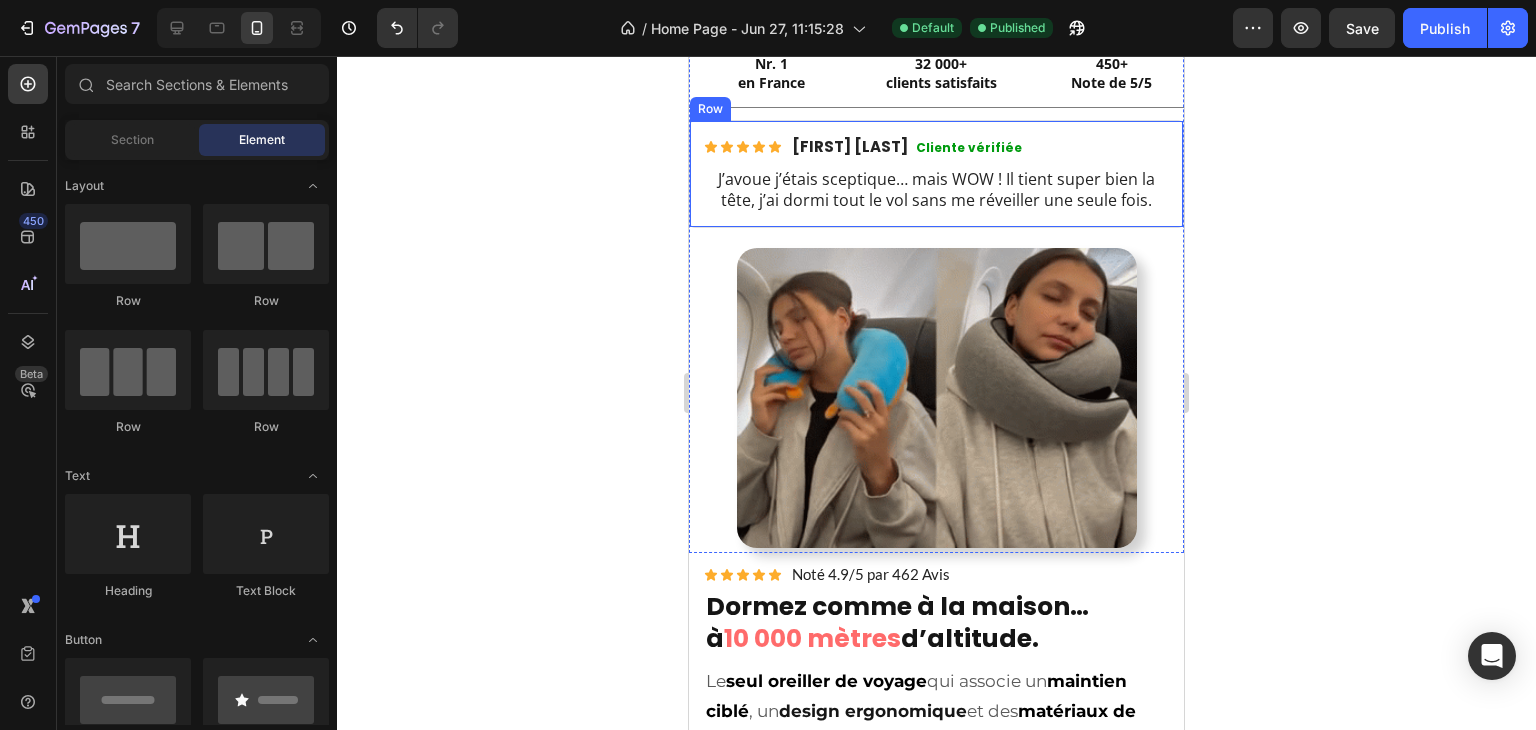 scroll, scrollTop: 1300, scrollLeft: 0, axis: vertical 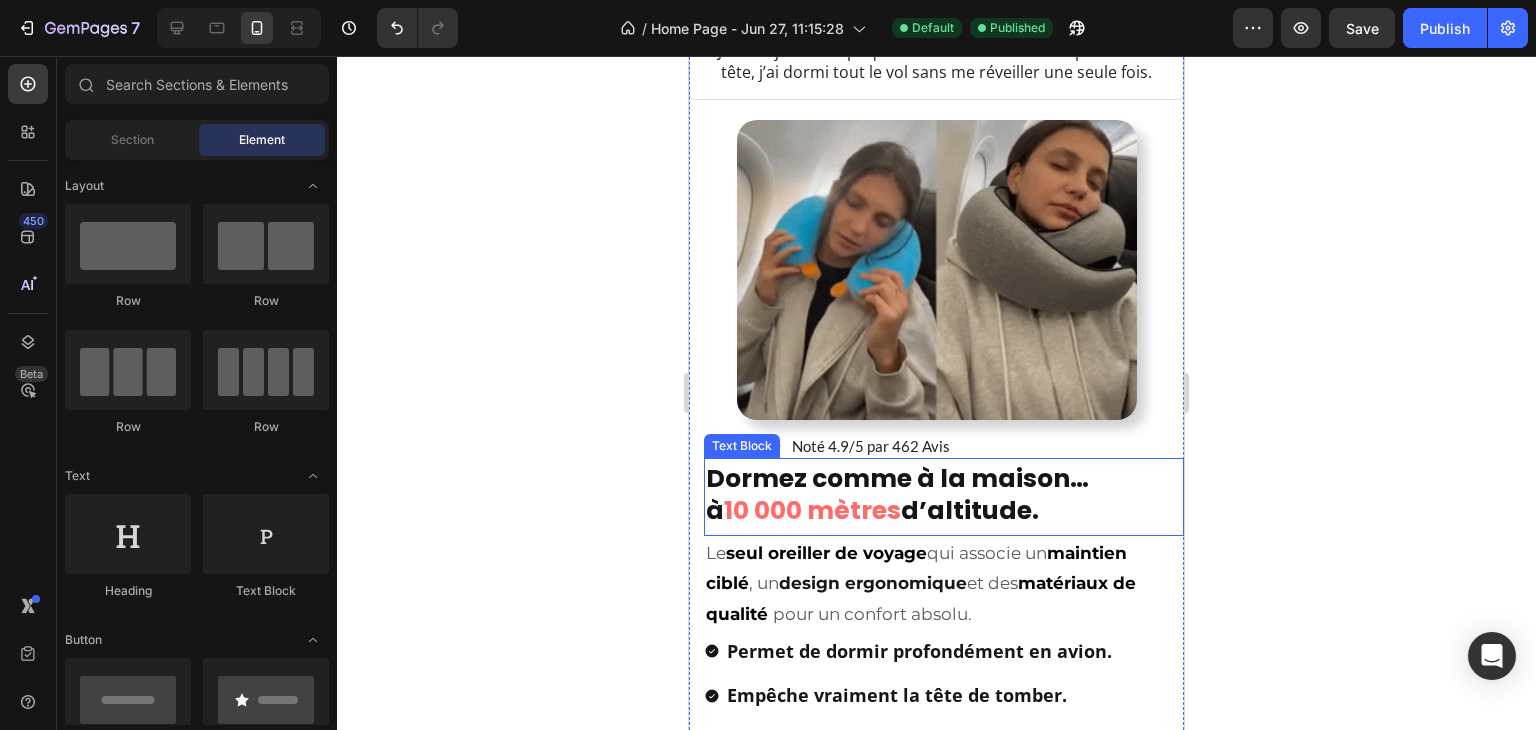 click on "10 000 mètres" at bounding box center [812, 510] 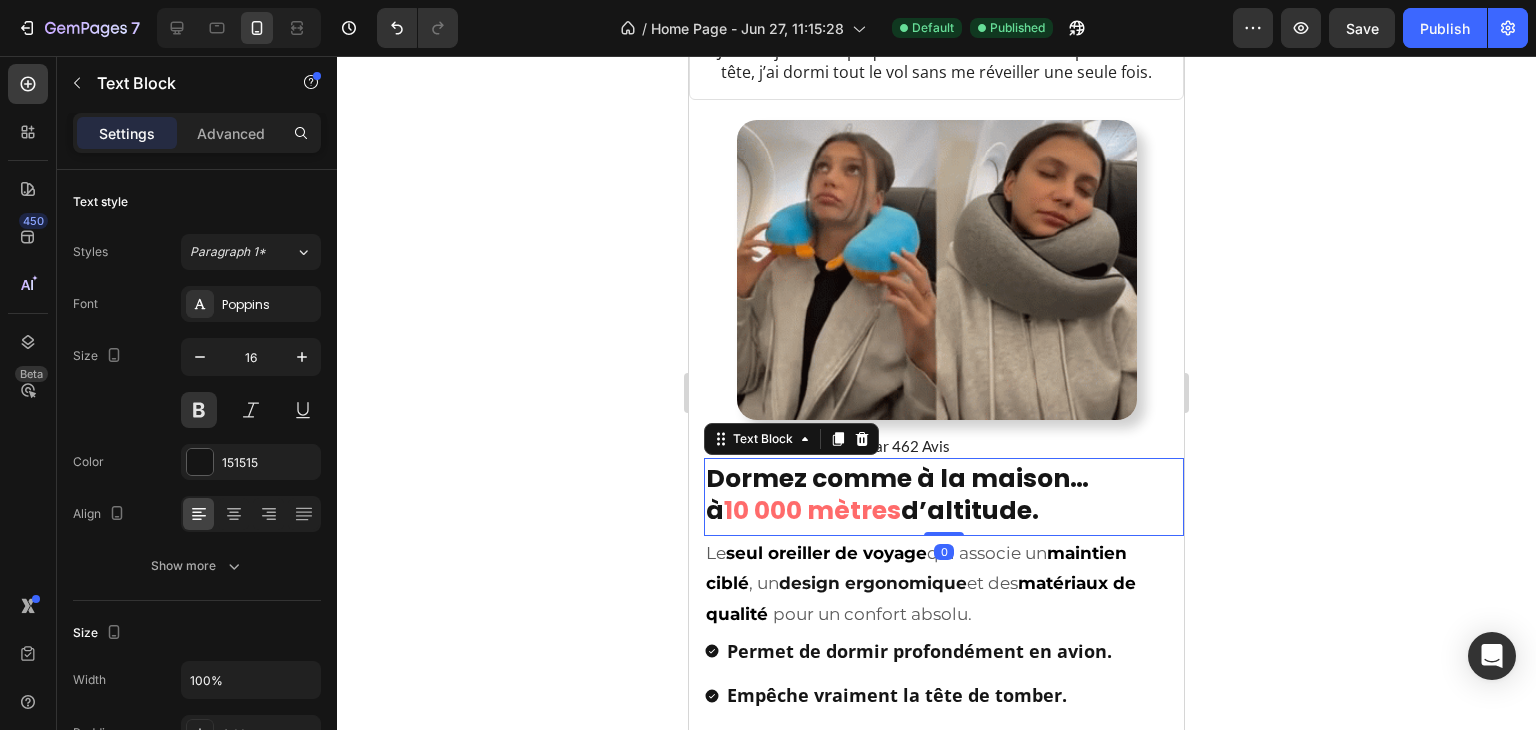 click on "10 000 mètres" at bounding box center (812, 510) 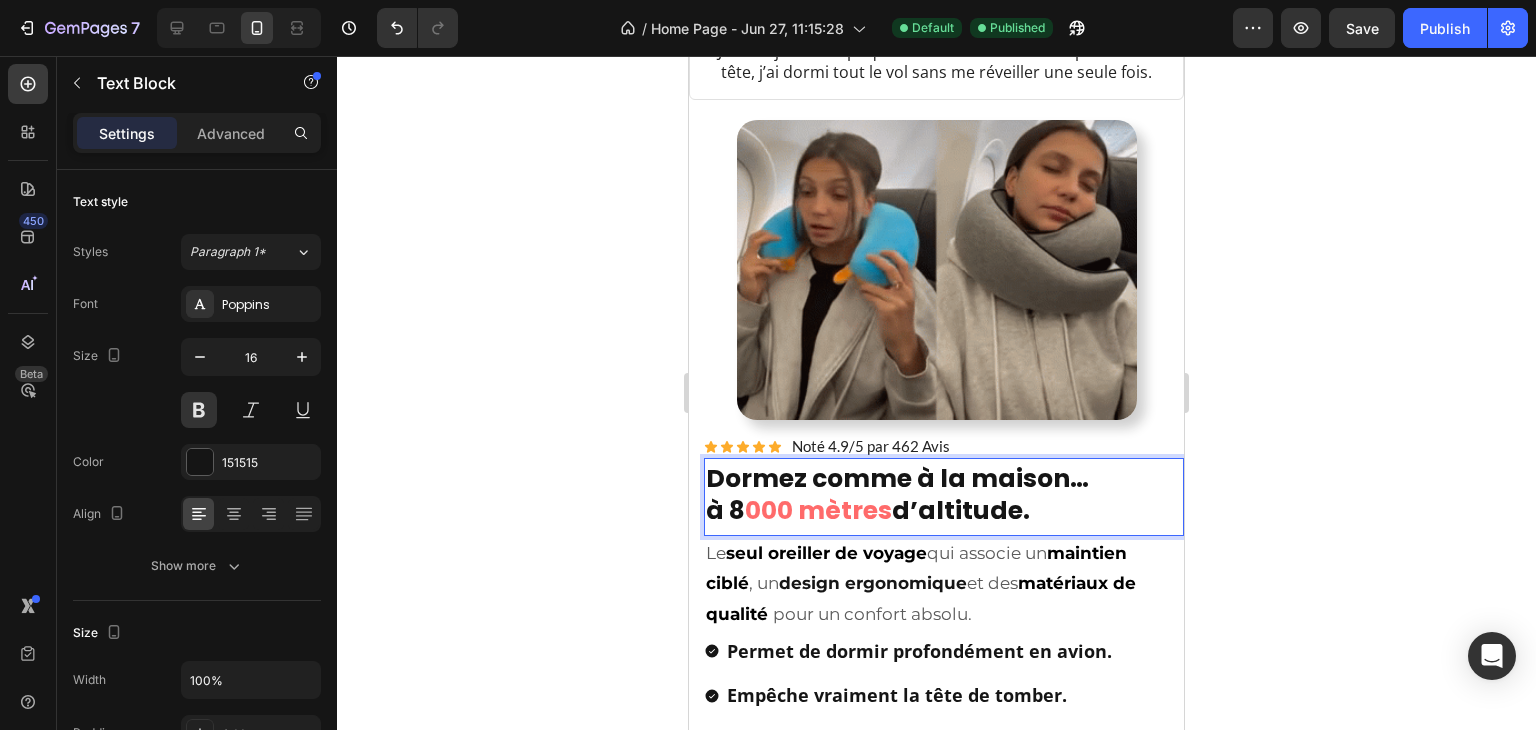 drag, startPoint x: 730, startPoint y: 489, endPoint x: 892, endPoint y: 501, distance: 162.44383 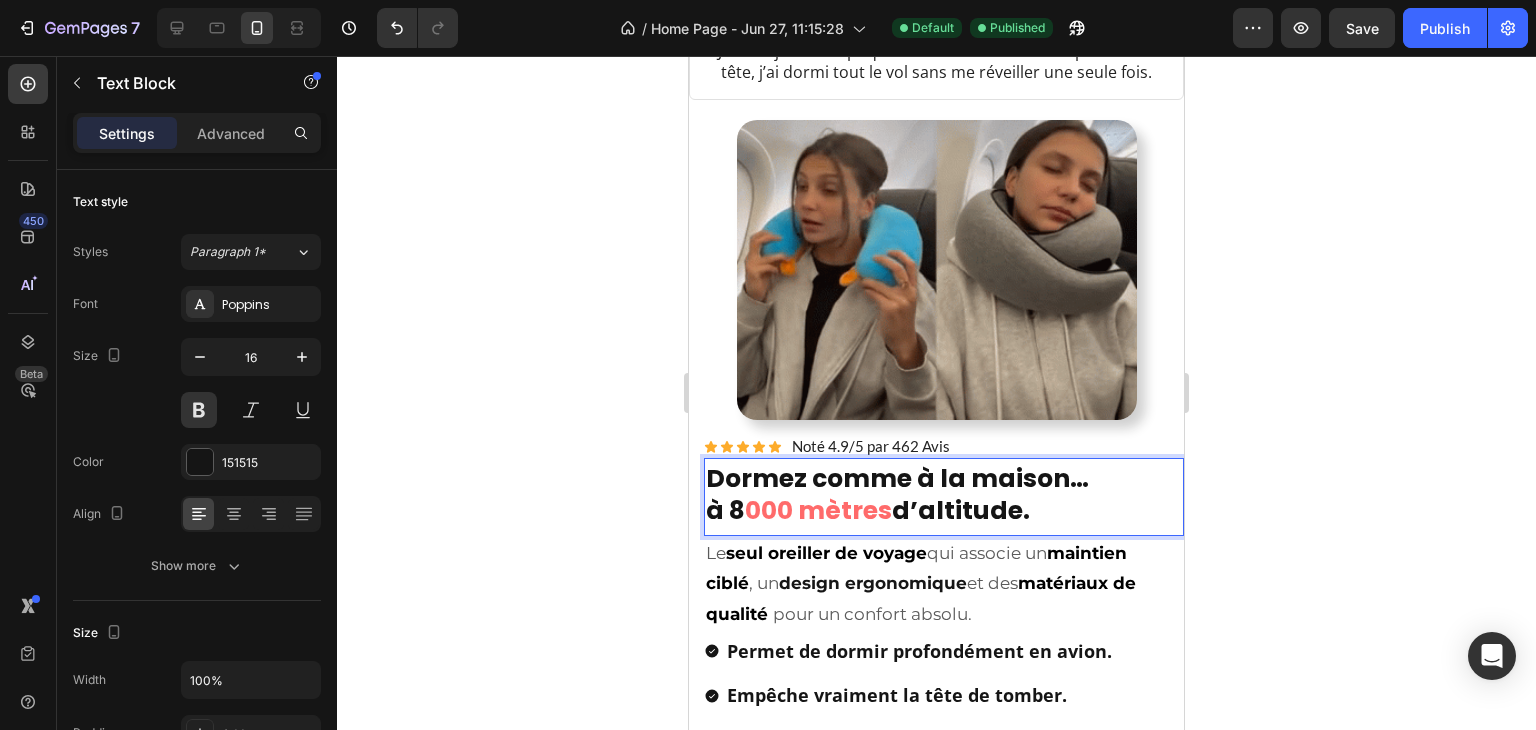 click on "à 8  000 mètres  d’altitude." at bounding box center (944, 513) 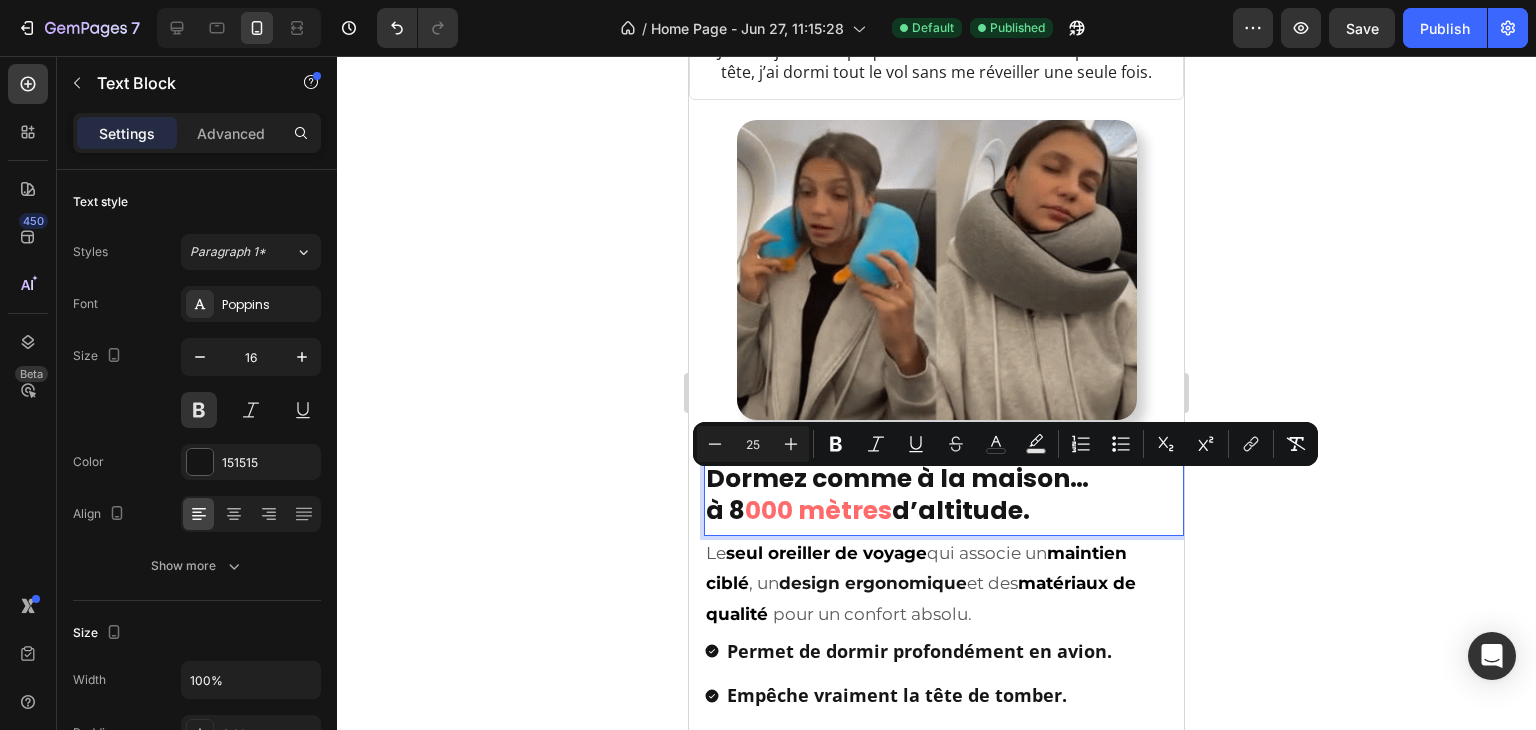 drag, startPoint x: 876, startPoint y: 497, endPoint x: 819, endPoint y: 495, distance: 57.035076 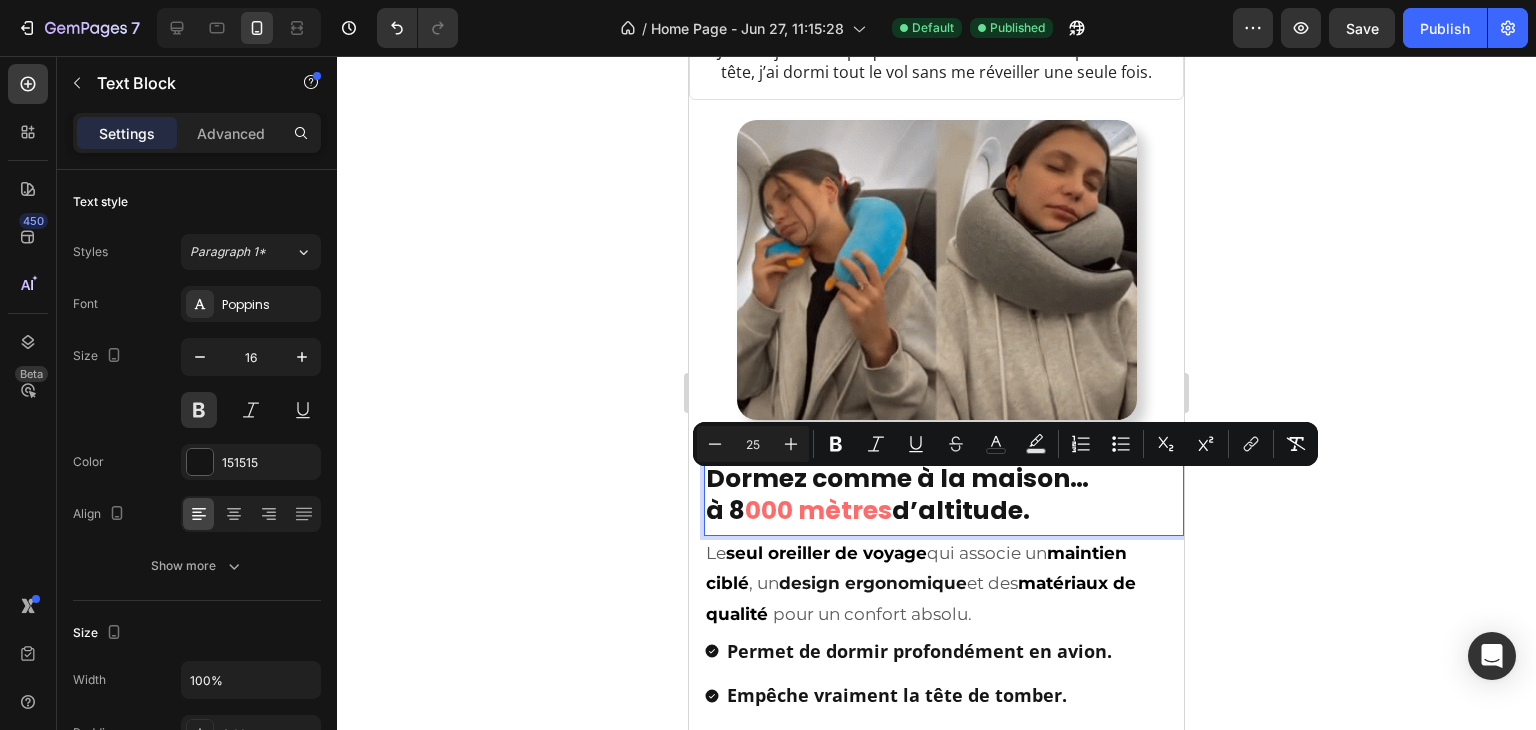 click on "000 mètres" at bounding box center [818, 510] 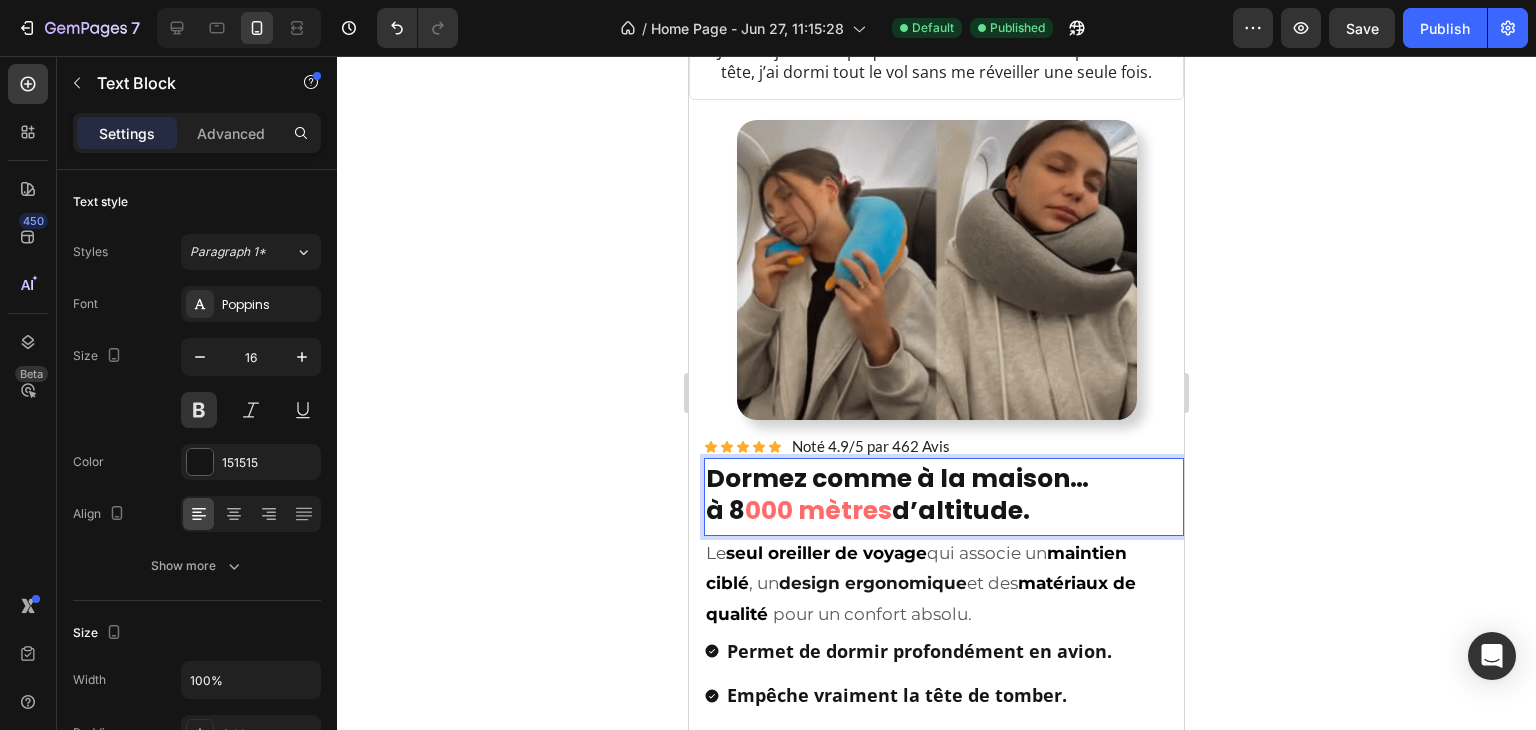 drag, startPoint x: 808, startPoint y: 495, endPoint x: 842, endPoint y: 497, distance: 34.058773 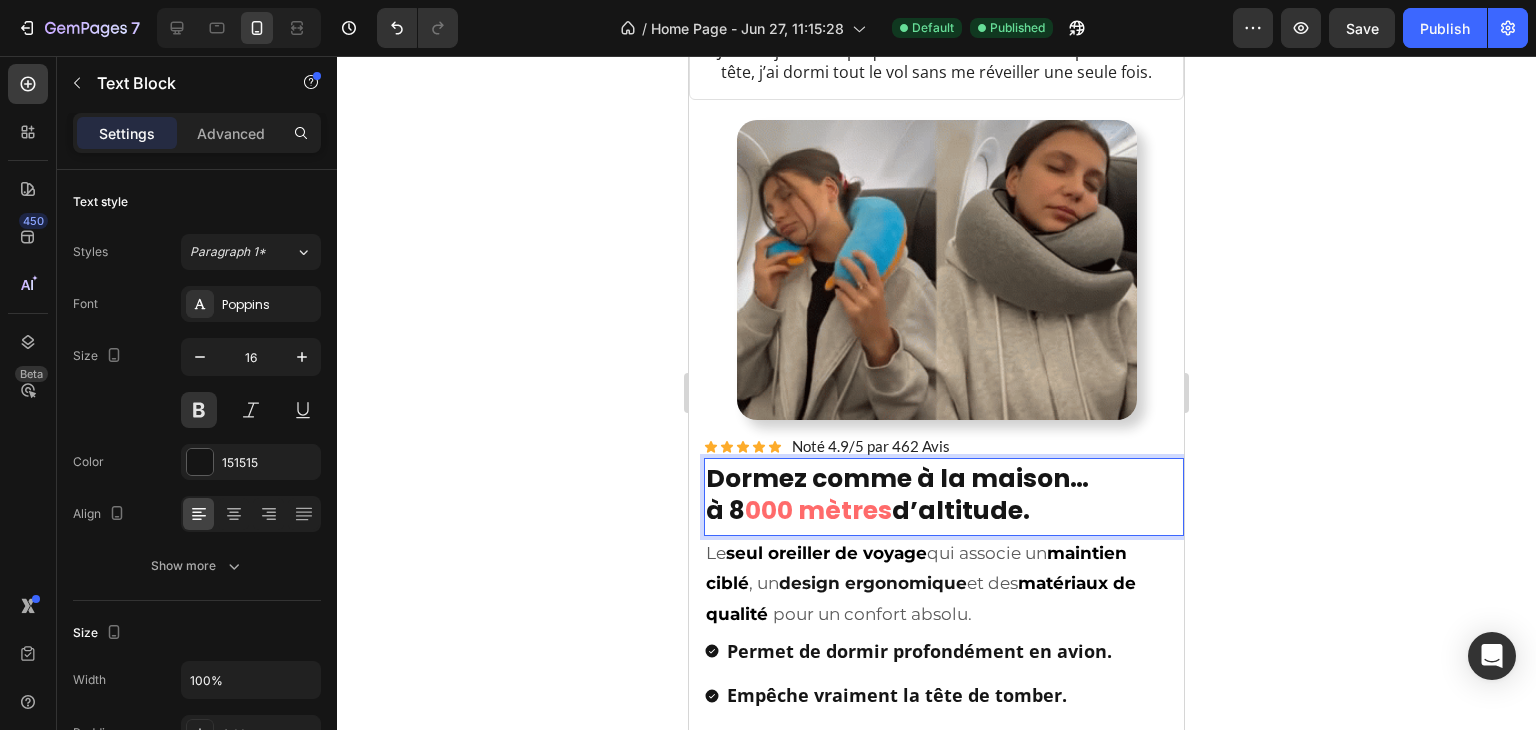 click on "000 mètres" at bounding box center [818, 510] 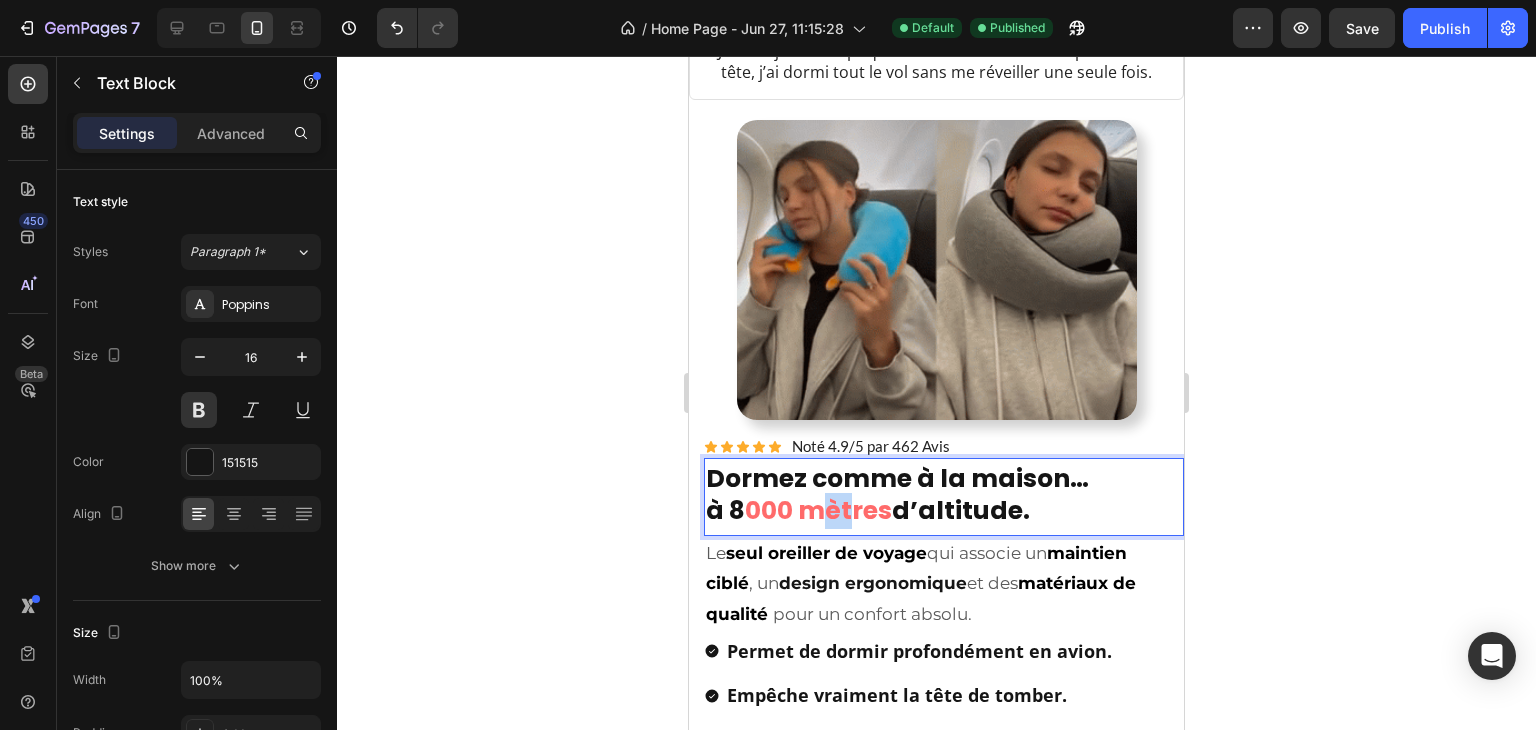 drag, startPoint x: 809, startPoint y: 489, endPoint x: 849, endPoint y: 498, distance: 41 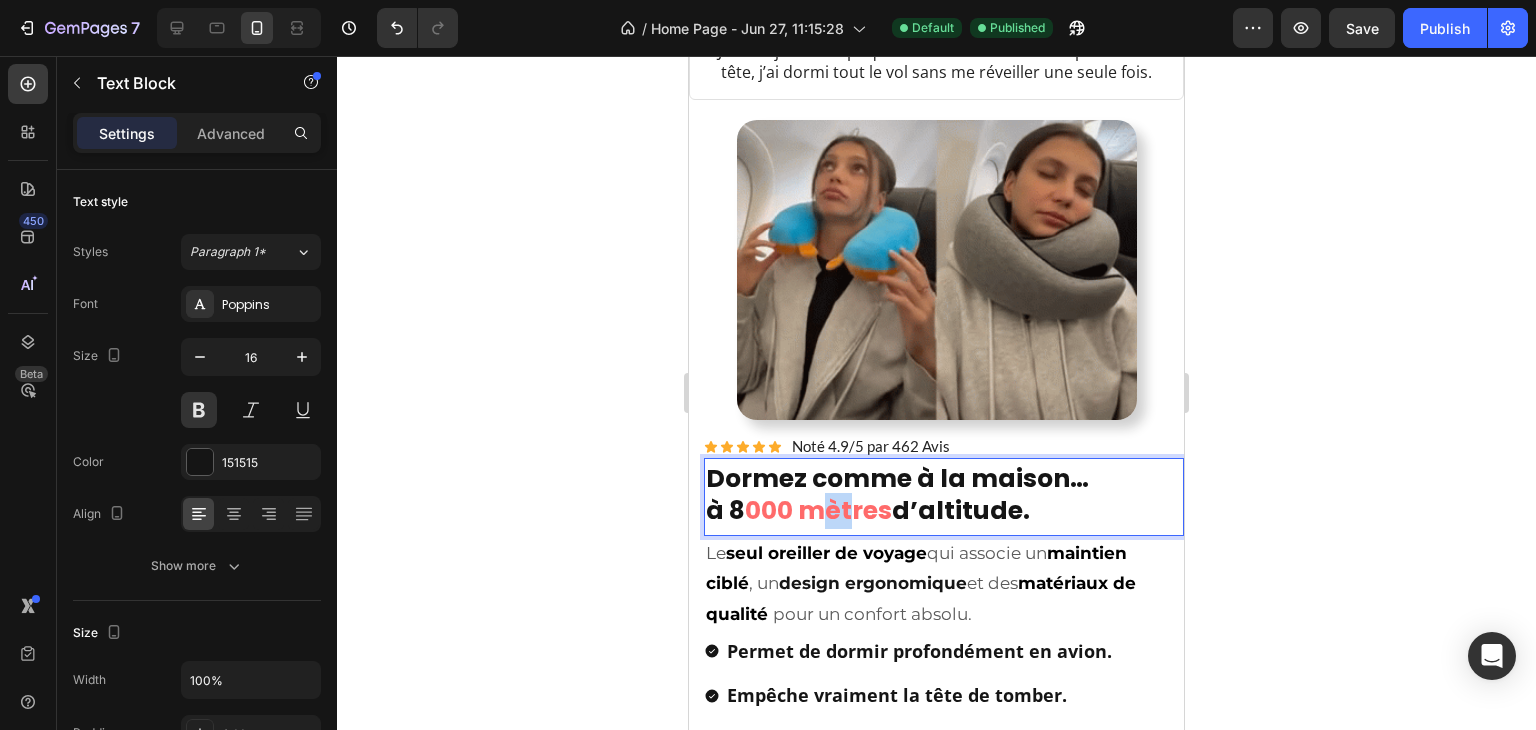 click on "000 mètres" at bounding box center (818, 510) 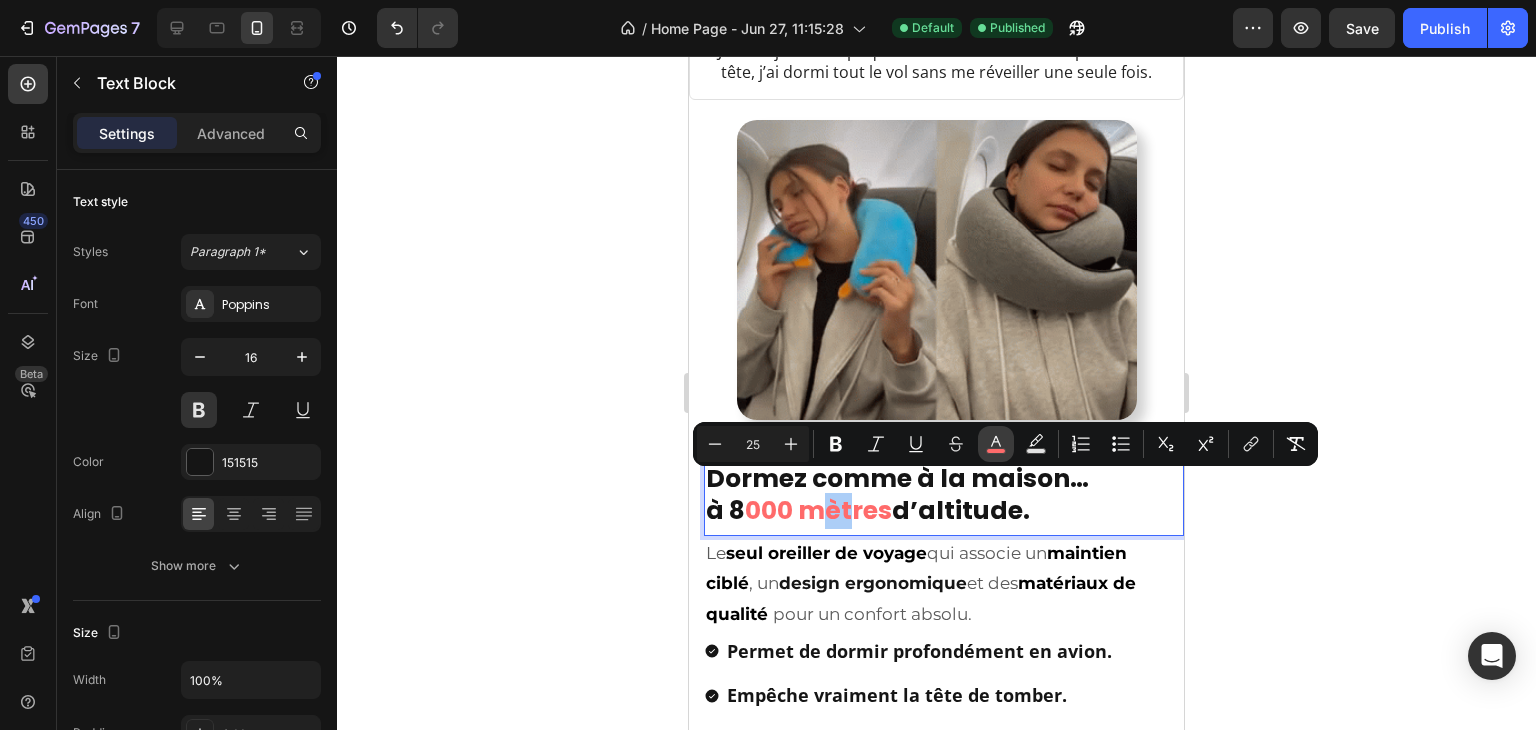 click 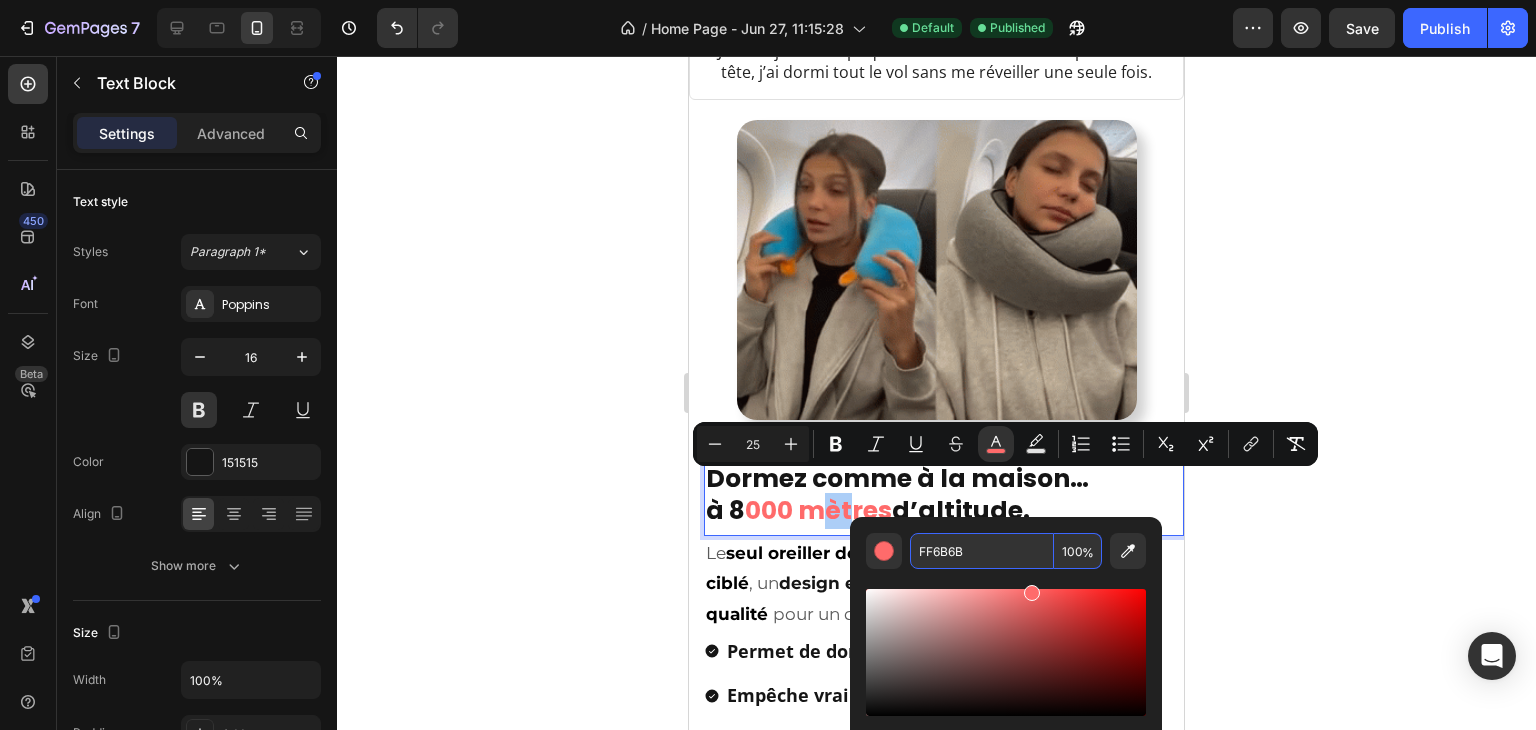 click on "FF6B6B" at bounding box center [982, 551] 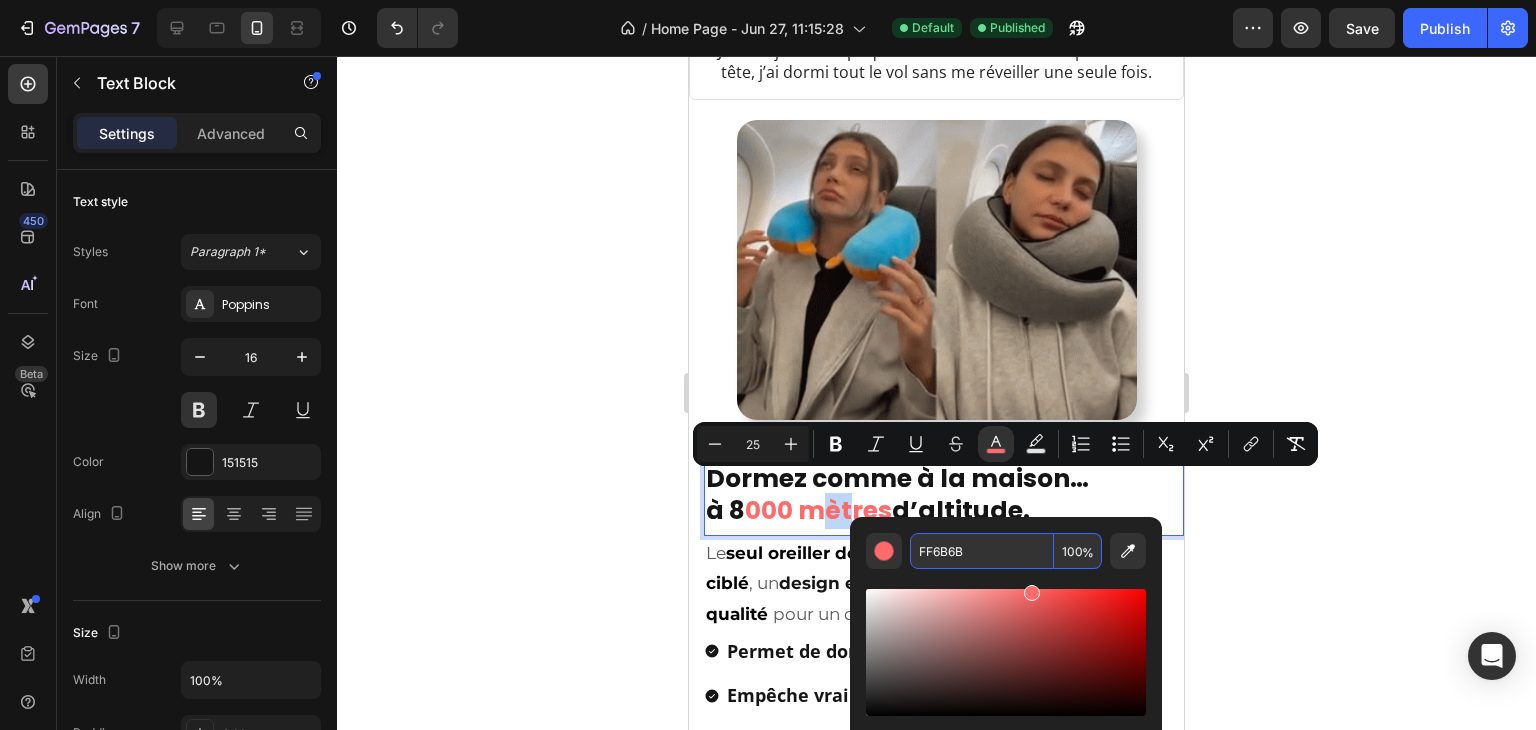 click on "à 8" at bounding box center (725, 510) 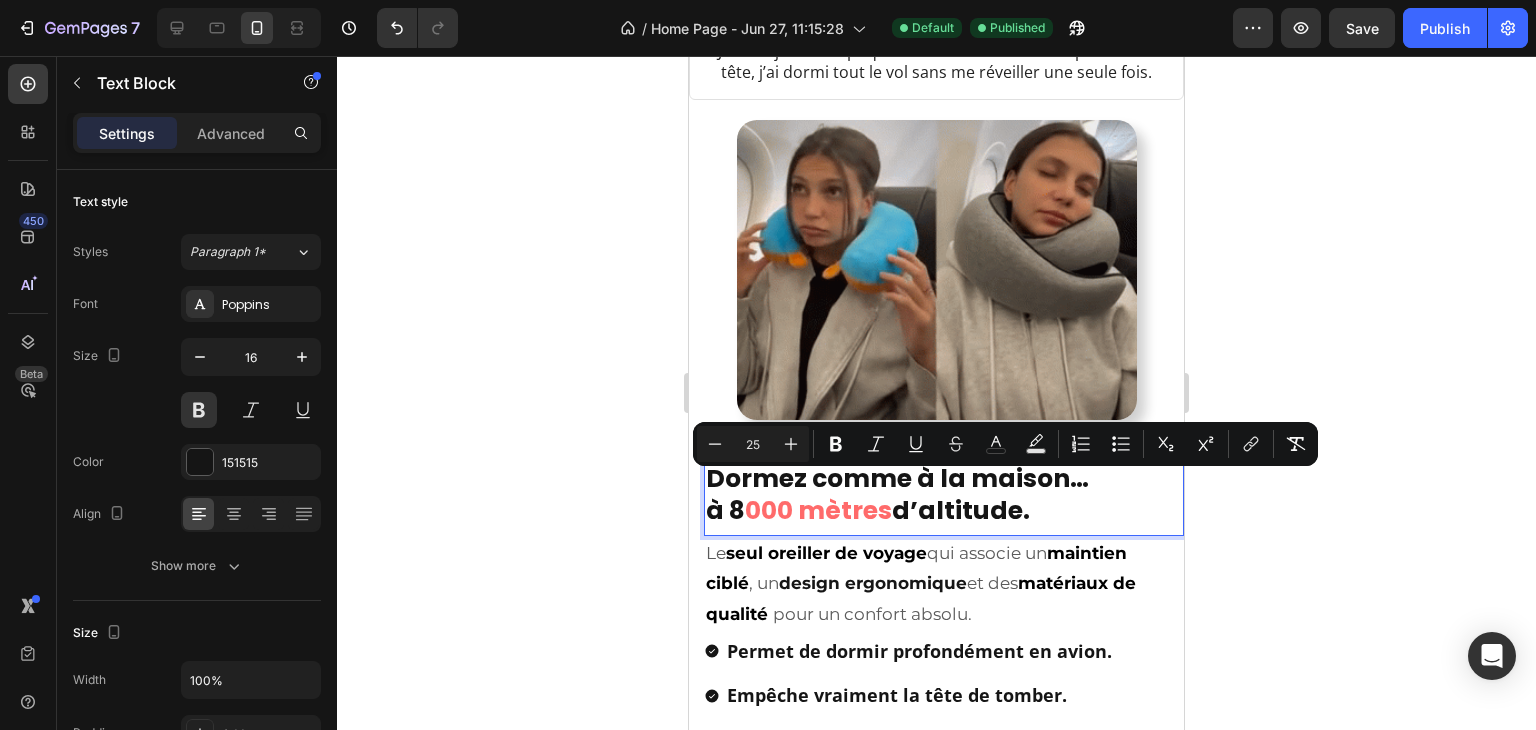 drag, startPoint x: 732, startPoint y: 489, endPoint x: 892, endPoint y: 490, distance: 160.00313 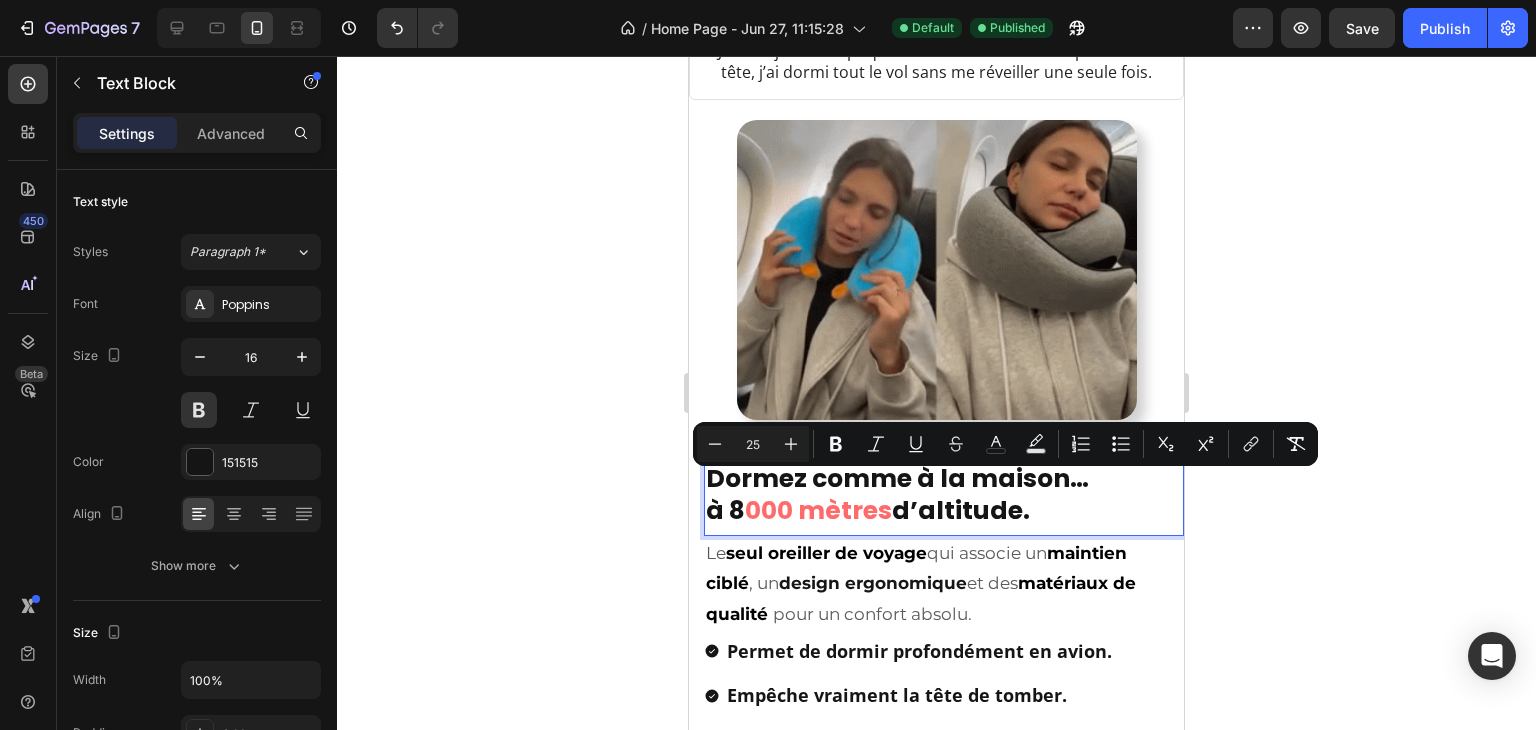 click on "à 8  000 mètres  d’altitude." at bounding box center (944, 513) 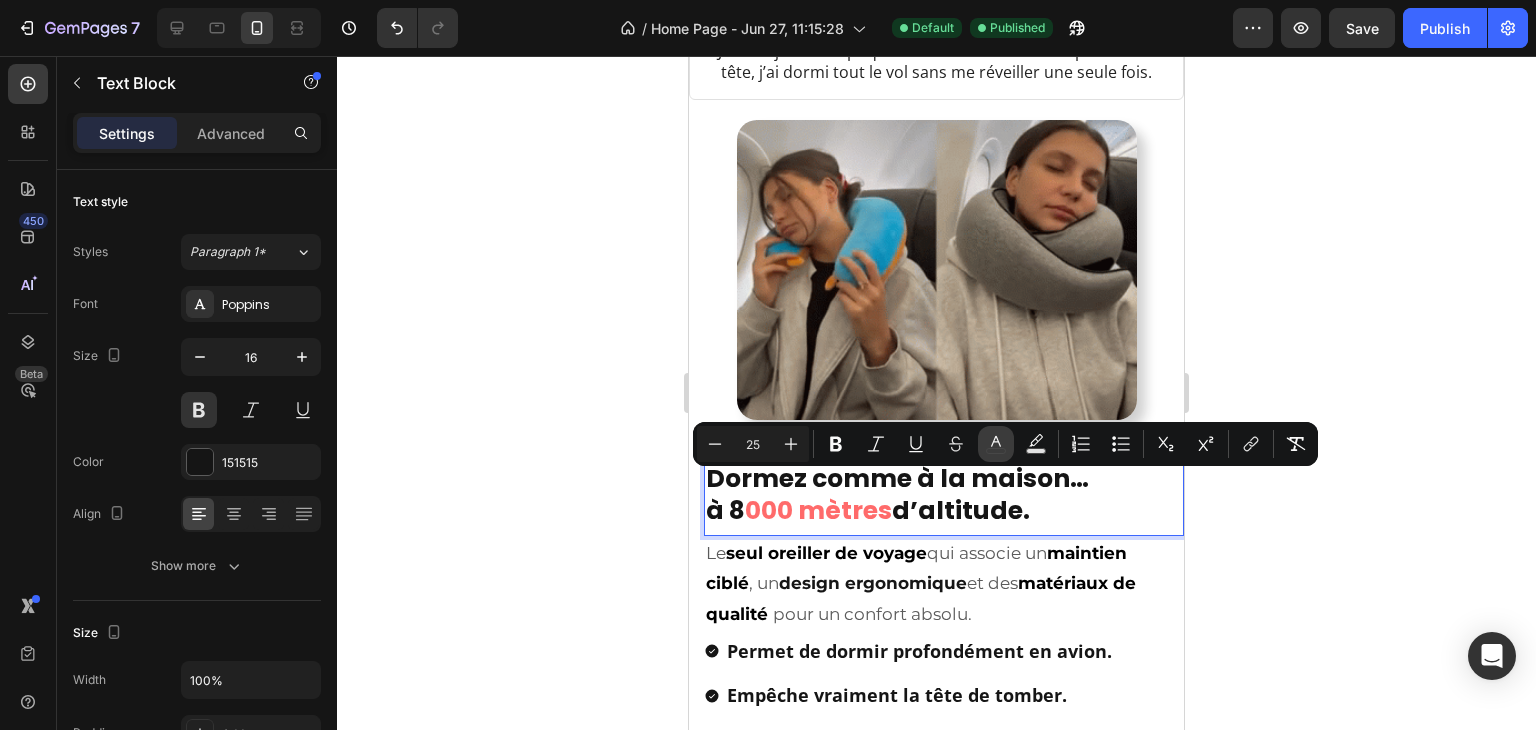 click 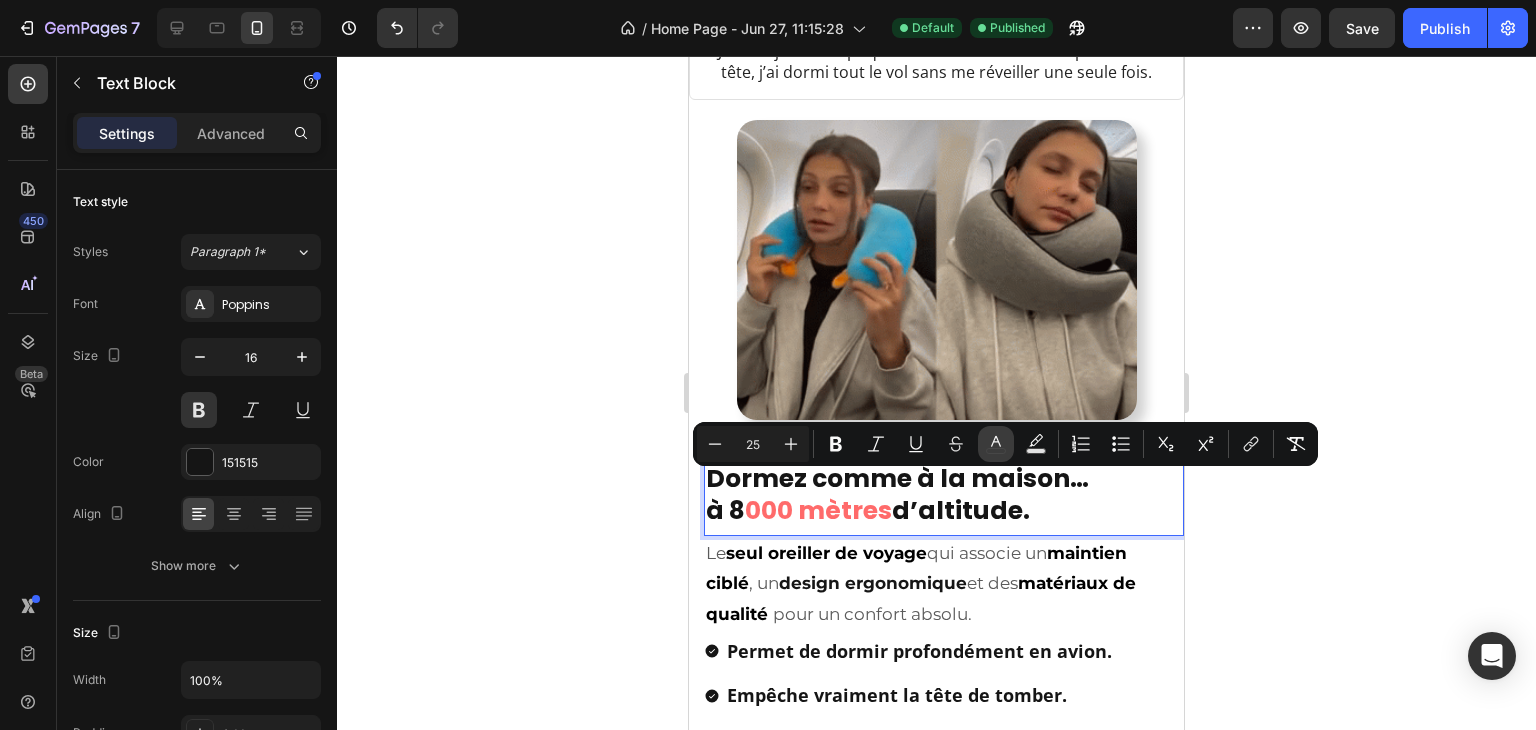 type on "151515" 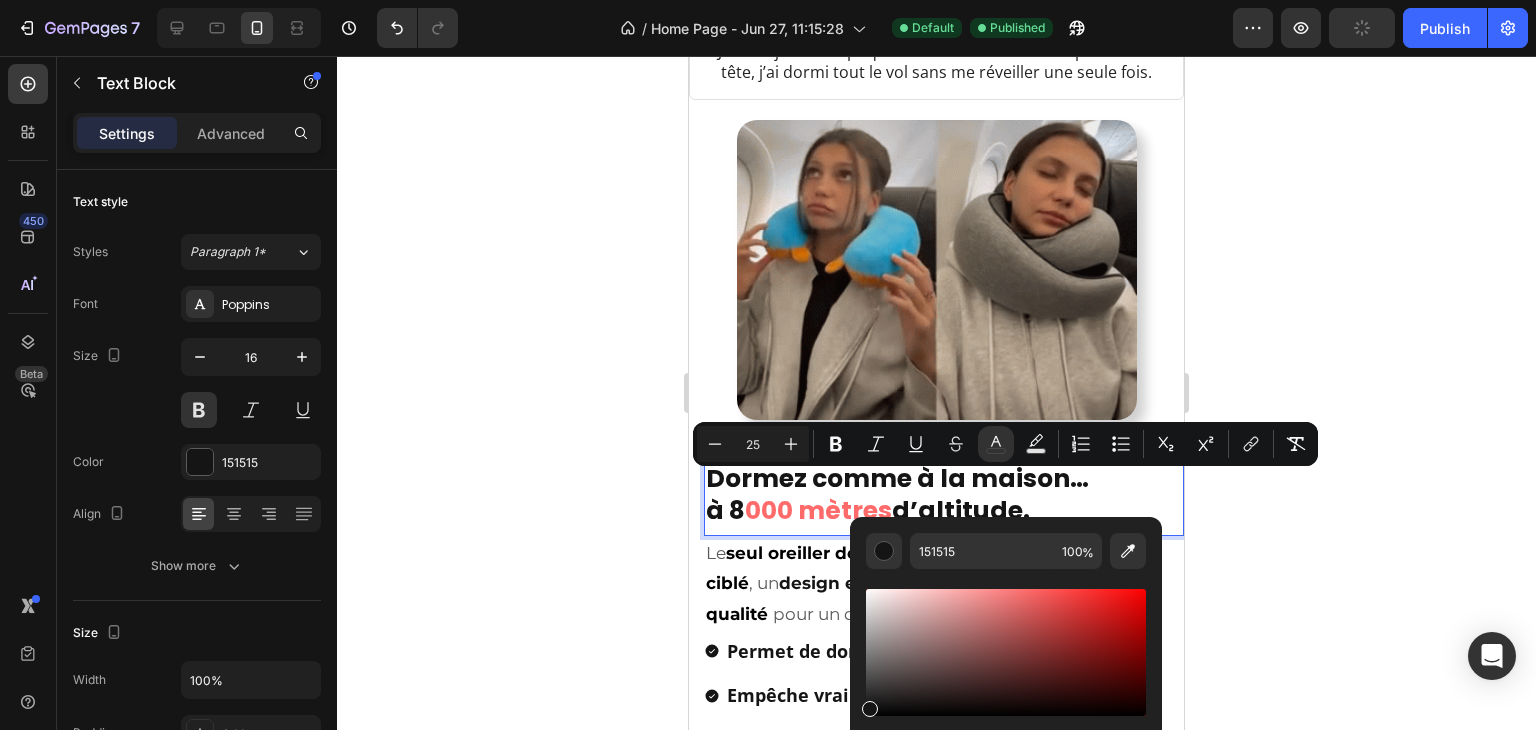 click at bounding box center [1006, 670] 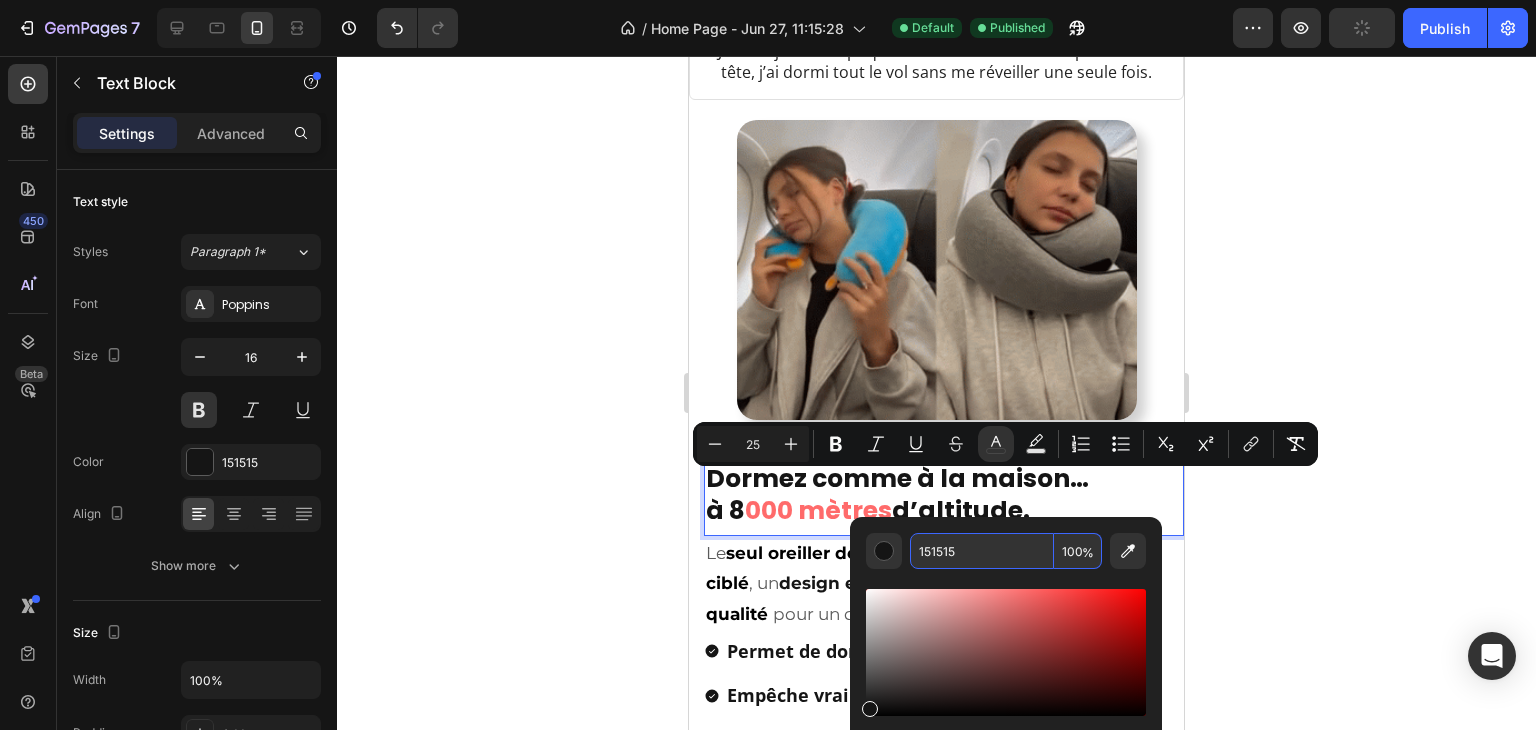 click on "151515" at bounding box center (982, 551) 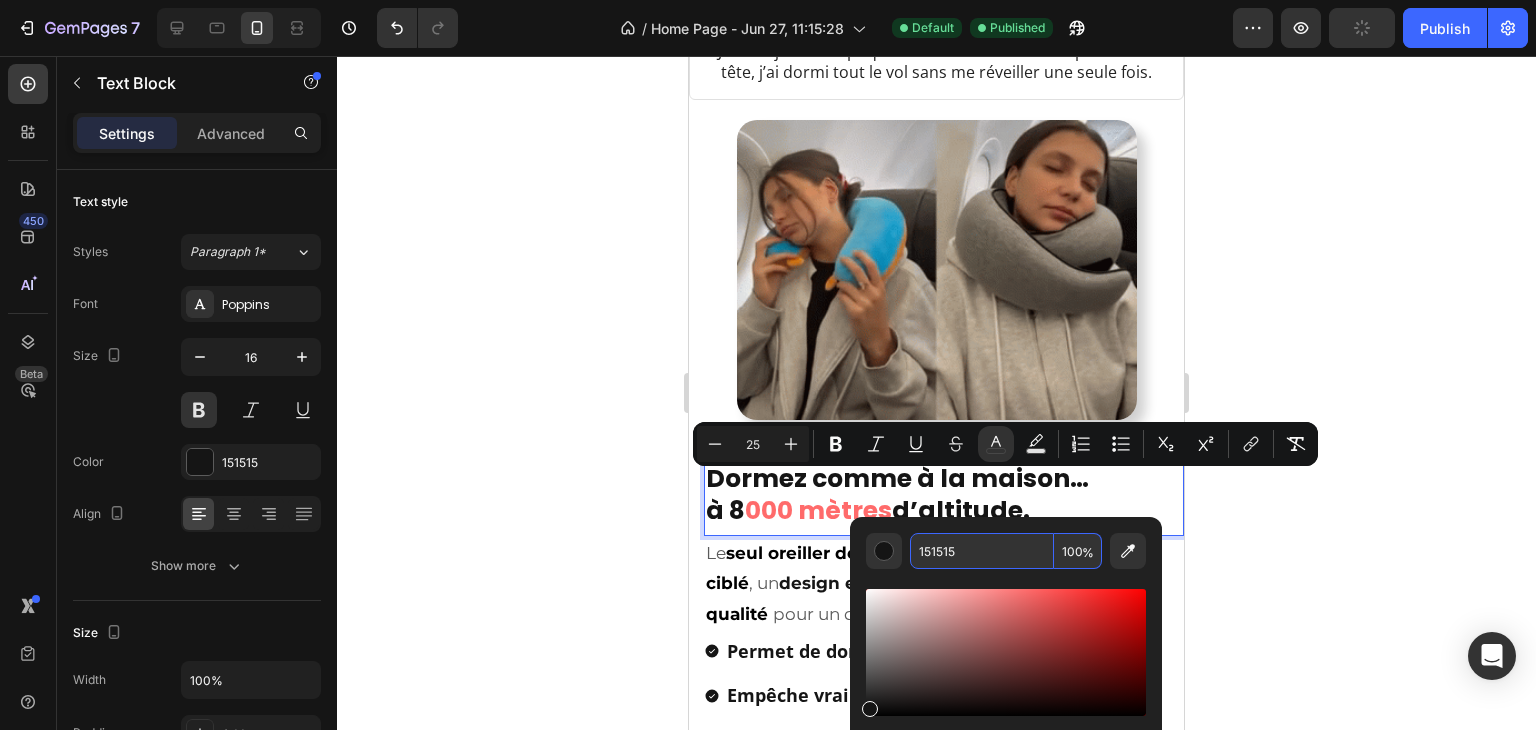 paste on "FF6B6B" 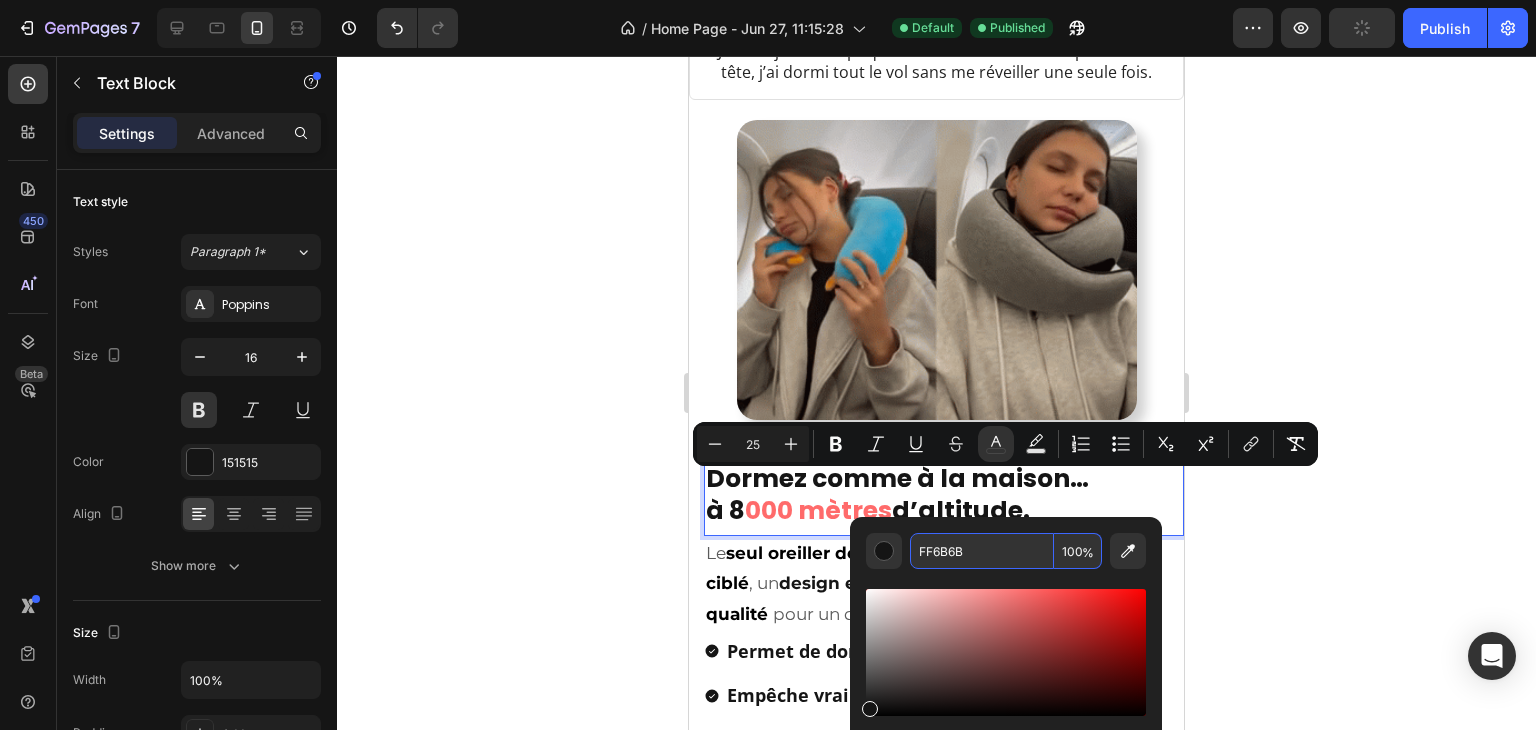 type on "FF6B6B" 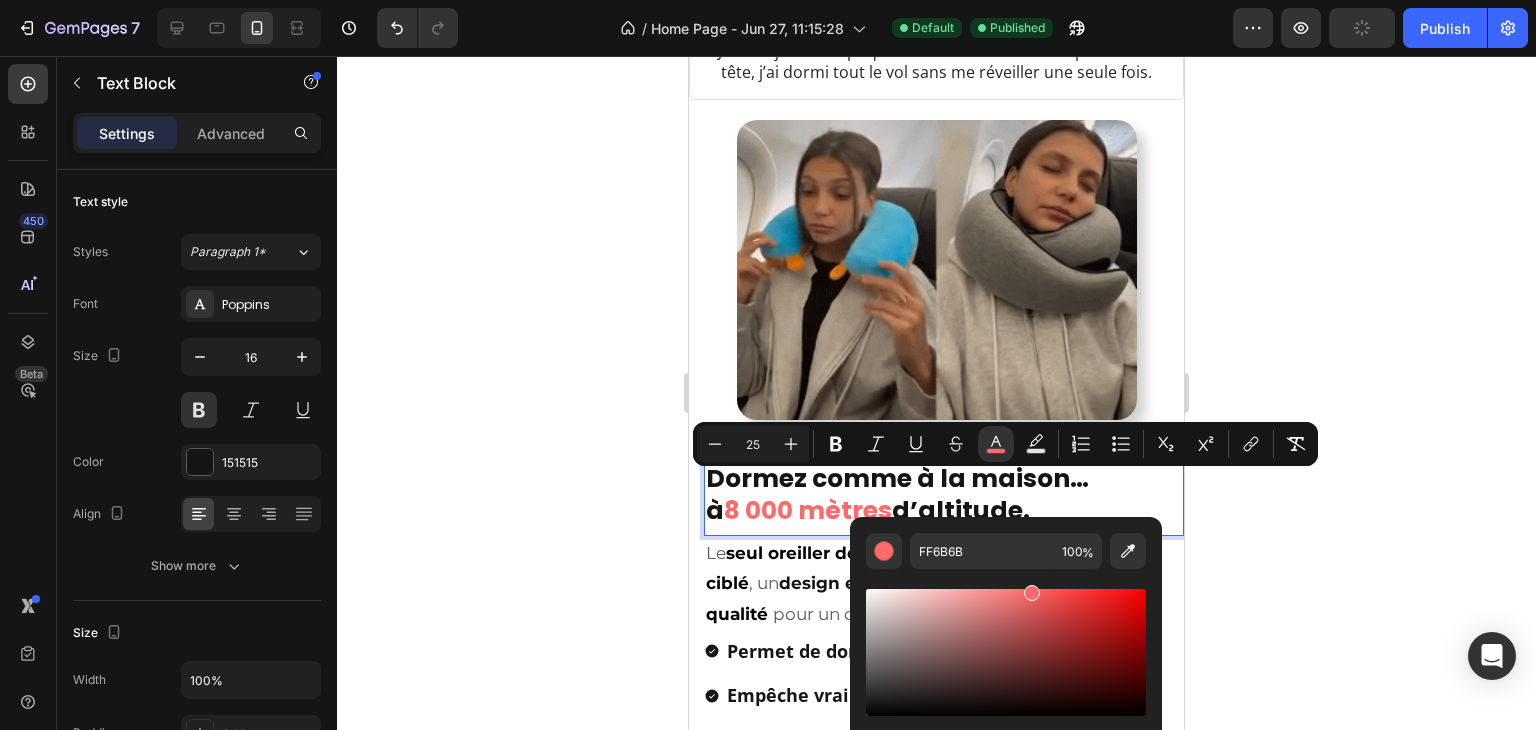 click 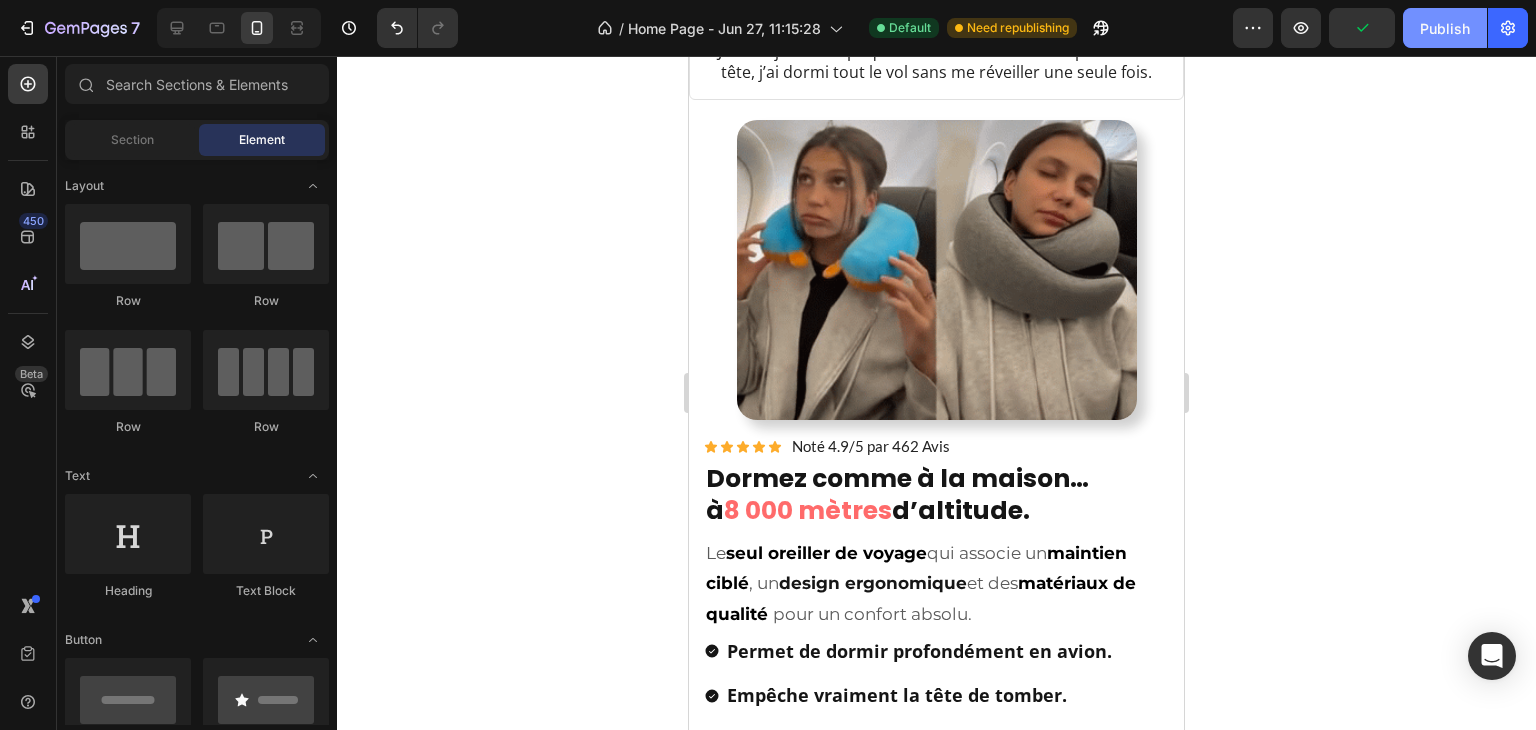 click on "Publish" at bounding box center [1445, 28] 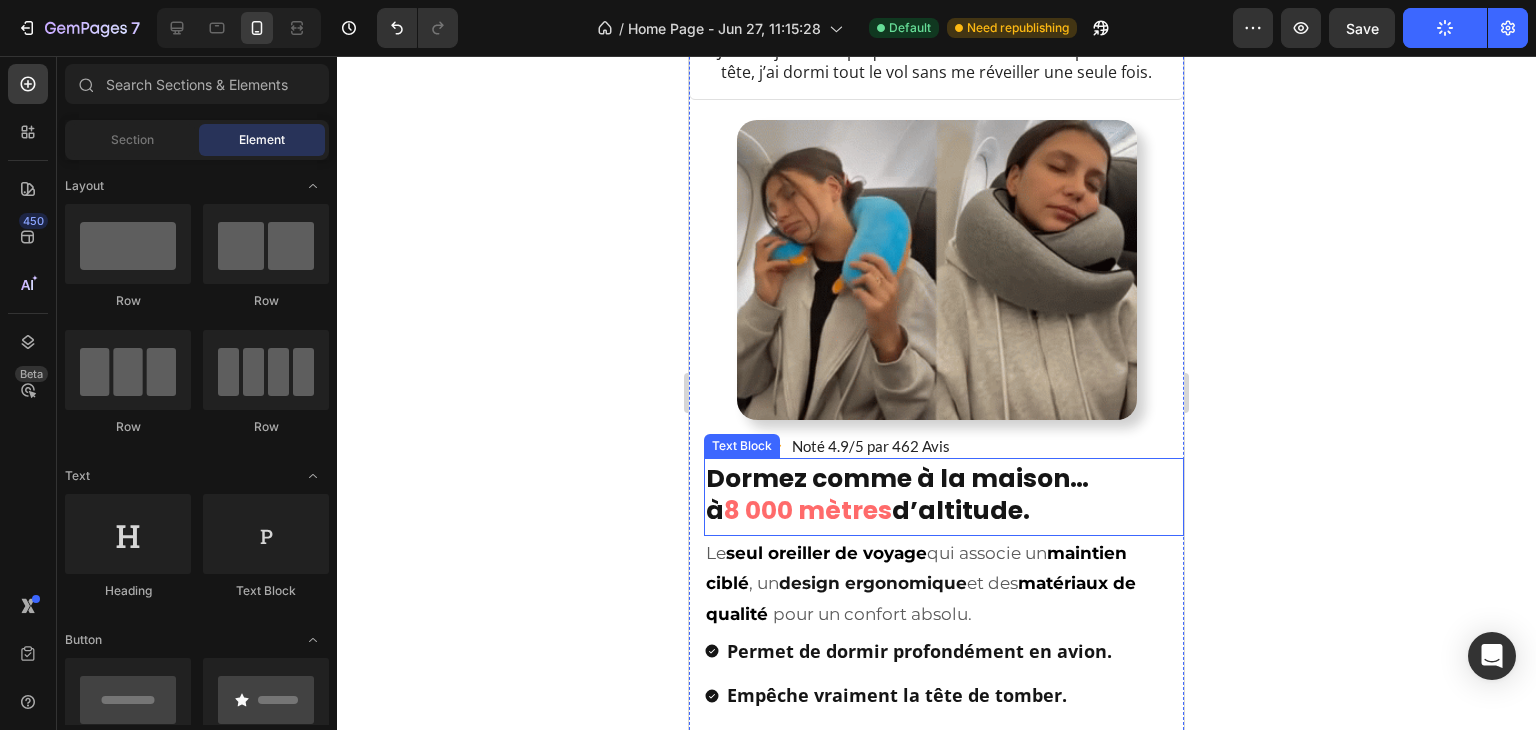 click on "8 000 mètres" at bounding box center (808, 510) 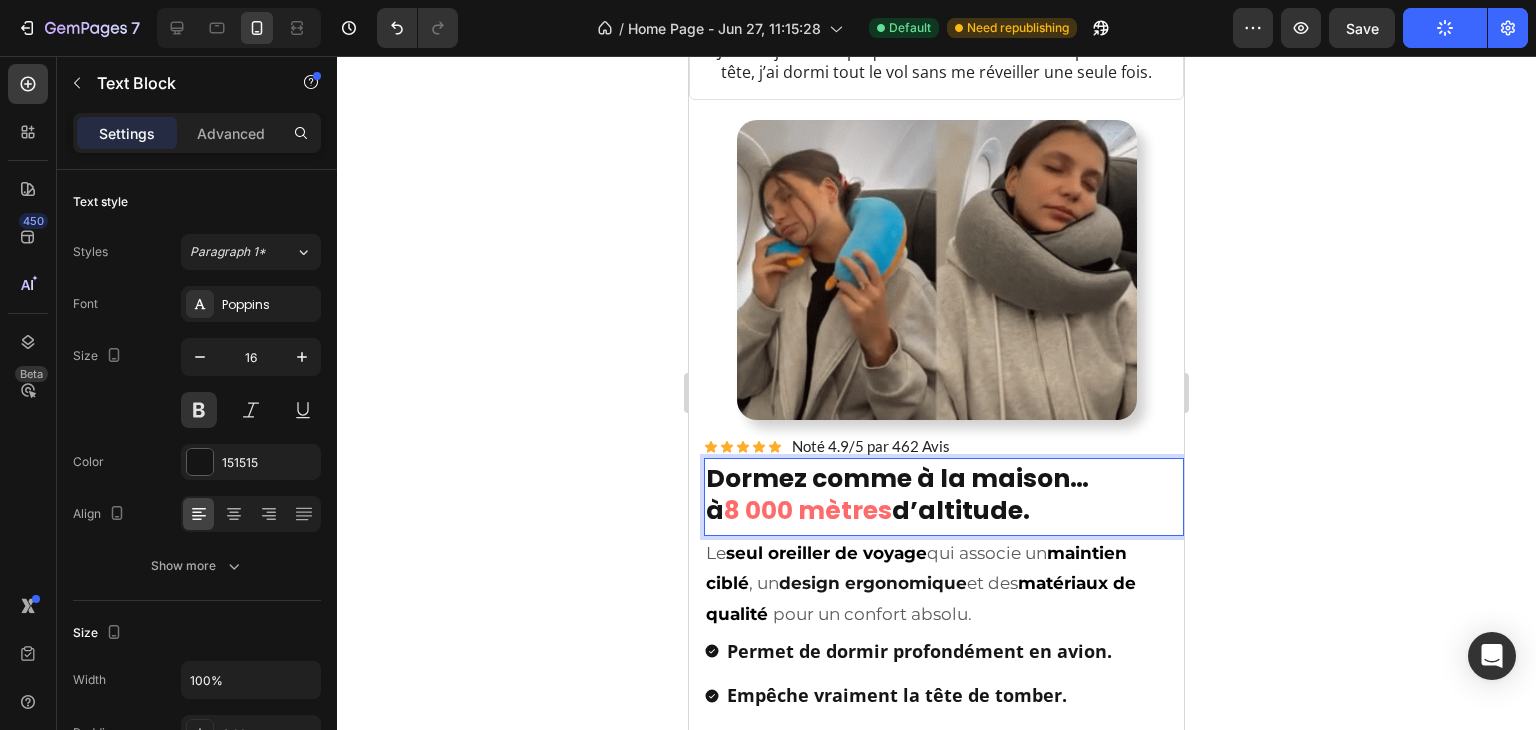 click on "8 000 mètres" at bounding box center [808, 510] 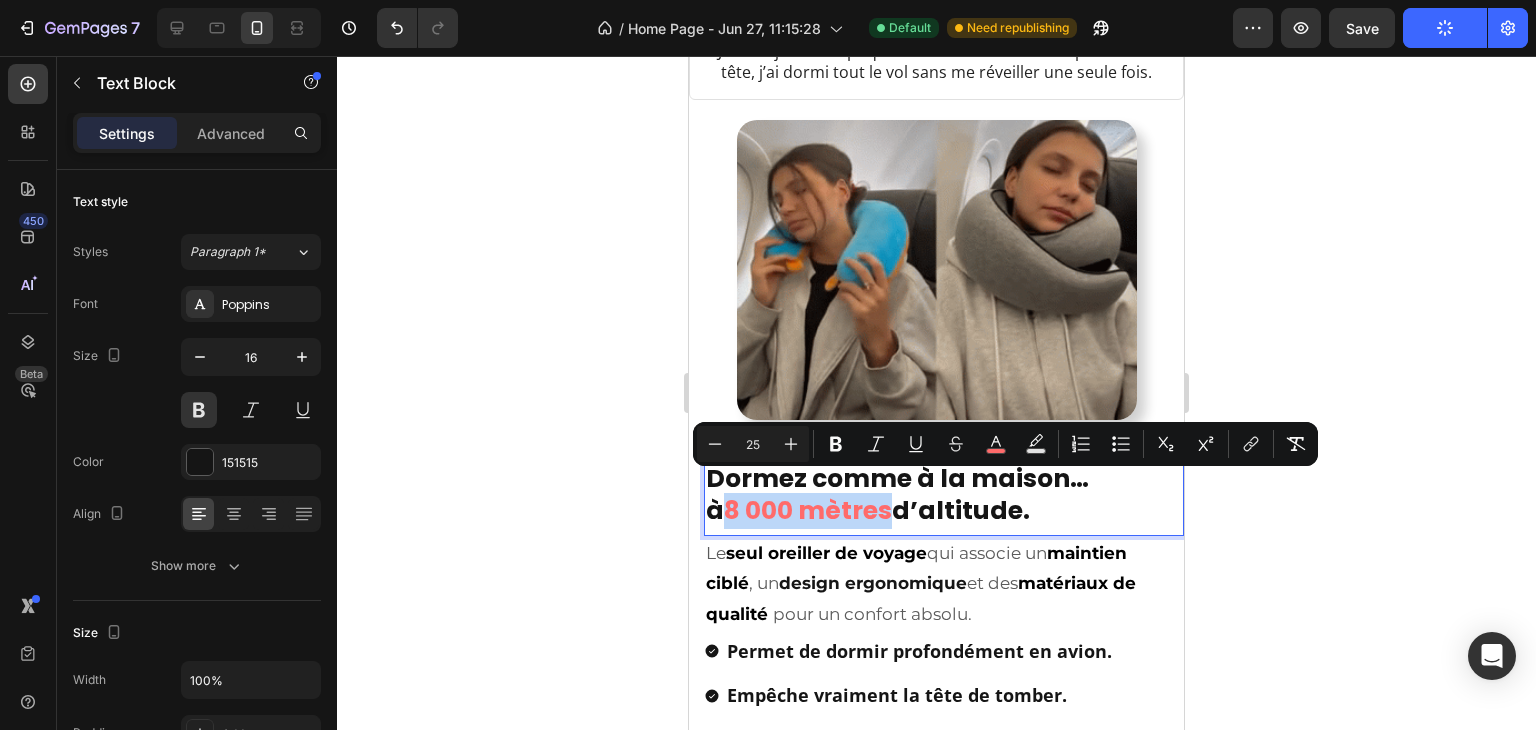 drag, startPoint x: 732, startPoint y: 493, endPoint x: 848, endPoint y: 489, distance: 116.06895 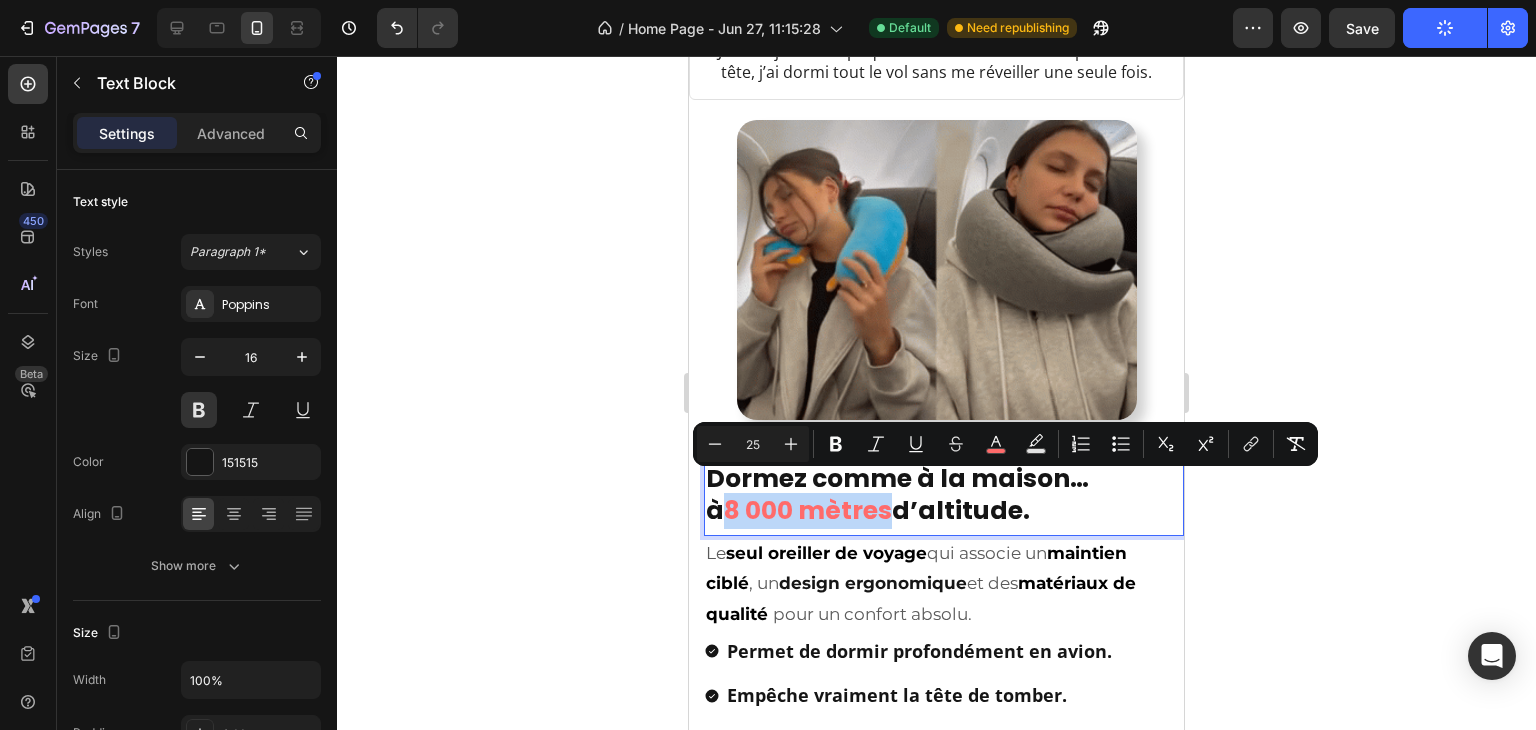click on "8 000 mètres" at bounding box center [808, 510] 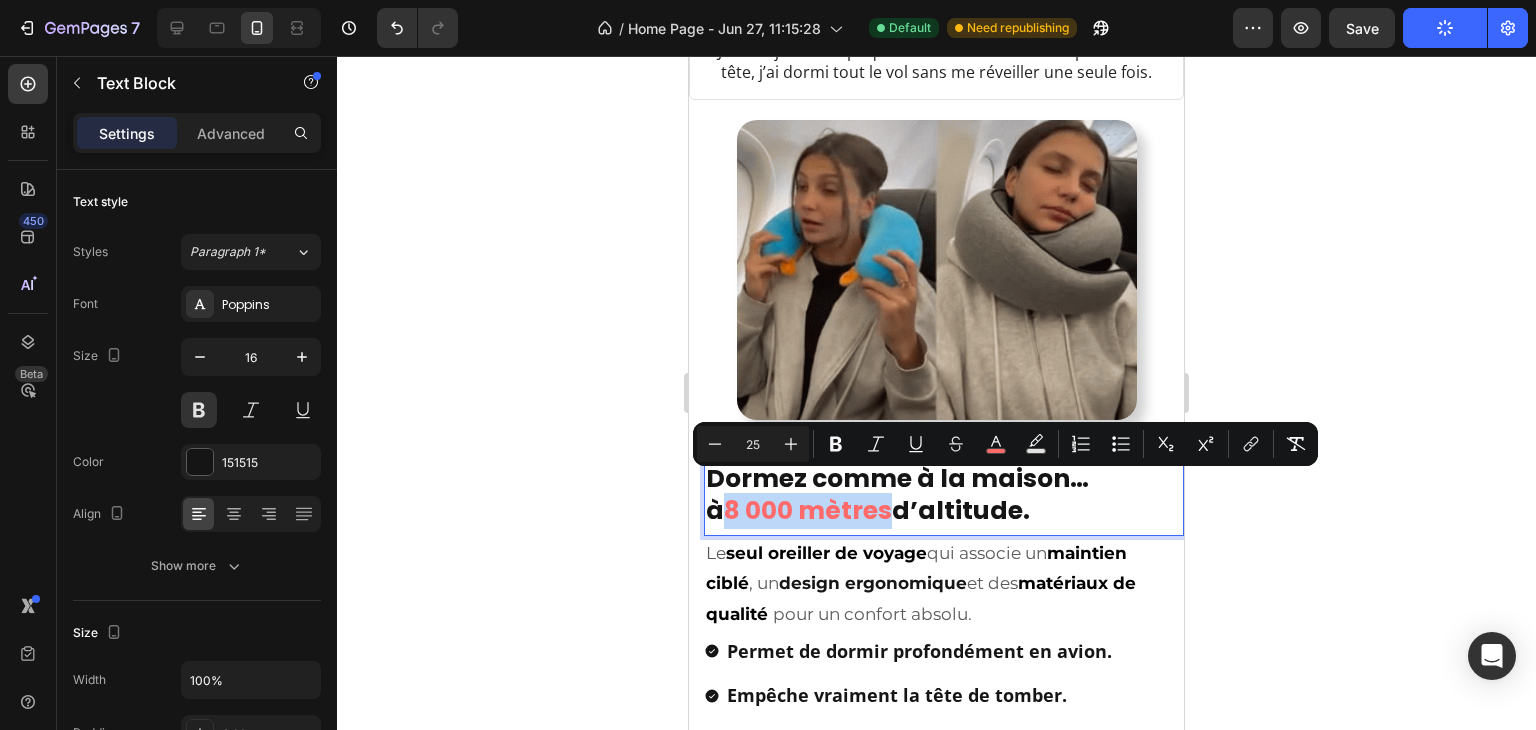 drag, startPoint x: 782, startPoint y: 489, endPoint x: 754, endPoint y: 492, distance: 28.160255 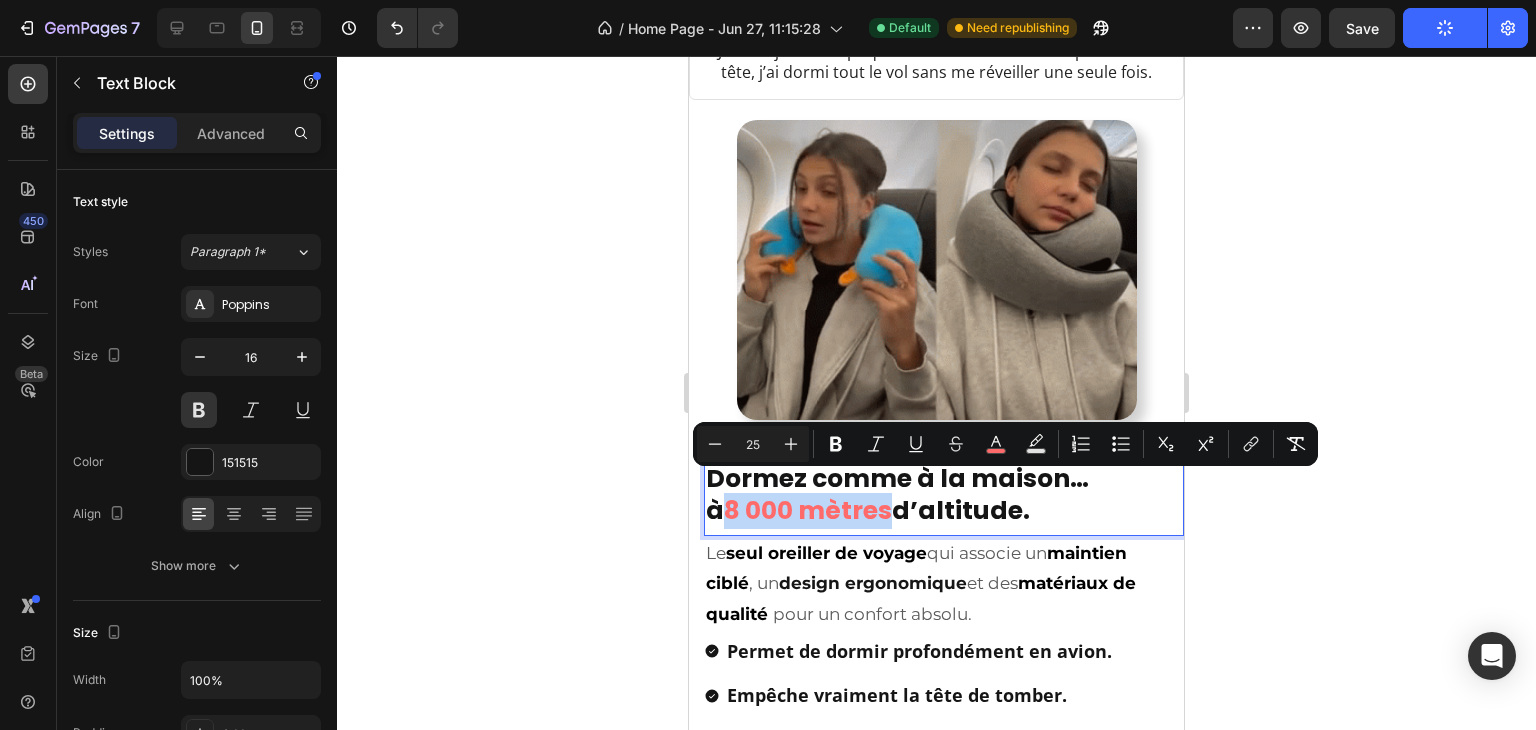 click on "8 000 mètres" at bounding box center (808, 510) 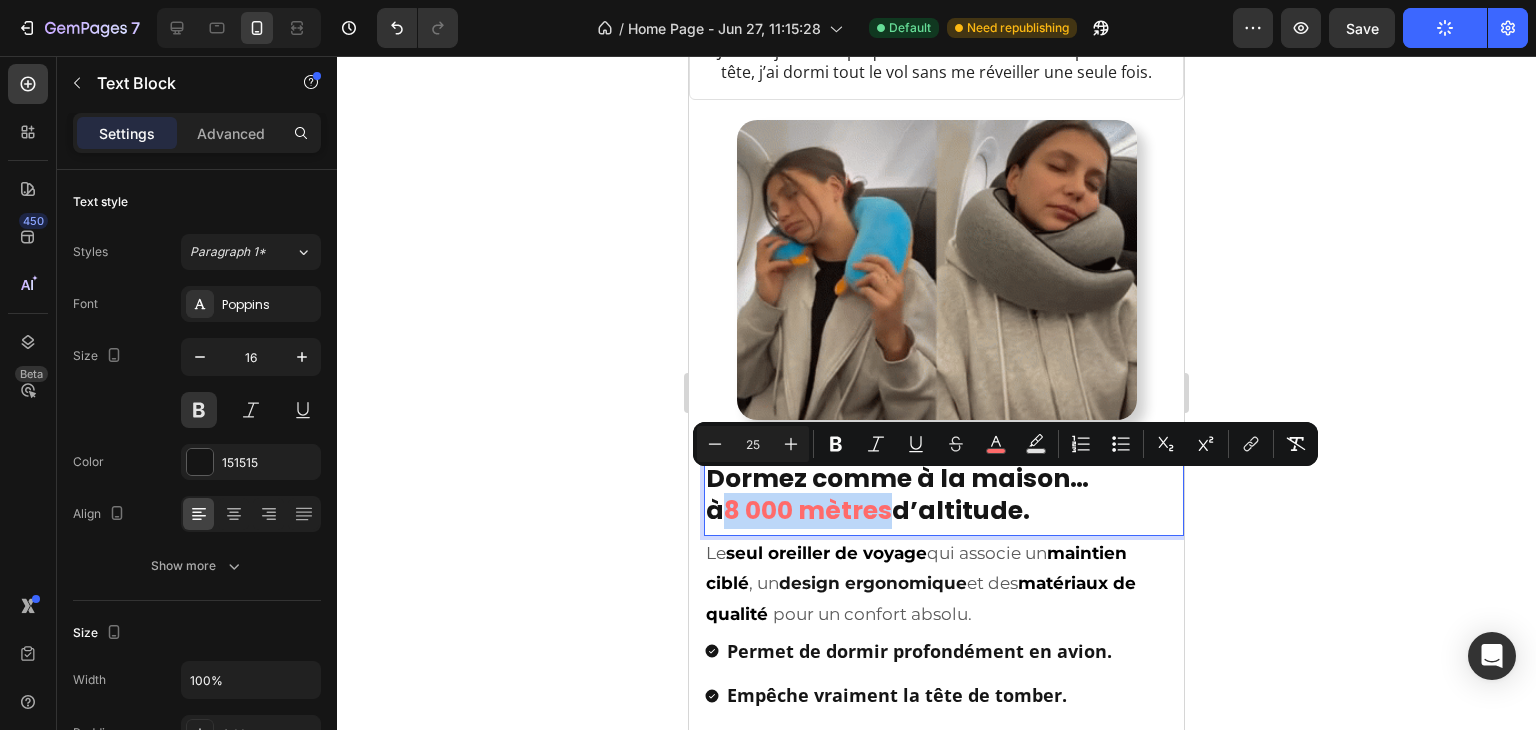 click on "8 000 mètres" at bounding box center (808, 510) 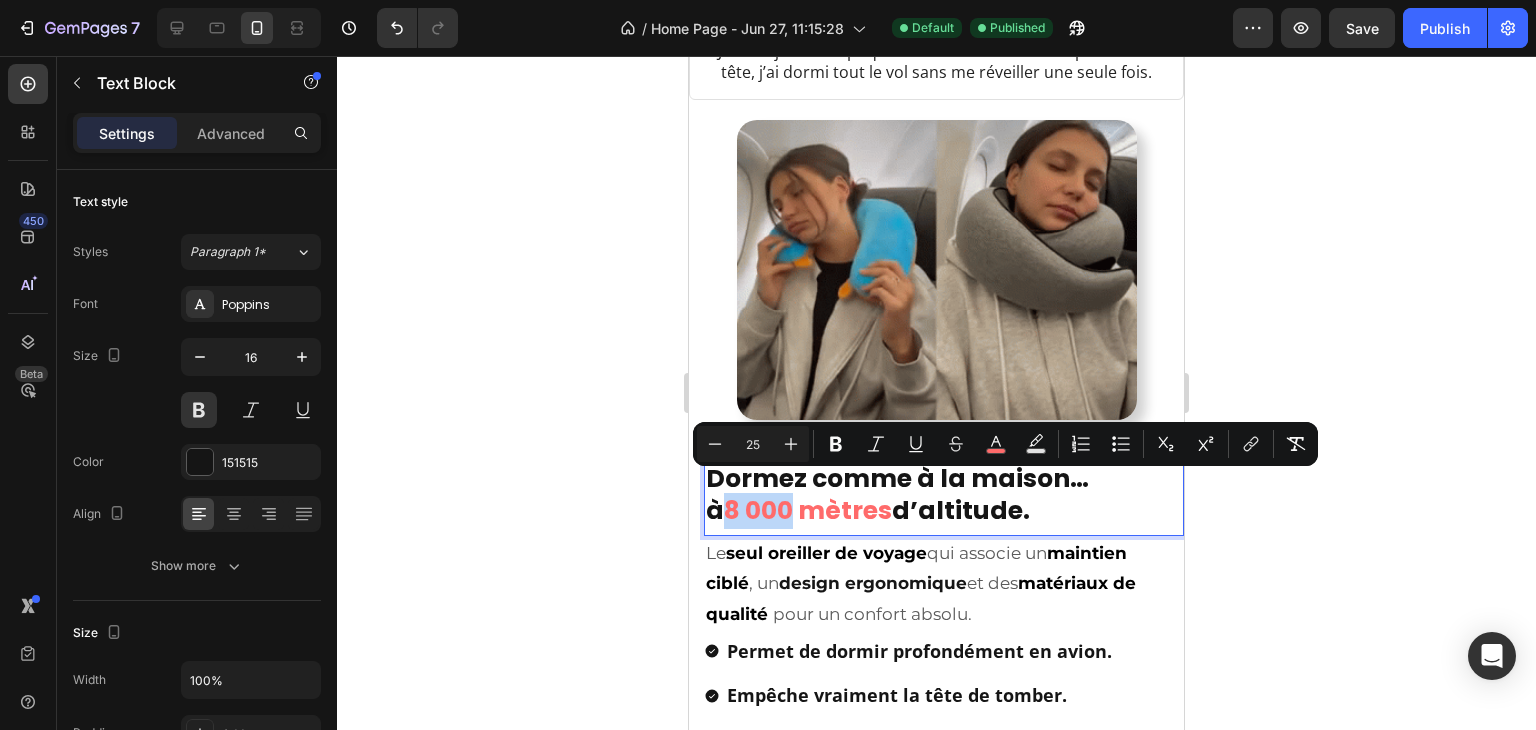 drag, startPoint x: 731, startPoint y: 492, endPoint x: 786, endPoint y: 488, distance: 55.145264 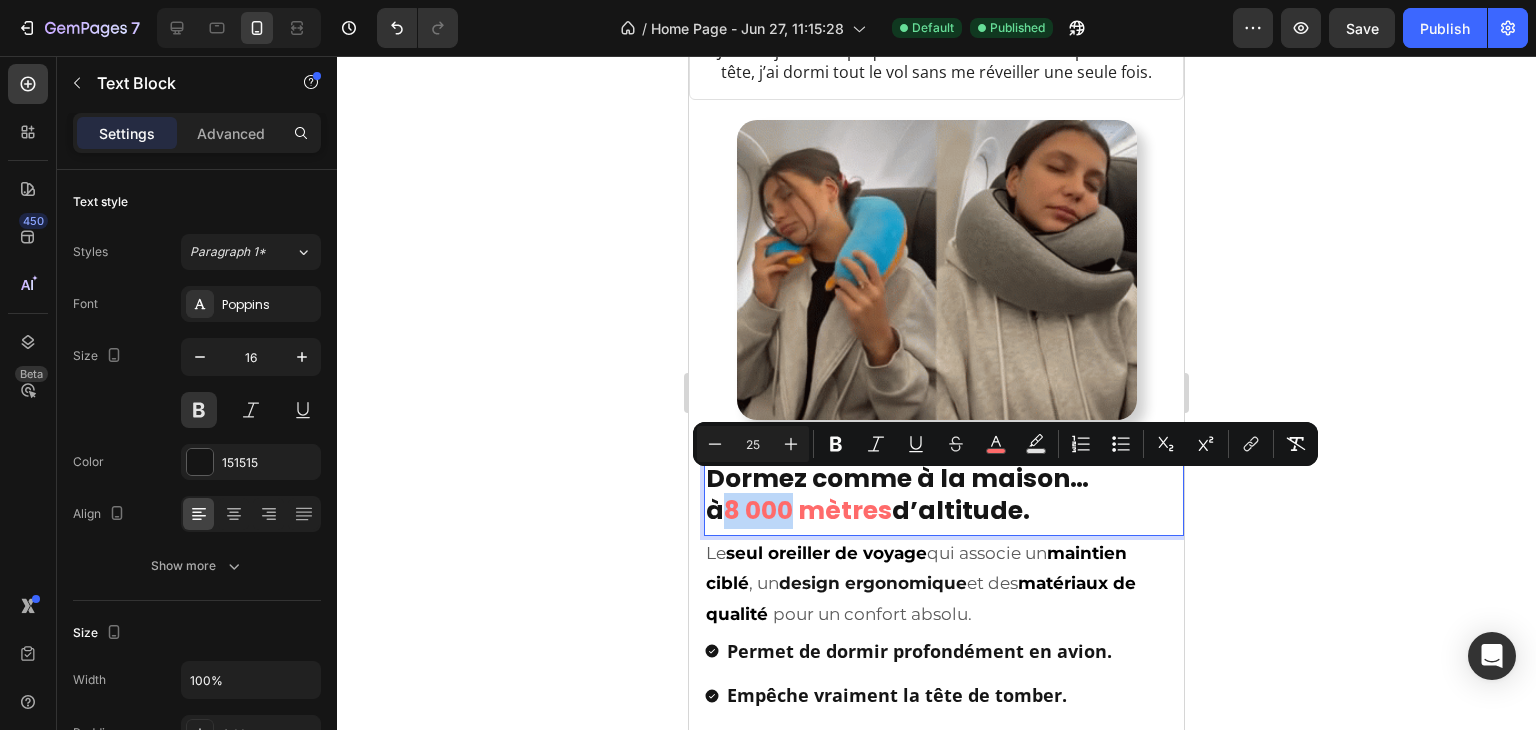 click on "8 000 mètres" at bounding box center [808, 510] 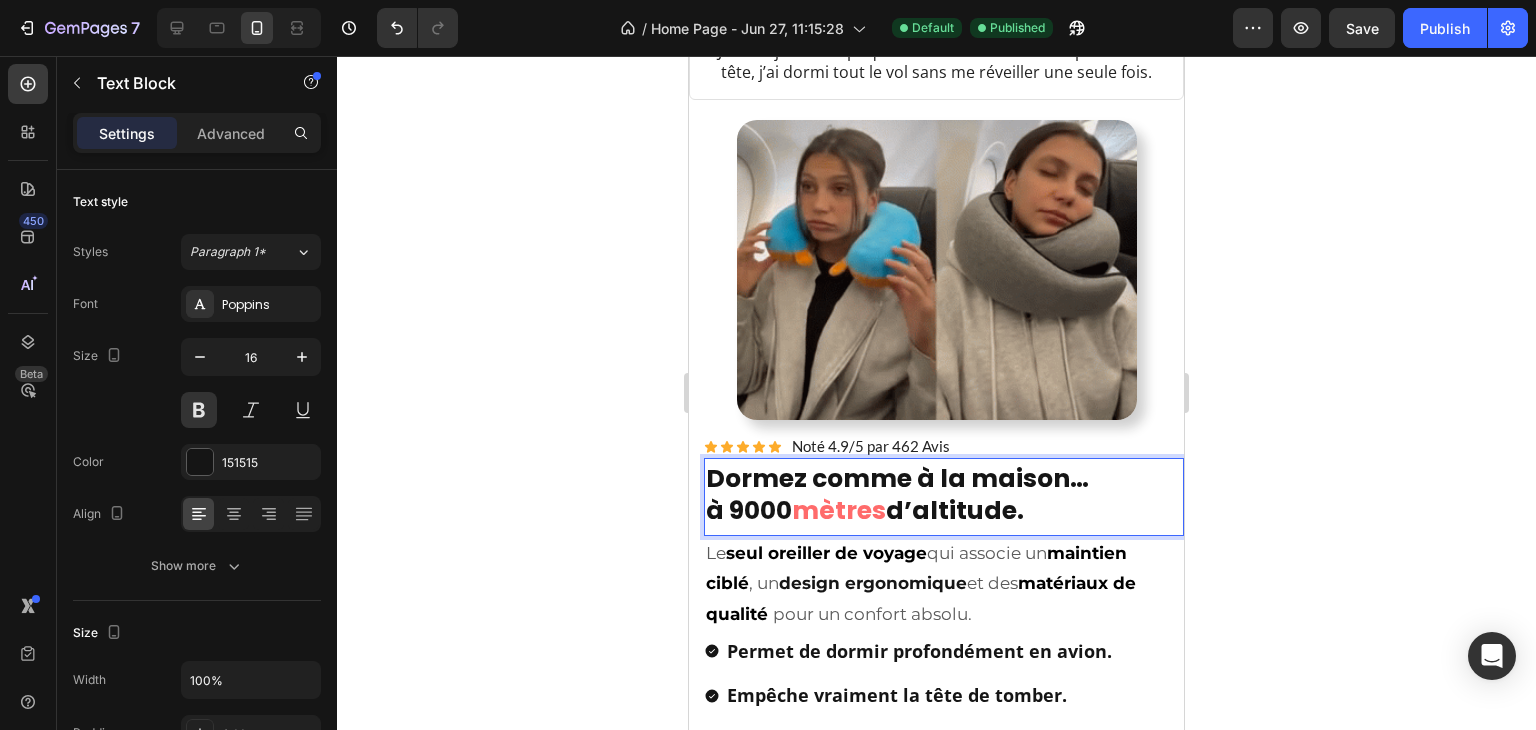 drag, startPoint x: 734, startPoint y: 492, endPoint x: 891, endPoint y: 496, distance: 157.05095 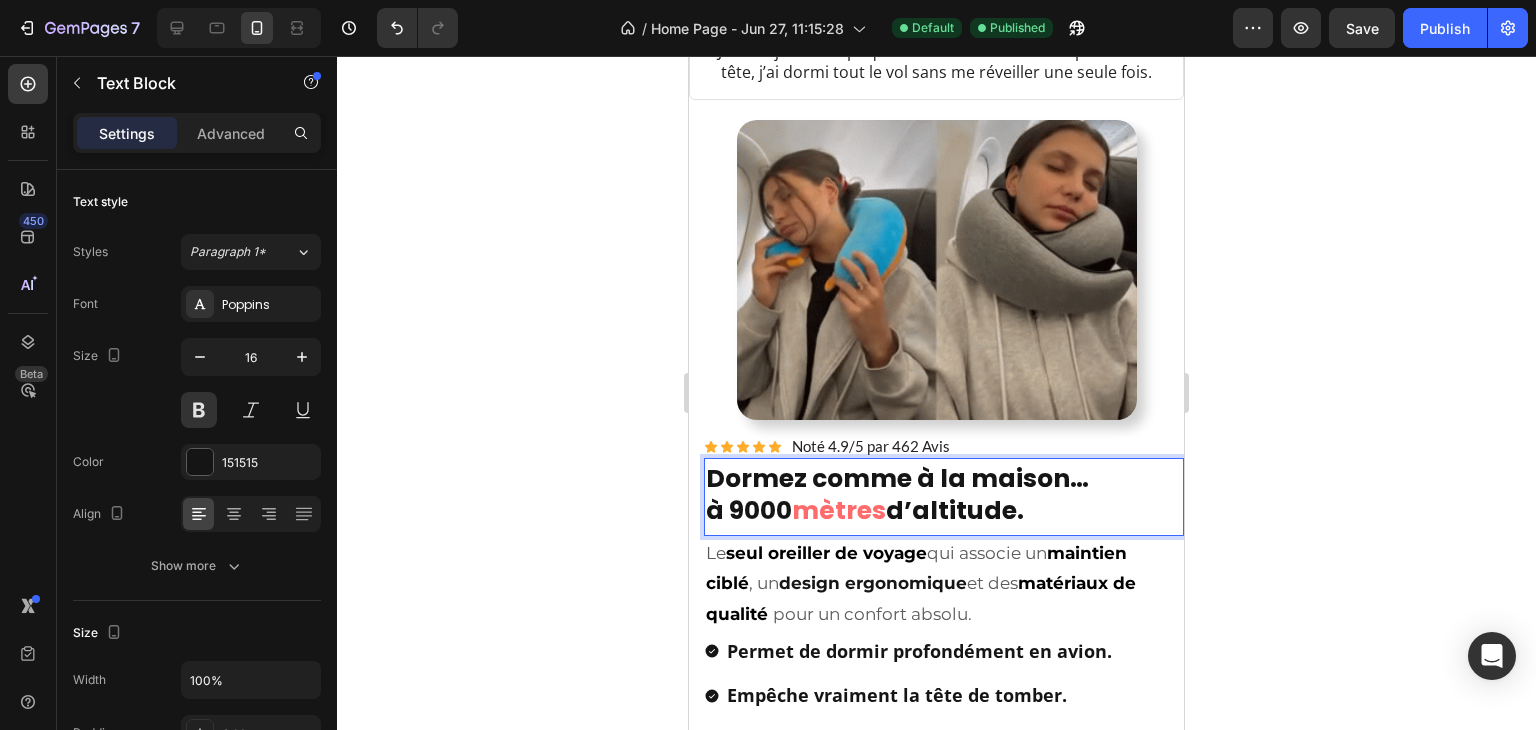 click on "à 9 000  mètres  d’altitude." at bounding box center (944, 513) 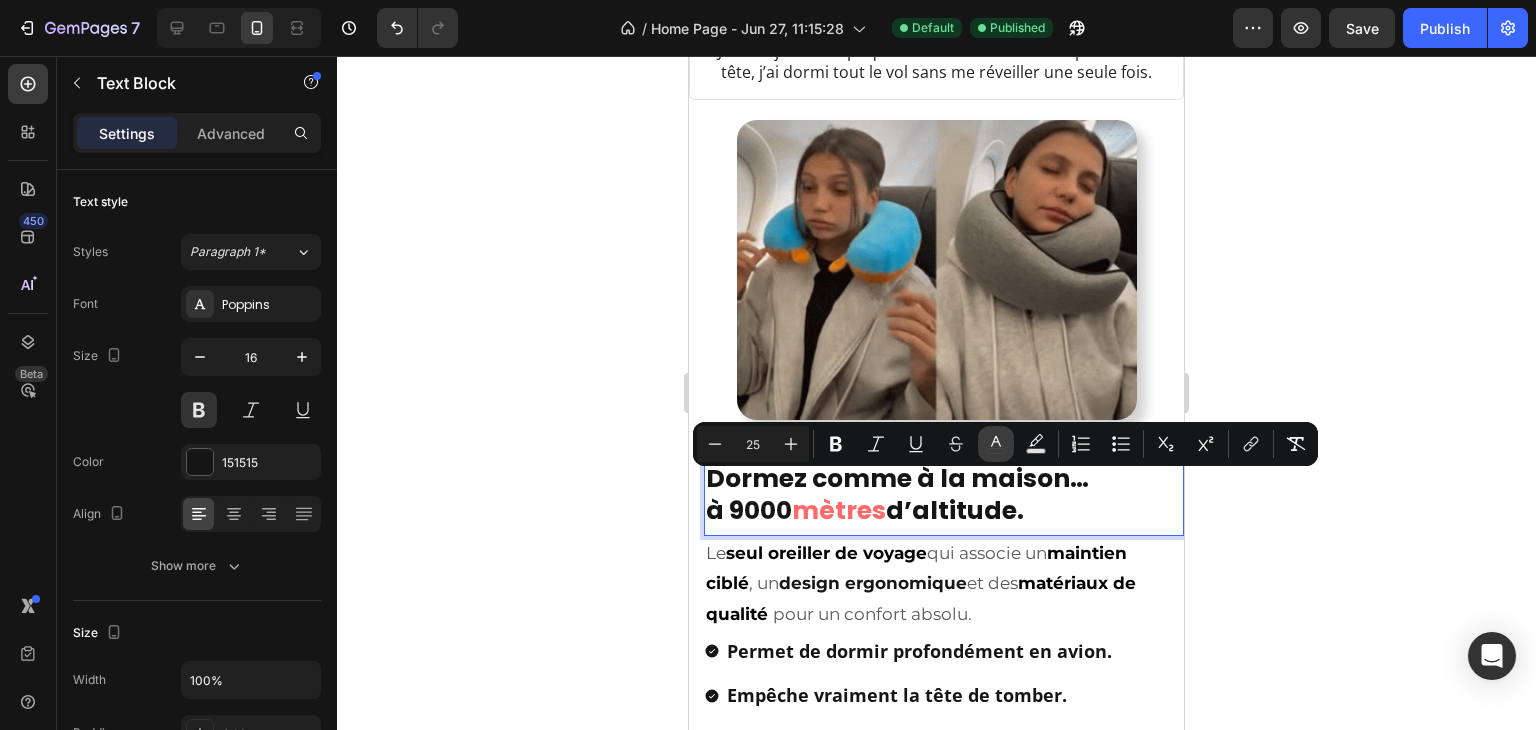 click 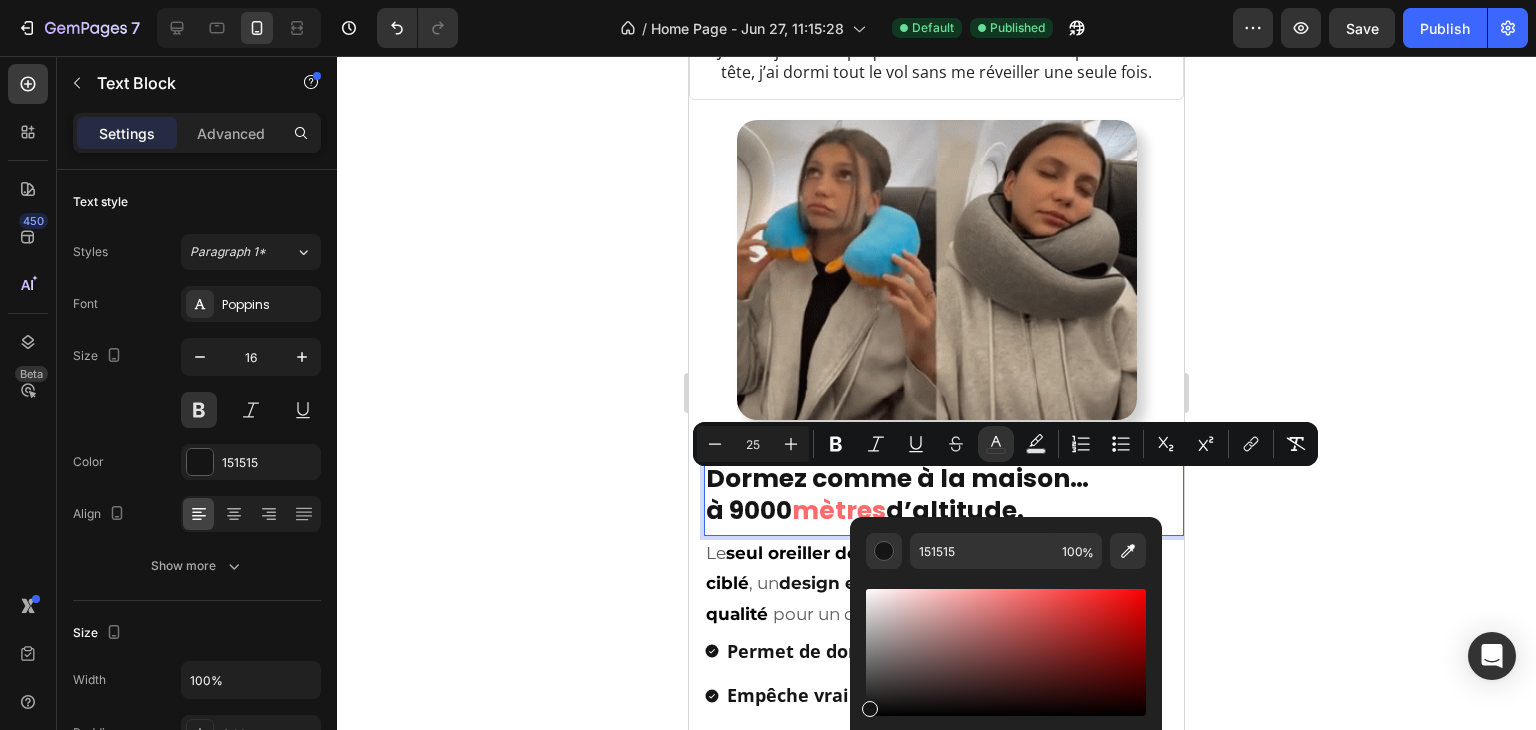click at bounding box center [1006, 670] 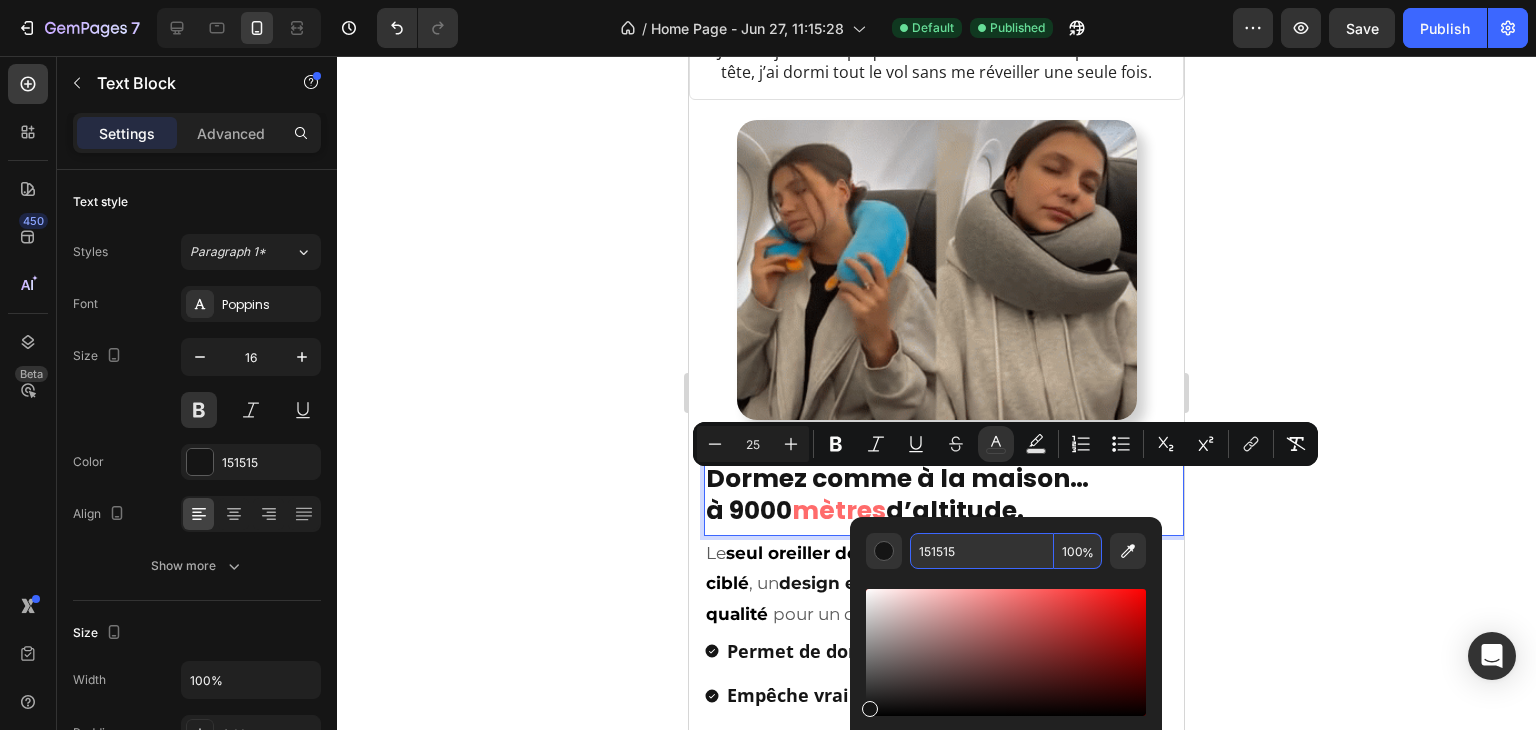 click on "151515" at bounding box center (982, 551) 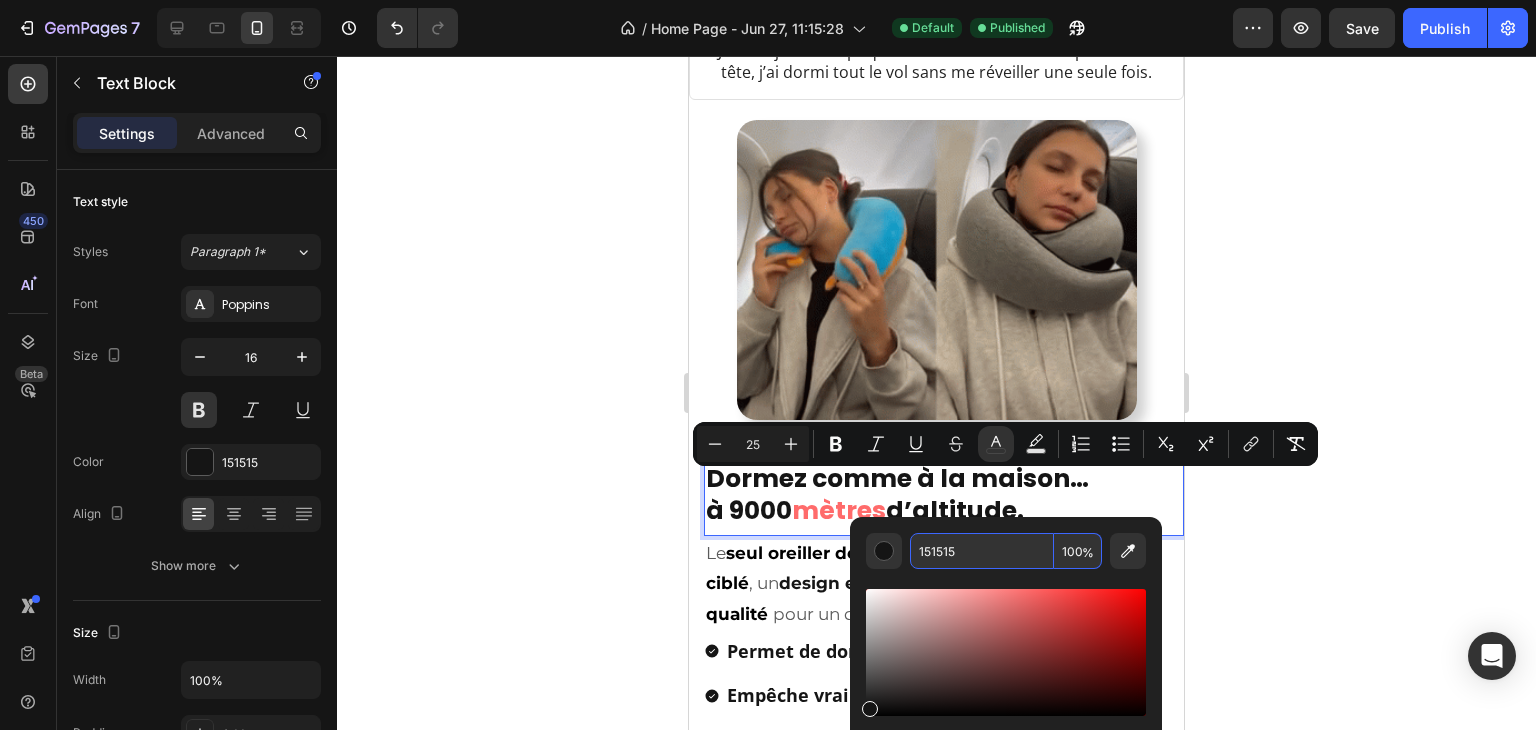 paste on "FF6B6B" 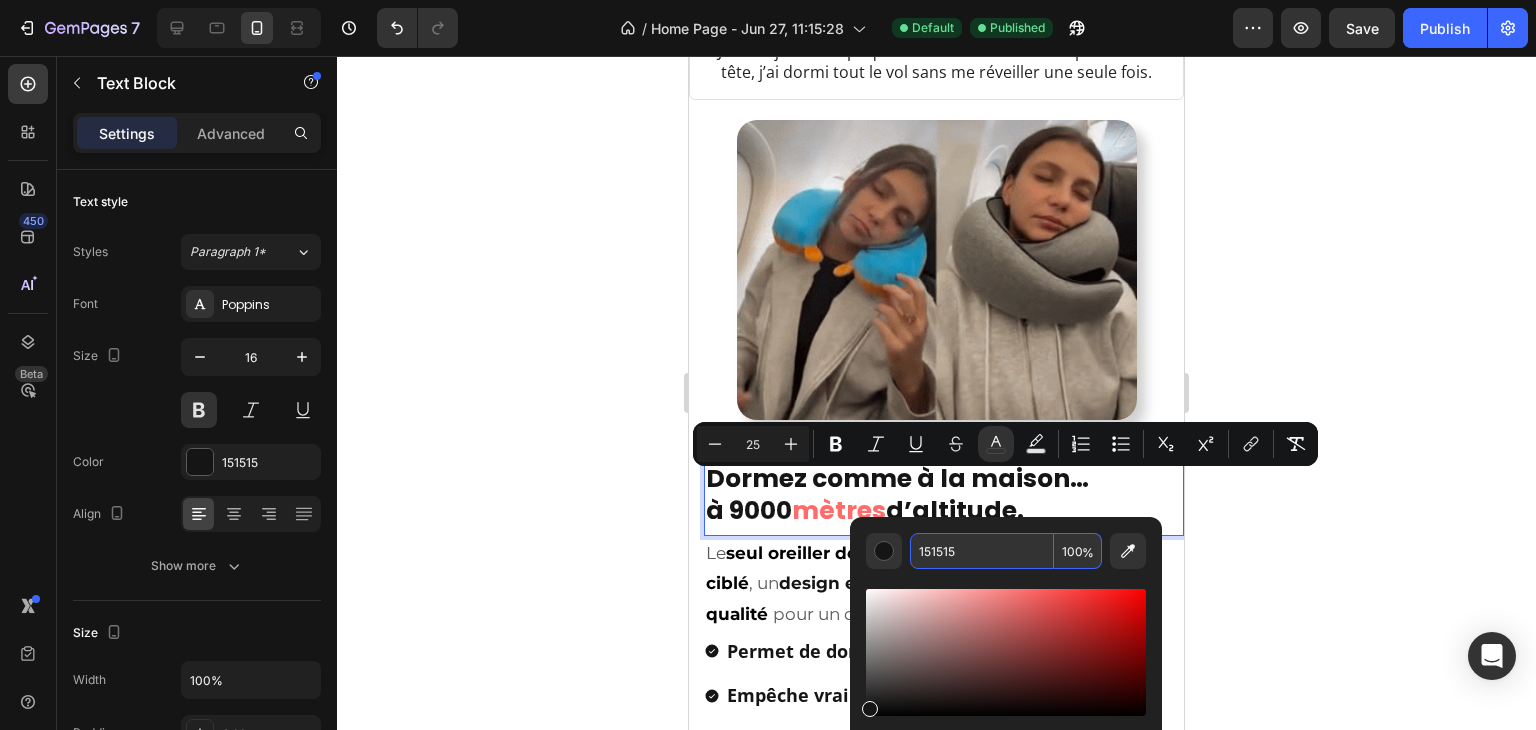 type on "FF6B6B" 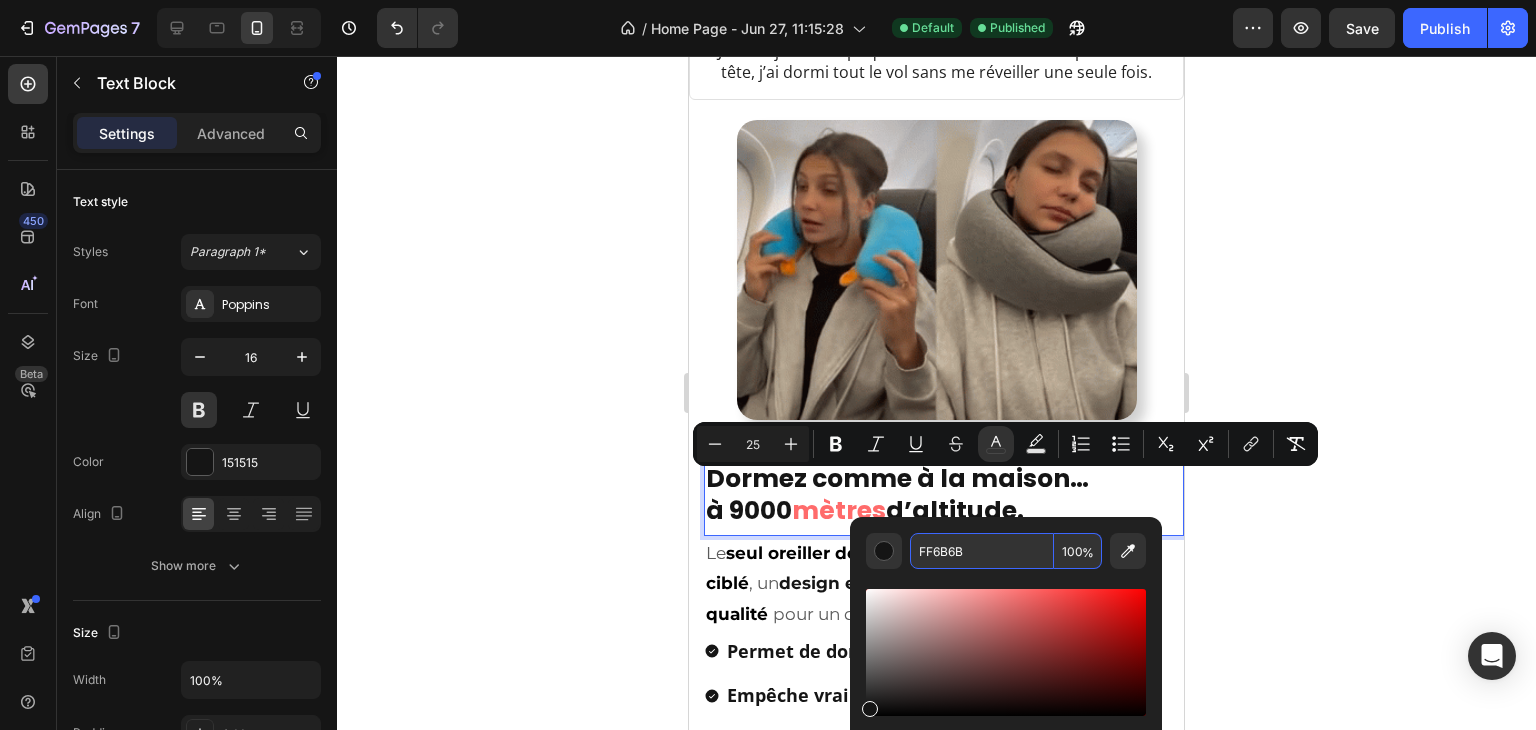 click 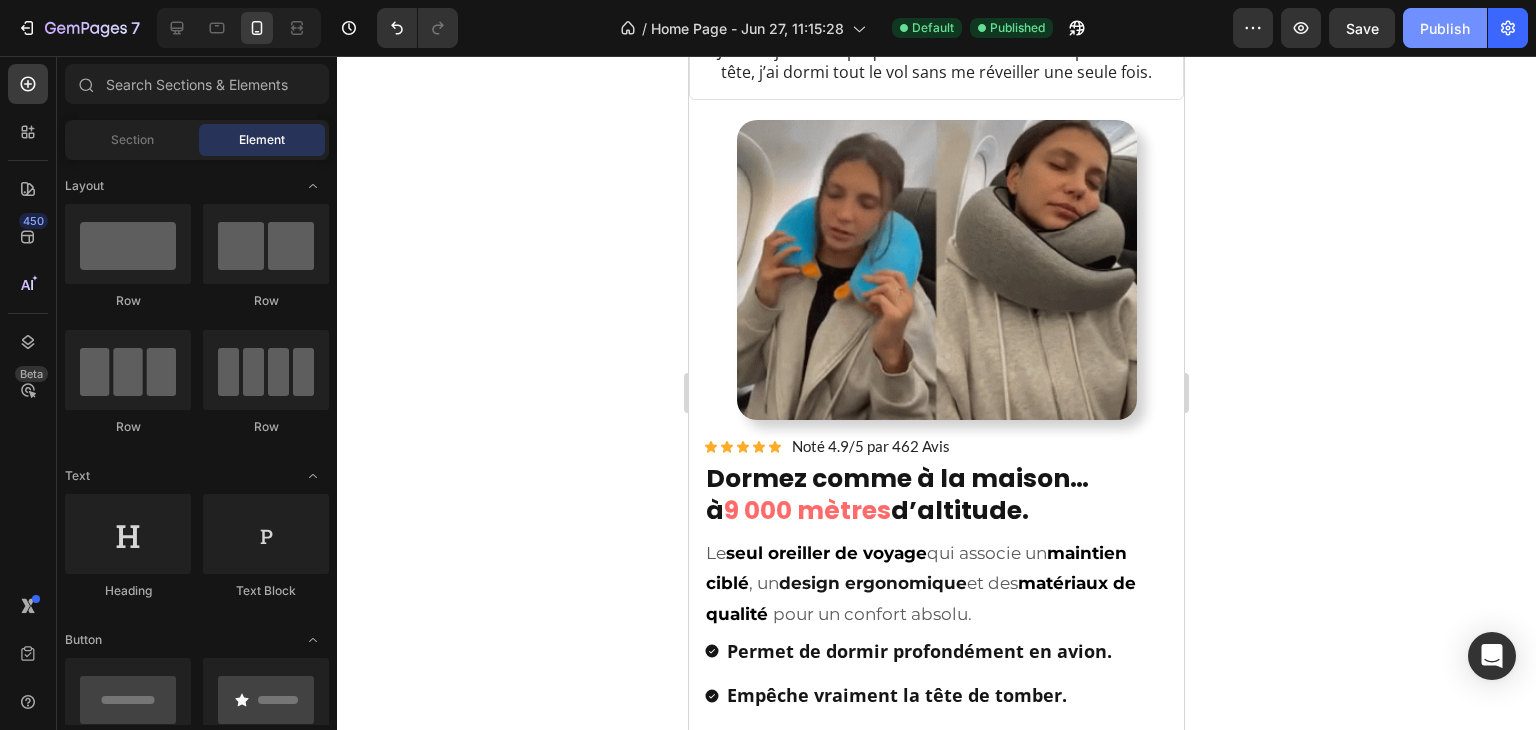 click on "Publish" at bounding box center (1445, 28) 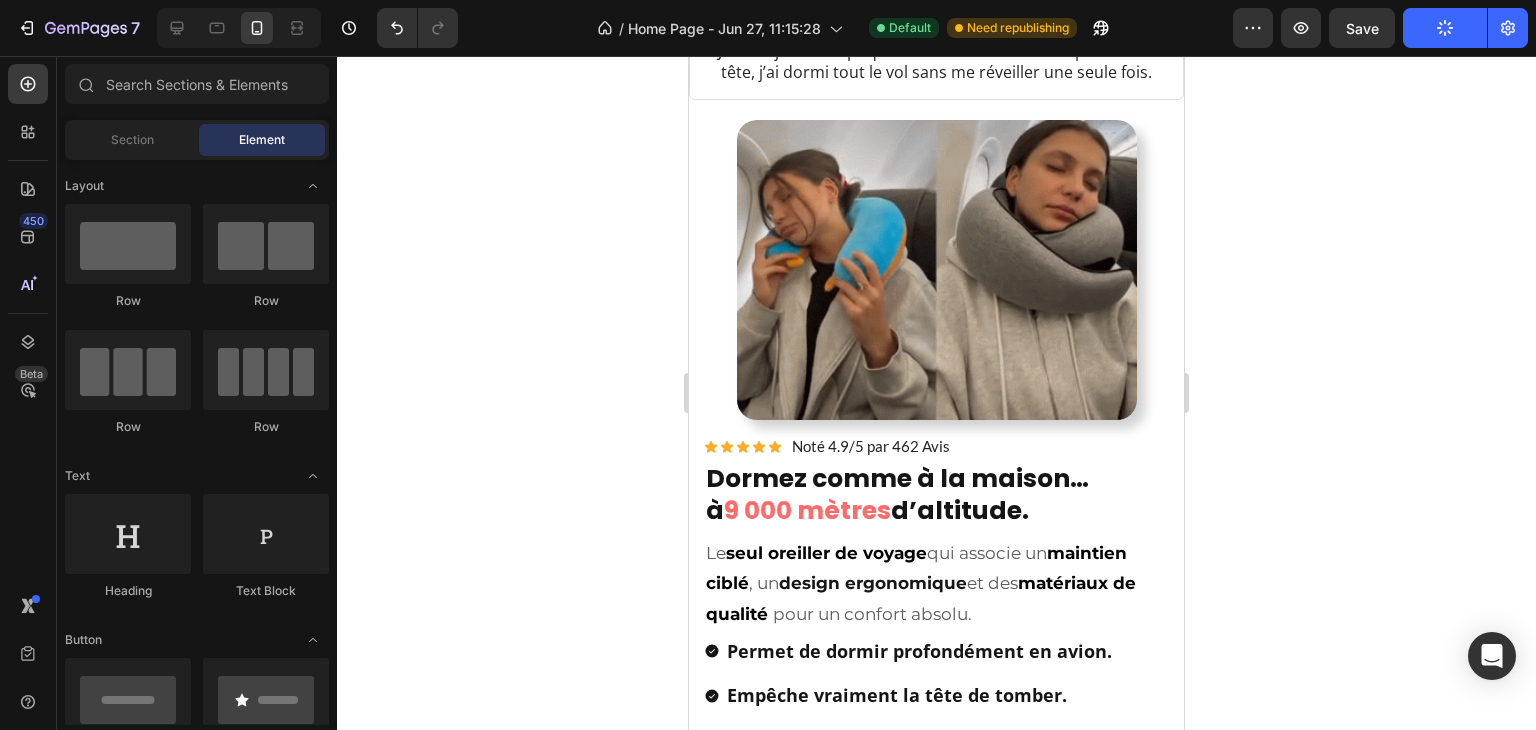 click on "Publish" 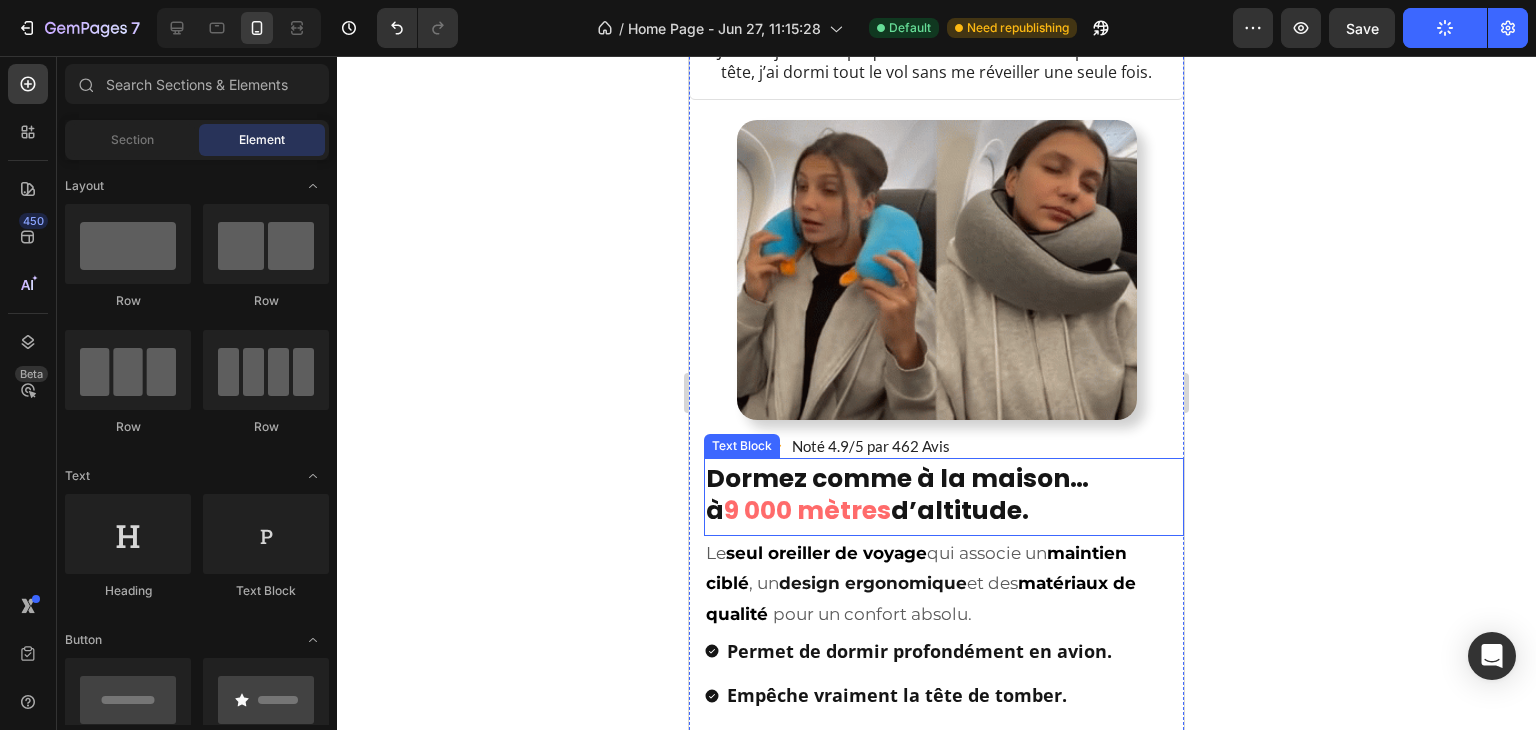 click on "9 000 mètres" at bounding box center [807, 510] 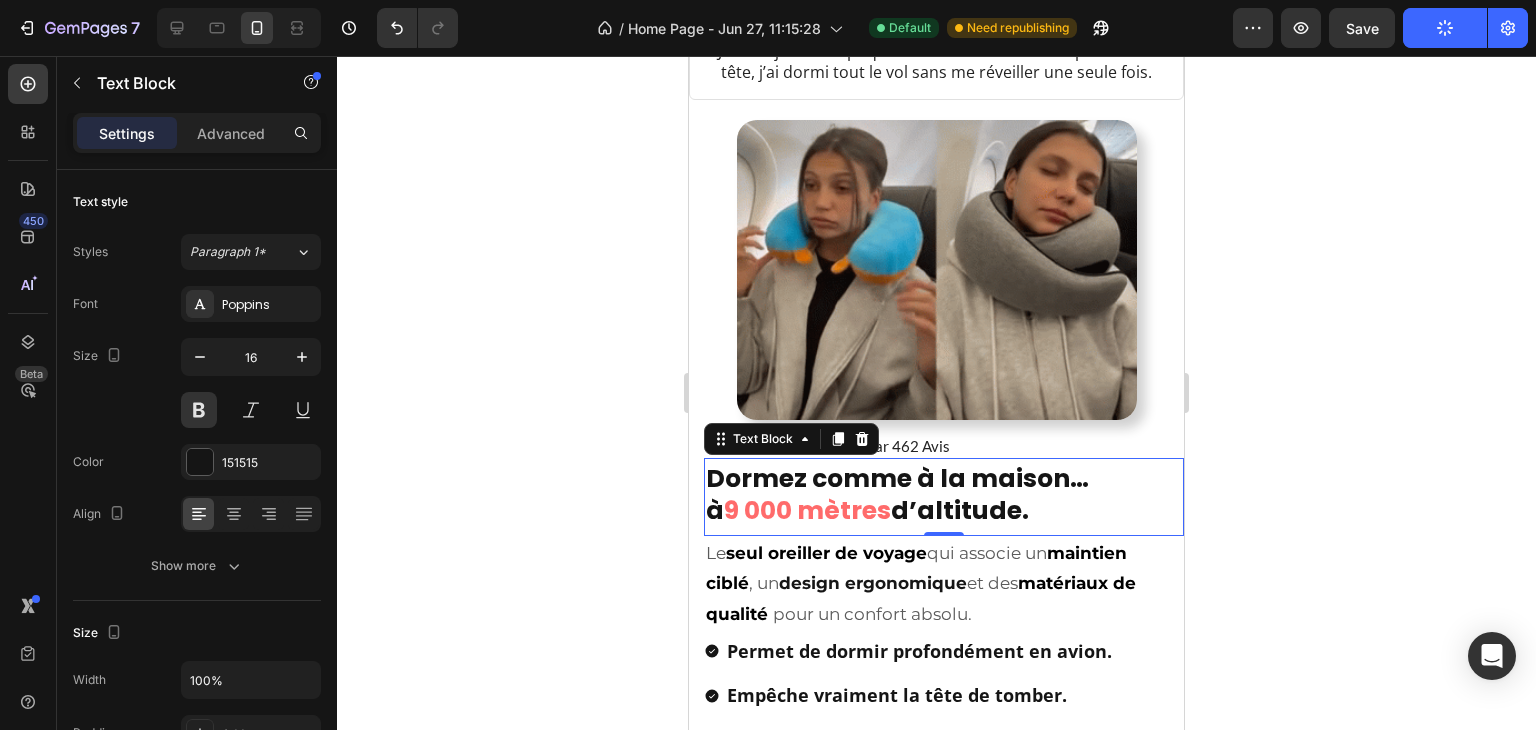 click 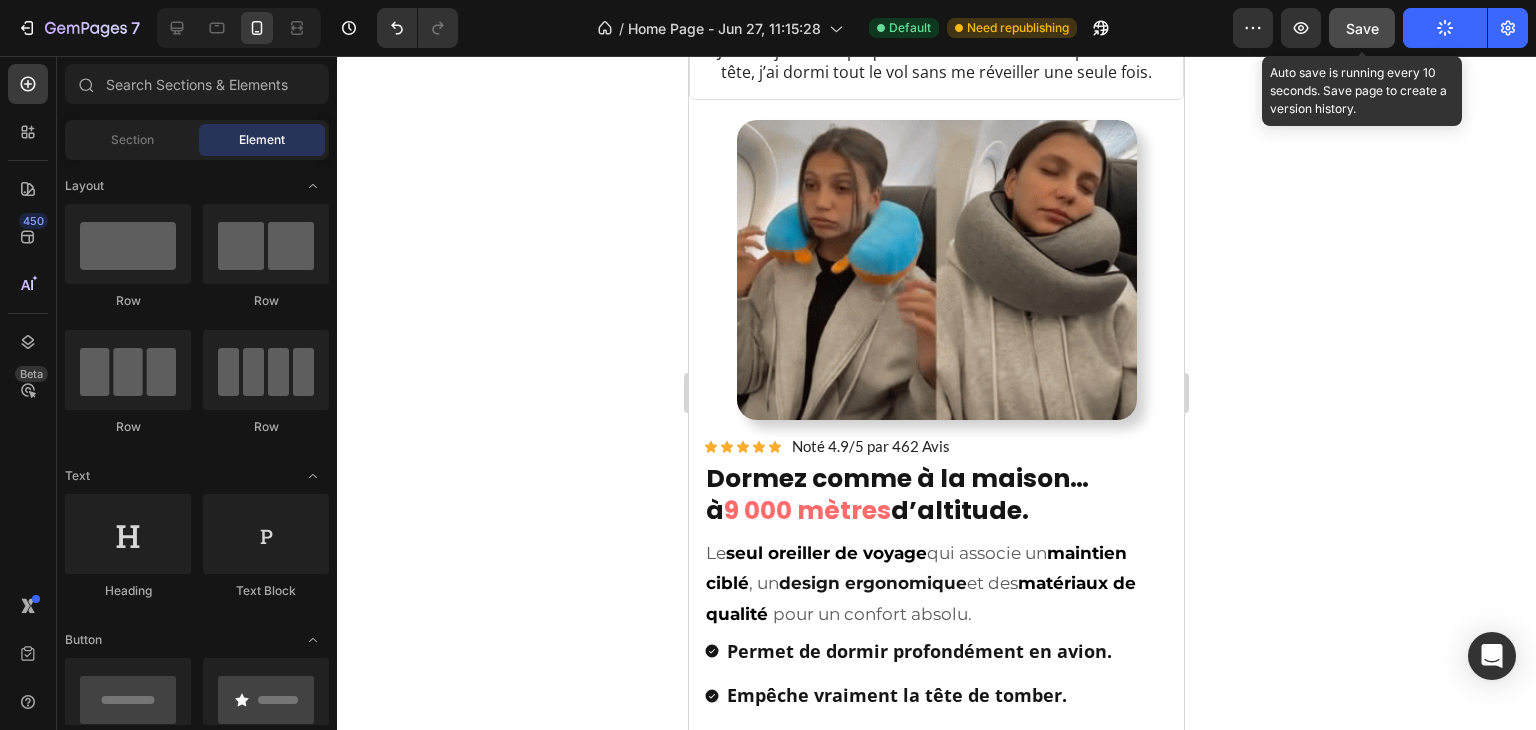 click on "Save" at bounding box center (1362, 28) 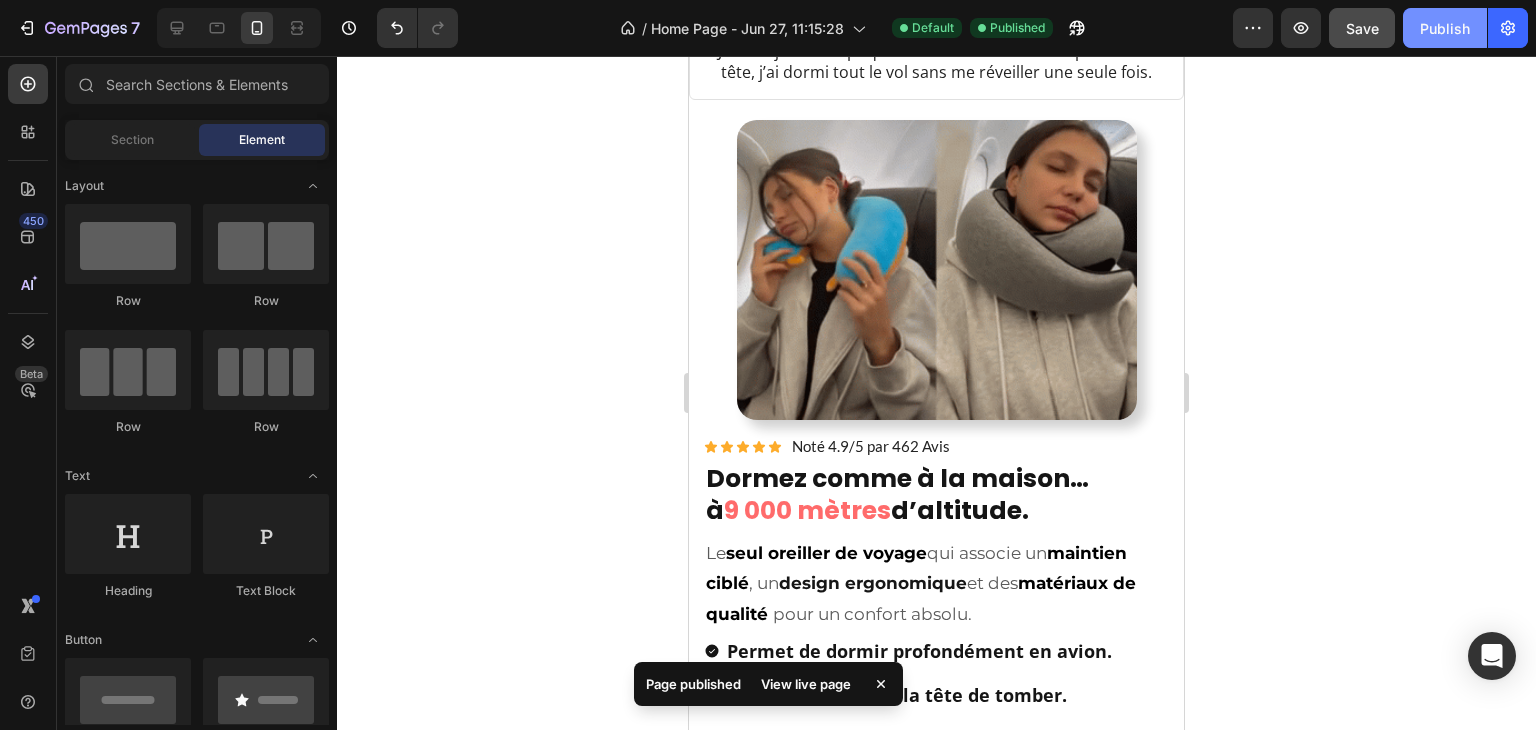 click on "Publish" at bounding box center [1445, 28] 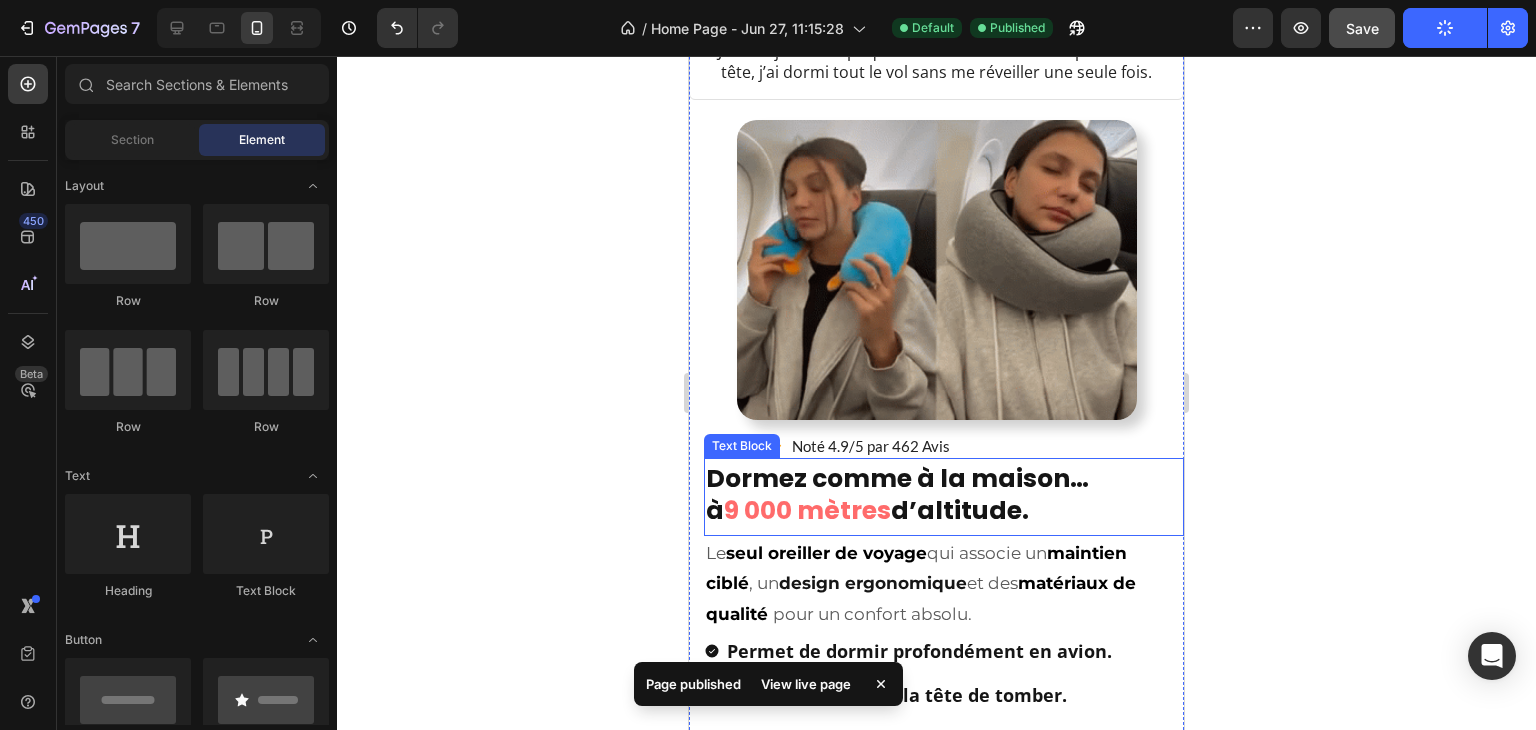click on "9 000 mètres" at bounding box center (807, 510) 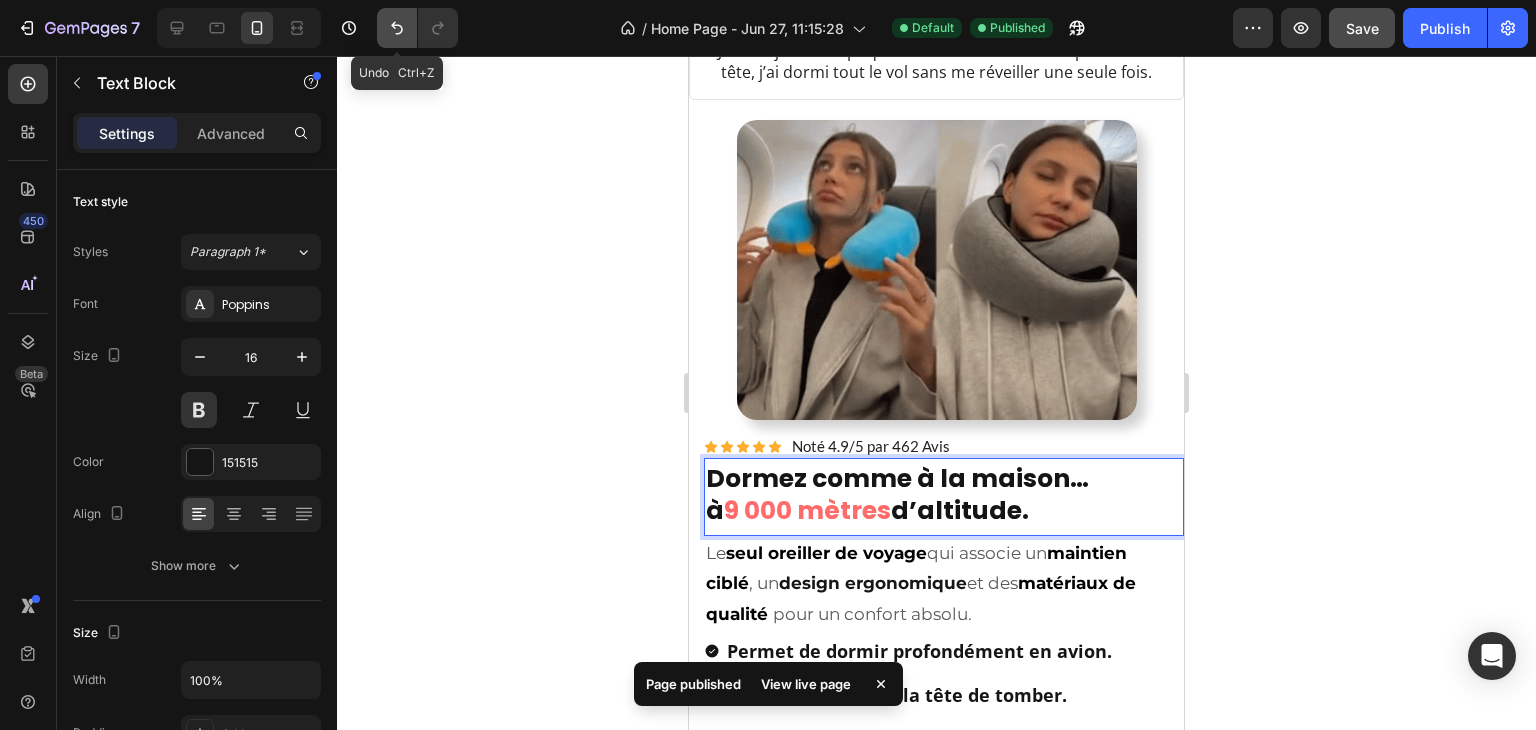 click 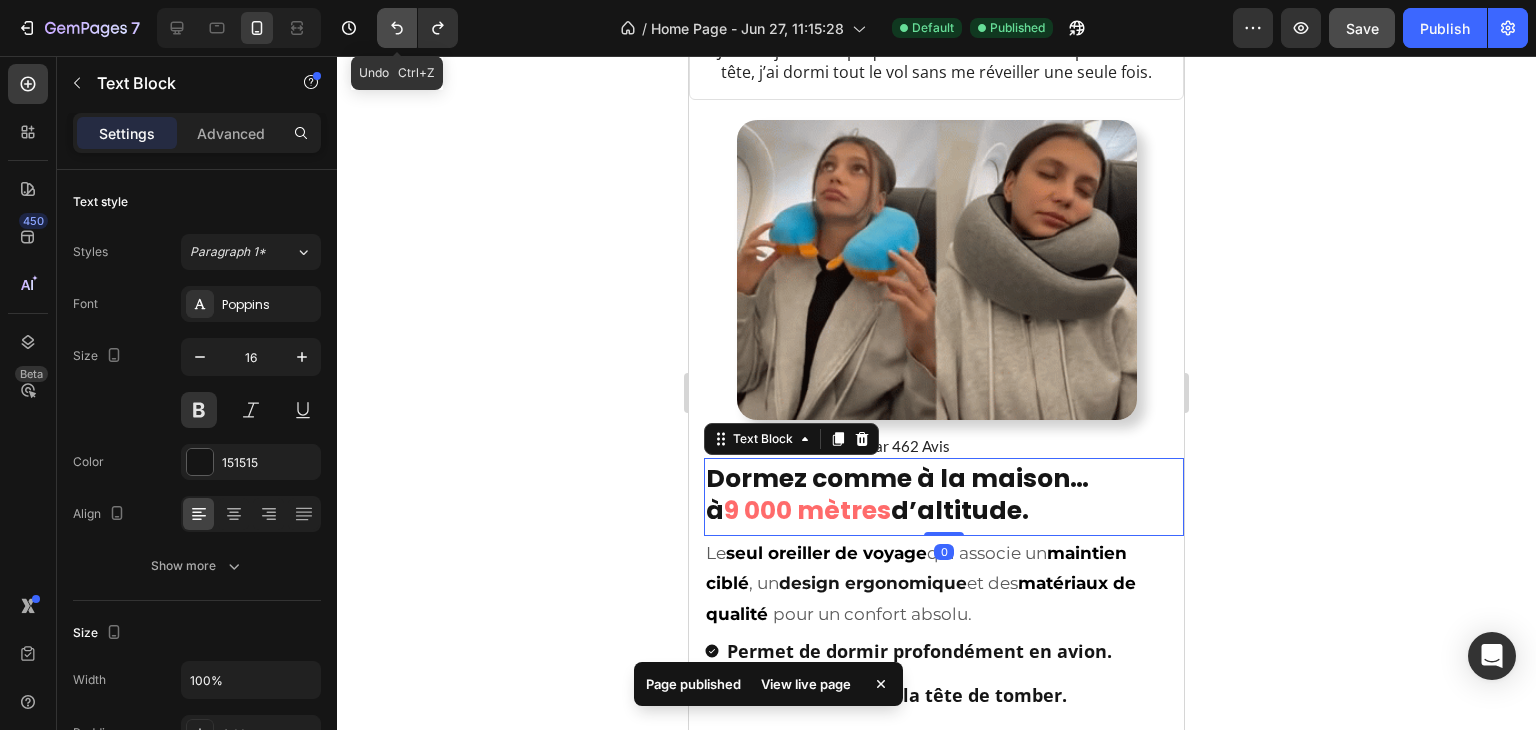 click 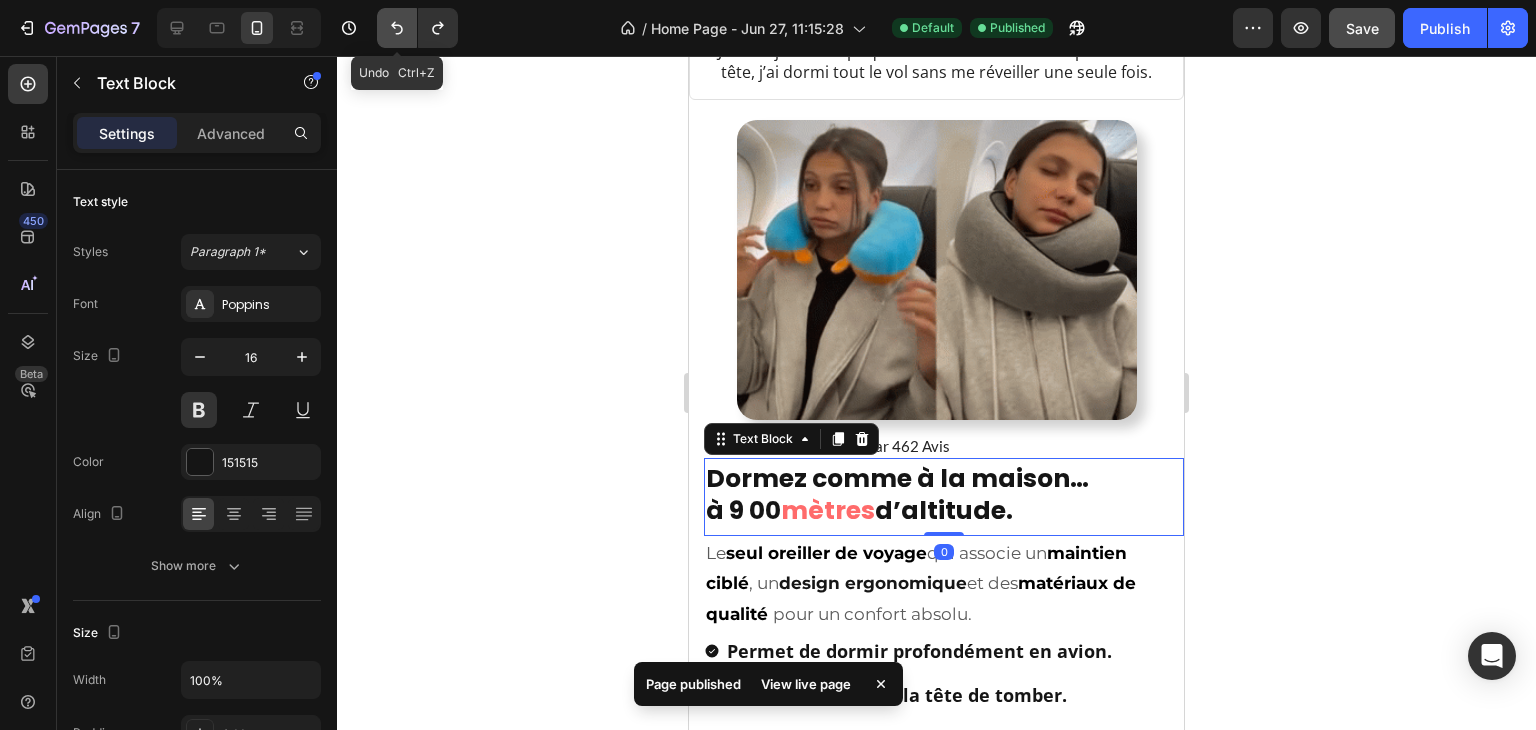 click 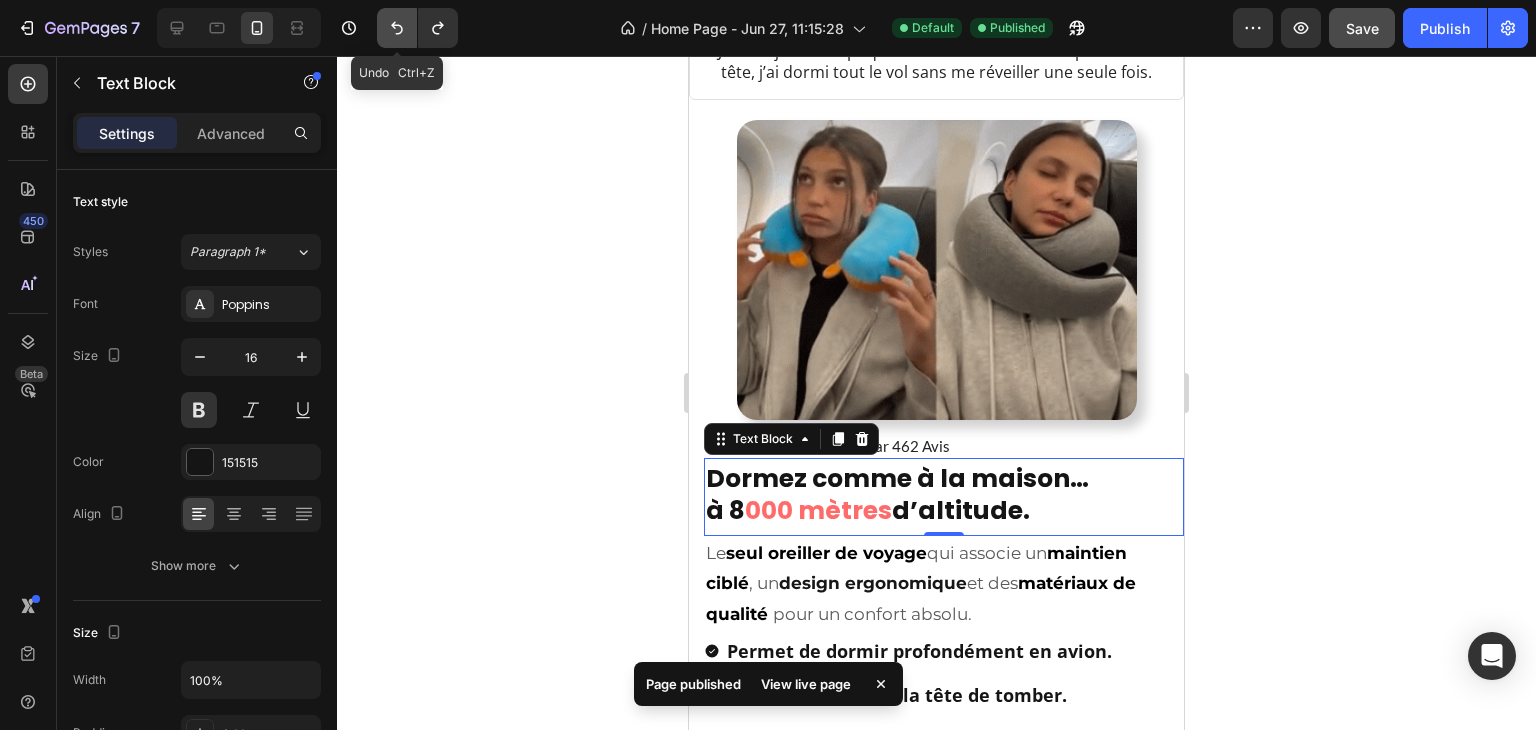 click 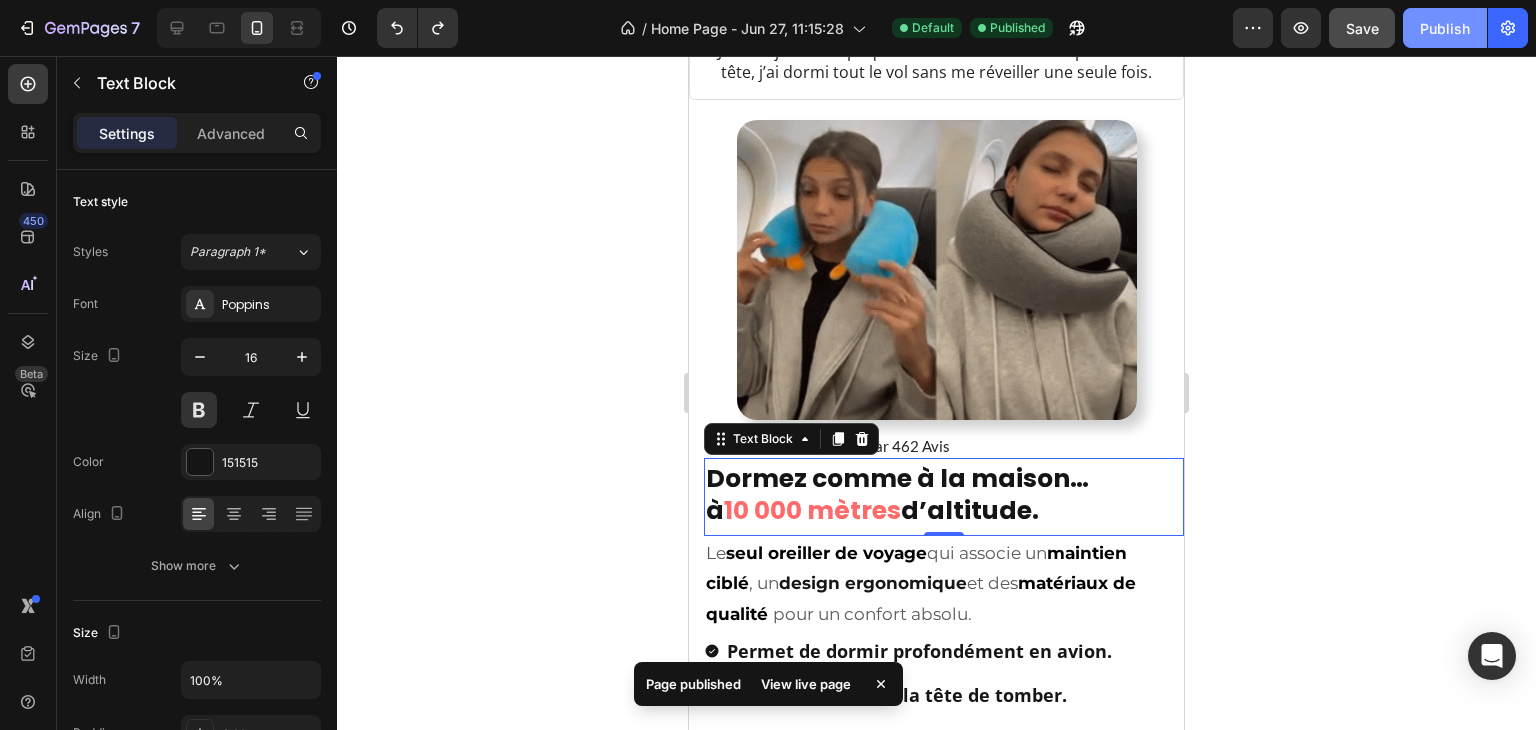 click on "Publish" 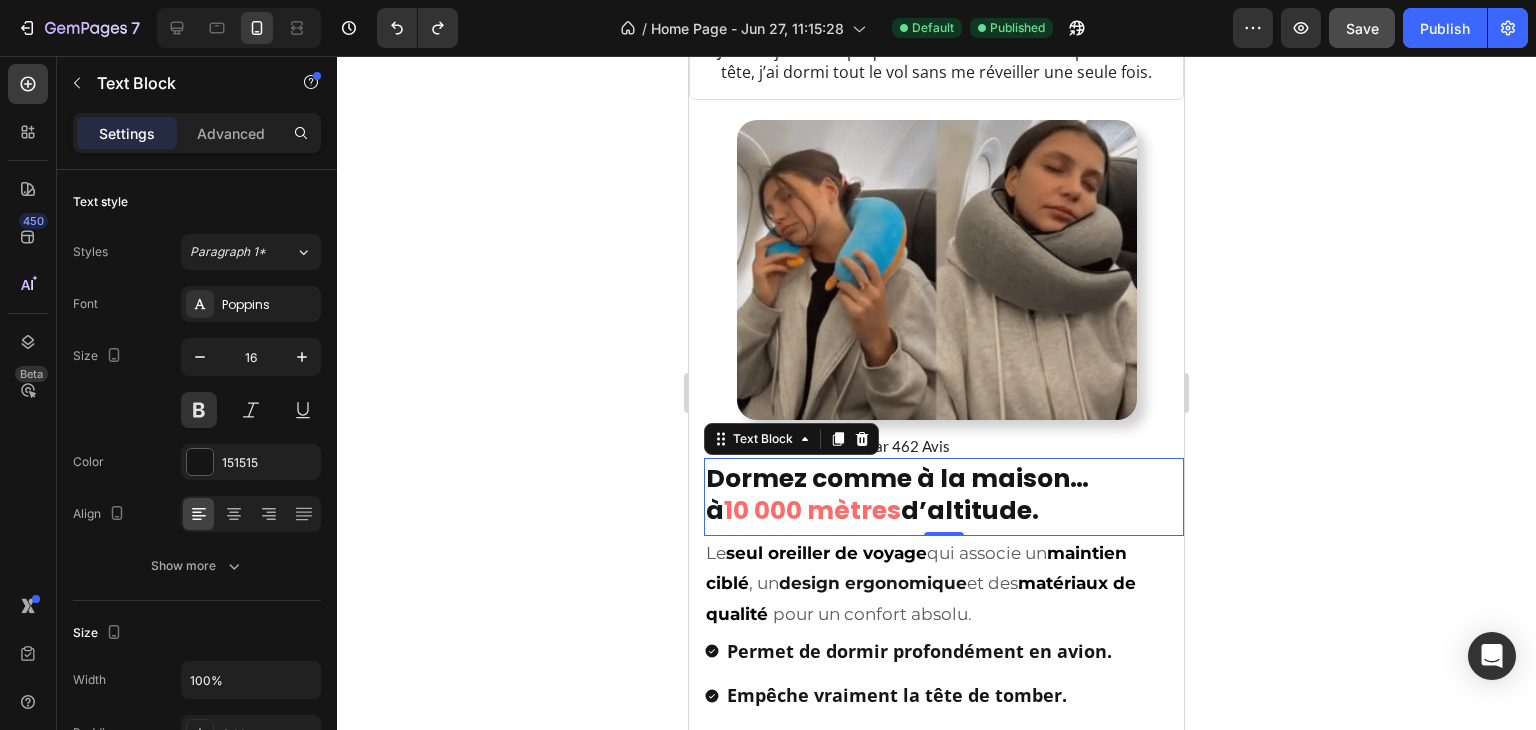 click 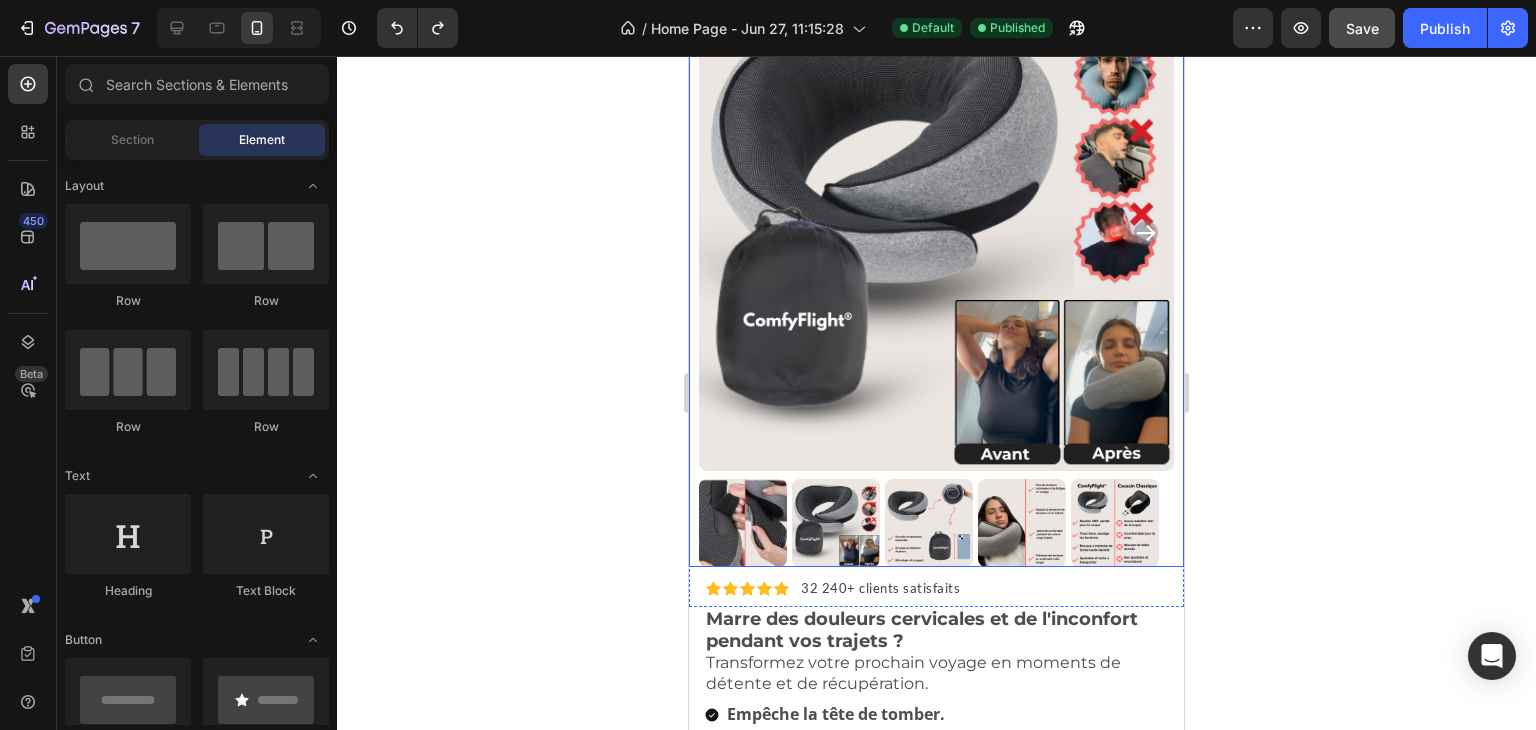 scroll, scrollTop: 0, scrollLeft: 0, axis: both 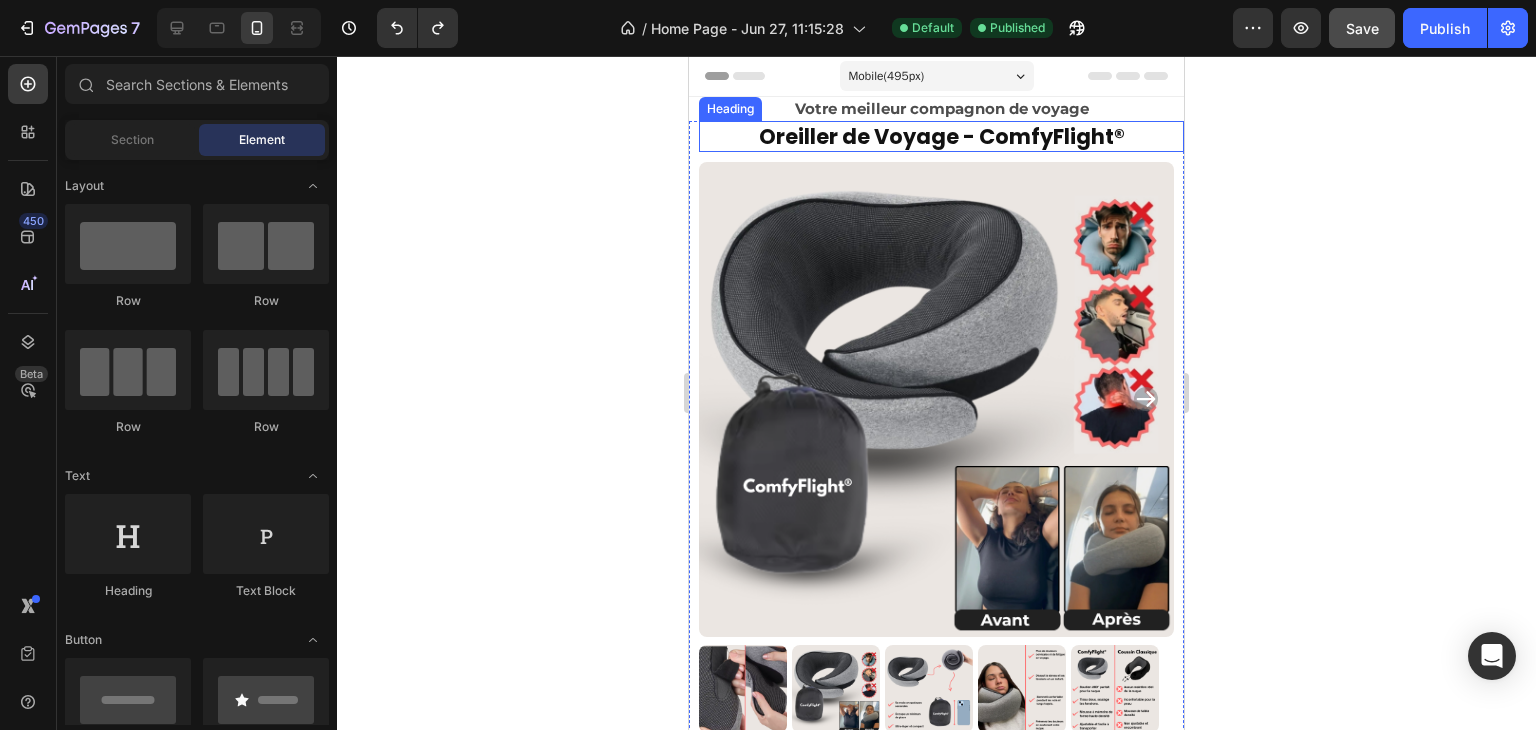 click on "Oreiller de Voyage - ComfyFlight®" at bounding box center [941, 136] 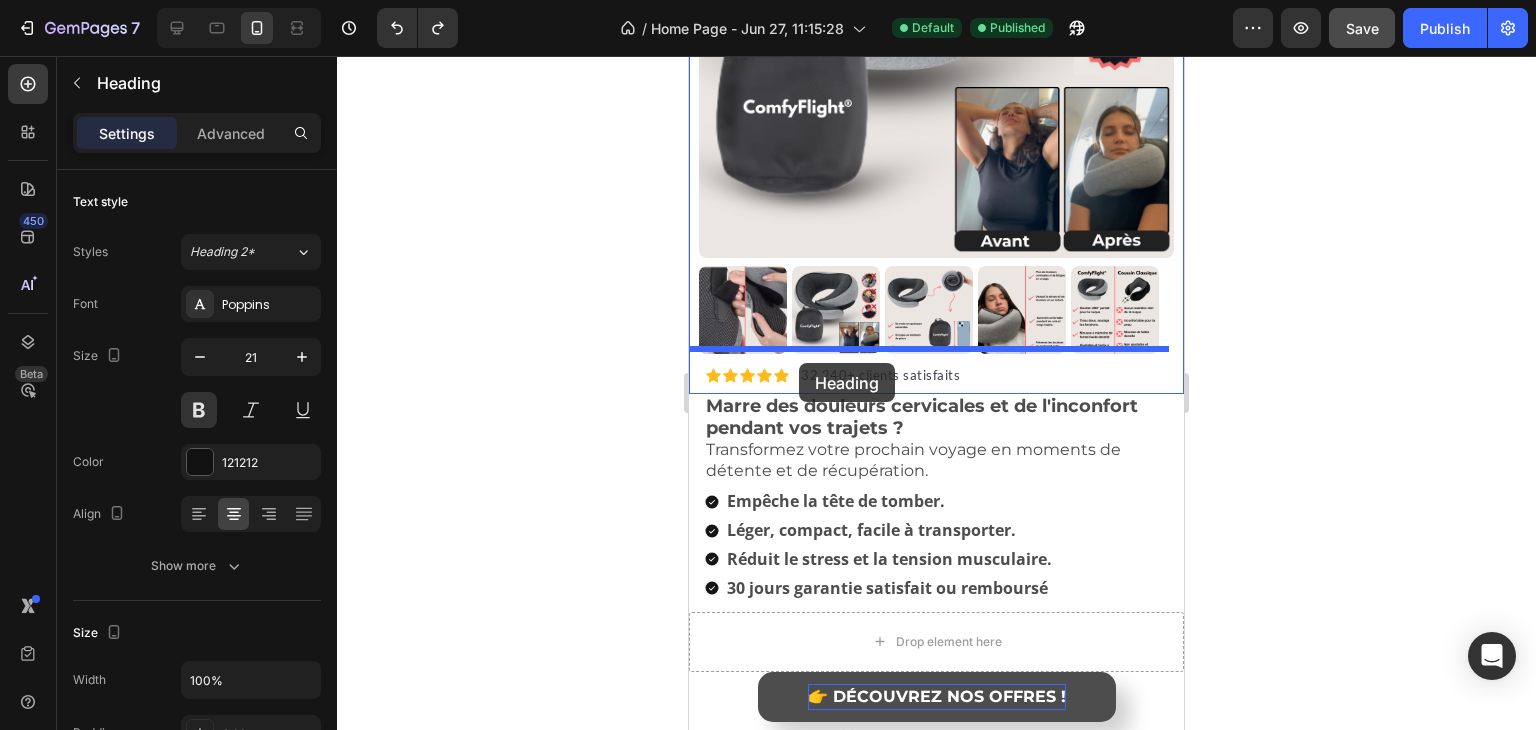 scroll, scrollTop: 400, scrollLeft: 0, axis: vertical 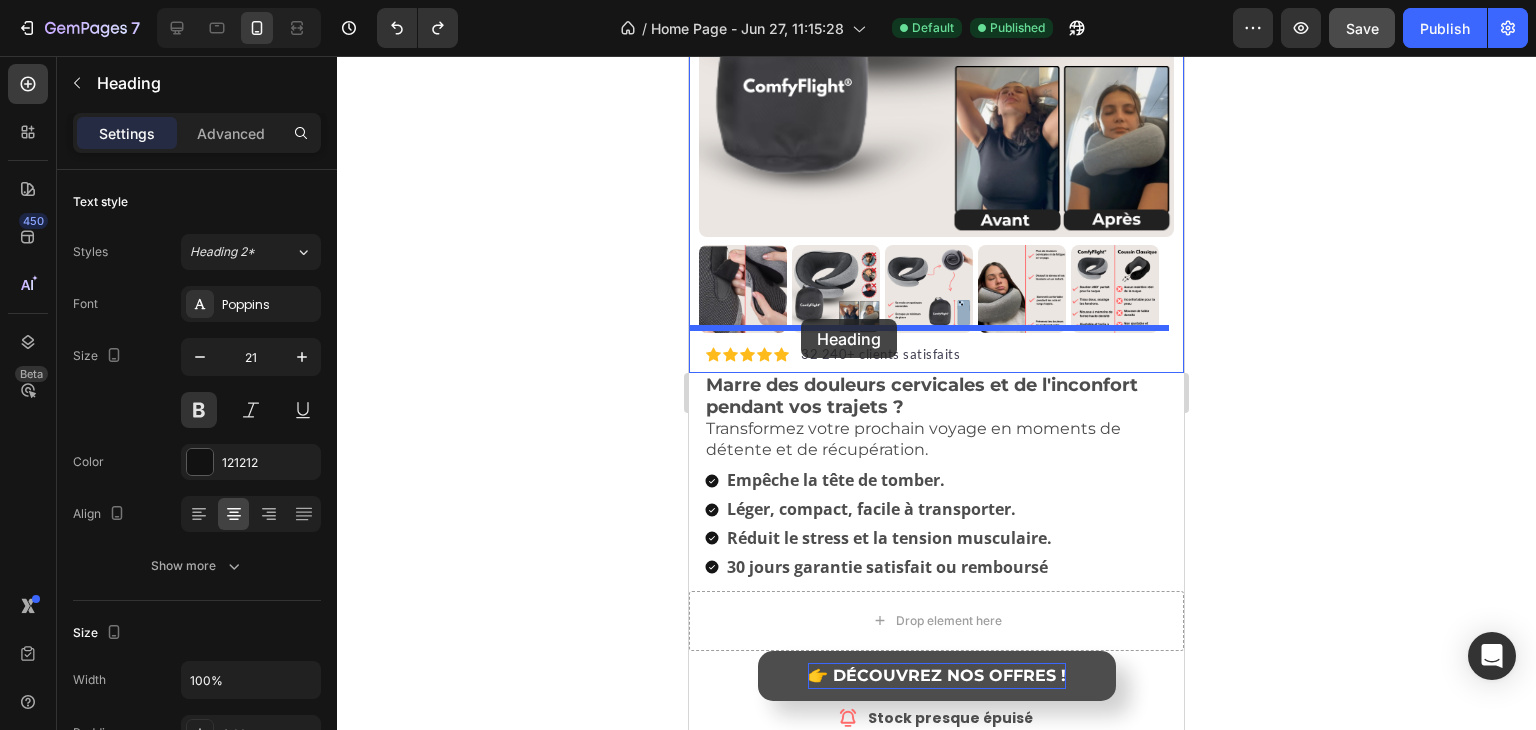 drag, startPoint x: 746, startPoint y: 163, endPoint x: 801, endPoint y: 319, distance: 165.4116 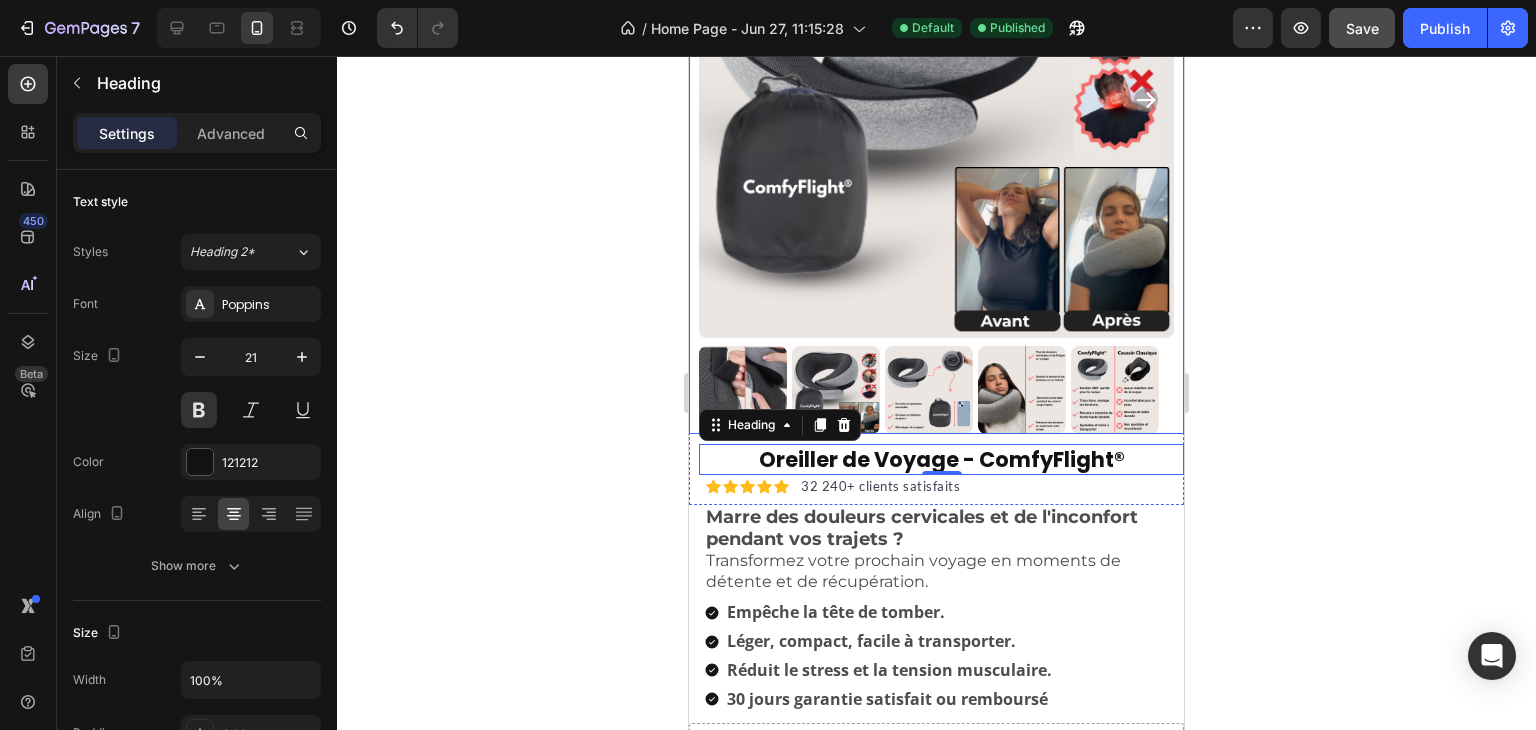 scroll, scrollTop: 0, scrollLeft: 0, axis: both 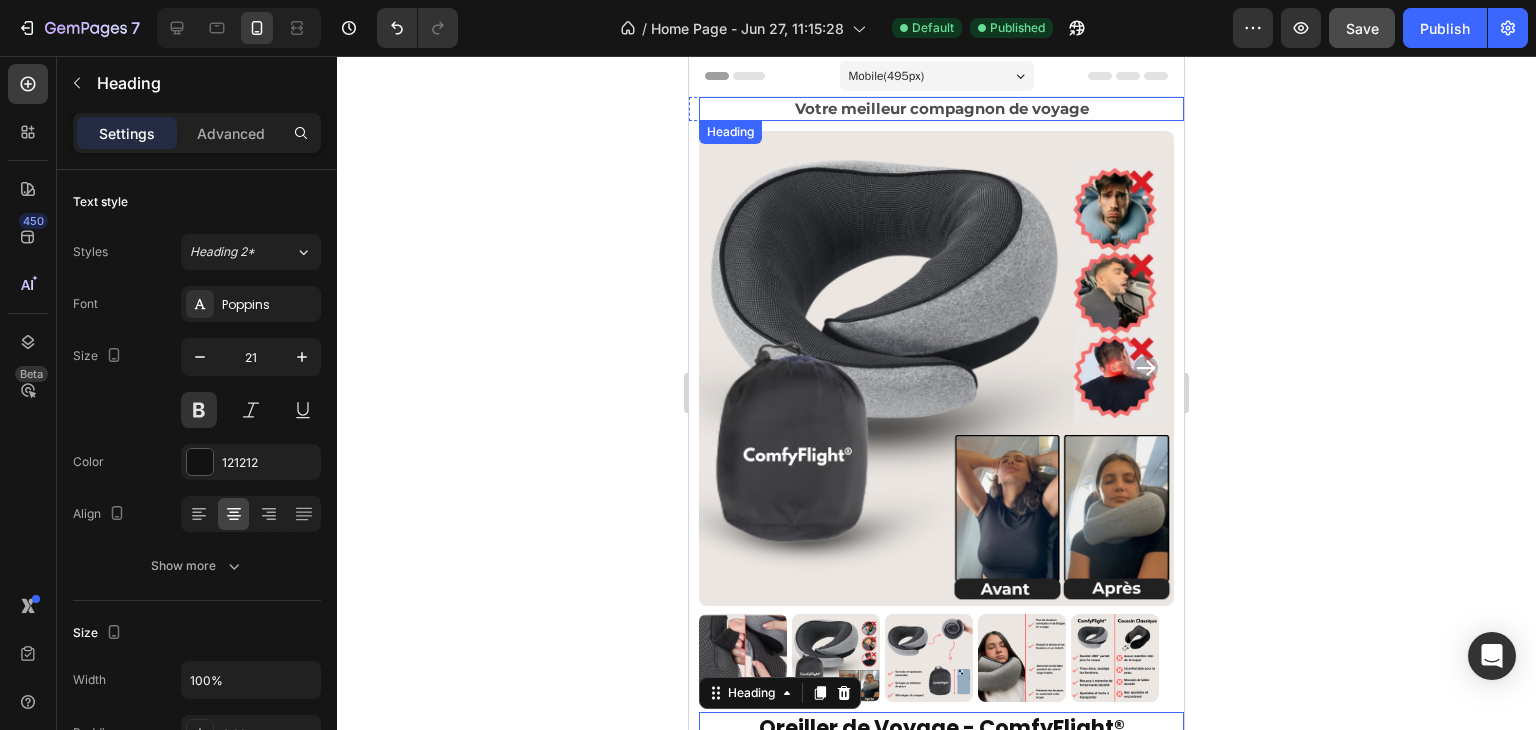 click on "Votre meilleur compagnon de voyage" at bounding box center (941, 109) 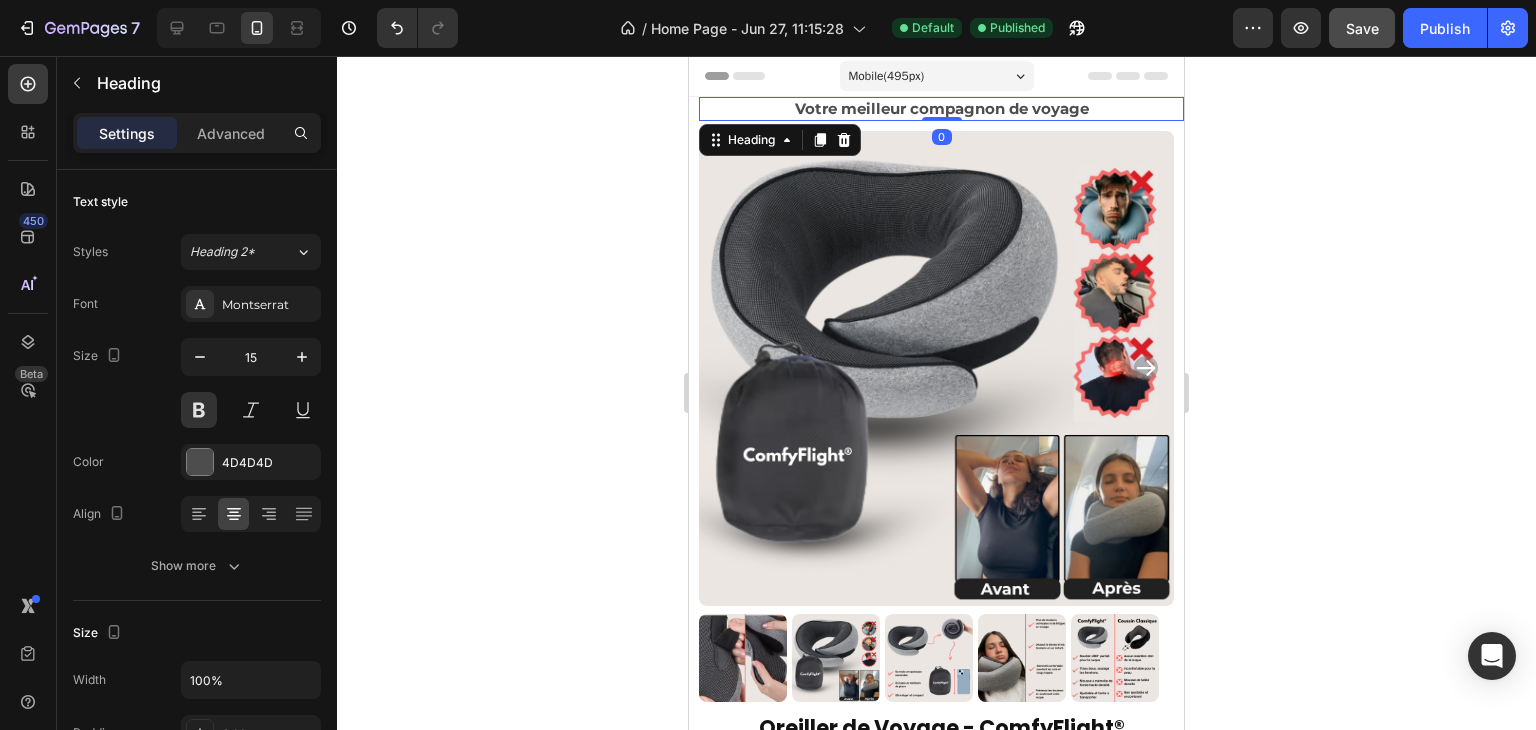 scroll, scrollTop: 679, scrollLeft: 0, axis: vertical 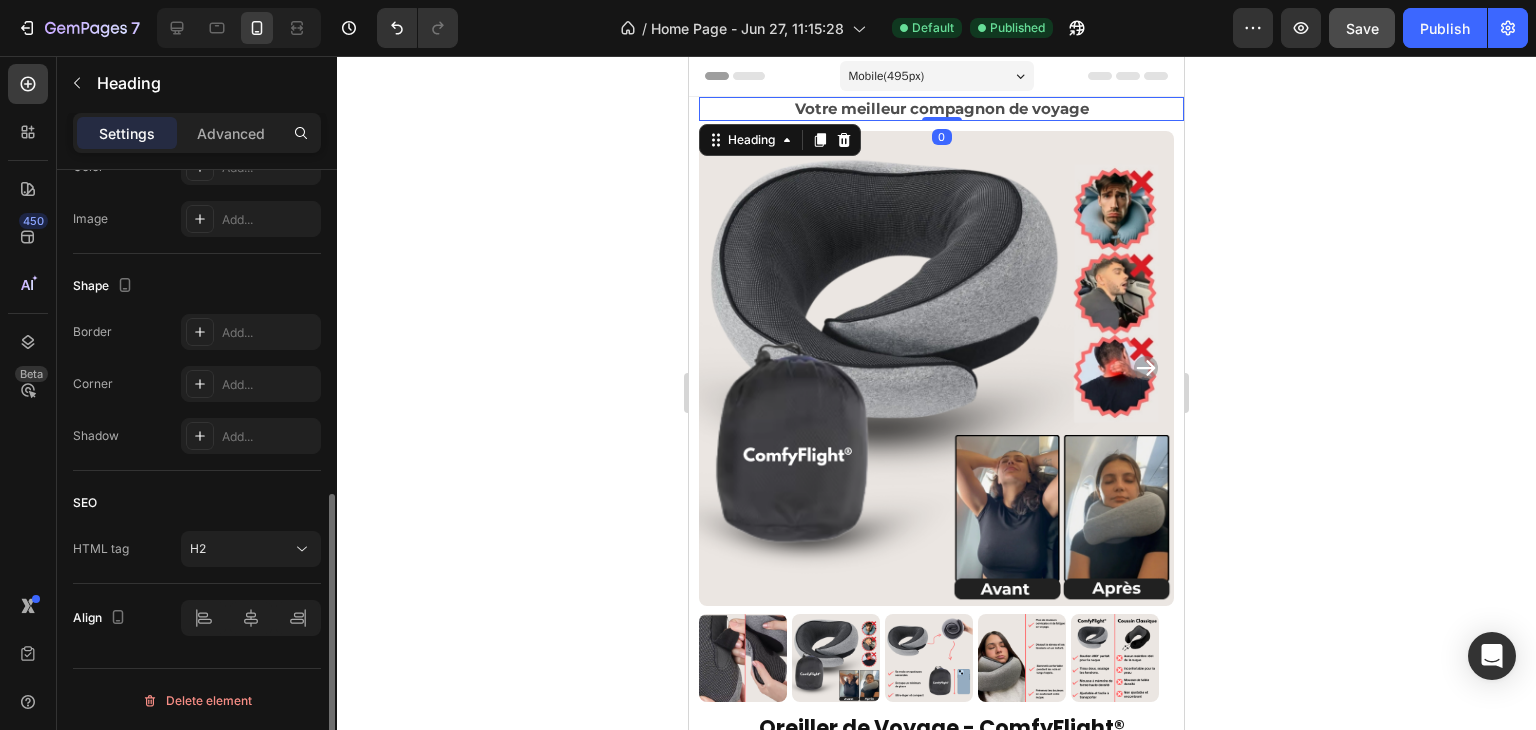 click on "Votre meilleur compagnon de voyage" at bounding box center (941, 109) 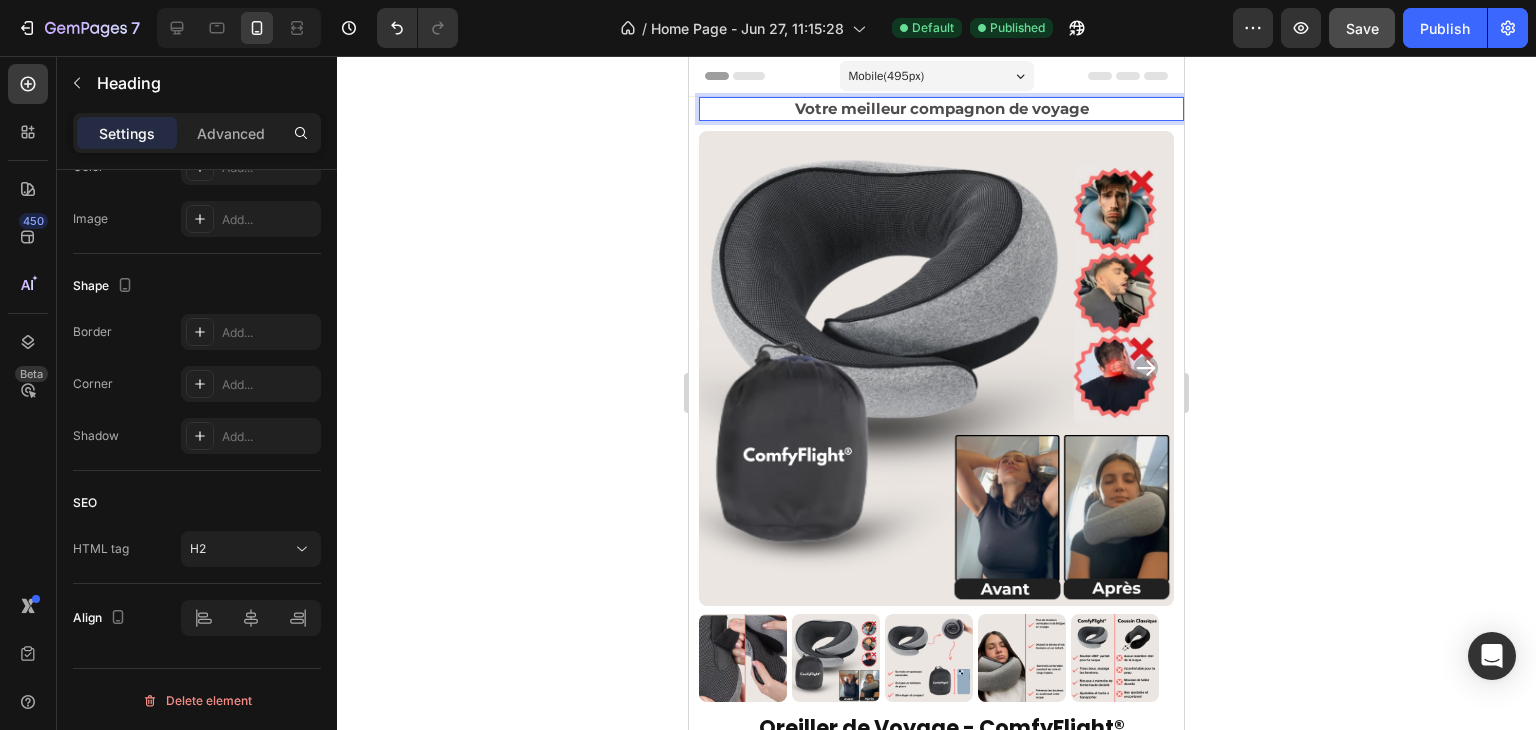 drag, startPoint x: 1101, startPoint y: 117, endPoint x: 2049, endPoint y: 197, distance: 951.36957 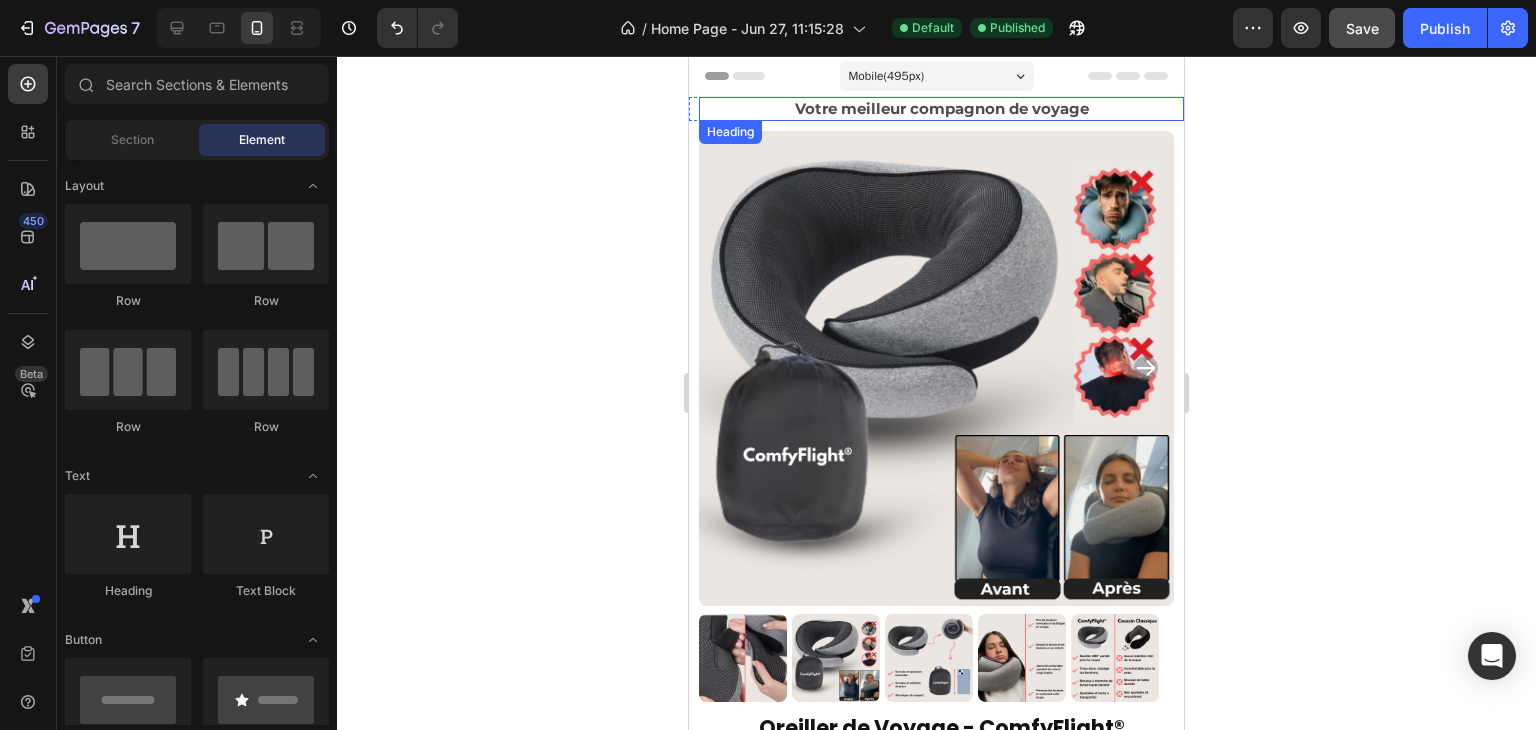 click on "Votre meilleur compagnon de voyage" at bounding box center (941, 109) 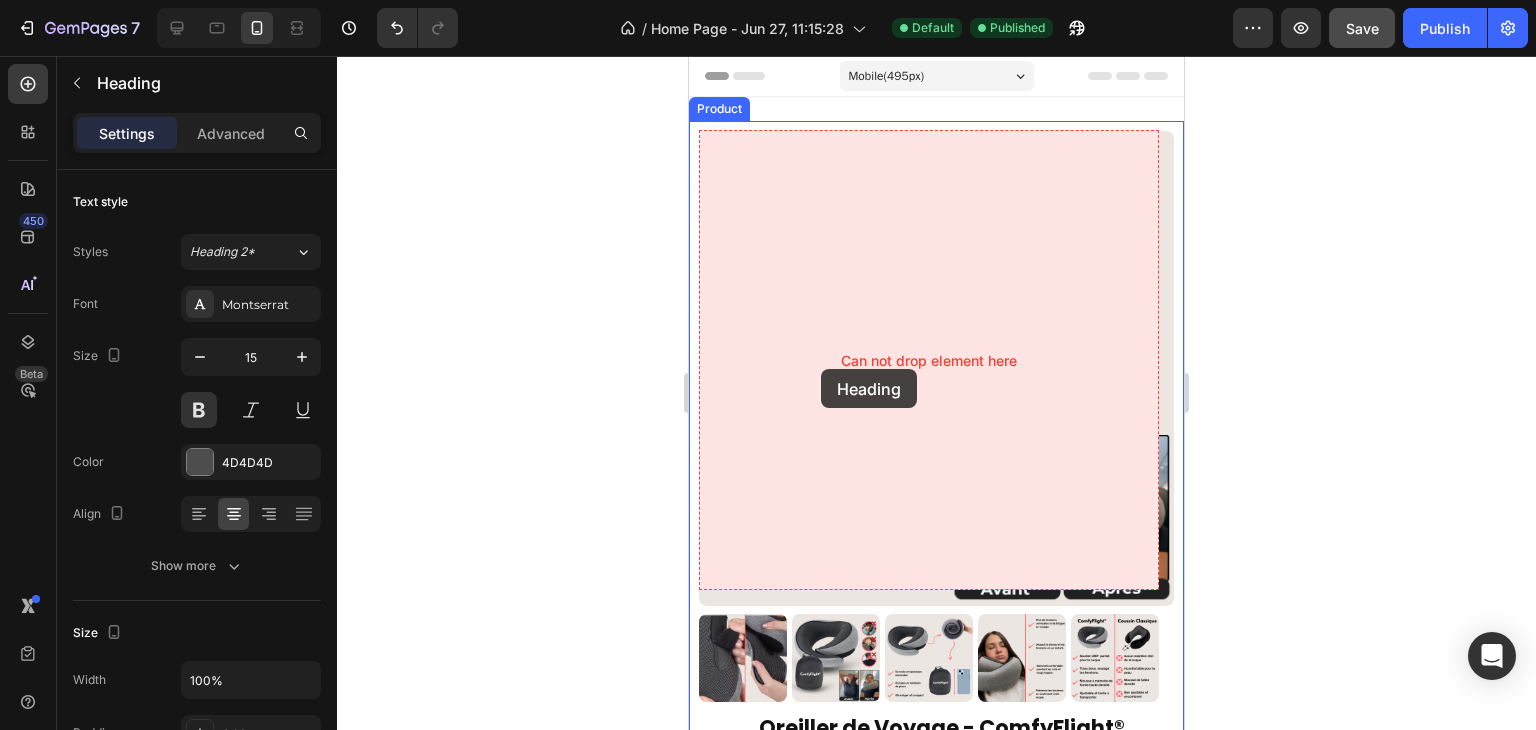 scroll, scrollTop: 300, scrollLeft: 0, axis: vertical 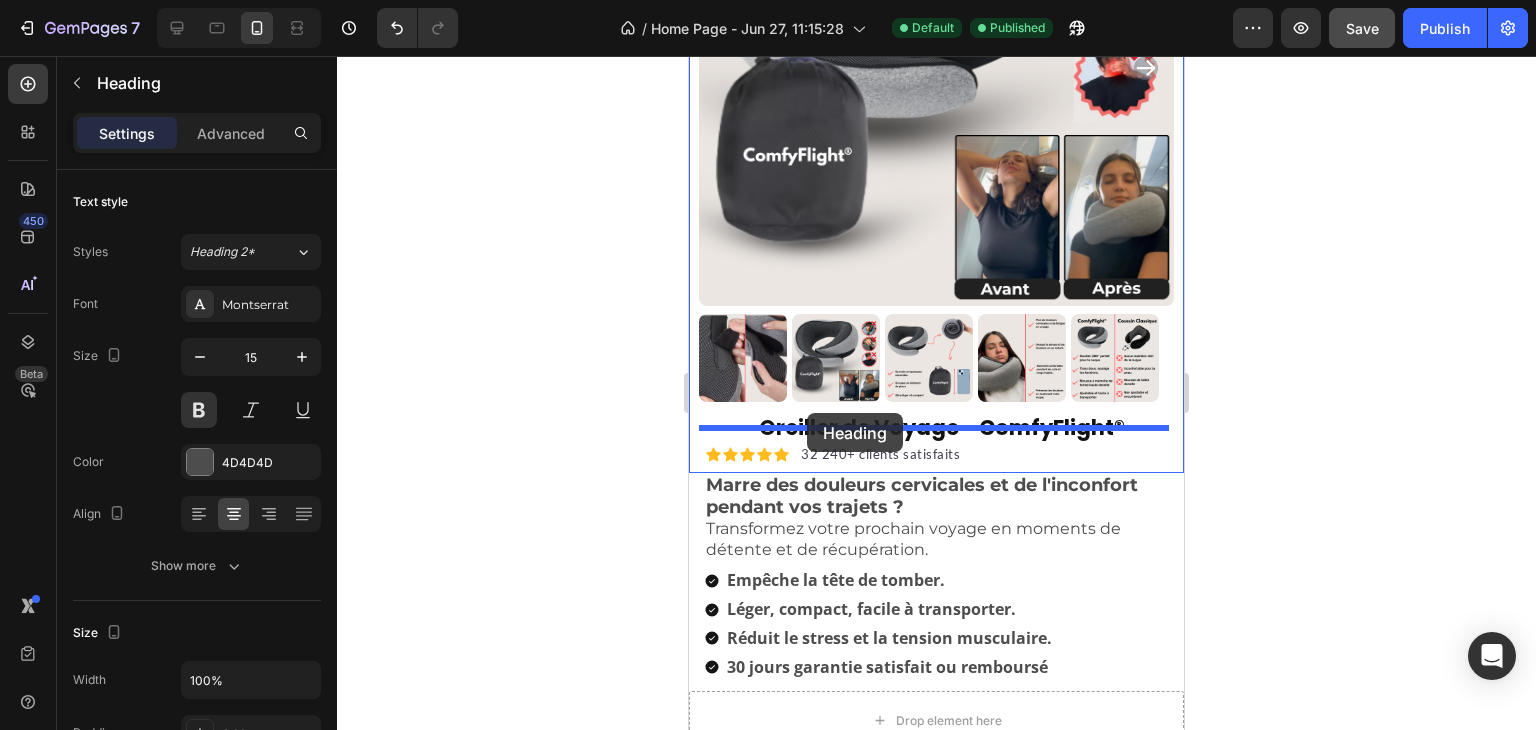 drag, startPoint x: 728, startPoint y: 138, endPoint x: 807, endPoint y: 413, distance: 286.12234 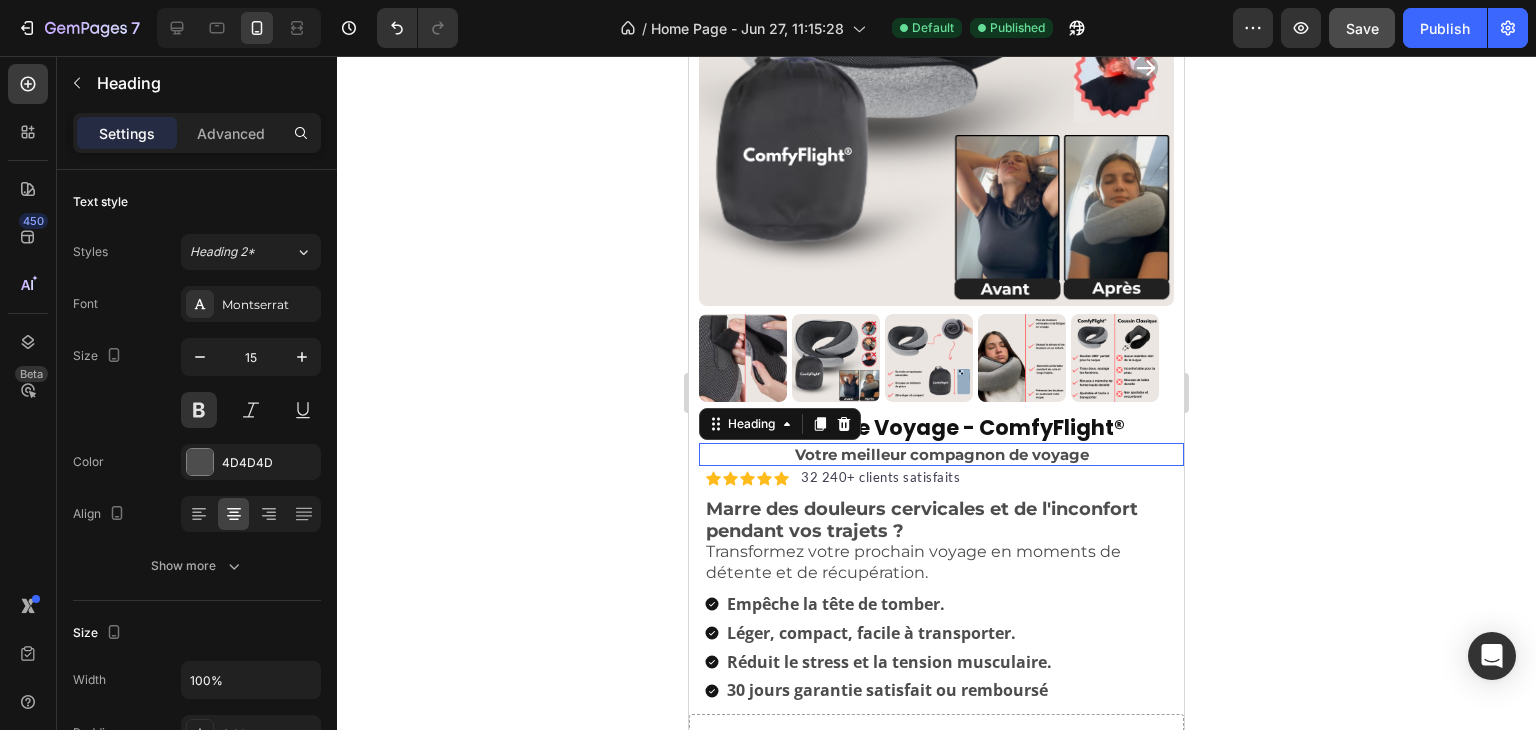 click 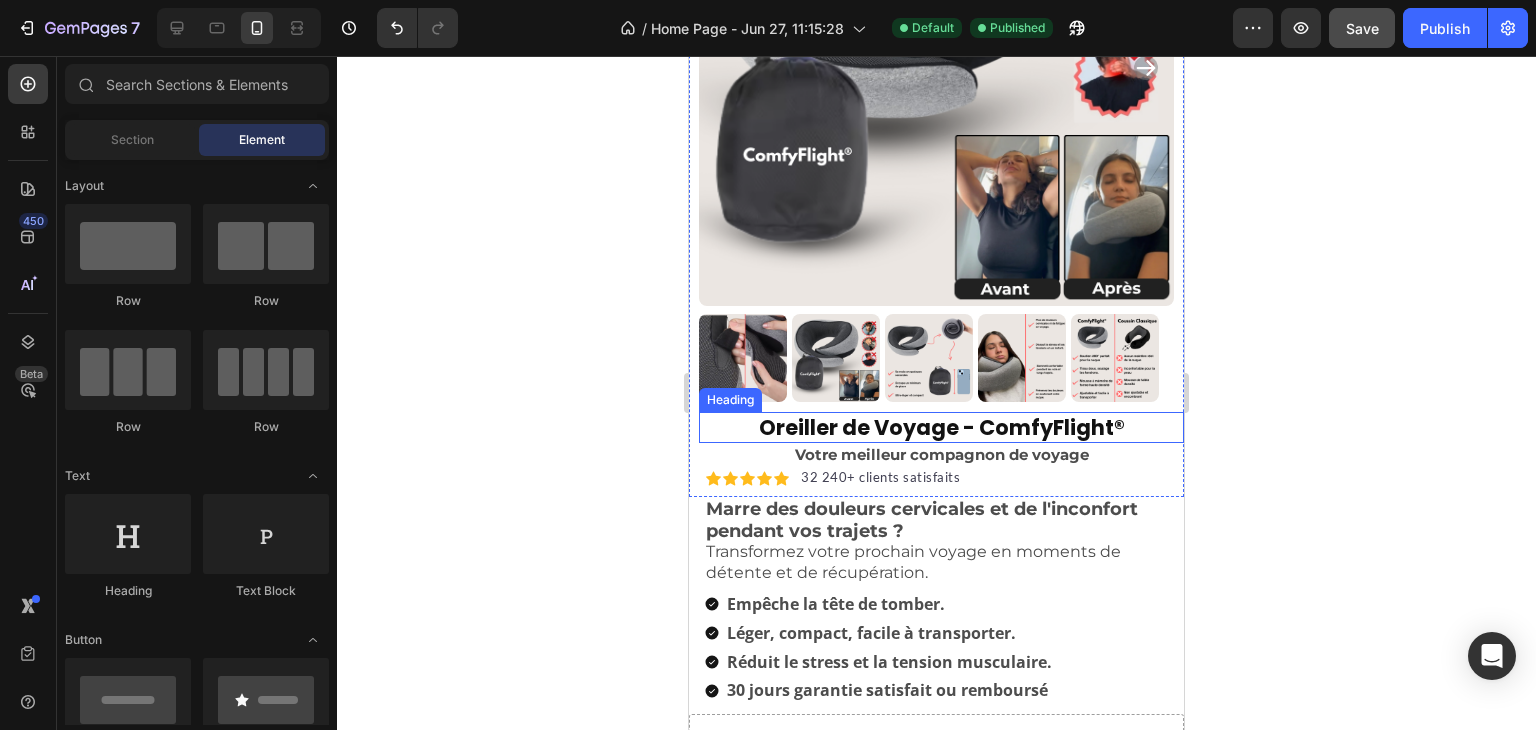 click on "Oreiller de Voyage - ComfyFlight®" at bounding box center [941, 427] 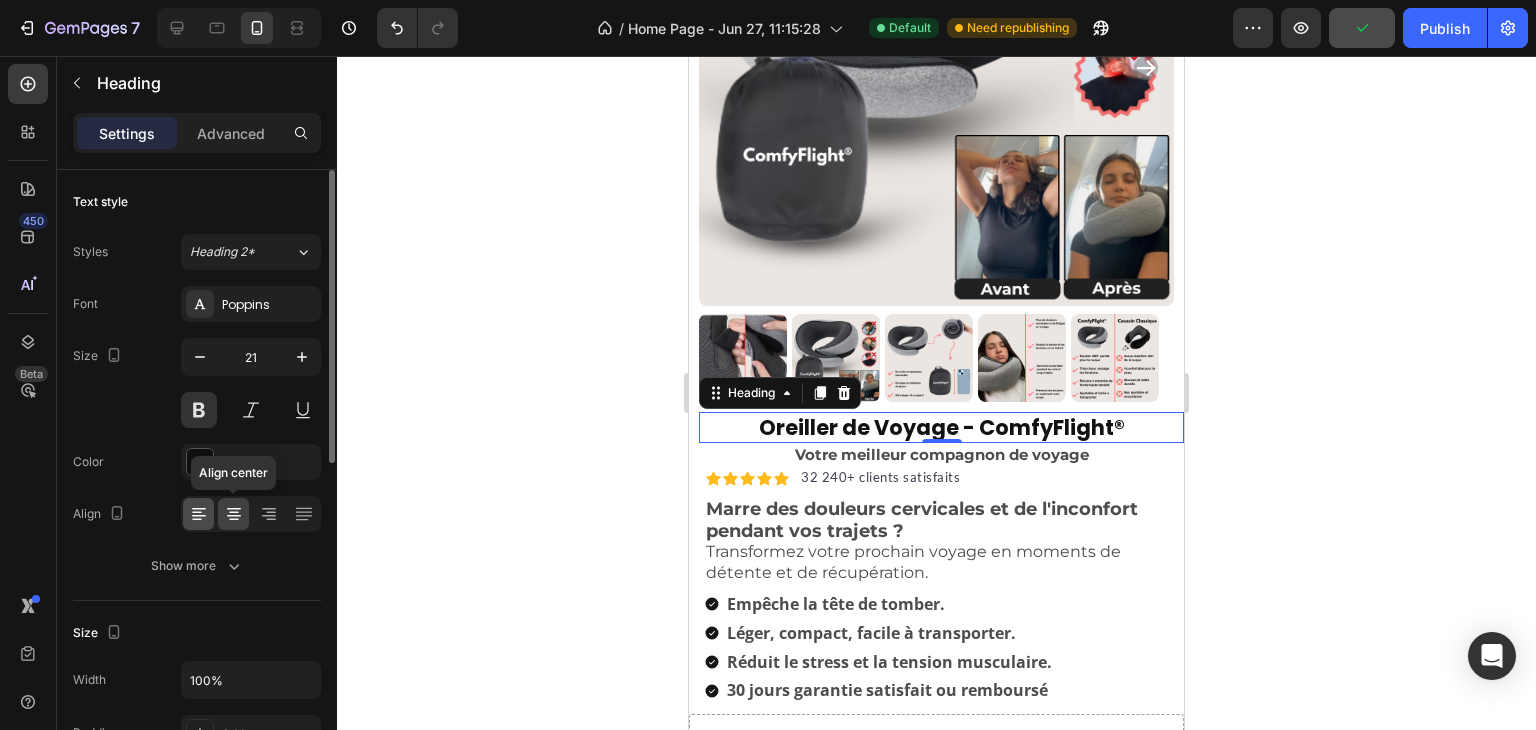 click 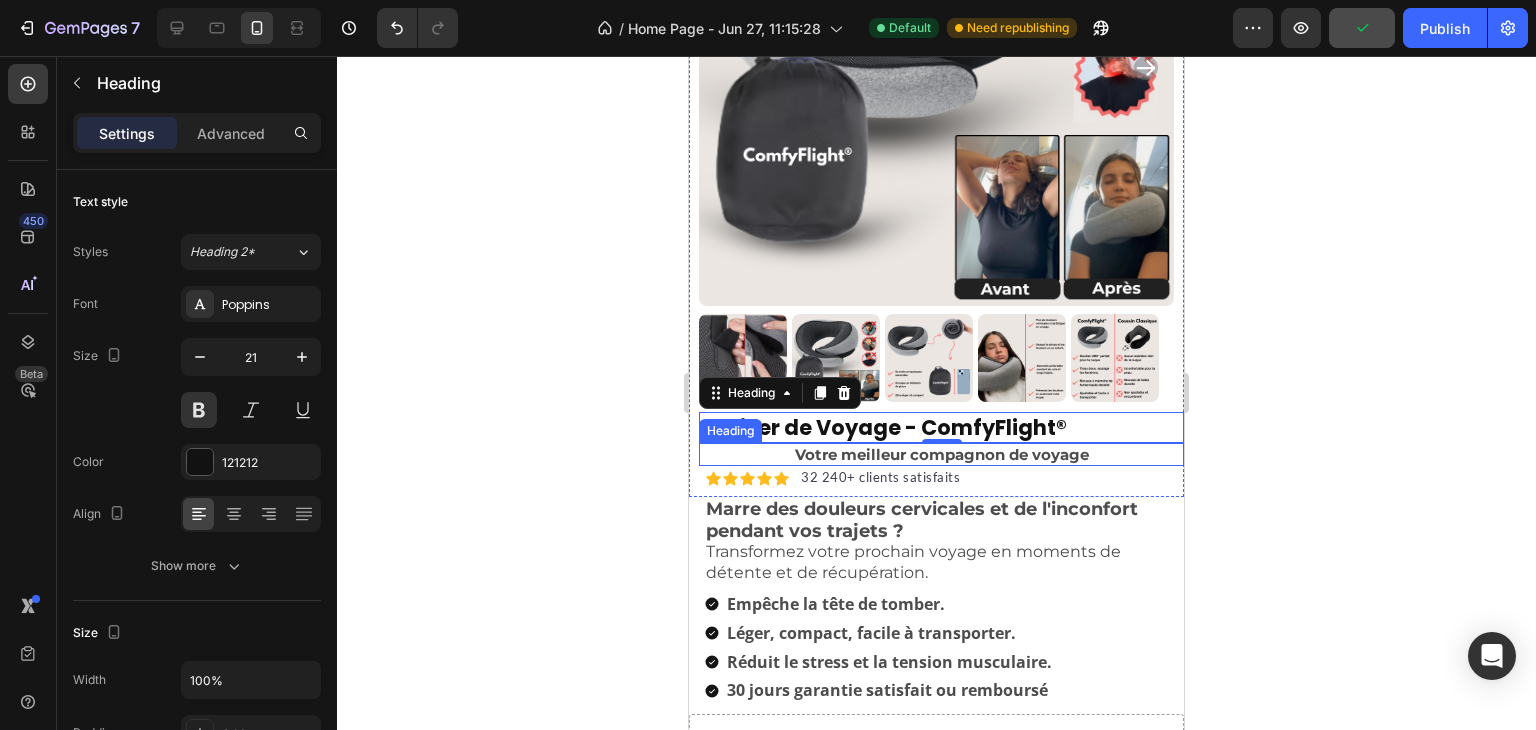 click on "Votre meilleur compagnon de voyage" at bounding box center (941, 455) 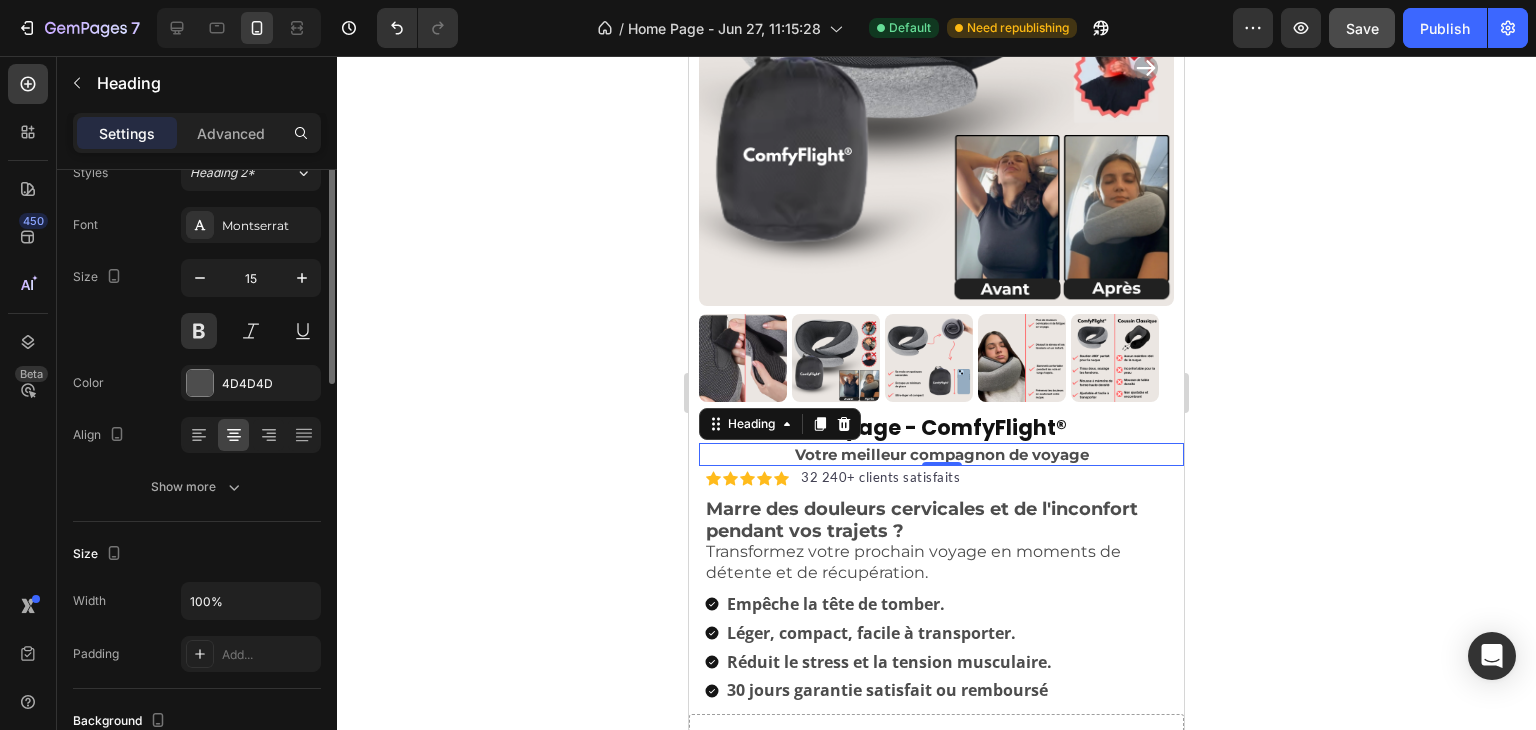 scroll, scrollTop: 0, scrollLeft: 0, axis: both 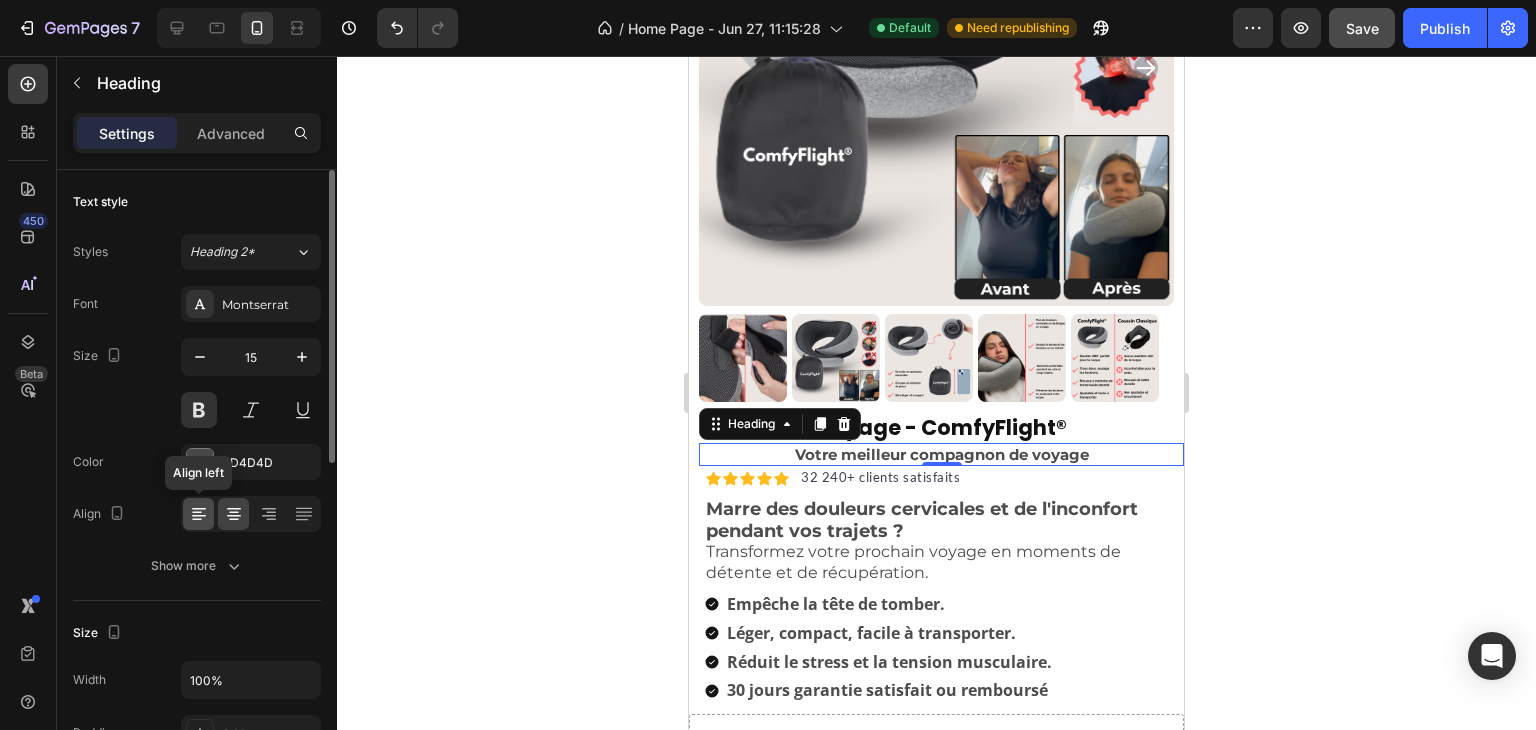 click 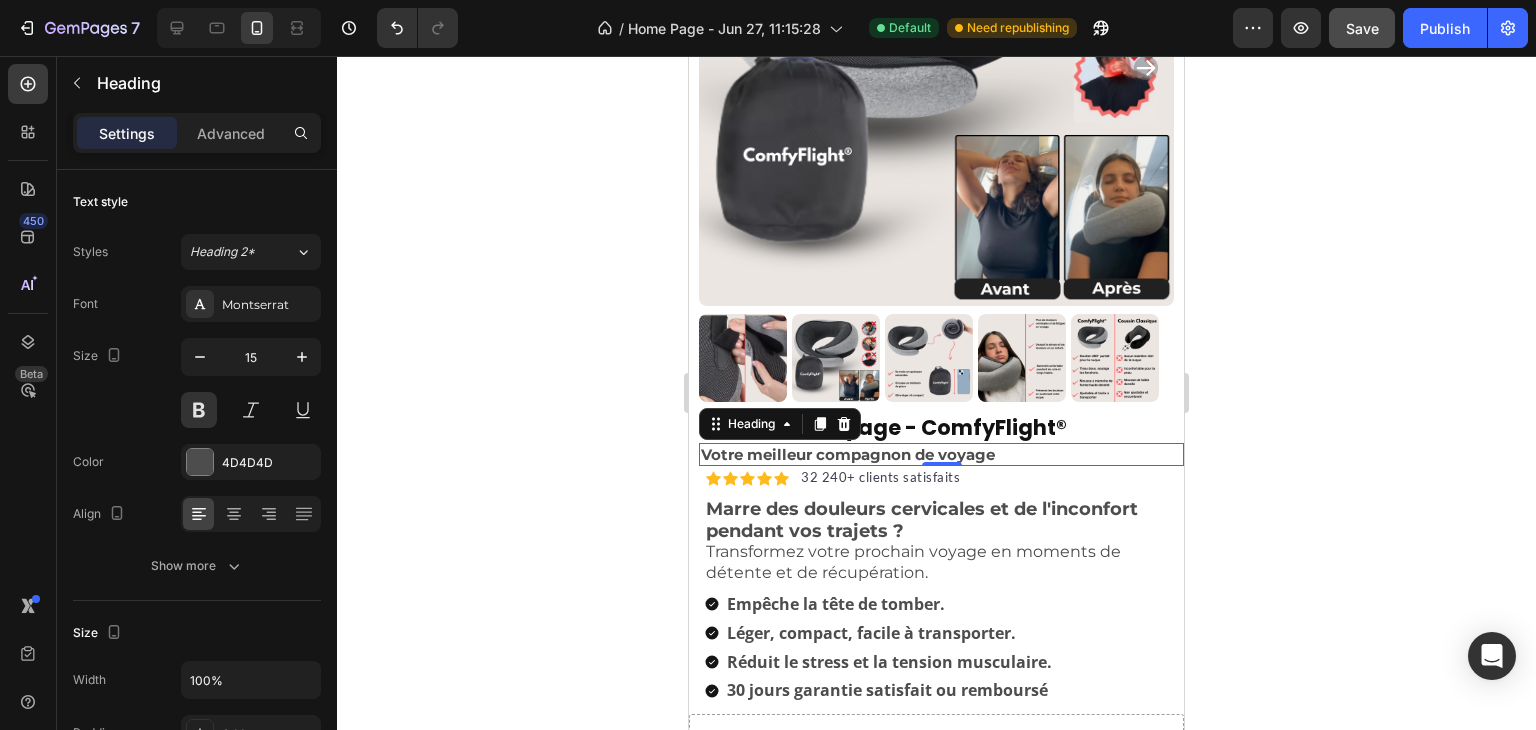 click 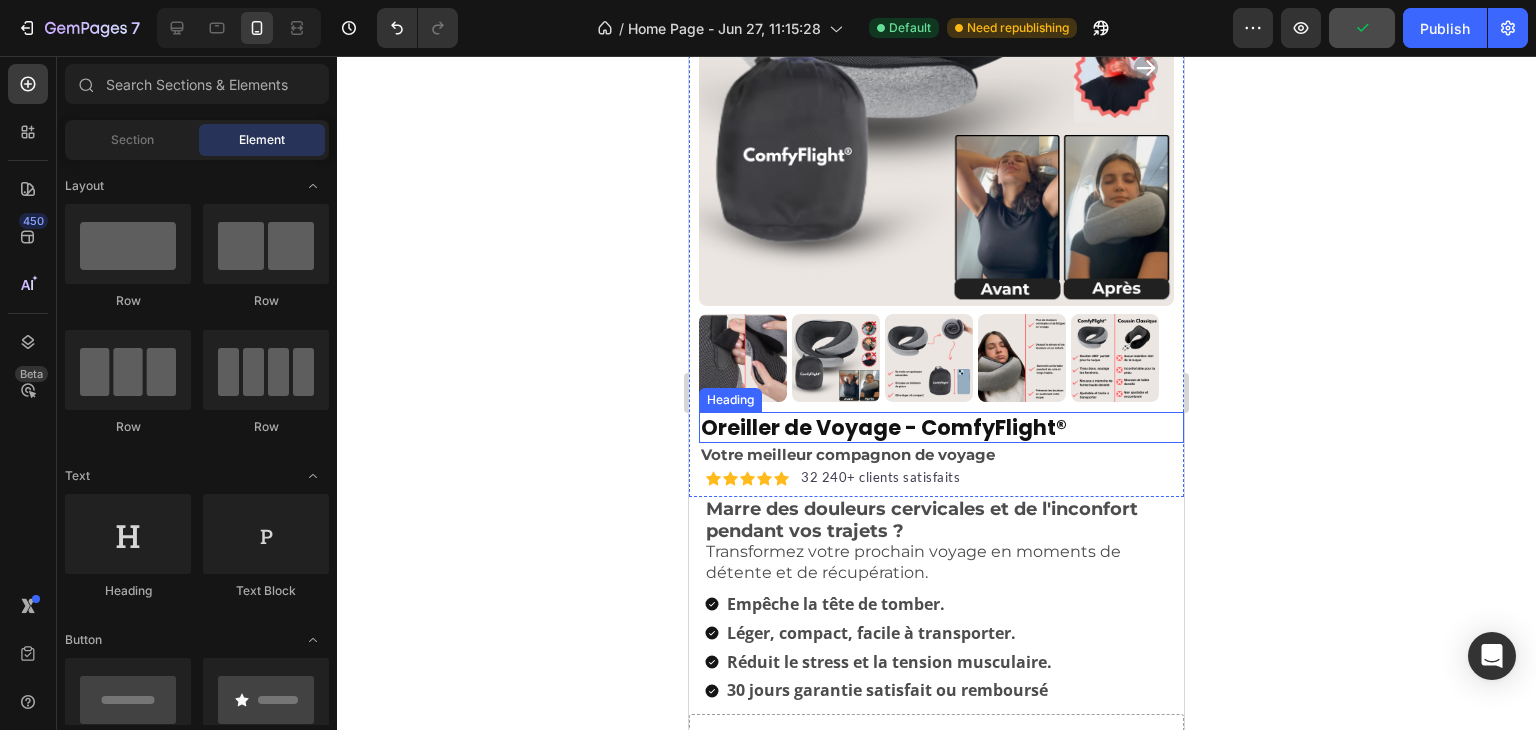 click on "Oreiller de Voyage - ComfyFlight®" at bounding box center [941, 427] 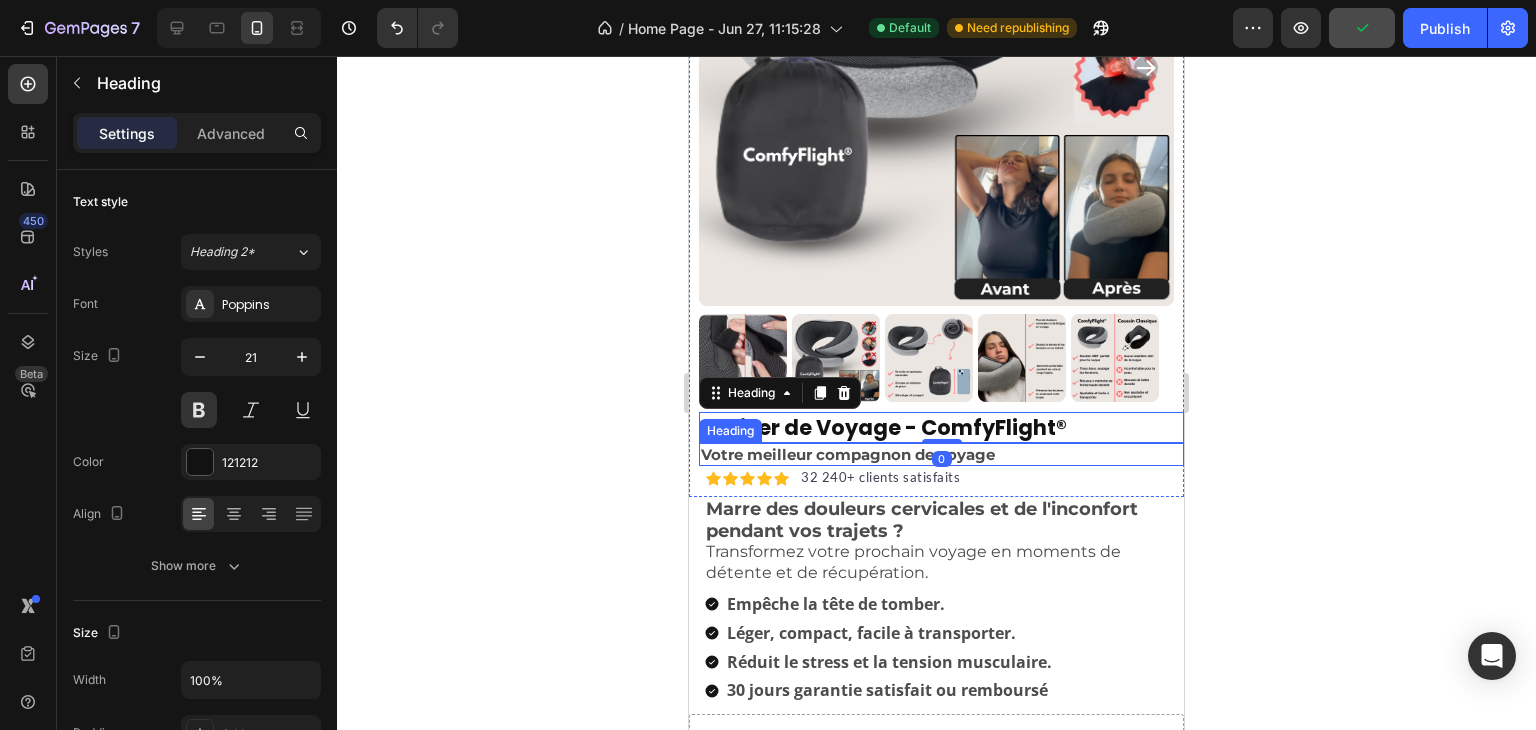 click on "Votre meilleur compagnon de voyage" at bounding box center (941, 455) 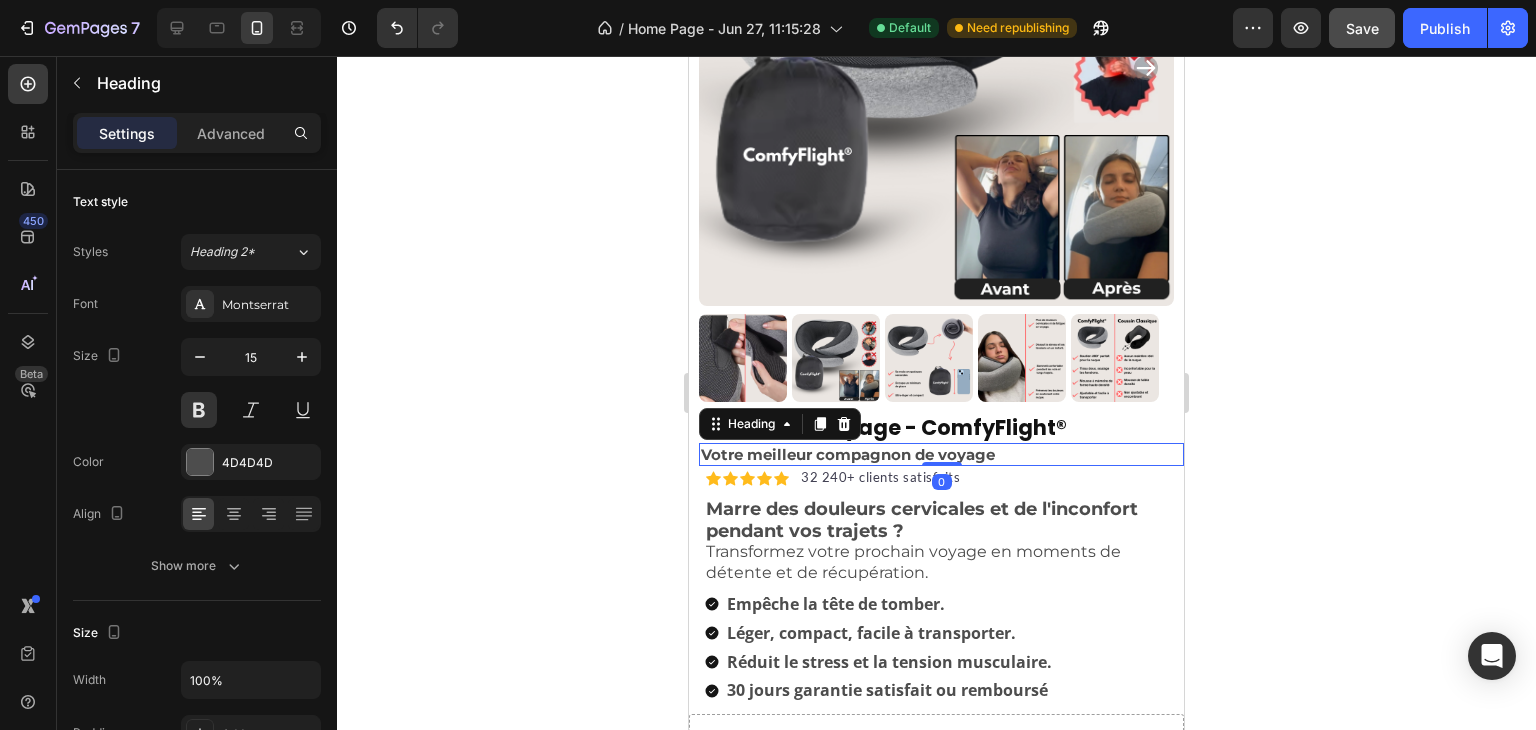 click on "Oreiller de Voyage - ComfyFlight®" at bounding box center (941, 427) 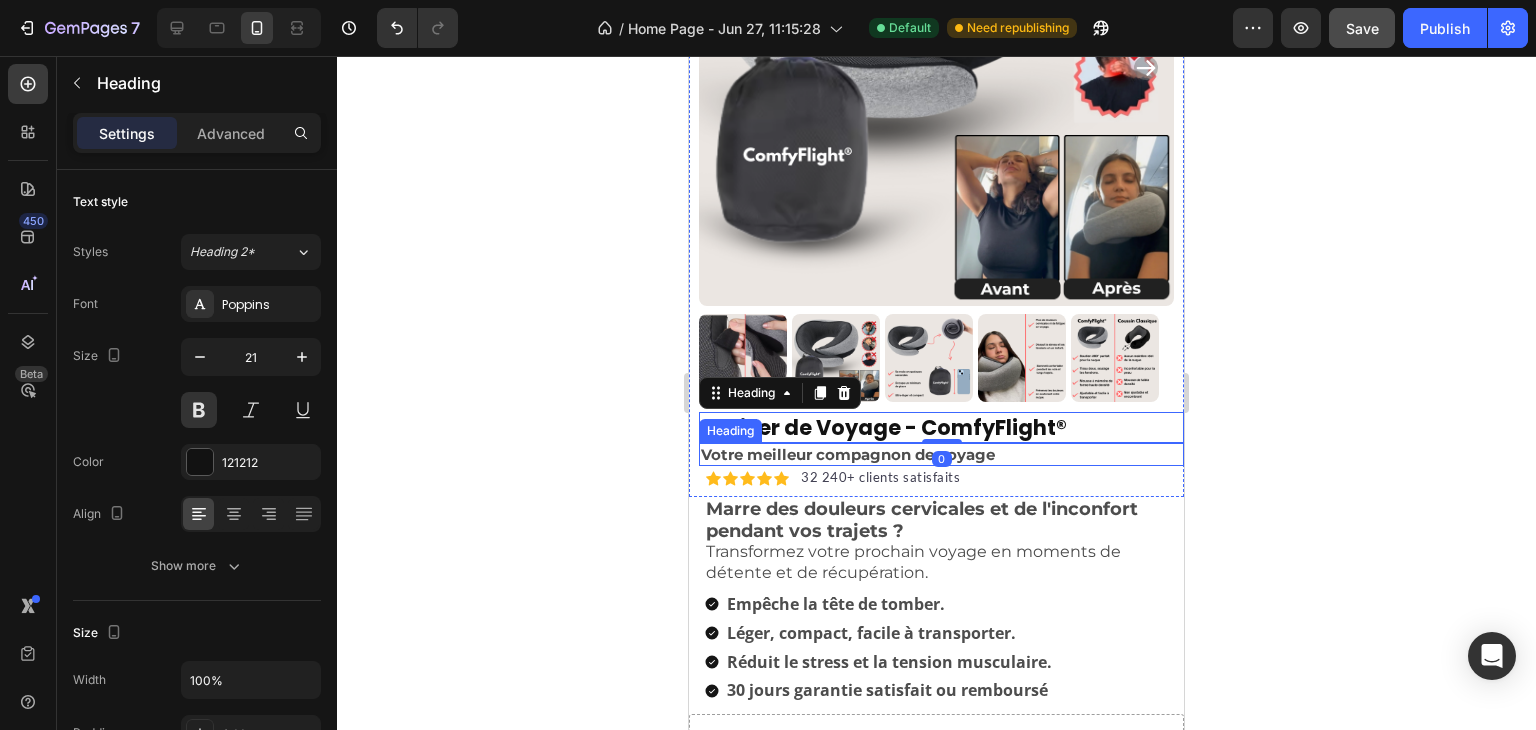 click on "Votre meilleur compagnon de voyage" at bounding box center [941, 455] 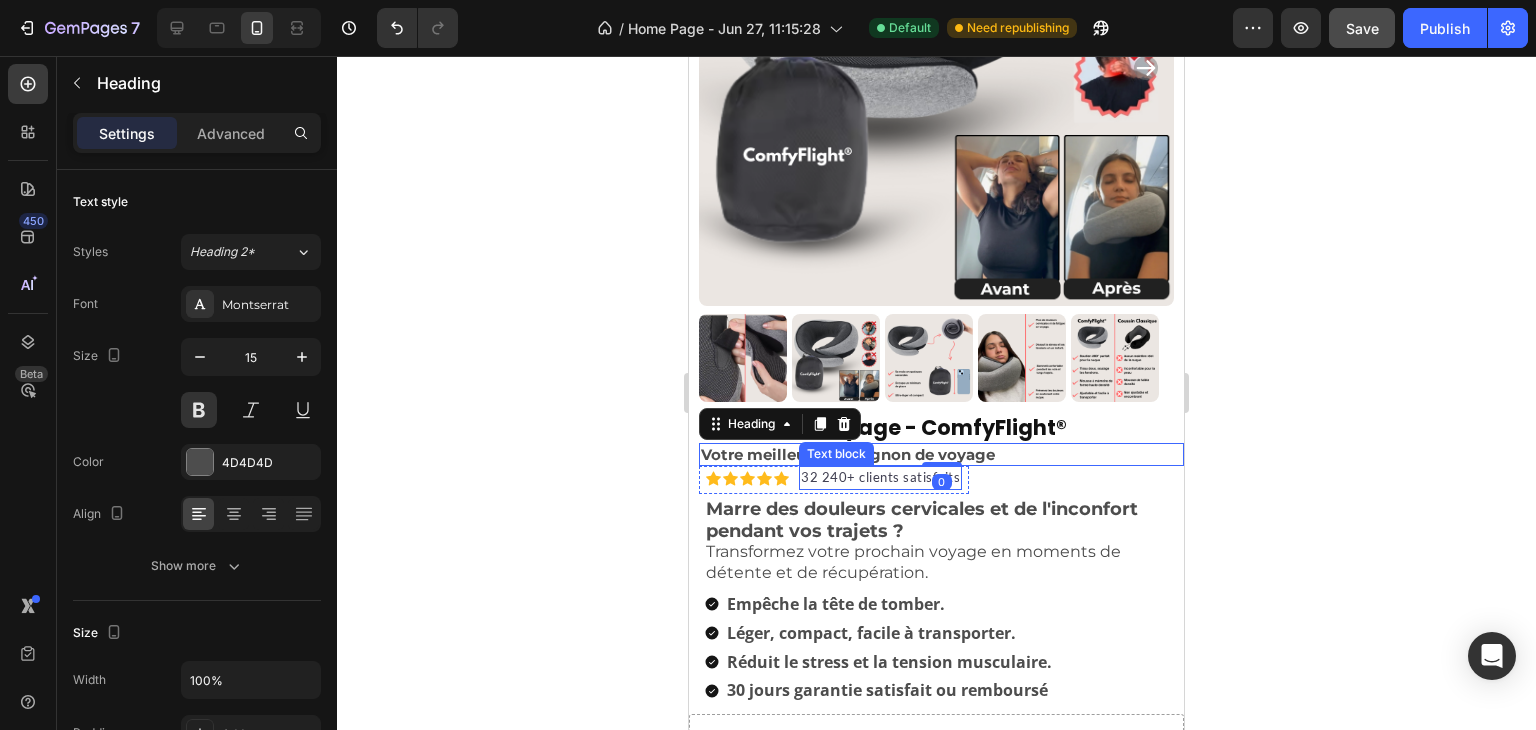 click on "32 240+ clients satisfaits" at bounding box center [880, 478] 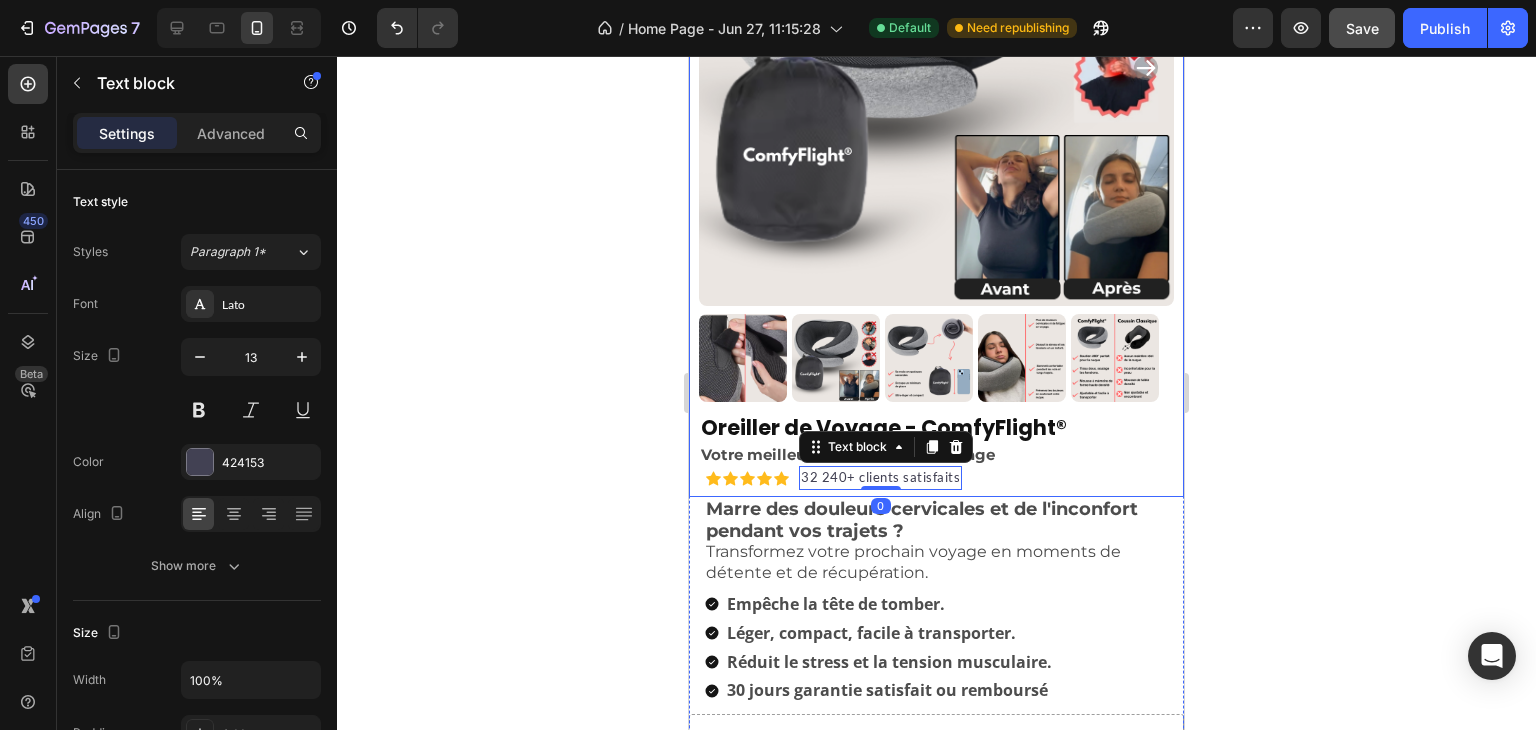 click on "Product Images Oreiller de Voyage - ComfyFlight® Heading Votre meilleur compagnon de voyage Heading Icon Icon Icon Icon Icon Icon List Hoz 32 240+ clients satisfaits Text block   0 Row" at bounding box center [936, 159] 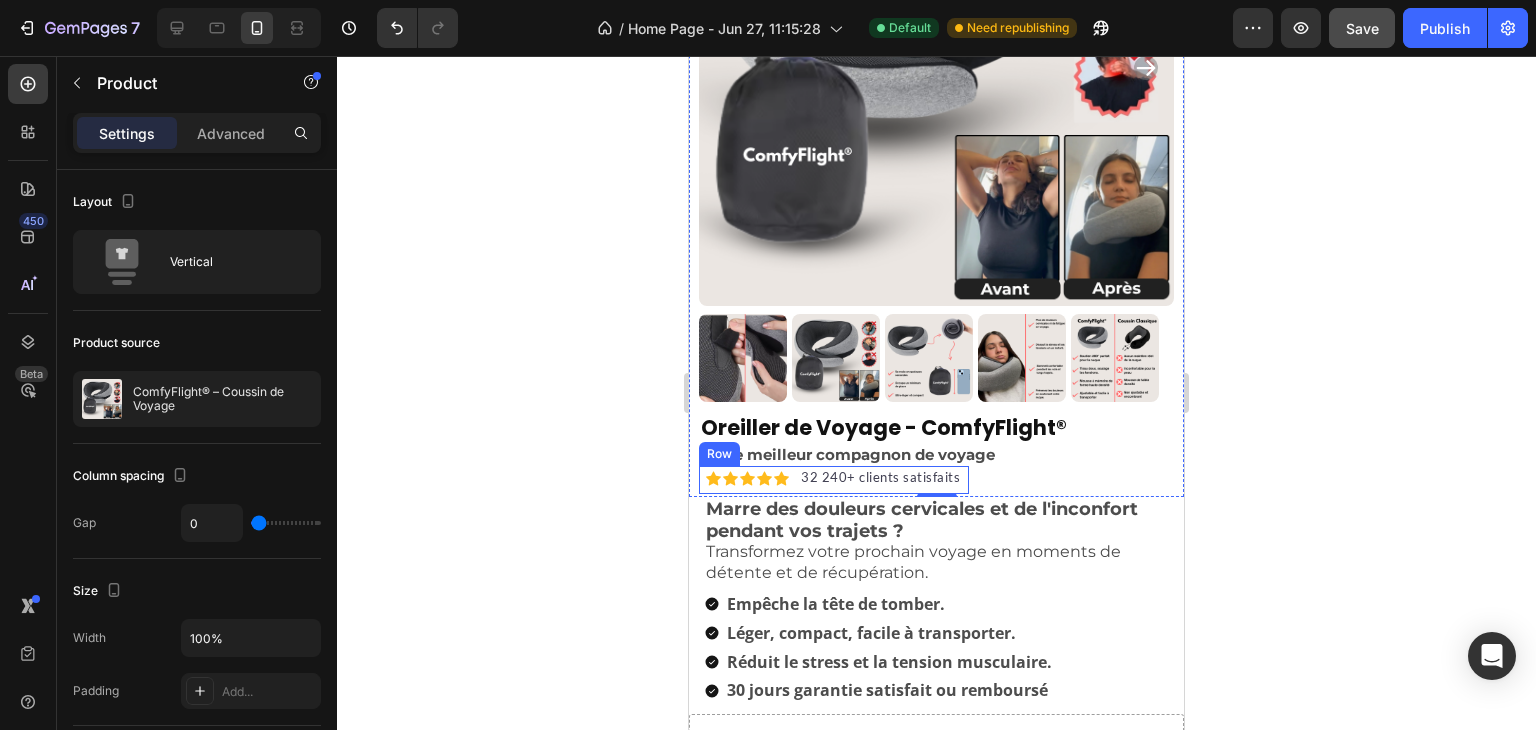 click on "Icon Icon Icon Icon Icon Icon List Hoz 32 240+ clients satisfaits Text block Row" at bounding box center (834, 480) 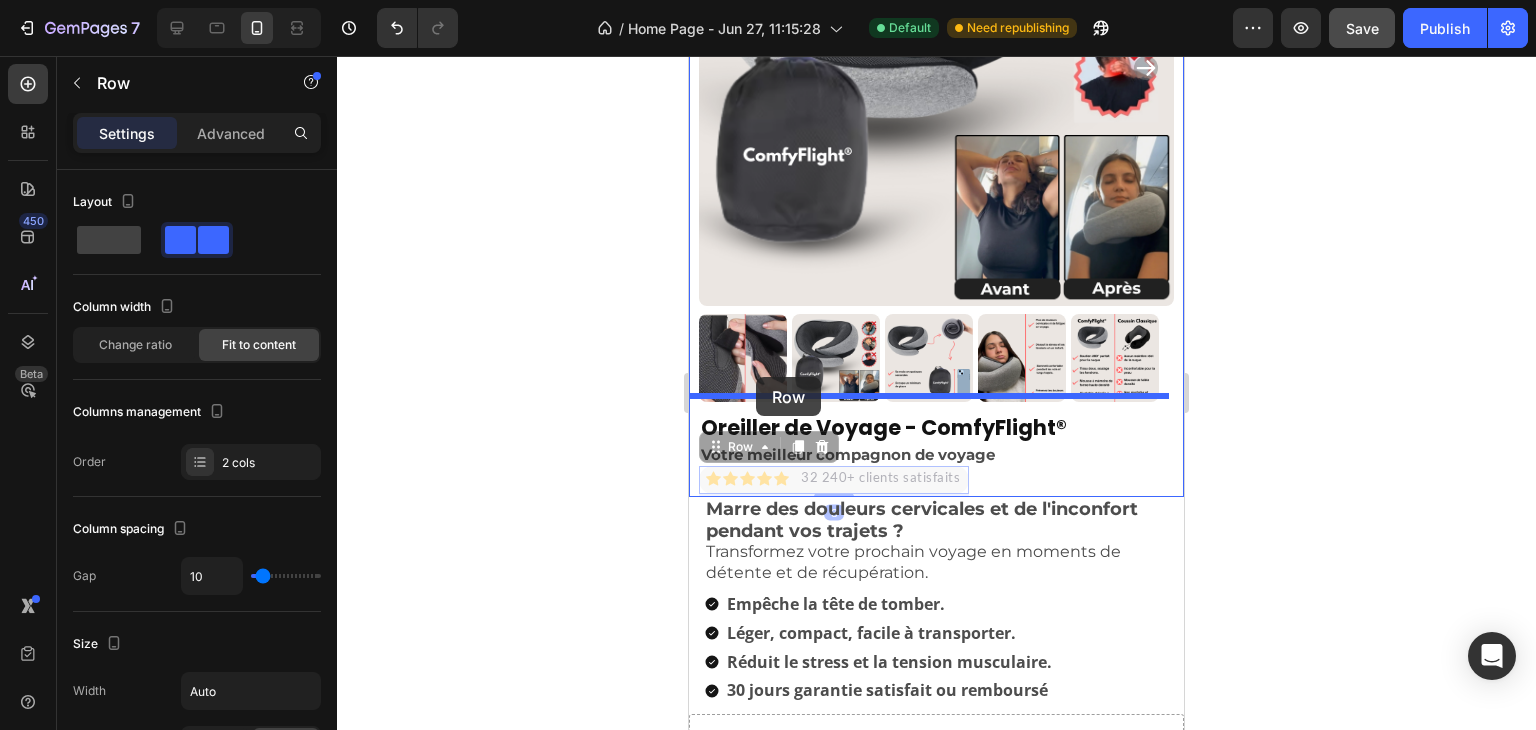click on "Mobile  ( 495 px) iPhone 13 Mini iPhone 13 Pro iPhone 11 Pro Max iPhone 15 Pro Max Pixel 7 Galaxy S8+ Galaxy S20 Ultra iPad Mini iPad Air iPad Pro Header
Product Images Oreiller de Voyage - ComfyFlight® Heading Votre meilleur compagnon de voyage Heading Icon Icon Icon Icon Icon Icon List Hoz 32 240+ clients satisfaits Text block Row   3 Icon Icon Icon Icon Icon Icon List Hoz 32 240+ clients satisfaits Text block Row   3
30-day money back guarantee Item list Product ⁠⁠⁠⁠⁠⁠⁠ Marre des douleurs cervicales et de l'inconfort pendant vos trajets ?   Transformez votre prochain voyage en moments de détente et de récupération. Heading Empêche la tête de tomber. Léger, compact, facile à transporter. Réduit le stress et la tension musculaire. 30 jours garantie satisfait ou remboursé Item List
Drop element here 👉 DÉCOUVREZ NOS OFFRES ! Button
Icon Stock presque épuisé  Text Block Advanced List Image Title" at bounding box center (936, 3653) 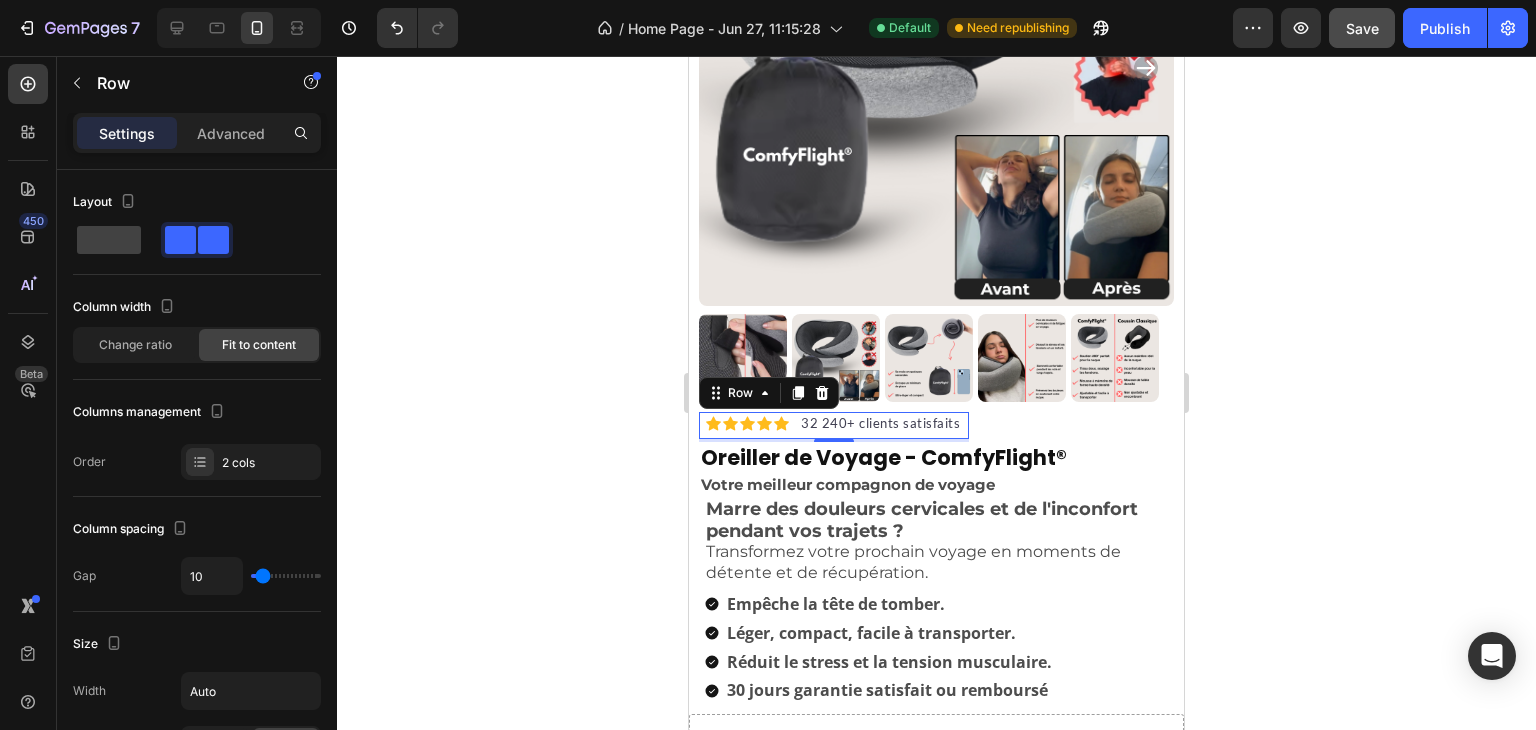 click 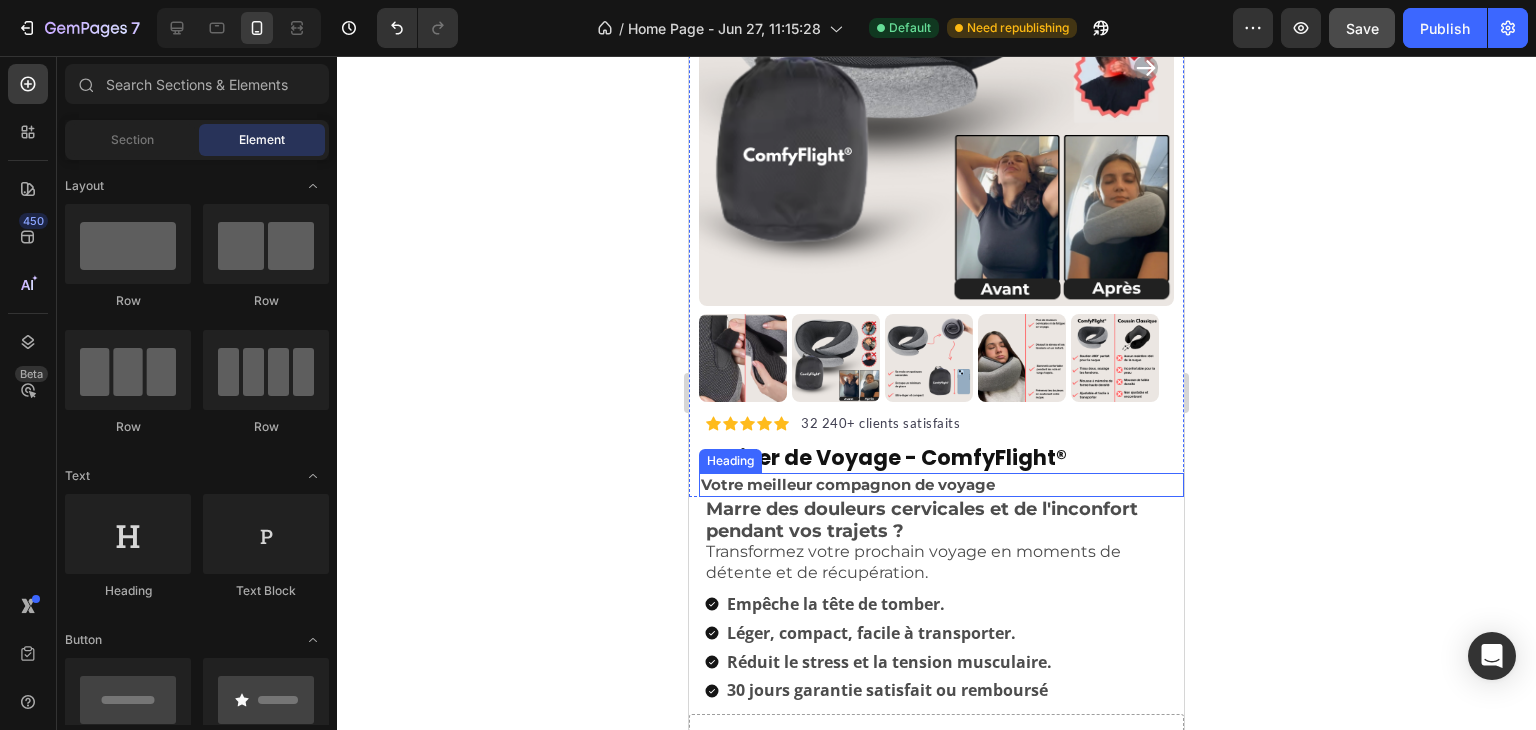 click on "Votre meilleur compagnon de voyage" at bounding box center (941, 485) 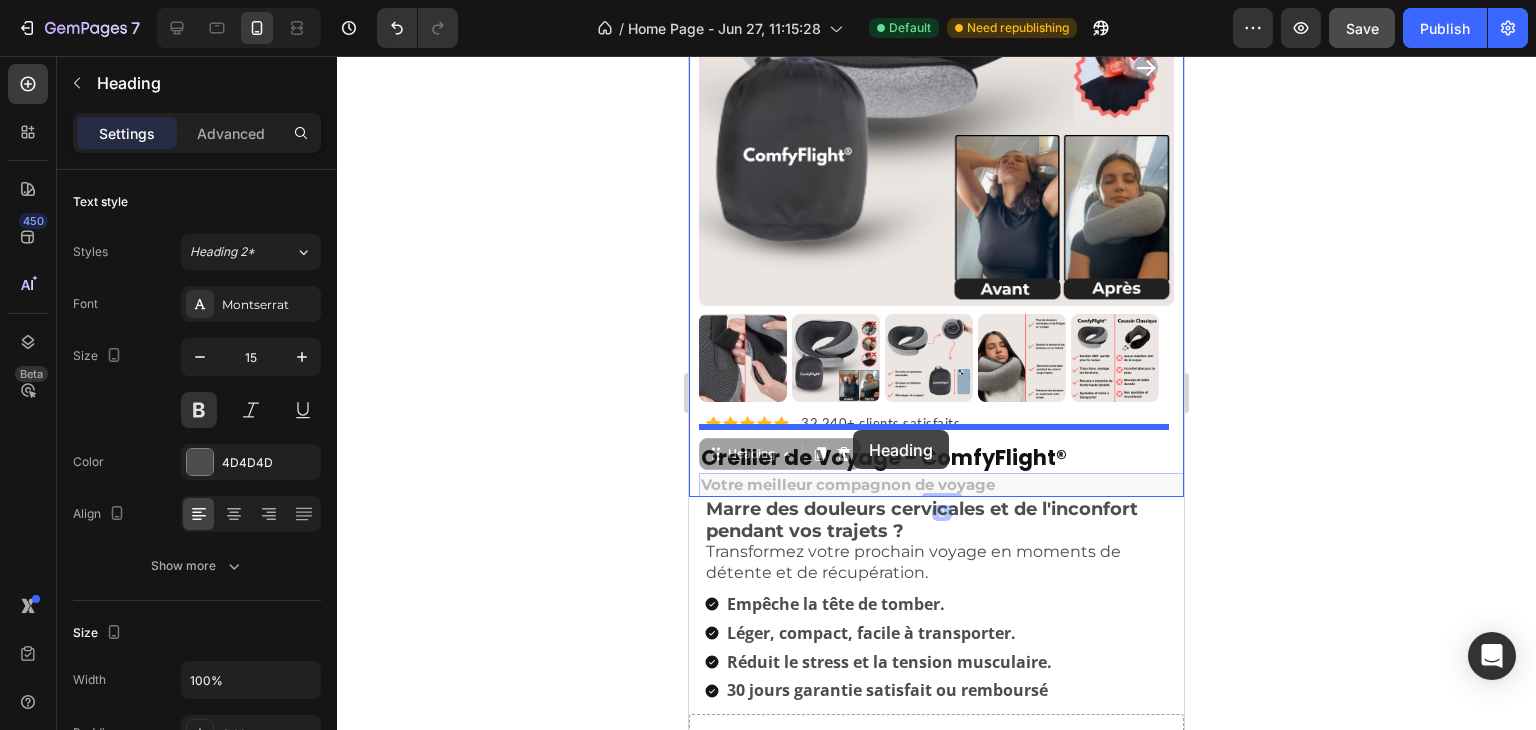 drag, startPoint x: 736, startPoint y: 443, endPoint x: 1273, endPoint y: 406, distance: 538.2732 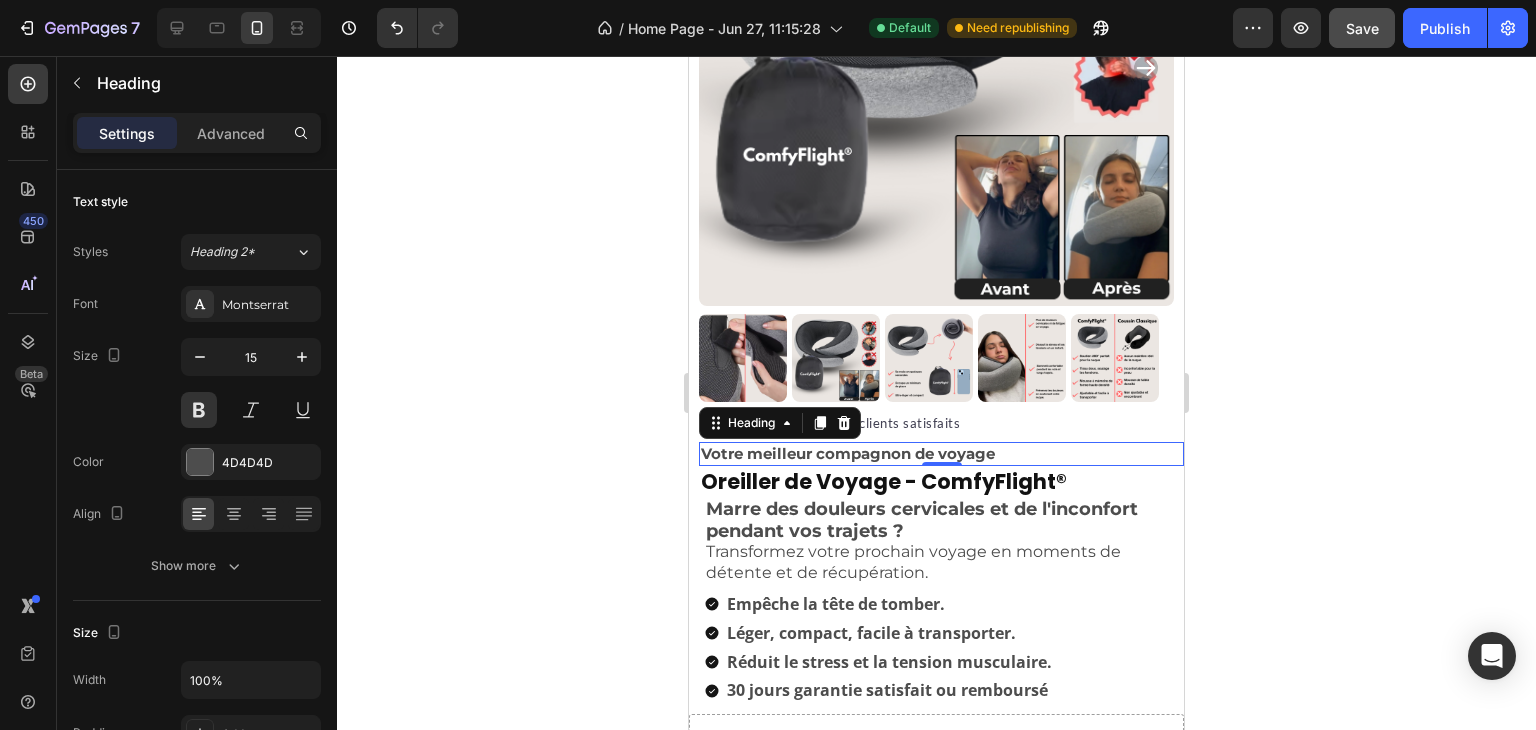 click 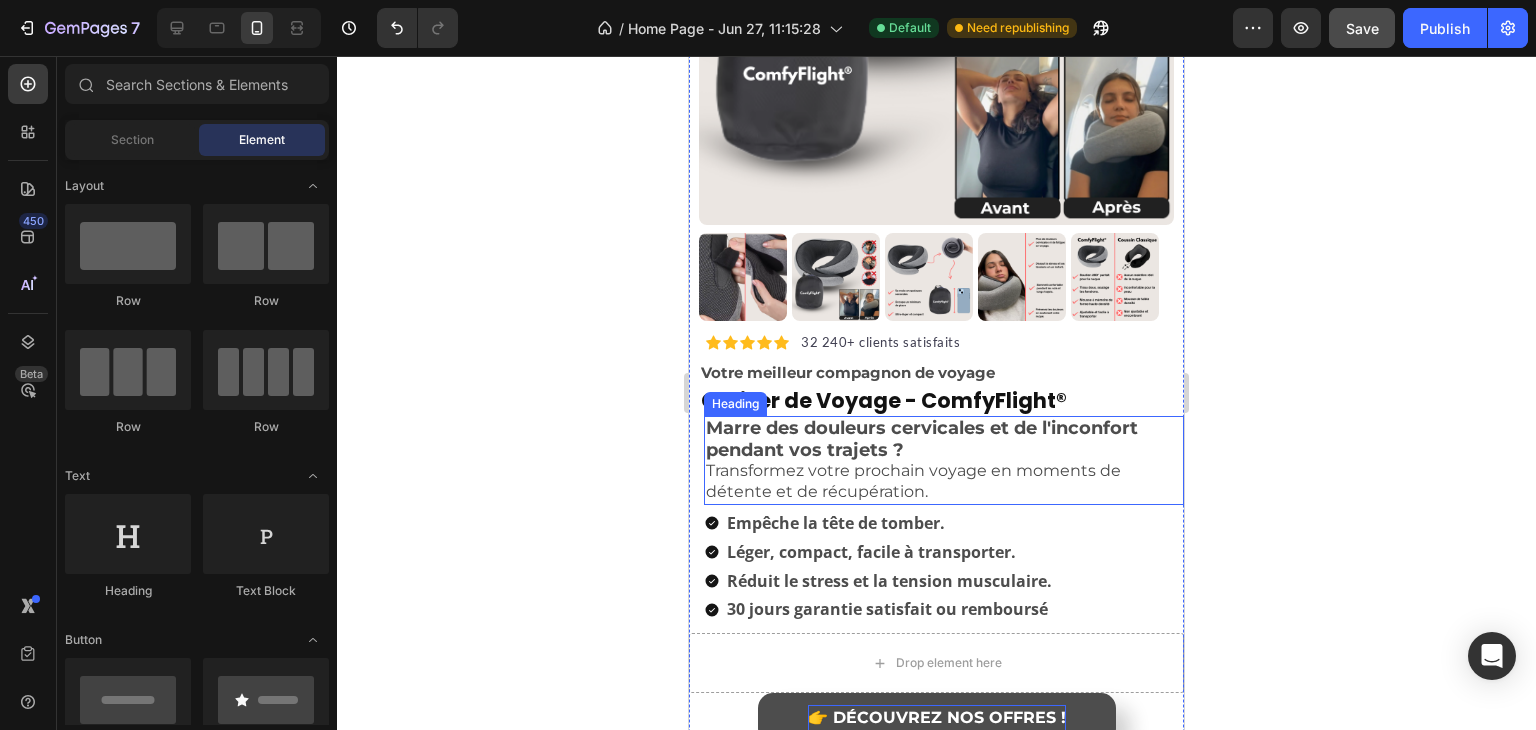 scroll, scrollTop: 400, scrollLeft: 0, axis: vertical 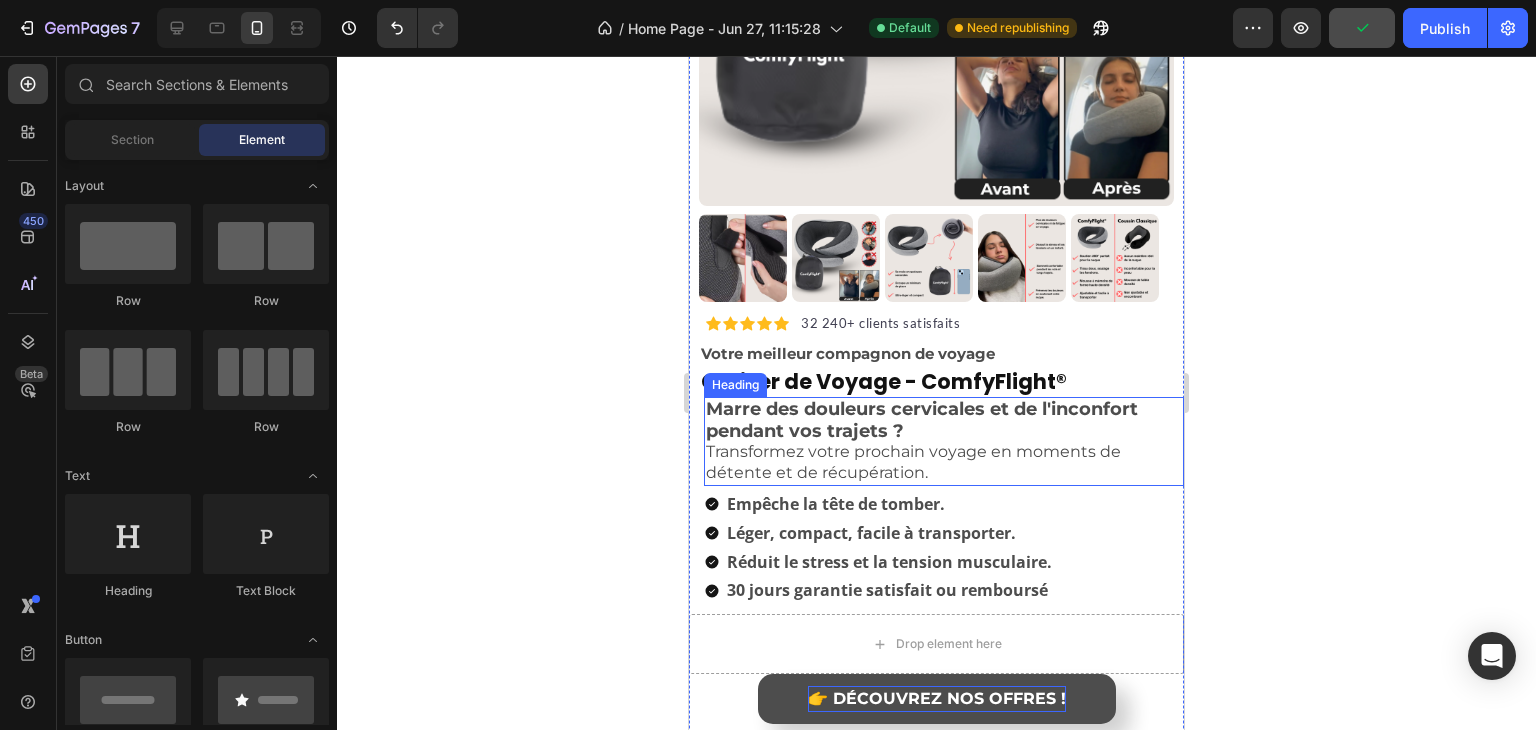 click on "Marre des douleurs cervicales et de l'inconfort pendant vos trajets ?" at bounding box center (922, 420) 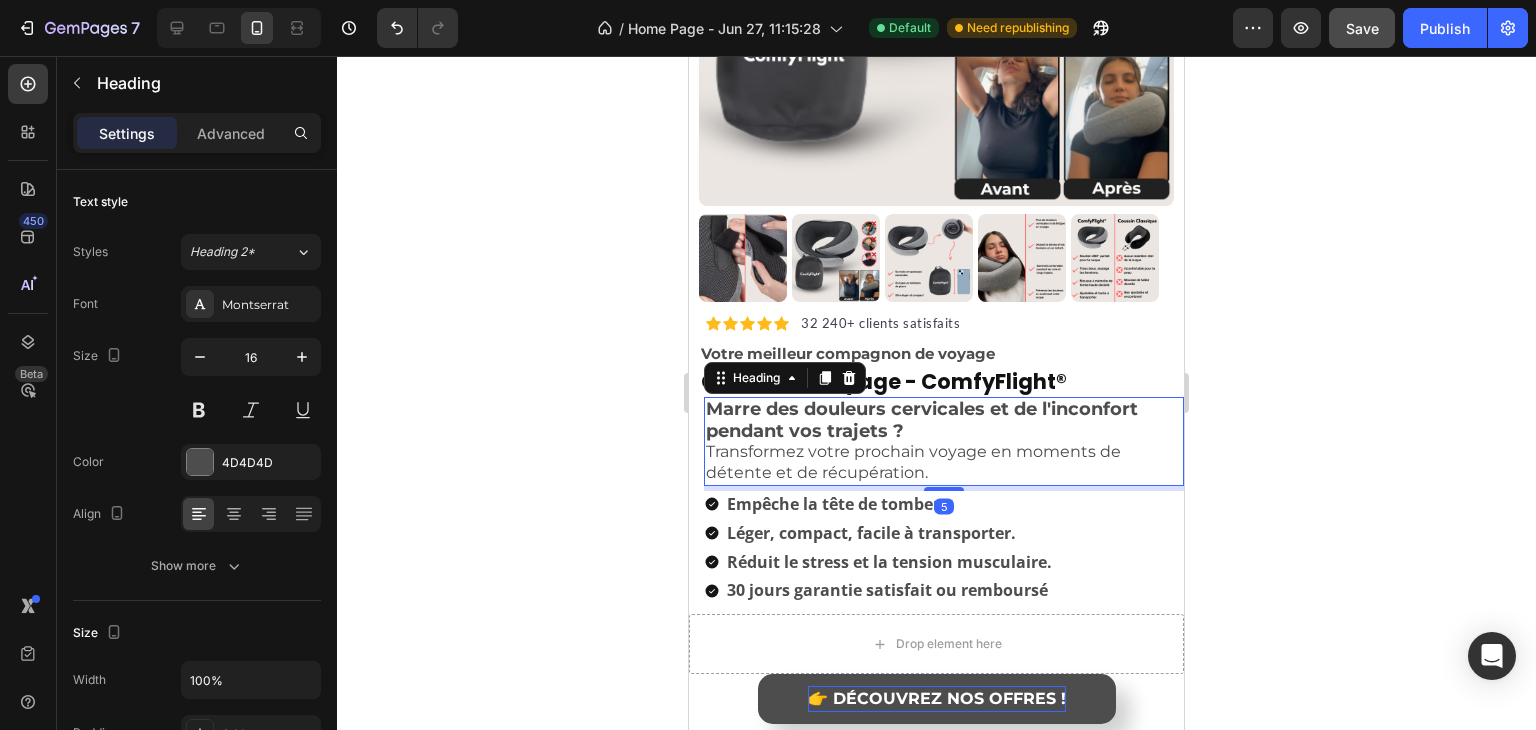 click on "Oreiller de Voyage - ComfyFlight®" at bounding box center [941, 381] 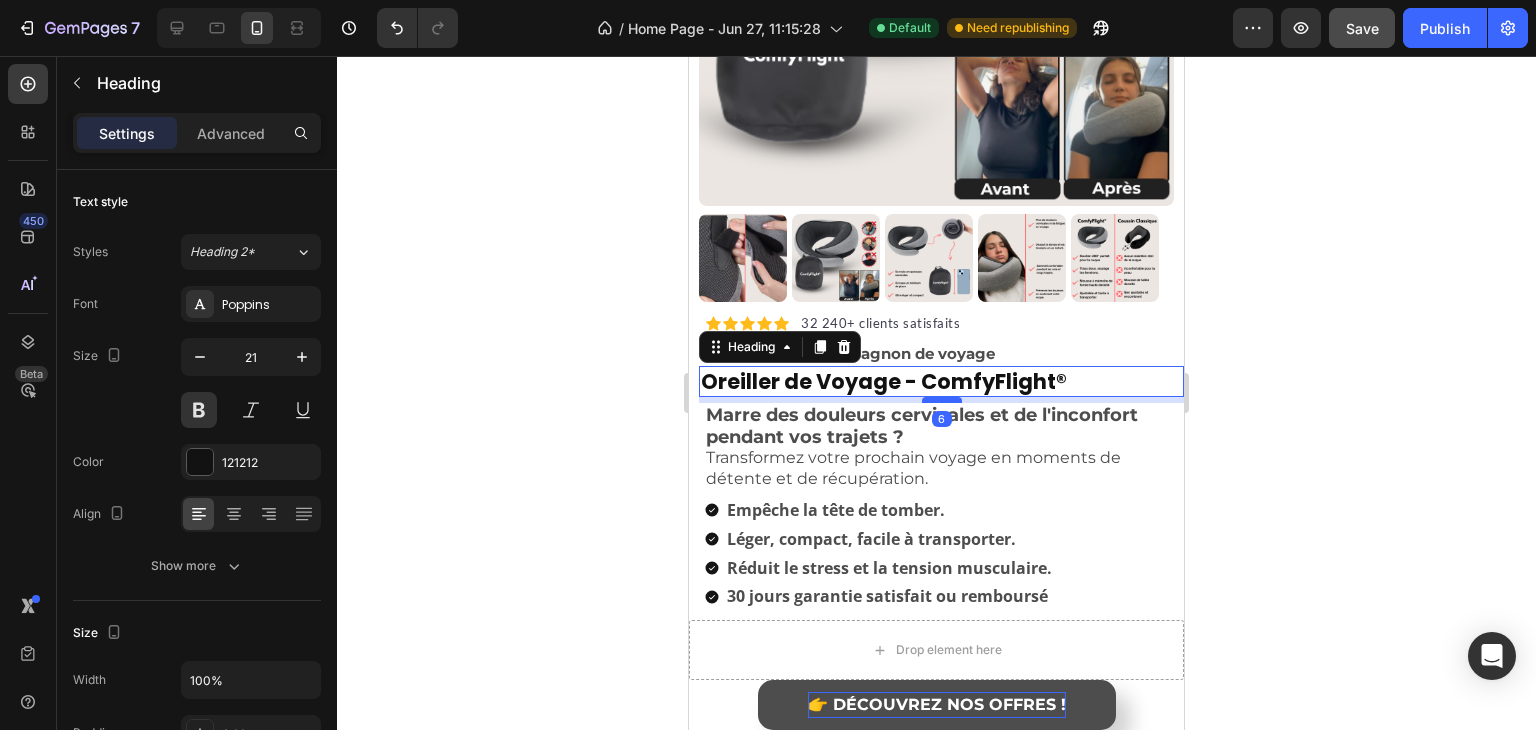 click at bounding box center (942, 400) 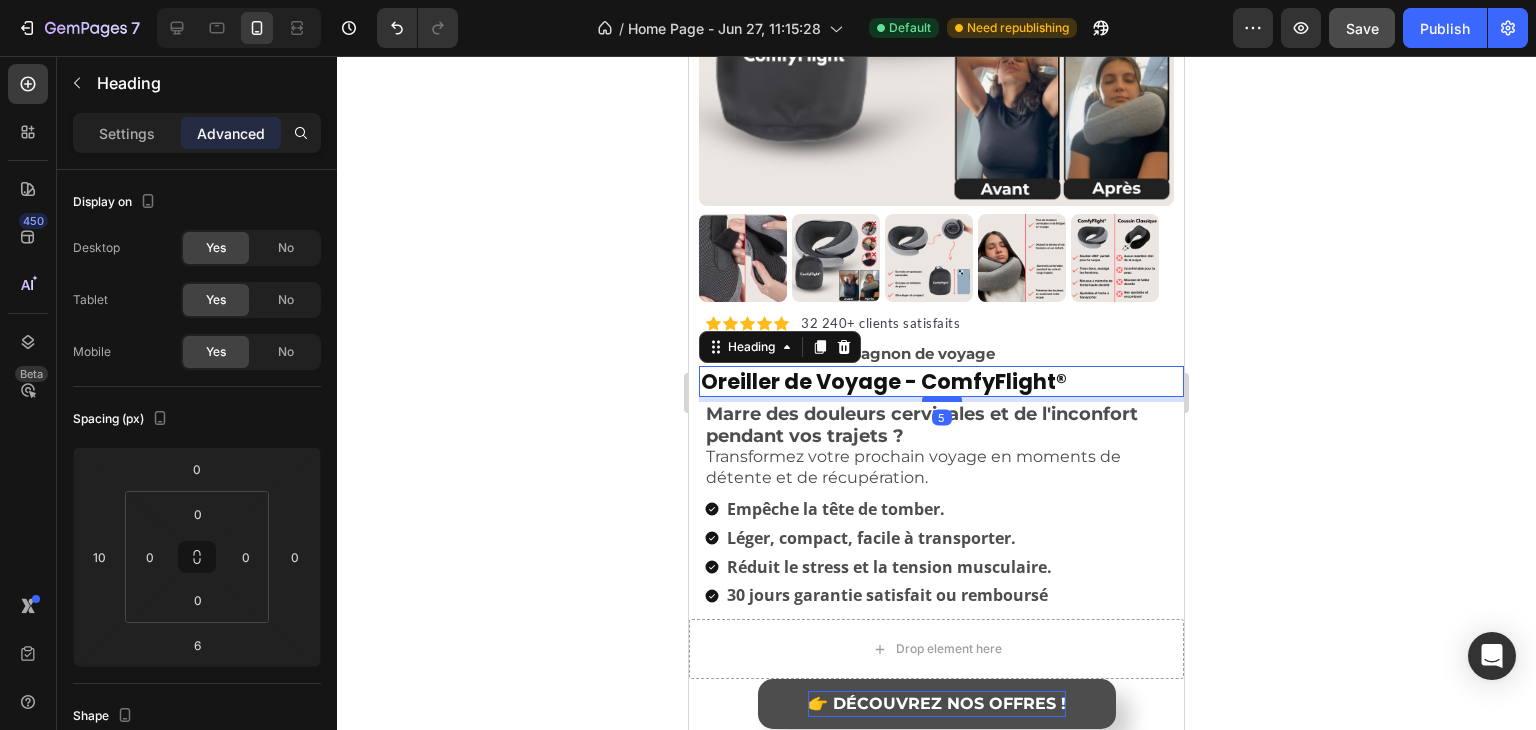 drag, startPoint x: 940, startPoint y: 384, endPoint x: 1973, endPoint y: 483, distance: 1037.7332 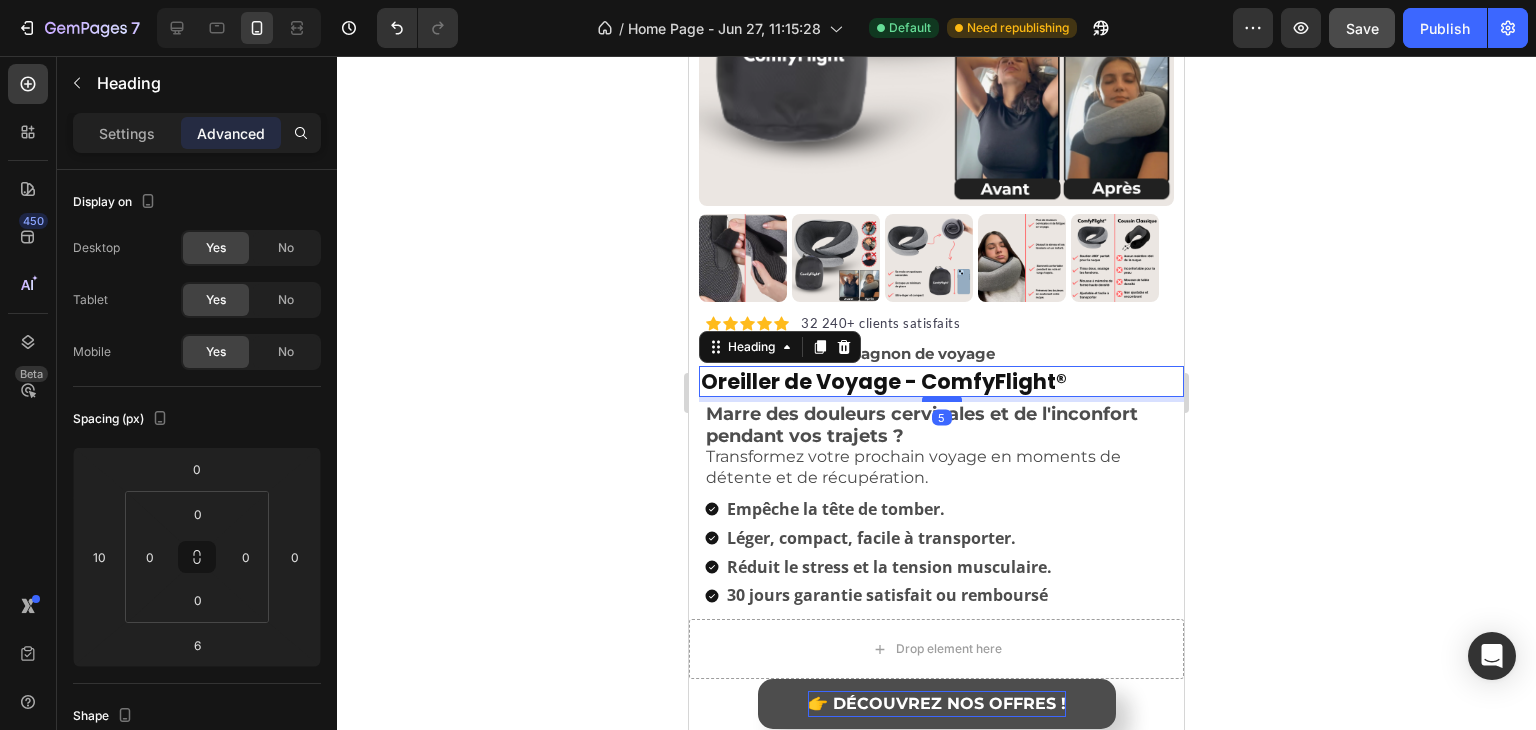 click at bounding box center (942, 399) 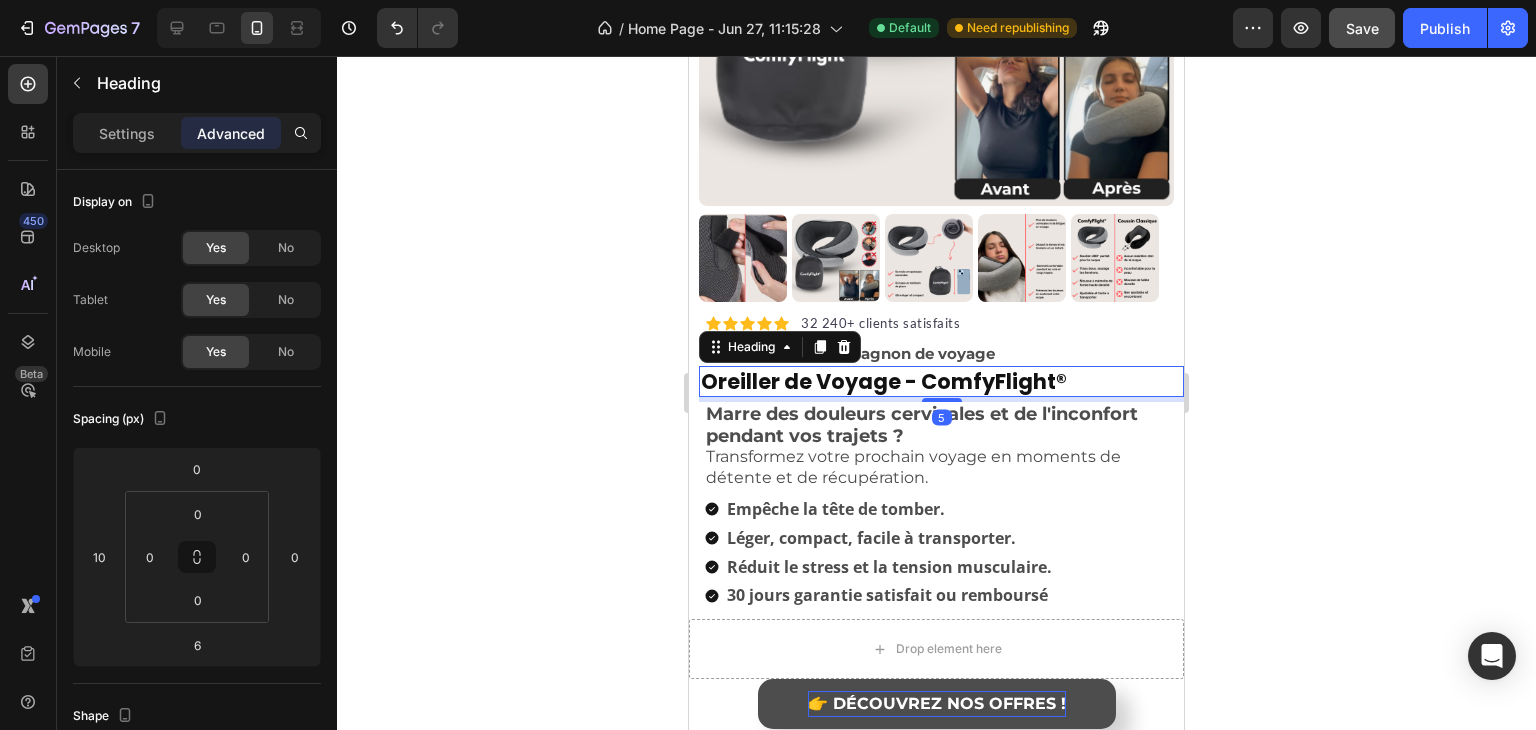 type on "5" 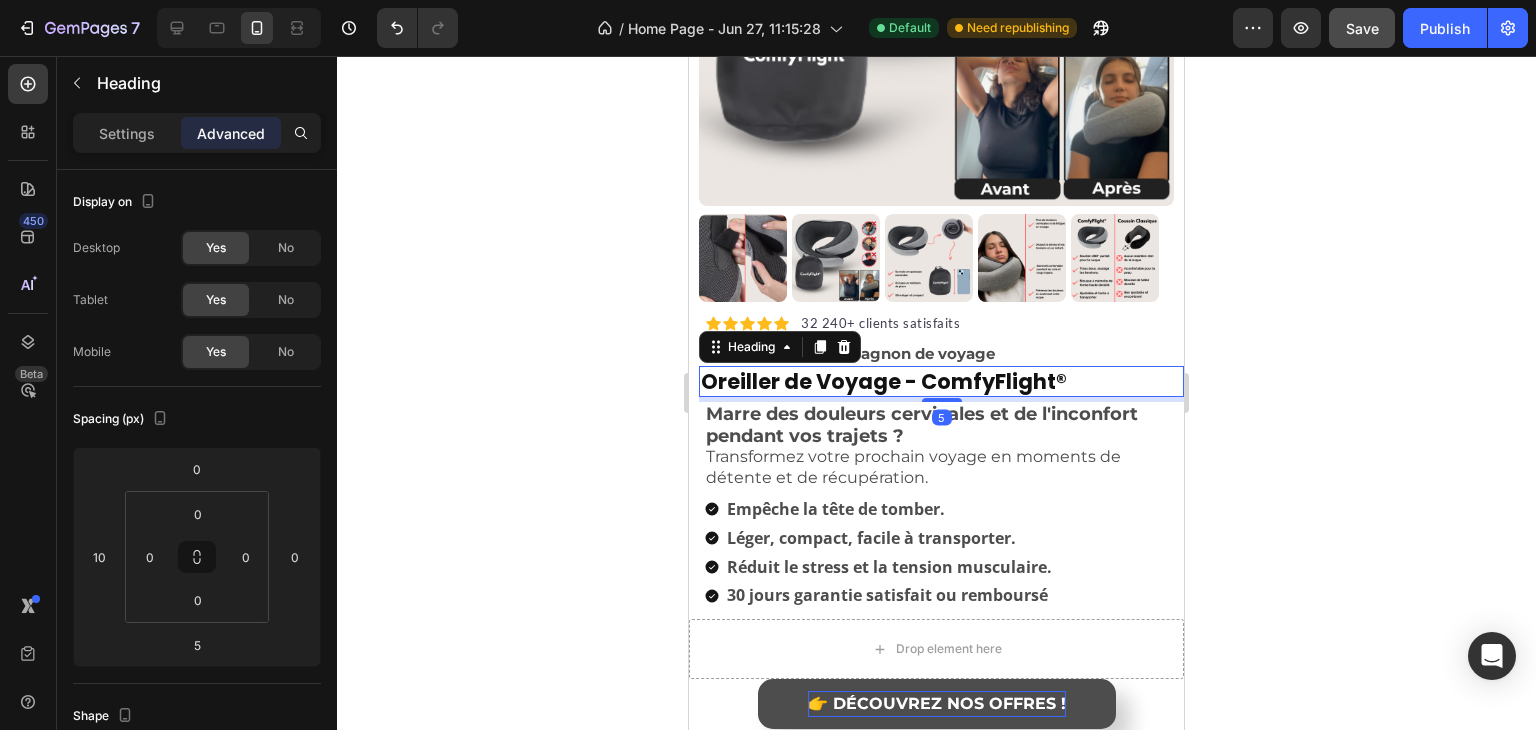 click 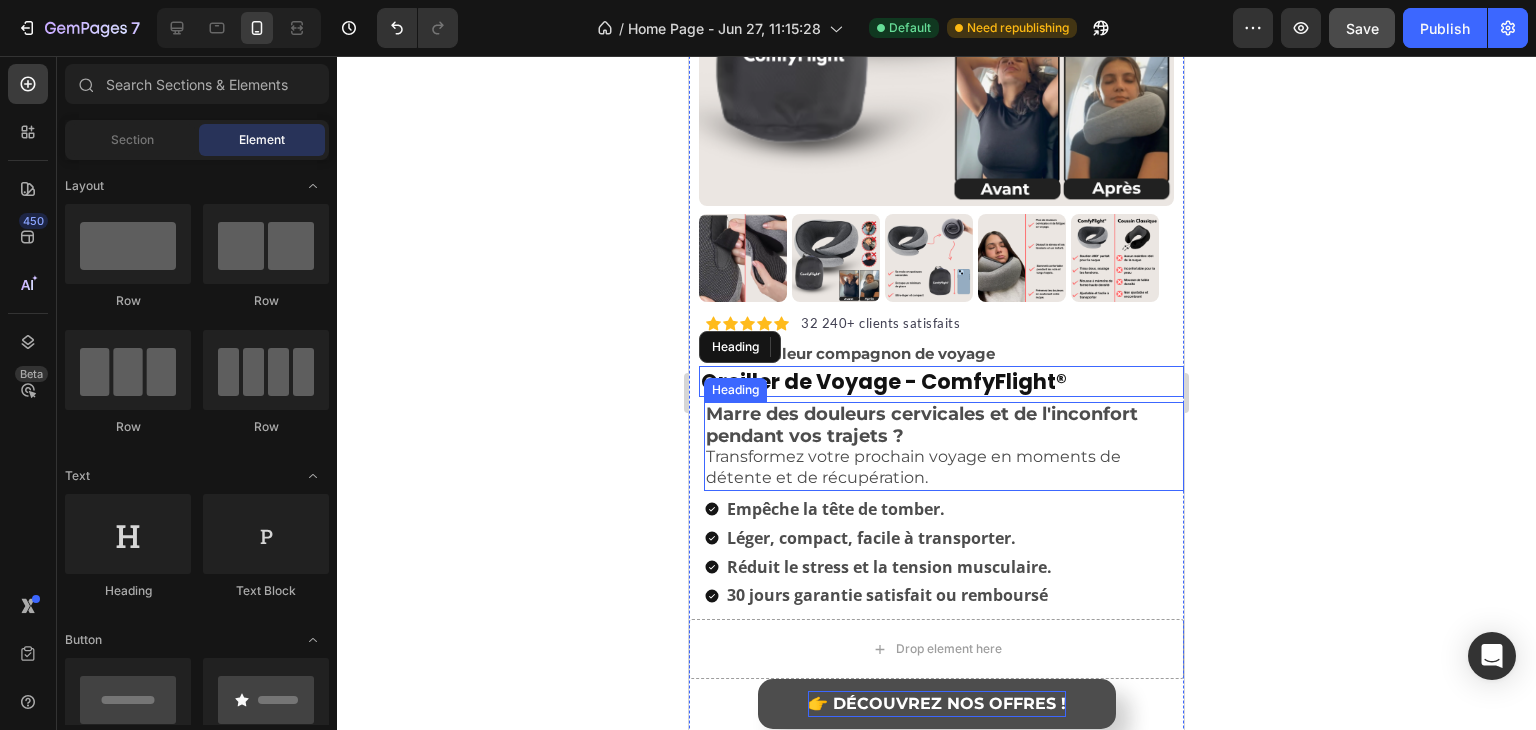 click 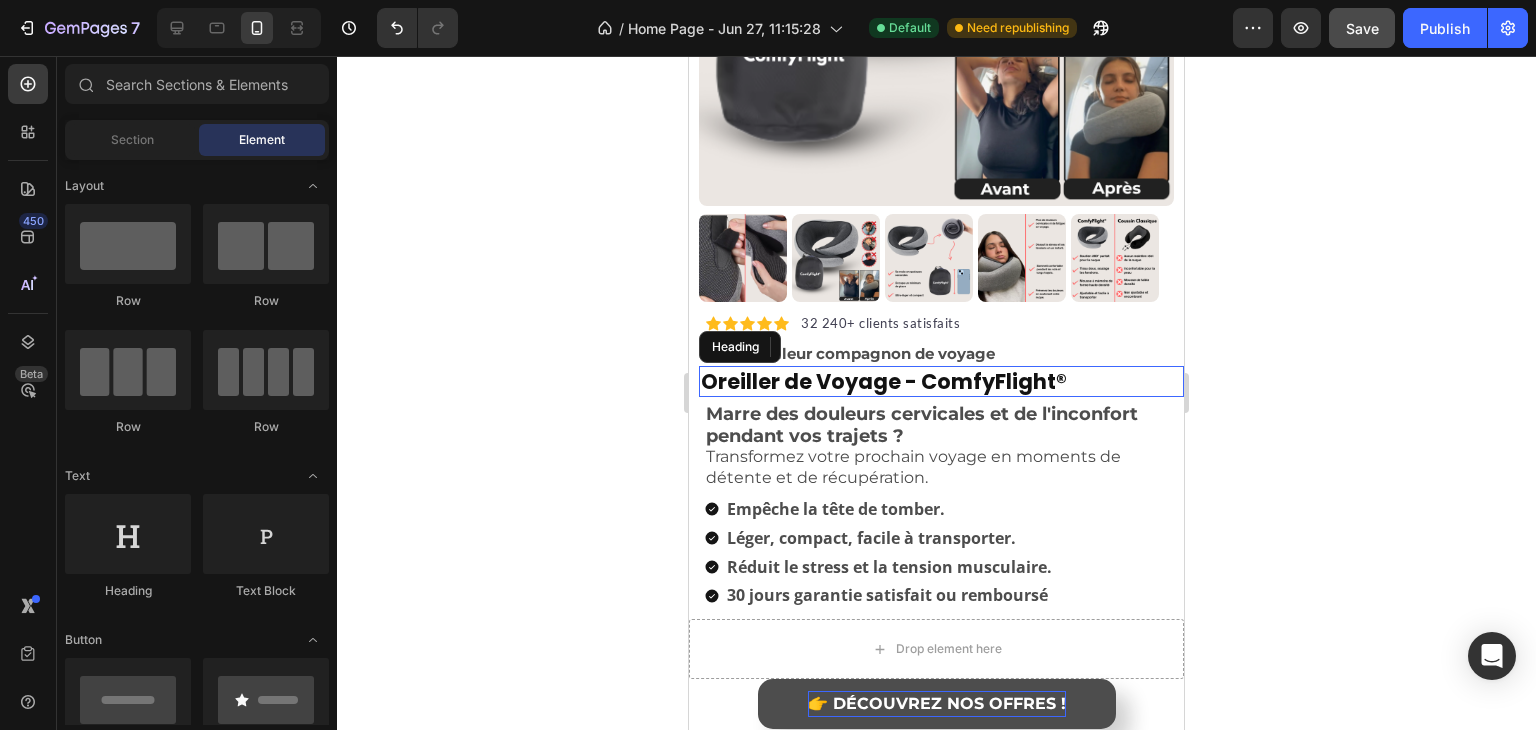 click 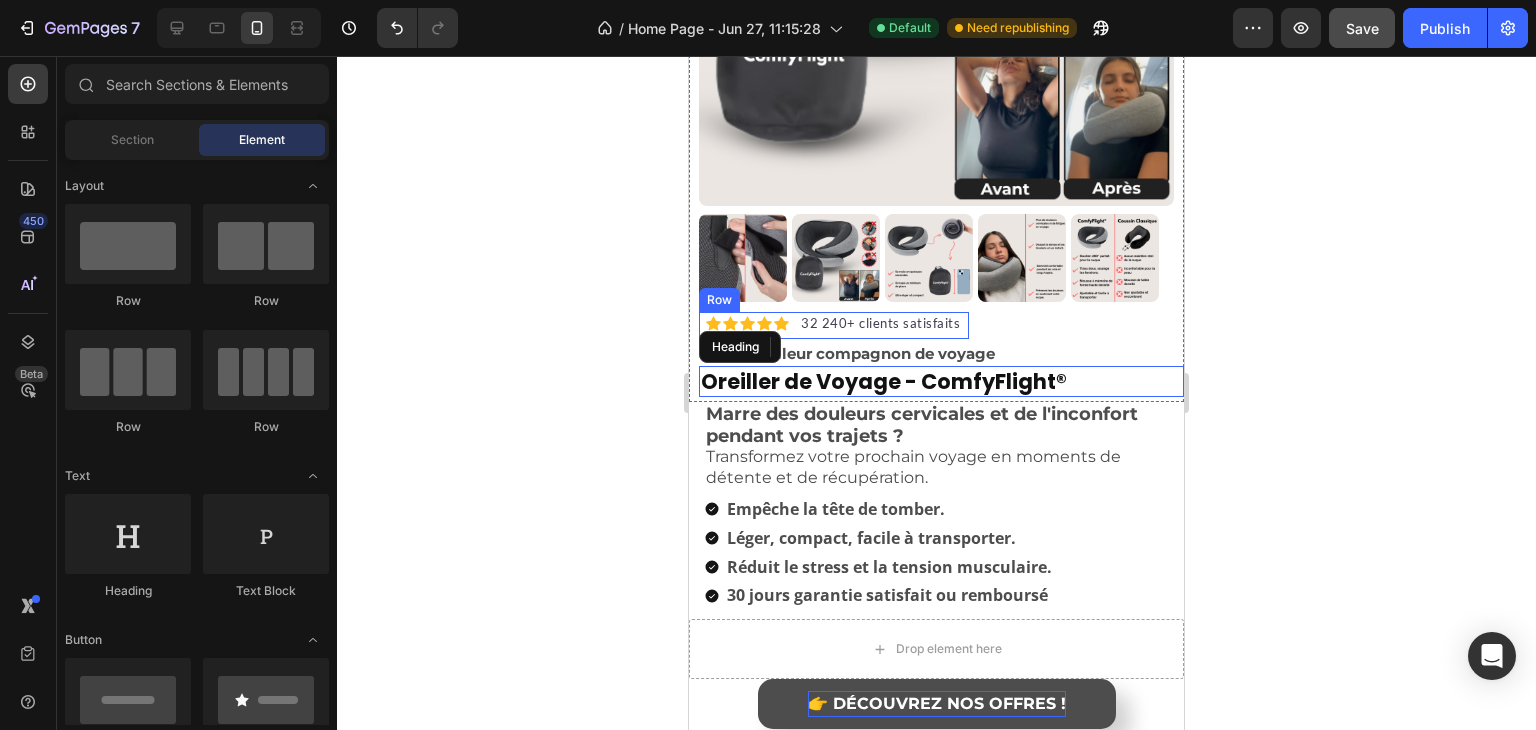 click on "32 240+ clients satisfaits" at bounding box center (880, 324) 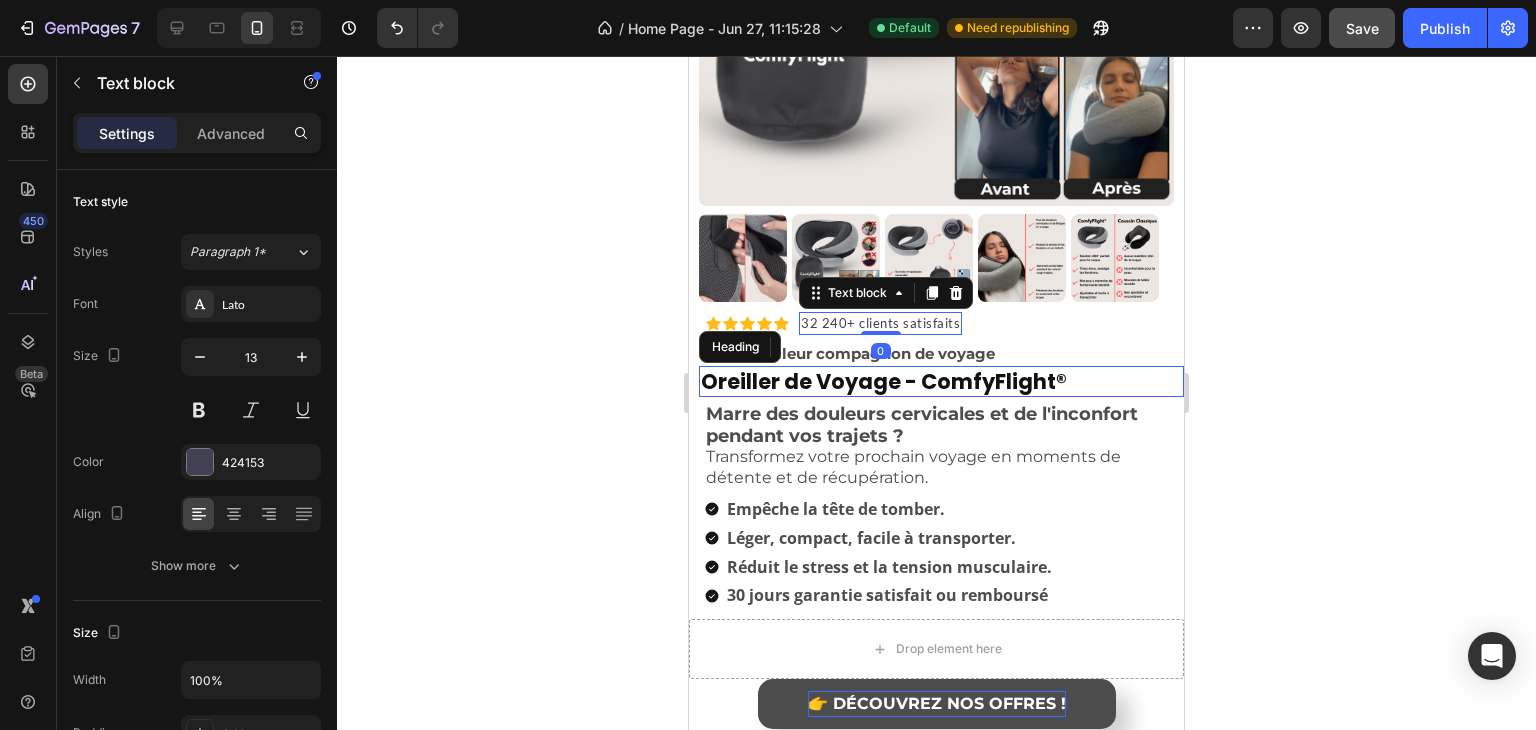 click on "Icon Icon Icon Icon Icon Icon List Hoz 32 240+ clients satisfaits Text block   0 Row" at bounding box center [834, 326] 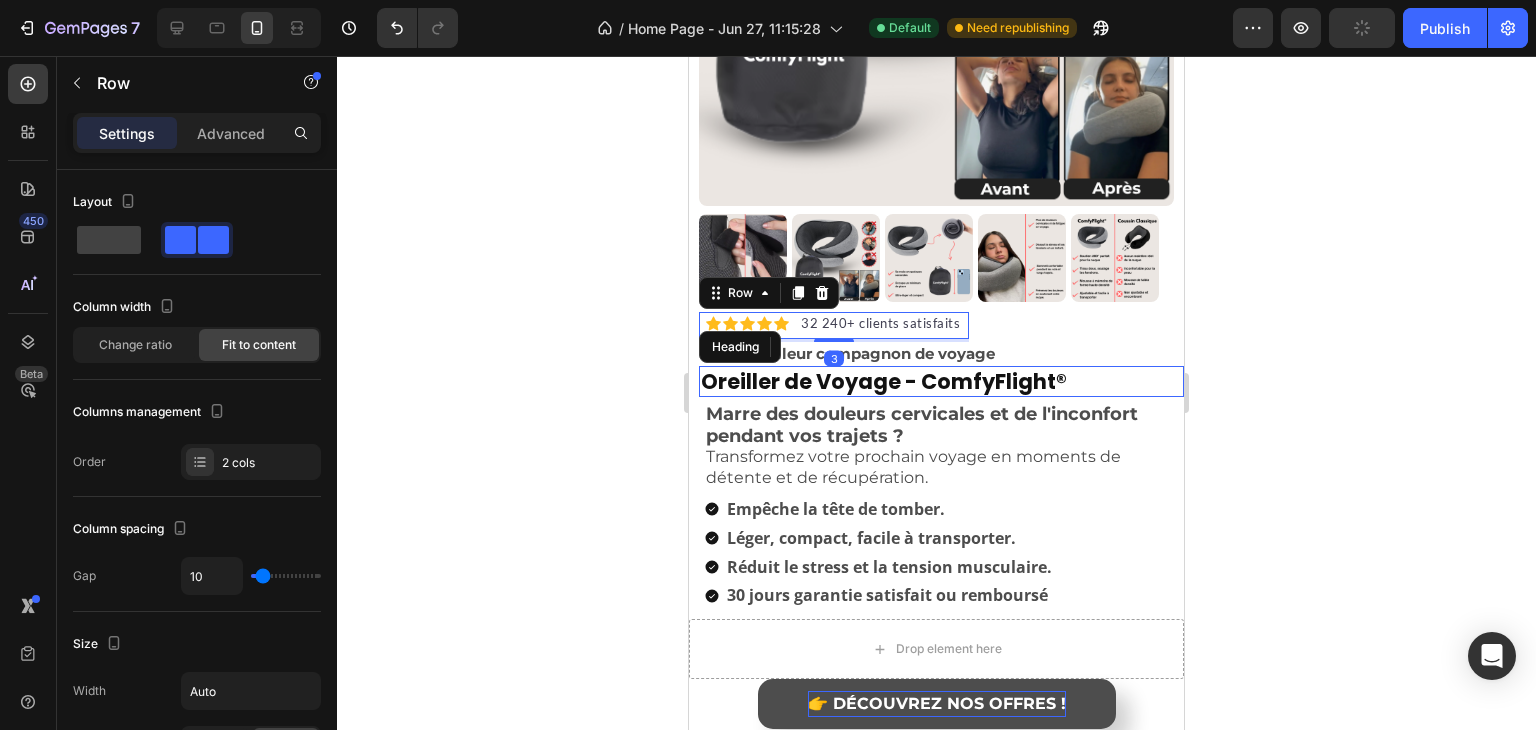 drag, startPoint x: 832, startPoint y: 324, endPoint x: 872, endPoint y: 285, distance: 55.86591 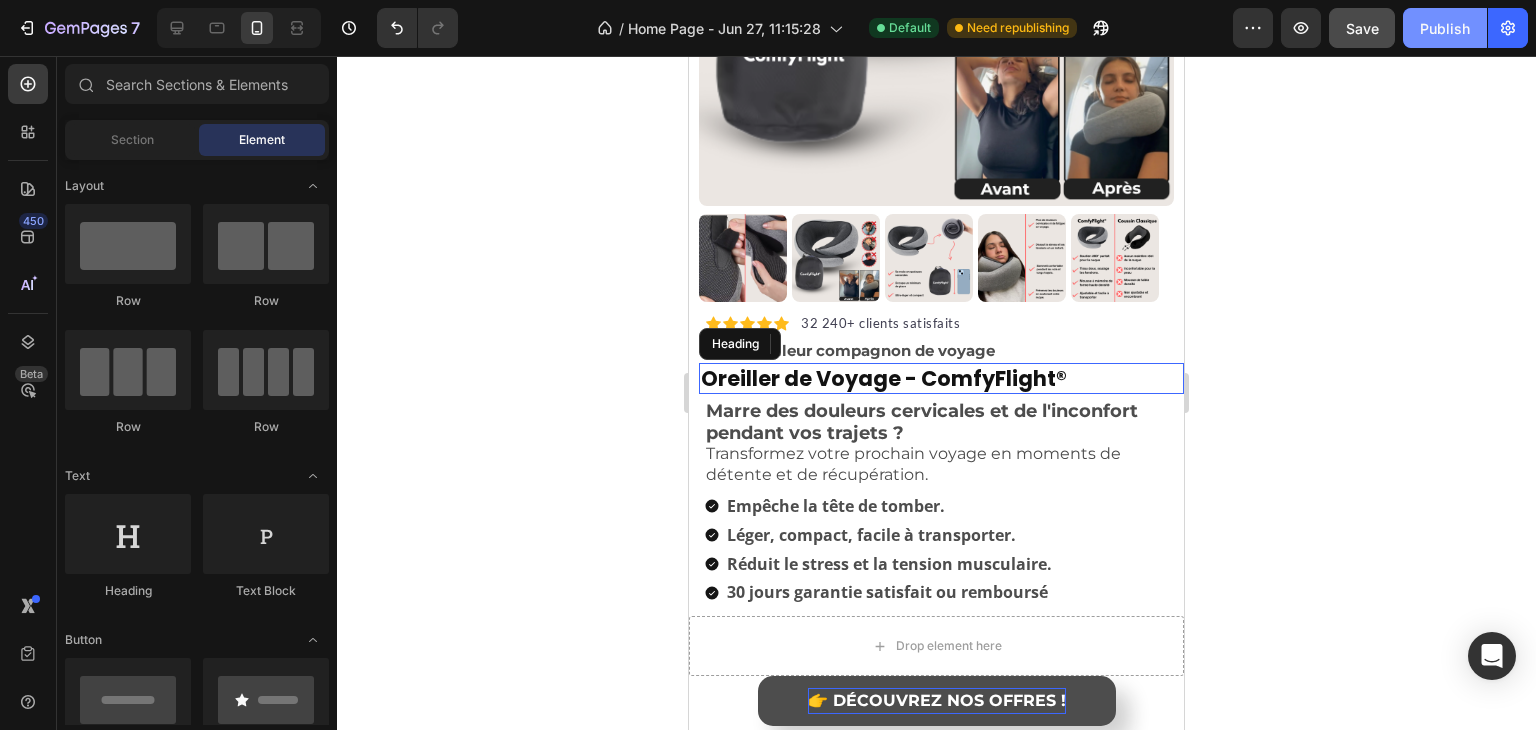 click on "Publish" at bounding box center [1445, 28] 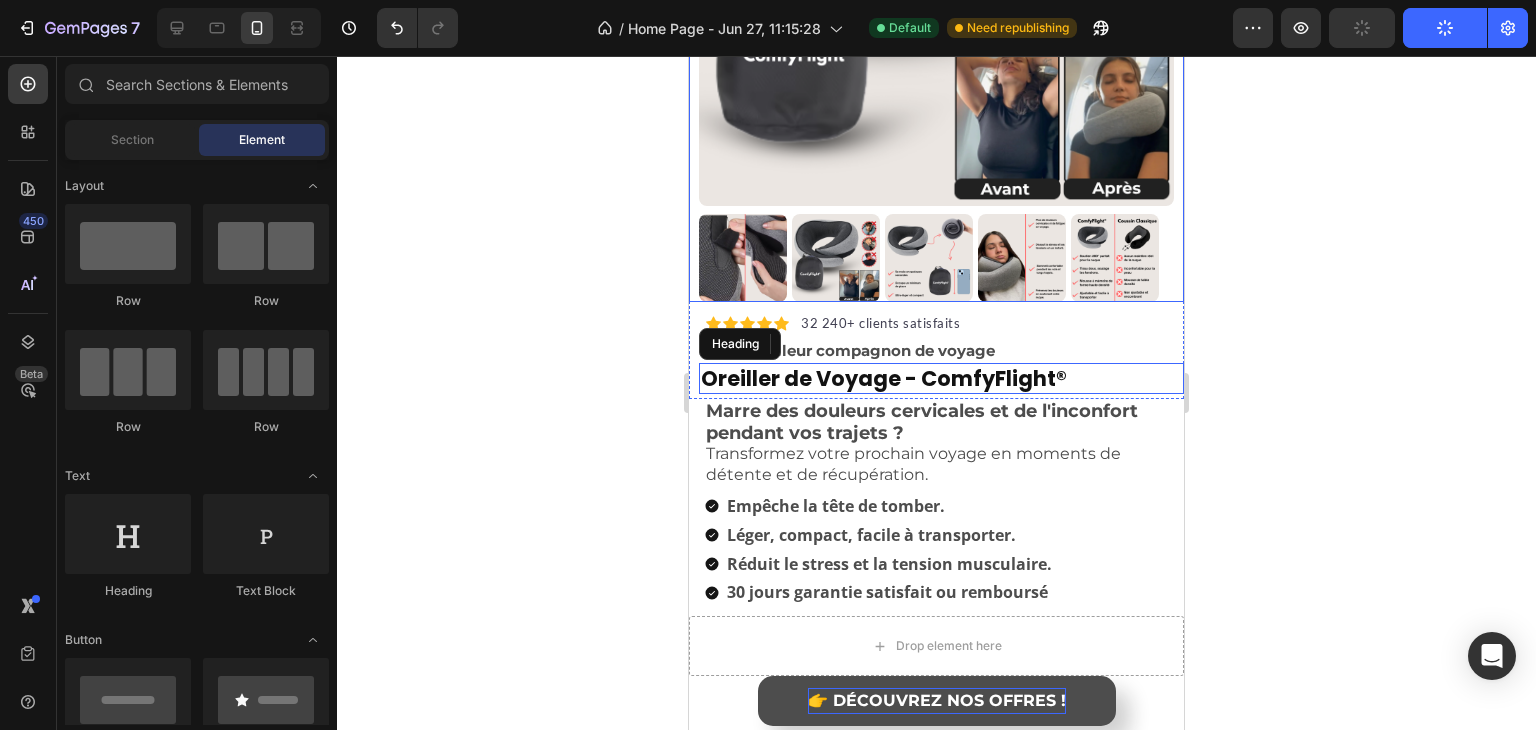 scroll, scrollTop: 0, scrollLeft: 0, axis: both 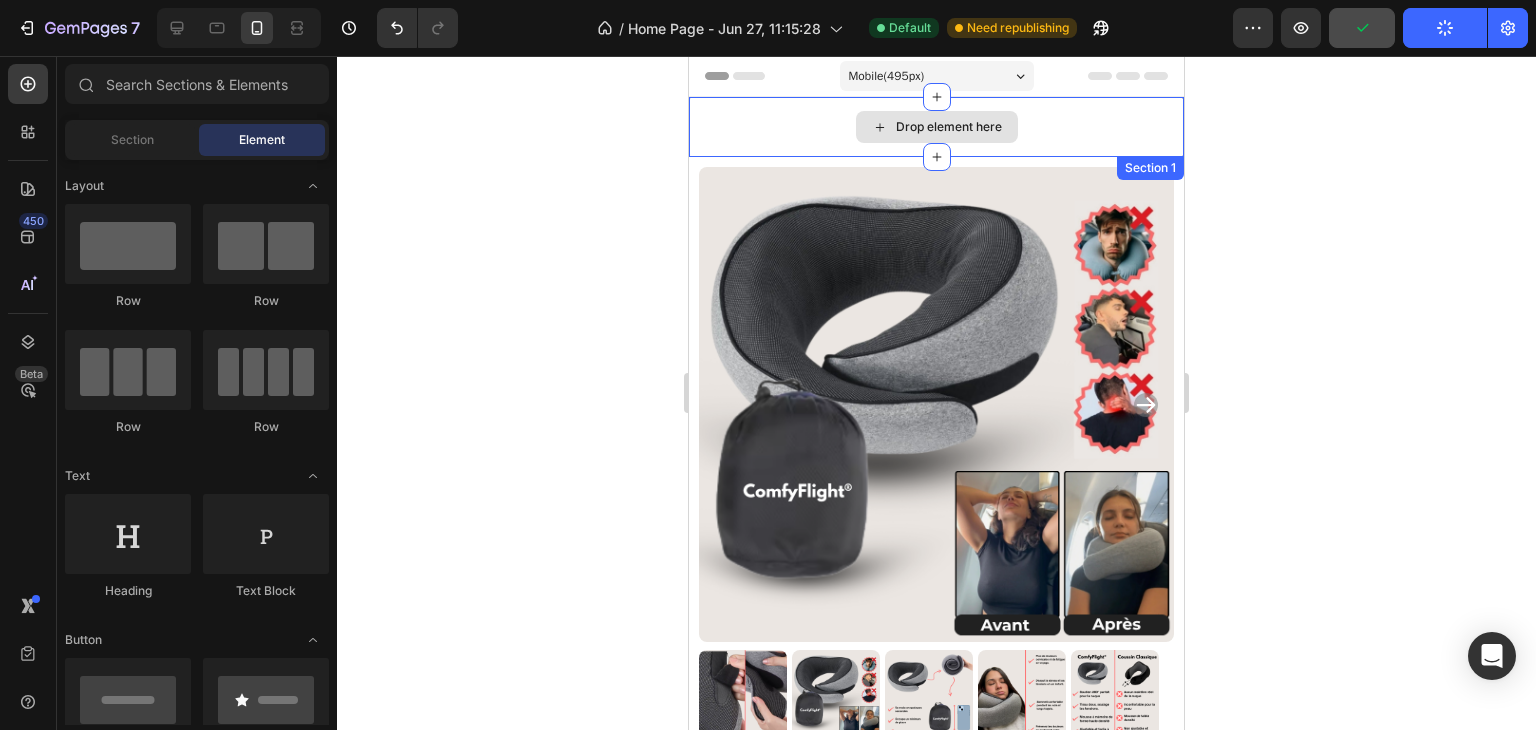 click on "Drop element here" at bounding box center (936, 127) 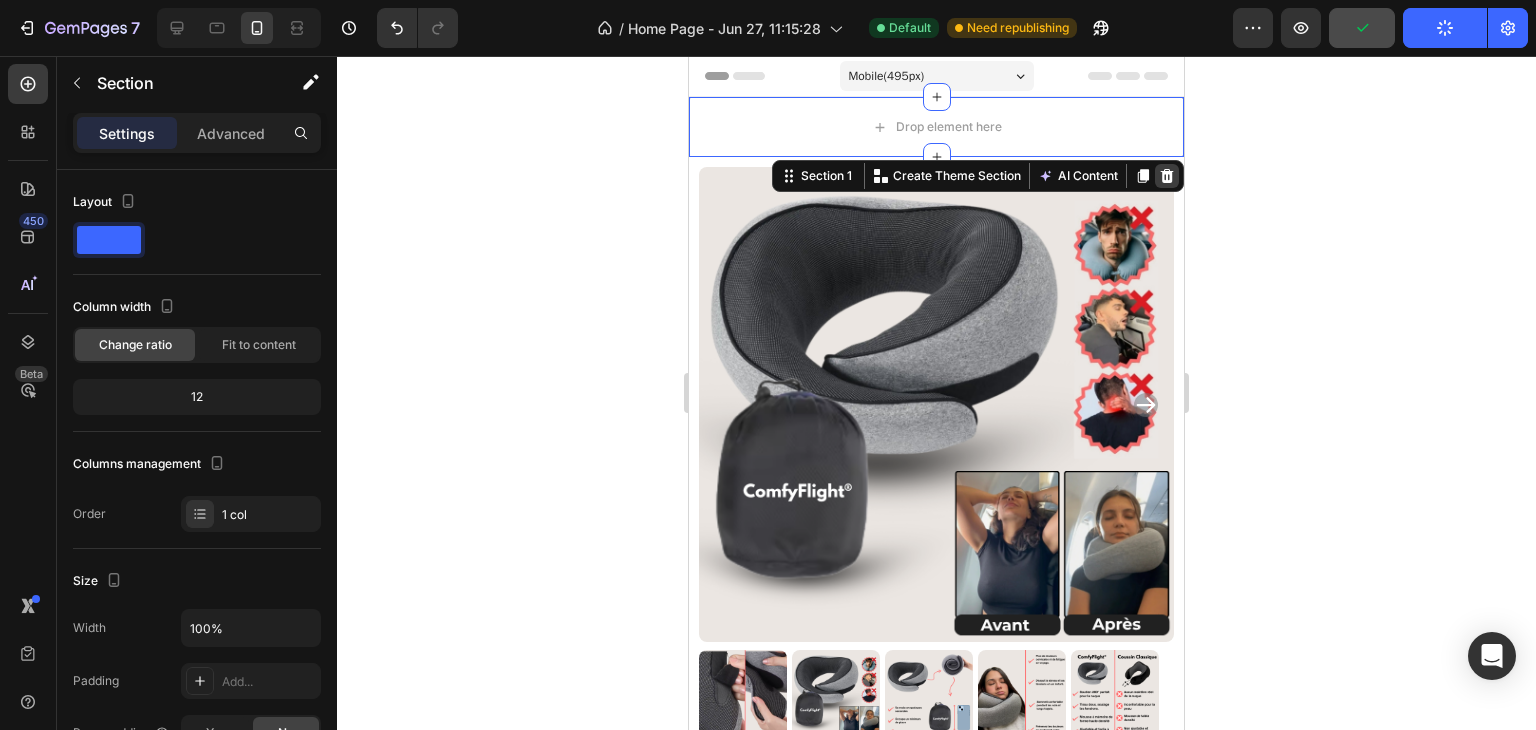 click at bounding box center [1167, 176] 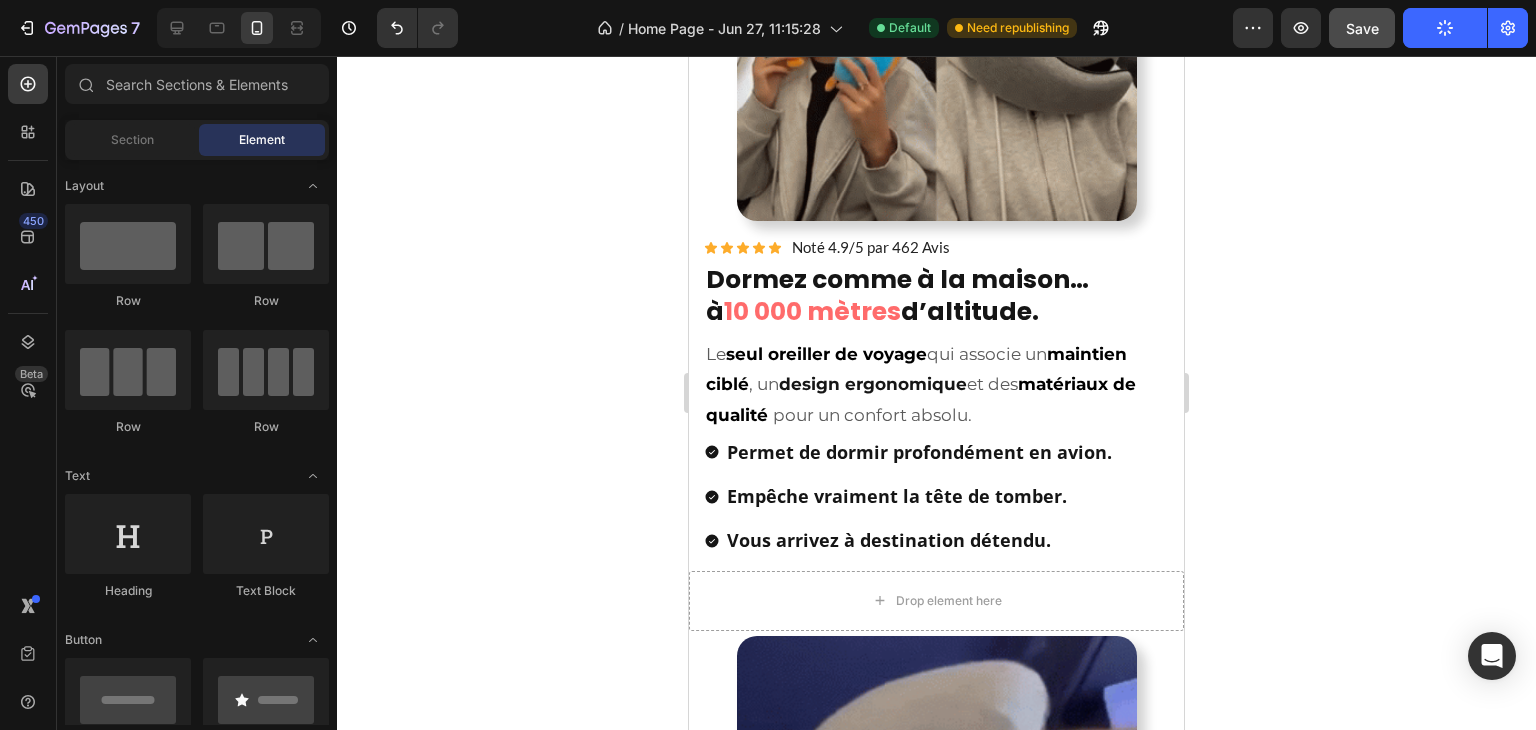 scroll, scrollTop: 1600, scrollLeft: 0, axis: vertical 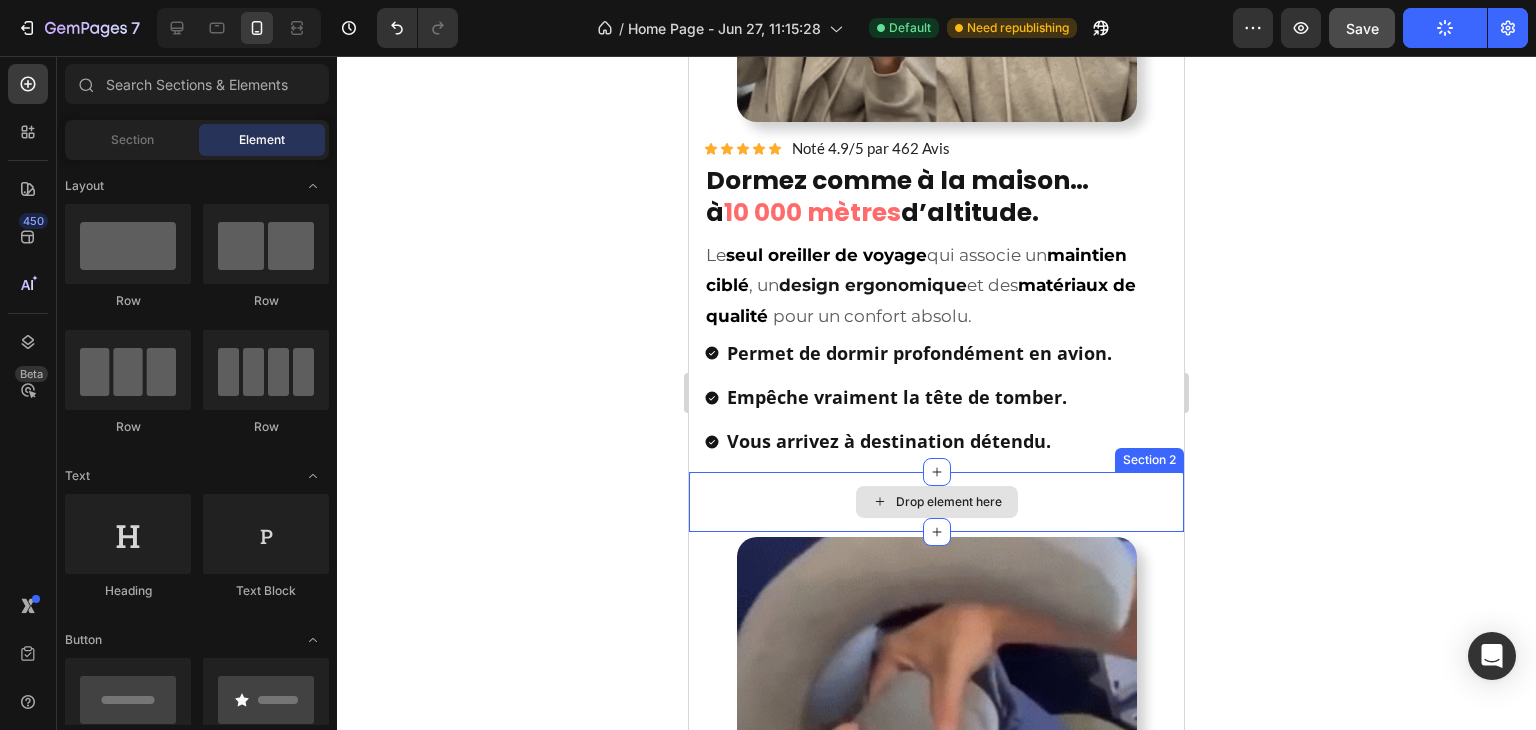 click on "Drop element here" at bounding box center [936, 502] 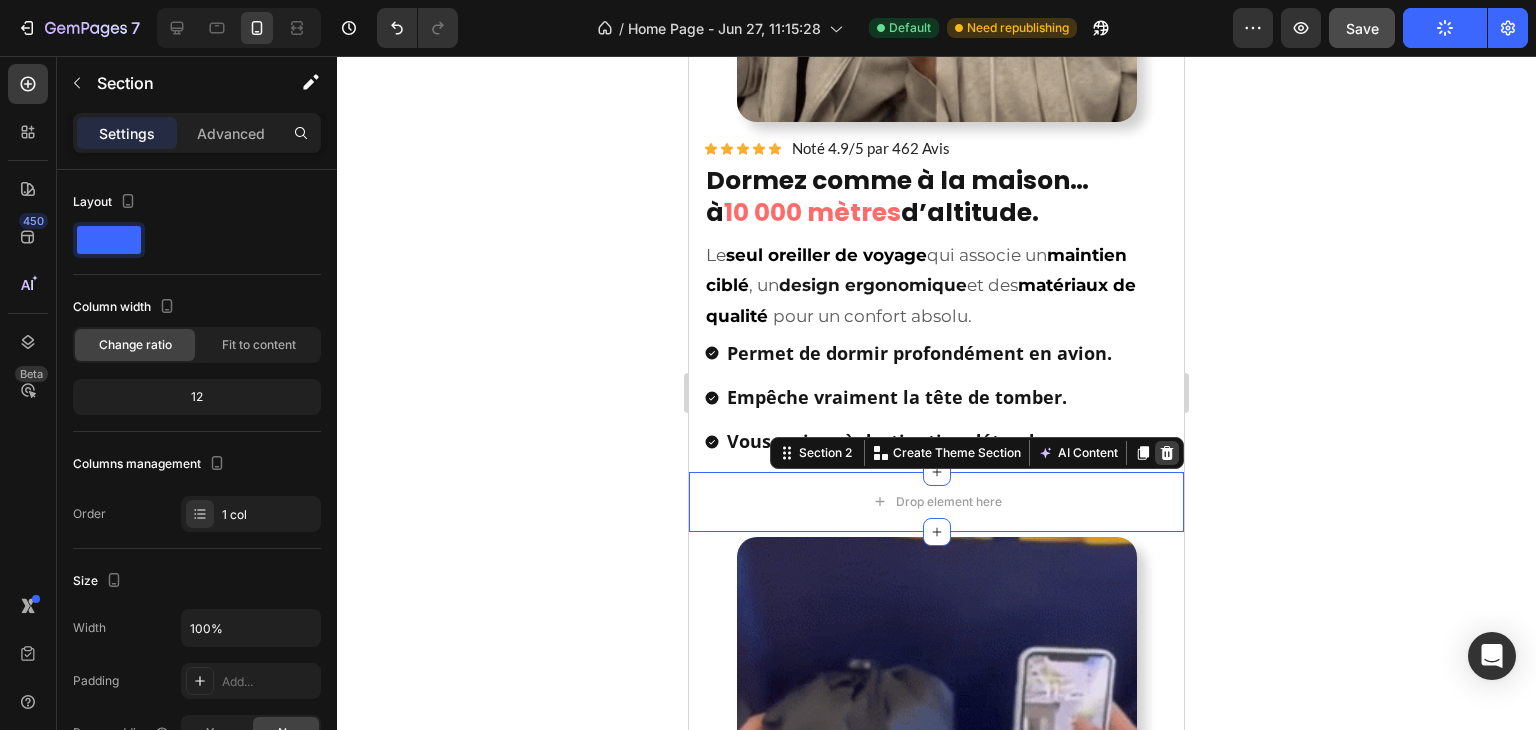 click 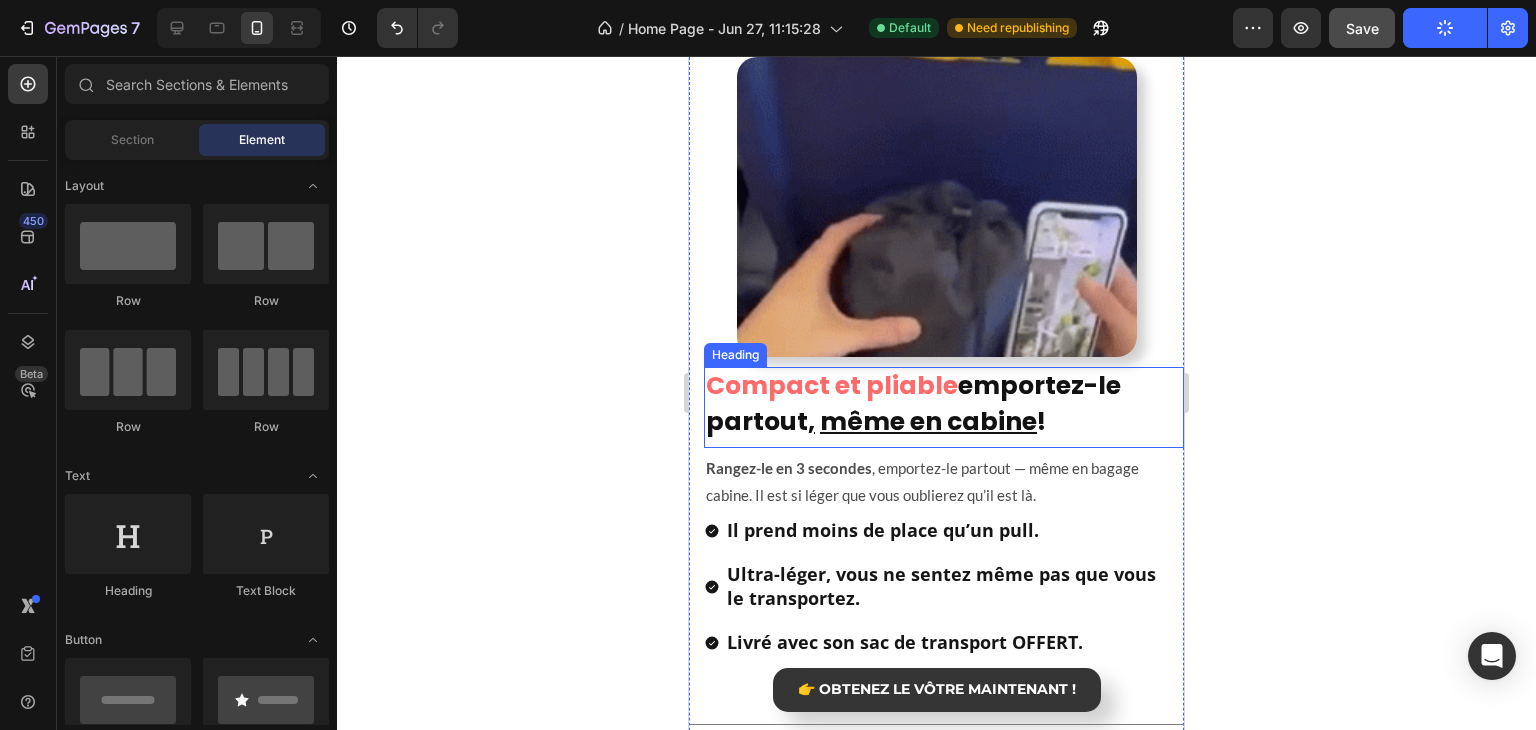 scroll, scrollTop: 2100, scrollLeft: 0, axis: vertical 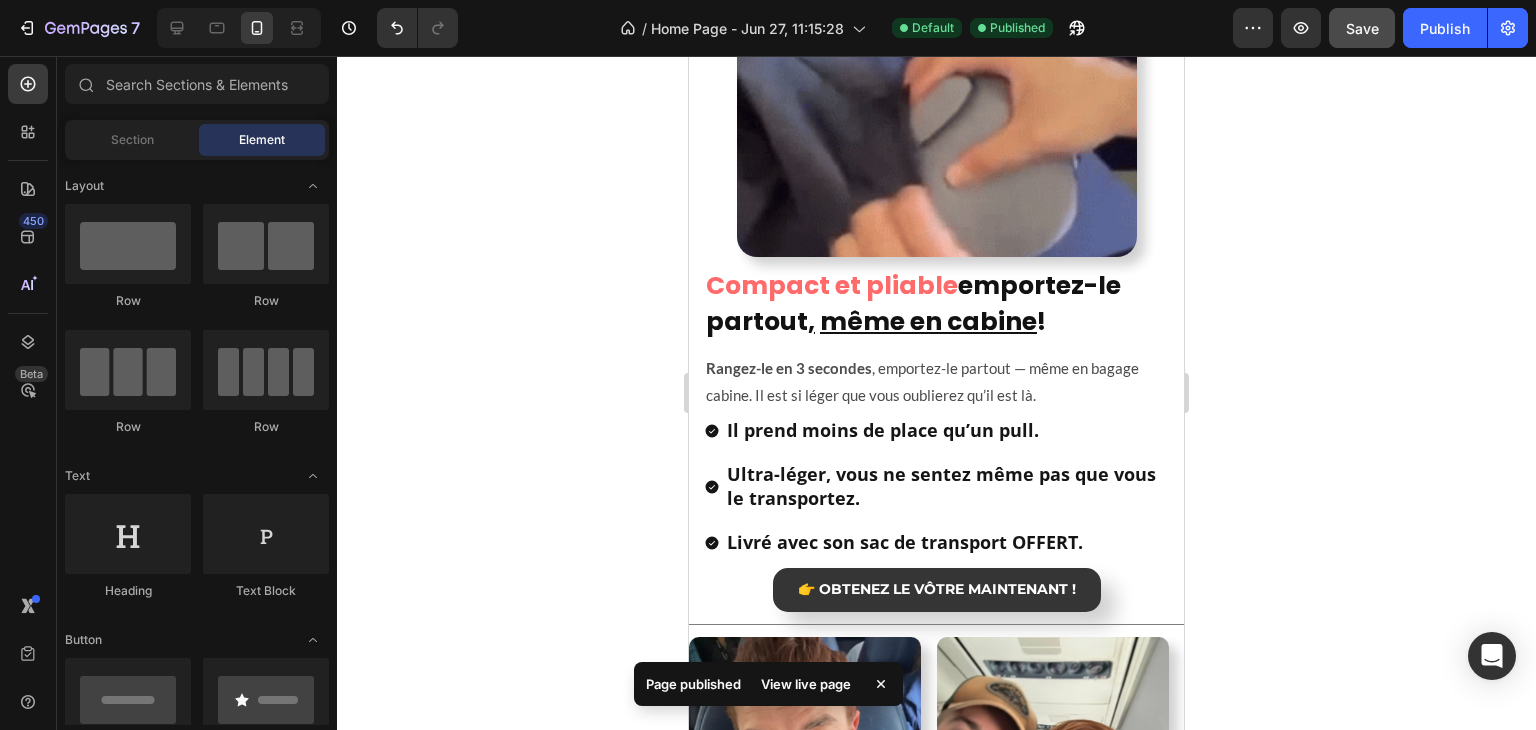 click 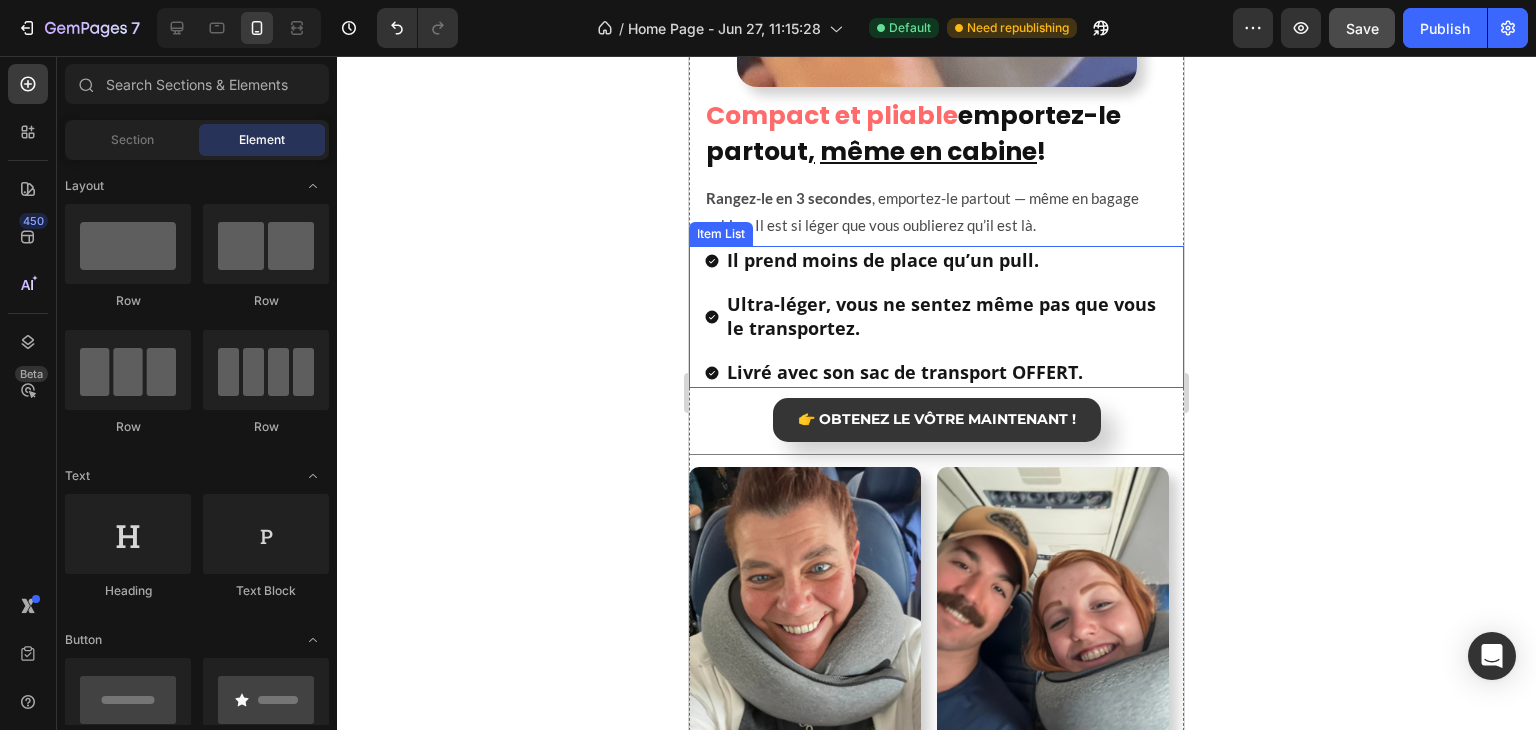 scroll, scrollTop: 2300, scrollLeft: 0, axis: vertical 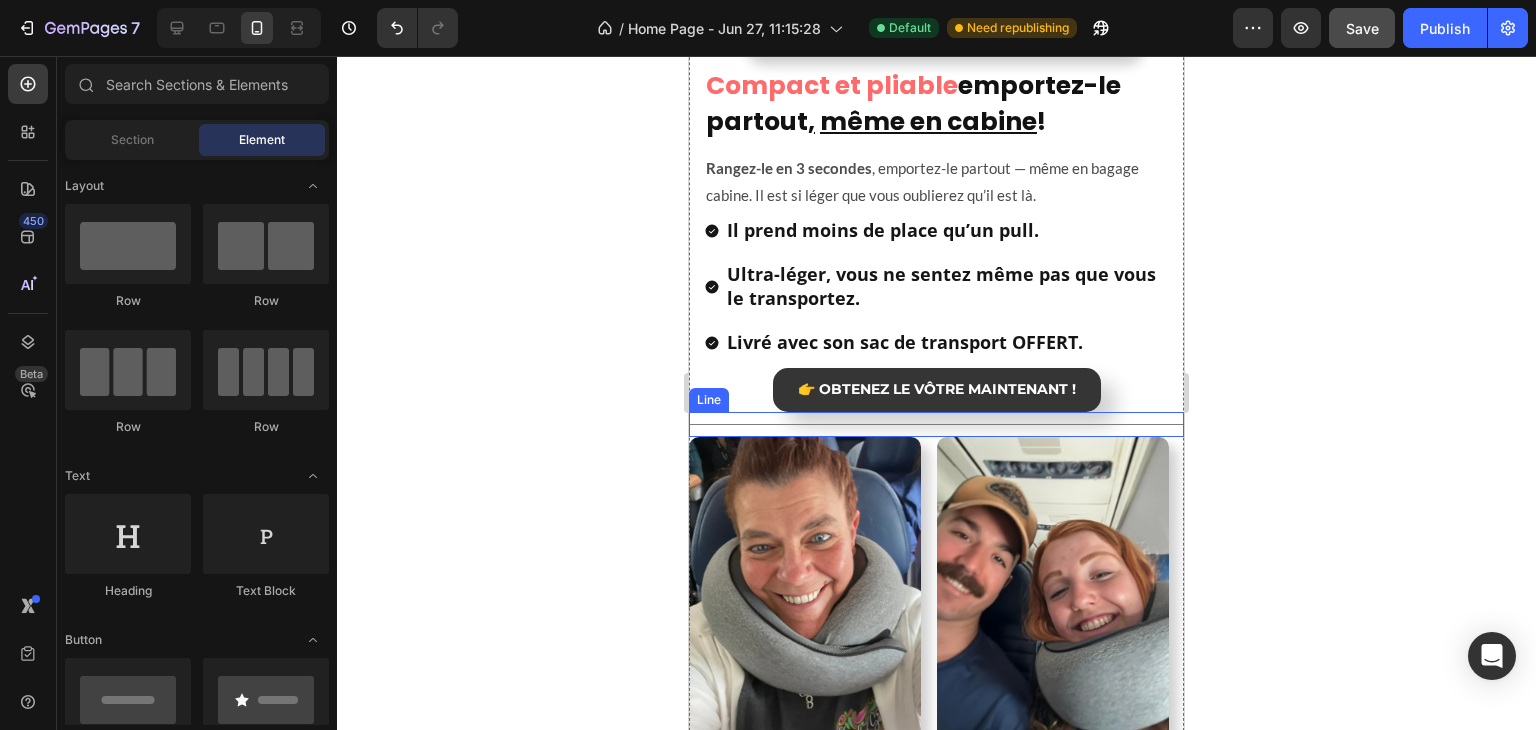 click on "Title Line" at bounding box center (936, 424) 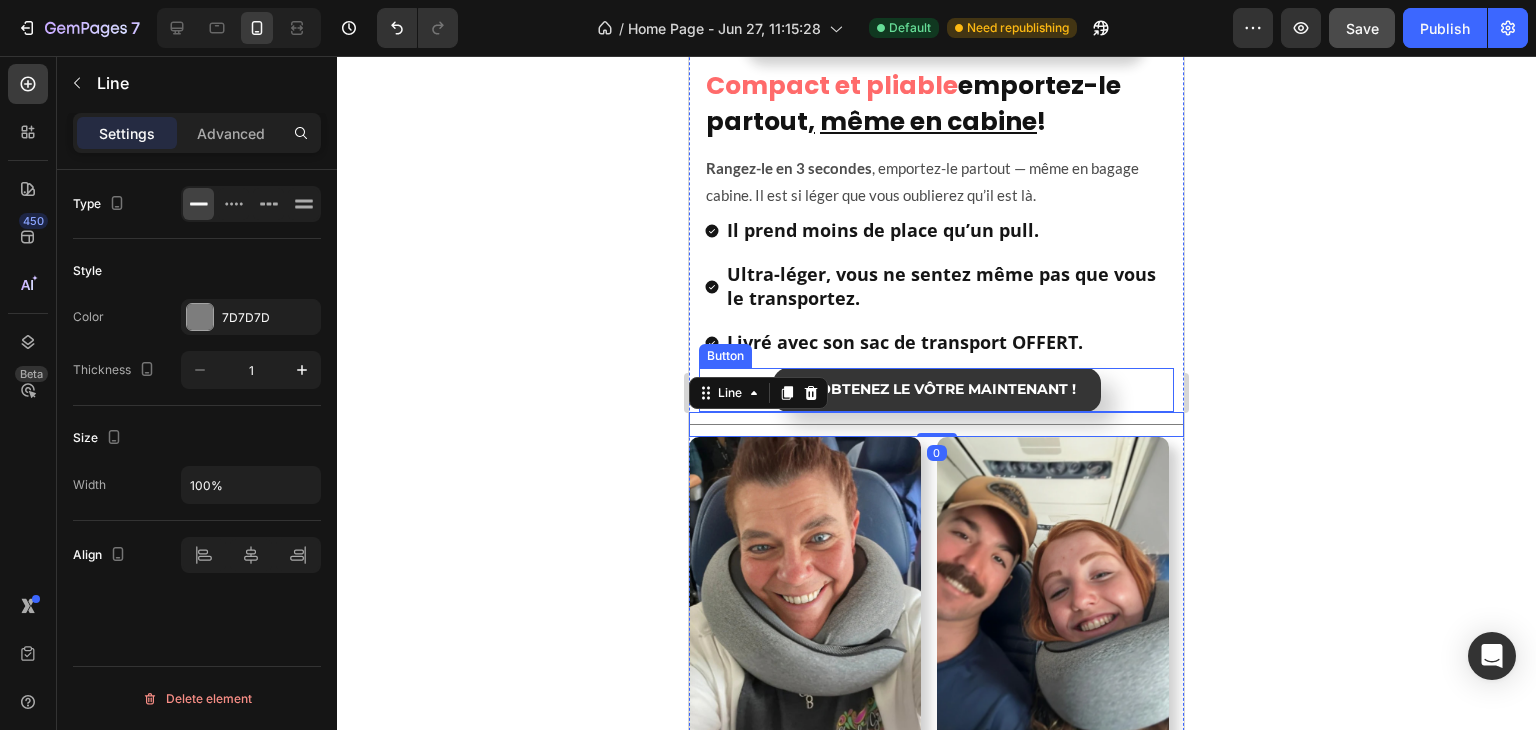 click on "👉 OBTENEZ LE VÔTRE MAINTENANT ! Button" at bounding box center [936, 390] 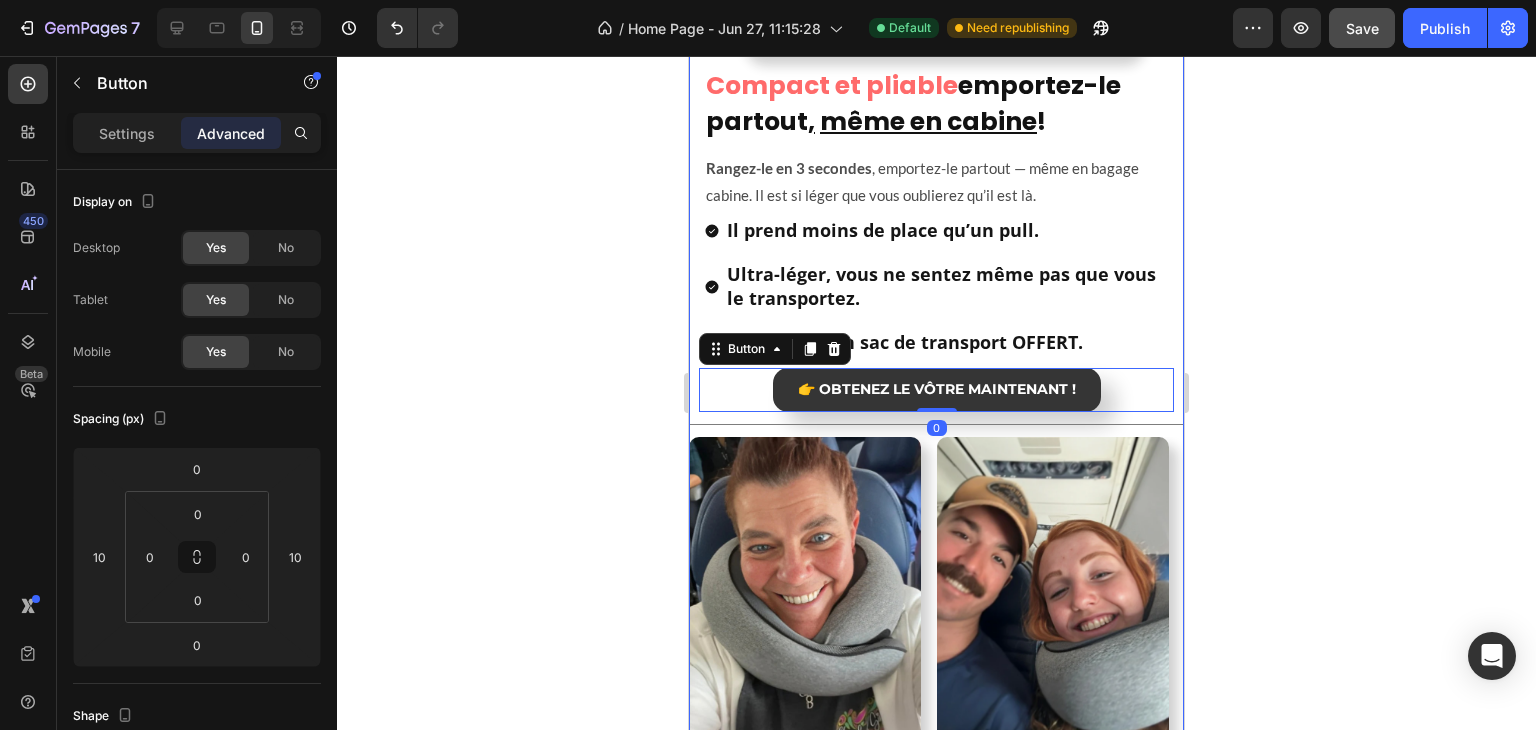 click 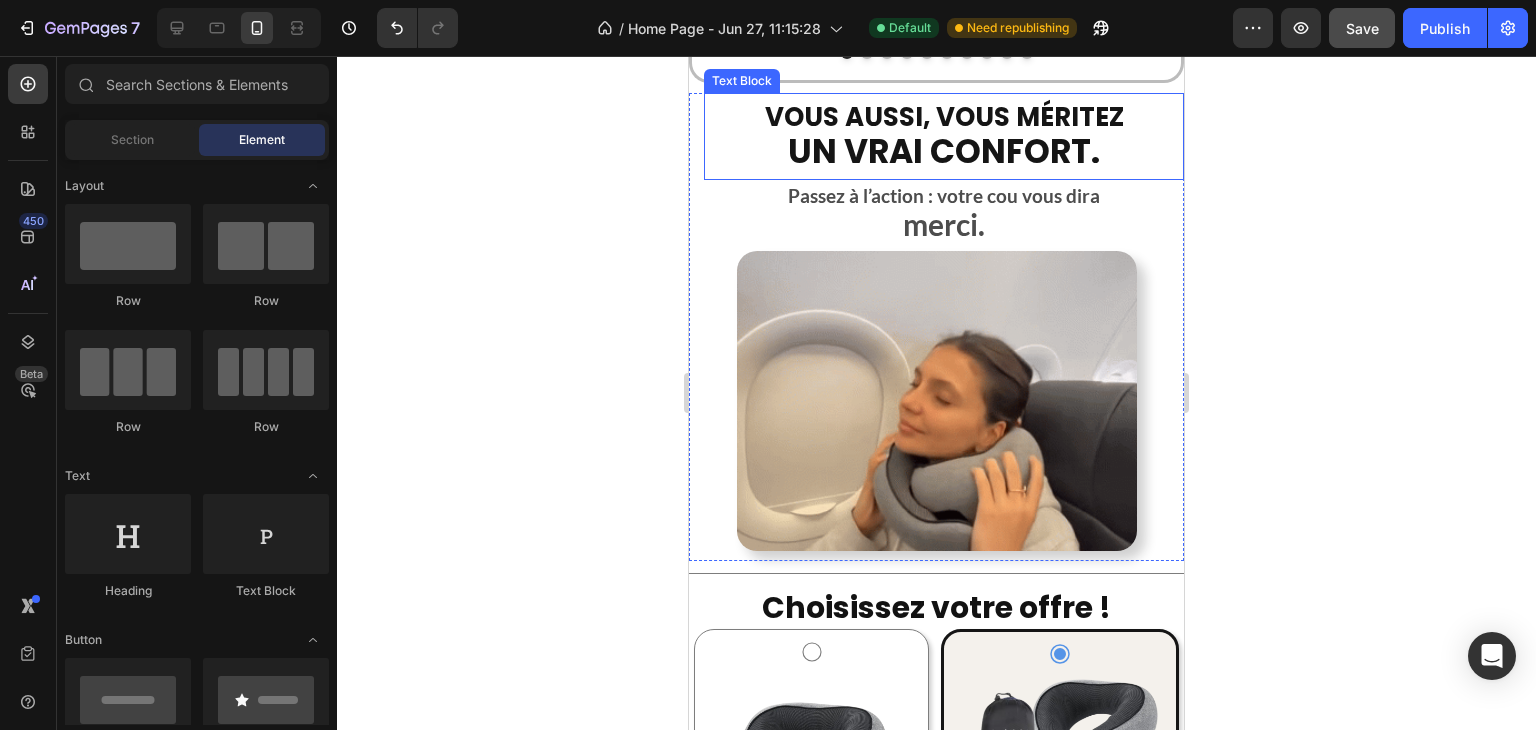 scroll, scrollTop: 3404, scrollLeft: 0, axis: vertical 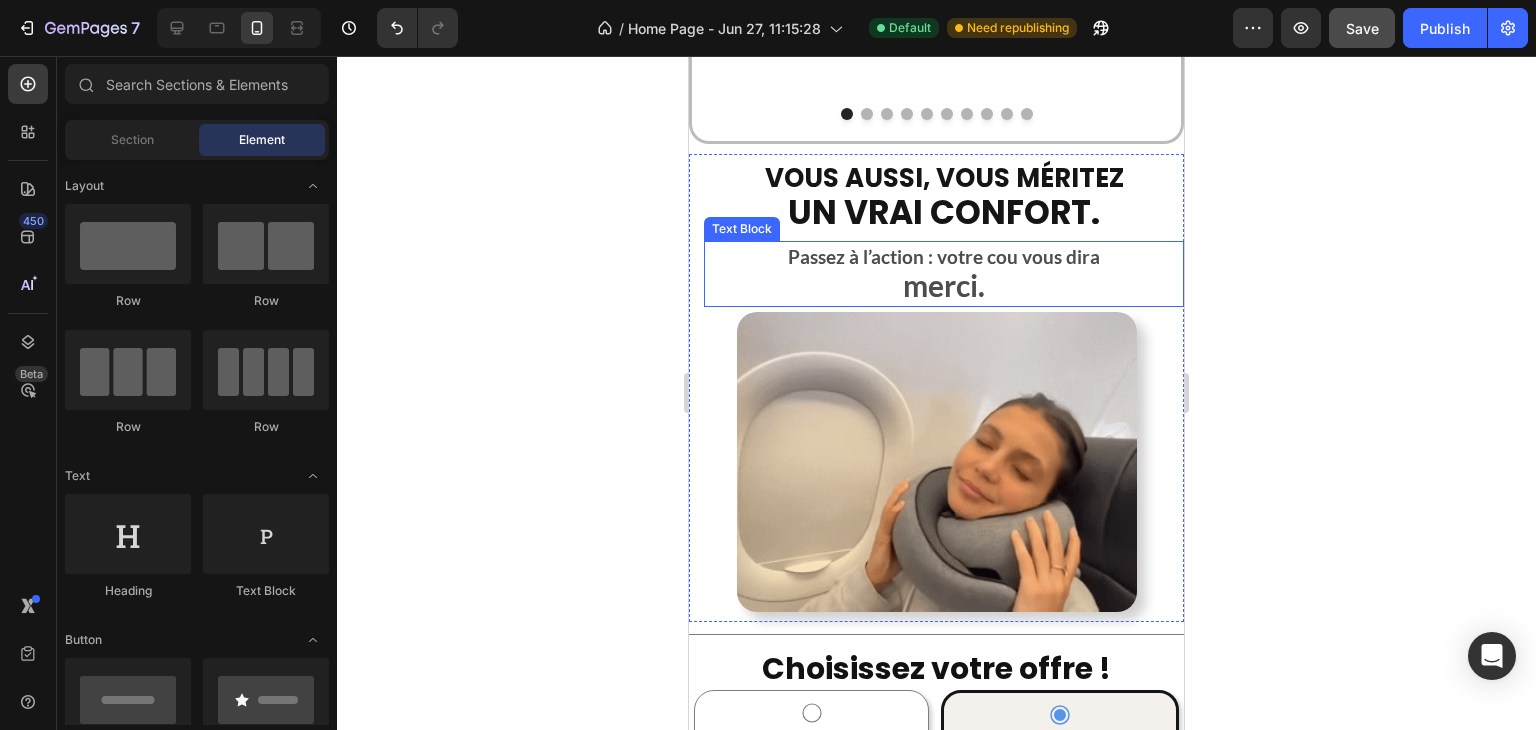 click on "merci." at bounding box center [944, 288] 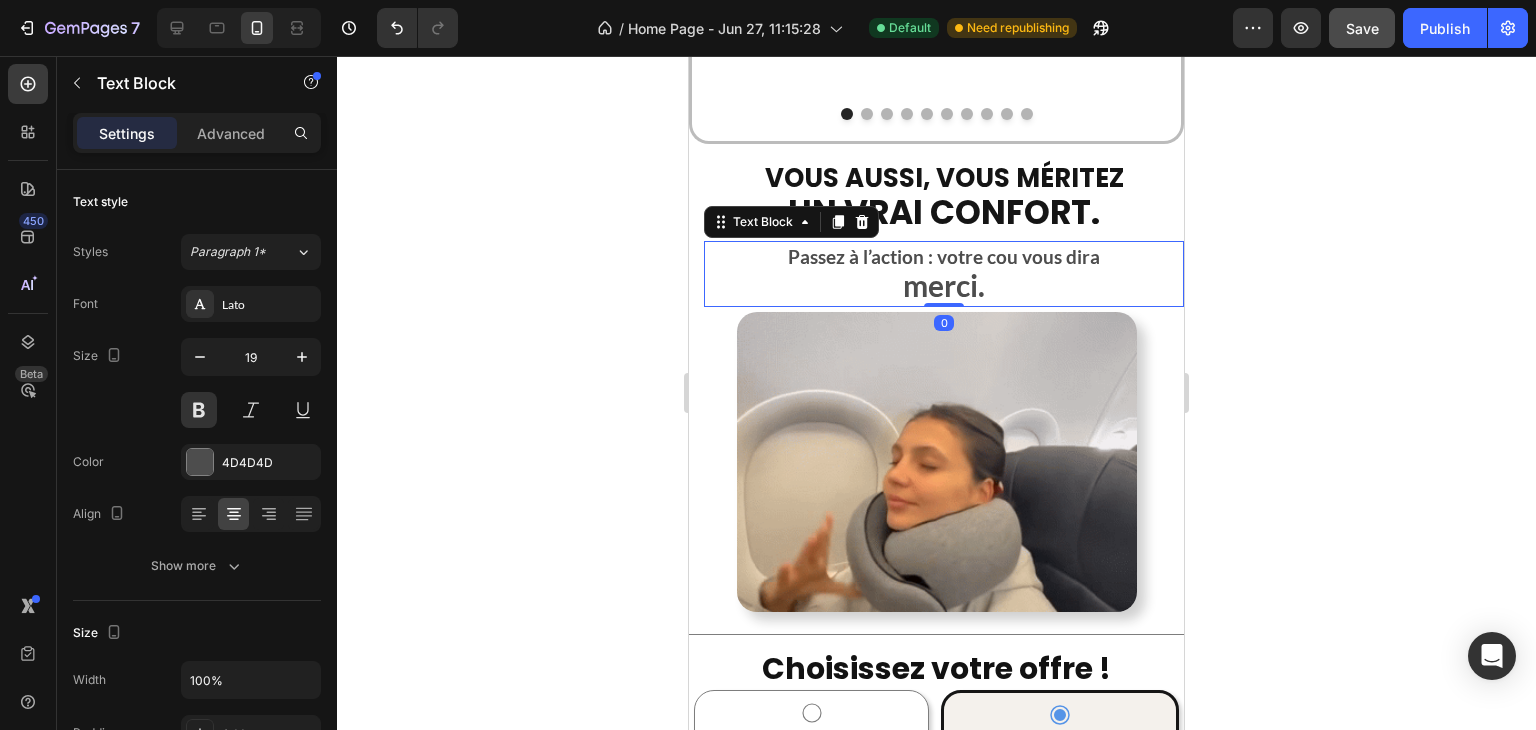 click 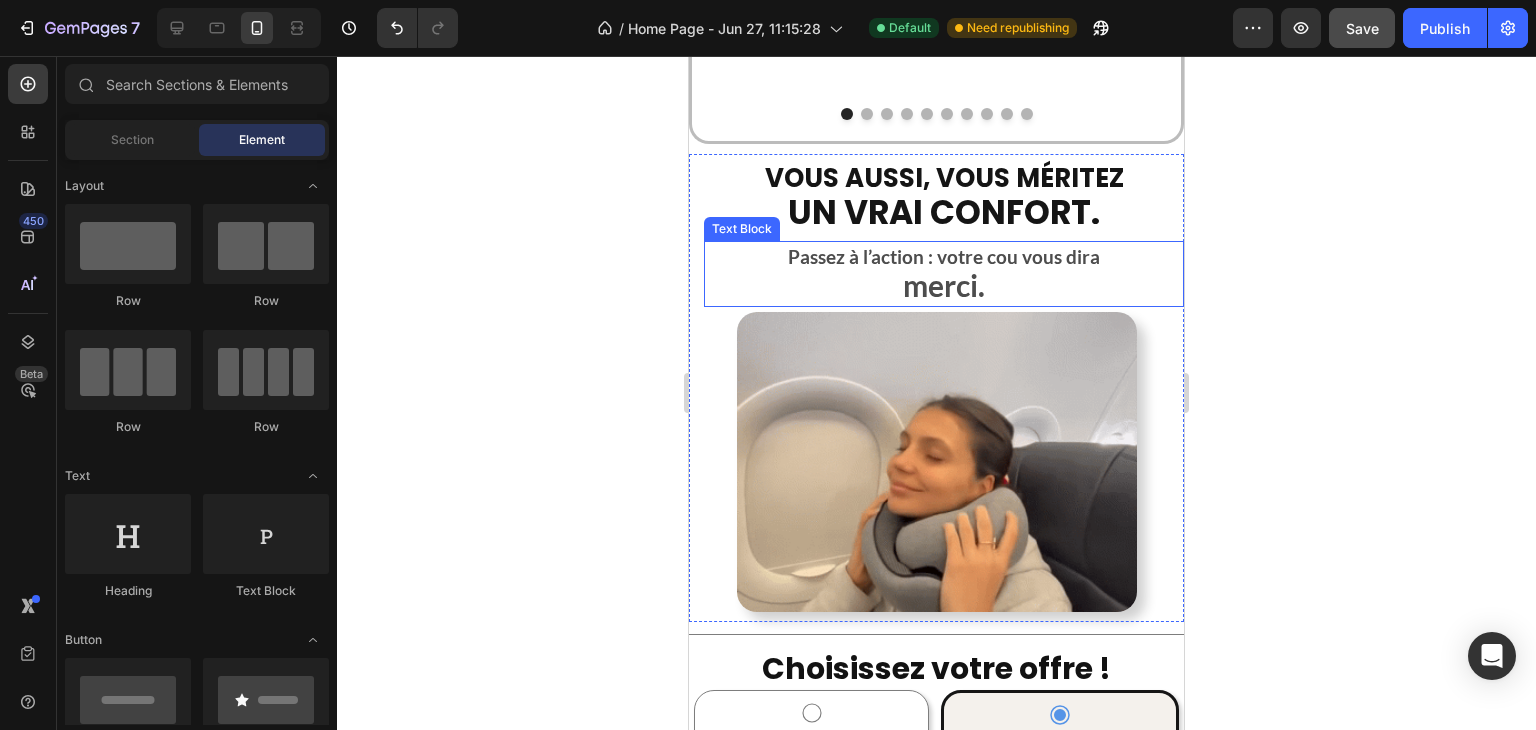 click on "Passez à l’action : votre cou vous dira" at bounding box center [944, 257] 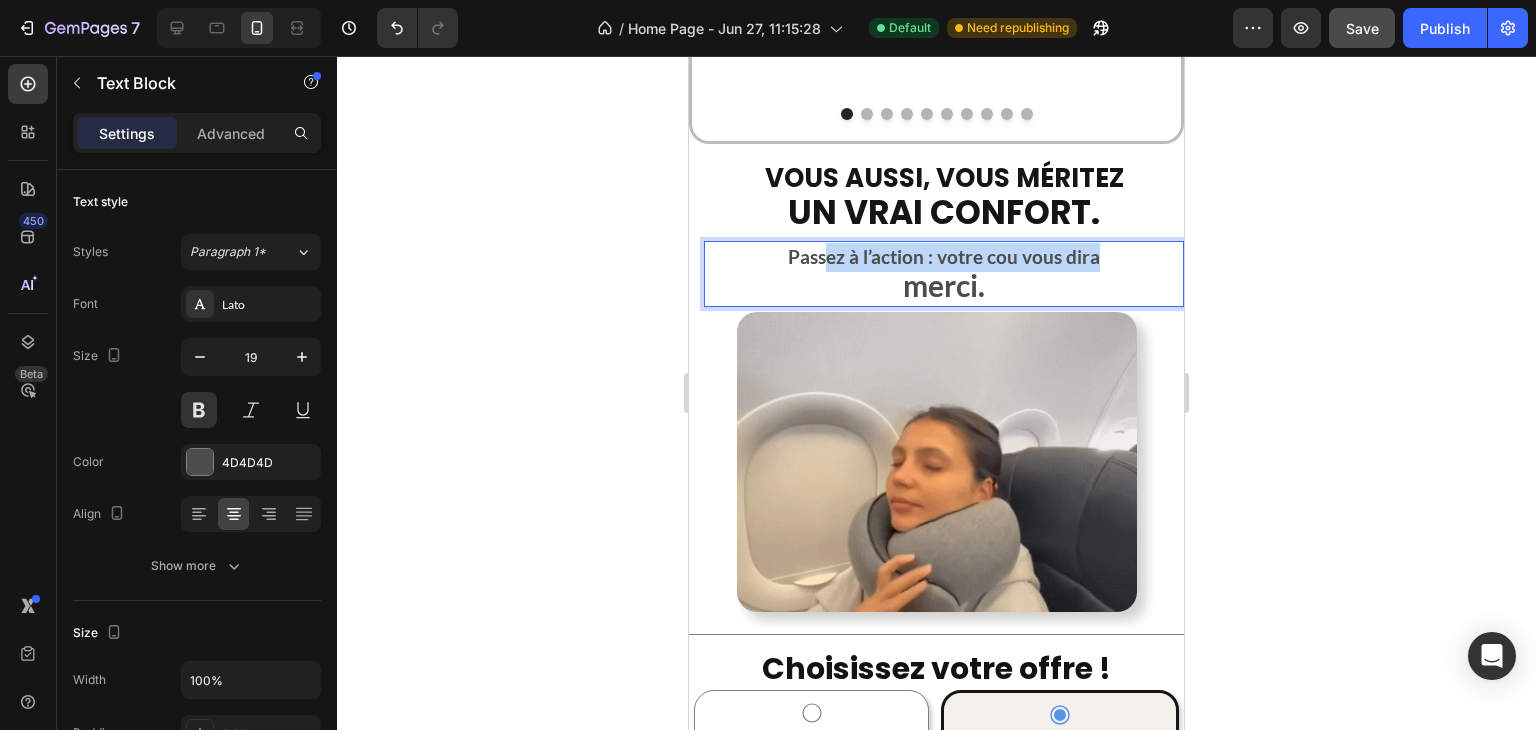 drag, startPoint x: 1280, startPoint y: 276, endPoint x: 711, endPoint y: 237, distance: 570.33496 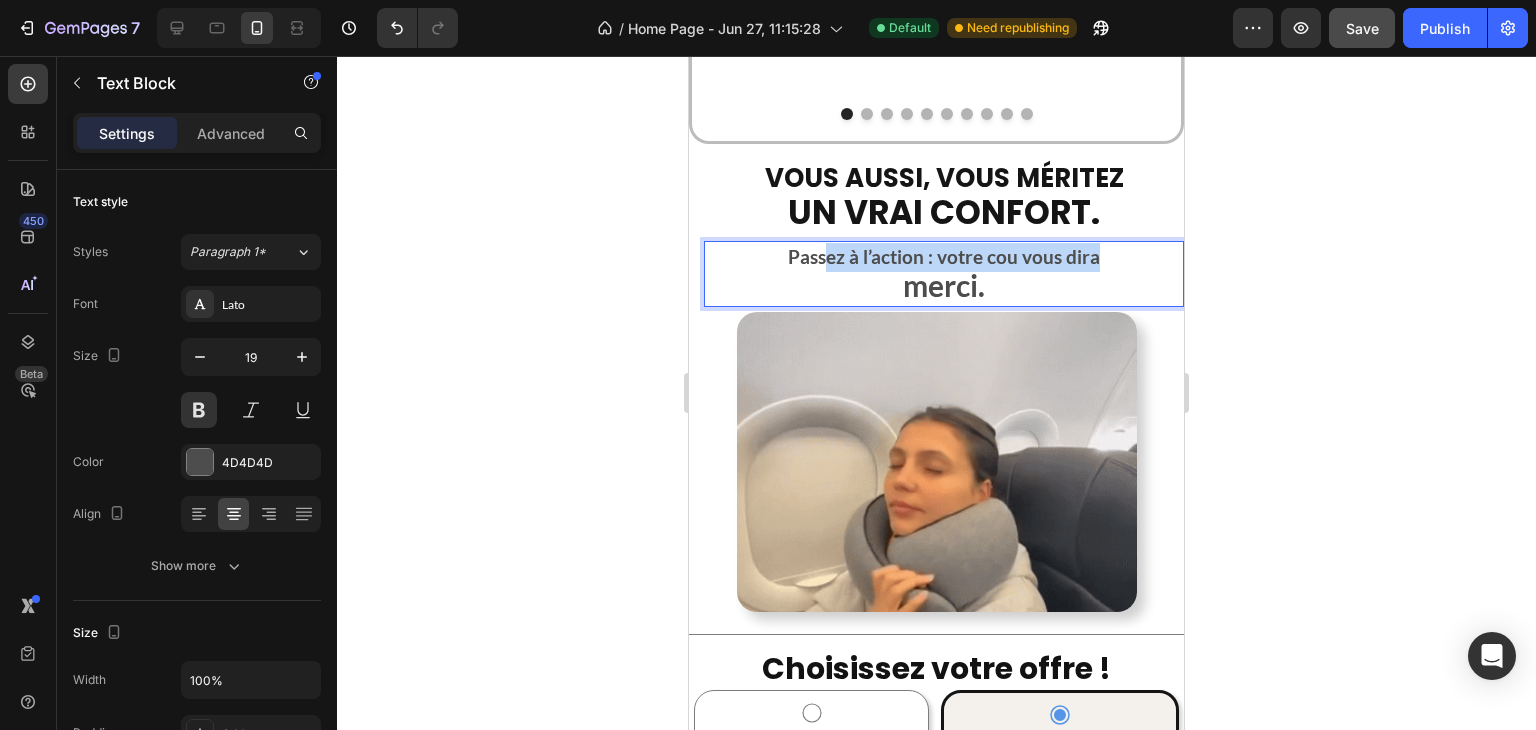 click on "Vous aussi, vous méritez  un vrai confort. Text Block Passez à l’action : votre cou vous dira  merci. Text Block   0 Image" at bounding box center (936, 388) 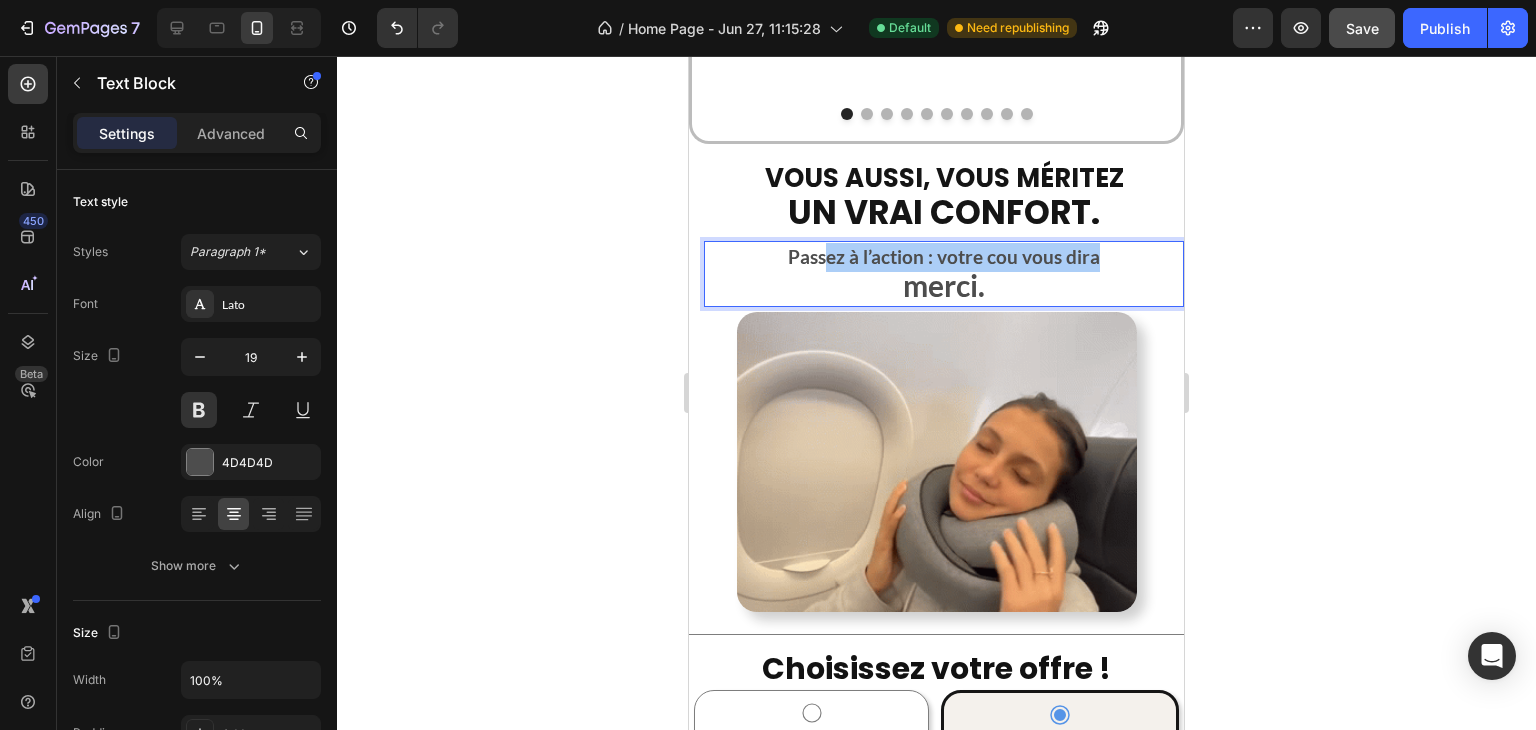 click 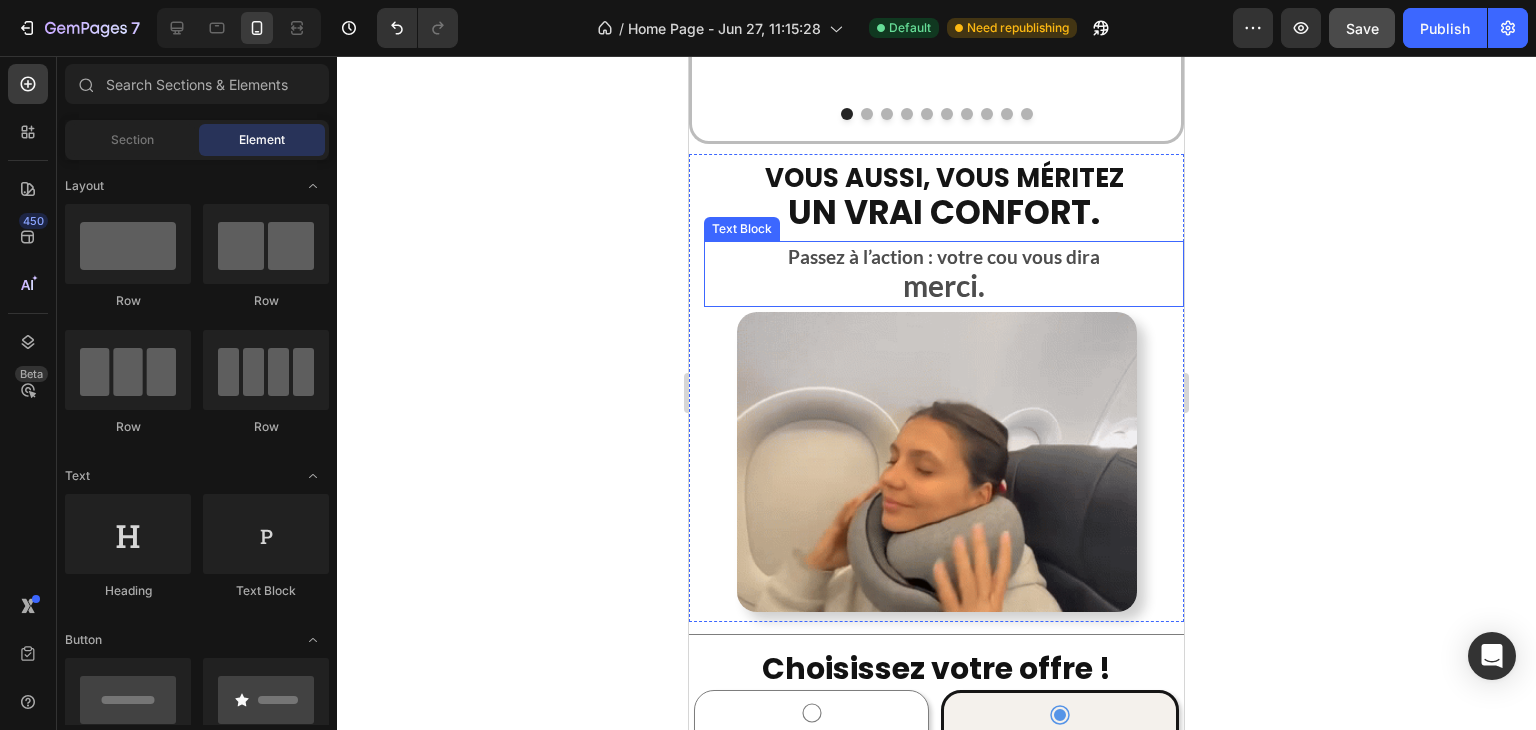 click on "merci." at bounding box center [944, 288] 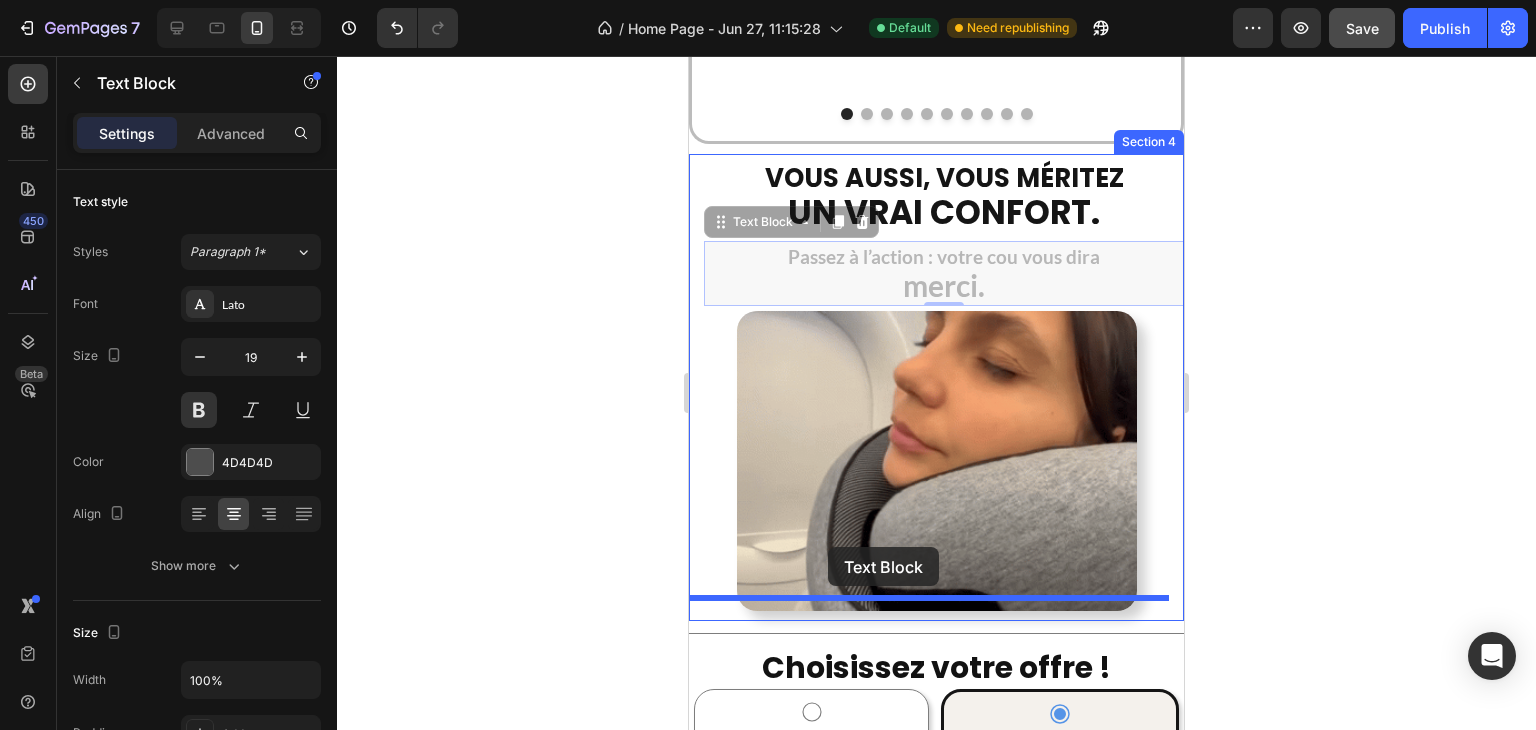 drag, startPoint x: 735, startPoint y: 204, endPoint x: 828, endPoint y: 546, distance: 354.41925 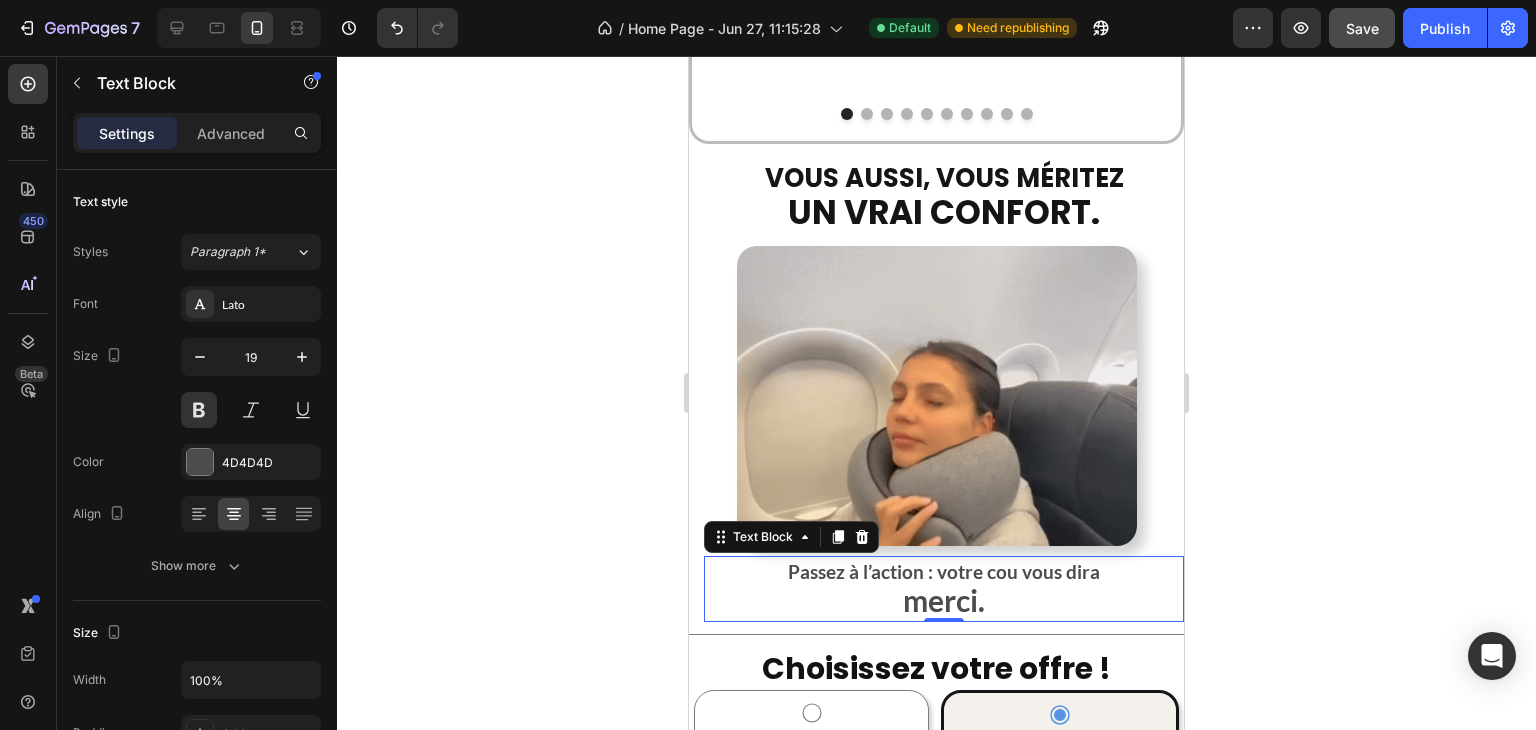 click 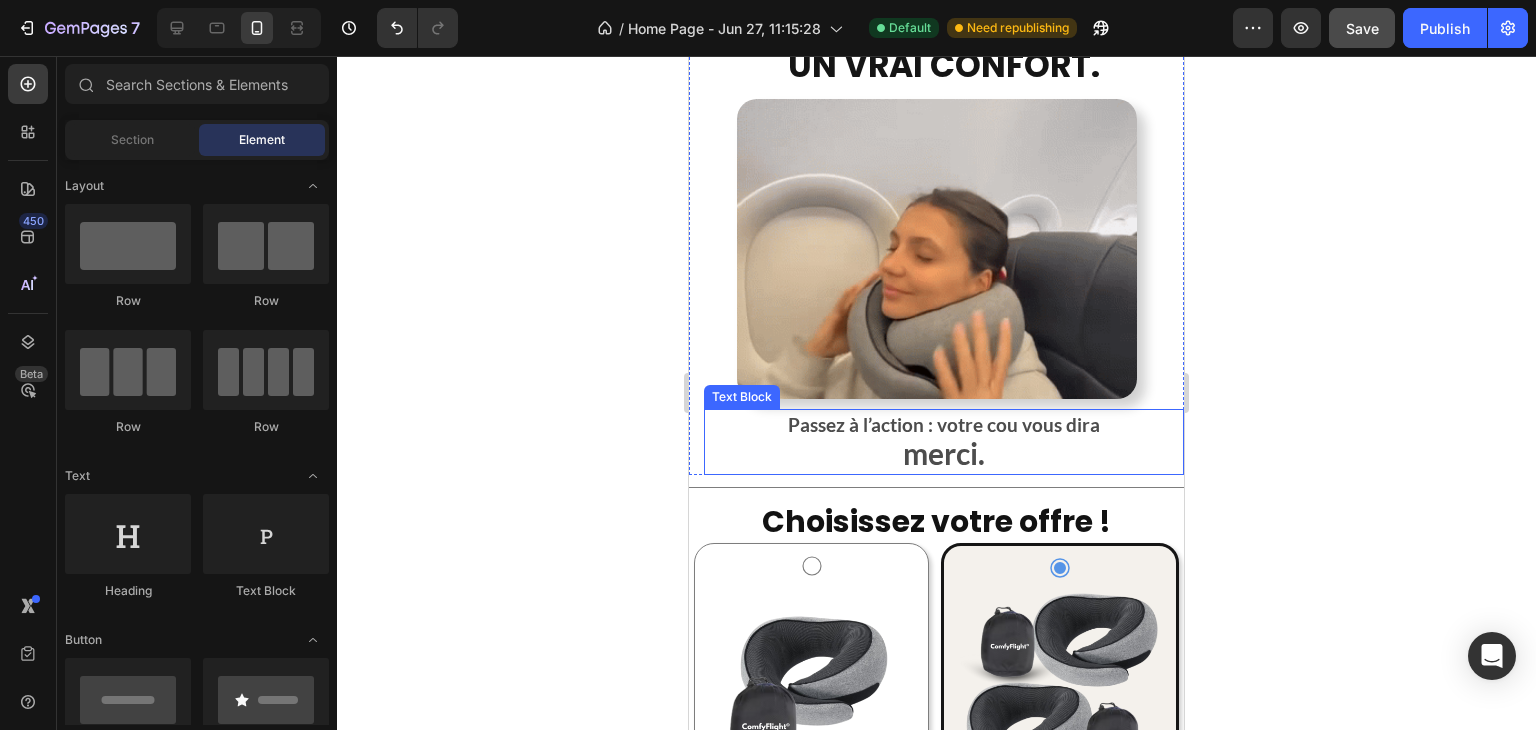scroll, scrollTop: 3509, scrollLeft: 0, axis: vertical 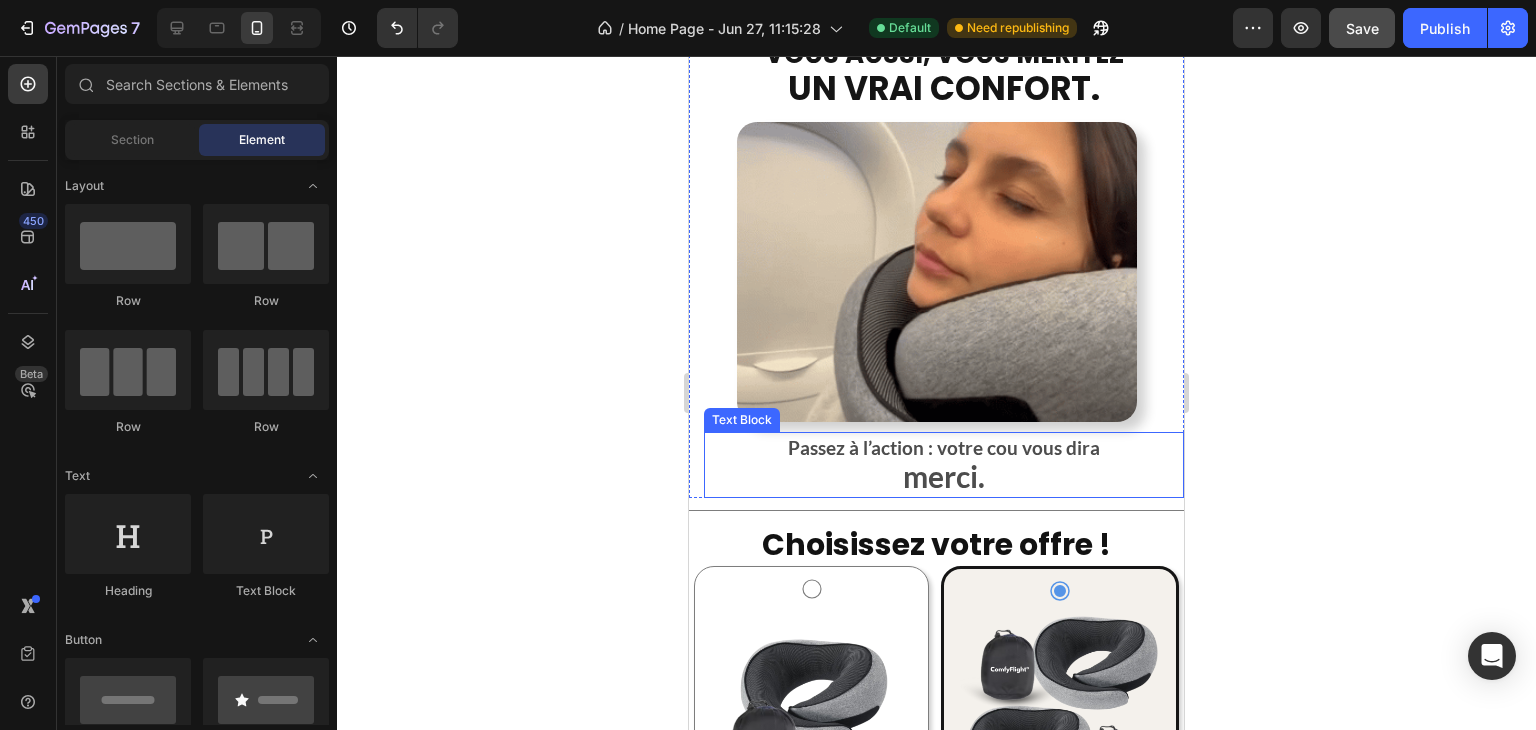 click on "Passez à l’action : votre cou vous dira" at bounding box center [944, 448] 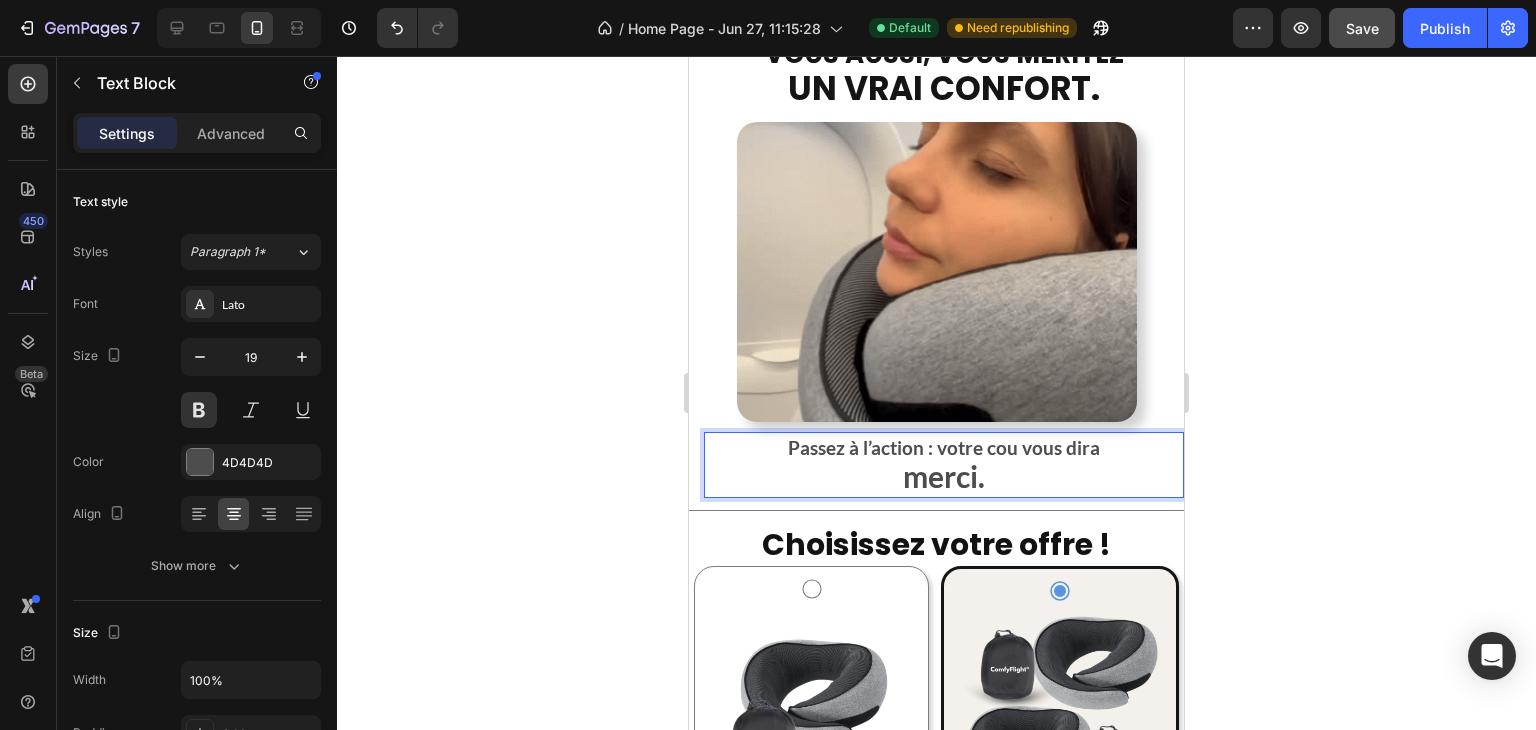 click on "Passez à l’action : votre cou vous dira" at bounding box center (944, 448) 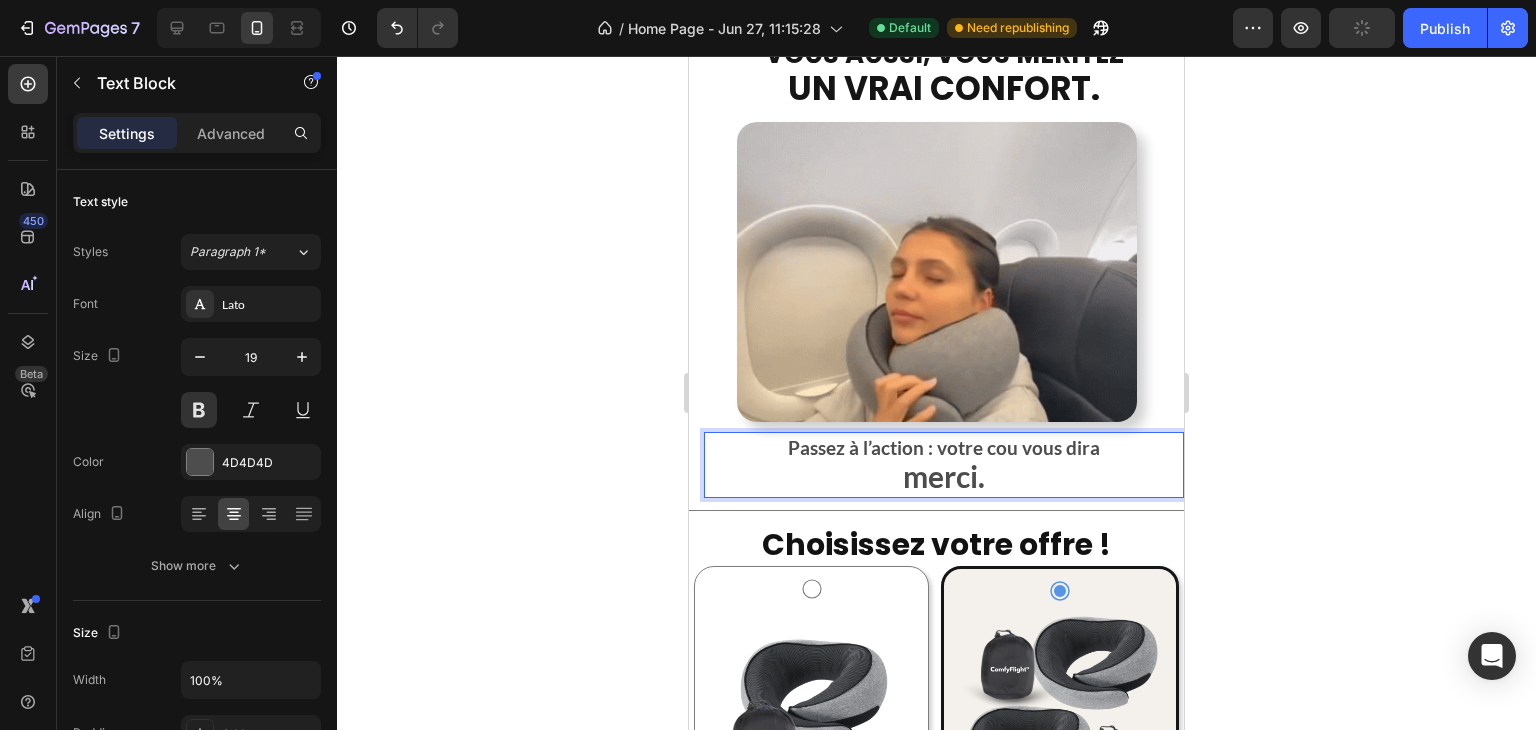 click 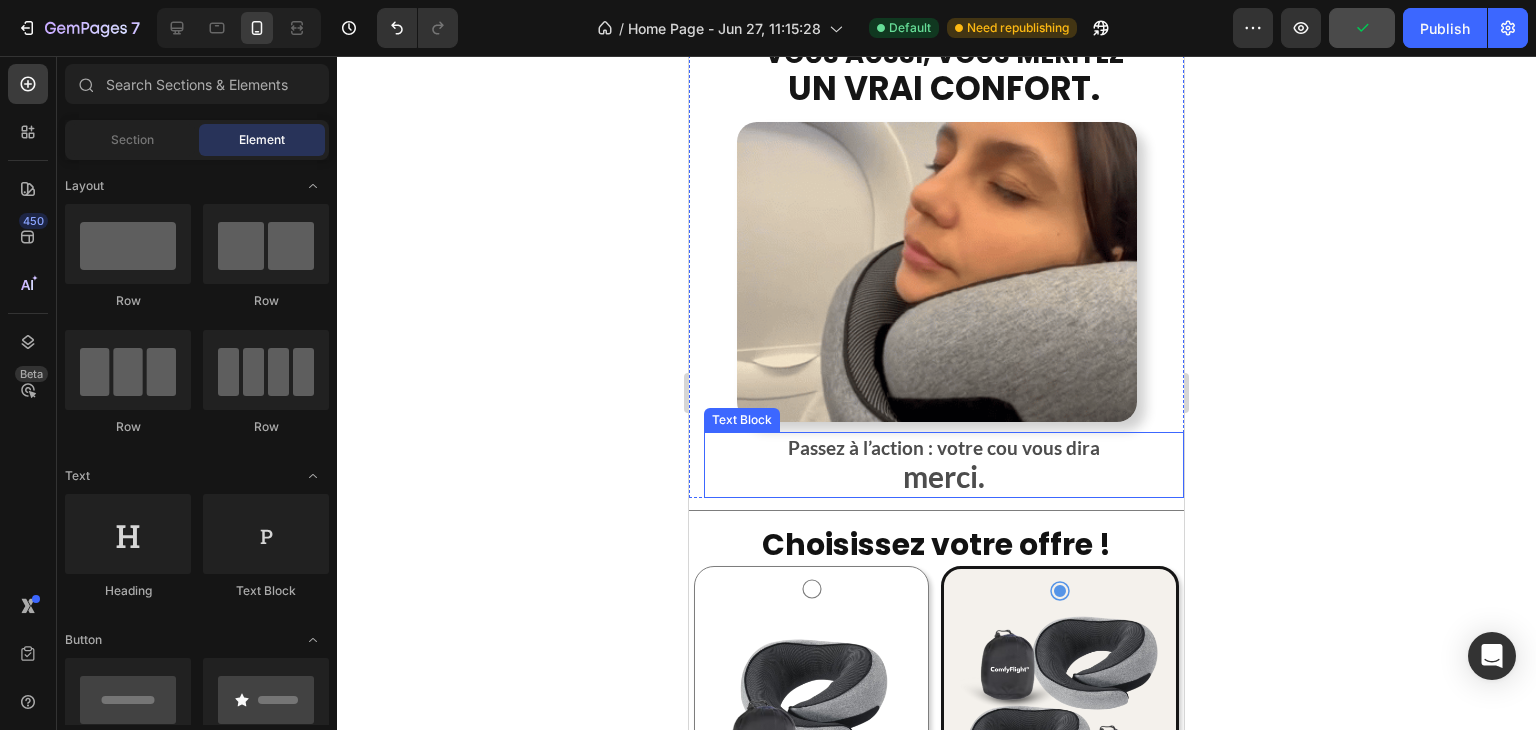 click on "Passez à l’action : votre cou vous dira" at bounding box center (944, 448) 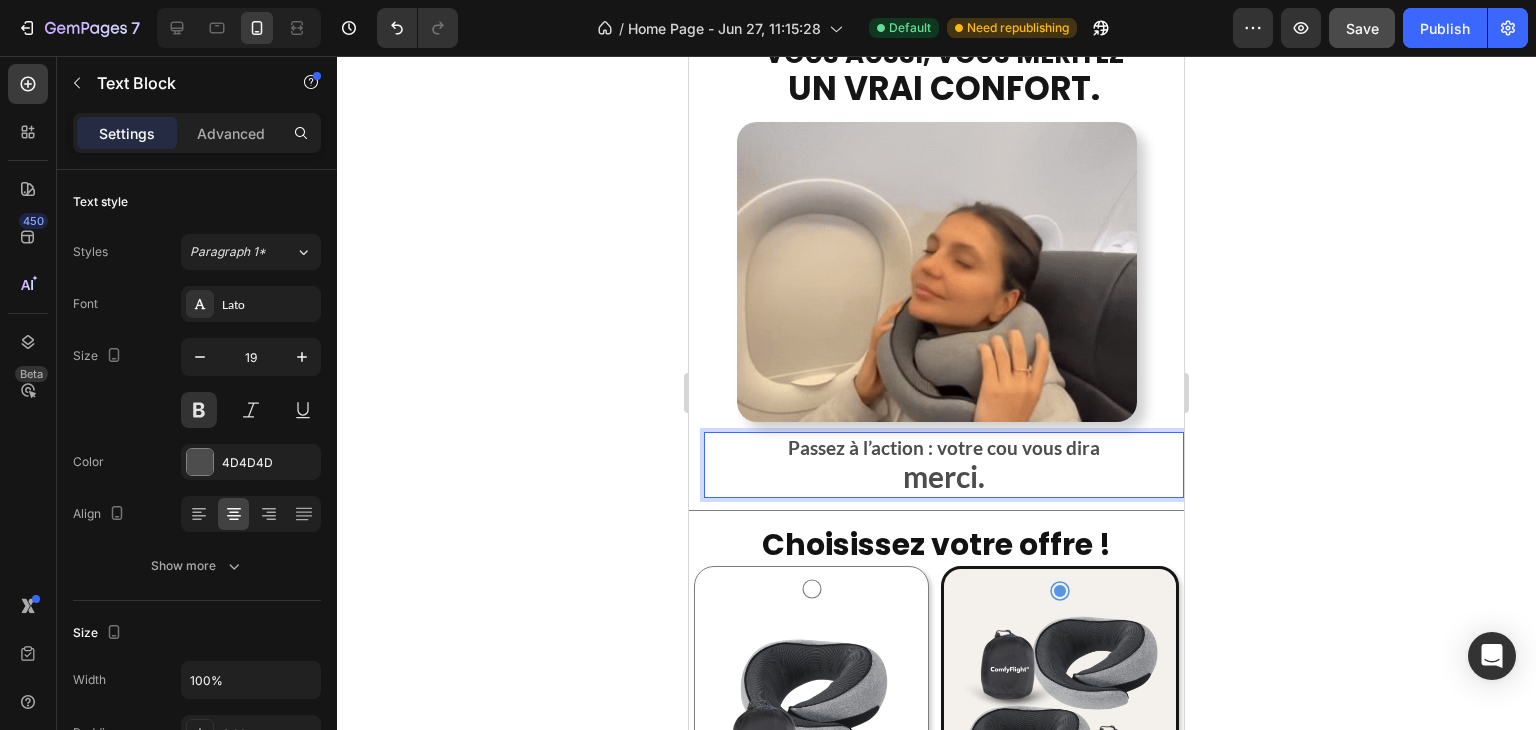 click on "Passez à l’action : votre cou vous dira" at bounding box center (944, 448) 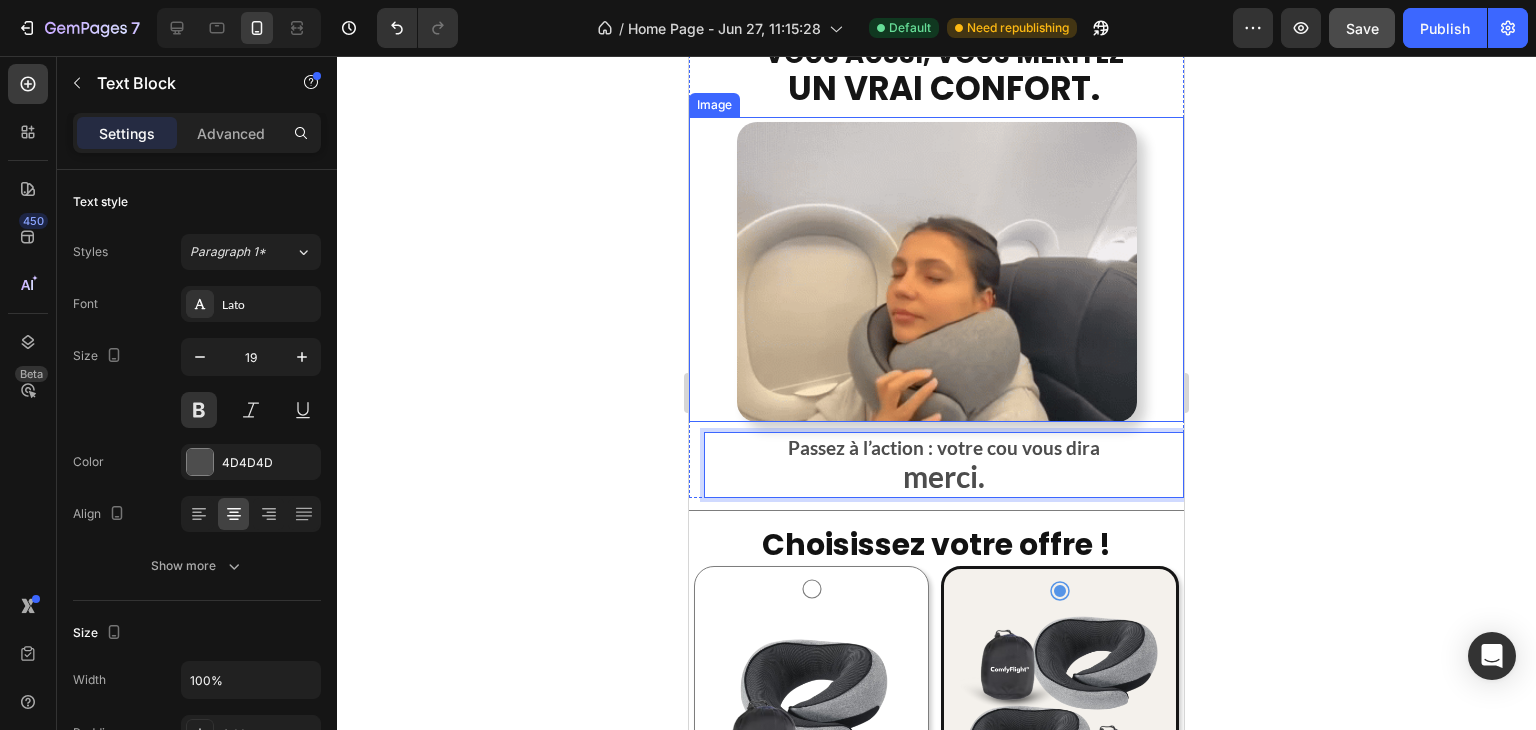 click 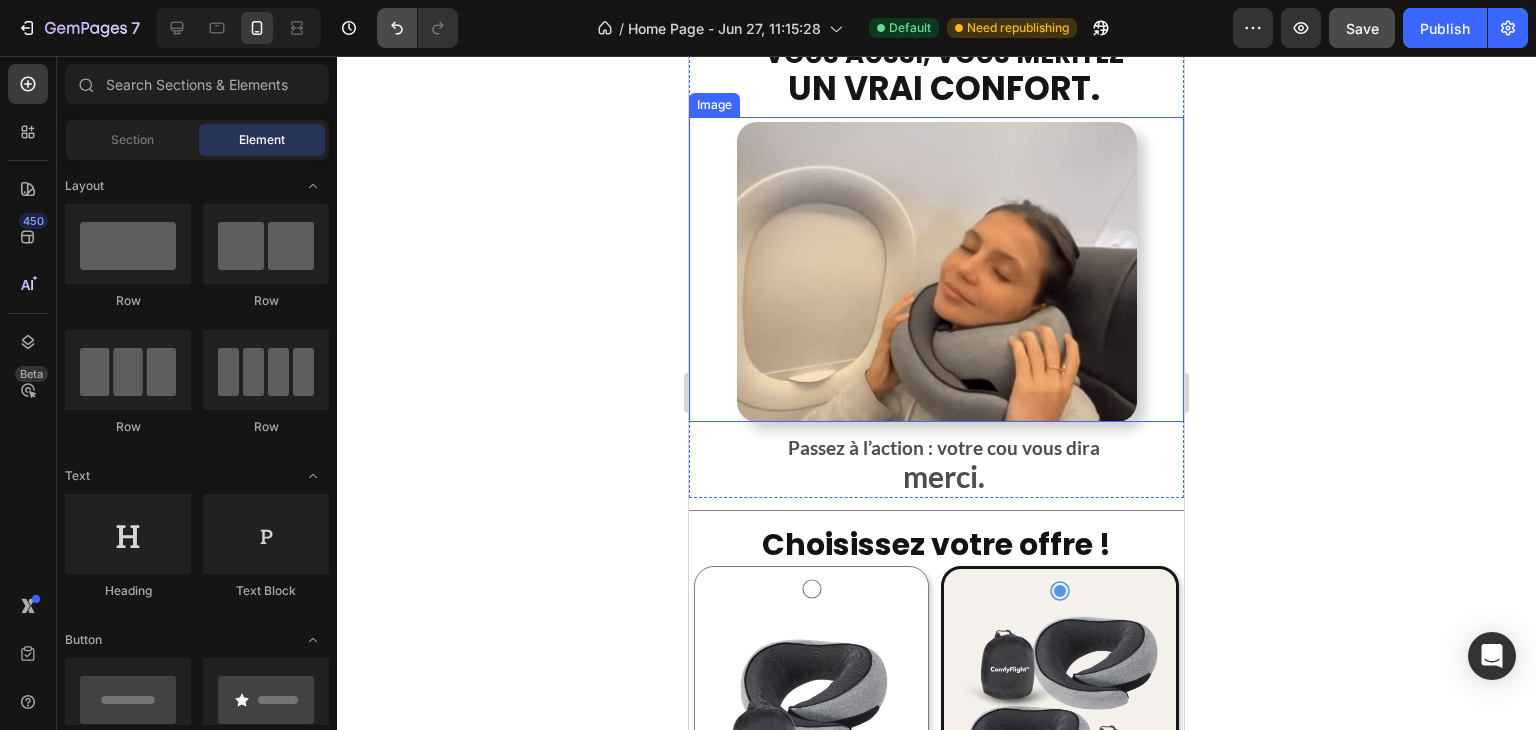 click 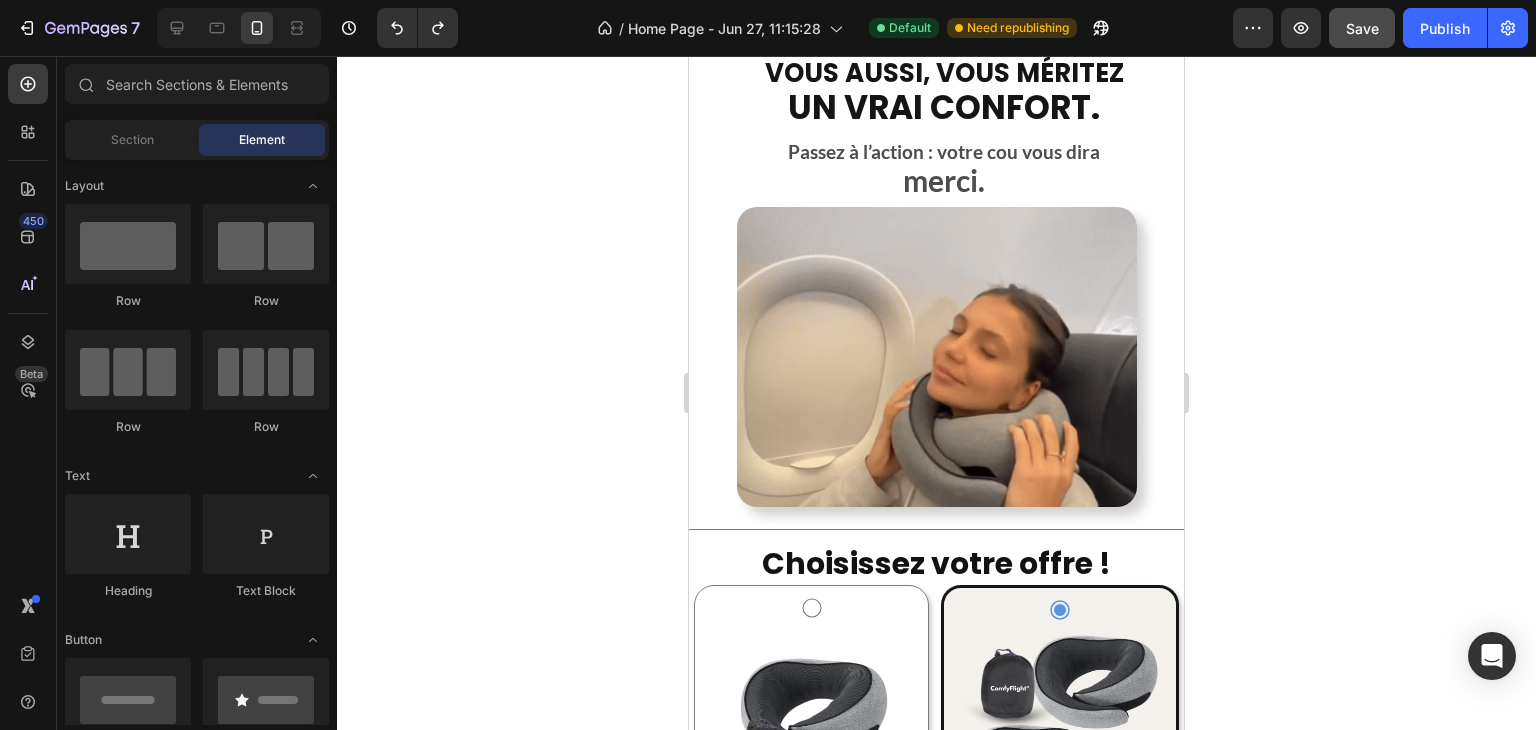 scroll, scrollTop: 3309, scrollLeft: 0, axis: vertical 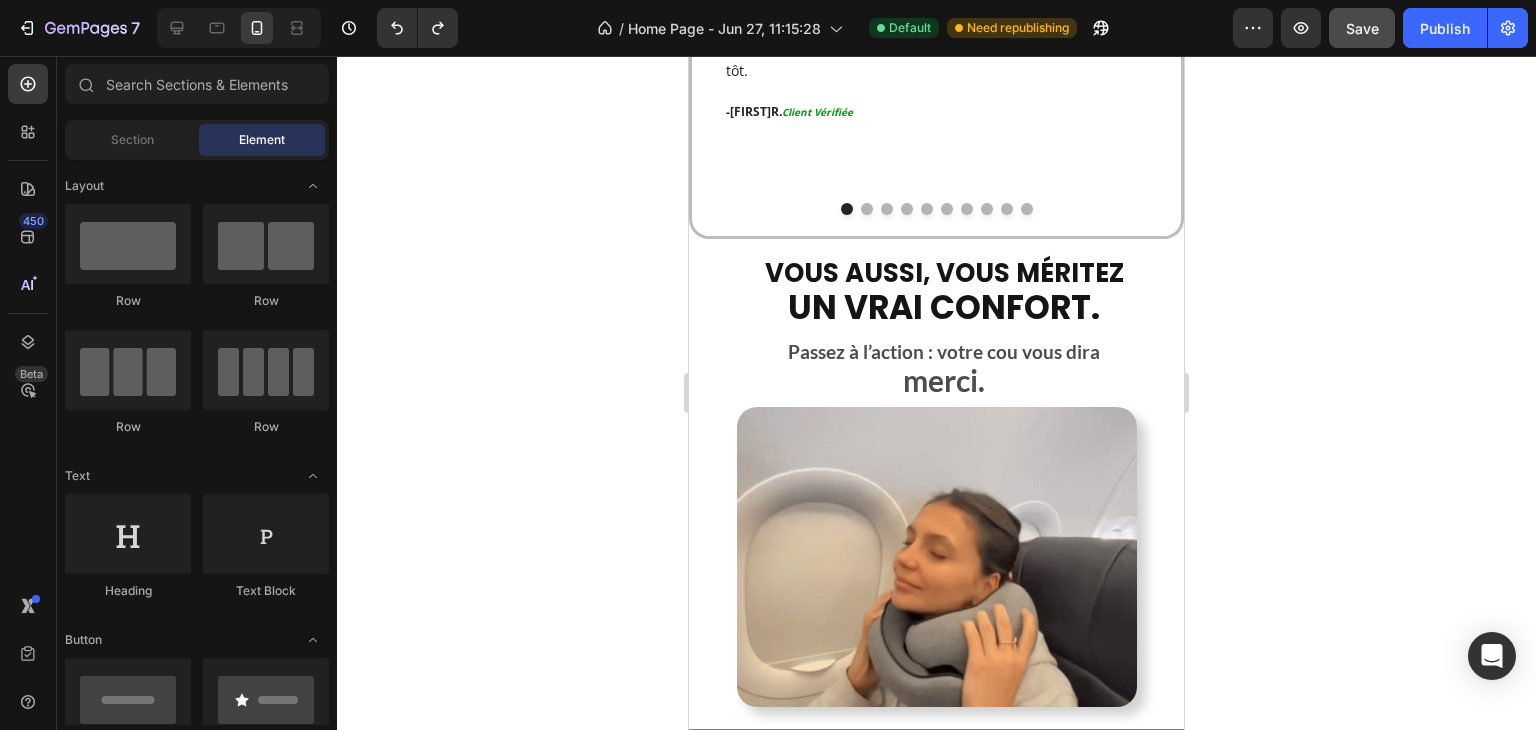drag, startPoint x: 408, startPoint y: 166, endPoint x: 460, endPoint y: 181, distance: 54.120235 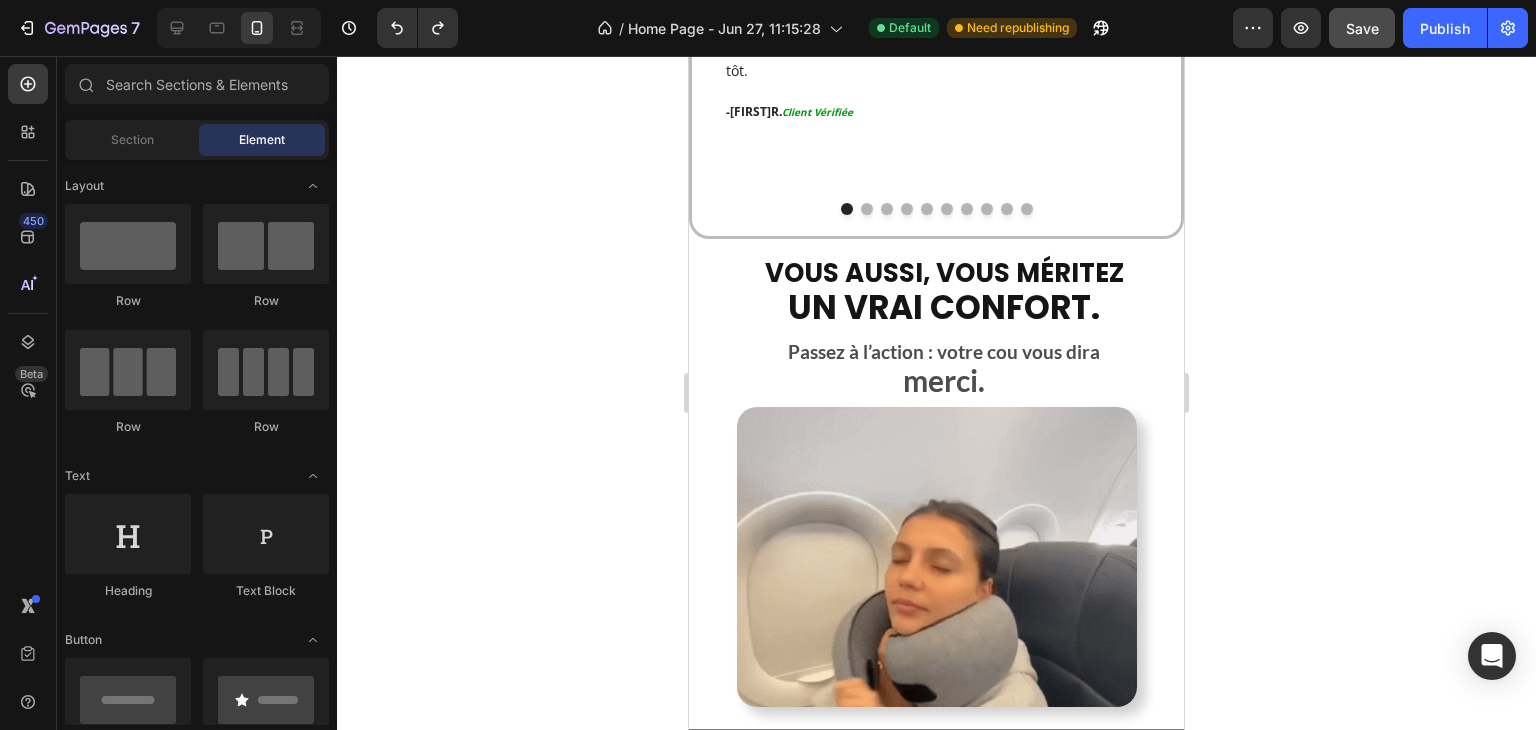 click 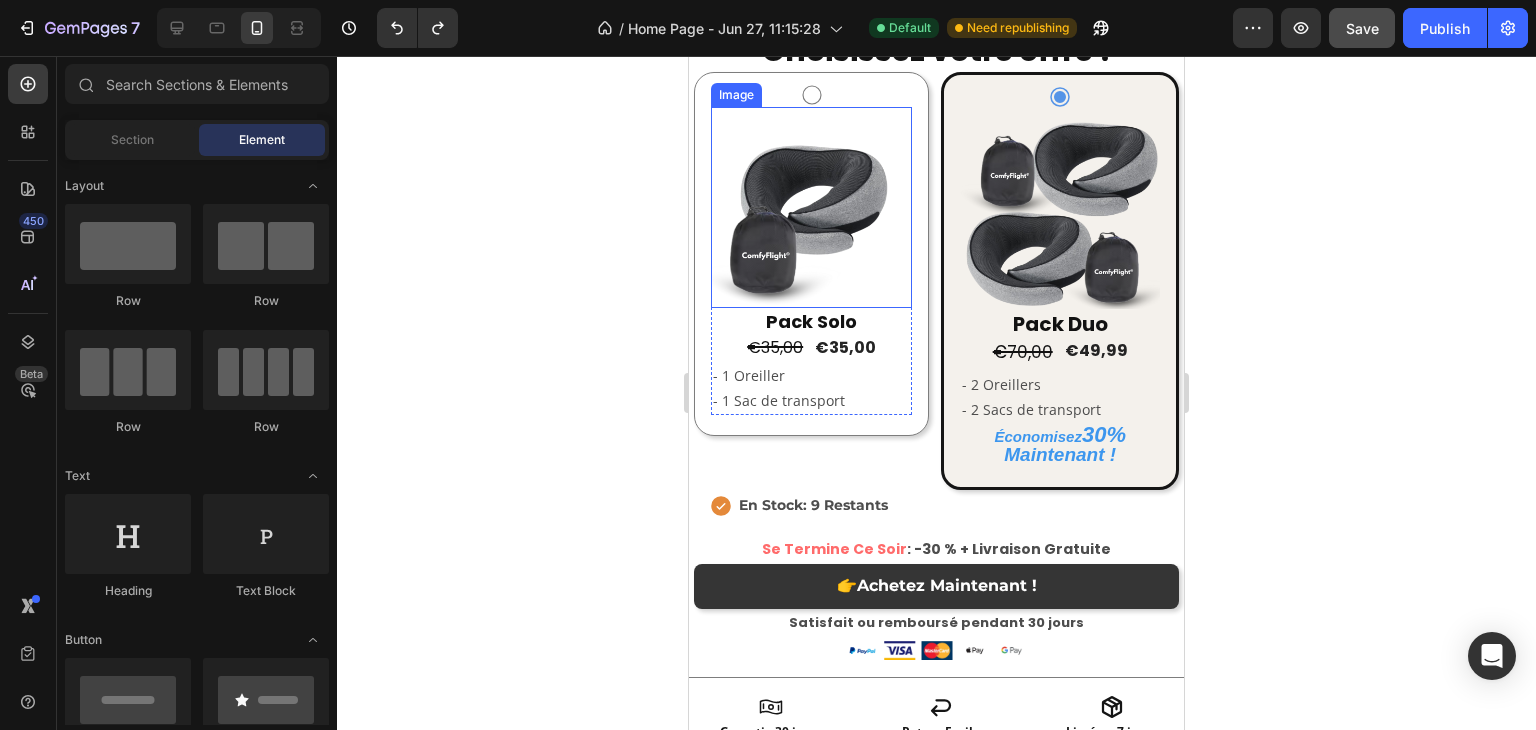 scroll, scrollTop: 4014, scrollLeft: 0, axis: vertical 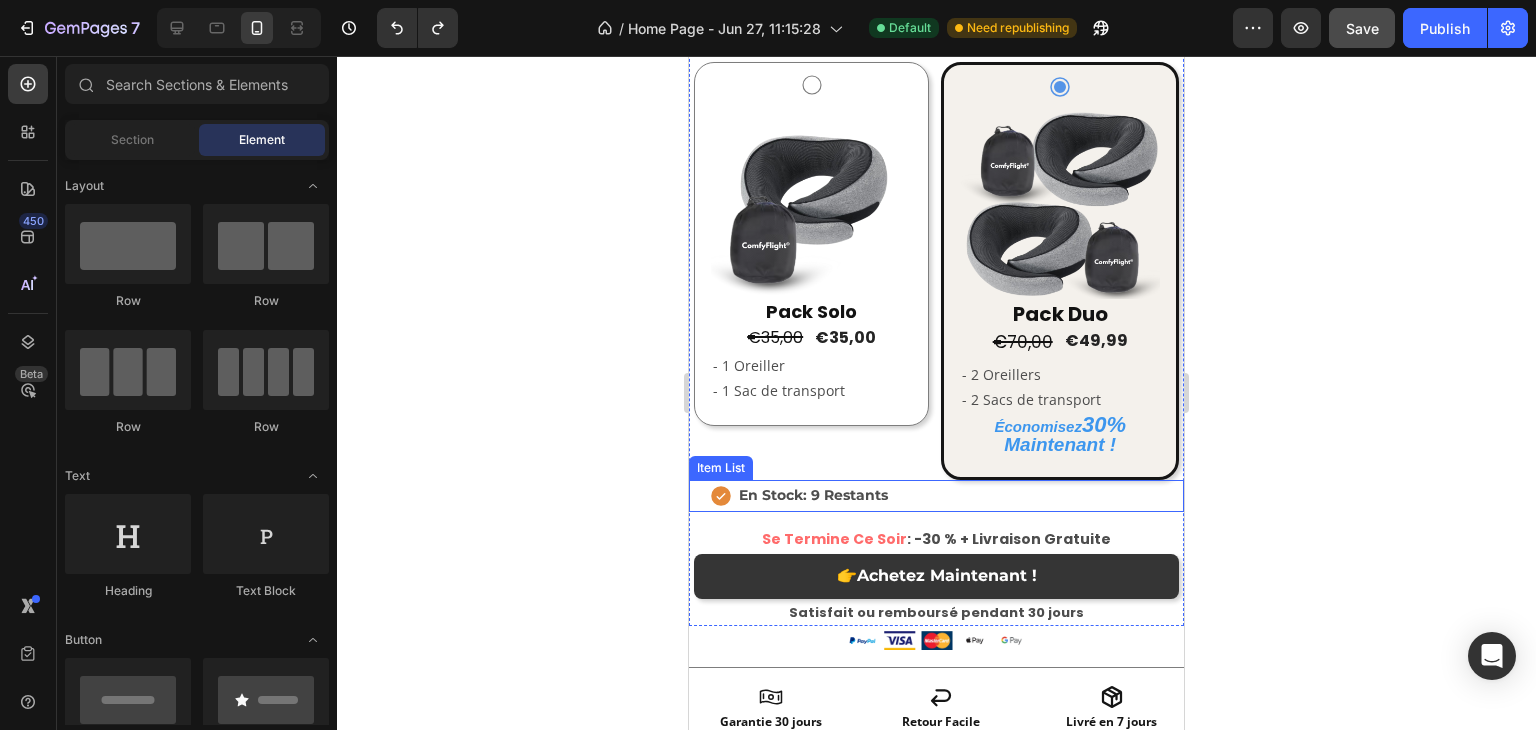 click on "En Stock: 9 Restants" at bounding box center (946, 495) 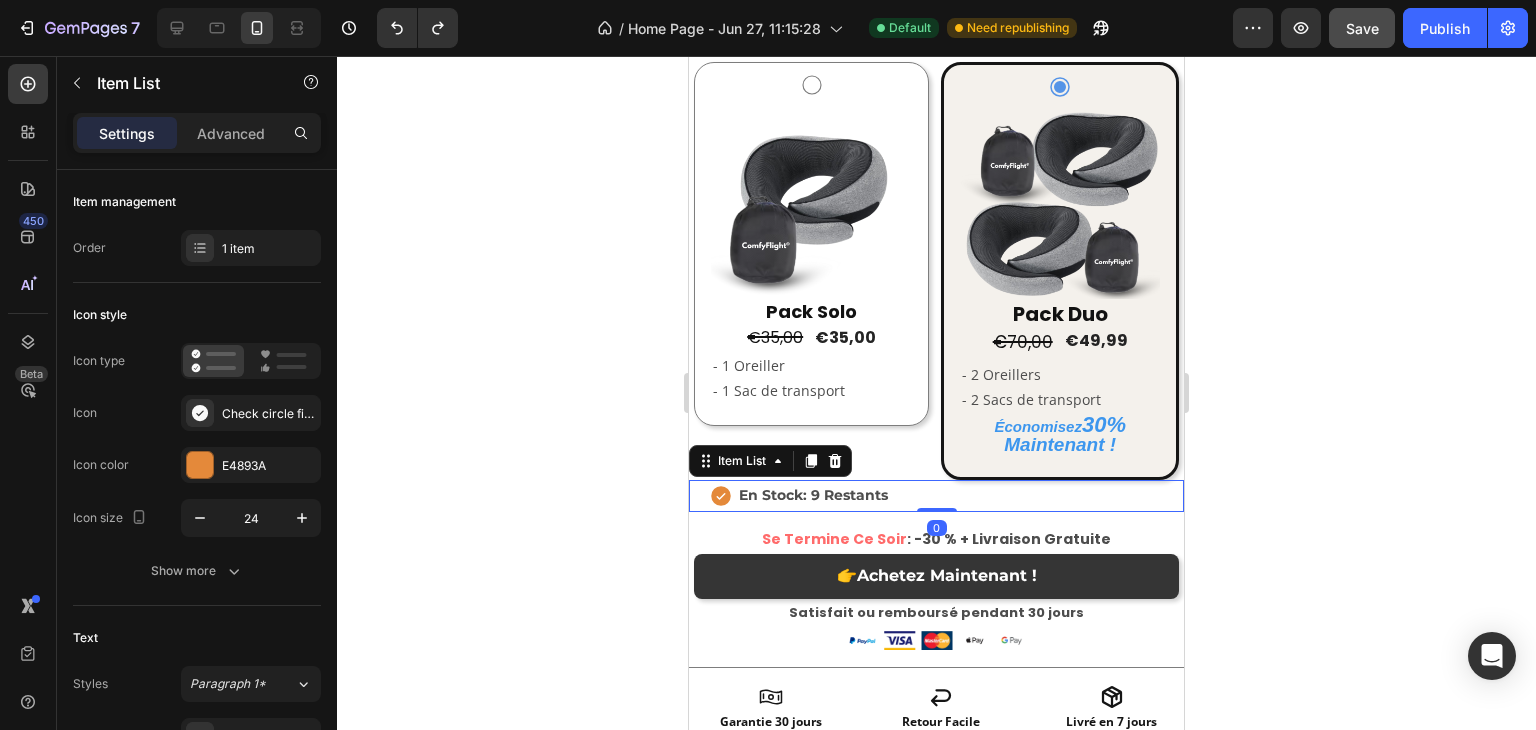 click 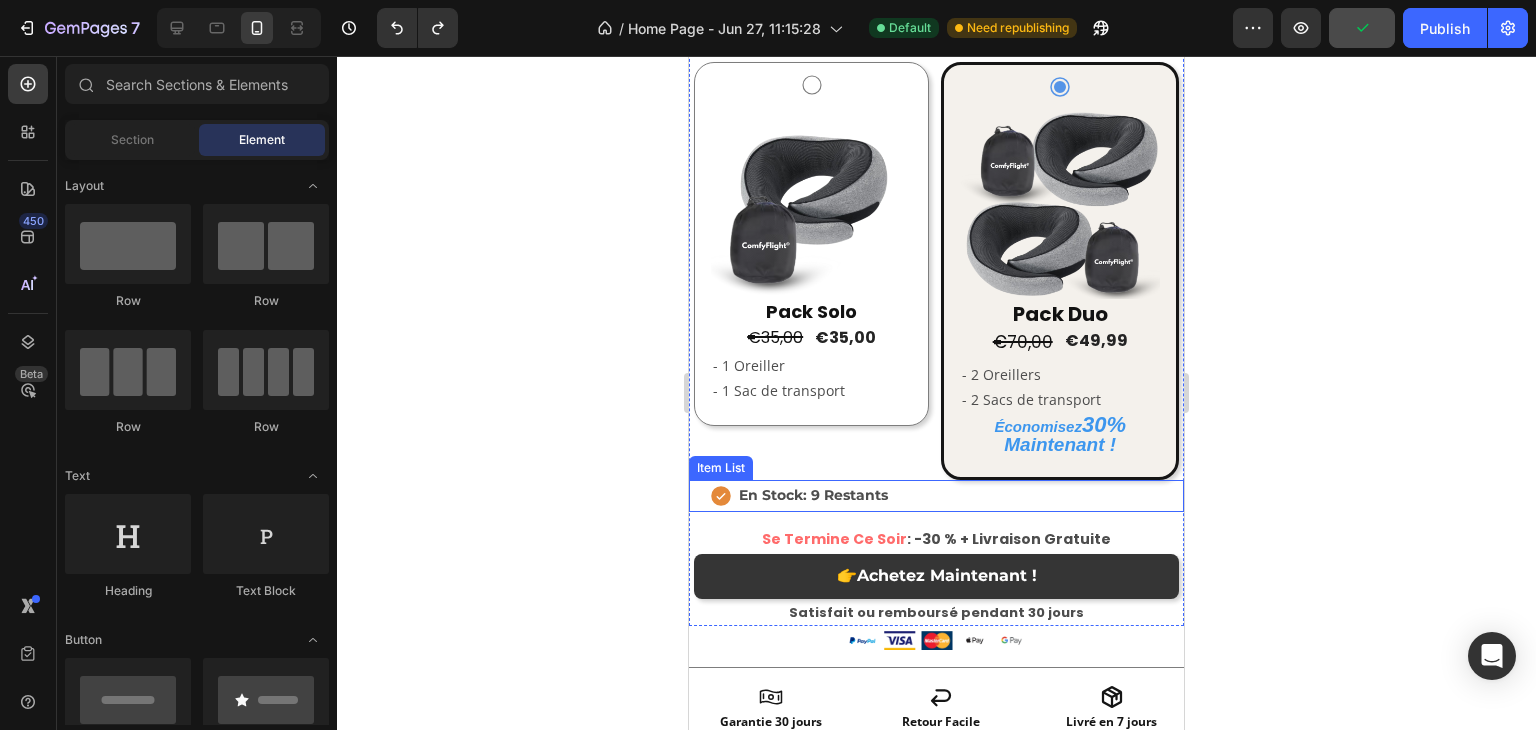 click on "En Stock: 9 Restants" at bounding box center [813, 495] 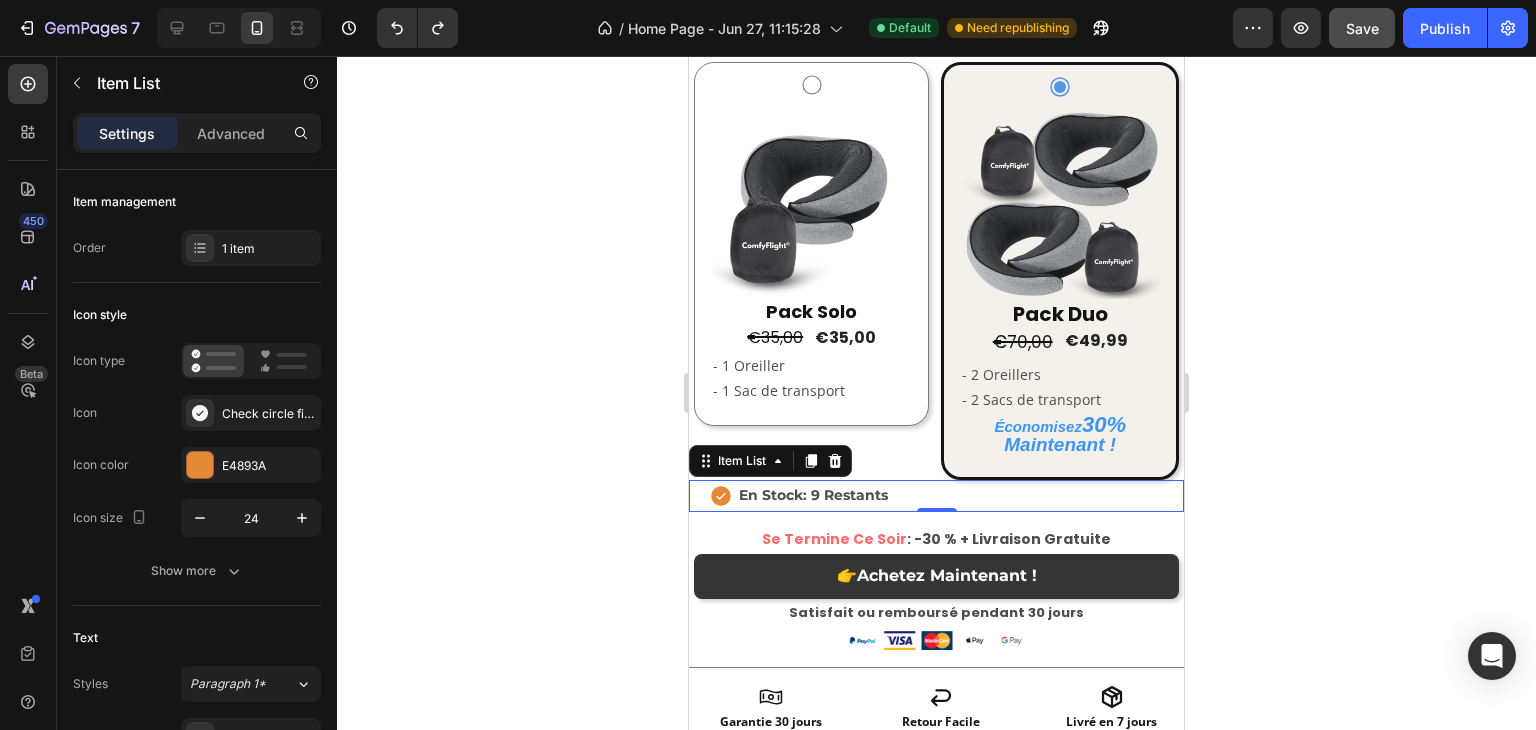click 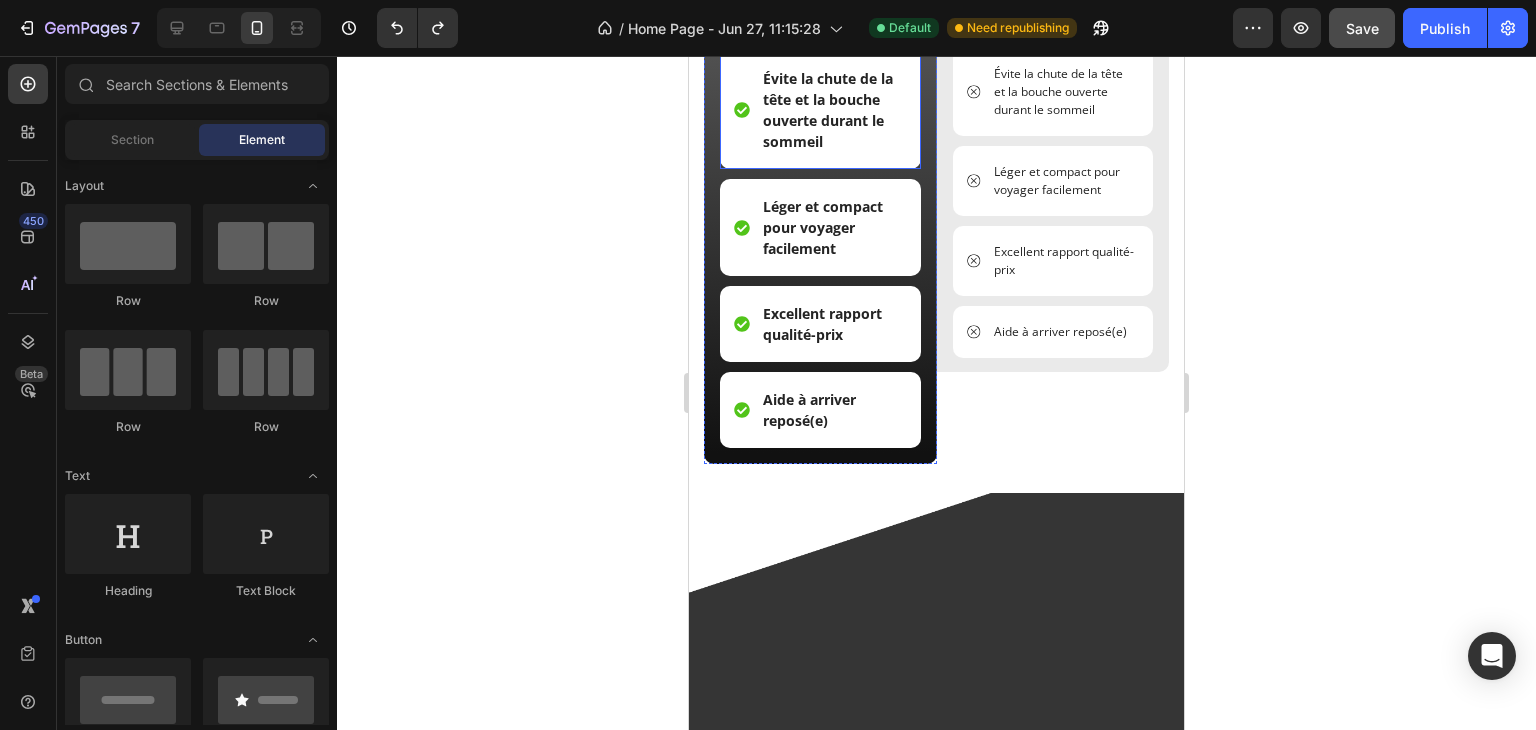 scroll, scrollTop: 4714, scrollLeft: 0, axis: vertical 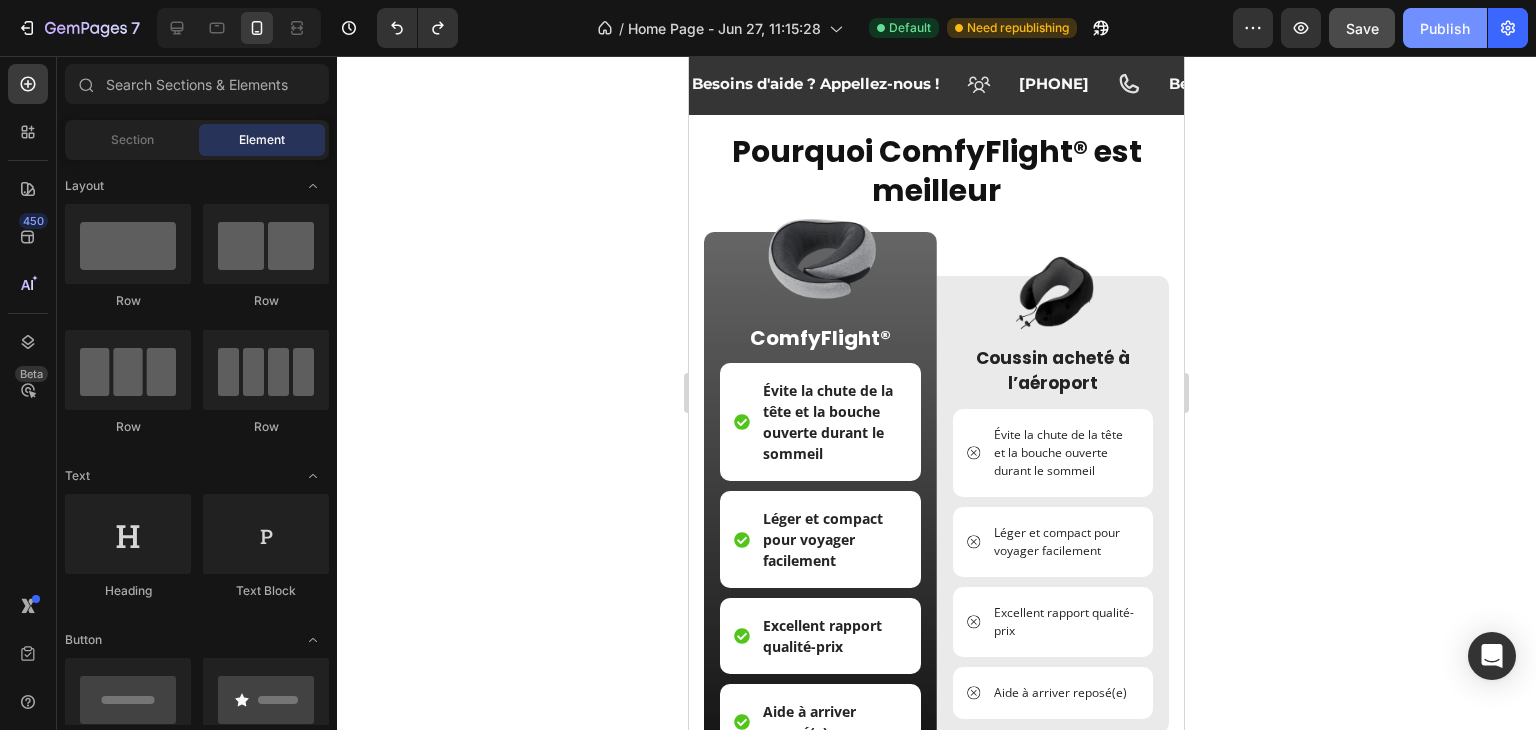 click on "Publish" 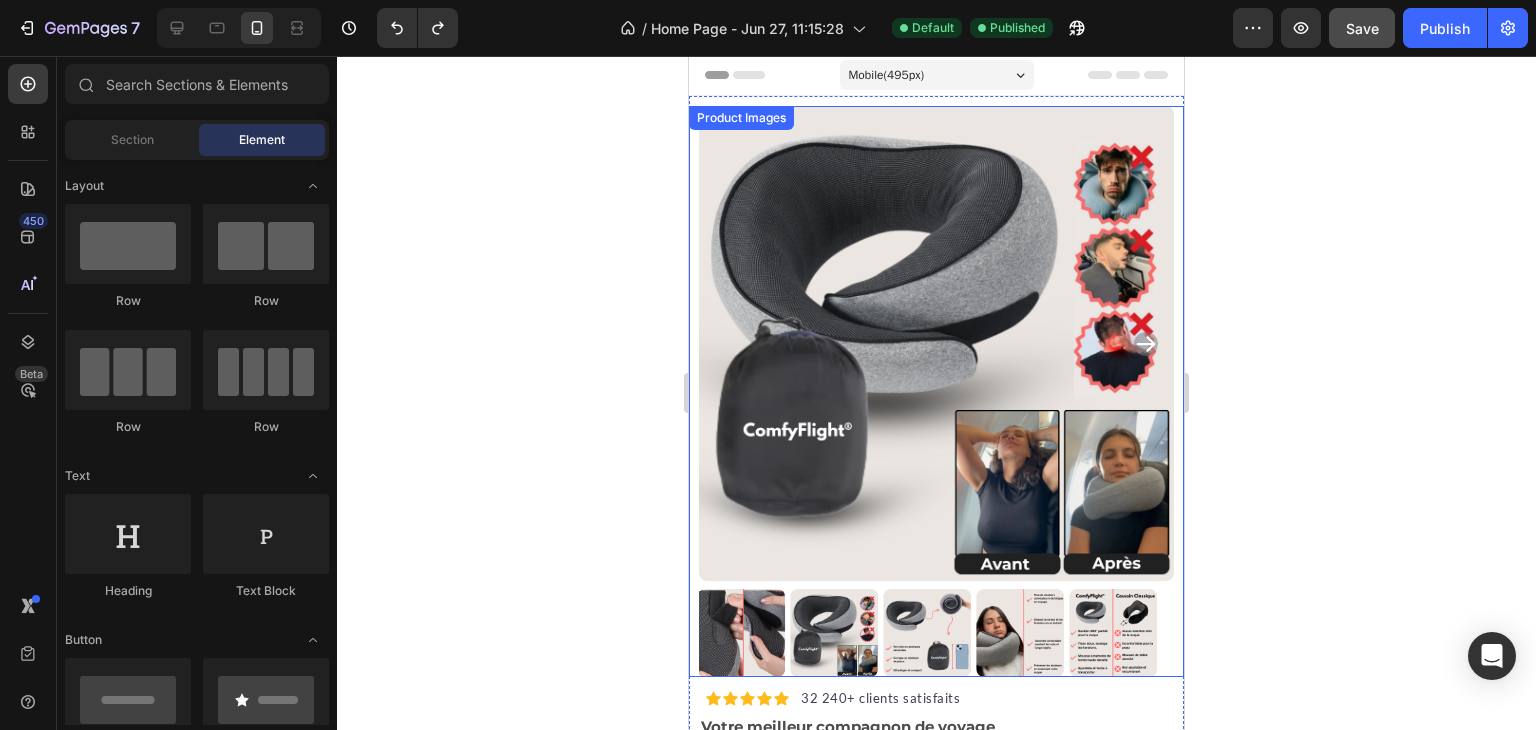 scroll, scrollTop: 100, scrollLeft: 0, axis: vertical 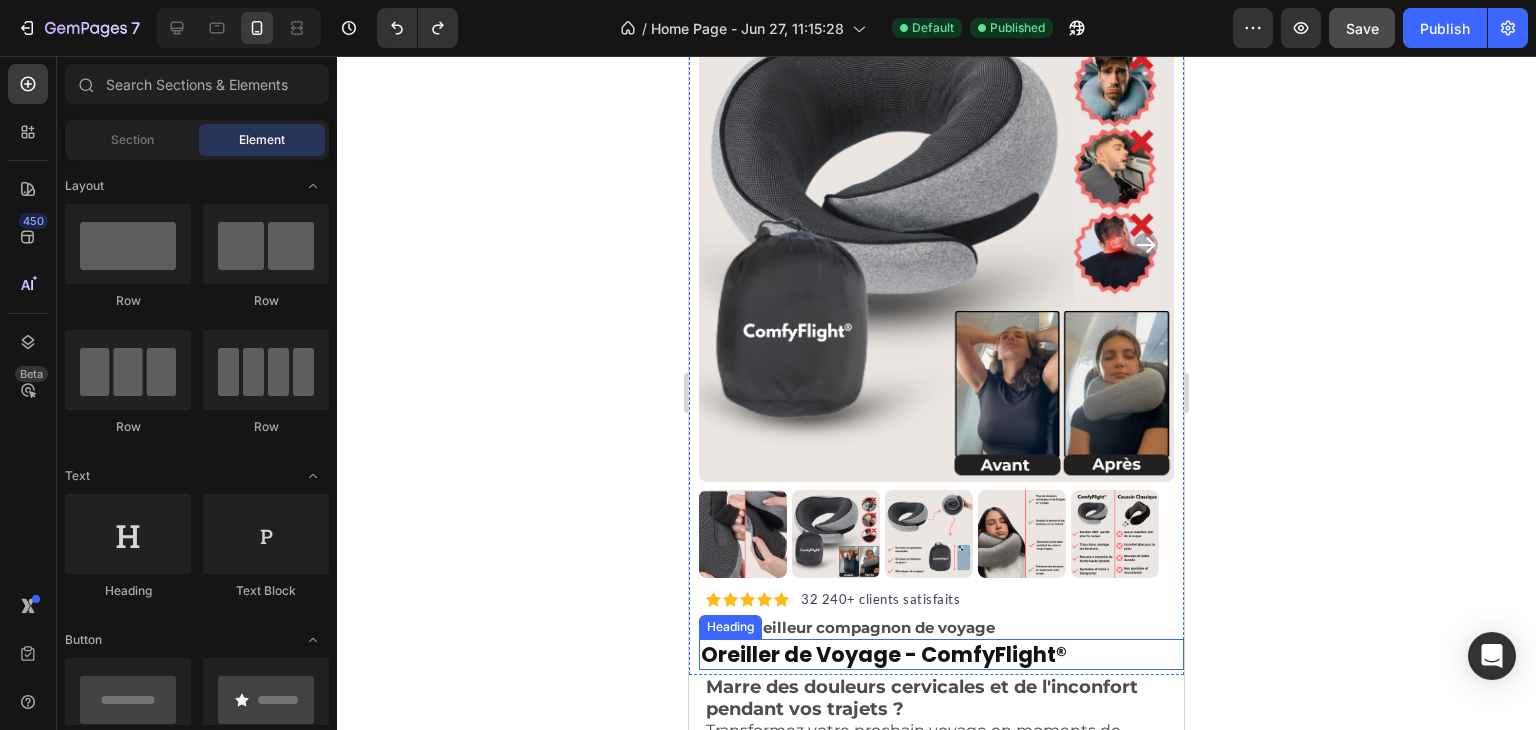click on "Oreiller de Voyage - ComfyFlight®" at bounding box center (941, 654) 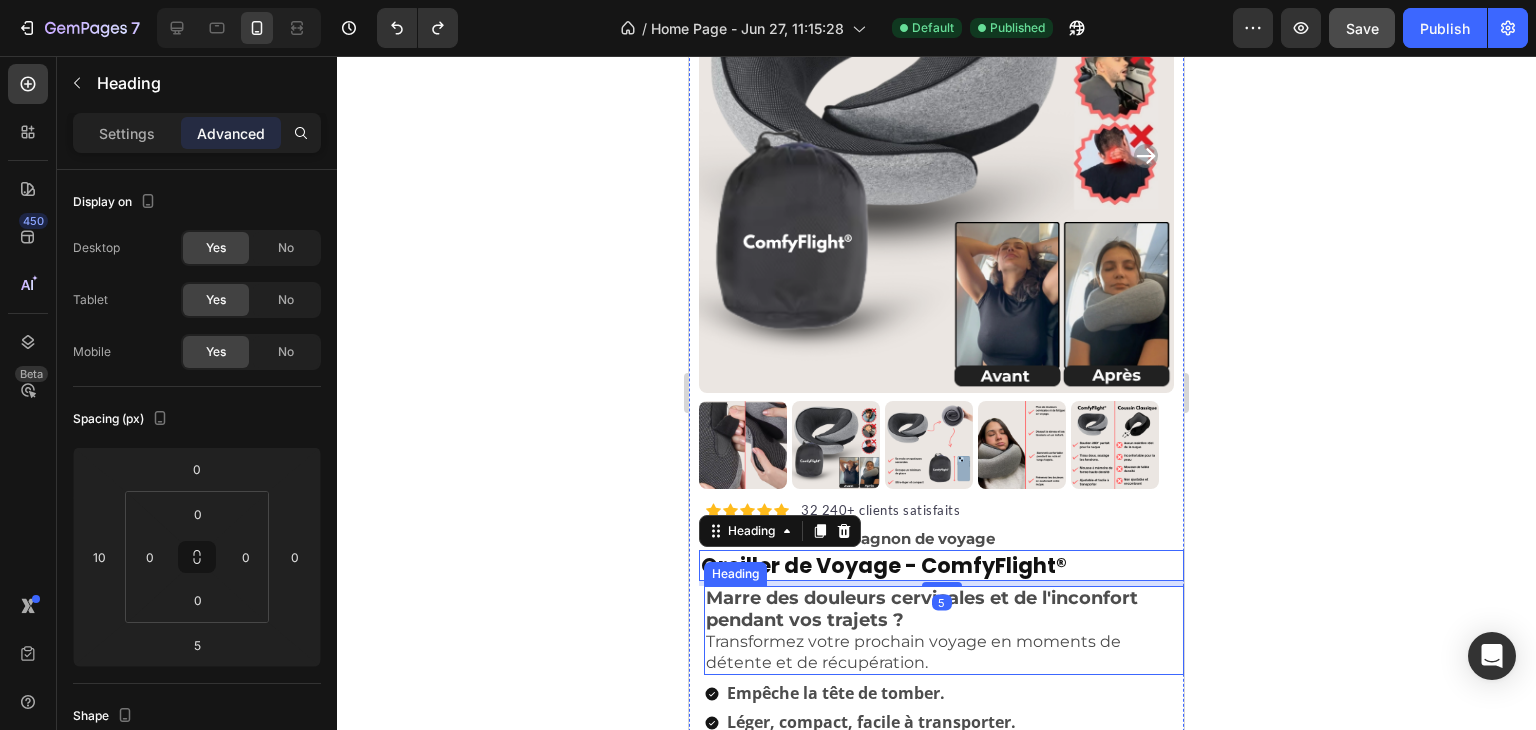 scroll, scrollTop: 200, scrollLeft: 0, axis: vertical 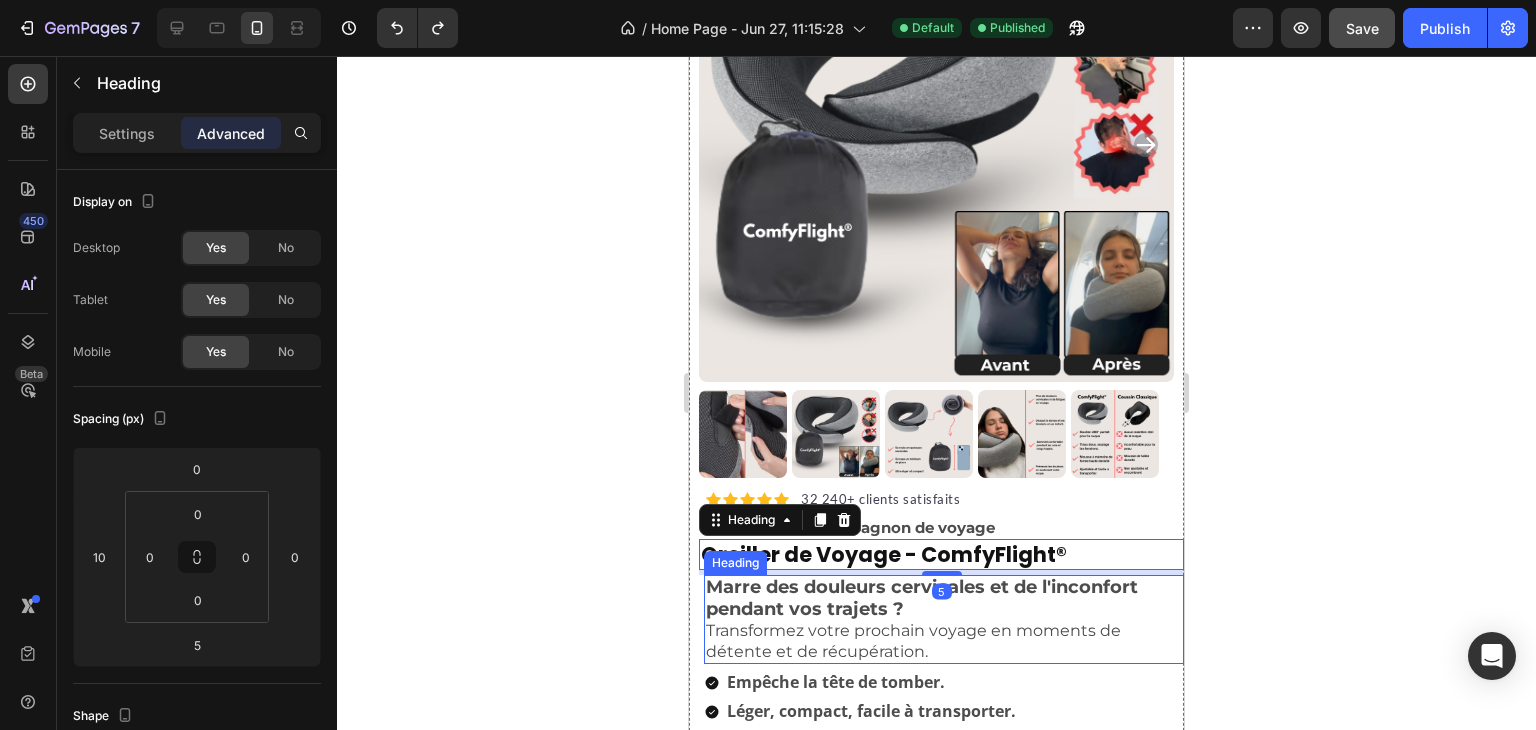 click on "Marre des douleurs cervicales et de l'inconfort pendant vos trajets ?" at bounding box center [922, 598] 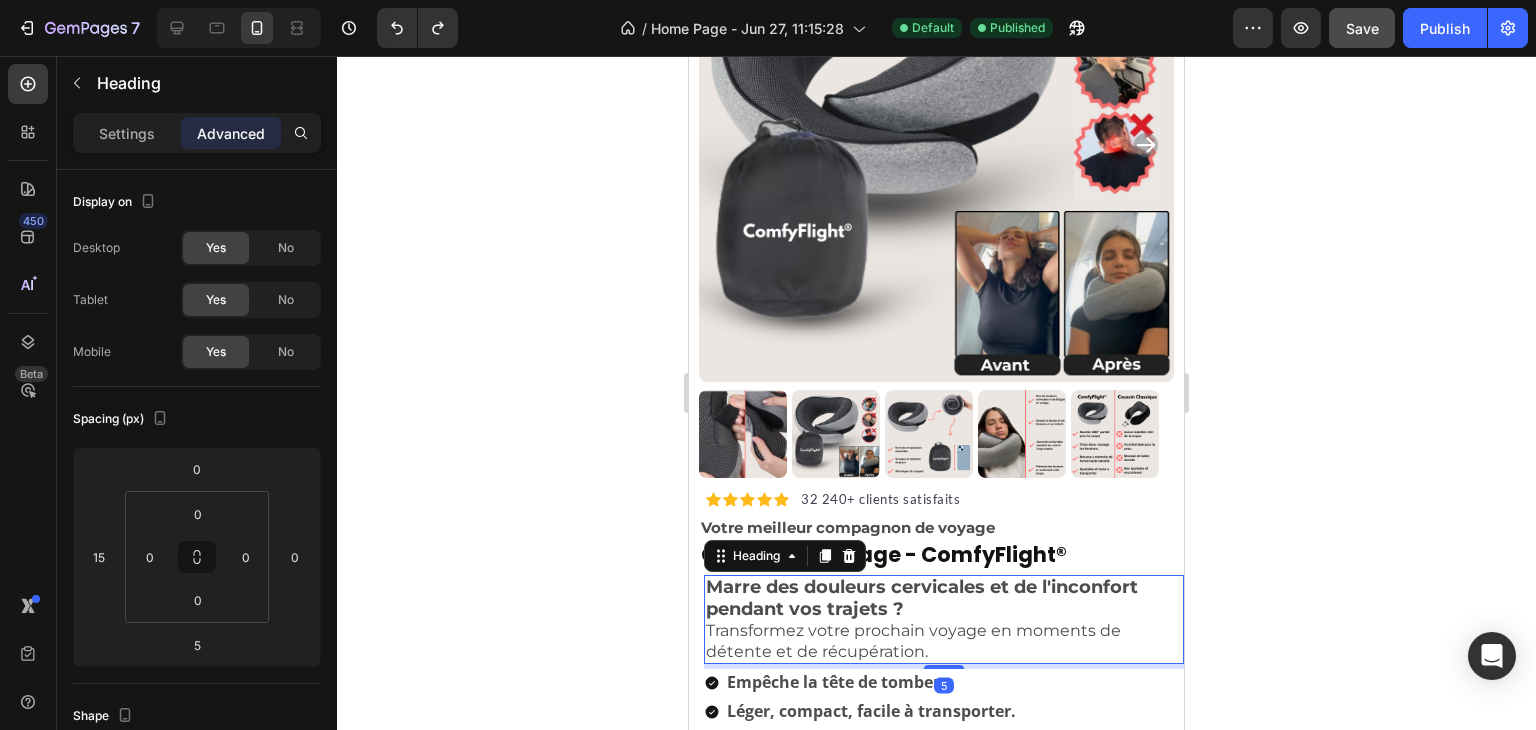 click 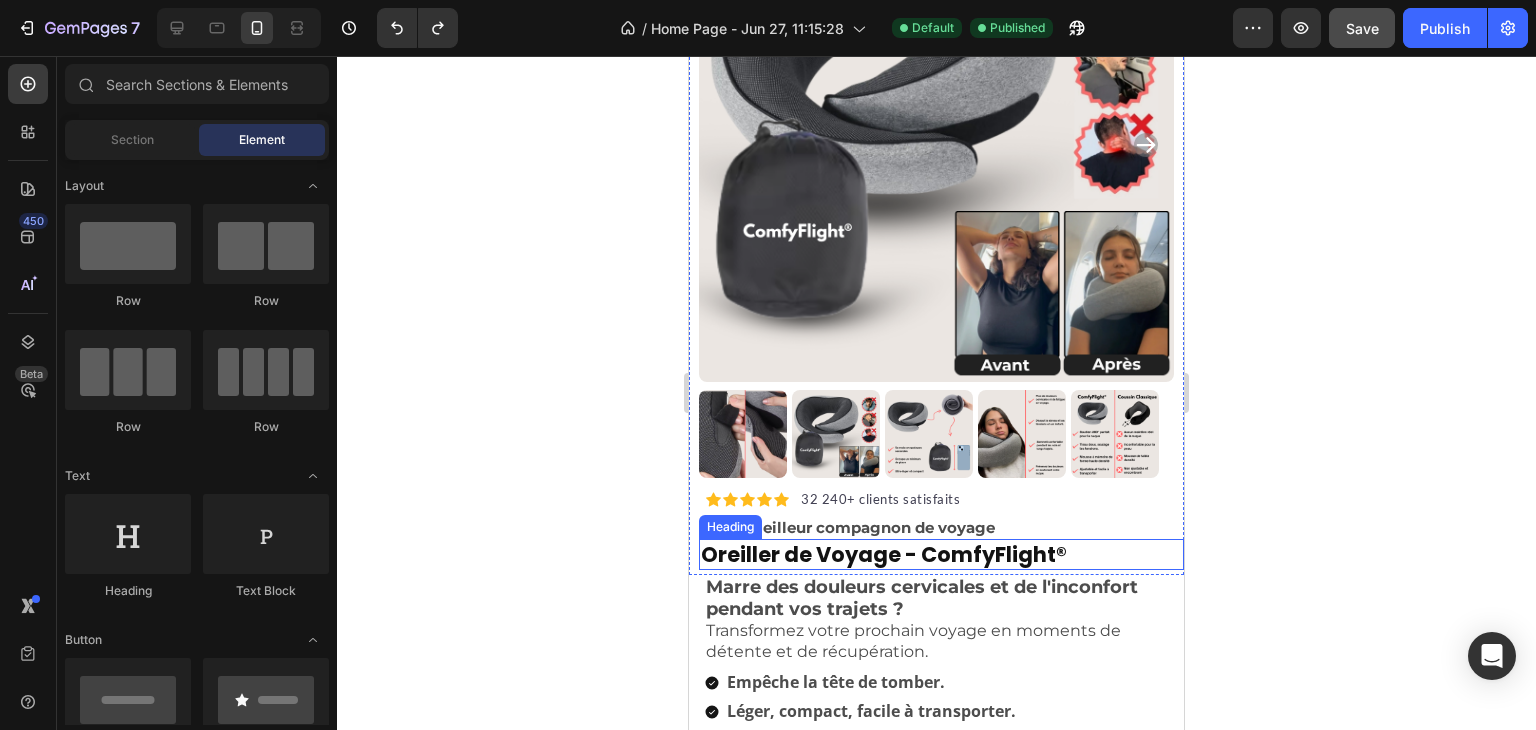 click on "Oreiller de Voyage - ComfyFlight®" at bounding box center (941, 554) 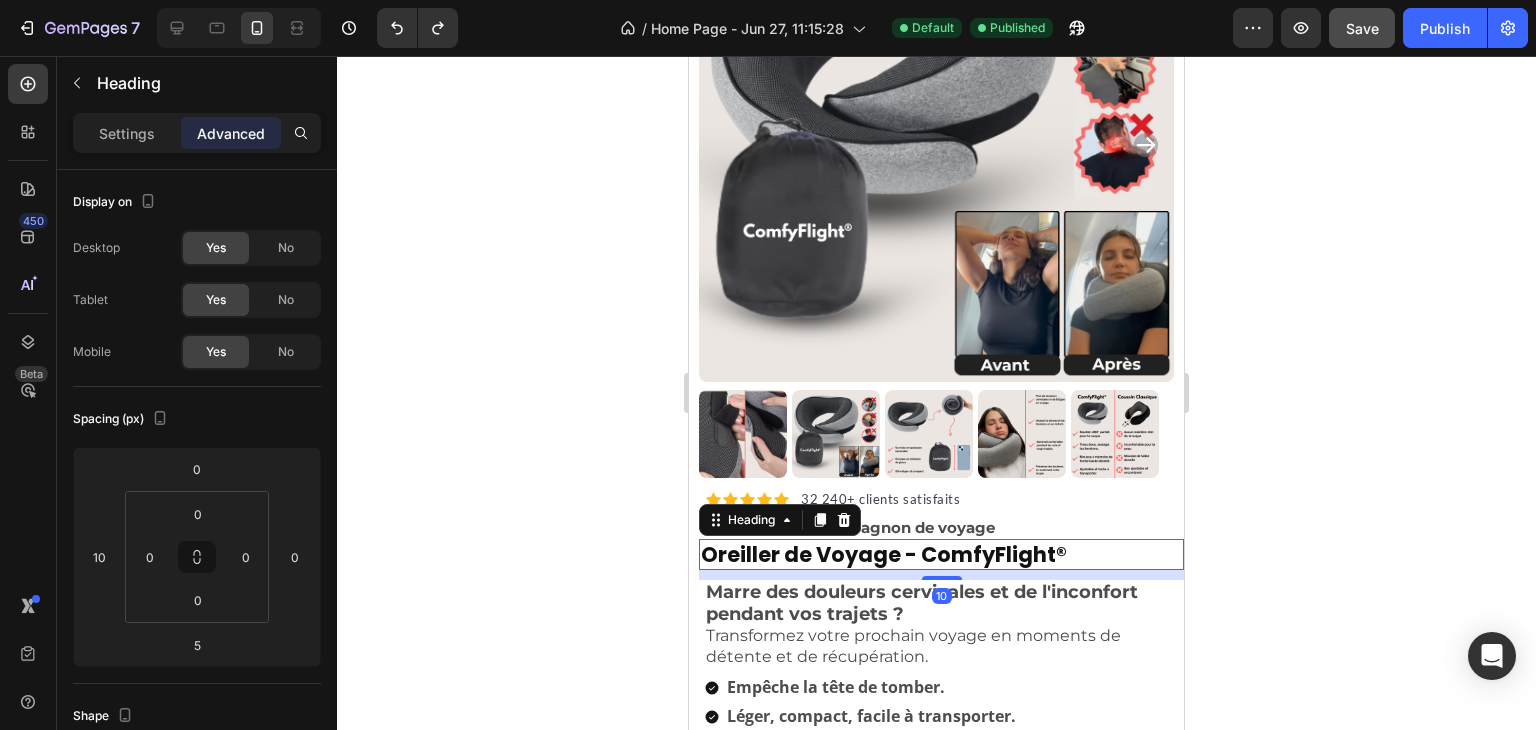 click at bounding box center (942, 578) 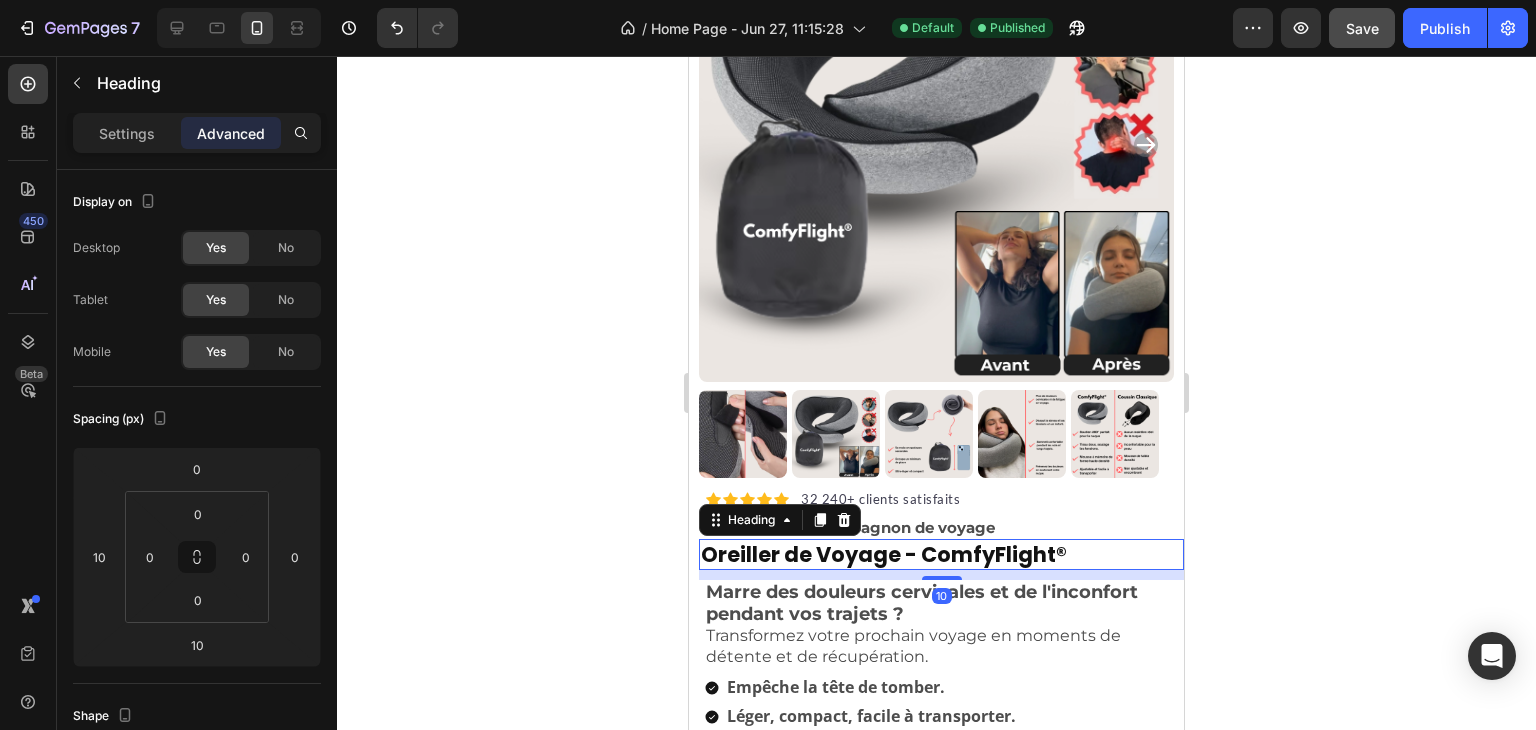 click 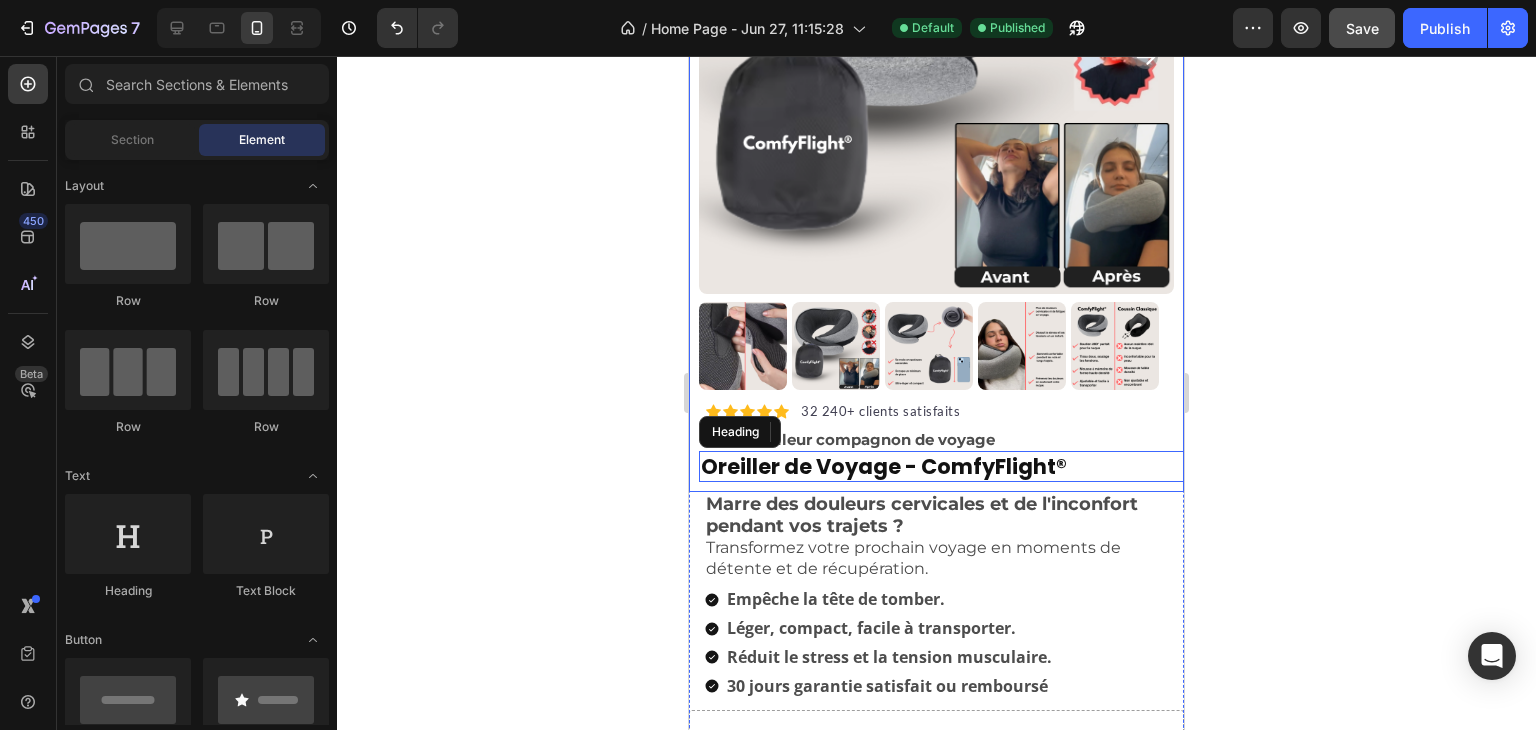 scroll, scrollTop: 300, scrollLeft: 0, axis: vertical 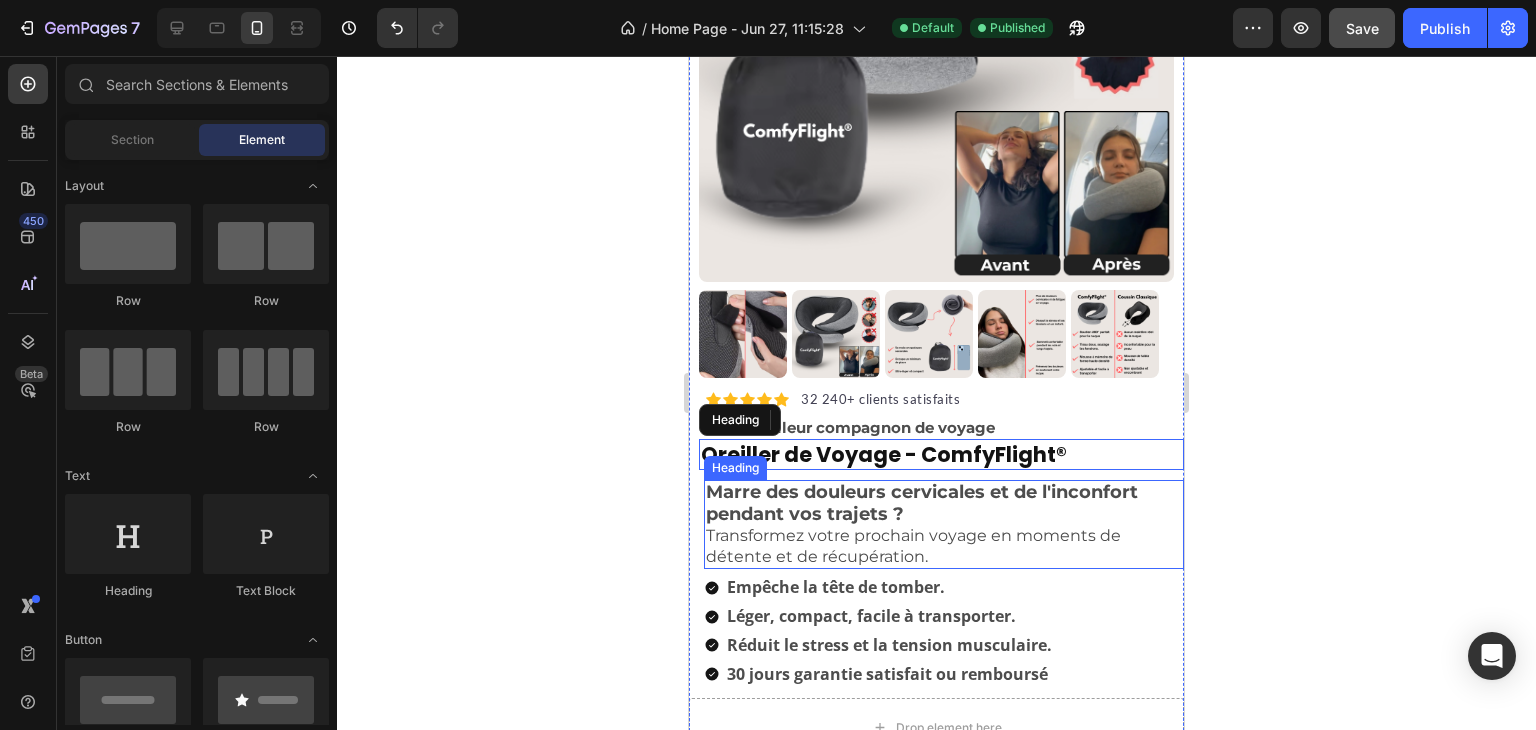 click 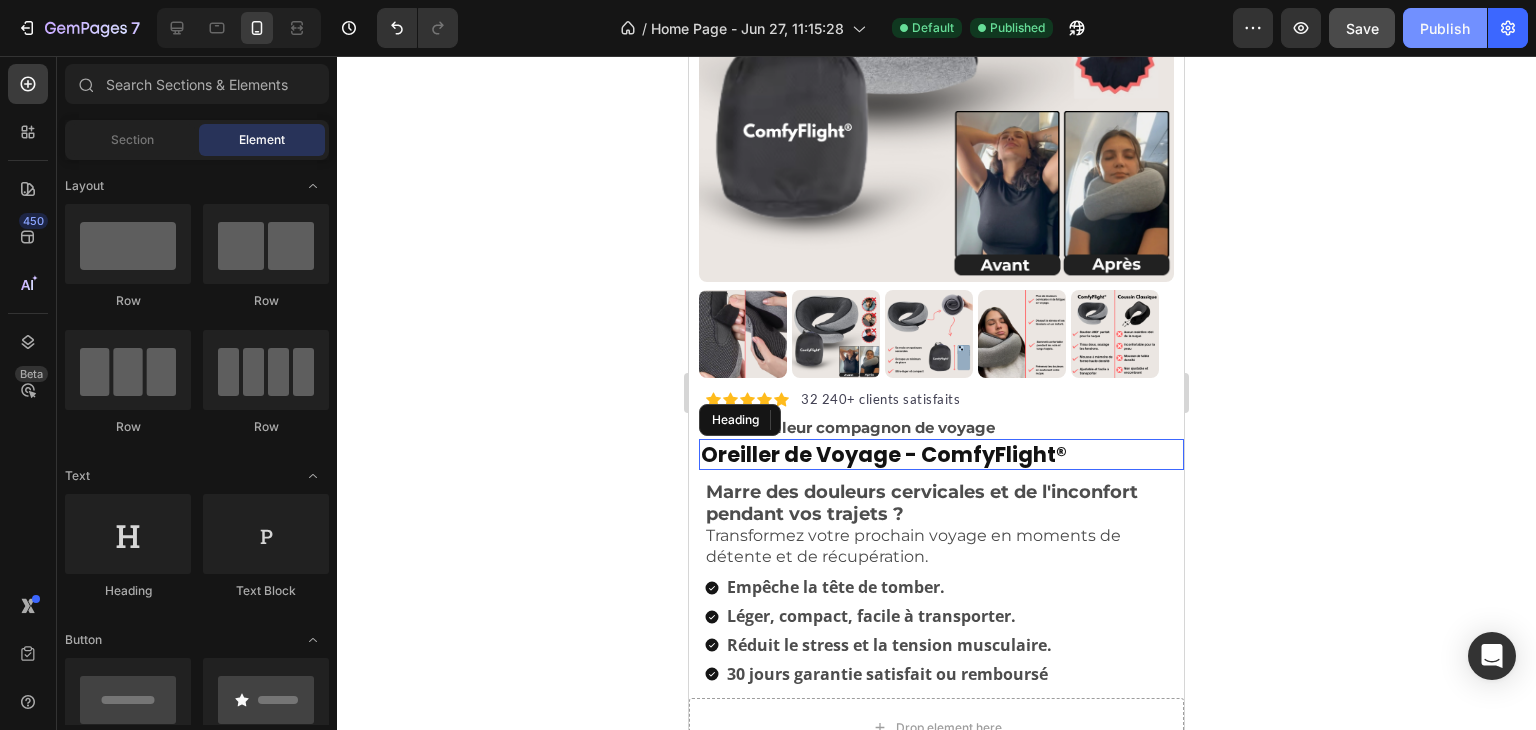 click on "Publish" at bounding box center [1445, 28] 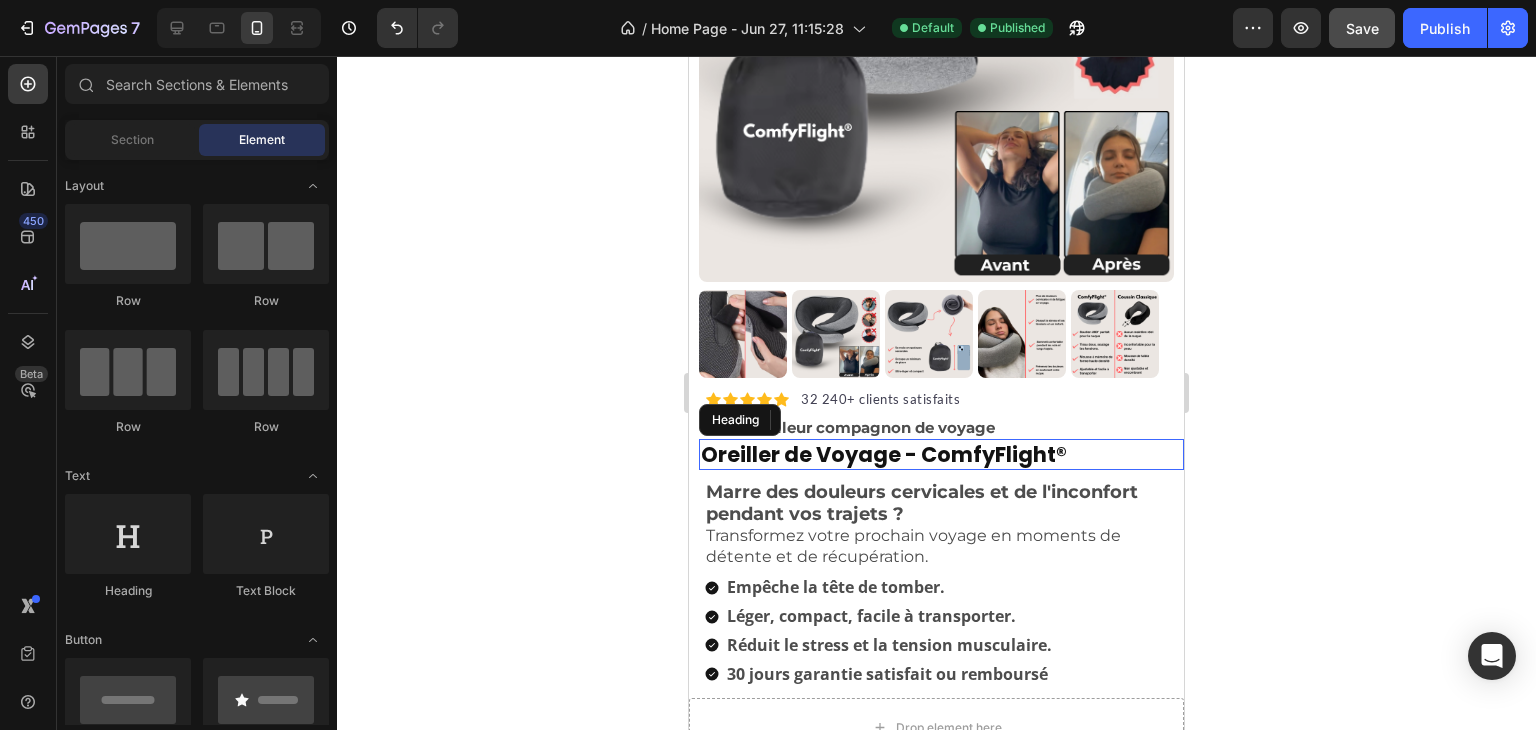 click 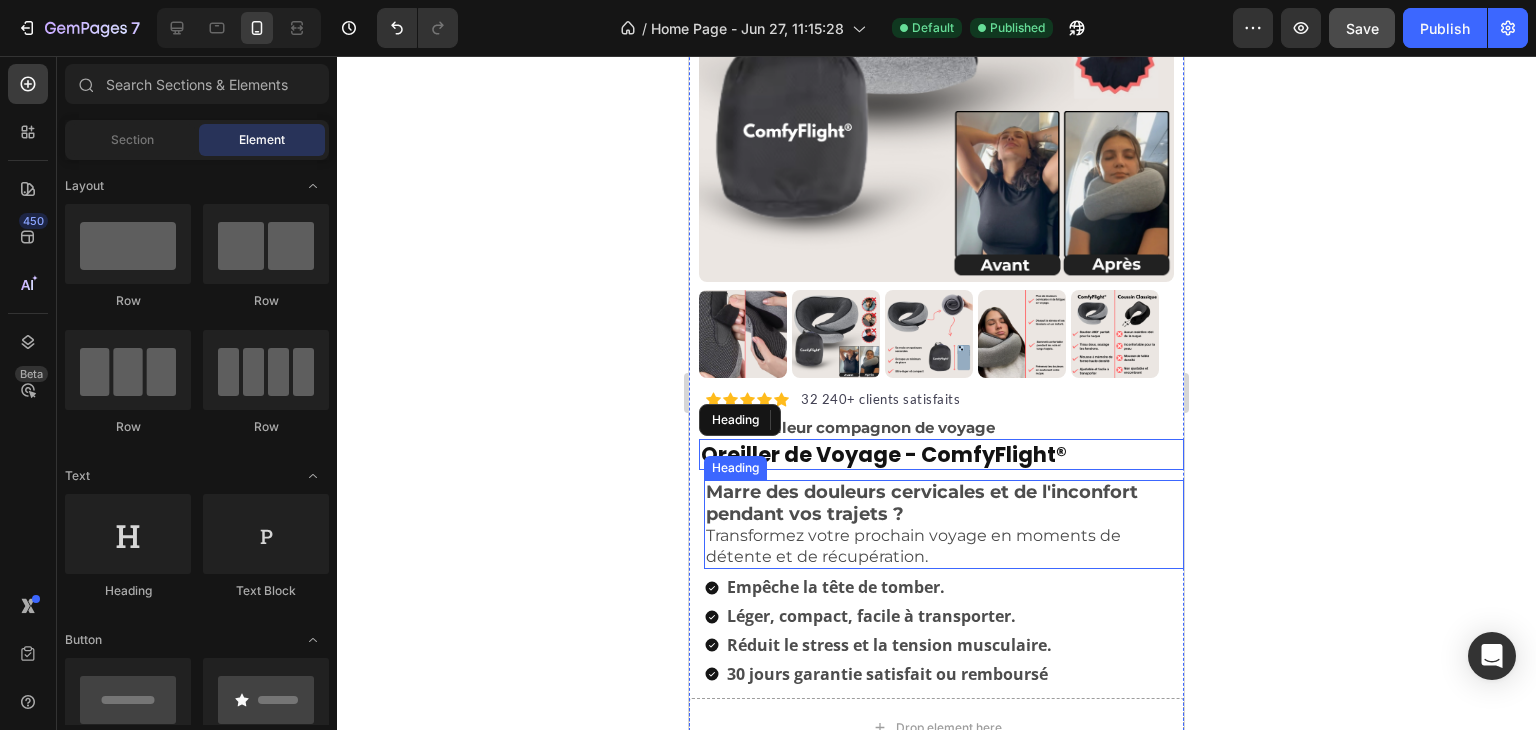 click on "Marre des douleurs cervicales et de l'inconfort pendant vos trajets ?   Transformez votre prochain voyage en moments de détente et de récupération." at bounding box center (944, 524) 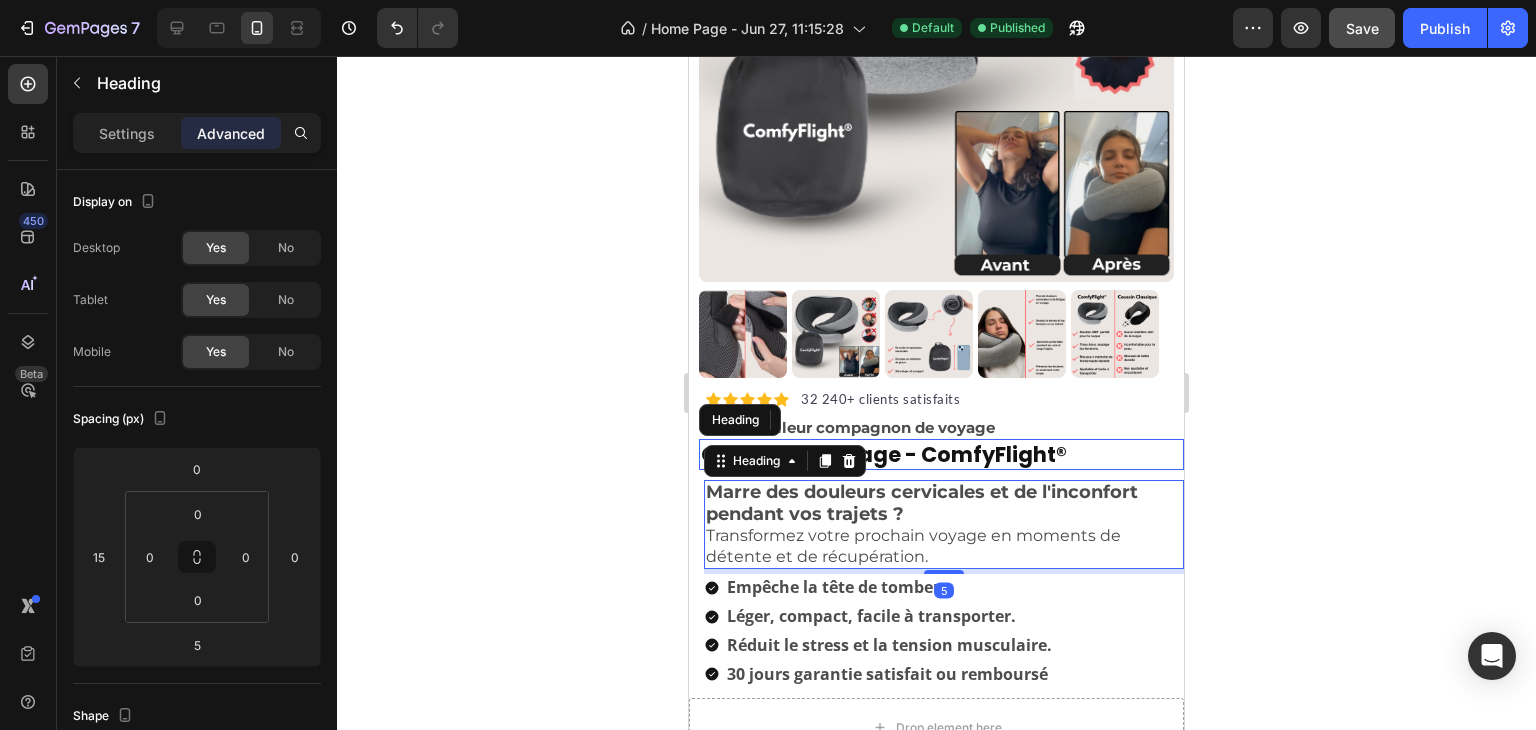 click 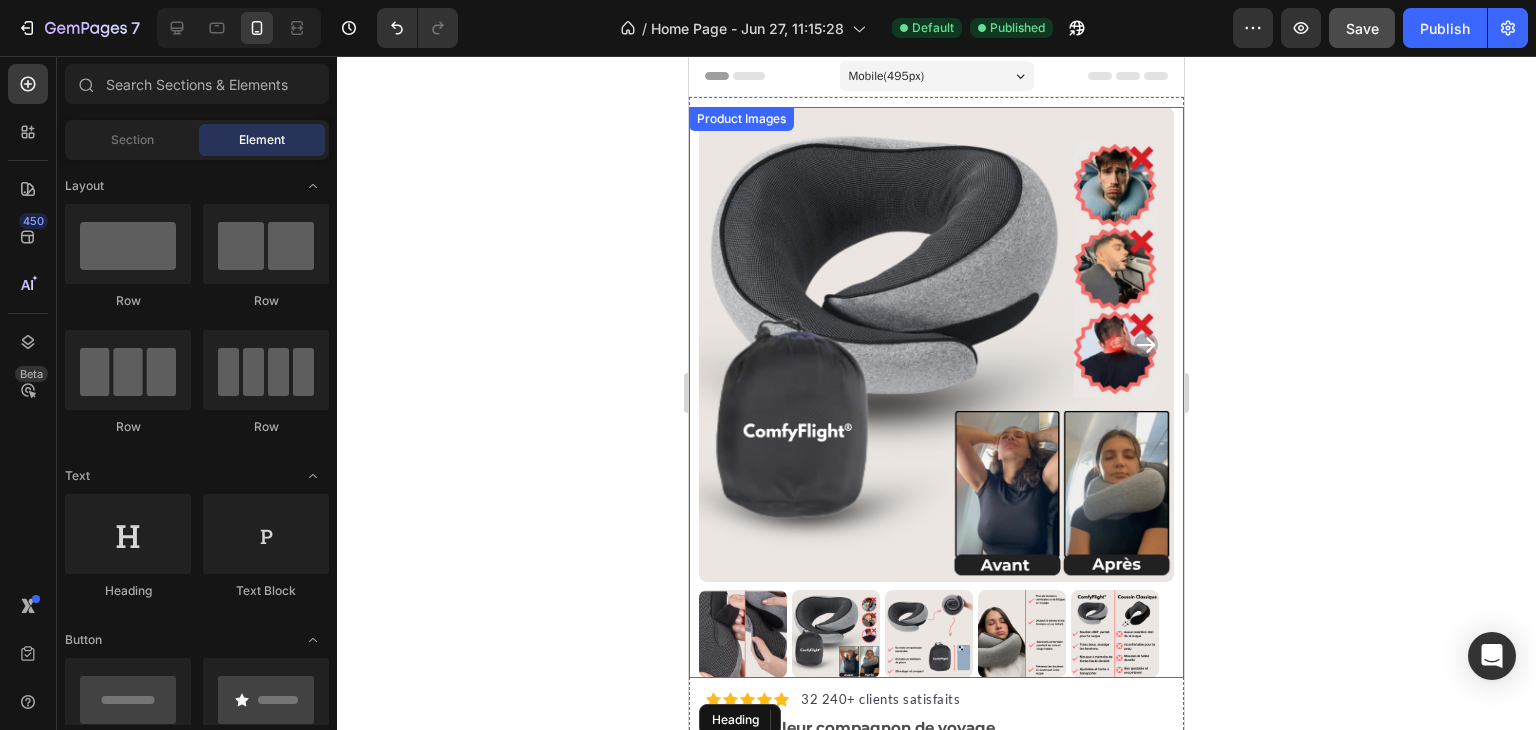 scroll, scrollTop: 400, scrollLeft: 0, axis: vertical 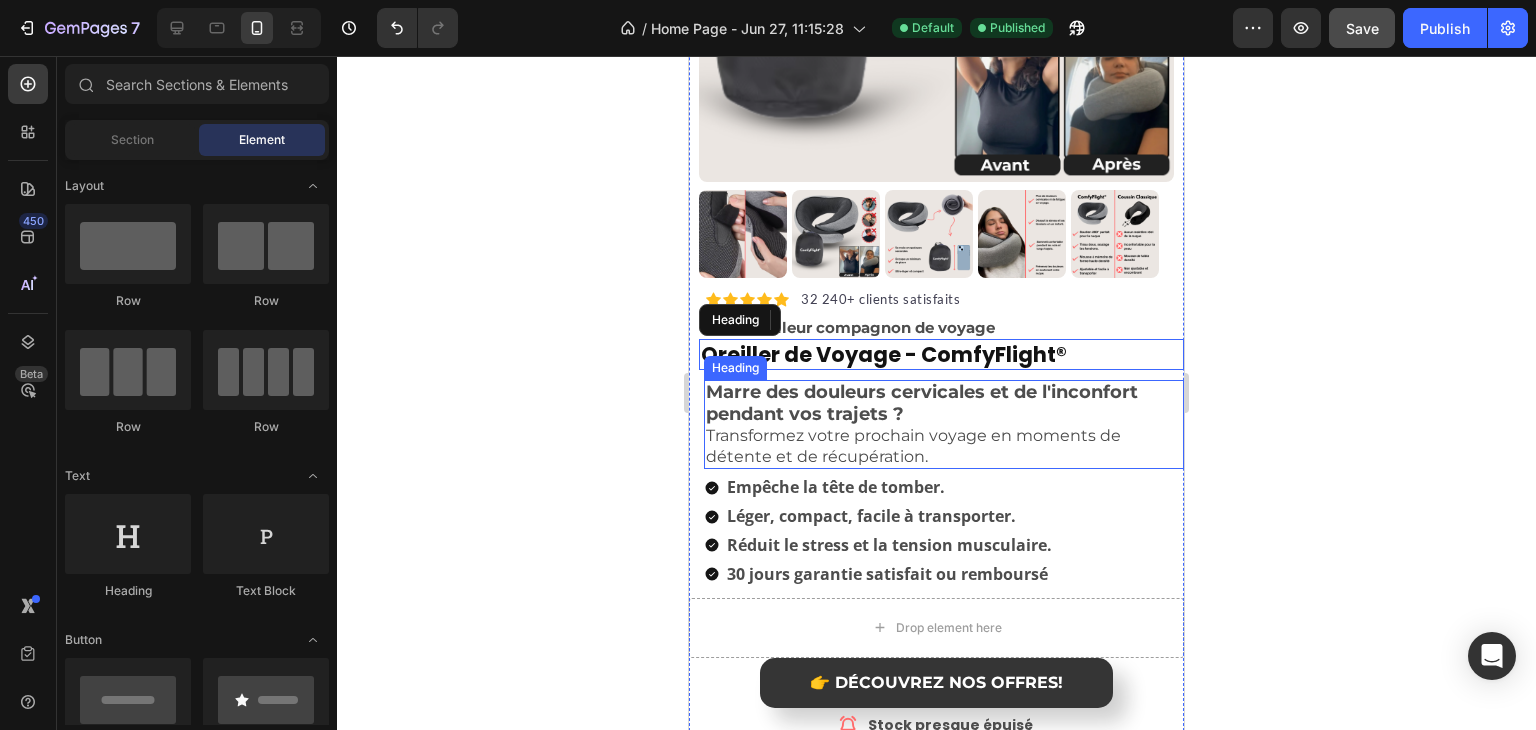 click on "Marre des douleurs cervicales et de l'inconfort pendant vos trajets ?" at bounding box center [922, 403] 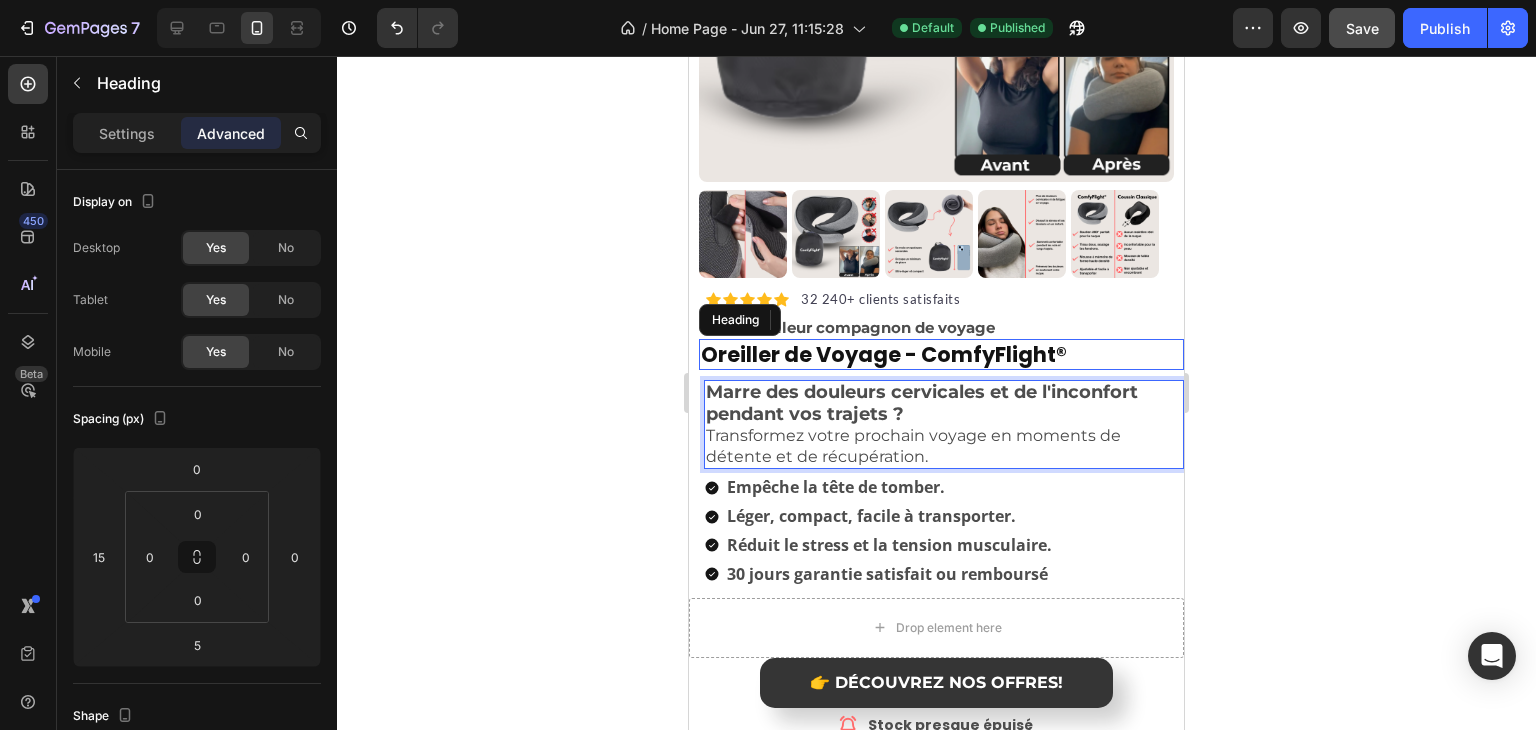 click on "Marre des douleurs cervicales et de l'inconfort pendant vos trajets ?   Transformez votre prochain voyage en moments de détente et de récupération." at bounding box center [944, 424] 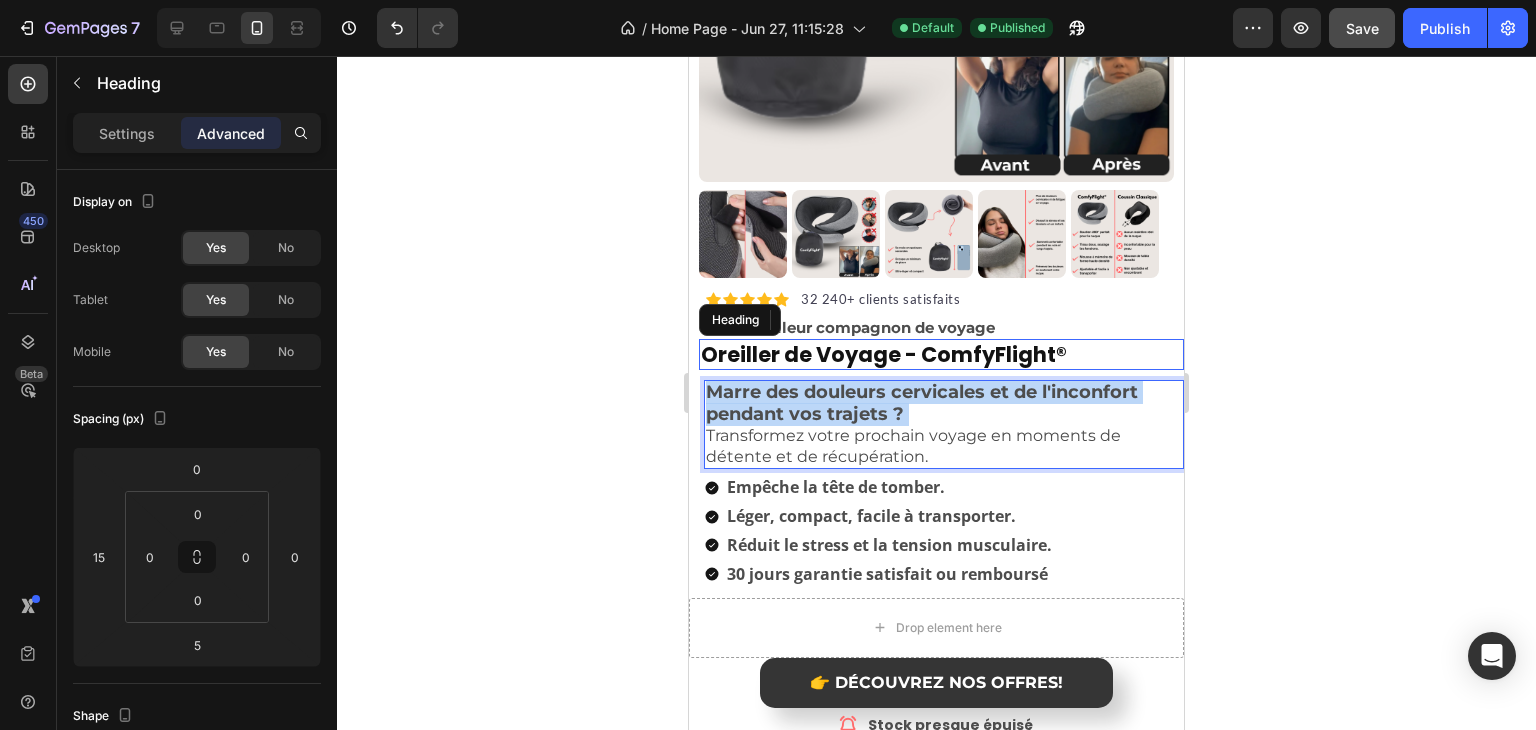 drag, startPoint x: 913, startPoint y: 398, endPoint x: 680, endPoint y: 361, distance: 235.91948 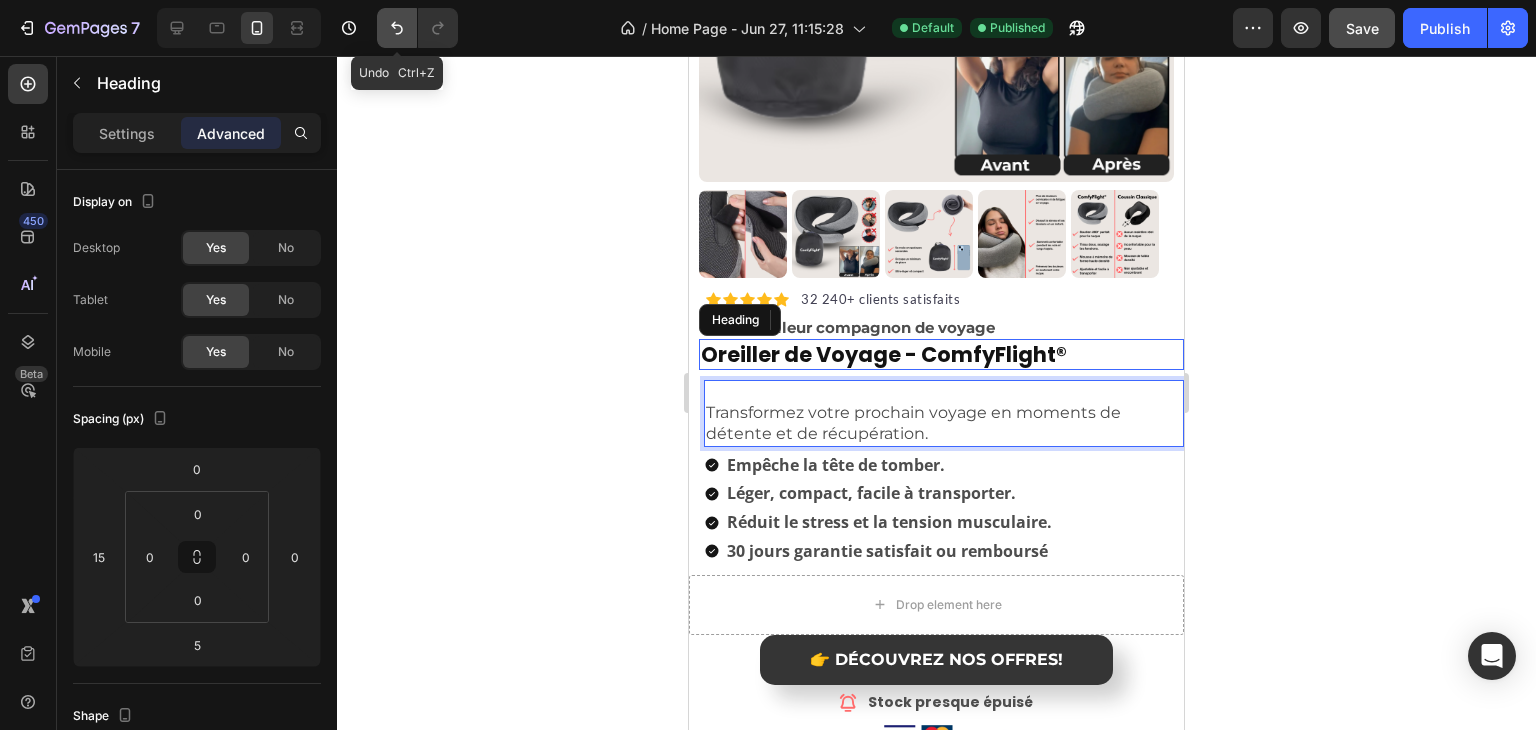 click 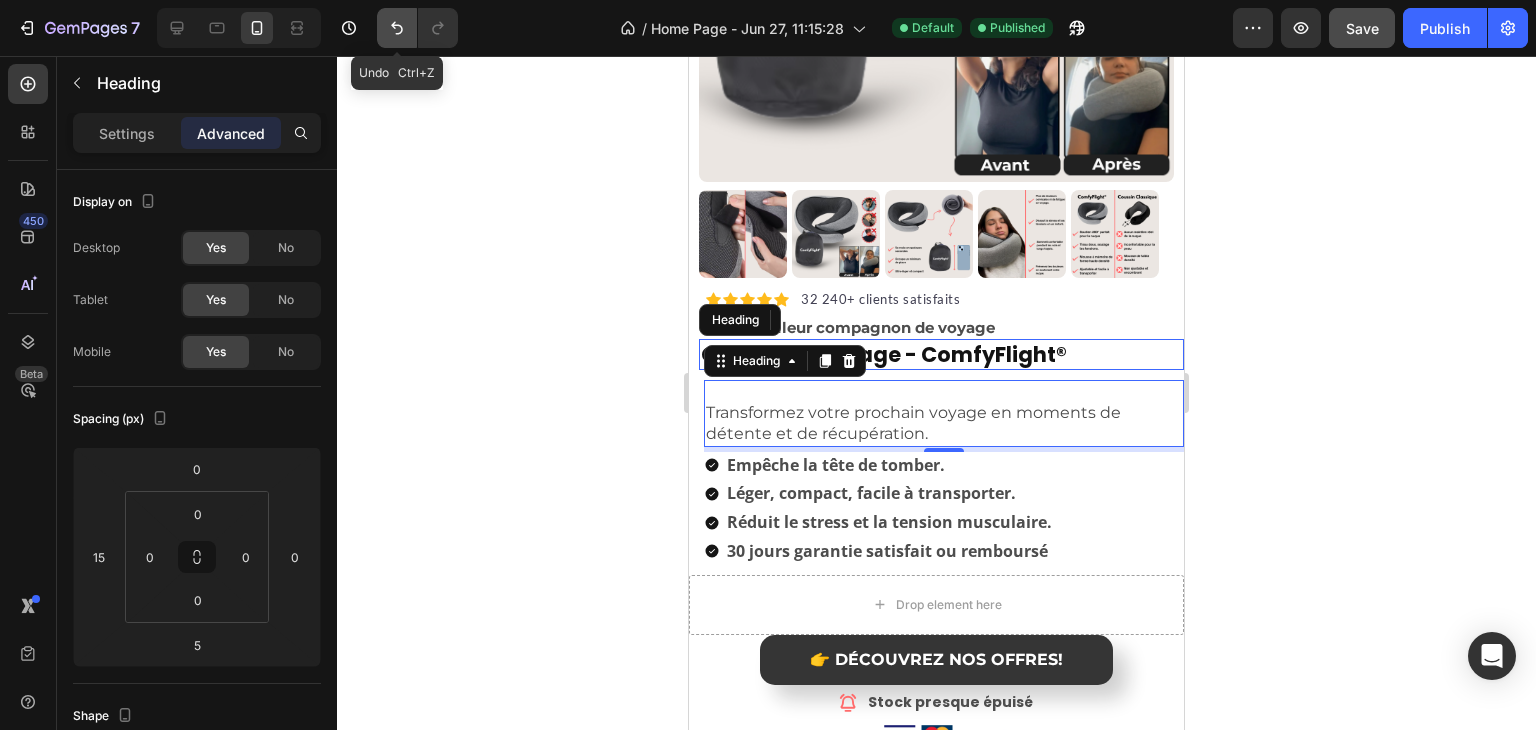click 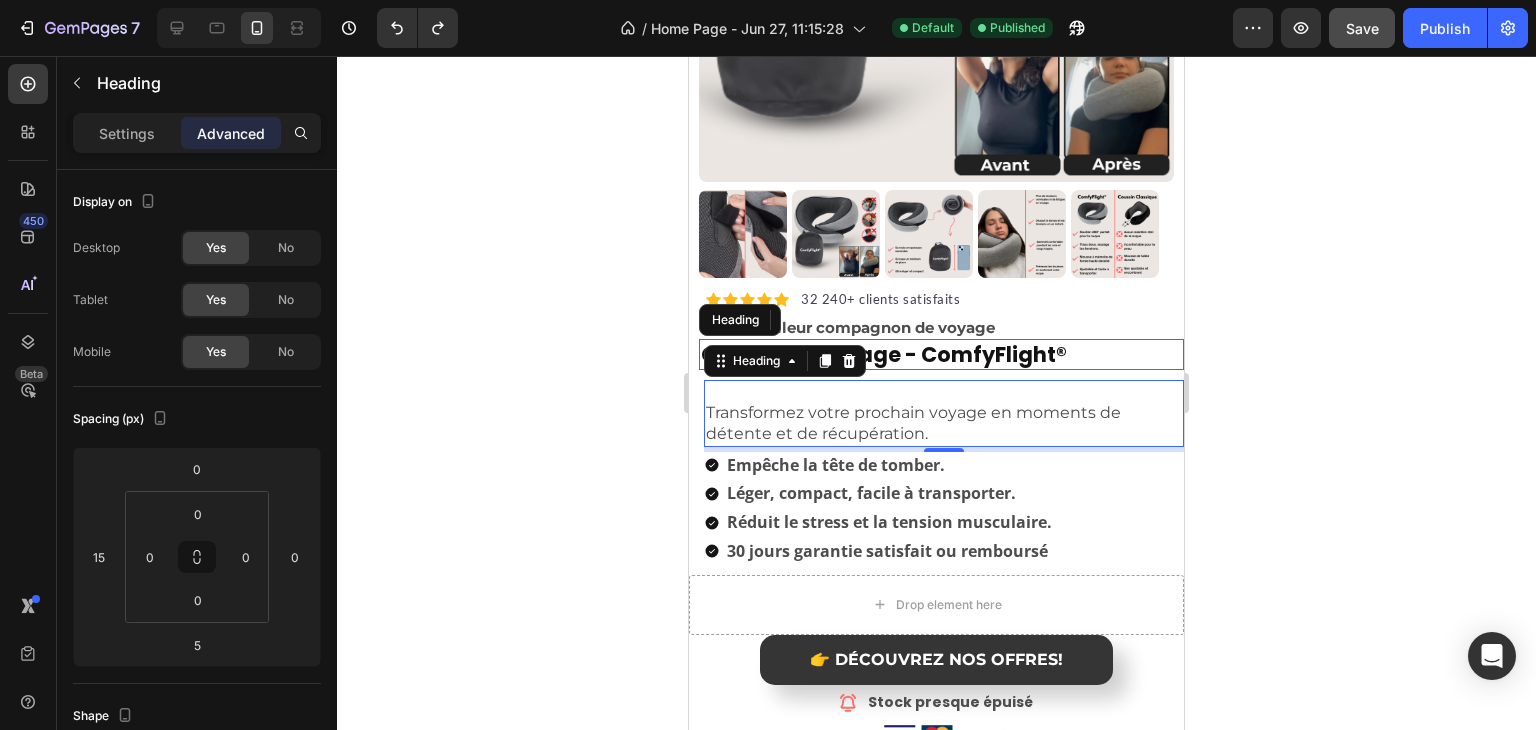 click on "Transformez votre prochain voyage en moments de détente et de récupération." at bounding box center [944, 413] 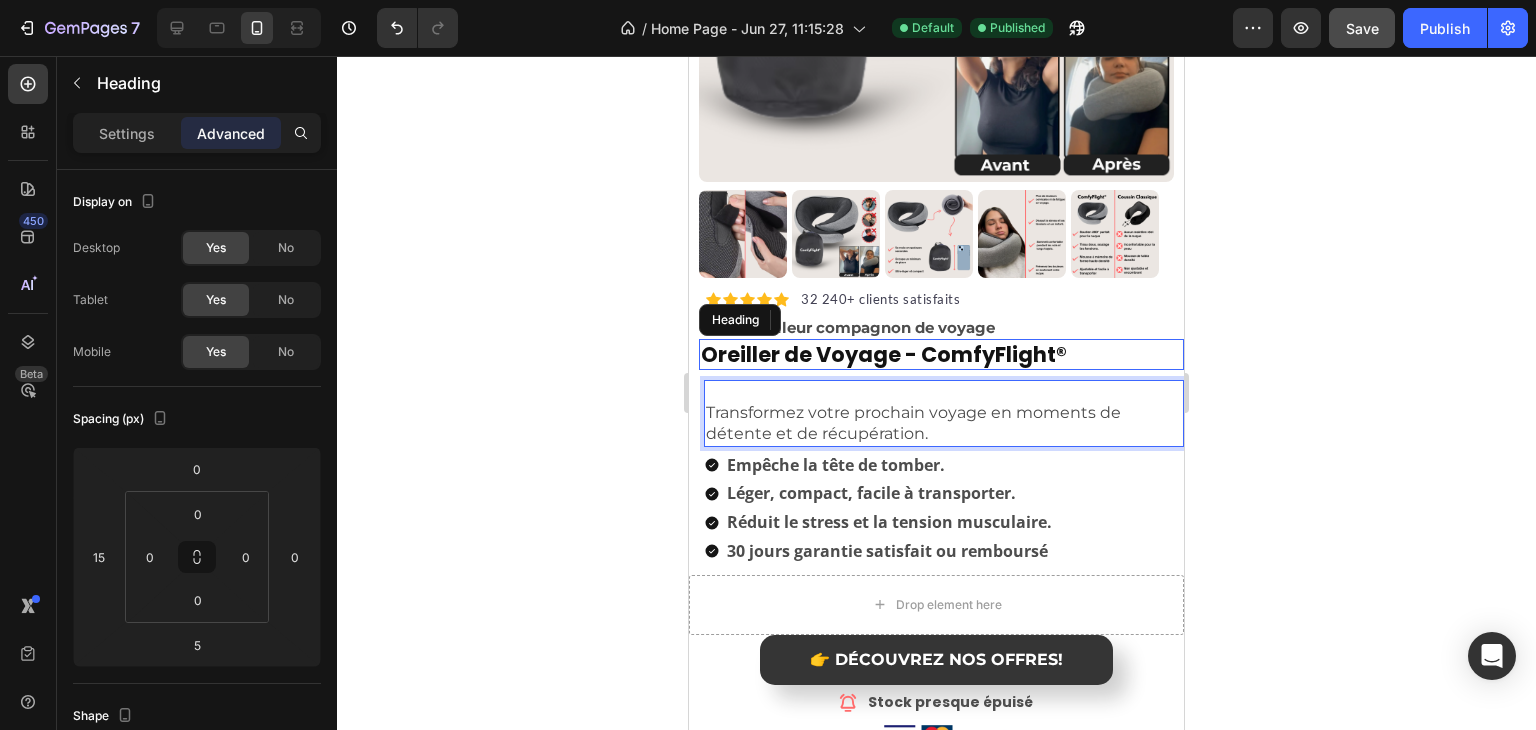 click on "Transformez votre prochain voyage en moments de détente et de récupération." at bounding box center [944, 413] 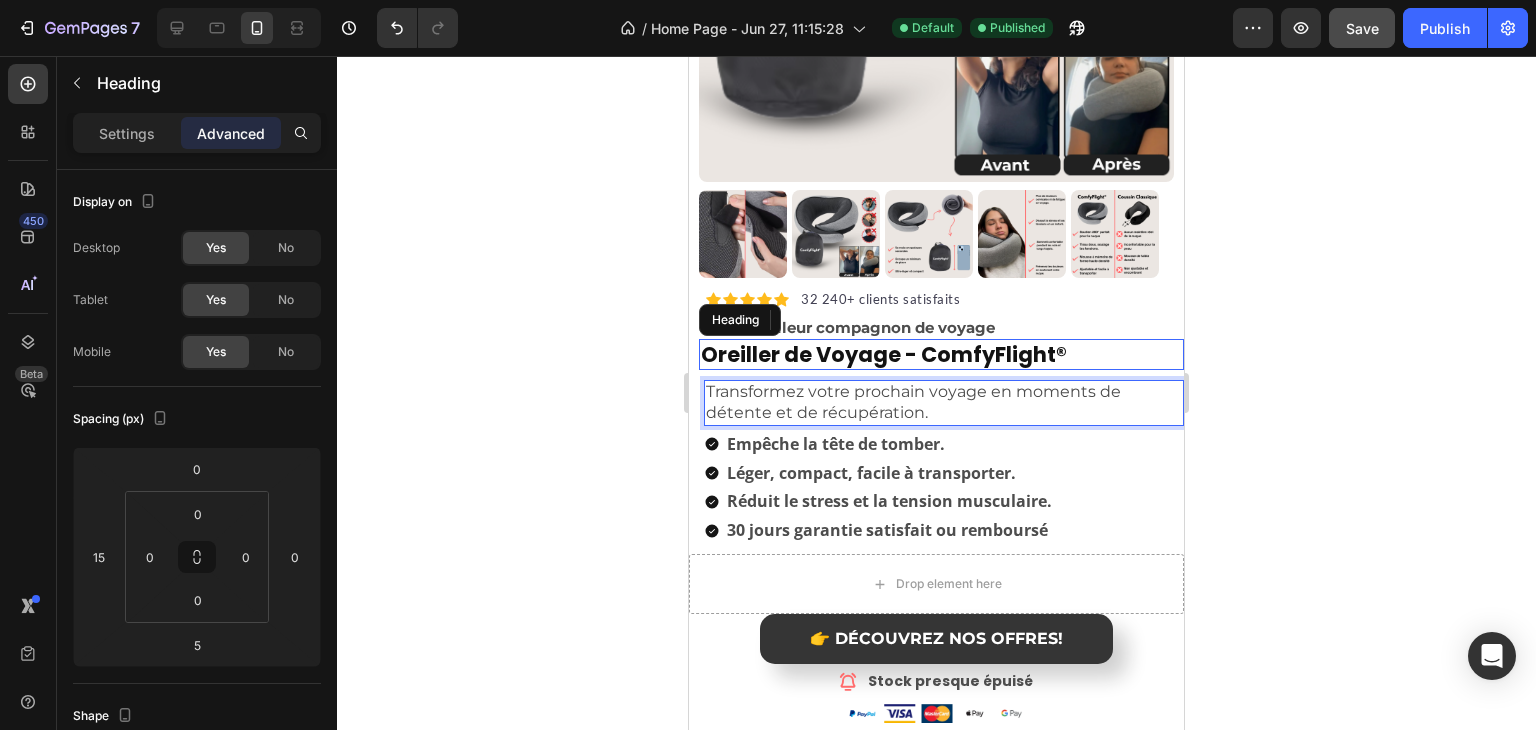 click on "Transformez votre prochain voyage en moments de détente et de récupération." at bounding box center [944, 403] 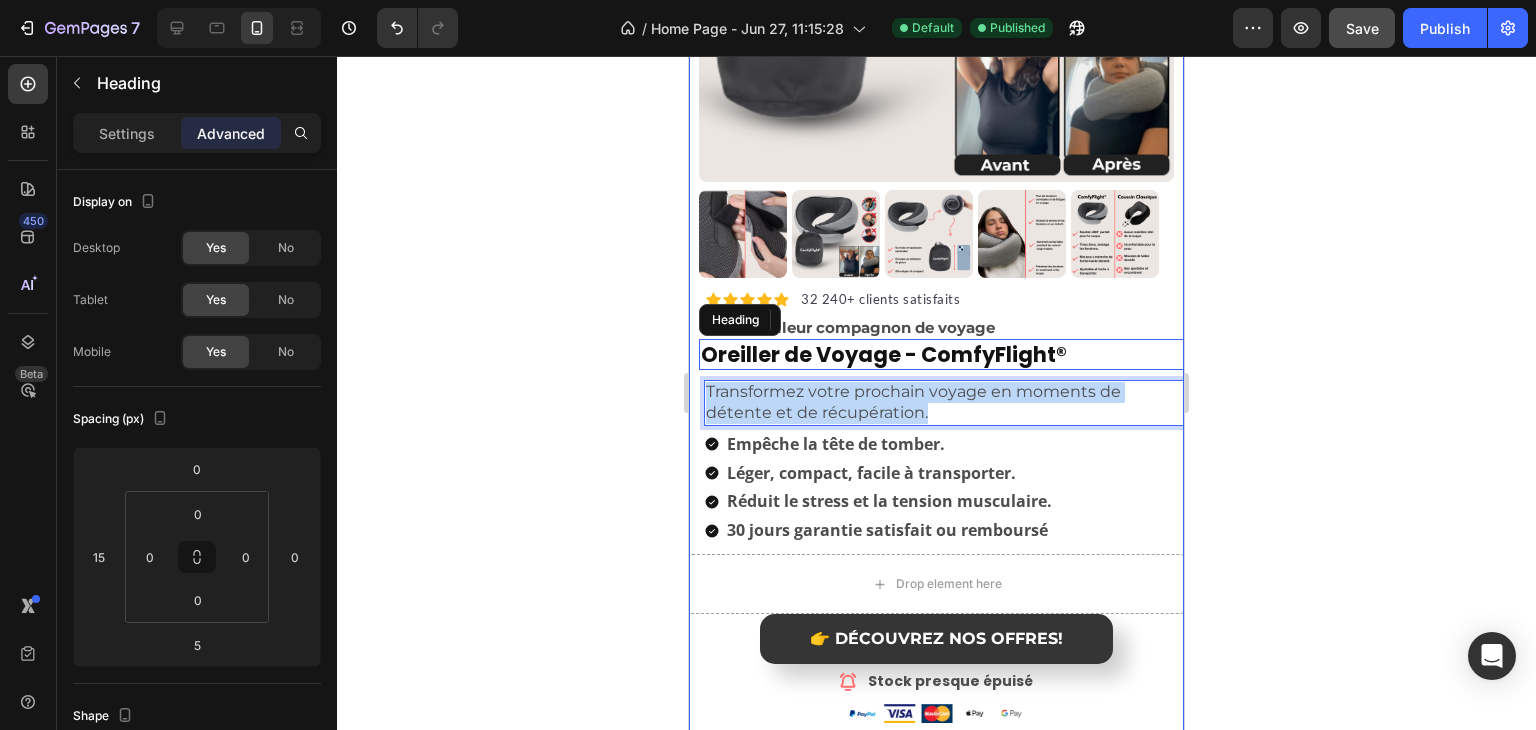 drag, startPoint x: 951, startPoint y: 401, endPoint x: 700, endPoint y: 376, distance: 252.24194 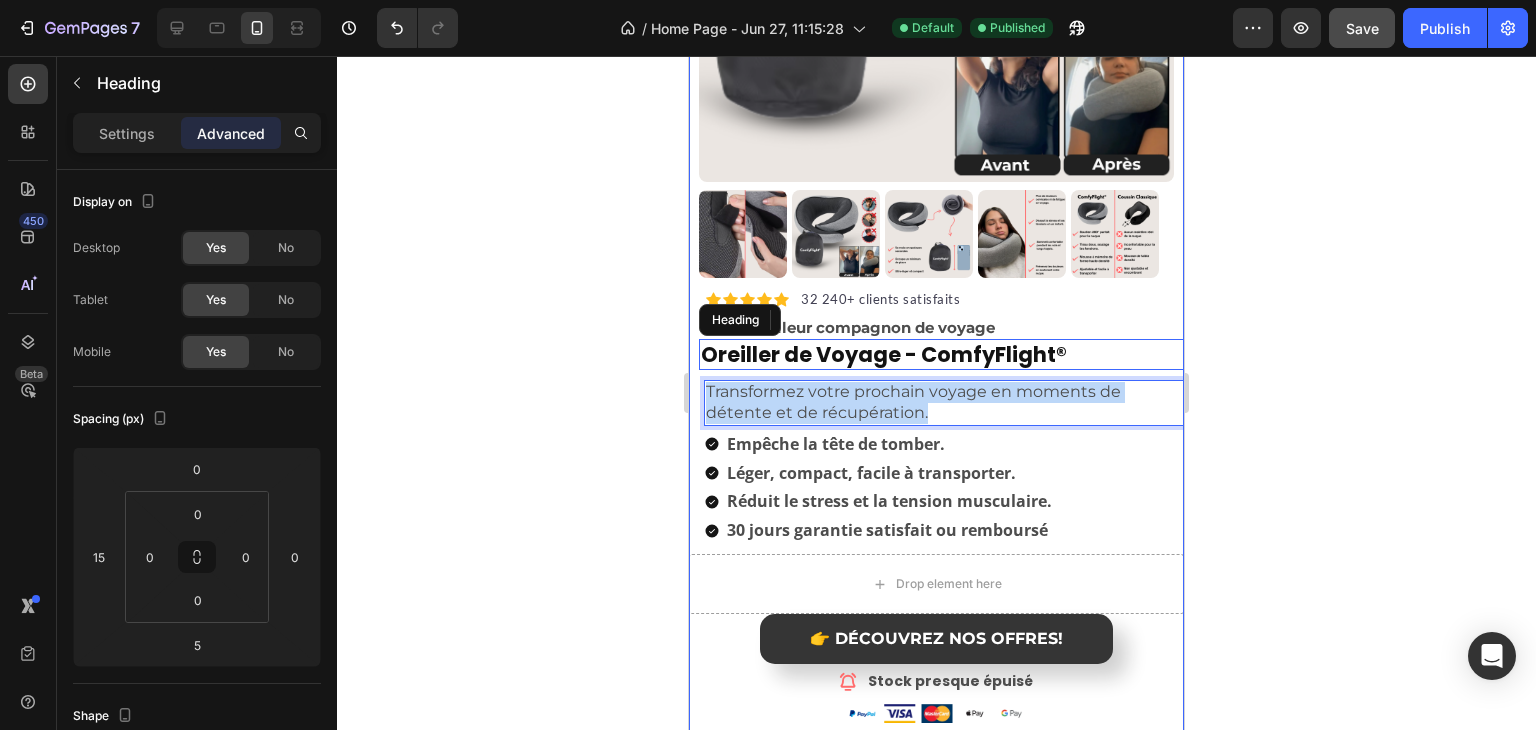 click on "Product Images Icon Icon Icon Icon Icon Icon List Hoz 32 240+ clients satisfaits Text block Row Votre meilleur compagnon de voyage Heading Oreiller de Voyage - ComfyFlight® Heading
30-day money back guarantee Item list Product Transformez votre prochain voyage en moments de détente et de récupération. Heading   5 Empêche la tête de tomber. Léger, compact, facile à transporter. Réduit le stress et la tension musculaire. 30 jours garantie satisfait ou remboursé Item List
Drop element here 👉 DÉCOUVREZ NOS OFFRES! Button
Icon Stock presque épuisé  Text Block Advanced List Image                Title Line
Icon Nr. 1  en France Text Block
Icon 32 000+ clients satisfaits Text Block
Icon 450+ Note de 5/5 Text Block Row                Title Line Icon Icon Icon Icon Icon Icon List Camille V.    Cliente vérifiée Text Block Row Text Block Row Image Product Icon Icon Row" at bounding box center (936, 665) 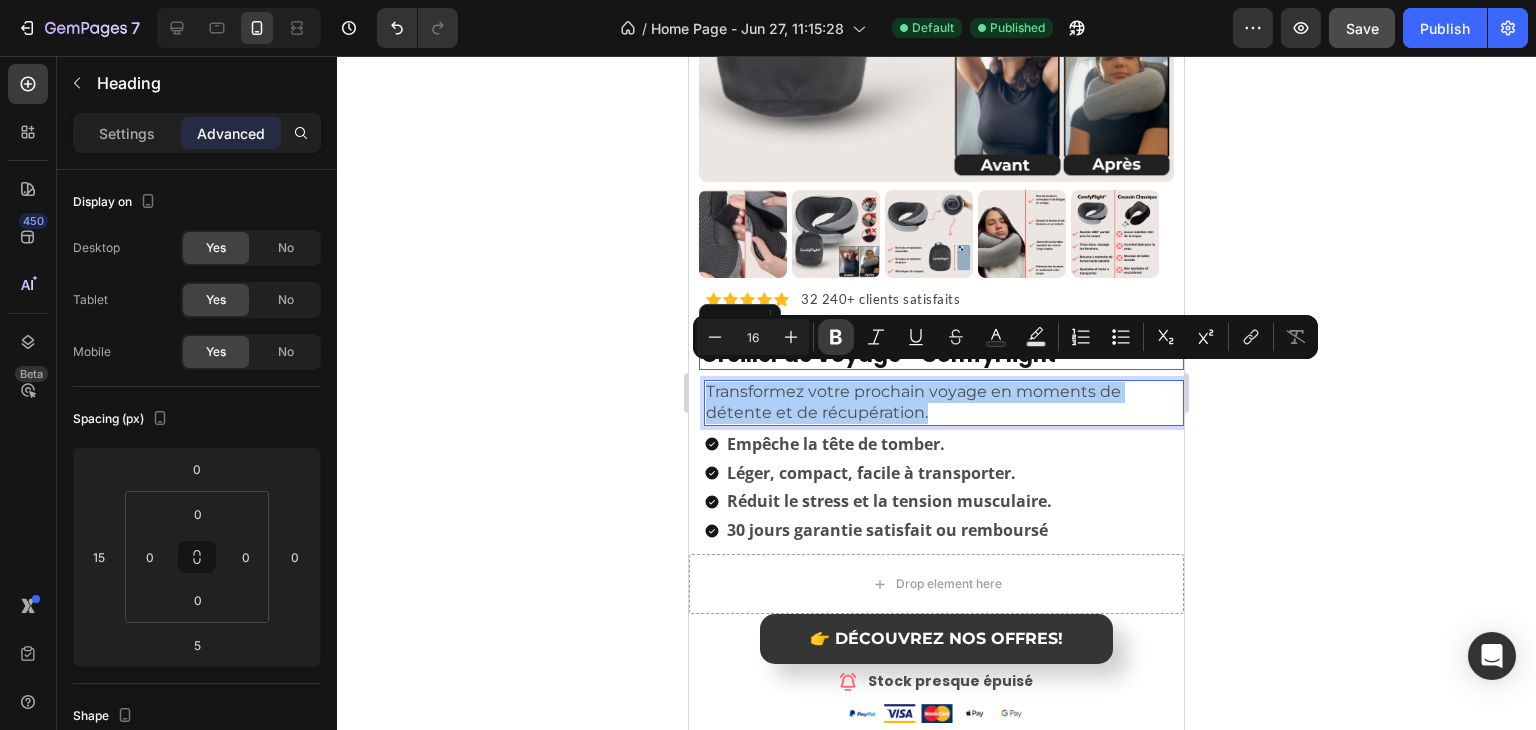 click on "Bold" at bounding box center [836, 337] 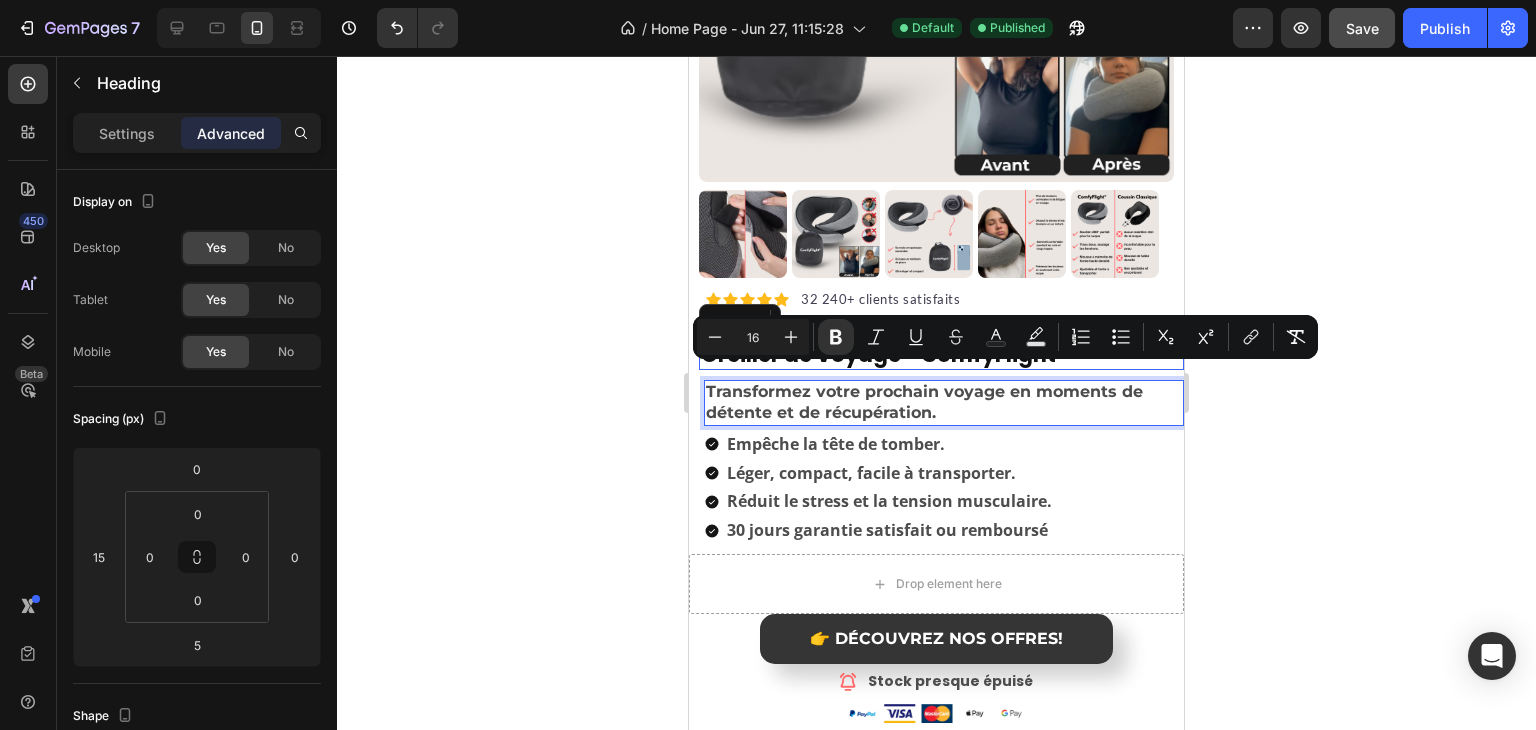 click 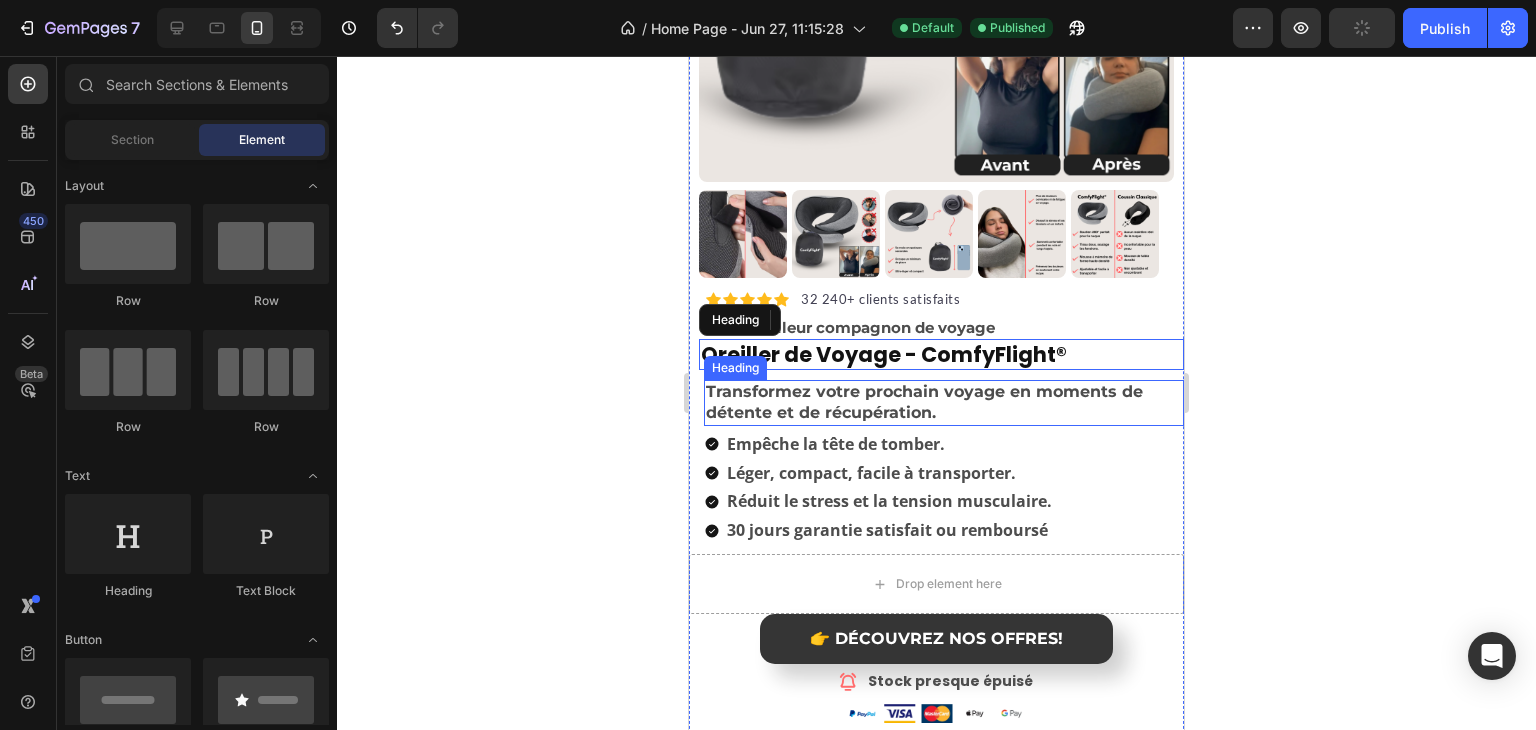 click on "Transformez votre prochain voyage en moments de détente et de récupération." at bounding box center [924, 402] 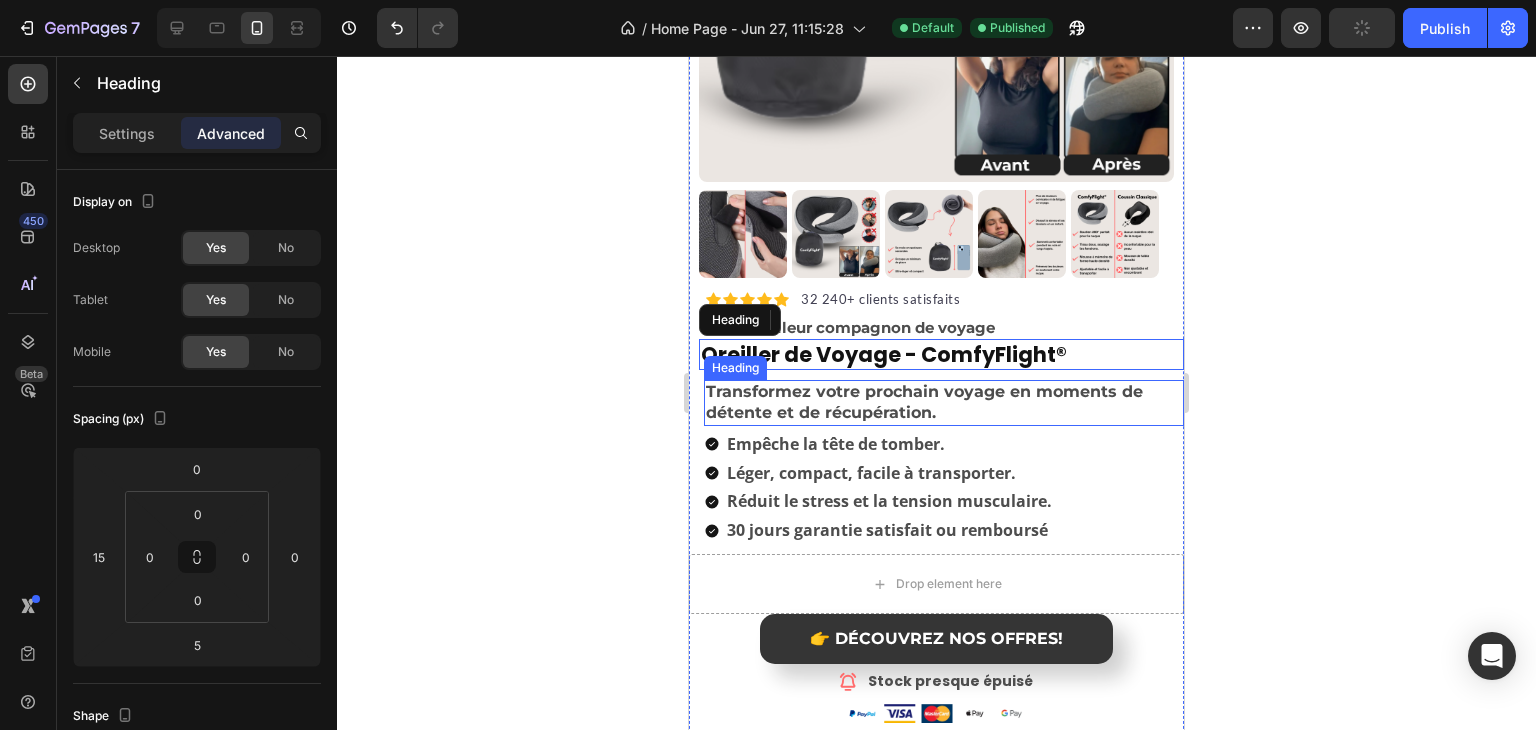 drag, startPoint x: 1393, startPoint y: 349, endPoint x: 331, endPoint y: 321, distance: 1062.369 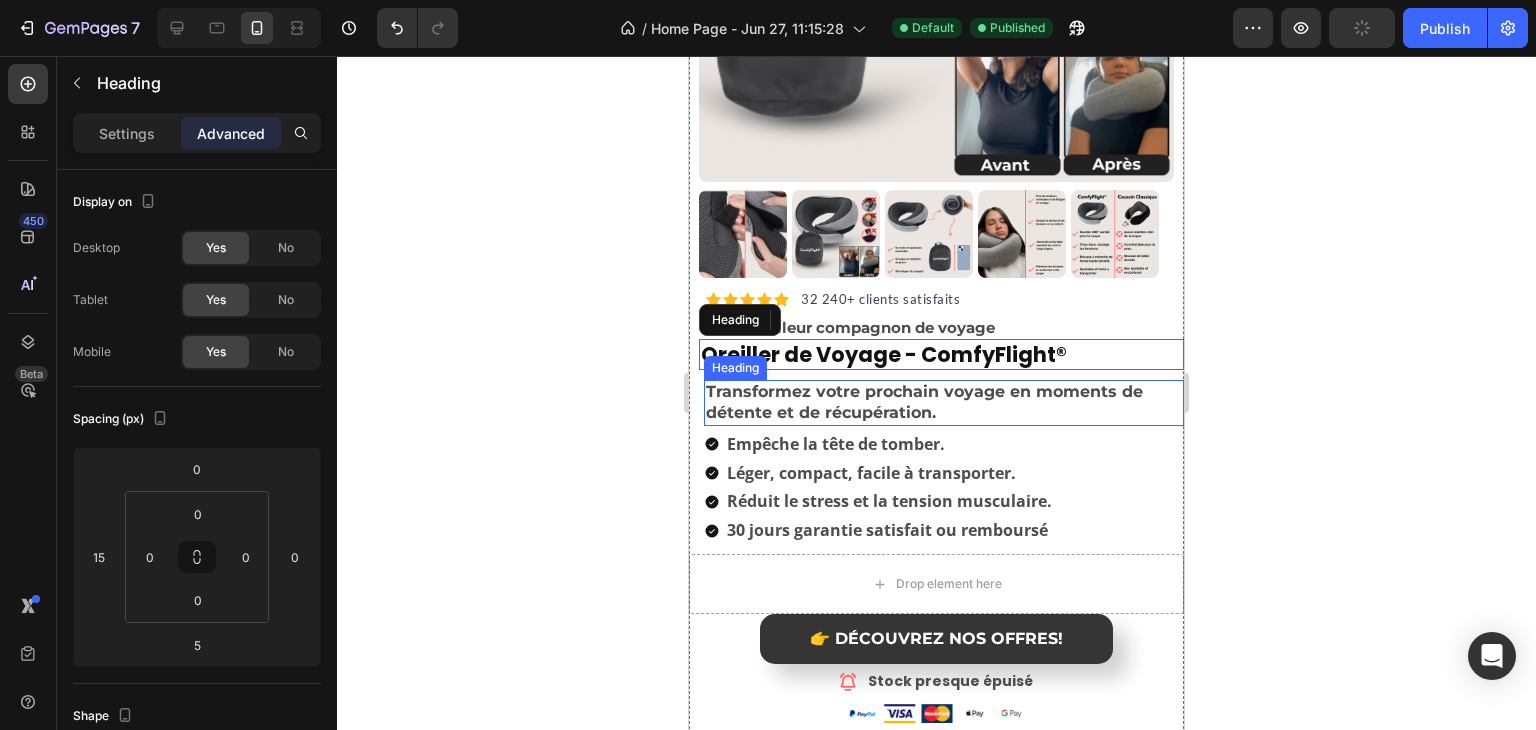 click 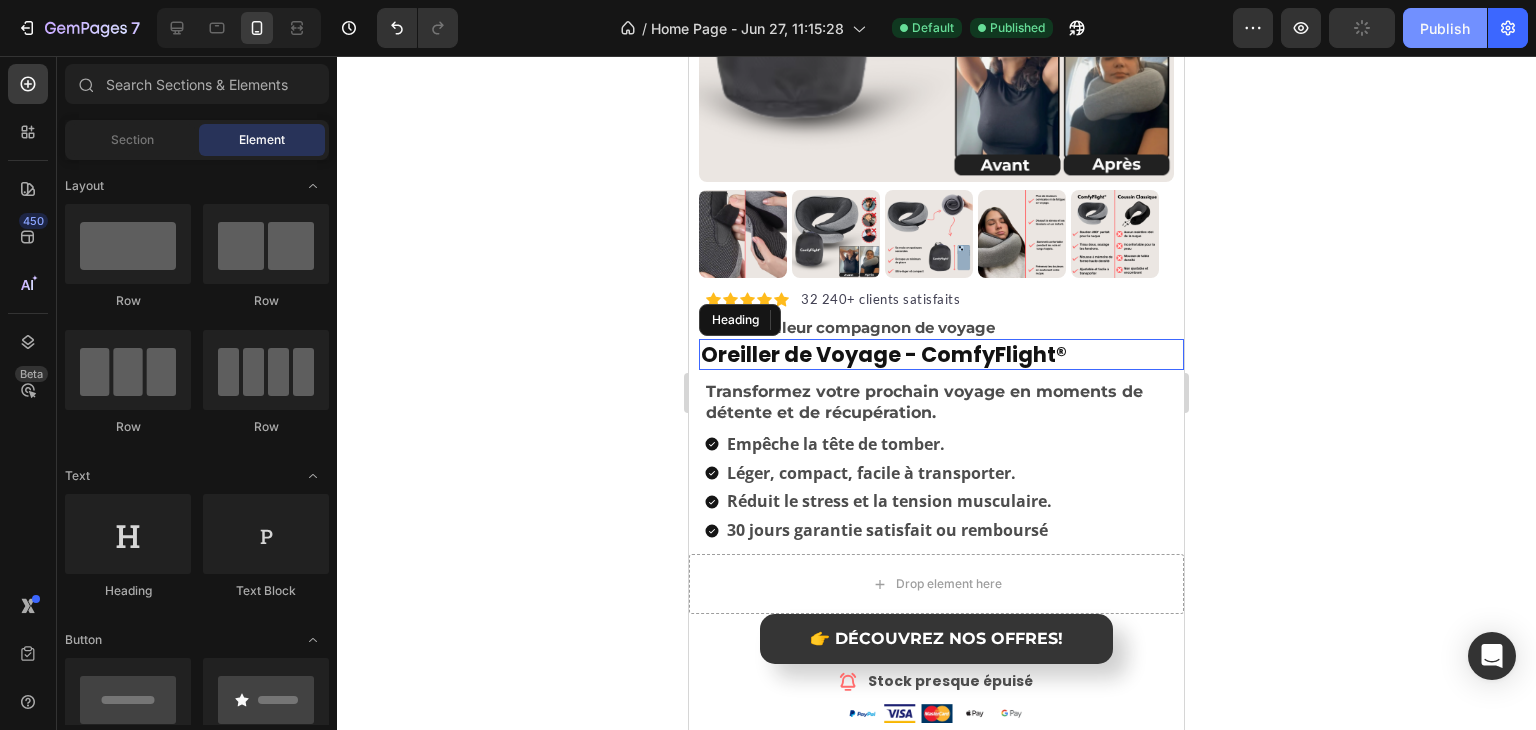 click on "Publish" at bounding box center [1445, 28] 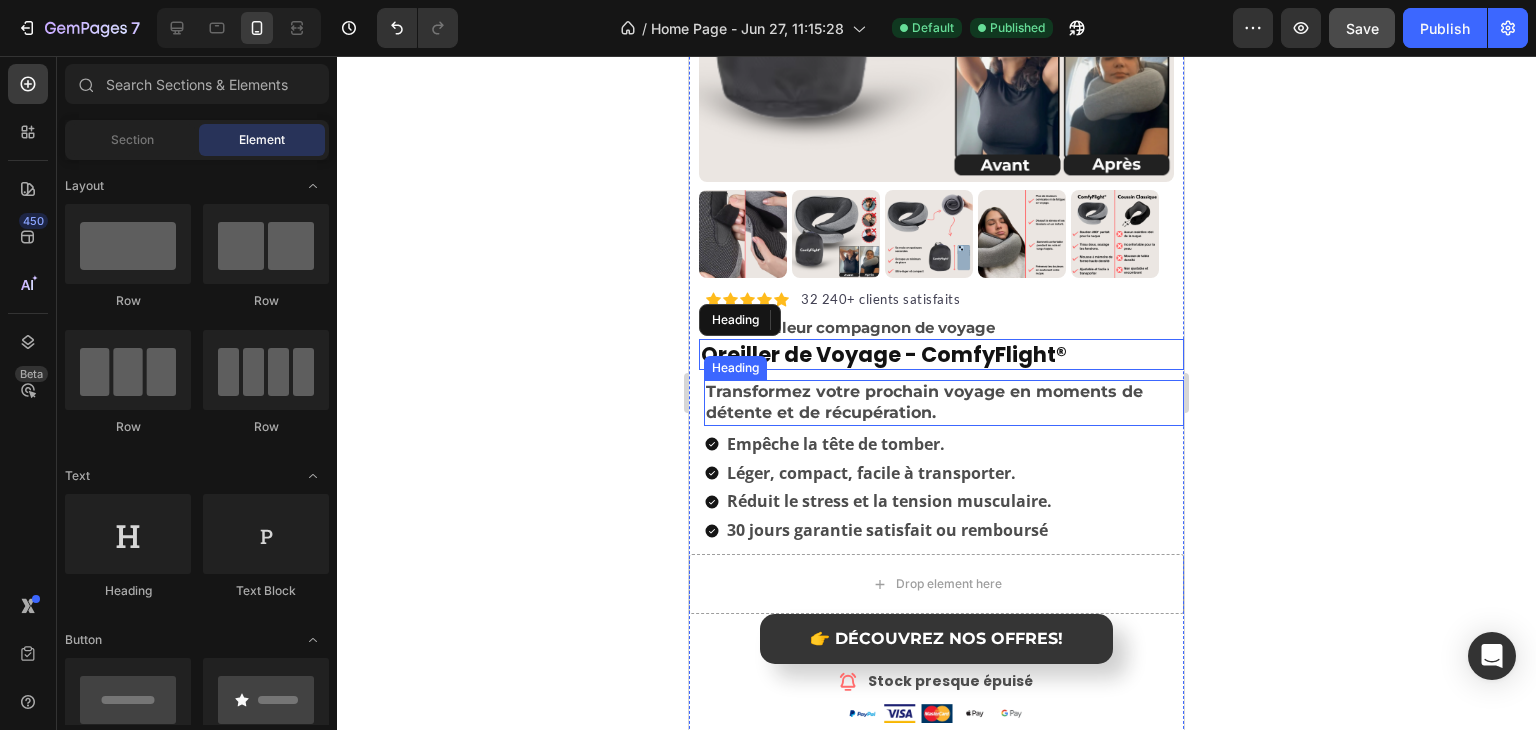 click on "⁠⁠⁠⁠⁠⁠⁠ Transformez votre prochain voyage en moments de détente et de récupération." at bounding box center [944, 403] 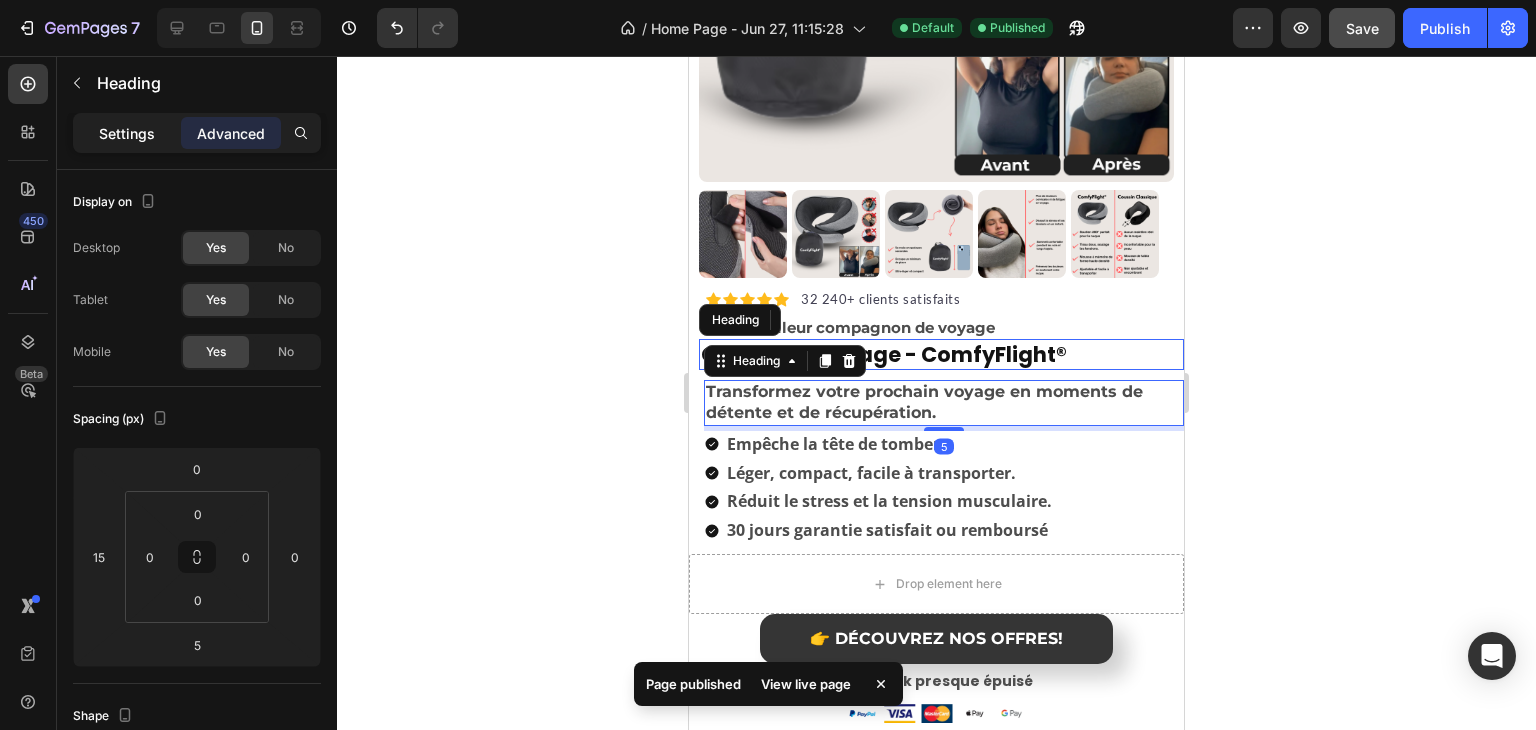 click on "Settings" 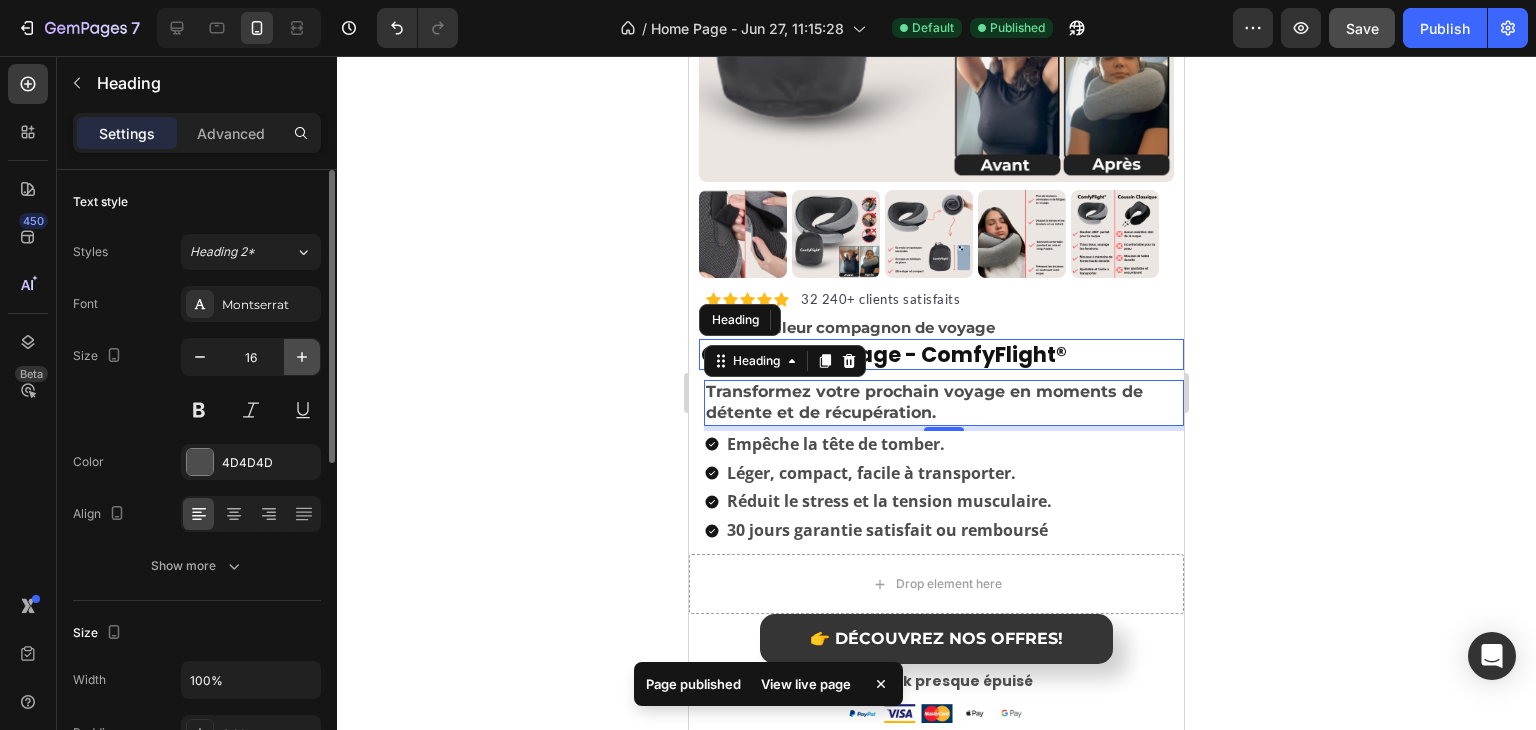 click at bounding box center [302, 357] 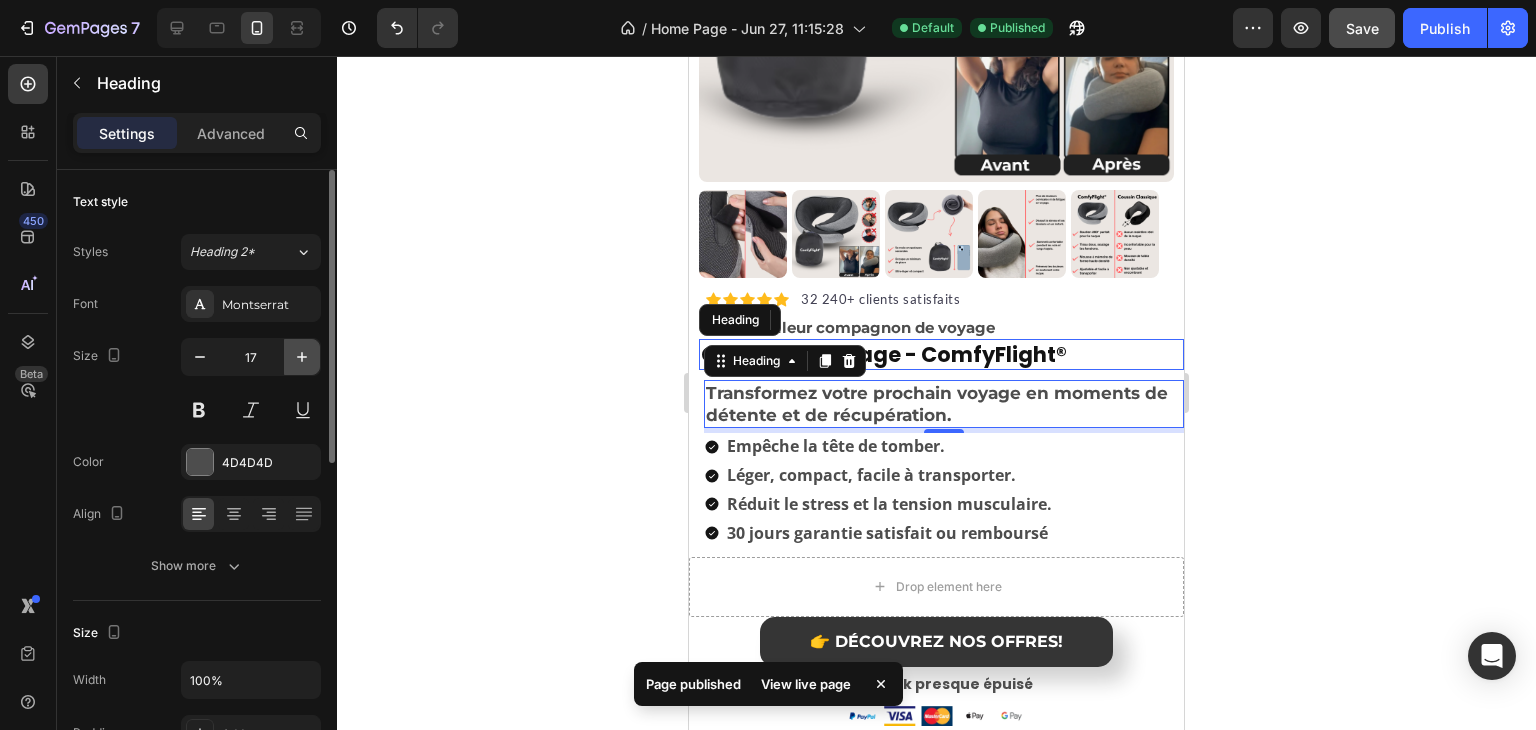 click at bounding box center [302, 357] 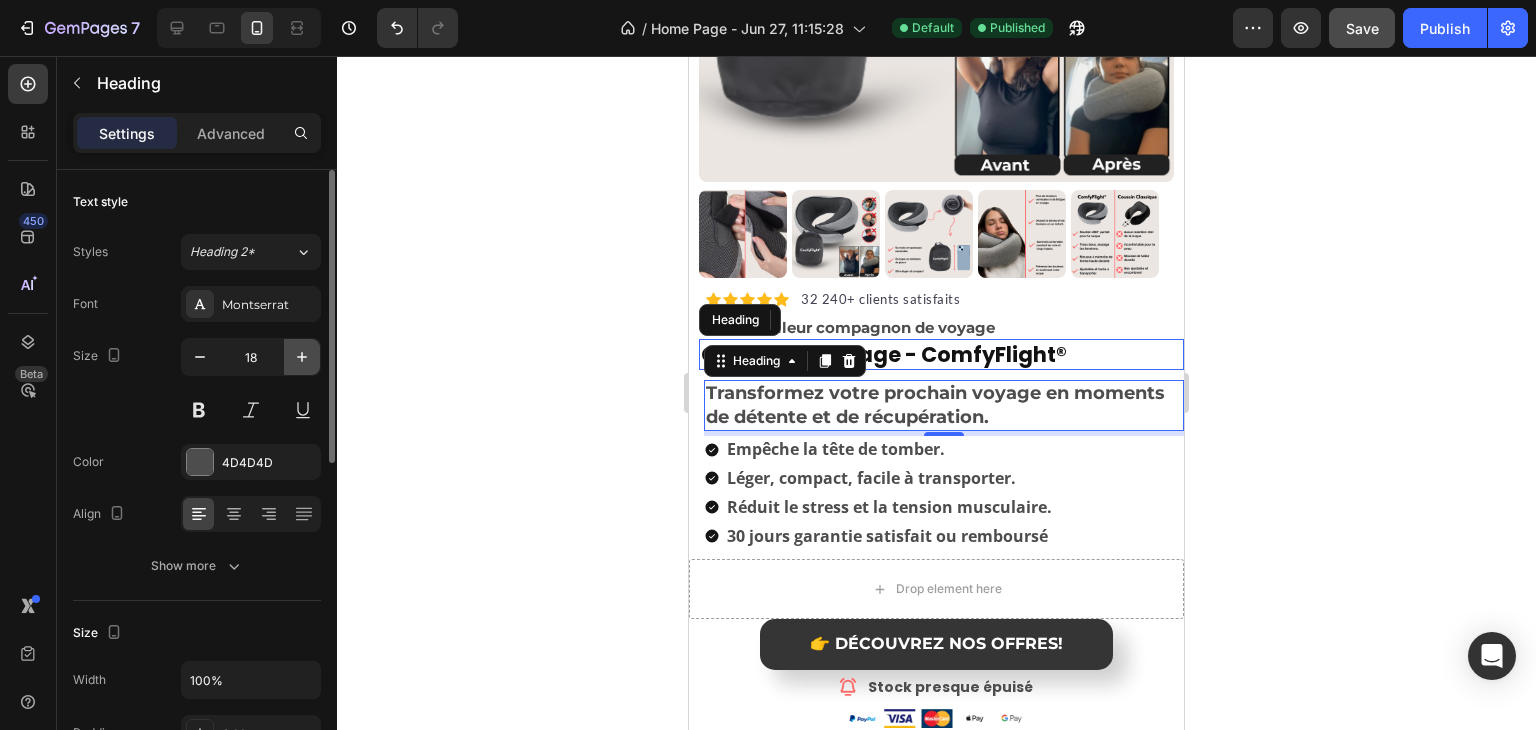 click at bounding box center [302, 357] 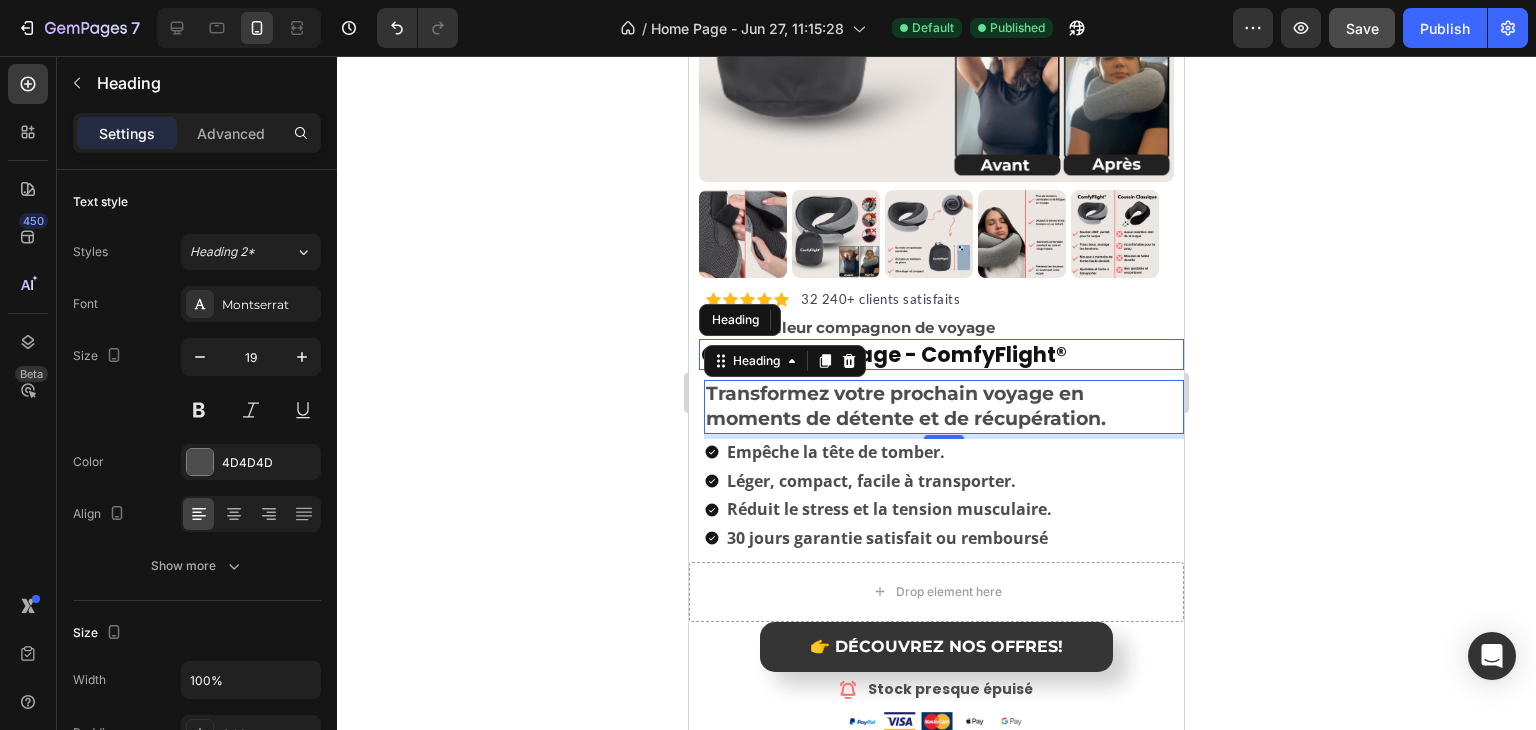 click 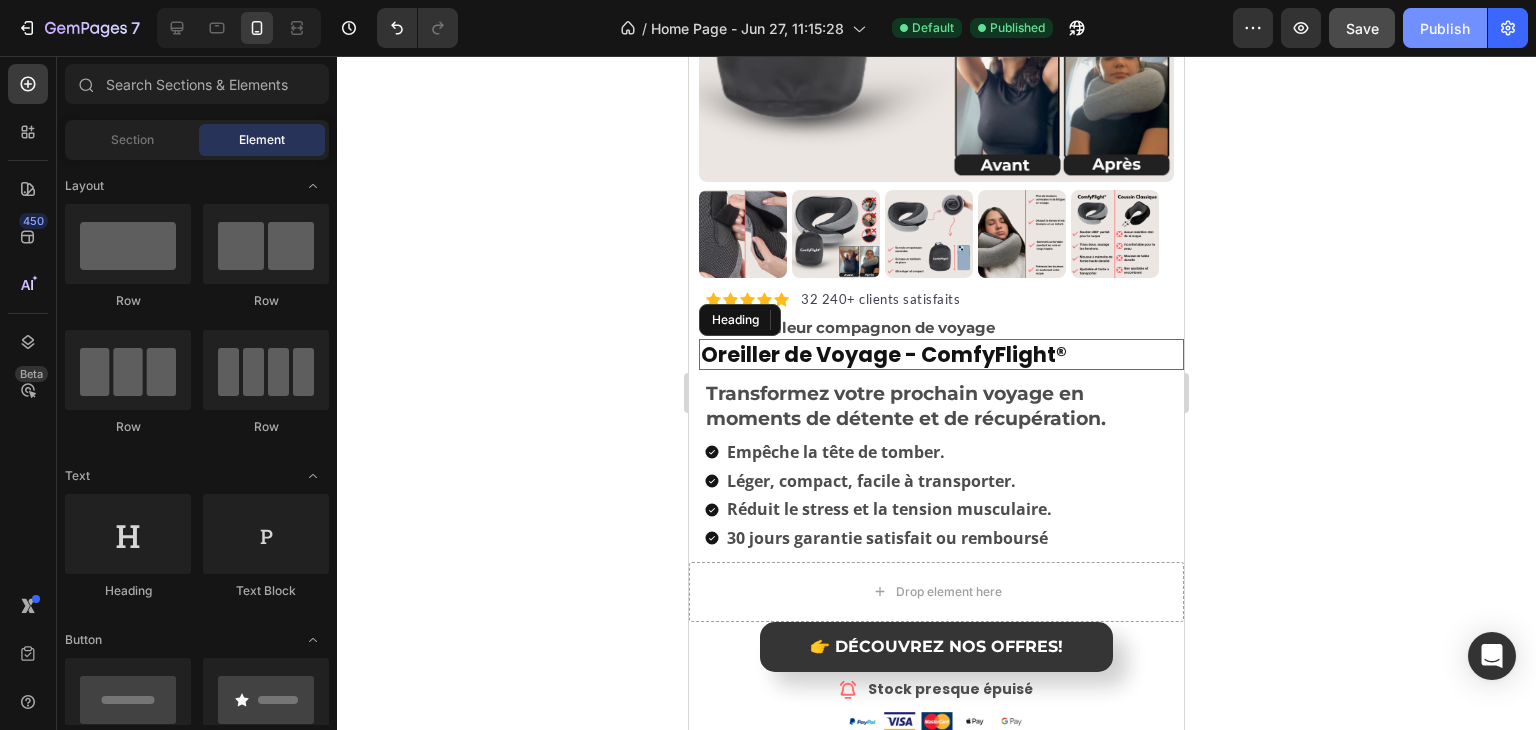 click on "Publish" at bounding box center [1445, 28] 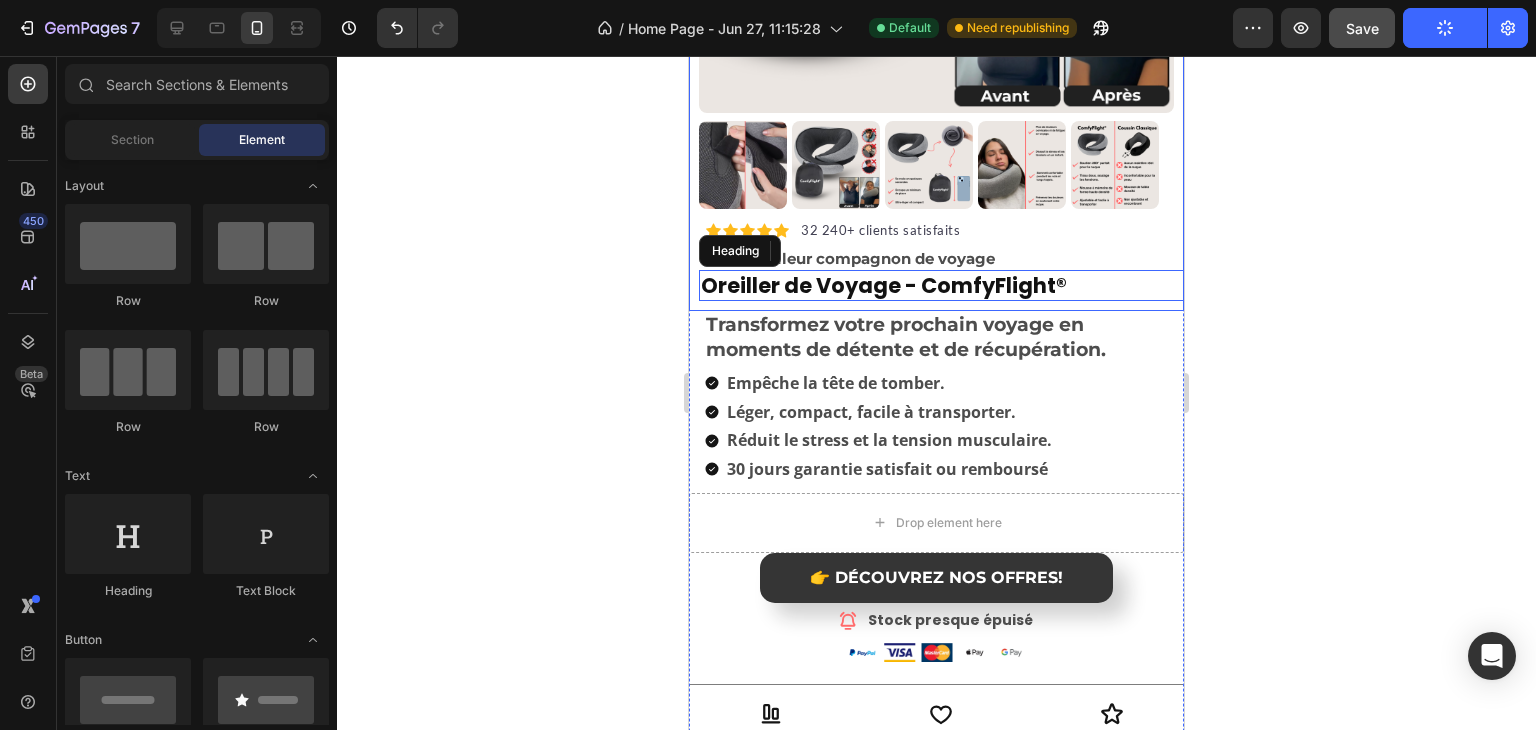 scroll, scrollTop: 500, scrollLeft: 0, axis: vertical 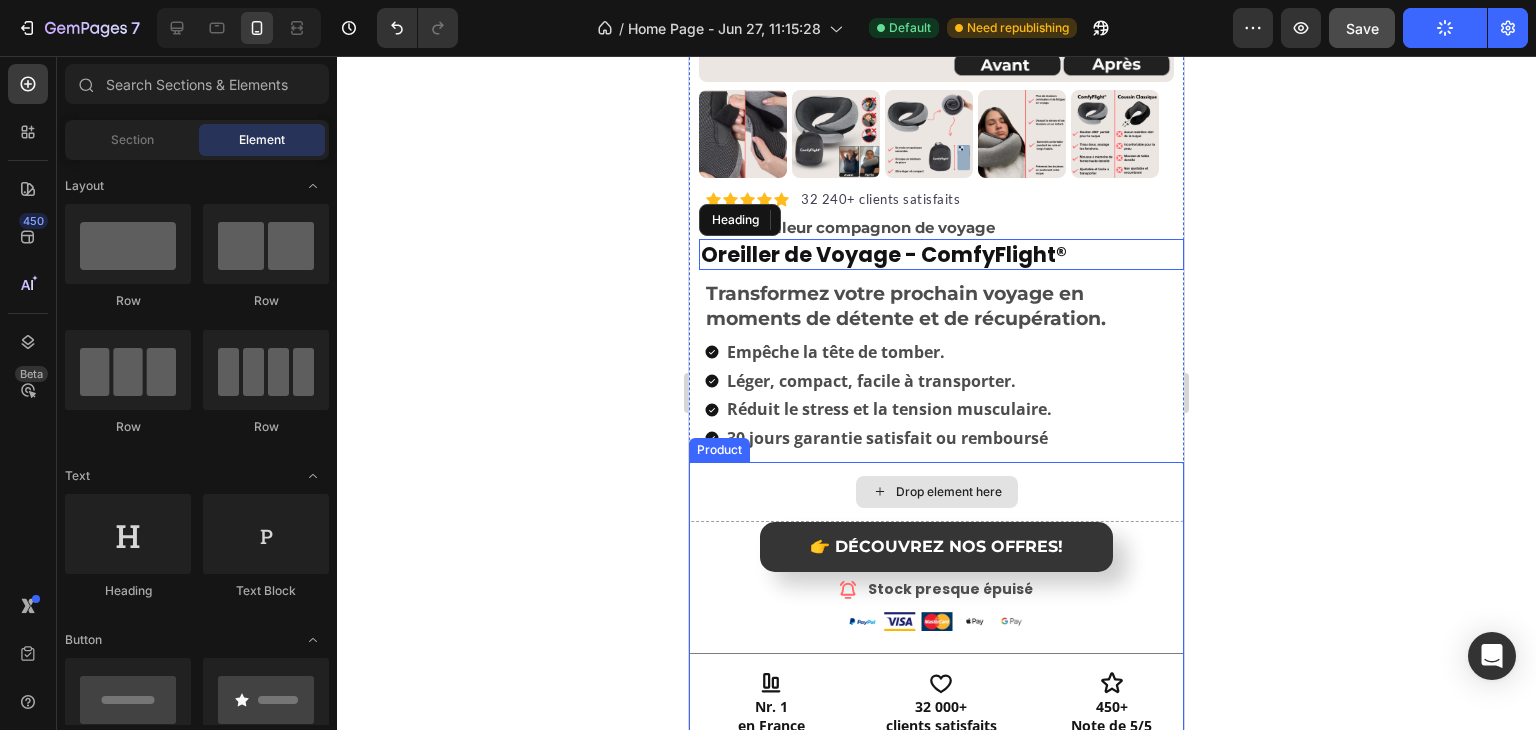 click on "Drop element here" at bounding box center [936, 492] 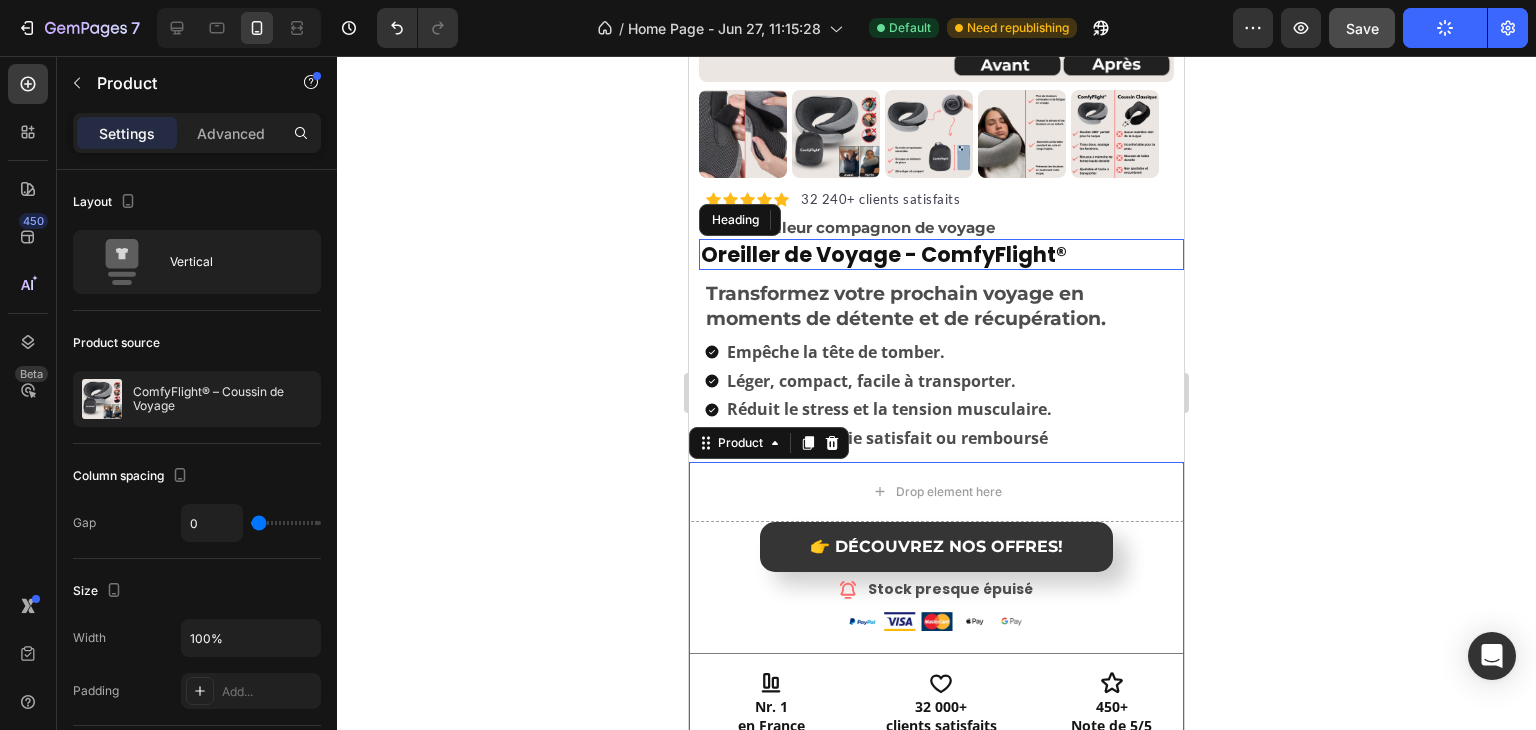 click 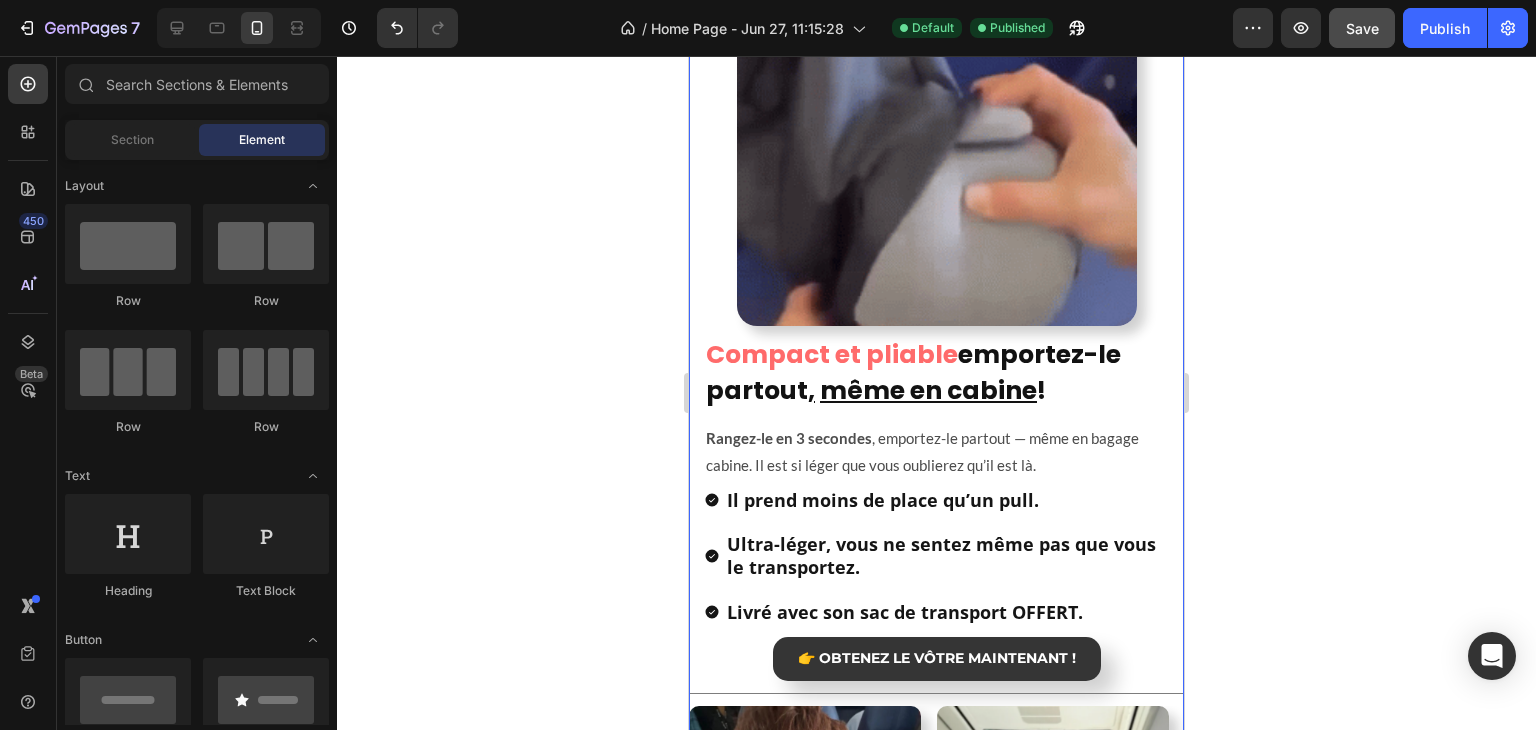 scroll, scrollTop: 2312, scrollLeft: 0, axis: vertical 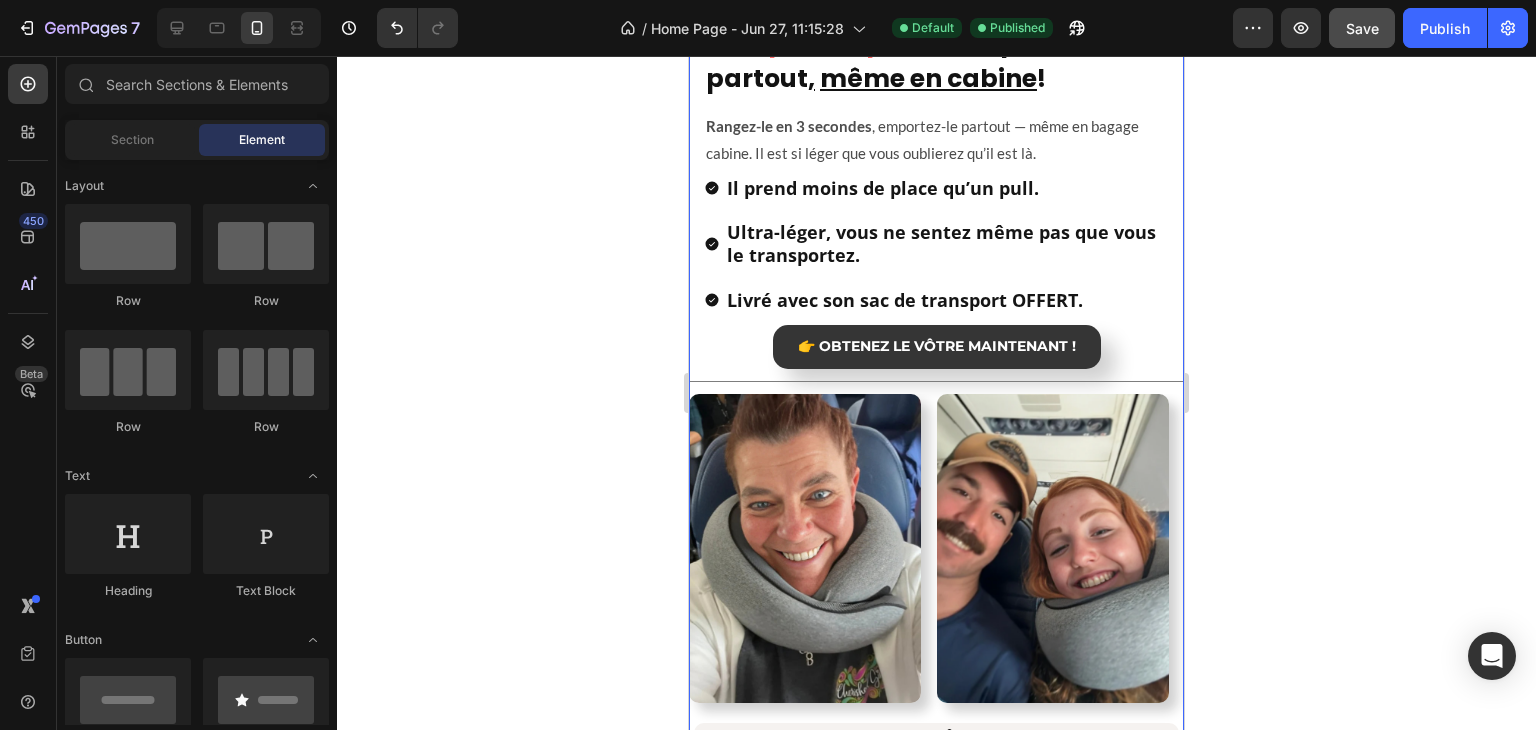 click at bounding box center (805, 548) 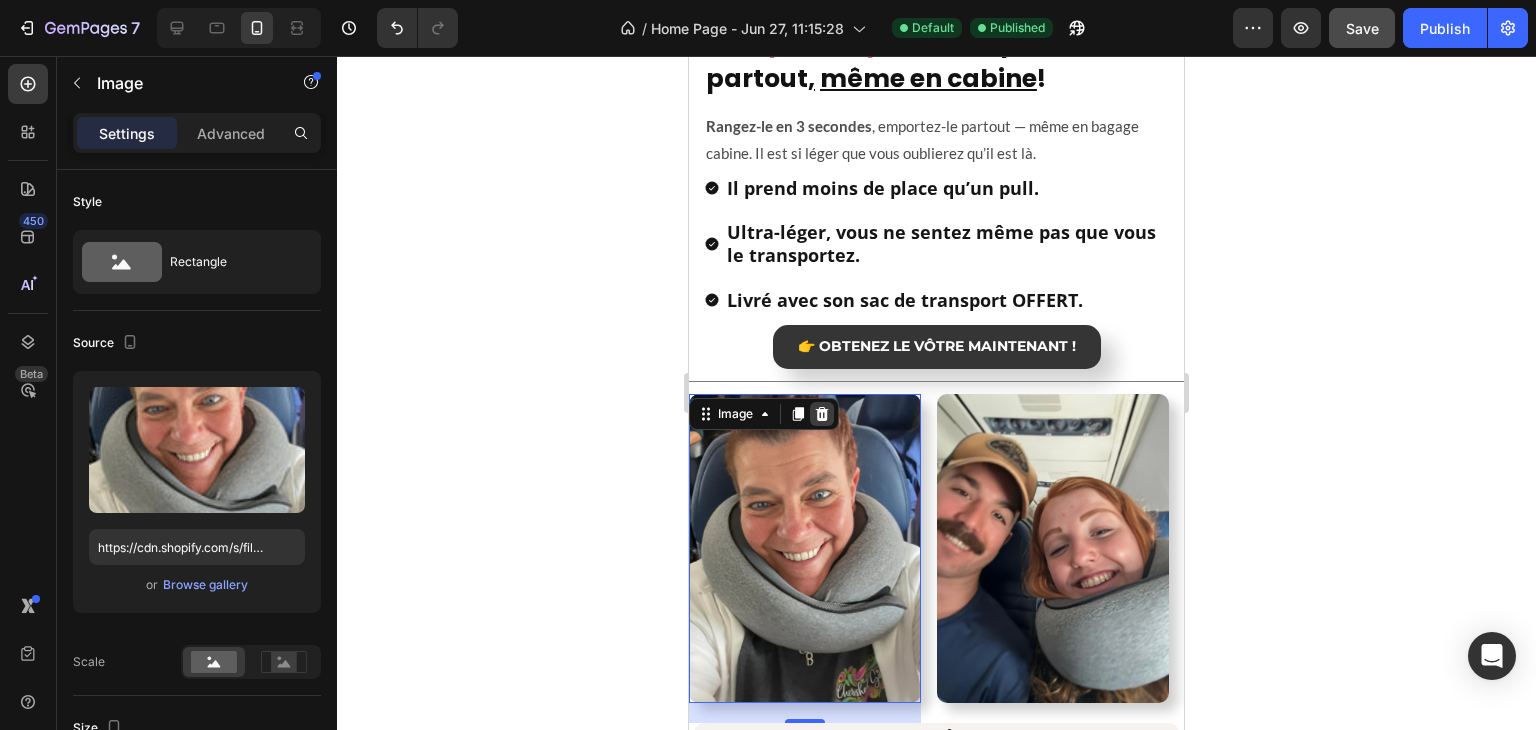 scroll, scrollTop: 2400, scrollLeft: 0, axis: vertical 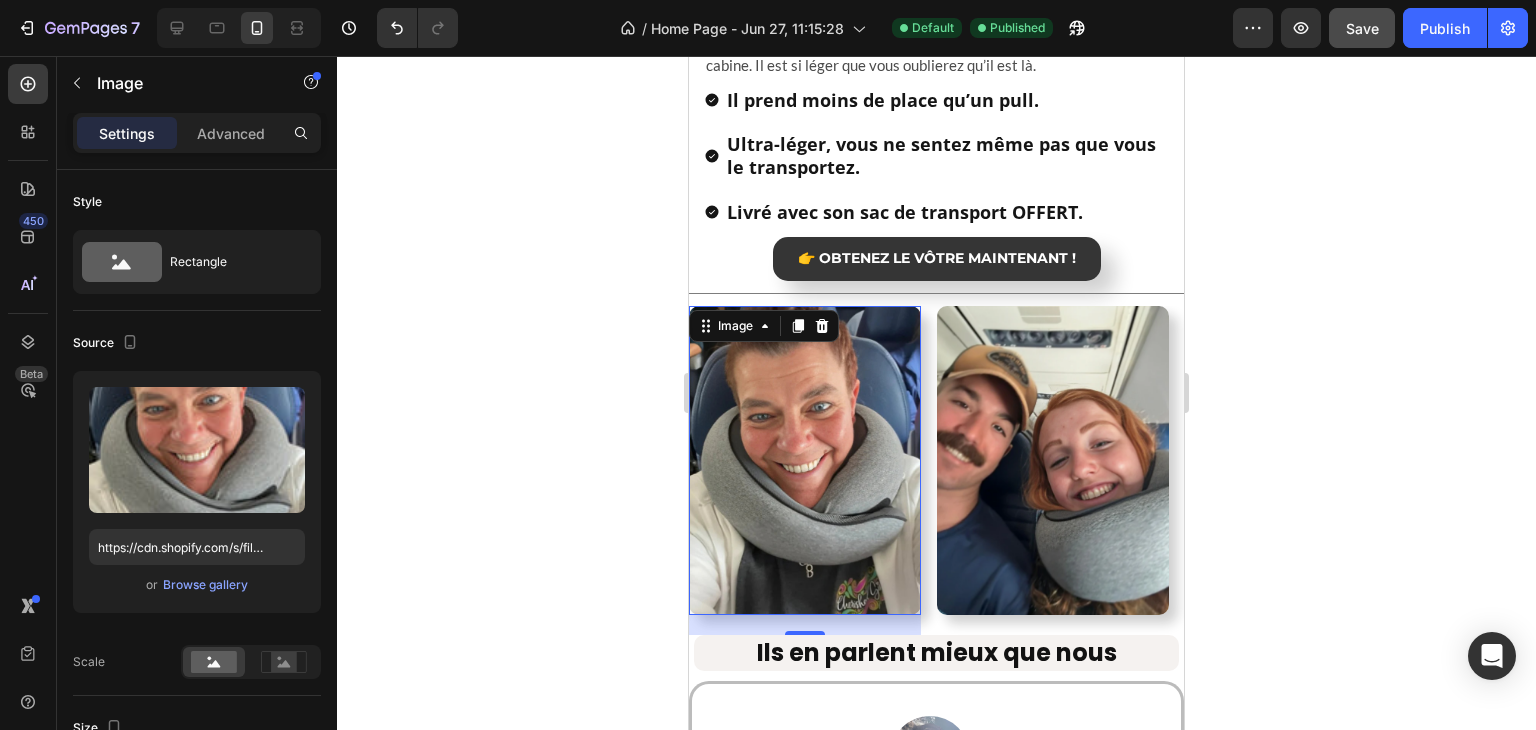 click on "Image   20 Image Image Image Image Image" at bounding box center (936, 470) 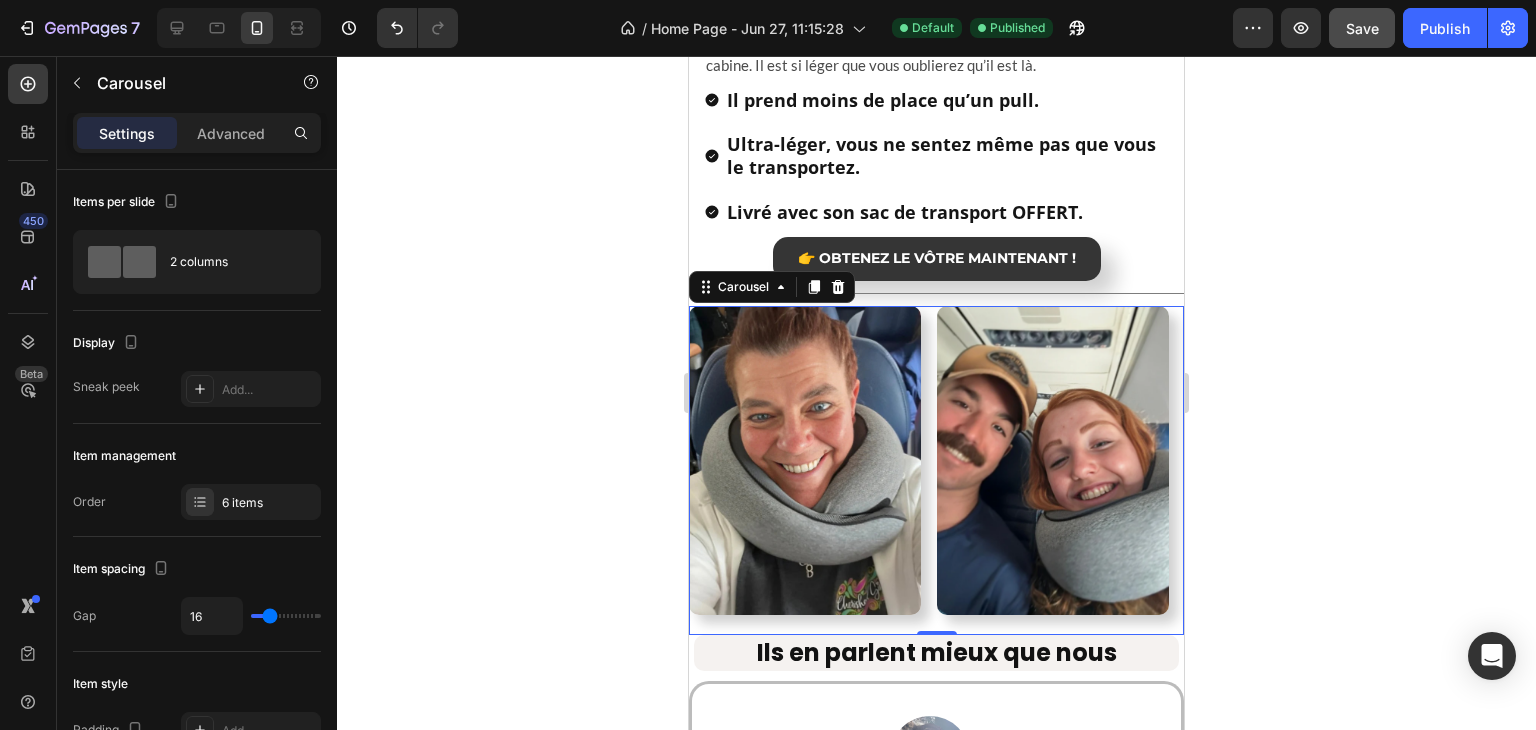 click 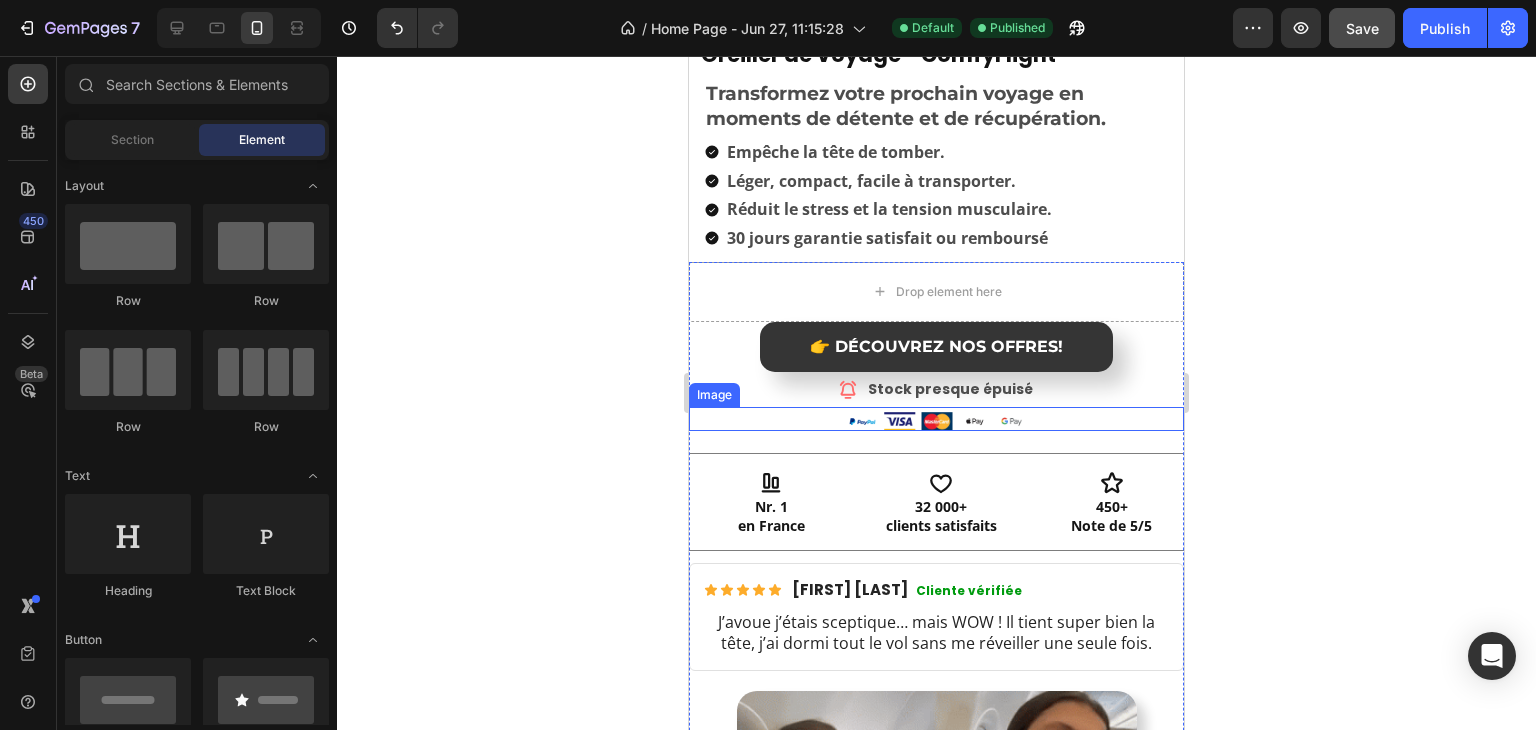 scroll, scrollTop: 200, scrollLeft: 0, axis: vertical 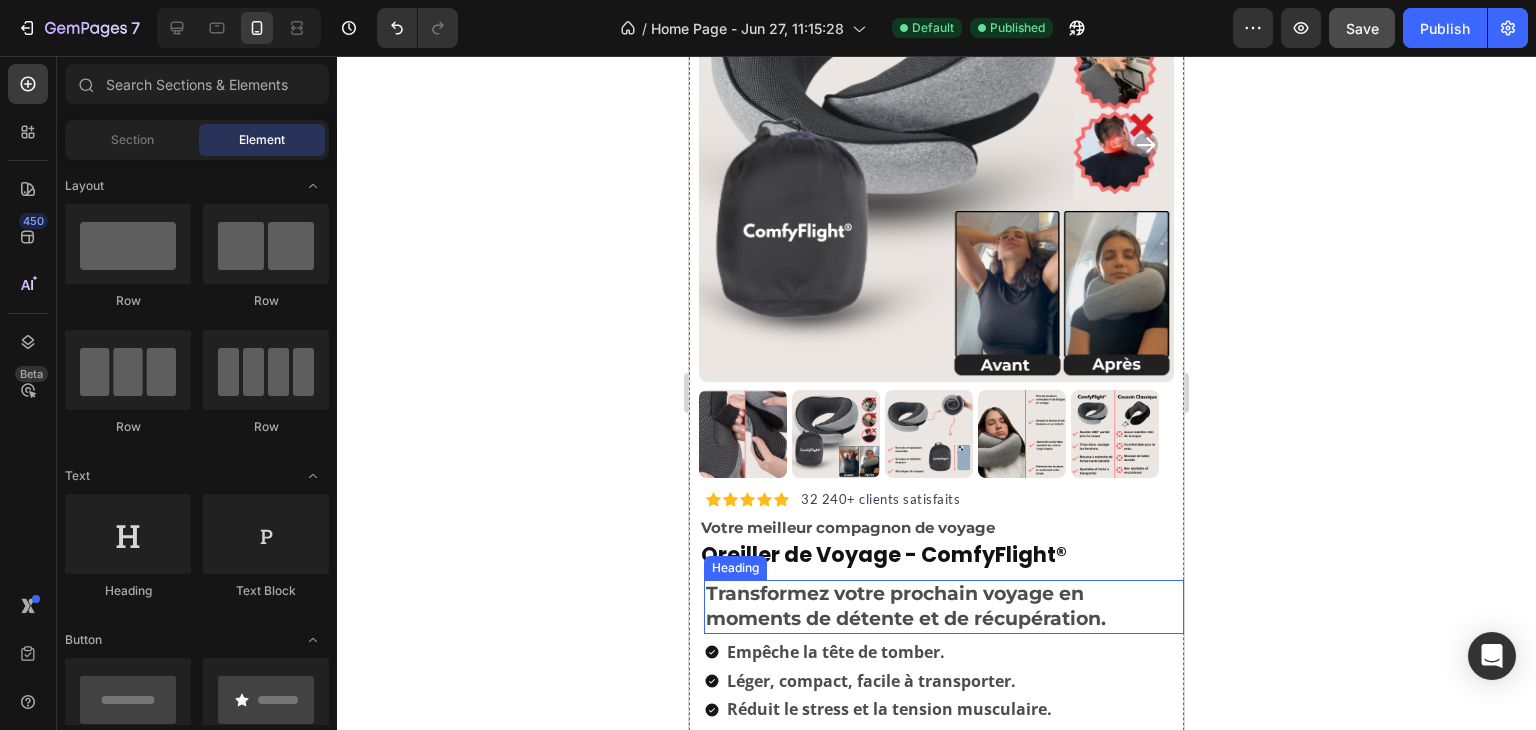 click on "Transformez votre prochain voyage en moments de détente et de récupération." at bounding box center (906, 606) 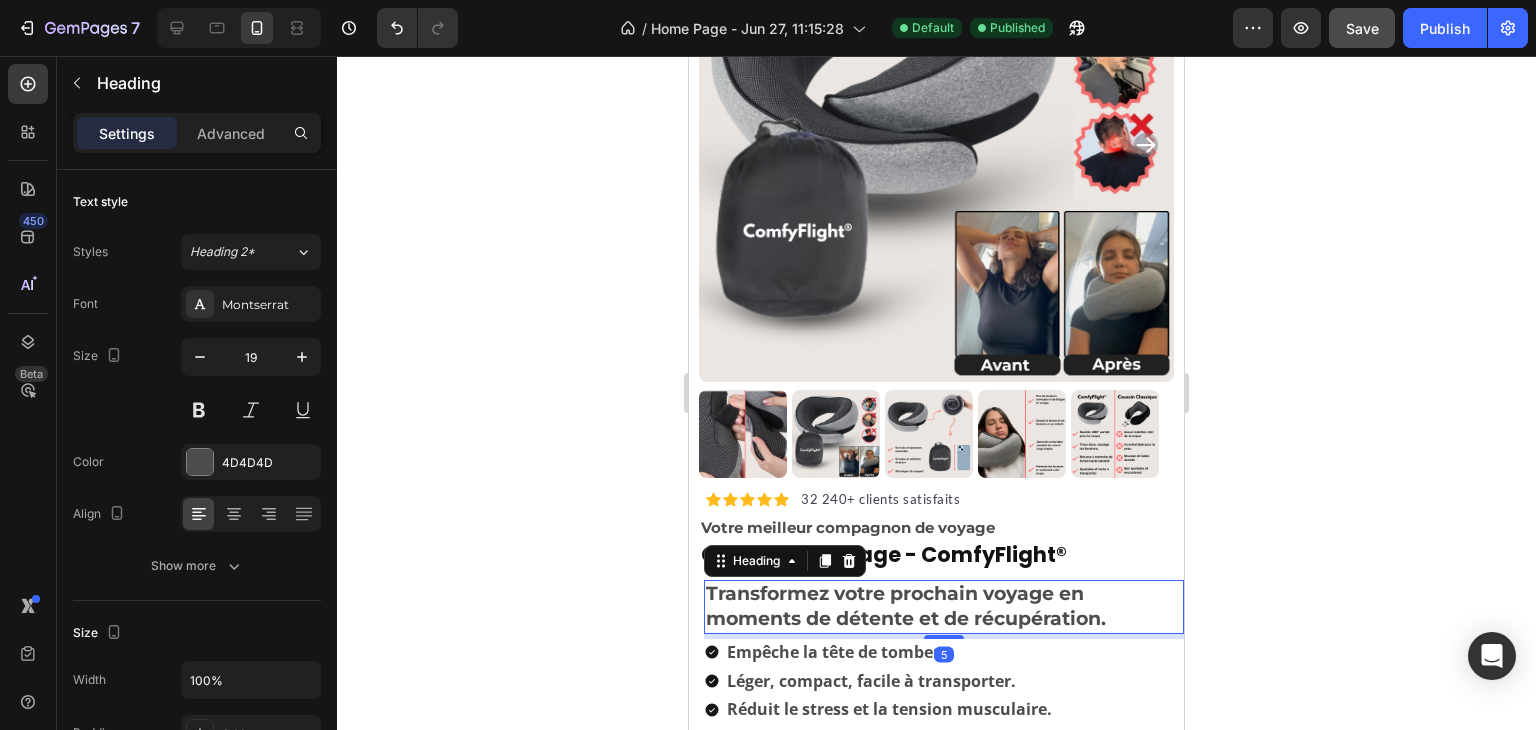click 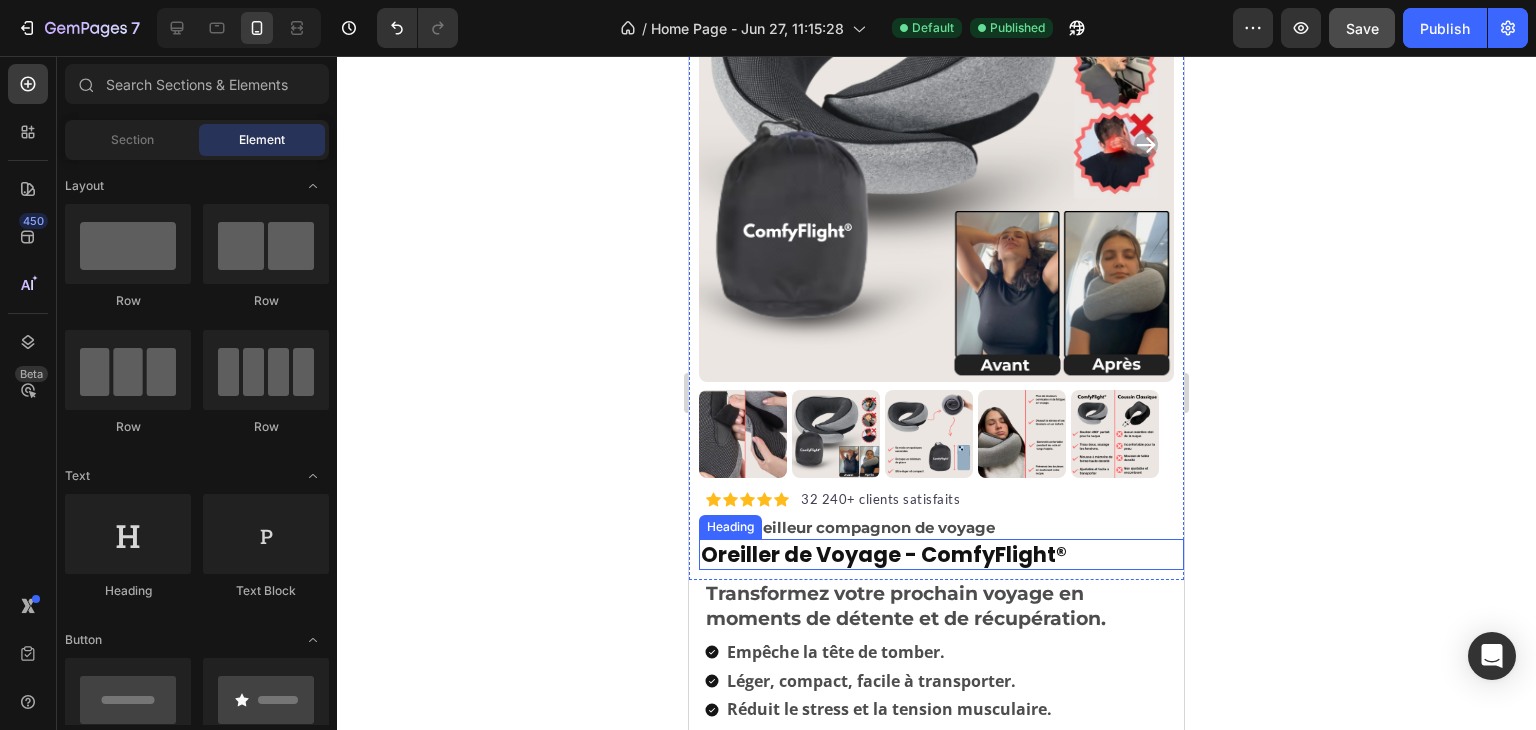 click on "Oreiller de Voyage - ComfyFlight®" at bounding box center (941, 554) 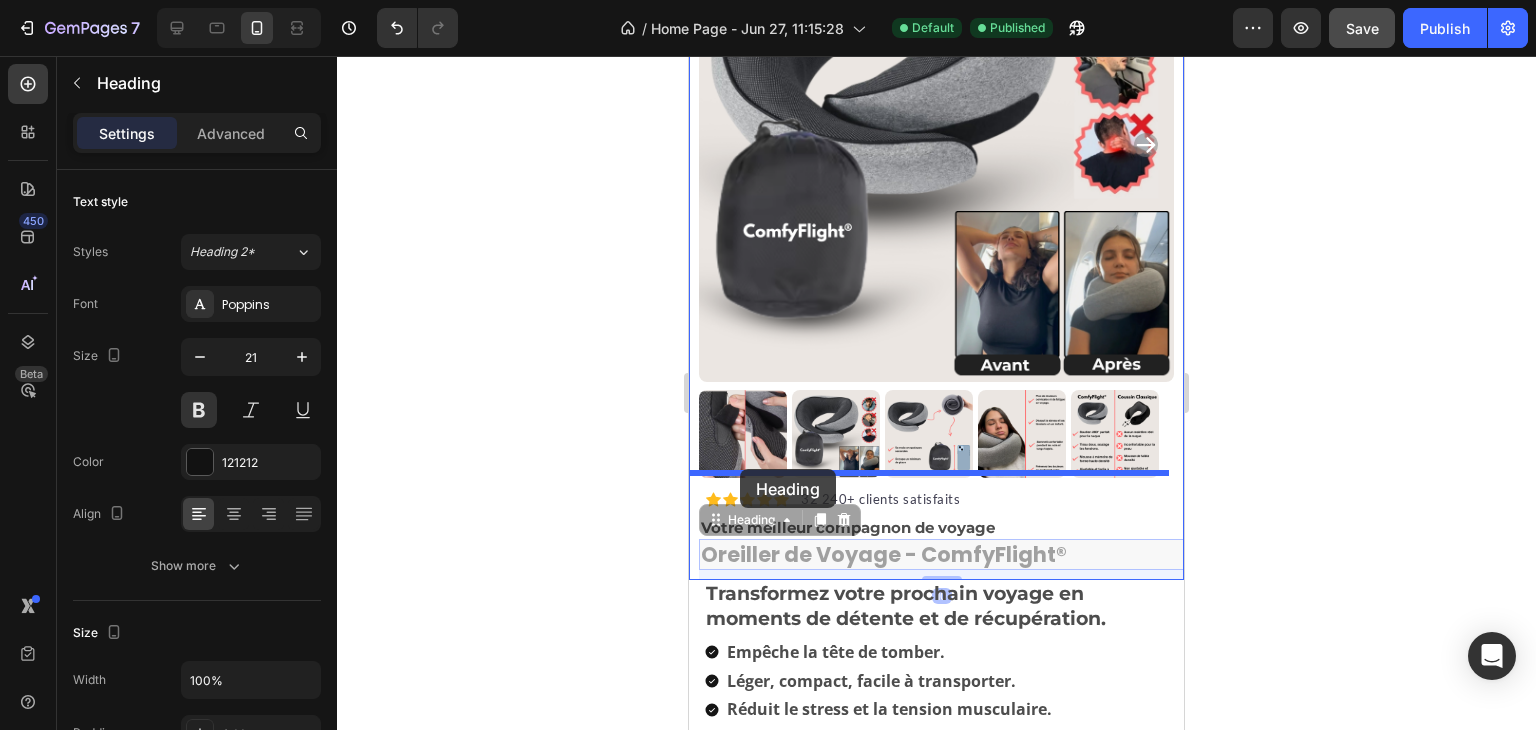 click on "Mobile  ( 495 px) iPhone 13 Mini iPhone 13 Pro iPhone 11 Pro Max iPhone 15 Pro Max Pixel 7 Galaxy S8+ Galaxy S20 Ultra iPad Mini iPad Air iPad Pro Header
Product Images Icon Icon Icon Icon Icon Icon List Hoz 32 240+ clients satisfaits Text block Row Votre meilleur compagnon de voyage Heading Oreiller de Voyage - ComfyFlight® Heading   10 Oreiller de Voyage - ComfyFlight® Heading   10
30-day money back guarantee Item list Product Transformez votre prochain voyage en moments de détente et de récupération. Heading Empêche la tête de tomber. Léger, compact, facile à transporter. Réduit le stress et la tension musculaire. 30 jours garantie satisfait ou remboursé Item List
Drop element here 👉 DÉCOUVREZ NOS OFFRES! Button
Icon Stock presque épuisé  Text Block Advanced List Image                Title Line
Icon Nr. 1  en France Text Block
Icon 32 000+ clients satisfaits Text Block" at bounding box center (936, 3703) 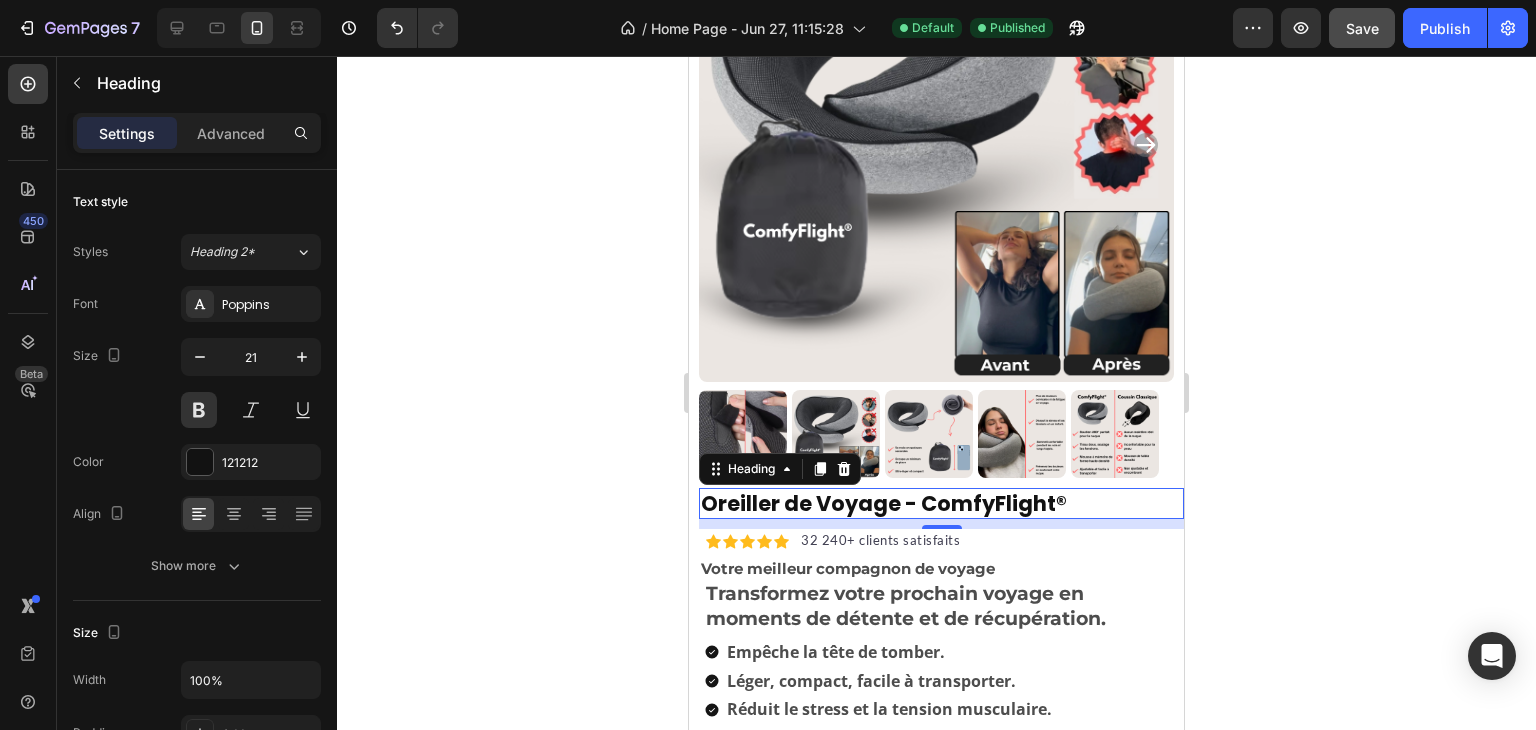 click 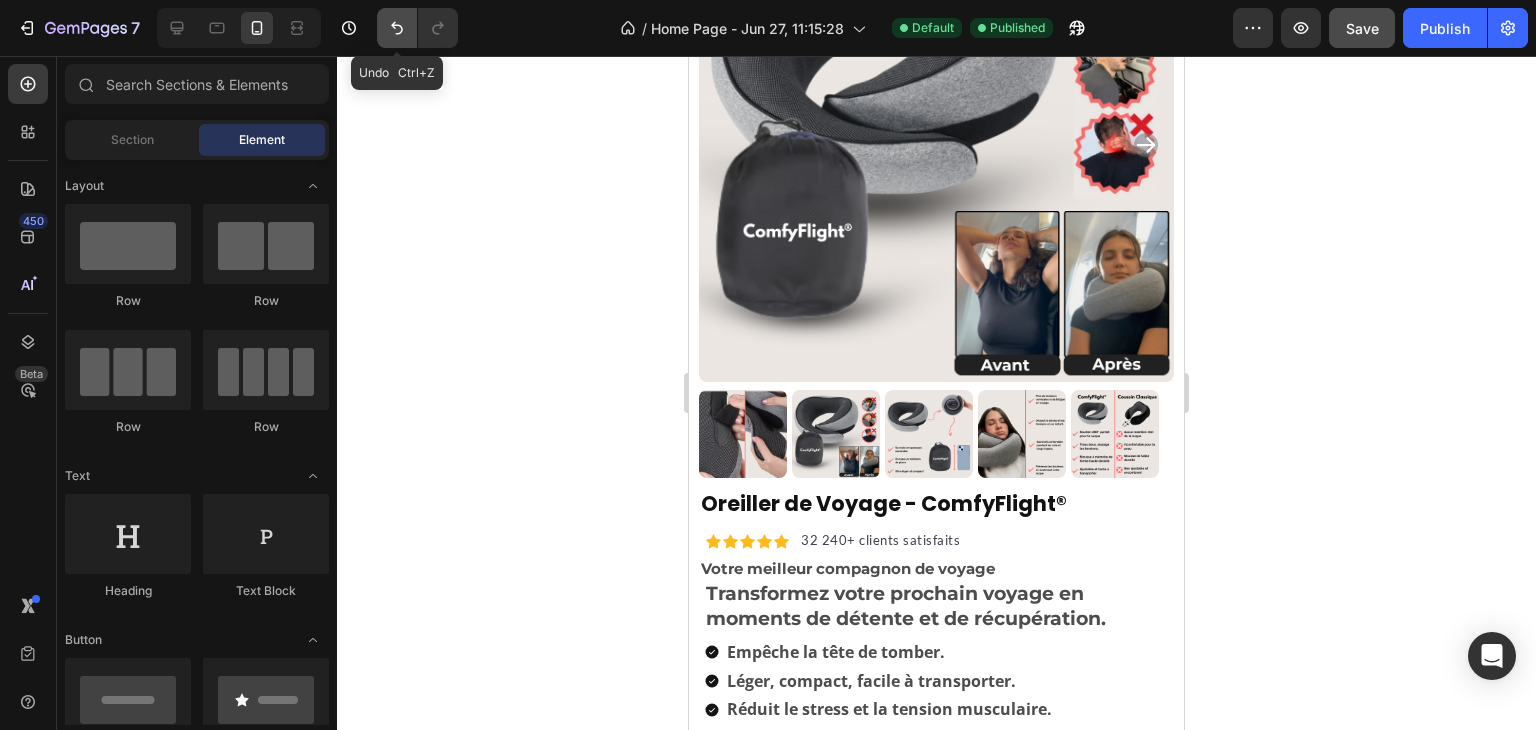 click 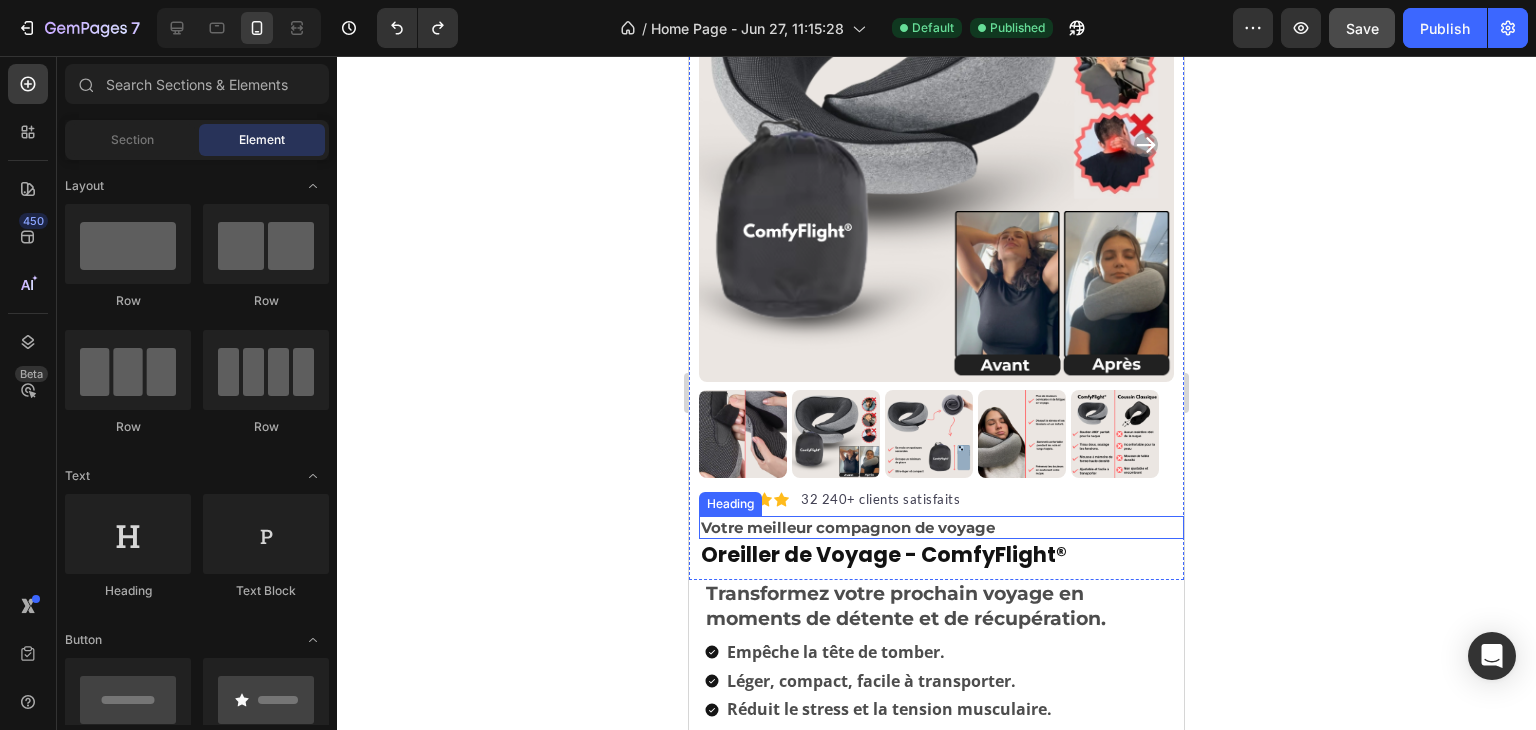 click on "Oreiller de Voyage - ComfyFlight®" at bounding box center (941, 554) 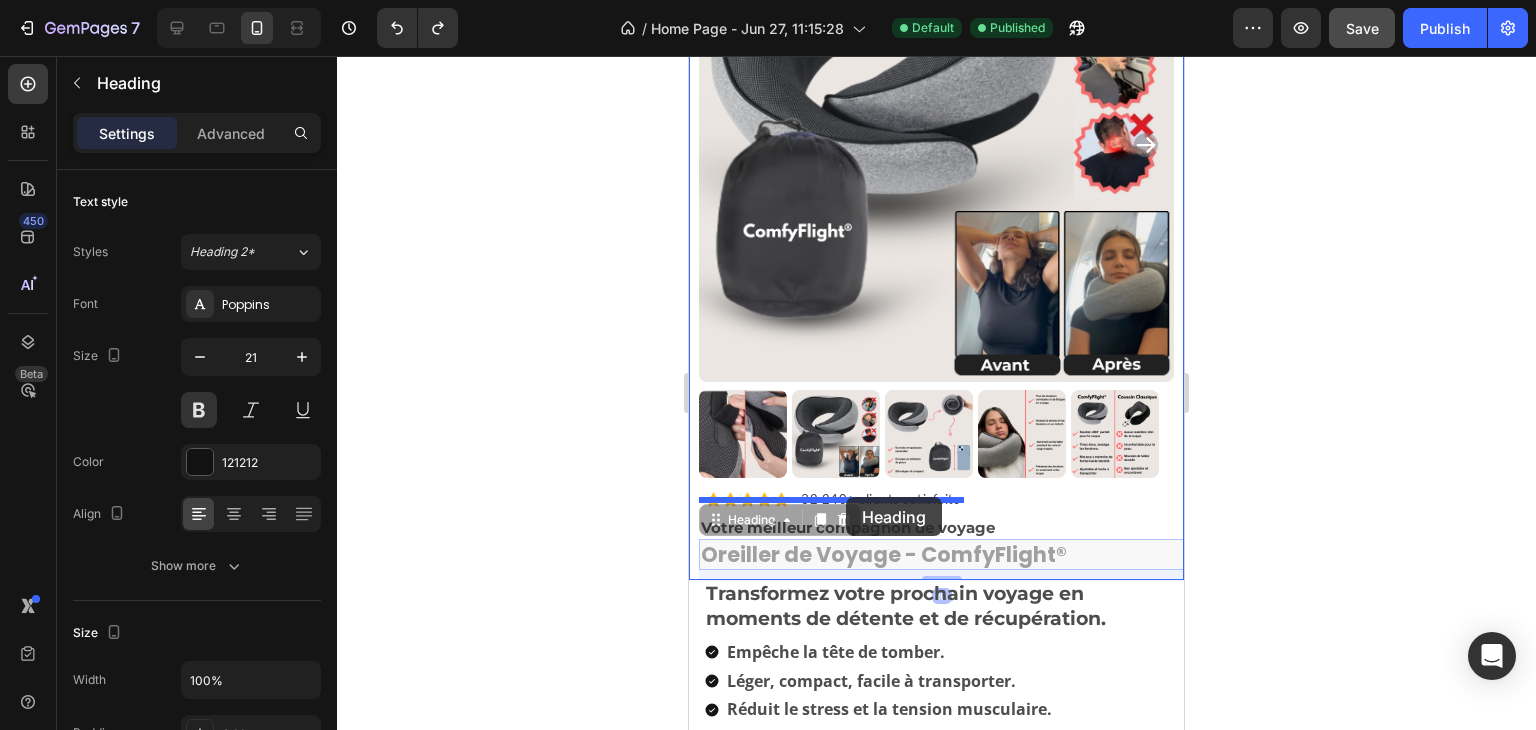 drag, startPoint x: 717, startPoint y: 513, endPoint x: 846, endPoint y: 497, distance: 129.98846 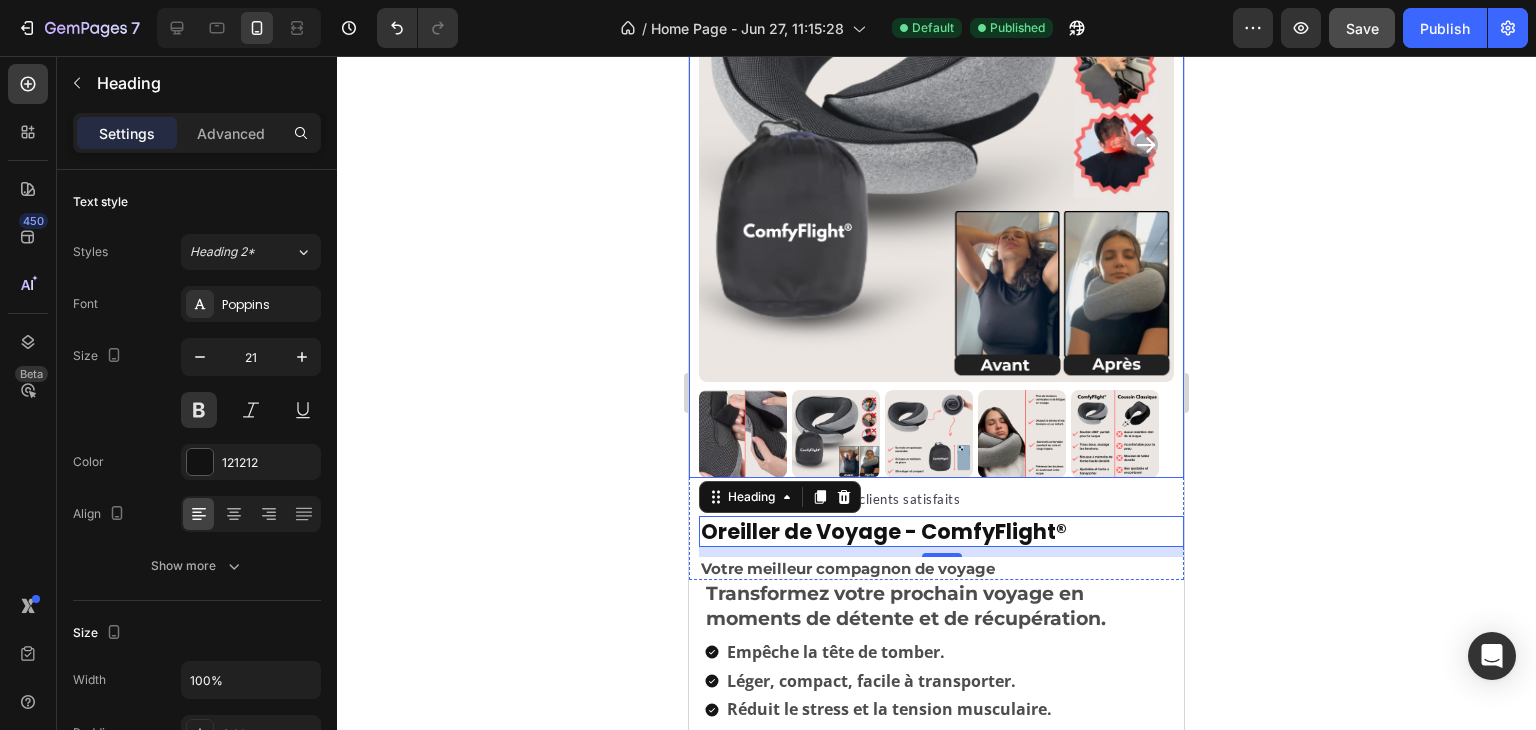 click 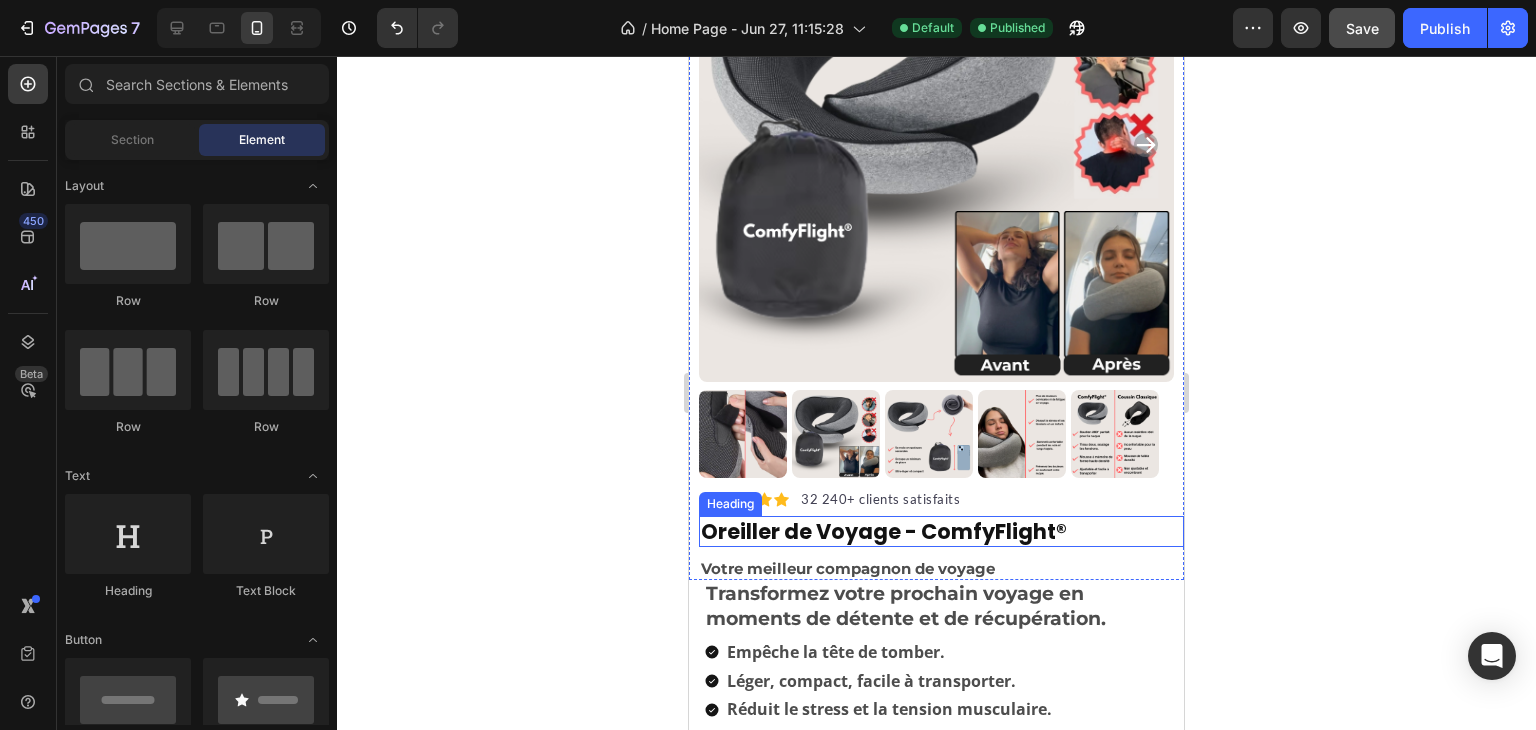 click on "Oreiller de Voyage - ComfyFlight®" at bounding box center [941, 531] 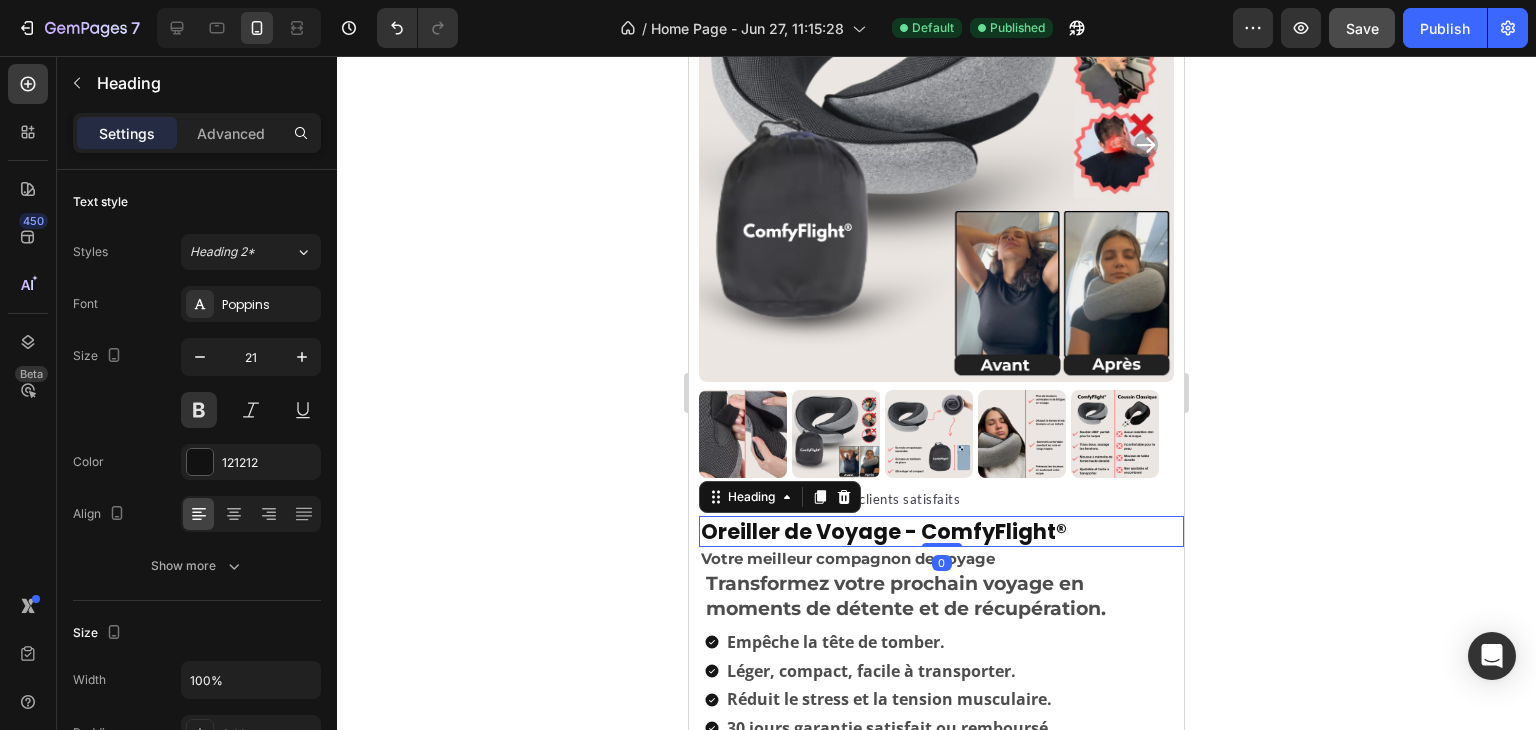 drag, startPoint x: 933, startPoint y: 538, endPoint x: 809, endPoint y: 549, distance: 124.486946 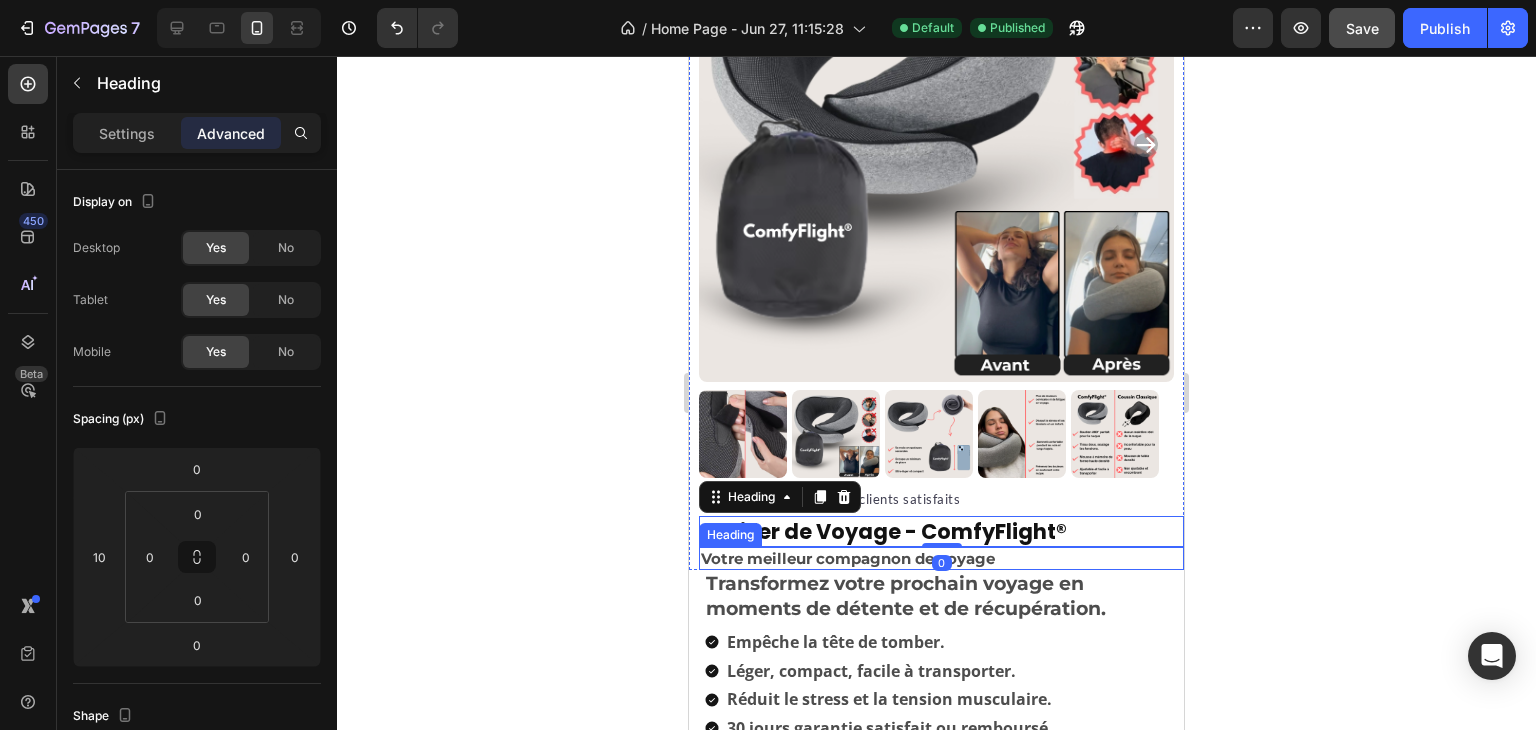 click on "Votre meilleur compagnon de voyage" at bounding box center [941, 559] 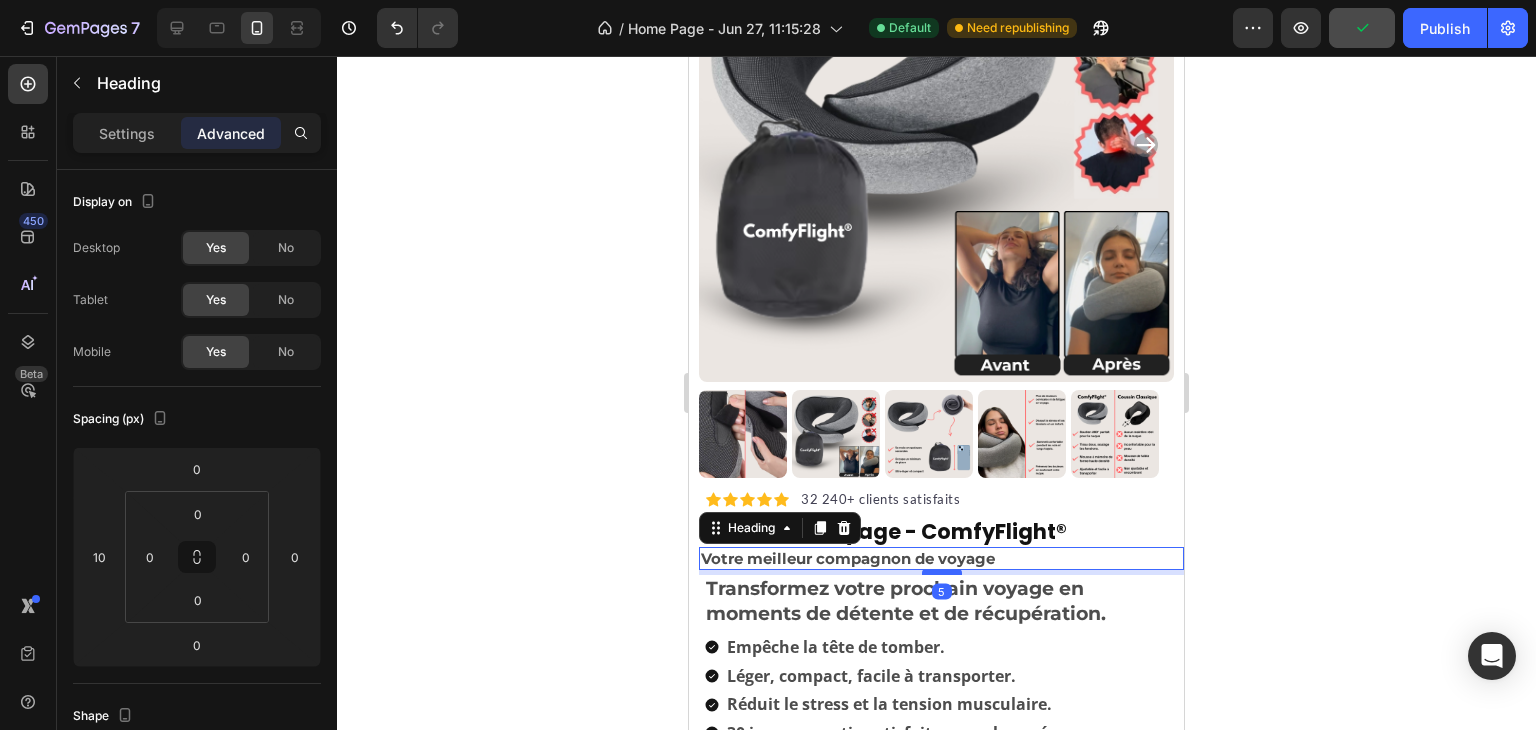 click at bounding box center [942, 572] 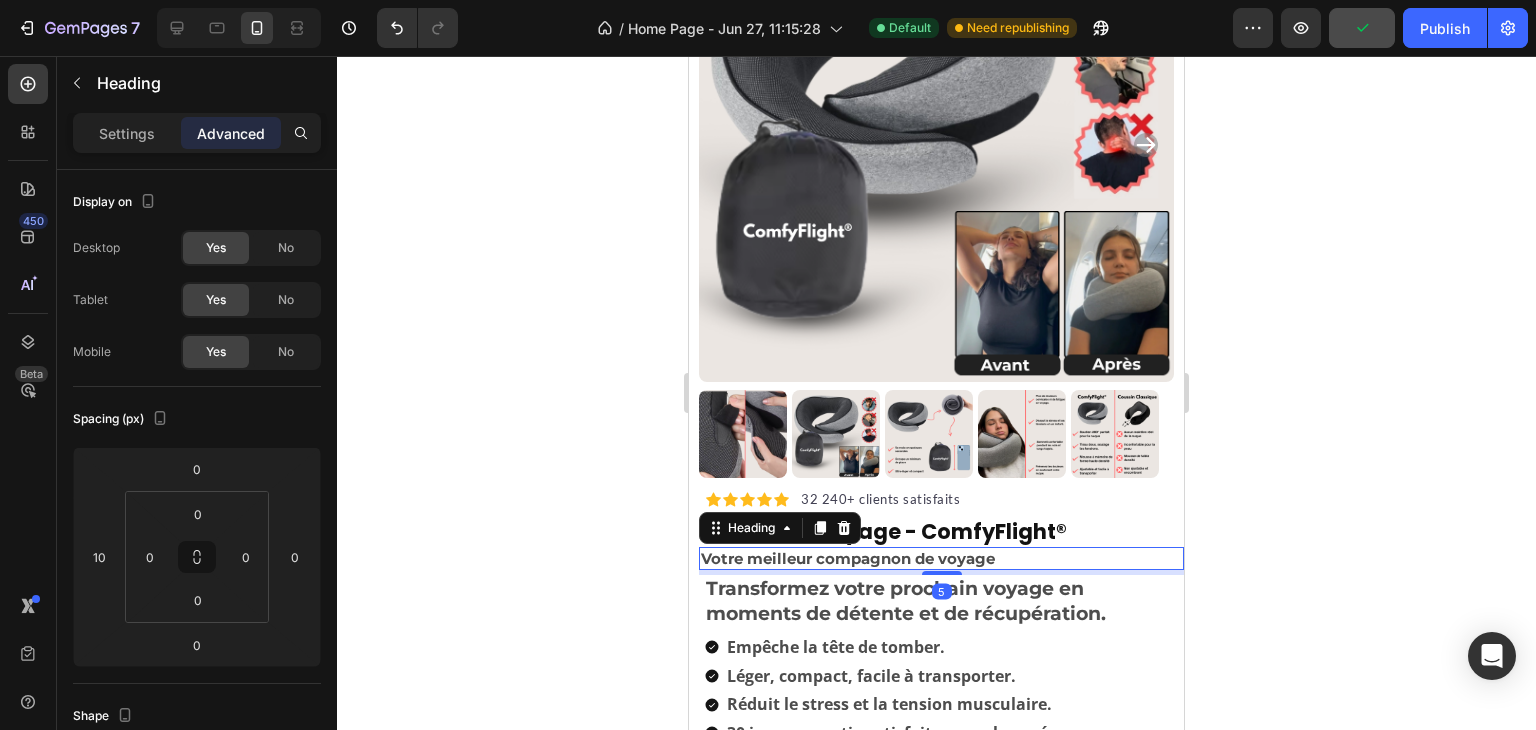 type on "5" 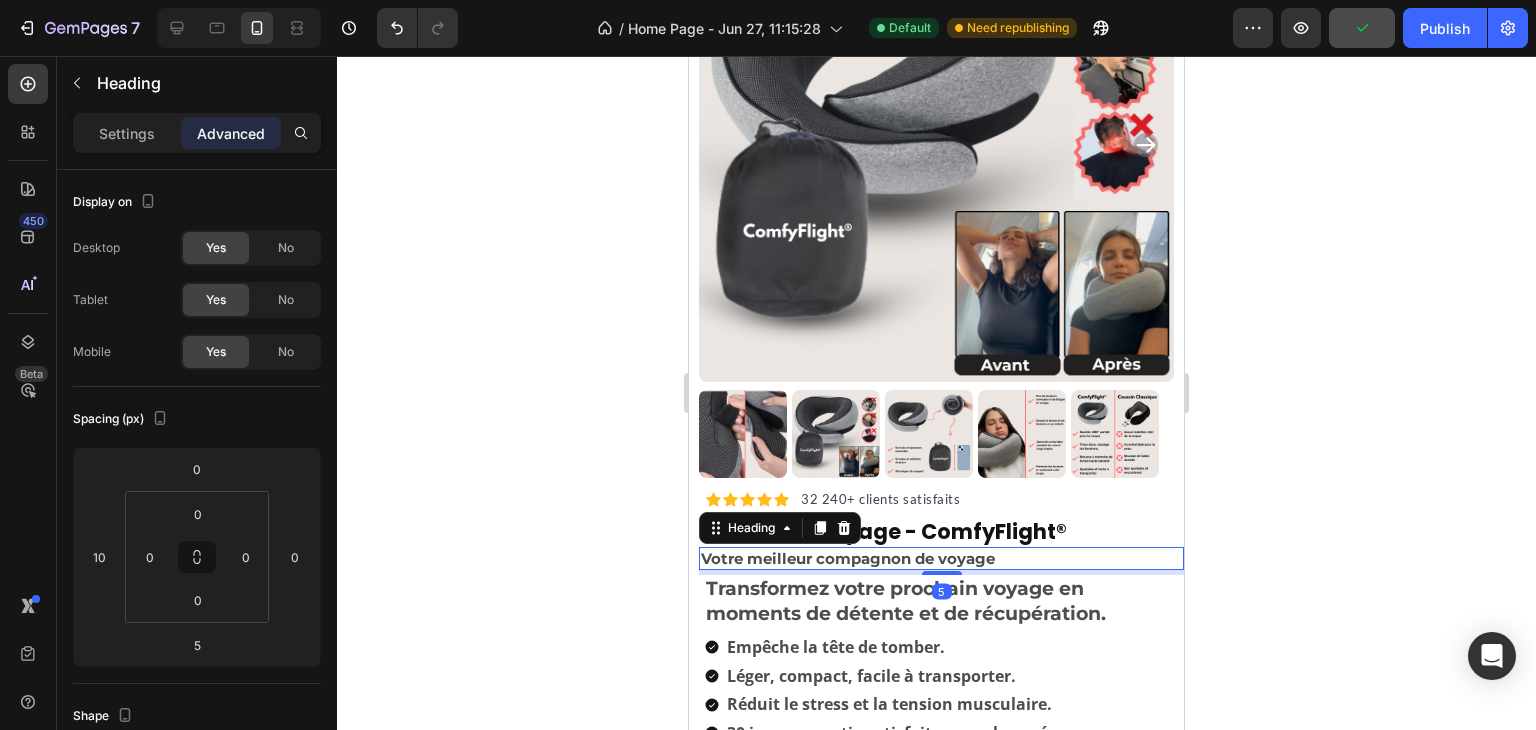 click 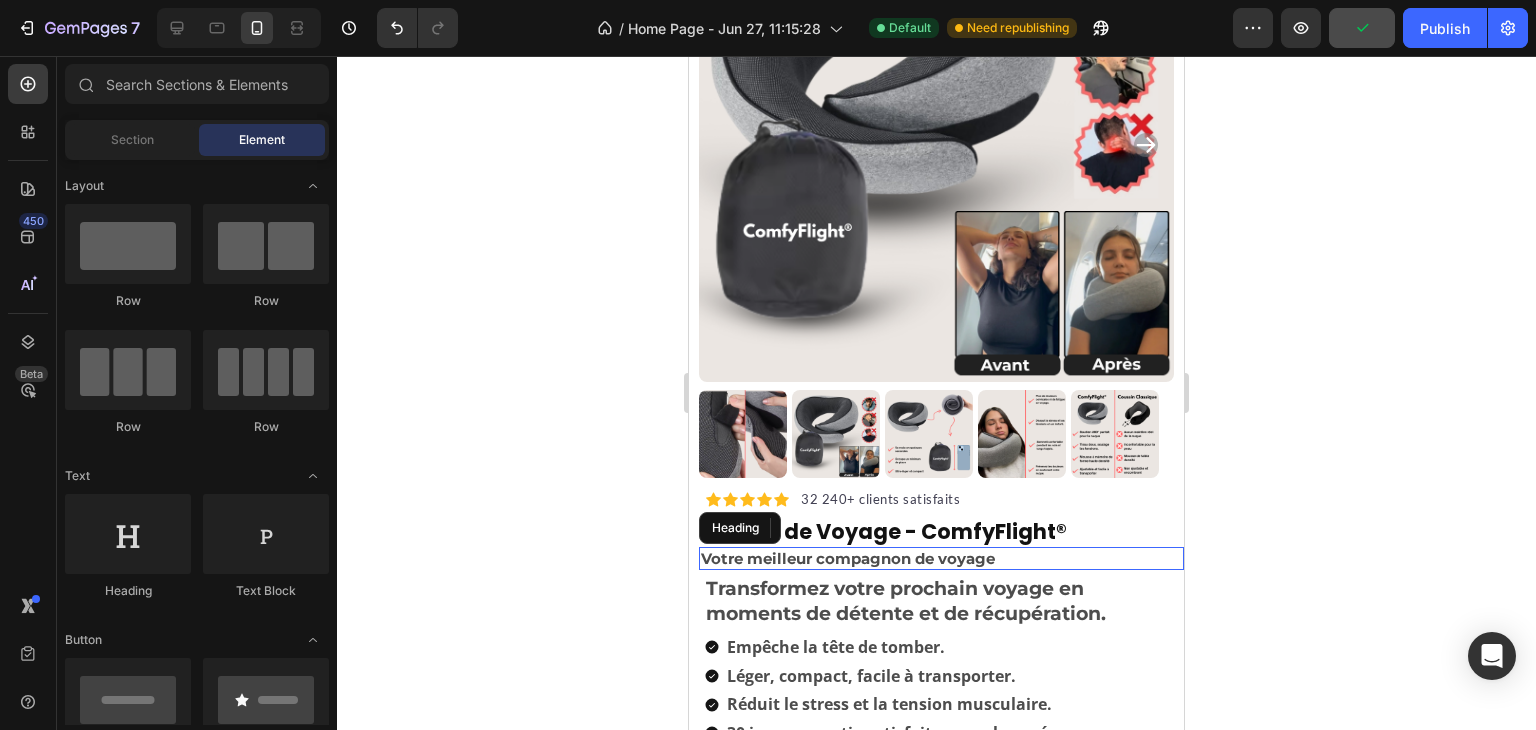 click on "Transformez votre prochain voyage en moments de détente et de récupération." at bounding box center [944, 601] 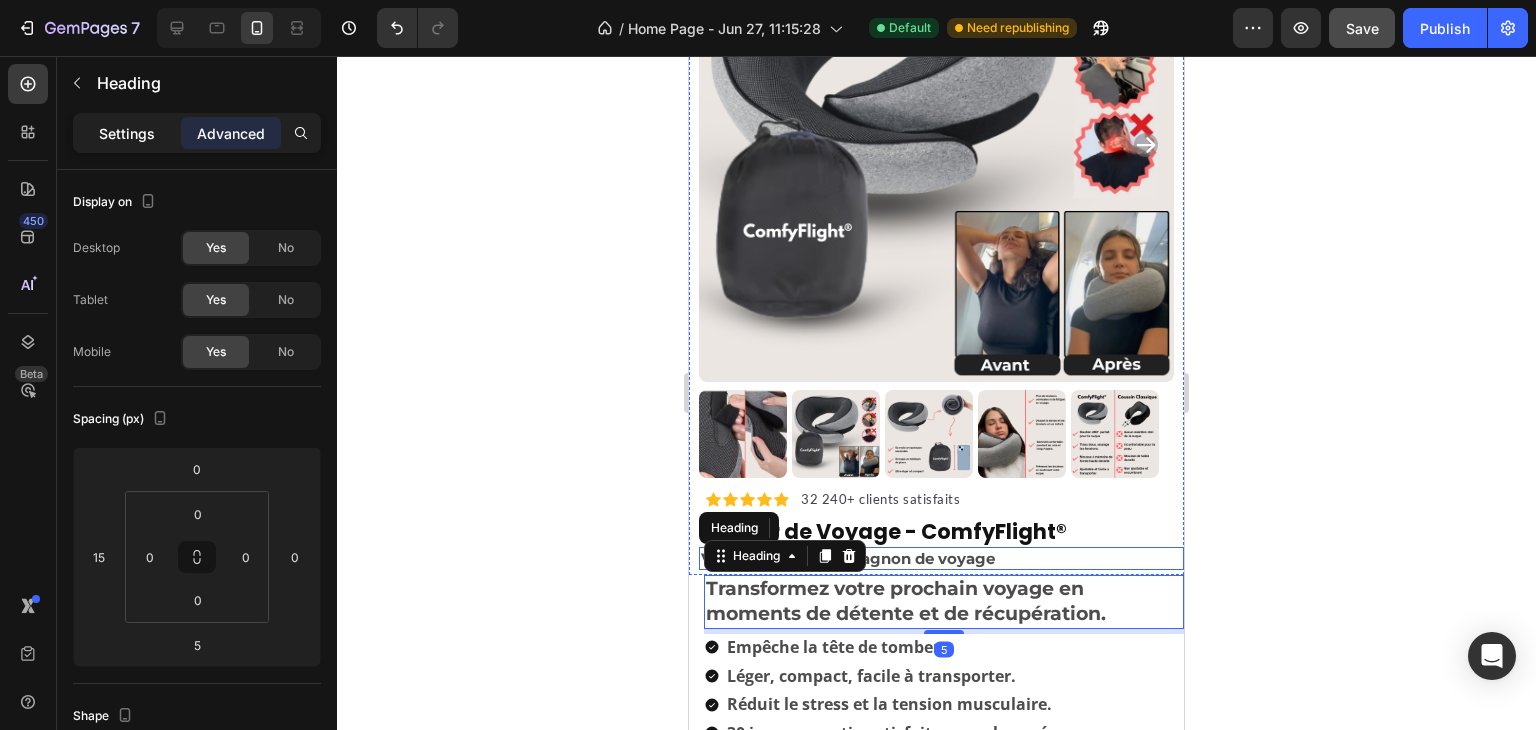 click on "Settings" 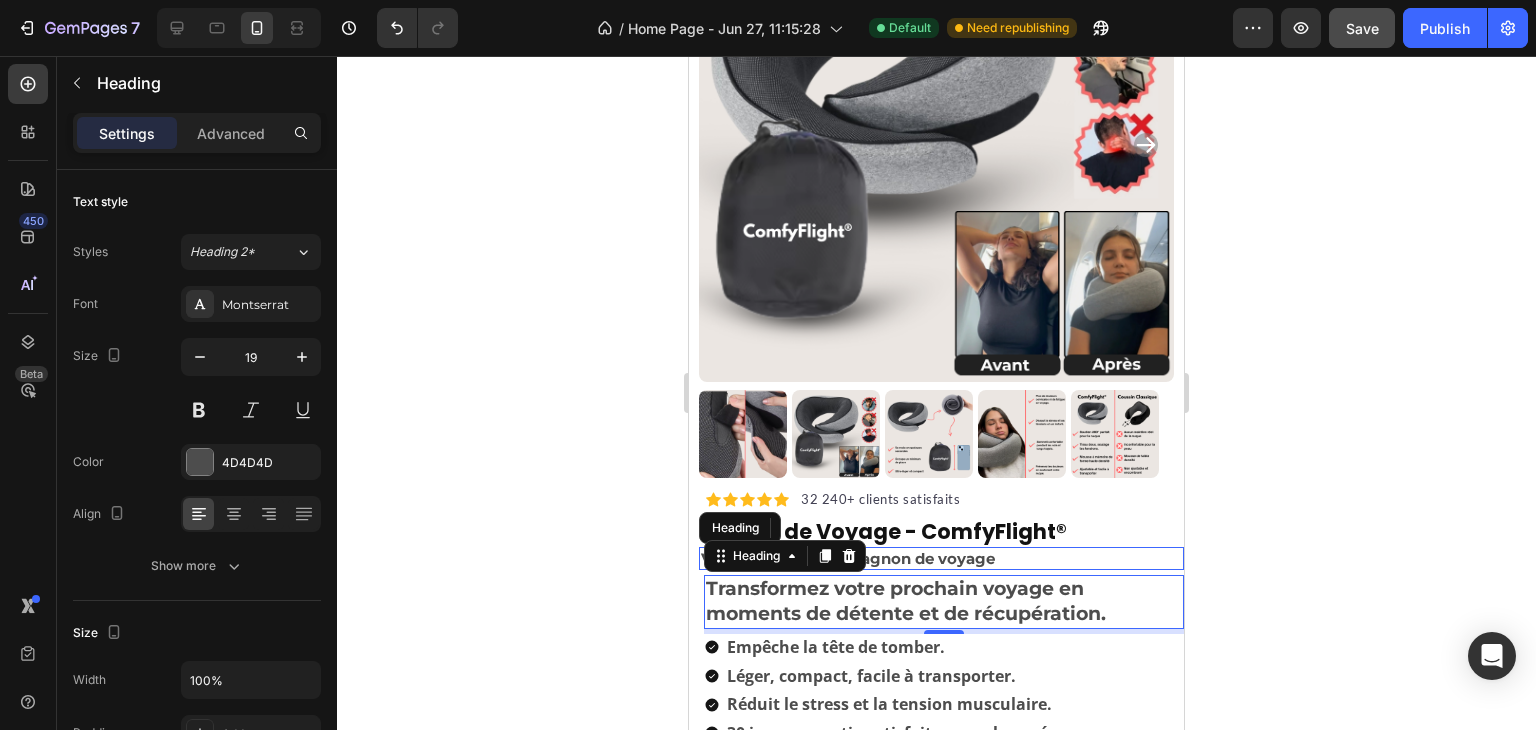 click on "Transformez votre prochain voyage en moments de détente et de récupération." at bounding box center (906, 601) 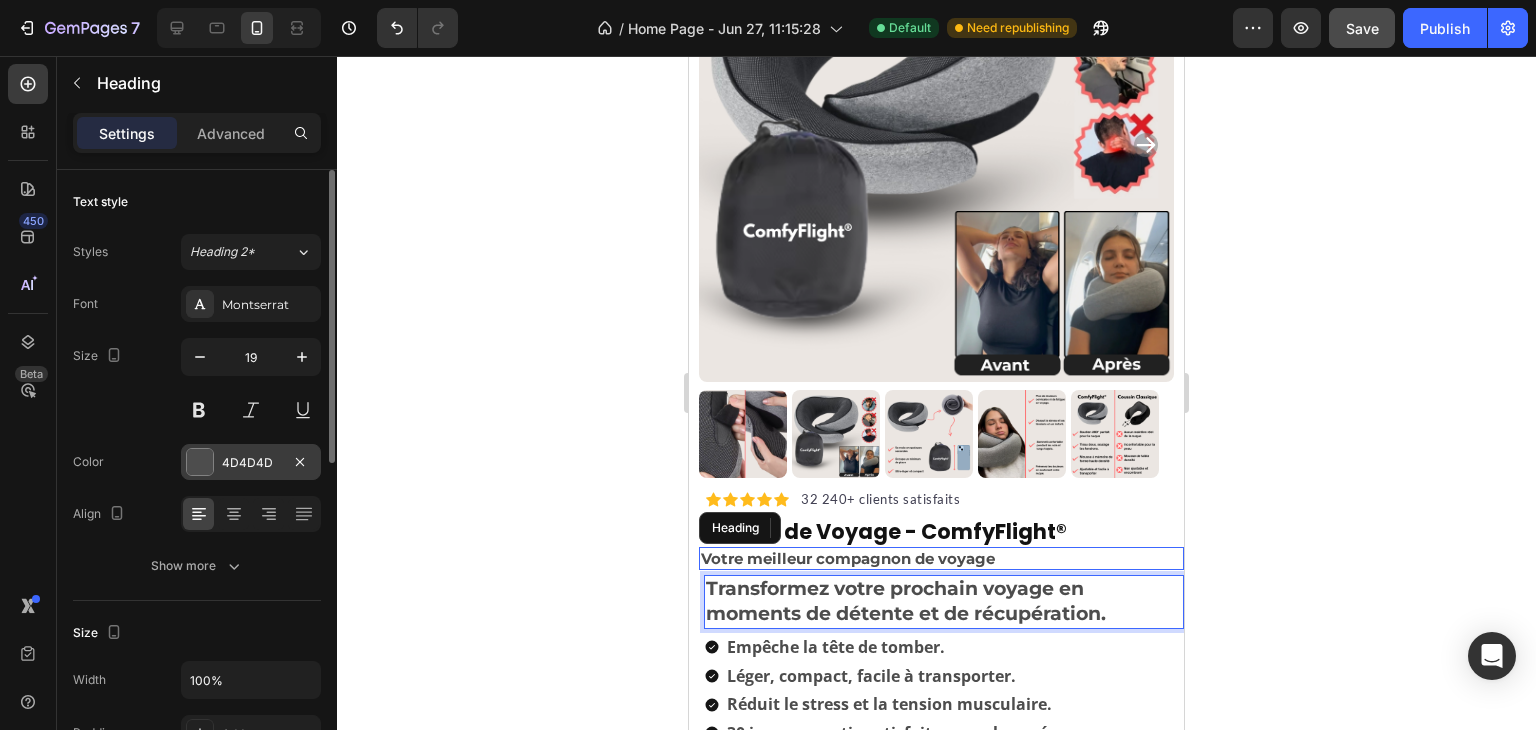 click on "4D4D4D" at bounding box center [251, 462] 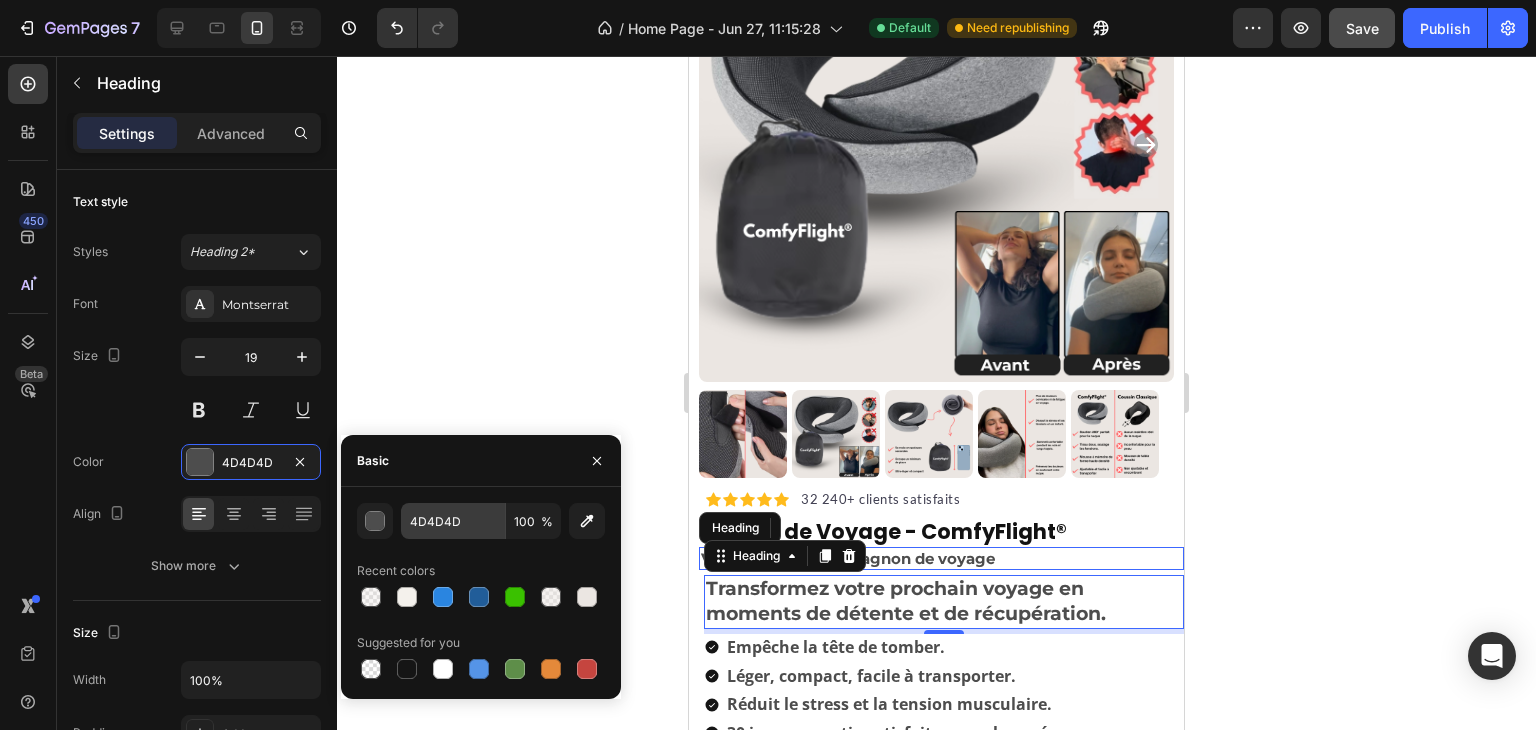 click at bounding box center [407, 669] 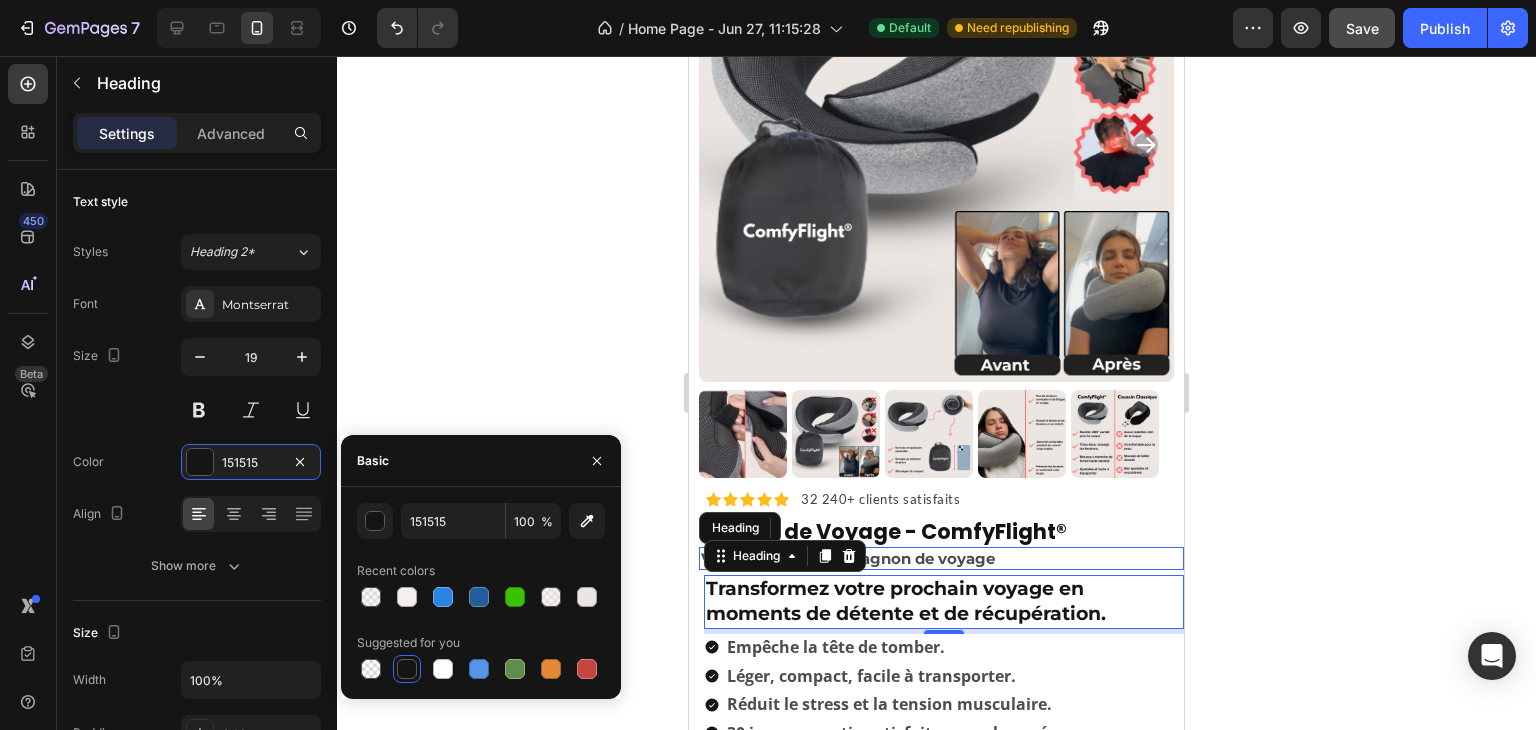 click 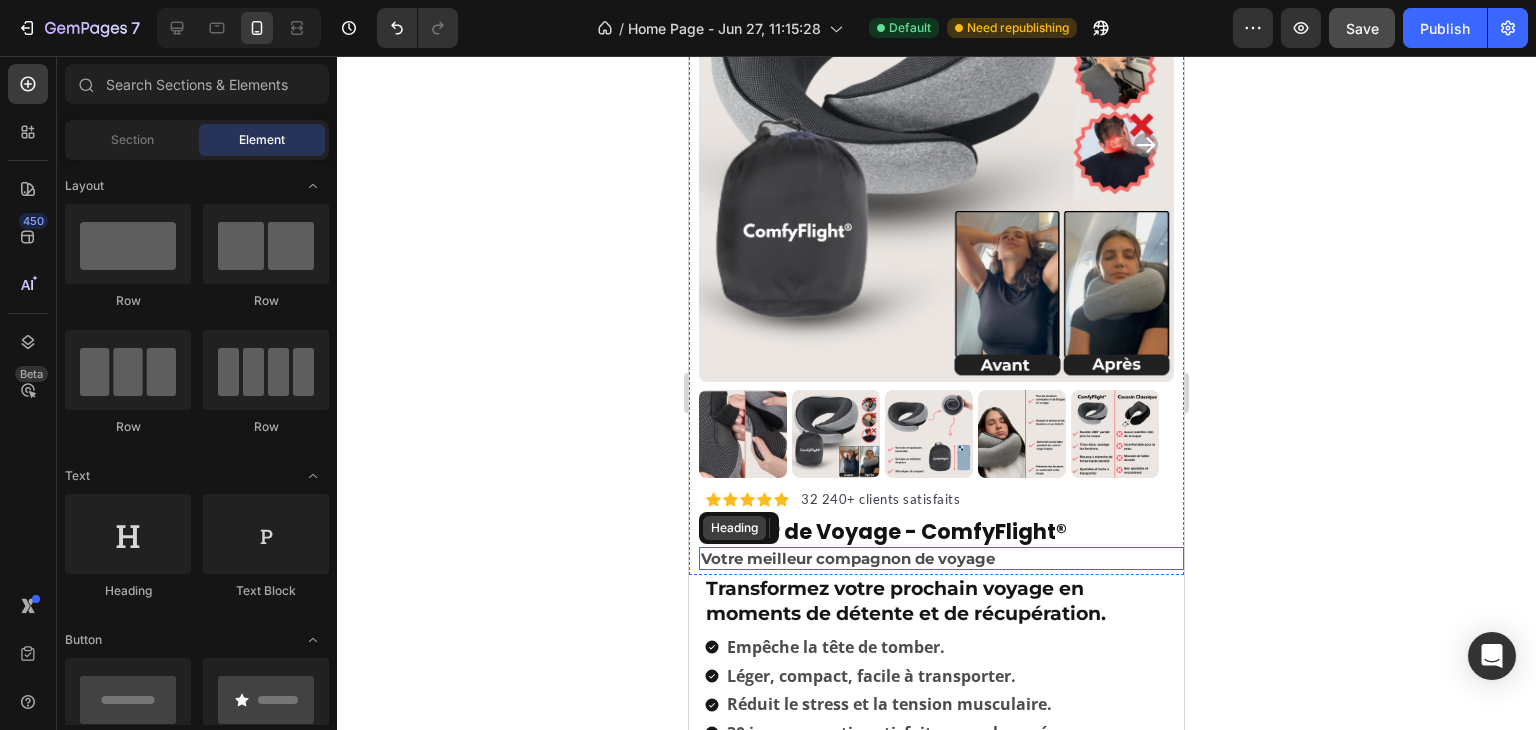 scroll, scrollTop: 300, scrollLeft: 0, axis: vertical 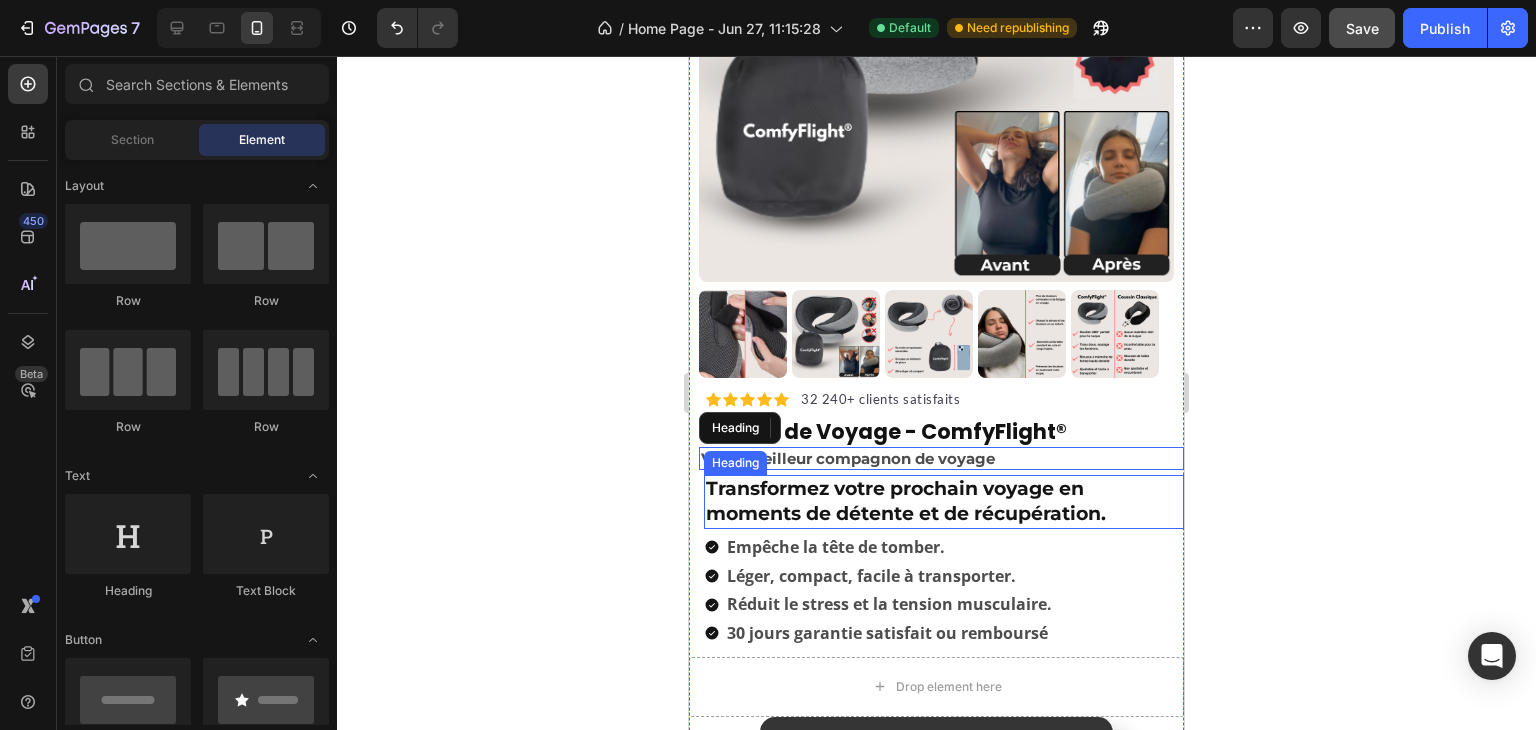click on "Transformez votre prochain voyage en moments de détente et de récupération." at bounding box center (906, 501) 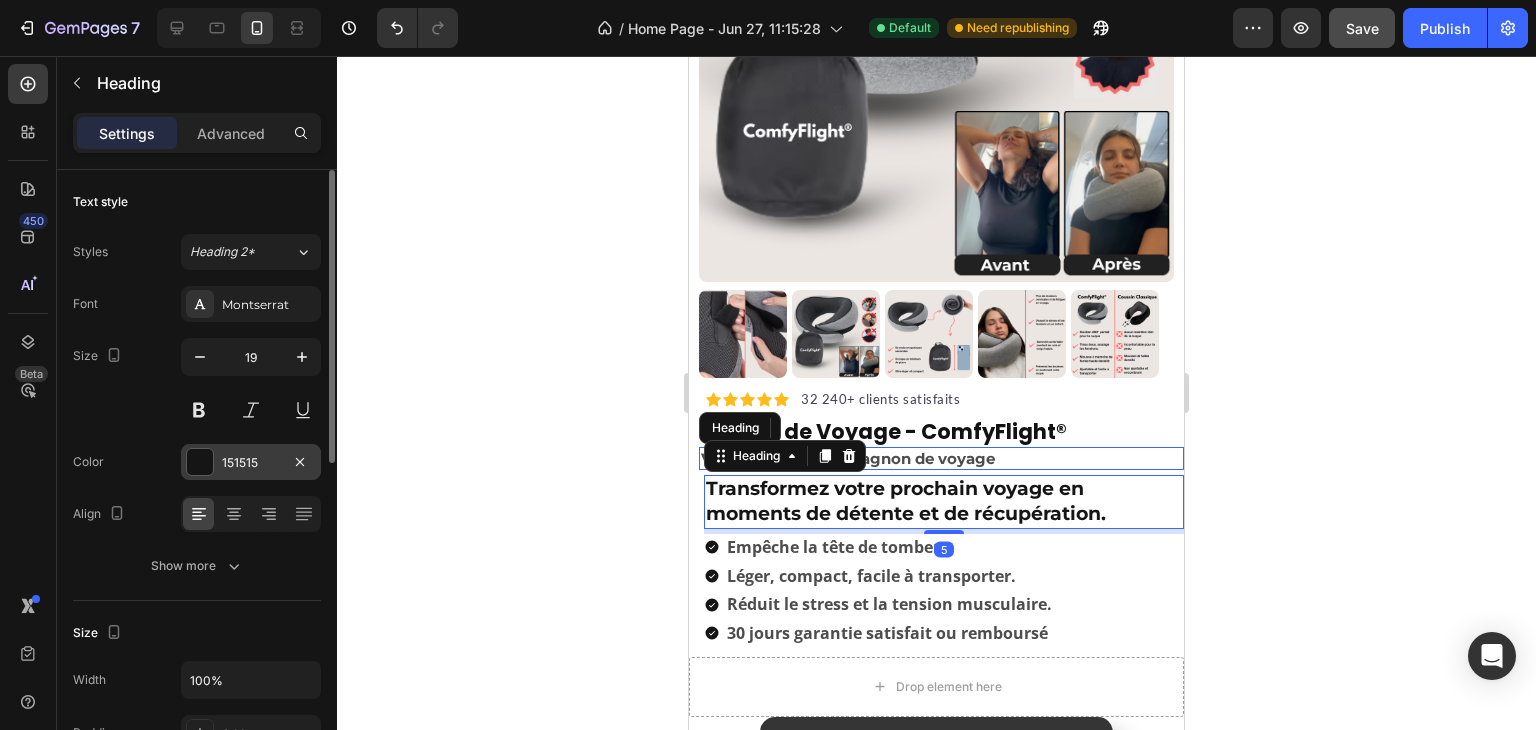 click at bounding box center (200, 462) 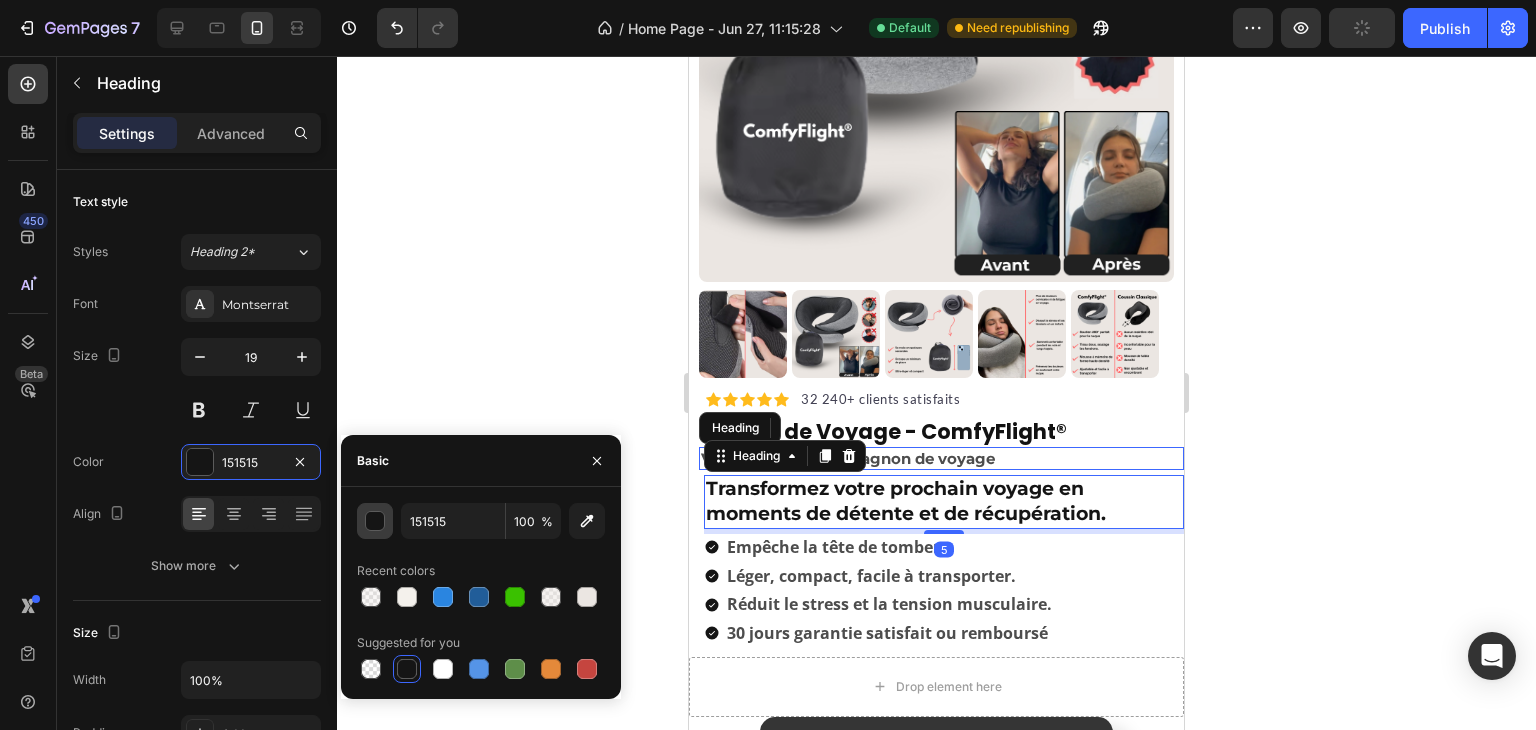 click 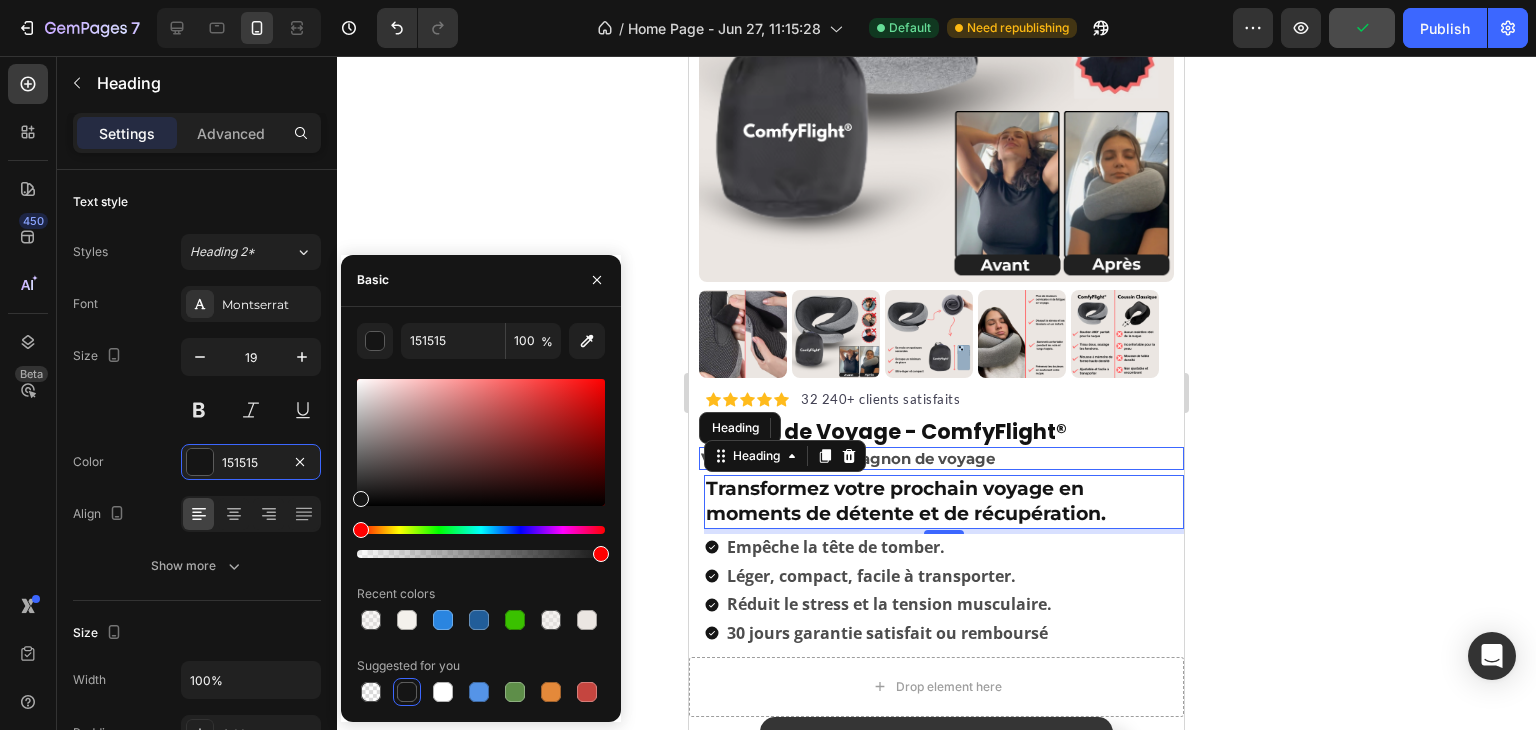click on "450 Beta Sections(18) Elements(83) Section Element Hero Section Product Detail Brands Trusted Badges Guarantee Product Breakdown How to use Testimonials Compare Bundle FAQs Social Proof Brand Story Product List Collection Blog List Contact Sticky Add to Cart Custom Footer Browse Library 450 Layout
Row
Row
Row
Row Text
Heading
Text Block Button
Button
Button Media
Image
Image
Video" 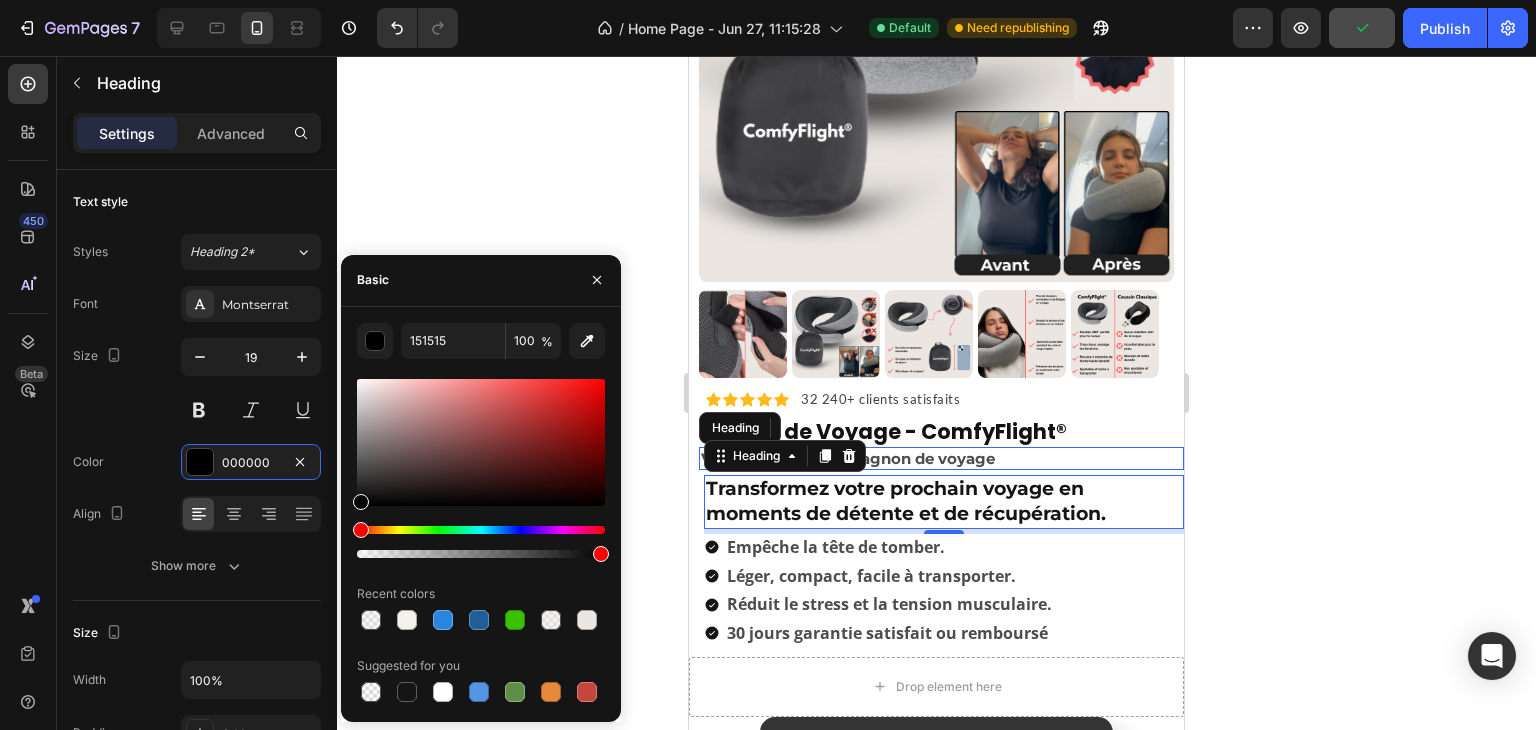 type on "000000" 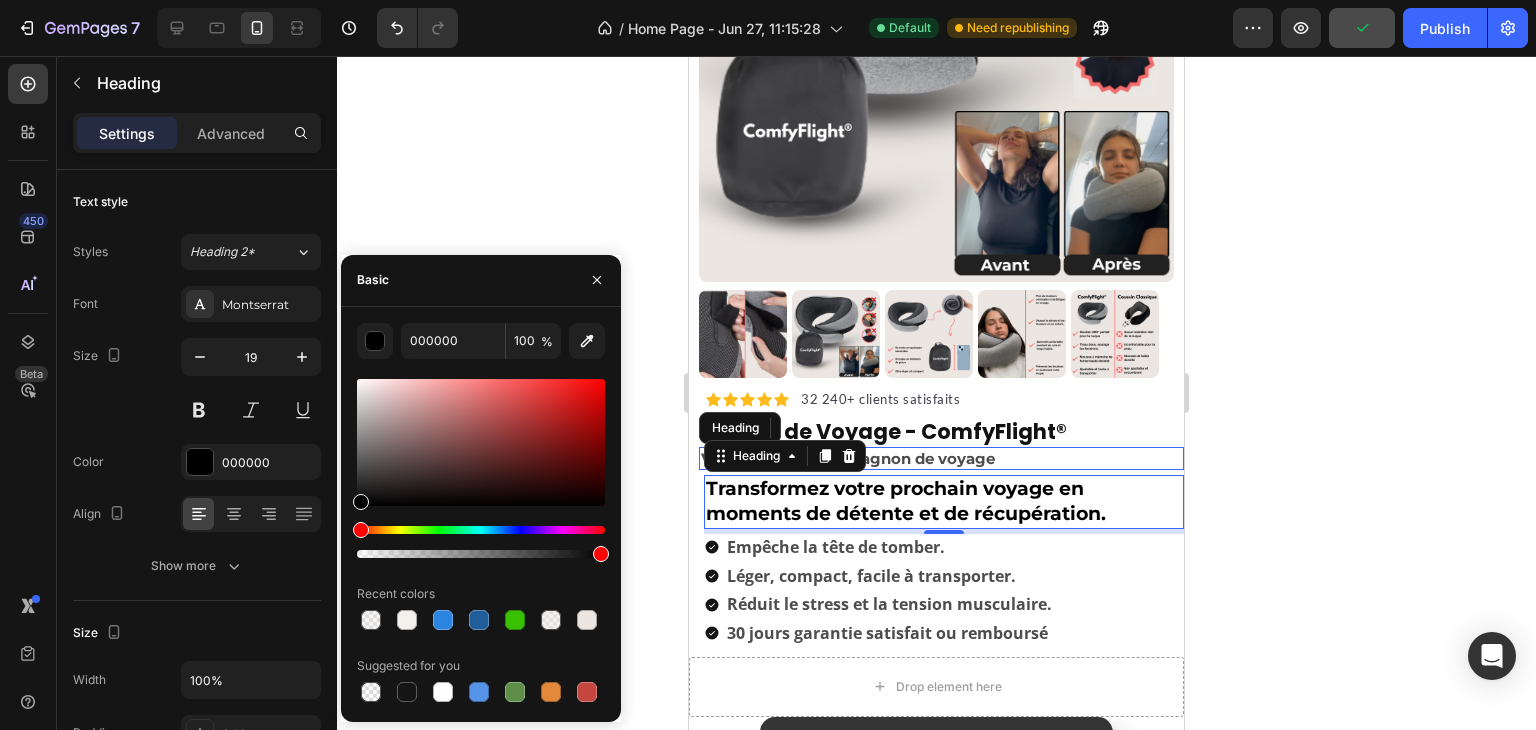 click 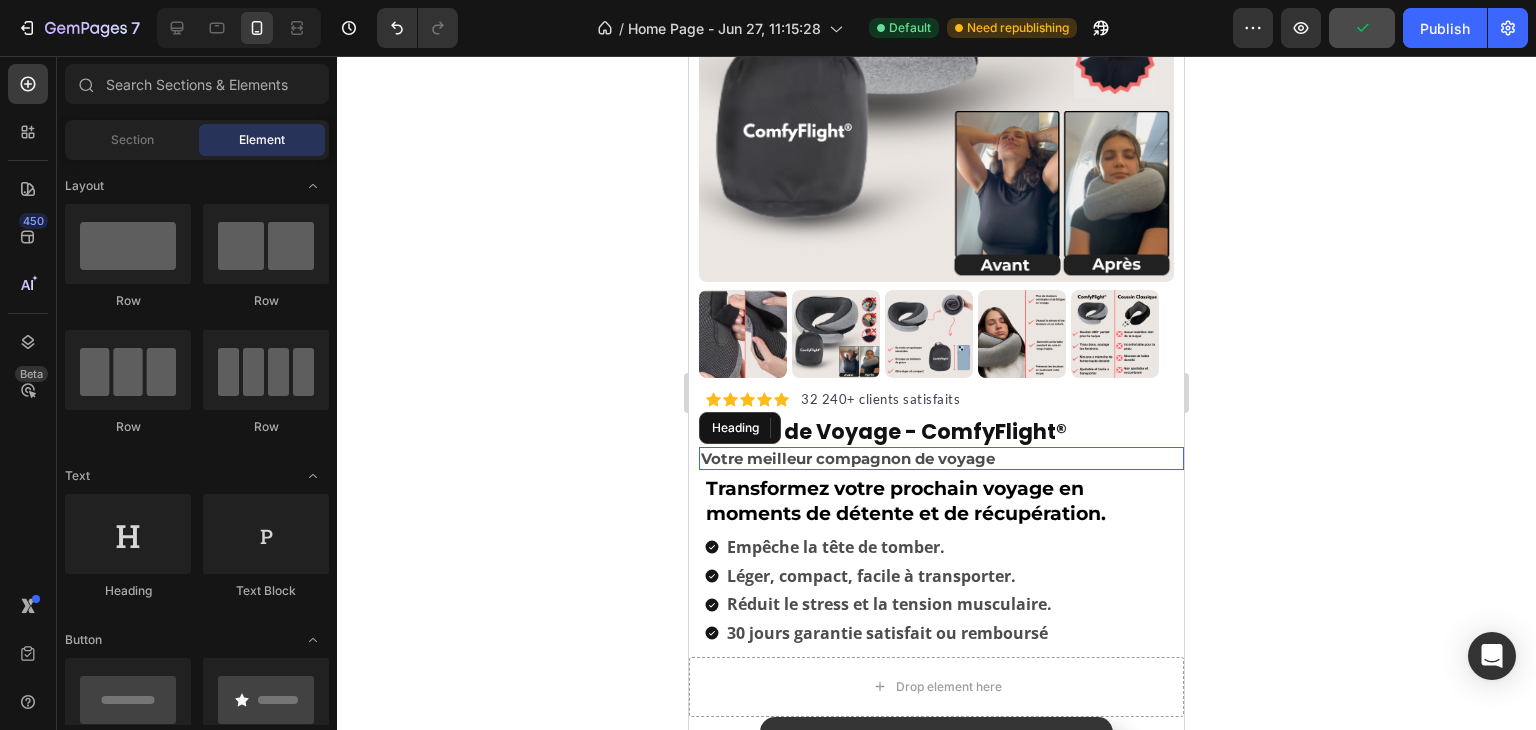 click 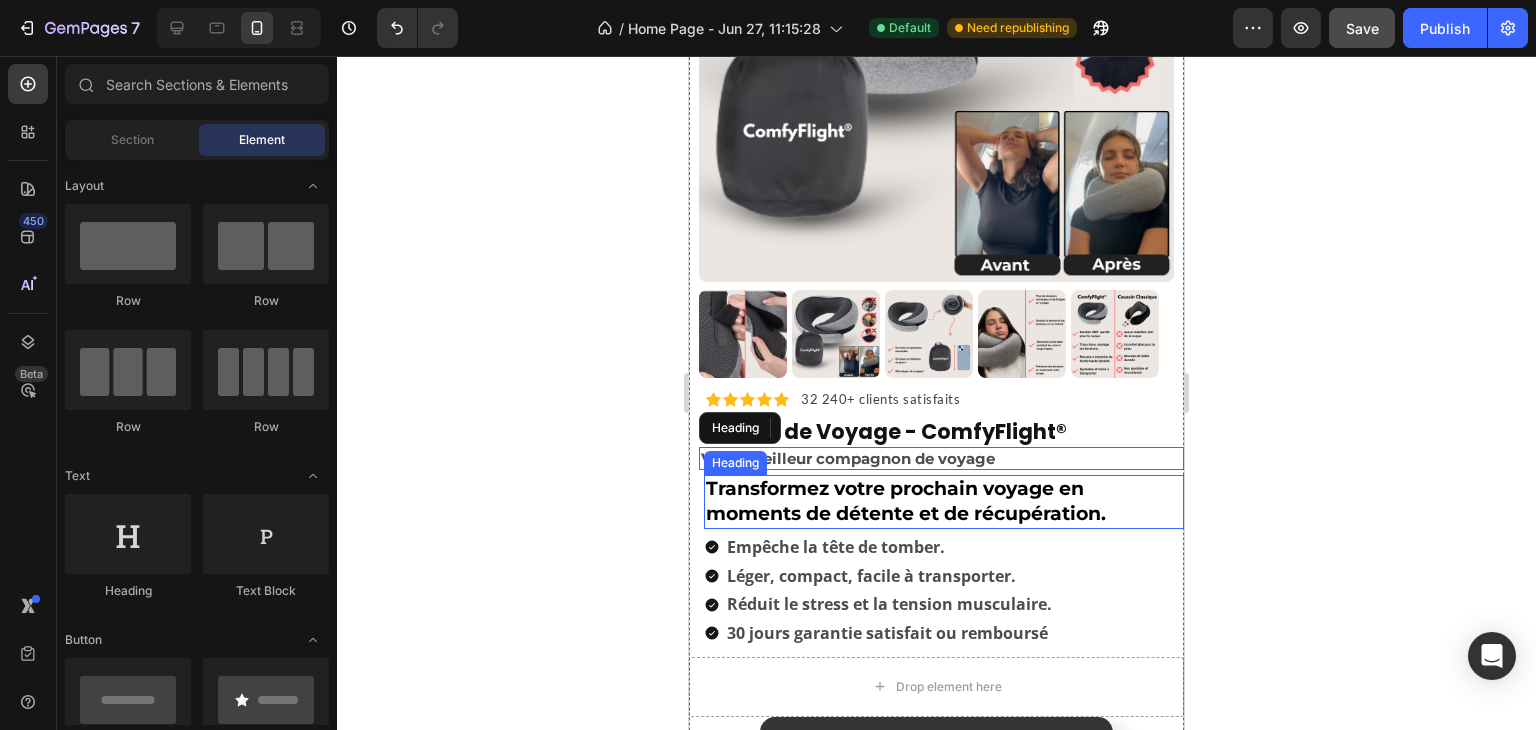 click on "Transformez votre prochain voyage en moments de détente et de récupération." at bounding box center [906, 501] 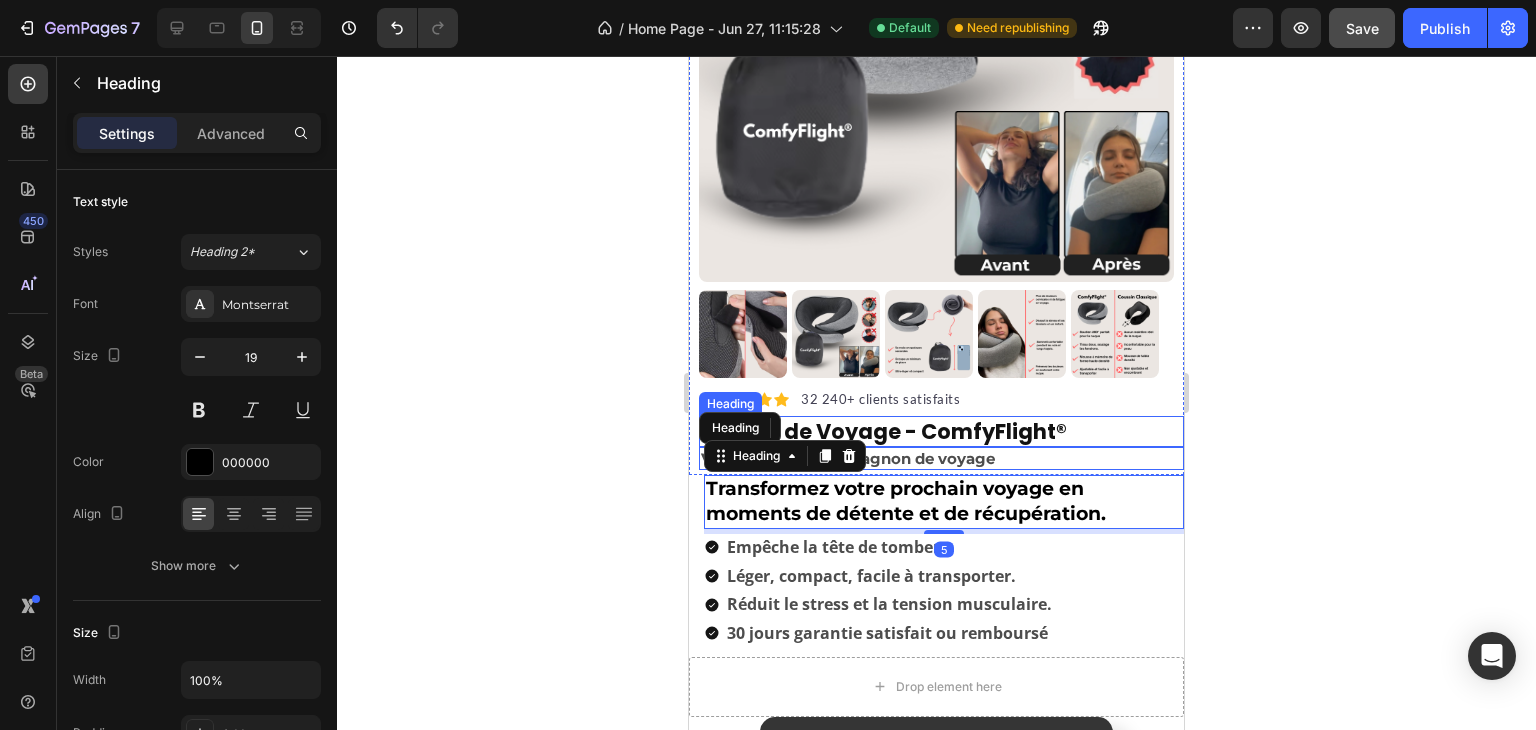 click on "Oreiller de Voyage - ComfyFlight®" at bounding box center (941, 431) 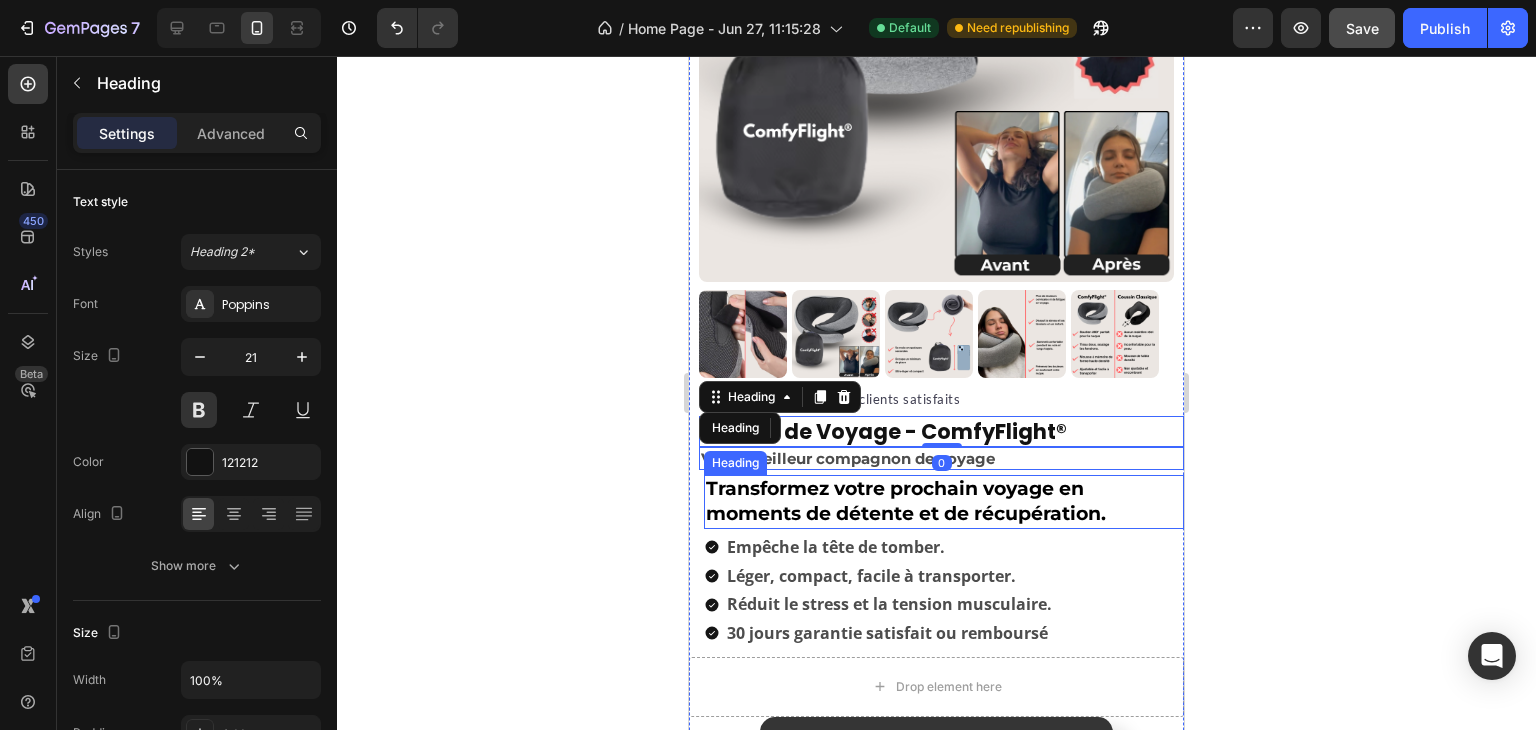 click on "Transformez votre prochain voyage en moments de détente et de récupération." at bounding box center [906, 501] 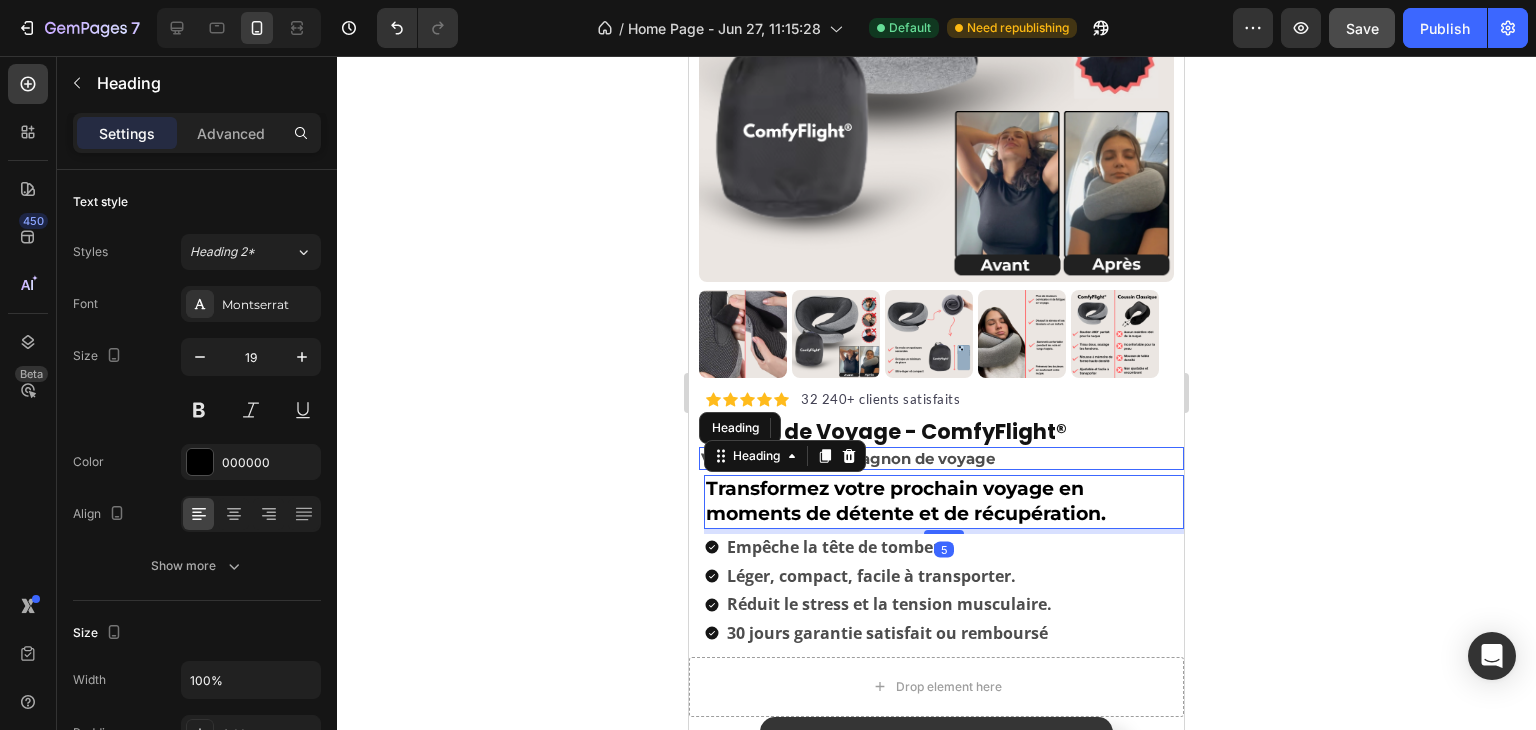 click 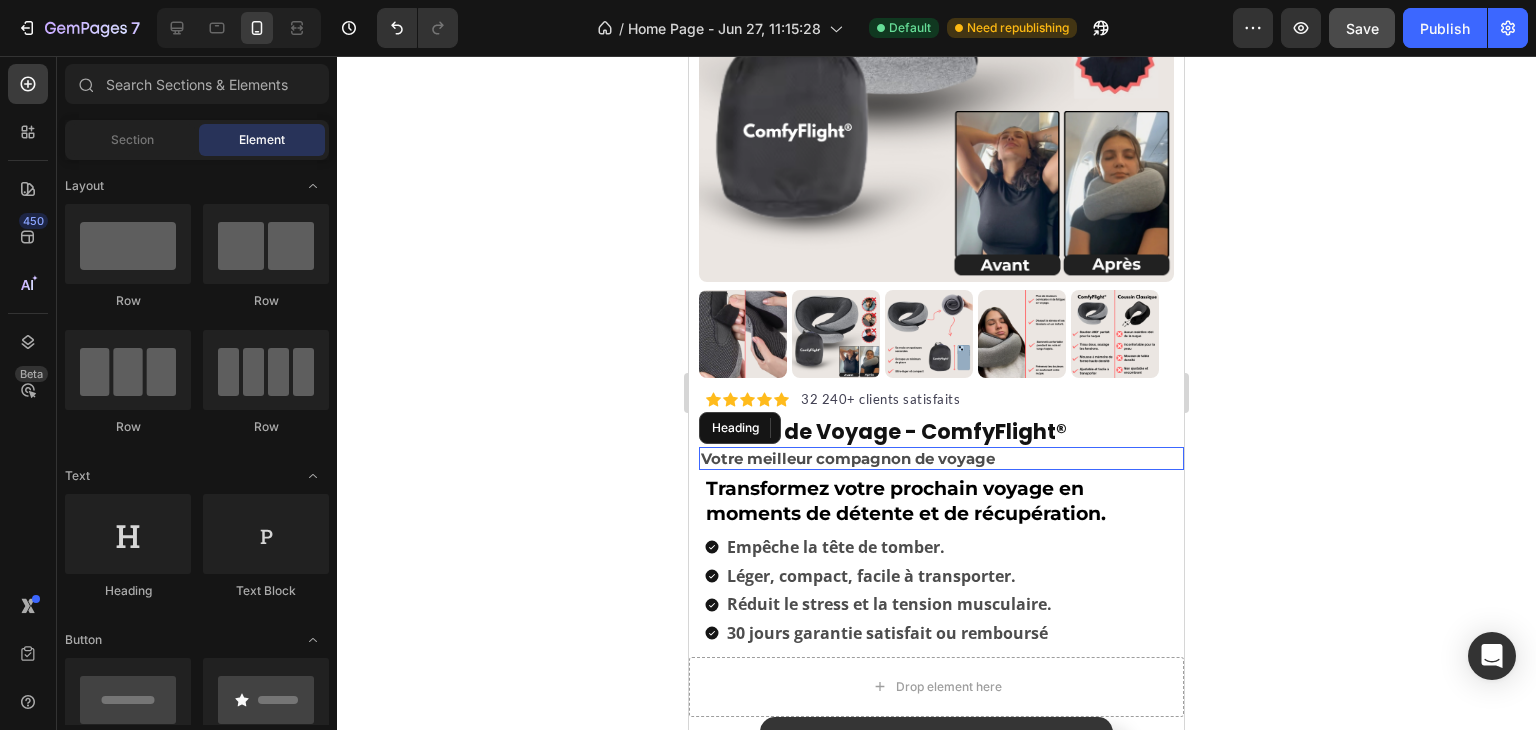 click 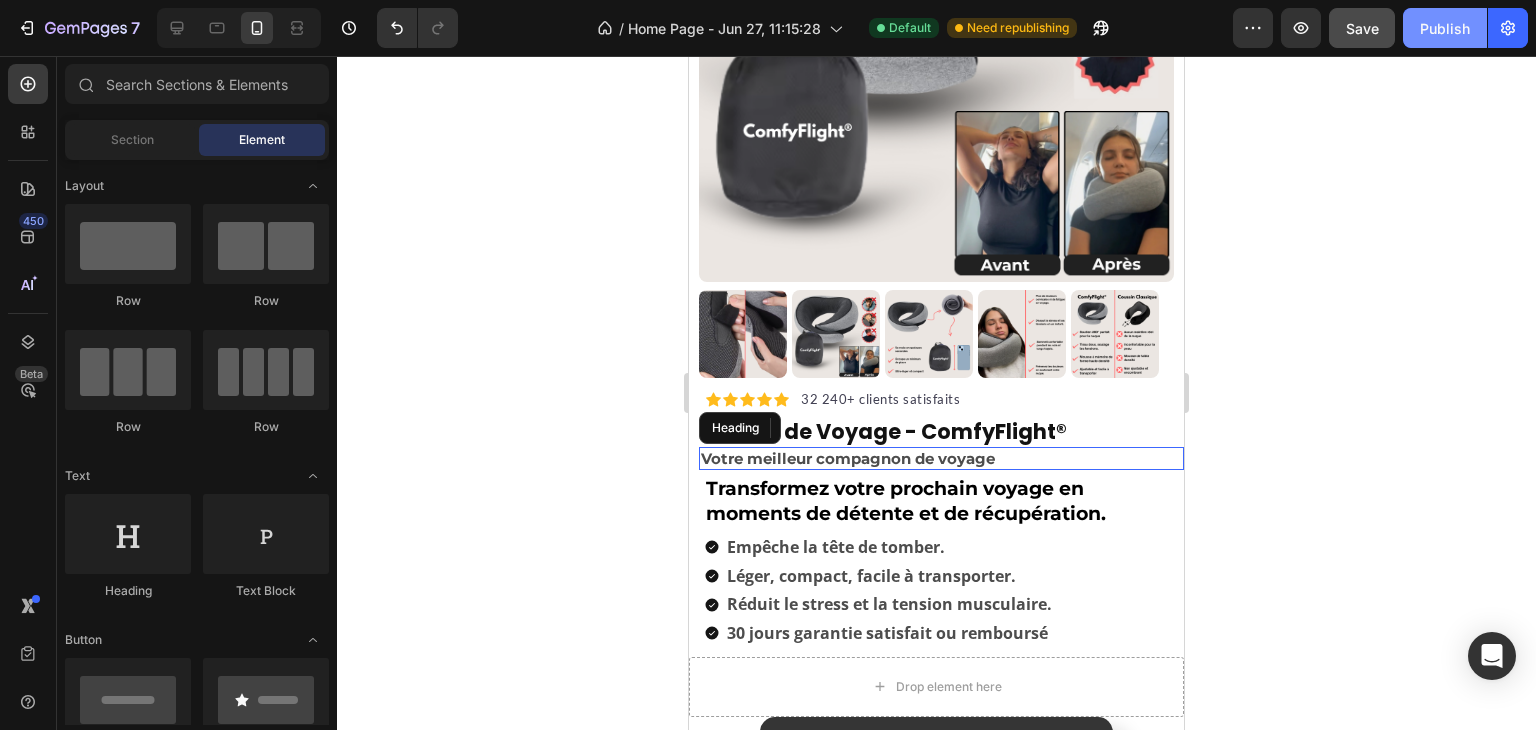 click on "Publish" 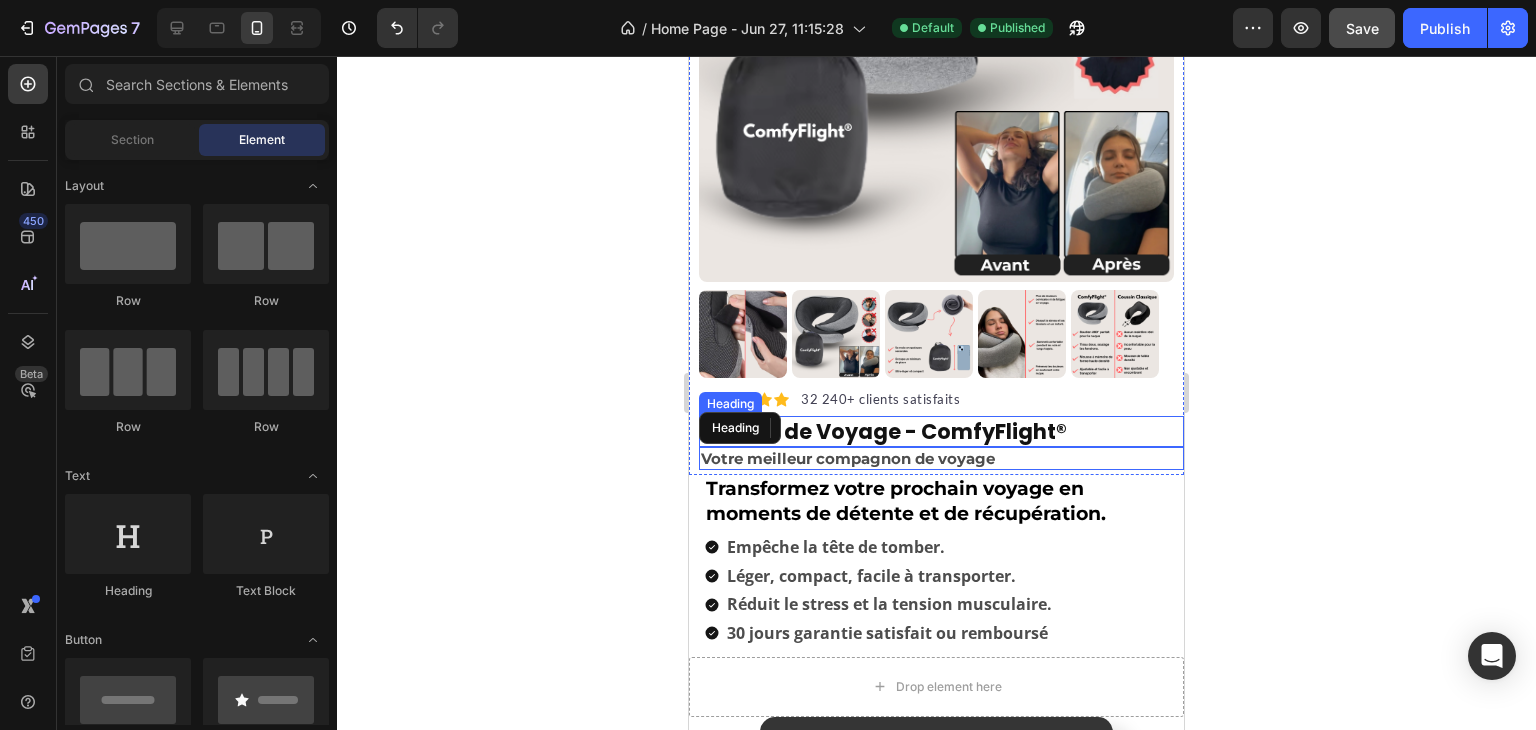 drag, startPoint x: 455, startPoint y: 169, endPoint x: 791, endPoint y: 1, distance: 375.65942 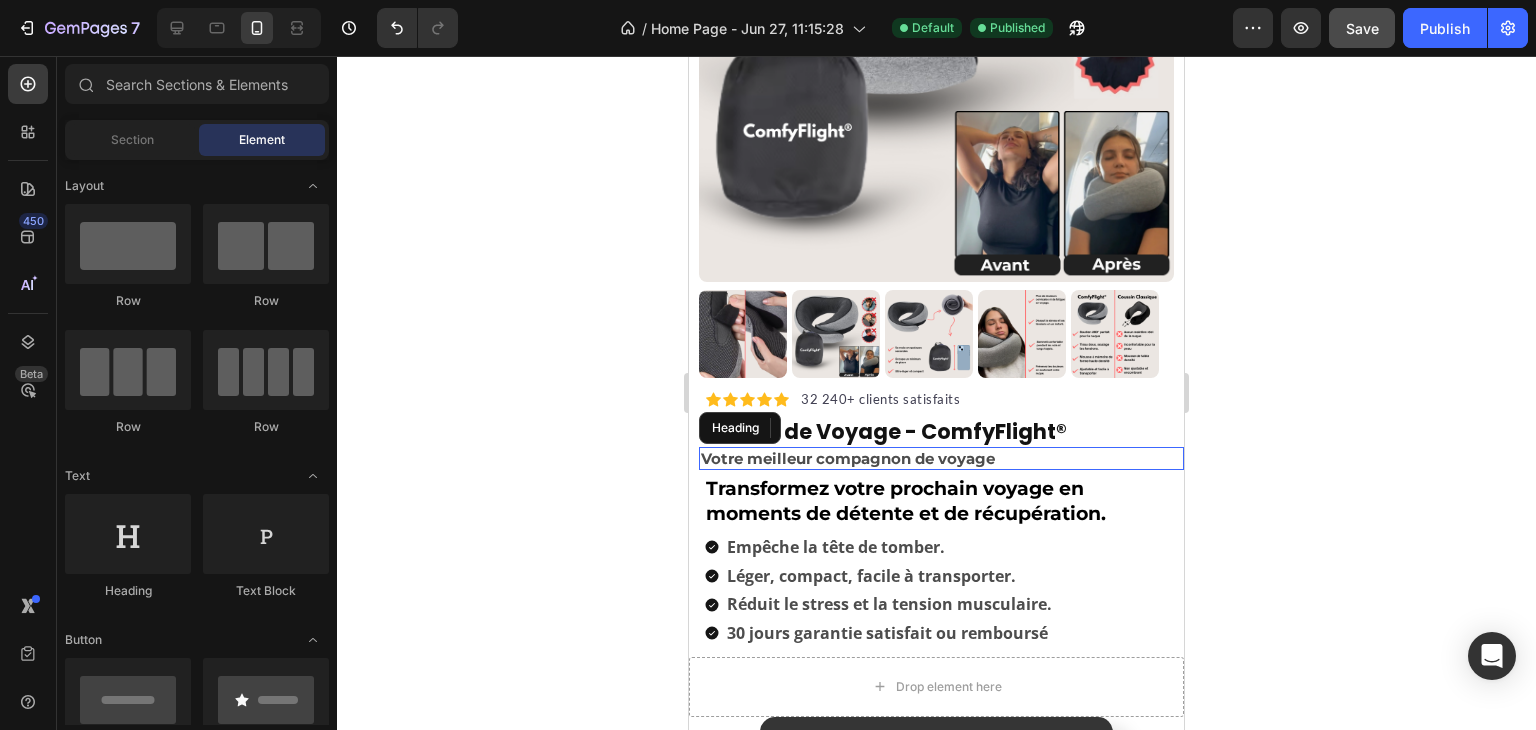 click 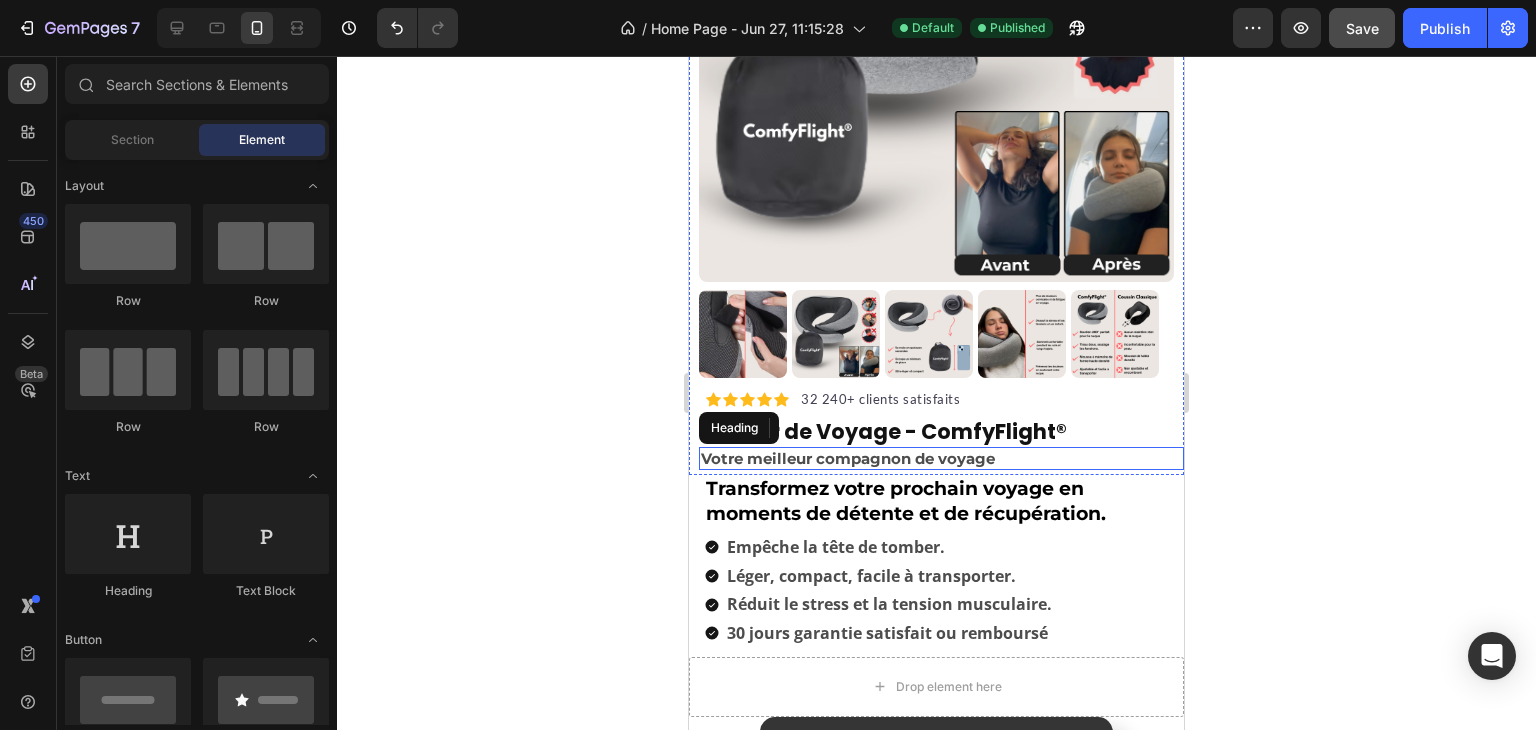 click on "Votre meilleur compagnon de voyage" at bounding box center [941, 459] 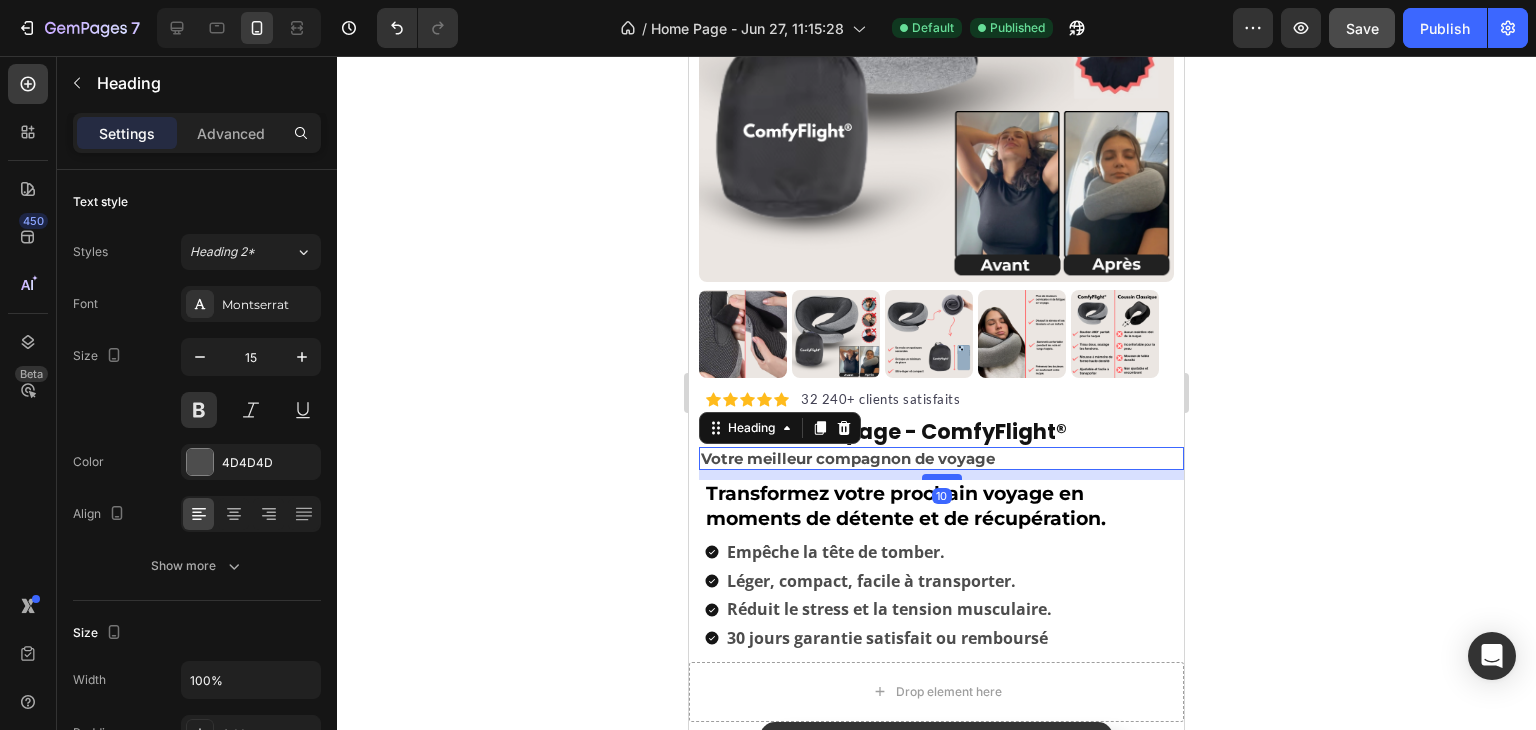 click at bounding box center (942, 477) 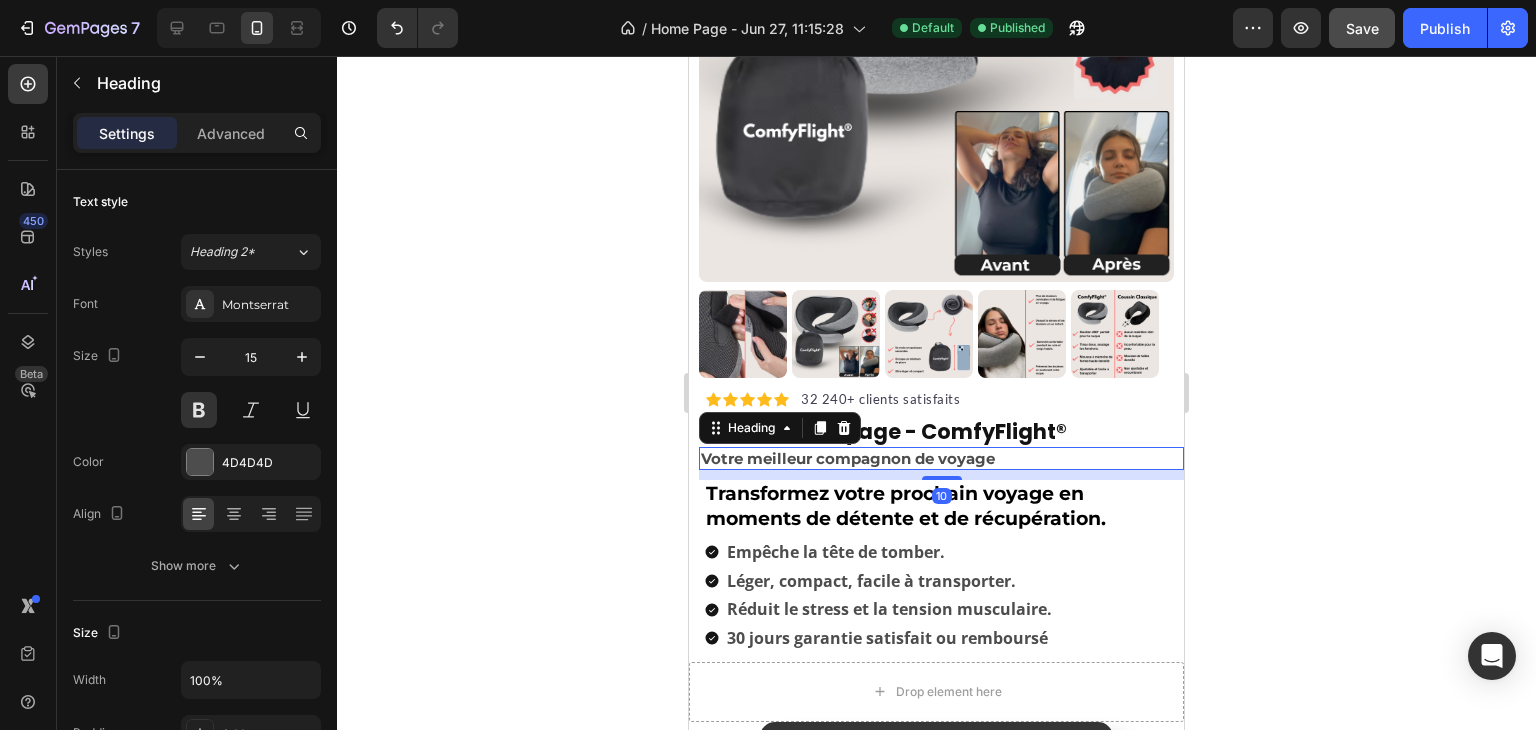click 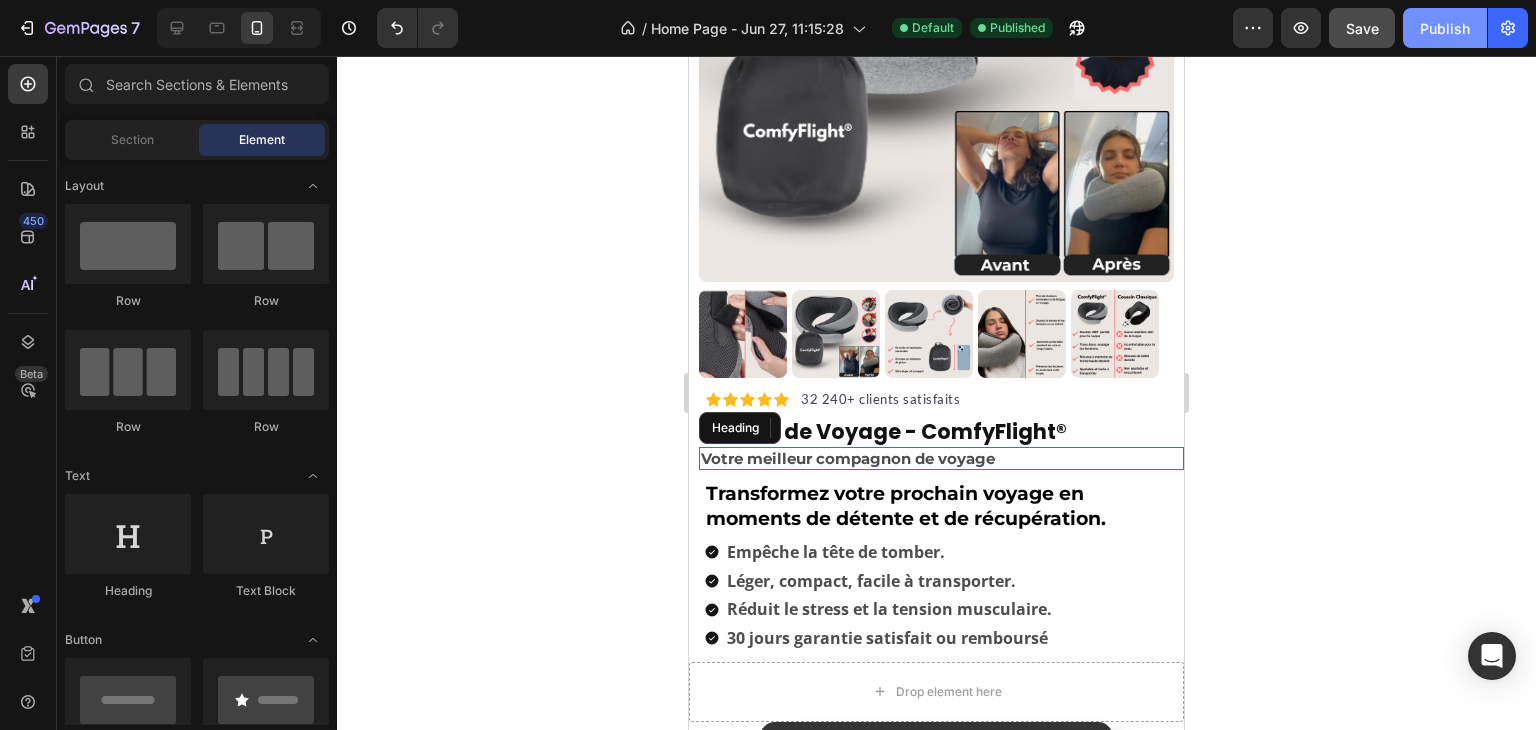 click on "Publish" 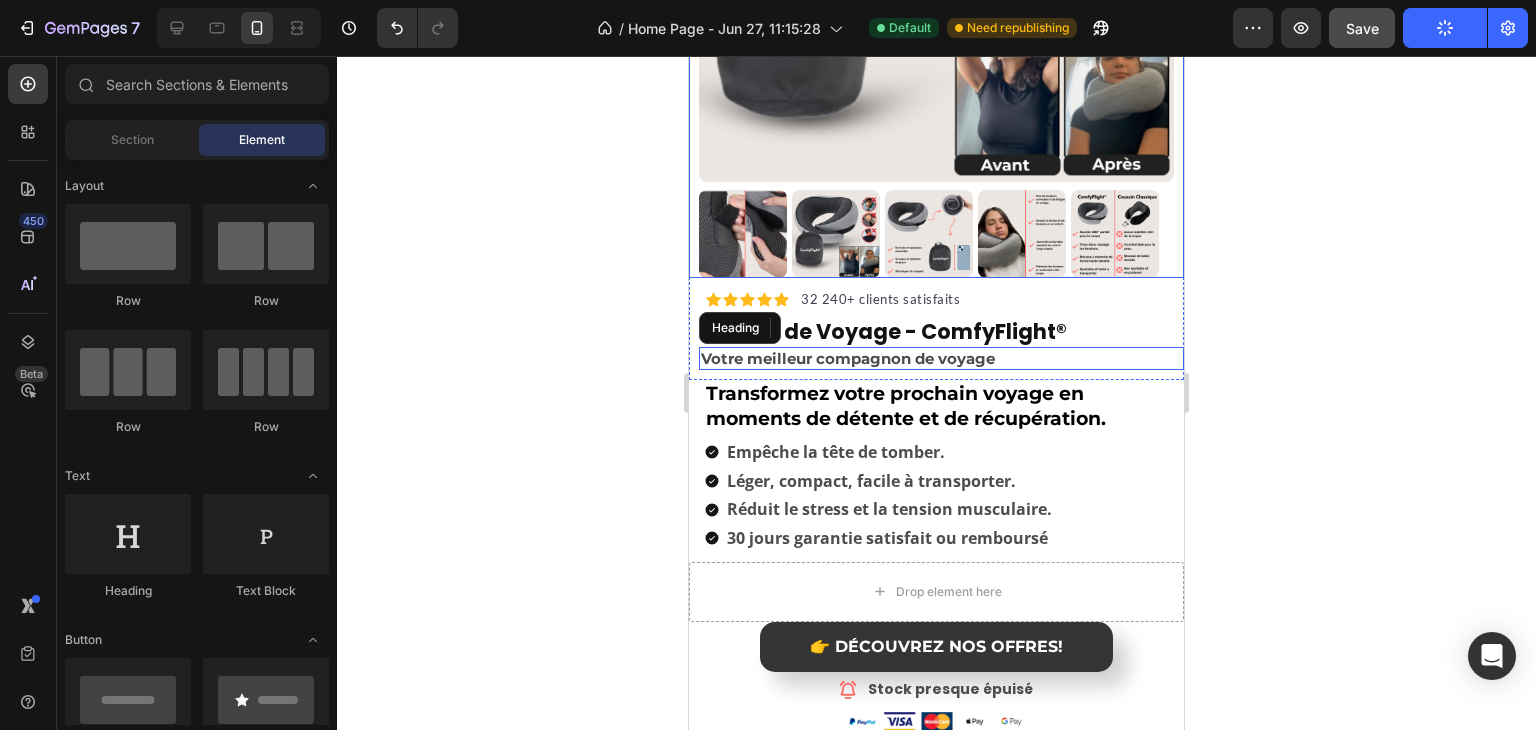 drag, startPoint x: 1264, startPoint y: 293, endPoint x: 448, endPoint y: 241, distance: 817.6552 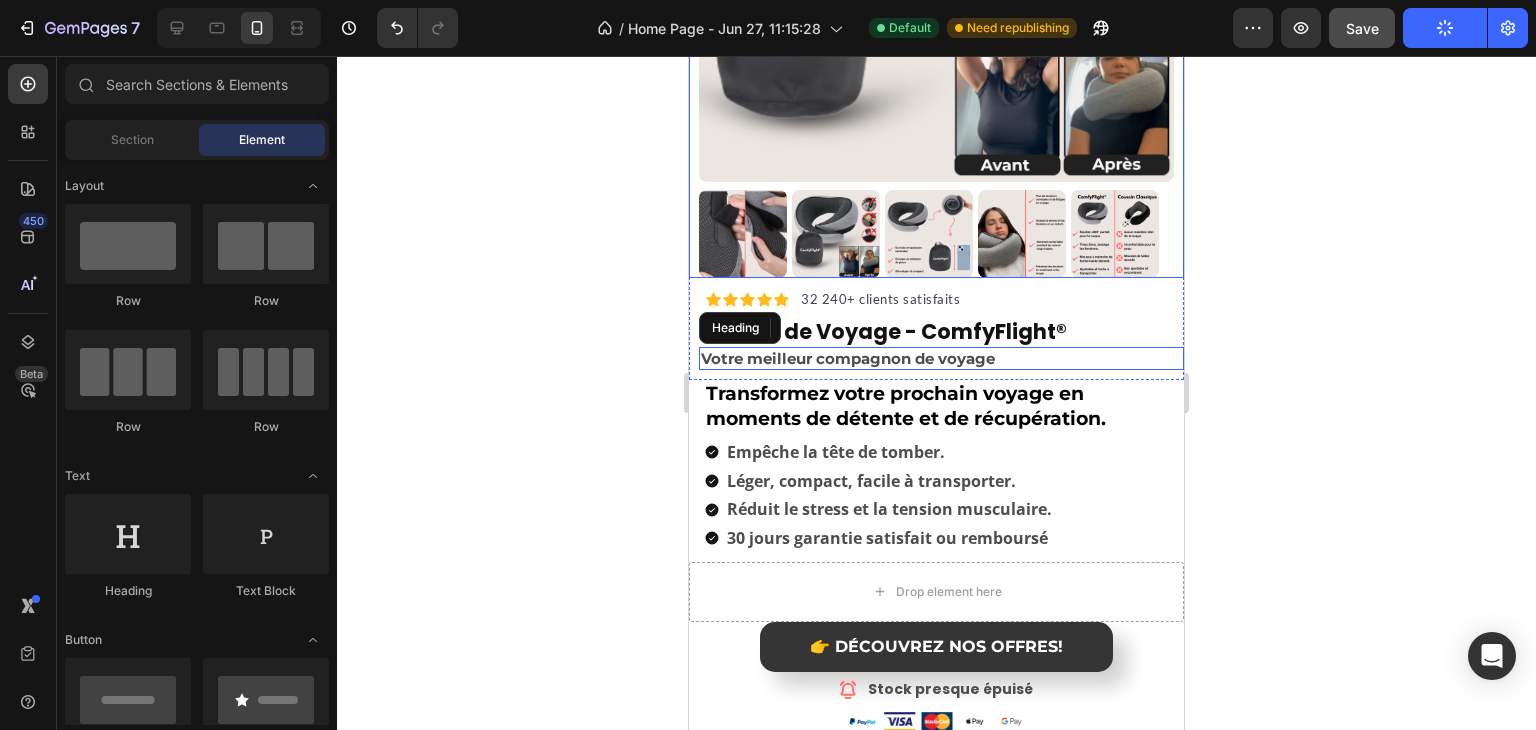click 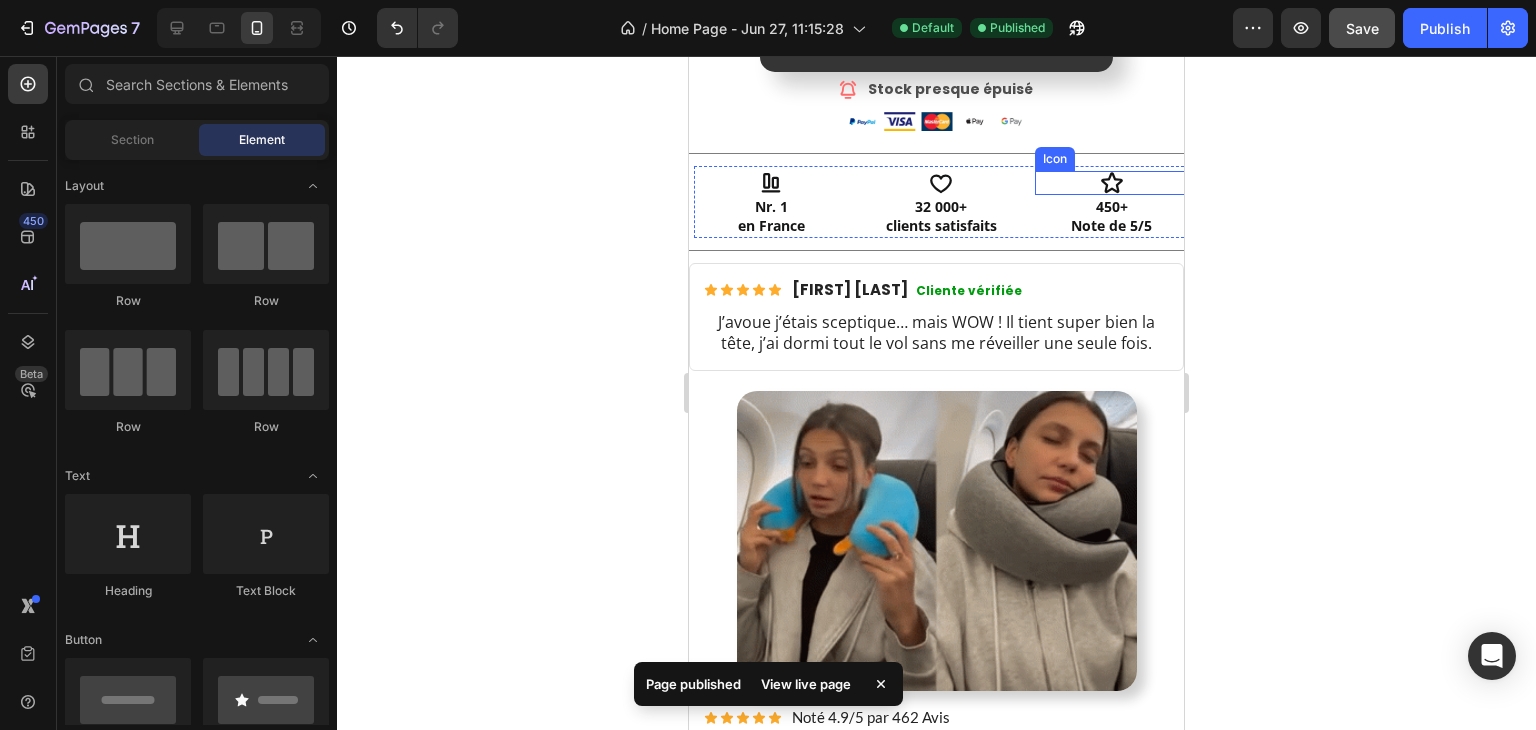 scroll, scrollTop: 1200, scrollLeft: 0, axis: vertical 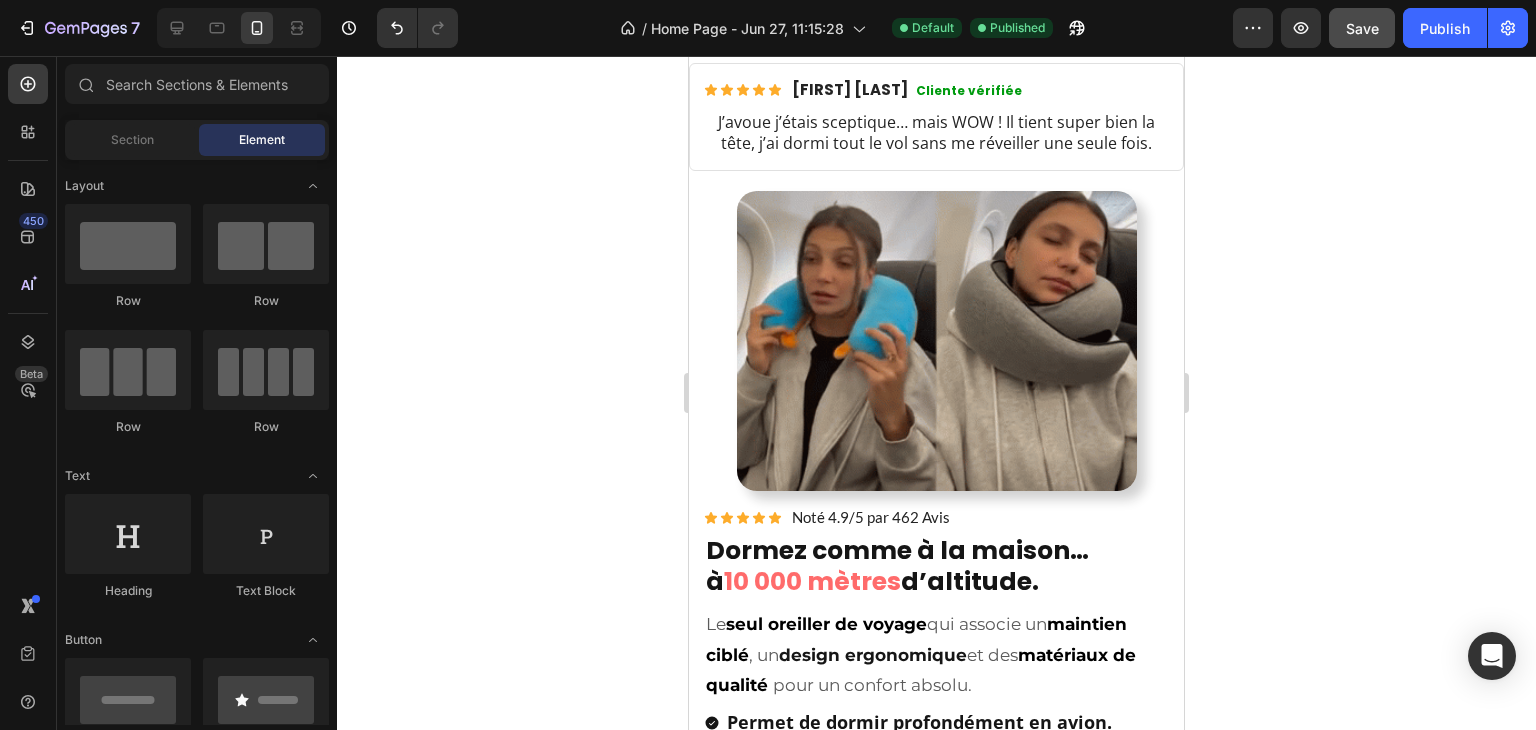 click 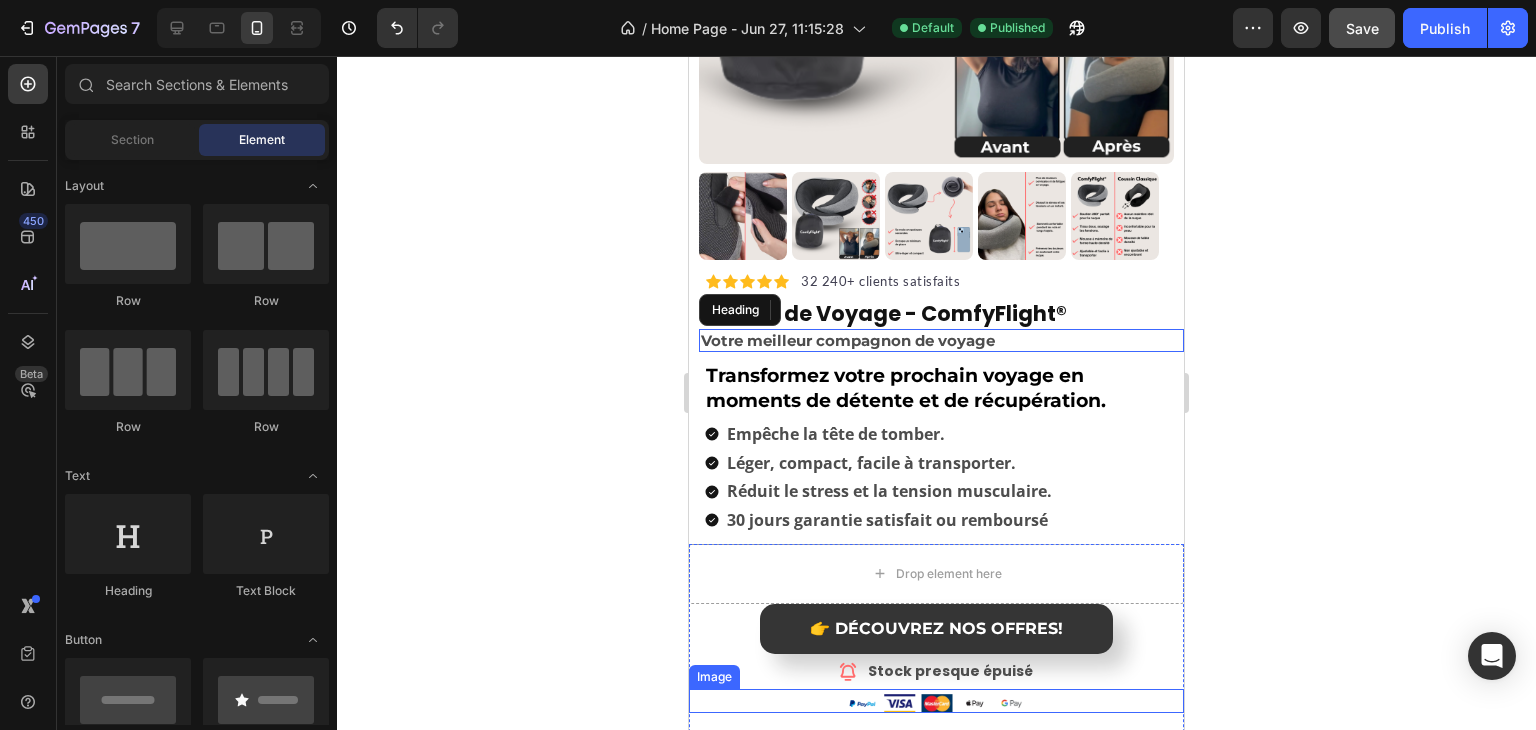 scroll, scrollTop: 400, scrollLeft: 0, axis: vertical 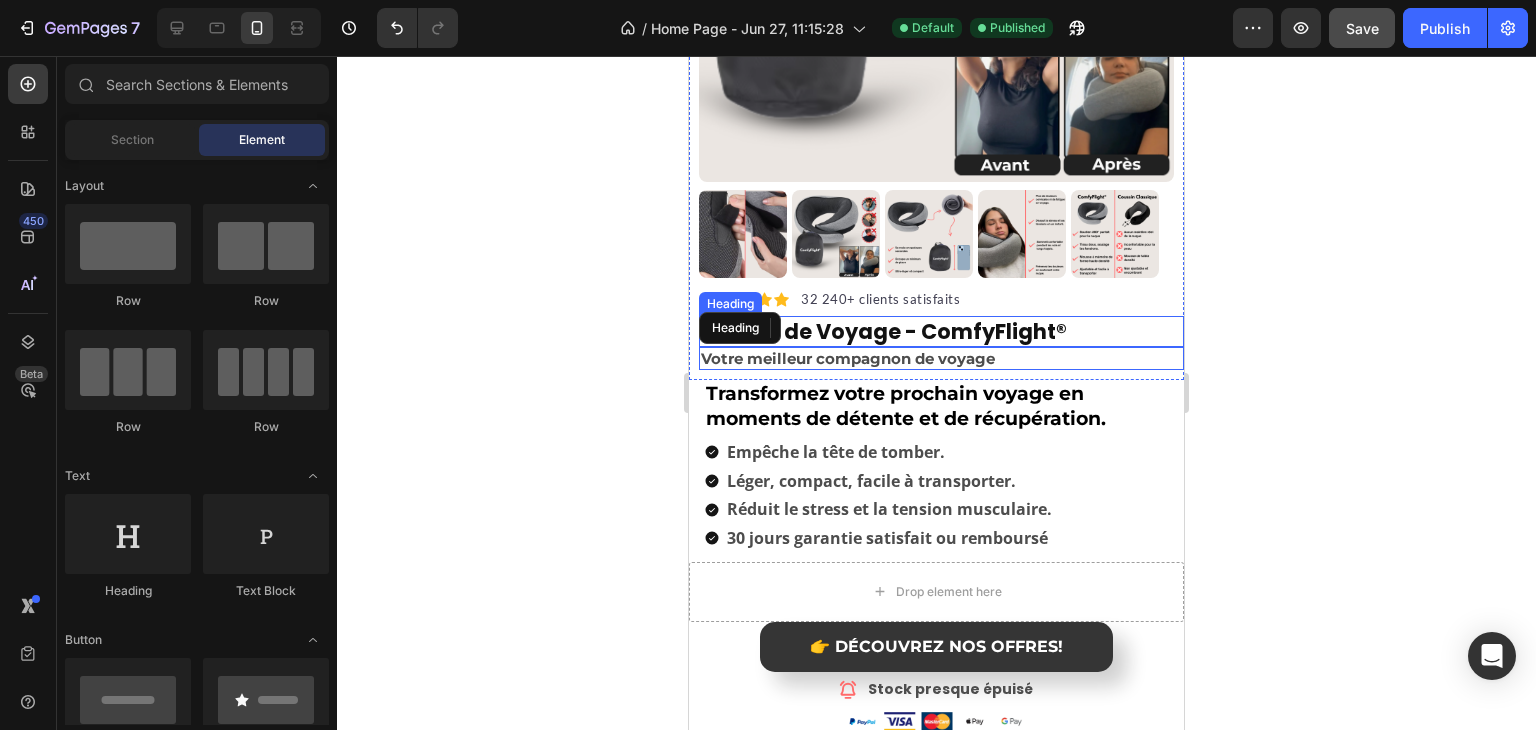 click on "Oreiller de Voyage - ComfyFlight®" at bounding box center [941, 331] 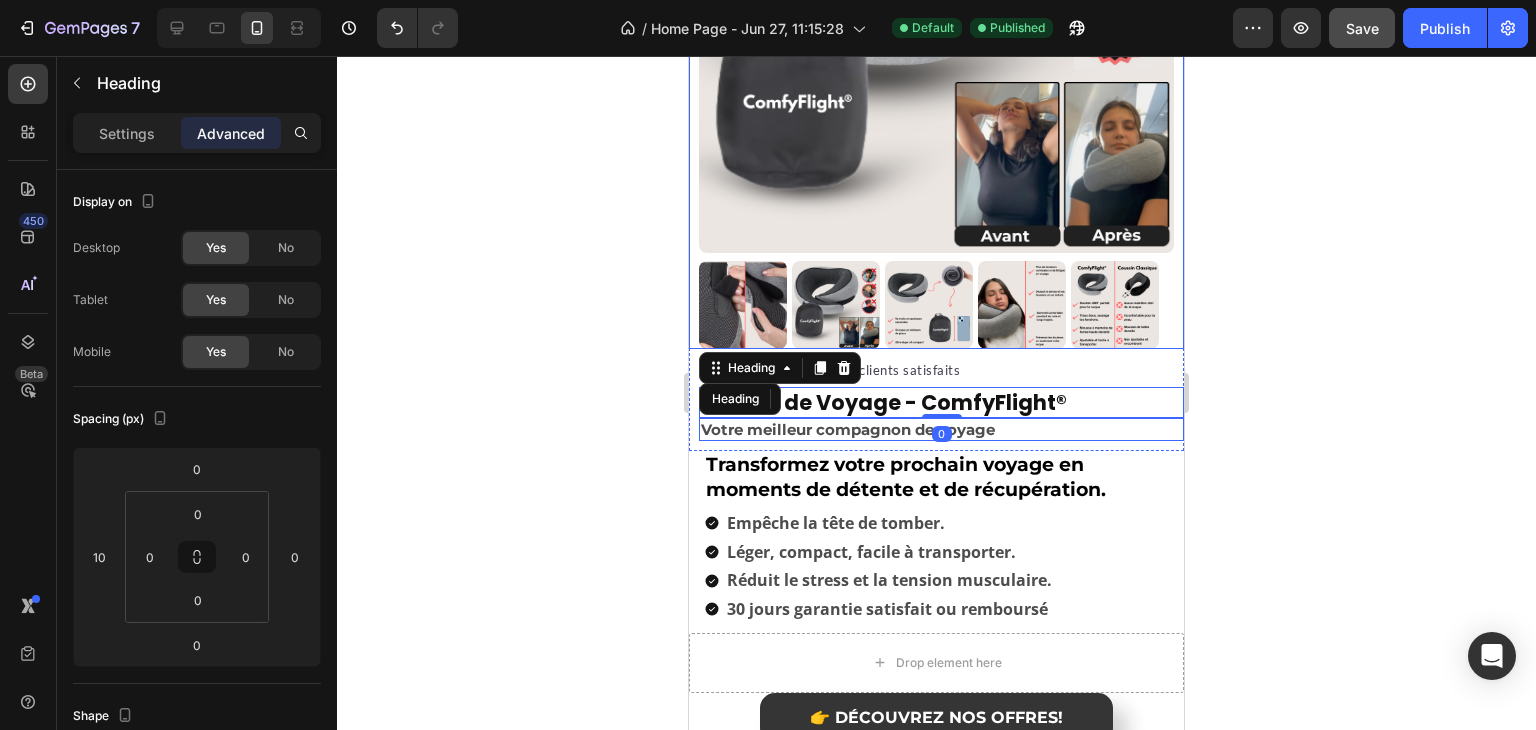 scroll, scrollTop: 300, scrollLeft: 0, axis: vertical 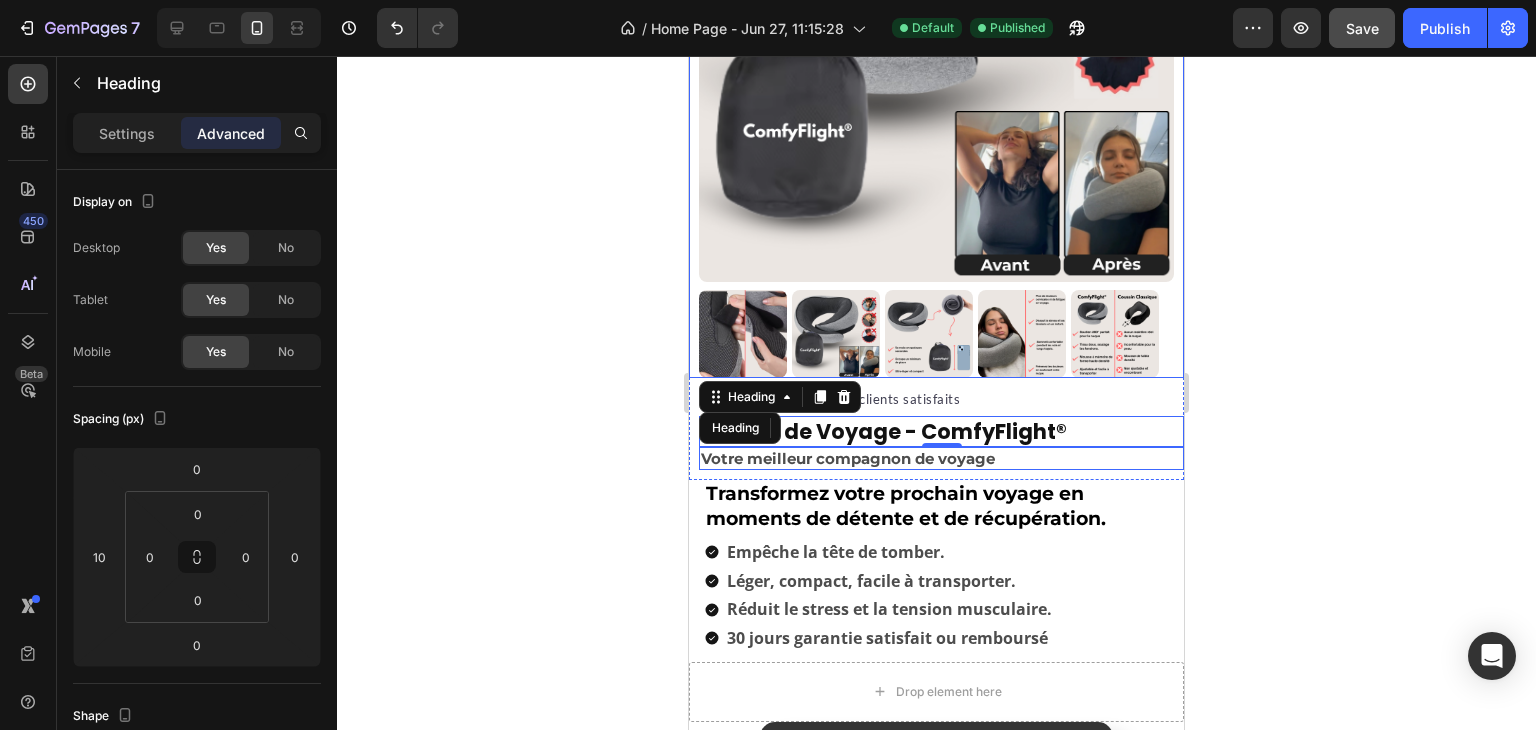 click at bounding box center [1115, 334] 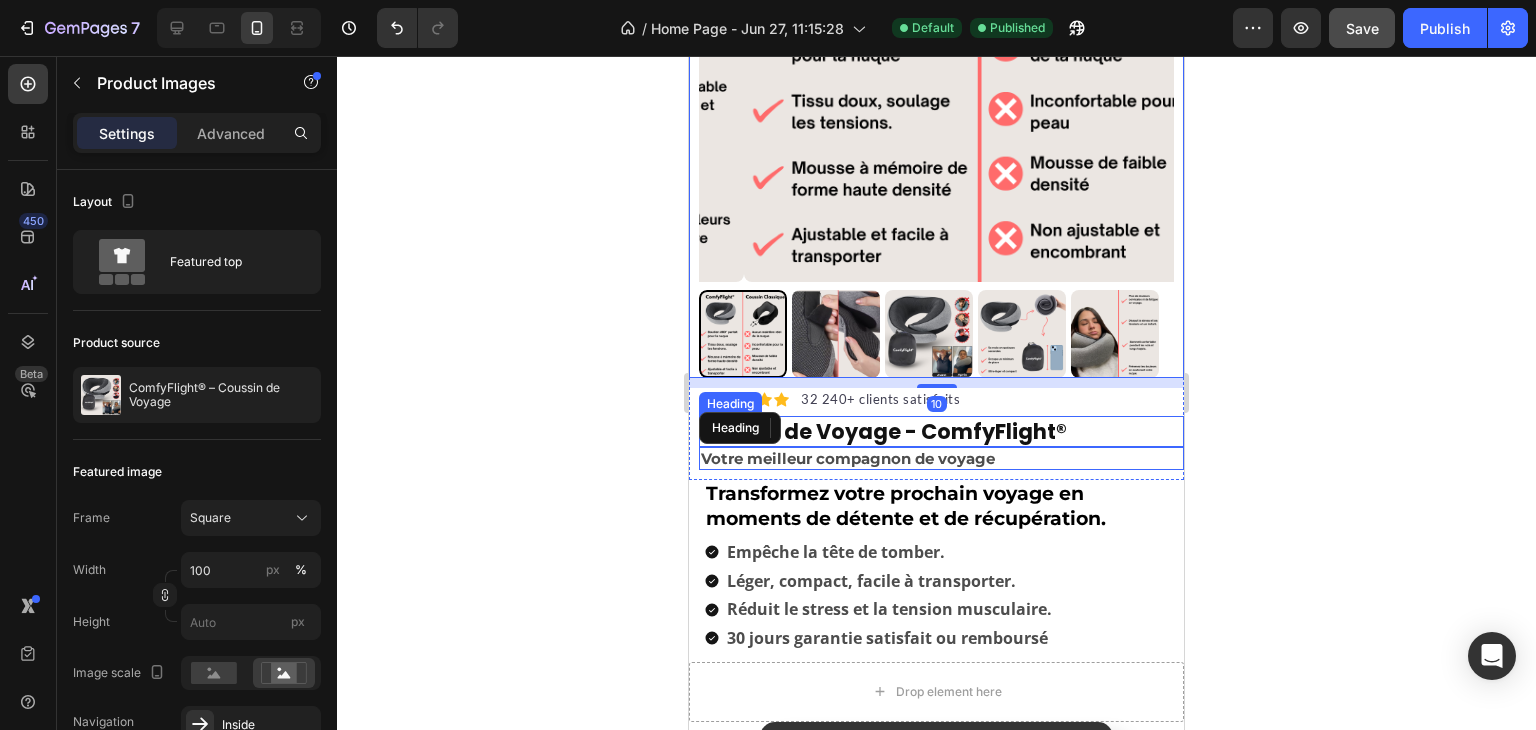 click on "Oreiller de Voyage - ComfyFlight®" at bounding box center (941, 431) 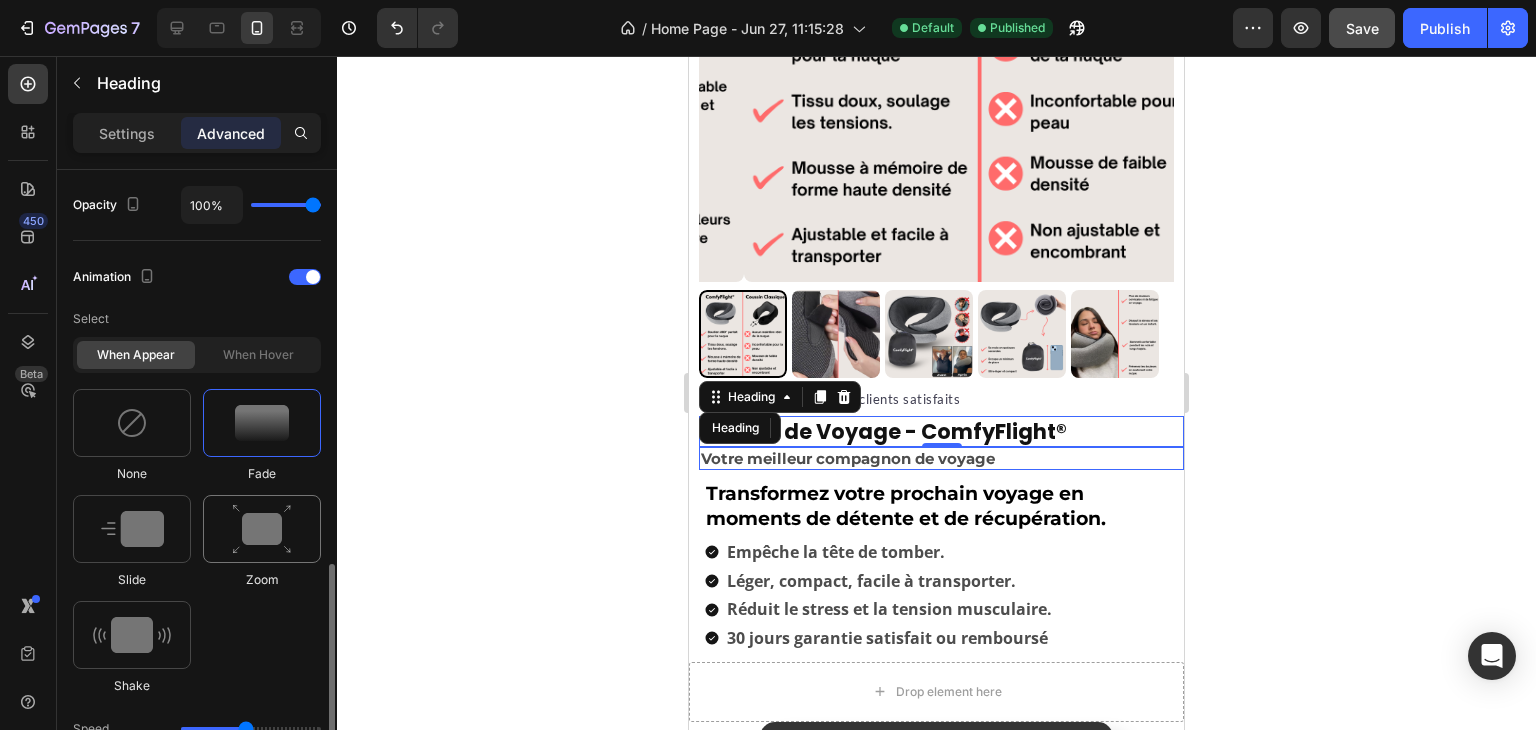 scroll, scrollTop: 1000, scrollLeft: 0, axis: vertical 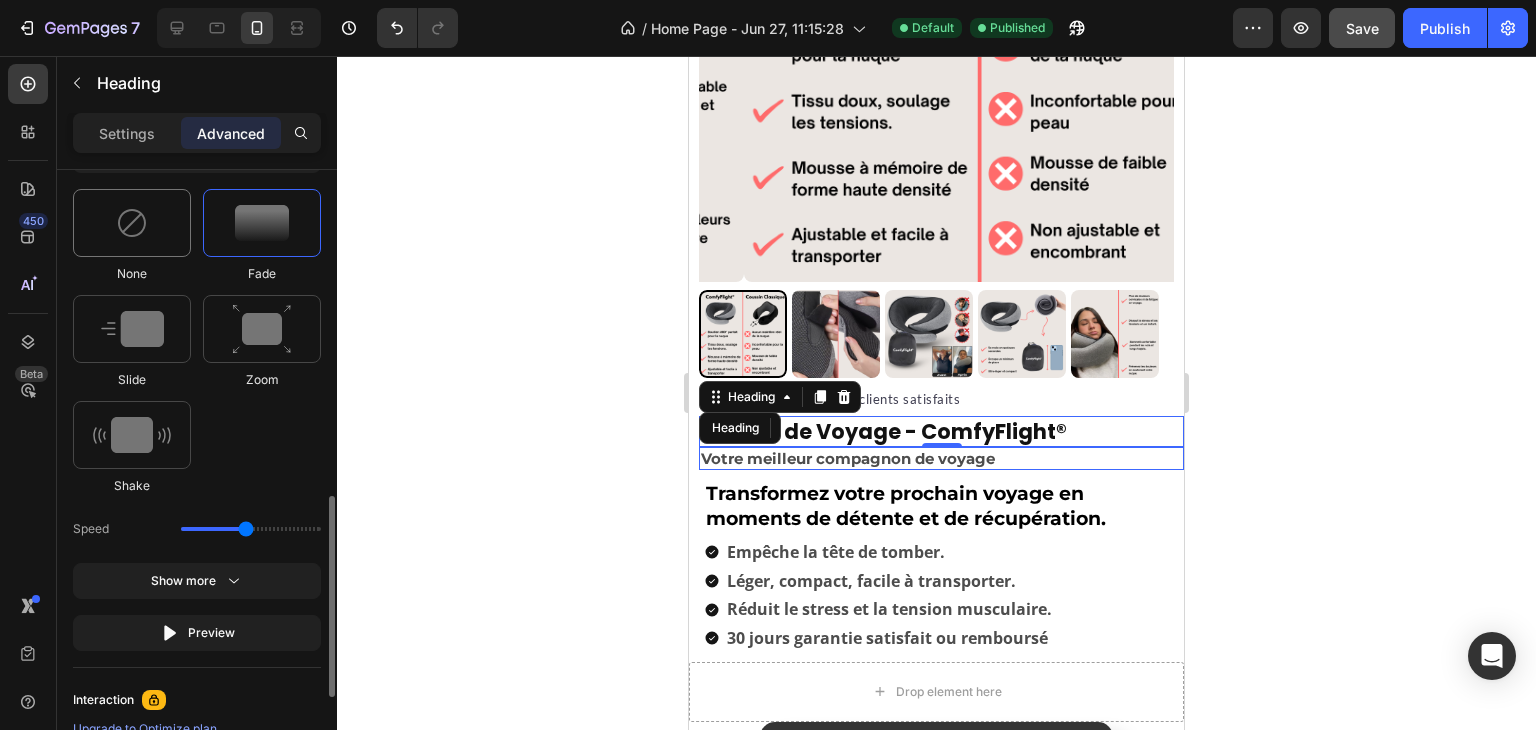 click at bounding box center (132, 223) 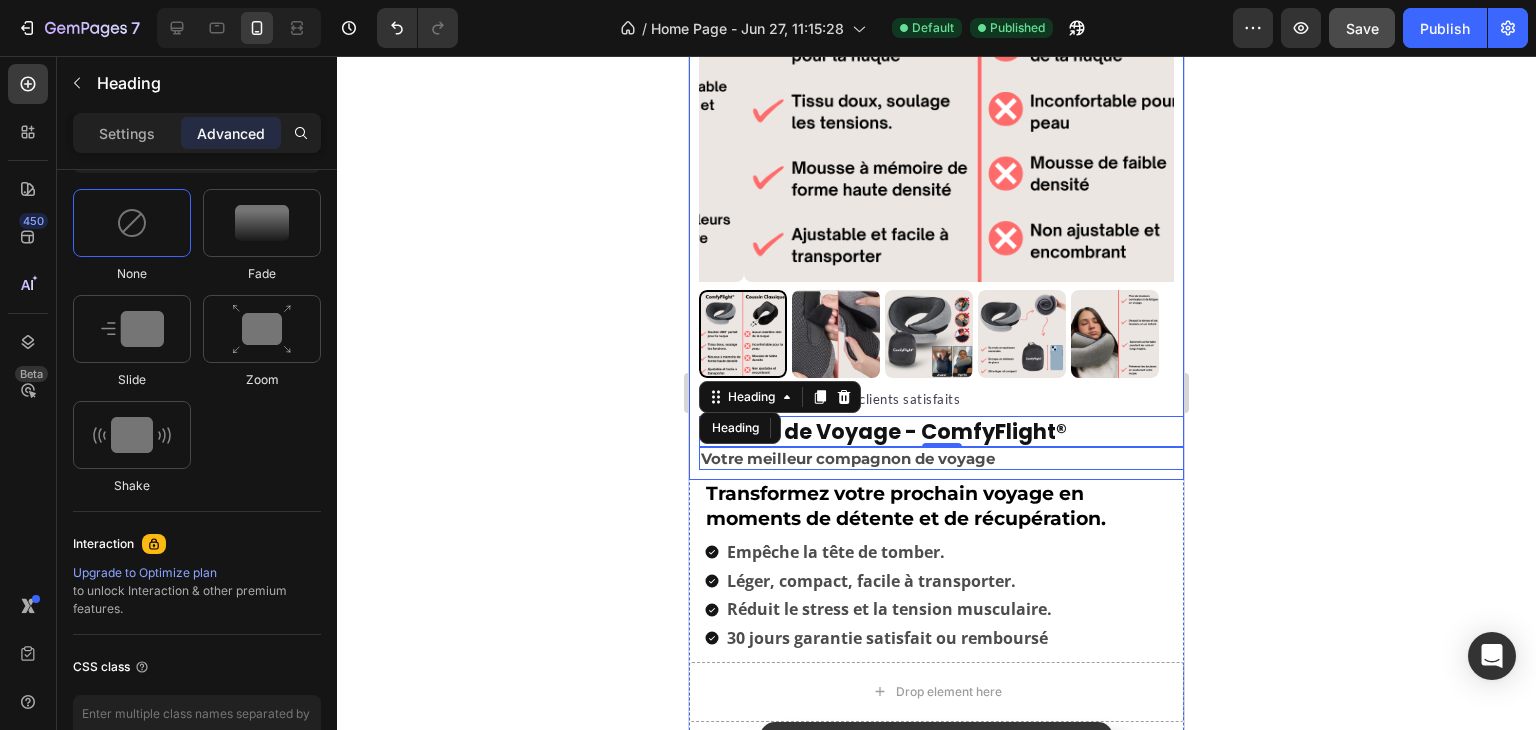 click on "Votre meilleur compagnon de voyage" at bounding box center (941, 459) 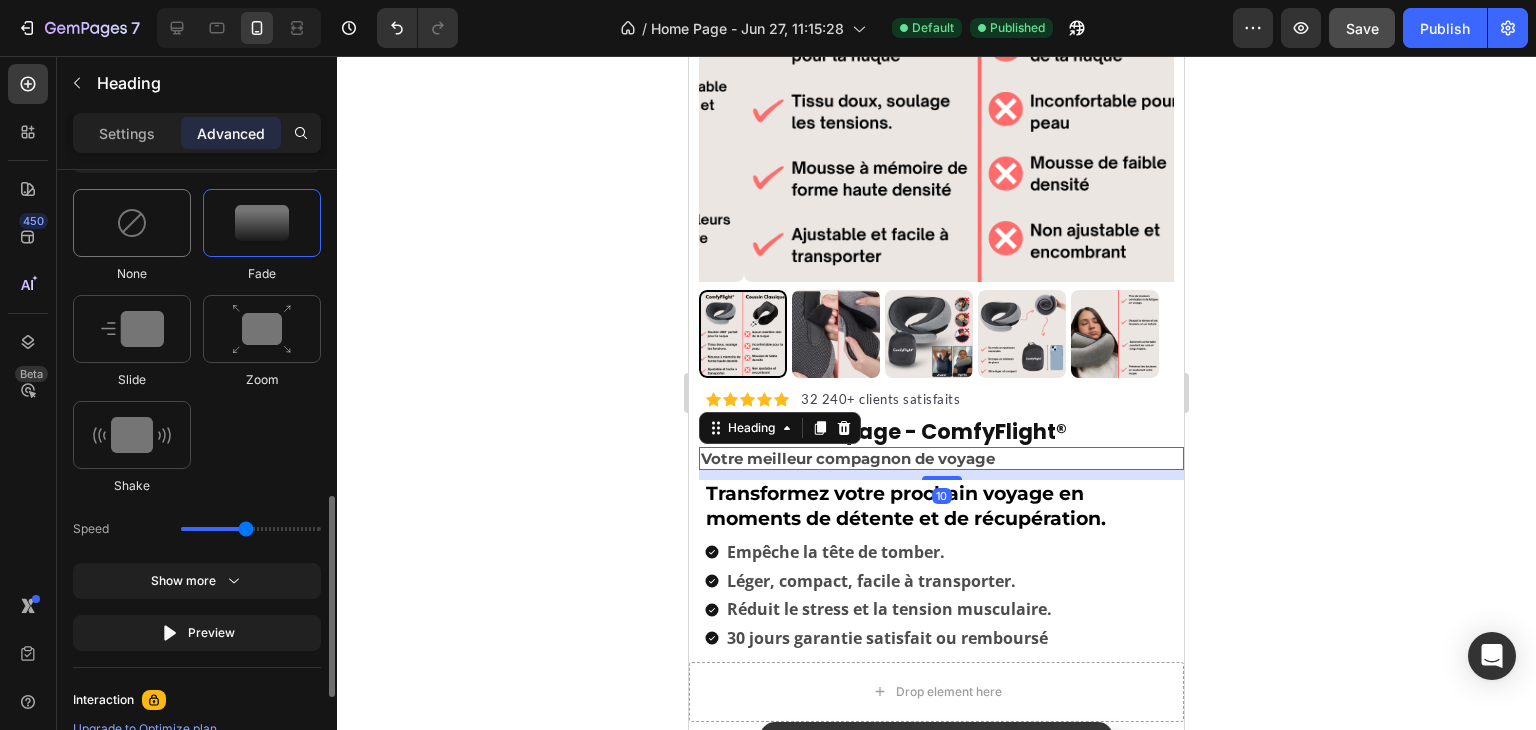 click at bounding box center (132, 223) 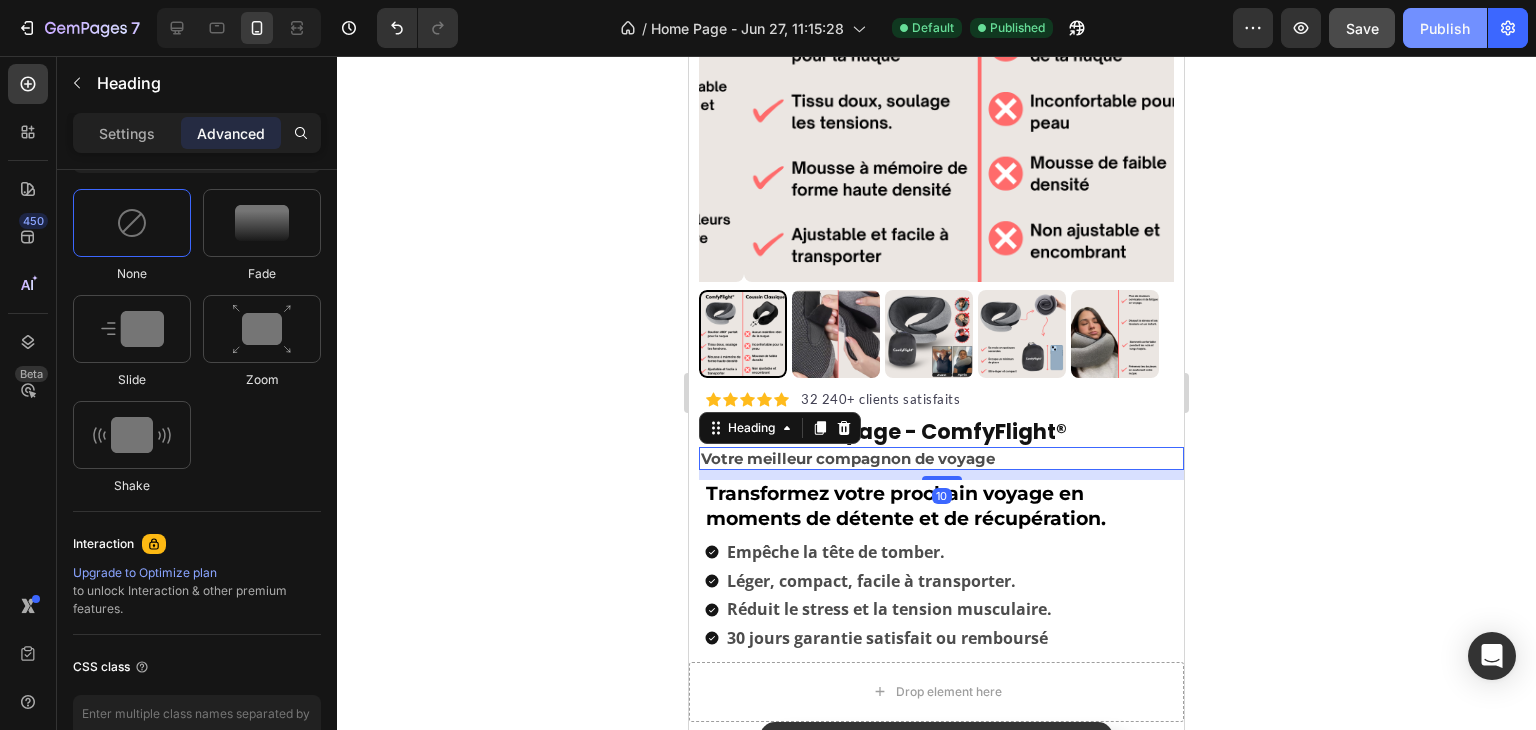 click on "Publish" at bounding box center (1445, 28) 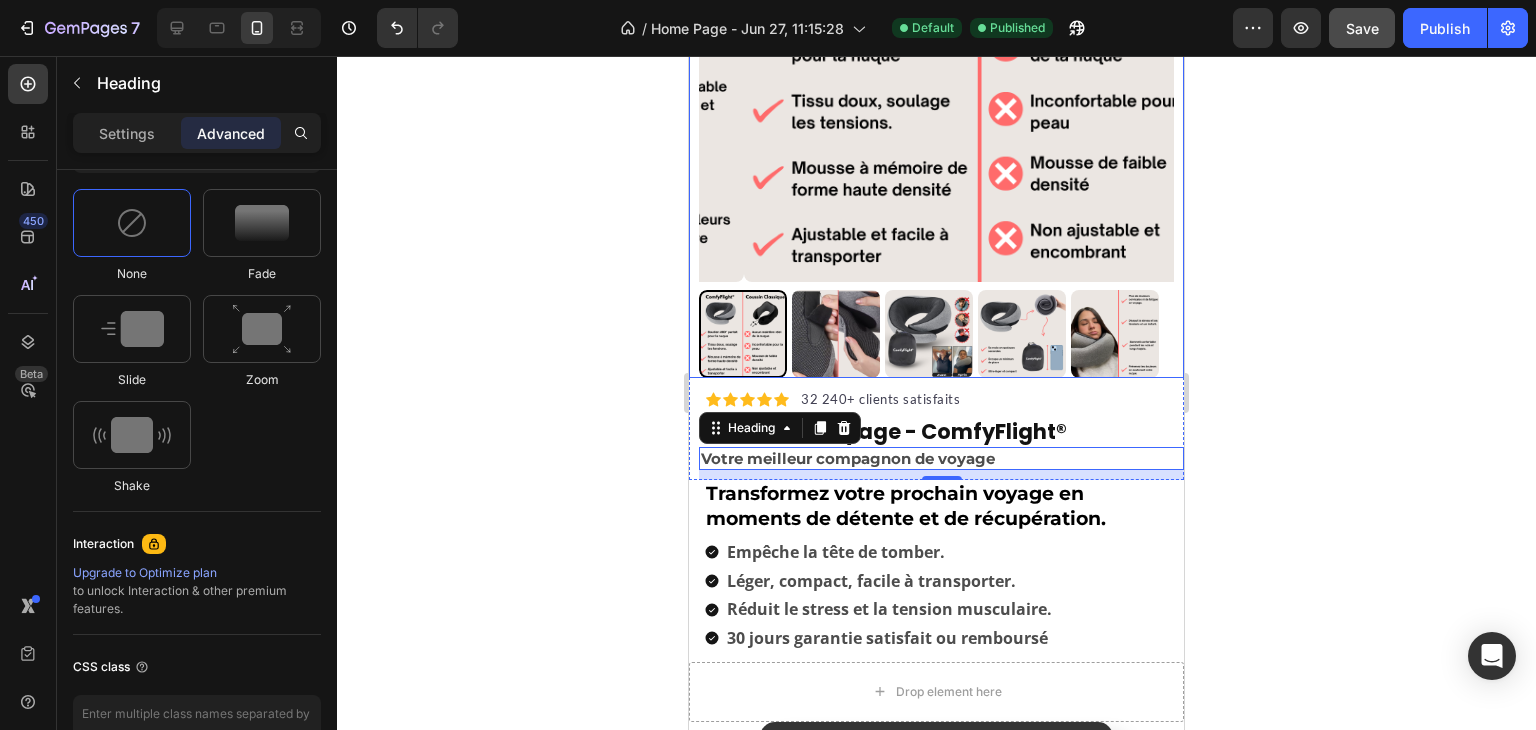 scroll, scrollTop: 400, scrollLeft: 0, axis: vertical 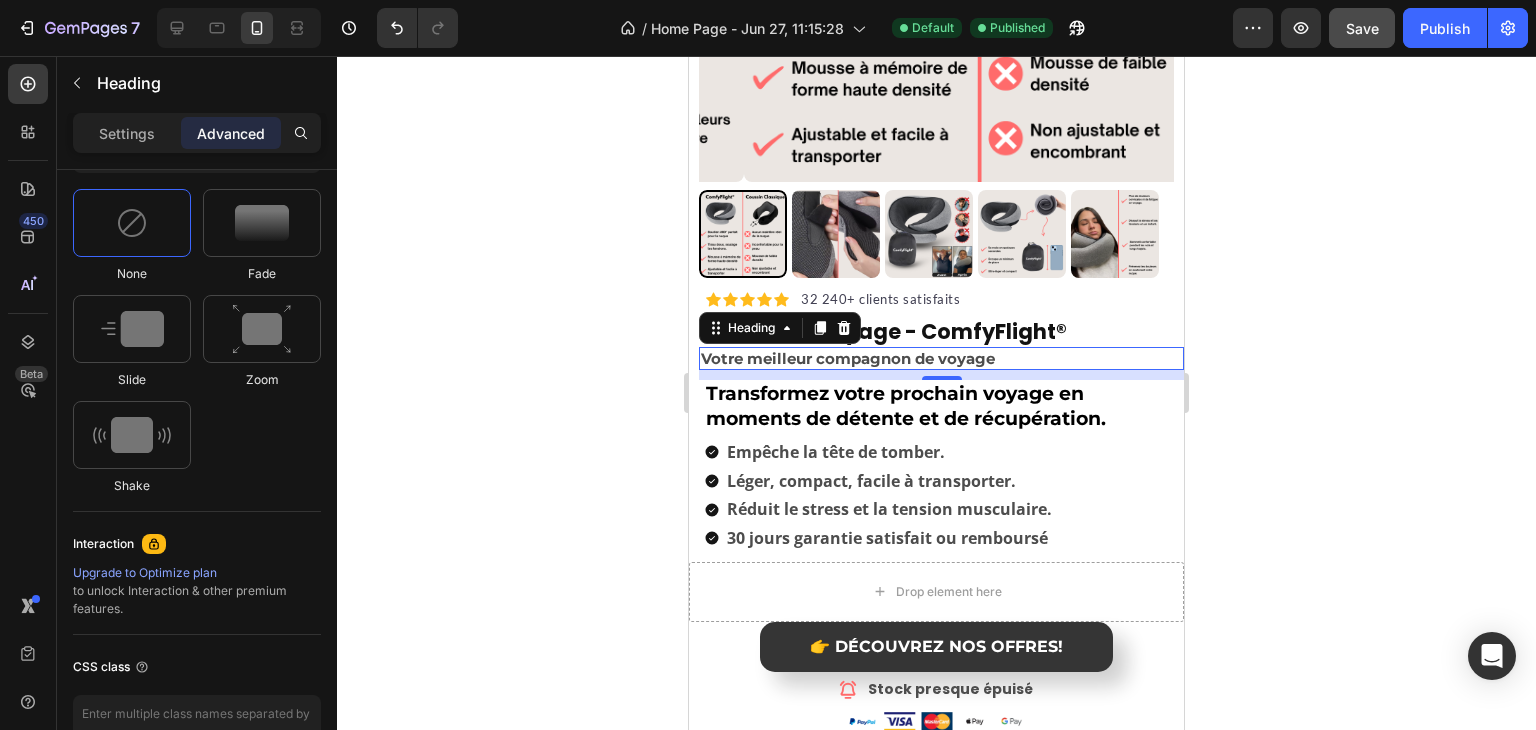click 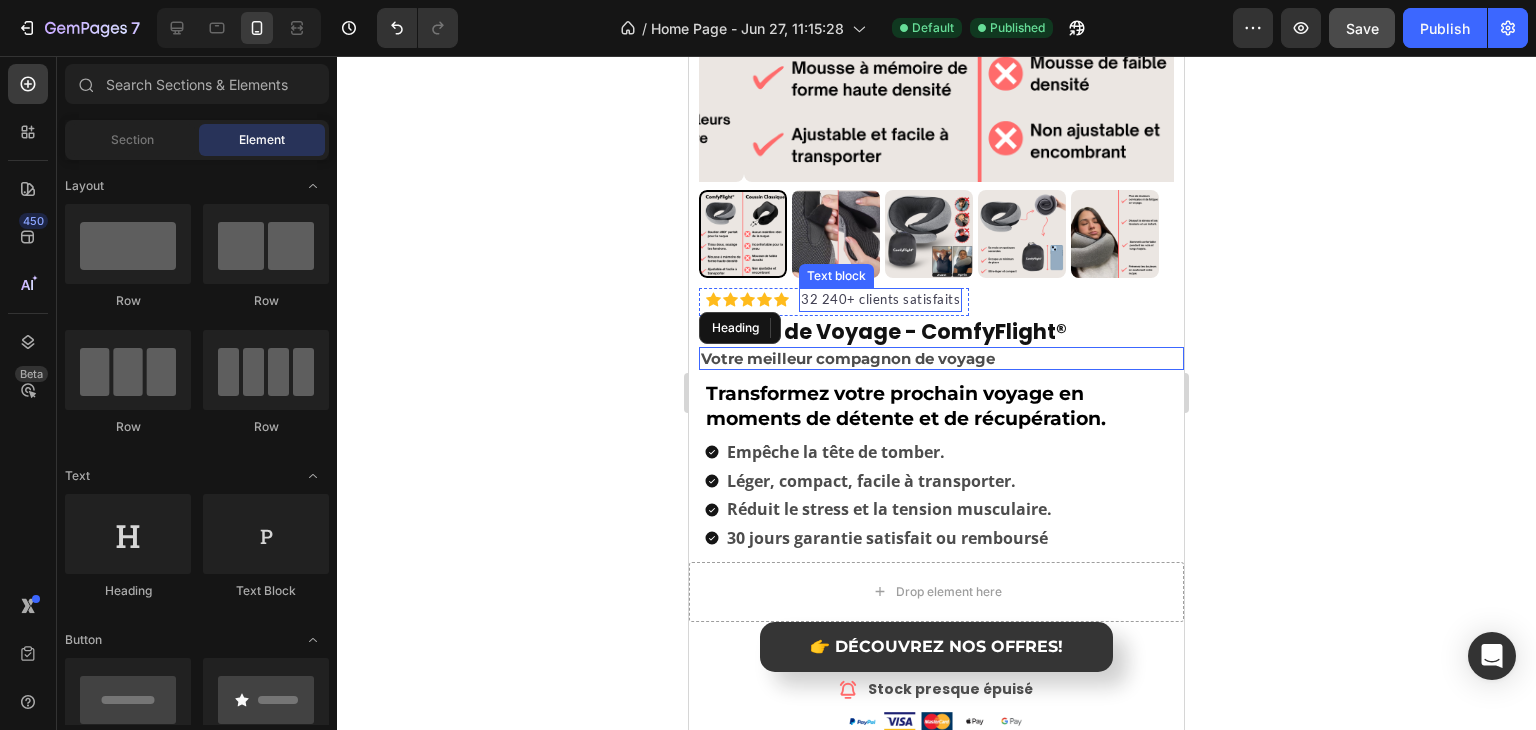 scroll, scrollTop: 800, scrollLeft: 0, axis: vertical 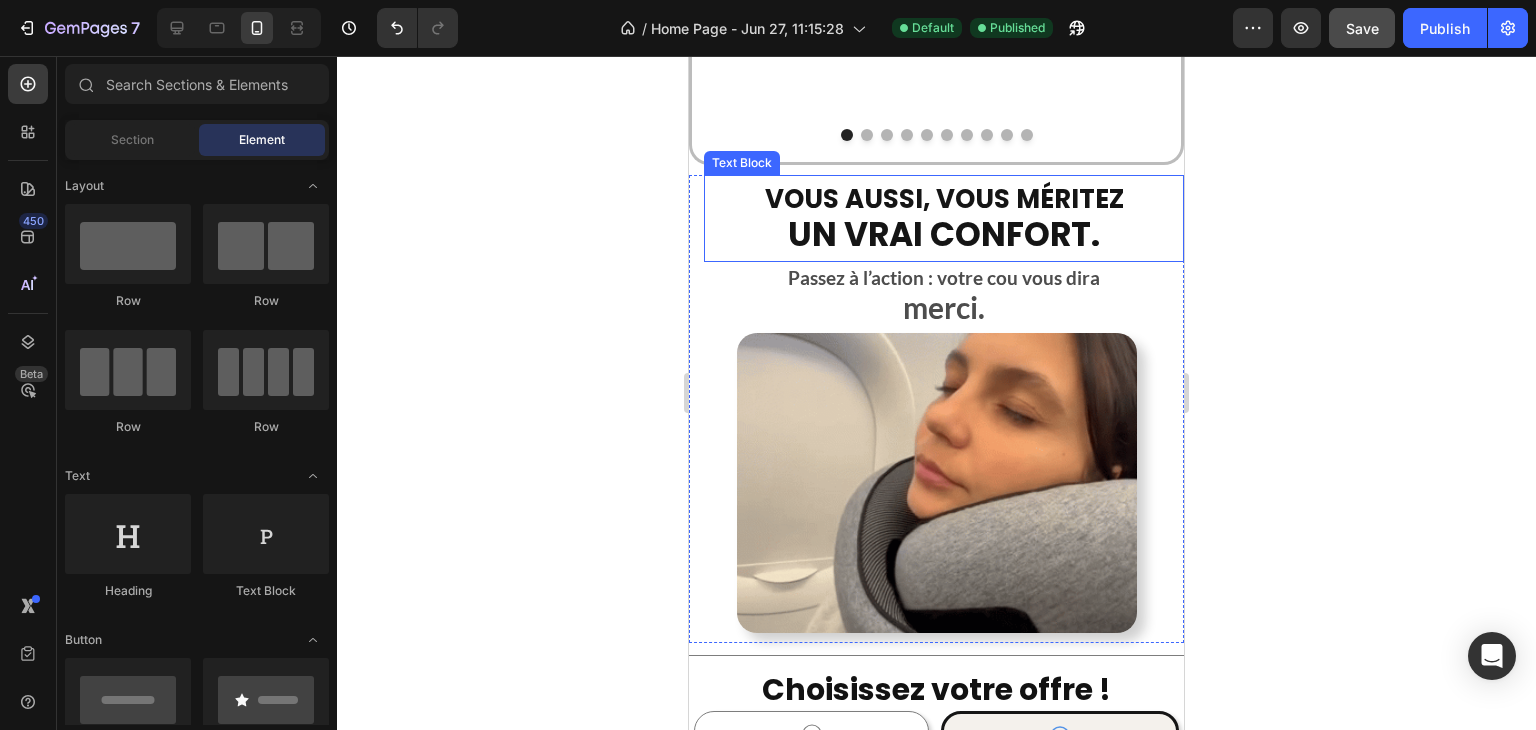 click on "Image
Icon
Icon
Icon
Icon
Icon Row Rien à voir avec les coussins classiques Text block Franchement au début je me disais c’est qu’un coussin comme les autres etc.. mais en fait pas du tout! j’ai jamais été aussi à l’aise en voyage. Je regrette de pas l’avoir eu plus tôt. Text block -  Valerie  R.  Client Vérifiée Text block Row" at bounding box center (929, -56) 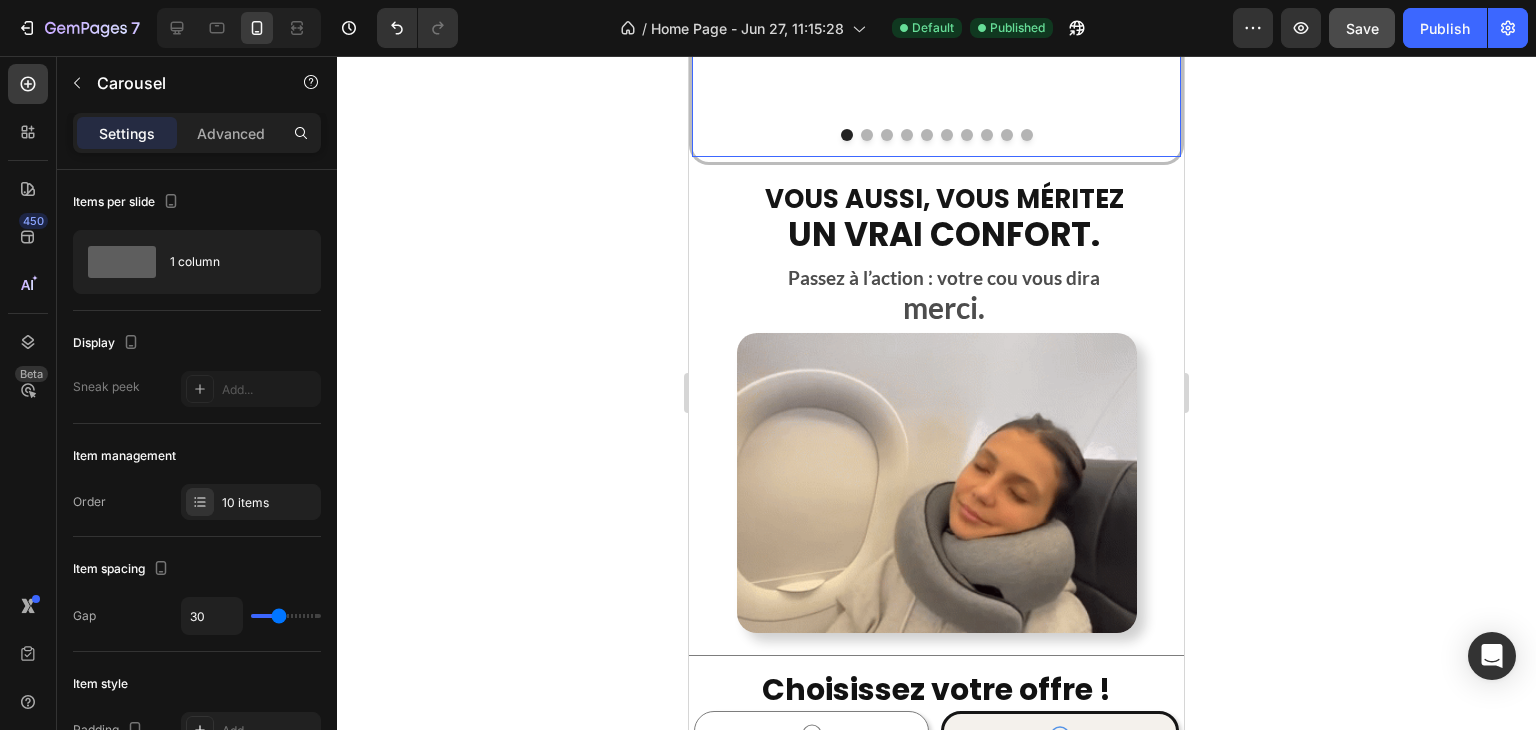 scroll, scrollTop: 3299, scrollLeft: 0, axis: vertical 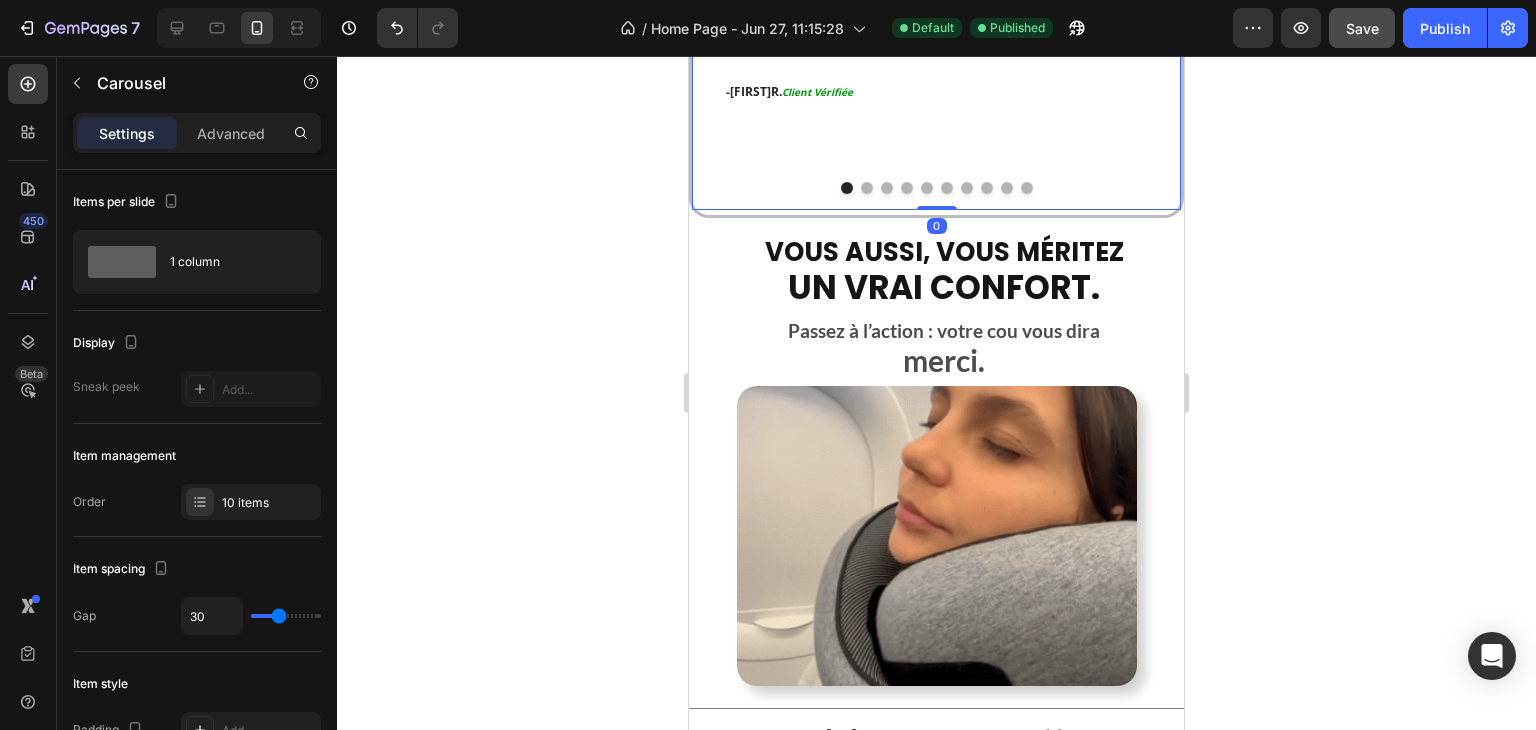 click on "un vrai confort." at bounding box center (944, 287) 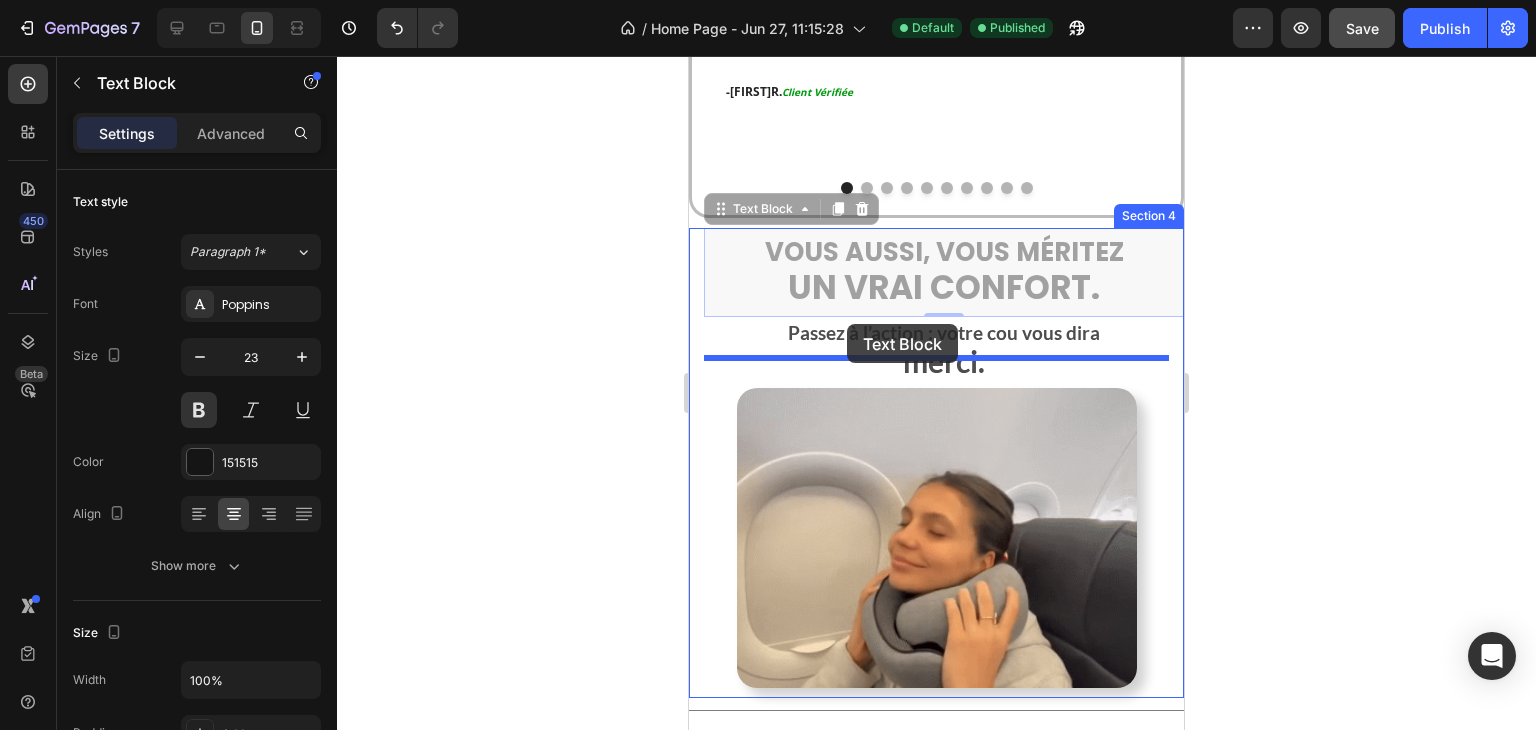 drag, startPoint x: 760, startPoint y: 193, endPoint x: 847, endPoint y: 324, distance: 157.25775 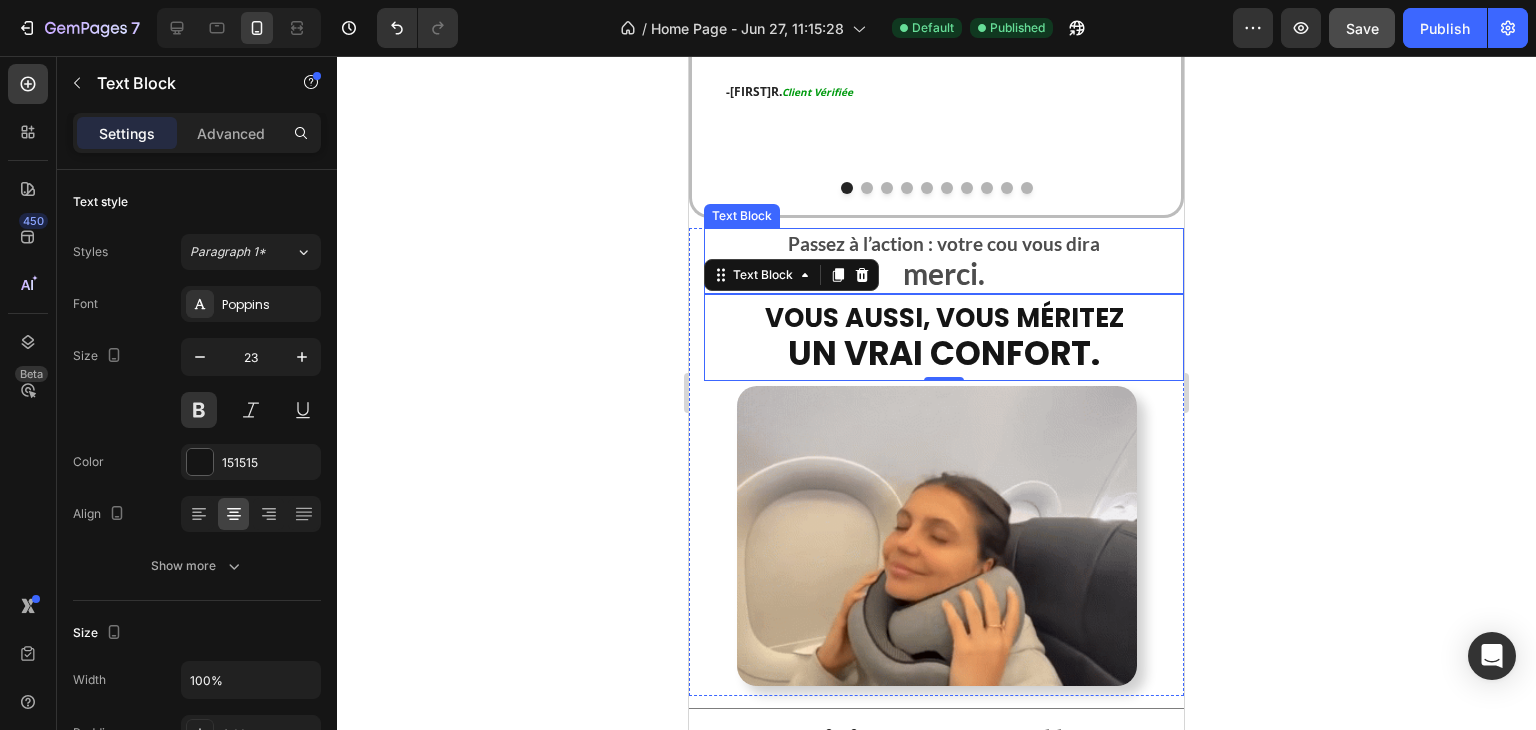 click on "Passez à l’action : votre cou vous dira" at bounding box center (944, 244) 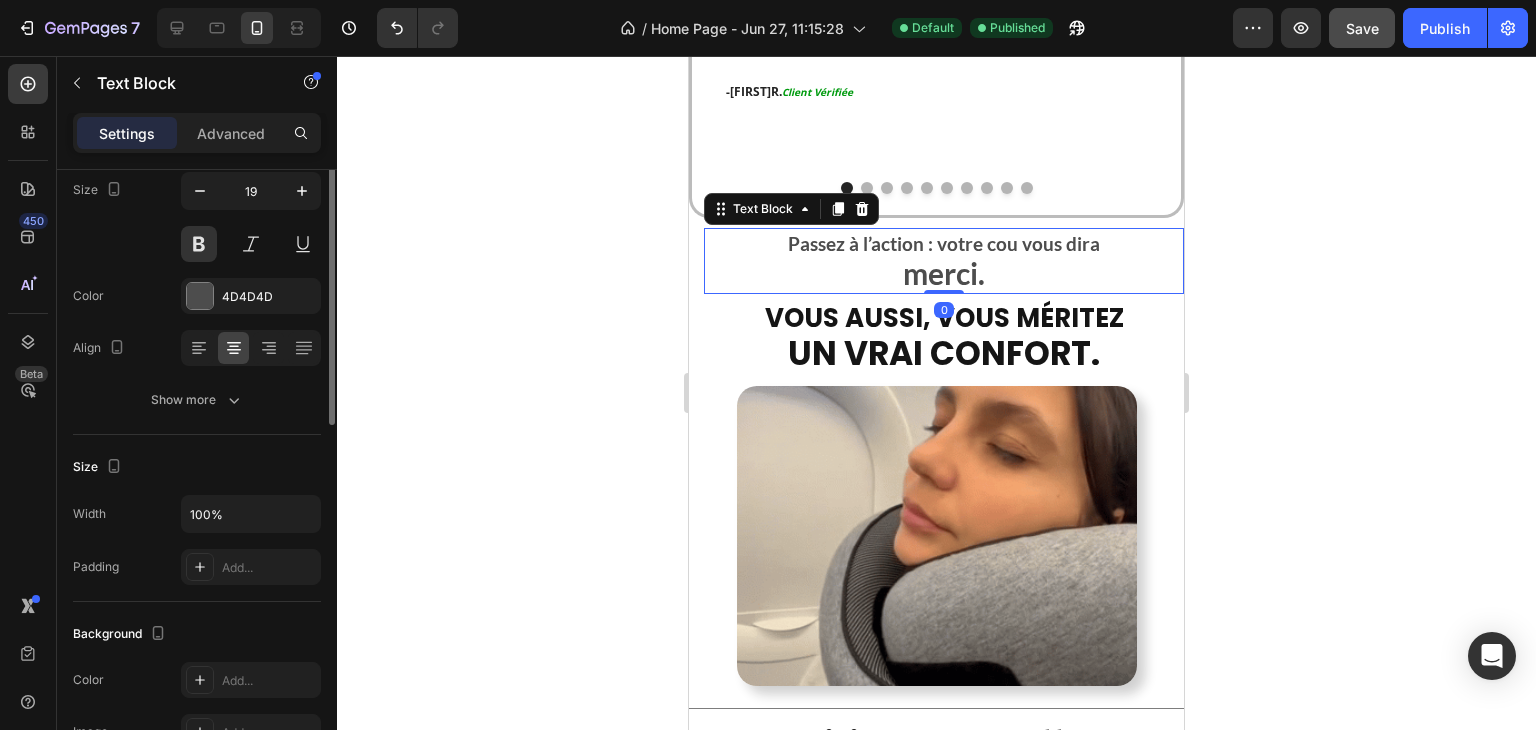 scroll, scrollTop: 0, scrollLeft: 0, axis: both 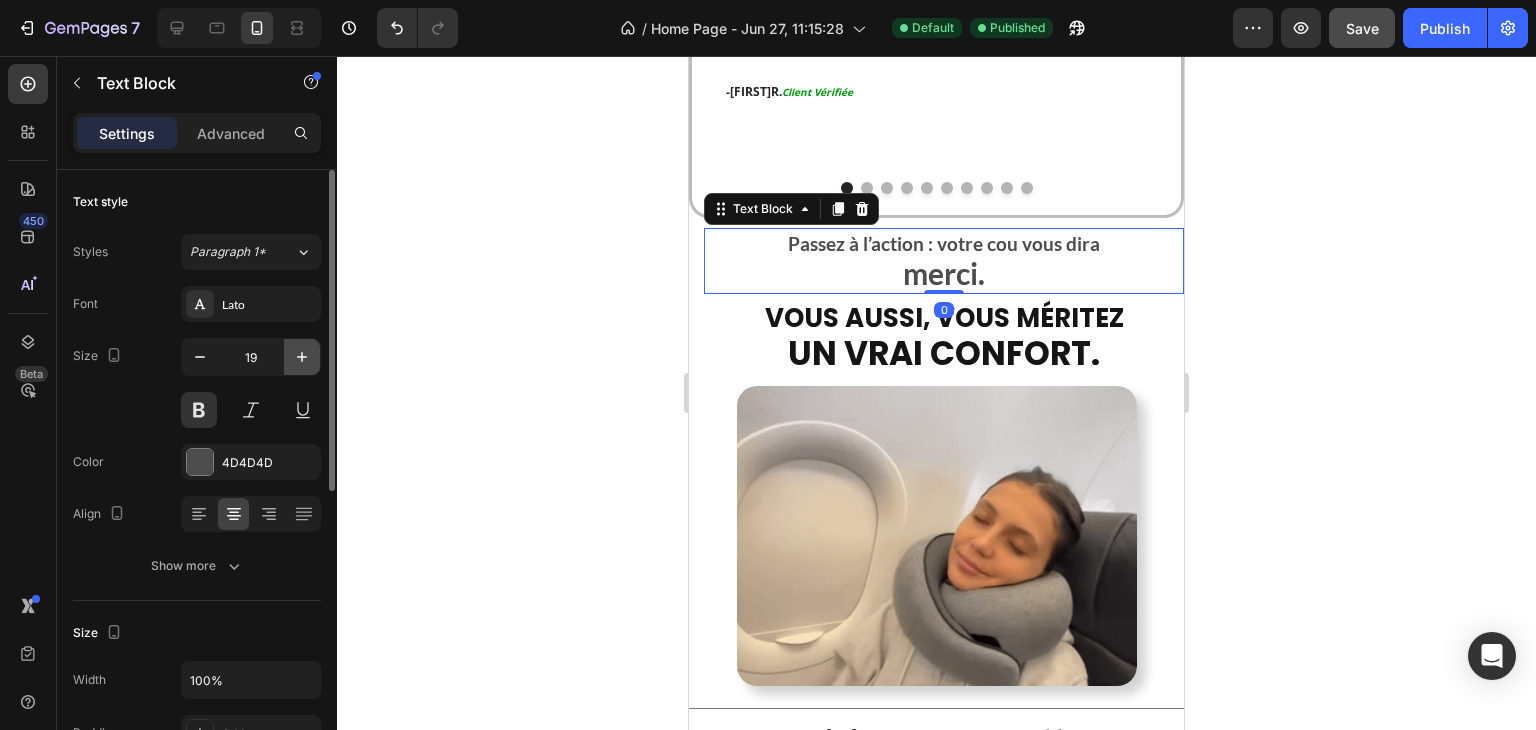 click 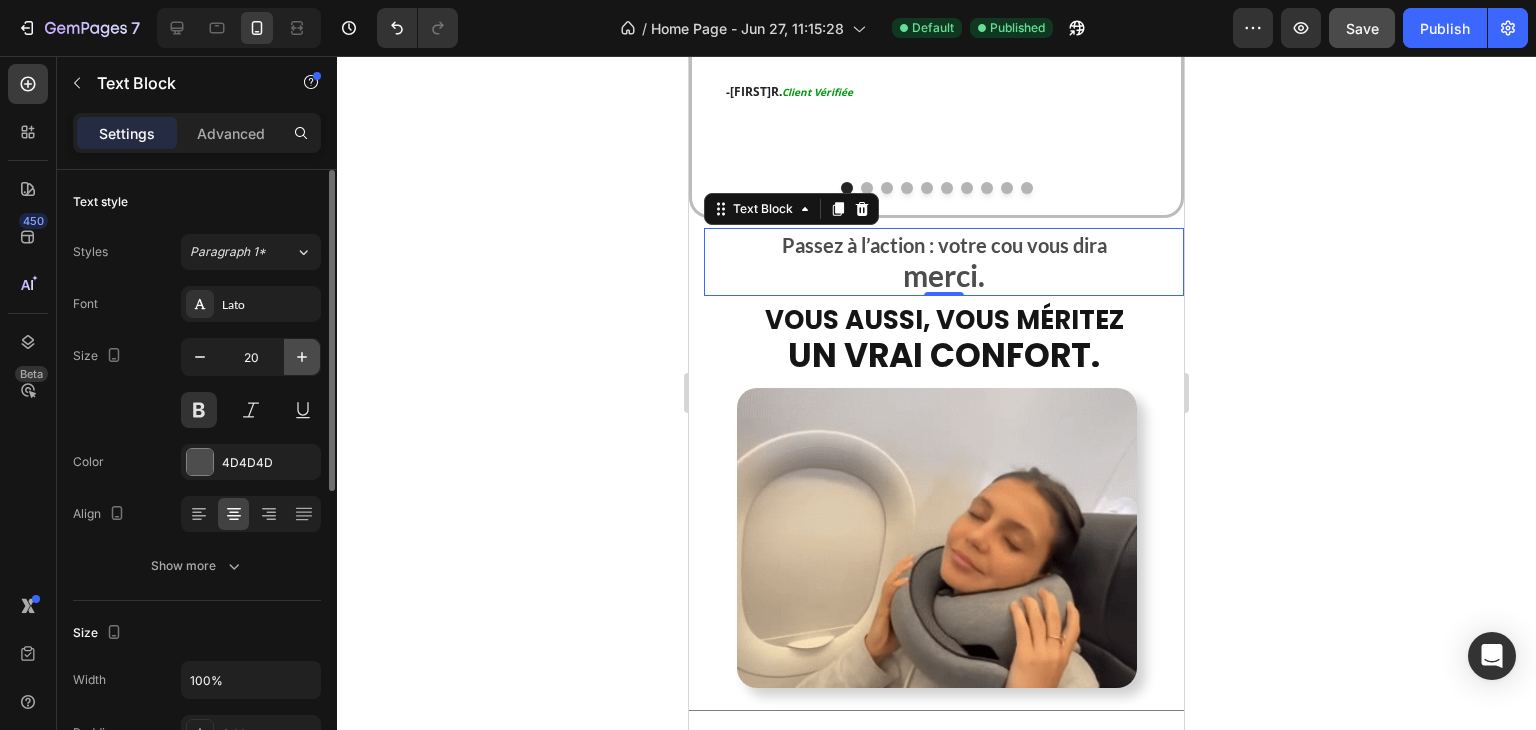 click 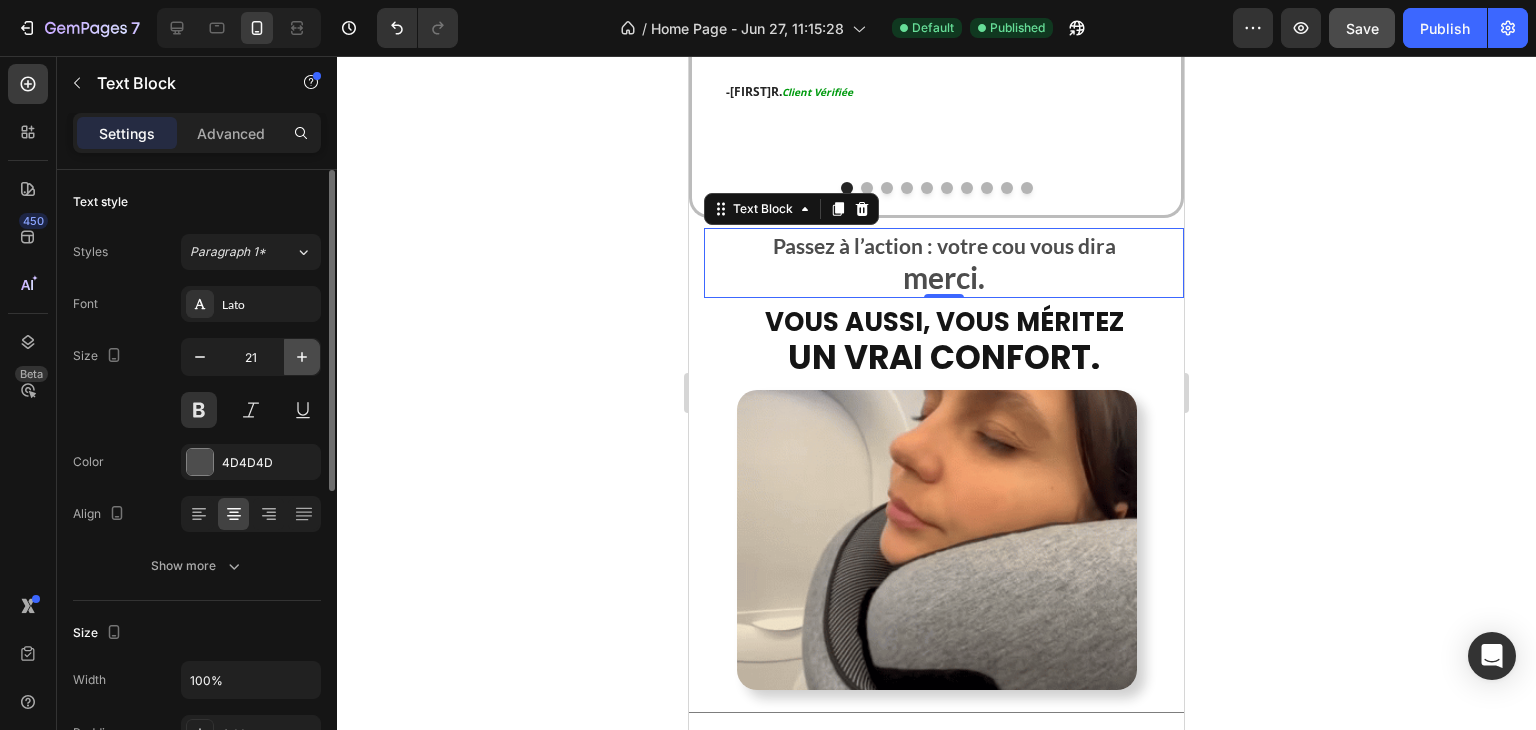 click 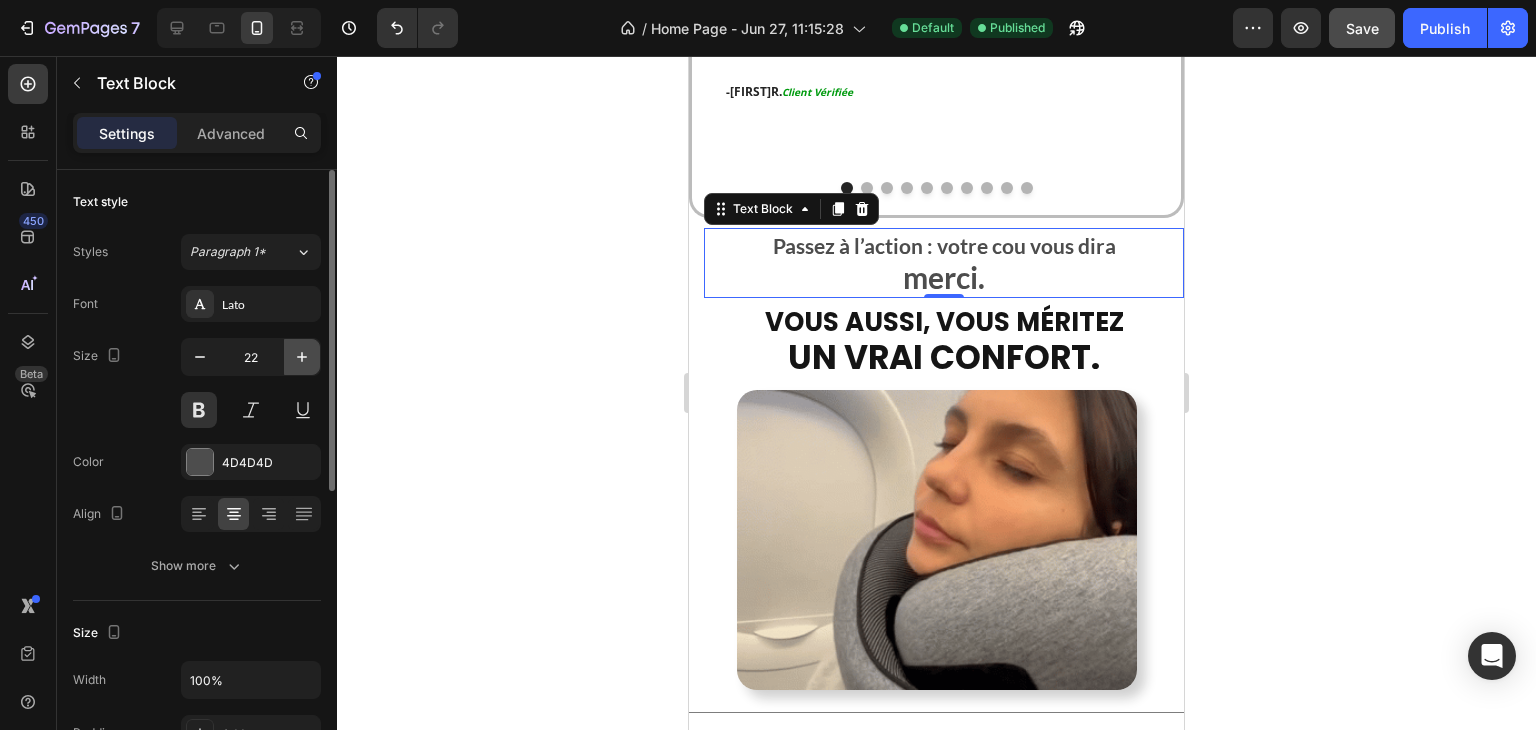 click 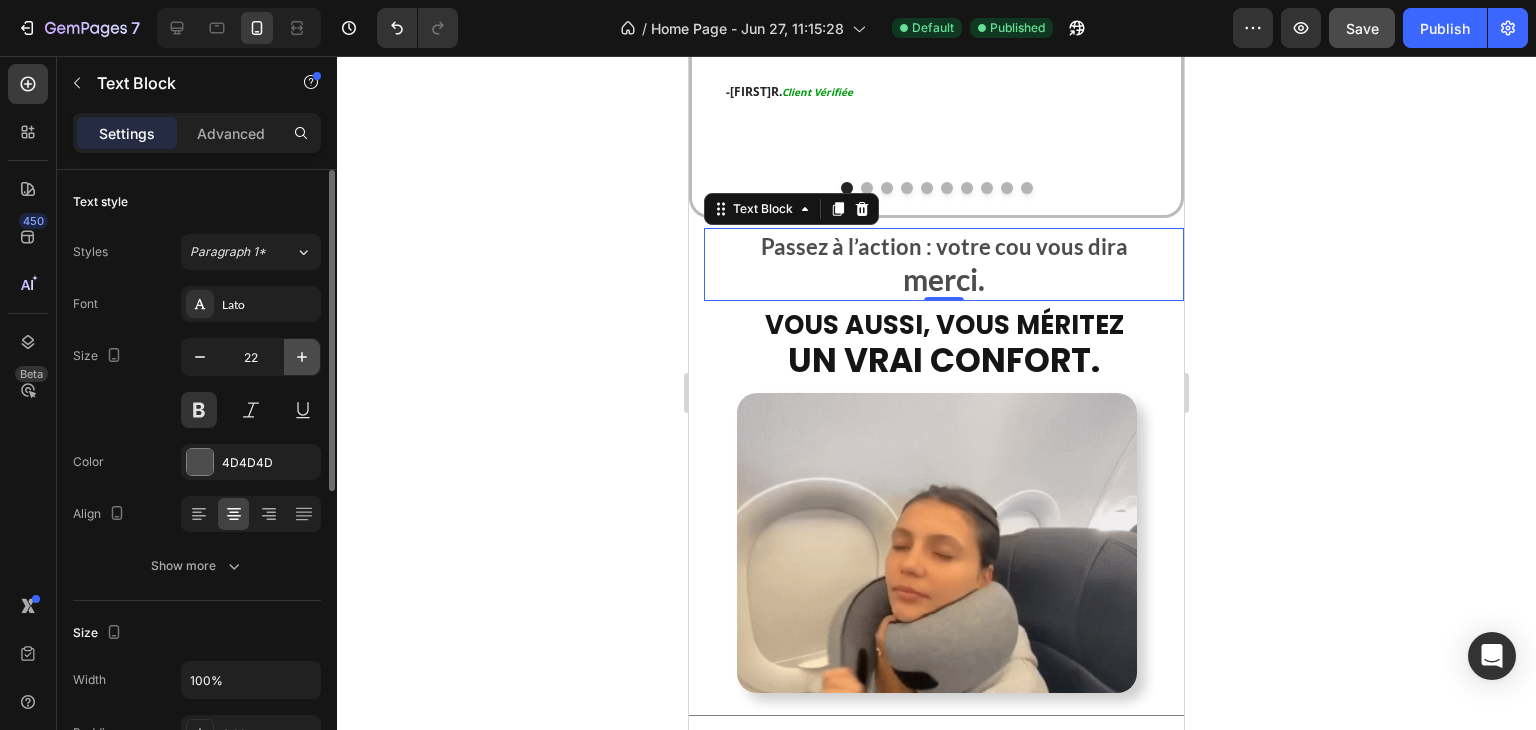 click 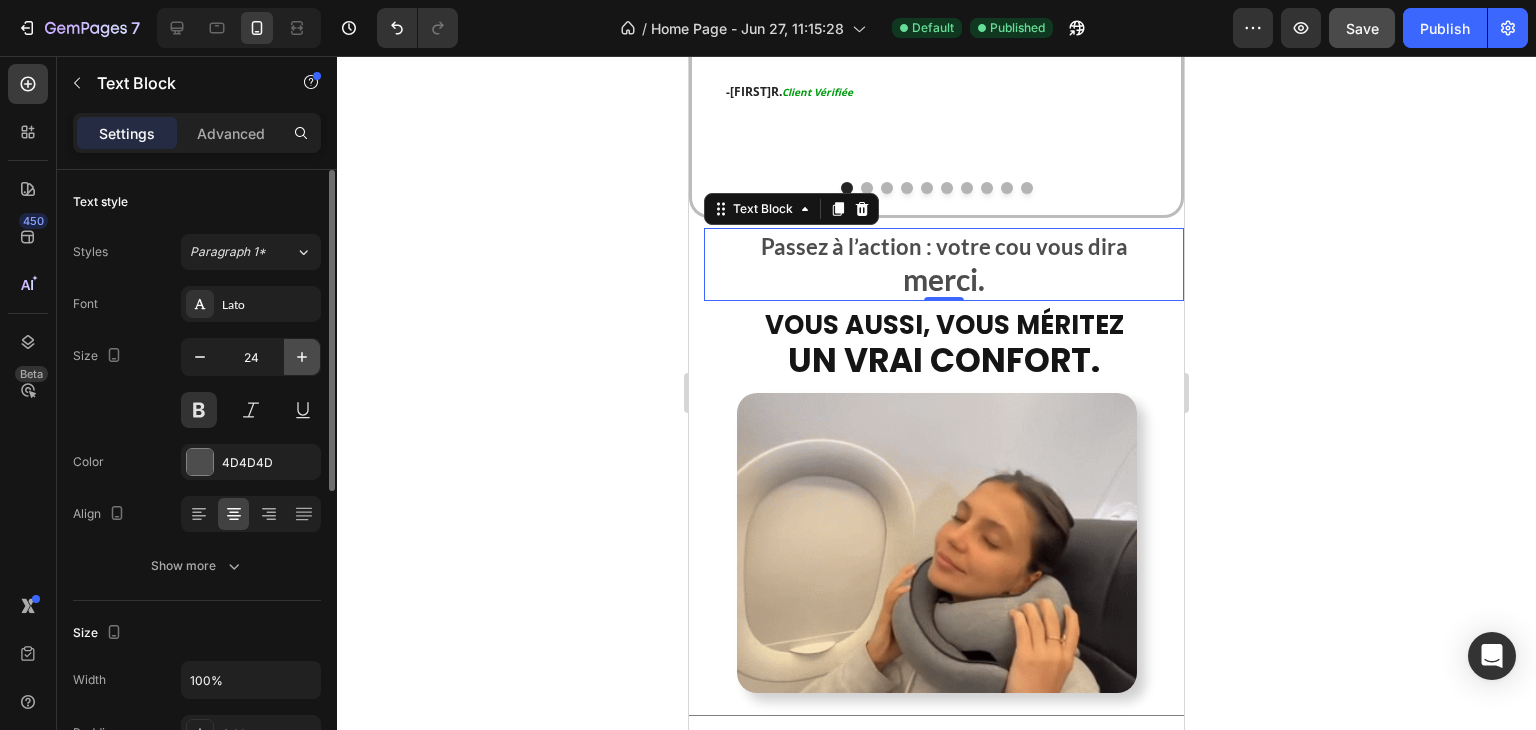 click 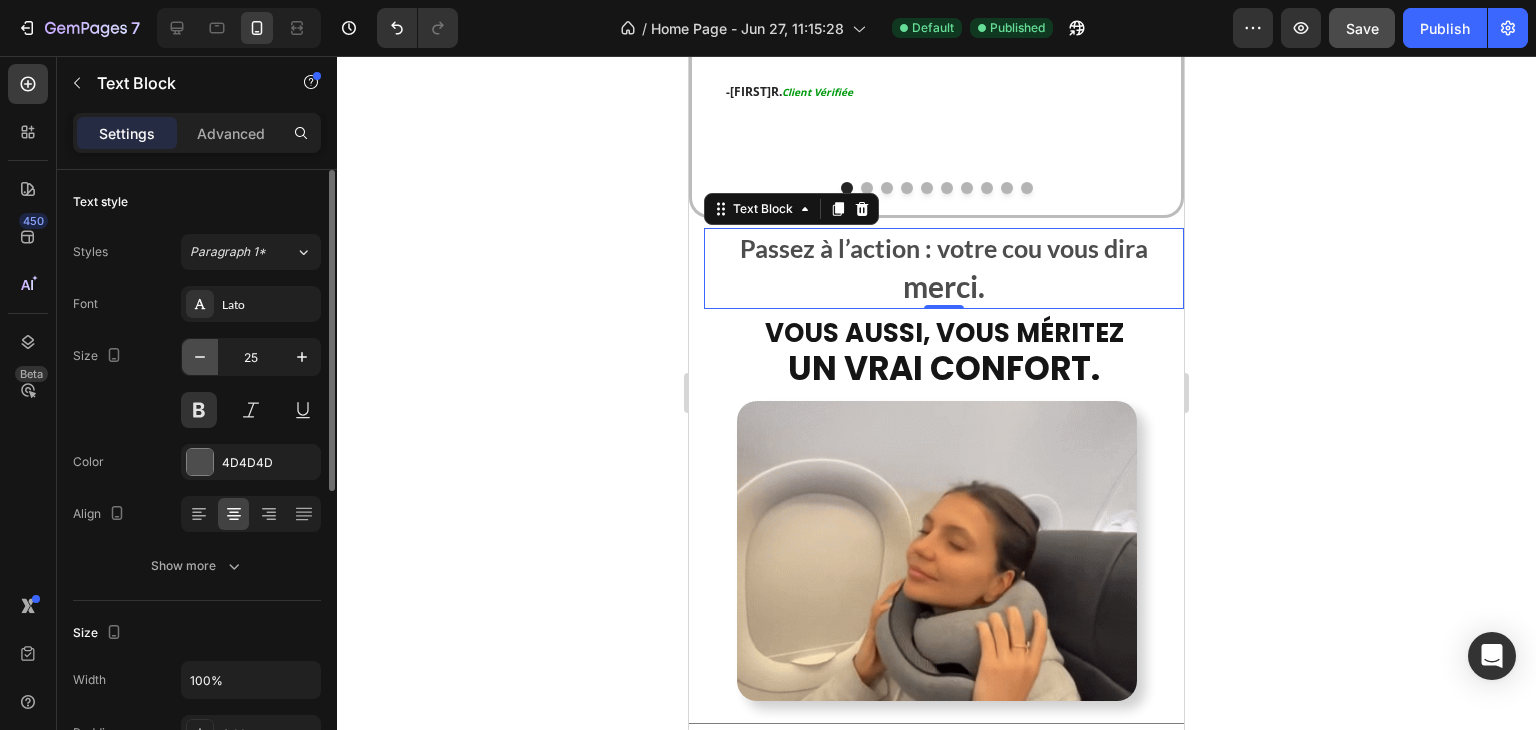 click 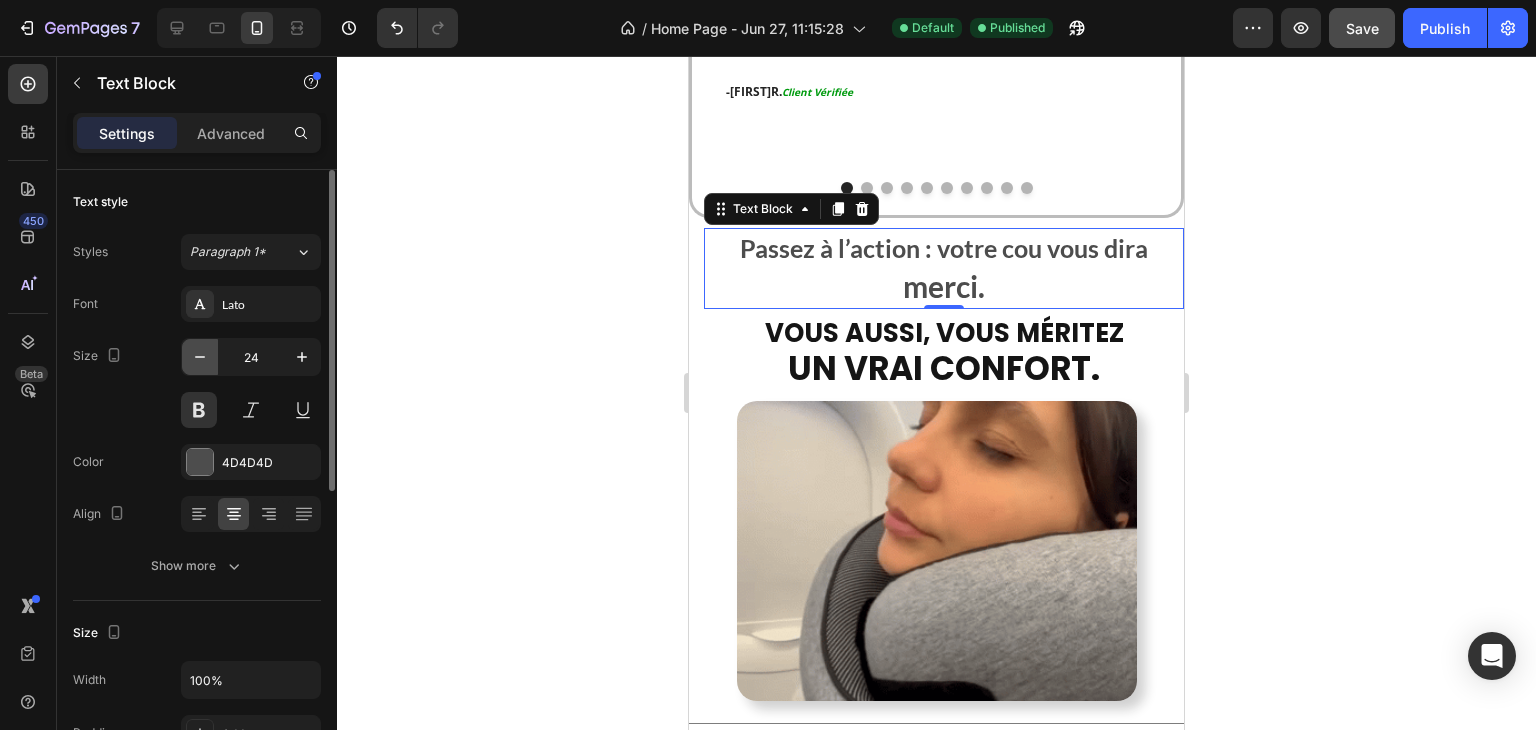 click 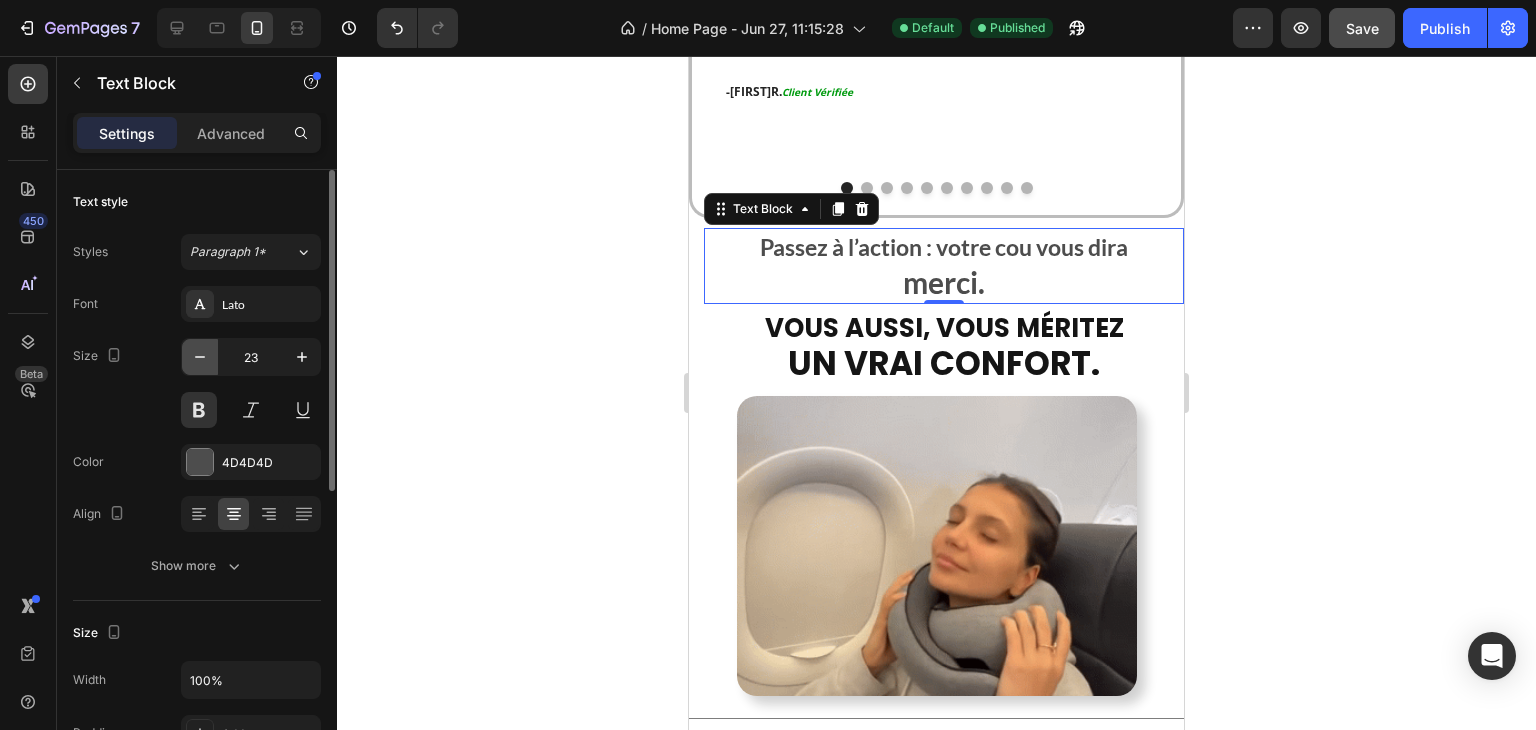 click 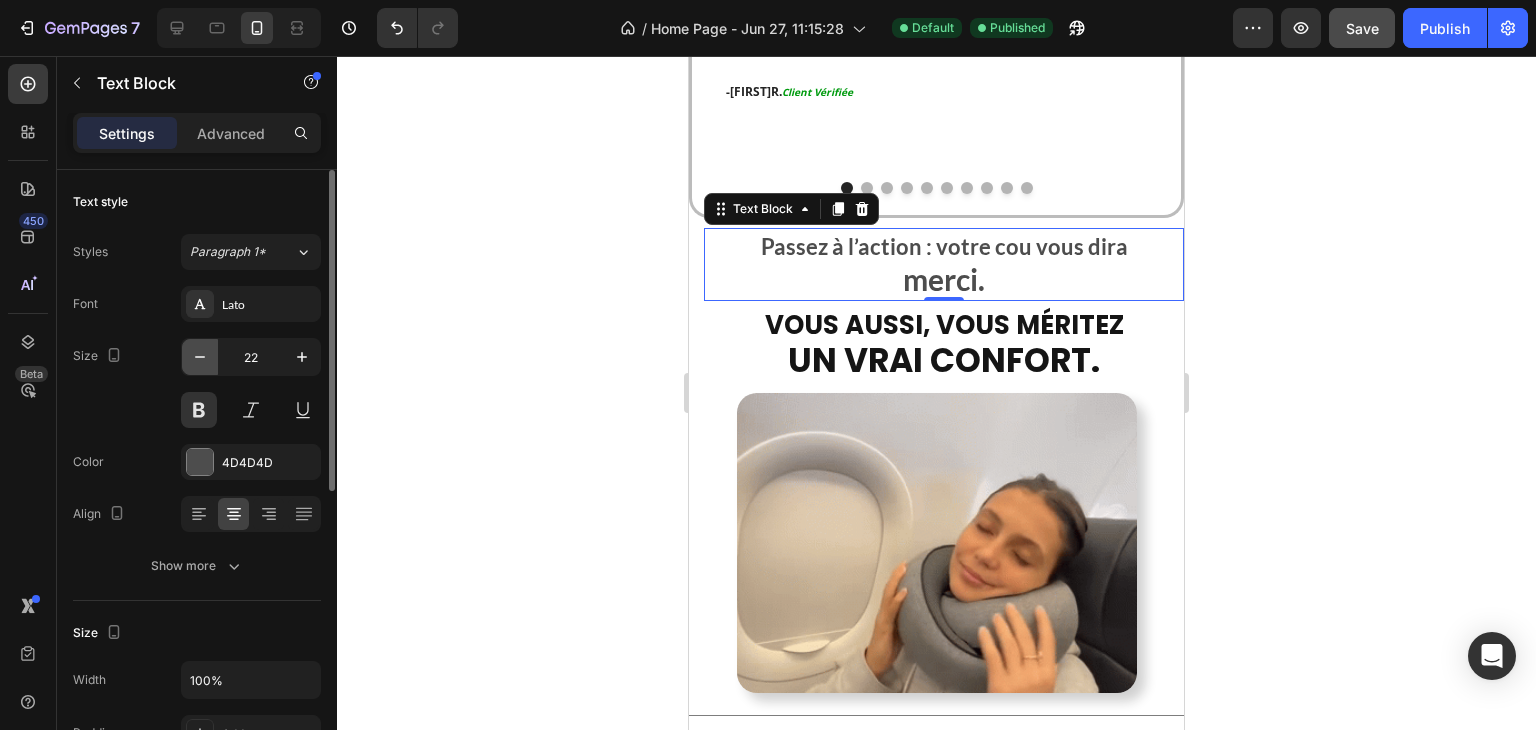 click 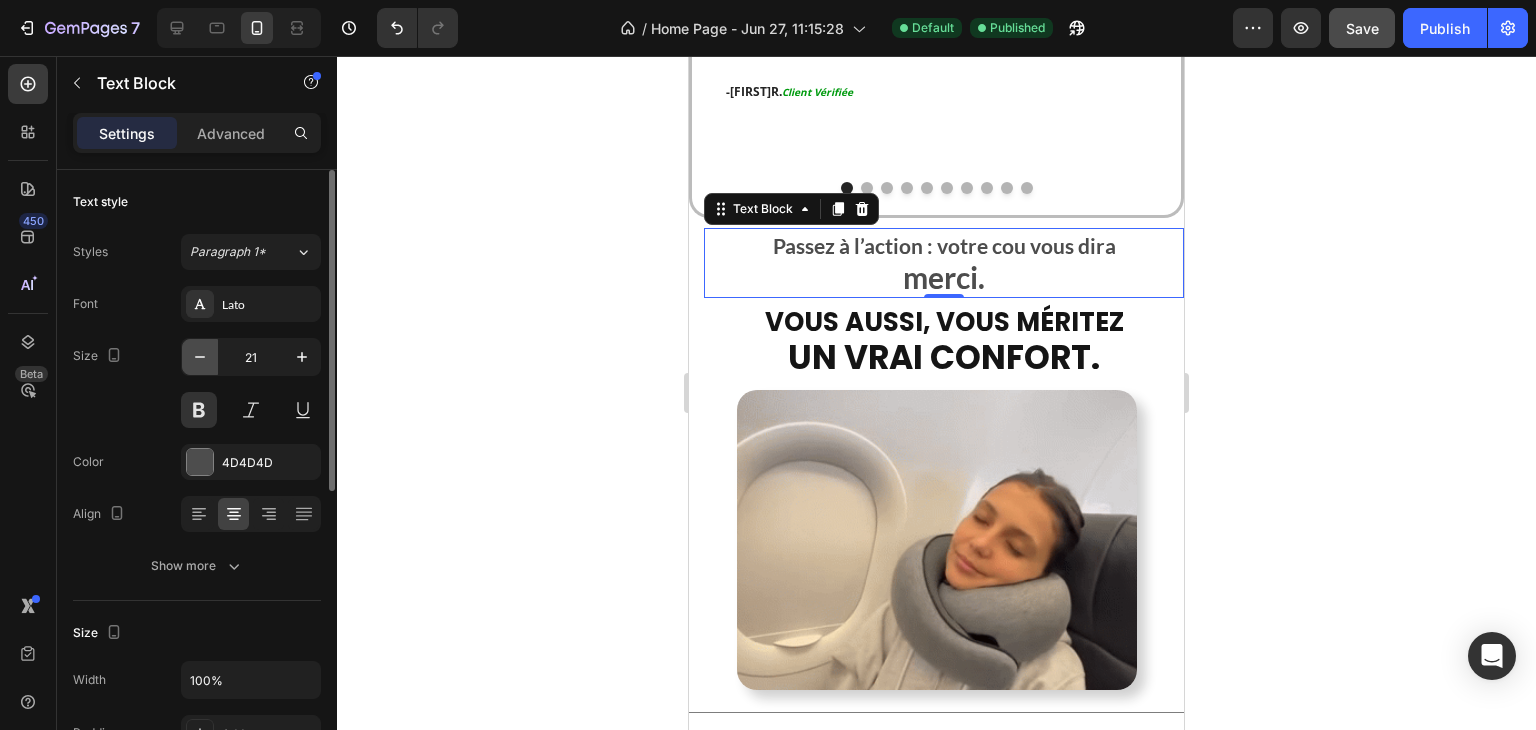 click 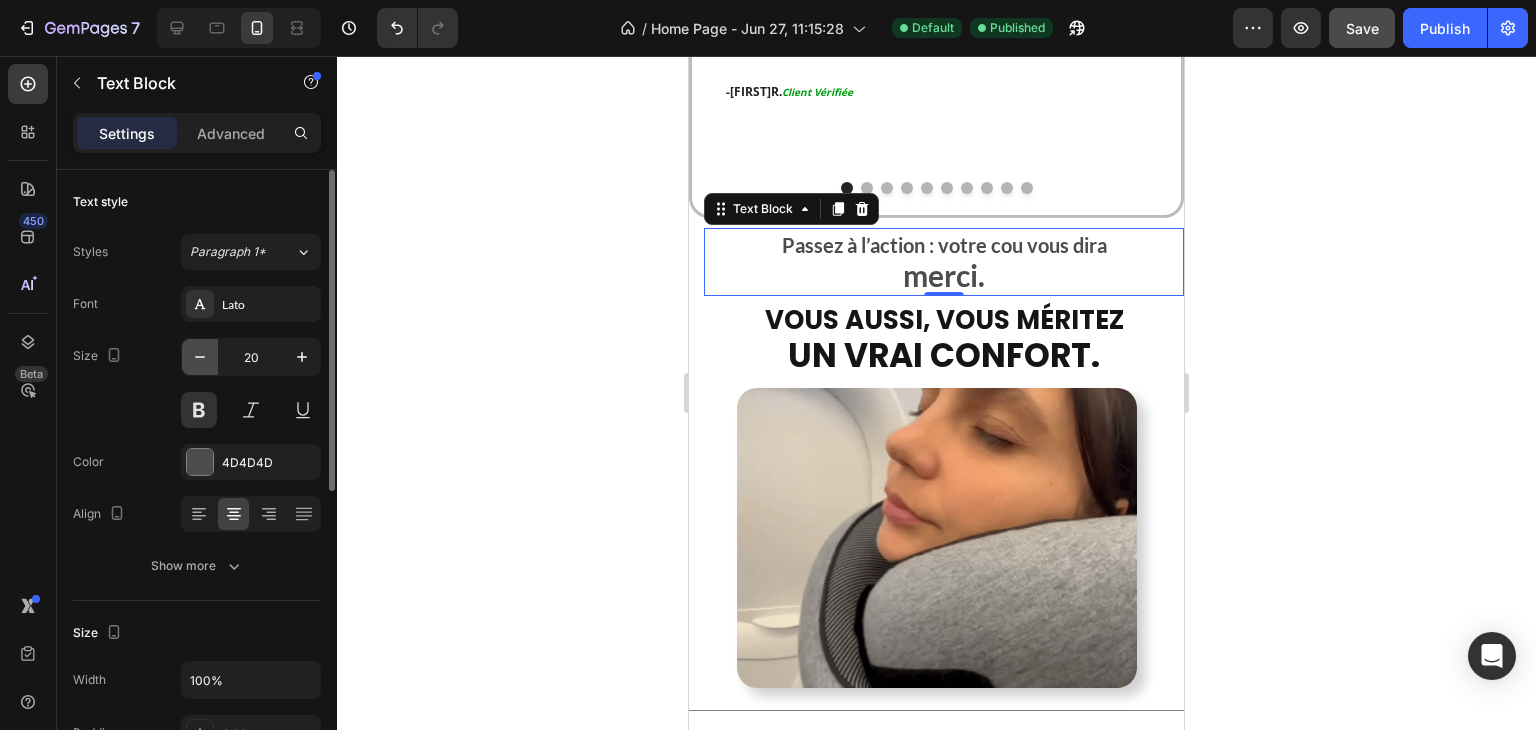 click 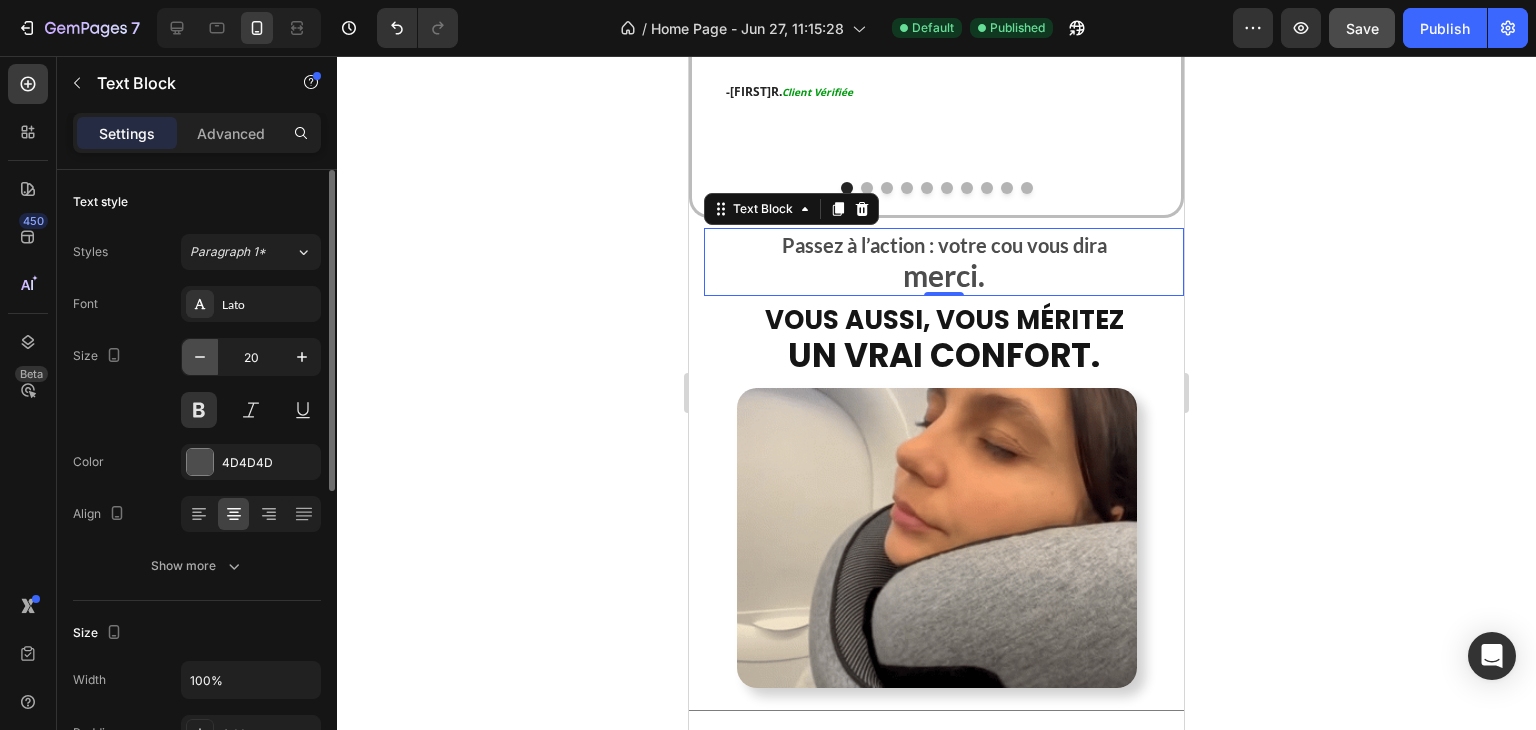 type on "19" 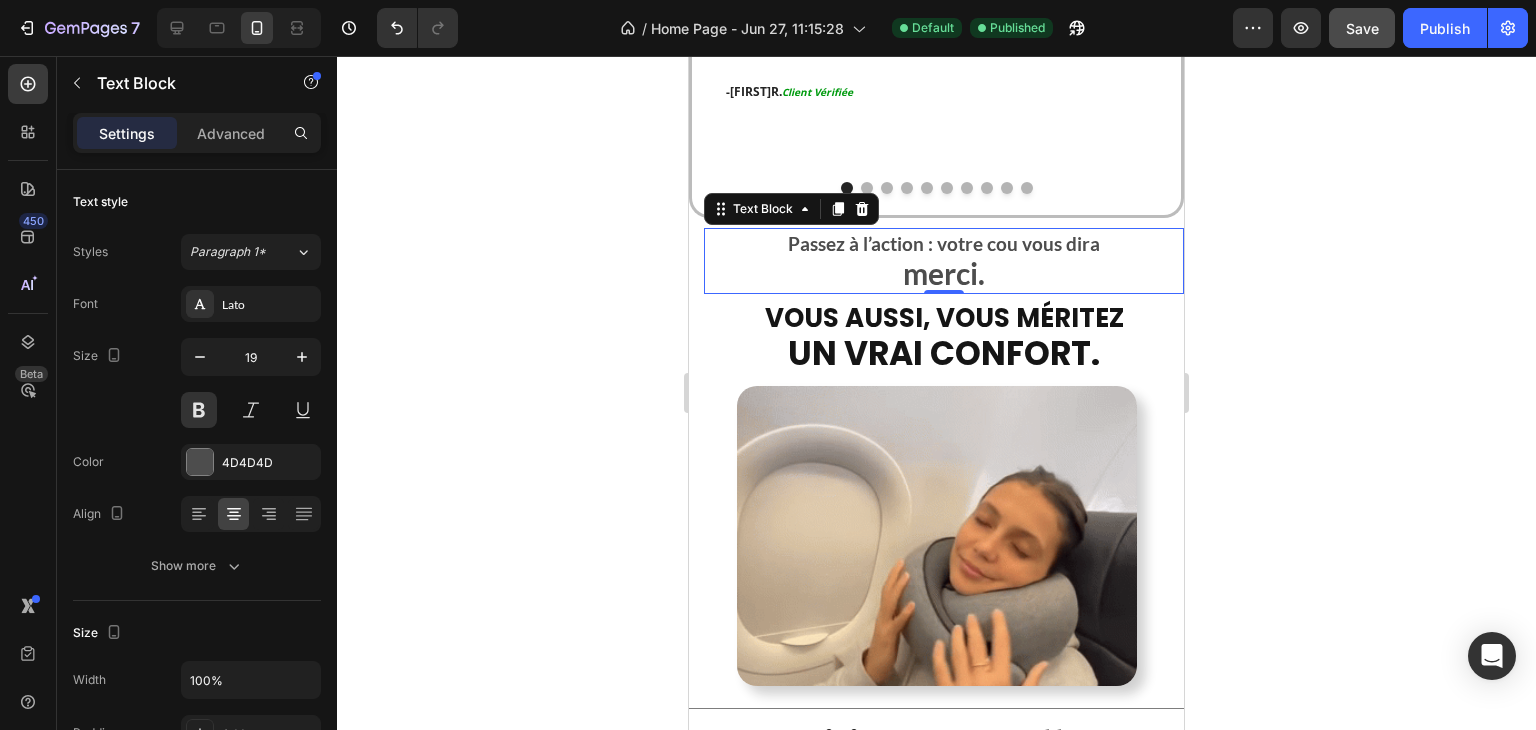 click 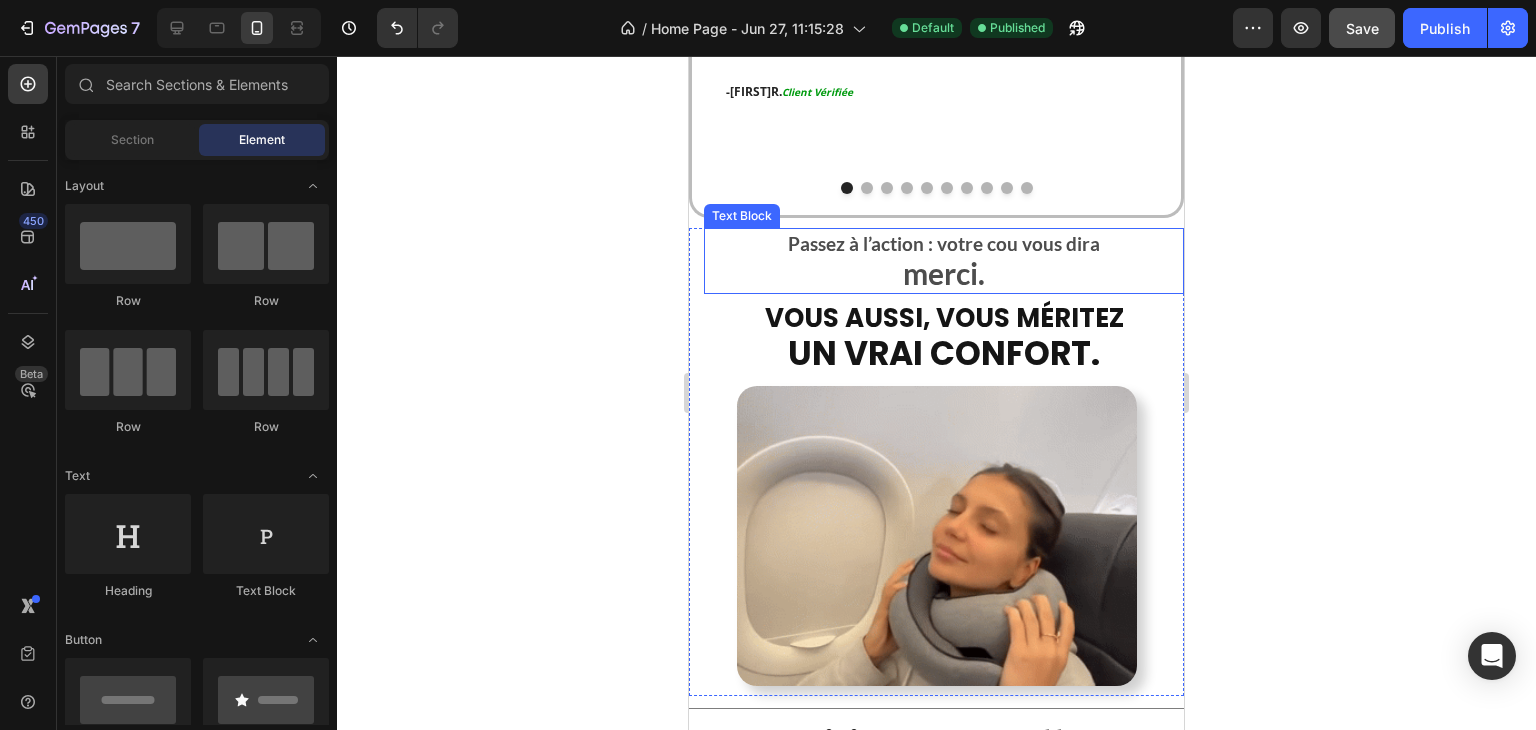 click on "merci." at bounding box center (944, 276) 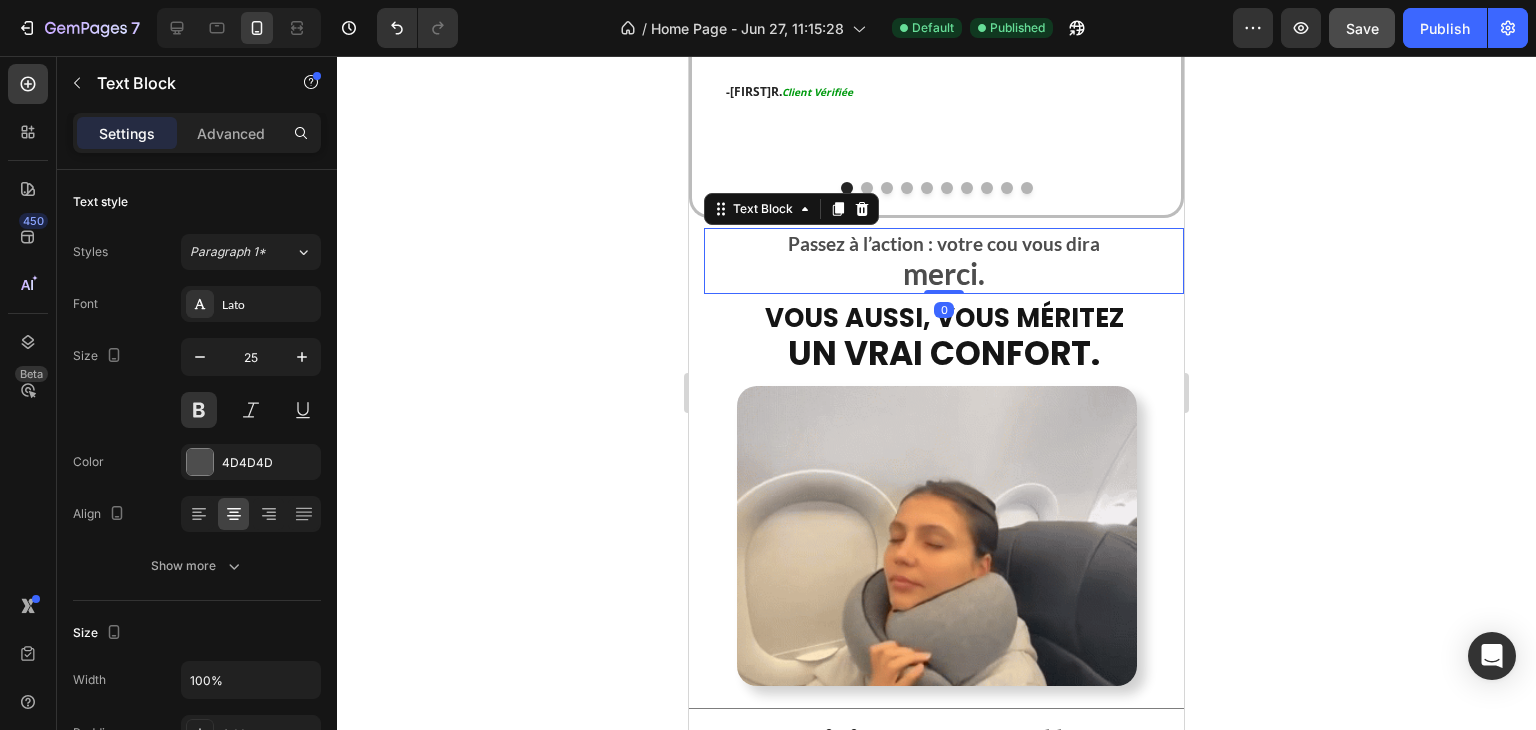 click on "merci." at bounding box center [944, 276] 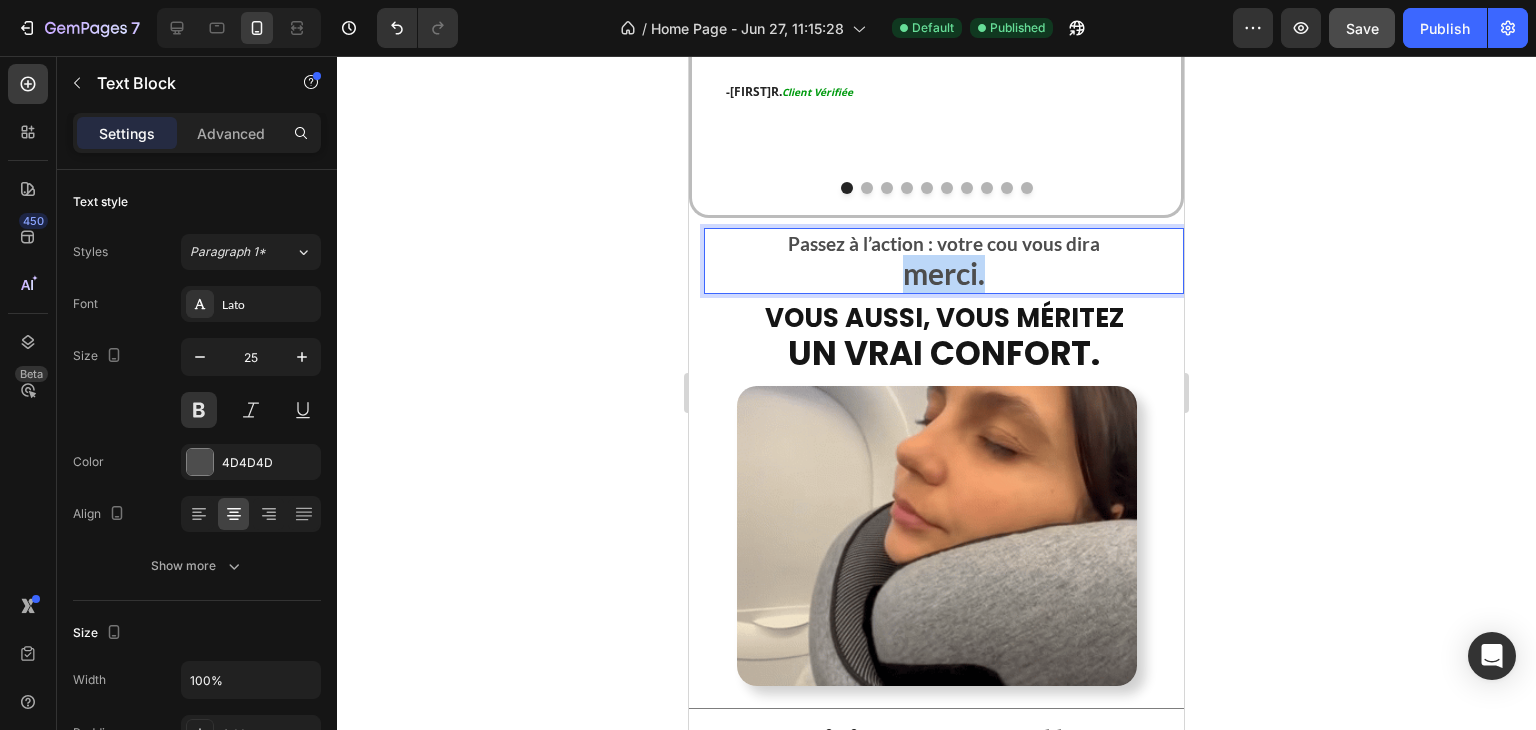 drag, startPoint x: 926, startPoint y: 255, endPoint x: 989, endPoint y: 257, distance: 63.03174 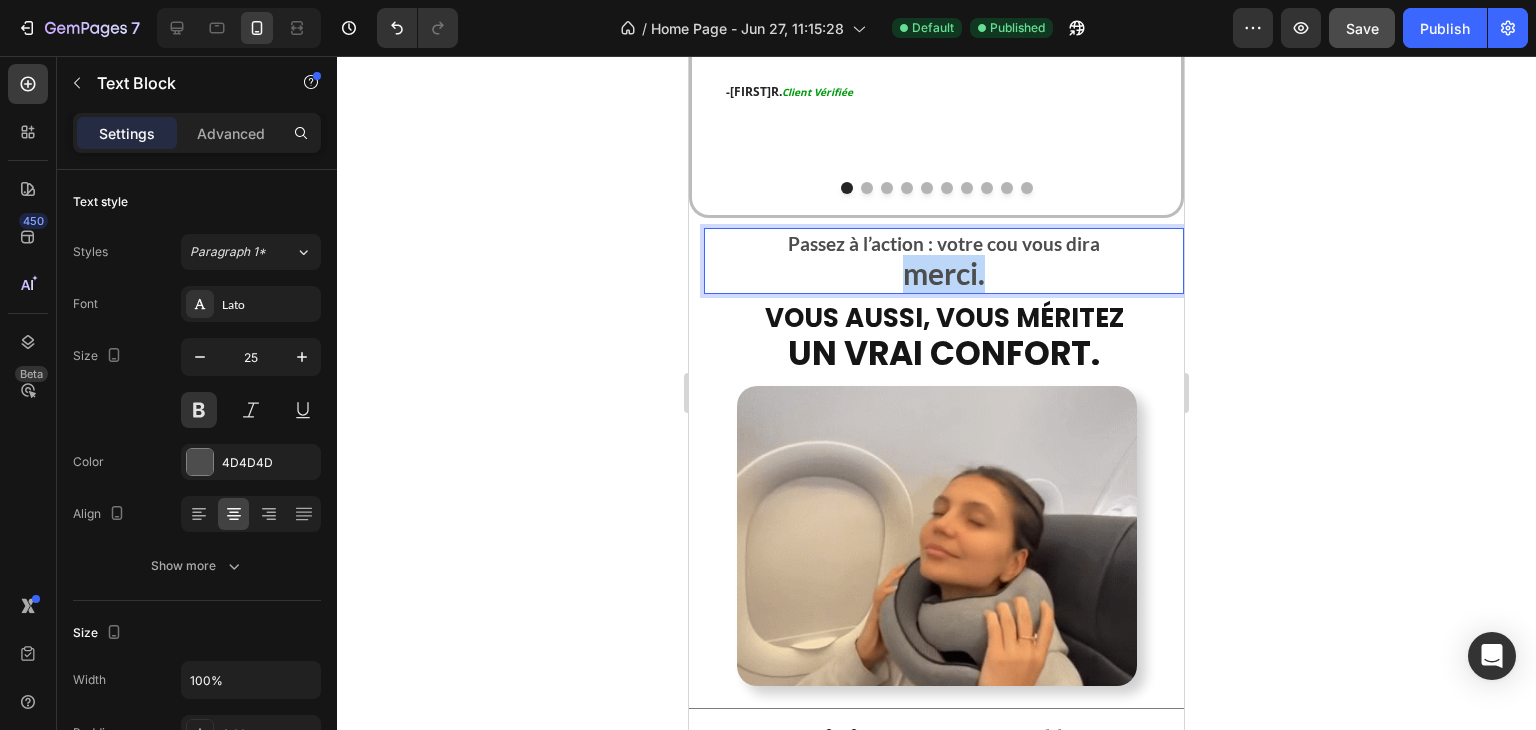 click on "merci." at bounding box center (944, 276) 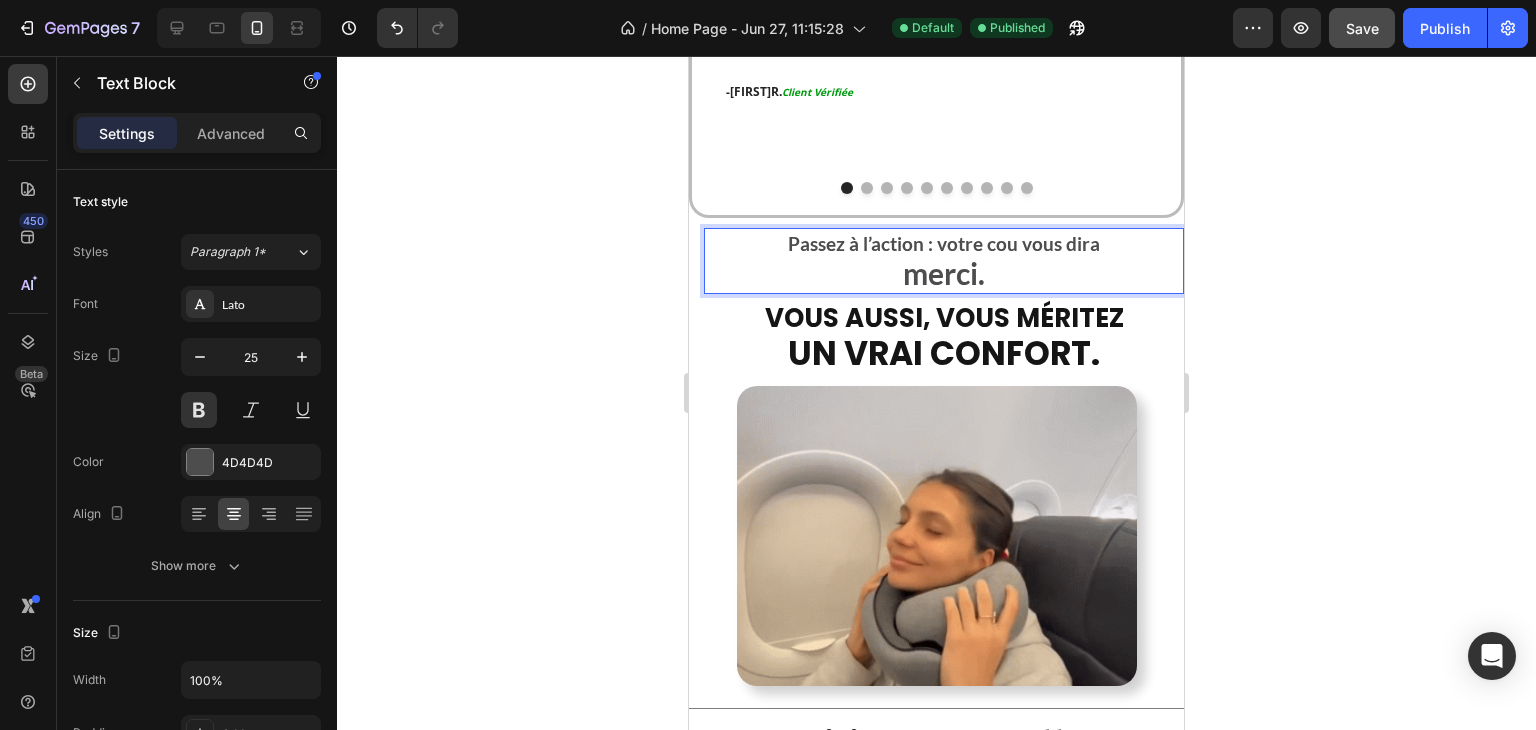 click on "Passez à l’action : votre cou vous dira" at bounding box center [944, 244] 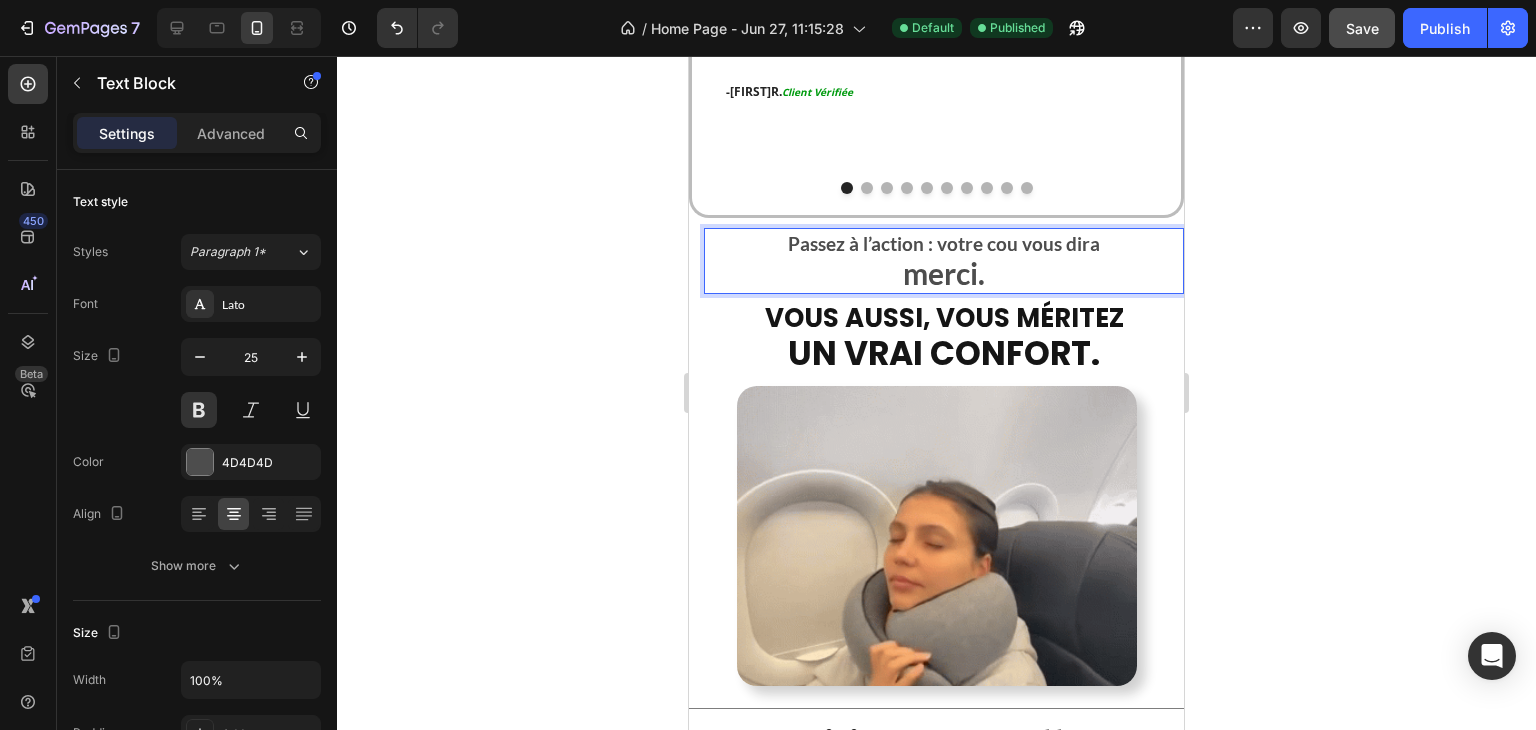 drag, startPoint x: 744, startPoint y: 209, endPoint x: 1108, endPoint y: 226, distance: 364.39676 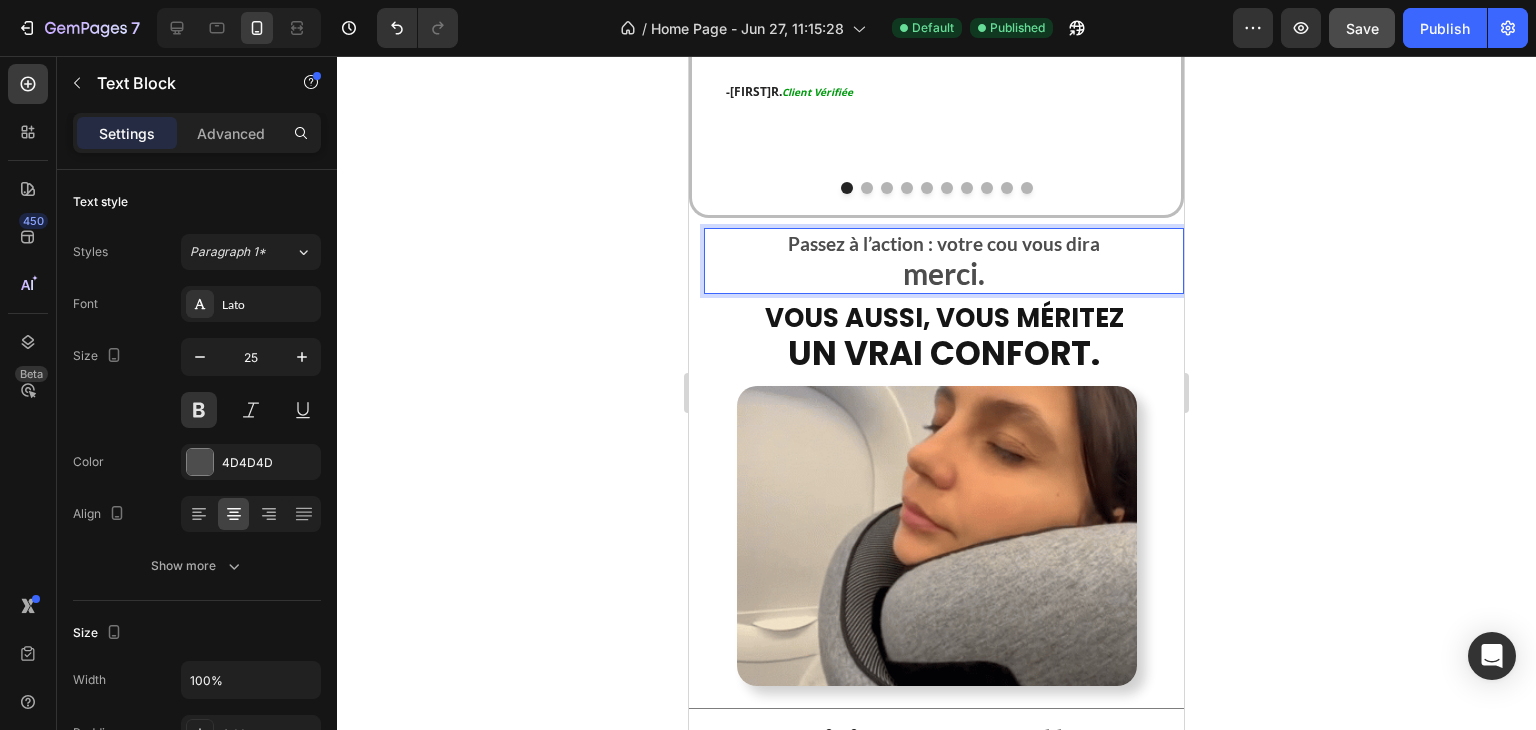 click on "Passez à l’action : votre cou vous dira" at bounding box center (944, 244) 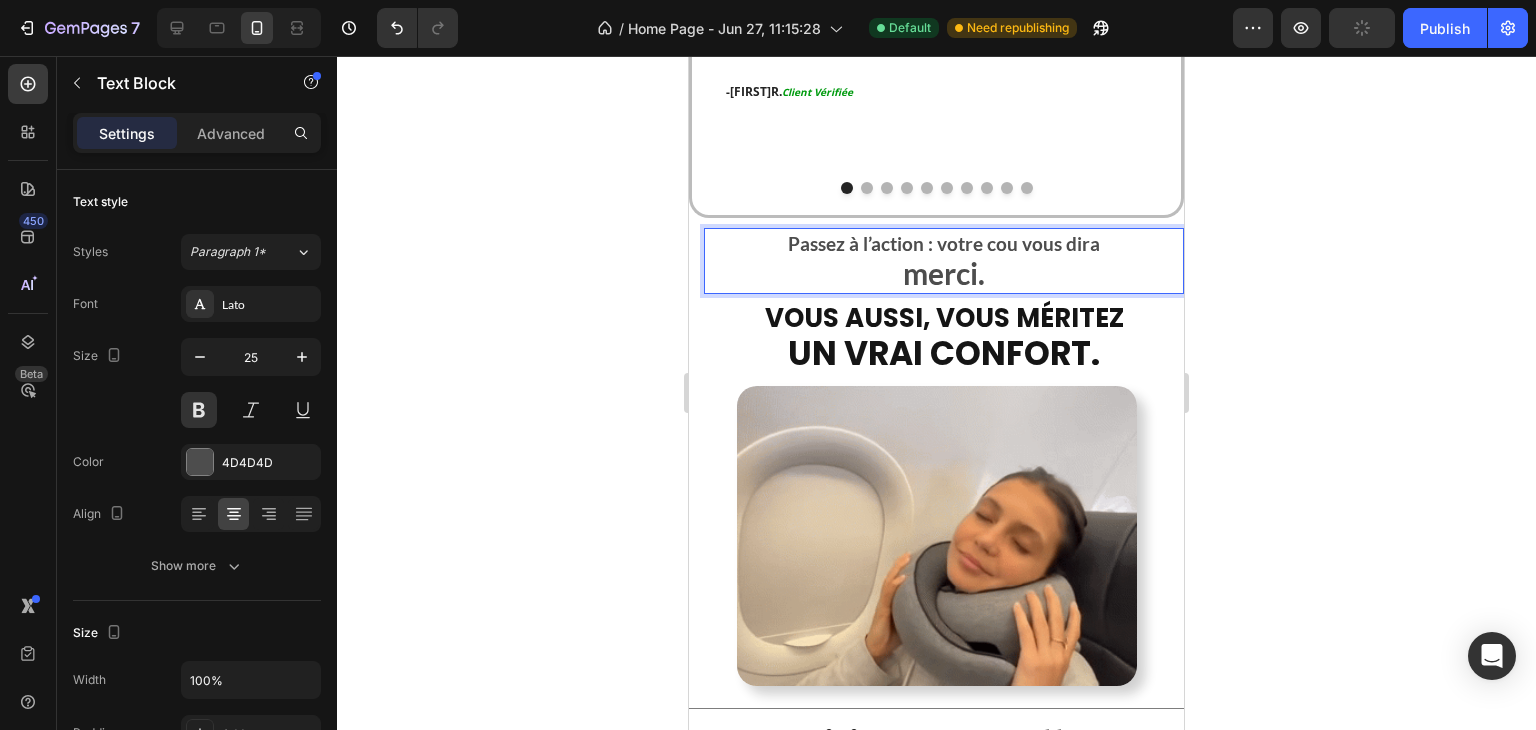 click on "merci." at bounding box center (944, 276) 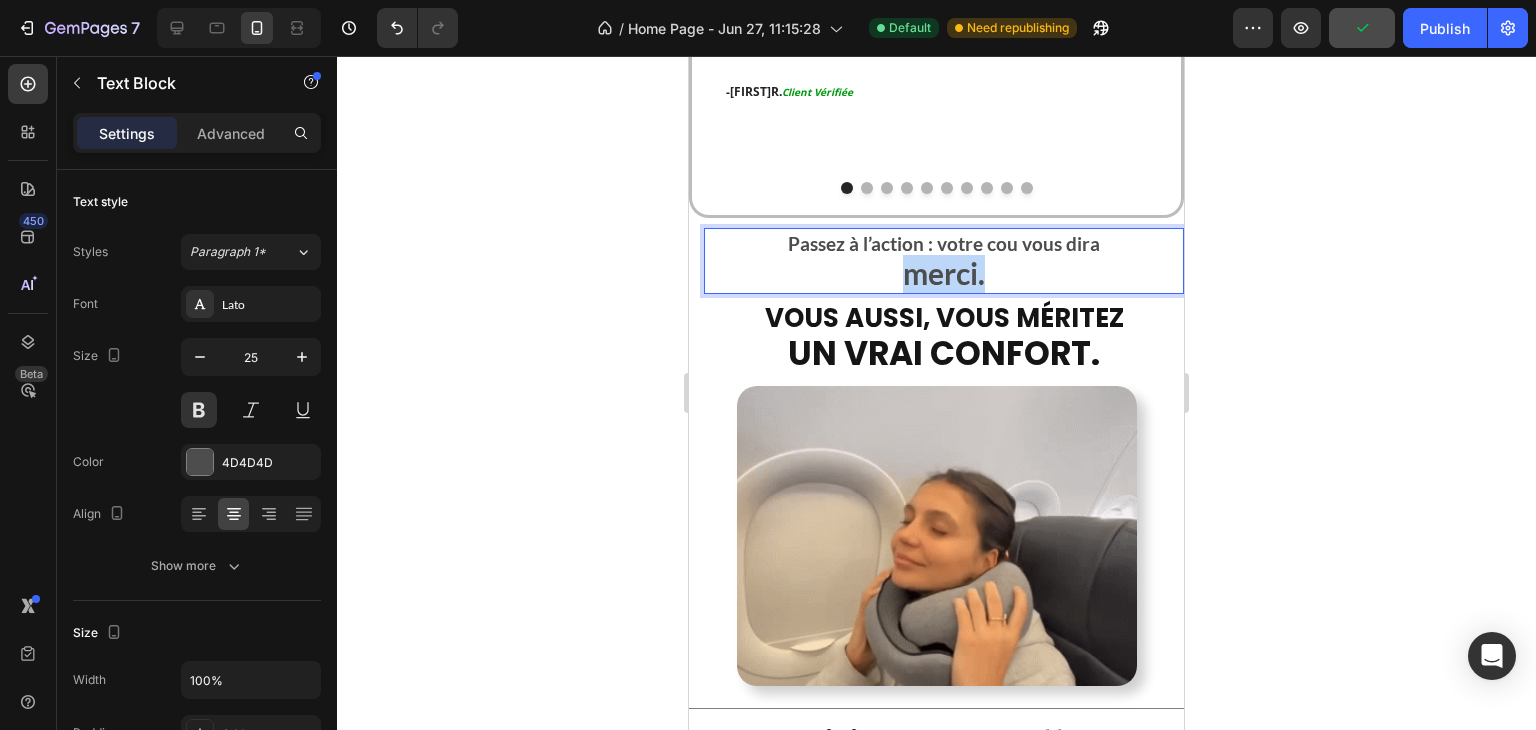 drag, startPoint x: 856, startPoint y: 253, endPoint x: 1032, endPoint y: 261, distance: 176.18172 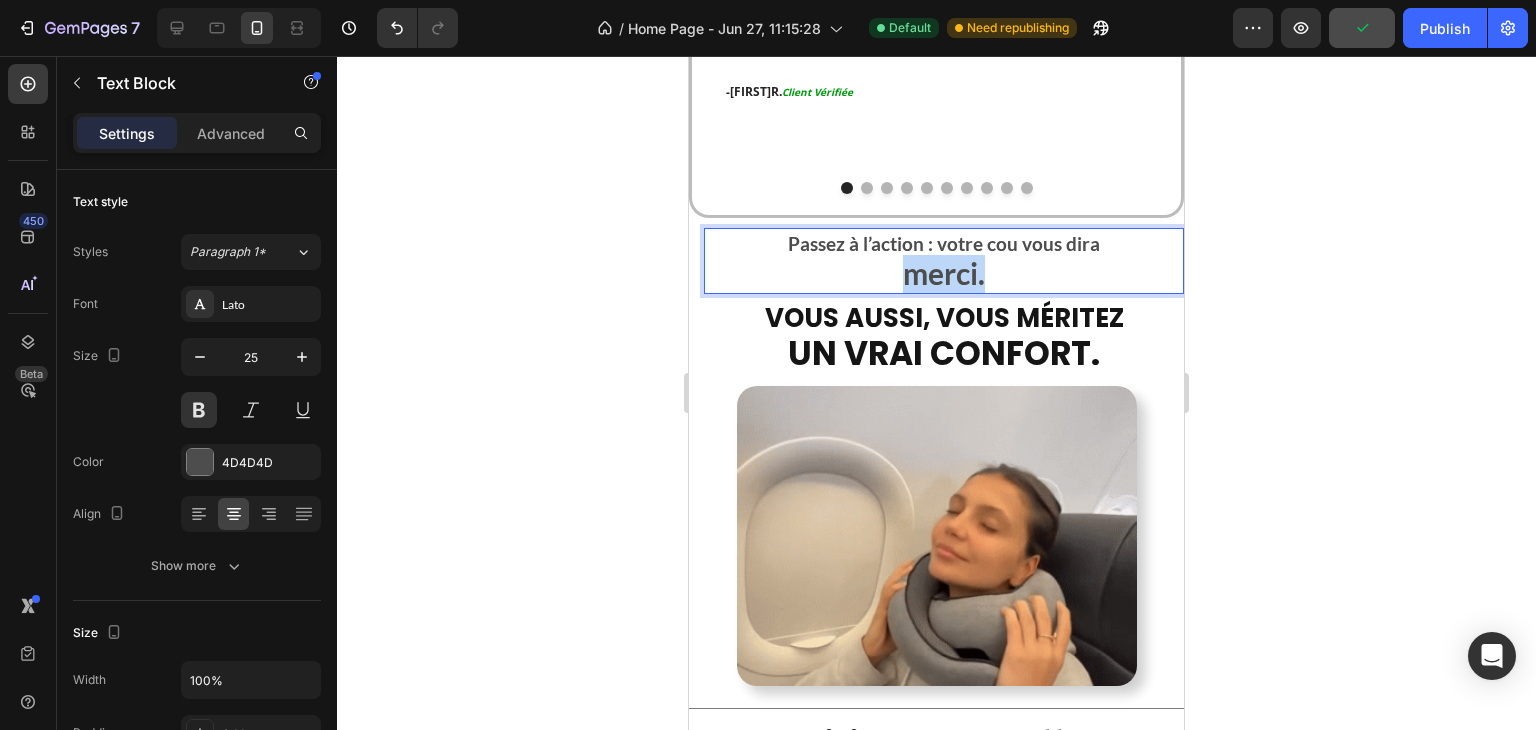 click on "merci." at bounding box center (944, 276) 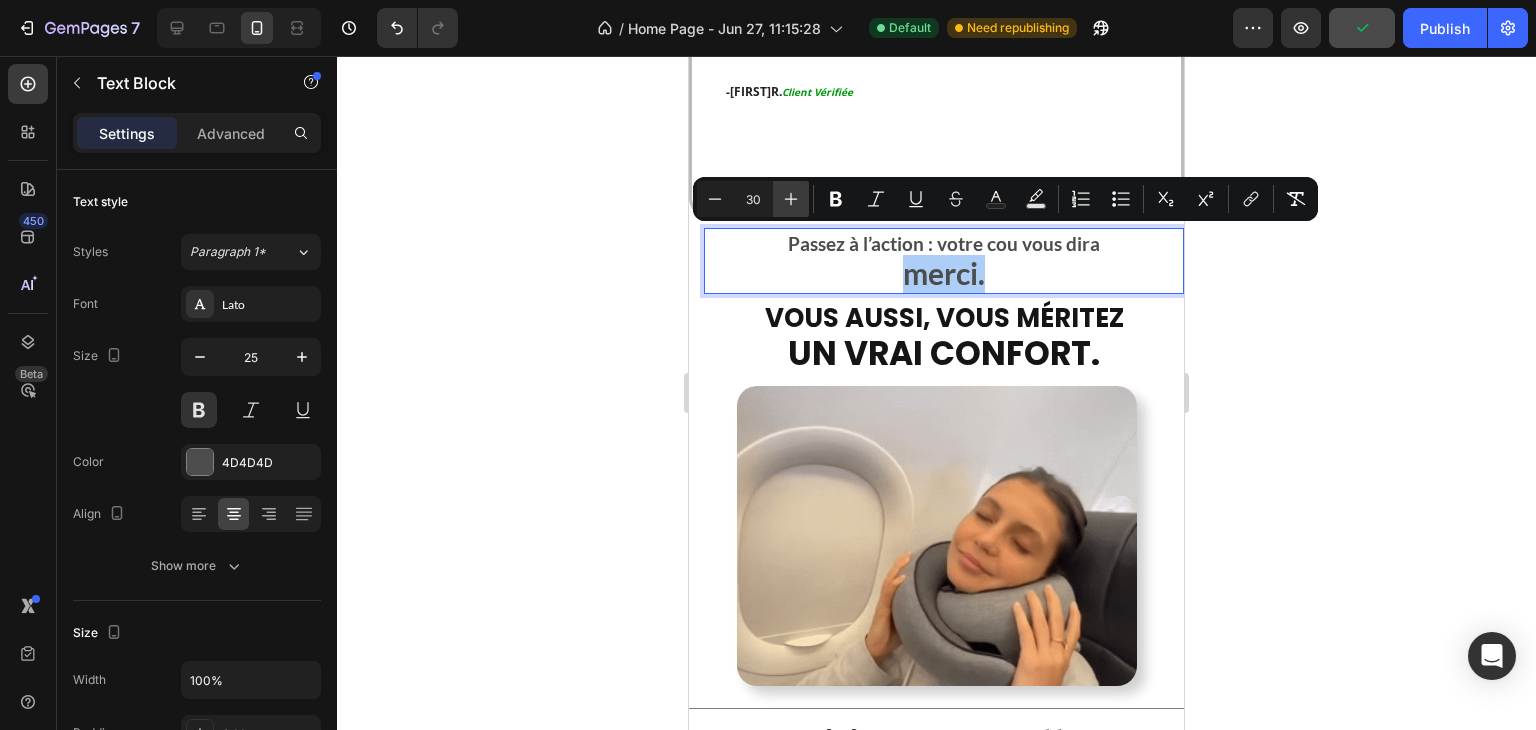 click 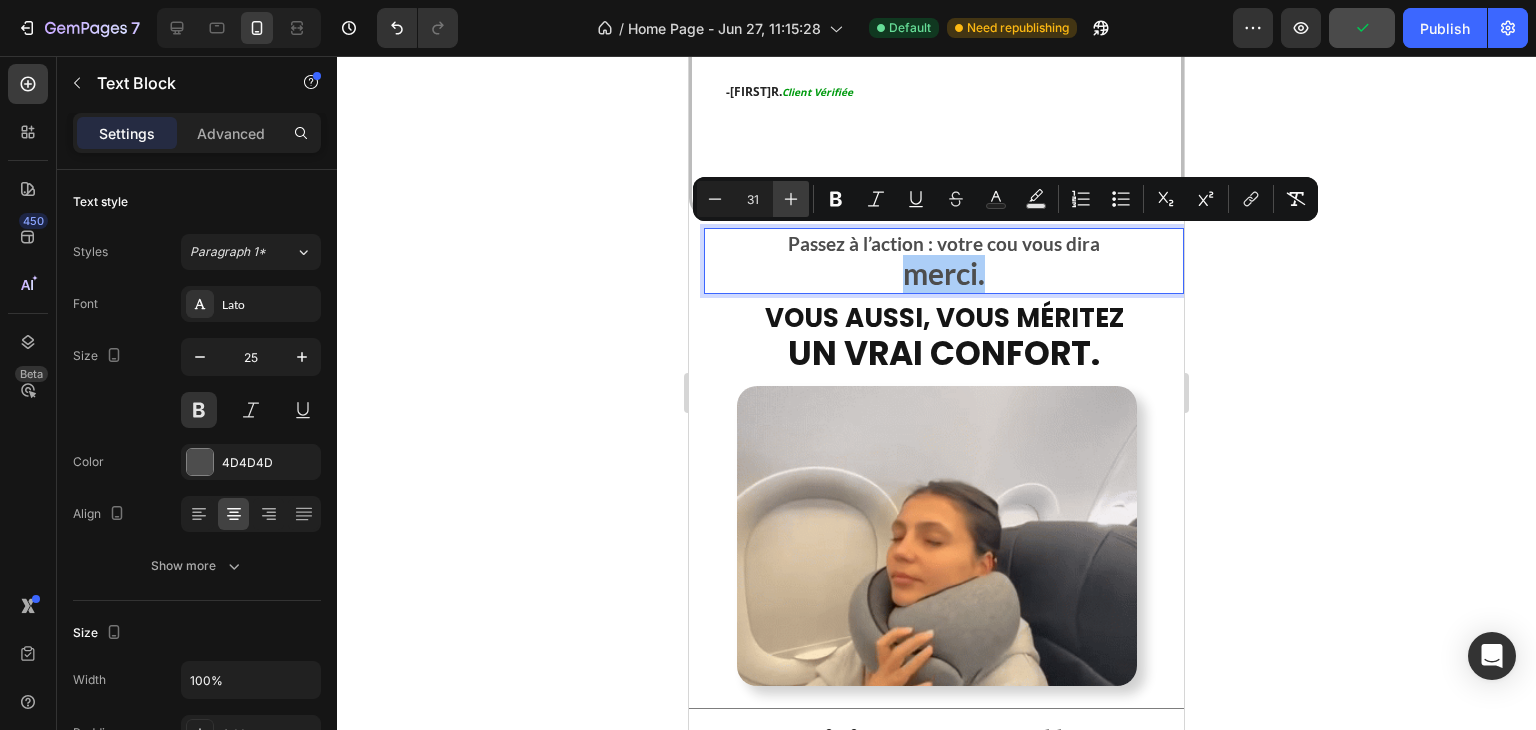 click 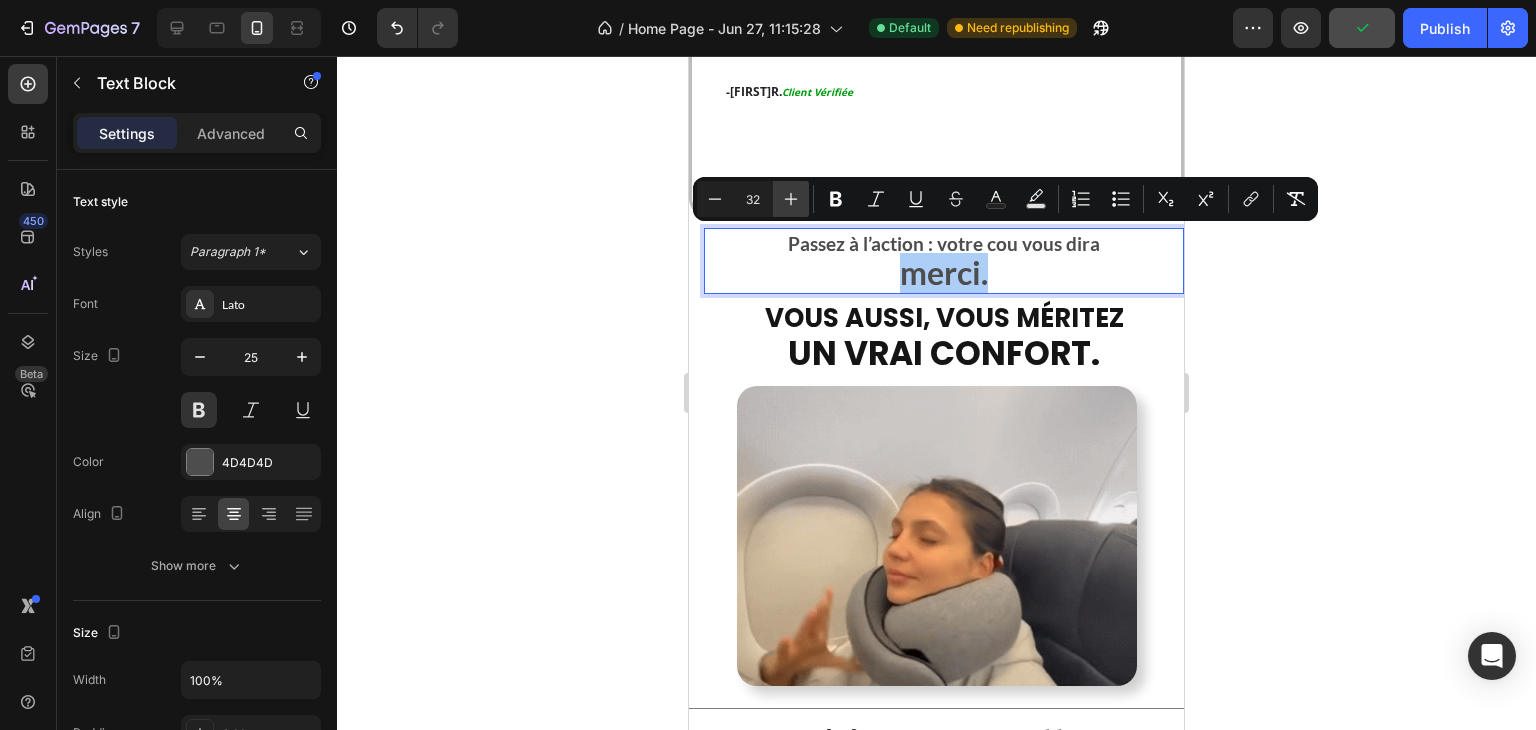 click 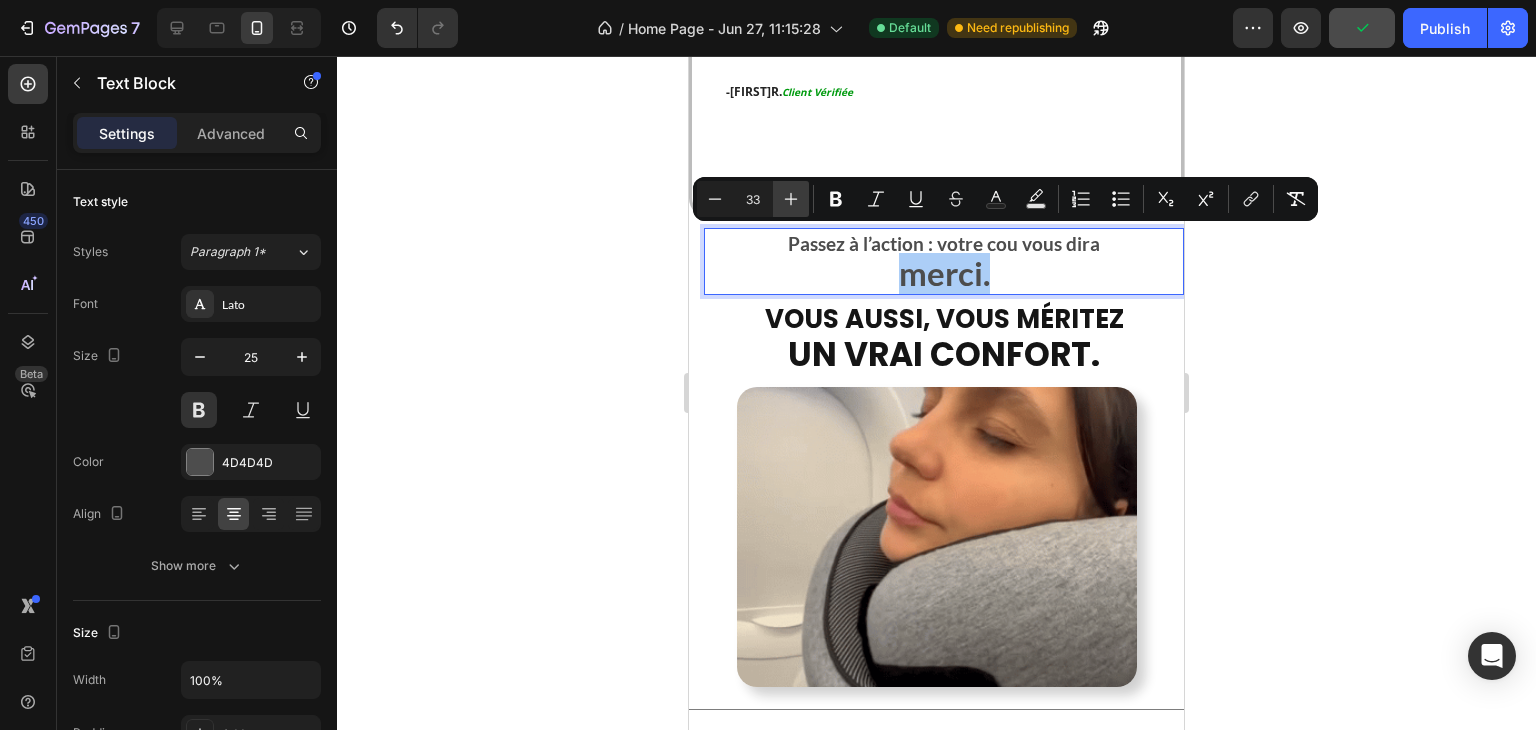 click 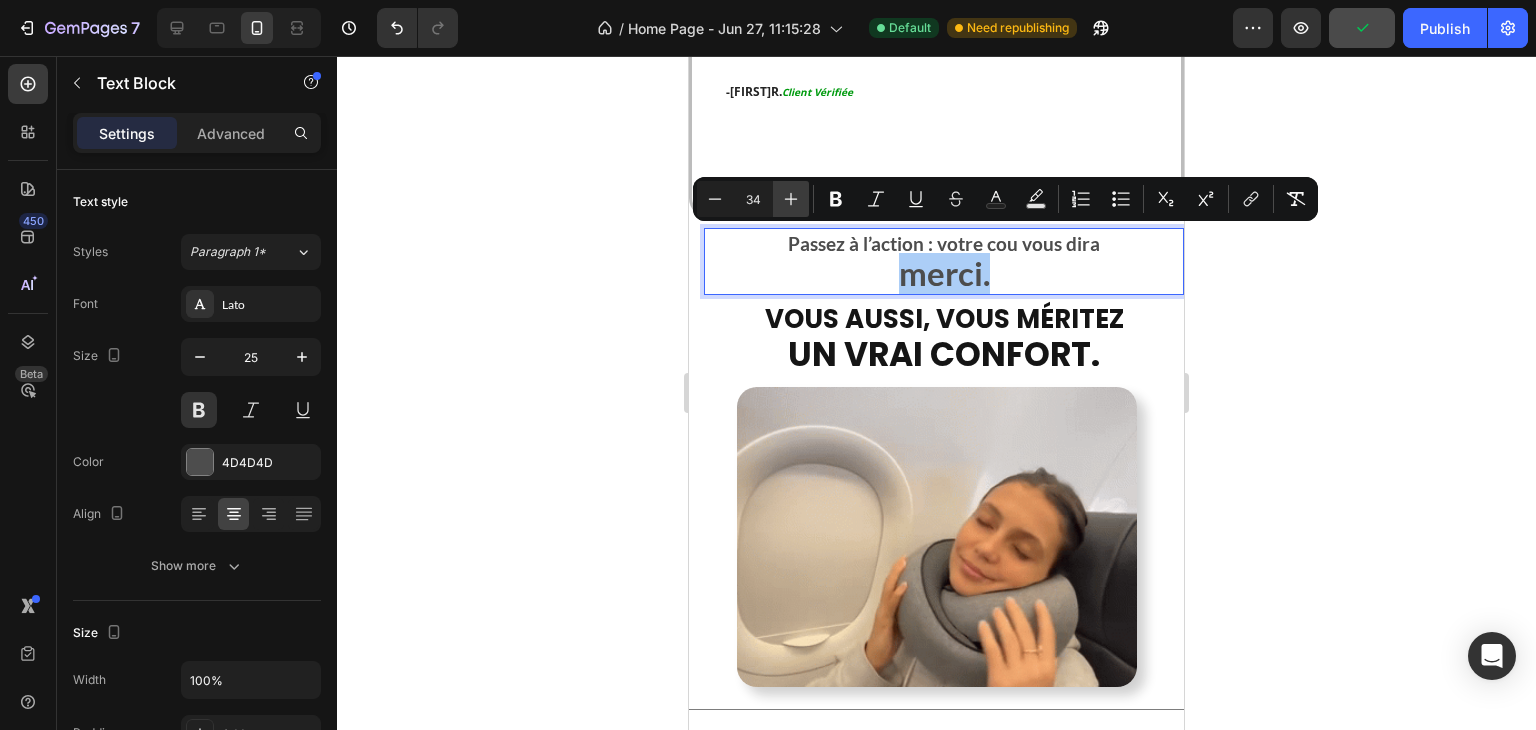 click 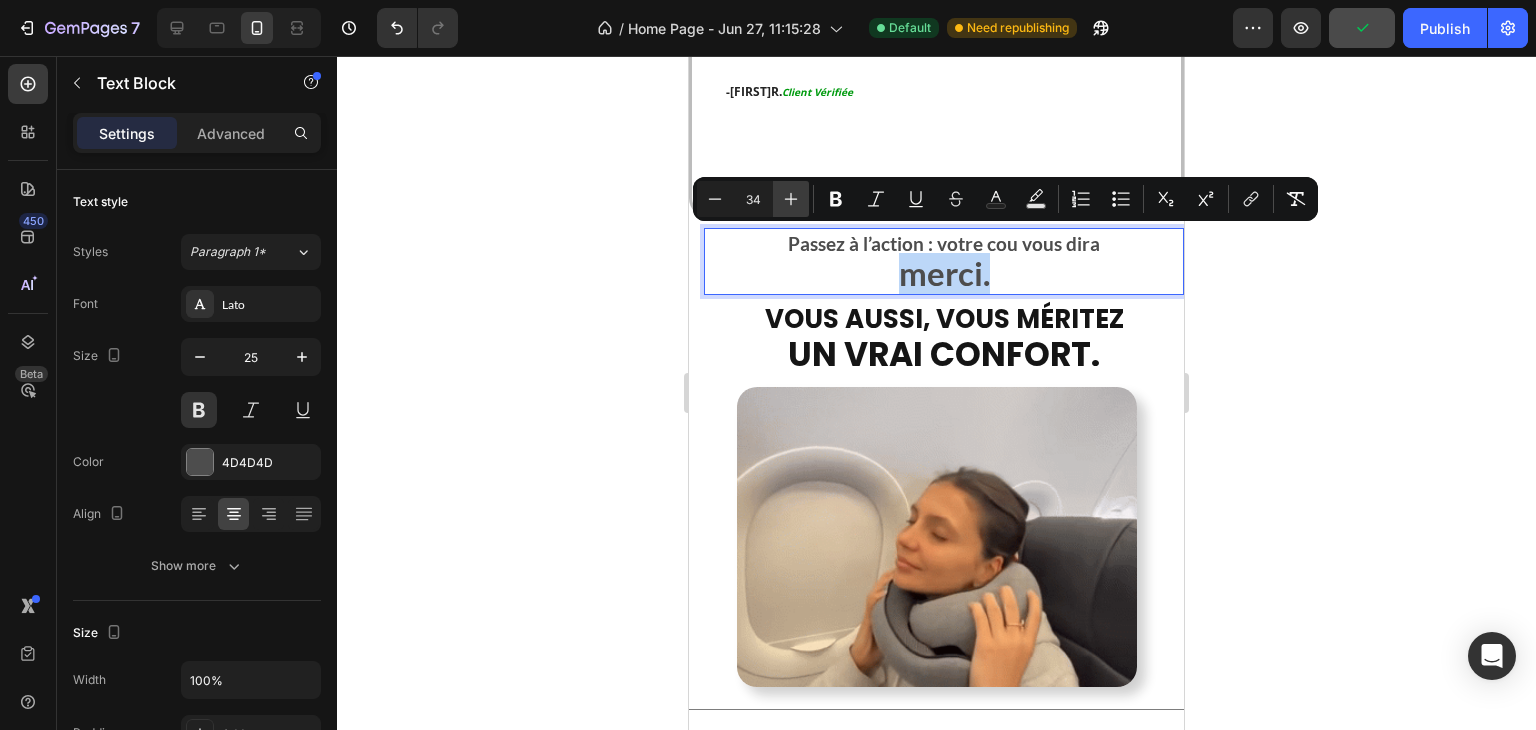 type on "35" 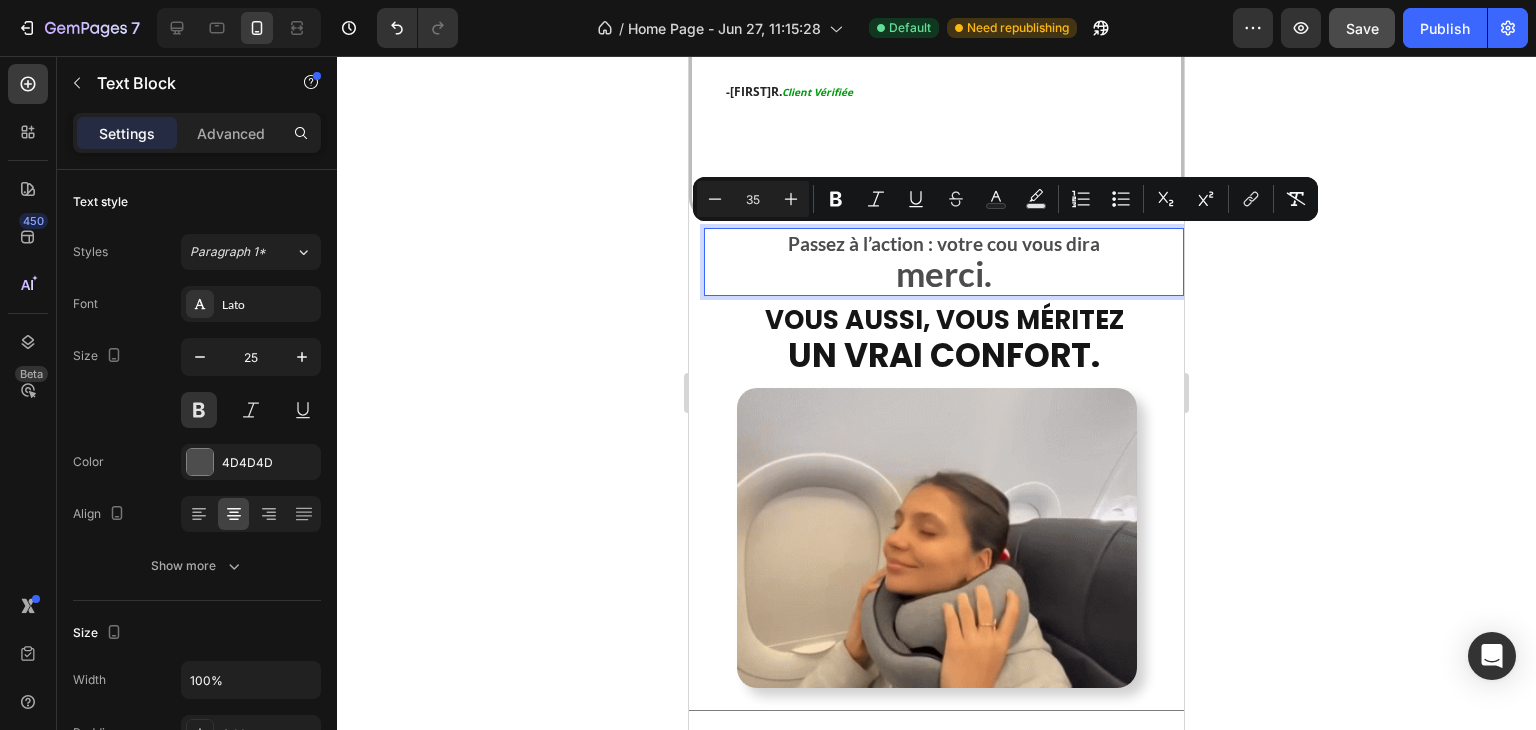 click on "merci." at bounding box center [944, 277] 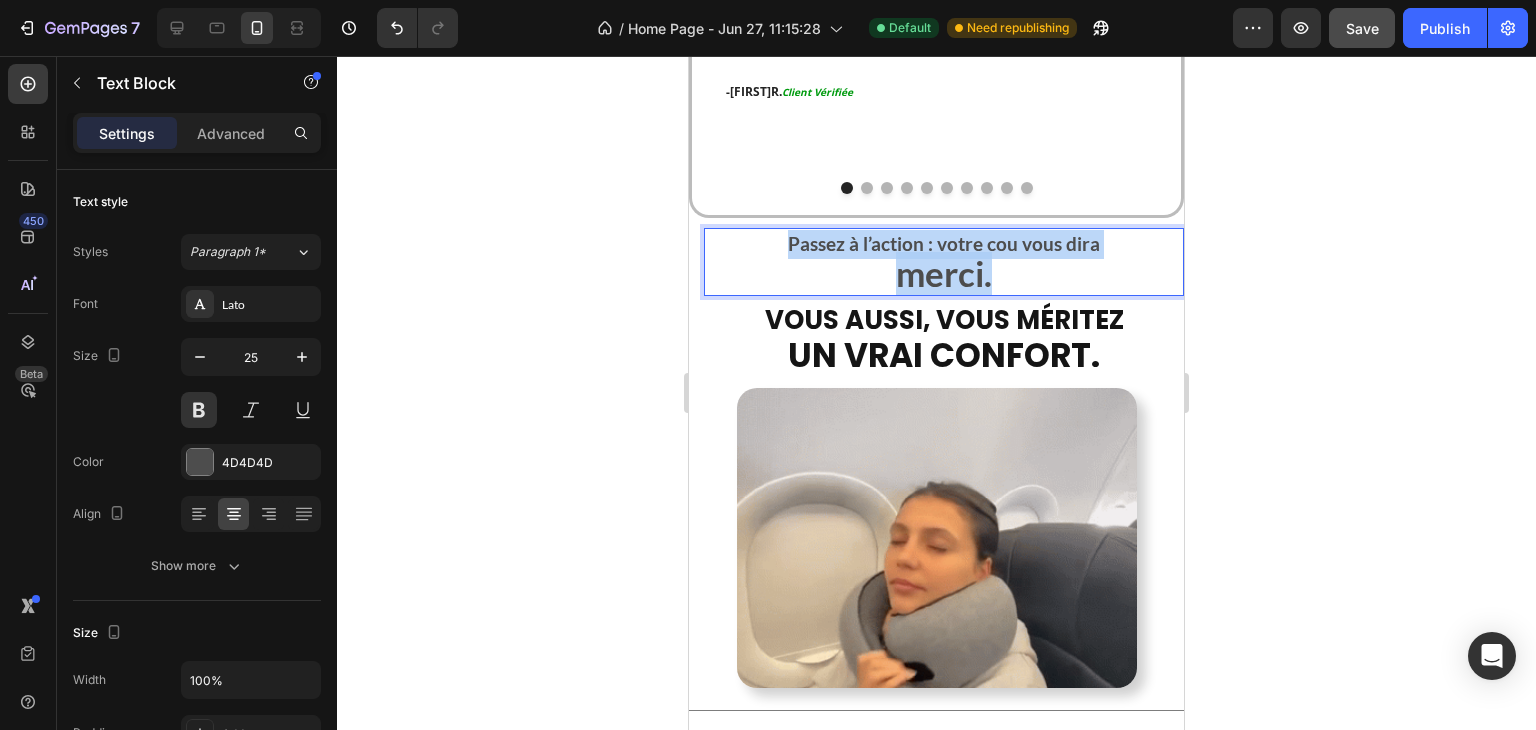 drag, startPoint x: 754, startPoint y: 208, endPoint x: 1131, endPoint y: 236, distance: 378.03836 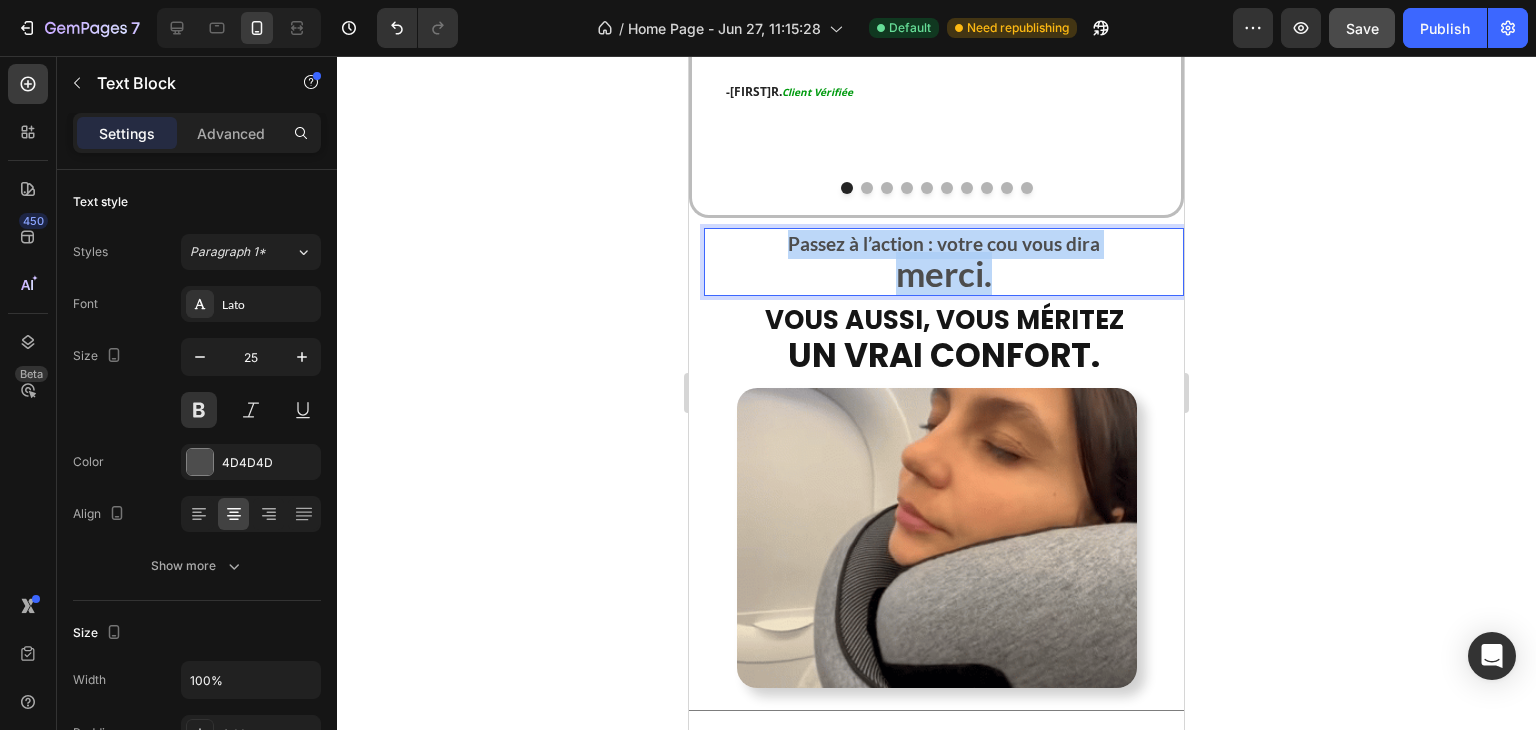 click on "Passez à l’action : votre cou vous dira  merci." at bounding box center [944, 262] 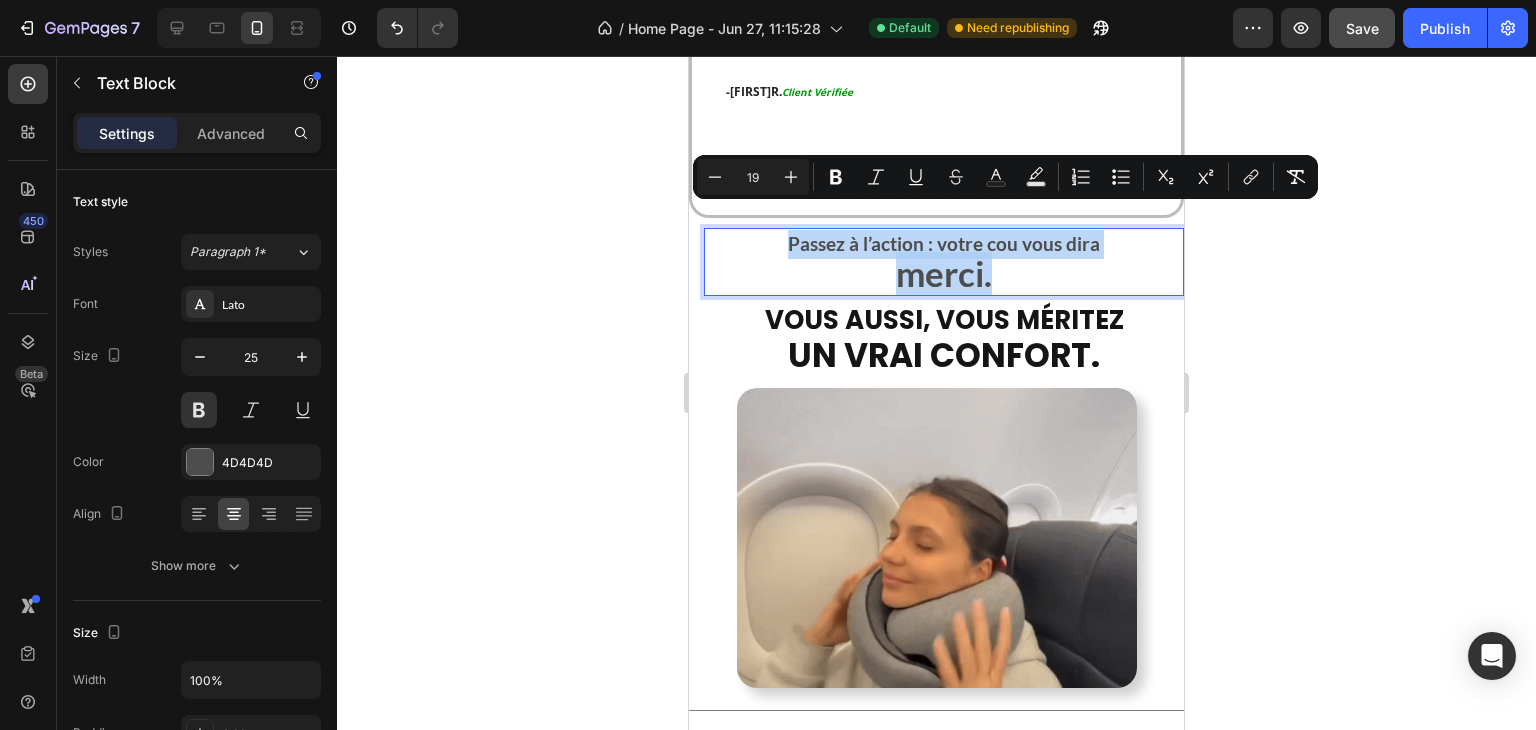 click on "Passez à l’action : votre cou vous dira" at bounding box center (944, 244) 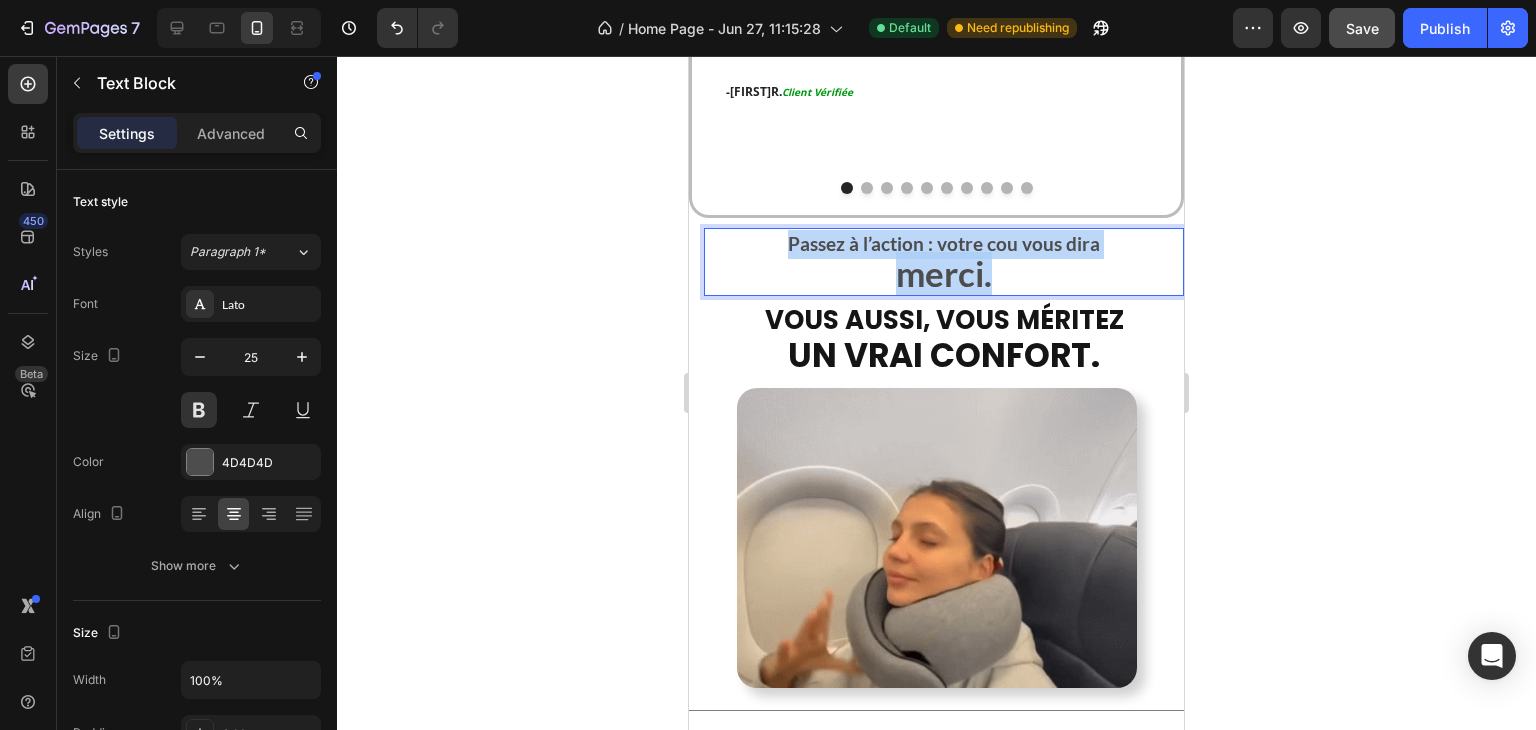 drag, startPoint x: 721, startPoint y: 216, endPoint x: 1100, endPoint y: 220, distance: 379.02112 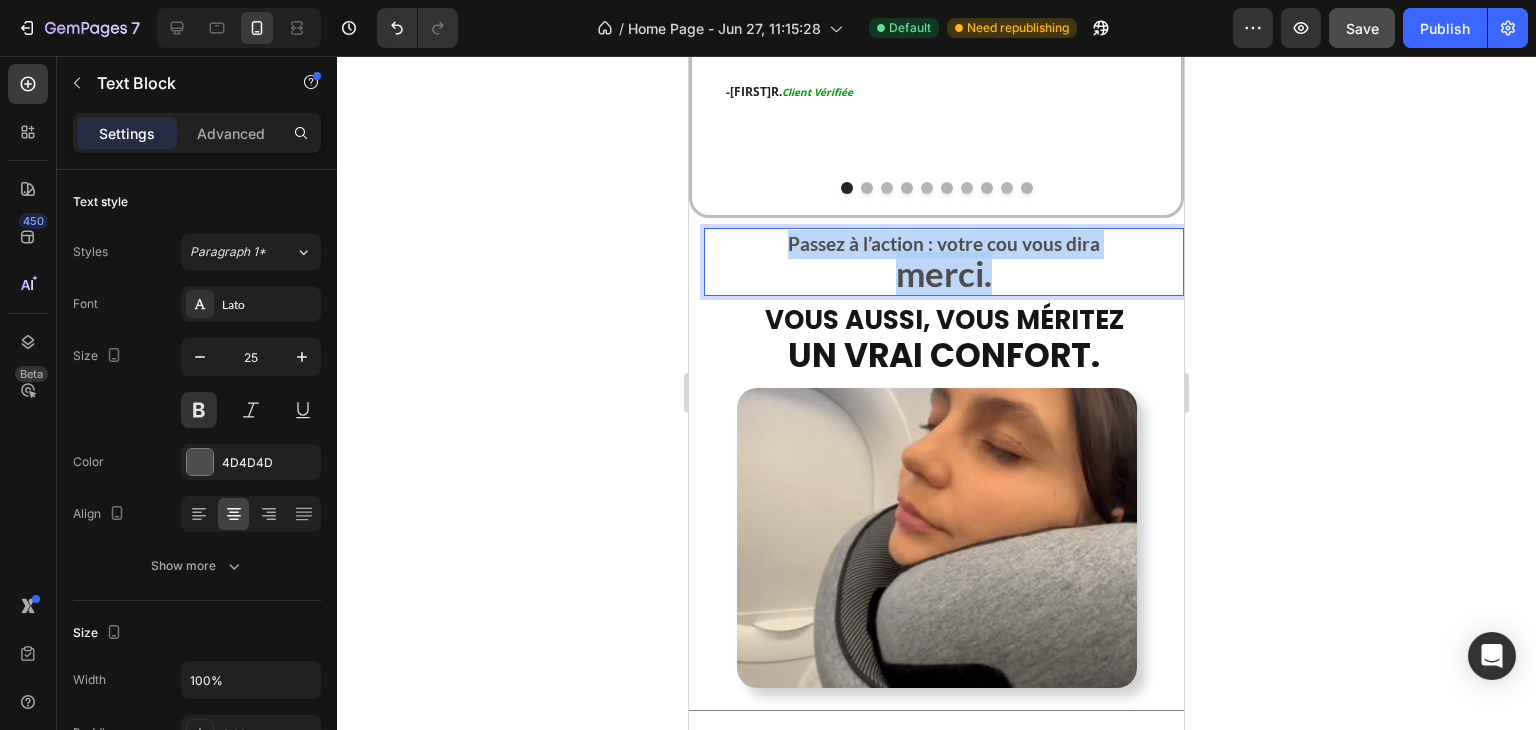 click on "Passez à l’action : votre cou vous dira" at bounding box center (944, 244) 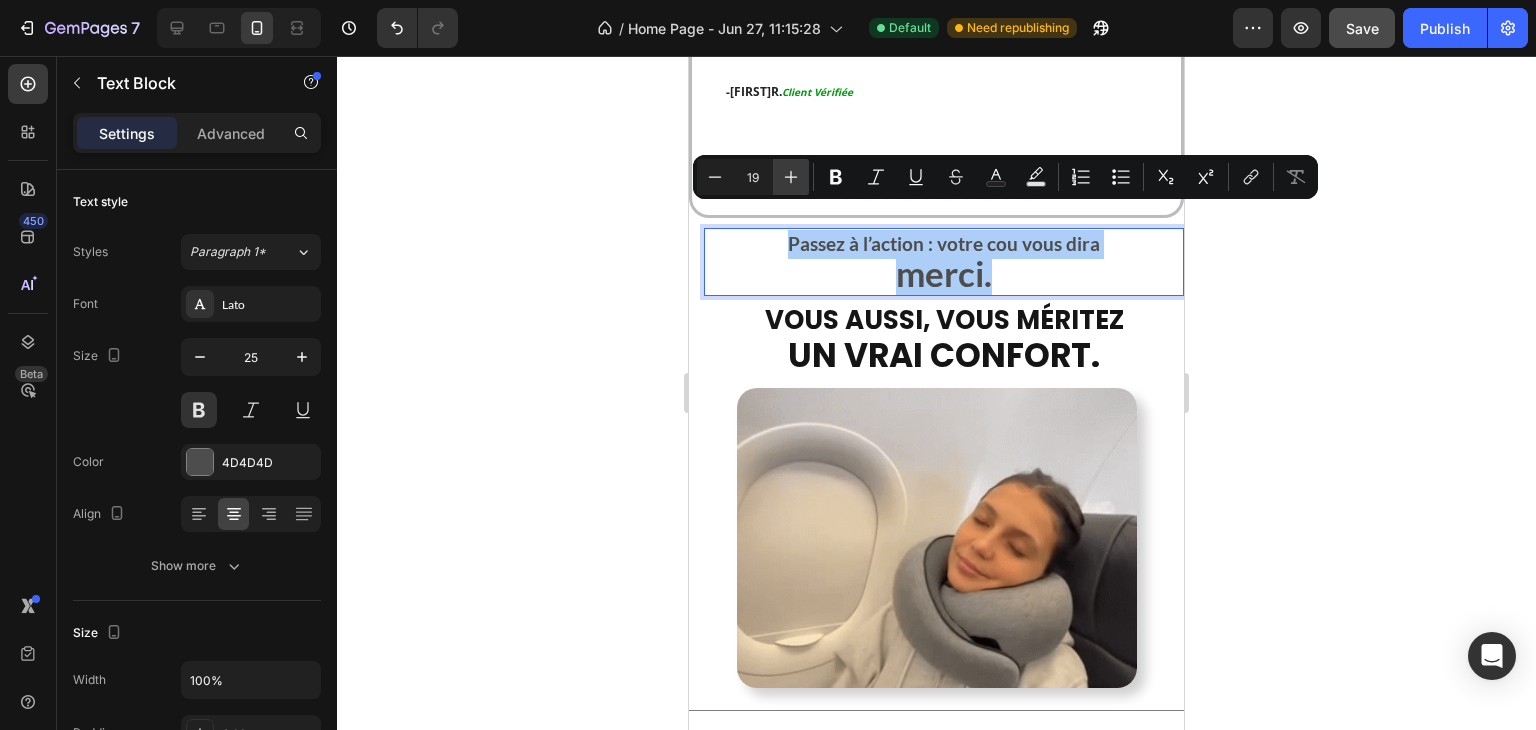 click 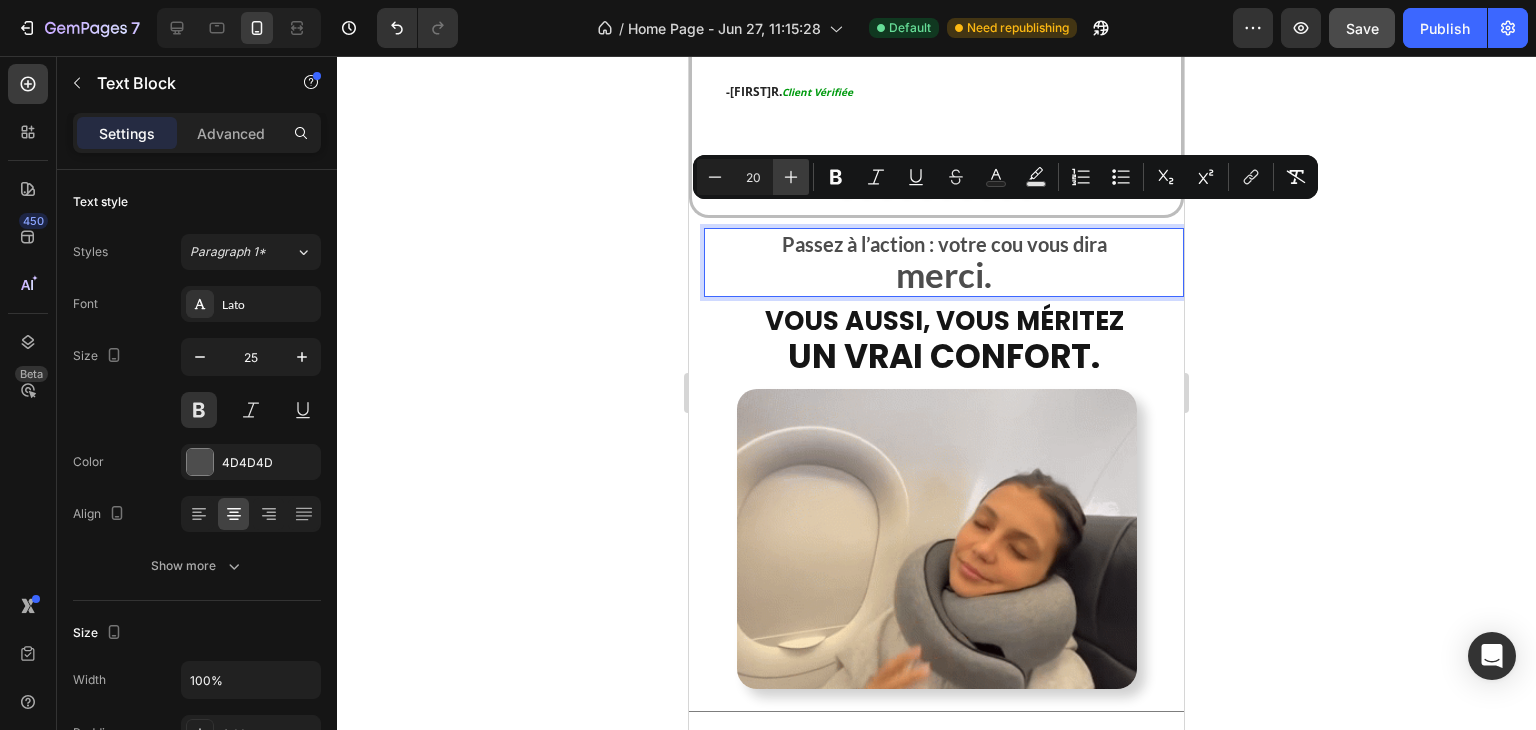 click 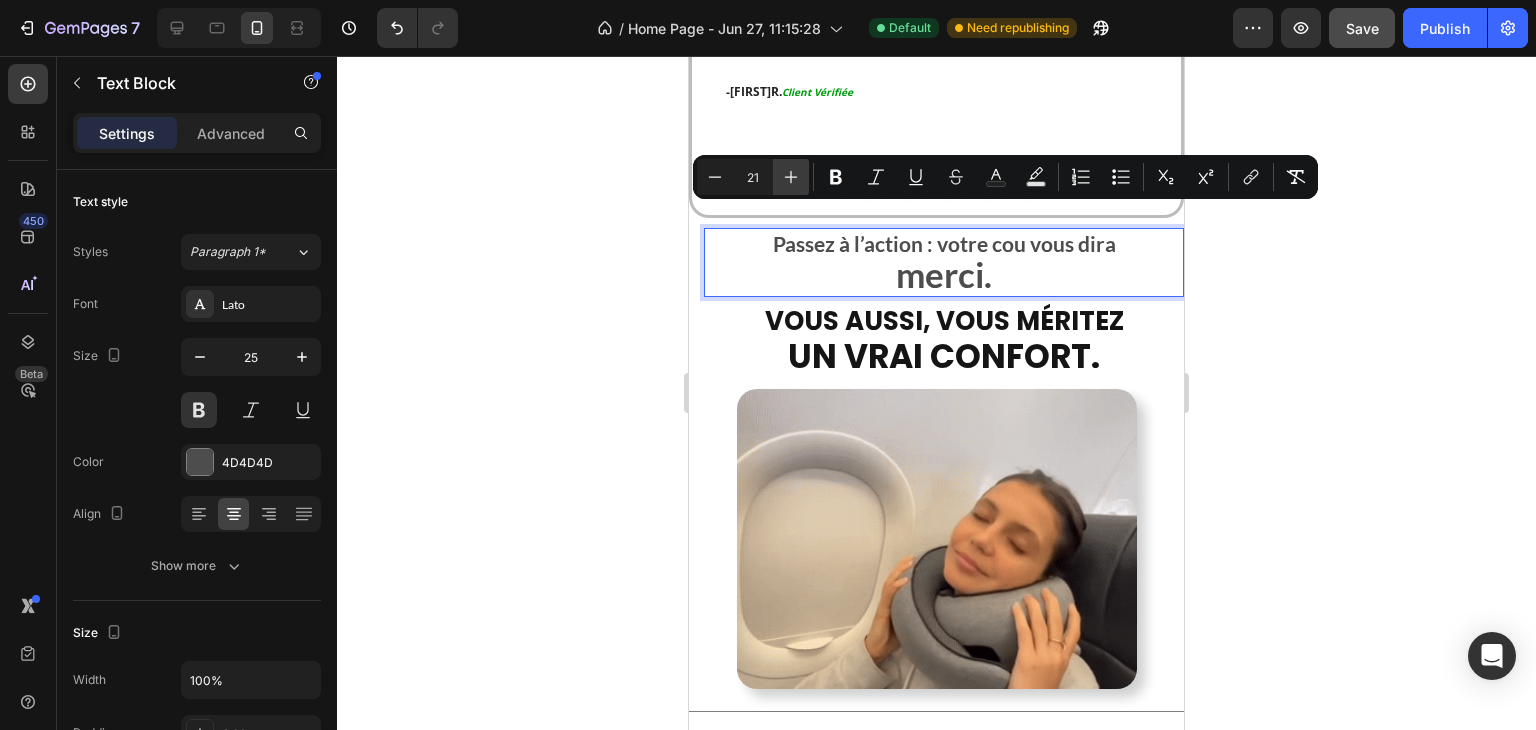 click 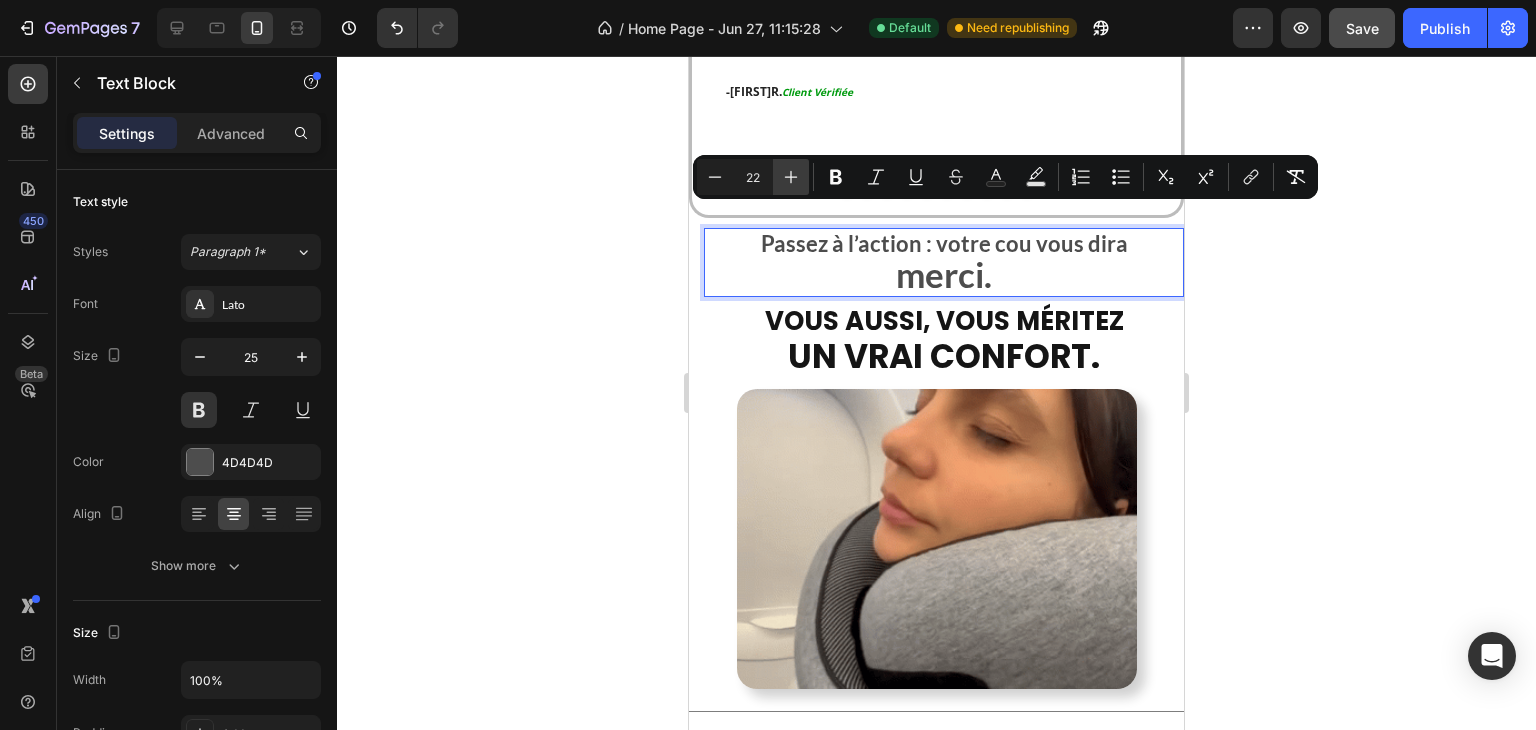 click 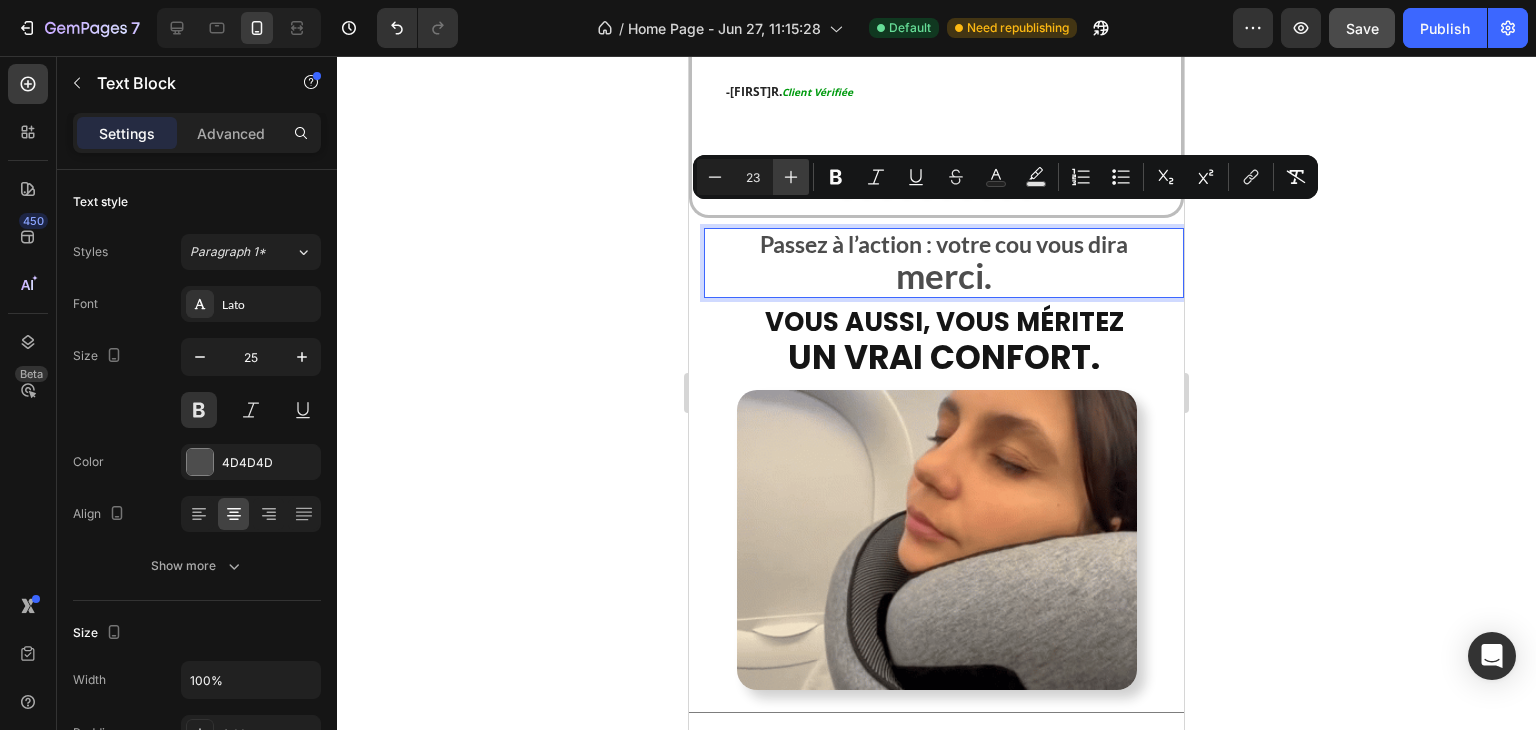 click 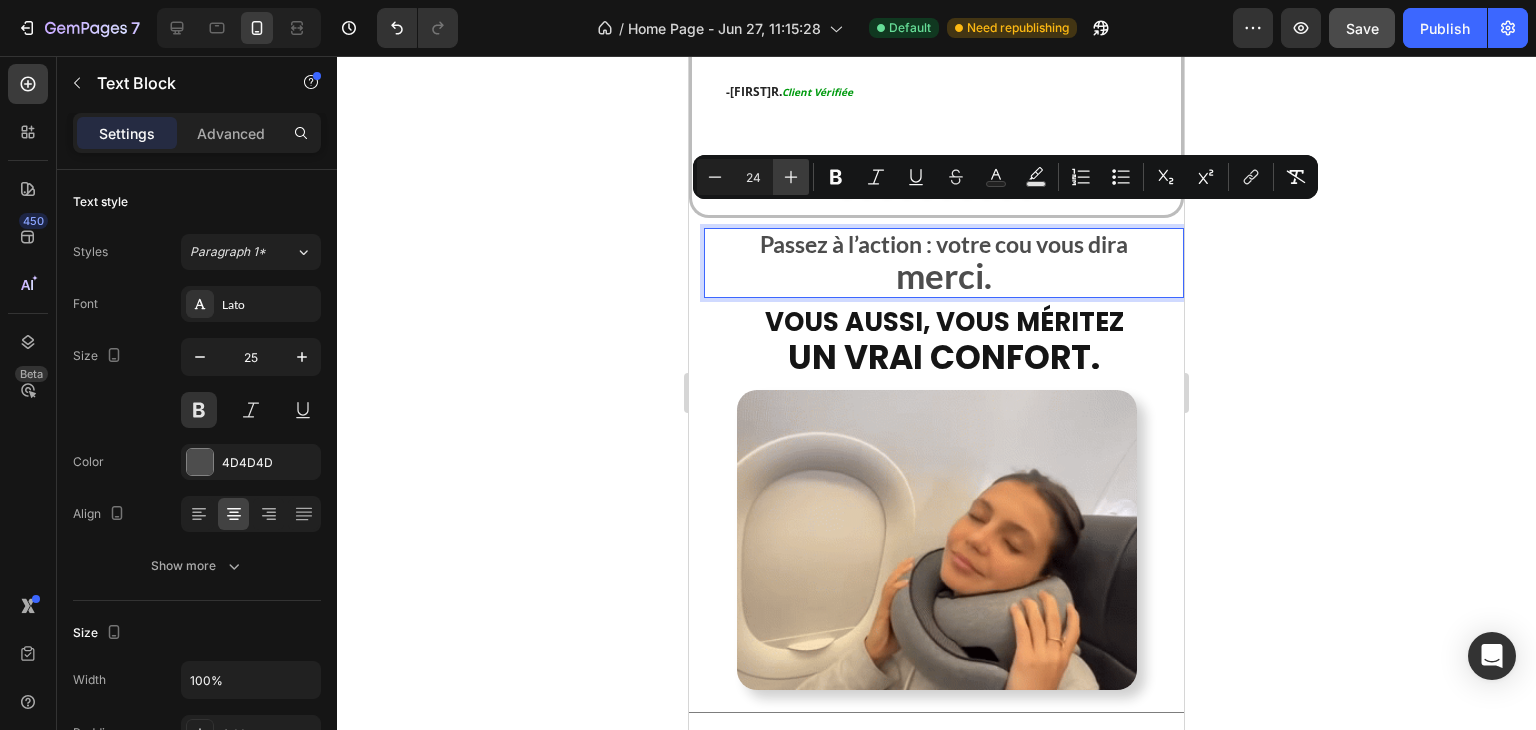 click 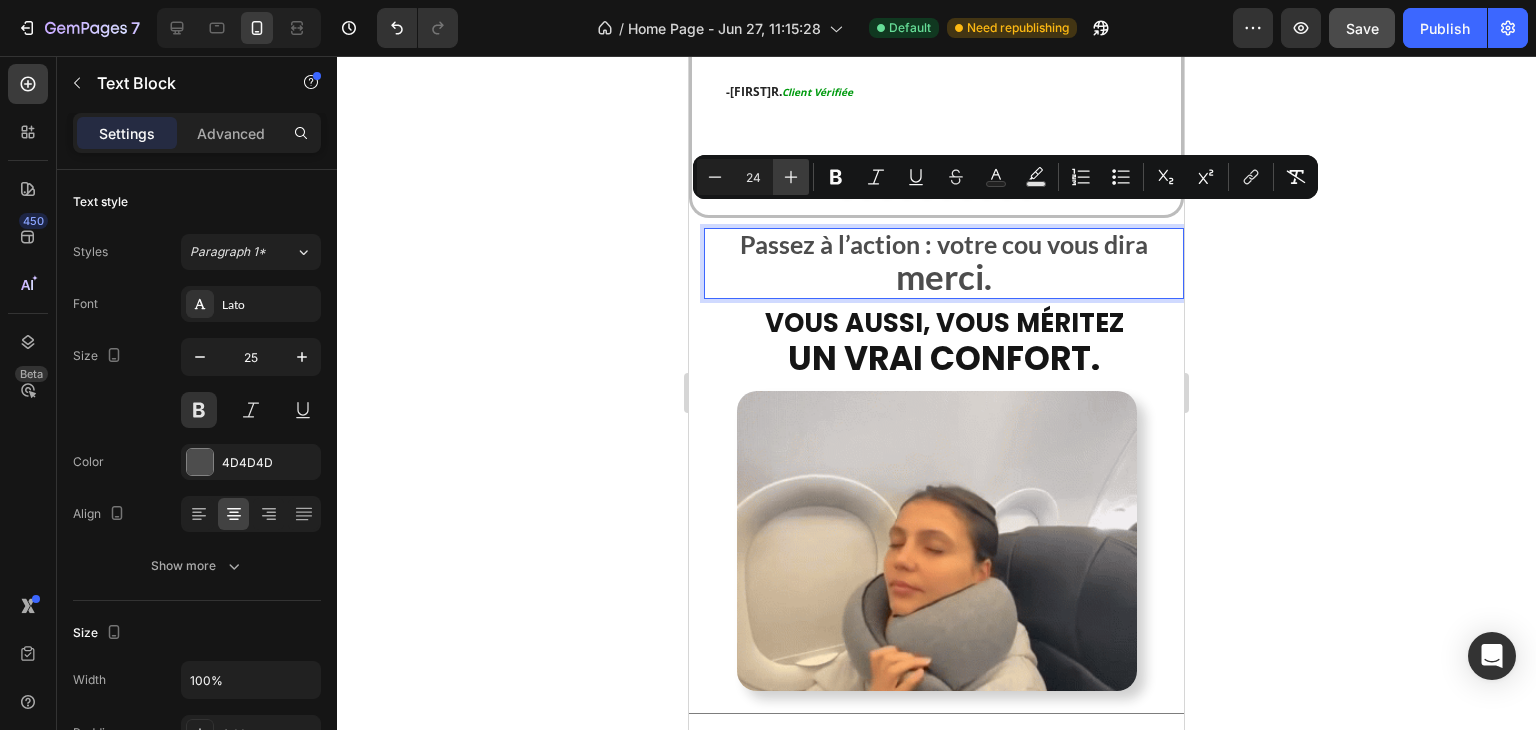 type on "25" 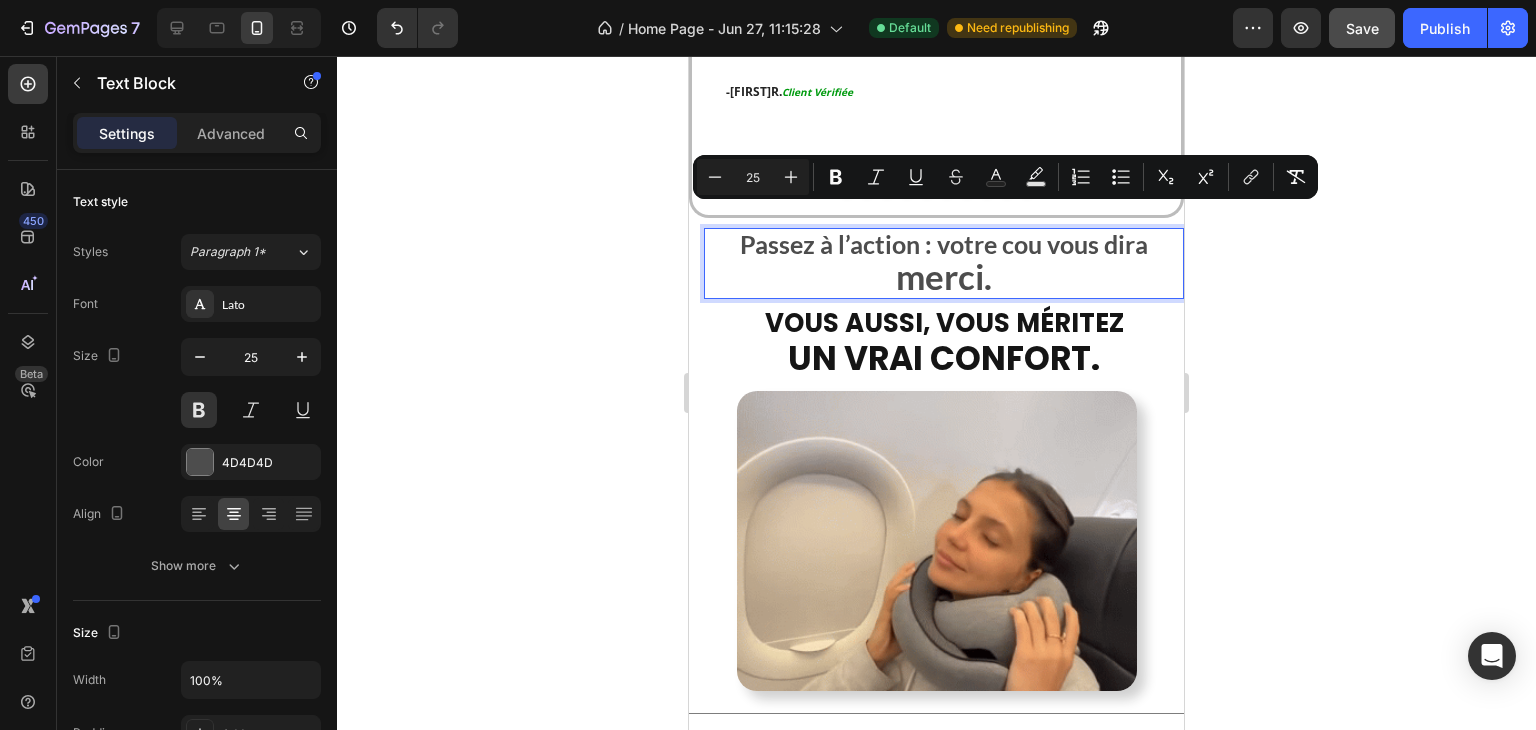 click 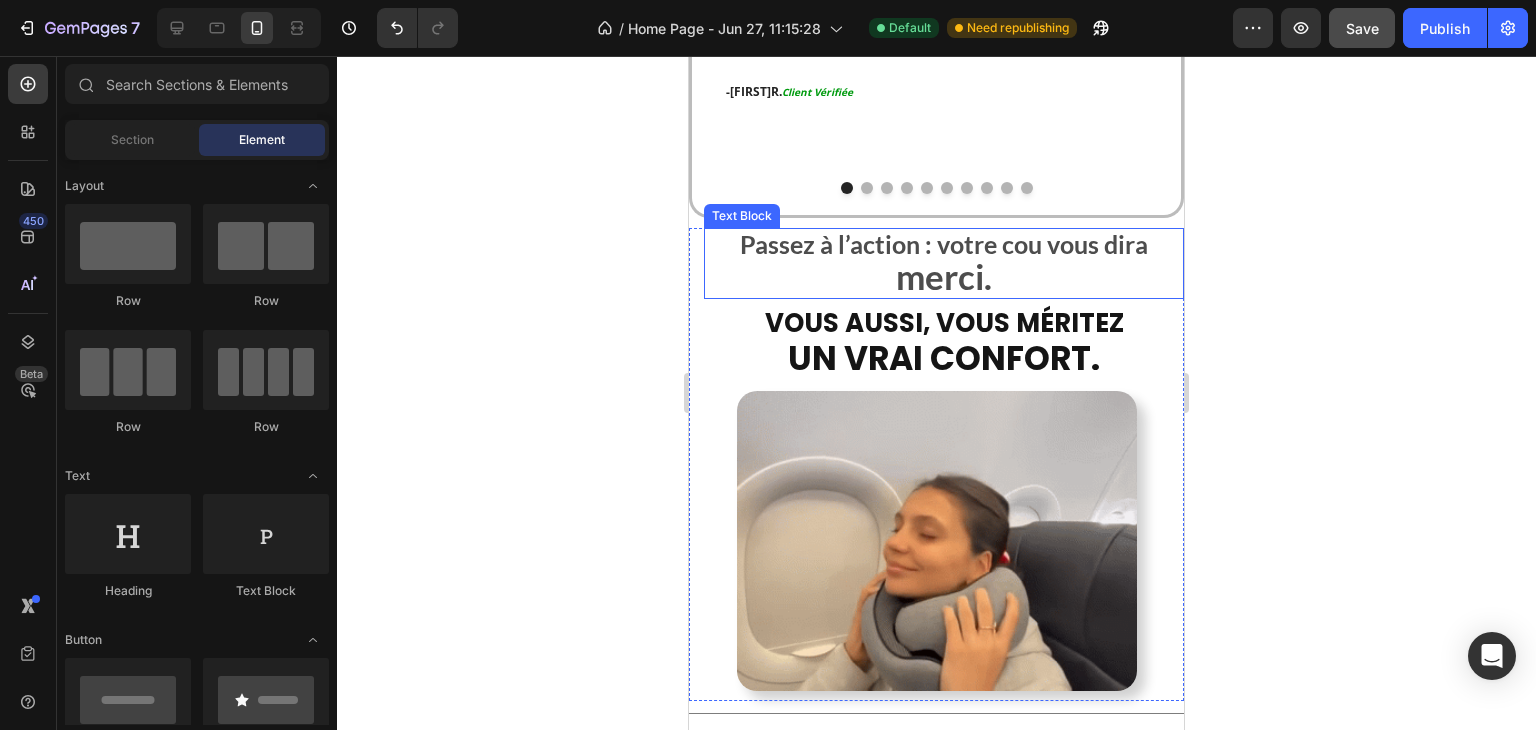 click on "merci." at bounding box center (944, 280) 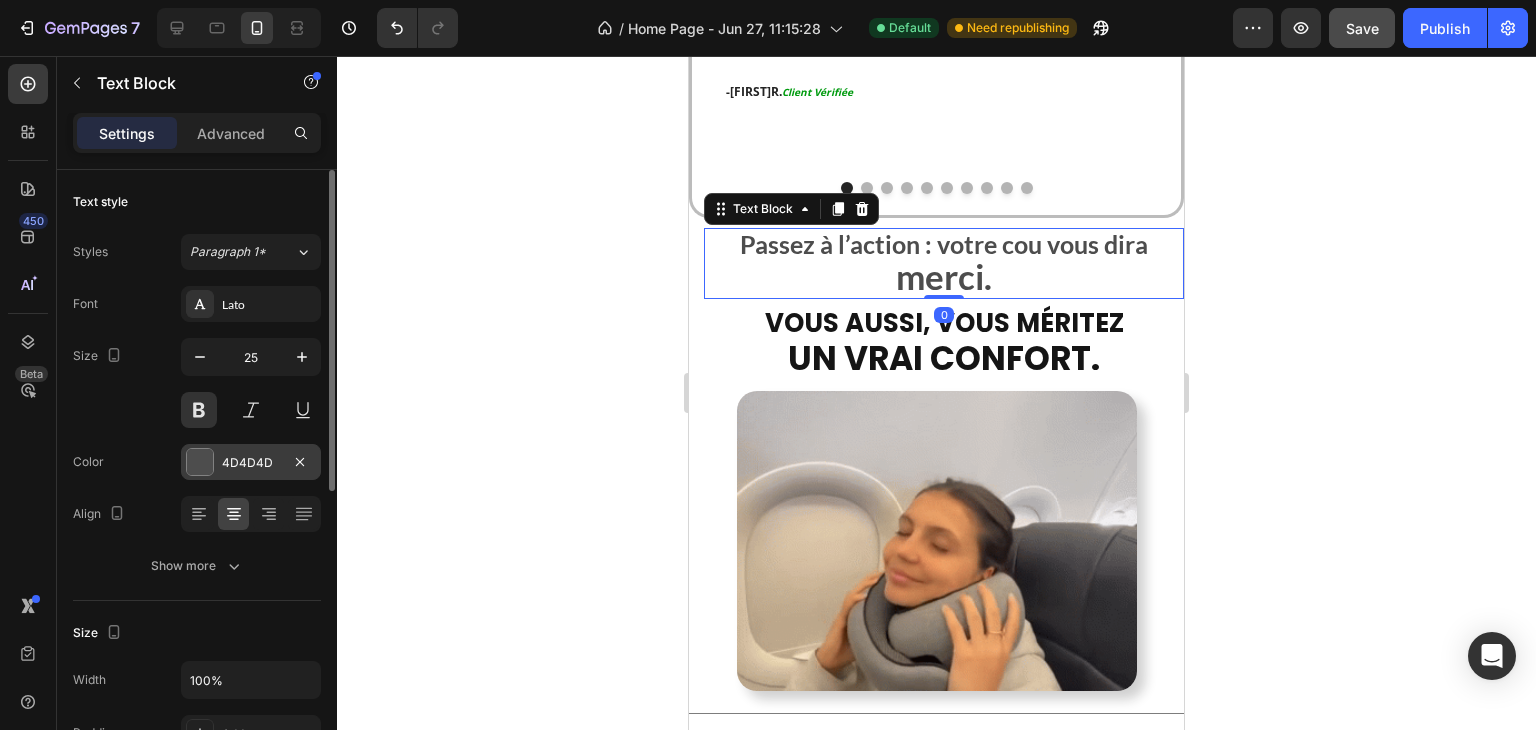 click at bounding box center [200, 462] 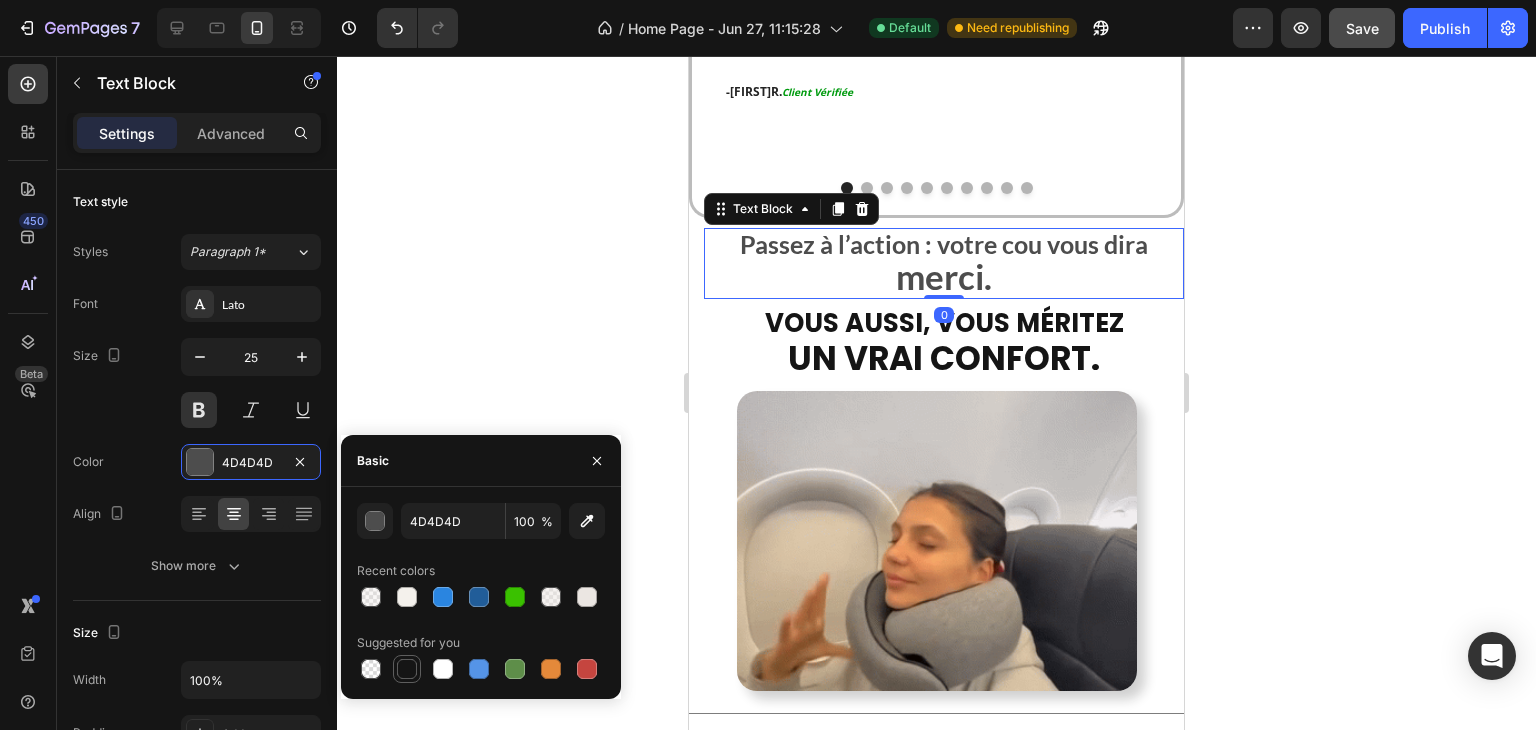 click at bounding box center [407, 669] 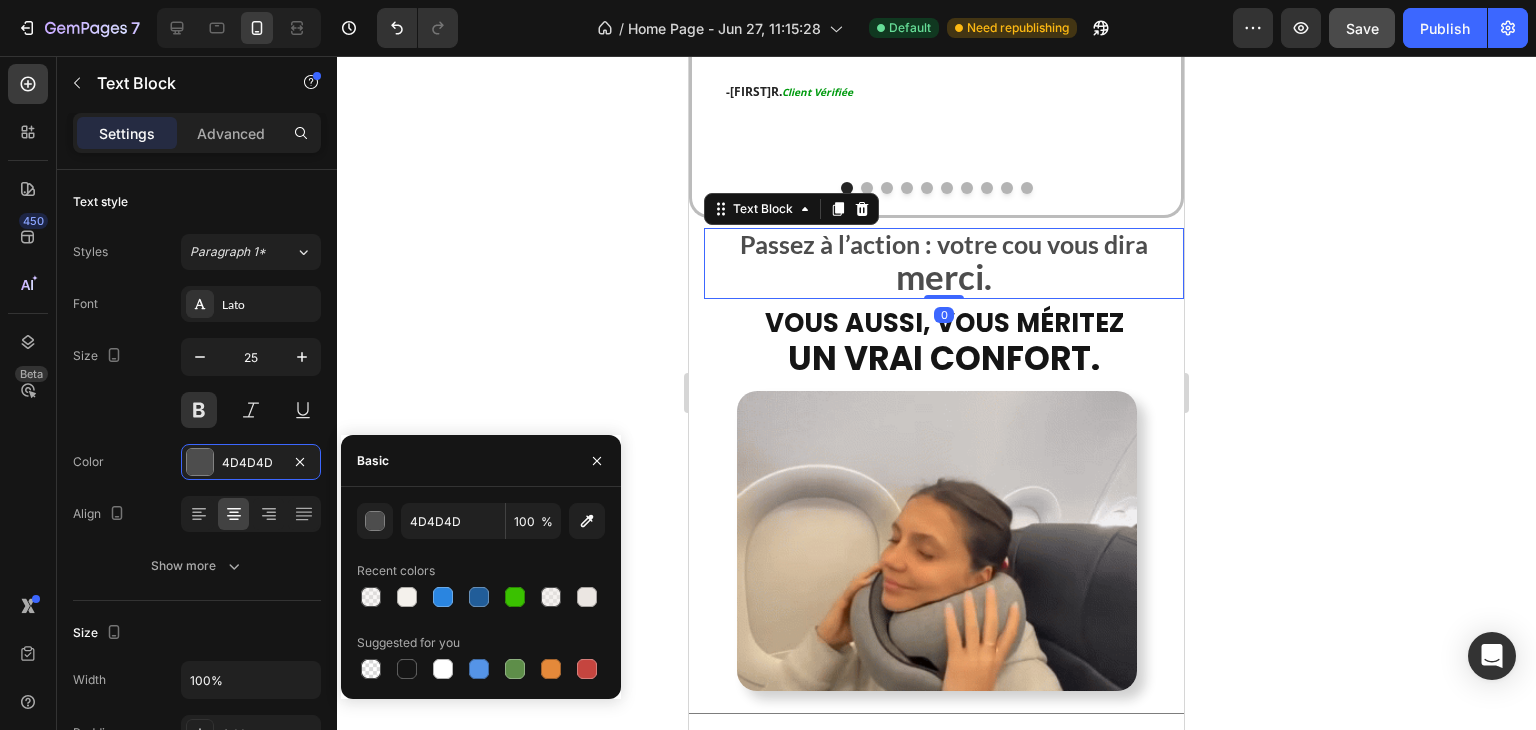 type on "151515" 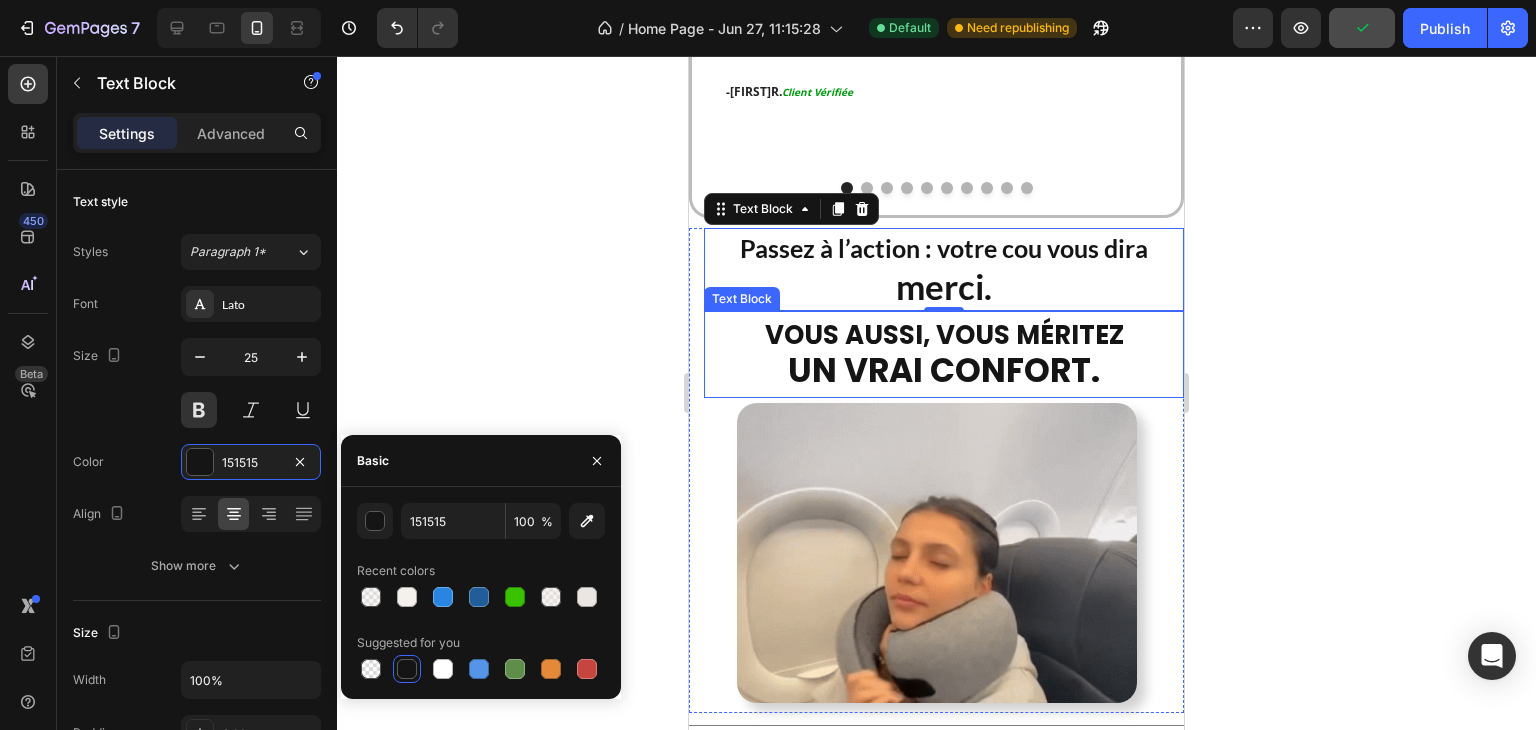 click on "Vous aussi, vous méritez" at bounding box center (944, 335) 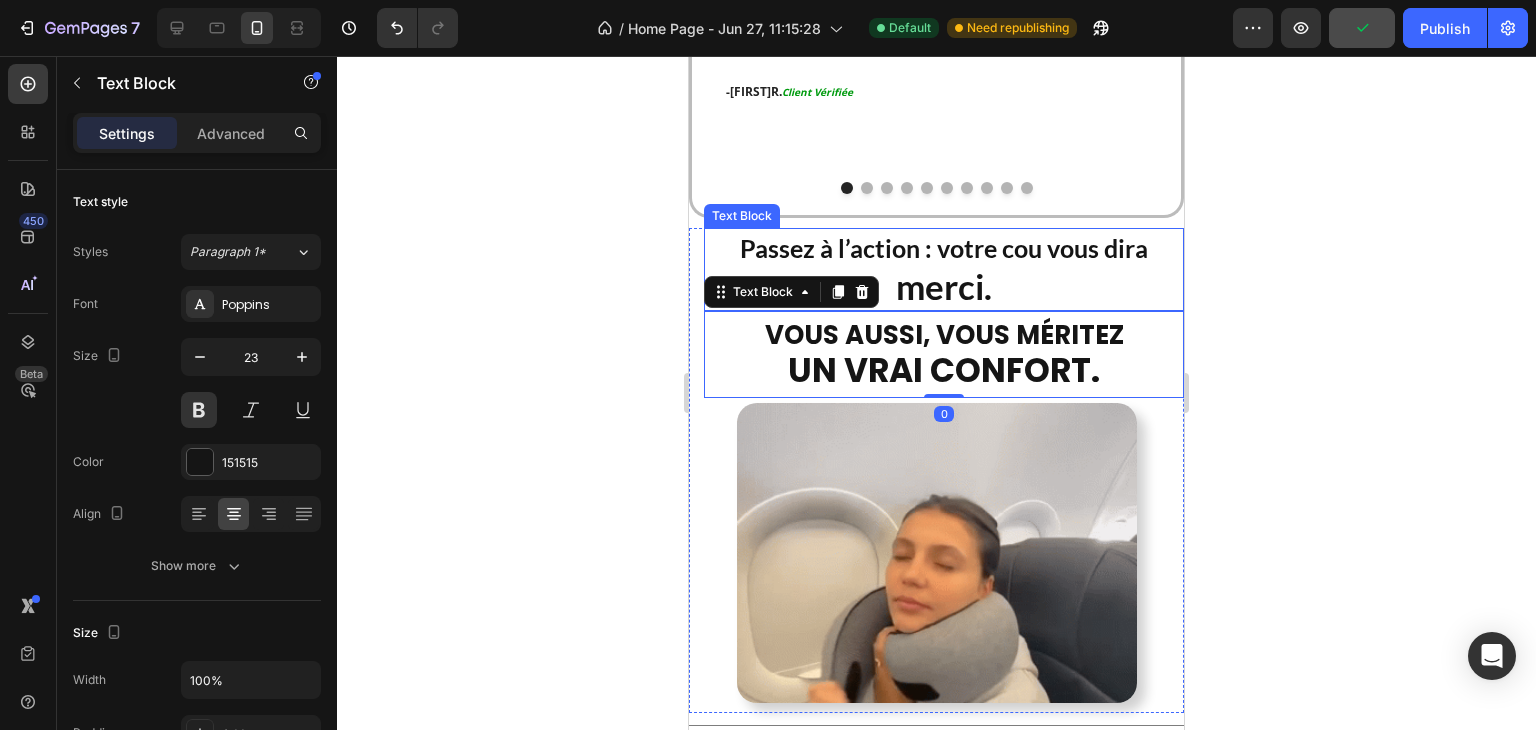 click on "Passez à l’action : votre cou vous dira" at bounding box center (944, 248) 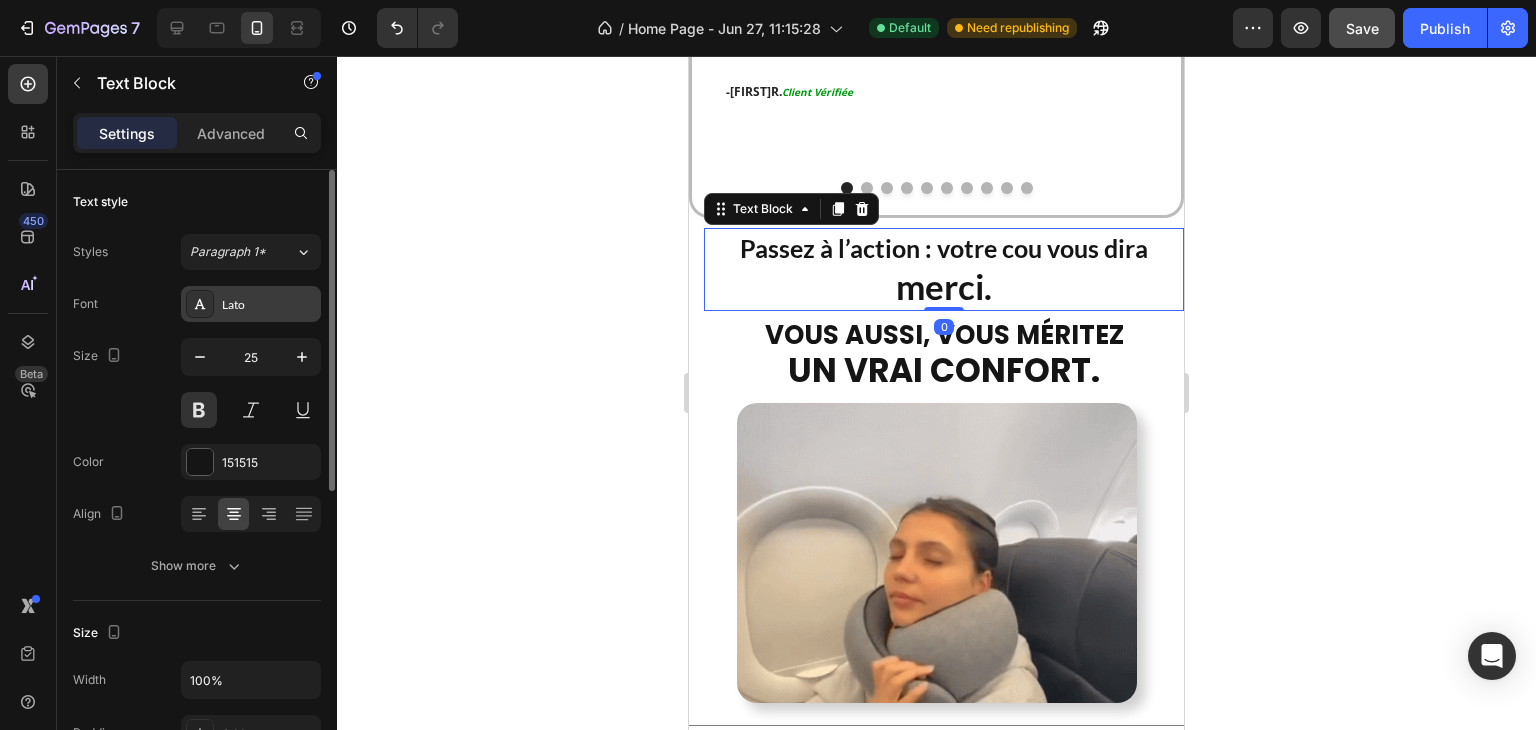 click on "Lato" at bounding box center (251, 304) 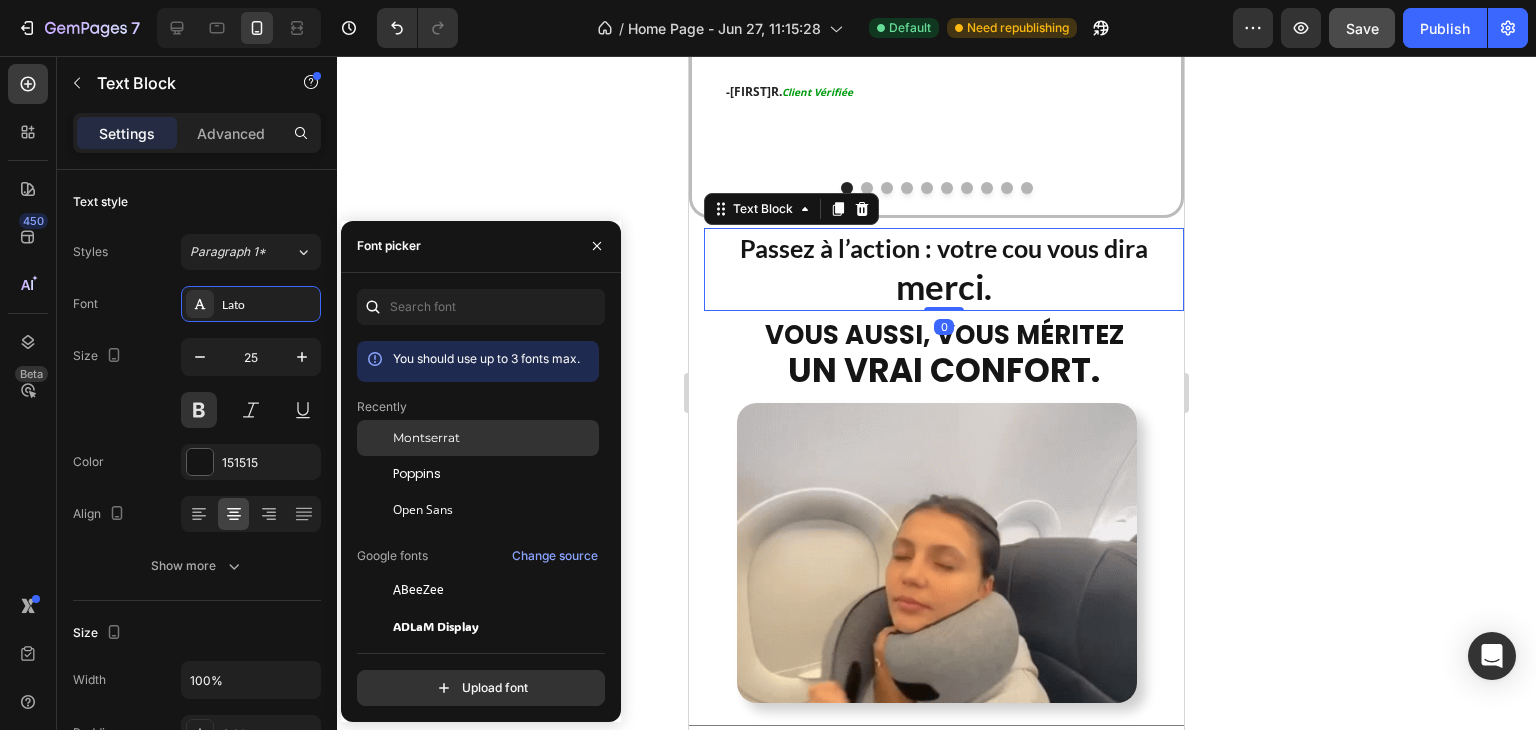 drag, startPoint x: 413, startPoint y: 472, endPoint x: 408, endPoint y: 448, distance: 24.5153 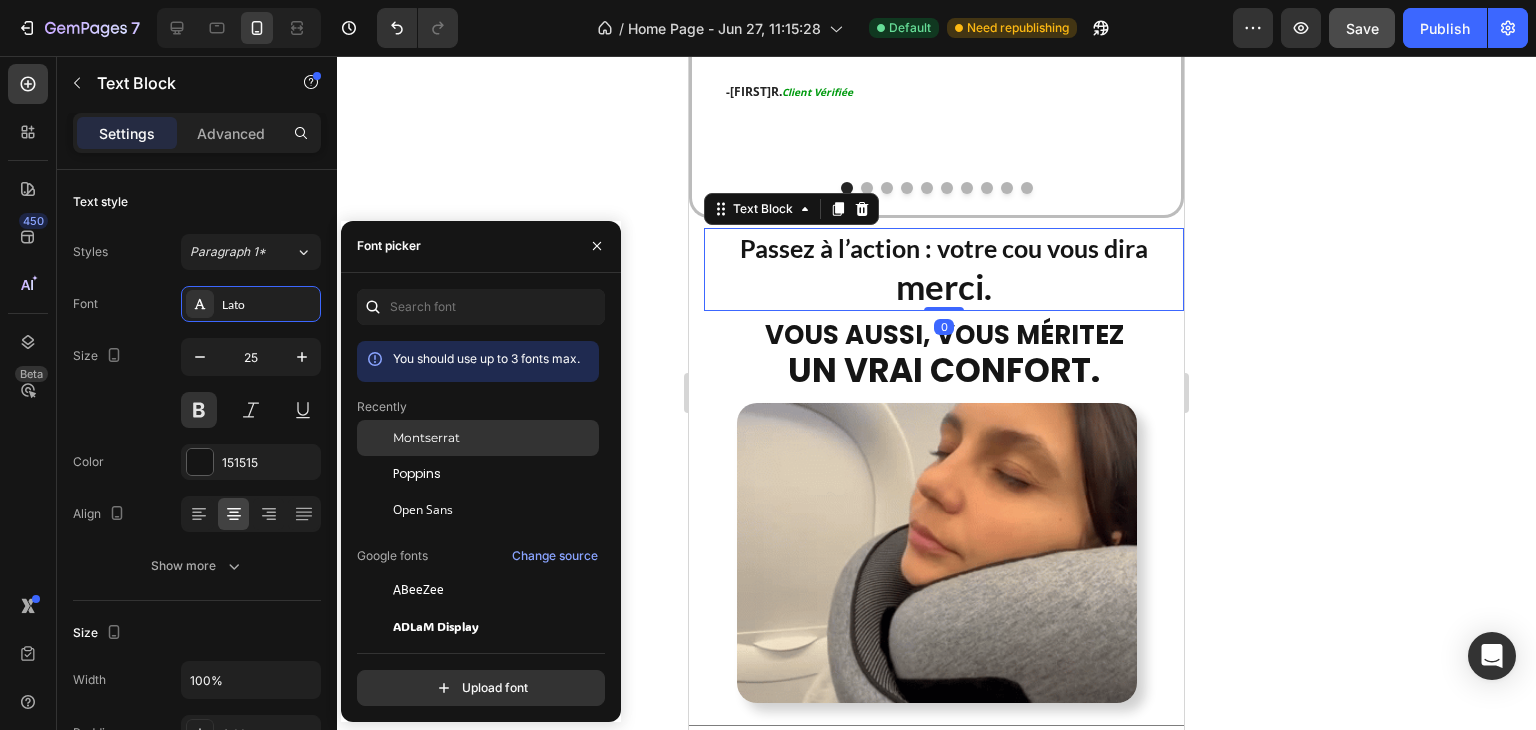 click on "Poppins" at bounding box center (417, 474) 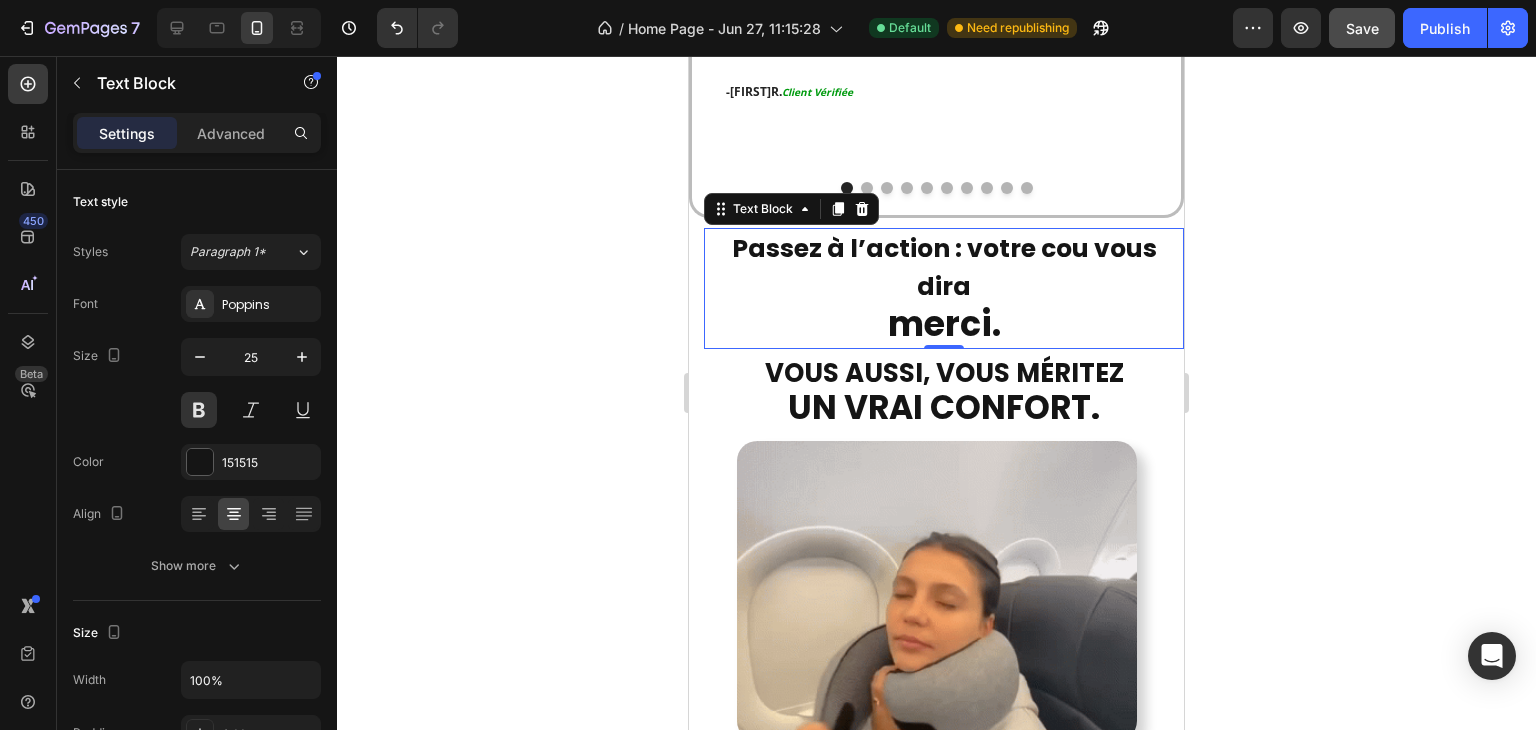 click 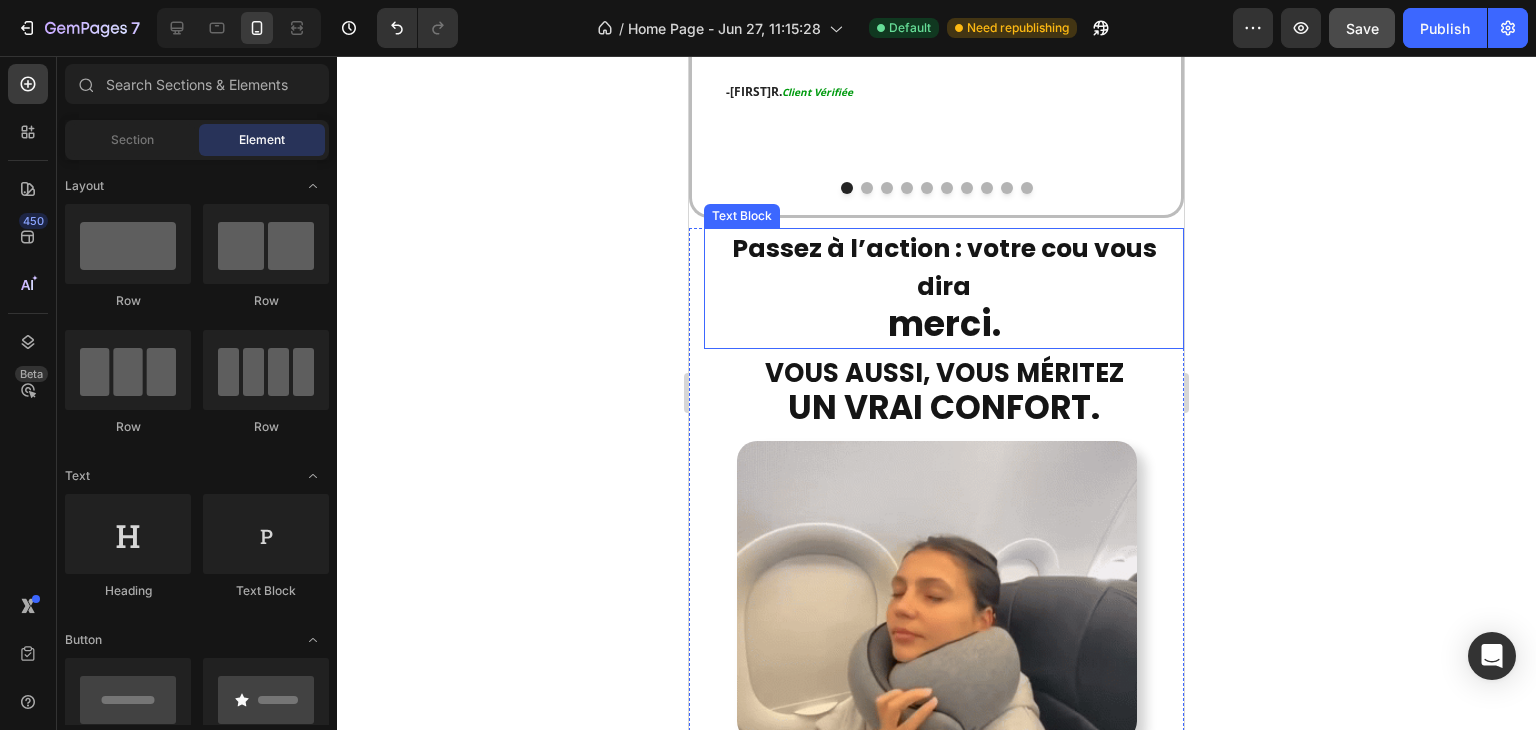 click on "Passez à l’action : votre cou vous dira" at bounding box center (944, 267) 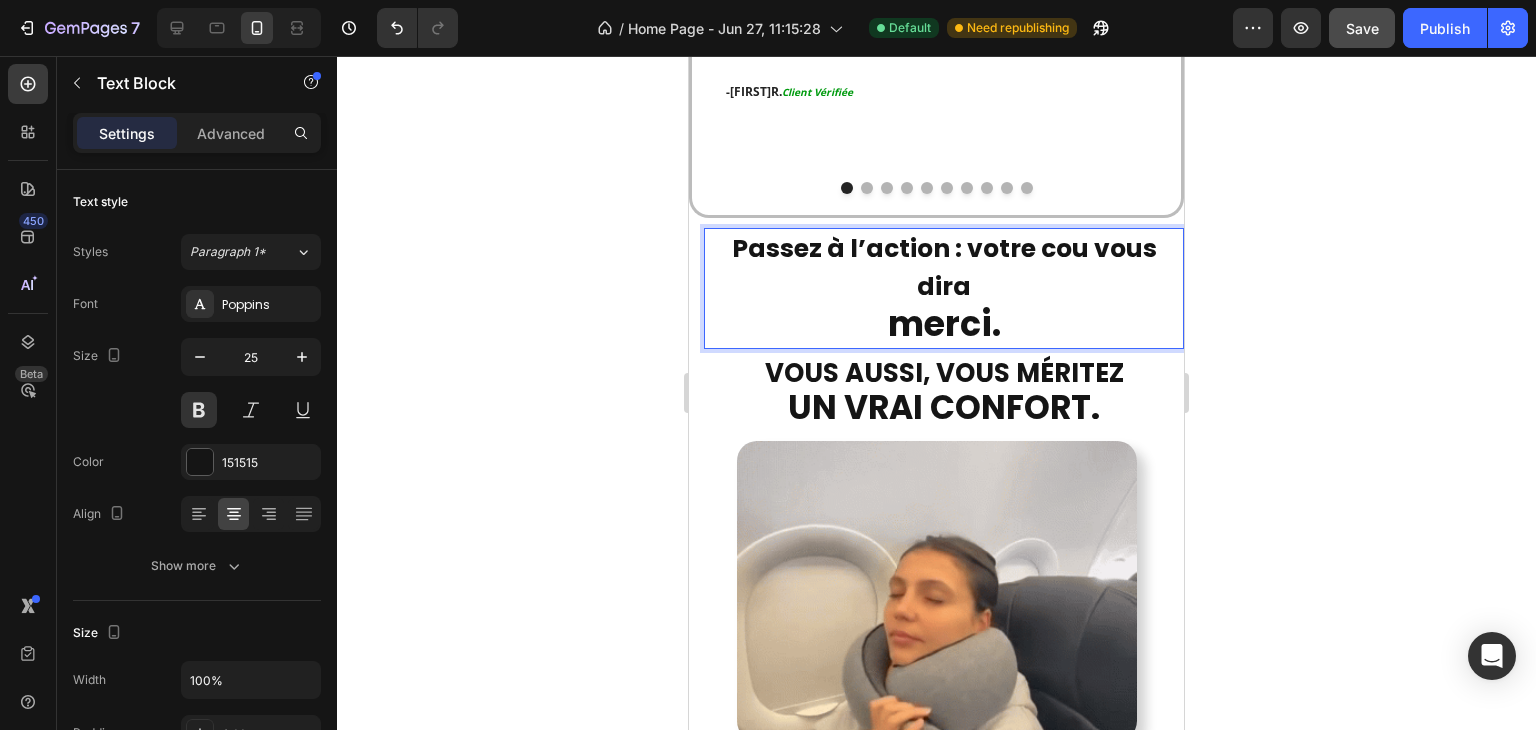 click on "Passez à l’action : votre cou vous dira" at bounding box center (944, 267) 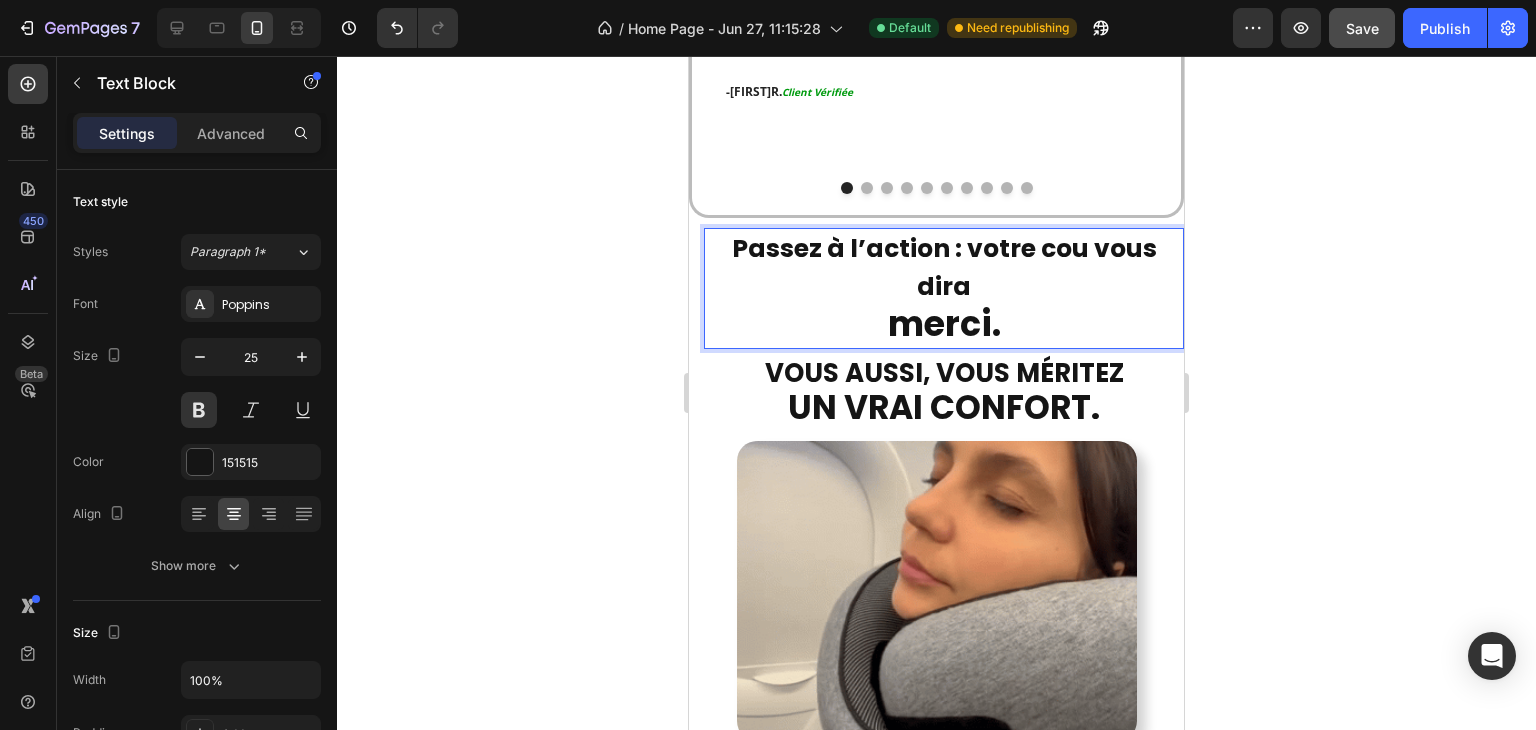 click on "merci." at bounding box center [944, 326] 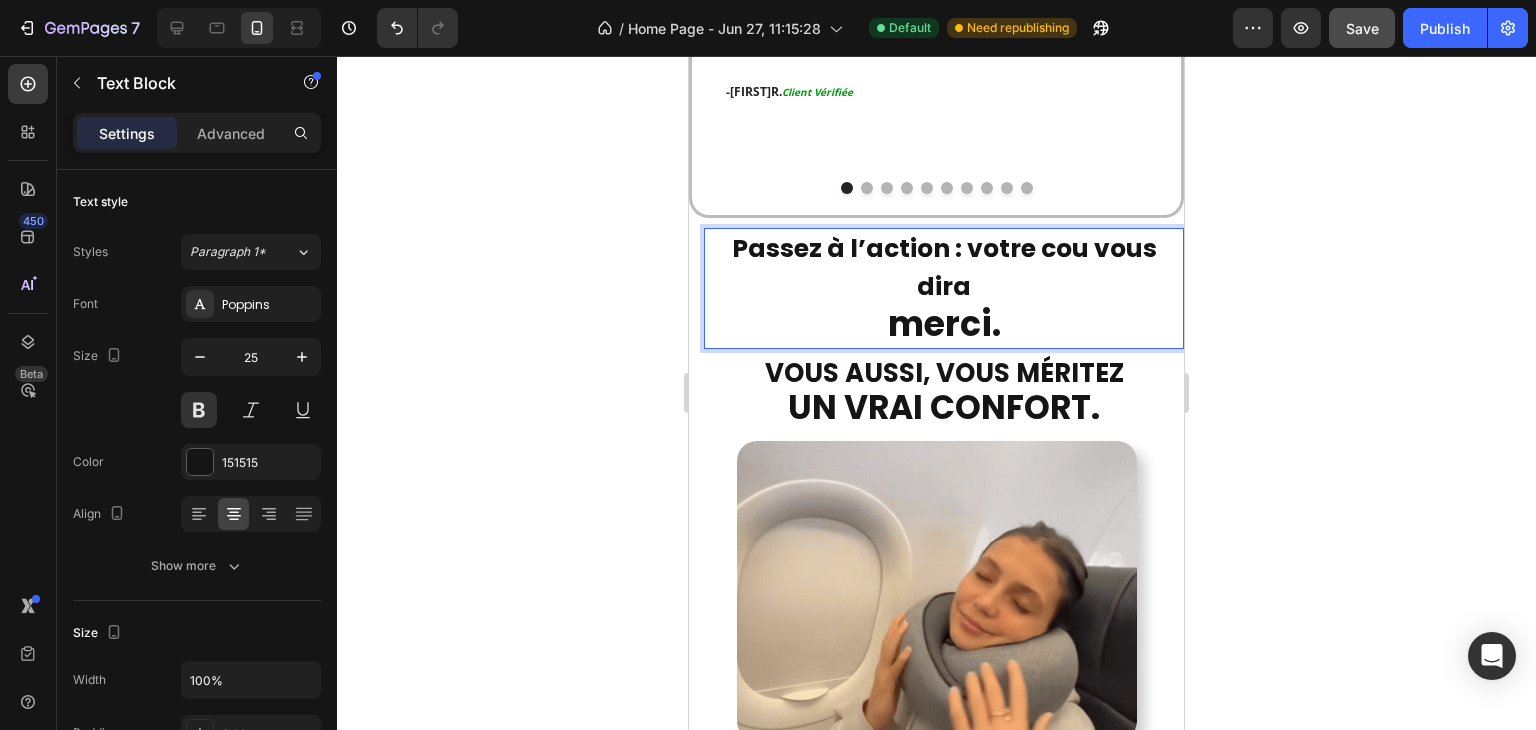 click on "Passez à l’action : votre cou vous dira" at bounding box center [944, 267] 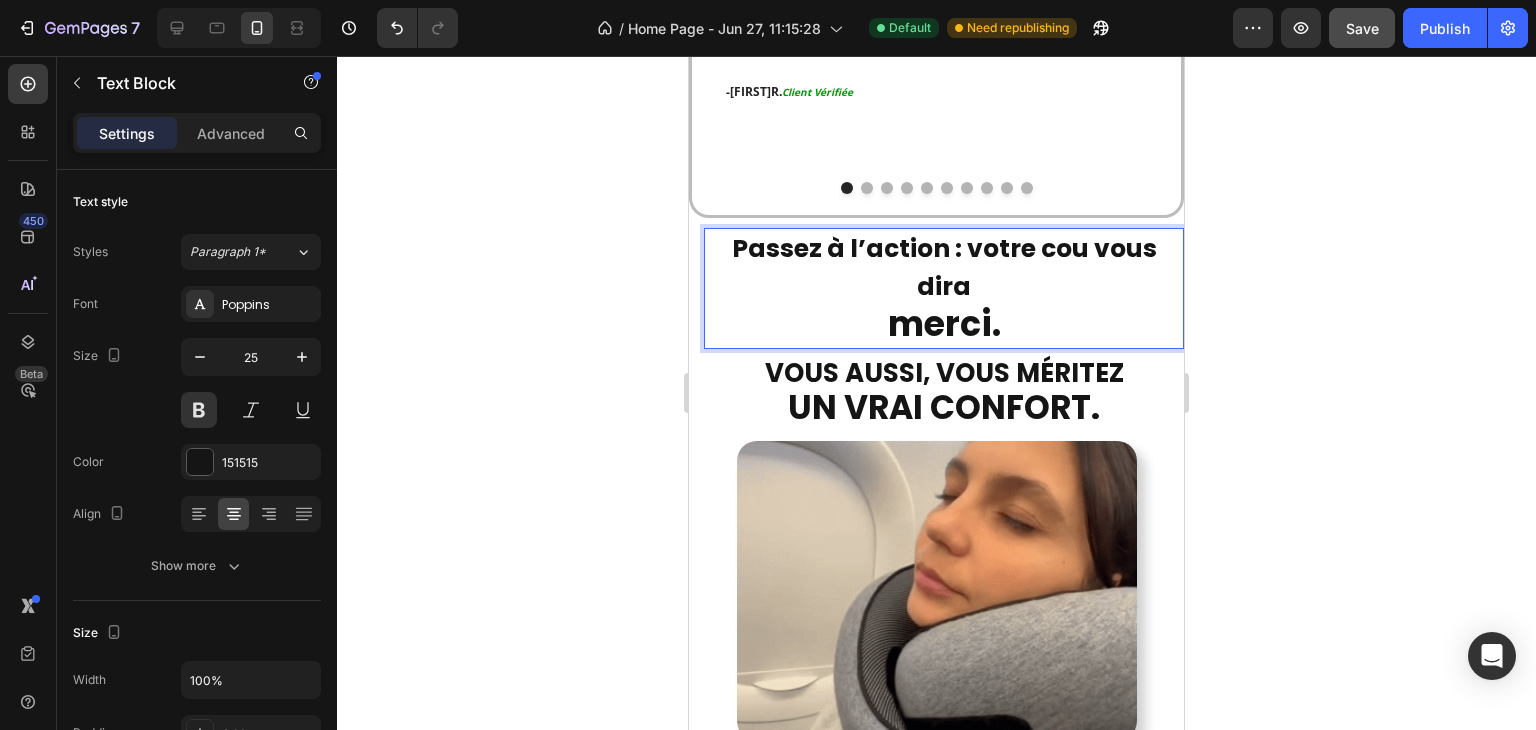 drag, startPoint x: 726, startPoint y: 221, endPoint x: 1032, endPoint y: 261, distance: 308.6033 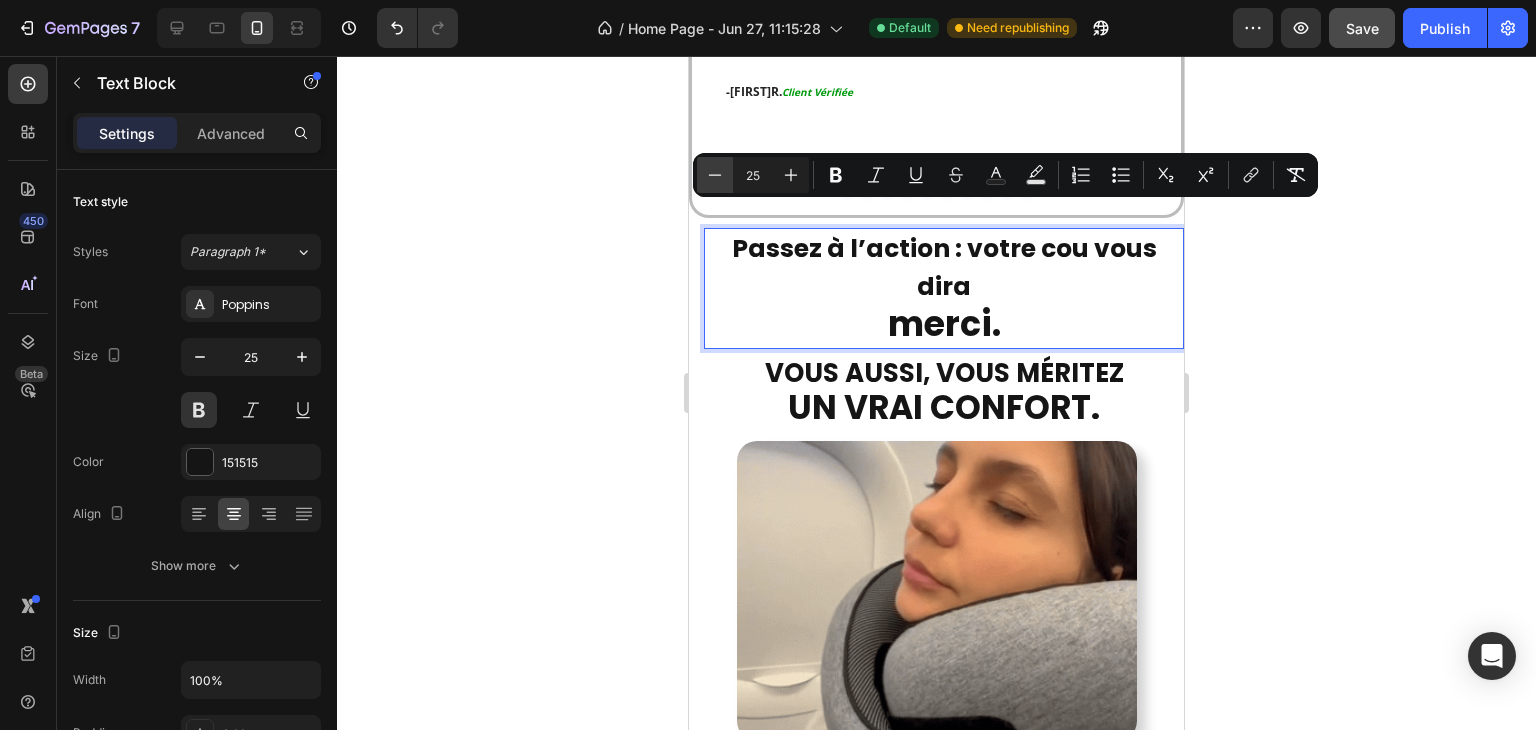 click 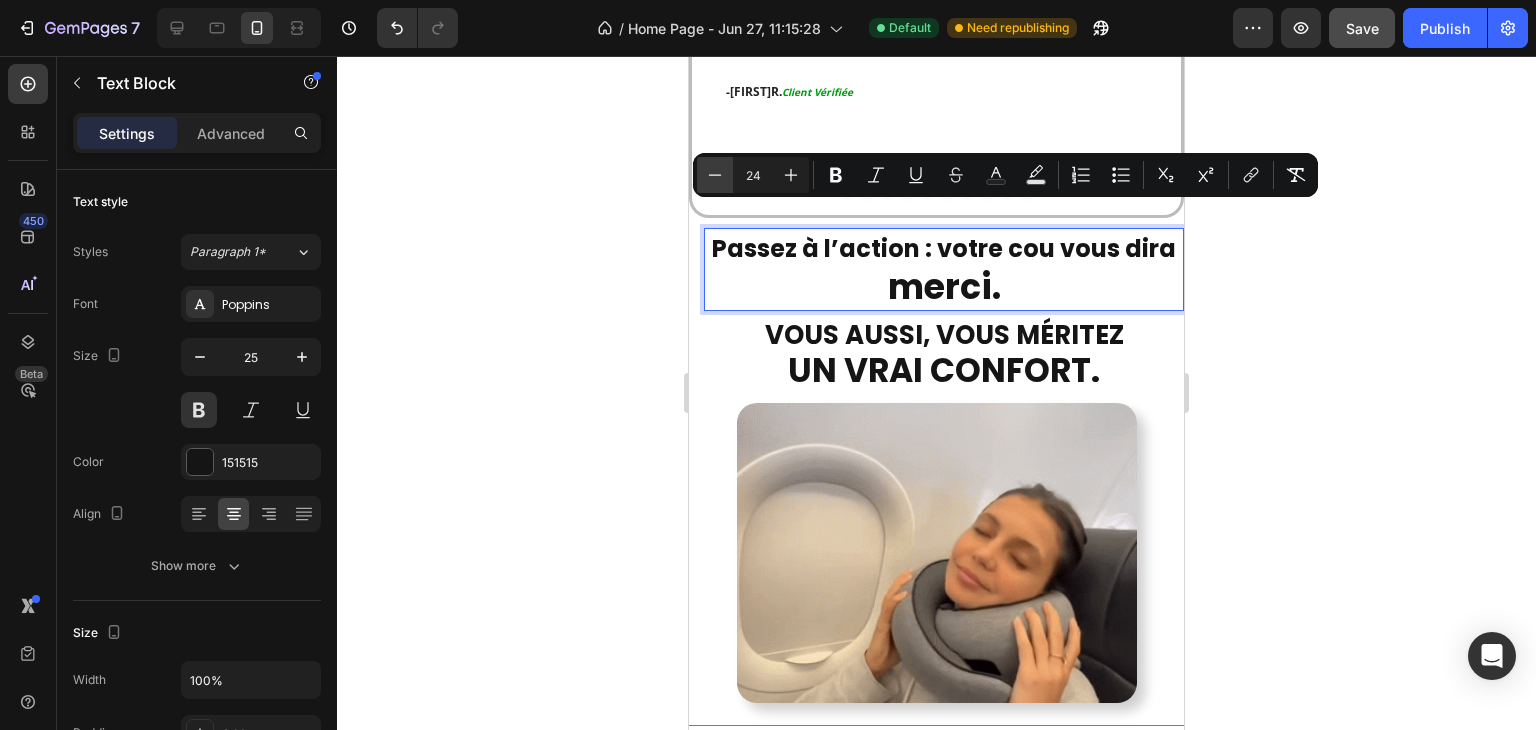 click 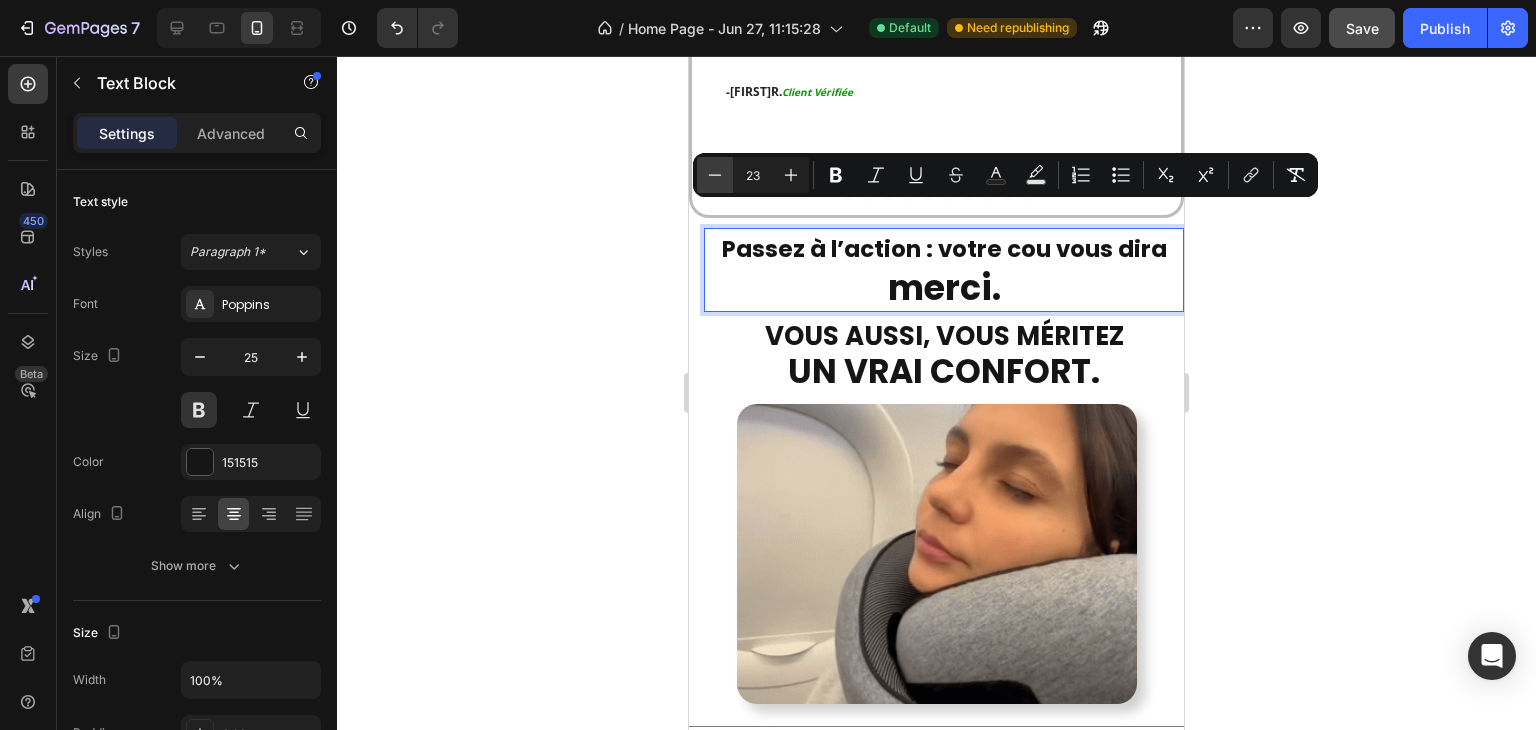 click 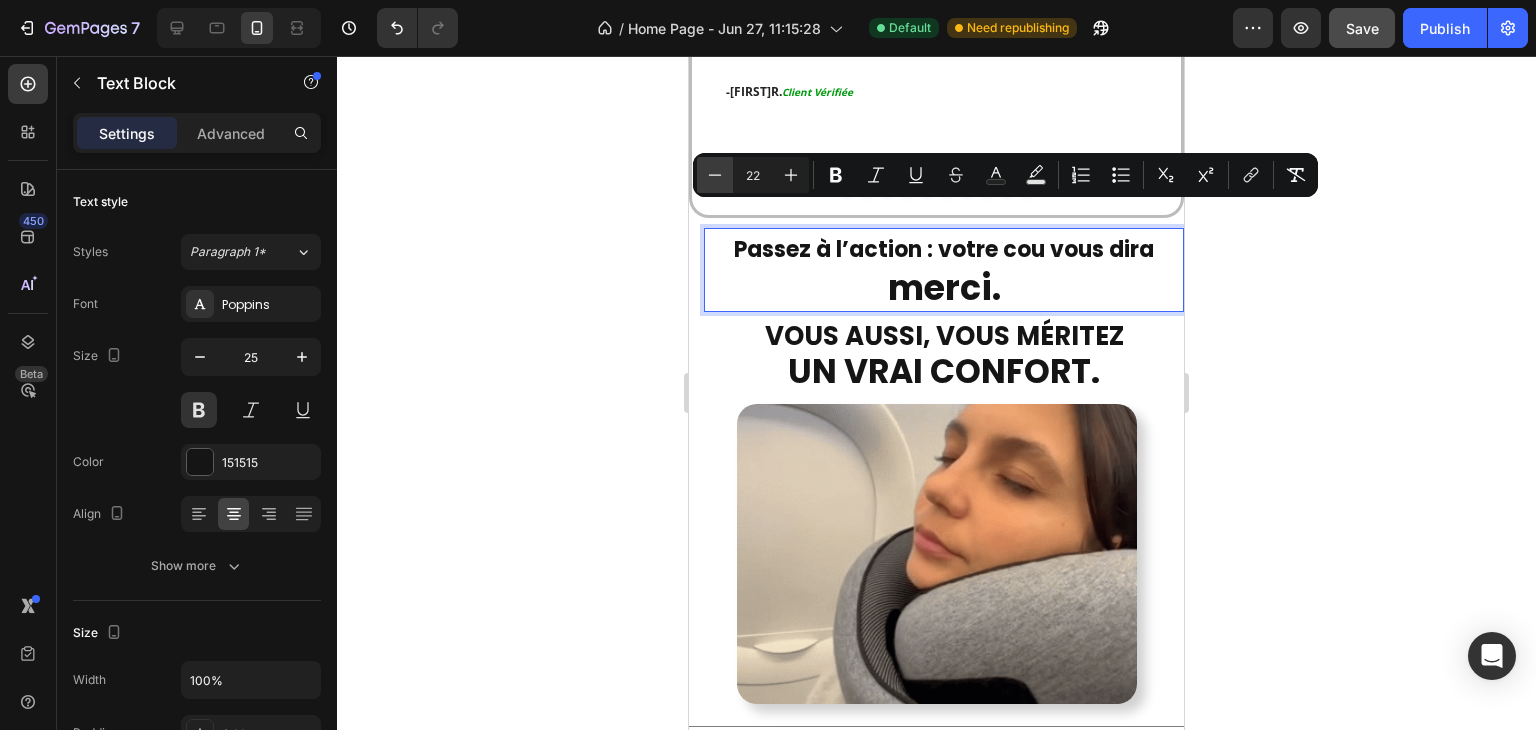 click 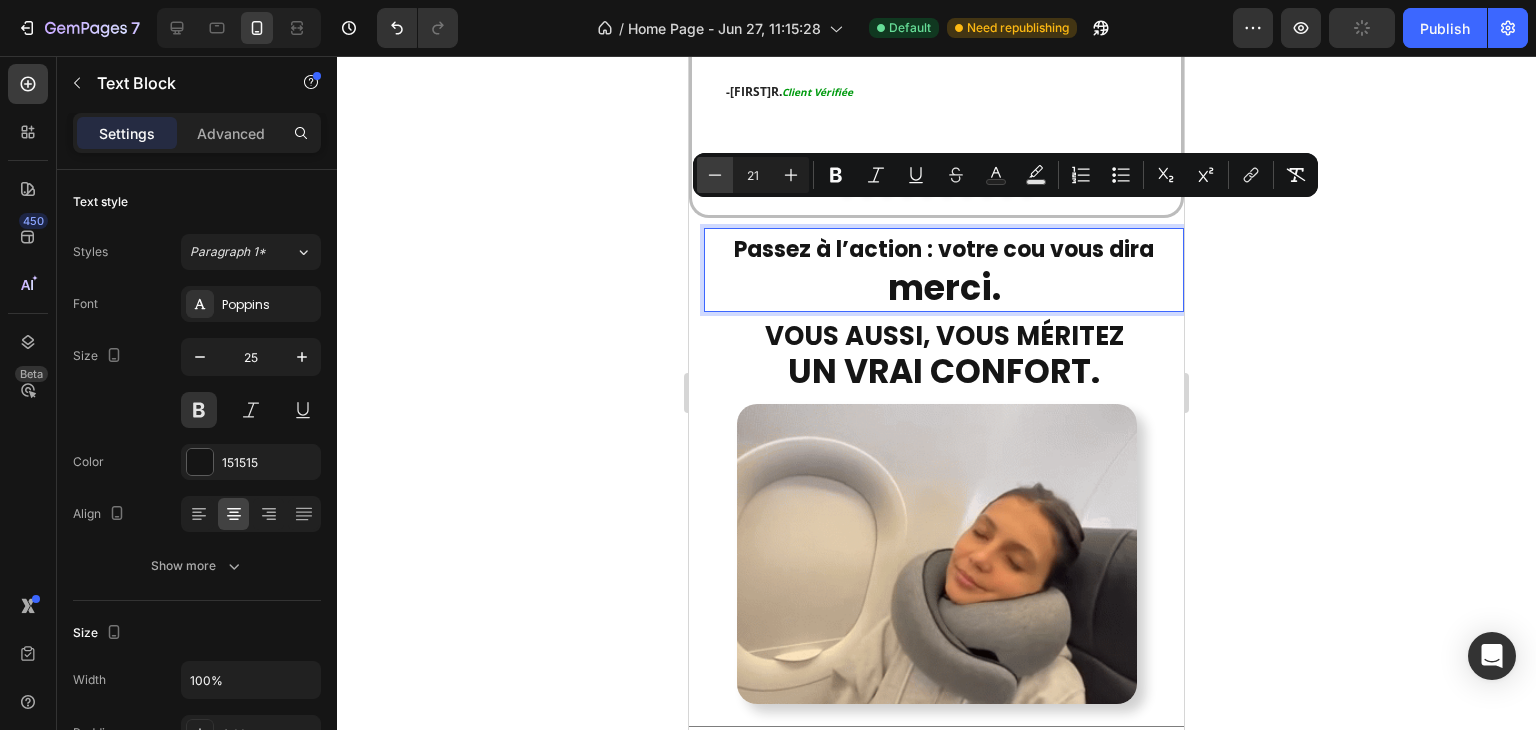 click 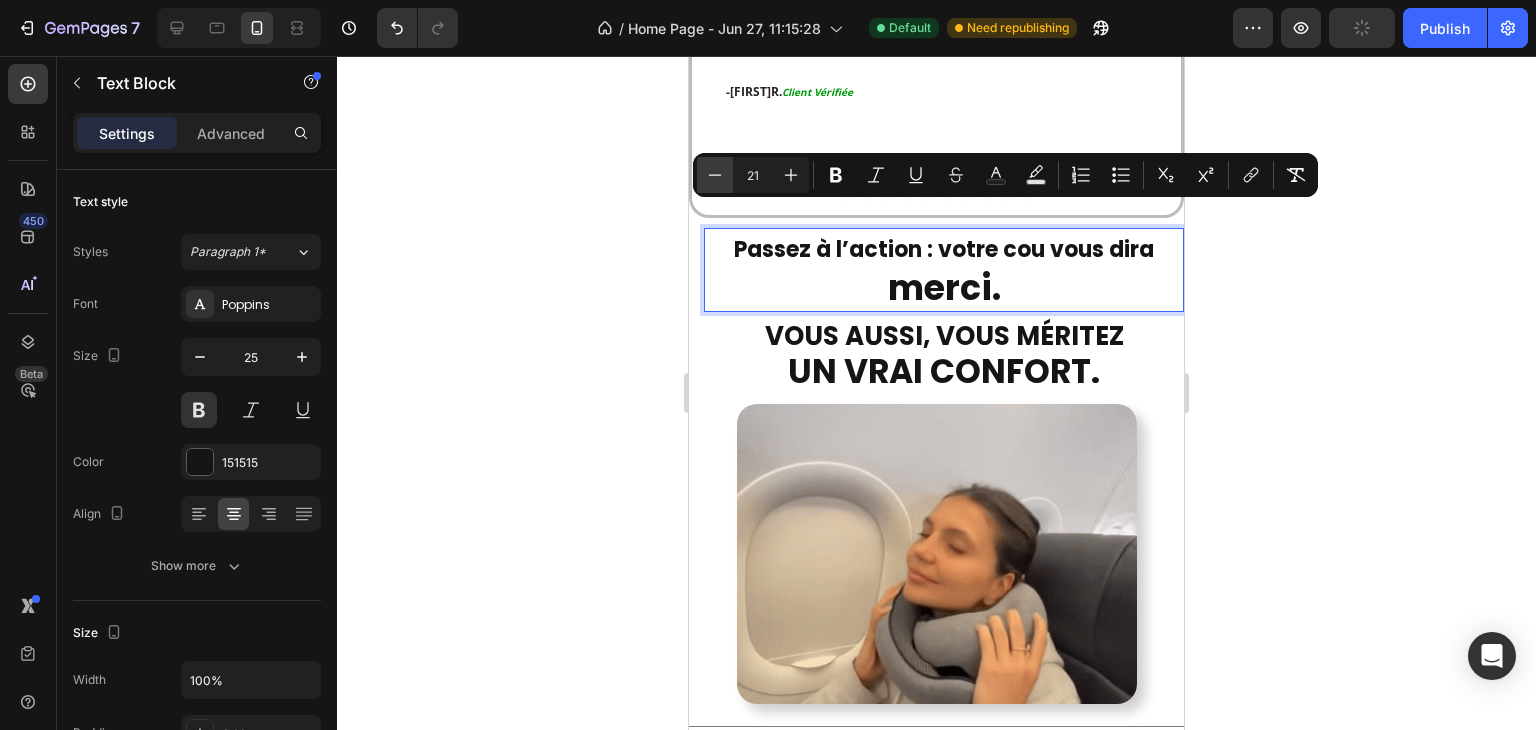 type on "20" 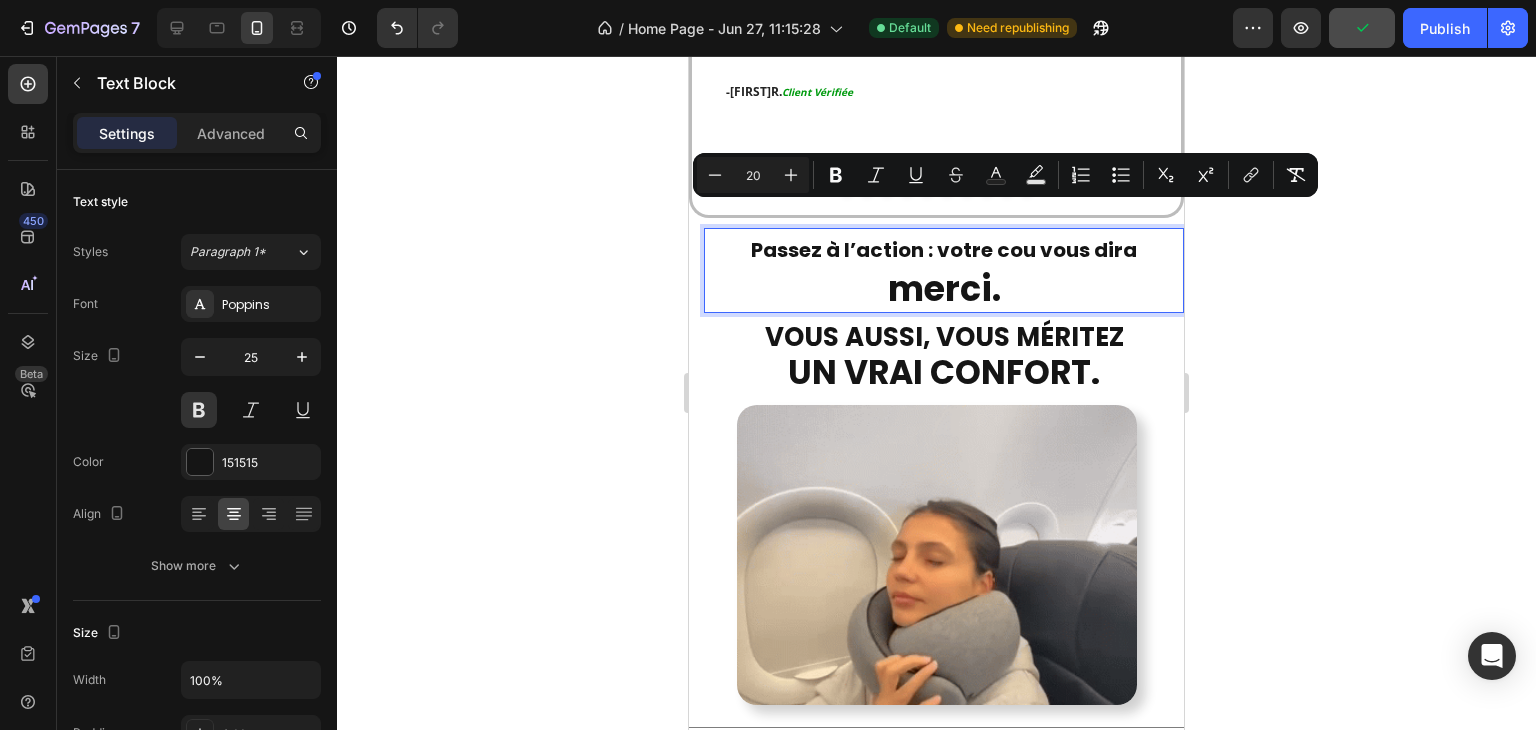 click 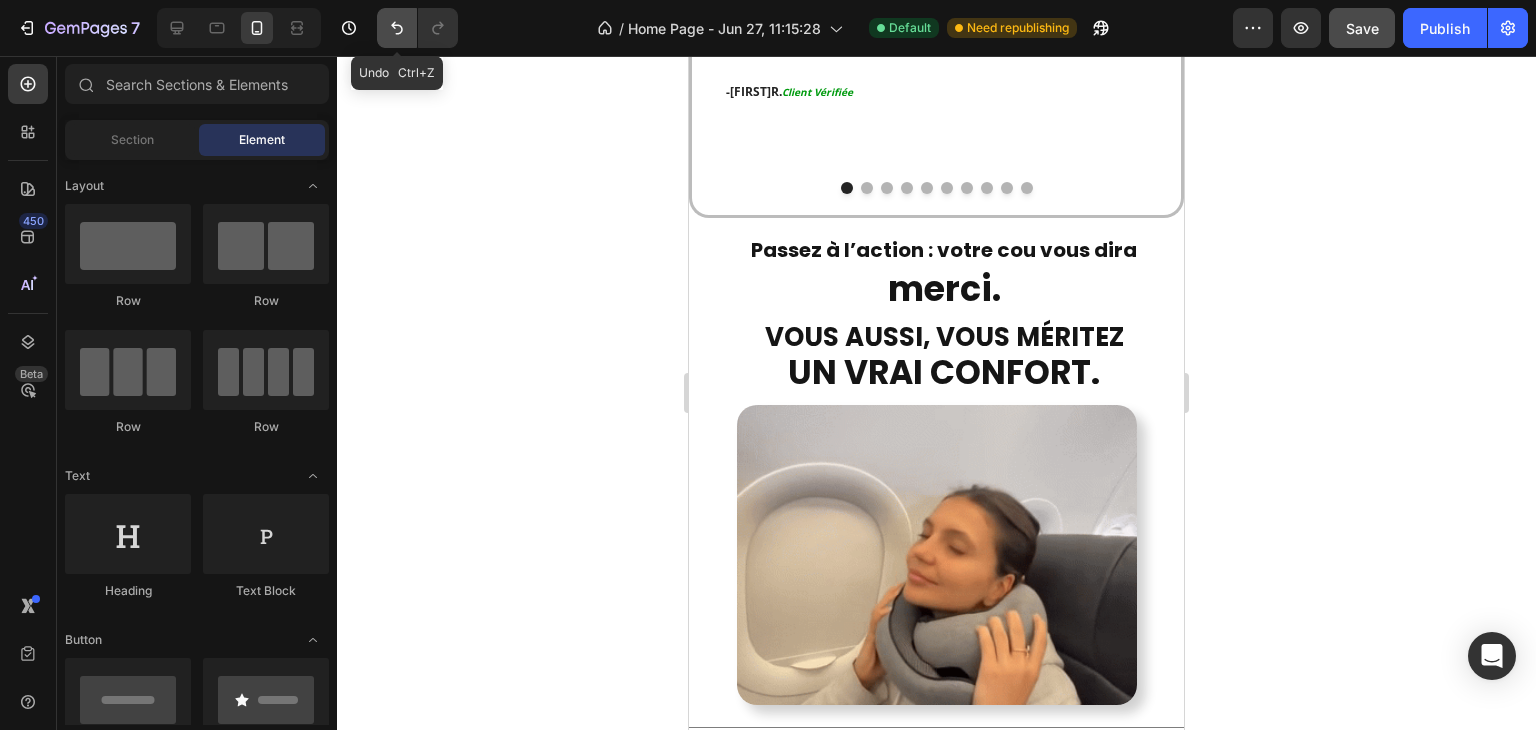 click 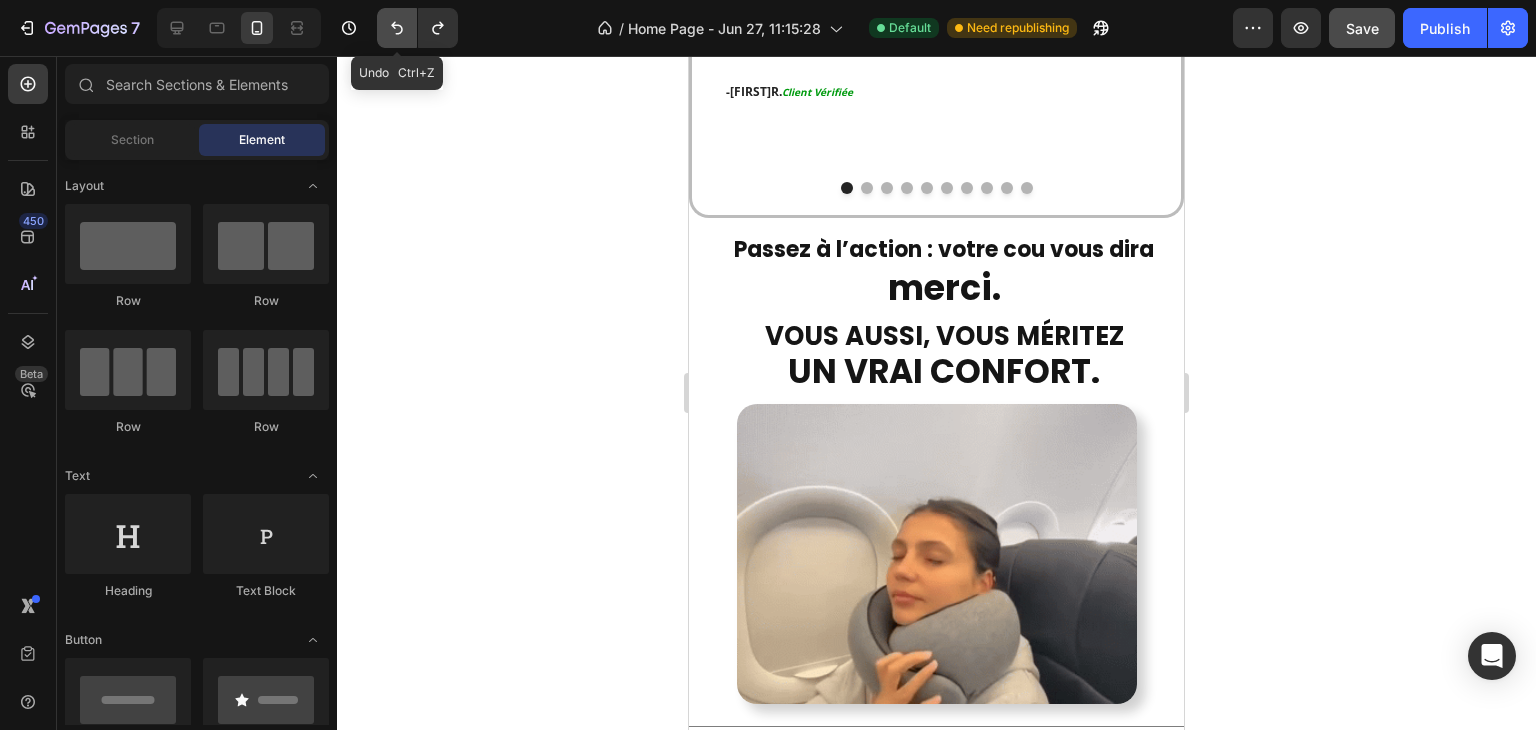 click 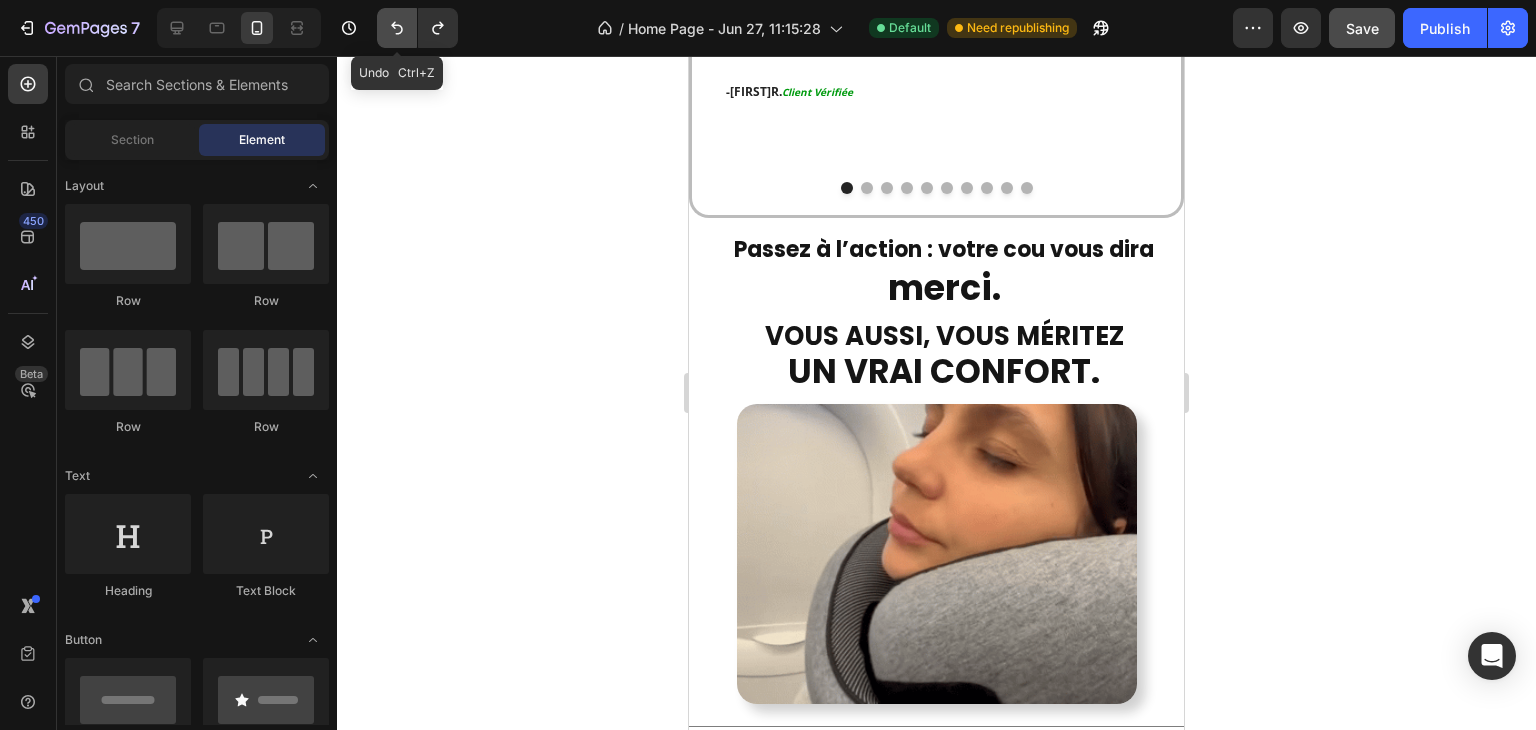 click 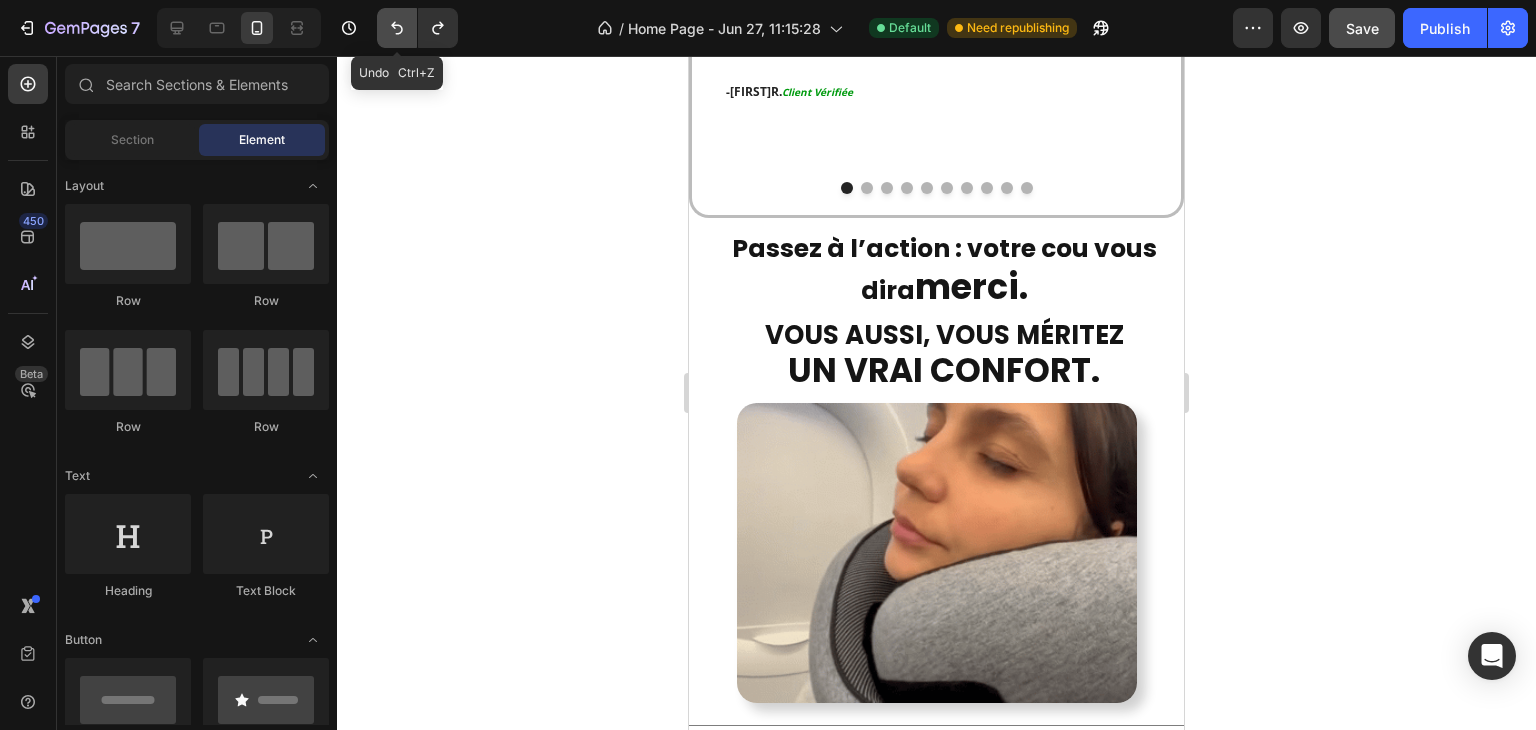 click 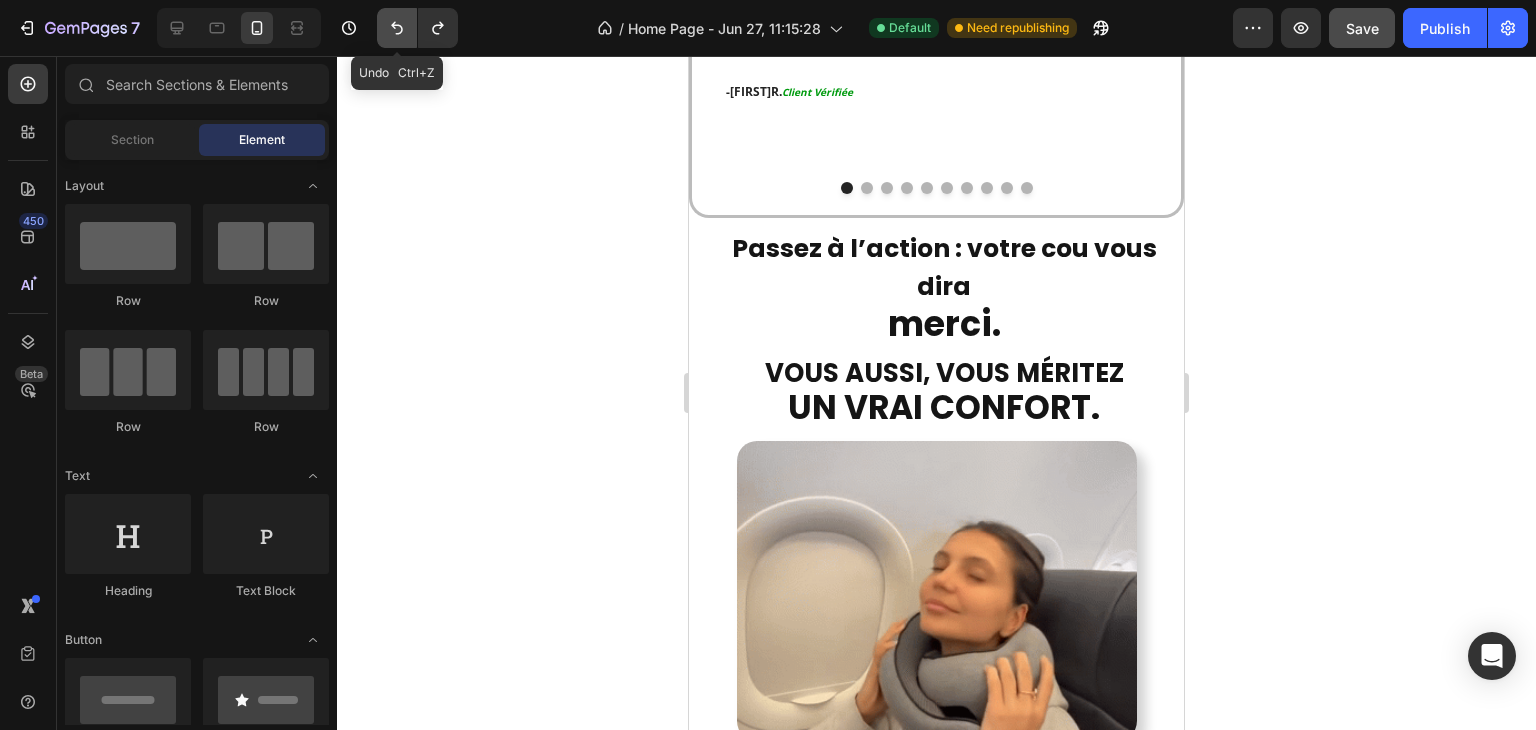 click 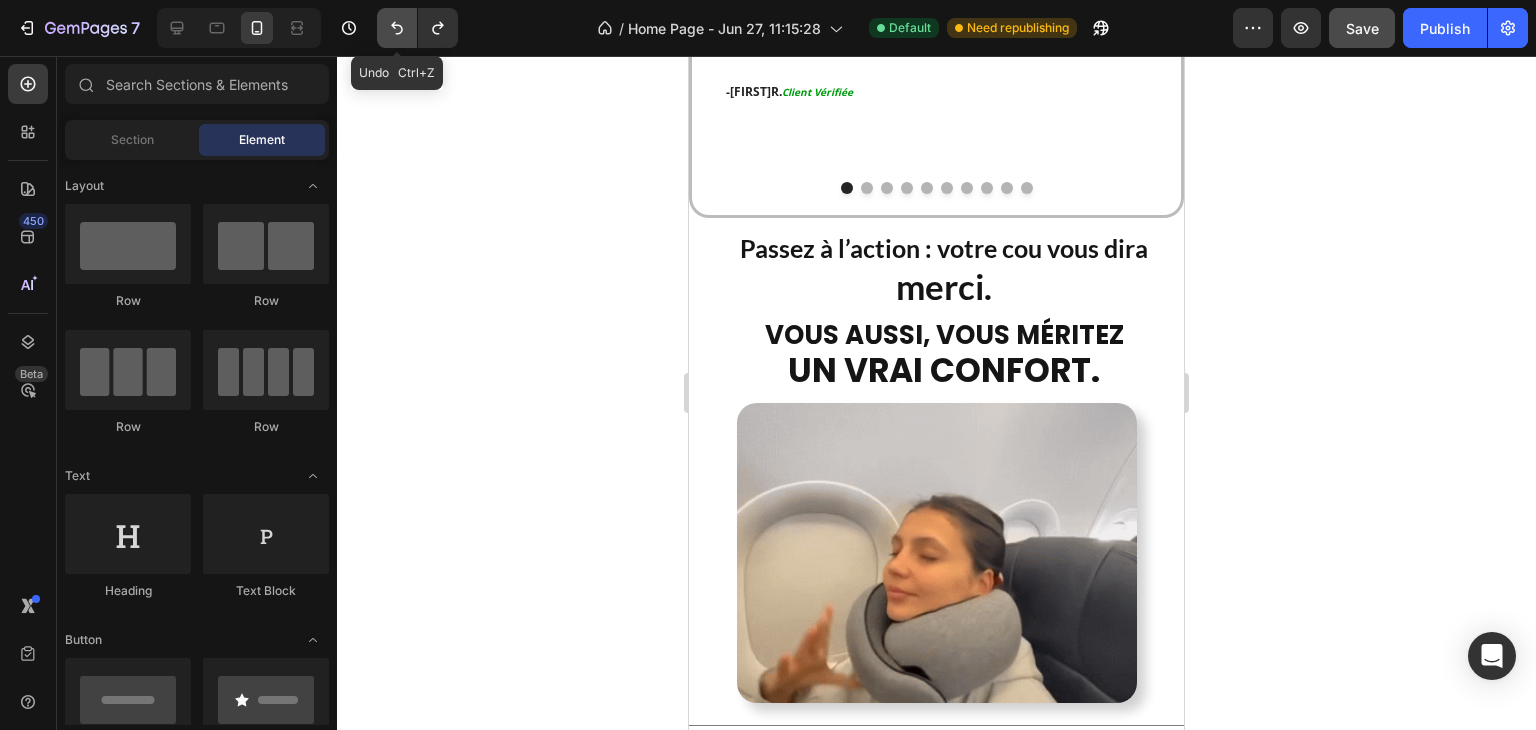 click 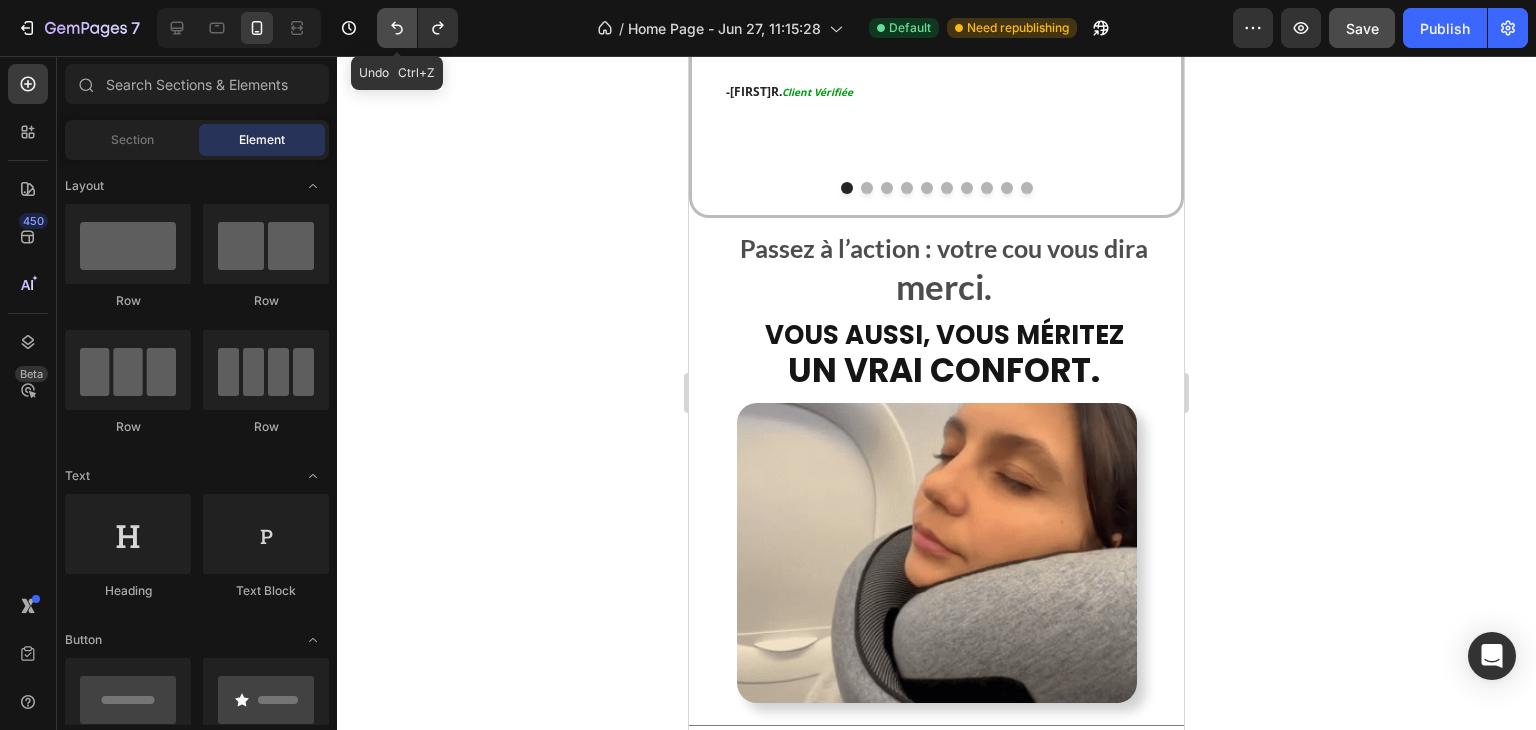 click 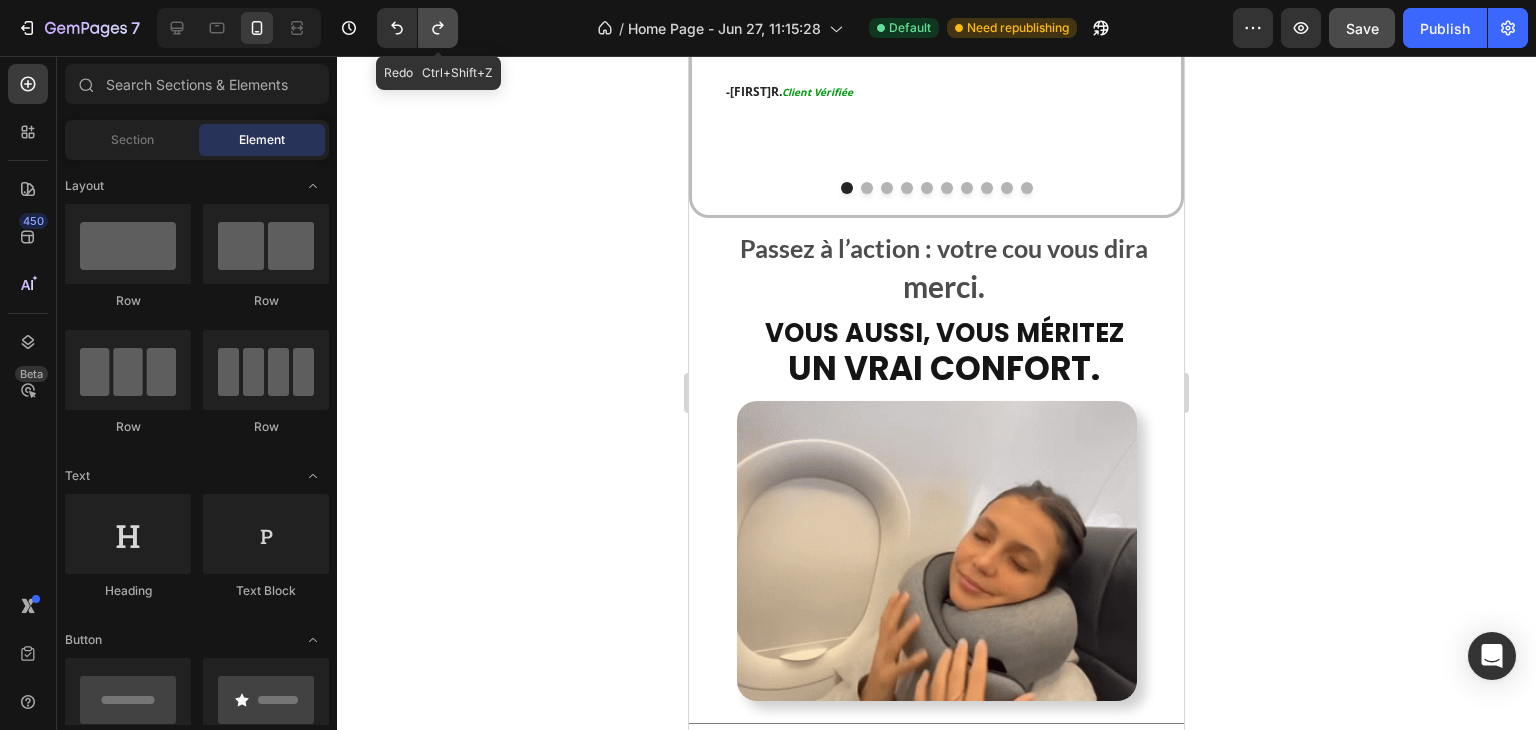 click 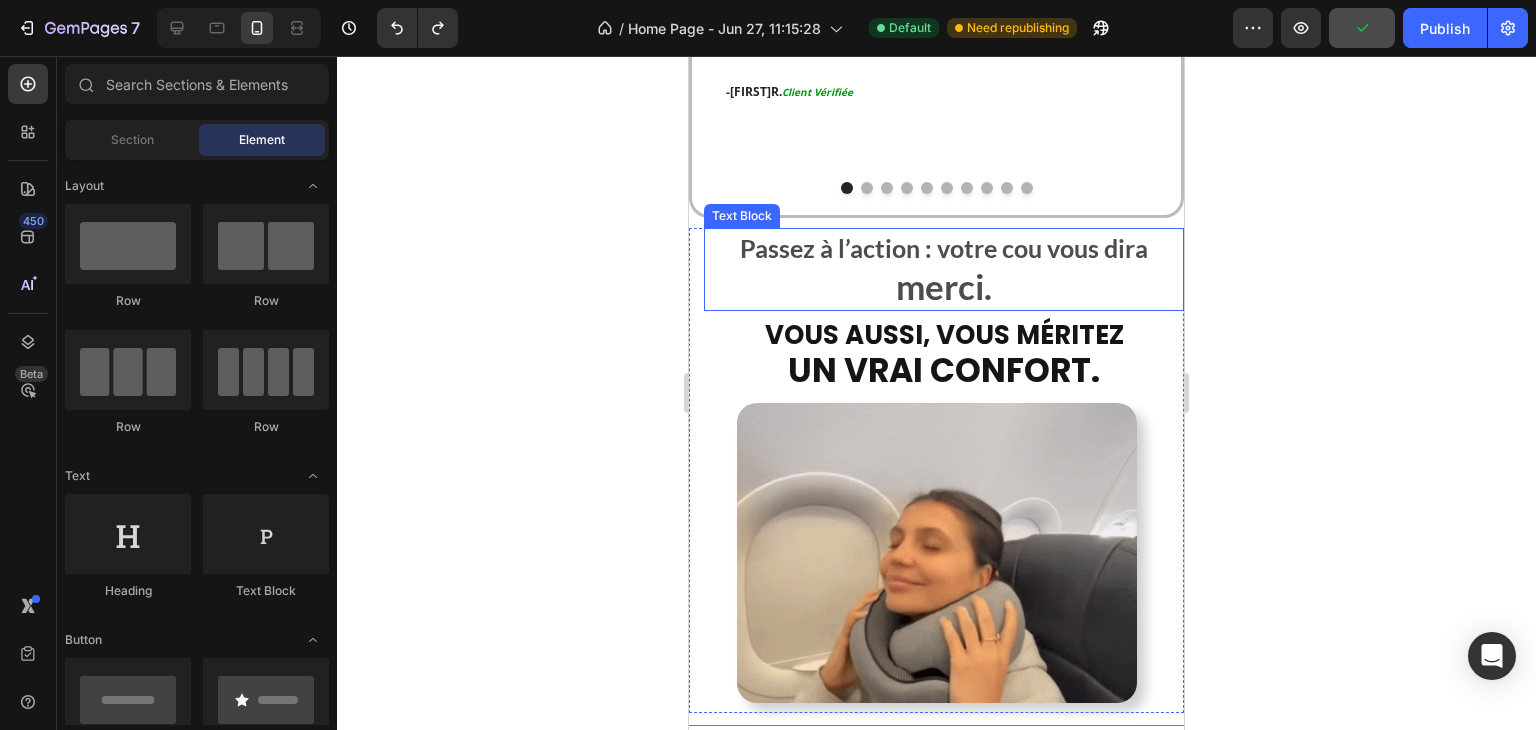 click on "merci." at bounding box center [944, 286] 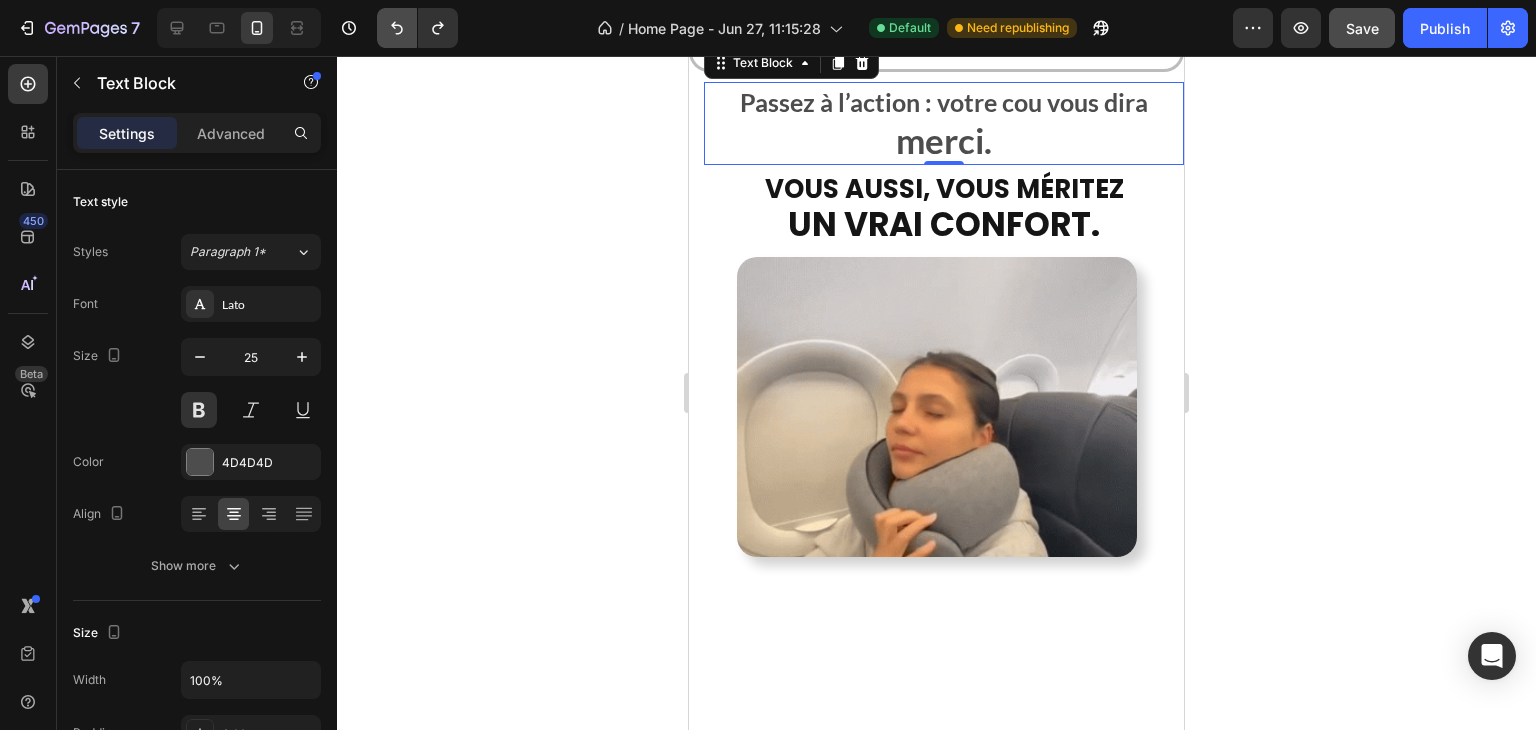 scroll, scrollTop: 3199, scrollLeft: 0, axis: vertical 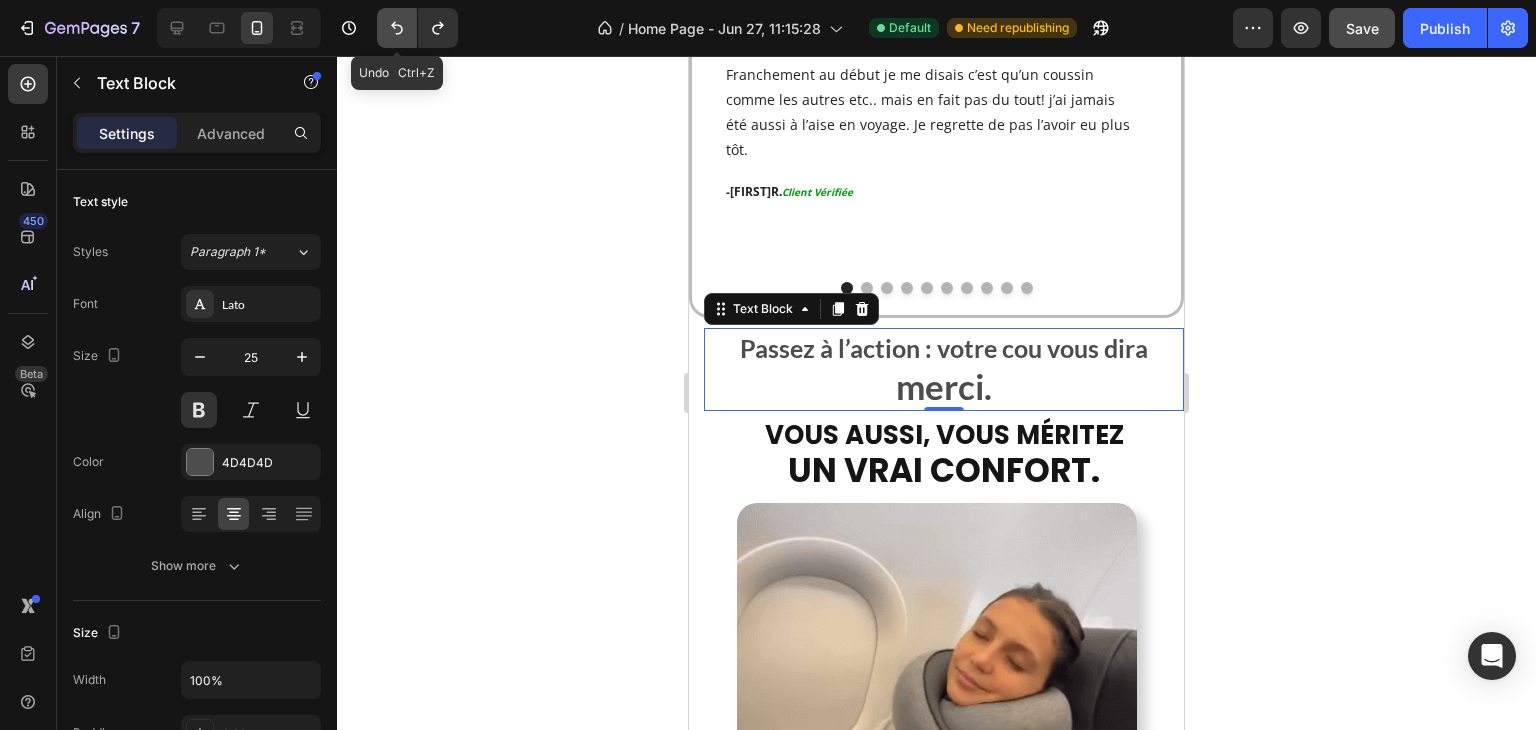click 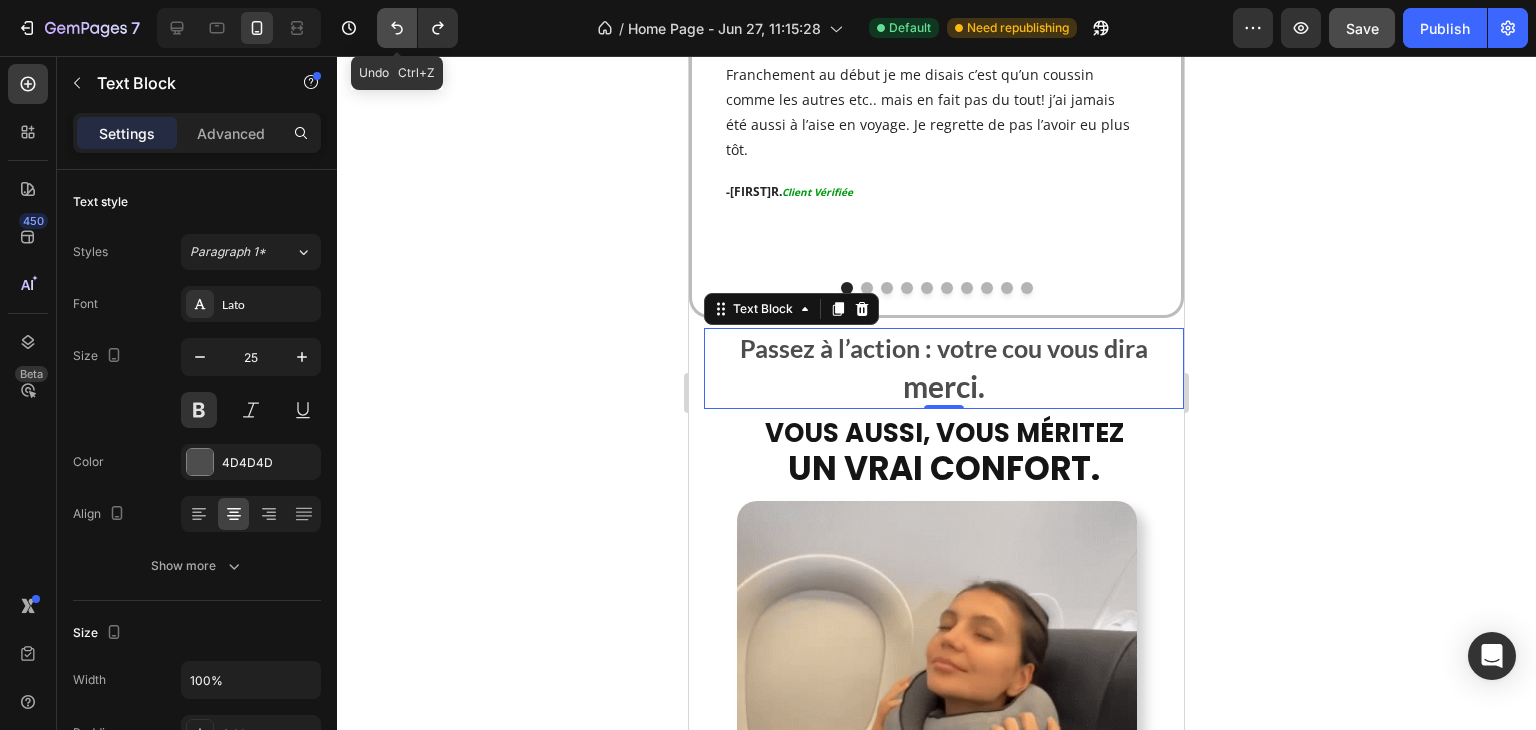 click 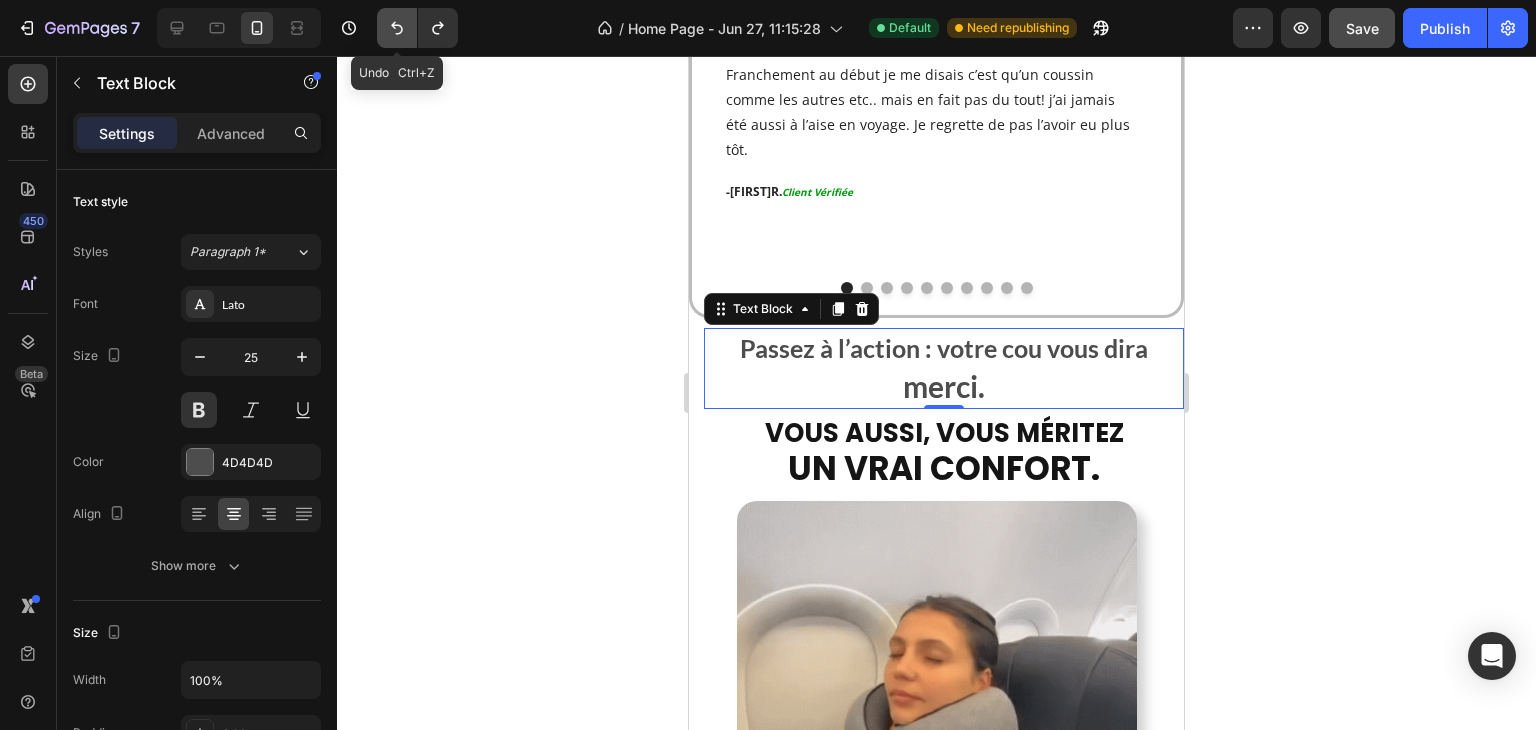 type on "19" 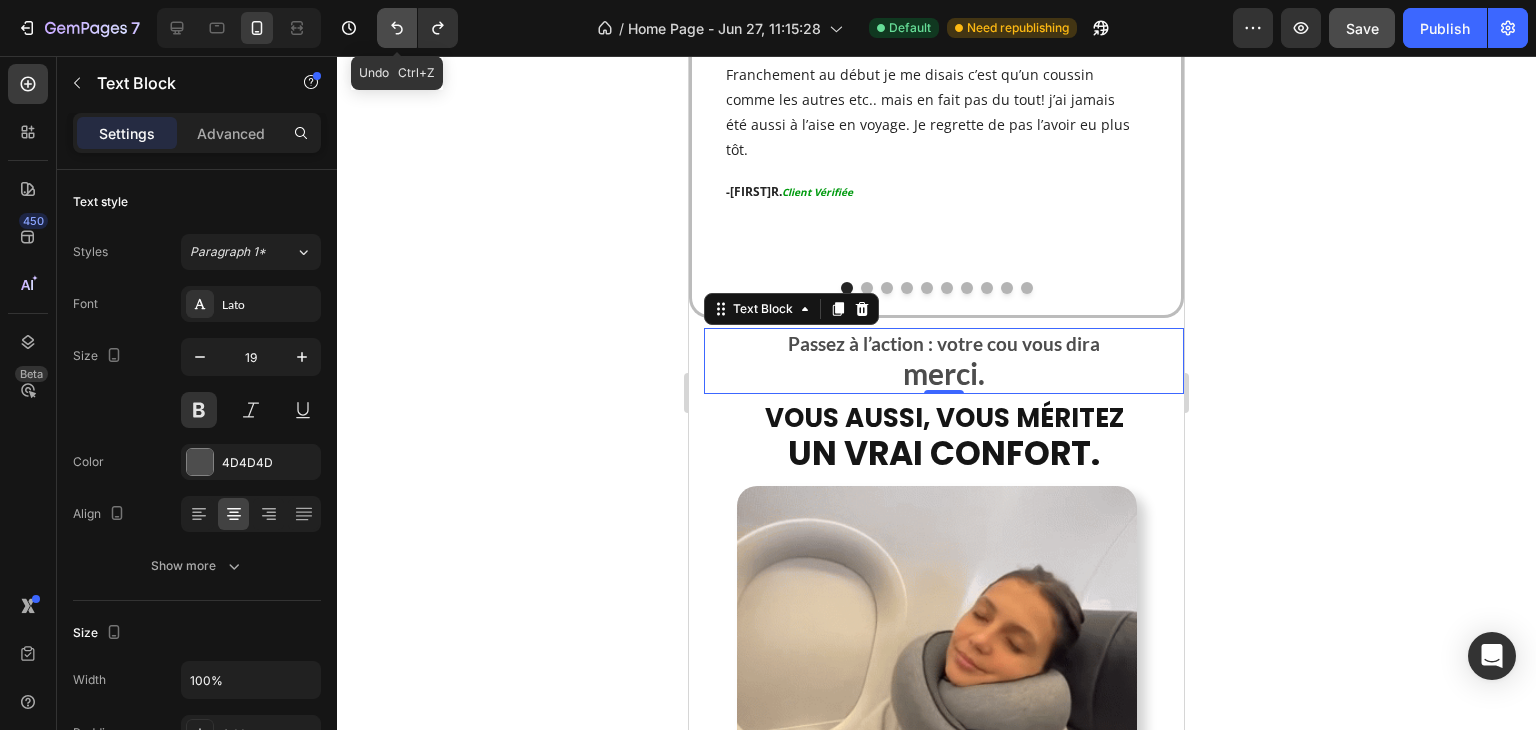 click 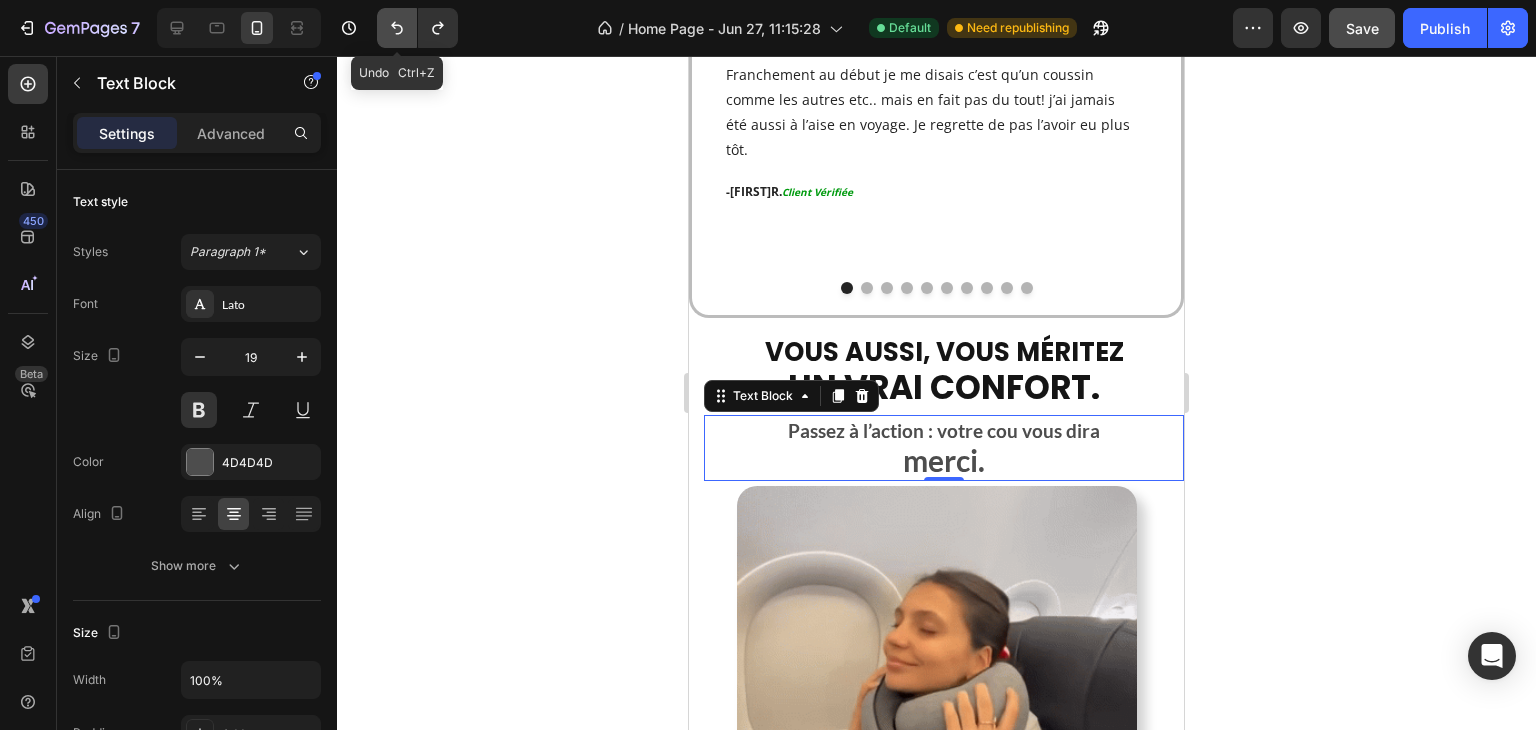 click 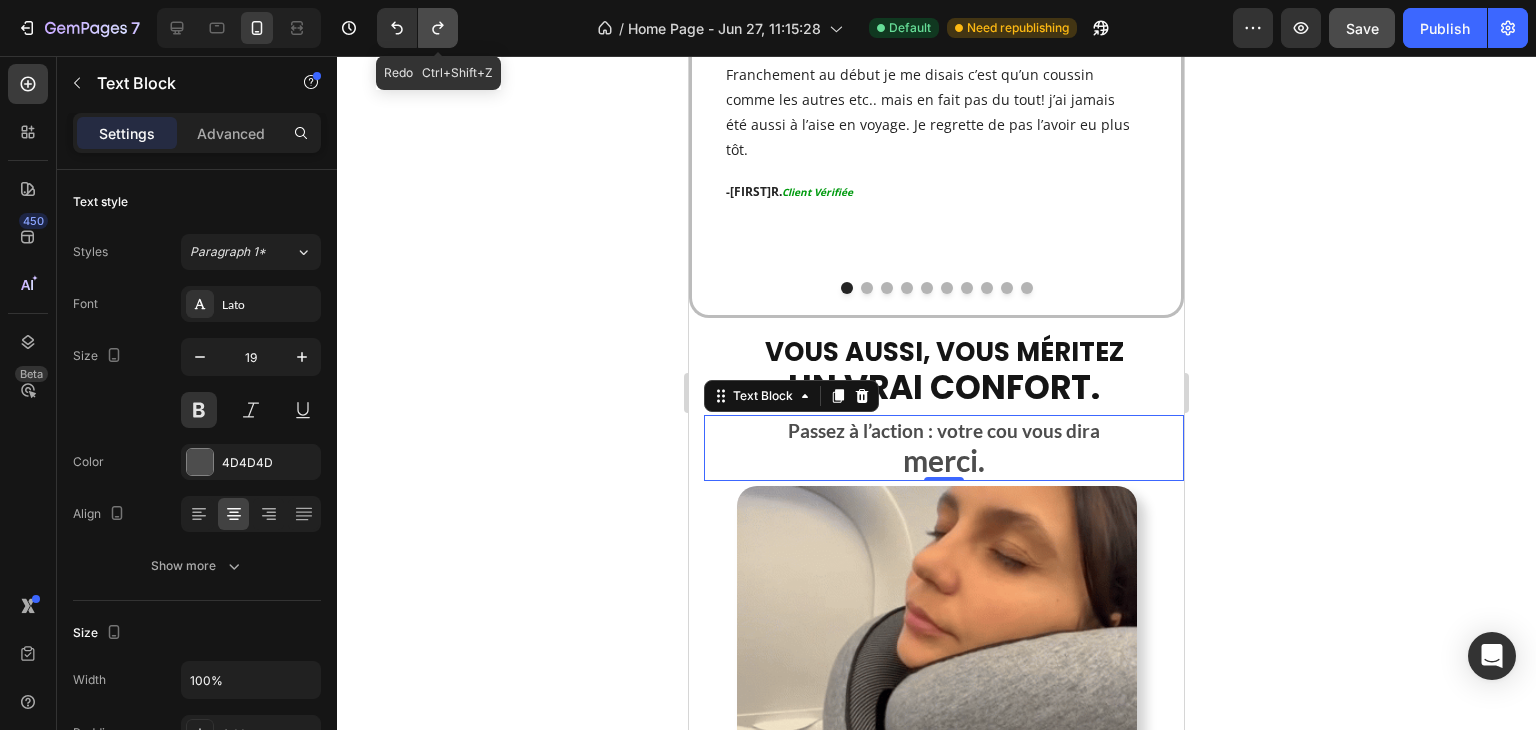 click 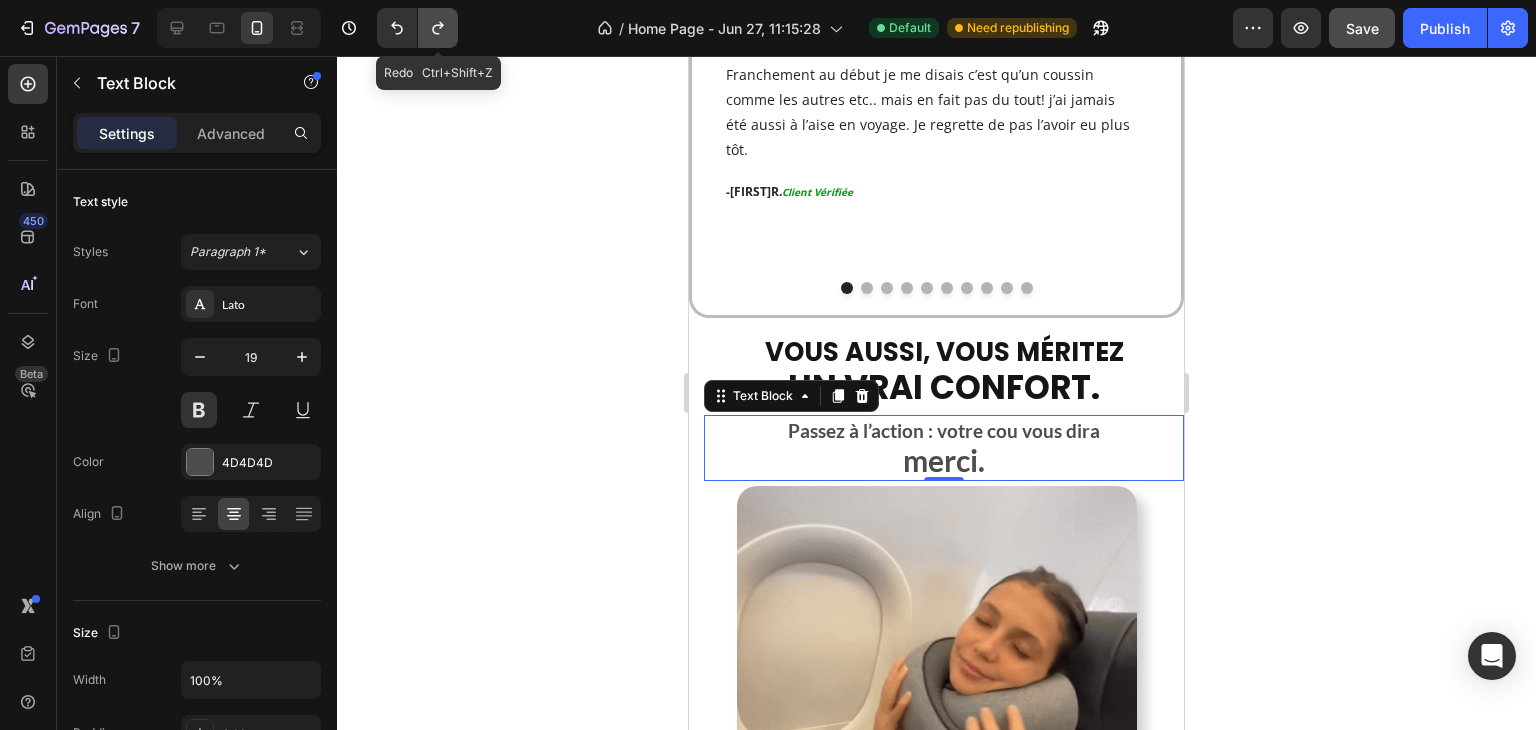 click 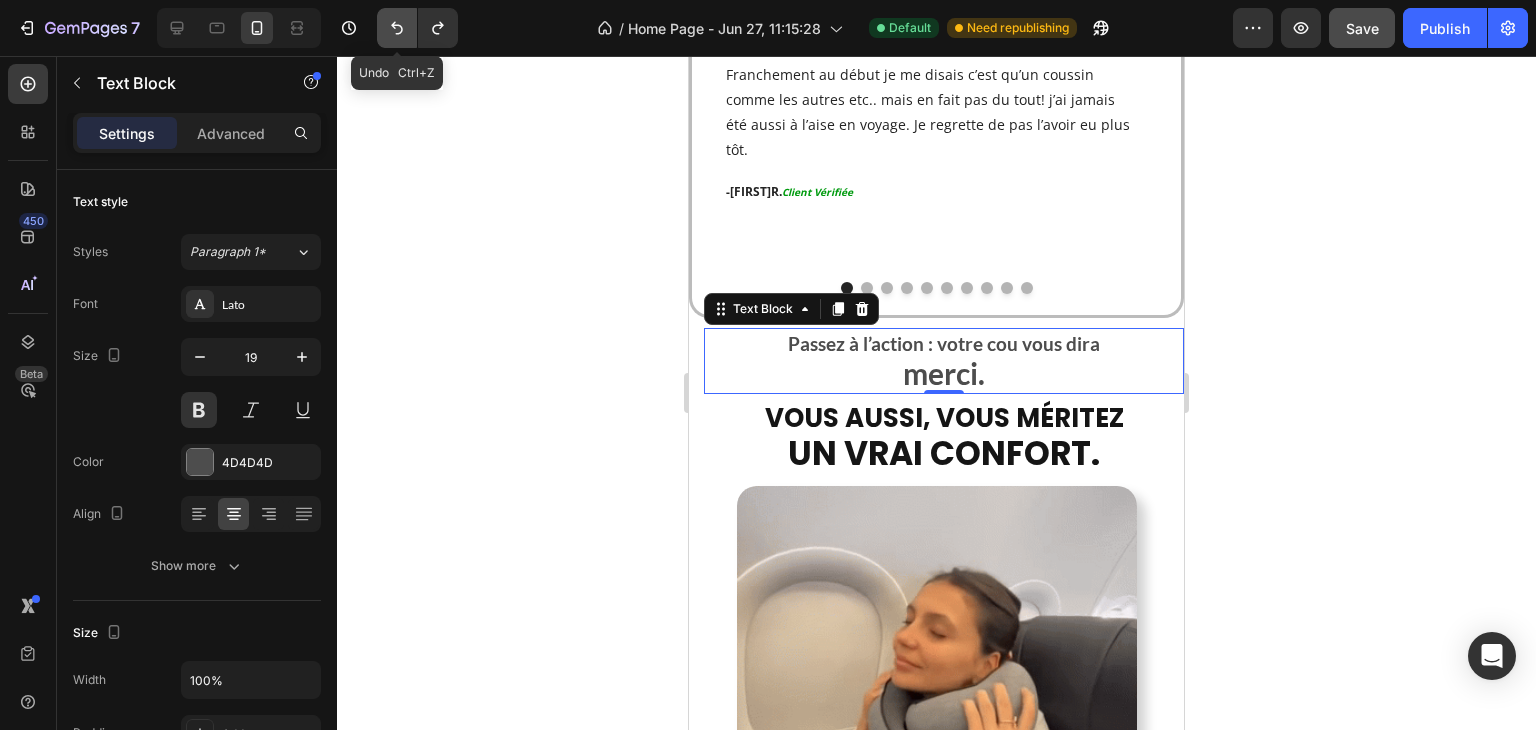 click 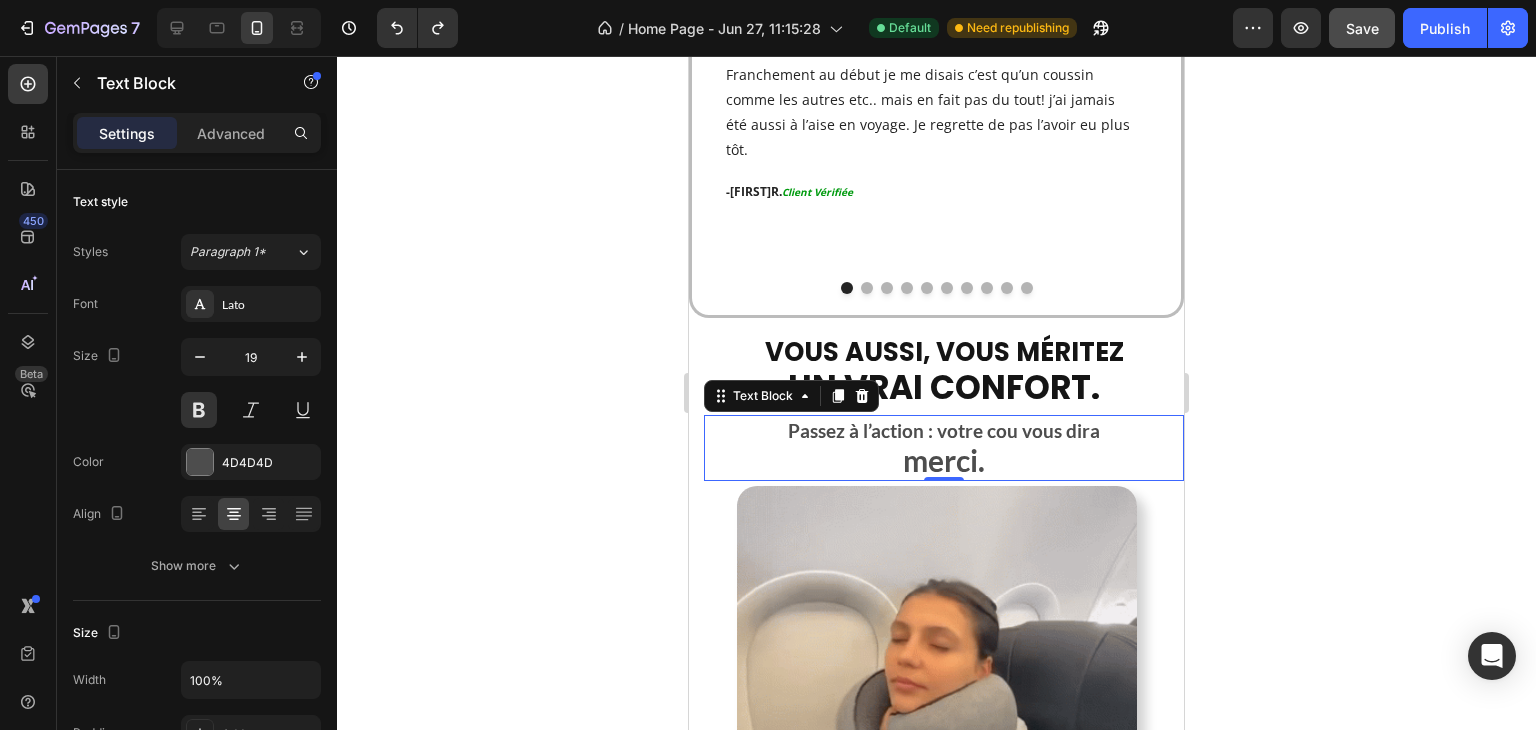 click 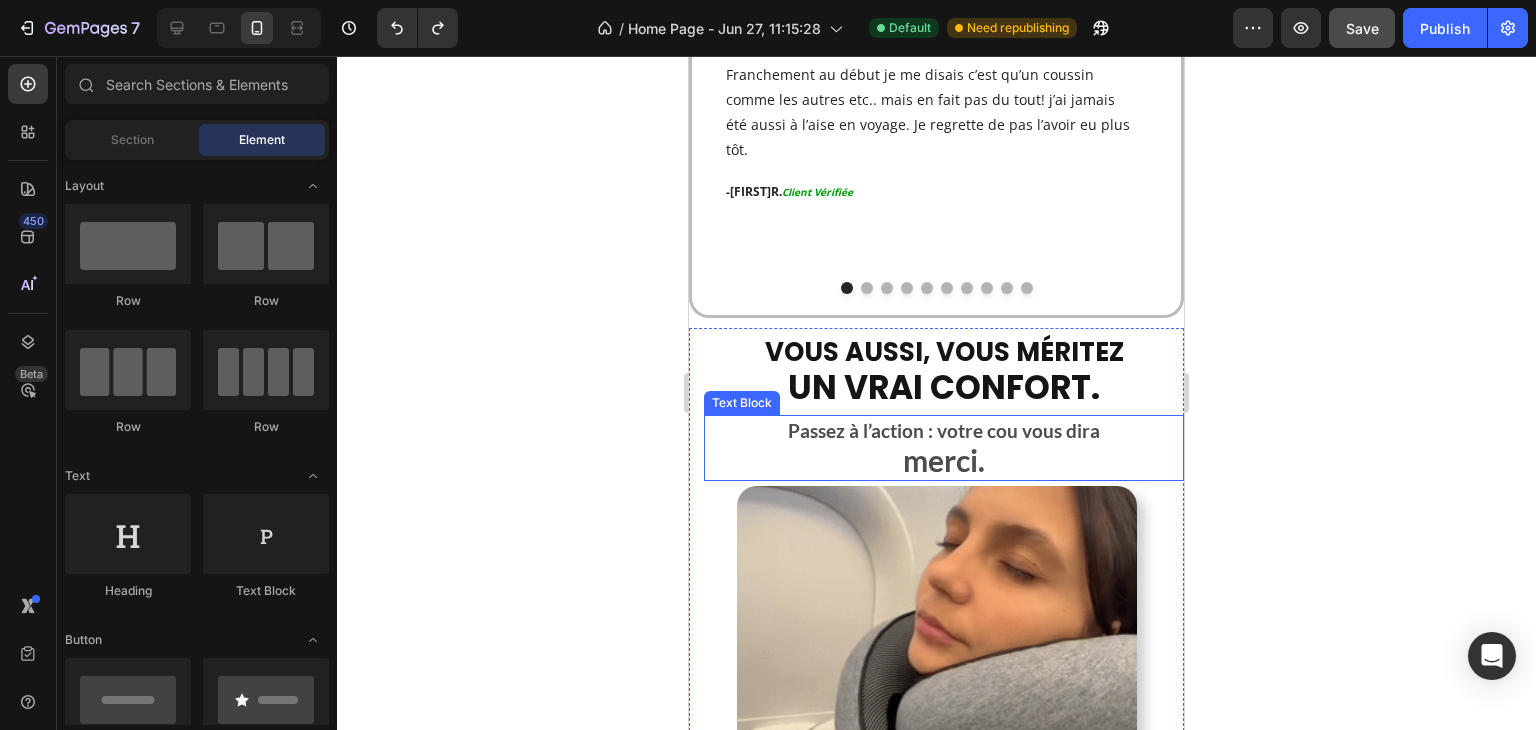 click on "merci." at bounding box center (944, 463) 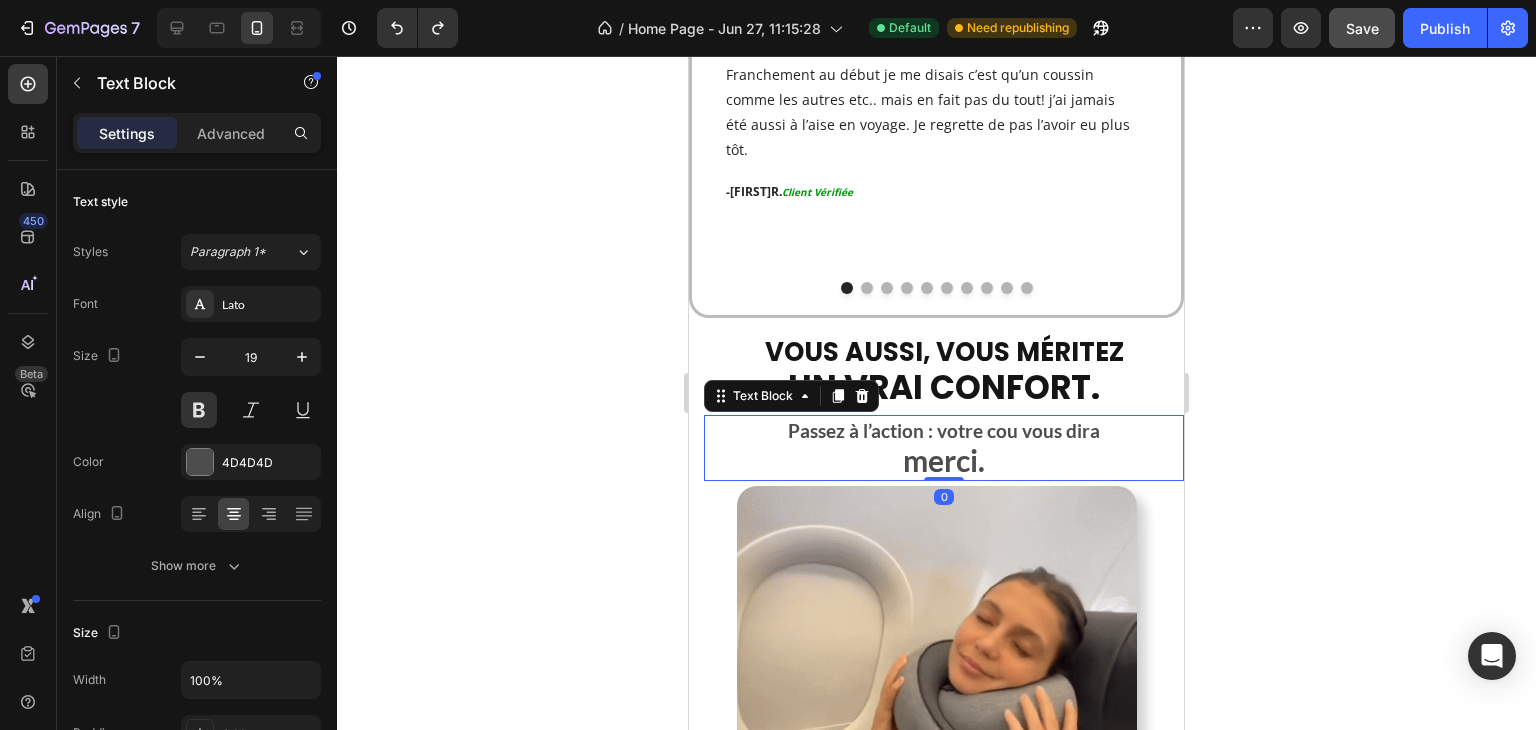 click 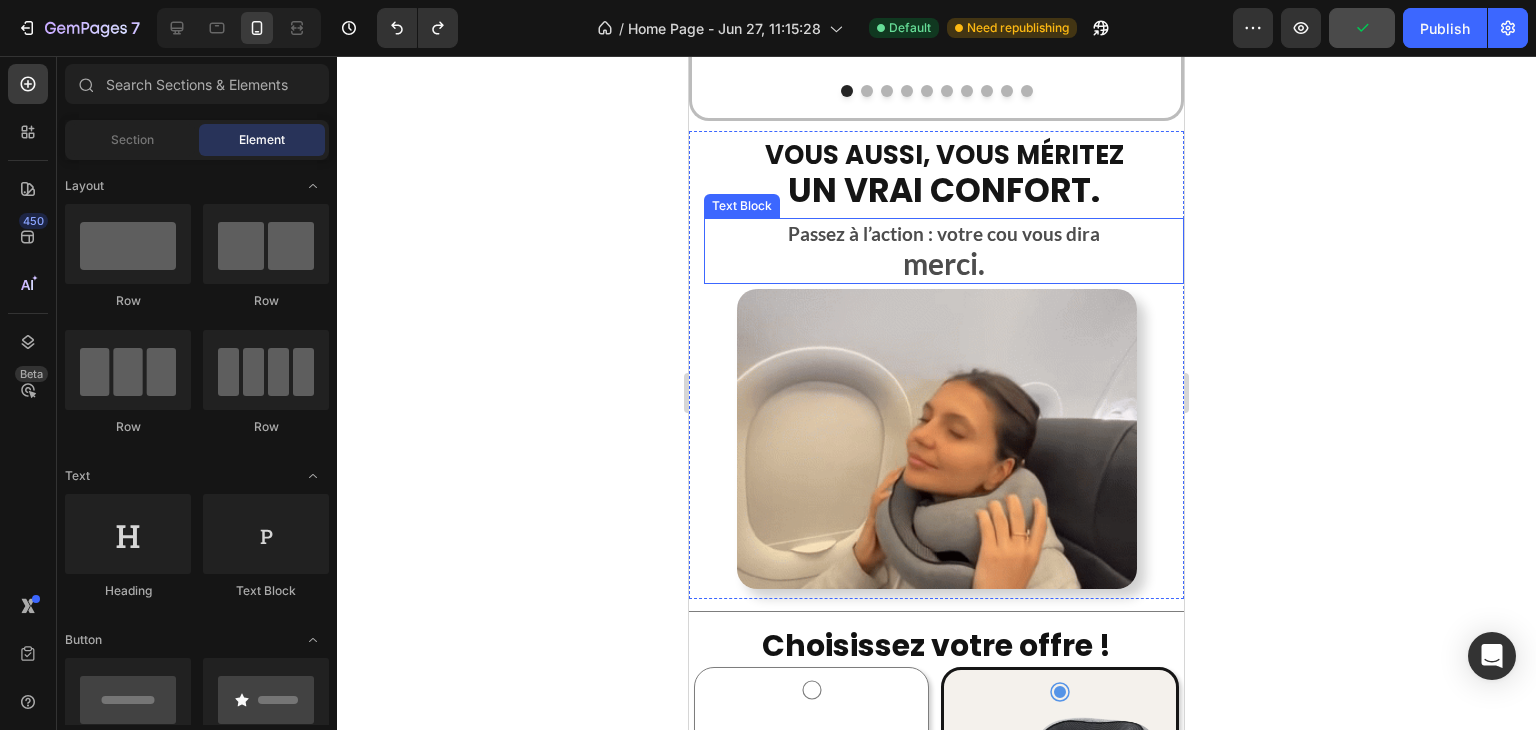 scroll, scrollTop: 3304, scrollLeft: 0, axis: vertical 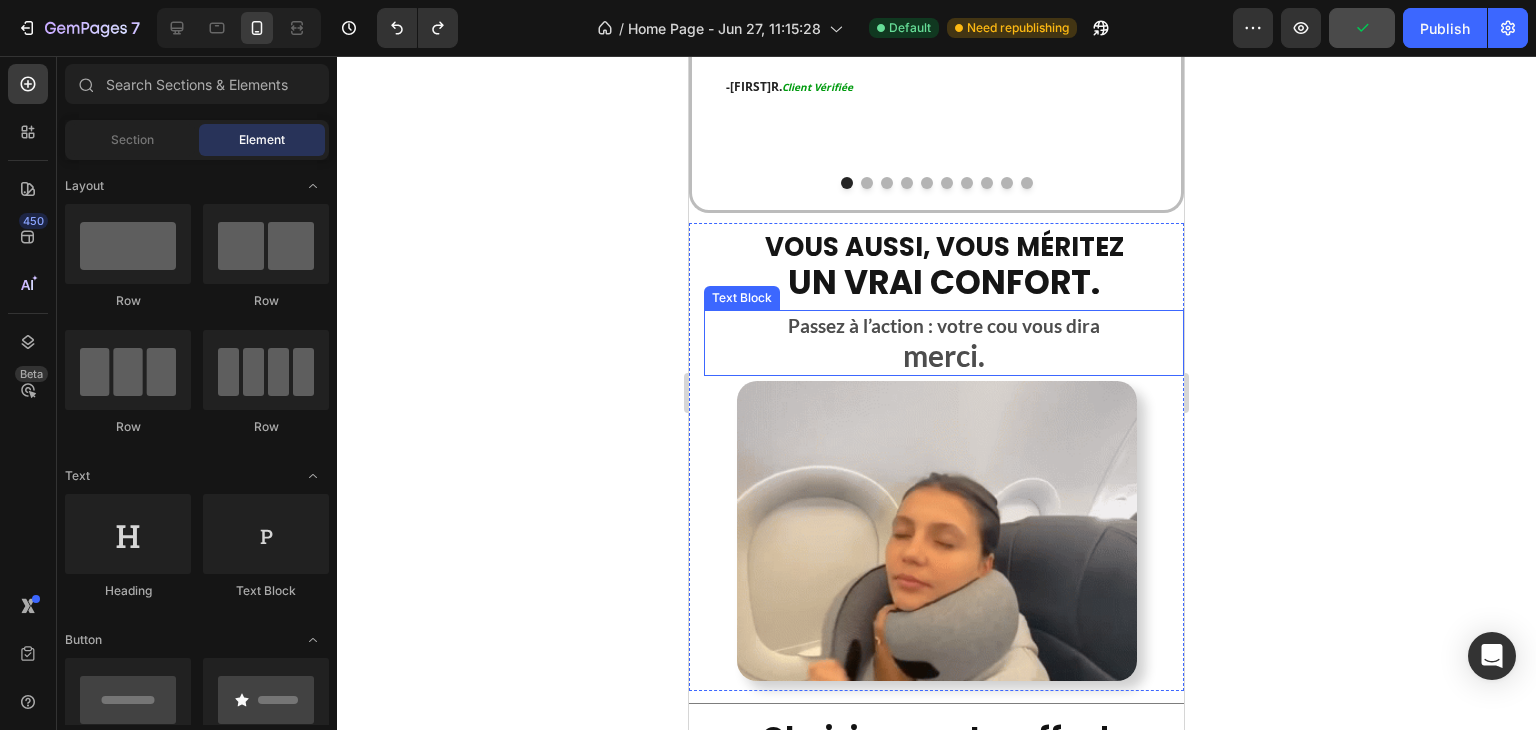 click on "un vrai confort." at bounding box center (944, 282) 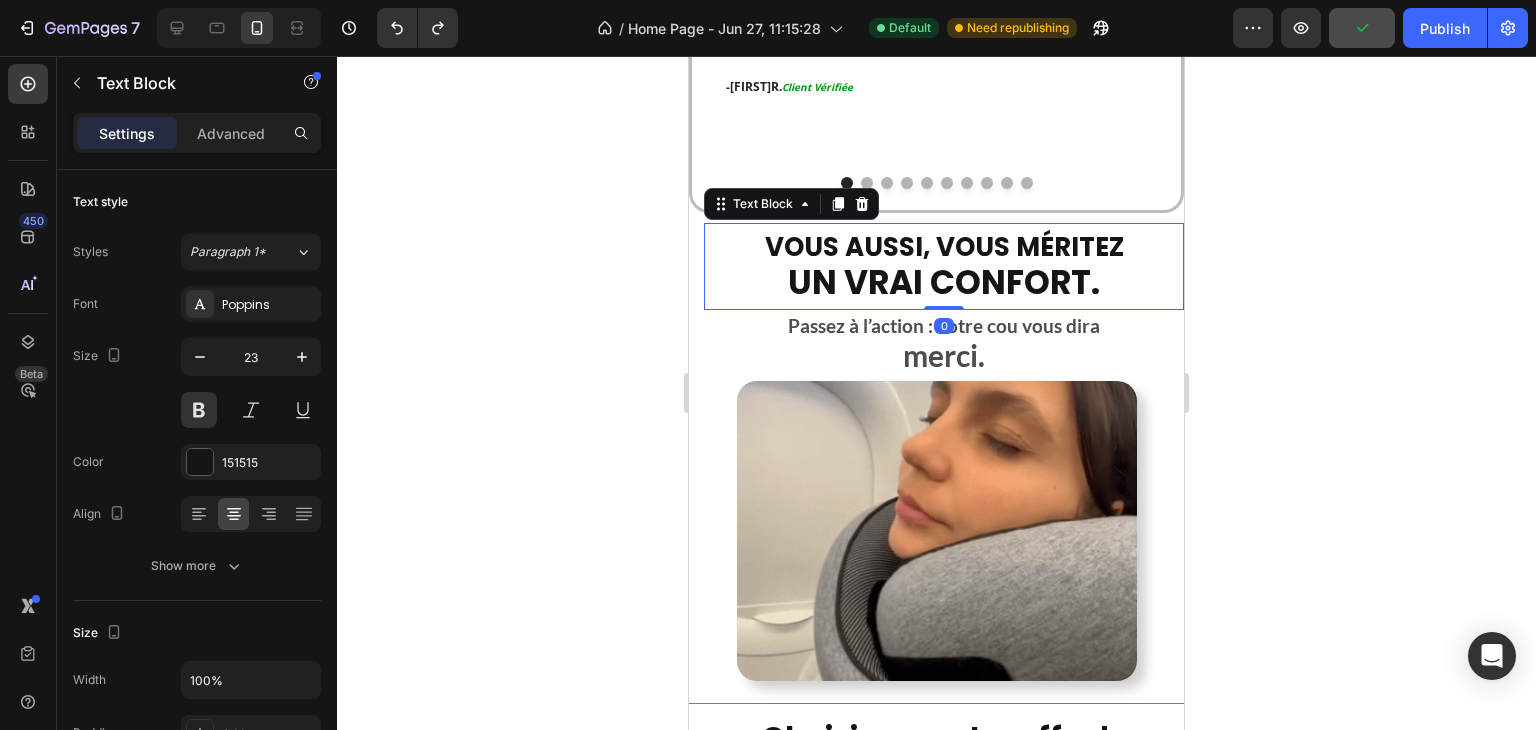 click on "Passez à l’action : votre cou vous dira" at bounding box center (944, 326) 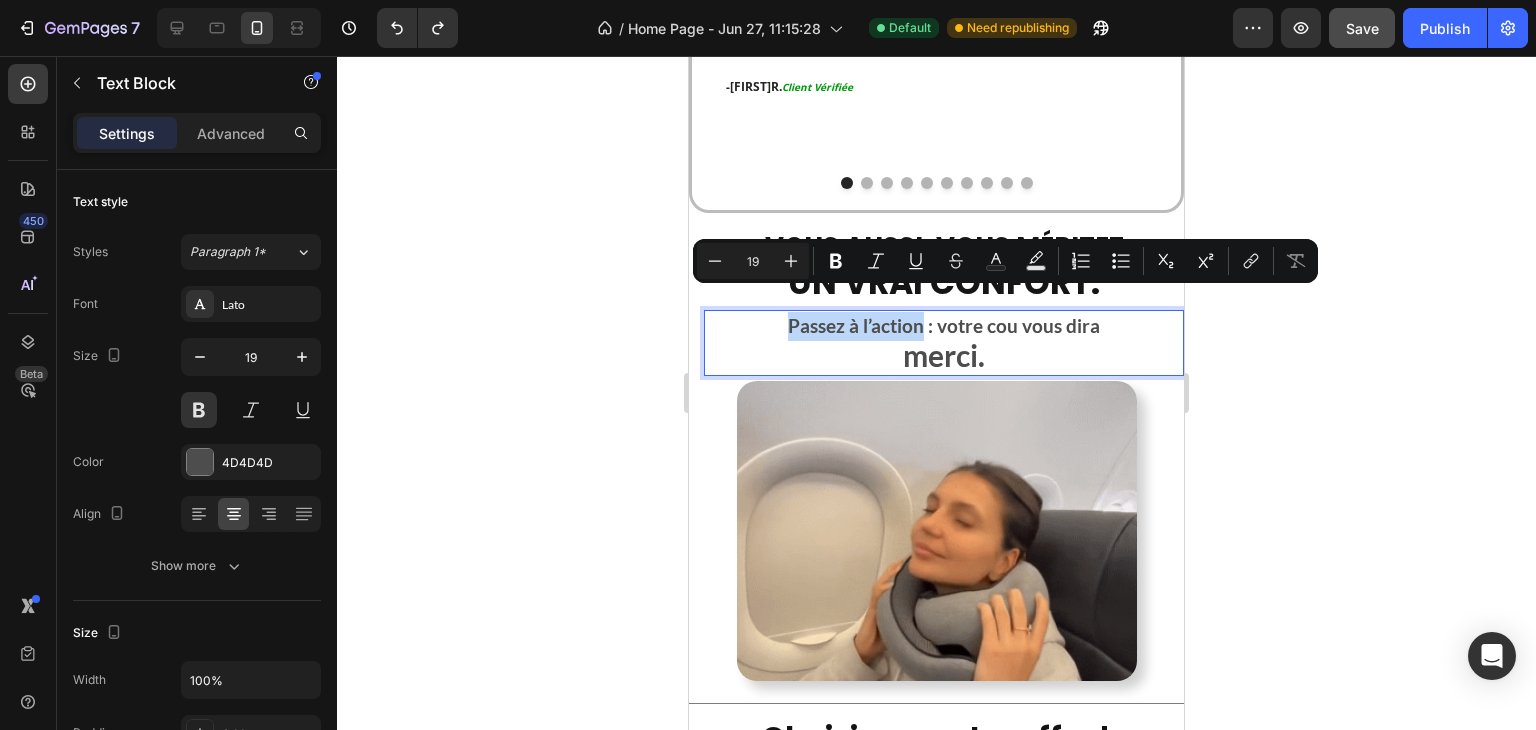 drag, startPoint x: 778, startPoint y: 303, endPoint x: 897, endPoint y: 304, distance: 119.0042 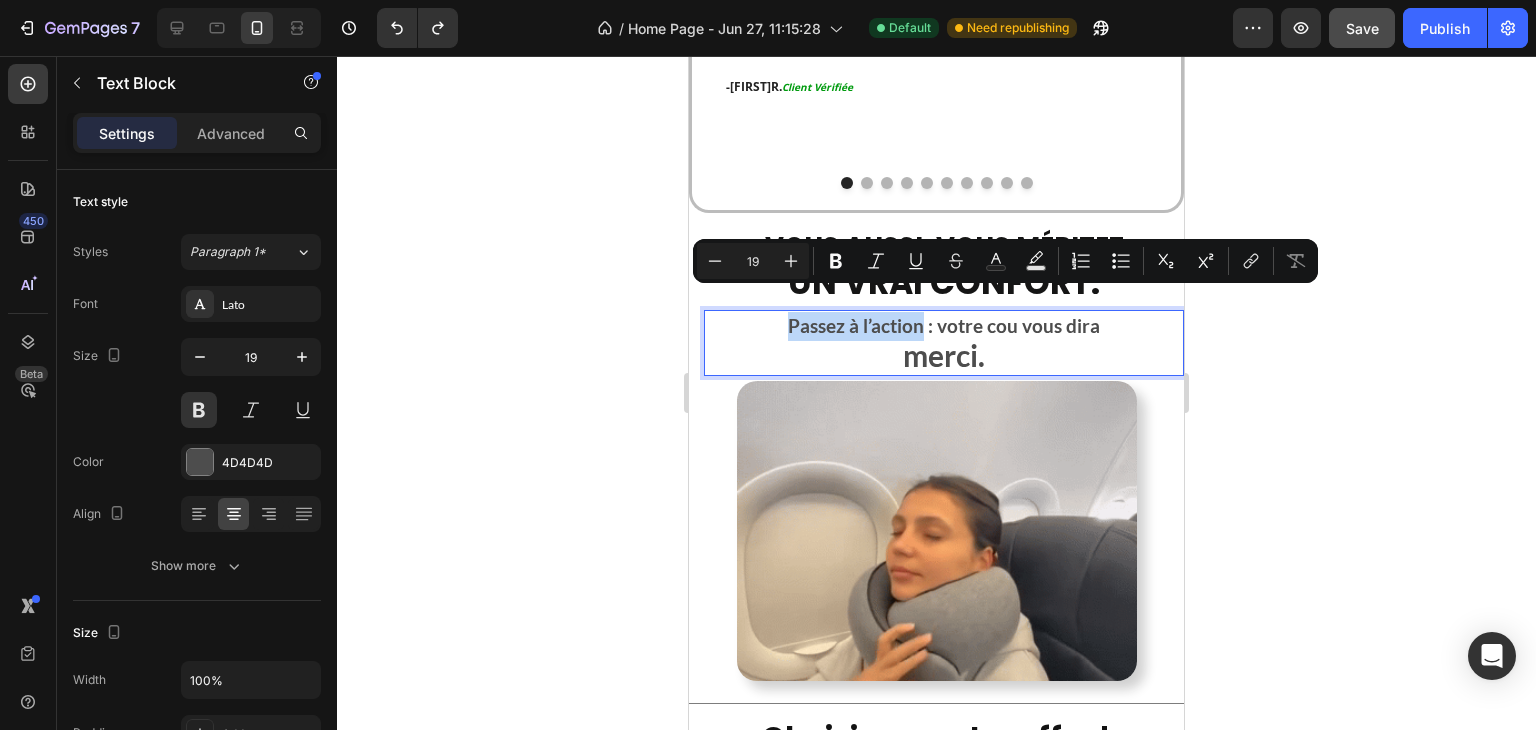 click on "Passez à l’action : votre cou vous dira" at bounding box center [944, 326] 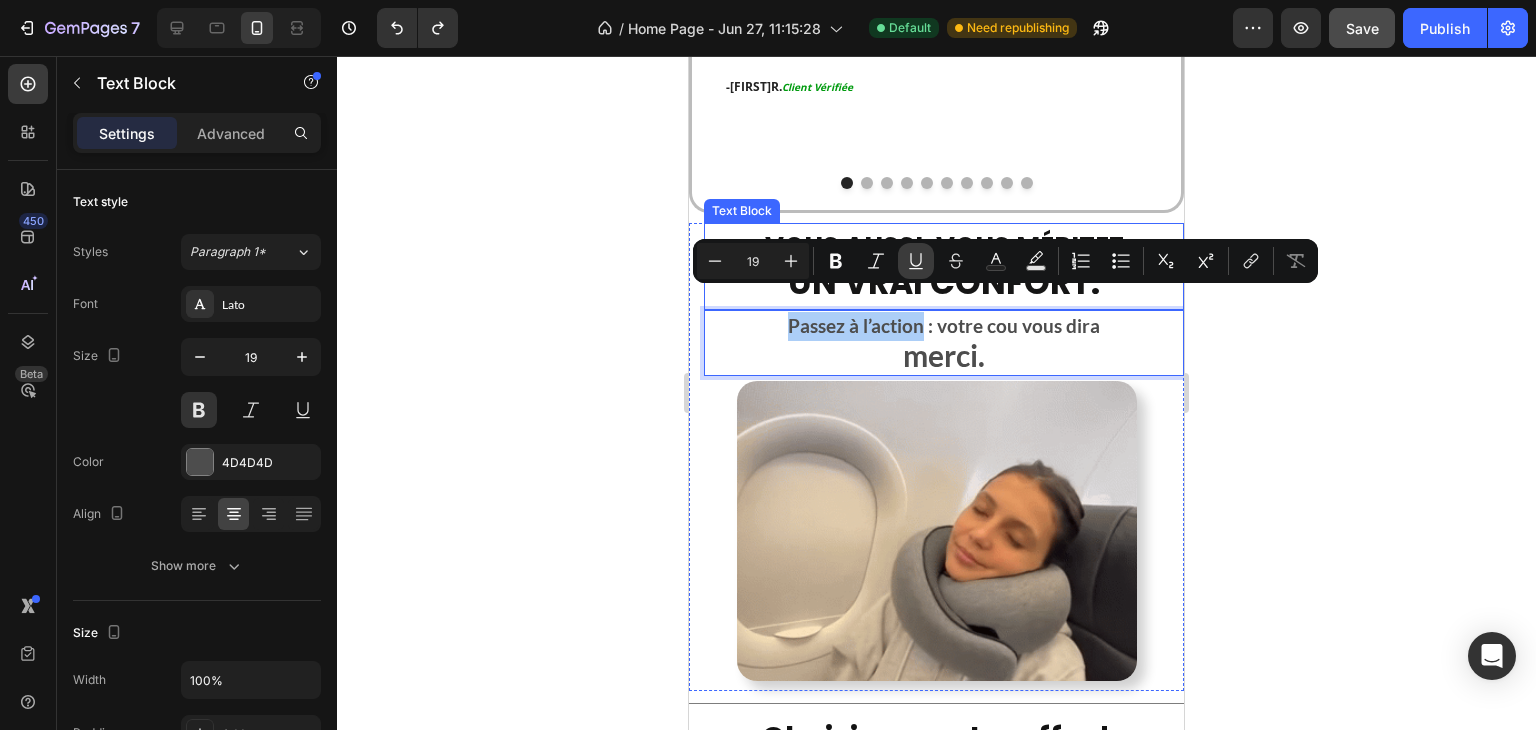 click 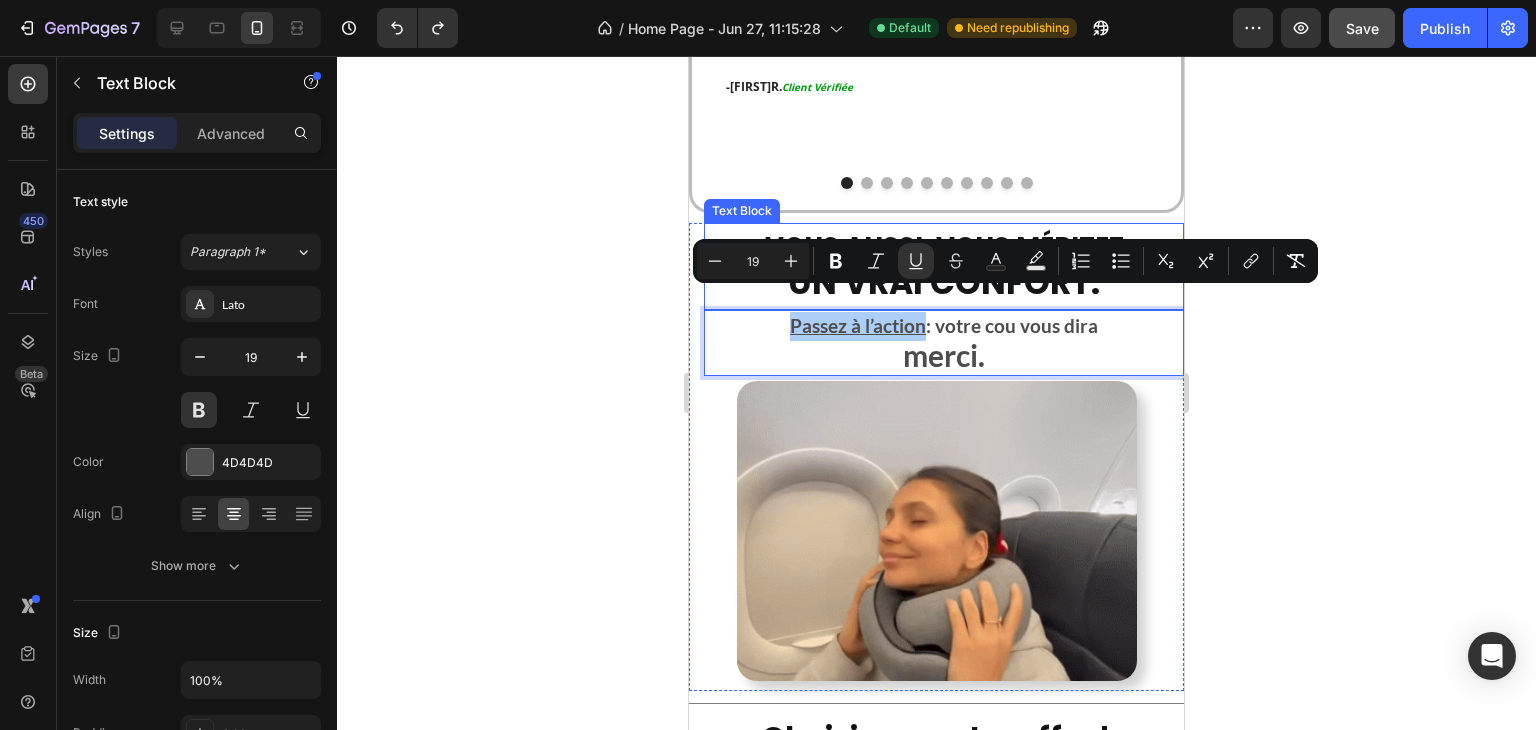 click 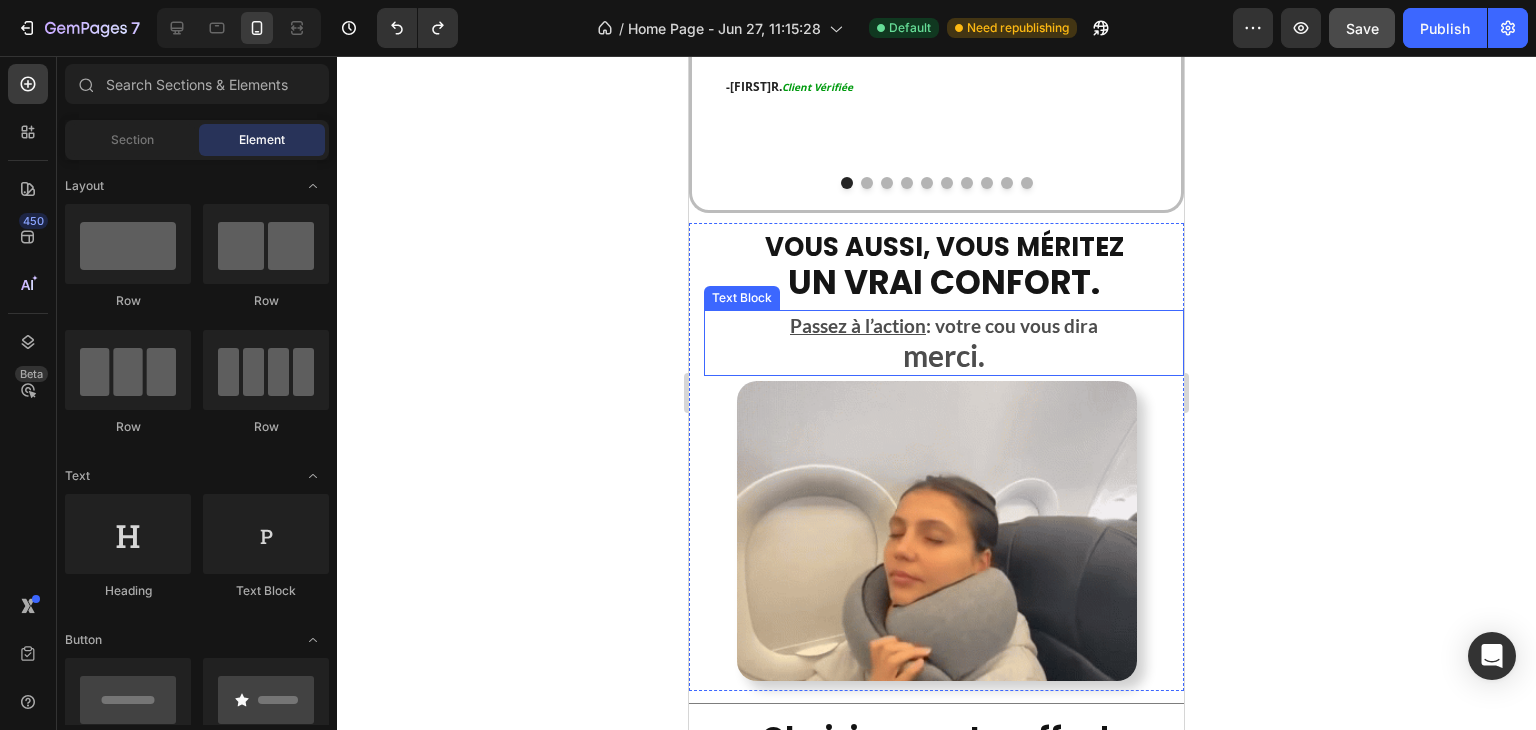 click on "Passez à l’action" at bounding box center [858, 325] 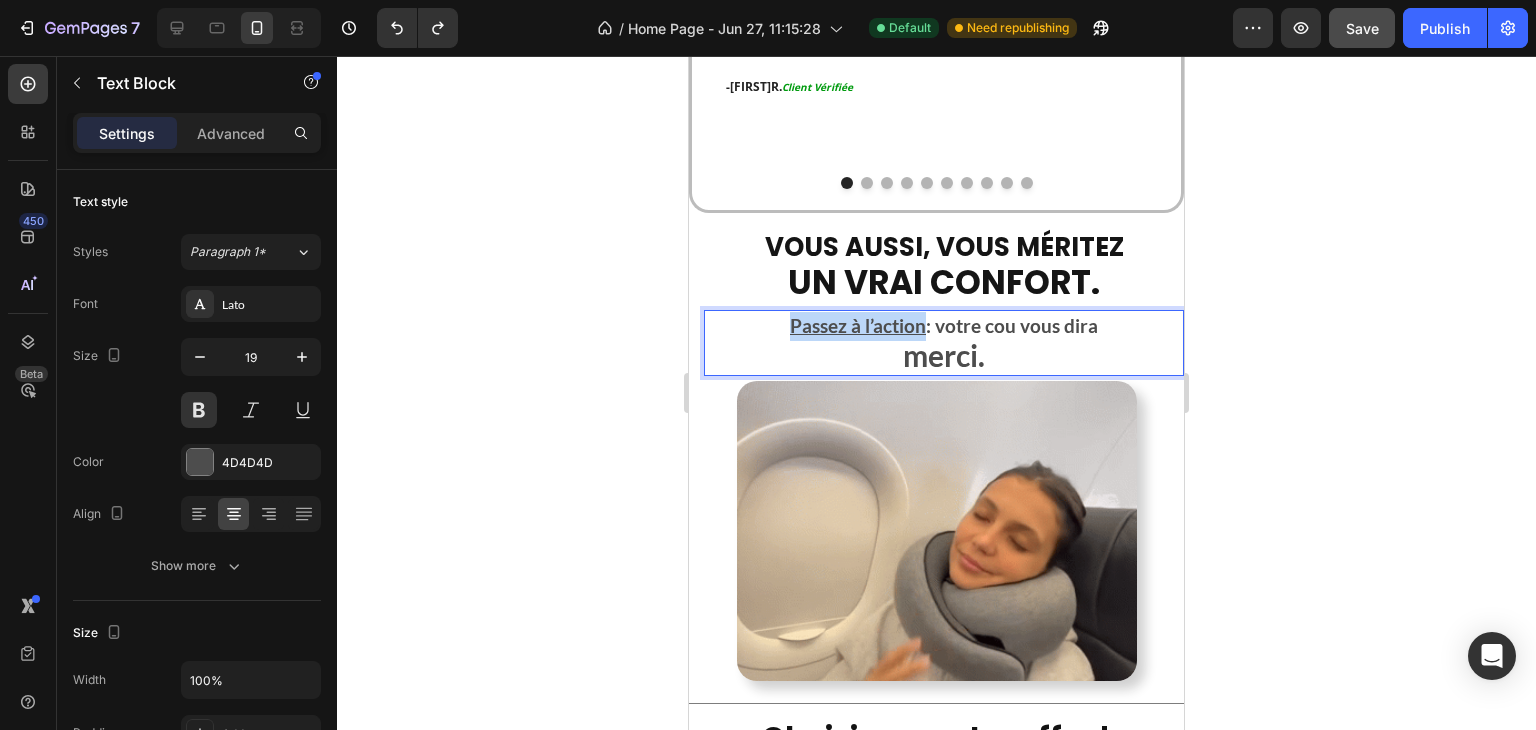 drag, startPoint x: 770, startPoint y: 303, endPoint x: 914, endPoint y: 294, distance: 144.28098 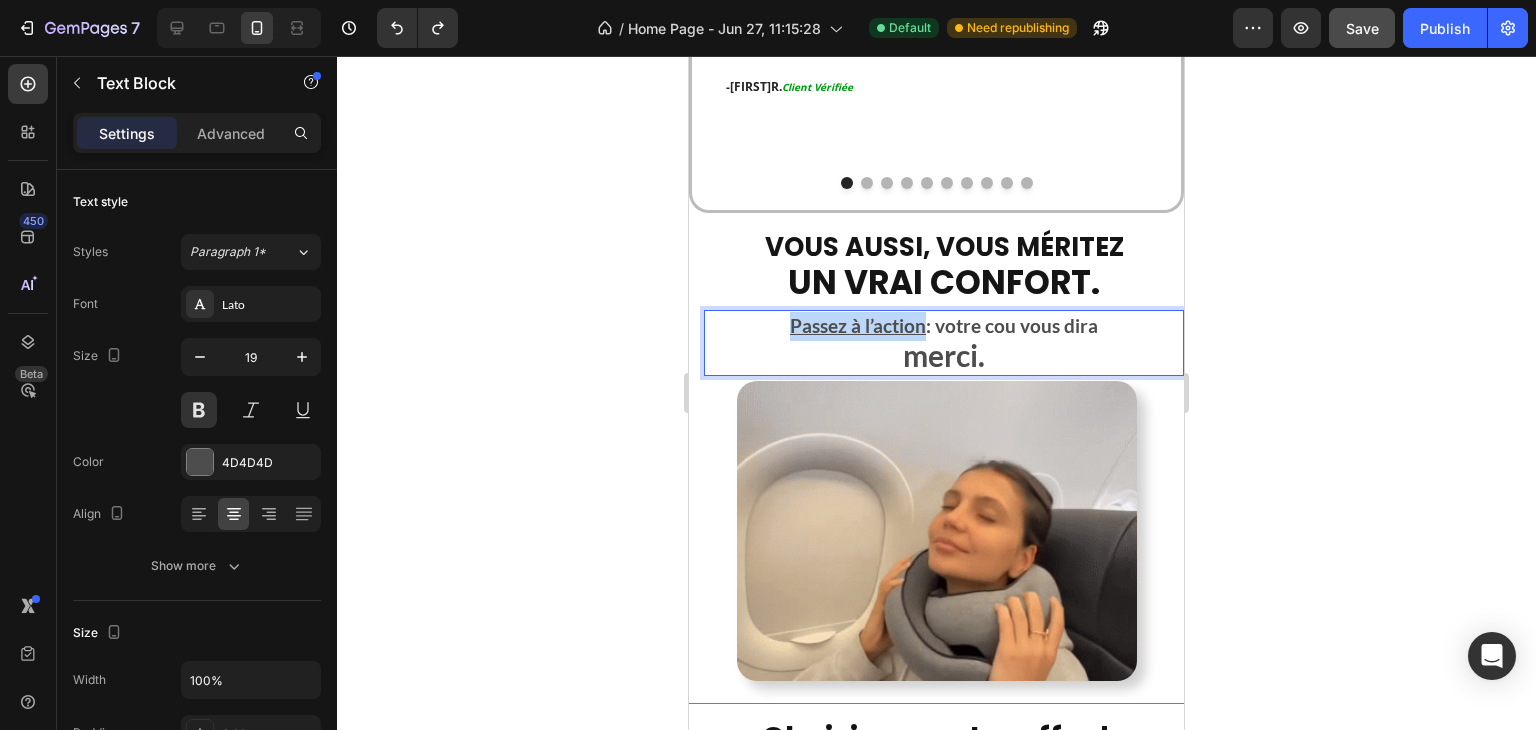 click on "Passez à l’action  : votre cou vous dira" at bounding box center (944, 326) 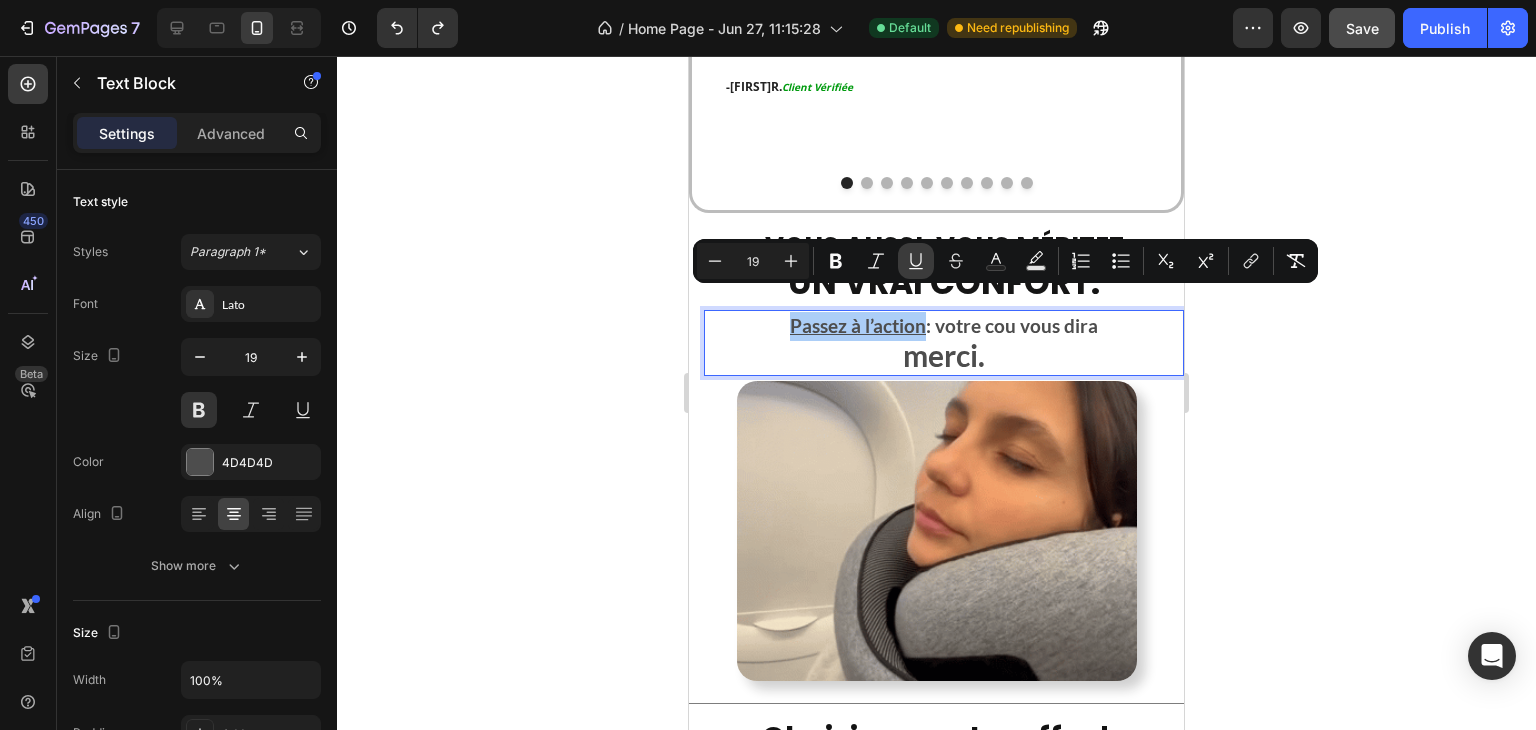 click 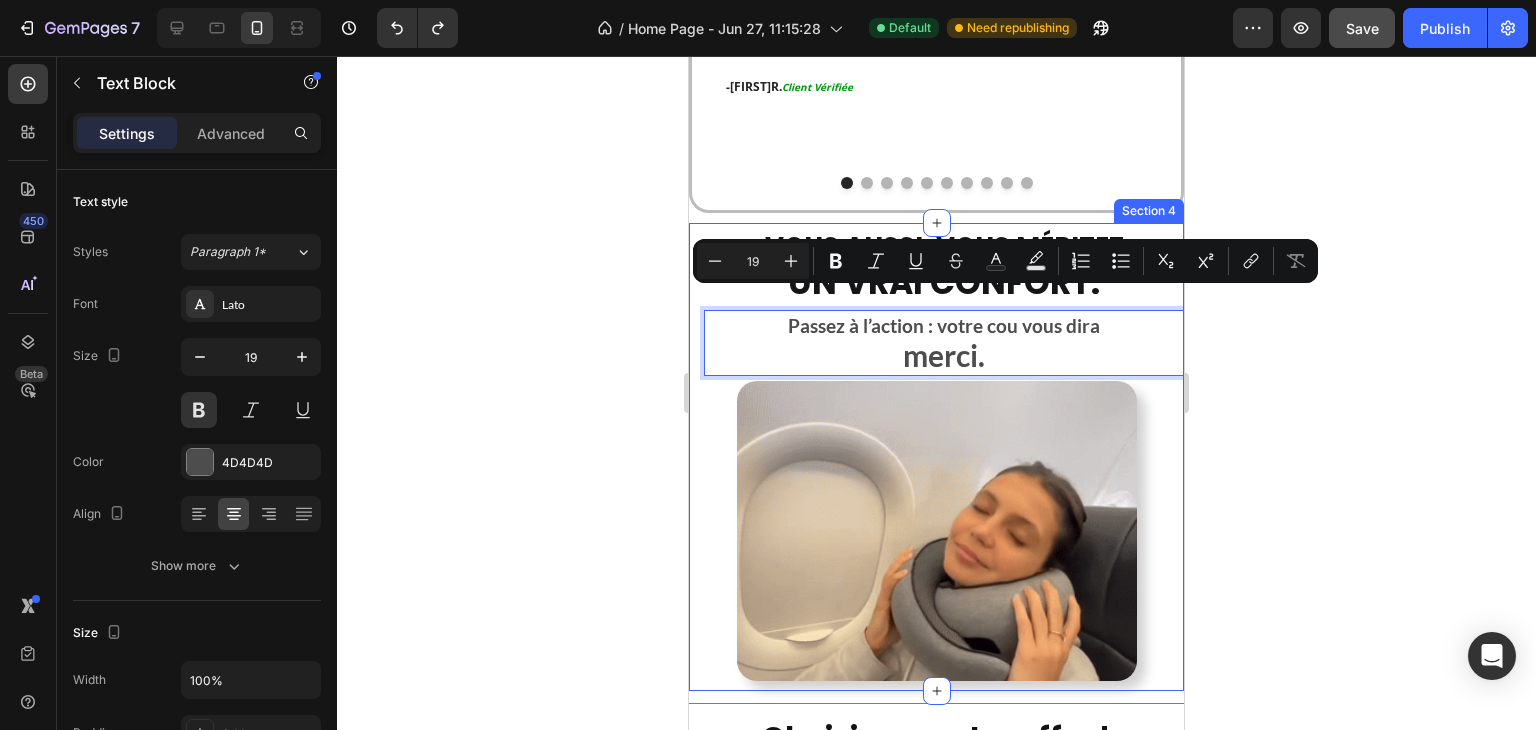click 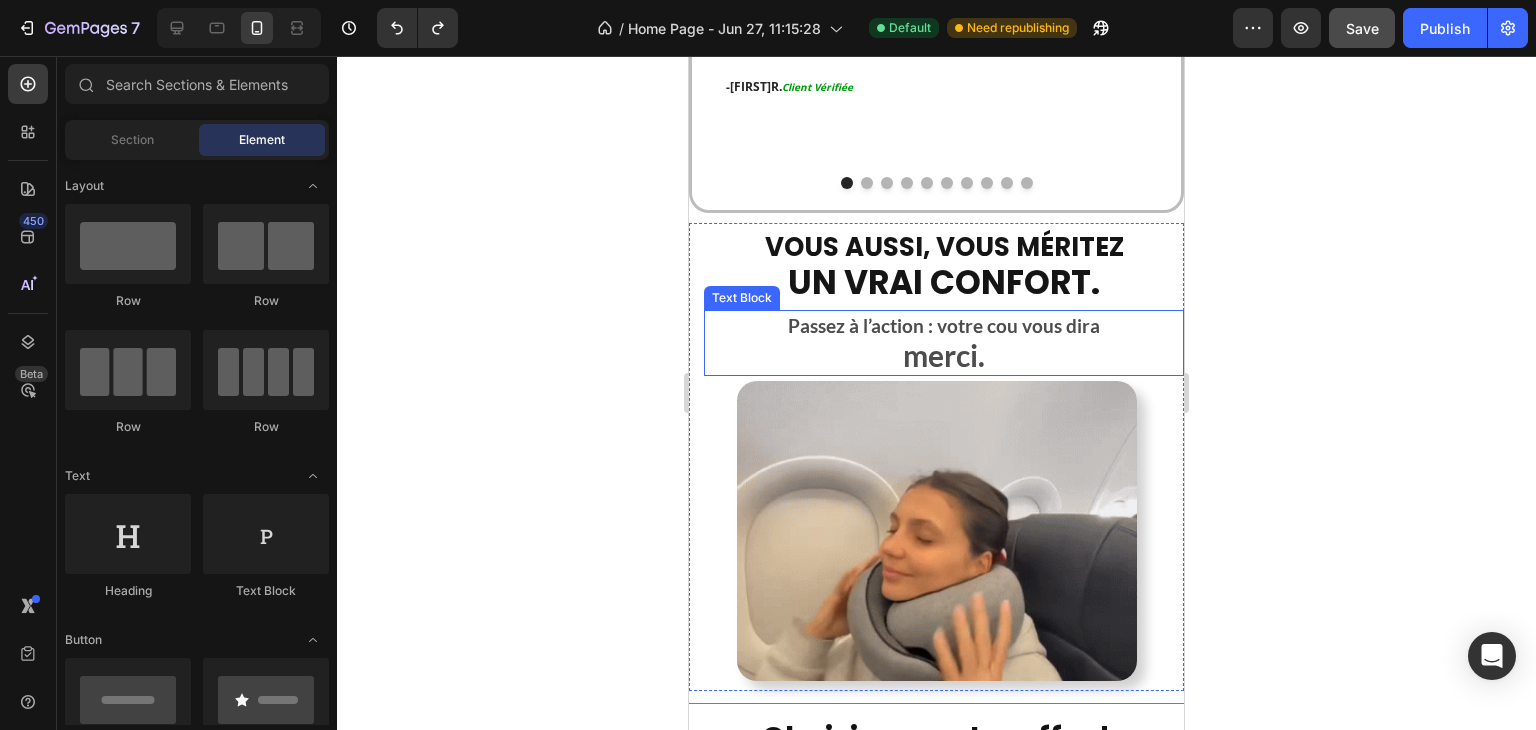 click on "merci." at bounding box center (944, 358) 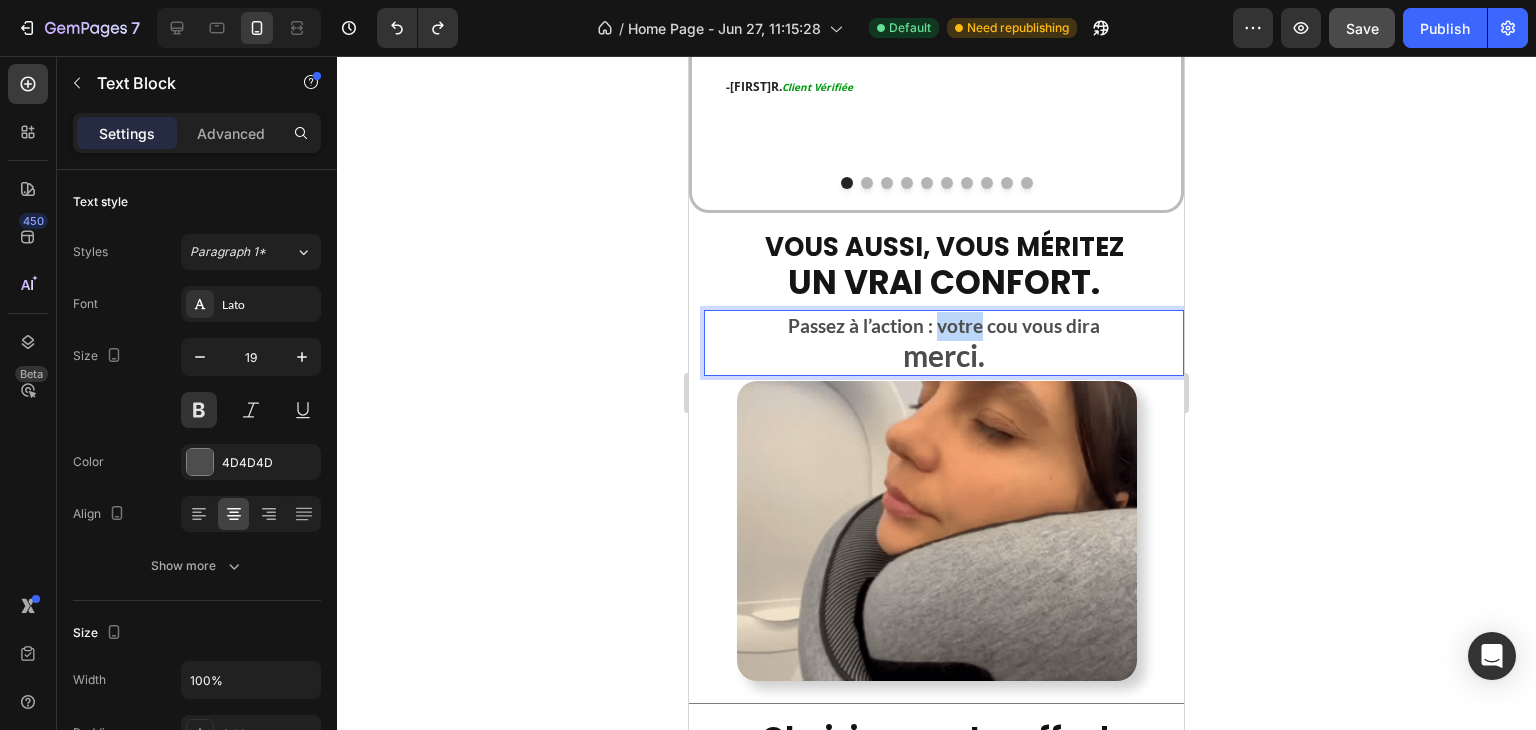 click on "Passez à l’action : votre cou vous dira" at bounding box center (944, 326) 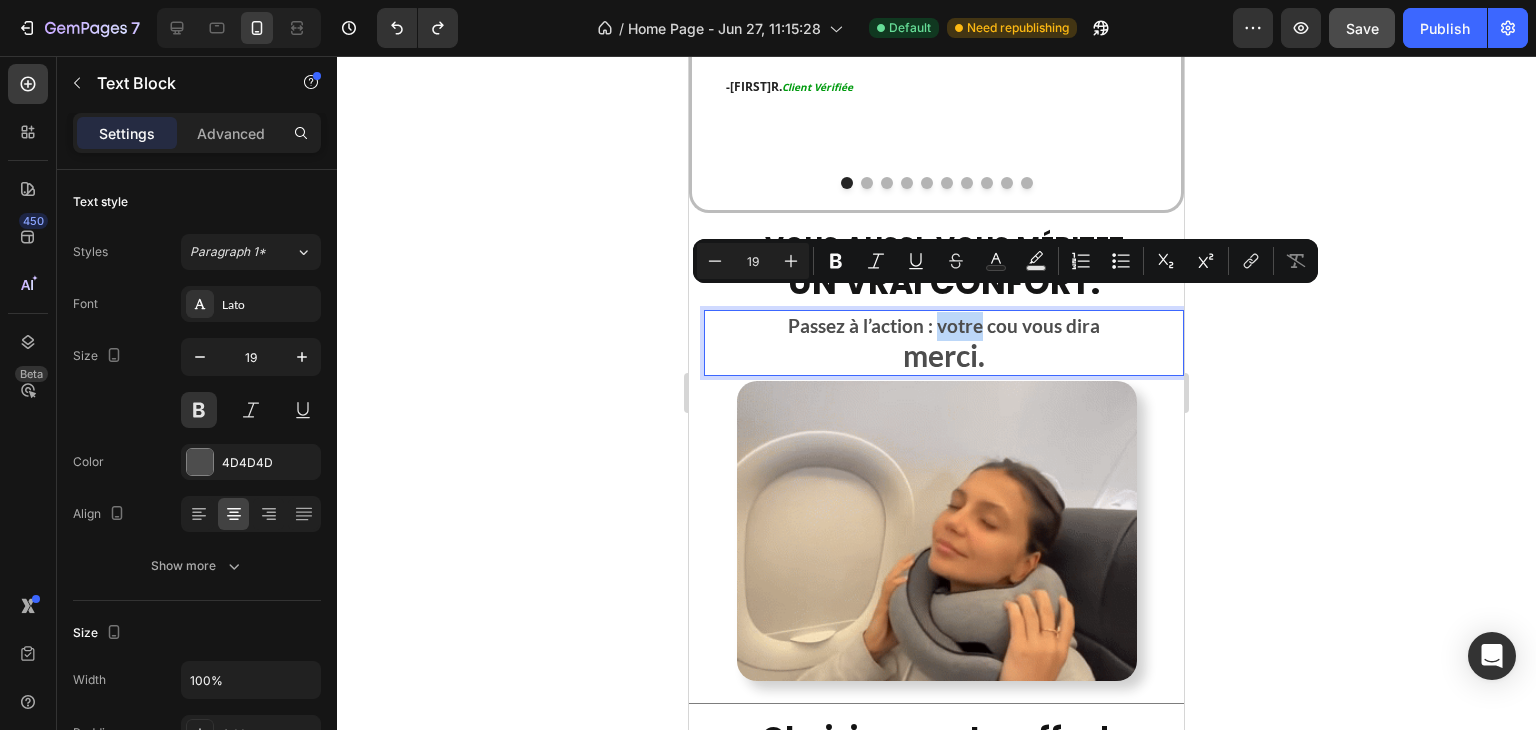 click on "Passez à l’action : votre cou vous dira" at bounding box center [944, 326] 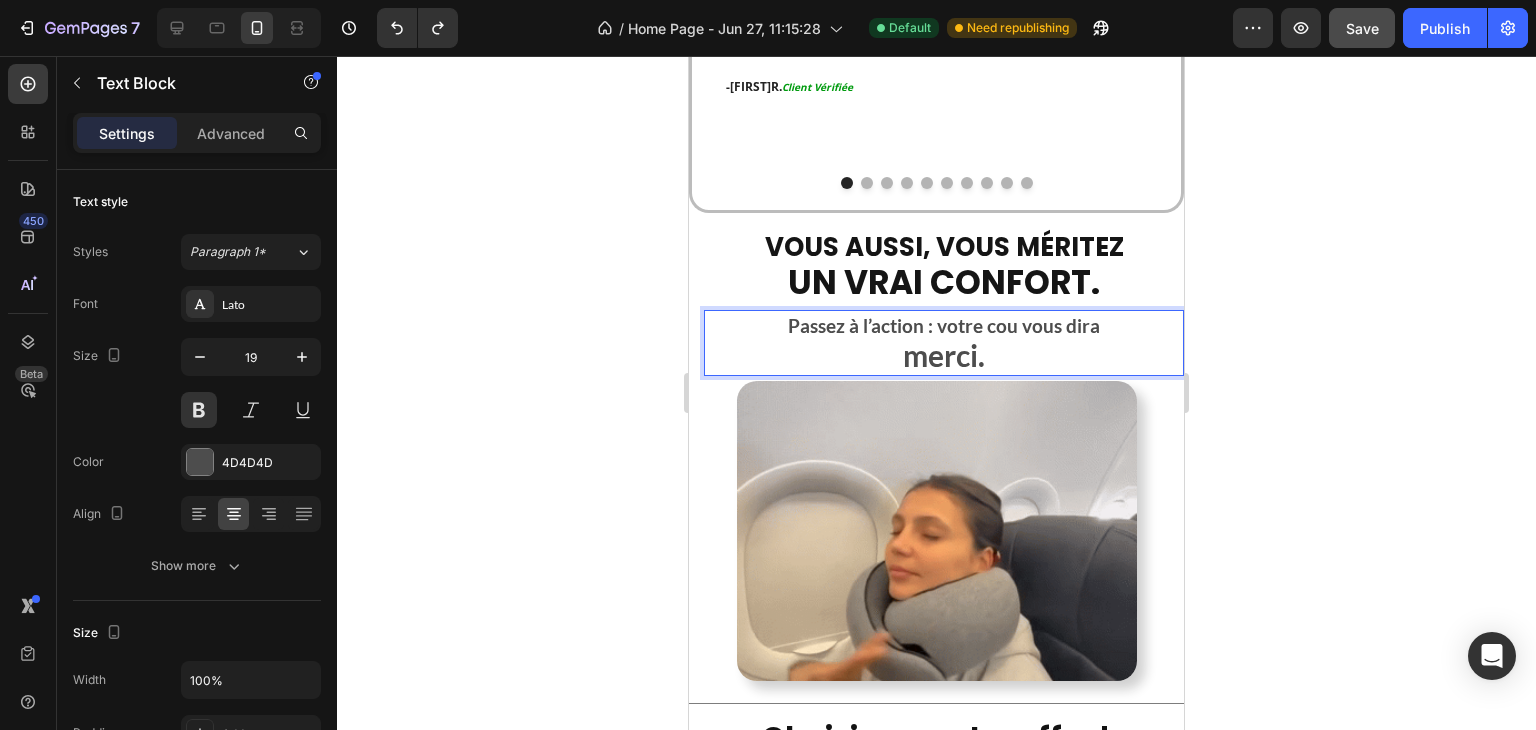 click on "Passez à l’action : votre cou vous dira" at bounding box center (944, 326) 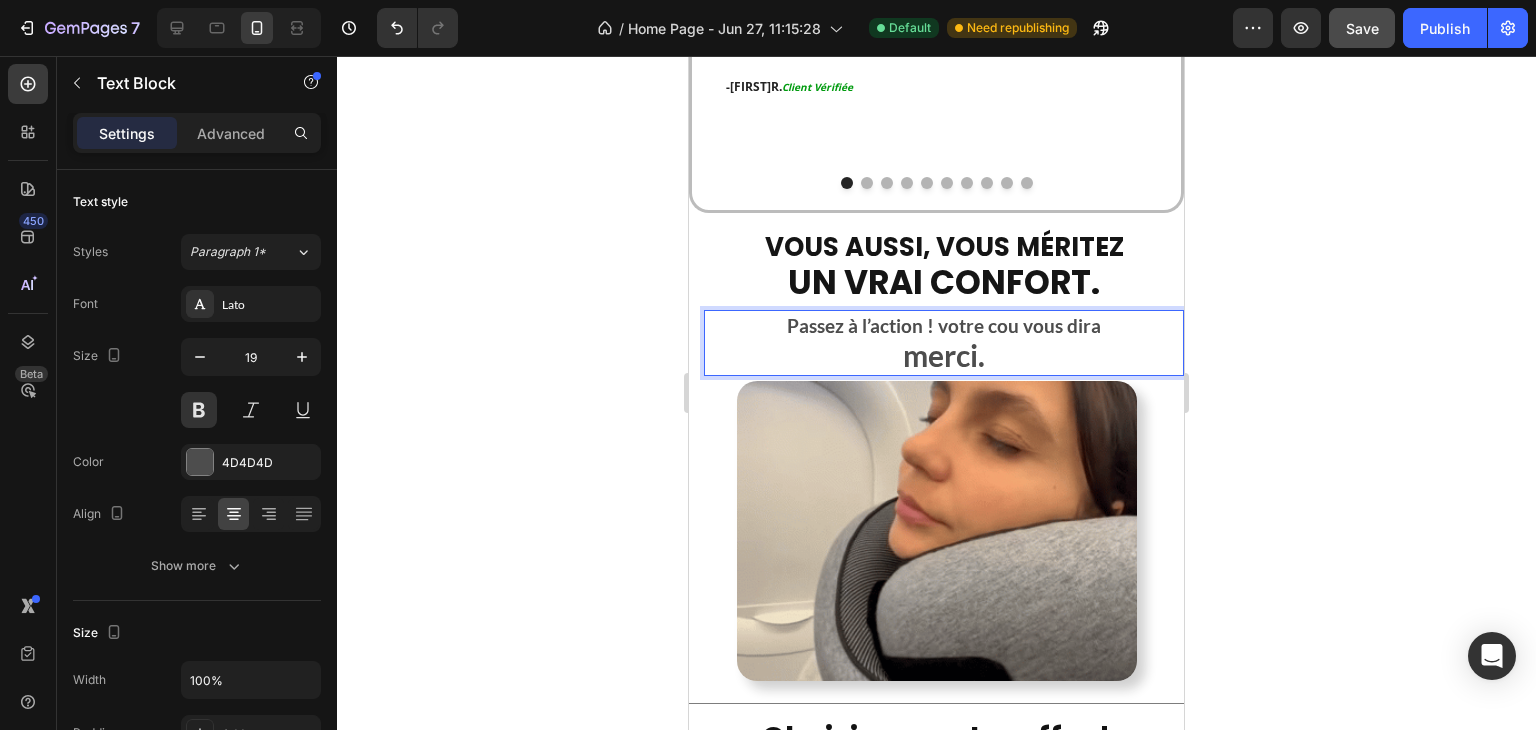 click on "Passez à l’action ! votre cou vous dira" at bounding box center (944, 326) 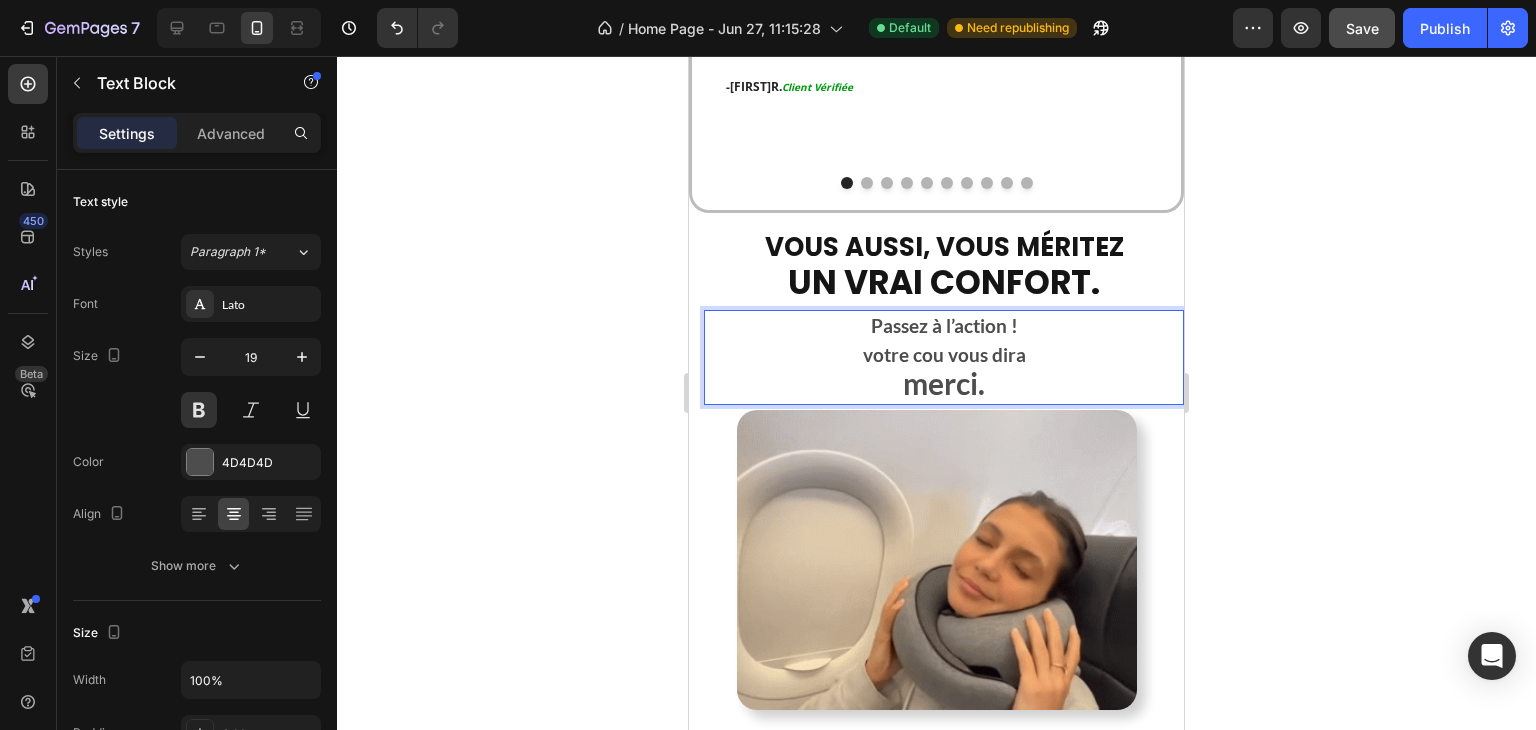 drag, startPoint x: 859, startPoint y: 302, endPoint x: 1033, endPoint y: 307, distance: 174.07182 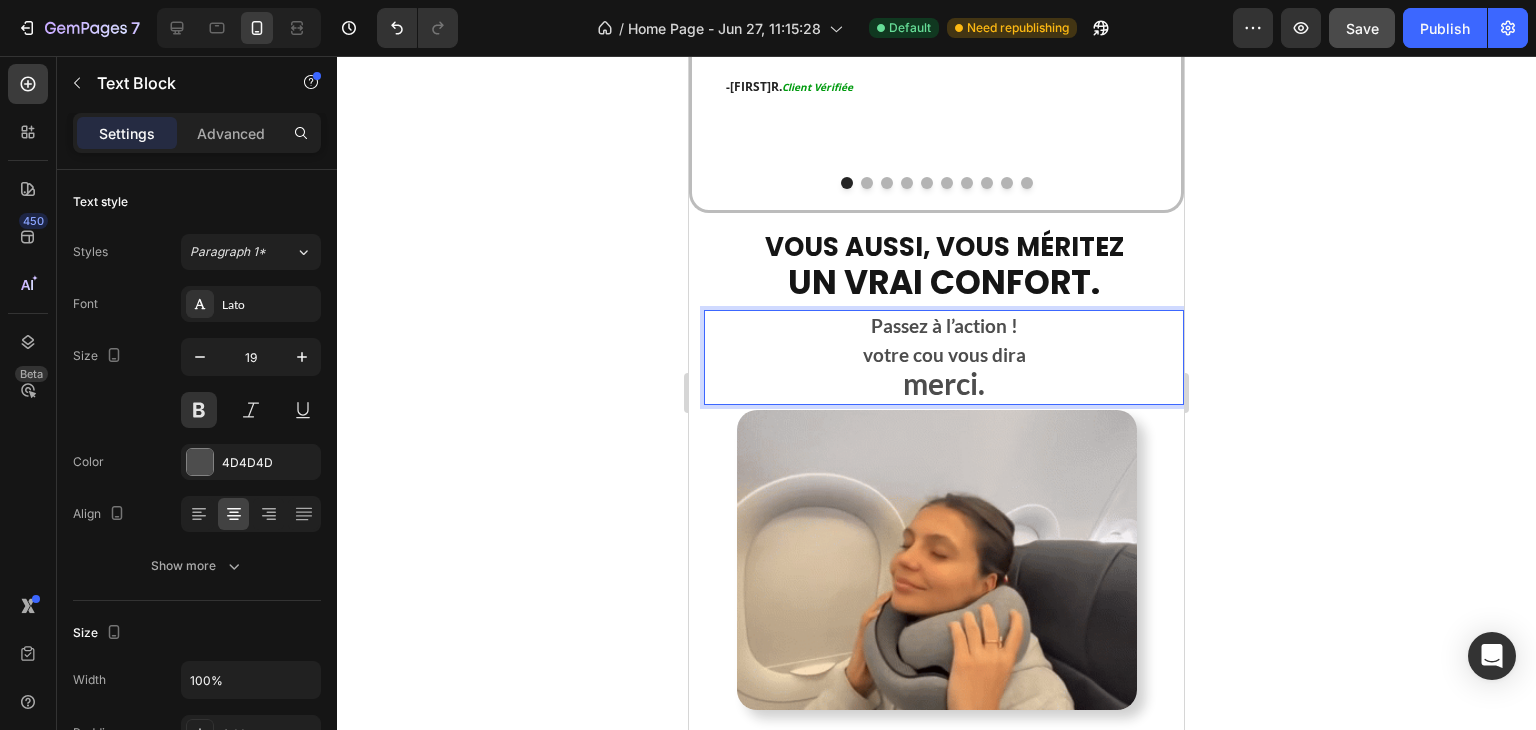 click on "Passez à l’action !" at bounding box center [944, 326] 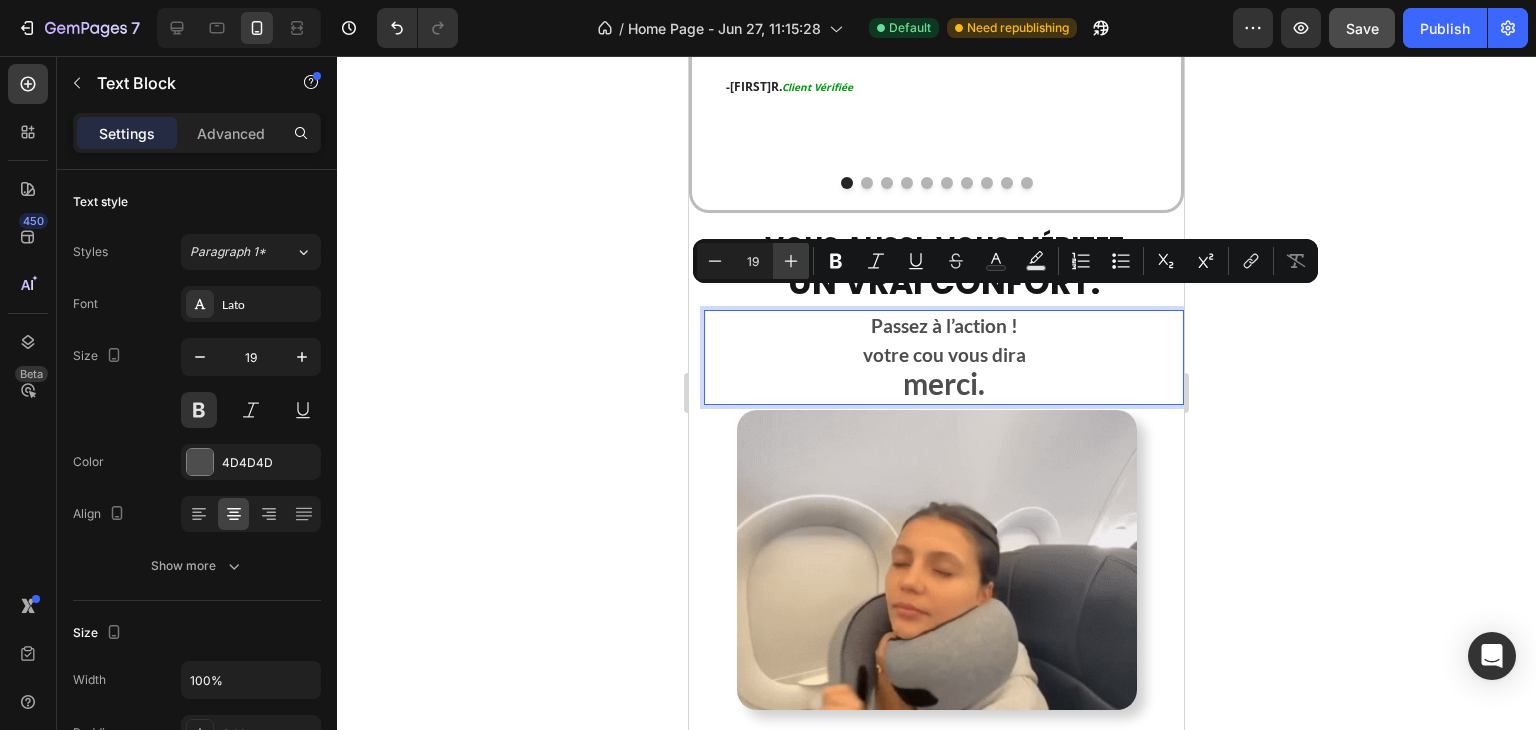 click 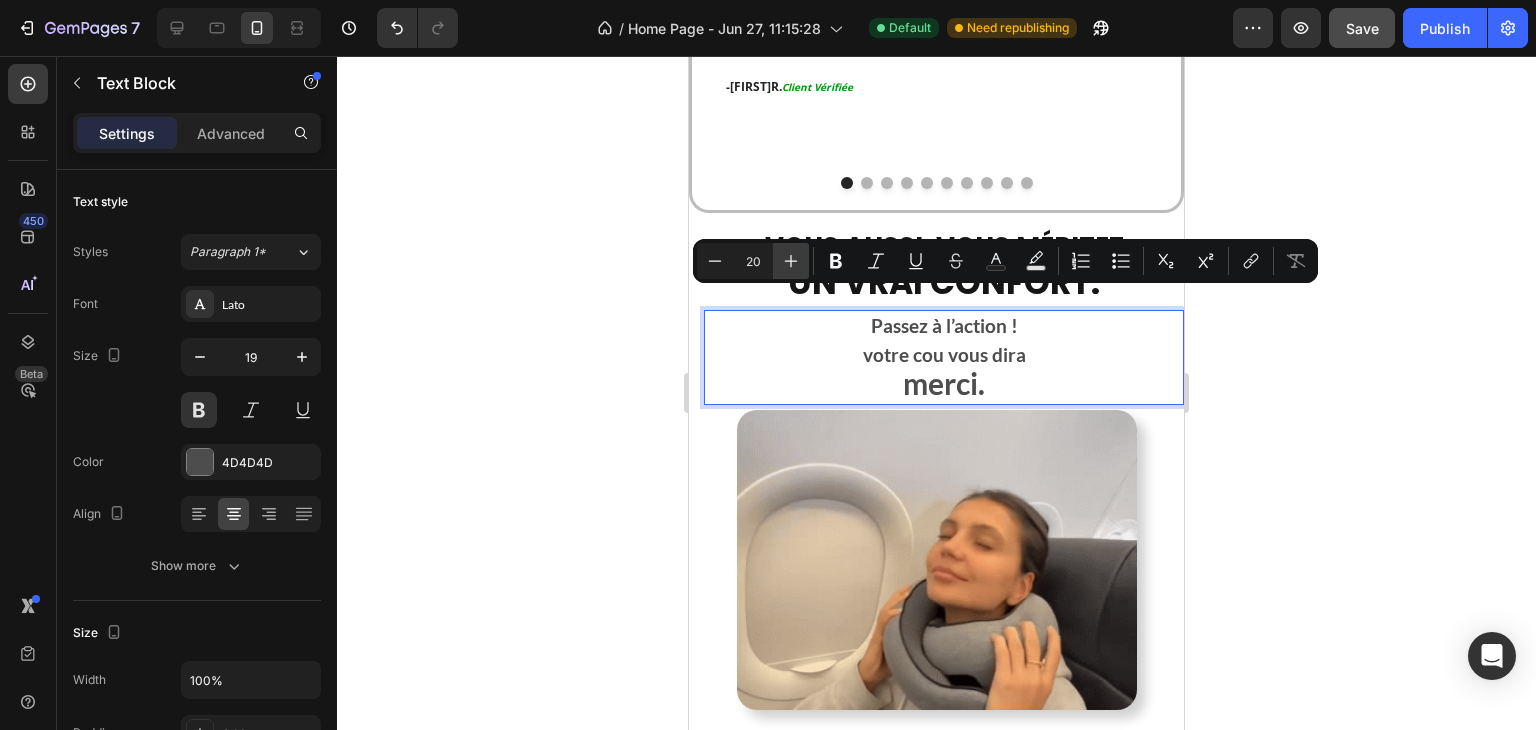 click 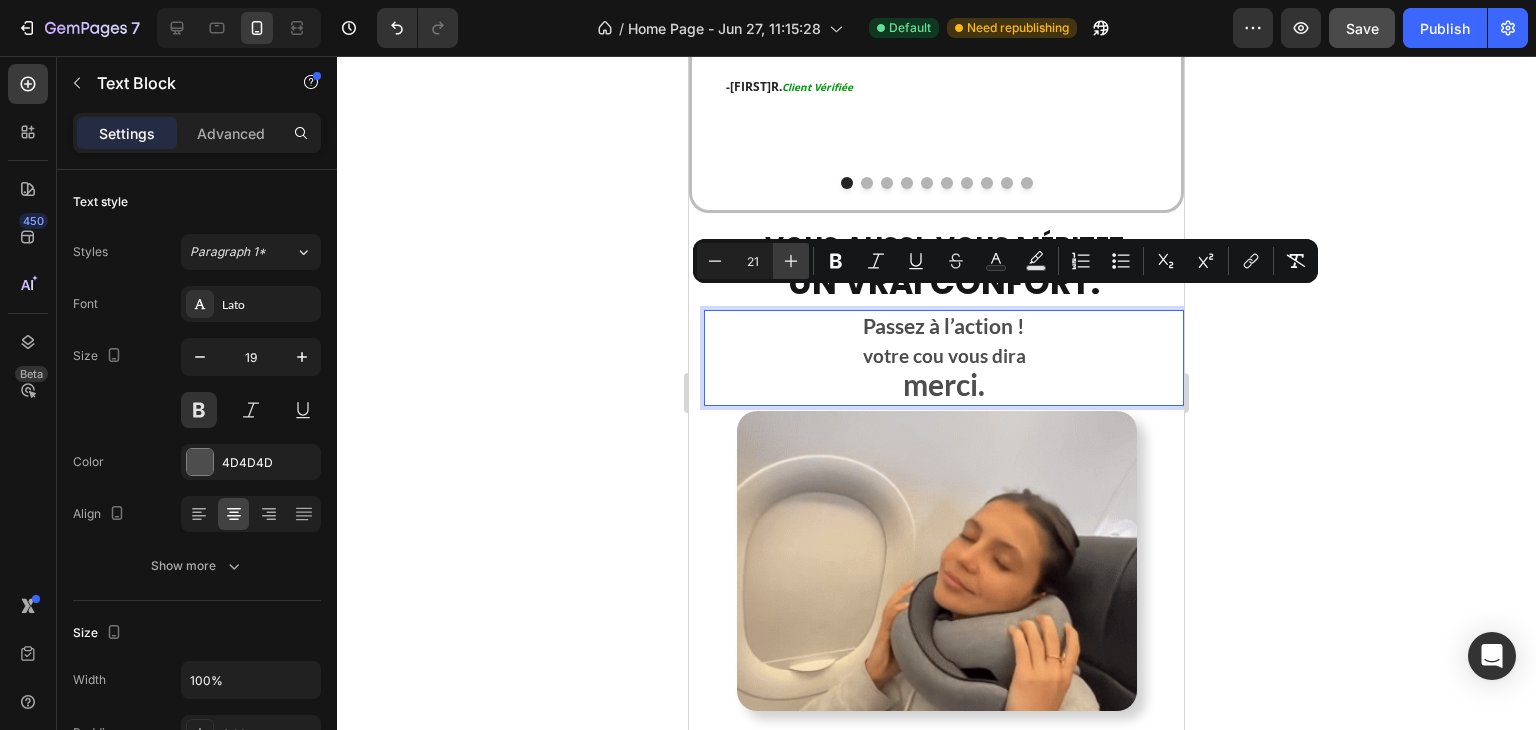 click 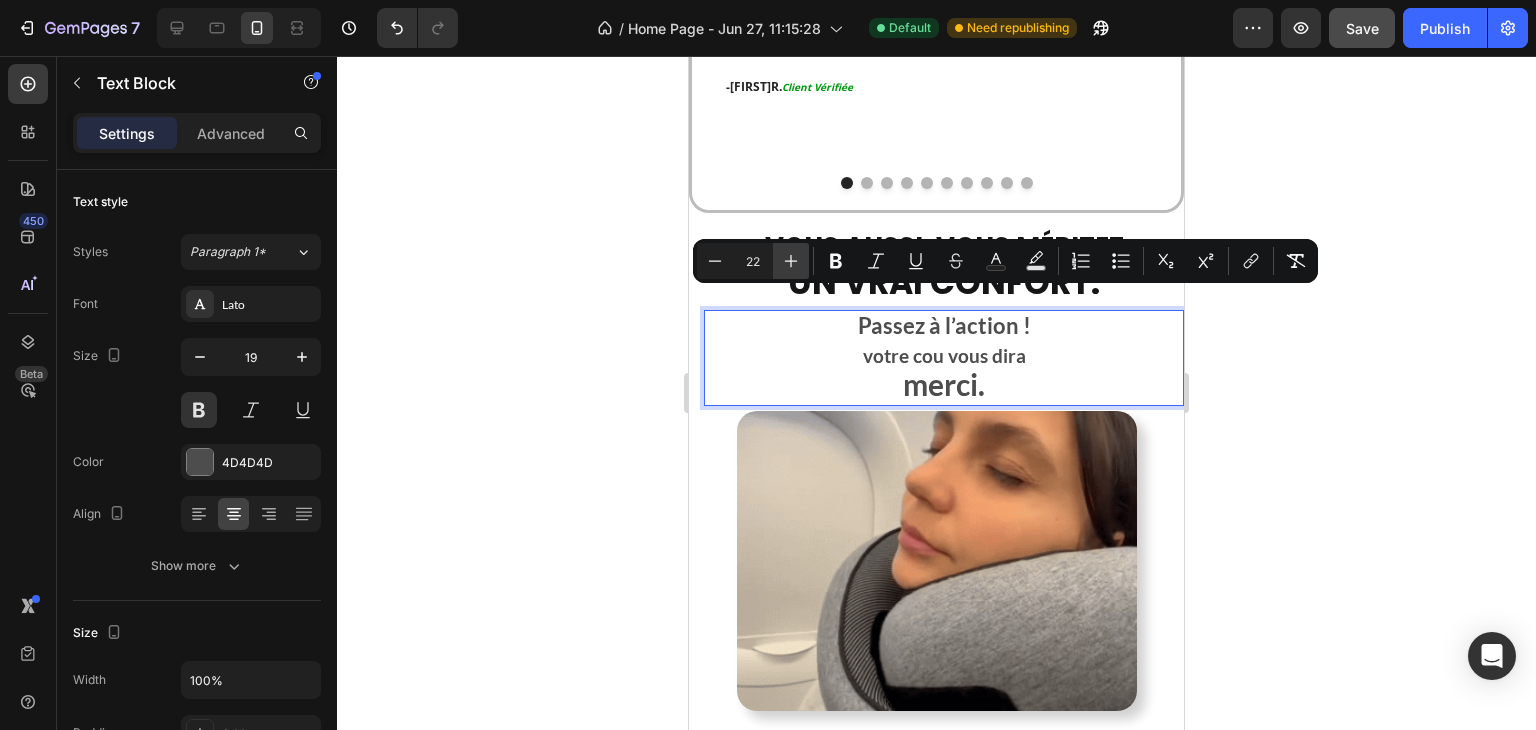 click 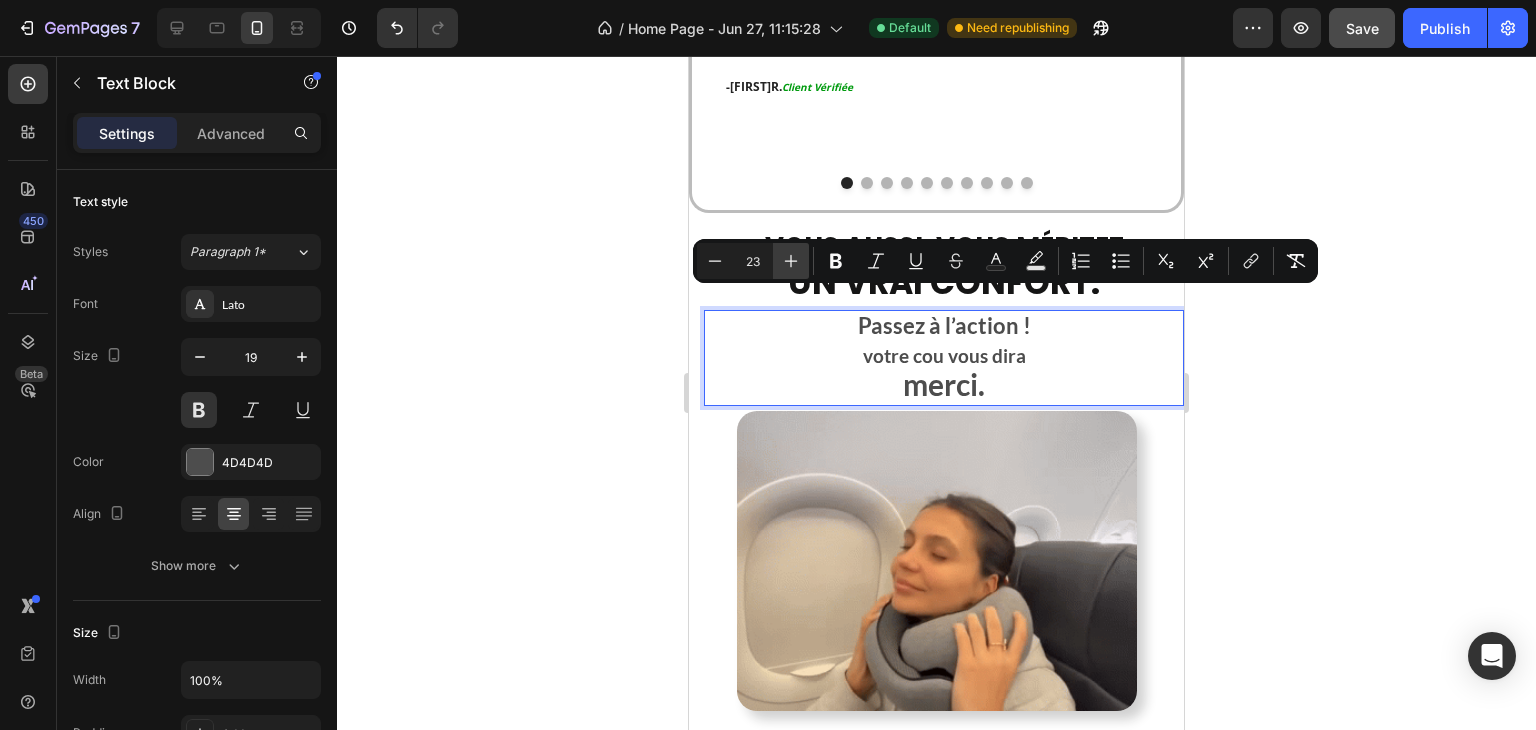 click 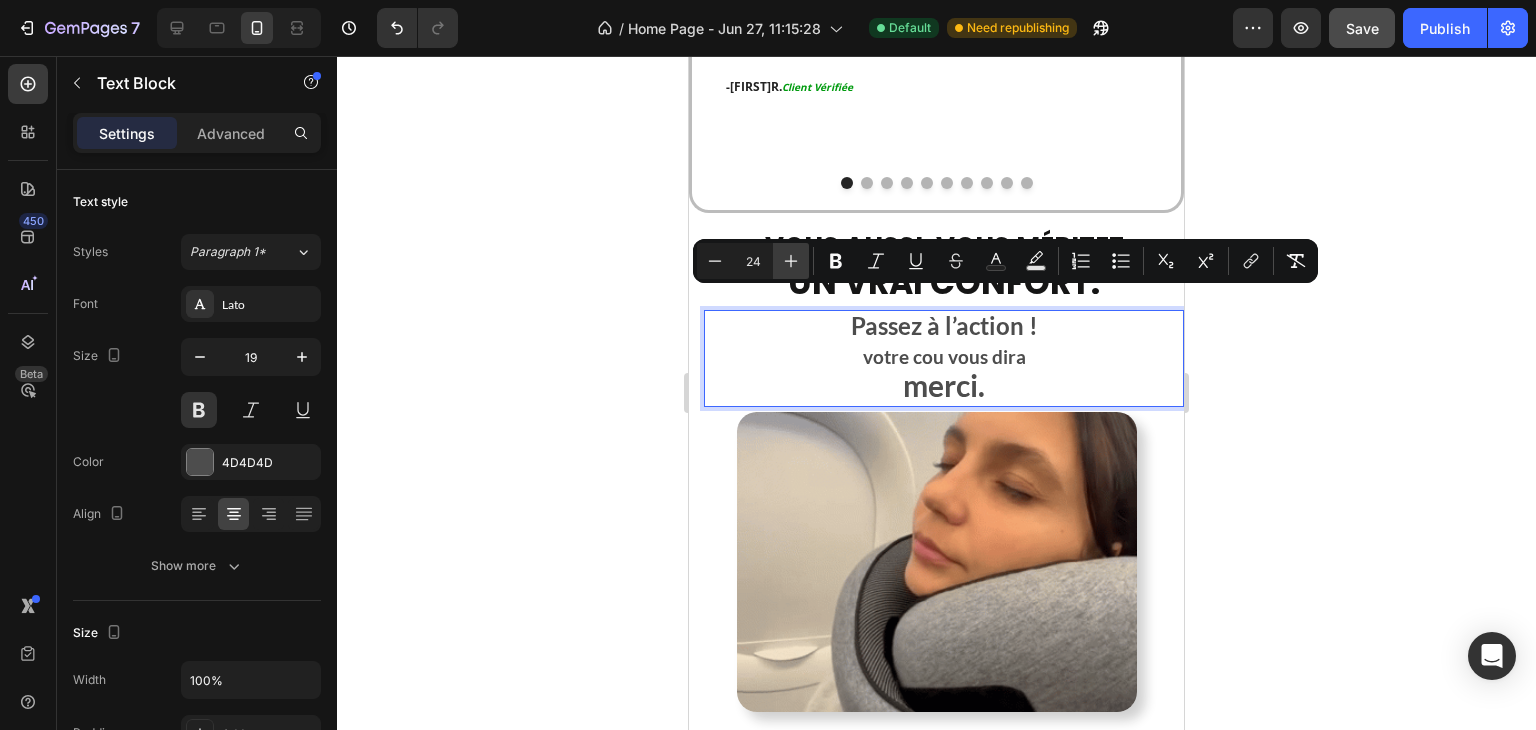 click 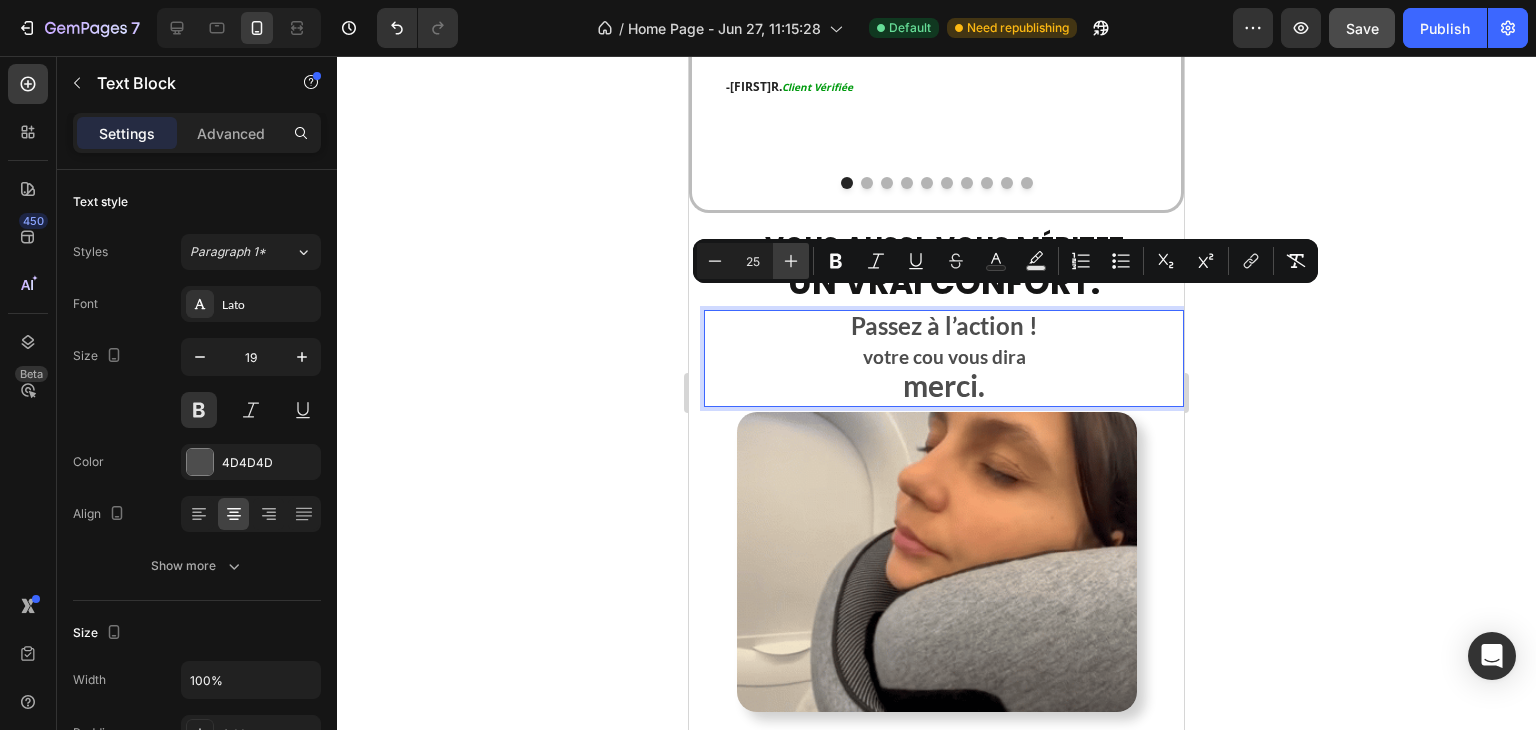 click 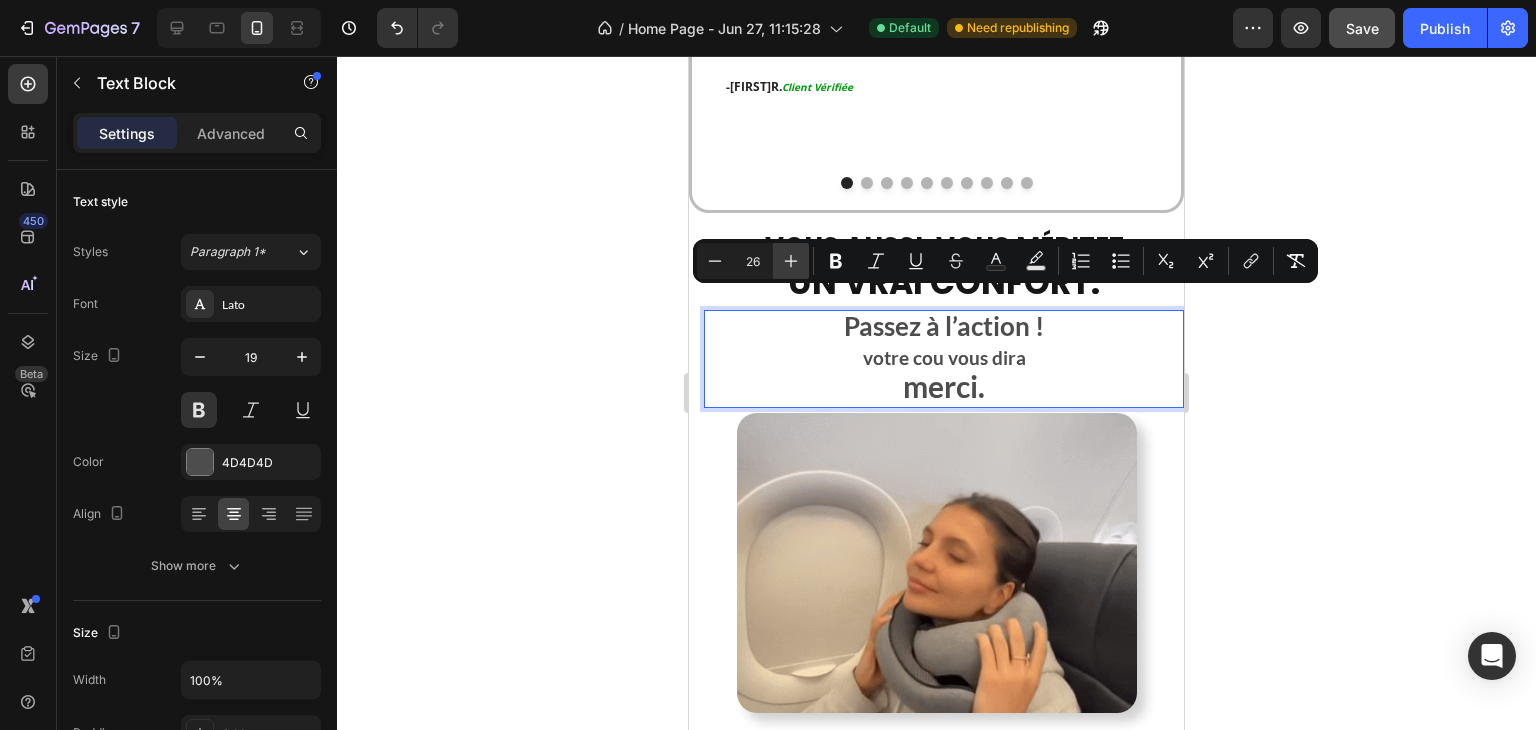 click 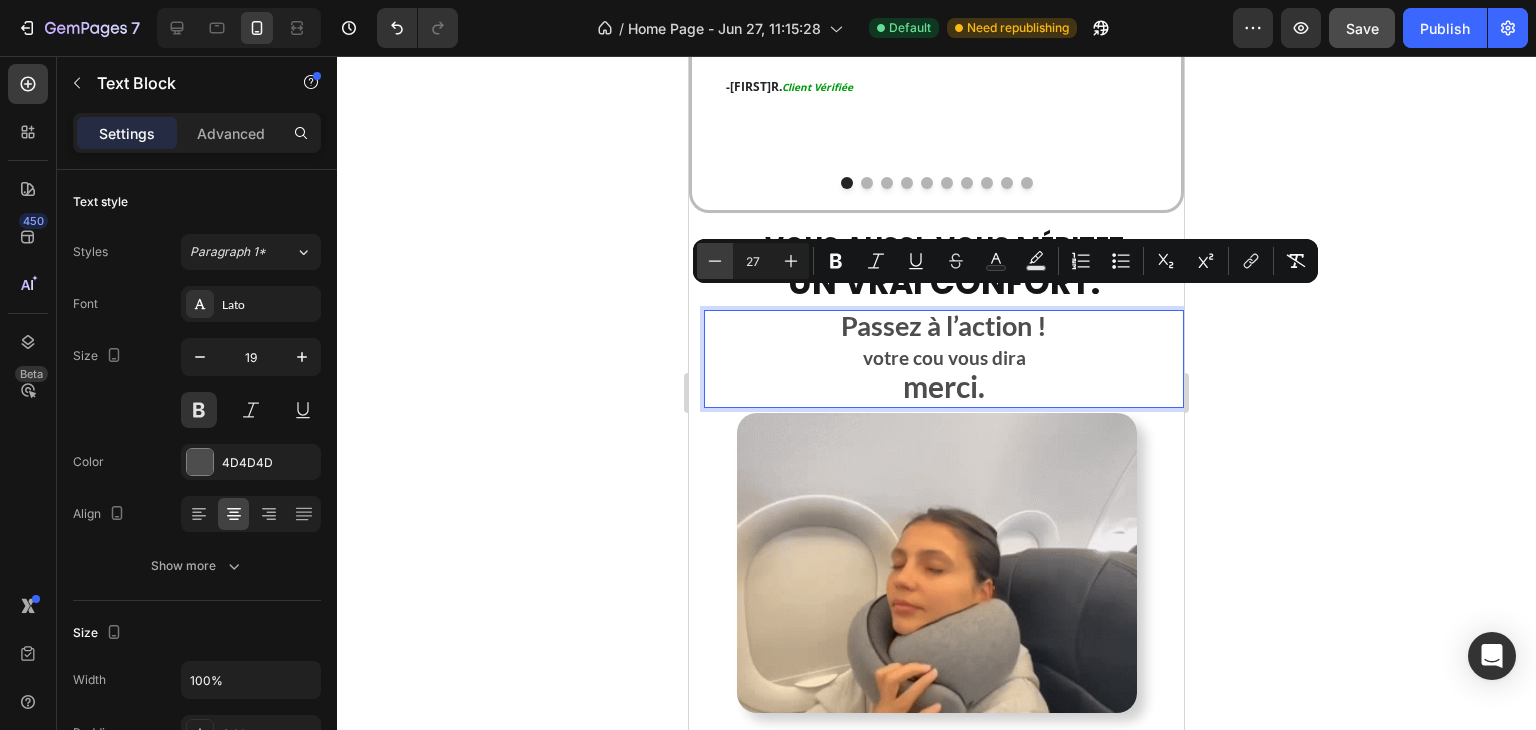 click 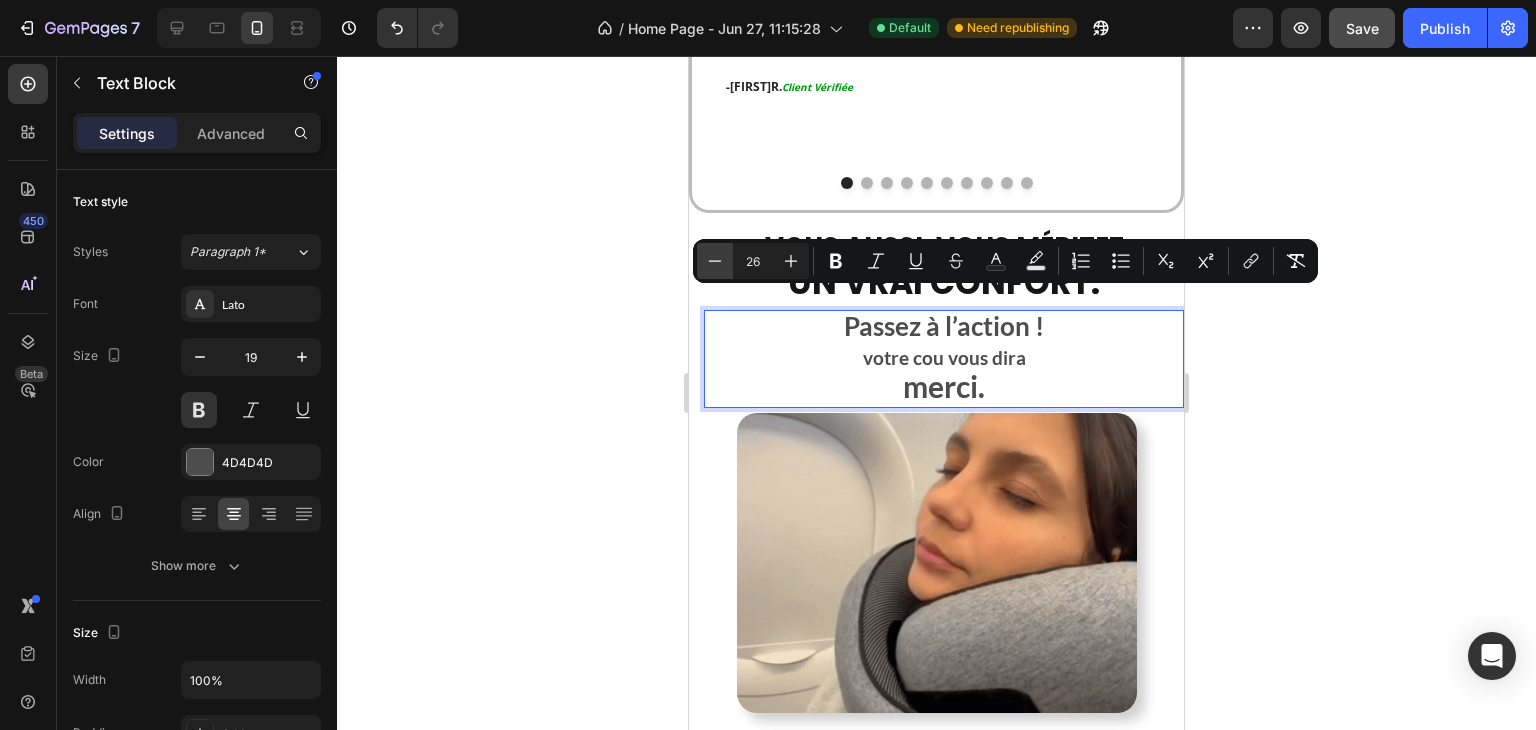 click 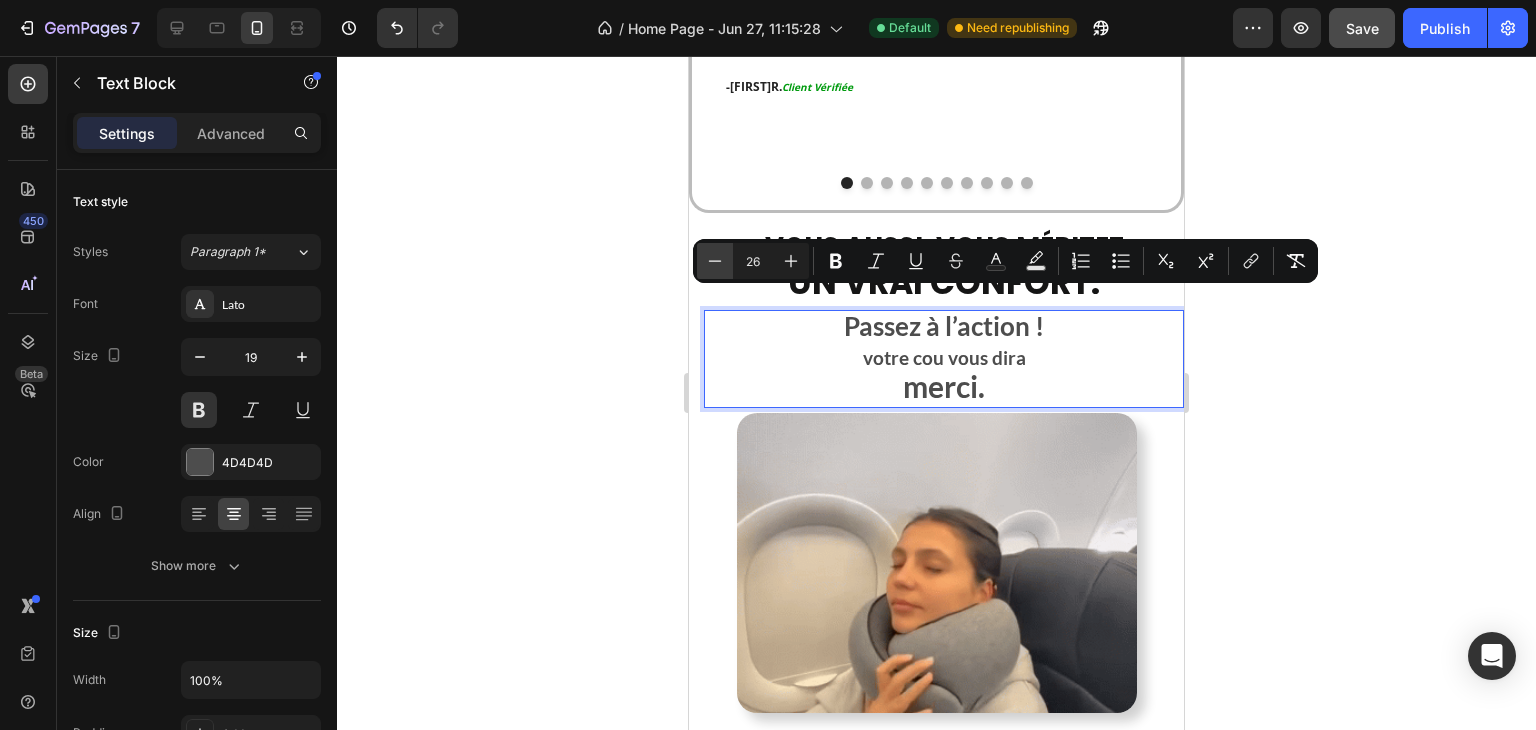 type on "25" 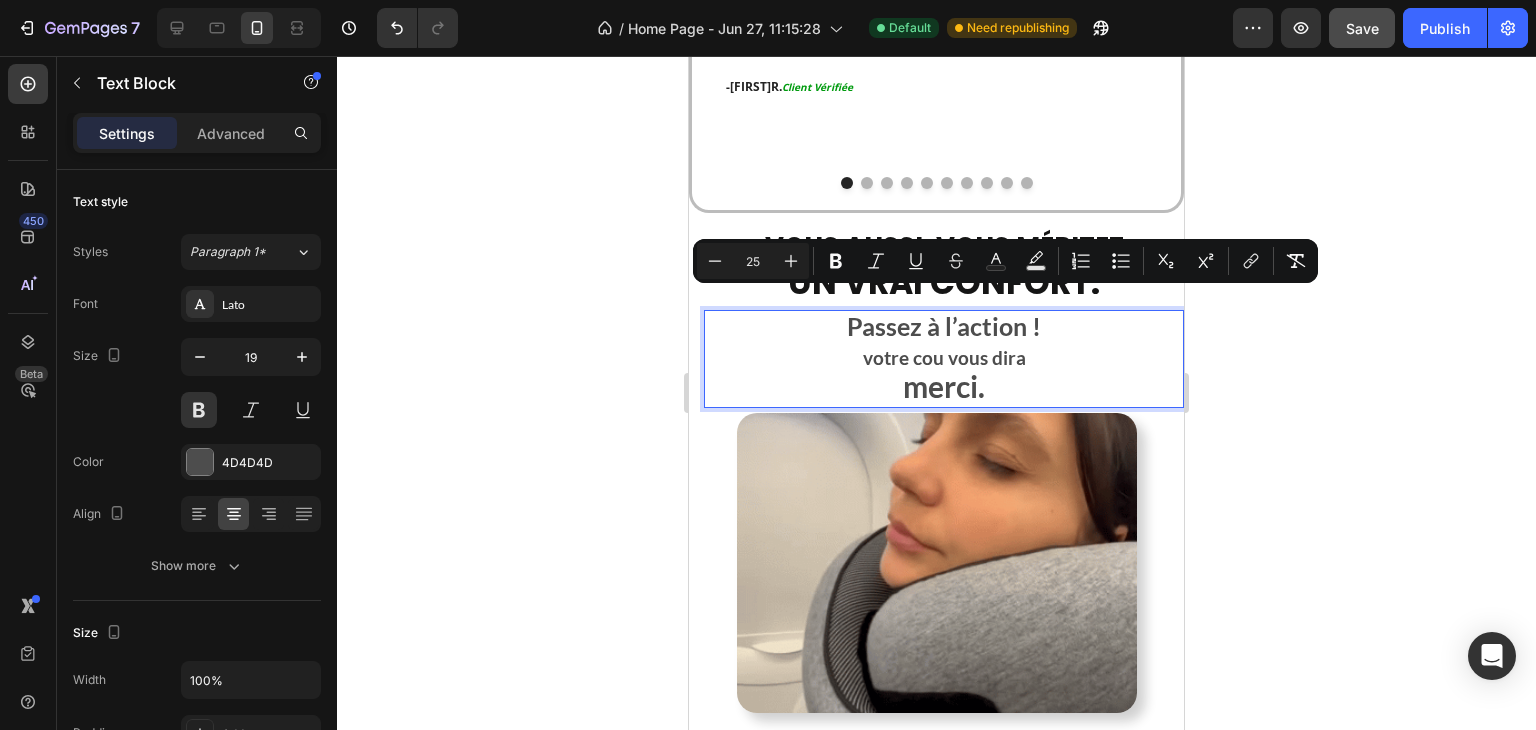 click 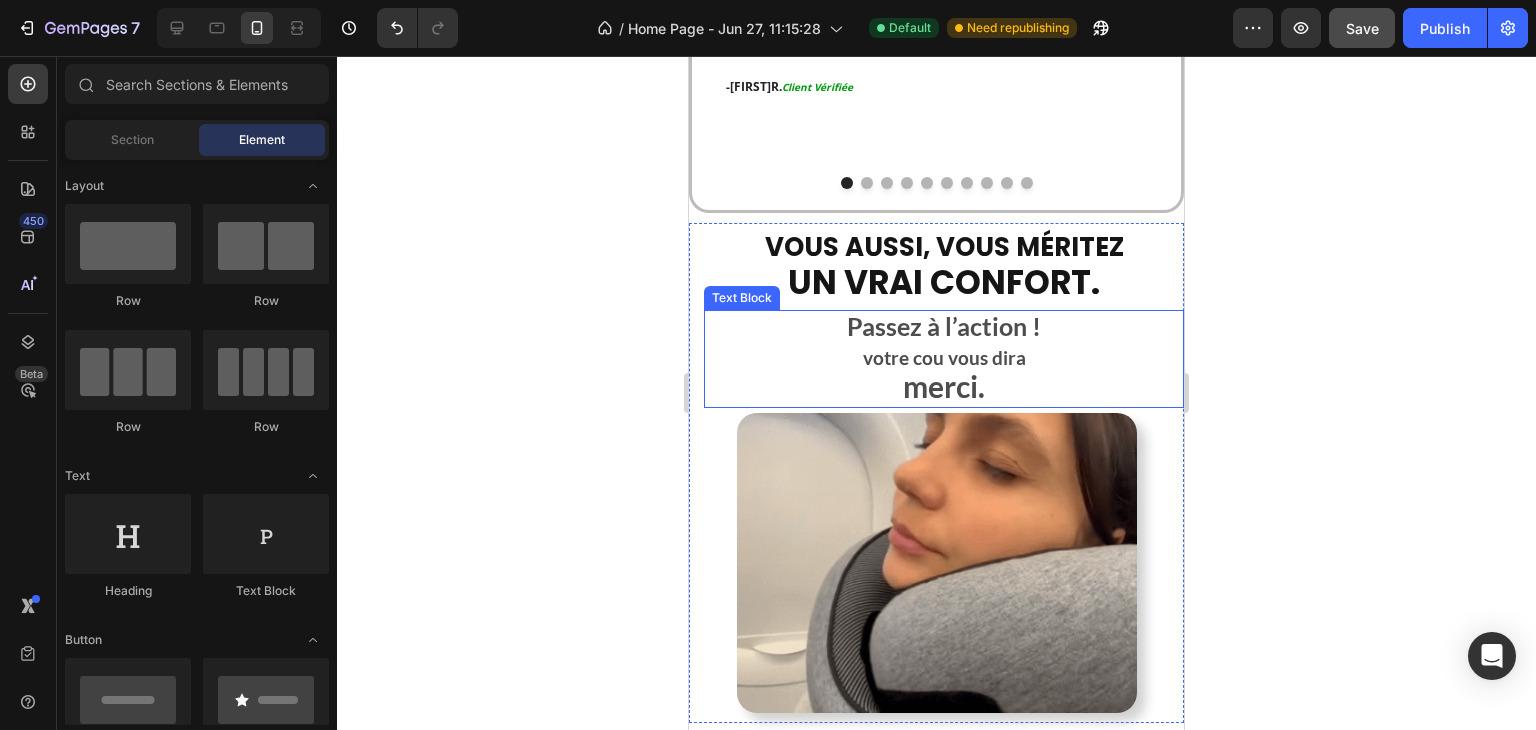 click on "votre cou vous dira" at bounding box center [944, 358] 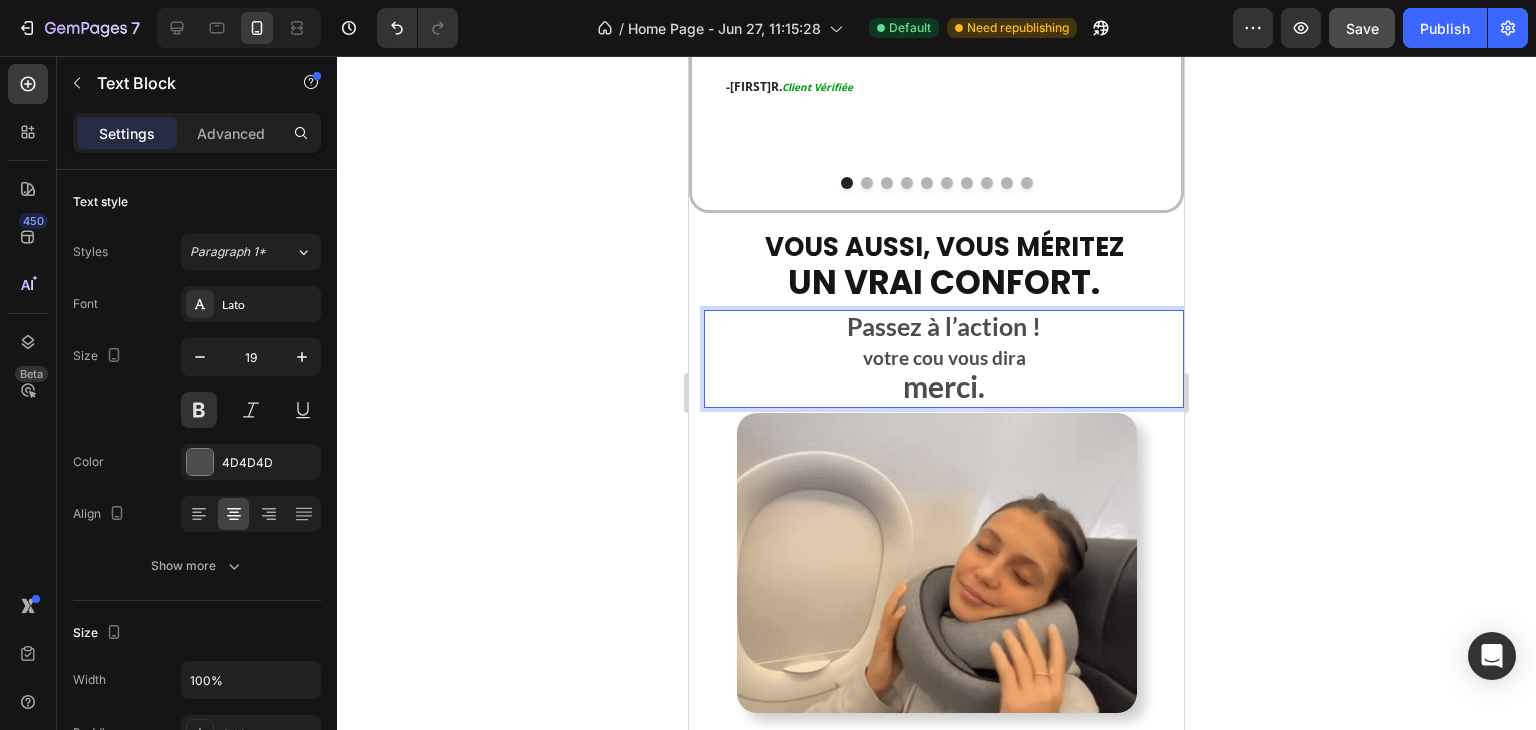 drag, startPoint x: 817, startPoint y: 300, endPoint x: 1087, endPoint y: 296, distance: 270.02963 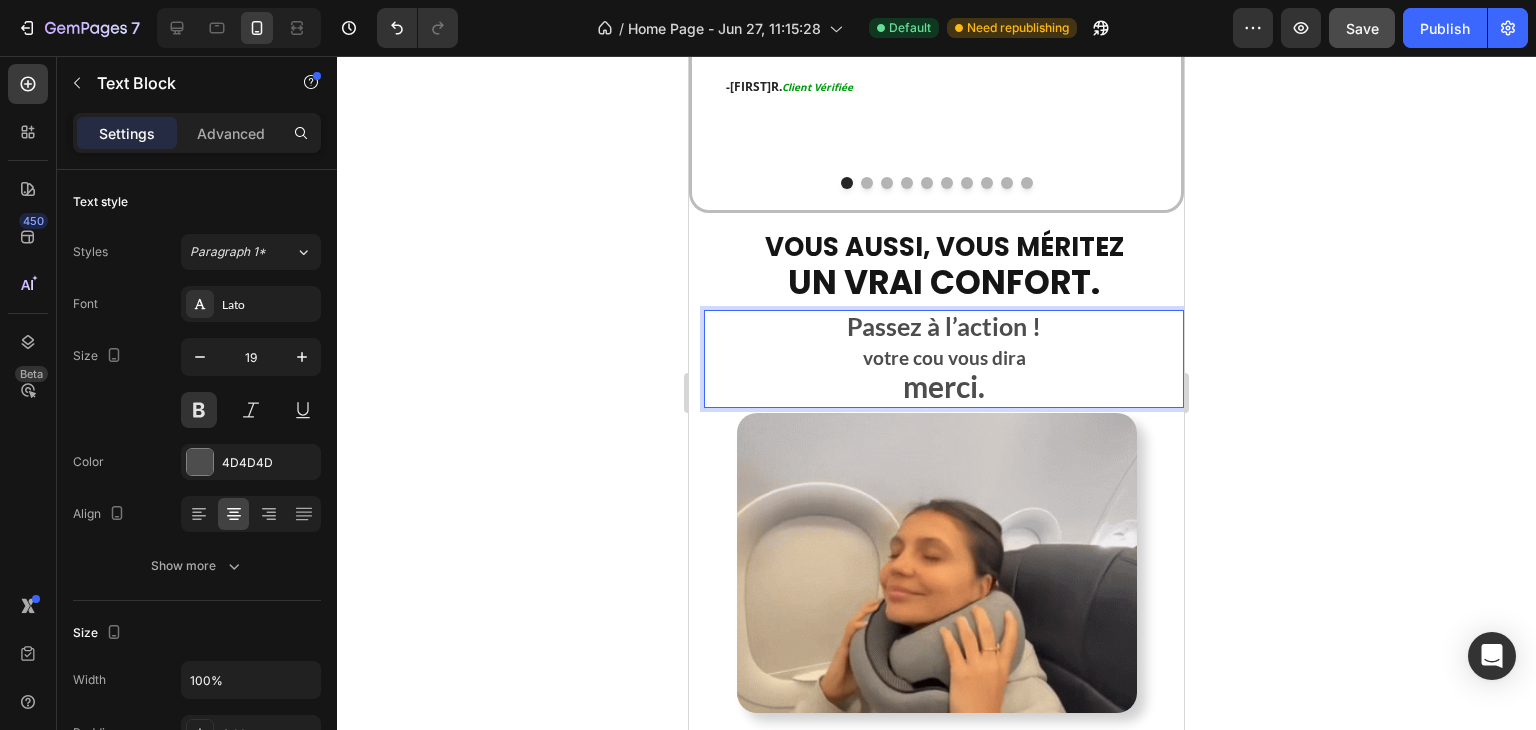 click on "Passez à l’action !" at bounding box center [944, 328] 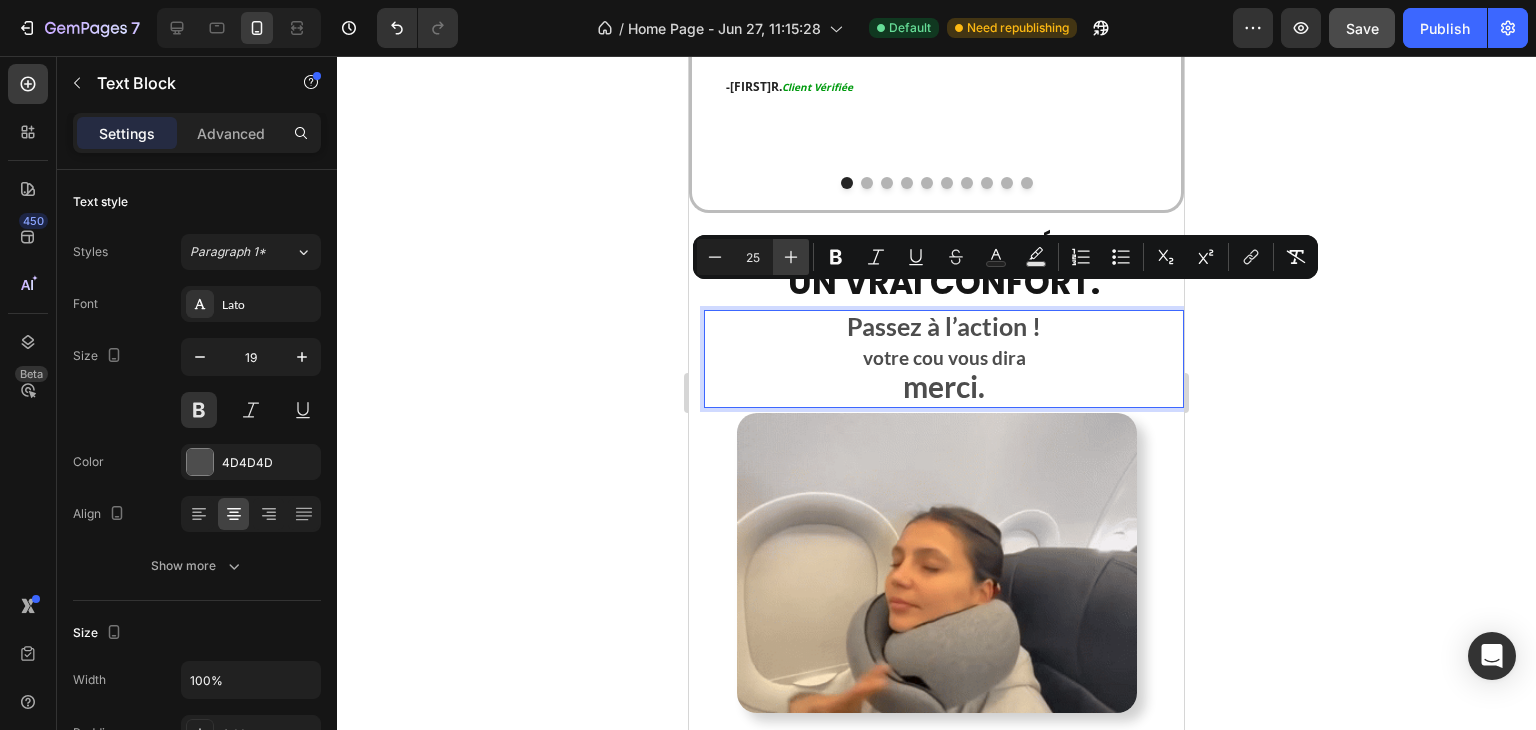 click 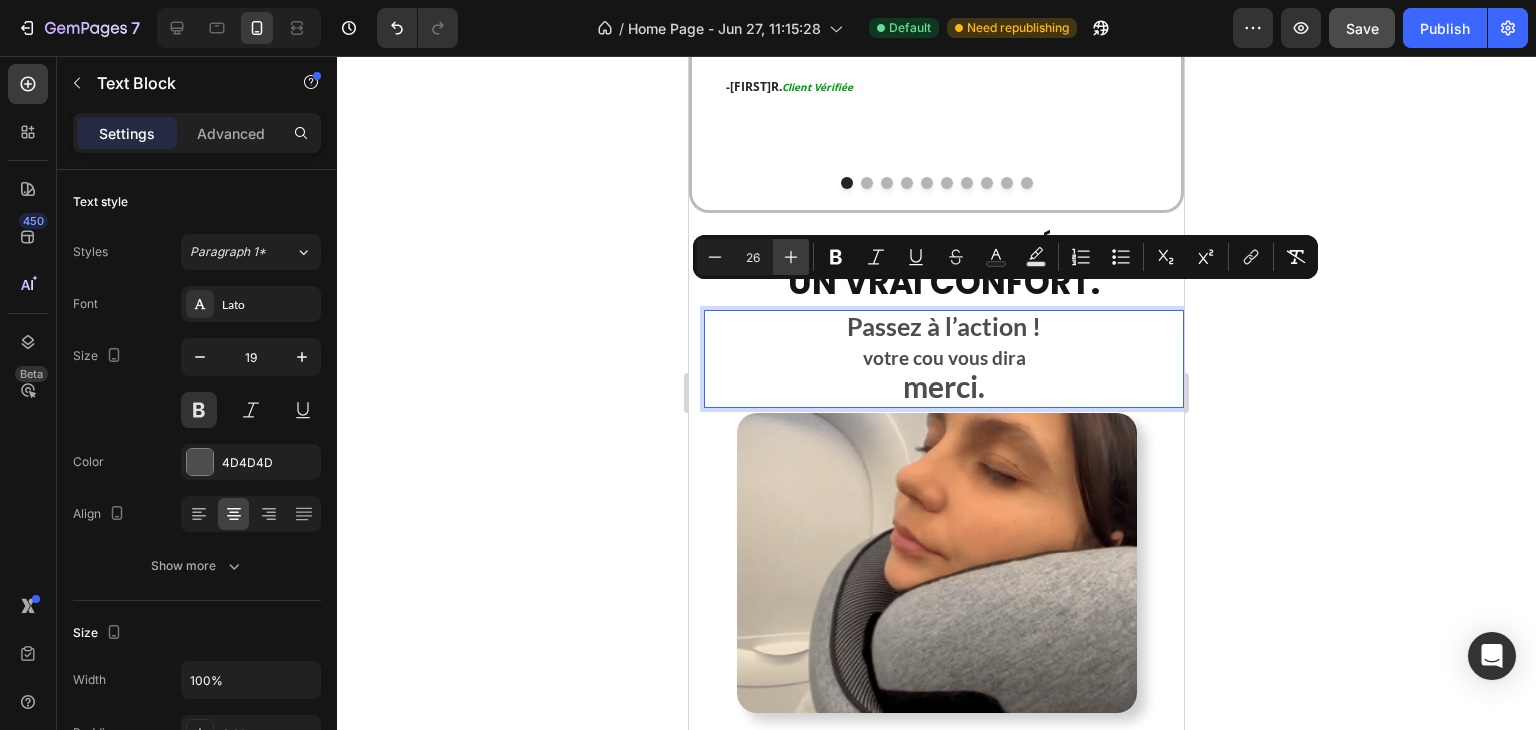 click 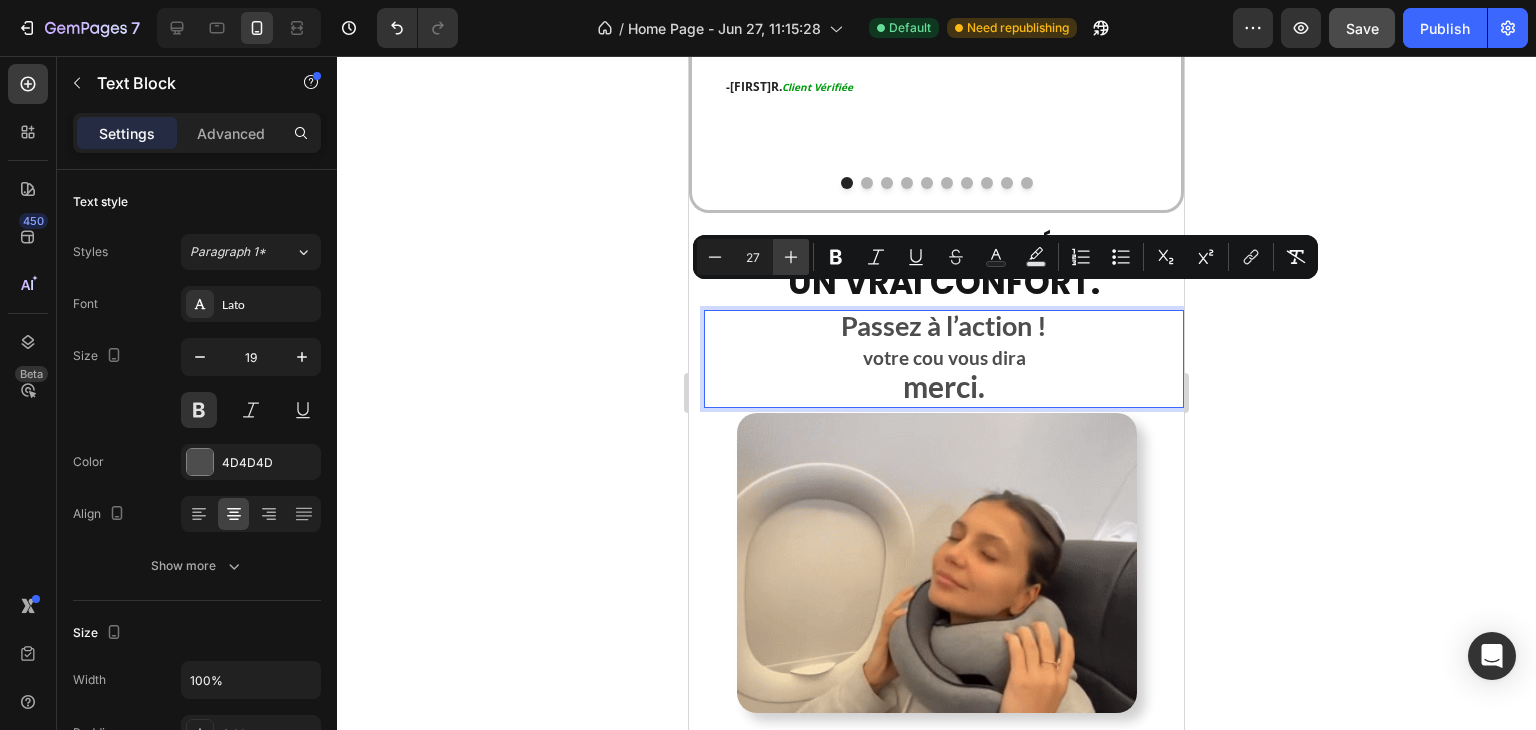 click 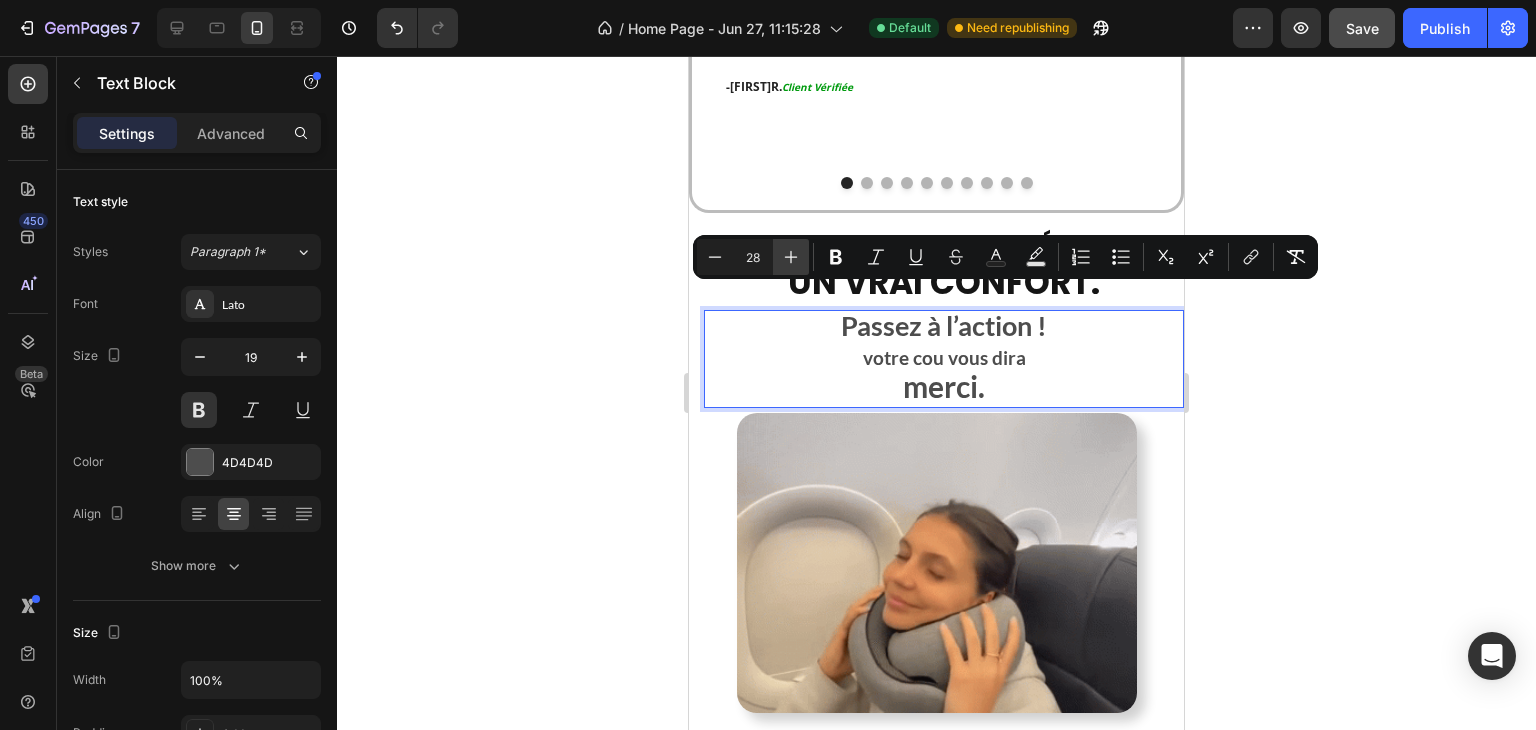 click 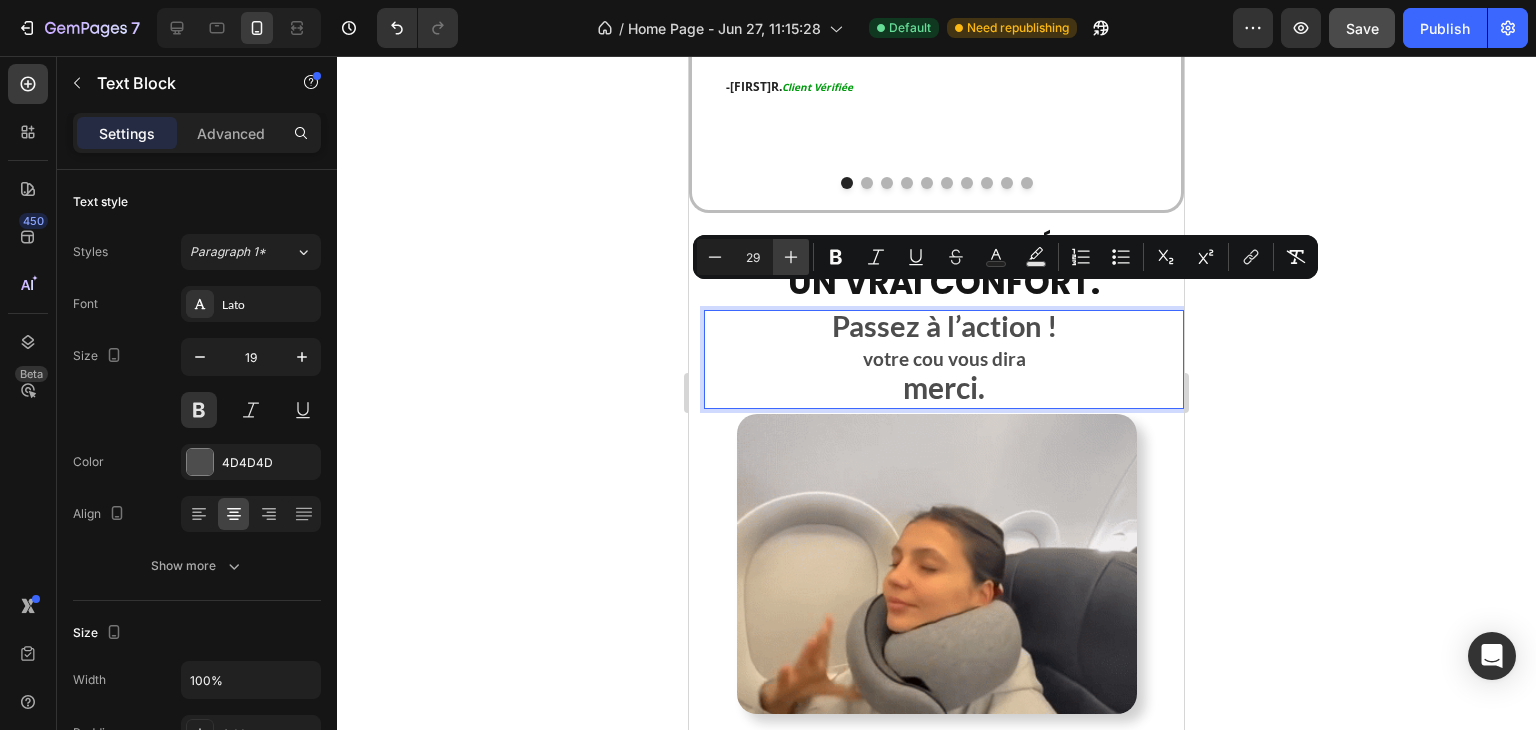 click 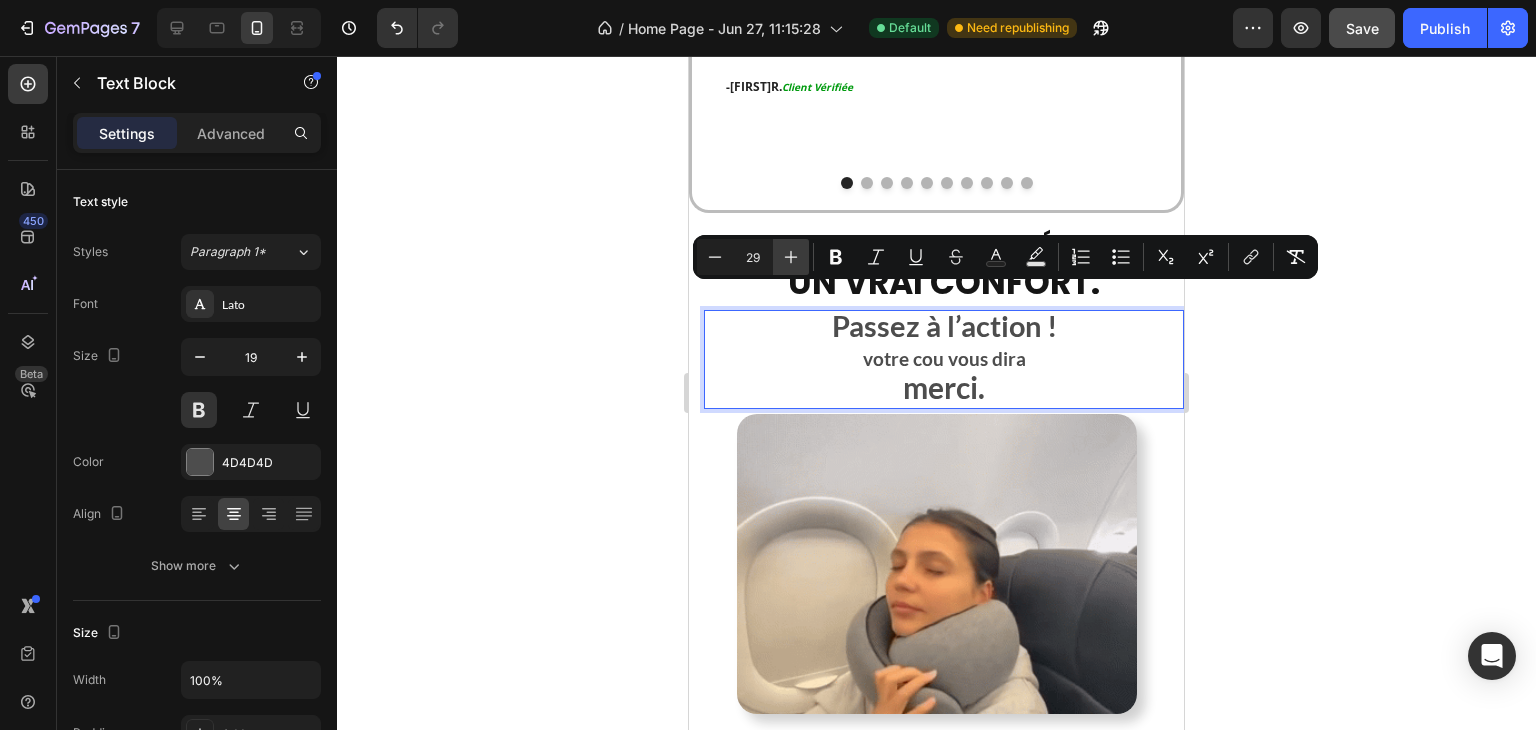 type on "30" 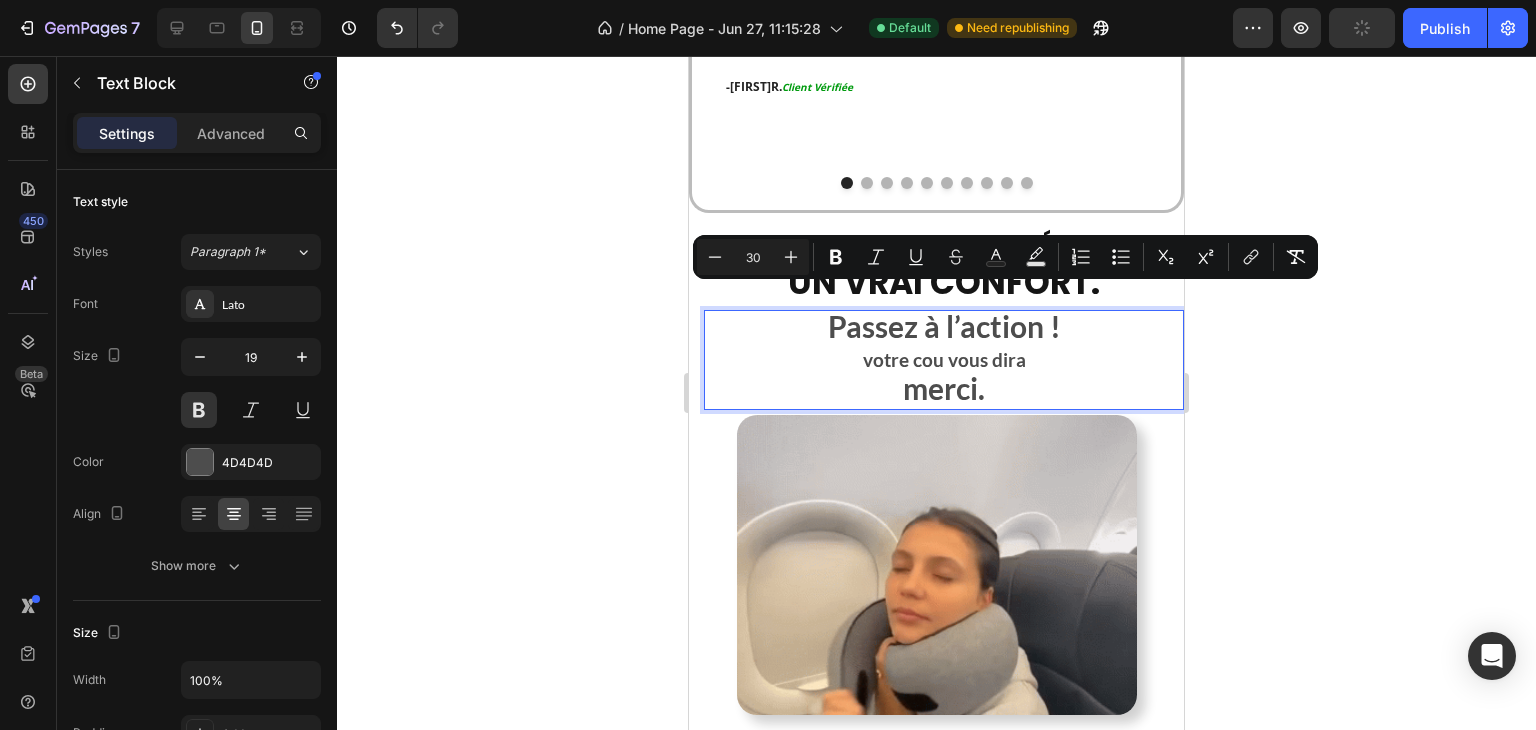 click 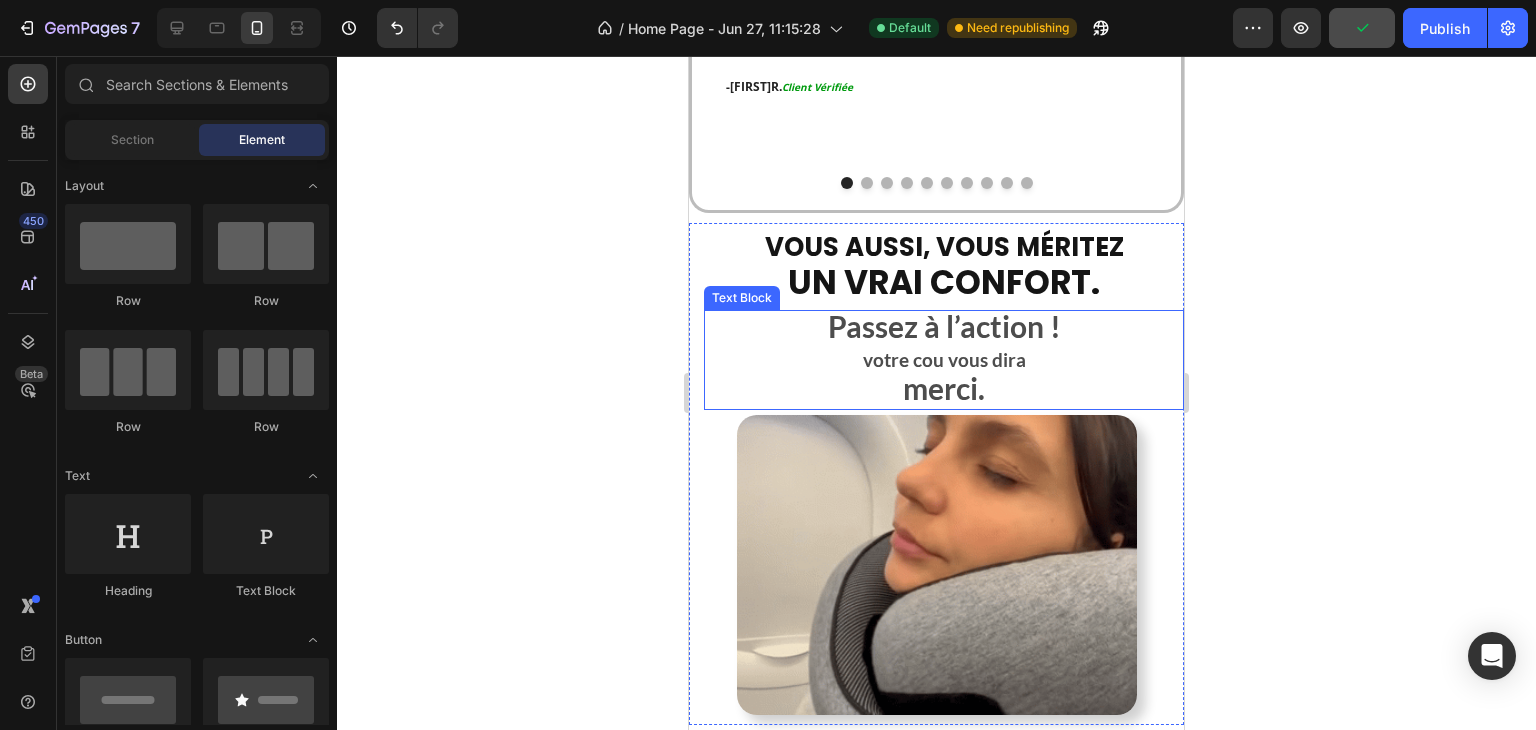 click on "Passez à l’action !" at bounding box center (944, 326) 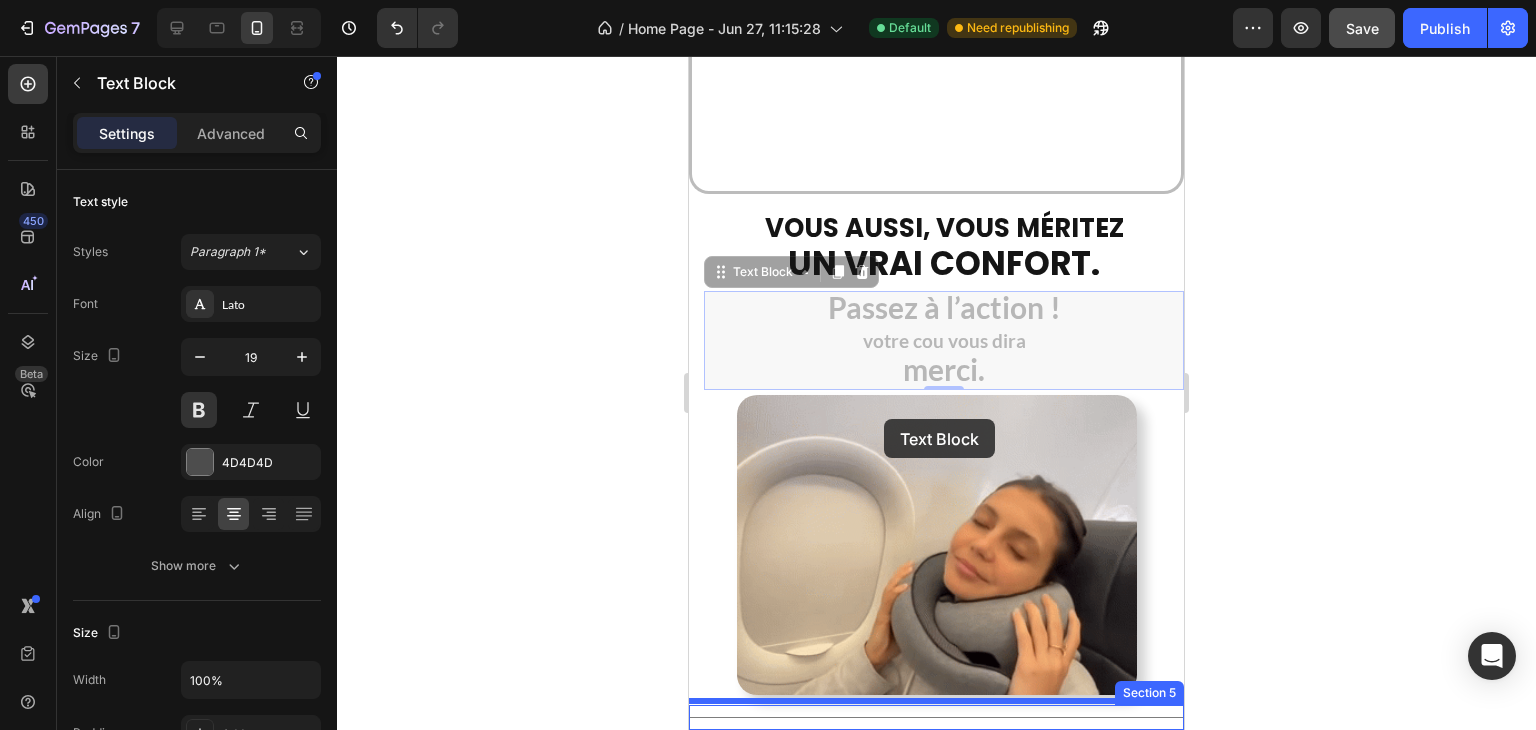 scroll, scrollTop: 3608, scrollLeft: 0, axis: vertical 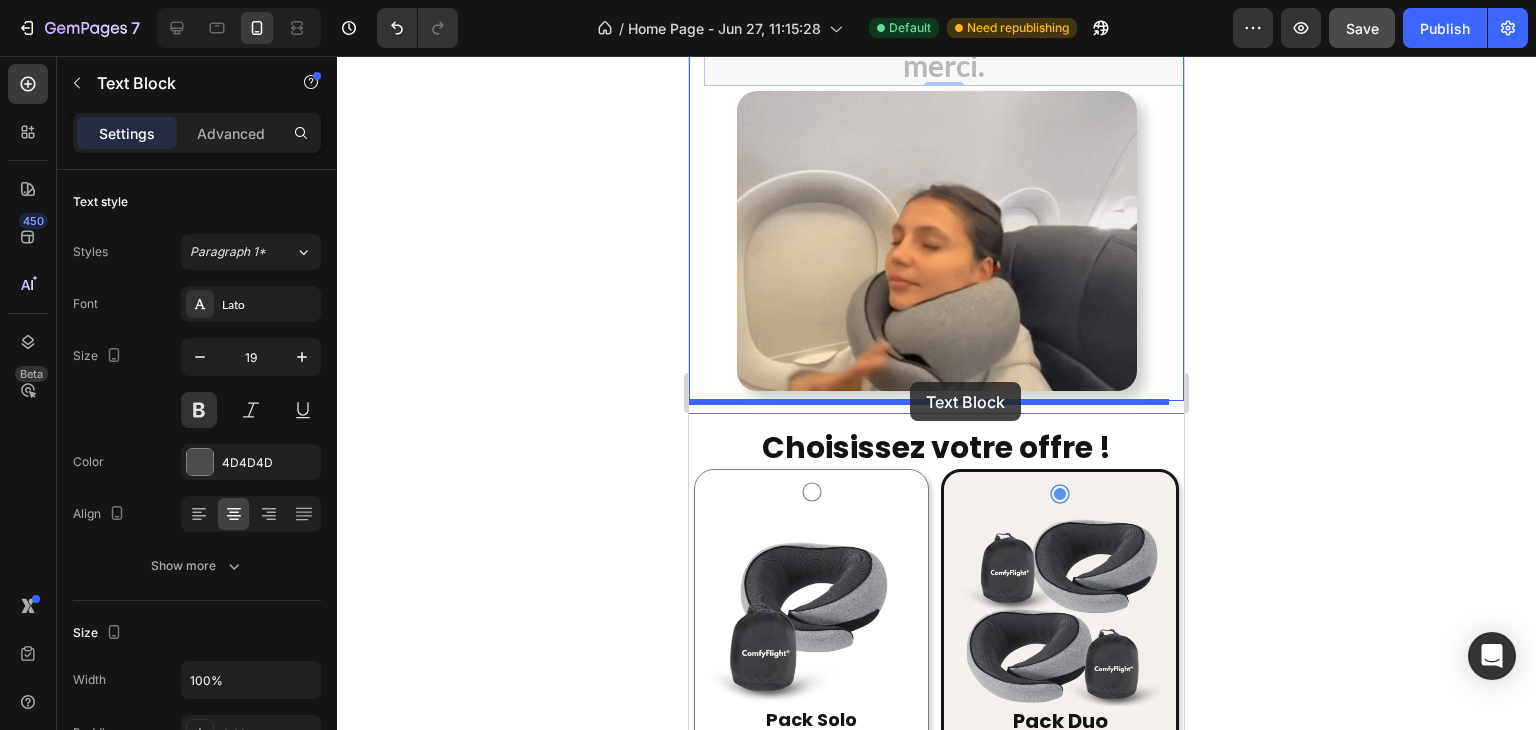 drag, startPoint x: 777, startPoint y: 262, endPoint x: 910, endPoint y: 382, distance: 179.13403 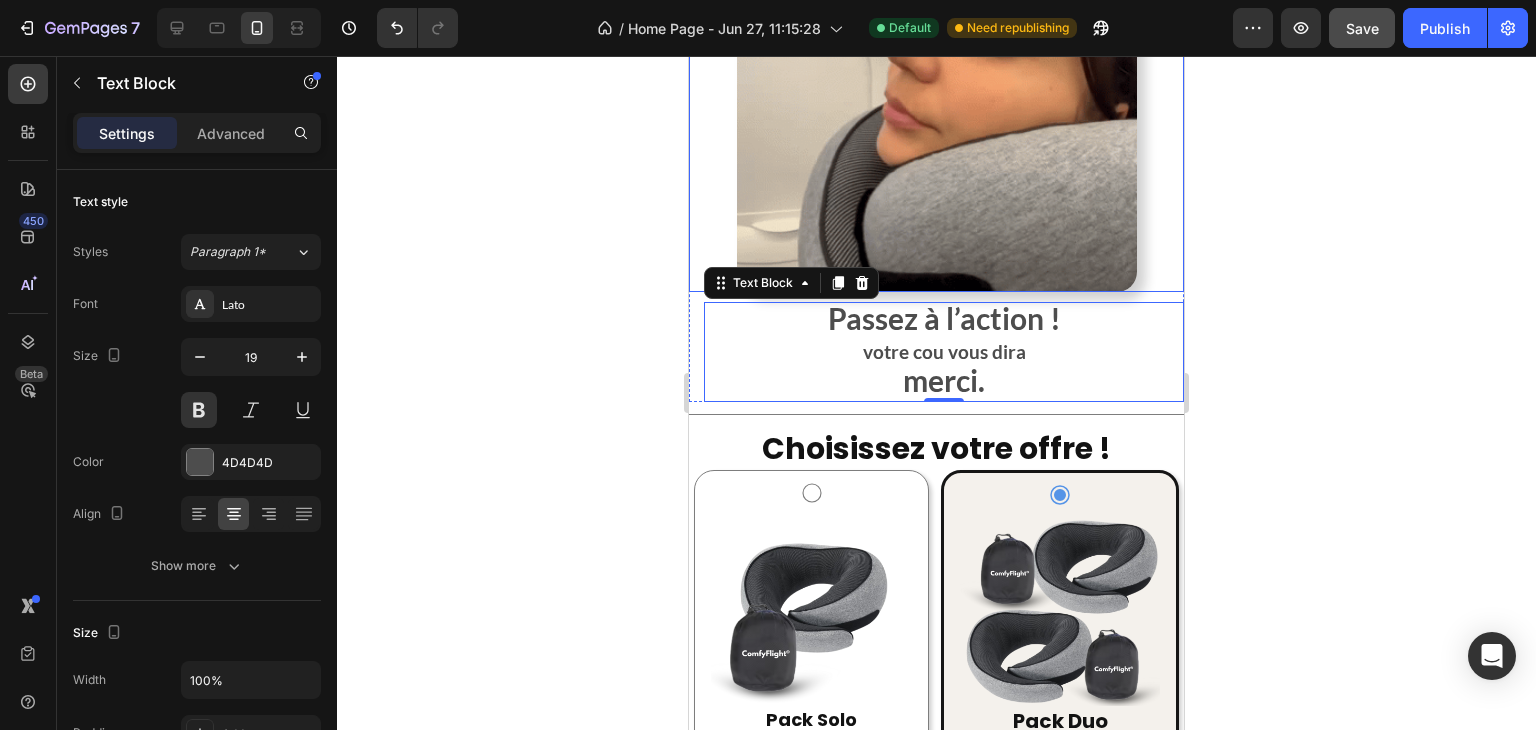 scroll, scrollTop: 3509, scrollLeft: 0, axis: vertical 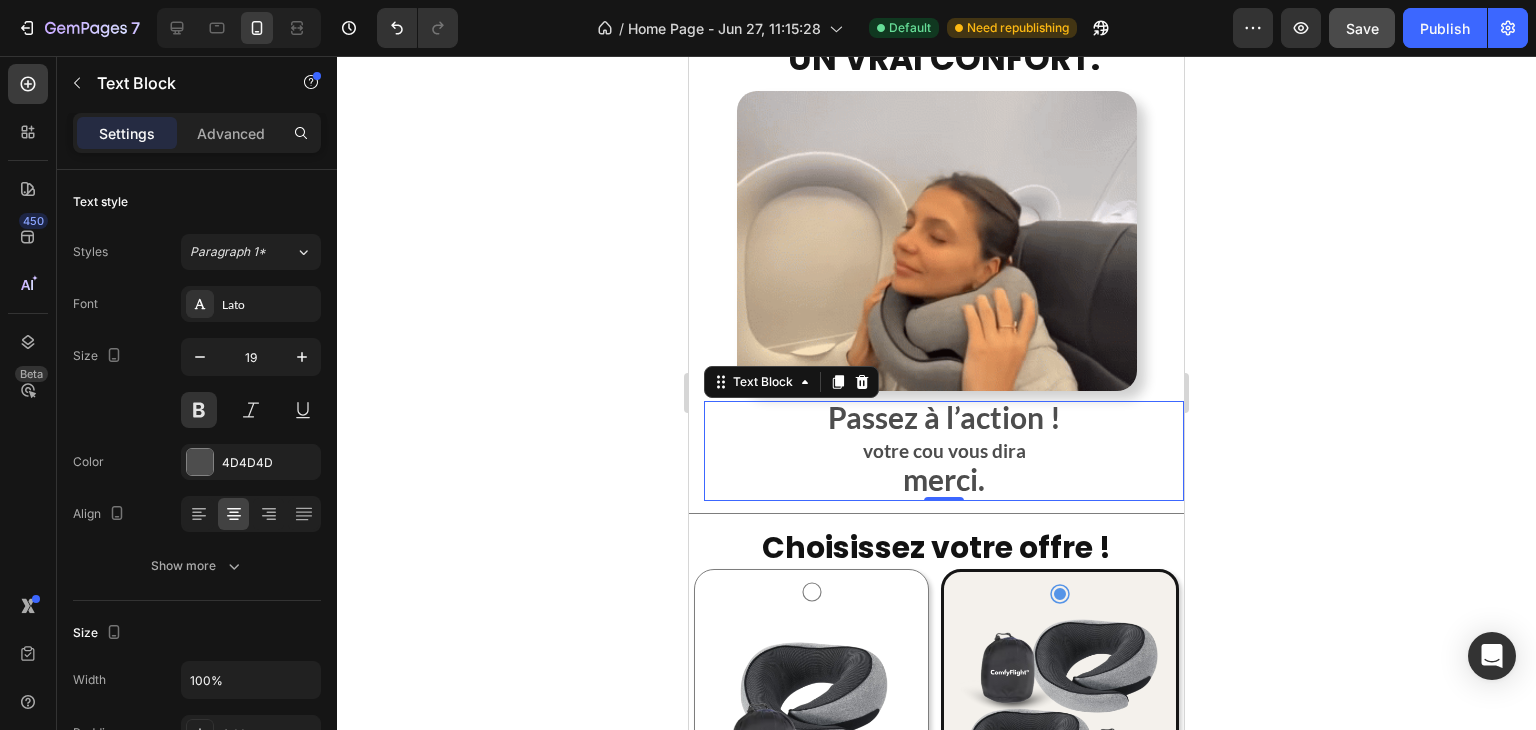 click 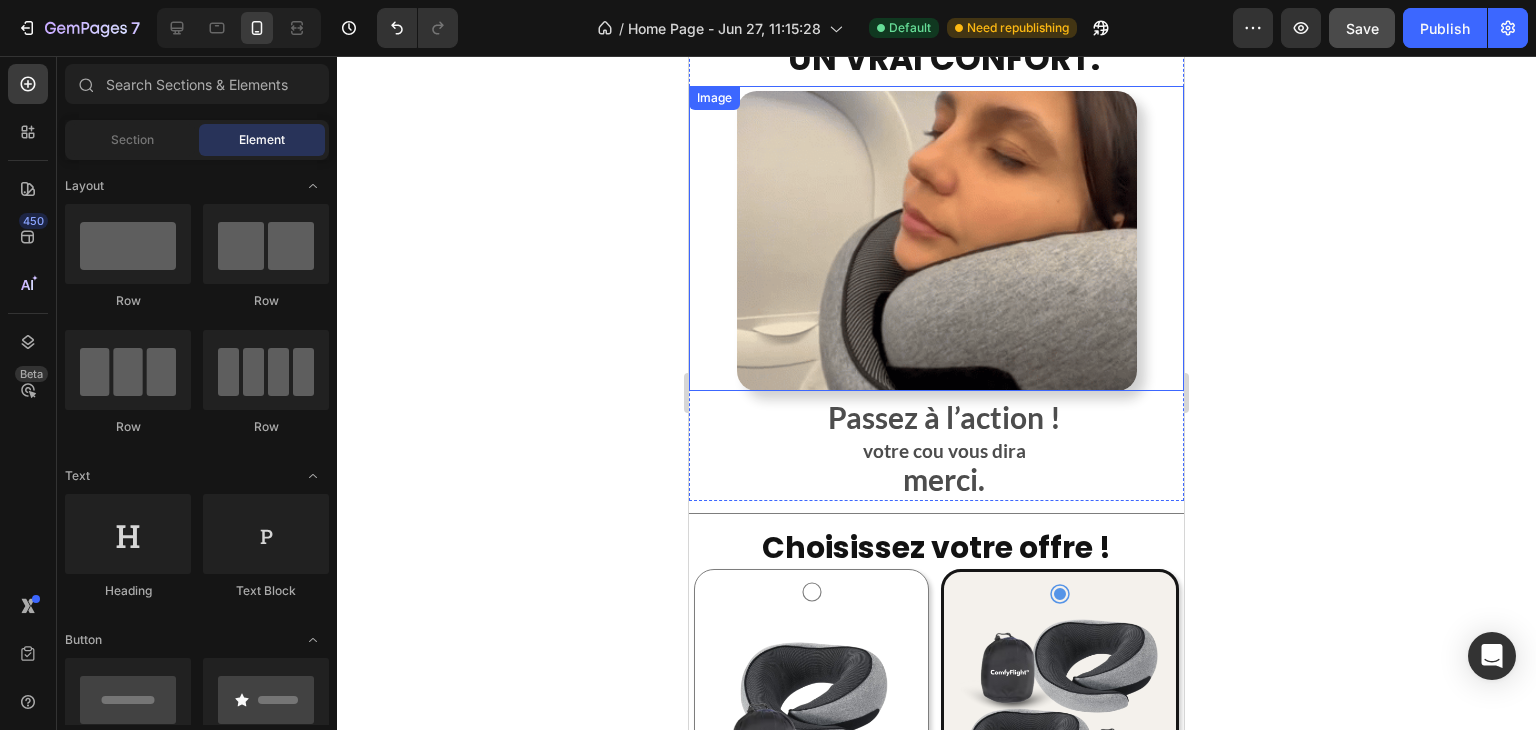 click on "Passez à l’action !" at bounding box center (944, 417) 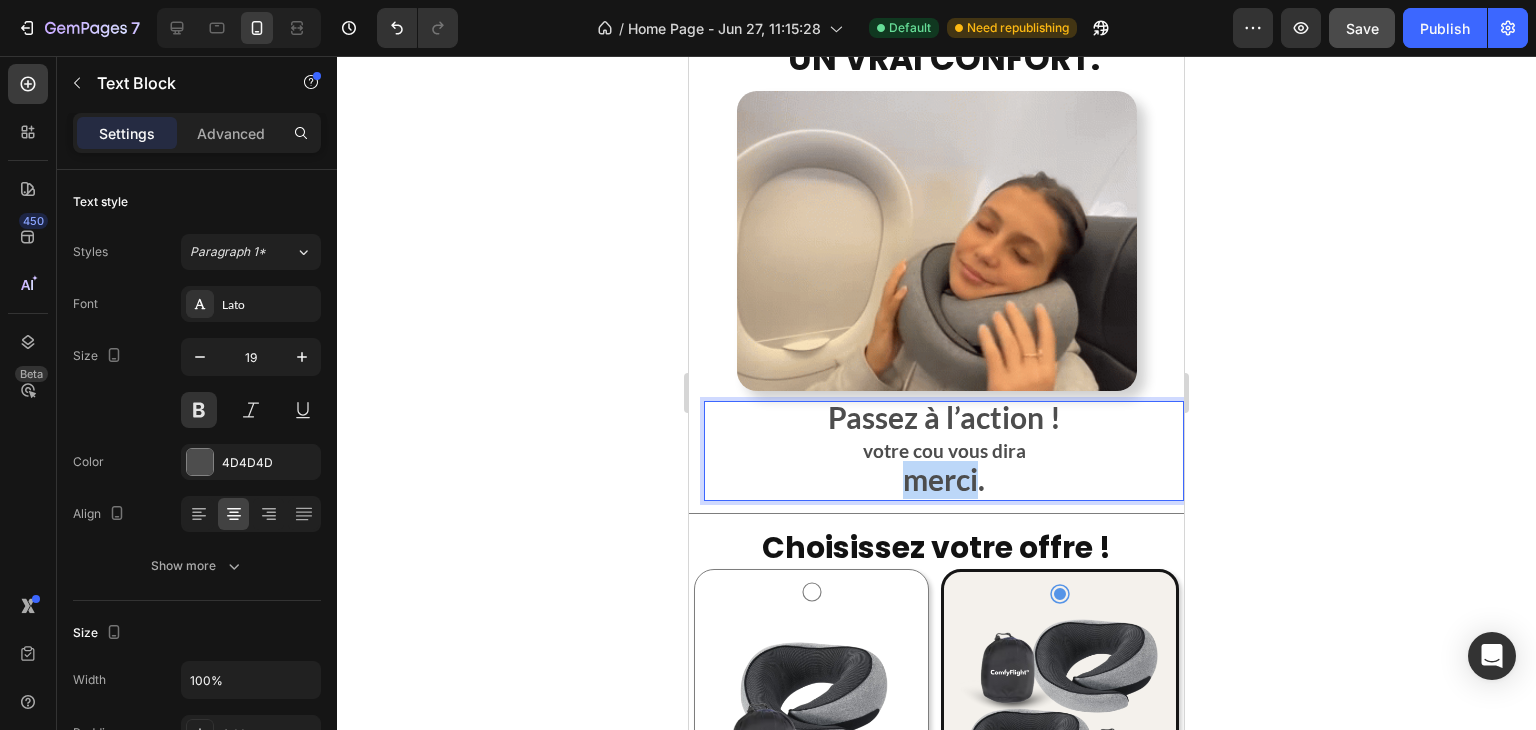 click on "merci." at bounding box center [944, 479] 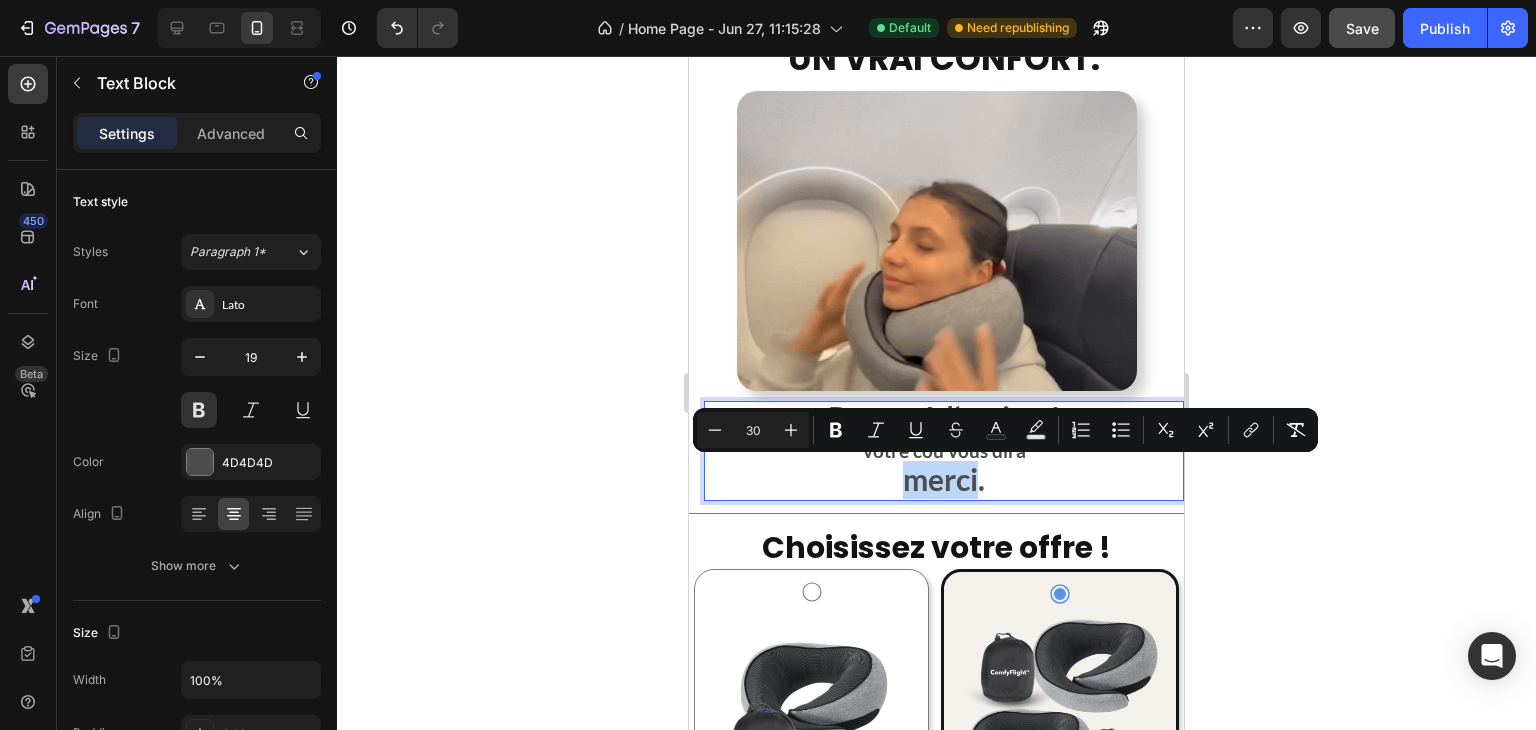 click on "merci." at bounding box center (944, 482) 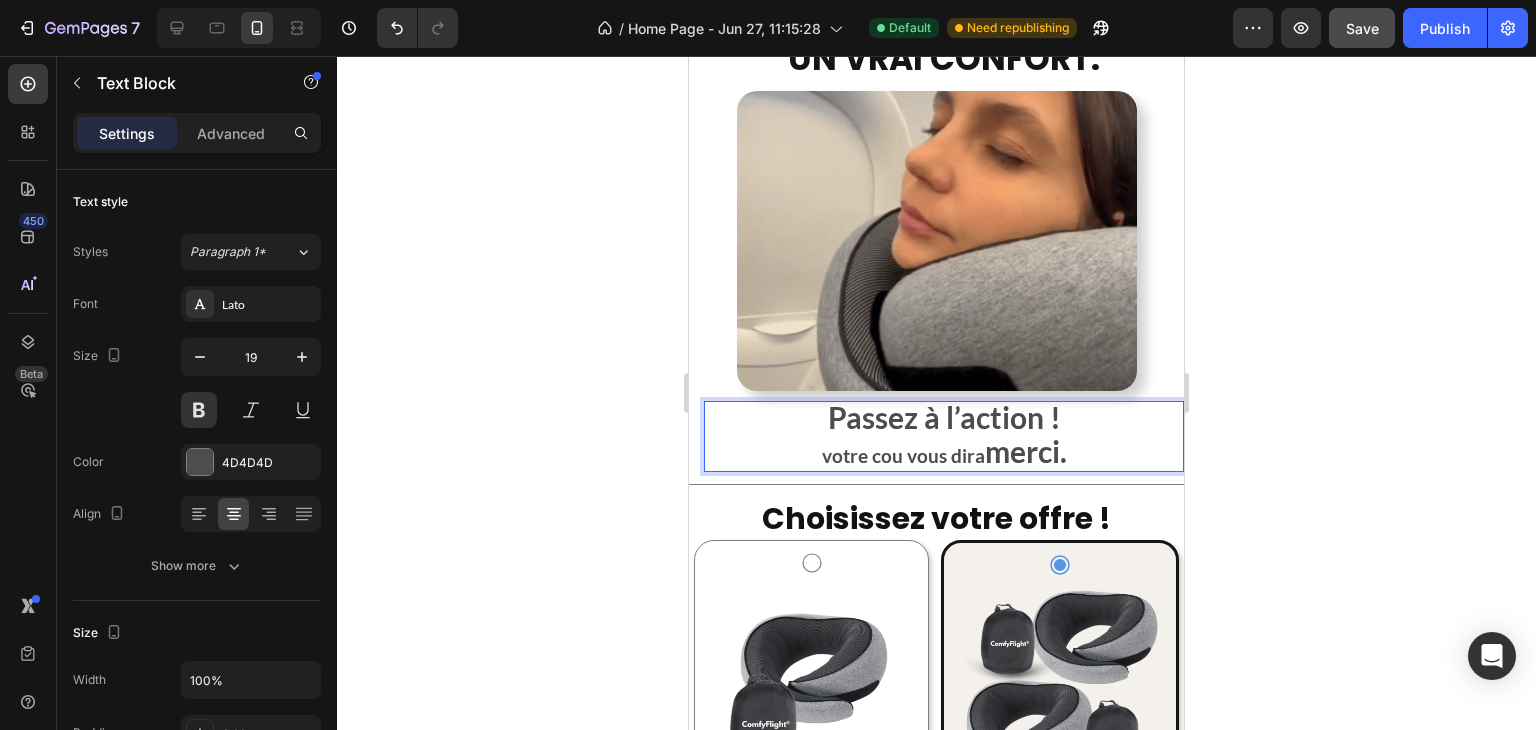 click 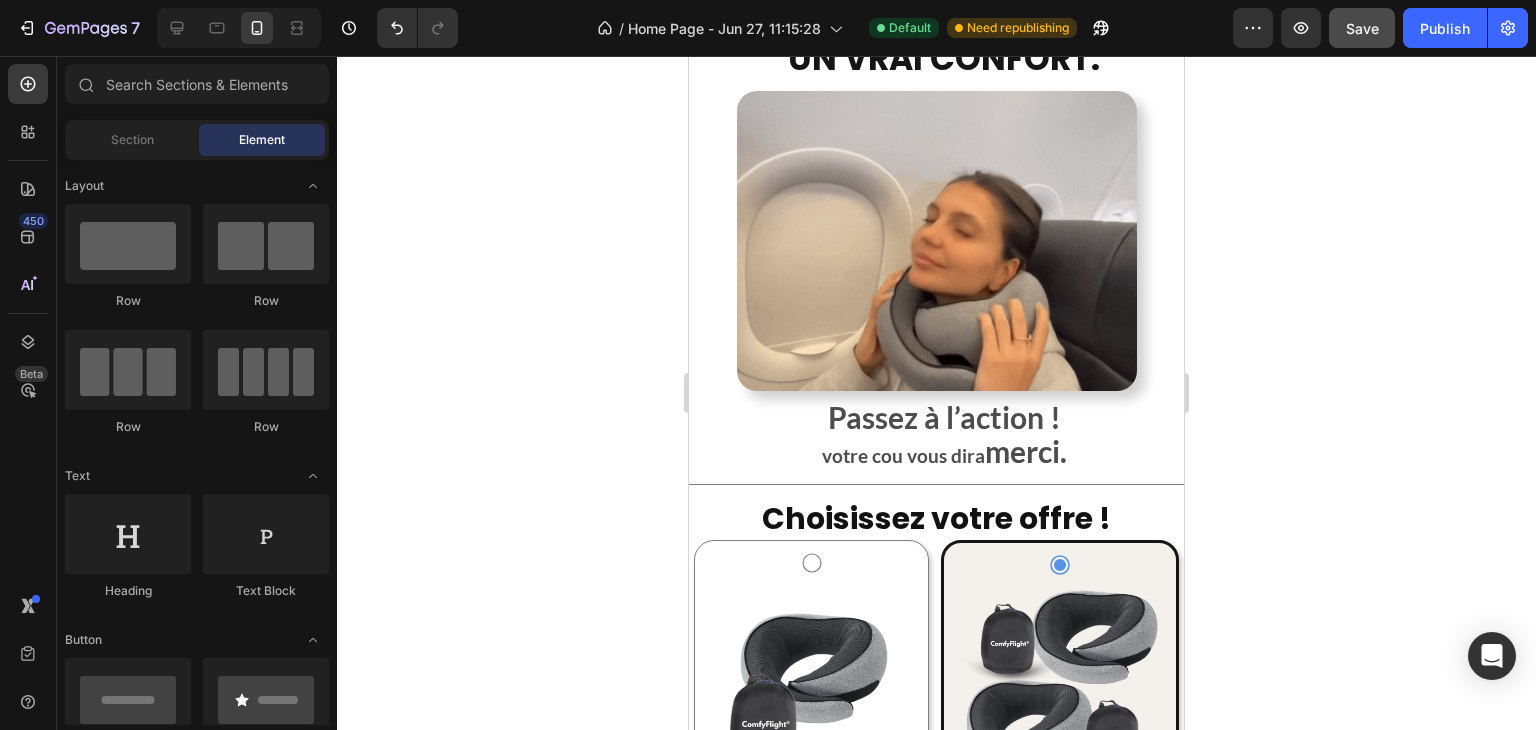 click on "Passez à l’action !" at bounding box center [944, 420] 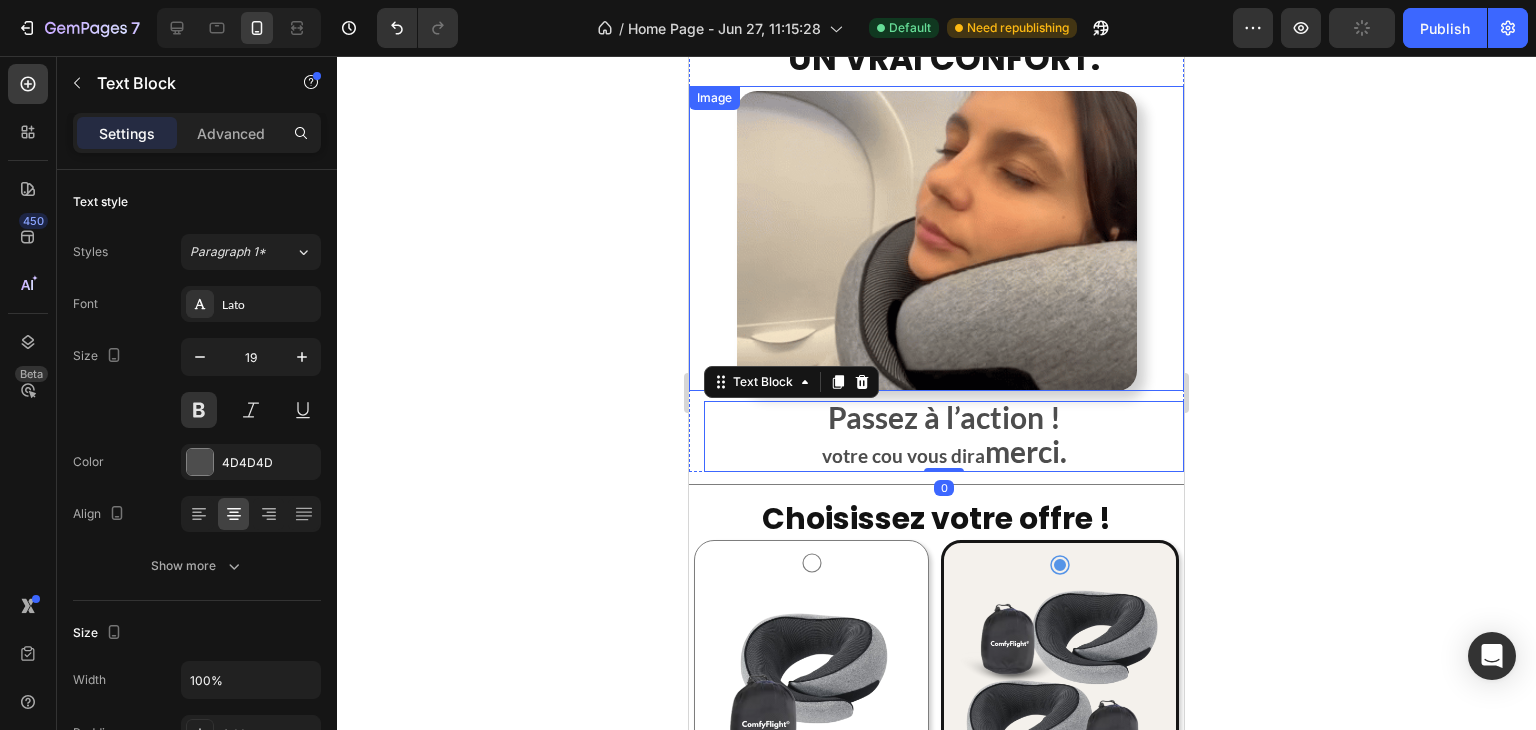 click 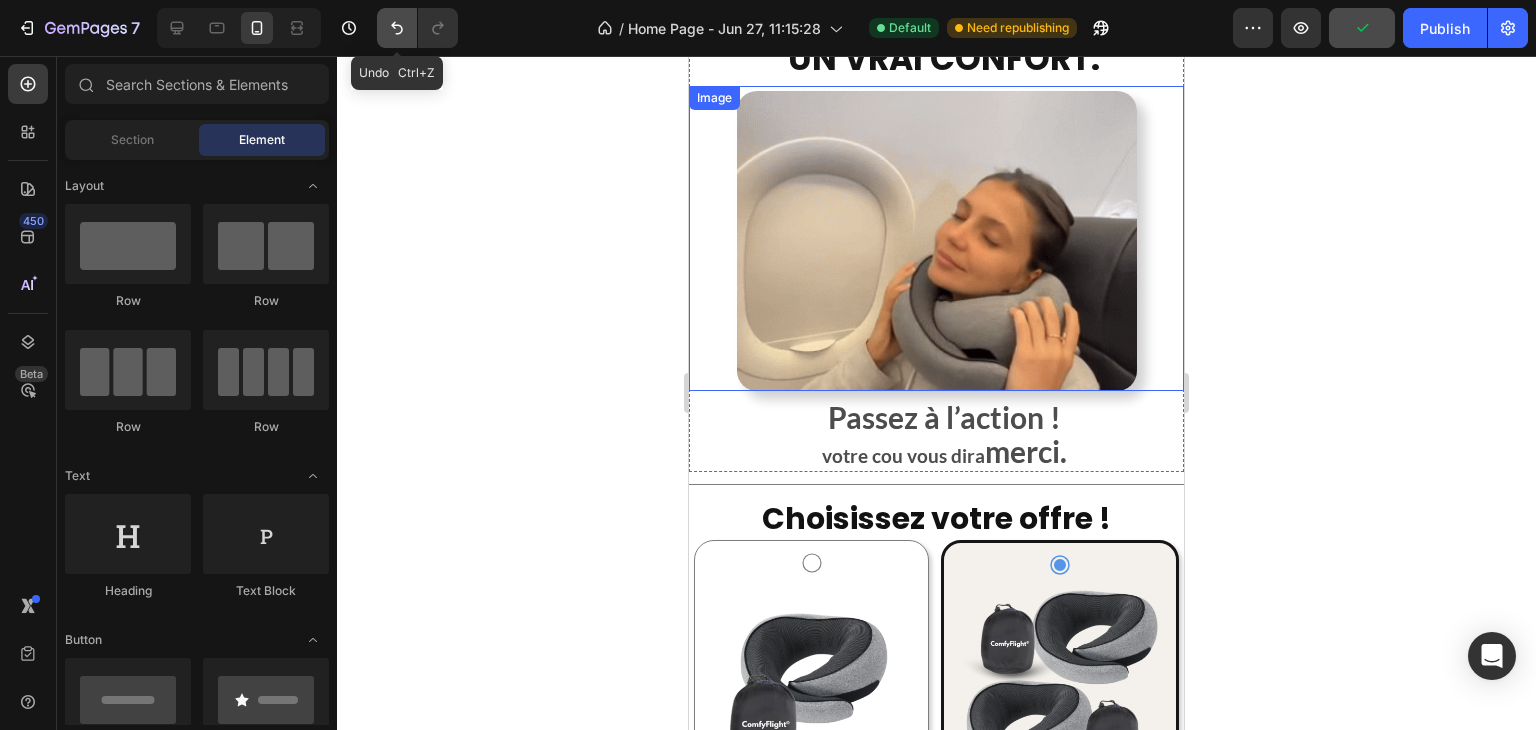 click 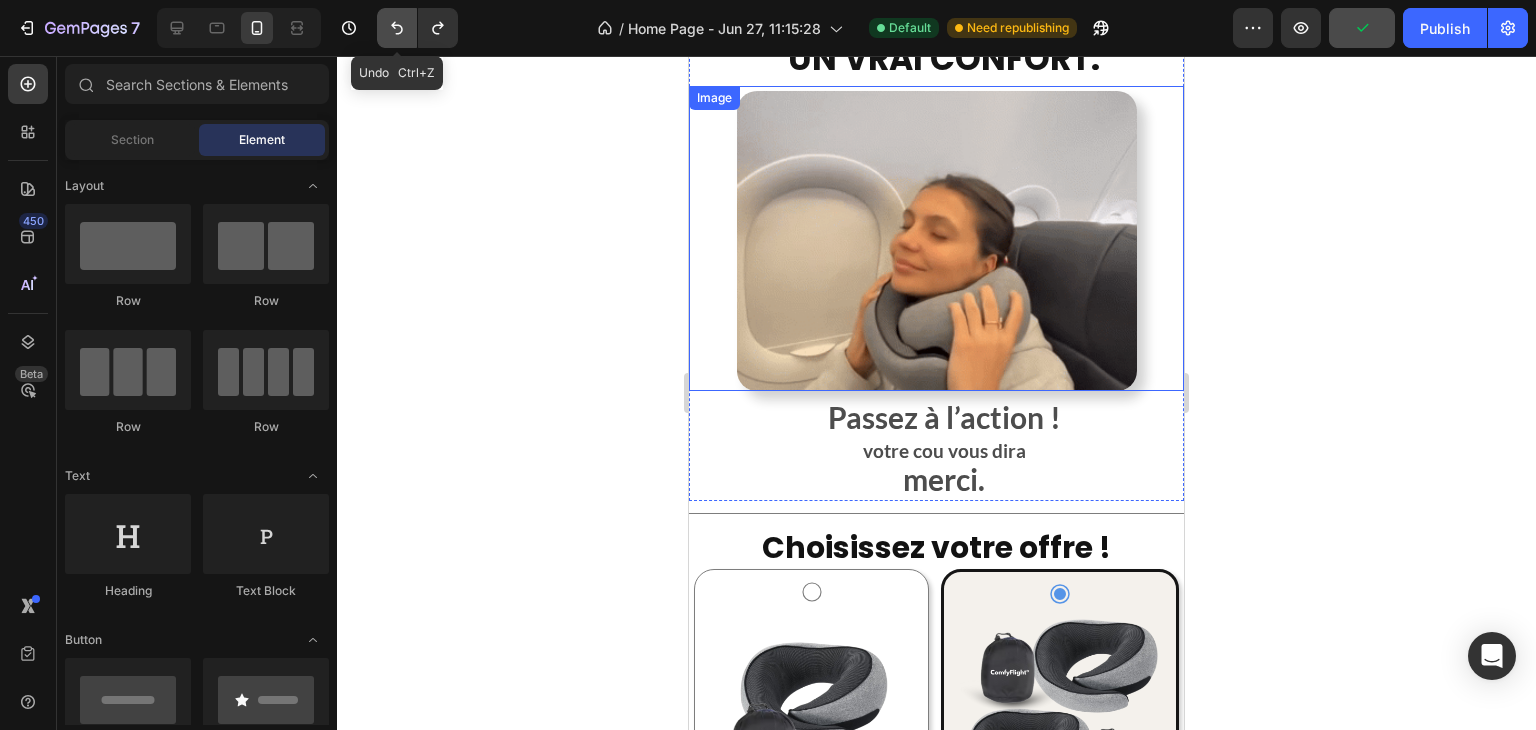 click 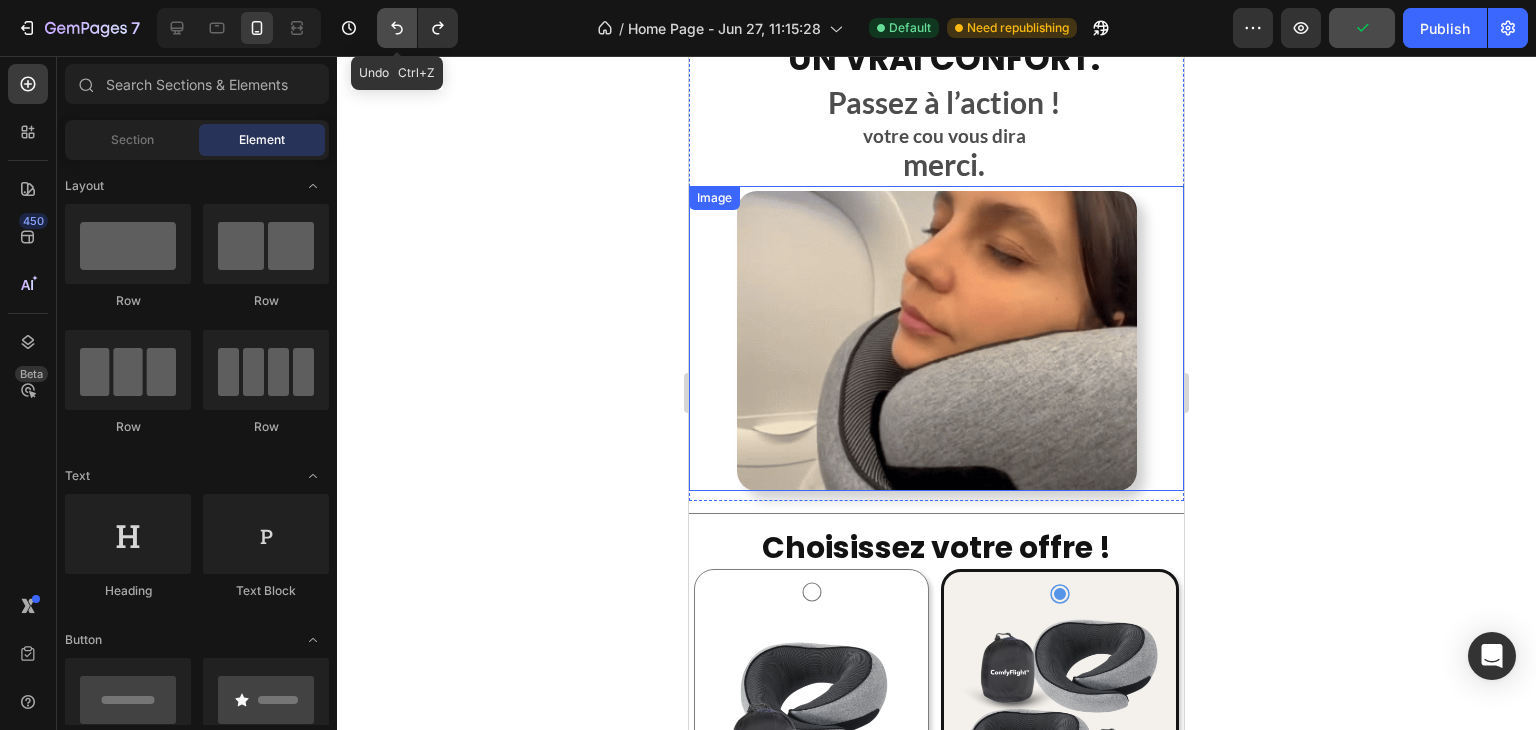 click 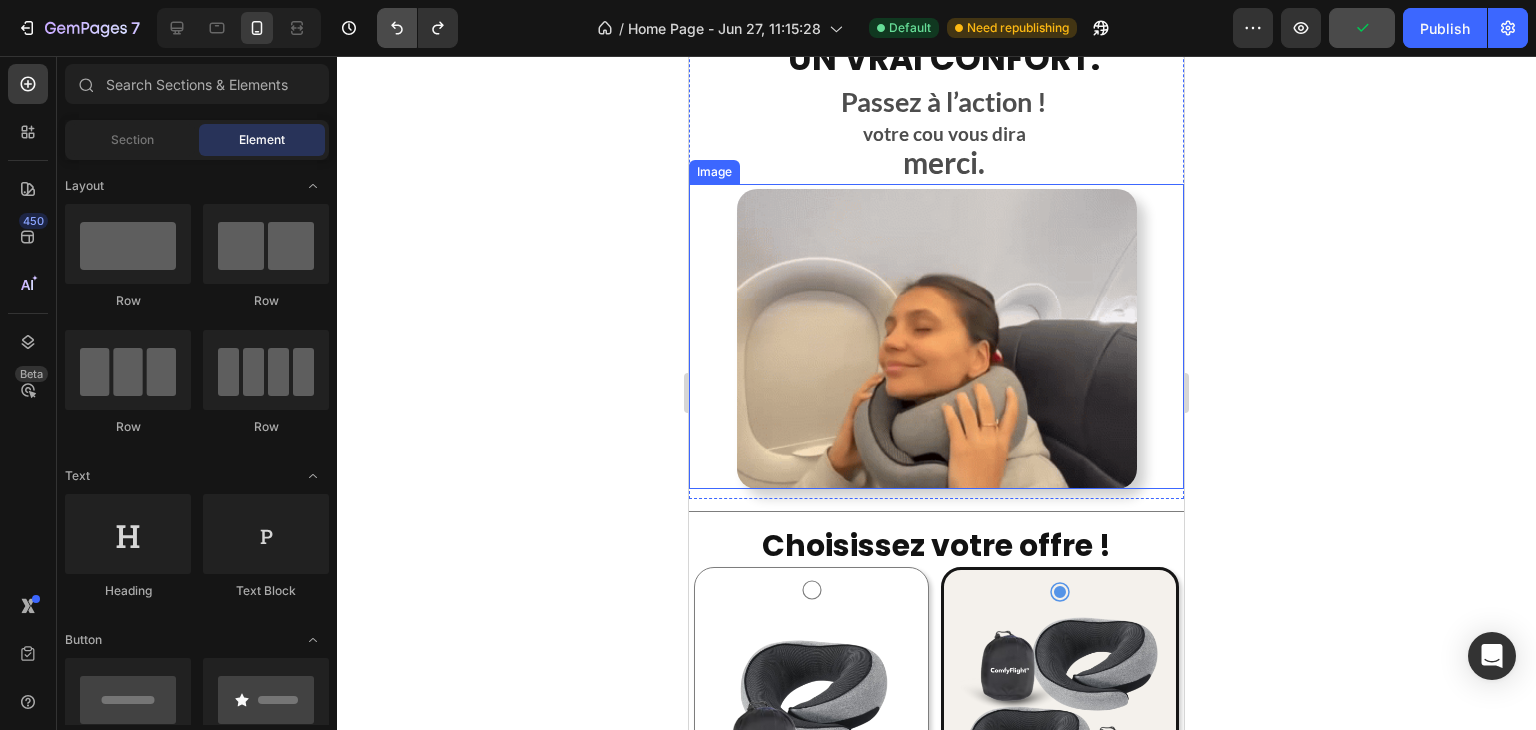click 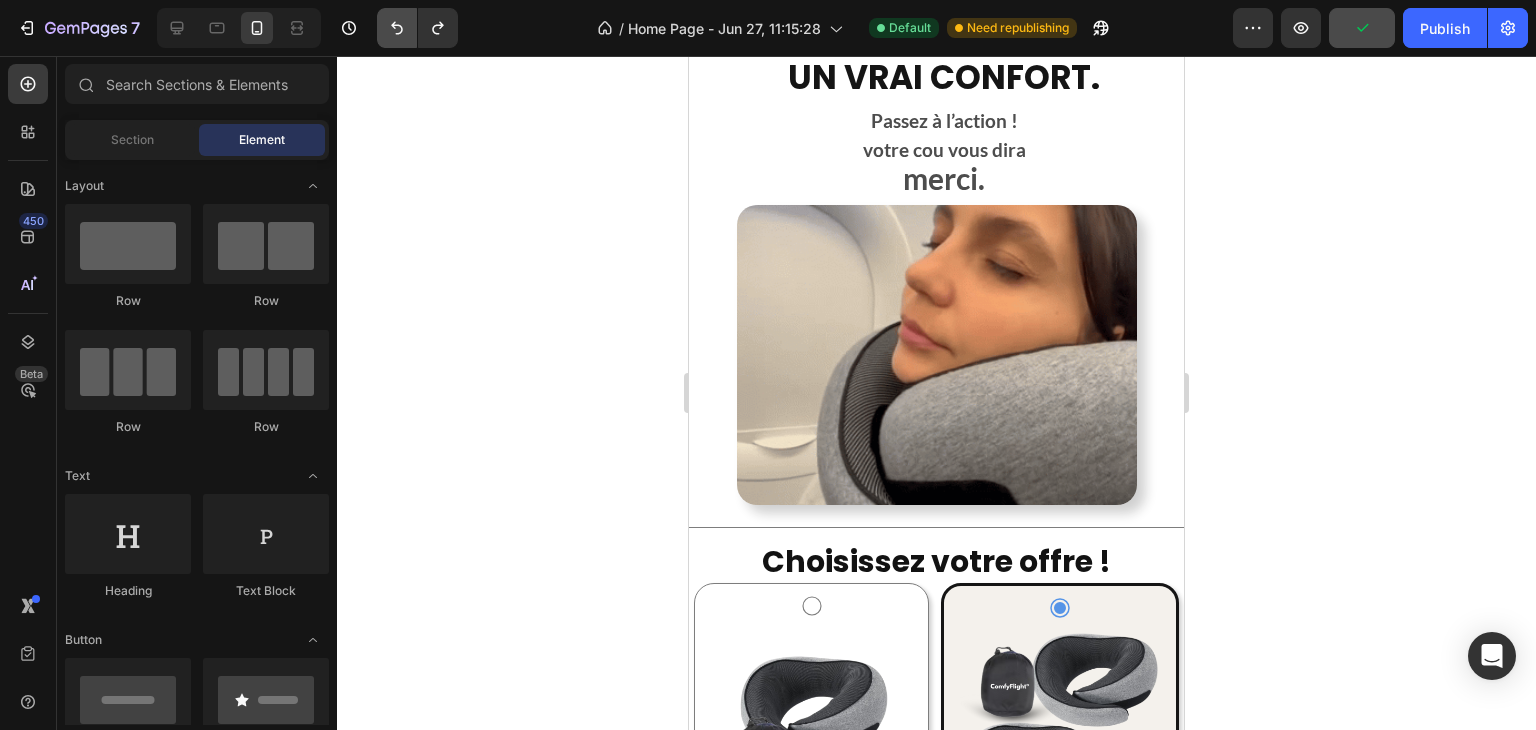scroll, scrollTop: 3309, scrollLeft: 0, axis: vertical 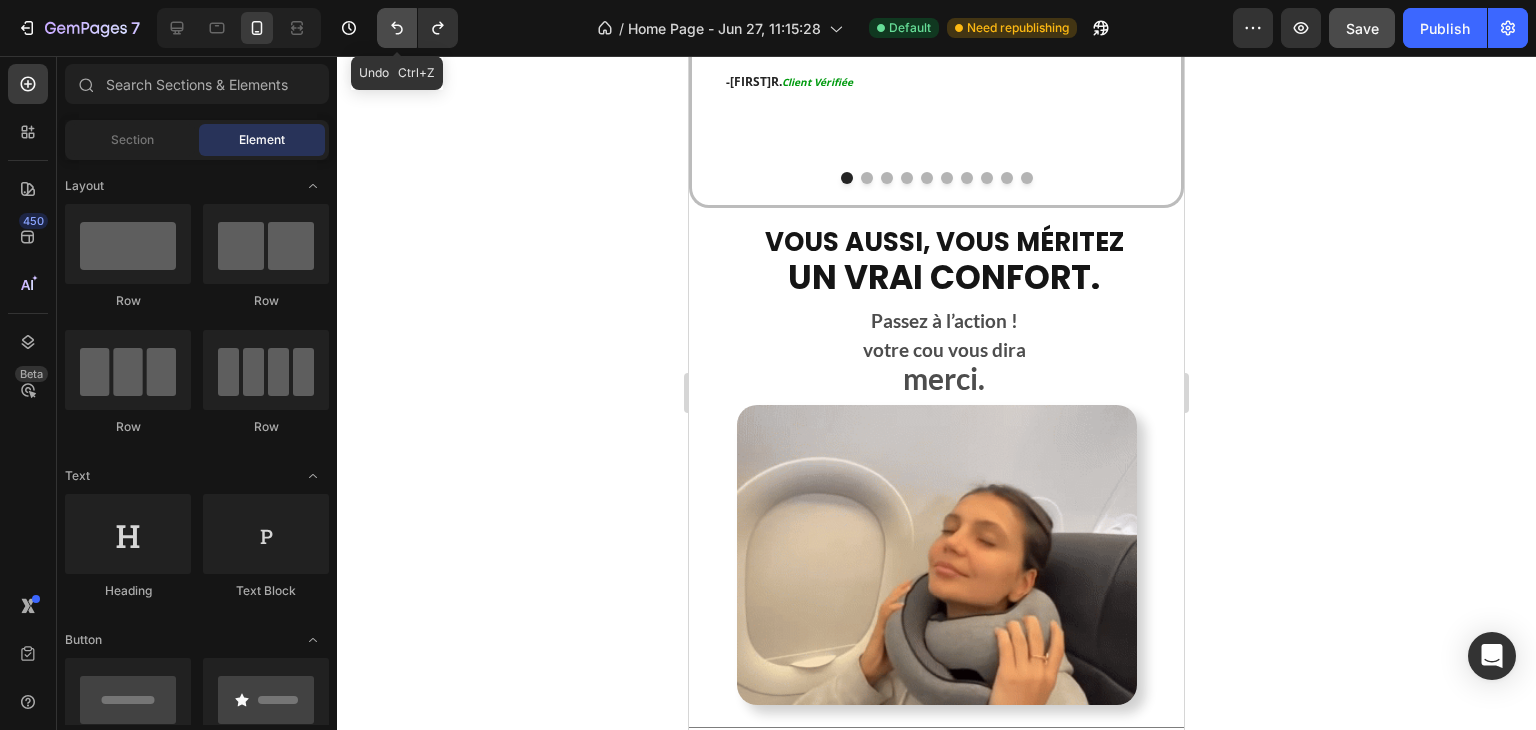 click 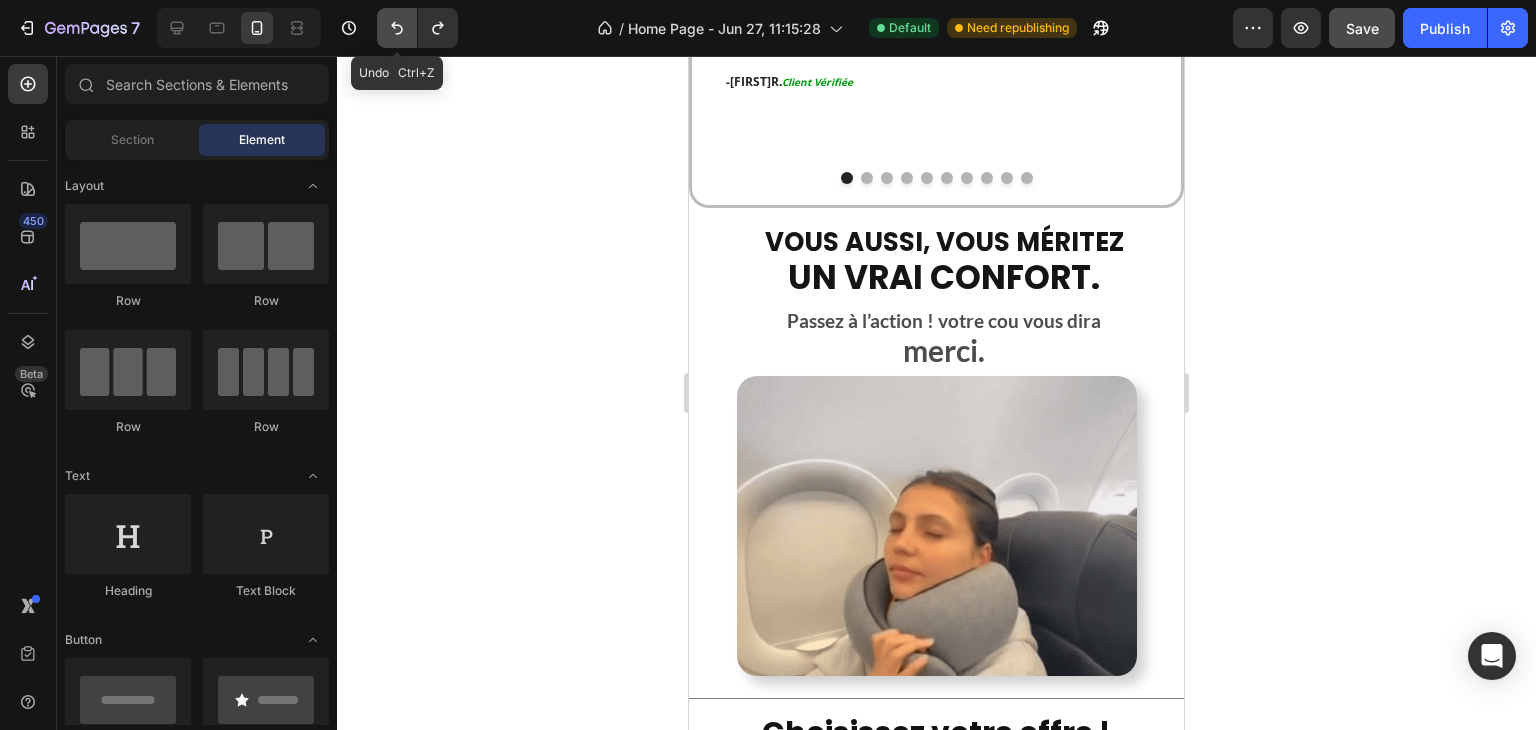 click 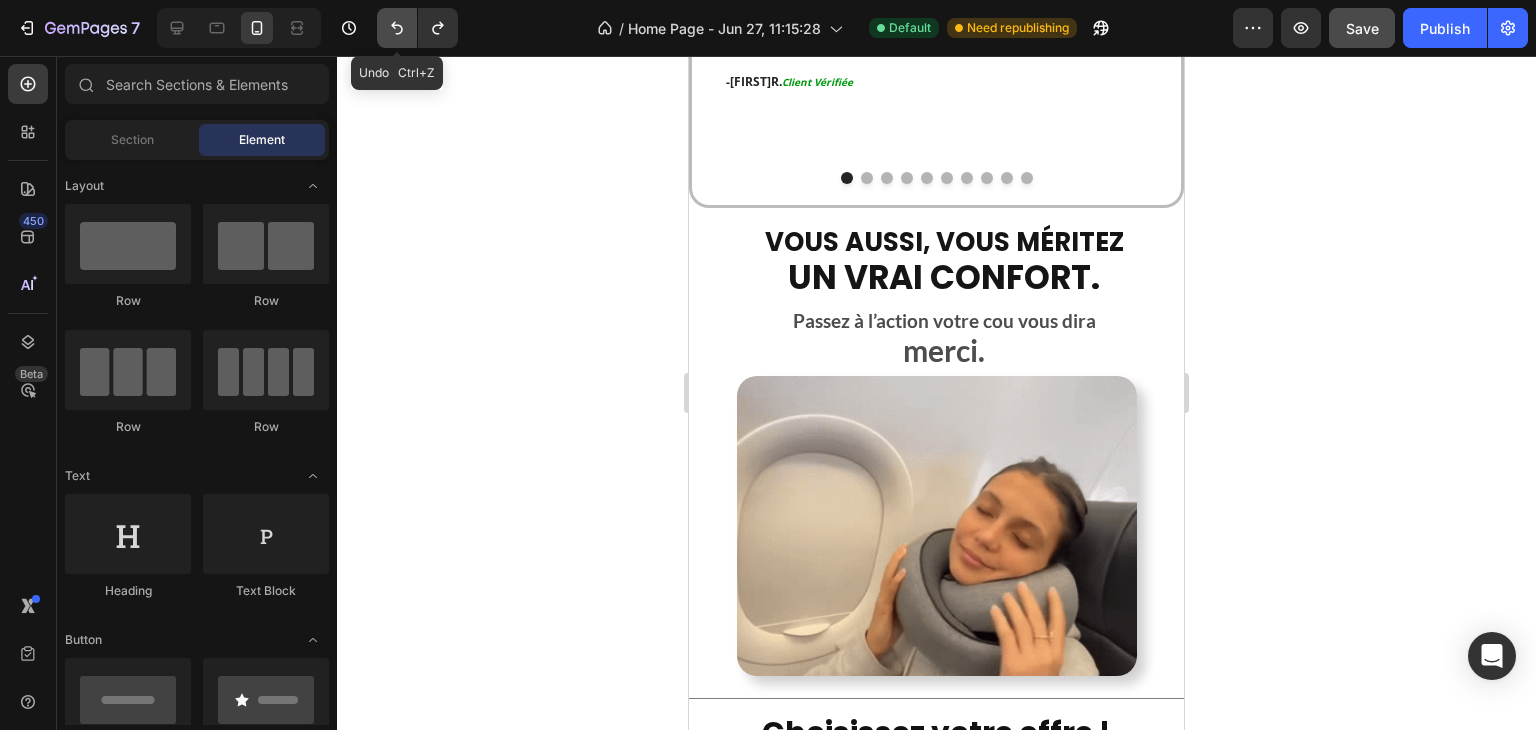 click 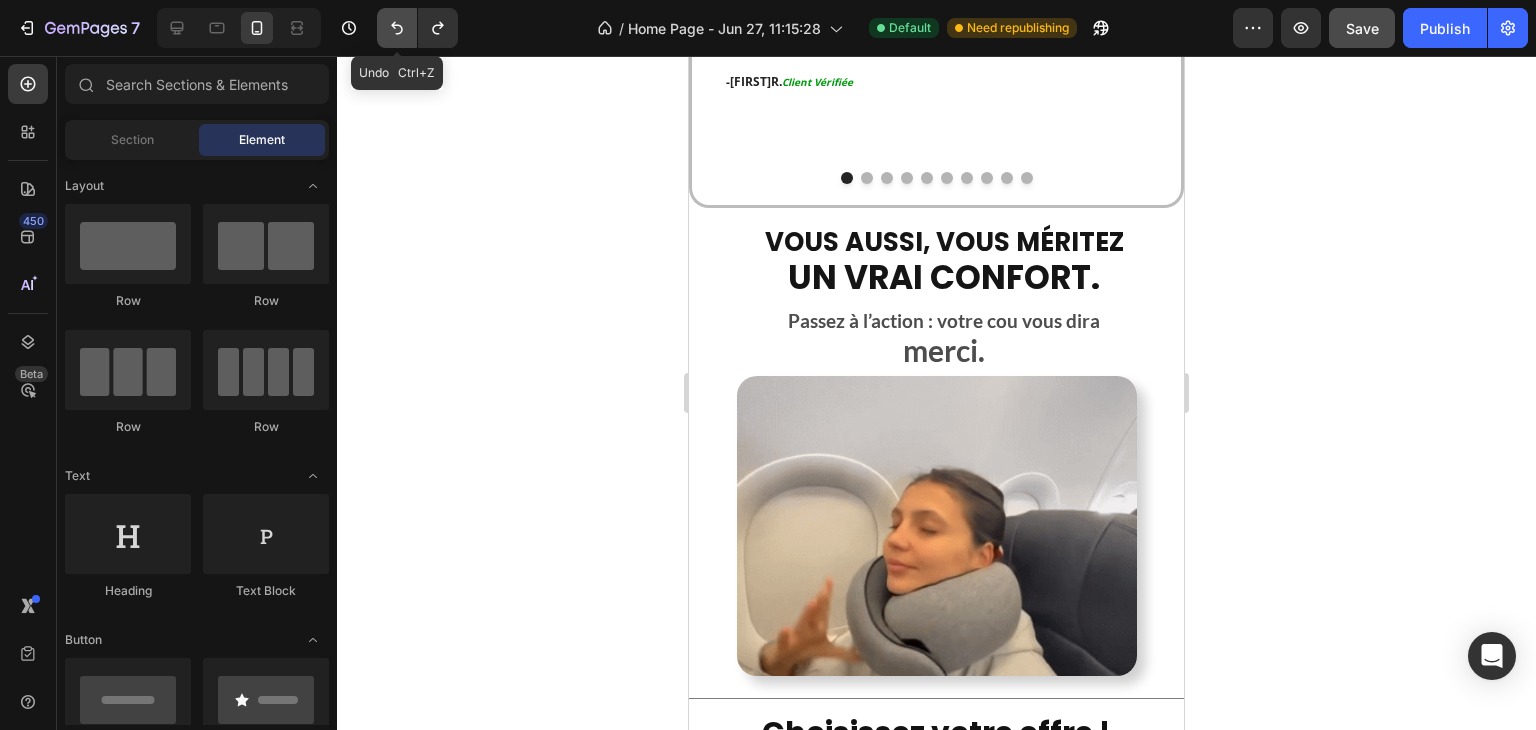 click 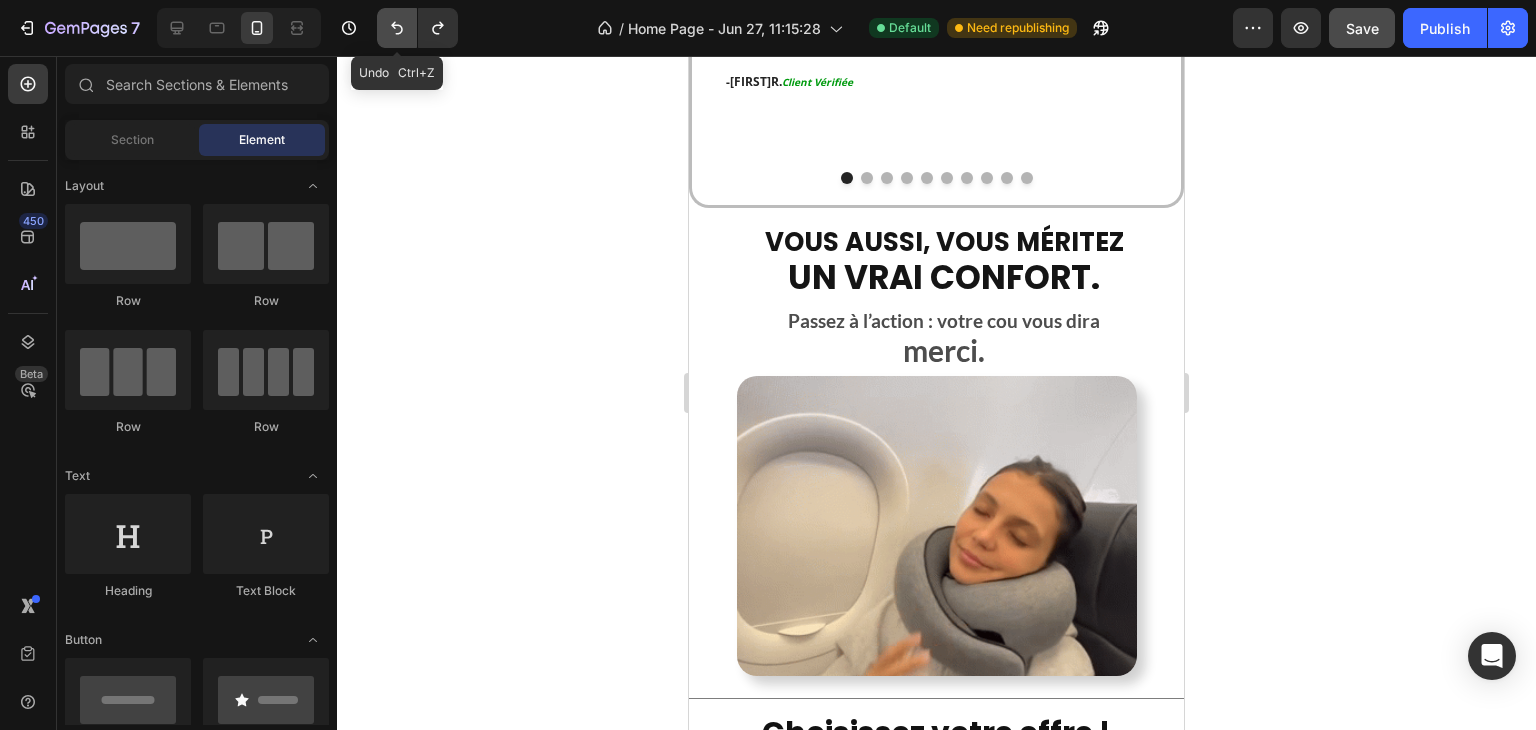 click 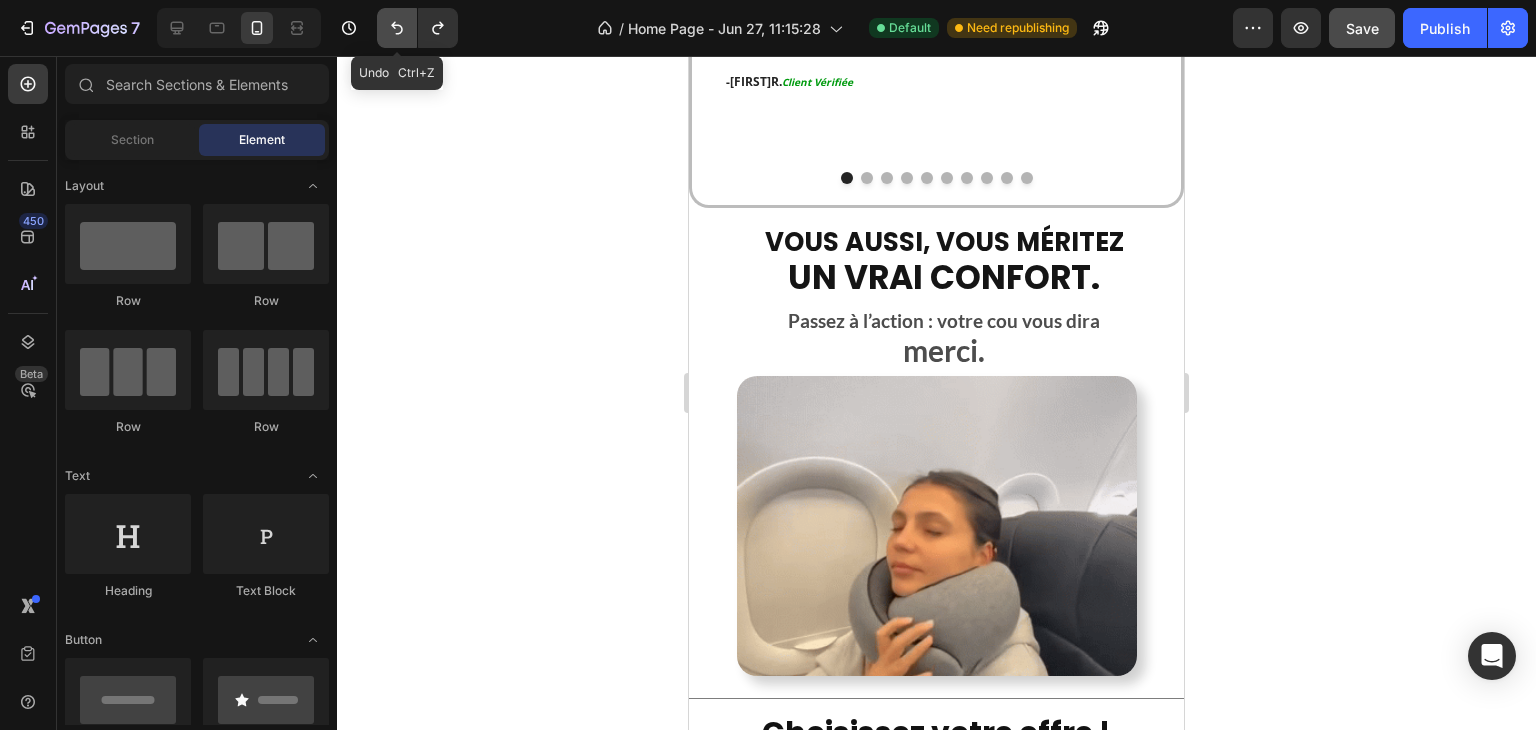 click 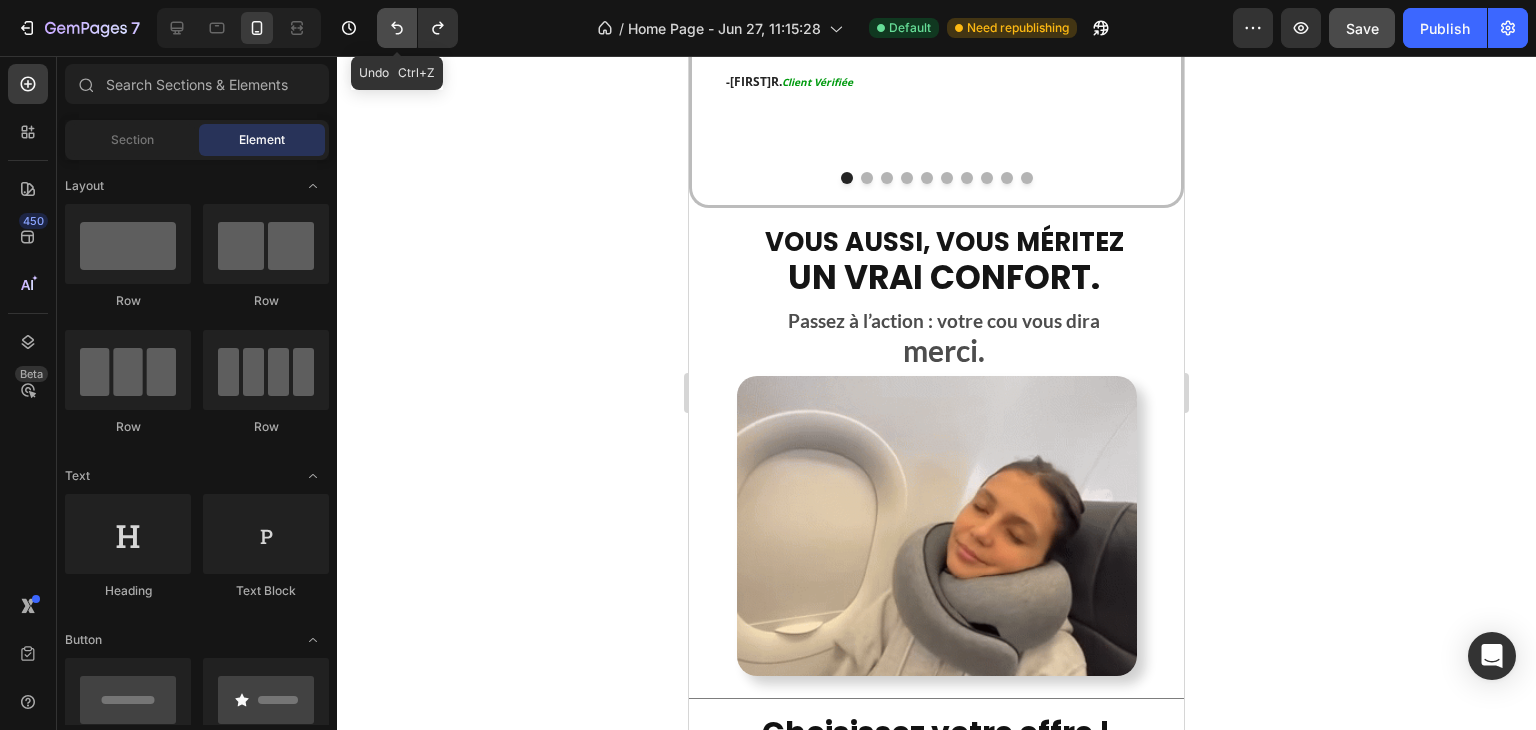 click 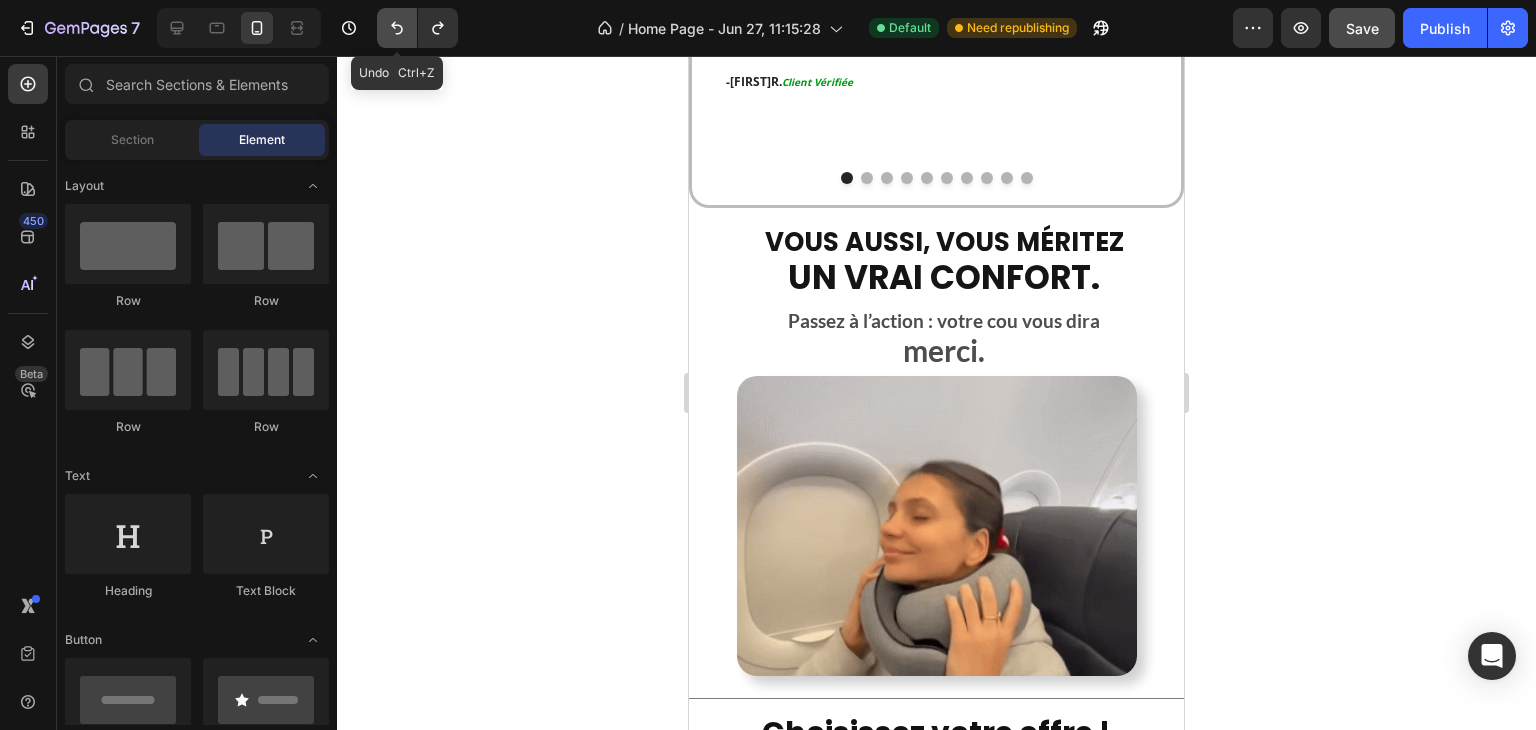 click 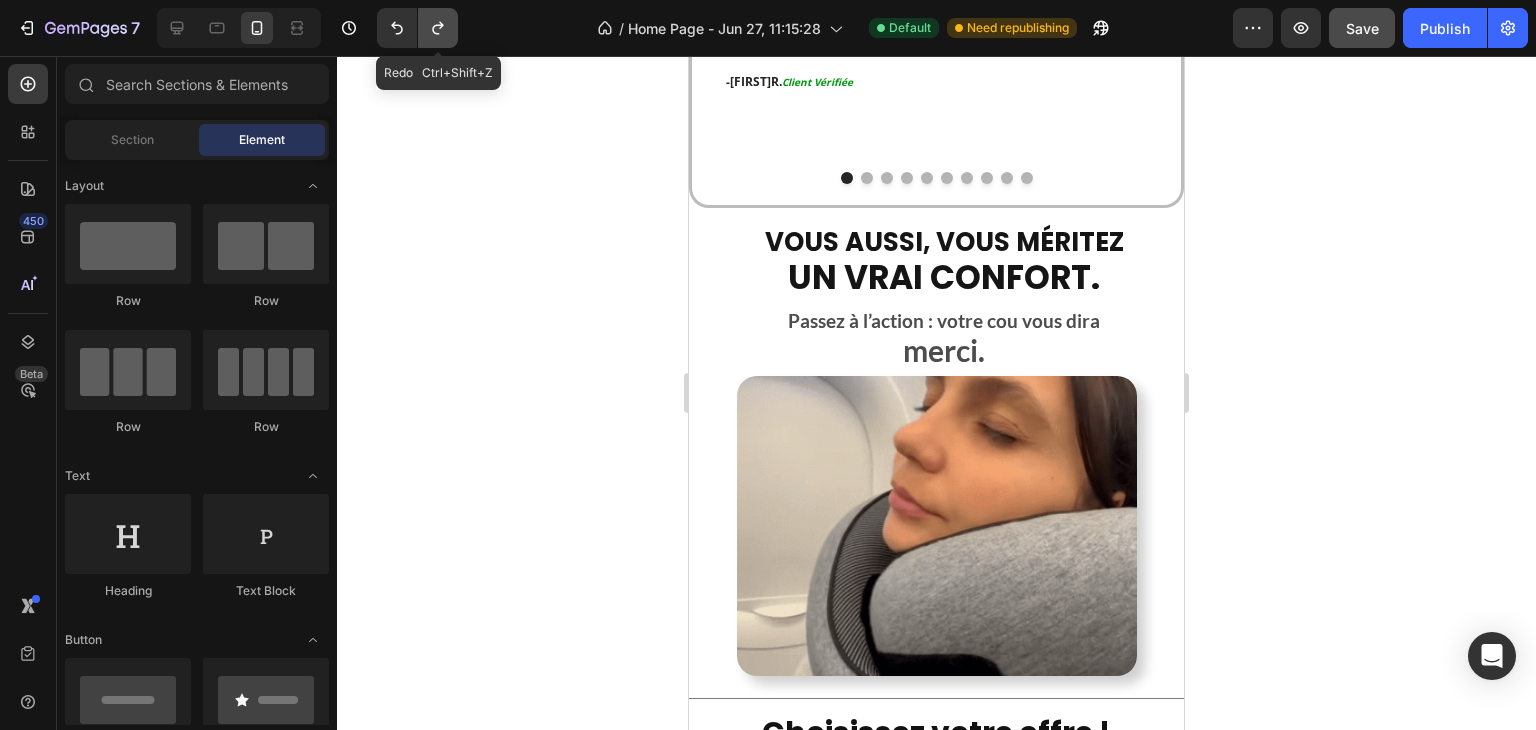 click 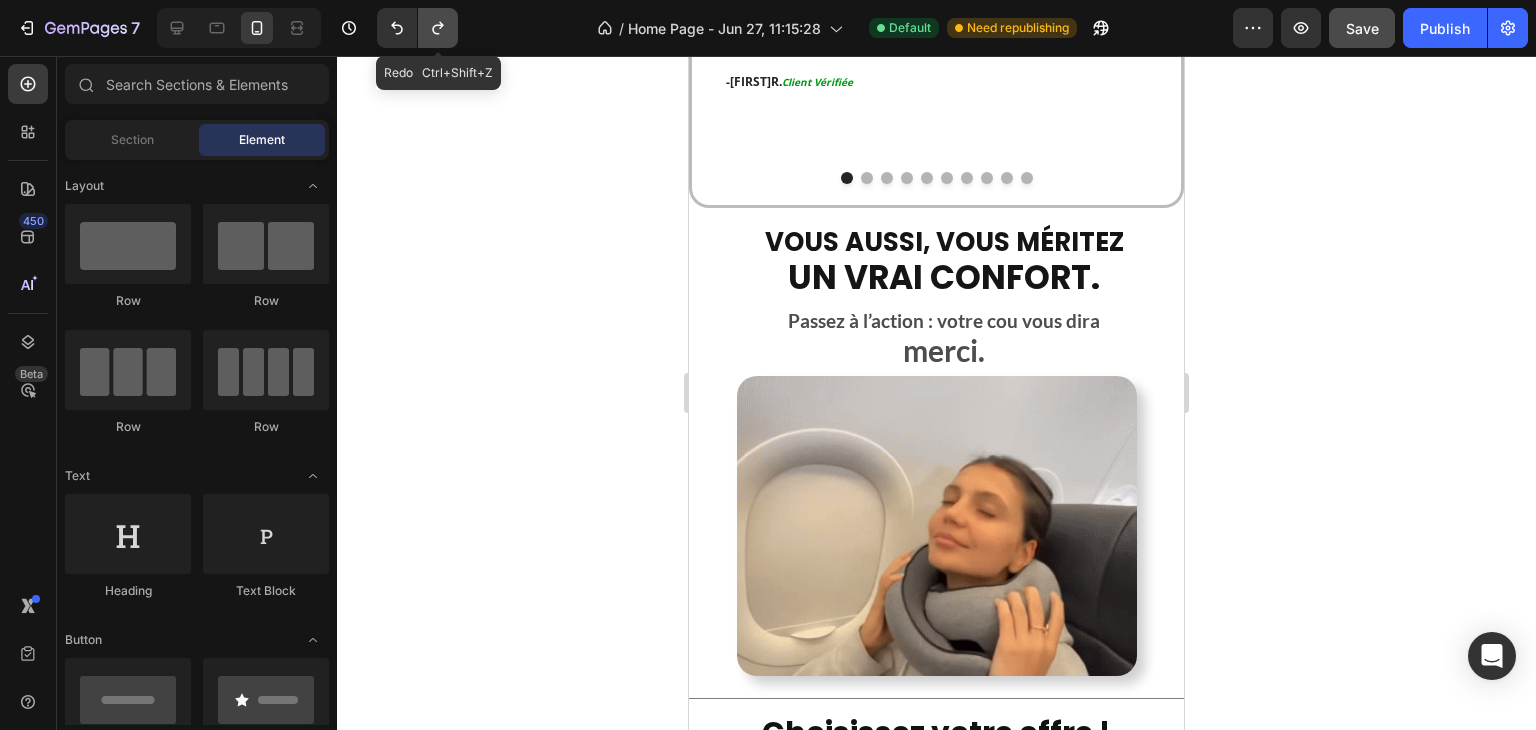 click 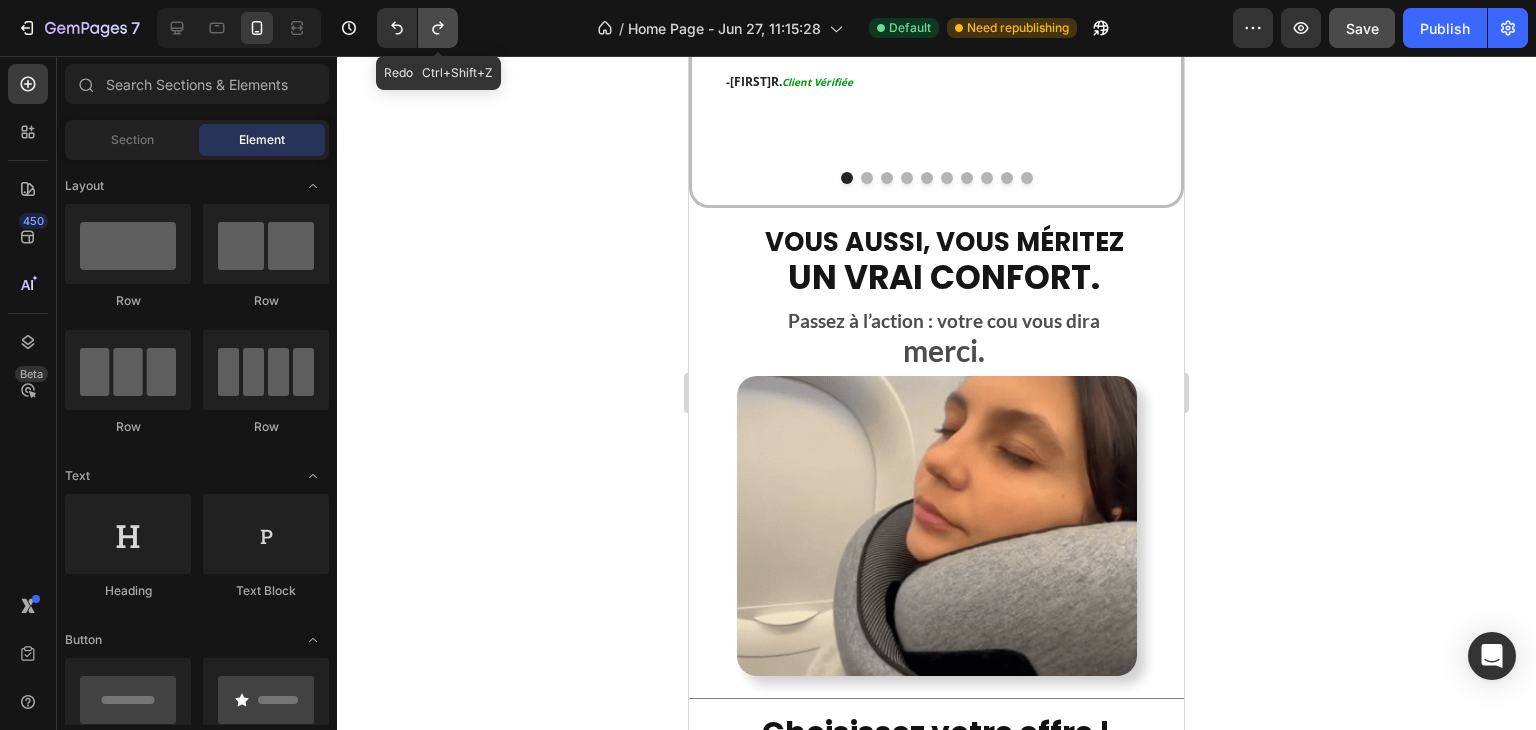 click 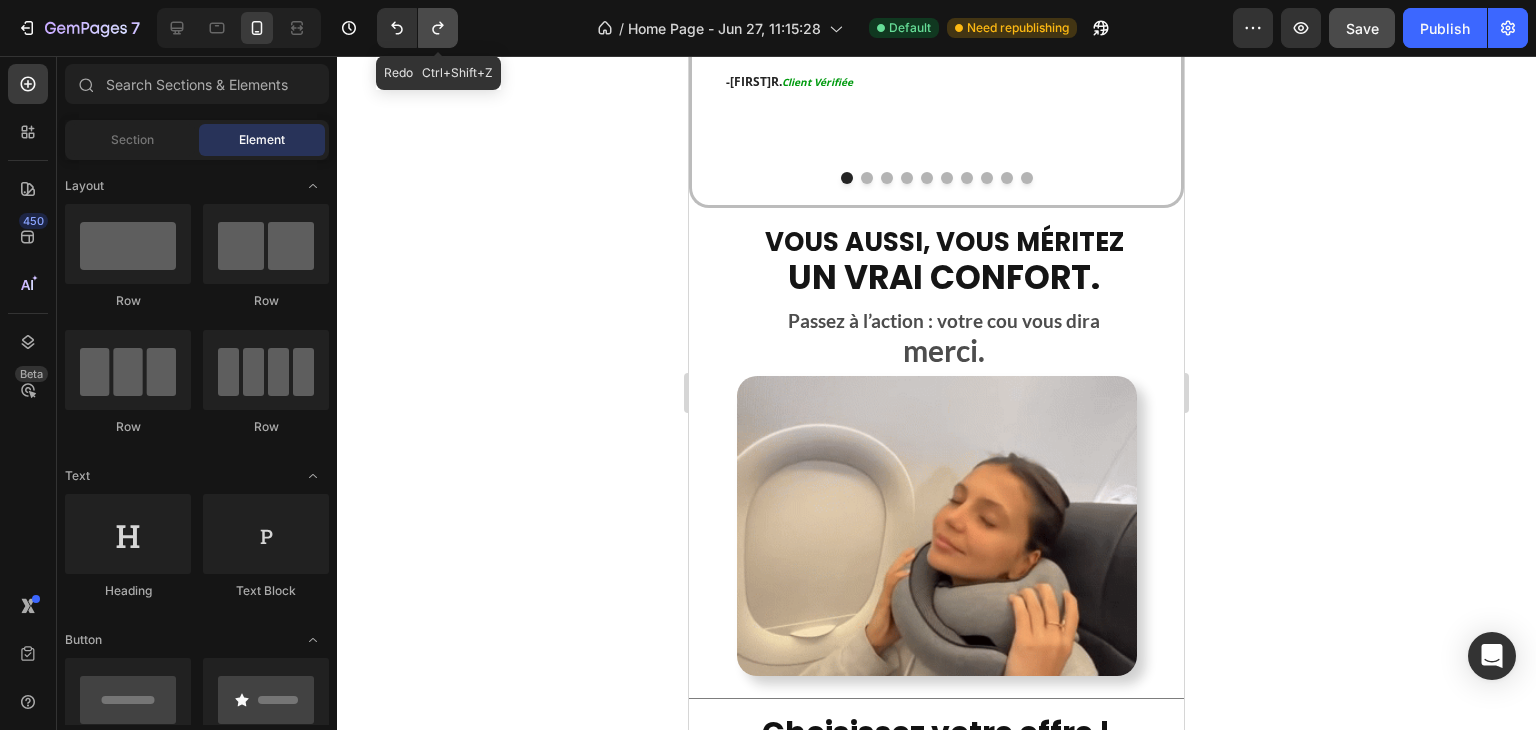 click 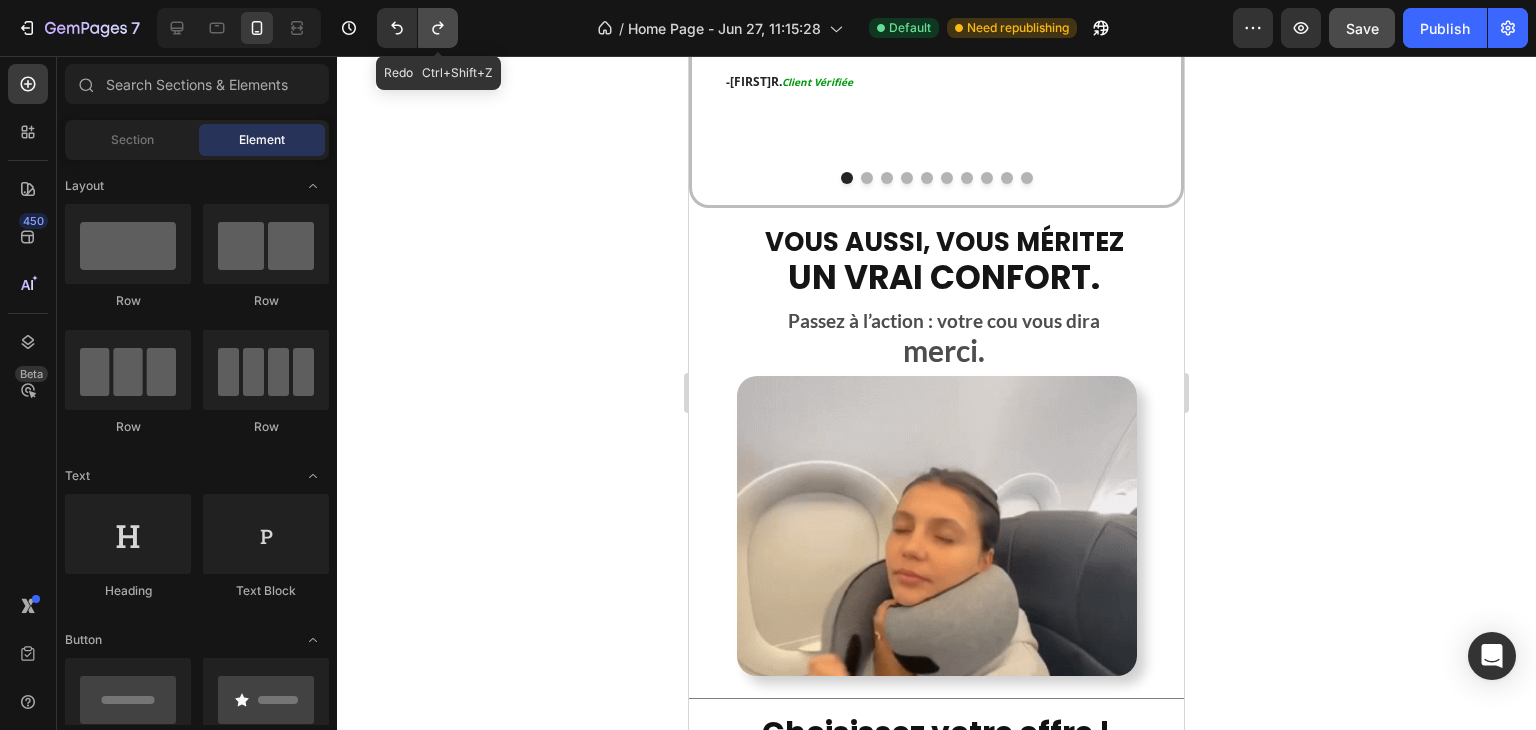 click 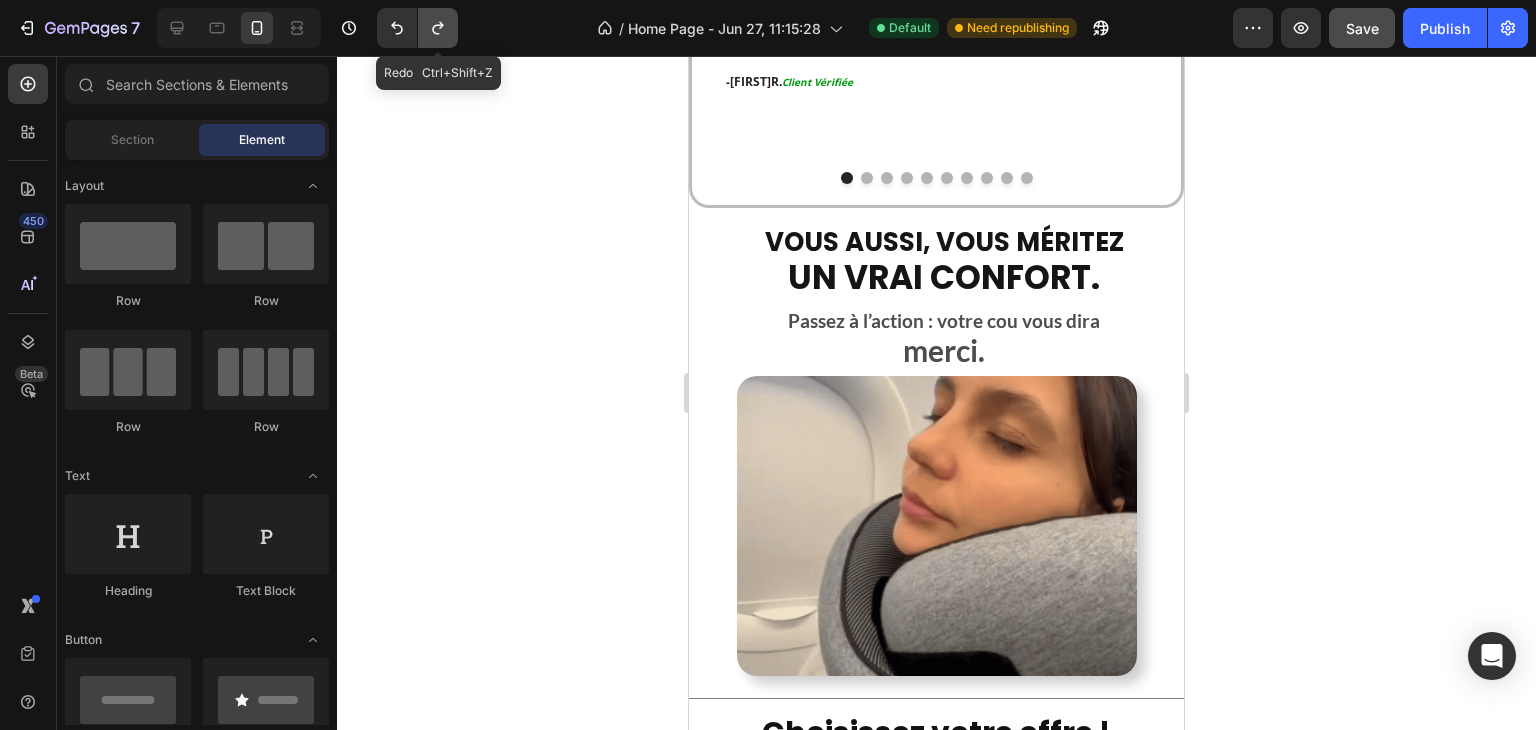 click 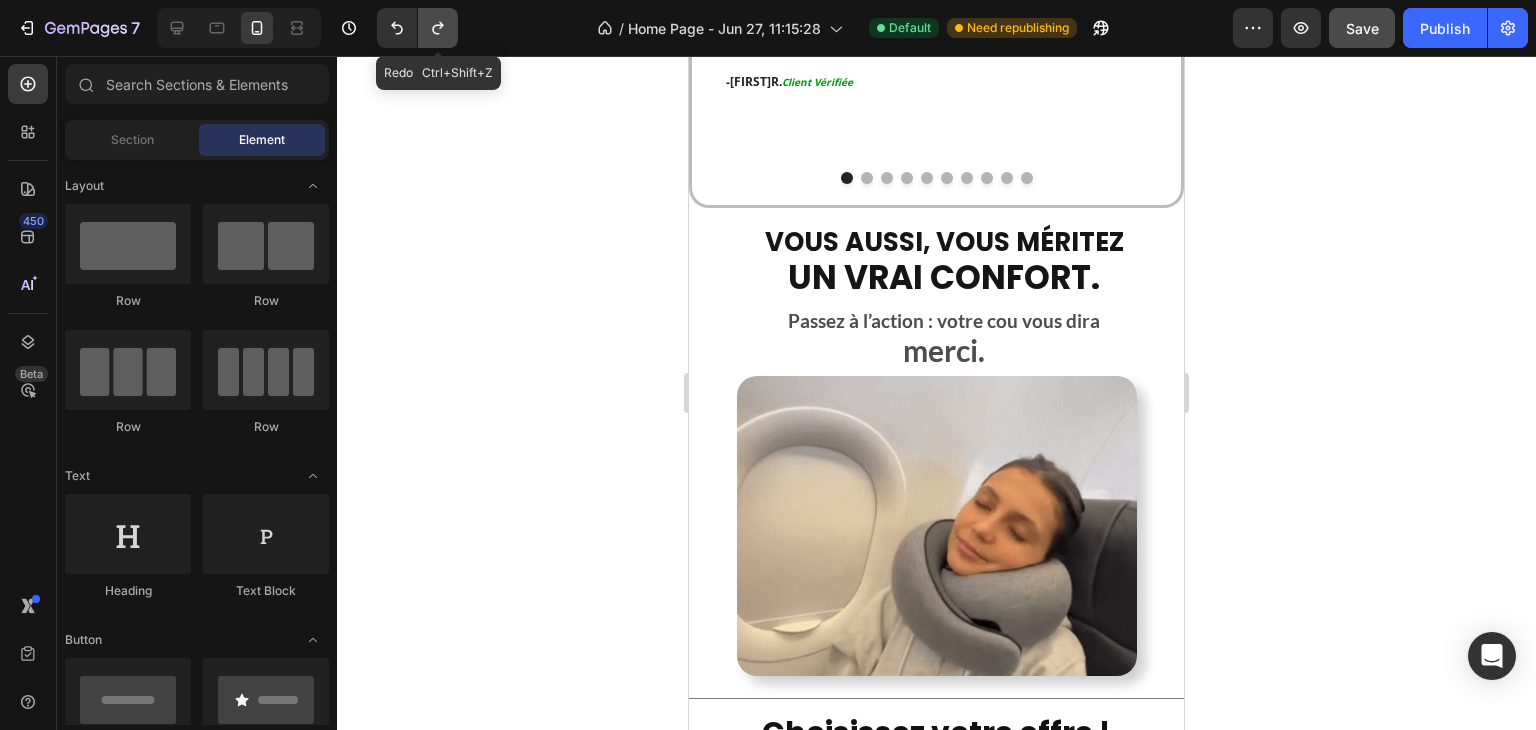 click 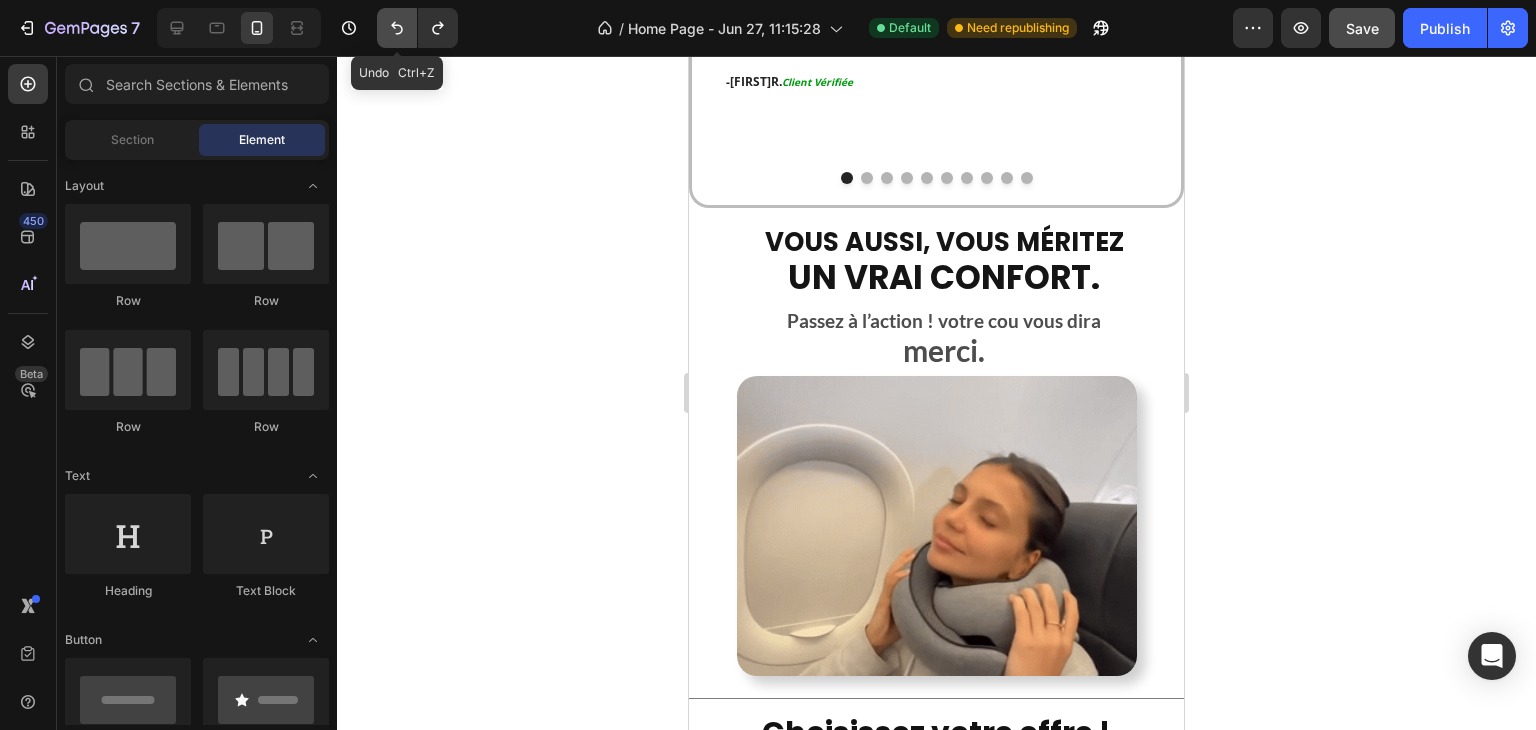 click 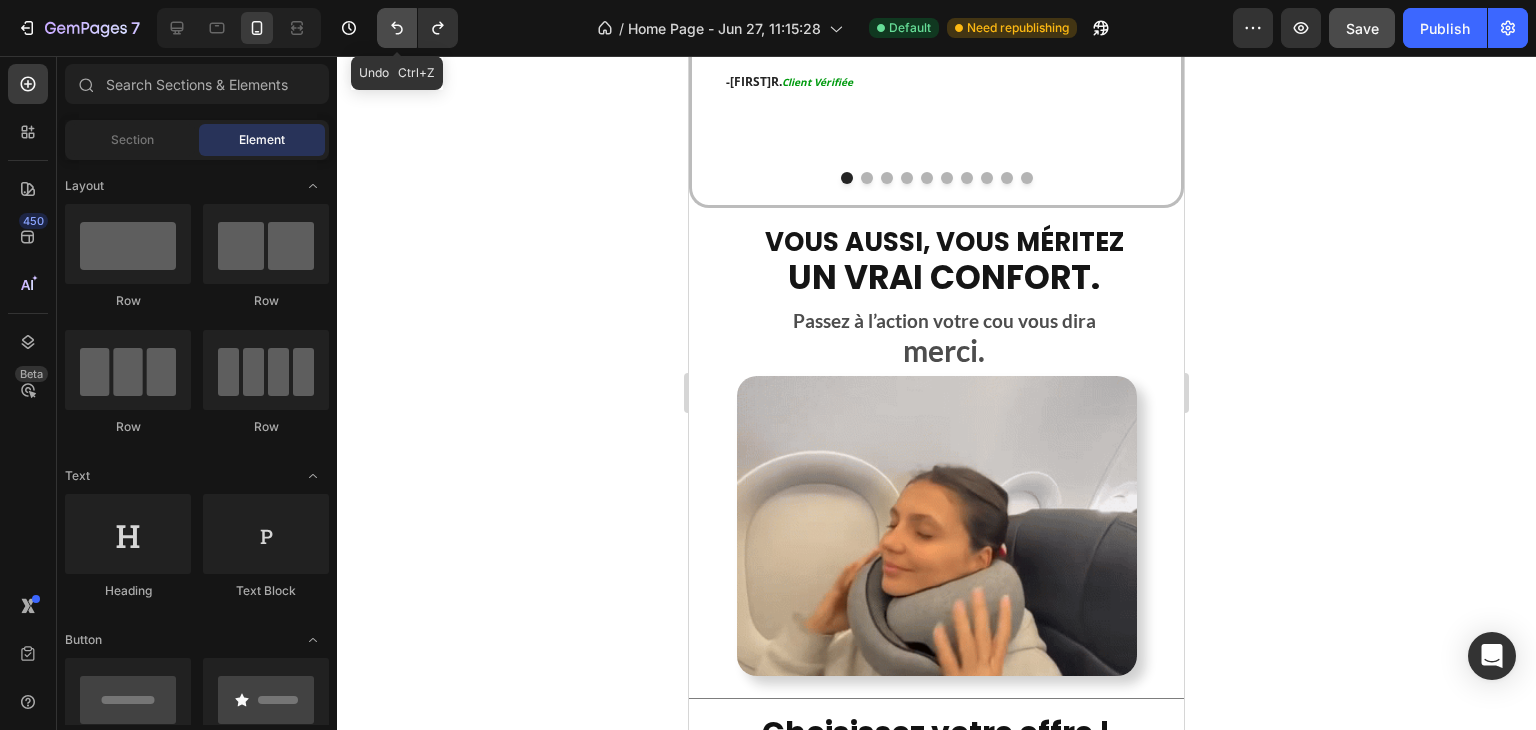 click 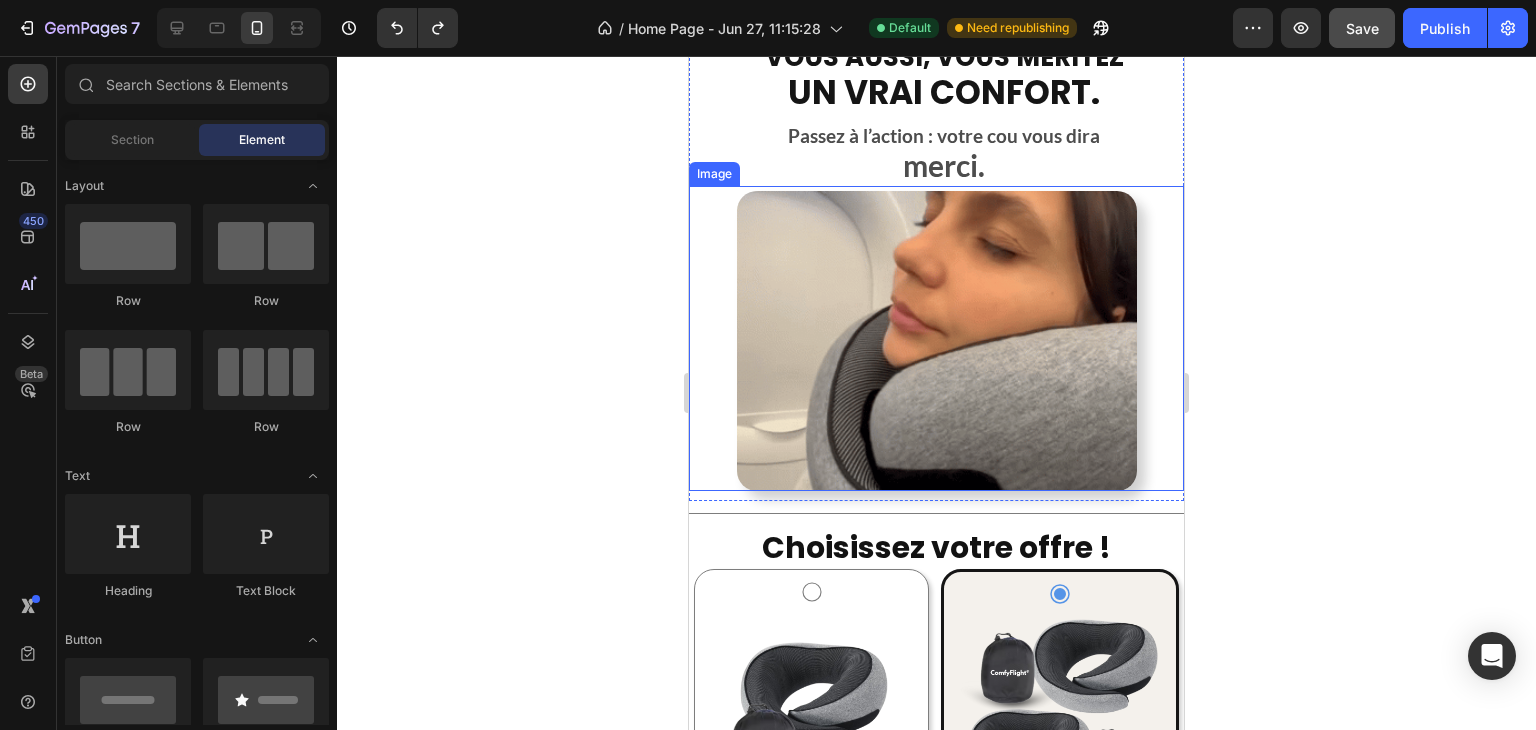 scroll, scrollTop: 3614, scrollLeft: 0, axis: vertical 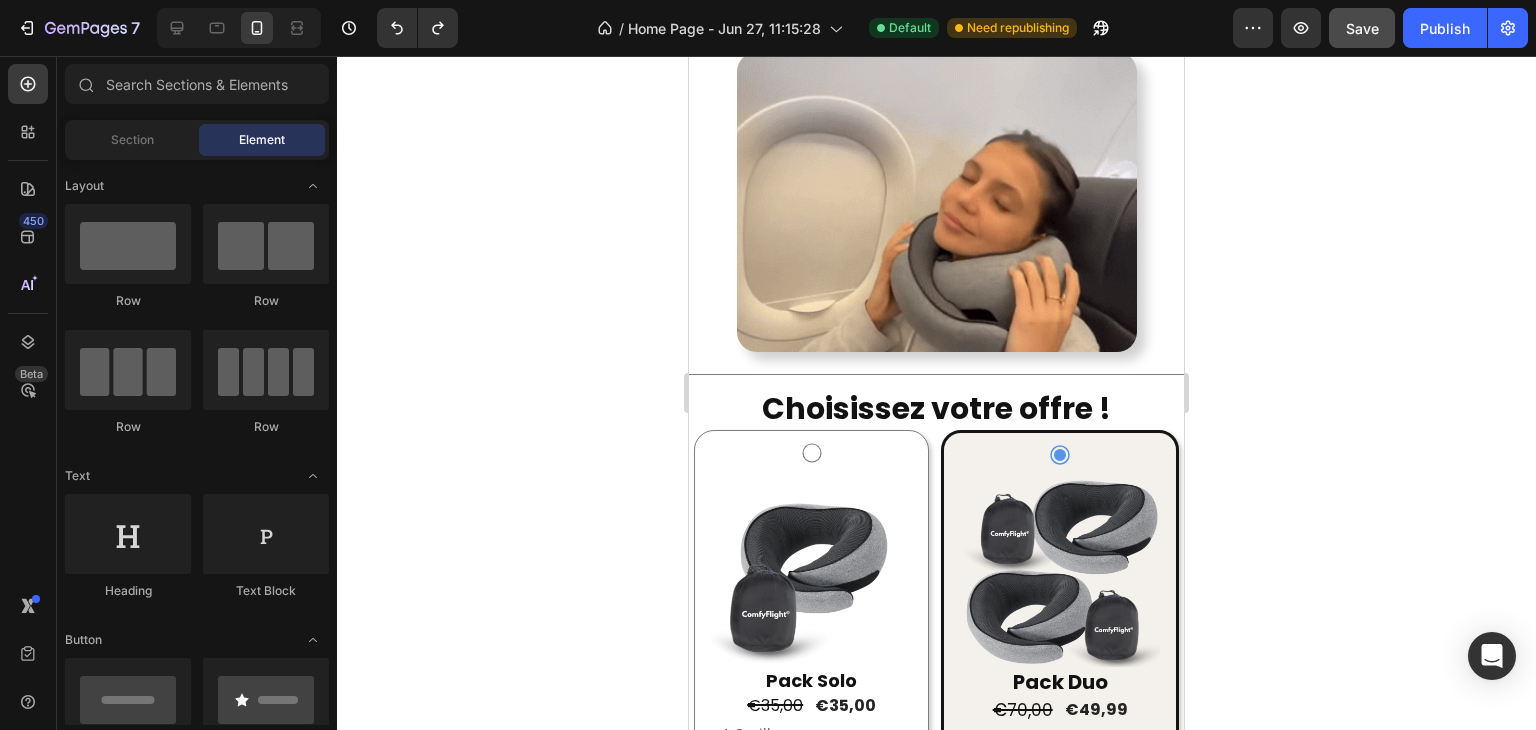 click 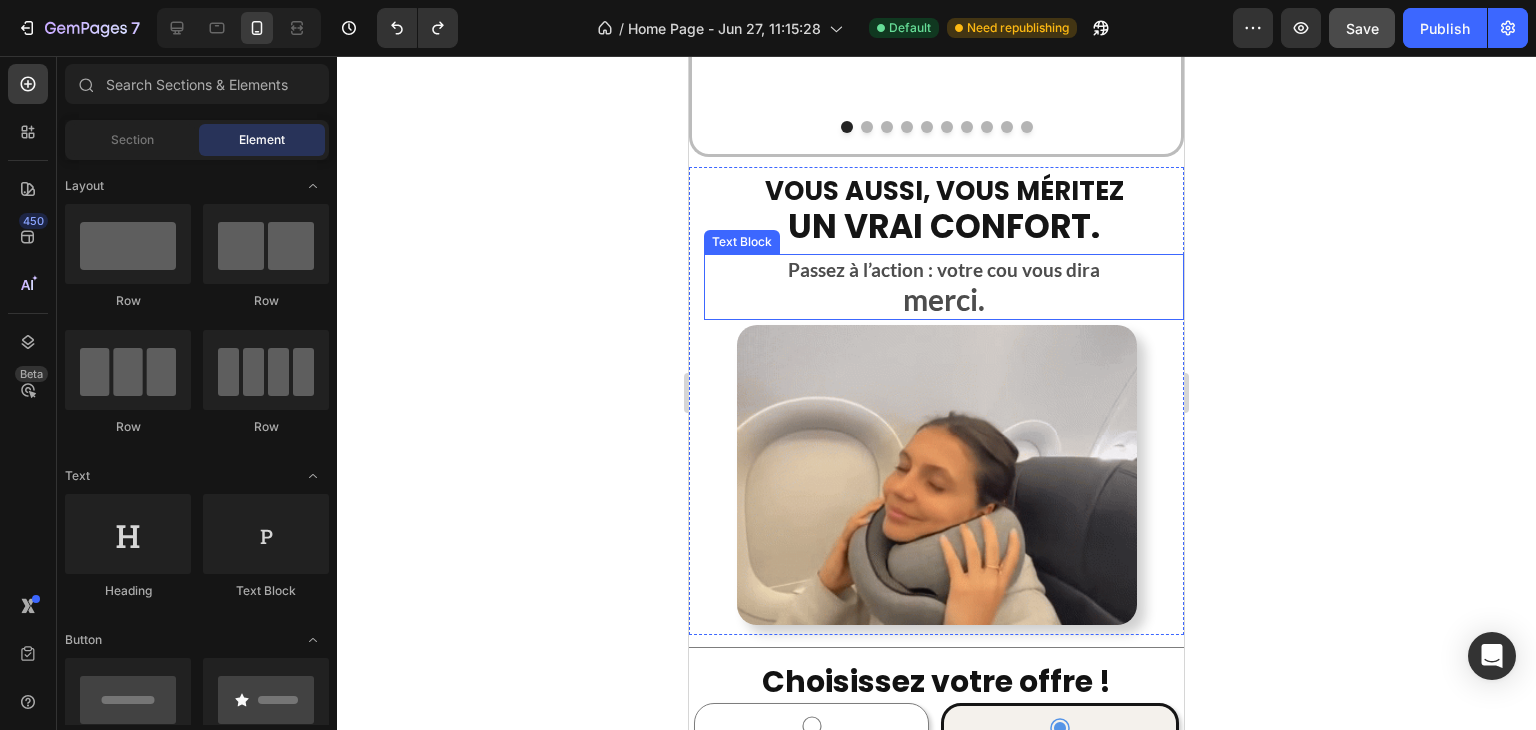 scroll, scrollTop: 3314, scrollLeft: 0, axis: vertical 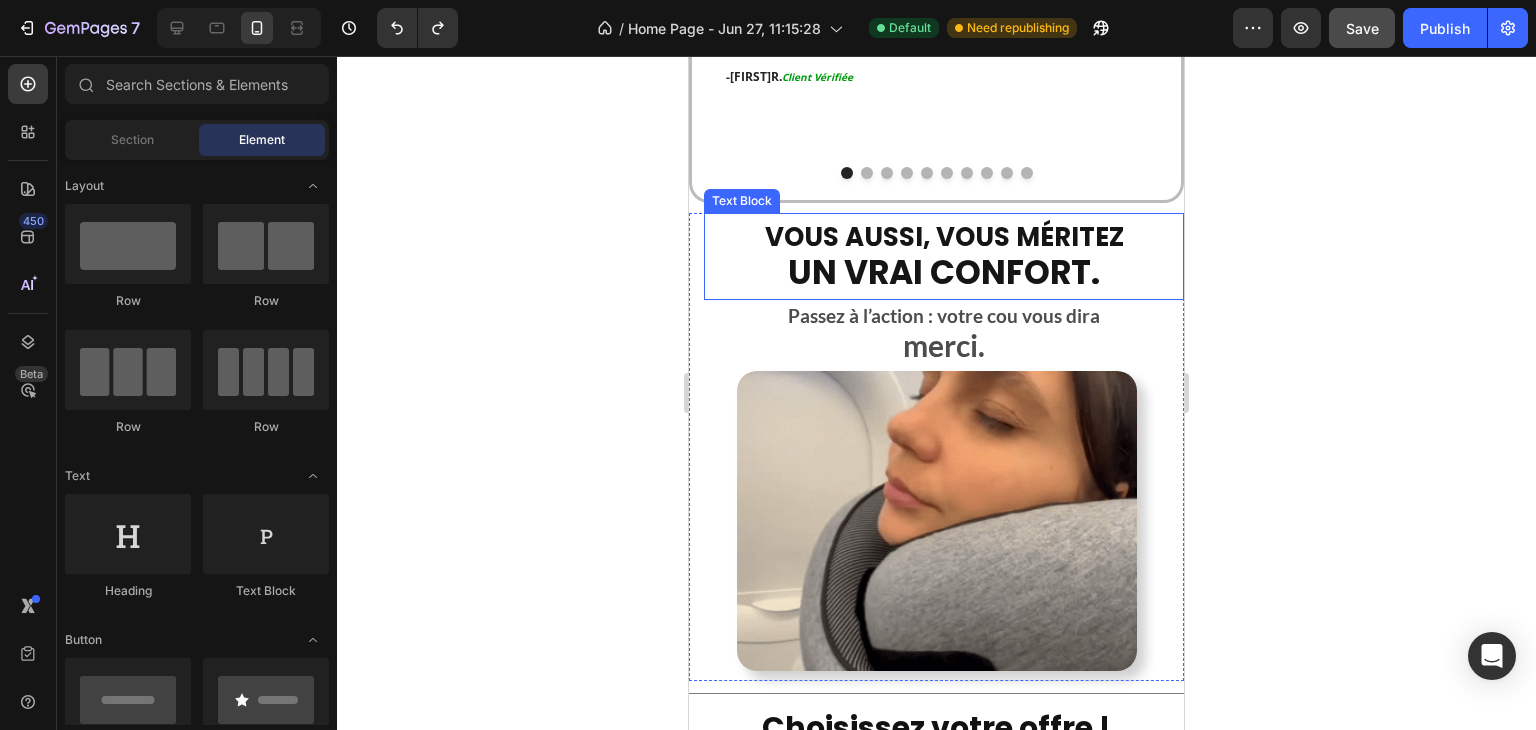 click on "un vrai confort." at bounding box center [944, 272] 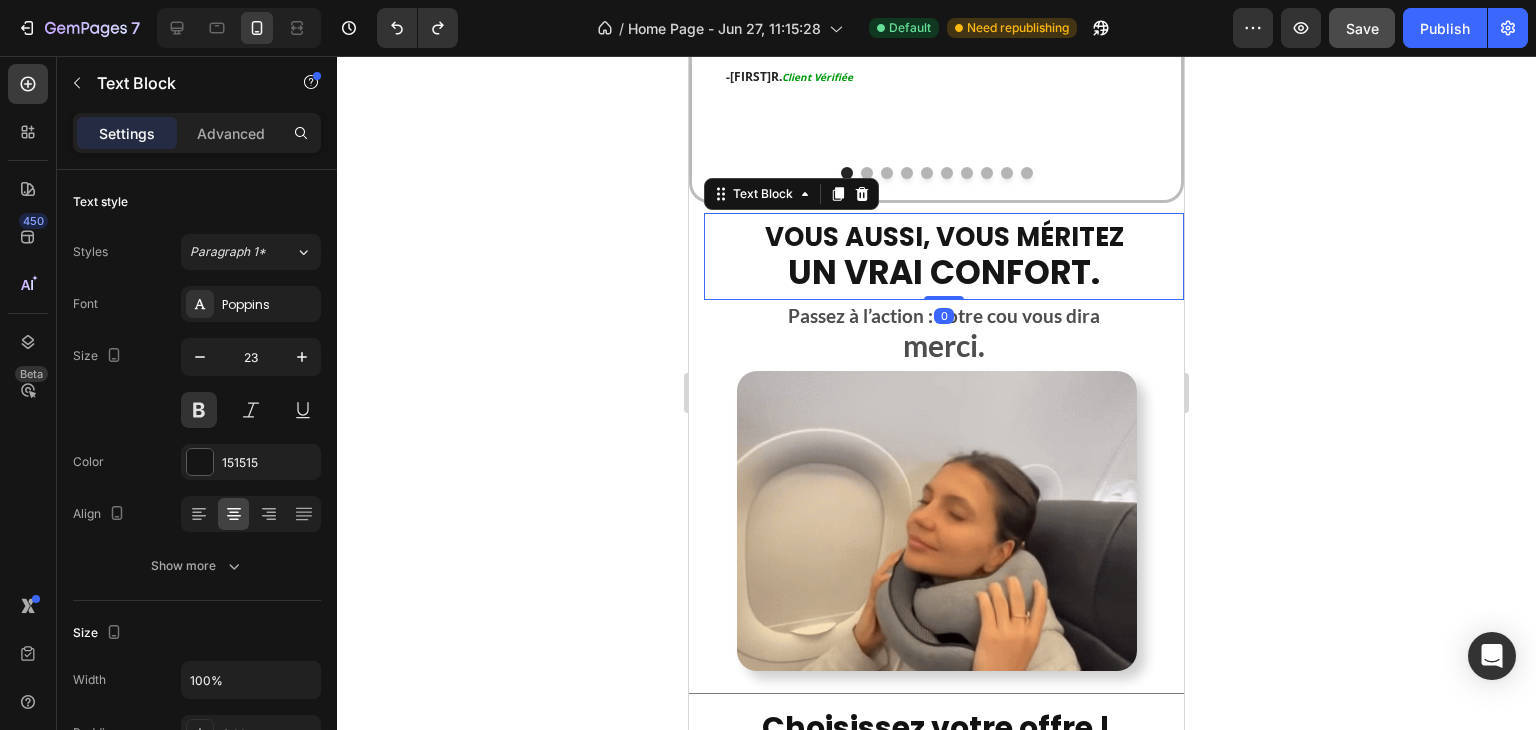 click 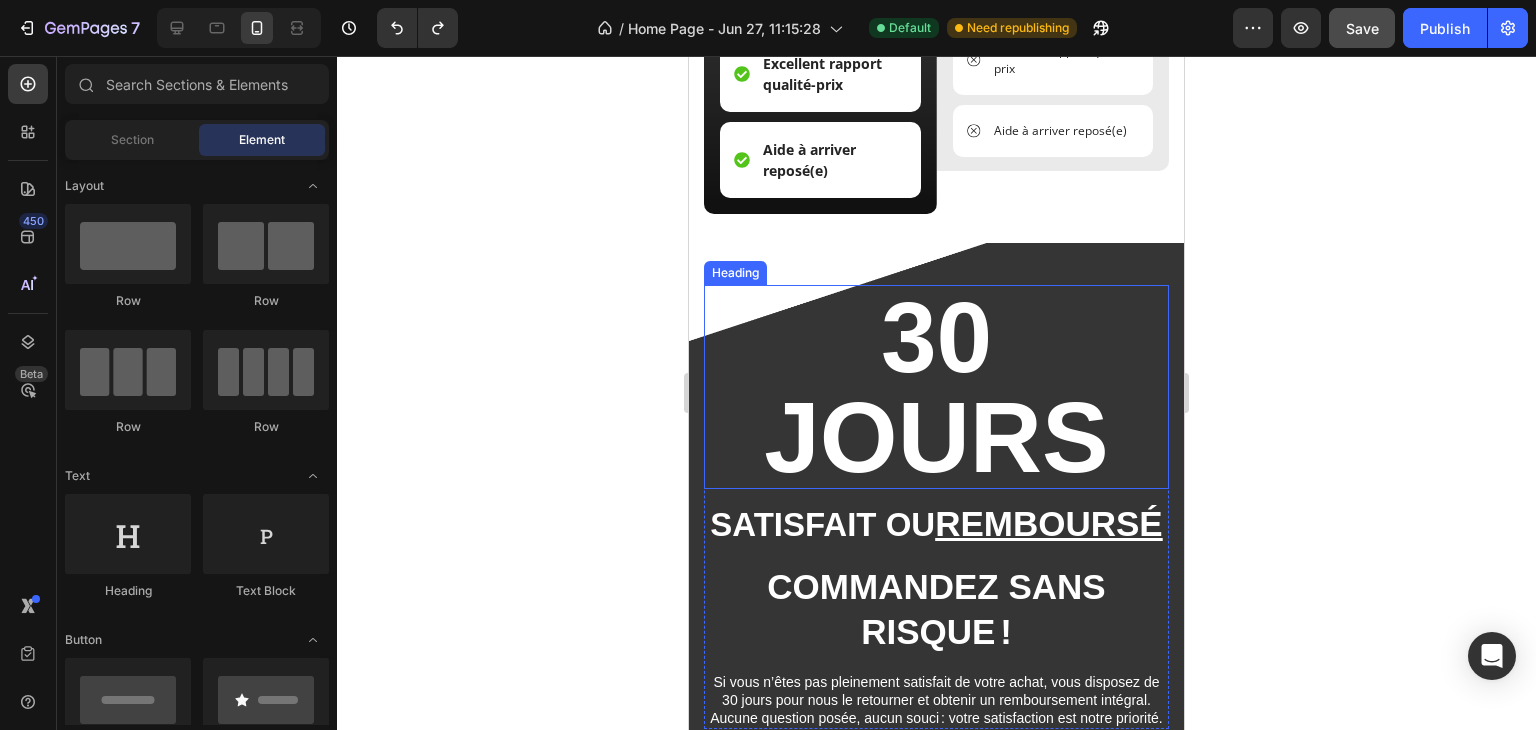 scroll, scrollTop: 5299, scrollLeft: 0, axis: vertical 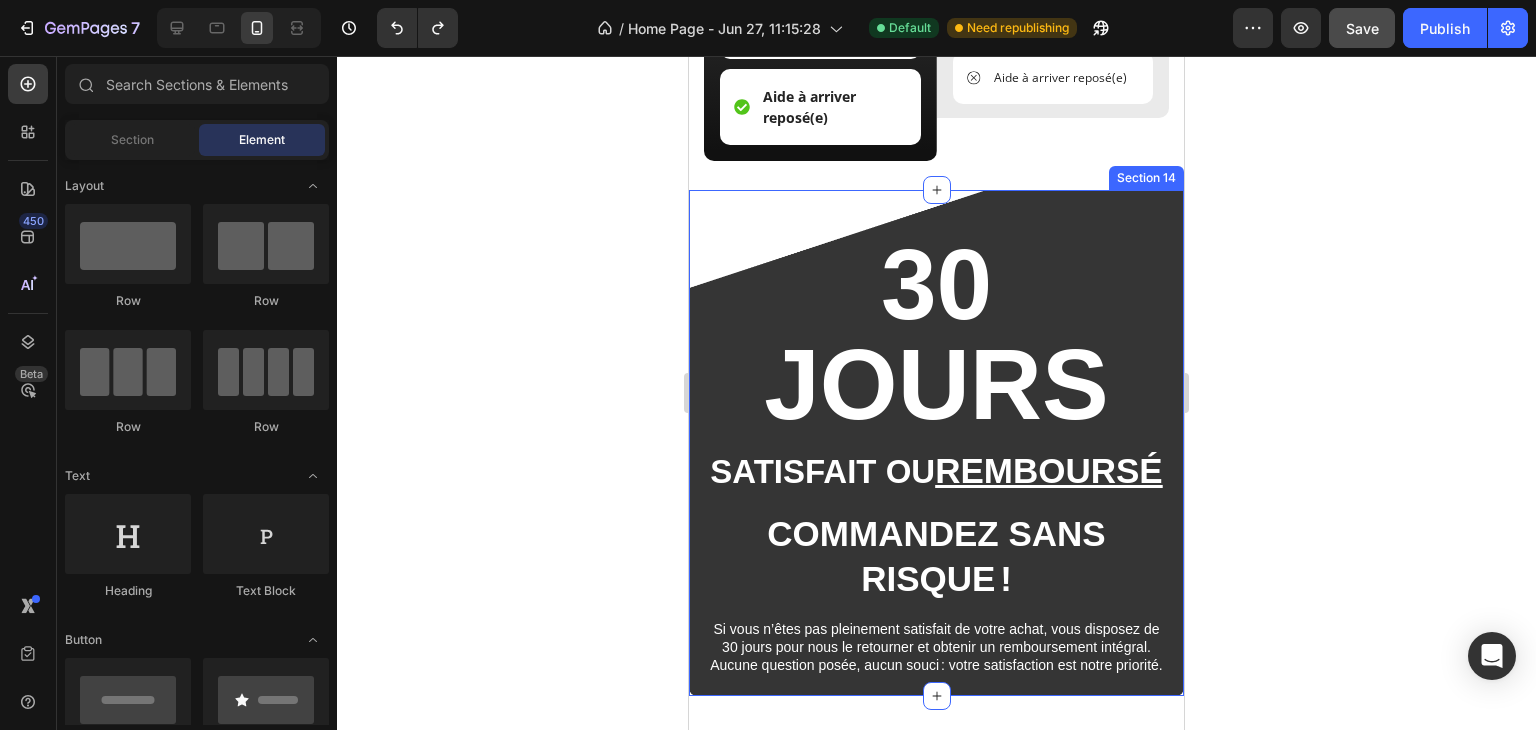 click on "30 JOURS Heading SATISFAIT OU  REMBOURSÉ Text Block Commandez sans risque ! Text Block Si vous n’êtes pas pleinement satisfait de votre achat, vous disposez de 30 jours pour nous le retourner et obtenir un remboursement intégral. Aucune question posée, aucun souci : votre satisfaction est notre priorité. Text Block Row Section 14" at bounding box center [936, 443] 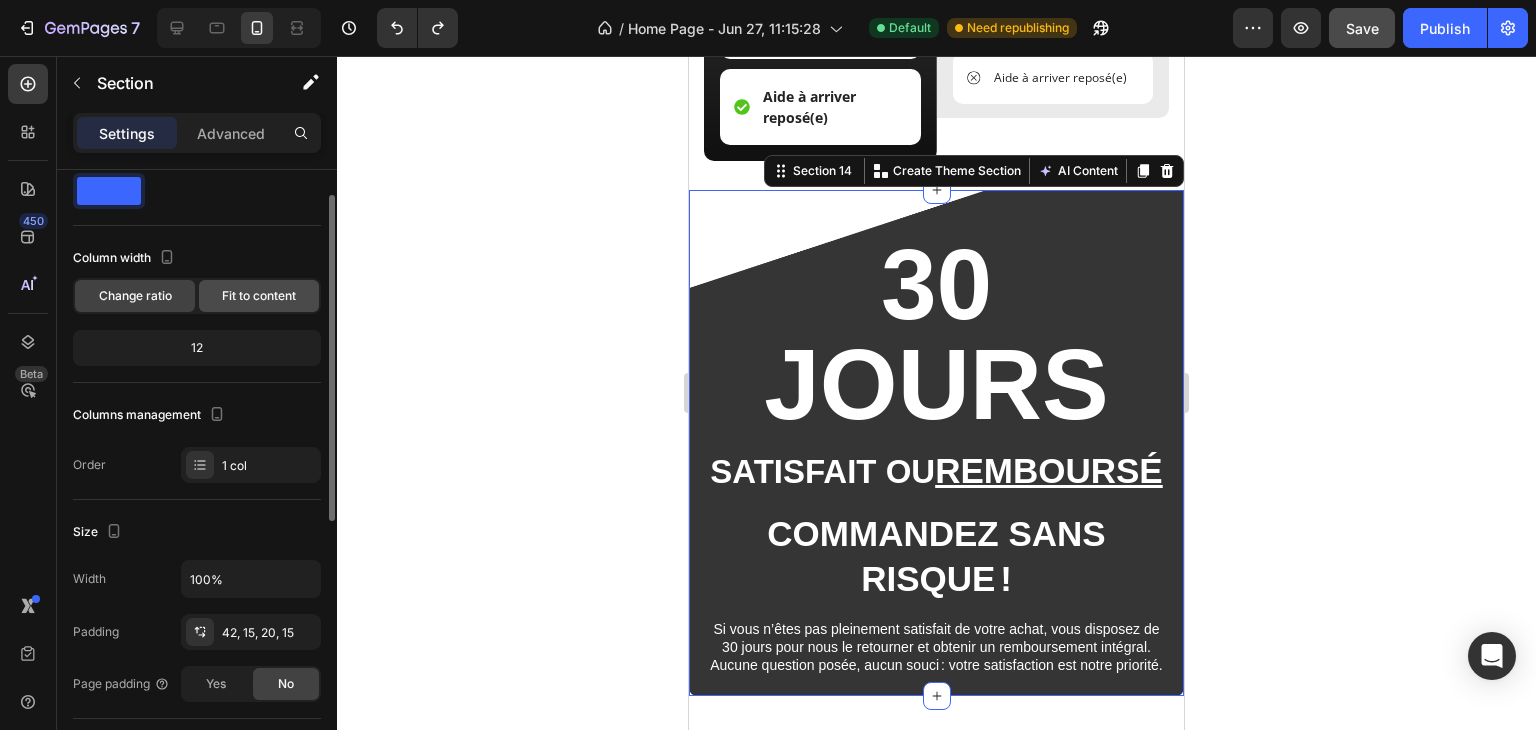 scroll, scrollTop: 0, scrollLeft: 0, axis: both 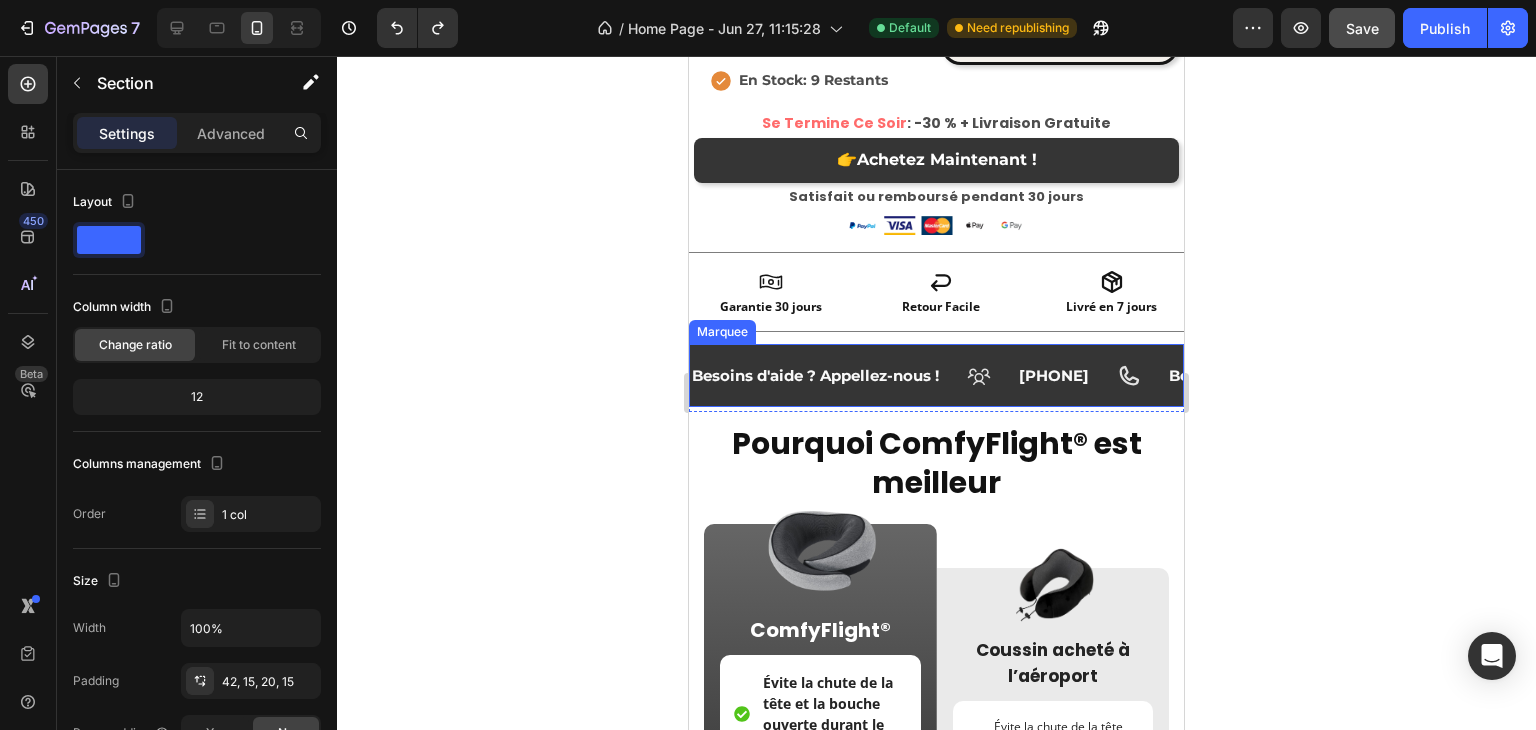 click on "Besoins d'aide ? Appellez-nous ! Text Block" at bounding box center [828, 375] 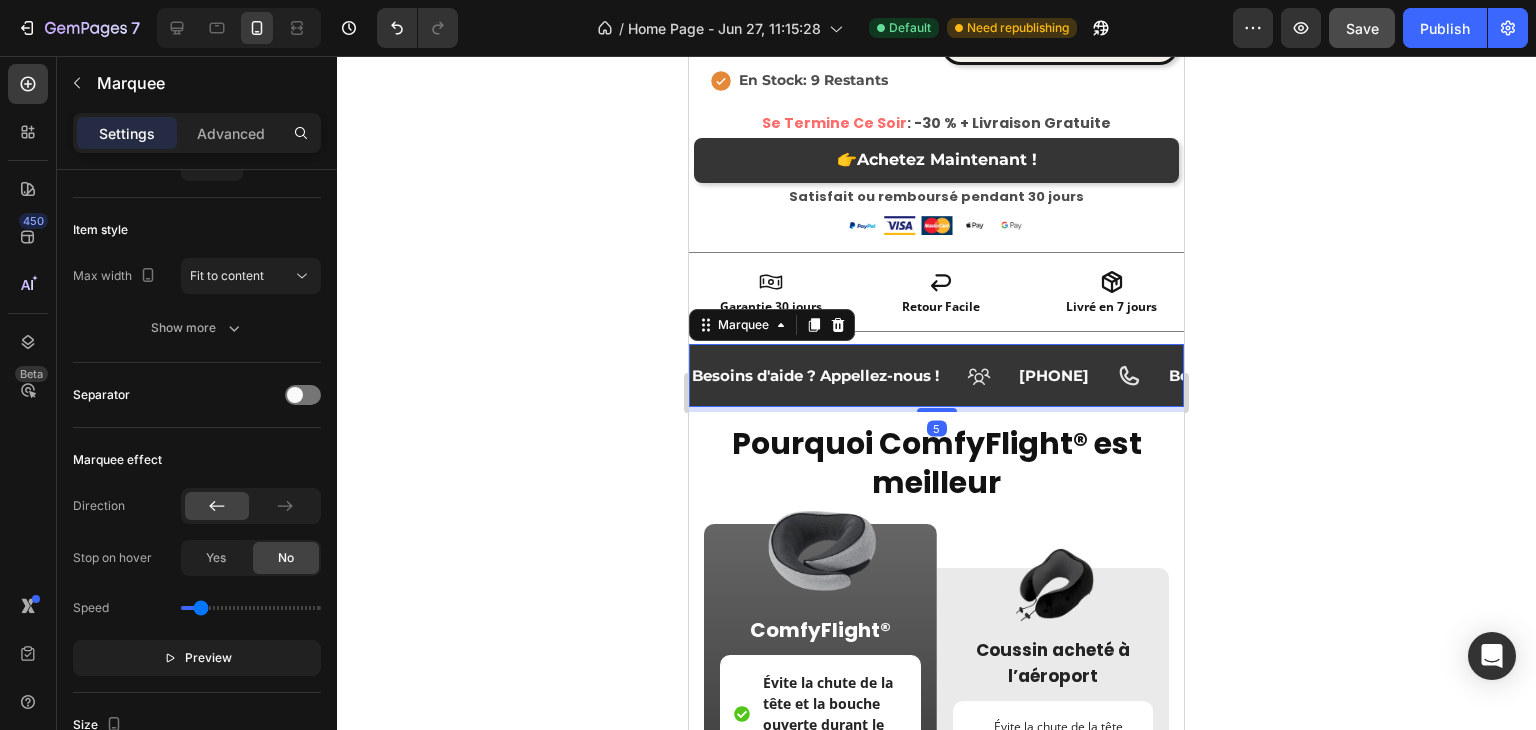 scroll, scrollTop: 600, scrollLeft: 0, axis: vertical 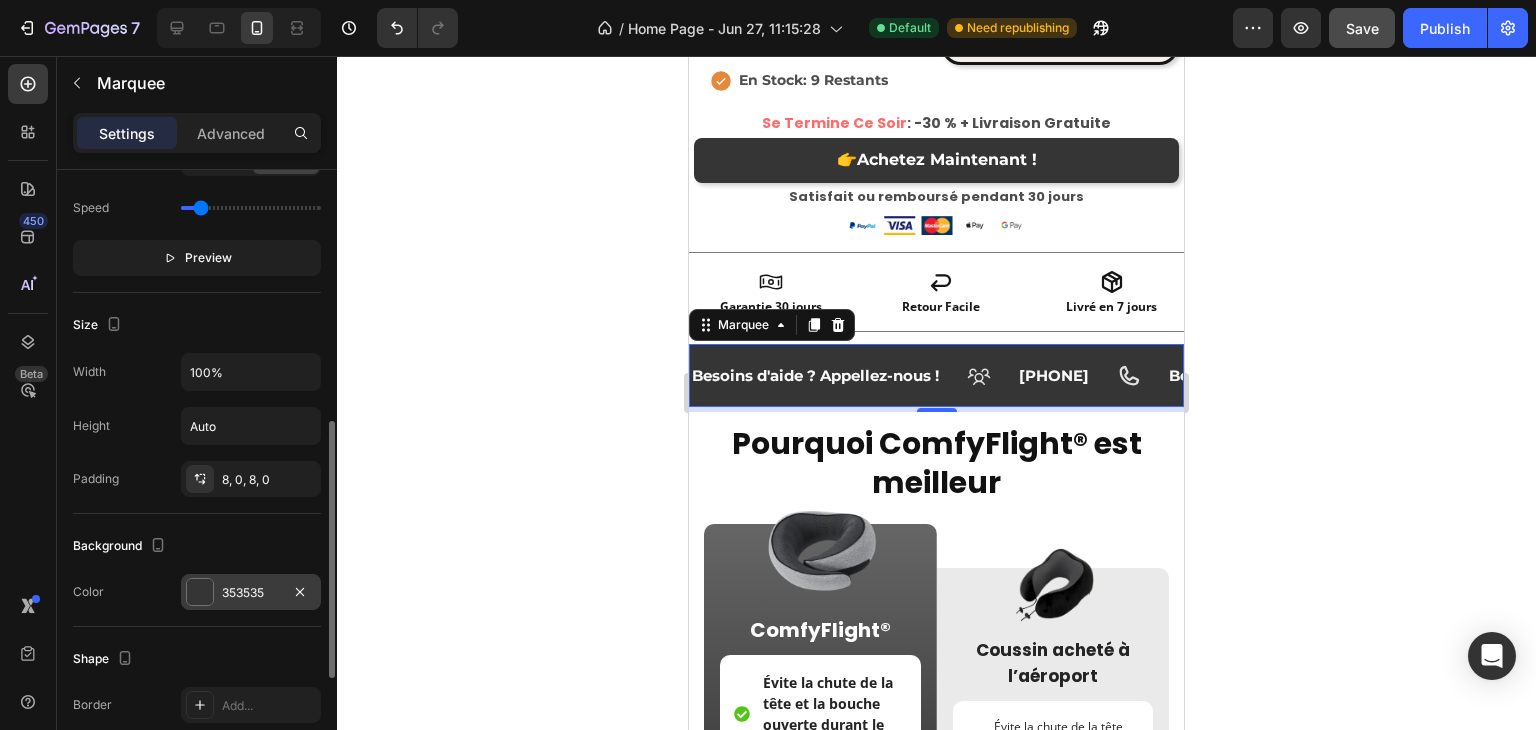 click at bounding box center [200, 592] 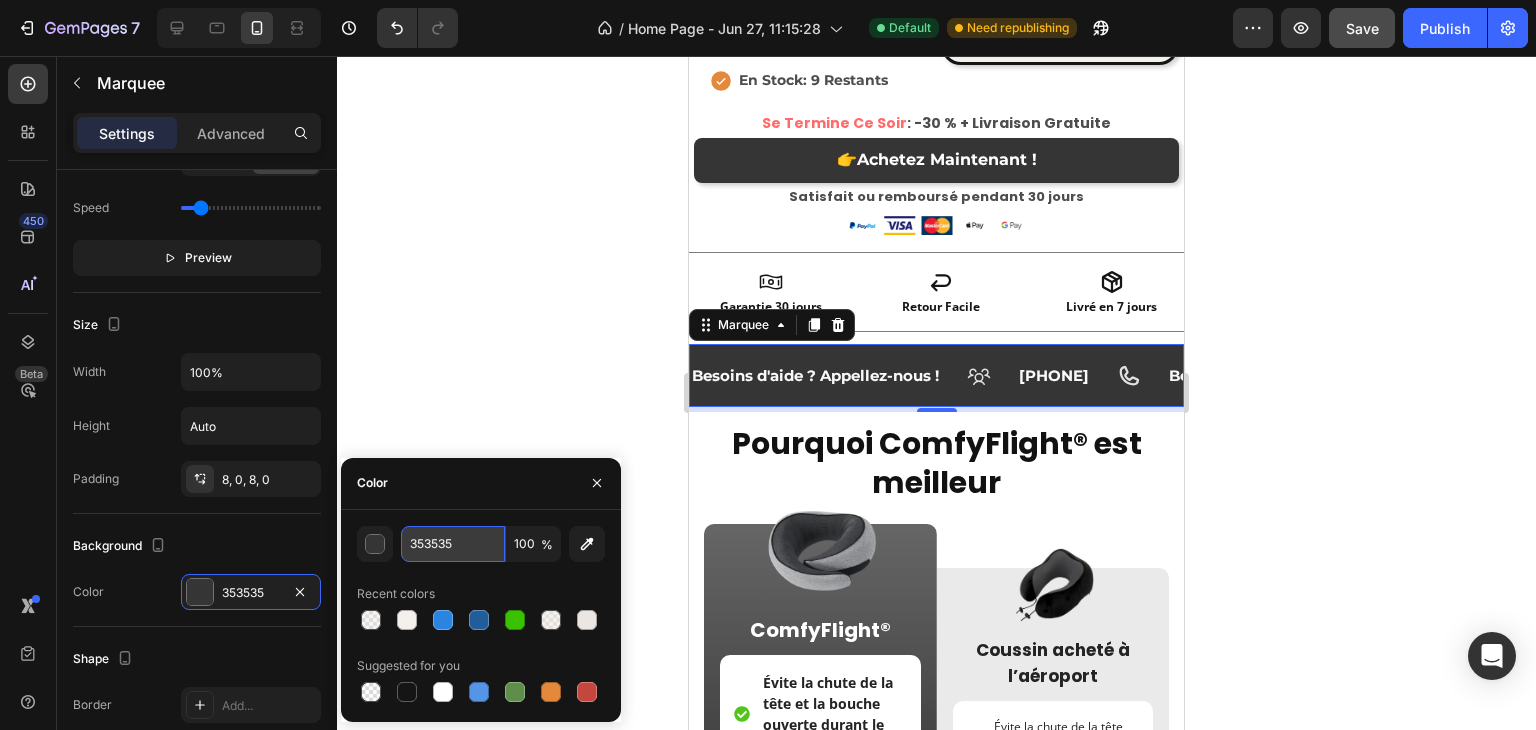 click on "353535" at bounding box center [453, 544] 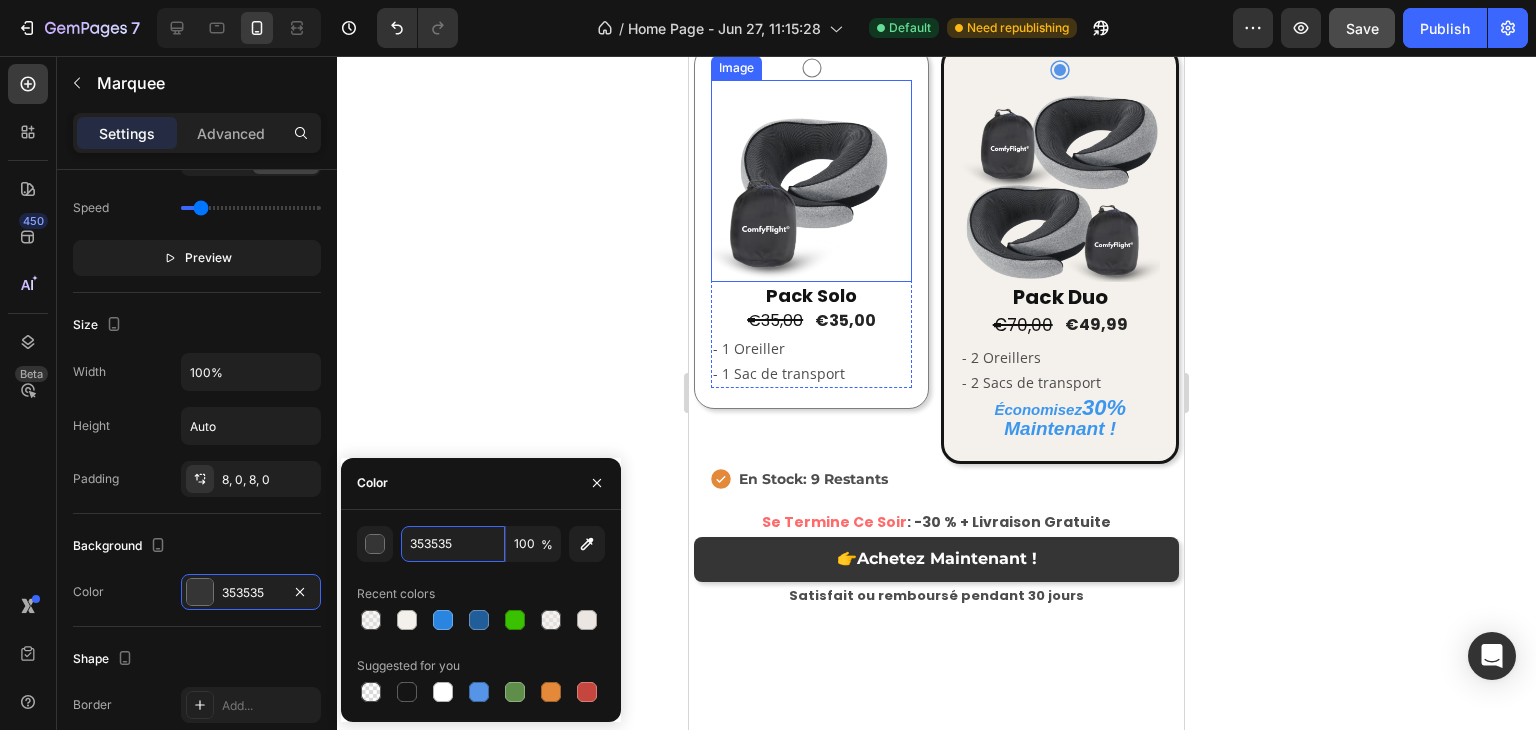 scroll, scrollTop: 3399, scrollLeft: 0, axis: vertical 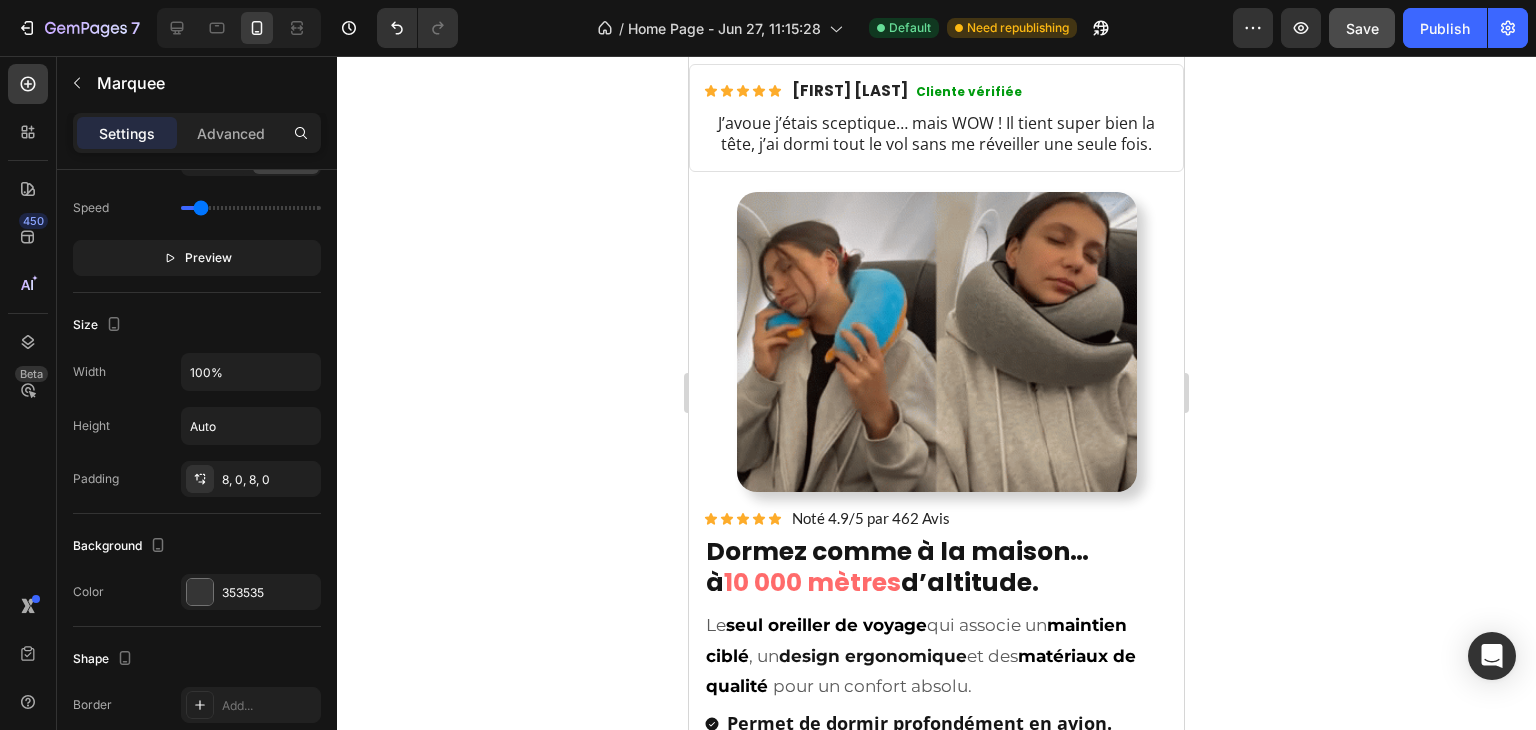 click 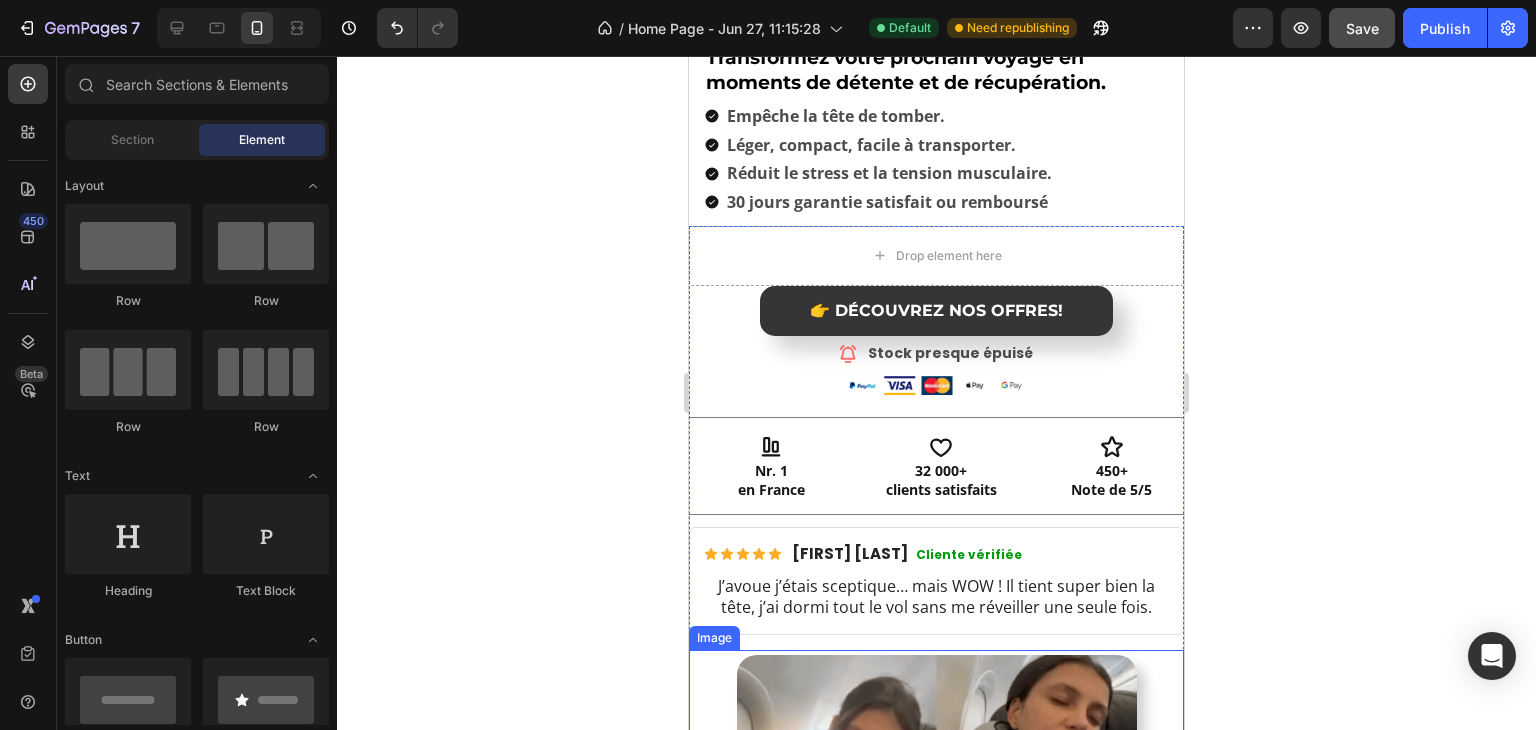 scroll, scrollTop: 699, scrollLeft: 0, axis: vertical 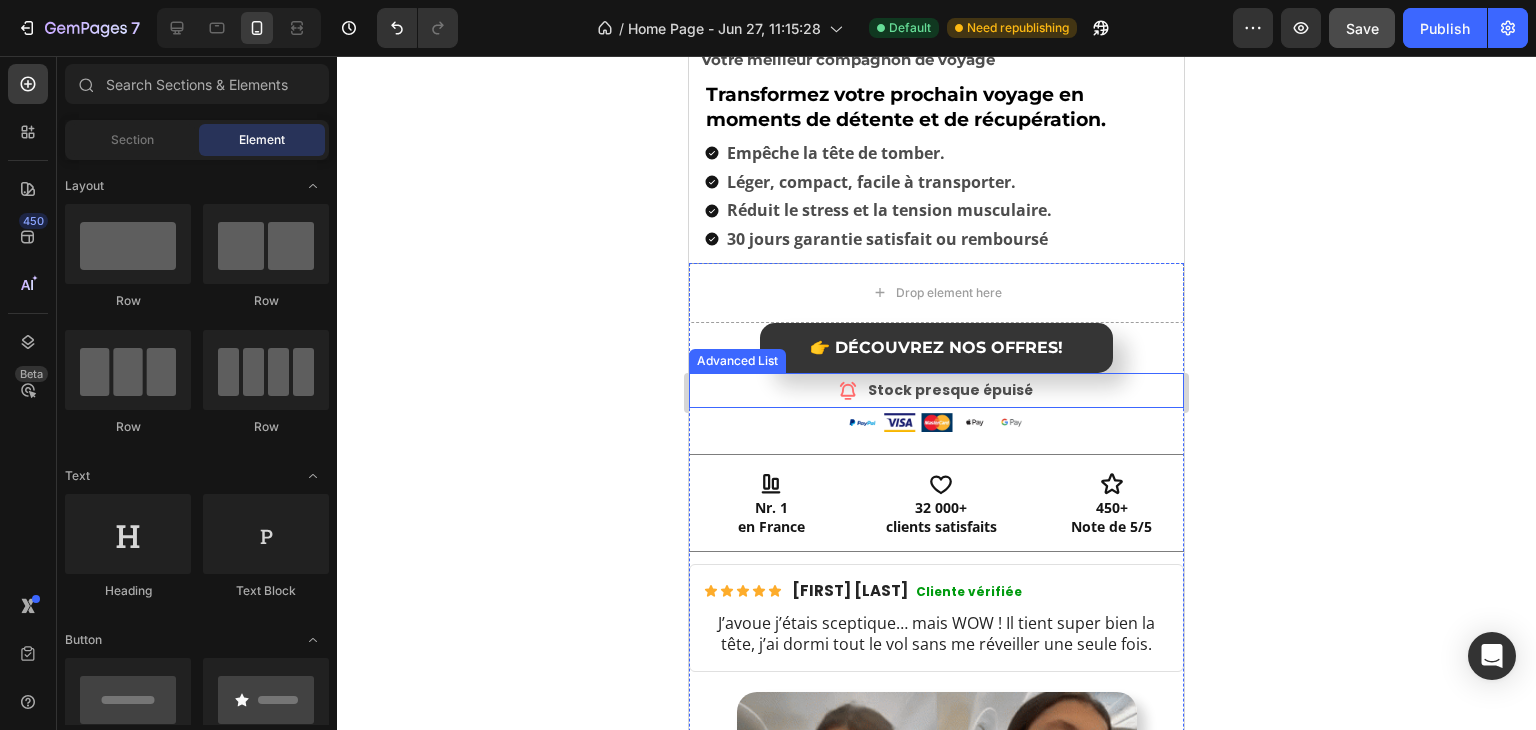 click on "Icon Stock presque épuisé  Text Block" at bounding box center [936, 393] 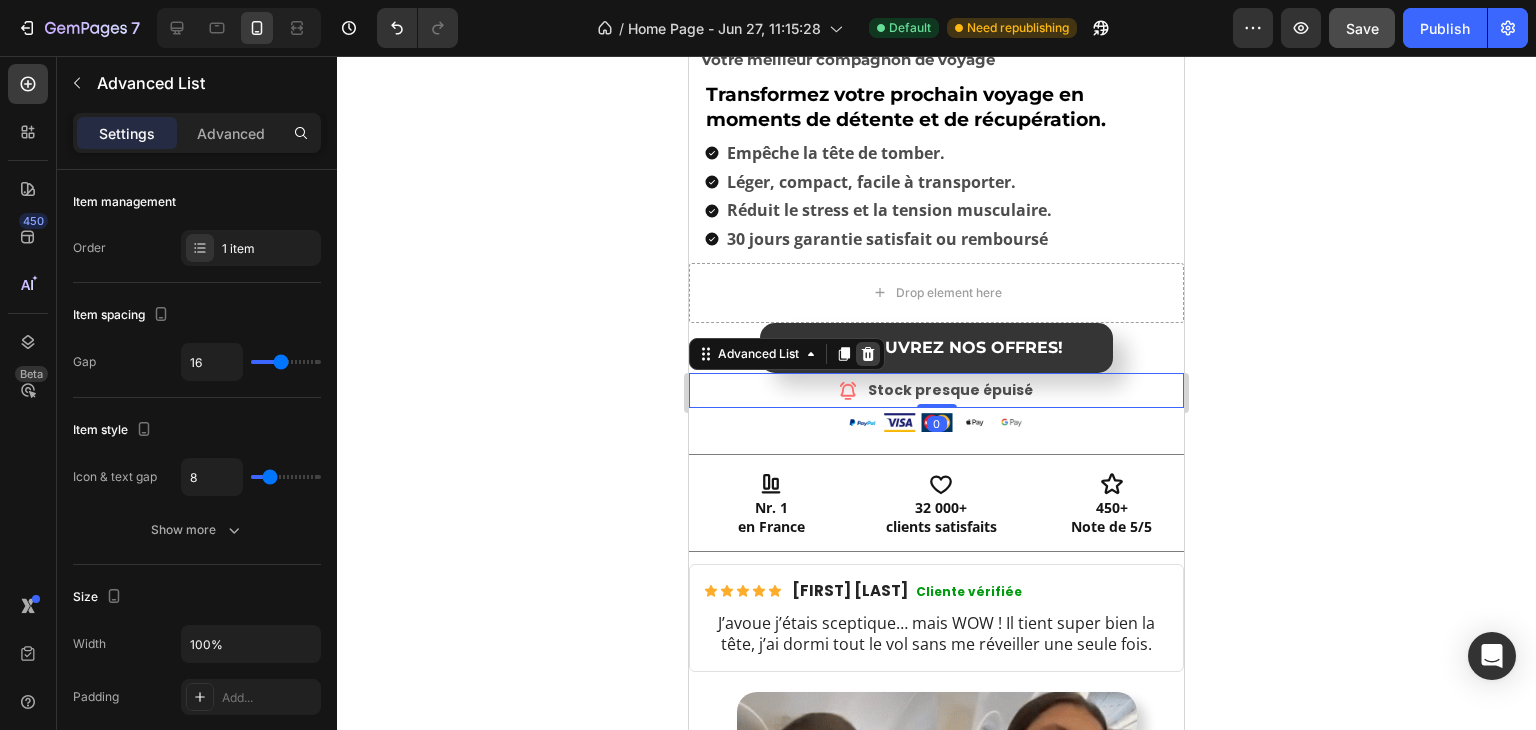 click 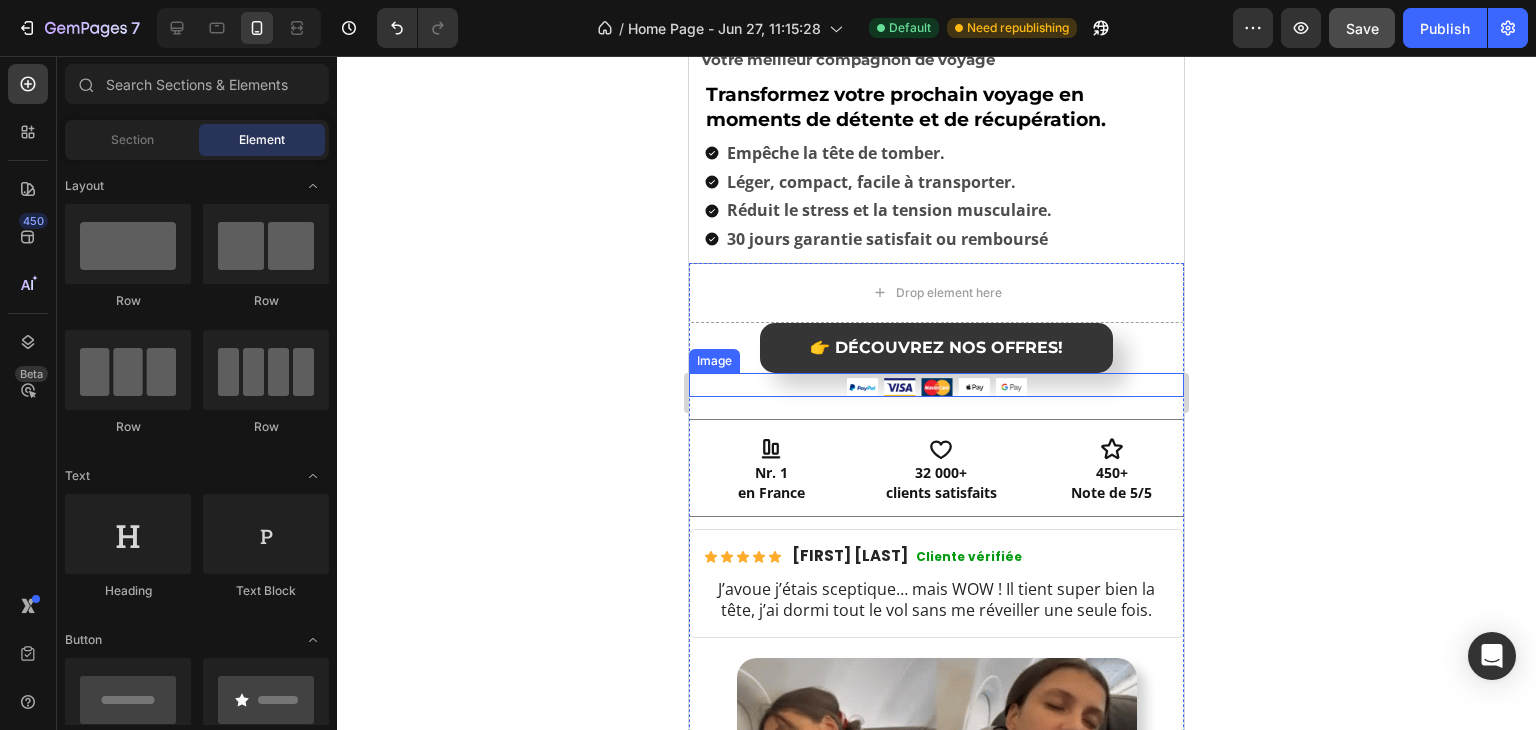 click at bounding box center [936, 387] 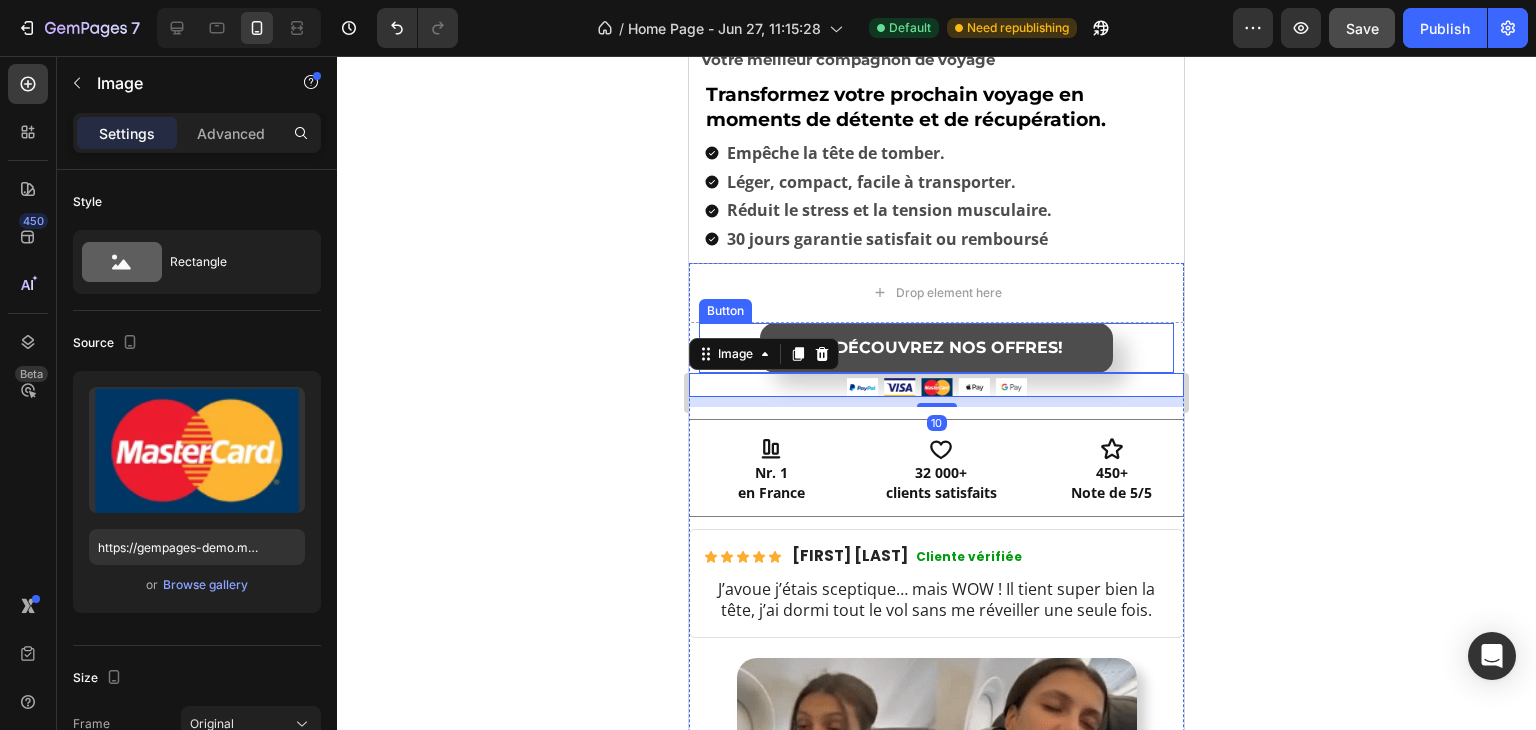 click on "👉 DÉCOUVREZ NOS OFFRES!" at bounding box center (936, 348) 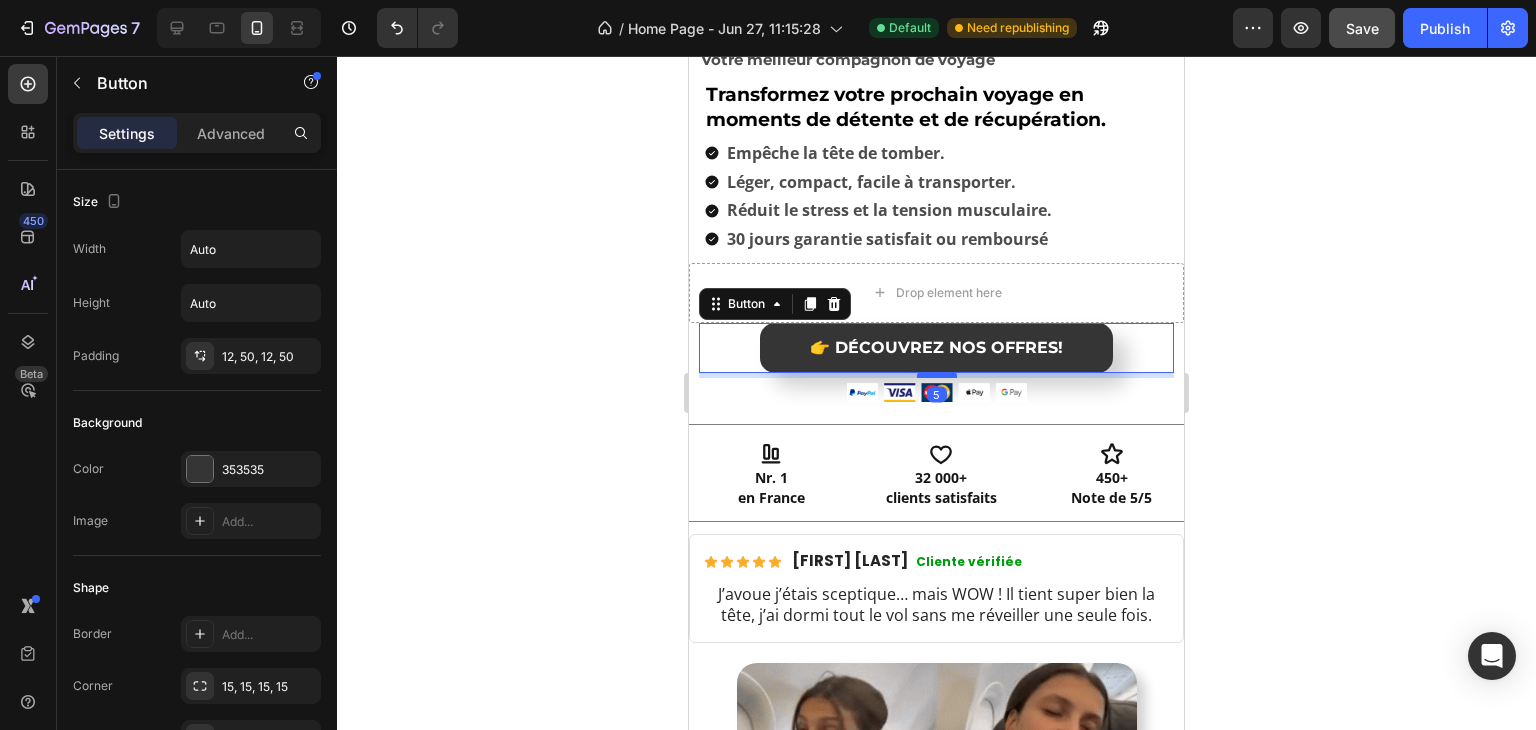 click at bounding box center (937, 375) 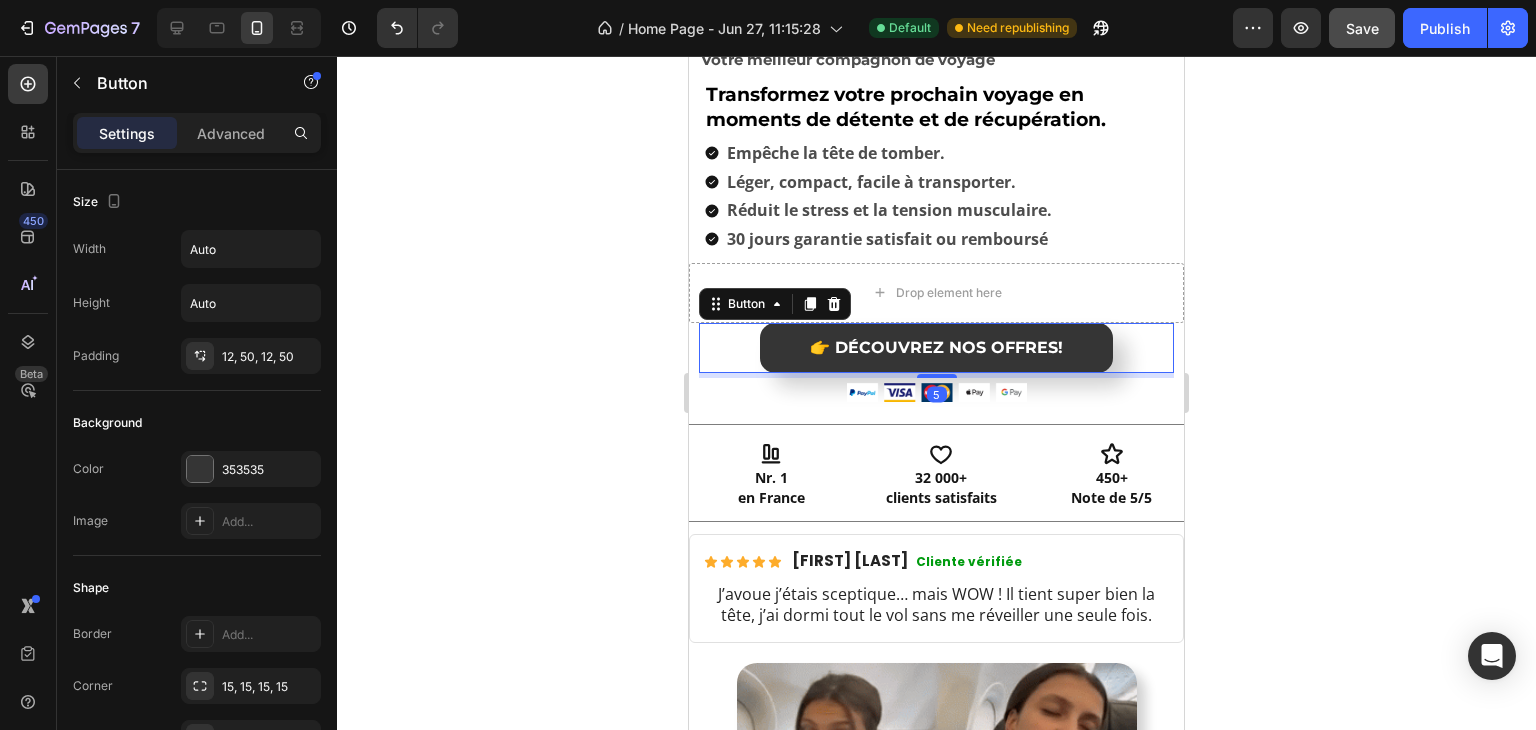 click 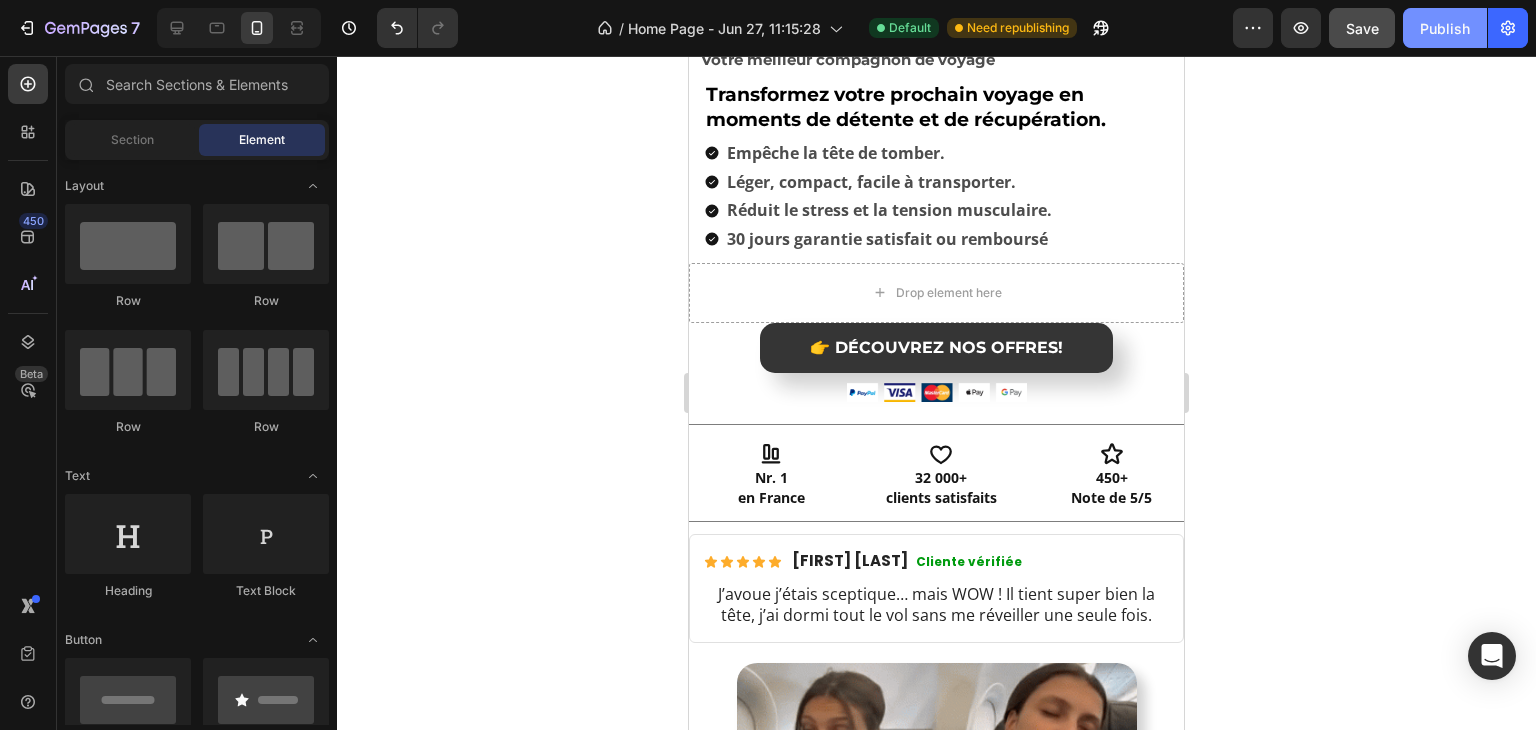 click on "Publish" at bounding box center (1445, 28) 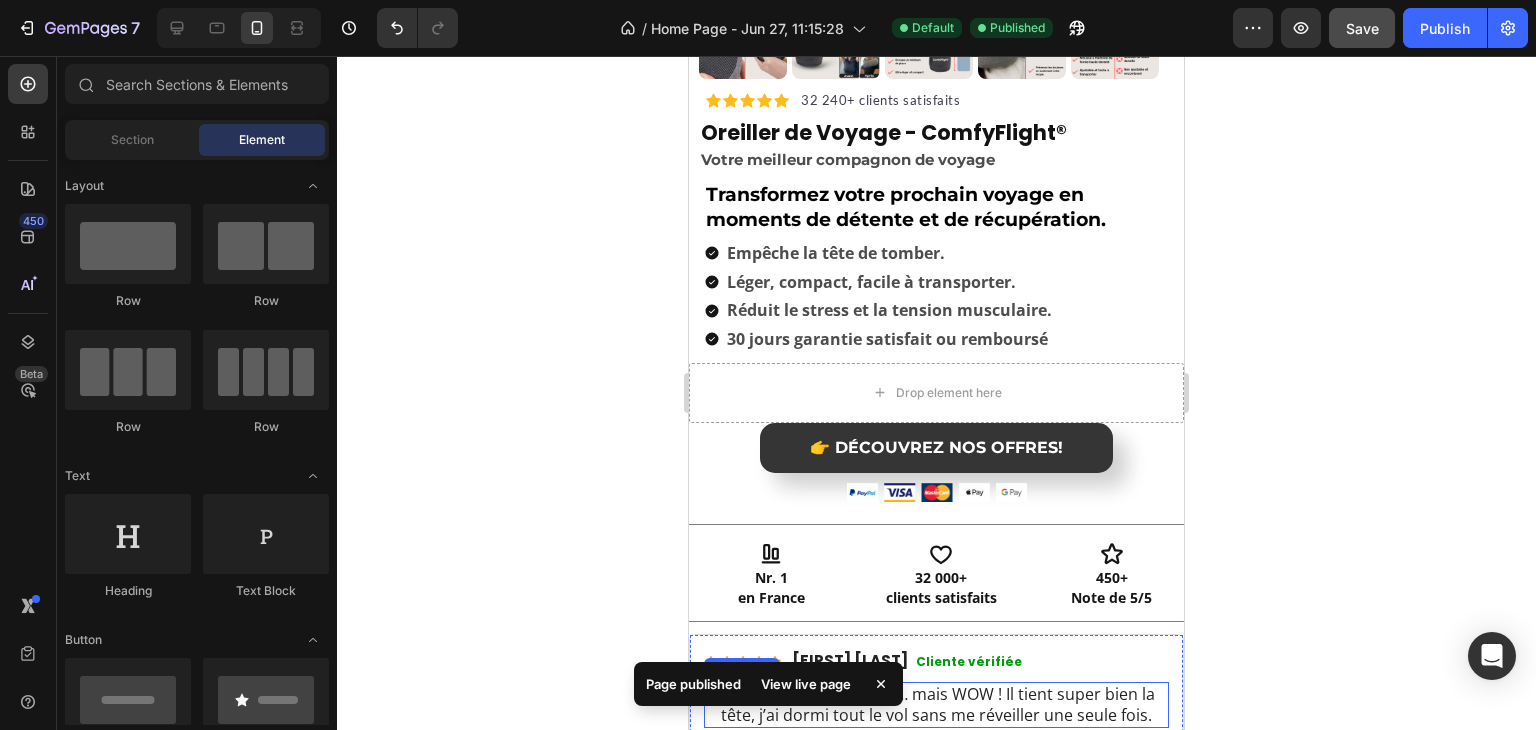 scroll, scrollTop: 99, scrollLeft: 0, axis: vertical 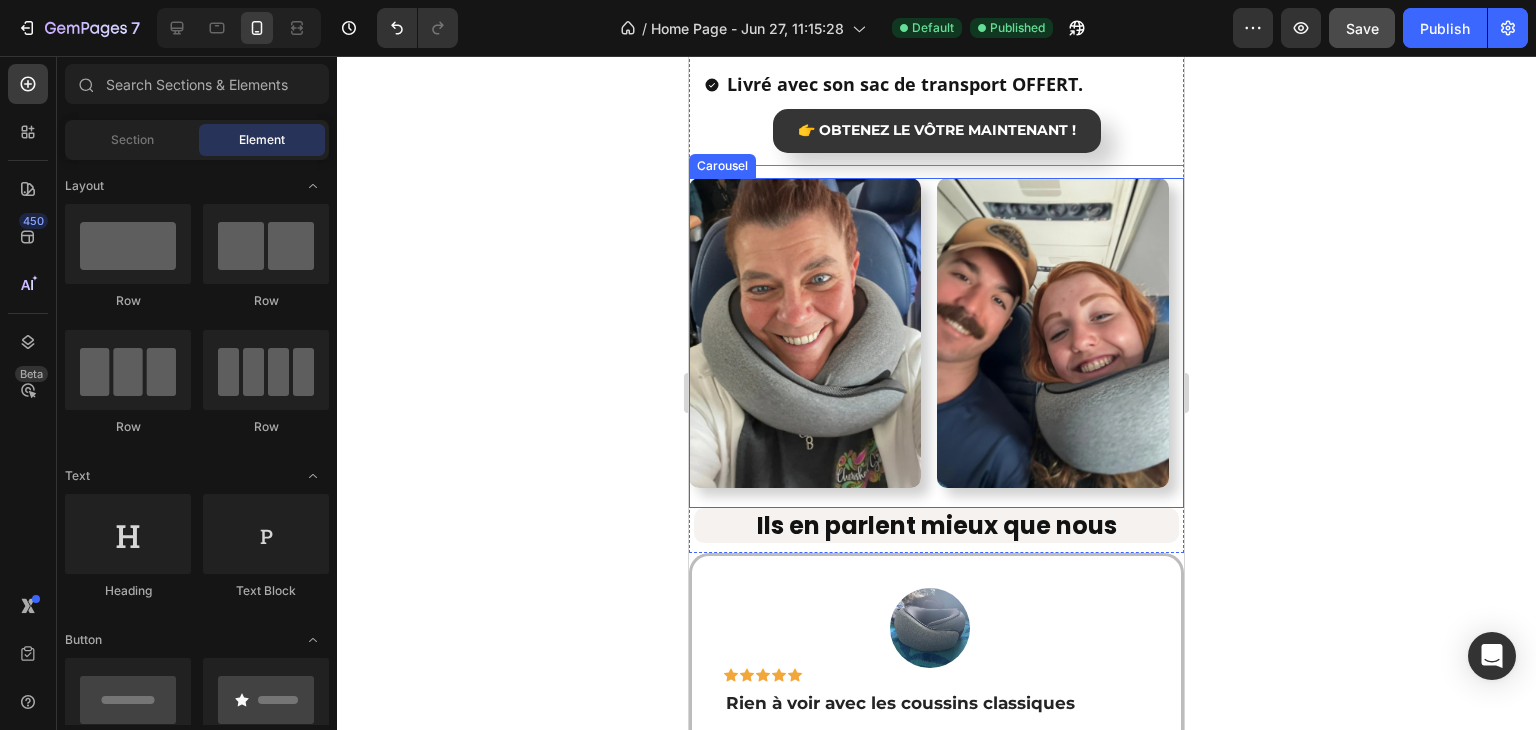 click on "Image Image Image Image Image Image" at bounding box center [936, 342] 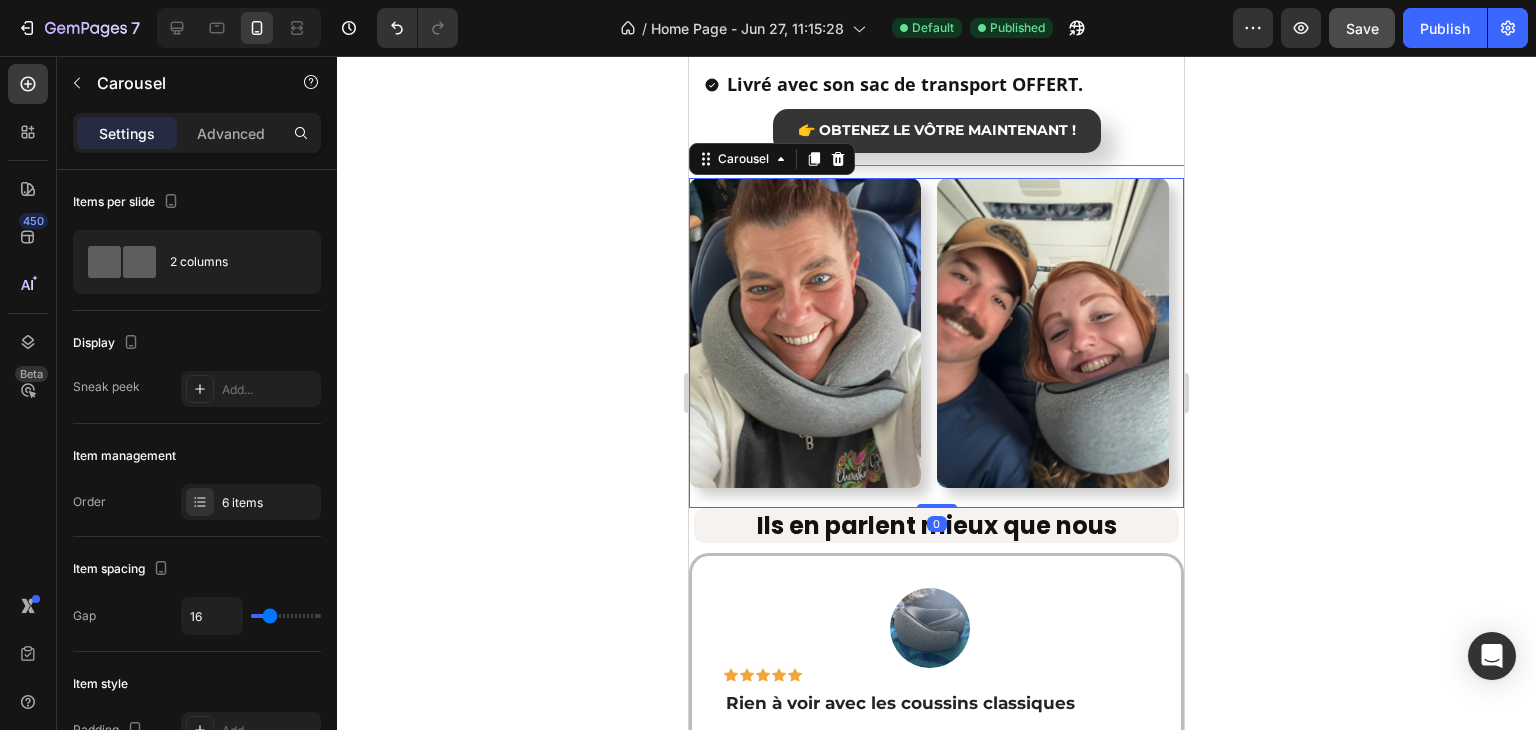 click on "Image Image Image Image Image Image" at bounding box center (936, 342) 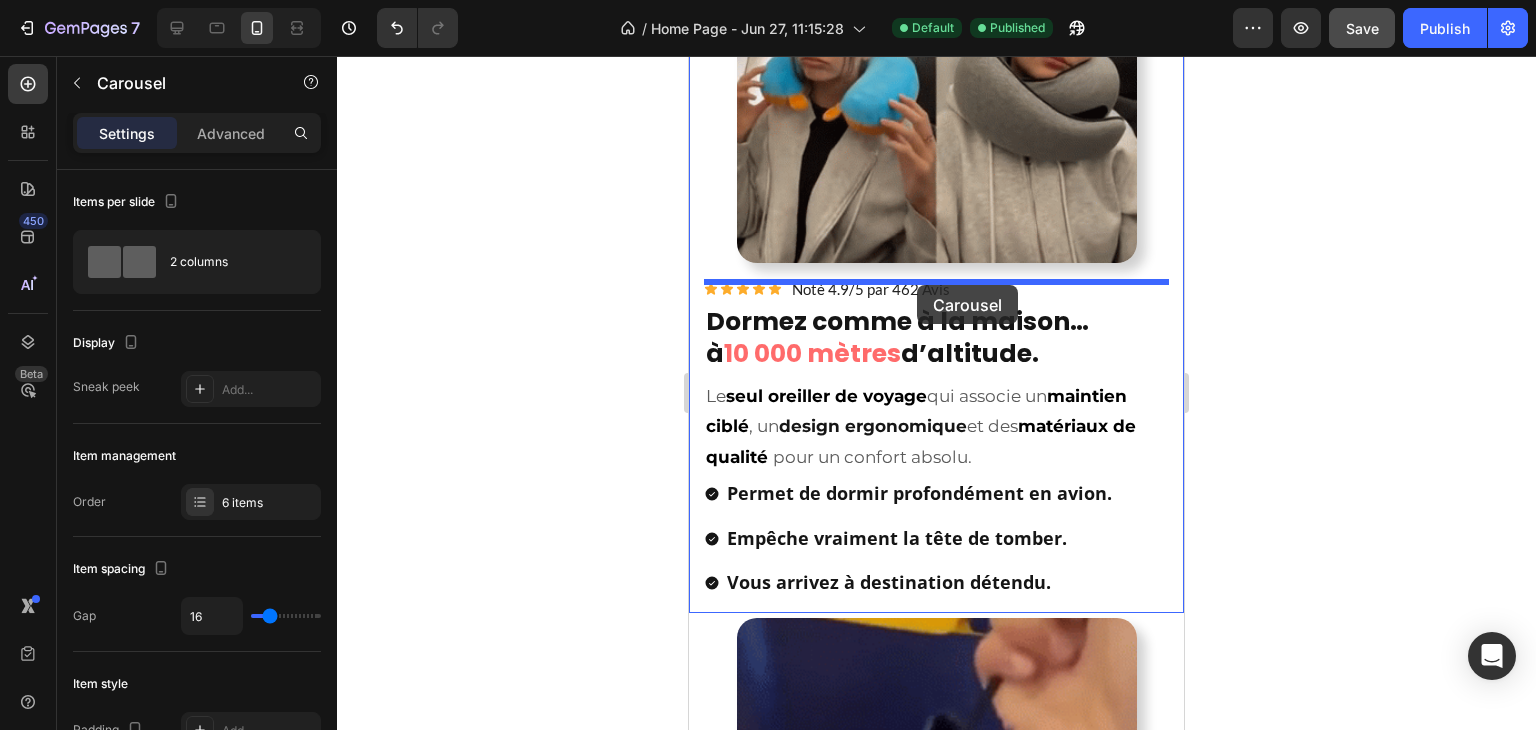 scroll, scrollTop: 1599, scrollLeft: 0, axis: vertical 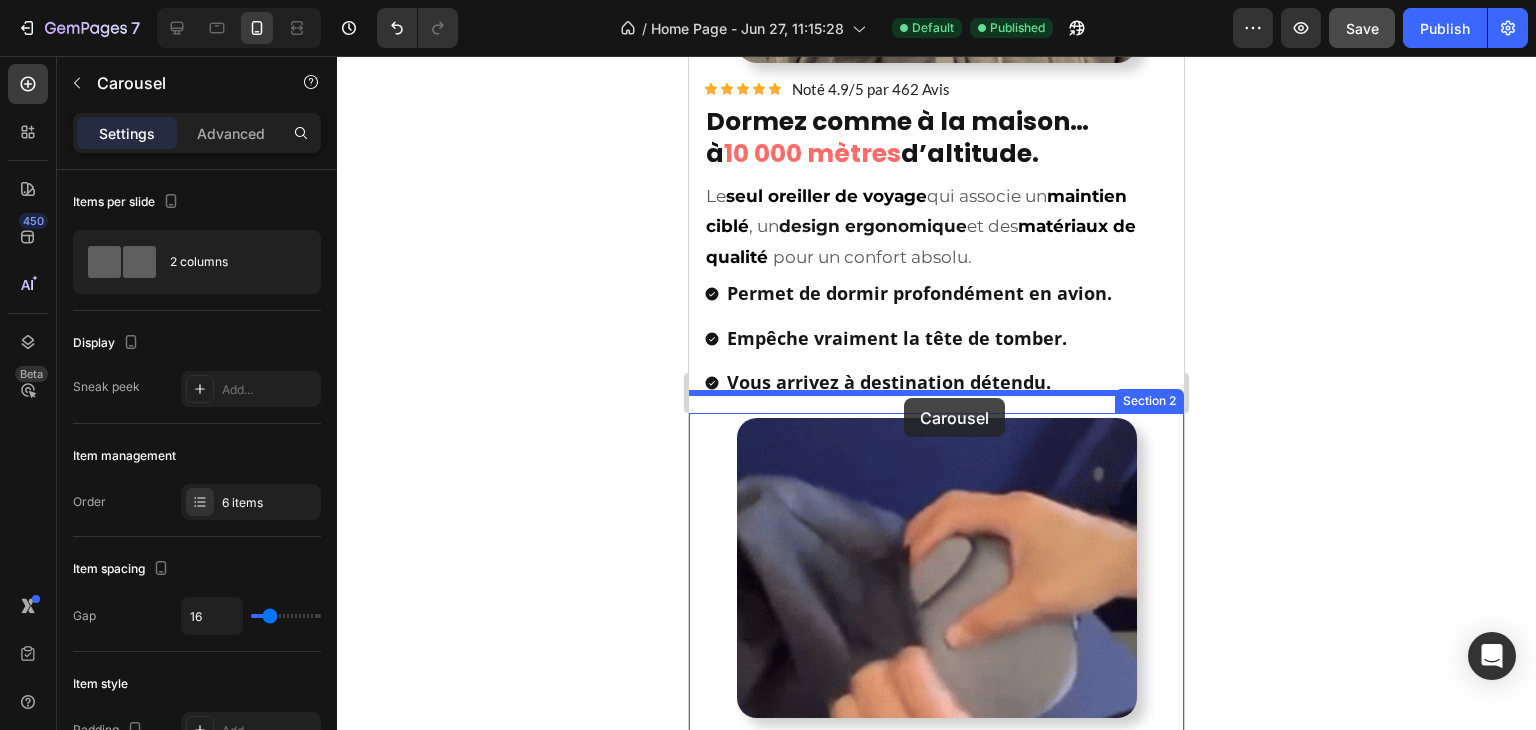 drag, startPoint x: 762, startPoint y: 156, endPoint x: 904, endPoint y: 398, distance: 280.5851 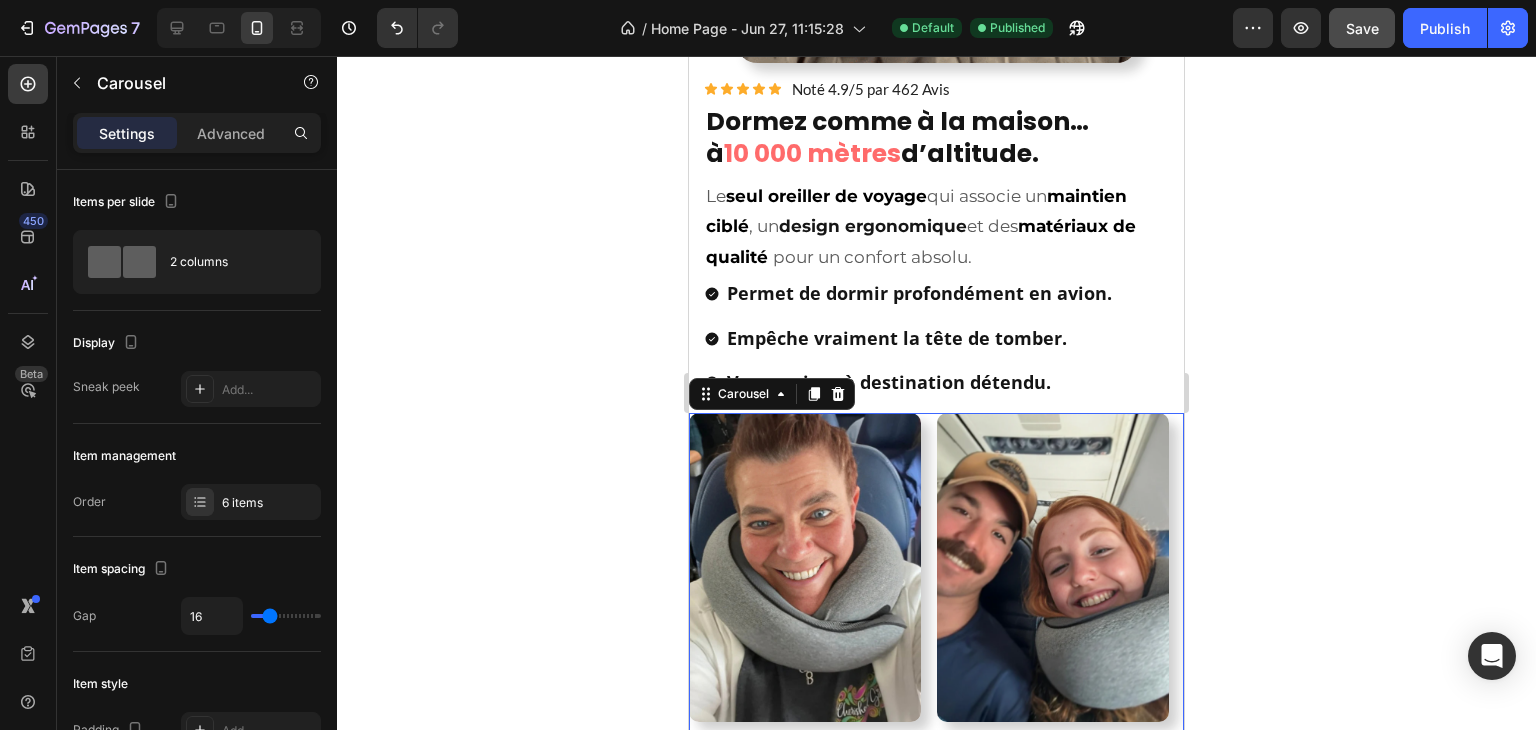 click 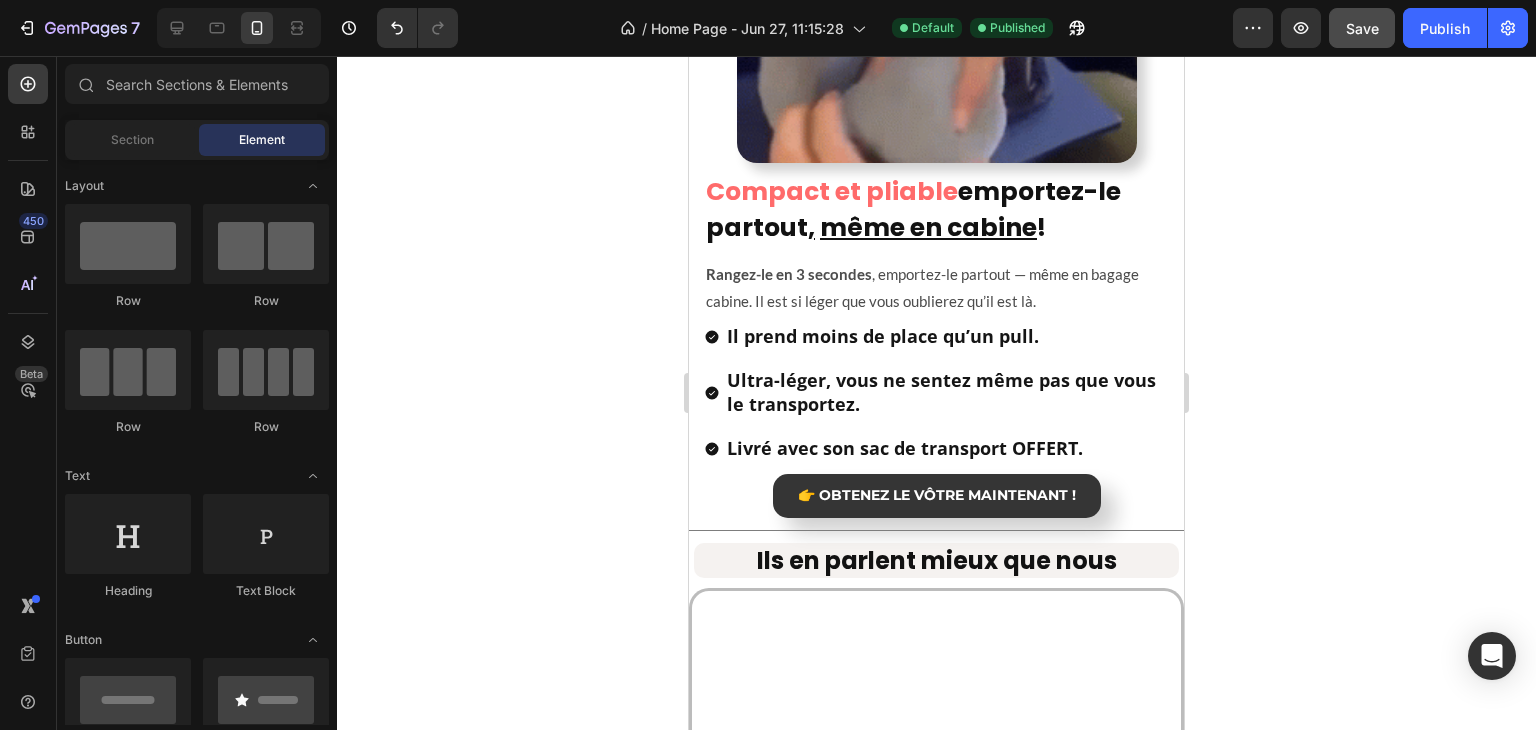 scroll, scrollTop: 1999, scrollLeft: 0, axis: vertical 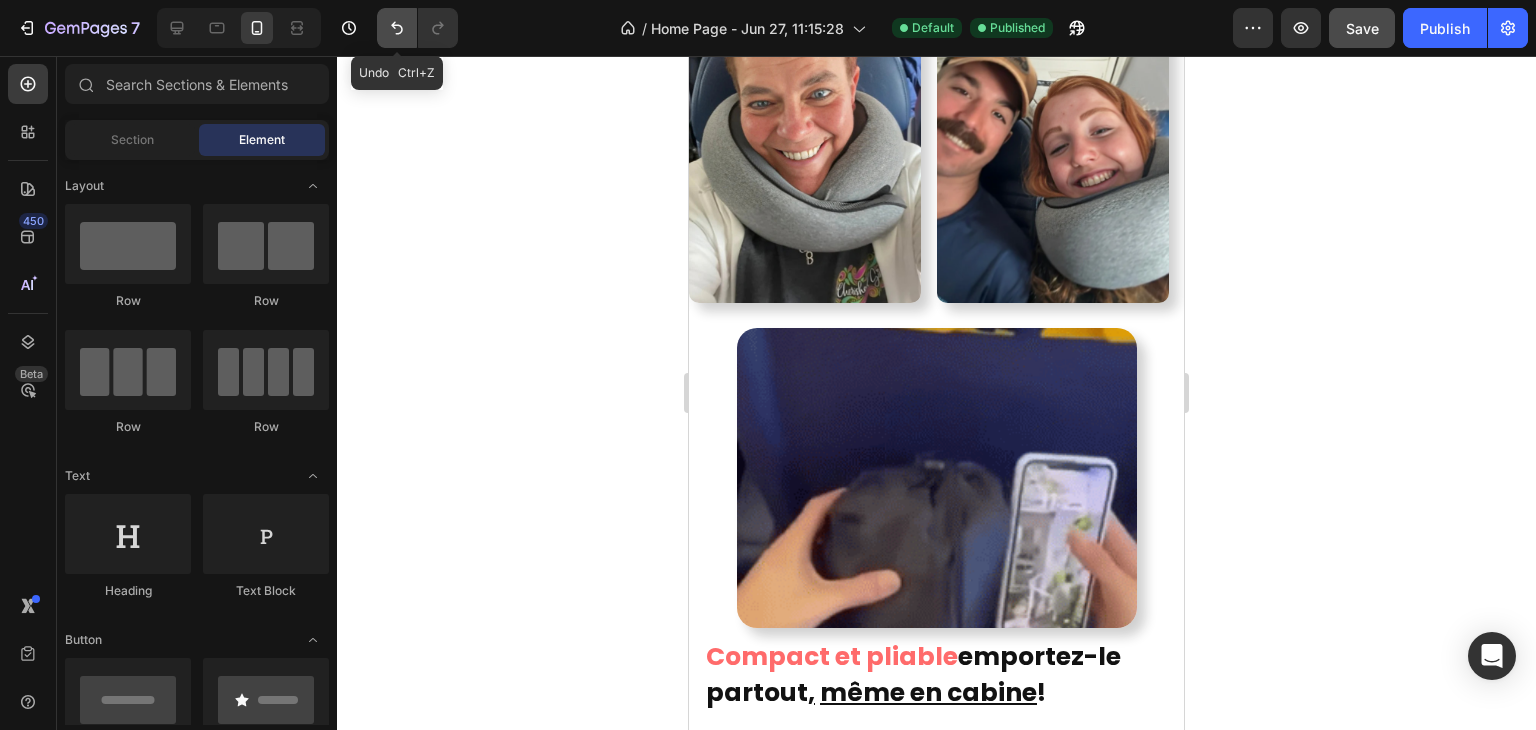 click 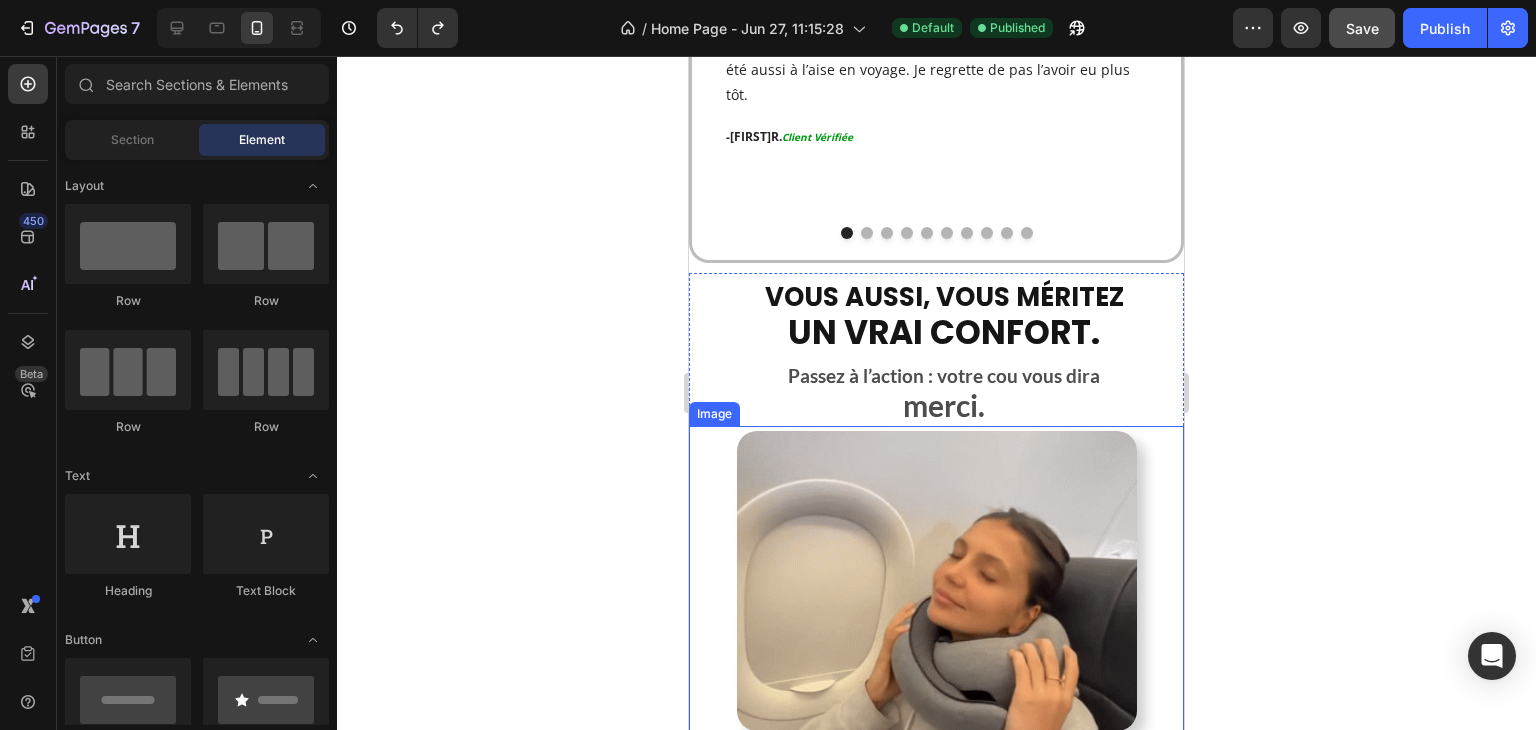 scroll, scrollTop: 3269, scrollLeft: 0, axis: vertical 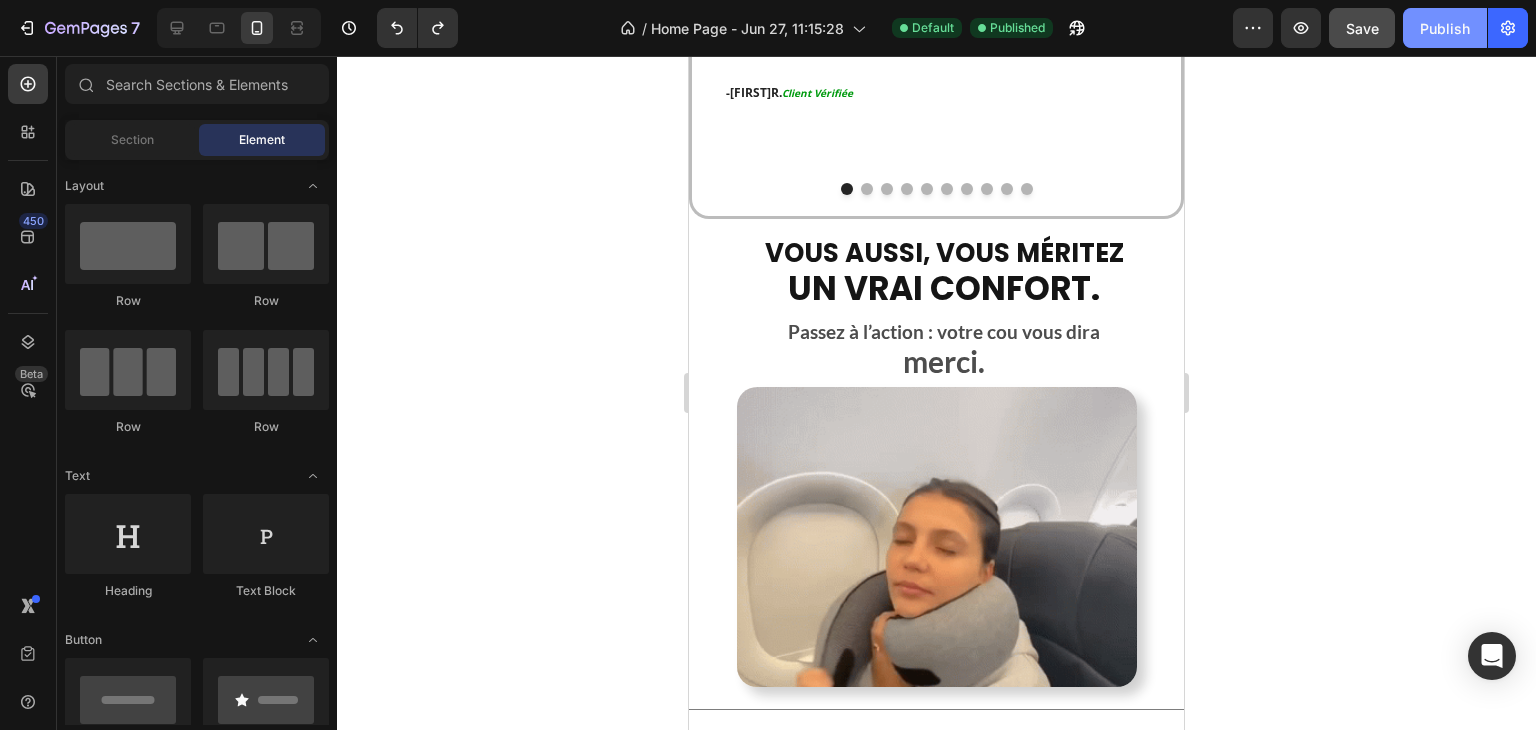 click on "Publish" at bounding box center [1445, 28] 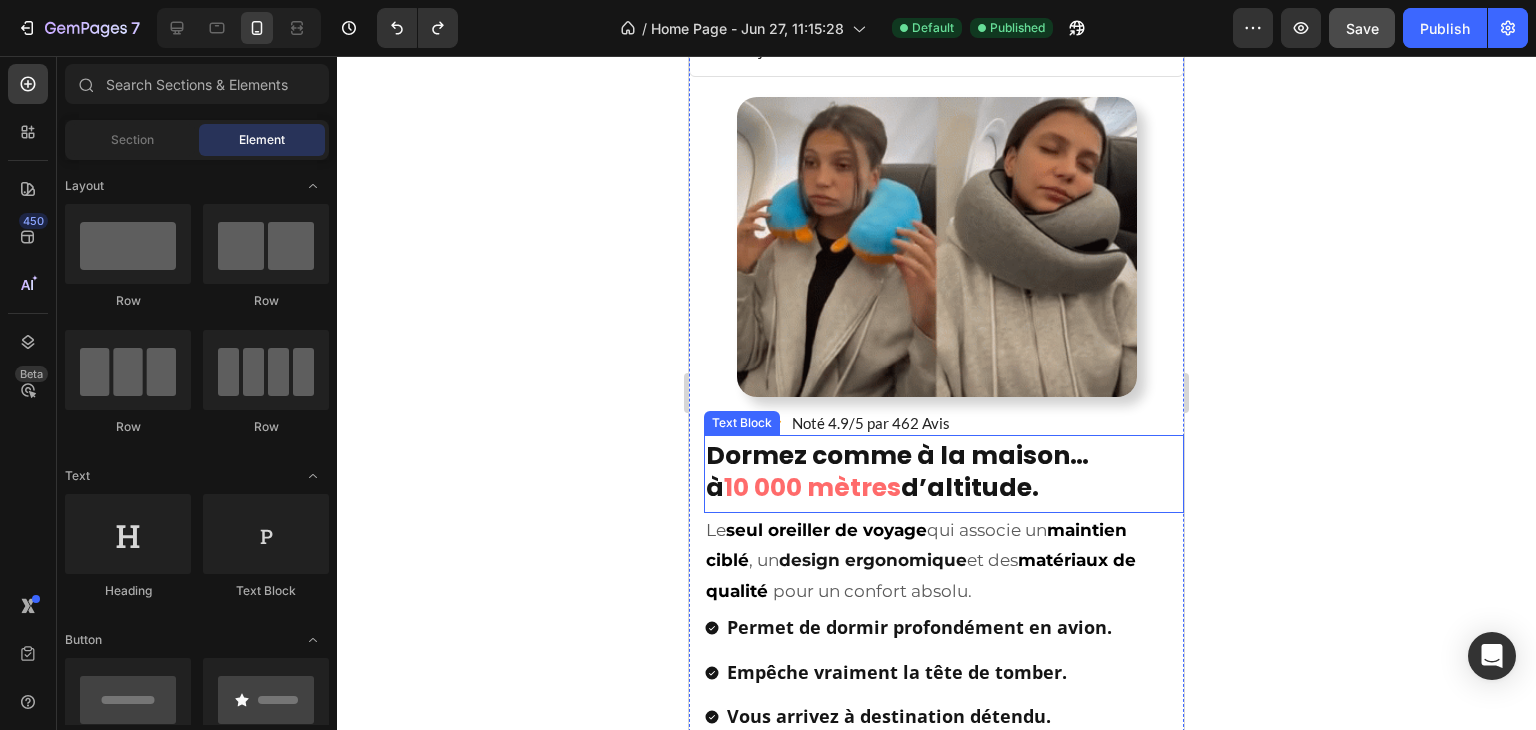 scroll, scrollTop: 1369, scrollLeft: 0, axis: vertical 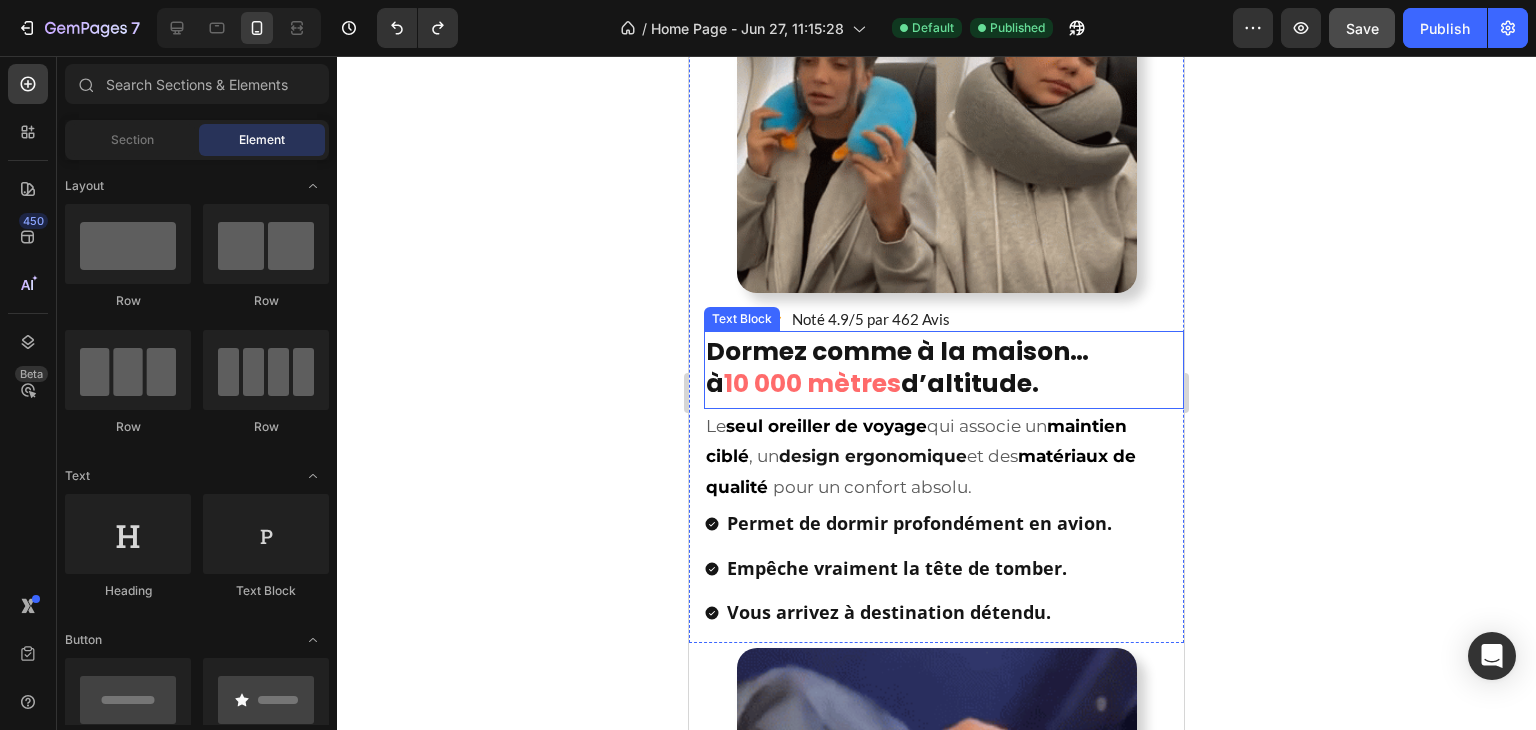 click on "d’altitude." at bounding box center [970, 383] 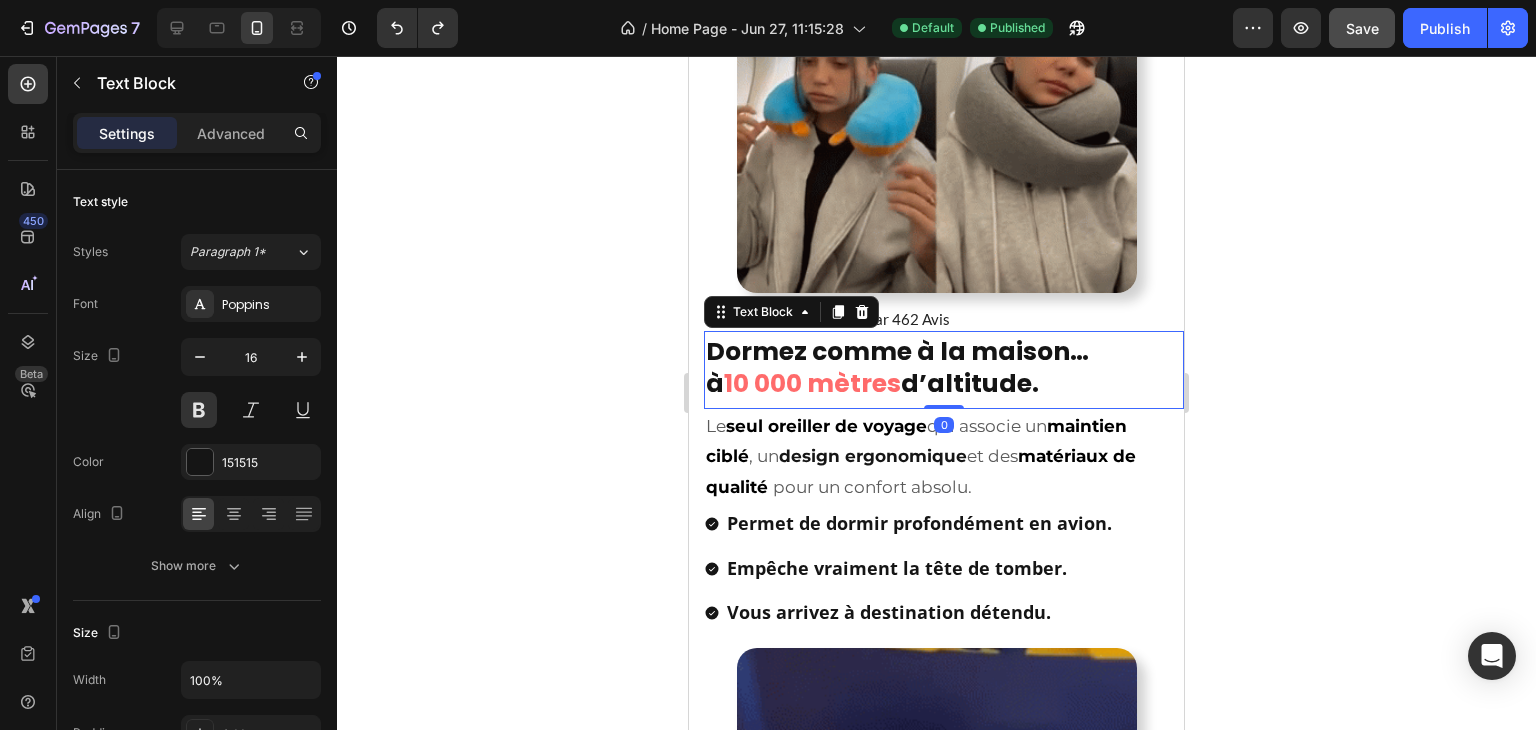 click 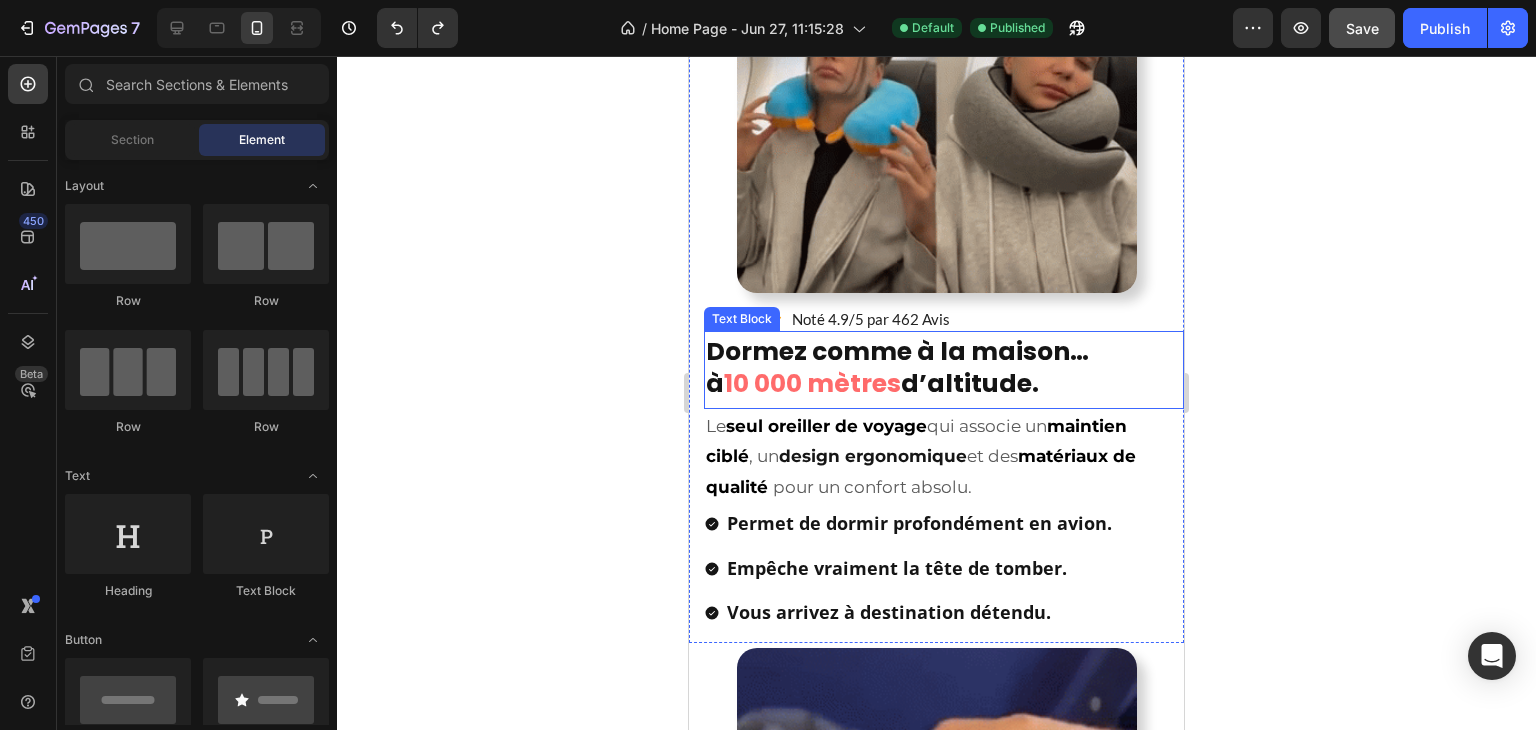 click on "à  10 000 mètres  d’altitude." at bounding box center (944, 386) 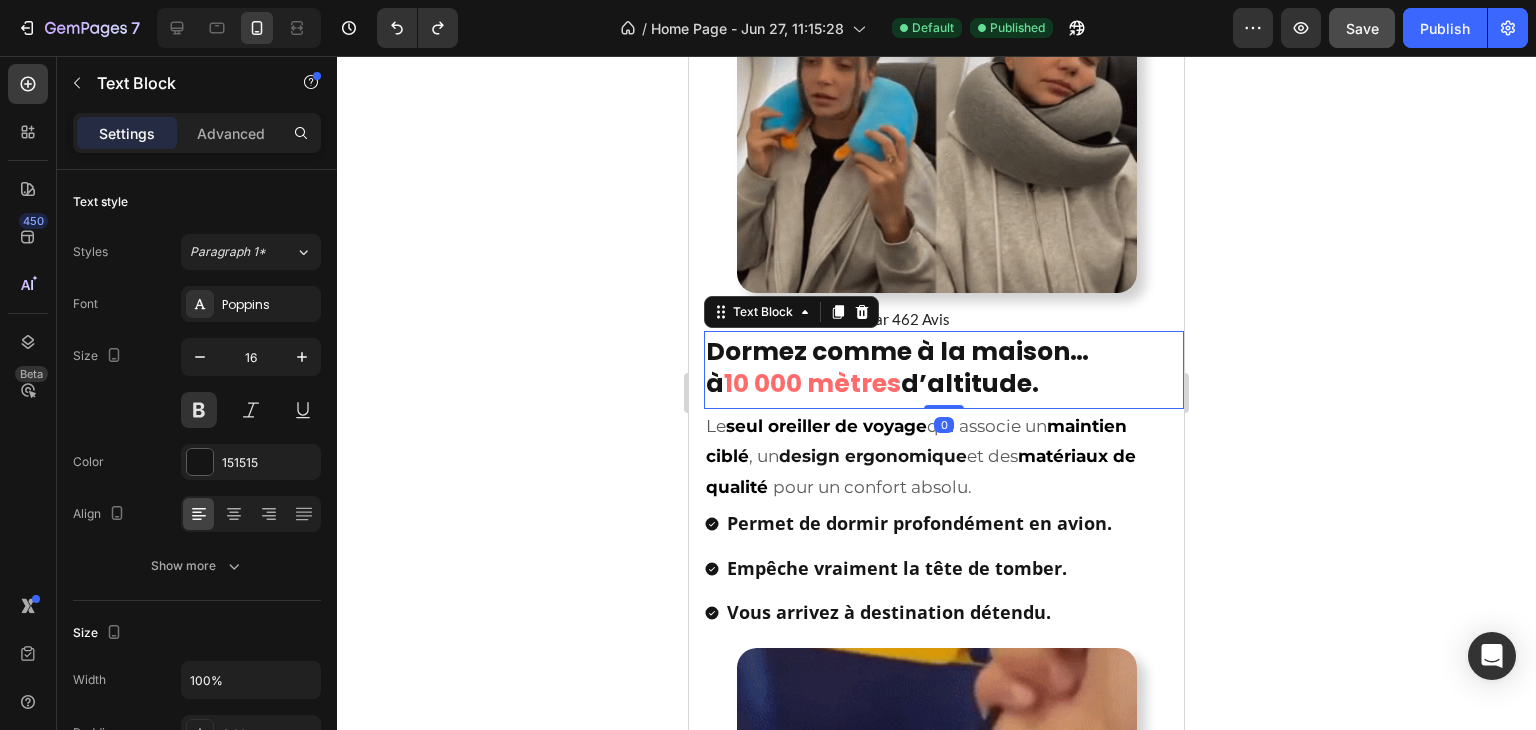 click on "à  10 000 mètres  d’altitude." at bounding box center [944, 386] 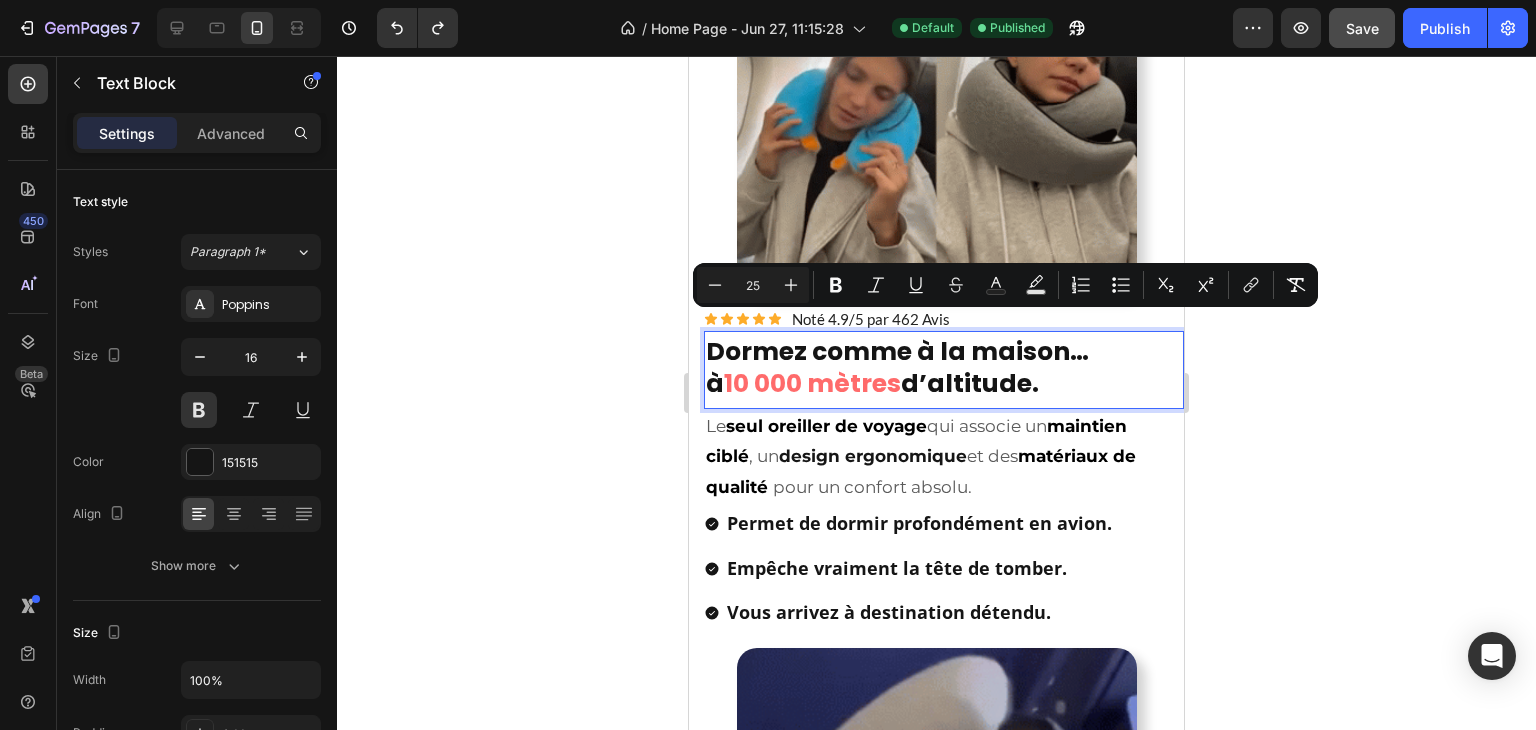 drag, startPoint x: 1070, startPoint y: 364, endPoint x: 1347, endPoint y: 371, distance: 277.08844 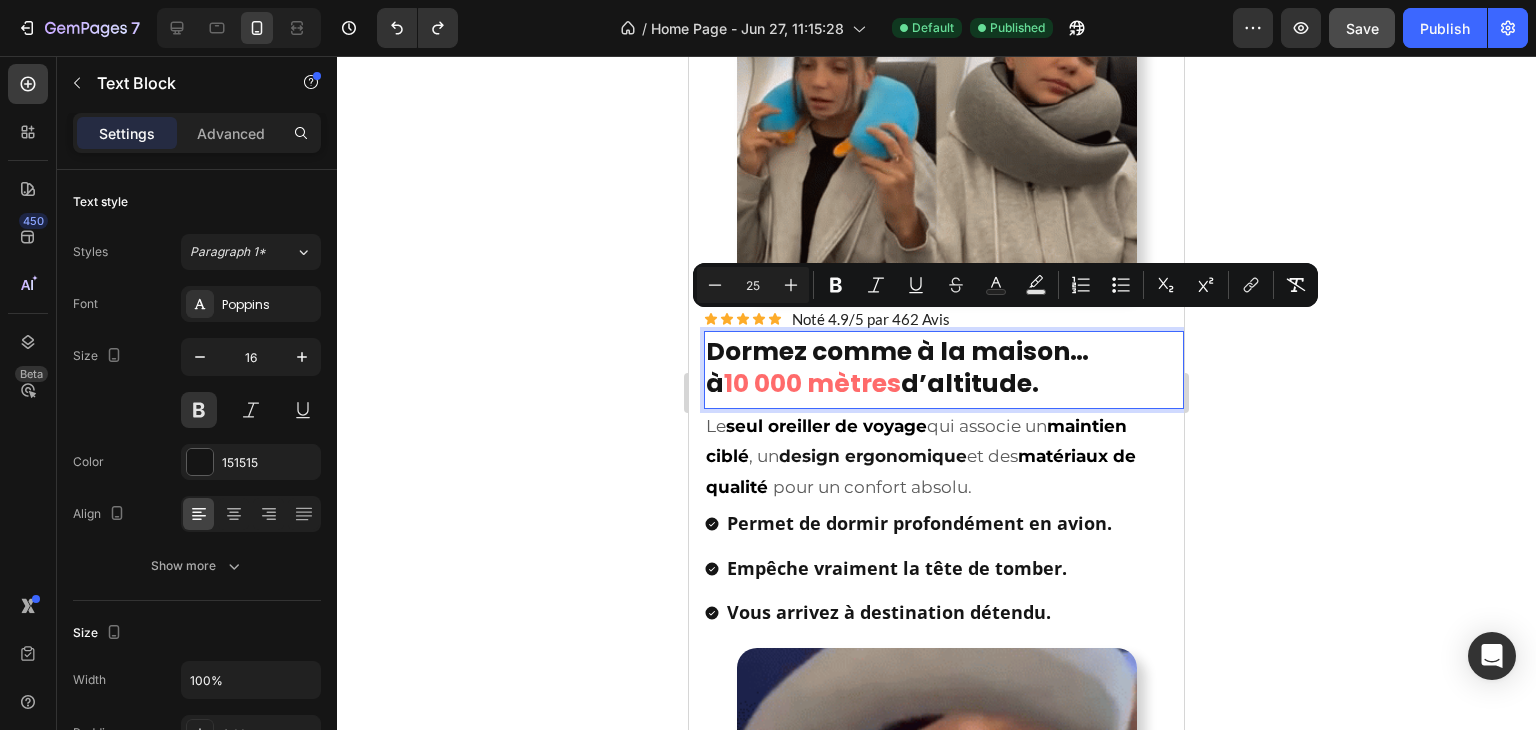 click on "Mobile  ( 495 px) iPhone 13 Mini iPhone 13 Pro iPhone 11 Pro Max iPhone 15 Pro Max Pixel 7 Galaxy S8+ Galaxy S20 Ultra iPad Mini iPad Air iPad Pro Header
Product Images Icon Icon Icon Icon Icon Icon List Hoz 32 240+ clients satisfaits Text block Row Oreiller de Voyage - ComfyFlight® Heading Votre meilleur compagnon de voyage Heading
30-day money back guarantee Item list Product Transformez votre prochain voyage en moments de détente et de récupération. Heading Empêche la tête de tomber. Léger, compact, facile à transporter. Réduit le stress et la tension musculaire. 30 jours garantie satisfait ou remboursé Item List
Drop element here 👉 DÉCOUVREZ NOS OFFRES! Button Image                Title Line
Icon Nr. 1  en France Text Block
Icon 32 000+ clients satisfaits Text Block
Icon 450+ Note de 5/5 Text Block Row                Title Line Icon Icon Icon Icon Icon Icon List Camille V." at bounding box center [936, 2520] 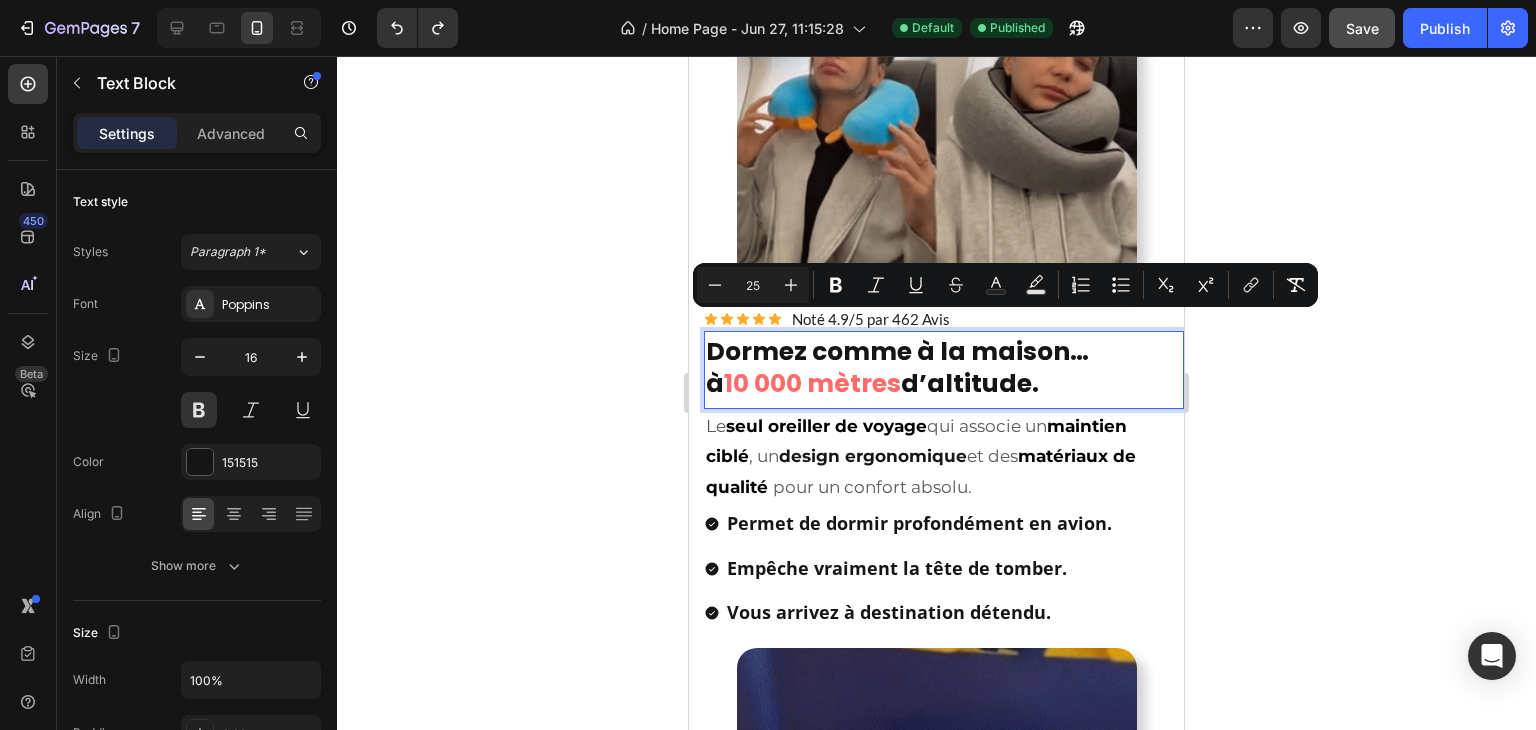 click 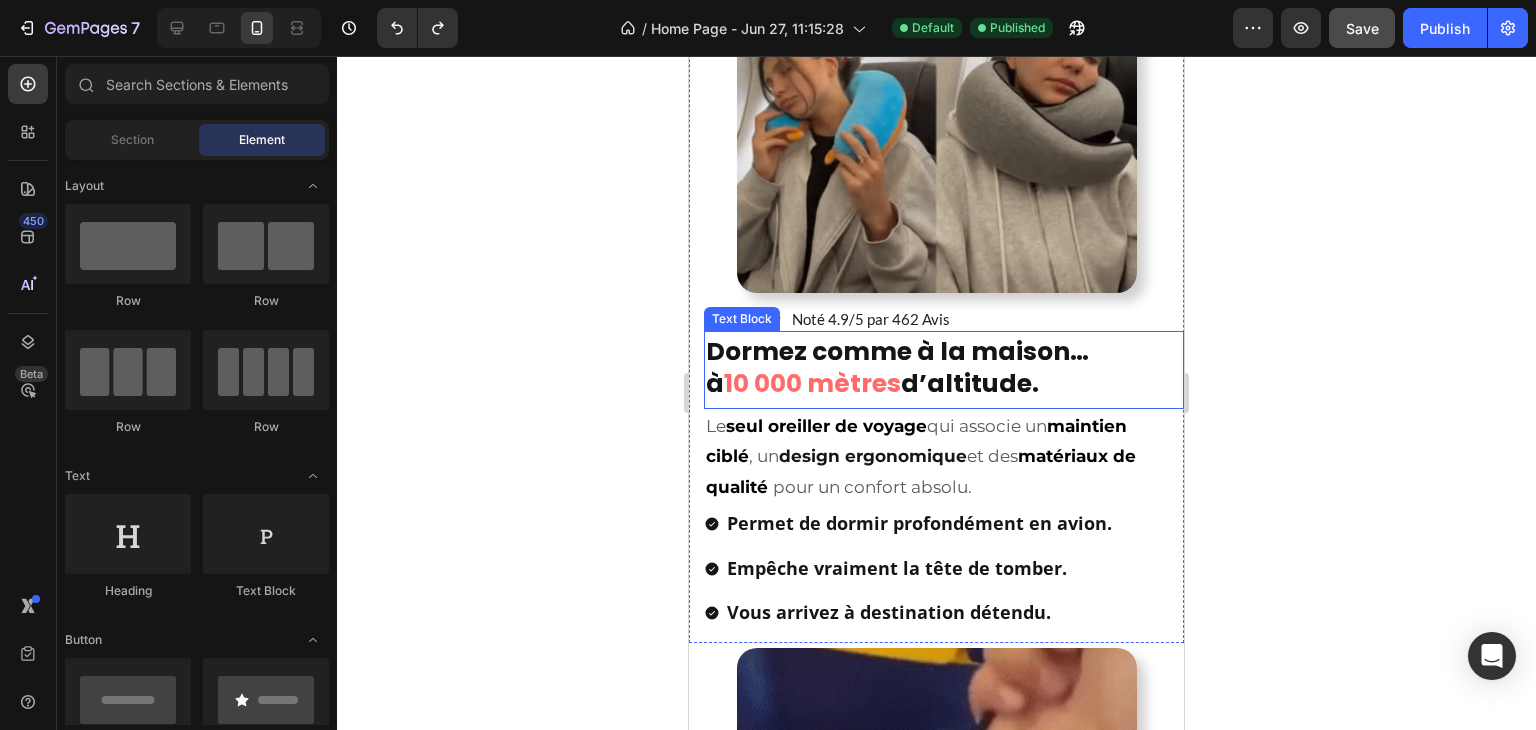 click on "Dormez comme à la maison…" at bounding box center [944, 354] 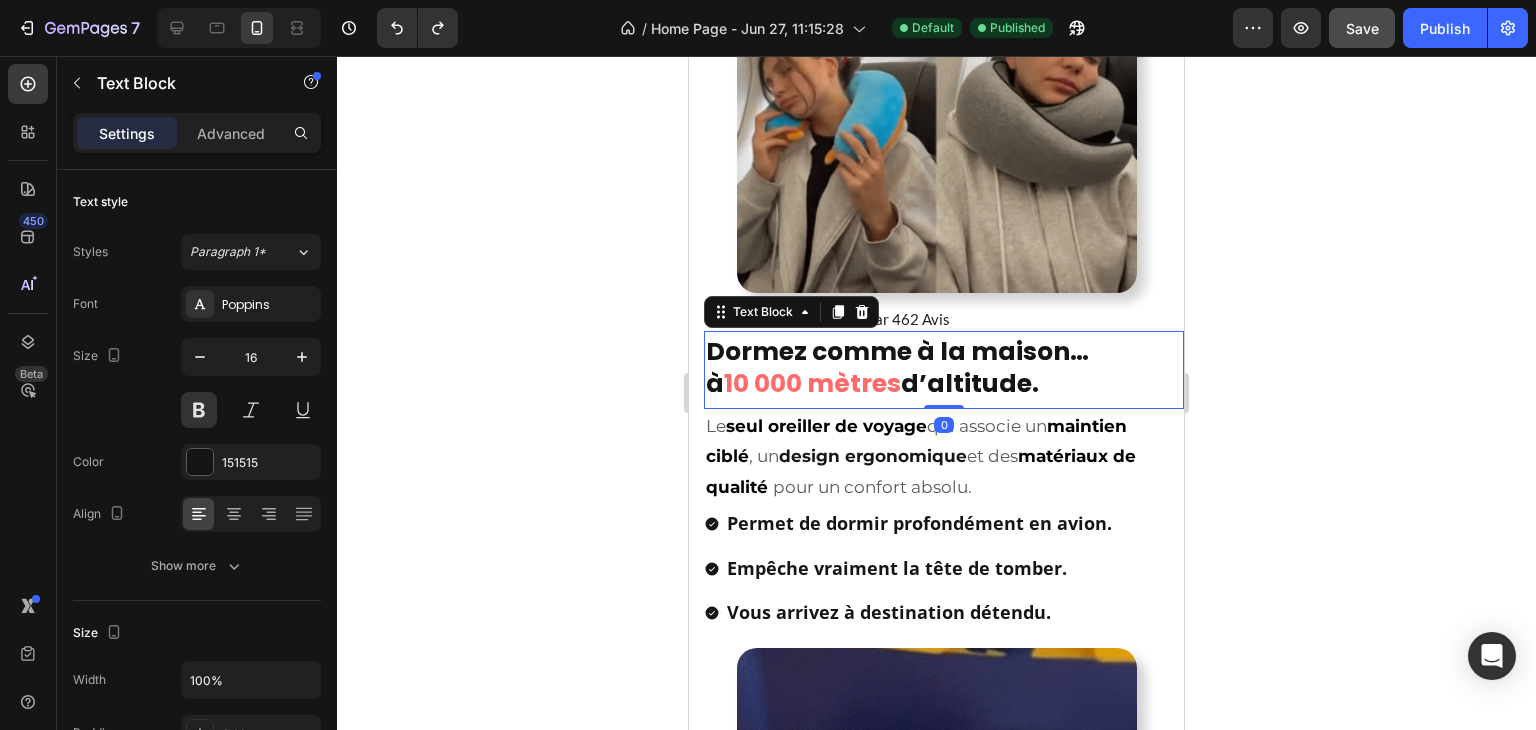 click 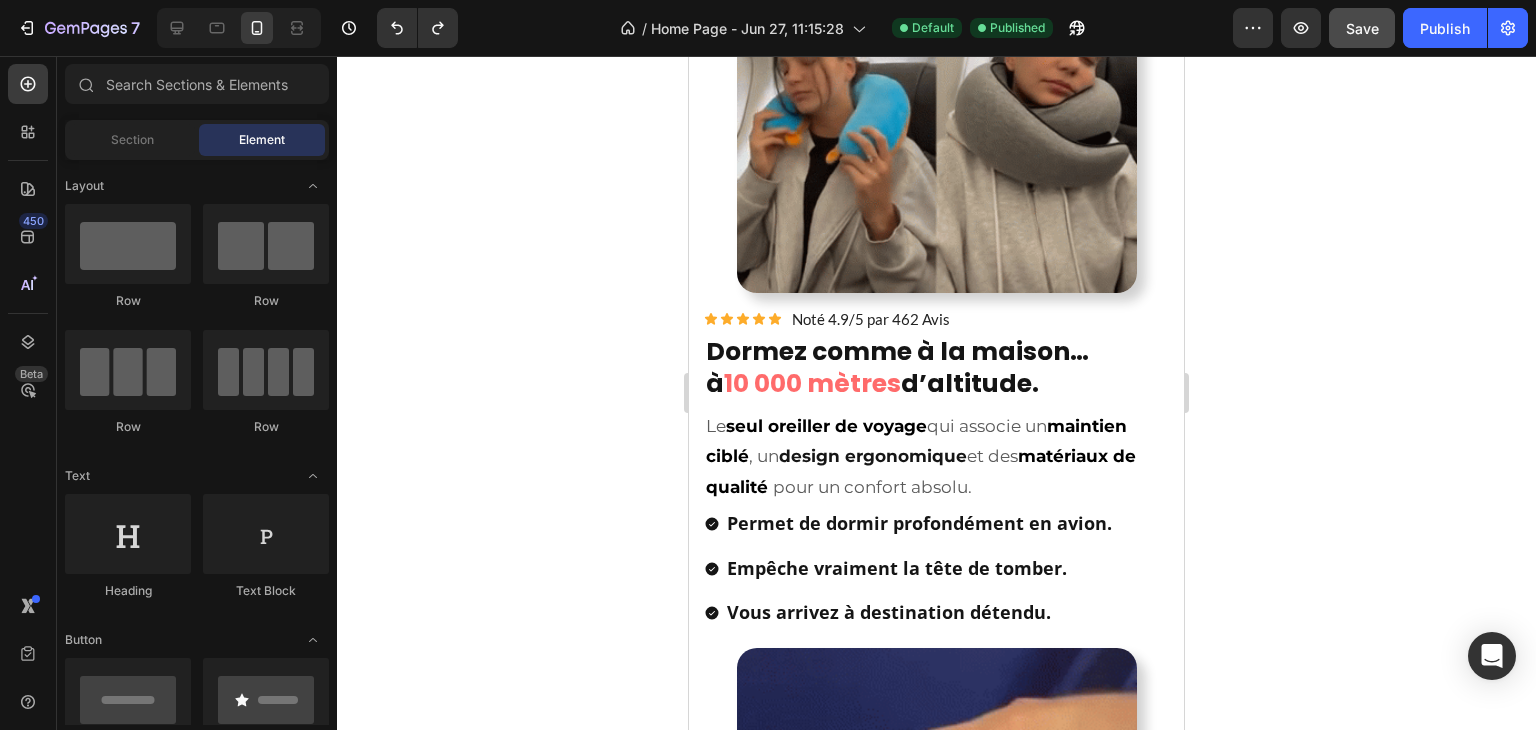 click 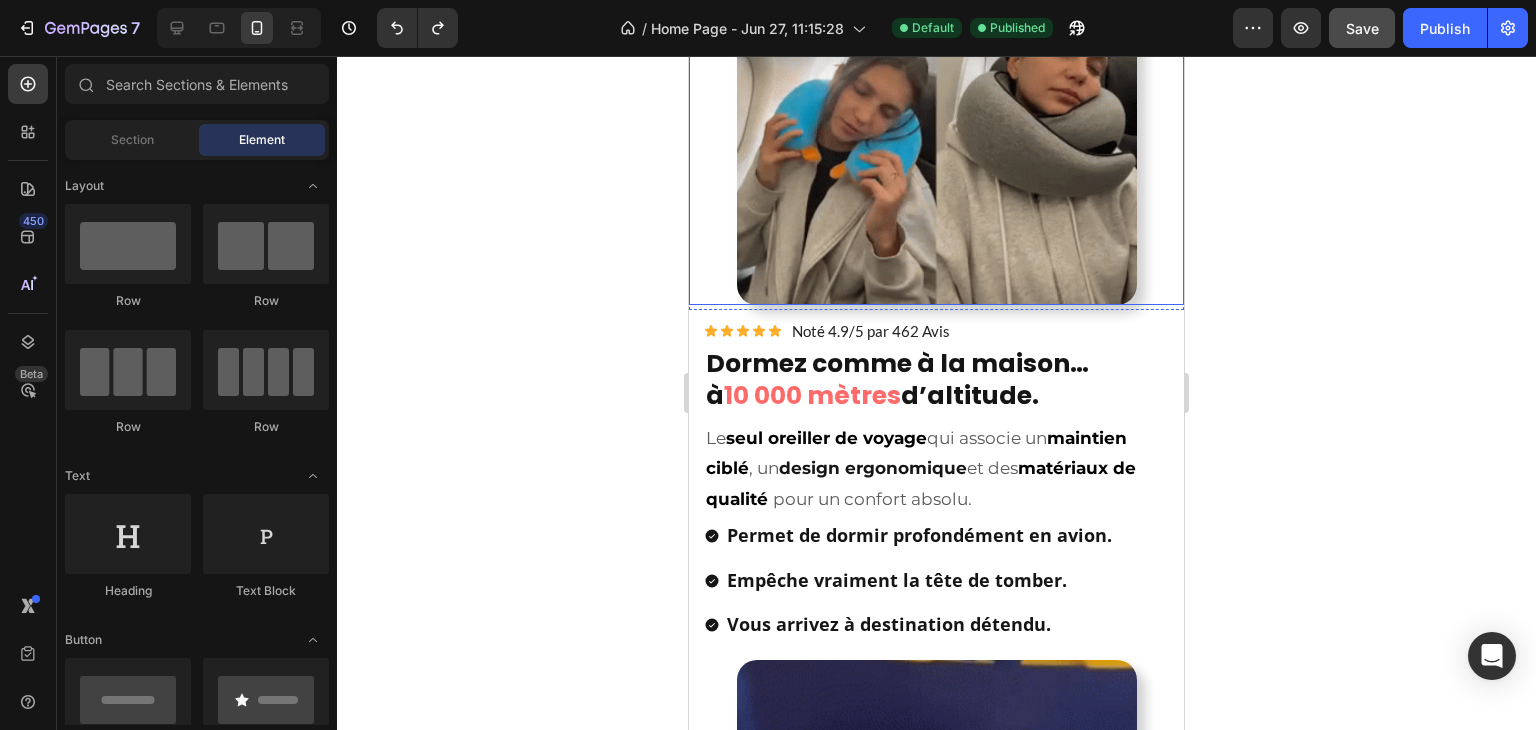scroll, scrollTop: 1369, scrollLeft: 0, axis: vertical 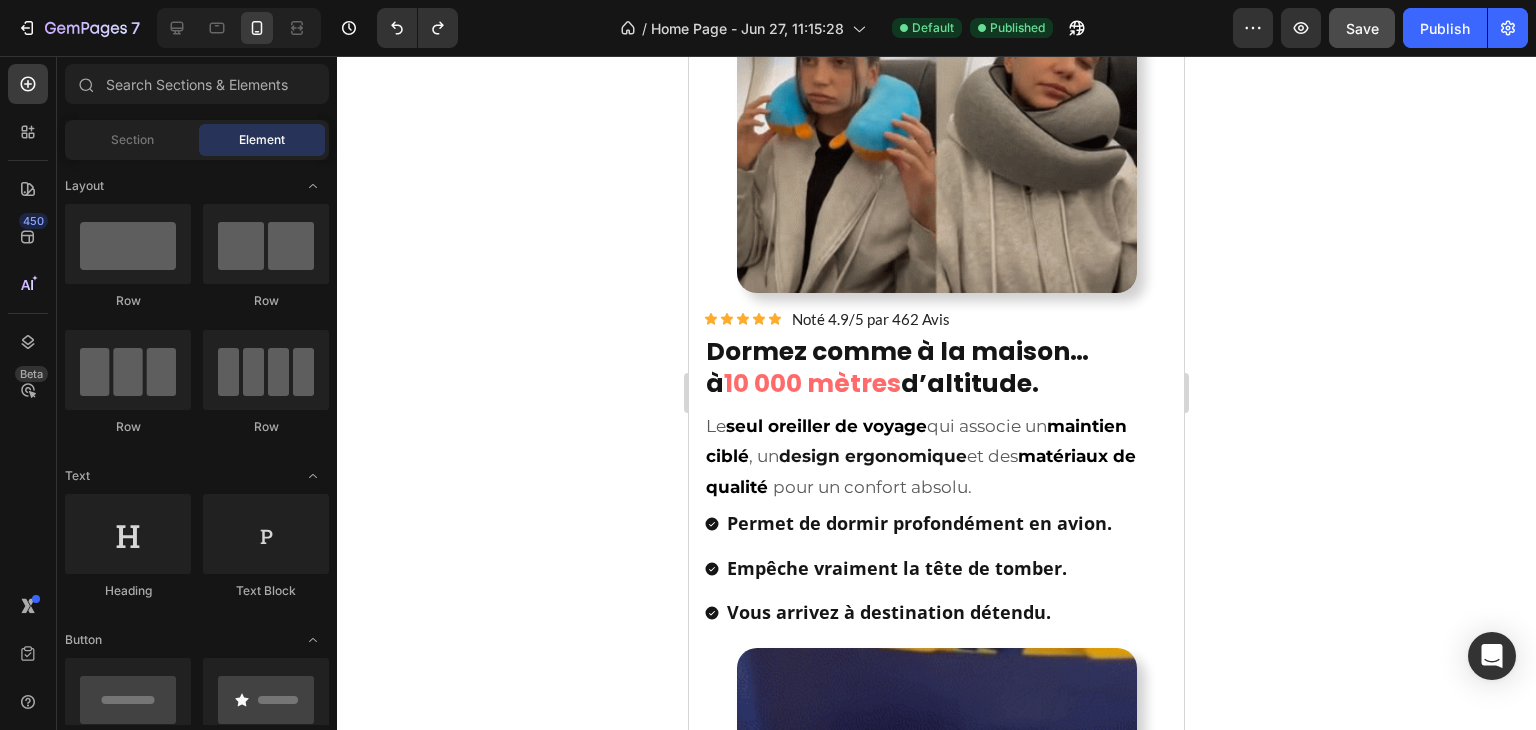 click 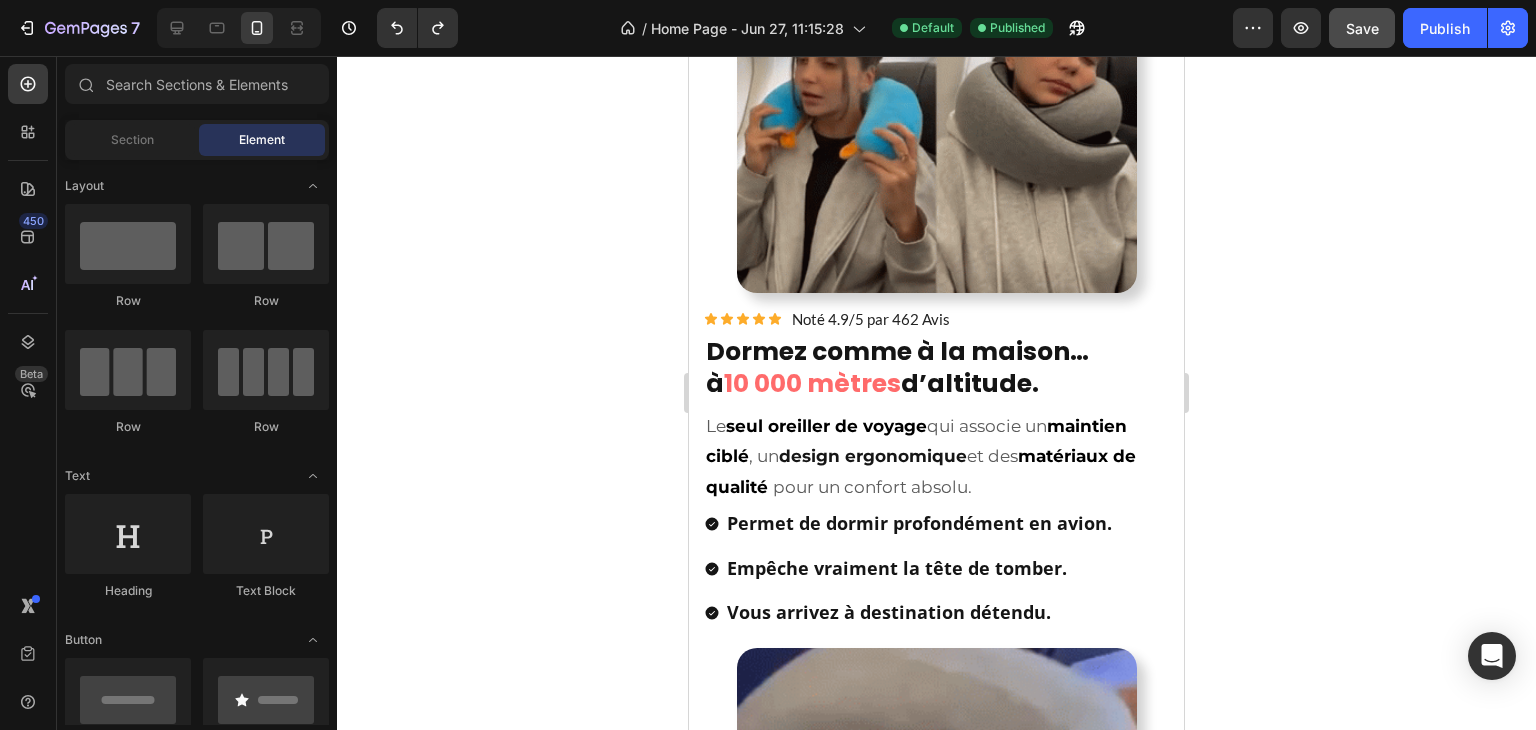 click 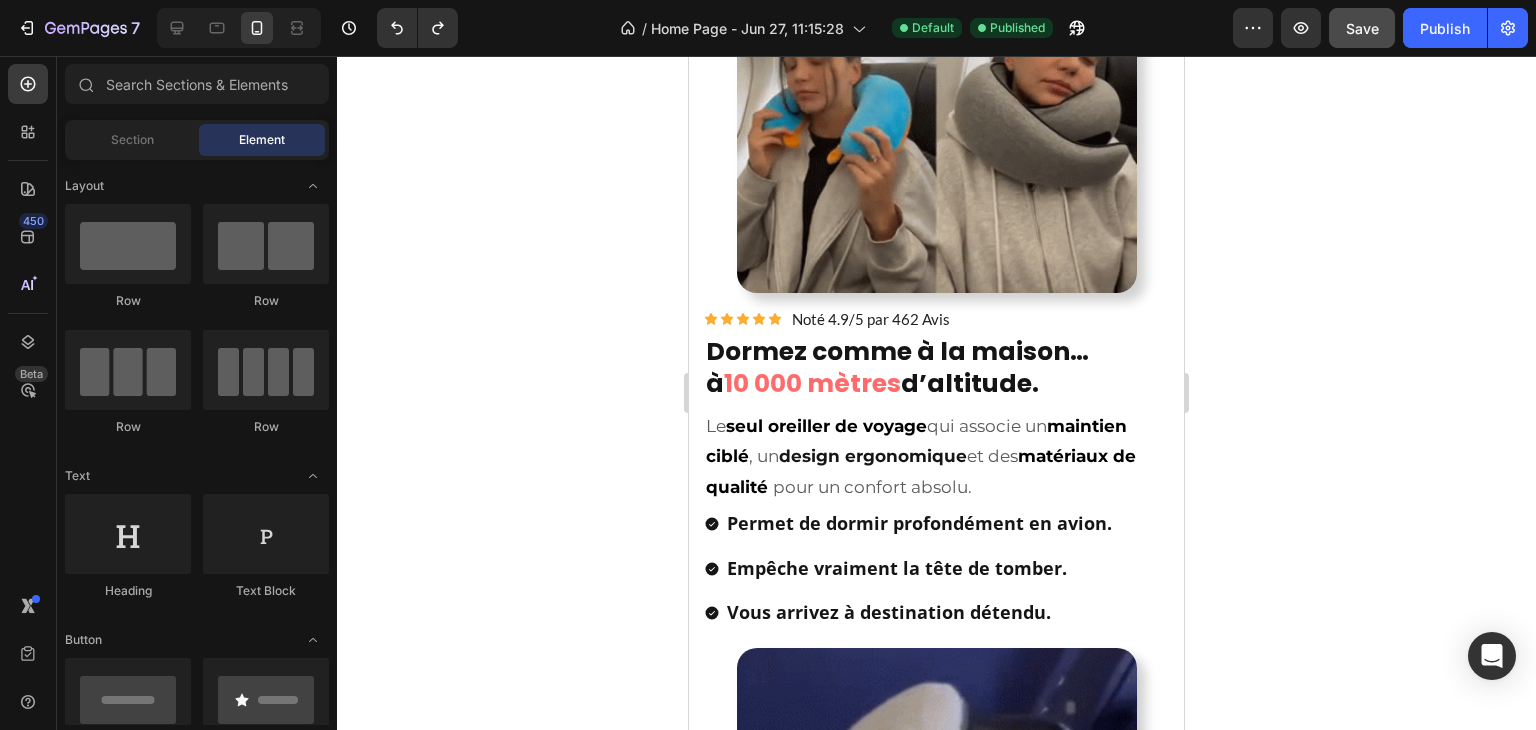 click 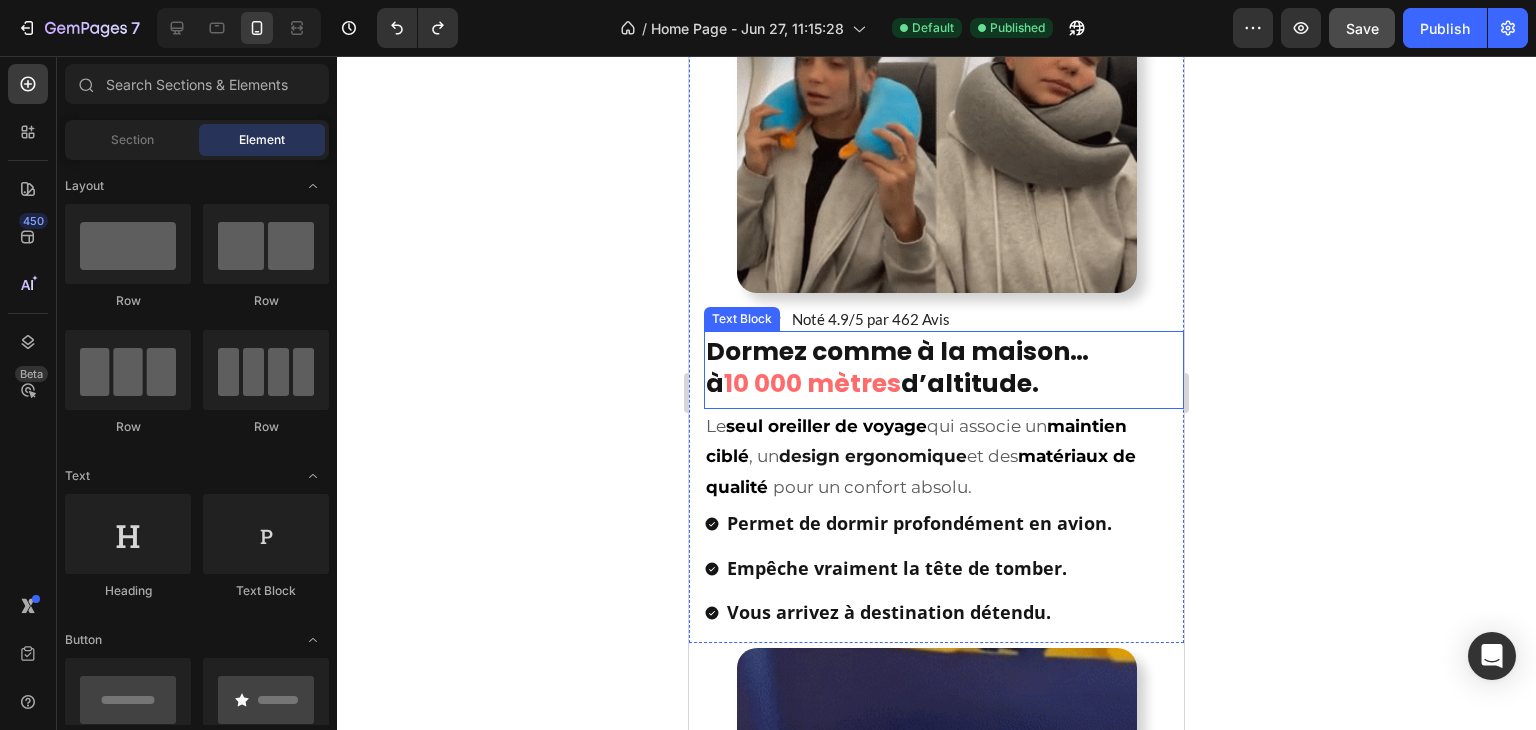 click on "d’altitude." at bounding box center [970, 383] 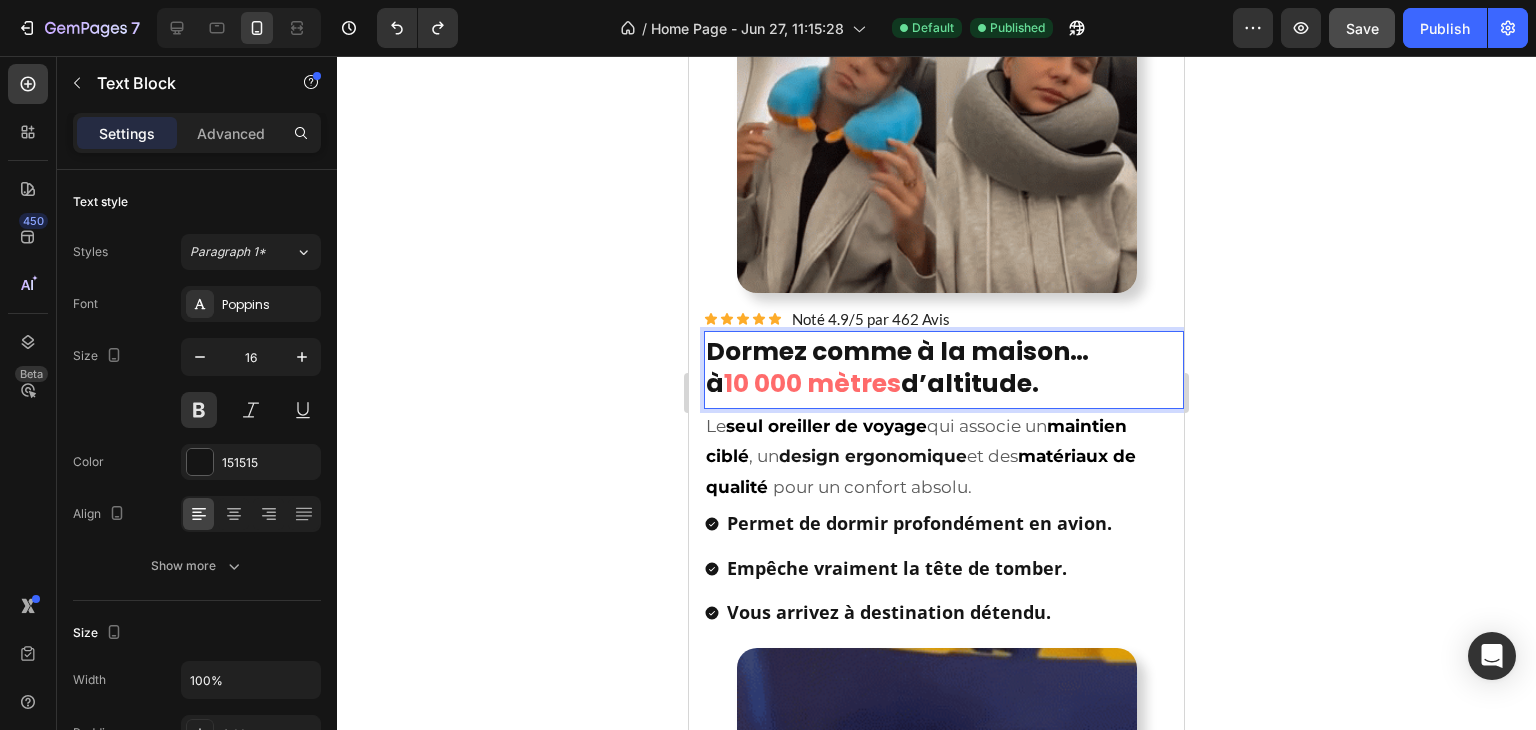 click on "à  10 000 mètres  d’altitude." at bounding box center (944, 386) 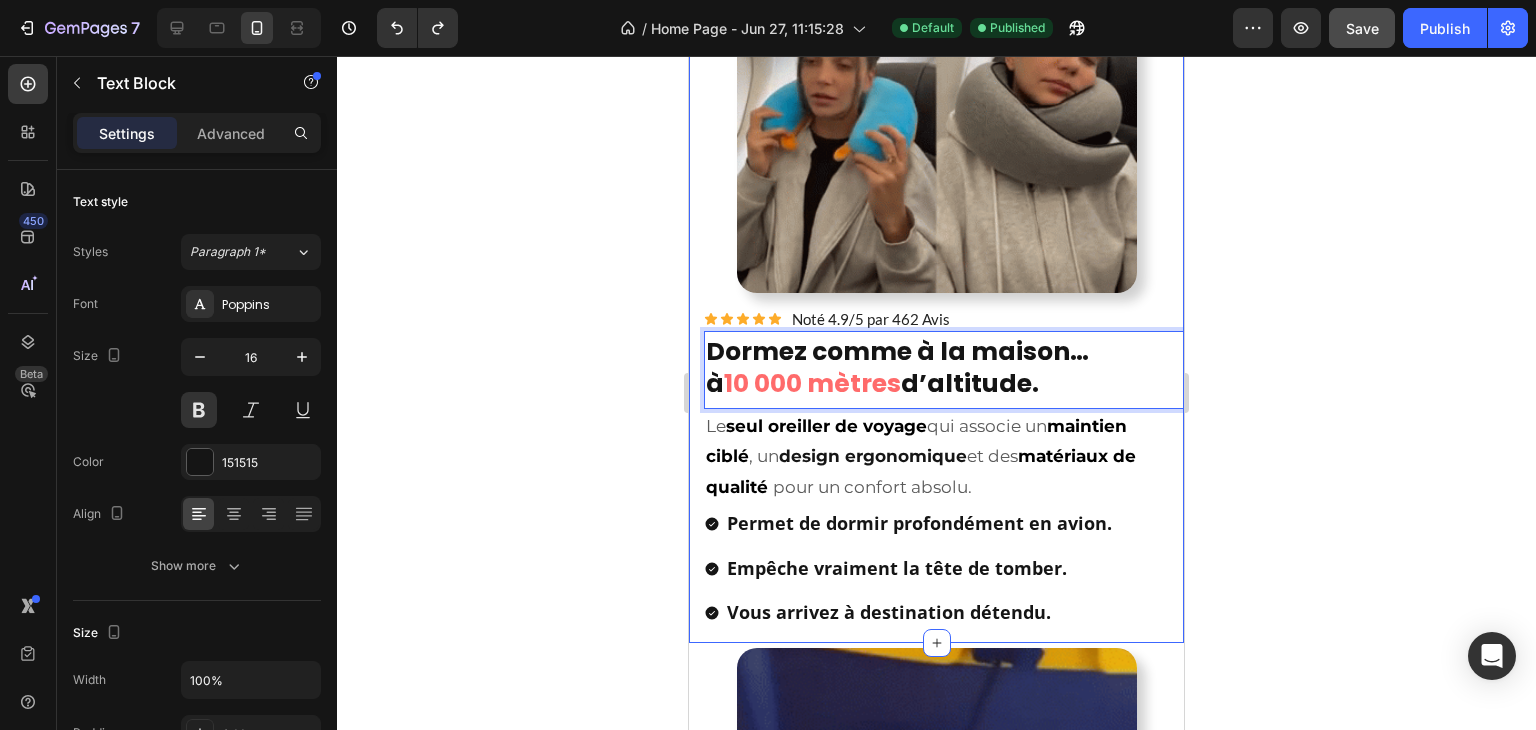 drag, startPoint x: 1051, startPoint y: 365, endPoint x: 678, endPoint y: 337, distance: 374.04947 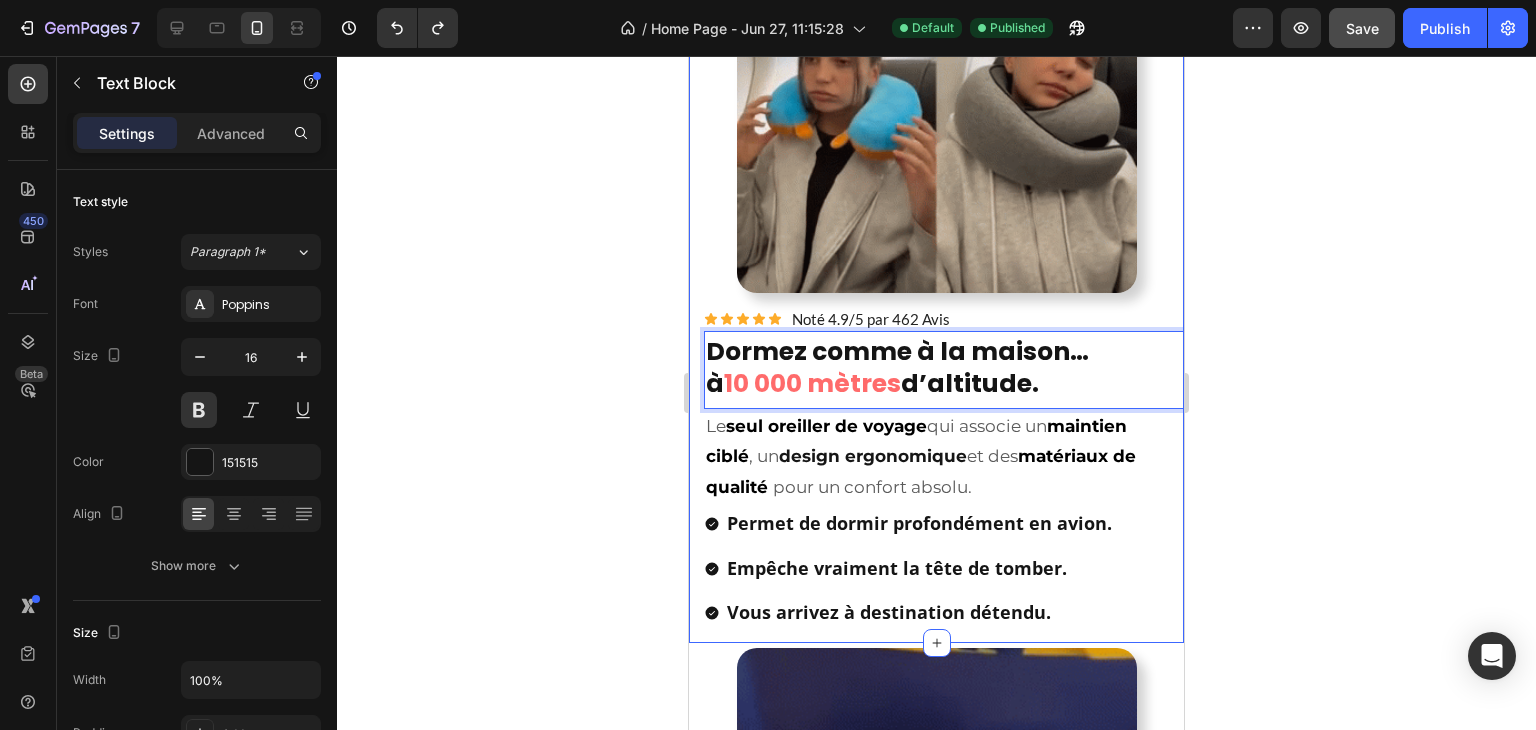 click on "Mobile  ( 495 px) iPhone 13 Mini iPhone 13 Pro iPhone 11 Pro Max iPhone 15 Pro Max Pixel 7 Galaxy S8+ Galaxy S20 Ultra iPad Mini iPad Air iPad Pro Header
Product Images Icon Icon Icon Icon Icon Icon List Hoz 32 240+ clients satisfaits Text block Row Oreiller de Voyage - ComfyFlight® Heading Votre meilleur compagnon de voyage Heading
30-day money back guarantee Item list Product Transformez votre prochain voyage en moments de détente et de récupération. Heading Empêche la tête de tomber. Léger, compact, facile à transporter. Réduit le stress et la tension musculaire. 30 jours garantie satisfait ou remboursé Item List
Drop element here 👉 DÉCOUVREZ NOS OFFRES! Button Image                Title Line
Icon Nr. 1  en France Text Block
Icon 32 000+ clients satisfaits Text Block
Icon 450+ Note de 5/5 Text Block Row                Title Line Icon Icon Icon Icon Icon Icon List Camille V." at bounding box center (936, 2520) 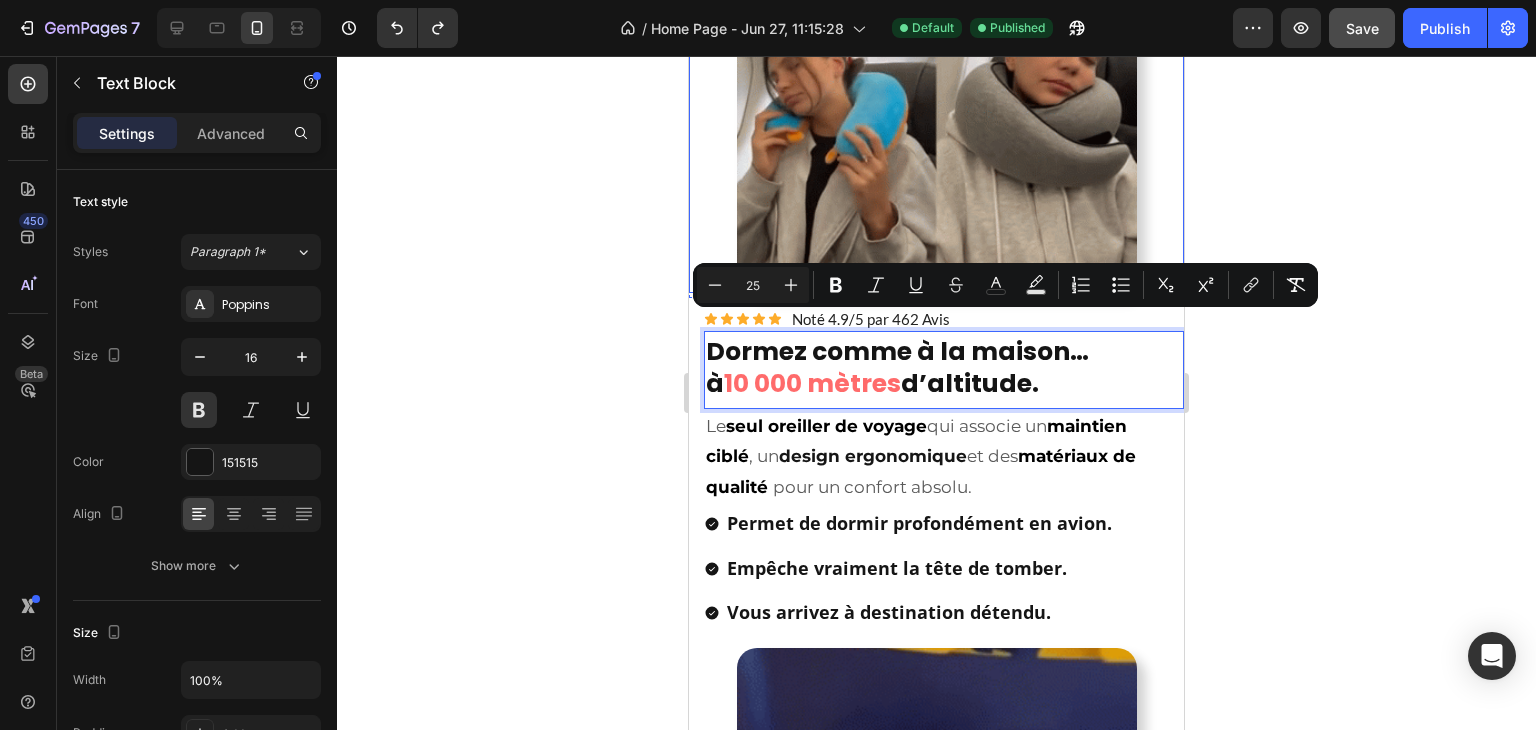 type on "16" 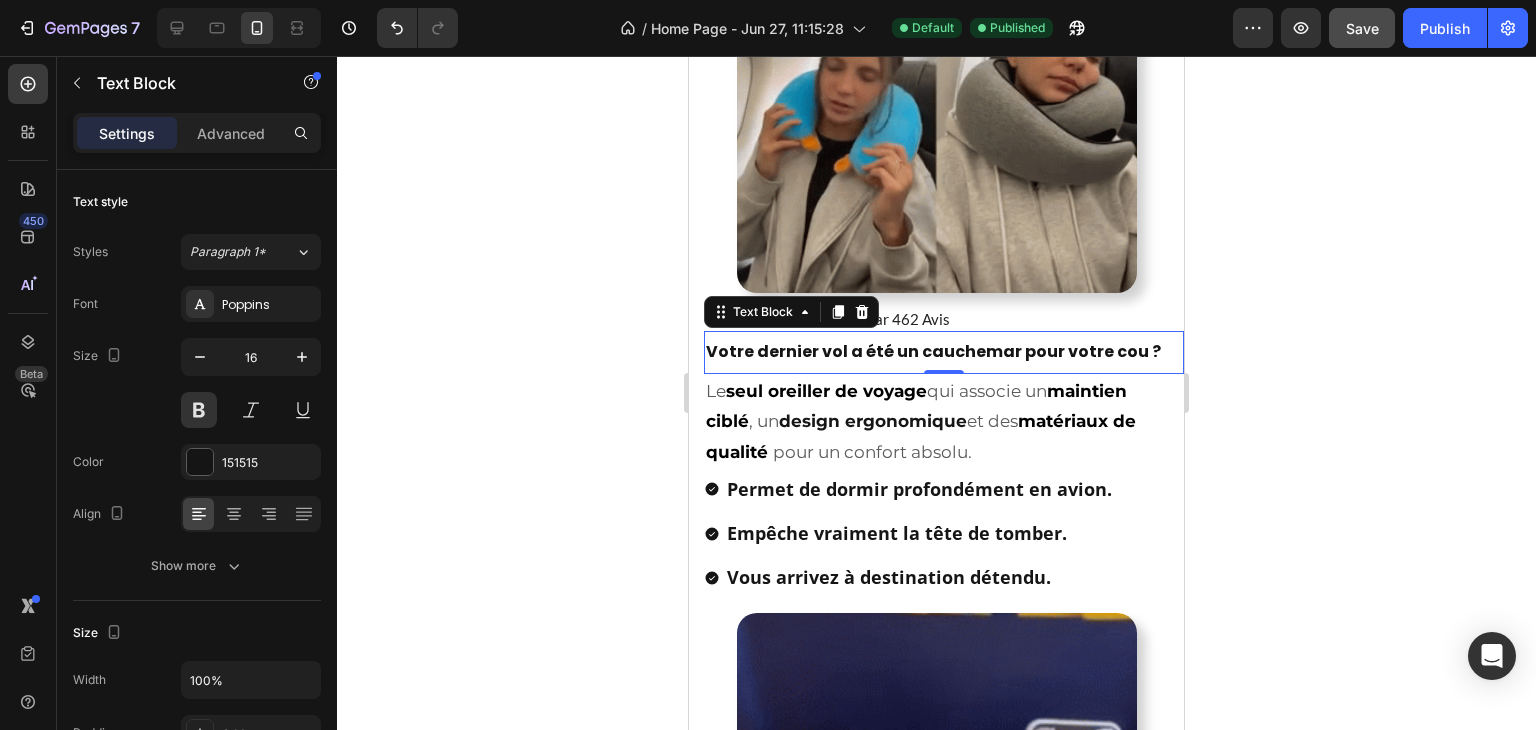 click on "Votre dernier vol a été un cauchemar pour votre cou ?" at bounding box center (944, 352) 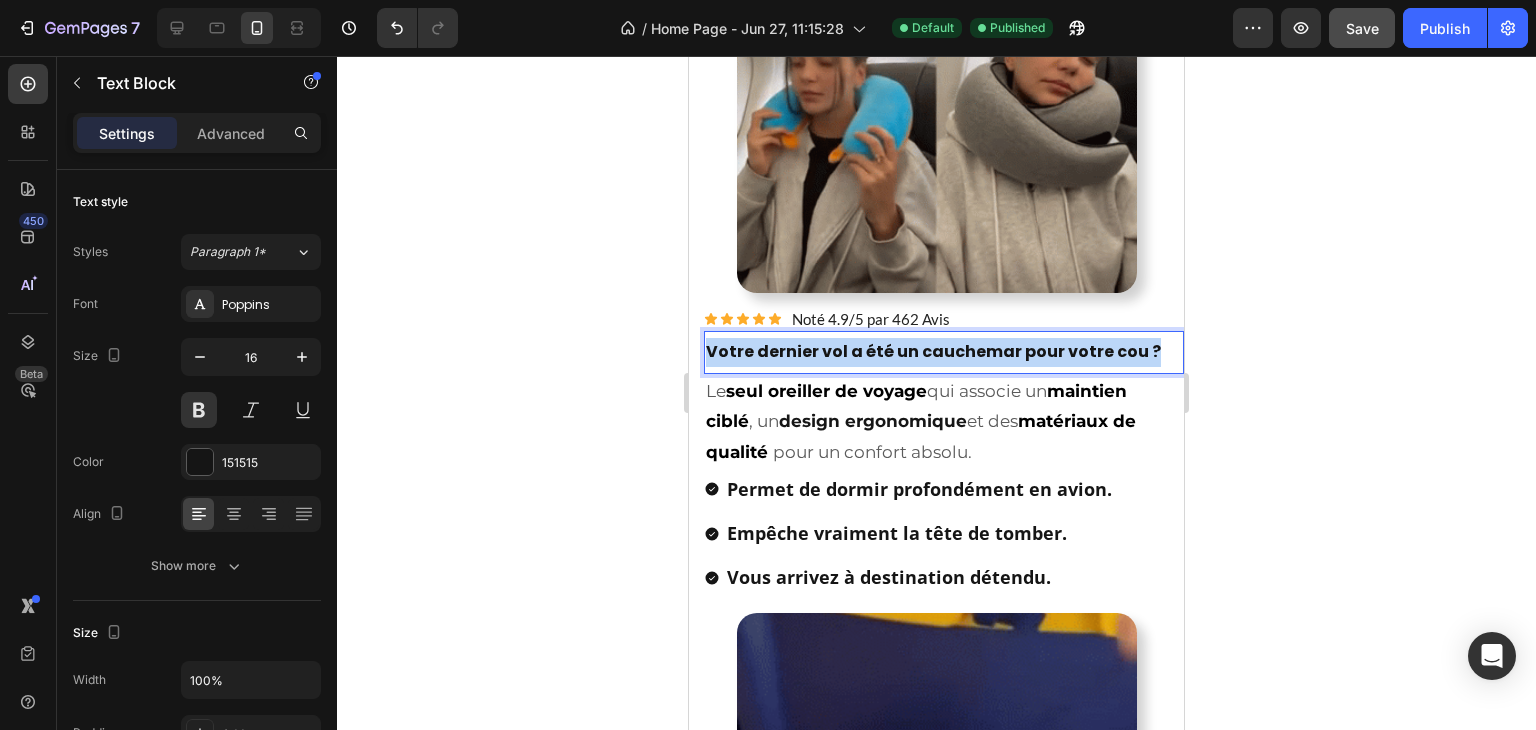 drag, startPoint x: 705, startPoint y: 329, endPoint x: 1164, endPoint y: 313, distance: 459.27878 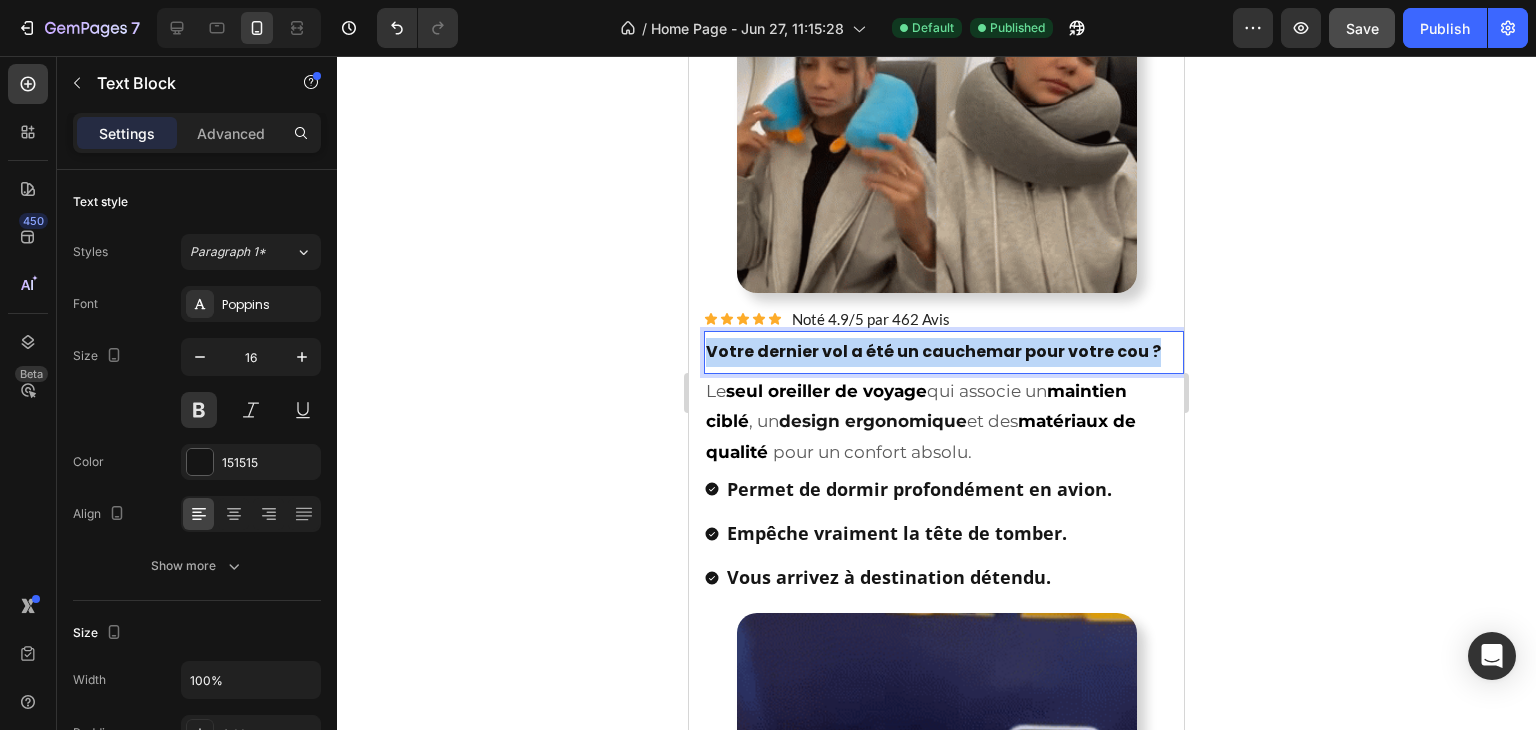click on "Votre dernier vol a été un cauchemar pour votre cou ? Text Block   0" at bounding box center [944, 352] 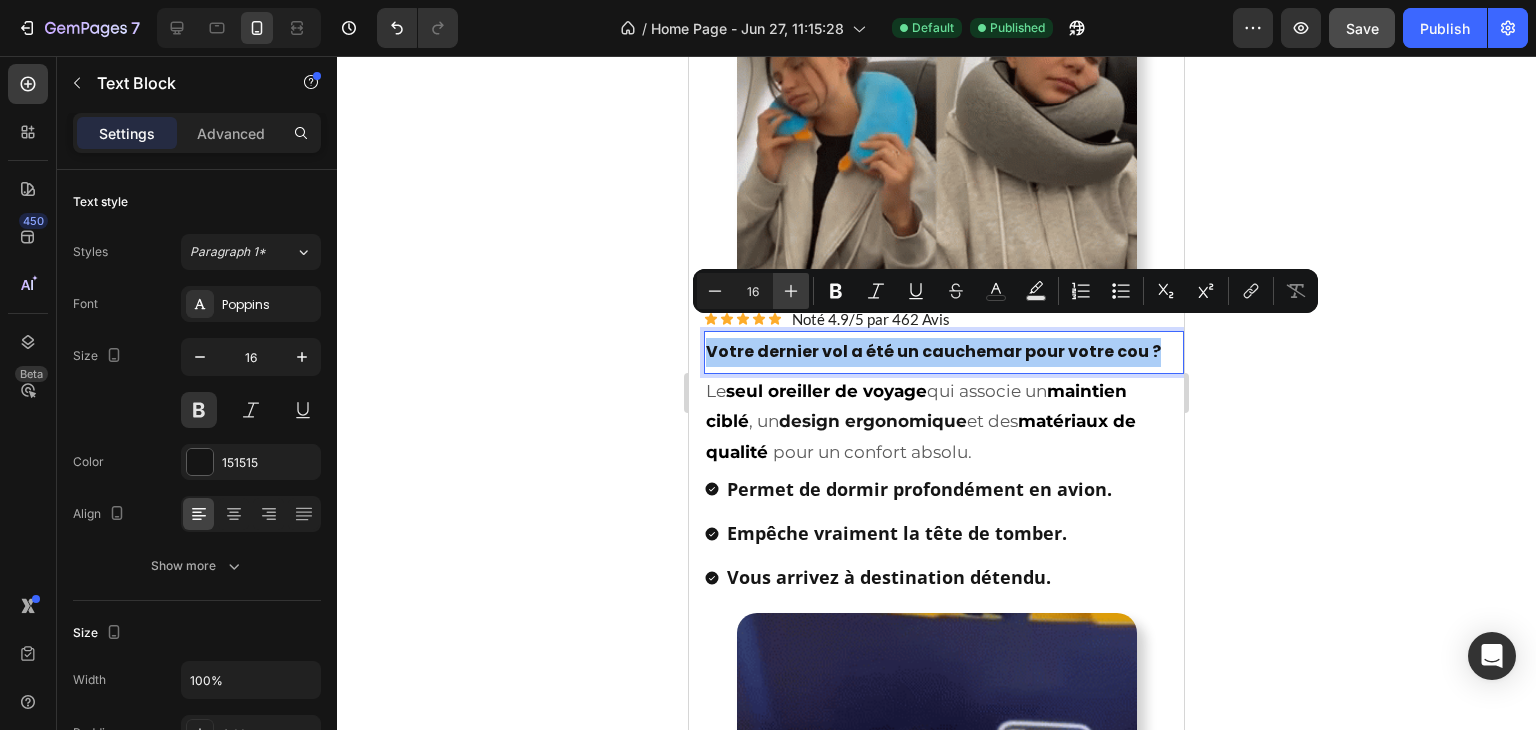 click 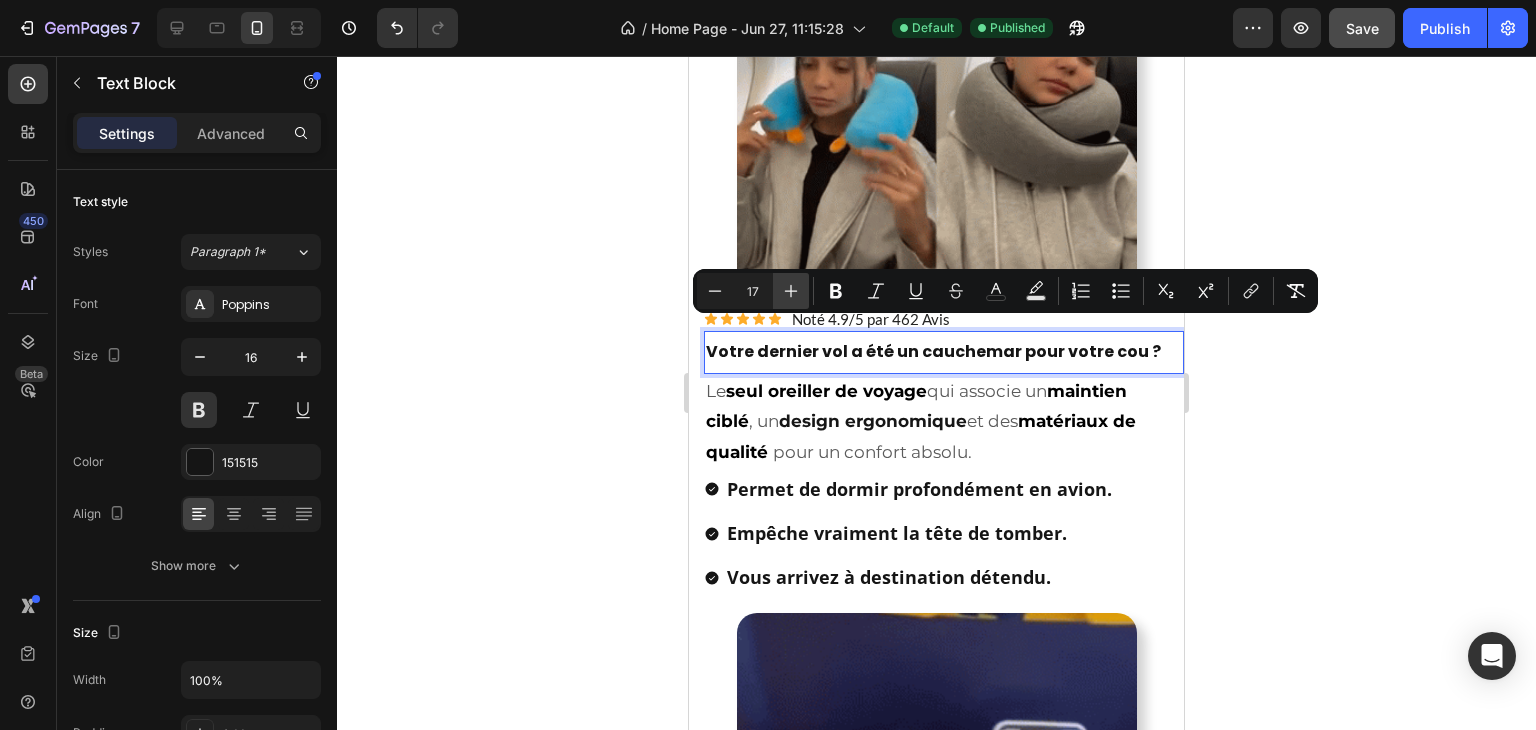 click 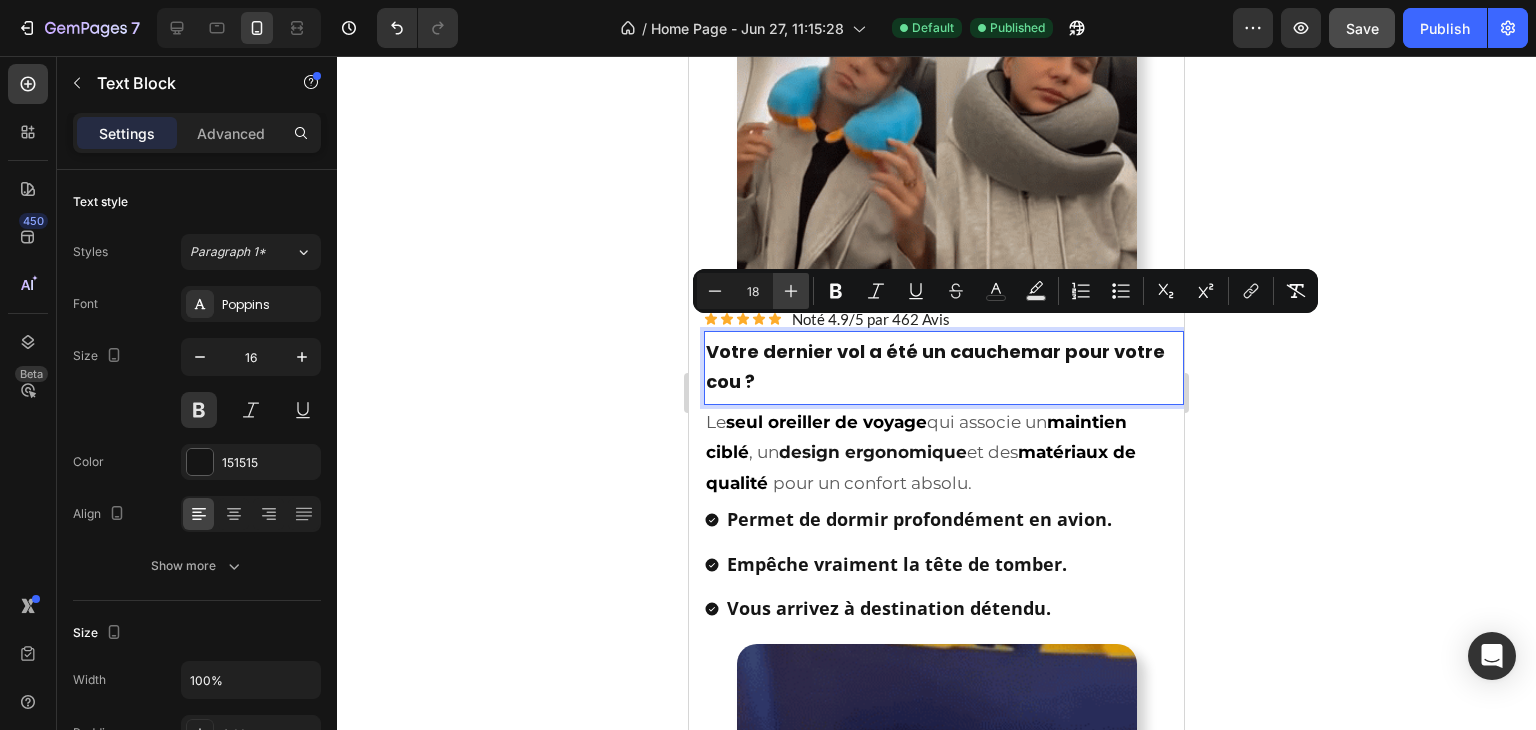 click 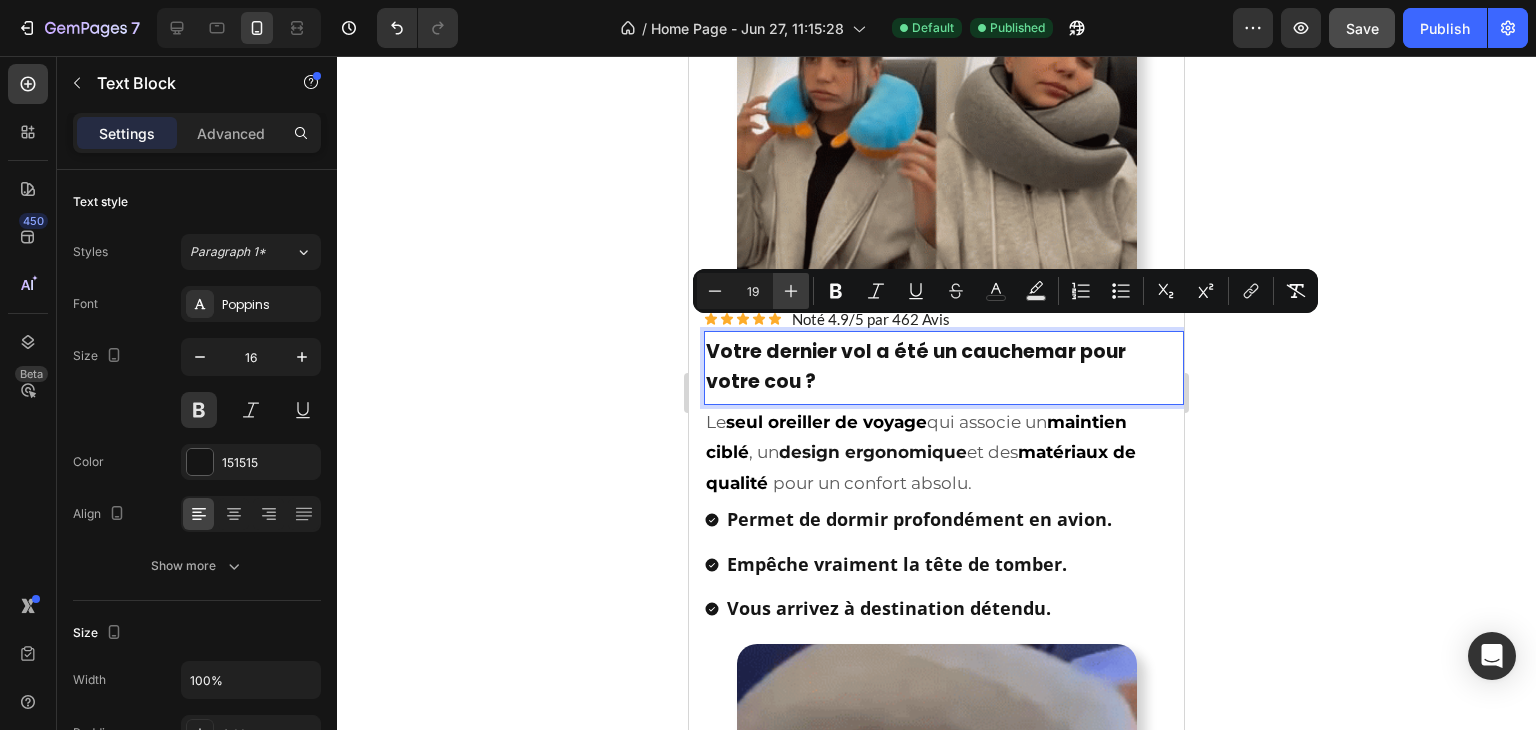 click 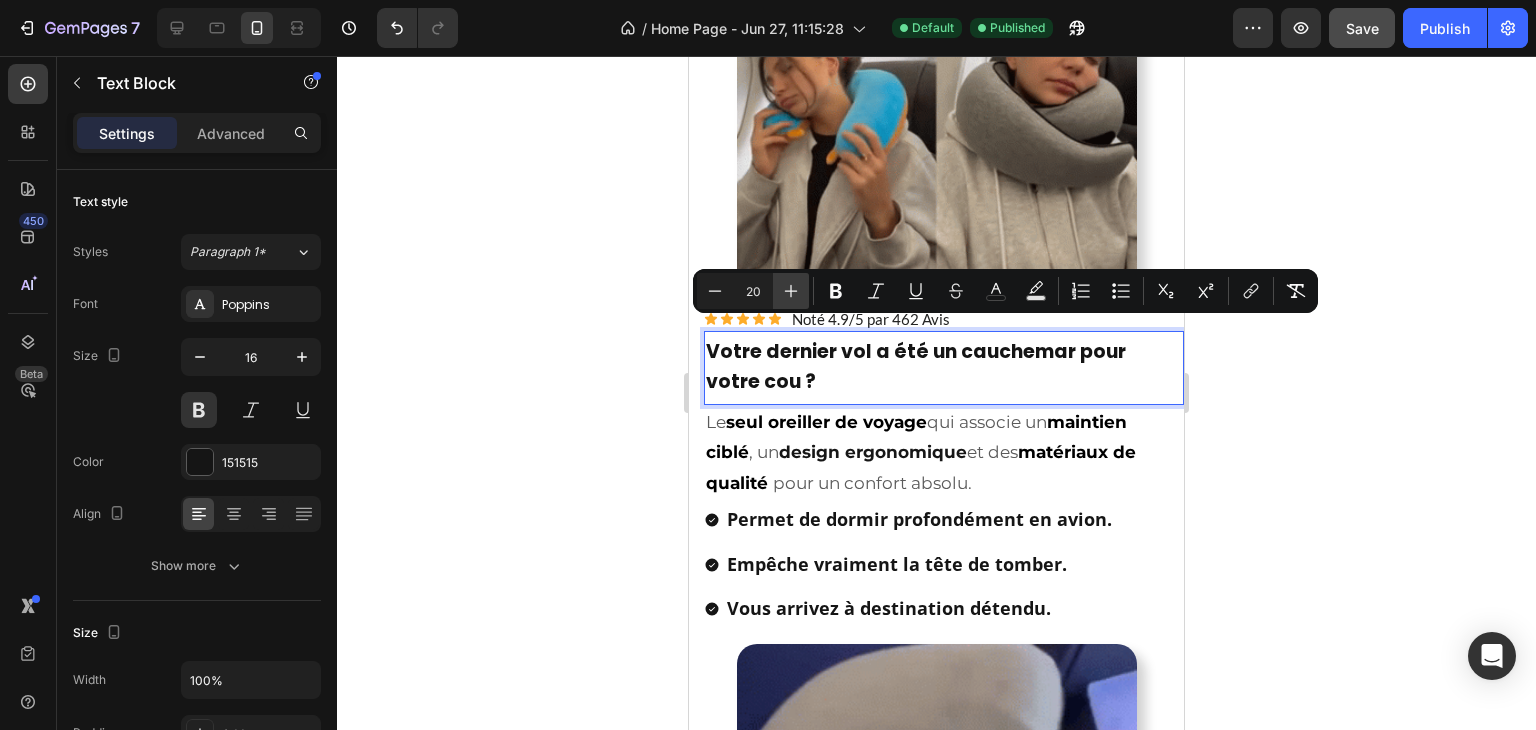 click 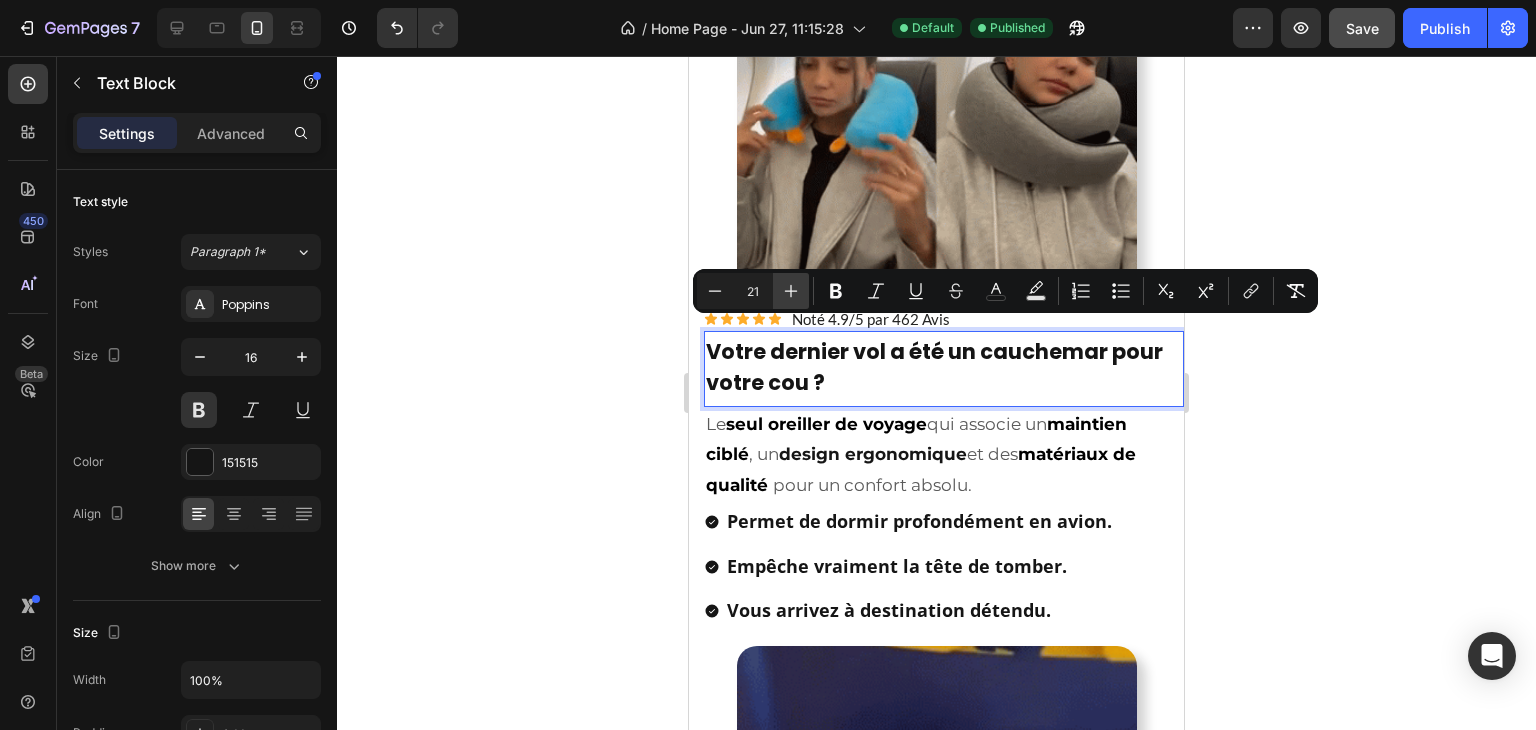 click 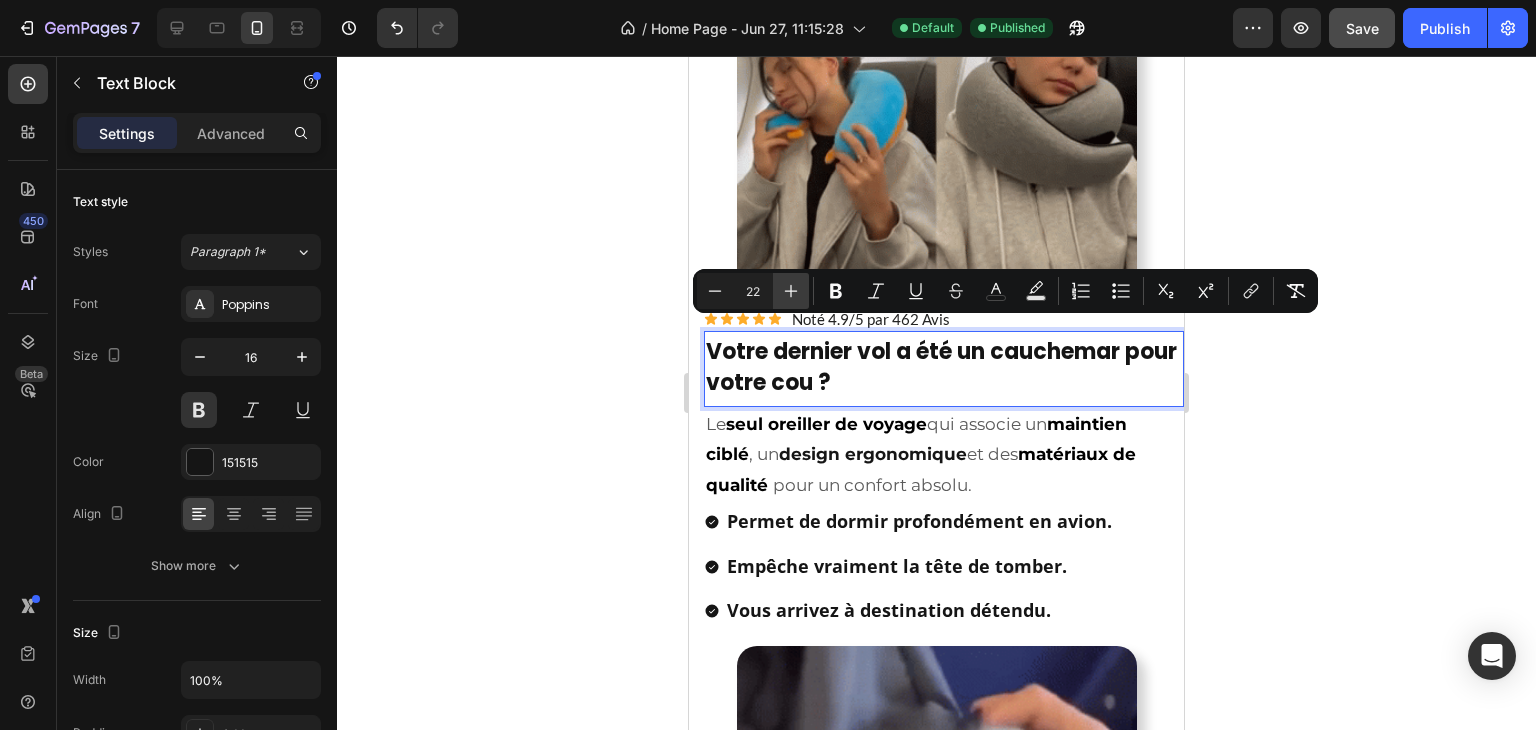 click 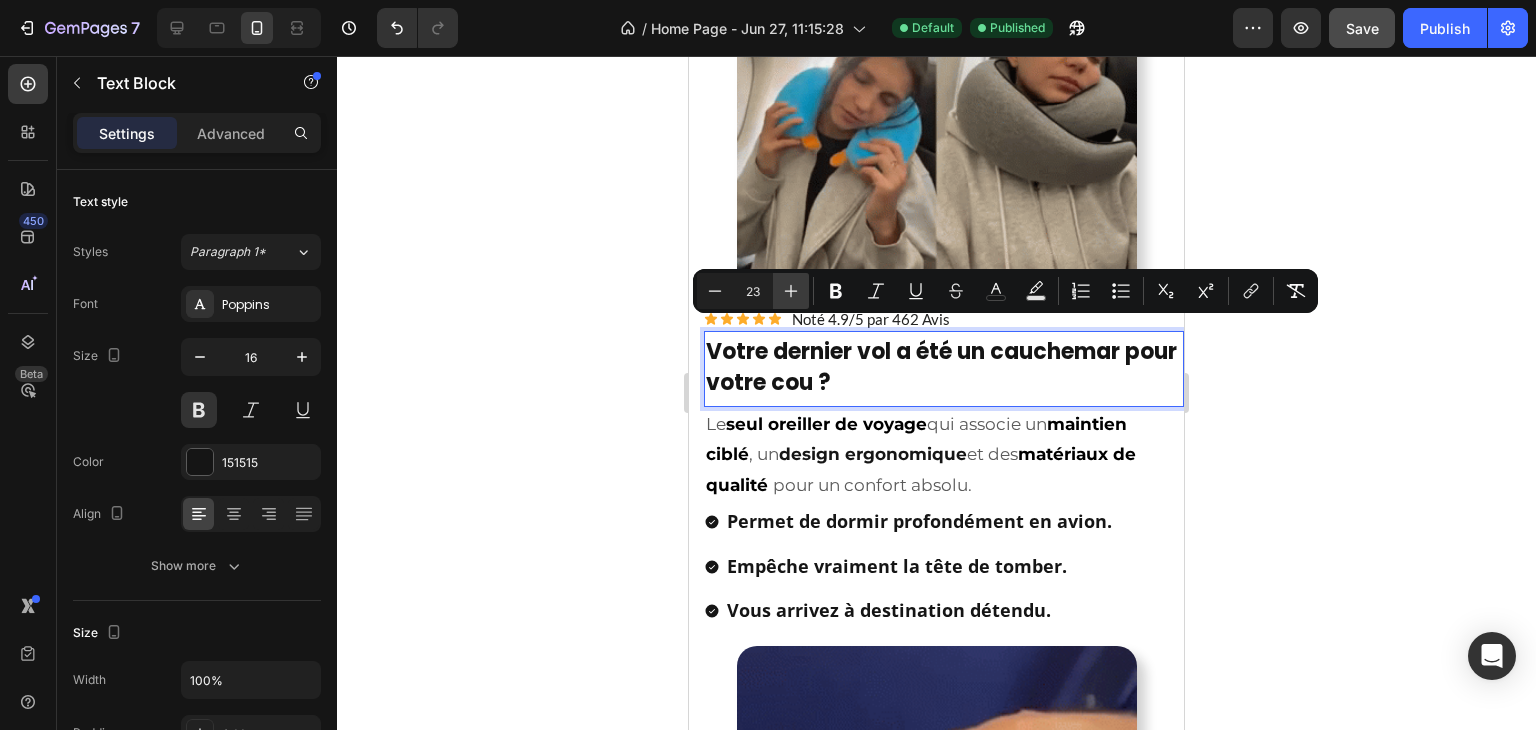 click 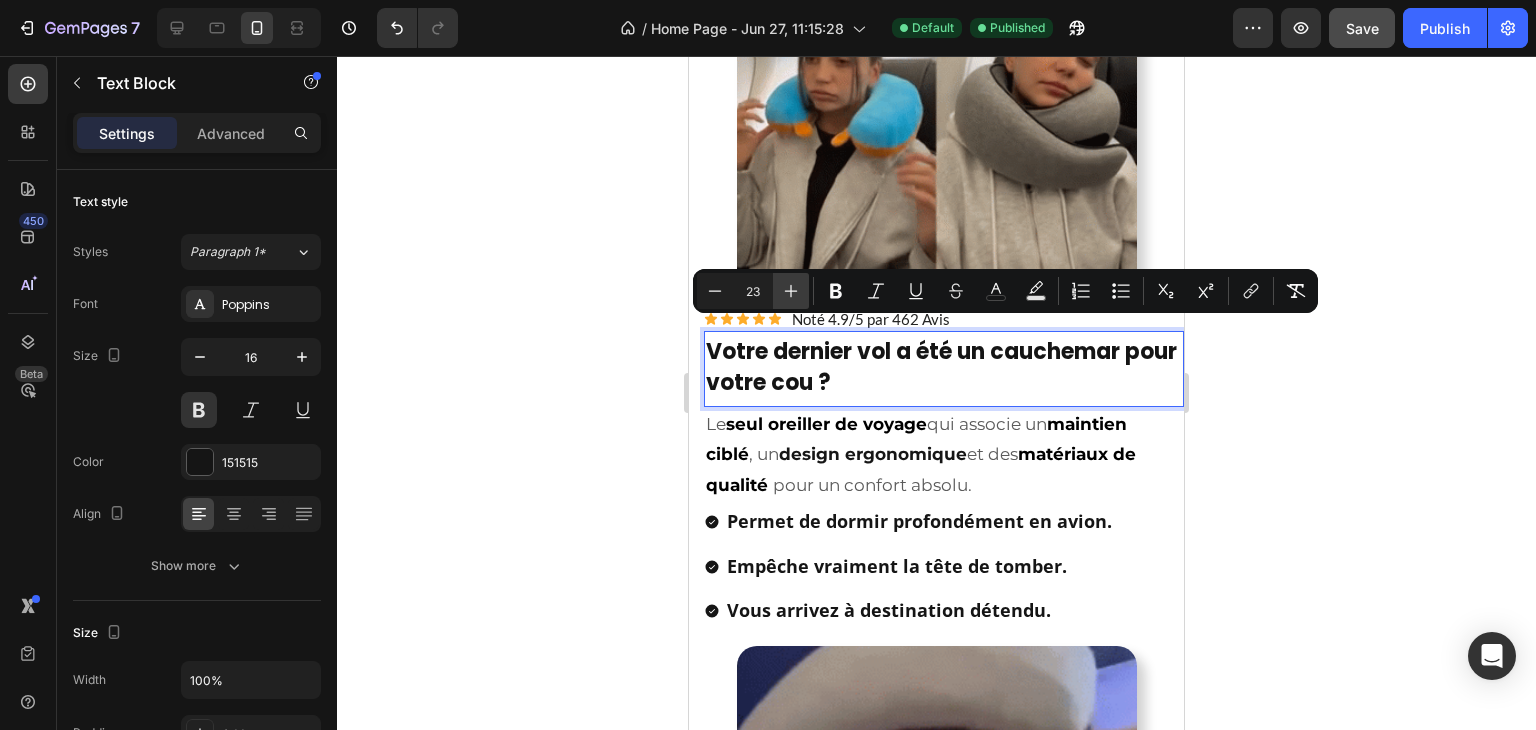 type on "24" 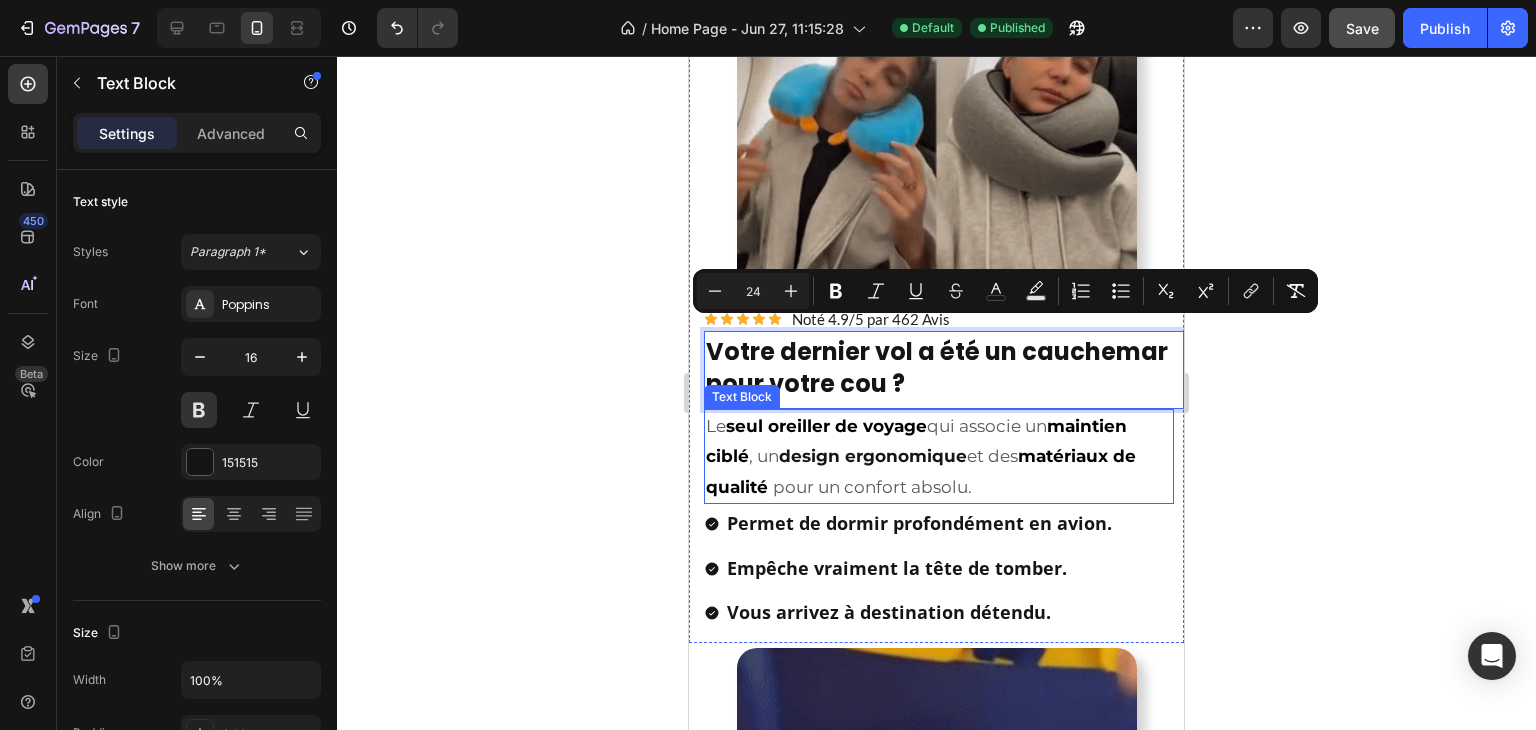 click on "seul oreiller de voyage" at bounding box center (826, 426) 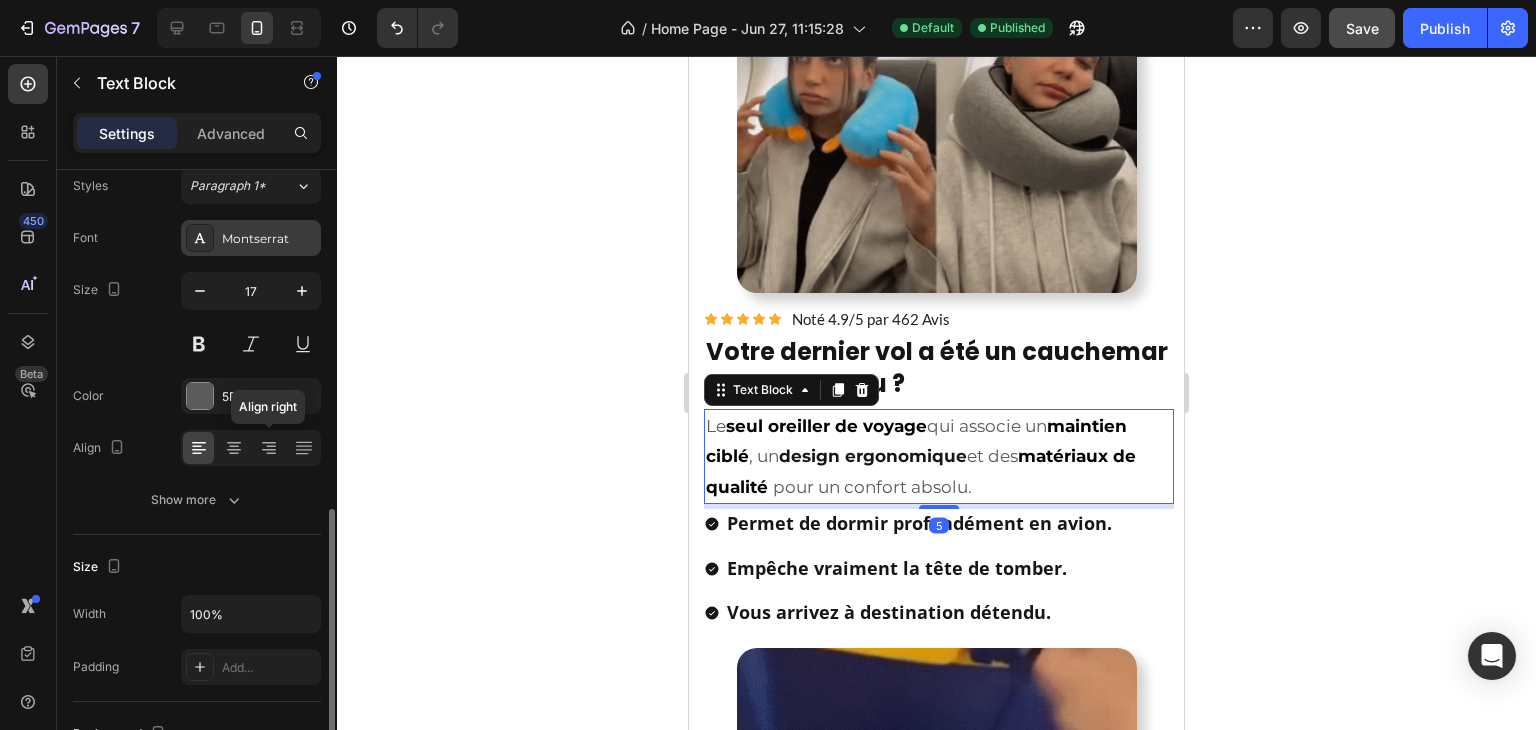 scroll, scrollTop: 0, scrollLeft: 0, axis: both 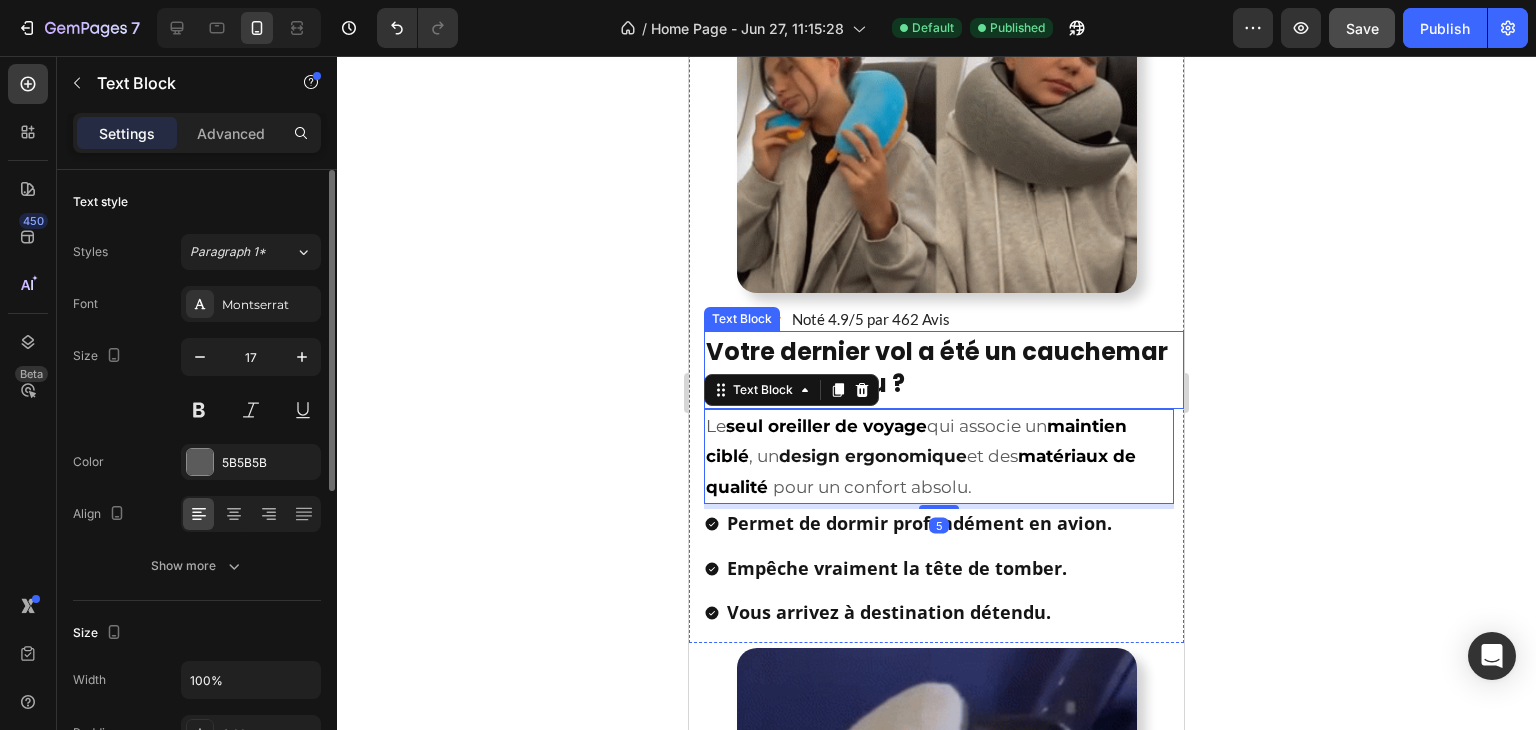 click on "Votre dernier vol a été un cauchemar pour votre cou ?" at bounding box center (937, 367) 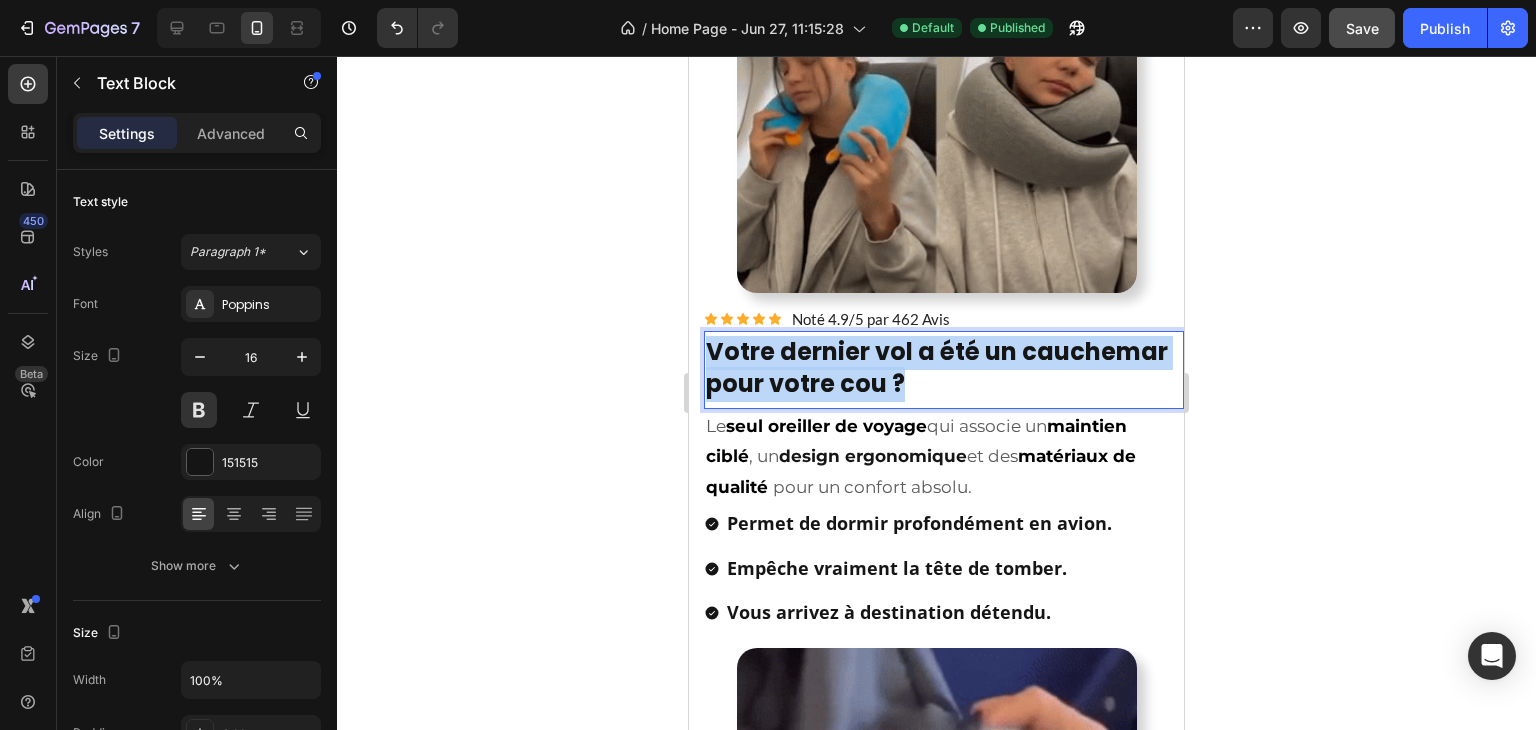 drag, startPoint x: 708, startPoint y: 332, endPoint x: 925, endPoint y: 360, distance: 218.799 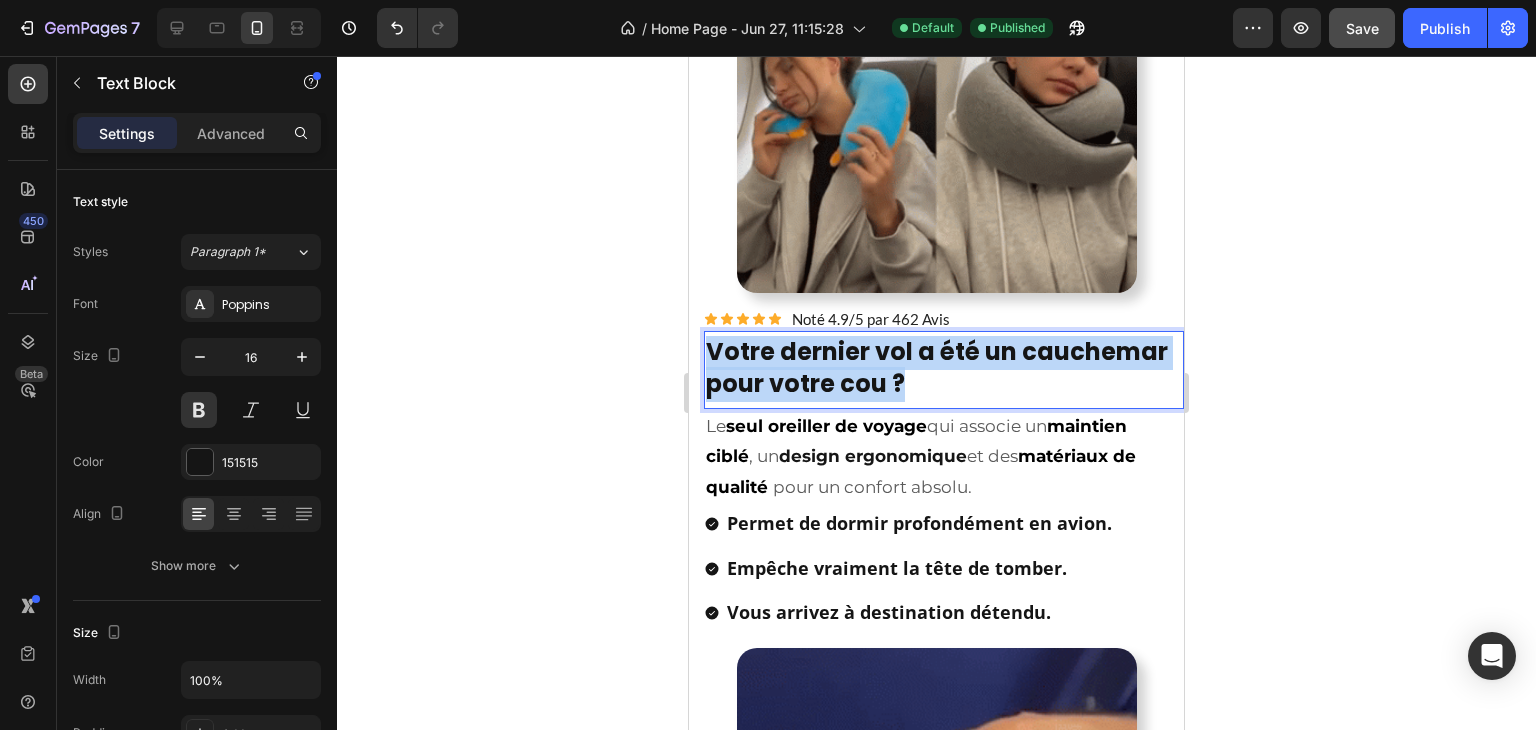 click on "Votre dernier vol a été un cauchemar pour votre cou ?" at bounding box center (944, 370) 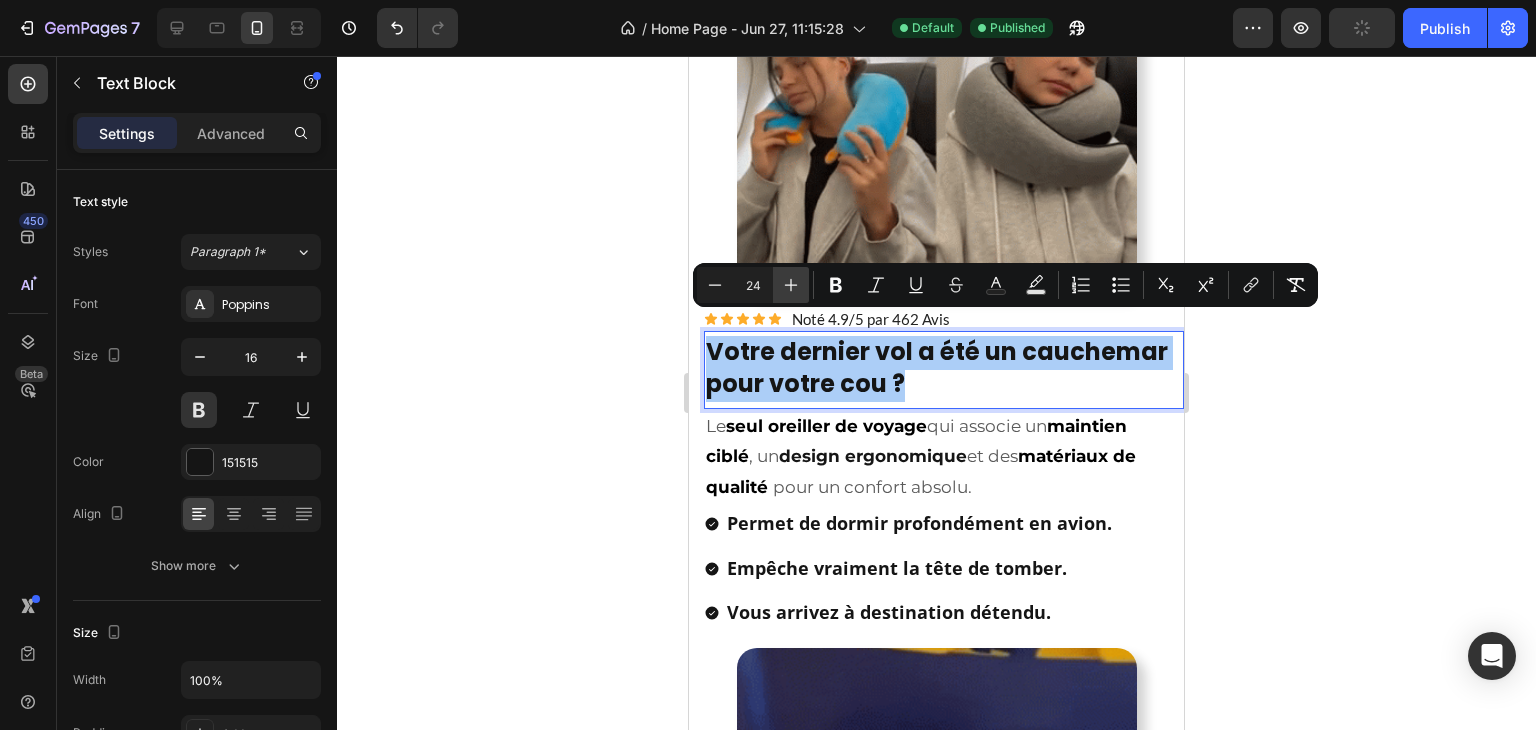 click 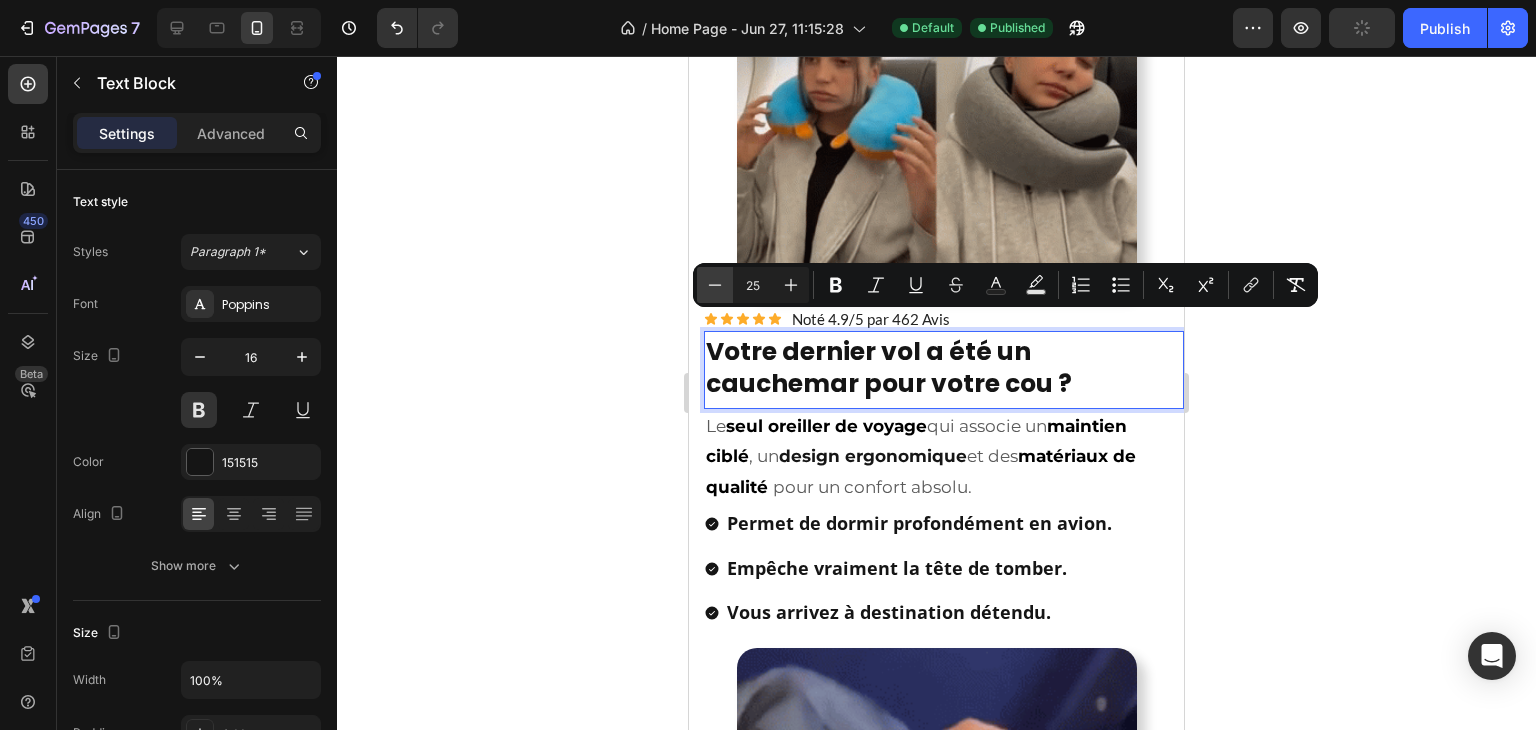 click 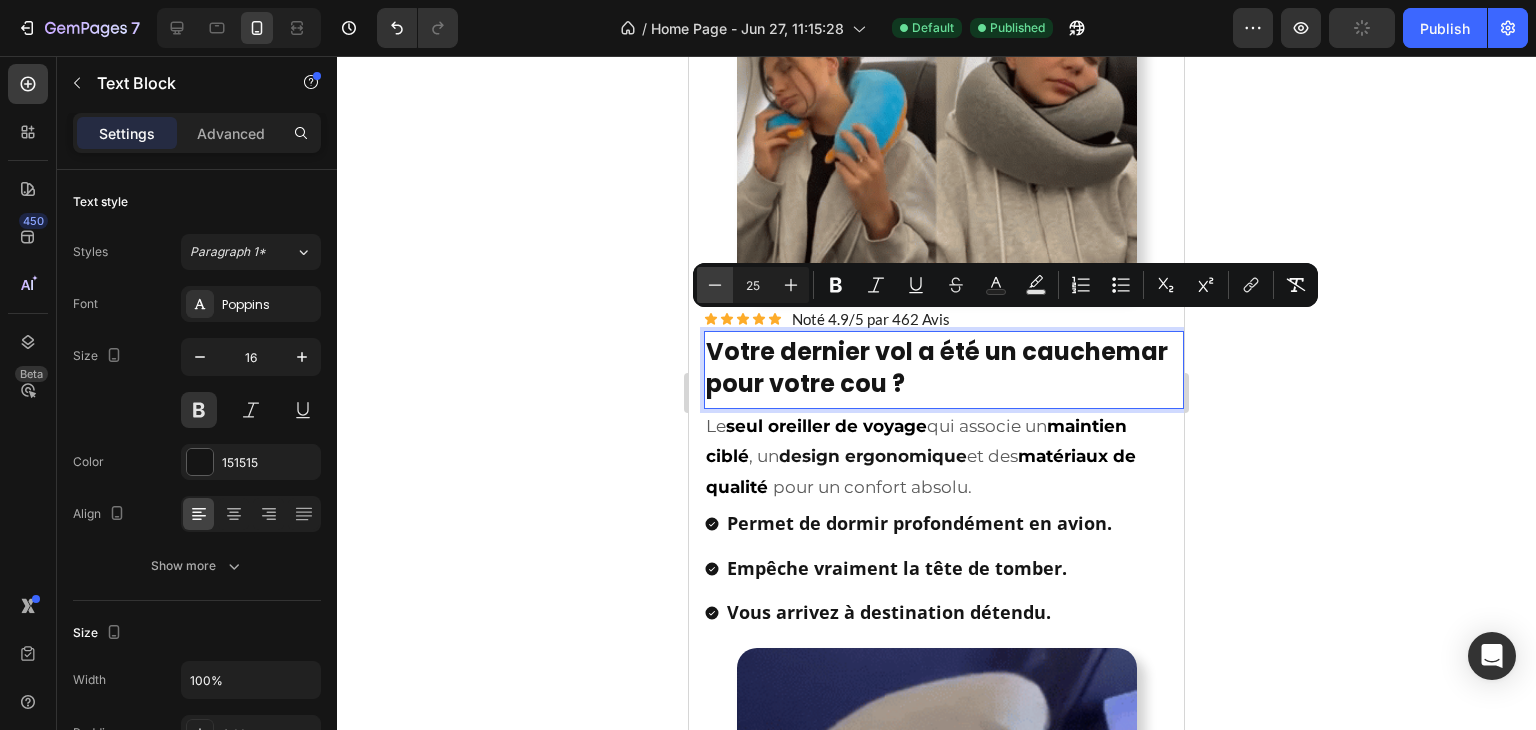 type on "24" 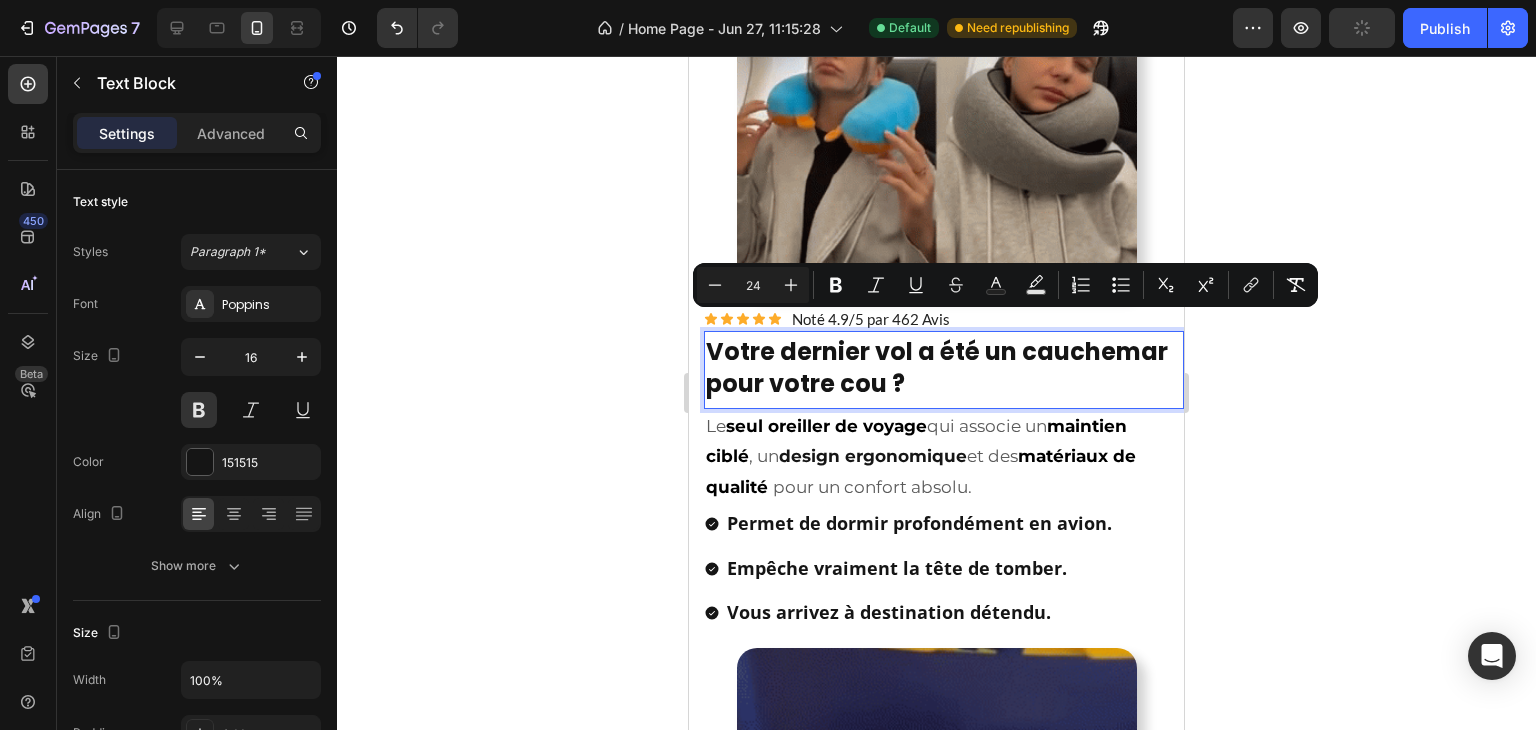 click 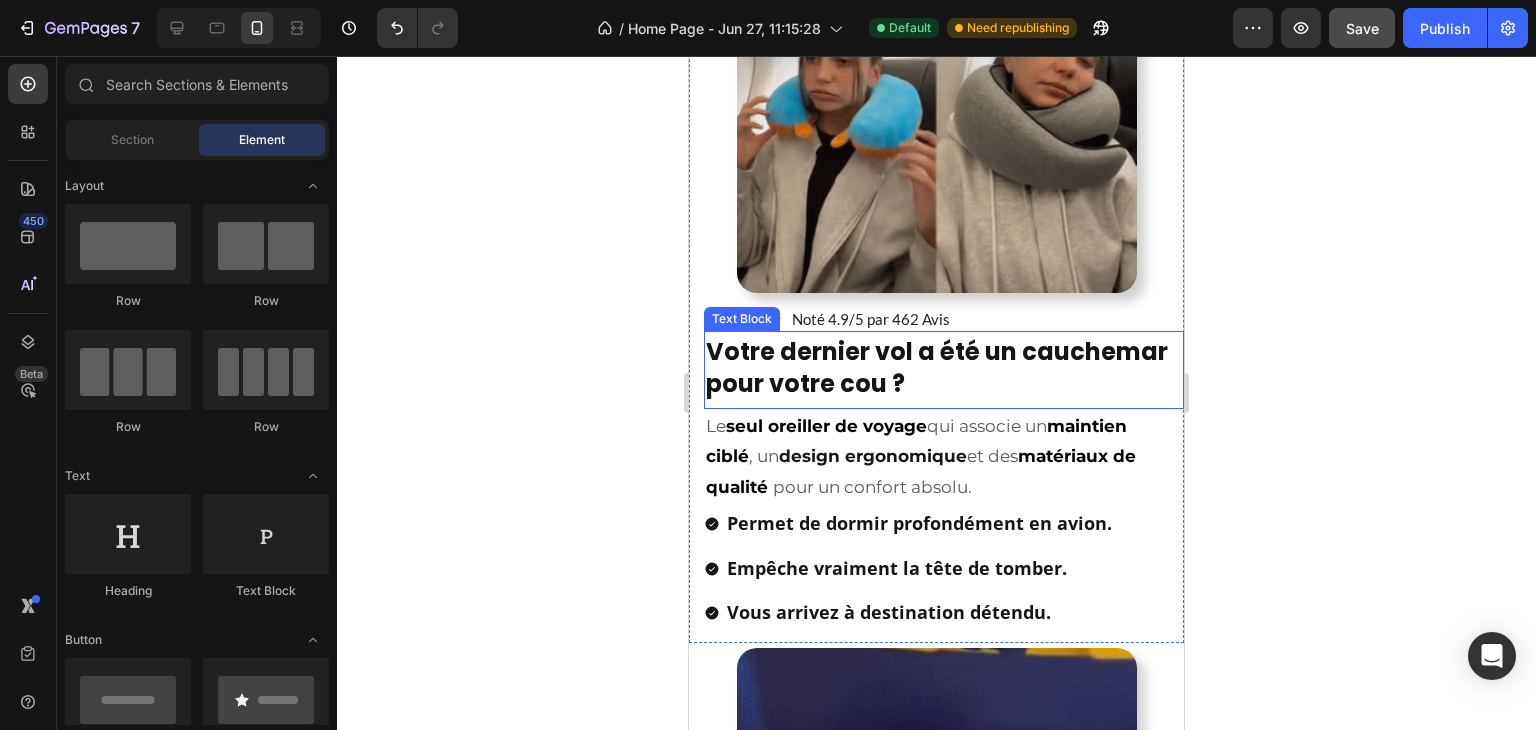 click on "Votre dernier vol a été un cauchemar pour votre cou ?" at bounding box center (944, 370) 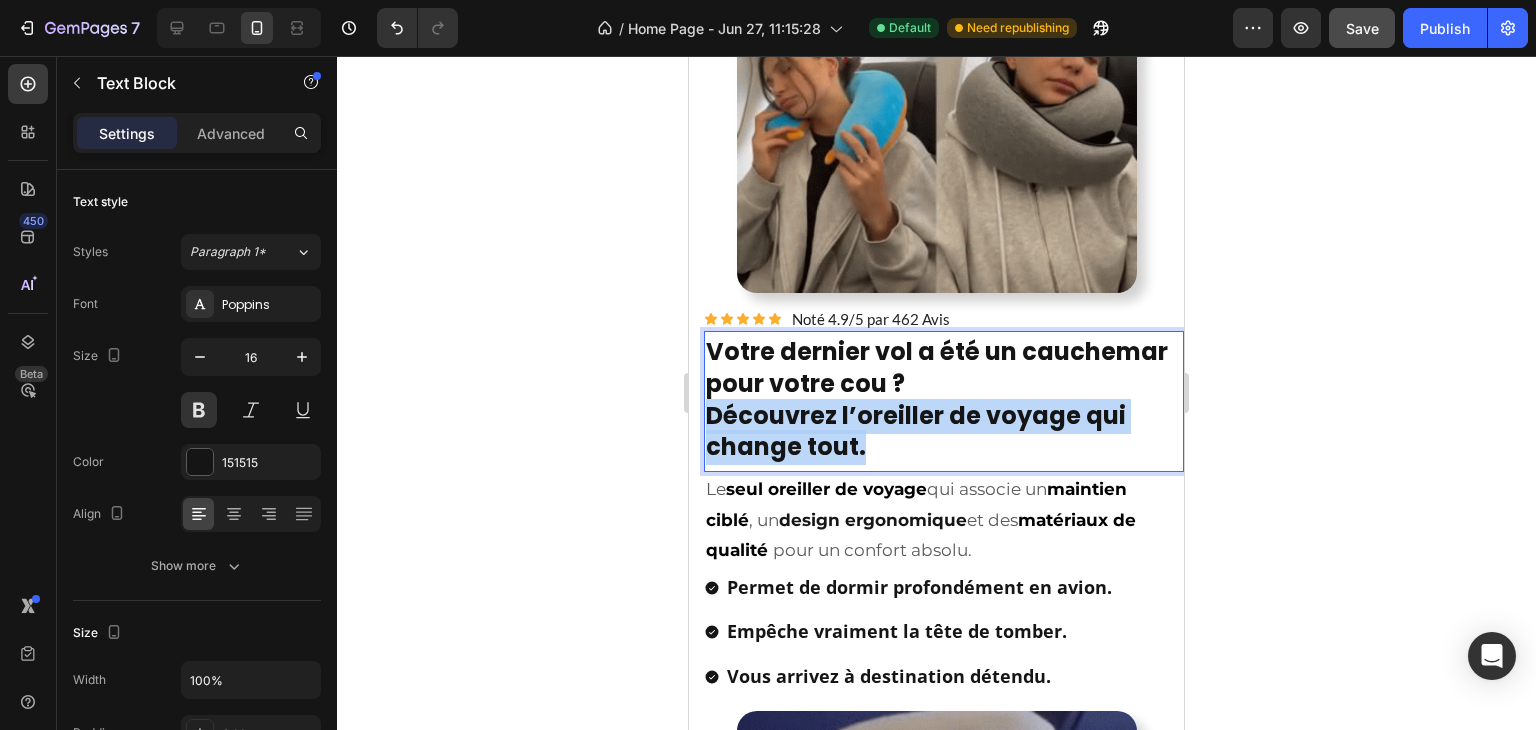 drag, startPoint x: 881, startPoint y: 430, endPoint x: 701, endPoint y: 397, distance: 183 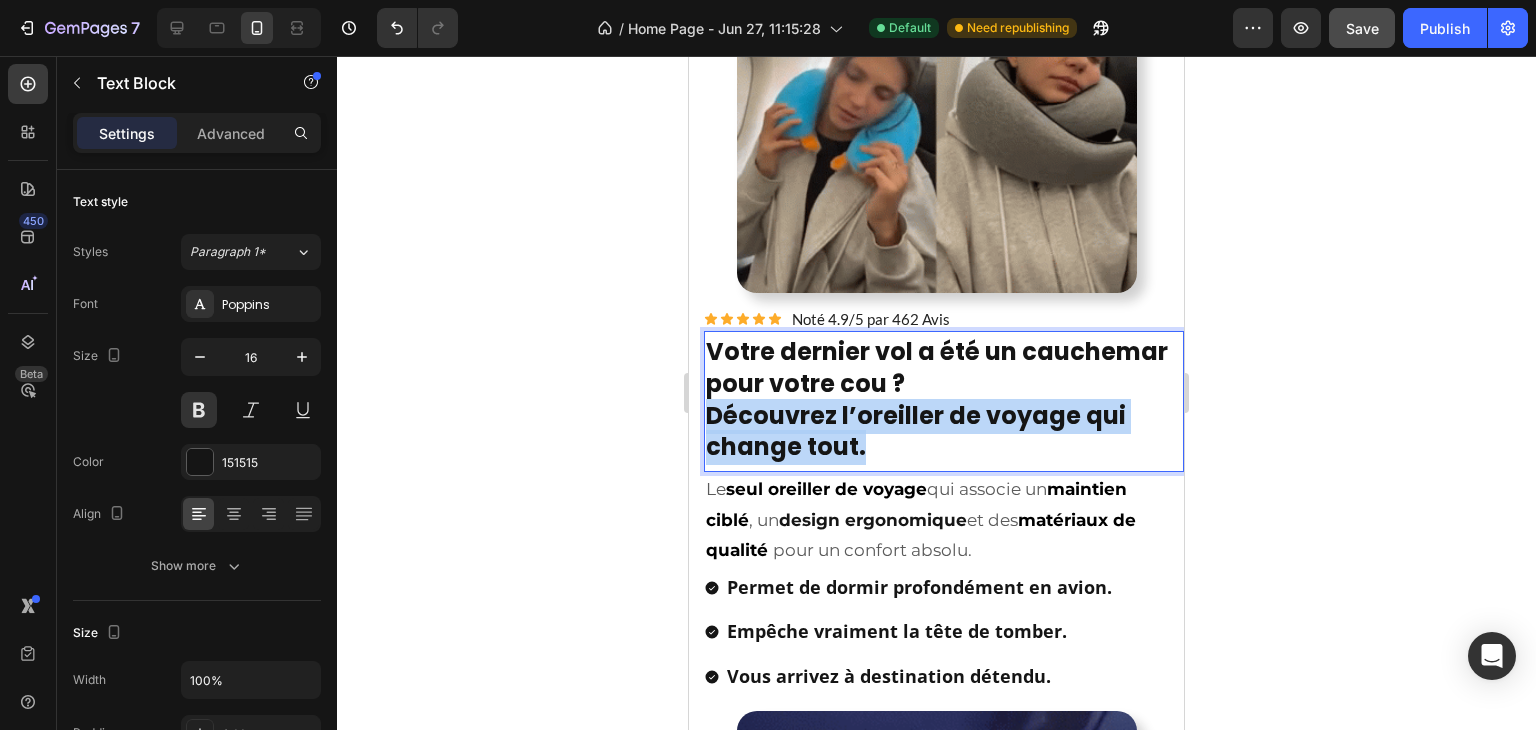 click on "Product Images Icon Icon Icon Icon Icon Icon List Hoz 32 240+ clients satisfaits Text block Row Oreiller de Voyage - ComfyFlight® Heading Votre meilleur compagnon de voyage Heading
30-day money back guarantee Item list Product Transformez votre prochain voyage en moments de détente et de récupération. Heading Empêche la tête de tomber. Léger, compact, facile à transporter. Réduit le stress et la tension musculaire. 30 jours garantie satisfait ou remboursé Item List
Drop element here 👉 DÉCOUVREZ NOS OFFRES! Button Image                Title Line
Icon Nr. 1  en France Text Block
Icon 32 000+ clients satisfaits Text Block
Icon 450+ Note de 5/5 Text Block Row                Title Line Icon Icon Icon Icon Icon Icon List Camille V.    Cliente vérifiée Text Block Row Text Block Row Image Product Icon Icon Icon Icon Icon Icon List Noté 4.9/5 par 462 Avis Text Block Row Text Block" at bounding box center (936, -283) 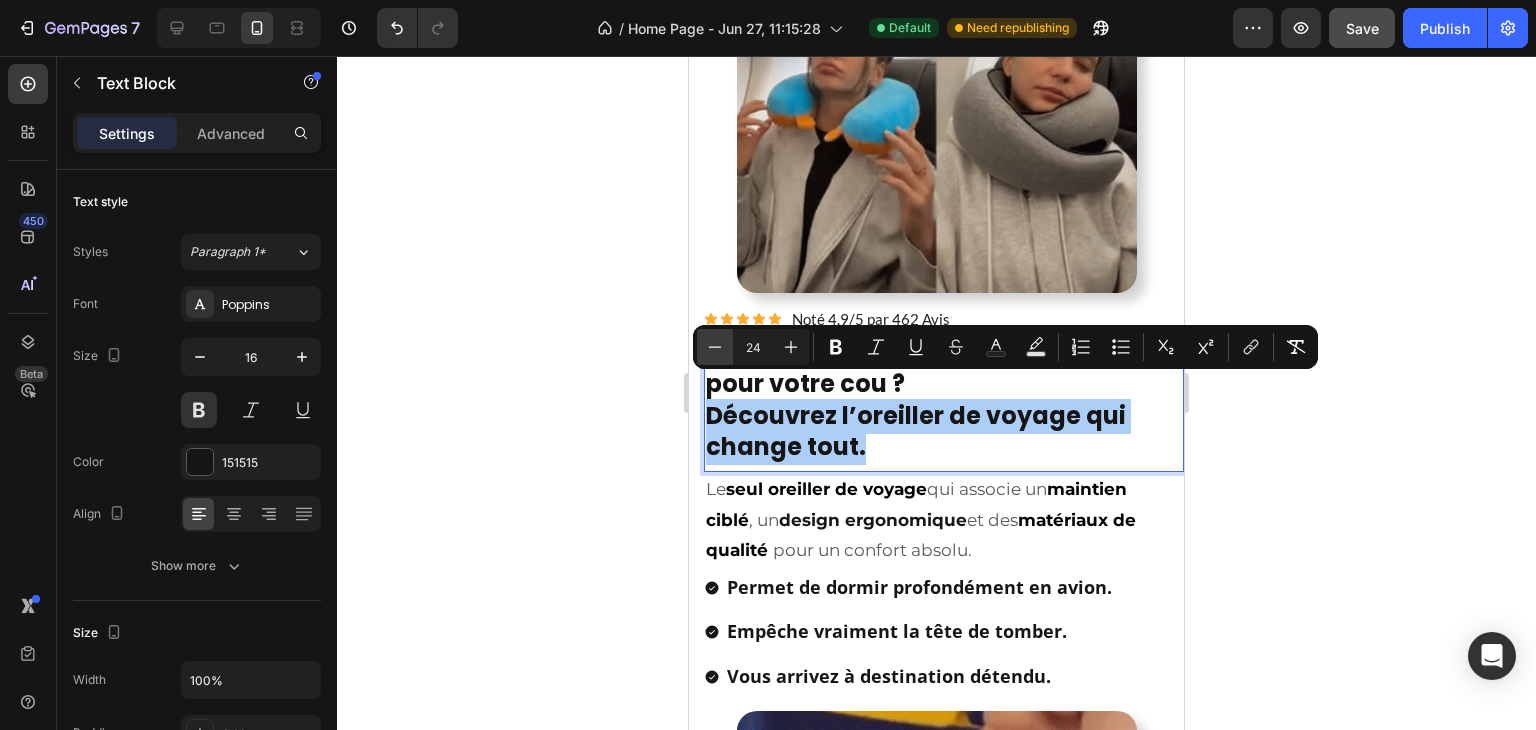 click 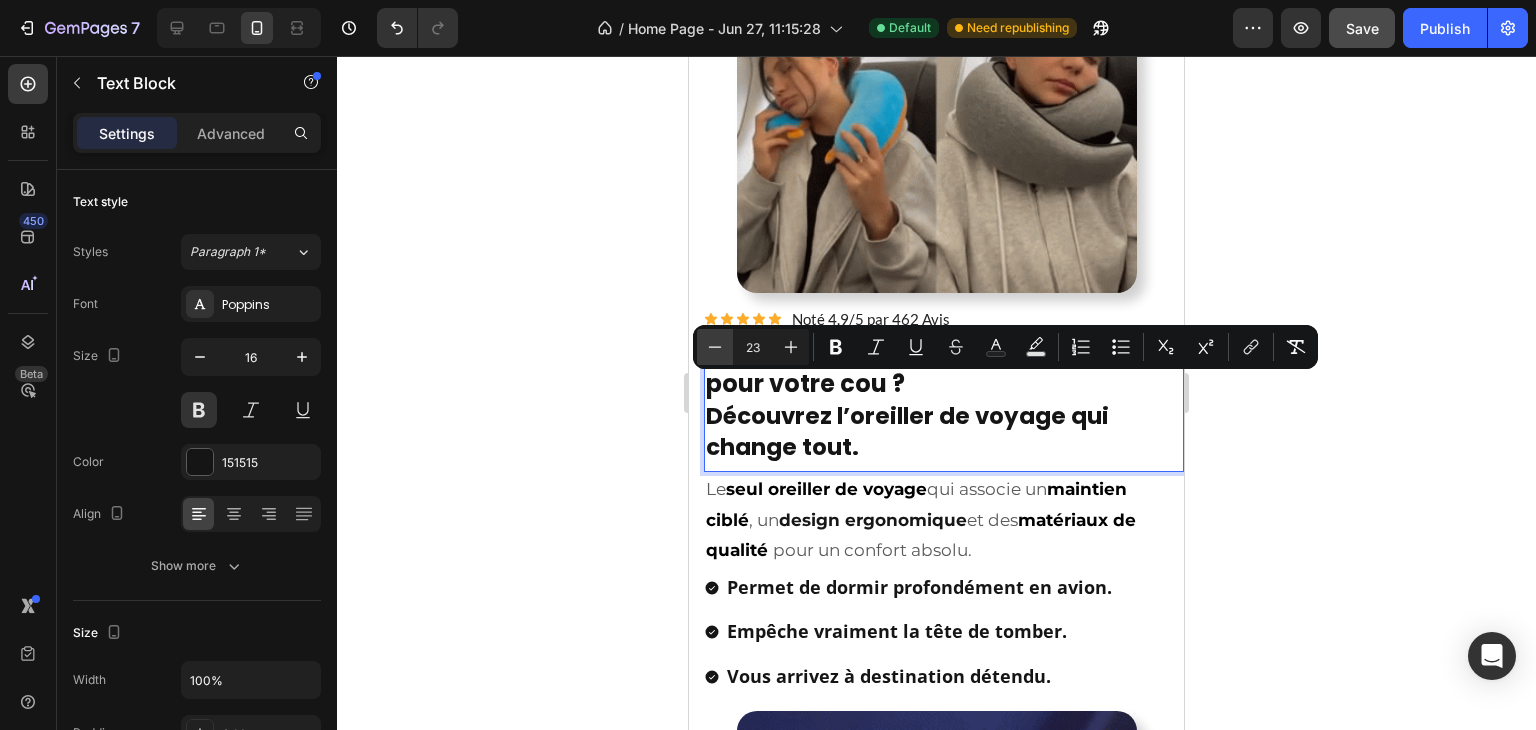 click 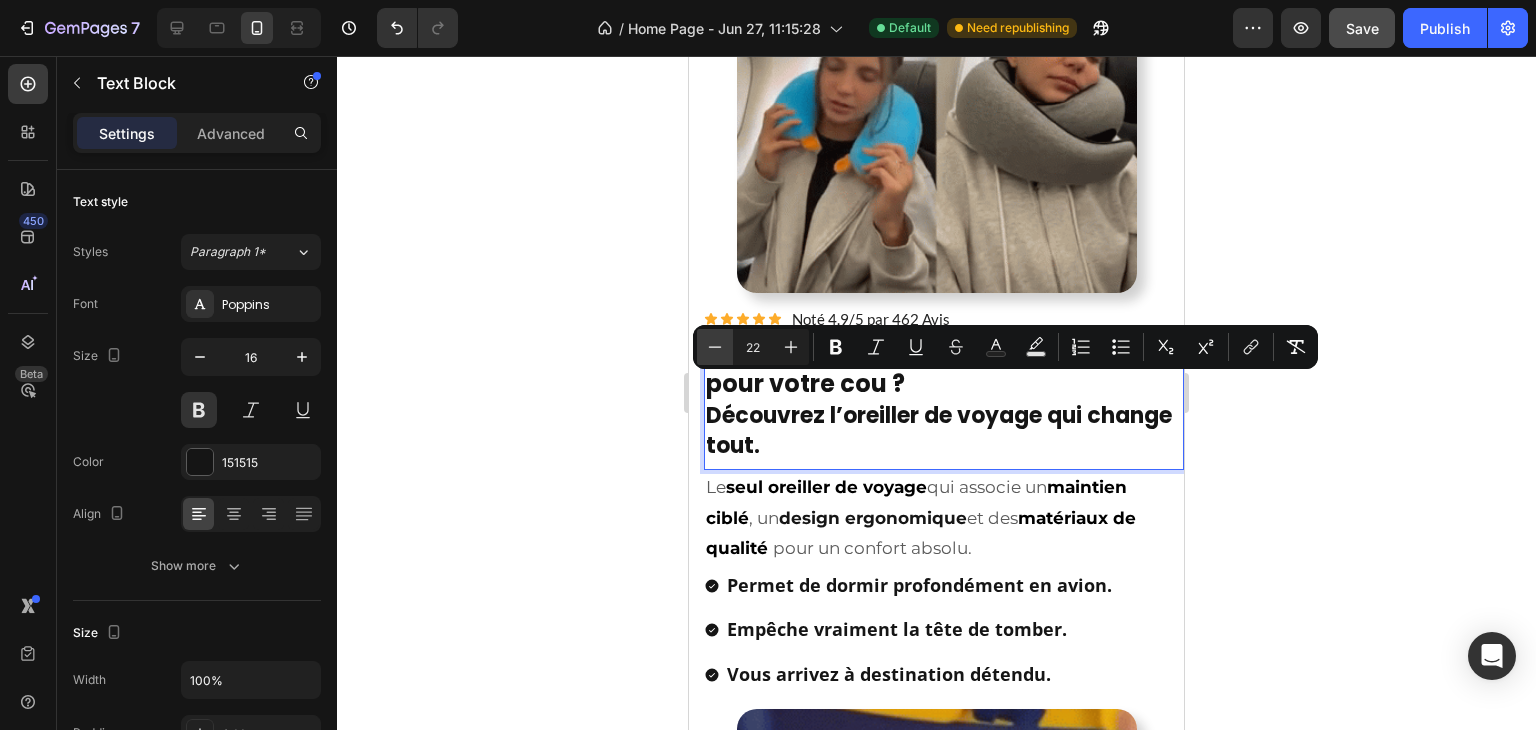 click 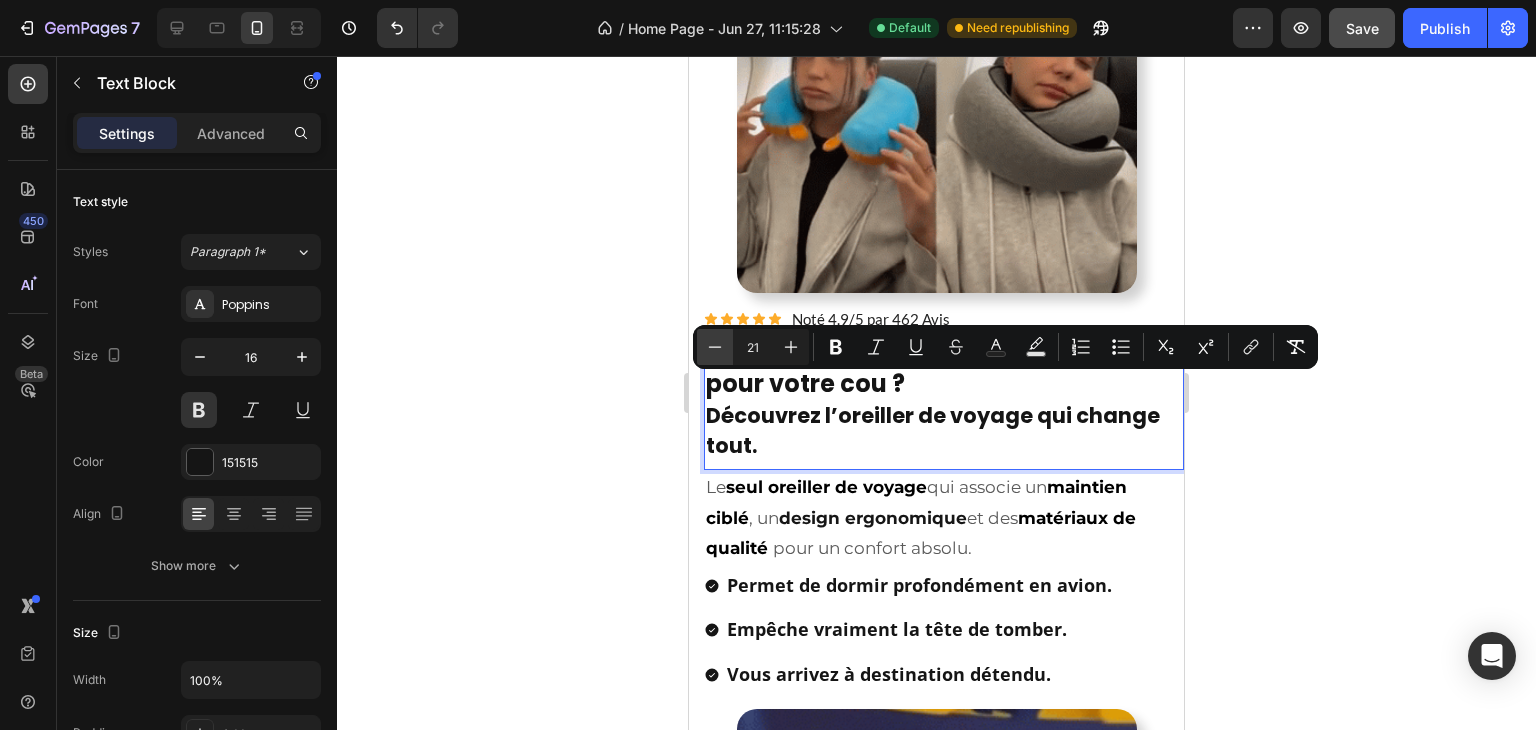 click on "Minus" at bounding box center [715, 347] 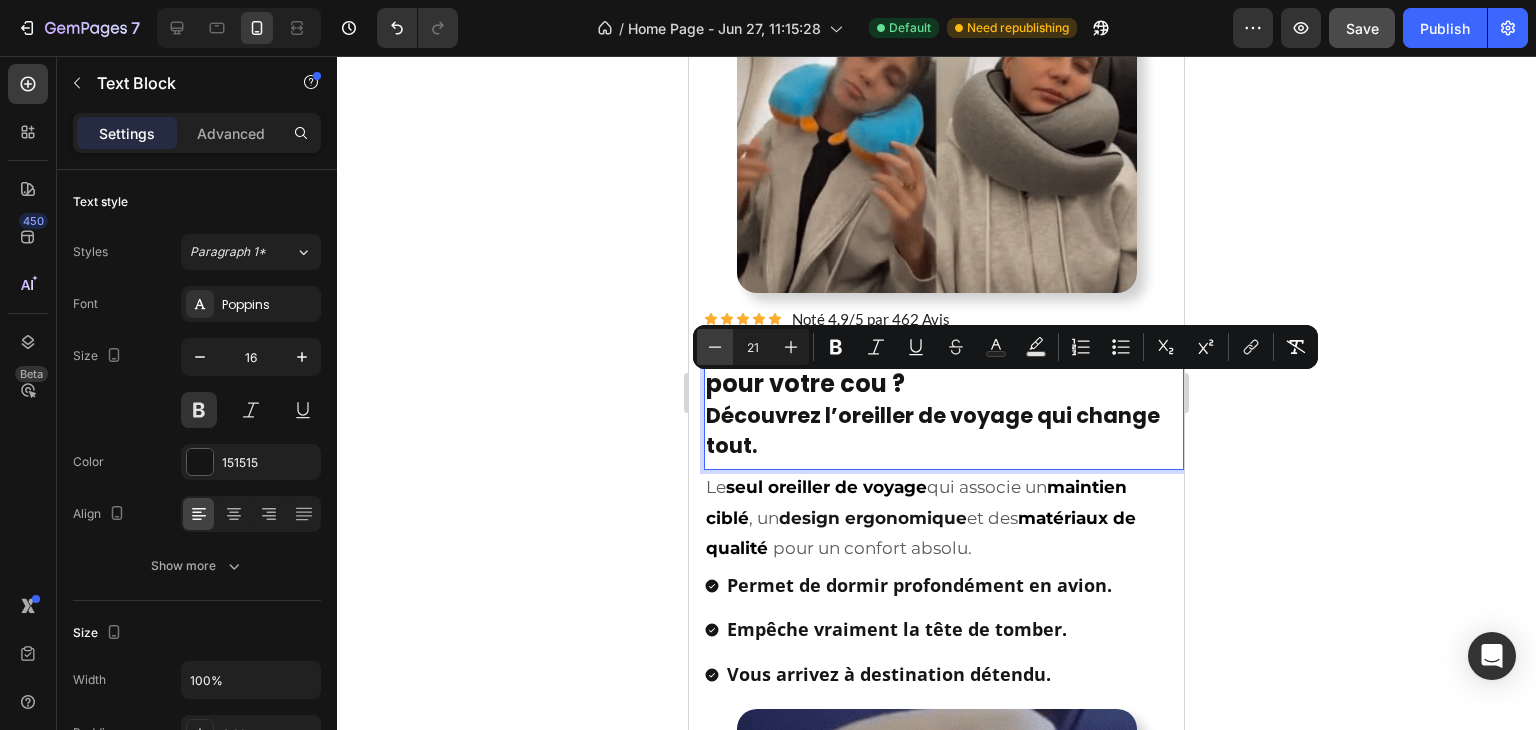 type on "20" 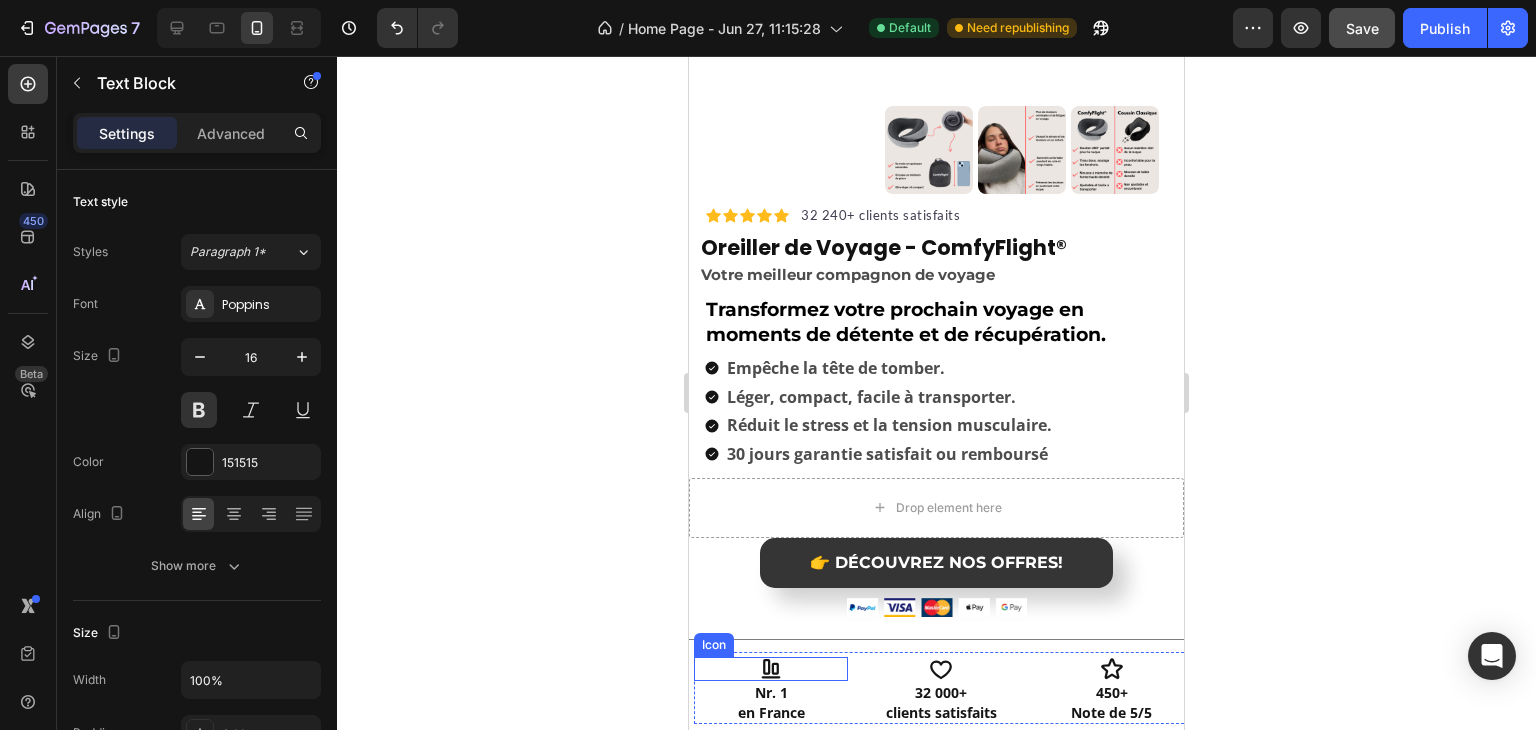 scroll, scrollTop: 469, scrollLeft: 0, axis: vertical 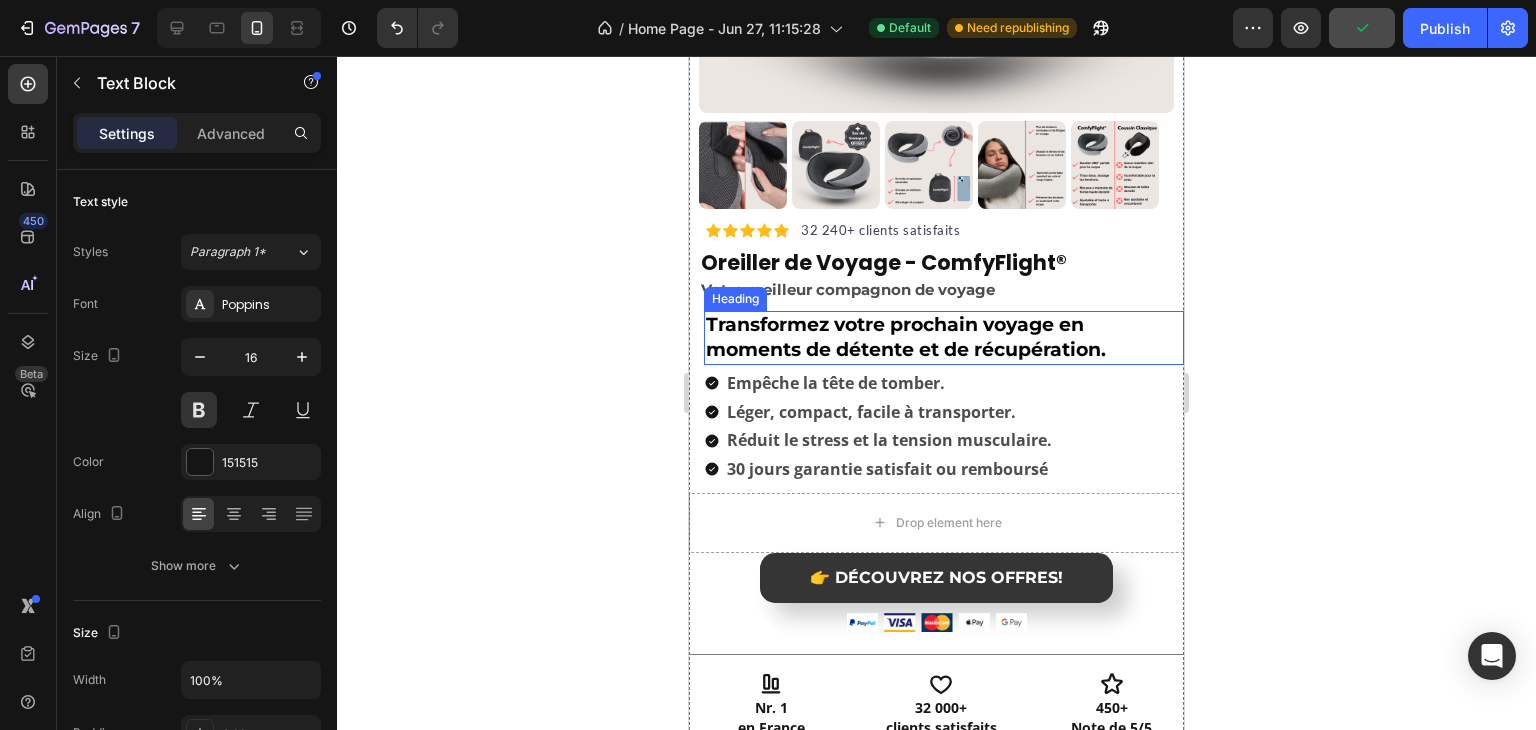 click on "Transformez votre prochain voyage en moments de détente et de récupération." at bounding box center (906, 337) 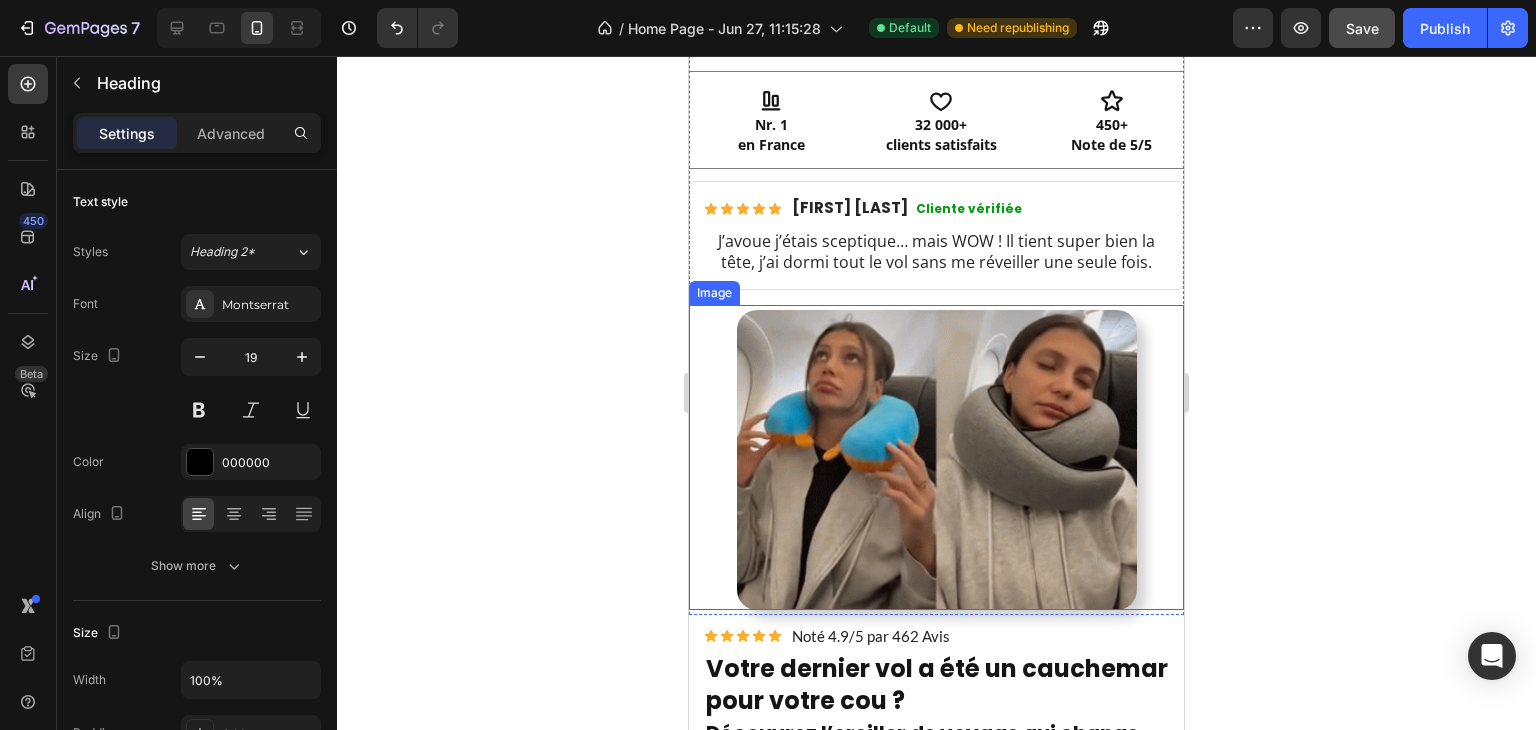 scroll, scrollTop: 1369, scrollLeft: 0, axis: vertical 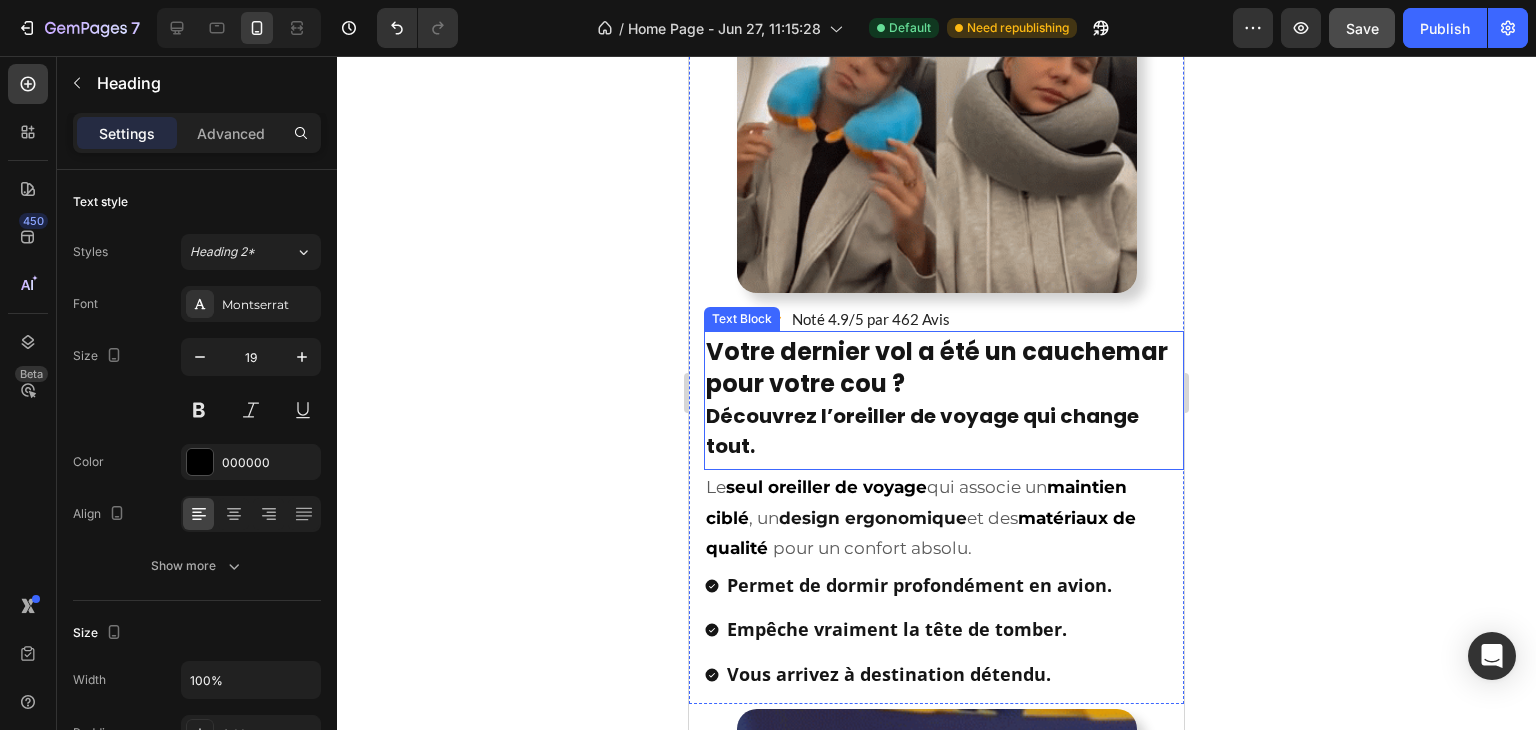 click on "Découvrez l’oreiller de voyage qui change tout." at bounding box center [922, 431] 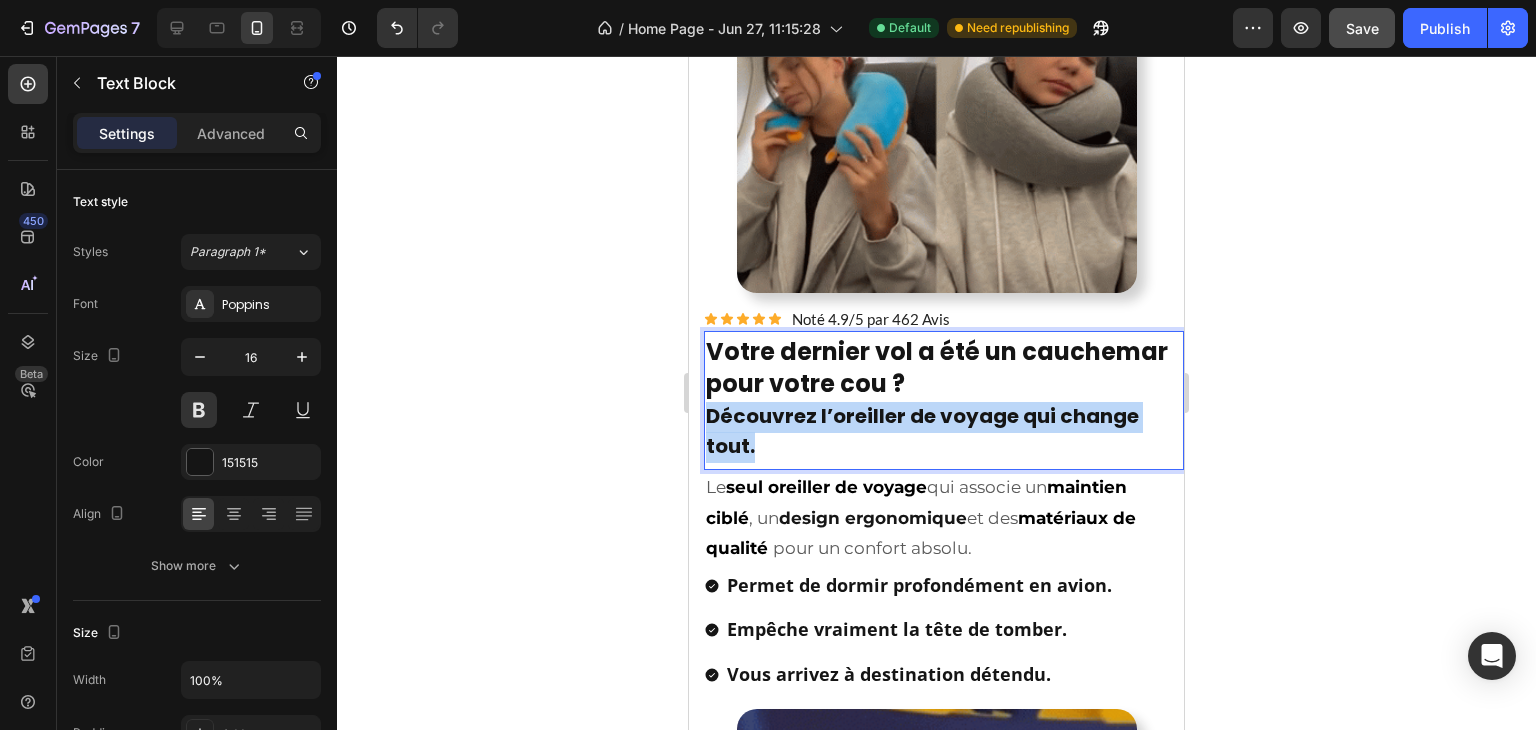 drag, startPoint x: 770, startPoint y: 423, endPoint x: 704, endPoint y: 397, distance: 70.93659 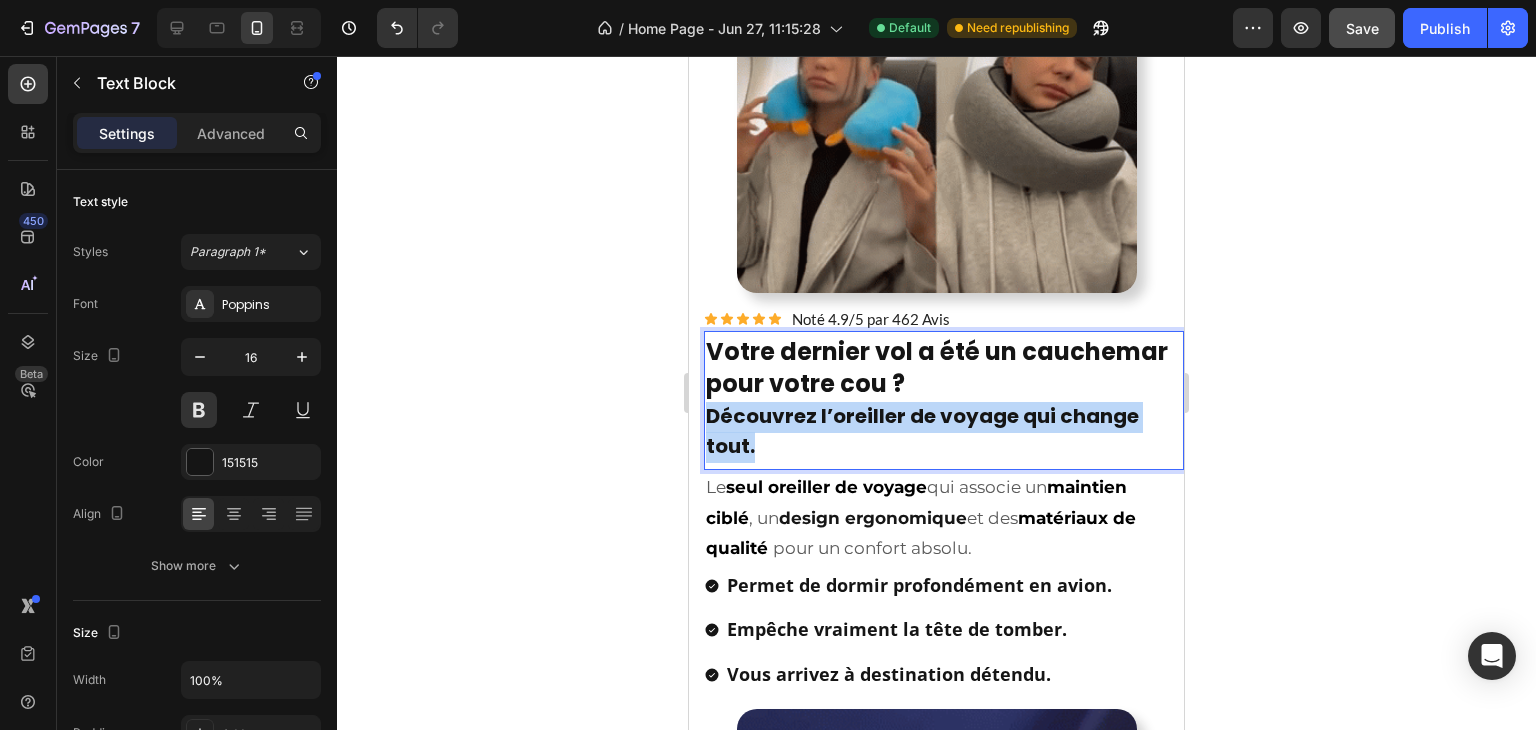 click on "Votre dernier vol a été un cauchemar pour votre cou ? Découvrez l’oreiller de voyage qui change tout." at bounding box center [944, 400] 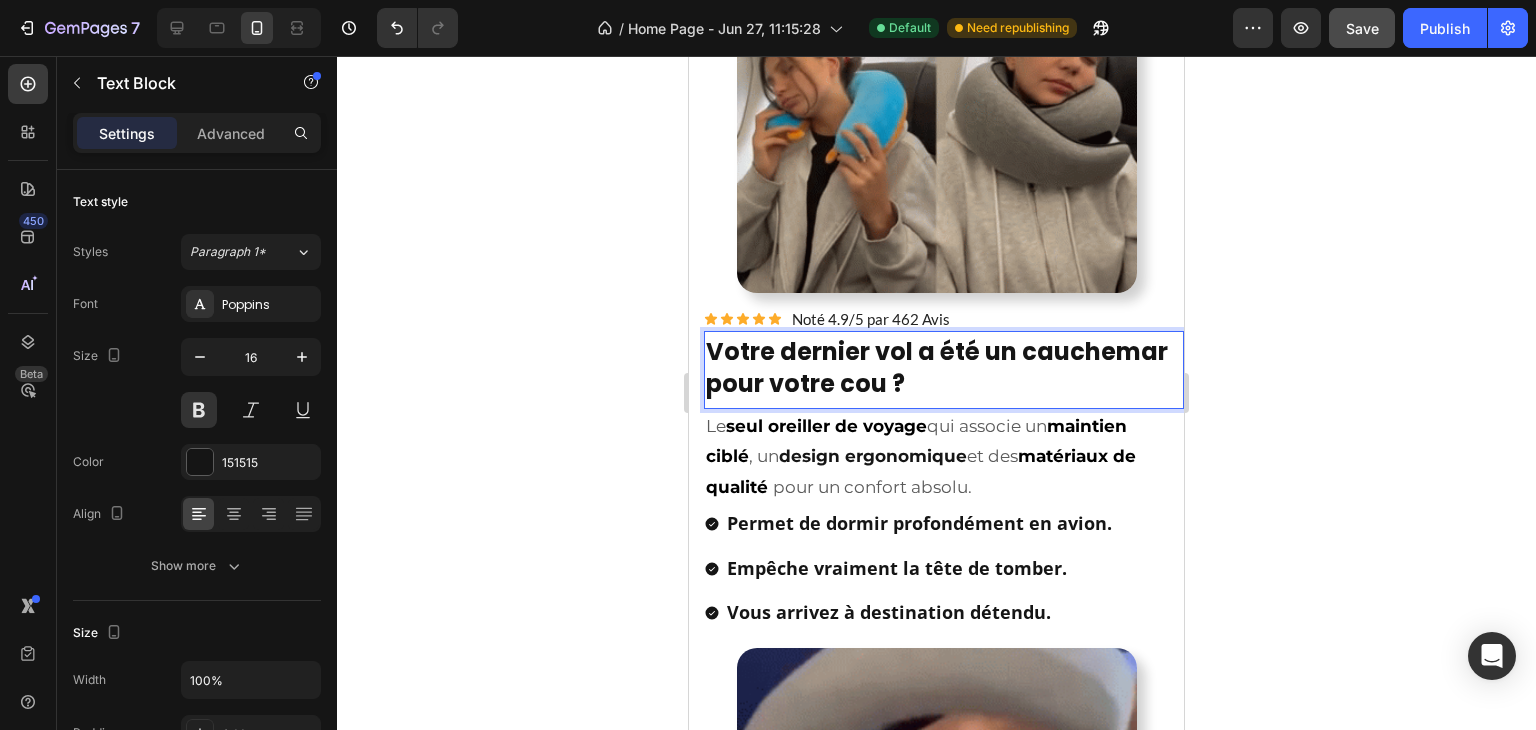 scroll, scrollTop: 969, scrollLeft: 0, axis: vertical 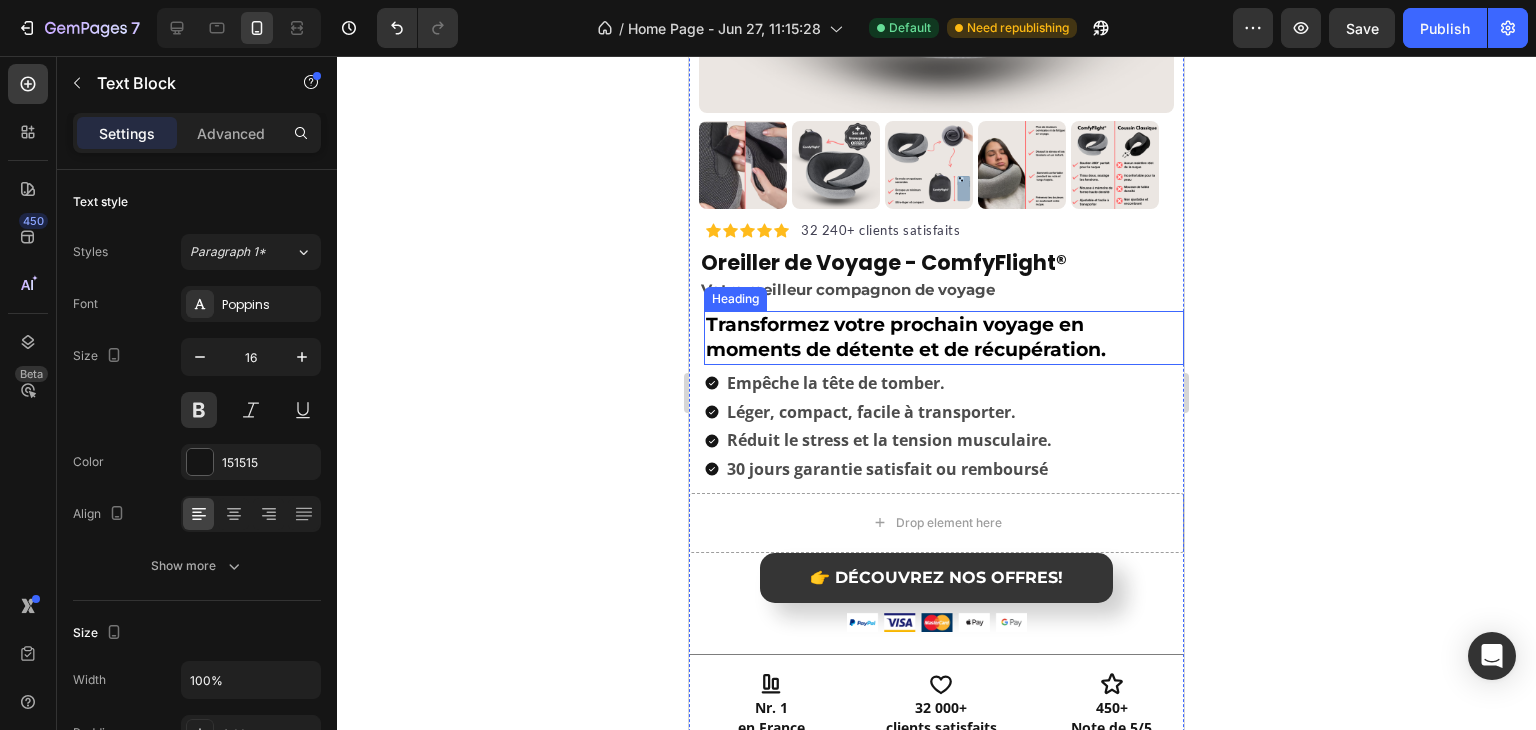 click on "Transformez votre prochain voyage en moments de détente et de récupération." at bounding box center (906, 337) 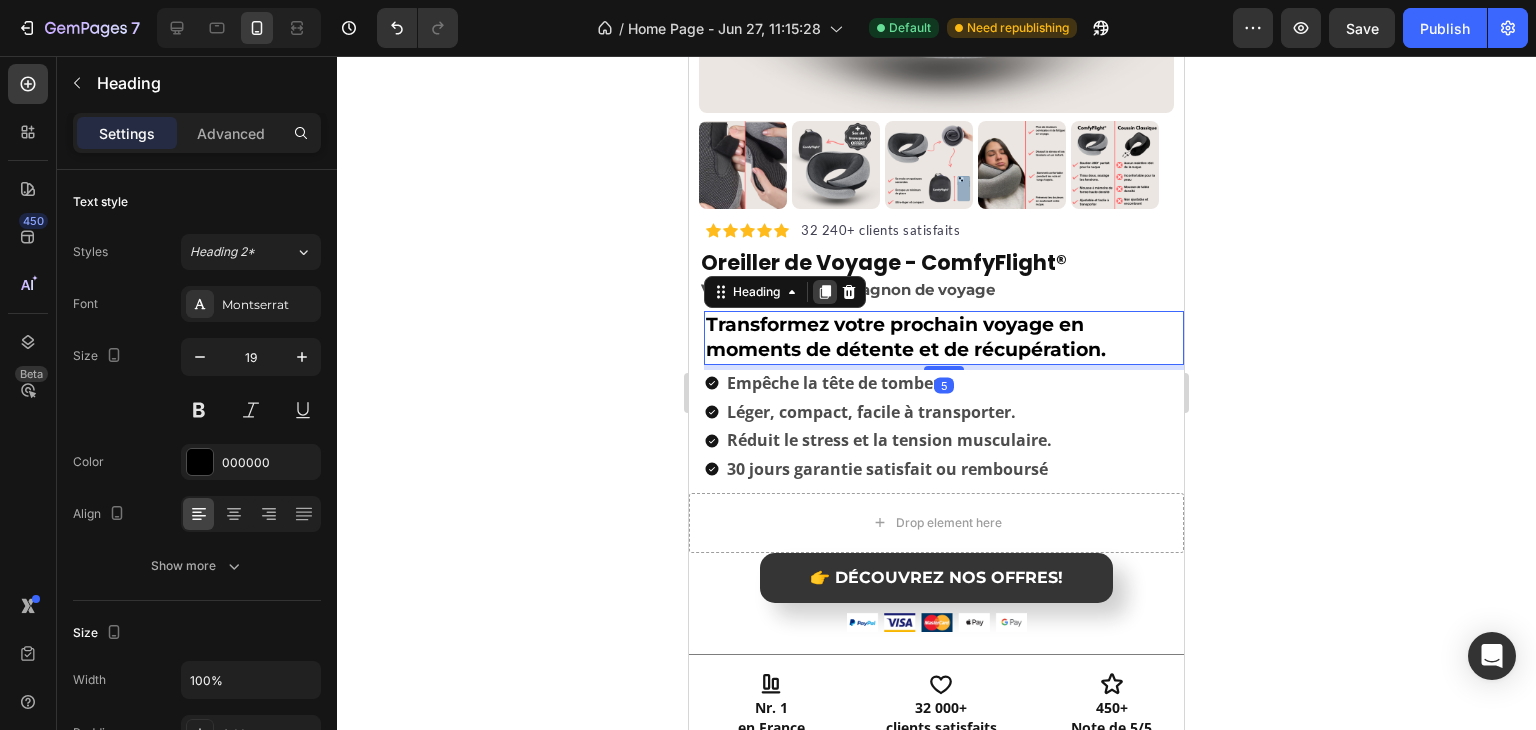 click 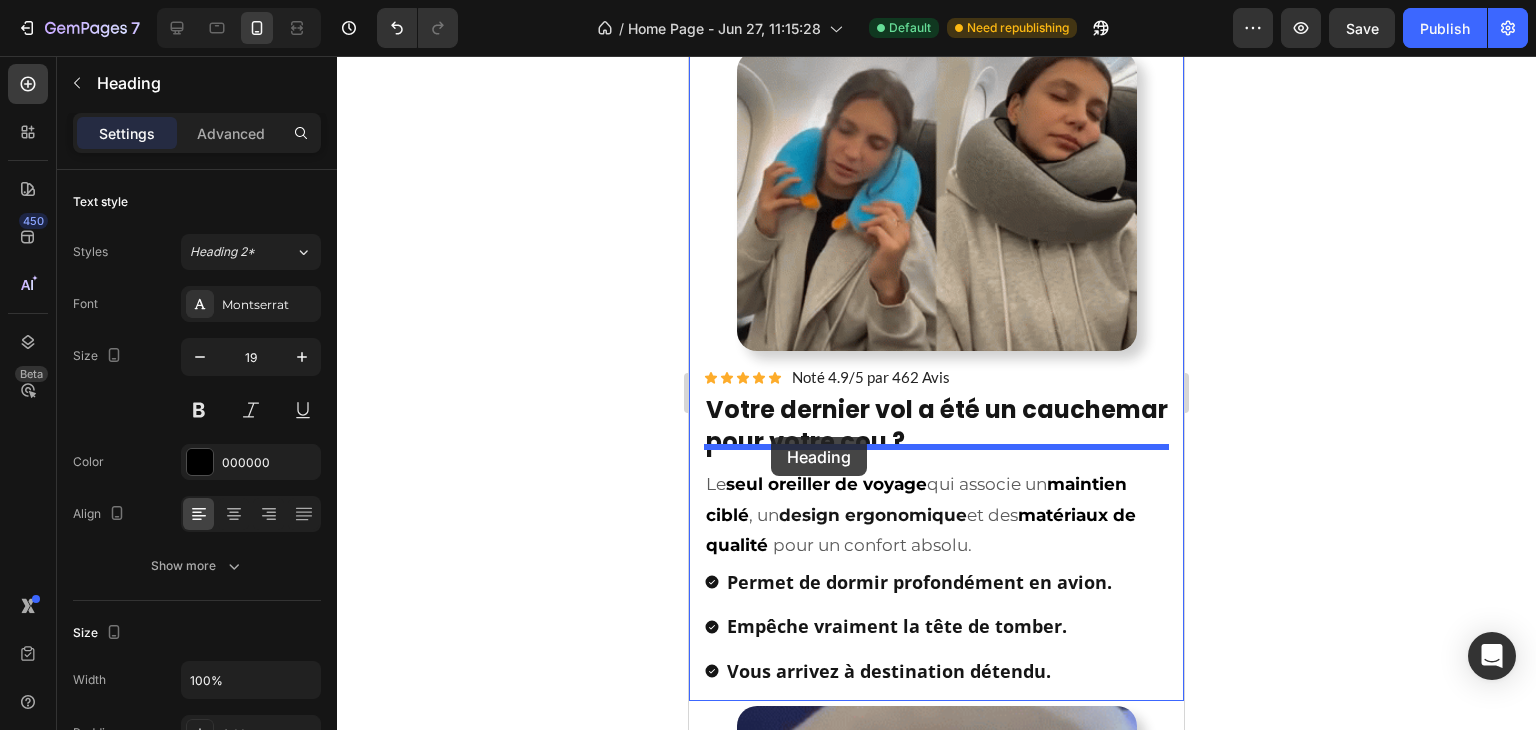 drag, startPoint x: 735, startPoint y: 333, endPoint x: 772, endPoint y: 436, distance: 109.444046 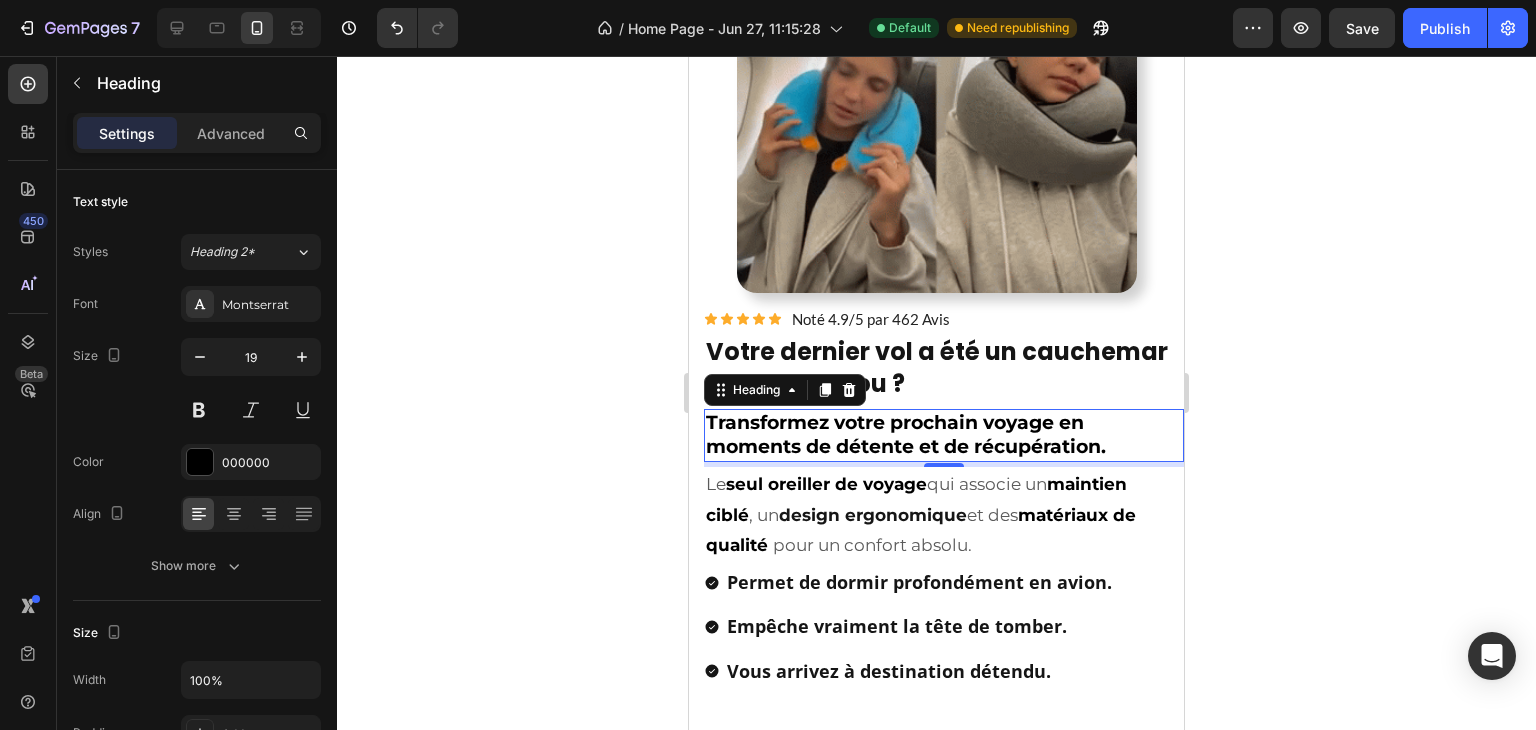 scroll, scrollTop: 1311, scrollLeft: 0, axis: vertical 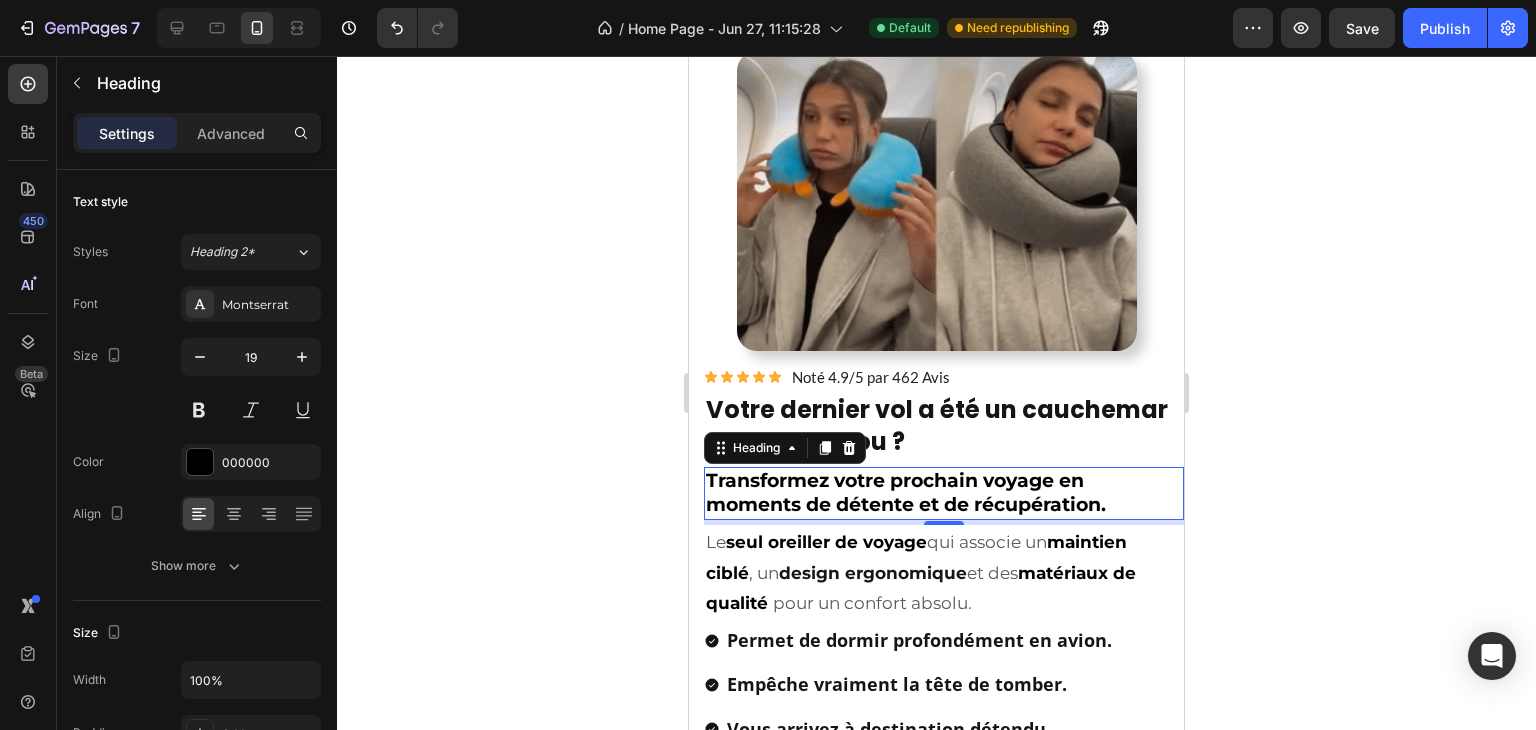 click 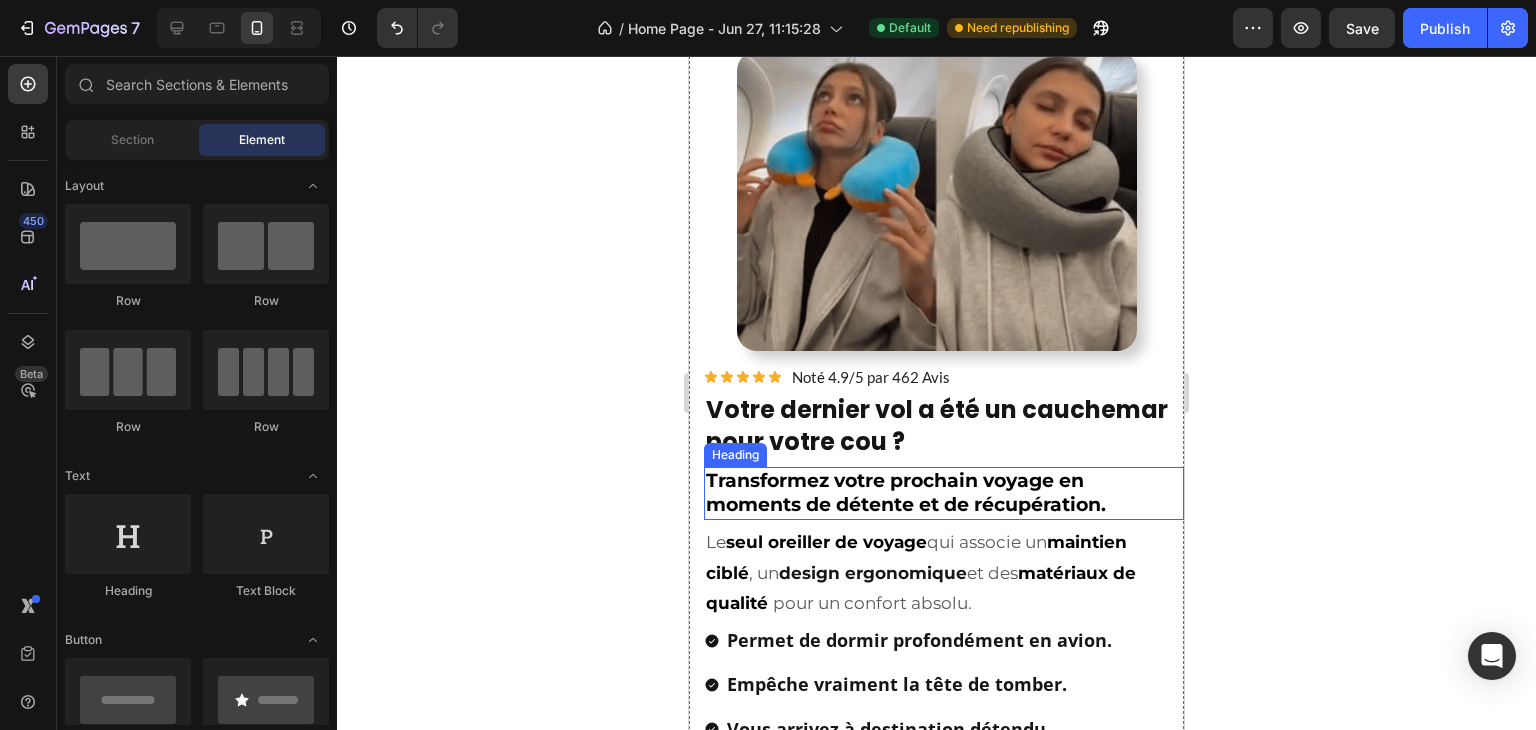click on "Transformez votre prochain voyage en moments de détente et de récupération." at bounding box center (906, 493) 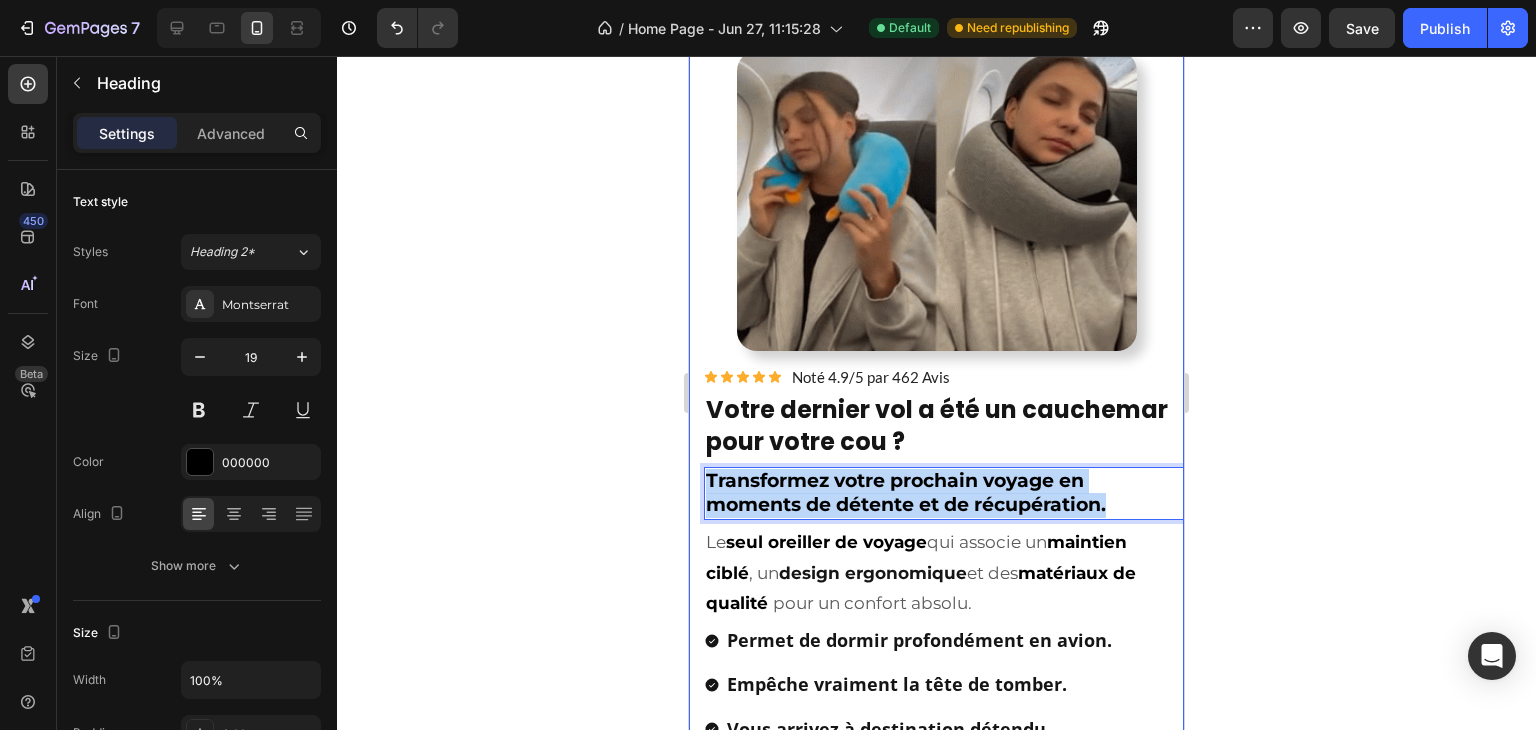 drag, startPoint x: 1107, startPoint y: 485, endPoint x: 688, endPoint y: 451, distance: 420.3772 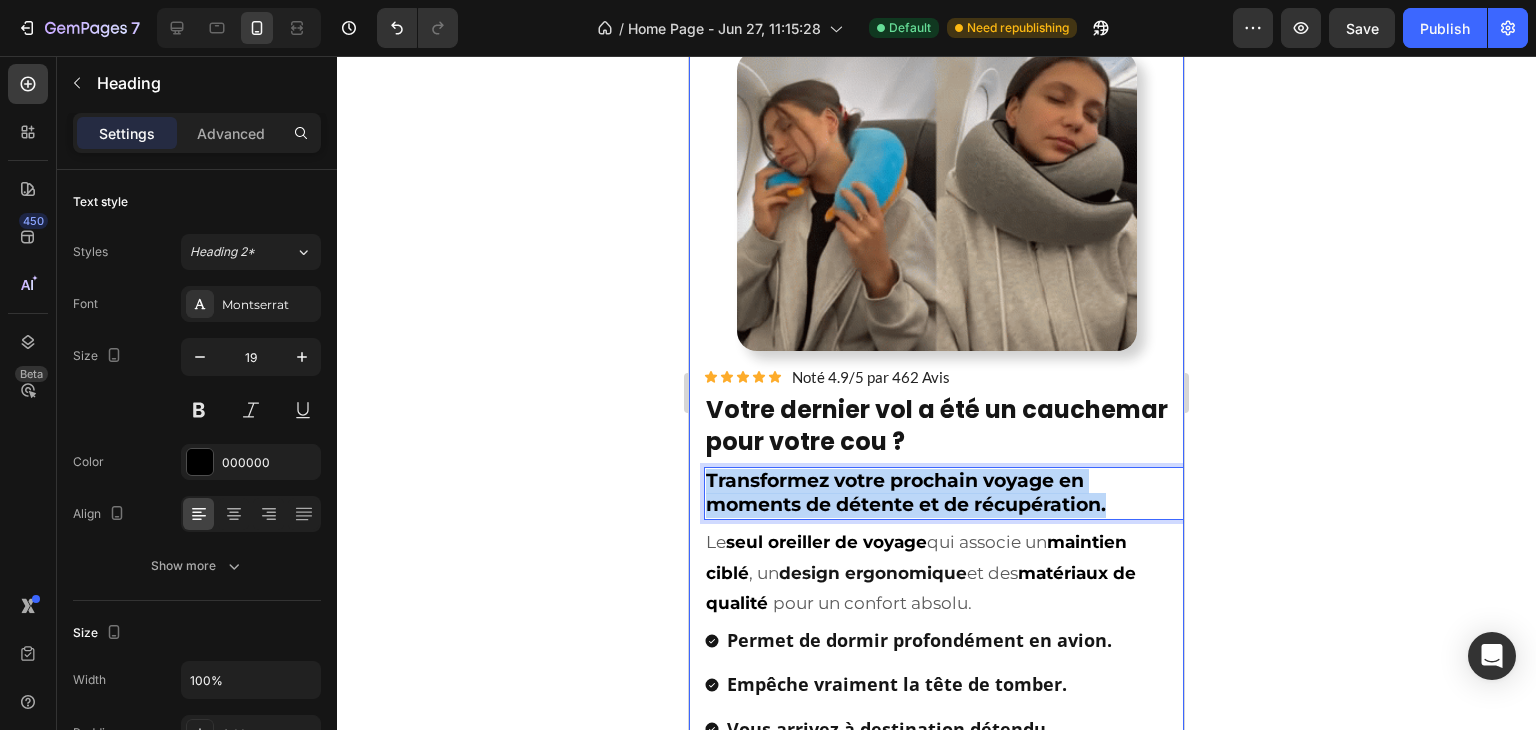 click on "Mobile  ( 495 px) iPhone 13 Mini iPhone 13 Pro iPhone 11 Pro Max iPhone 15 Pro Max Pixel 7 Galaxy S8+ Galaxy S20 Ultra iPad Mini iPad Air iPad Pro Header
Product Images Icon Icon Icon Icon Icon Icon List Hoz 32 240+ clients satisfaits Text block Row Oreiller de Voyage - ComfyFlight® Heading Votre meilleur compagnon de voyage Heading
30-day money back guarantee Item list Product Transformez votre prochain voyage en moments de détente et de récupération. Heading Empêche la tête de tomber. Léger, compact, facile à transporter. Réduit le stress et la tension musculaire. 30 jours garantie satisfait ou remboursé Item List
Drop element here 👉 DÉCOUVREZ NOS OFFRES! Button Image                Title Line
Icon Nr. 1  en France Text Block
Icon 32 000+ clients satisfaits Text Block
Icon 450+ Note de 5/5 Text Block Row                Title Line Icon Icon Icon Icon Icon Icon List Camille V." at bounding box center (936, 2606) 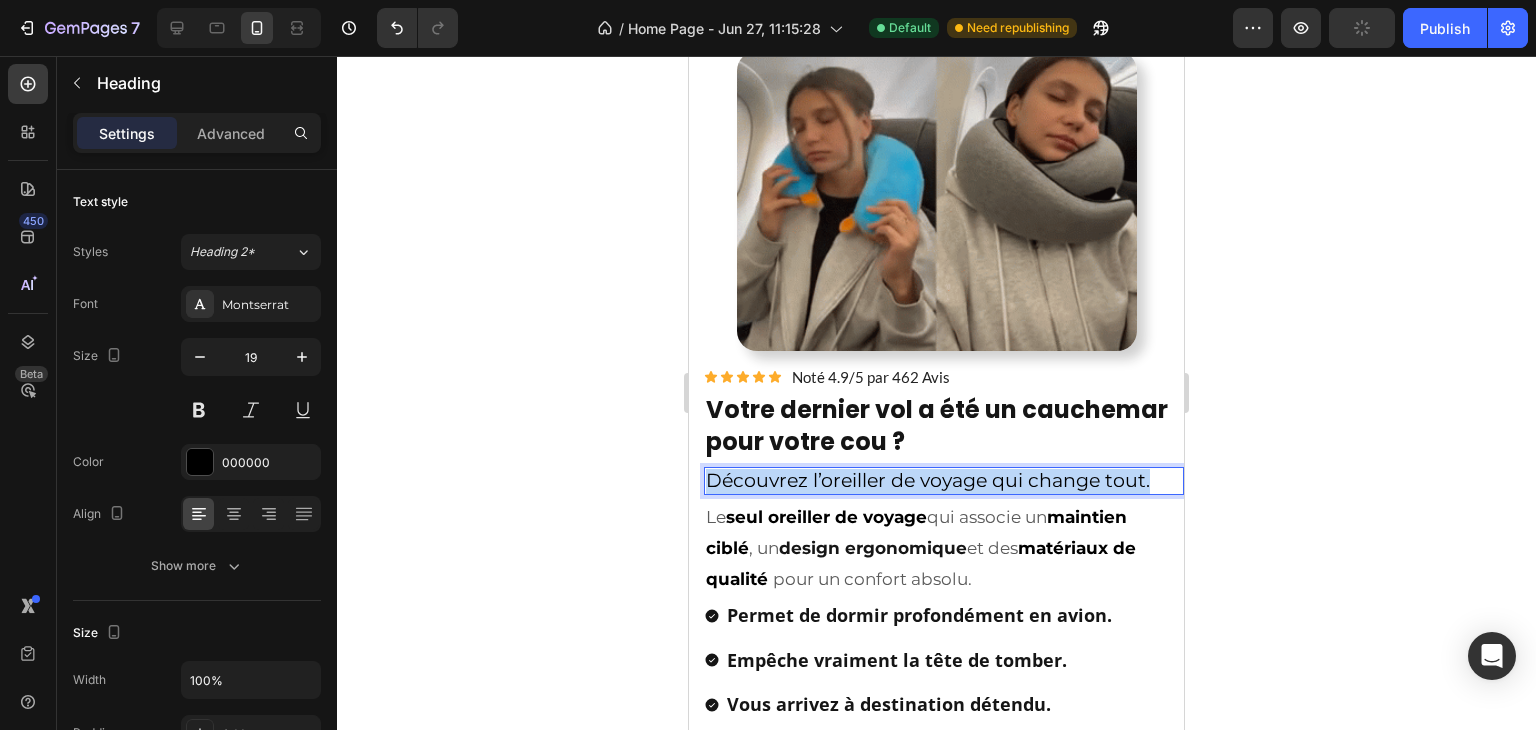 drag, startPoint x: 1152, startPoint y: 459, endPoint x: 1377, endPoint y: 486, distance: 226.61421 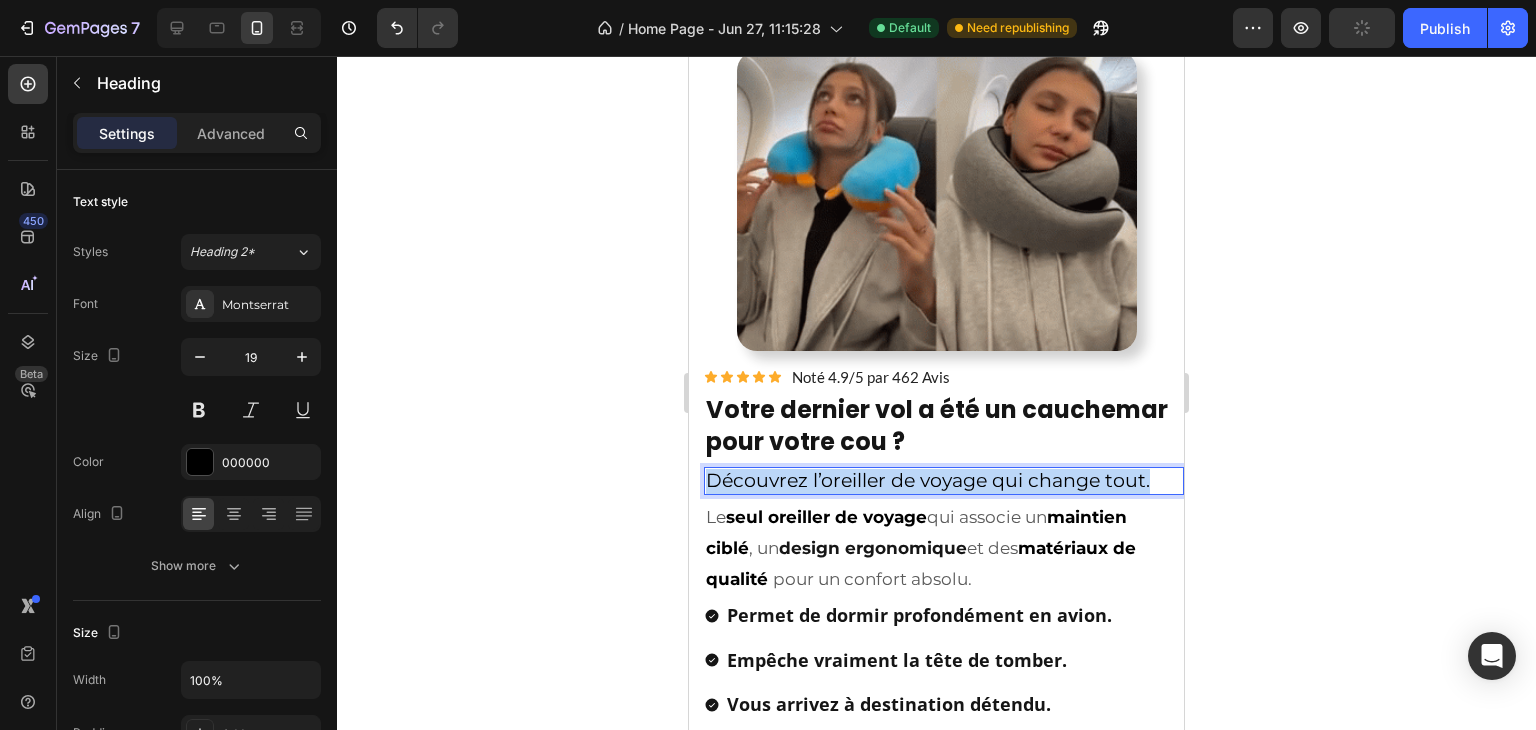 click on "Mobile  ( 495 px) iPhone 13 Mini iPhone 13 Pro iPhone 11 Pro Max iPhone 15 Pro Max Pixel 7 Galaxy S8+ Galaxy S20 Ultra iPad Mini iPad Air iPad Pro Header
Product Images Icon Icon Icon Icon Icon Icon List Hoz 32 240+ clients satisfaits Text block Row Oreiller de Voyage - ComfyFlight® Heading Votre meilleur compagnon de voyage Heading
30-day money back guarantee Item list Product Transformez votre prochain voyage en moments de détente et de récupération. Heading Empêche la tête de tomber. Léger, compact, facile à transporter. Réduit le stress et la tension musculaire. 30 jours garantie satisfait ou remboursé Item List
Drop element here 👉 DÉCOUVREZ NOS OFFRES! Button Image                Title Line
Icon Nr. 1  en France Text Block
Icon 32 000+ clients satisfaits Text Block
Icon 450+ Note de 5/5 Text Block Row                Title Line Icon Icon Icon Icon Icon Icon List Camille V." at bounding box center (936, 2594) 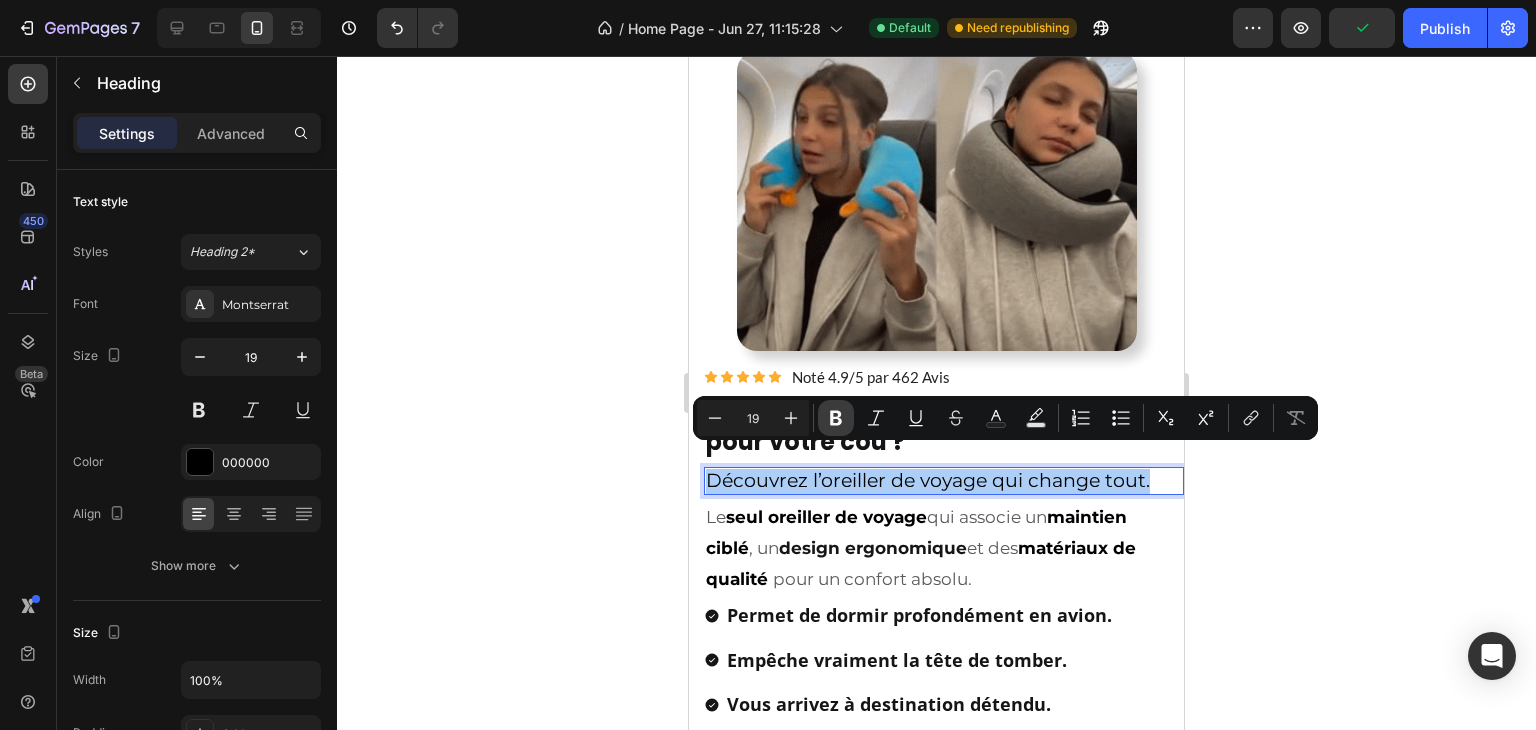 click on "Bold" at bounding box center (836, 418) 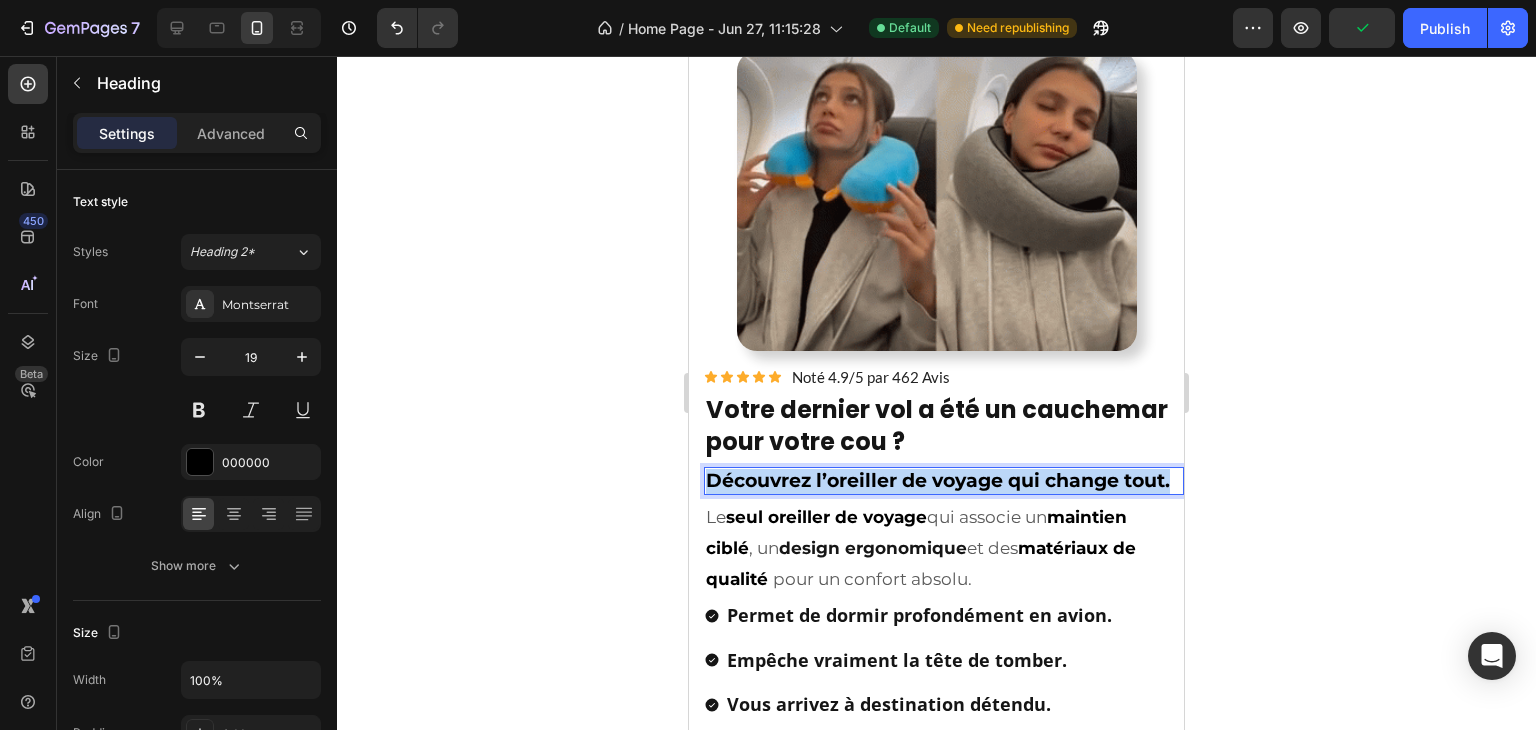 drag, startPoint x: 767, startPoint y: 479, endPoint x: 1372, endPoint y: 506, distance: 605.6022 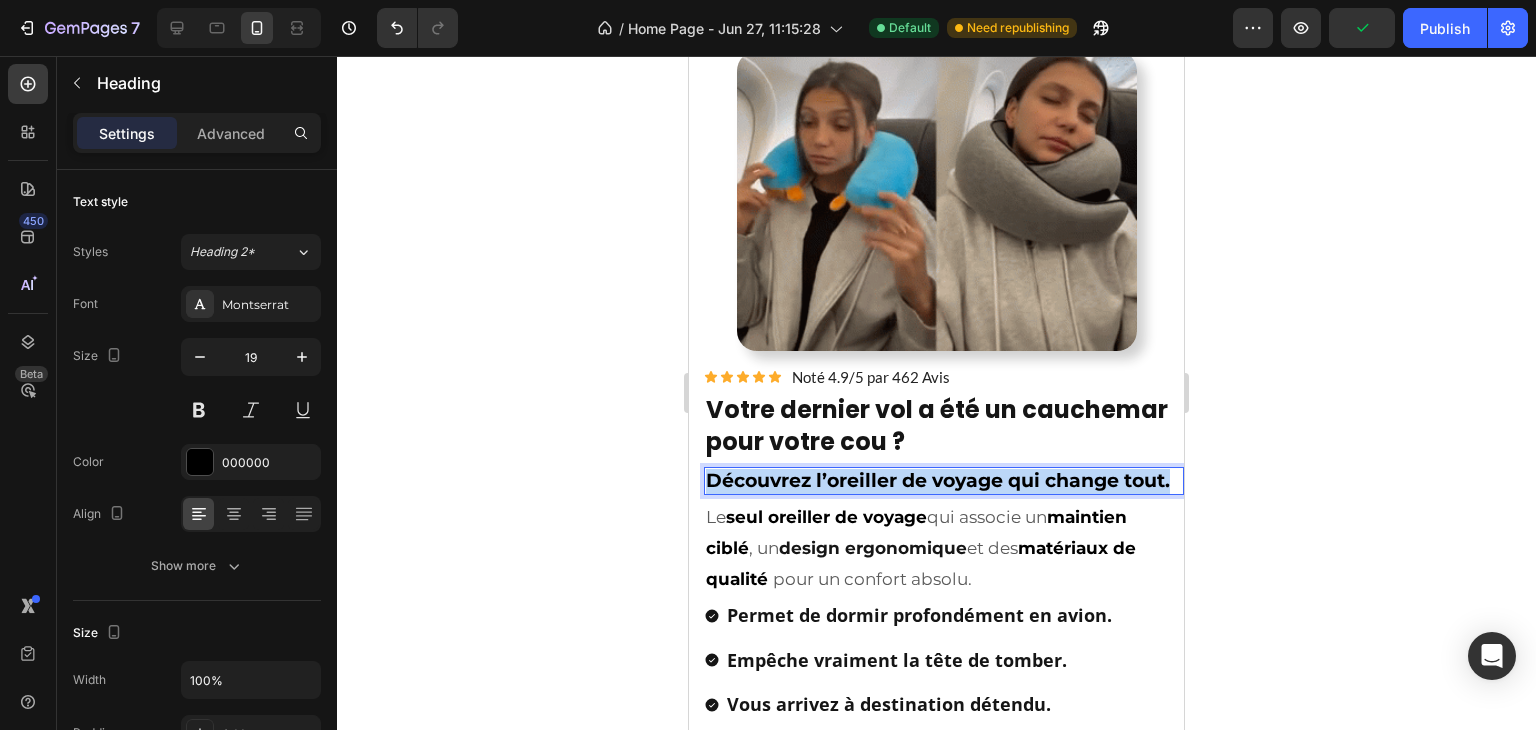 click on "Mobile  ( 495 px) iPhone 13 Mini iPhone 13 Pro iPhone 11 Pro Max iPhone 15 Pro Max Pixel 7 Galaxy S8+ Galaxy S20 Ultra iPad Mini iPad Air iPad Pro Header
Product Images Icon Icon Icon Icon Icon Icon List Hoz 32 240+ clients satisfaits Text block Row Oreiller de Voyage - ComfyFlight® Heading Votre meilleur compagnon de voyage Heading
30-day money back guarantee Item list Product Transformez votre prochain voyage en moments de détente et de récupération. Heading Empêche la tête de tomber. Léger, compact, facile à transporter. Réduit le stress et la tension musculaire. 30 jours garantie satisfait ou remboursé Item List
Drop element here 👉 DÉCOUVREZ NOS OFFRES! Button Image                Title Line
Icon Nr. 1  en France Text Block
Icon 32 000+ clients satisfaits Text Block
Icon 450+ Note de 5/5 Text Block Row                Title Line Icon Icon Icon Icon Icon Icon List Camille V." at bounding box center [936, 2594] 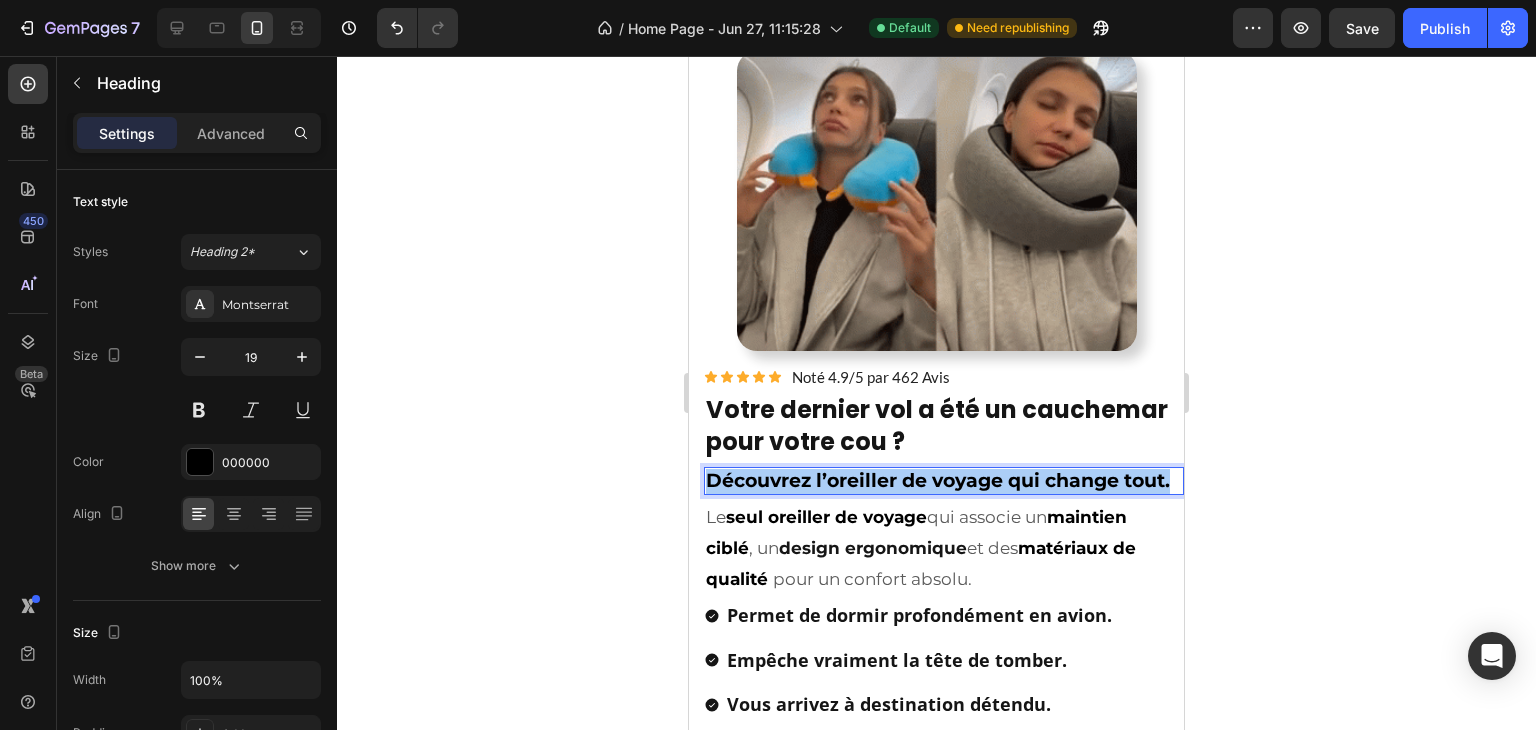 click 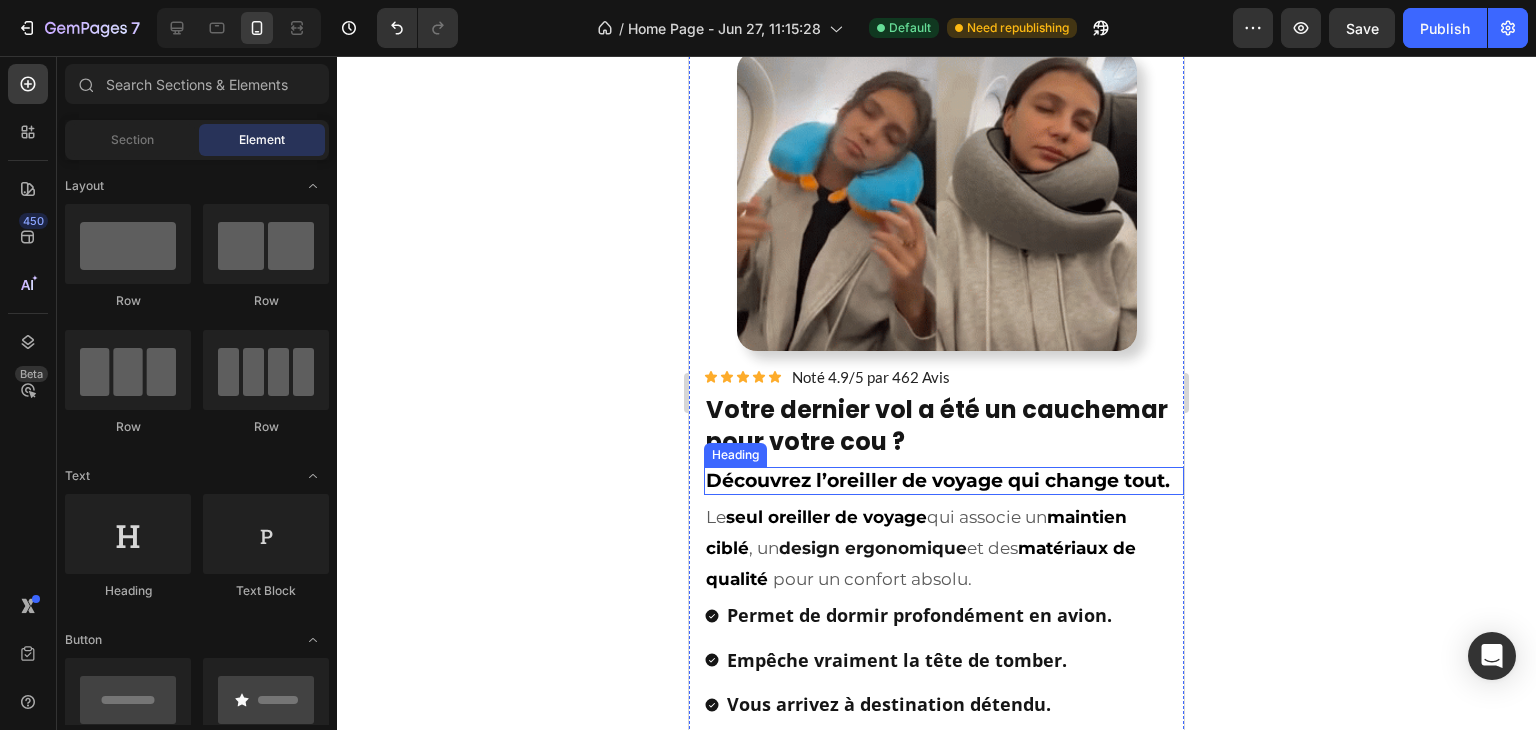 click on "Découvrez l’oreiller de voyage qui change tout." at bounding box center (938, 480) 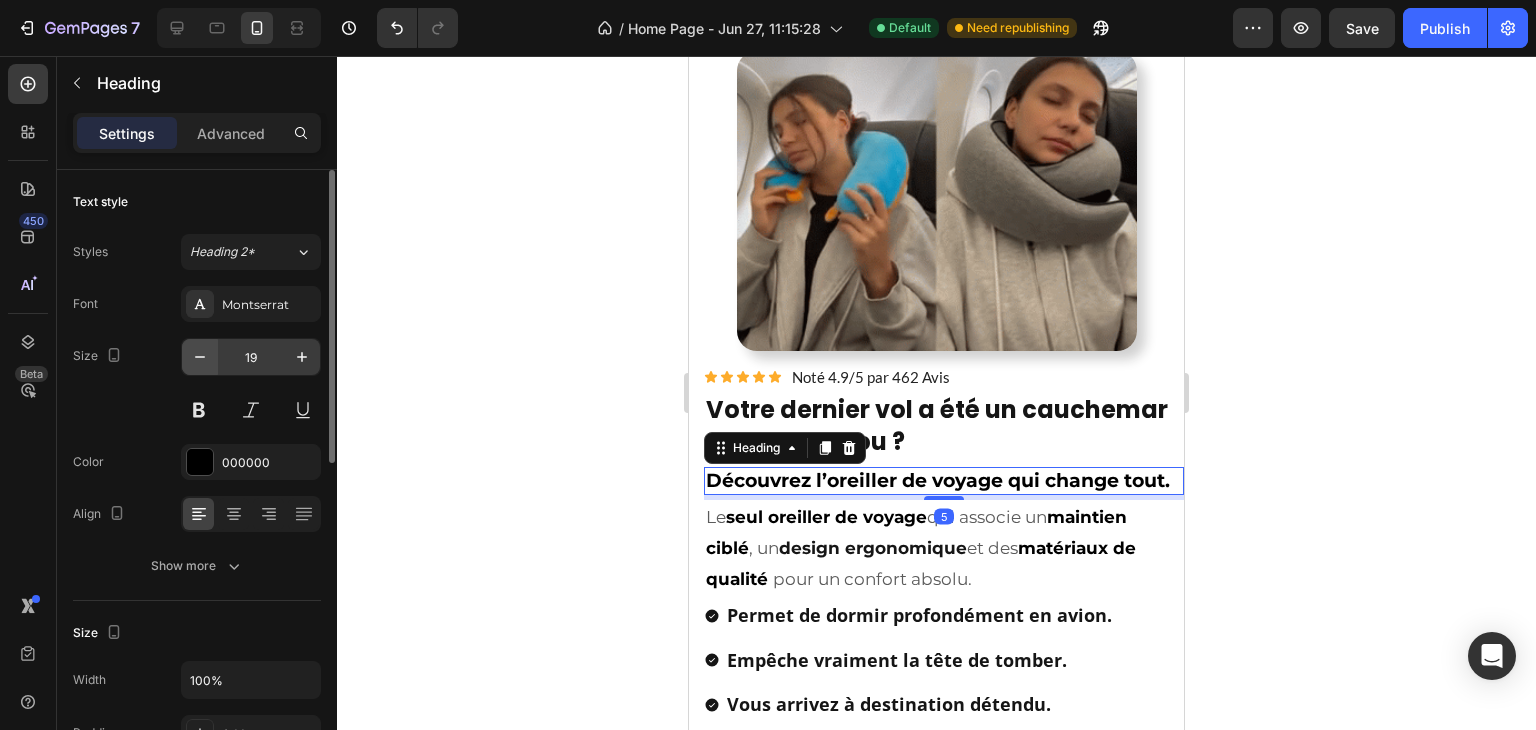 click 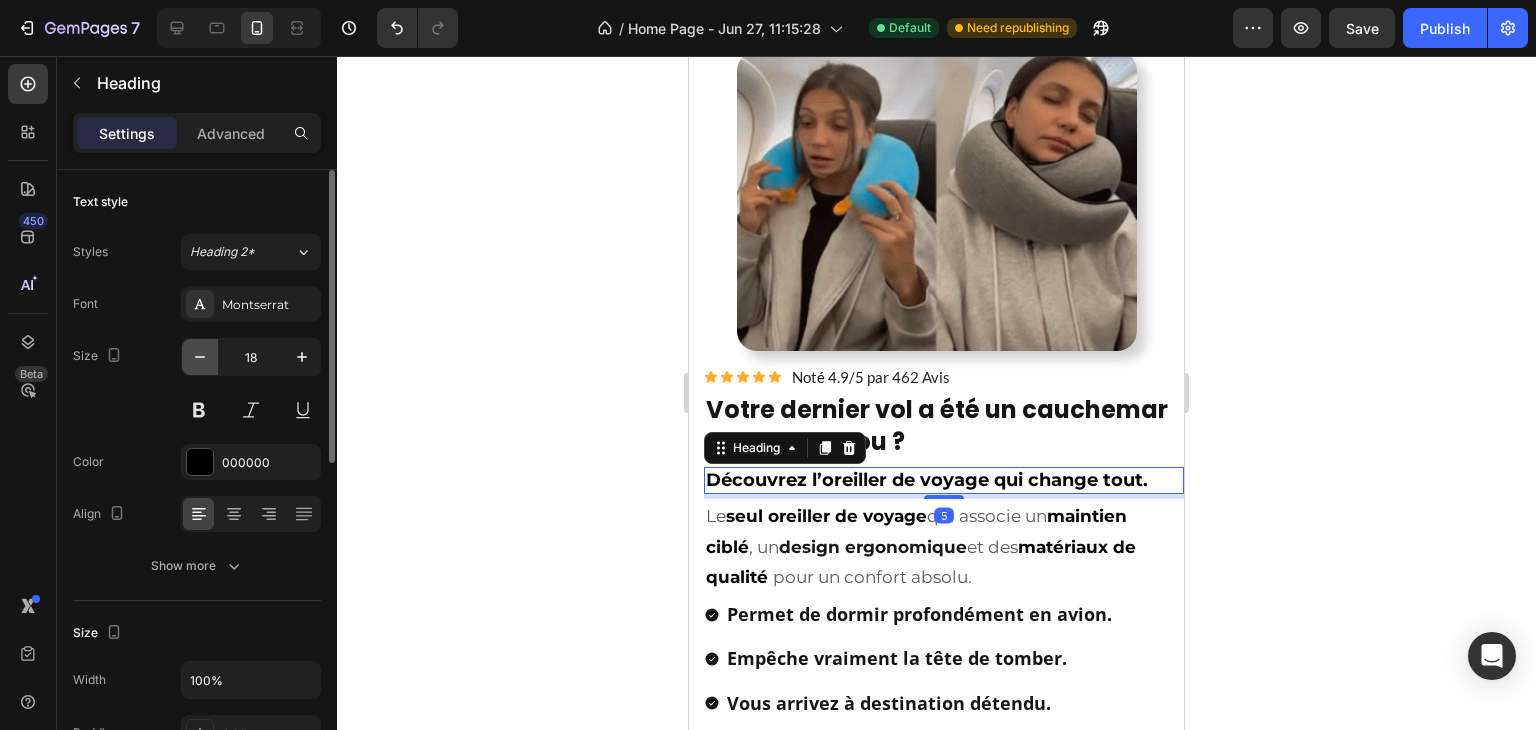 click 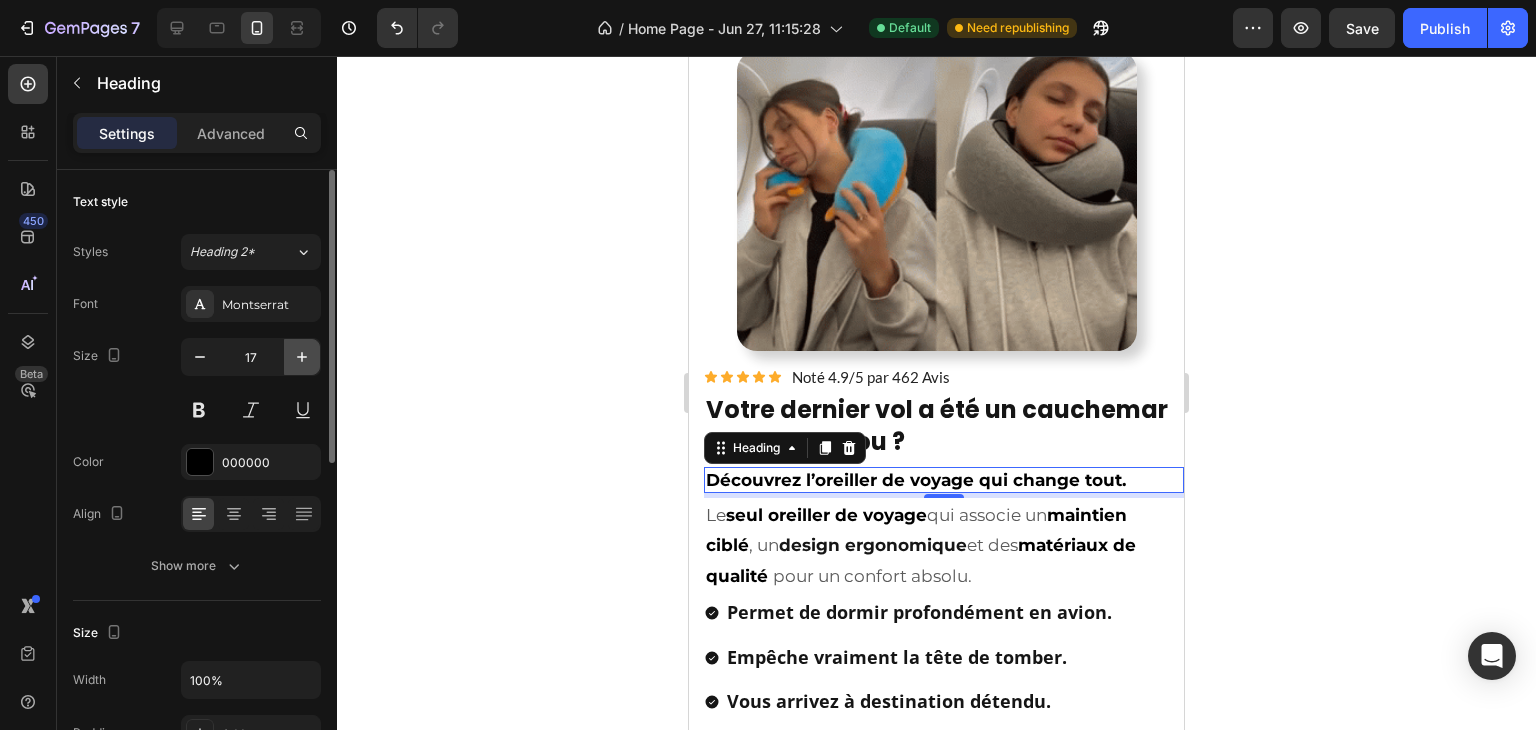 click 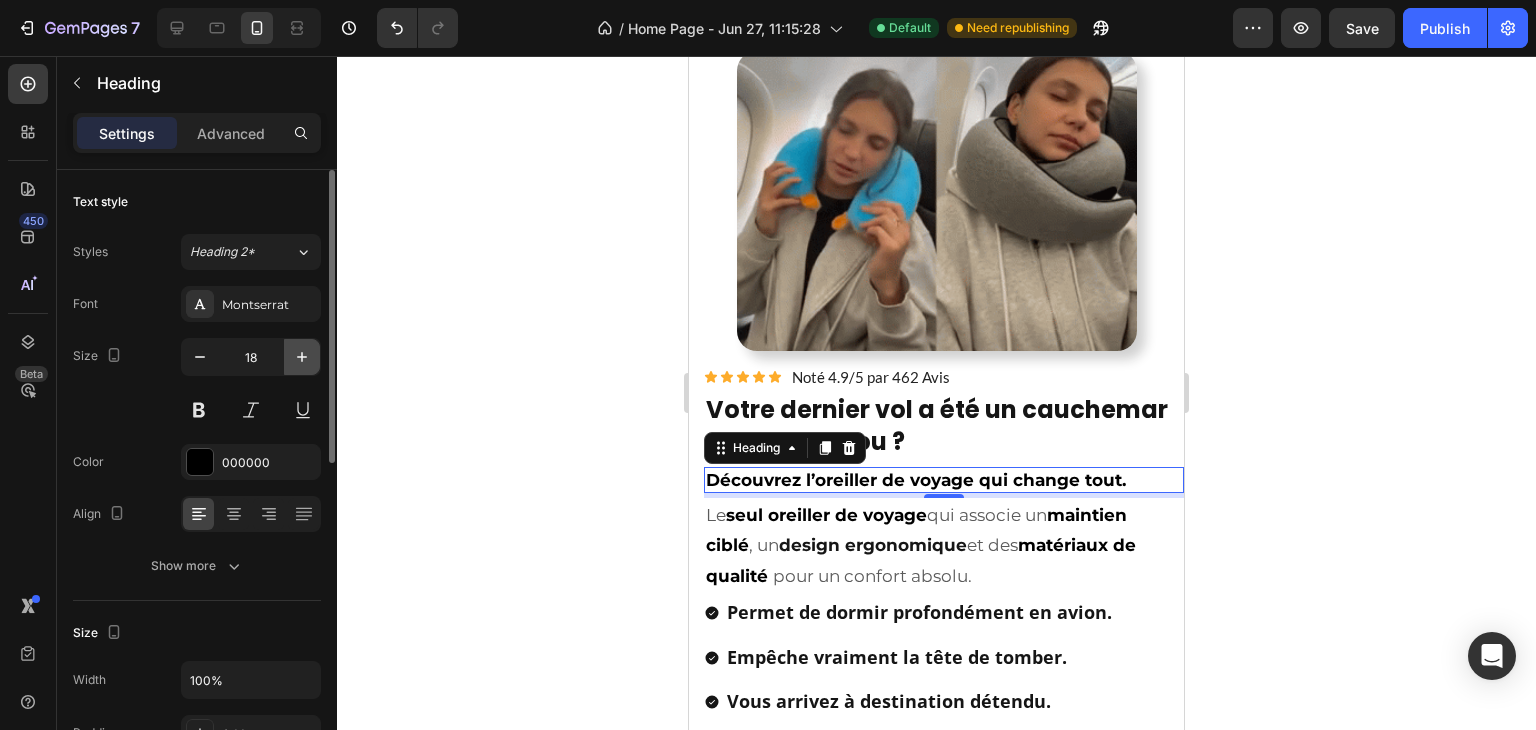 click 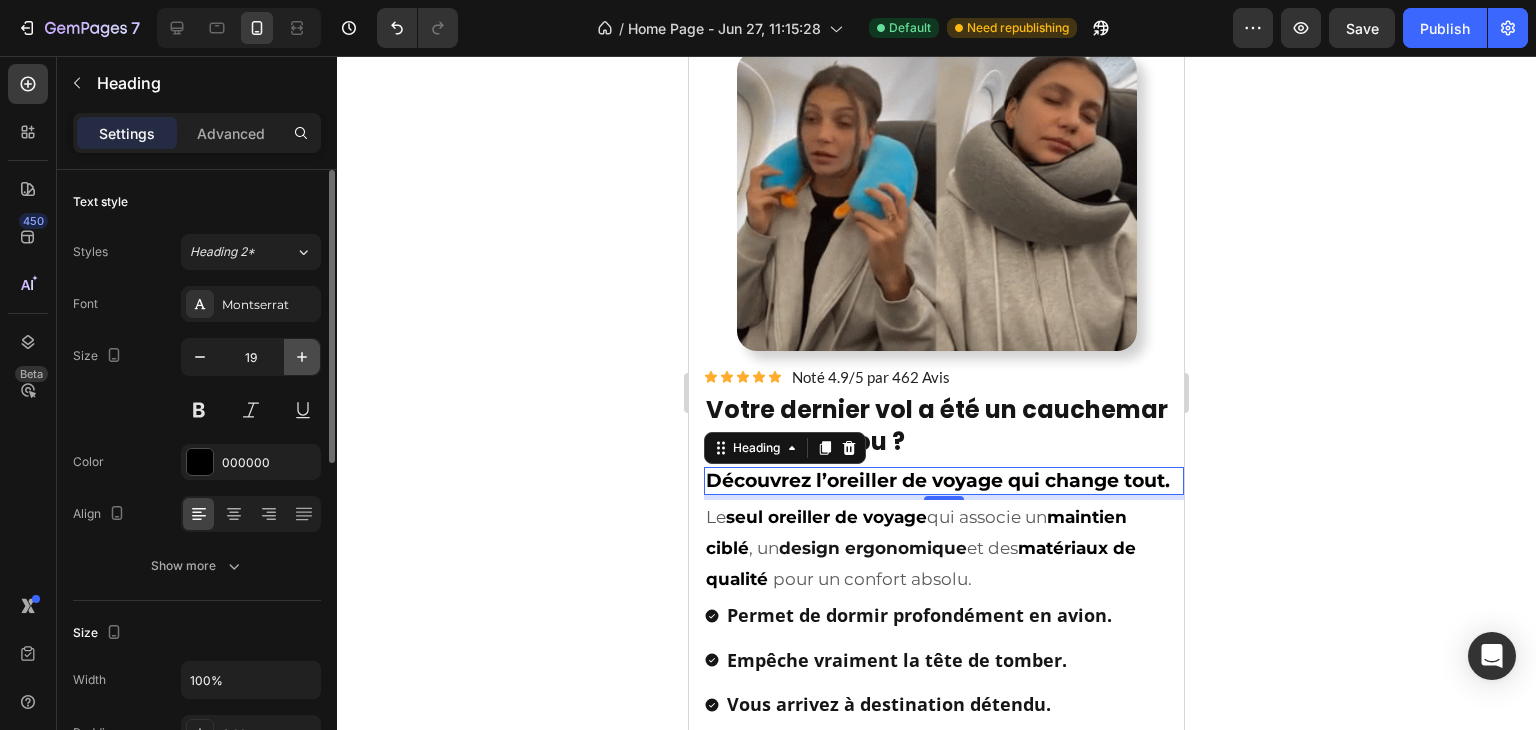 click 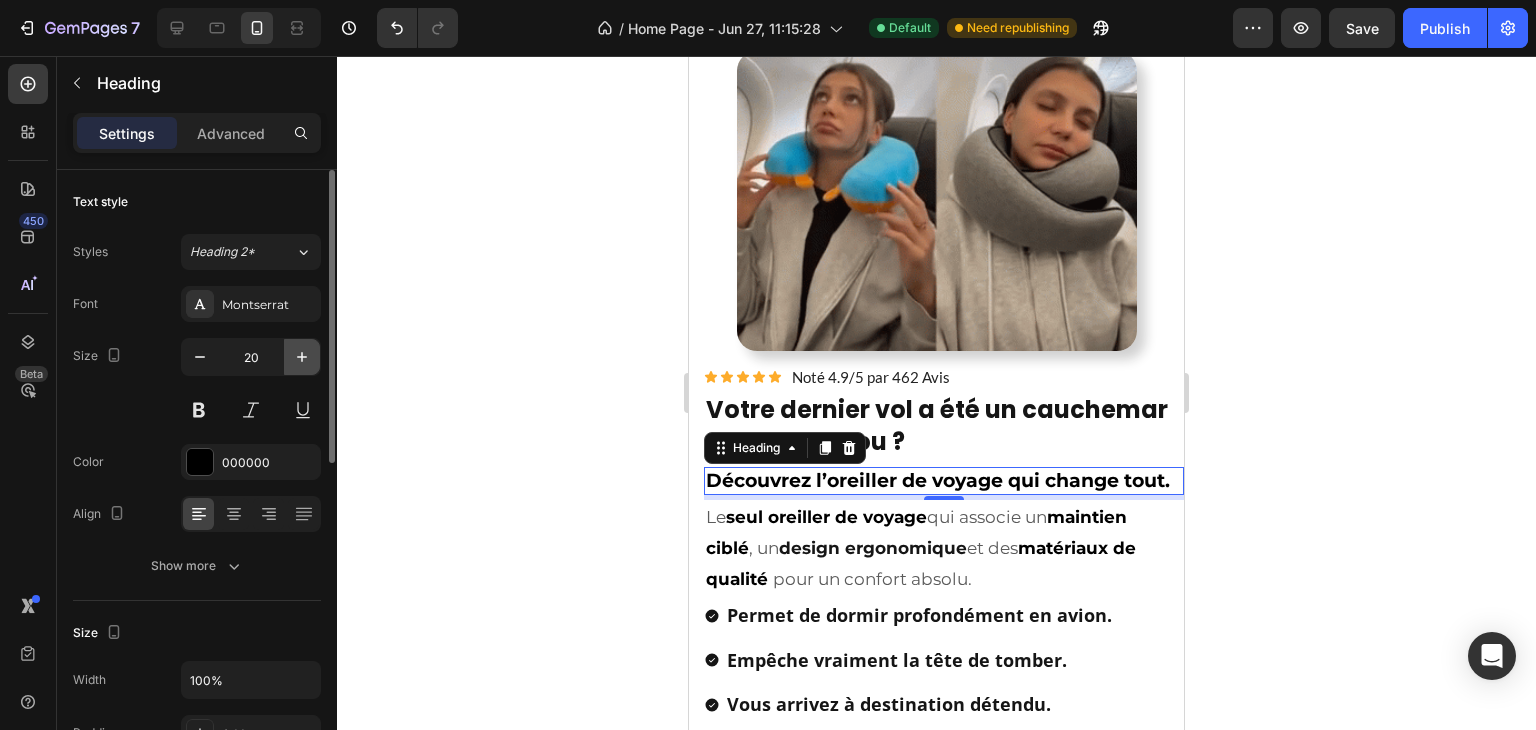 click 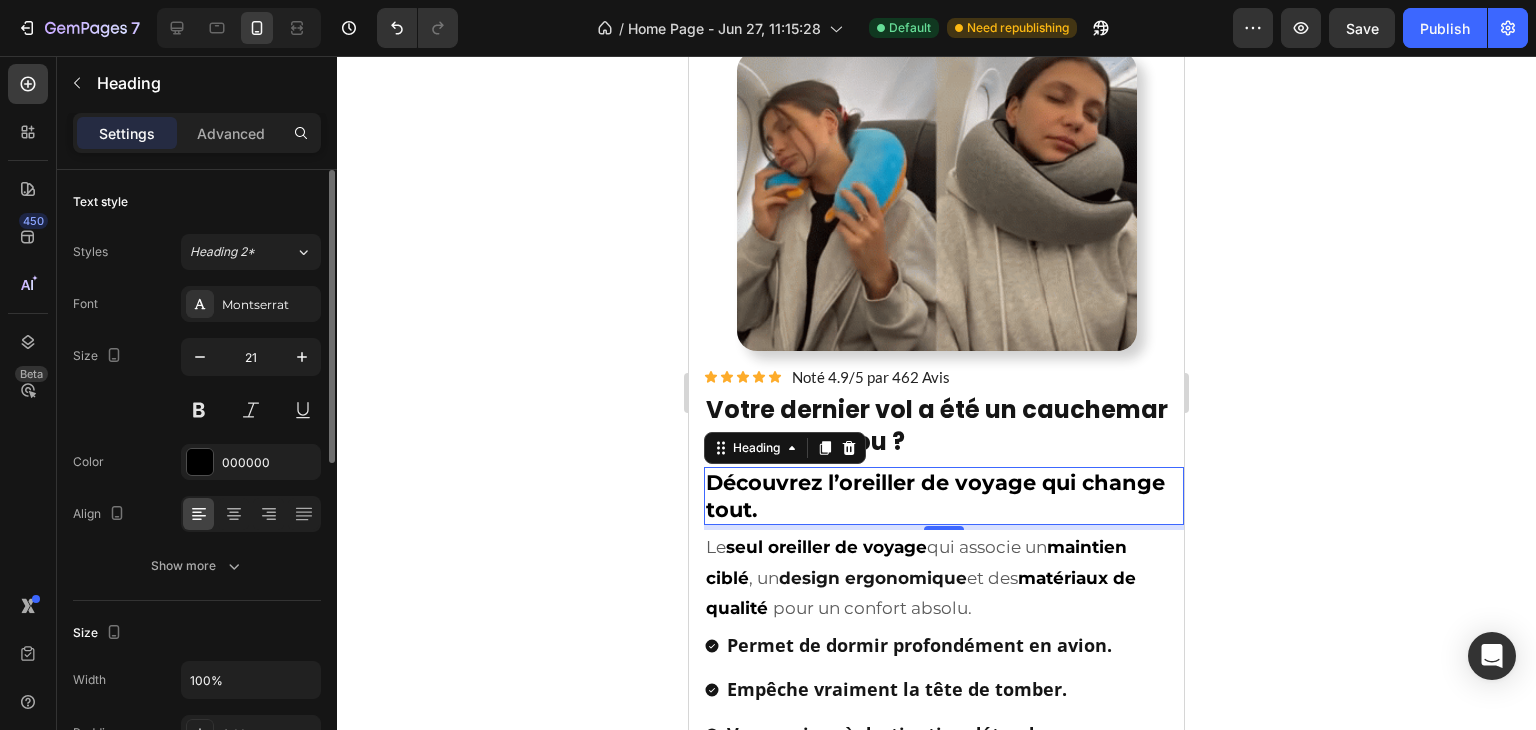 click on "Size 21" at bounding box center (197, 383) 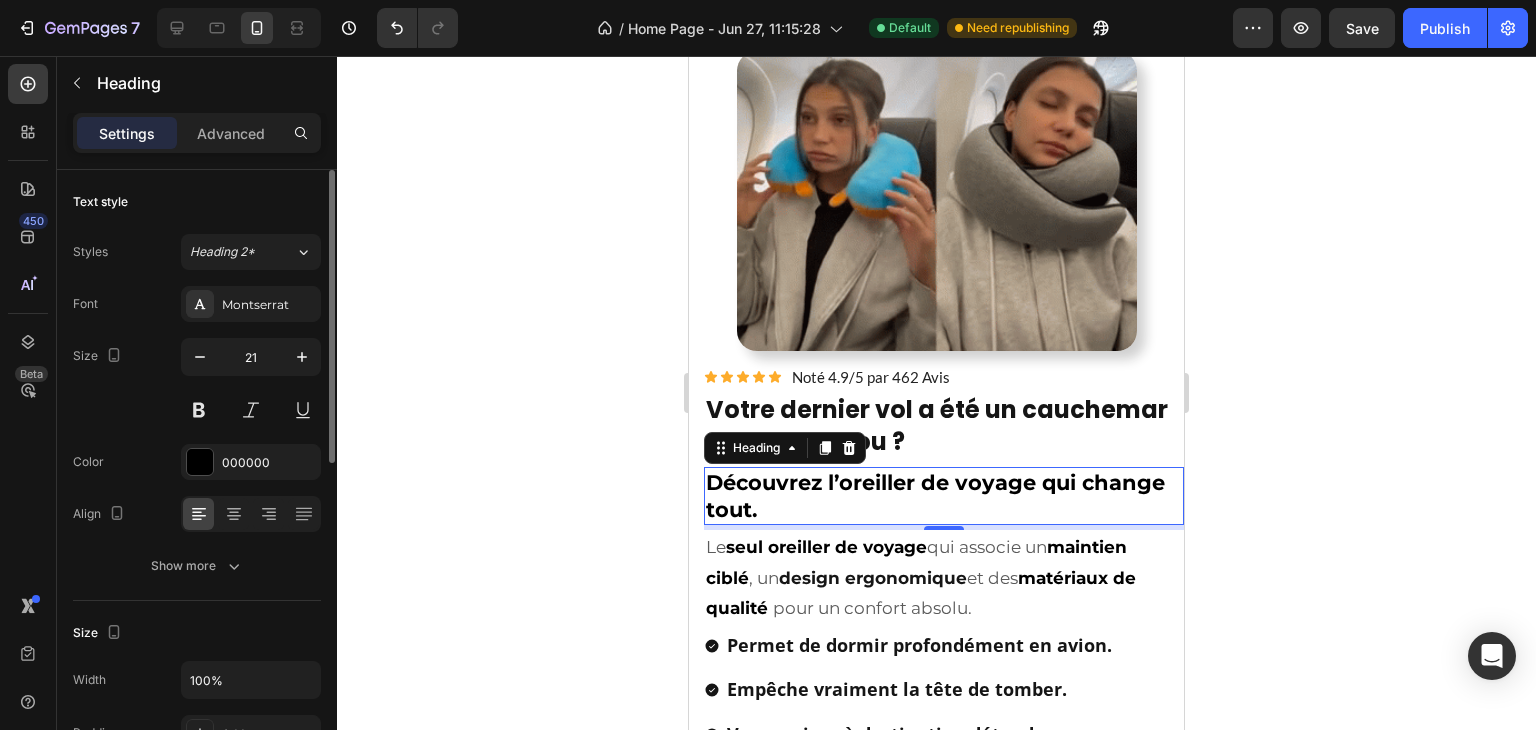 click on "Size 21" at bounding box center (197, 383) 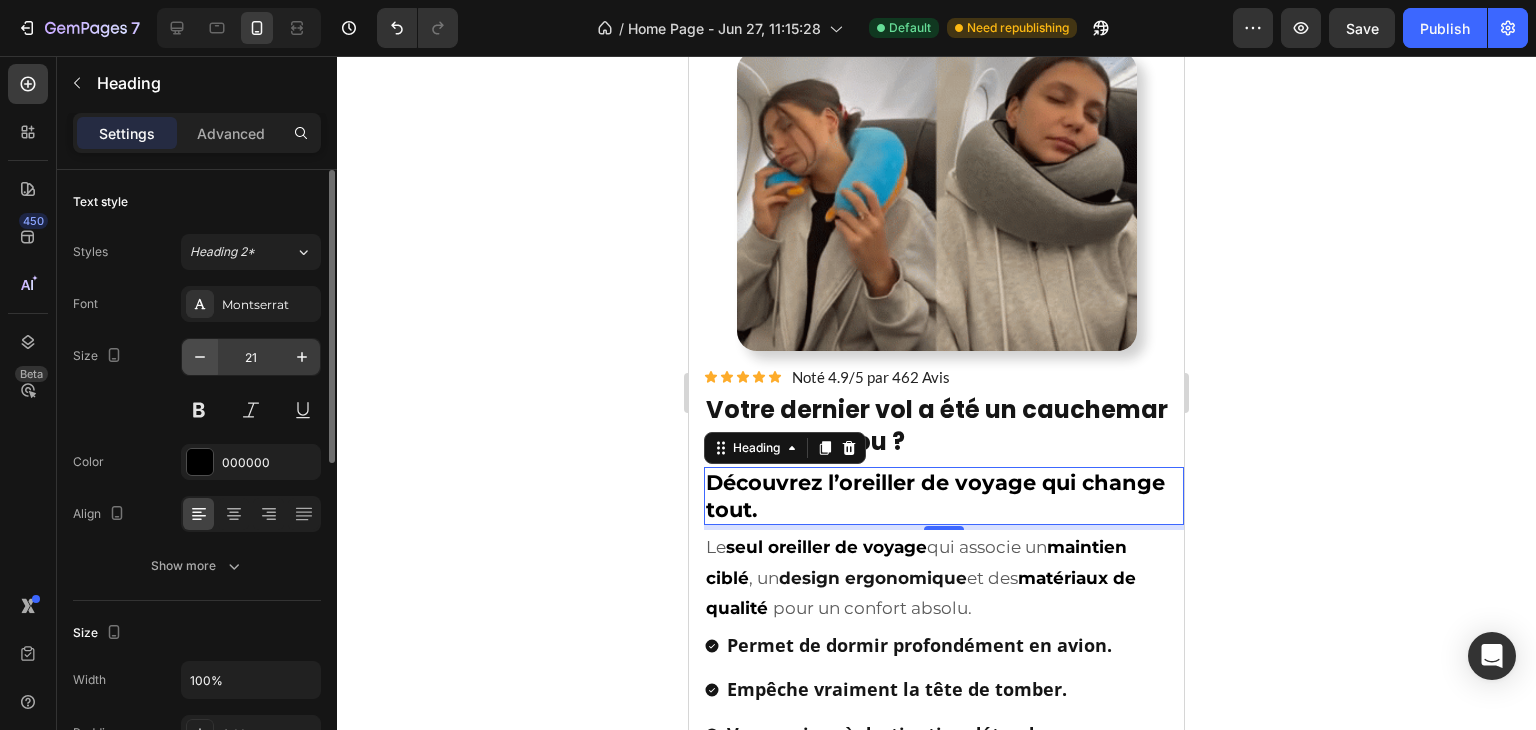 click on "21" 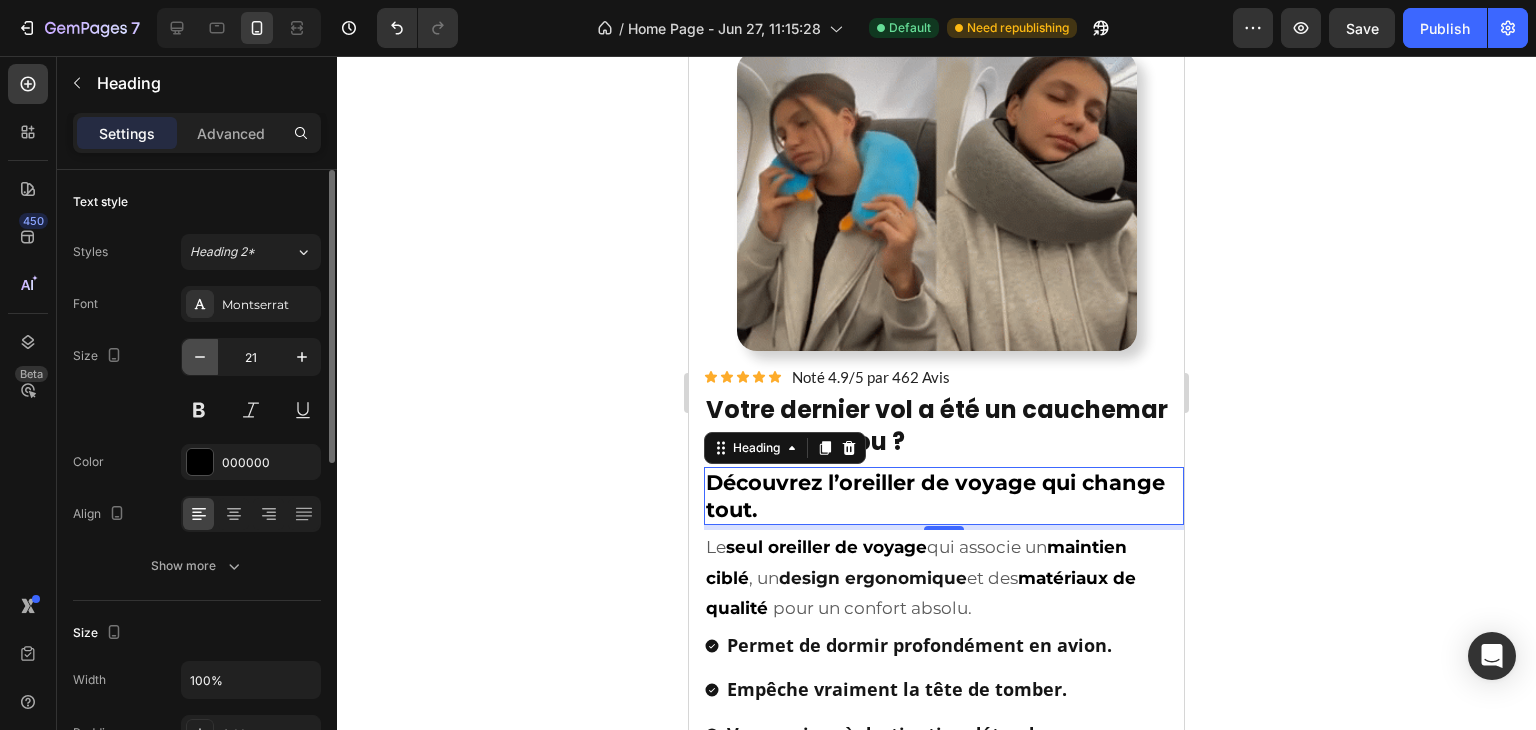 click at bounding box center [200, 357] 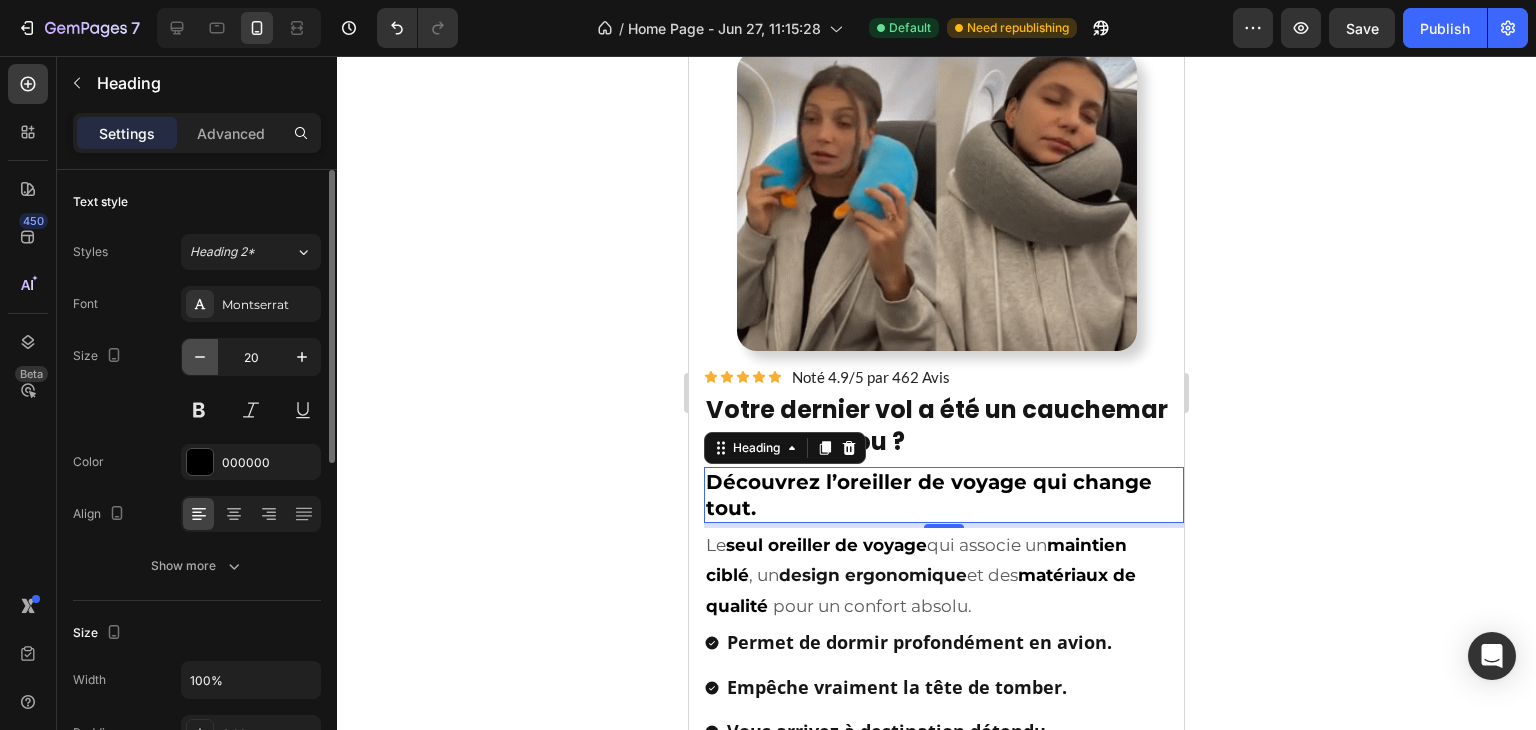 click at bounding box center [200, 357] 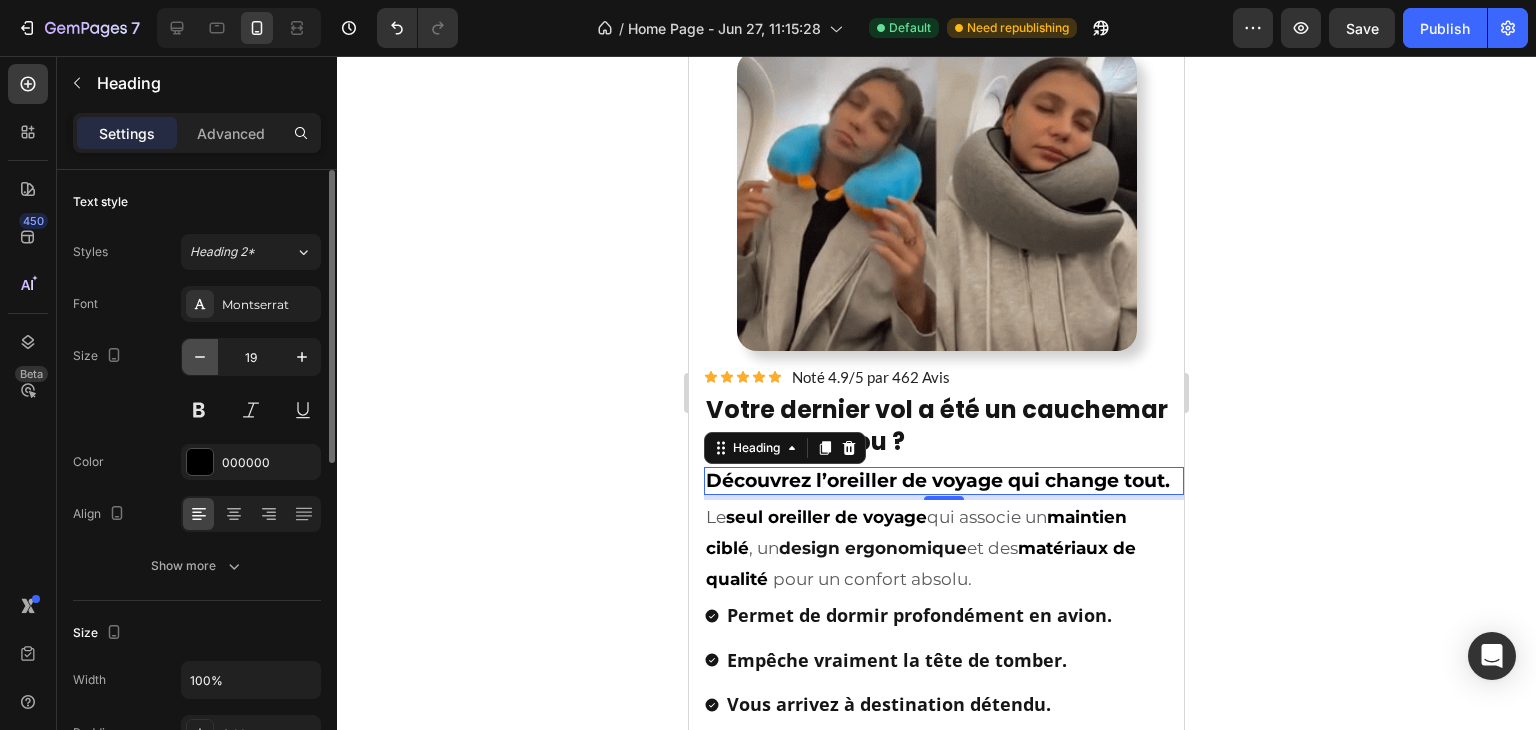 click at bounding box center [200, 357] 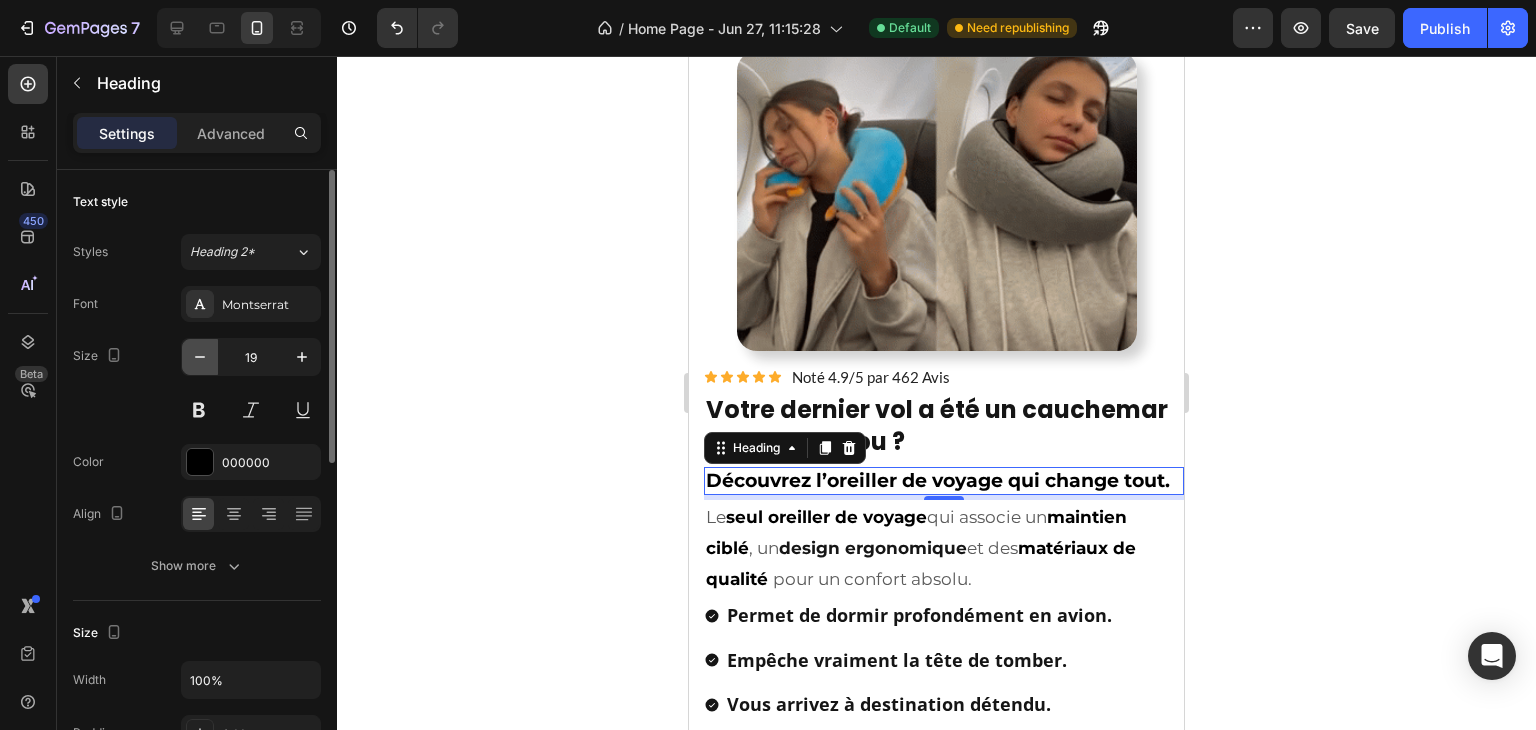 type on "18" 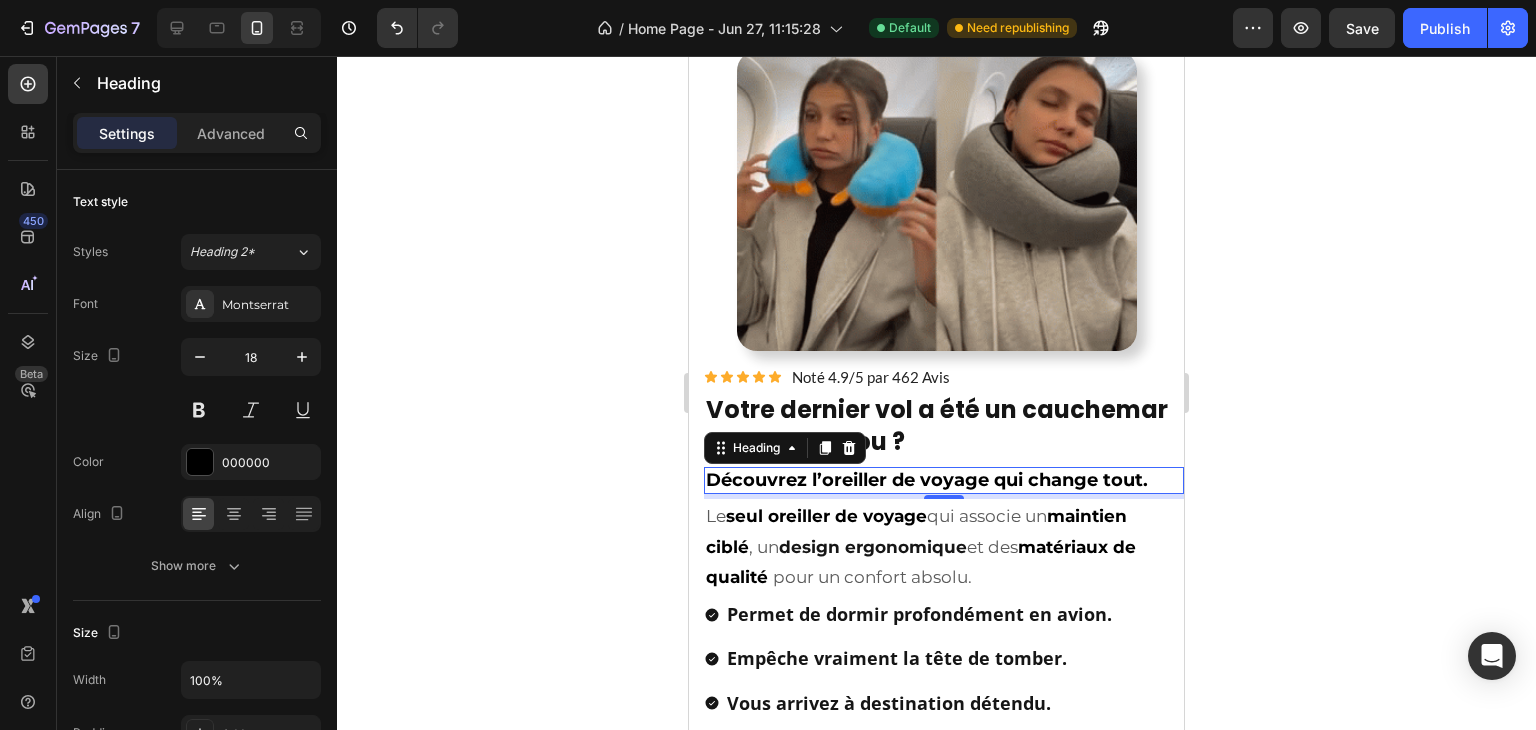 click 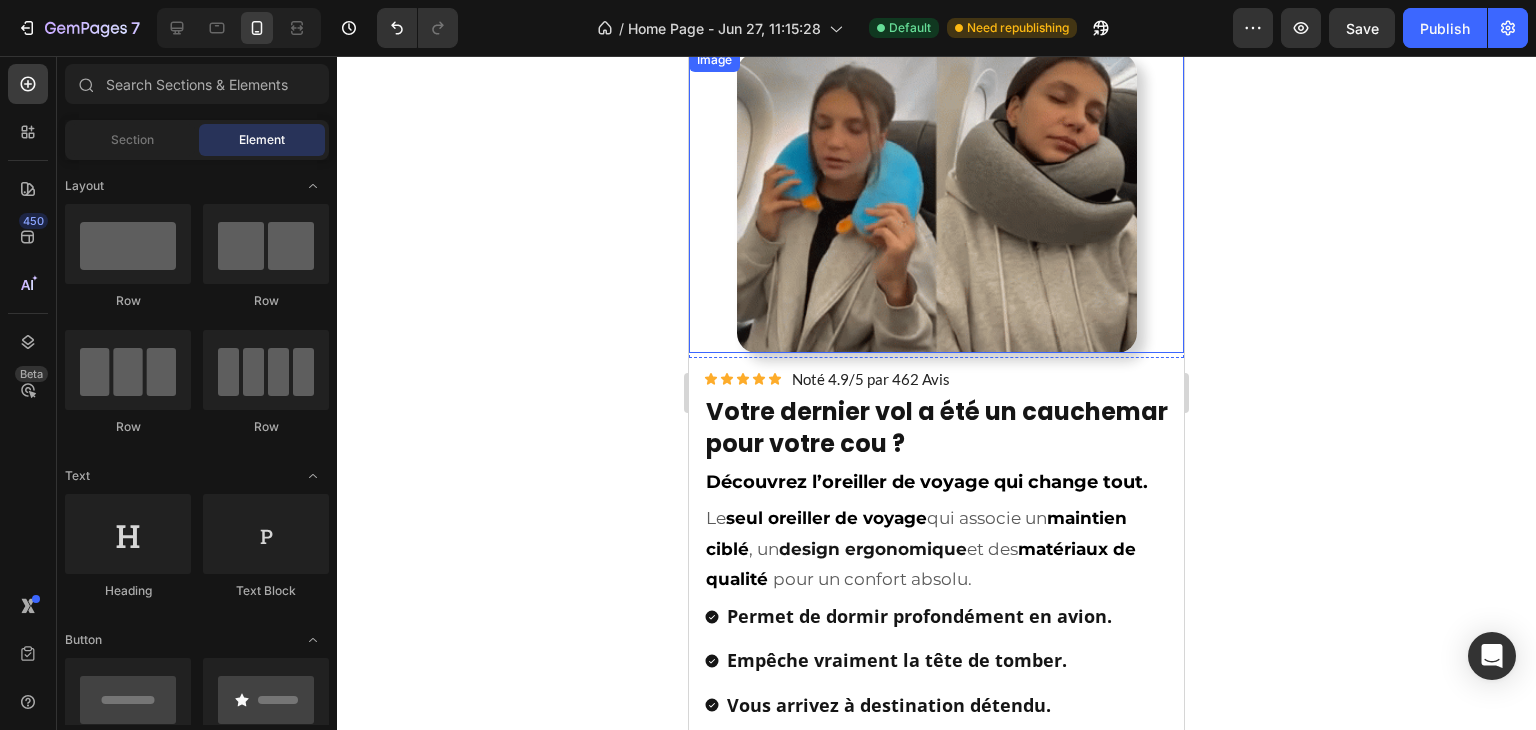 scroll, scrollTop: 1211, scrollLeft: 0, axis: vertical 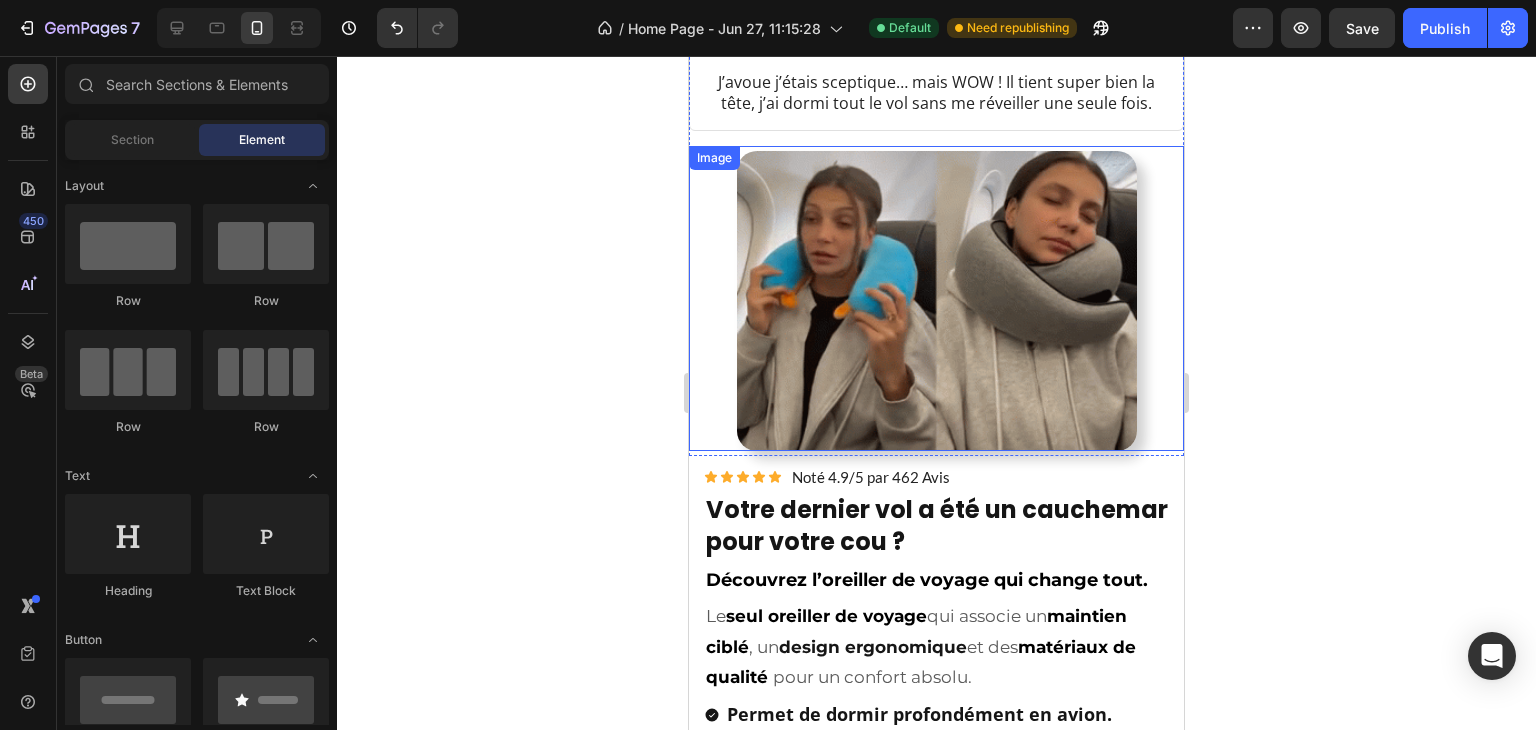click at bounding box center (937, 301) 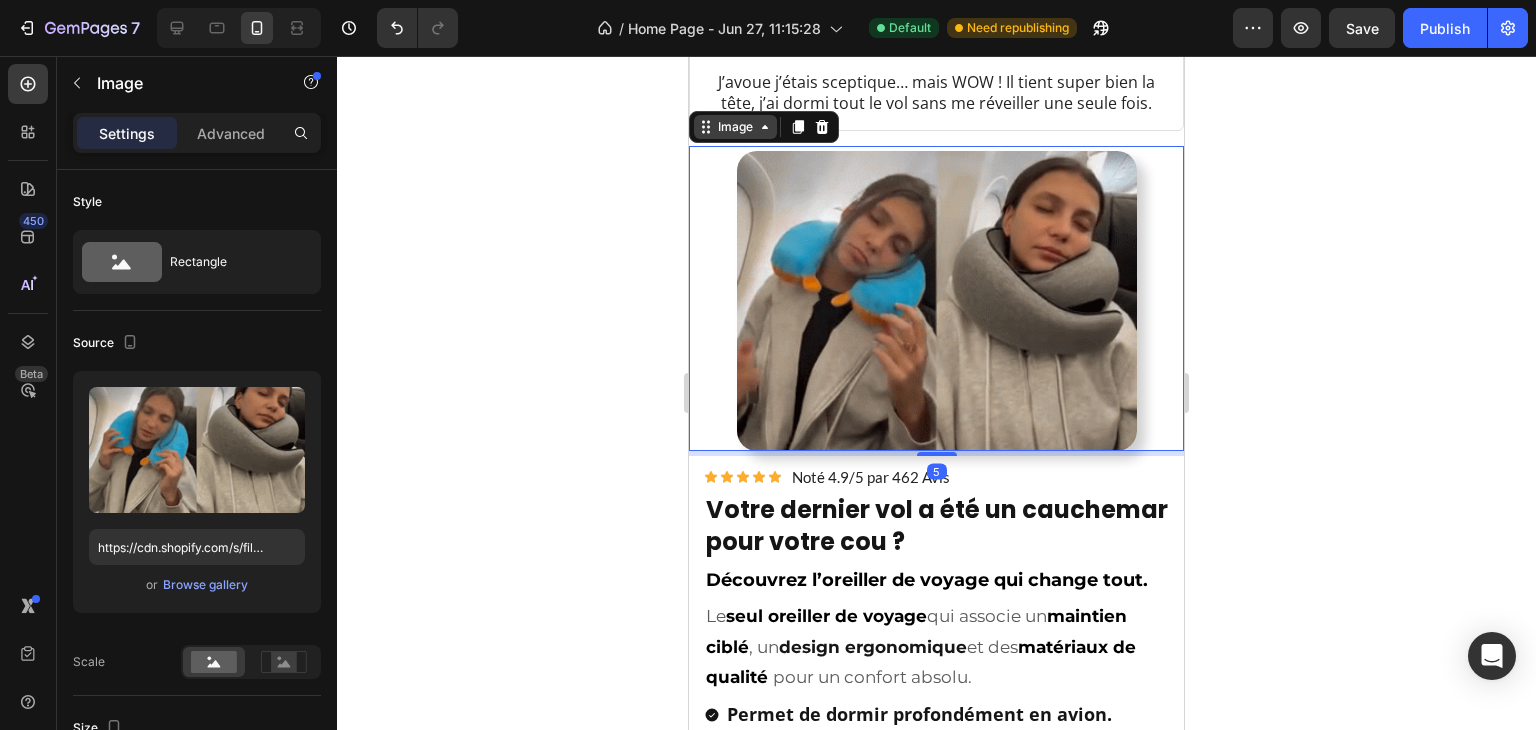 click on "Image" at bounding box center (735, 127) 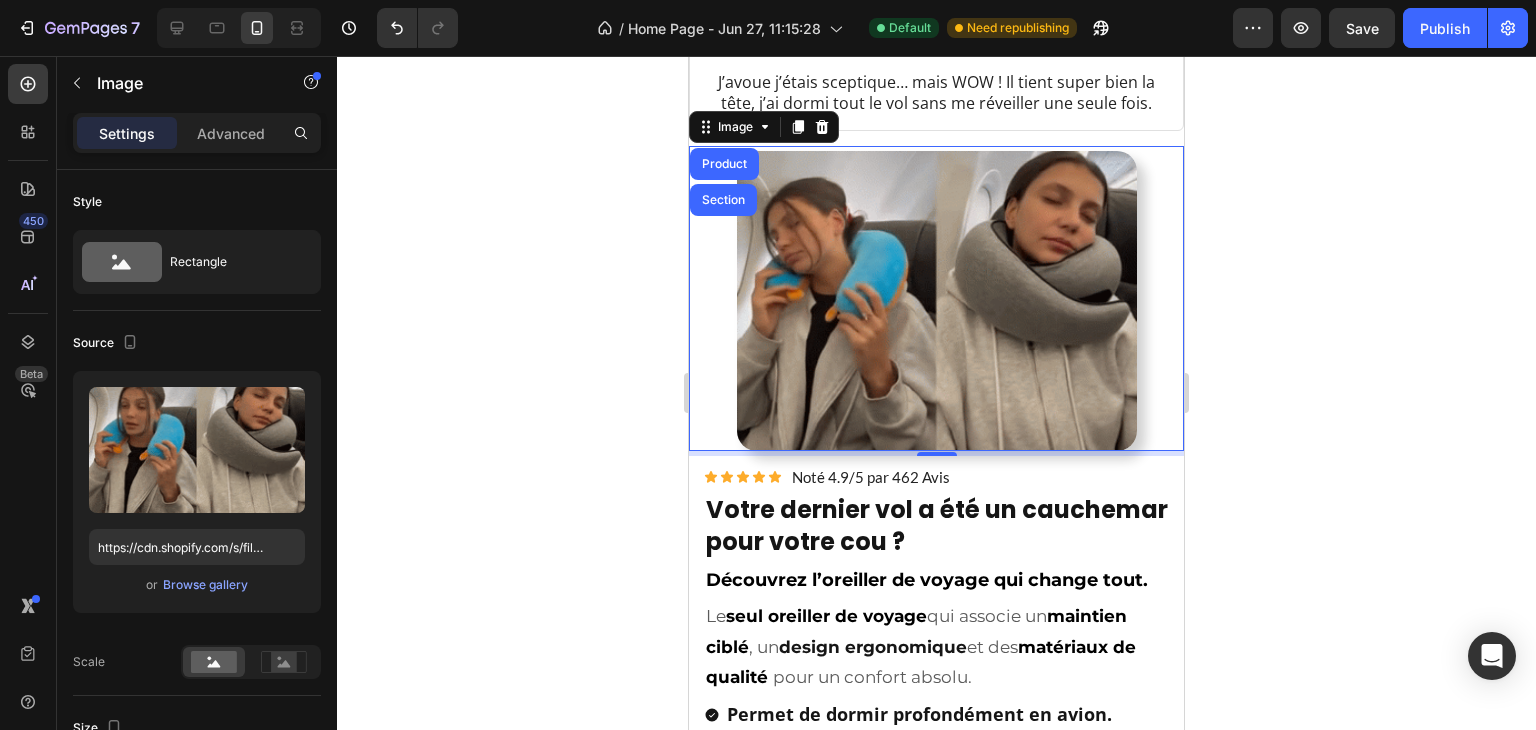 click 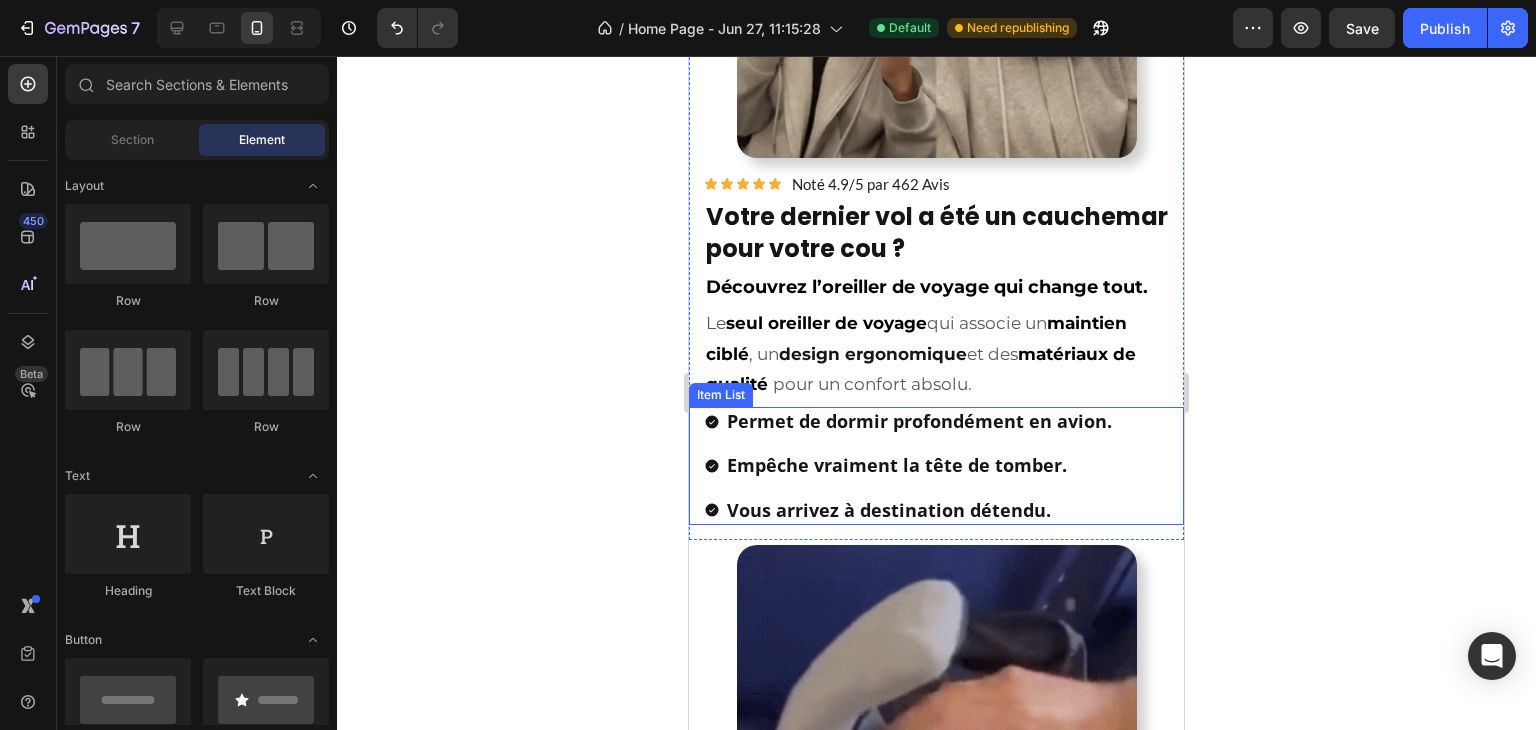 scroll, scrollTop: 1311, scrollLeft: 0, axis: vertical 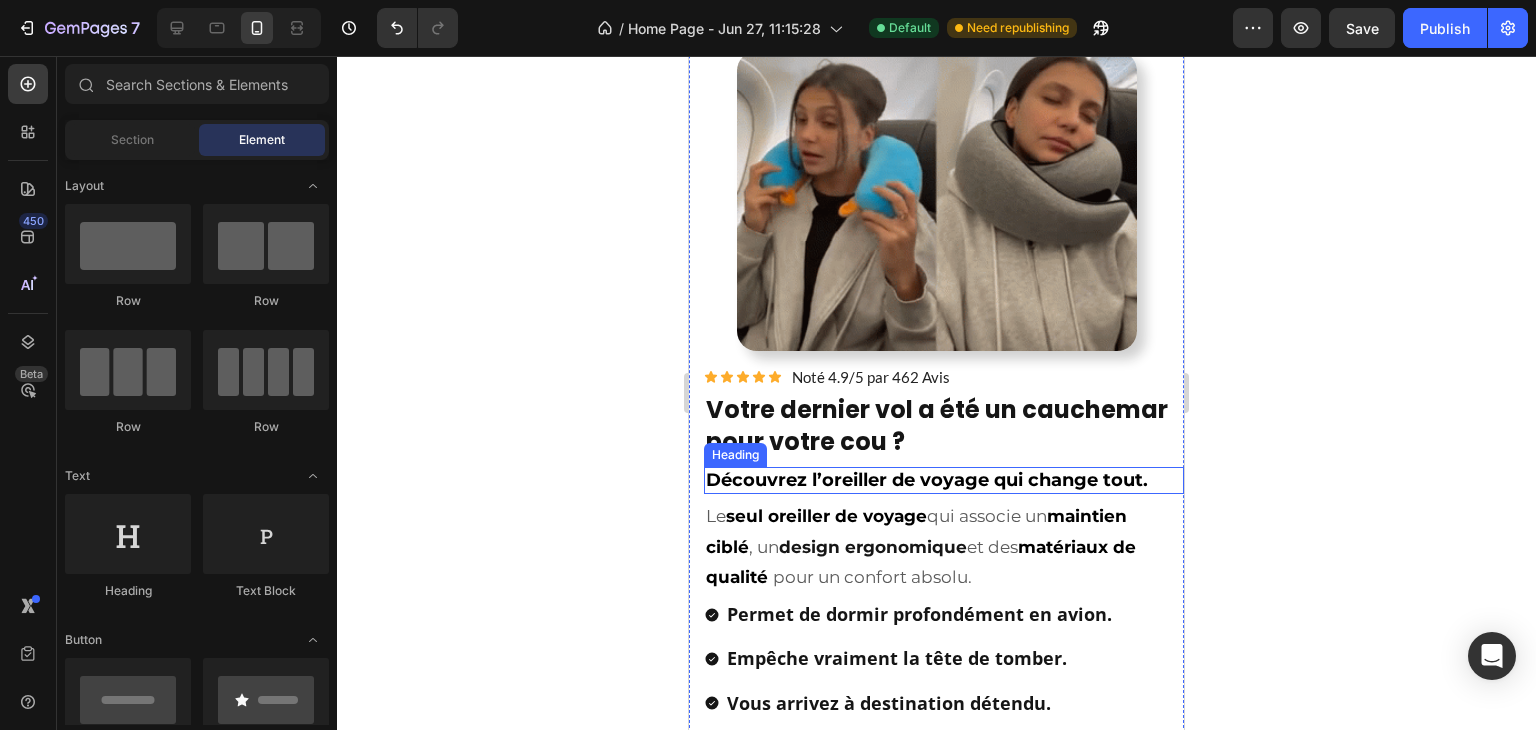 click on "Découvrez l’oreiller de voyage qui change tout." at bounding box center (927, 480) 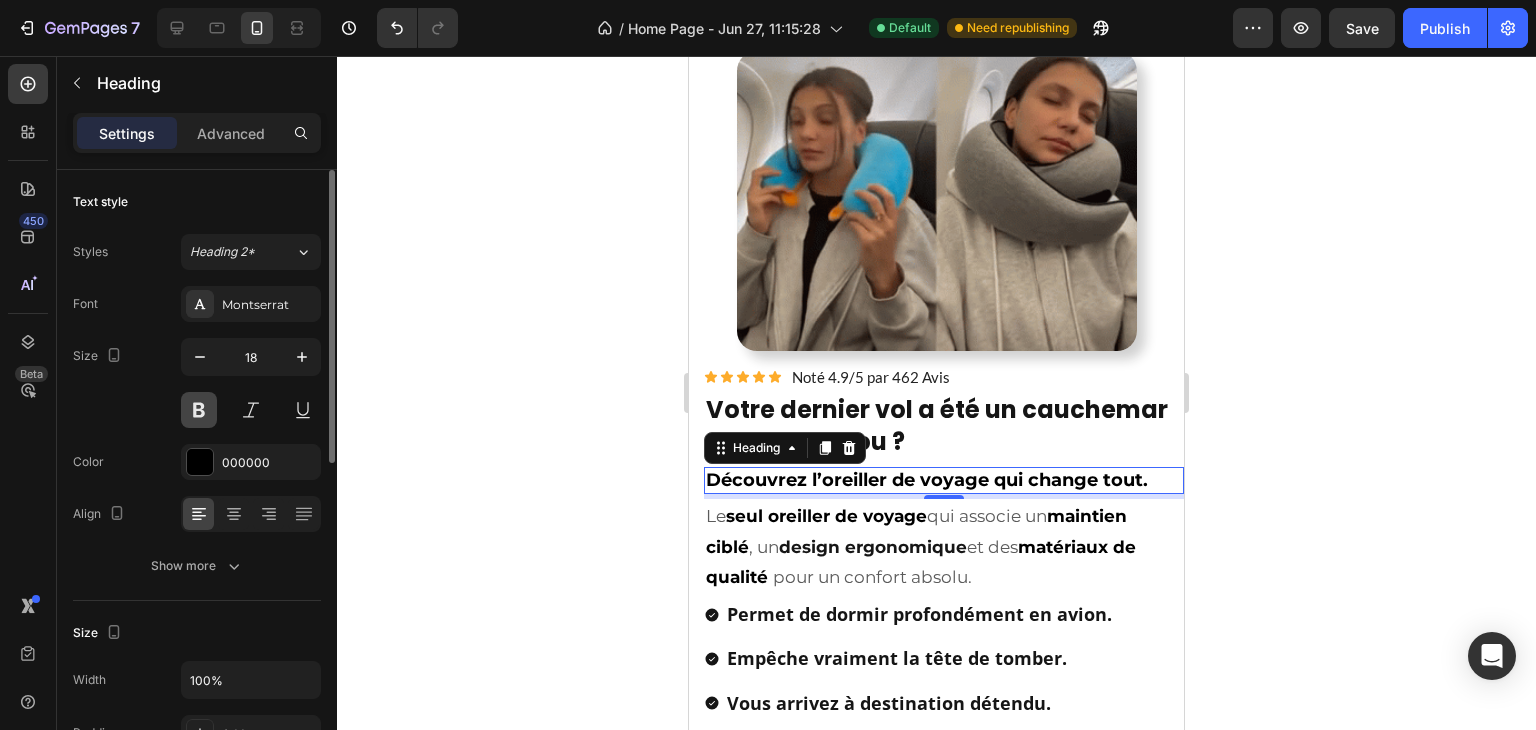 click at bounding box center [199, 410] 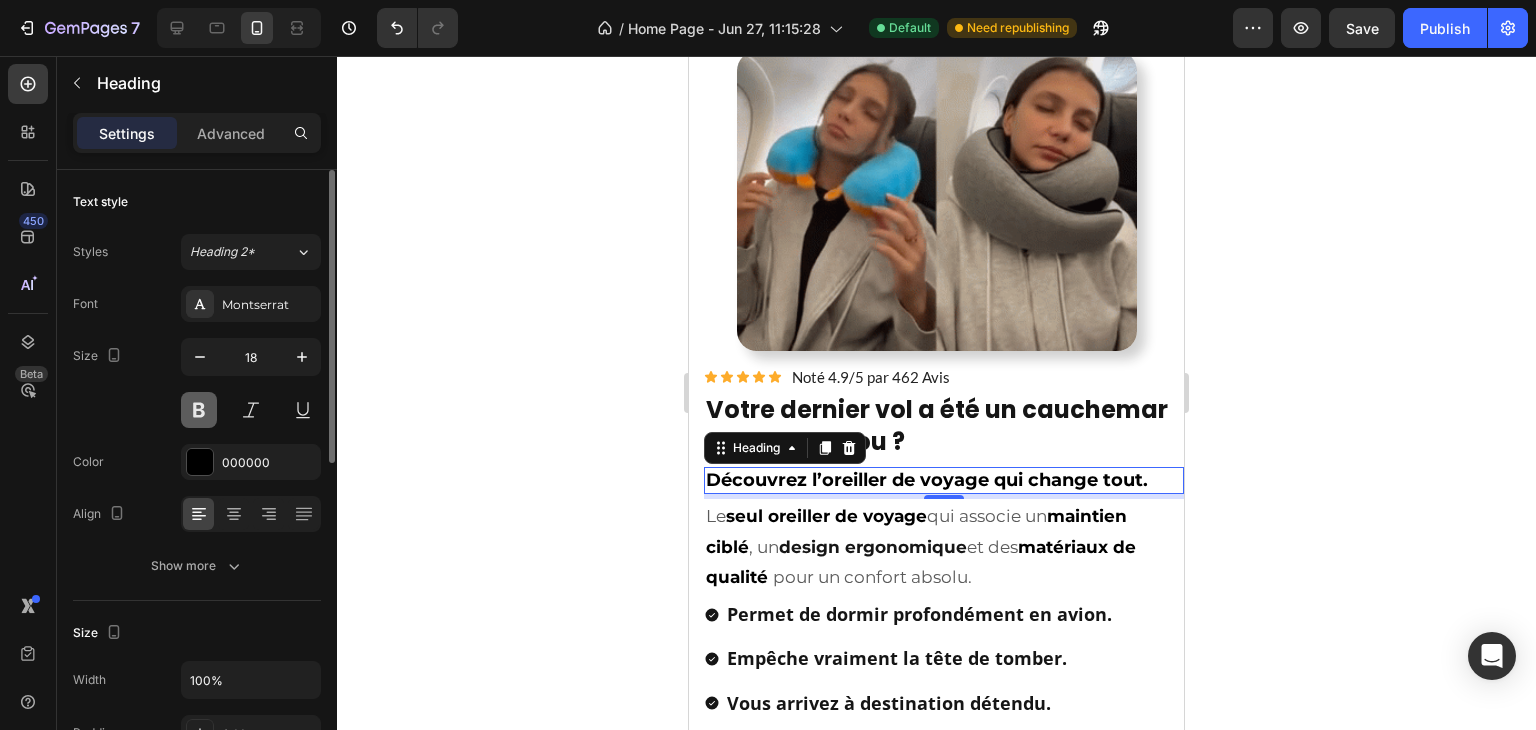 click at bounding box center (199, 410) 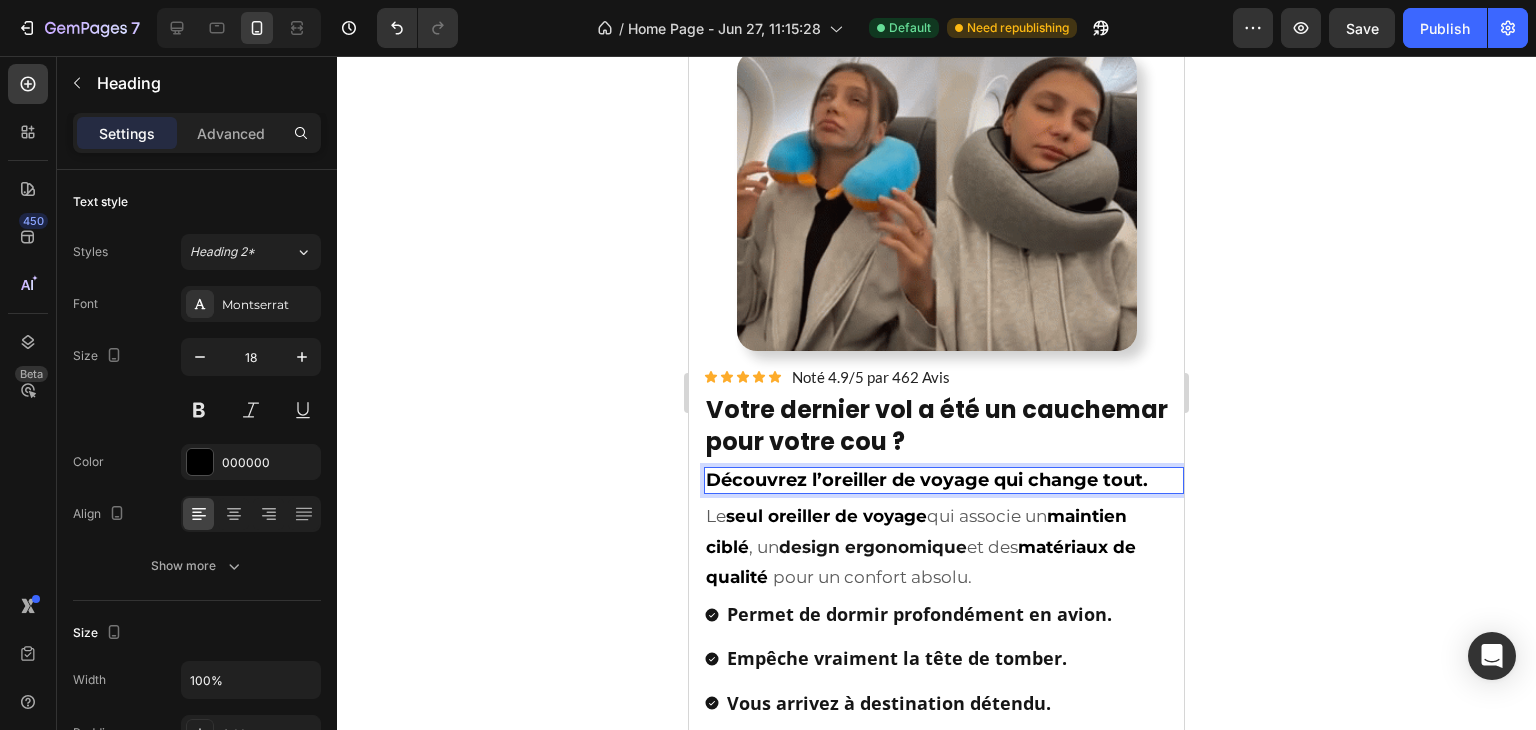 click on "Découvrez l’oreiller de voyage qui change tout." at bounding box center (944, 480) 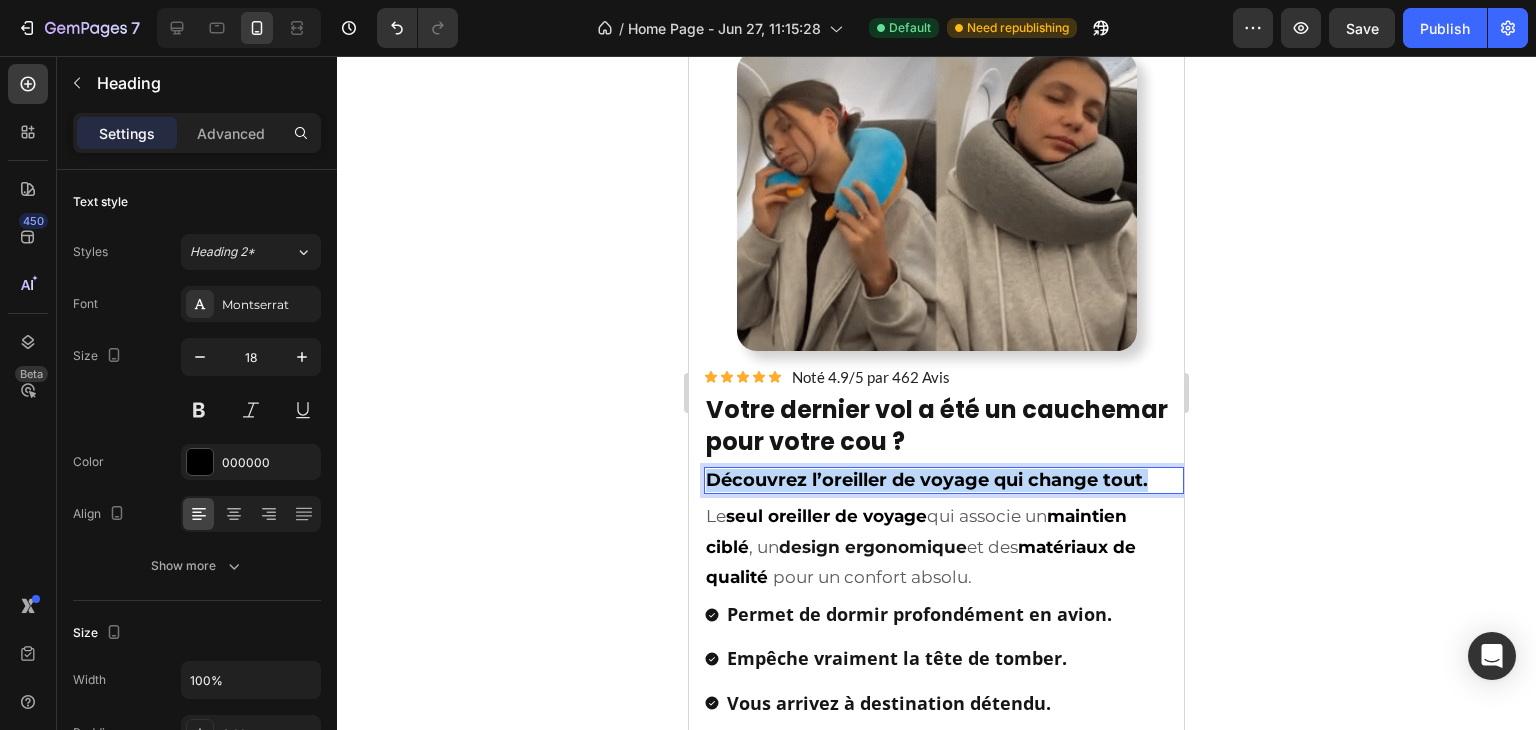 drag, startPoint x: 1155, startPoint y: 463, endPoint x: 1329, endPoint y: 520, distance: 183.09833 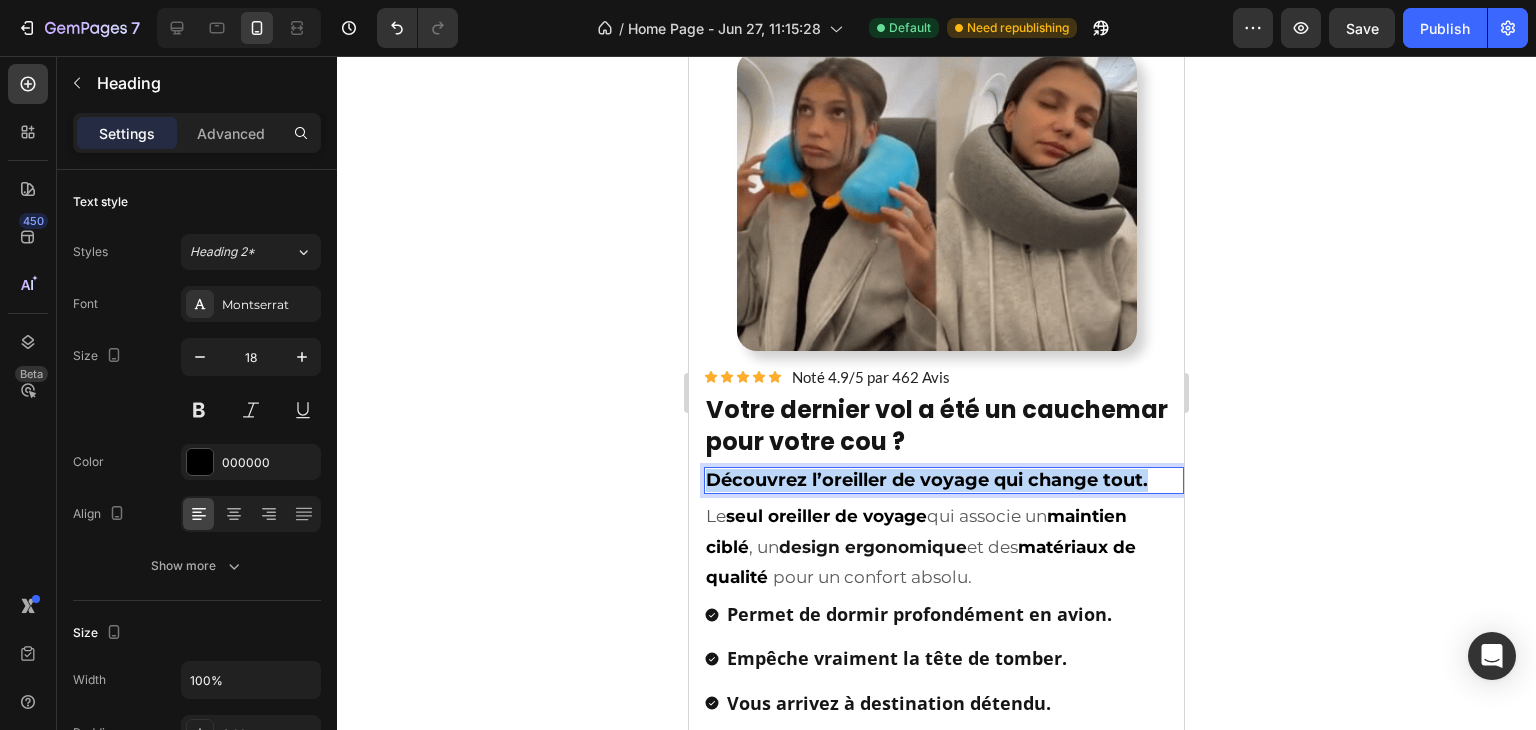 click on "Mobile  ( 495 px) iPhone 13 Mini iPhone 13 Pro iPhone 11 Pro Max iPhone 15 Pro Max Pixel 7 Galaxy S8+ Galaxy S20 Ultra iPad Mini iPad Air iPad Pro Header
Product Images Icon Icon Icon Icon Icon Icon List Hoz 32 240+ clients satisfaits Text block Row Oreiller de Voyage - ComfyFlight® Heading Votre meilleur compagnon de voyage Heading
30-day money back guarantee Item list Product Transformez votre prochain voyage en moments de détente et de récupération. Heading Empêche la tête de tomber. Léger, compact, facile à transporter. Réduit le stress et la tension musculaire. 30 jours garantie satisfait ou remboursé Item List
Drop element here 👉 DÉCOUVREZ NOS OFFRES! Button Image                Title Line
Icon Nr. 1  en France Text Block
Icon 32 000+ clients satisfaits Text Block
Icon 450+ Note de 5/5 Text Block Row                Title Line Icon Icon Icon Icon Icon Icon List Camille V." at bounding box center [936, 2594] 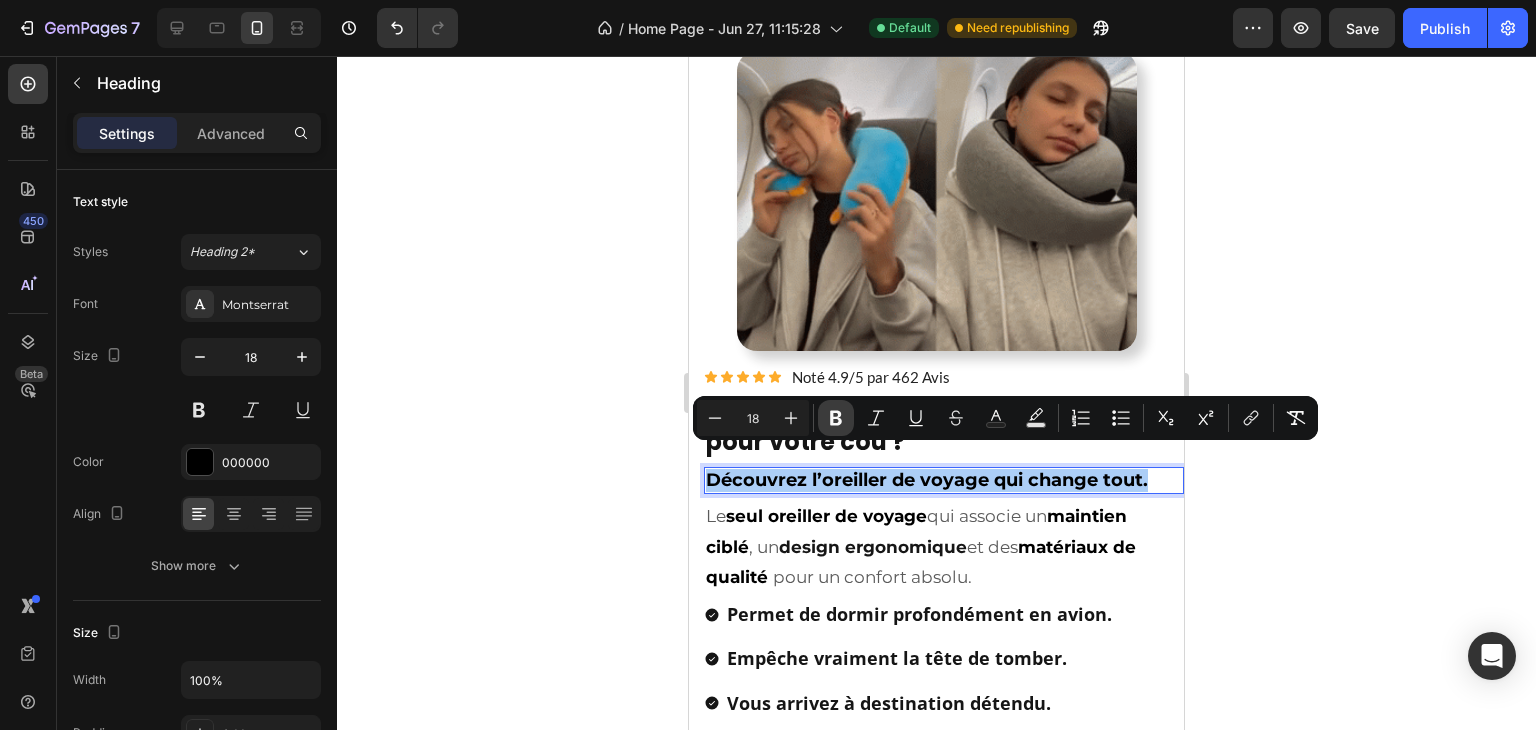 click 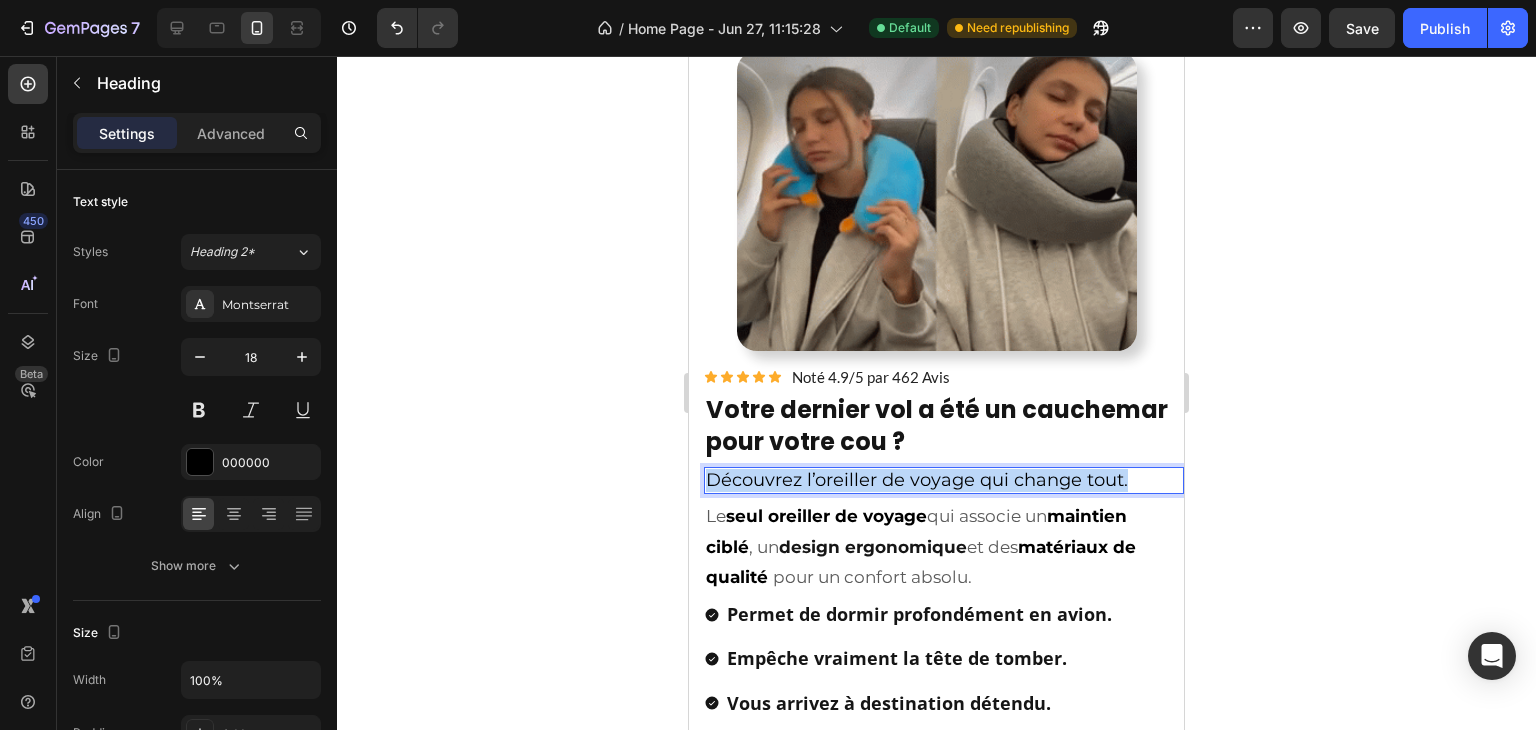 drag, startPoint x: 1143, startPoint y: 455, endPoint x: 651, endPoint y: 444, distance: 492.12296 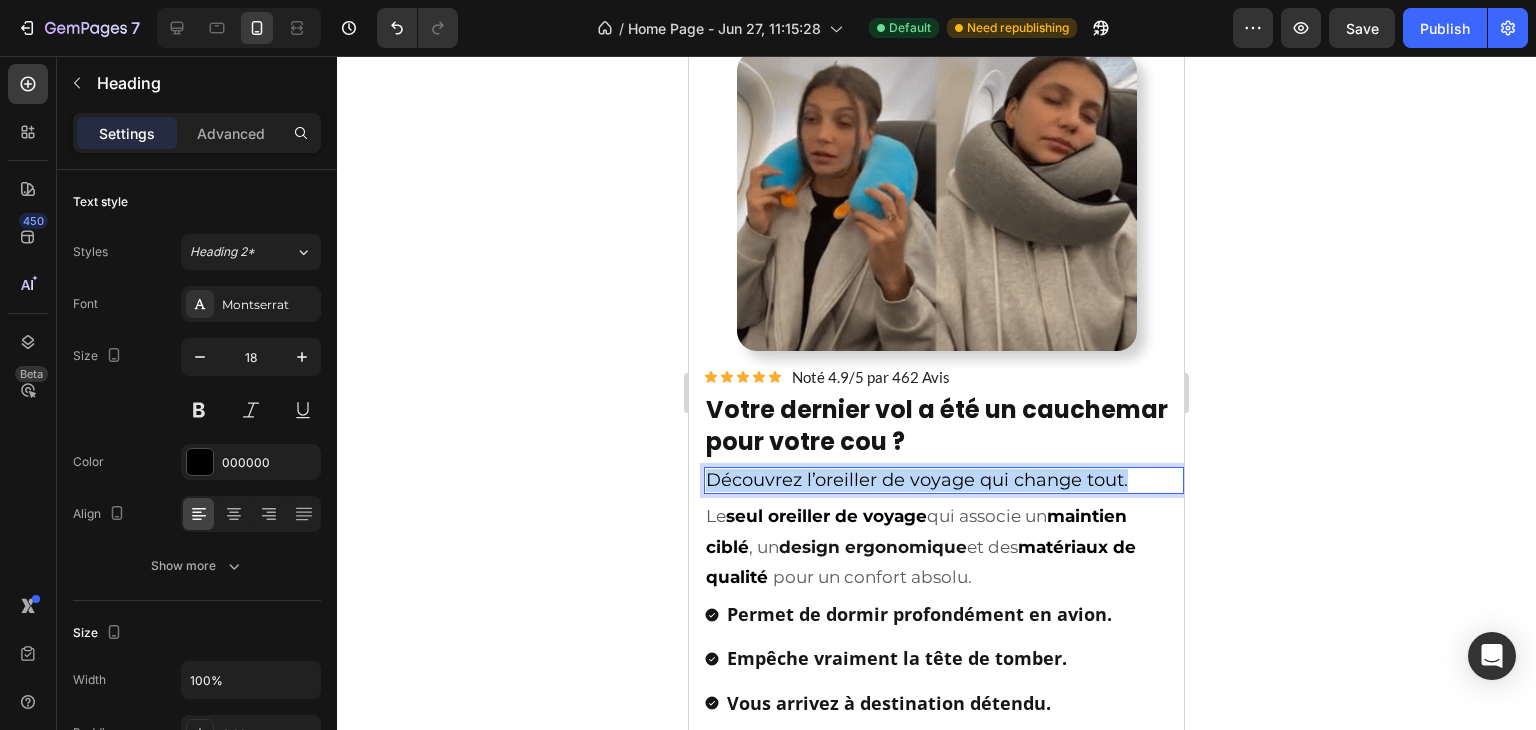 click on "Mobile  ( 495 px) iPhone 13 Mini iPhone 13 Pro iPhone 11 Pro Max iPhone 15 Pro Max Pixel 7 Galaxy S8+ Galaxy S20 Ultra iPad Mini iPad Air iPad Pro Header
Product Images Icon Icon Icon Icon Icon Icon List Hoz 32 240+ clients satisfaits Text block Row Oreiller de Voyage - ComfyFlight® Heading Votre meilleur compagnon de voyage Heading
30-day money back guarantee Item list Product Transformez votre prochain voyage en moments de détente et de récupération. Heading Empêche la tête de tomber. Léger, compact, facile à transporter. Réduit le stress et la tension musculaire. 30 jours garantie satisfait ou remboursé Item List
Drop element here 👉 DÉCOUVREZ NOS OFFRES! Button Image                Title Line
Icon Nr. 1  en France Text Block
Icon 32 000+ clients satisfaits Text Block
Icon 450+ Note de 5/5 Text Block Row                Title Line Icon Icon Icon Icon Icon Icon List Camille V." at bounding box center (936, 2594) 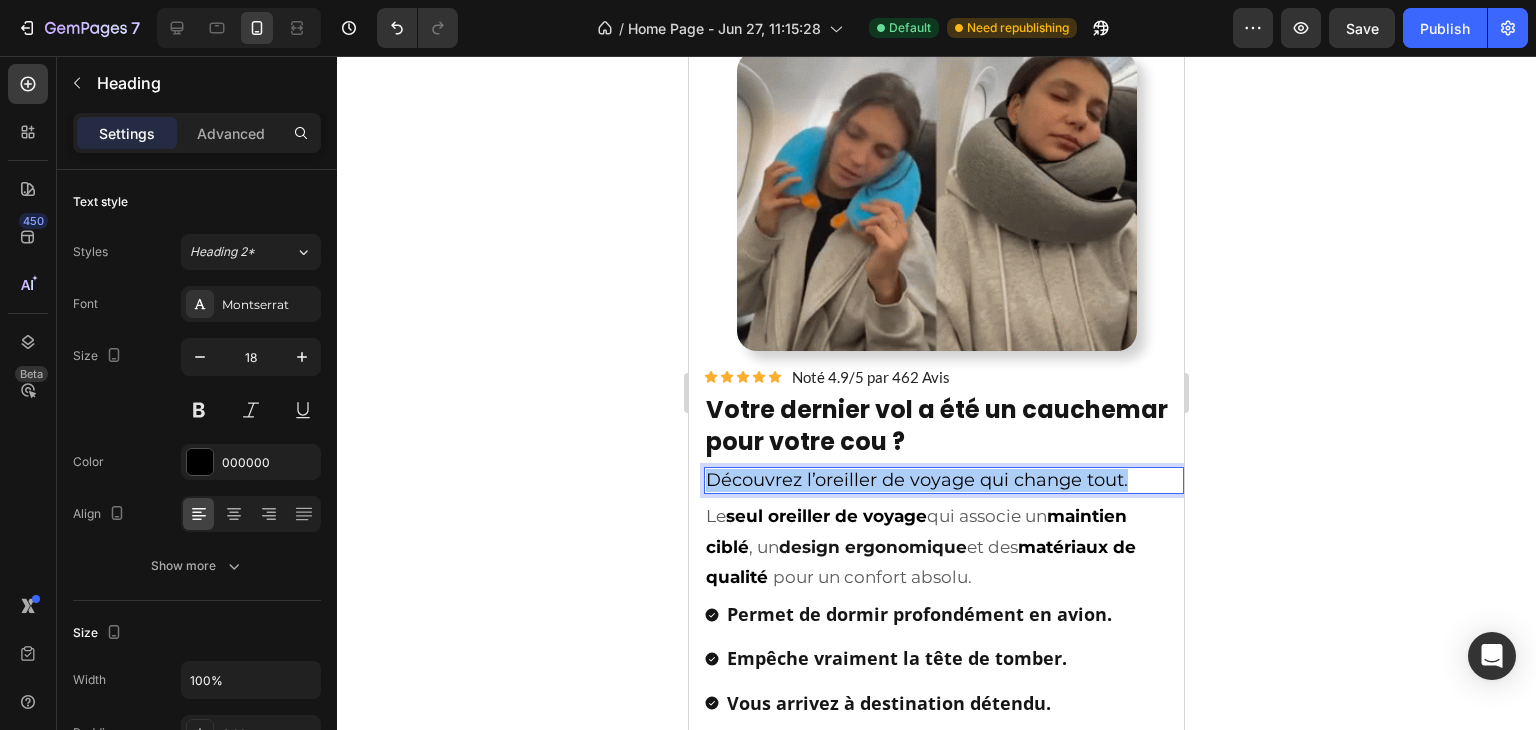 click 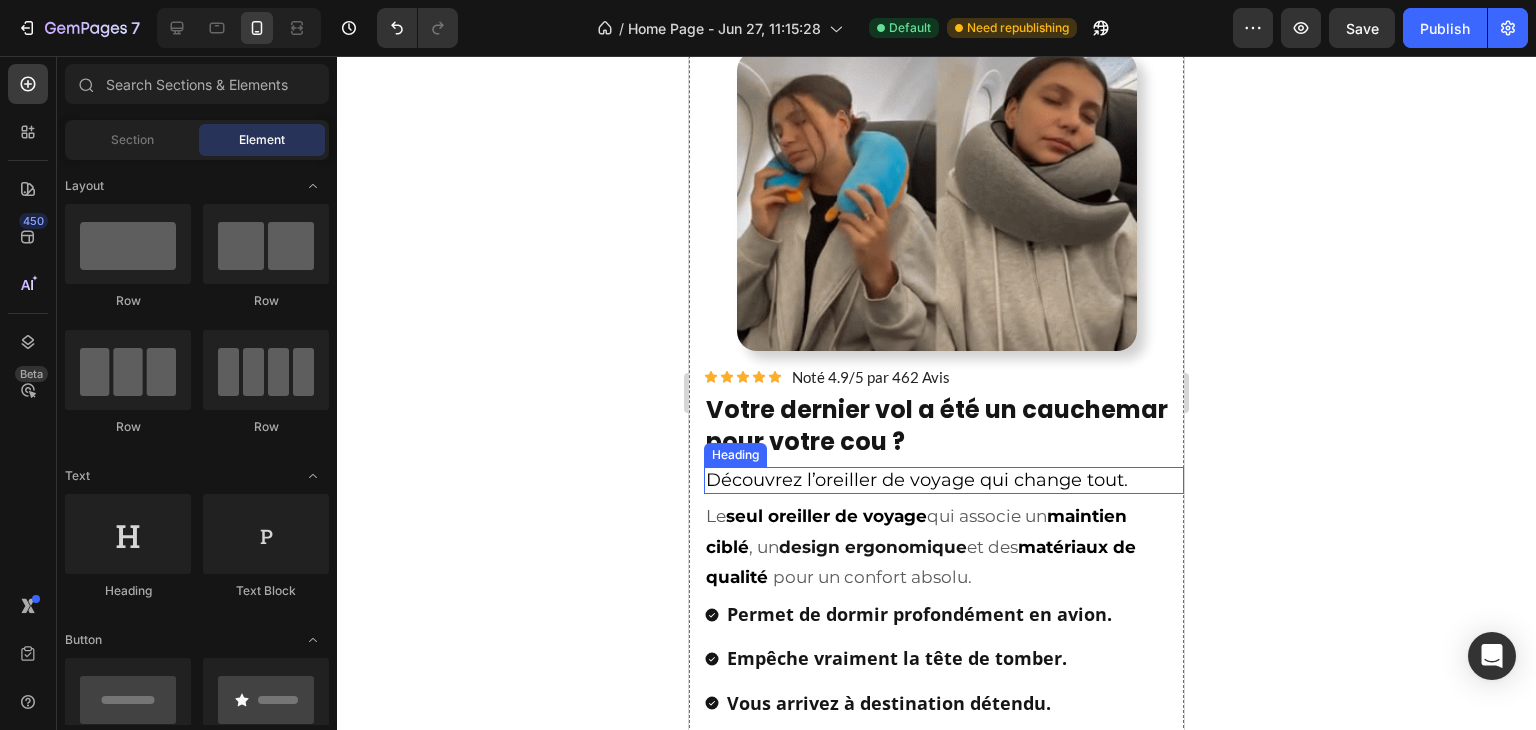 click on "Découvrez l’oreiller de voyage qui change tout." at bounding box center (944, 480) 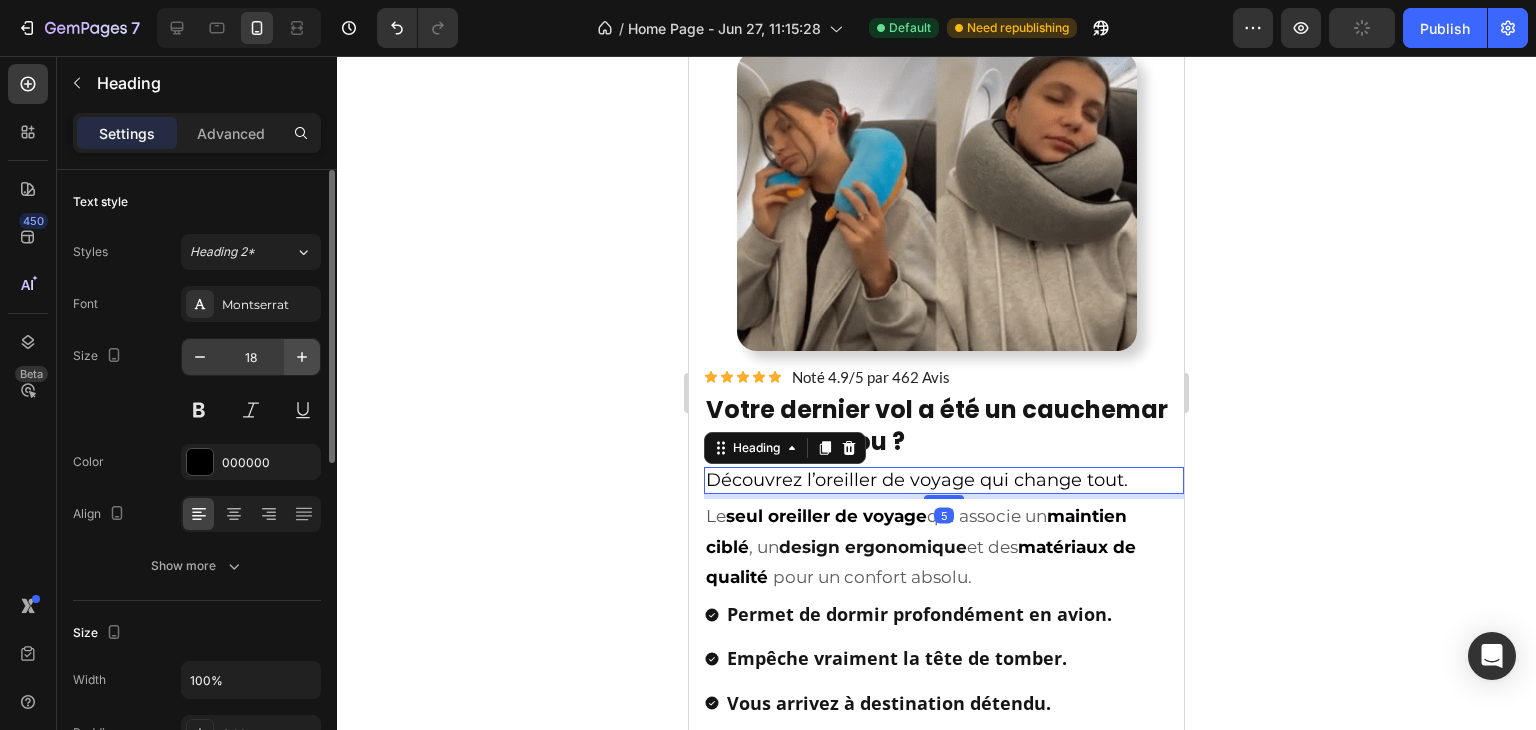 click 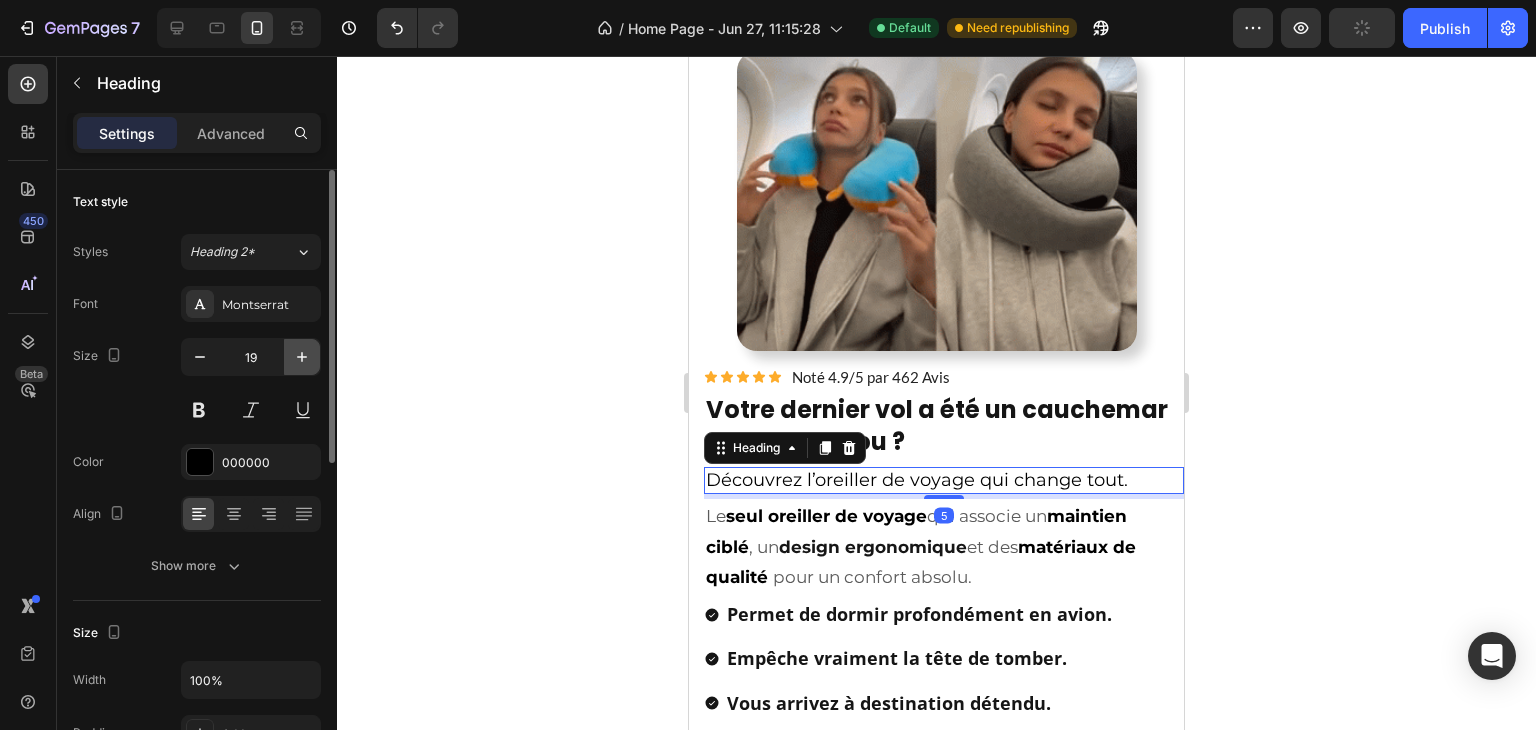 click 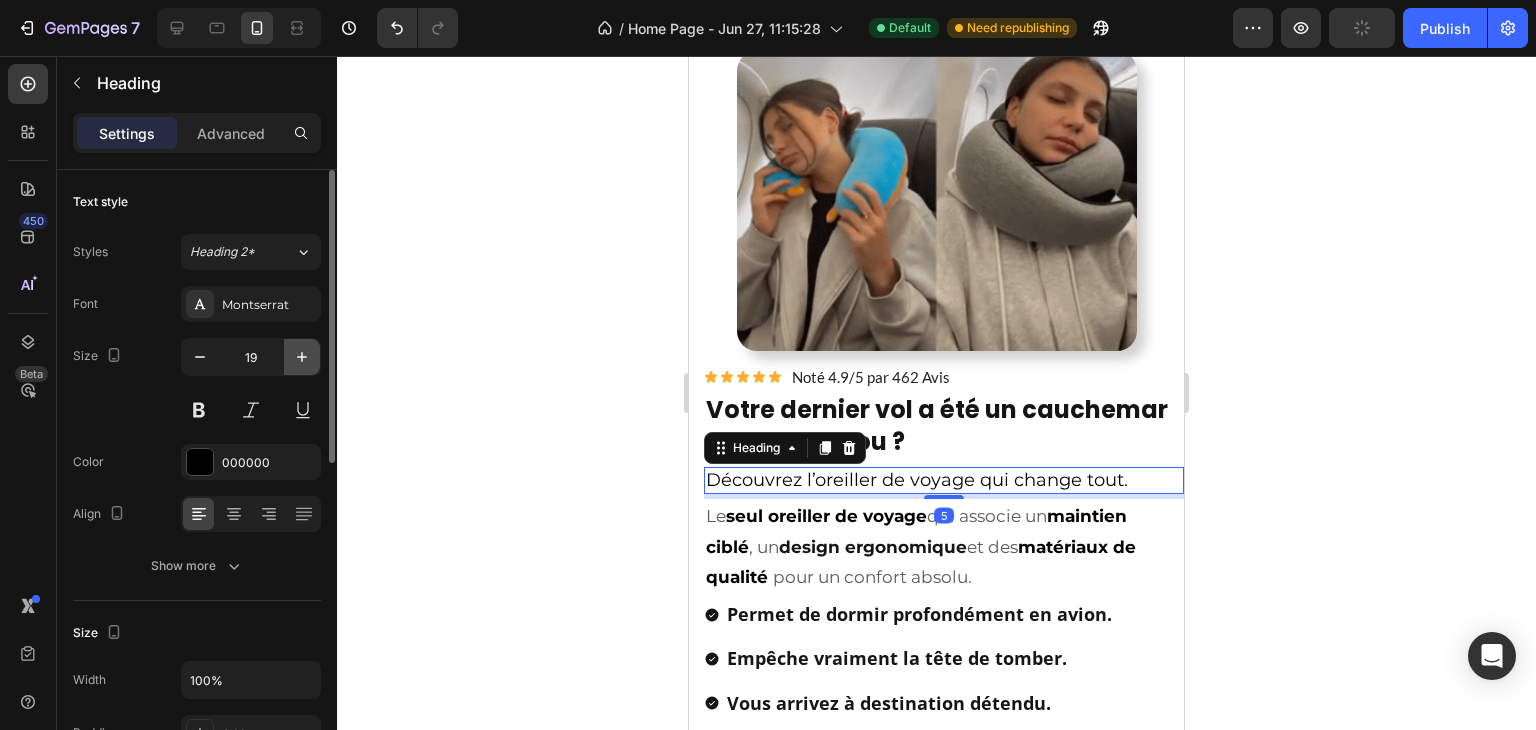 type on "20" 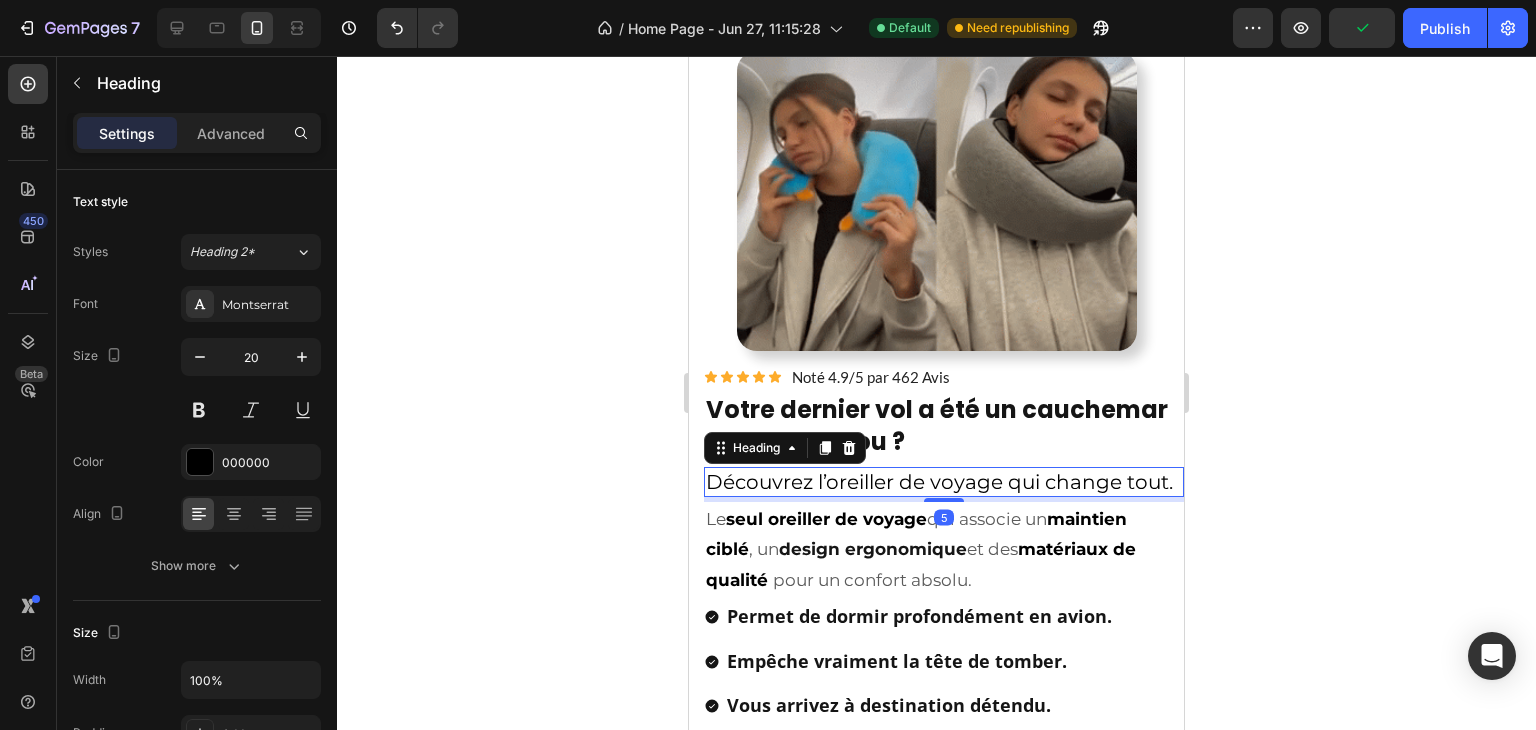 click 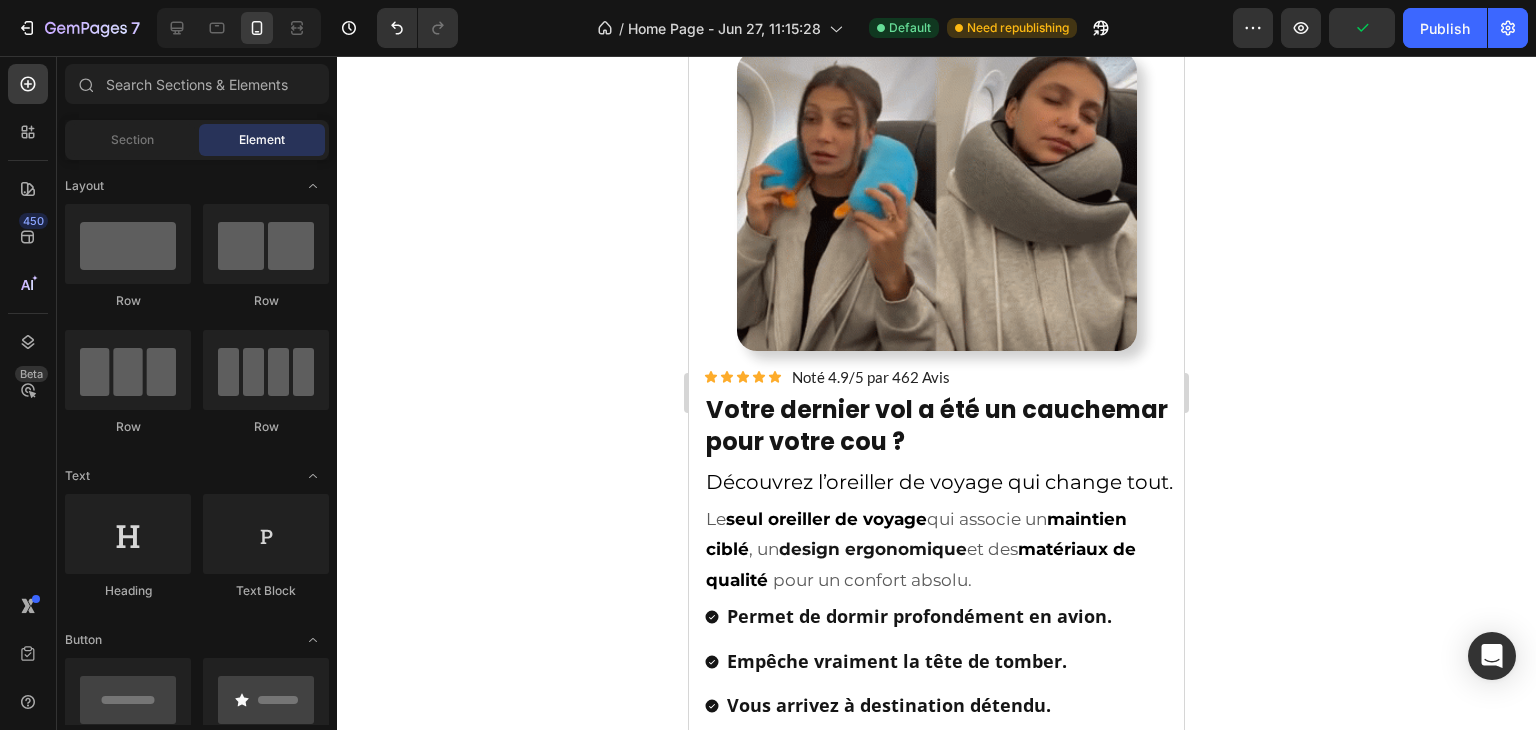 click on "Découvrez l’oreiller de voyage qui change tout." at bounding box center (944, 482) 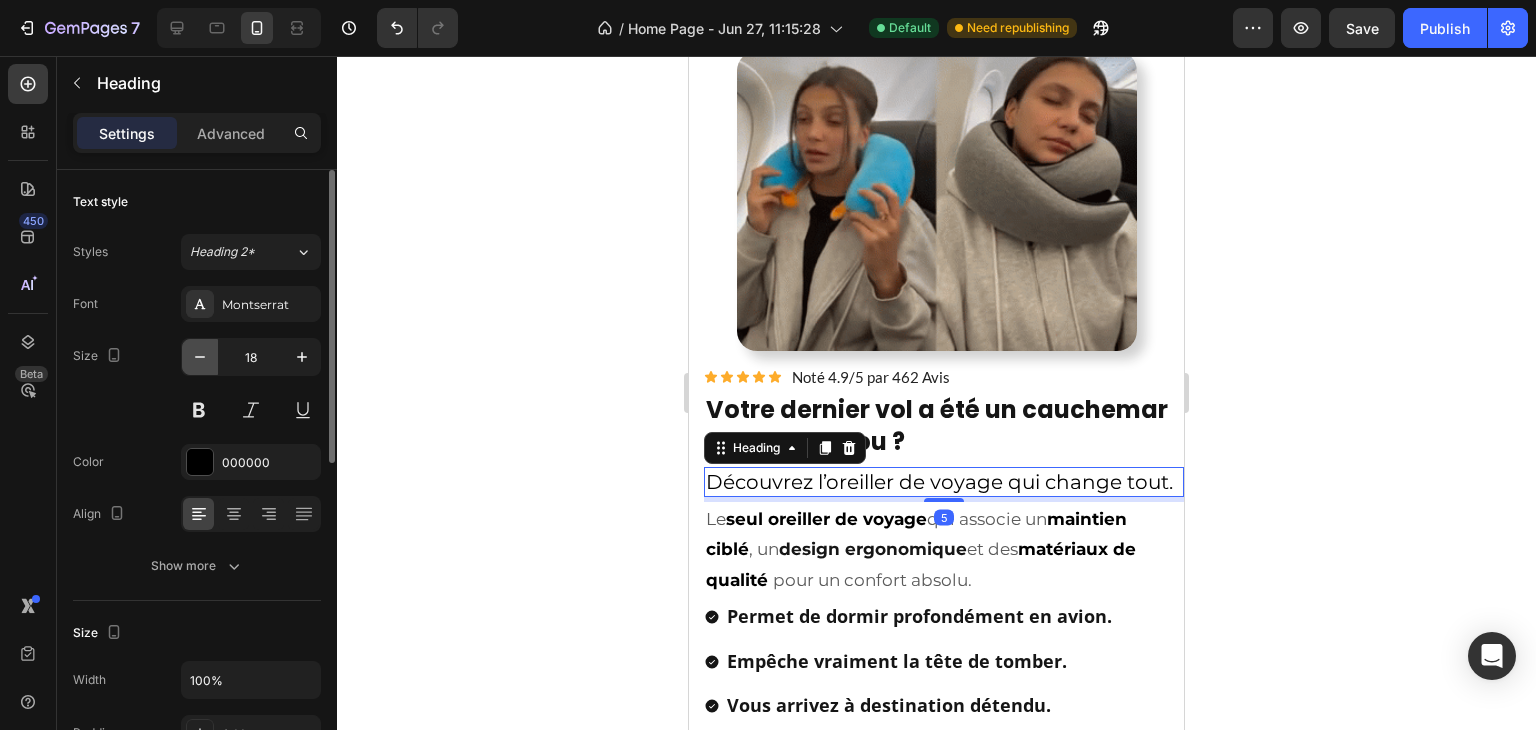 click 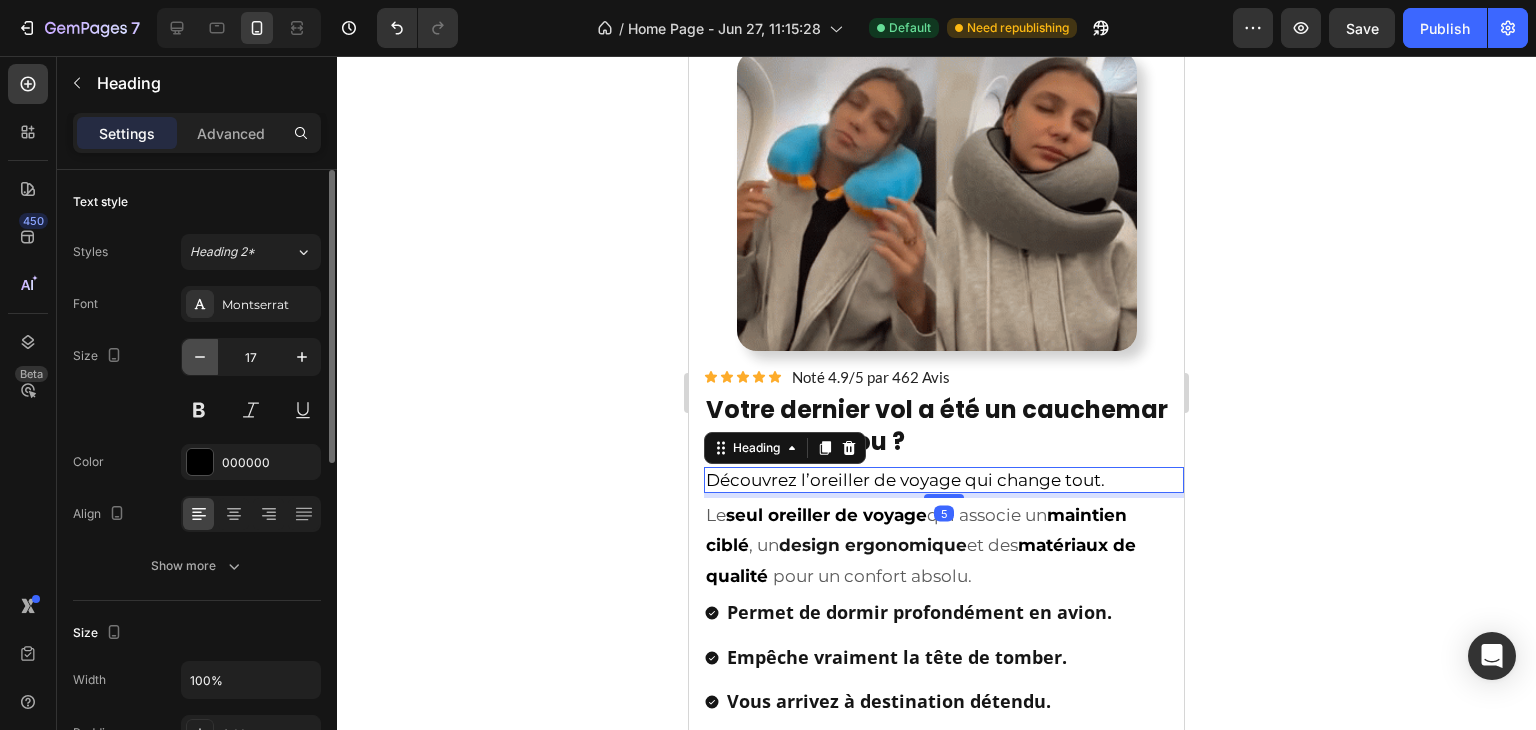 click 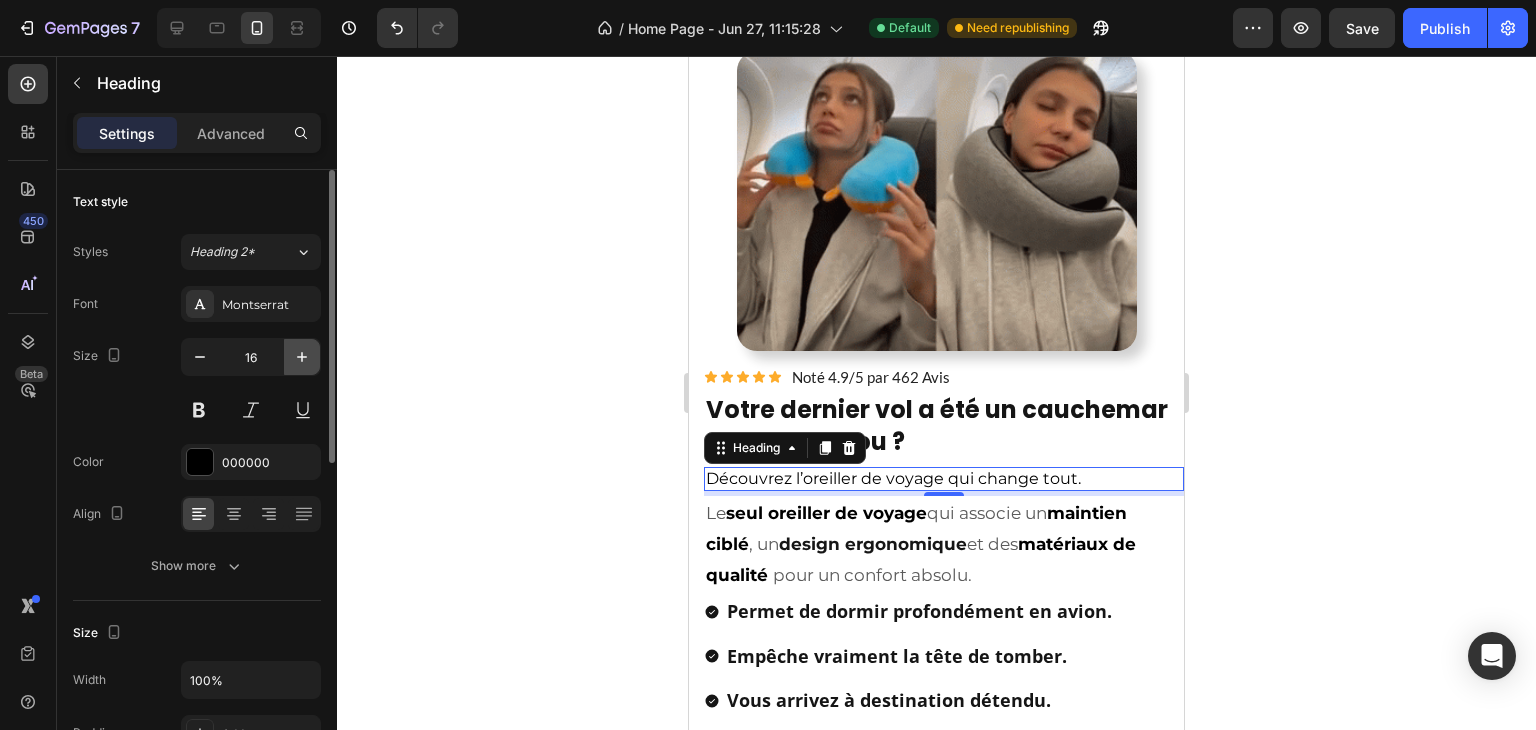 click at bounding box center (302, 357) 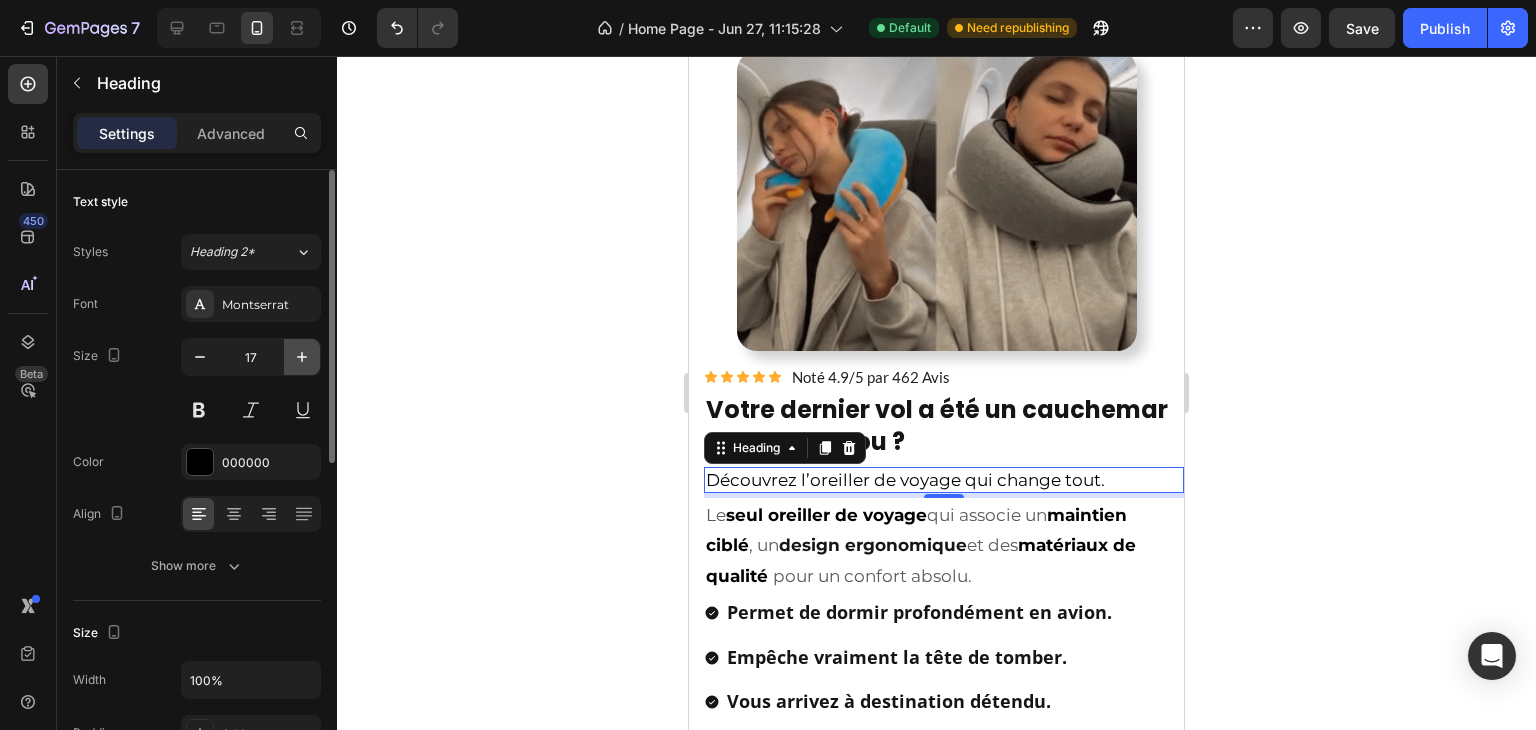 click at bounding box center [302, 357] 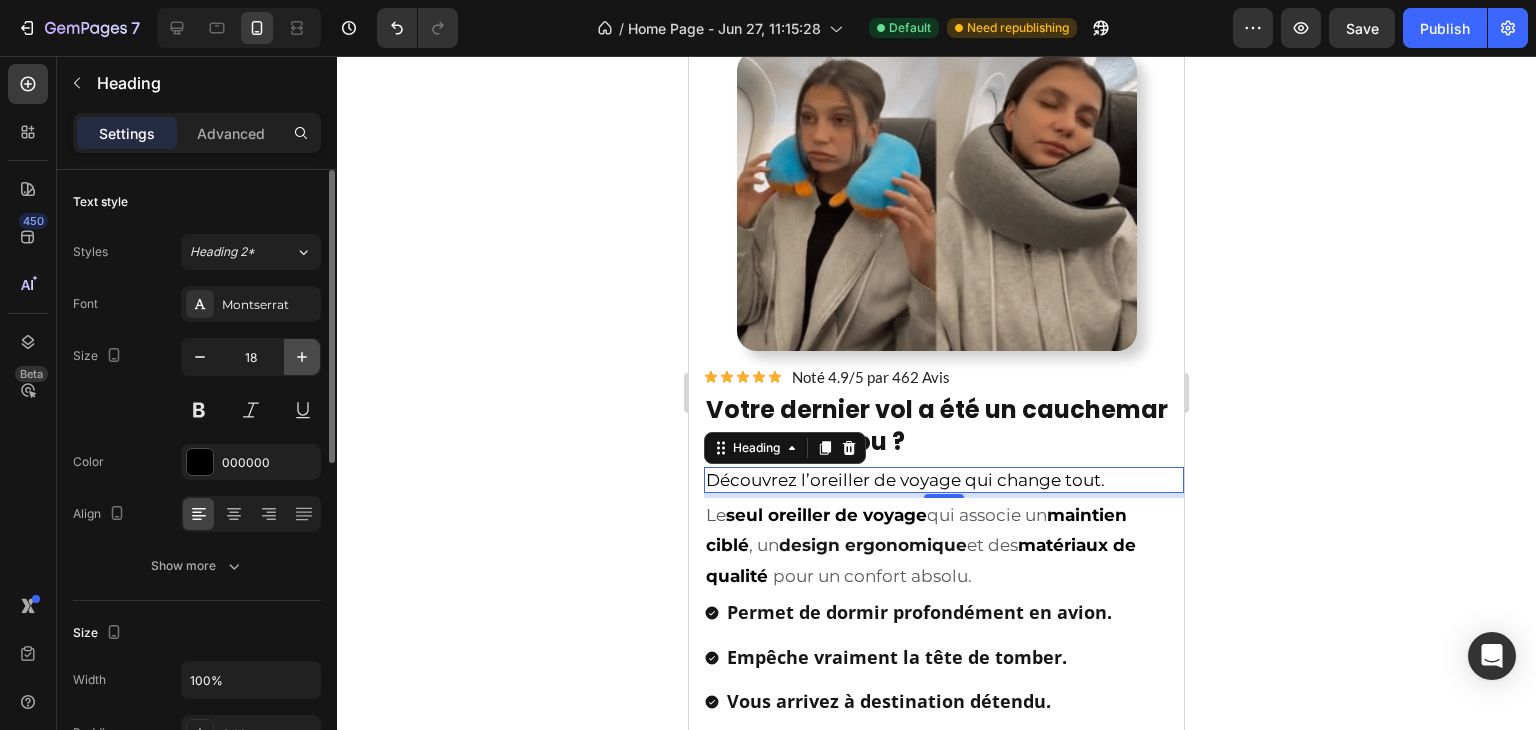 click at bounding box center [302, 357] 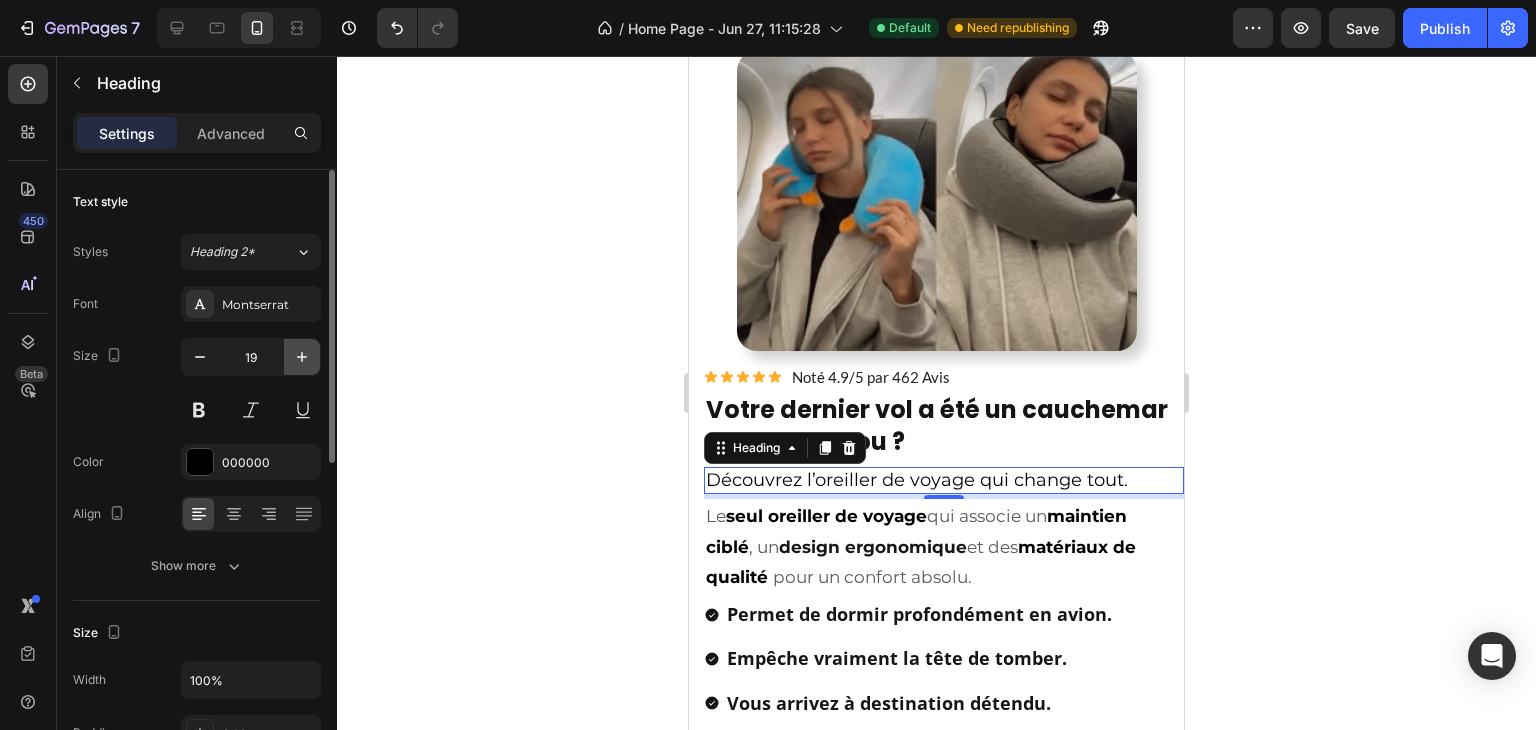 click at bounding box center (302, 357) 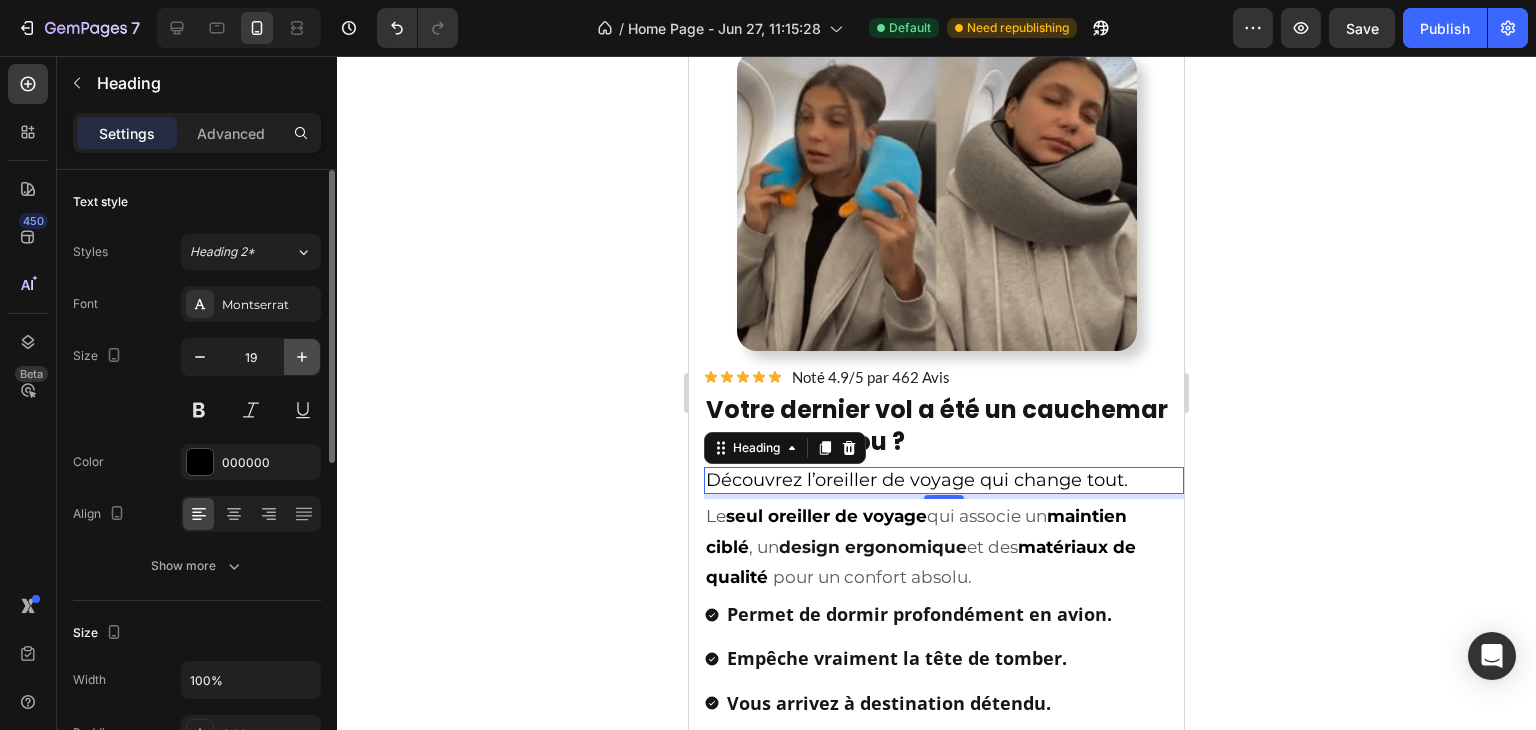 click at bounding box center [302, 357] 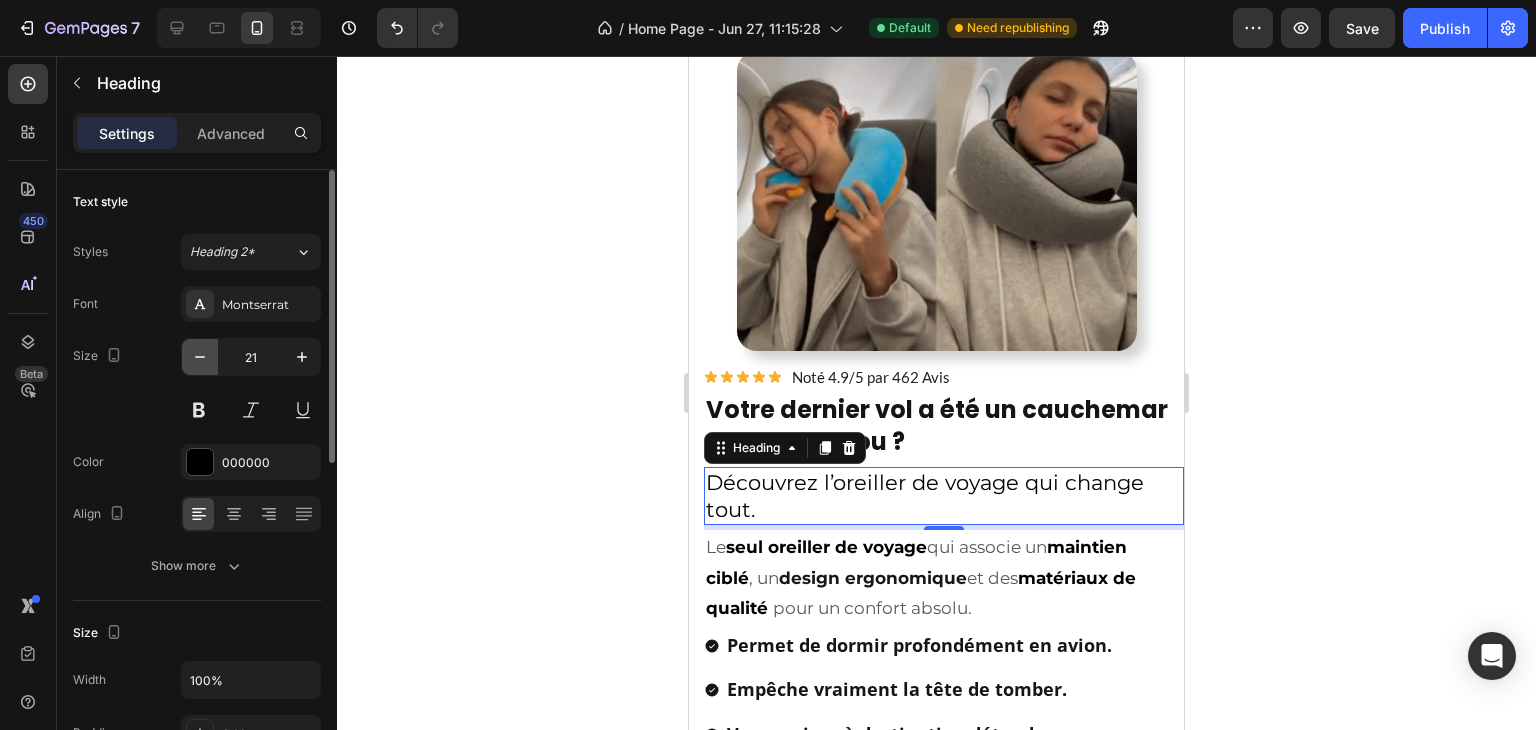 click at bounding box center [200, 357] 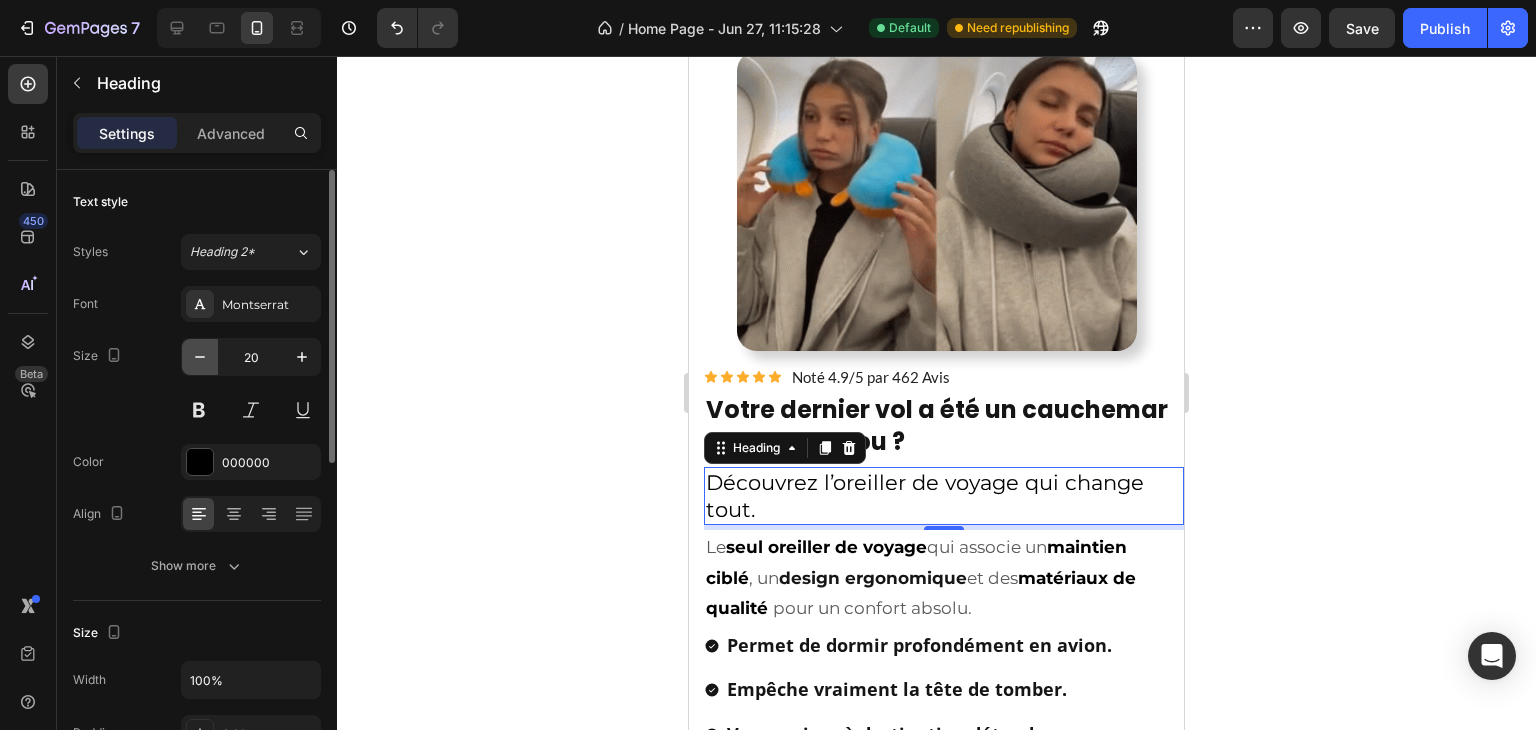 click at bounding box center (200, 357) 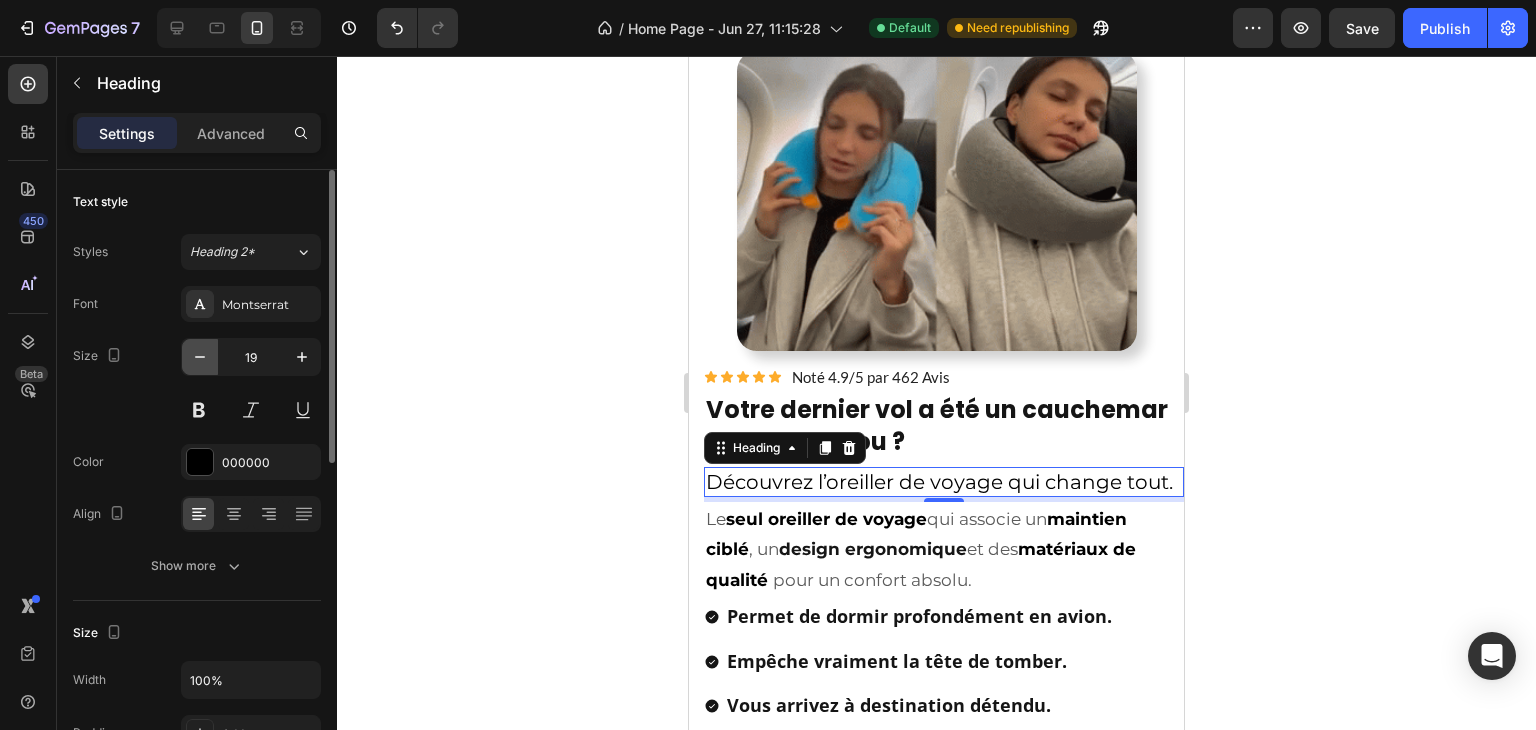 click at bounding box center (200, 357) 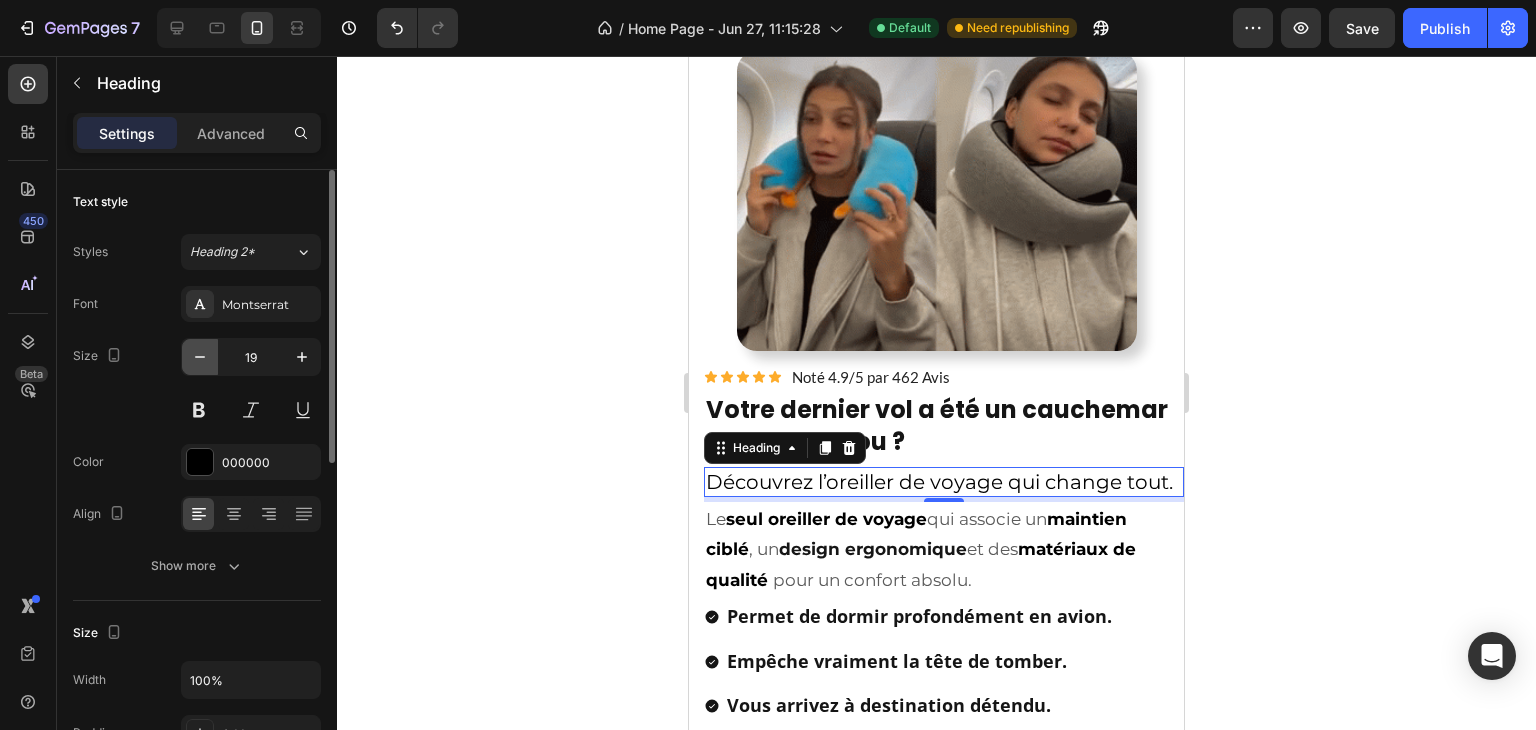 type on "18" 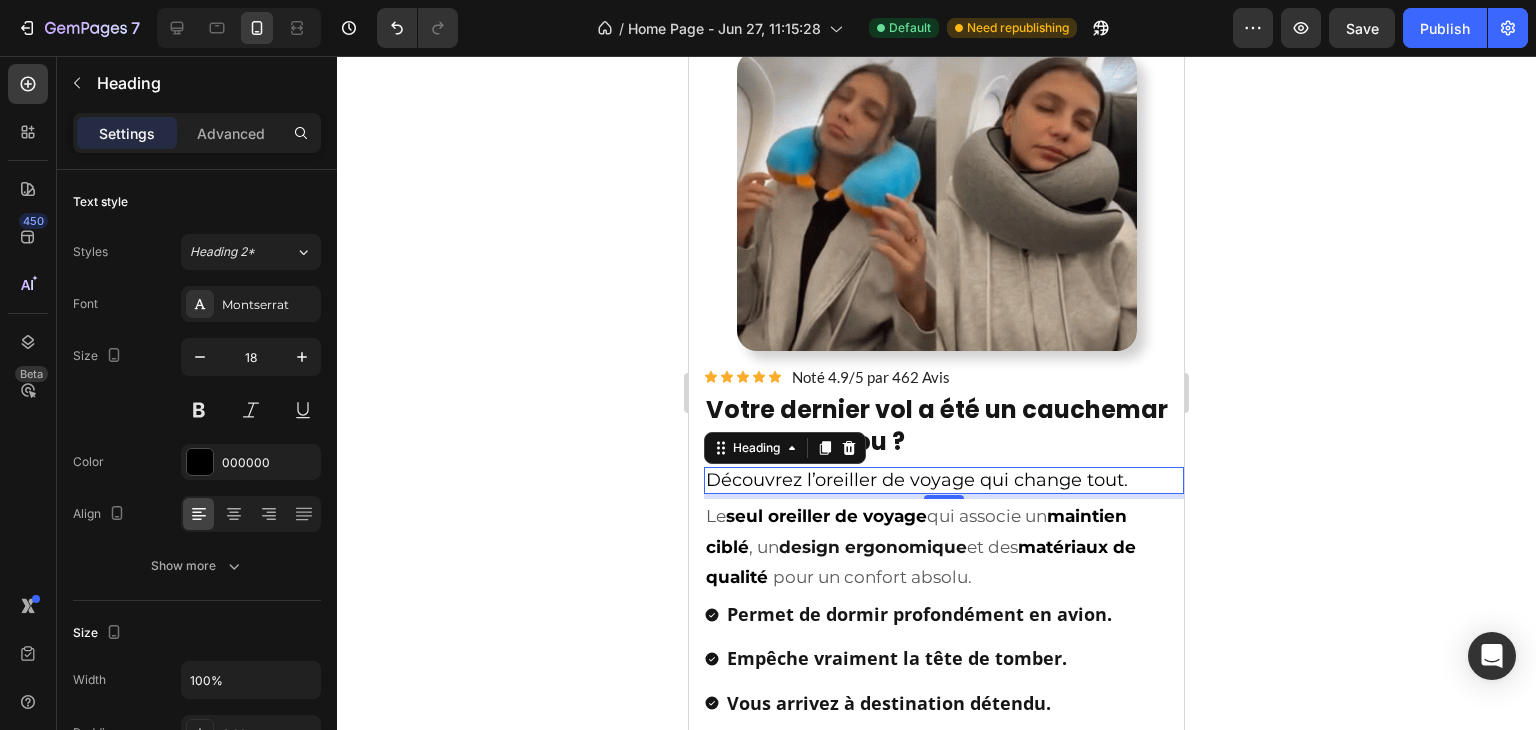 click 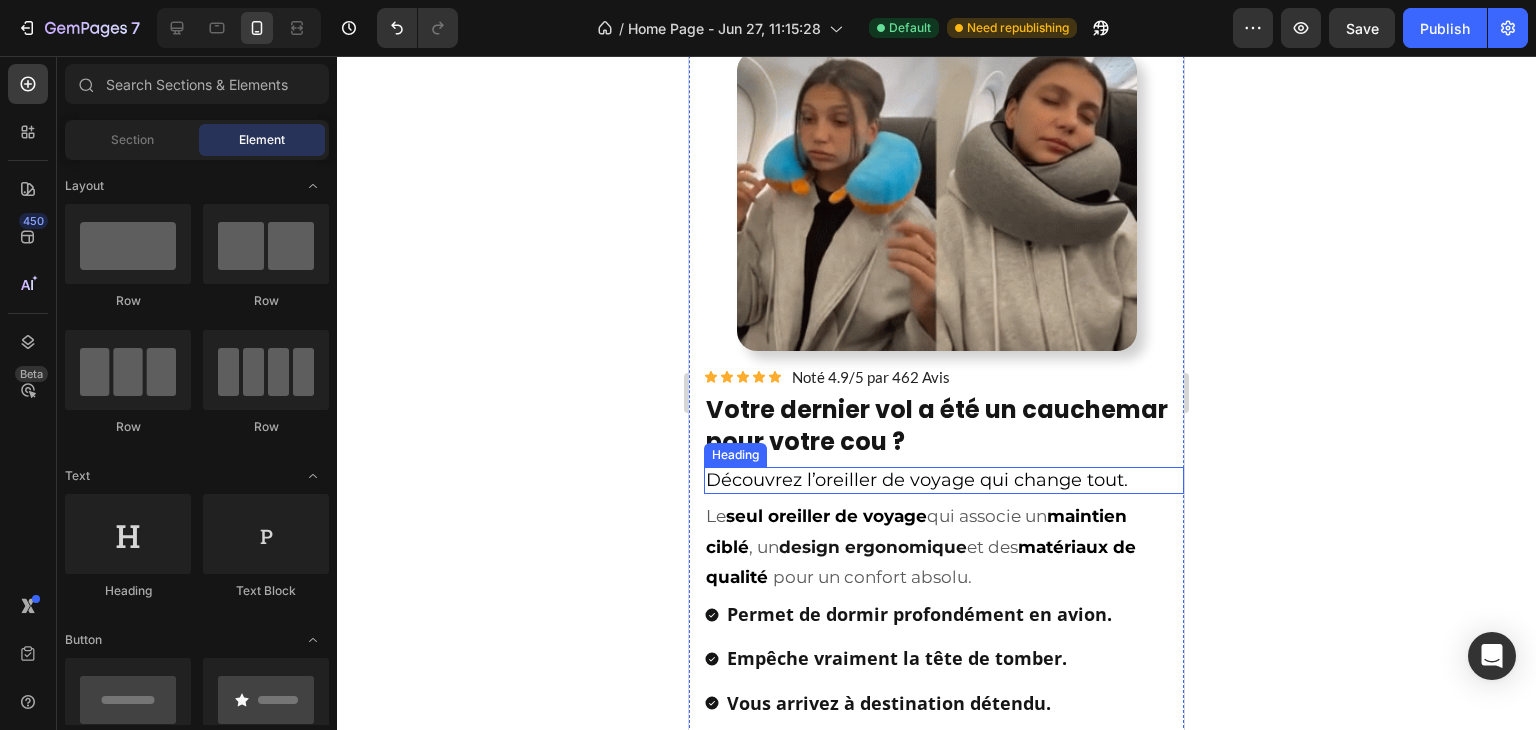click on "Découvrez l’oreiller de voyage qui change tout." at bounding box center [944, 480] 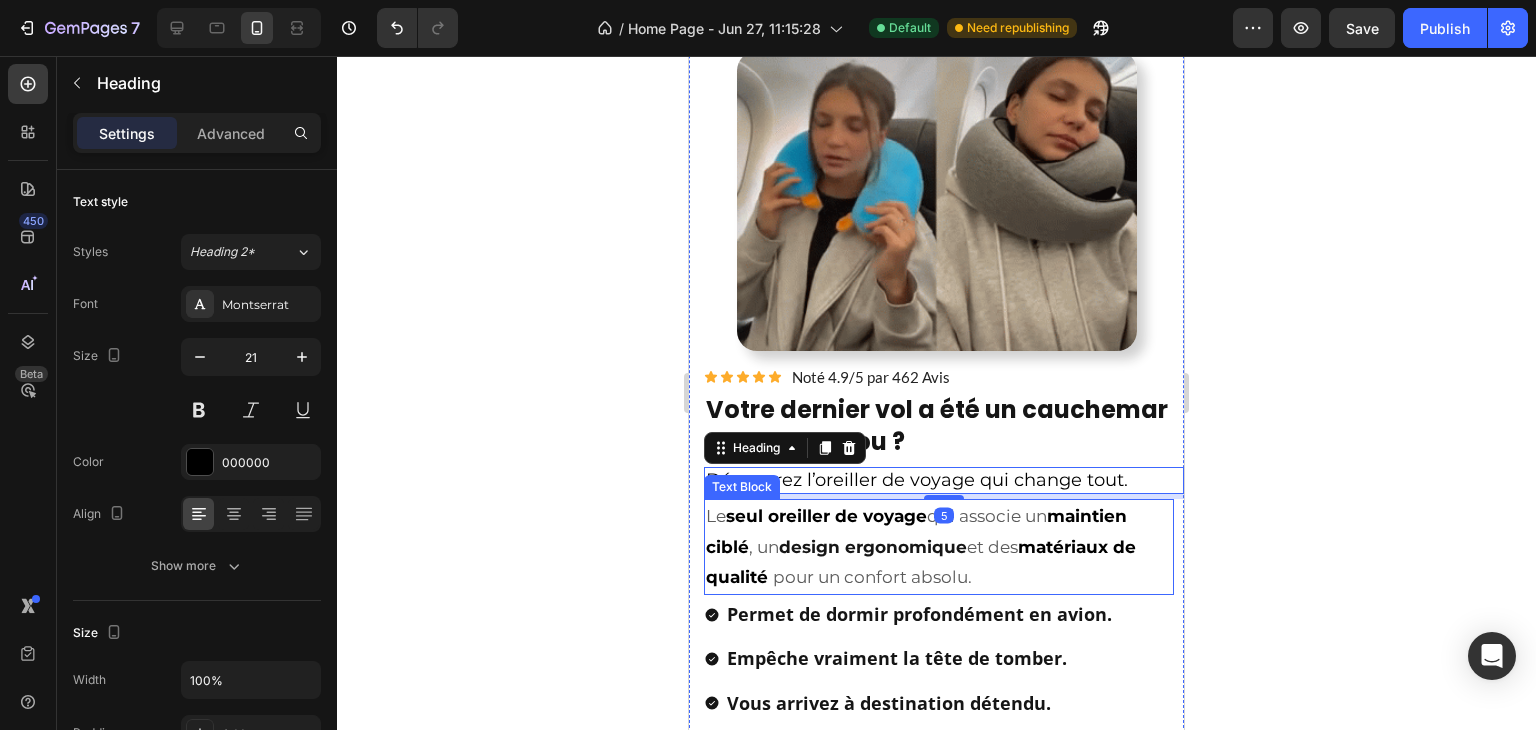 click on "Le  seul oreiller de voyage  qui associe un  maintien ciblé , un  design ergonomique  et des  matériaux de qualité   pour un confort absolu." at bounding box center [939, 547] 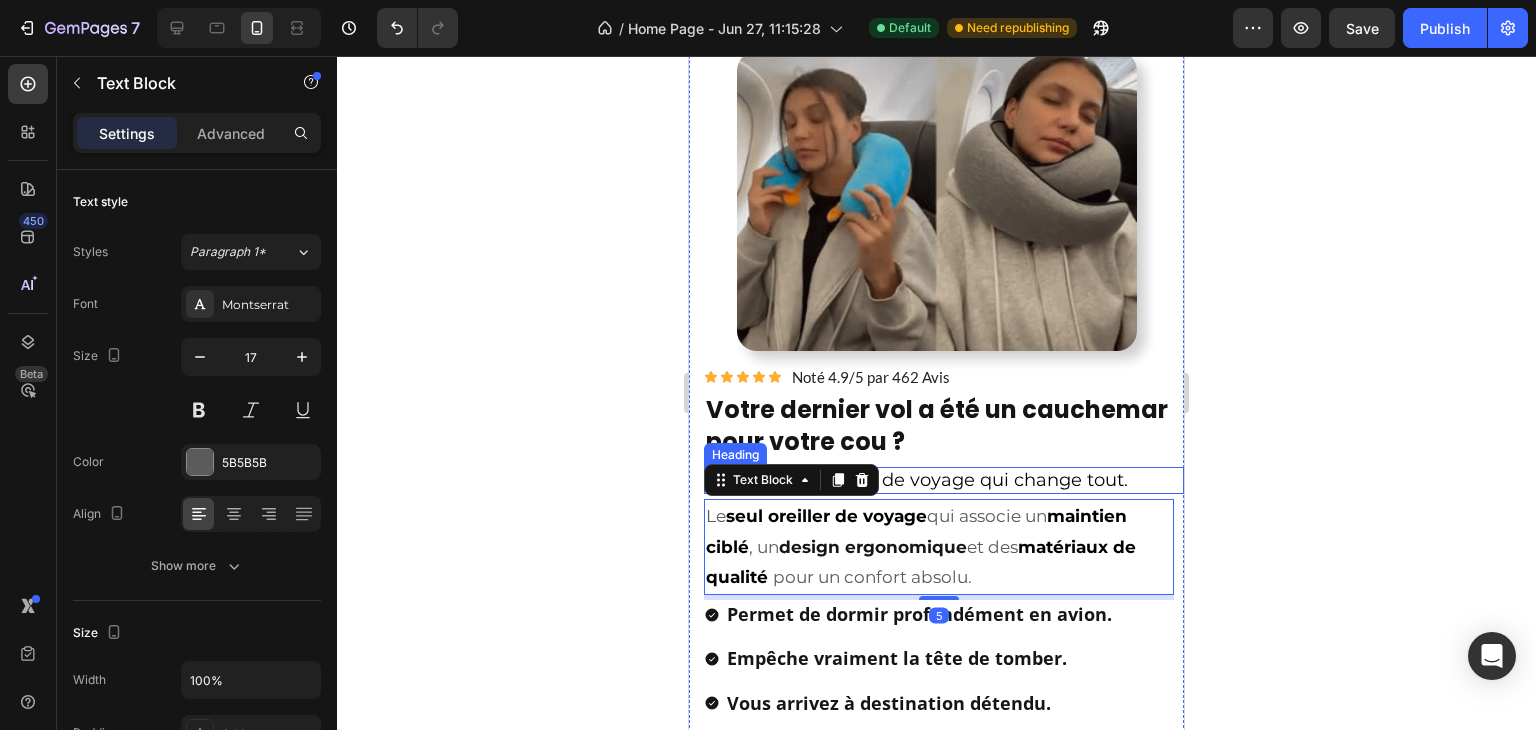 click on "Découvrez l’oreiller de voyage qui change tout." at bounding box center [944, 480] 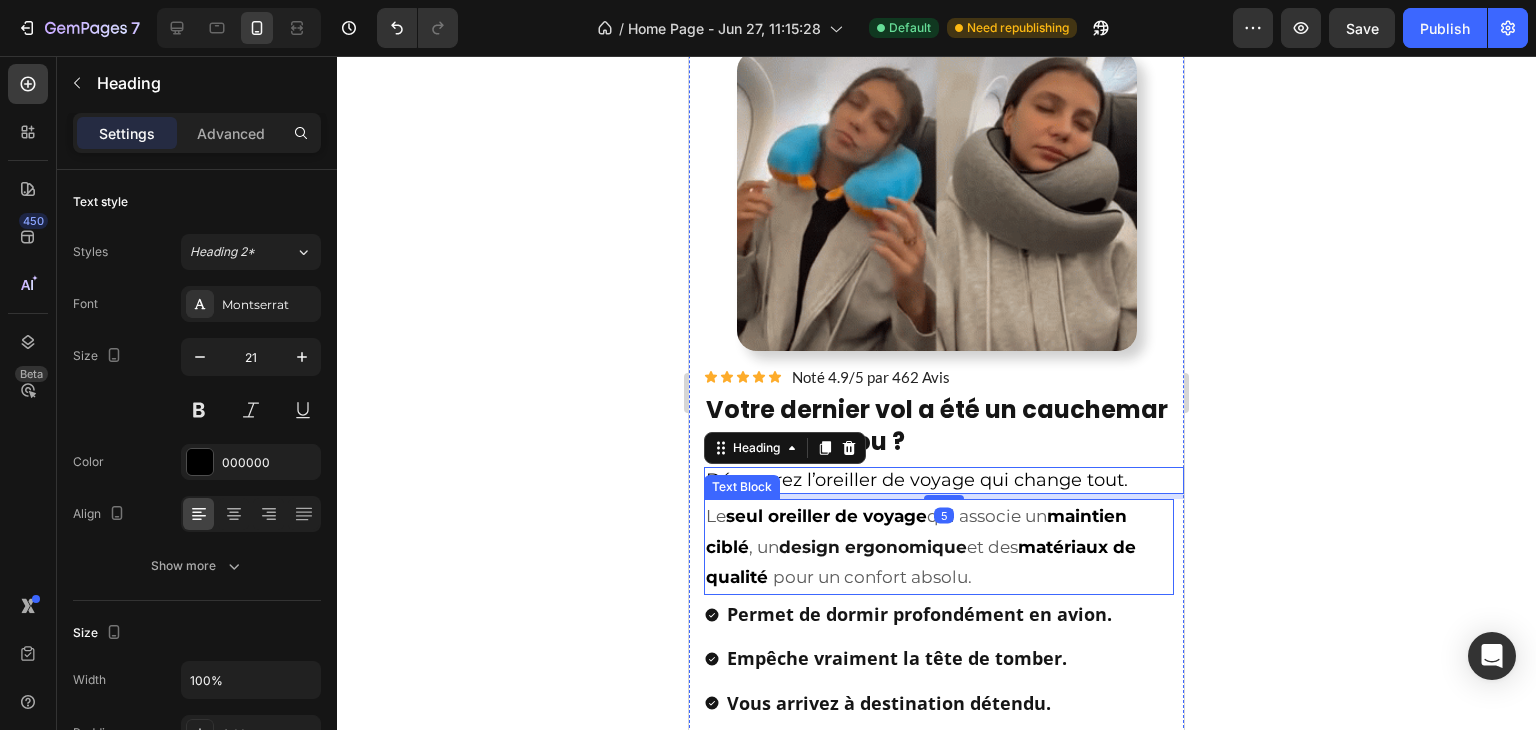 click on "Le  seul oreiller de voyage  qui associe un  maintien ciblé , un  design ergonomique  et des  matériaux de qualité   pour un confort absolu." at bounding box center (939, 547) 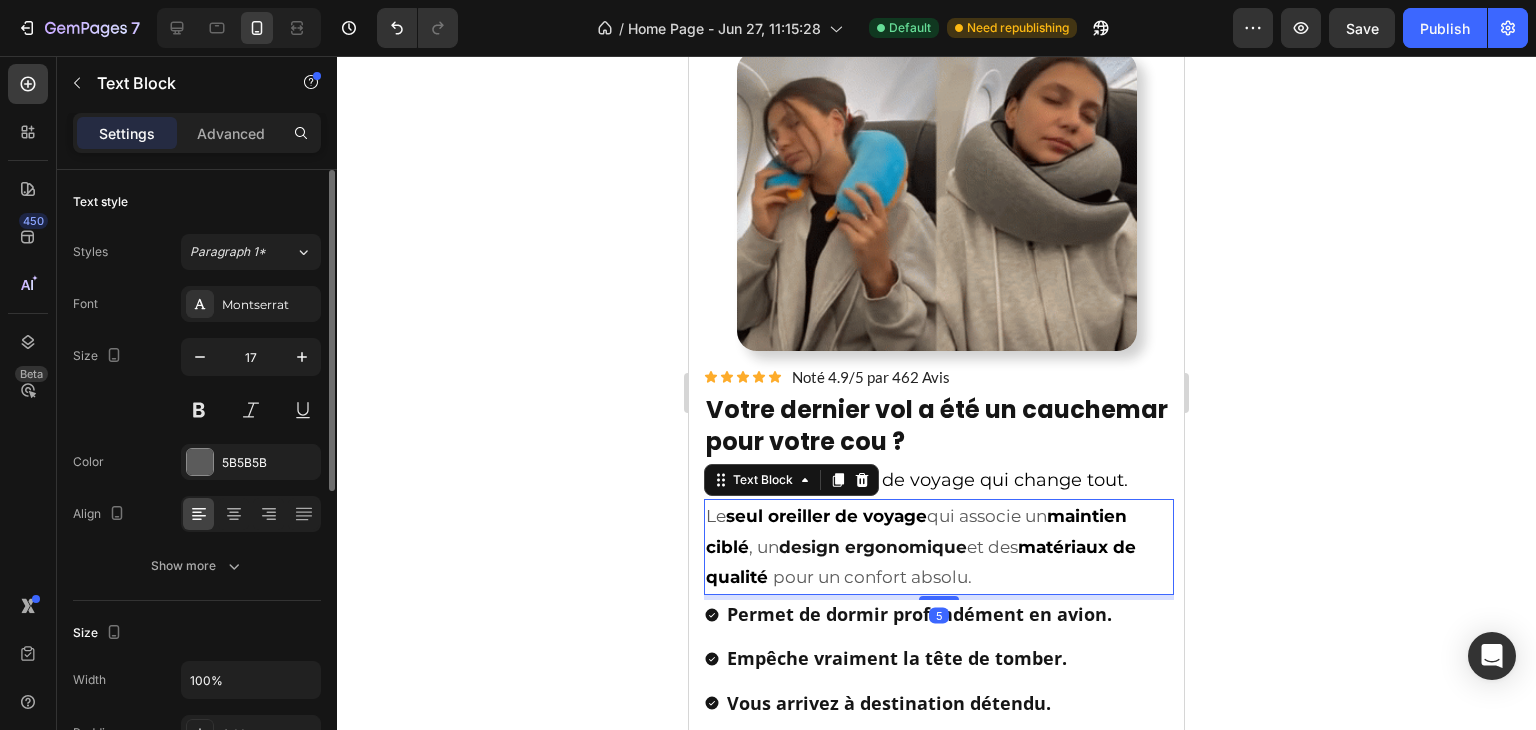 click on "Styles Paragraph 1* Font Montserrat Size 17 Color 5B5B5B Align Show more" at bounding box center (197, 409) 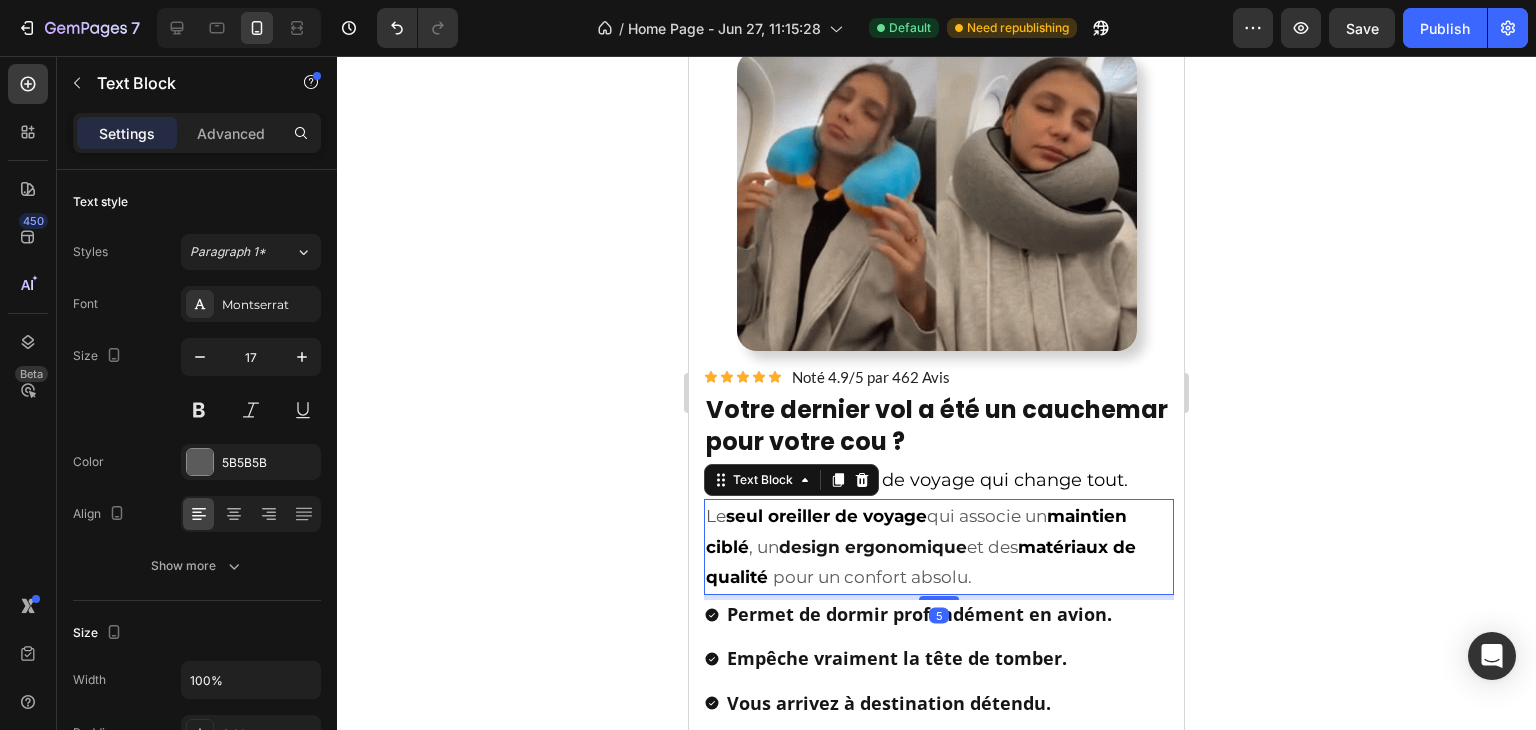 click 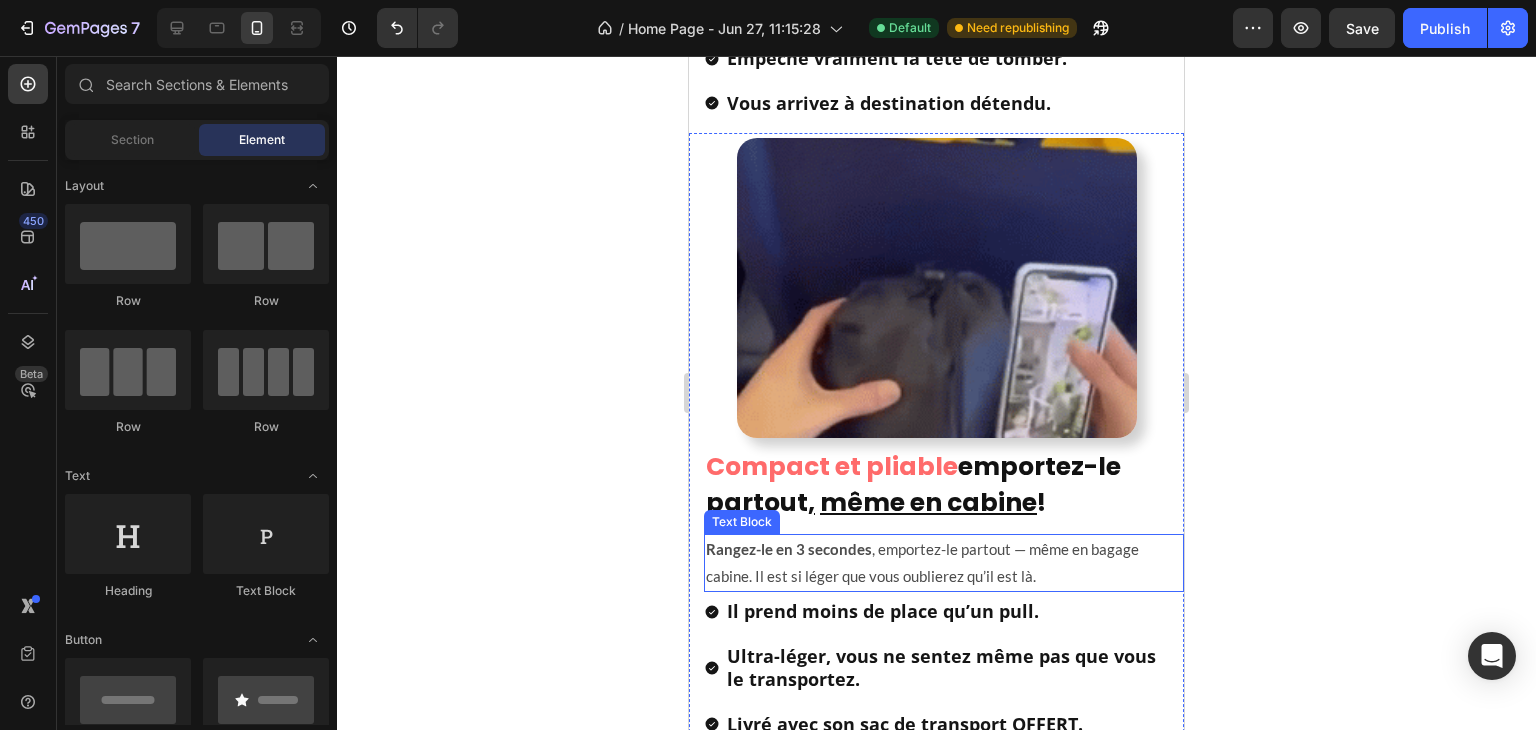 scroll, scrollTop: 1511, scrollLeft: 0, axis: vertical 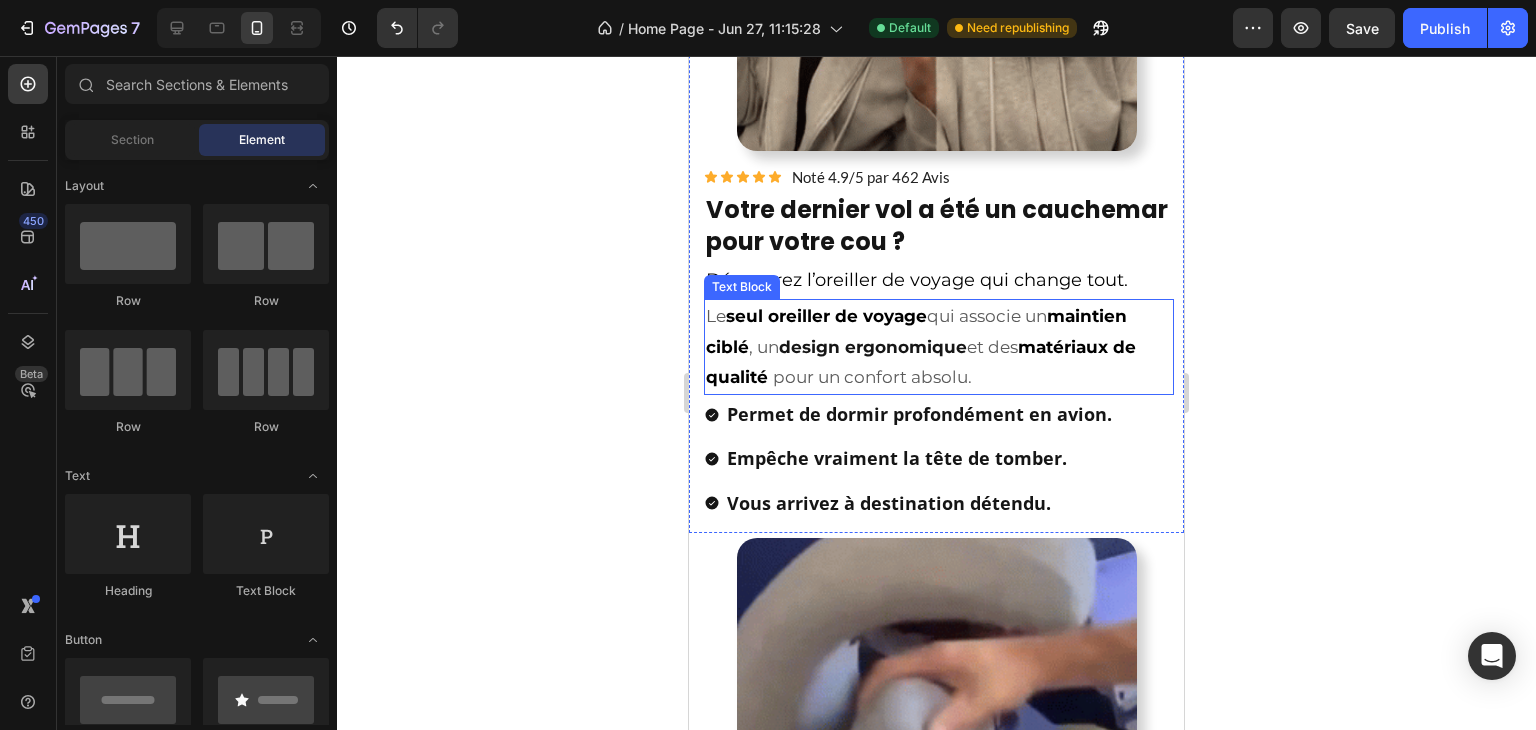 click on "design ergonomique" at bounding box center (873, 347) 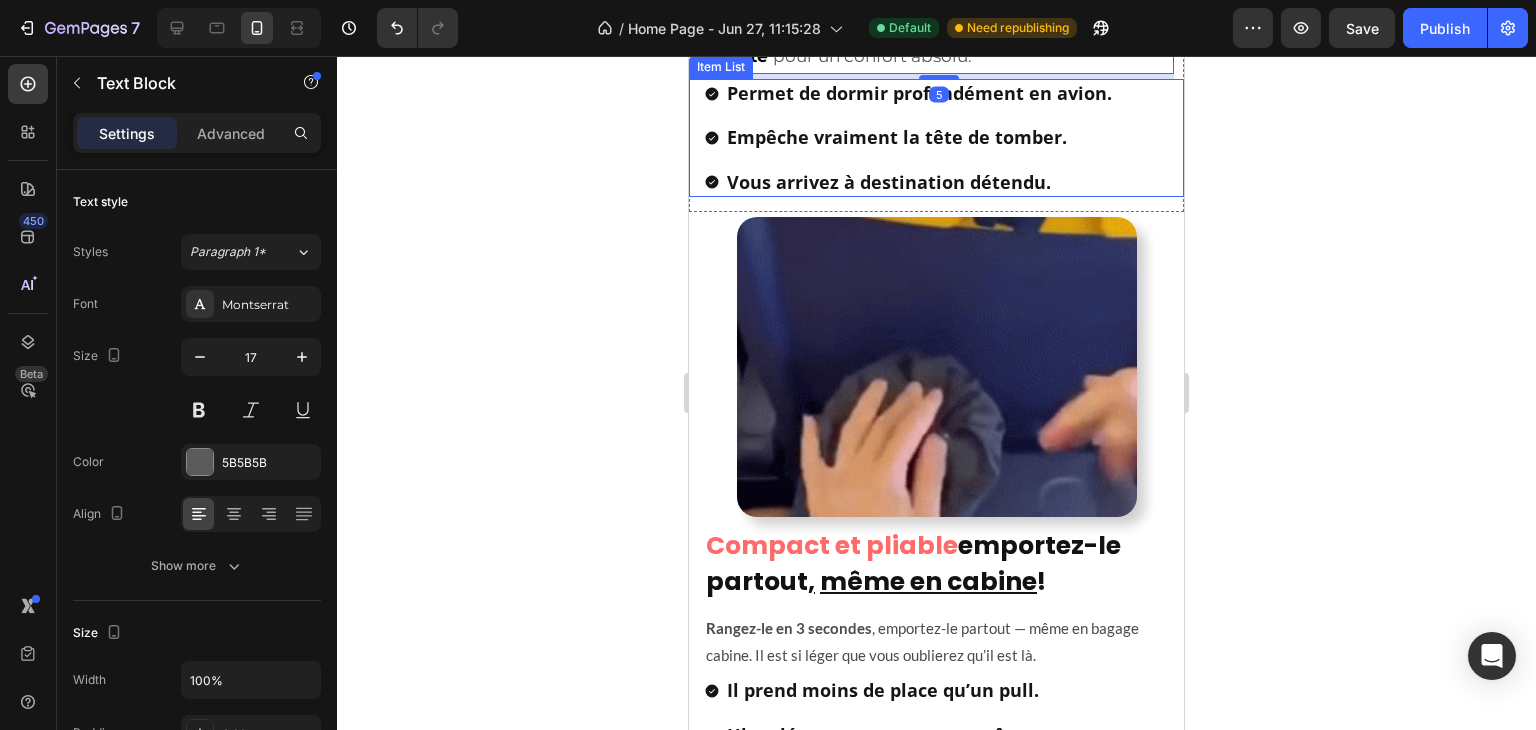 scroll, scrollTop: 2011, scrollLeft: 0, axis: vertical 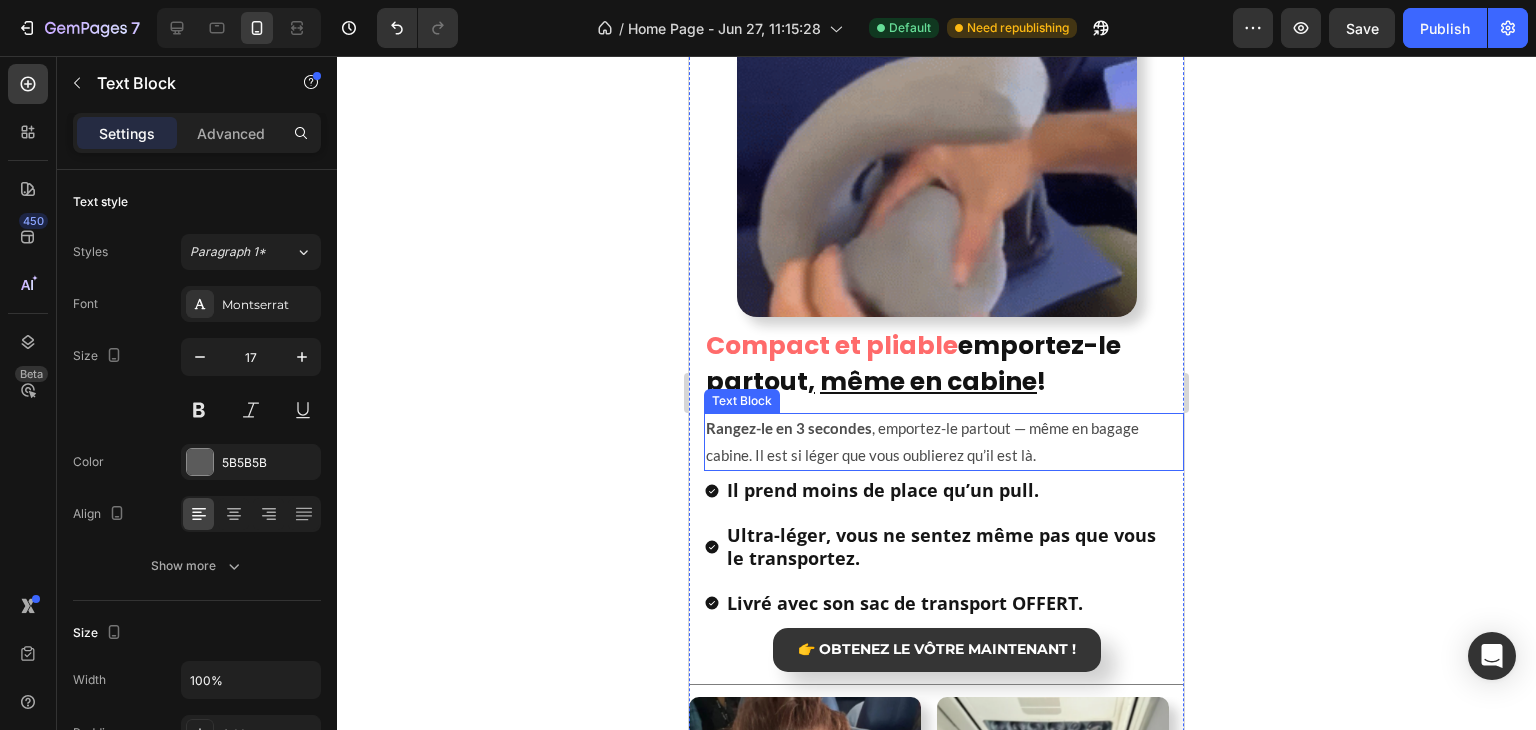 click on "Rangez-le en 3 secondes , emportez-le partout — même en bagage cabine. Il est si léger que vous oublierez qu’il est là." at bounding box center [944, 442] 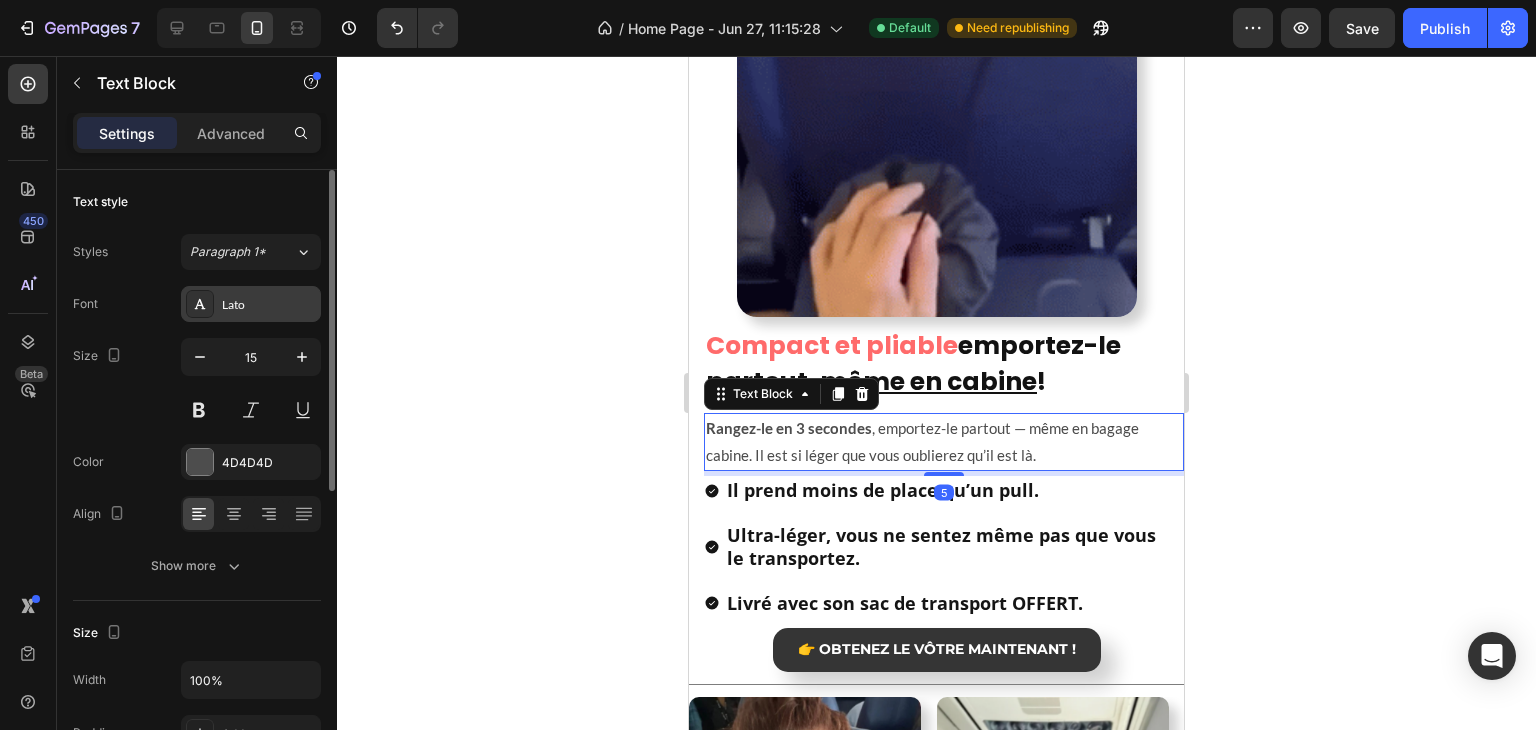 click on "Lato" at bounding box center [269, 305] 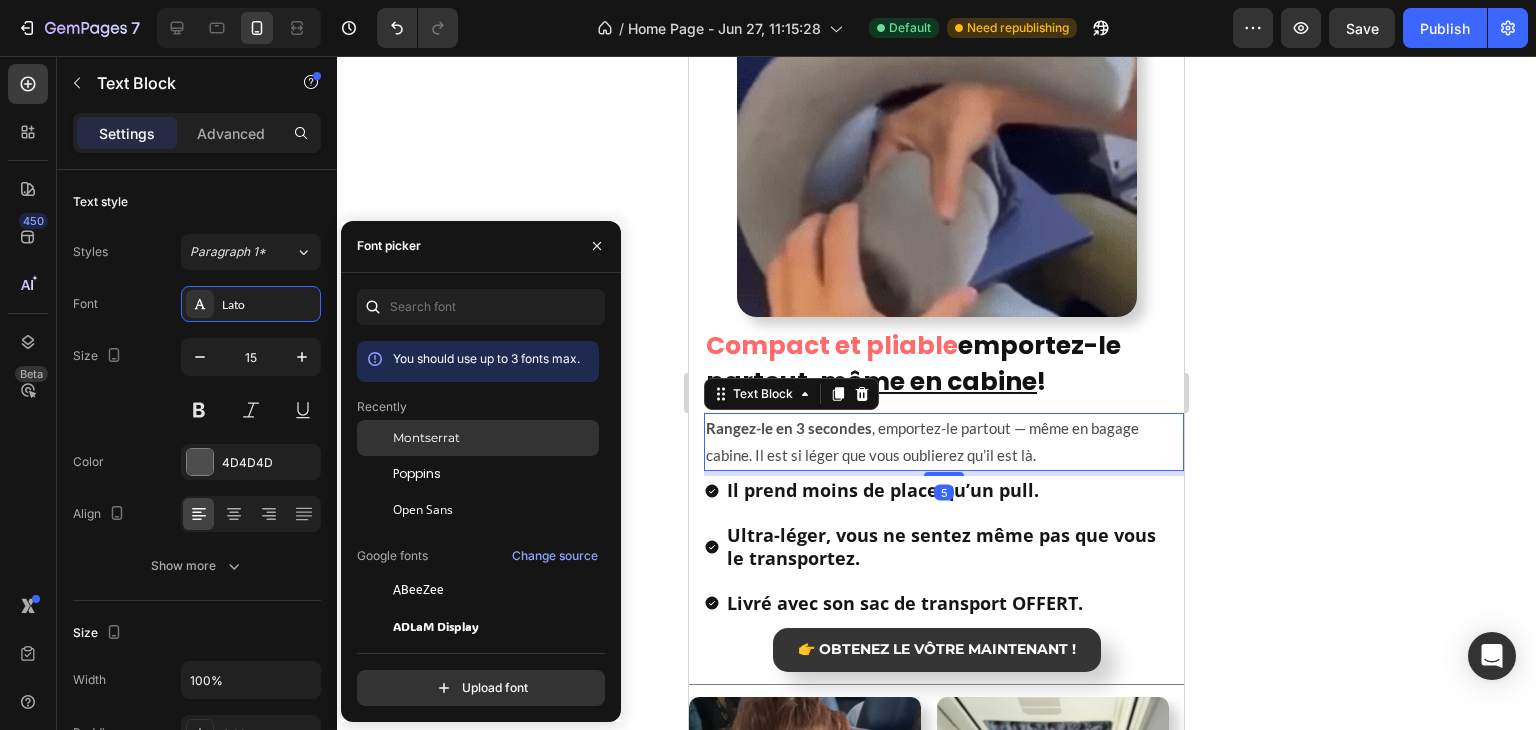 click on "Montserrat" at bounding box center [426, 438] 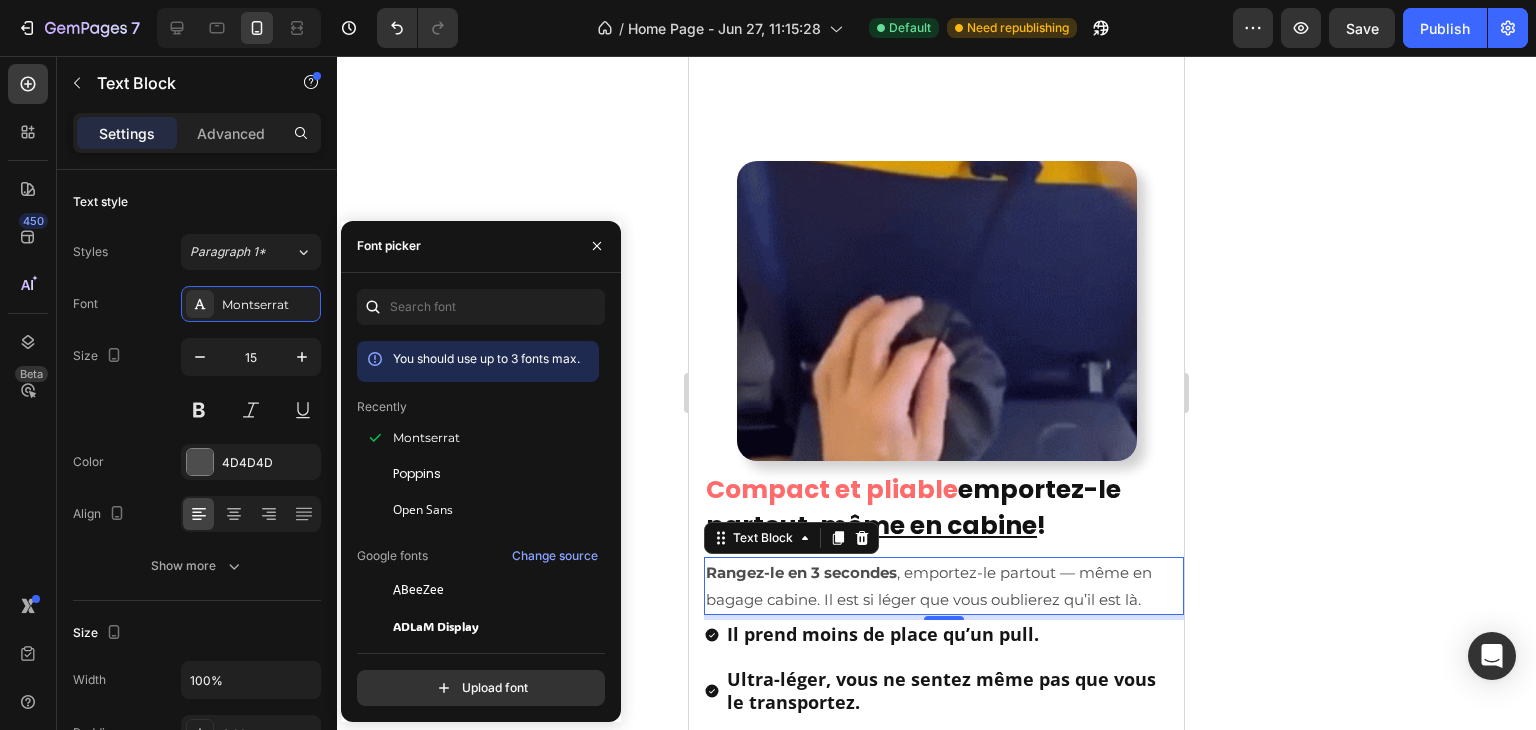 scroll, scrollTop: 2011, scrollLeft: 0, axis: vertical 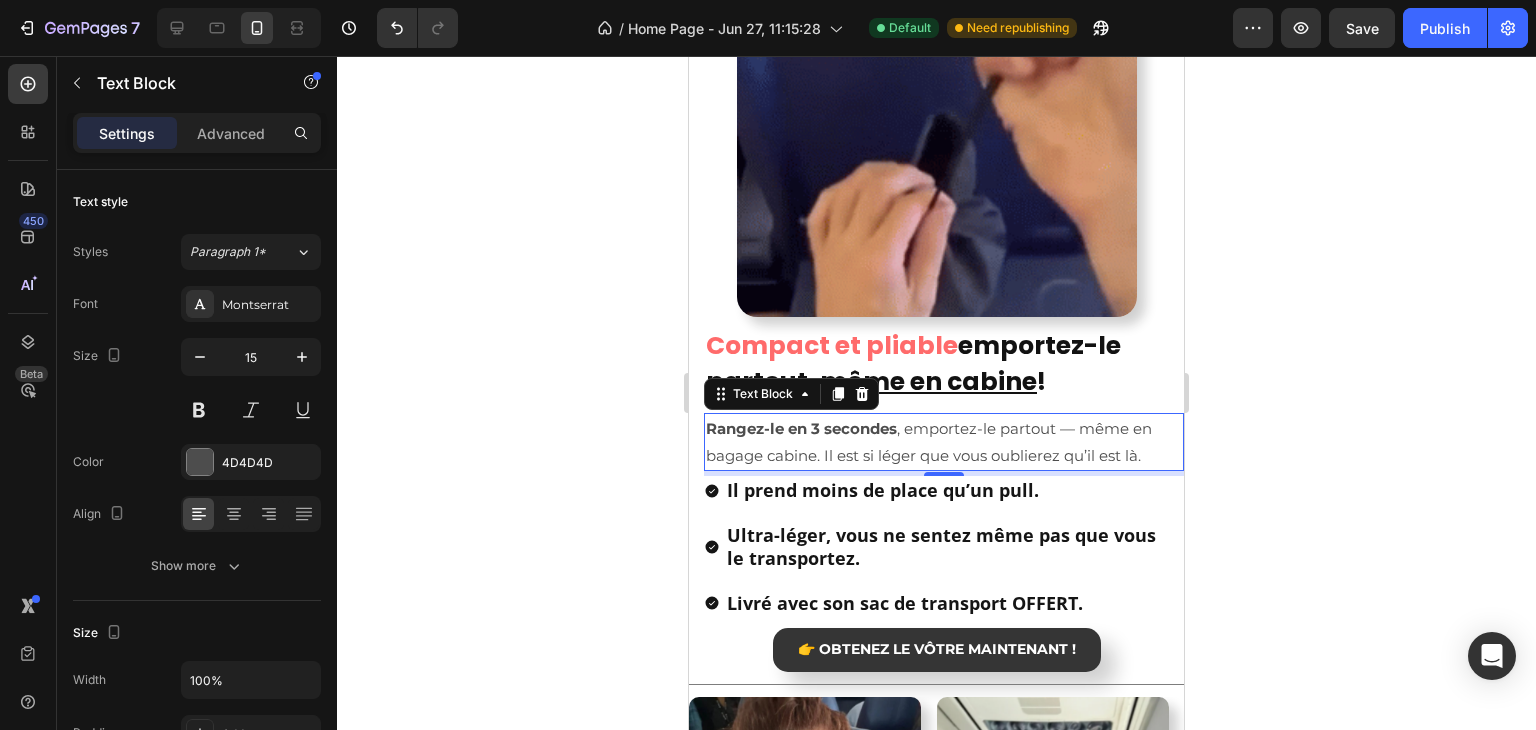 click on "Rangez-le en 3 secondes" at bounding box center (801, 428) 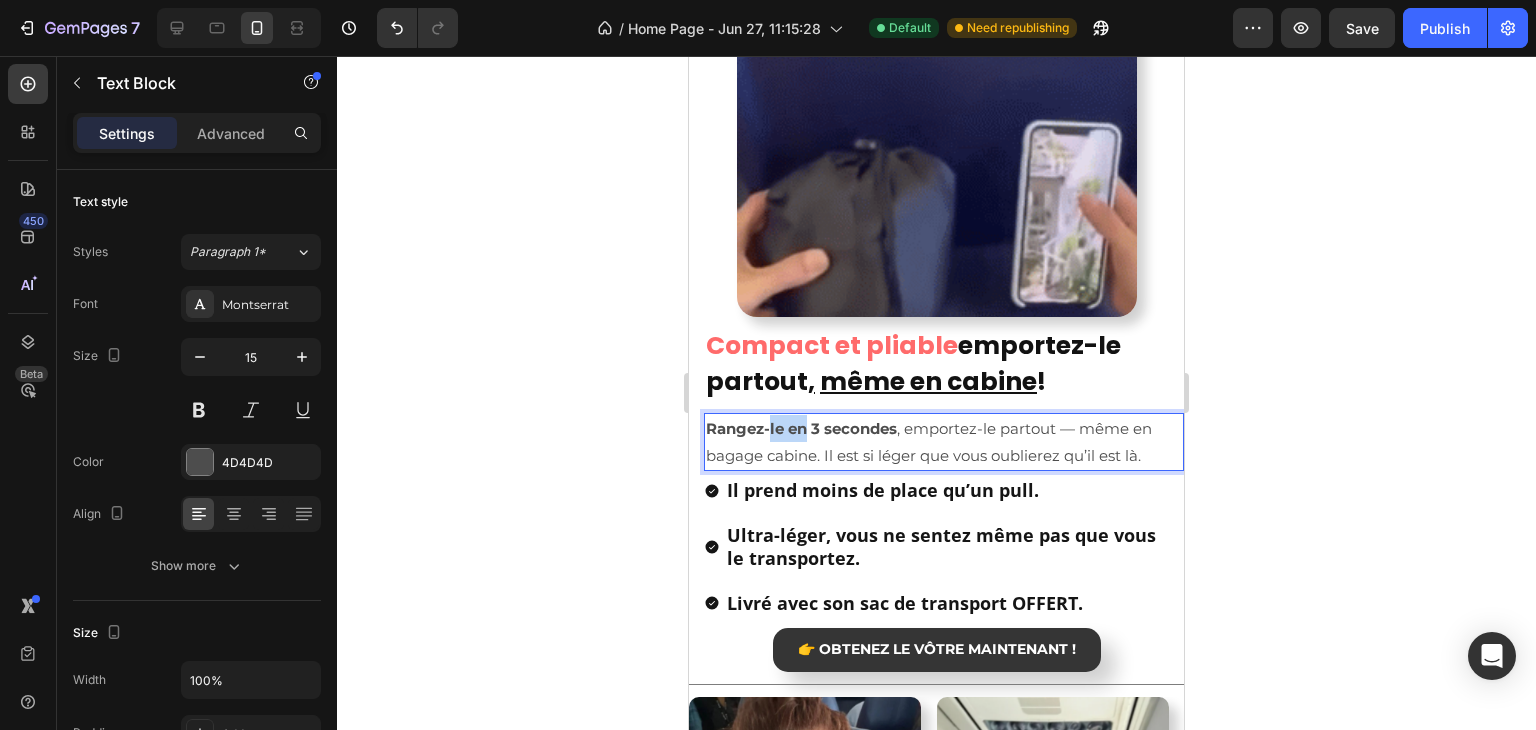 drag, startPoint x: 768, startPoint y: 427, endPoint x: 808, endPoint y: 430, distance: 40.112343 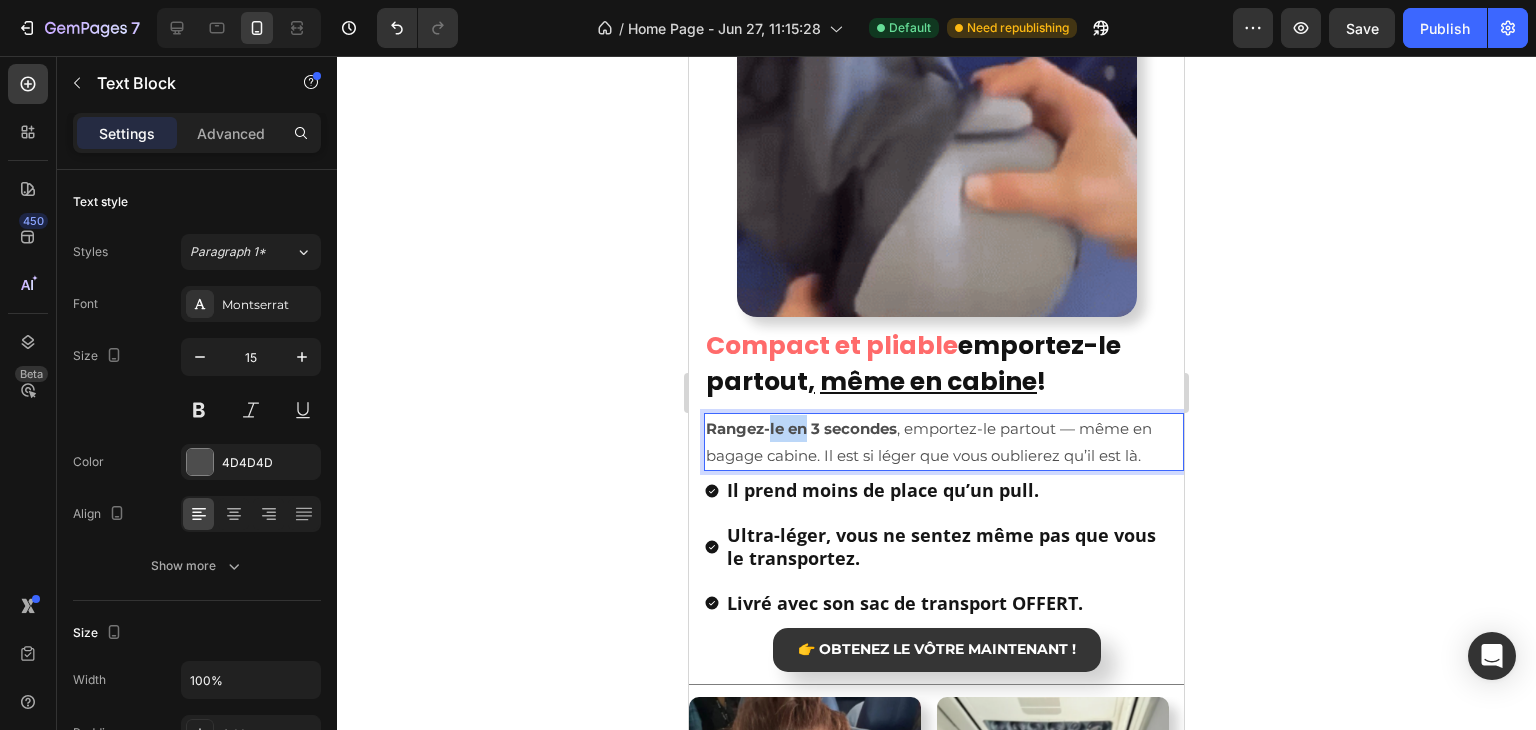click on "Rangez-le en 3 secondes" at bounding box center (801, 428) 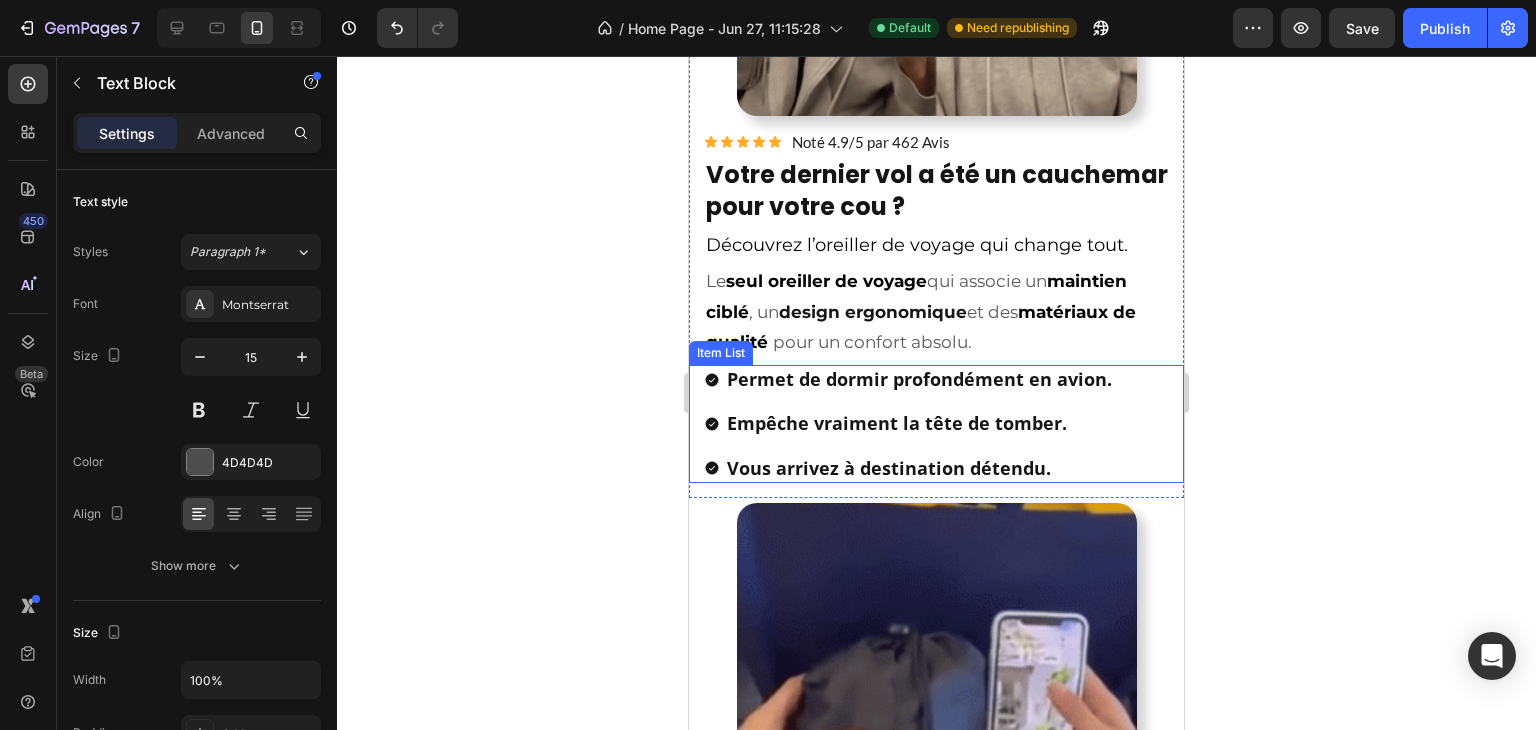 scroll, scrollTop: 1511, scrollLeft: 0, axis: vertical 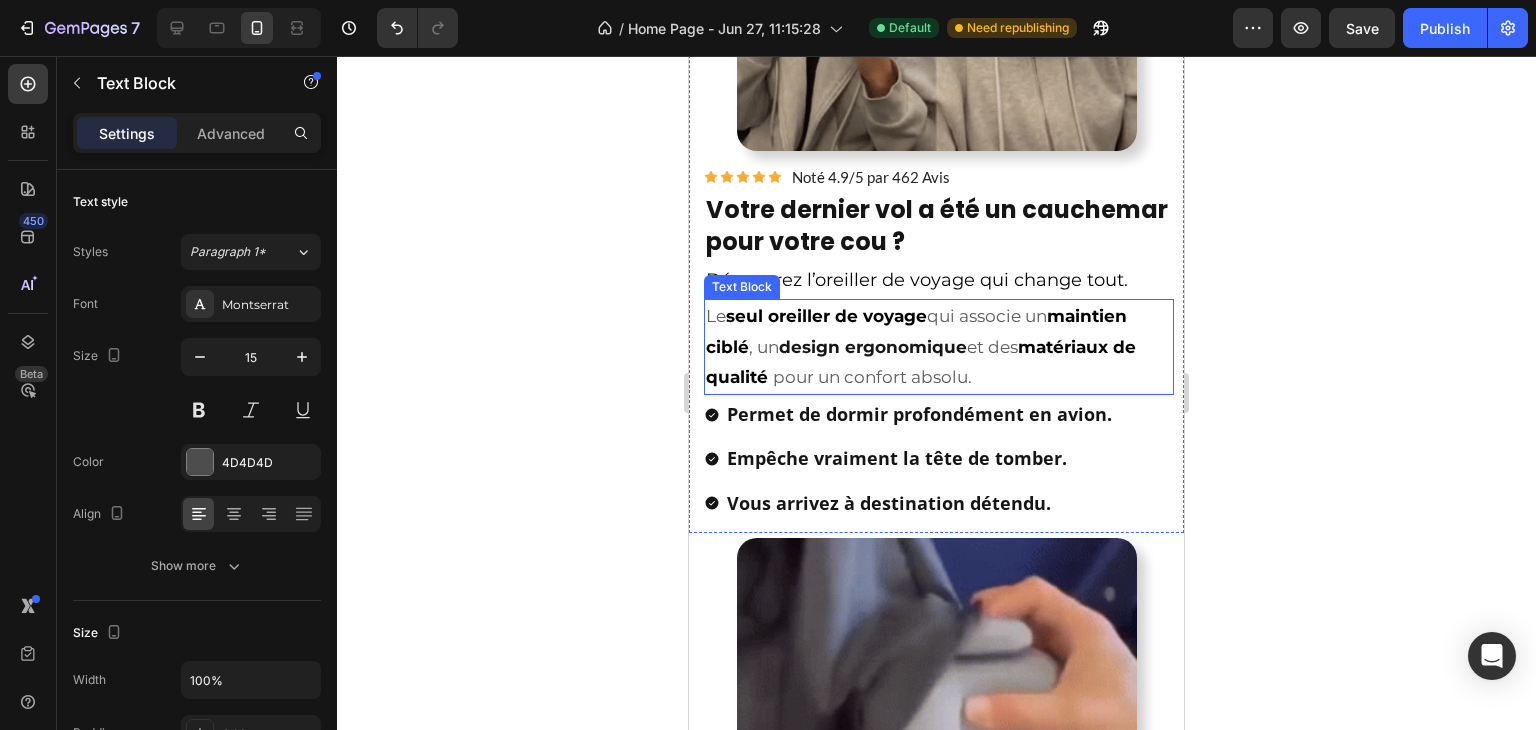 click on "seul oreiller de voyage" at bounding box center [826, 316] 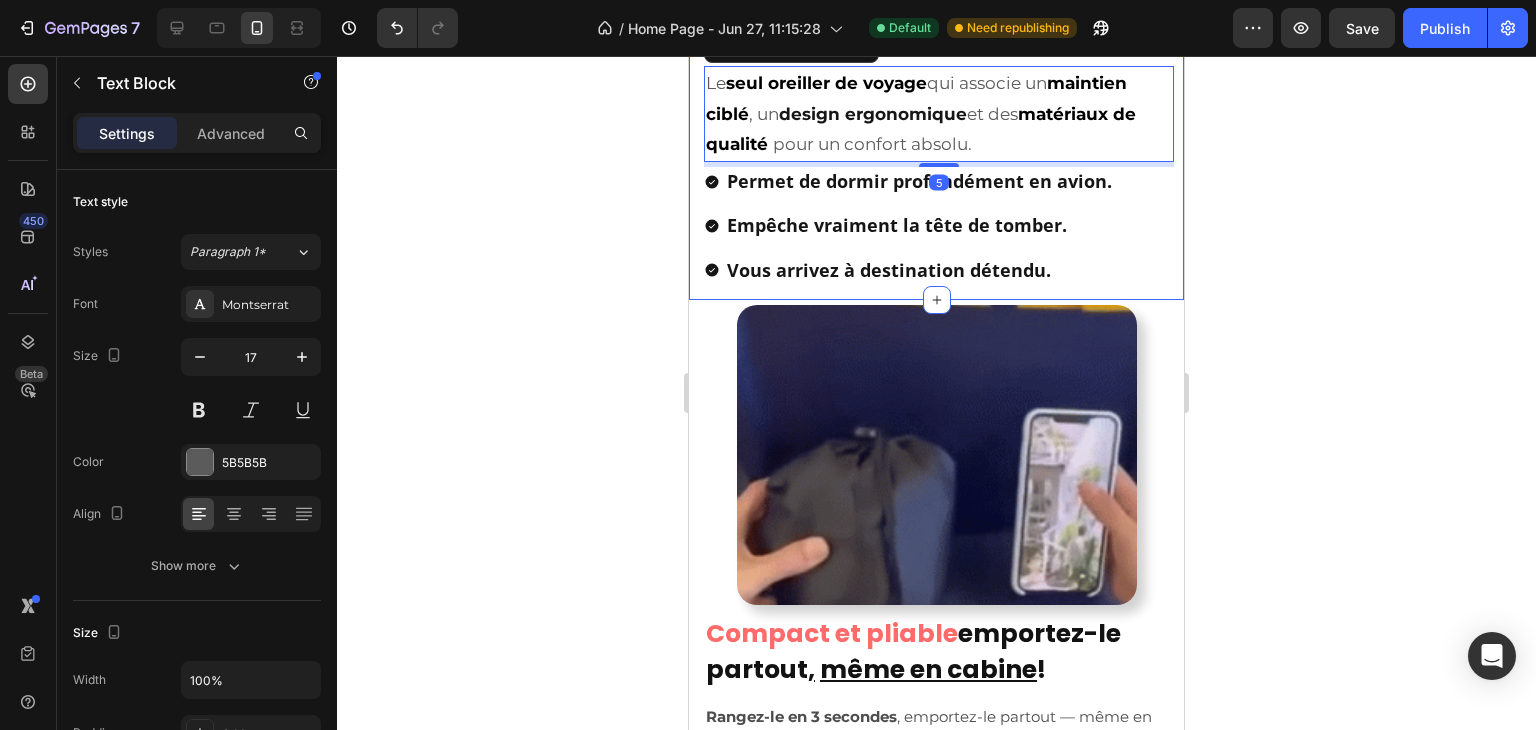 scroll, scrollTop: 2011, scrollLeft: 0, axis: vertical 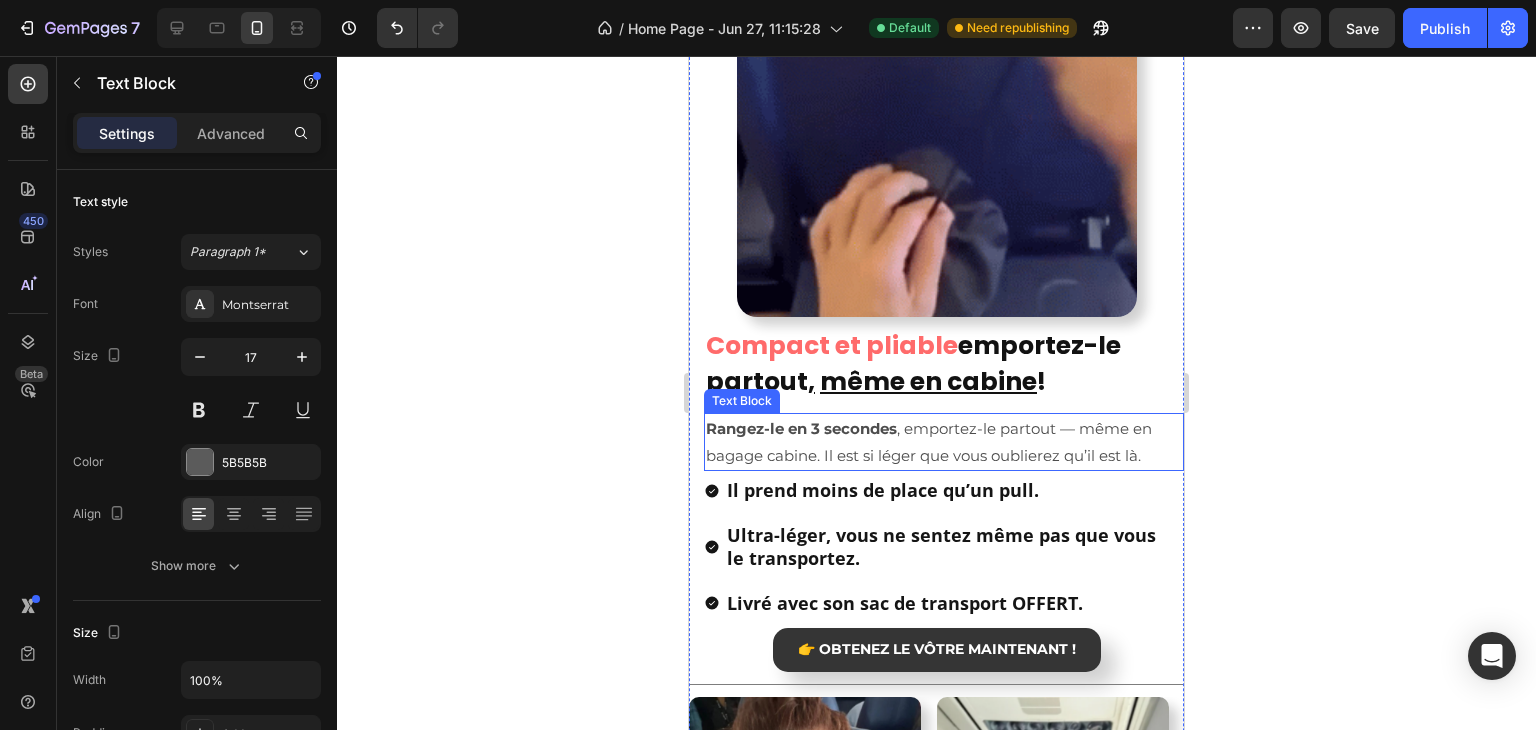 click on "Rangez-le en 3 secondes , emportez-le partout — même en bagage cabine. Il est si léger que vous oublierez qu’il est là." at bounding box center (944, 442) 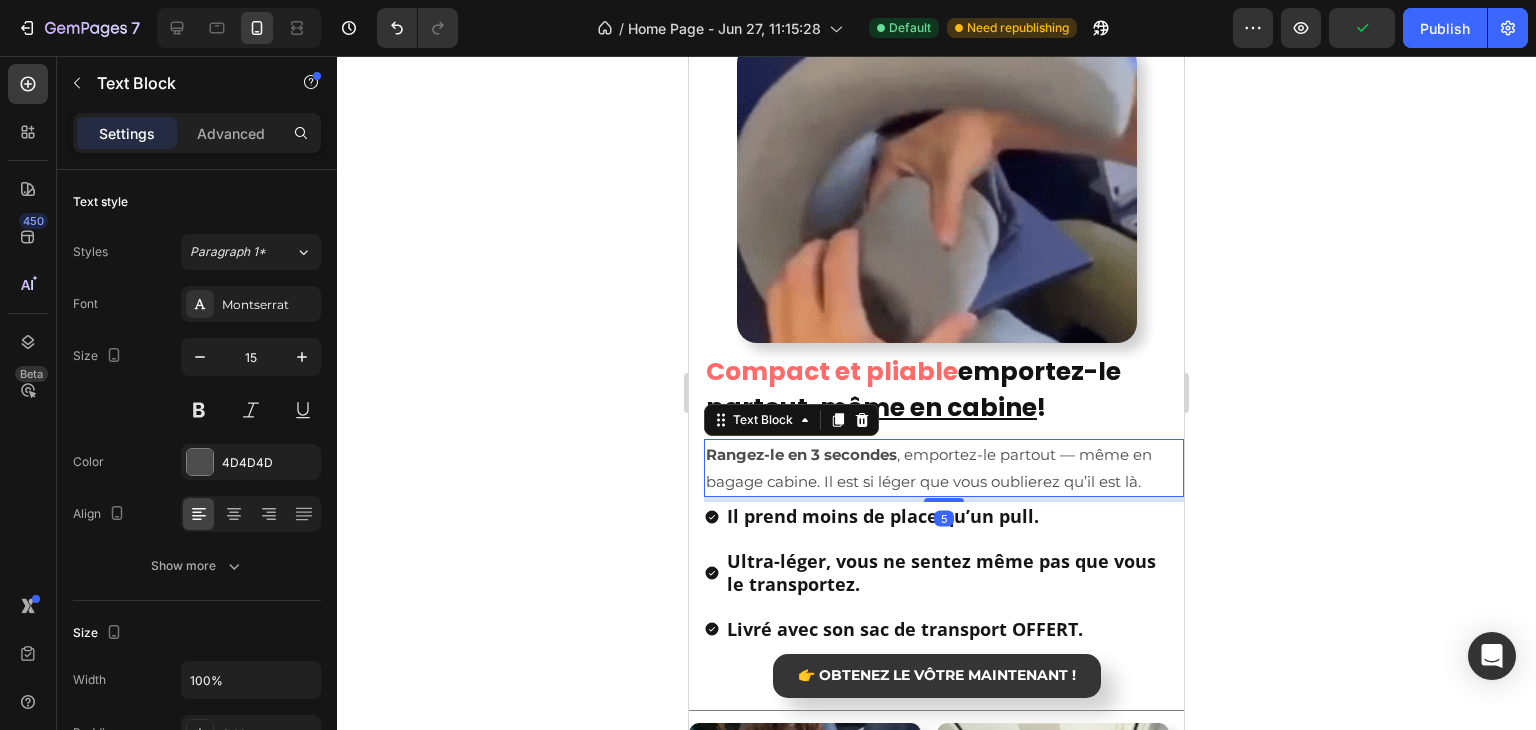 scroll, scrollTop: 1511, scrollLeft: 0, axis: vertical 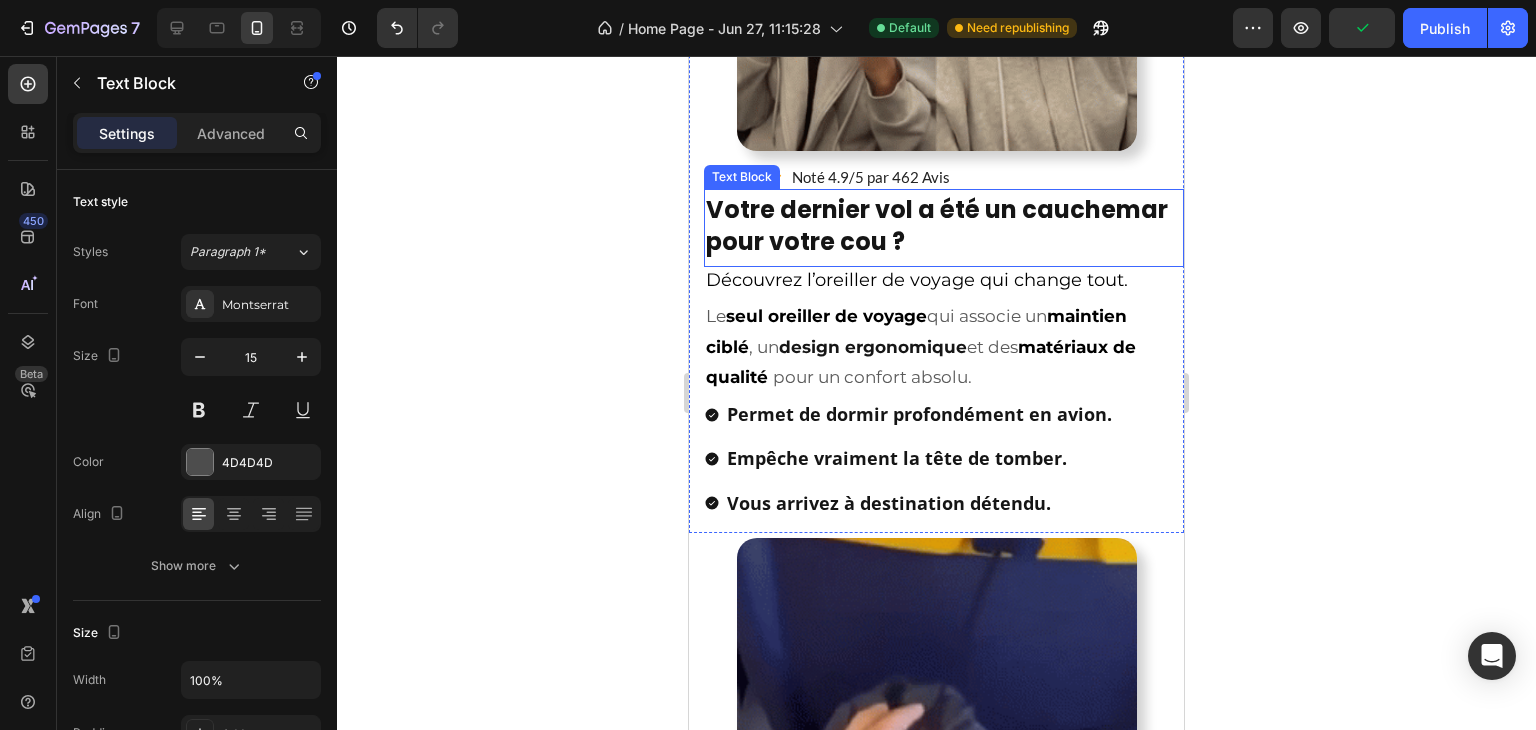 click on "Le  seul oreiller de voyage  qui associe un  maintien ciblé , un  design ergonomique  et des  matériaux de qualité   pour un confort absolu." at bounding box center (939, 347) 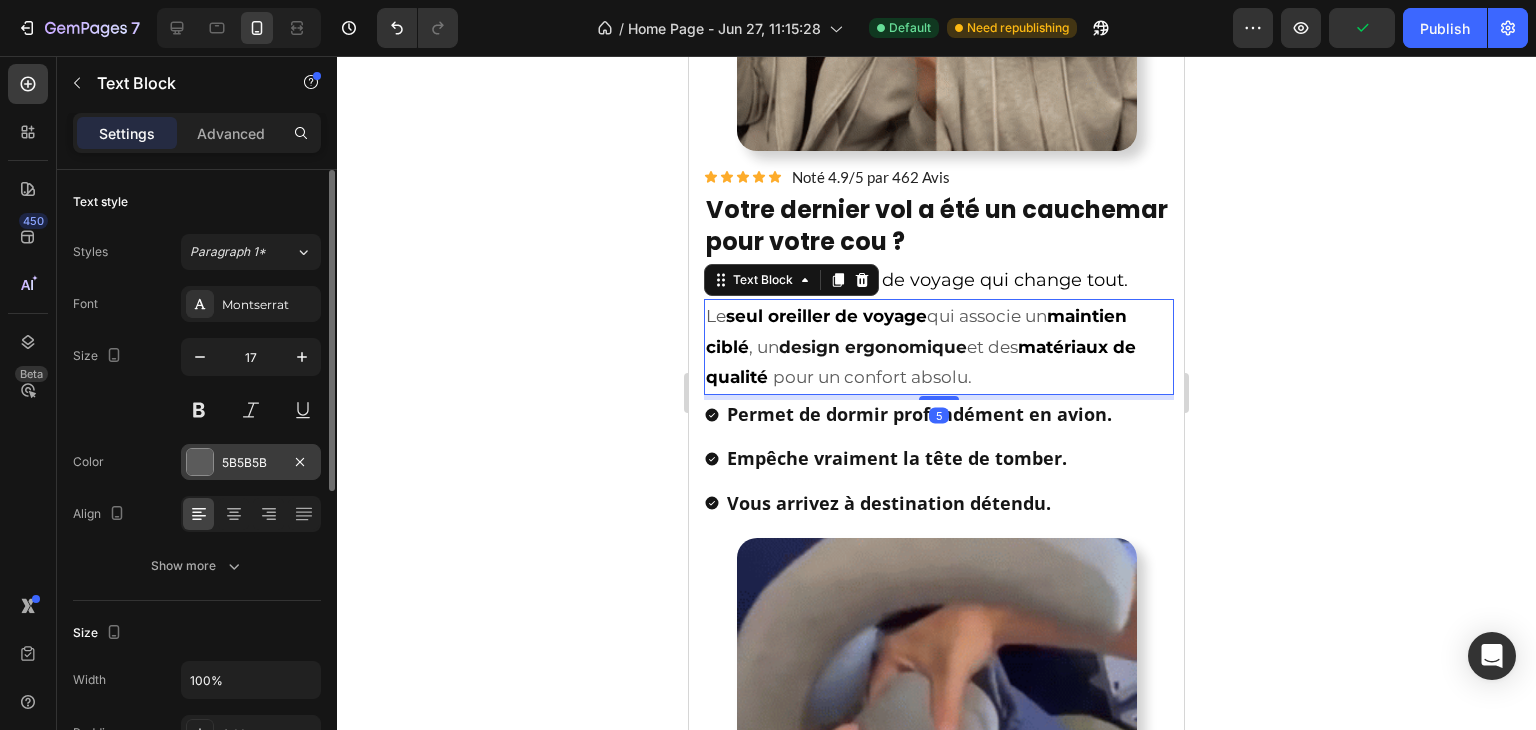 click on "5B5B5B" at bounding box center (251, 463) 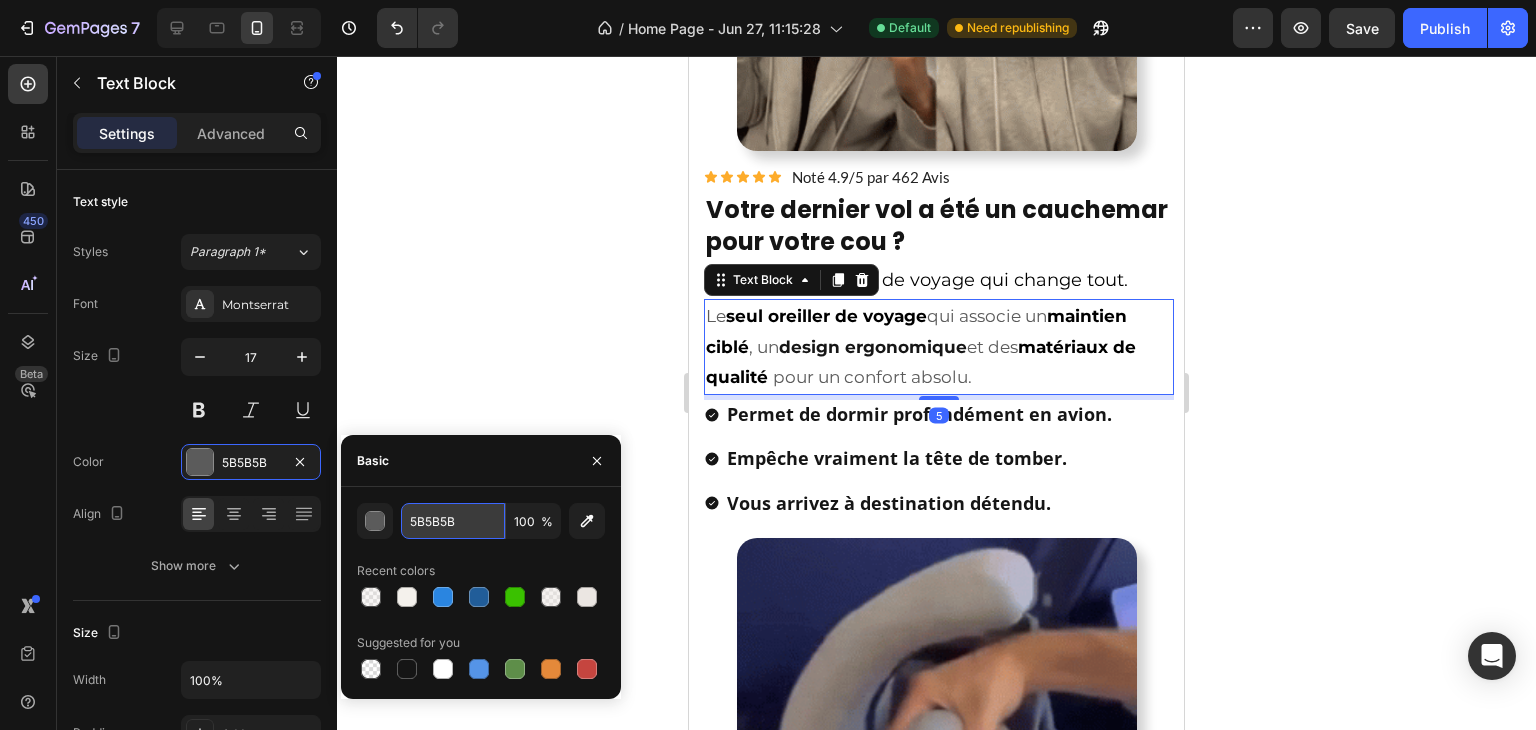 click on "5B5B5B" at bounding box center [453, 521] 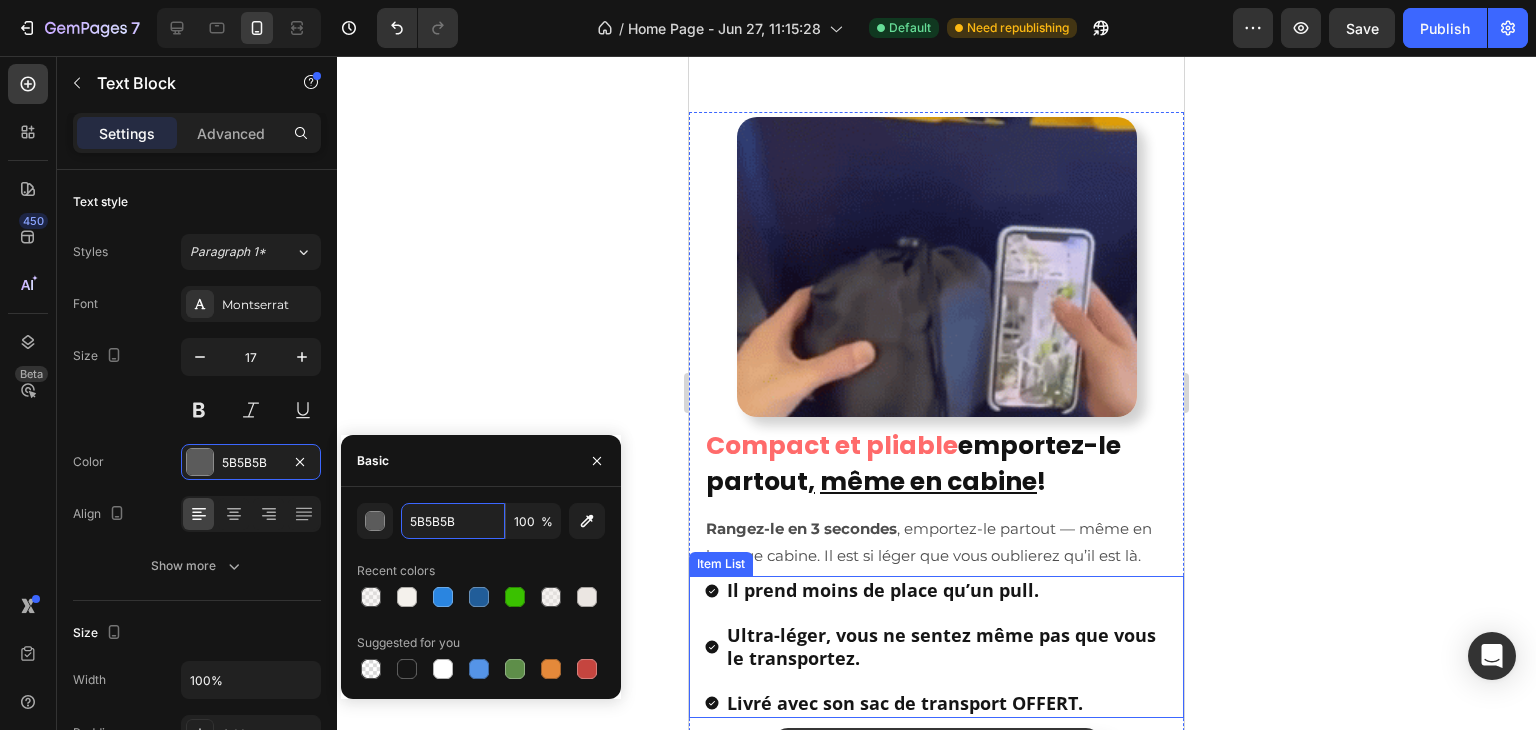 scroll, scrollTop: 2111, scrollLeft: 0, axis: vertical 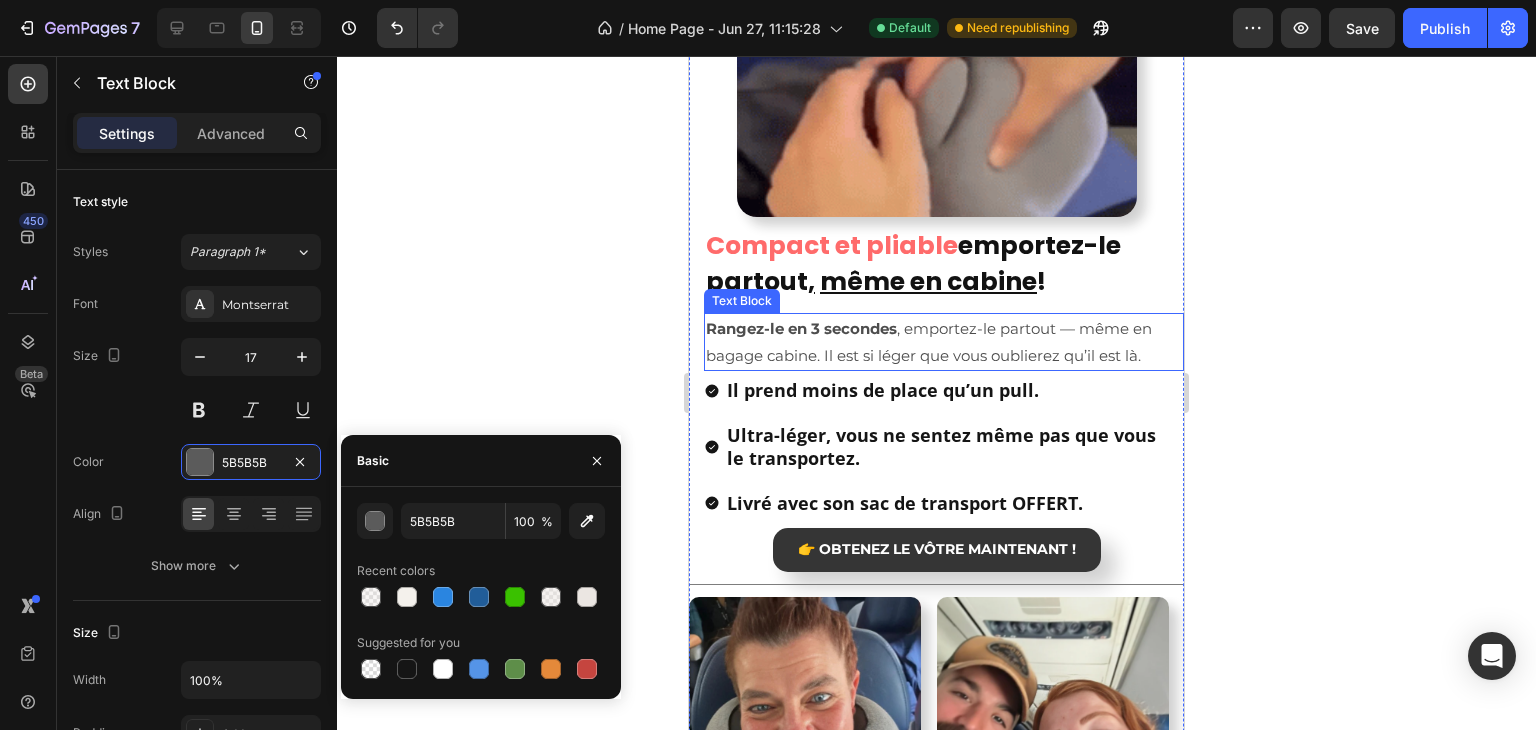 click on "Rangez-le en 3 secondes , emportez-le partout — même en bagage cabine. Il est si léger que vous oublierez qu’il est là." at bounding box center (944, 342) 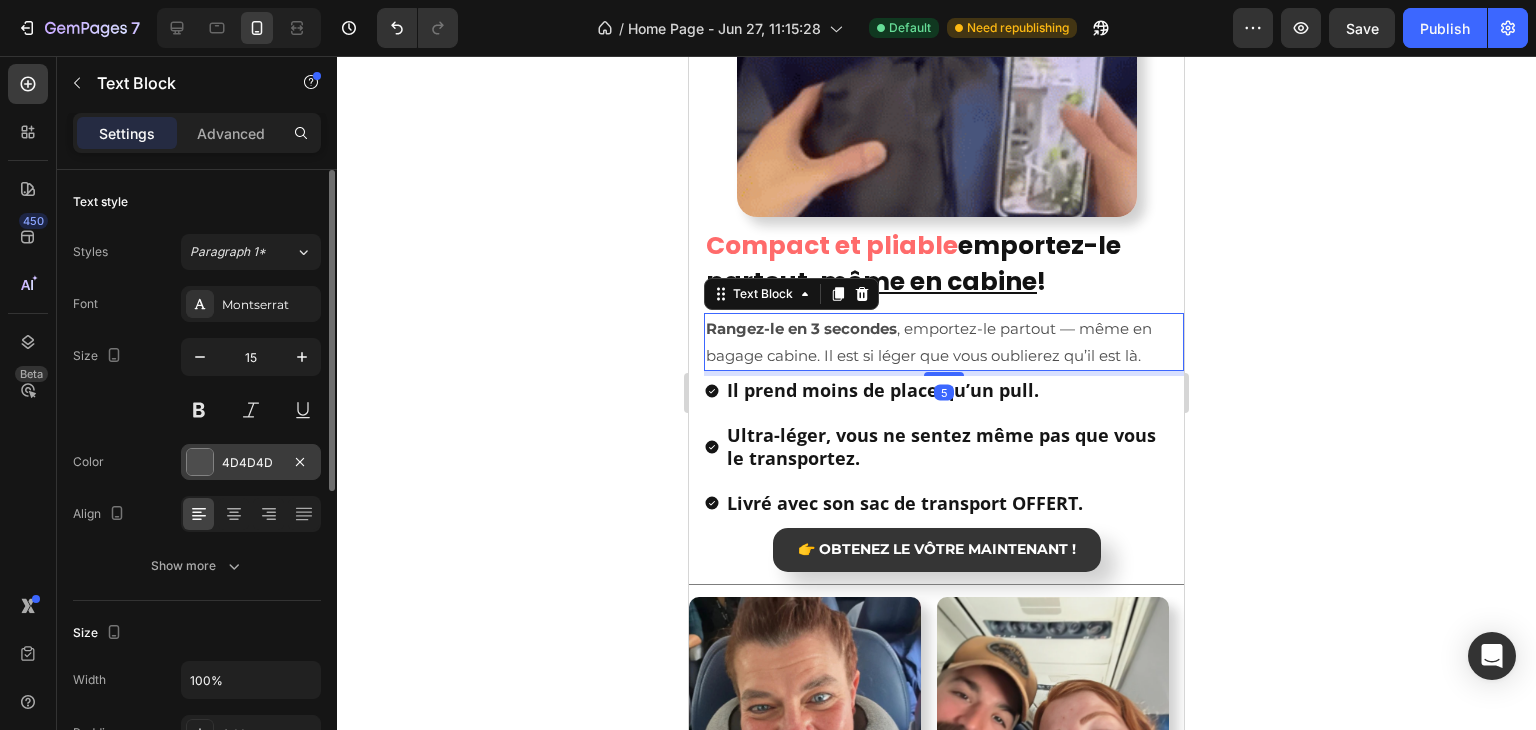 click on "4D4D4D" at bounding box center (251, 463) 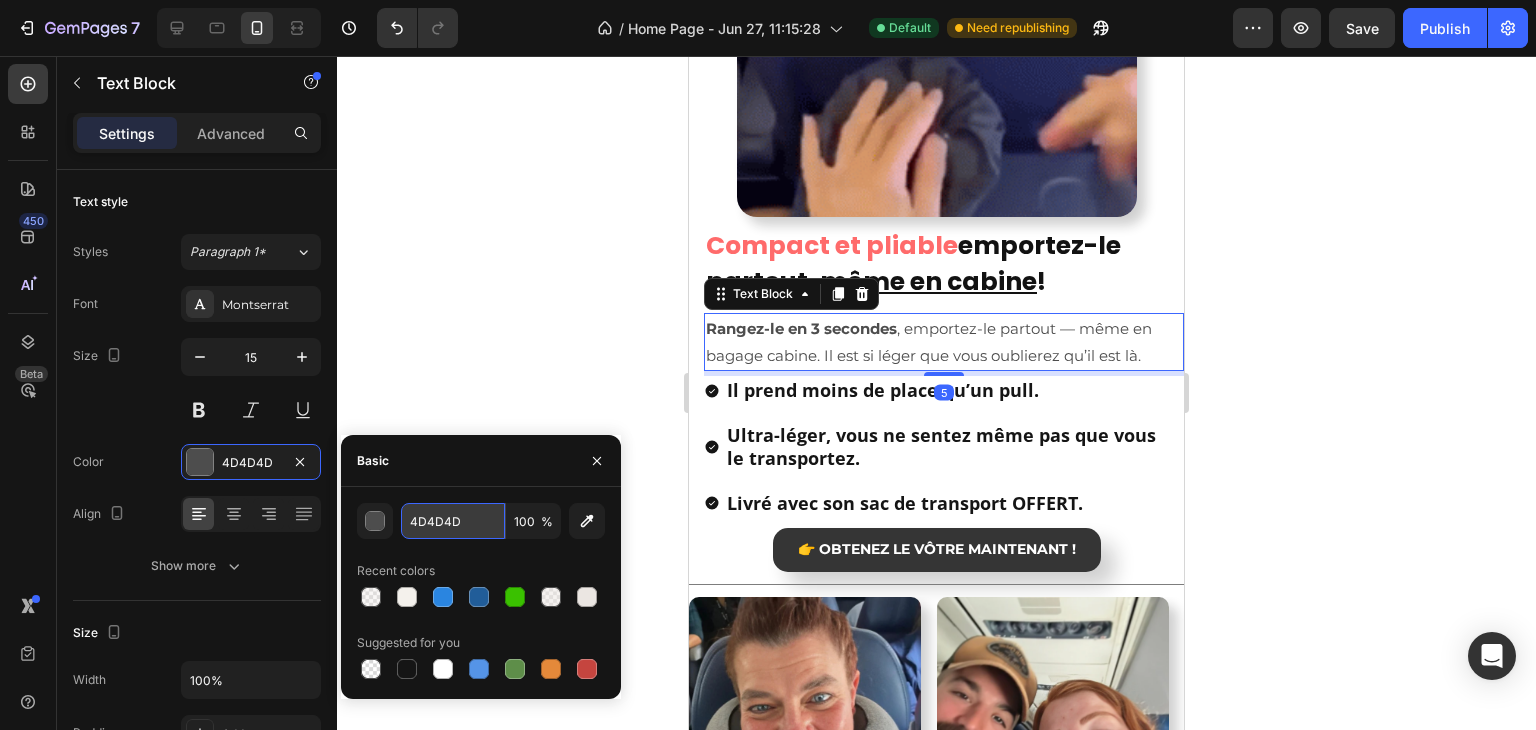 click on "4D4D4D" at bounding box center [453, 521] 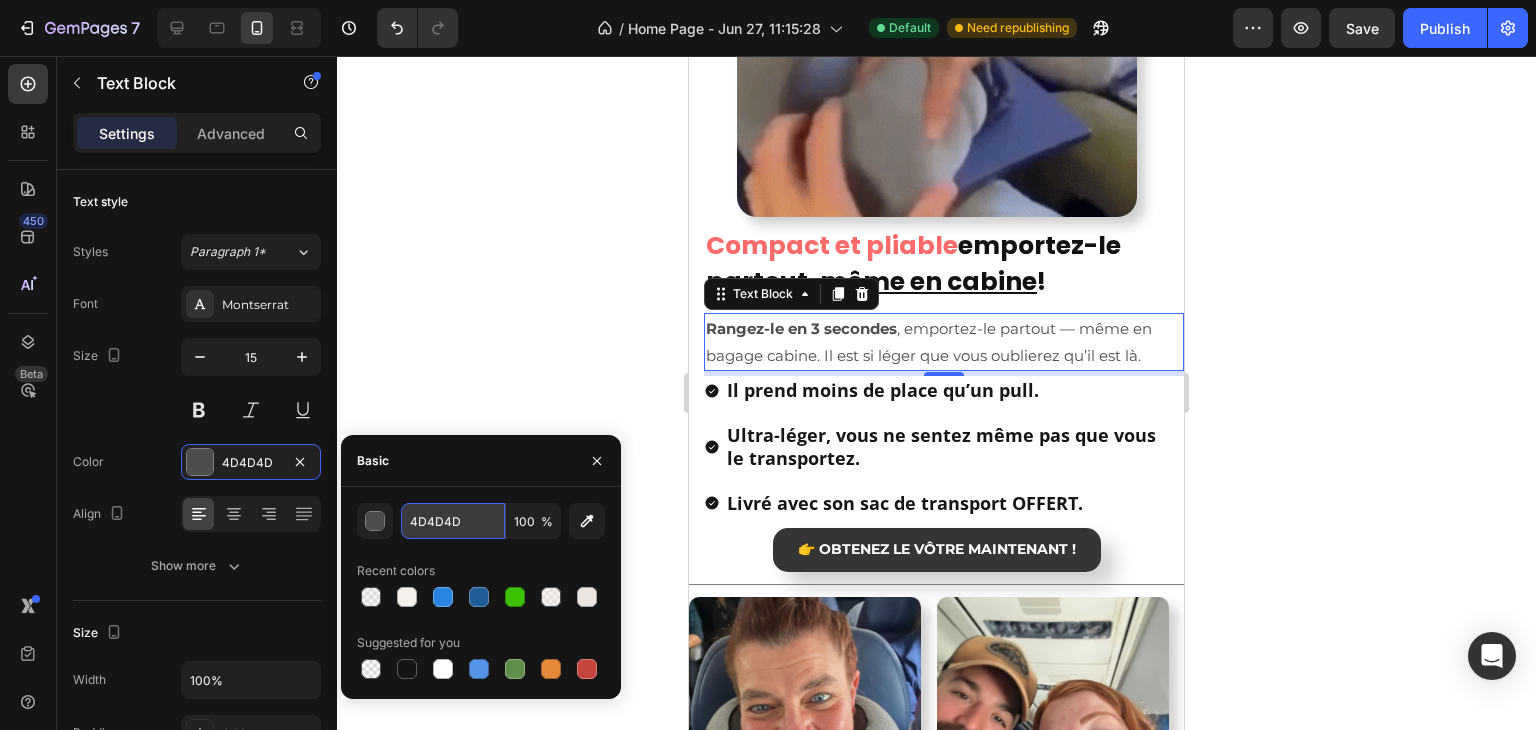paste on "5B5B5B" 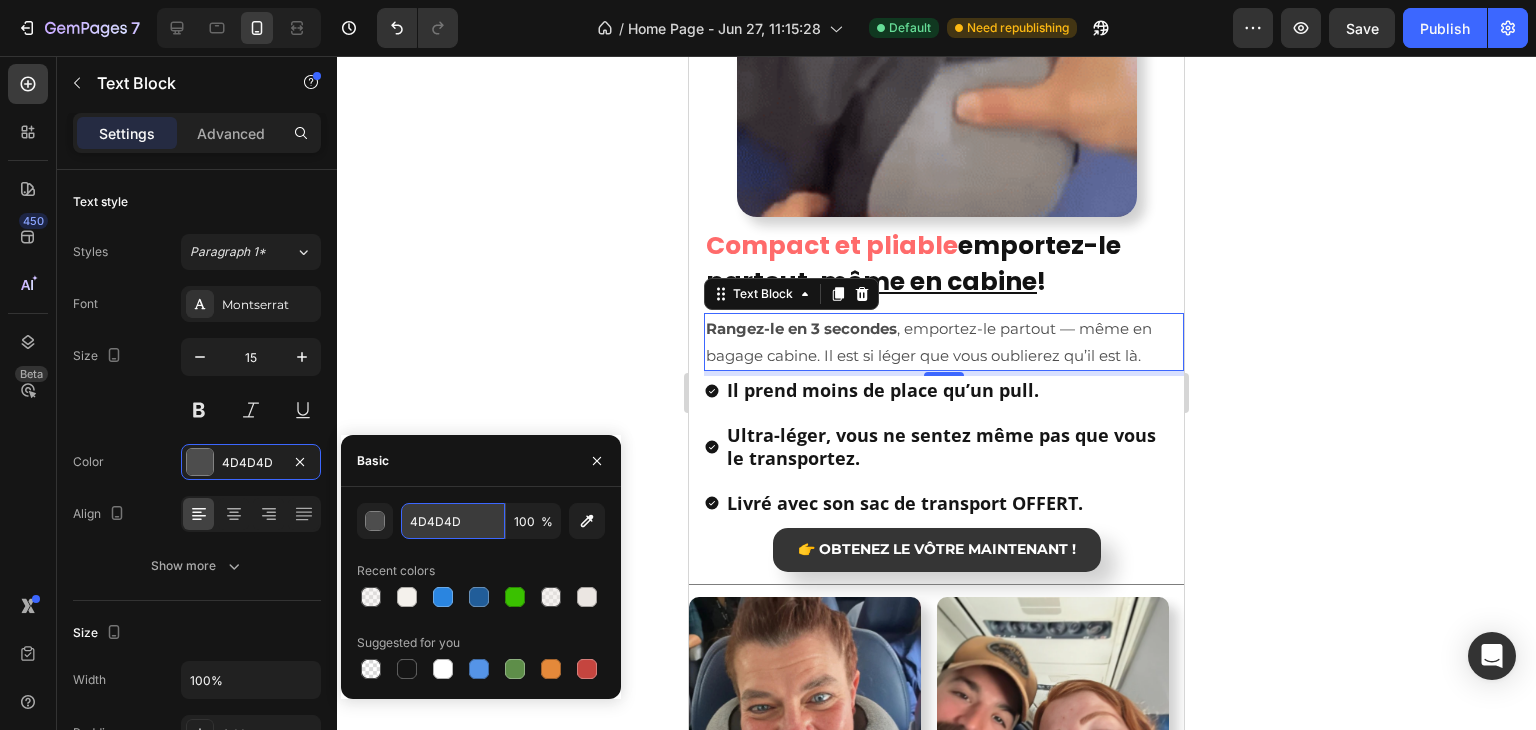 type on "5B5B5B" 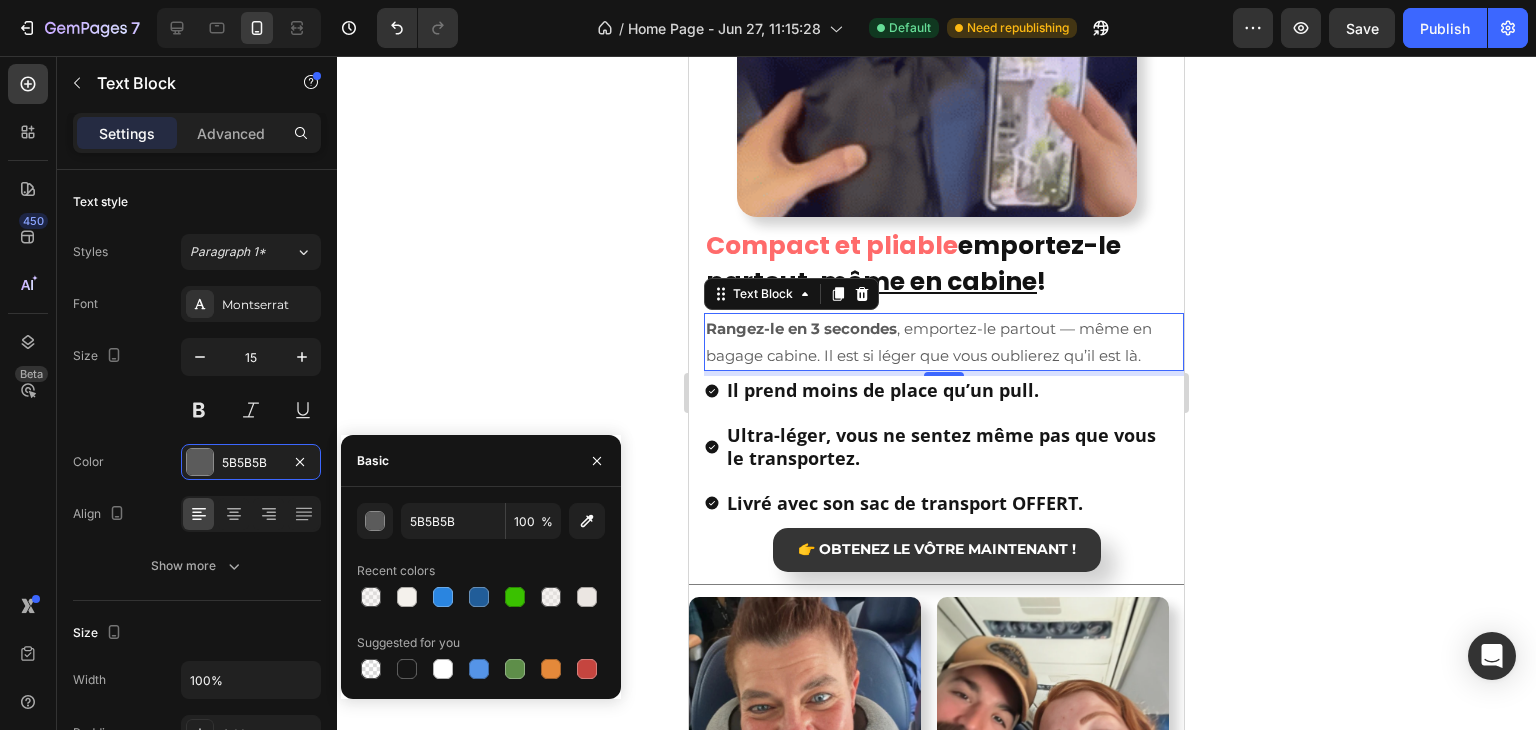 click 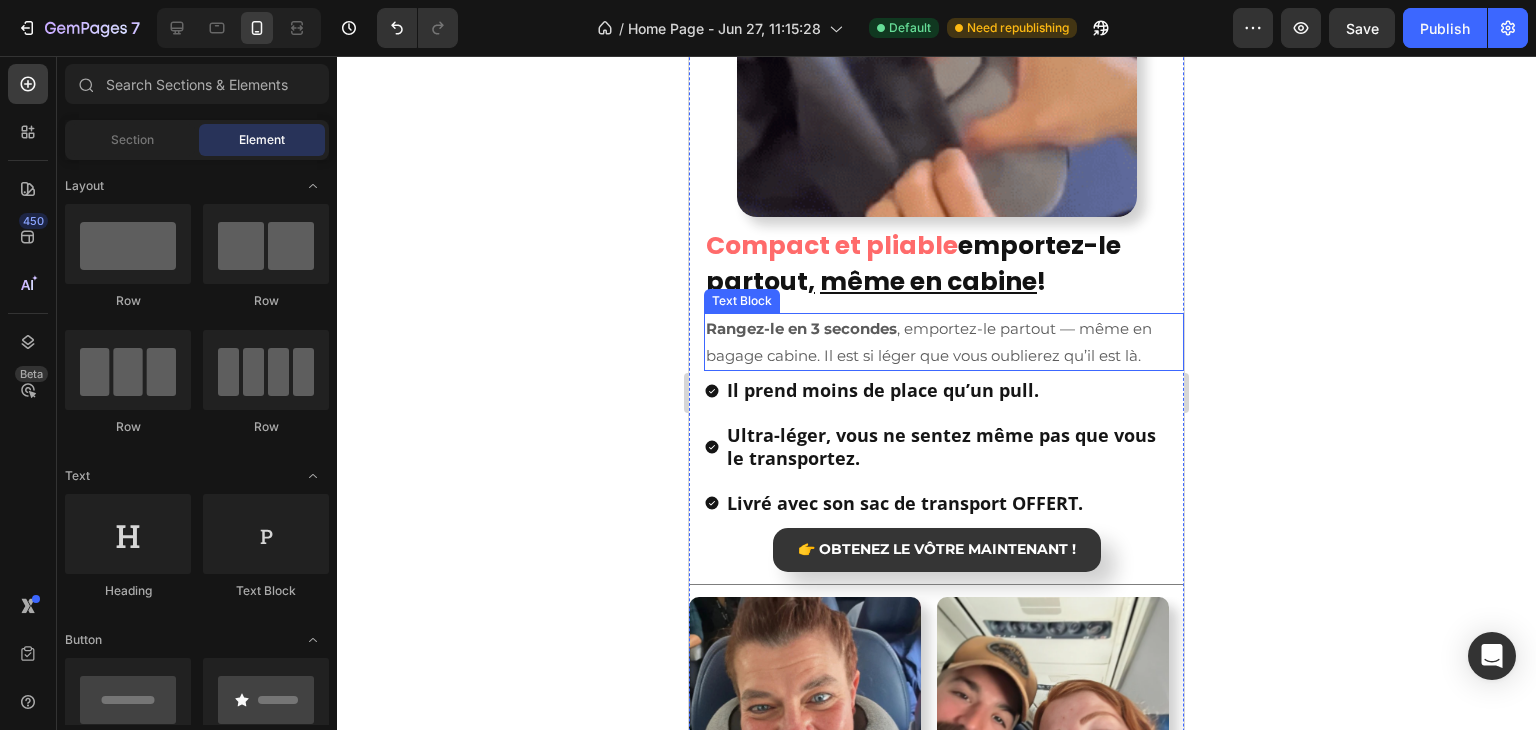 click on "Rangez-le en 3 secondes , emportez-le partout — même en bagage cabine. Il est si léger que vous oublierez qu’il est là." at bounding box center (944, 342) 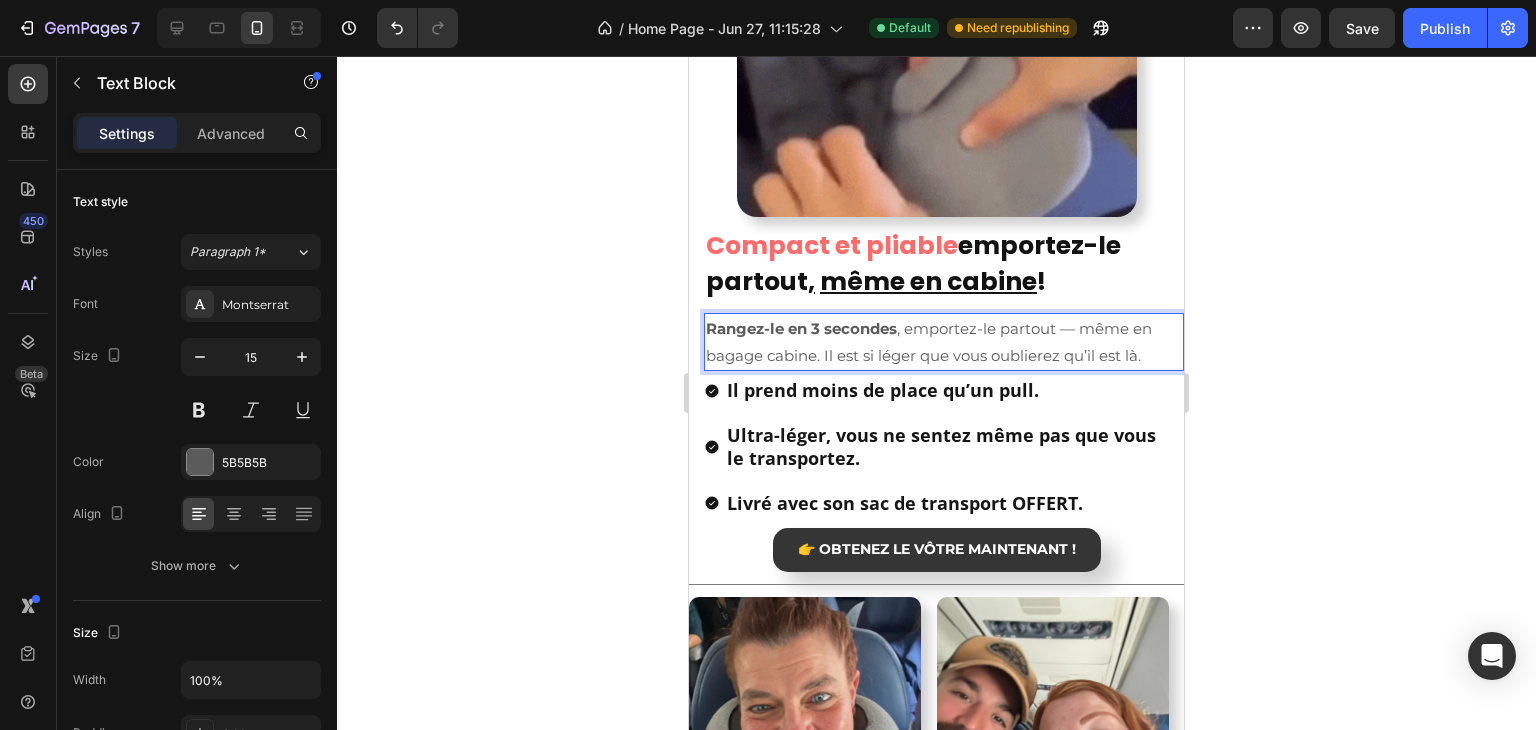 click on "Rangez-le en 3 secondes , emportez-le partout — même en bagage cabine. Il est si léger que vous oublierez qu’il est là." at bounding box center [944, 342] 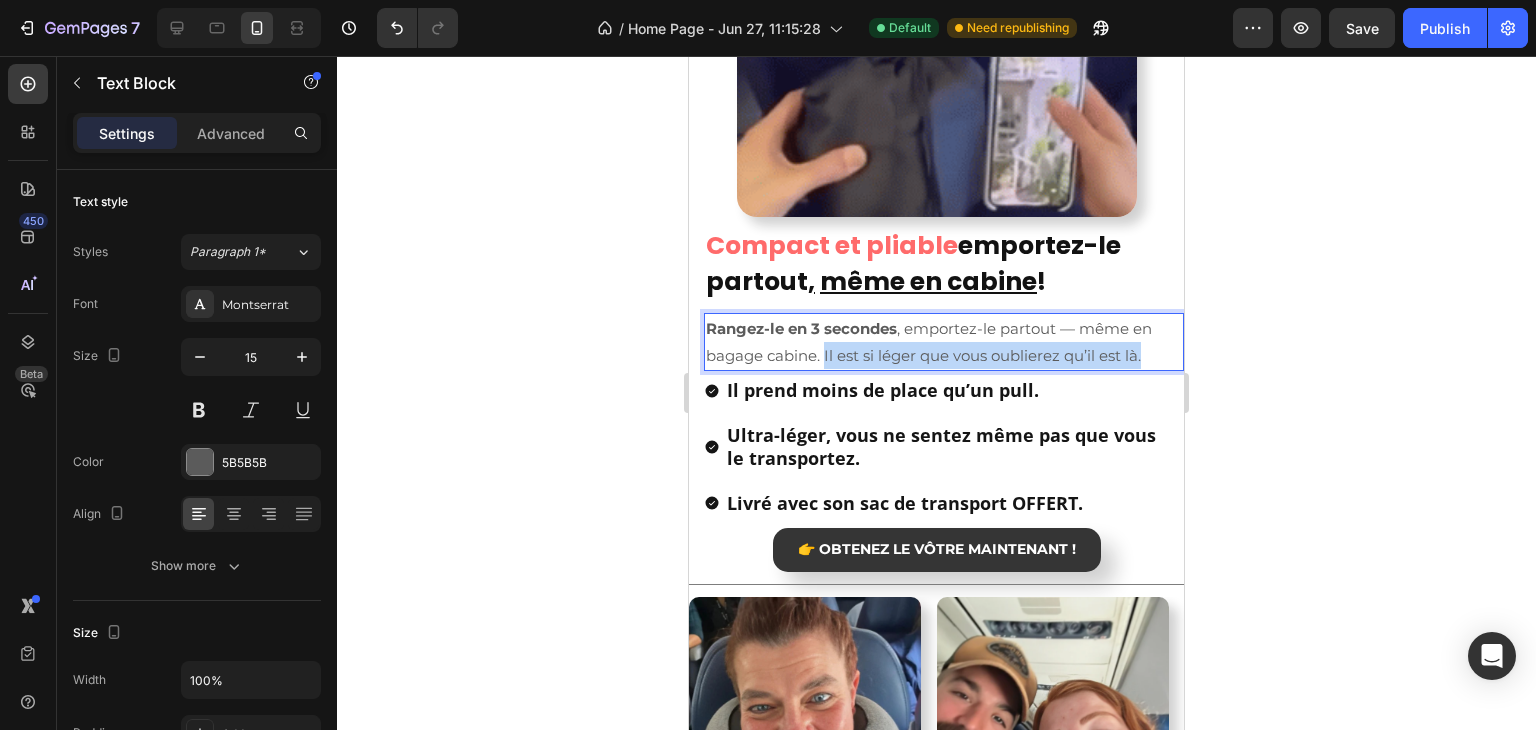 drag, startPoint x: 826, startPoint y: 357, endPoint x: 1150, endPoint y: 369, distance: 324.22214 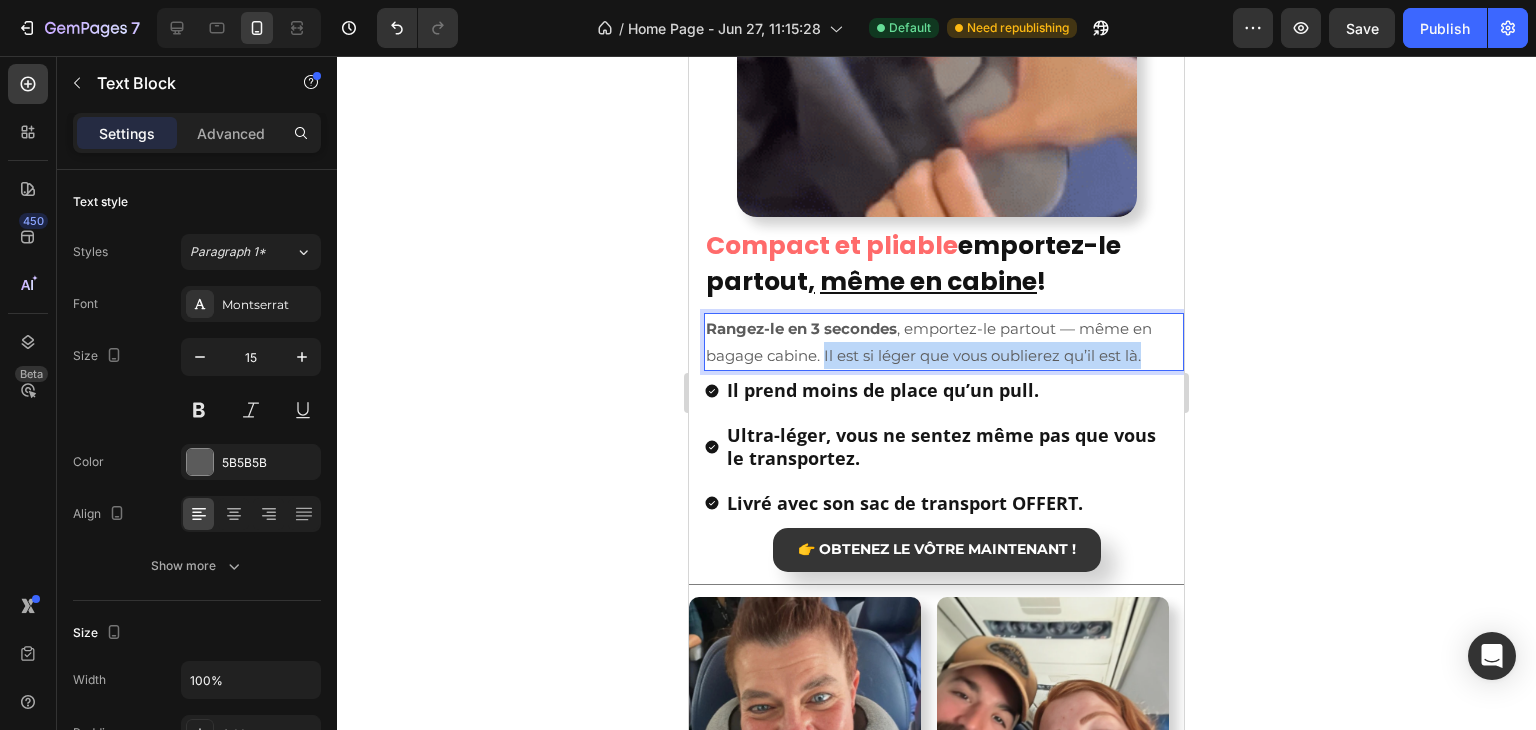 click on "Rangez-le en 3 secondes , emportez-le partout — même en bagage cabine. Il est si léger que vous oublierez qu’il est là." at bounding box center [944, 342] 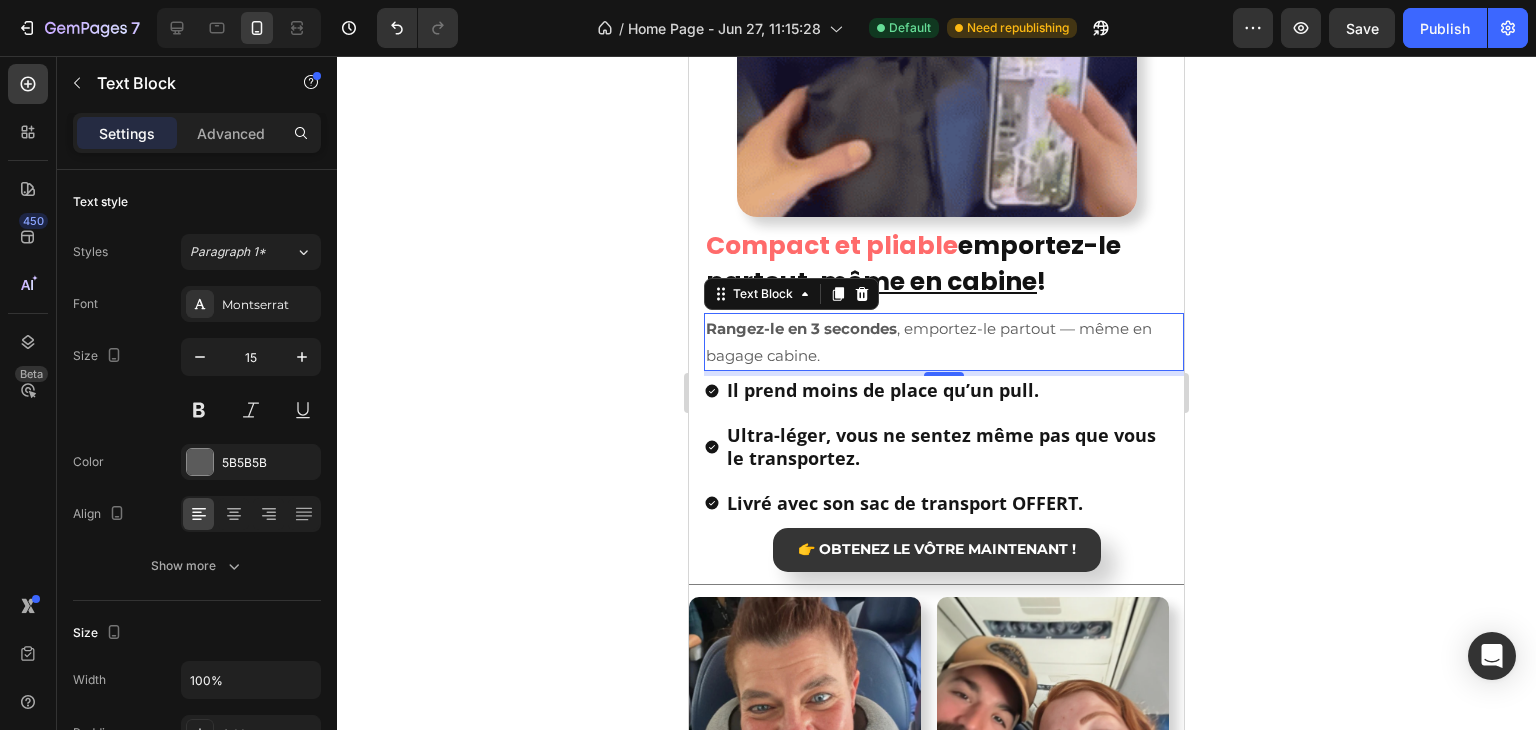 click 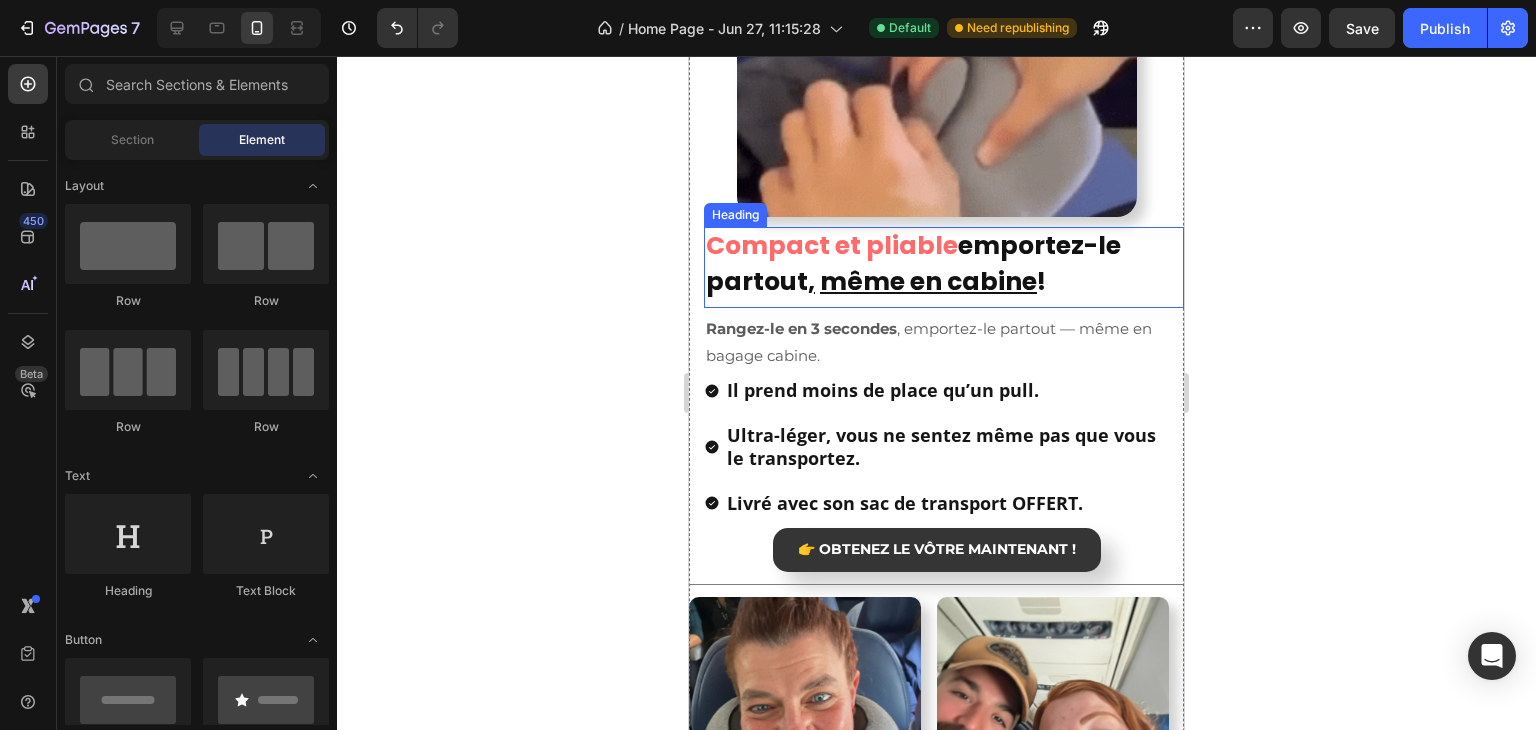 click on "même en cabine" at bounding box center [928, 281] 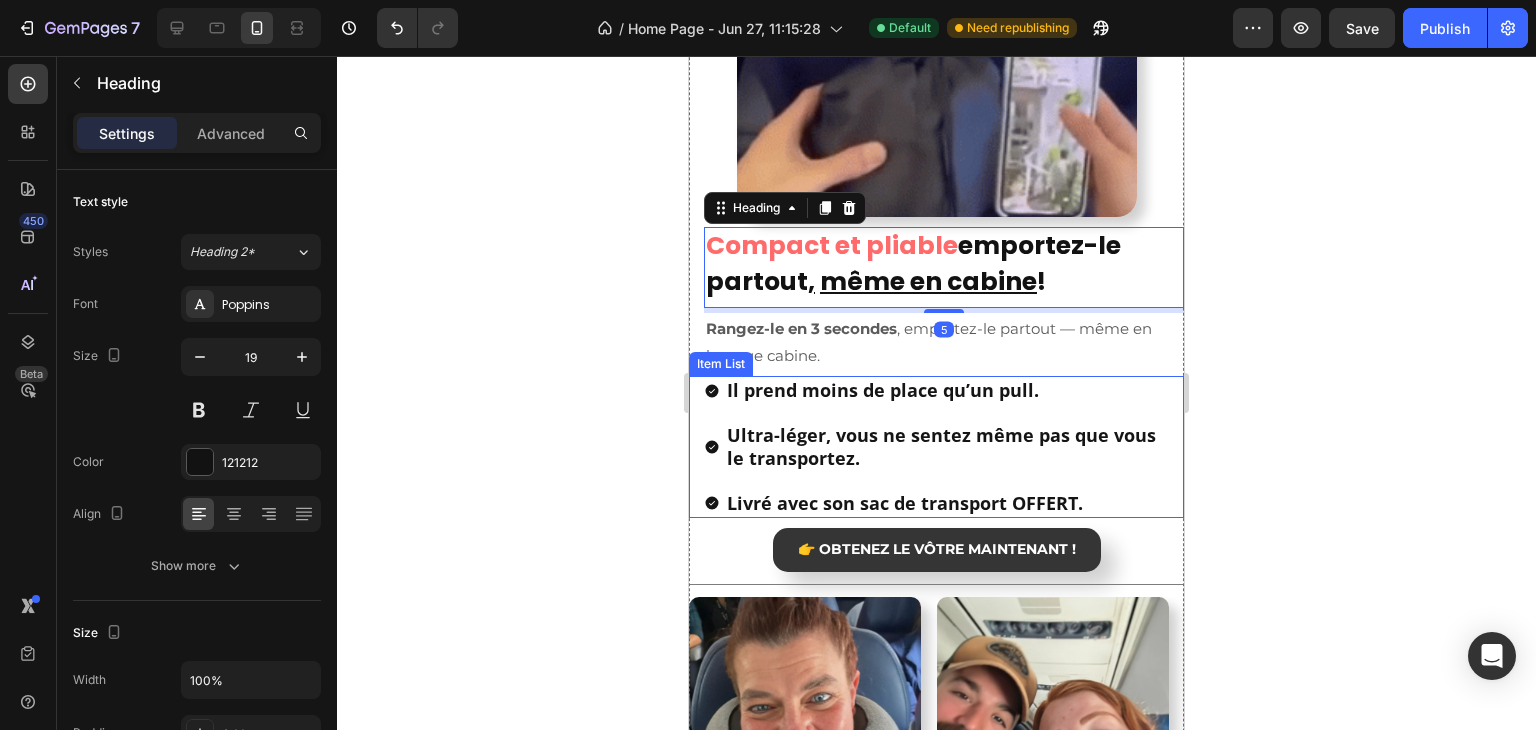 click on "Il prend moins de place qu’un pull." at bounding box center (883, 390) 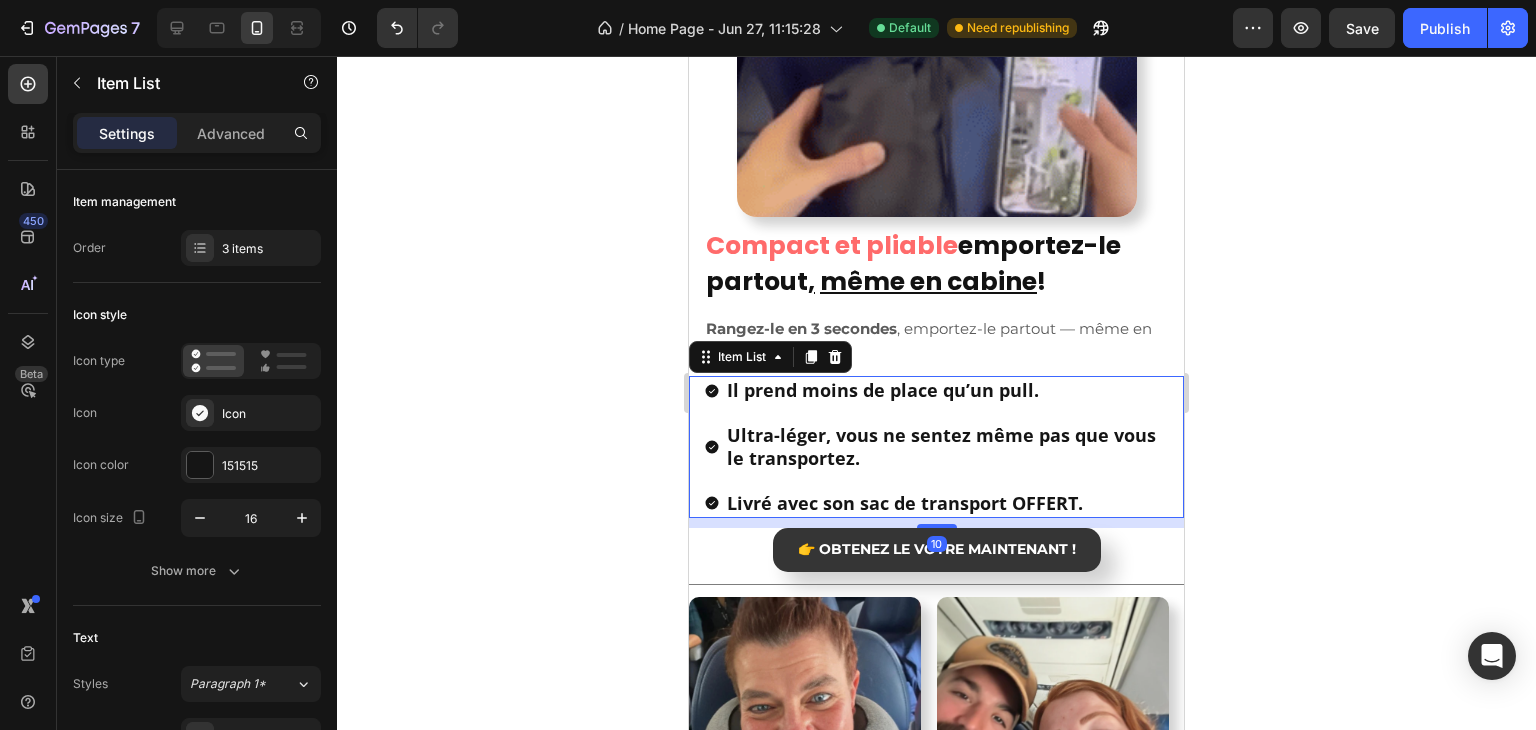click on "Il prend moins de place qu’un pull." at bounding box center [883, 390] 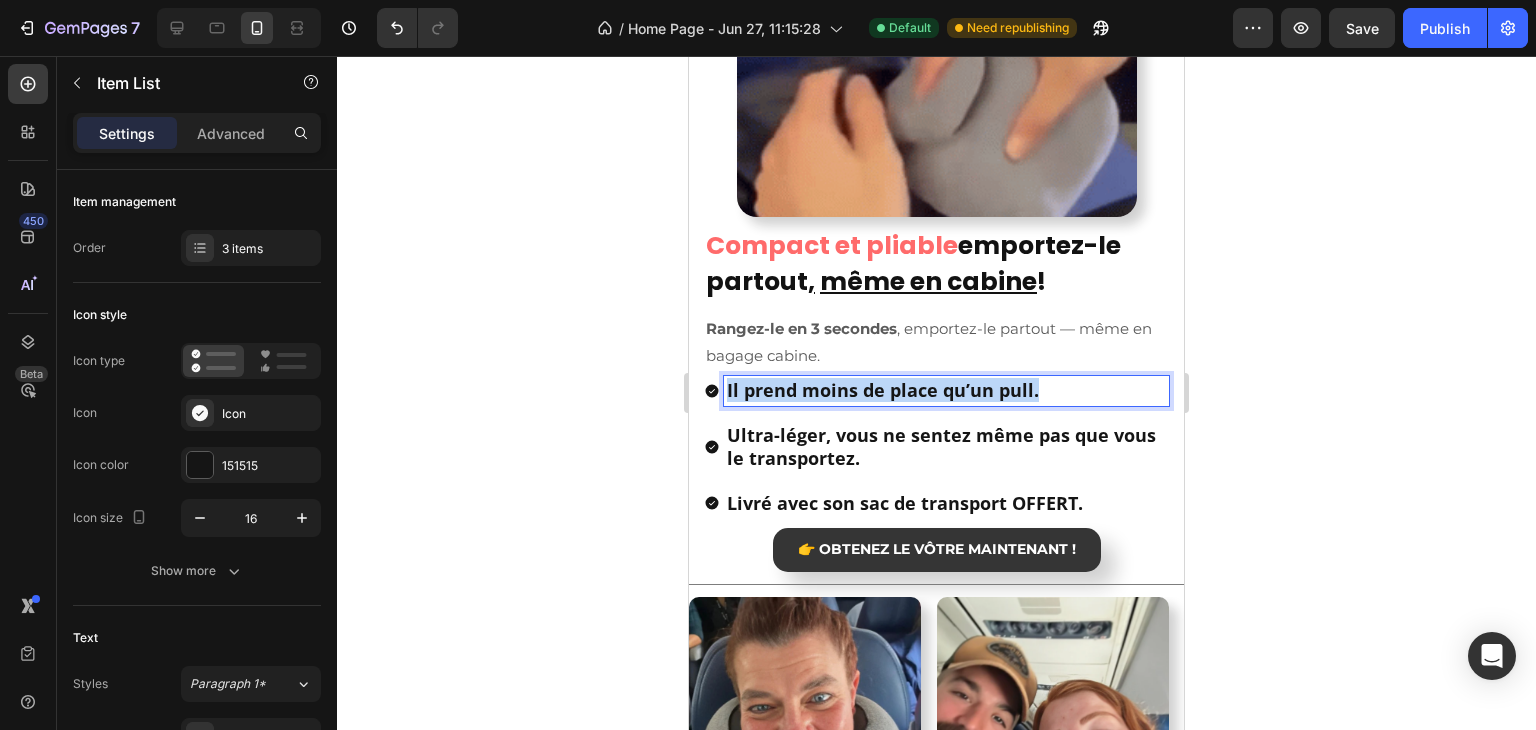 drag, startPoint x: 726, startPoint y: 394, endPoint x: 1047, endPoint y: 388, distance: 321.05606 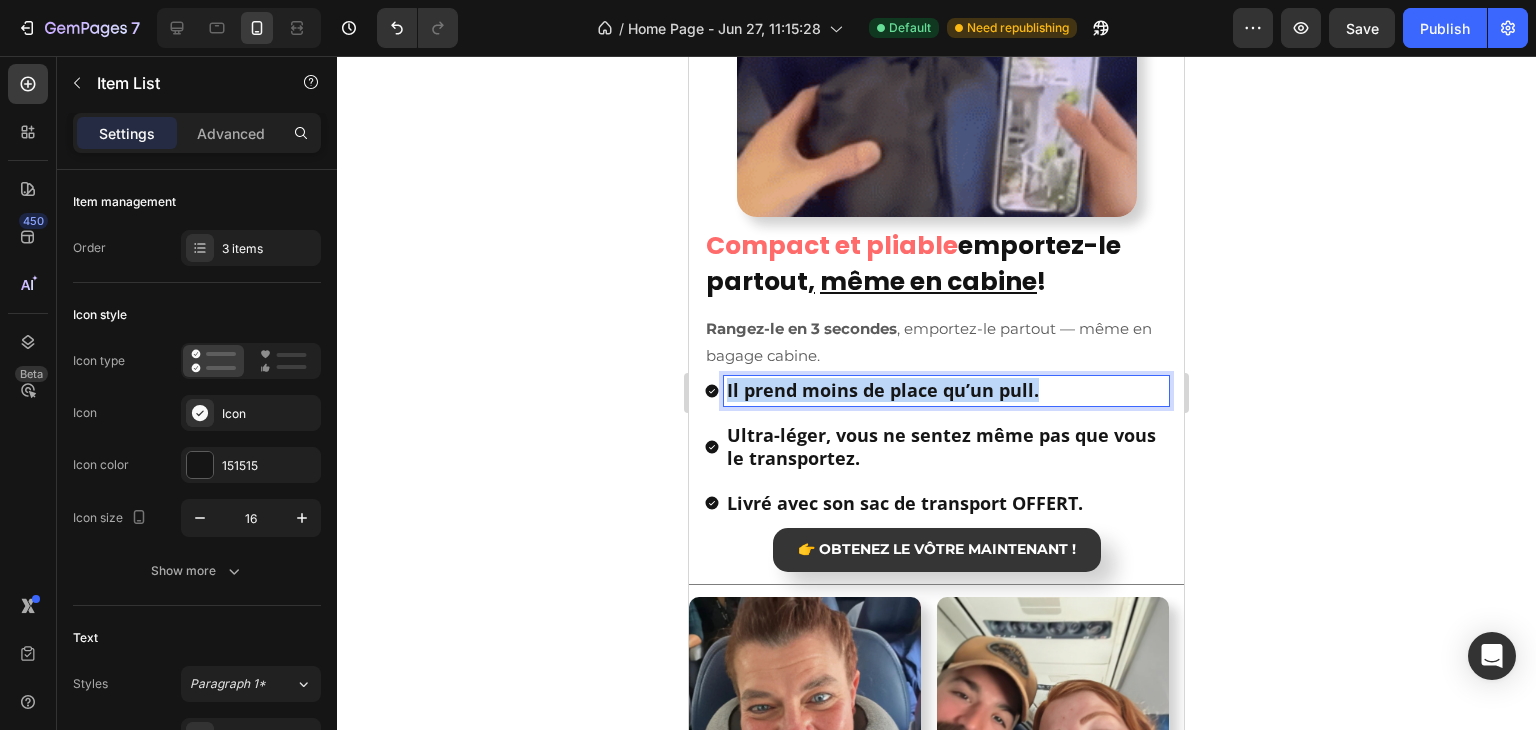click on "Il prend moins de place qu’un pull." at bounding box center (946, 390) 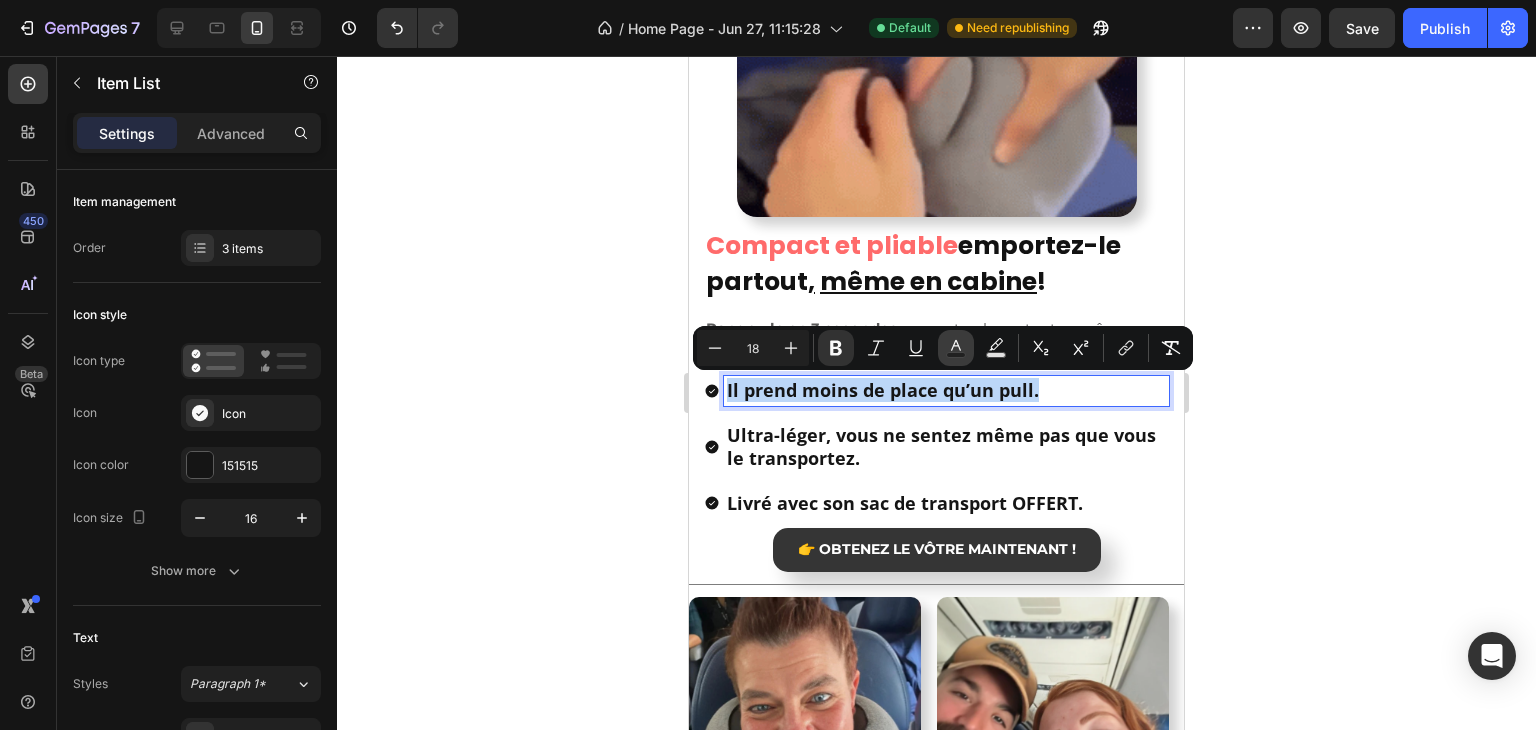 copy on "Il prend moins de place qu’un pull." 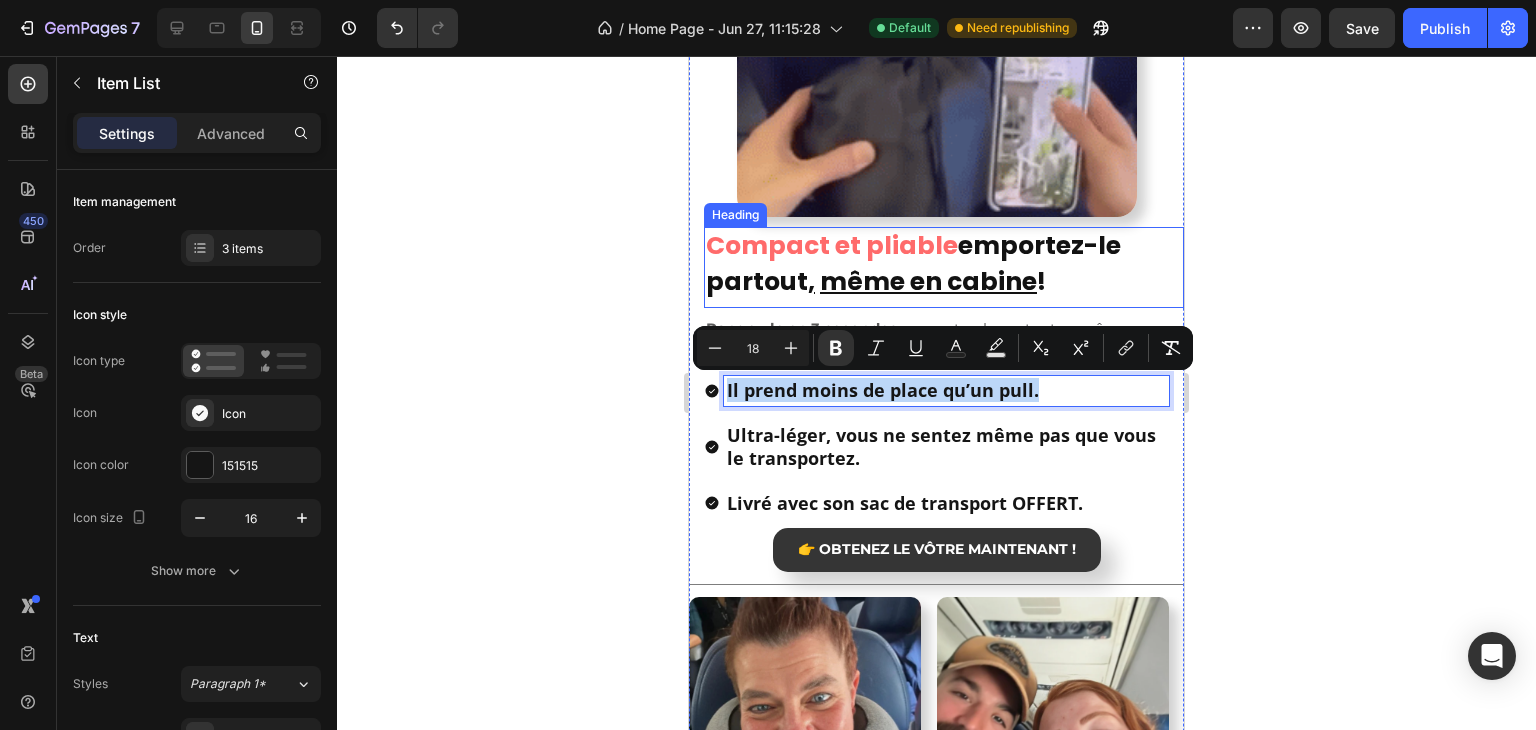 click on "même en cabine" at bounding box center (928, 281) 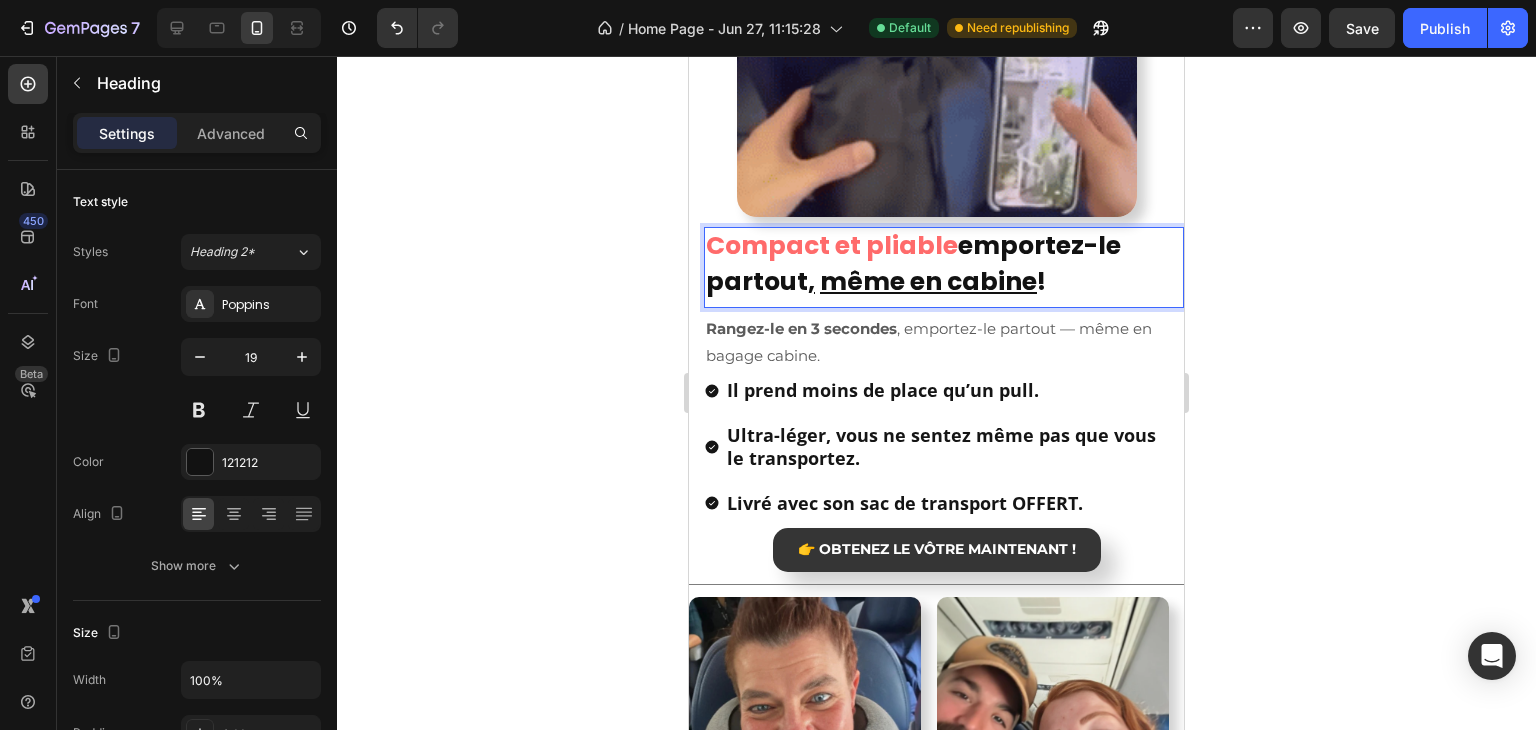 click on "emportez-le partout ,   même en cabine  !" at bounding box center (913, 263) 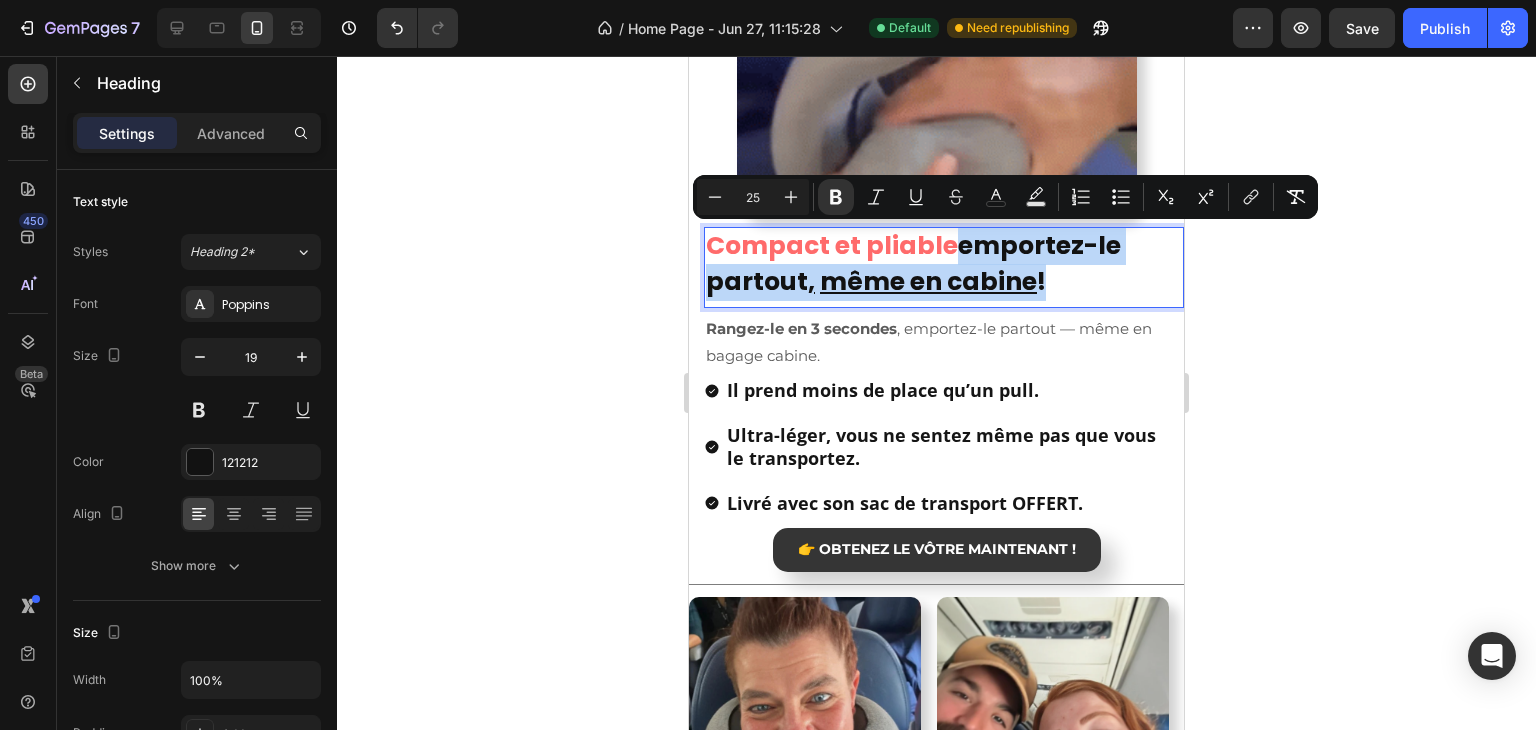 drag, startPoint x: 1036, startPoint y: 289, endPoint x: 956, endPoint y: 249, distance: 89.44272 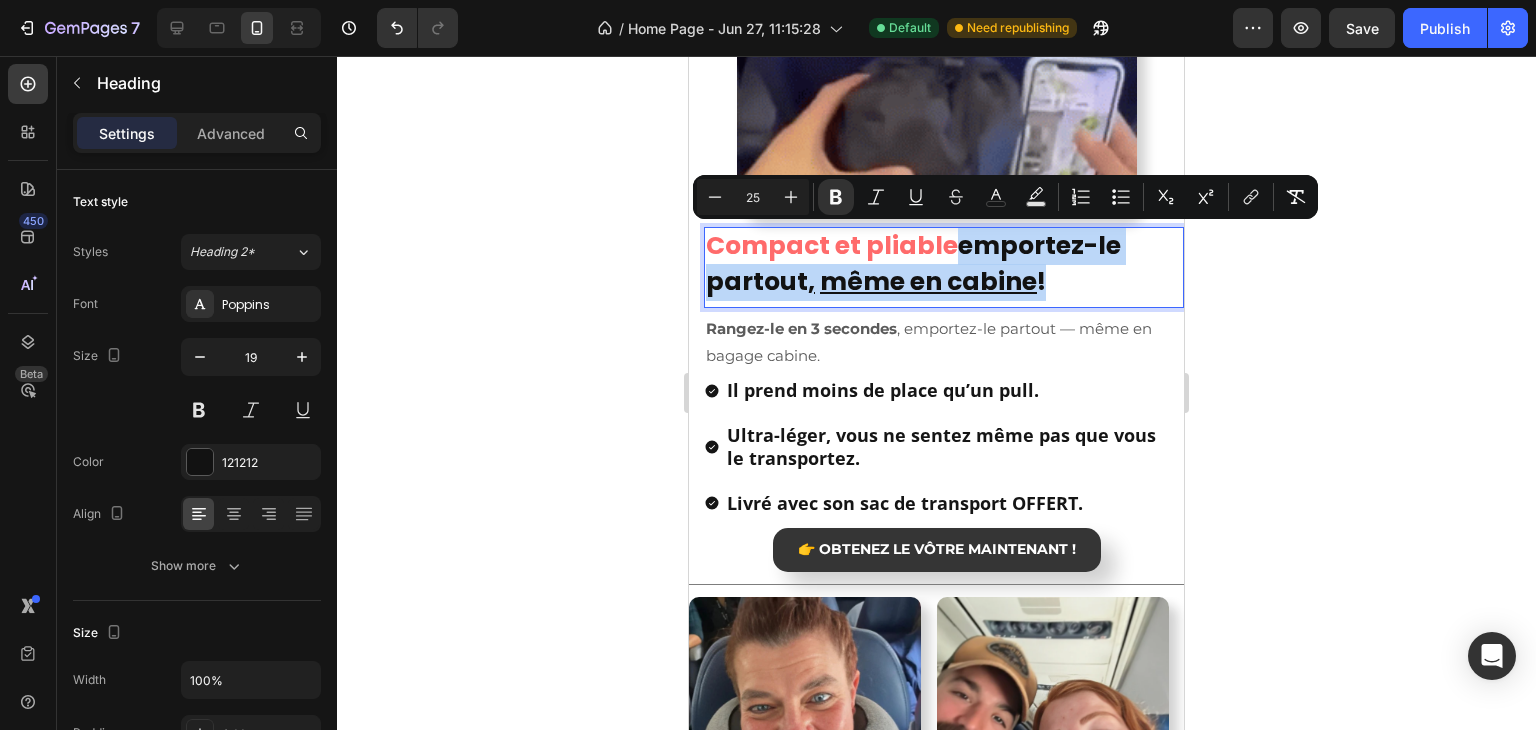 click on "emportez-le partout ,   même en cabine  !" at bounding box center [913, 263] 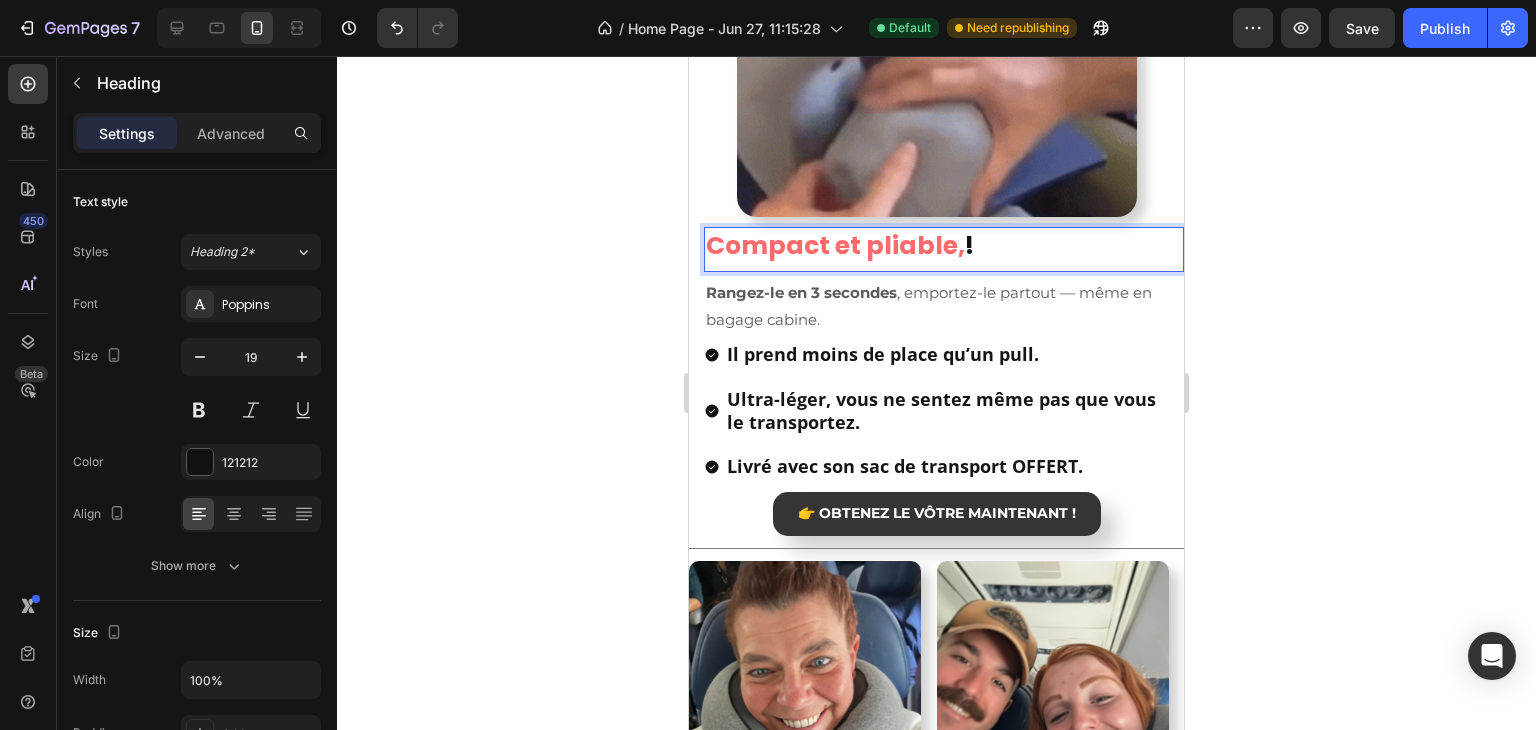 click 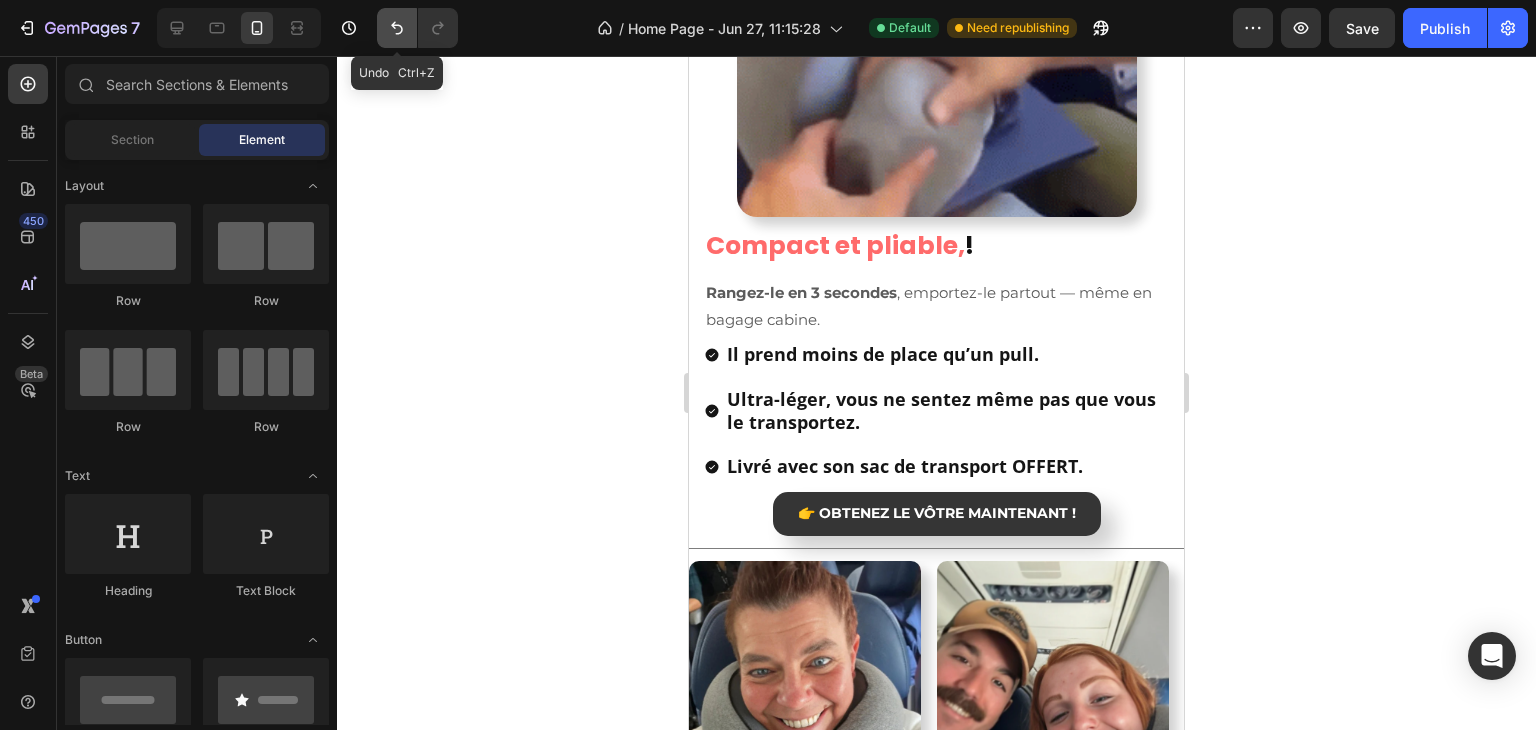 click 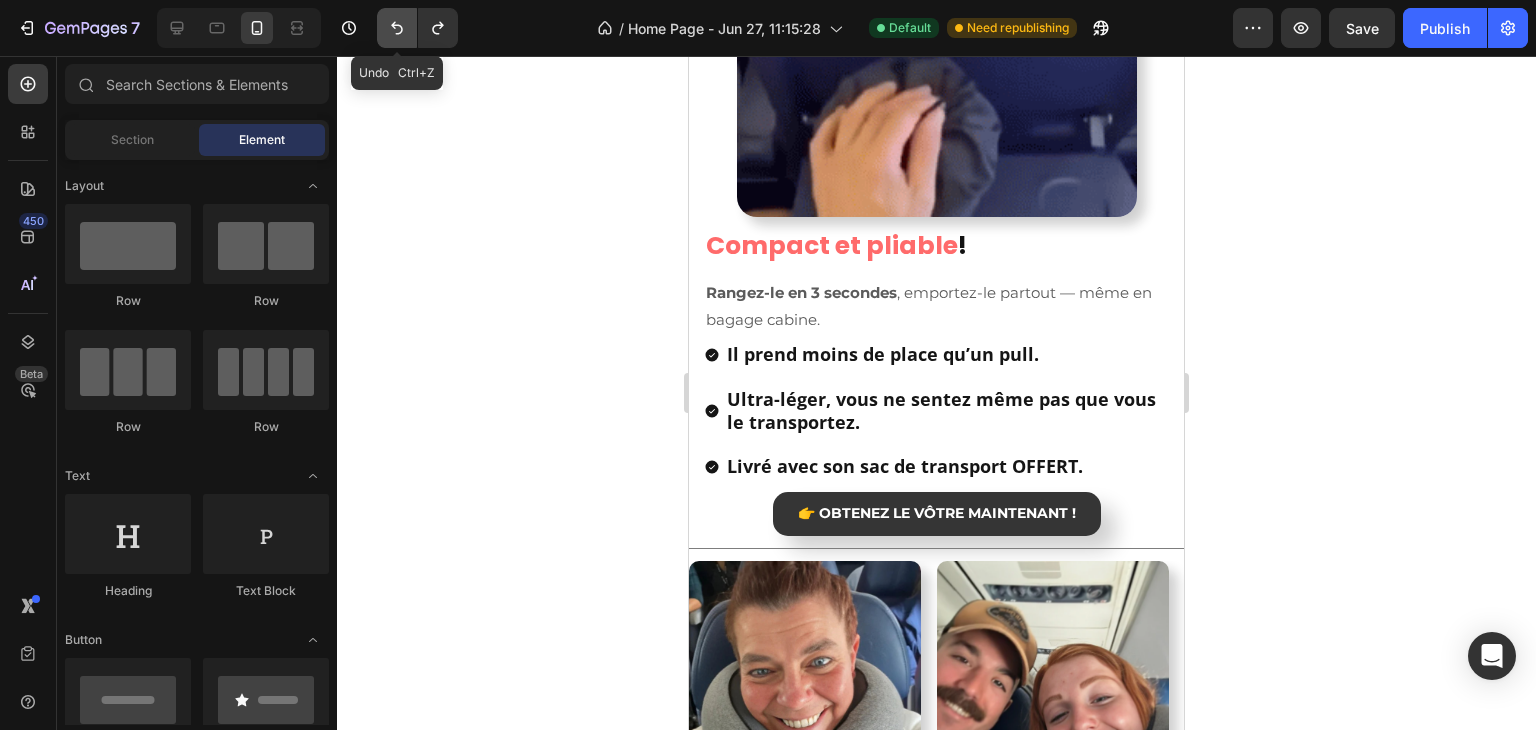 click 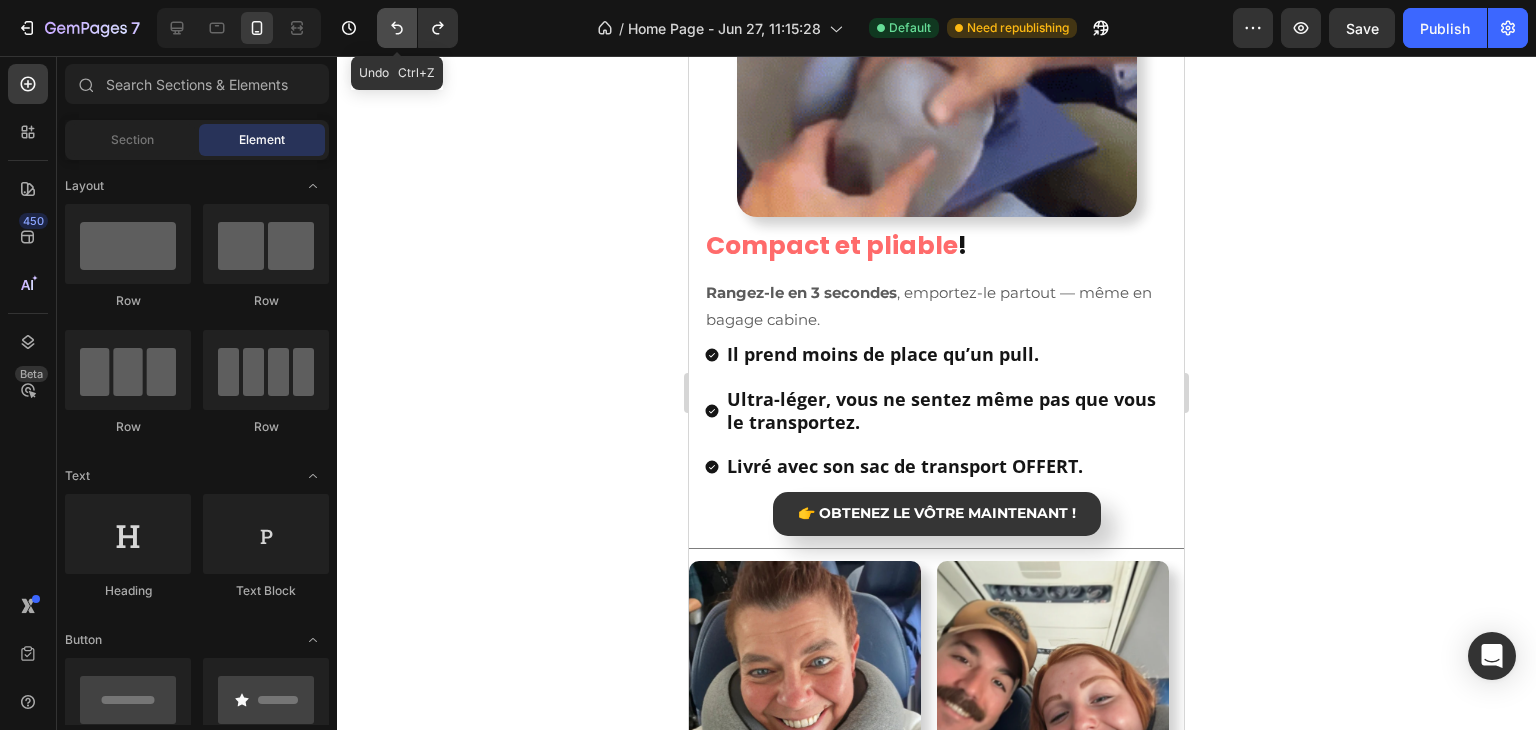 click 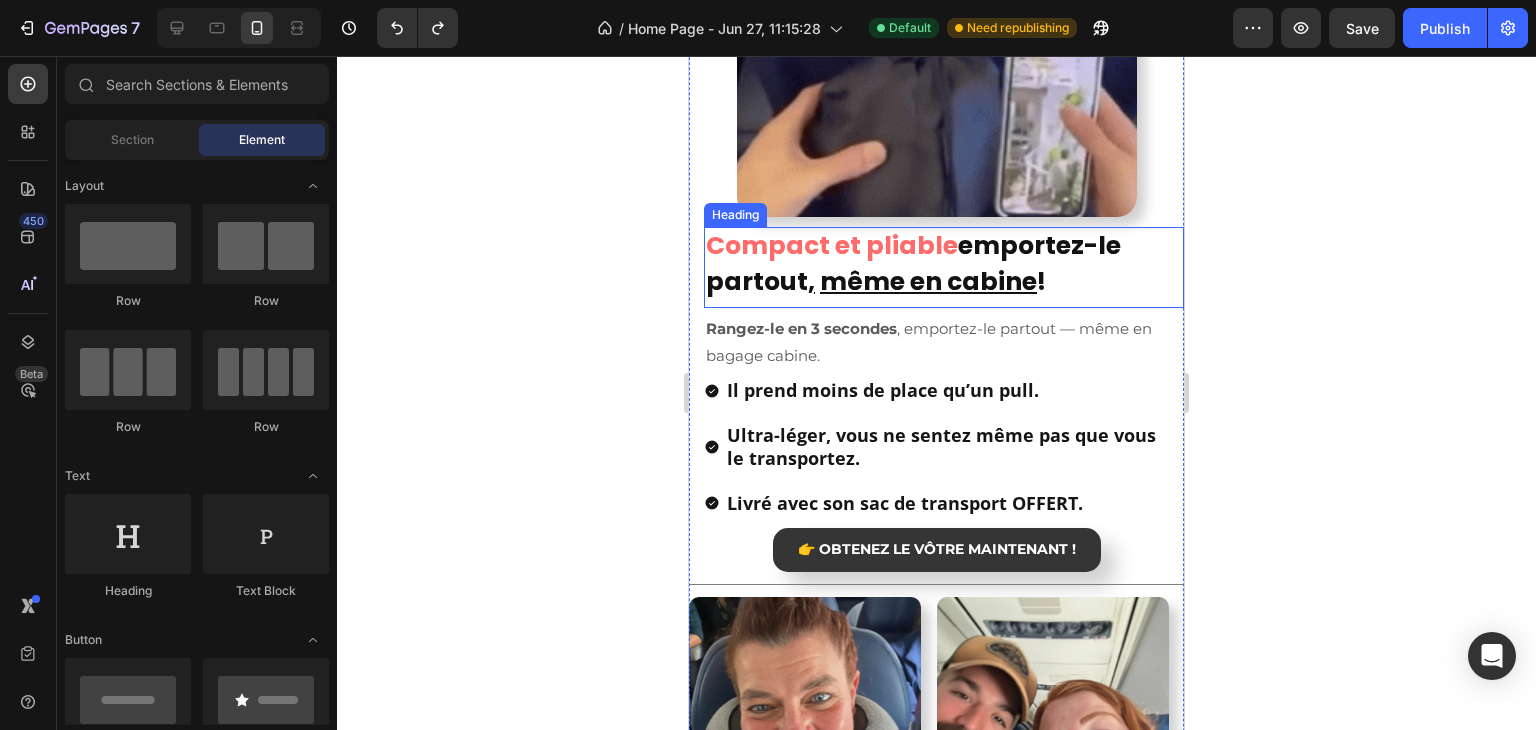 click on "emportez-le partout ,   même en cabine  !" at bounding box center [913, 263] 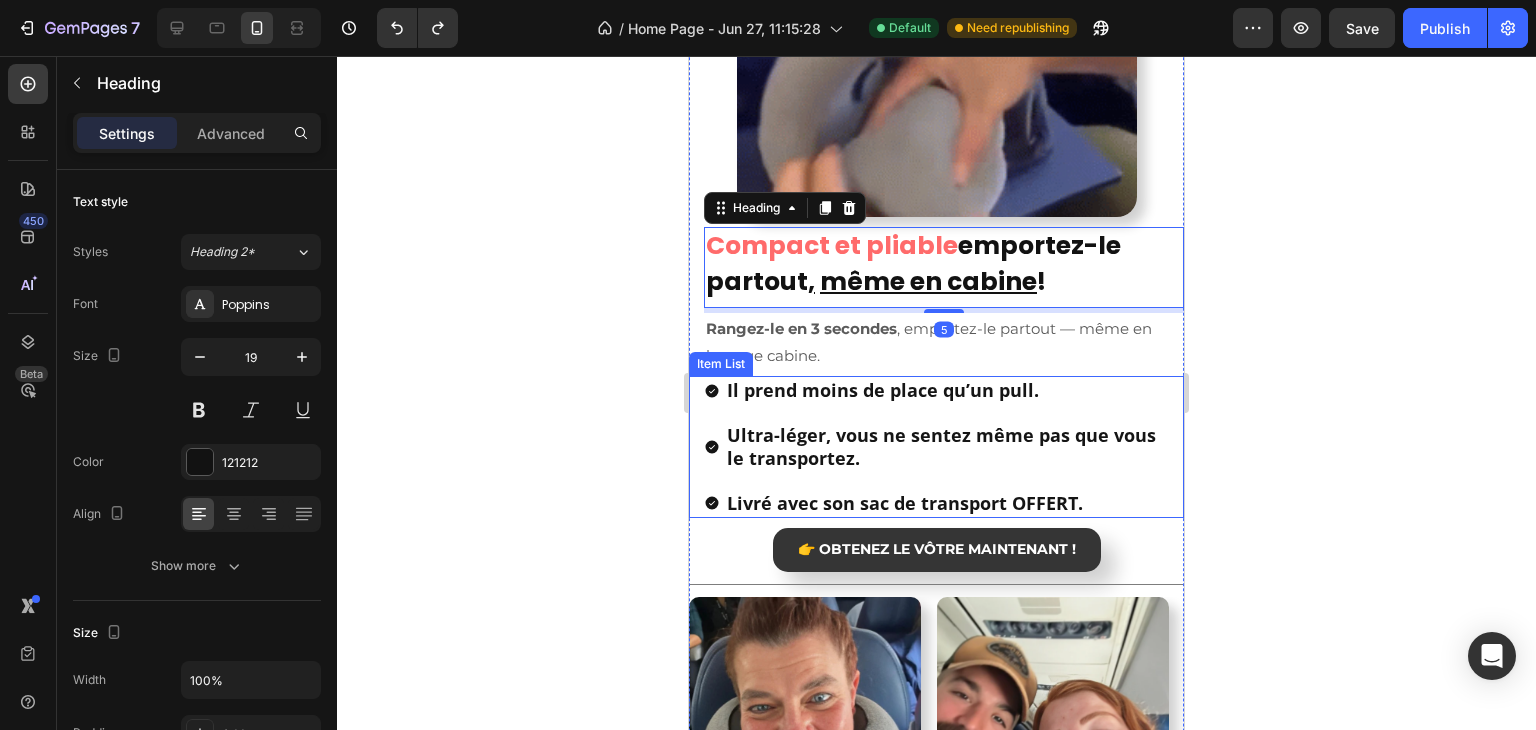 click on "Il prend moins de place qu’un pull. Ultra-léger, vous ne sentez même pas que vous le transportez. Livré avec son sac de transport OFFERT." at bounding box center [936, 447] 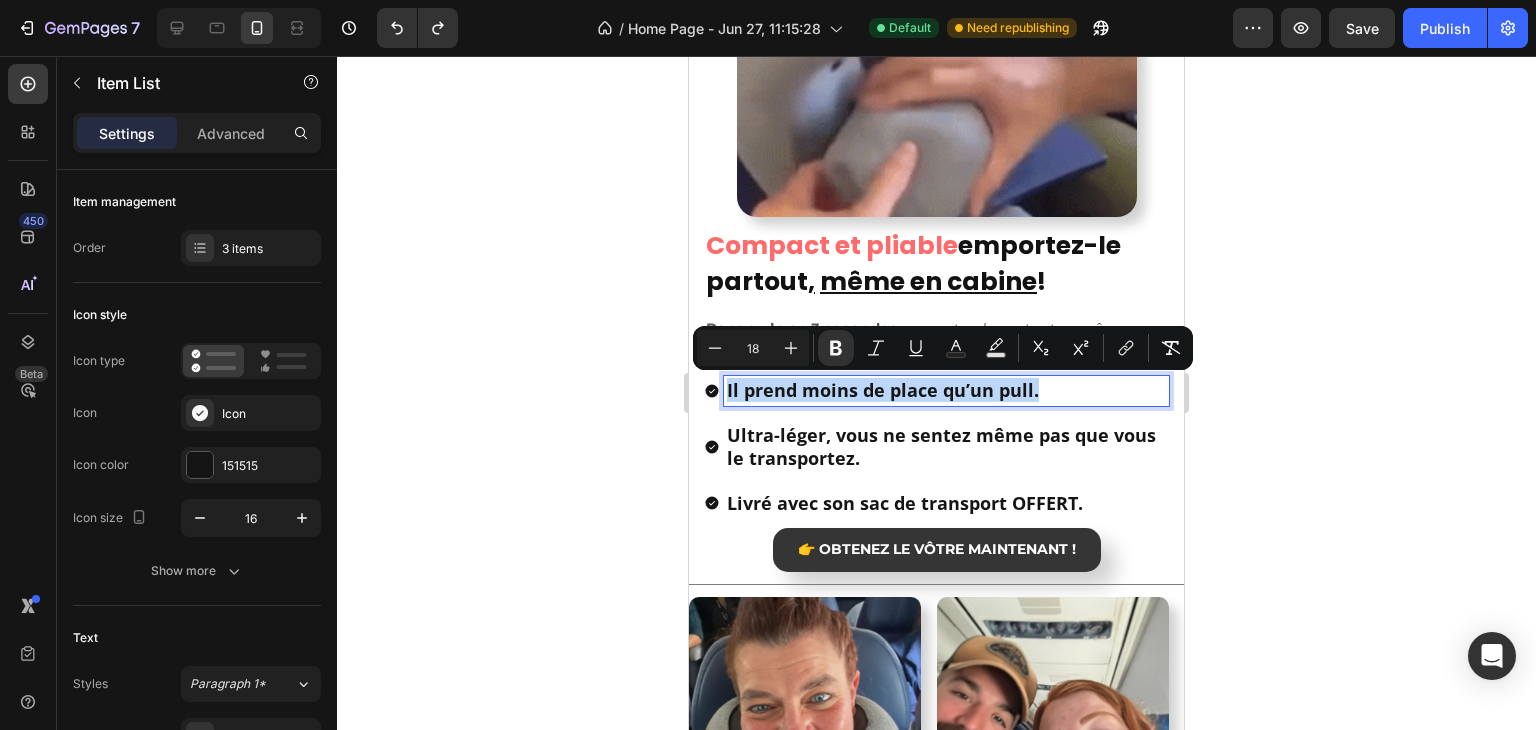drag, startPoint x: 1044, startPoint y: 389, endPoint x: 724, endPoint y: 398, distance: 320.12653 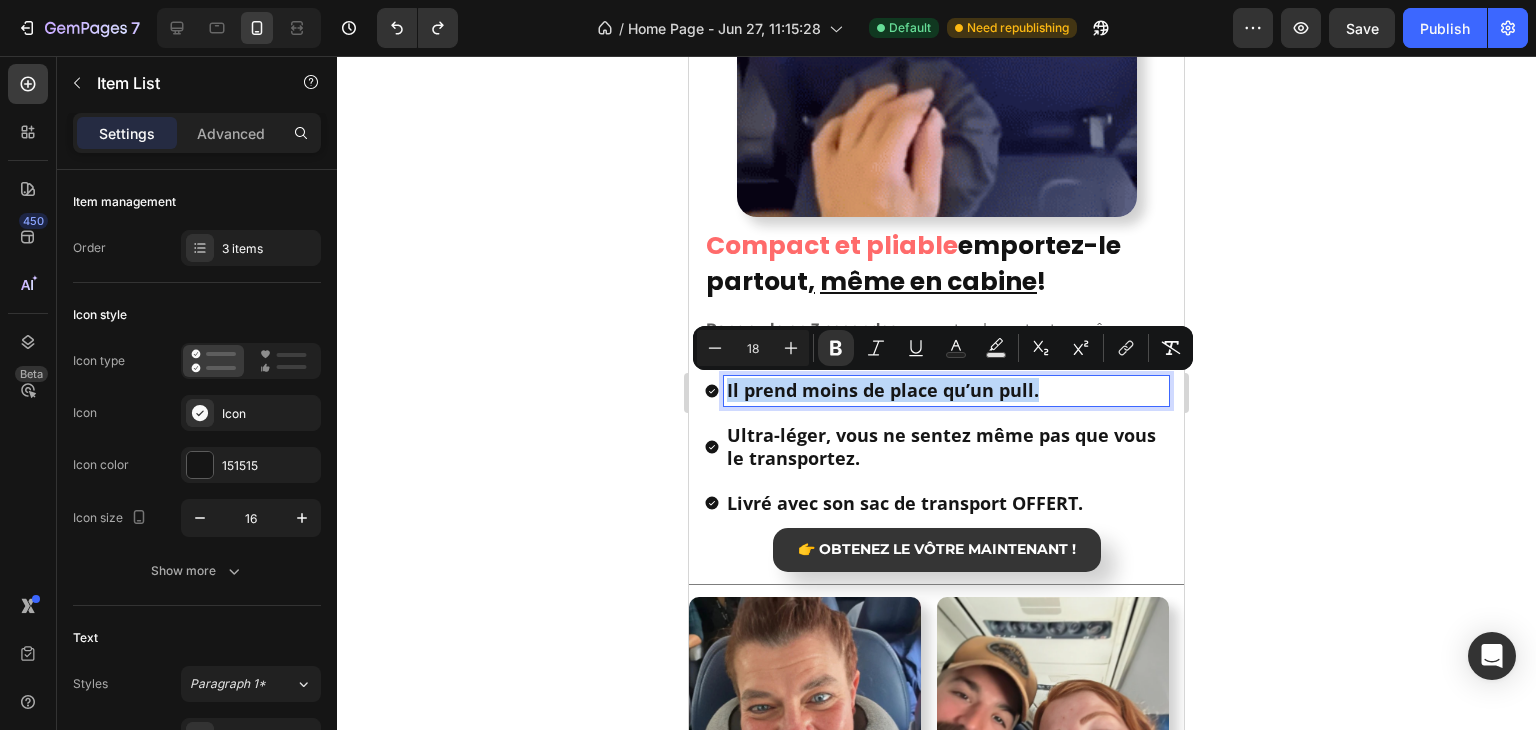 click on "Il prend moins de place qu’un pull." at bounding box center (946, 390) 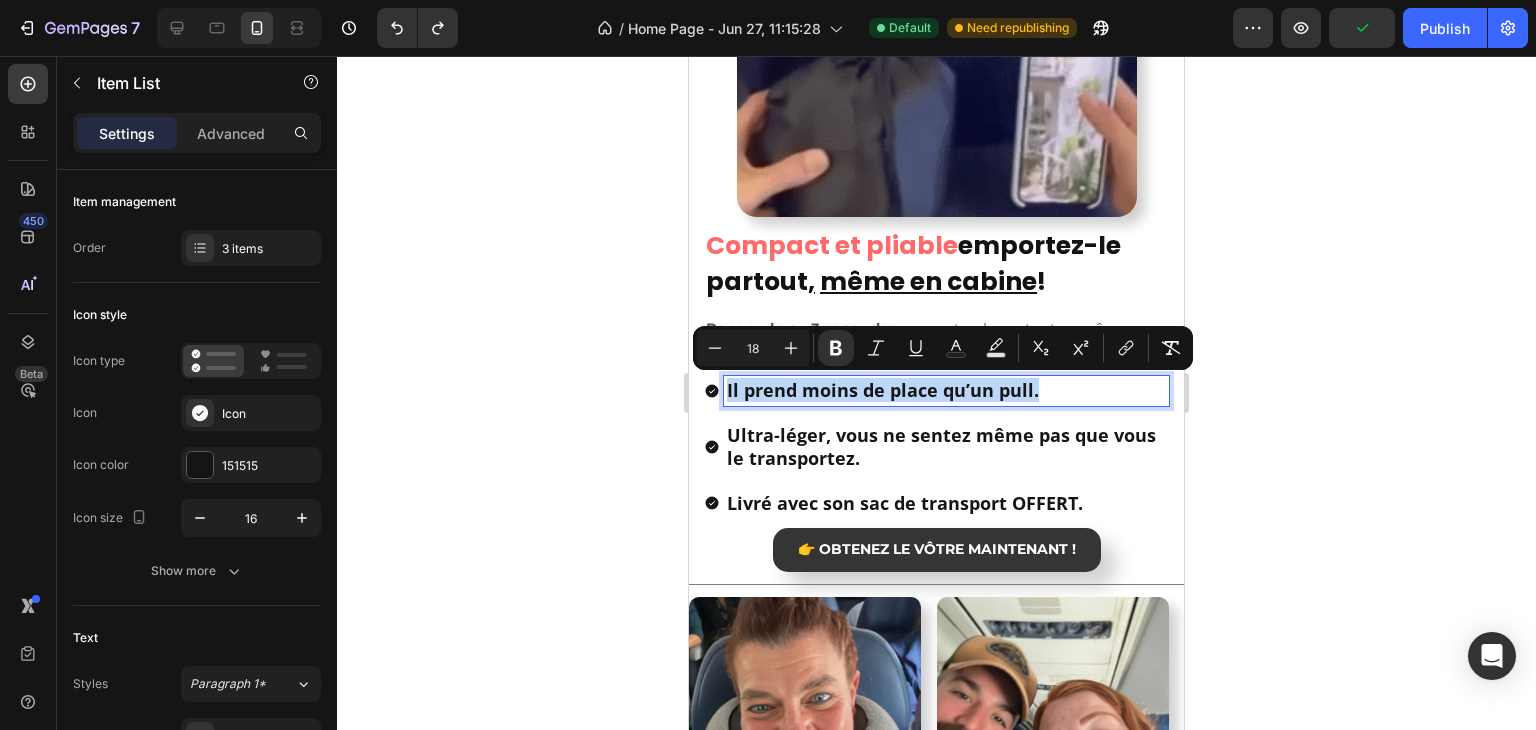 copy on "Il prend moins de place qu’un pull." 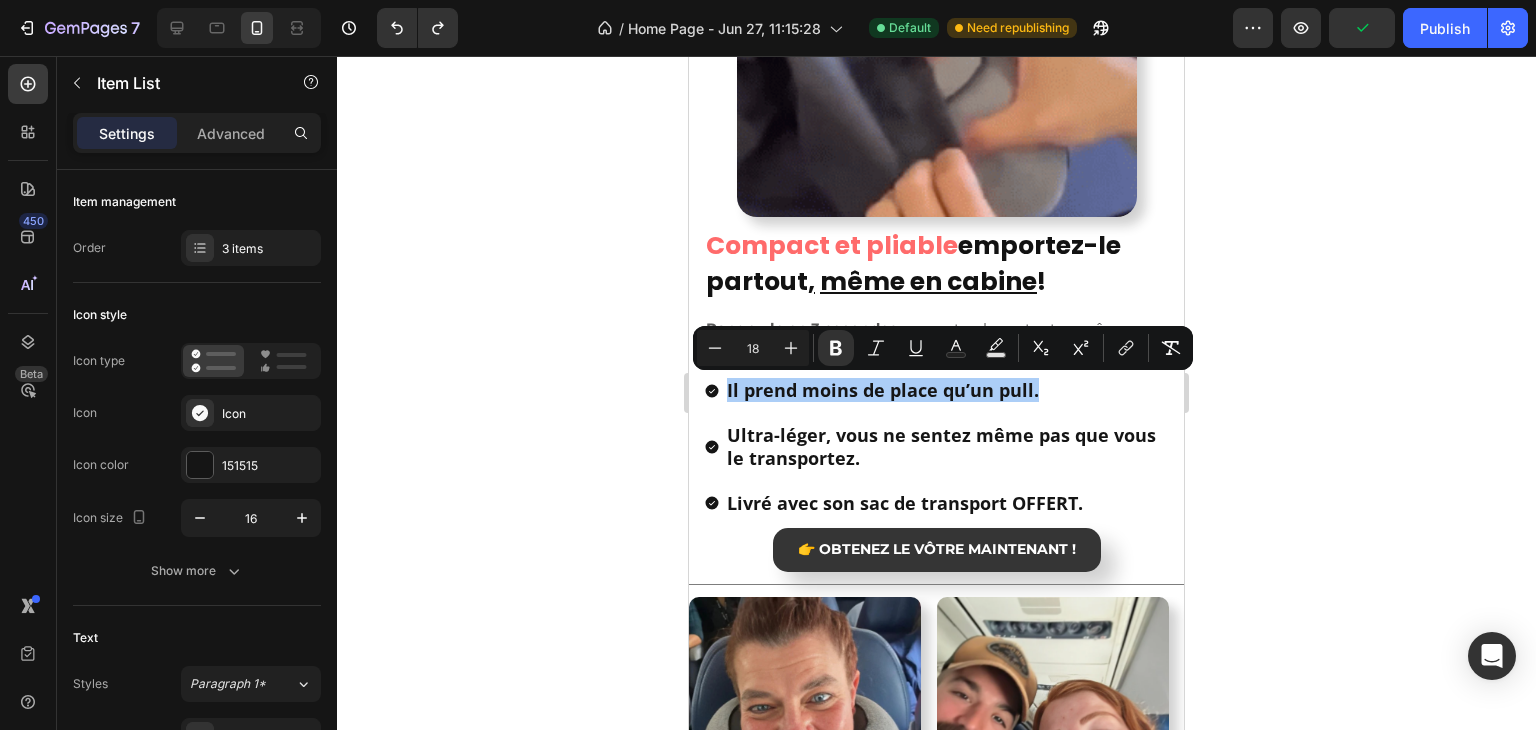 click 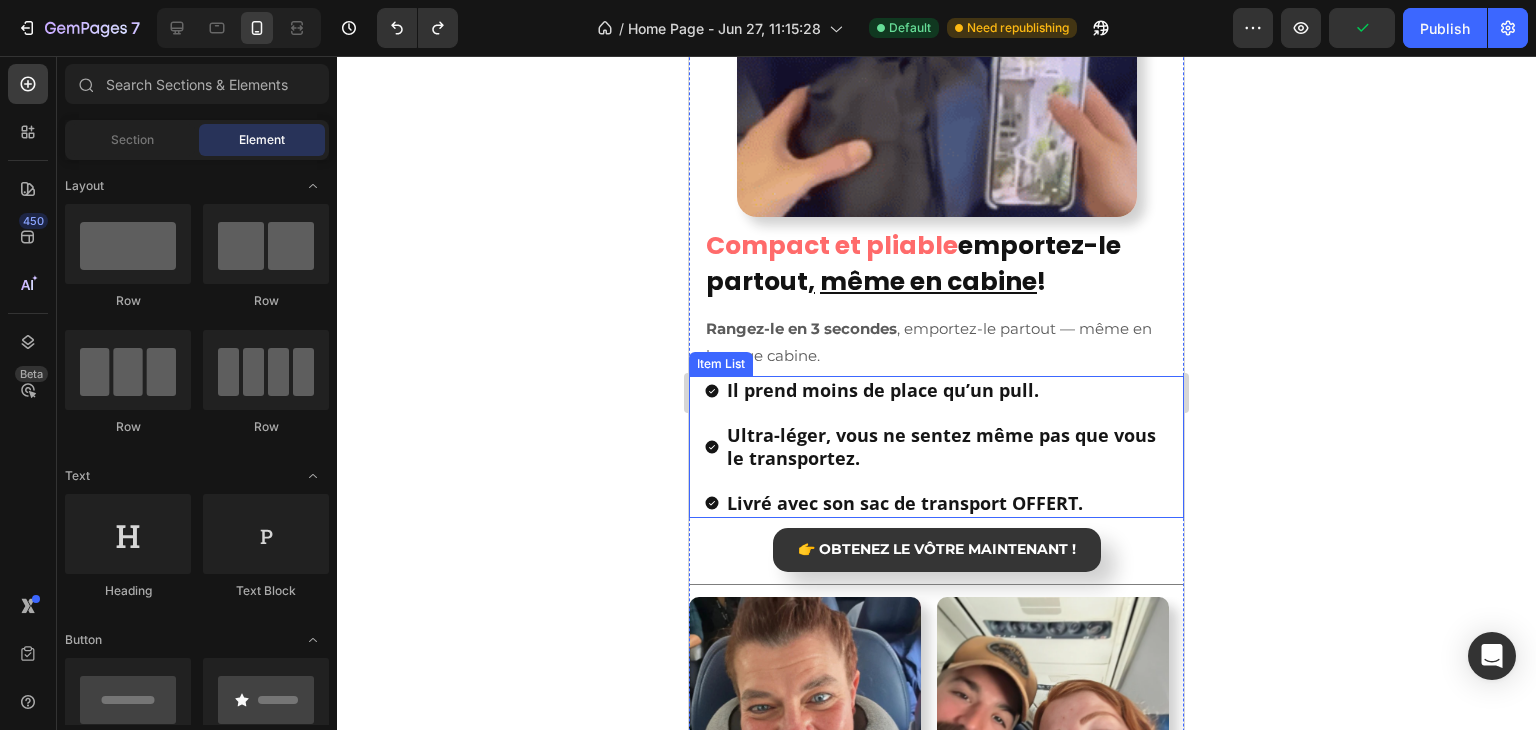 click on "Ultra-léger, vous ne sentez même pas que vous le transportez." at bounding box center [941, 446] 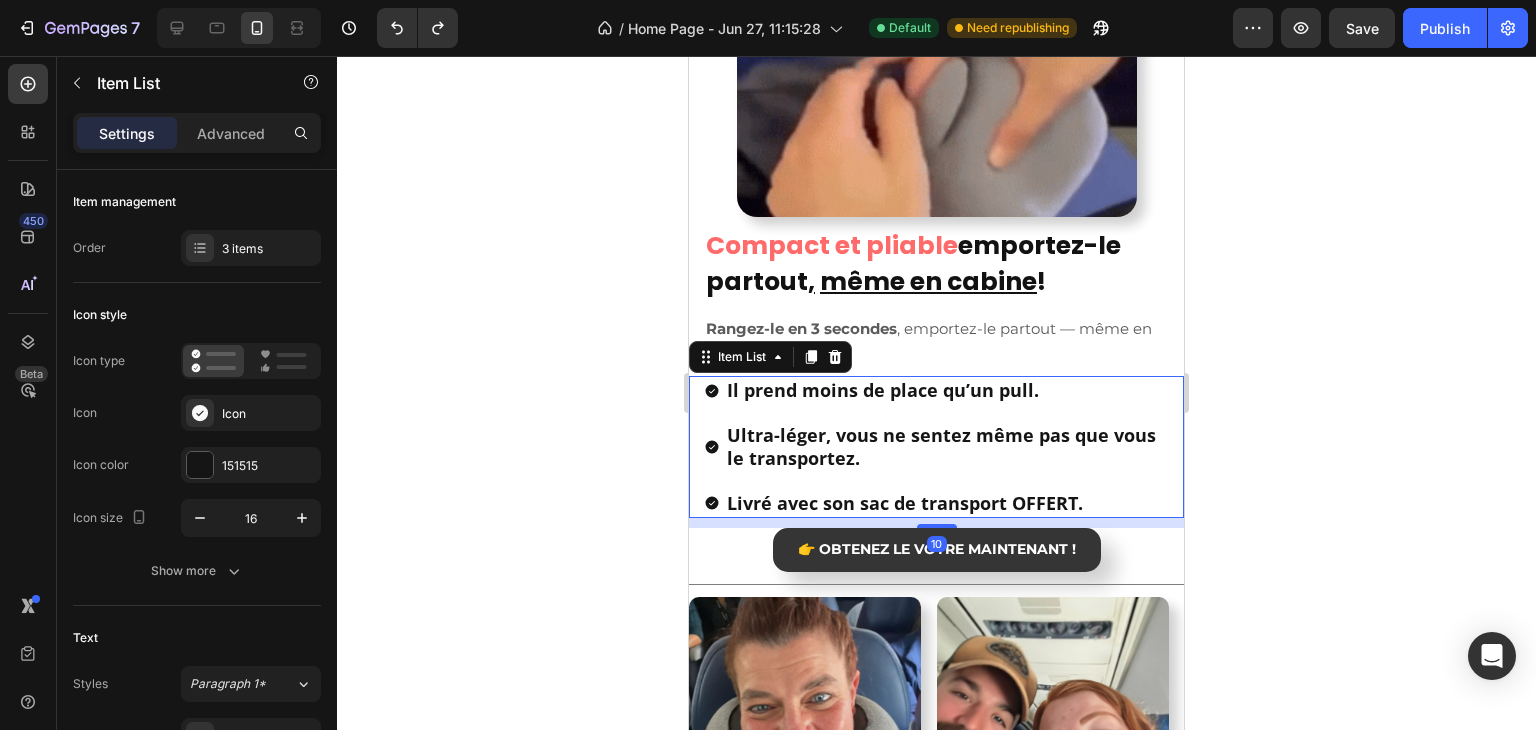click 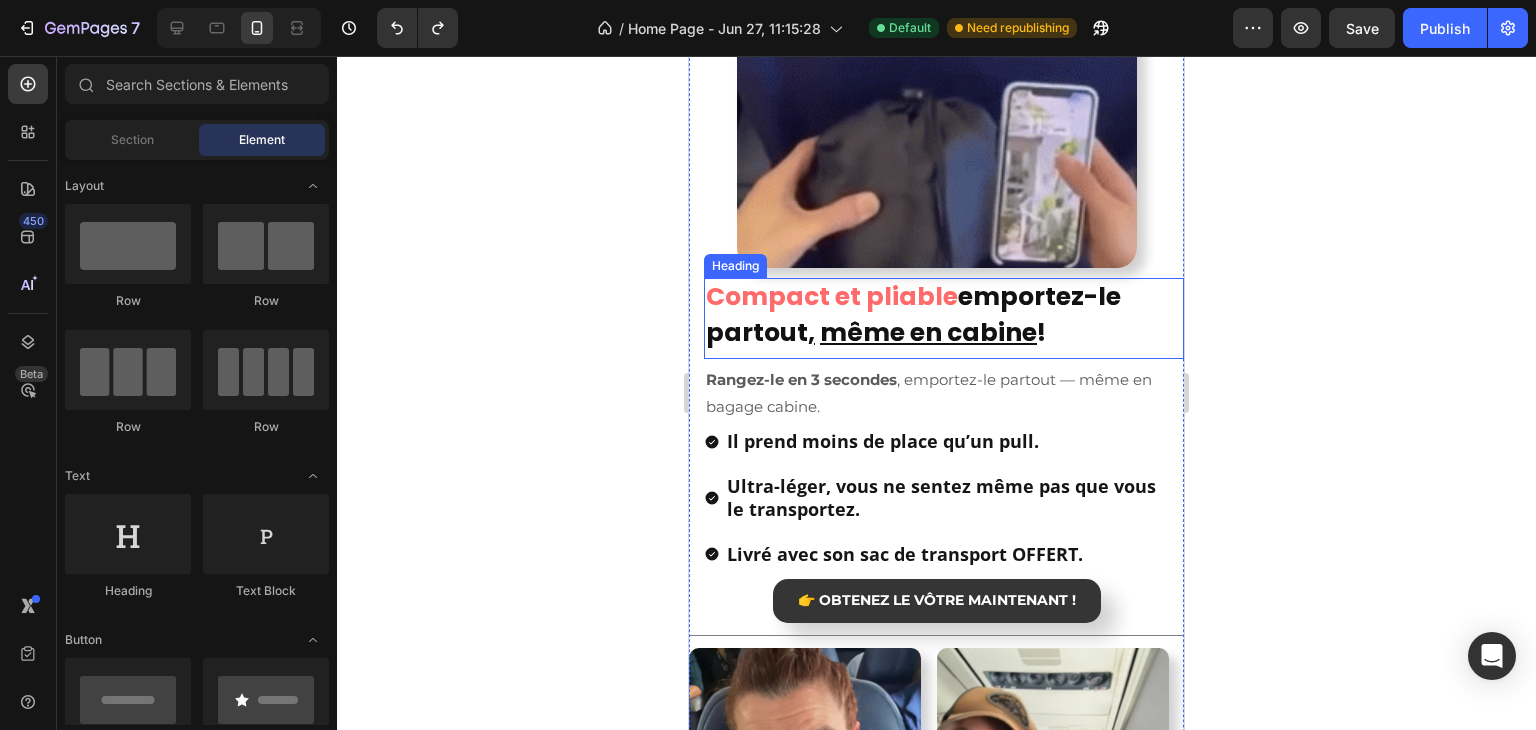 scroll, scrollTop: 2011, scrollLeft: 0, axis: vertical 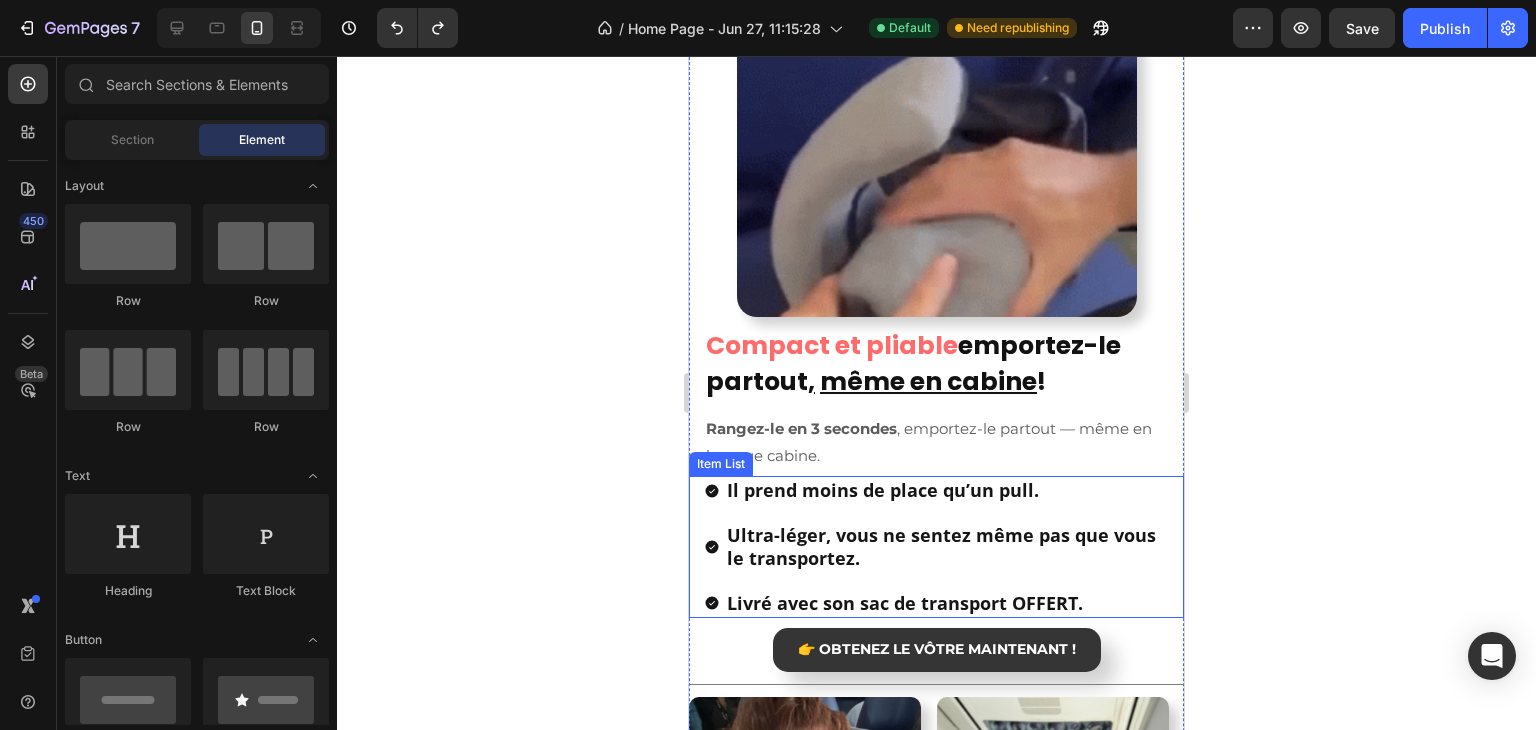 click on "Il prend moins de place qu’un pull." at bounding box center [883, 490] 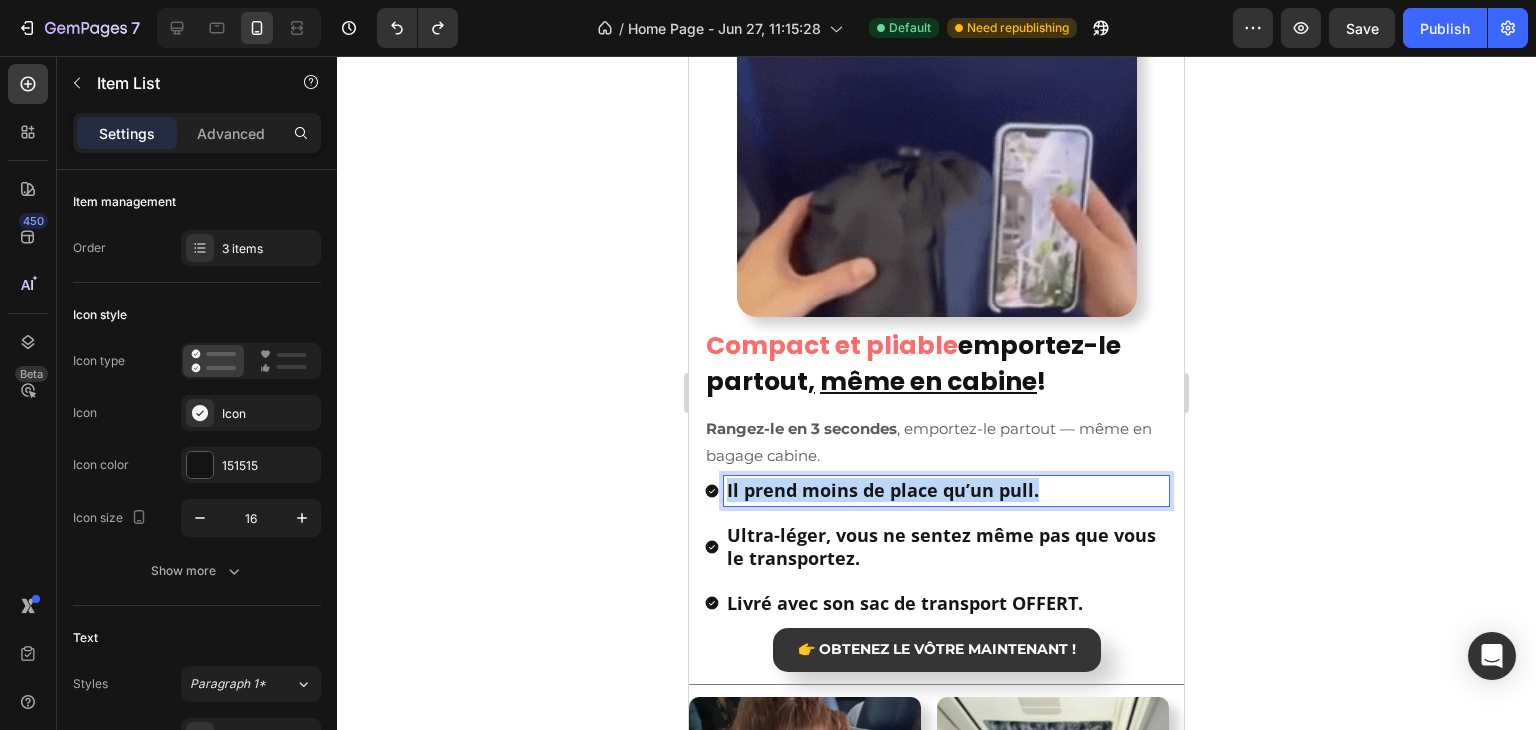 drag, startPoint x: 725, startPoint y: 493, endPoint x: 1049, endPoint y: 488, distance: 324.03857 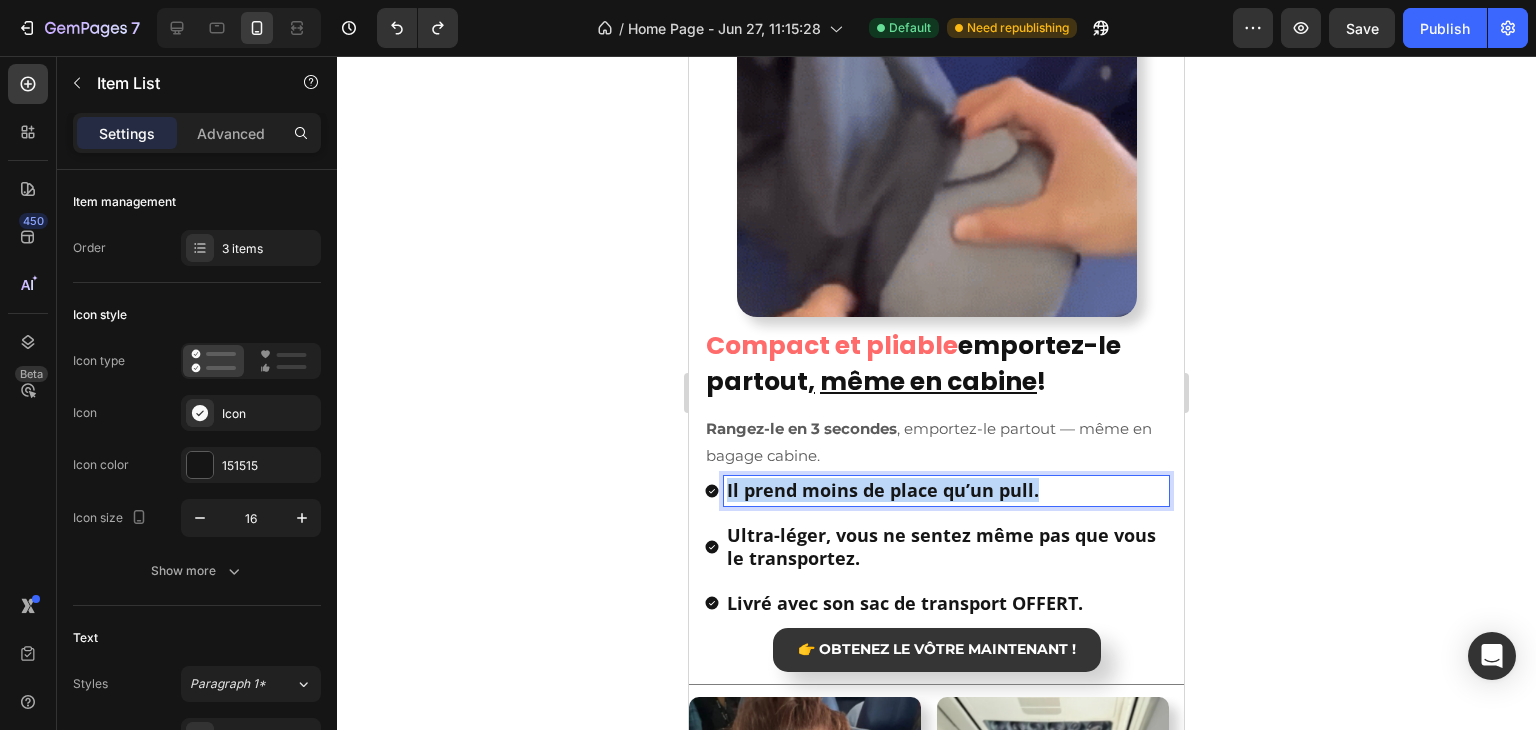 click on "Il prend moins de place qu’un pull." at bounding box center (946, 490) 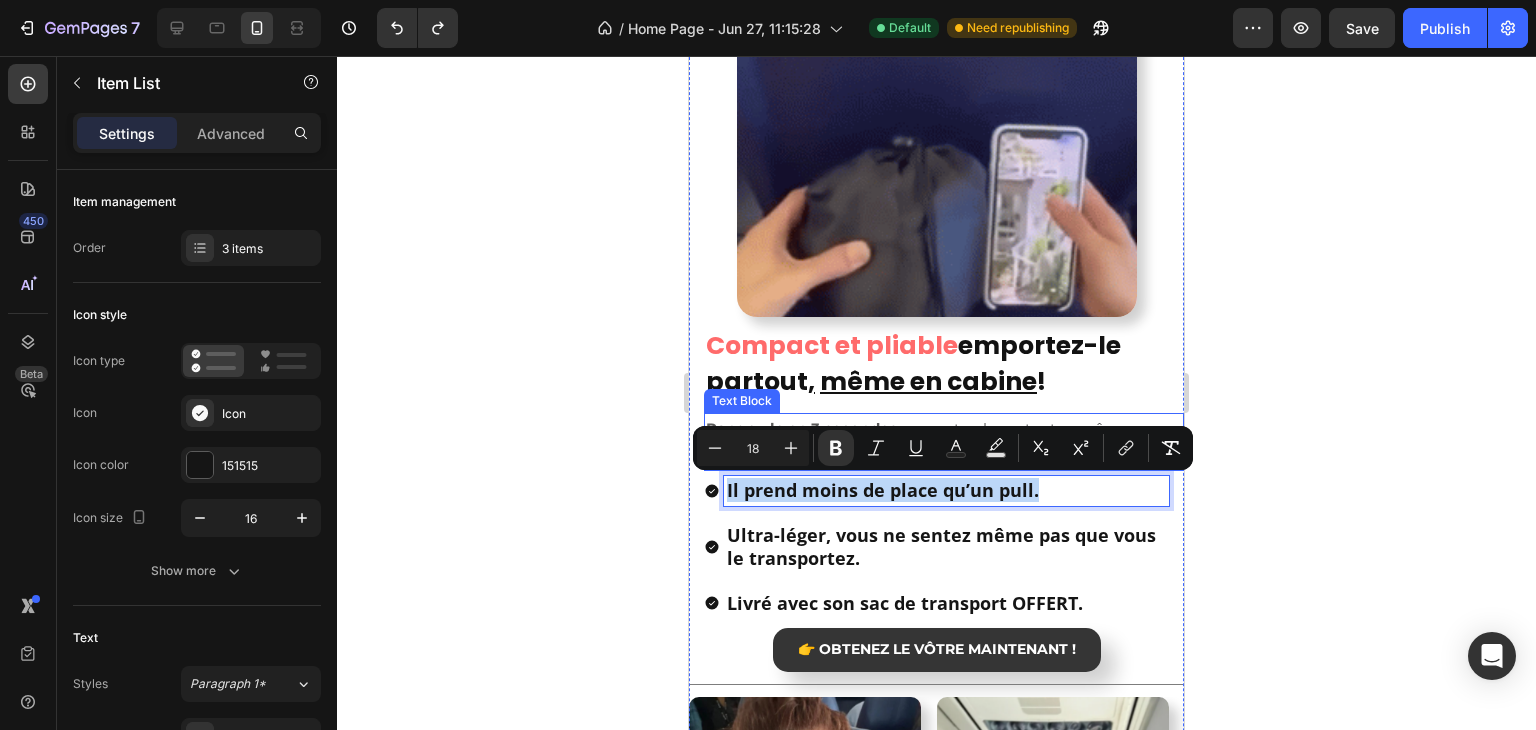 copy on "Il prend moins de place qu’un pull." 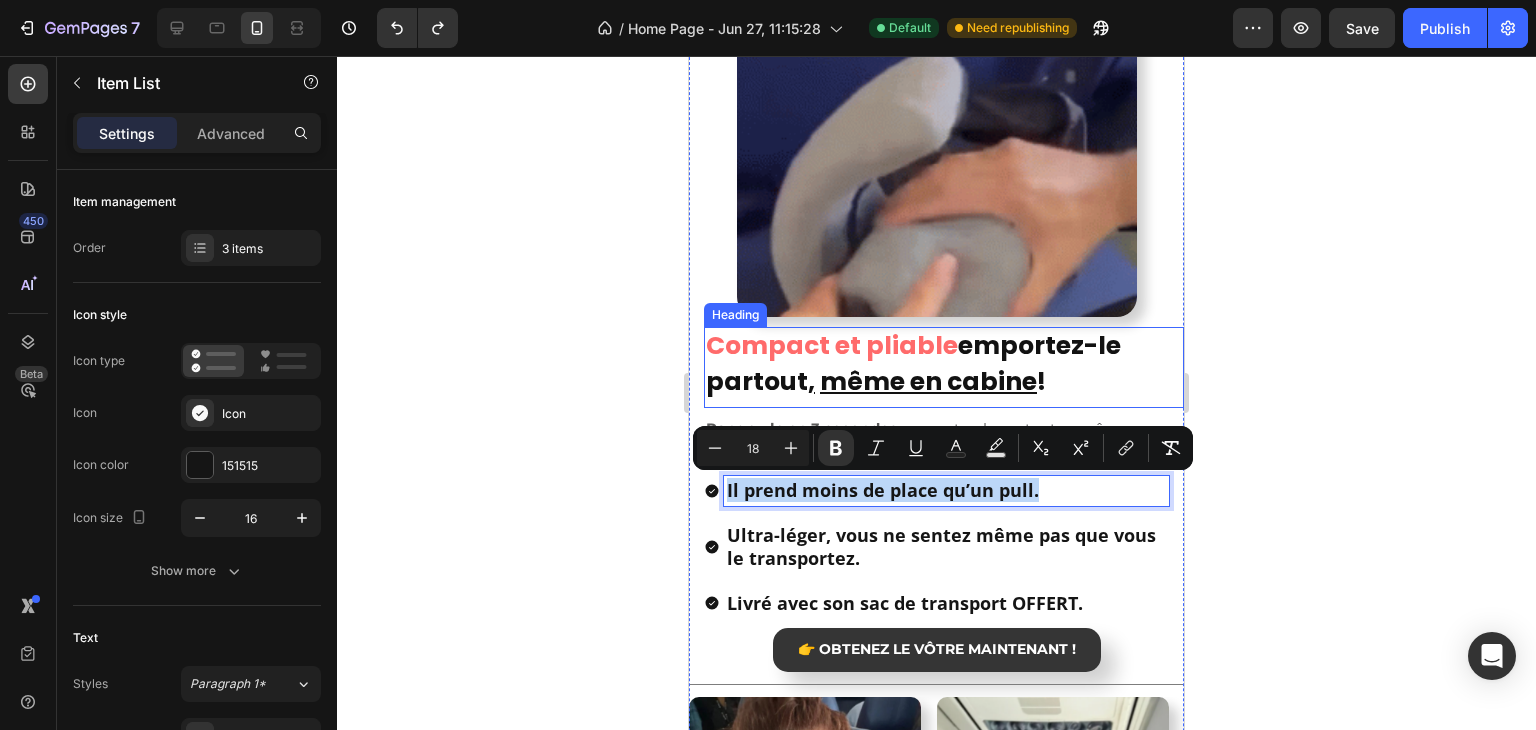 click on "emportez-le partout ,   même en cabine  !" at bounding box center (913, 363) 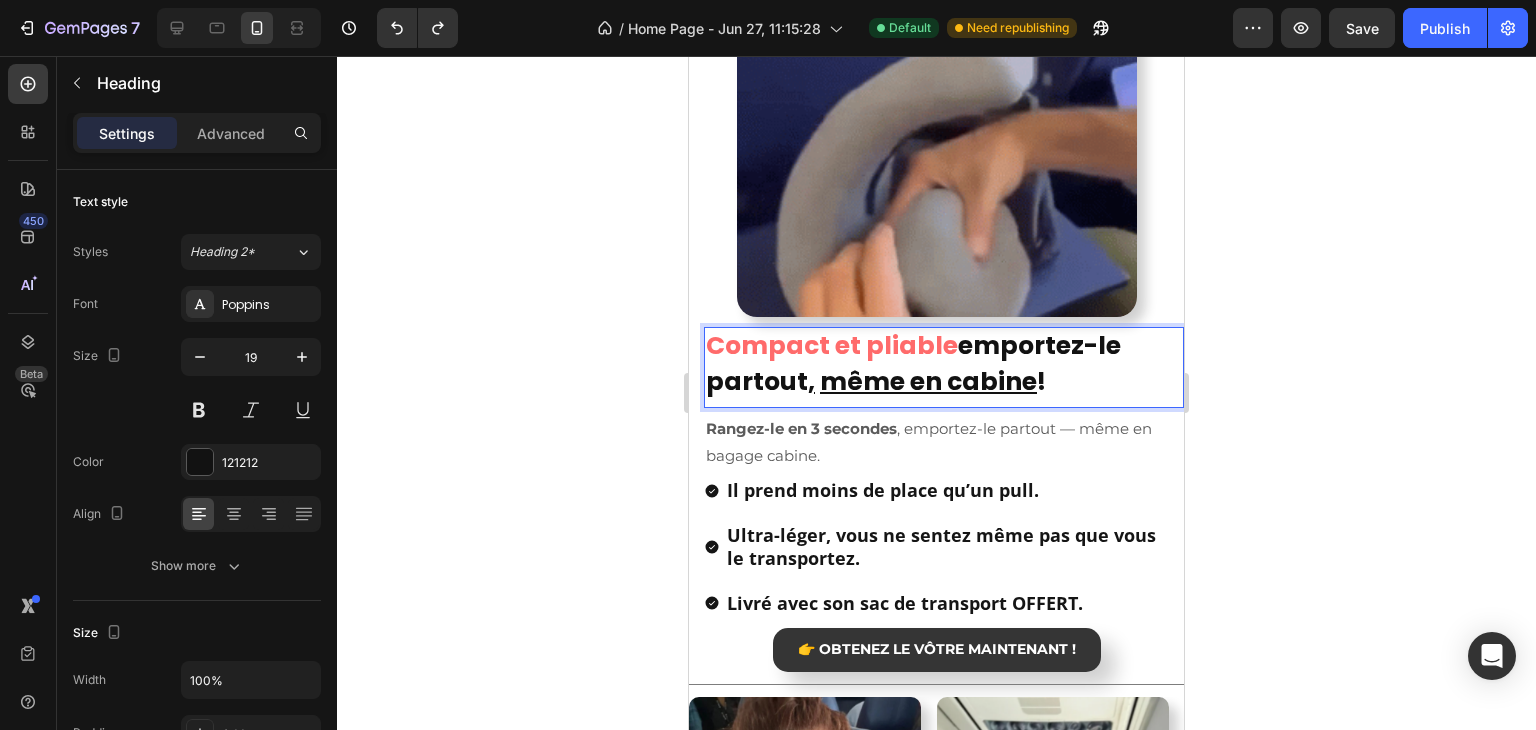 click on "emportez-le partout ,   même en cabine  !" at bounding box center (913, 363) 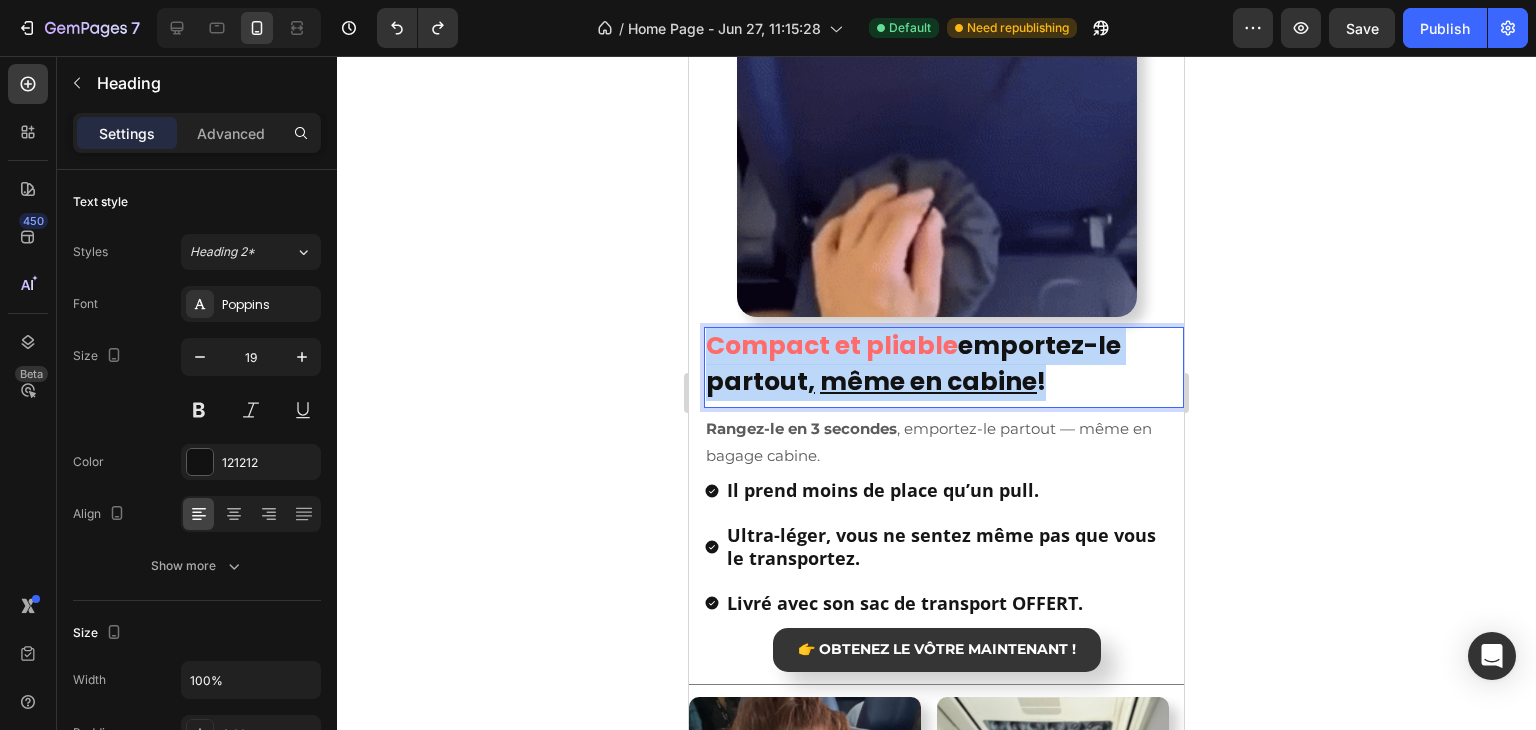 drag, startPoint x: 1037, startPoint y: 384, endPoint x: 705, endPoint y: 346, distance: 334.16763 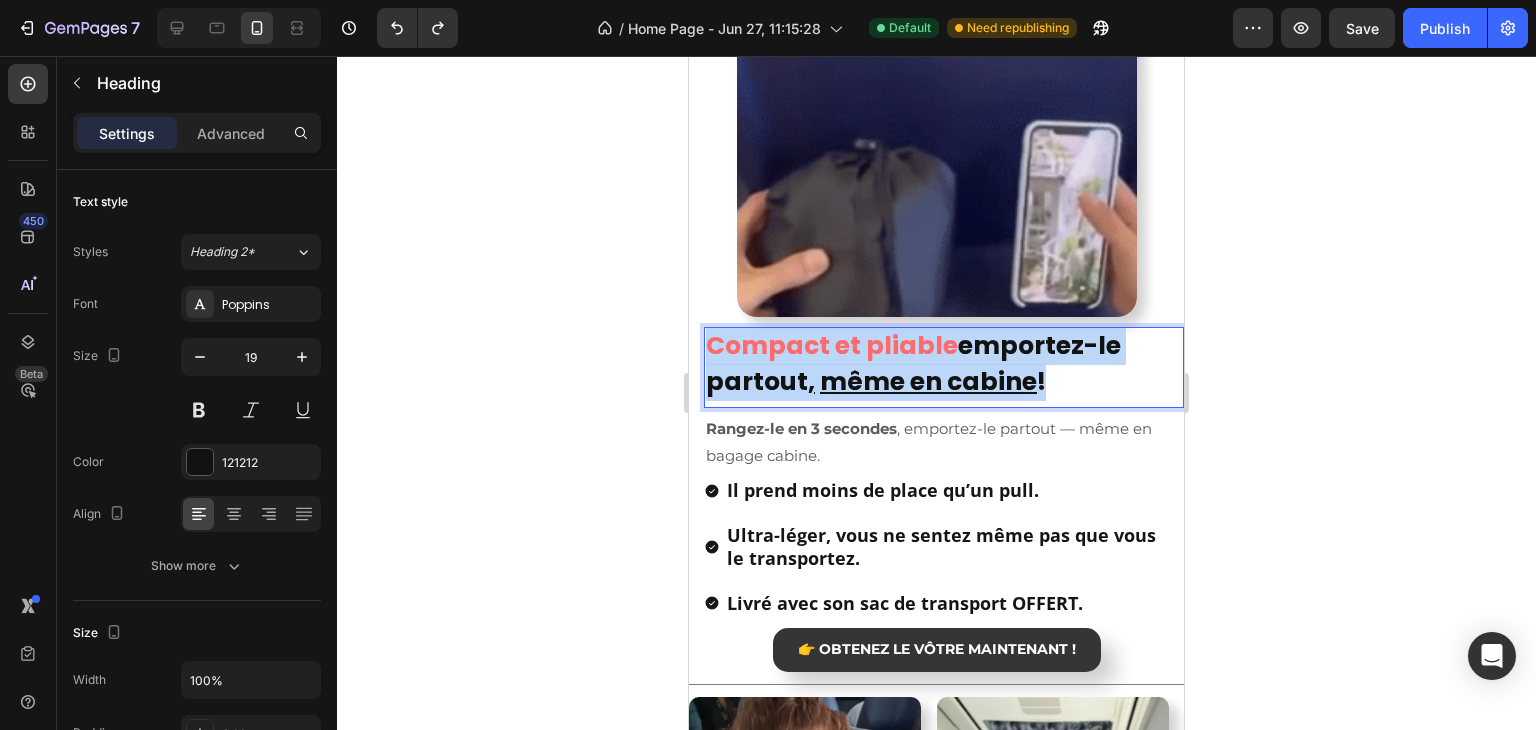 click on "Compact   et pliable  emportez-le partout ,   même en cabine  !" at bounding box center [944, 365] 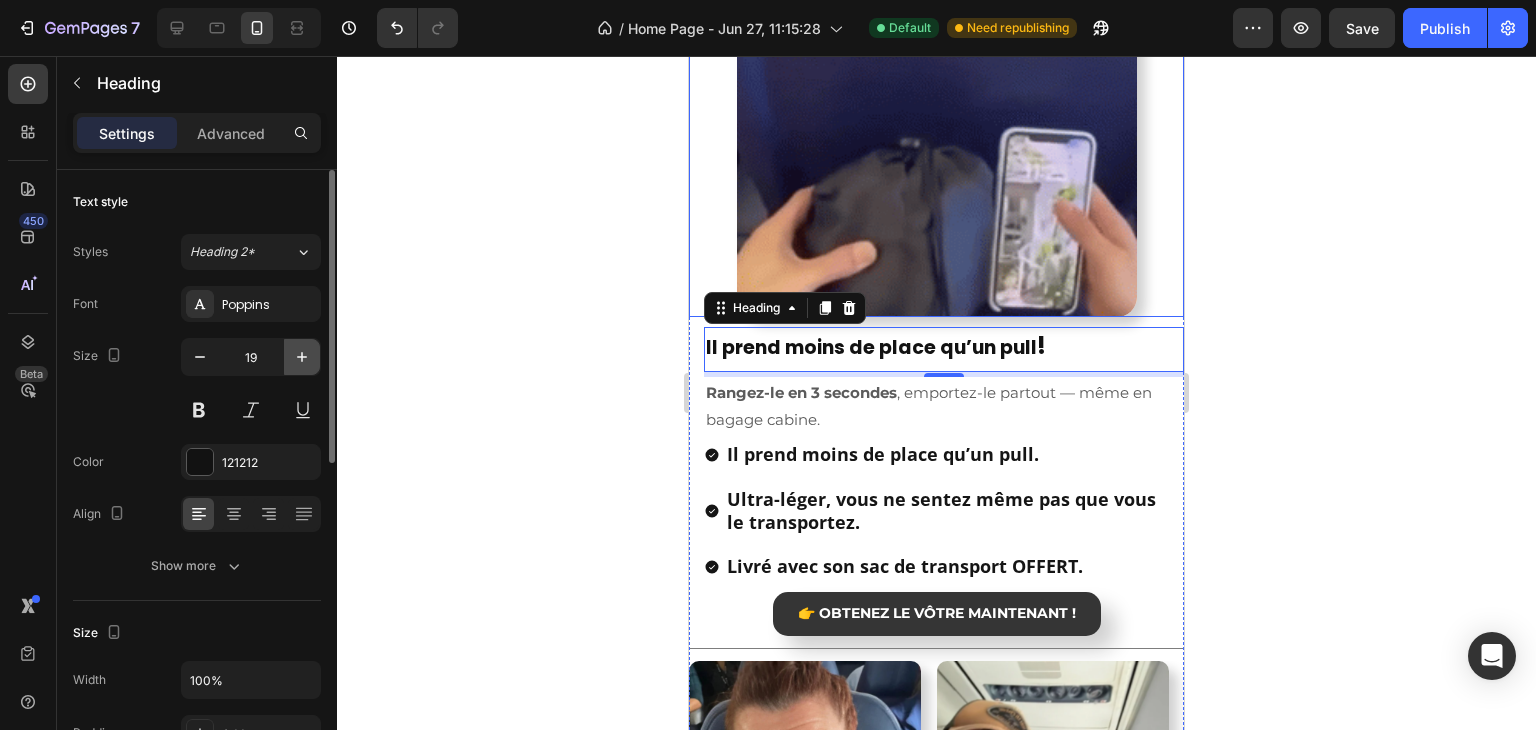 click 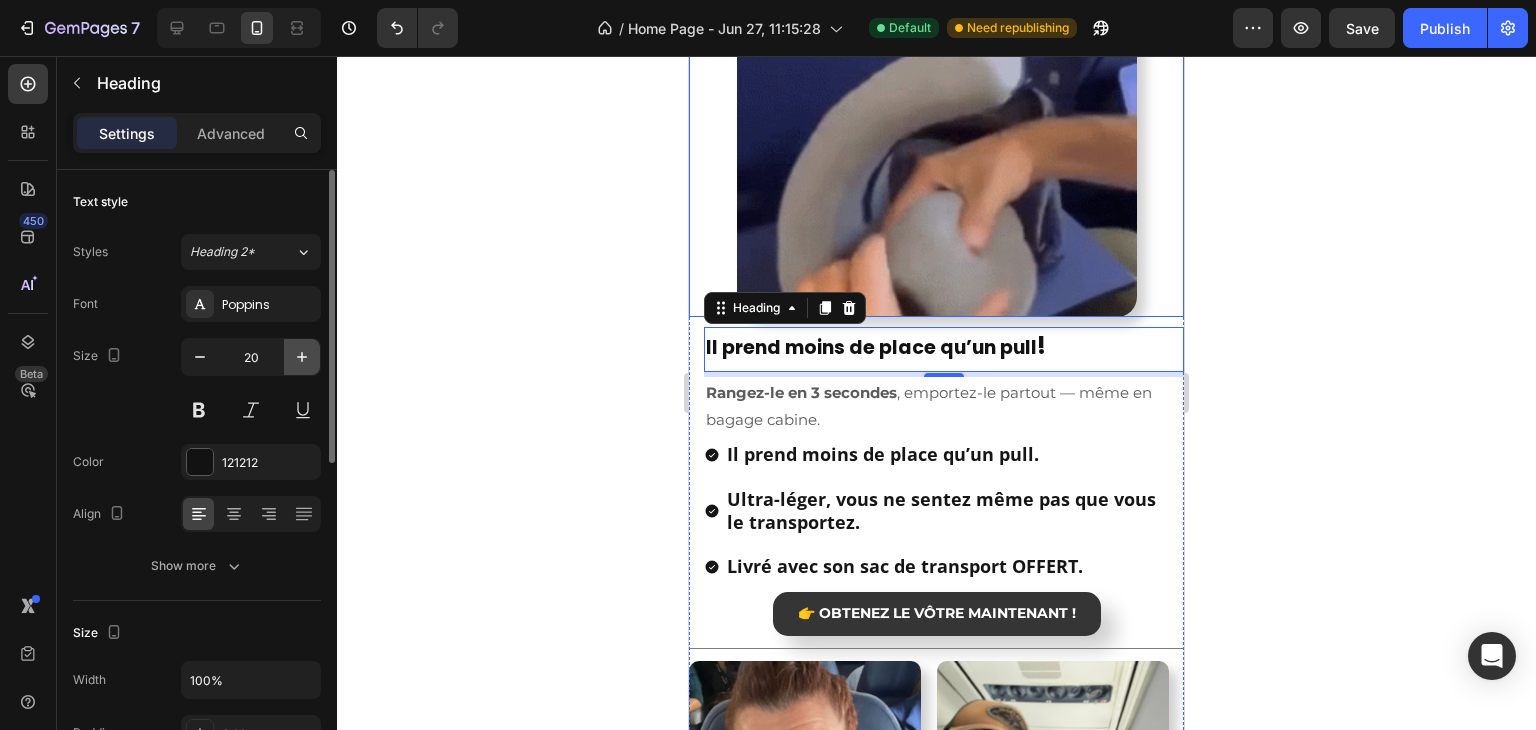 click 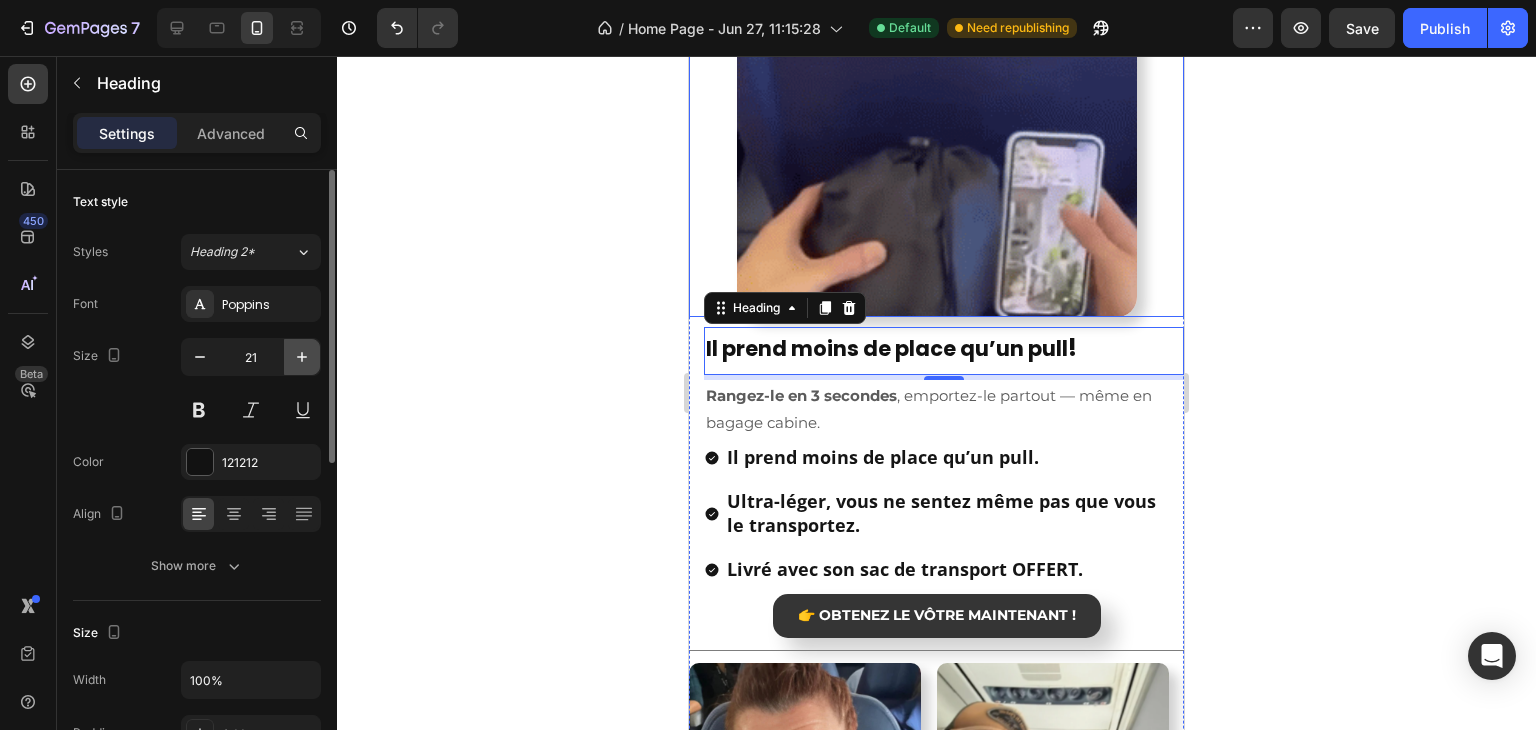 click 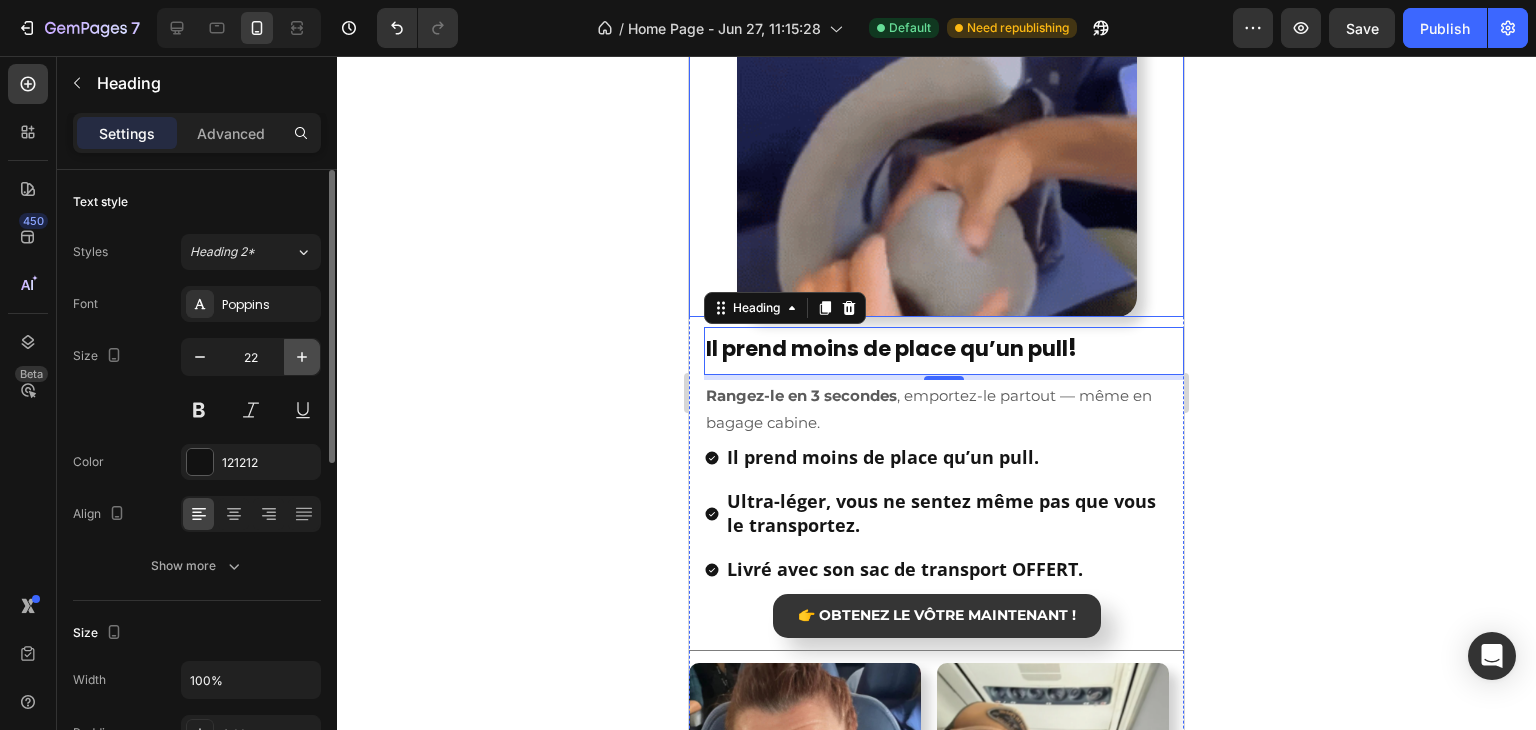 click 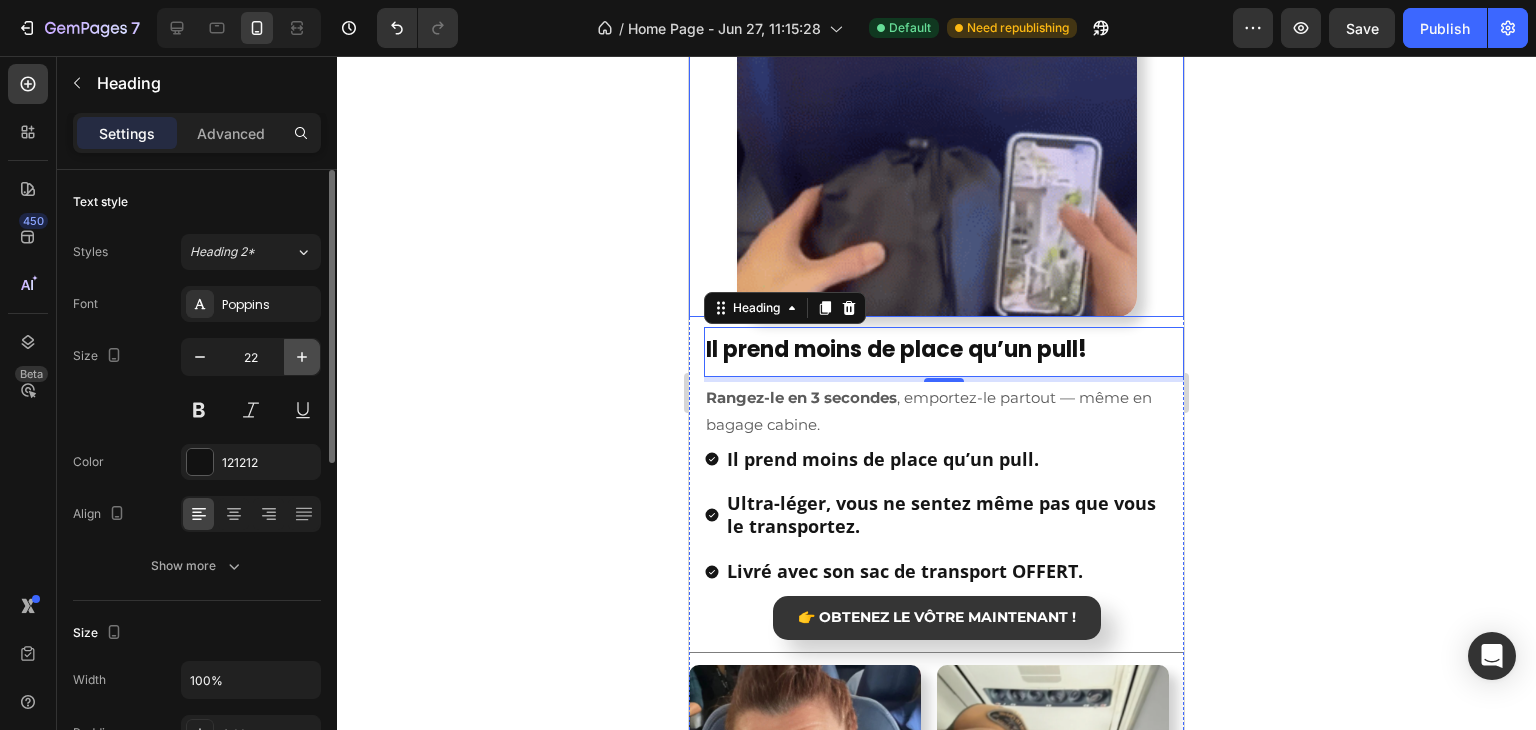 click 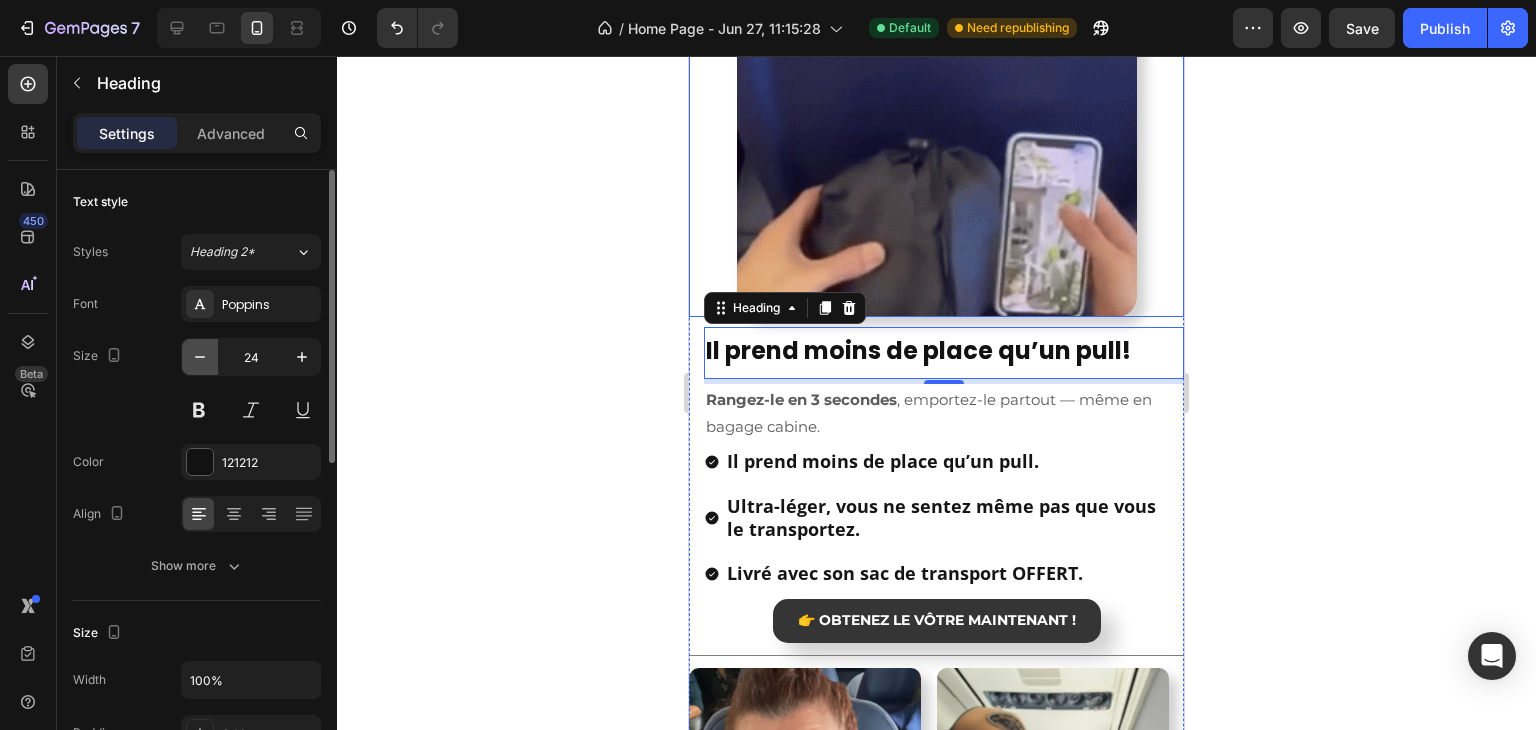 click 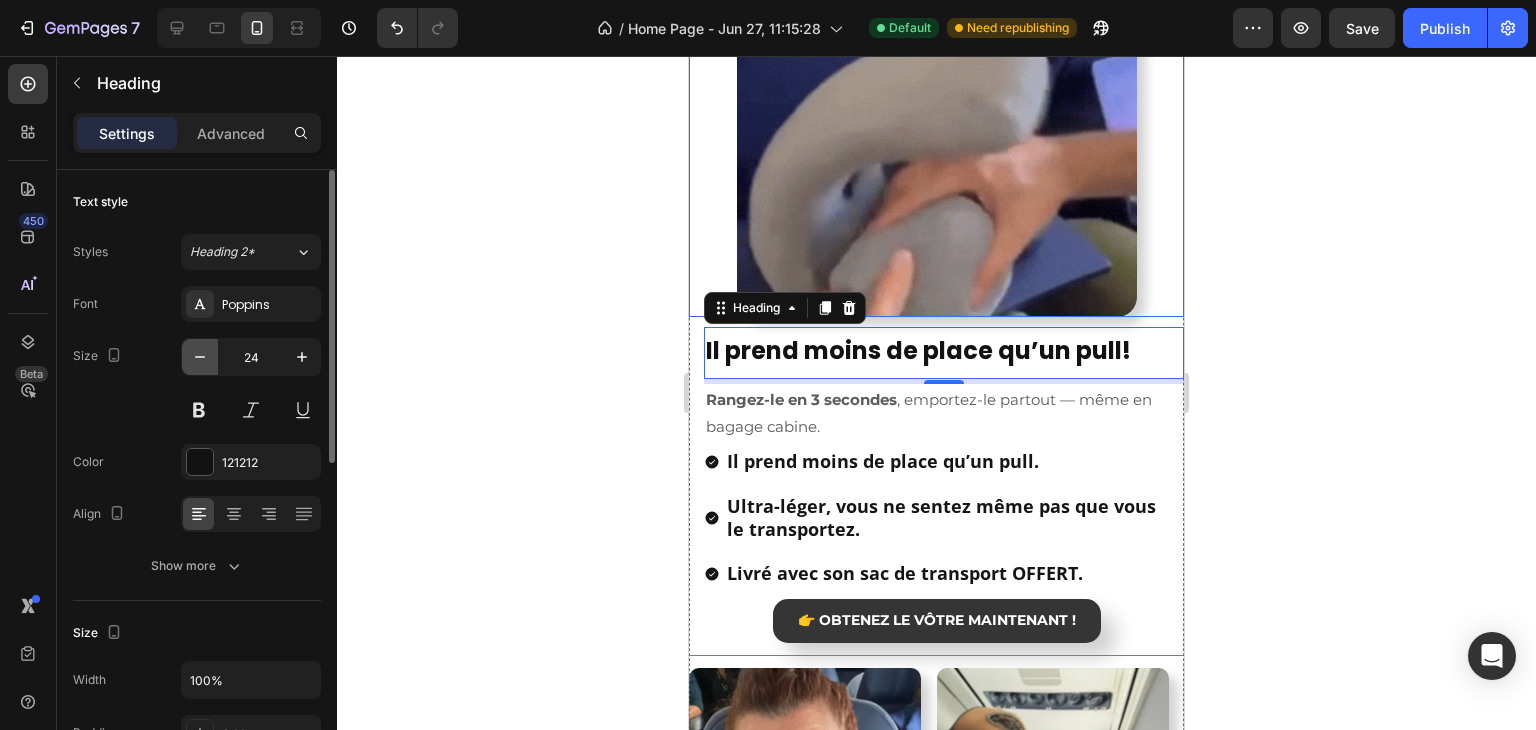 click 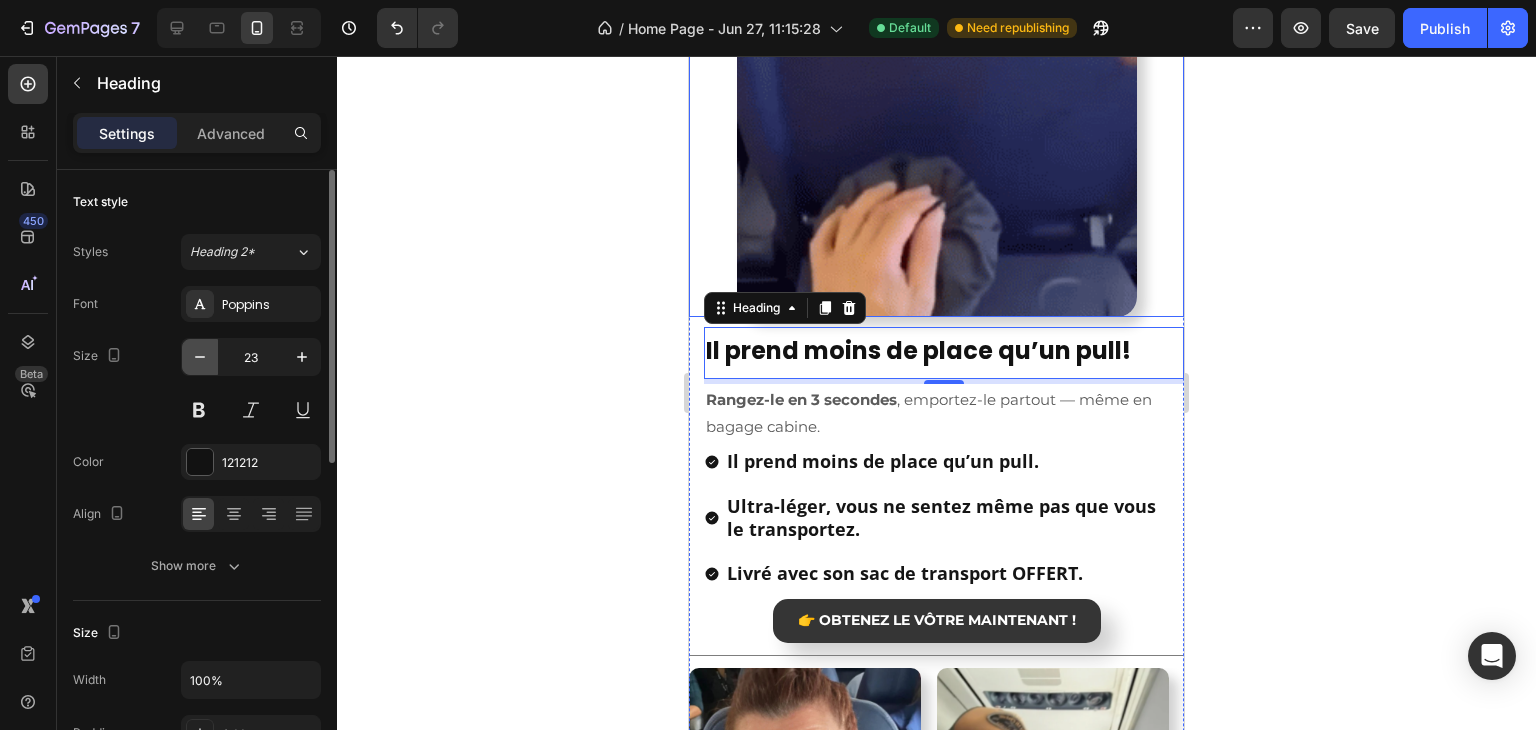 type on "22" 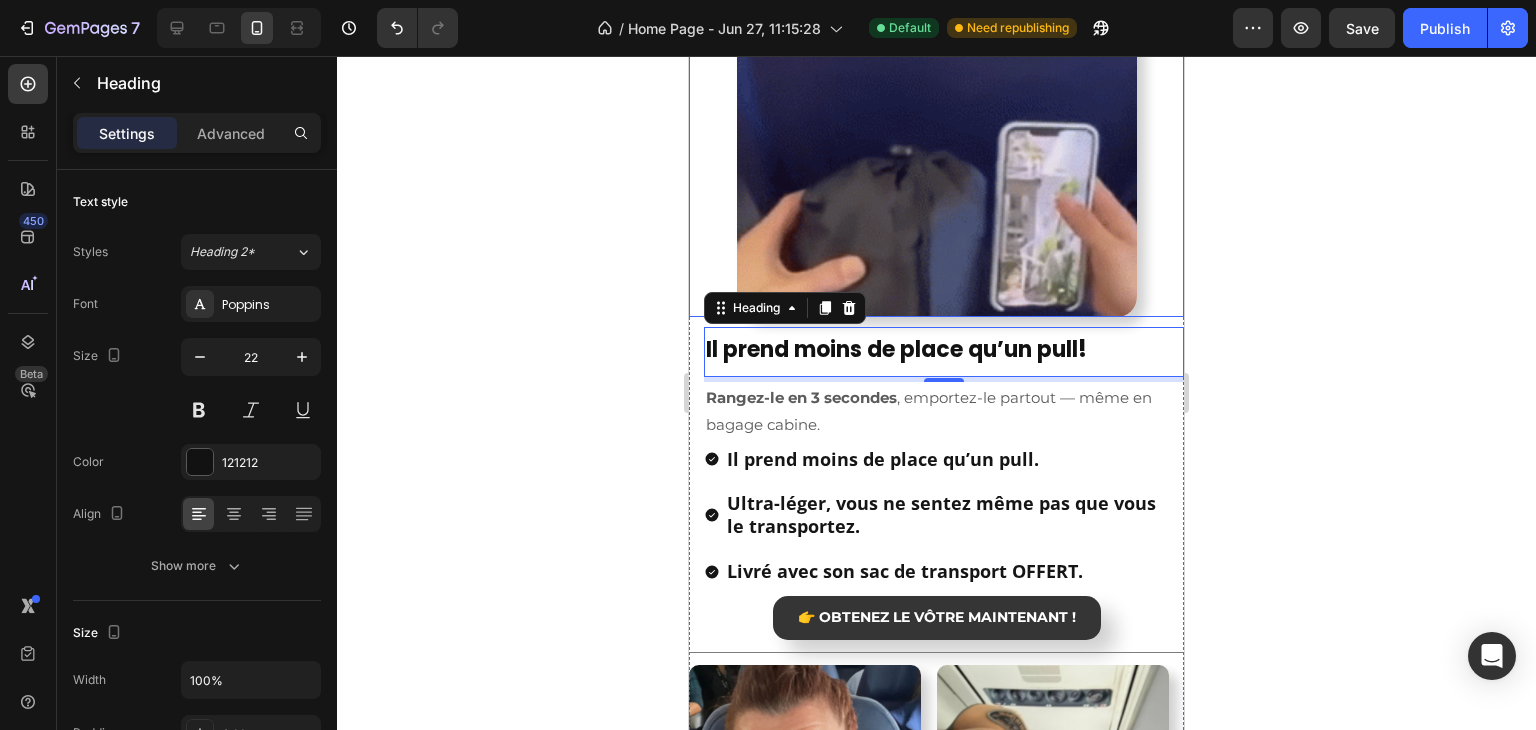 click 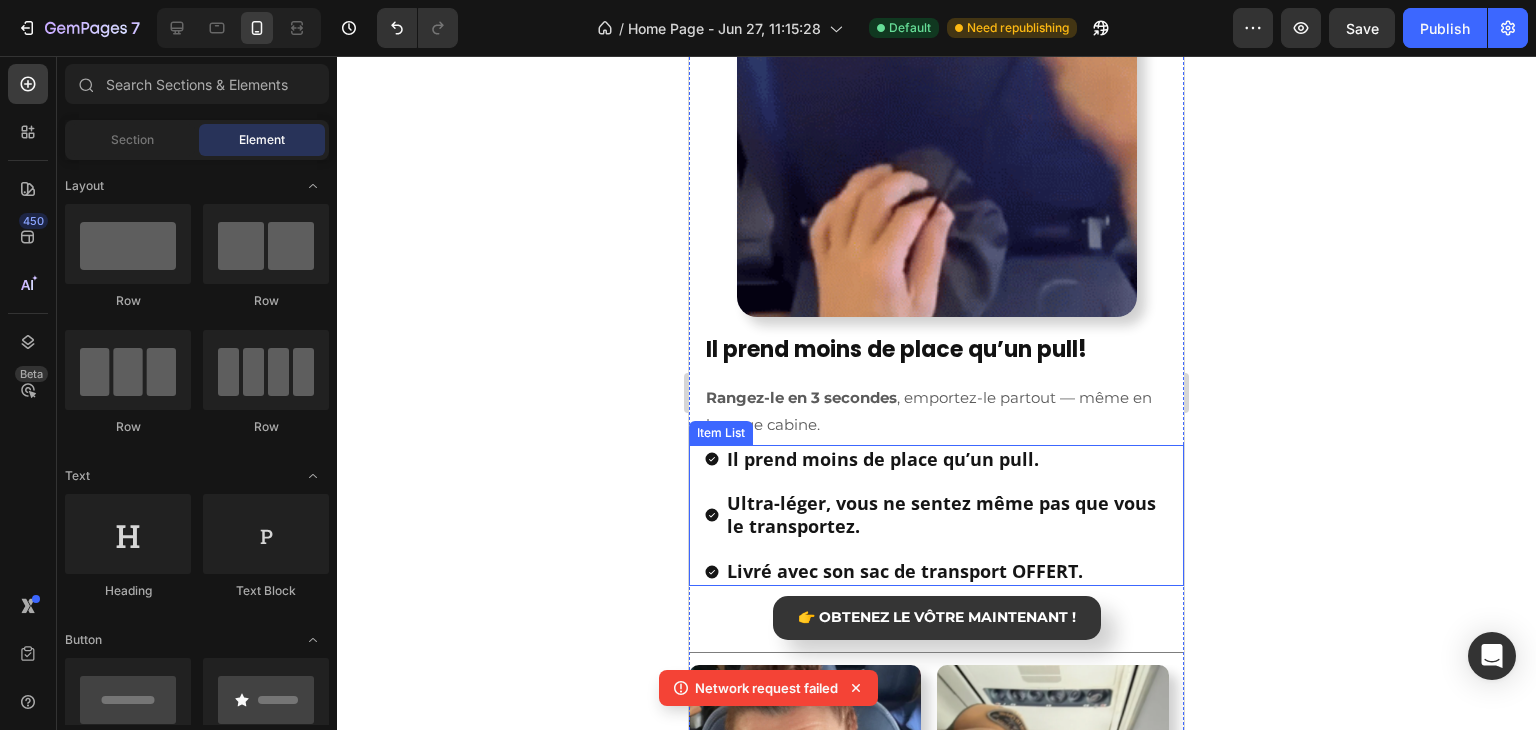 click on "Il prend moins de place qu’un pull." at bounding box center [883, 459] 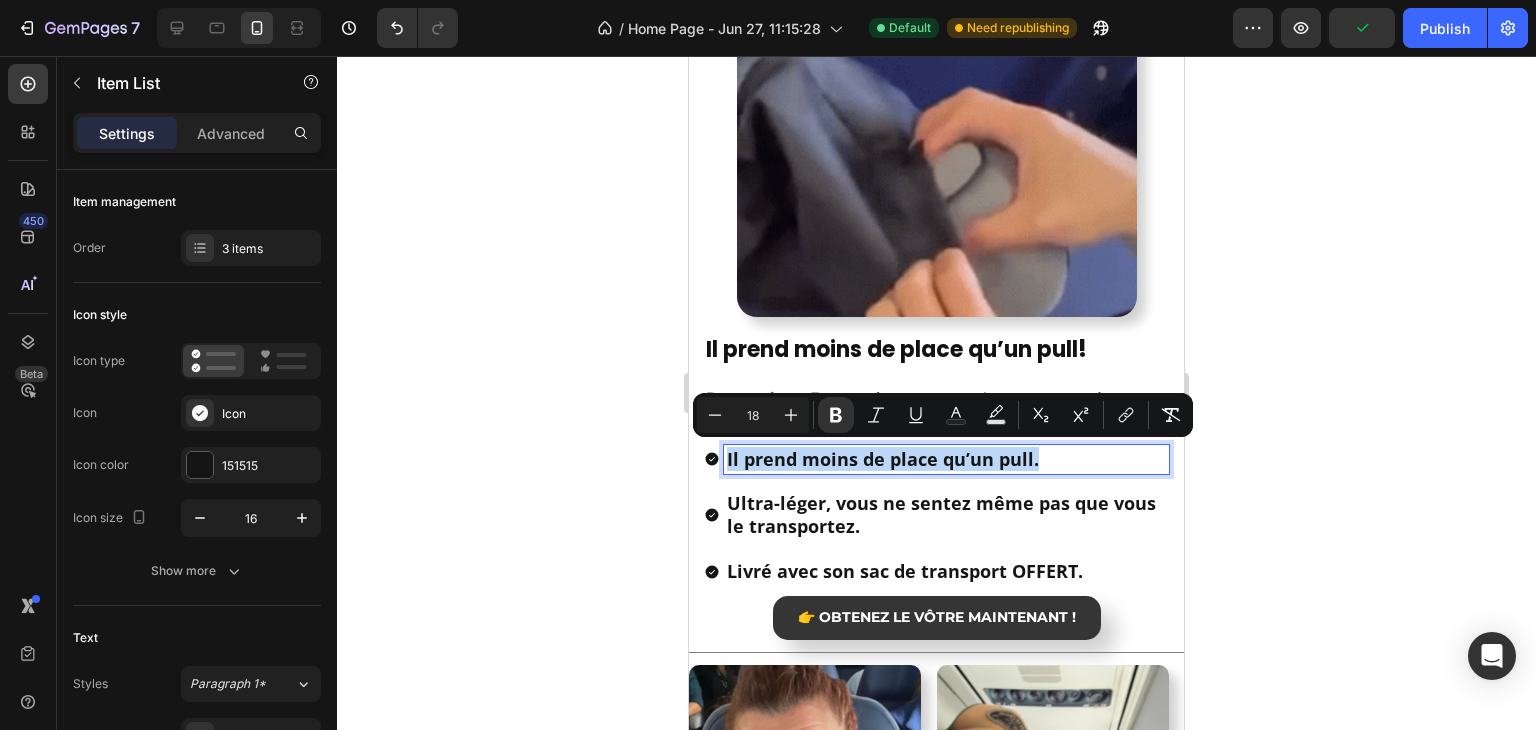 drag, startPoint x: 1065, startPoint y: 459, endPoint x: 725, endPoint y: 469, distance: 340.14703 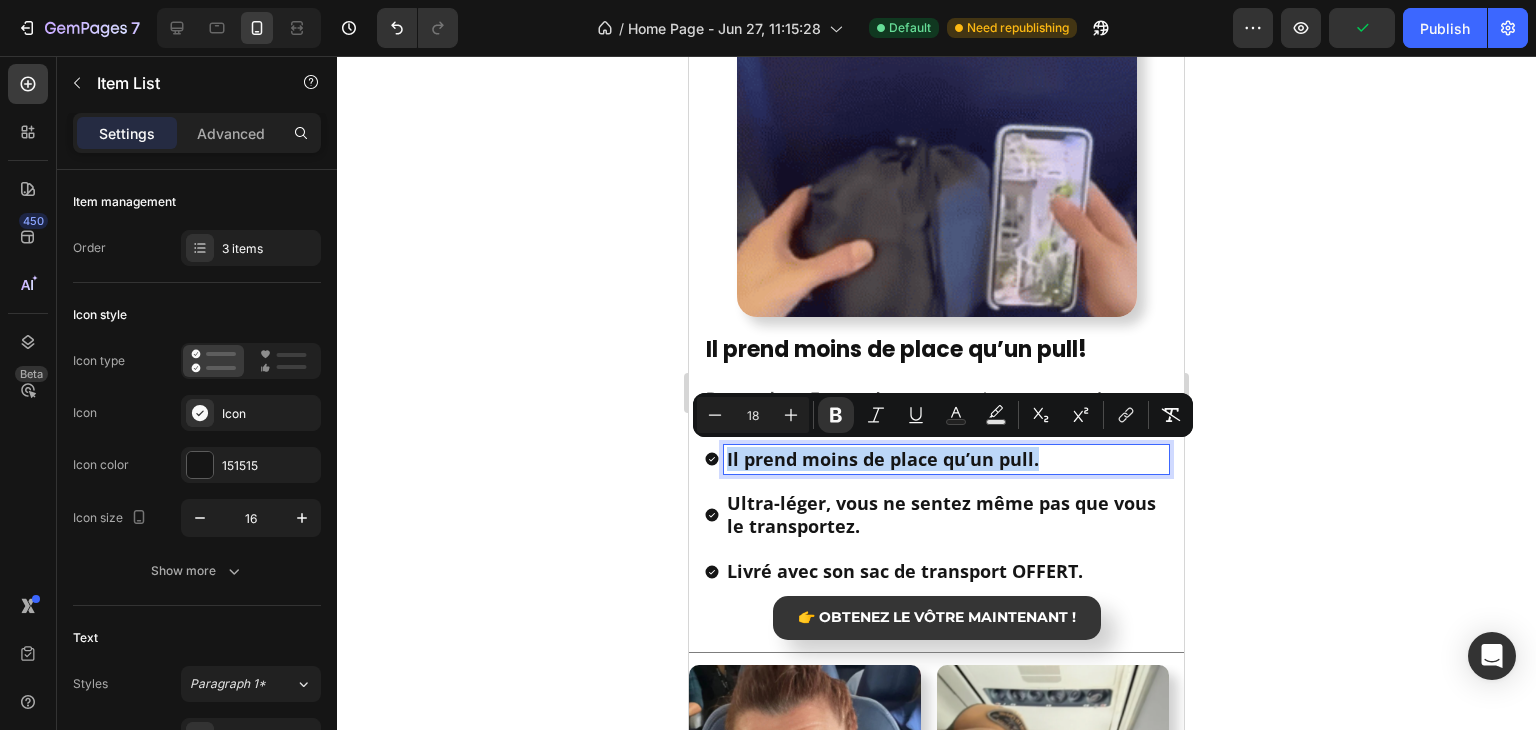click on "Il prend moins de place qu’un pull." at bounding box center [946, 459] 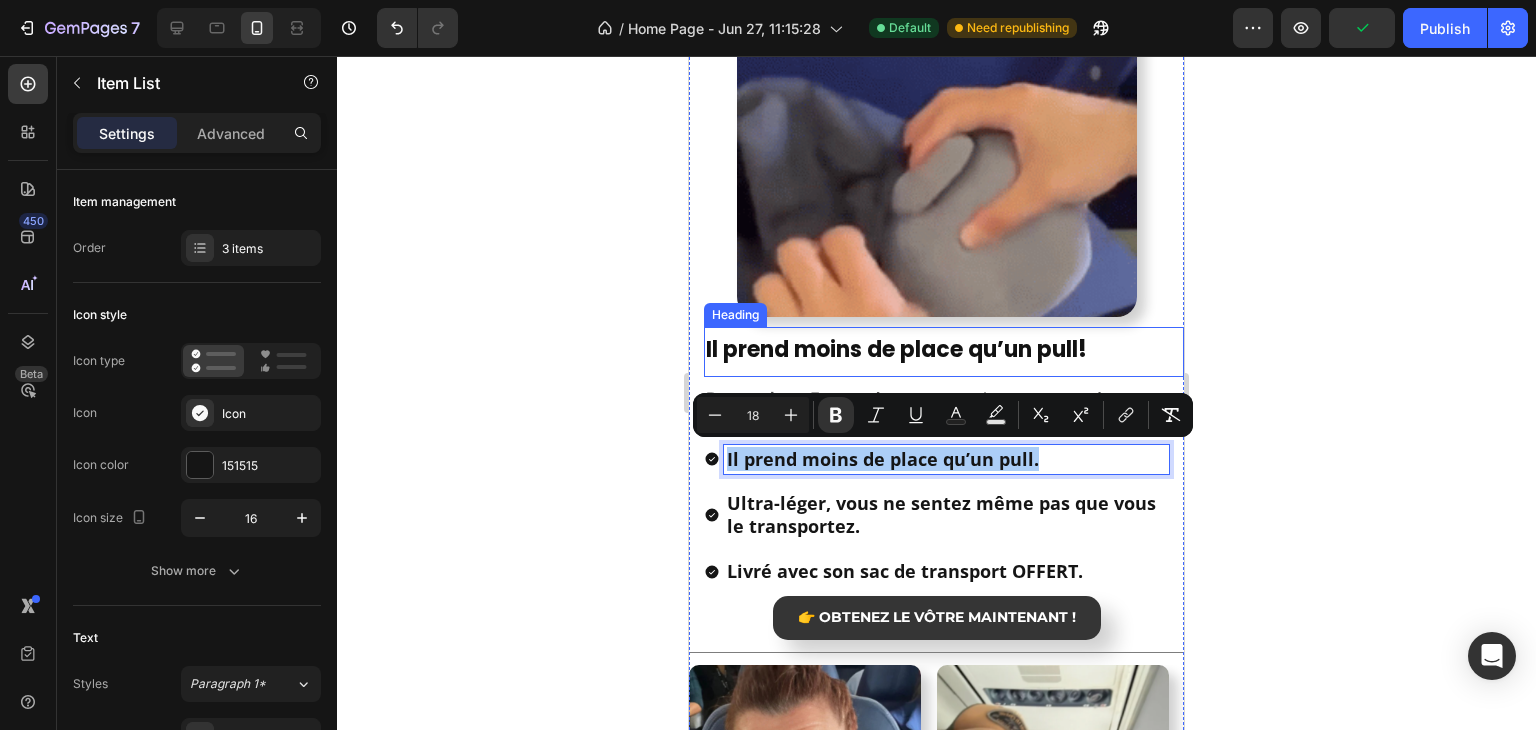 click 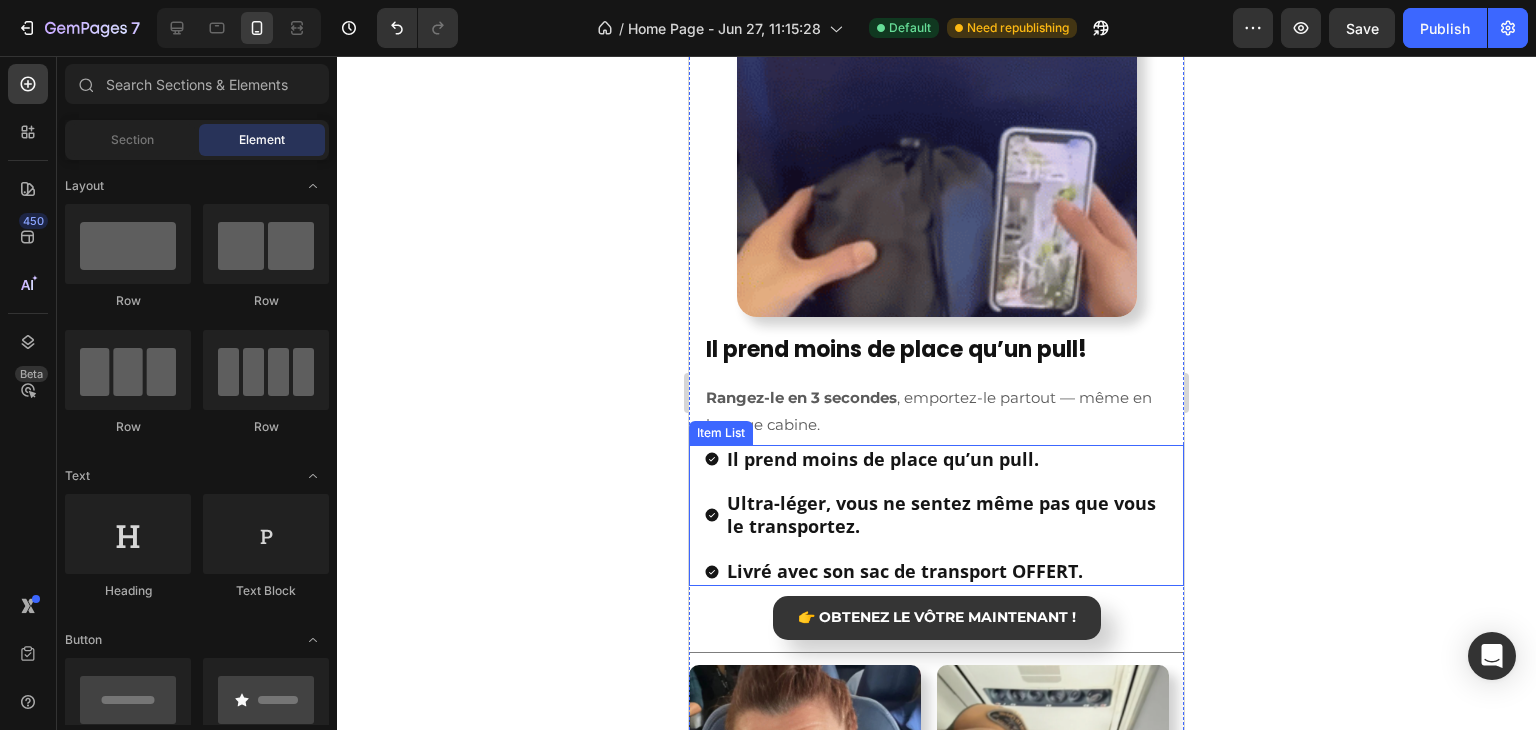 click on "Il prend moins de place qu’un pull." at bounding box center [946, 459] 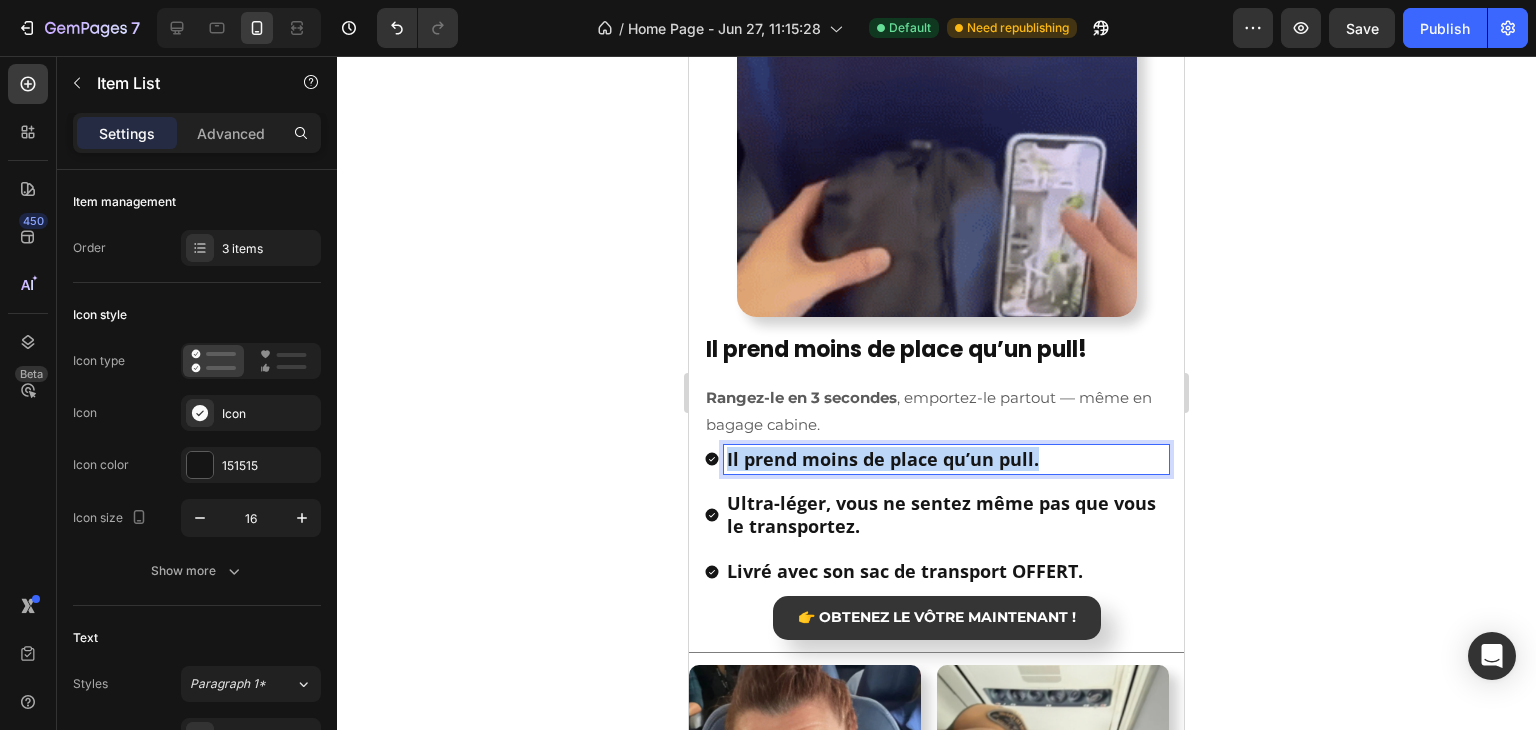 drag, startPoint x: 1046, startPoint y: 454, endPoint x: 711, endPoint y: 454, distance: 335 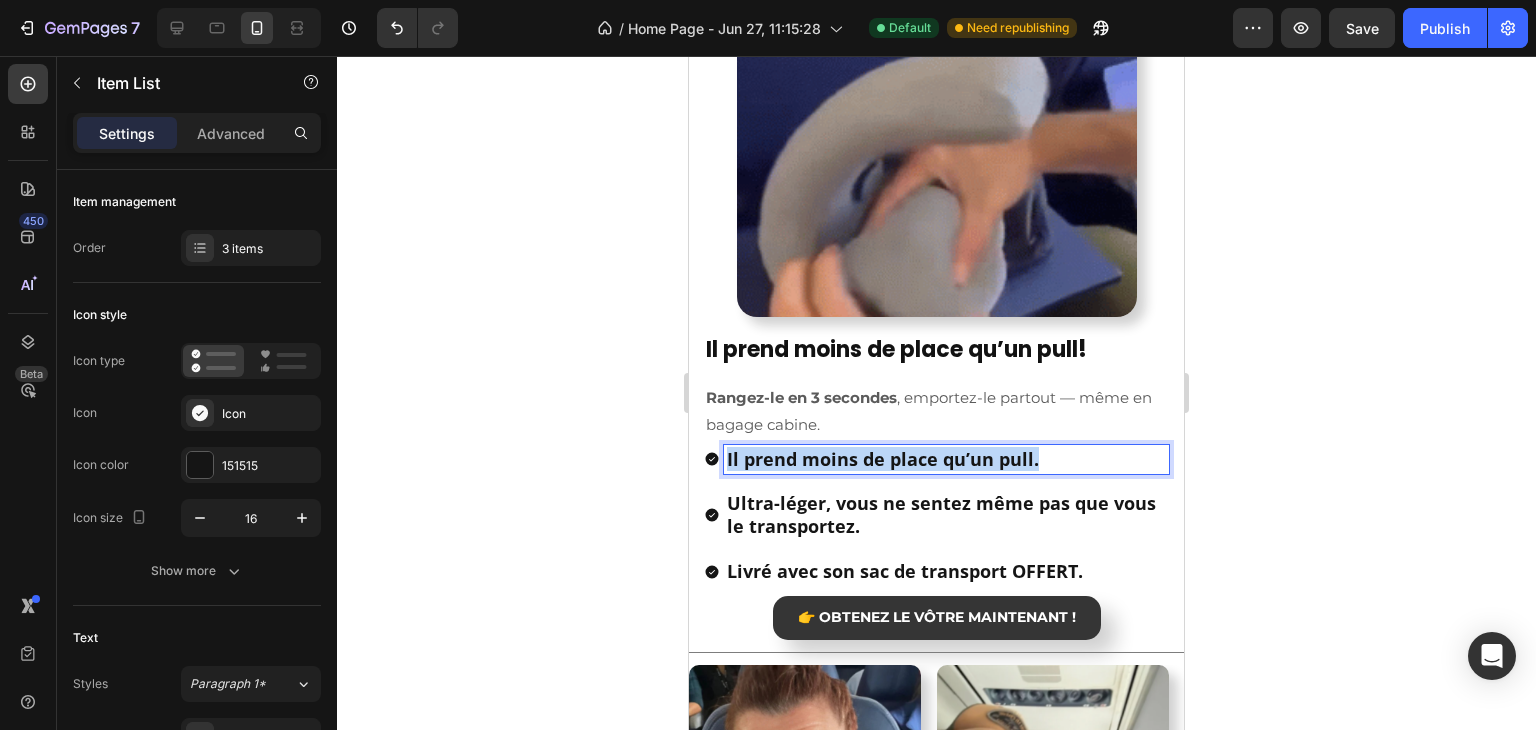 click on "Il prend moins de place qu’un pull." at bounding box center [936, 459] 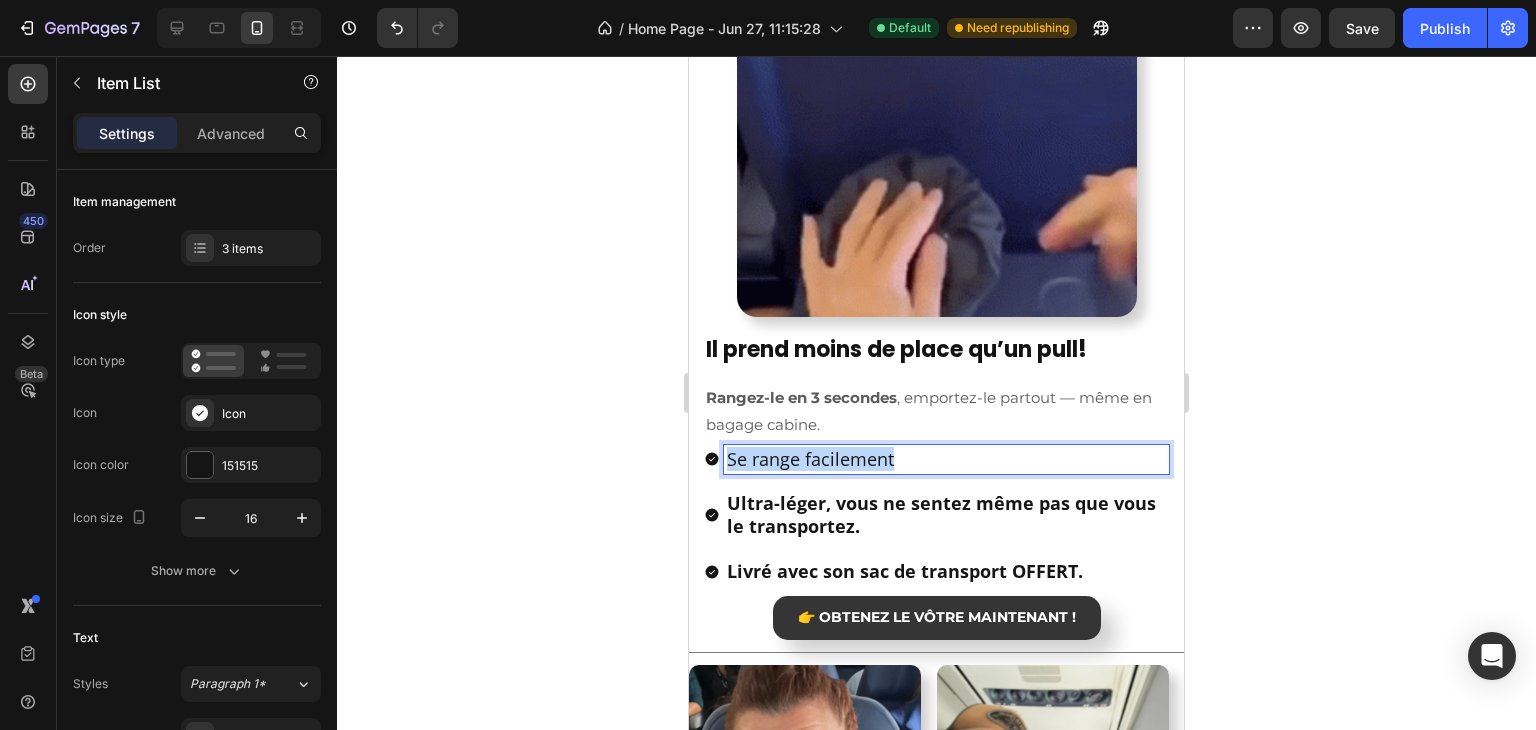 drag, startPoint x: 886, startPoint y: 450, endPoint x: 721, endPoint y: 459, distance: 165.24527 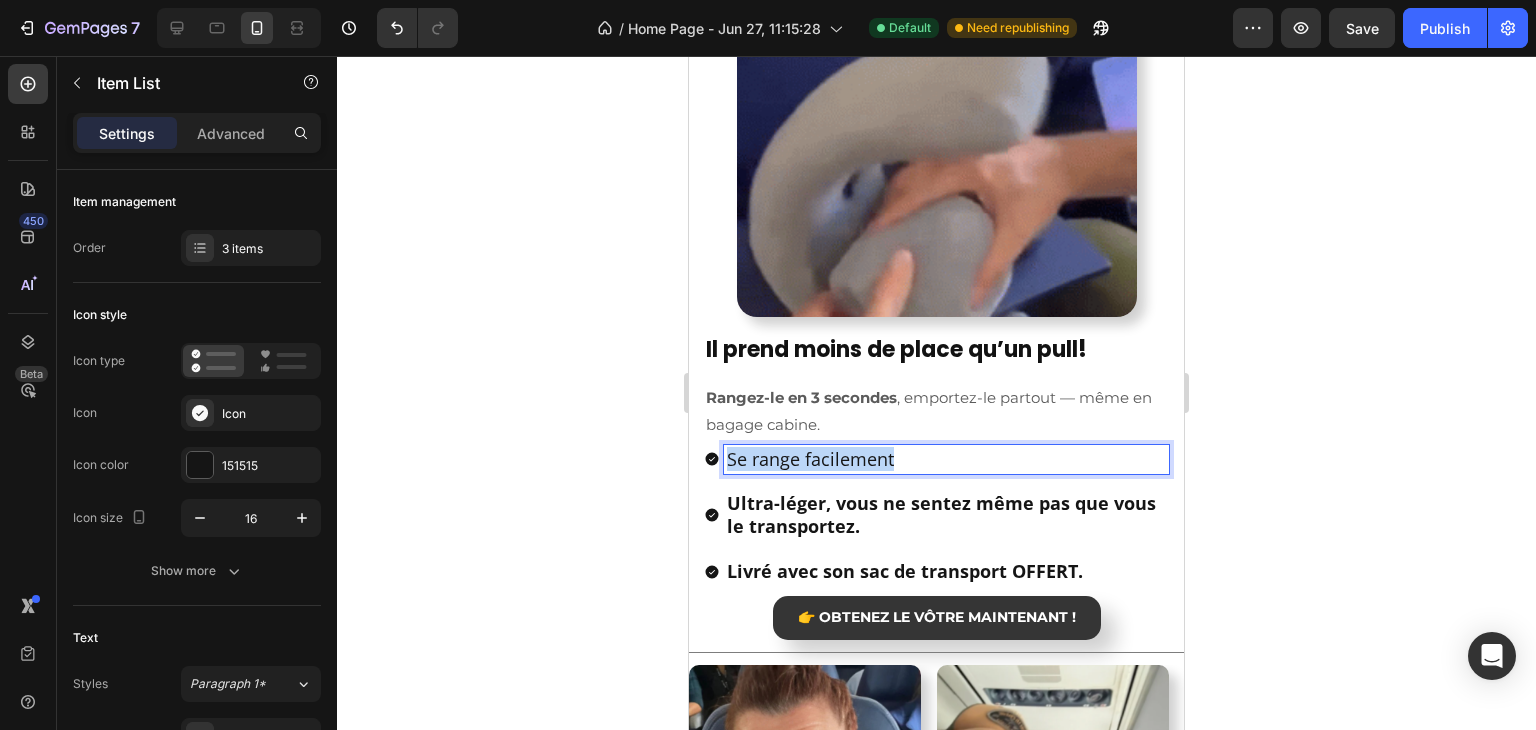 click on "Se range facilement" at bounding box center [936, 459] 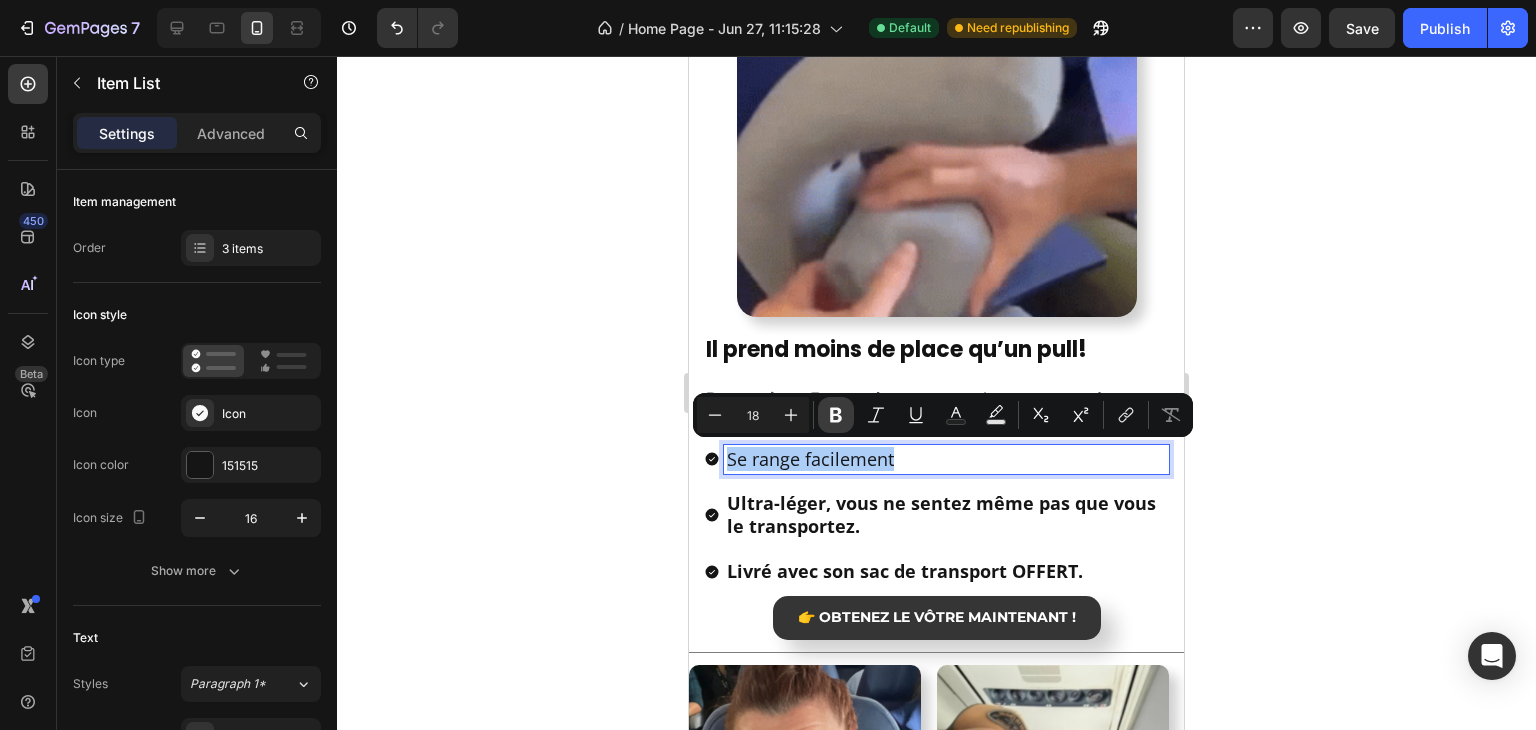 click 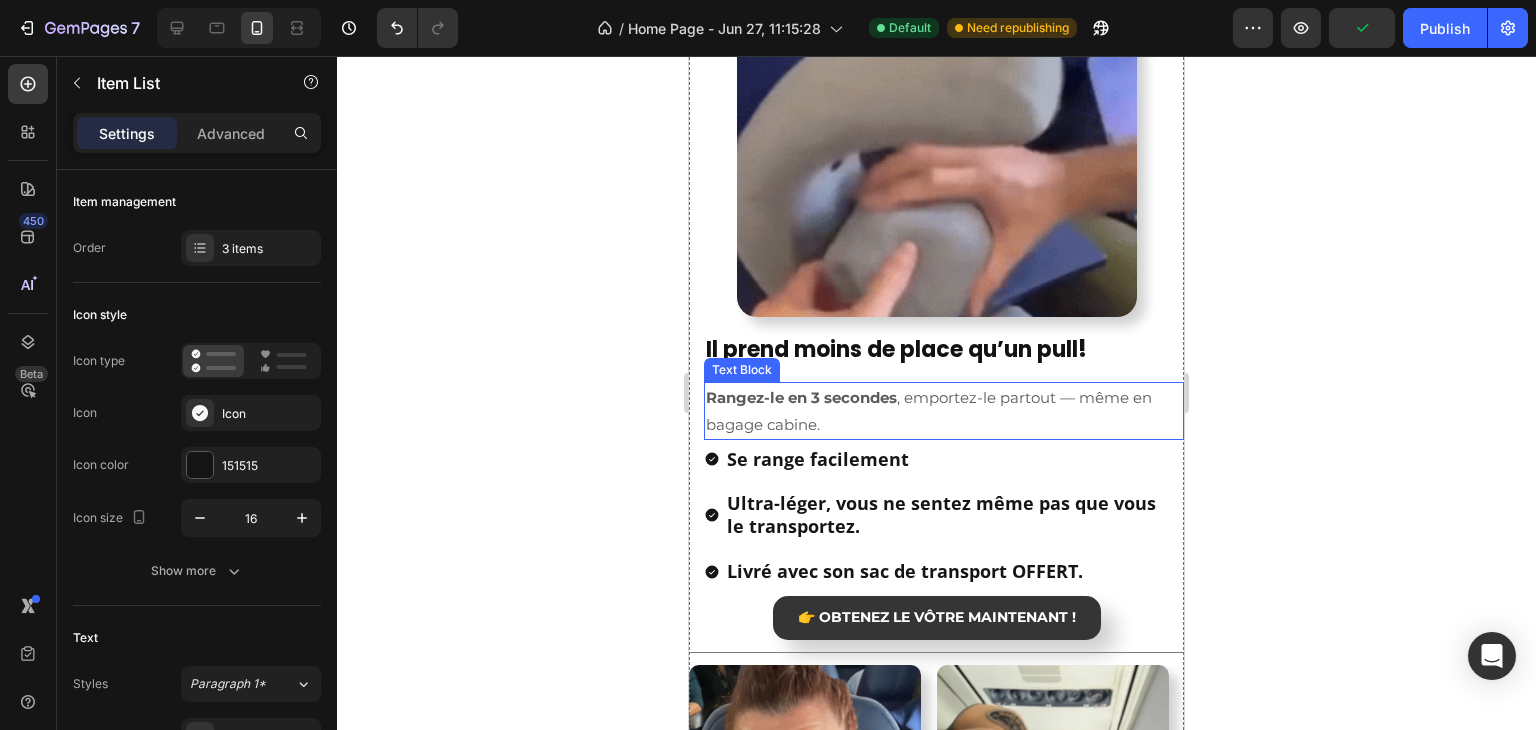 click 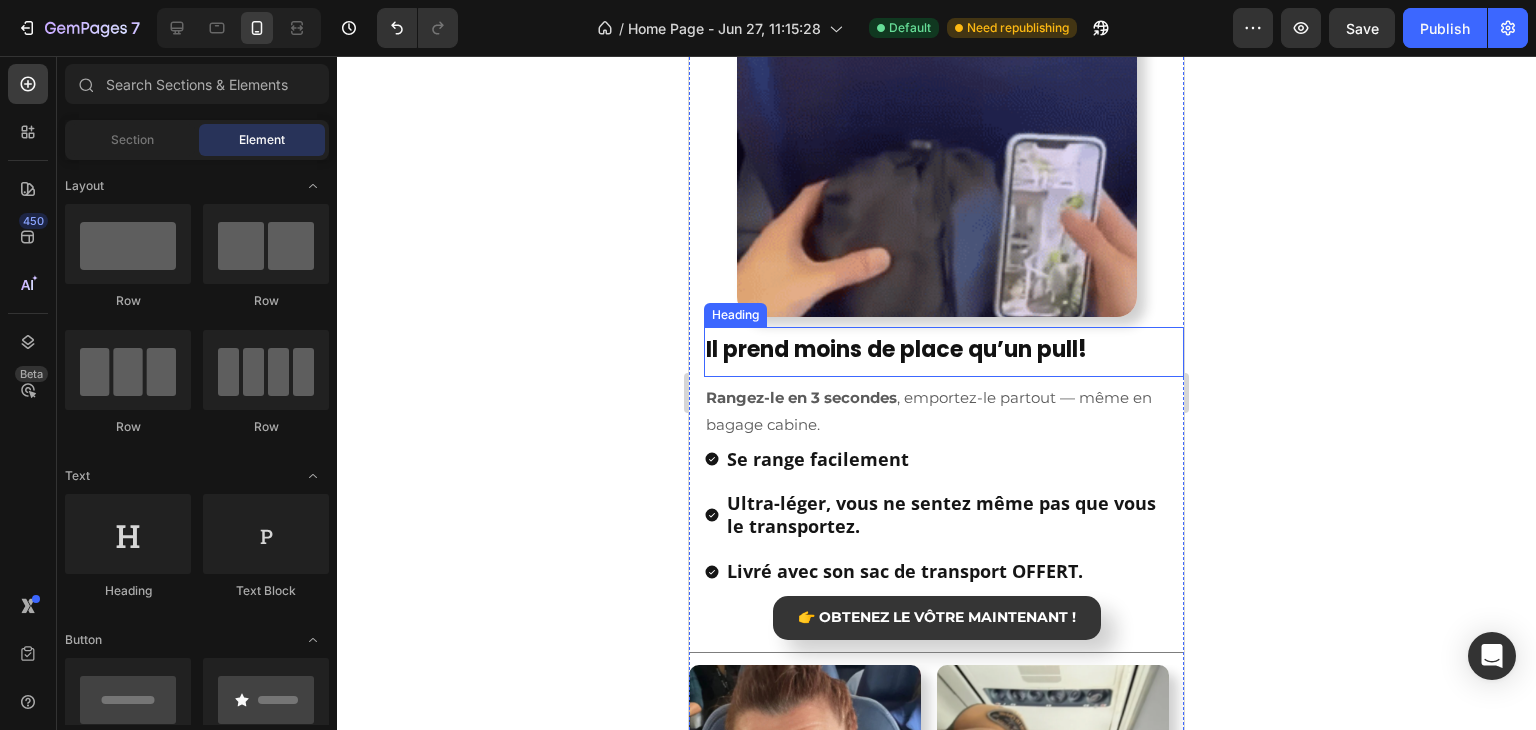 click on "Il prend moins de place qu’un pull" at bounding box center [892, 349] 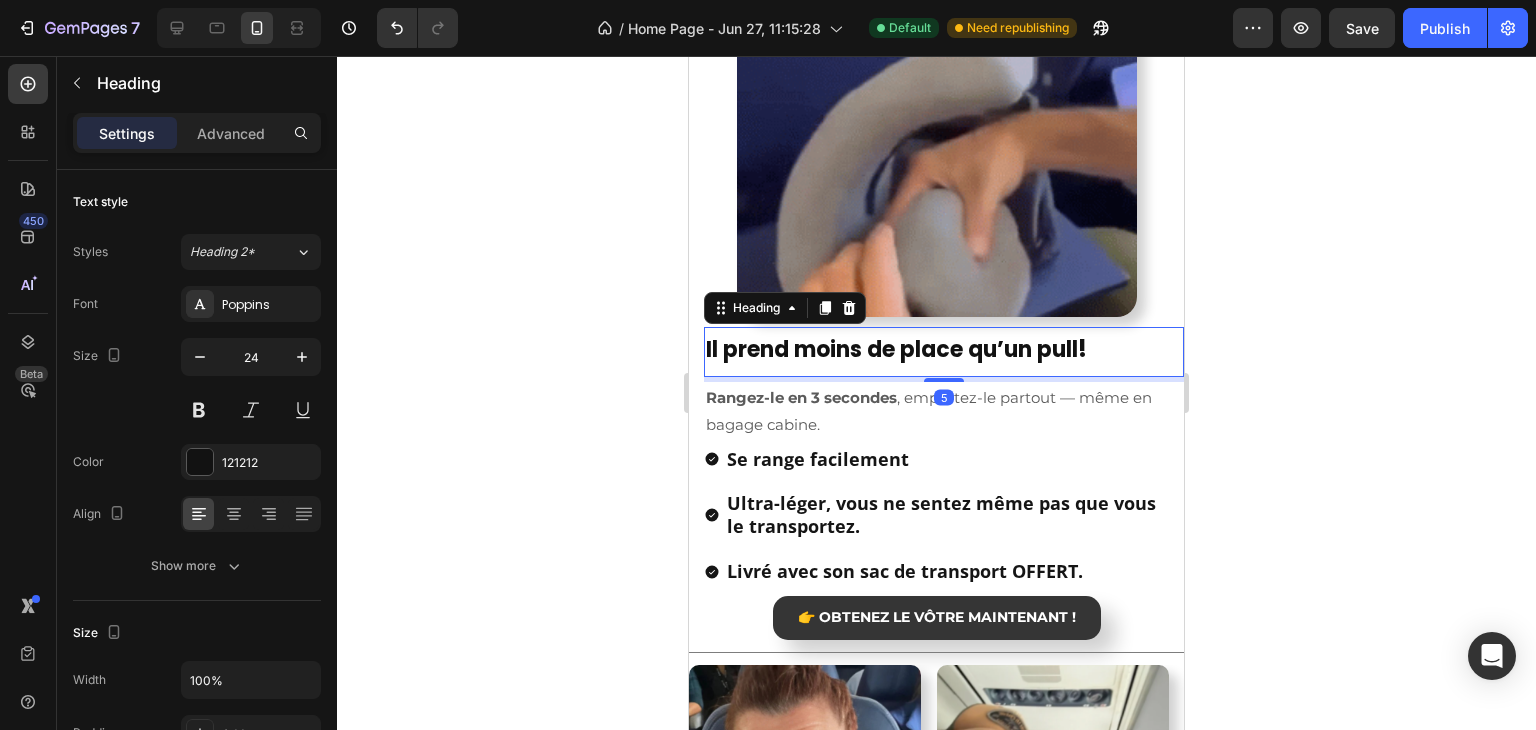 click 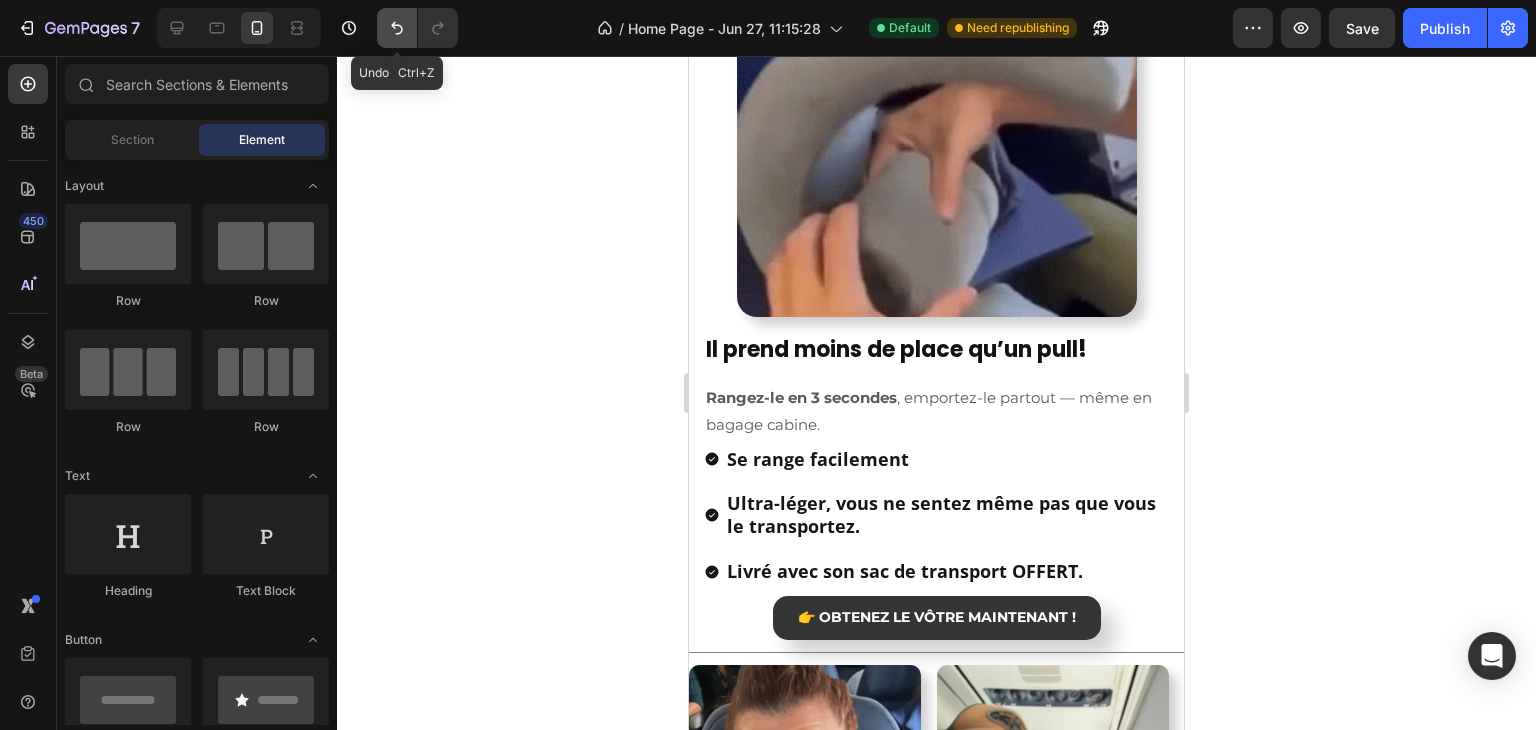 click 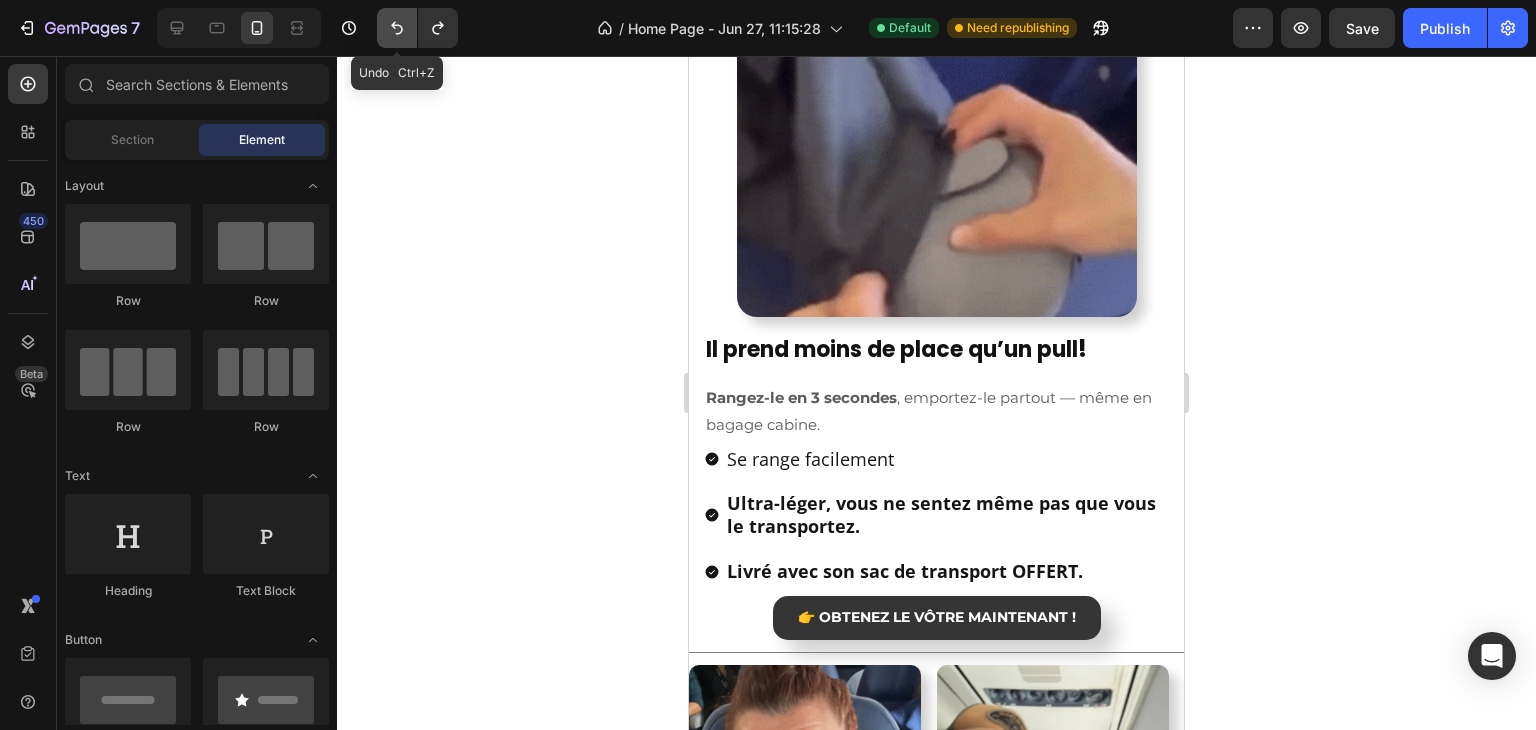 click 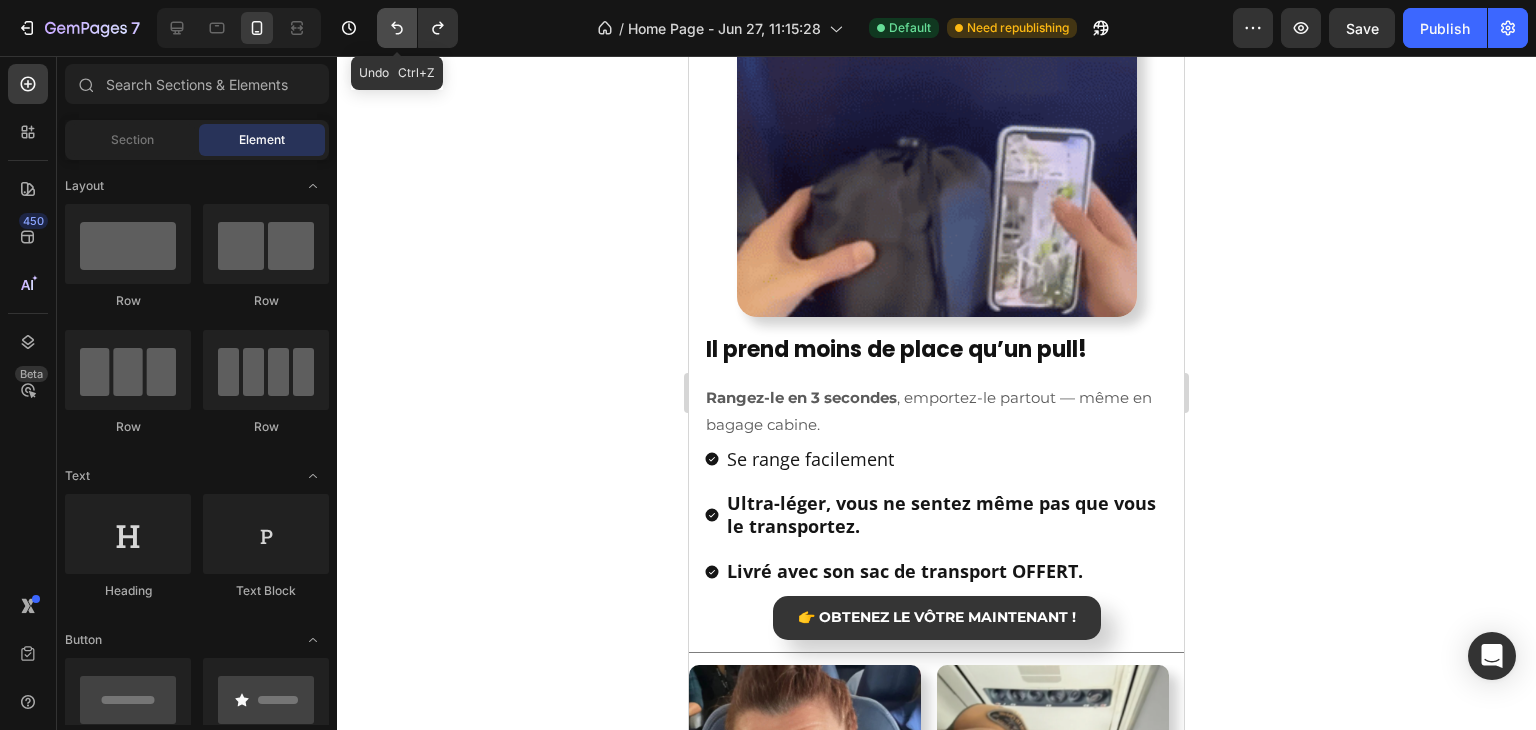 click 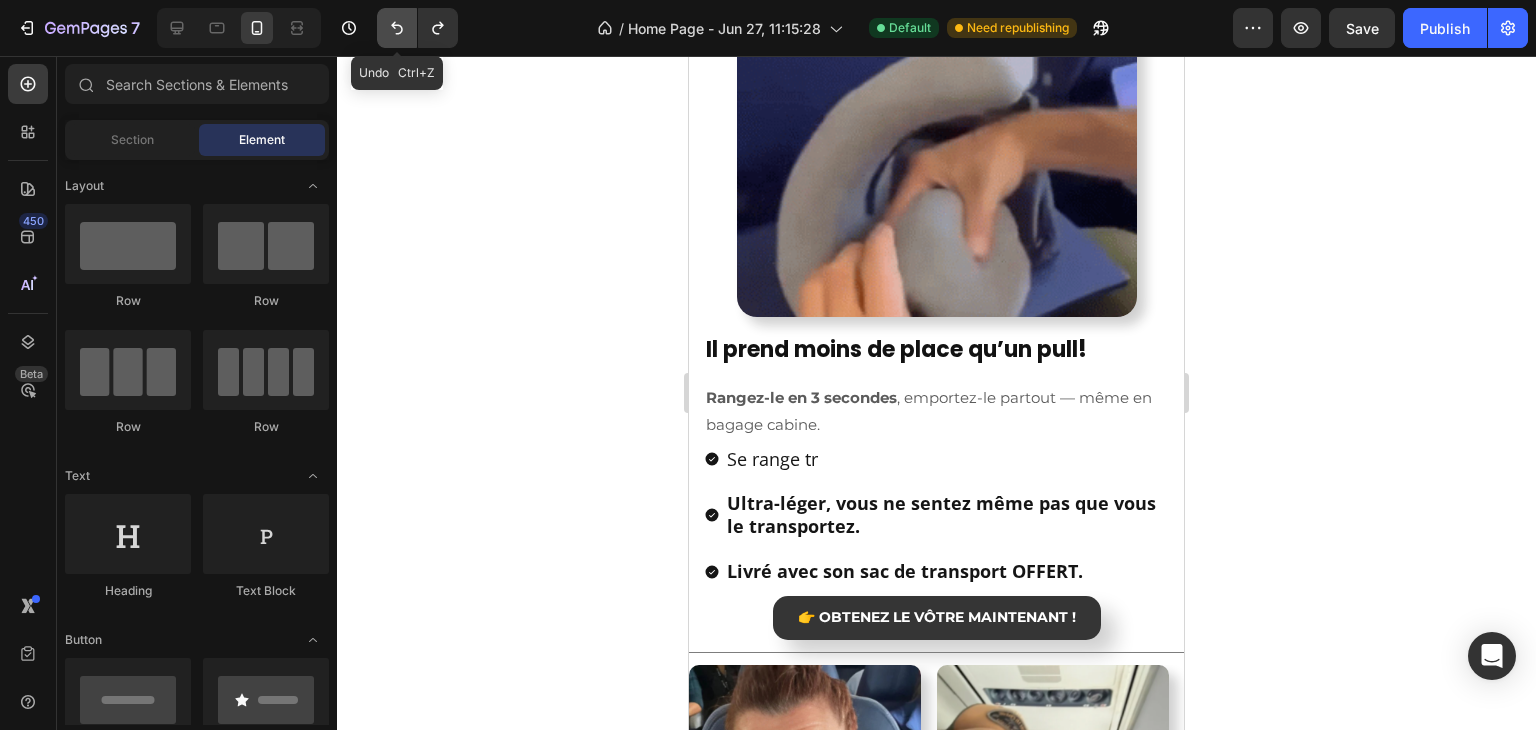 click 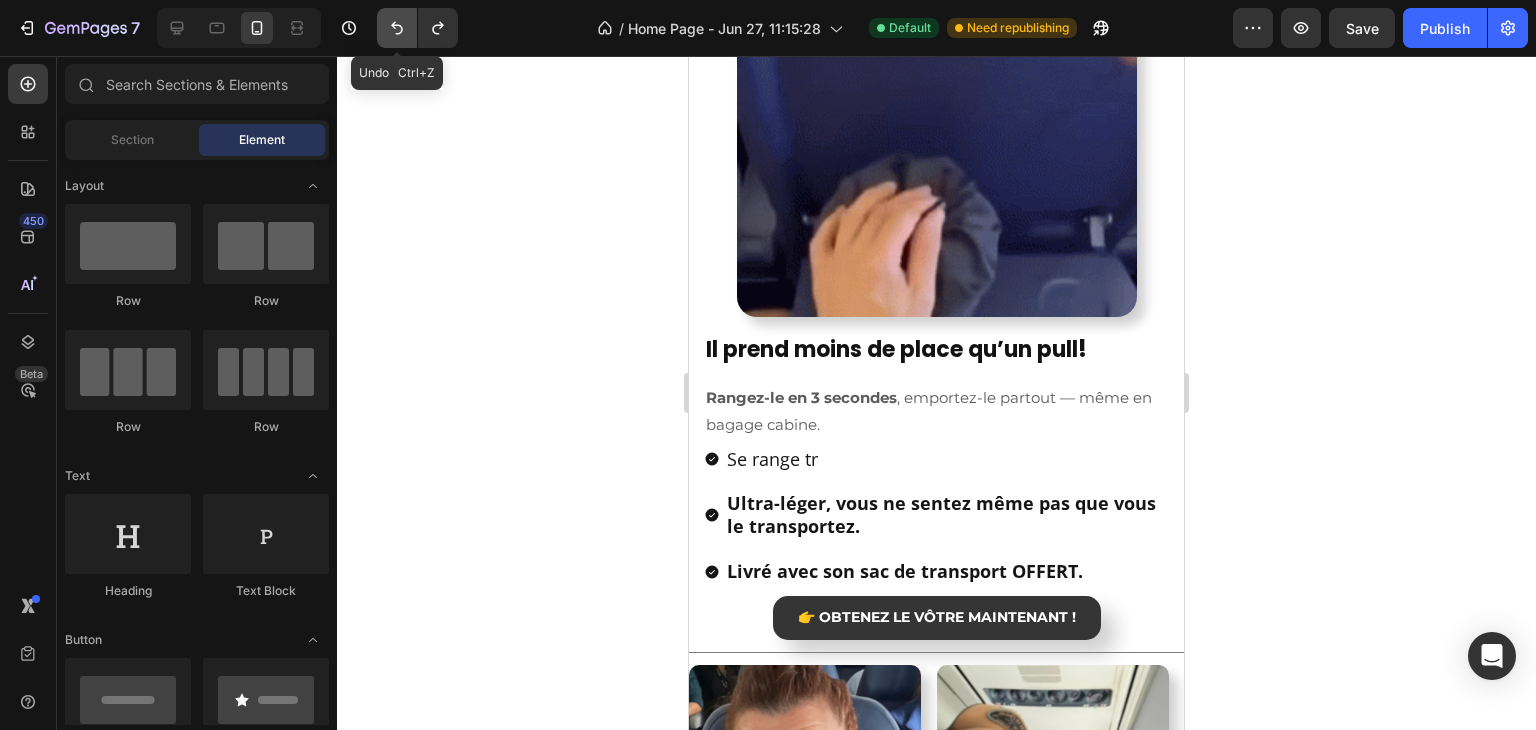 click 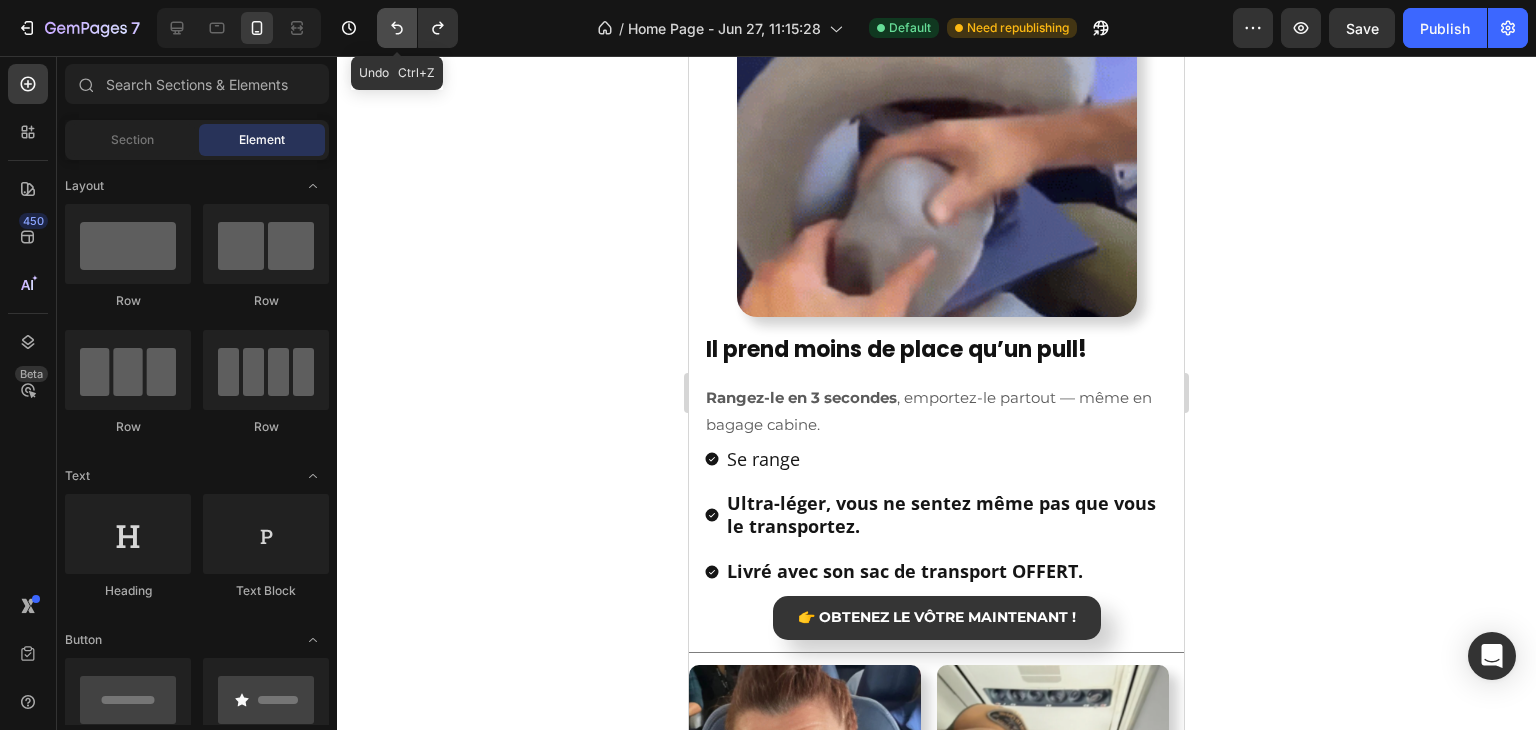 click 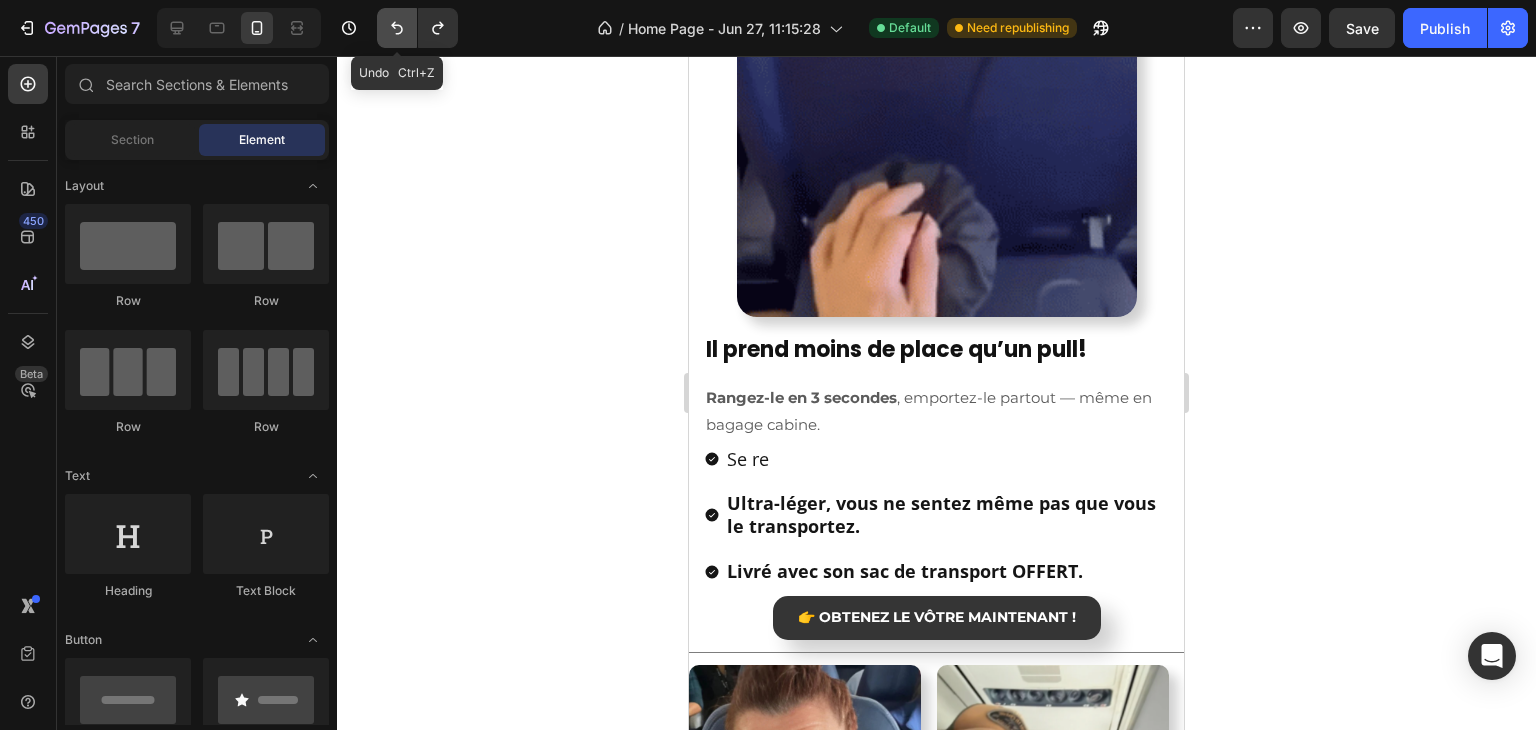 click 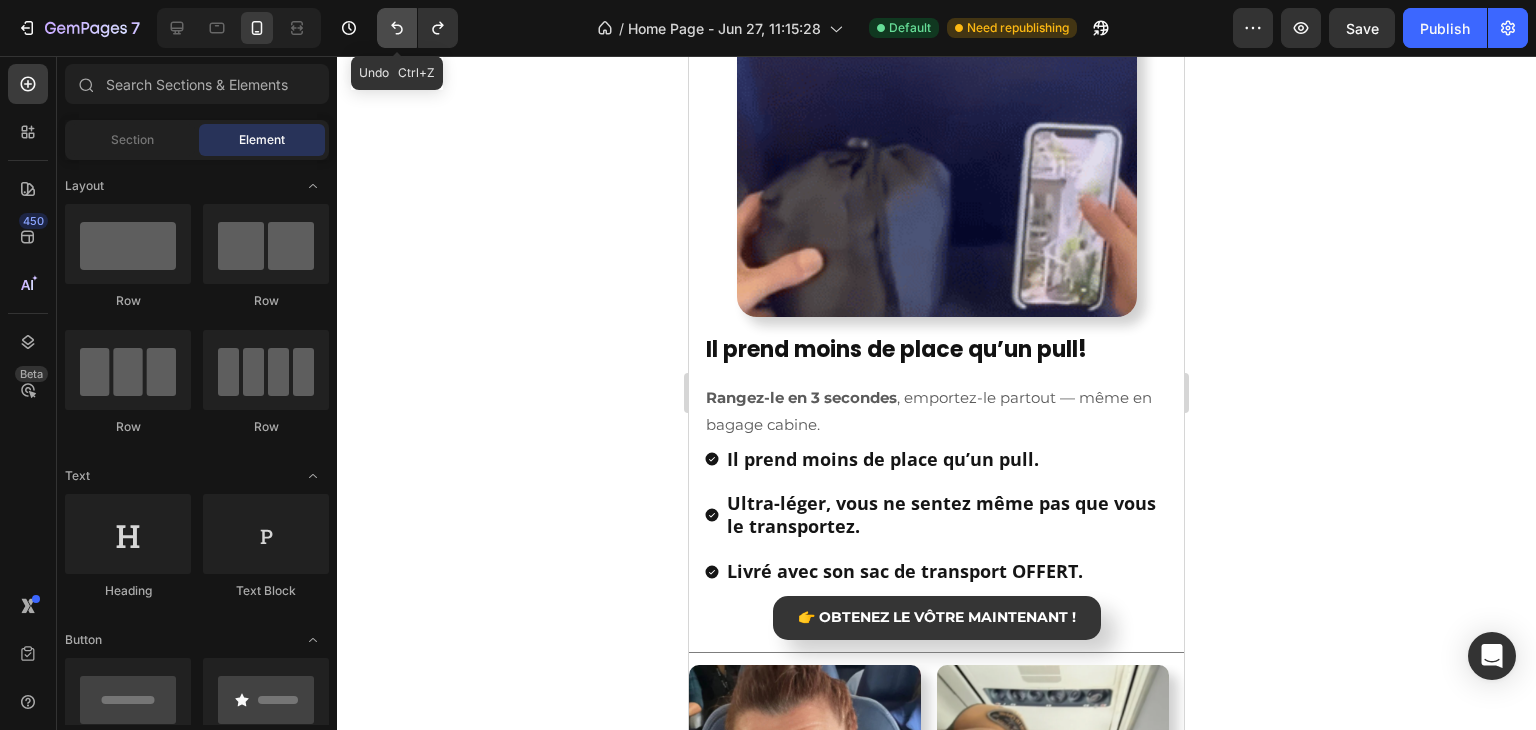 click 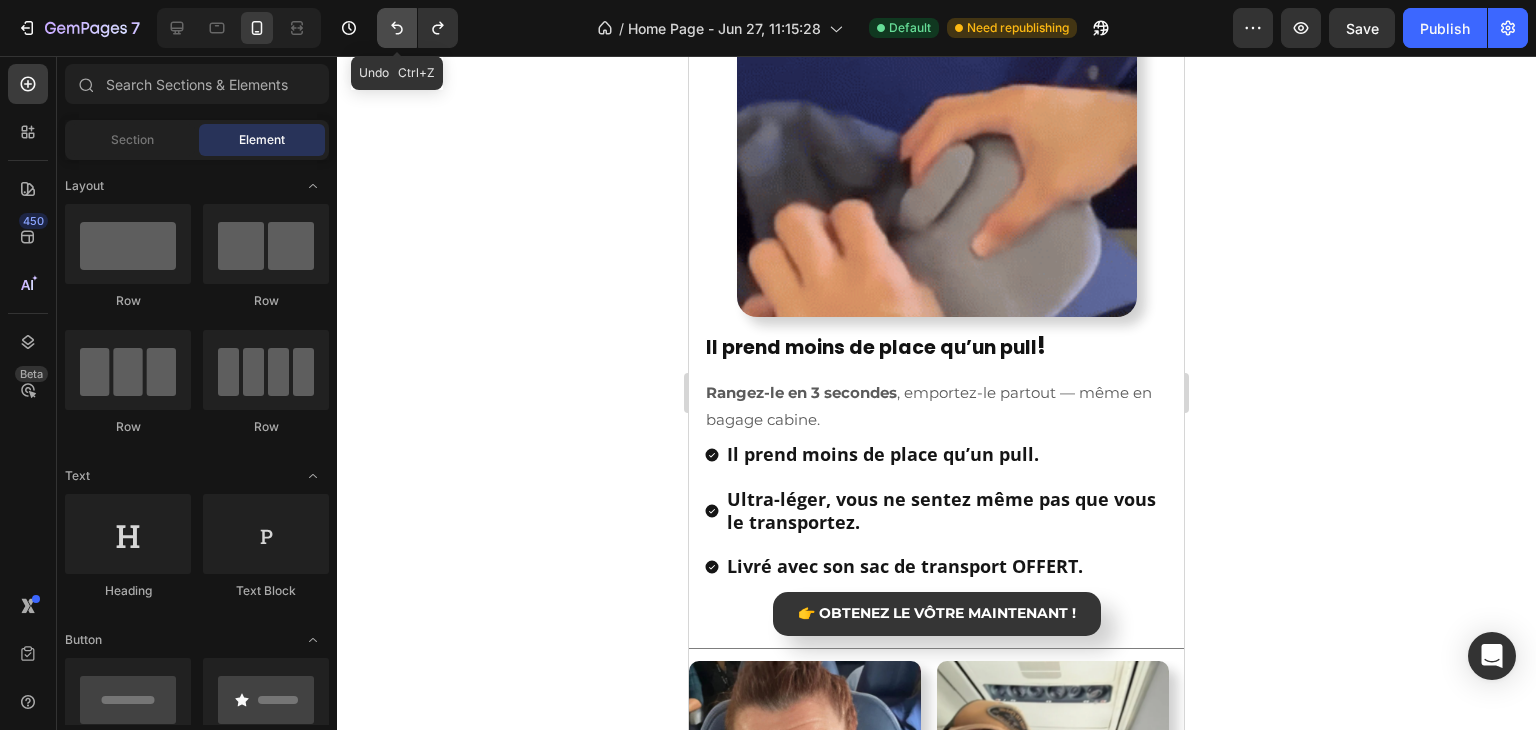 click 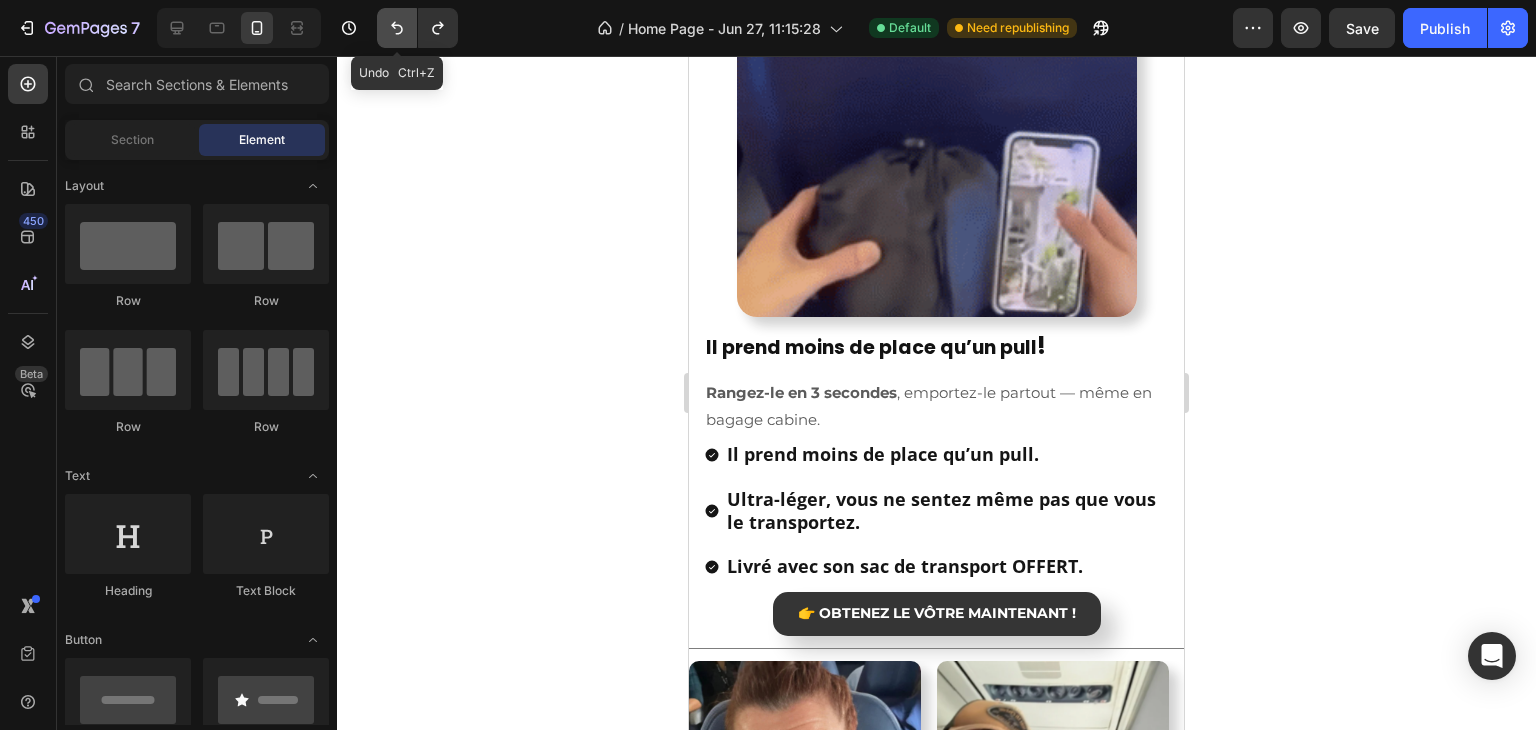 click 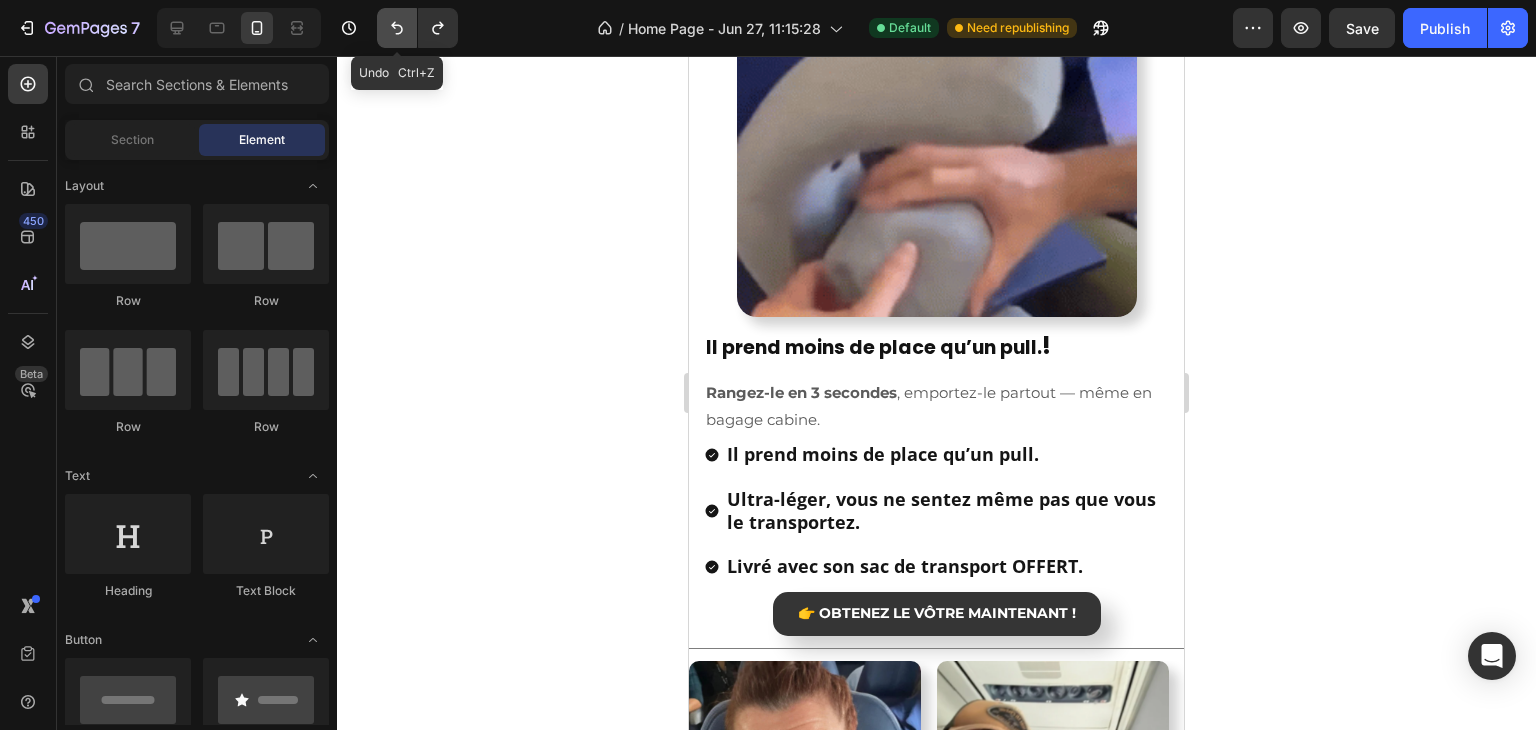 click 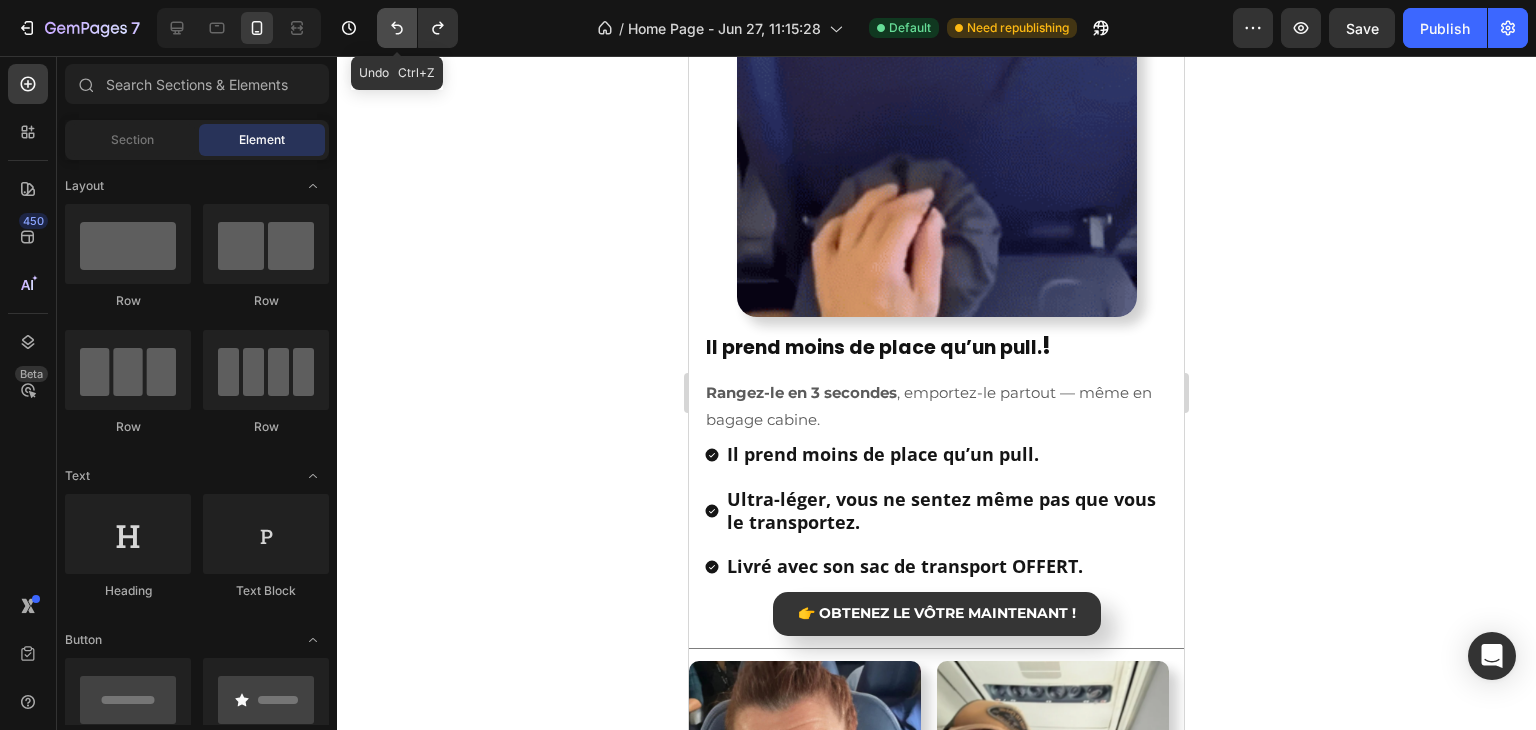 click 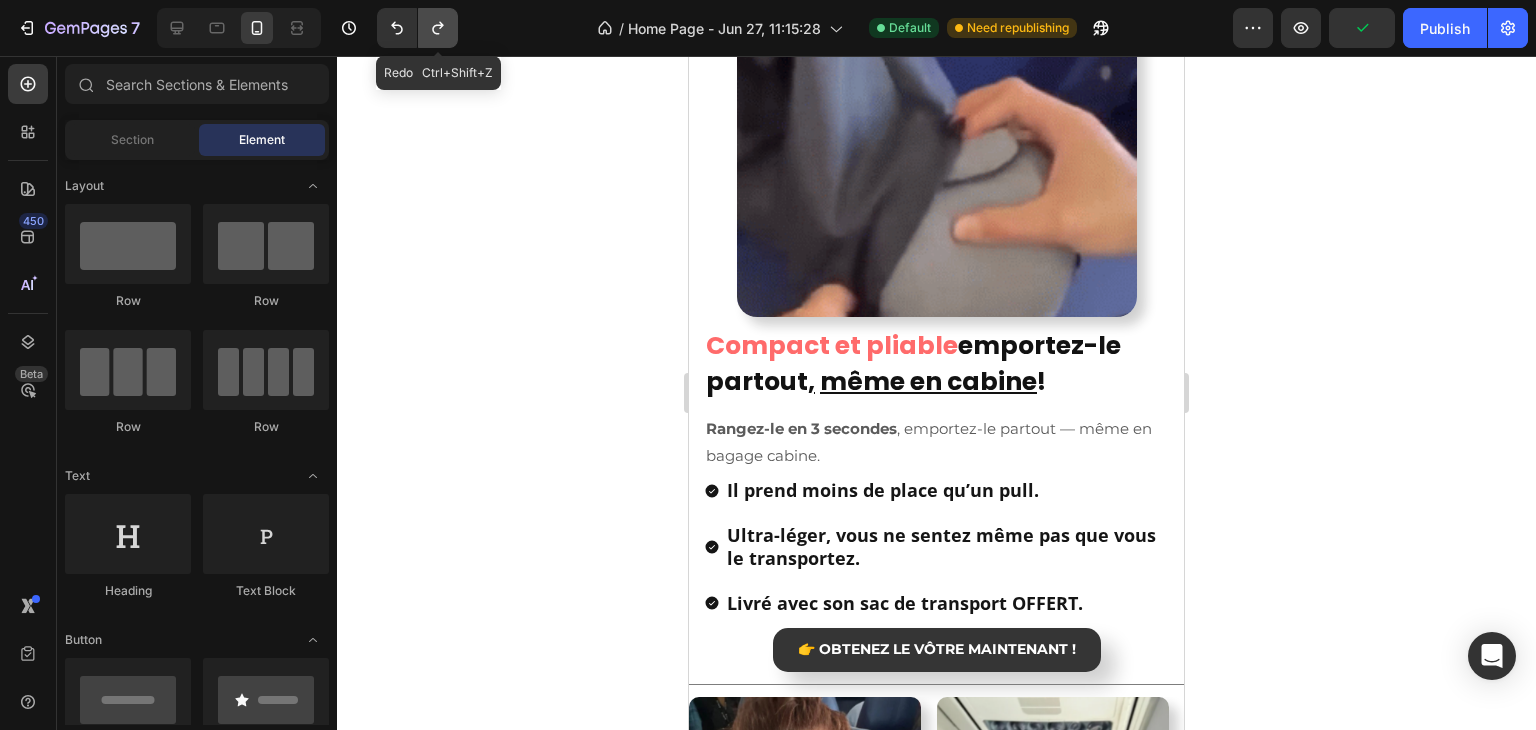 click 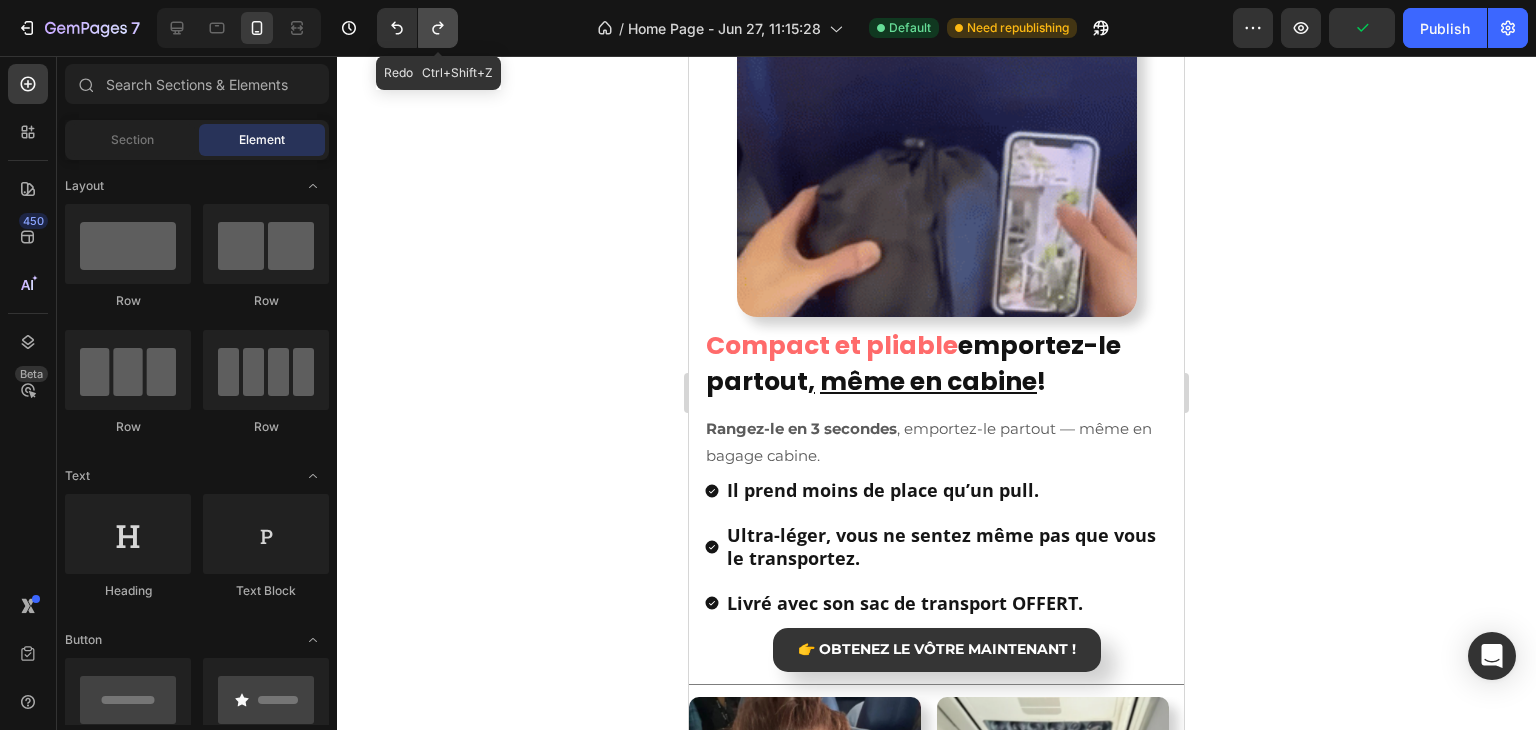 click 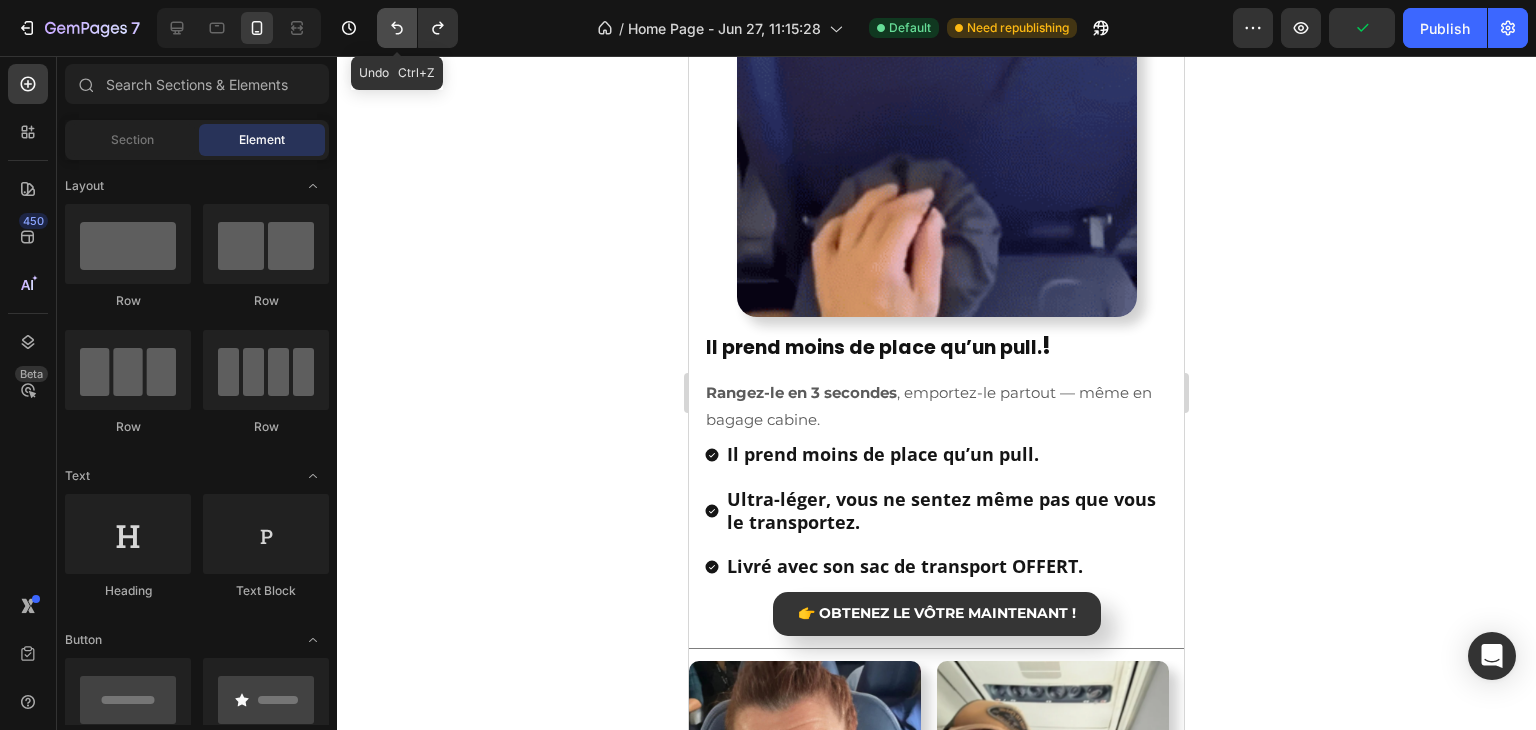 click 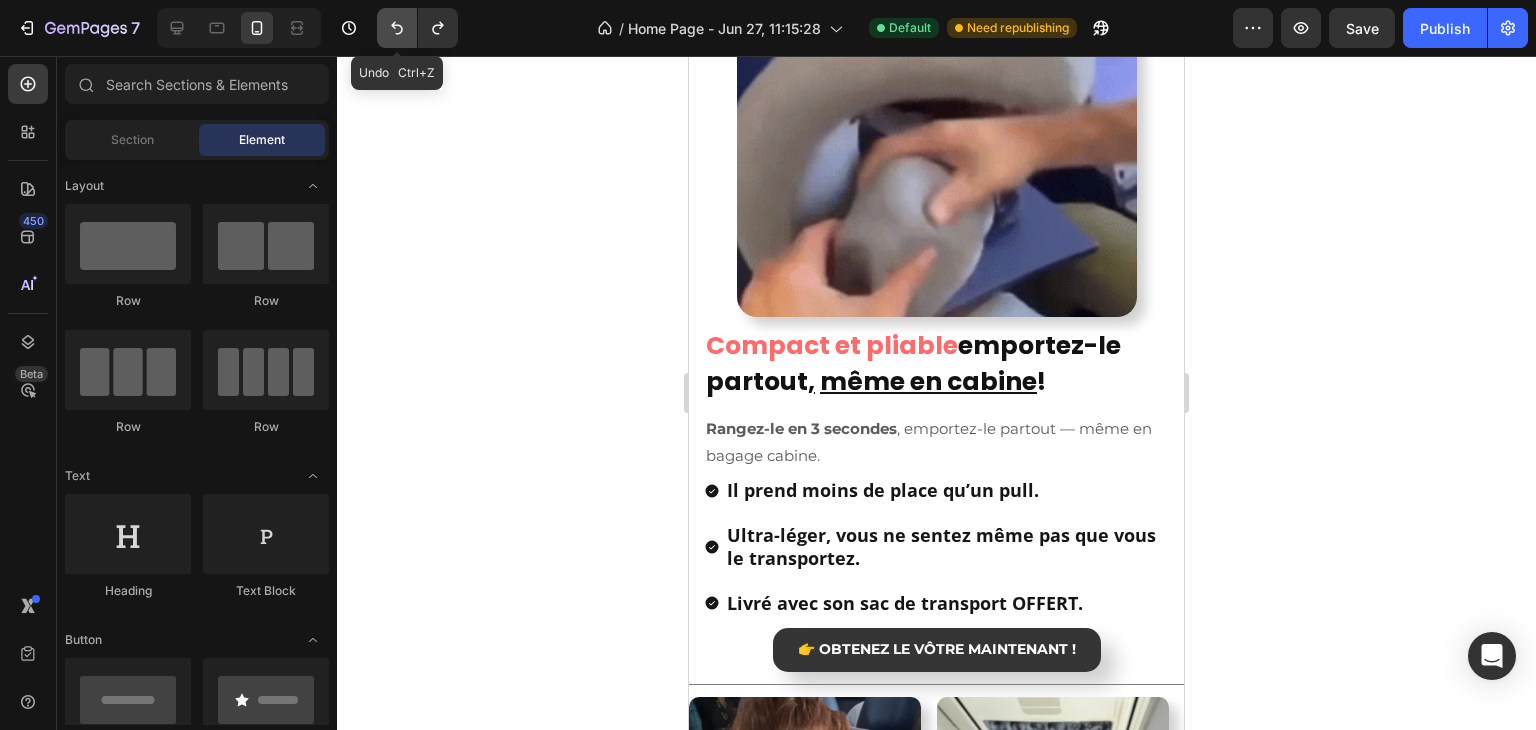 click 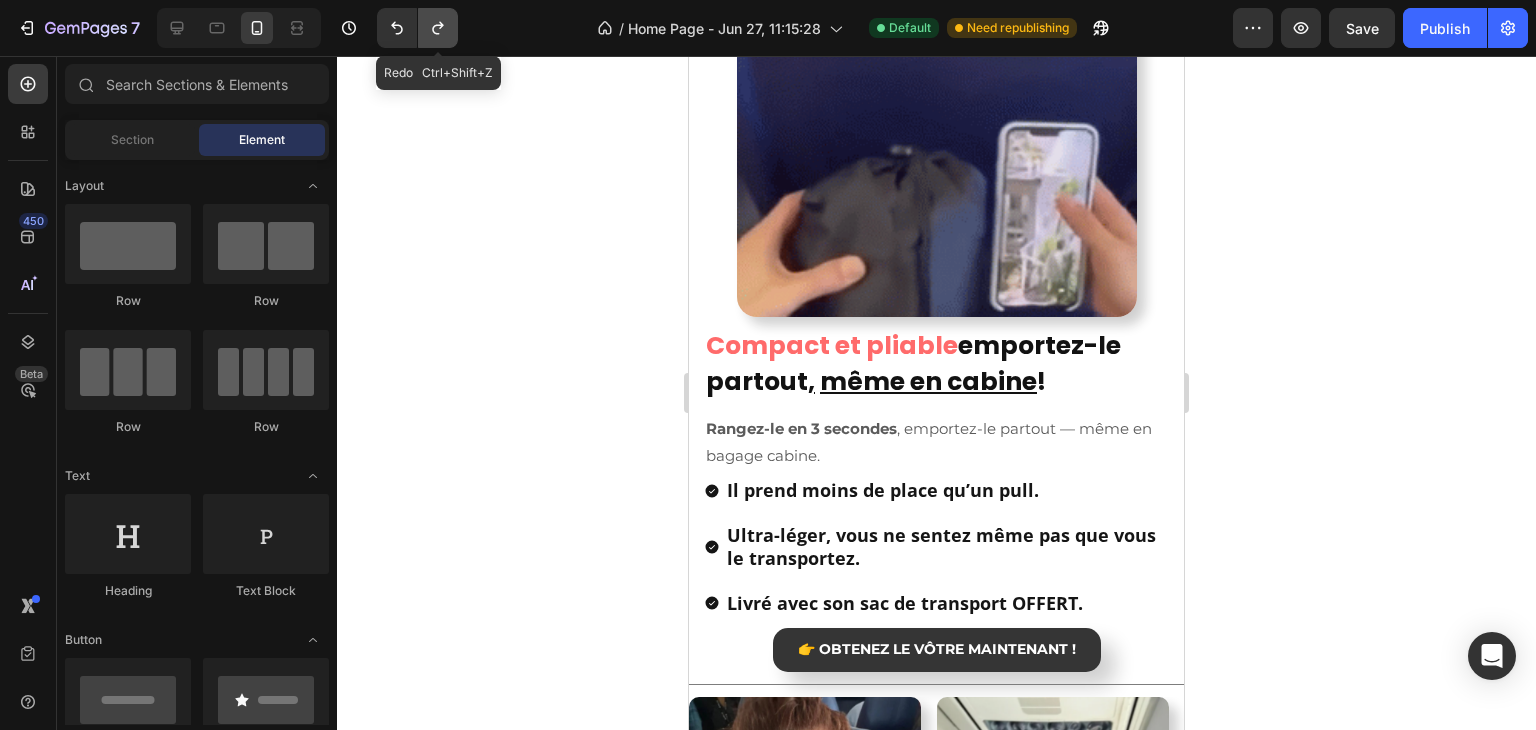 click 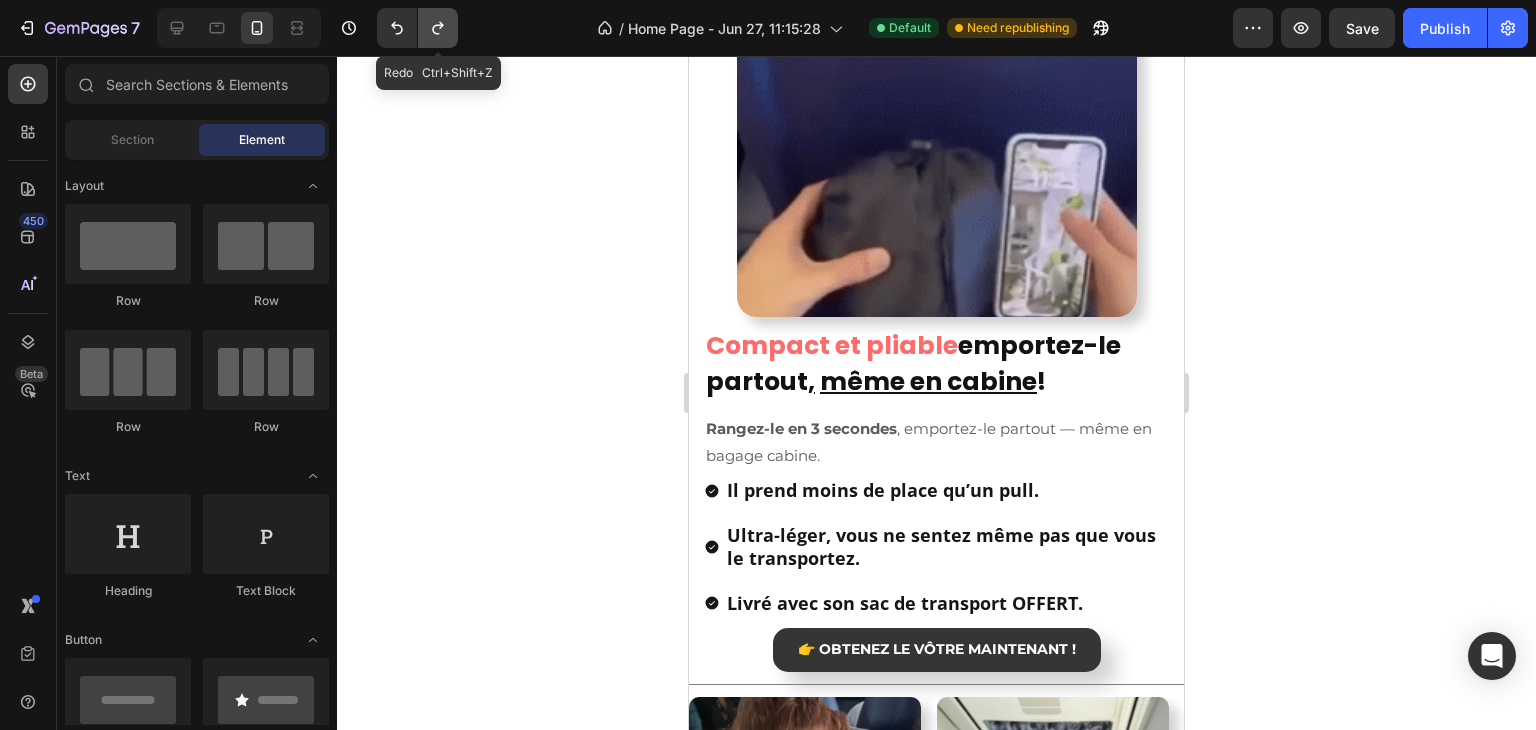 click 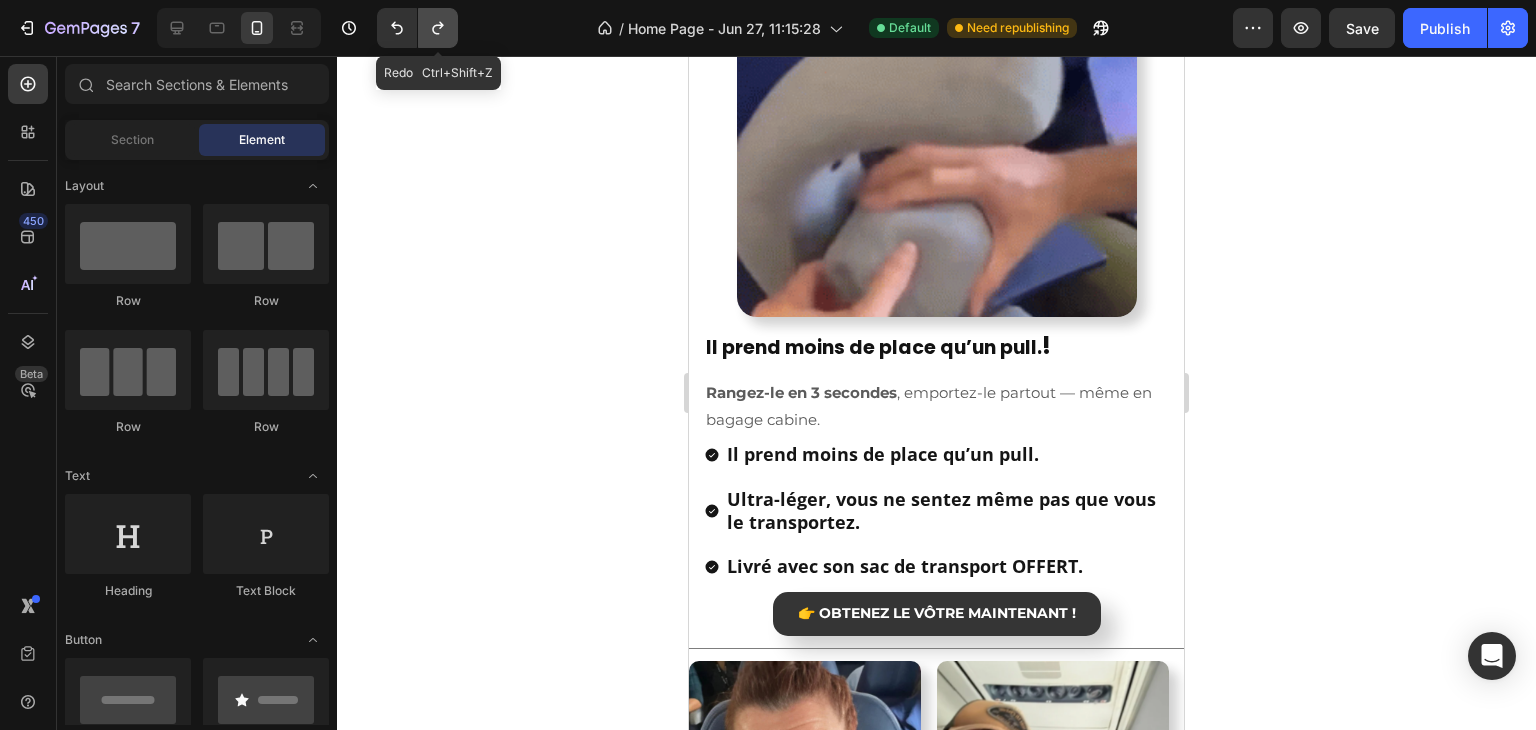 click 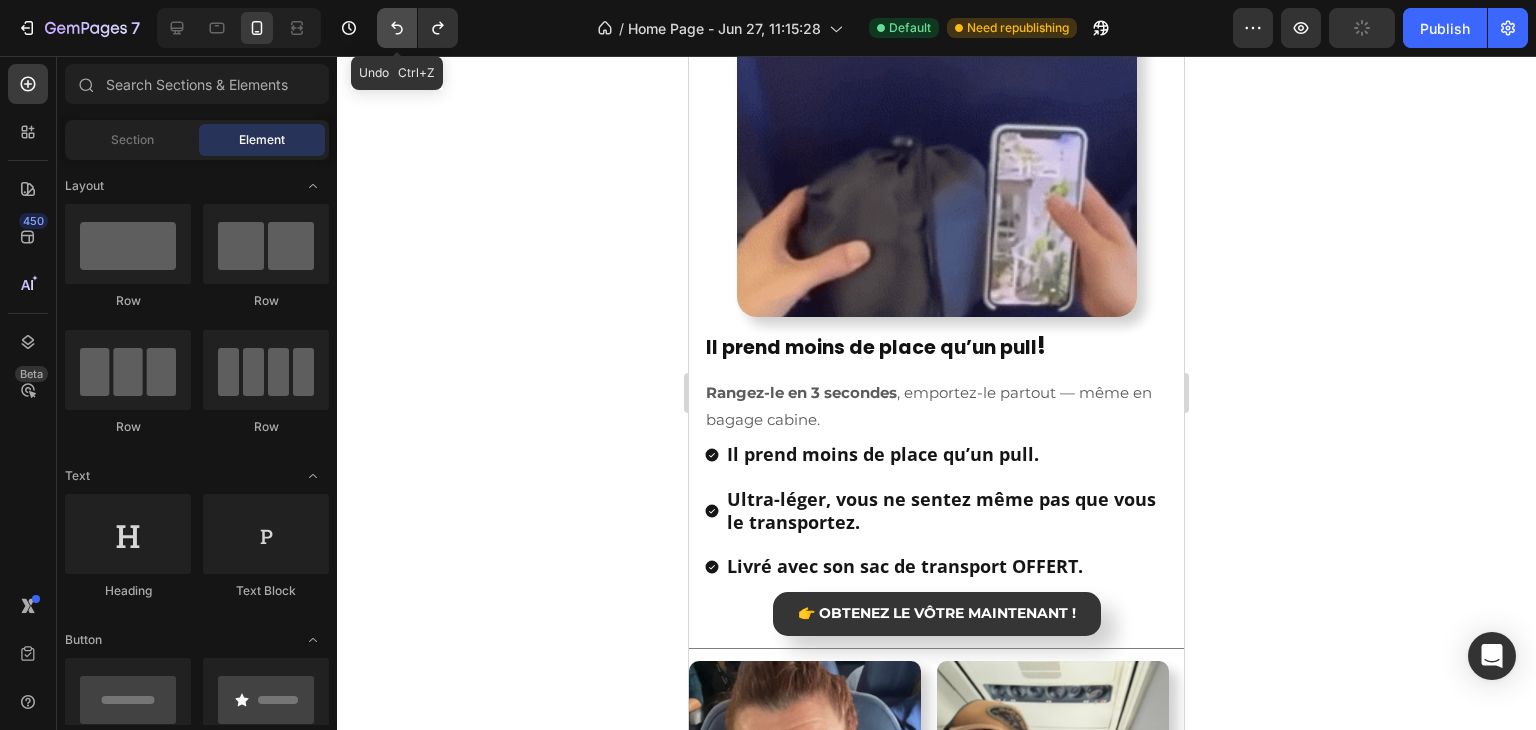 click 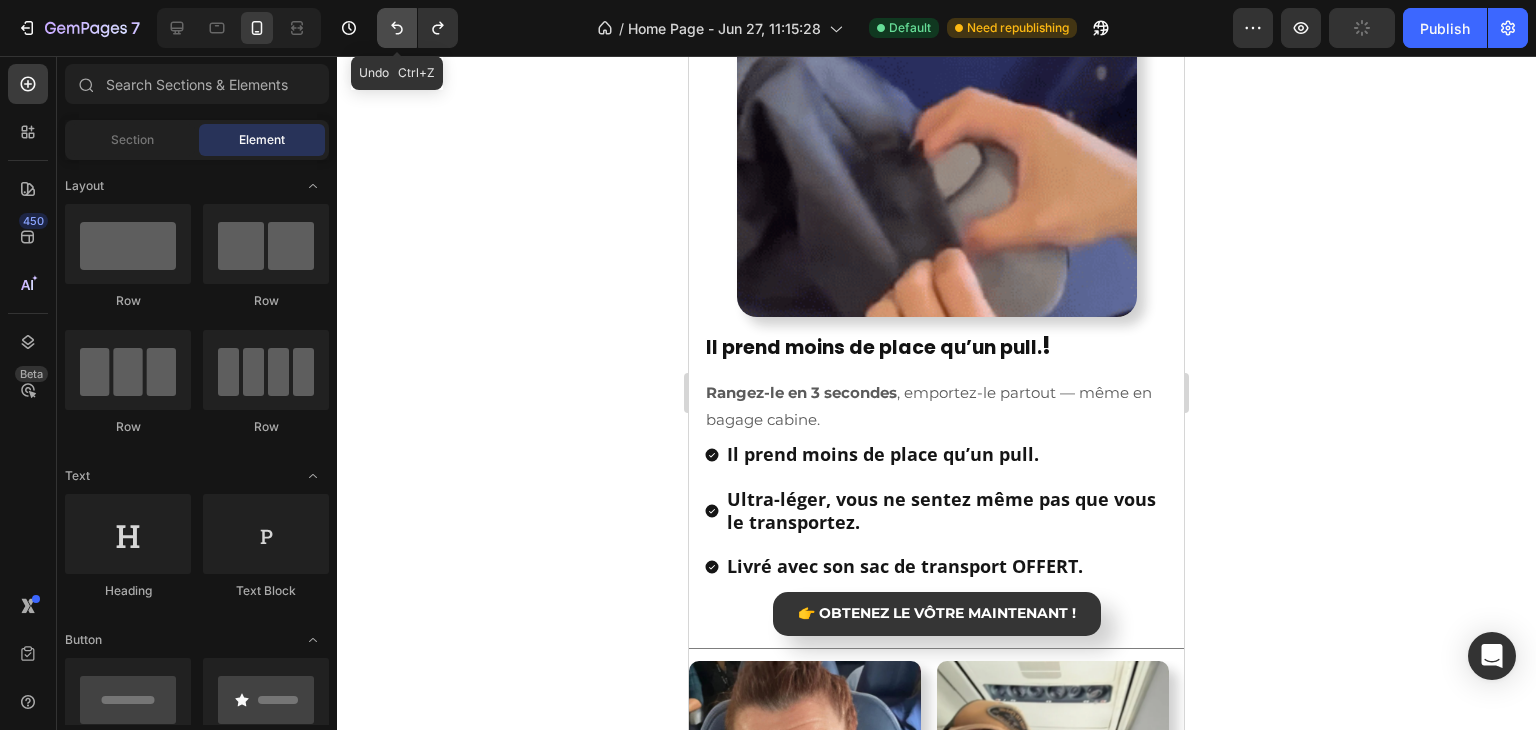 click 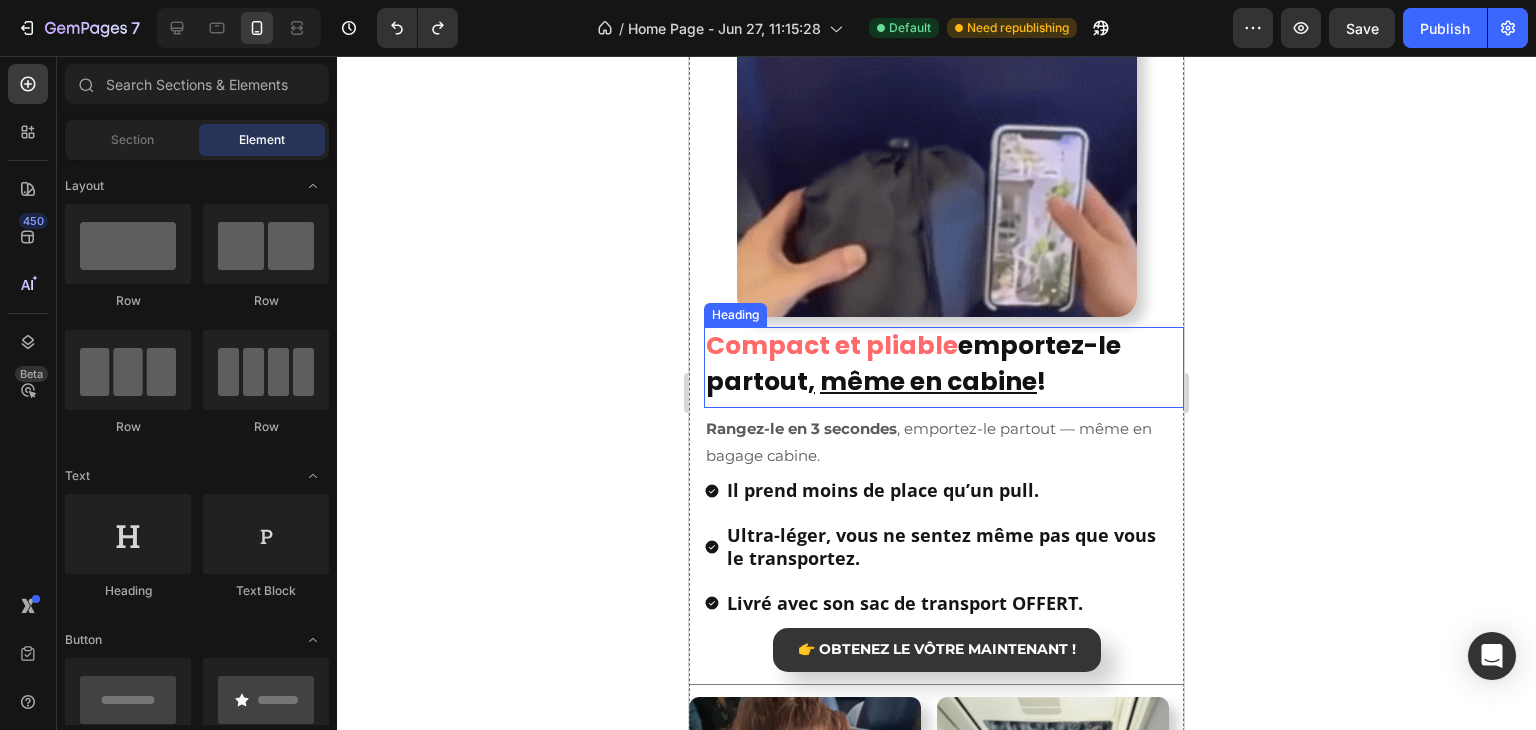 click on "emportez-le partout ,   même en cabine  !" at bounding box center [913, 363] 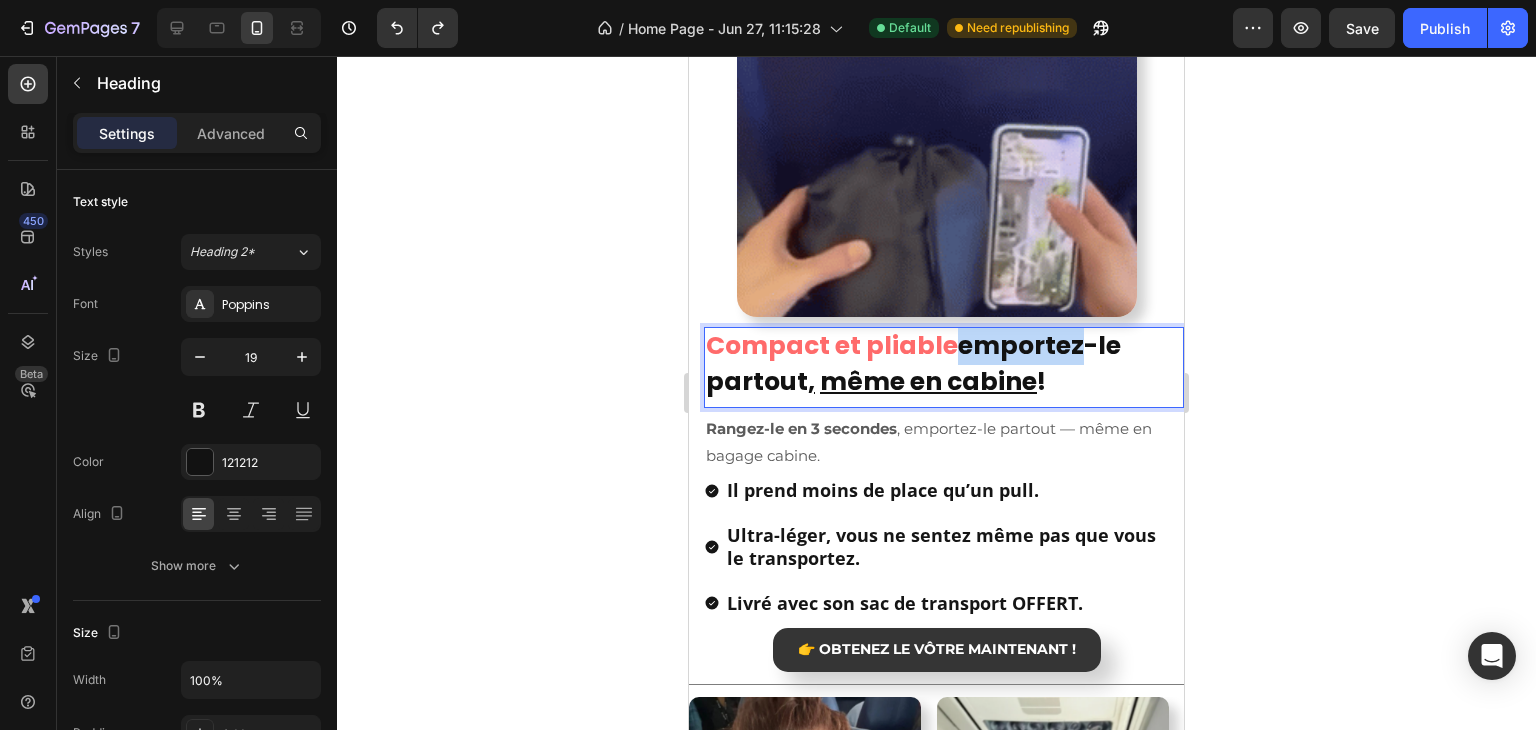 click on "emportez-le partout ,   même en cabine  !" at bounding box center [913, 363] 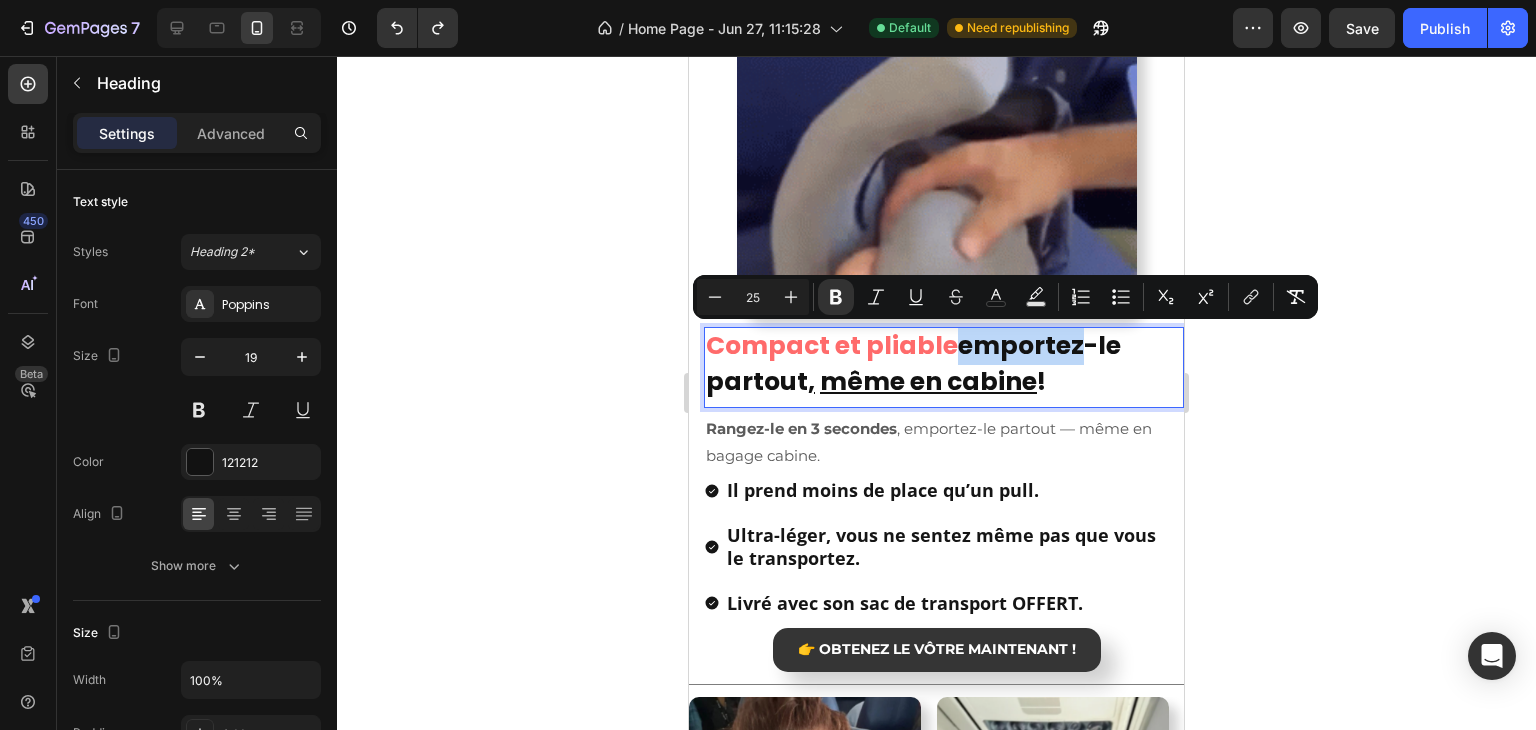 click on "emportez-le partout ,   même en cabine  !" at bounding box center [913, 363] 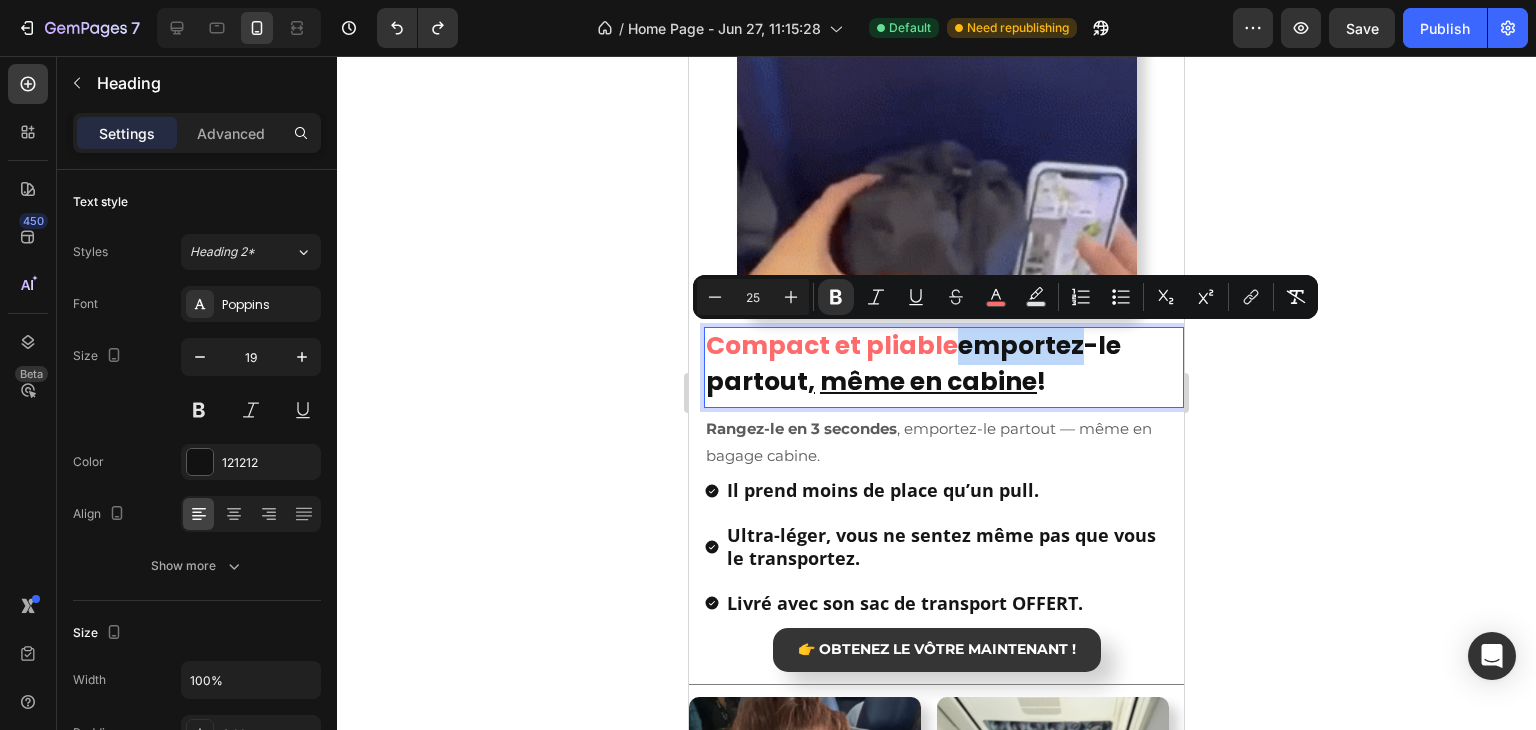 click on "emportez-le partout ,   même en cabine  !" at bounding box center (913, 363) 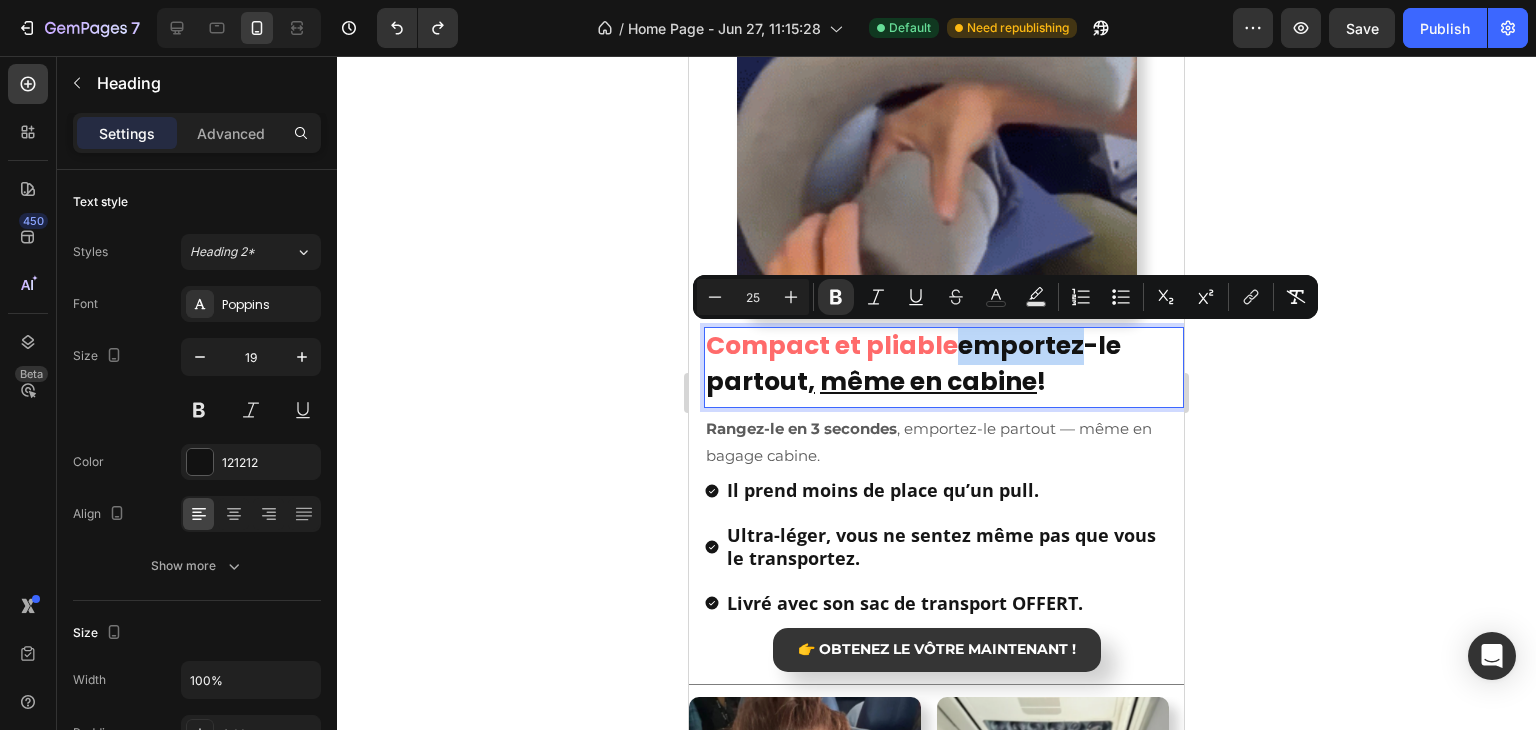 drag, startPoint x: 960, startPoint y: 345, endPoint x: 1091, endPoint y: 391, distance: 138.84163 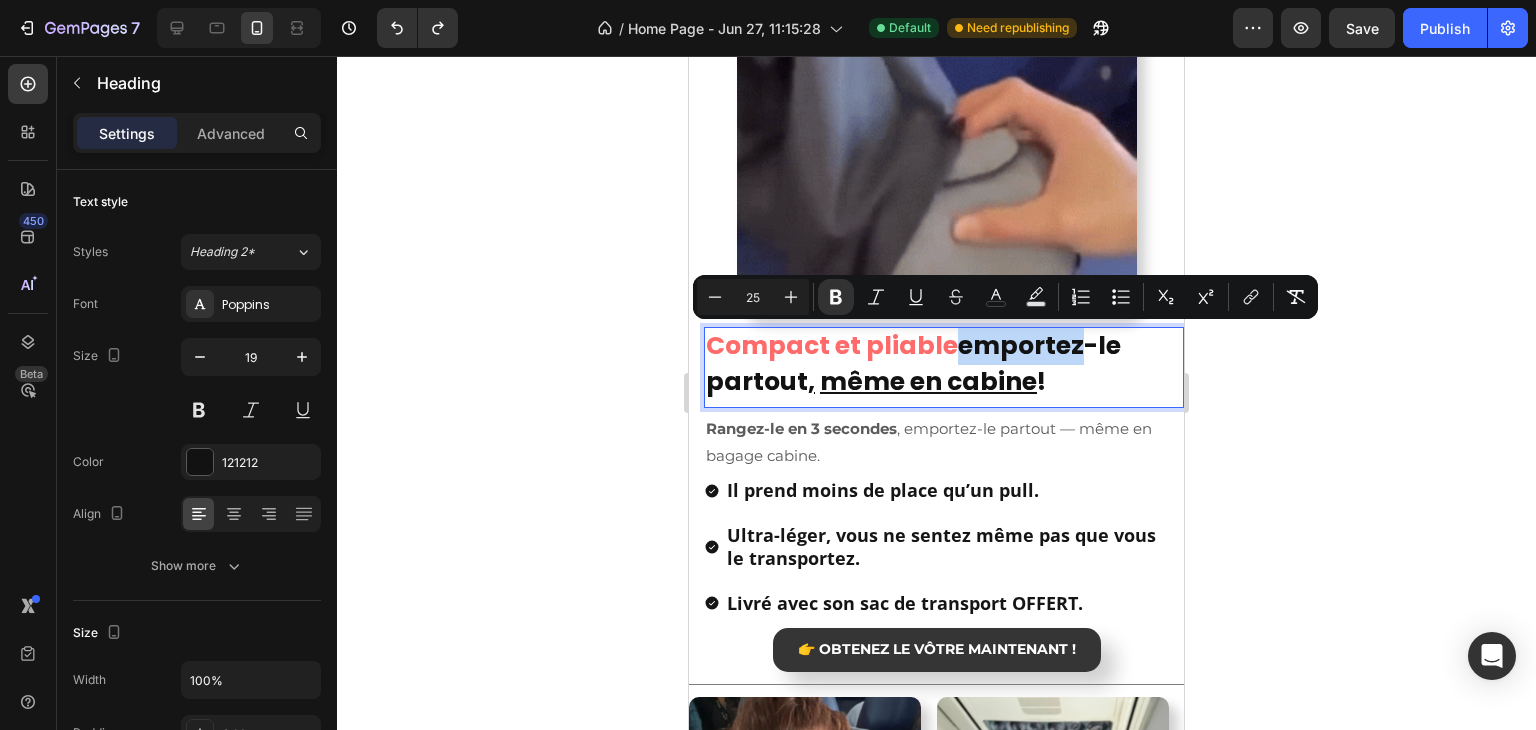 click on "Compact   et pliable  emportez-le partout ,   même en cabine  !" at bounding box center [944, 365] 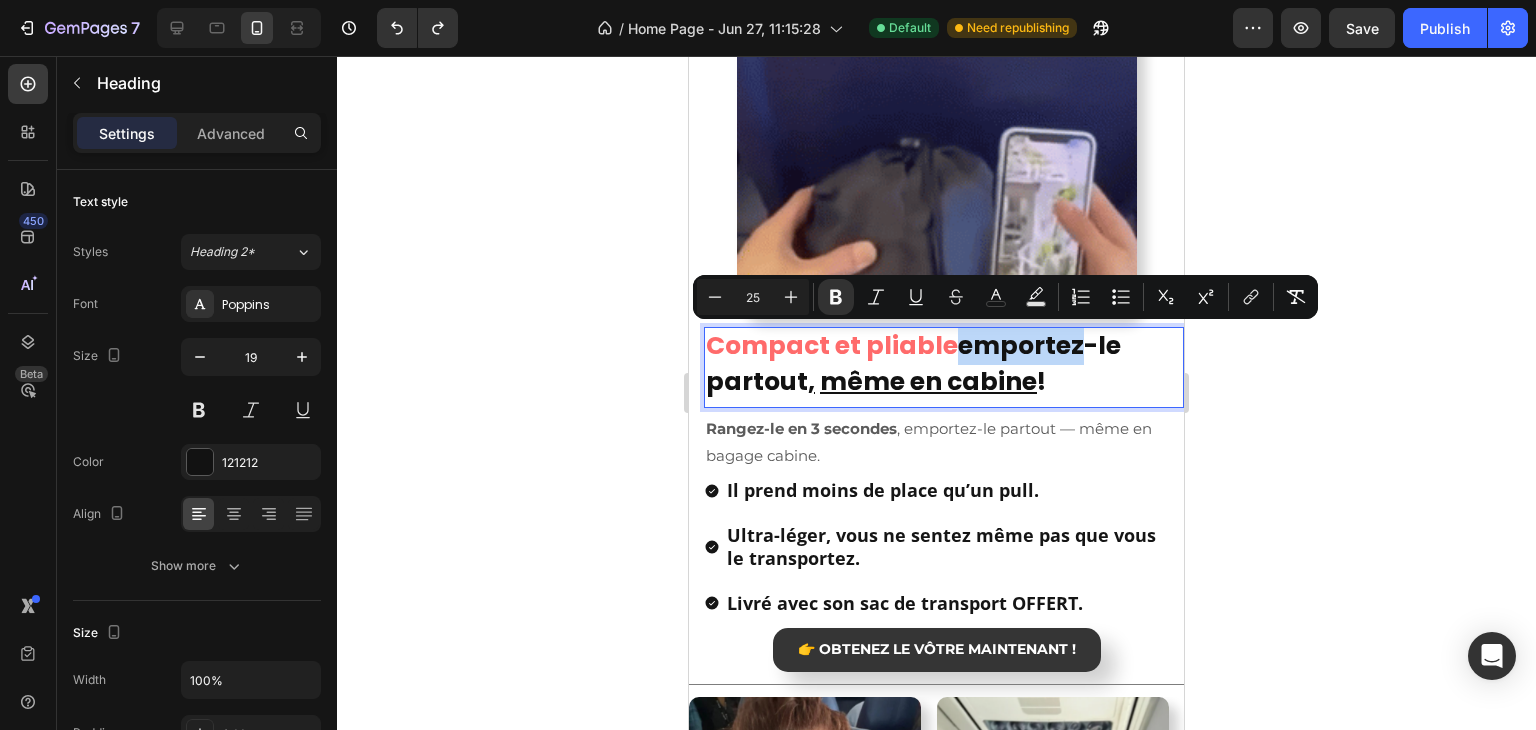copy on "emportez-le partout ,   même en cabine  !" 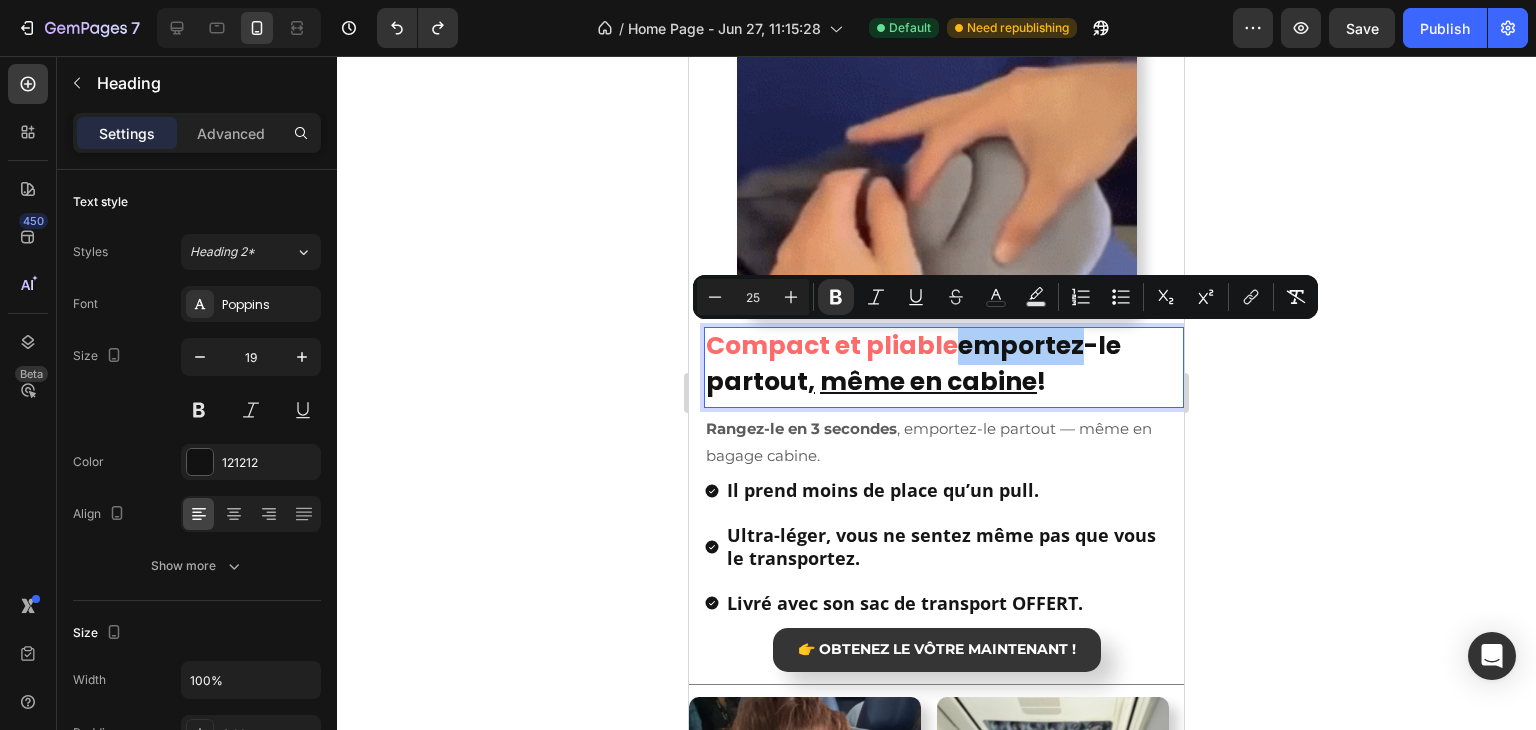 click 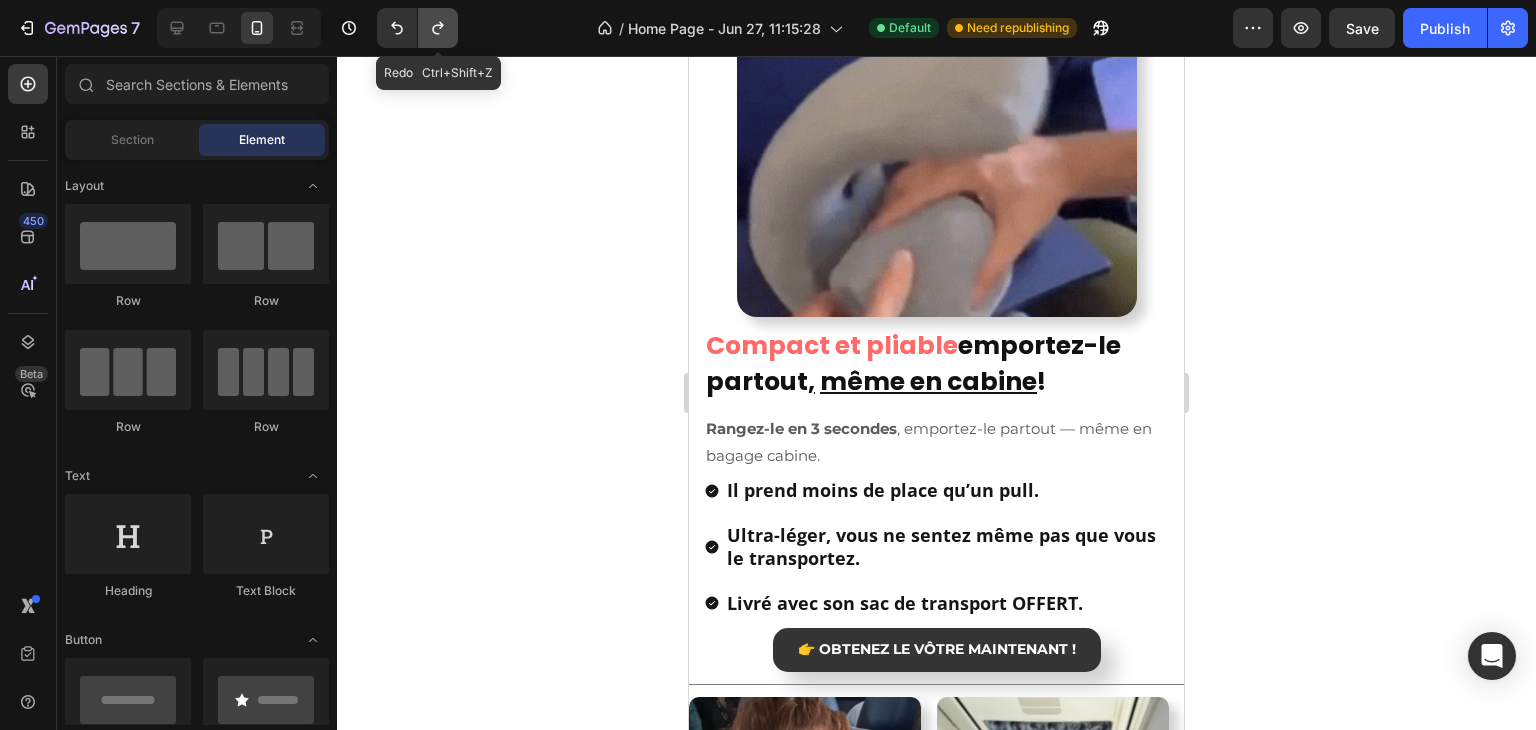 click 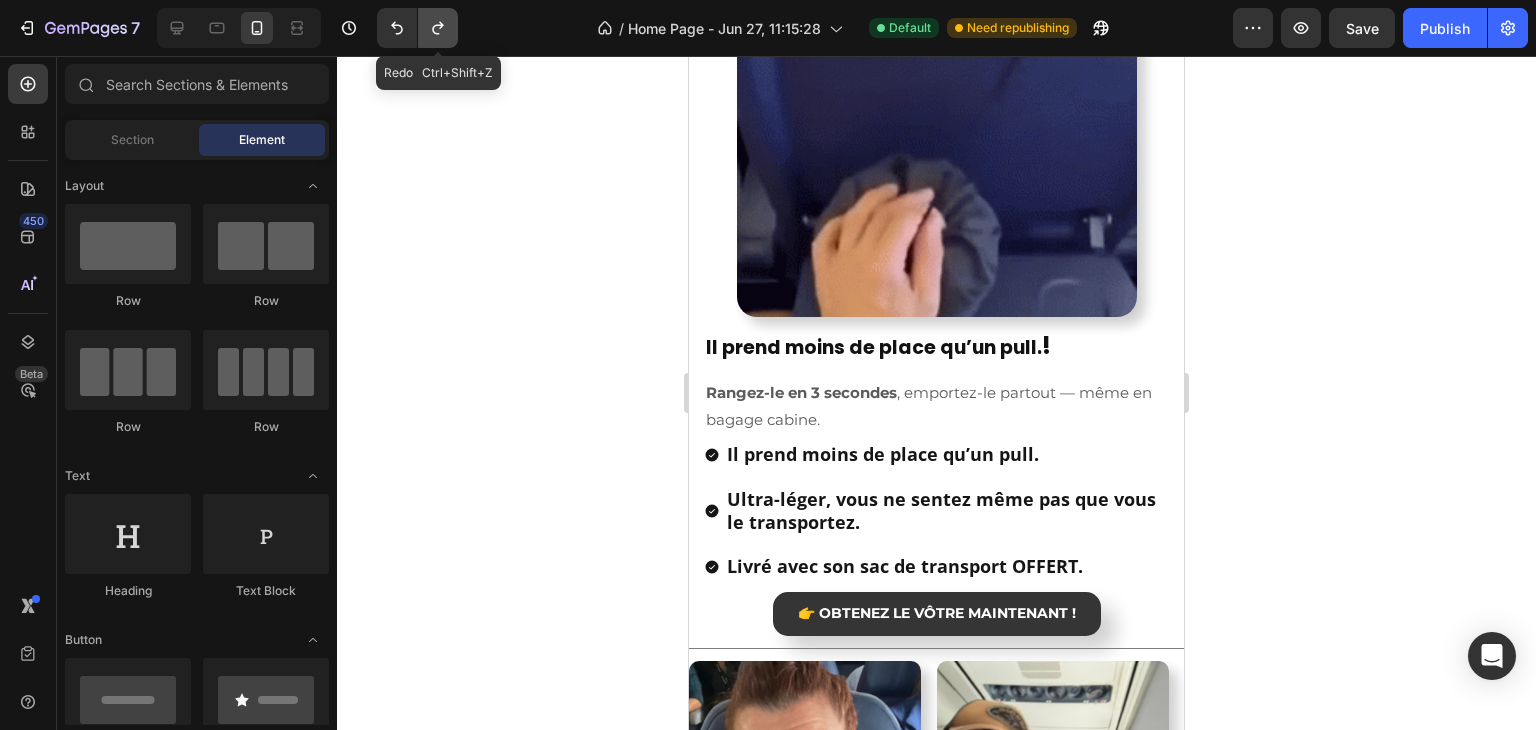 click 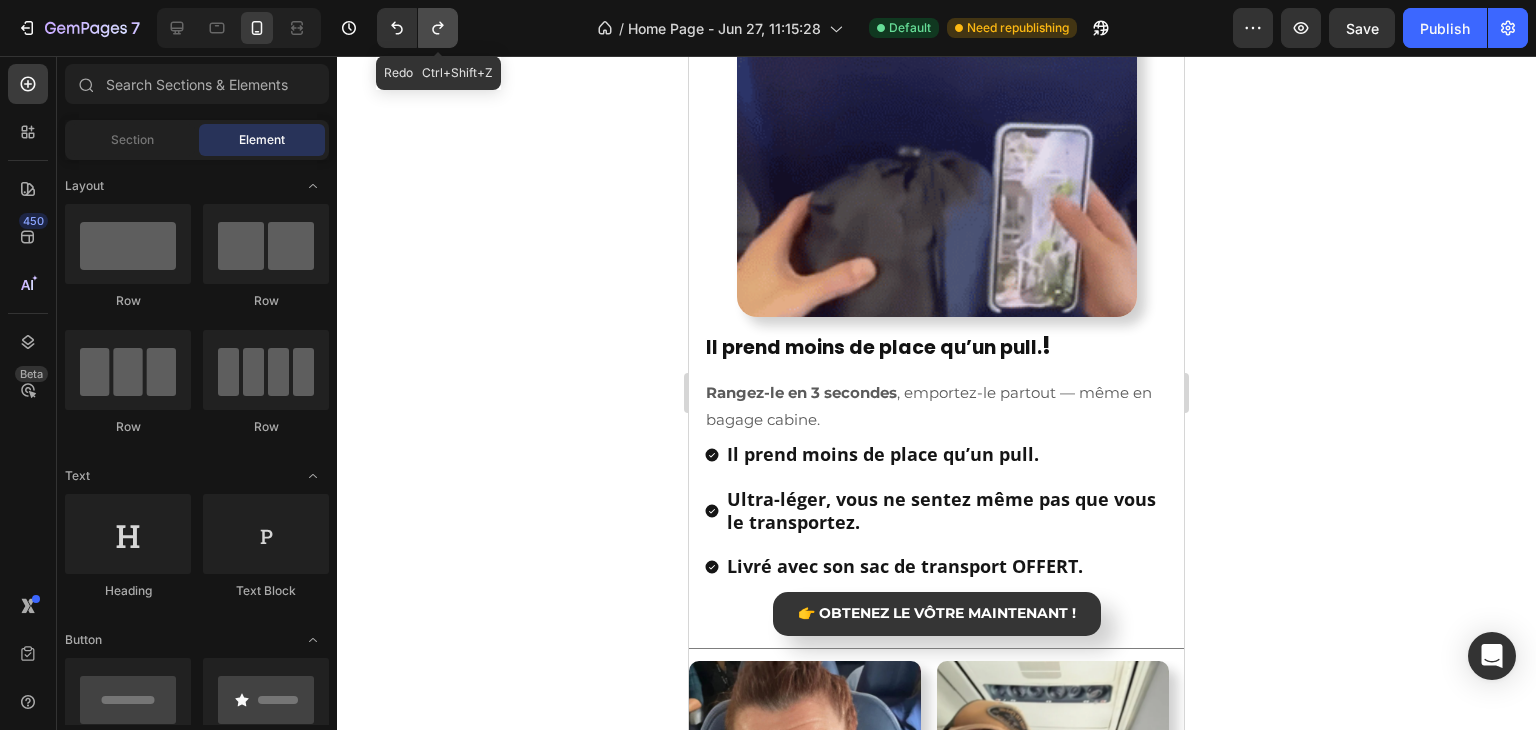 click 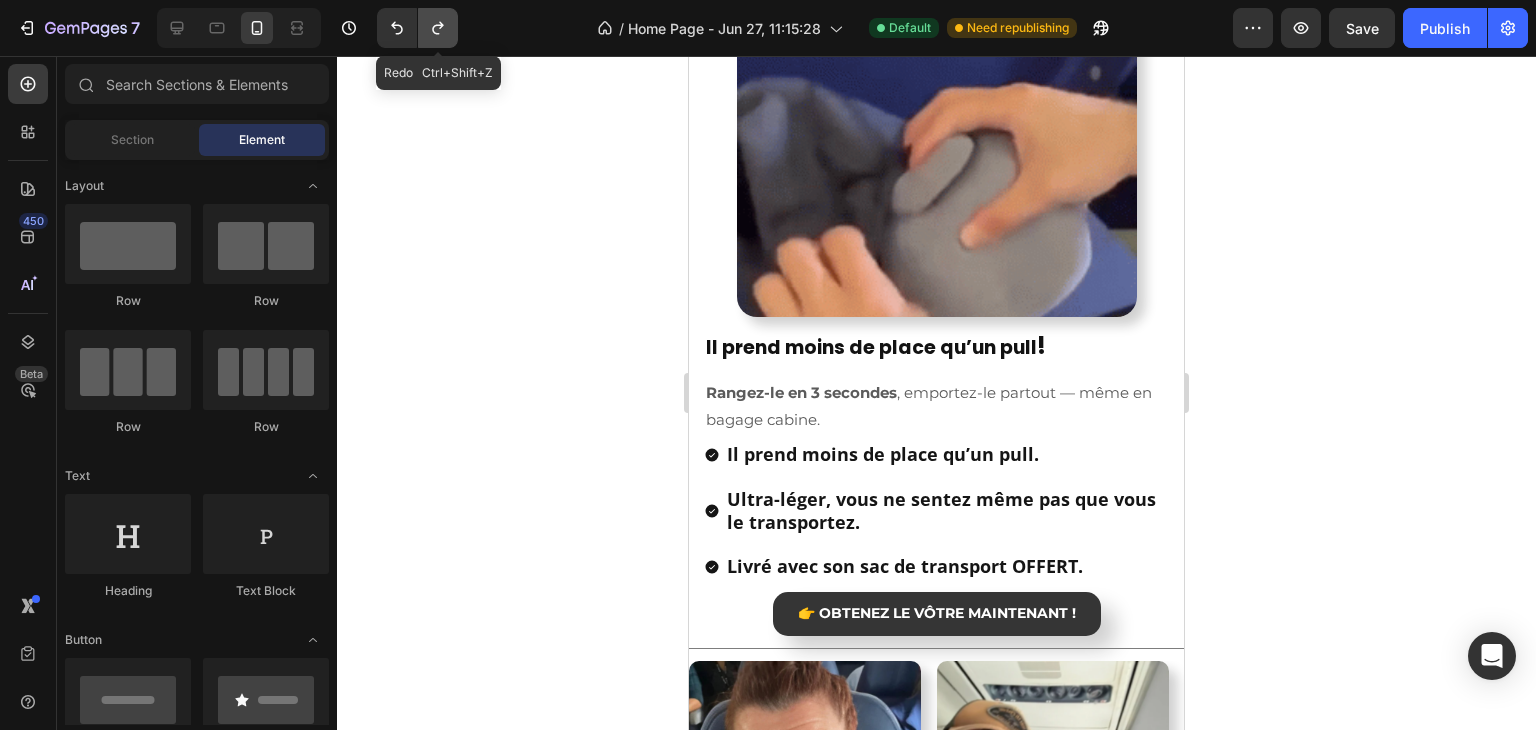 click 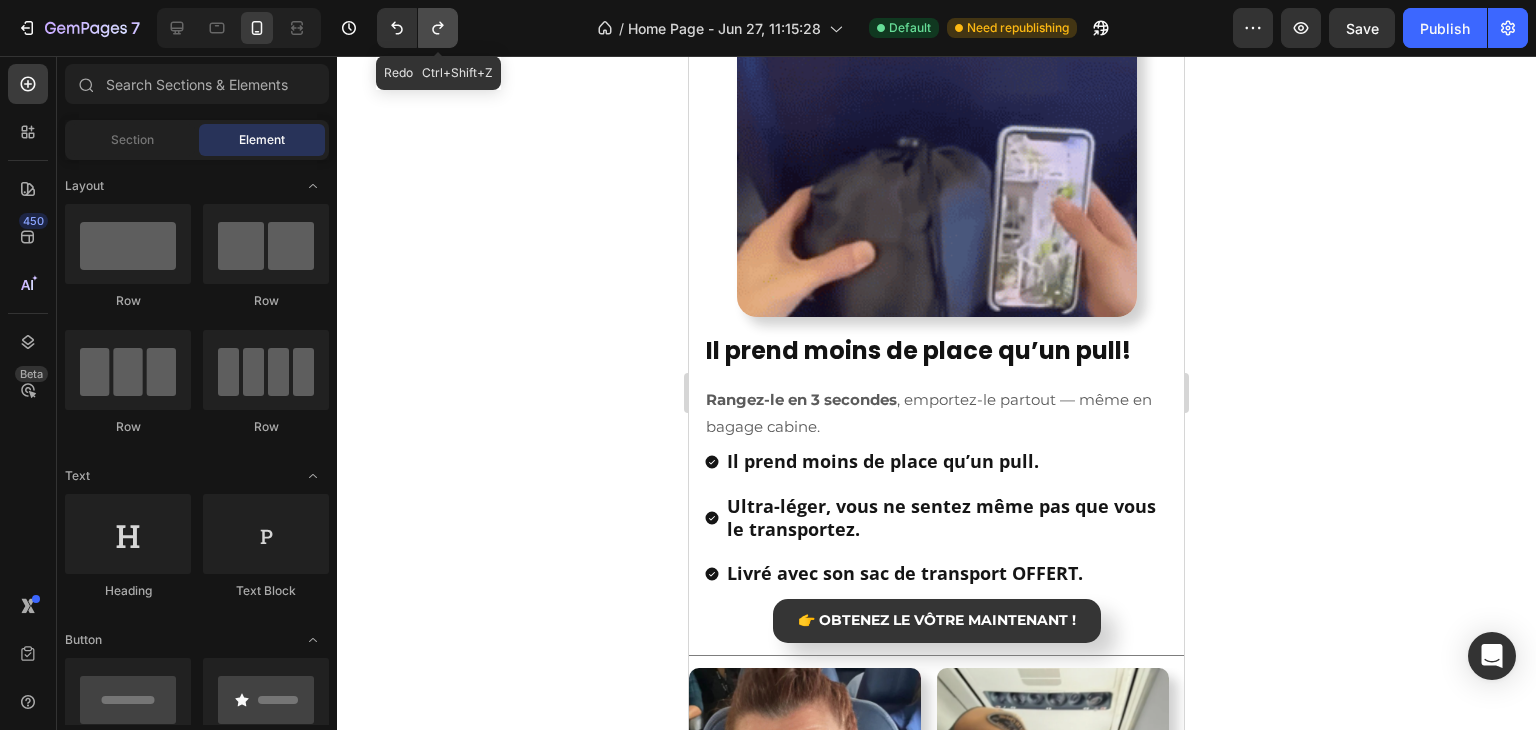 click 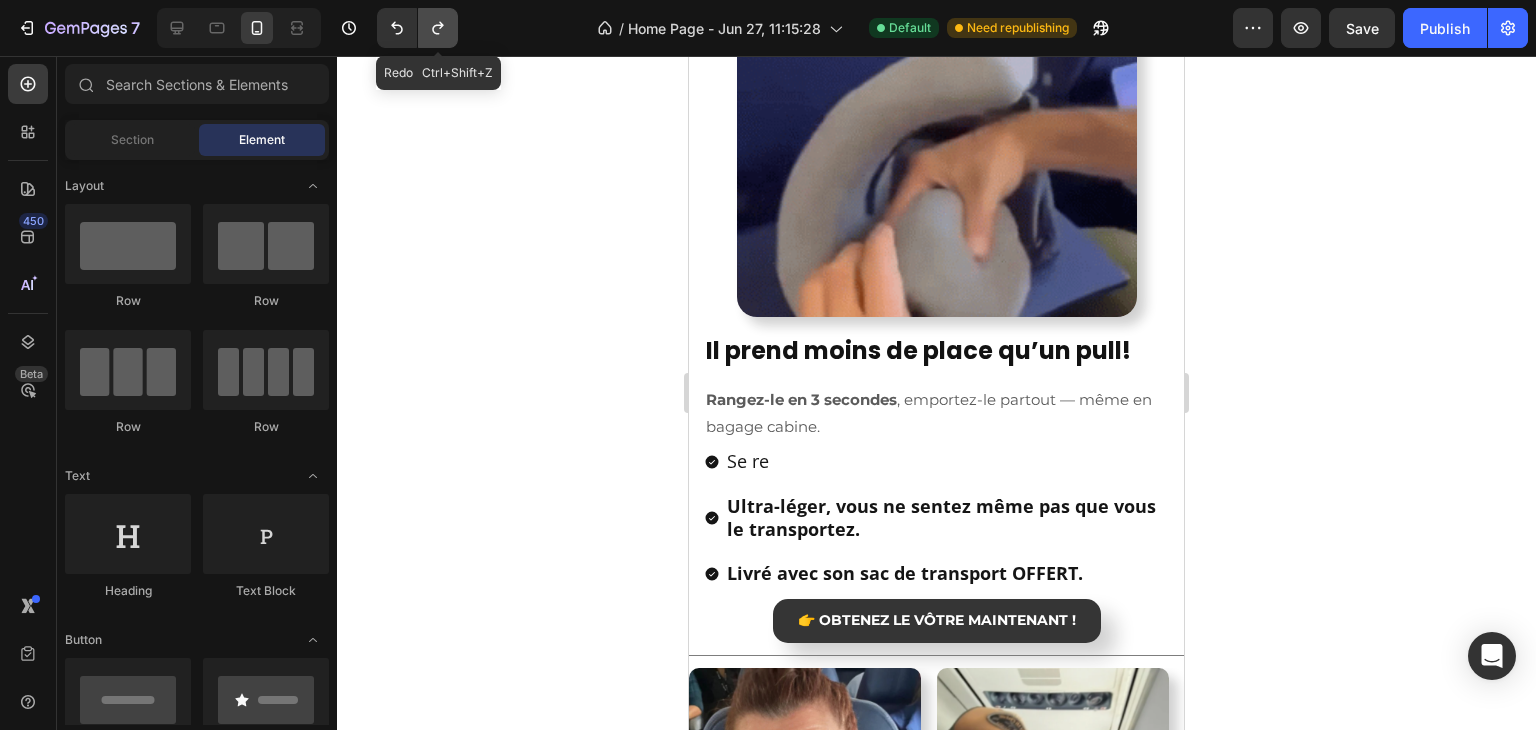 click 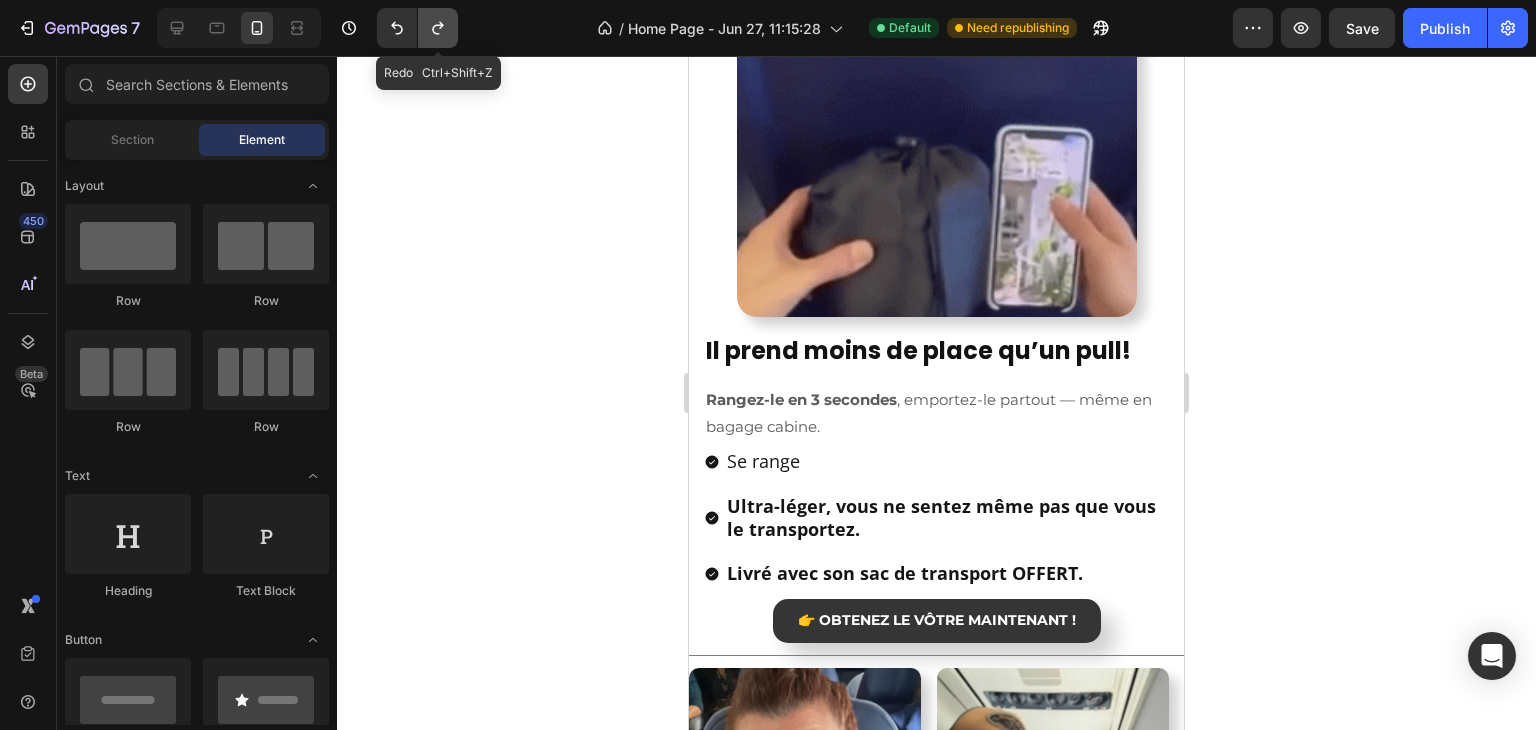 click 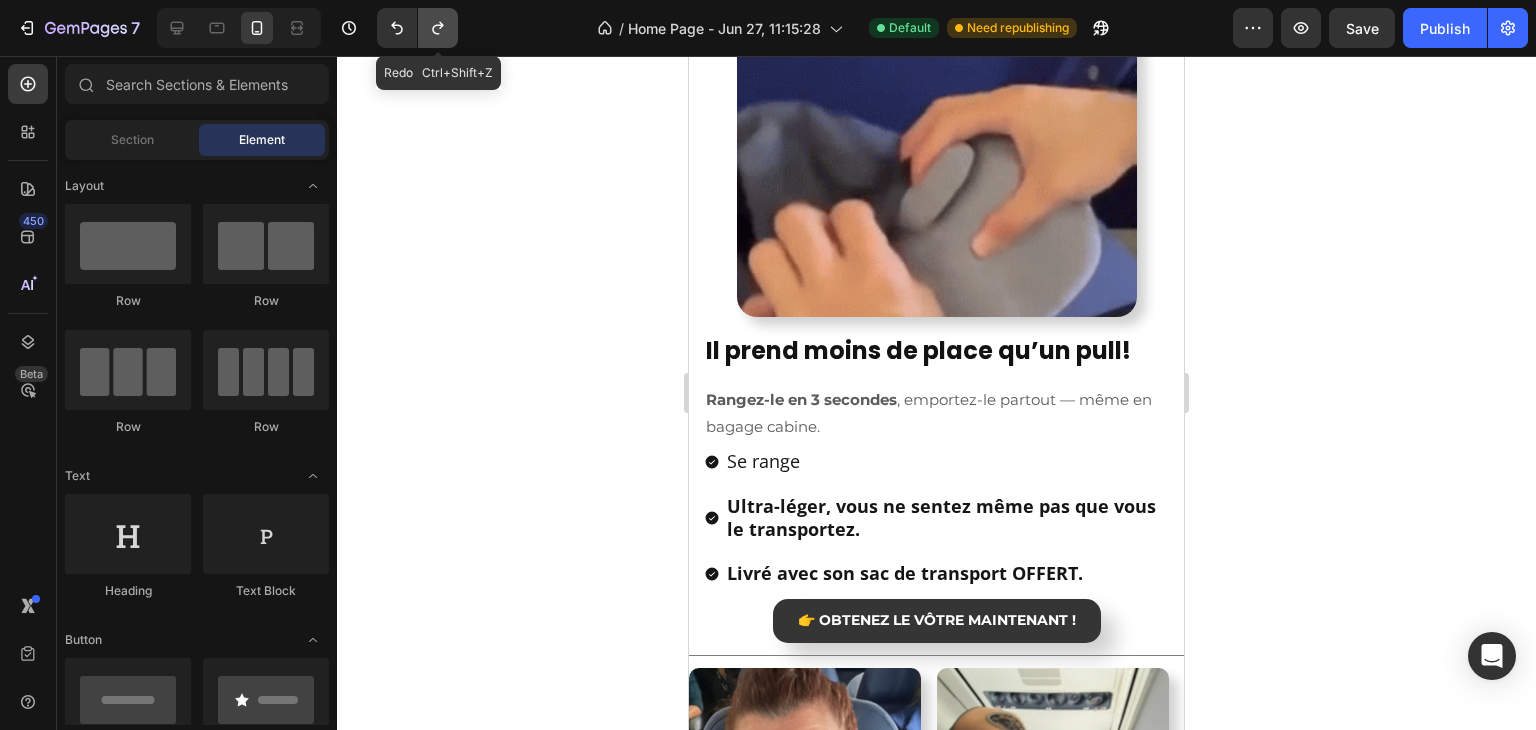 click 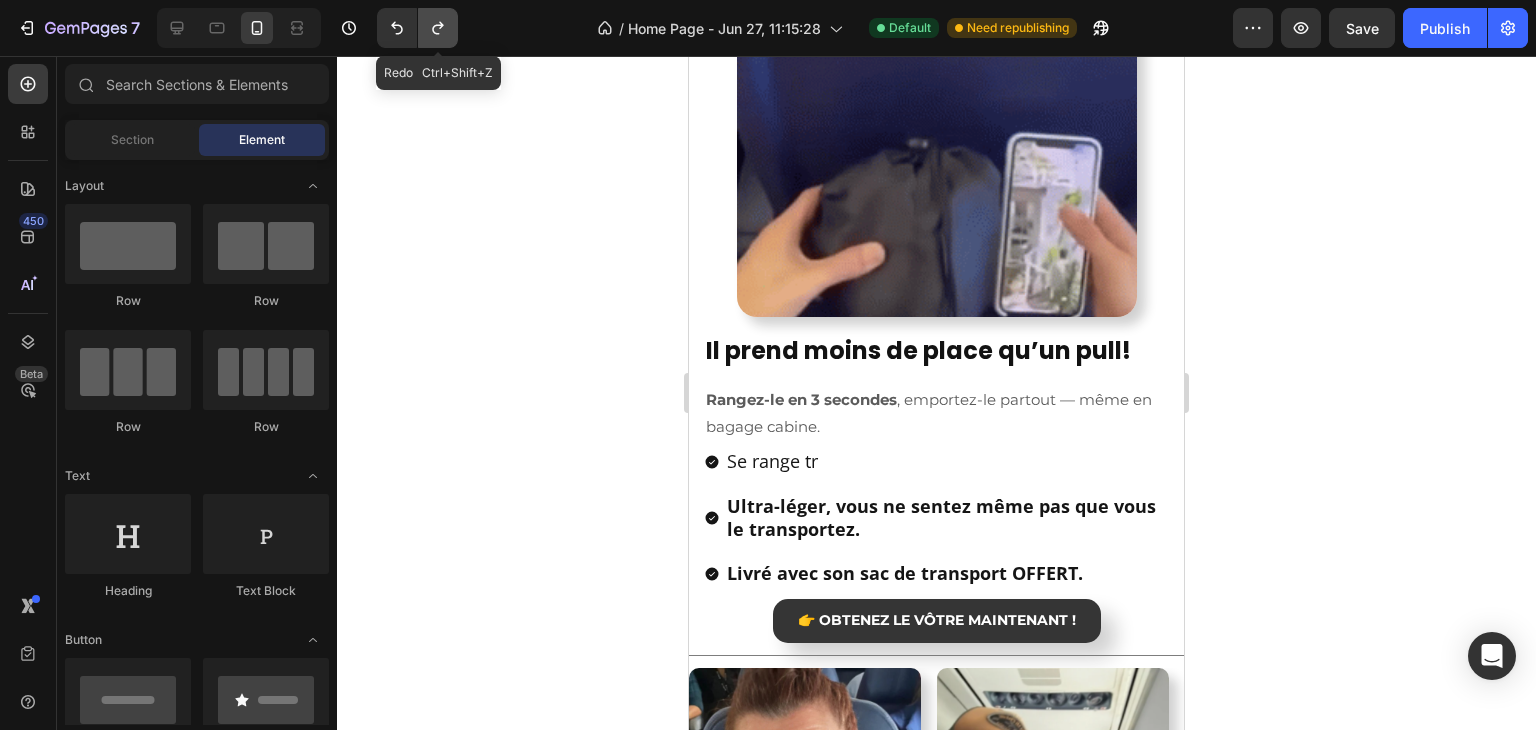 click 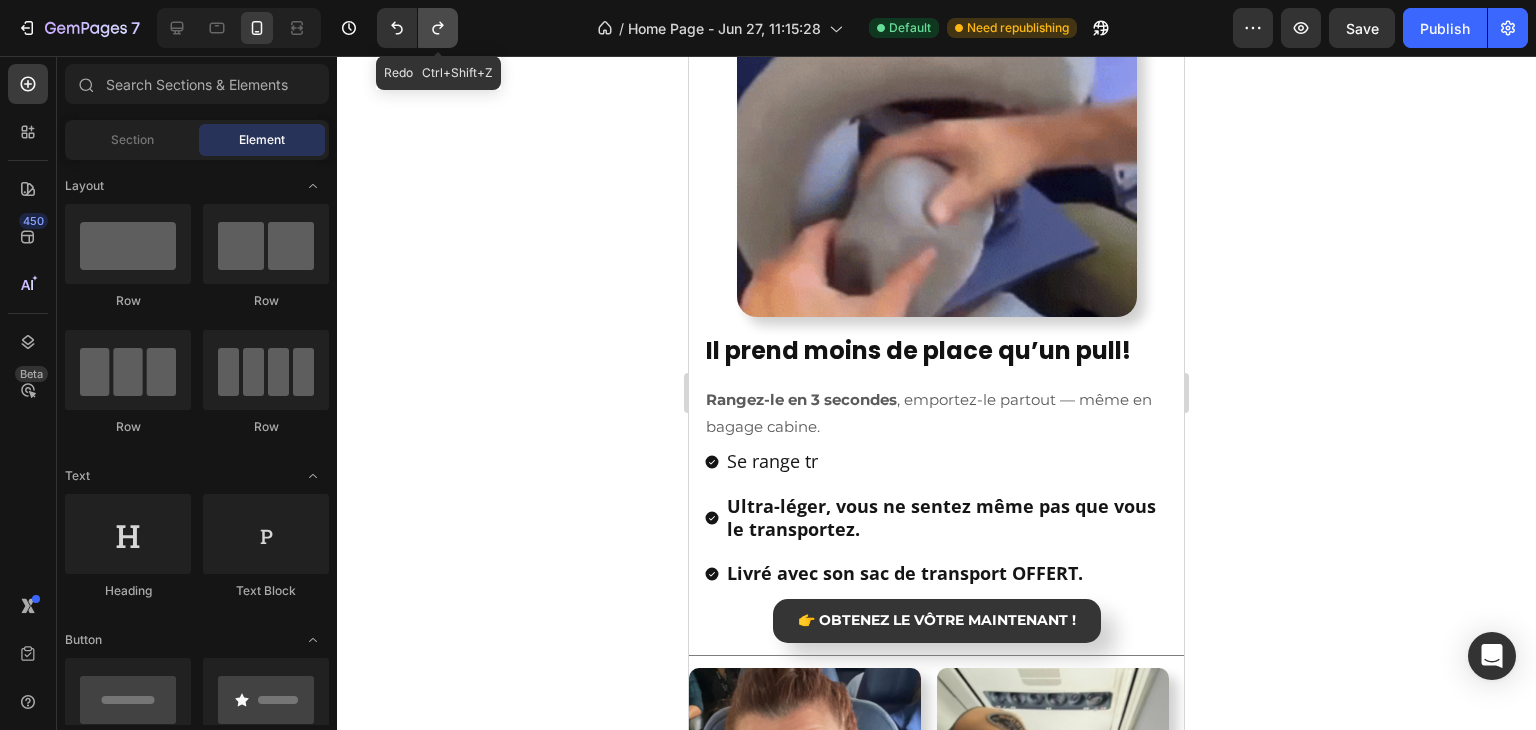 click 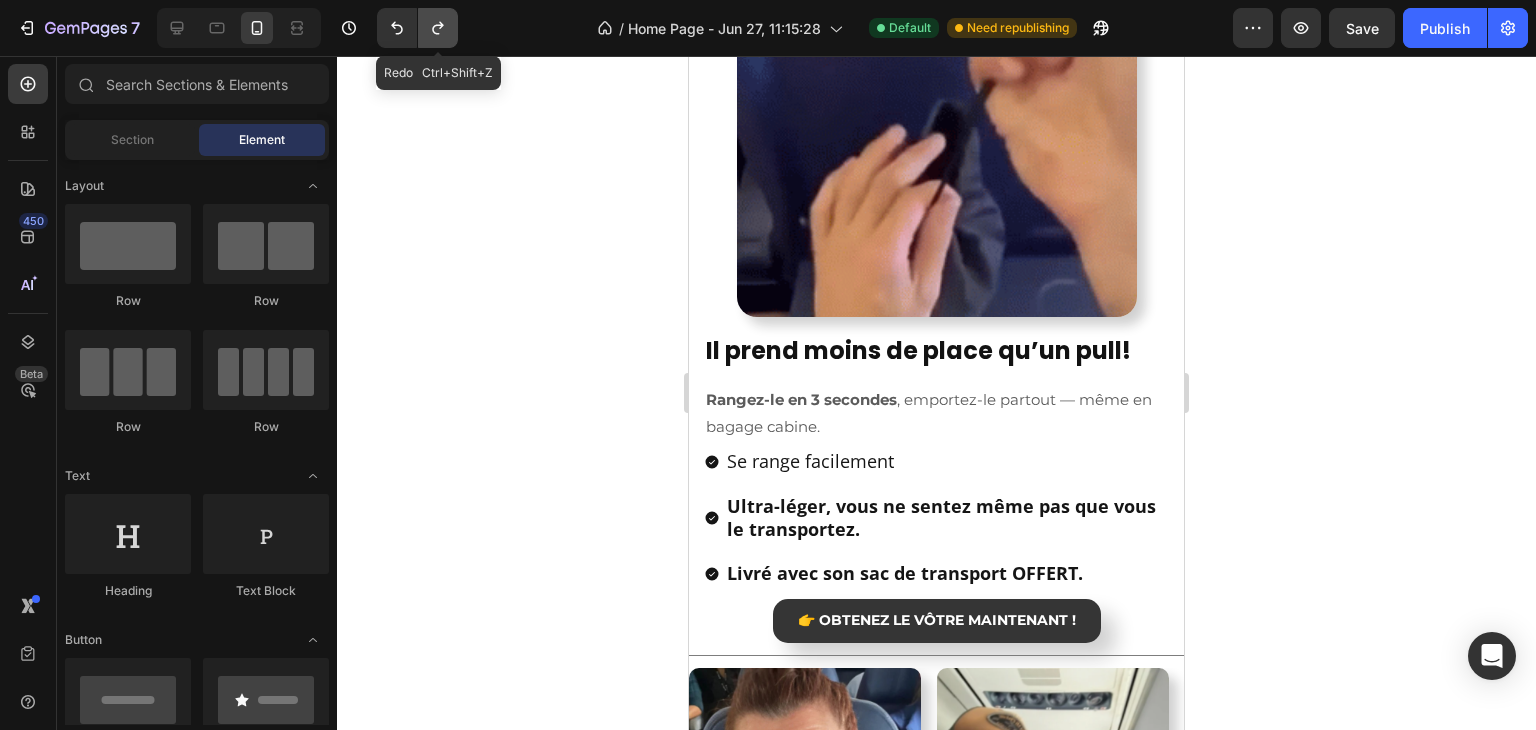 click 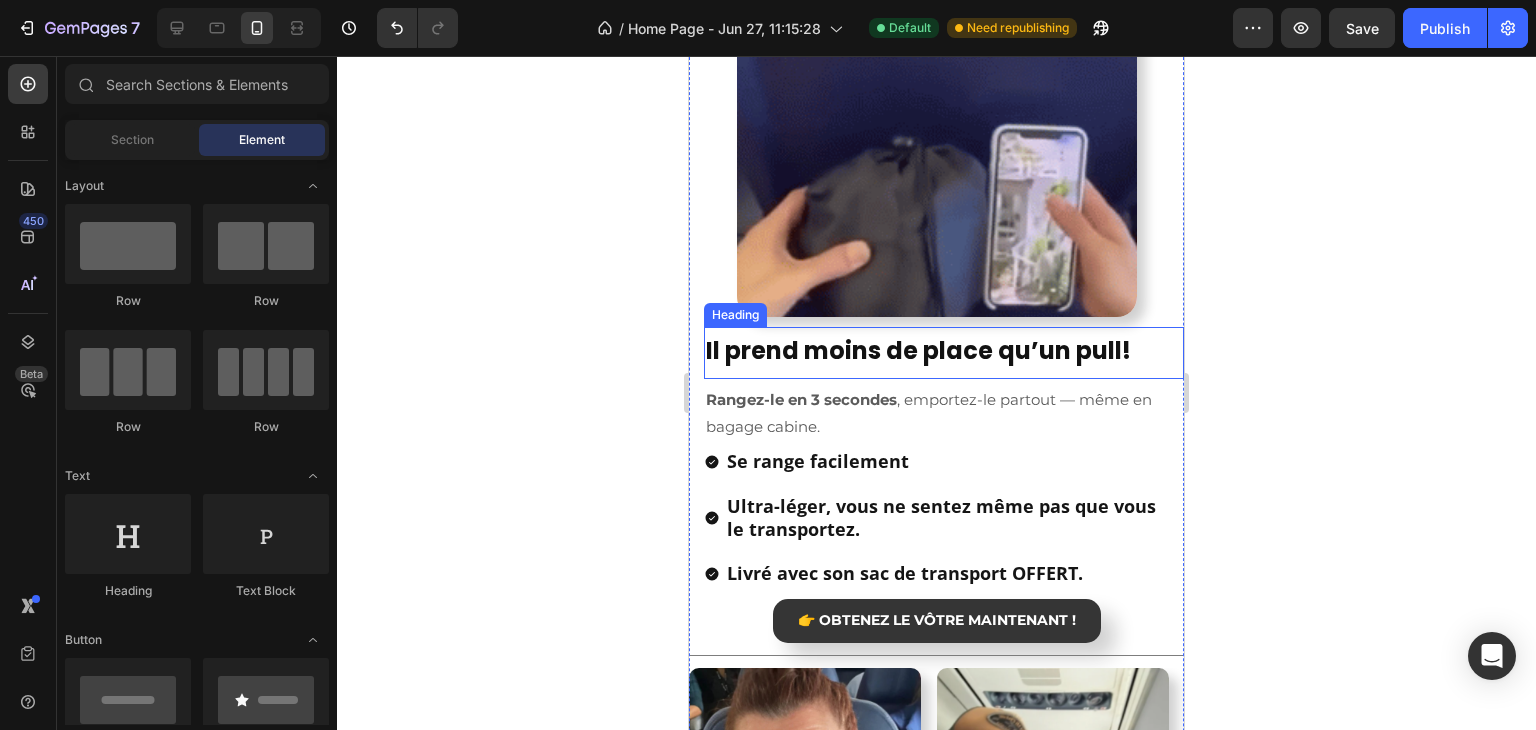 click on "!" at bounding box center (1126, 350) 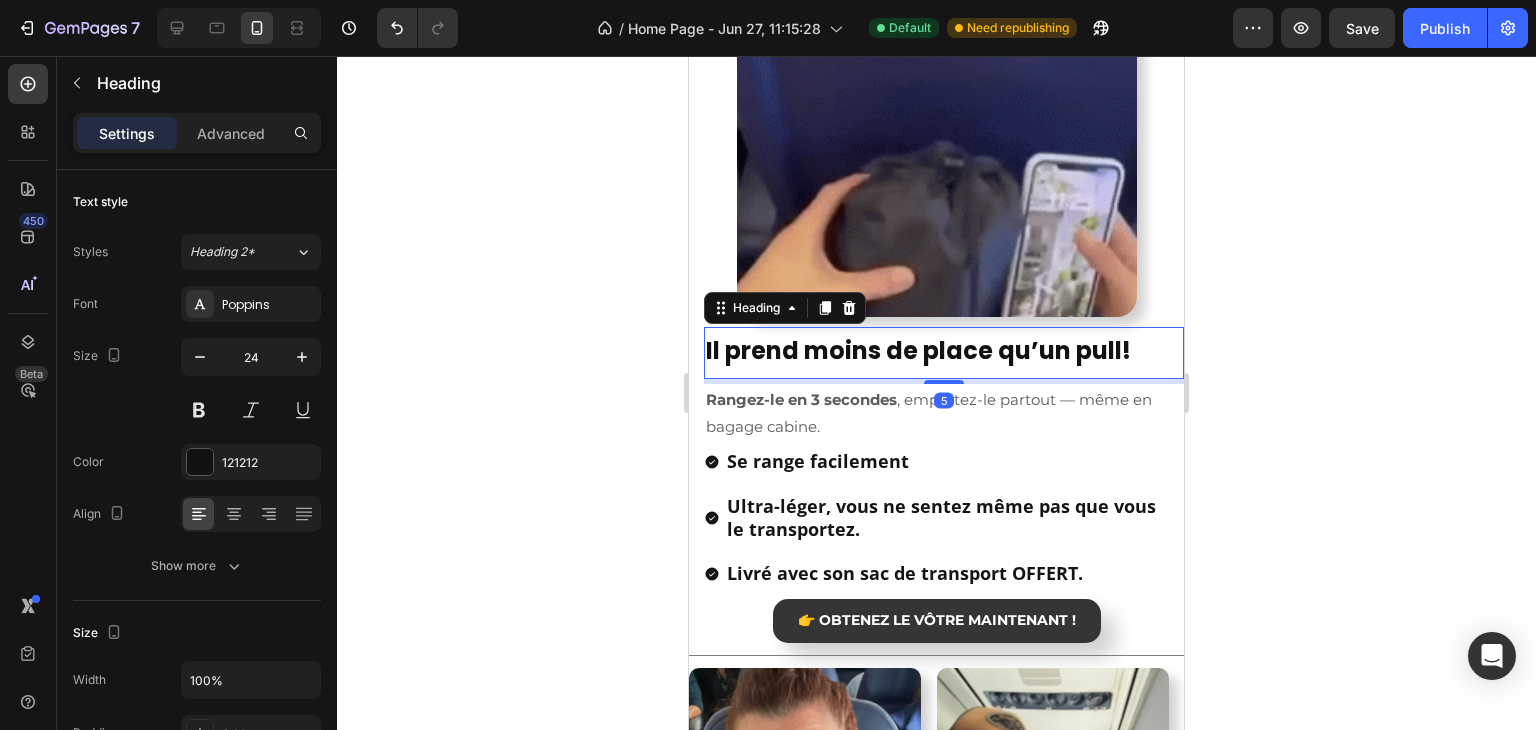 click on "Il prend moins de place qu’un pull  !" at bounding box center [944, 350] 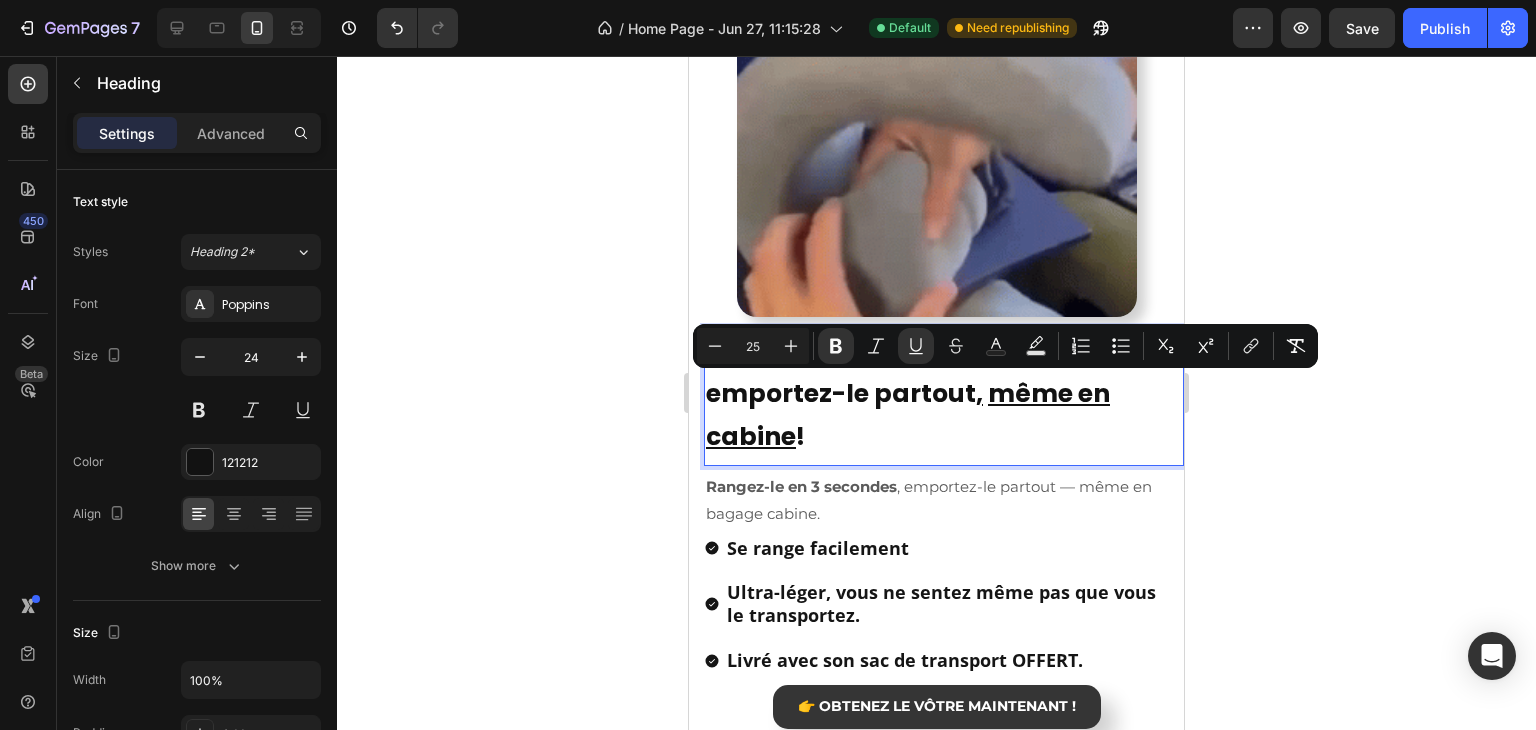 drag, startPoint x: 836, startPoint y: 449, endPoint x: 982, endPoint y: 388, distance: 158.23085 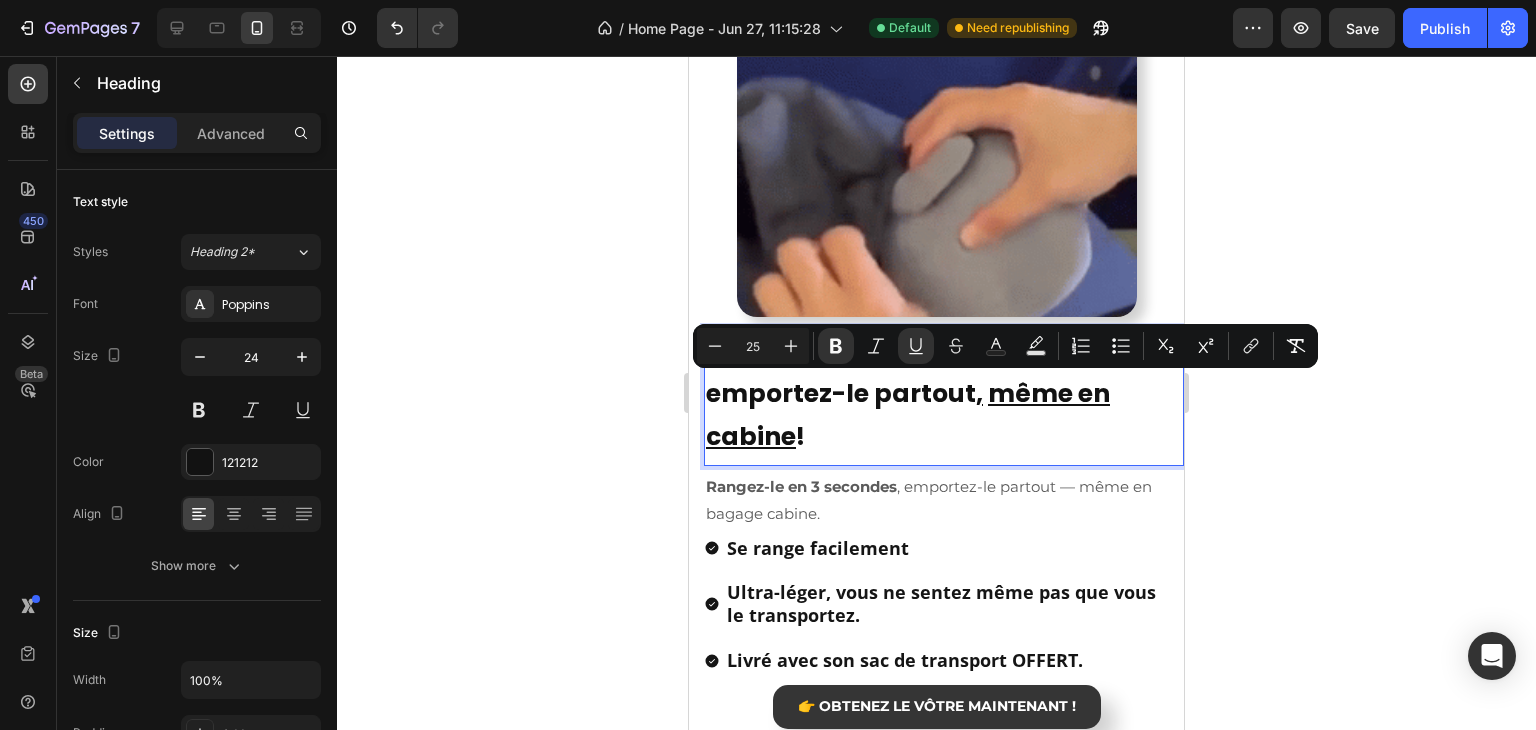 click on "Il prend moins de place qu’un pull  ! emportez-le partout ,   même en cabine  !" at bounding box center [944, 394] 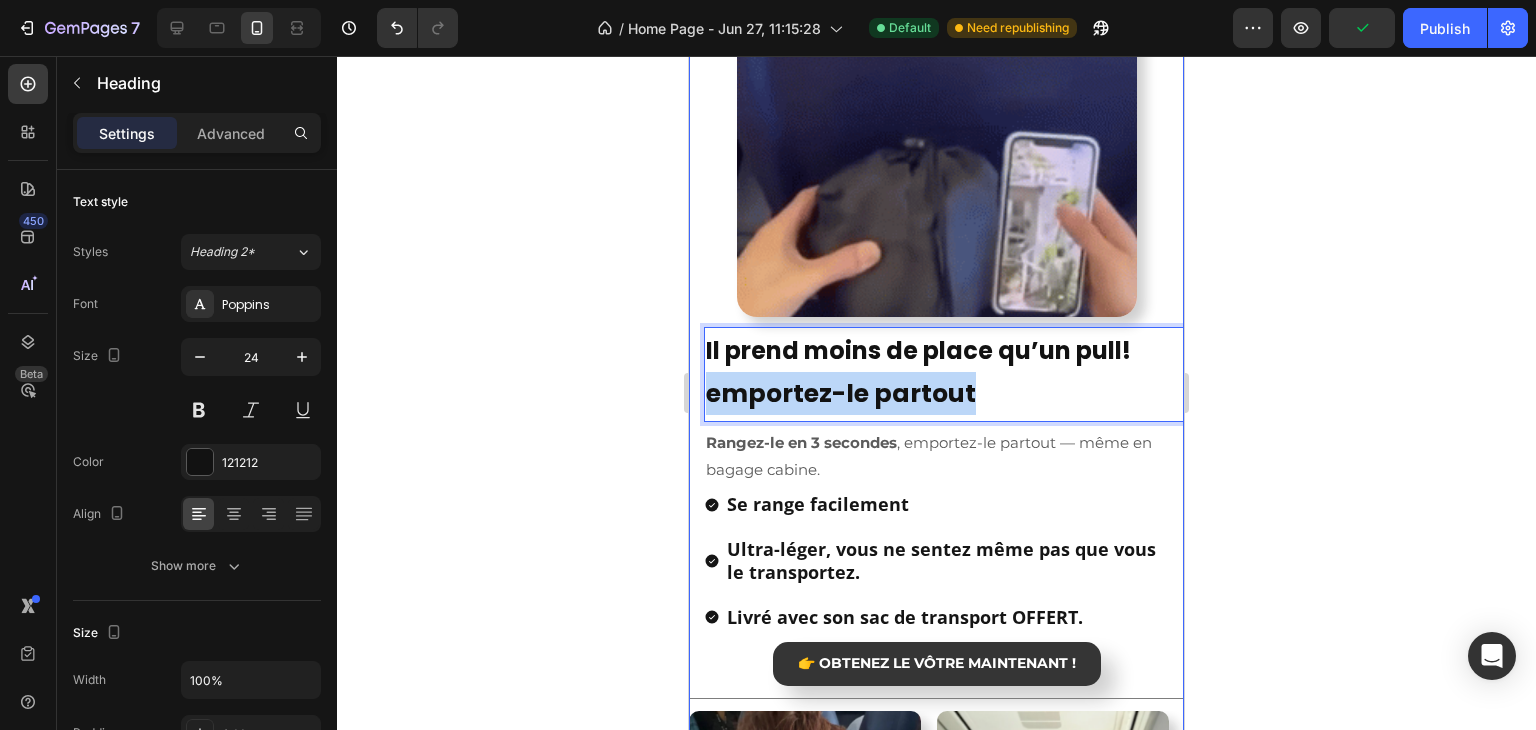 drag, startPoint x: 978, startPoint y: 405, endPoint x: 698, endPoint y: 410, distance: 280.04465 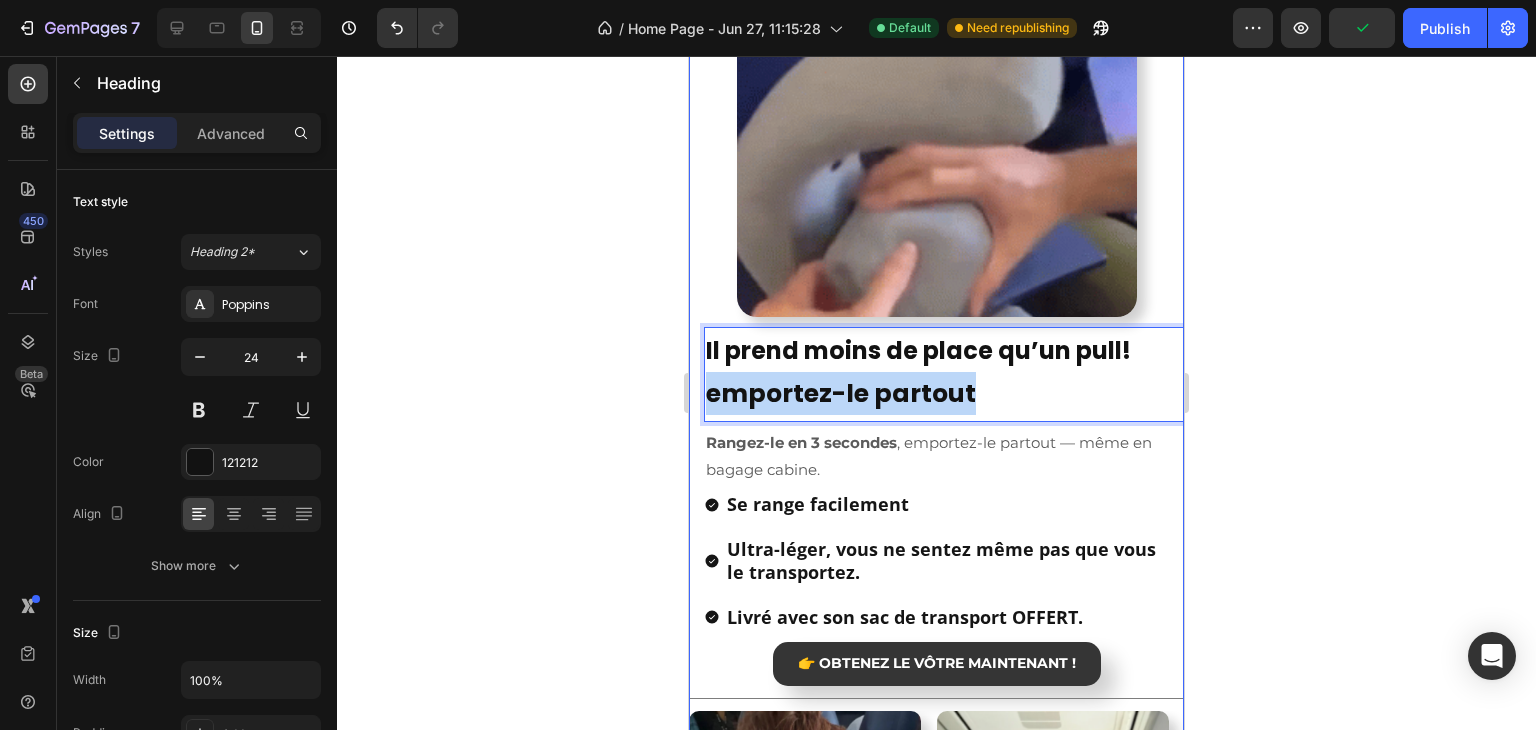 click on "Image Il prend moins de place qu’un pull  ! emportez-le partout Heading   5 Rangez-le en 3 secondes , emportez-le partout — même en bagage cabine.  Text Block Se range facilement Ultra-léger, vous ne sentez même pas que vous le transportez. Livré avec son sac de transport OFFERT. Item List 👉 OBTENEZ LE VÔTRE MAINTENANT ! Button                Title Line Image Image Image Image Image Image Carousel Ils en parlent mieux que nous Heading" at bounding box center (936, 549) 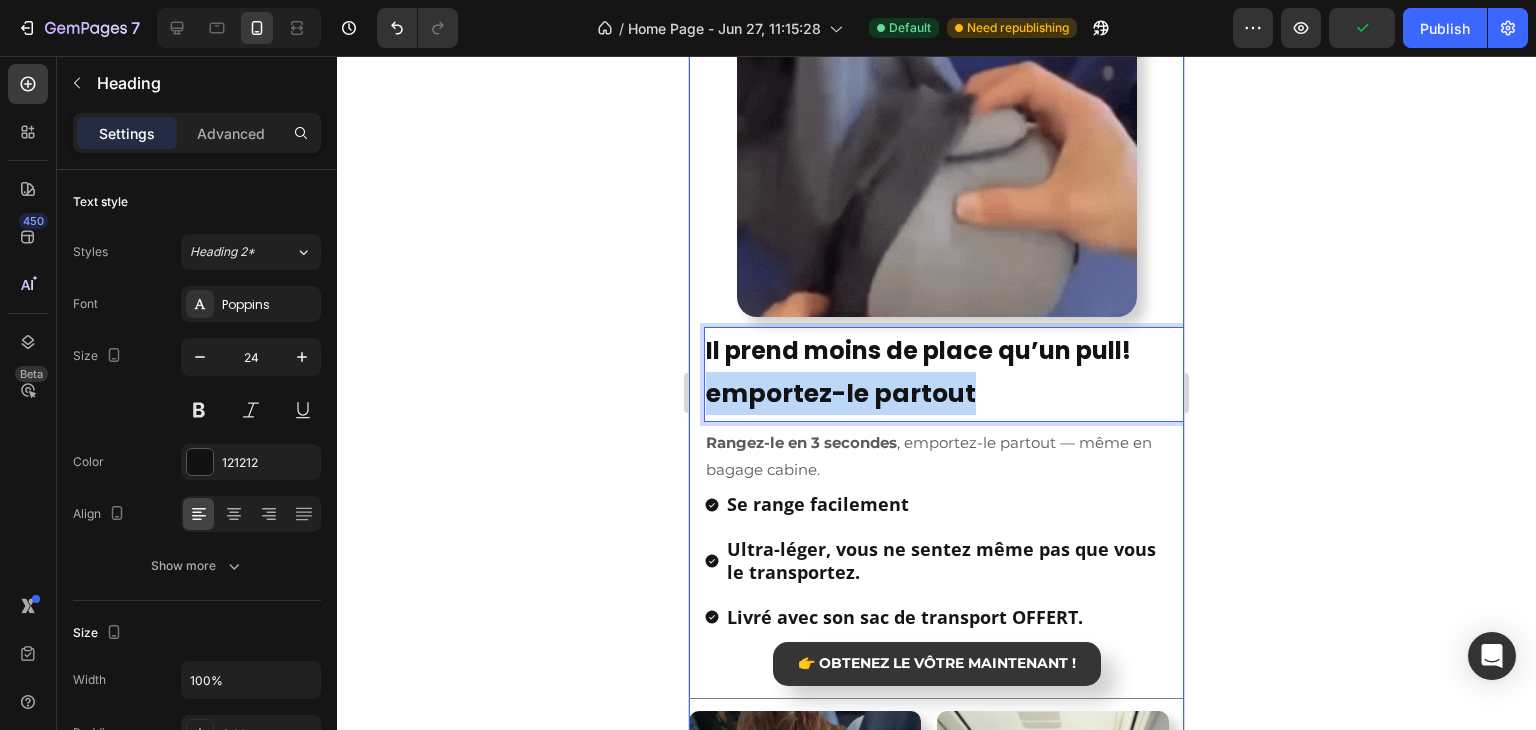 copy on "emportez-le partout" 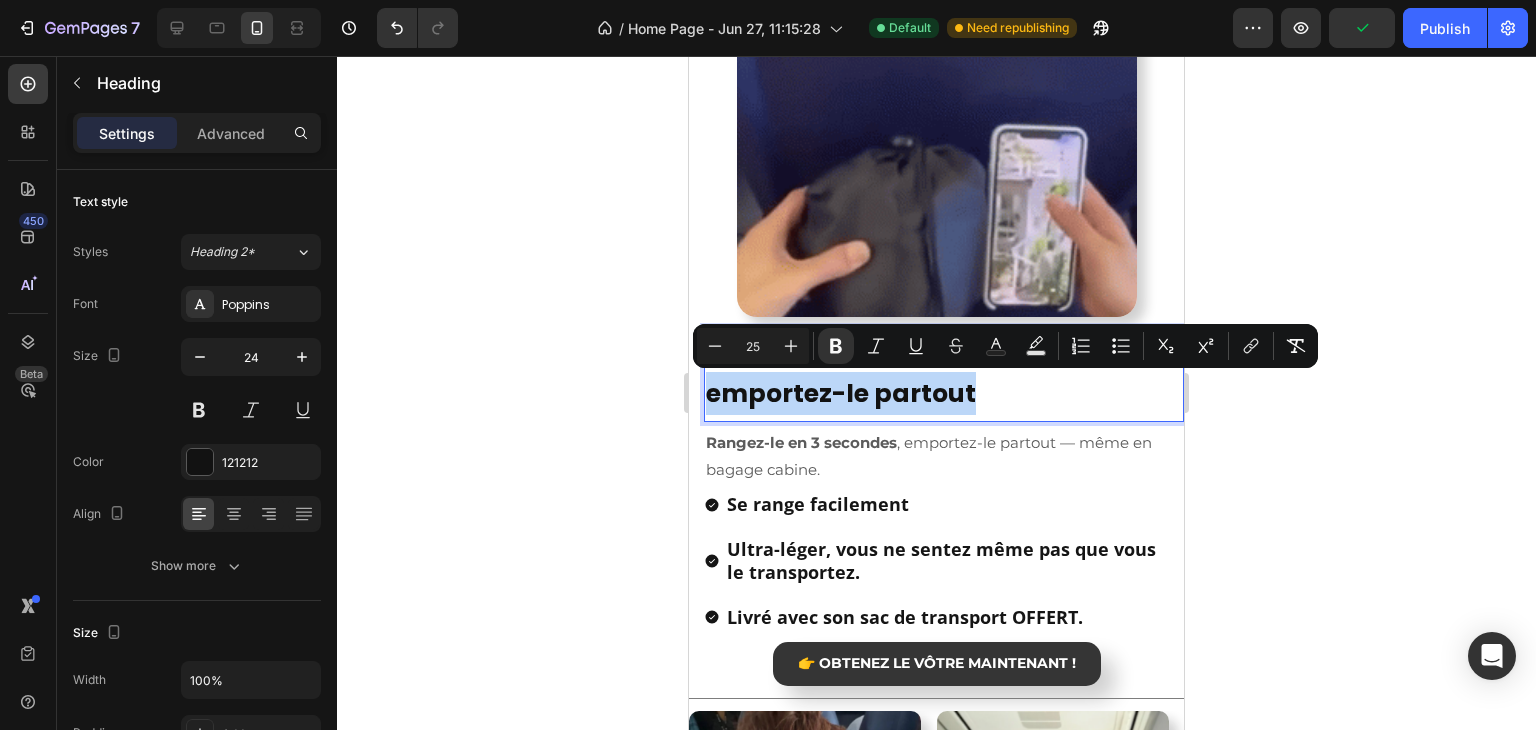 drag, startPoint x: 1002, startPoint y: 388, endPoint x: 812, endPoint y: 372, distance: 190.6725 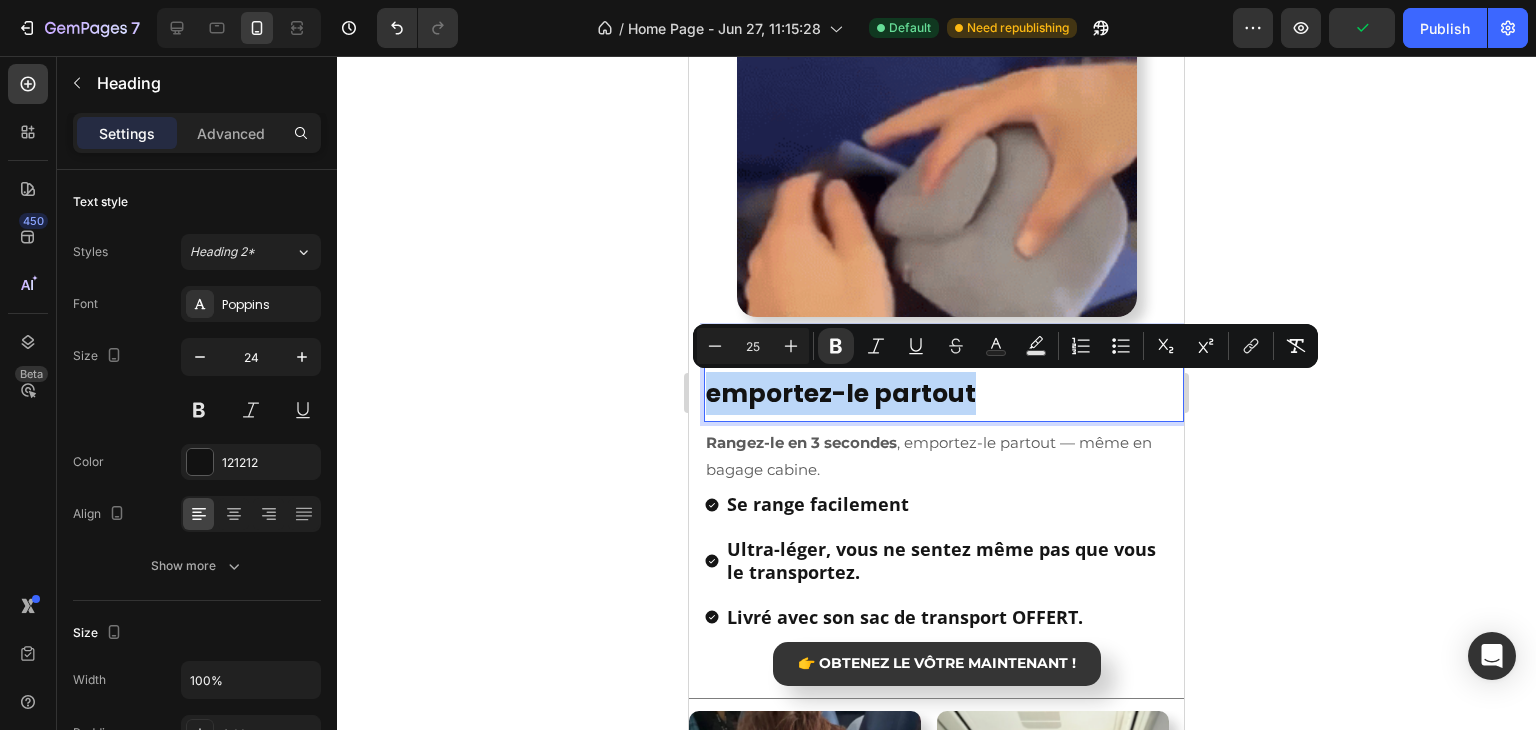 click on "Il prend moins de place qu’un pull  ! emportez-le partout" at bounding box center (944, 372) 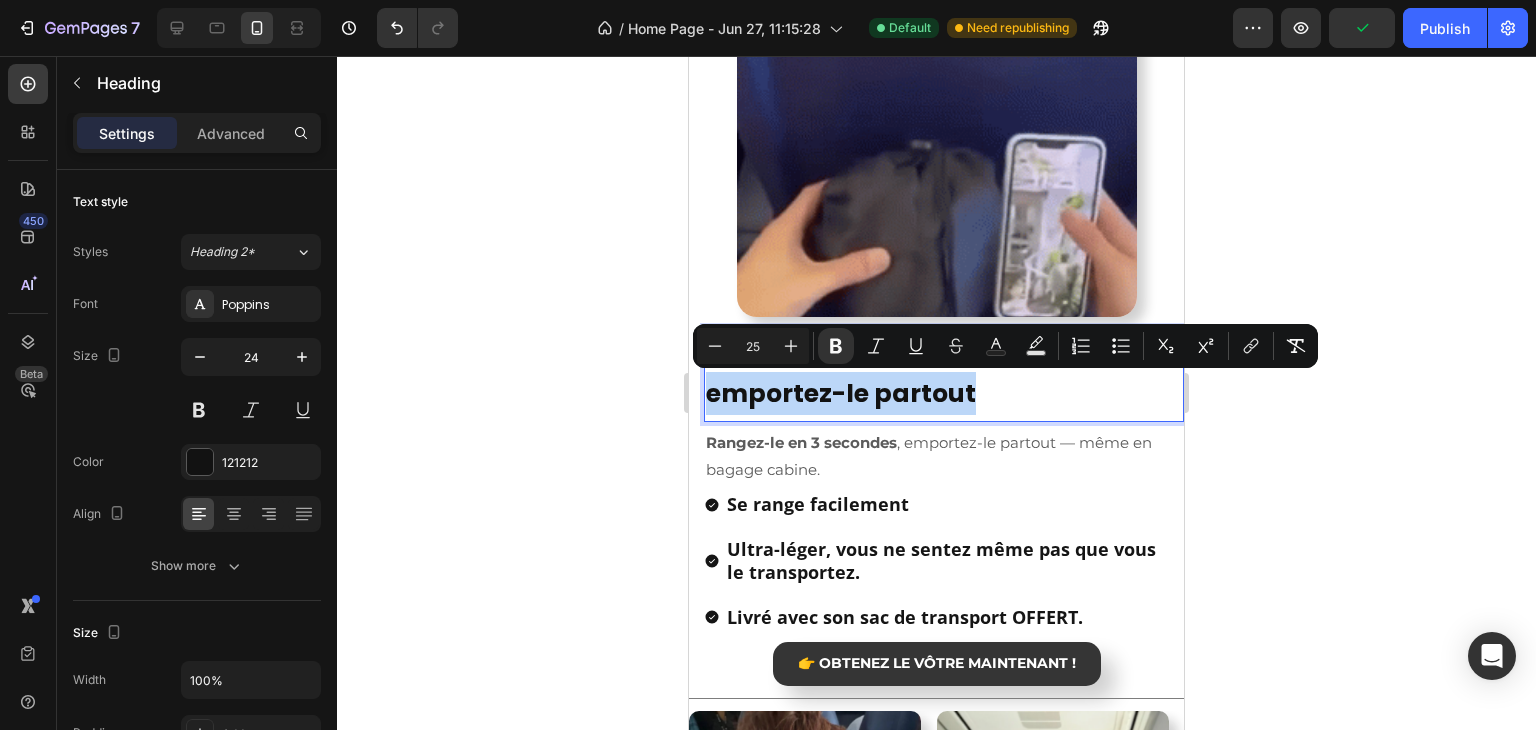 click on "Il prend moins de place qu’un pull  ! emportez-le partout" at bounding box center (944, 372) 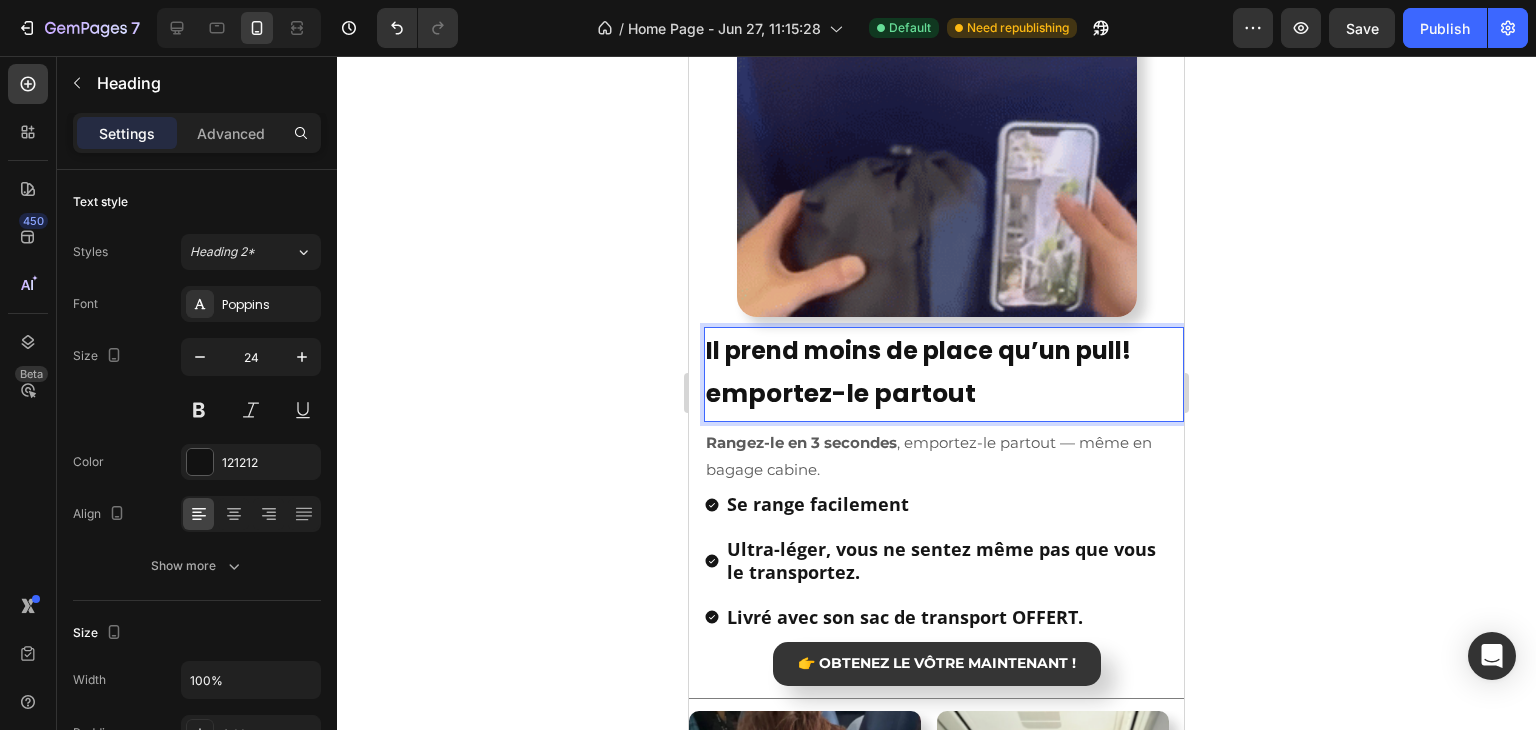 click on "Il prend moins de place qu’un pull" at bounding box center (914, 350) 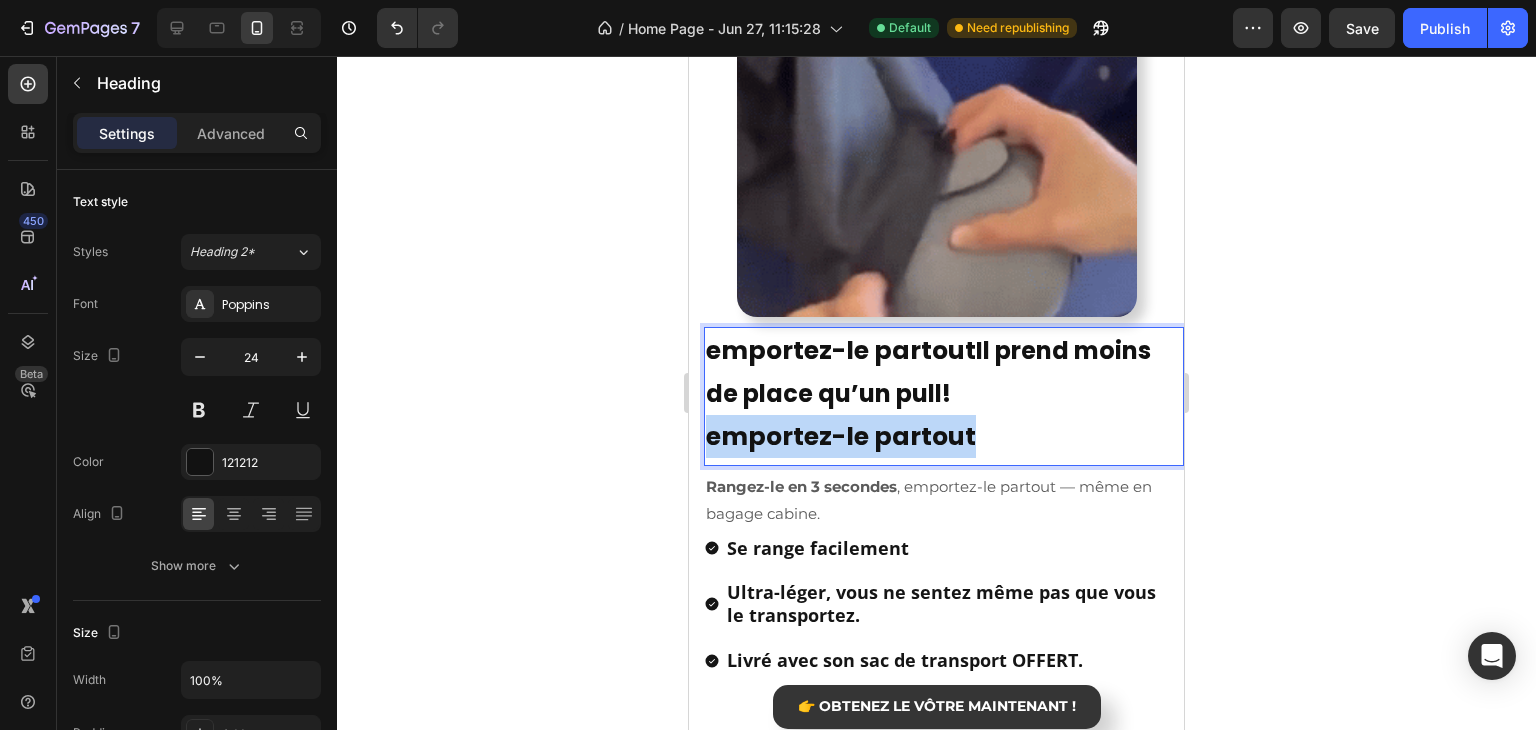 drag, startPoint x: 978, startPoint y: 442, endPoint x: 675, endPoint y: 461, distance: 303.59512 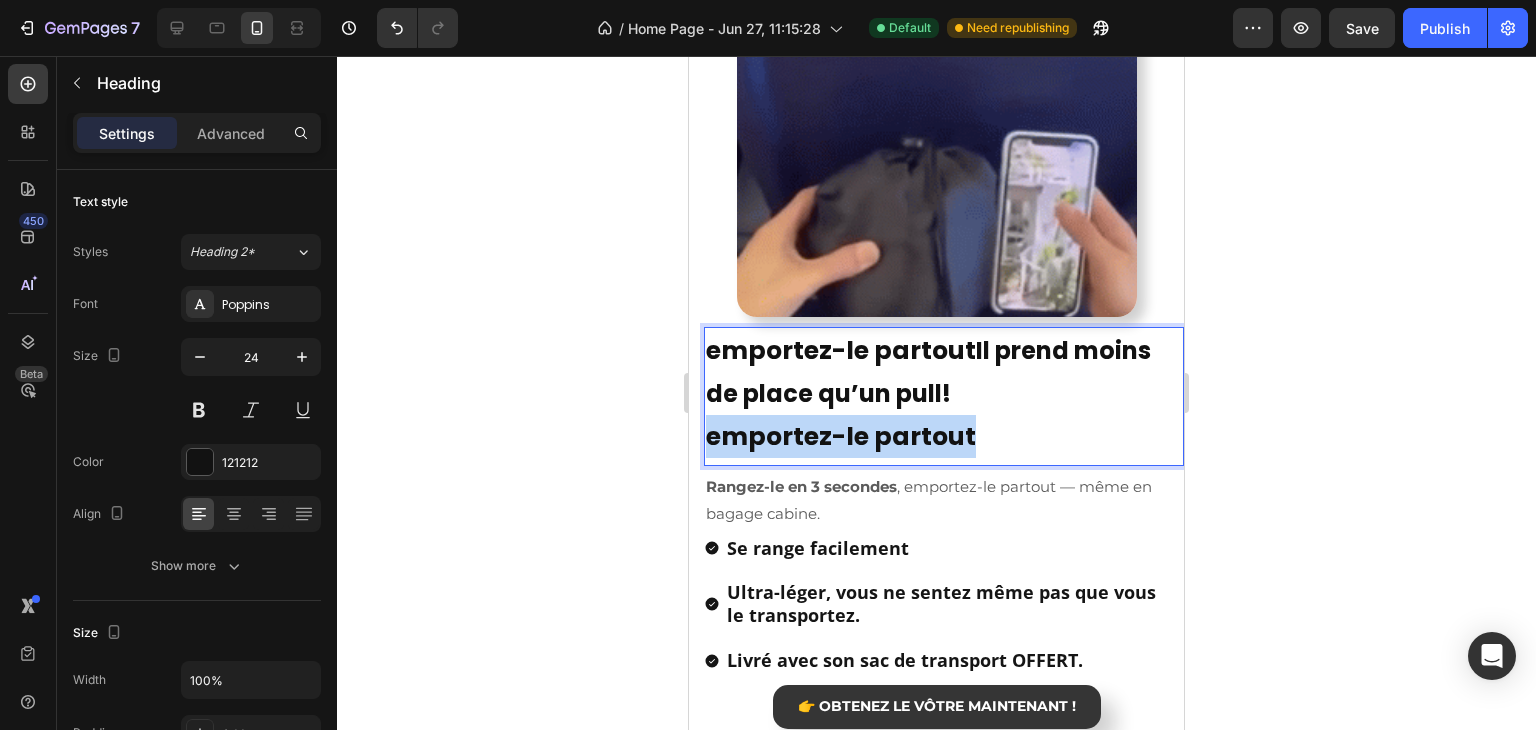 click on "Mobile  ( 495 px) iPhone 13 Mini iPhone 13 Pro iPhone 11 Pro Max iPhone 15 Pro Max Pixel 7 Galaxy S8+ Galaxy S20 Ultra iPad Mini iPad Air iPad Pro Header Image emportez-le partout Il prend moins de place qu’un pull  ! emportez-le partout Heading   5 Rangez-le en 3 secondes , emportez-le partout — même en bagage cabine.  Text Block Se range facilement Ultra-léger, vous ne sentez même pas que vous le transportez. Livré avec son sac de transport OFFERT. Item List 👉 OBTENEZ LE VÔTRE MAINTENANT ! Button                Title Line Image Image Image Image Image Image Carousel Ils en parlent mieux que nous Heading Section 2 Root Start with Sections from sidebar Add sections Add elements Start with Generating from URL or image Add section Choose templates inspired by CRO experts Generate layout from URL or image Add blank section then drag & drop elements Footer" at bounding box center (936, 1912) 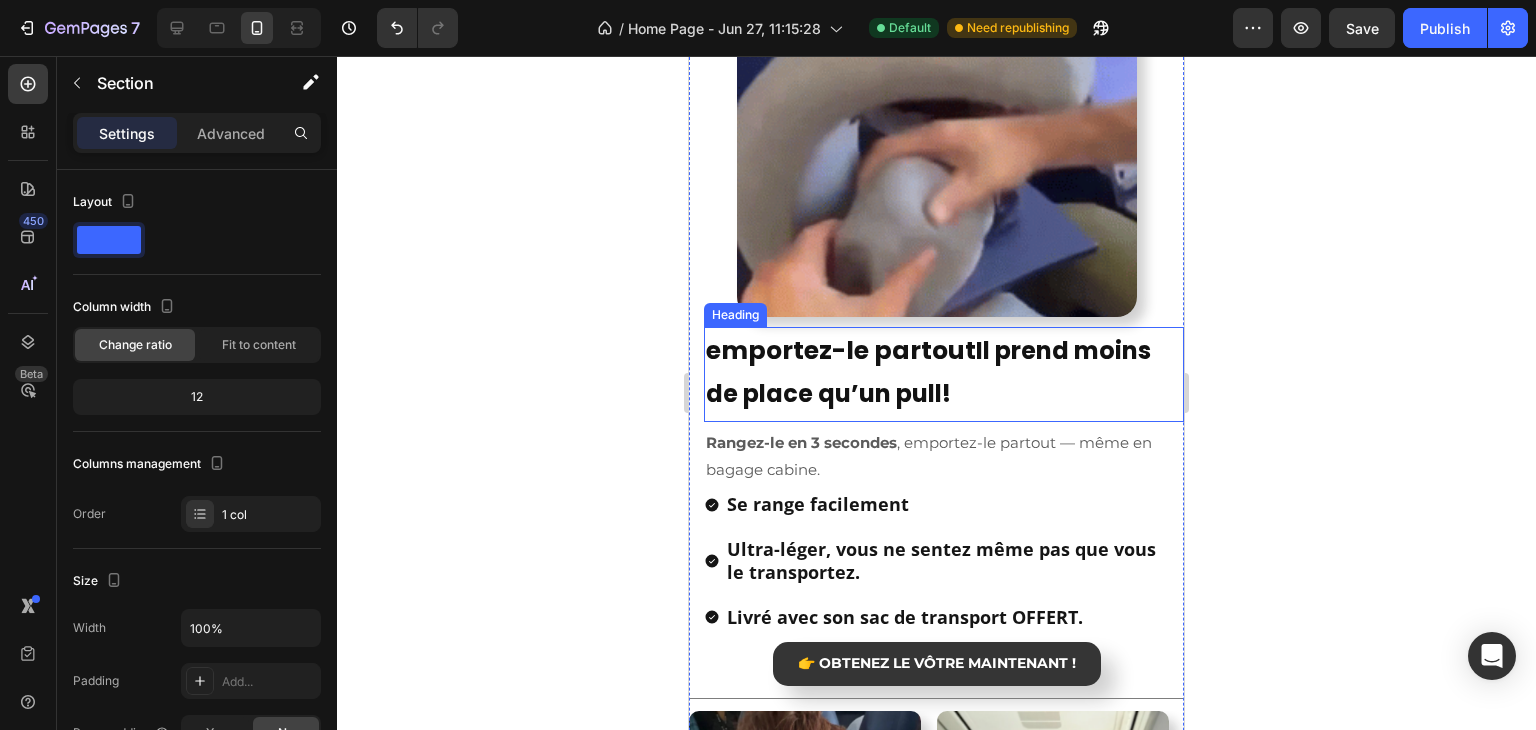 click on "Il prend moins de place qu’un pull" at bounding box center (928, 372) 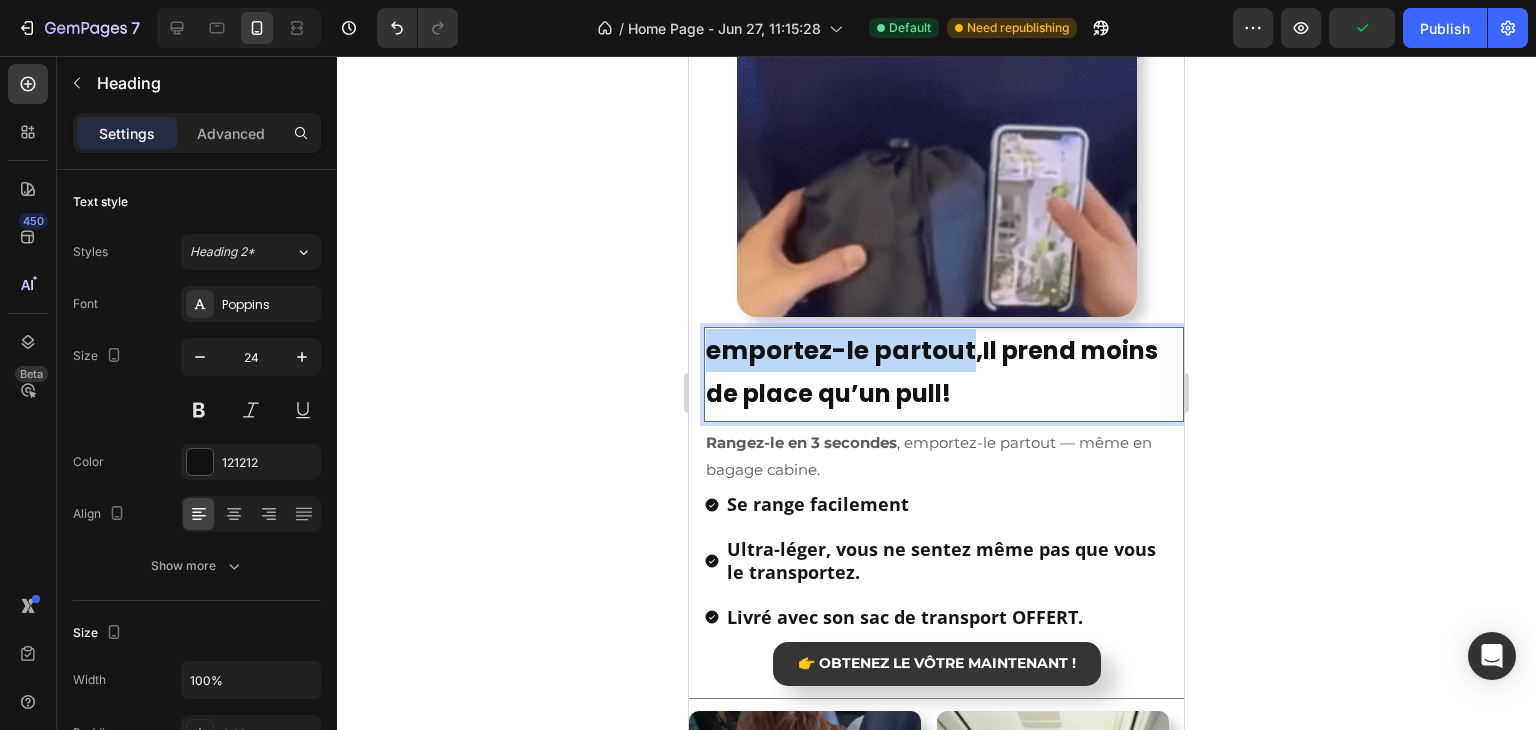 drag, startPoint x: 708, startPoint y: 354, endPoint x: 965, endPoint y: 349, distance: 257.04865 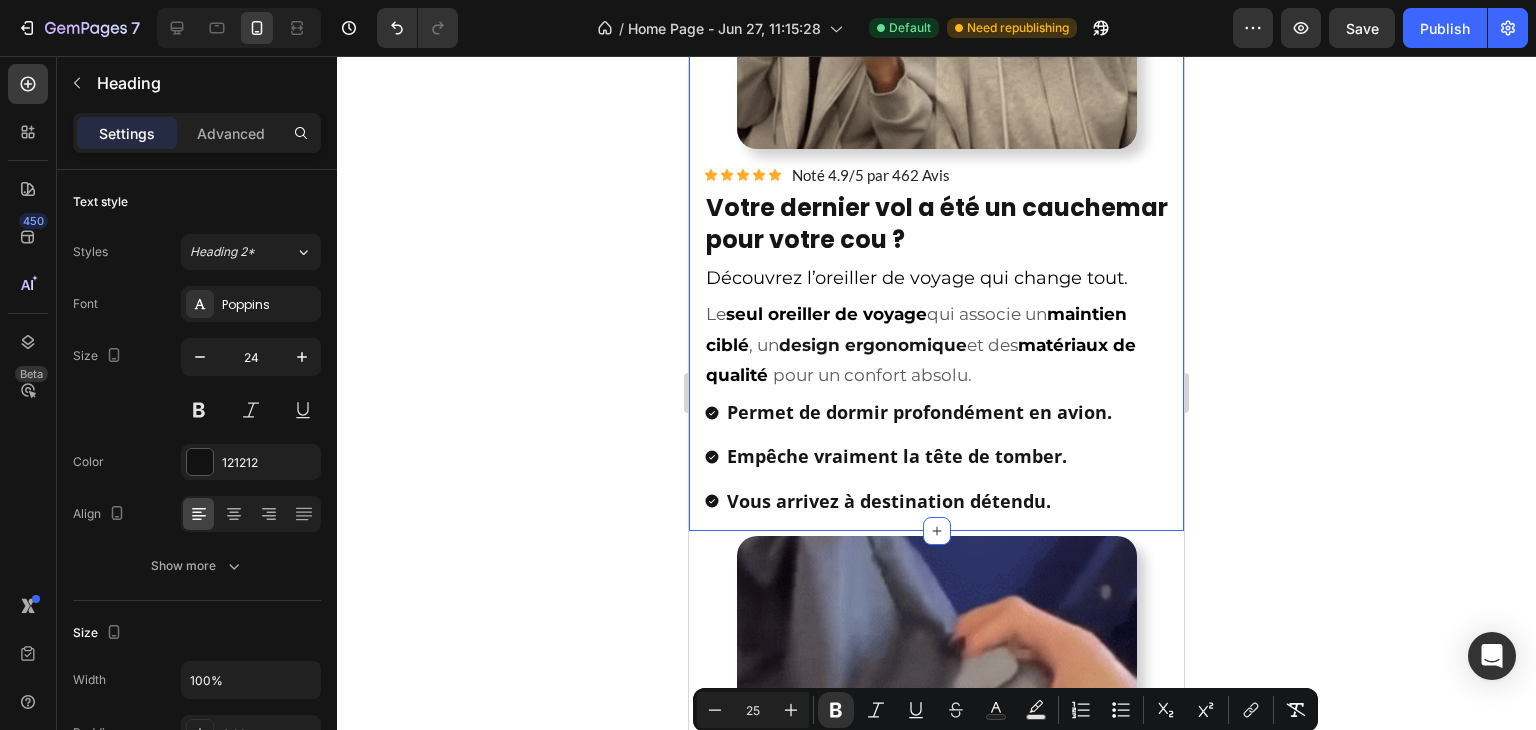 scroll, scrollTop: 1511, scrollLeft: 0, axis: vertical 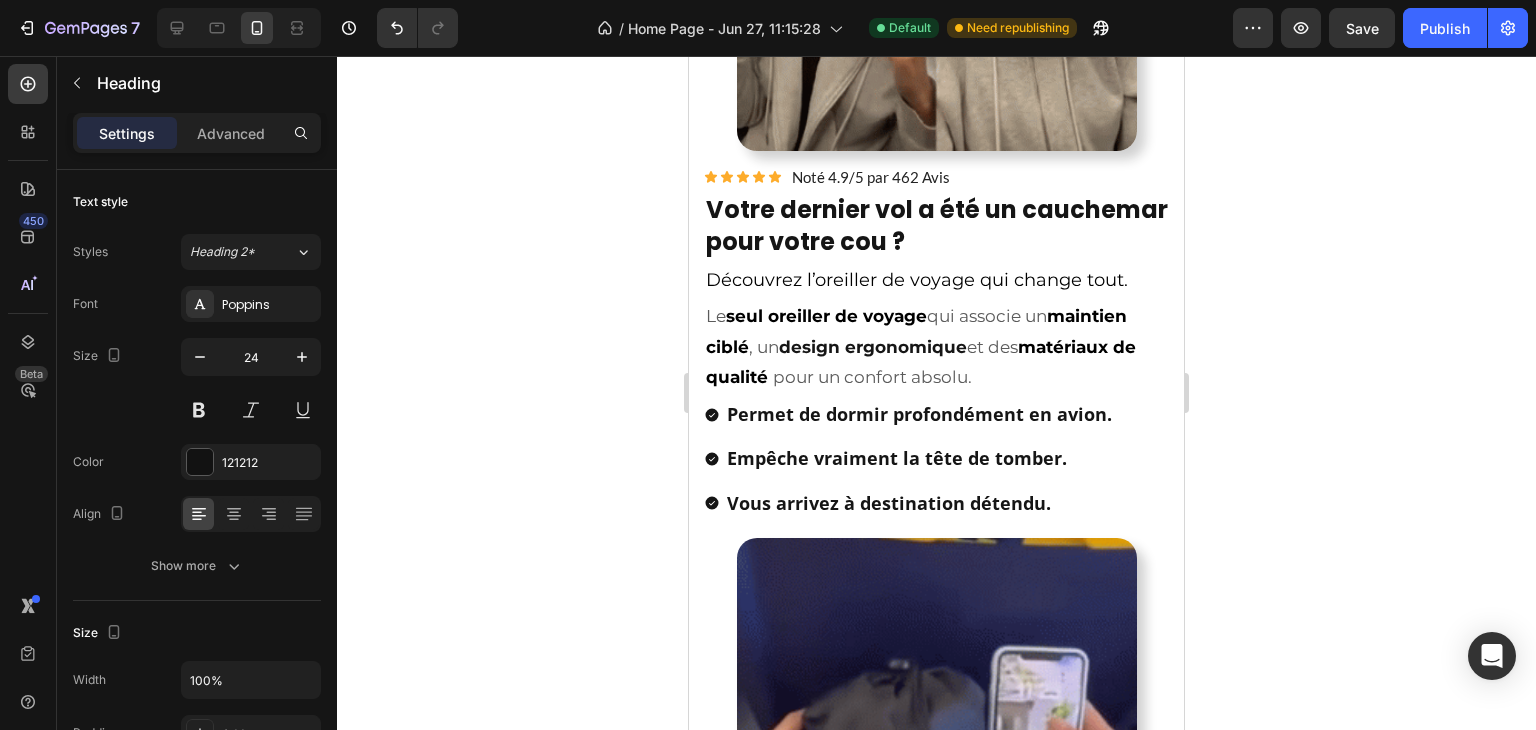 click 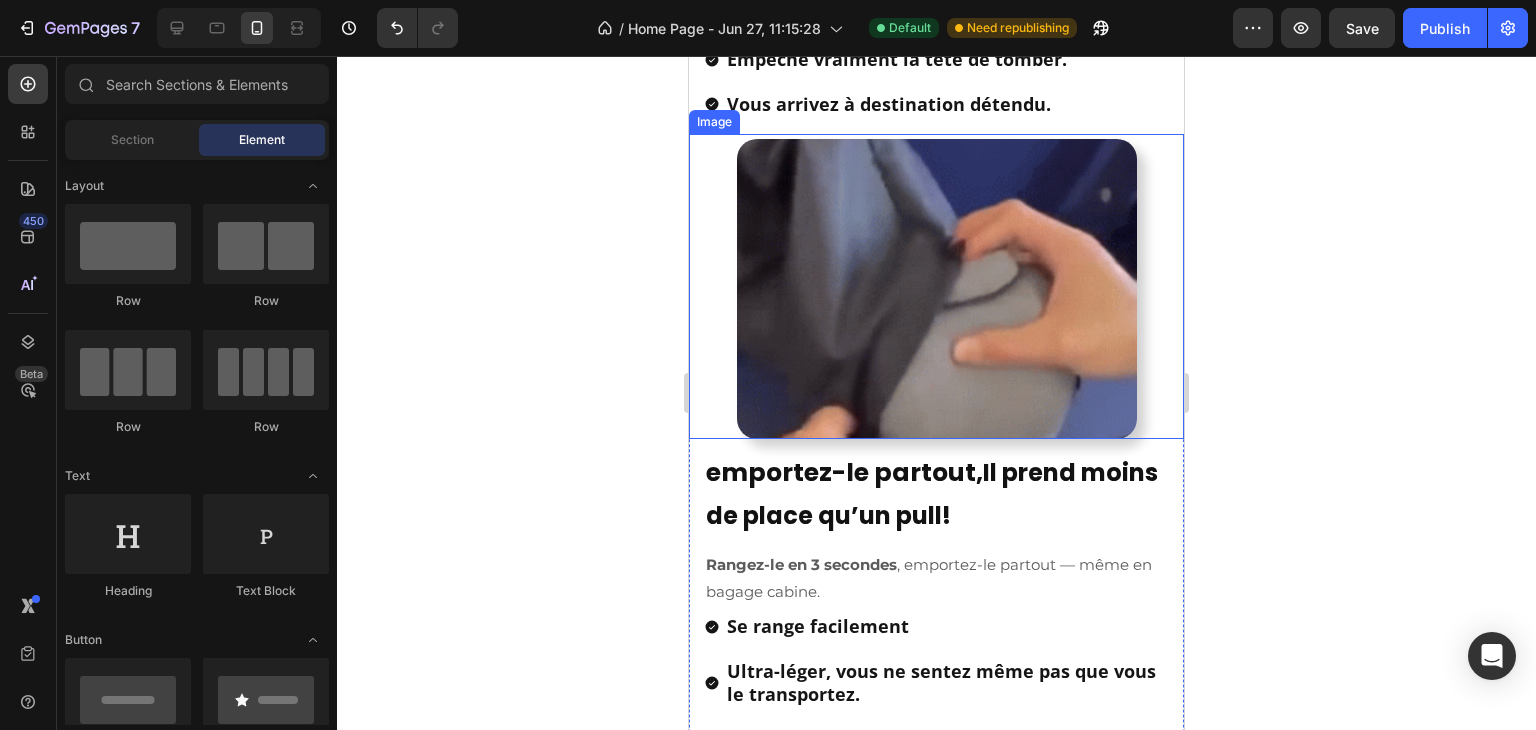 scroll, scrollTop: 1911, scrollLeft: 0, axis: vertical 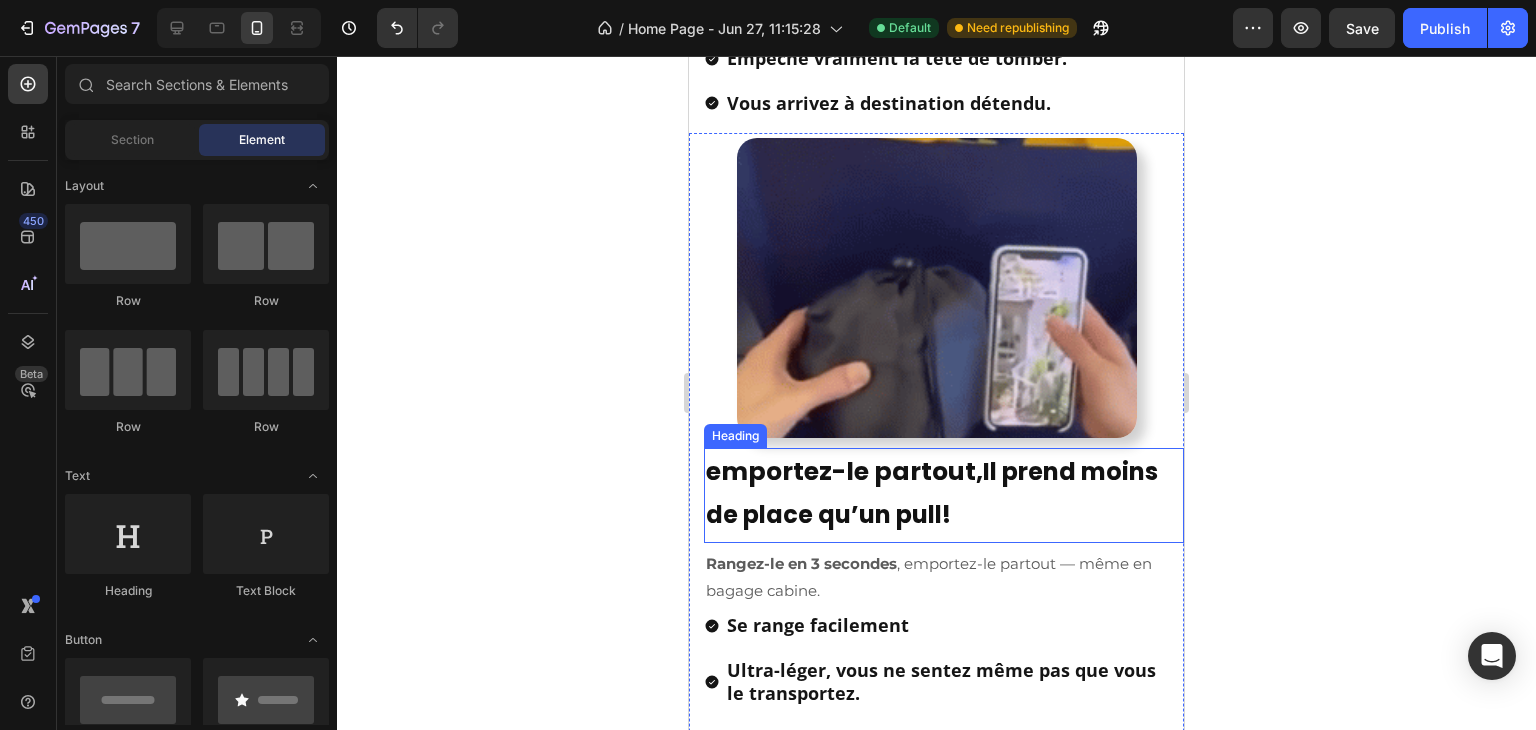 click on "emportez-le partout," at bounding box center [844, 471] 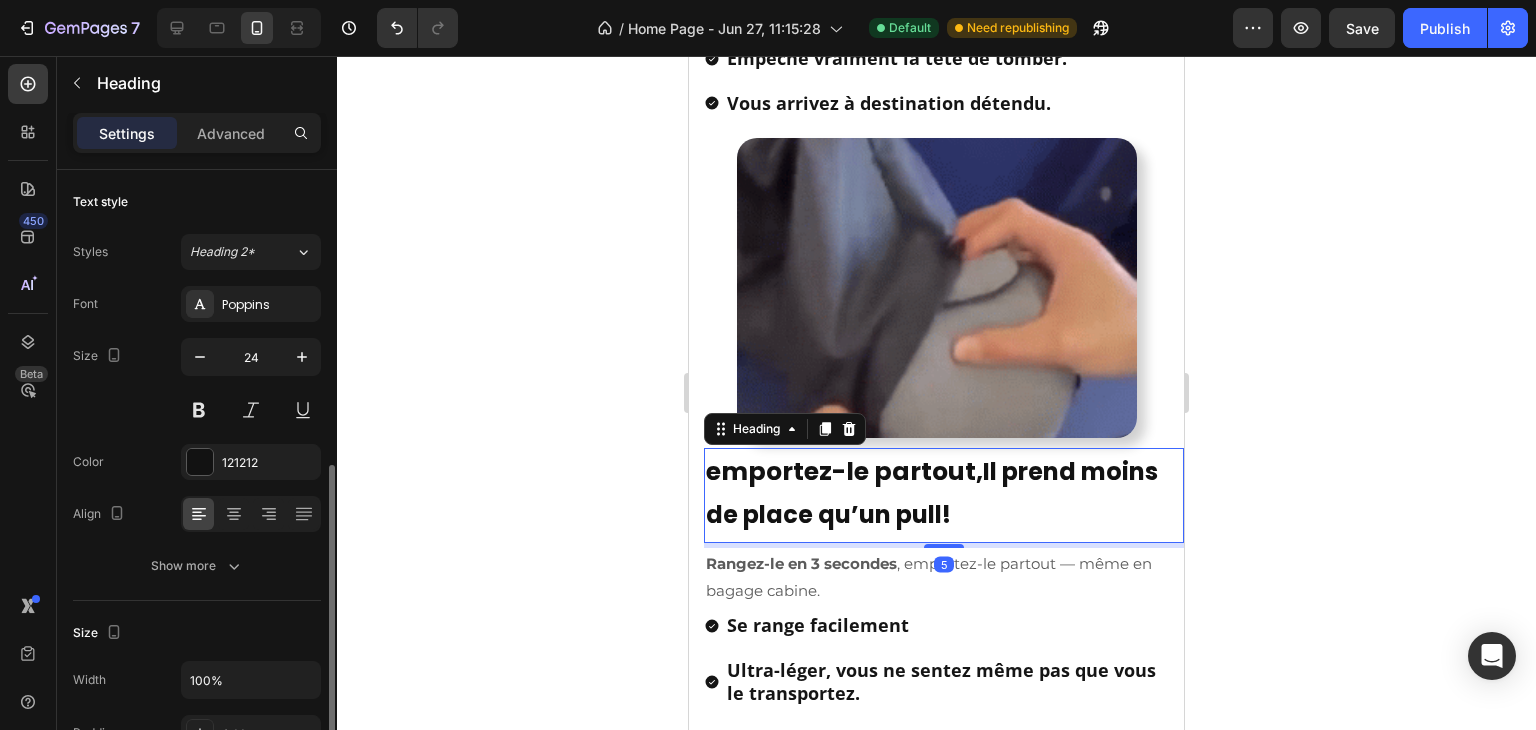 scroll, scrollTop: 200, scrollLeft: 0, axis: vertical 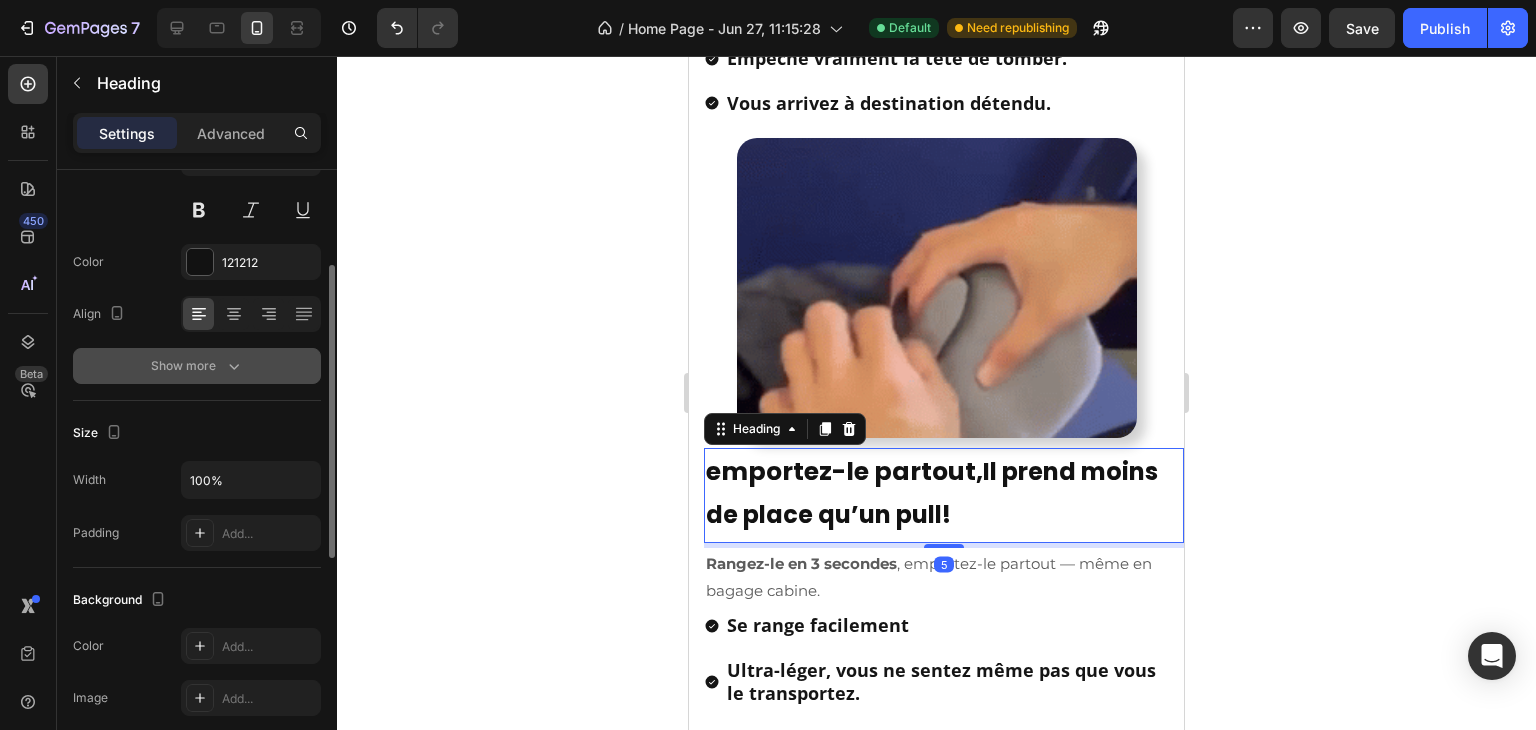 click on "Show more" at bounding box center (197, 366) 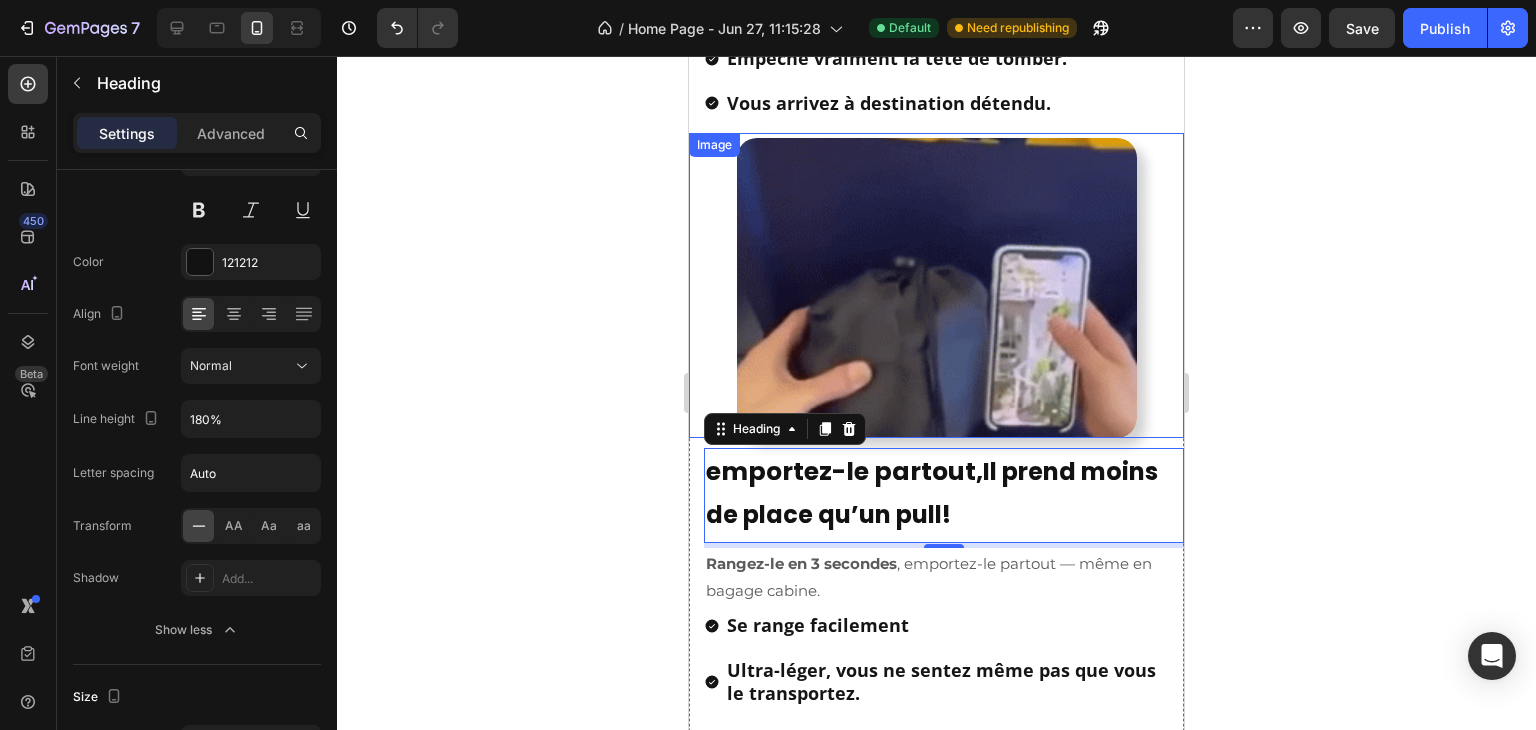scroll, scrollTop: 1511, scrollLeft: 0, axis: vertical 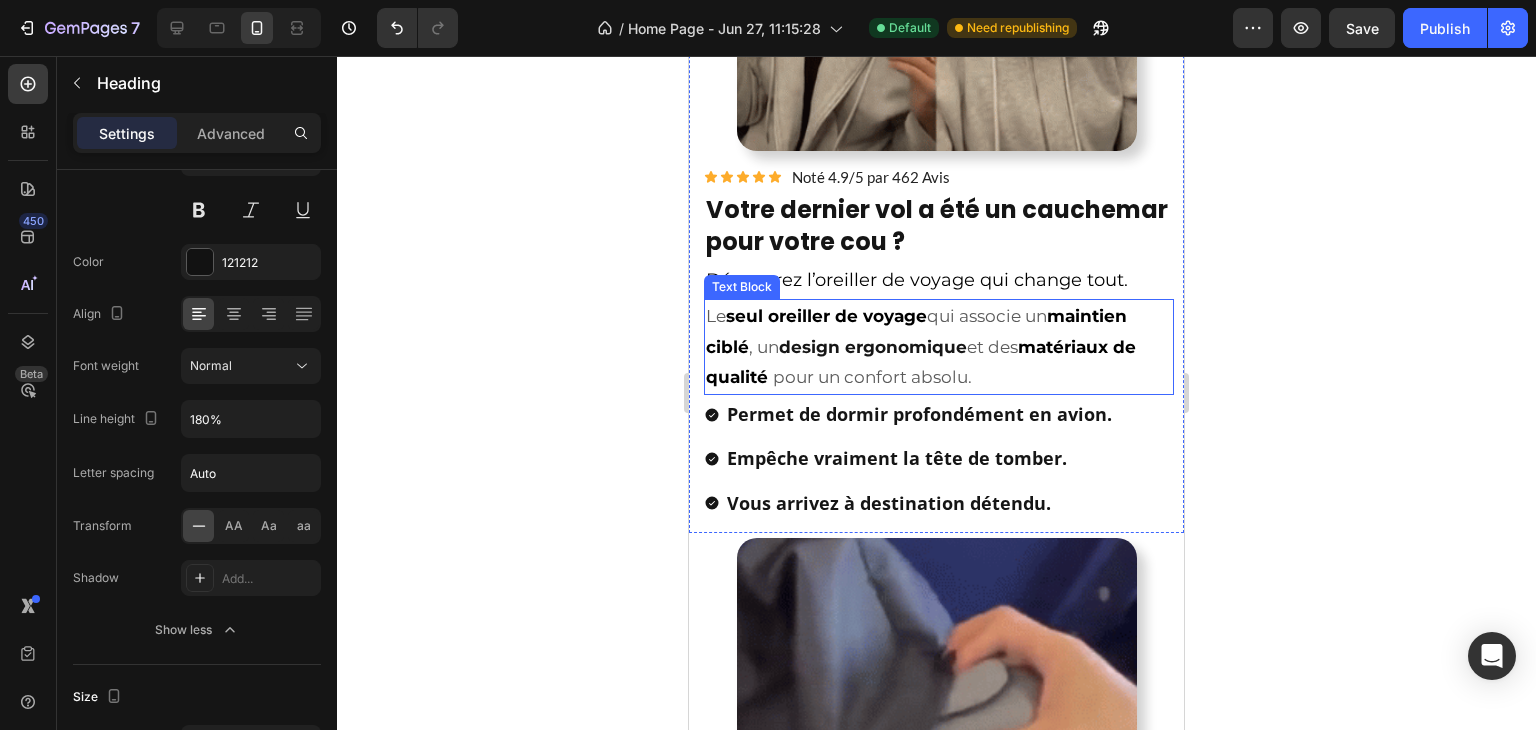 click on "Votre dernier vol a été un cauchemar pour votre cou ?" at bounding box center [937, 225] 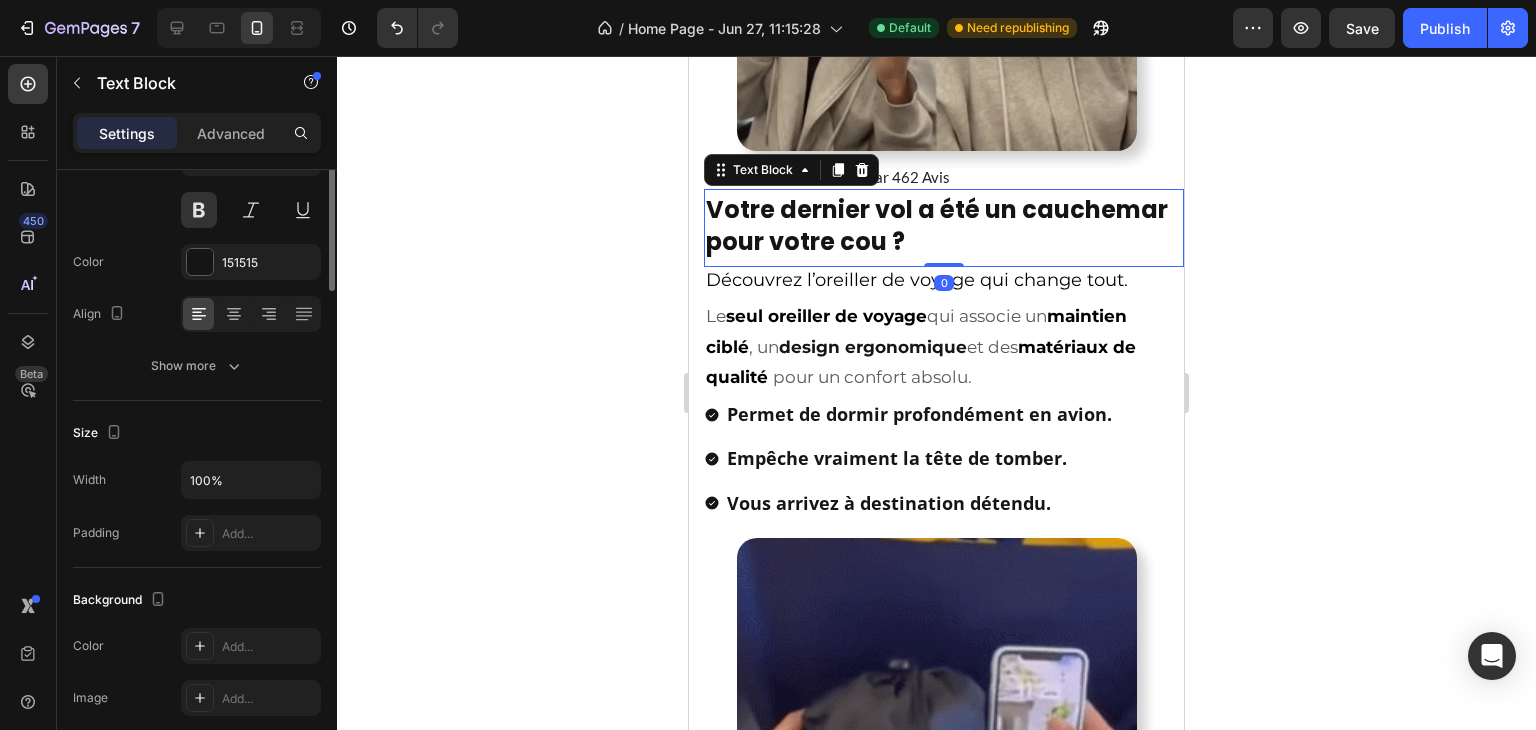 scroll, scrollTop: 0, scrollLeft: 0, axis: both 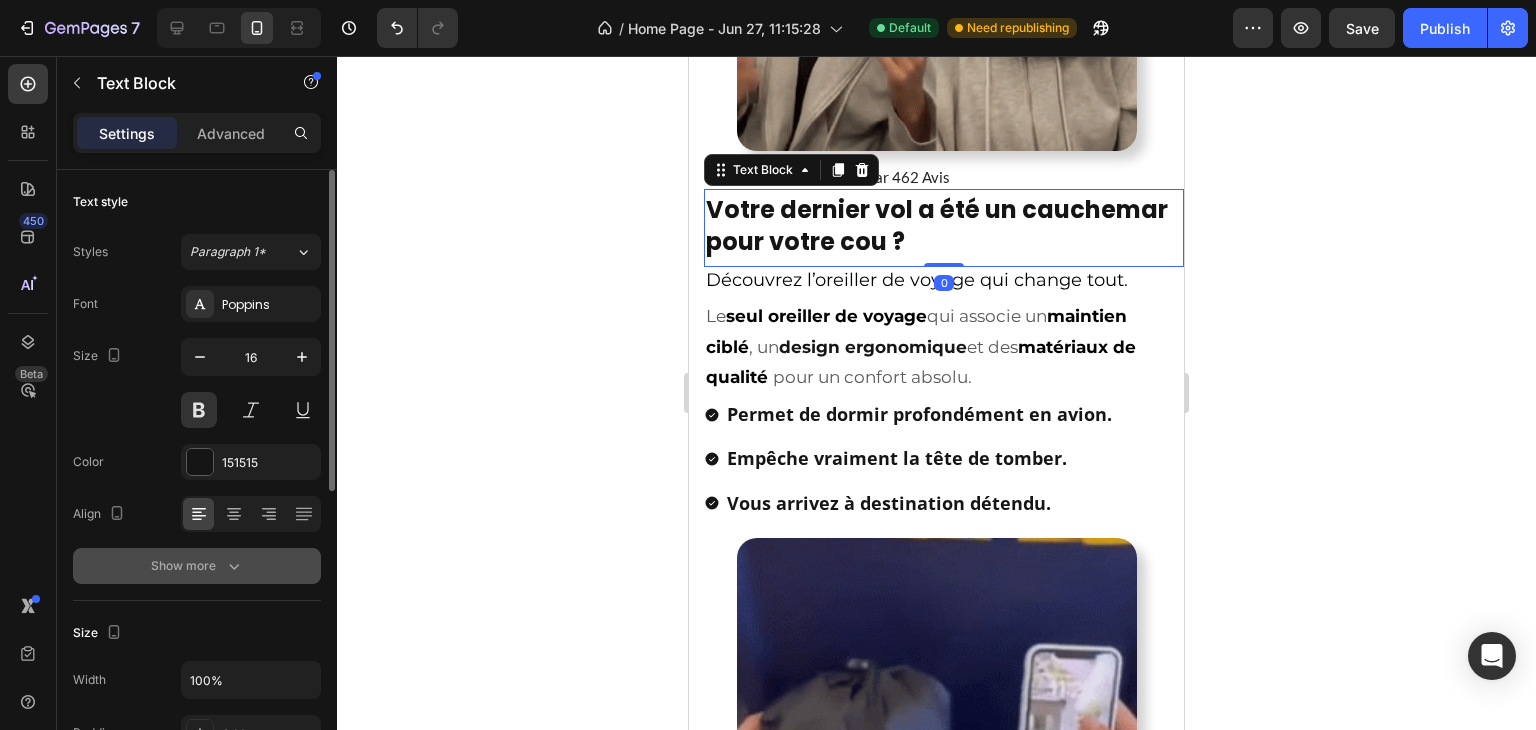 click on "Show more" at bounding box center (197, 566) 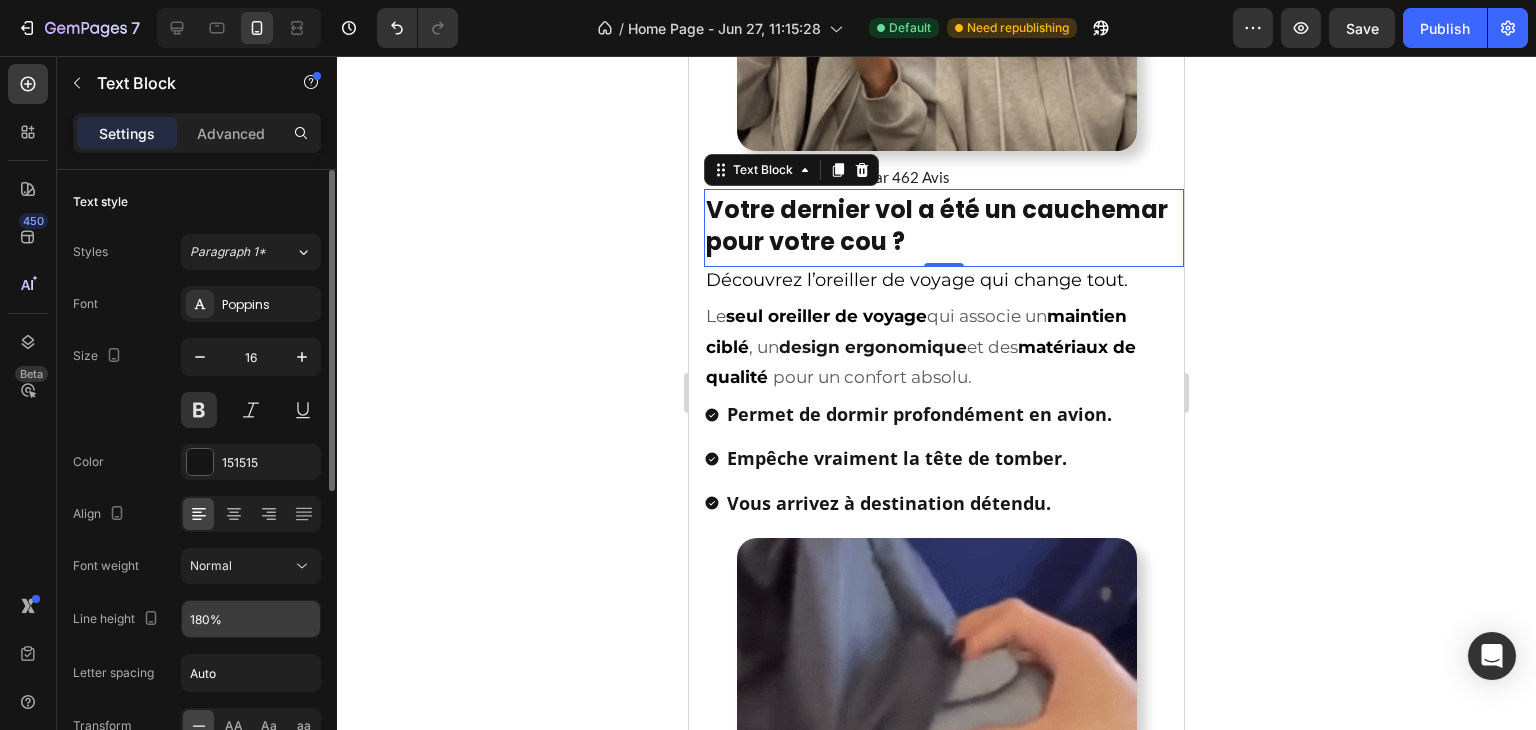 scroll, scrollTop: 100, scrollLeft: 0, axis: vertical 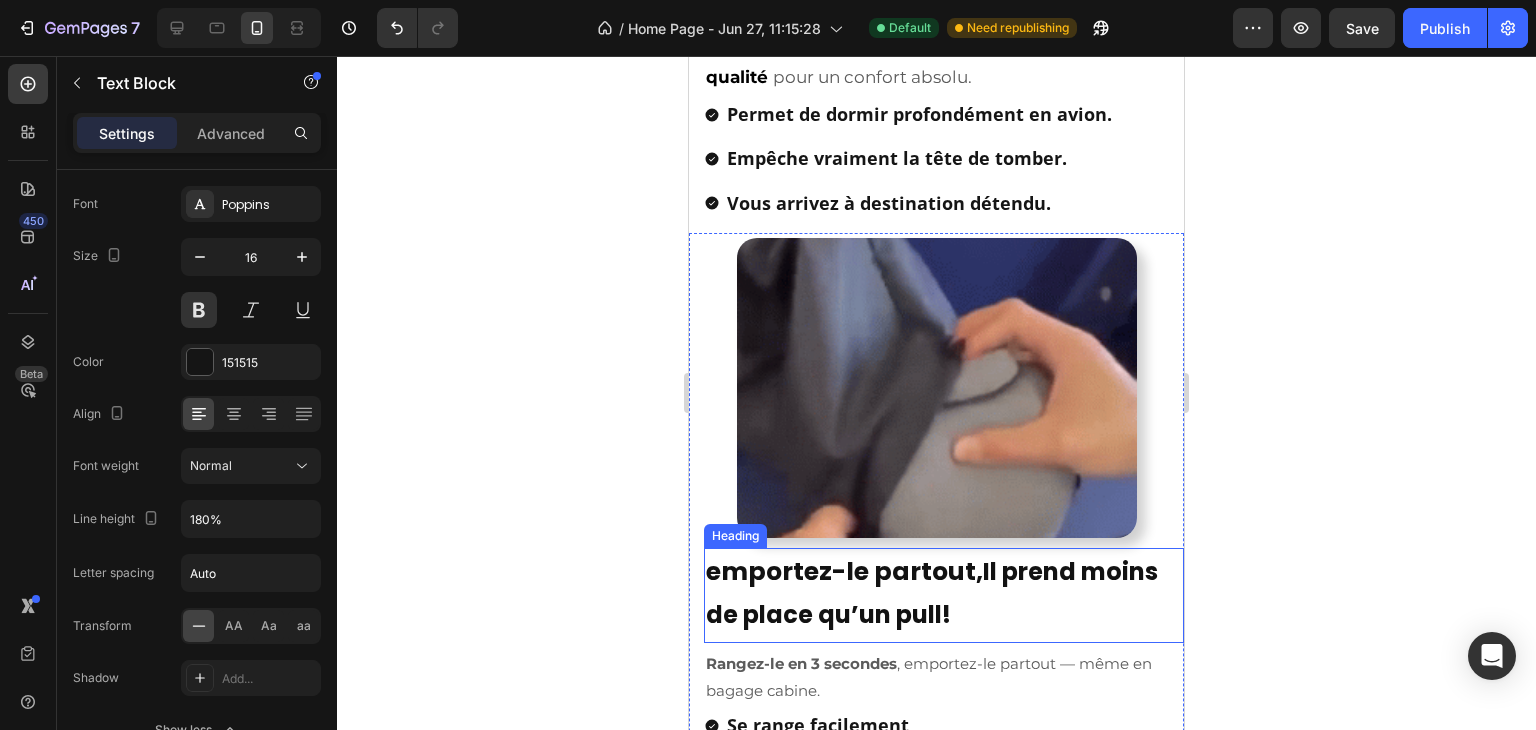 click on "emportez-le partout," at bounding box center (844, 571) 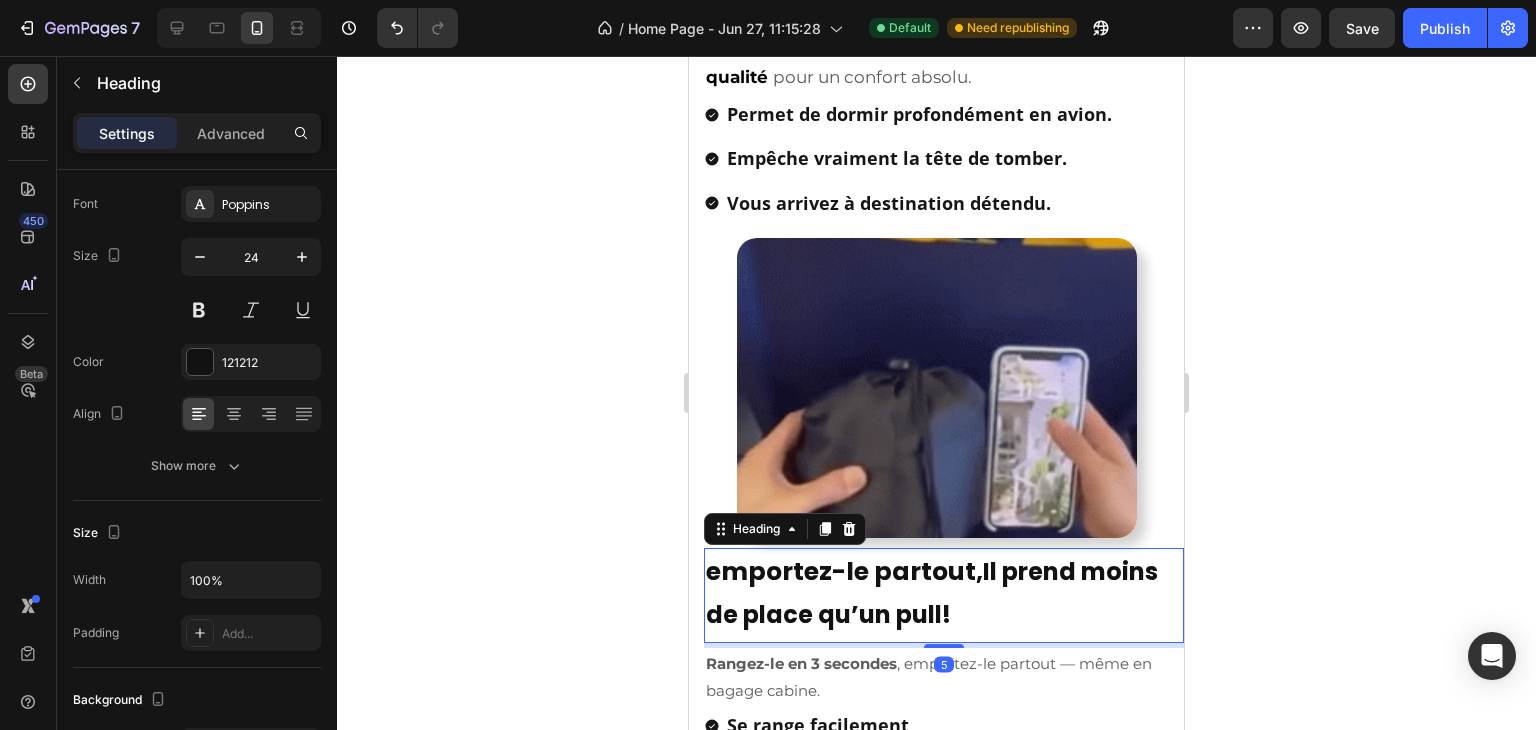 scroll, scrollTop: 0, scrollLeft: 0, axis: both 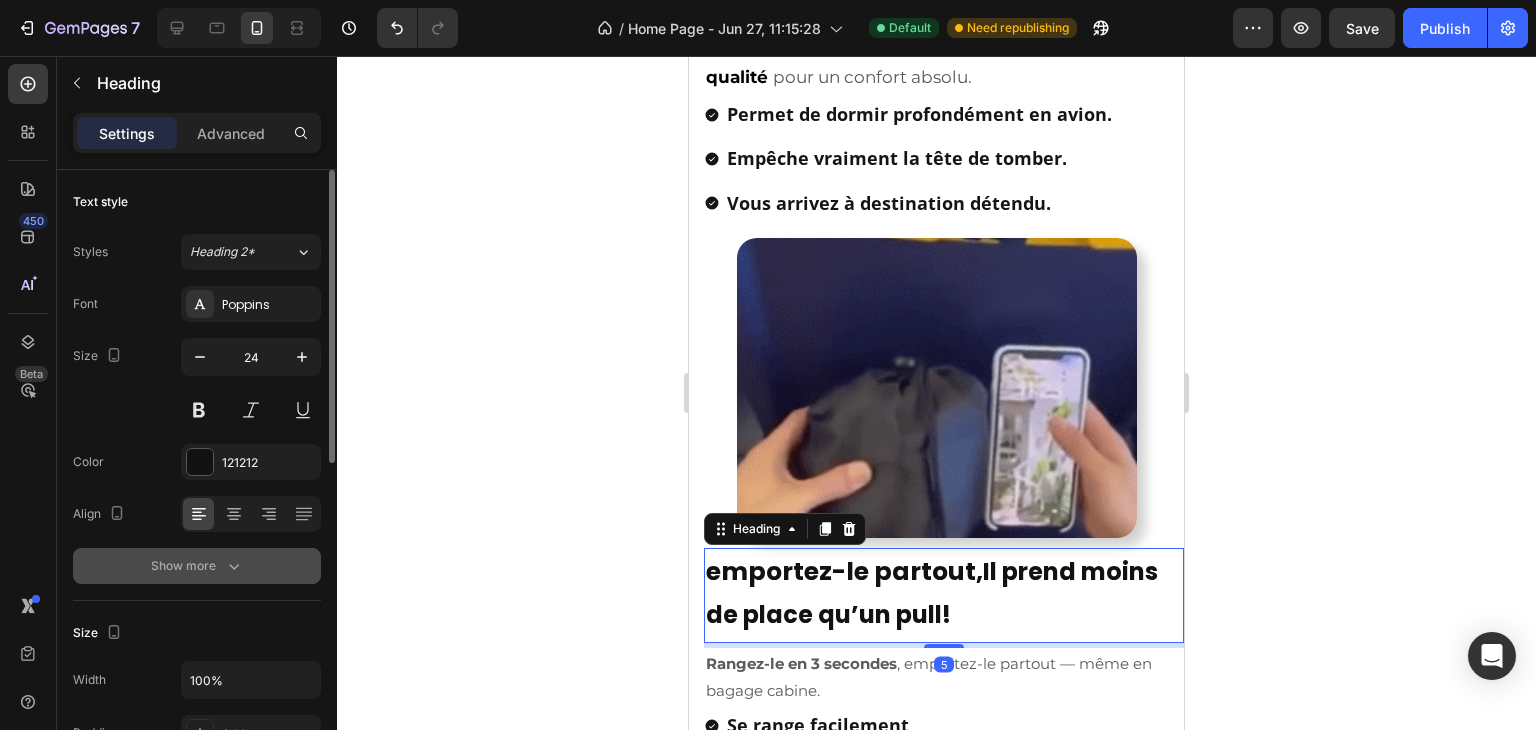 click on "Show more" at bounding box center (197, 566) 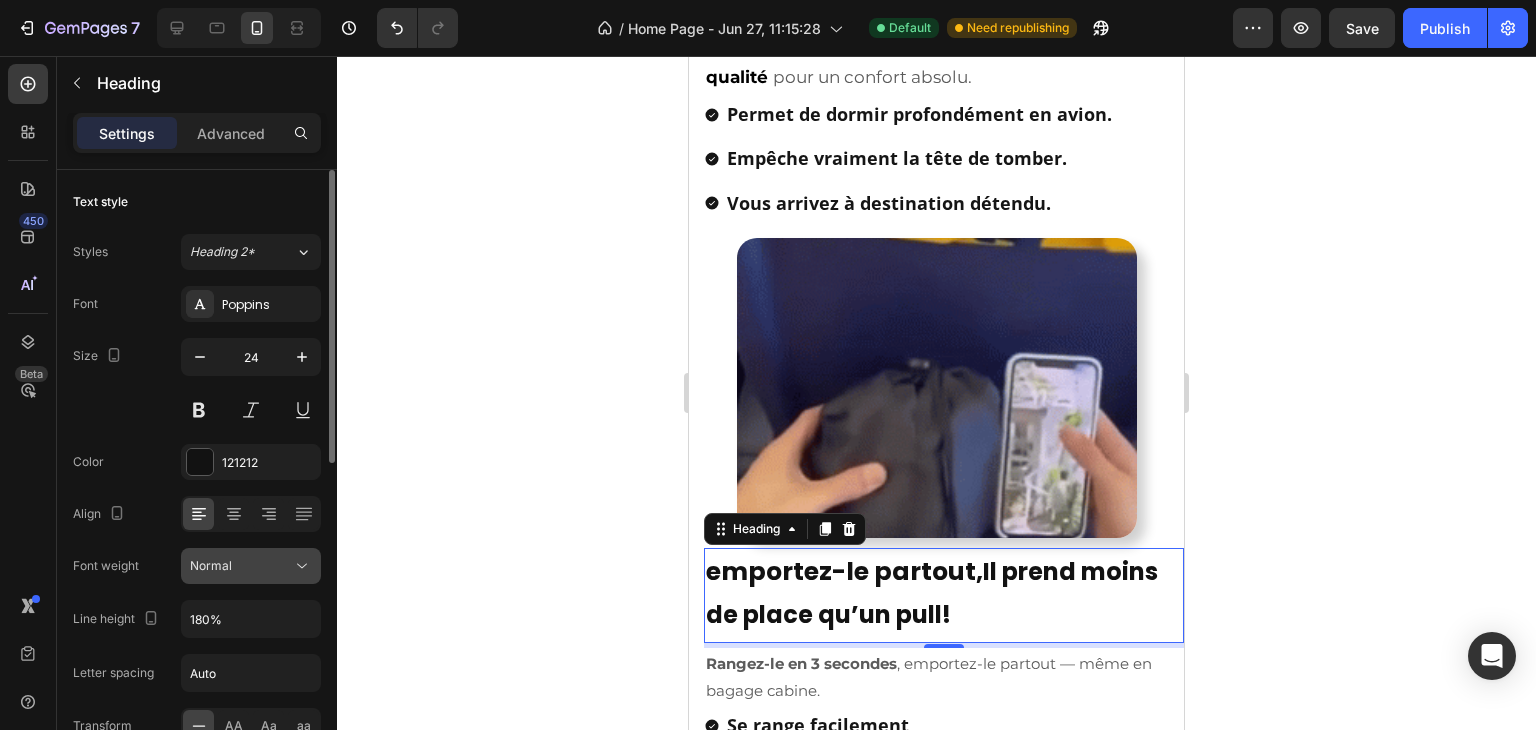 click on "Normal" at bounding box center (241, 566) 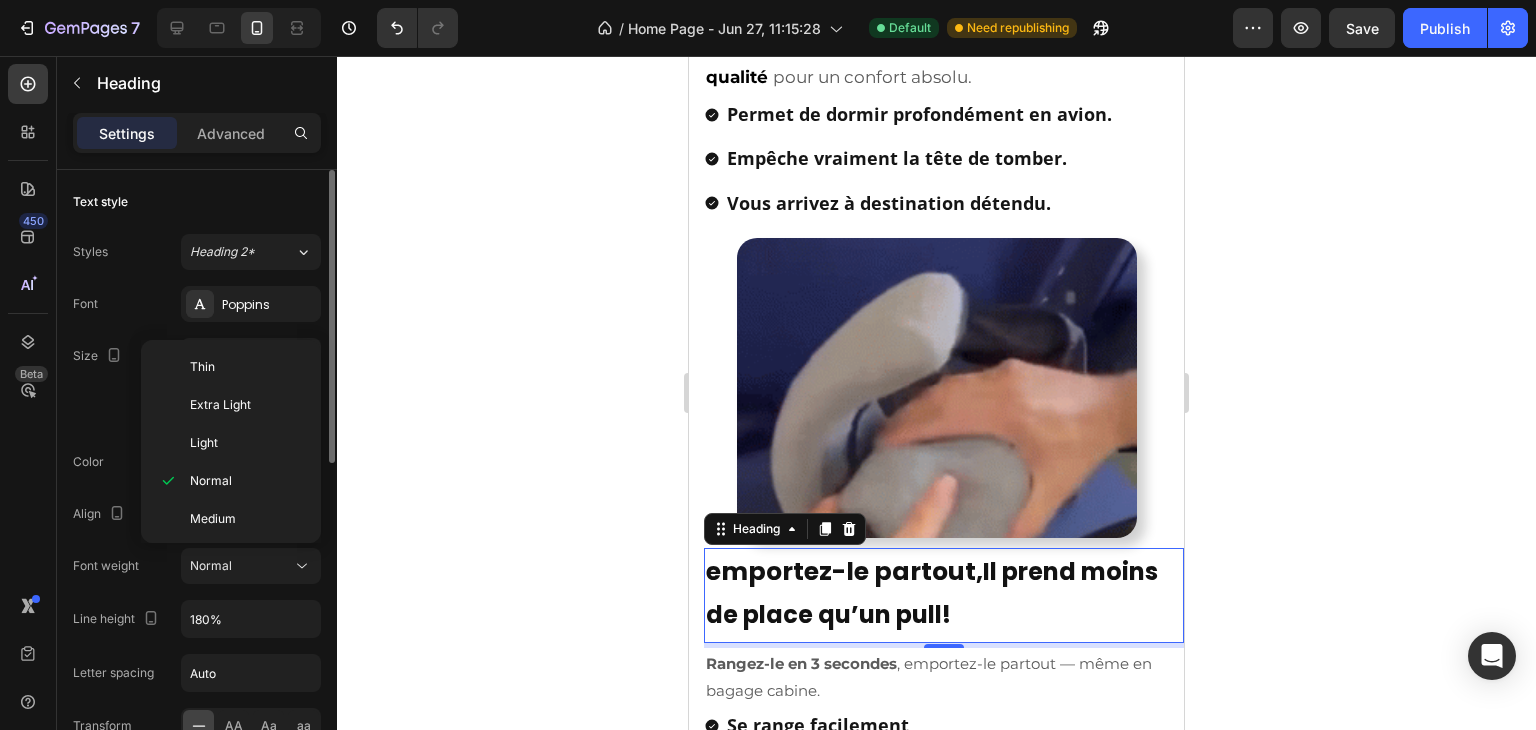 click on "Font Poppins Size 24 Color 121212 Align Font weight Normal Line height 180% Letter spacing Auto Transform AA Aa aa Shadow Add... Show less" at bounding box center [197, 567] 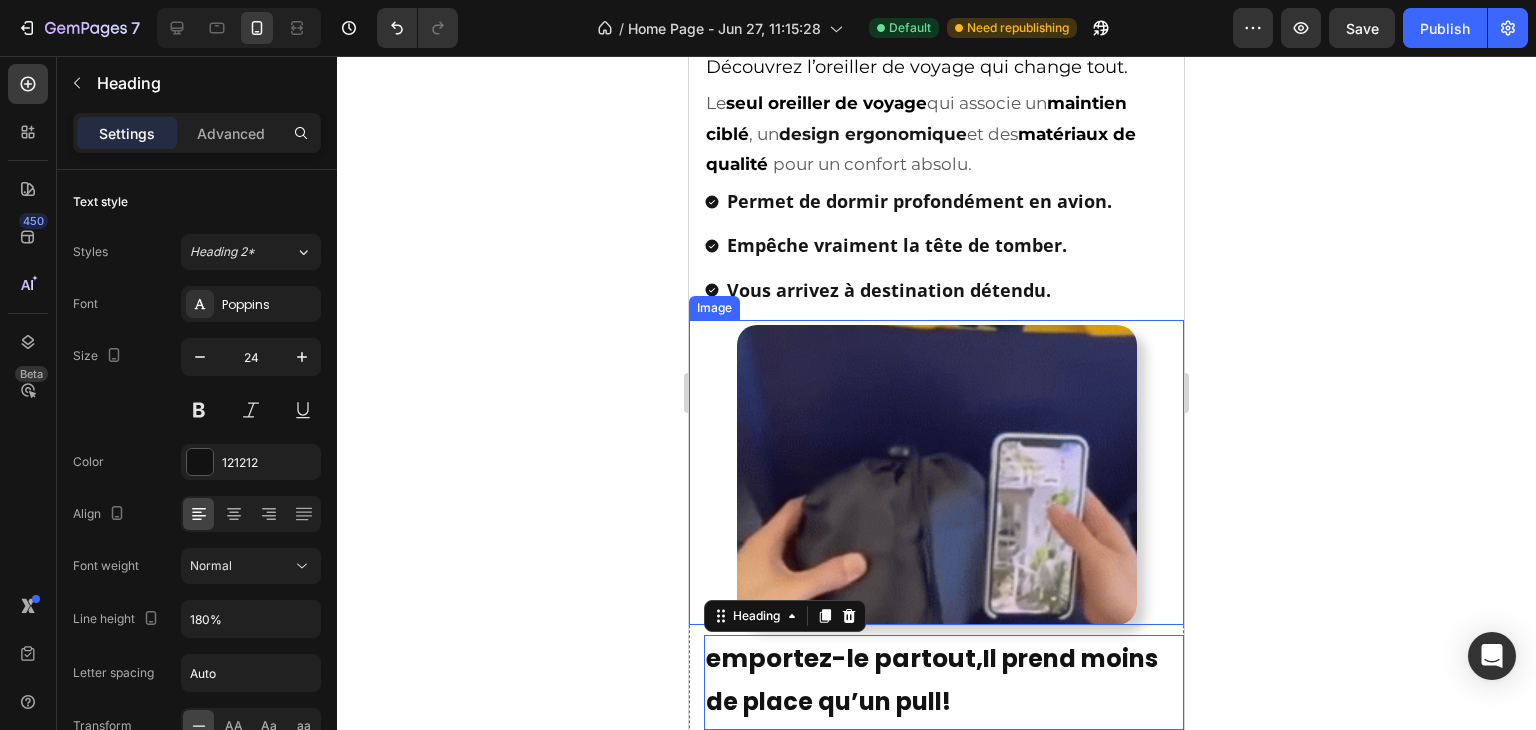 scroll, scrollTop: 1611, scrollLeft: 0, axis: vertical 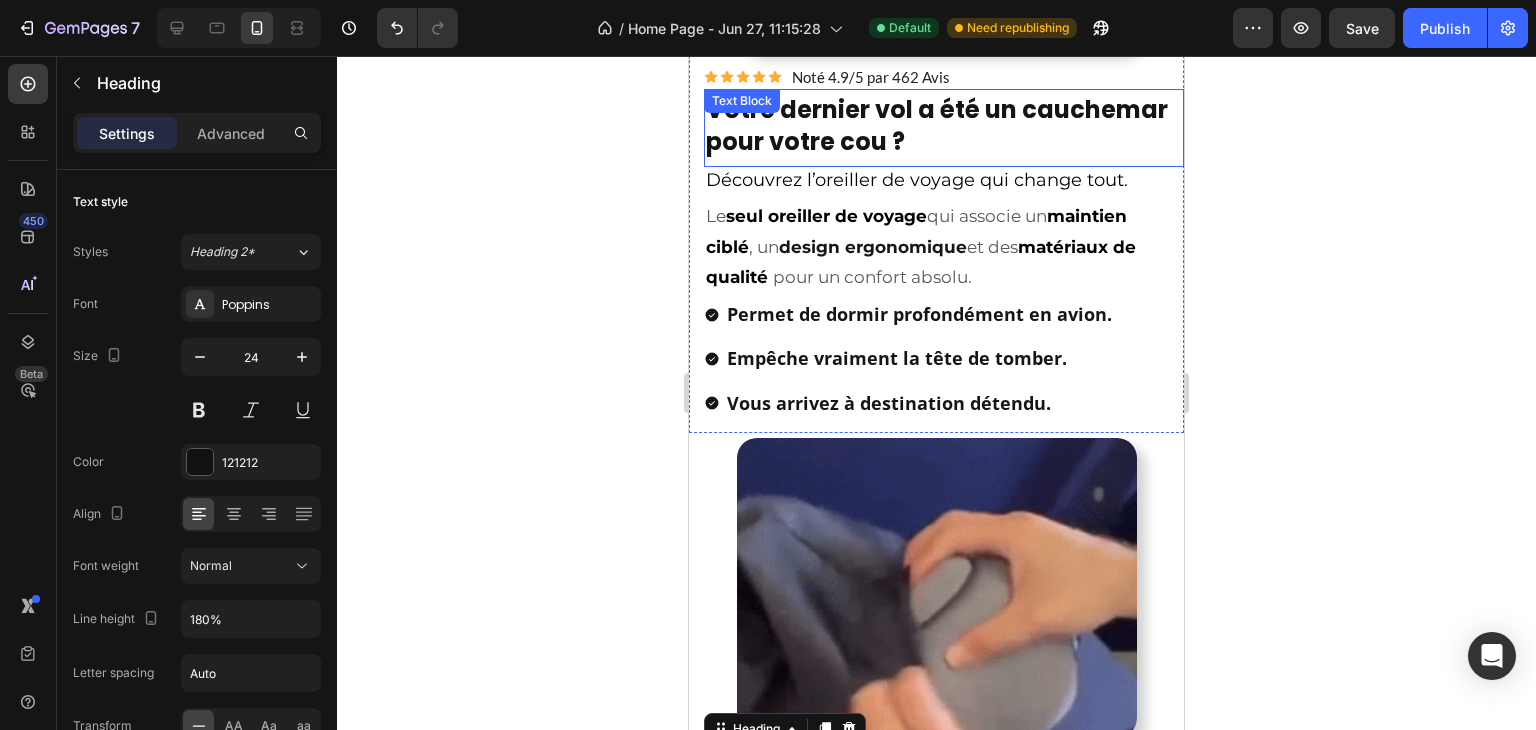click on "Votre dernier vol a été un cauchemar pour votre cou ?" at bounding box center [937, 125] 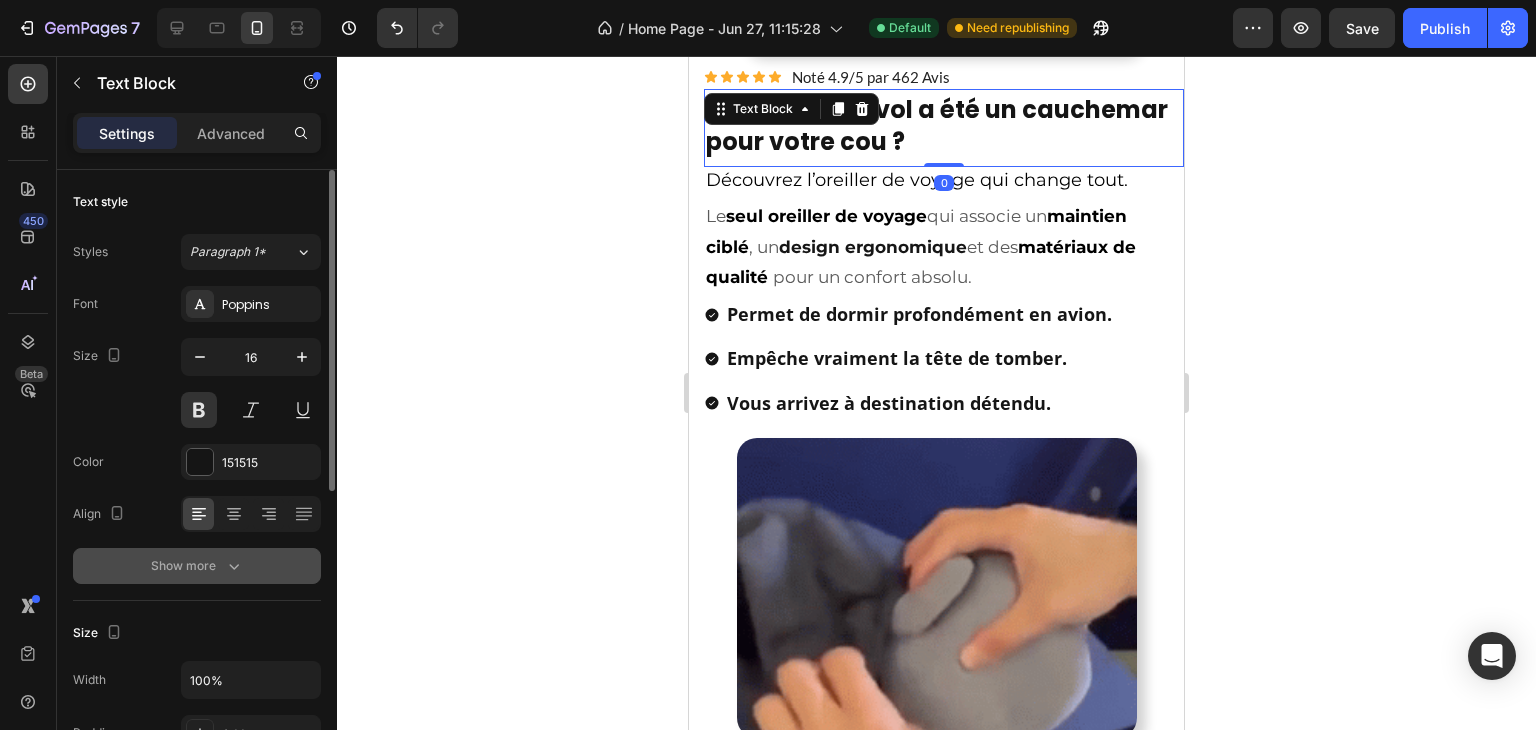 click on "Show more" at bounding box center [197, 566] 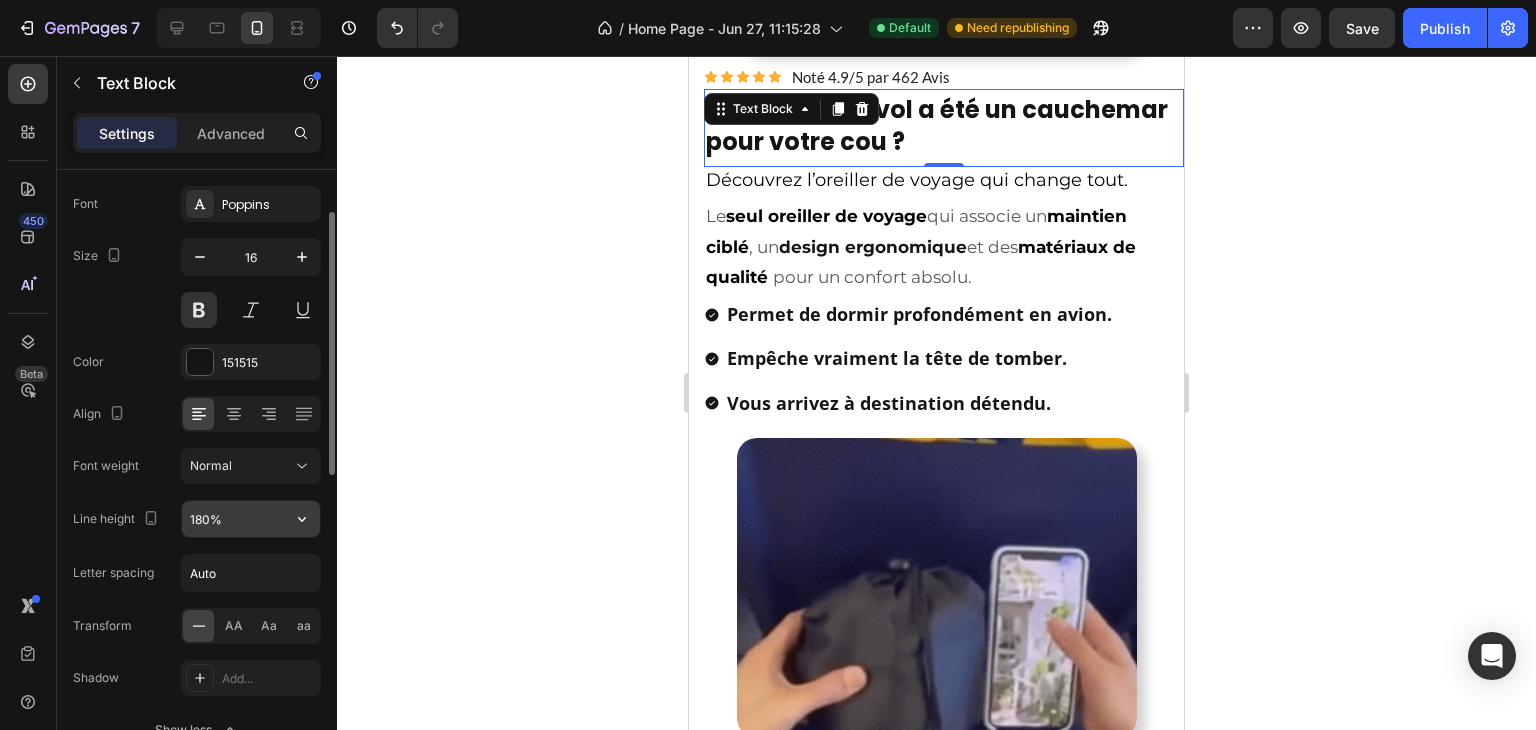 scroll, scrollTop: 0, scrollLeft: 0, axis: both 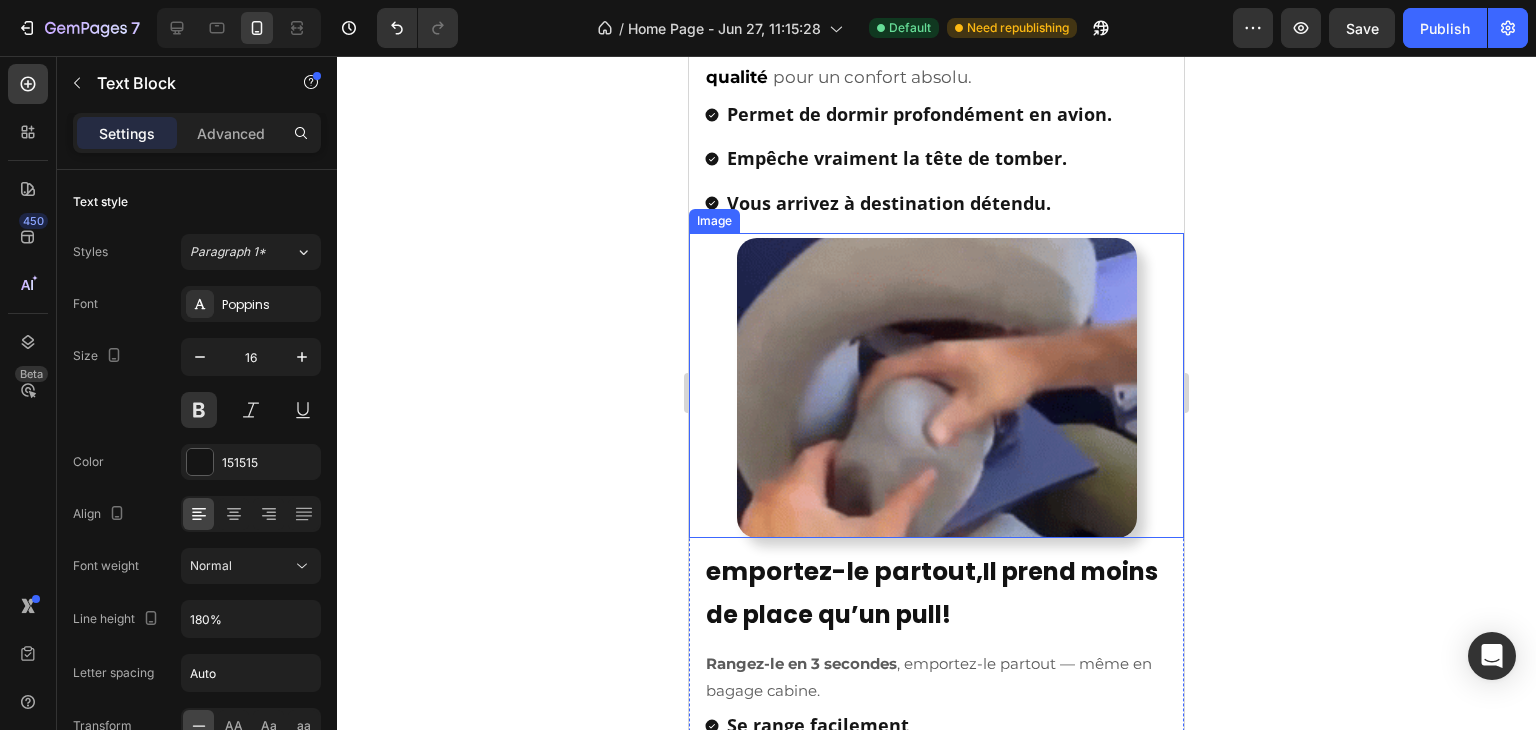 click on "emportez-le partout," at bounding box center (844, 571) 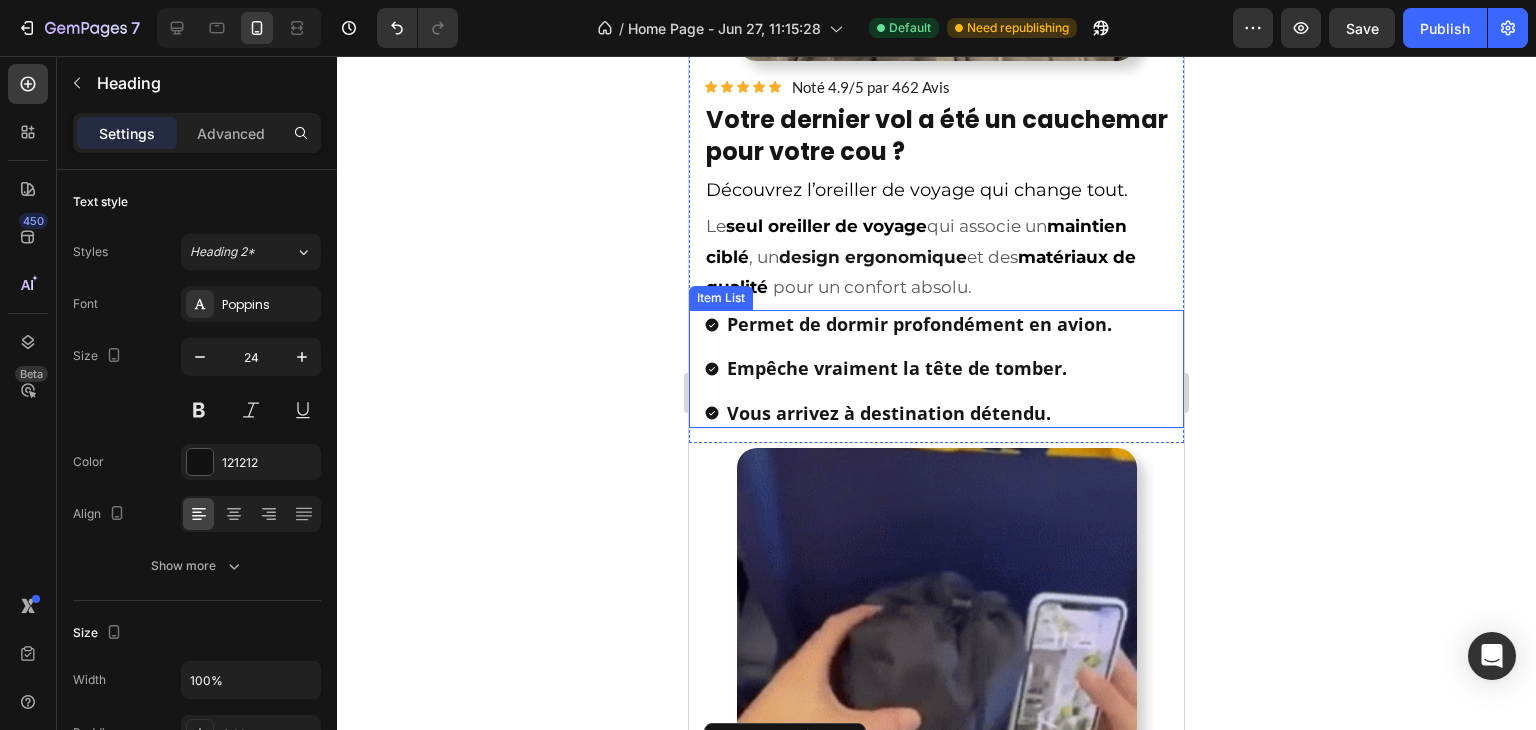 scroll, scrollTop: 1811, scrollLeft: 0, axis: vertical 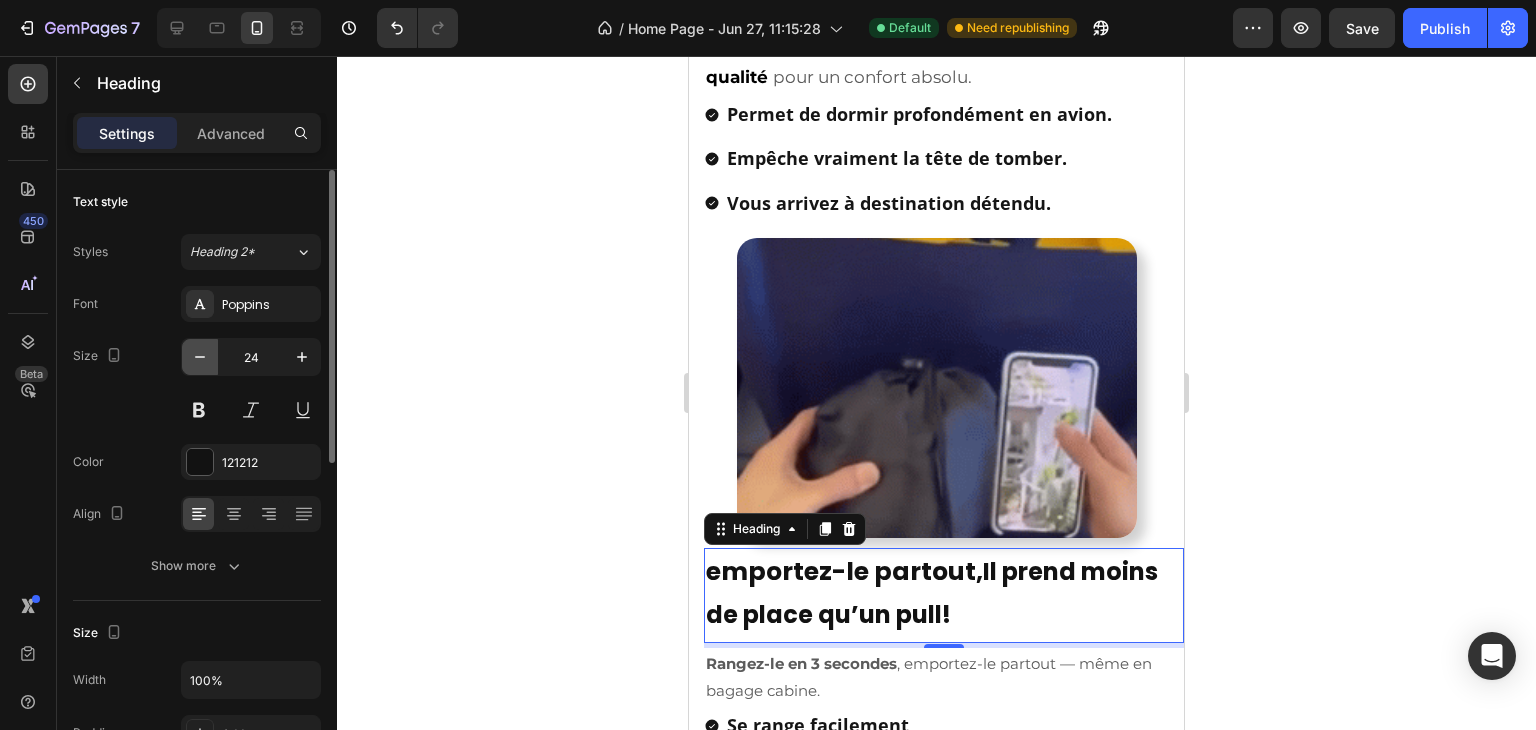 click 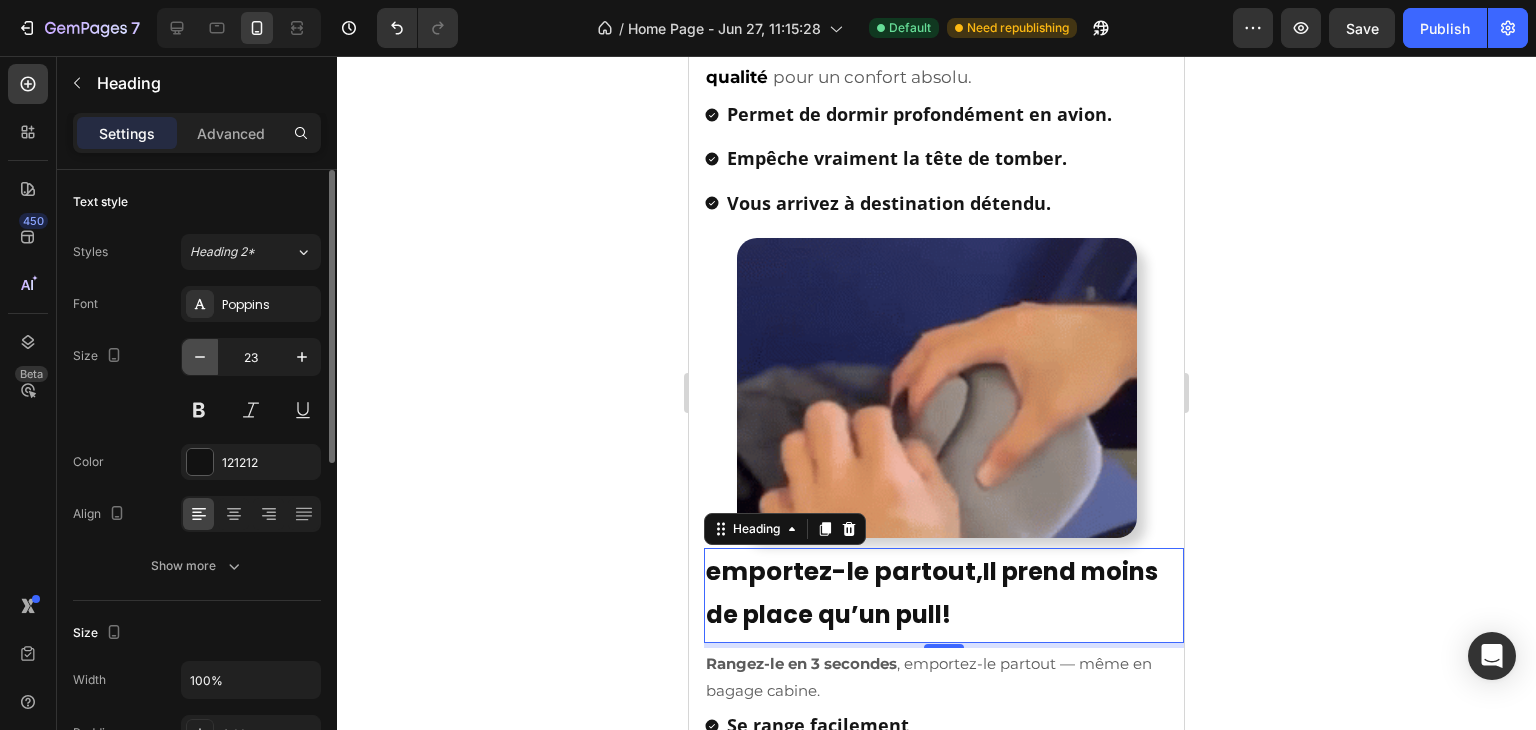 click 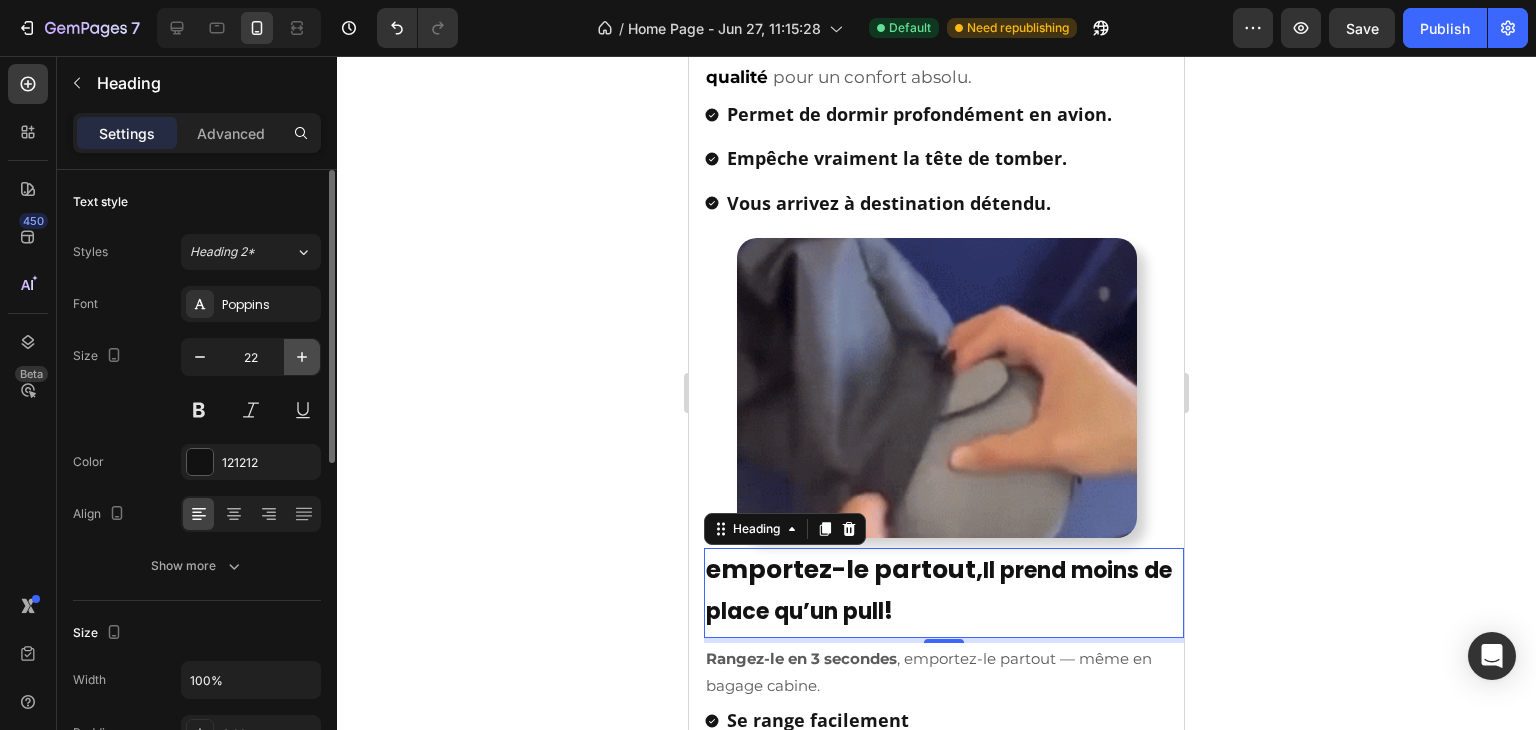 click 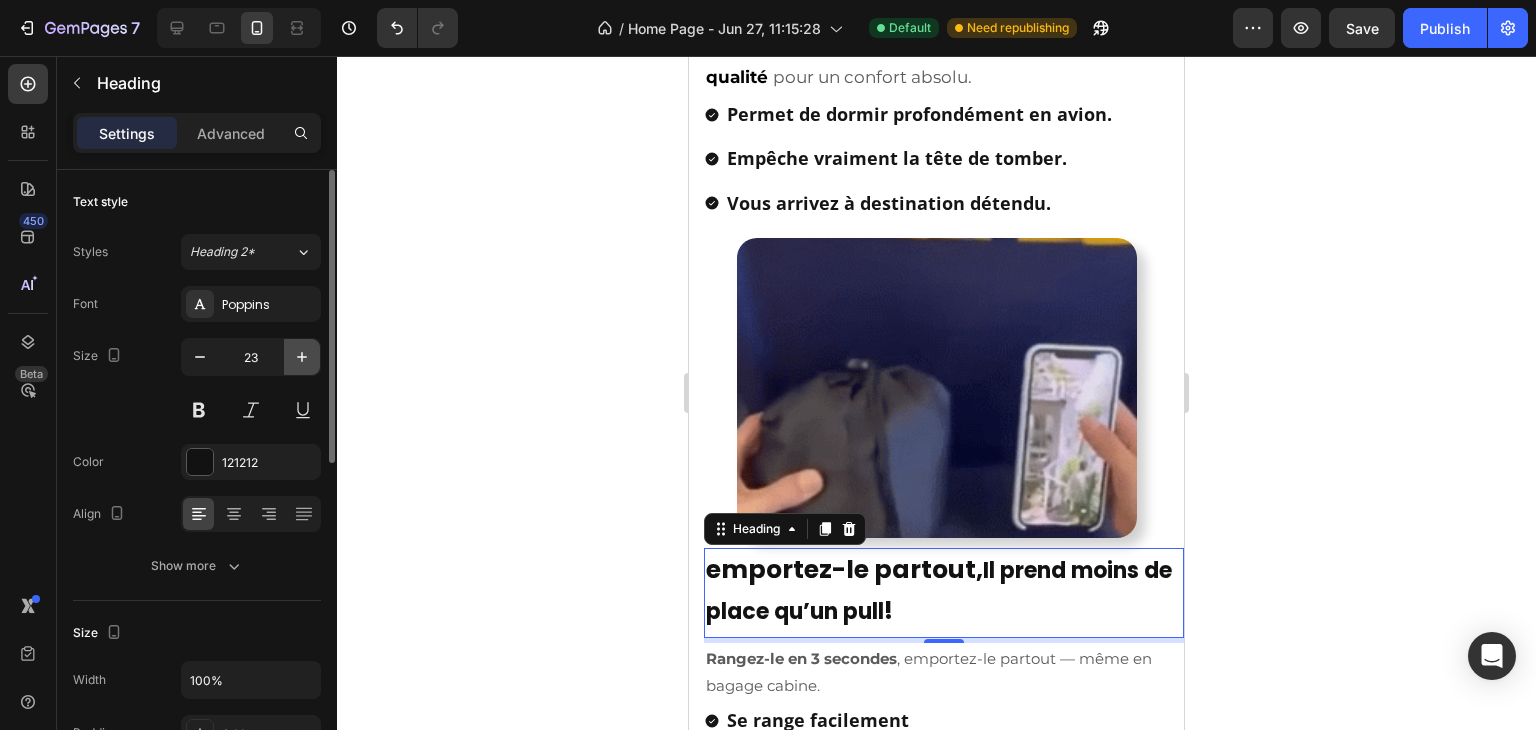 click 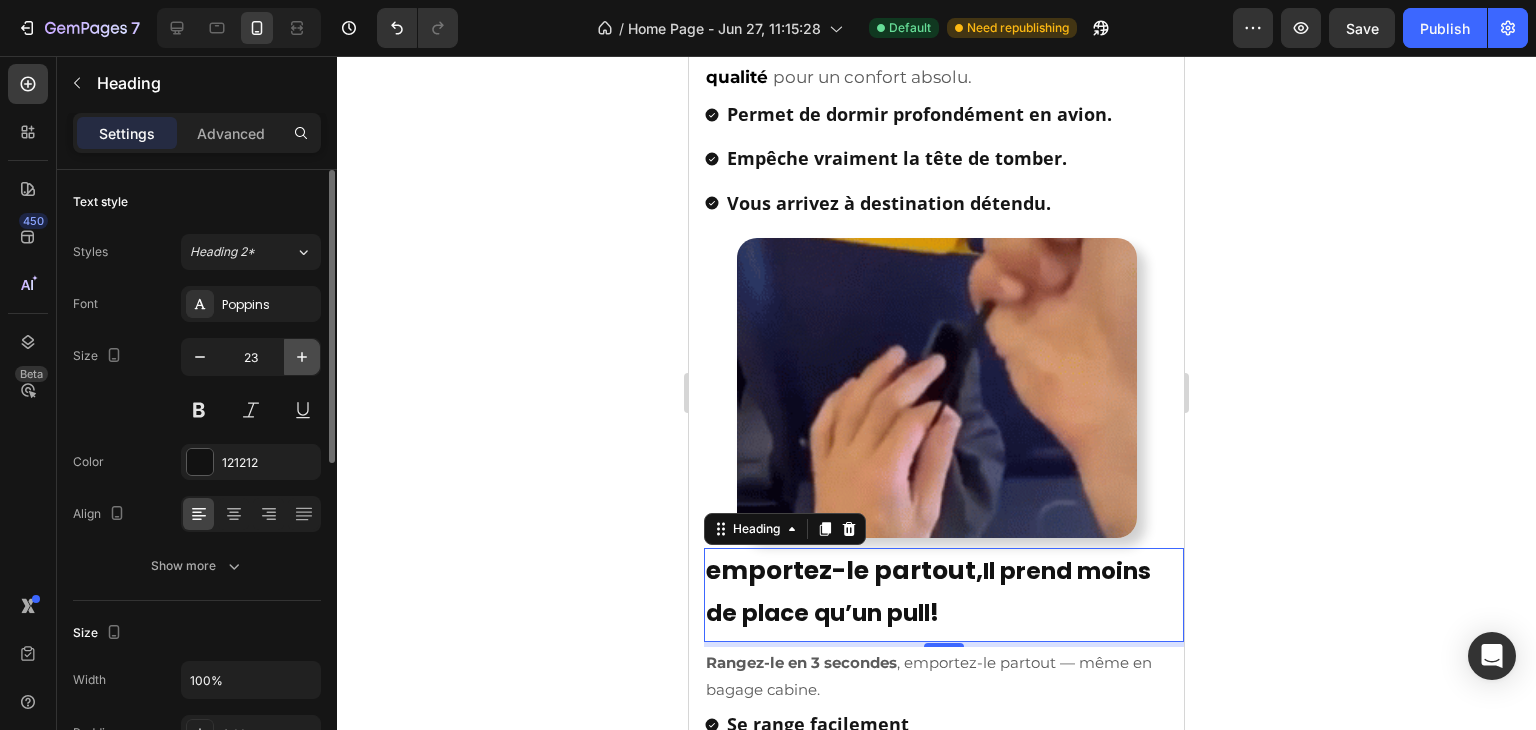 type on "24" 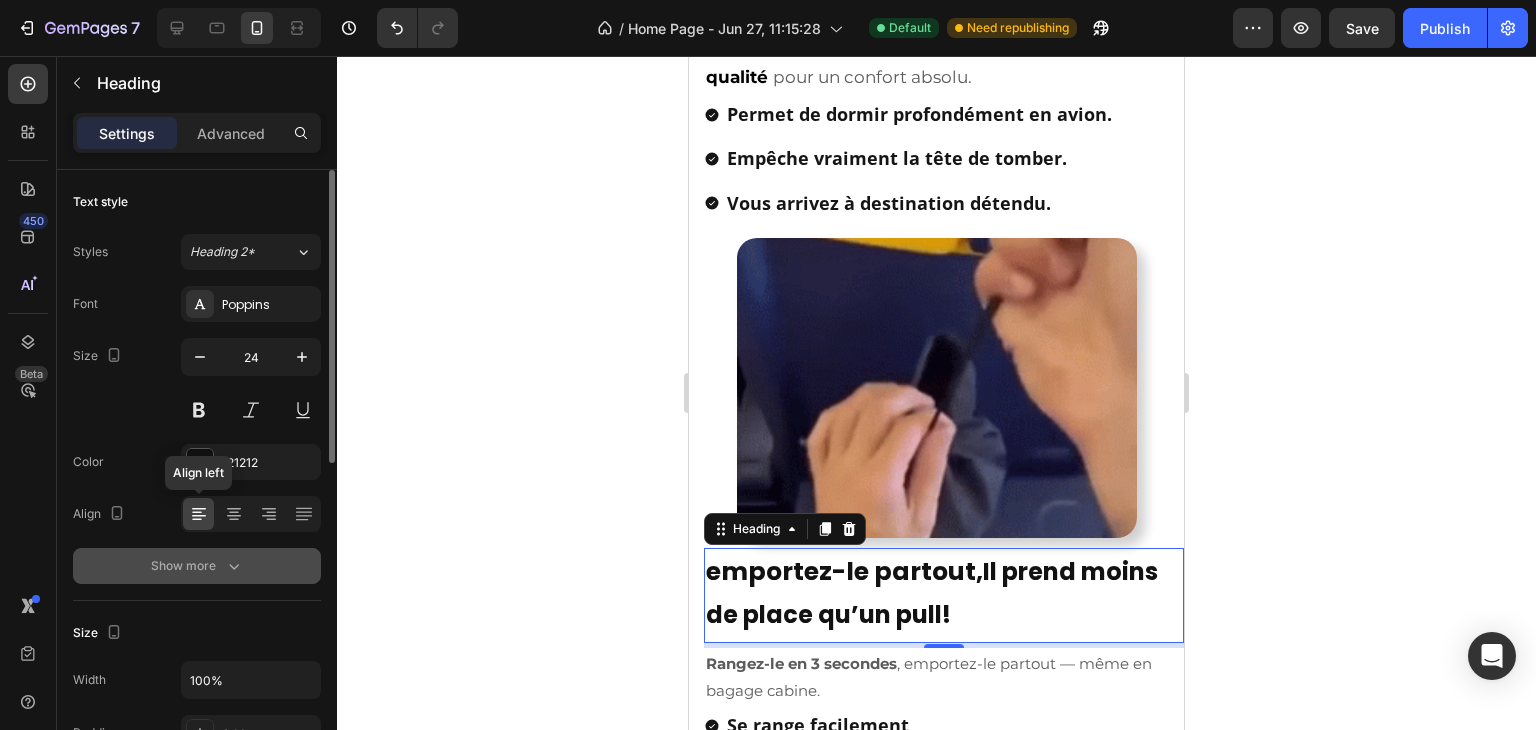 click on "Show more" at bounding box center [197, 566] 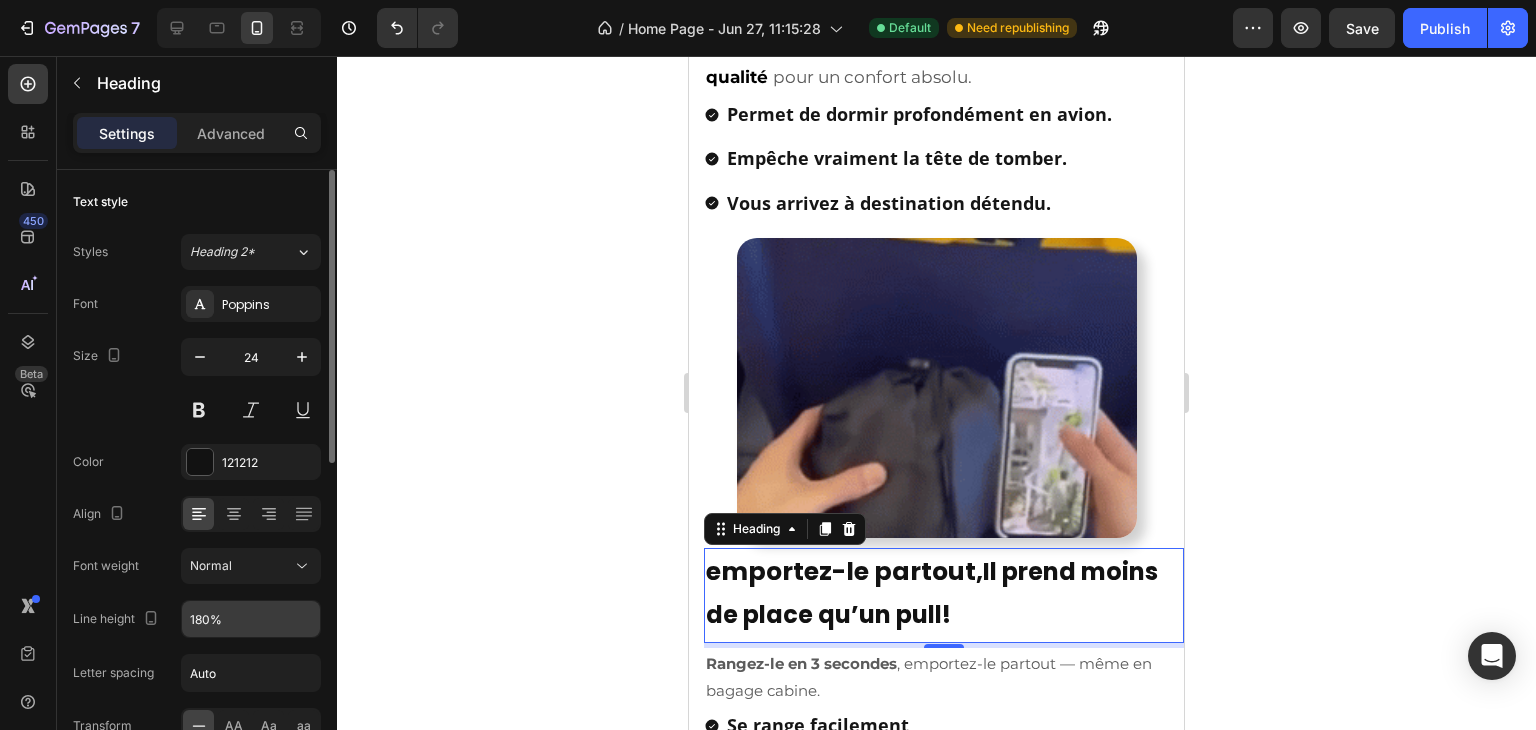 click on "180%" at bounding box center (251, 619) 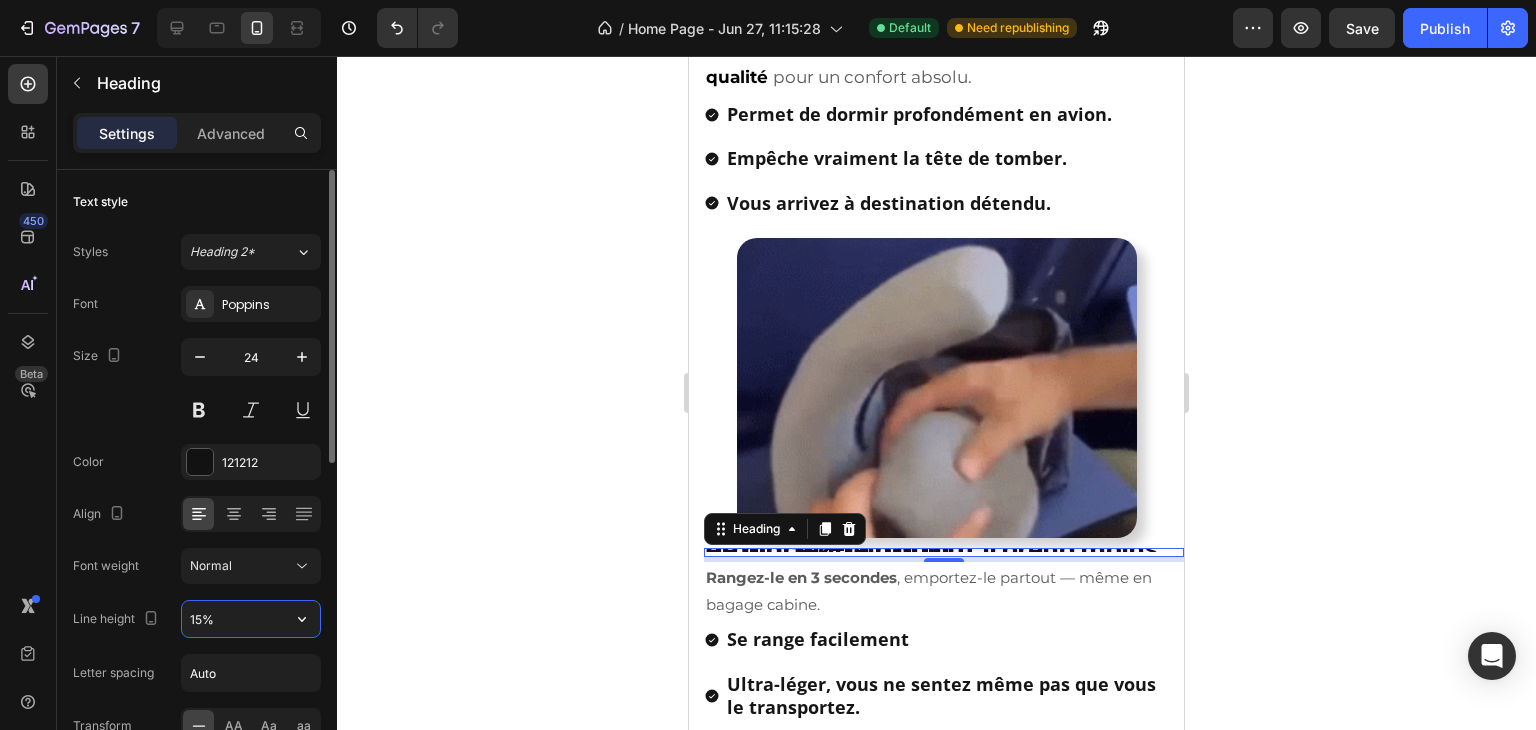 type on "150%" 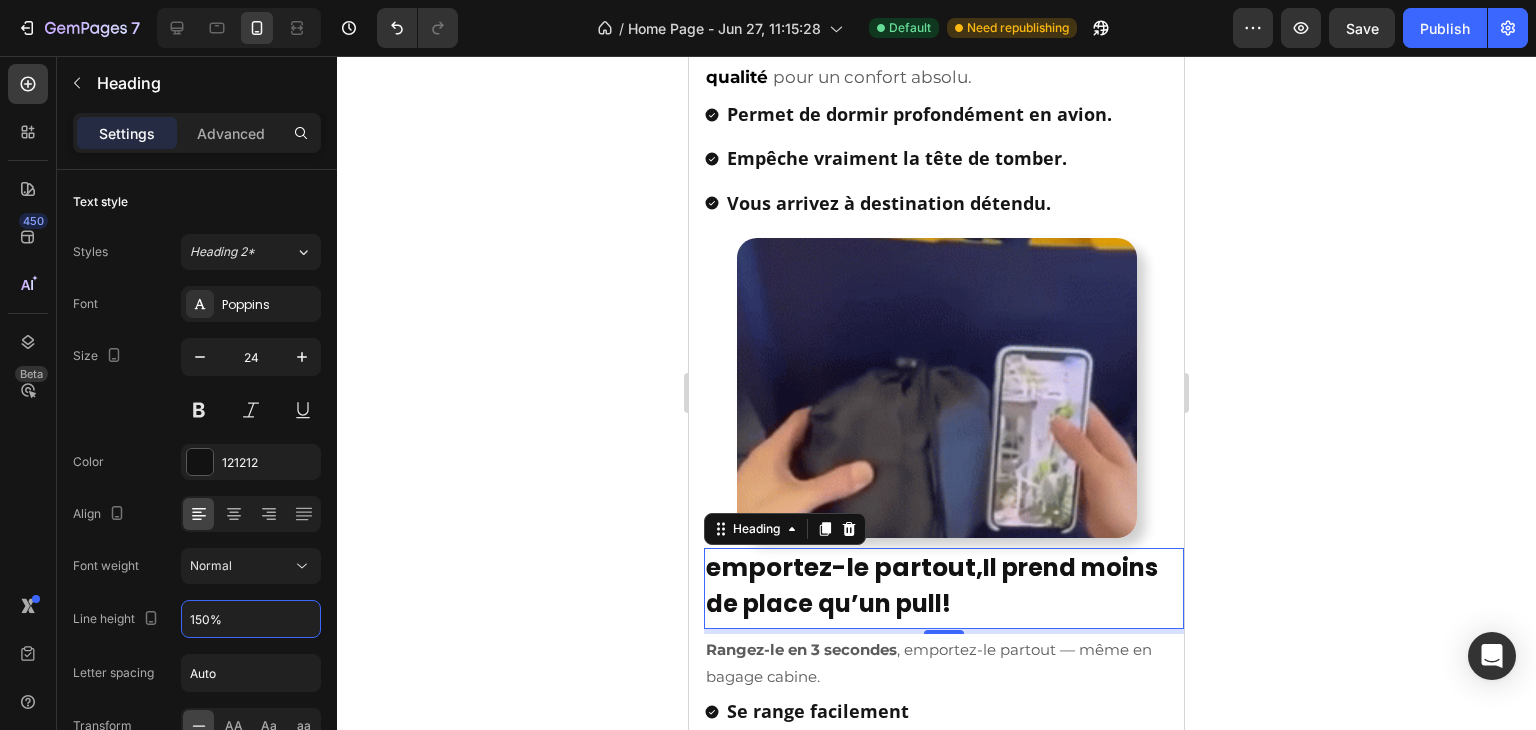 click 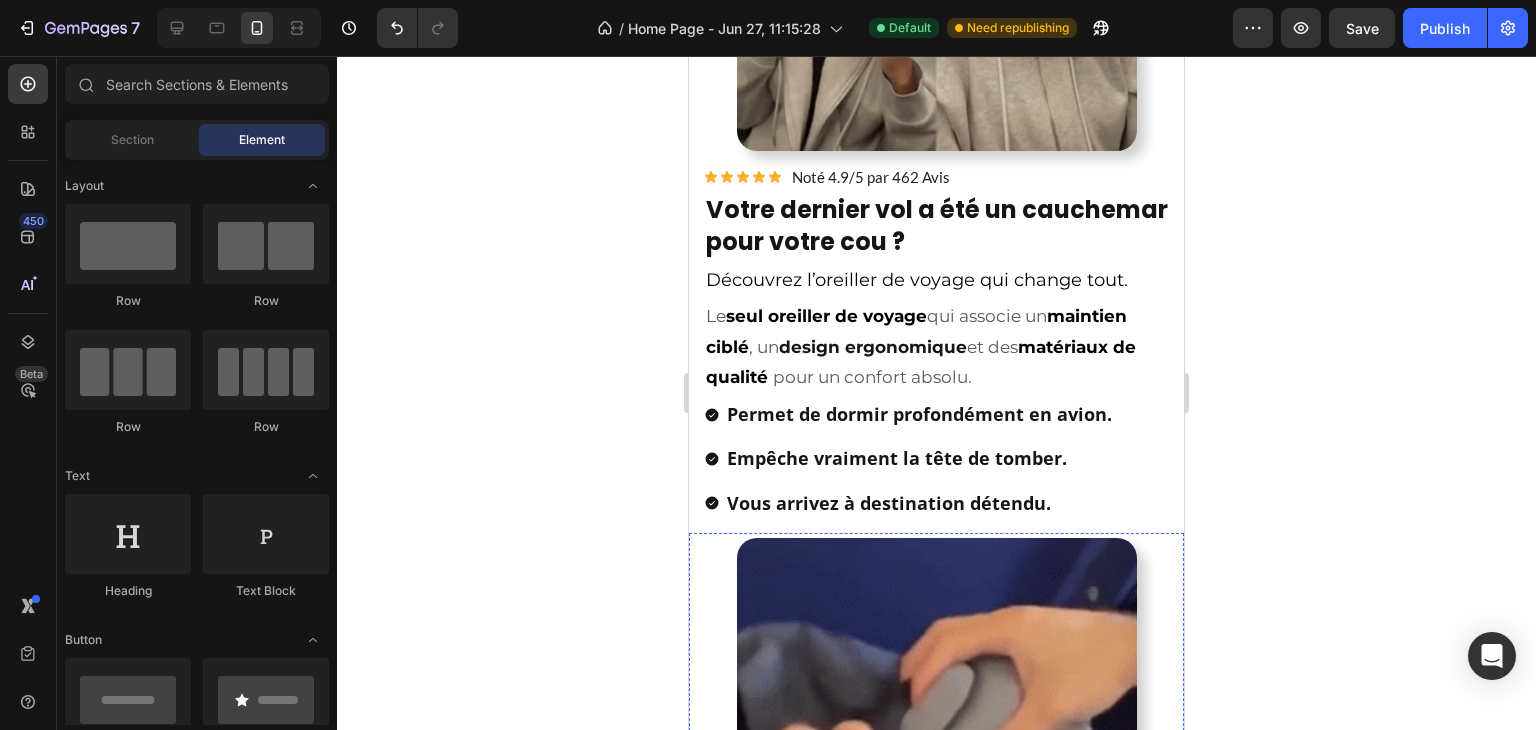 scroll, scrollTop: 1811, scrollLeft: 0, axis: vertical 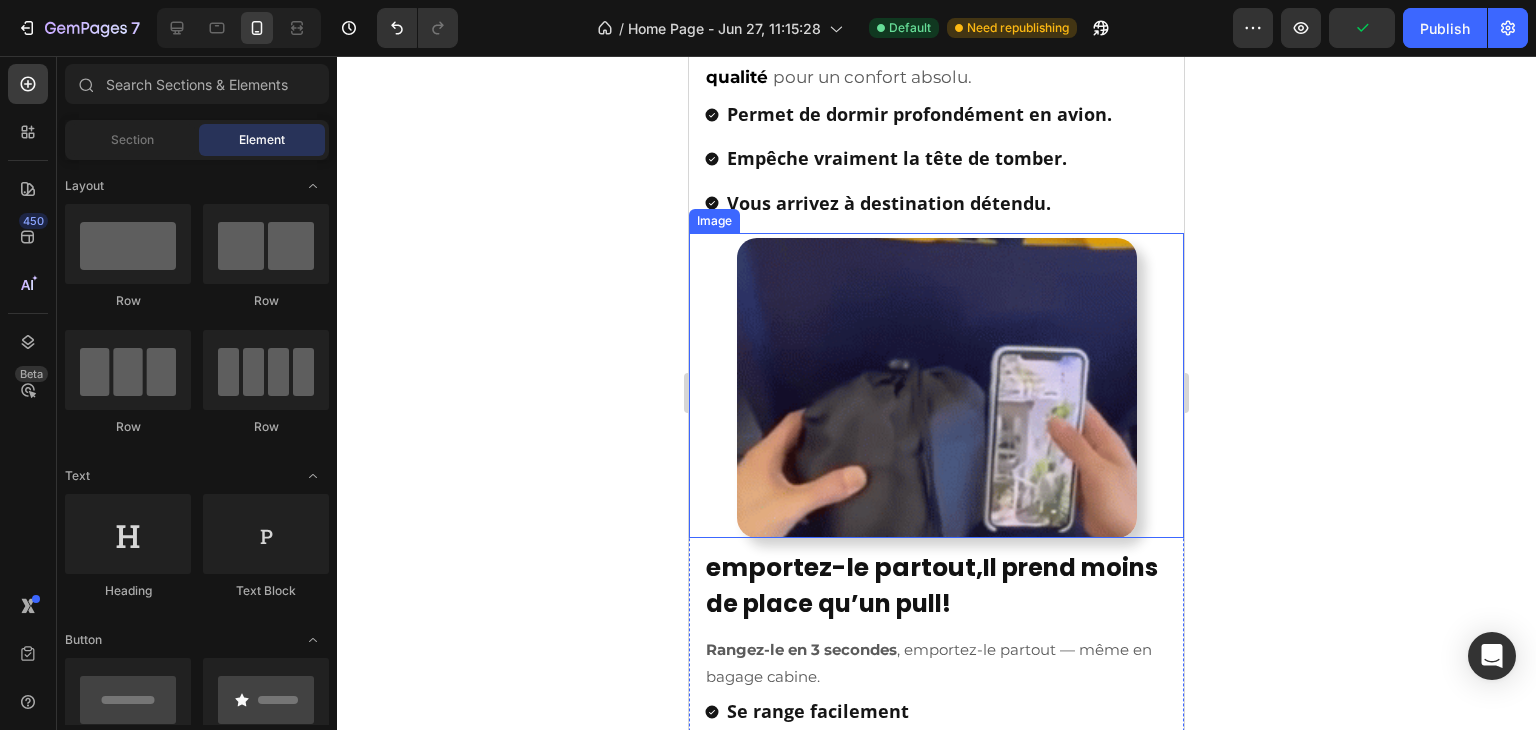 click on "emportez-le partout," at bounding box center (844, 567) 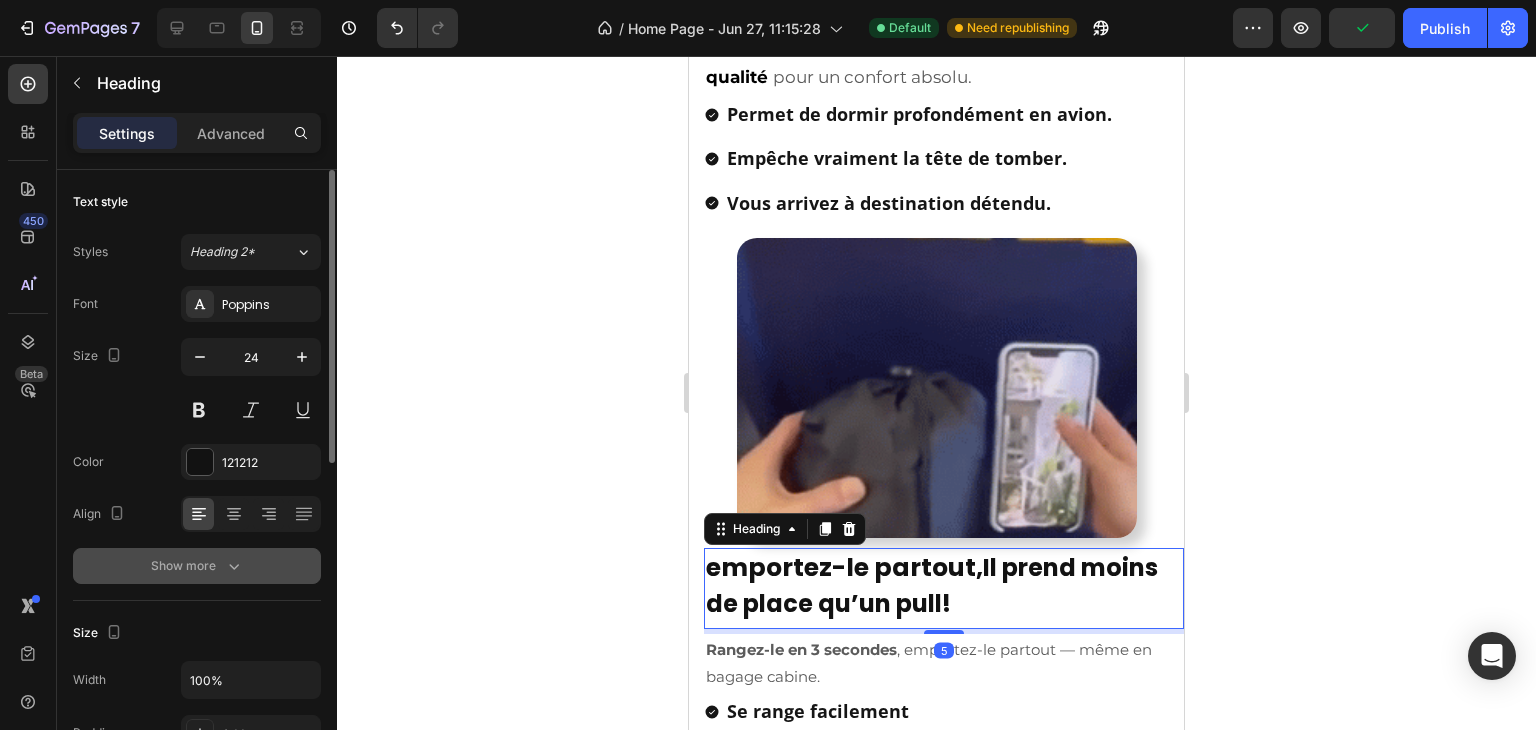 click on "Show more" at bounding box center (197, 566) 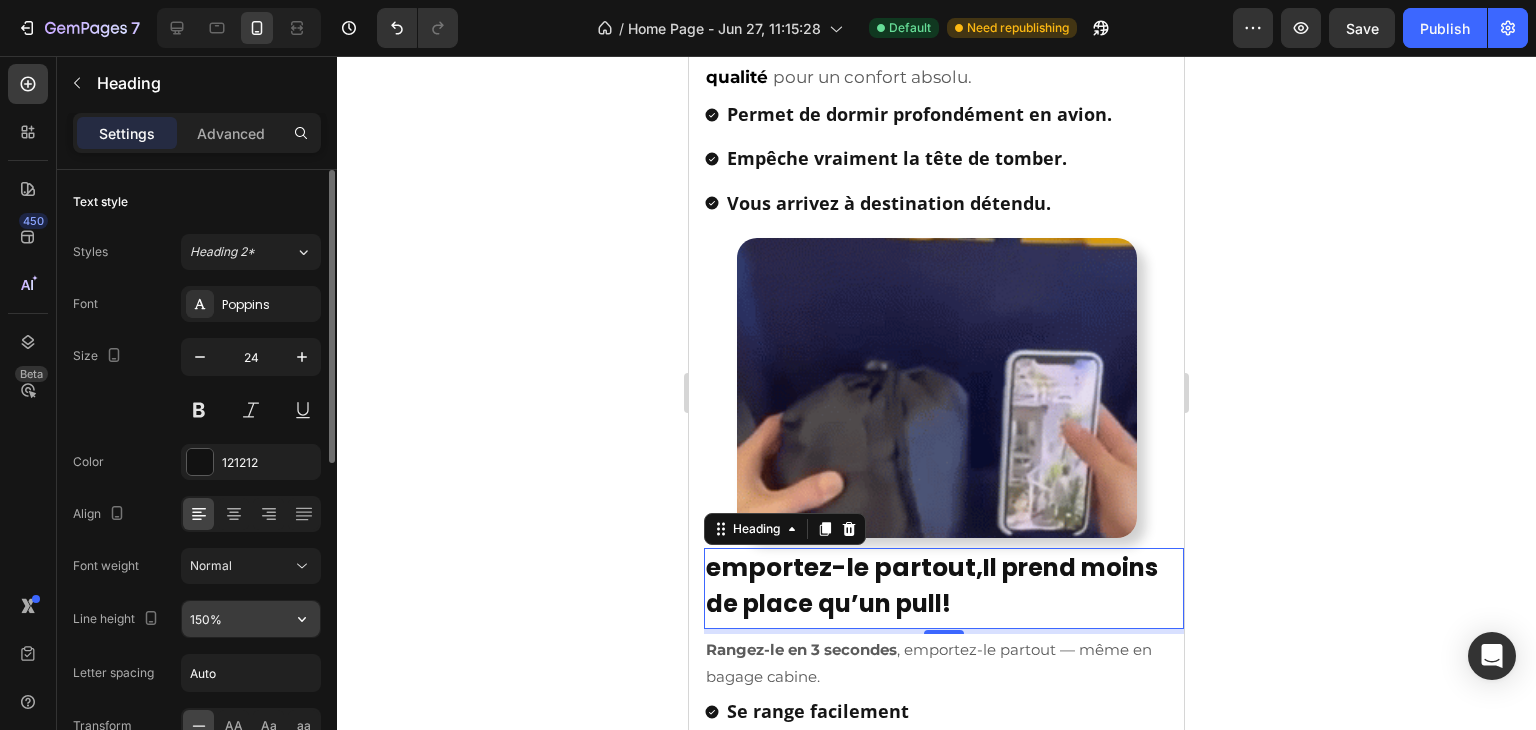 click on "150%" at bounding box center [251, 619] 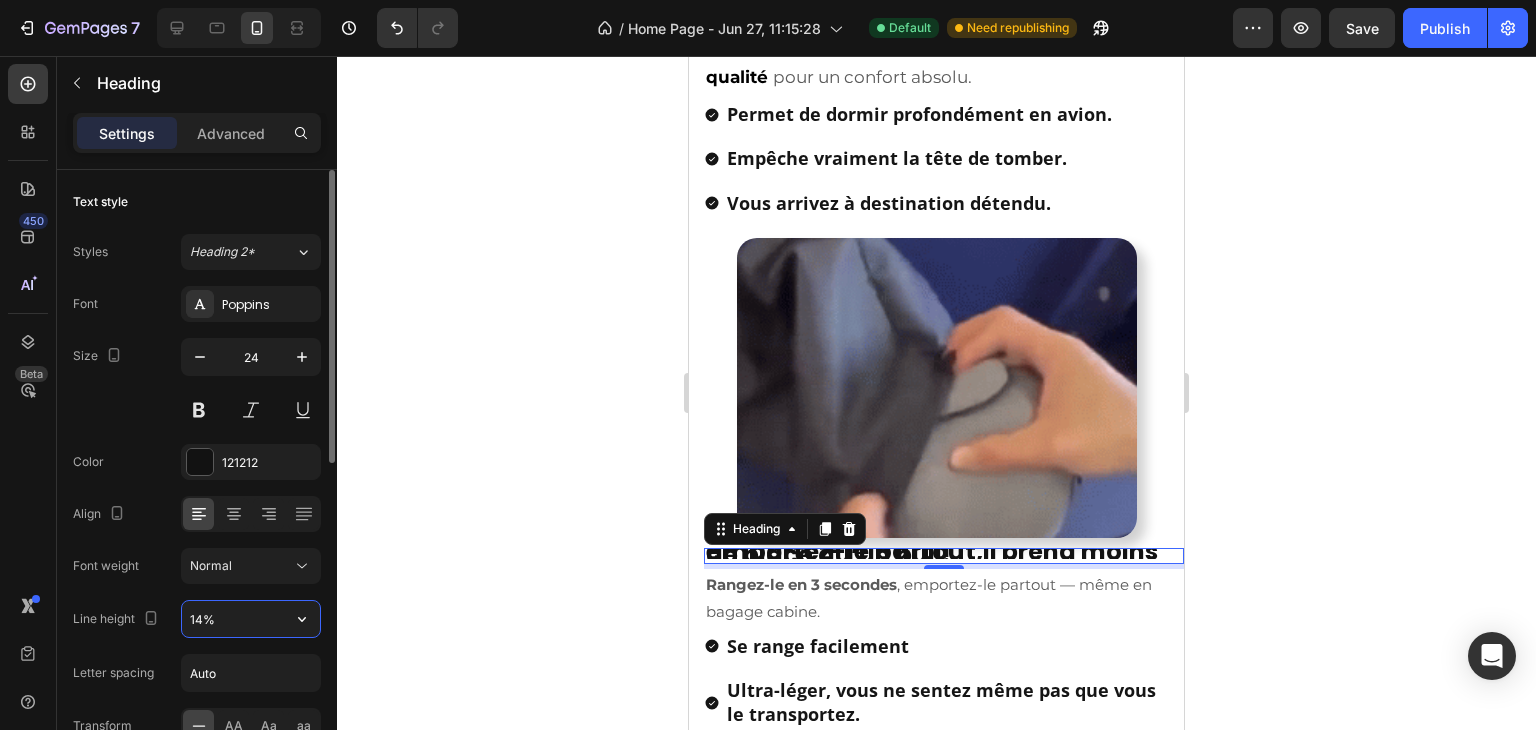 type on "140%" 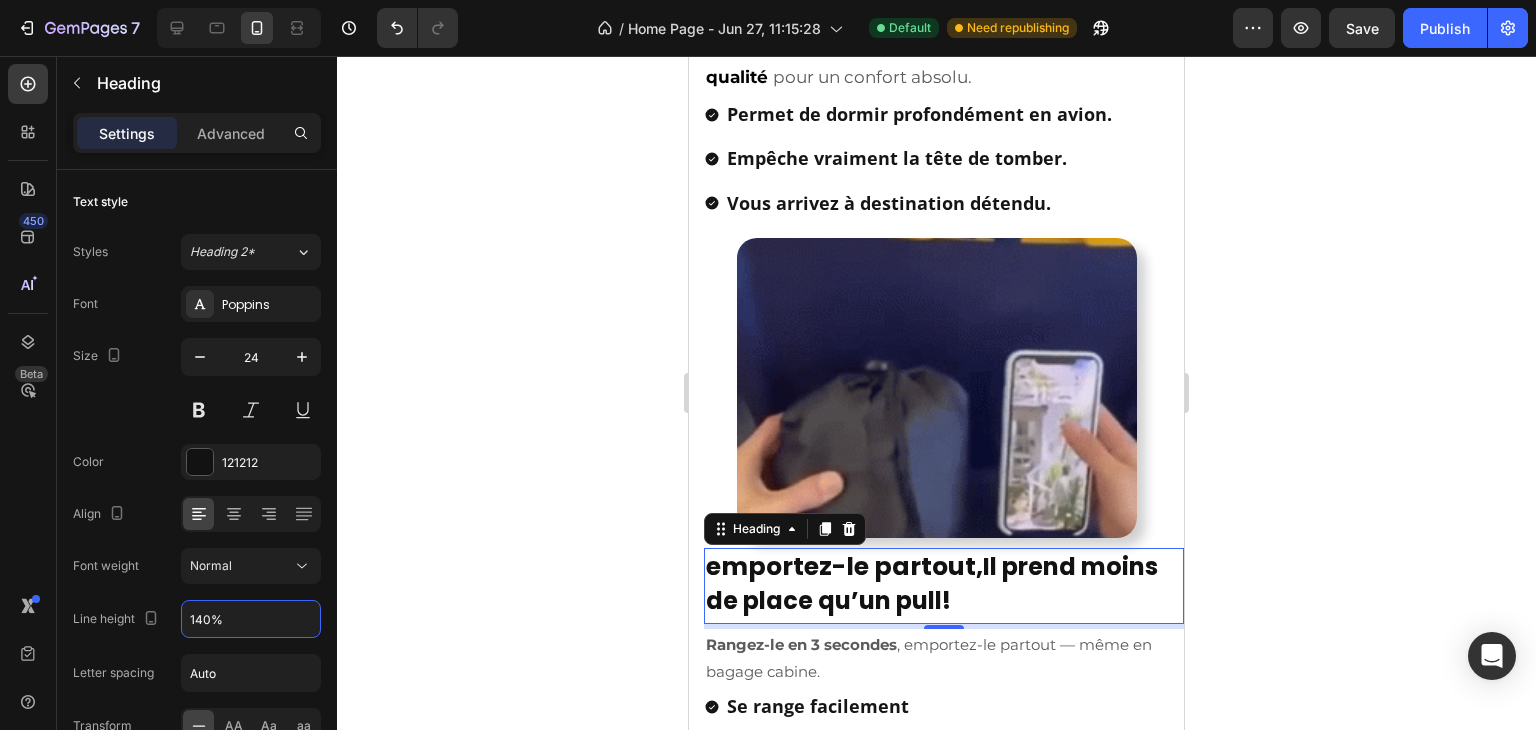 click 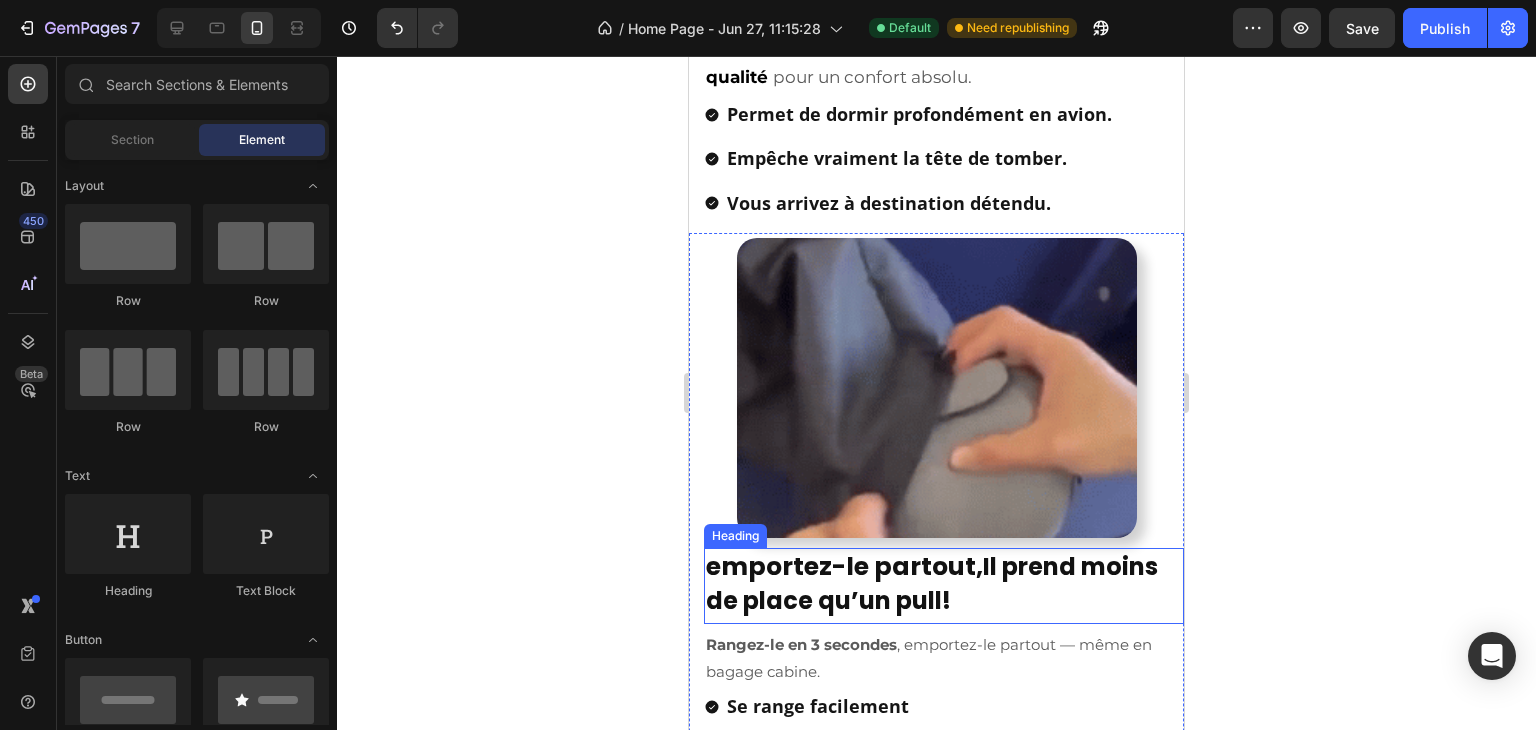 click on "emportez-le partout," at bounding box center [844, 566] 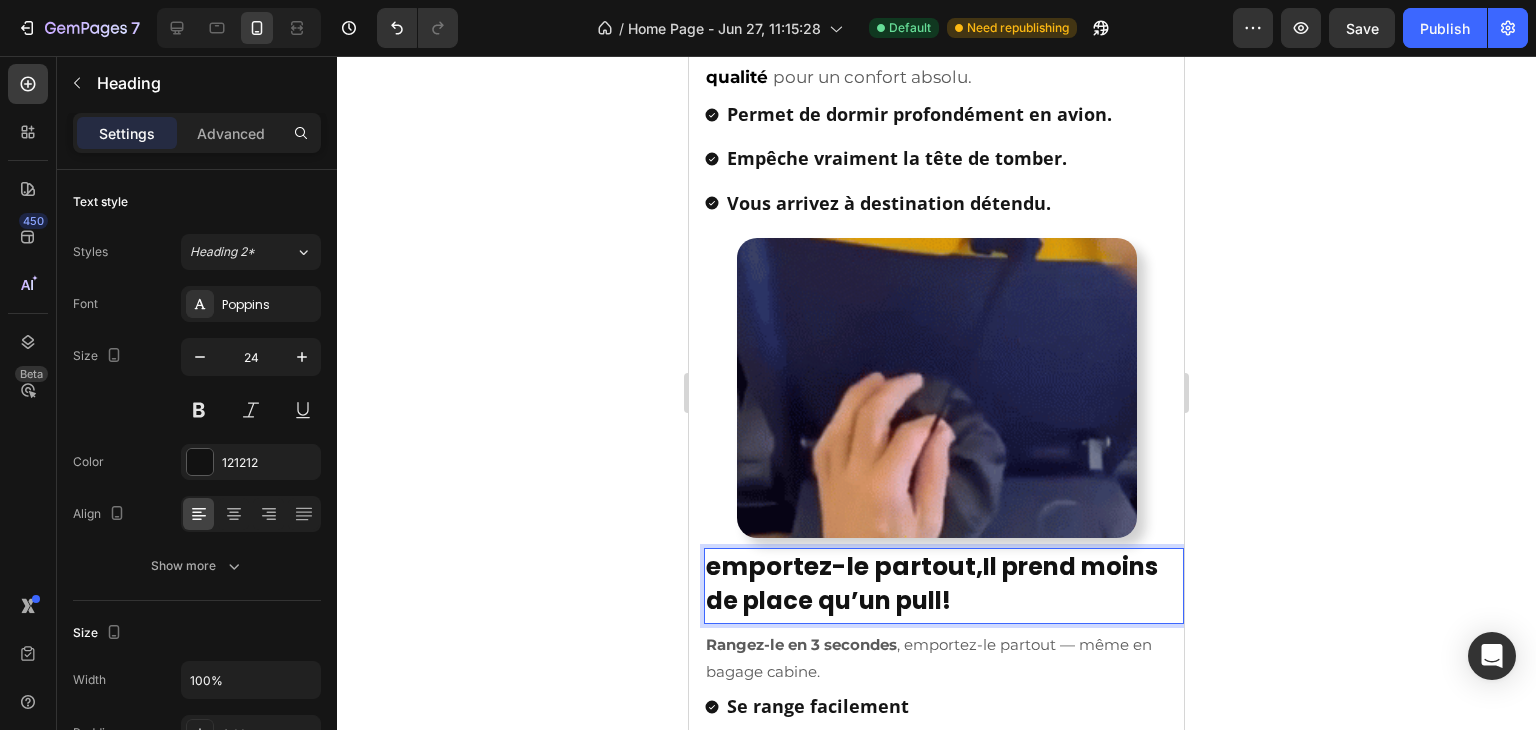 click on "emportez-le partout," at bounding box center (844, 566) 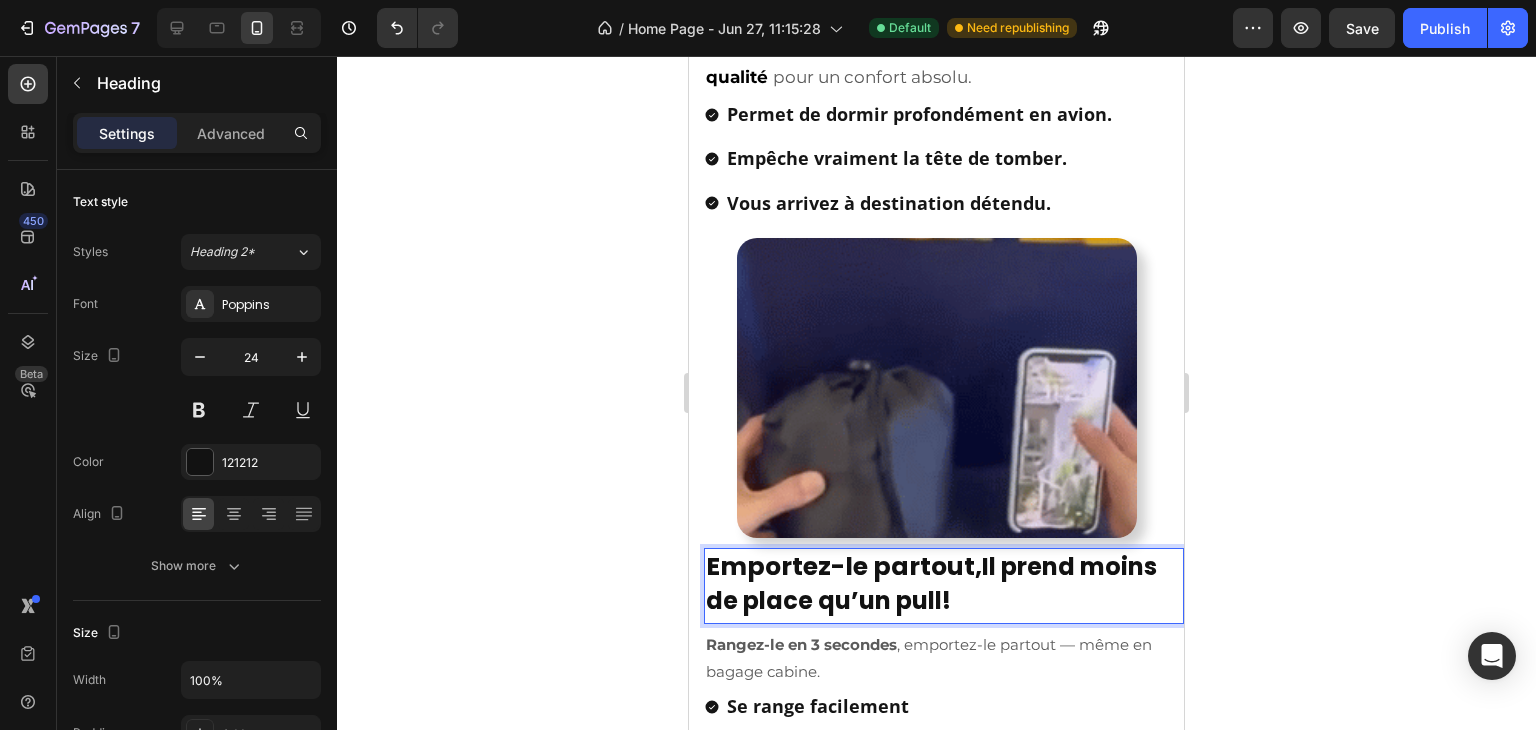 click 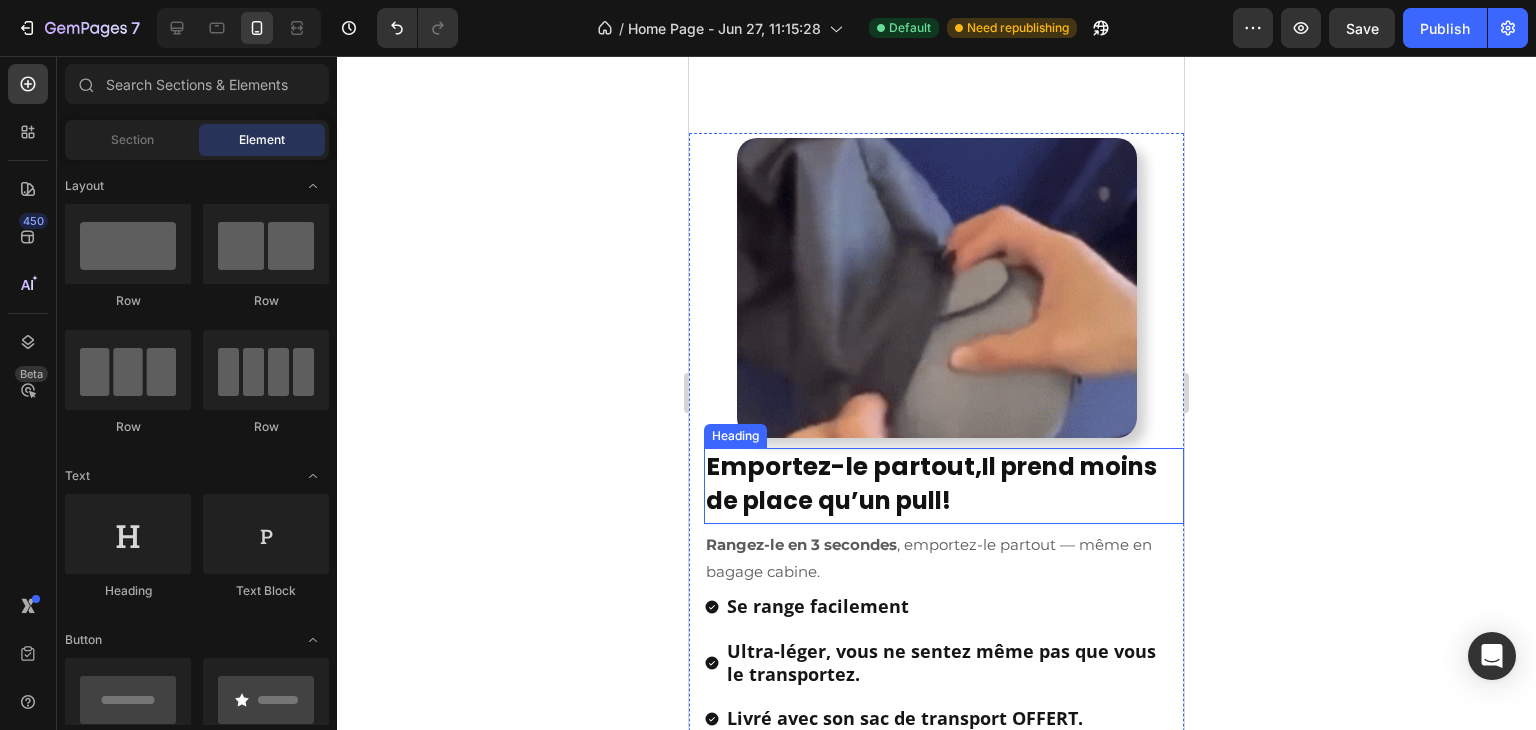 scroll, scrollTop: 2011, scrollLeft: 0, axis: vertical 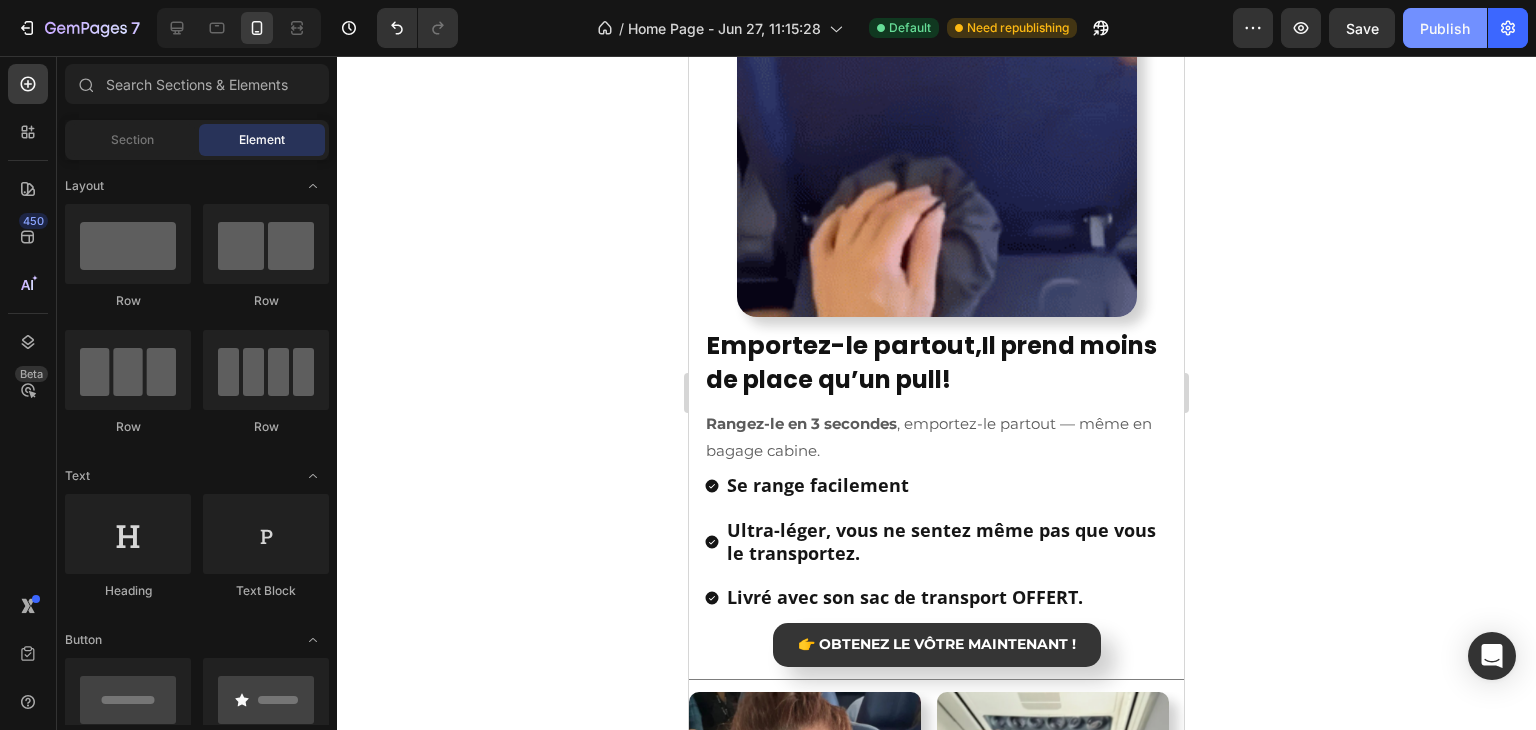 click on "Publish" at bounding box center [1445, 28] 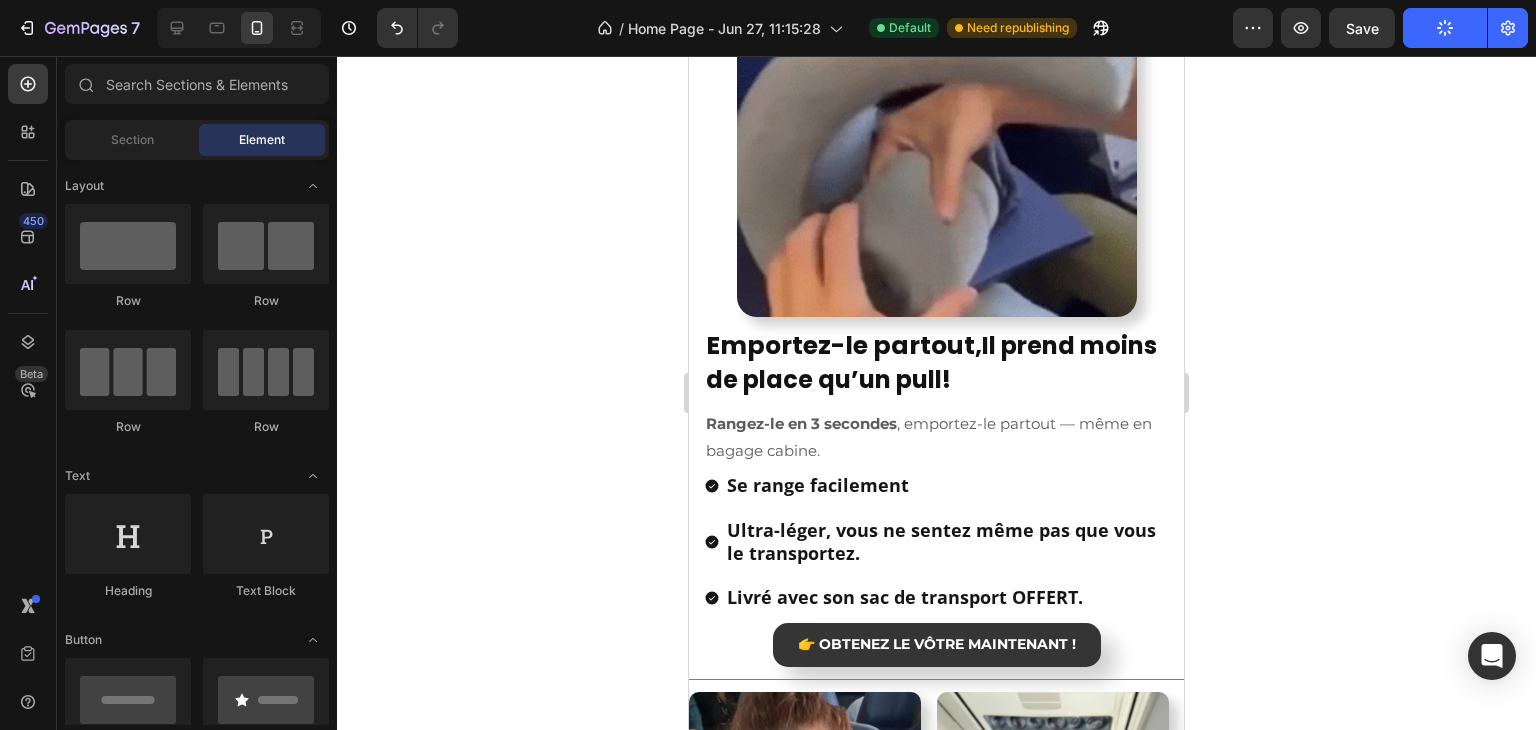 click 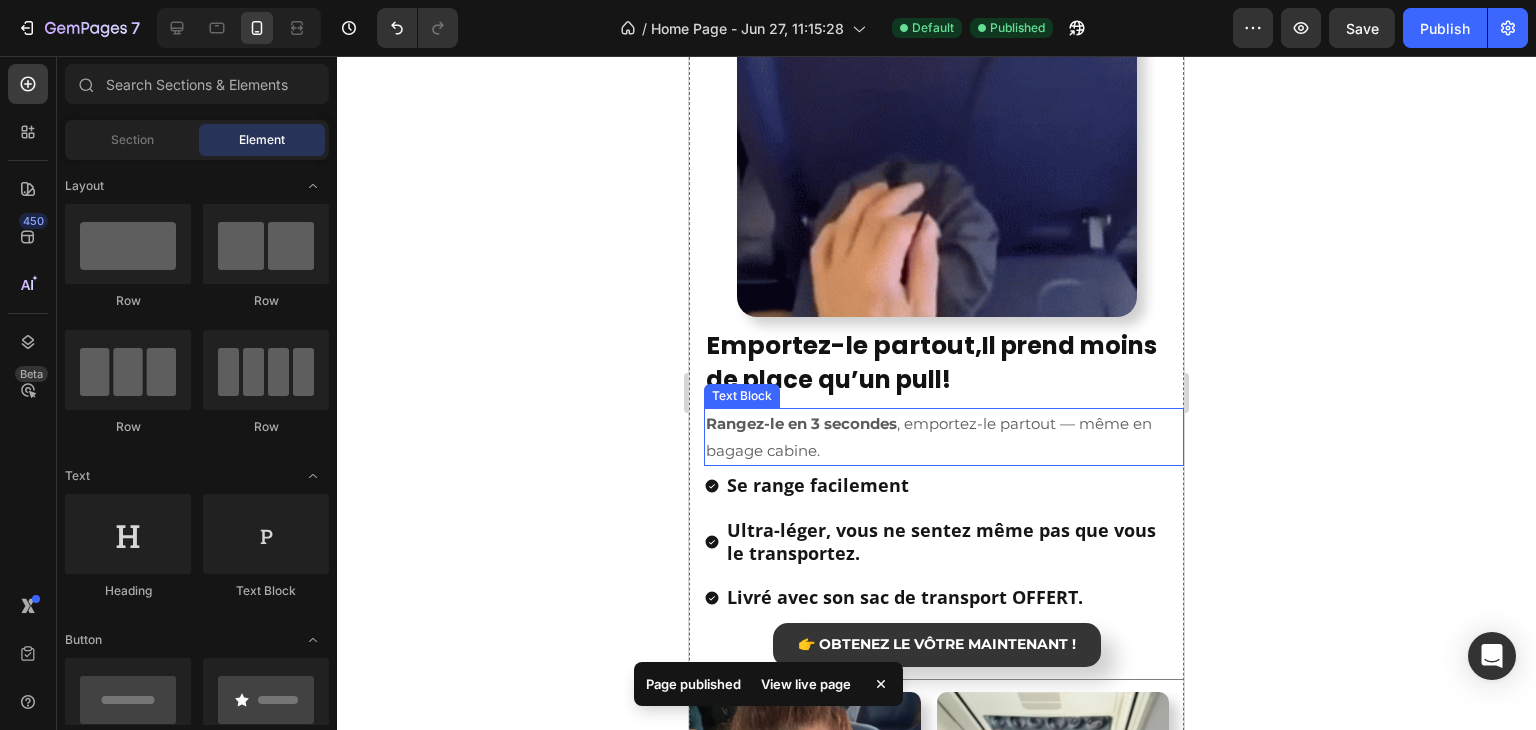 click on "Rangez-le en 3 secondes , emportez-le partout — même en bagage cabine." at bounding box center (944, 437) 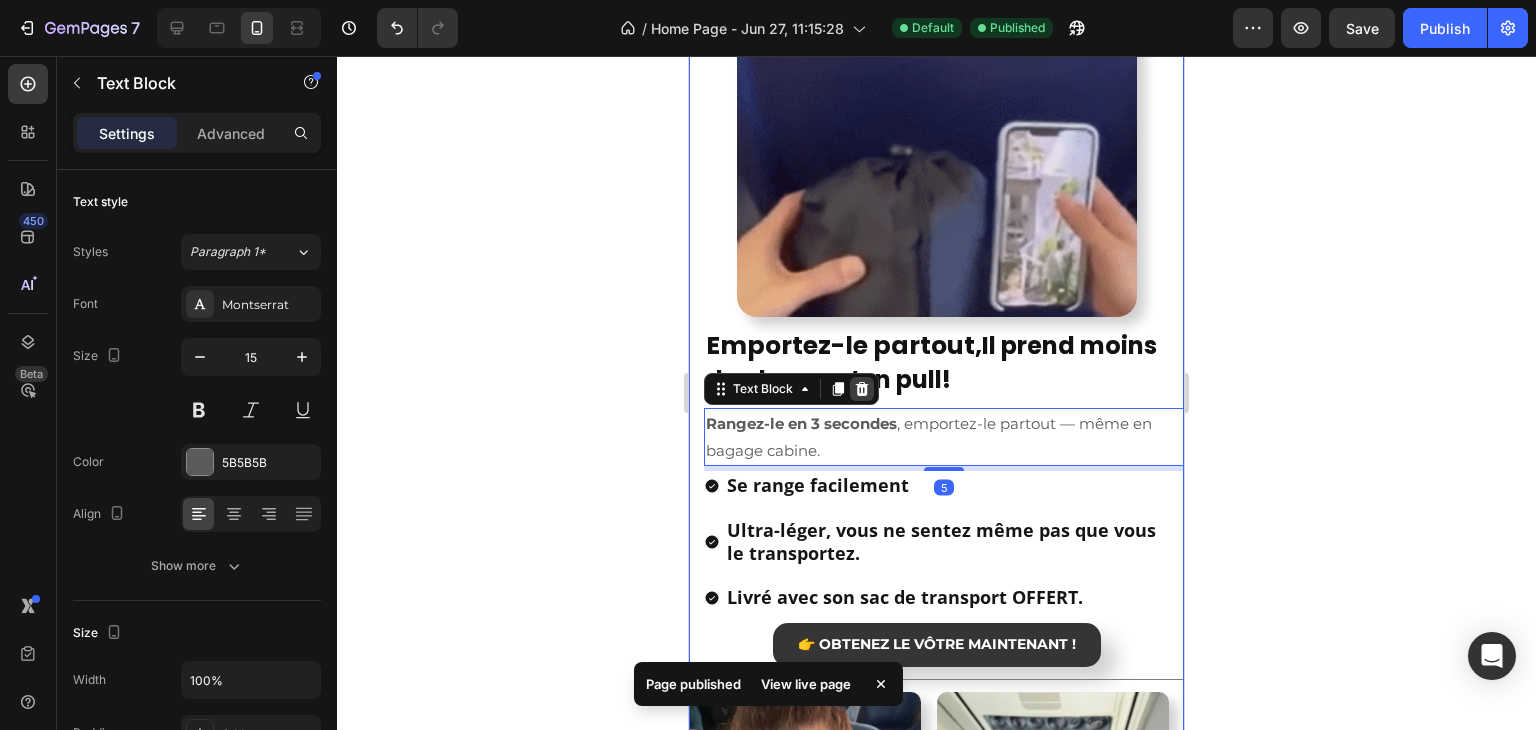 click 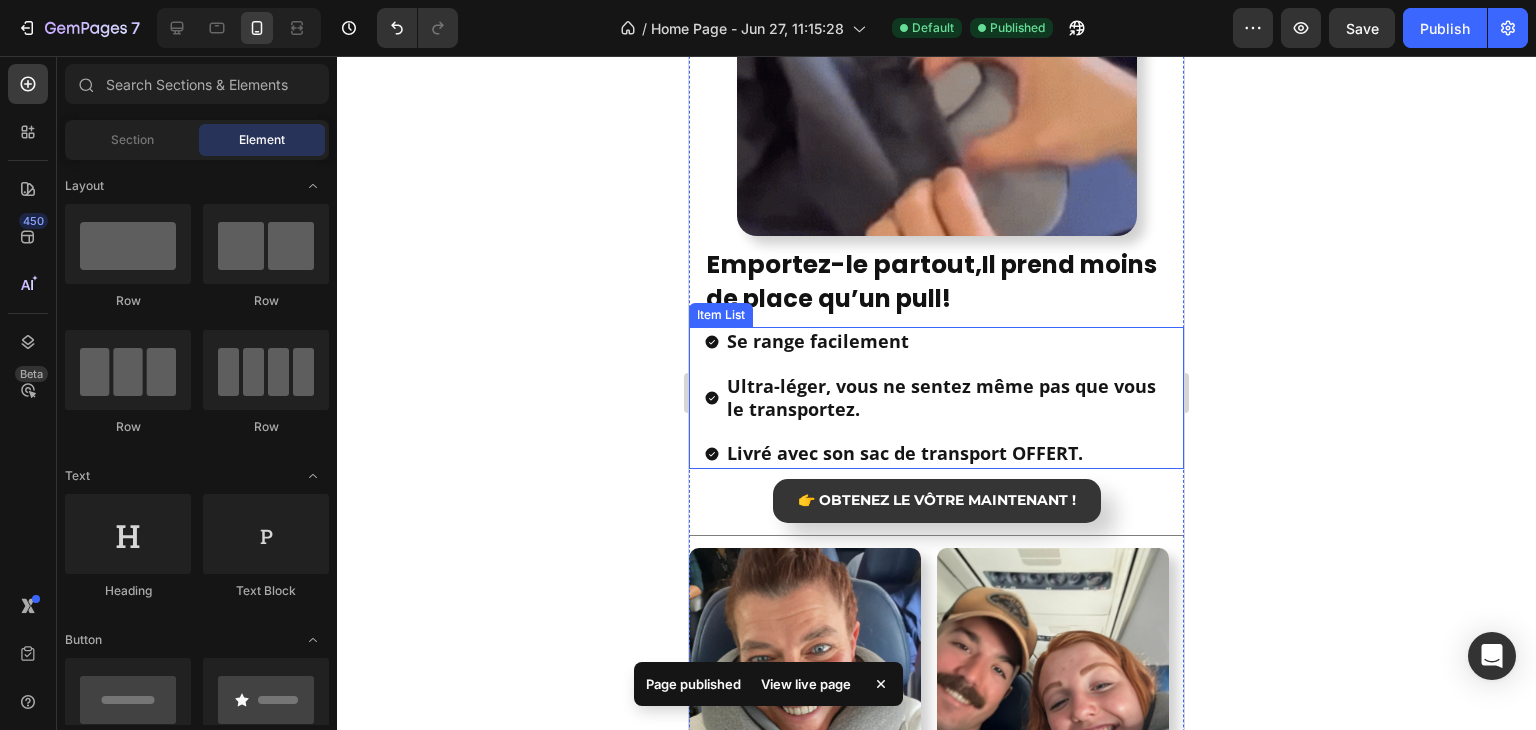 scroll, scrollTop: 2211, scrollLeft: 0, axis: vertical 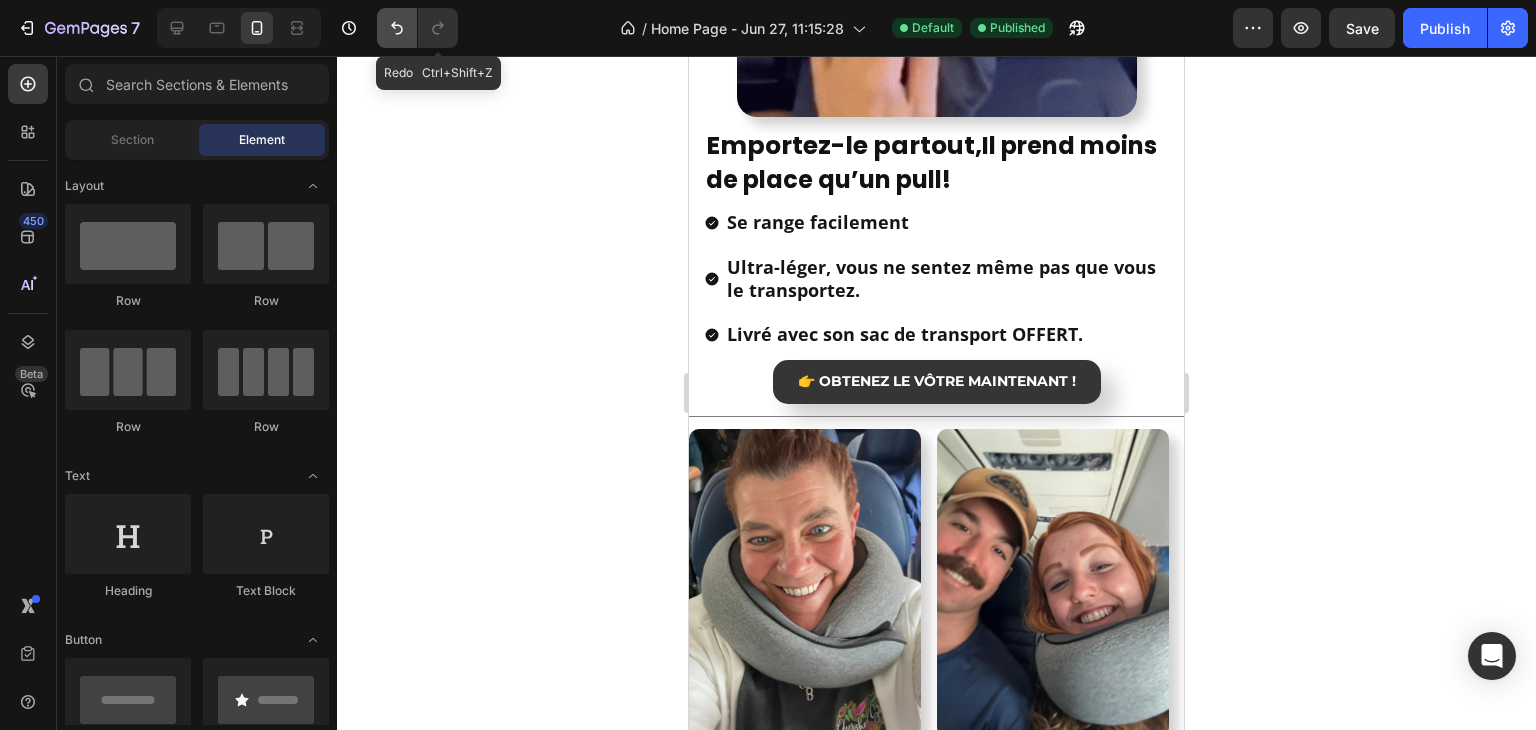 click 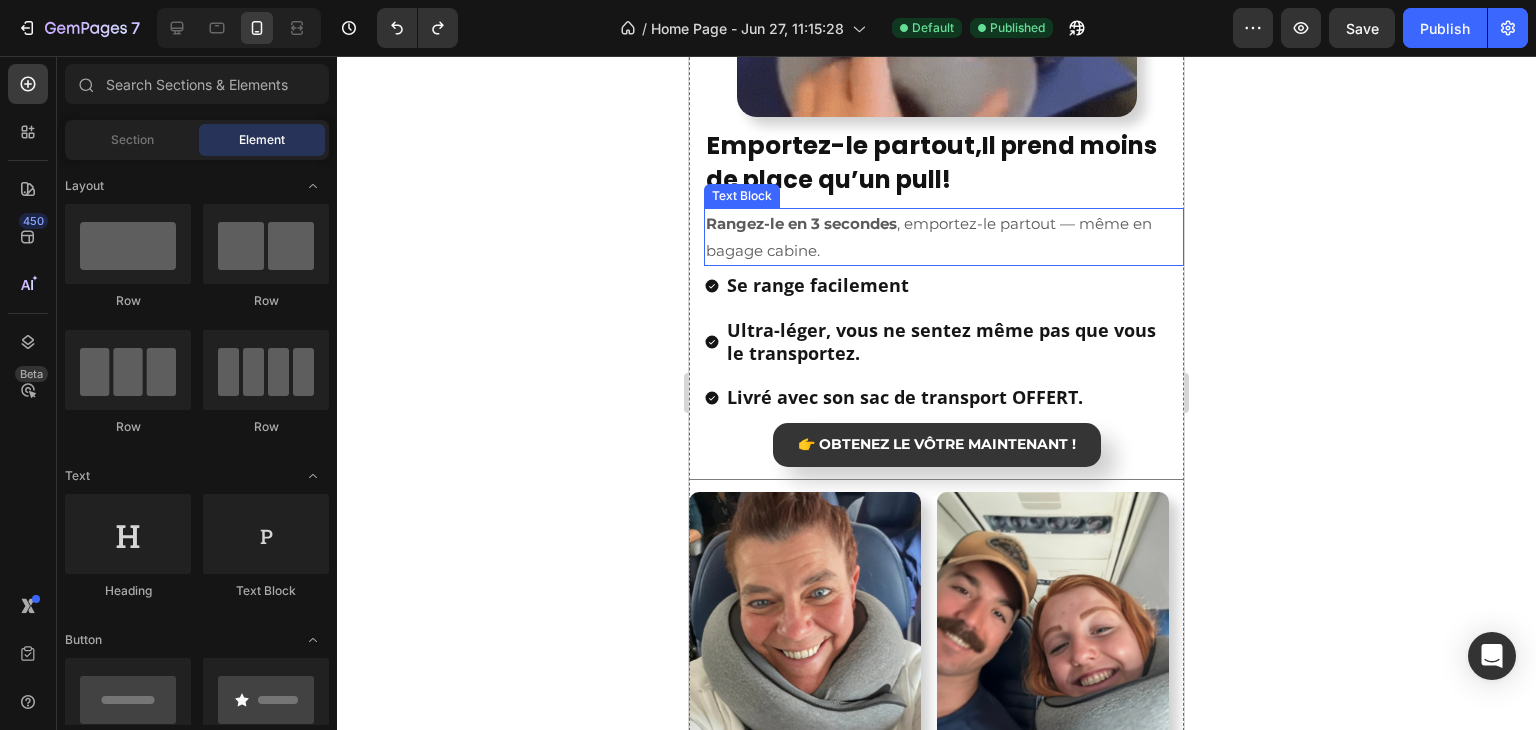 click on "Rangez-le en 3 secondes , emportez-le partout — même en bagage cabine." at bounding box center [944, 237] 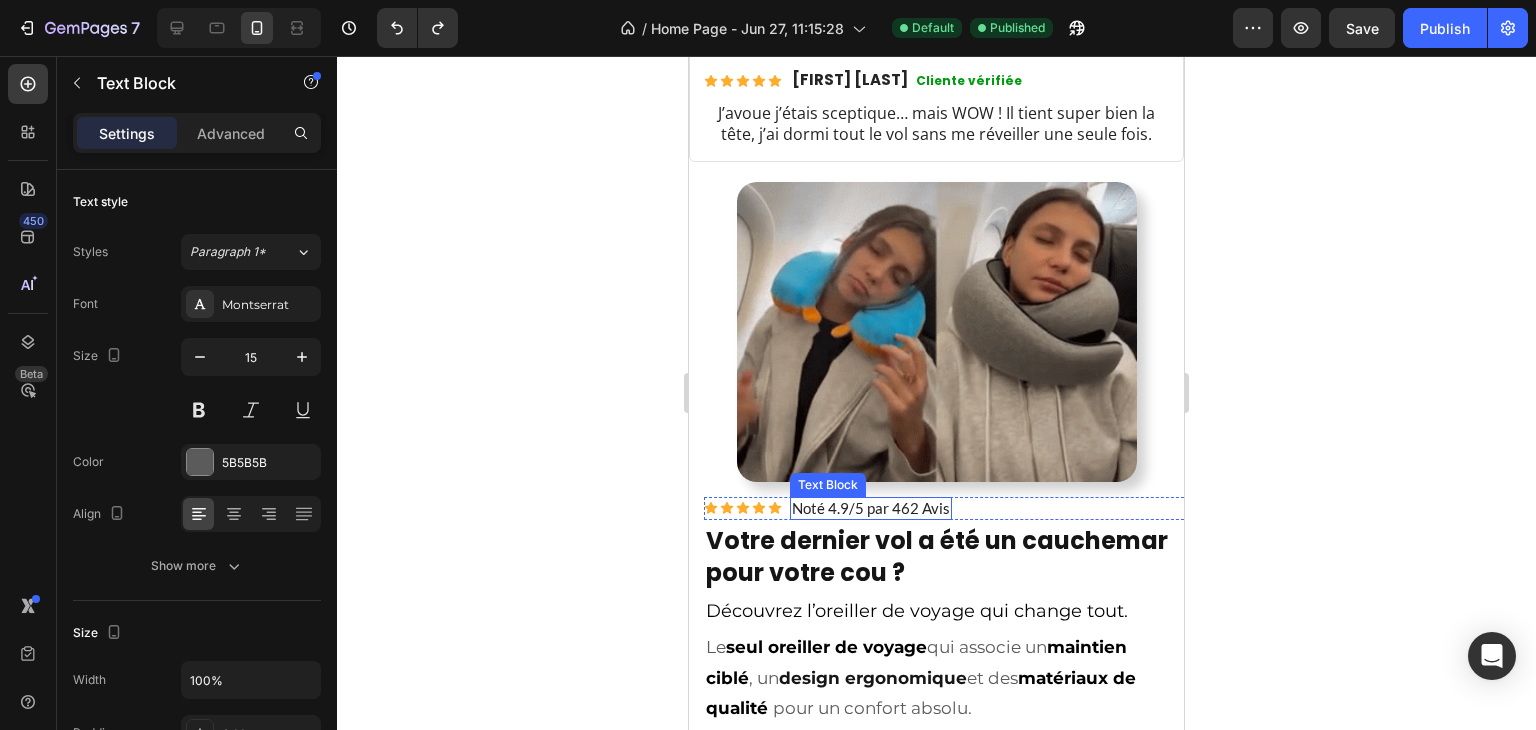 scroll, scrollTop: 1311, scrollLeft: 0, axis: vertical 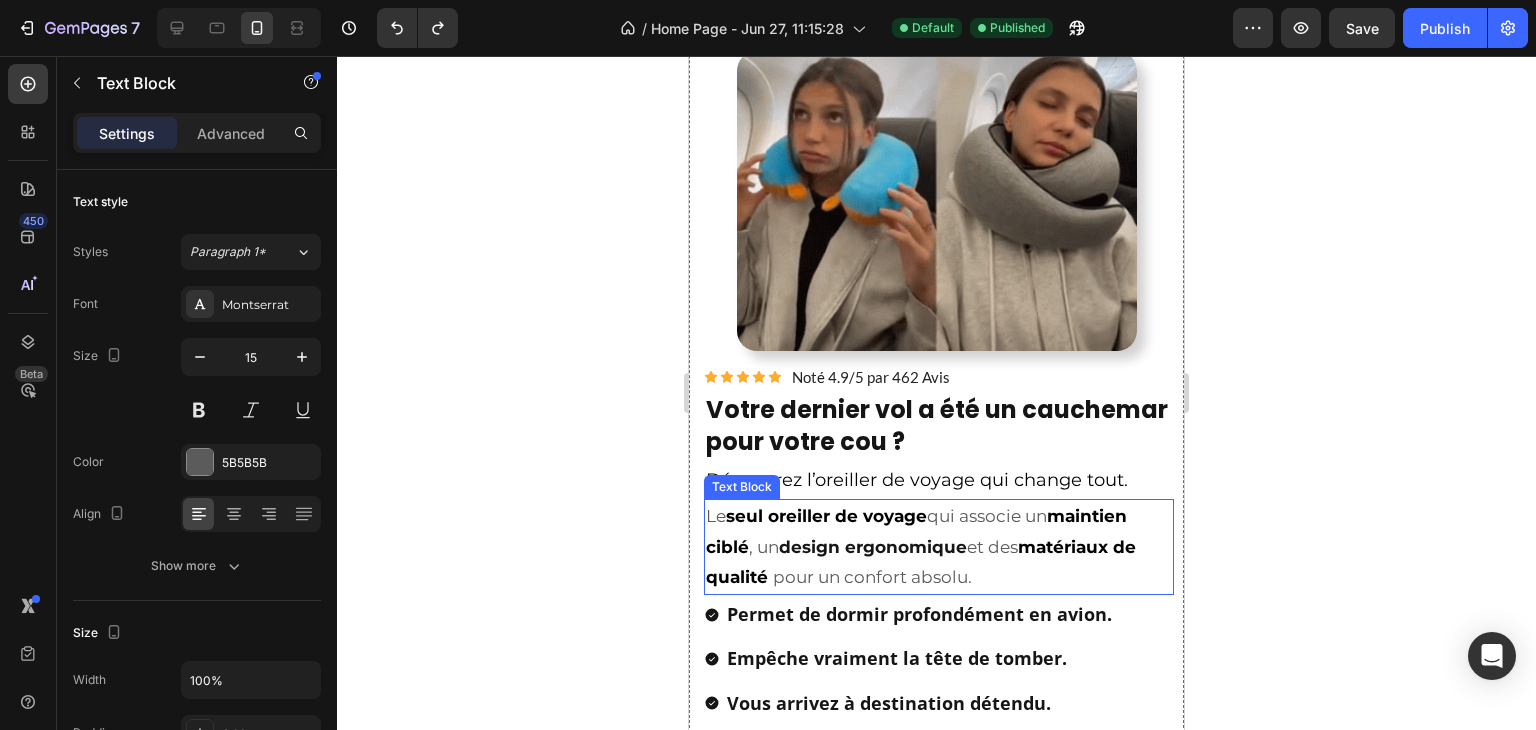 click on "seul oreiller de voyage" at bounding box center (826, 516) 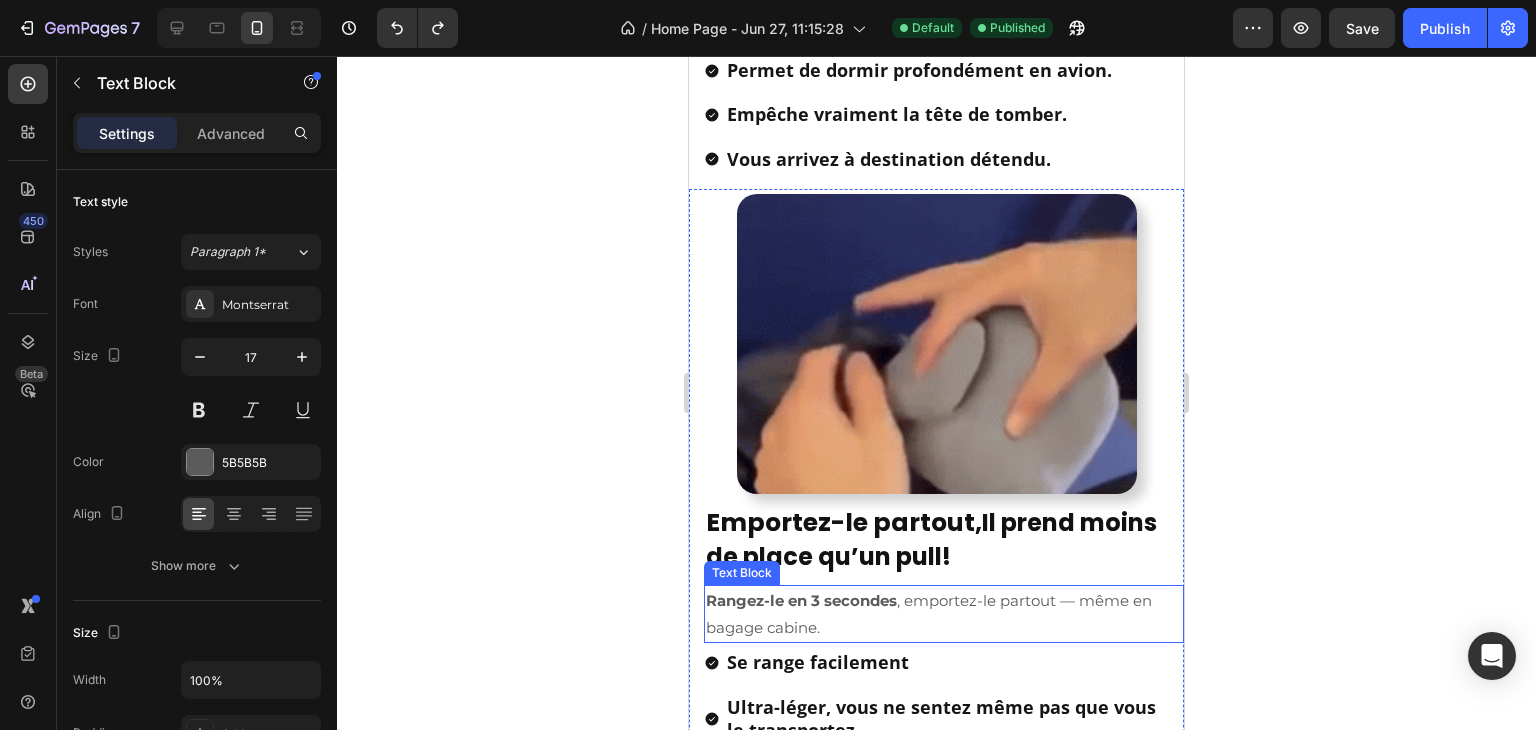 scroll, scrollTop: 1911, scrollLeft: 0, axis: vertical 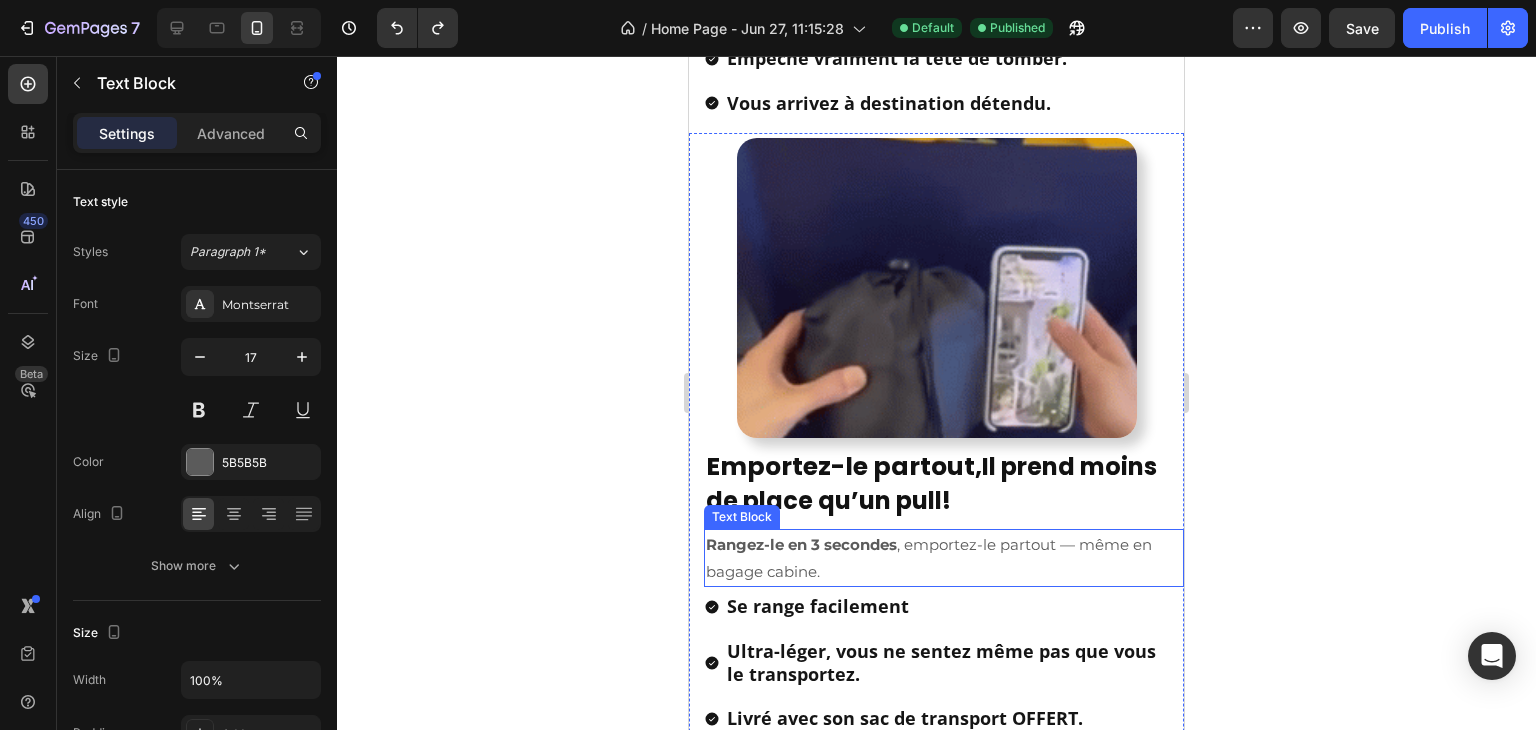 click on "Rangez-le en 3 secondes , emportez-le partout — même en bagage cabine." at bounding box center (944, 558) 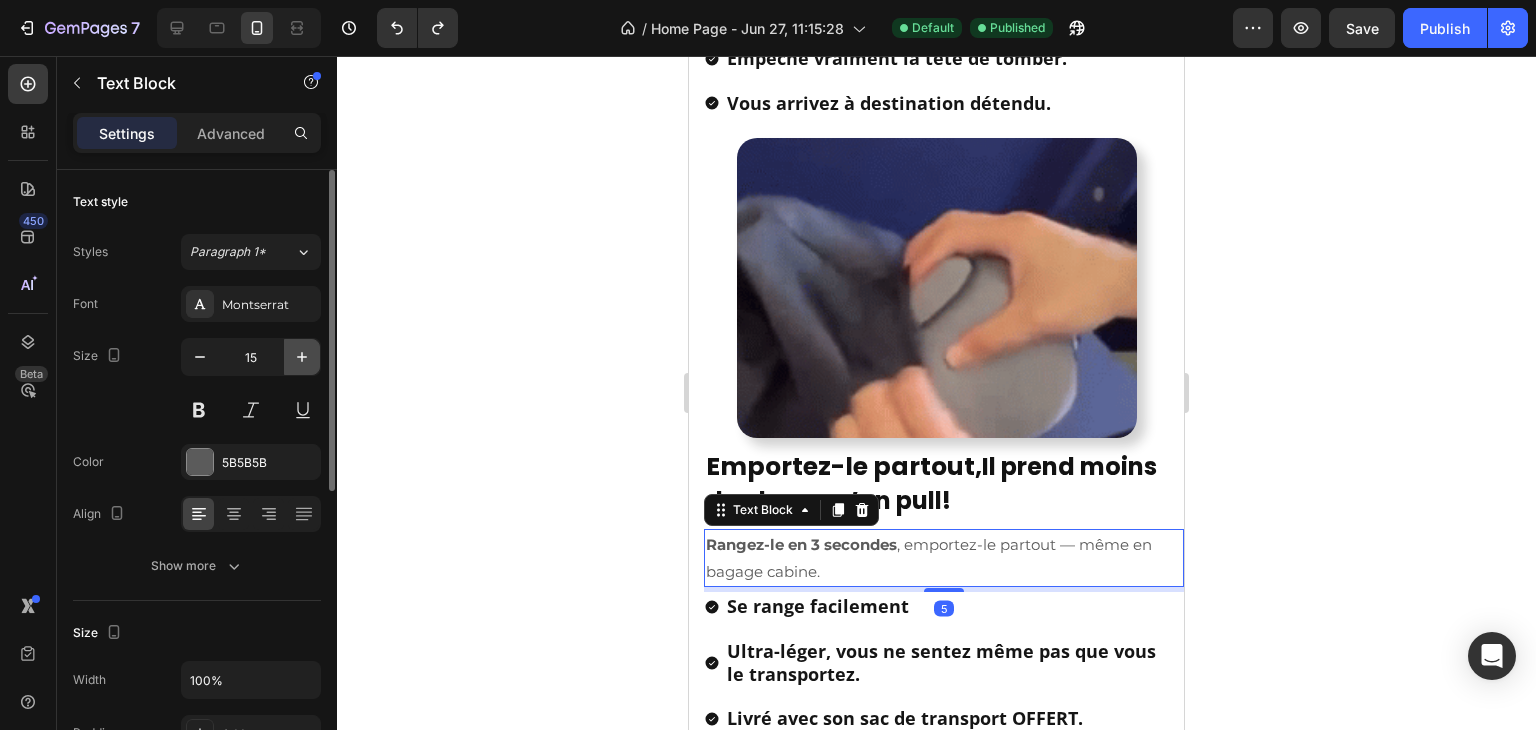 click 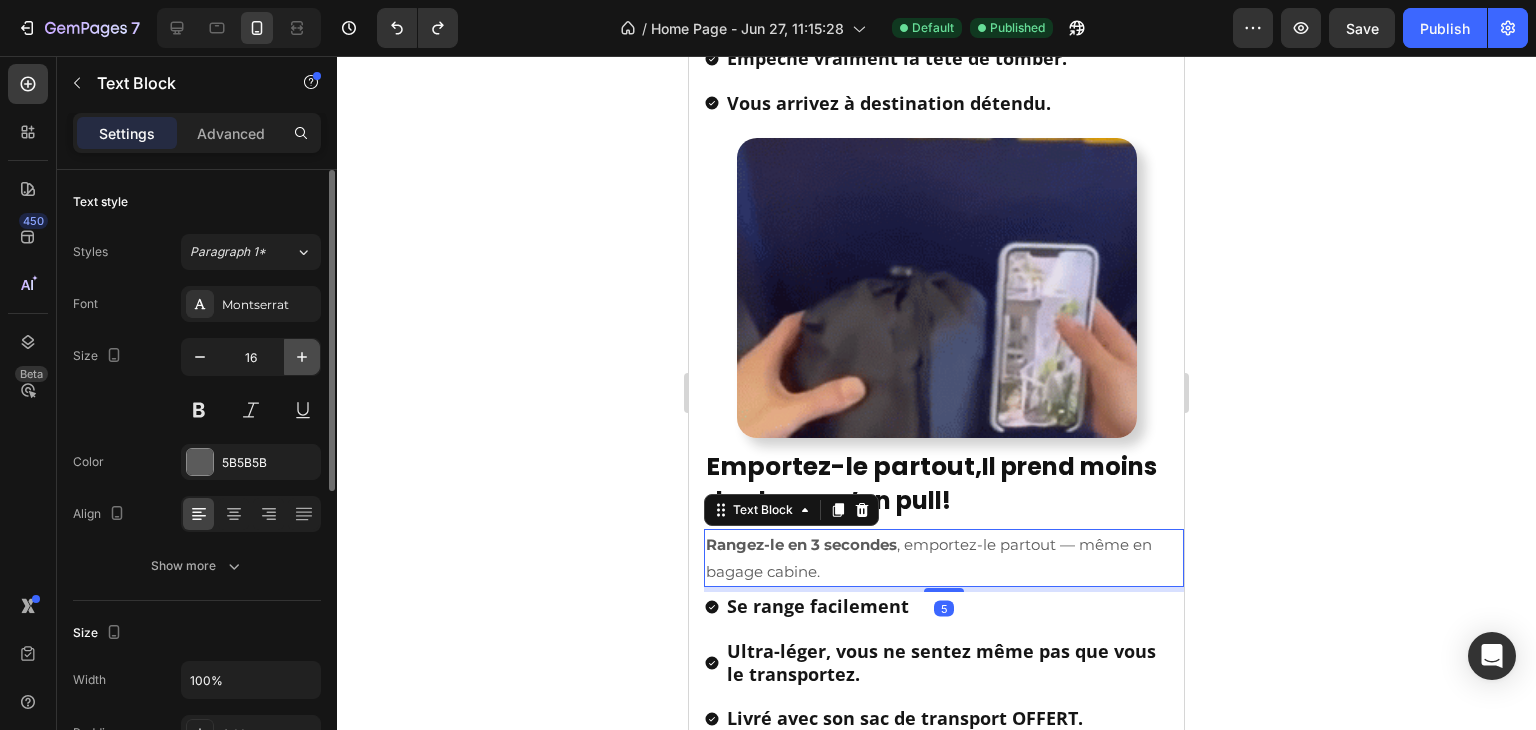 click 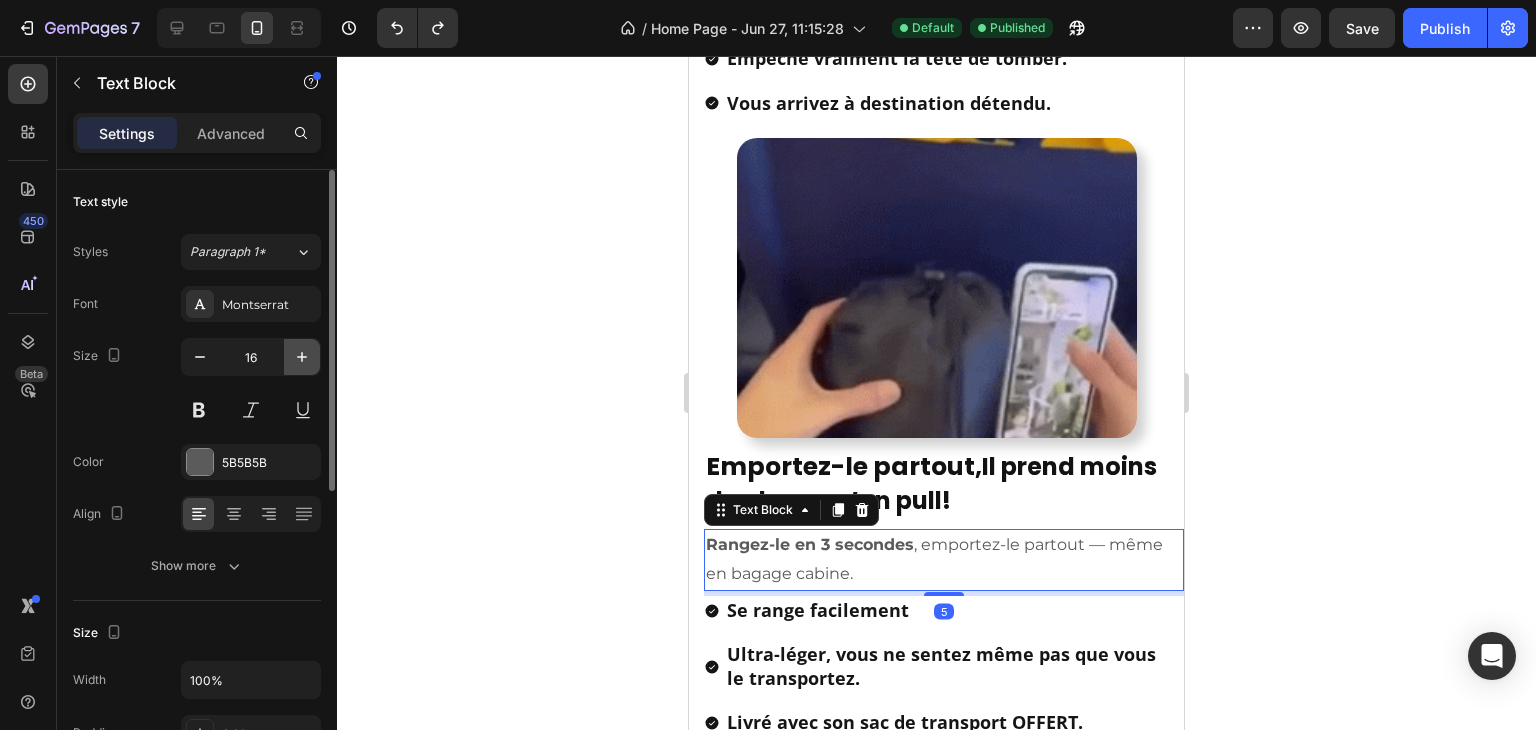 type on "17" 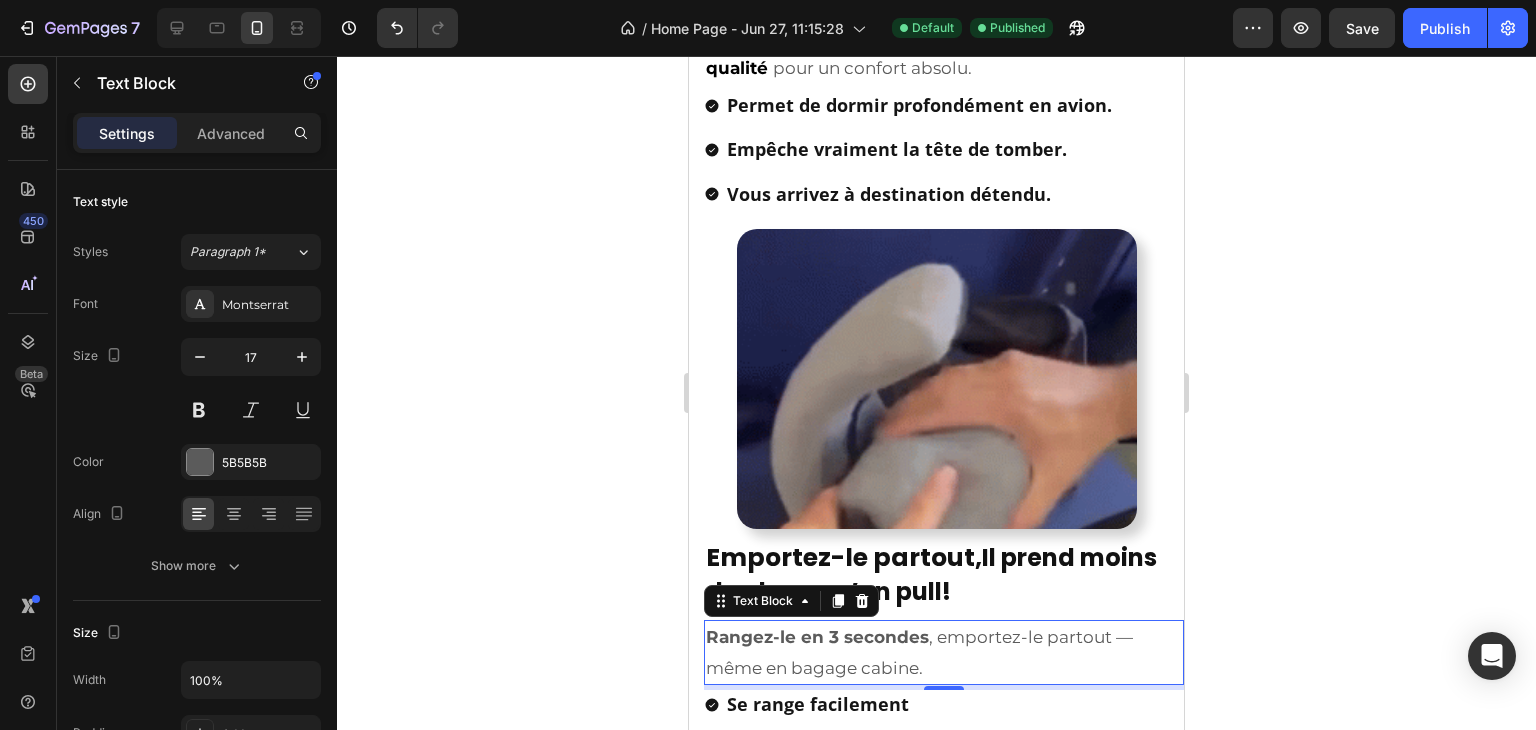 scroll, scrollTop: 1611, scrollLeft: 0, axis: vertical 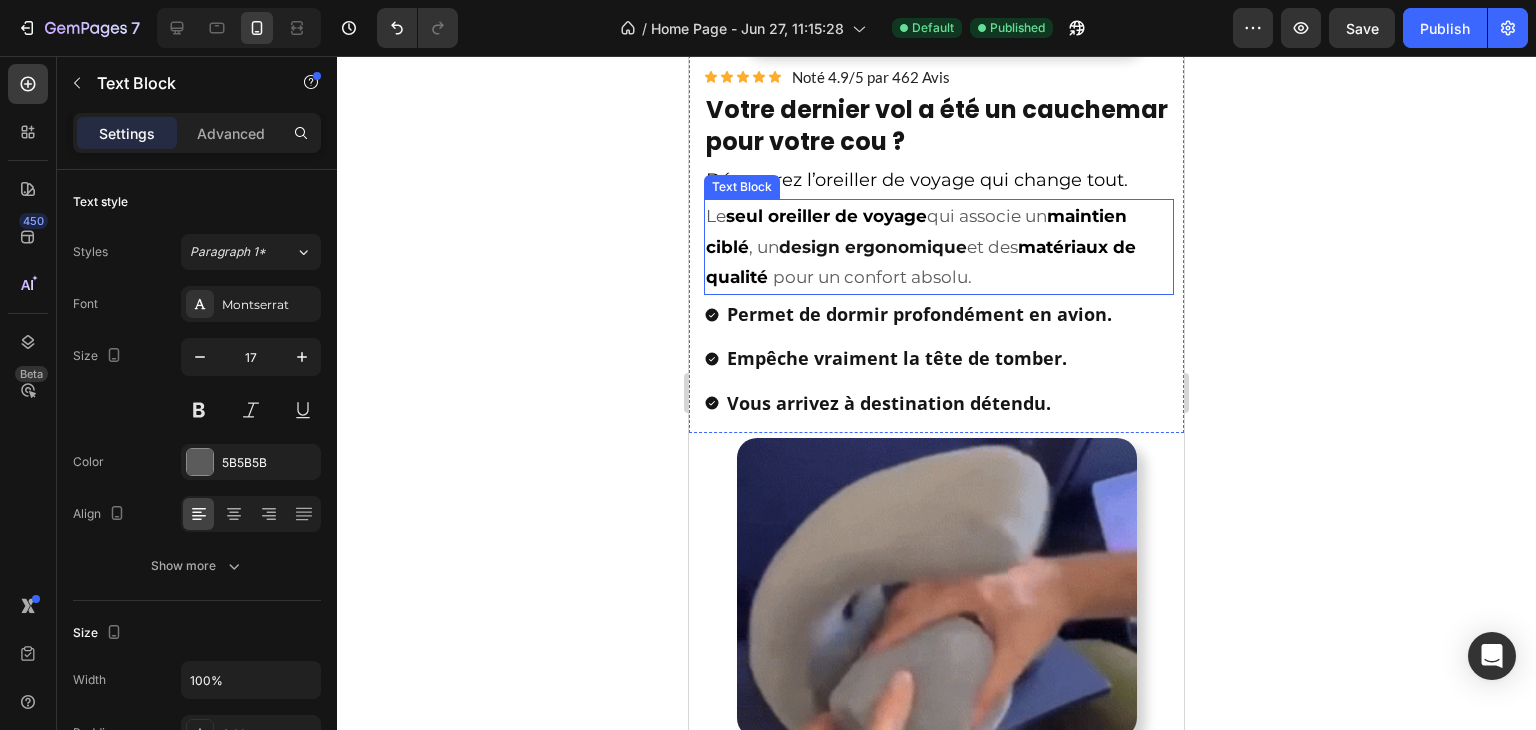 click on "Le  seul oreiller de voyage  qui associe un  maintien ciblé , un  design ergonomique  et des  matériaux de qualité   pour un confort absolu." at bounding box center (939, 247) 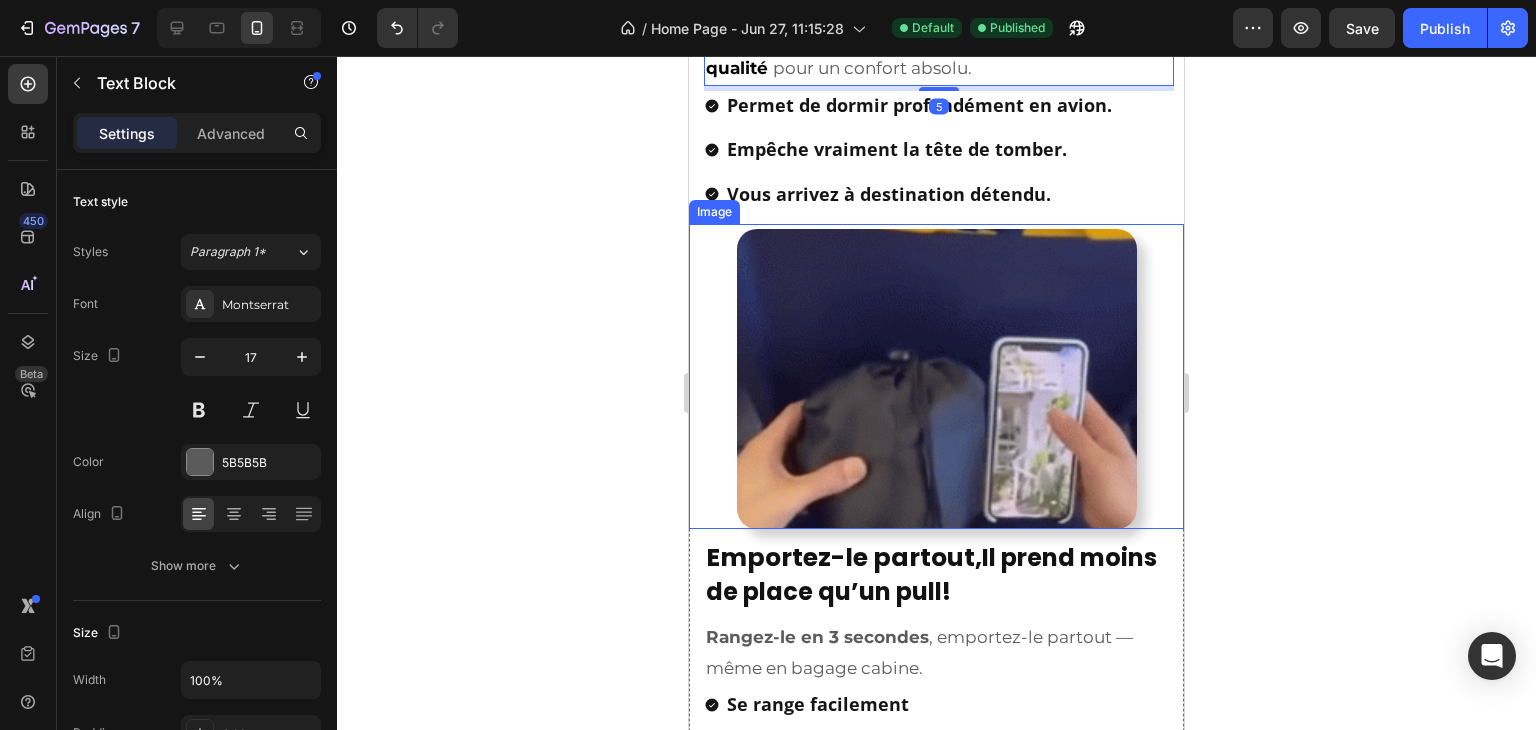 scroll, scrollTop: 2011, scrollLeft: 0, axis: vertical 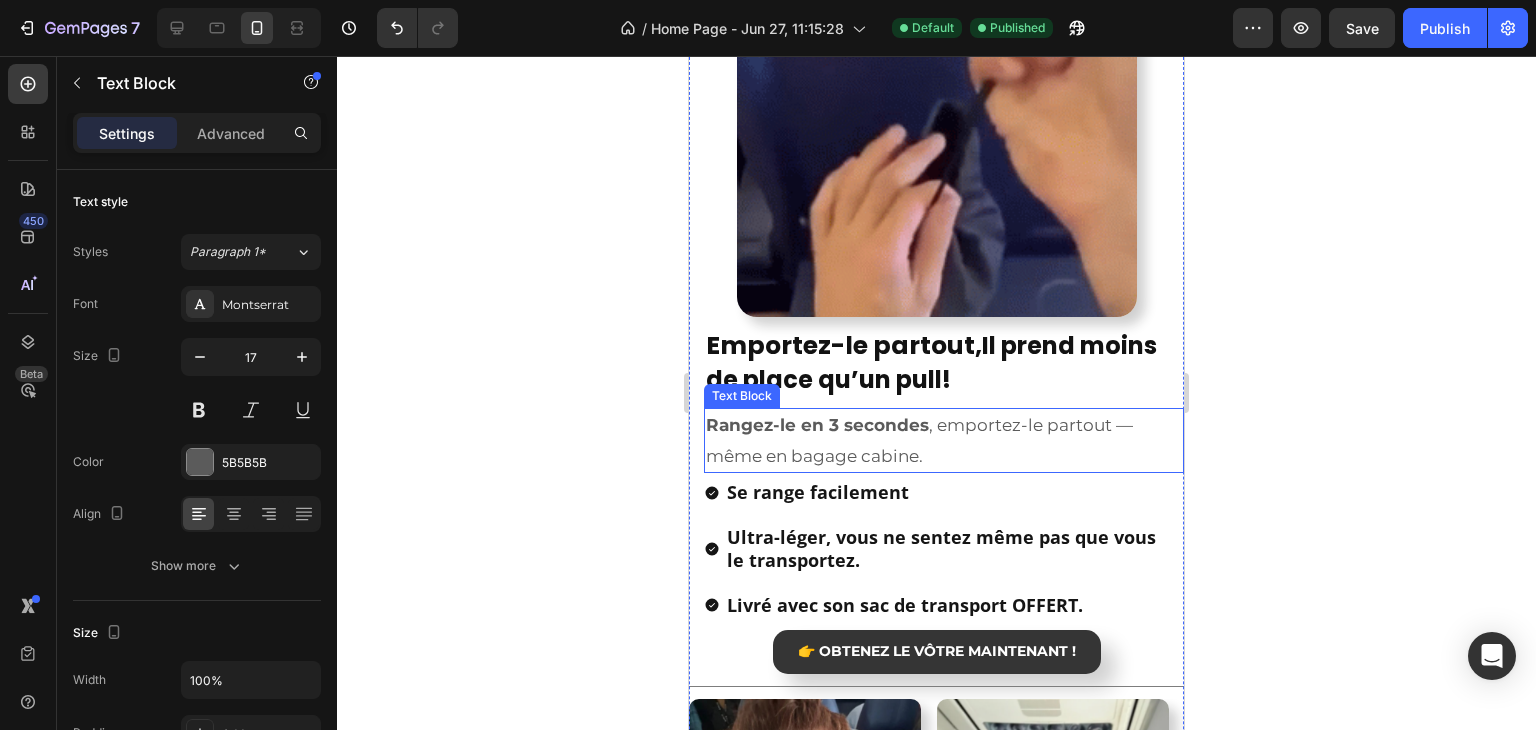 click on "Rangez-le en 3 secondes , emportez-le partout — même en bagage cabine." at bounding box center [944, 440] 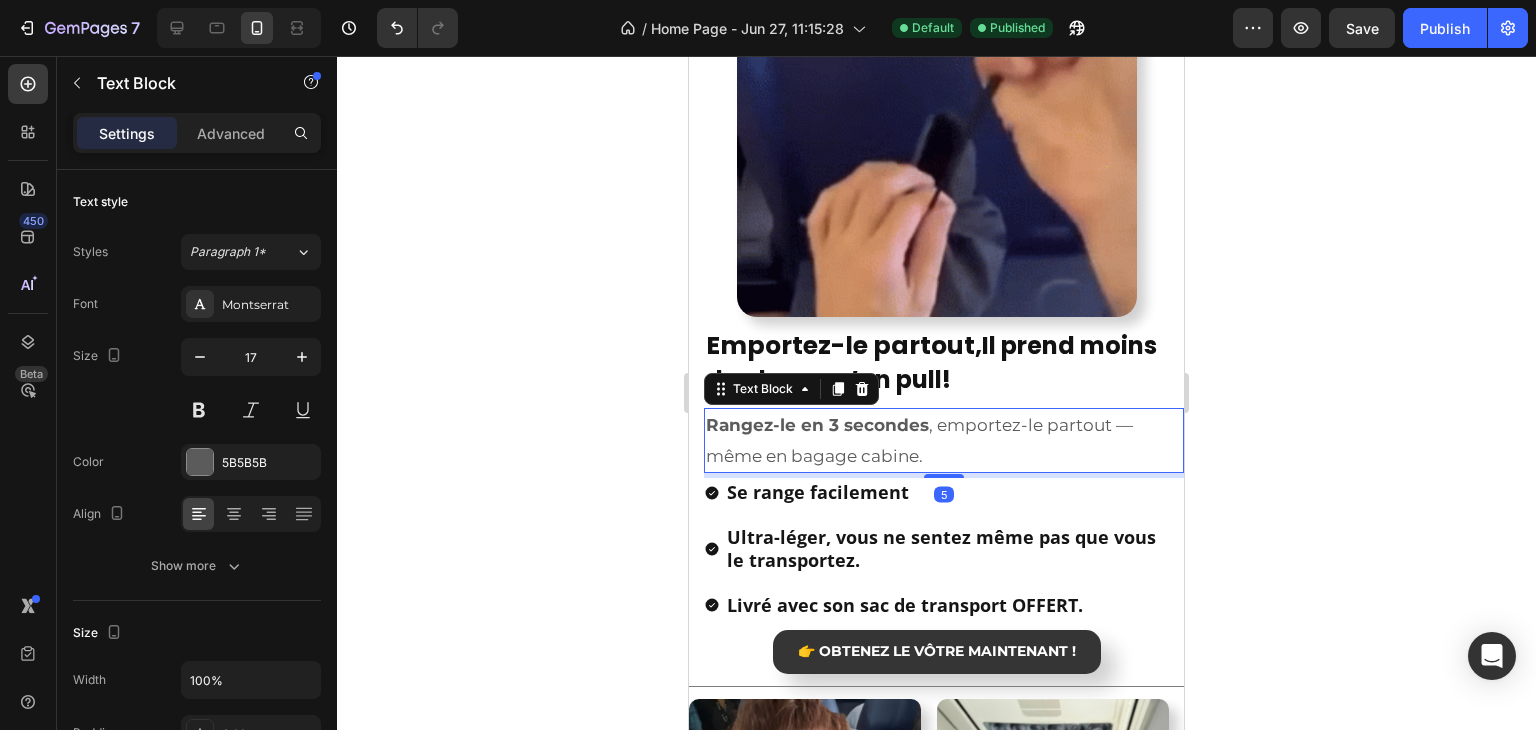 click on "Rangez-le en 3 secondes" at bounding box center (817, 425) 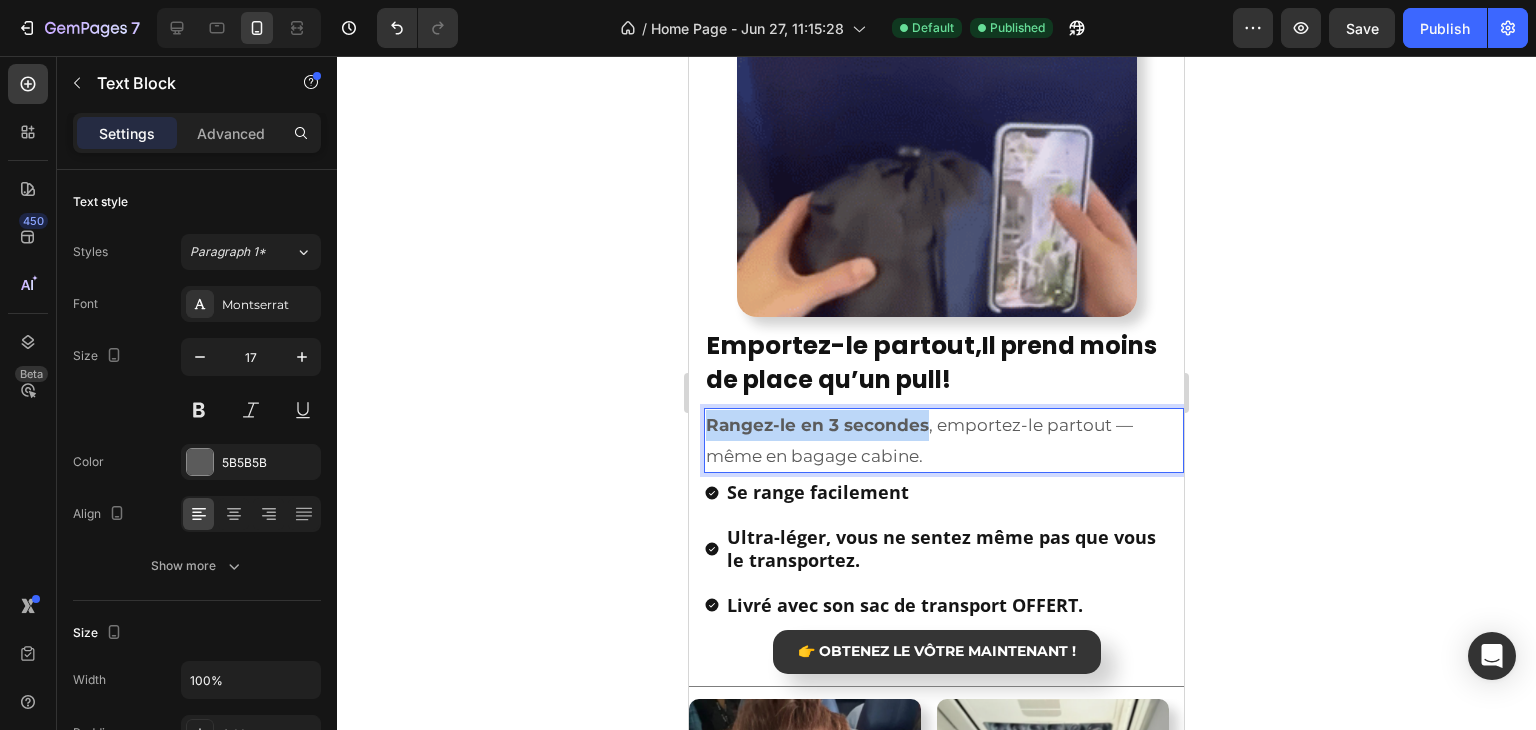 drag, startPoint x: 708, startPoint y: 429, endPoint x: 901, endPoint y: 433, distance: 193.04144 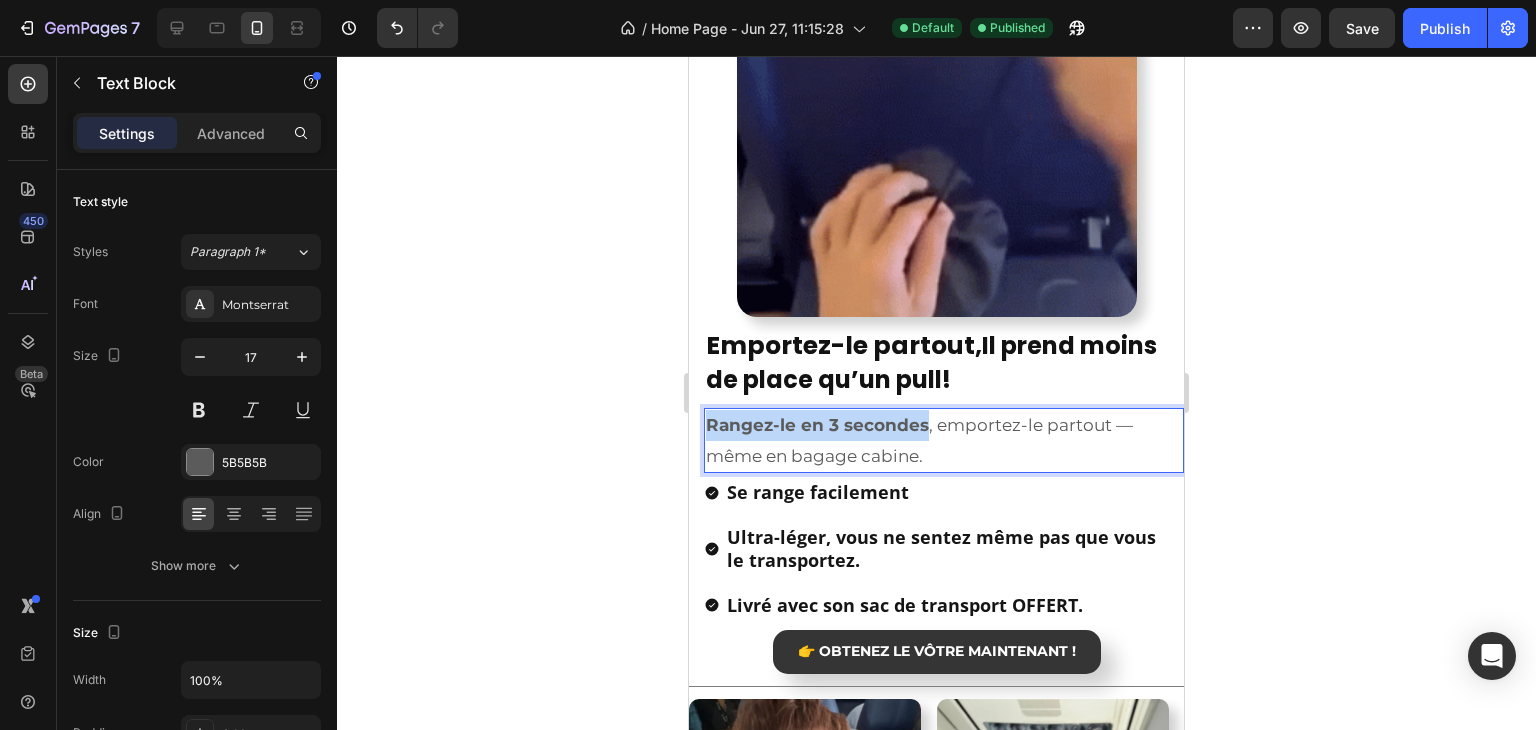 click on "Rangez-le en 3 secondes" at bounding box center (817, 425) 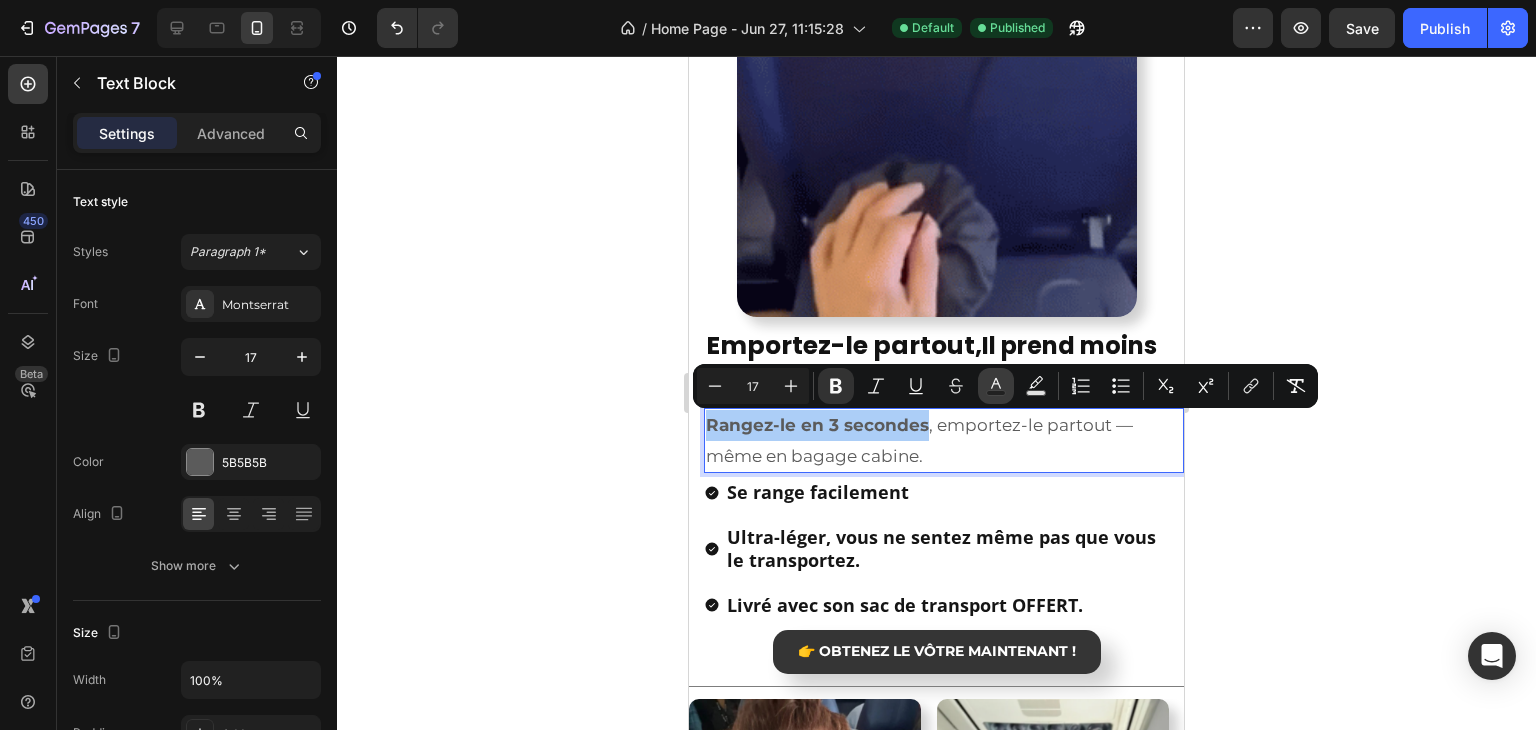click 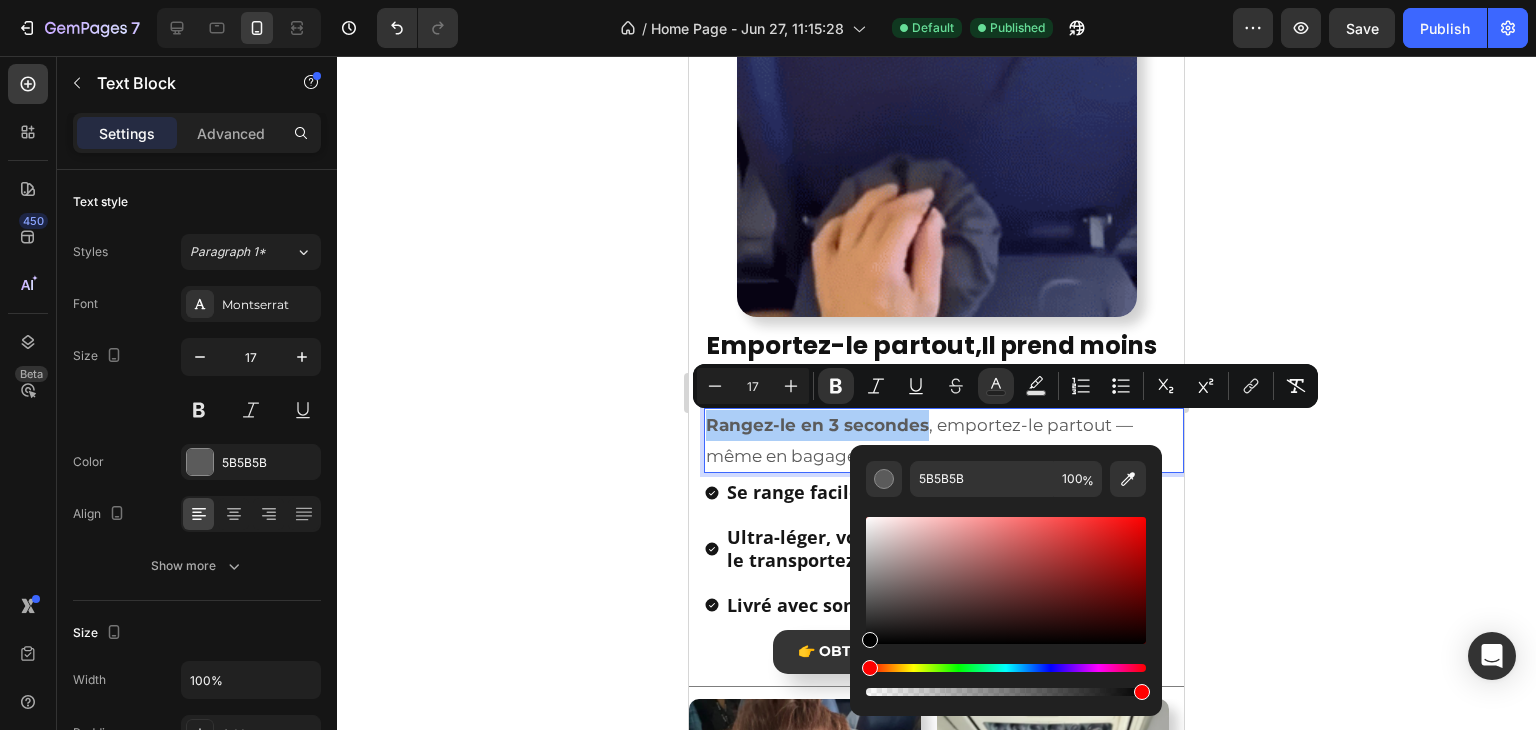 drag, startPoint x: 1644, startPoint y: 609, endPoint x: 832, endPoint y: 691, distance: 816.1299 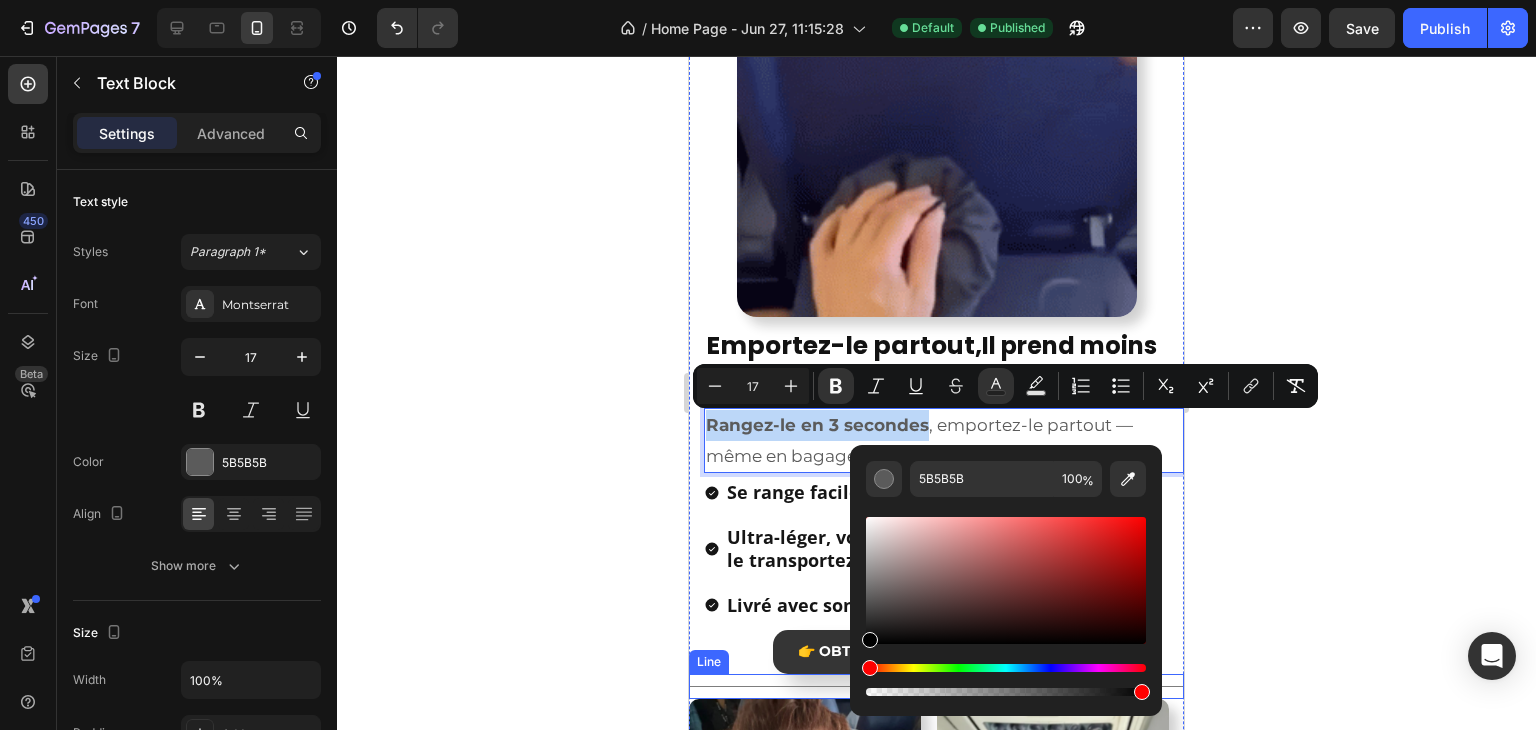 type on "000000" 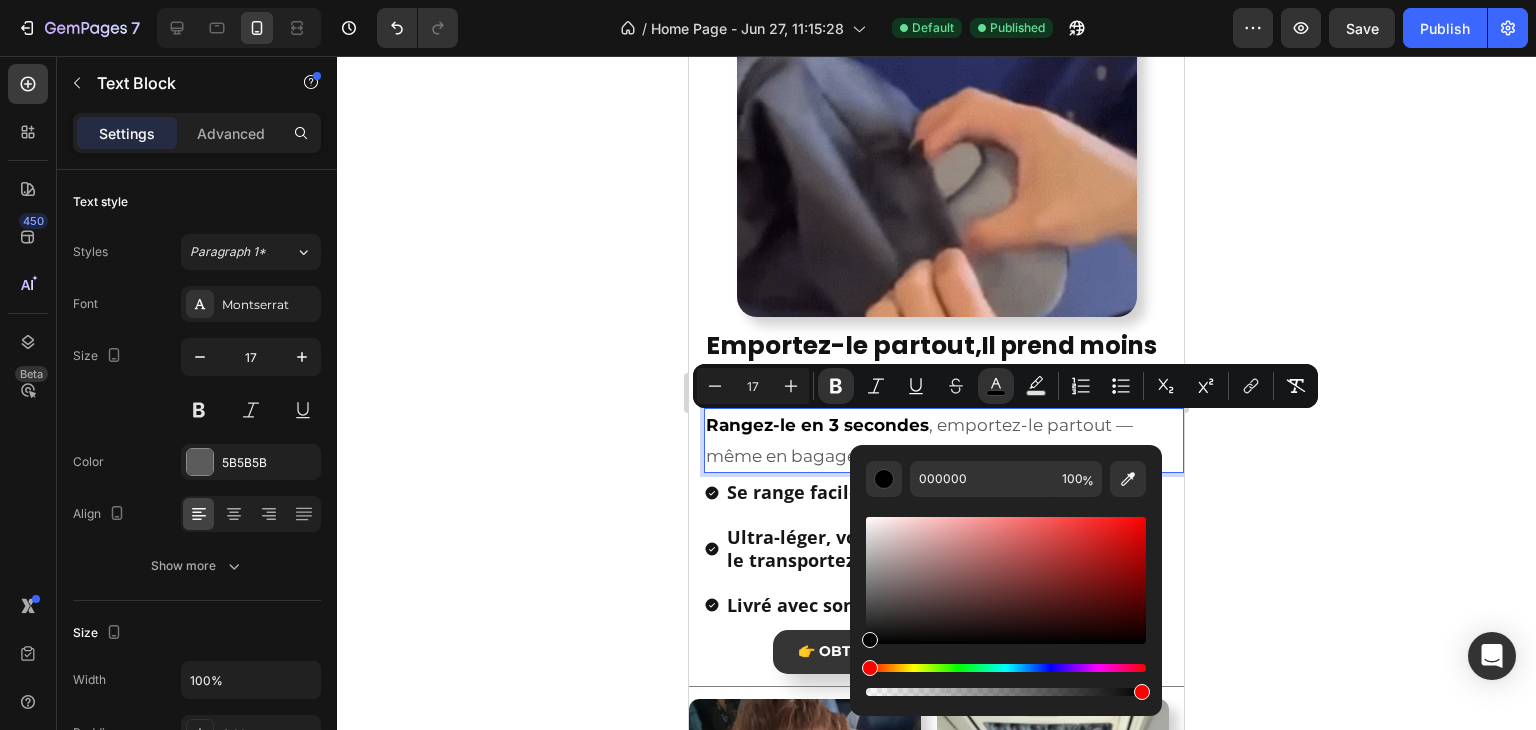 click 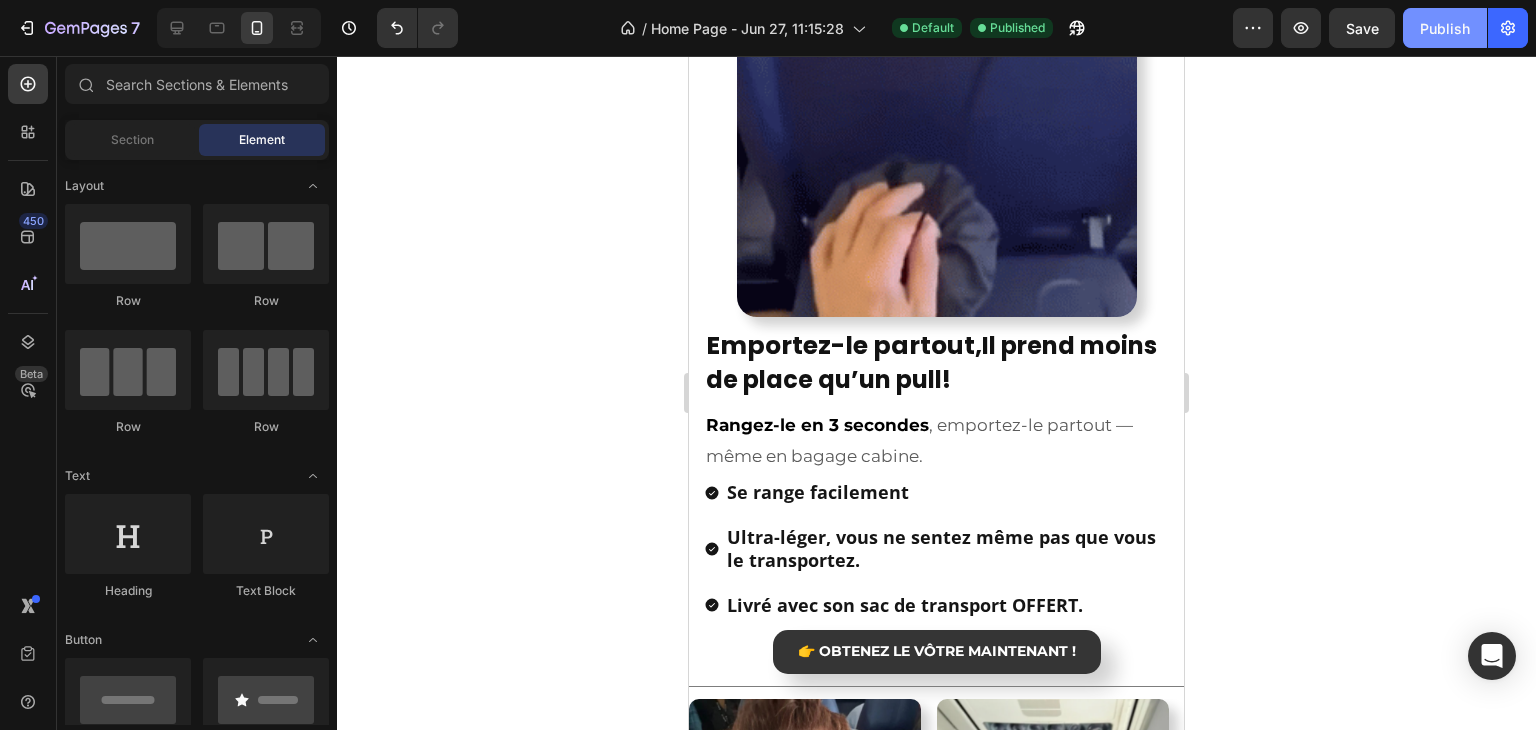 click on "Publish" 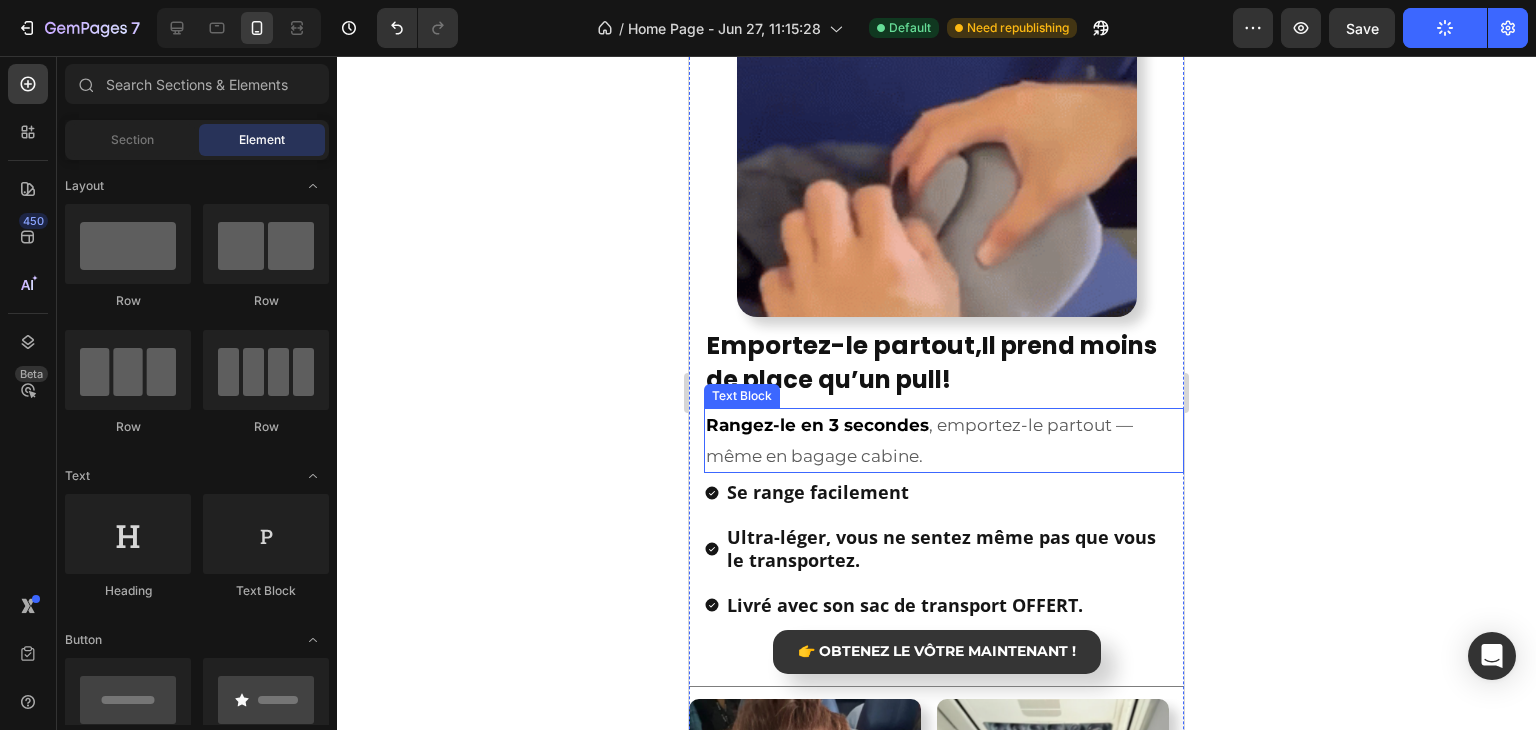 click on "Rangez-le en 3 secondes" at bounding box center (817, 425) 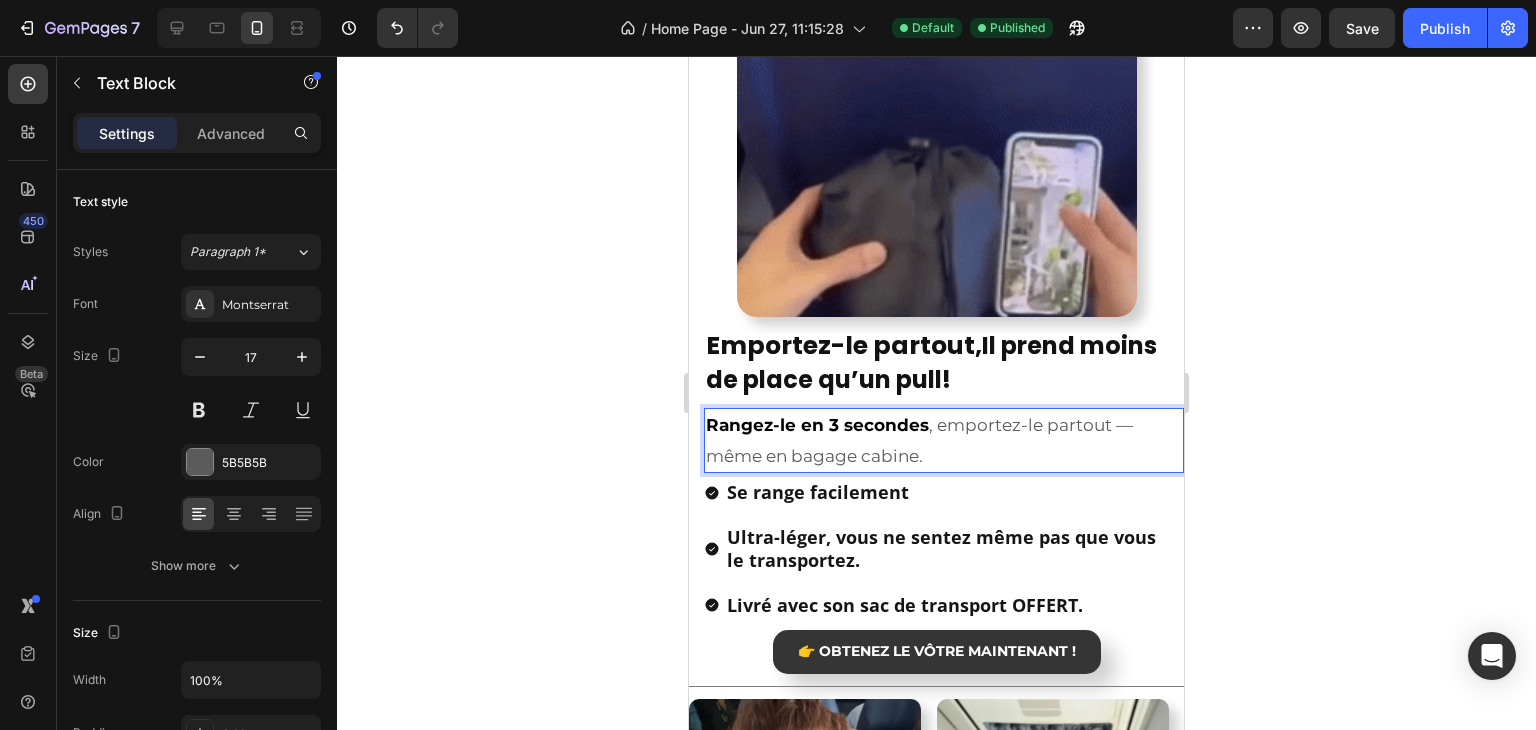 click 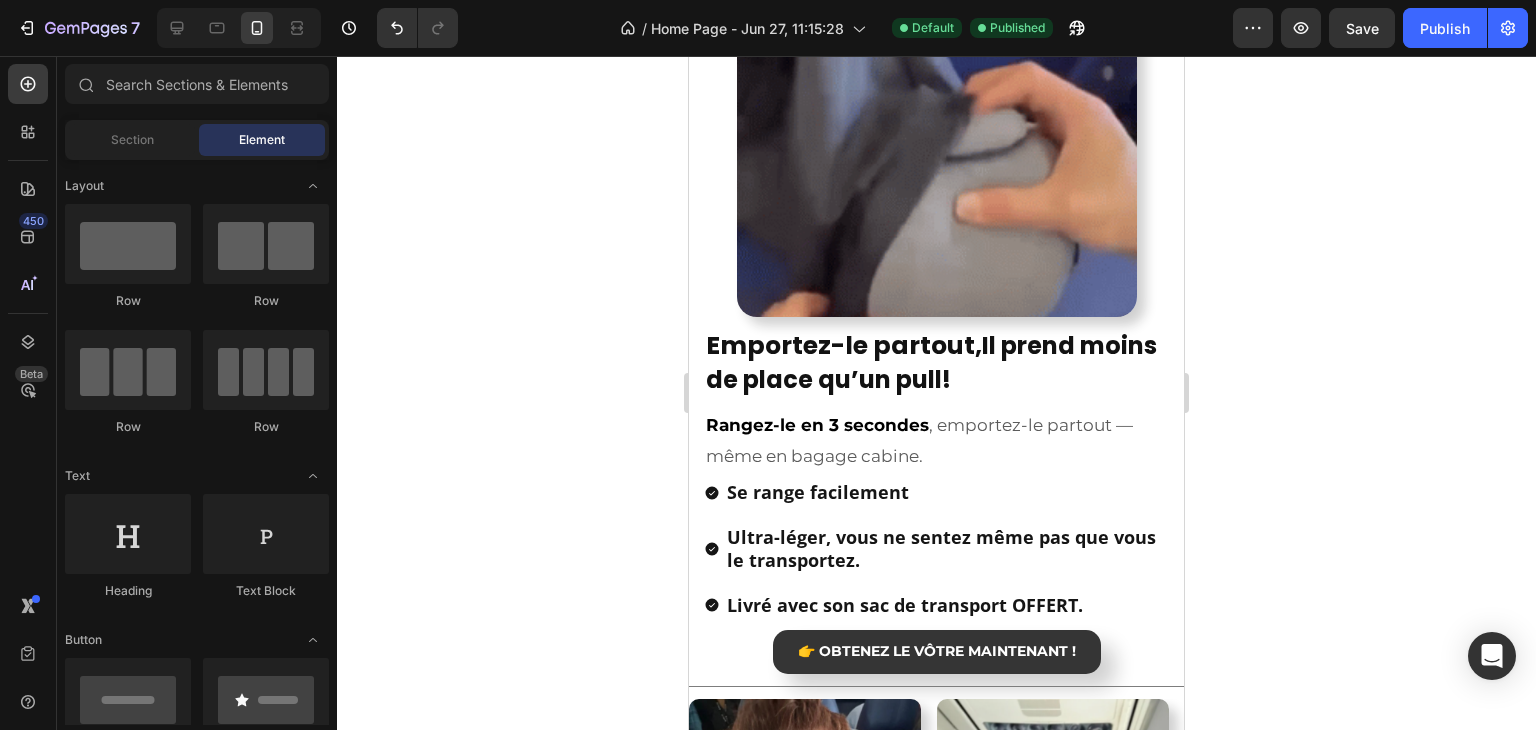 click on "Rangez-le en 3 secondes , emportez-le partout — même en bagage cabine." at bounding box center [944, 440] 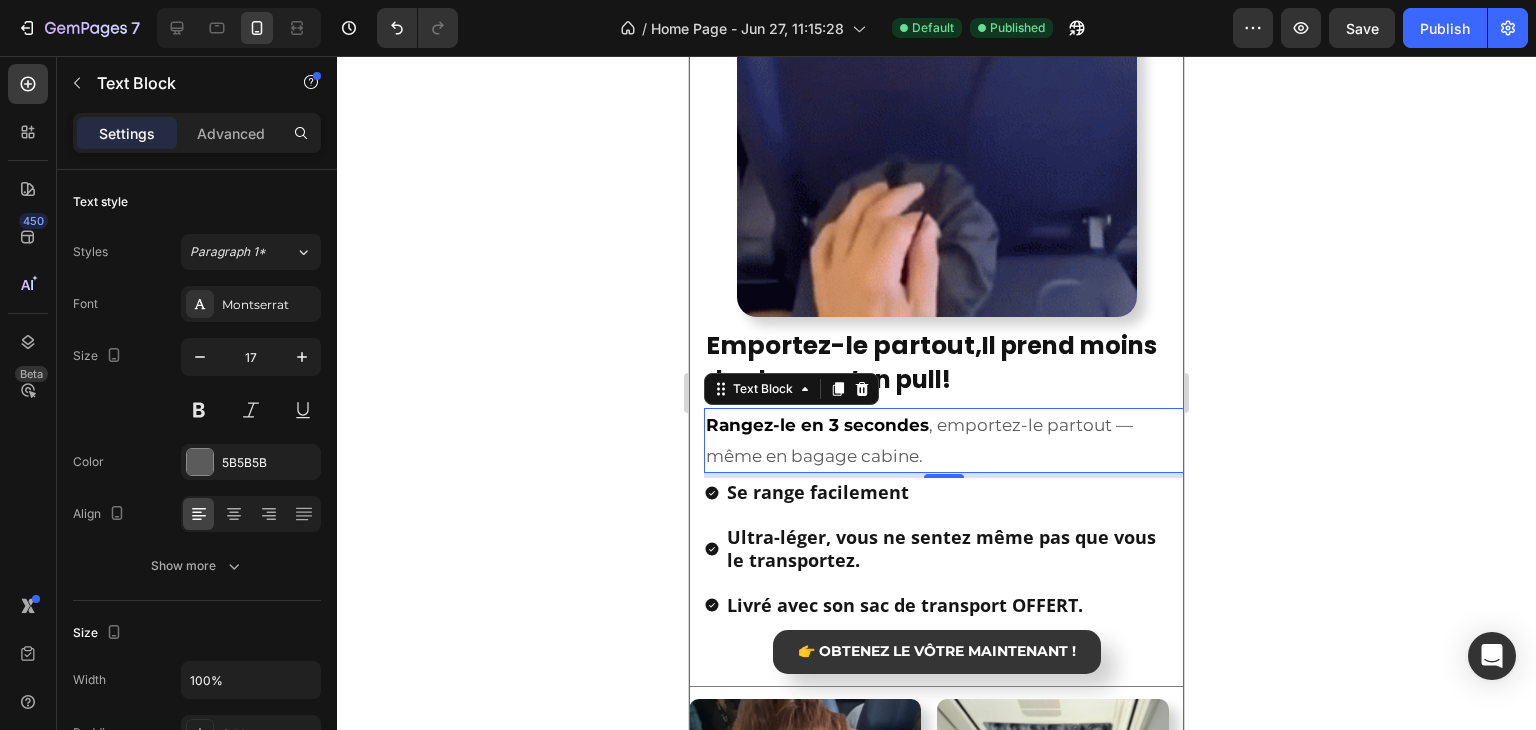 click on "Emportez-le partout," at bounding box center [844, 345] 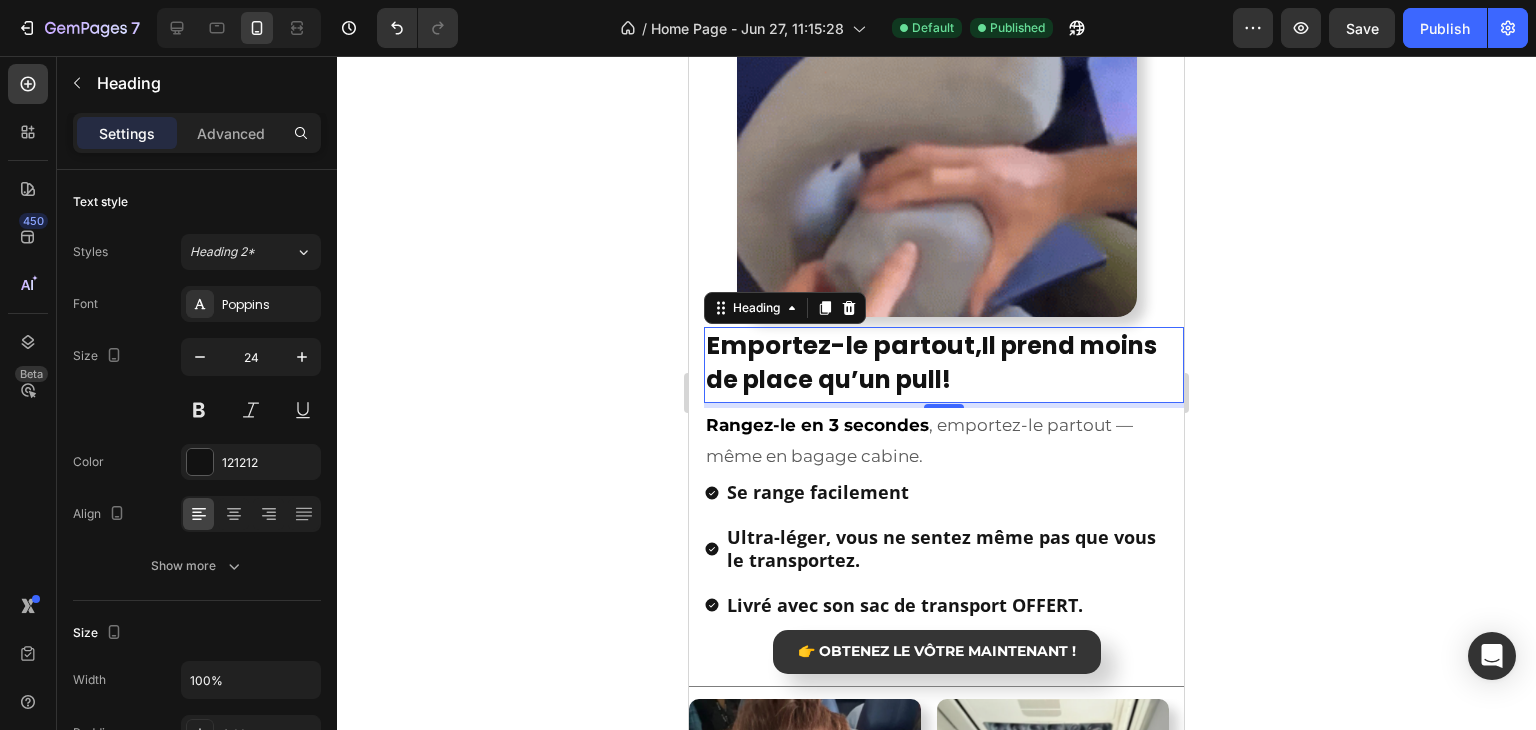 click on "Emportez-le partout,  Il prend moins de place qu’un pull  !" at bounding box center [944, 362] 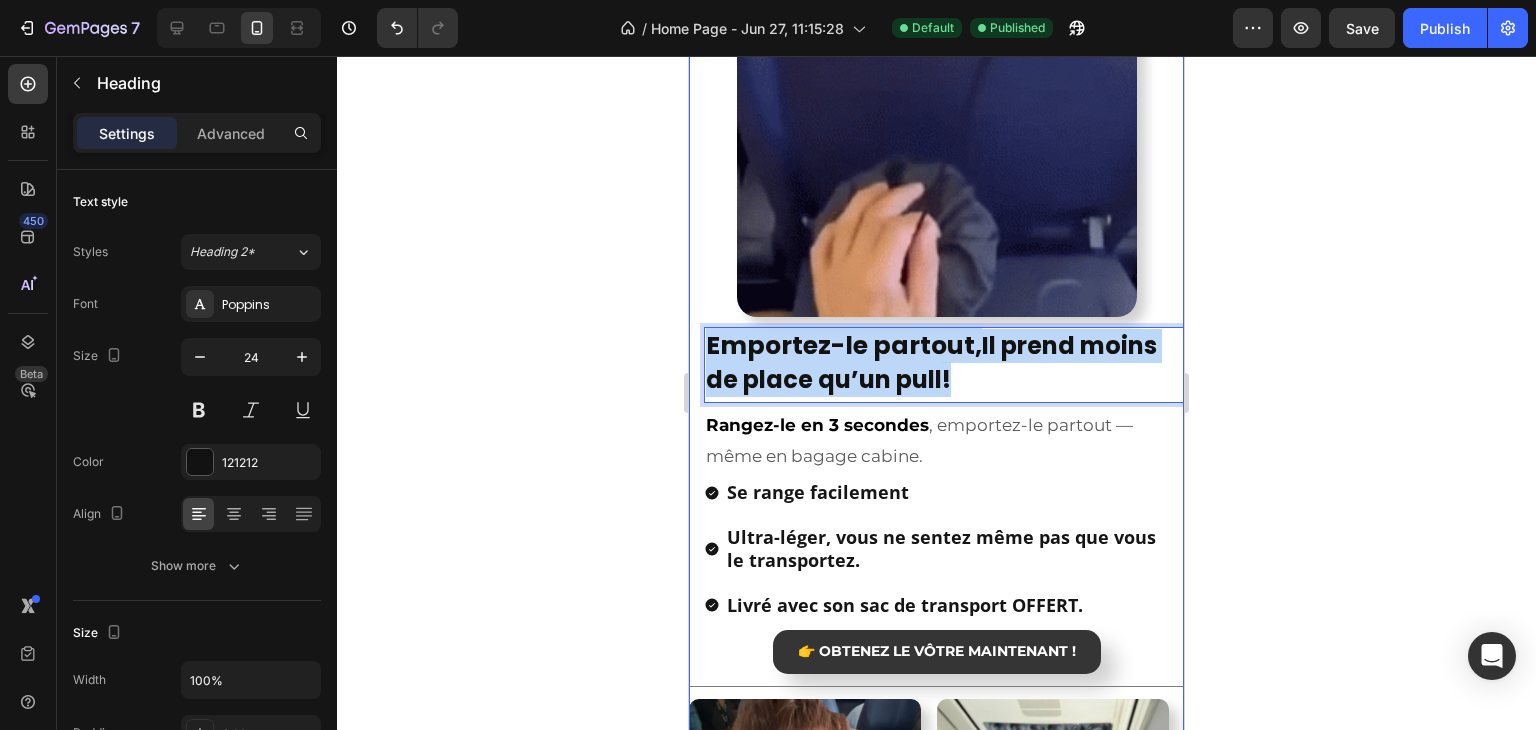 drag, startPoint x: 969, startPoint y: 383, endPoint x: 696, endPoint y: 345, distance: 275.632 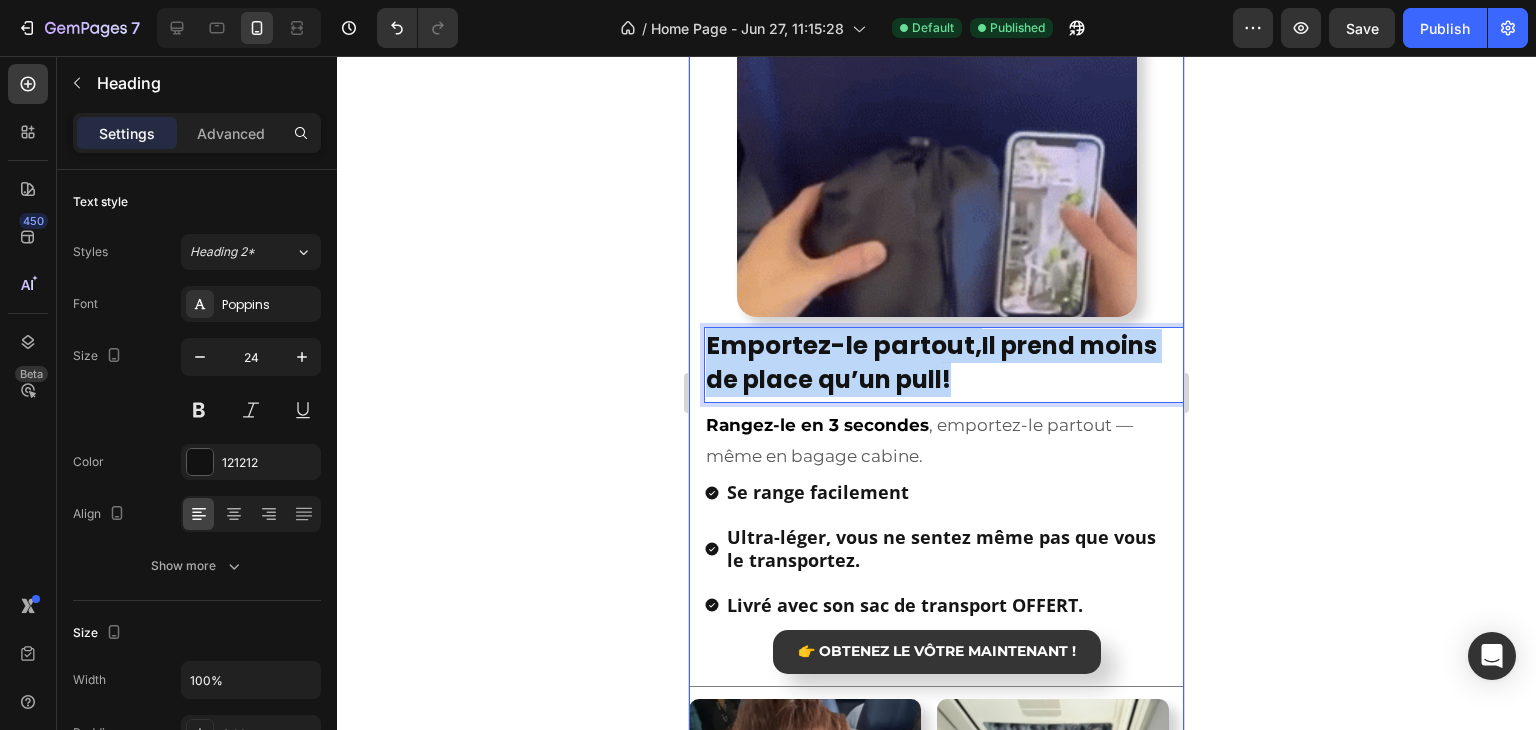 click on "Image Emportez-le partout,  Il prend moins de place qu’un pull  ! Heading   5 Rangez-le en 3 secondes , emportez-le partout — même en bagage cabine.  Text Block Se range facilement Ultra-léger, vous ne sentez même pas que vous le transportez. Livré avec son sac de transport OFFERT. Item List 👉 OBTENEZ LE VÔTRE MAINTENANT ! Button                Title Line Image Image Image Image Image Image Carousel Ils en parlent mieux que nous Heading" at bounding box center [936, 543] 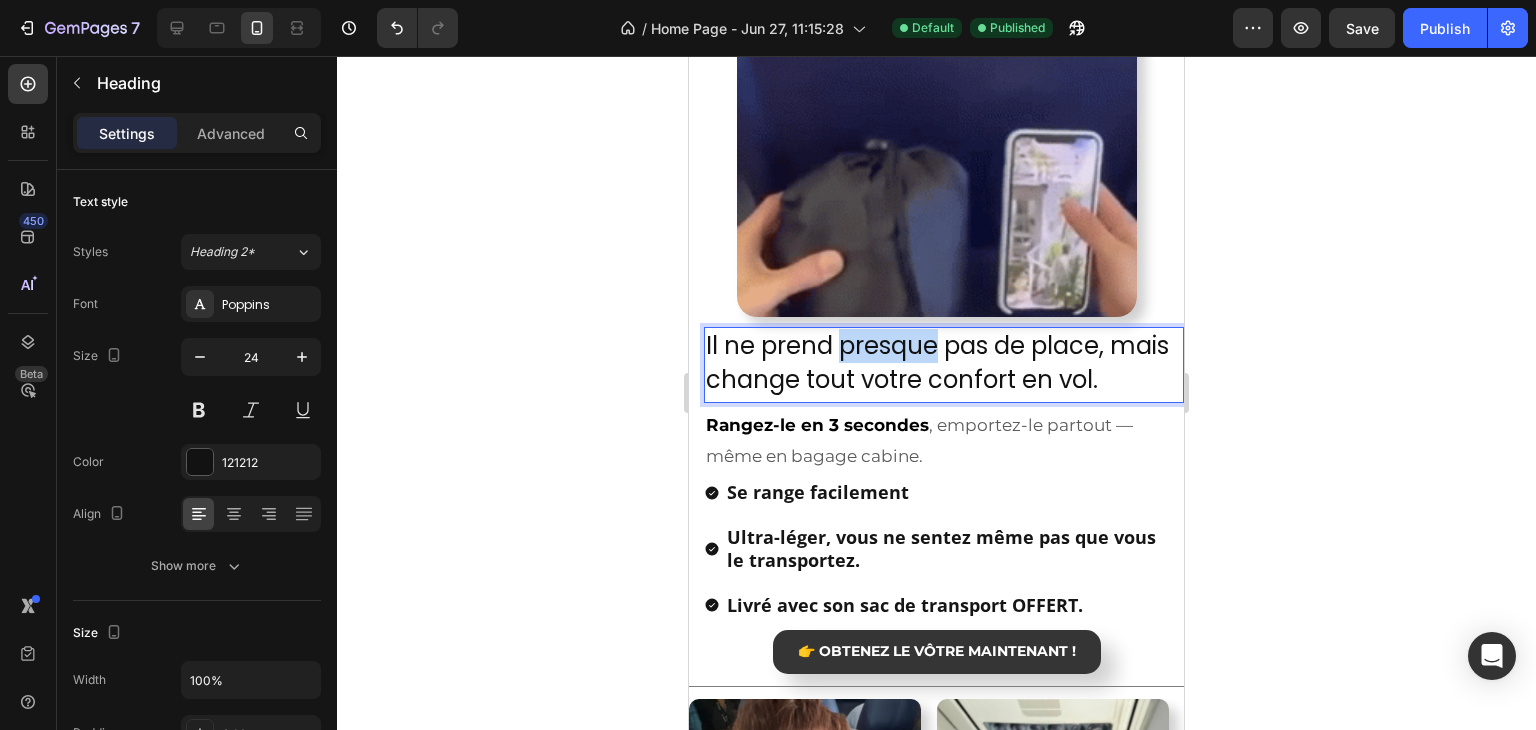 drag, startPoint x: 935, startPoint y: 346, endPoint x: 845, endPoint y: 354, distance: 90.35486 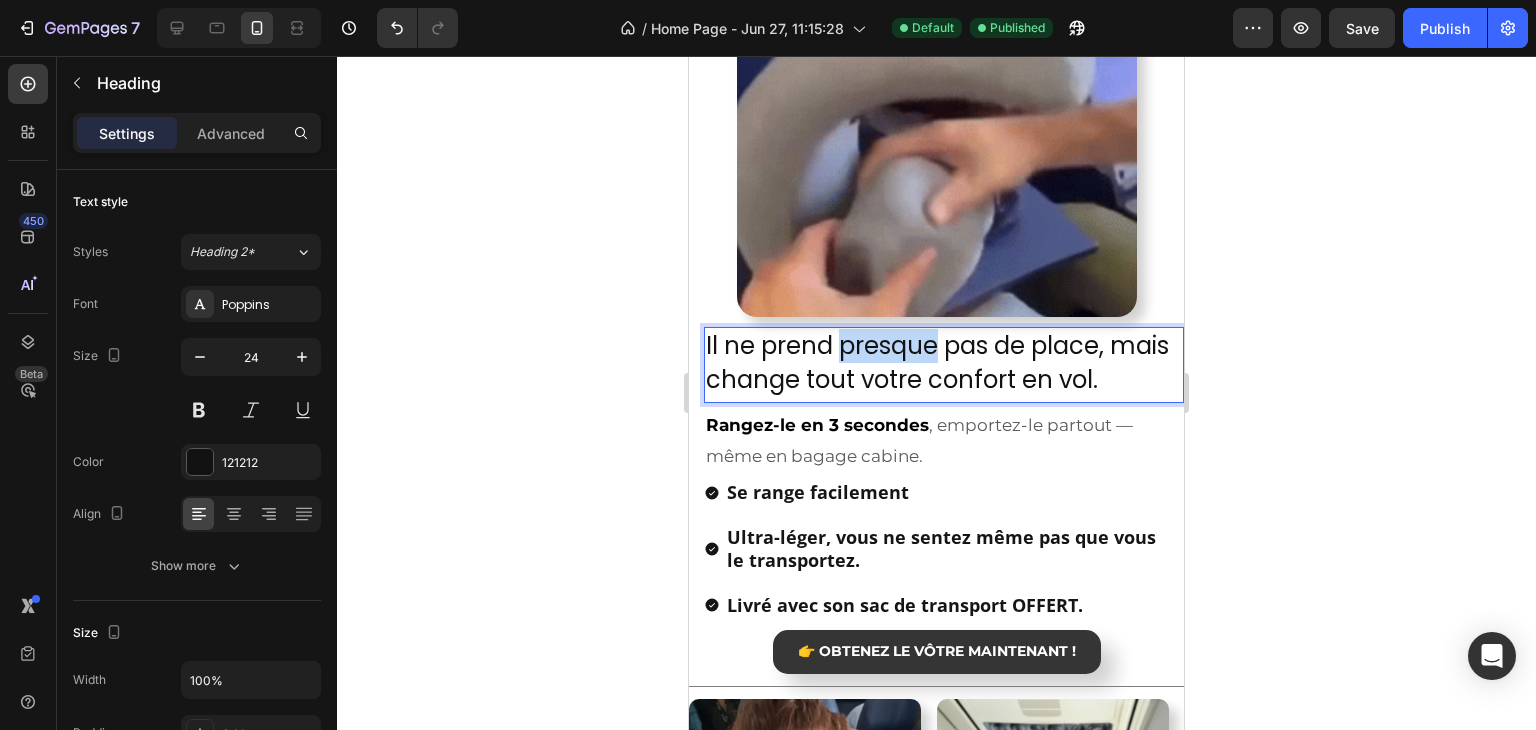 click on "Il ne prend presque pas de place, mais change tout votre confort en vol." at bounding box center (944, 362) 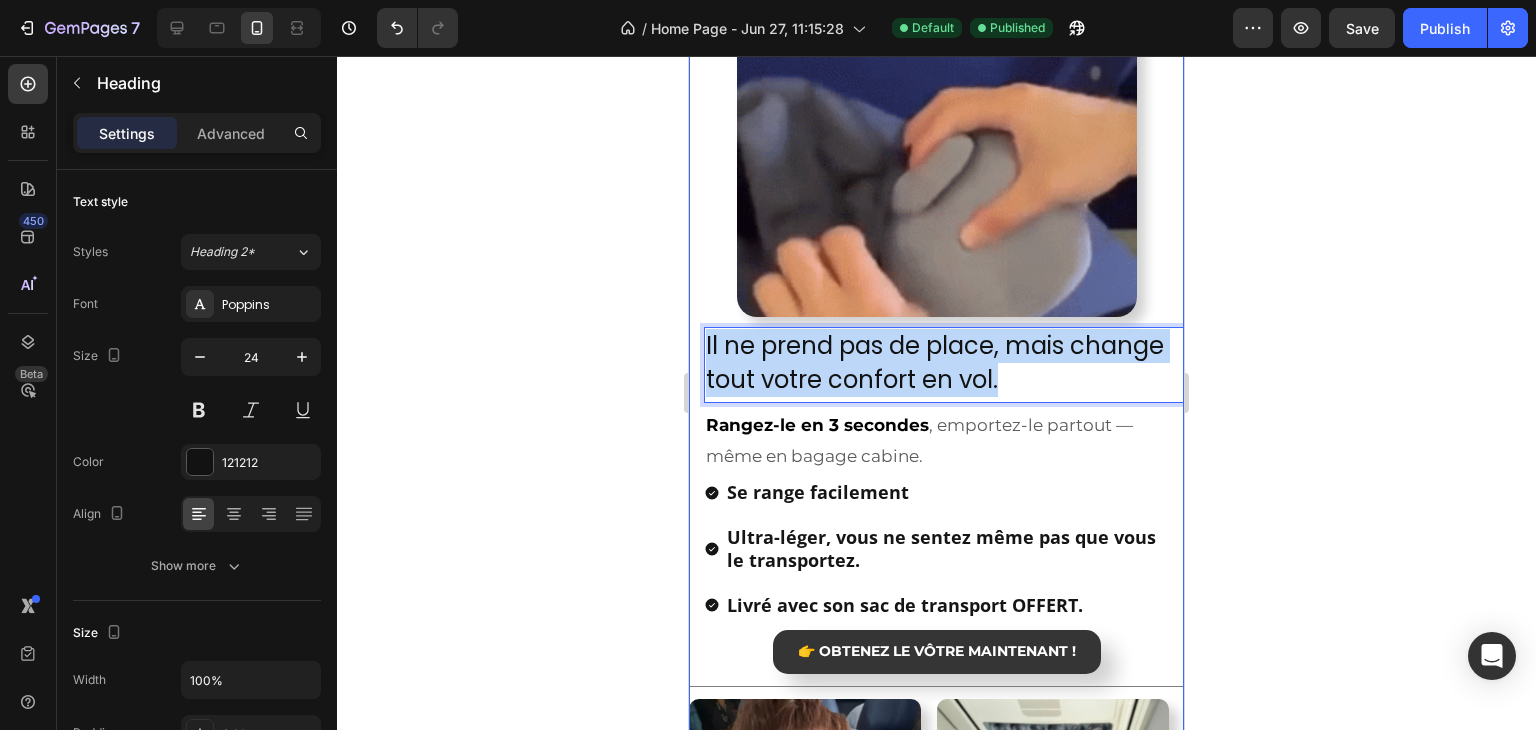 drag, startPoint x: 1017, startPoint y: 382, endPoint x: 692, endPoint y: 345, distance: 327.09937 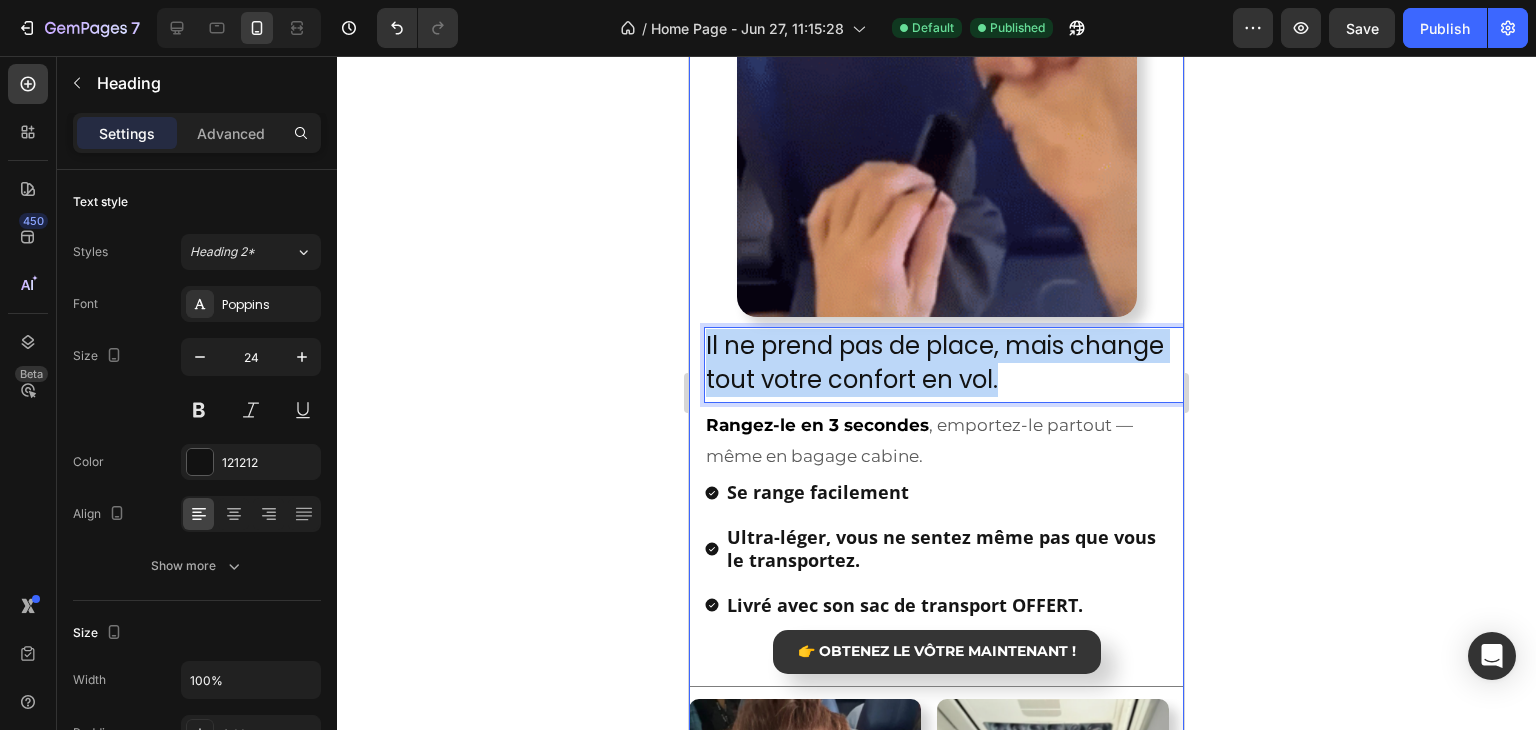click on "Image Il ne prend pas de place, mais change tout votre confort en vol. Heading   5 Rangez-le en 3 secondes , emportez-le partout — même en bagage cabine.  Text Block Se range facilement Ultra-léger, vous ne sentez même pas que vous le transportez. Livré avec son sac de transport OFFERT. Item List 👉 OBTENEZ LE VÔTRE MAINTENANT ! Button                Title Line Image Image Image Image Image Image Carousel Ils en parlent mieux que nous Heading" at bounding box center [936, 543] 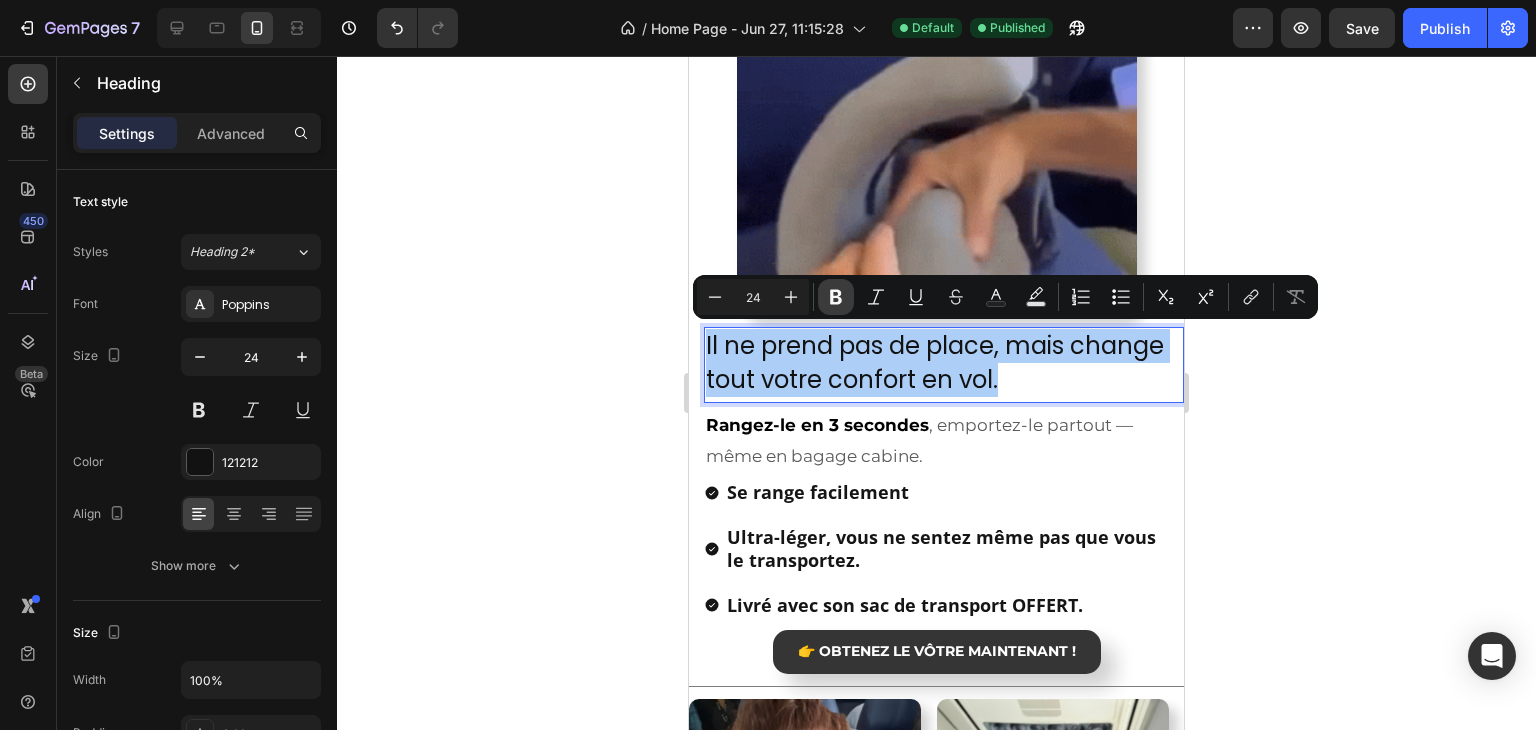 click 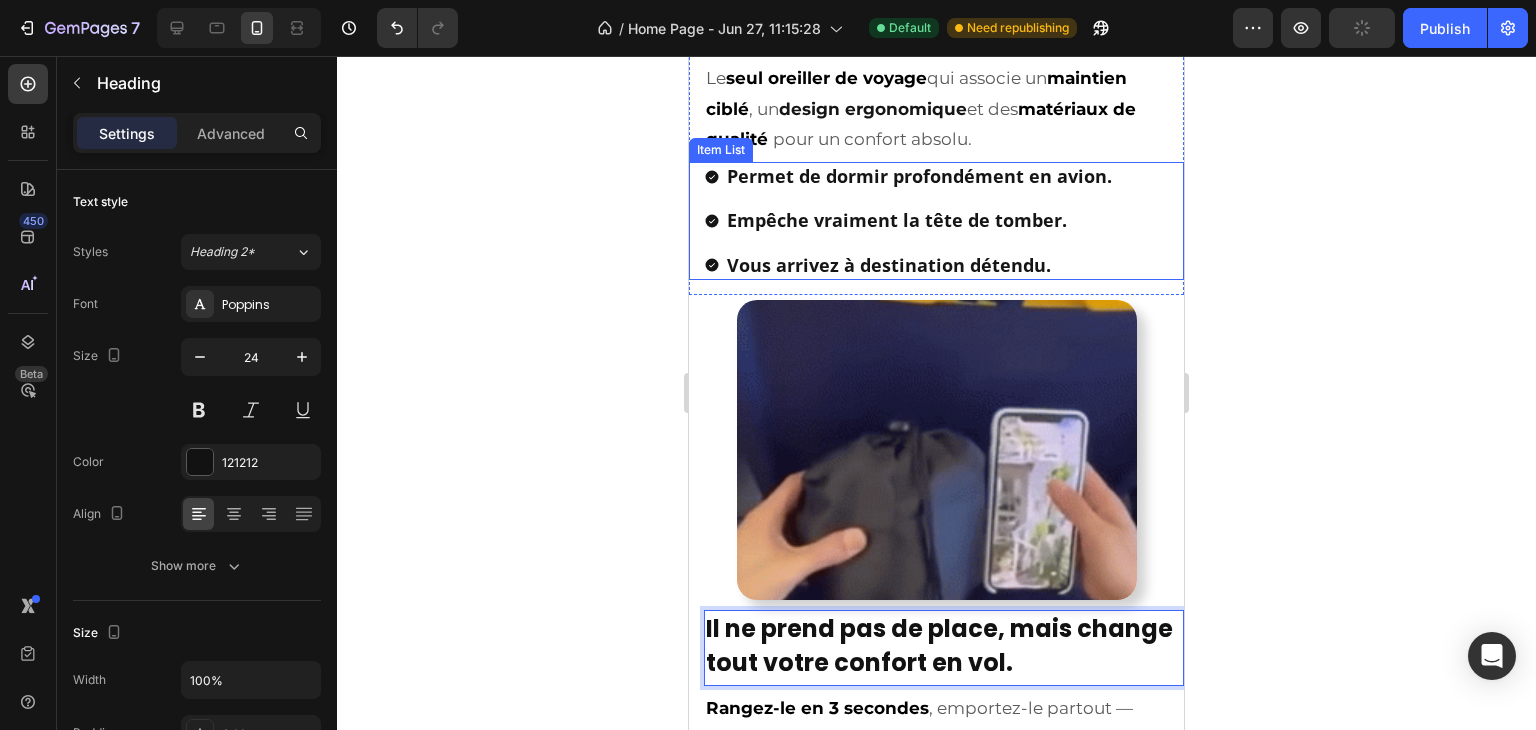 scroll, scrollTop: 1811, scrollLeft: 0, axis: vertical 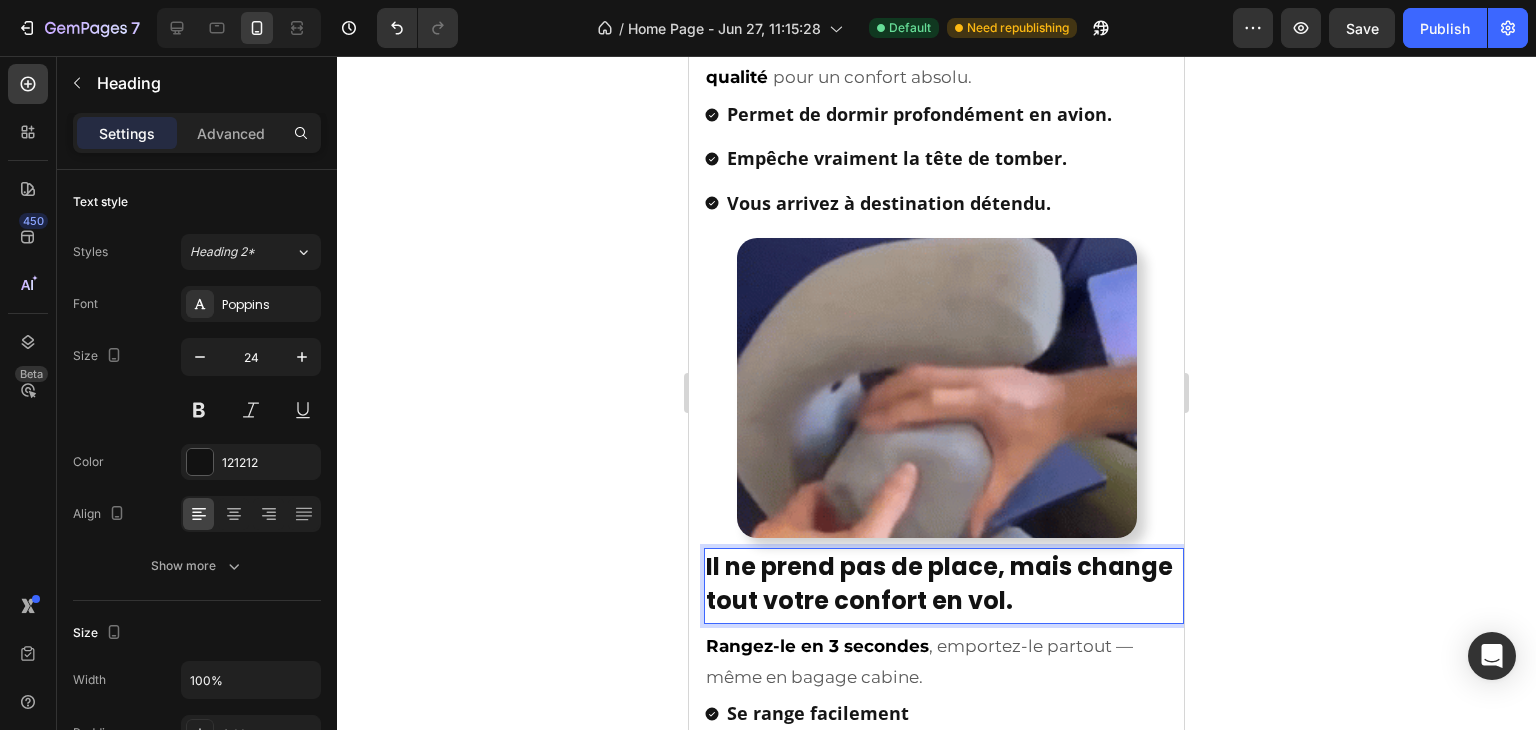 click 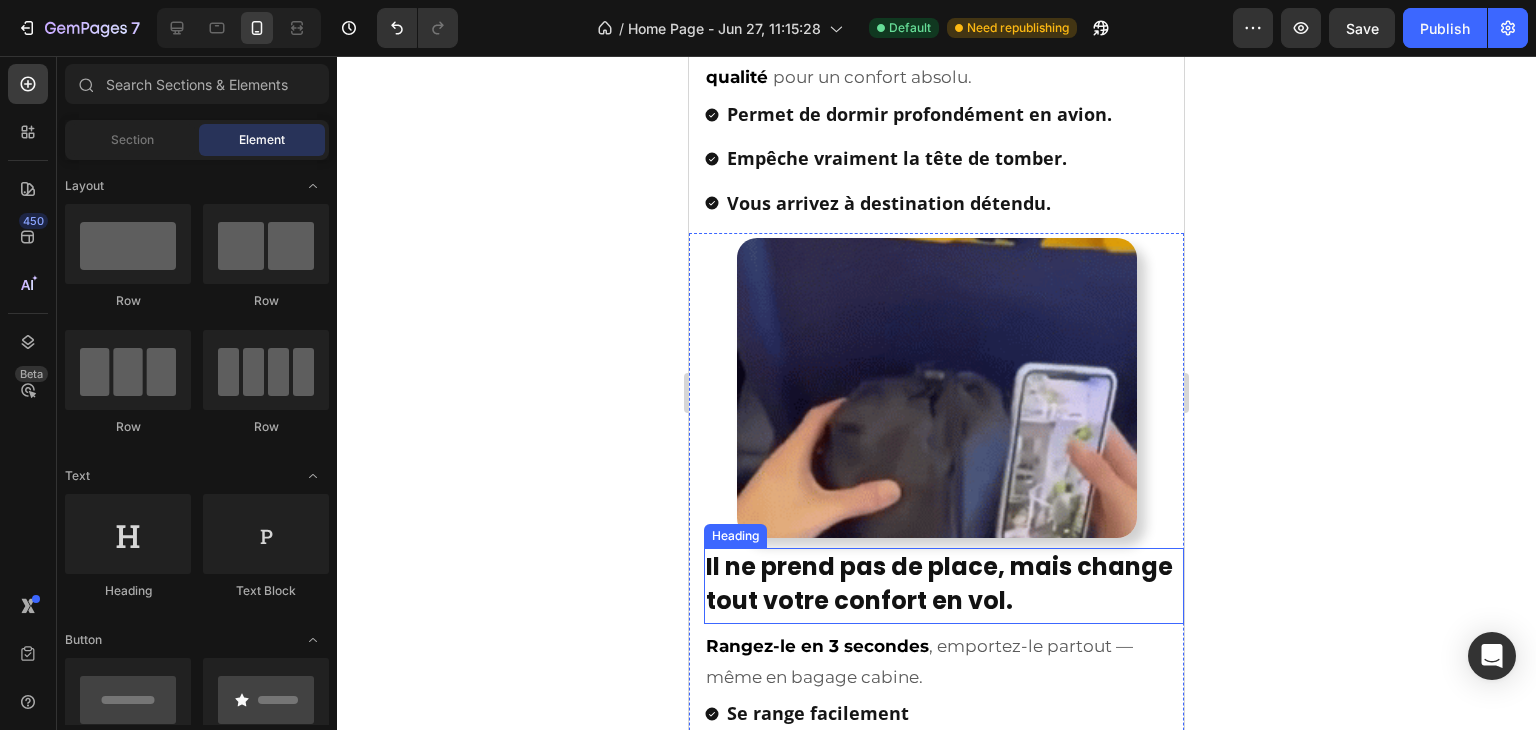 click on "Il ne prend pas de place, mais change tout votre confort en vol." at bounding box center [939, 583] 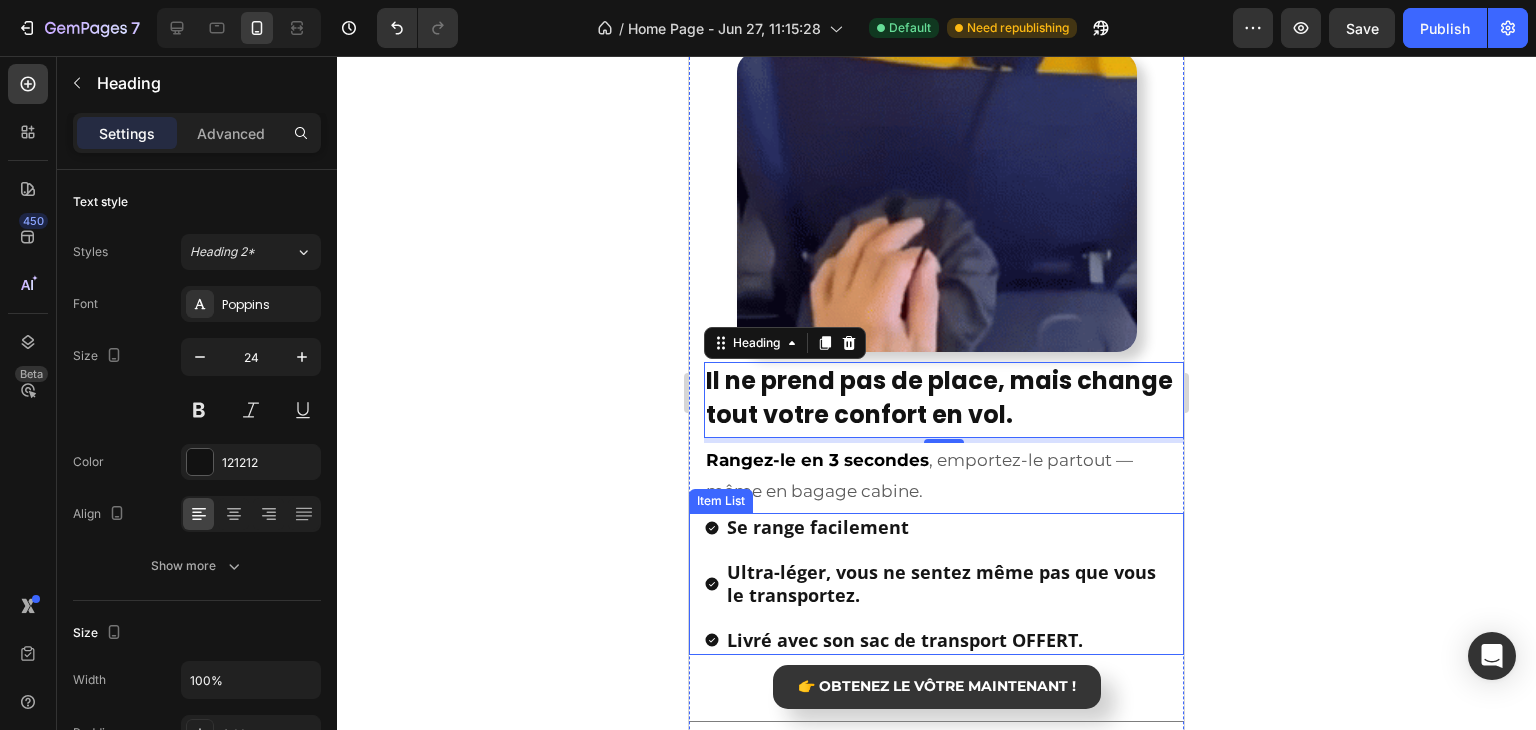 scroll, scrollTop: 2011, scrollLeft: 0, axis: vertical 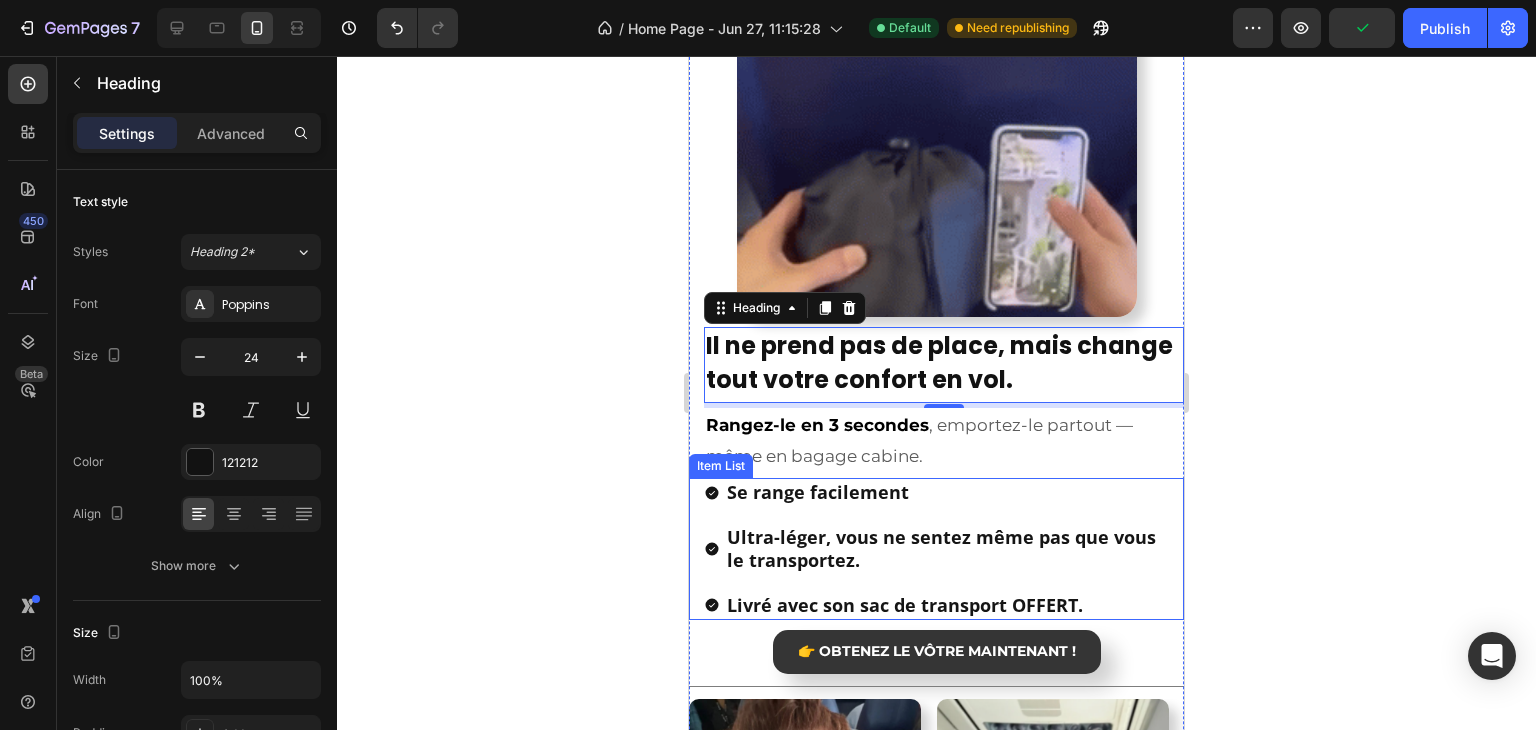 click on "Se range facilement" at bounding box center [818, 492] 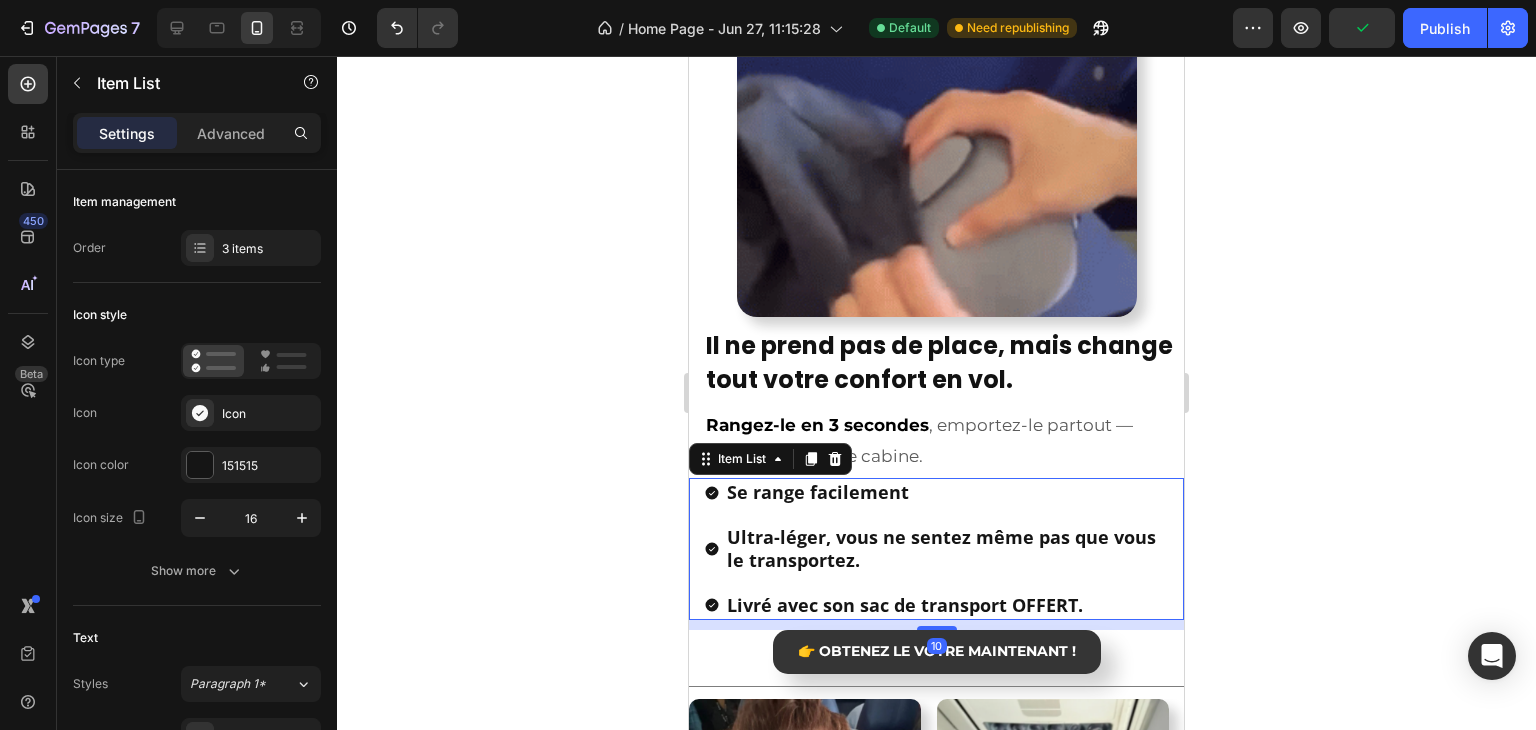 click on "Se range facilement" at bounding box center (946, 492) 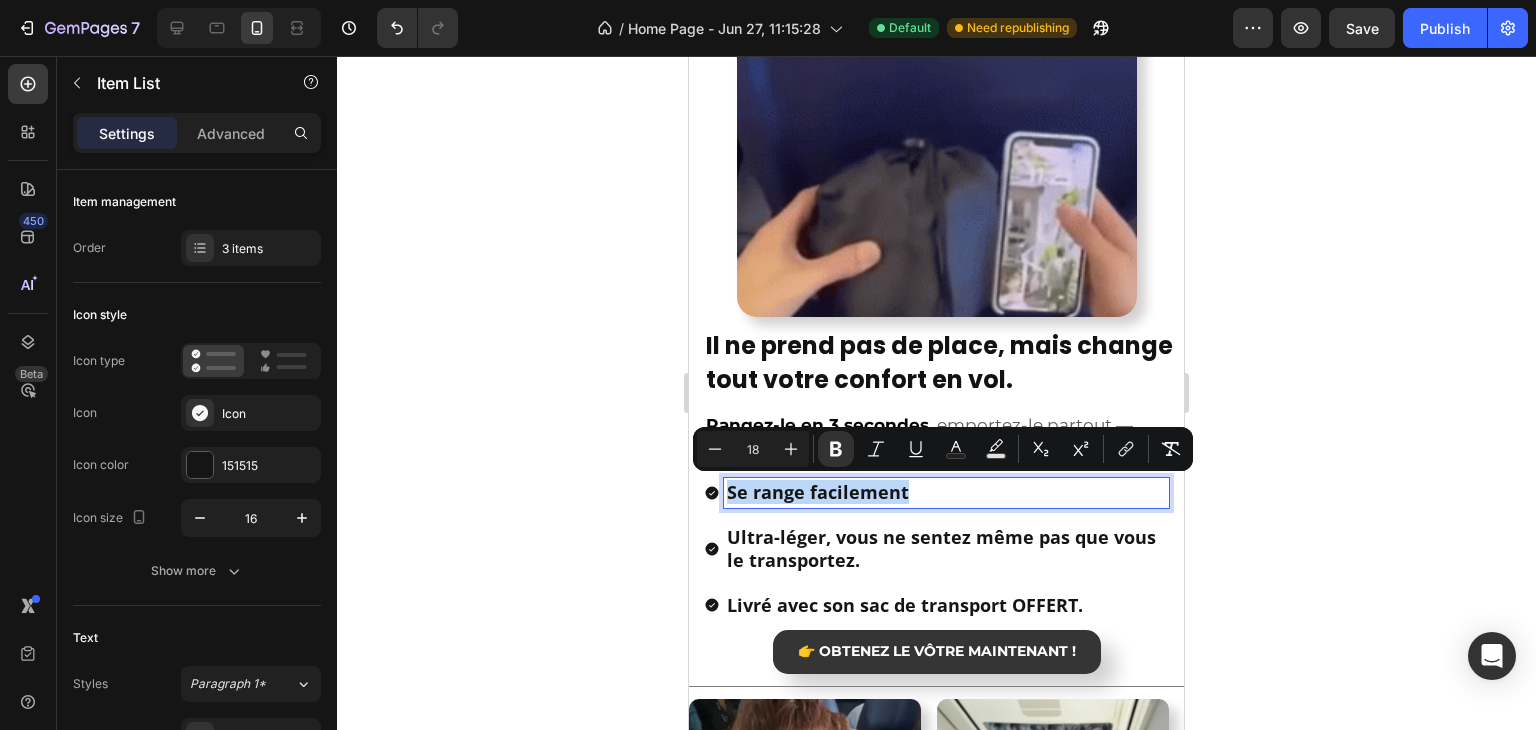 drag, startPoint x: 908, startPoint y: 492, endPoint x: 728, endPoint y: 490, distance: 180.01111 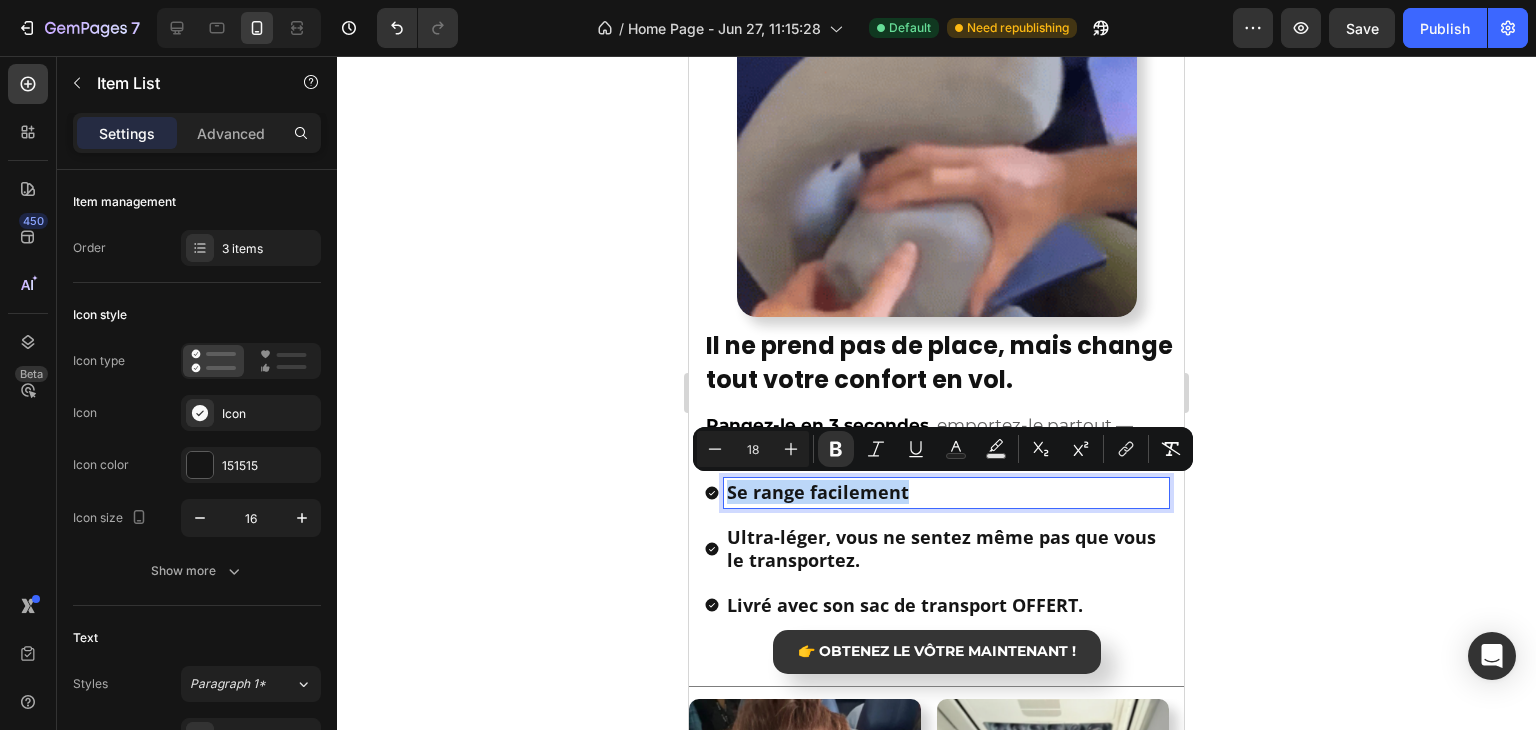 click on "Se range facilement" at bounding box center [946, 492] 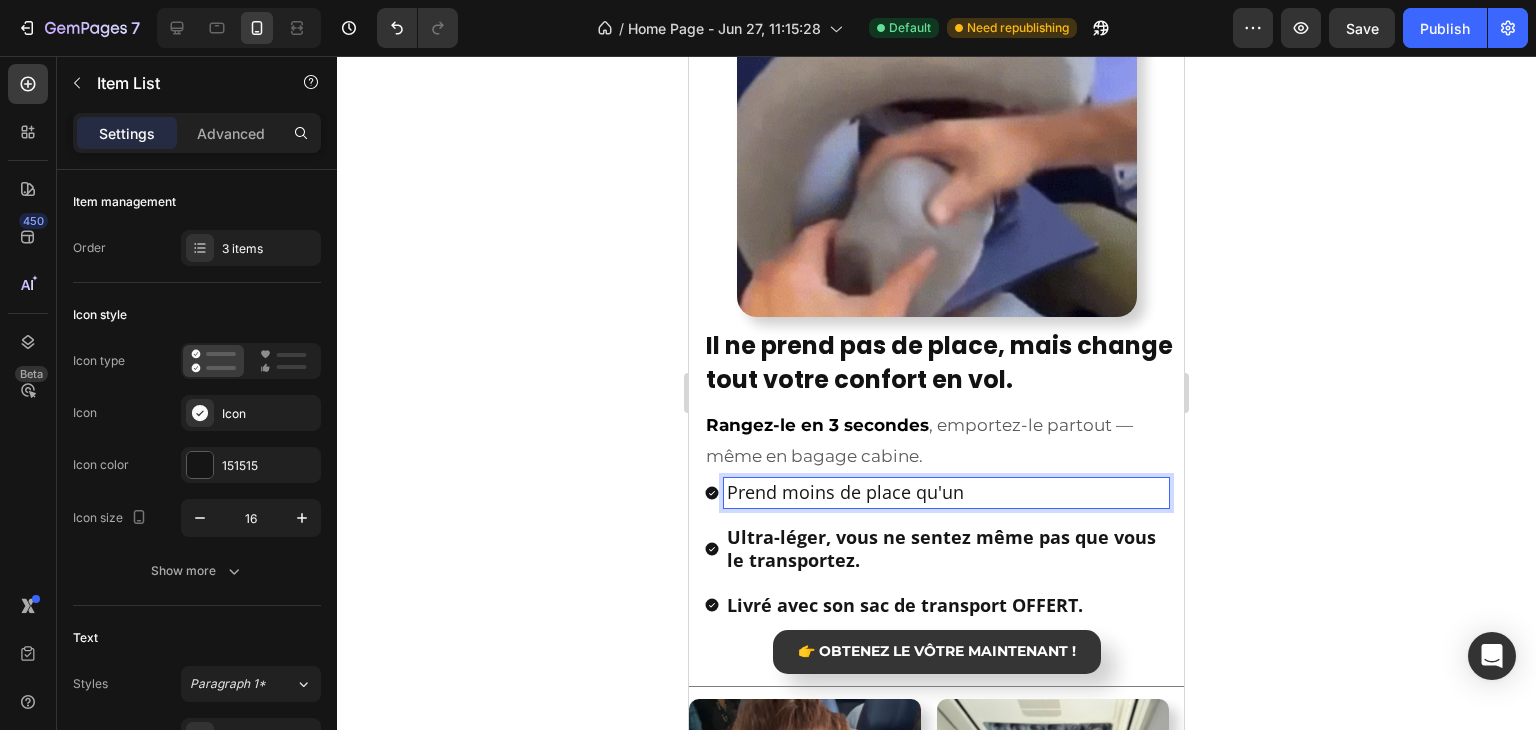 click 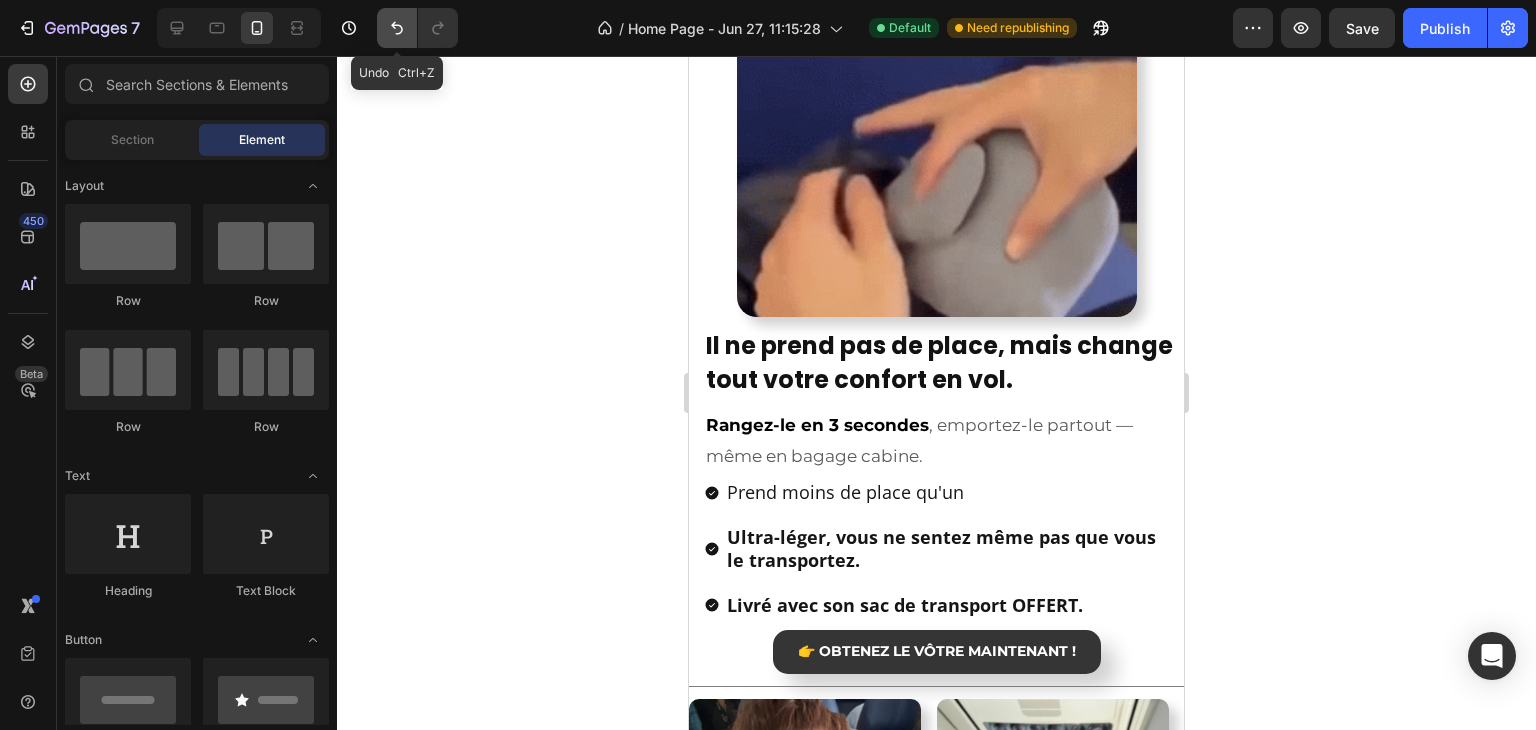 click 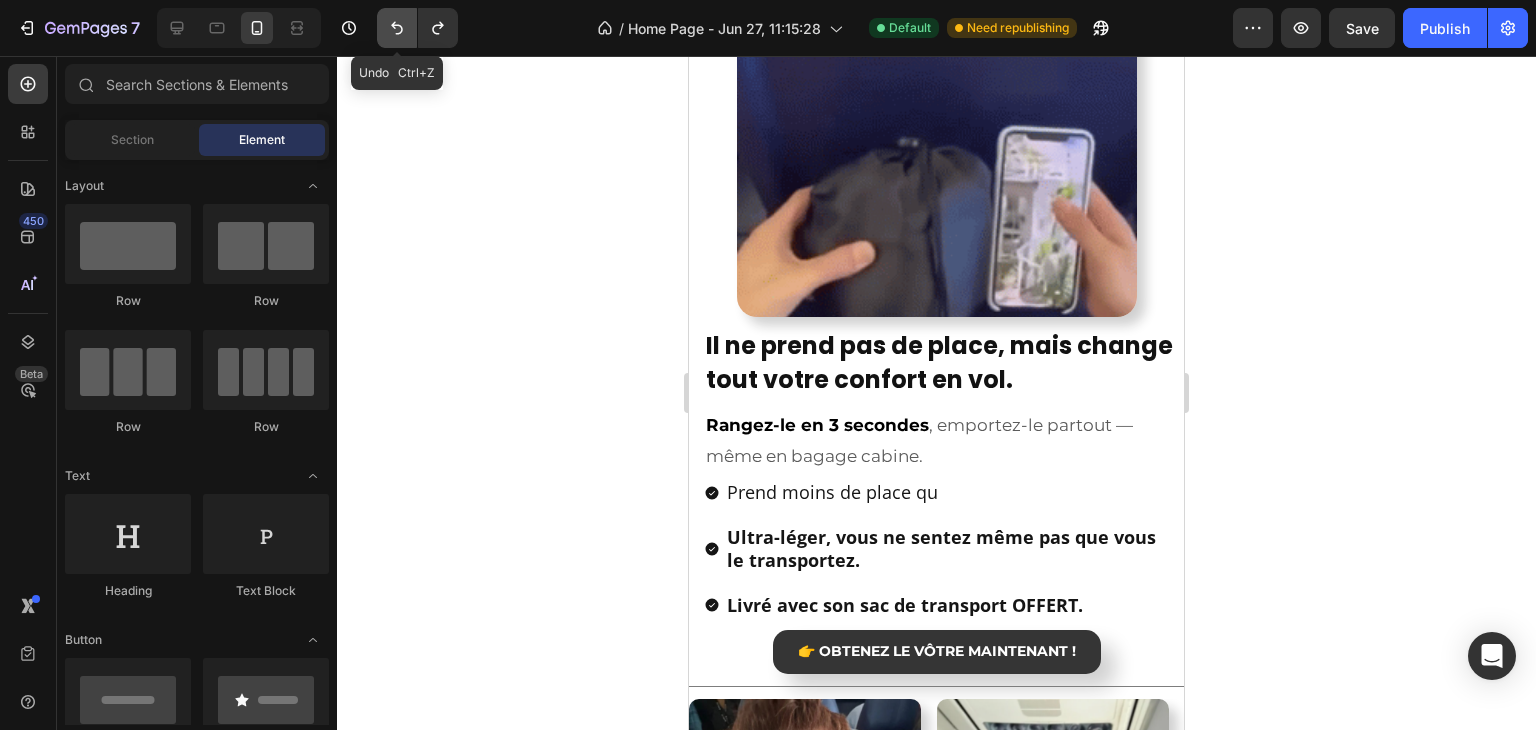 click 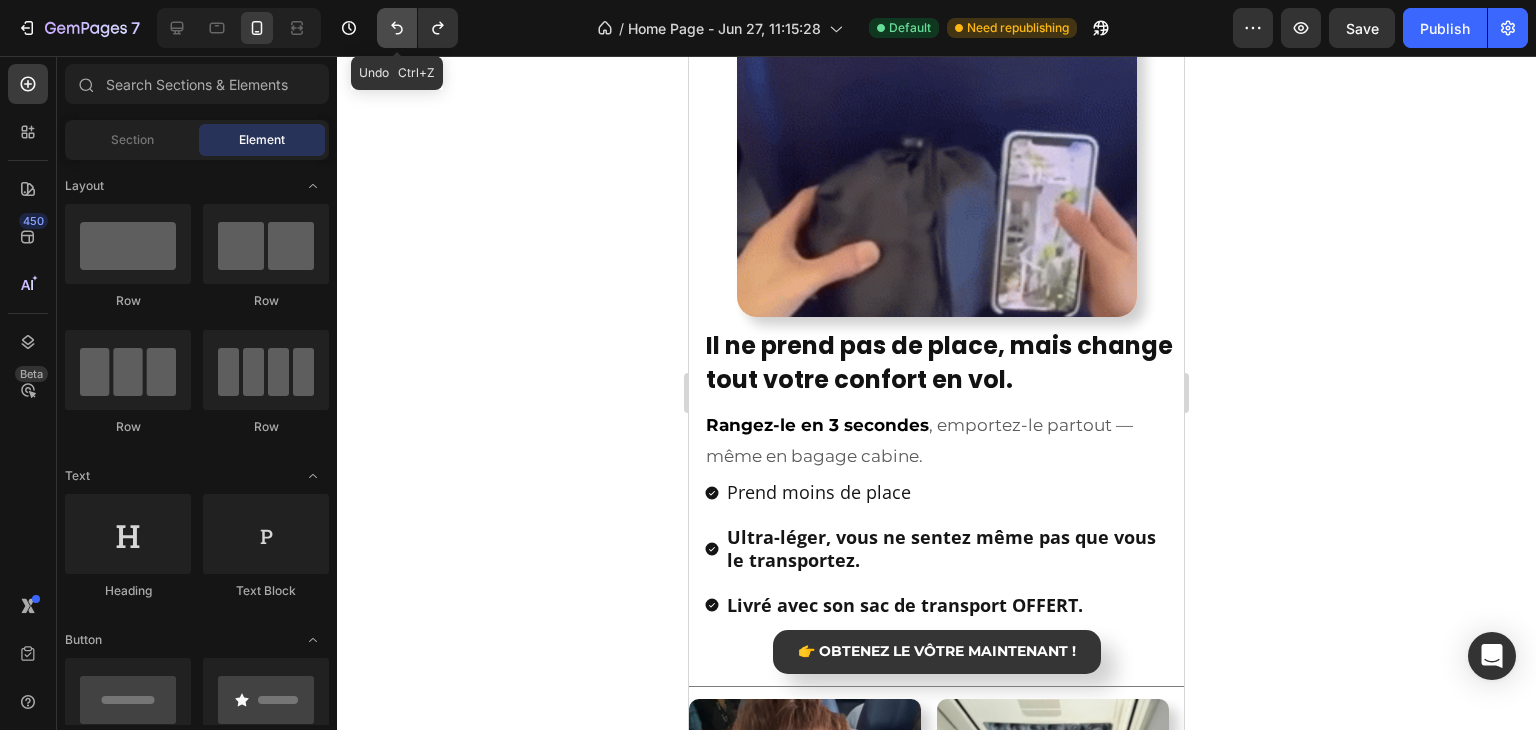 click 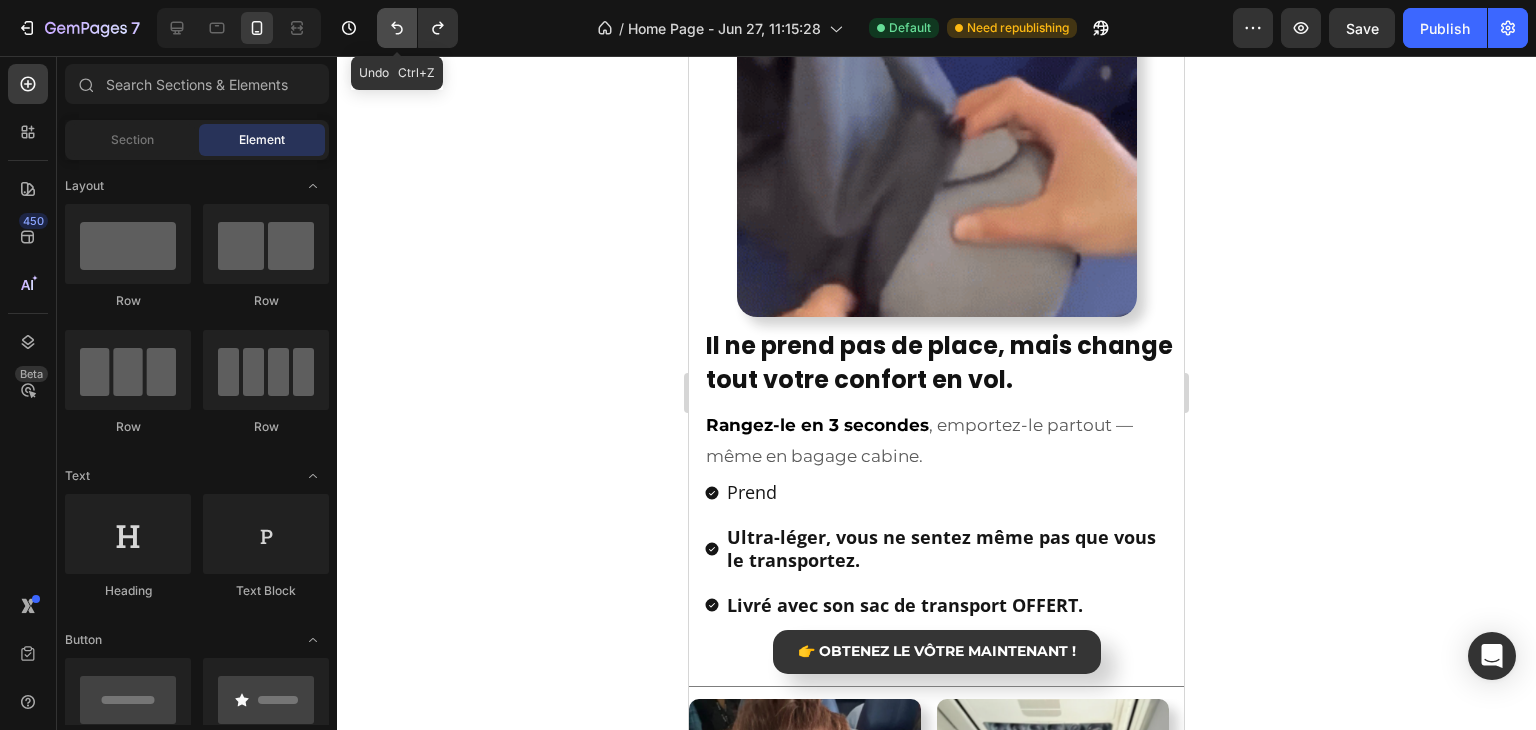 click 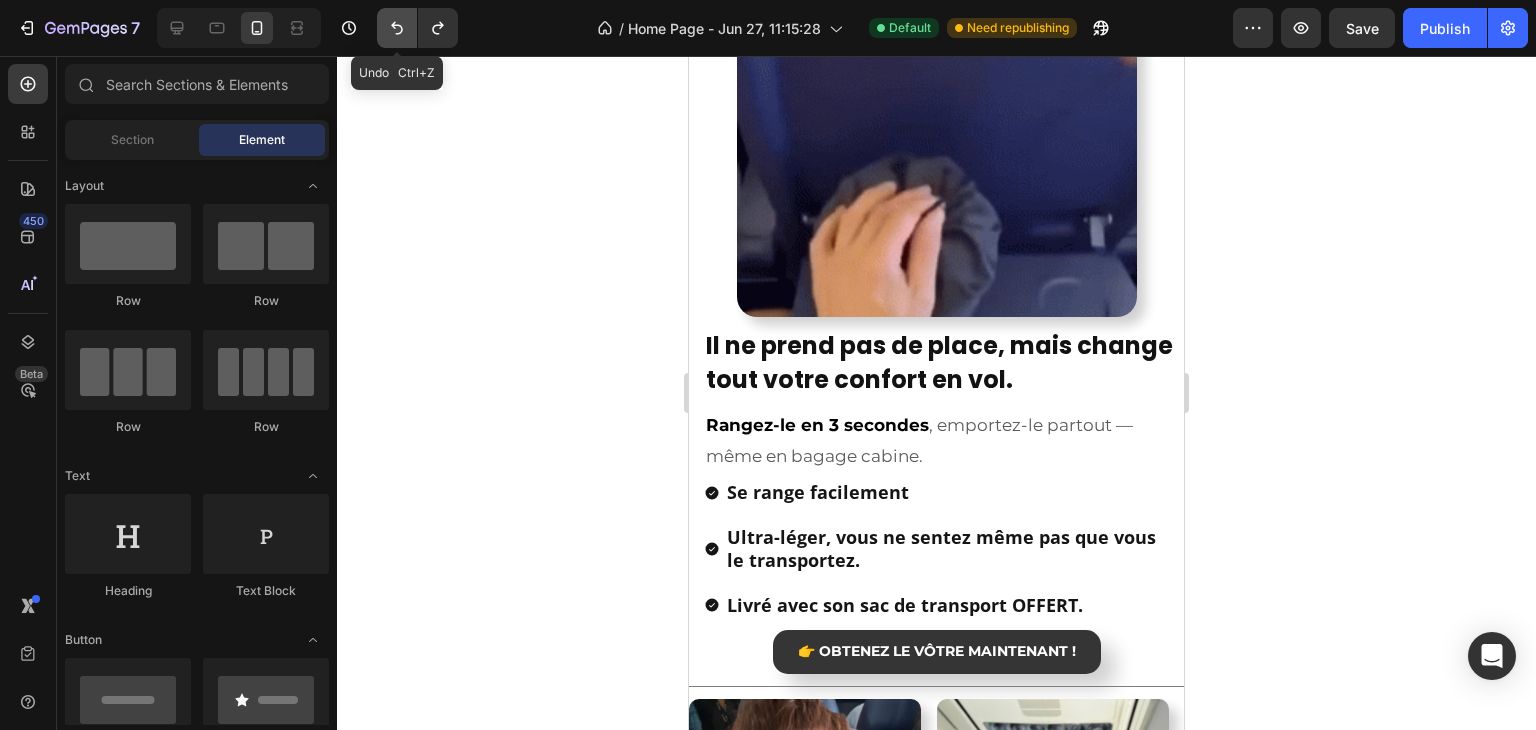 click 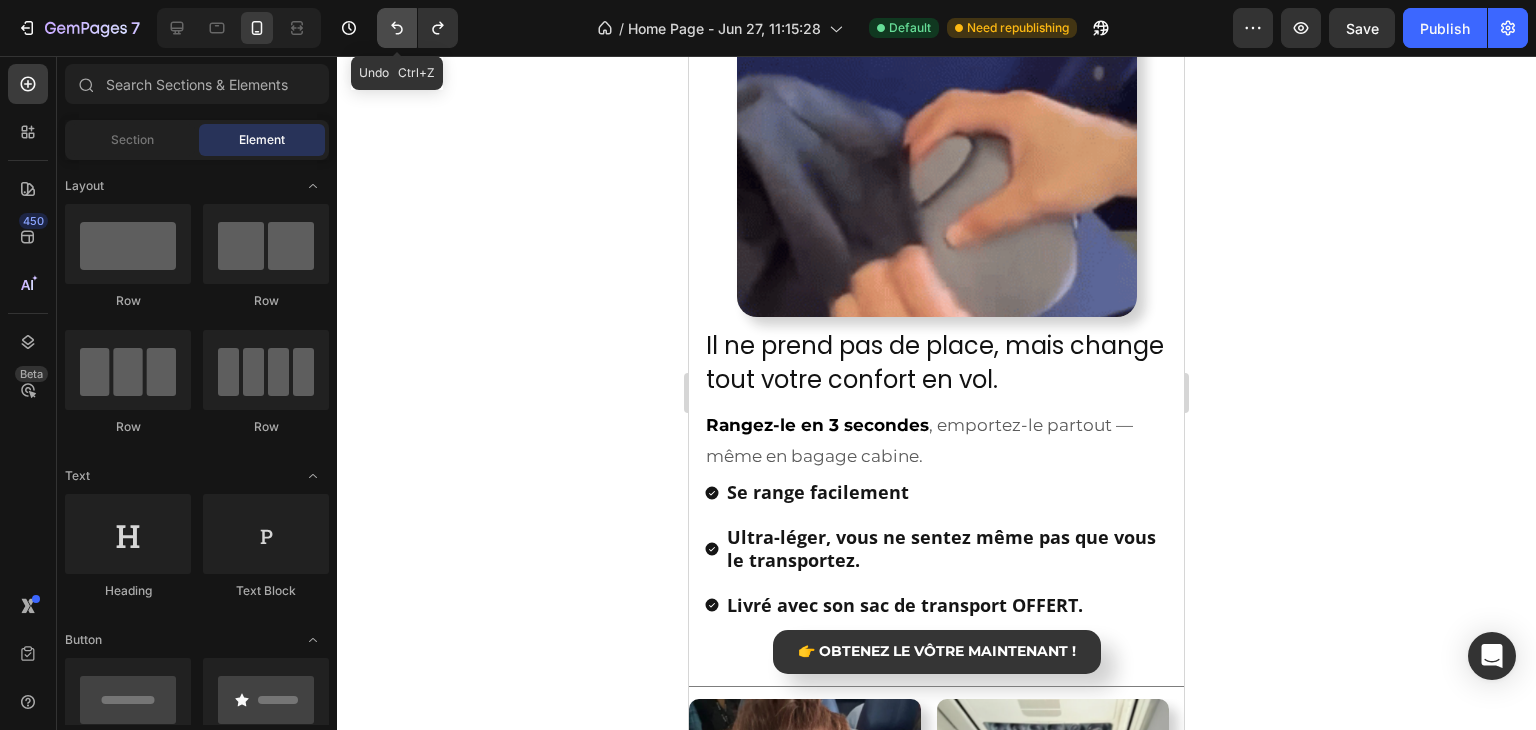 click 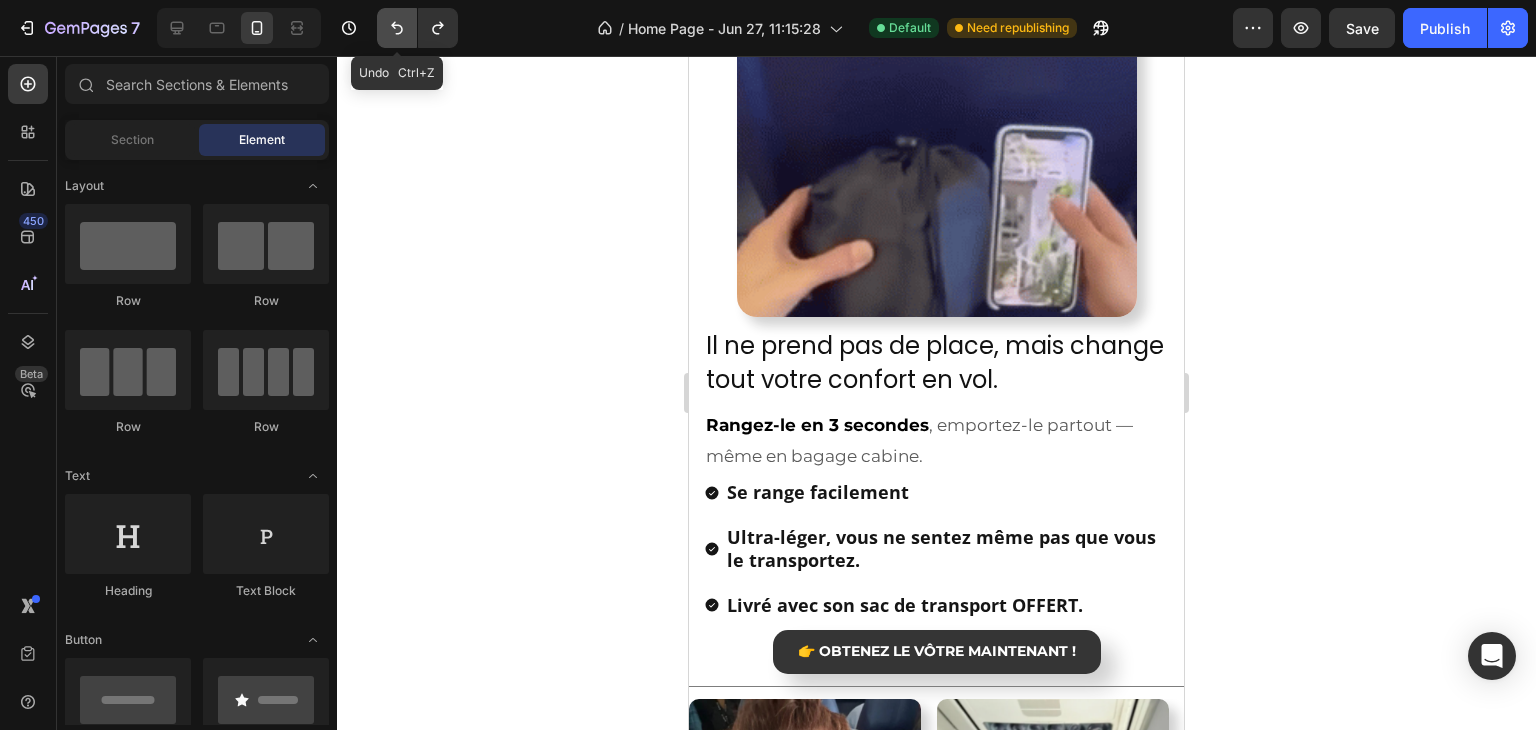 click 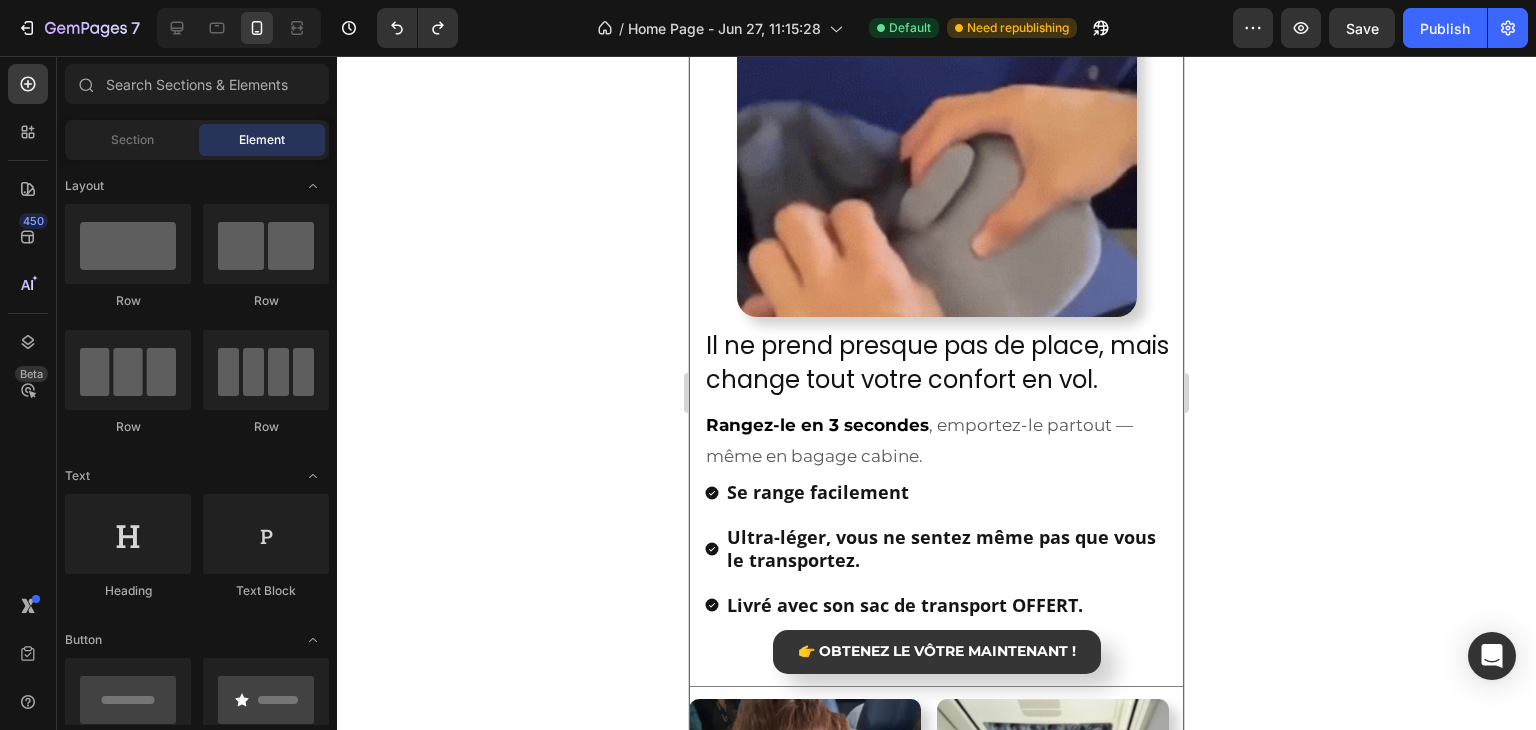 click on "Il ne prend presque pas de place, mais change tout votre confort en vol." at bounding box center [944, 362] 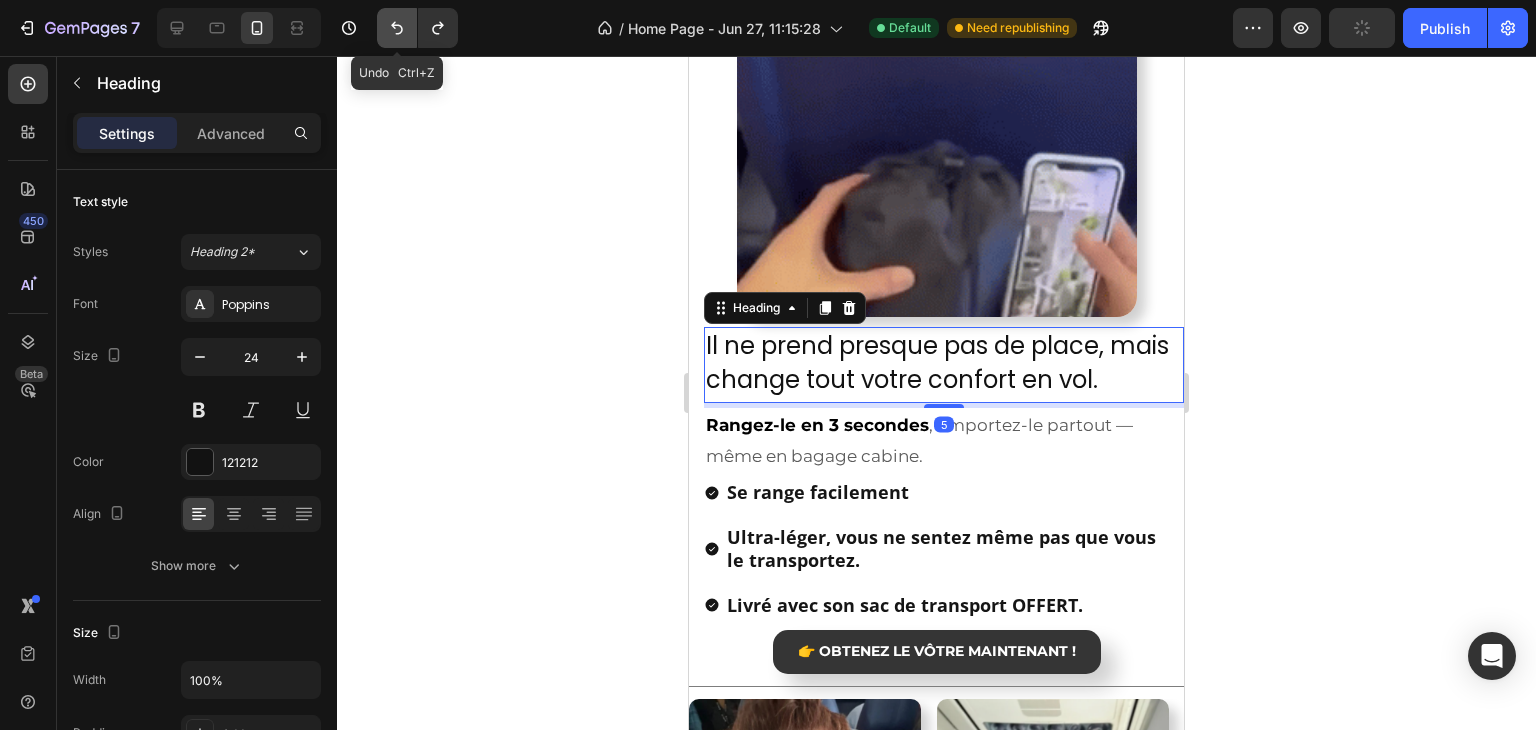 click 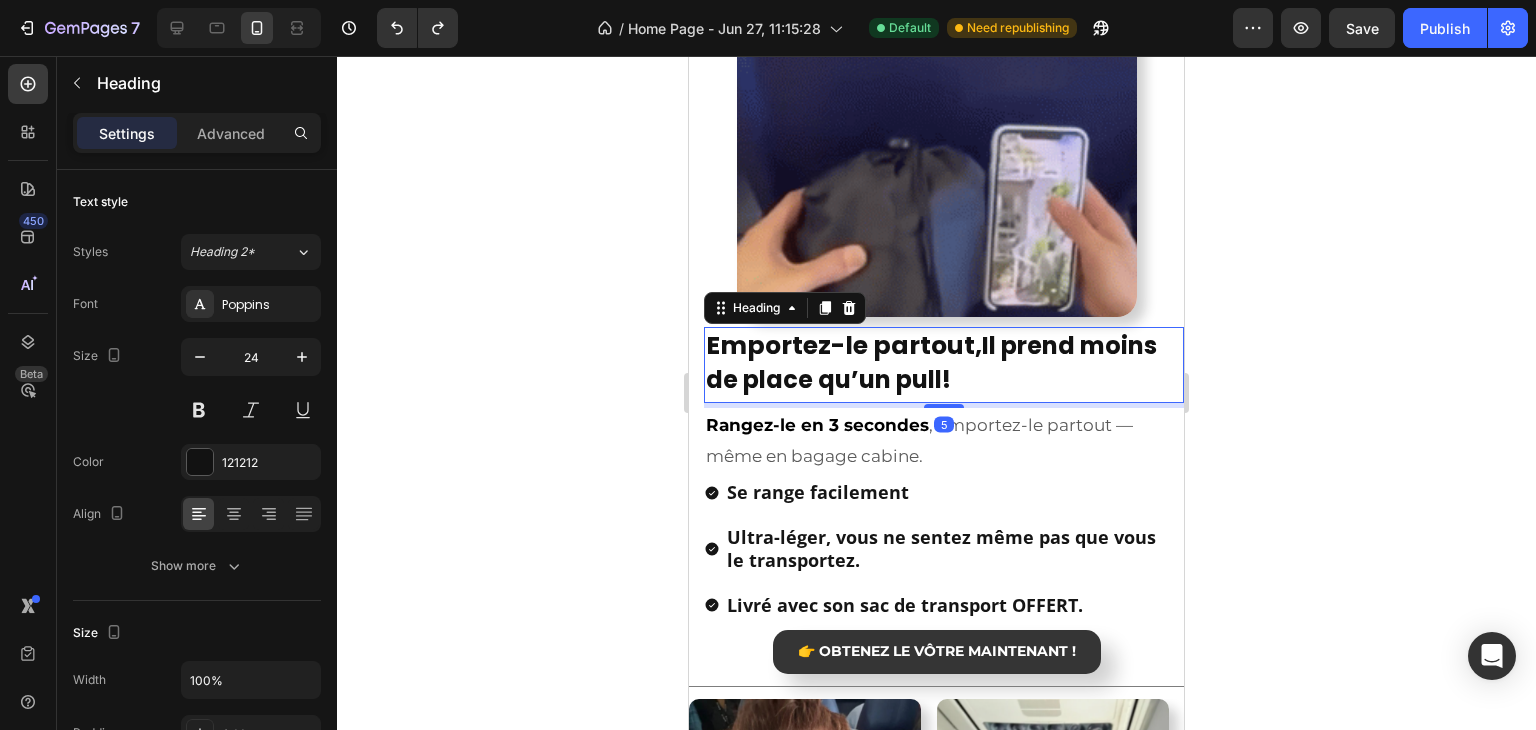 drag, startPoint x: 884, startPoint y: 398, endPoint x: 865, endPoint y: 397, distance: 19.026299 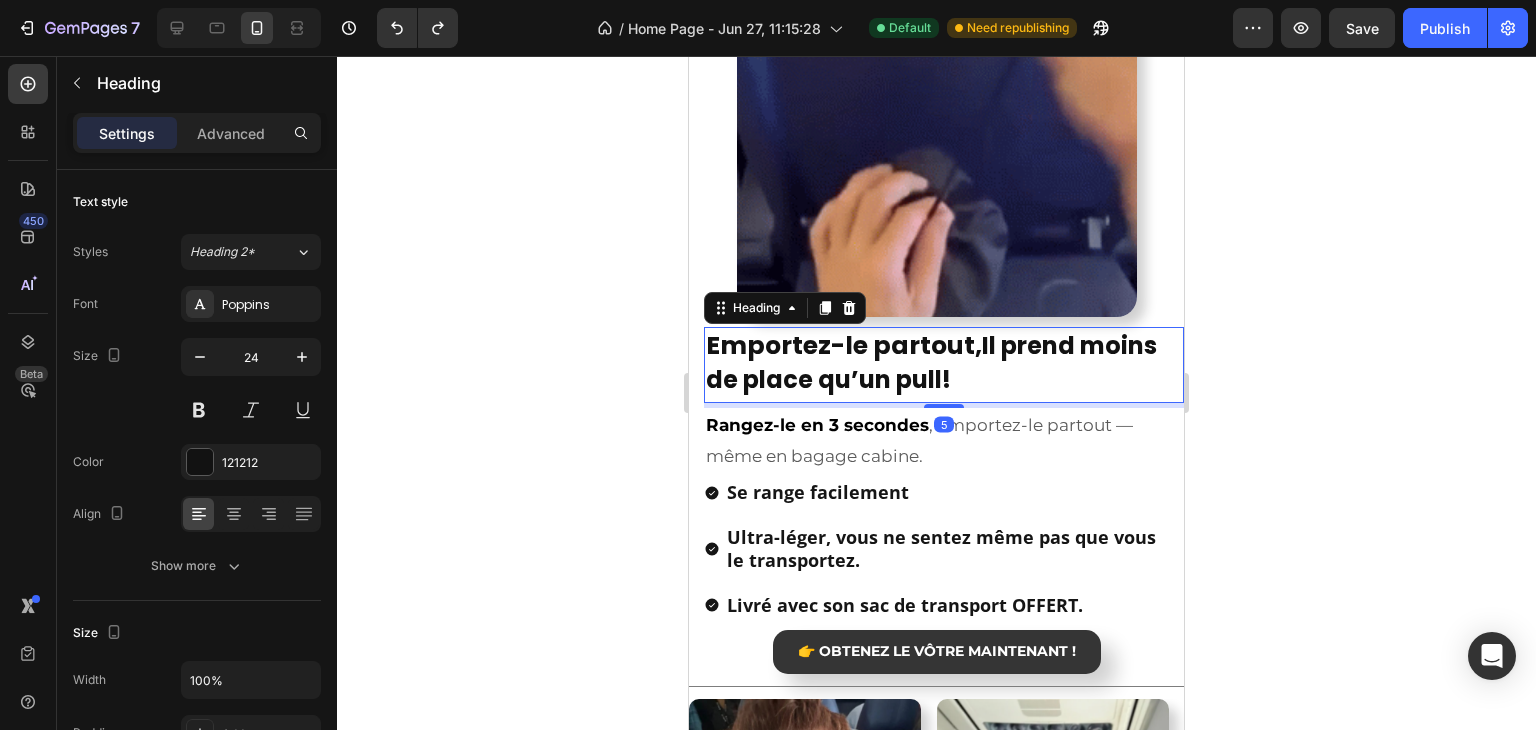click on "Emportez-le partout,  Il prend moins de place qu’un pull  ! Heading   5" at bounding box center (944, 365) 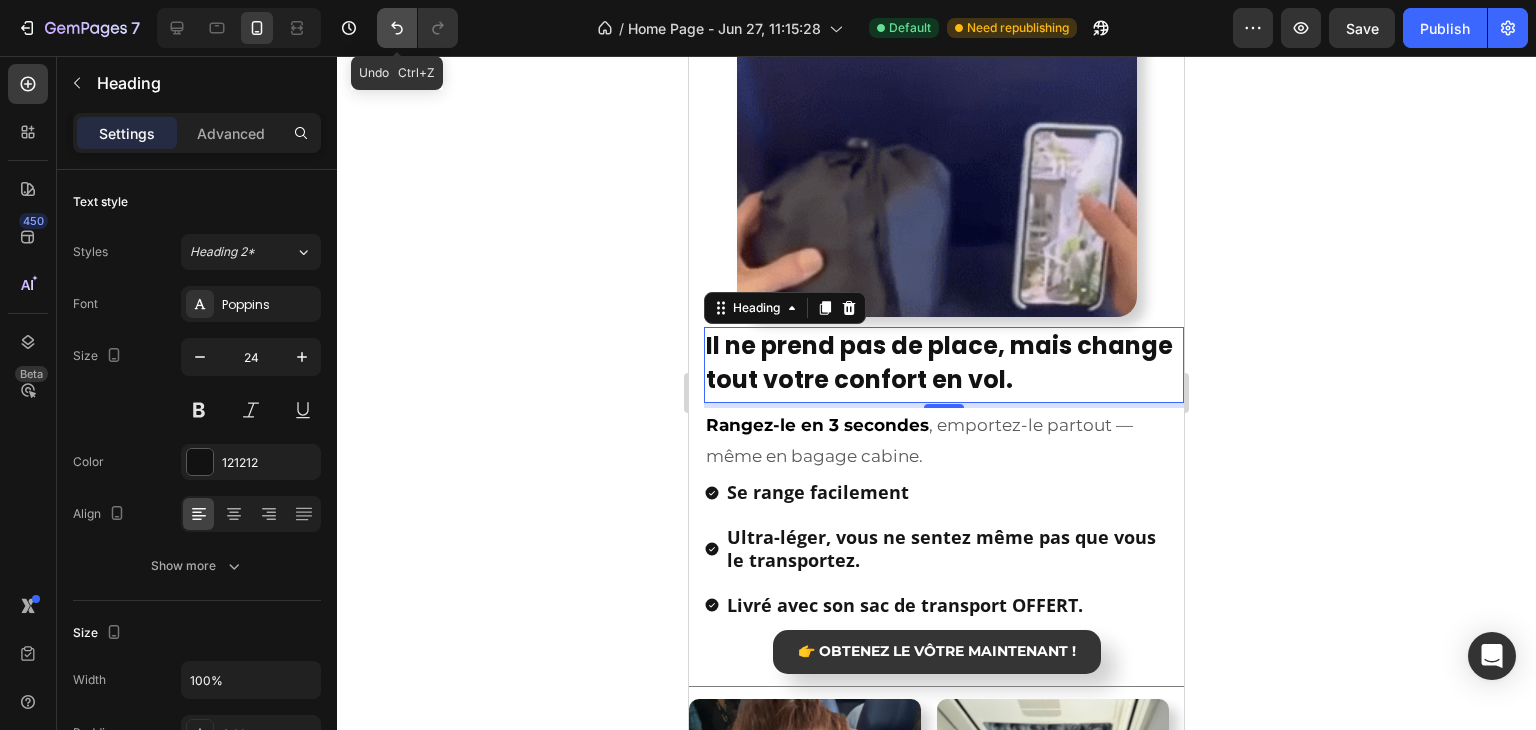 click 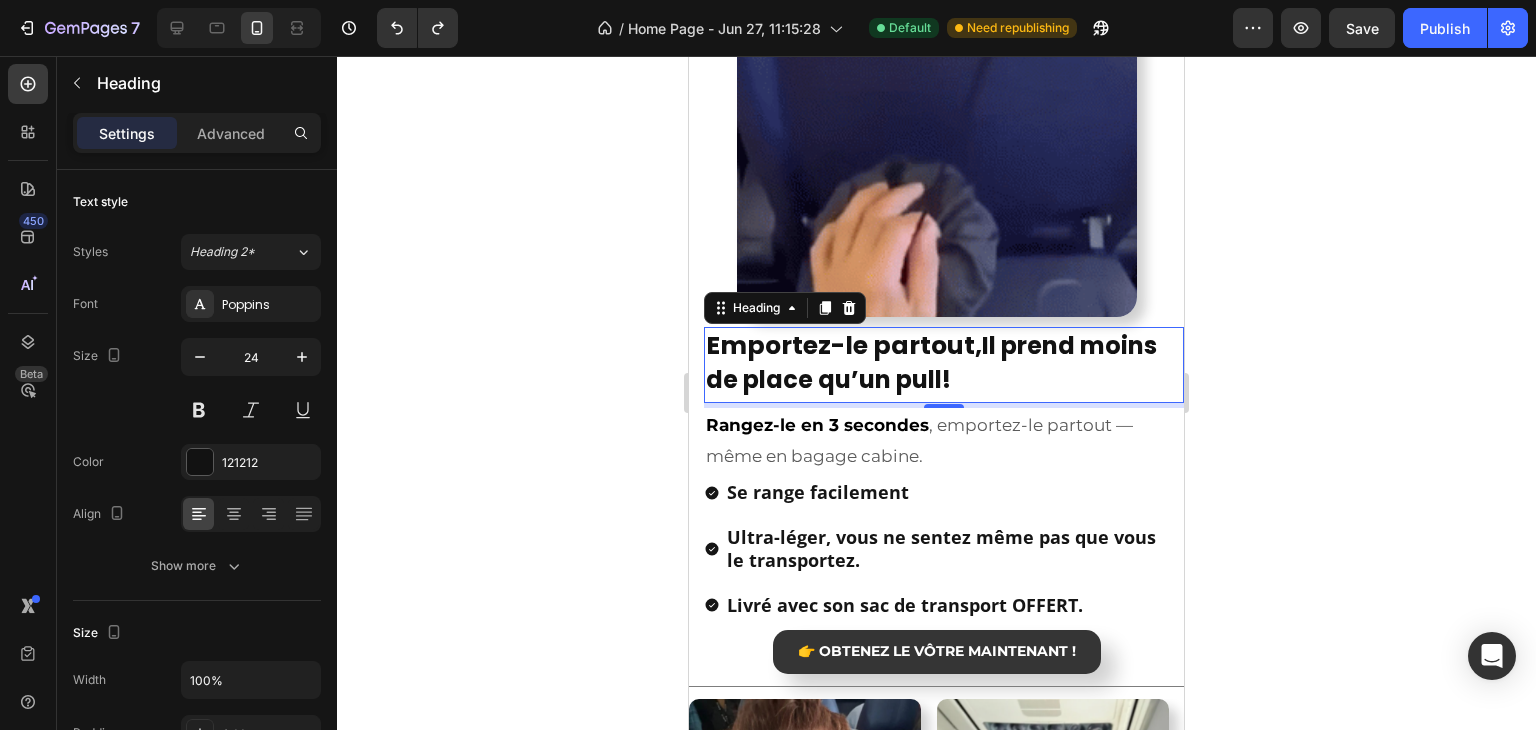 click 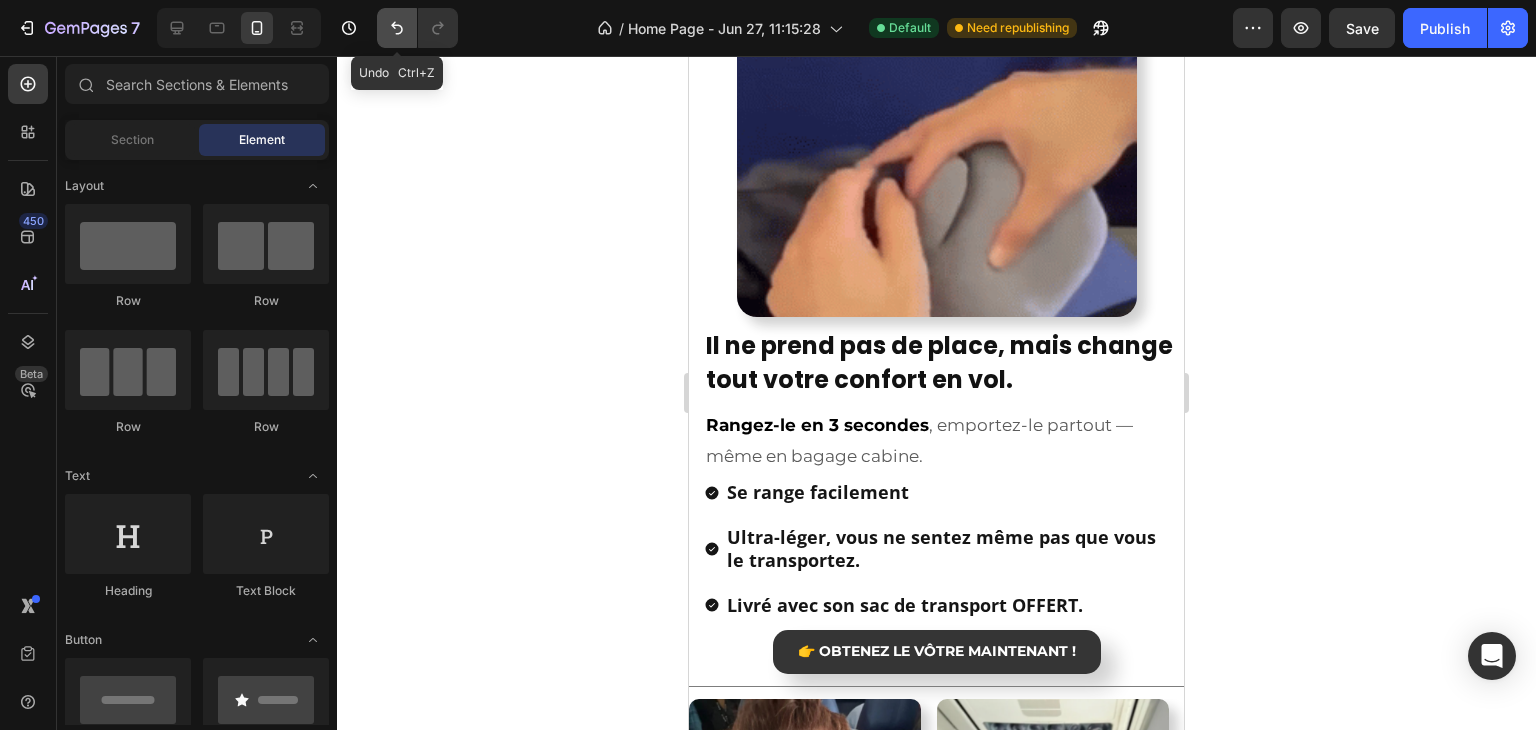 click 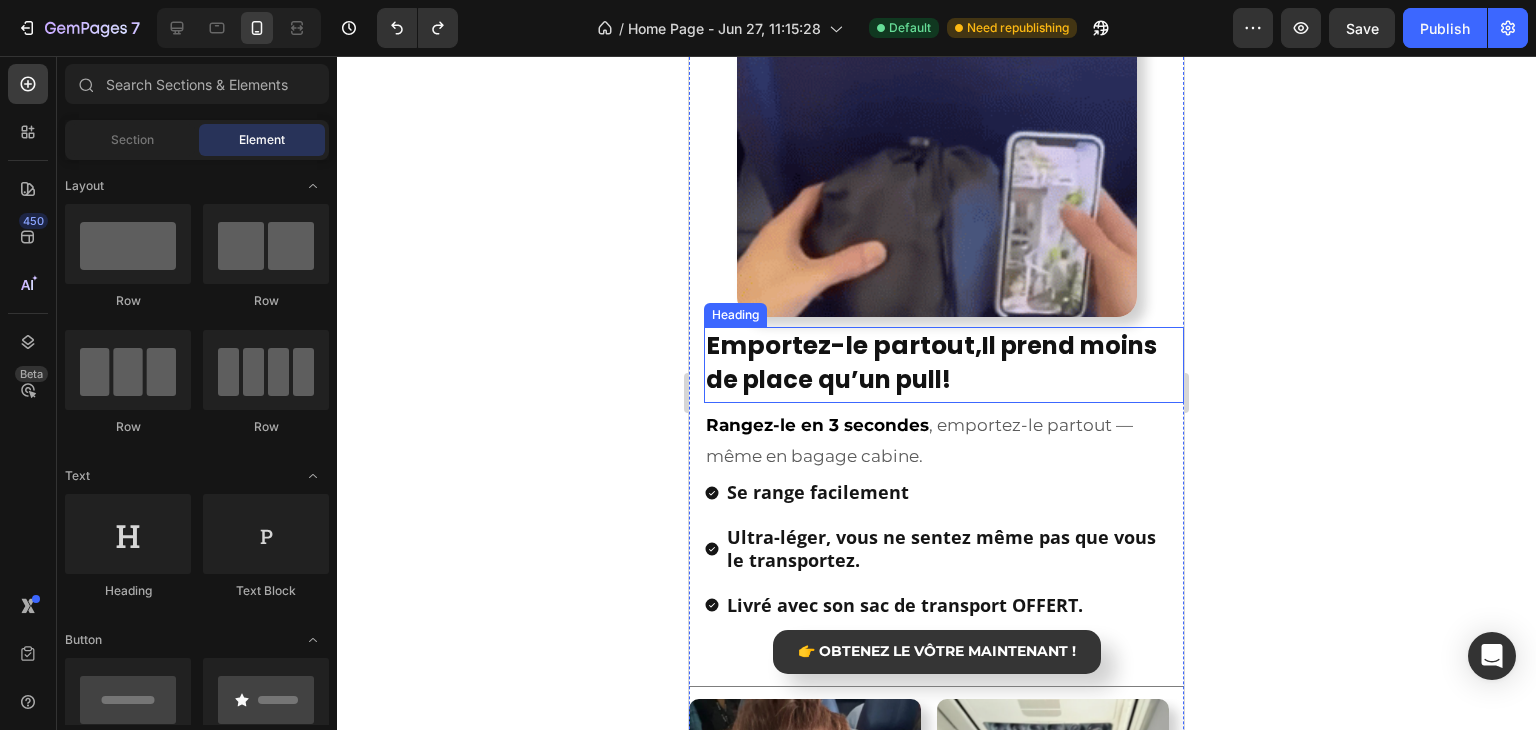 click on "Emportez-le partout," at bounding box center (844, 345) 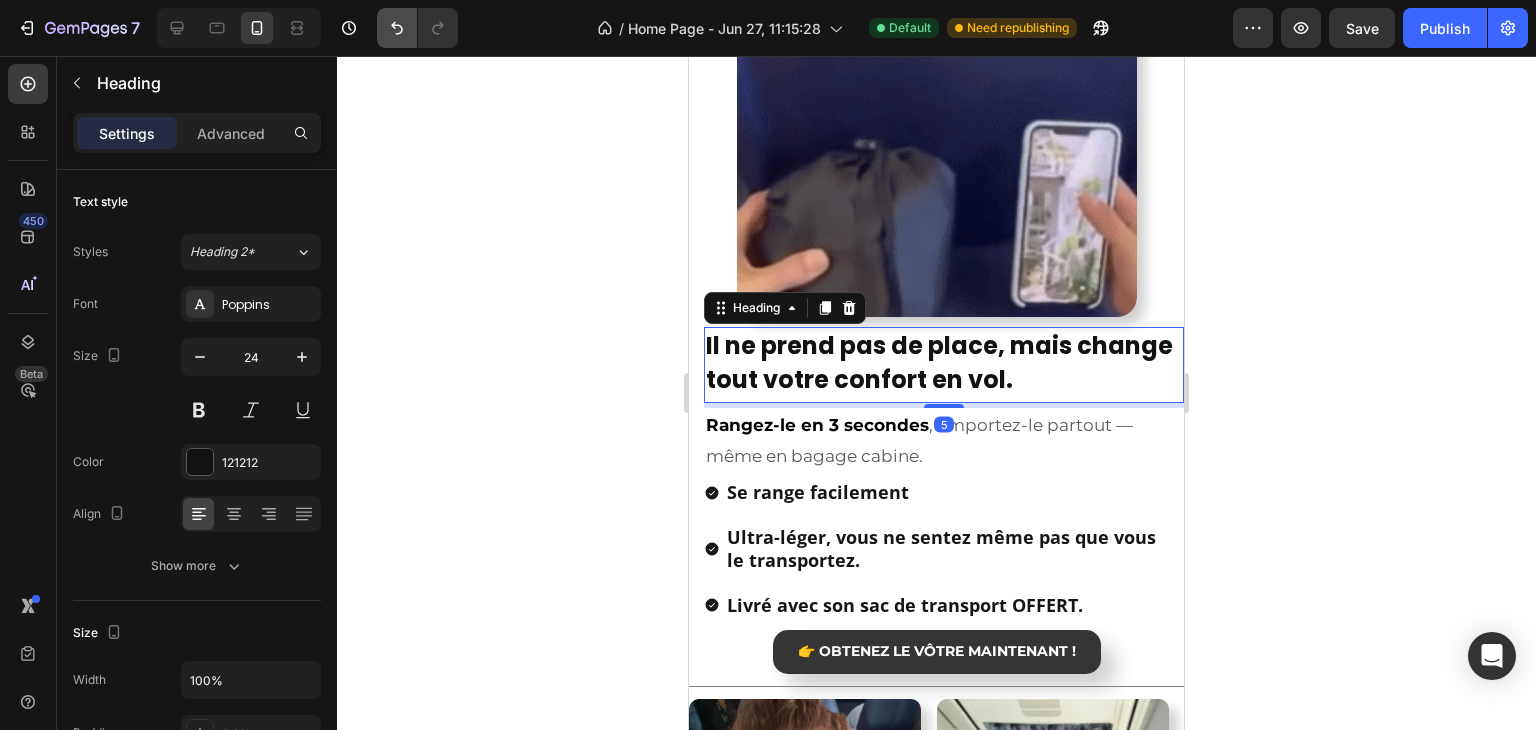 click 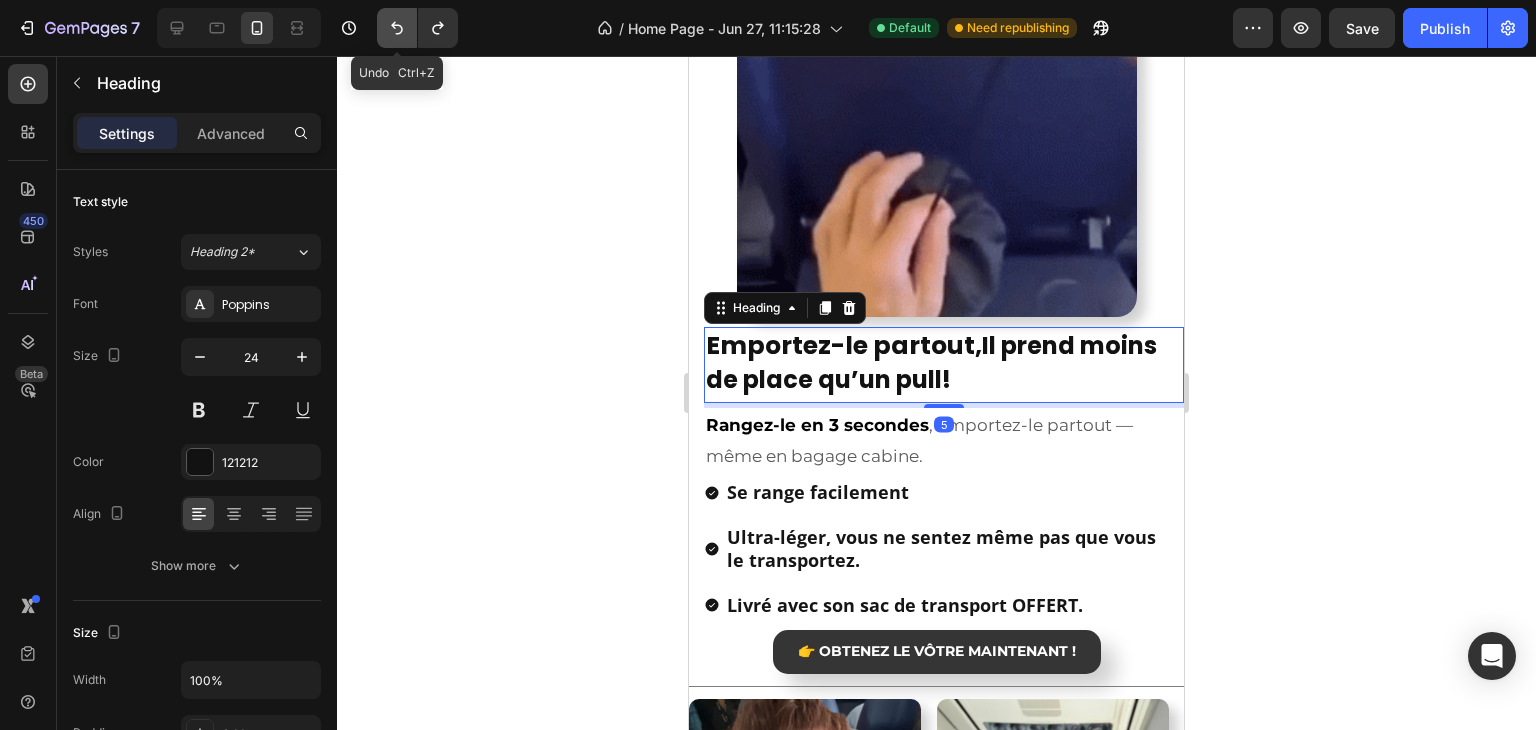 click 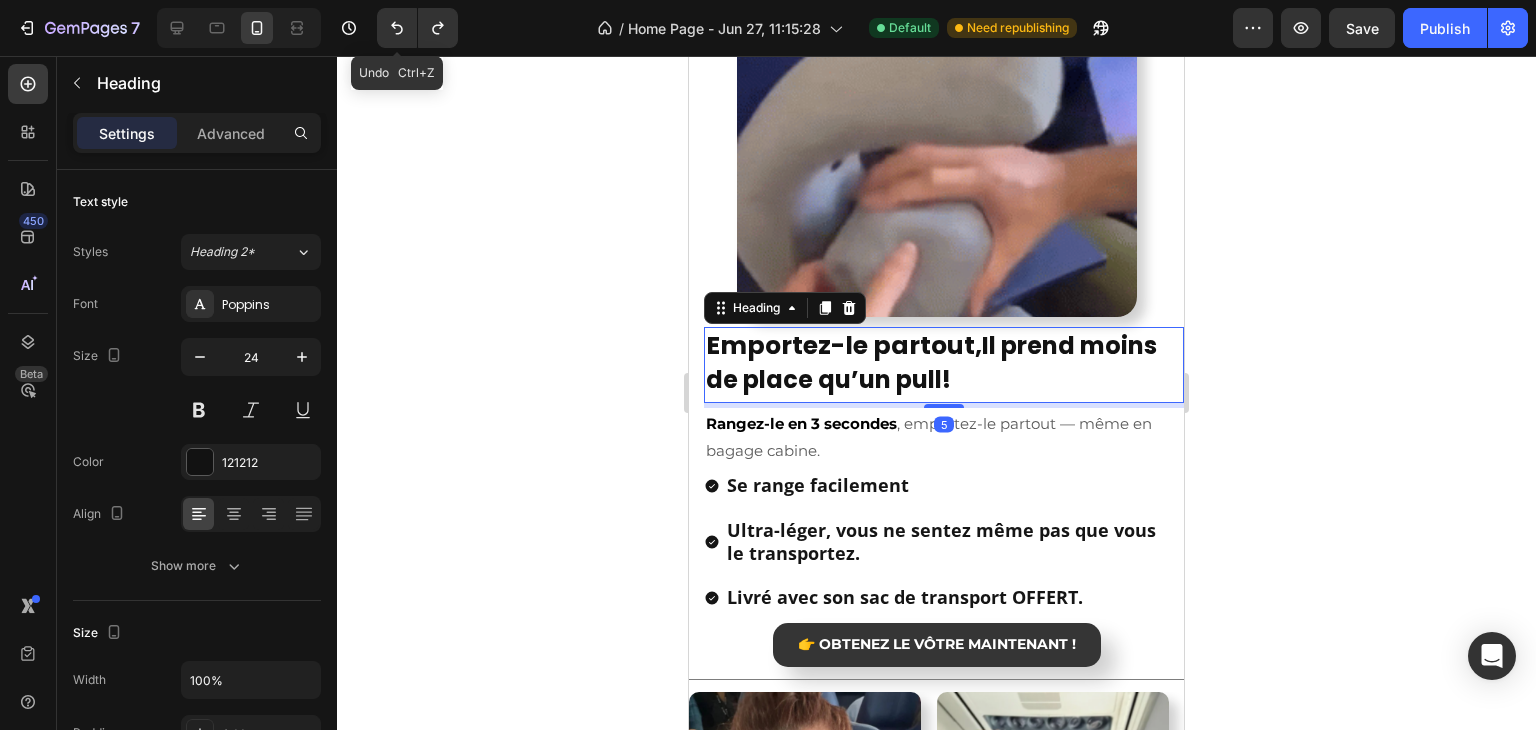 click 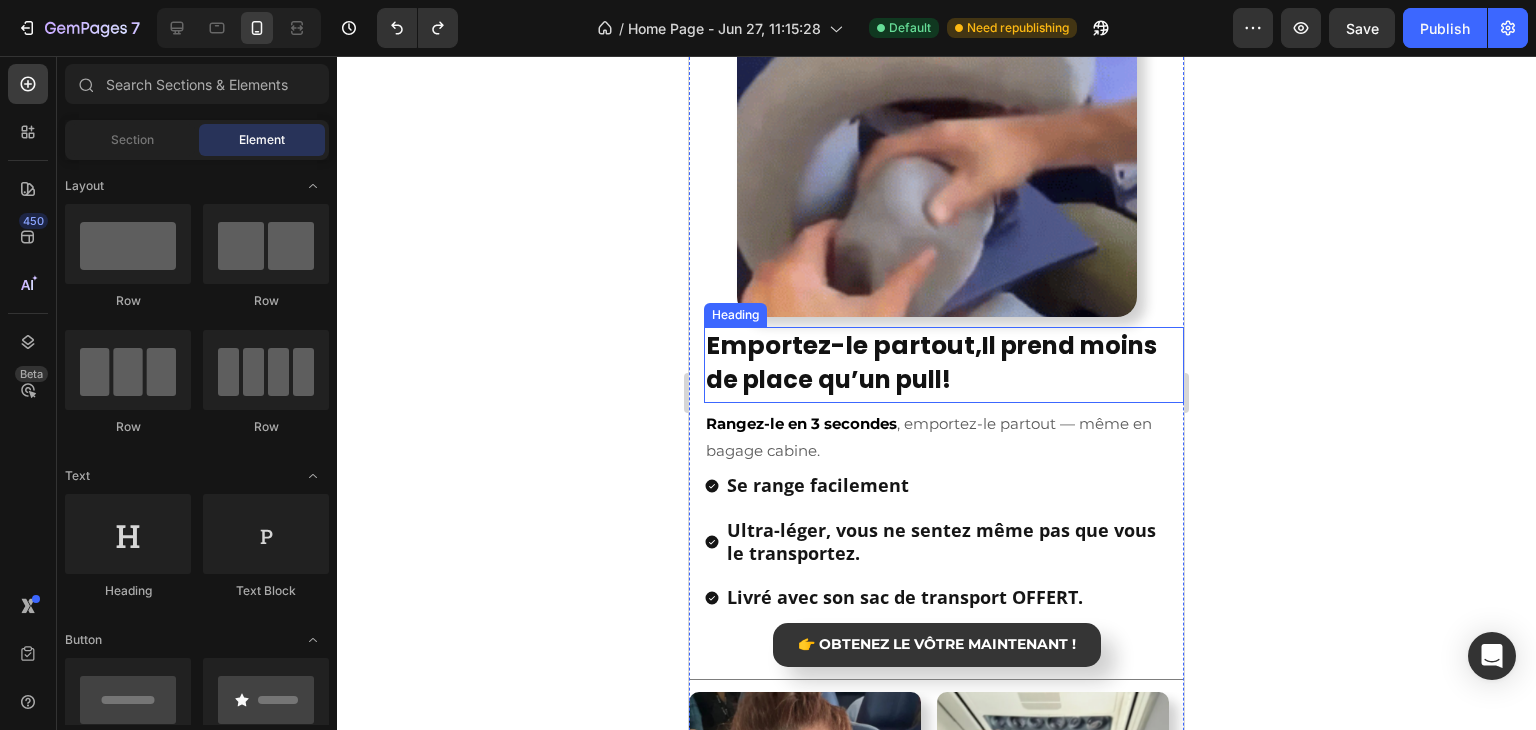 click on "Il prend moins de place qu’un pull" at bounding box center [931, 362] 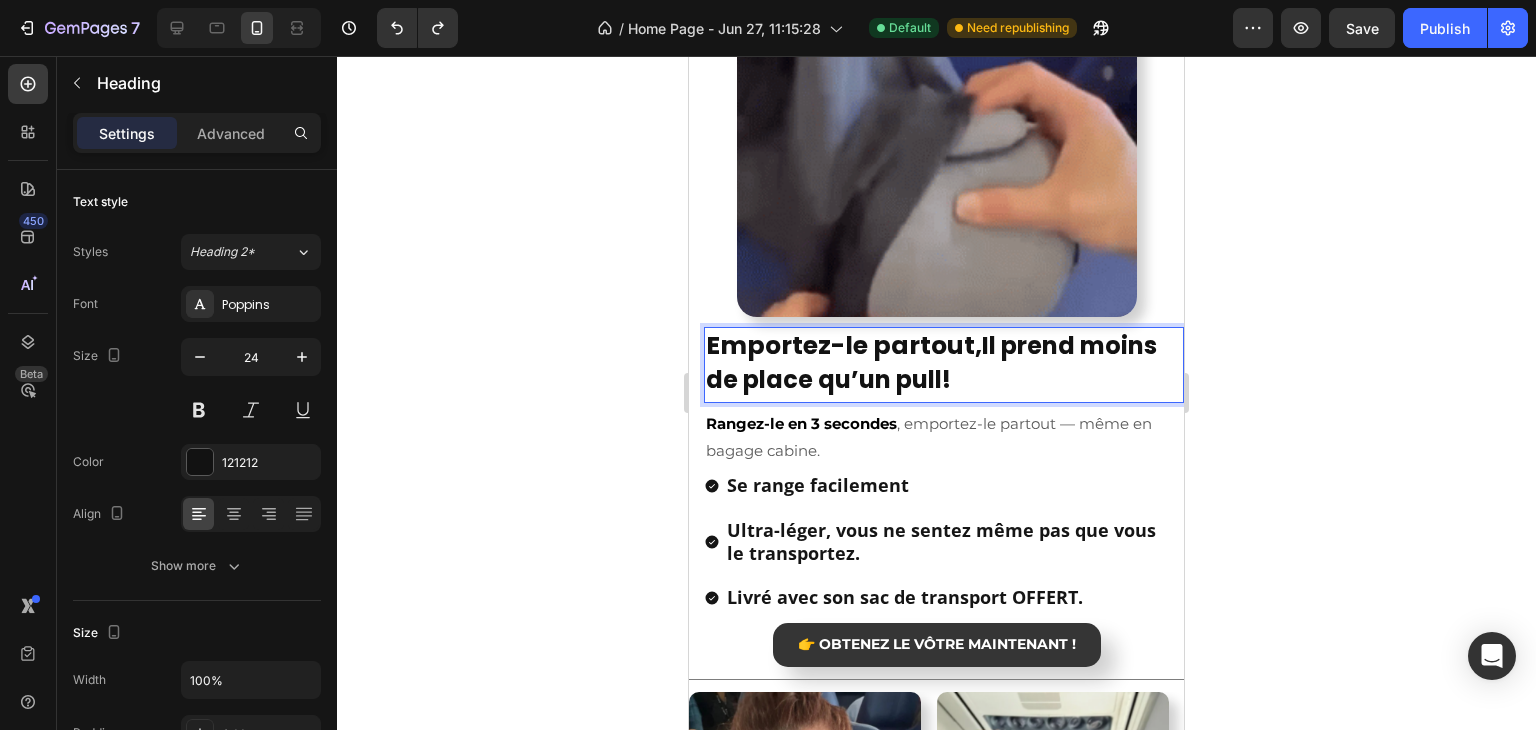 click on "Il prend moins de place qu’un pull" at bounding box center (931, 362) 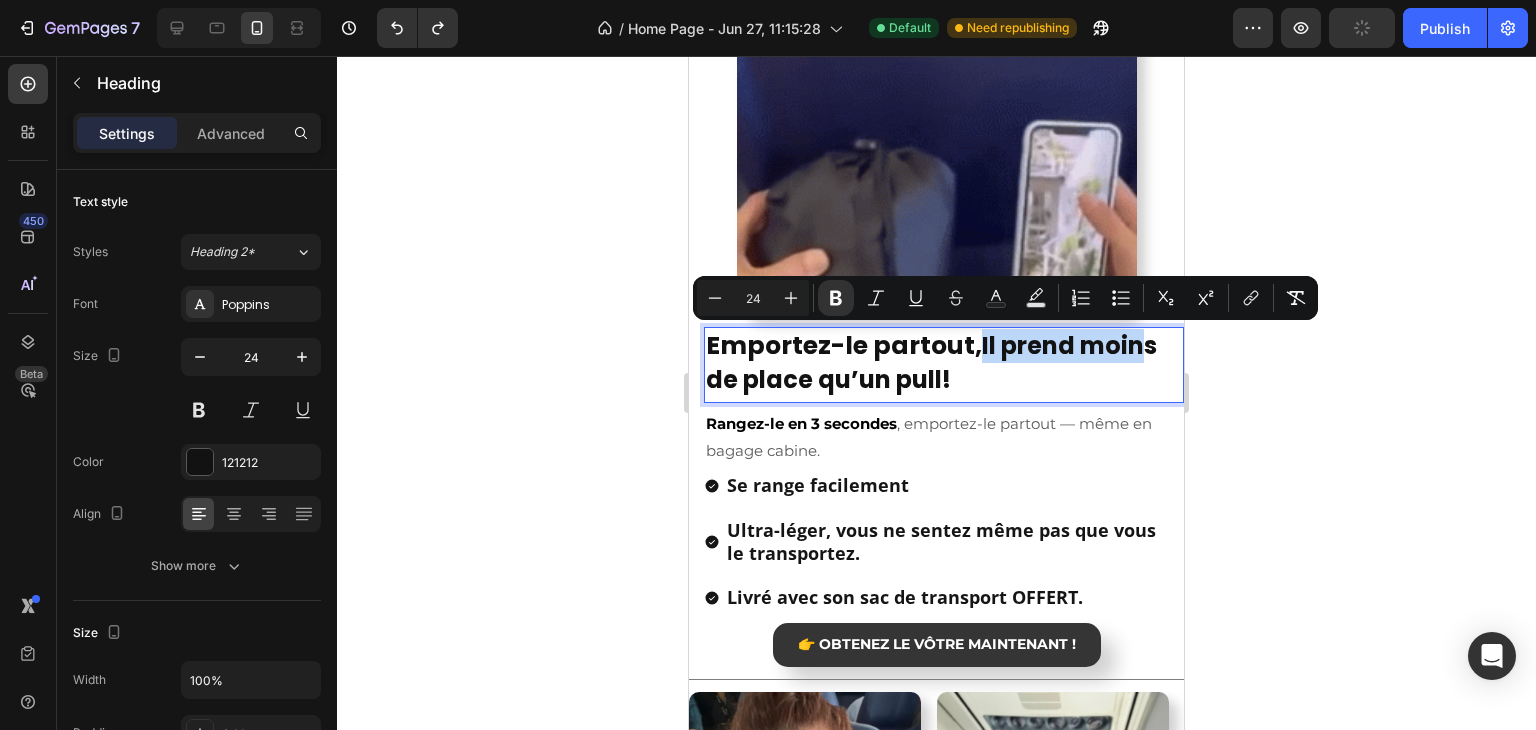 drag, startPoint x: 980, startPoint y: 346, endPoint x: 1134, endPoint y: 357, distance: 154.39236 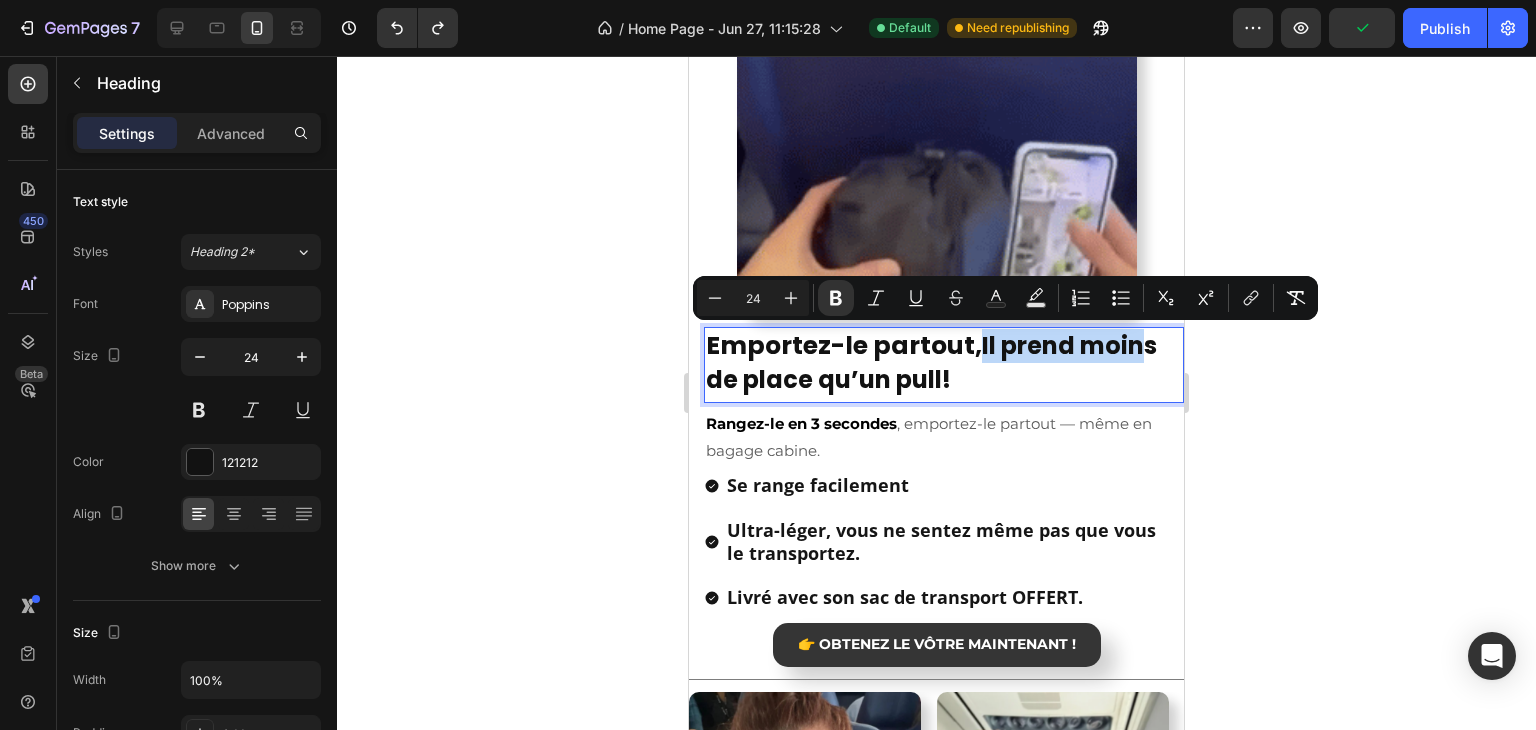 click on "Il prend moins de place qu’un pull" at bounding box center (931, 362) 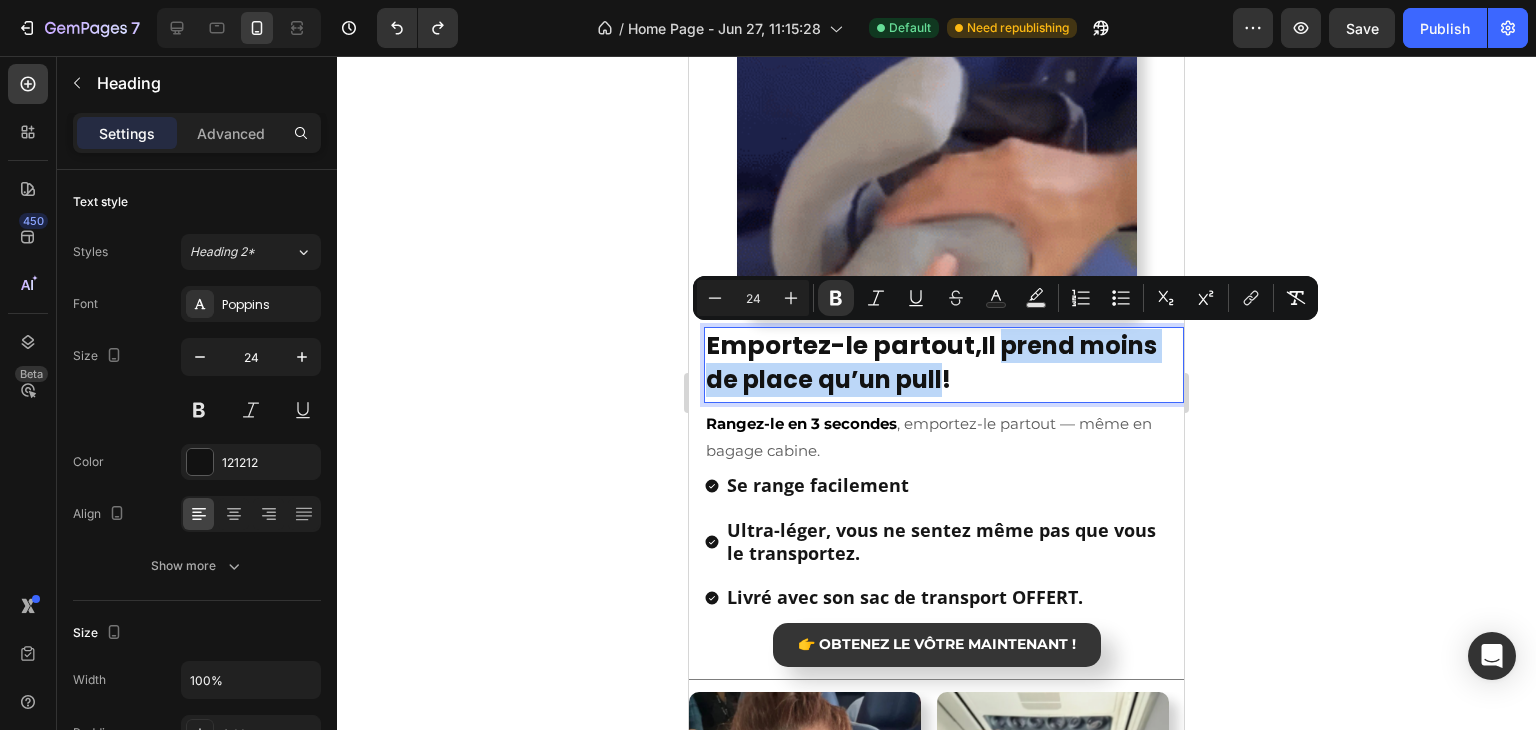 drag, startPoint x: 1000, startPoint y: 354, endPoint x: 942, endPoint y: 397, distance: 72.20111 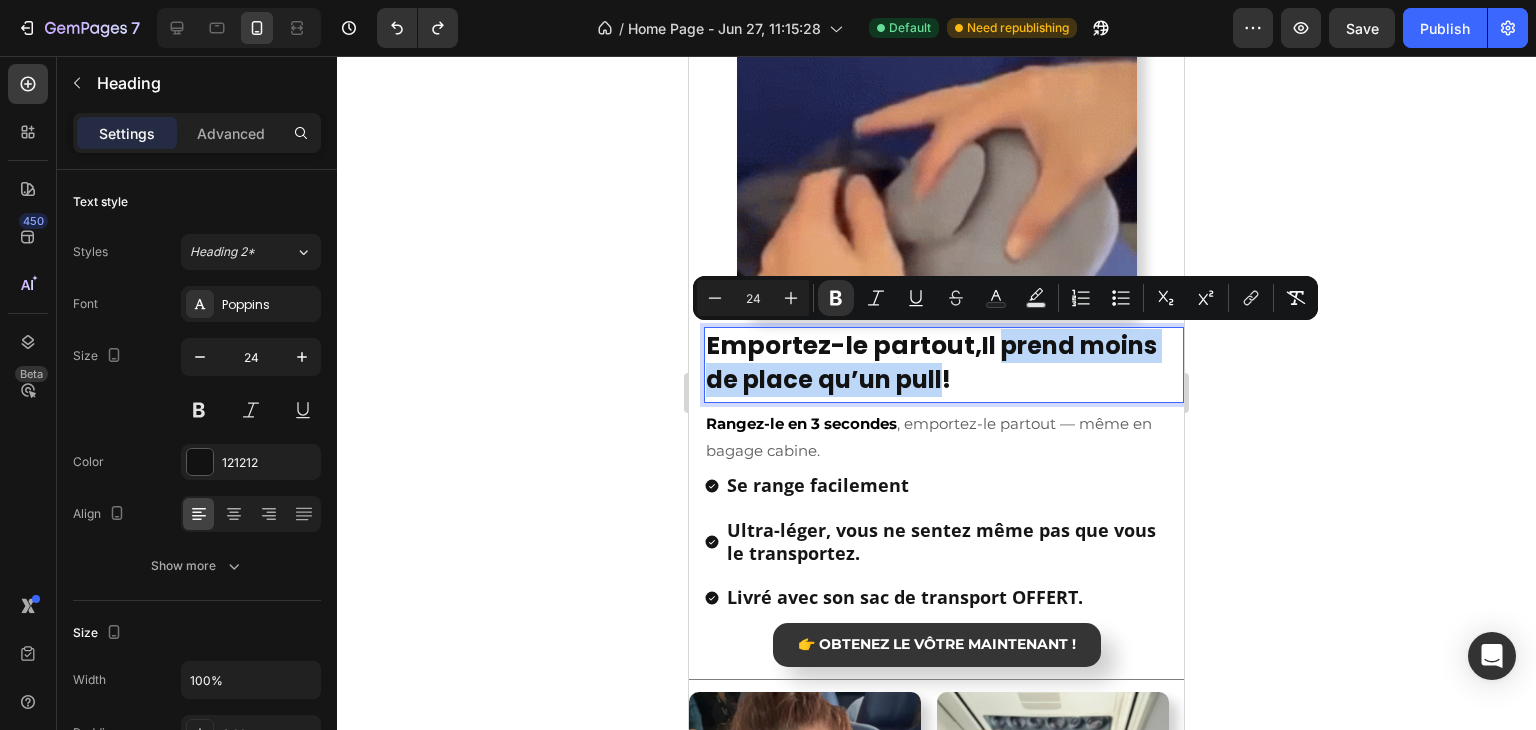 click on "Il prend moins de place qu’un pull" at bounding box center [931, 362] 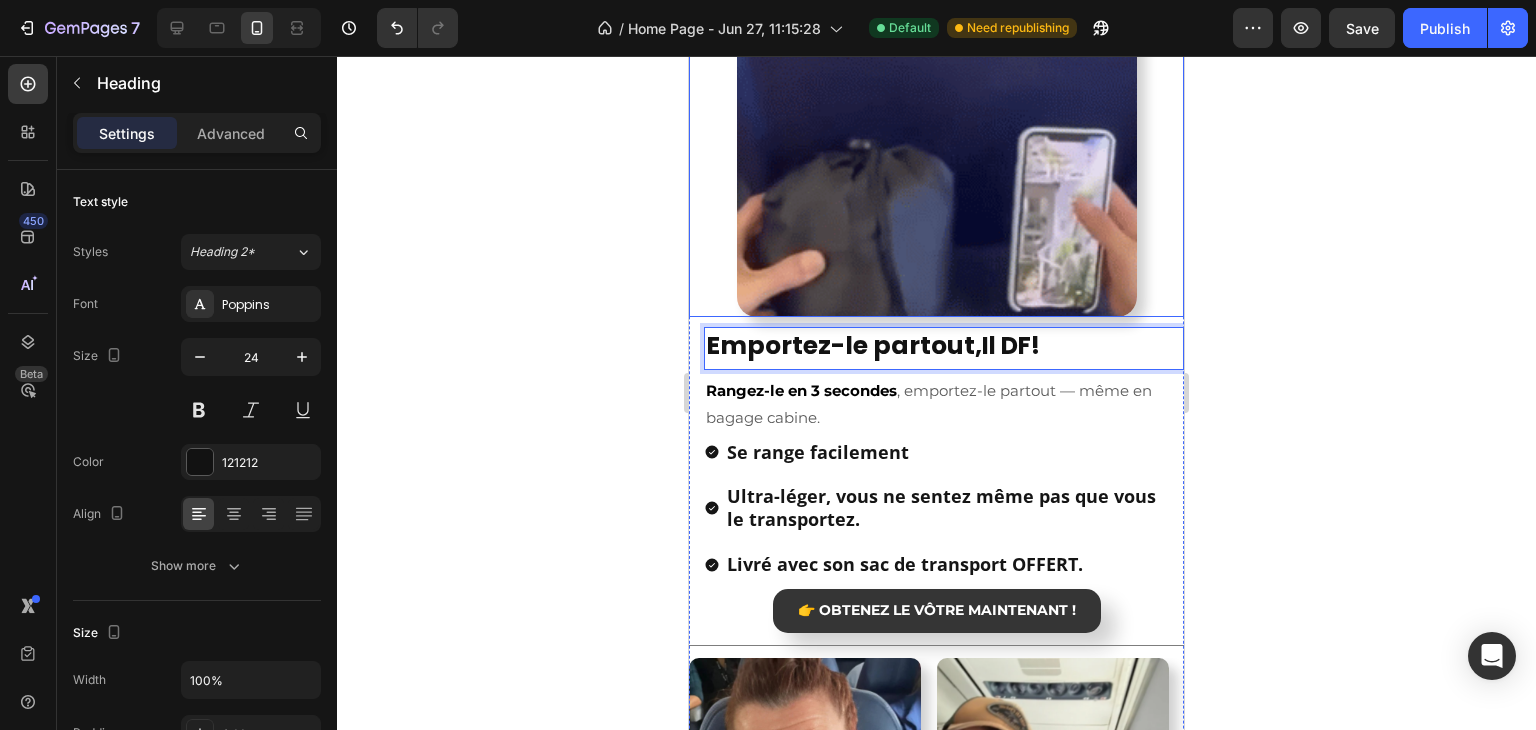 click 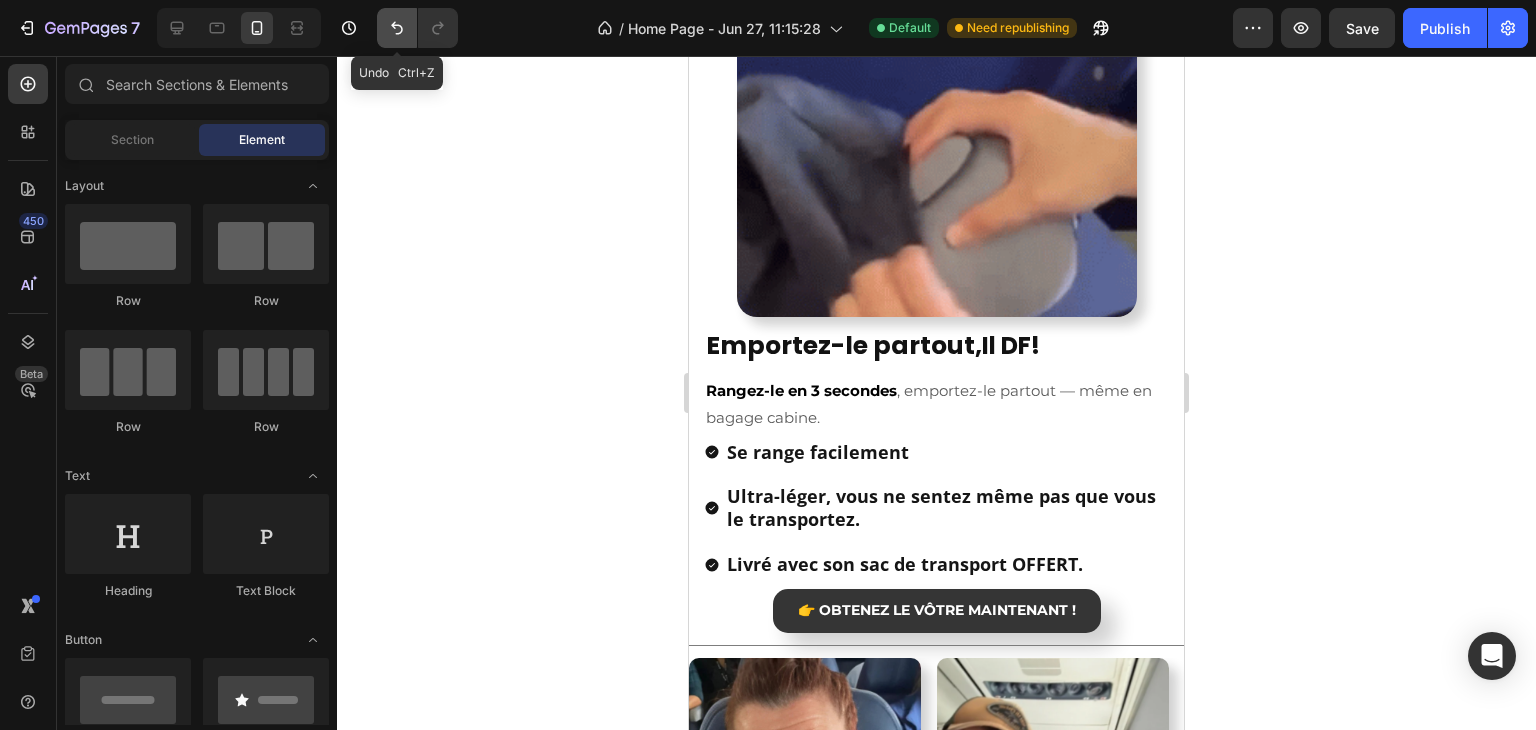 click 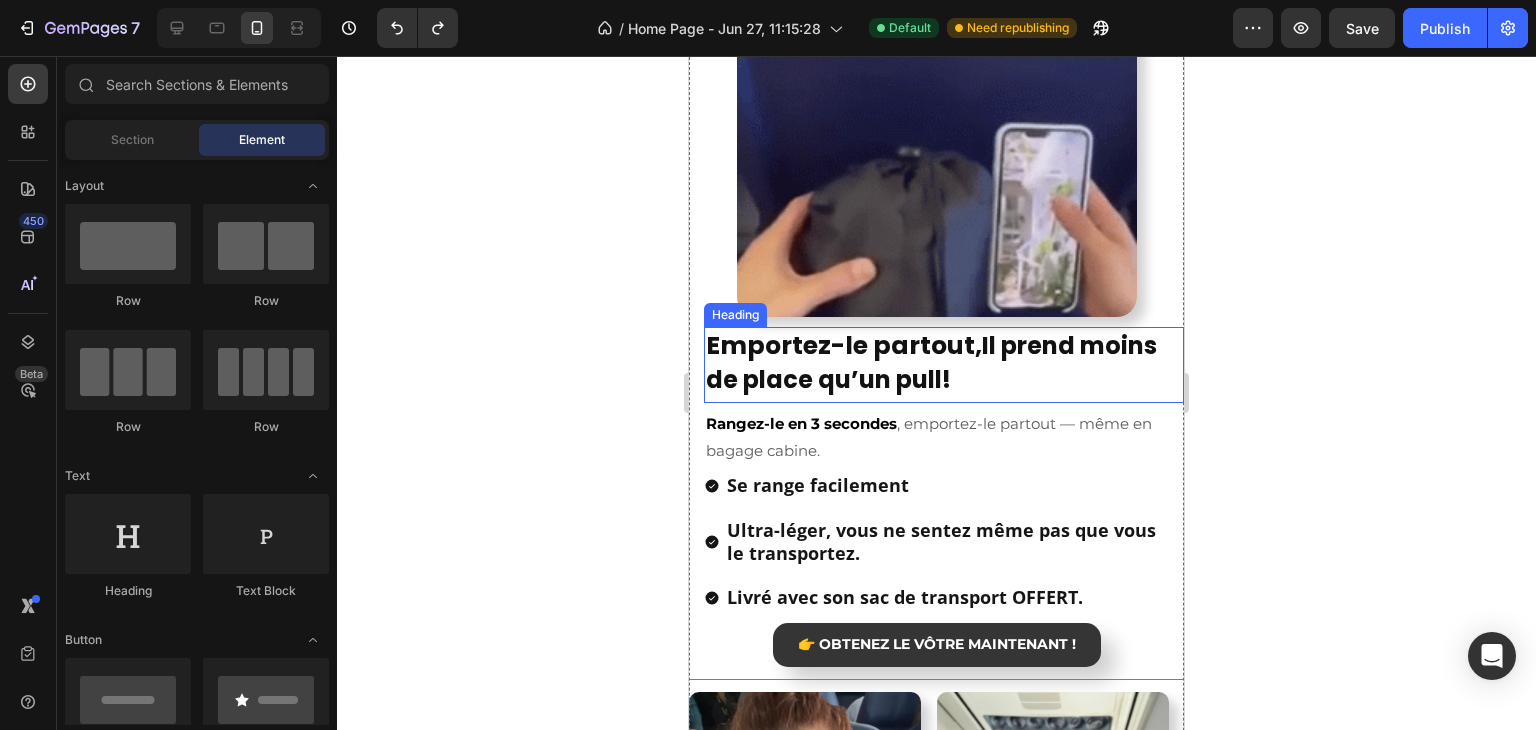 click on "Il prend moins de place qu’un pull" at bounding box center [931, 362] 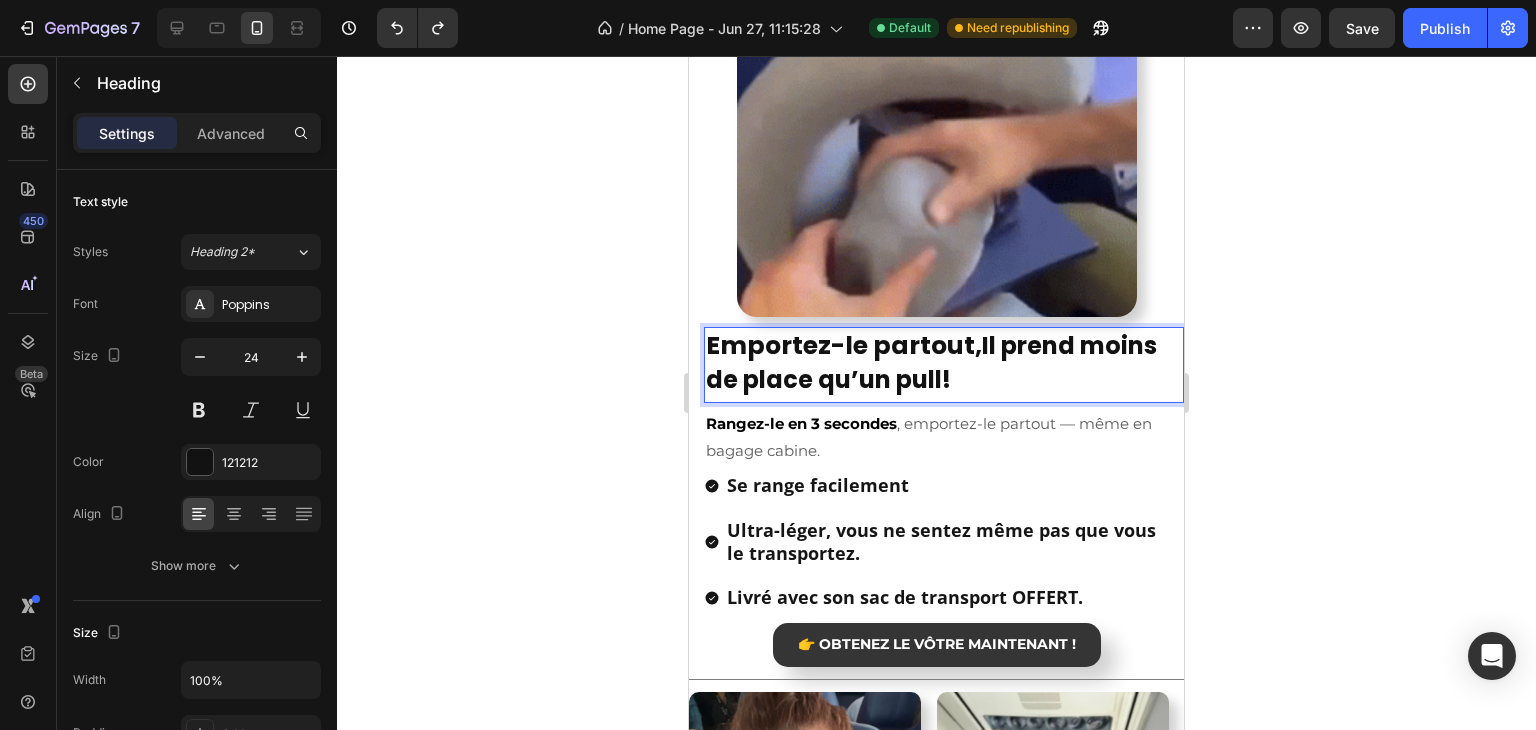 click on "Emportez-le partout," at bounding box center (844, 345) 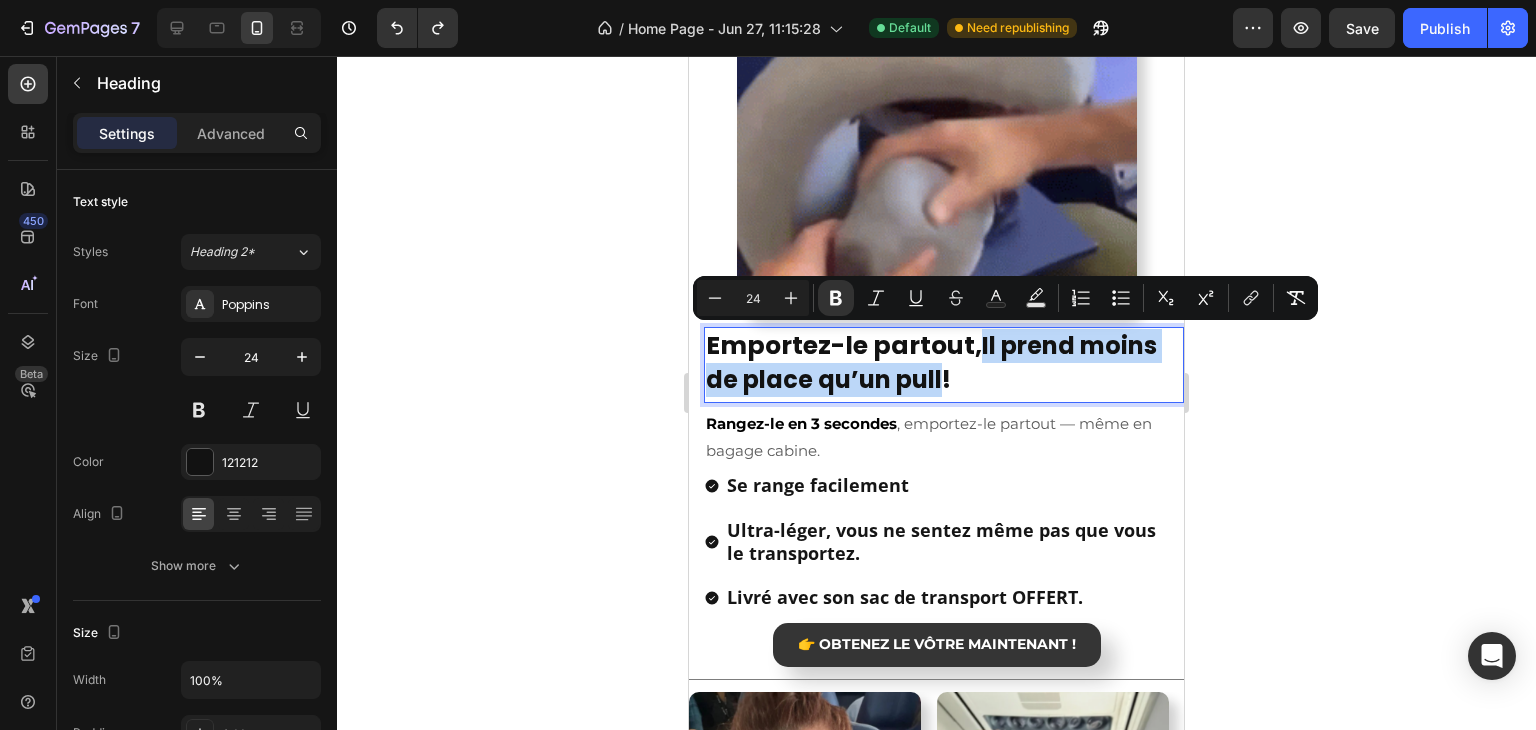 drag, startPoint x: 979, startPoint y: 348, endPoint x: 923, endPoint y: 389, distance: 69.40461 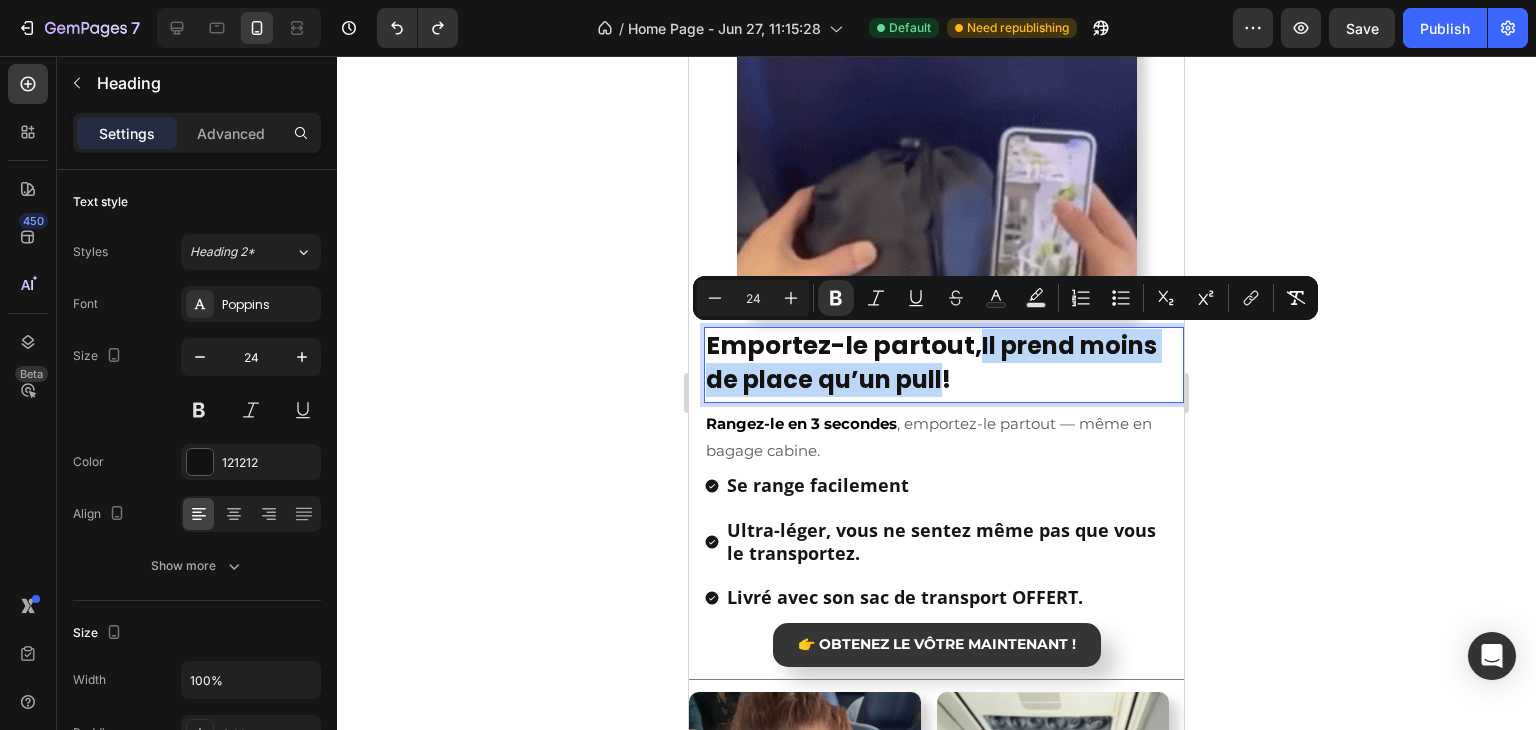 click on "Emportez-le partout,  Il prend moins de place qu’un pull  !" at bounding box center (944, 362) 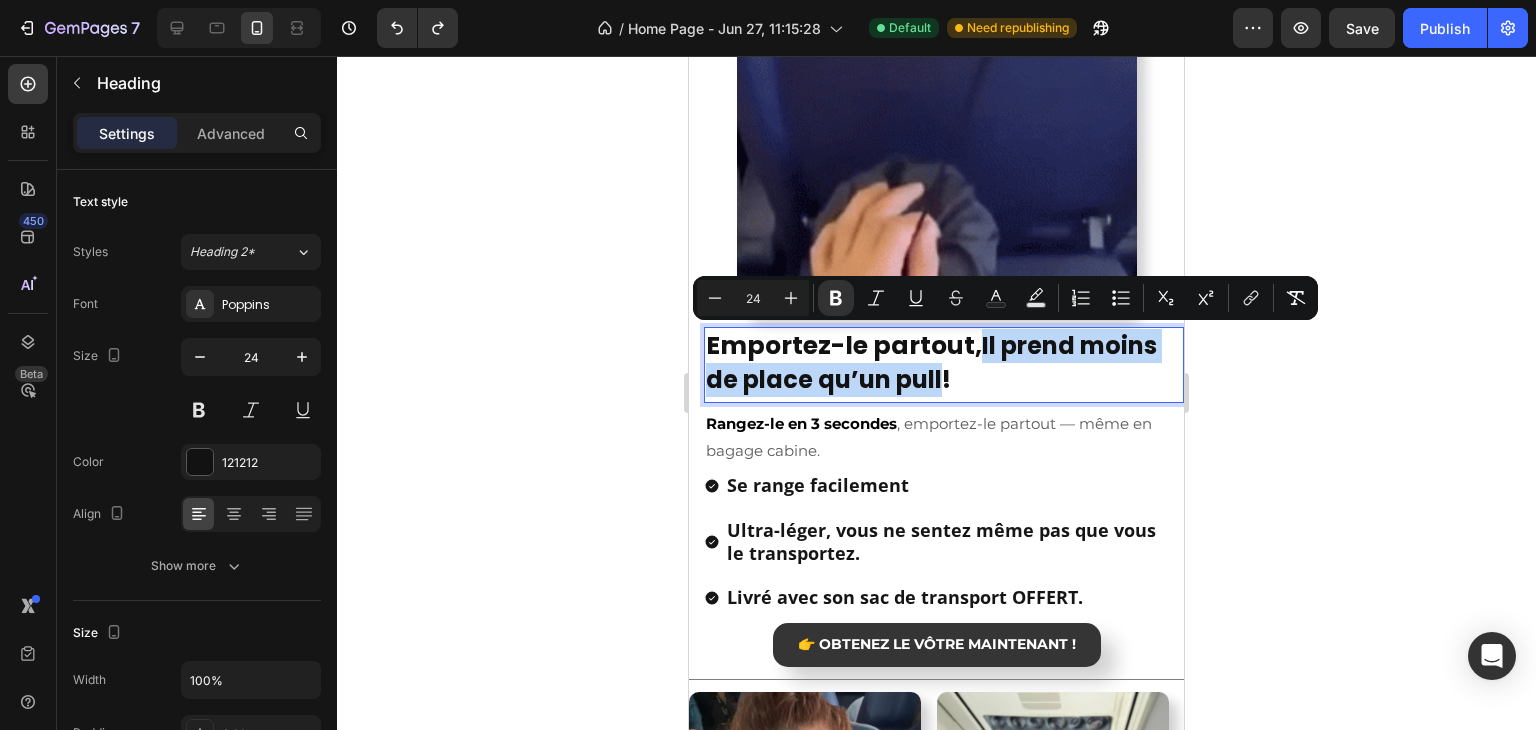 copy on "Il prend moins de place qu’un pull" 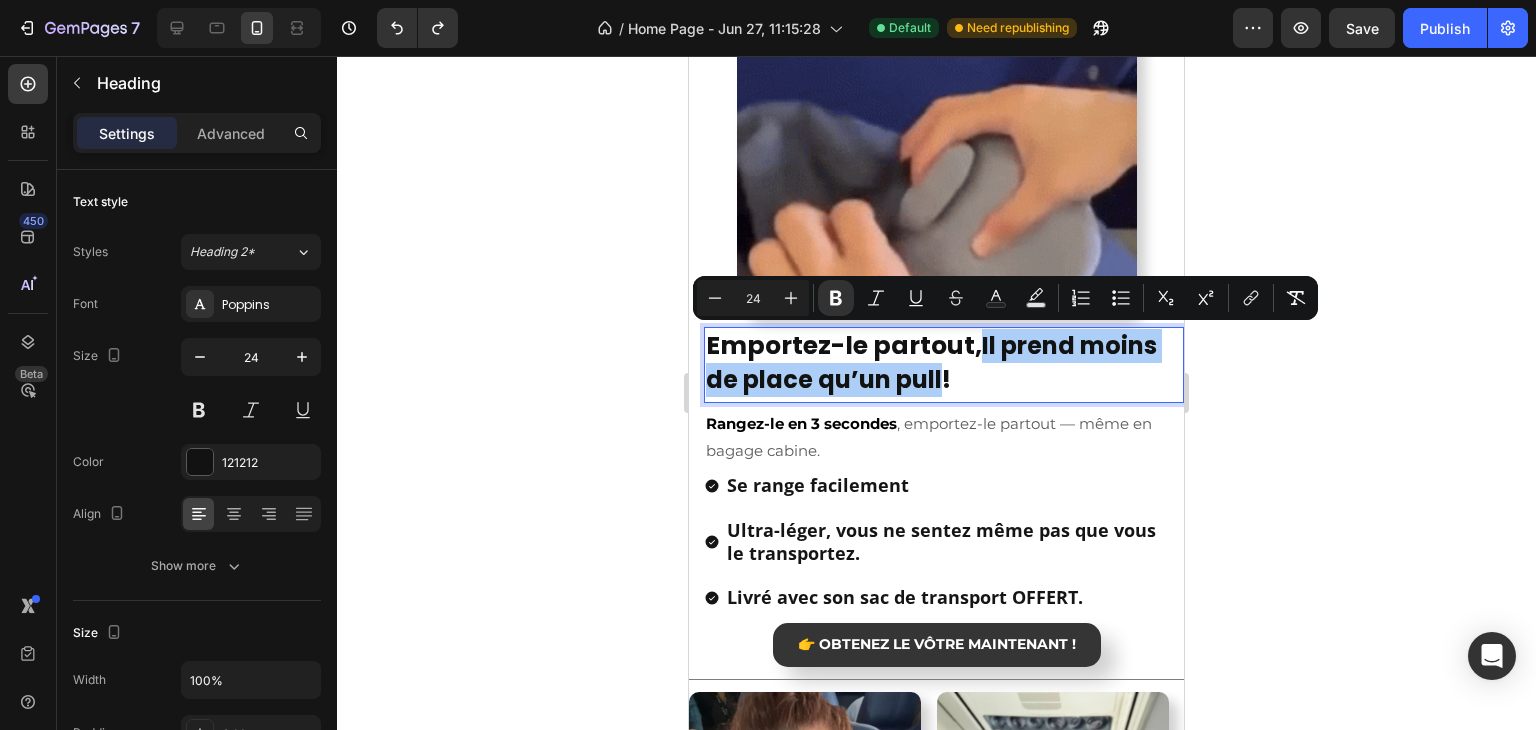 click 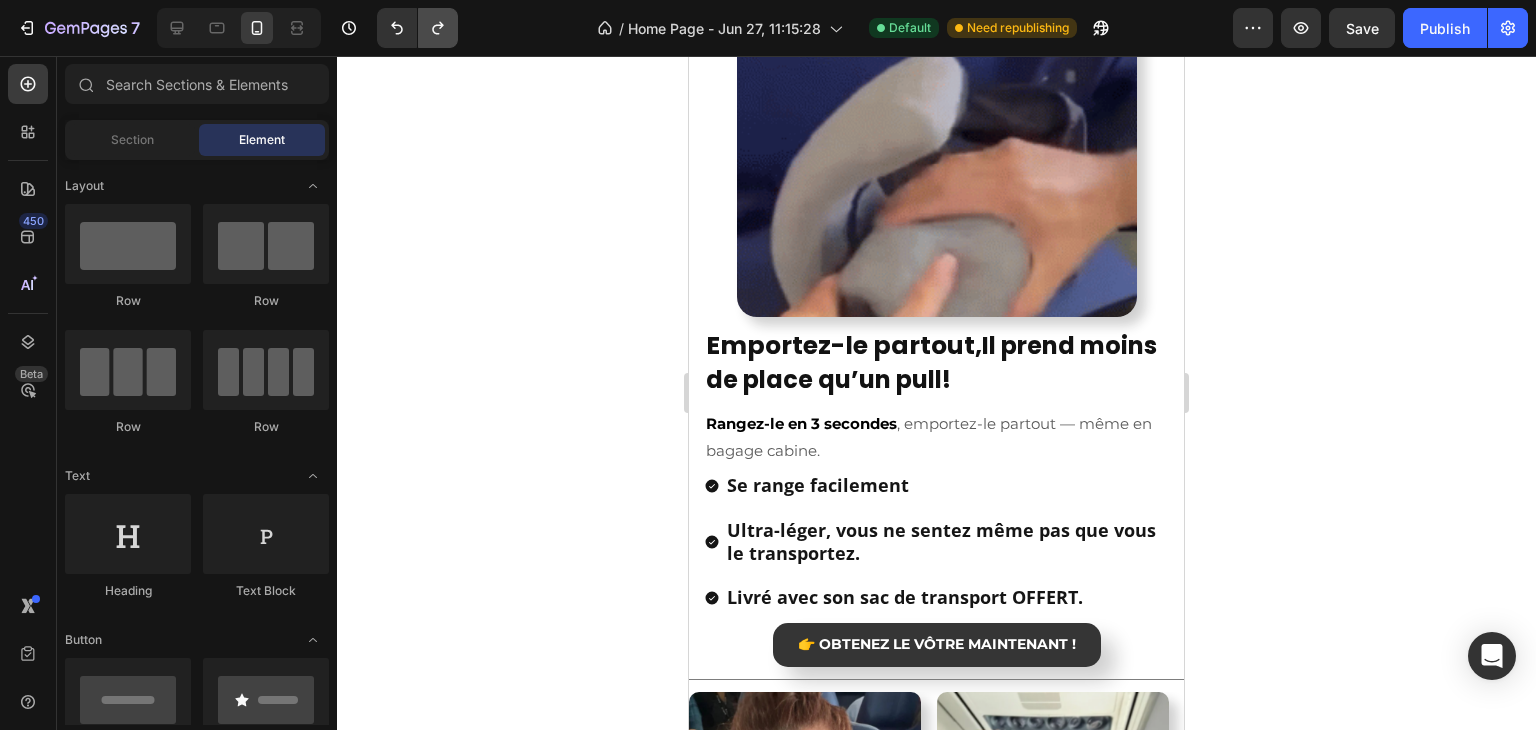 click 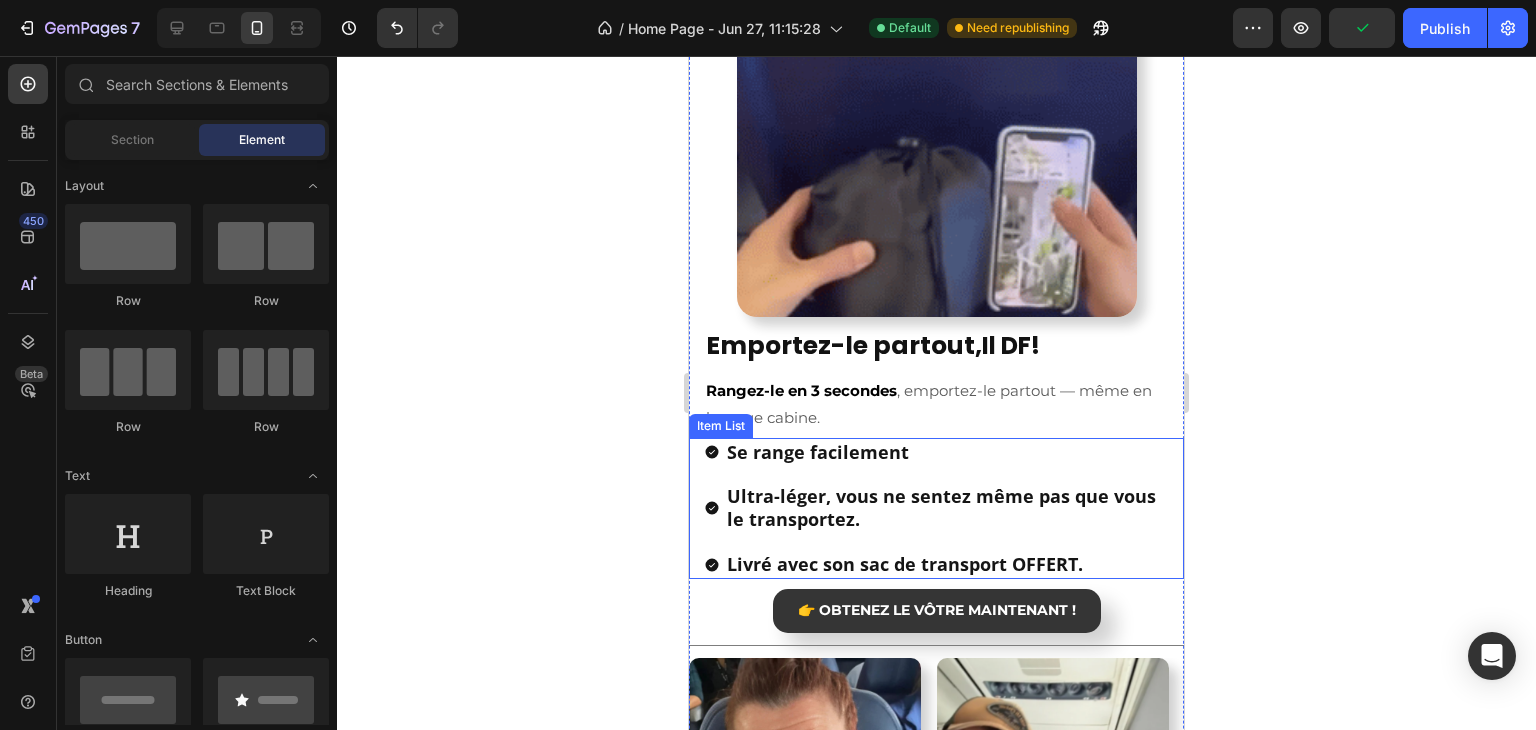 drag, startPoint x: 840, startPoint y: 450, endPoint x: 853, endPoint y: 453, distance: 13.341664 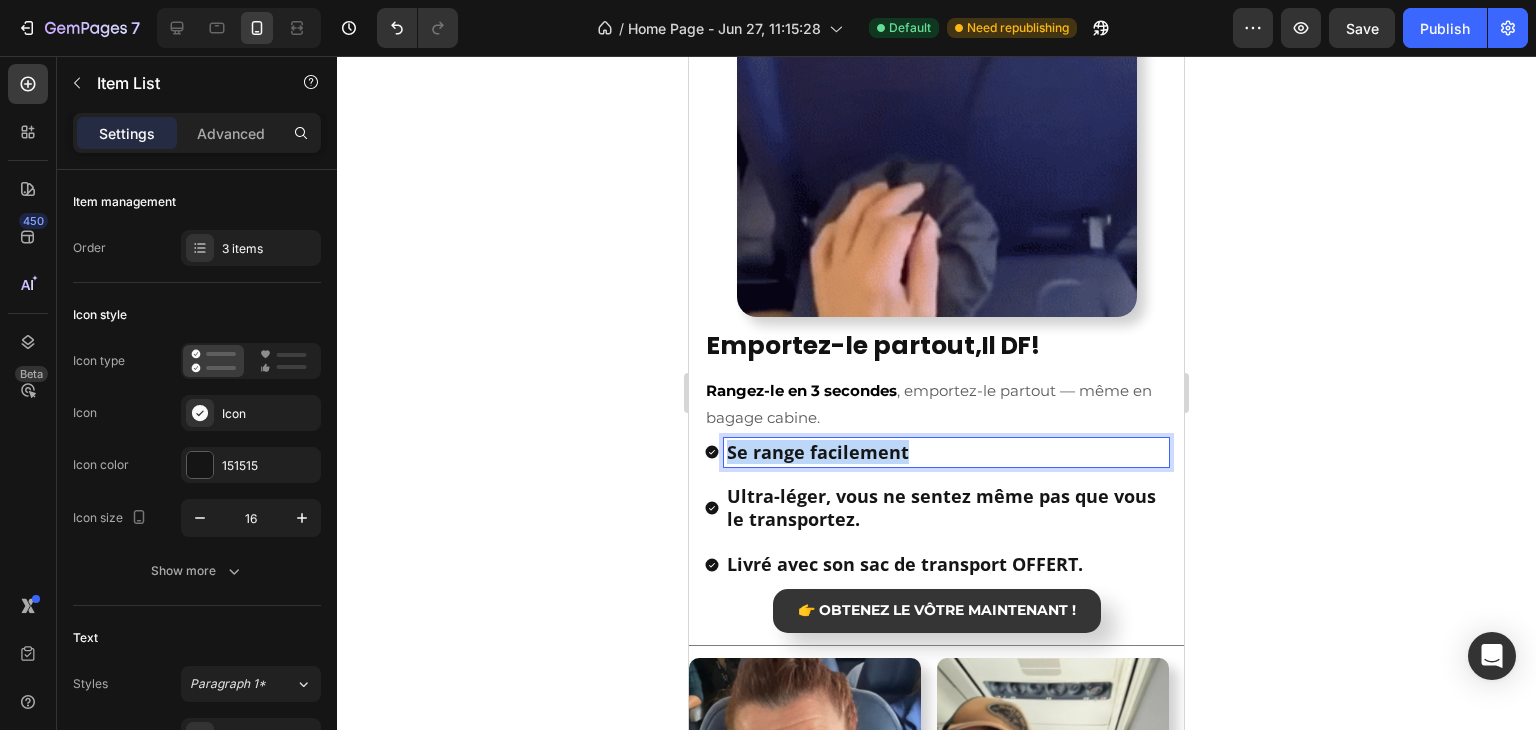 drag, startPoint x: 928, startPoint y: 449, endPoint x: 725, endPoint y: 438, distance: 203.2978 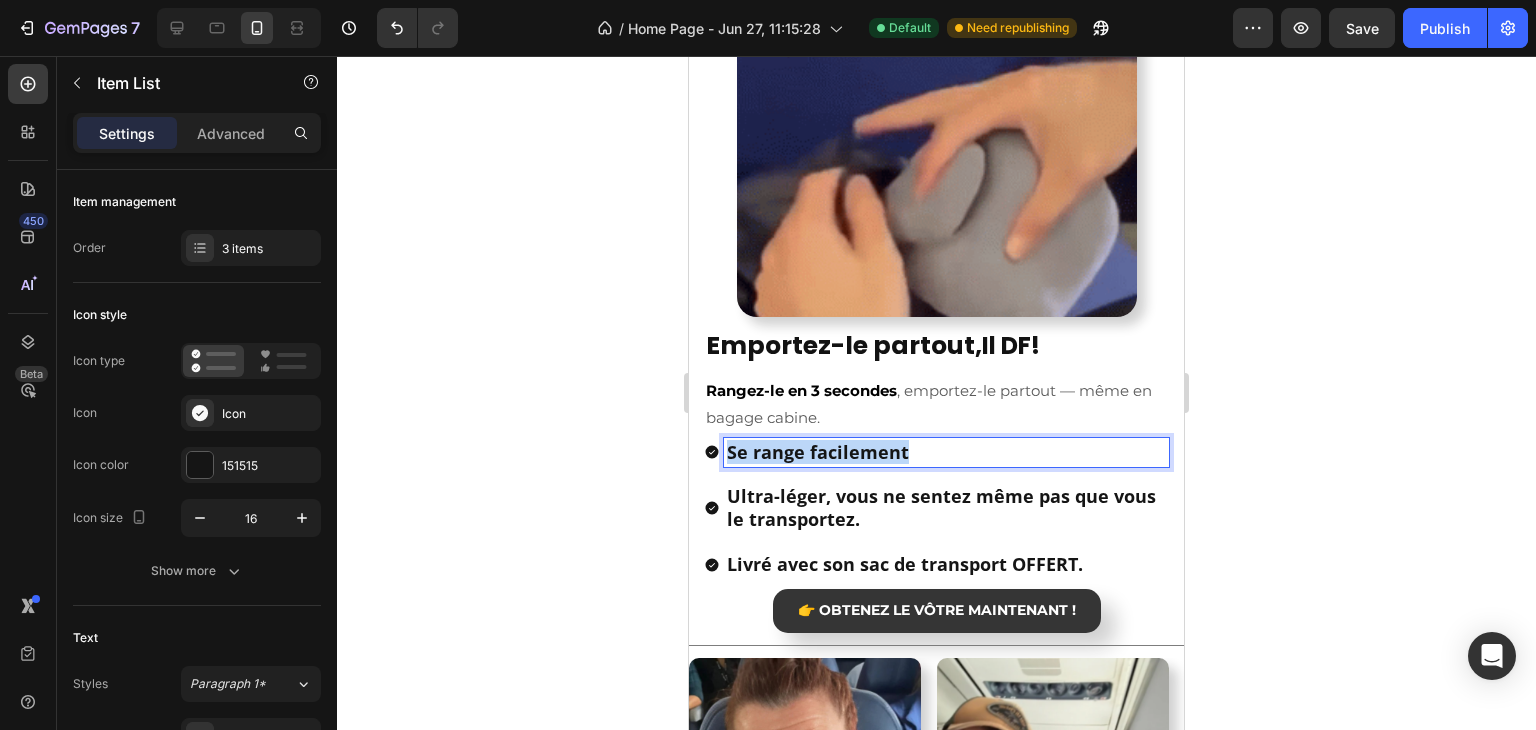 click on "Se range facilement" at bounding box center [946, 452] 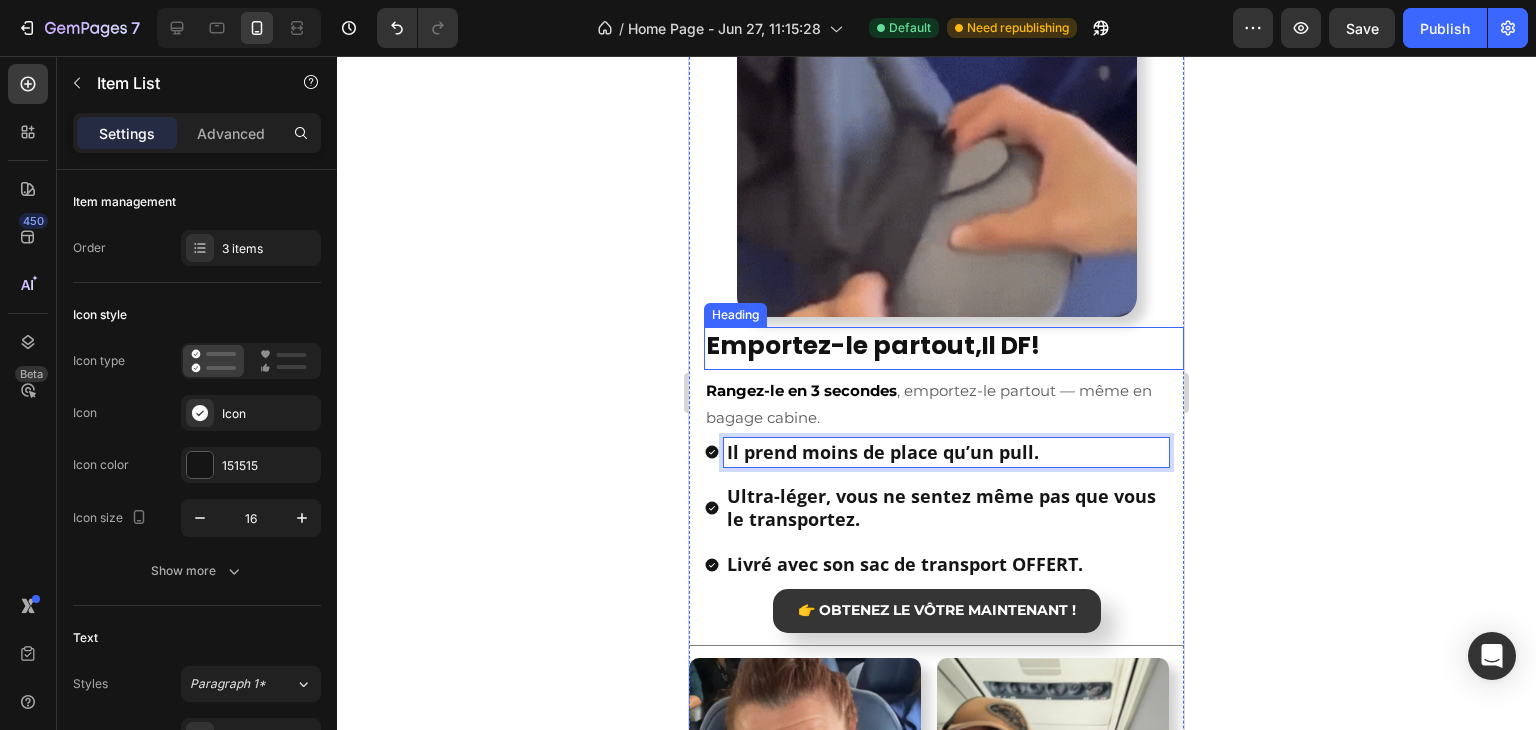 click on "!" at bounding box center (1035, 345) 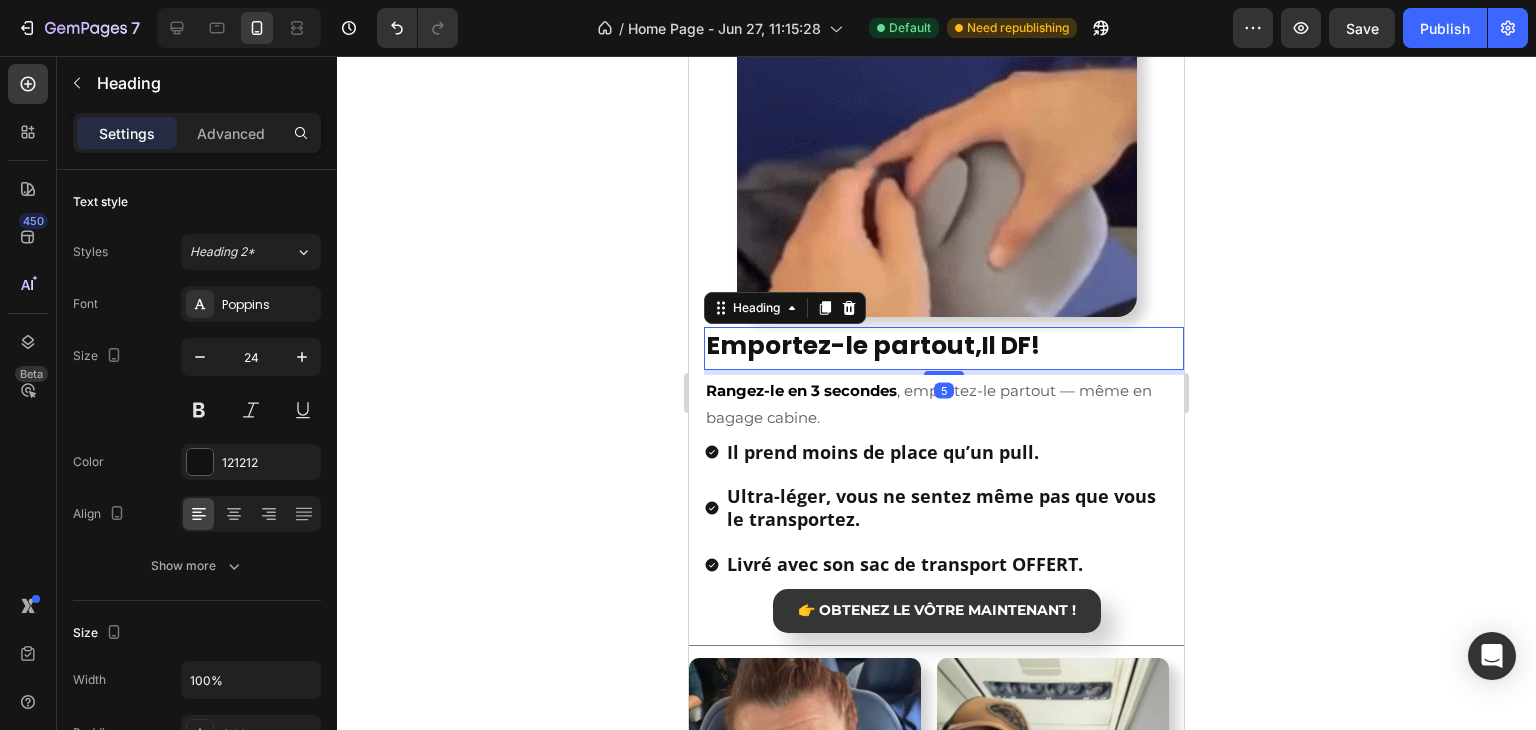 click on "Emportez-le partout,  Il DF  !" at bounding box center (944, 346) 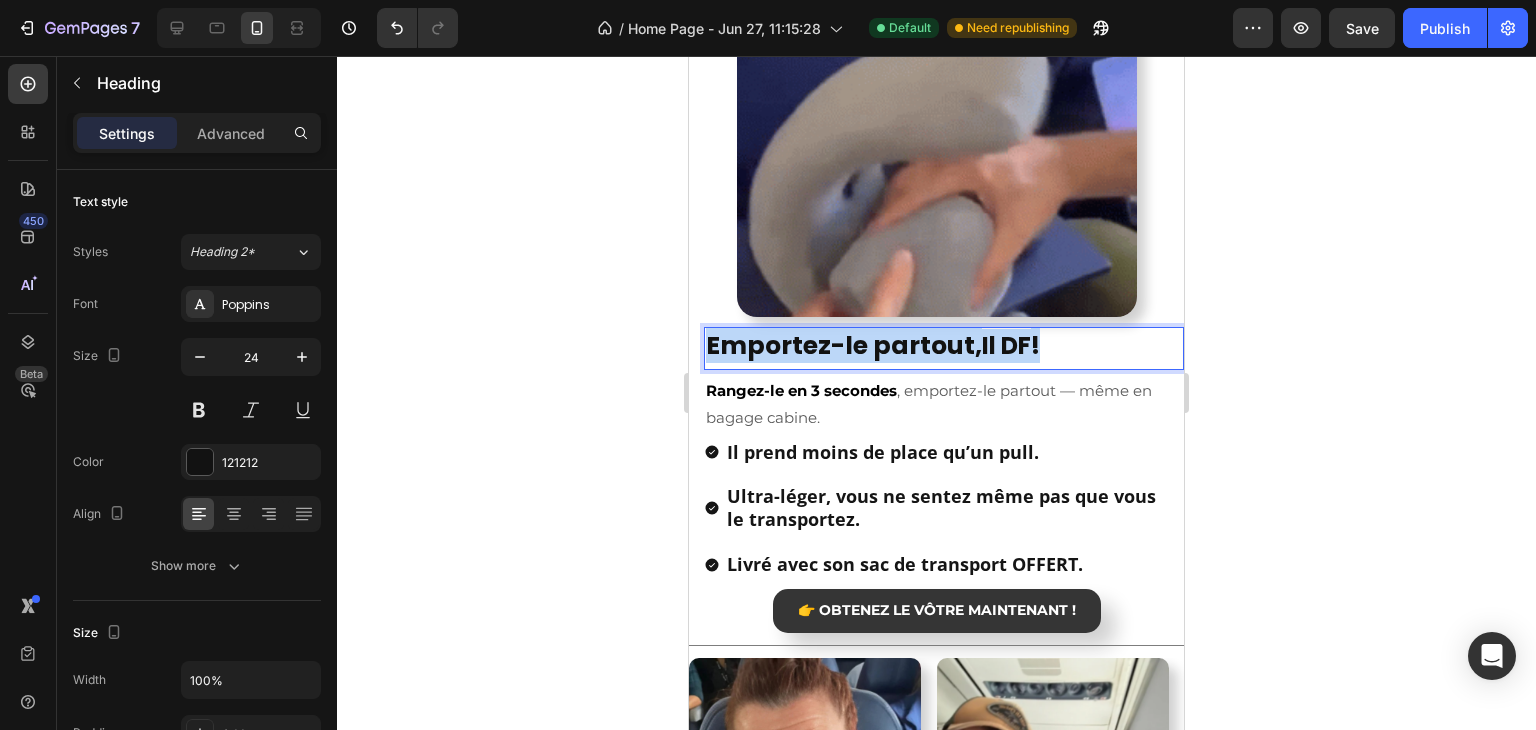 drag, startPoint x: 1053, startPoint y: 352, endPoint x: 664, endPoint y: 339, distance: 389.21716 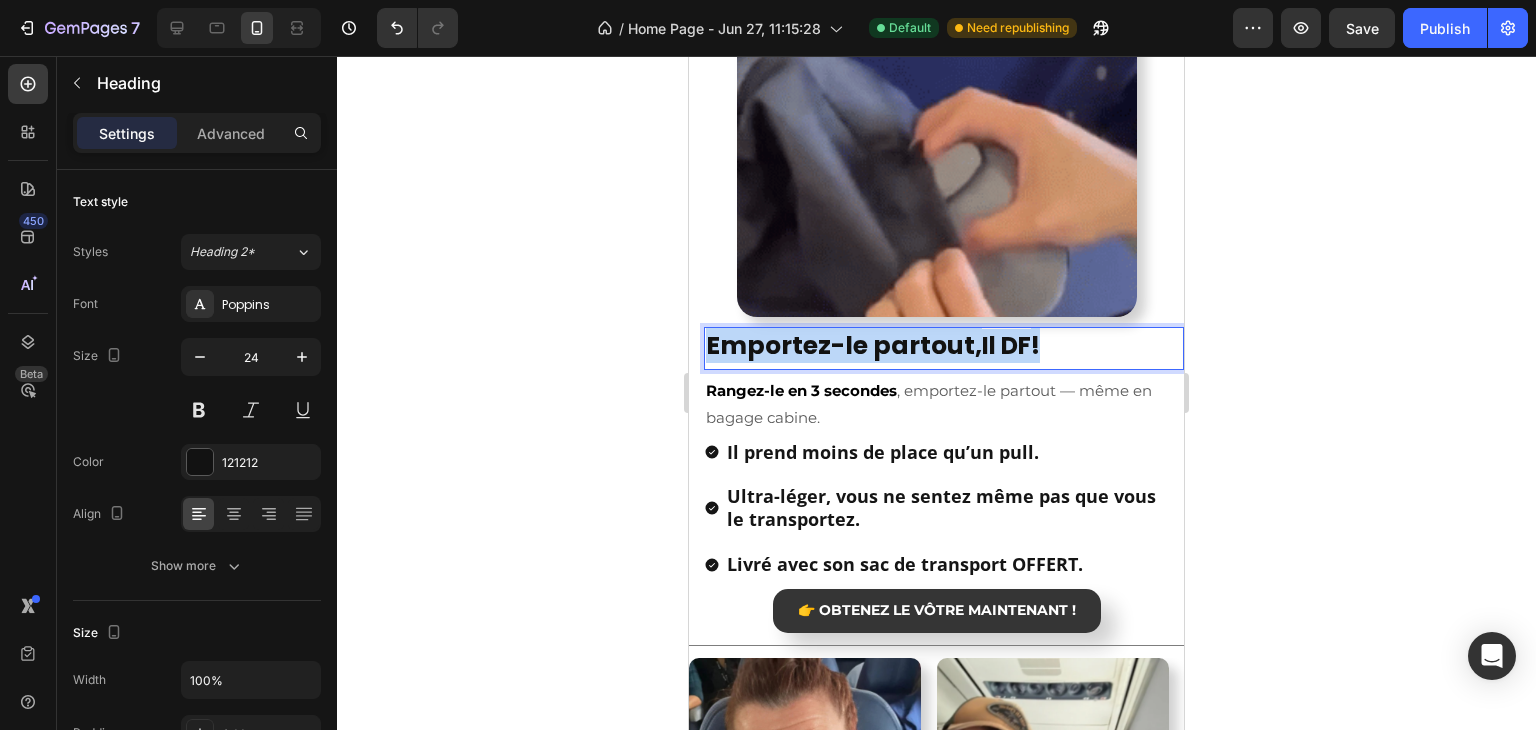 click on "Mobile  ( 495 px) iPhone 13 Mini iPhone 13 Pro iPhone 11 Pro Max iPhone 15 Pro Max Pixel 7 Galaxy S8+ Galaxy S20 Ultra iPad Mini iPad Air iPad Pro Header Image Emportez-le partout,  Il DF  ! Heading   5 Rangez-le en 3 secondes , emportez-le partout — même en bagage cabine.  Text Block Il prend moins de place qu’un pull. Ultra-léger, vous ne sentez même pas que vous le transportez. Livré avec son sac de transport OFFERT. Item List 👉 OBTENEZ LE VÔTRE MAINTENANT ! Button                Title Line Image Image Image Image Image Image Carousel Ils en parlent mieux que nous Heading Section 2 Root Start with Sections from sidebar Add sections Add elements Start with Generating from URL or image Add section Choose templates inspired by CRO experts Generate layout from URL or image Add blank section then drag & drop elements Footer" at bounding box center (936, 1864) 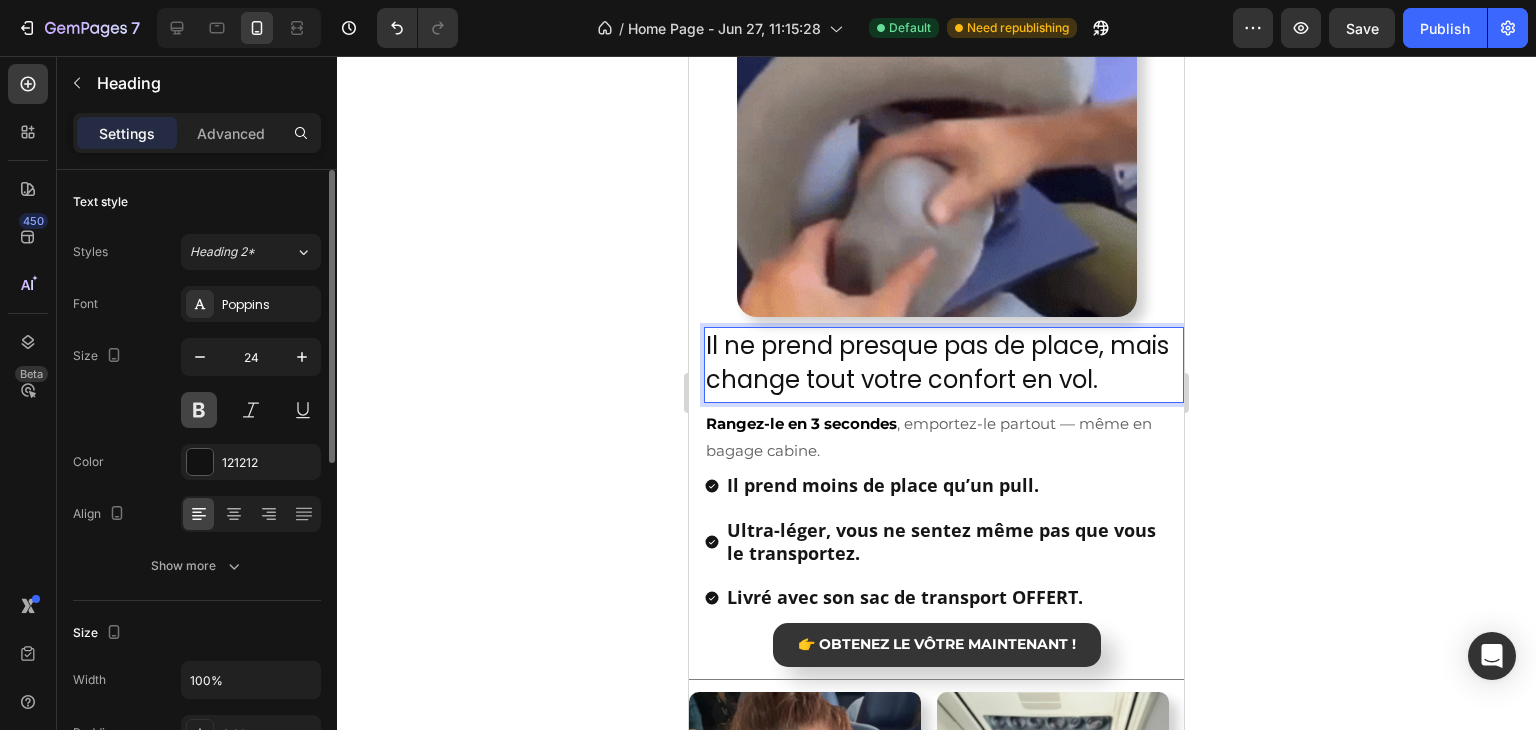 click at bounding box center (199, 410) 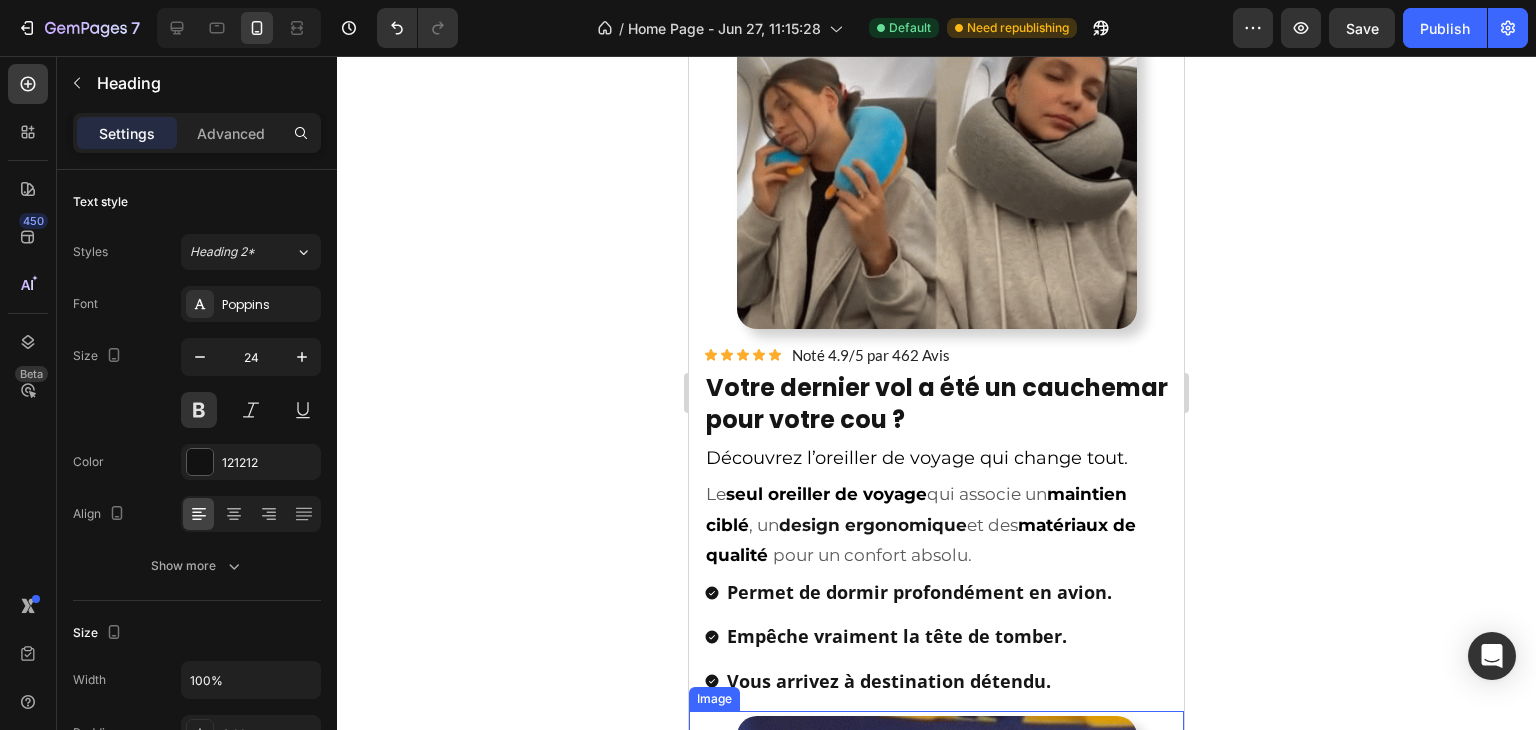 scroll, scrollTop: 1311, scrollLeft: 0, axis: vertical 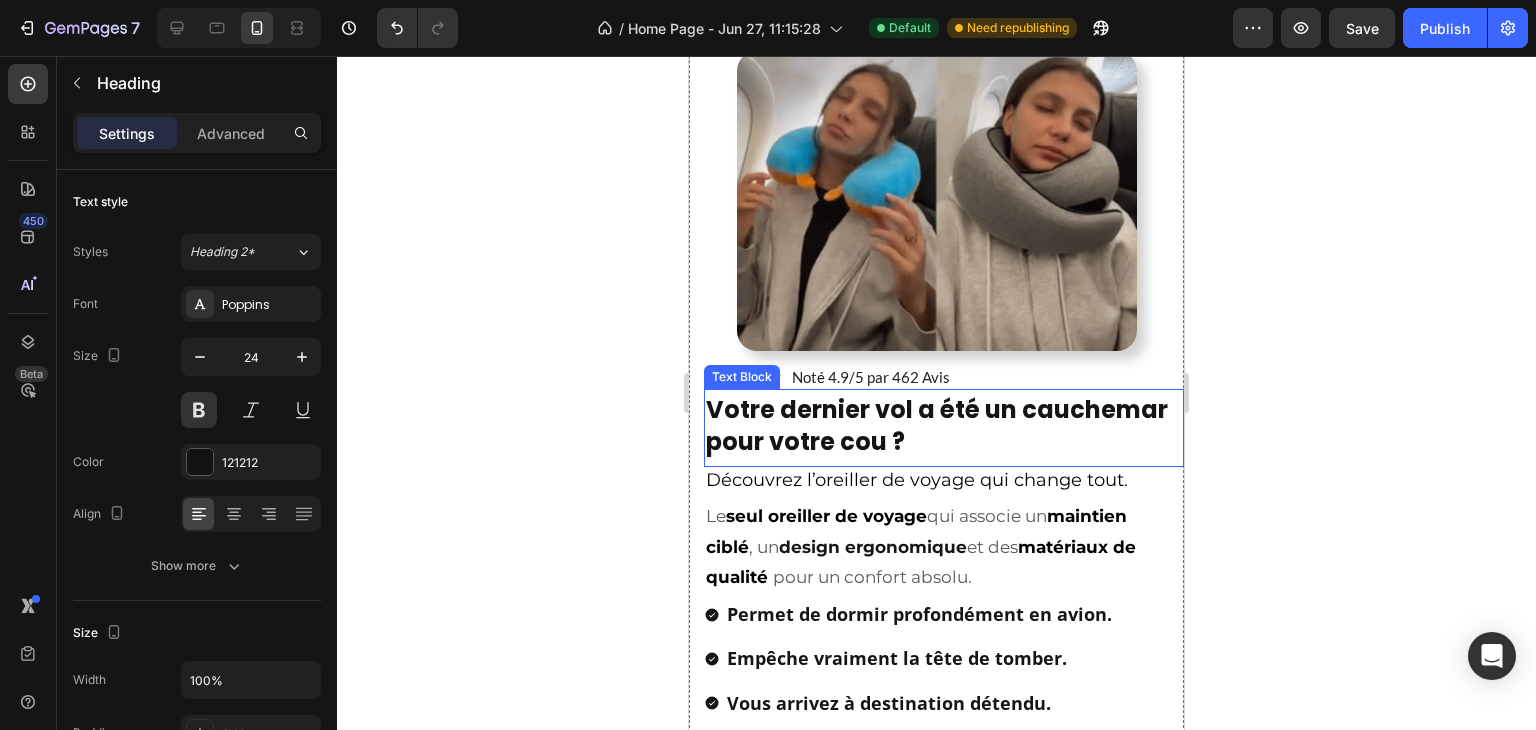click on "Votre dernier vol a été un cauchemar pour votre cou ?" at bounding box center [937, 425] 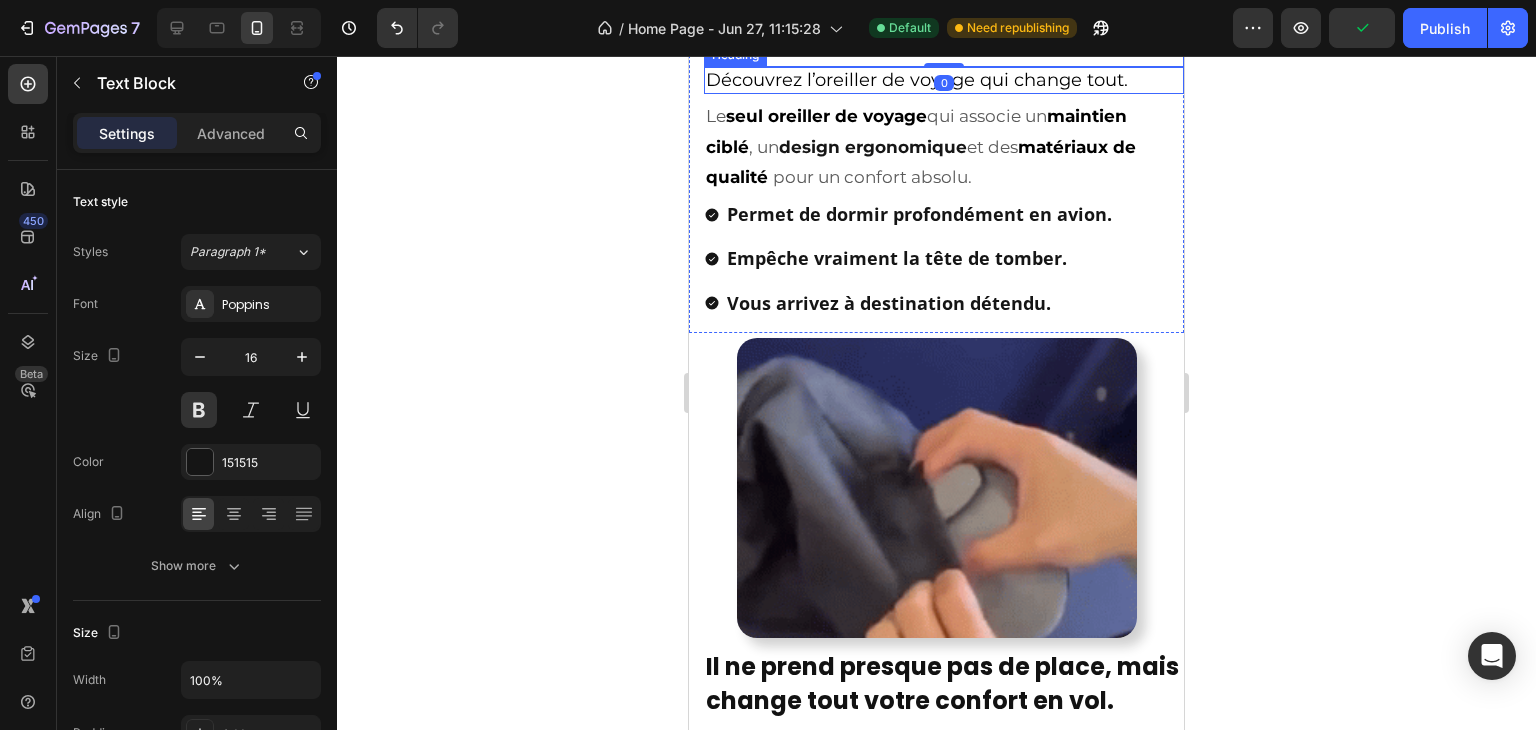 scroll, scrollTop: 1911, scrollLeft: 0, axis: vertical 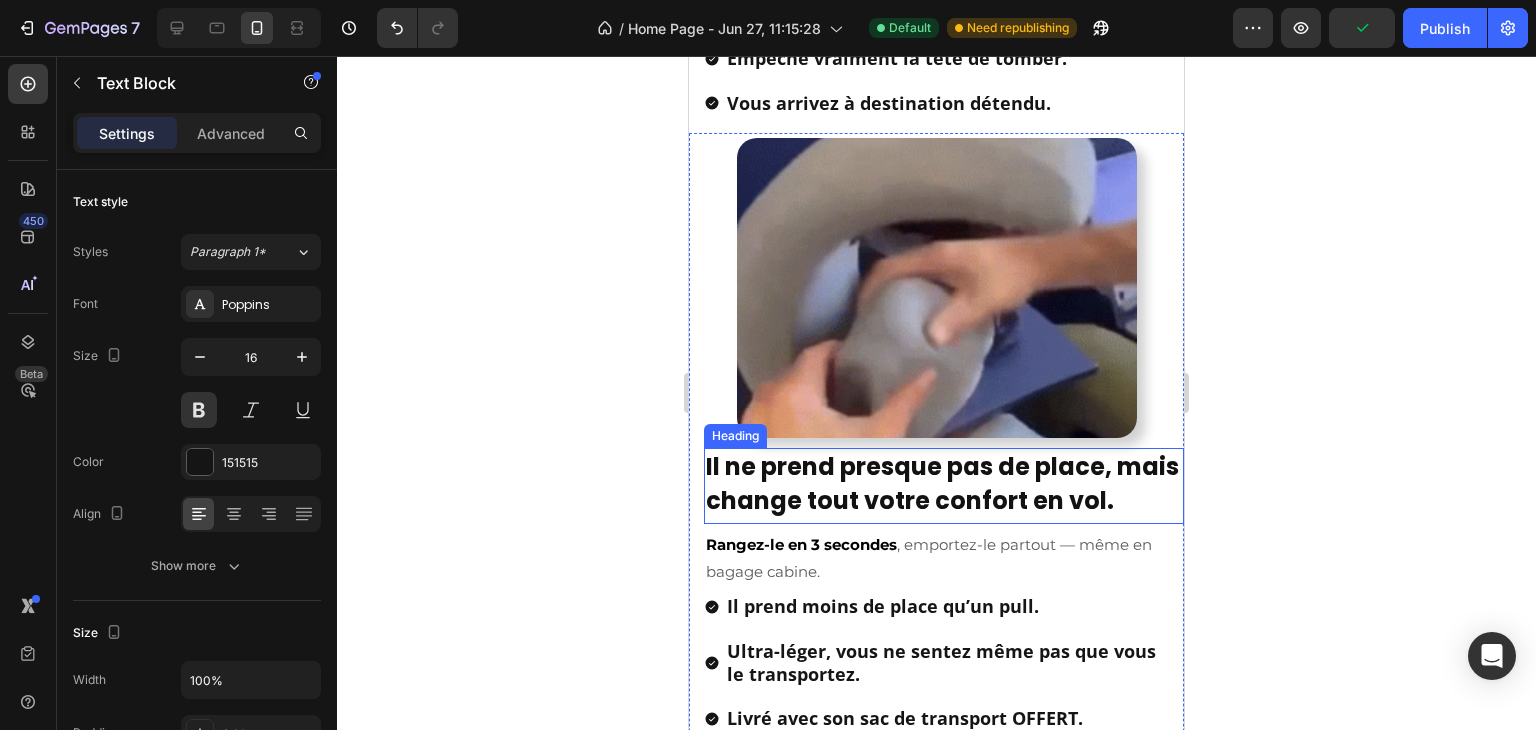click on "Il ne prend presque pas de place, mais change tout votre confort en vol." at bounding box center (944, 483) 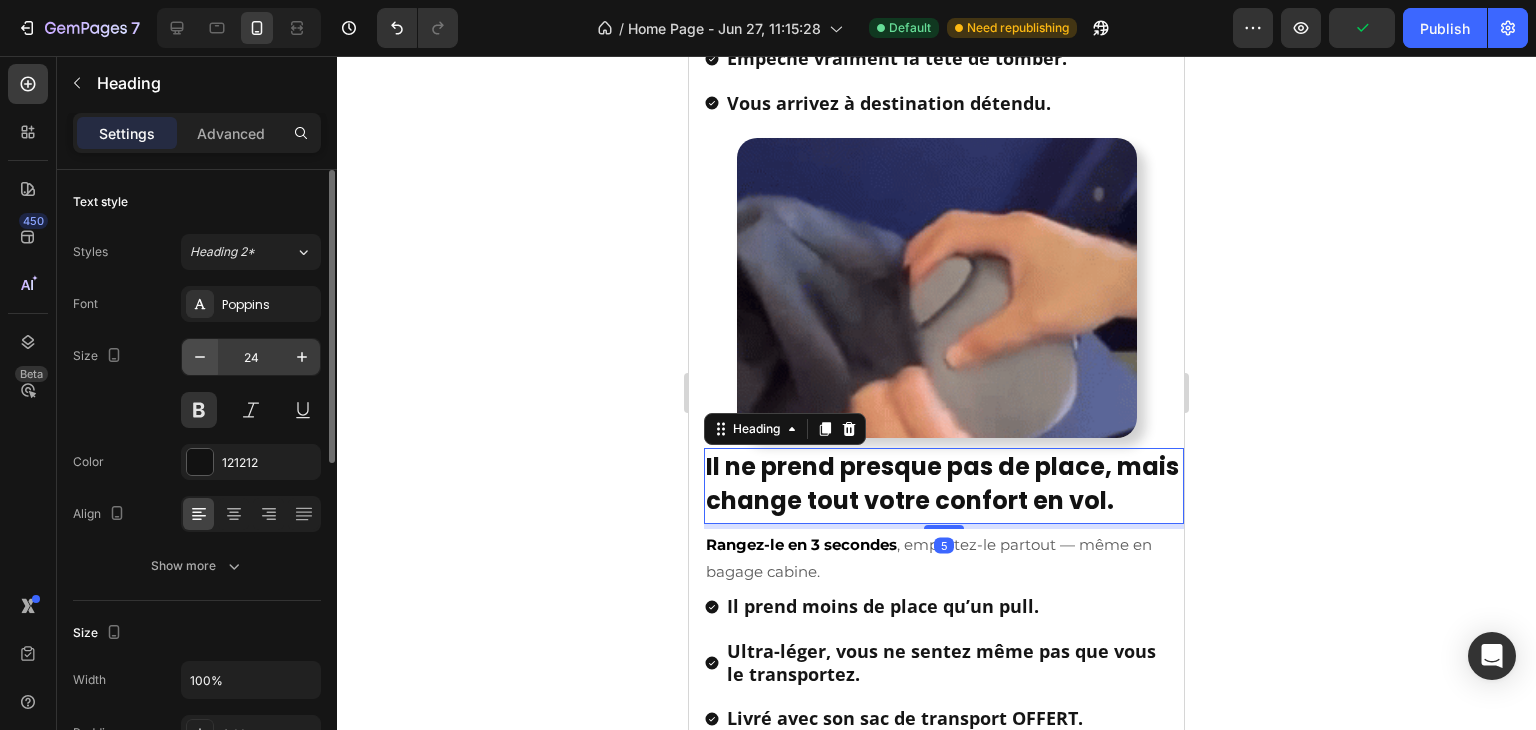 click at bounding box center [200, 357] 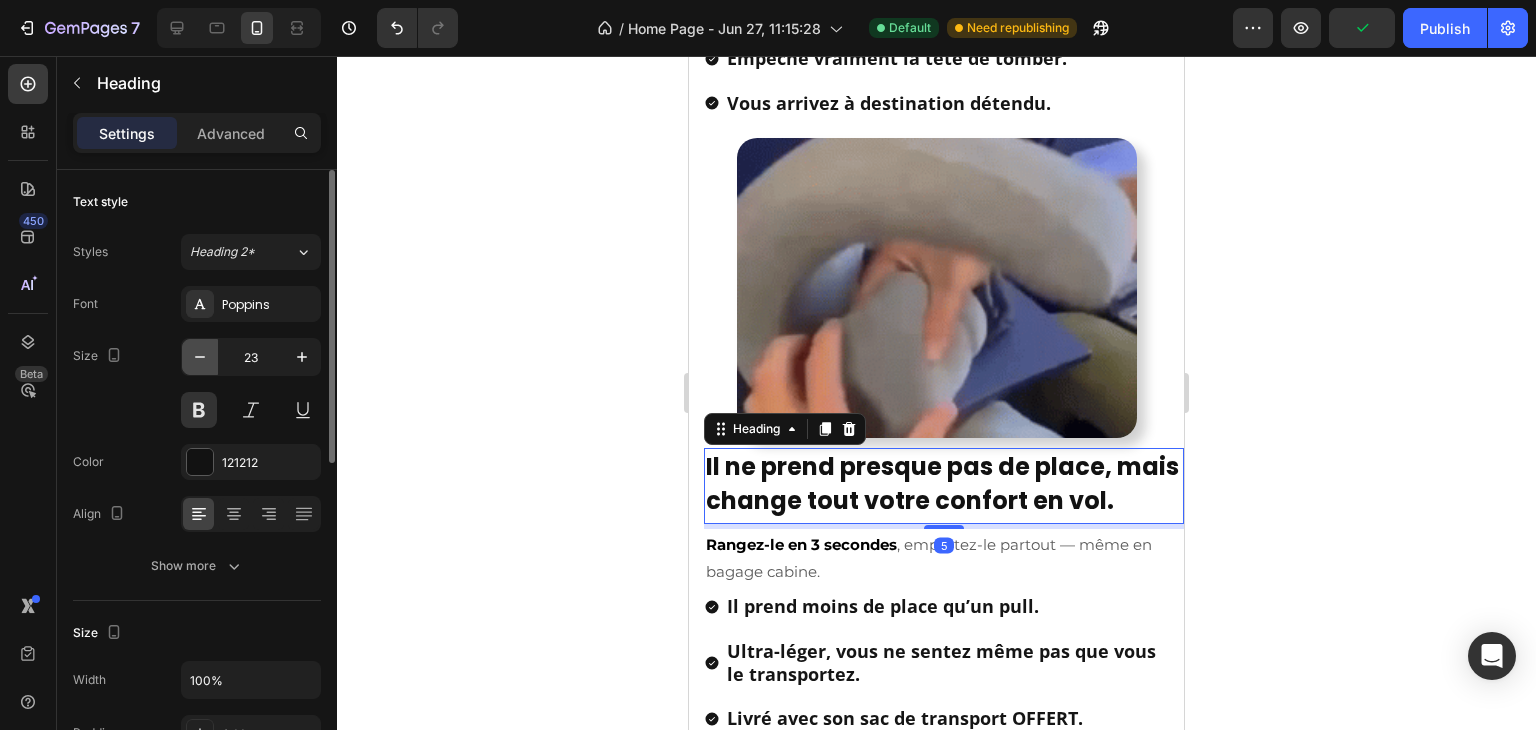 click at bounding box center (200, 357) 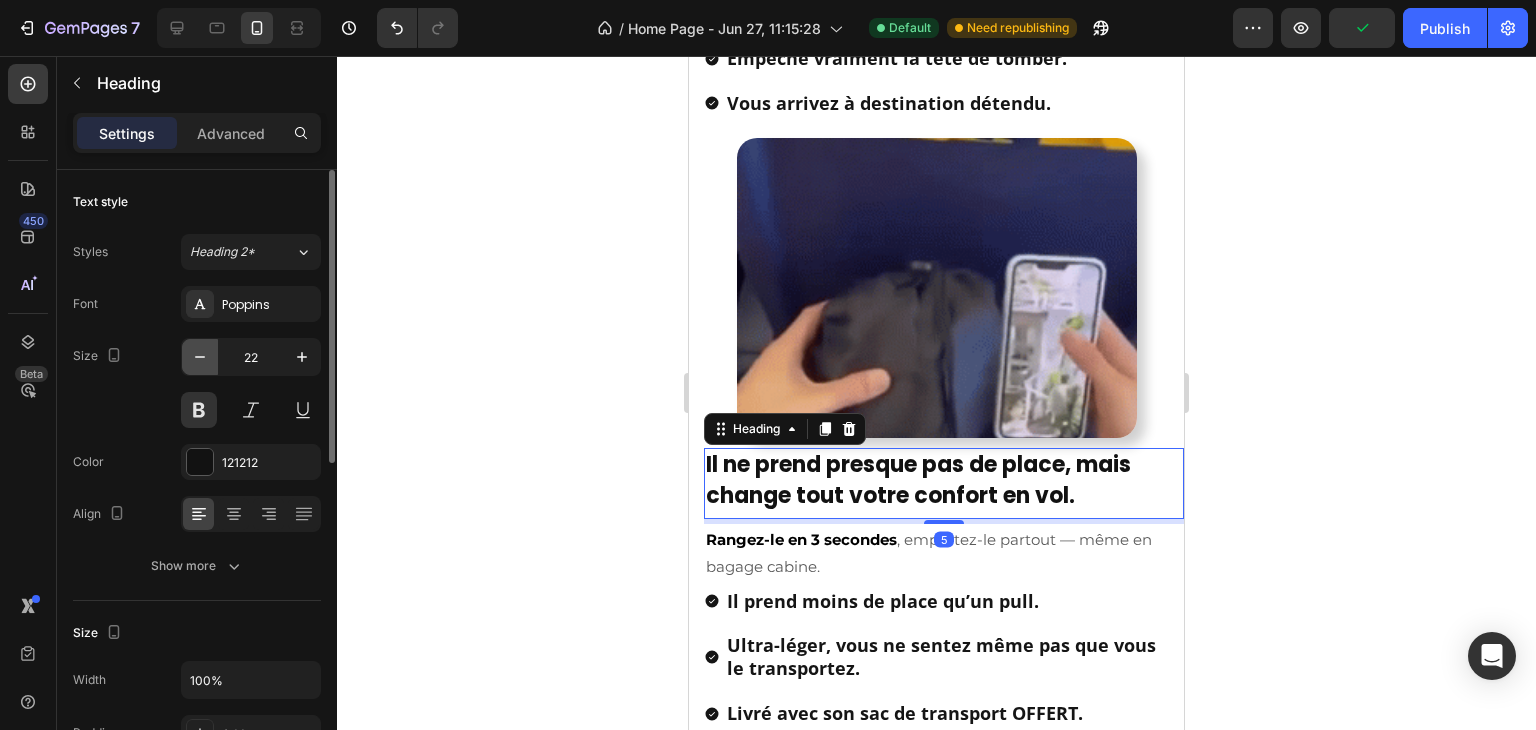 click at bounding box center (200, 357) 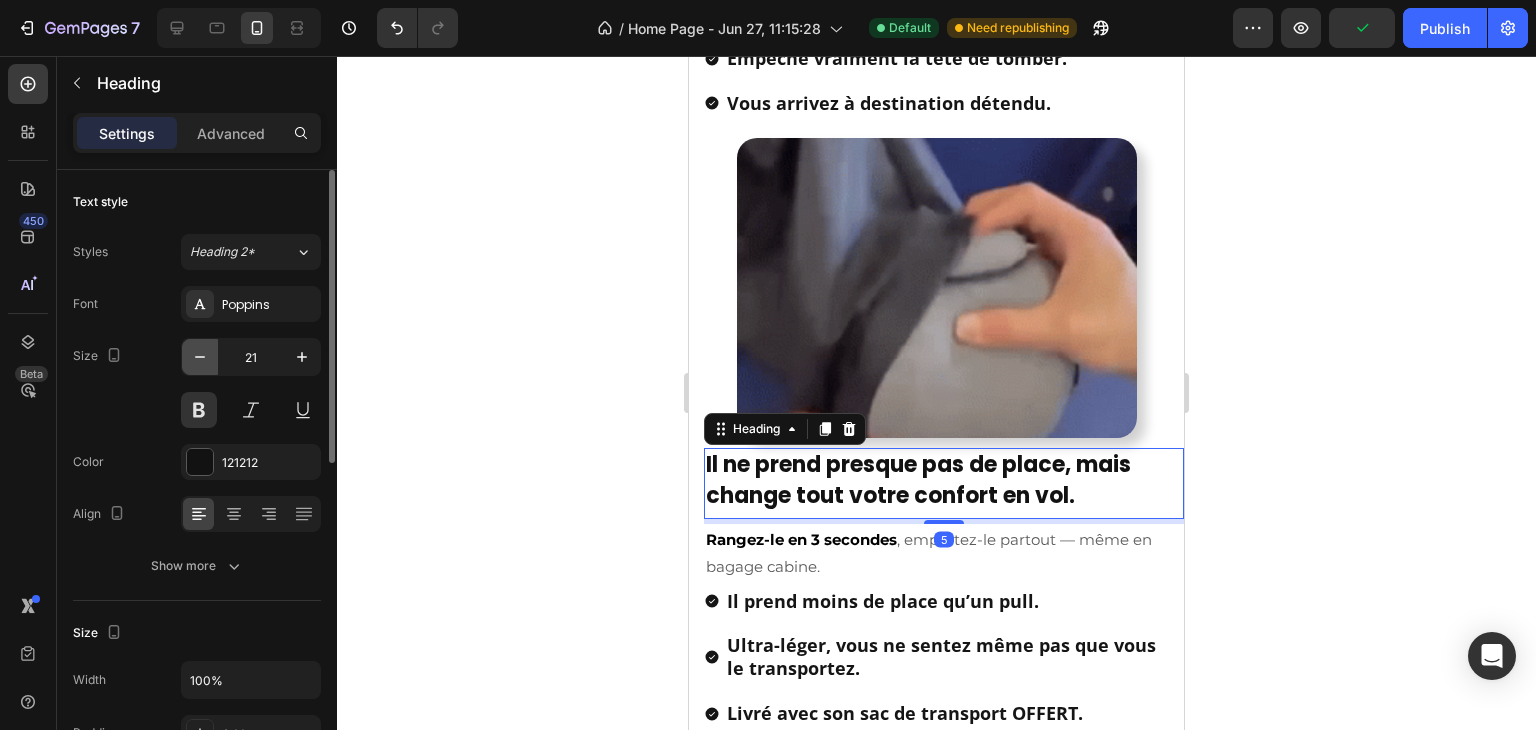 click at bounding box center (200, 357) 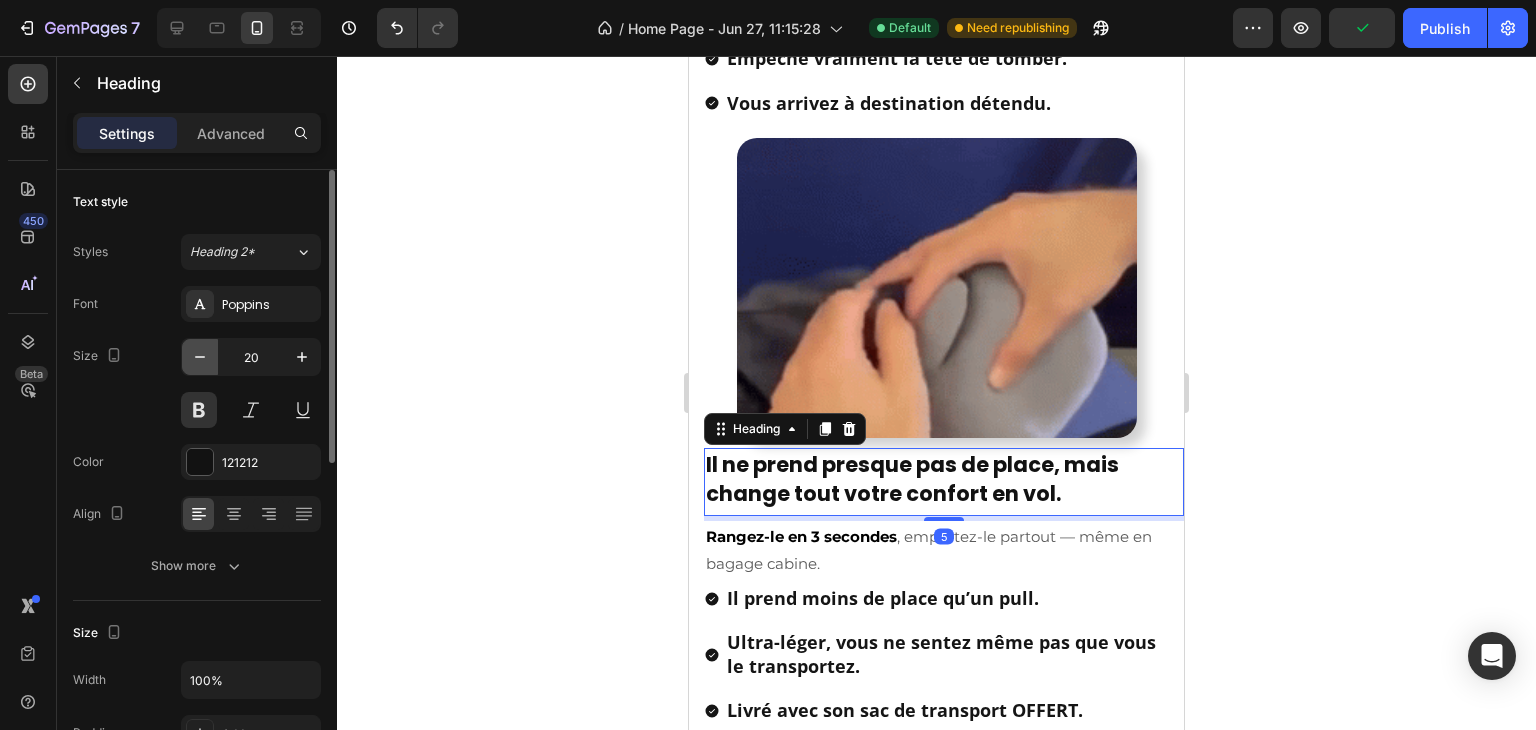 click at bounding box center (200, 357) 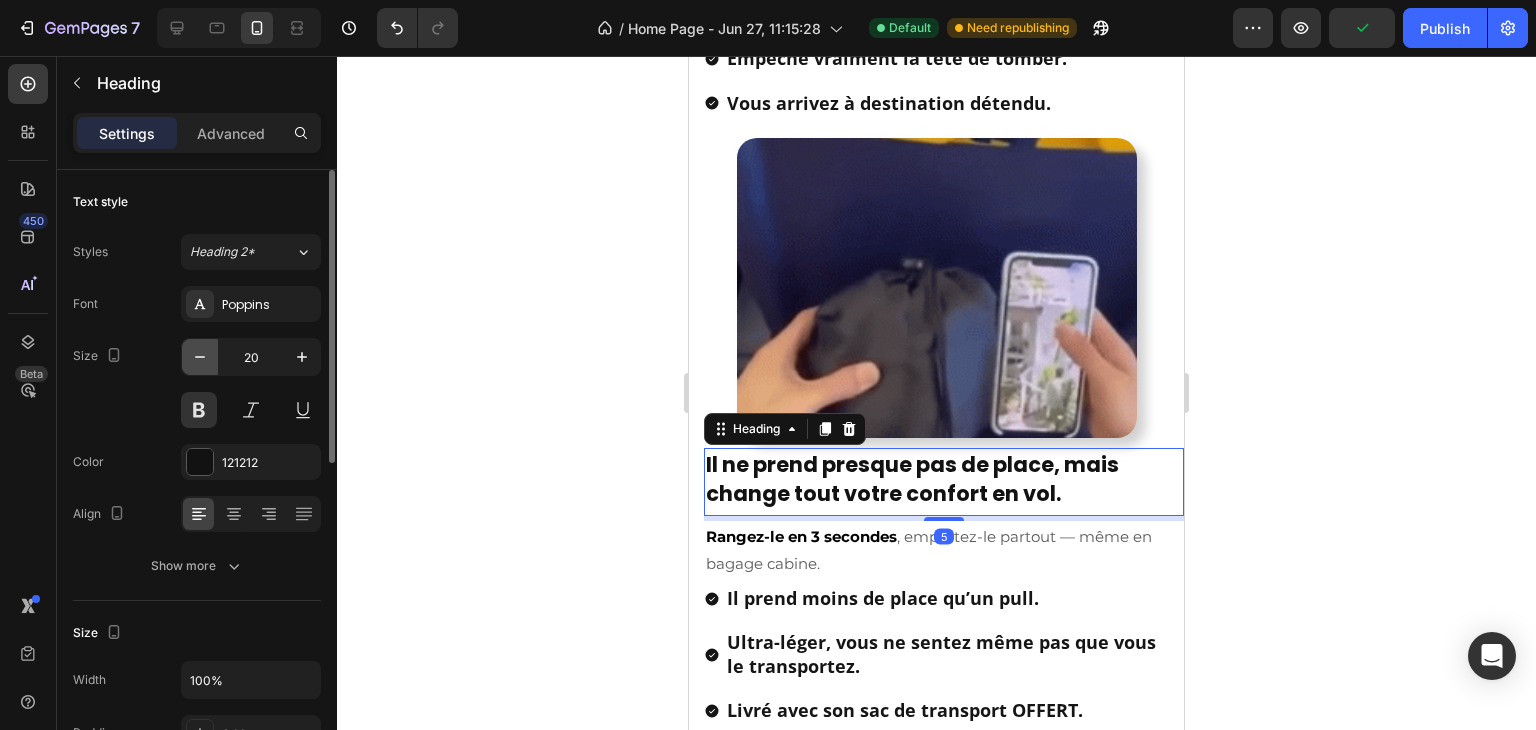 click at bounding box center (200, 357) 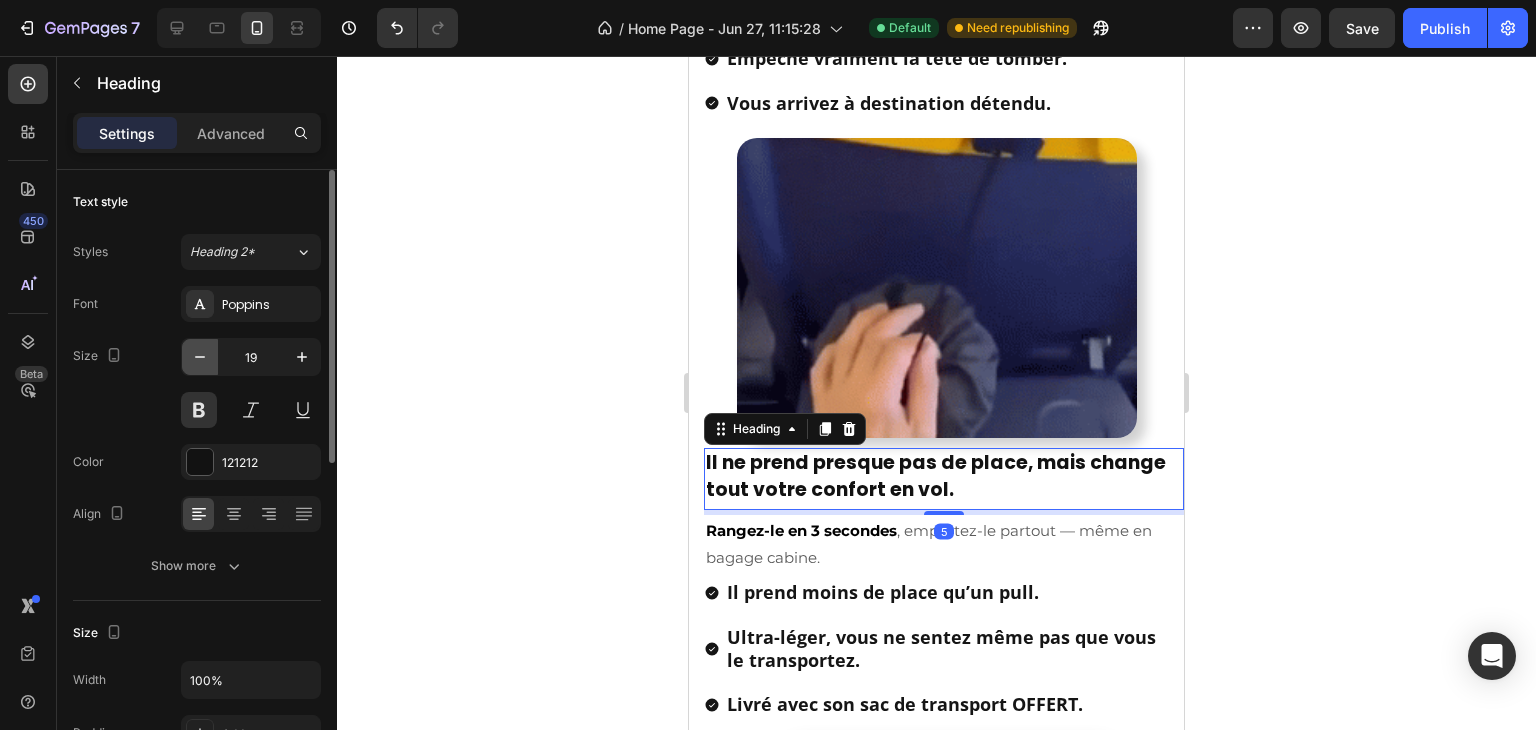 click at bounding box center [200, 357] 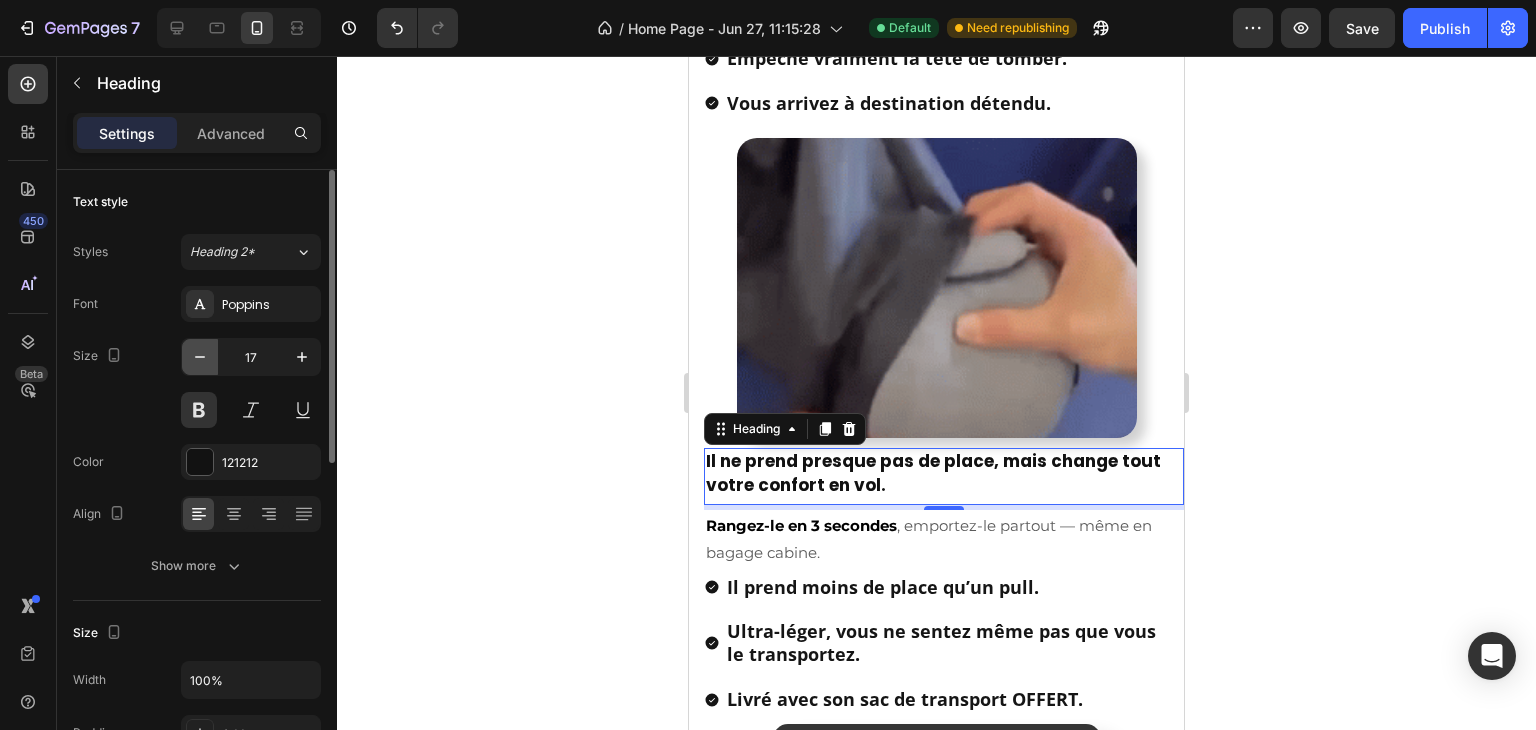 click at bounding box center (200, 357) 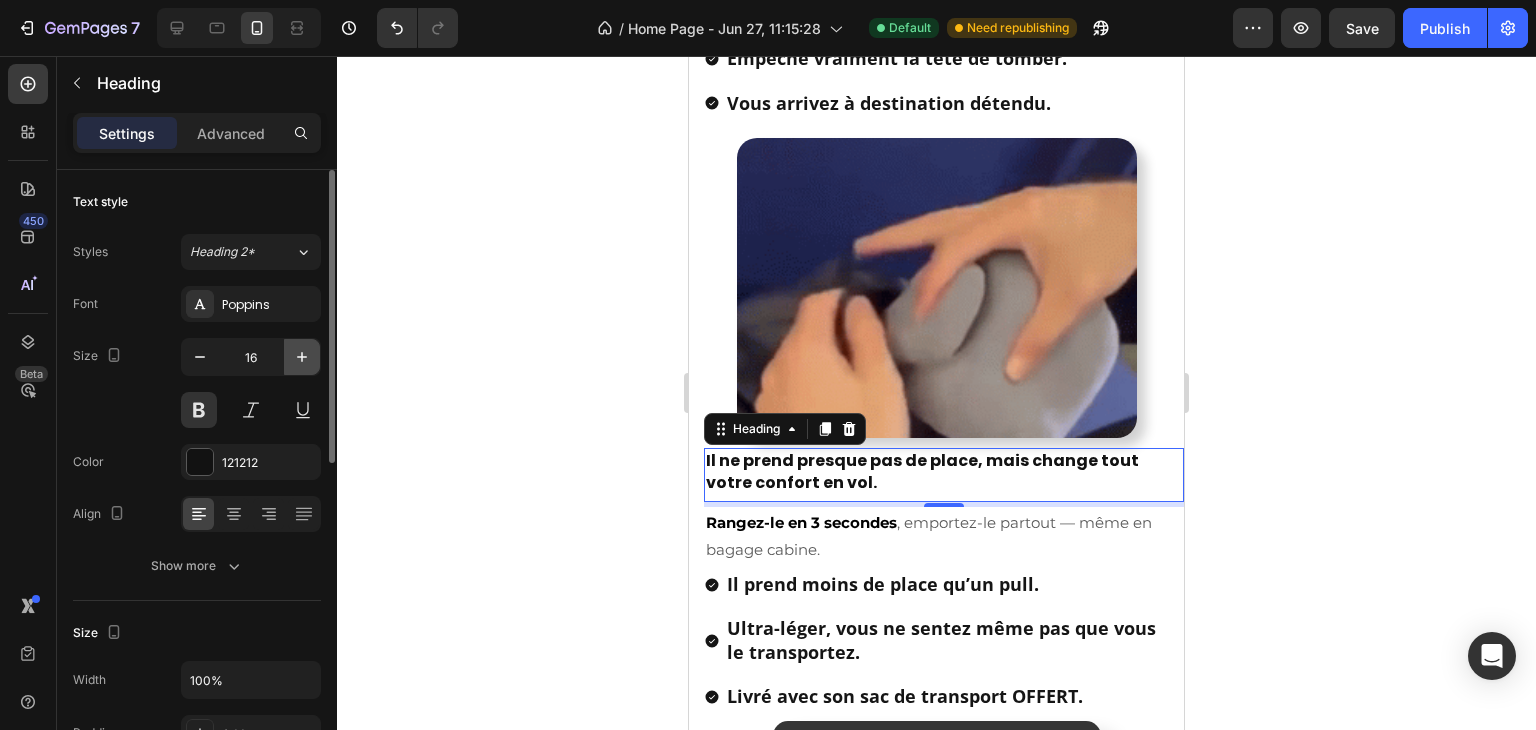 click at bounding box center [302, 357] 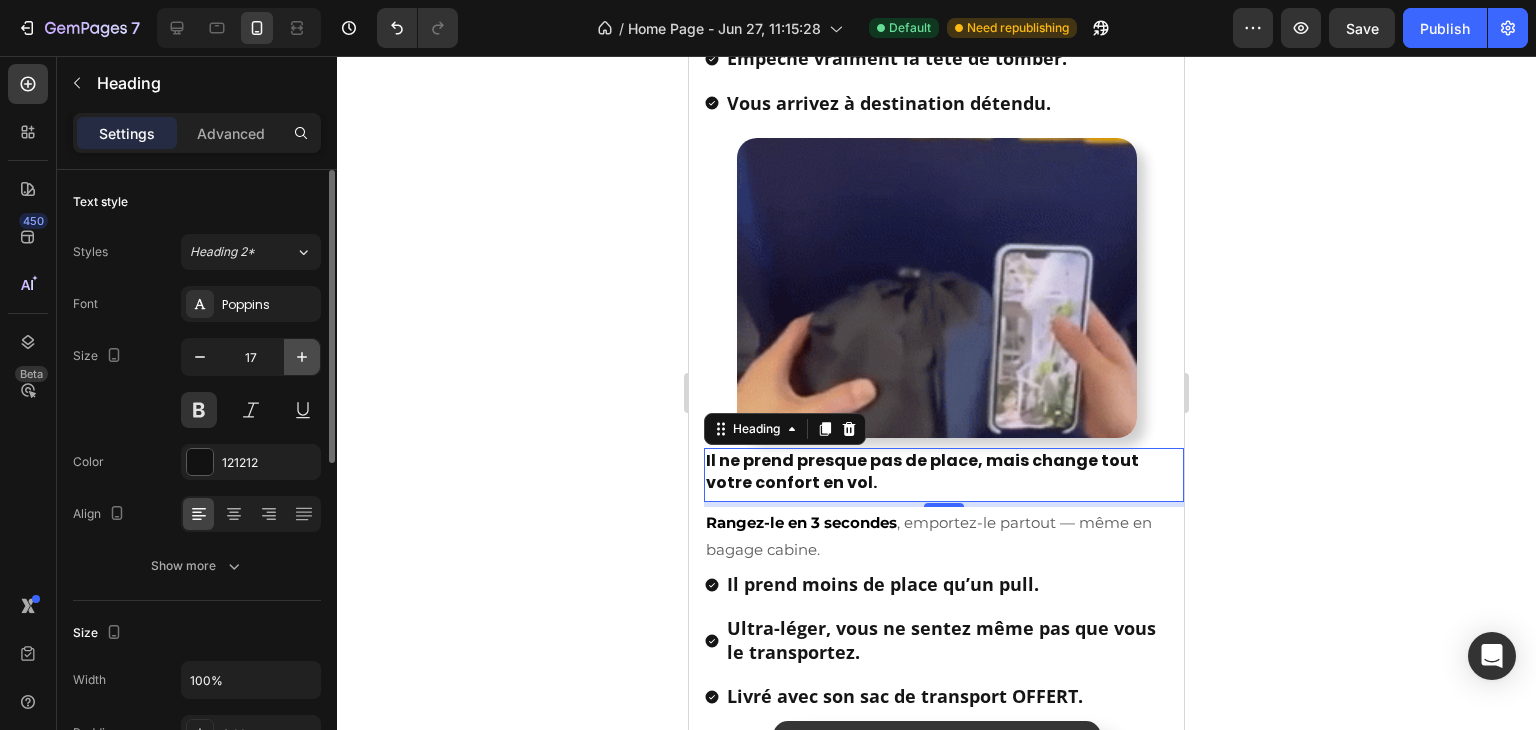 click at bounding box center (302, 357) 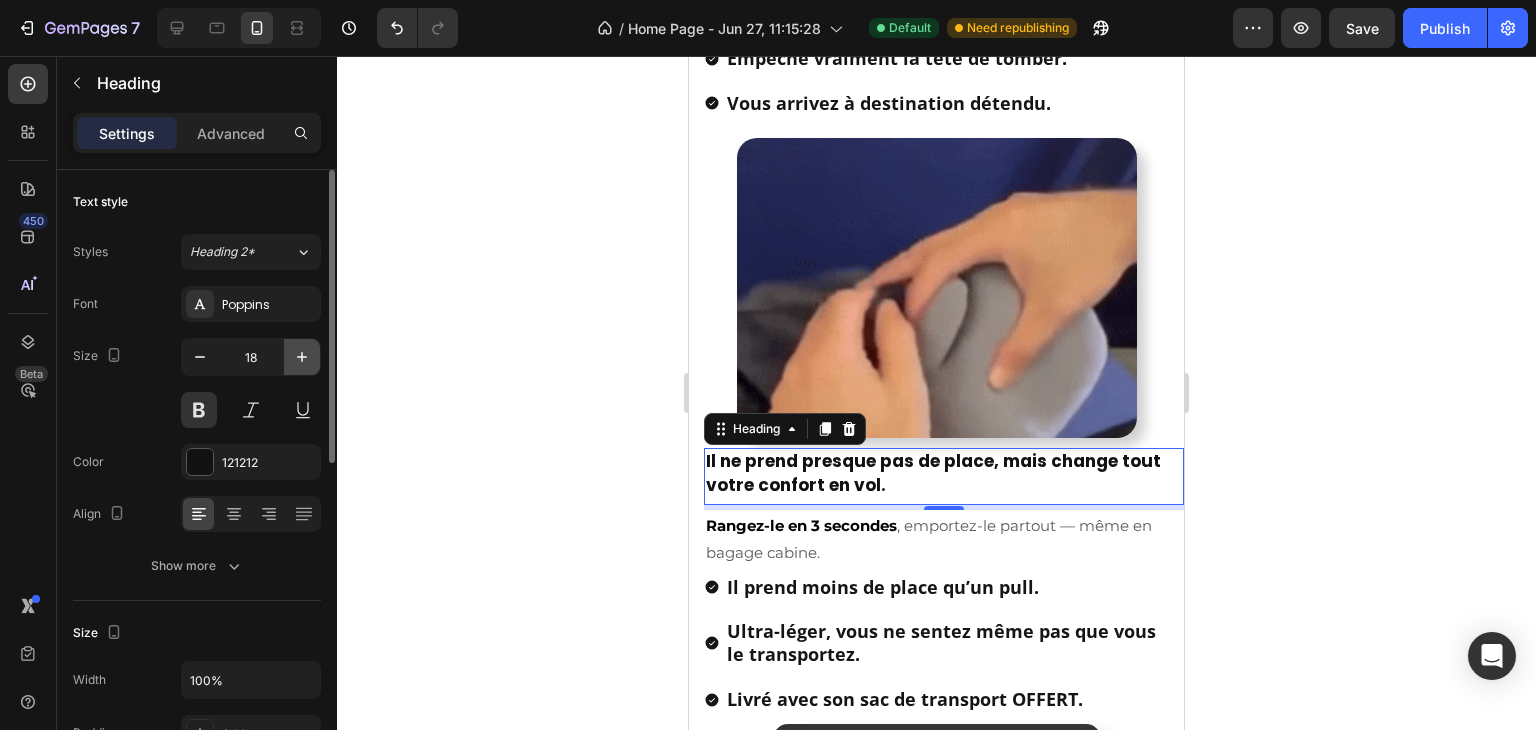 click at bounding box center (302, 357) 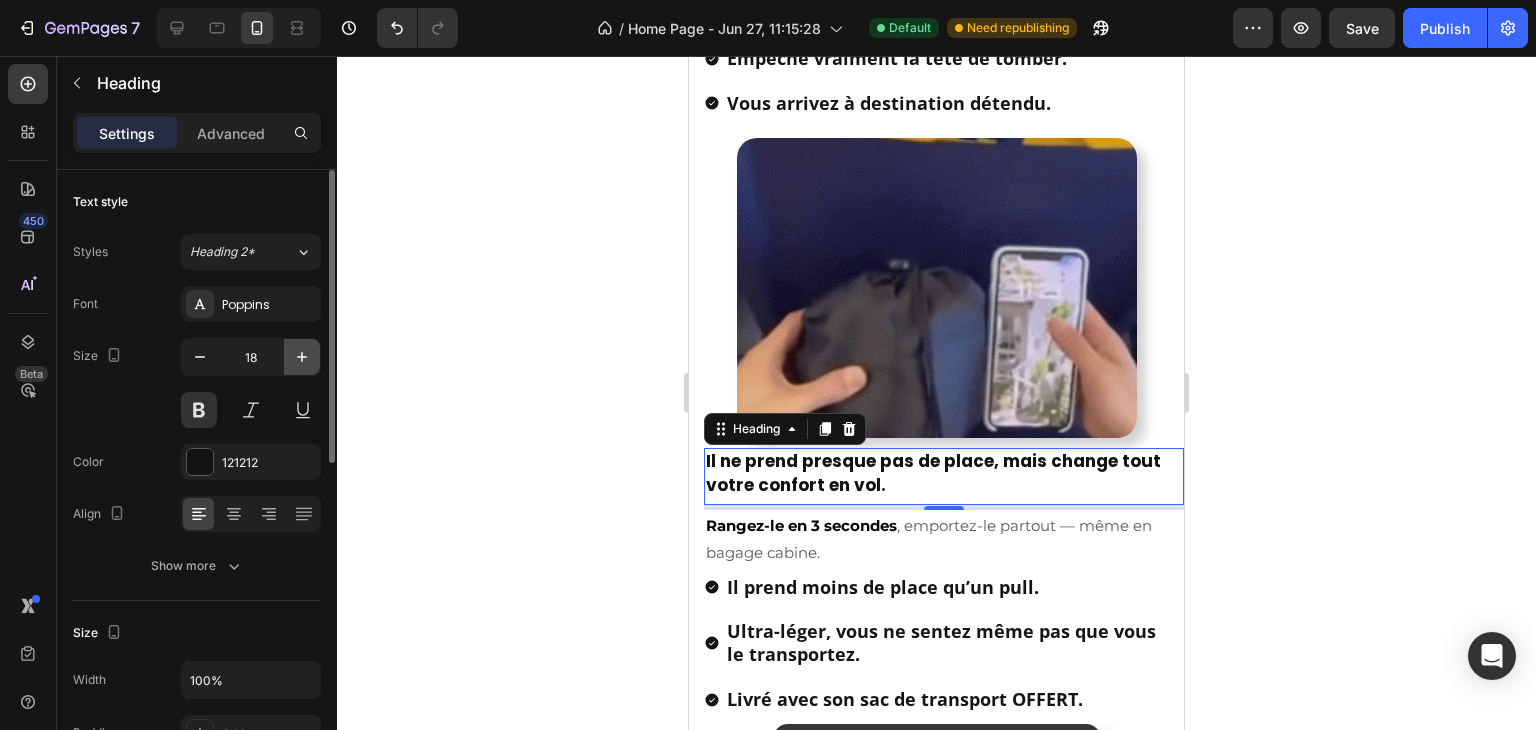 click at bounding box center (302, 357) 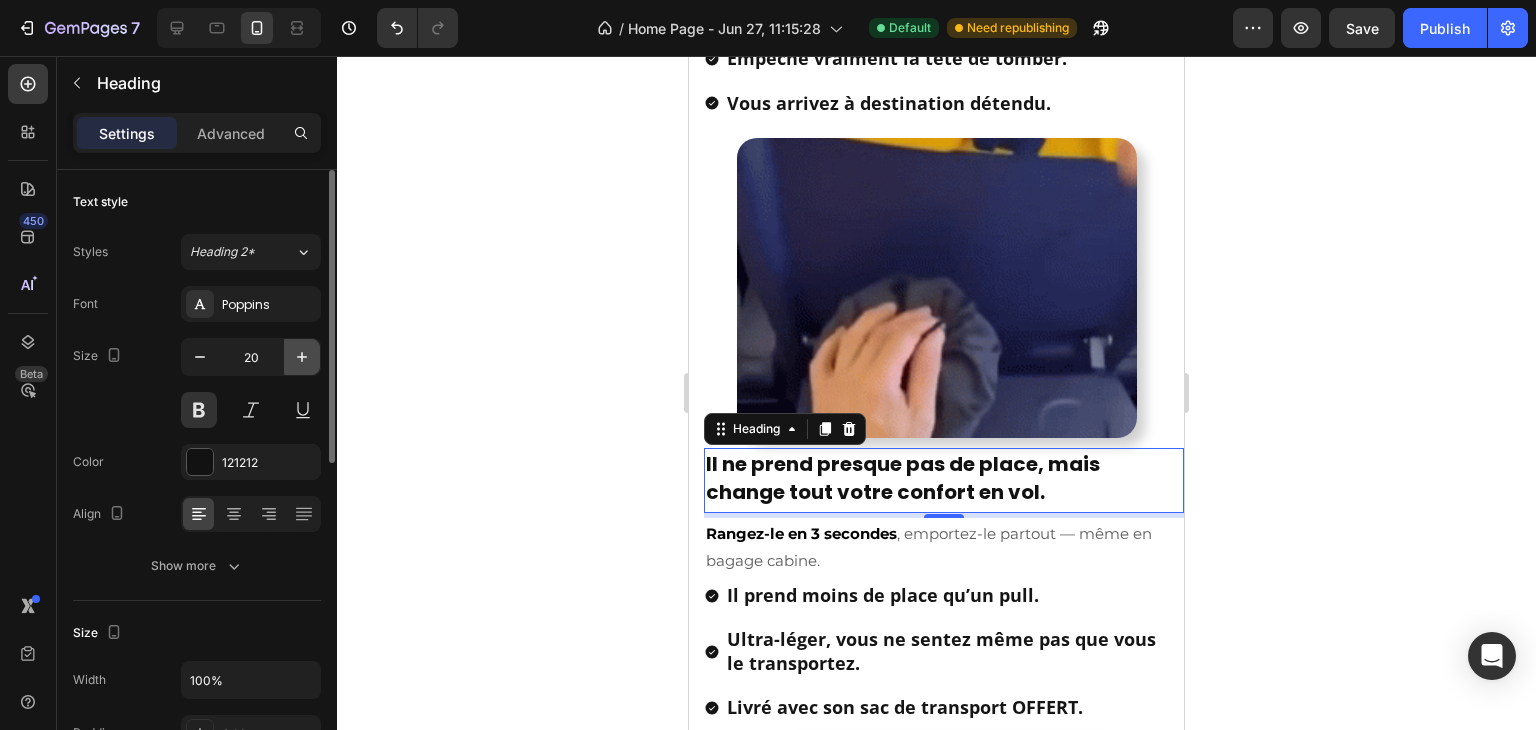 click at bounding box center [302, 357] 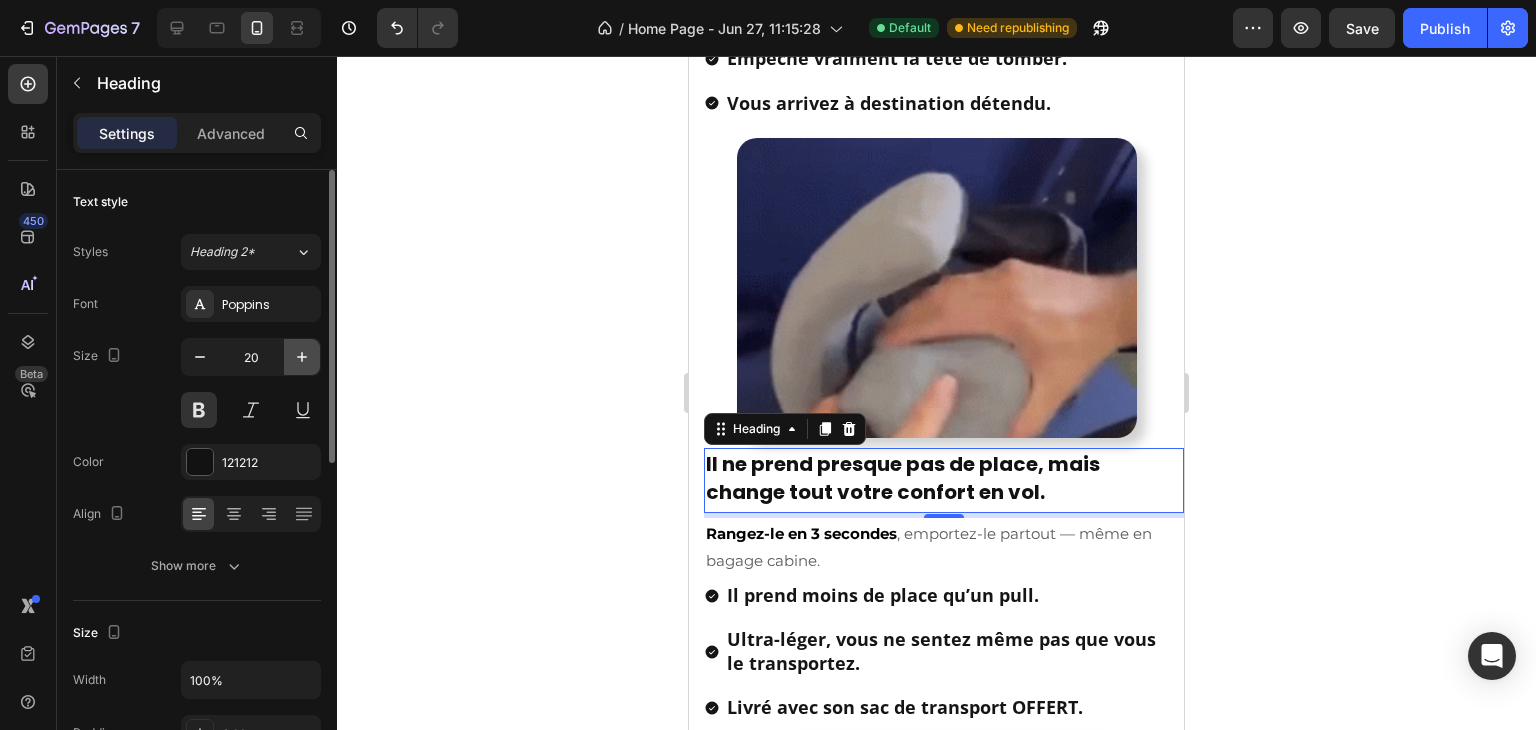 click at bounding box center (302, 357) 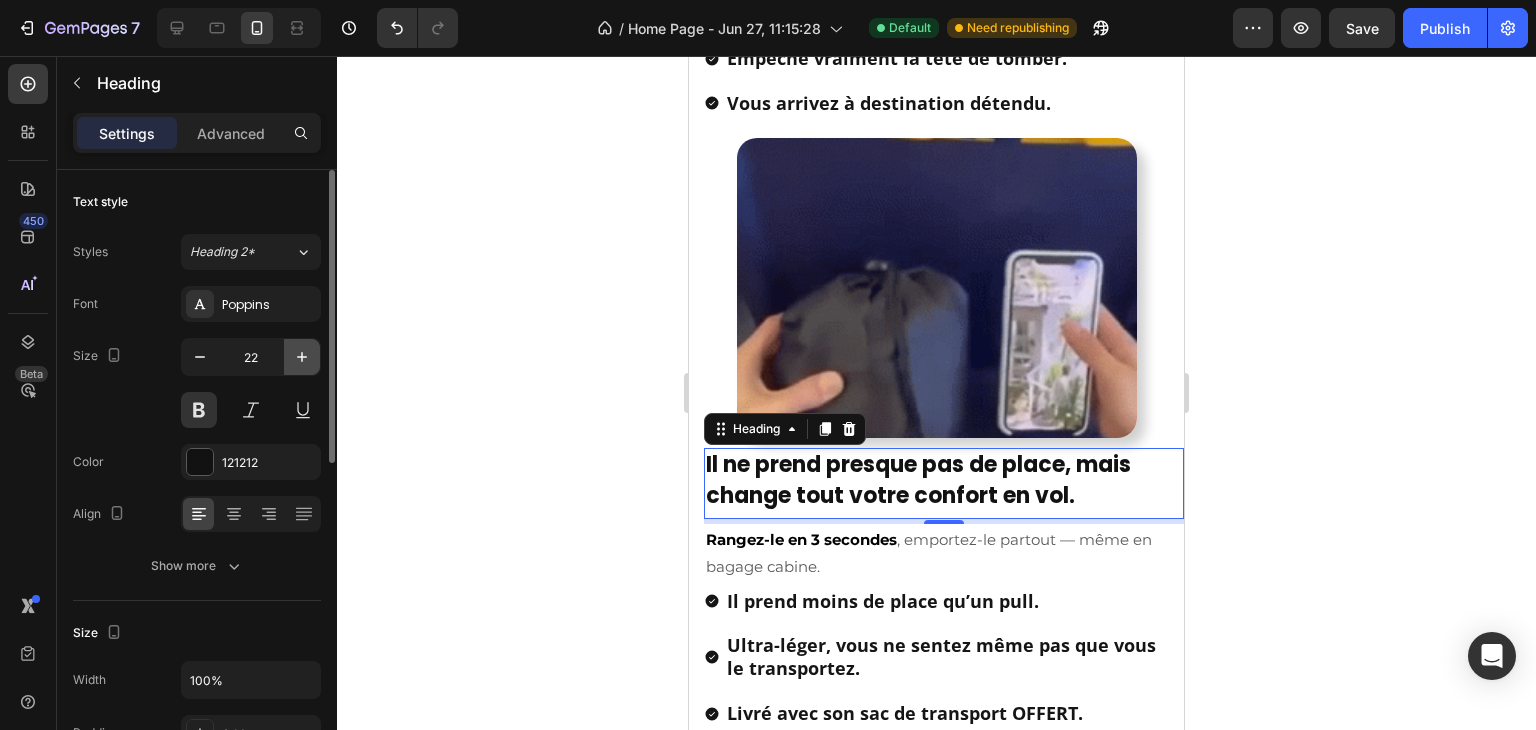 click at bounding box center (302, 357) 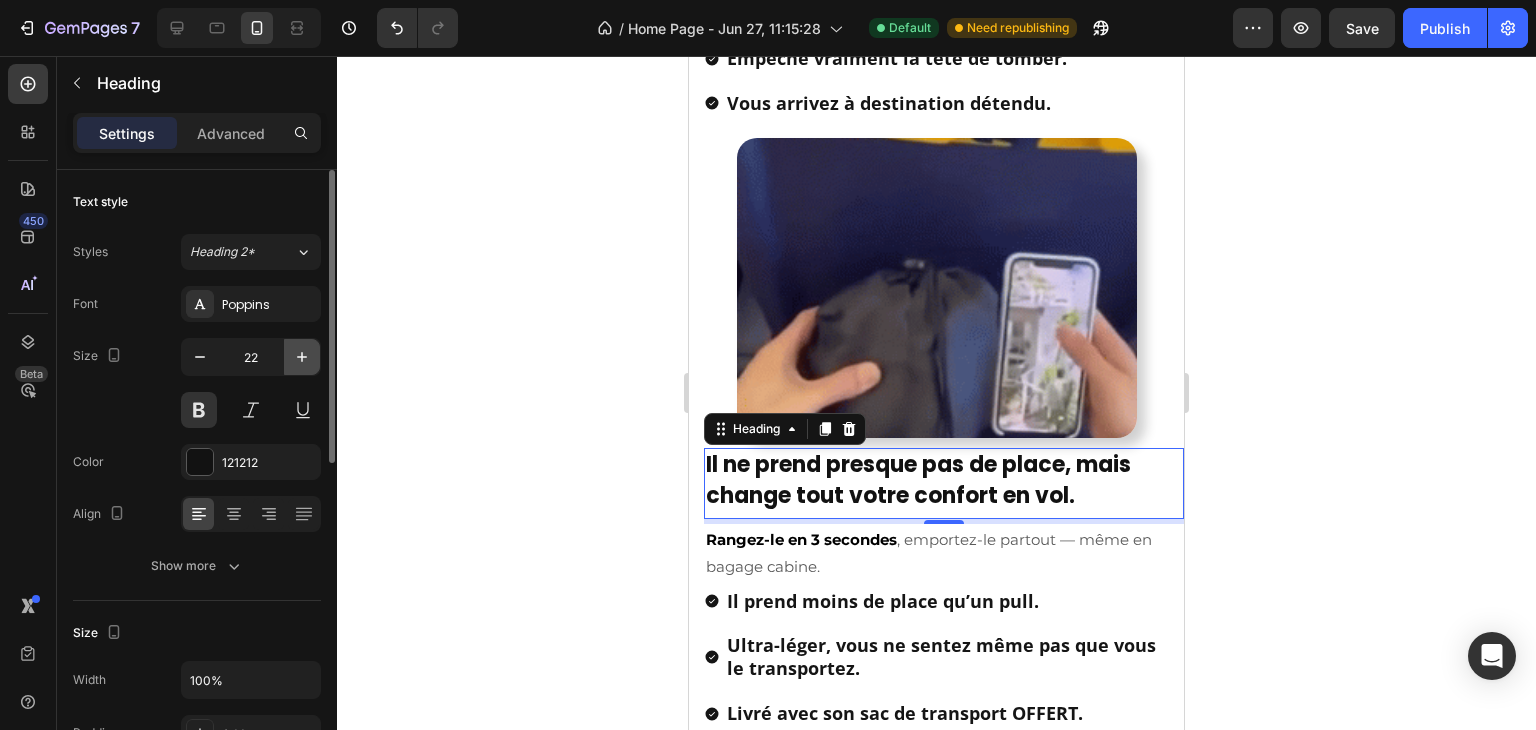 type on "23" 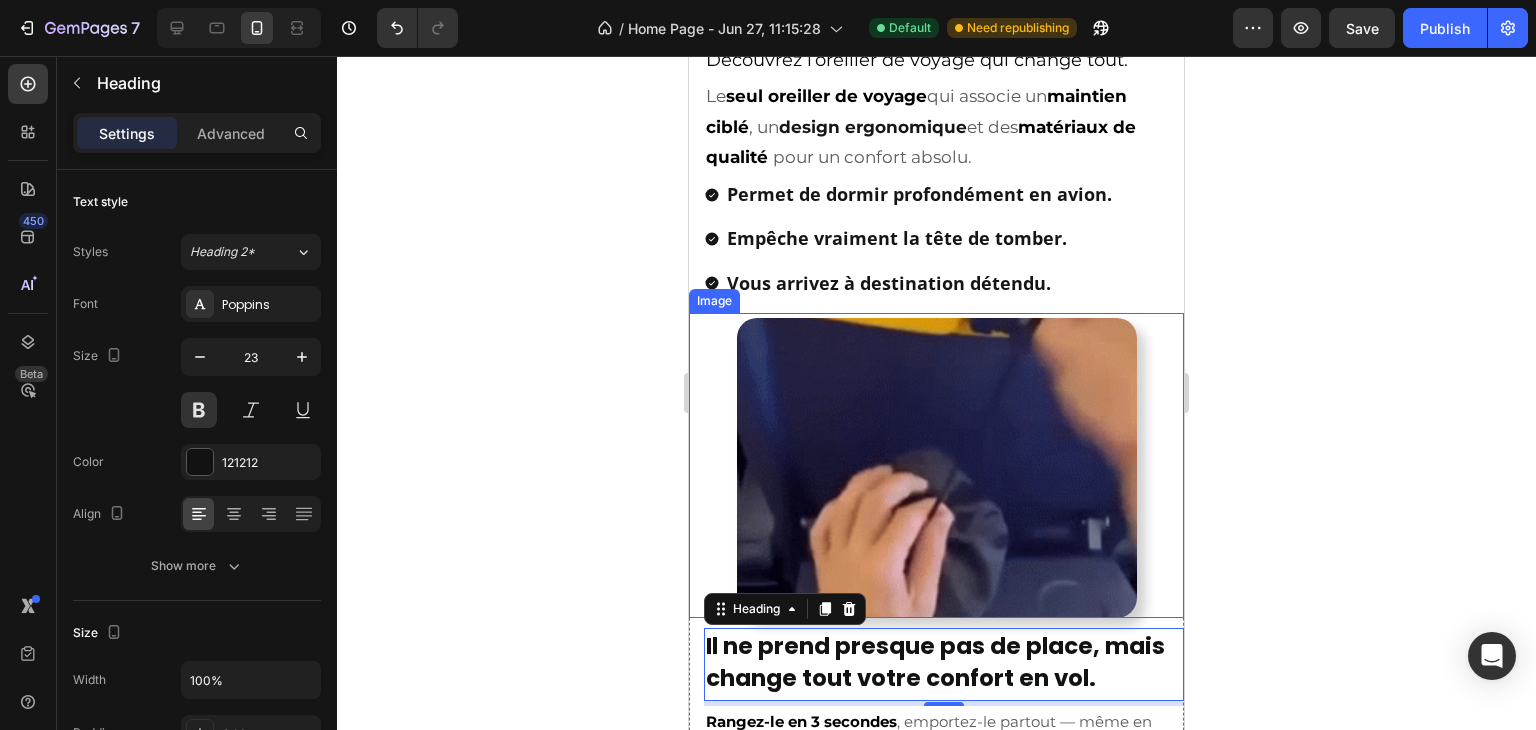 scroll, scrollTop: 1611, scrollLeft: 0, axis: vertical 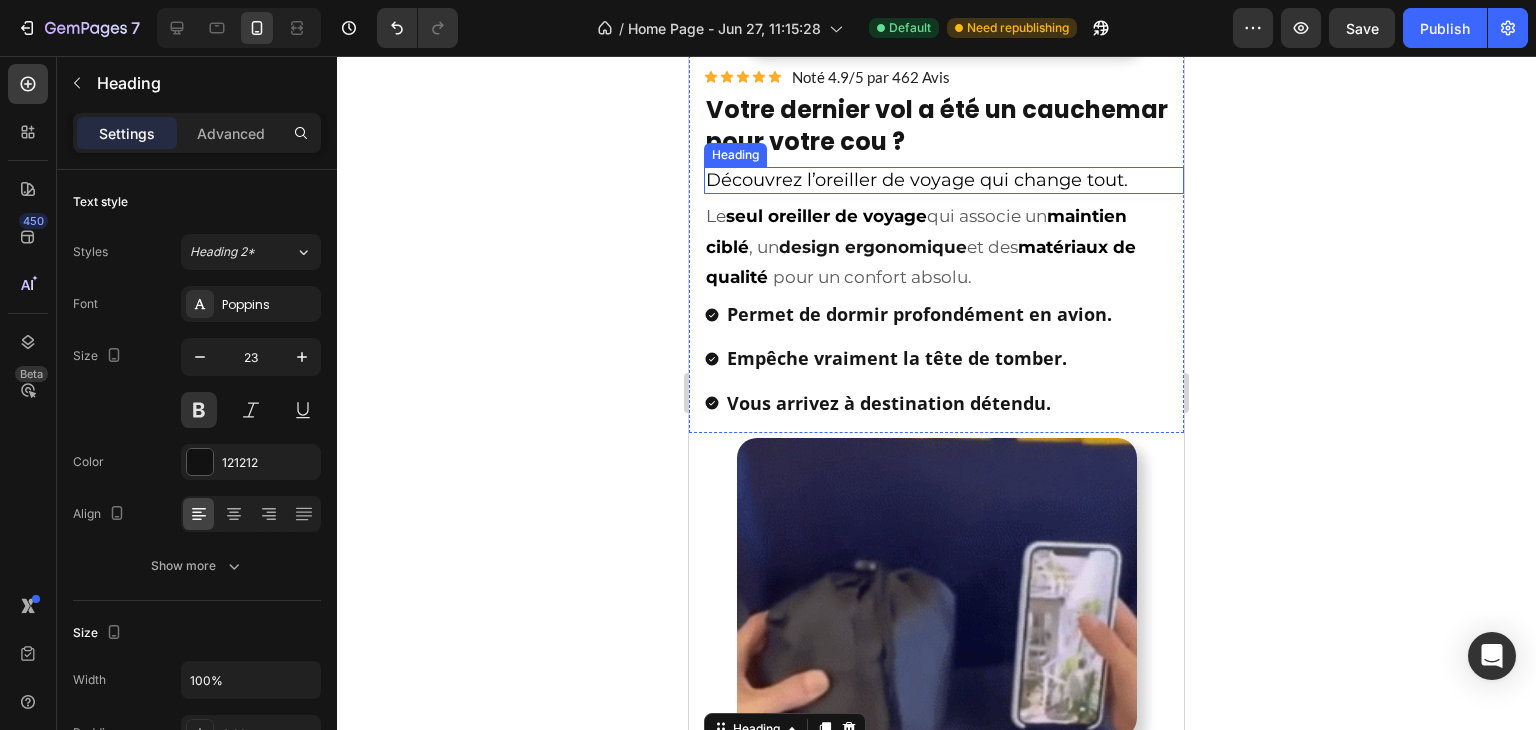 click on "Votre dernier vol a été un cauchemar pour votre cou ?" at bounding box center [944, 128] 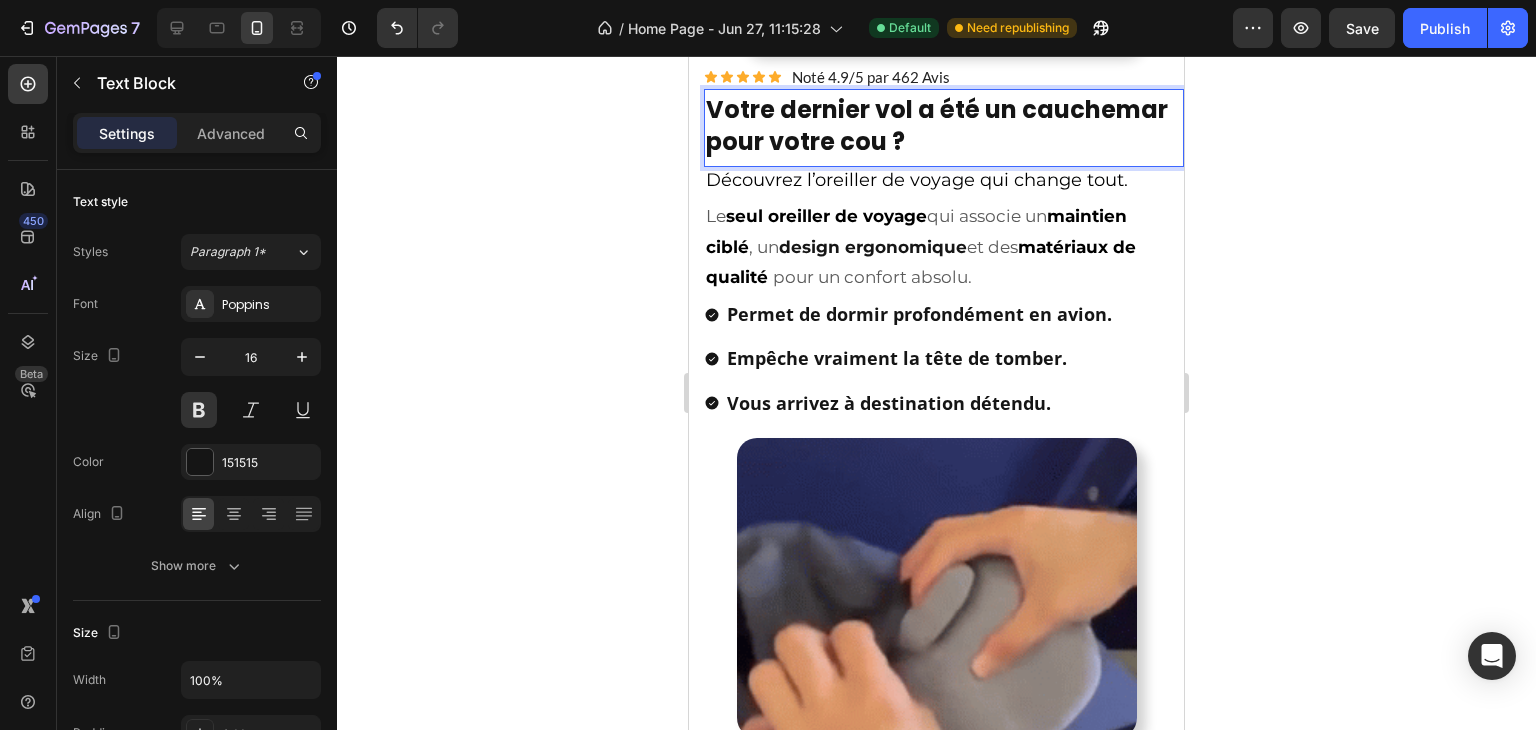click on "Votre dernier vol a été un cauchemar pour votre cou ?" at bounding box center [937, 125] 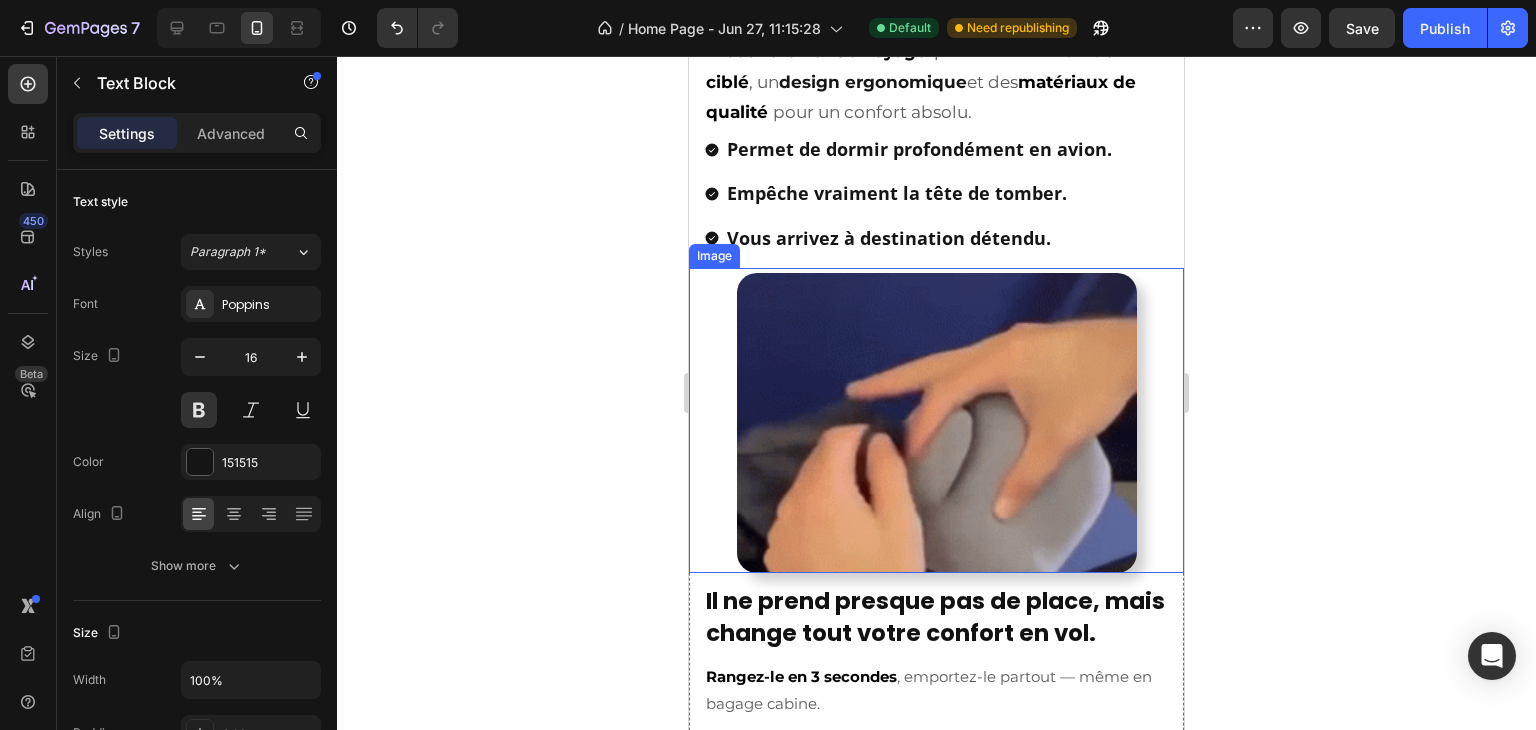 scroll, scrollTop: 1911, scrollLeft: 0, axis: vertical 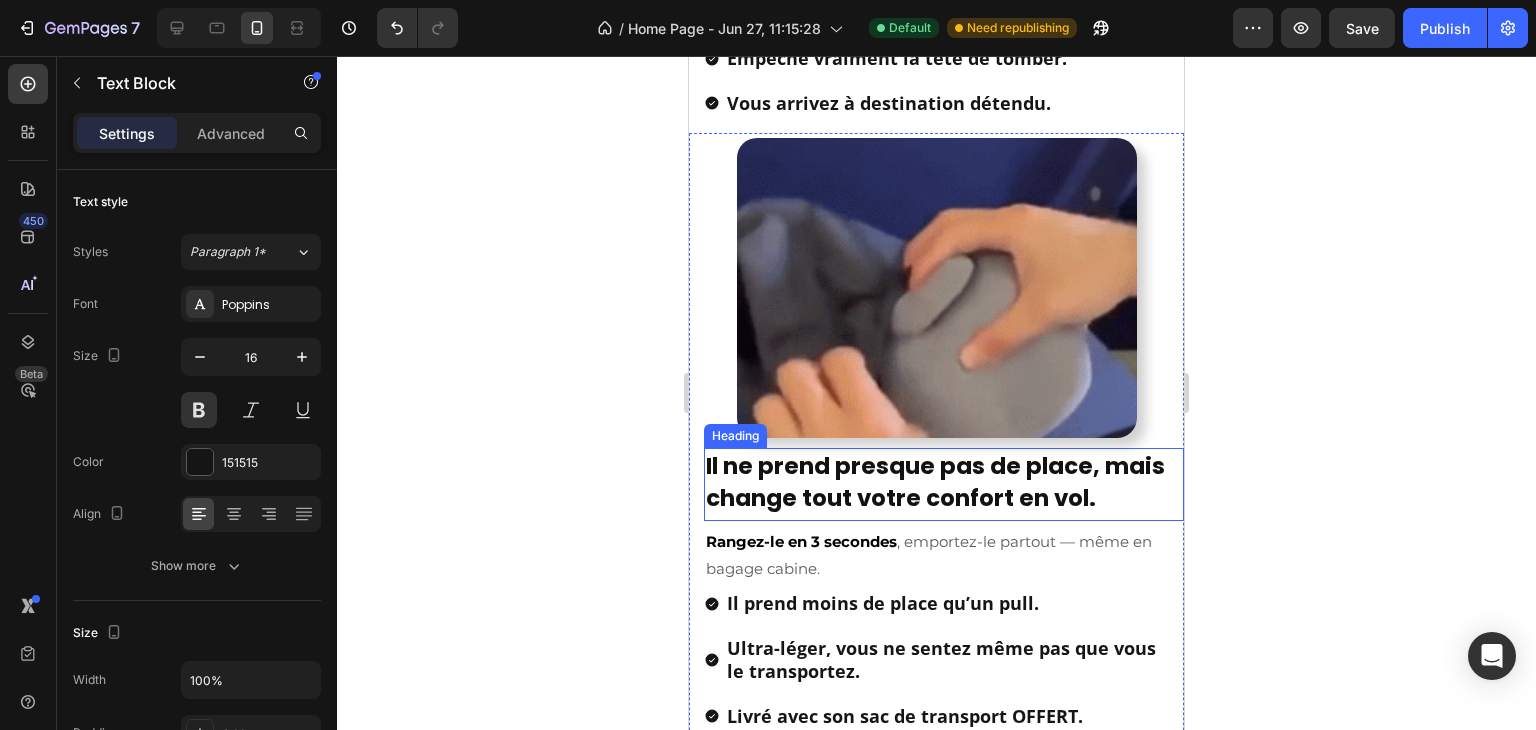 click on "Il ne prend presque pas de place, mais change tout votre confort en vol. Heading" at bounding box center [944, 484] 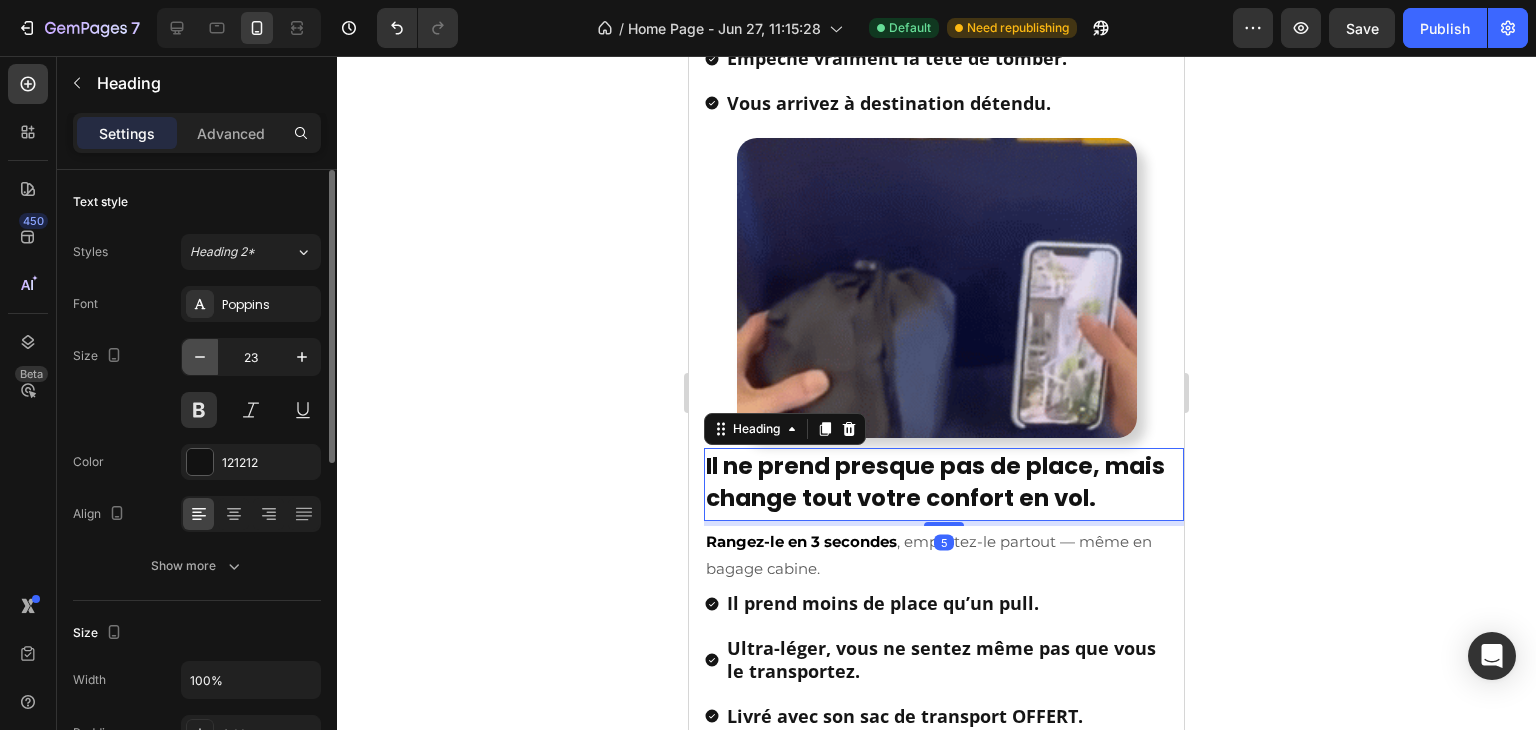 click 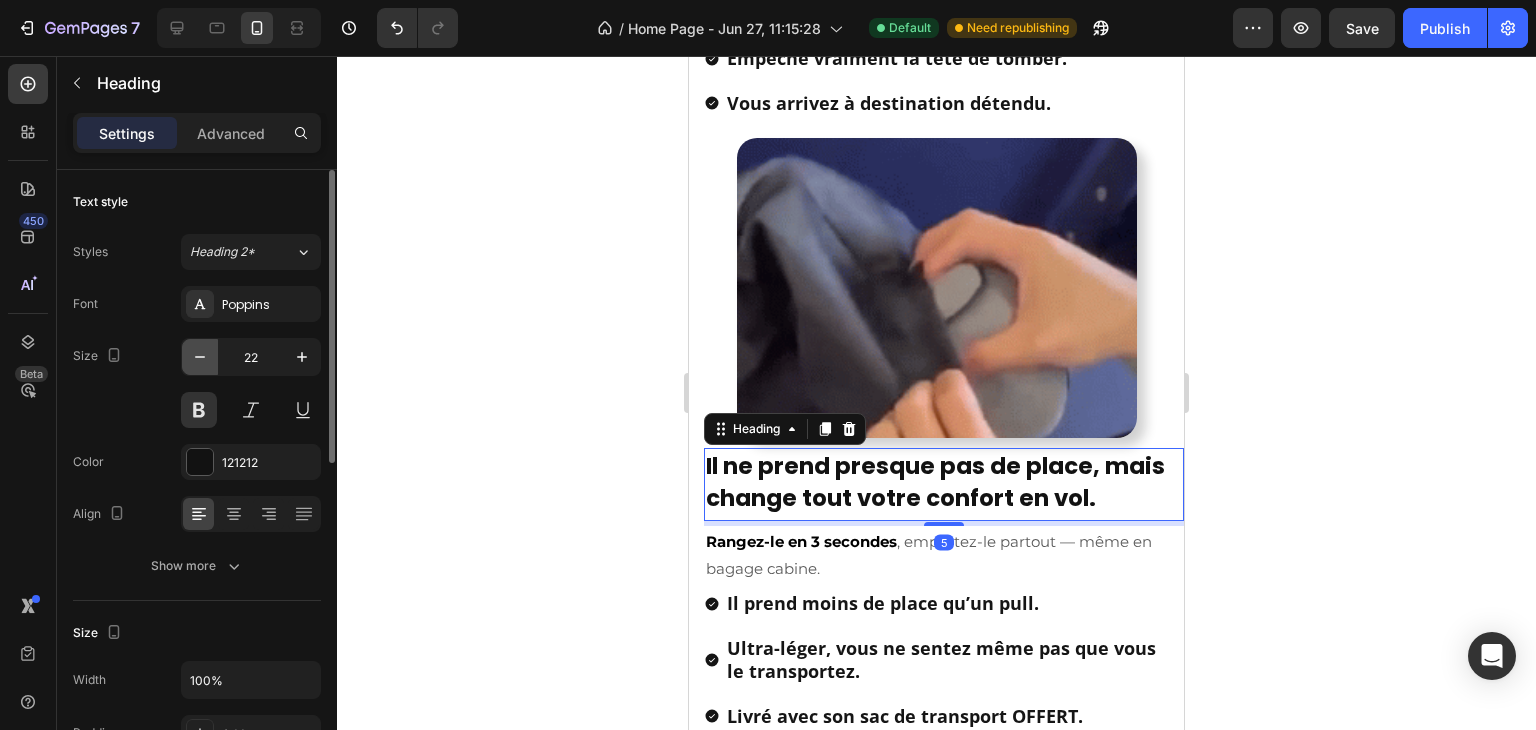 click 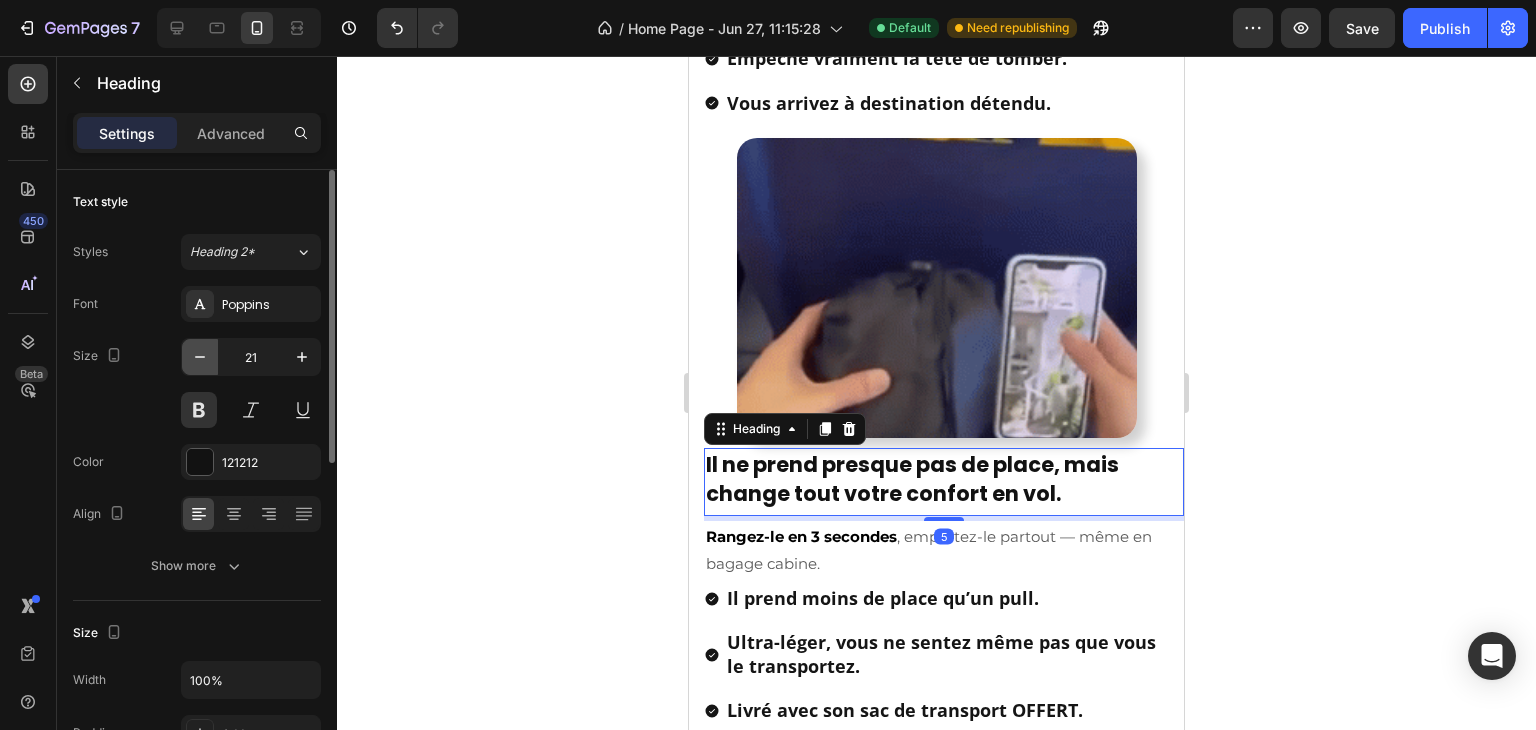 click 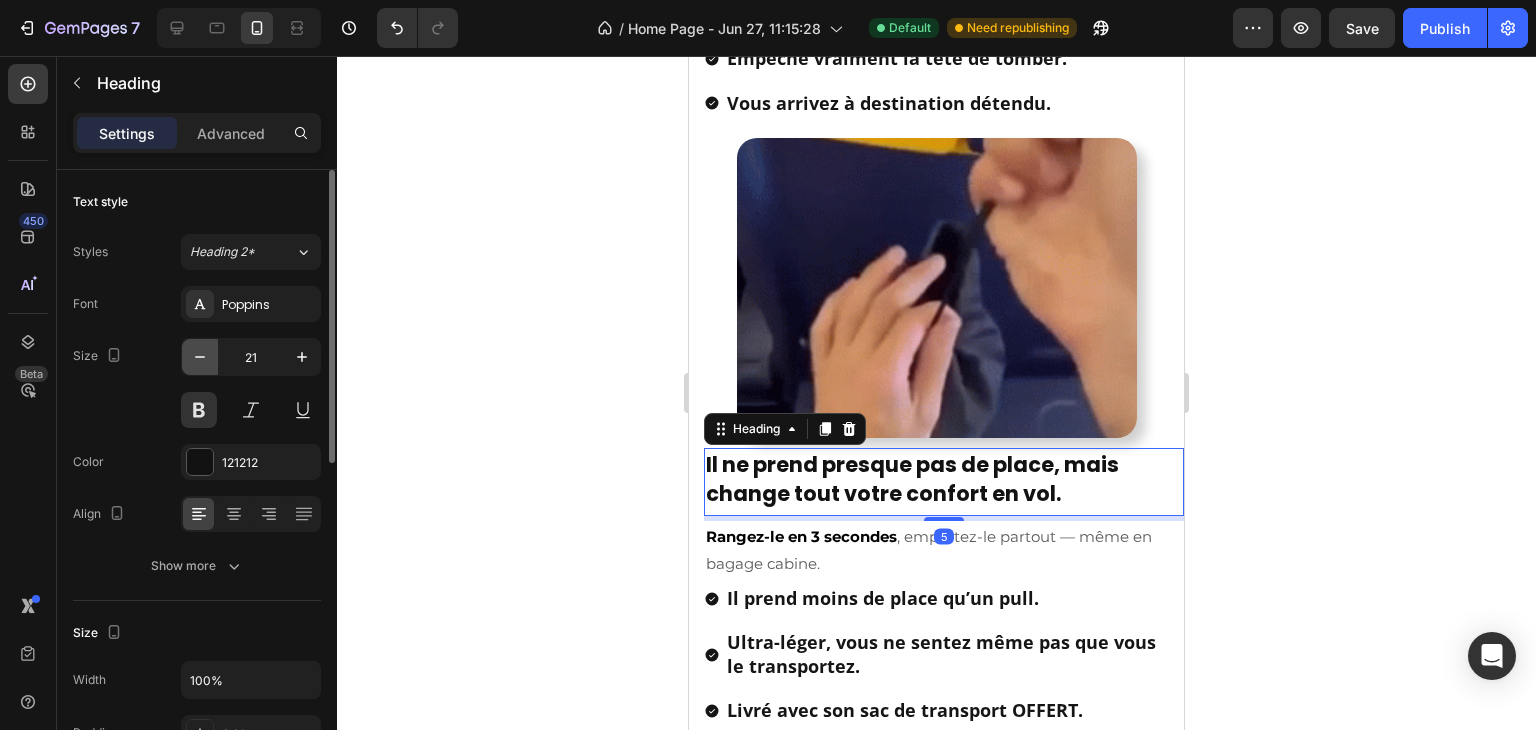 click 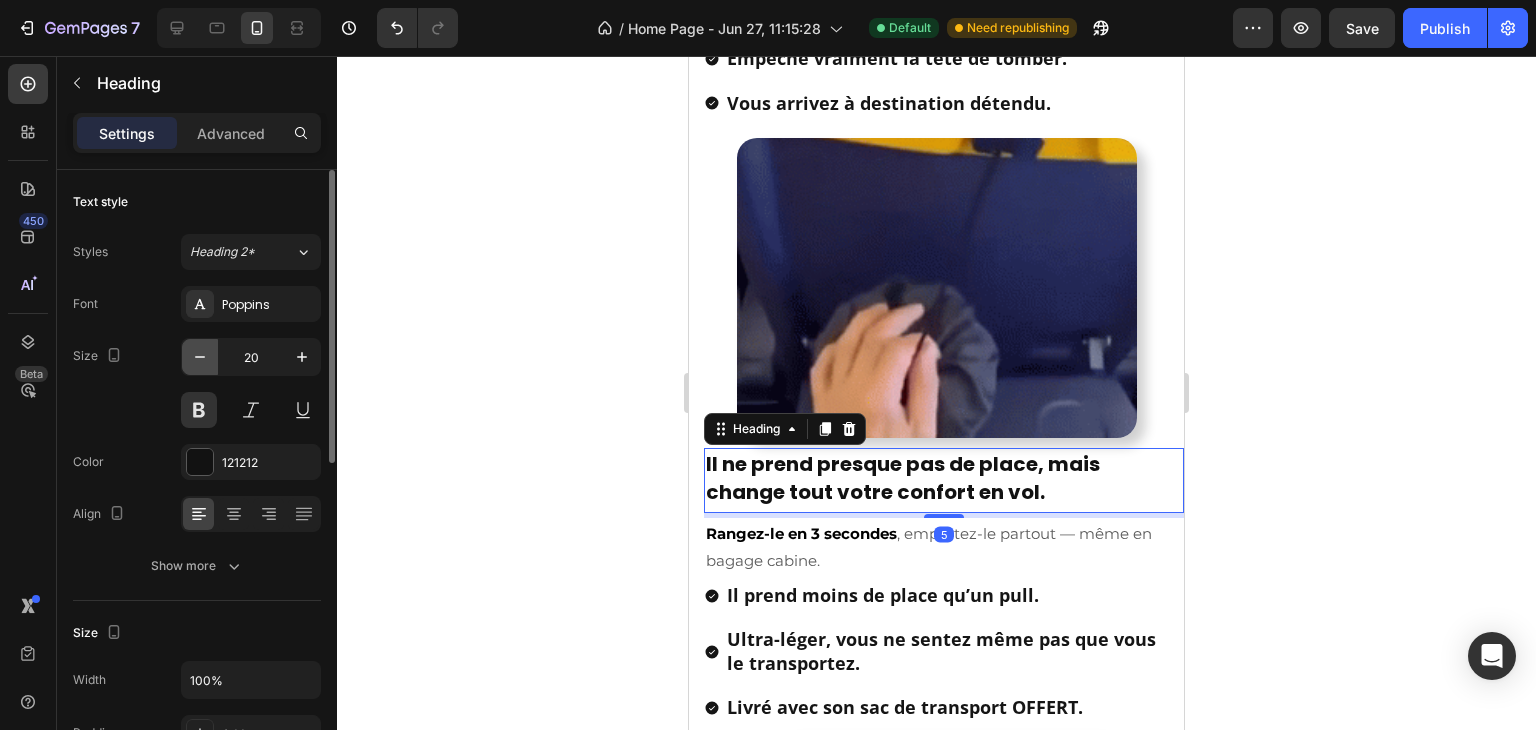 click 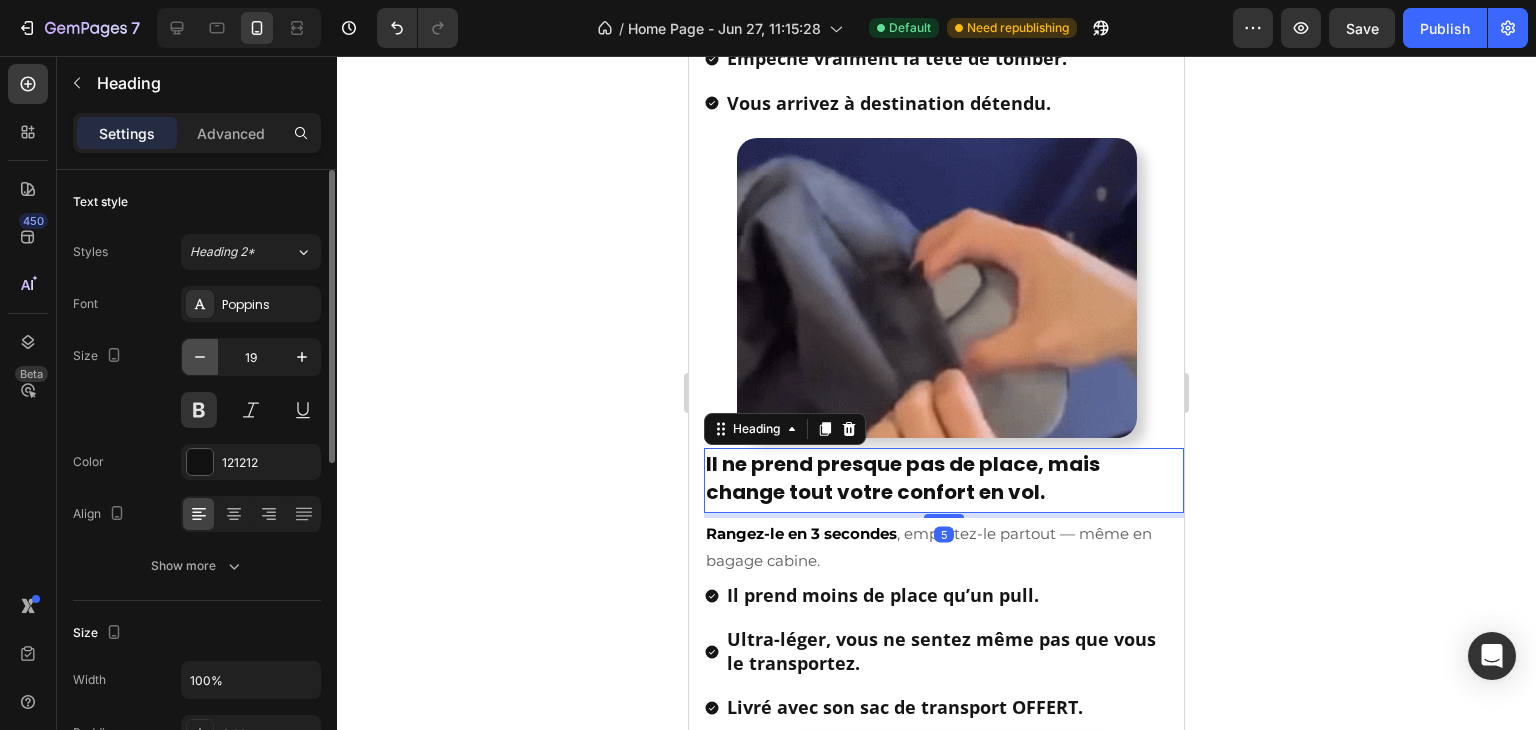 click 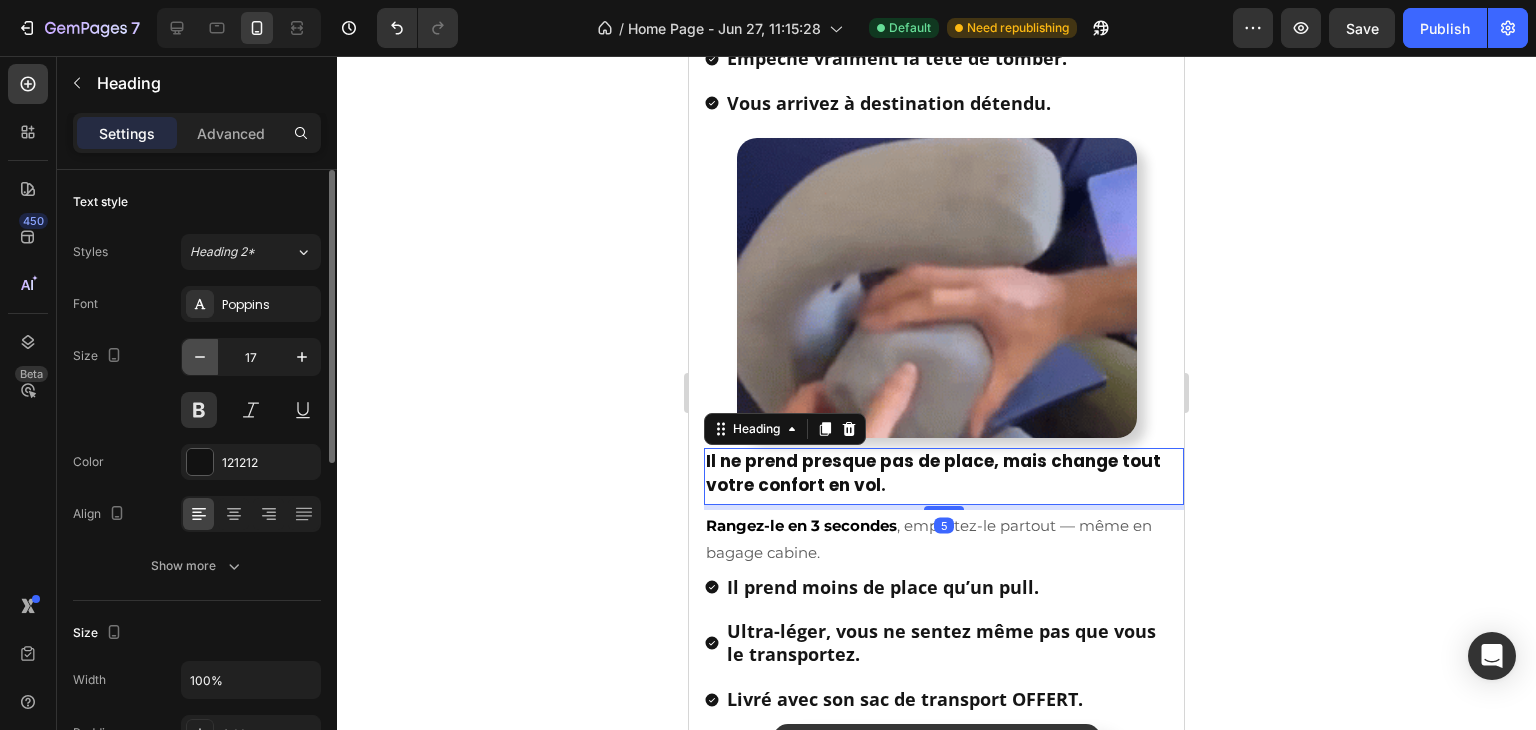 click 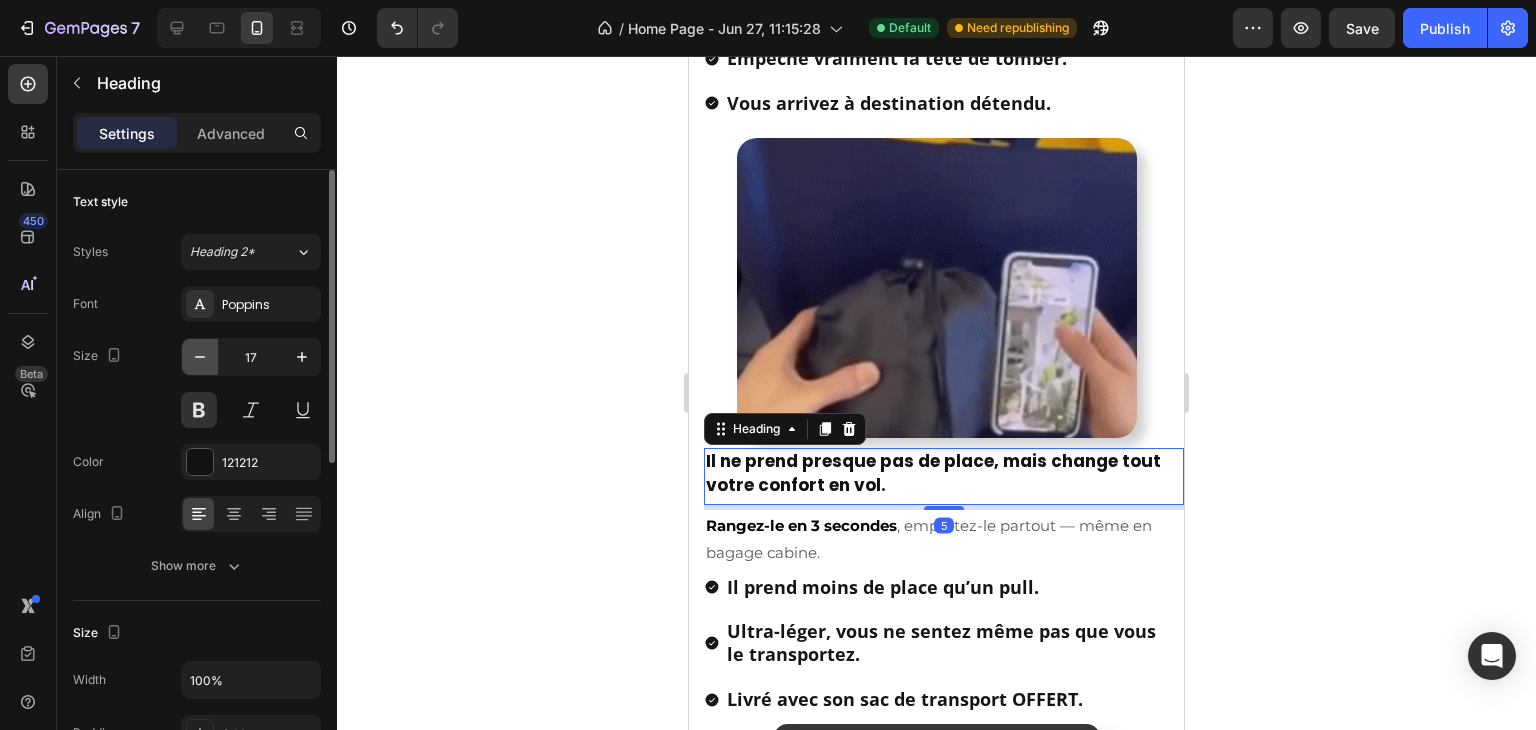 type on "16" 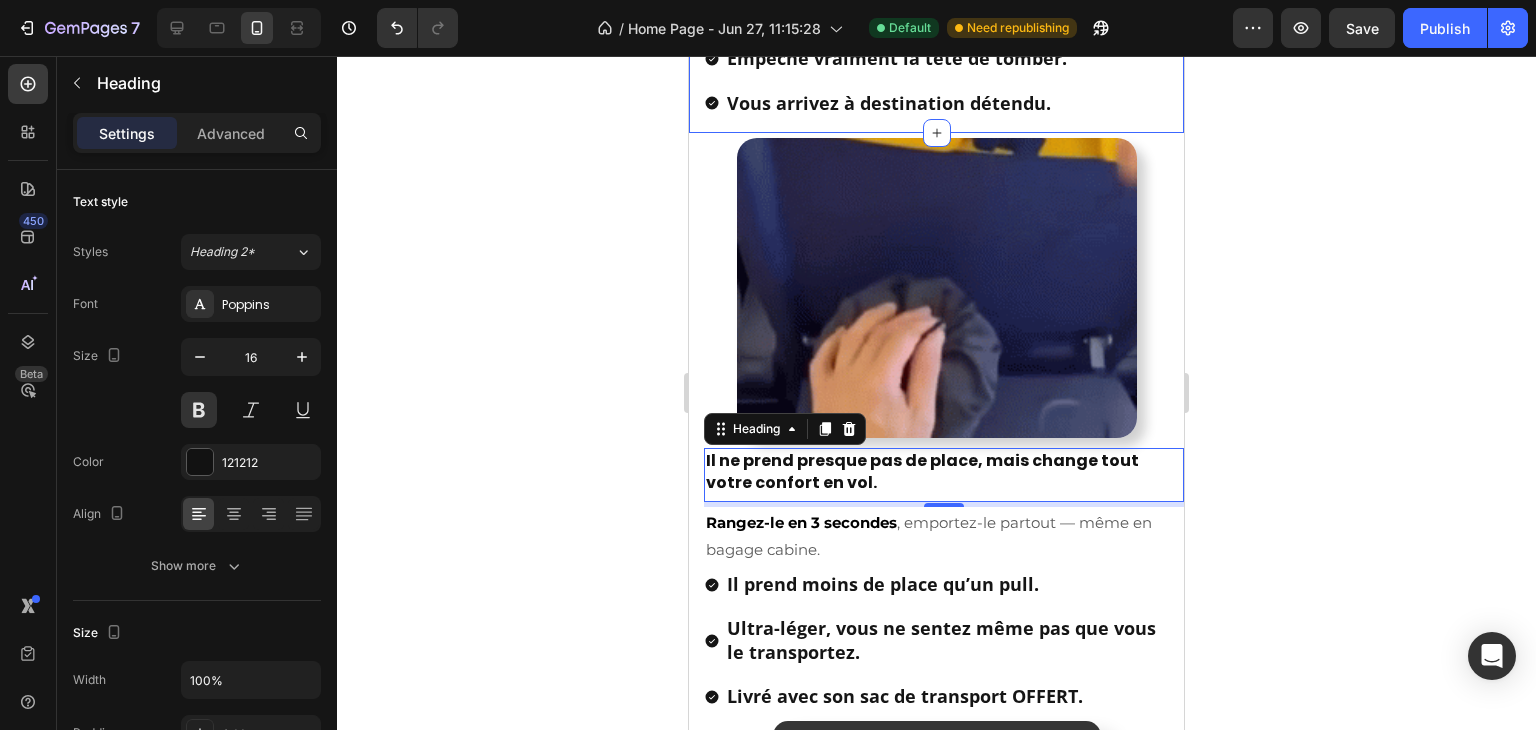 scroll, scrollTop: 1511, scrollLeft: 0, axis: vertical 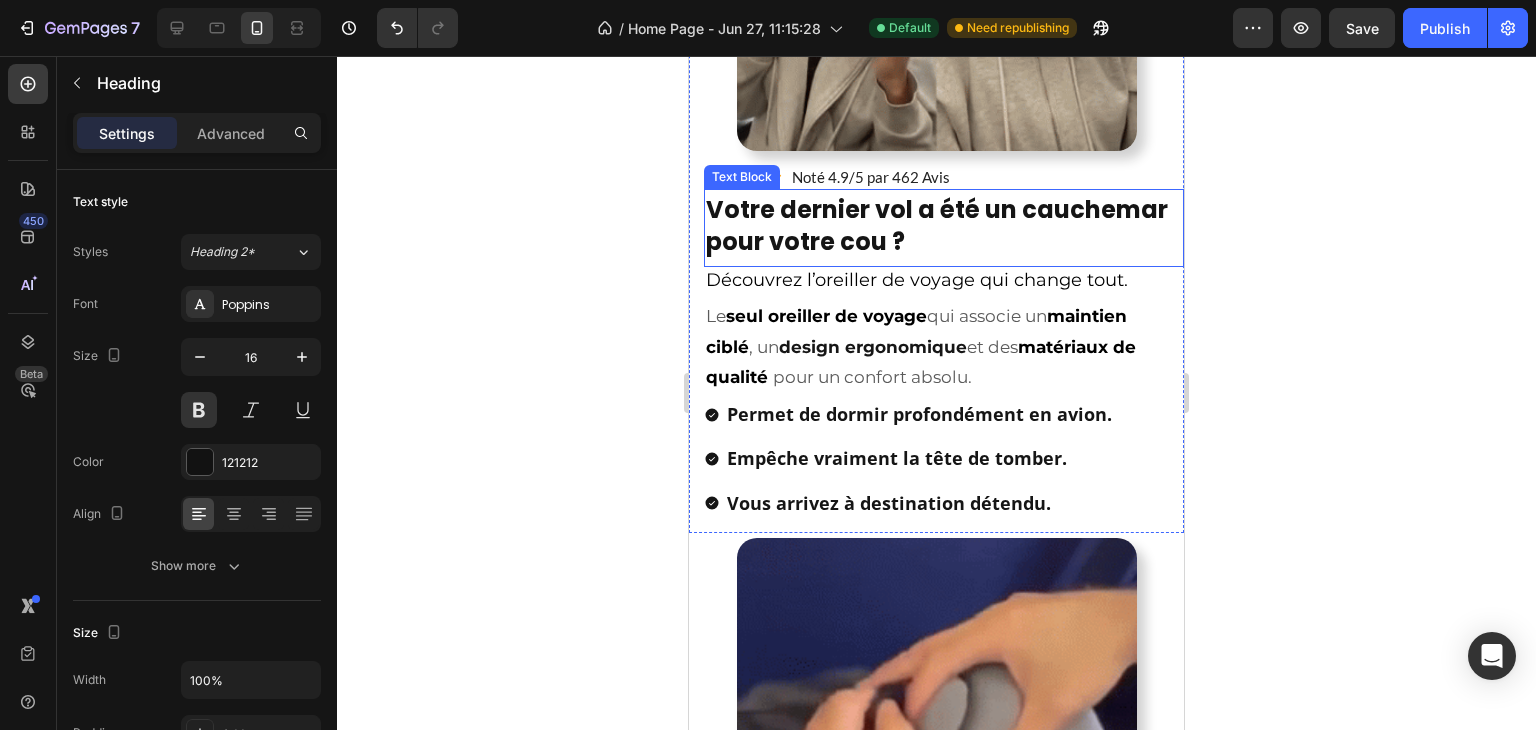 click on "Votre dernier vol a été un cauchemar pour votre cou ?" at bounding box center [937, 225] 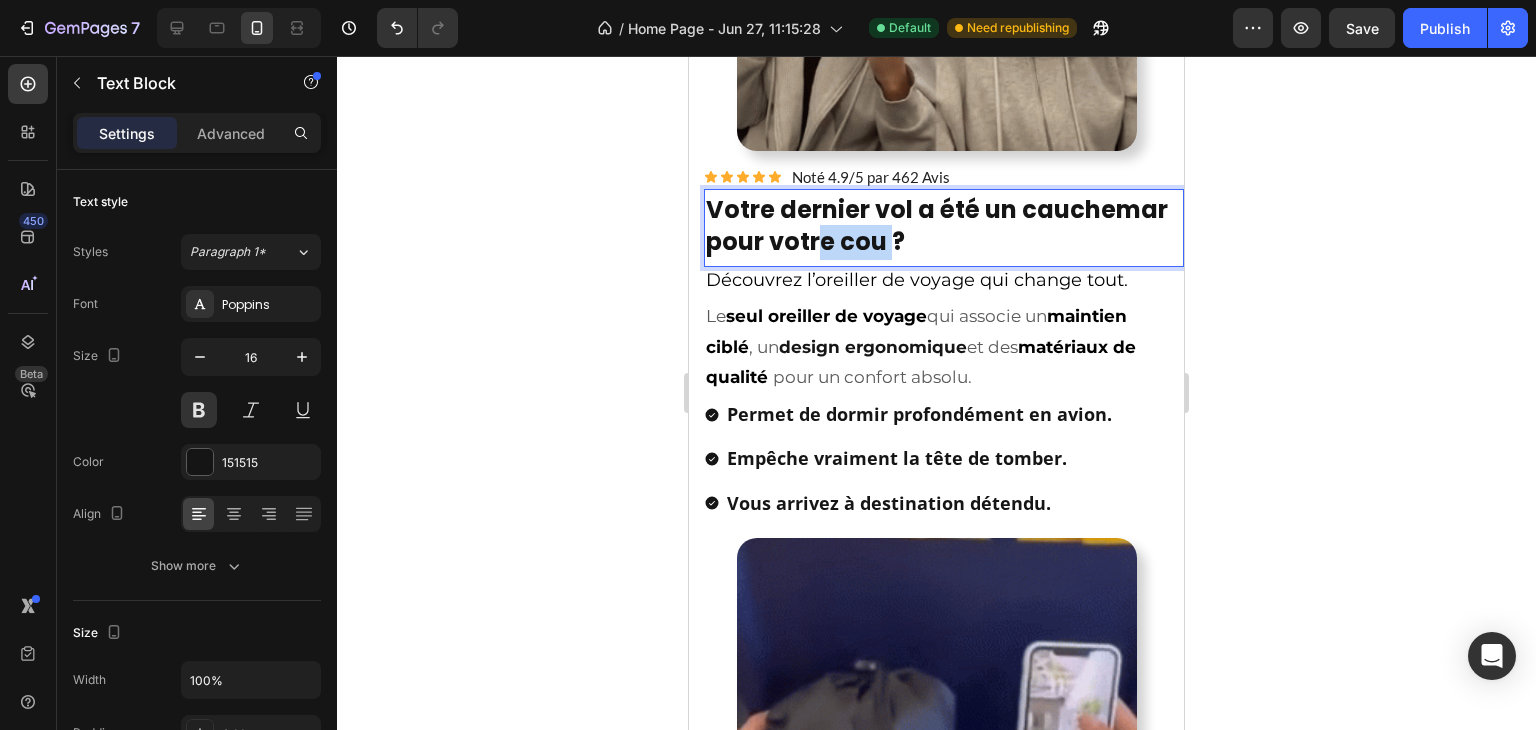 drag, startPoint x: 889, startPoint y: 226, endPoint x: 820, endPoint y: 220, distance: 69.260376 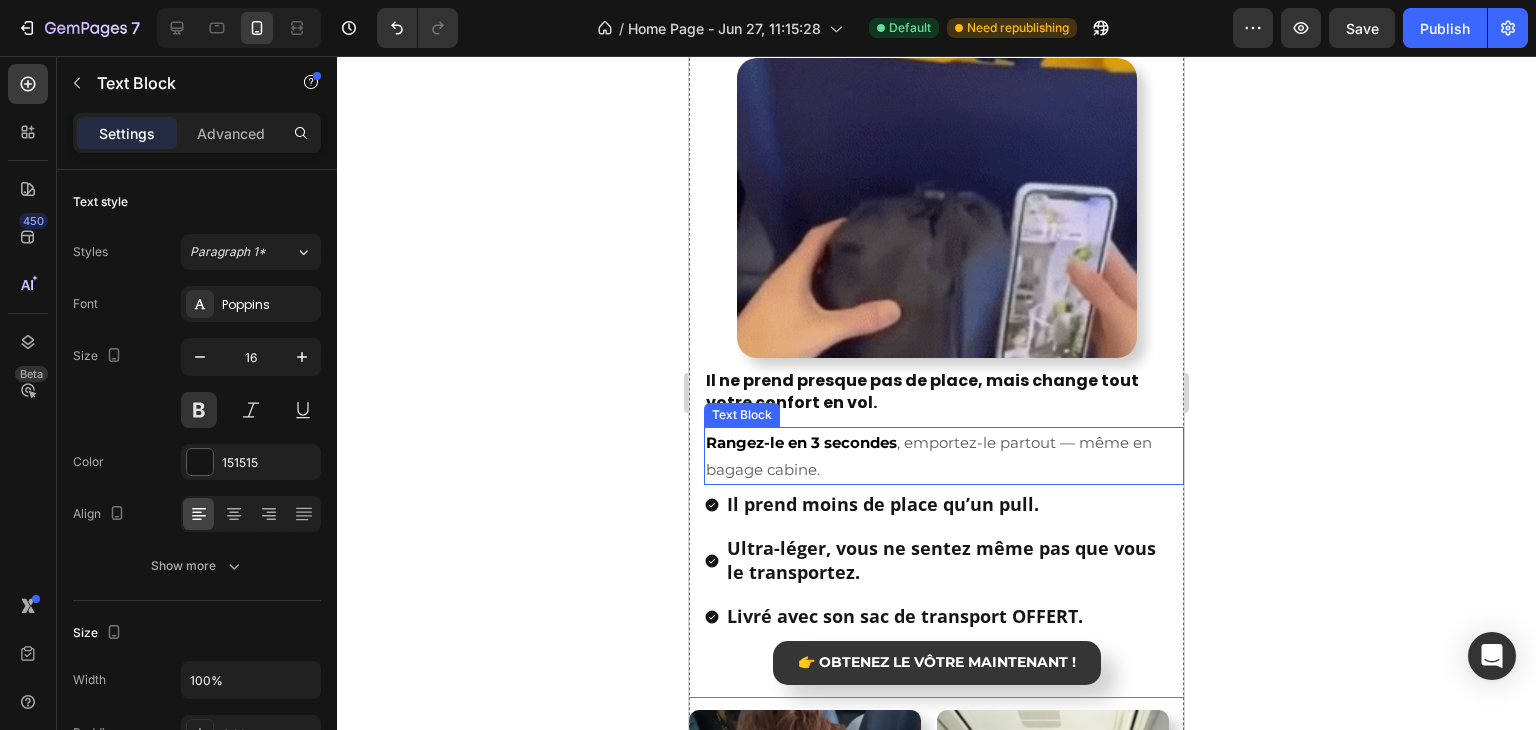 scroll, scrollTop: 2011, scrollLeft: 0, axis: vertical 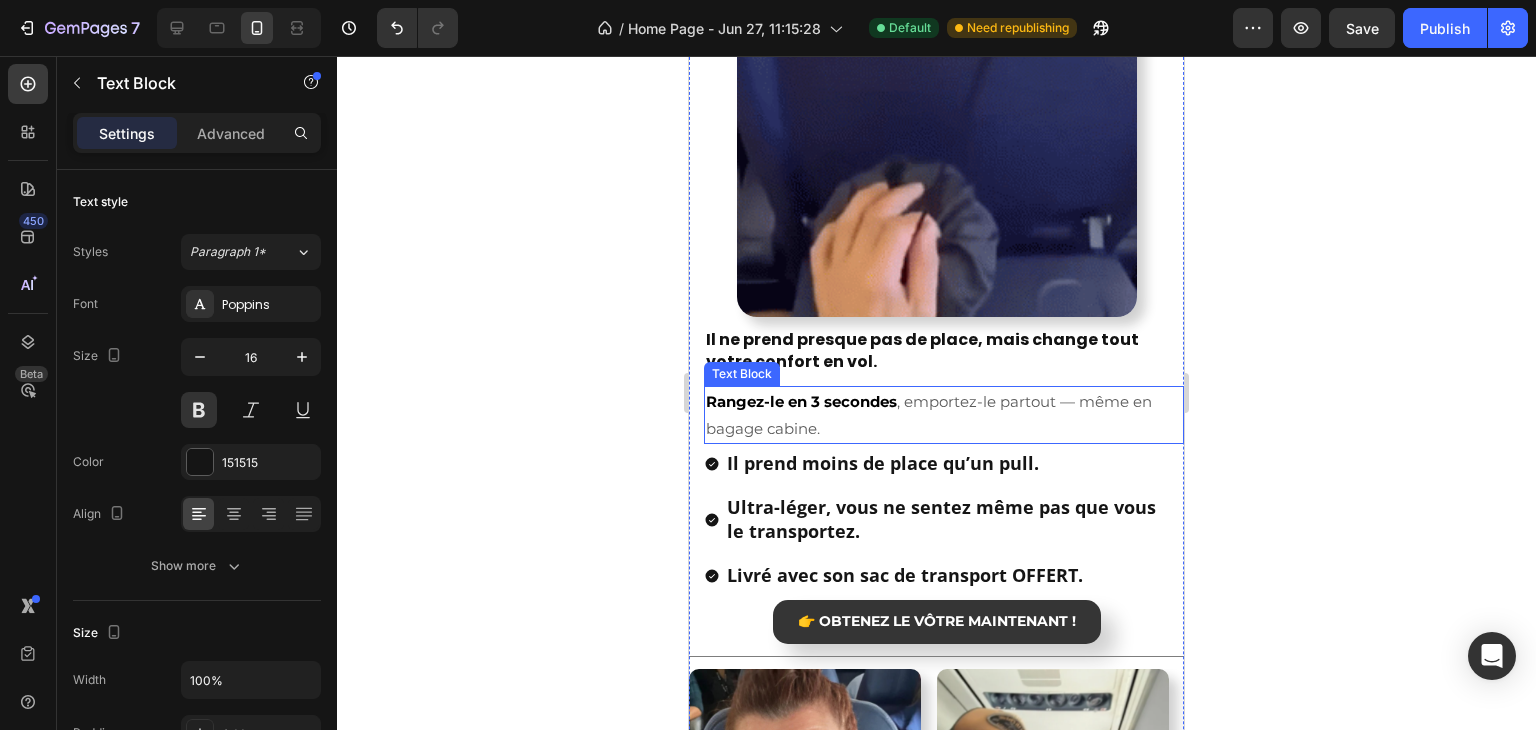 click on "Il ne prend presque pas de place, mais change tout votre confort en vol. Heading" at bounding box center [944, 354] 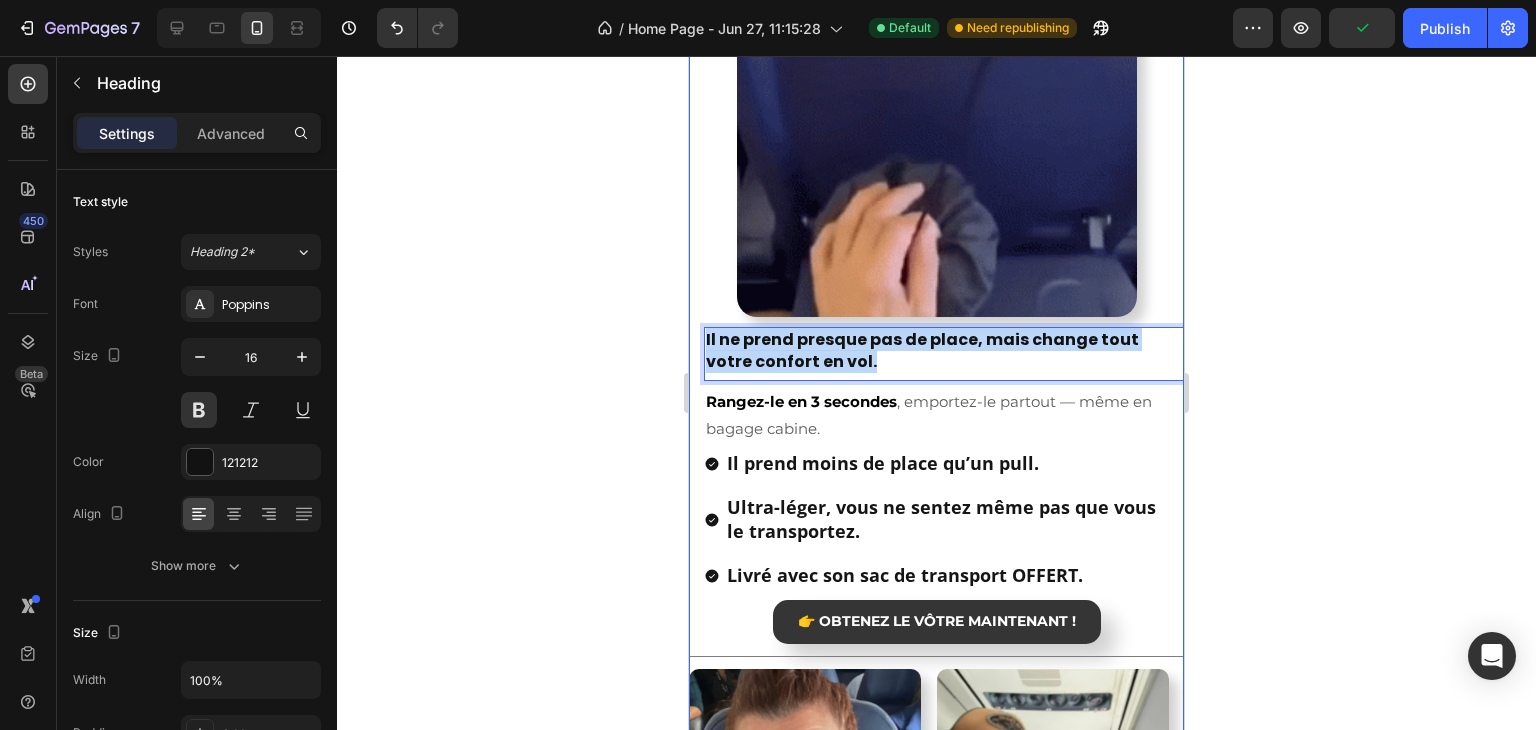 drag, startPoint x: 886, startPoint y: 362, endPoint x: 667, endPoint y: 326, distance: 221.93918 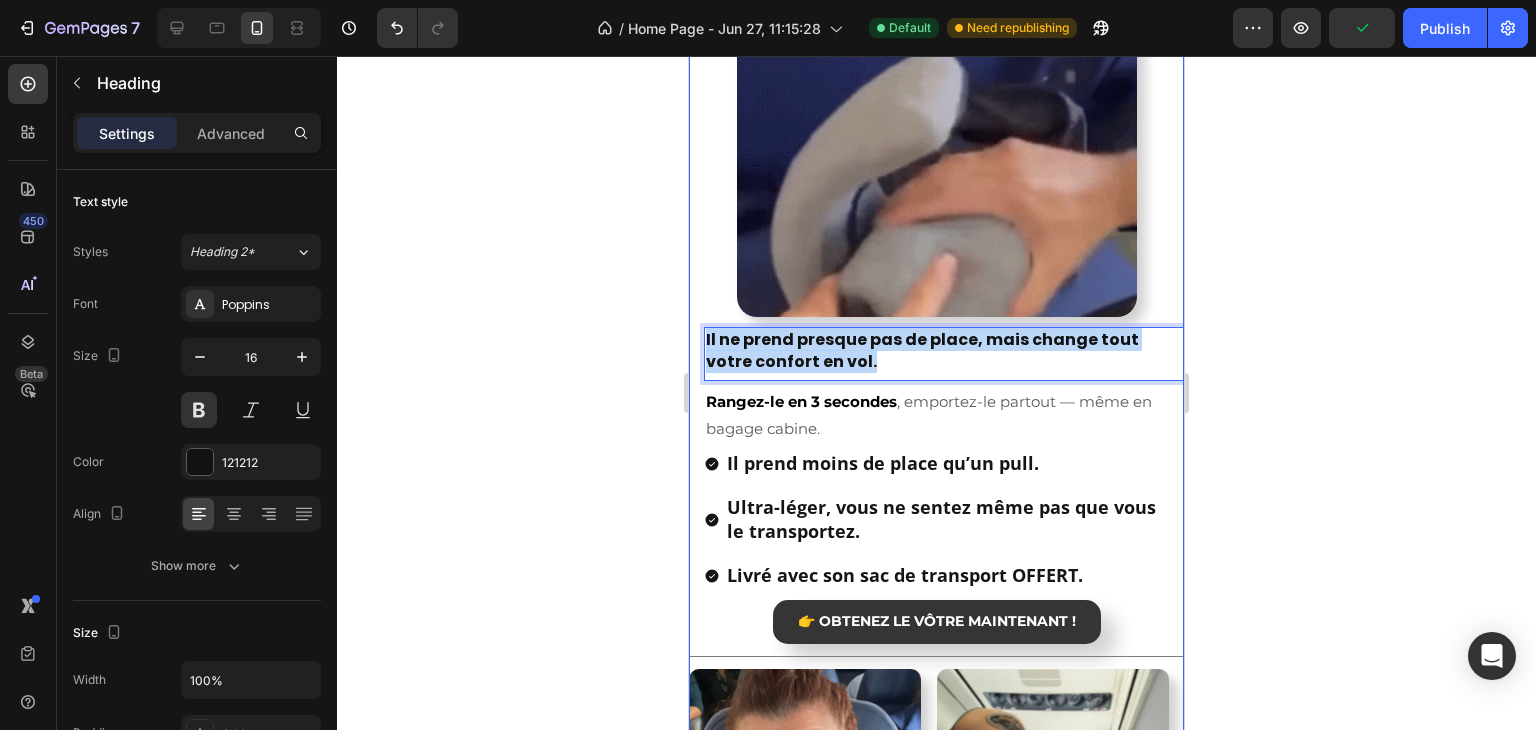 click on "Mobile  ( 495 px) iPhone 13 Mini iPhone 13 Pro iPhone 11 Pro Max iPhone 15 Pro Max Pixel 7 Galaxy S8+ Galaxy S20 Ultra iPad Mini iPad Air iPad Pro Header Image Il ne prend presque pas de place, mais change tout votre confort en vol. Heading   5 Rangez-le en 3 secondes , emportez-le partout — même en bagage cabine.  Text Block Il prend moins de place qu’un pull. Ultra-léger, vous ne sentez même pas que vous le transportez. Livré avec son sac de transport OFFERT. Item List 👉 OBTENEZ LE VÔTRE MAINTENANT ! Button                Title Line Image Image Image Image Image Image Carousel Ils en parlent mieux que nous Heading Section 2 Root Start with Sections from sidebar Add sections Add elements Start with Generating from URL or image Add section Choose templates inspired by CRO experts Generate layout from URL or image Add blank section then drag & drop elements Footer" at bounding box center [936, 1870] 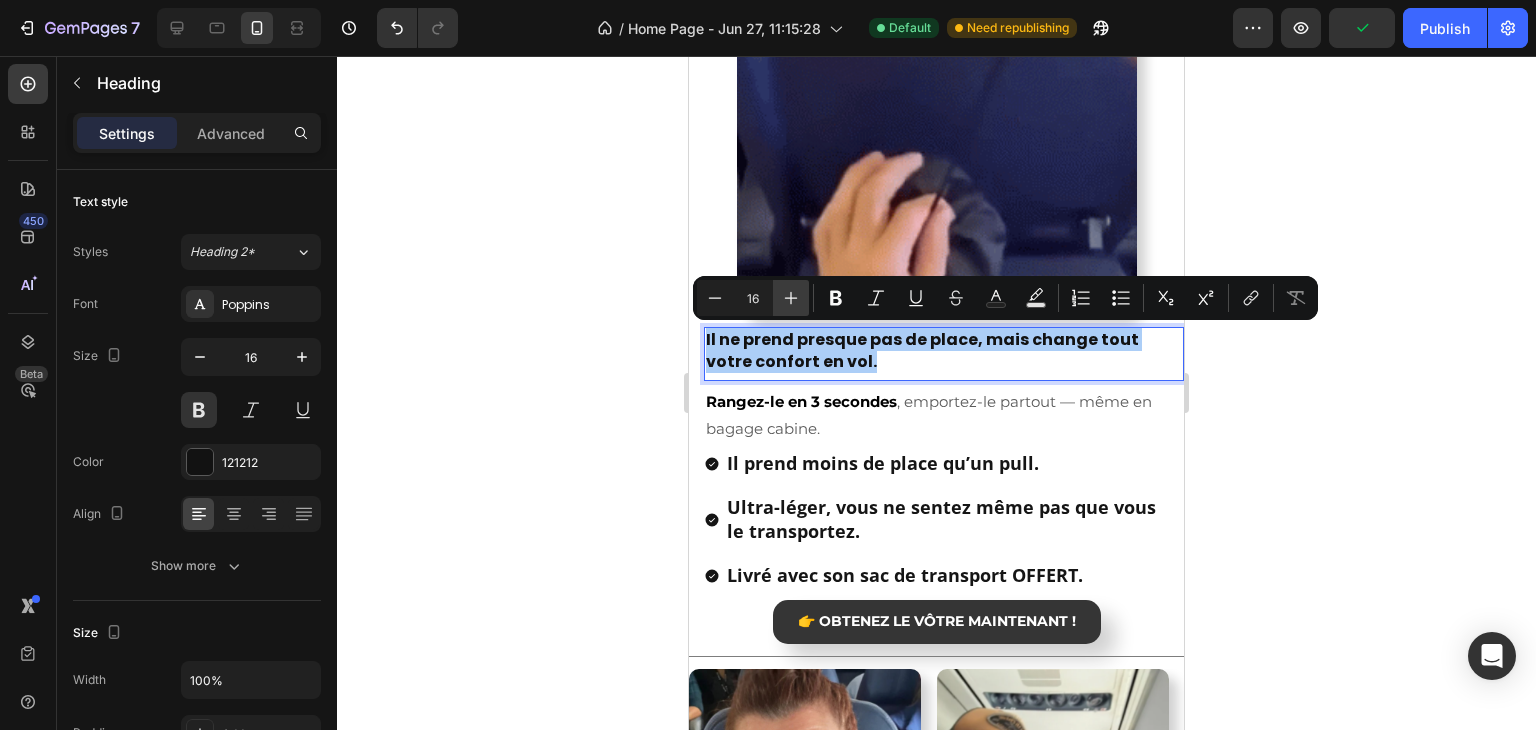 click 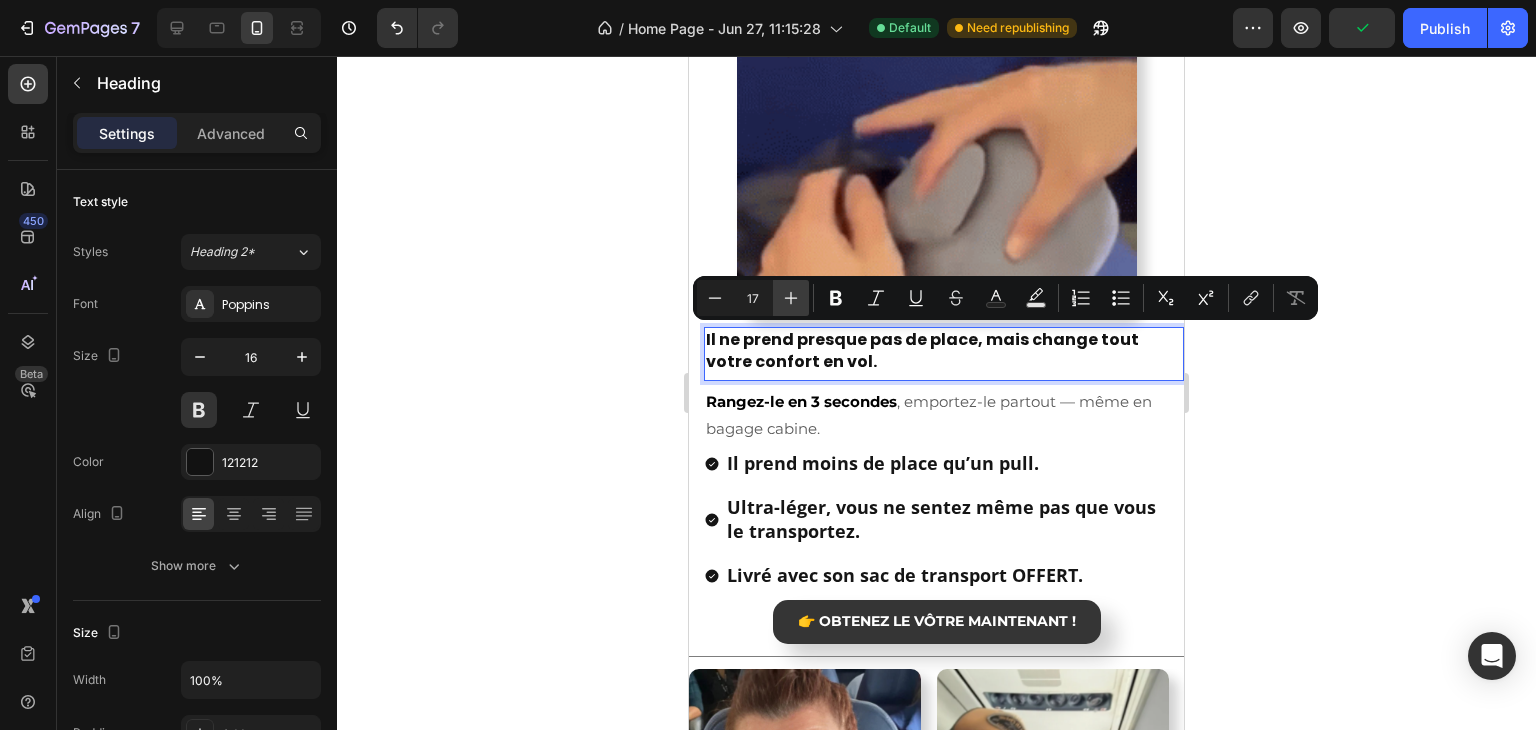 click 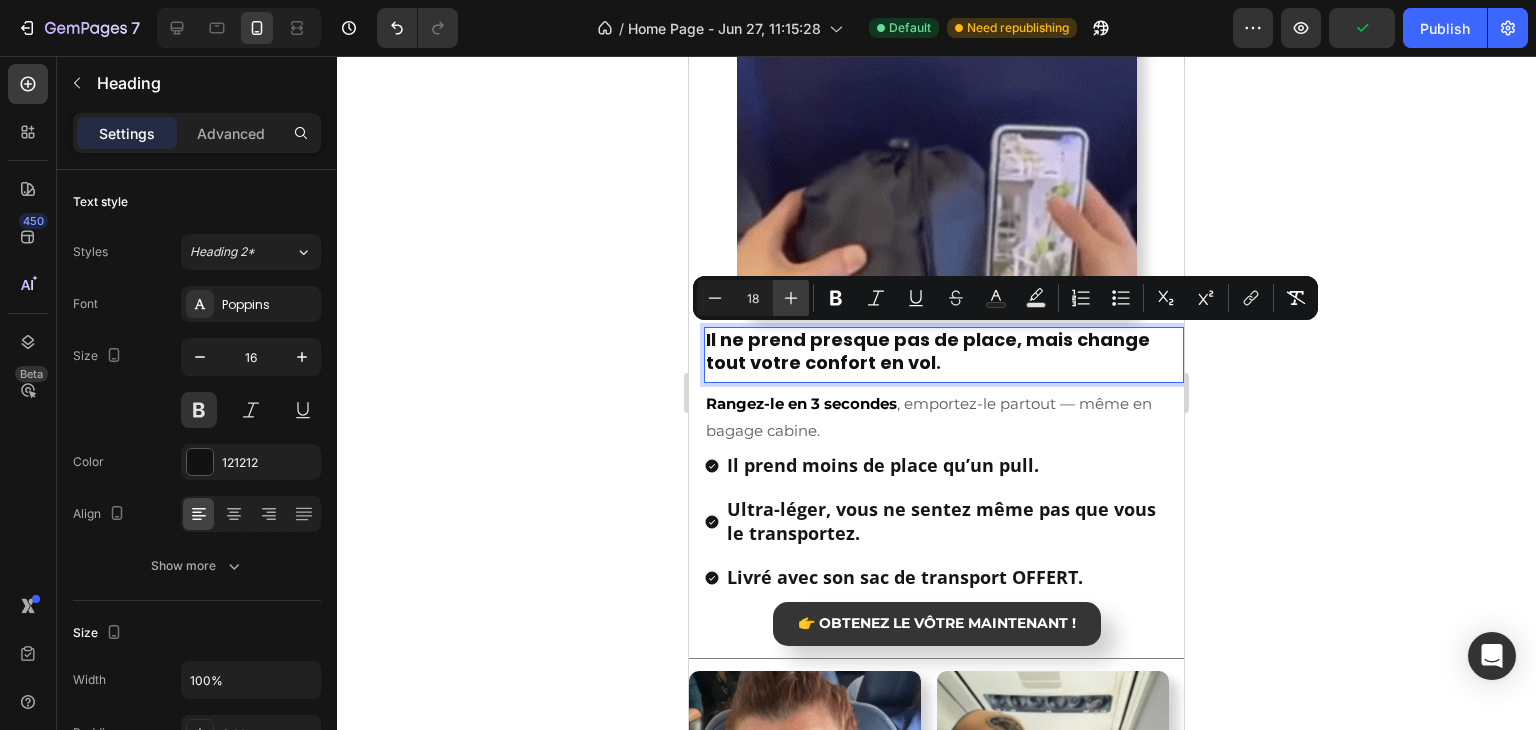 click 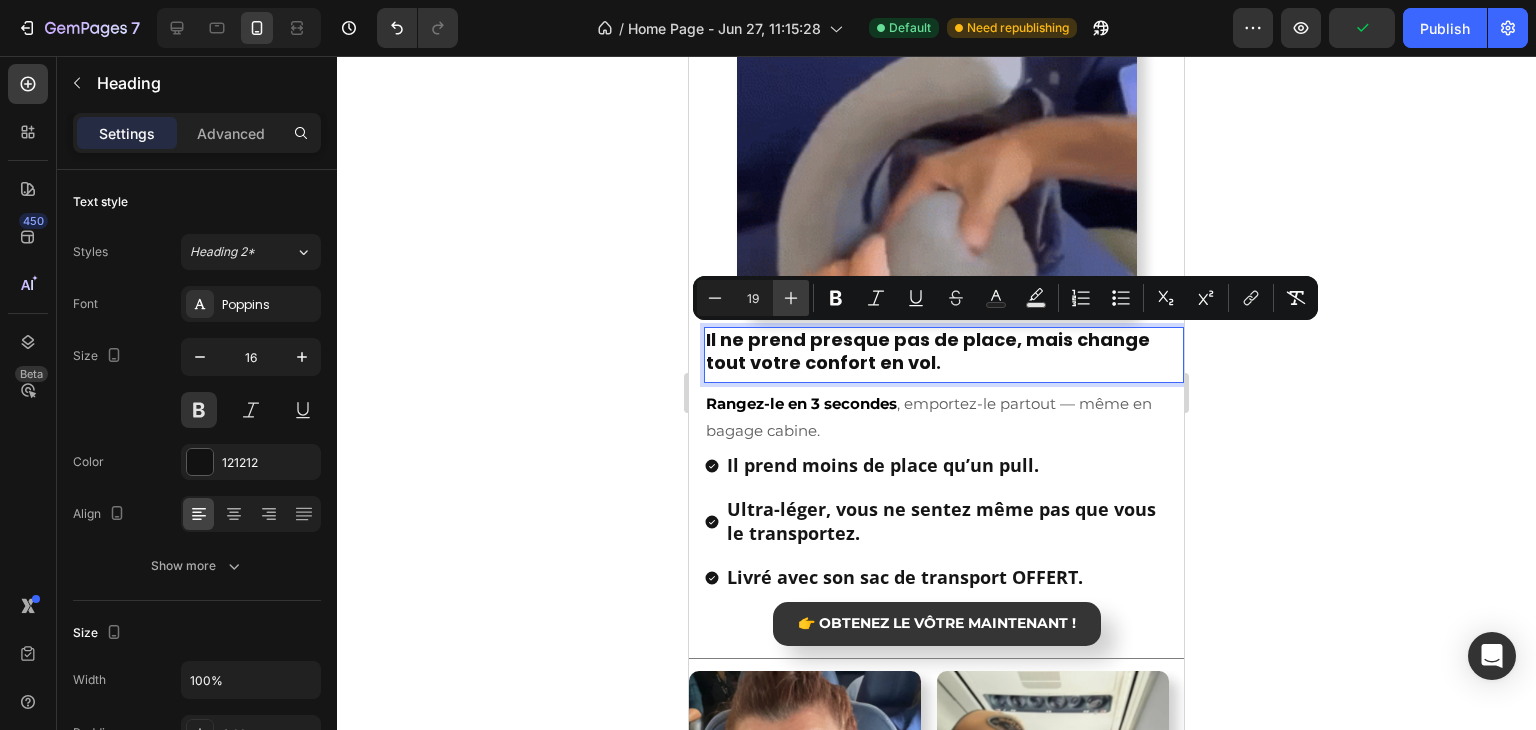 click 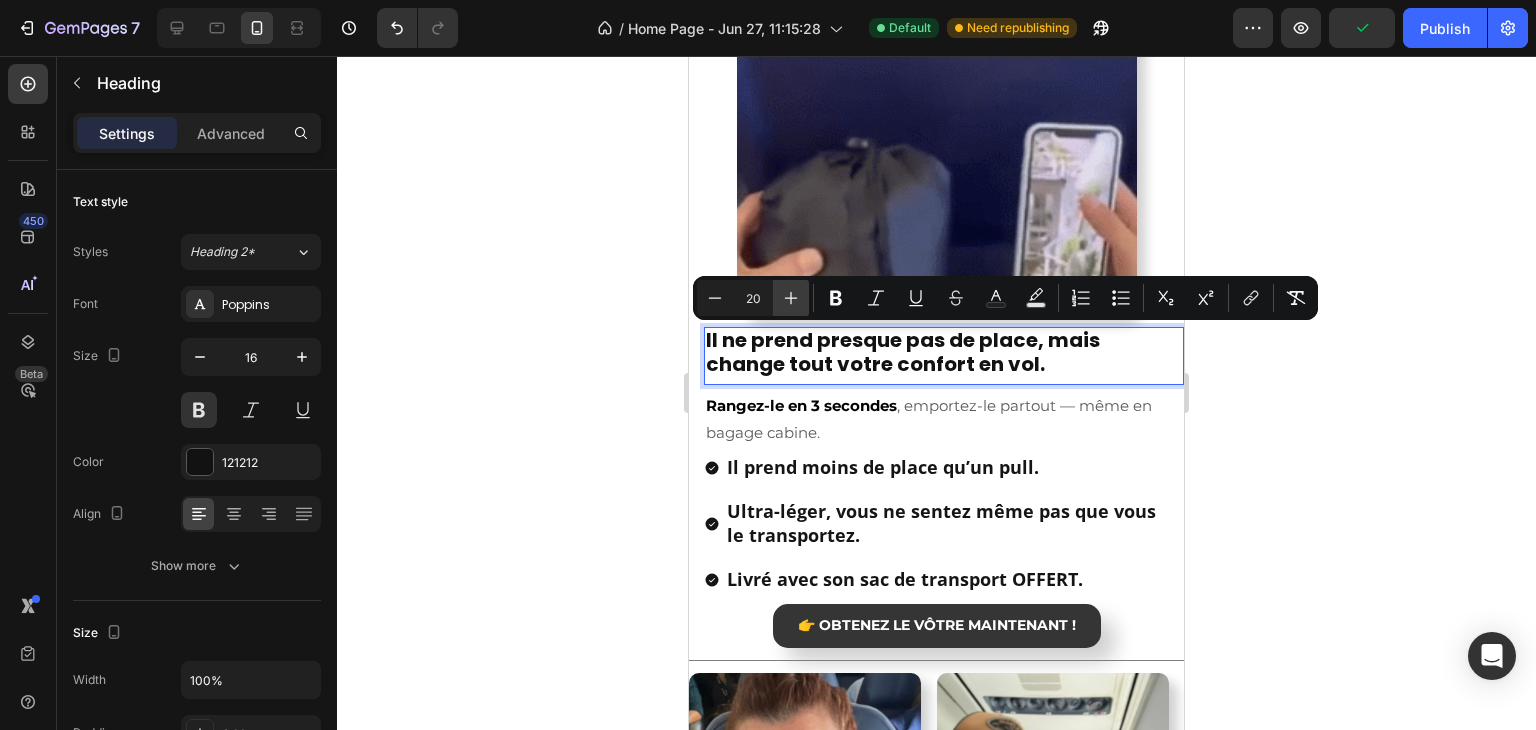click 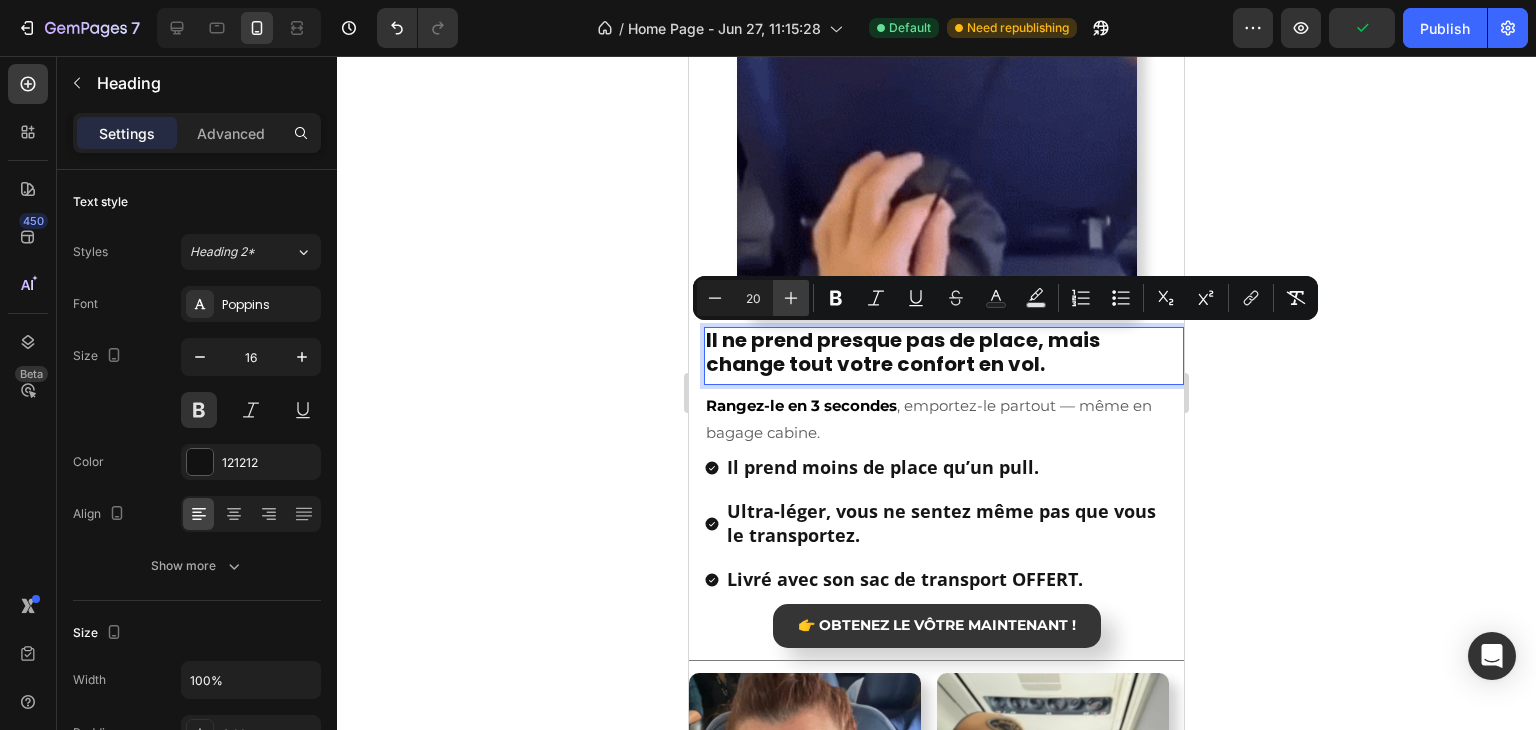 click 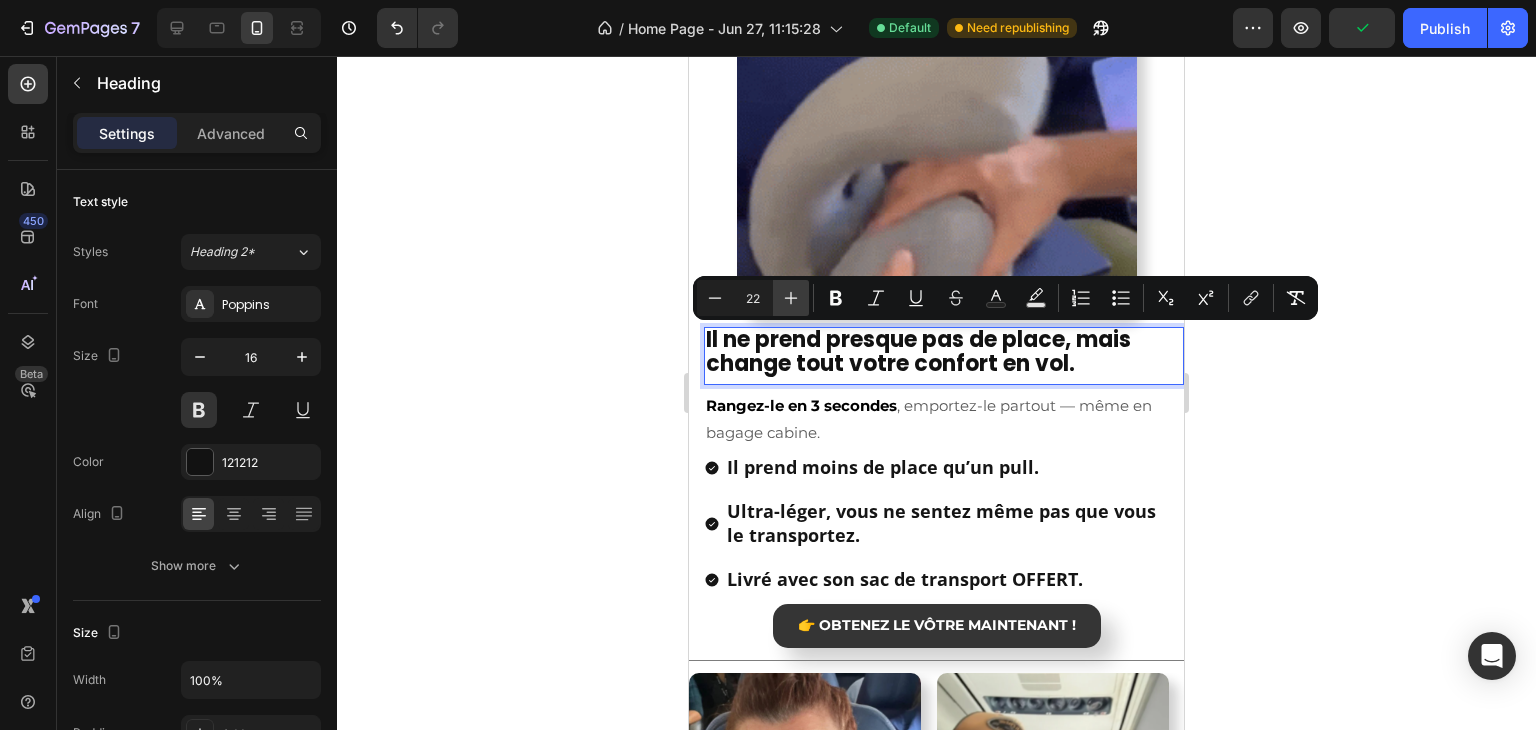 click 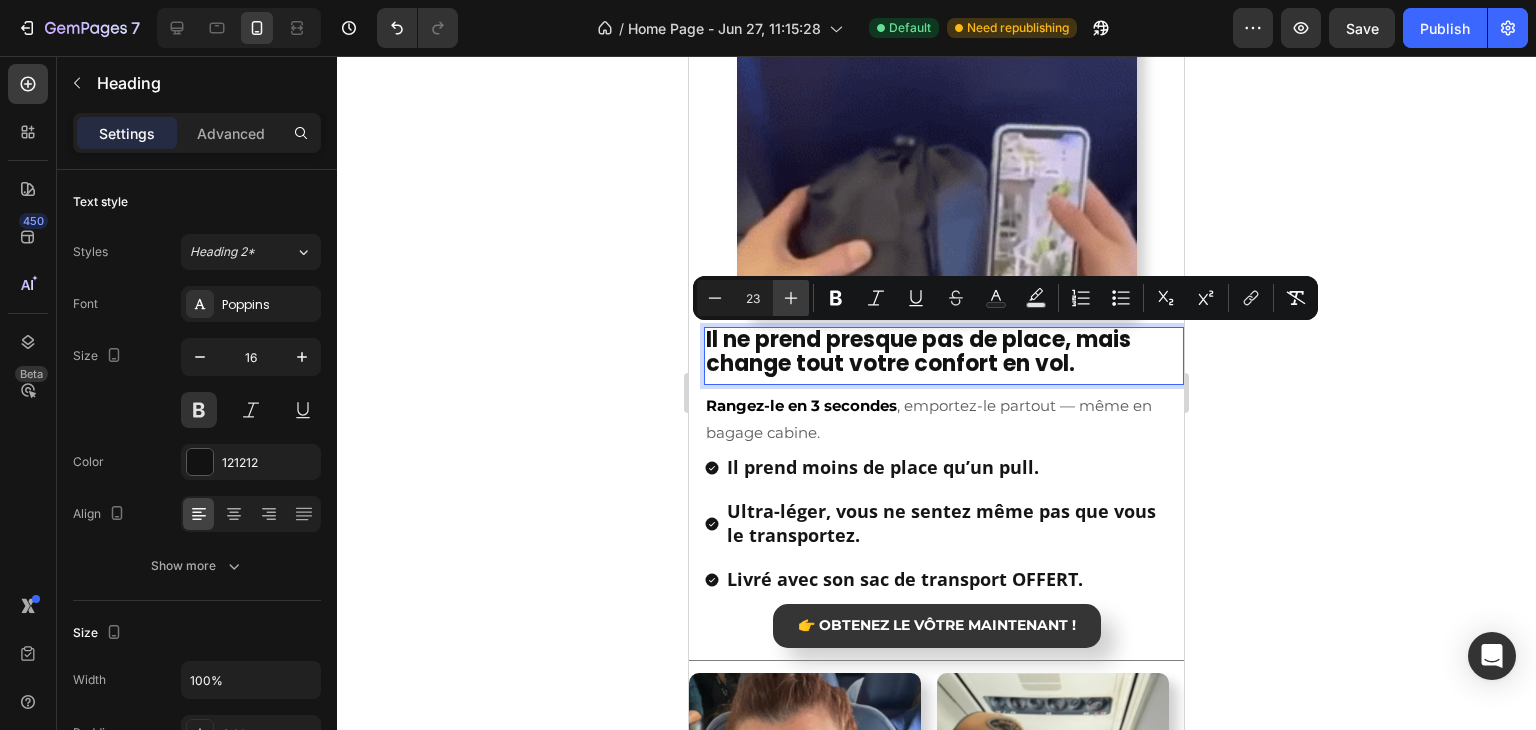 click 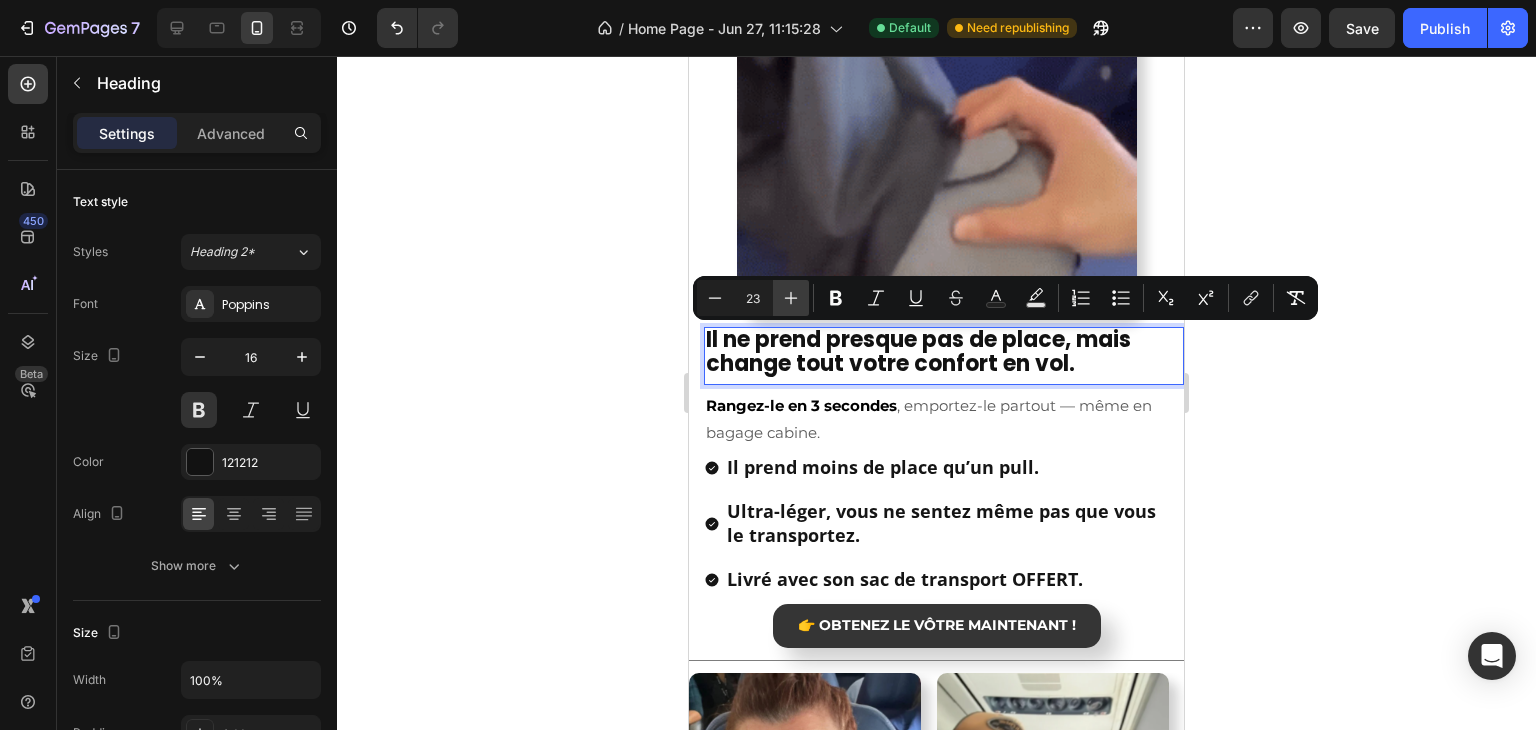 type on "24" 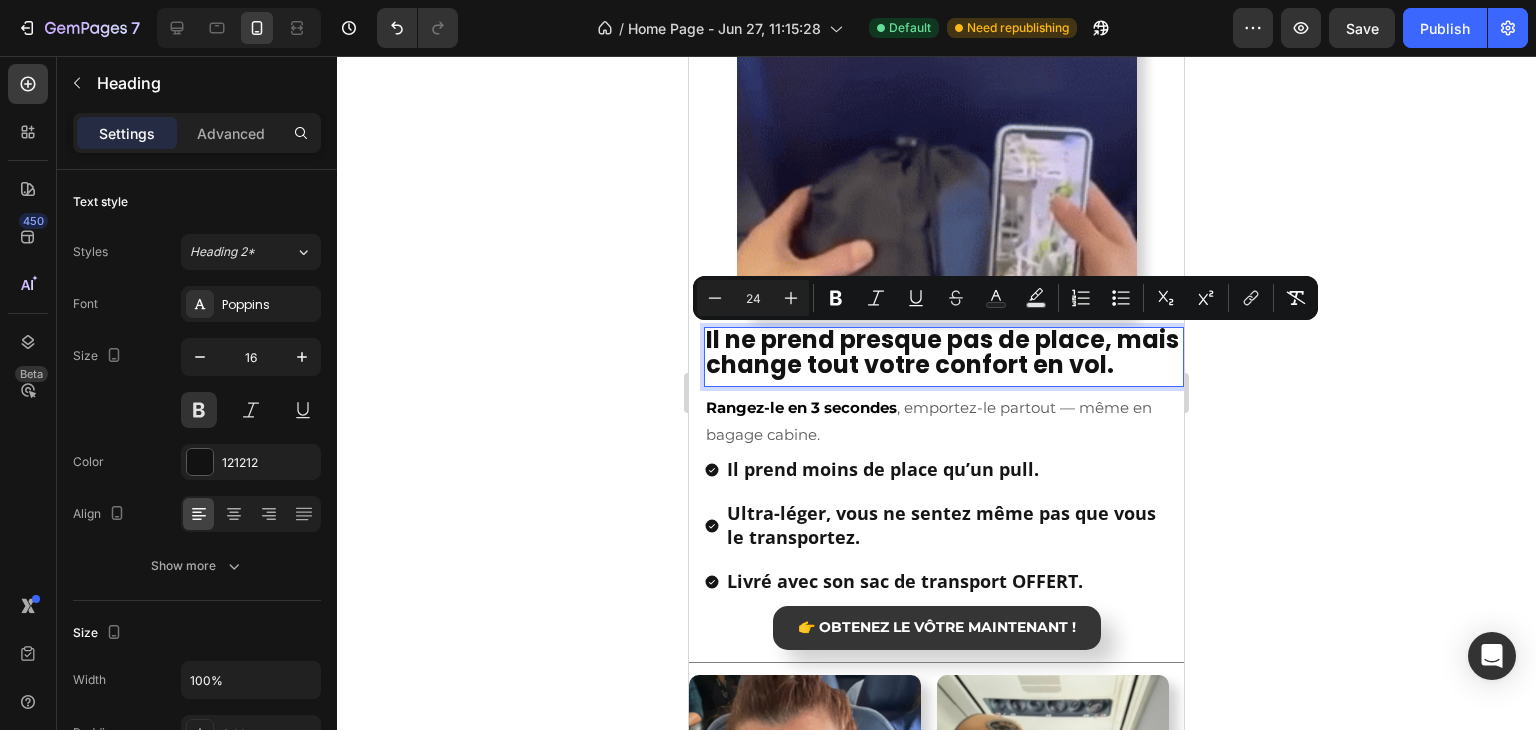 click 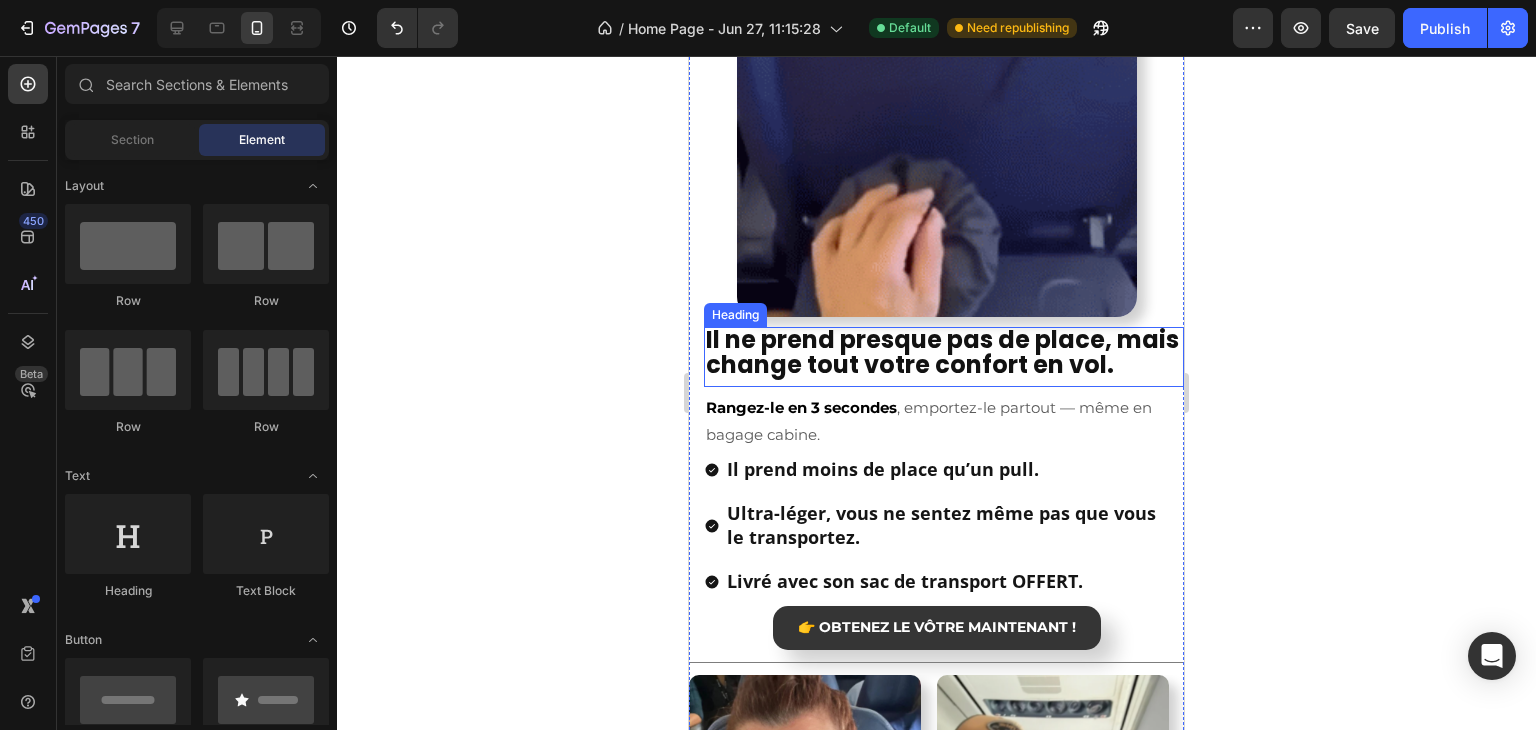 click on "Il ne prend presque pas de place, mais change tout votre confort en vol." at bounding box center (942, 352) 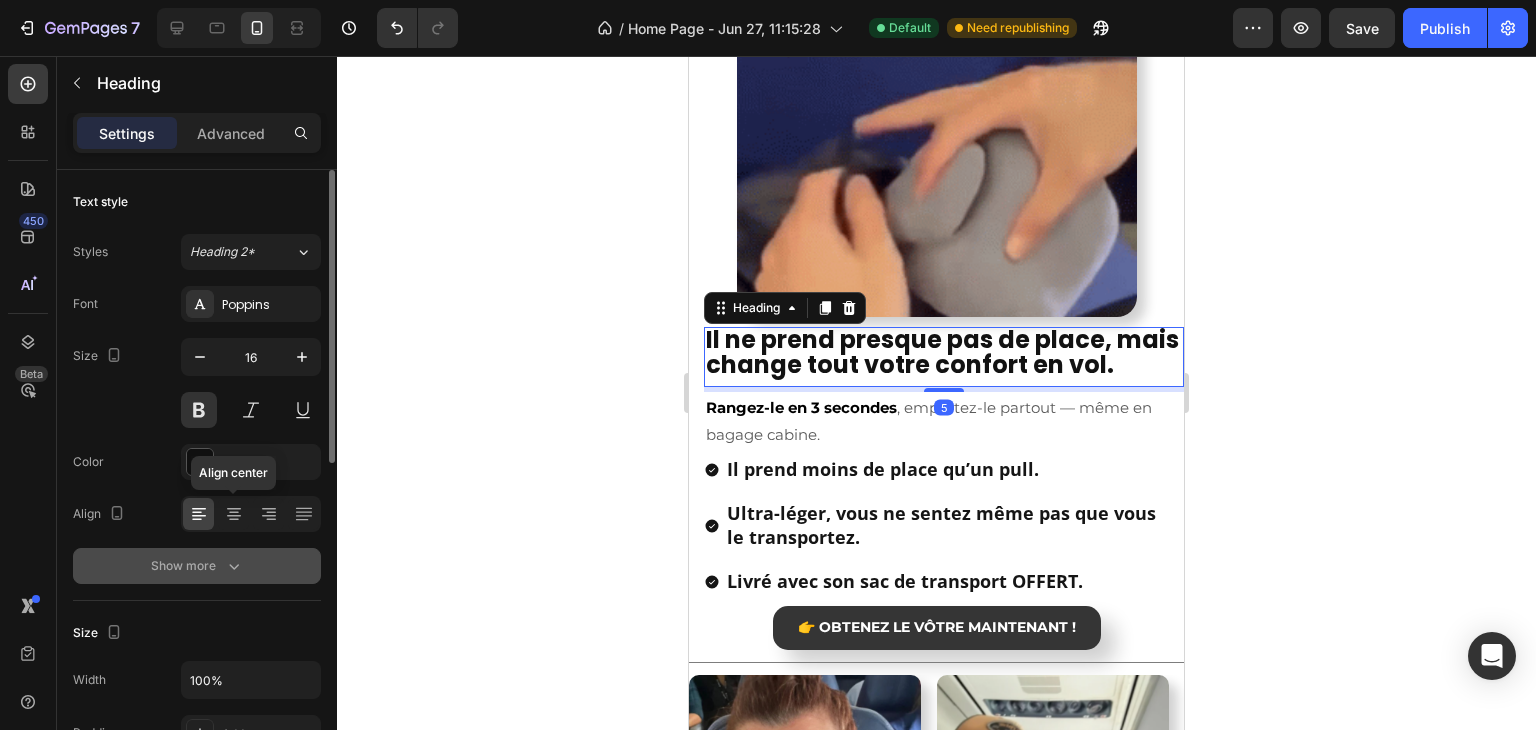 click 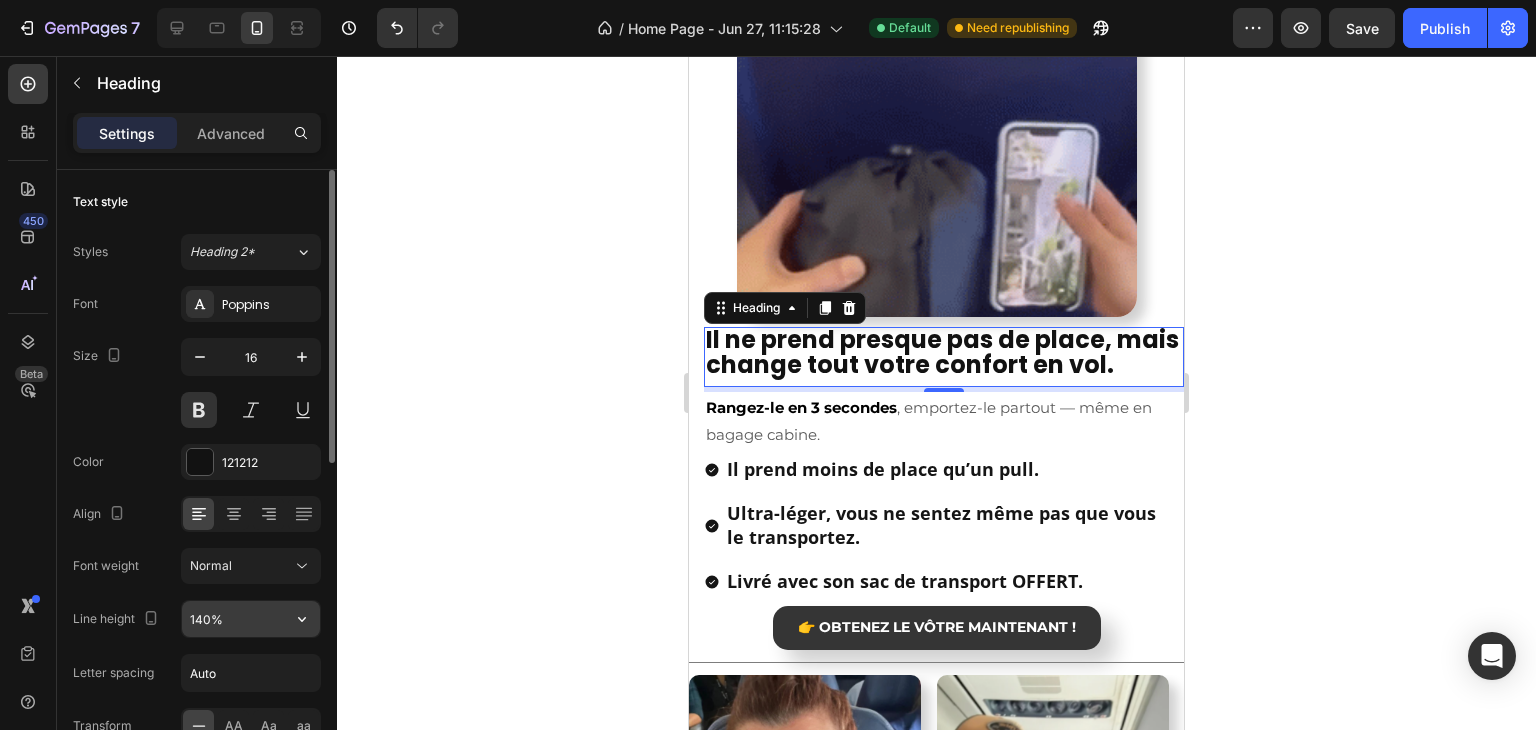 click on "140%" at bounding box center (251, 619) 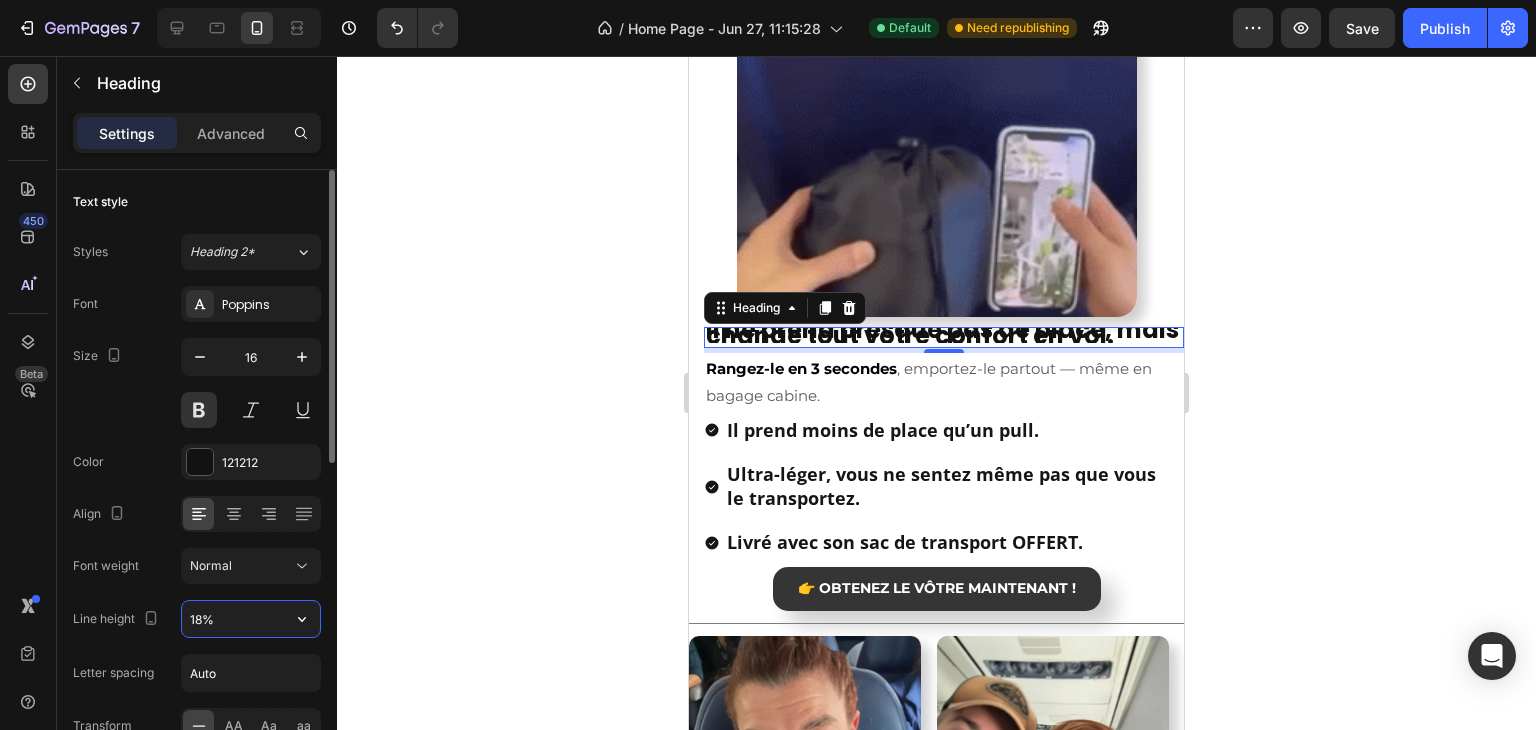 type on "180%" 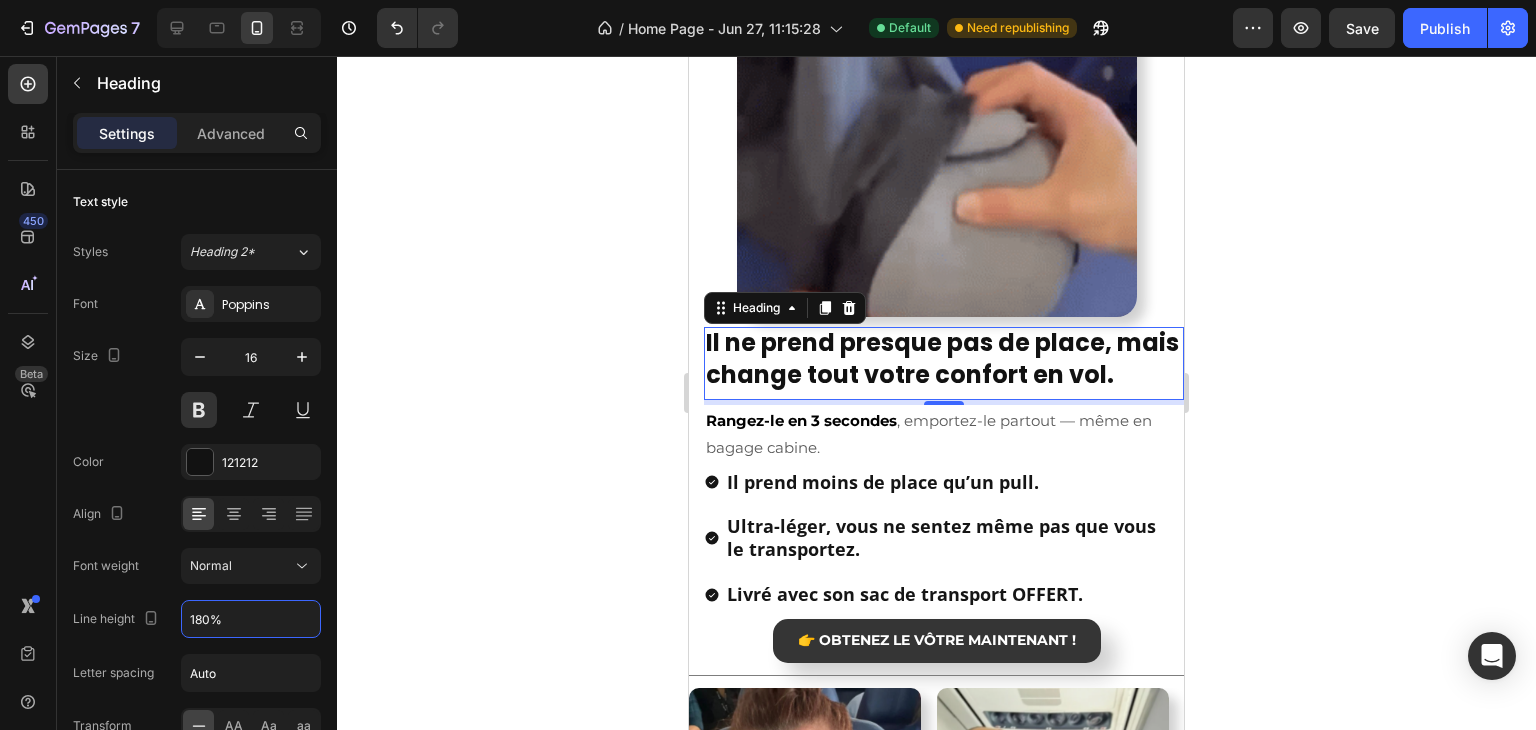 click 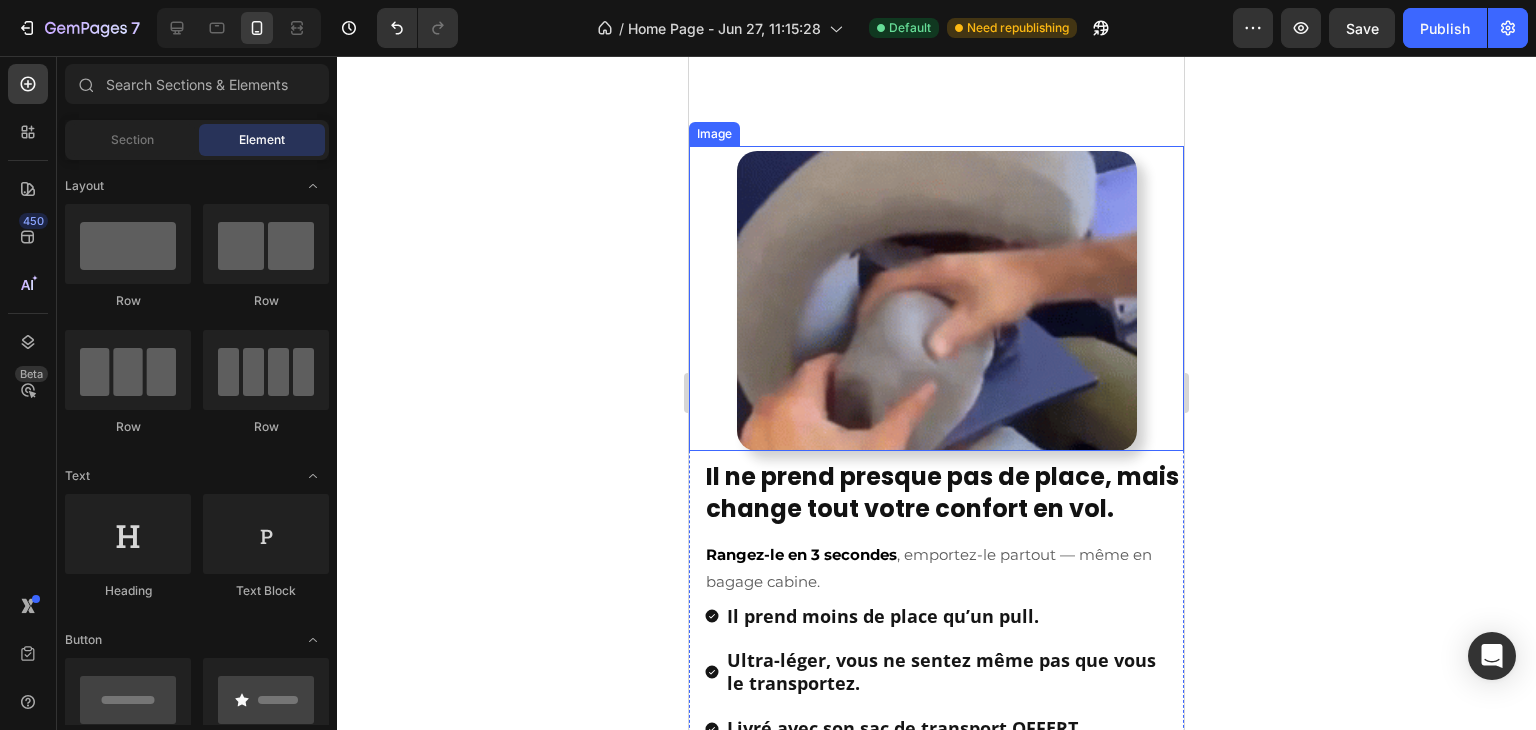 scroll, scrollTop: 2011, scrollLeft: 0, axis: vertical 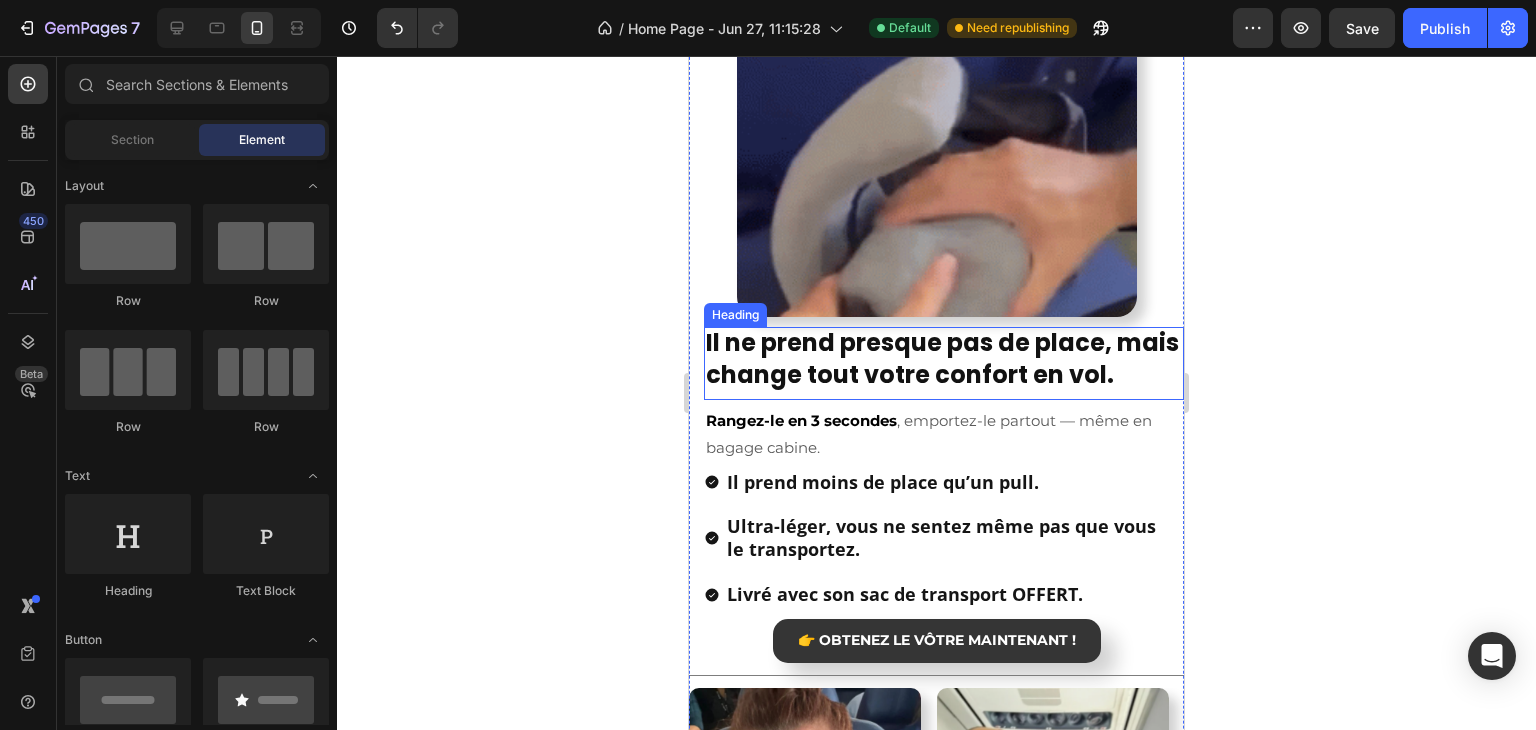 click on "Il ne prend presque pas de place, mais change tout votre confort en vol." at bounding box center (942, 358) 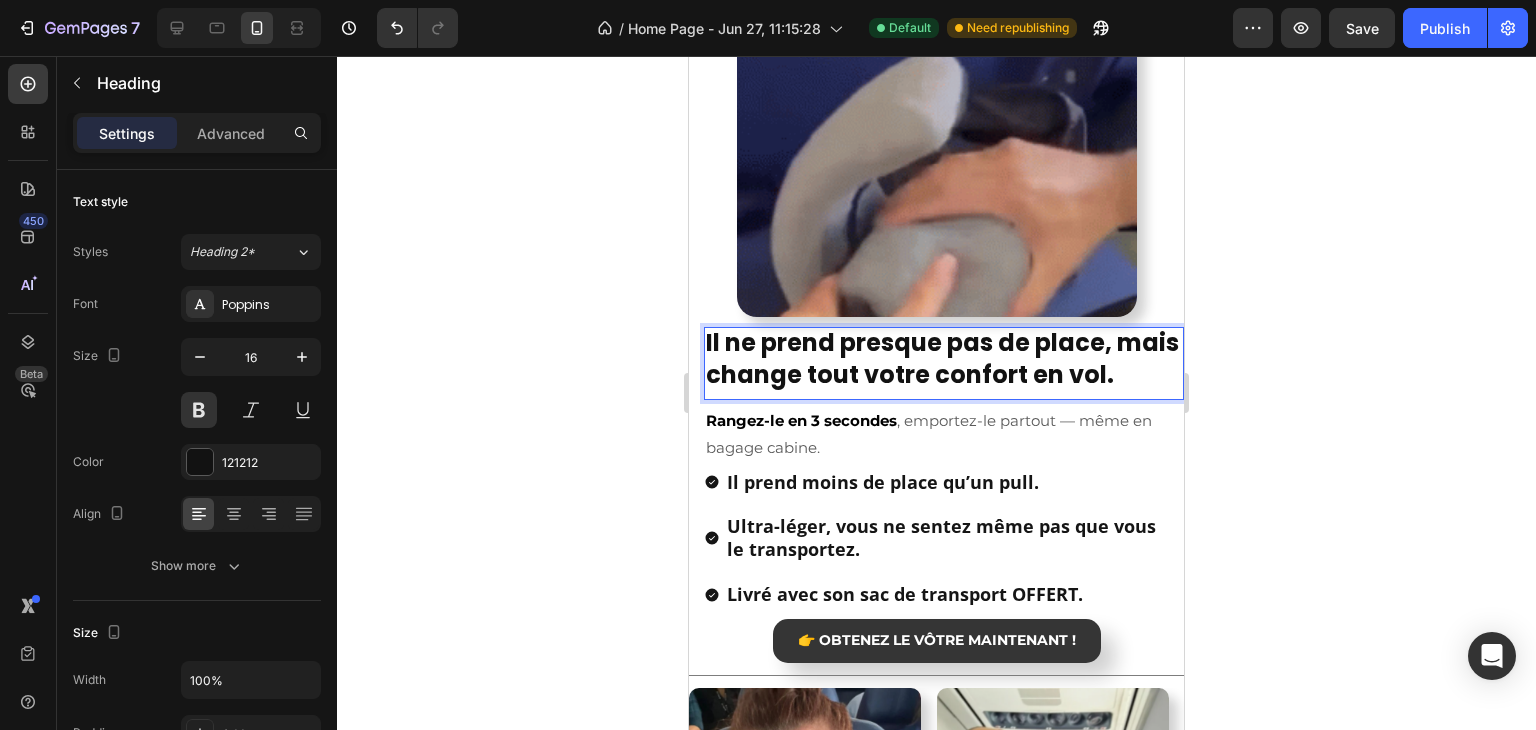 click on "Il ne prend presque pas de place, mais change tout votre confort en vol." at bounding box center (942, 358) 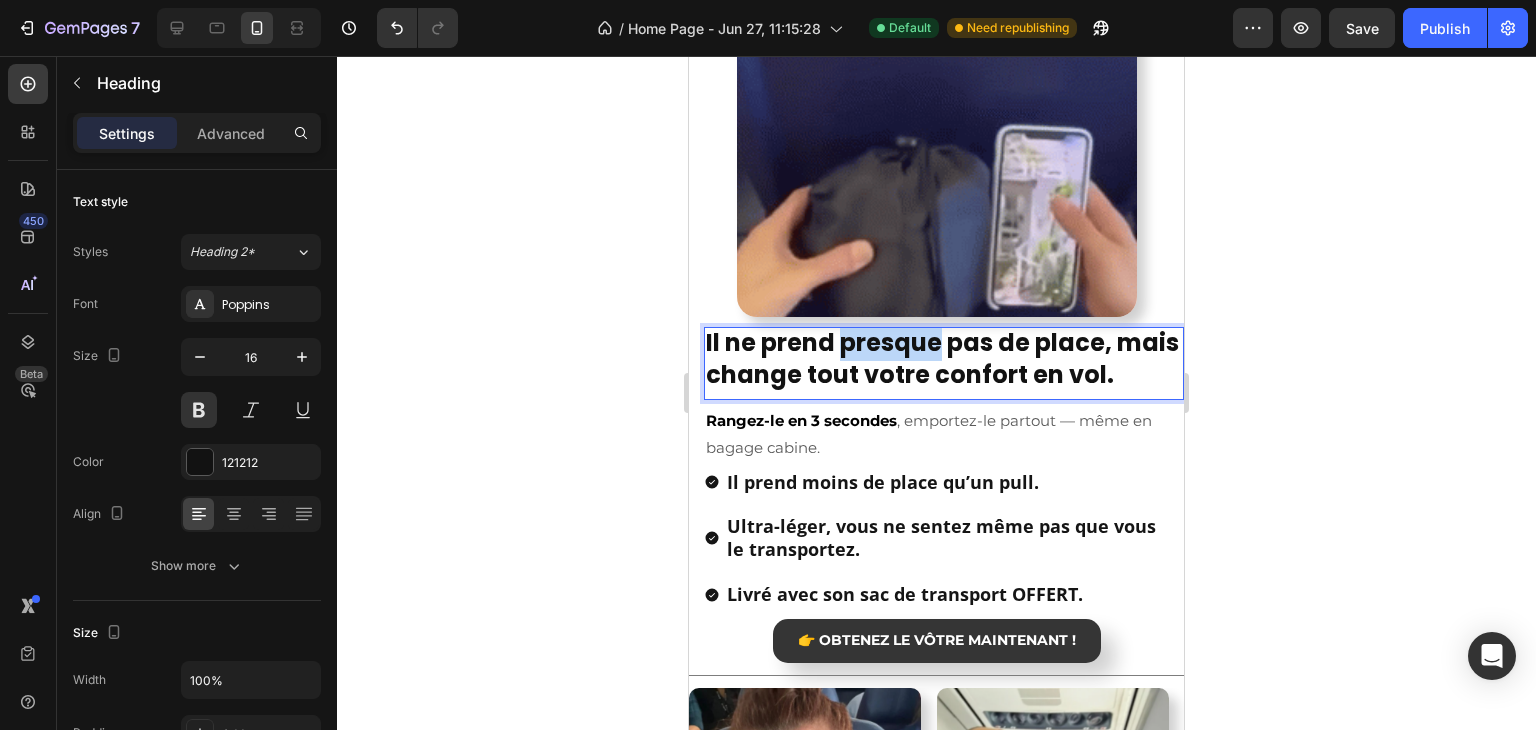 drag, startPoint x: 844, startPoint y: 347, endPoint x: 940, endPoint y: 350, distance: 96.04687 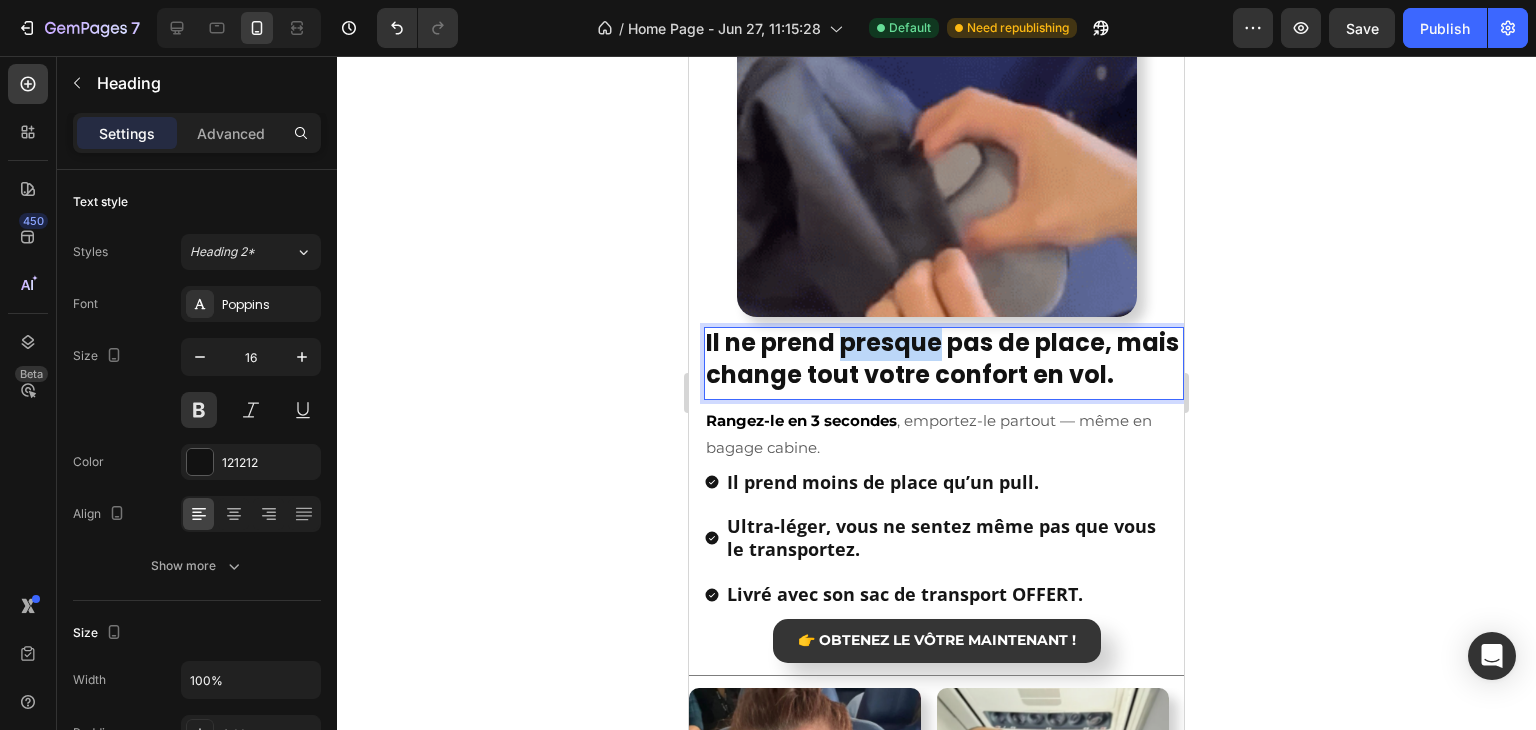 click on "Il ne prend presque pas de place, mais change tout votre confort en vol." at bounding box center [942, 358] 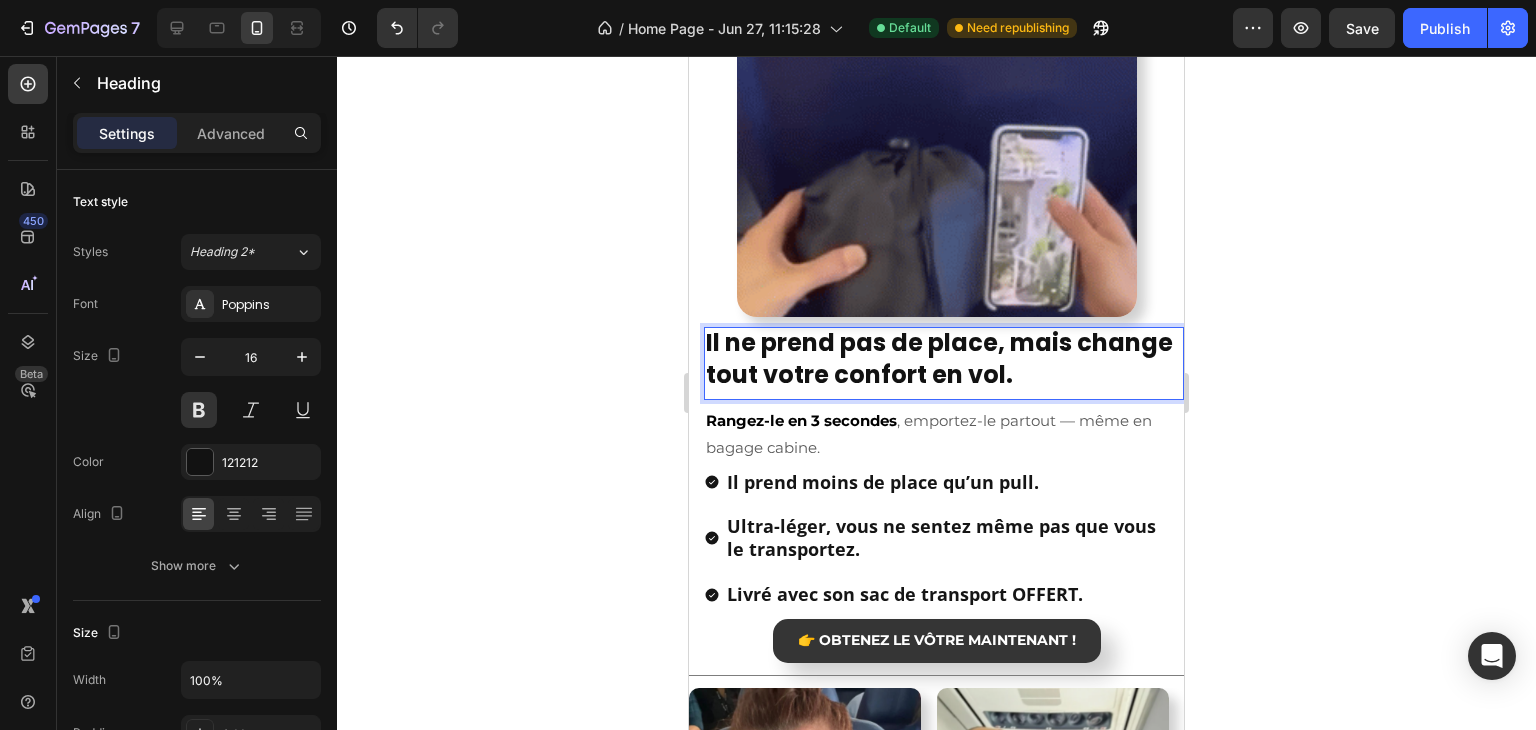 click 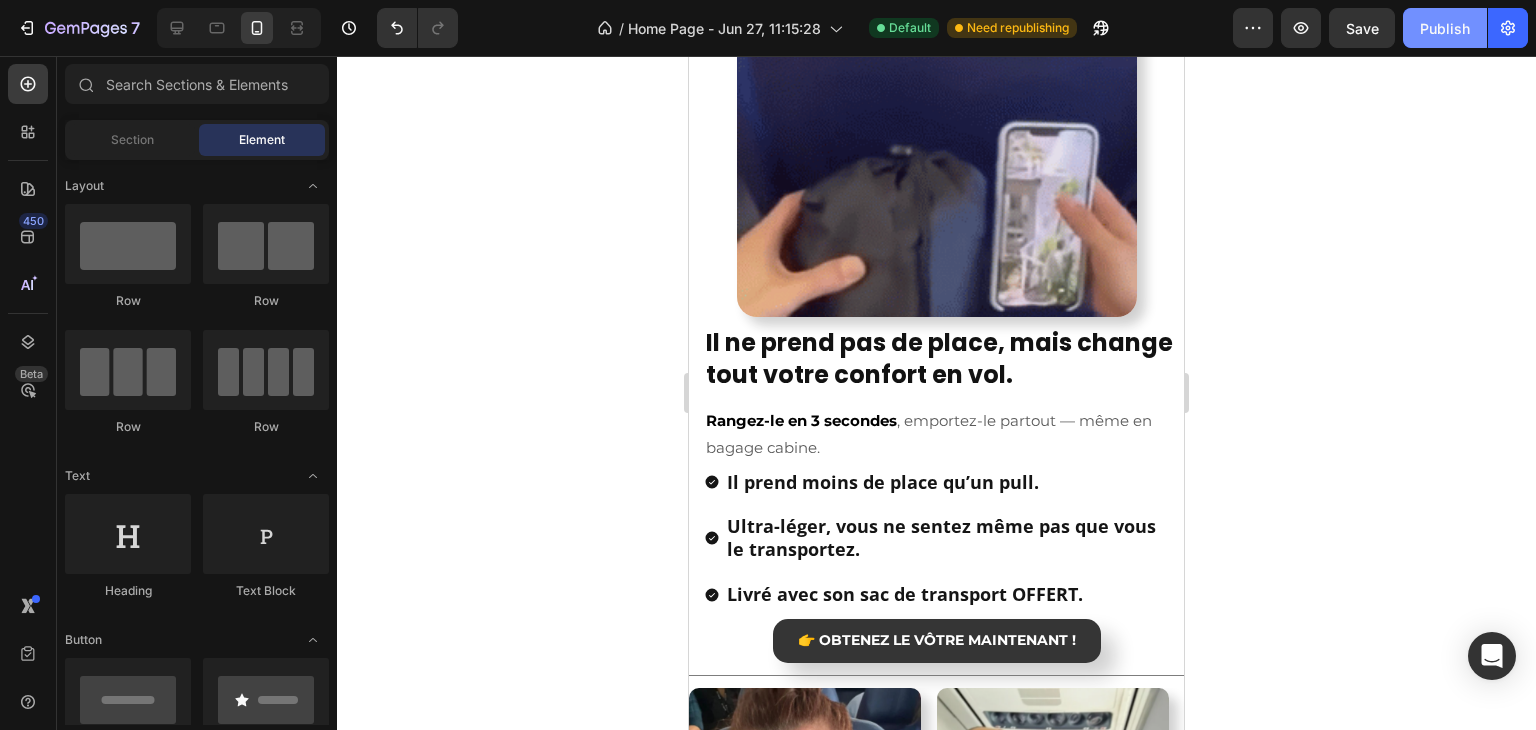 click on "Publish" at bounding box center [1445, 28] 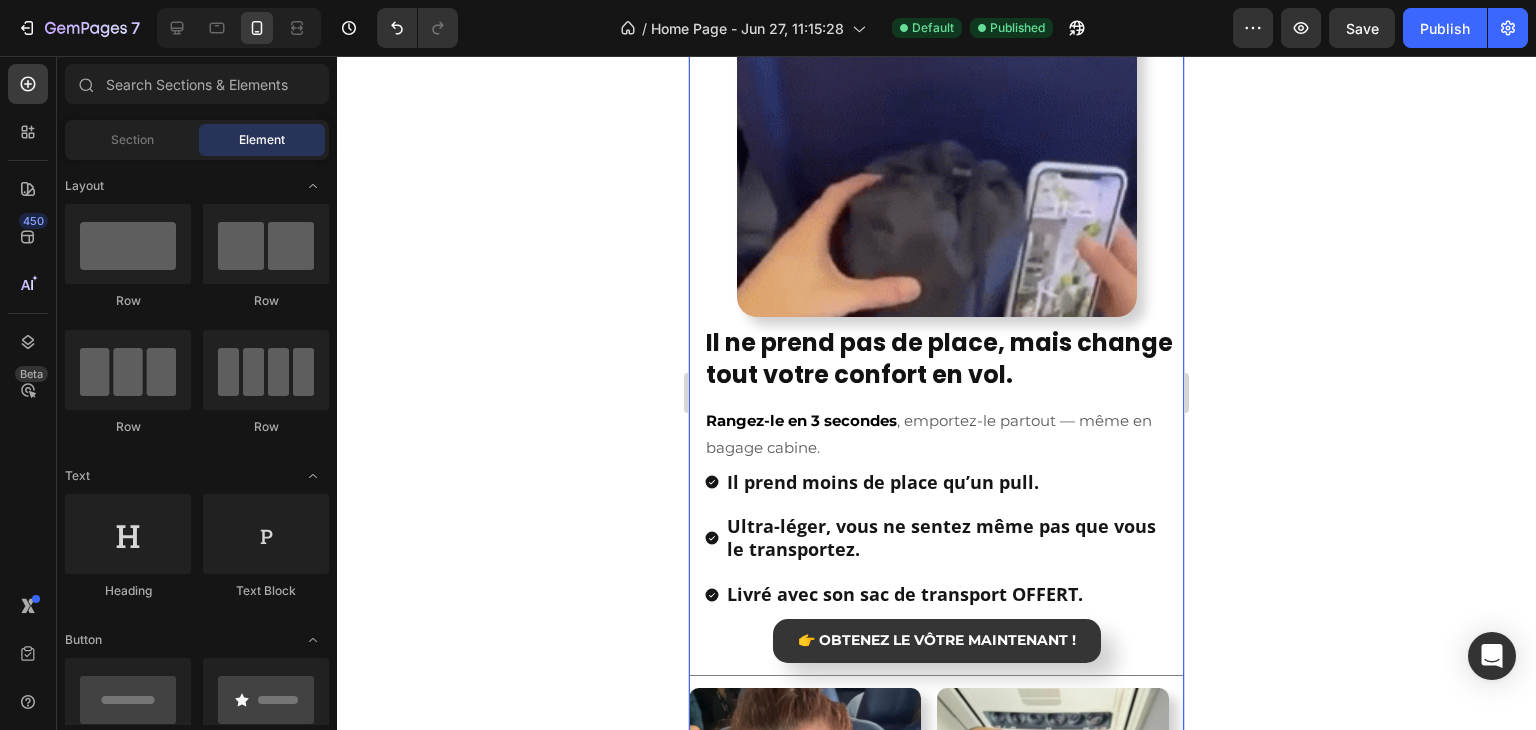 click on "Rangez-le en 3 secondes , emportez-le partout — même en bagage cabine." at bounding box center (944, 434) 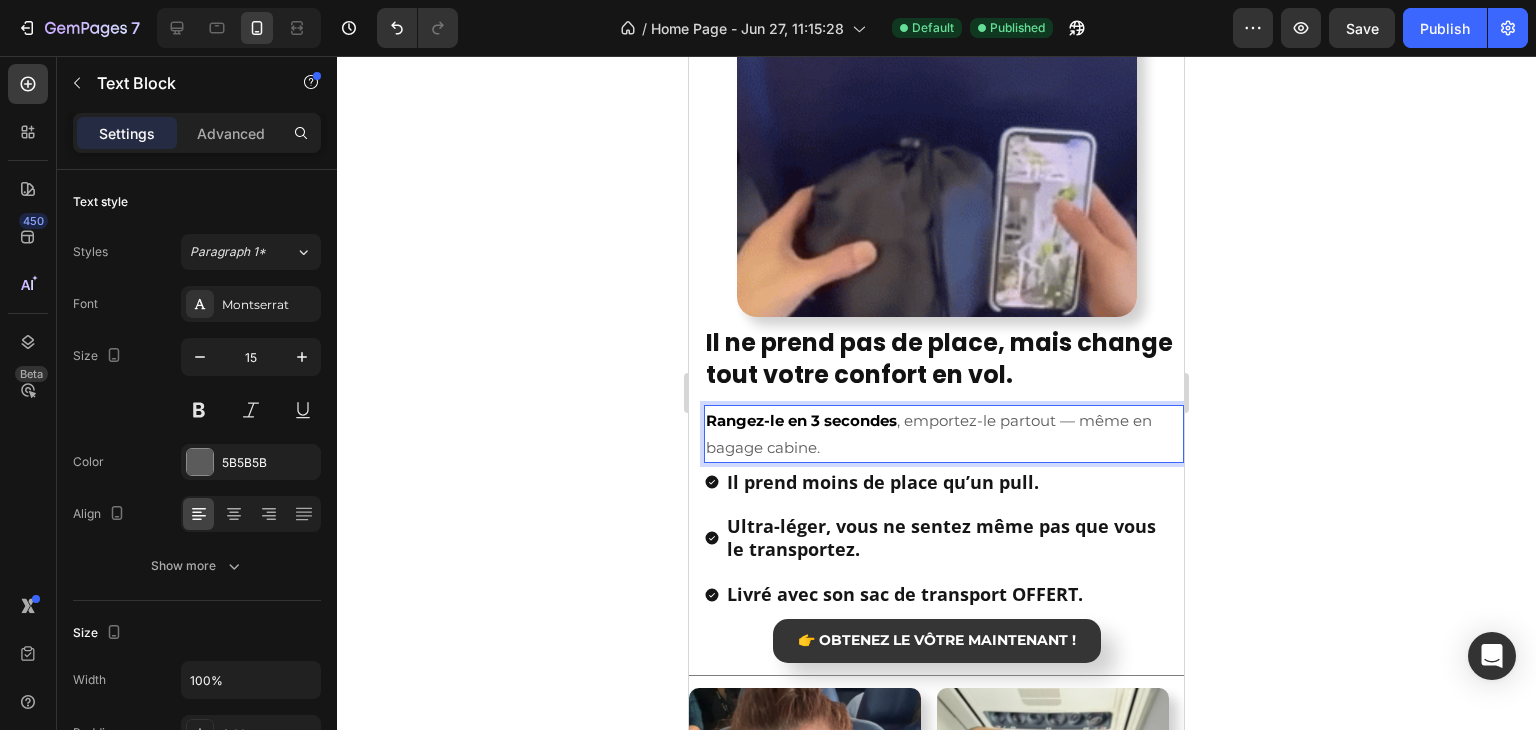 drag, startPoint x: 834, startPoint y: 443, endPoint x: 686, endPoint y: 409, distance: 151.8552 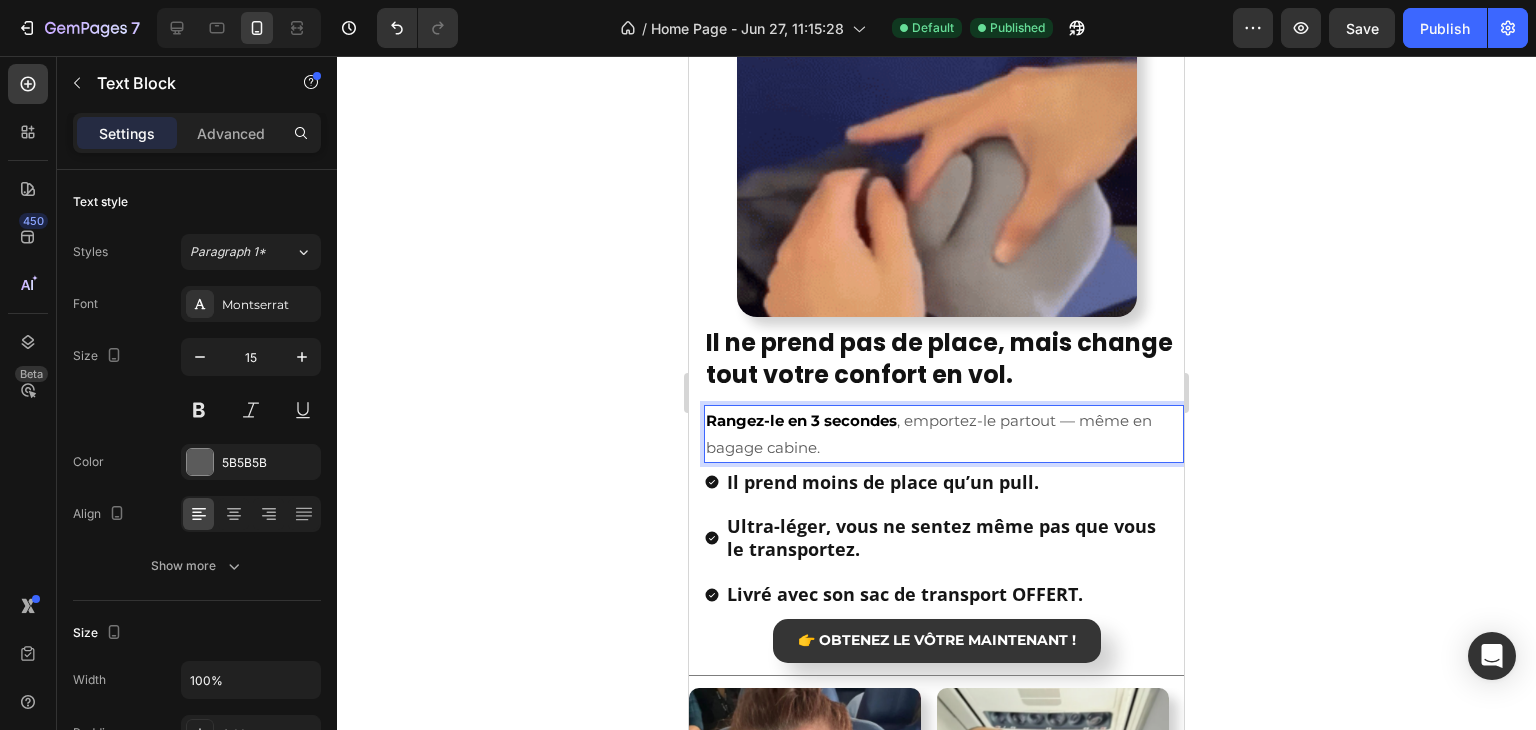 click on "Mobile  ( 495 px) iPhone 13 Mini iPhone 13 Pro iPhone 11 Pro Max iPhone 15 Pro Max Pixel 7 Galaxy S8+ Galaxy S20 Ultra iPad Mini iPad Air iPad Pro Header Image ⁠⁠⁠⁠⁠⁠⁠ Il ne prend pas de place, mais change tout votre confort en vol. Heading Rangez-le en 3 secondes , emportez-le partout — même en bagage cabine.  Text Block   5 Il prend moins de place qu’un pull. Ultra-léger, vous ne sentez même pas que vous le transportez. Livré avec son sac de transport OFFERT. Item List 👉 OBTENEZ LE VÔTRE MAINTENANT ! Button                Title Line Image Image Image Image Image Image Carousel Ils en parlent mieux que nous Heading Section 2 Root Start with Sections from sidebar Add sections Add elements Start with Generating from URL or image Add section Choose templates inspired by CRO experts Generate layout from URL or image Add blank section then drag & drop elements Footer" at bounding box center [936, 1879] 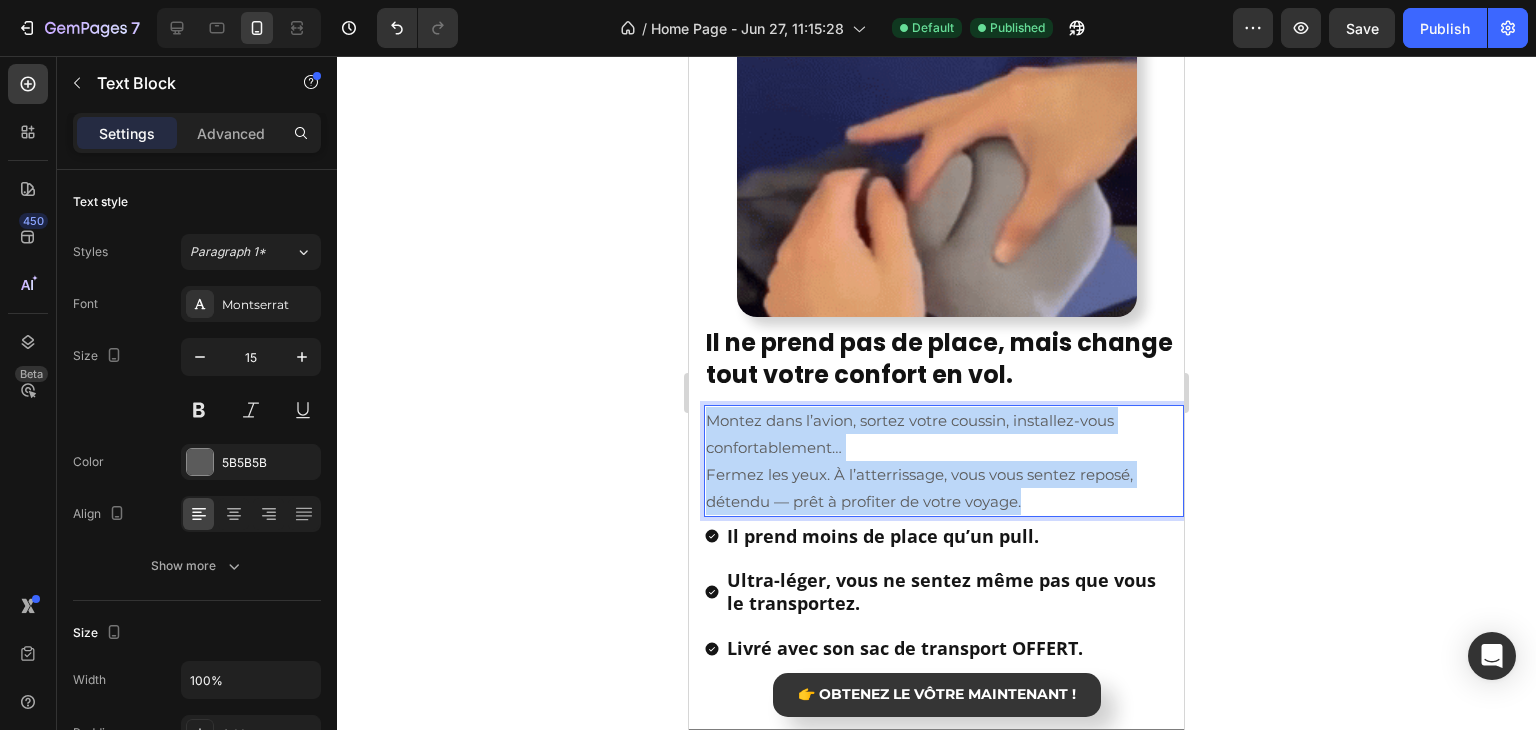 drag, startPoint x: 1040, startPoint y: 497, endPoint x: 712, endPoint y: 421, distance: 336.68976 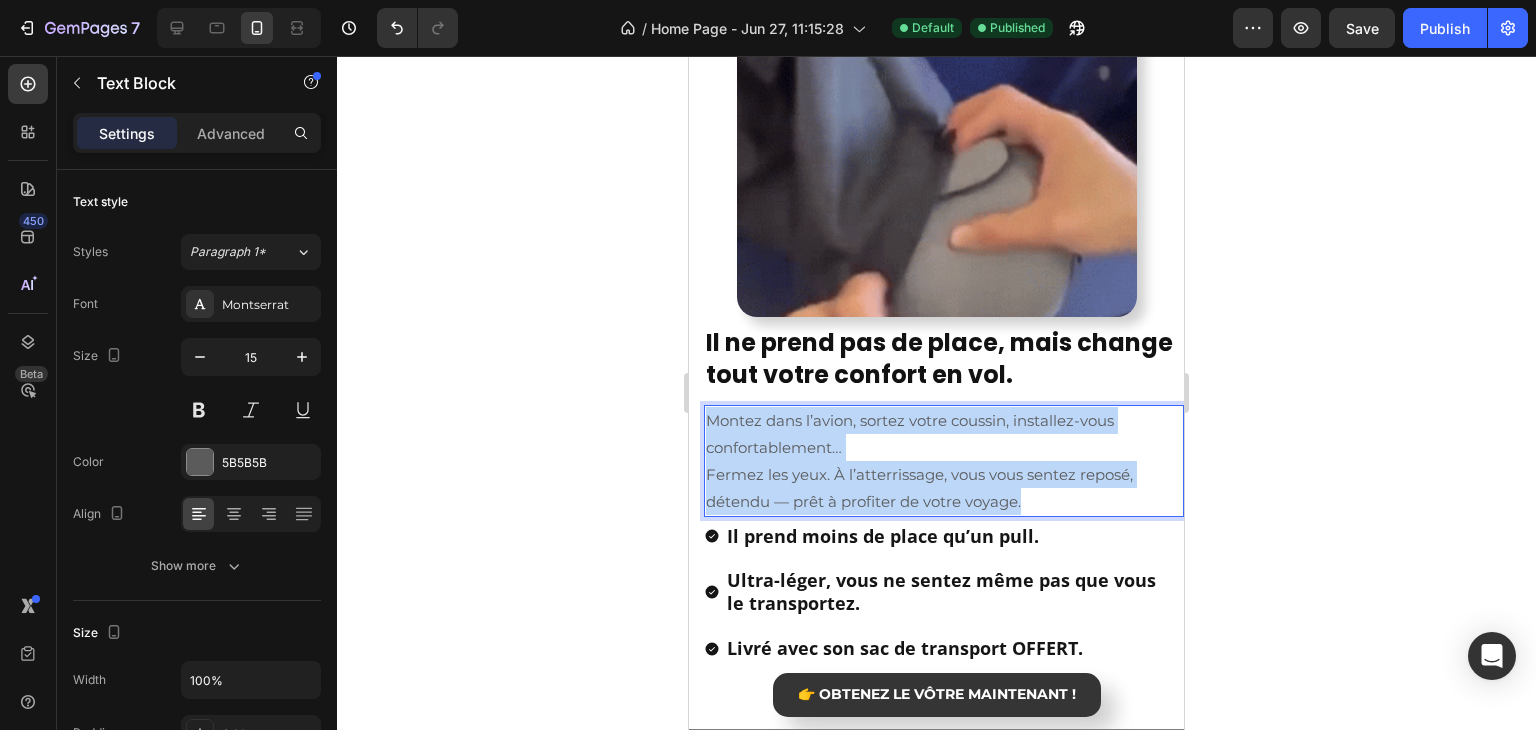 click on "Montez dans l’avion, sortez votre coussin, installez-vous confortablement… Fermez les yeux. À l’atterrissage, vous vous sentez reposé, détendu — prêt à profiter de votre voyage." at bounding box center [944, 461] 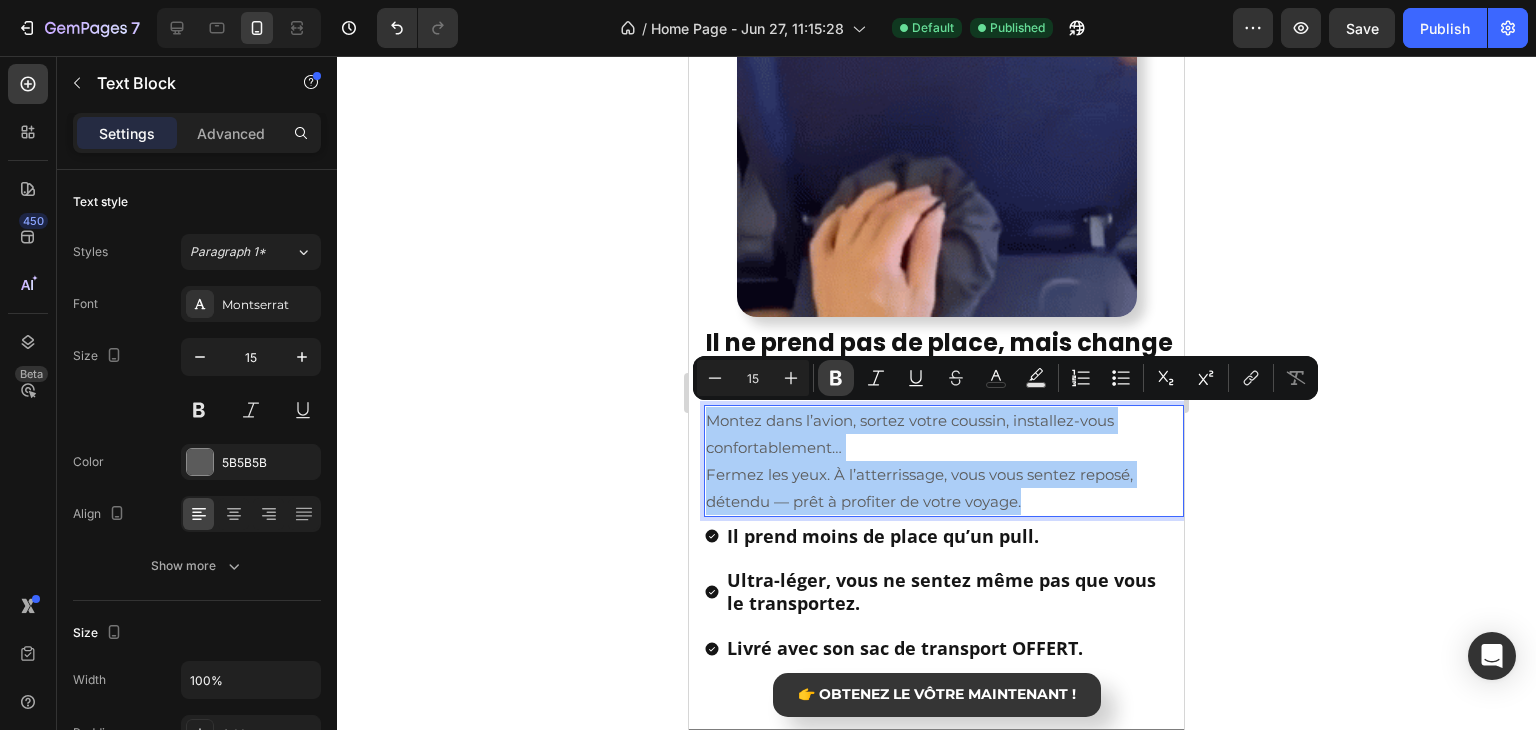 click 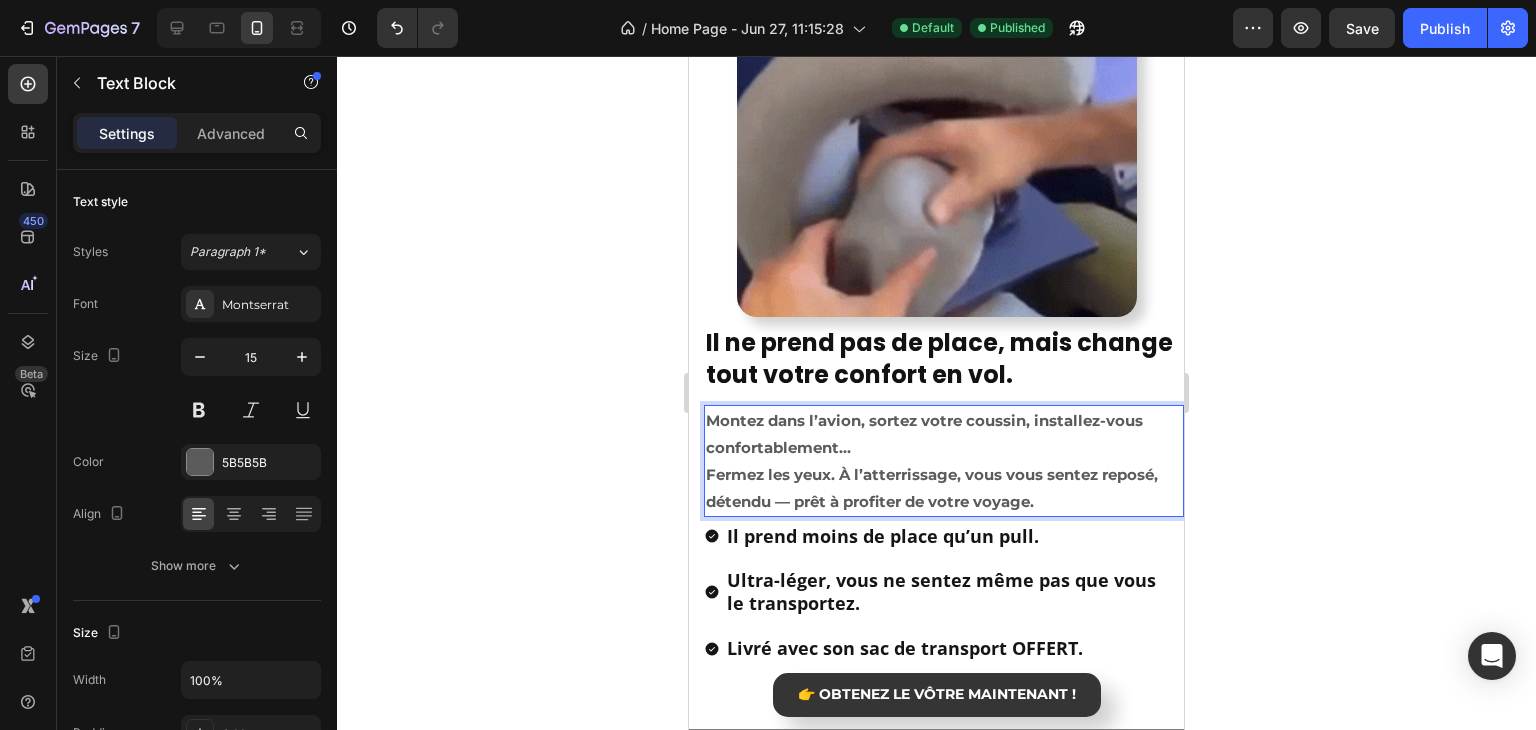 click on "Il ne prend pas de place, mais change tout votre confort en vol." at bounding box center [939, 358] 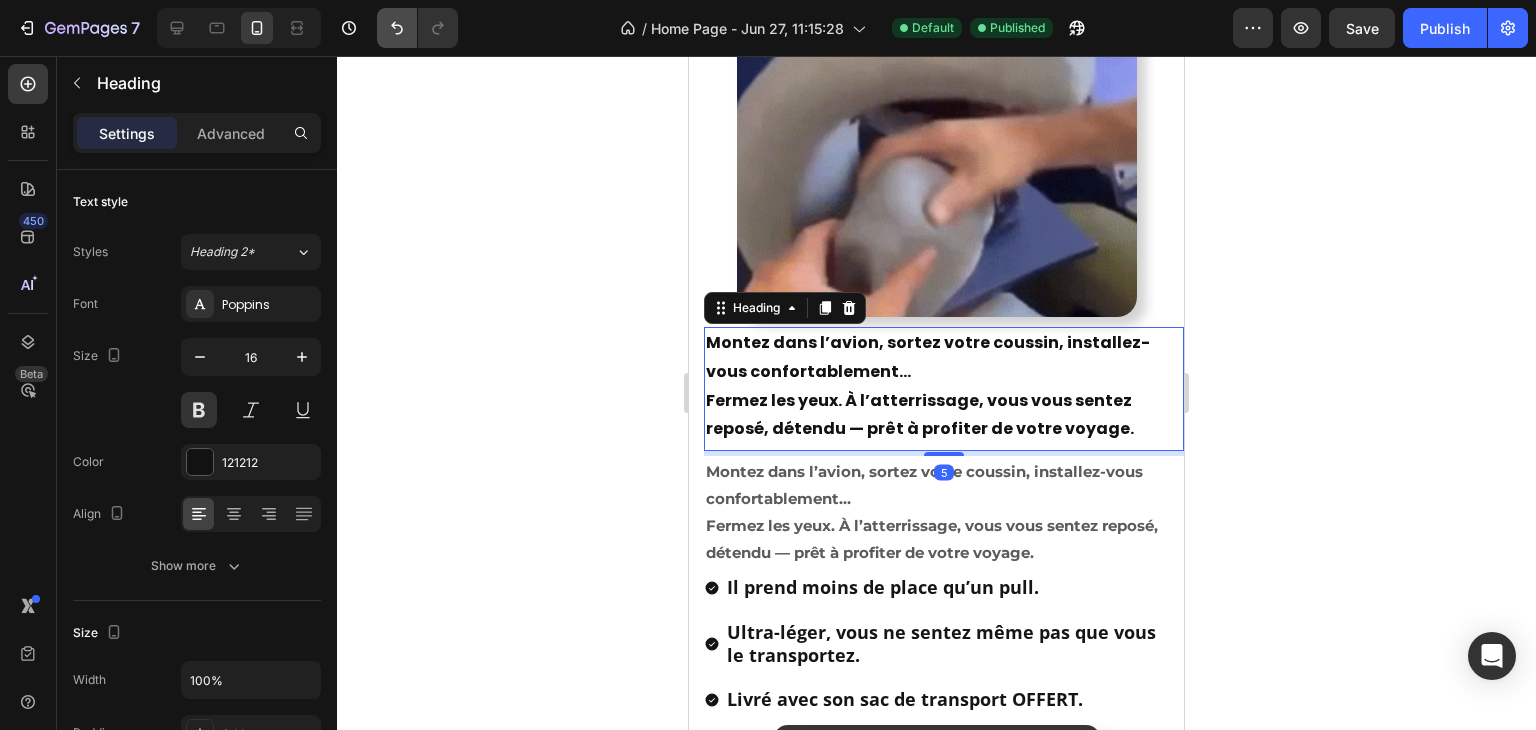 click 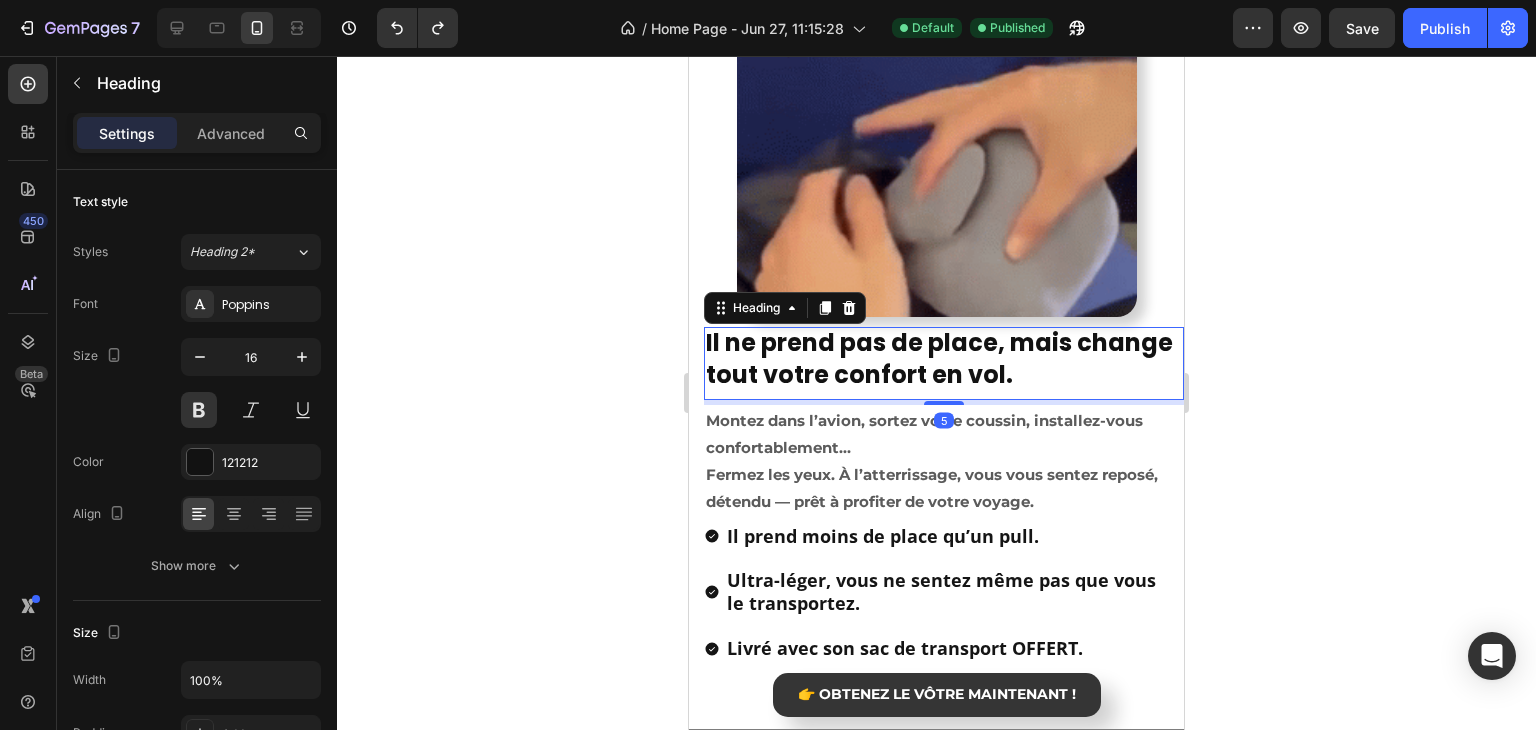 click 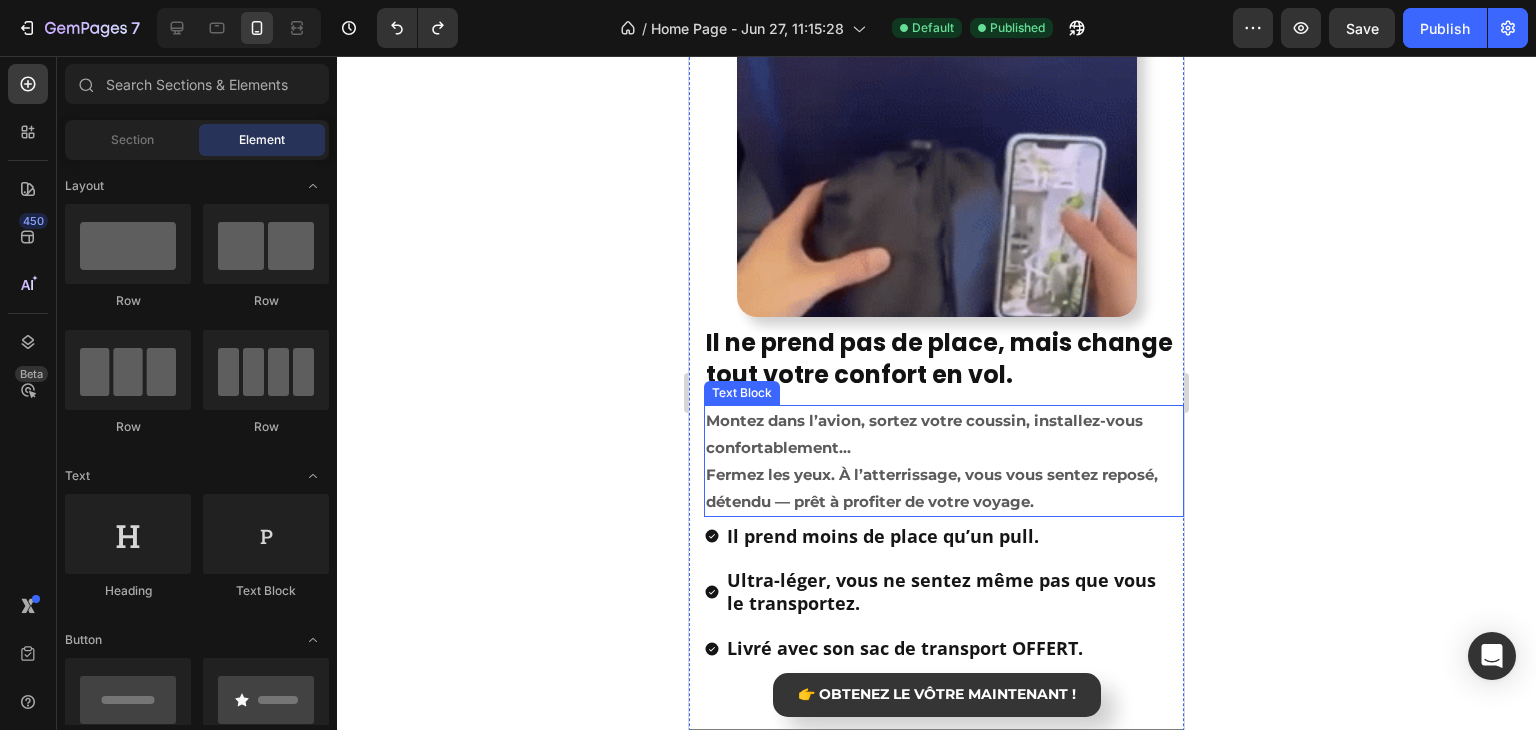 click on "Montez dans l’avion, sortez votre coussin, installez-vous confortablement… Fermez les yeux. À l’atterrissage, vous vous sentez reposé, détendu — prêt à profiter de votre voyage." at bounding box center (944, 461) 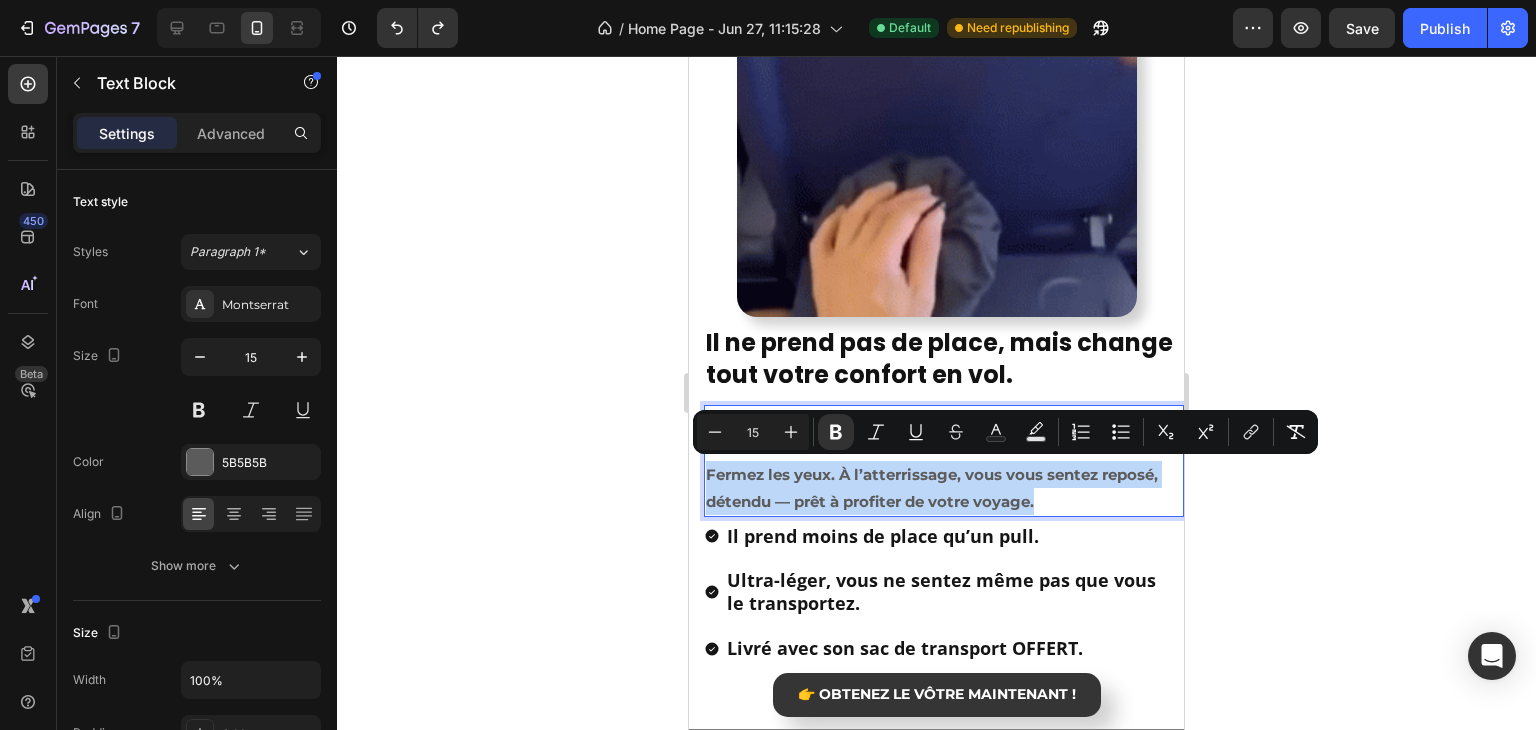 drag, startPoint x: 1059, startPoint y: 498, endPoint x: 625, endPoint y: 465, distance: 435.2528 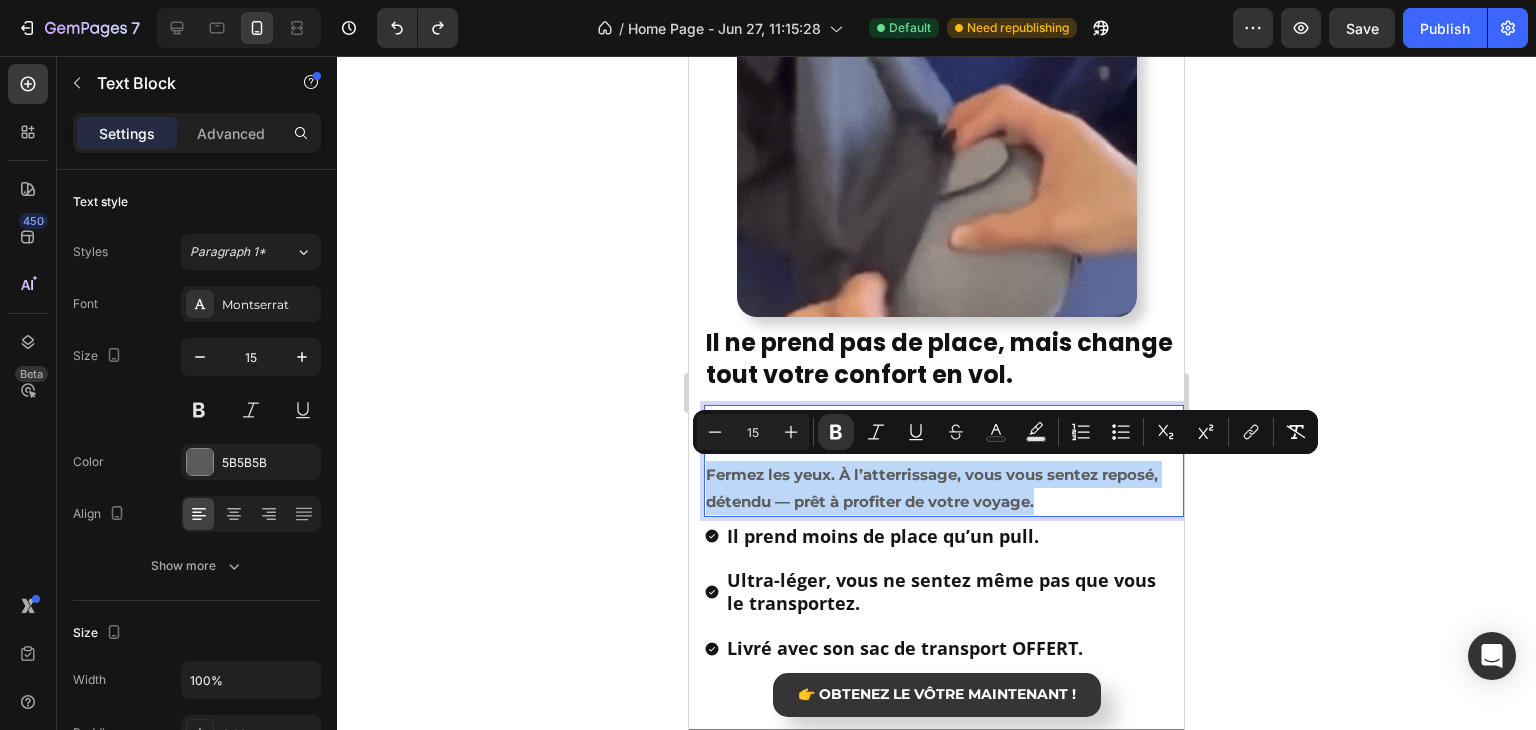 click on "Mobile  ( 495 px) iPhone 13 Mini iPhone 13 Pro iPhone 11 Pro Max iPhone 15 Pro Max Pixel 7 Galaxy S8+ Galaxy S20 Ultra iPad Mini iPad Air iPad Pro Header Image Il ne prend pas de place, mais change tout votre confort en vol. Heading Montez dans l’avion, sortez votre coussin, installez-vous confortablement… Fermez les yeux. À l’atterrissage, vous vous sentez reposé, détendu — prêt à profiter de votre voyage. Text Block   5 Il prend moins de place qu’un pull. Ultra-léger, vous ne sentez même pas que vous le transportez. Livré avec son sac de transport OFFERT. Item List 👉 OBTENEZ LE VÔTRE MAINTENANT ! Button                Title Line Image Image Image Image Image Image Carousel Ils en parlent mieux que nous Heading Section 2 Root Start with Sections from sidebar Add sections Add elements Start with Generating from URL or image Add section Choose templates inspired by CRO experts Generate layout from URL or image Add blank section then drag & drop elements Footer" at bounding box center (936, 1906) 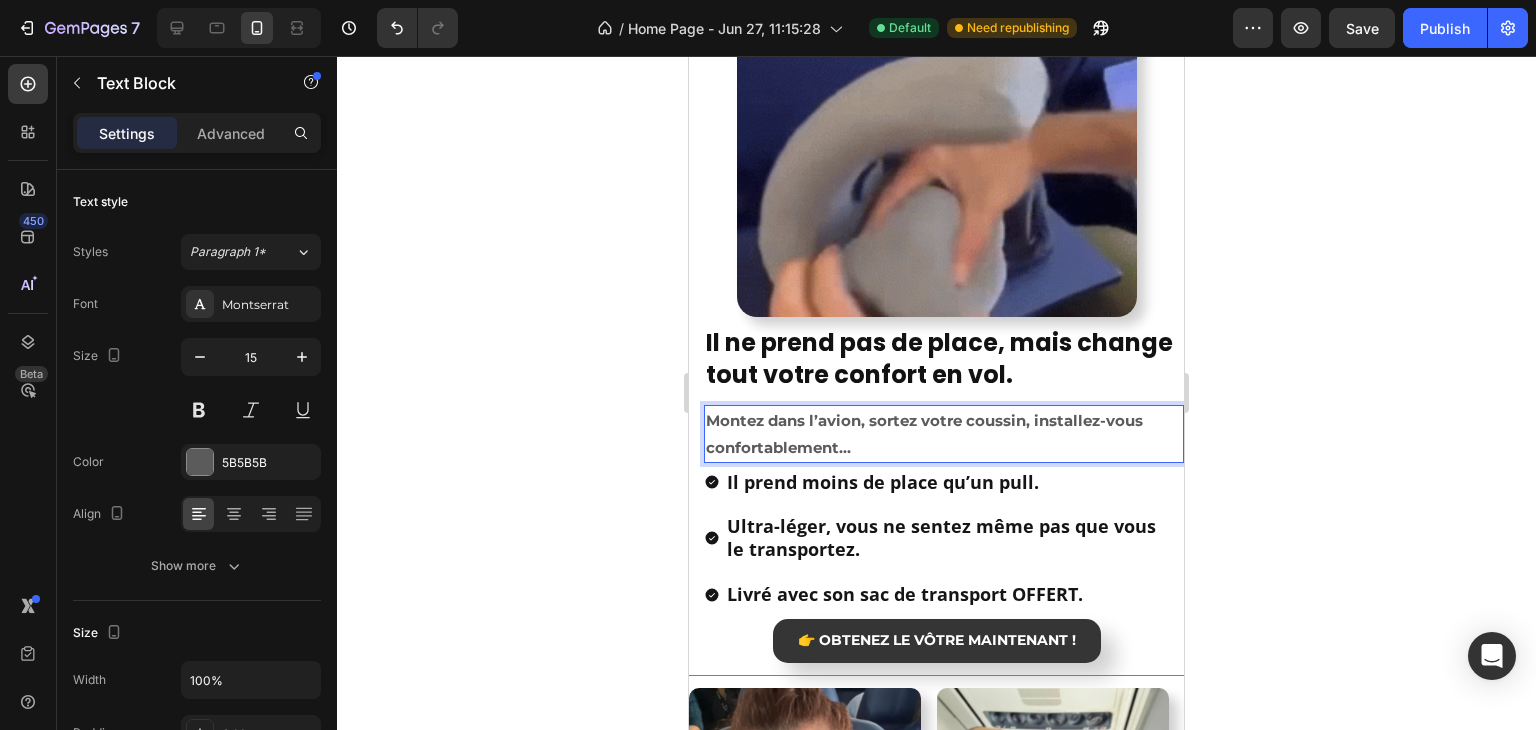 click 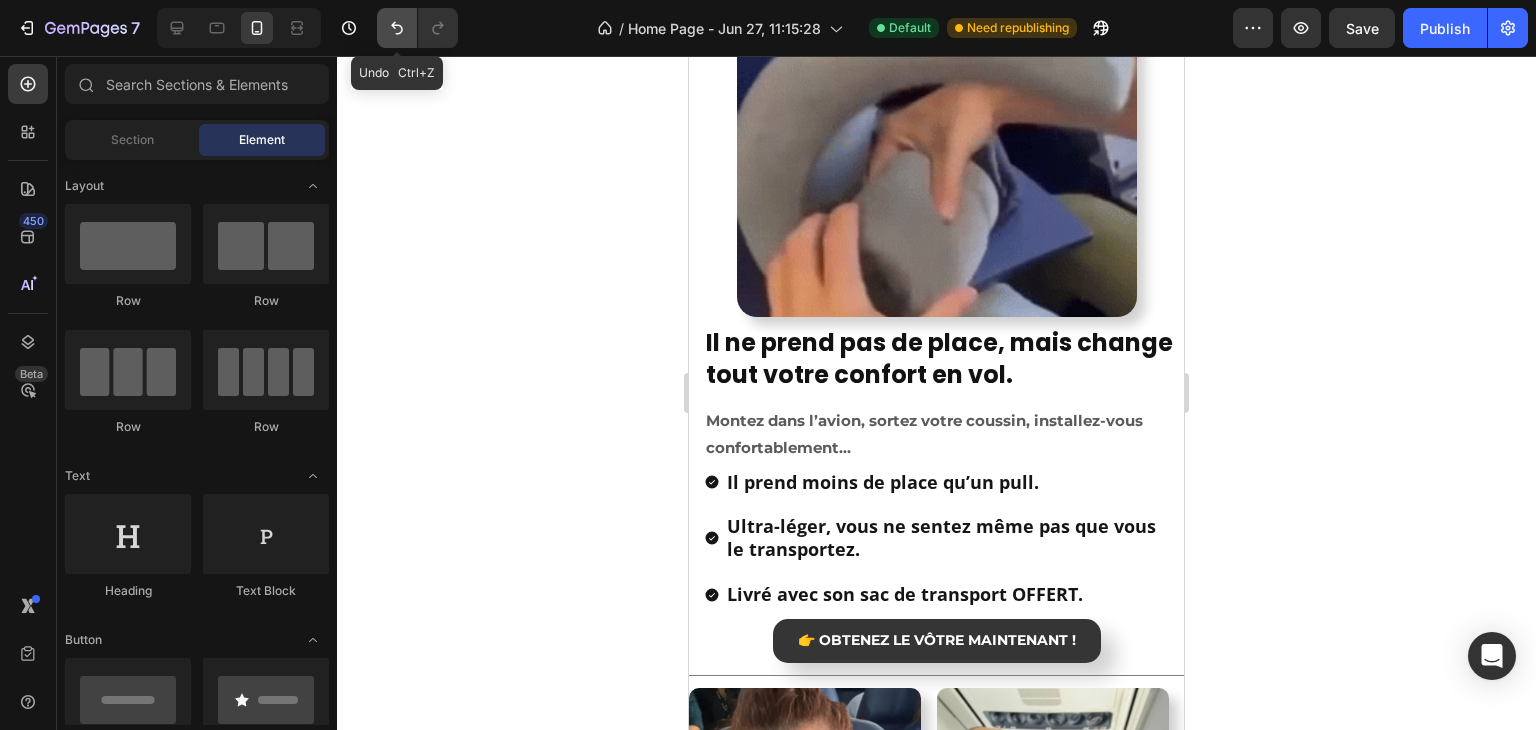 click 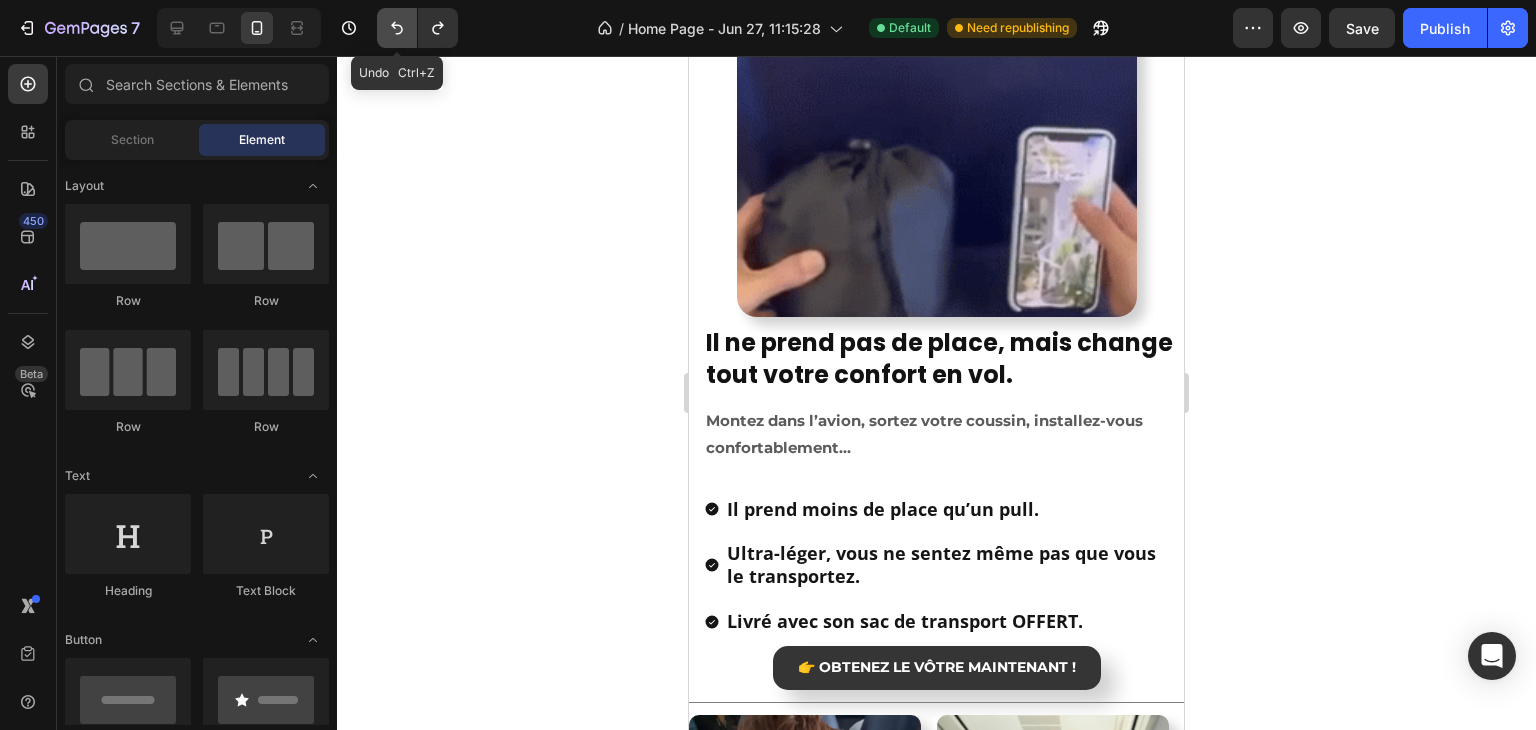 click 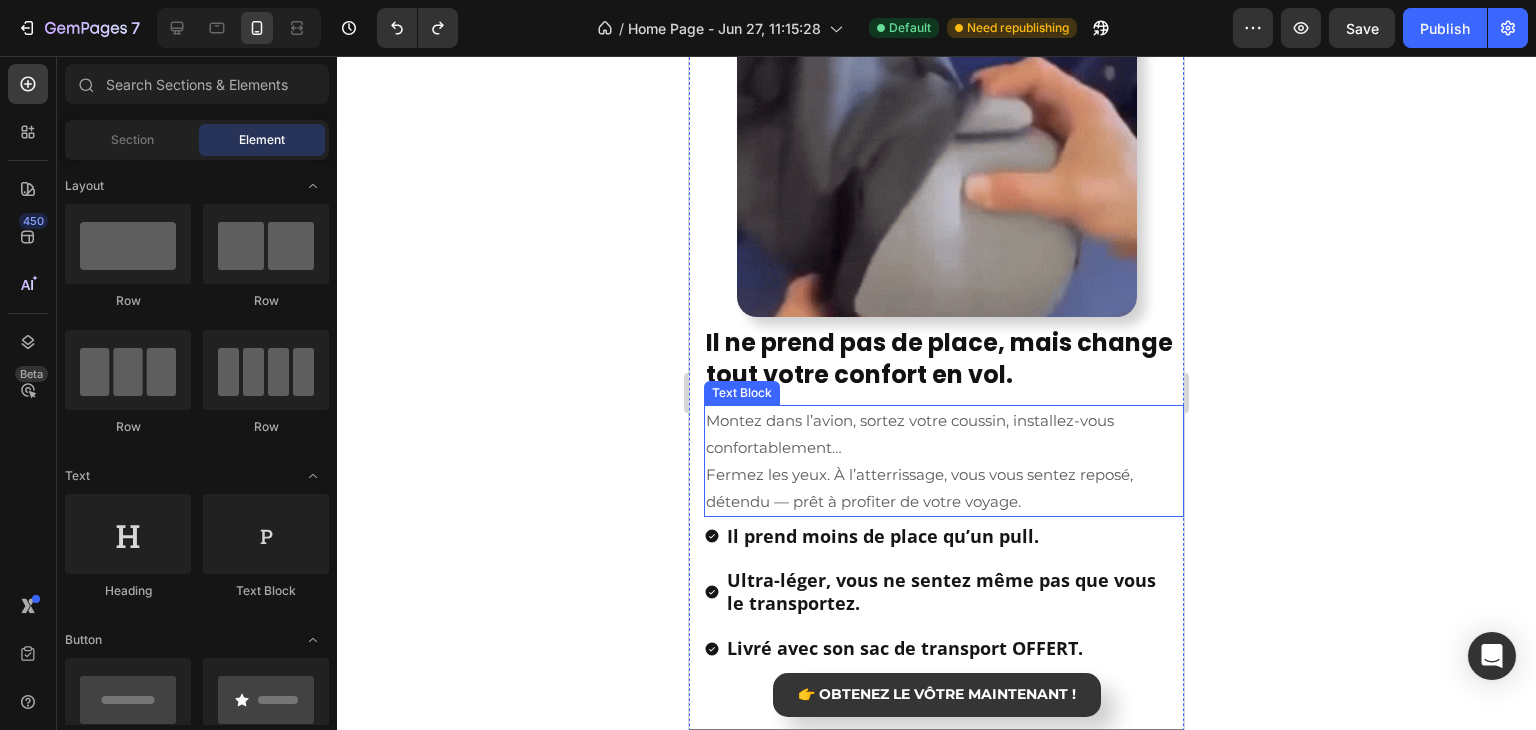 click on "Montez dans l’avion, sortez votre coussin, installez-vous confortablement… Fermez les yeux. À l’atterrissage, vous vous sentez reposé, détendu — prêt à profiter de votre voyage." at bounding box center [944, 461] 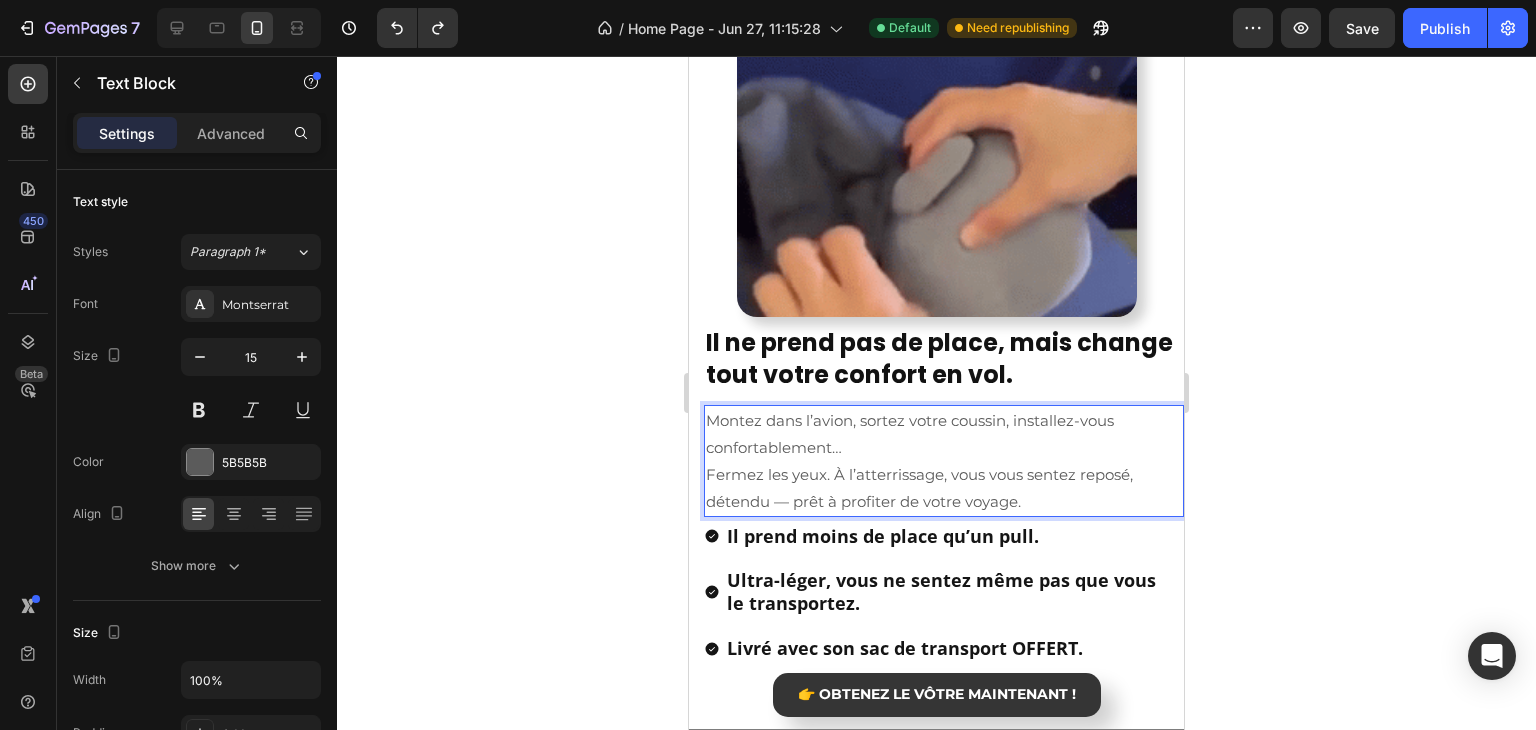 click on "Montez dans l’avion, sortez votre coussin, installez-vous confortablement… Fermez les yeux. À l’atterrissage, vous vous sentez reposé, détendu — prêt à profiter de votre voyage." at bounding box center (944, 461) 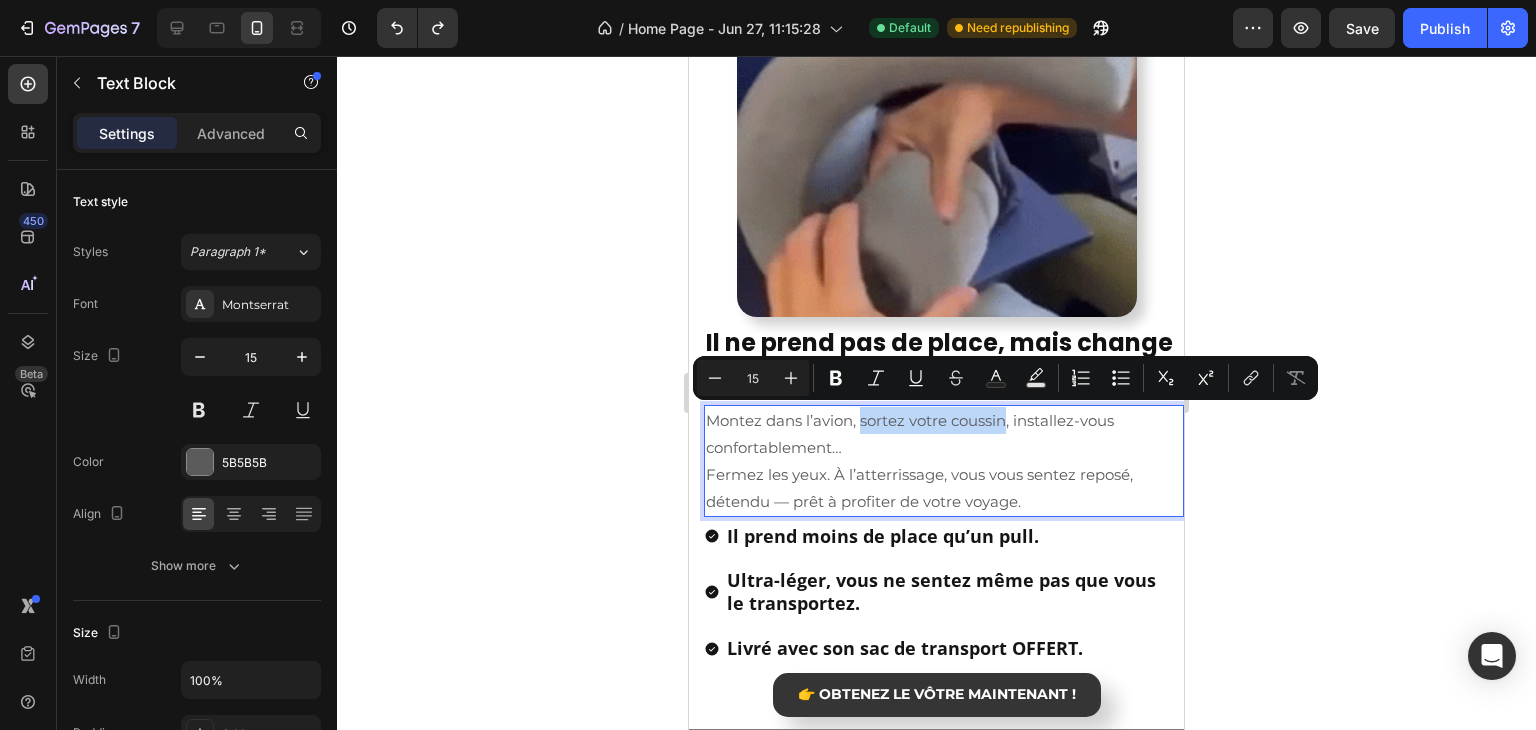 drag, startPoint x: 861, startPoint y: 421, endPoint x: 968, endPoint y: 417, distance: 107.07474 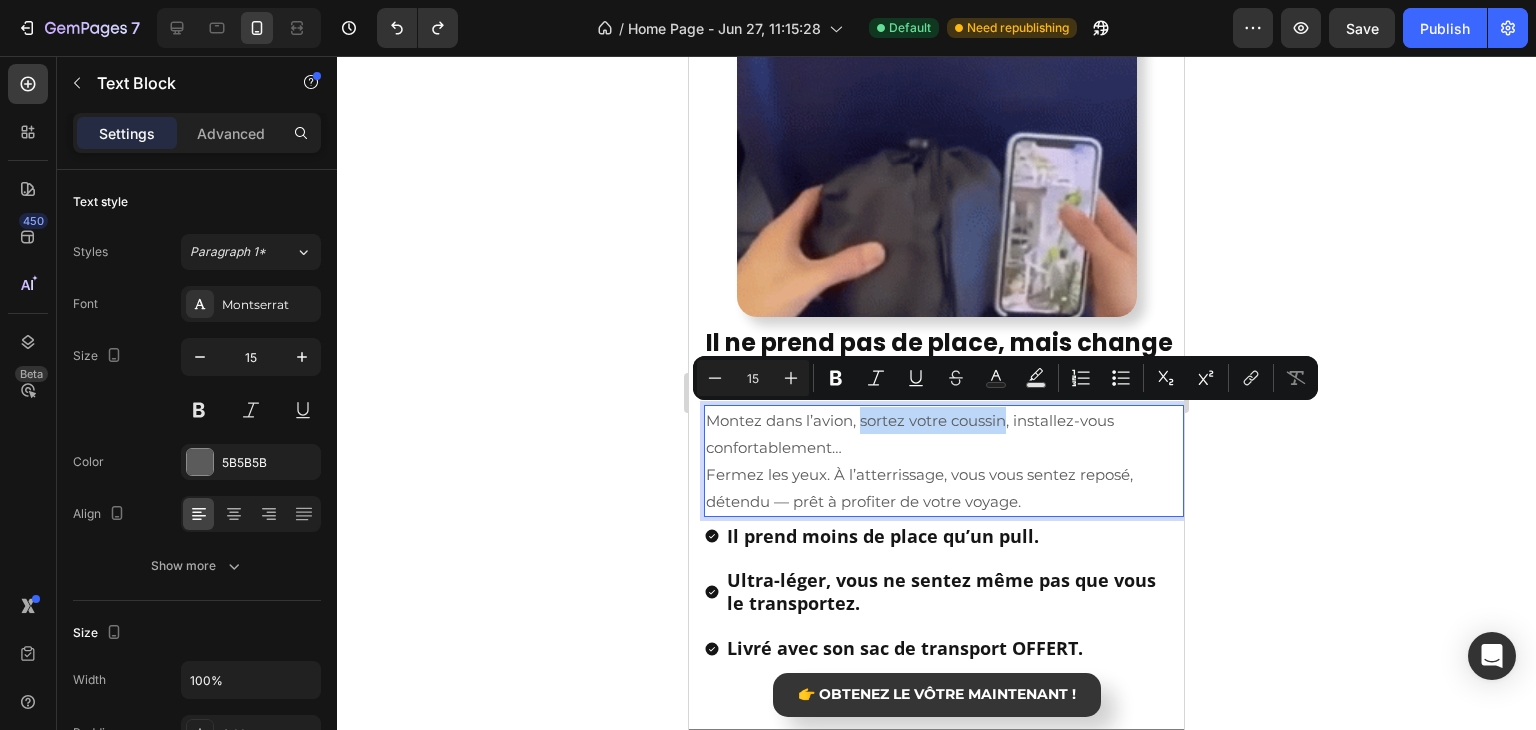 click on "Montez dans l’avion, sortez votre coussin, installez-vous confortablement… Fermez les yeux. À l’atterrissage, vous vous sentez reposé, détendu — prêt à profiter de votre voyage." at bounding box center (944, 461) 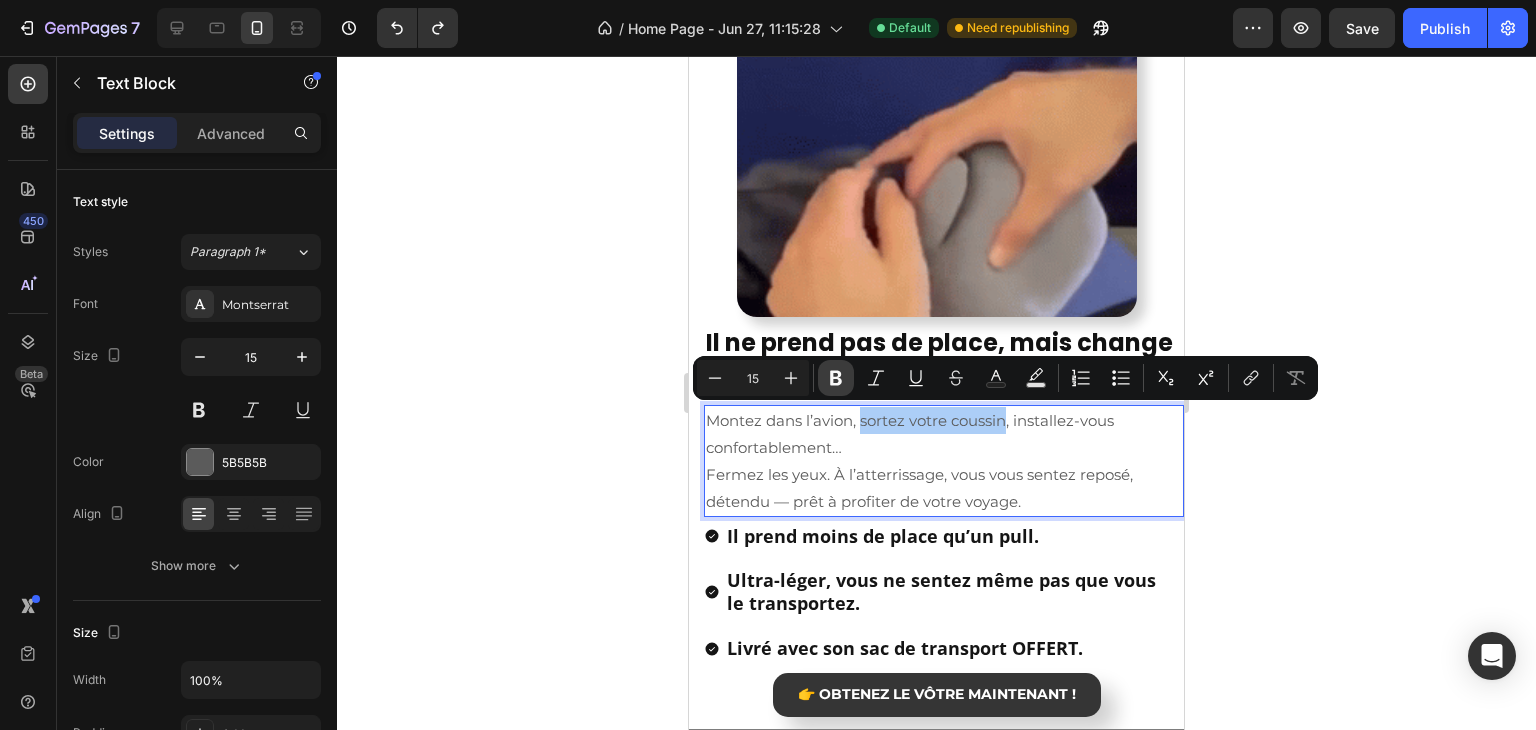 click on "Bold" at bounding box center [836, 378] 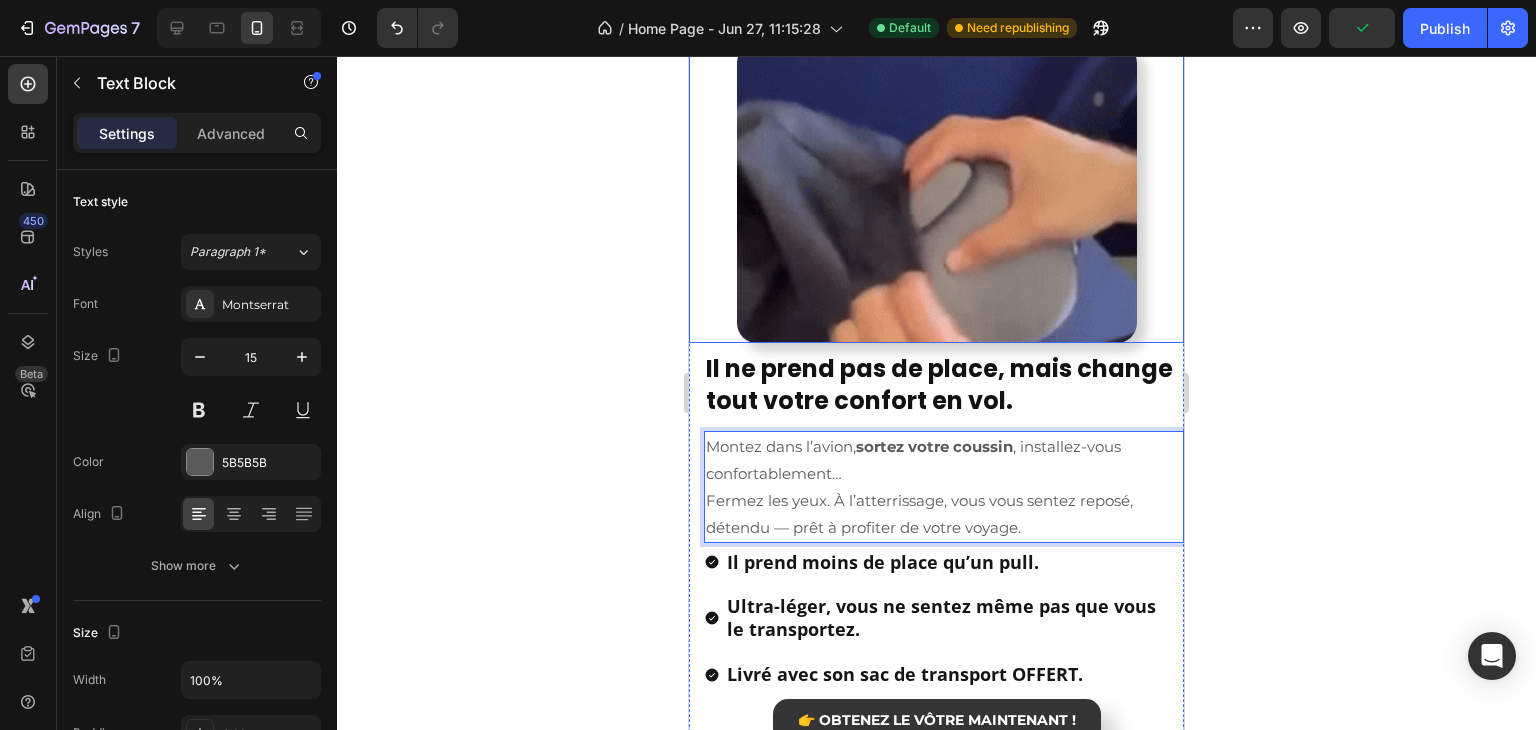 scroll, scrollTop: 1511, scrollLeft: 0, axis: vertical 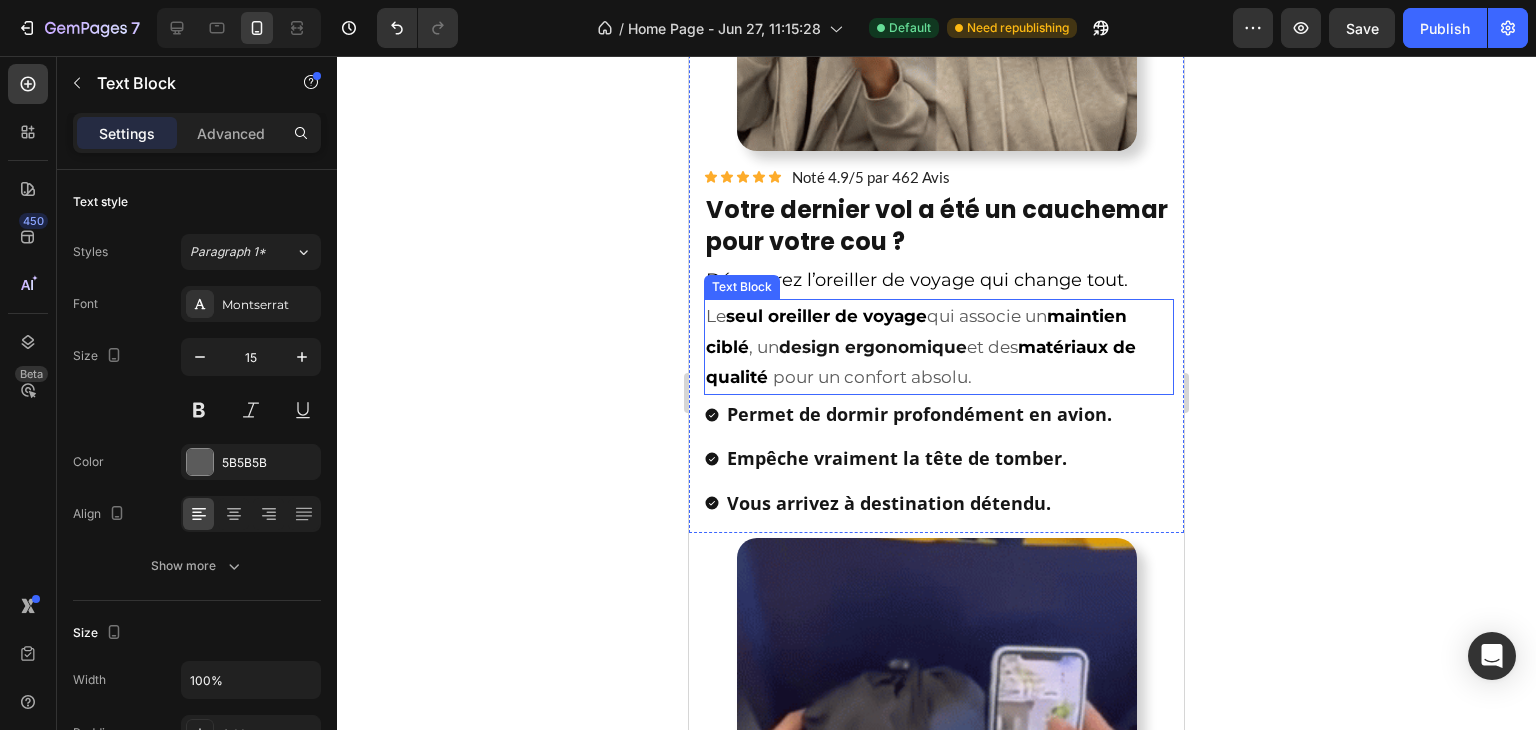 click on "seul oreiller de voyage" at bounding box center [826, 316] 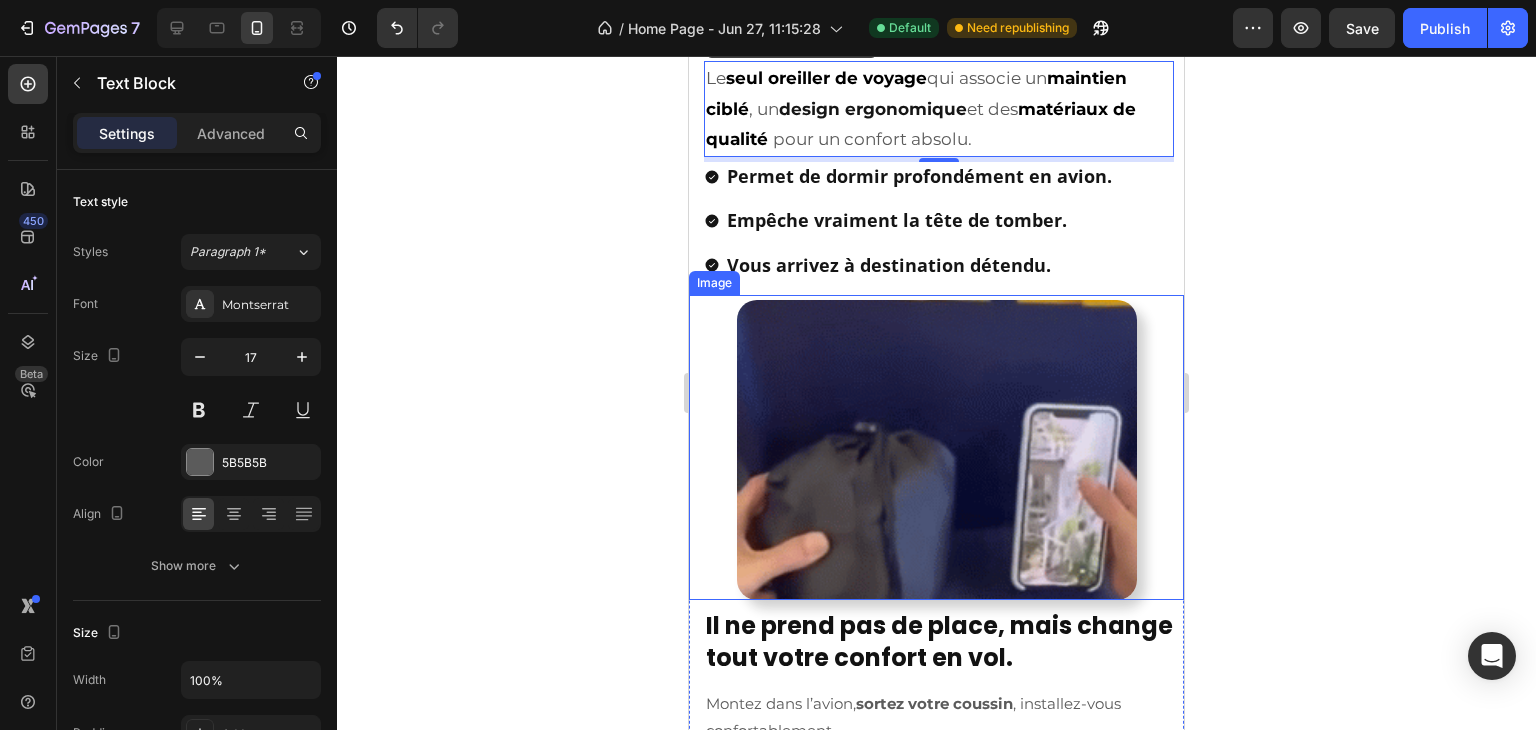 scroll, scrollTop: 2011, scrollLeft: 0, axis: vertical 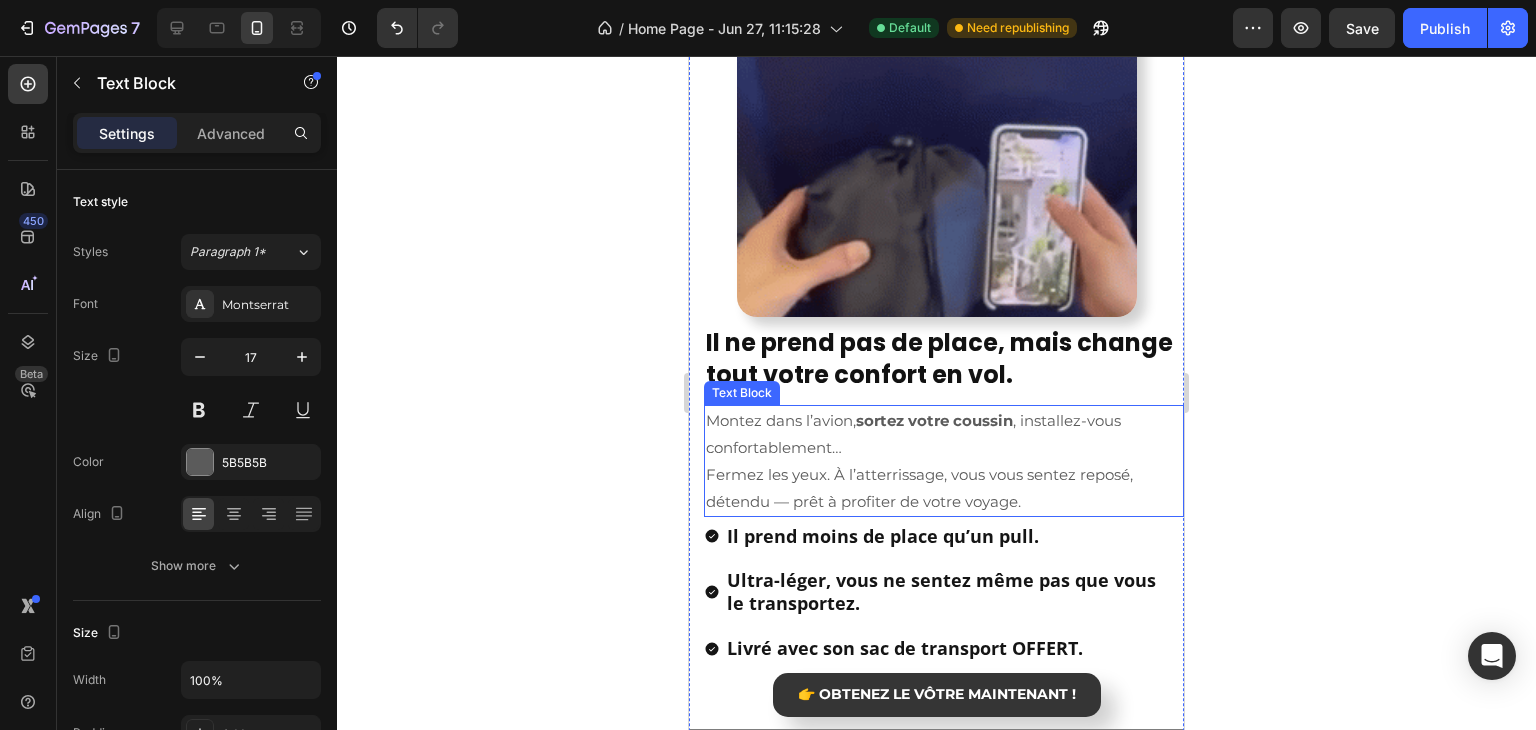 click on "Montez dans l’avion,  sortez votre coussin , installez-vous confortablement… Fermez les yeux. À l’atterrissage, vous vous sentez reposé, détendu — prêt à profiter de votre voyage." at bounding box center (944, 461) 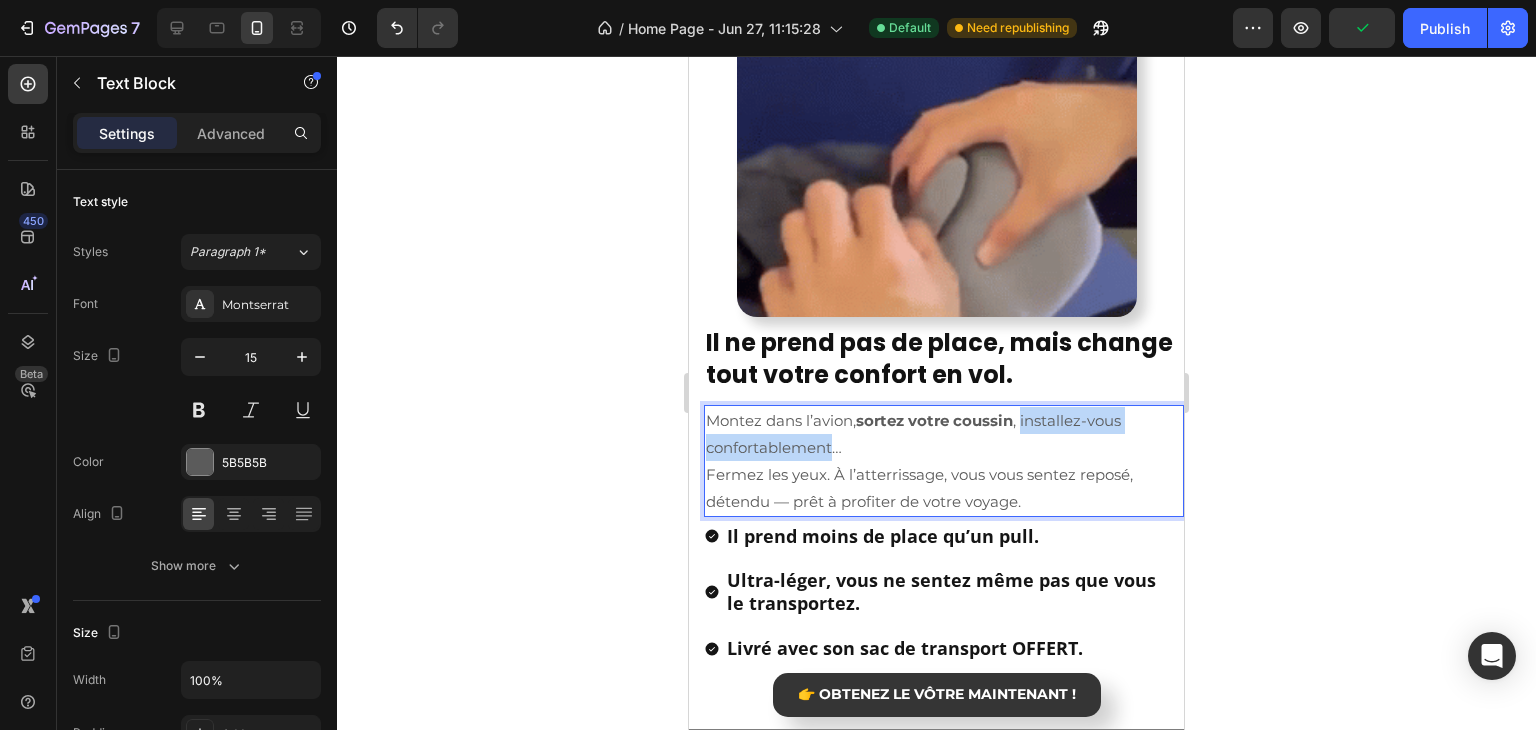 drag, startPoint x: 1026, startPoint y: 421, endPoint x: 832, endPoint y: 451, distance: 196.30588 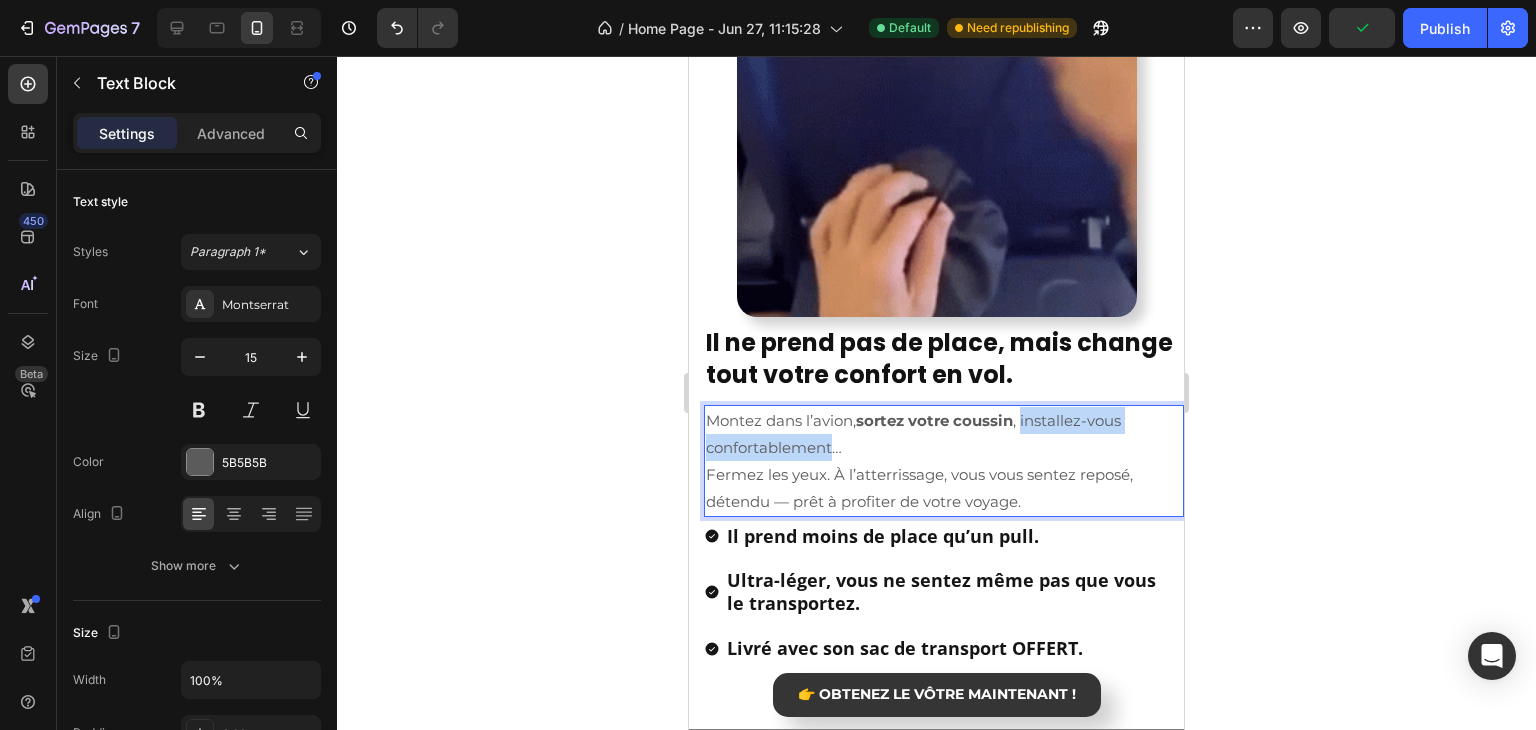 click on "Montez dans l’avion,  sortez votre coussin , installez-vous confortablement… Fermez les yeux. À l’atterrissage, vous vous sentez reposé, détendu — prêt à profiter de votre voyage." at bounding box center (944, 461) 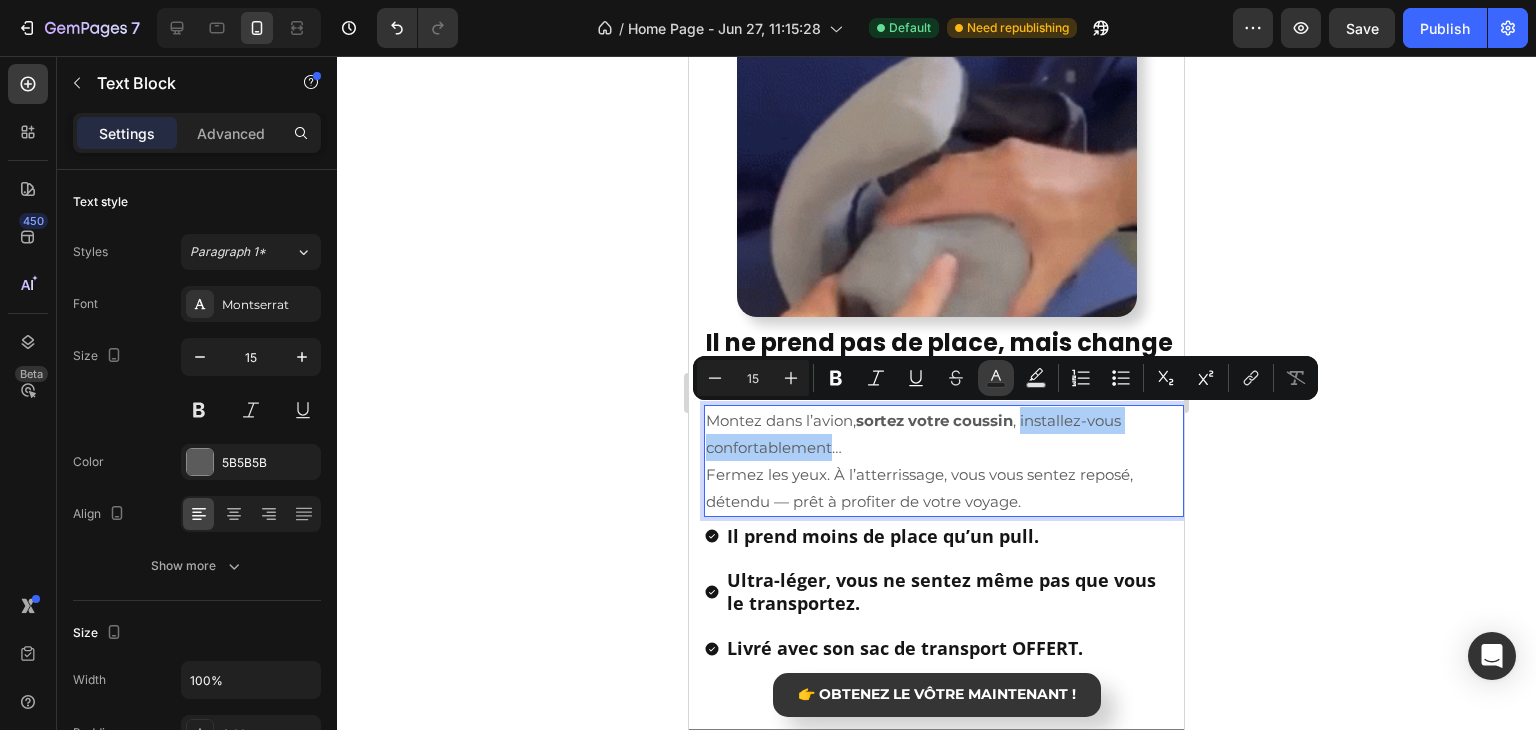 click 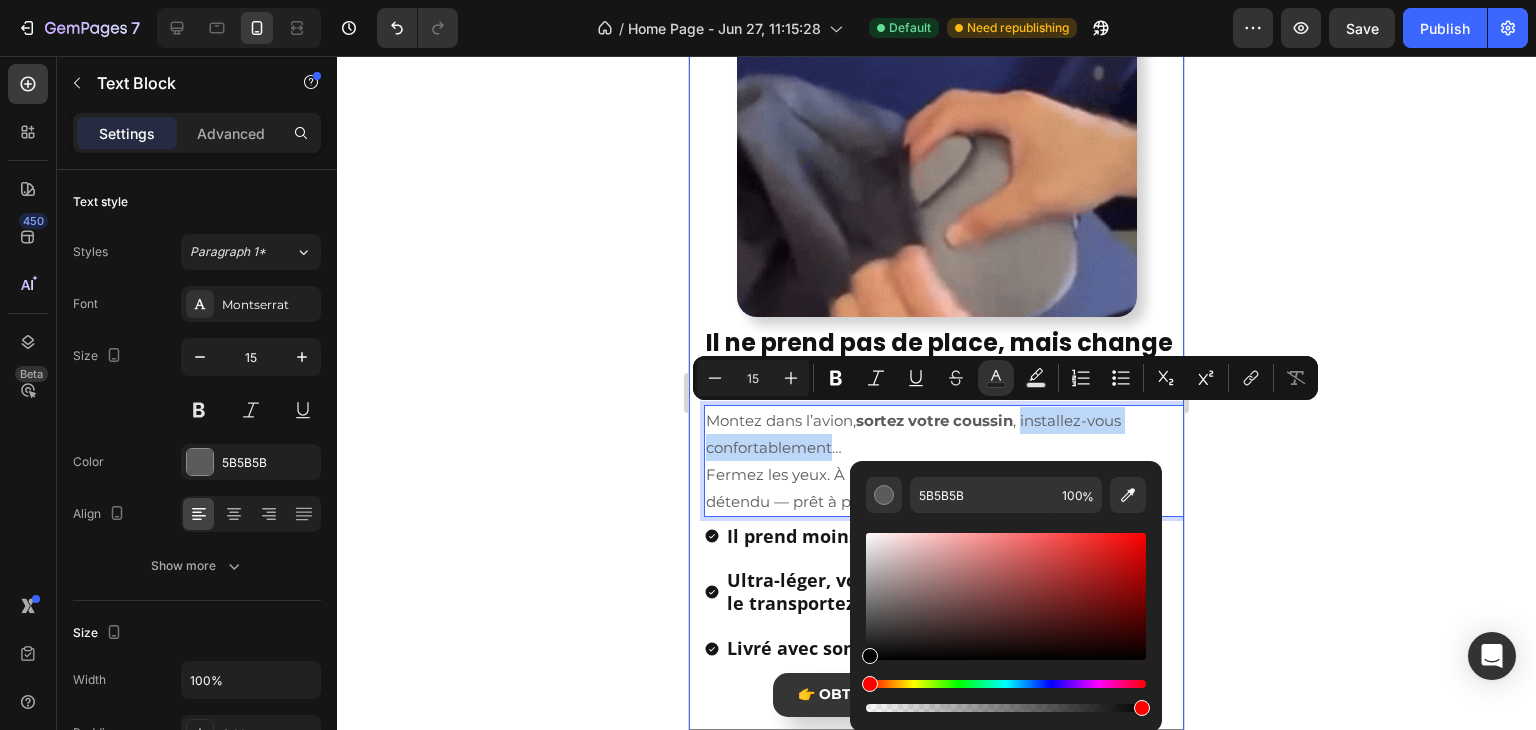 drag, startPoint x: 1598, startPoint y: 660, endPoint x: 846, endPoint y: 669, distance: 752.05383 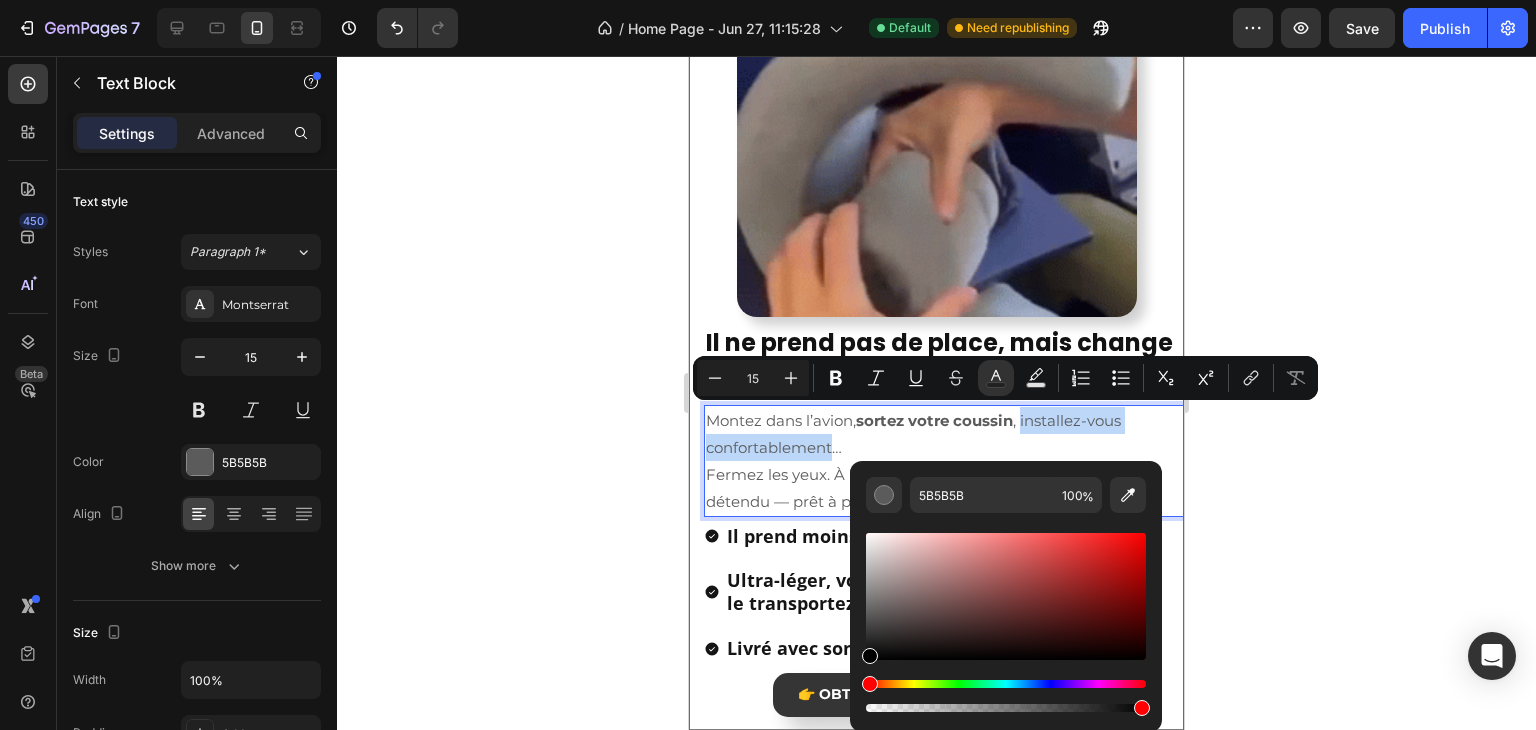 type on "000000" 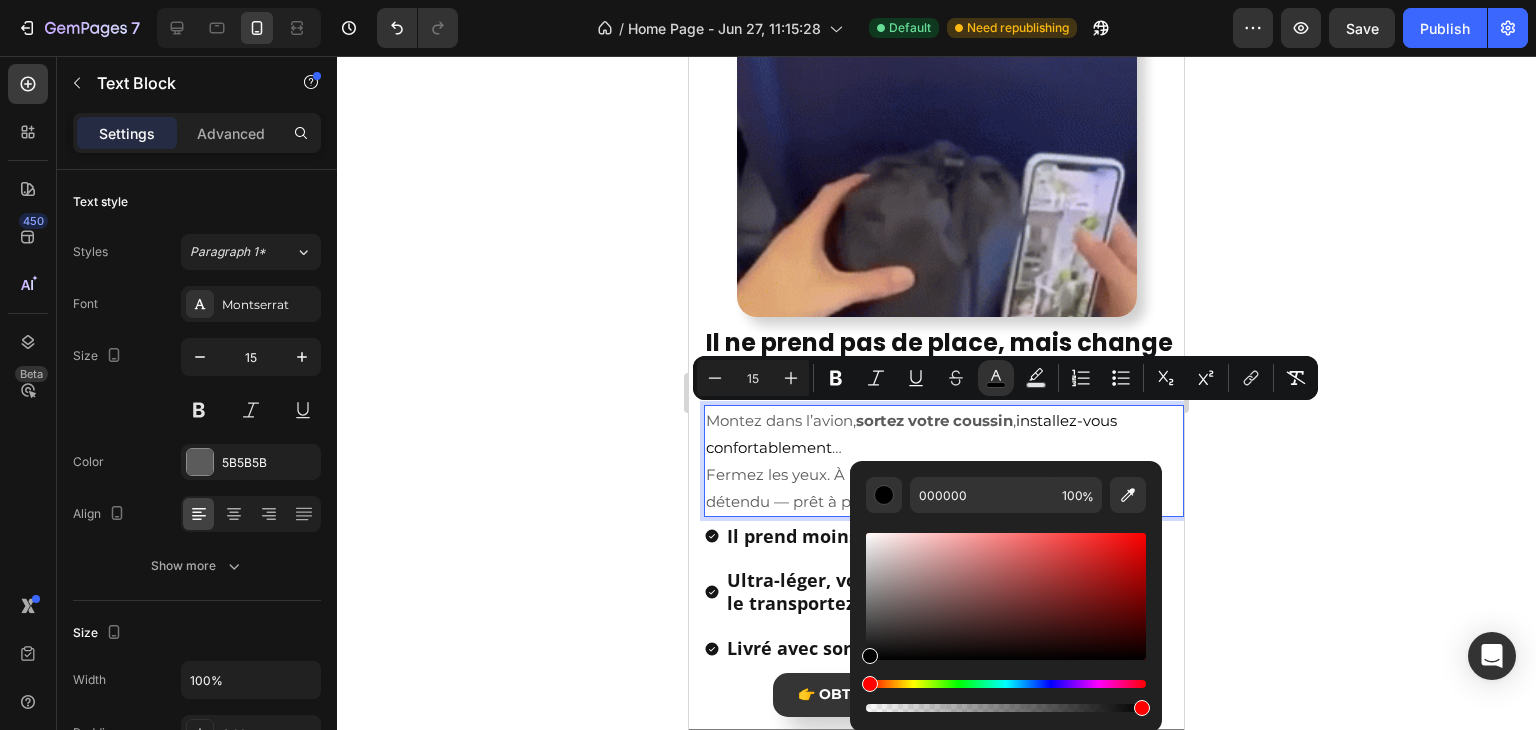 click 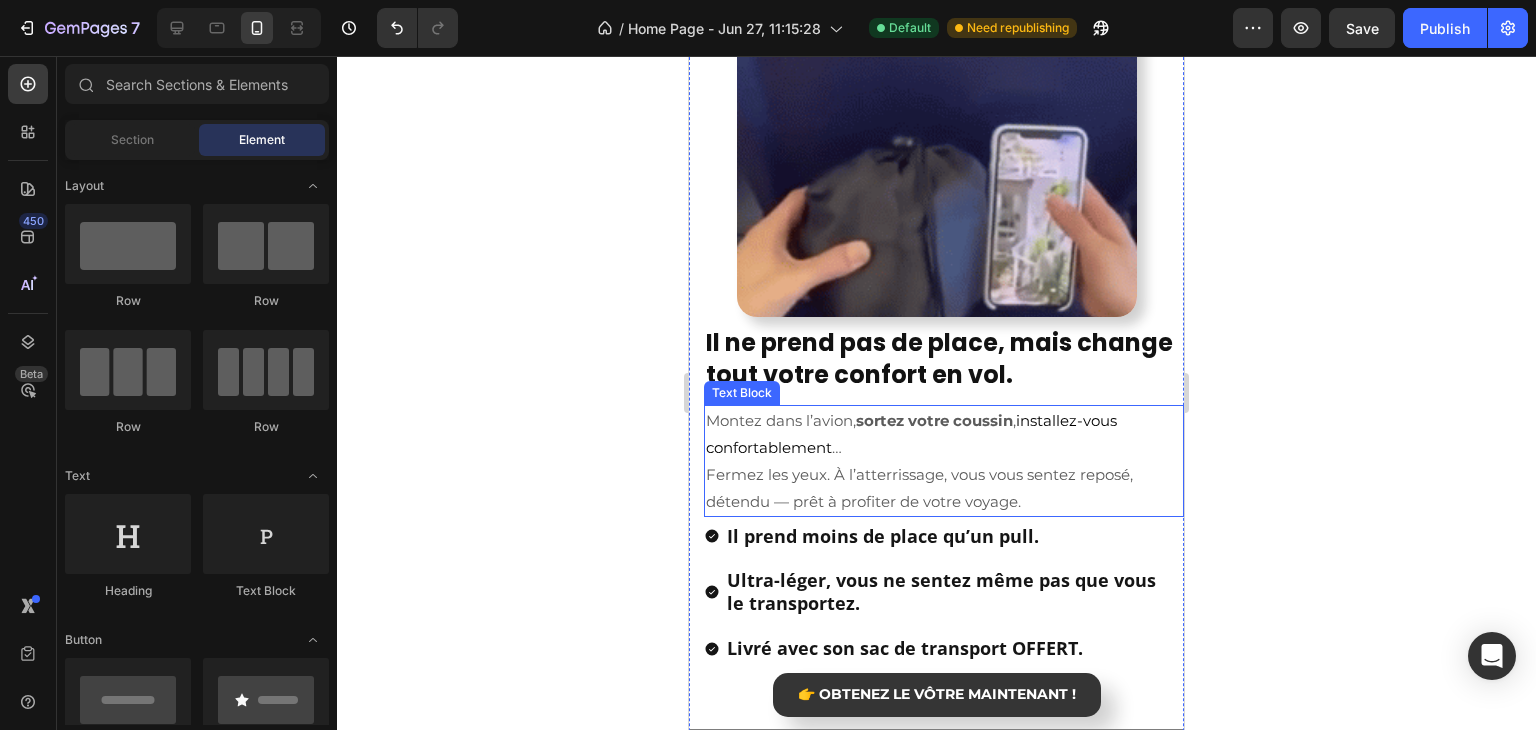 click on "installez-vous confortablement" at bounding box center [911, 434] 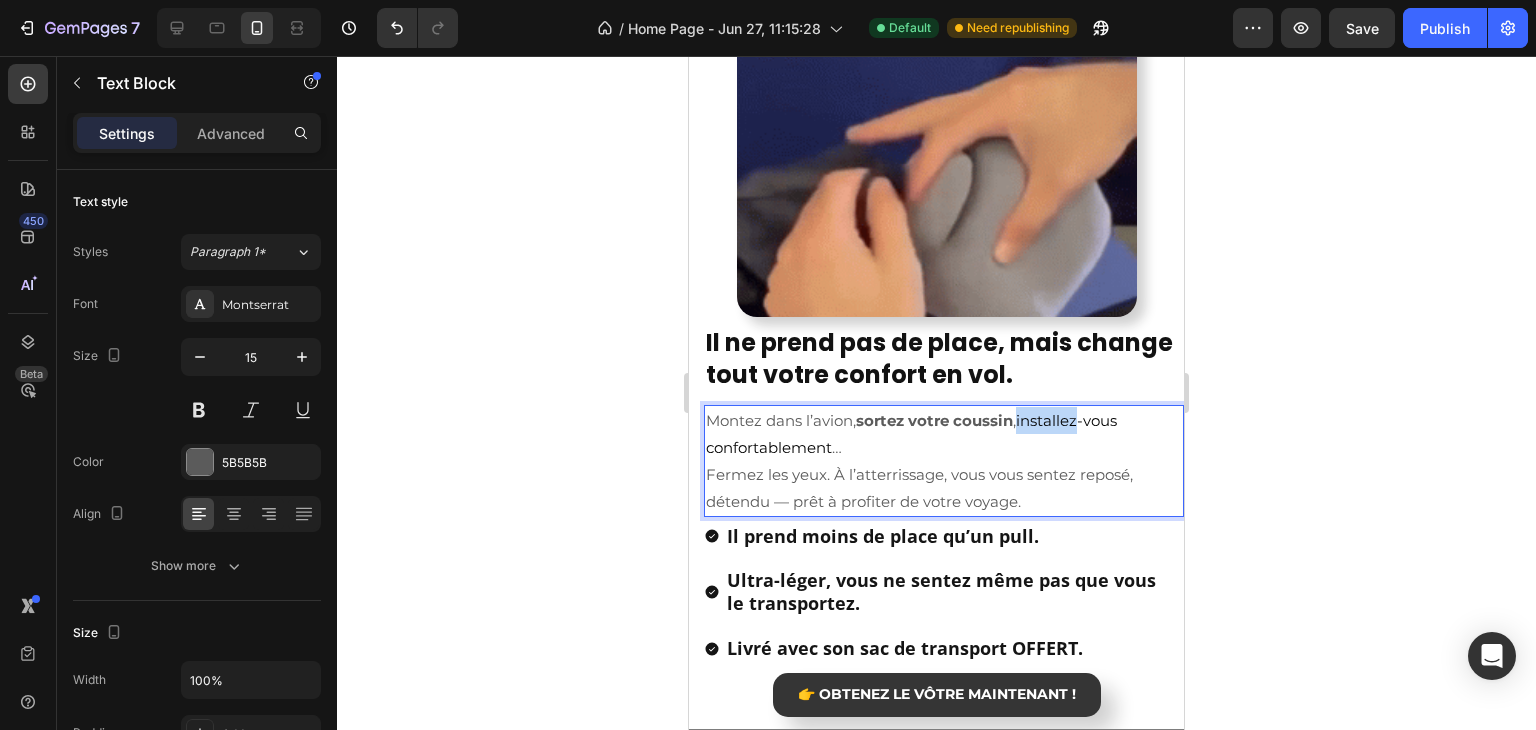 click on "installez-vous confortablement" at bounding box center [911, 434] 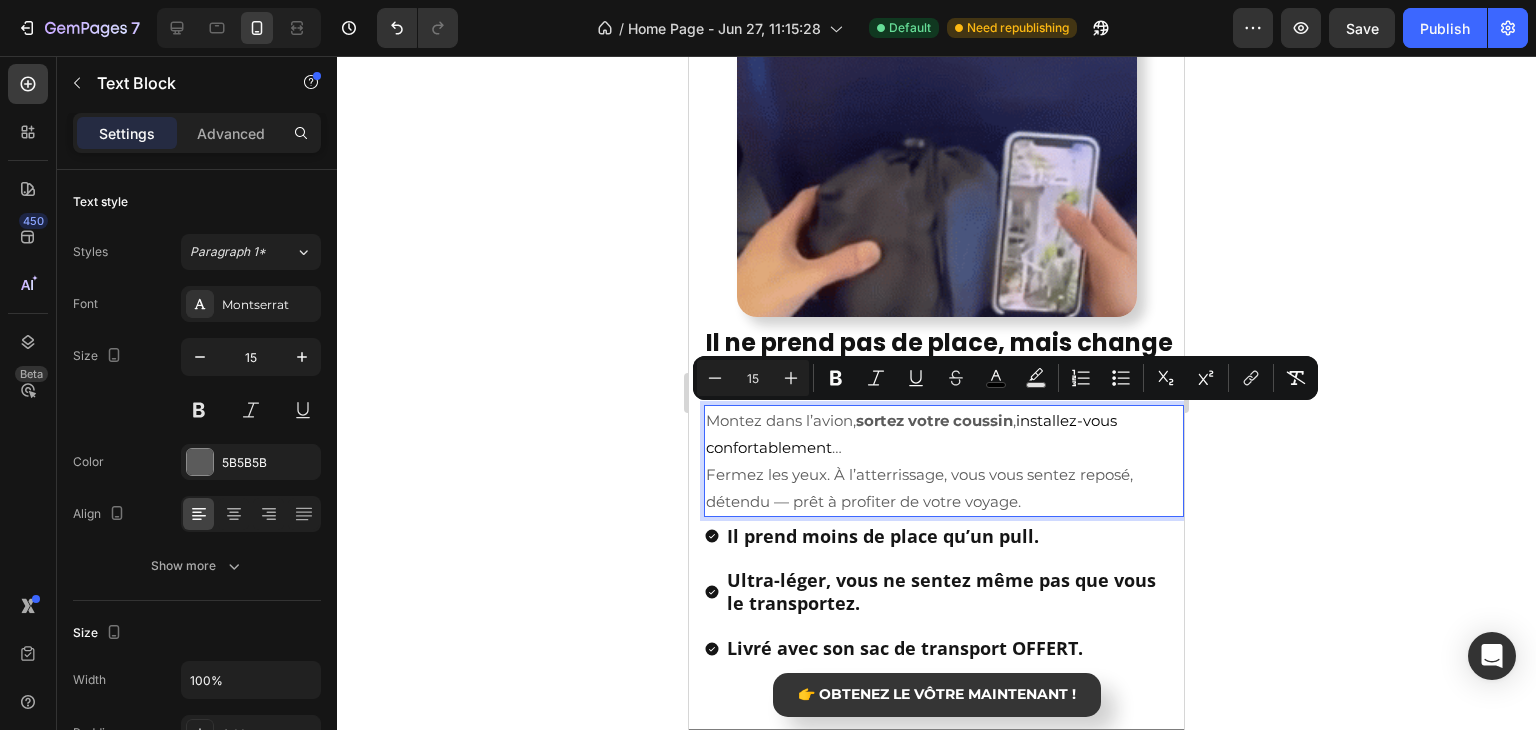 drag, startPoint x: 1025, startPoint y: 420, endPoint x: 1042, endPoint y: 420, distance: 17 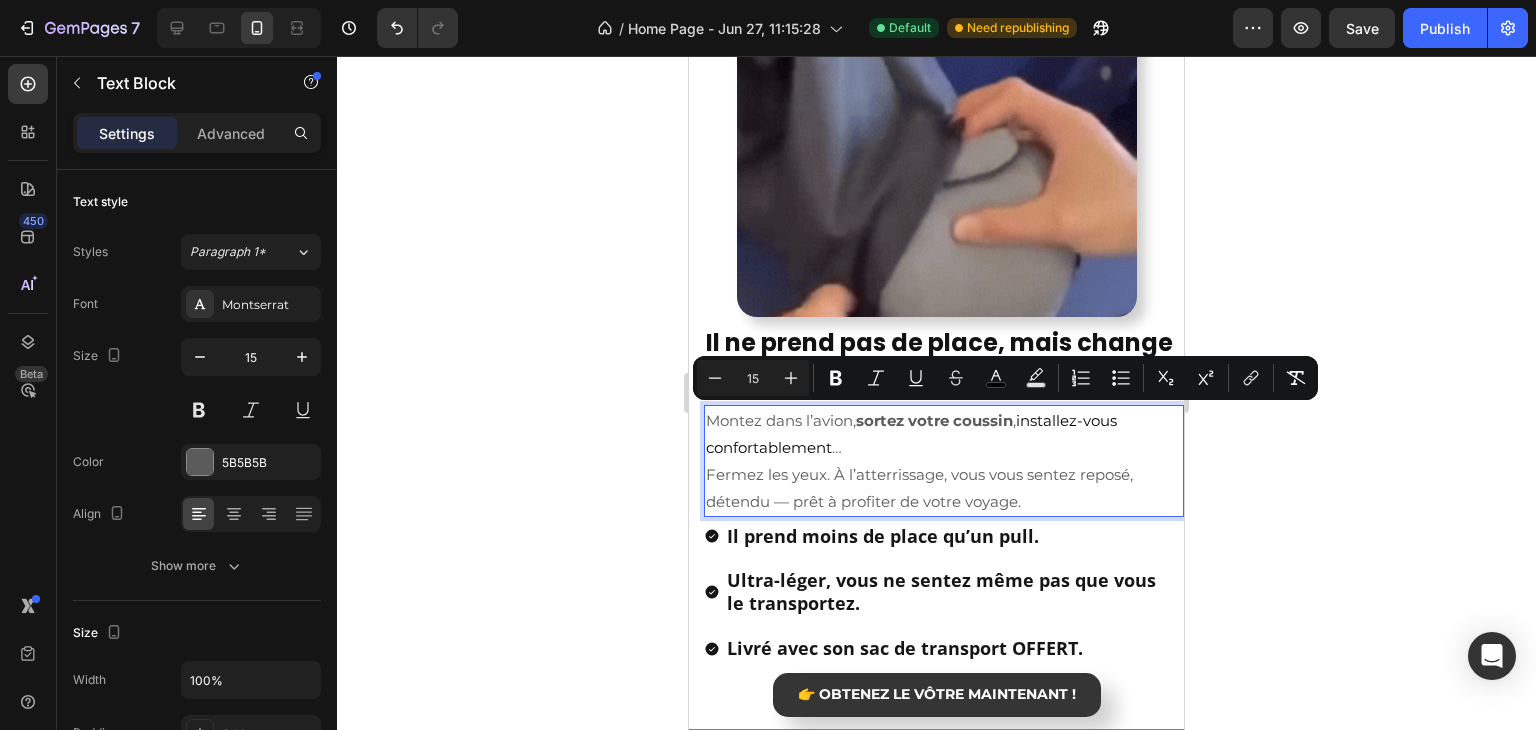 click on "installez-vous confortablement" at bounding box center (911, 434) 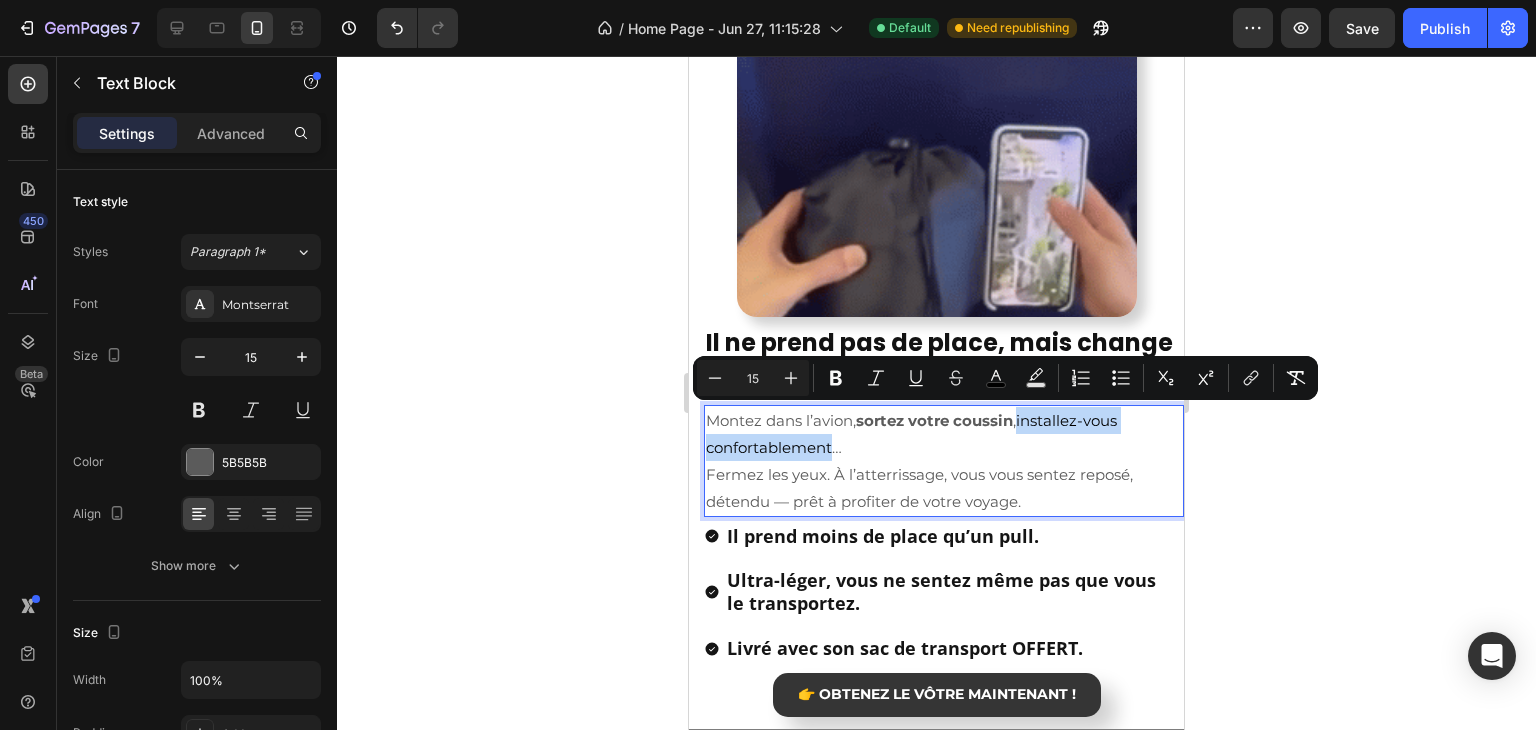 drag, startPoint x: 1026, startPoint y: 419, endPoint x: 832, endPoint y: 453, distance: 196.95685 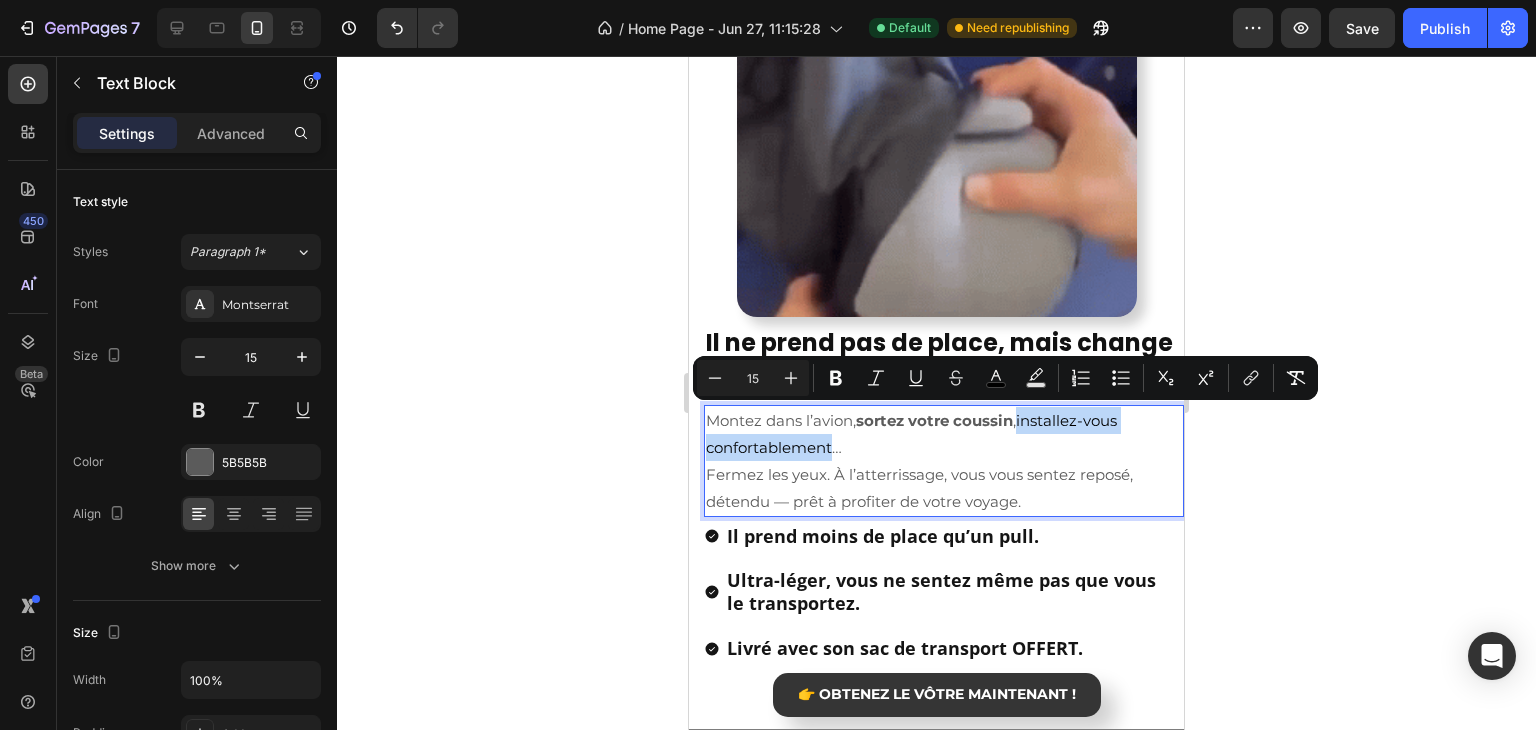 click on "installez-vous confortablement" at bounding box center (911, 434) 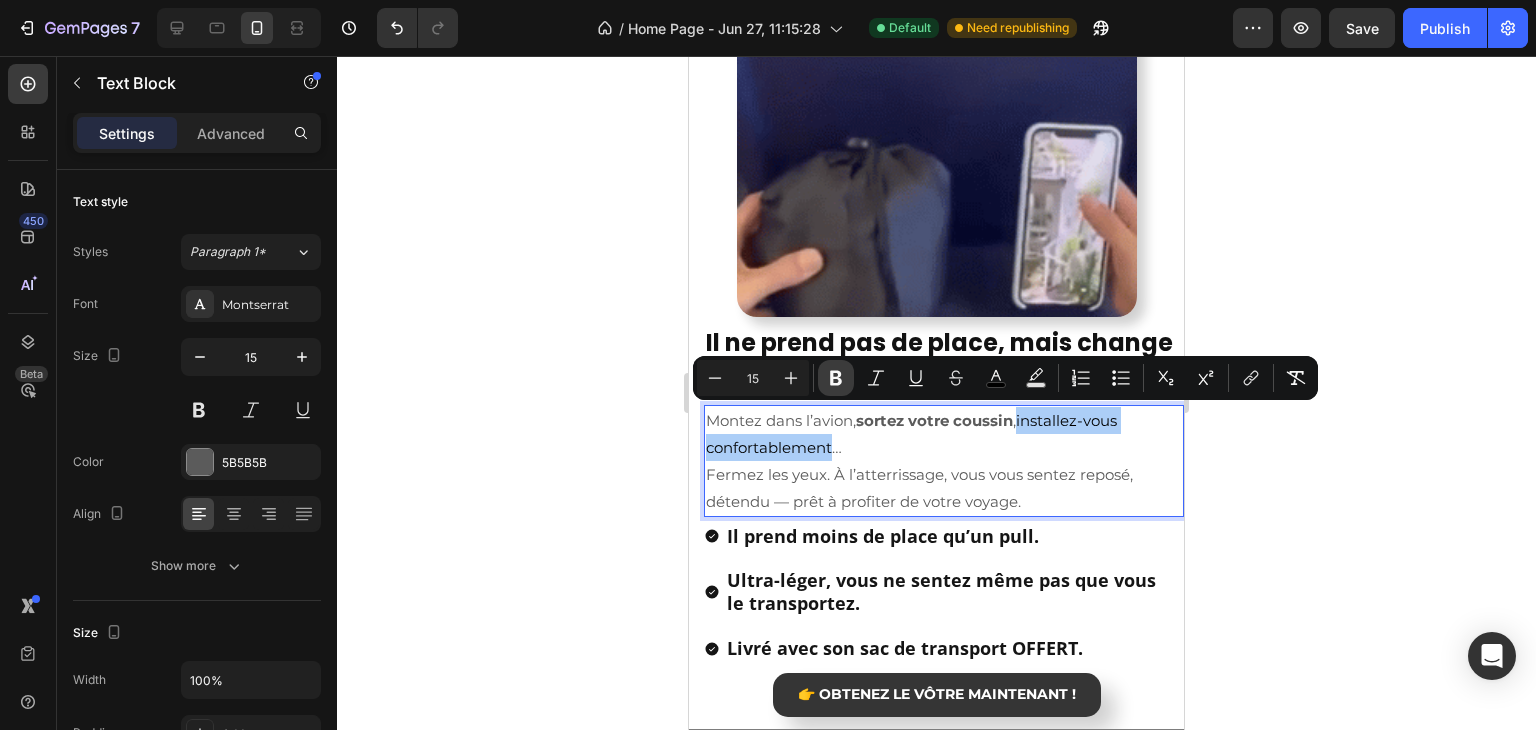 click 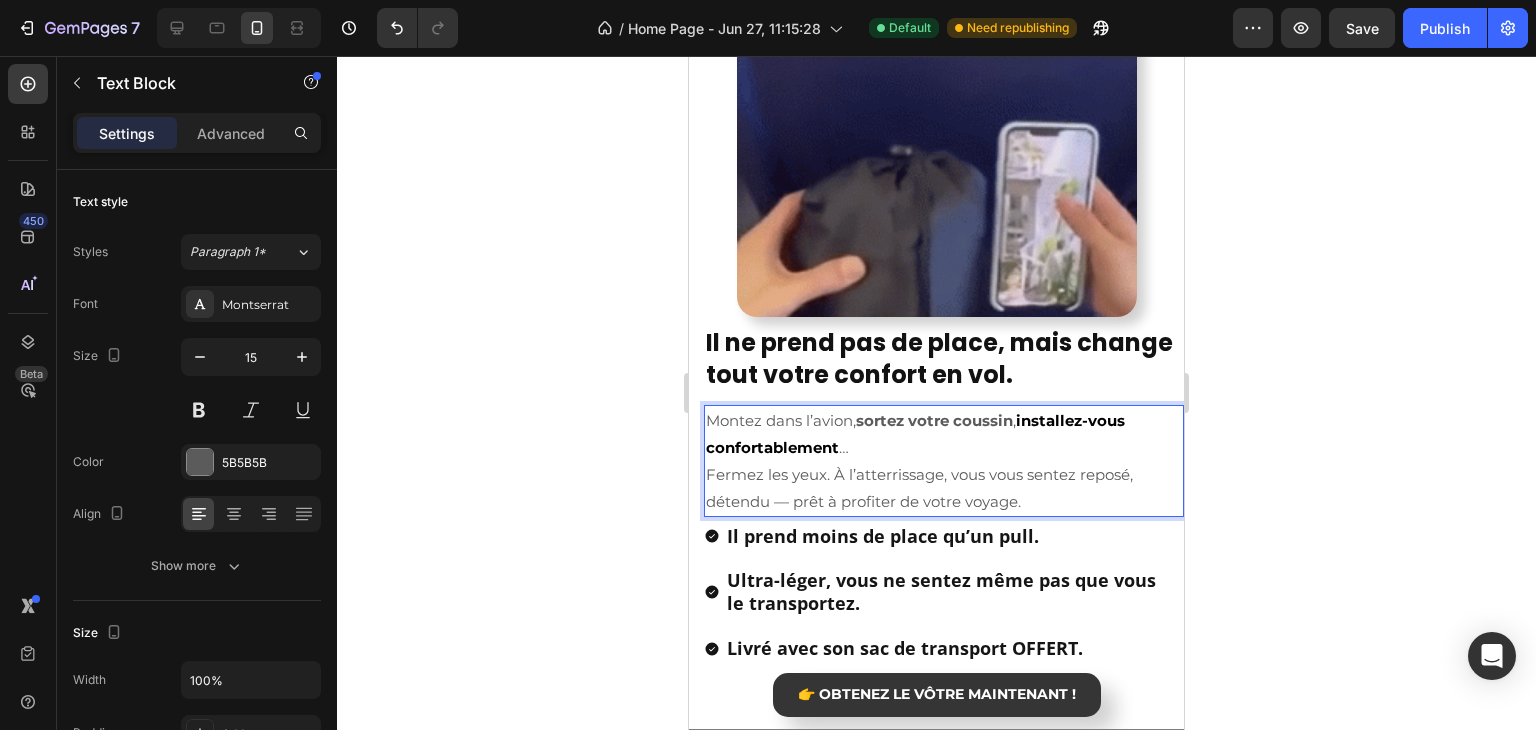 click 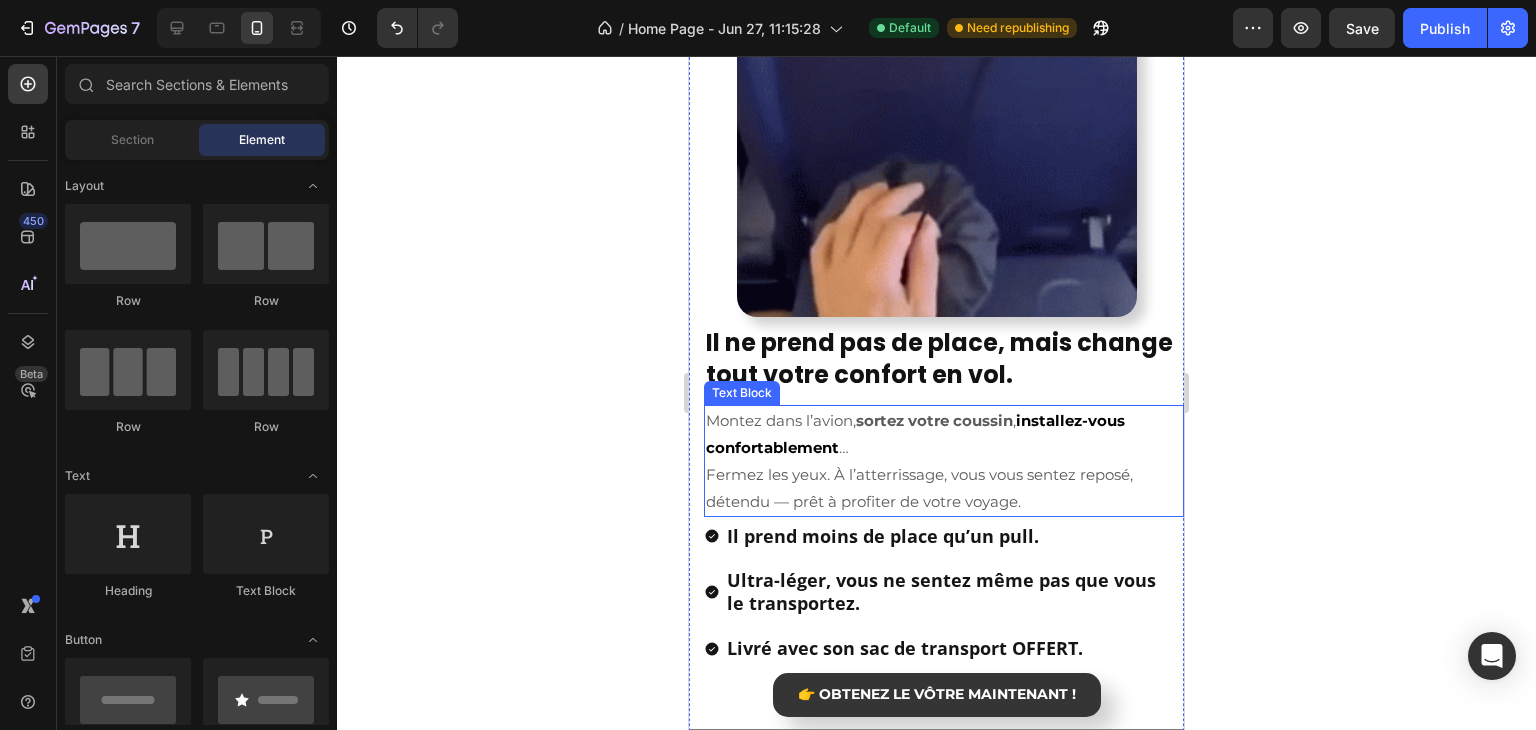 click on "Montez dans l’avion,  sortez votre coussin ,  installez-vous confortablement … Fermez les yeux. À l’atterrissage, vous vous sentez reposé, détendu — prêt à profiter de votre voyage." at bounding box center (944, 461) 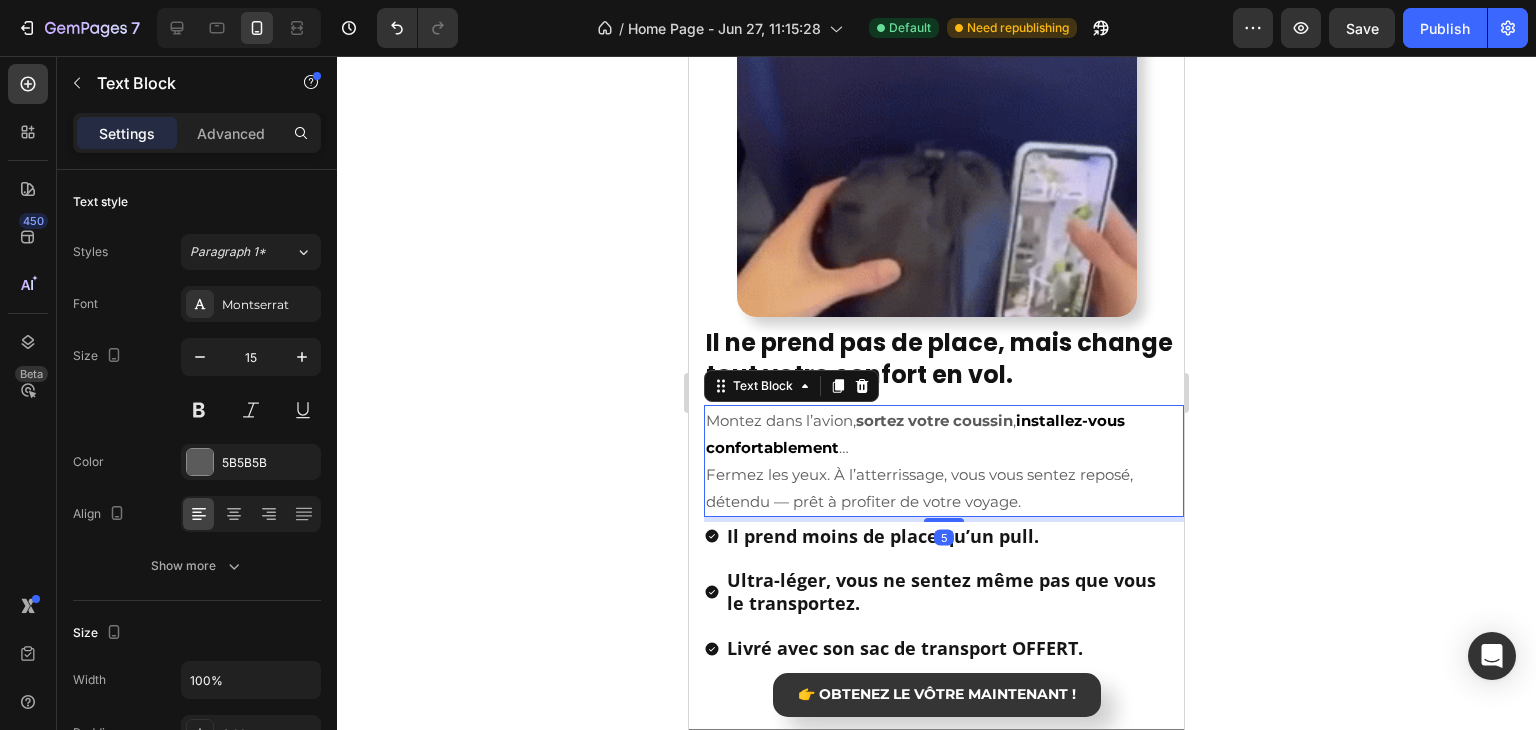 click on "Montez dans l’avion,  sortez votre coussin ,  installez-vous confortablement … Fermez les yeux. À l’atterrissage, vous vous sentez reposé, détendu — prêt à profiter de votre voyage." at bounding box center [944, 461] 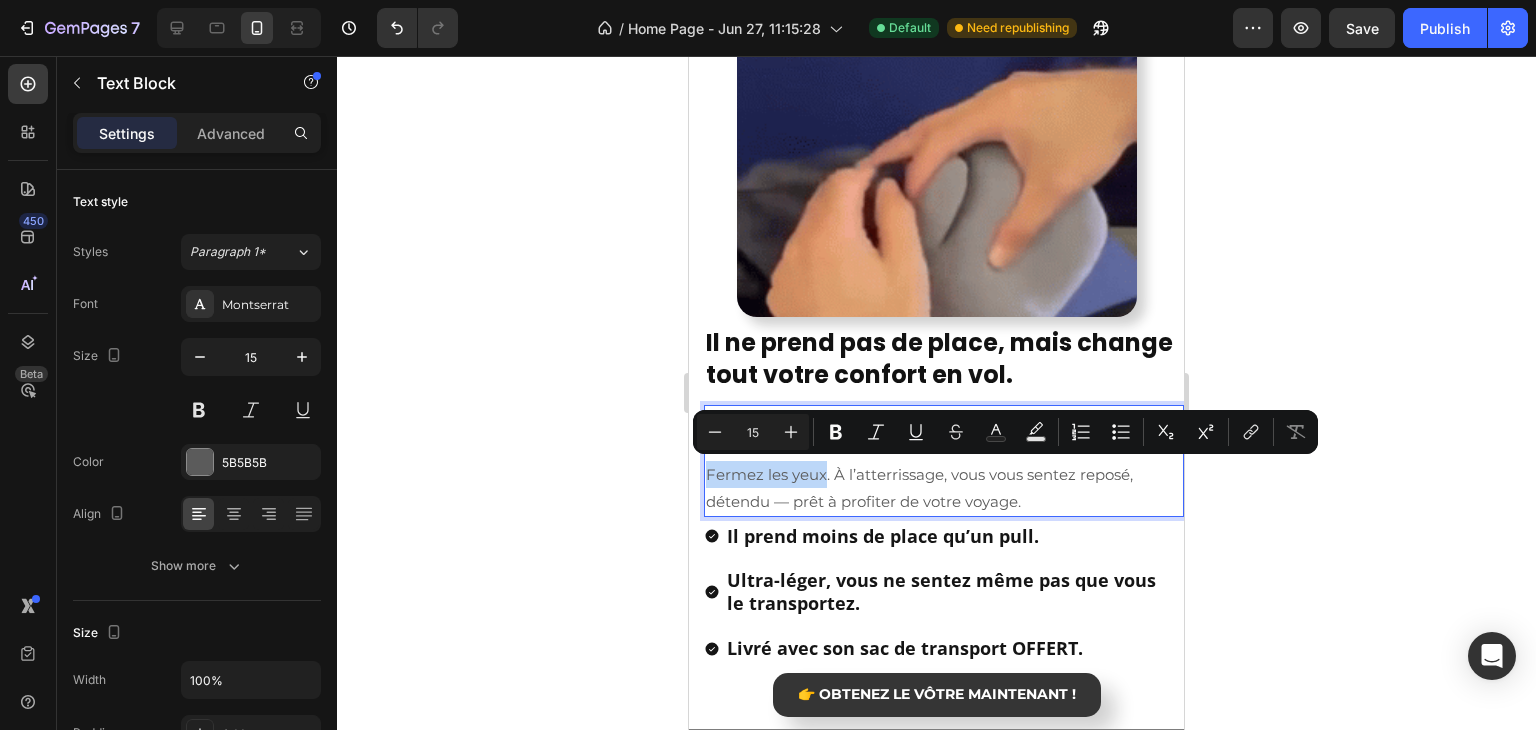 drag, startPoint x: 704, startPoint y: 474, endPoint x: 812, endPoint y: 473, distance: 108.00463 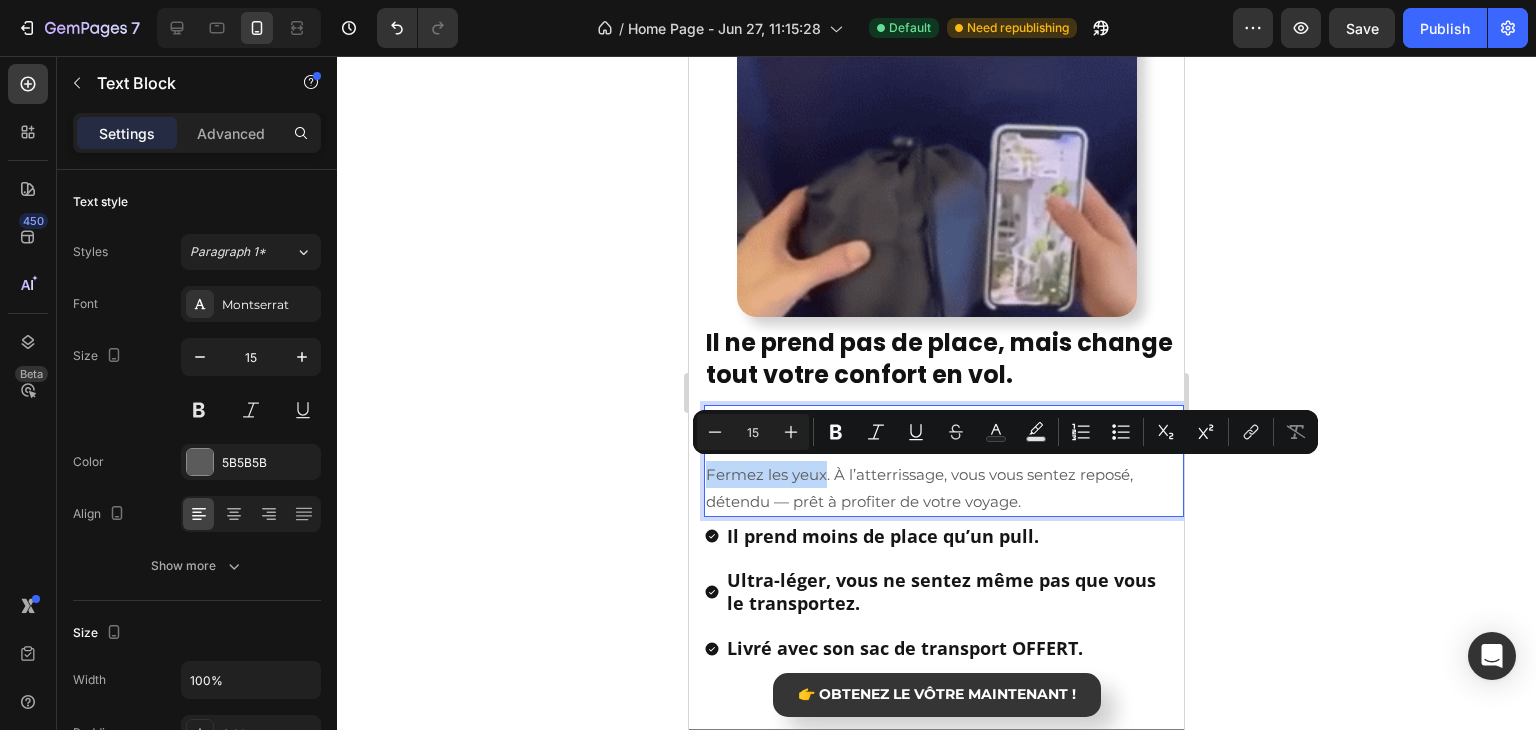 click on "Montez dans l’avion,  sortez votre coussin ,  installez-vous confortablement … Fermez les yeux. À l’atterrissage, vous vous sentez reposé, détendu — prêt à profiter de votre voyage." at bounding box center (944, 461) 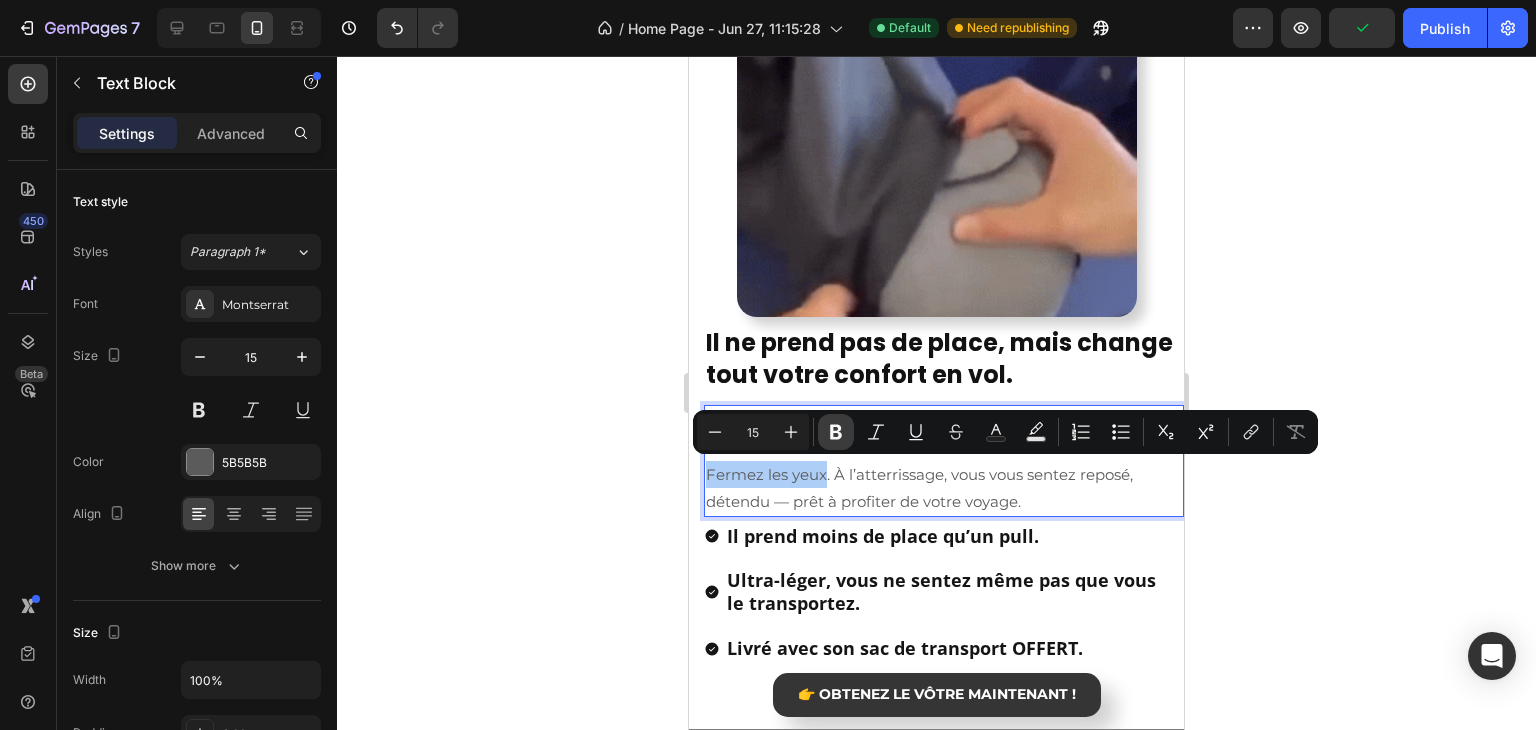 click 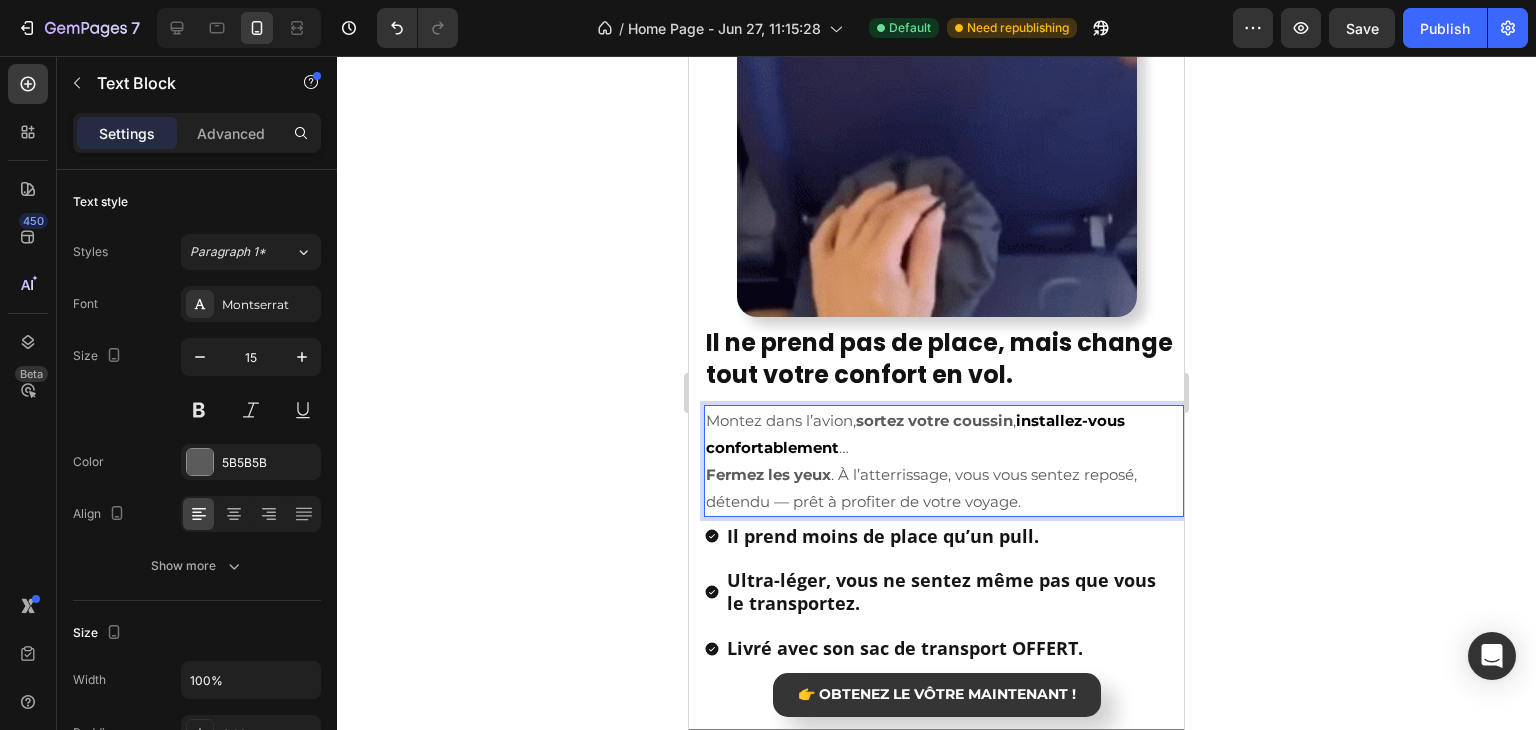 click on "Montez dans l’avion,  sortez votre coussin ,  installez-vous confortablement … Fermez les yeux . À l’atterrissage, vous vous sentez reposé, détendu — prêt à profiter de votre voyage." at bounding box center (944, 461) 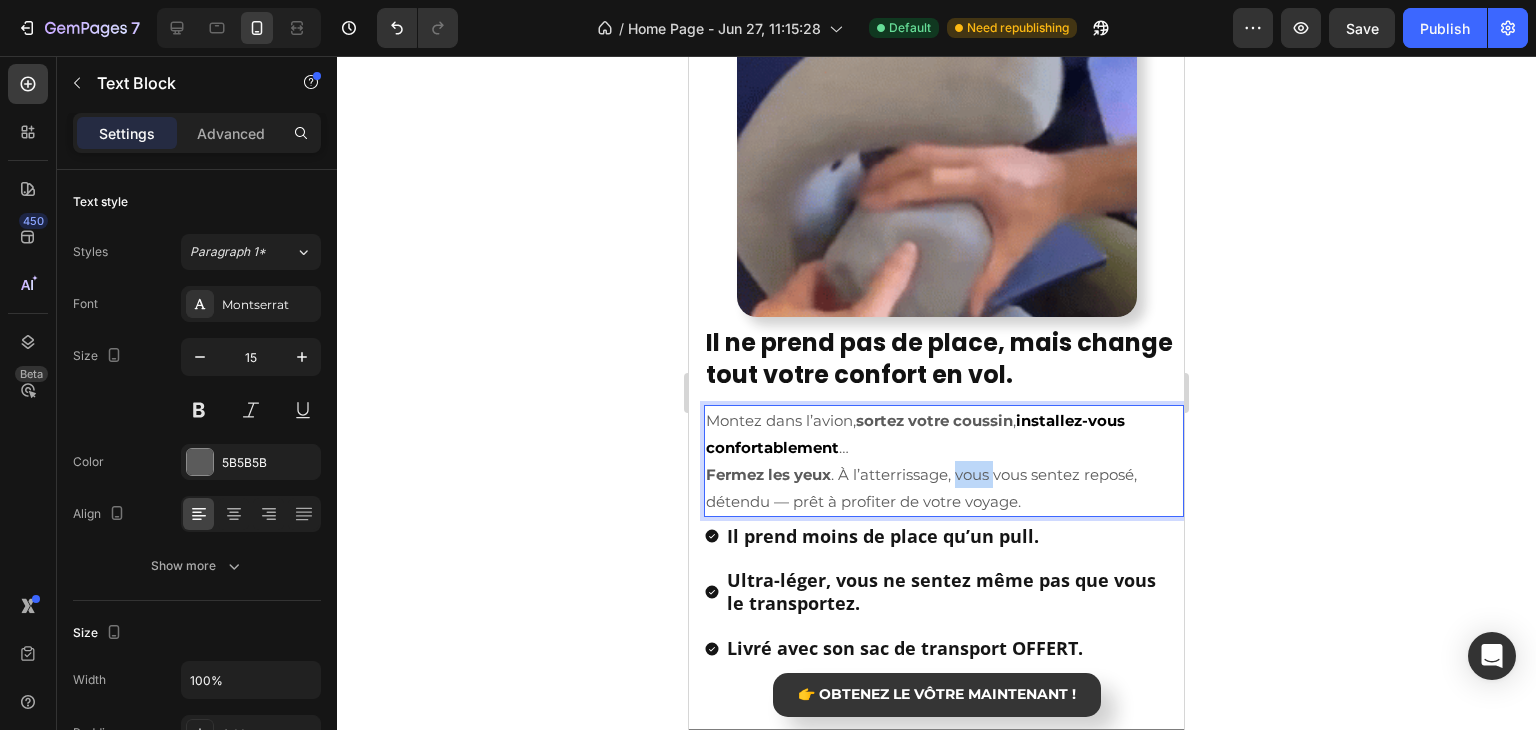 click on "Montez dans l’avion,  sortez votre coussin ,  installez-vous confortablement … Fermez les yeux . À l’atterrissage, vous vous sentez reposé, détendu — prêt à profiter de votre voyage." at bounding box center [944, 461] 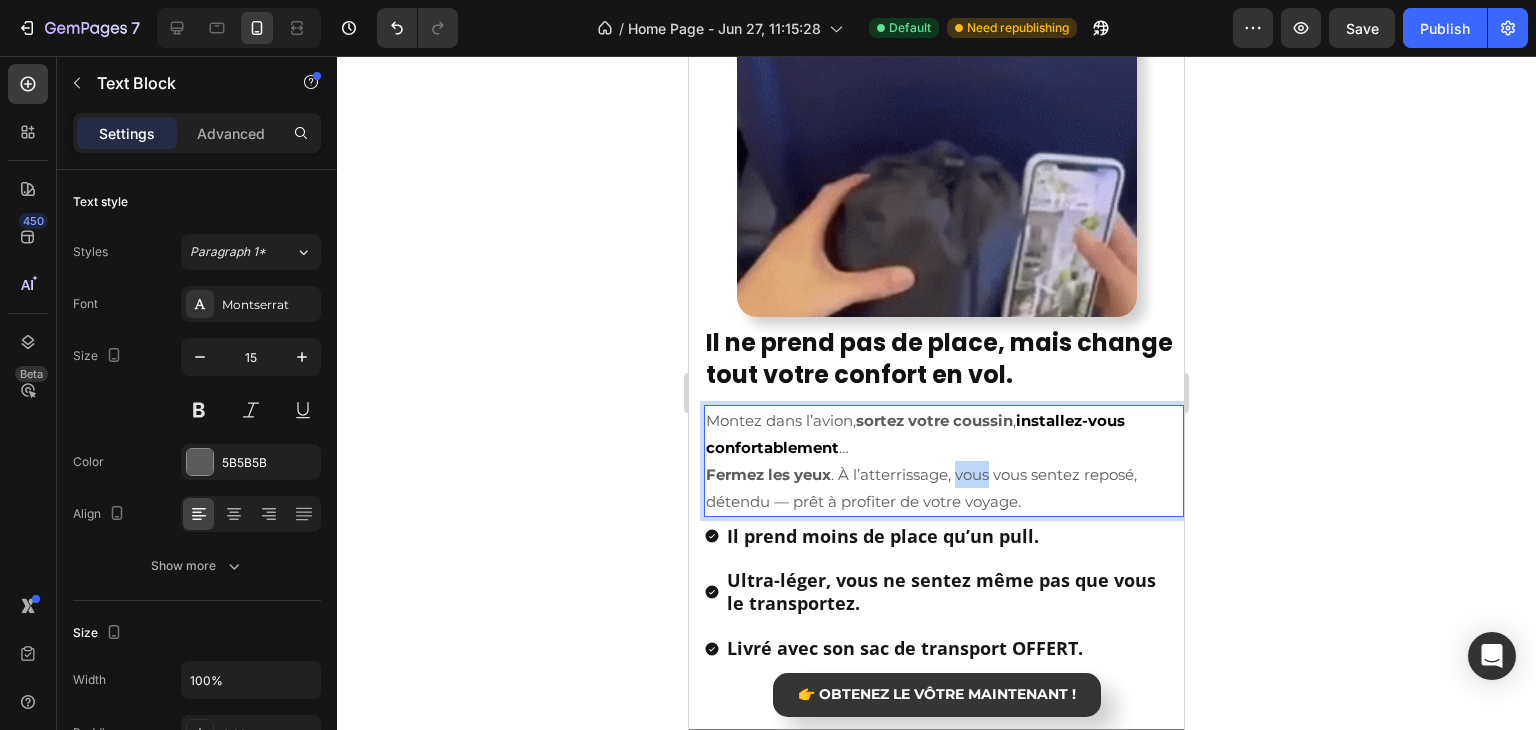 click on "Montez dans l’avion,  sortez votre coussin ,  installez-vous confortablement … Fermez les yeux . À l’atterrissage, vous vous sentez reposé, détendu — prêt à profiter de votre voyage." at bounding box center [944, 461] 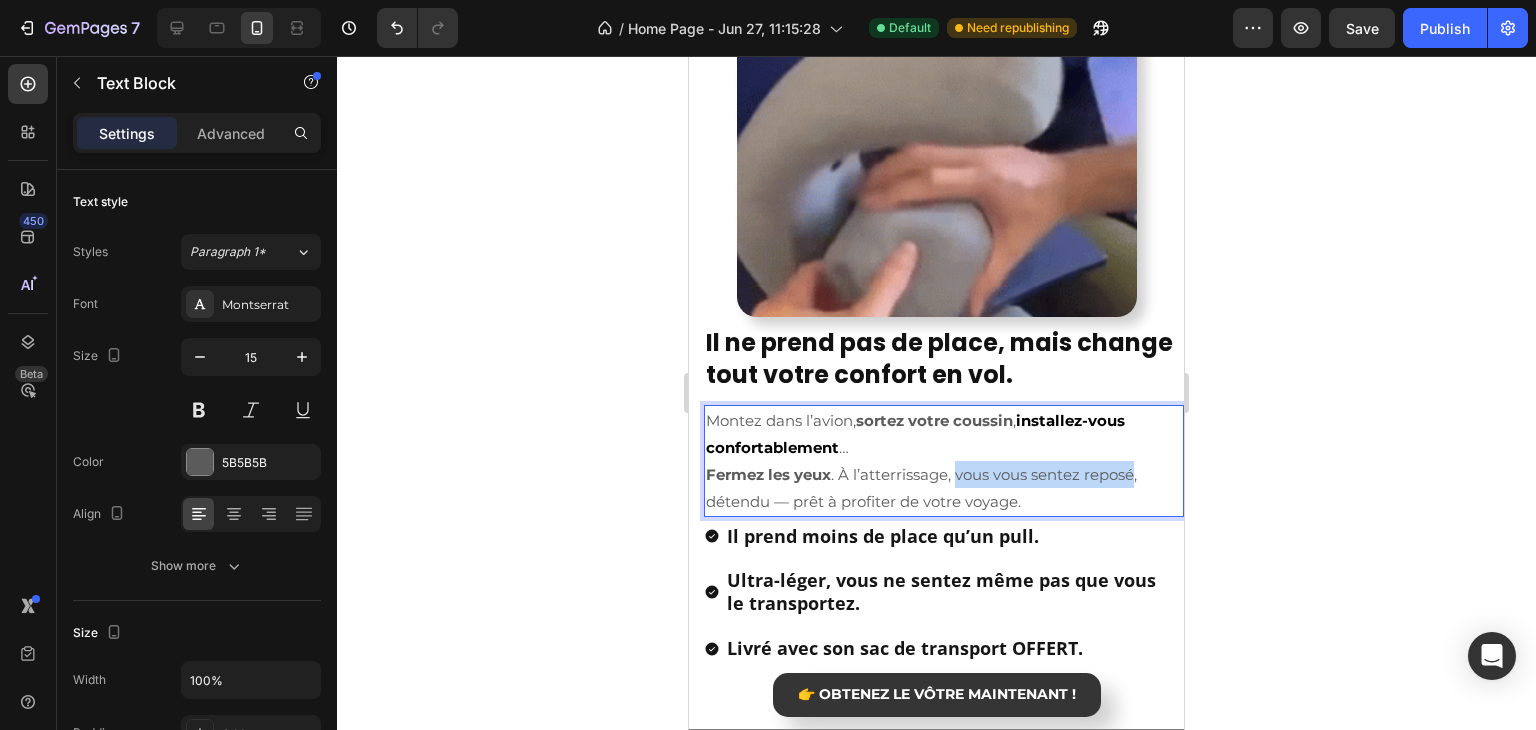 drag, startPoint x: 958, startPoint y: 472, endPoint x: 1121, endPoint y: 480, distance: 163.1962 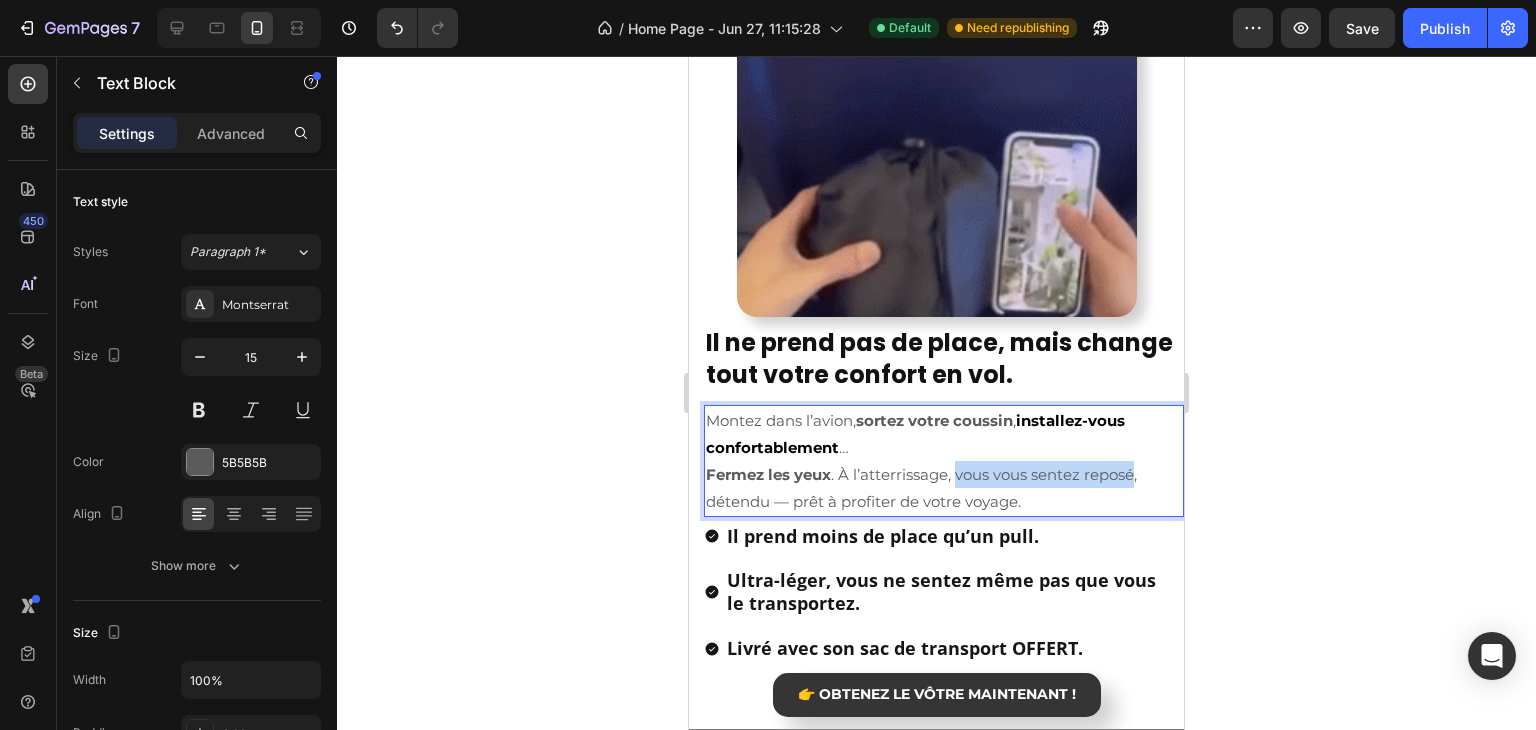 click on "Montez dans l’avion,  sortez votre coussin ,  installez-vous confortablement … Fermez les yeux . À l’atterrissage, vous vous sentez reposé, détendu — prêt à profiter de votre voyage." at bounding box center (944, 461) 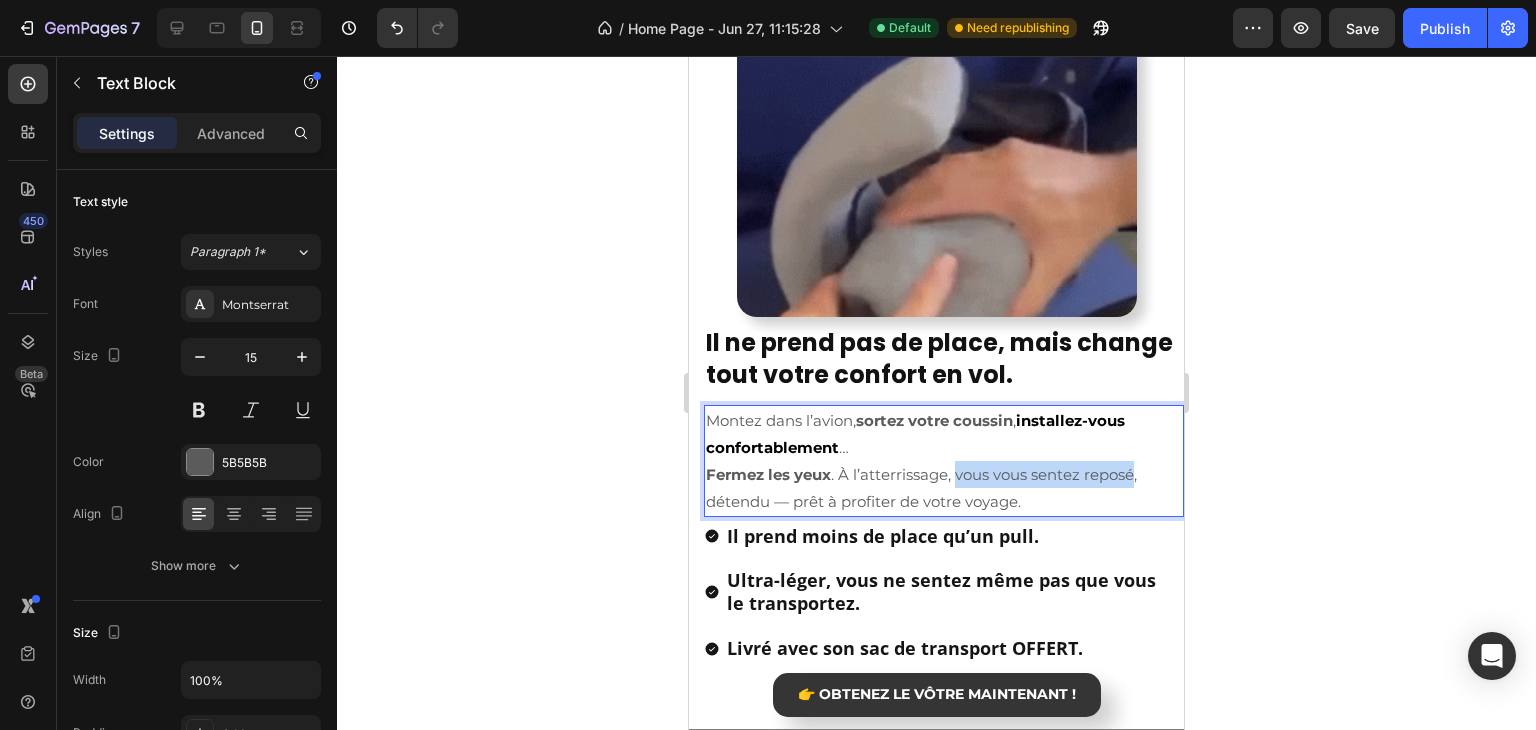 click on "Montez dans l’avion,  sortez votre coussin ,  installez-vous confortablement … Fermez les yeux . À l’atterrissage, vous vous sentez reposé, détendu — prêt à profiter de votre voyage." at bounding box center [944, 461] 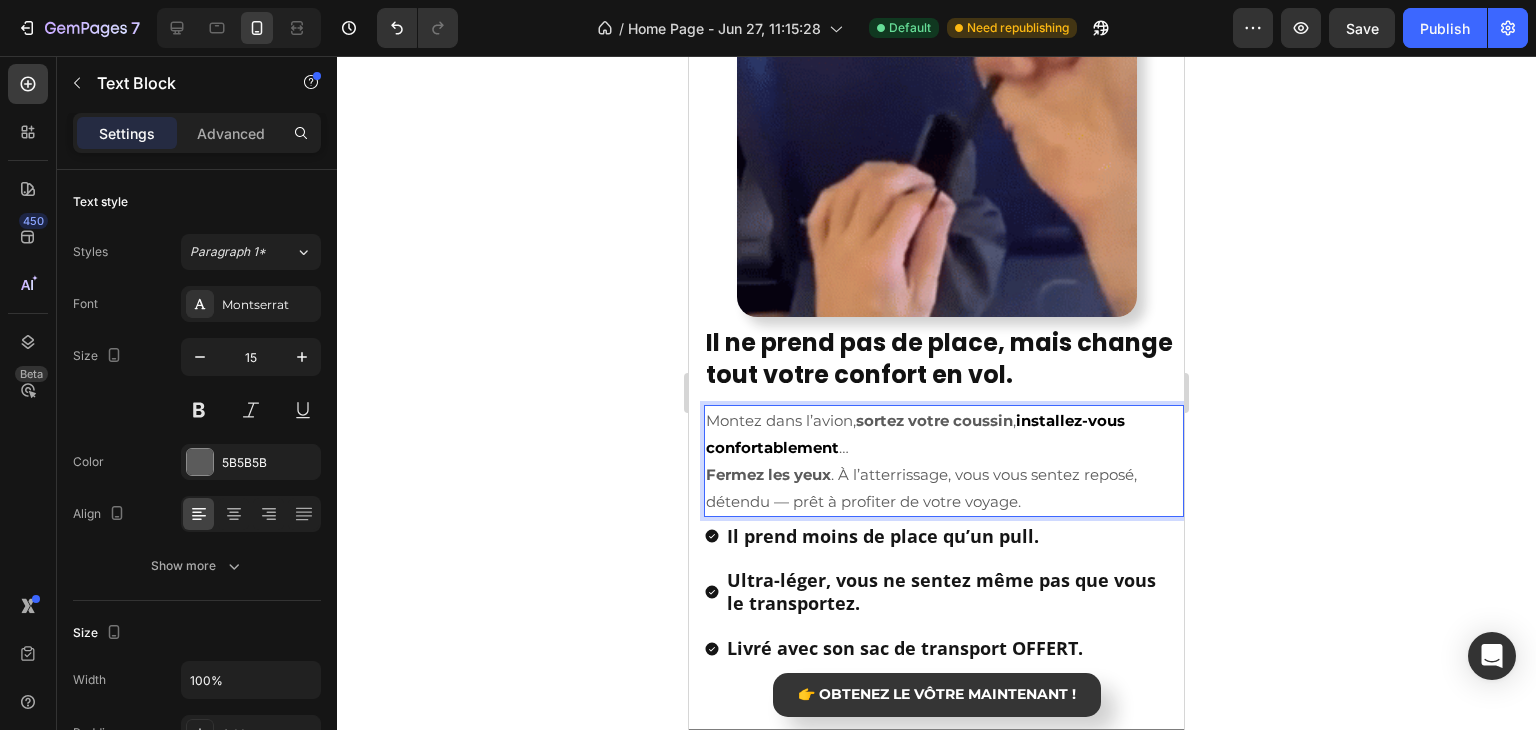 click 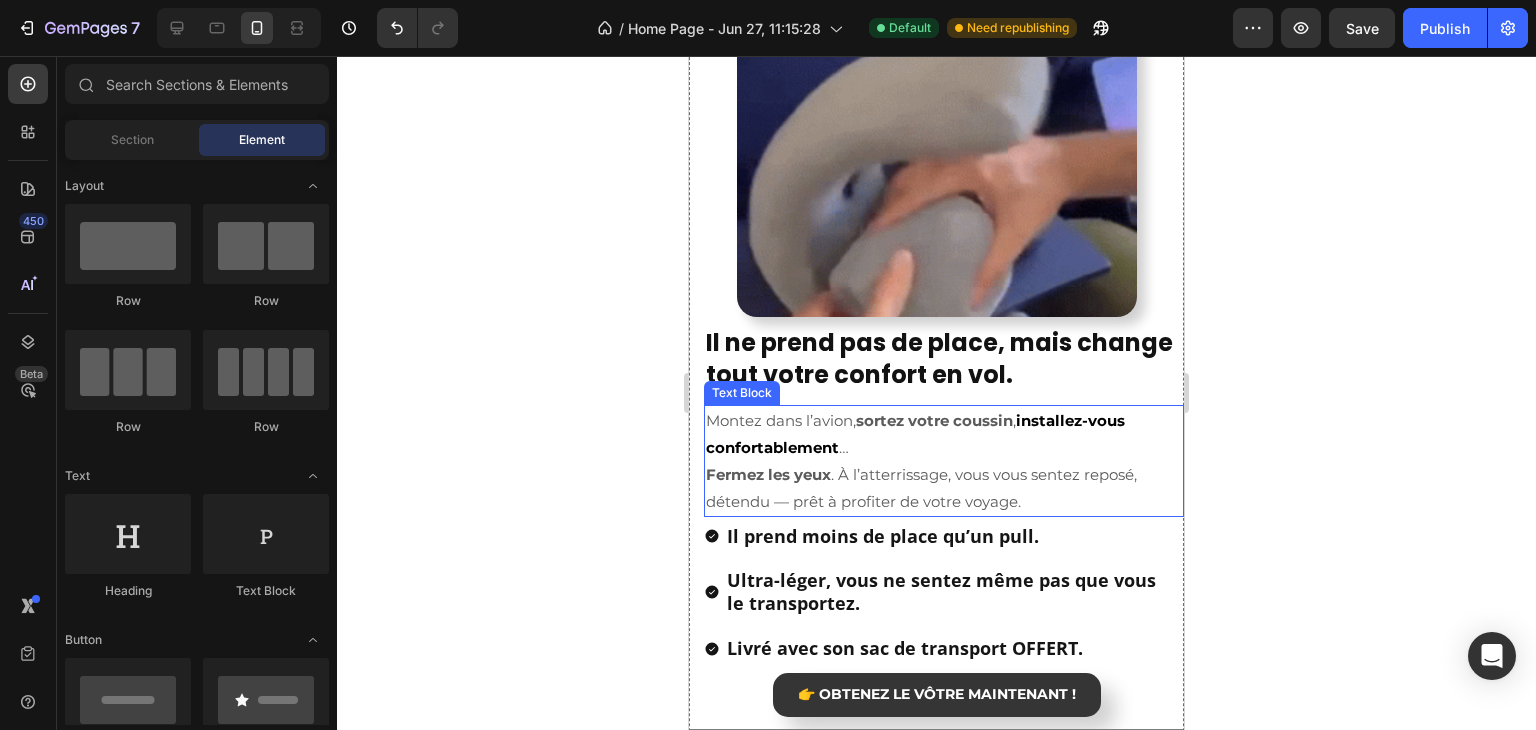click on "Montez dans l’avion,  sortez votre coussin ,  installez-vous confortablement … Fermez les yeux . À l’atterrissage, vous vous sentez reposé, détendu — prêt à profiter de votre voyage." at bounding box center (944, 461) 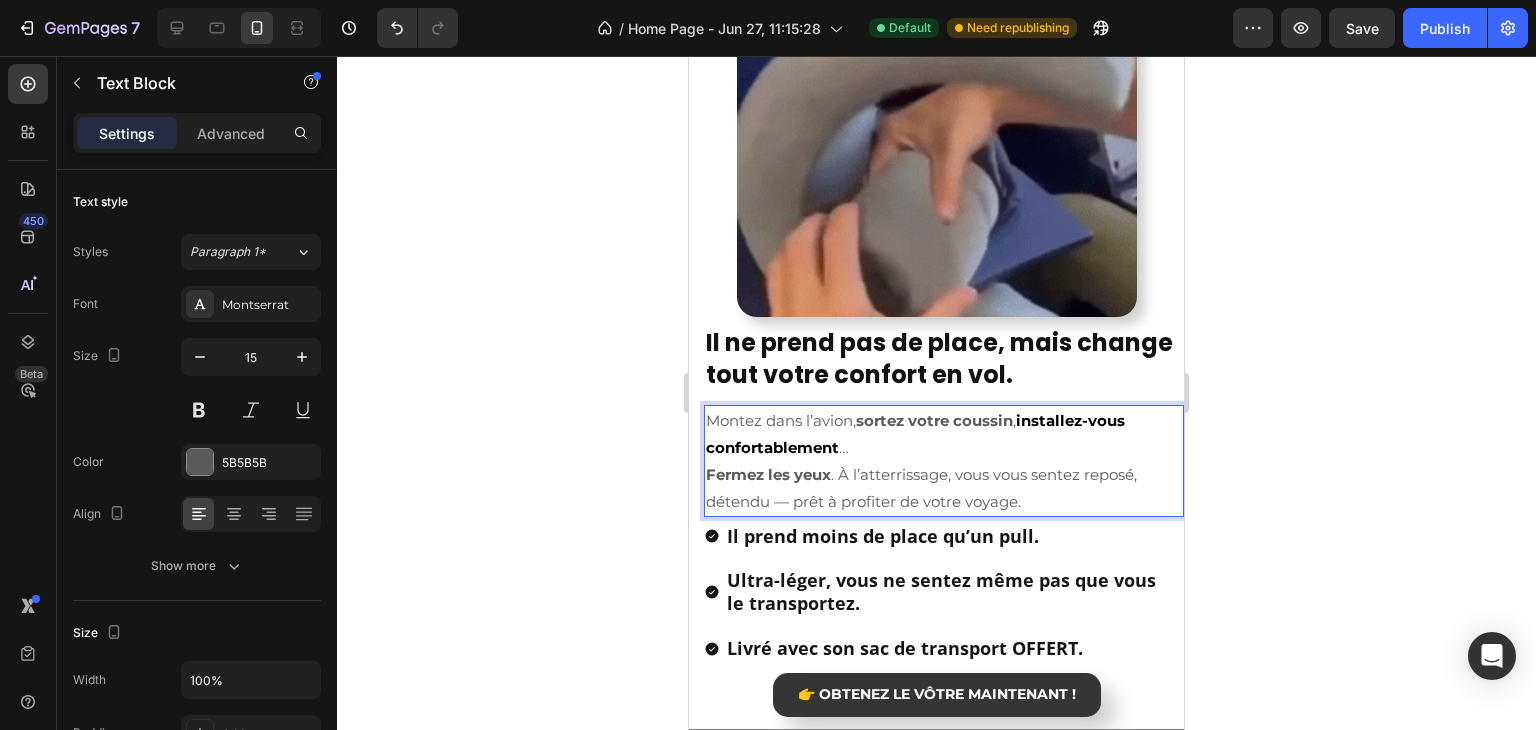 click on "Montez dans l’avion,  sortez votre coussin ,  installez-vous confortablement … Fermez les yeux . À l’atterrissage, vous vous sentez reposé, détendu — prêt à profiter de votre voyage." at bounding box center [944, 461] 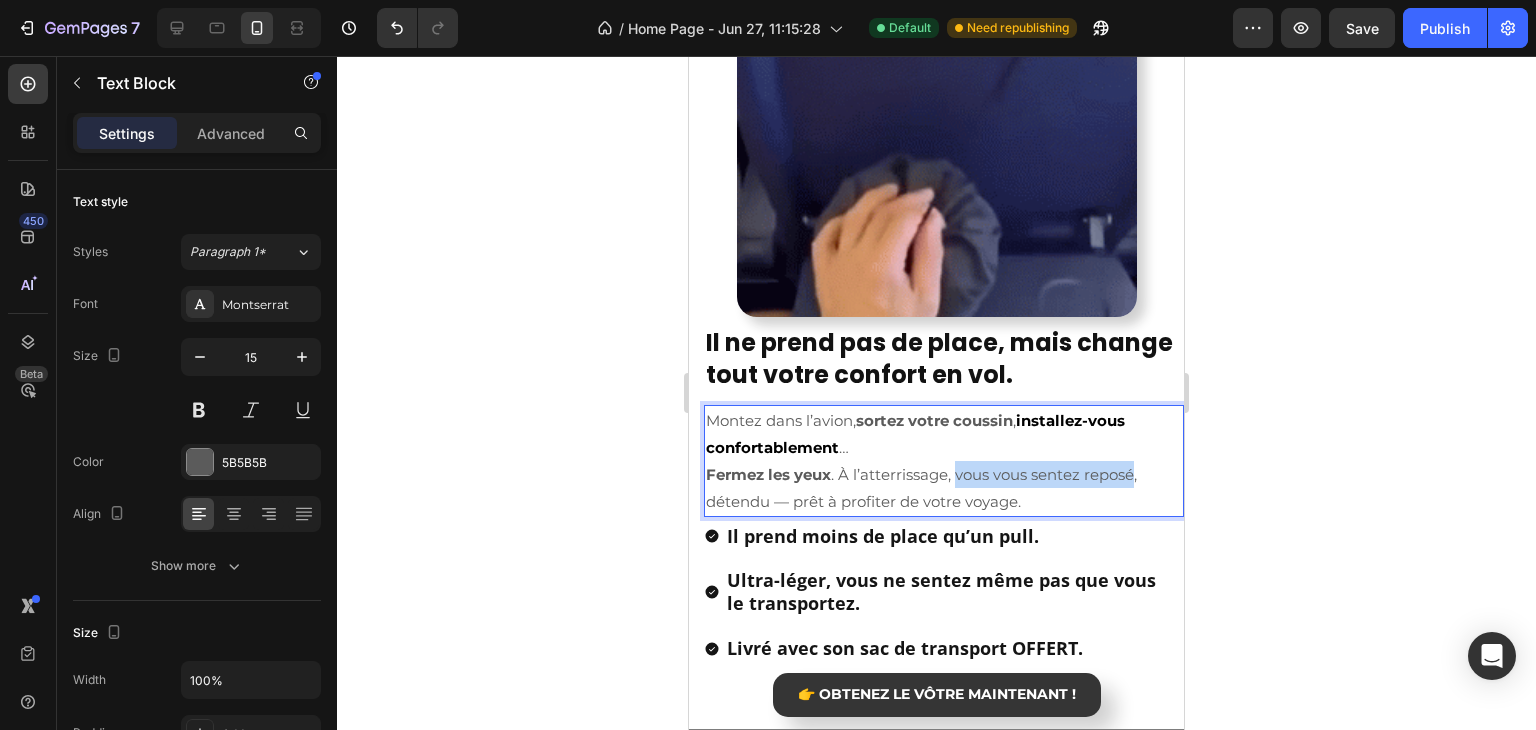 drag, startPoint x: 958, startPoint y: 474, endPoint x: 1134, endPoint y: 467, distance: 176.13914 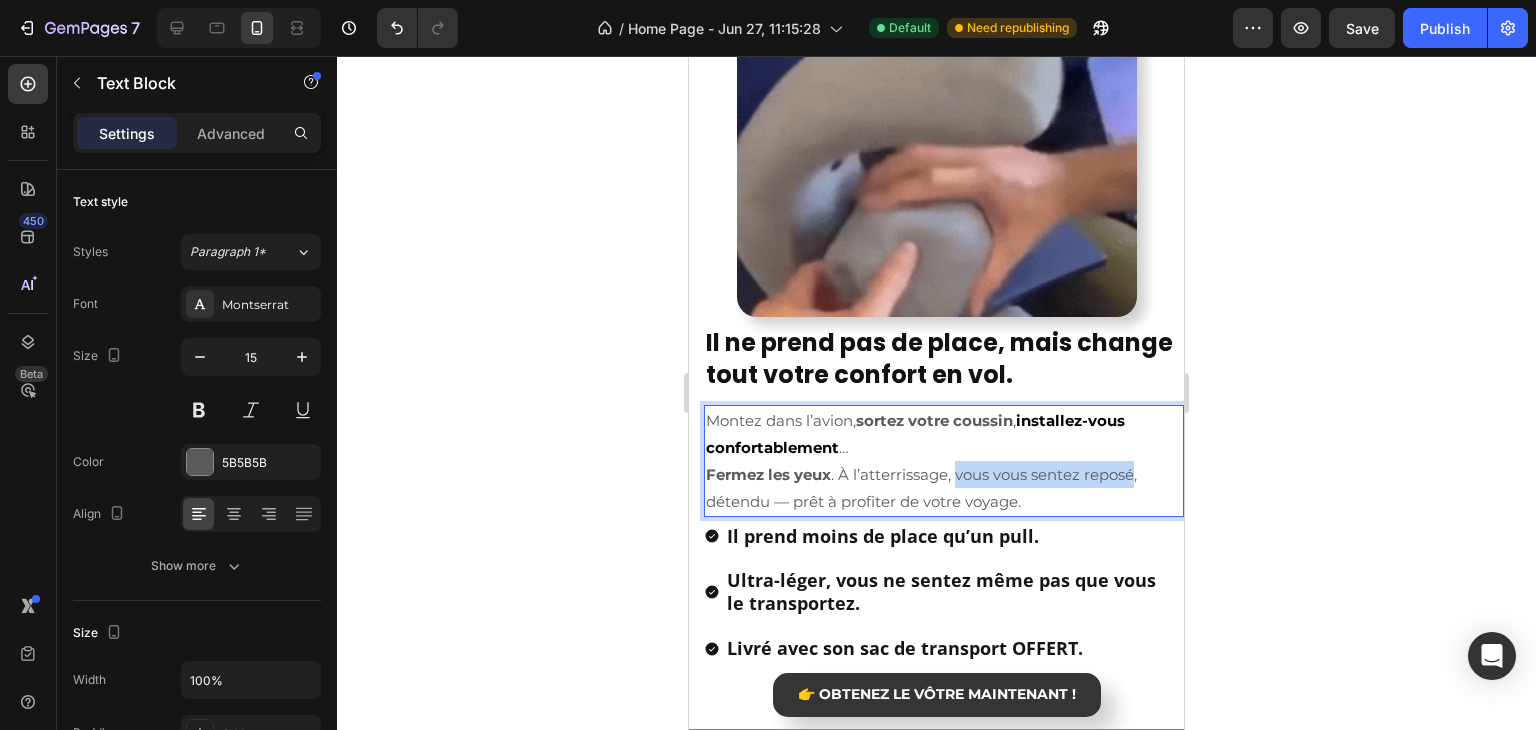 click on "Montez dans l’avion,  sortez votre coussin ,  installez-vous confortablement … Fermez les yeux . À l’atterrissage, vous vous sentez reposé, détendu — prêt à profiter de votre voyage." at bounding box center (944, 461) 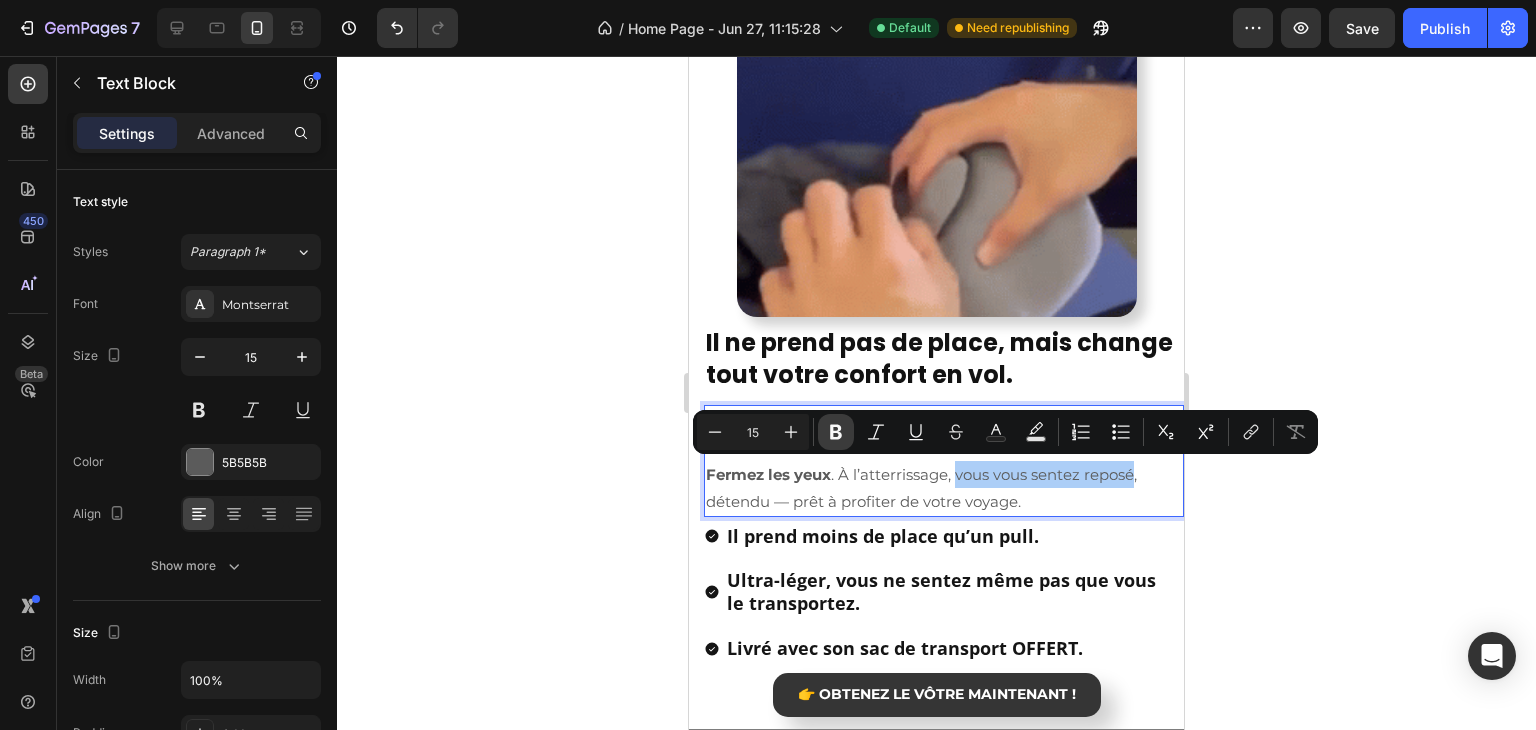 click on "Bold" at bounding box center [836, 432] 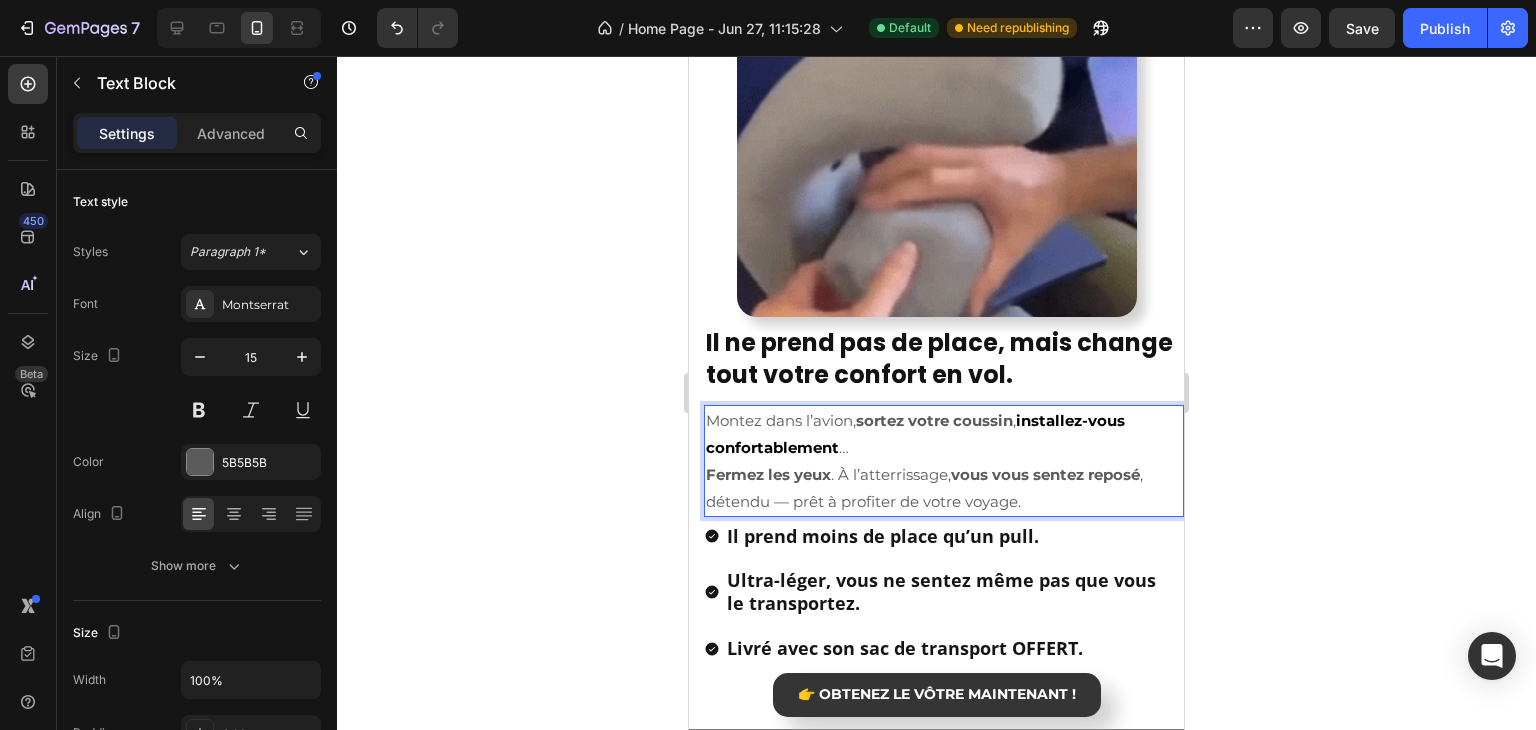 click 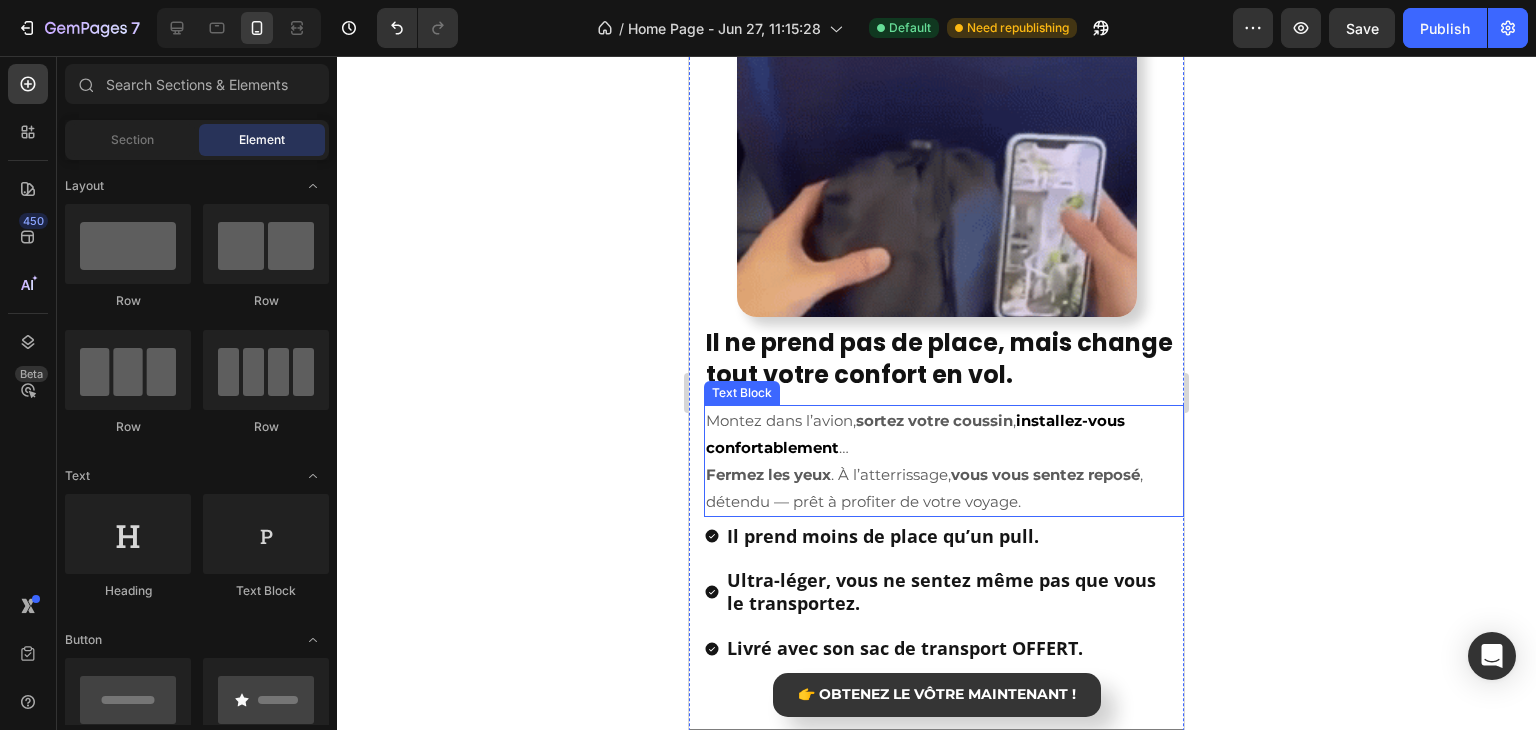 click on "Montez dans l’avion,  sortez votre coussin ,  installez-vous confortablement … Fermez les yeux . À l’atterrissage,  vous vous sentez reposé , détendu — prêt à profiter de votre voyage." at bounding box center (944, 461) 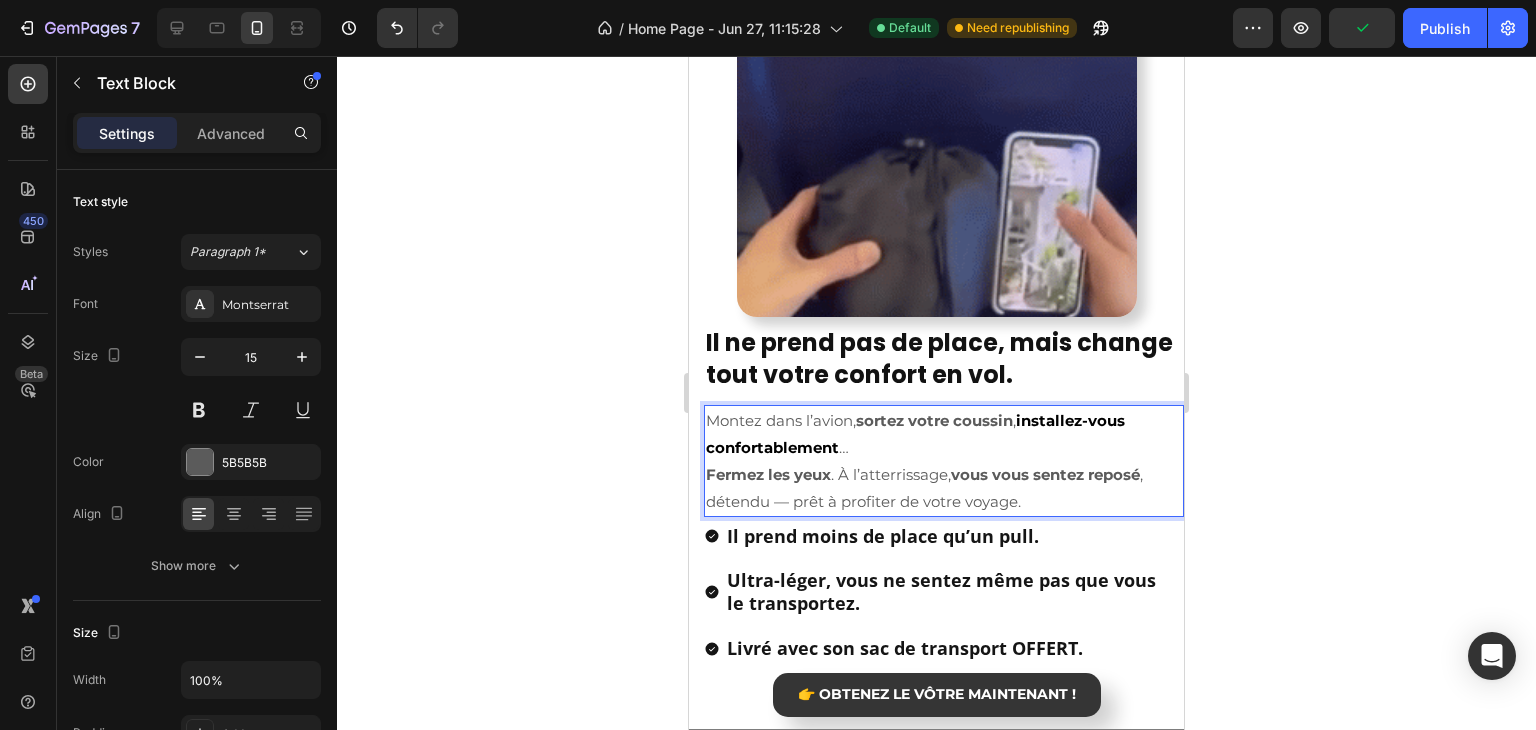 click on "Montez dans l’avion,  sortez votre coussin ,  installez-vous confortablement … Fermez les yeux . À l’atterrissage,  vous vous sentez reposé , détendu — prêt à profiter de votre voyage." at bounding box center (944, 461) 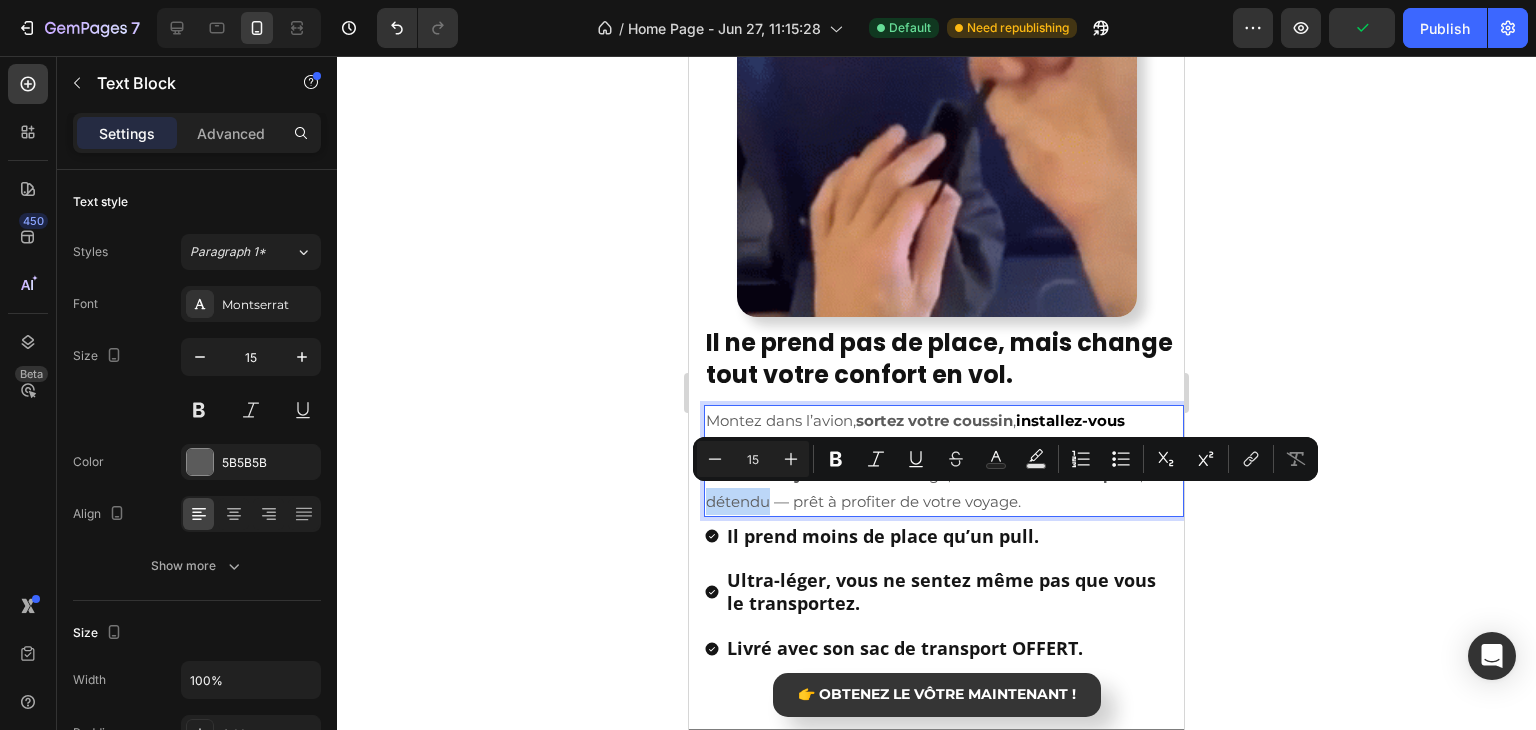 drag, startPoint x: 708, startPoint y: 501, endPoint x: 759, endPoint y: 498, distance: 51.088158 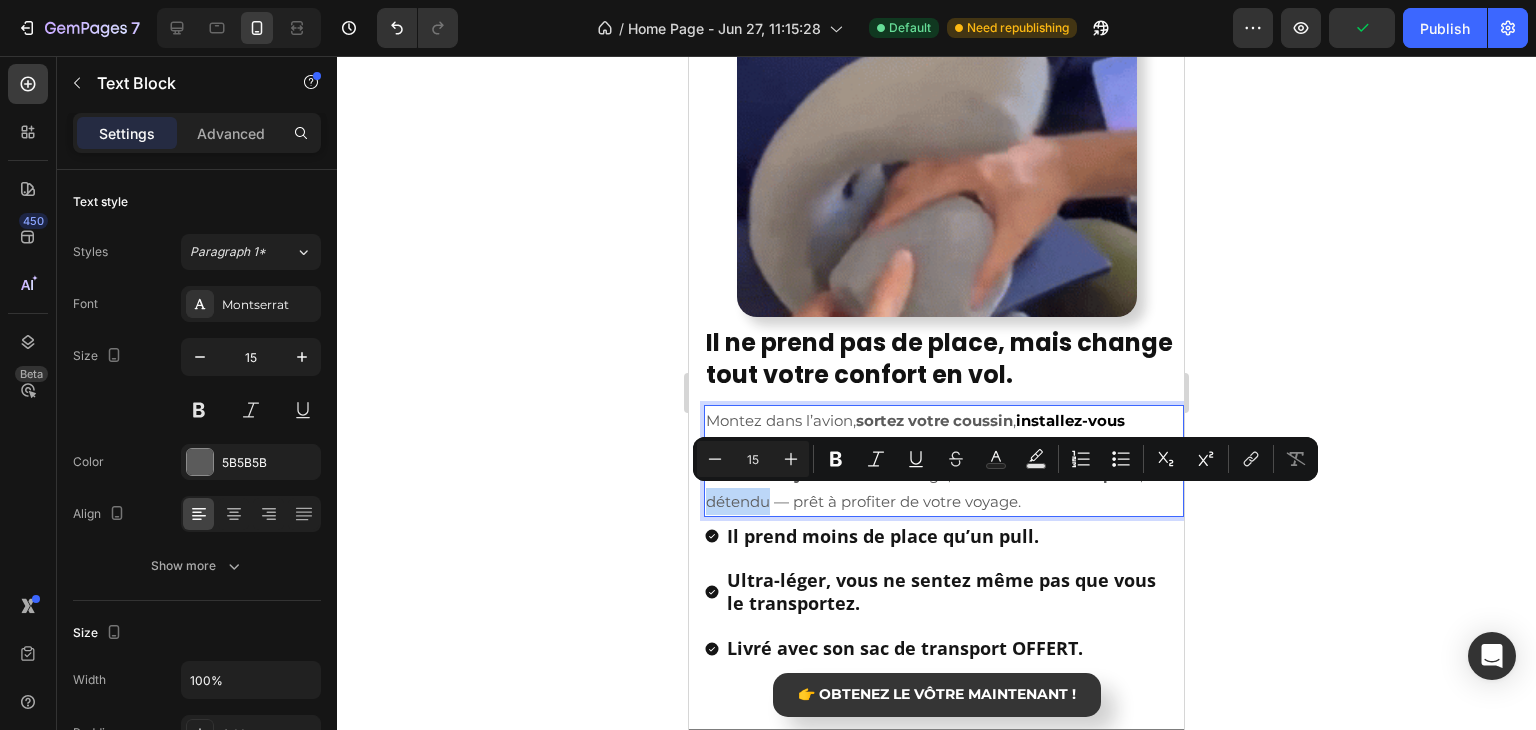 click on "Montez dans l’avion,  sortez votre coussin ,  installez-vous confortablement … Fermez les yeux . À l’atterrissage,  vous vous sentez reposé , détendu — prêt à profiter de votre voyage." at bounding box center (944, 461) 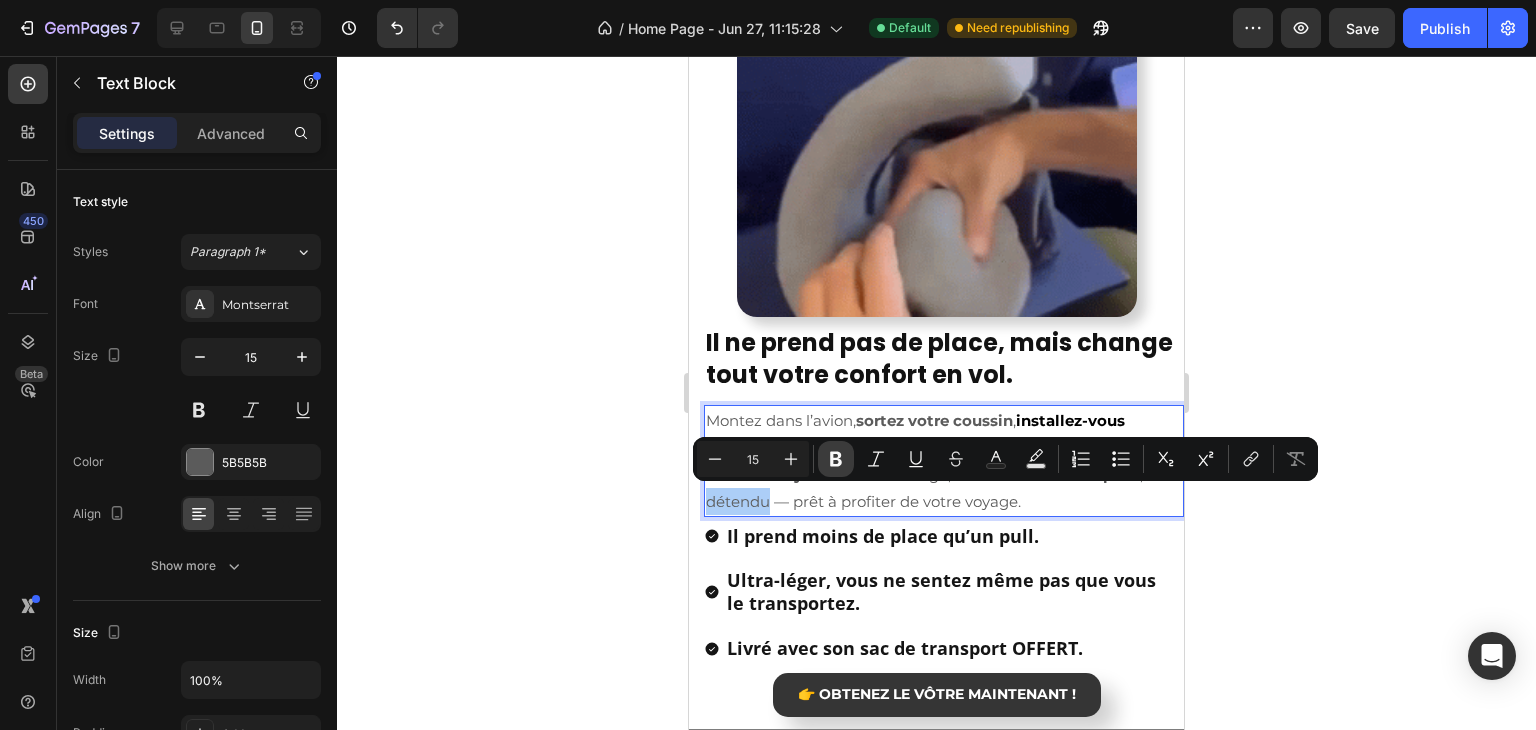 click 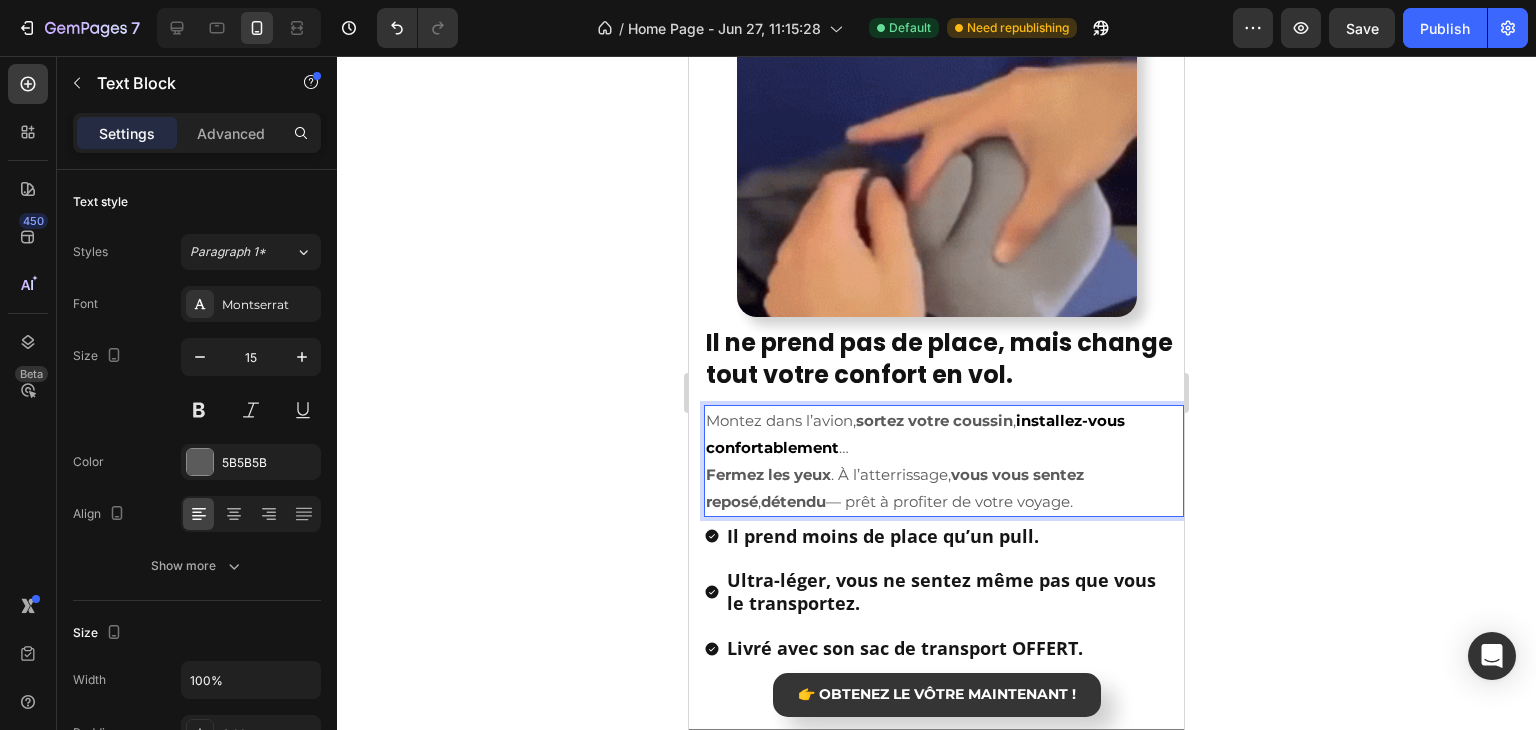 click on "Montez dans l’avion,  sortez votre coussin ,  installez-vous confortablement … Fermez les yeux . À l’atterrissage,  vous vous sentez reposé ,  détendu  — prêt à profiter de votre voyage." at bounding box center (944, 461) 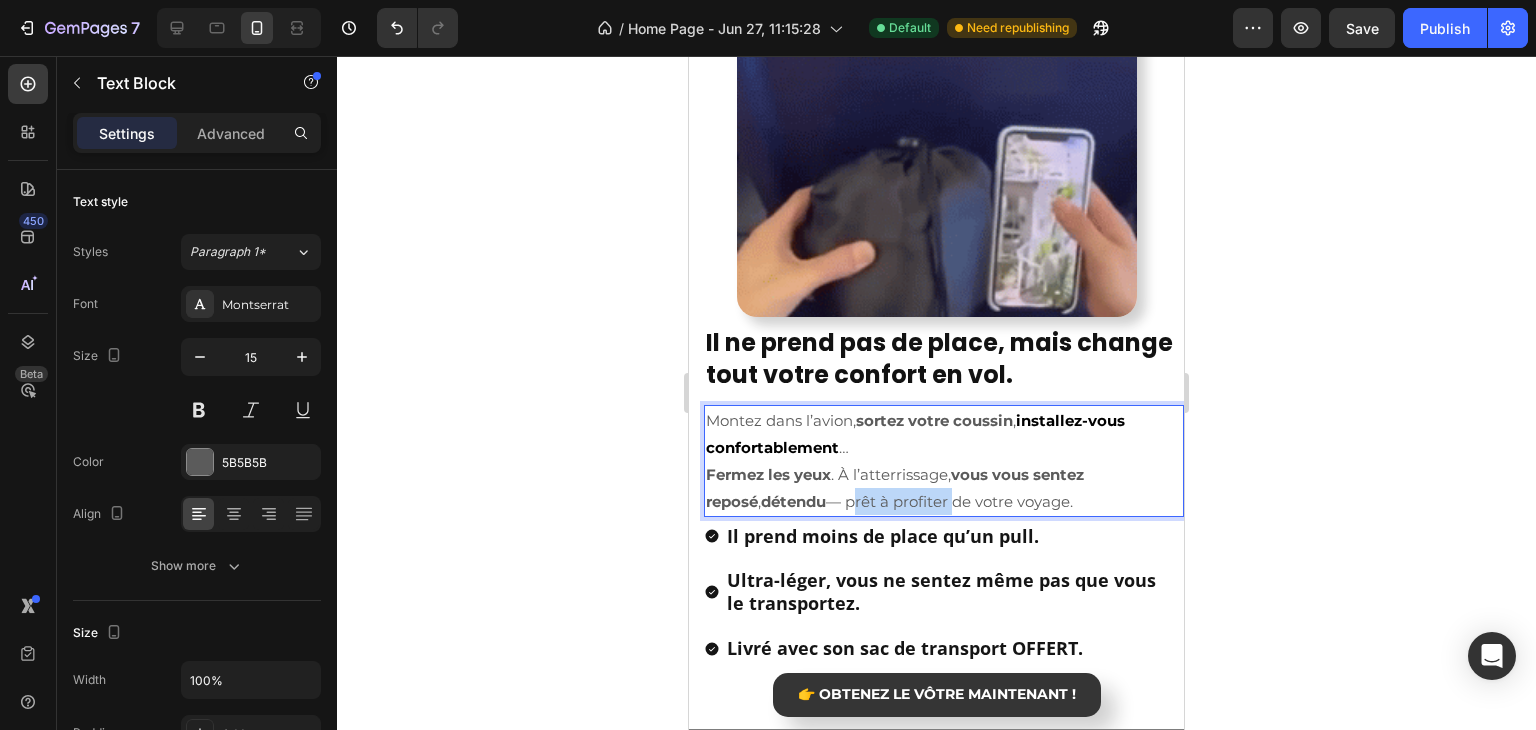 drag, startPoint x: 798, startPoint y: 502, endPoint x: 849, endPoint y: 501, distance: 51.009804 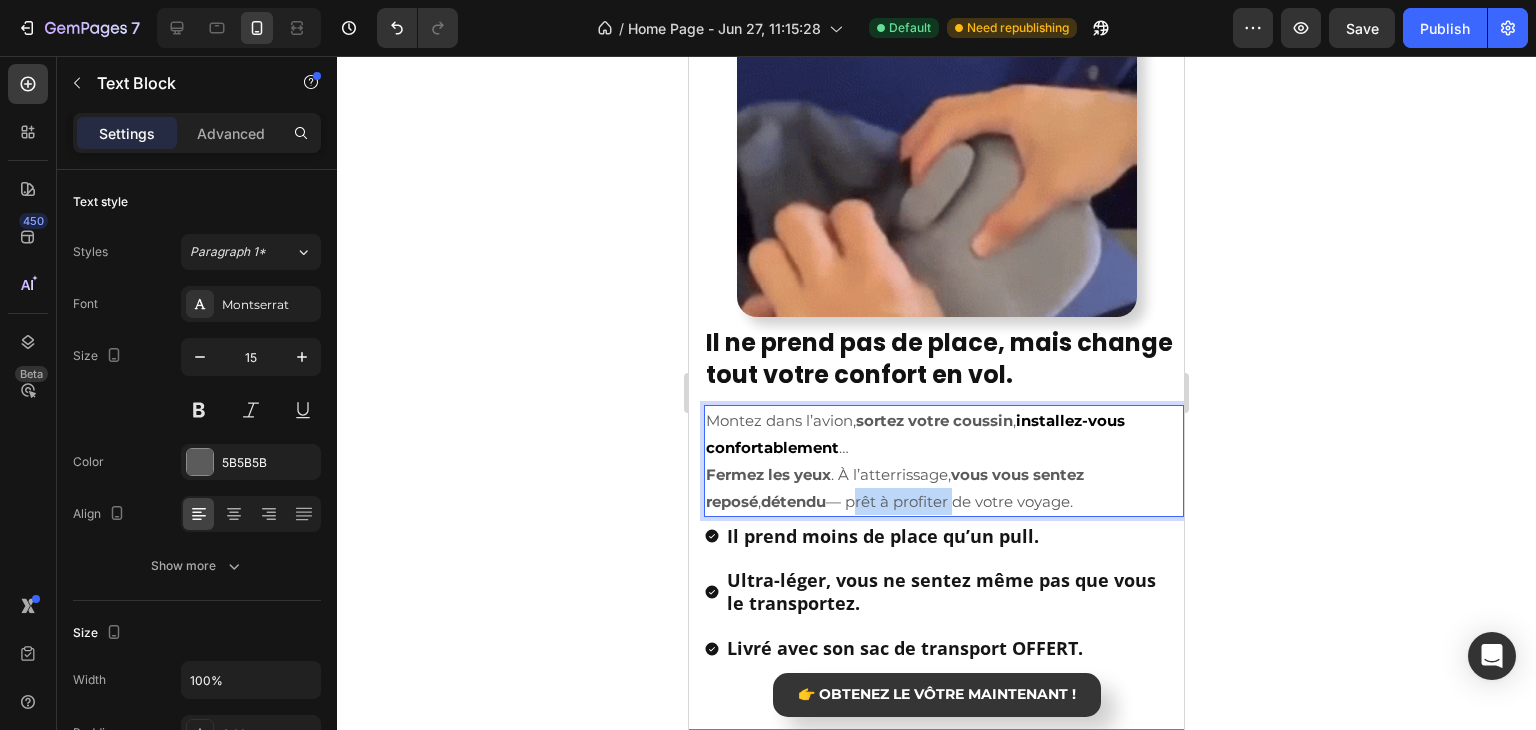 click on "Montez dans l’avion,  sortez votre coussin ,  installez-vous confortablement … Fermez les yeux . À l’atterrissage,  vous vous sentez reposé ,  détendu  — prêt à profiter de votre voyage." at bounding box center (944, 461) 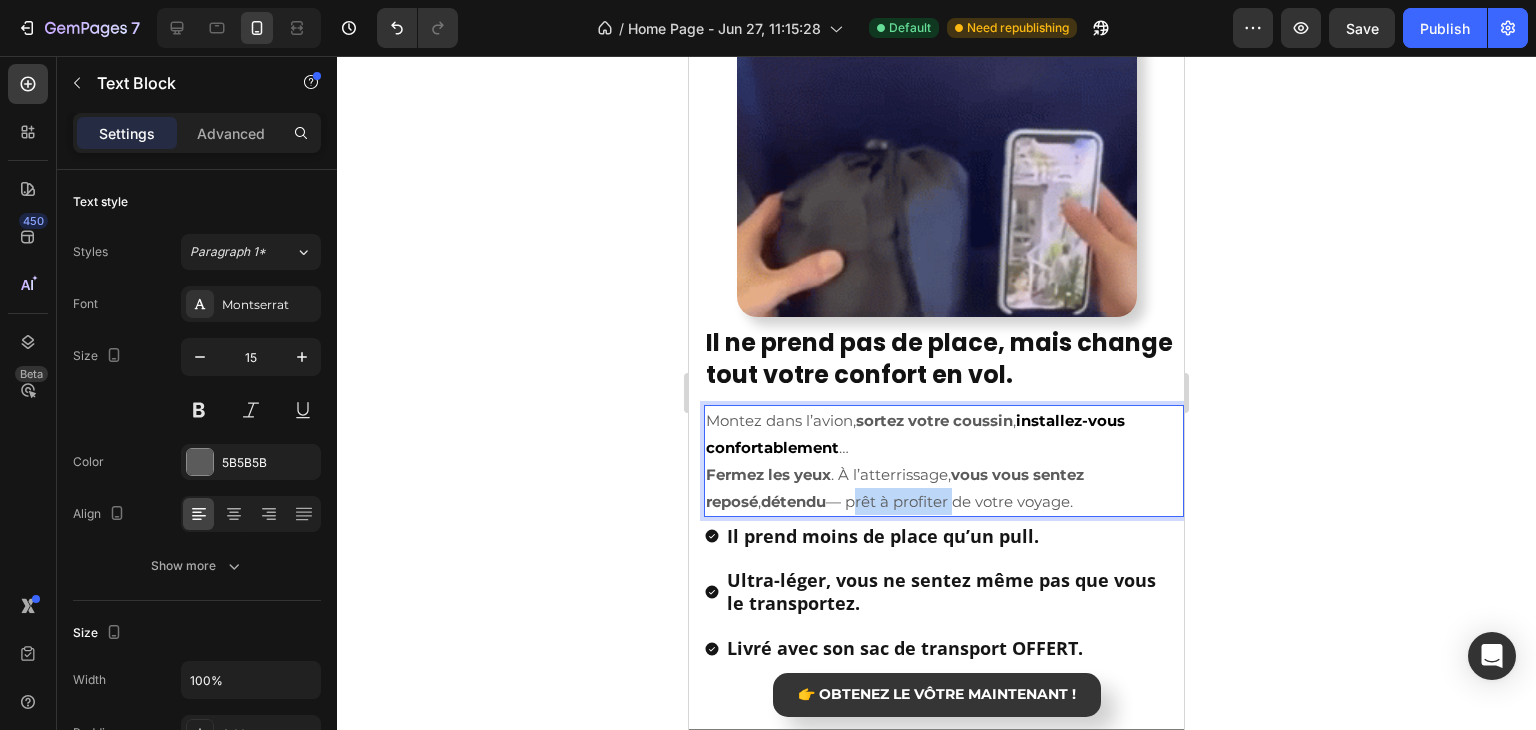click on "Montez dans l’avion,  sortez votre coussin ,  installez-vous confortablement … Fermez les yeux . À l’atterrissage,  vous vous sentez reposé ,  détendu  — prêt à profiter de votre voyage." at bounding box center (944, 461) 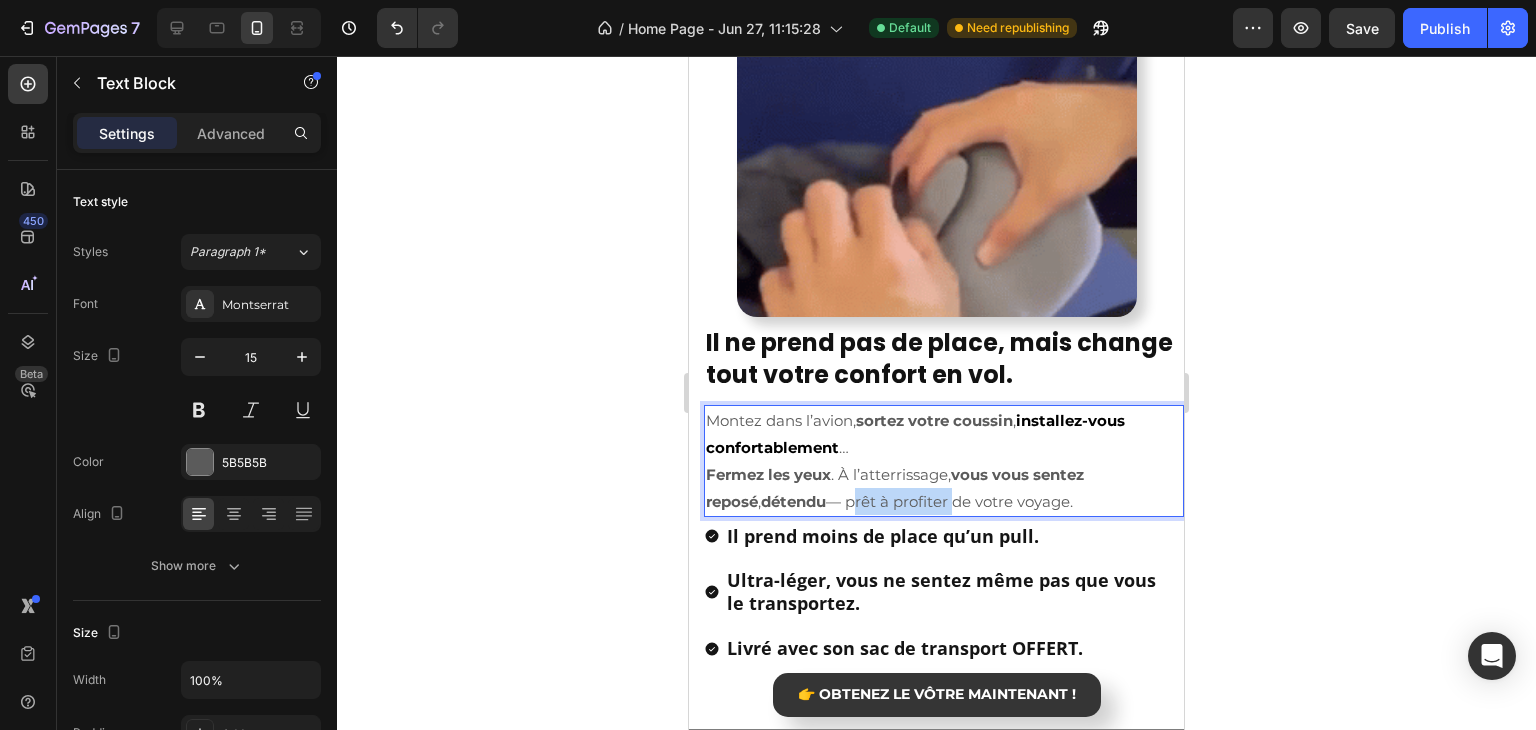 click on "Montez dans l’avion,  sortez votre coussin ,  installez-vous confortablement … Fermez les yeux . À l’atterrissage,  vous vous sentez reposé ,  détendu  — prêt à profiter de votre voyage." at bounding box center [944, 461] 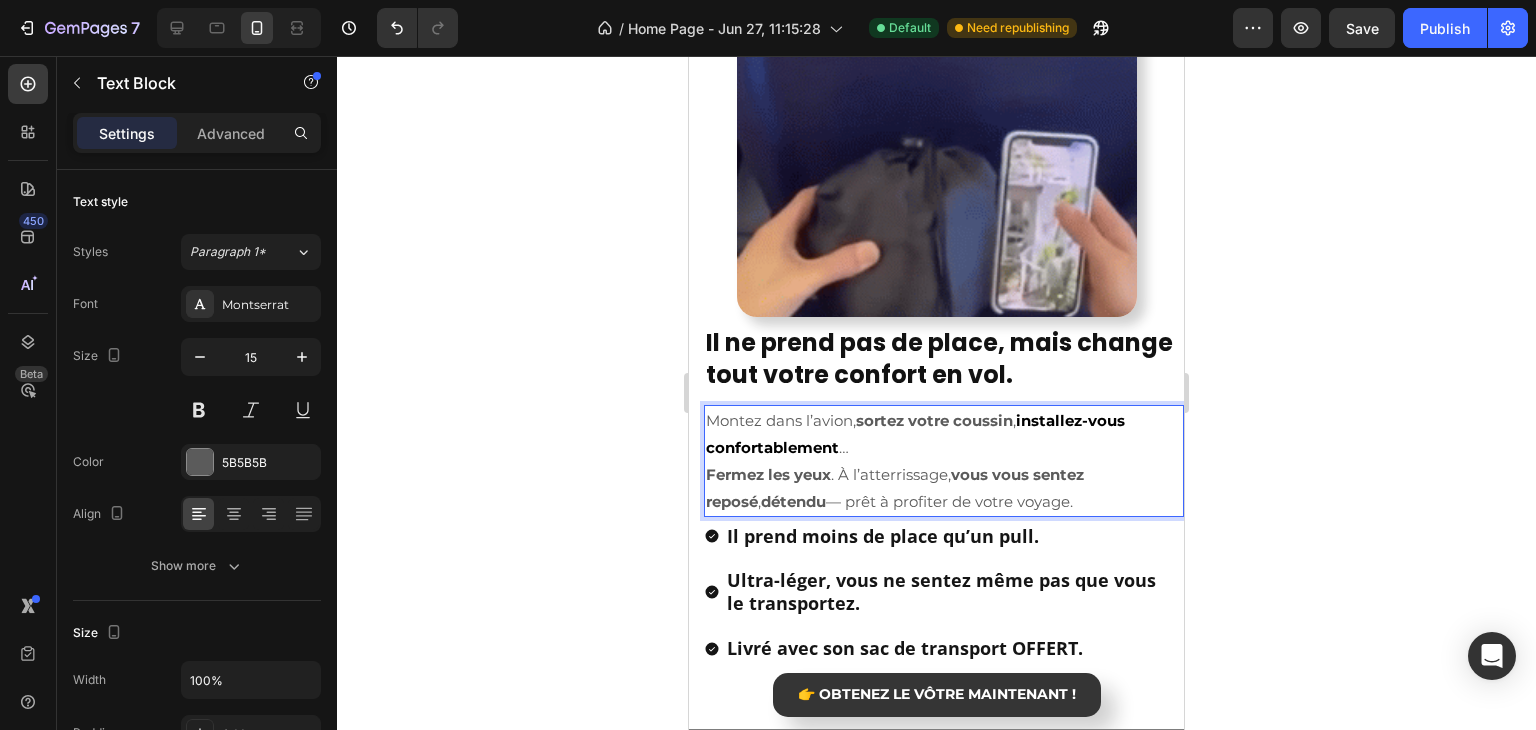 click on "Montez dans l’avion,  sortez votre coussin ,  installez-vous confortablement … Fermez les yeux . À l’atterrissage,  vous vous sentez reposé ,  détendu  — prêt à profiter de votre voyage." at bounding box center [944, 461] 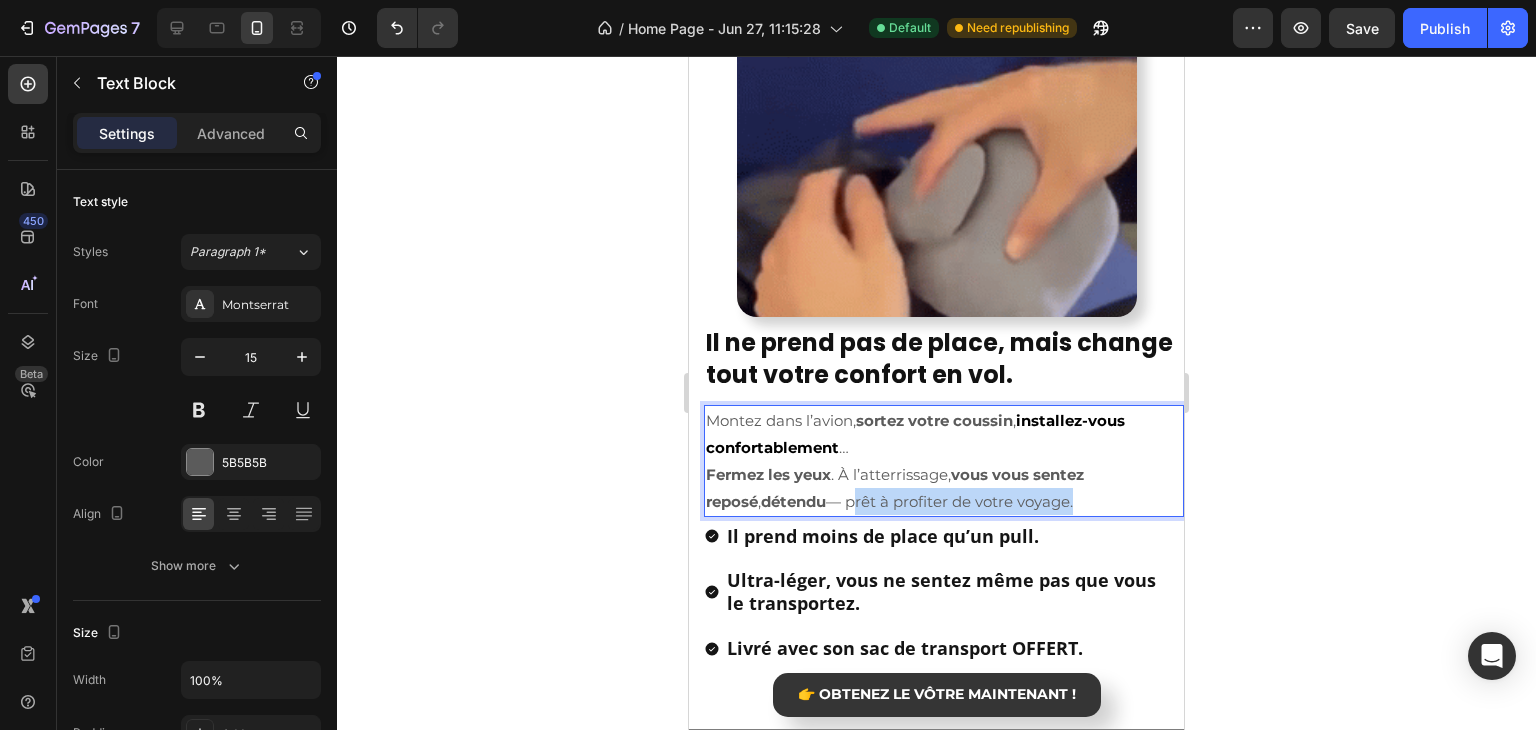 drag, startPoint x: 795, startPoint y: 503, endPoint x: 1017, endPoint y: 493, distance: 222.22511 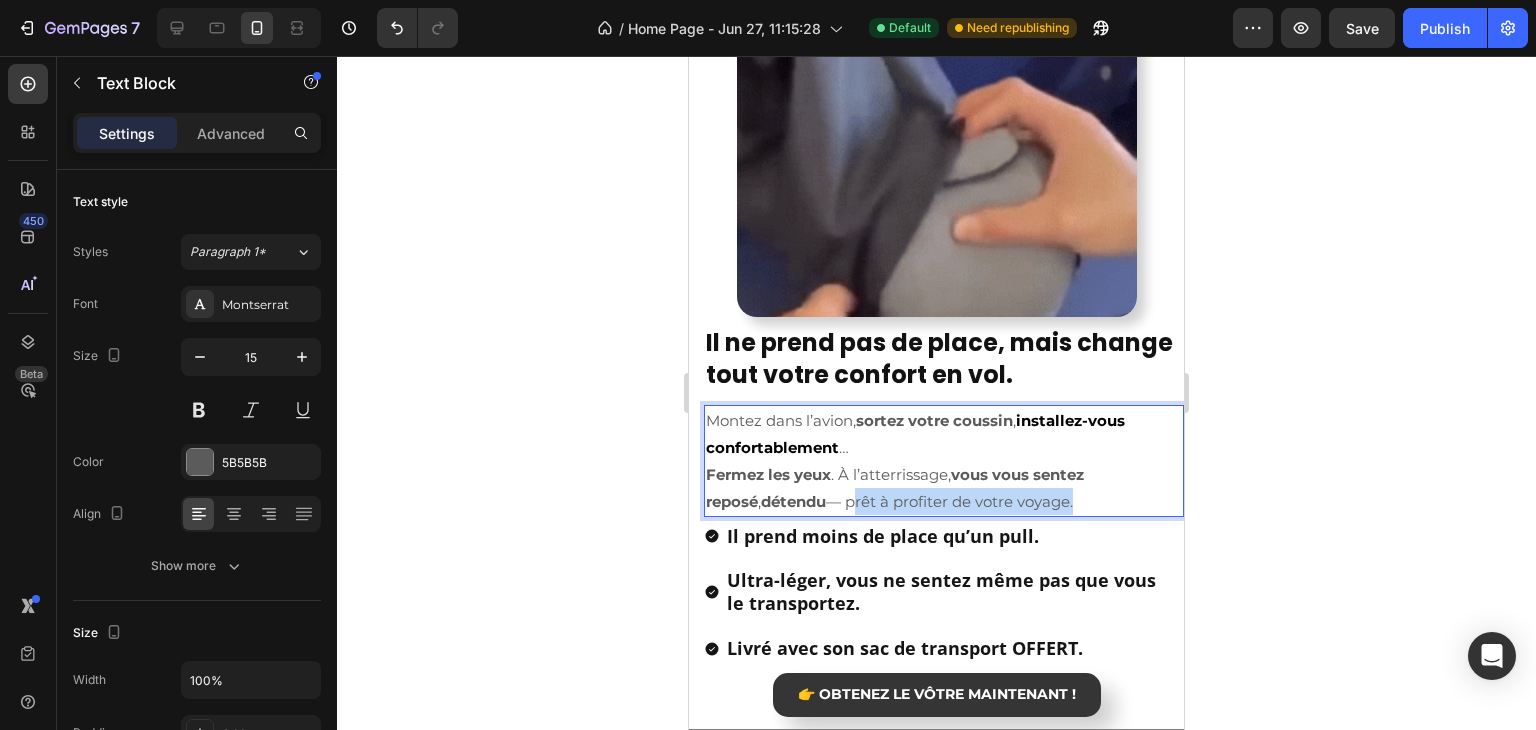 click on "Montez dans l’avion,  sortez votre coussin ,  installez-vous confortablement … Fermez les yeux . À l’atterrissage,  vous vous sentez reposé ,  détendu  — prêt à profiter de votre voyage." at bounding box center [944, 461] 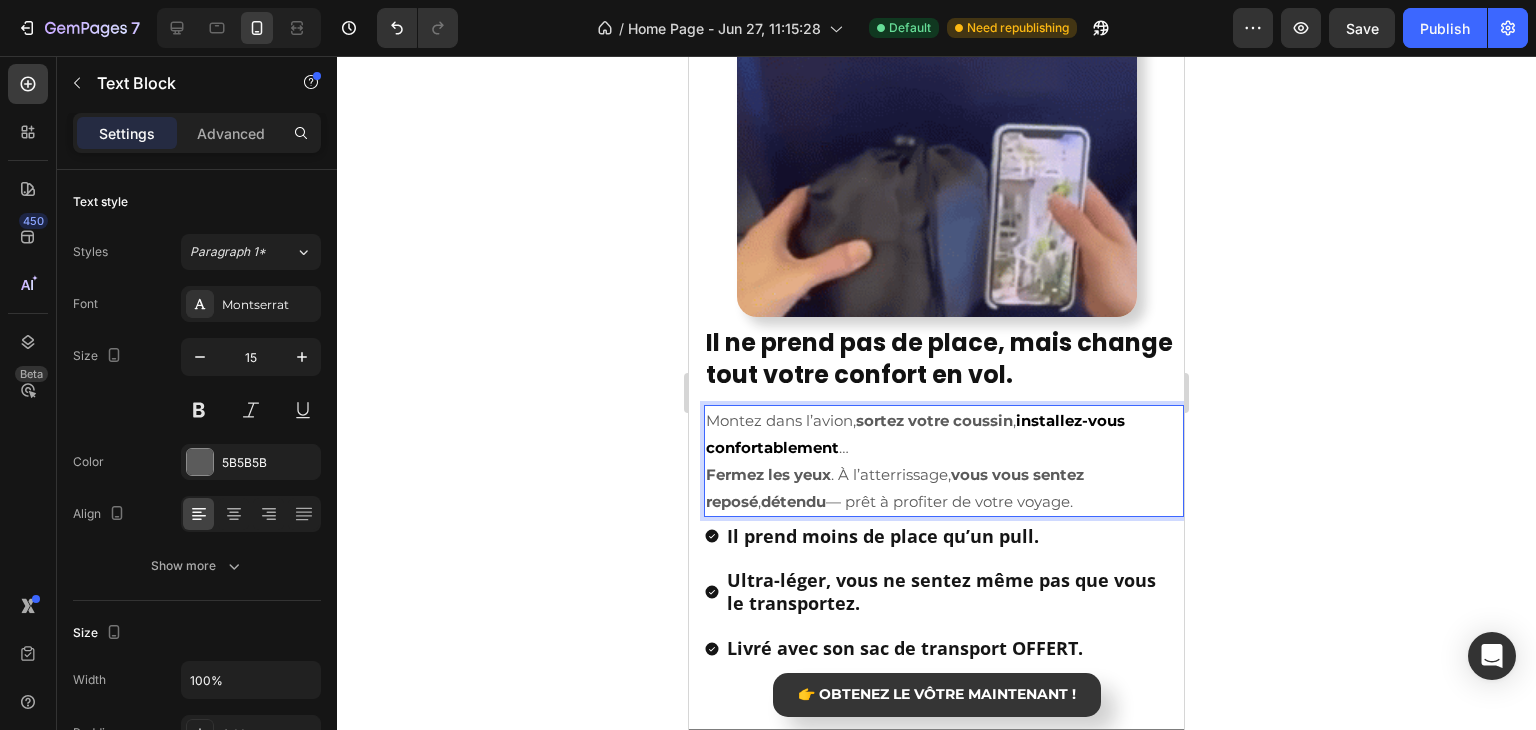 click on "détendu" at bounding box center [793, 501] 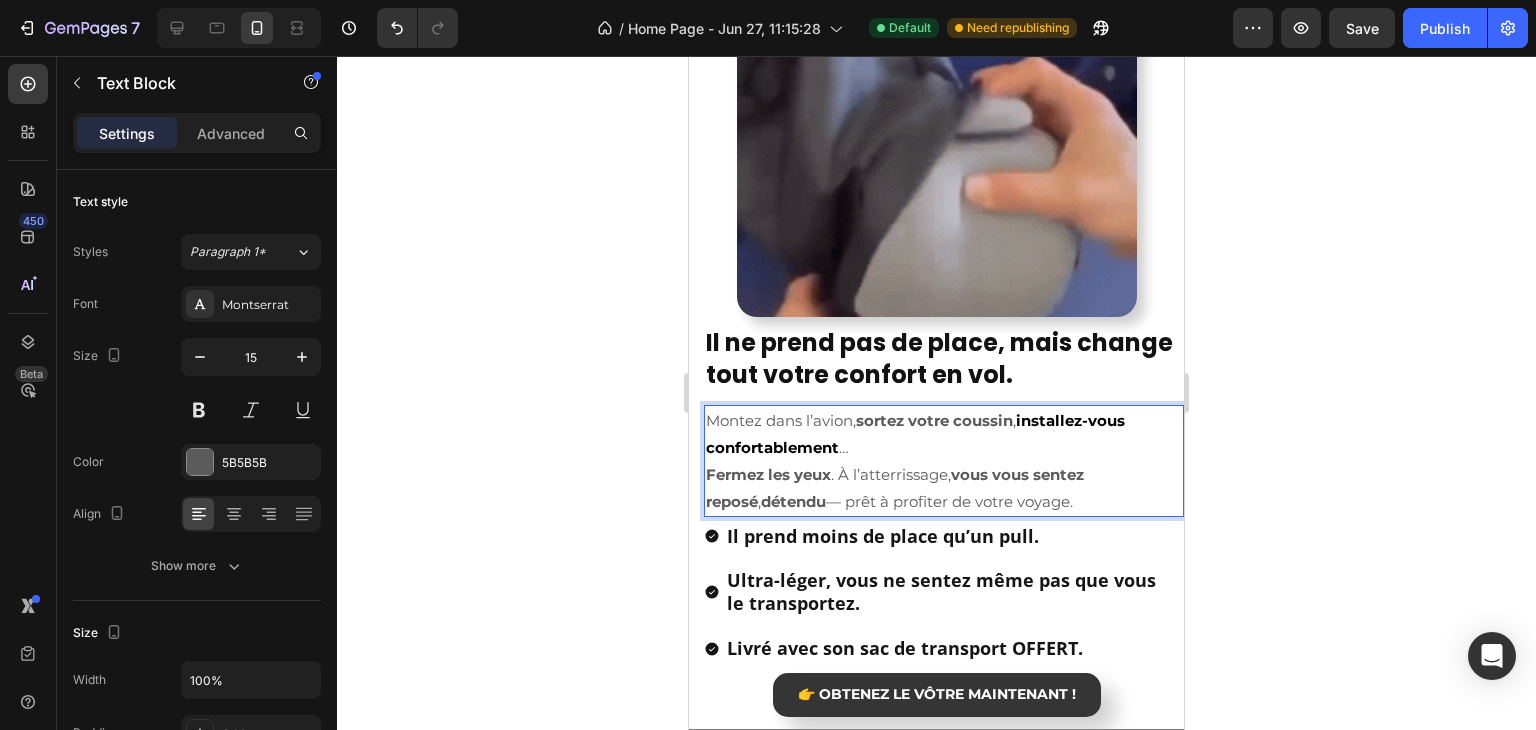 click 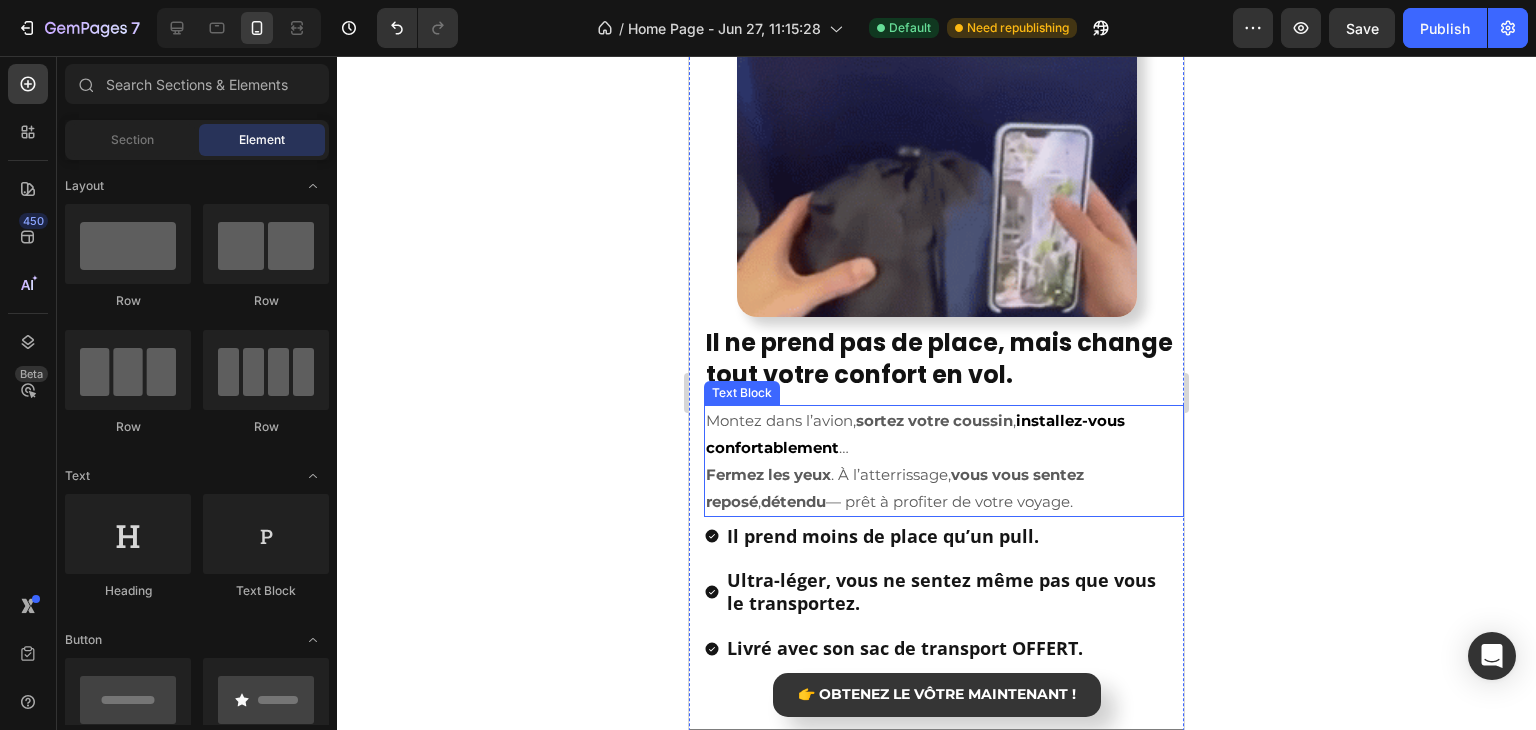 click on "Montez dans l’avion,  sortez votre coussin ,  installez-vous confortablement … Fermez les yeux . À l’atterrissage,  vous vous sentez reposé ,  détendu  — prêt à profiter de votre voyage." at bounding box center [944, 461] 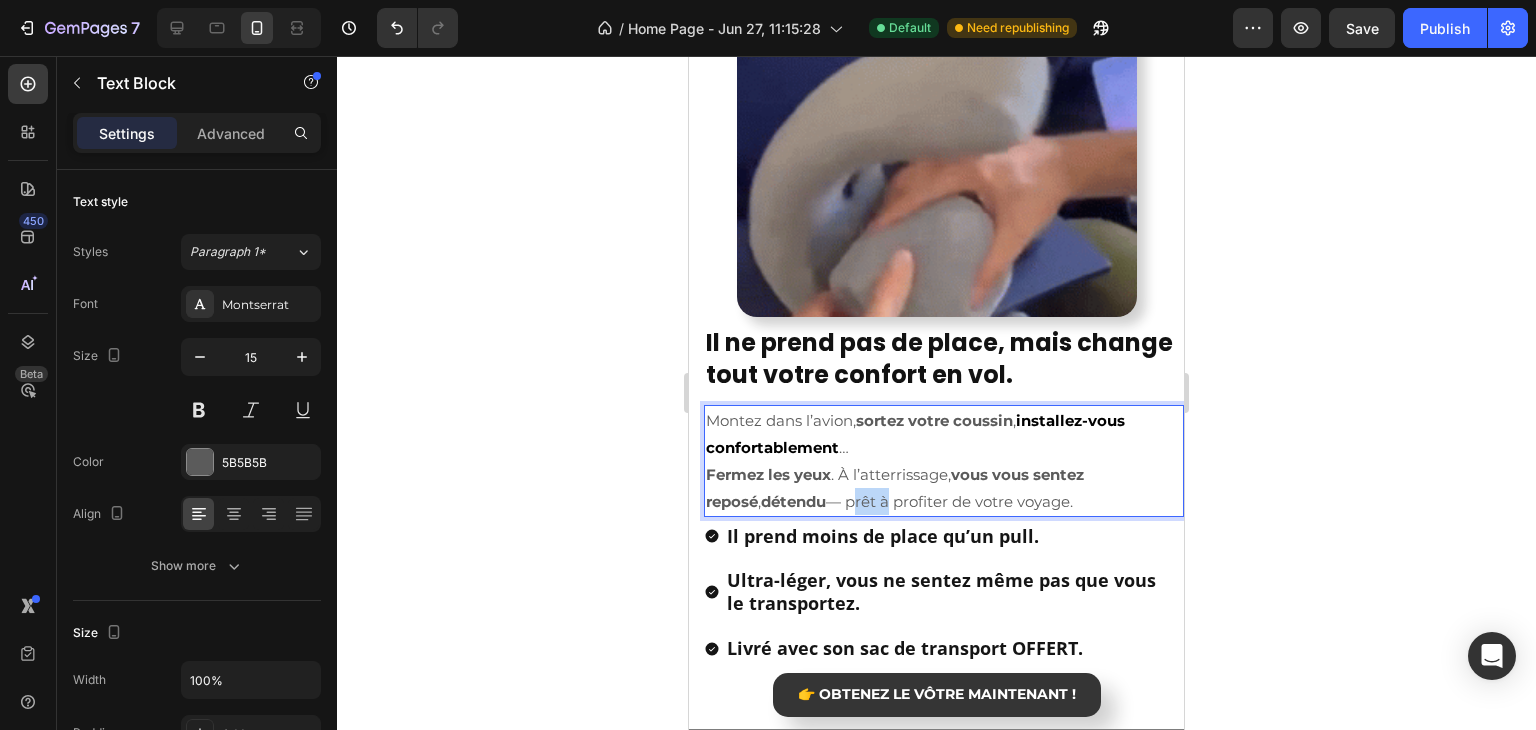 click on "Montez dans l’avion,  sortez votre coussin ,  installez-vous confortablement … Fermez les yeux . À l’atterrissage,  vous vous sentez reposé ,  détendu  — prêt à profiter de votre voyage." at bounding box center (944, 461) 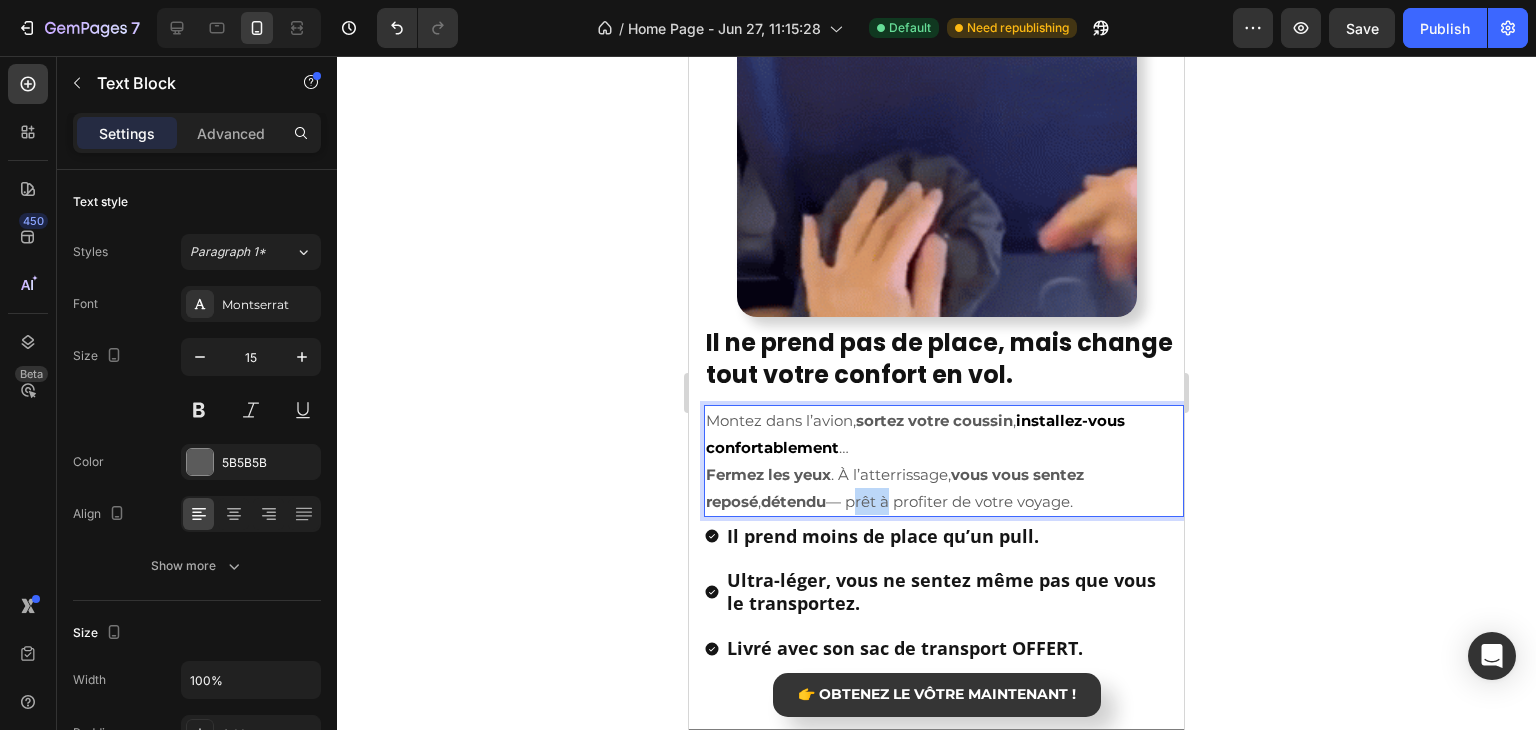drag, startPoint x: 799, startPoint y: 501, endPoint x: 870, endPoint y: 498, distance: 71.063354 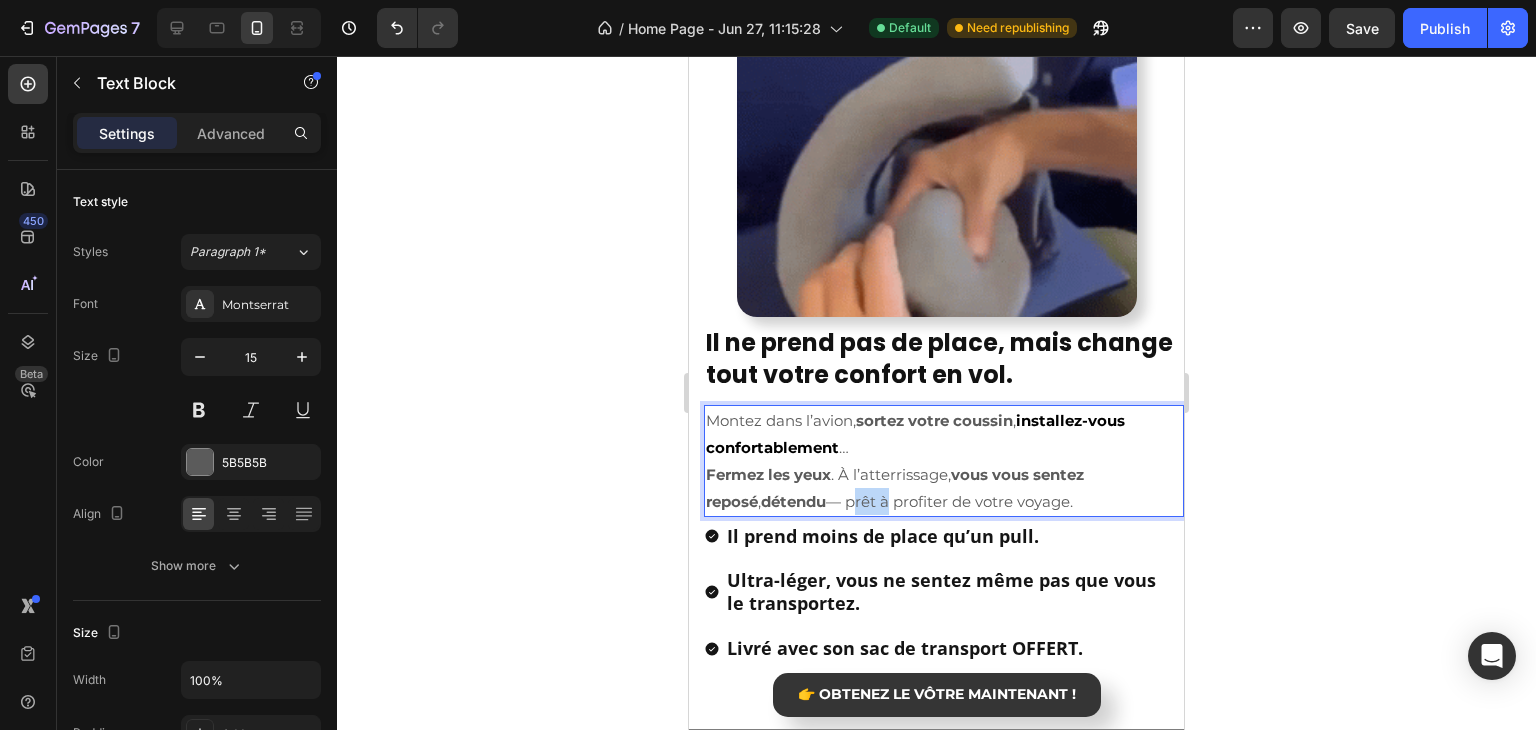 click on "Montez dans l’avion,  sortez votre coussin ,  installez-vous confortablement … Fermez les yeux . À l’atterrissage,  vous vous sentez reposé ,  détendu  — prêt à profiter de votre voyage." at bounding box center (944, 461) 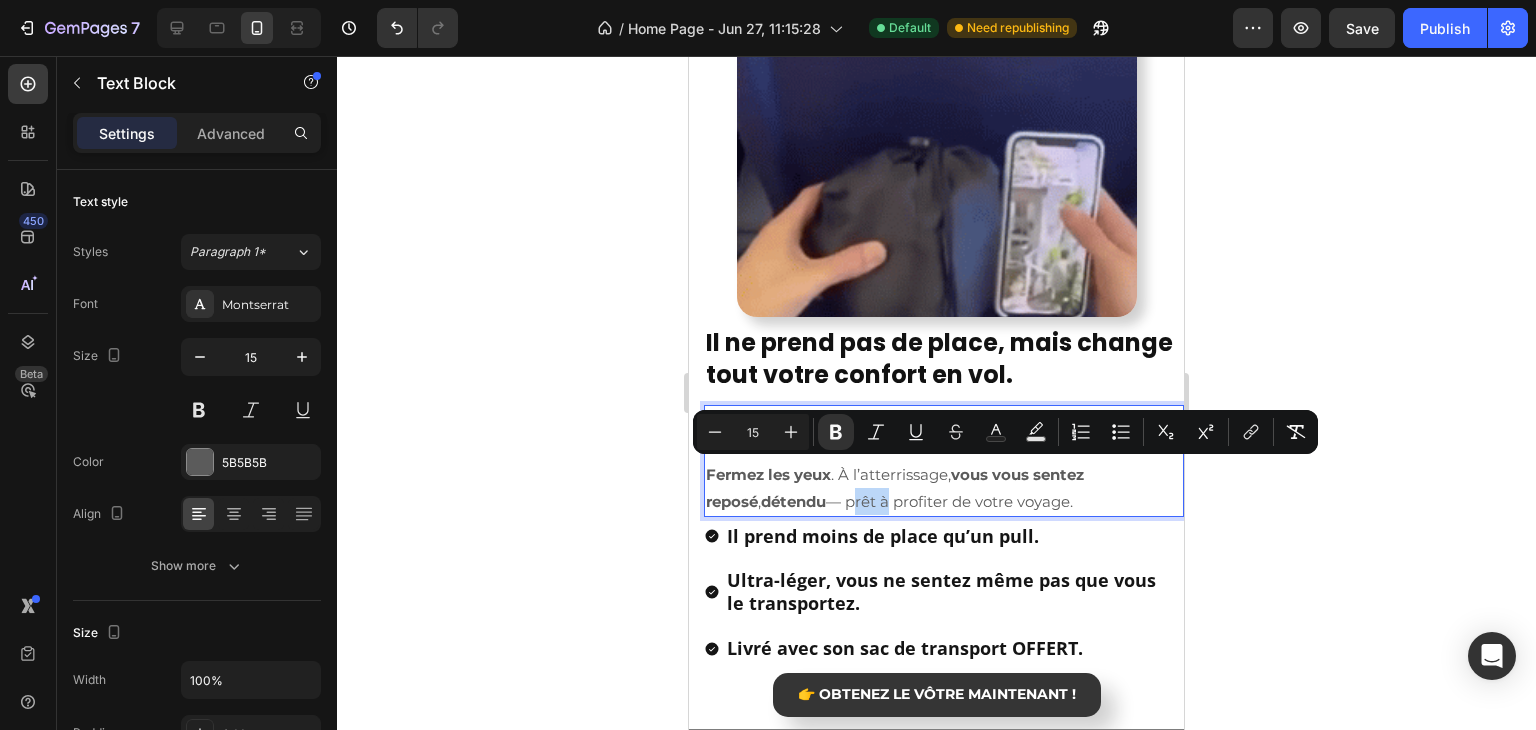 click on "Montez dans l’avion,  sortez votre coussin ,  installez-vous confortablement … Fermez les yeux . À l’atterrissage,  vous vous sentez reposé ,  détendu  — prêt à profiter de votre voyage." at bounding box center [944, 461] 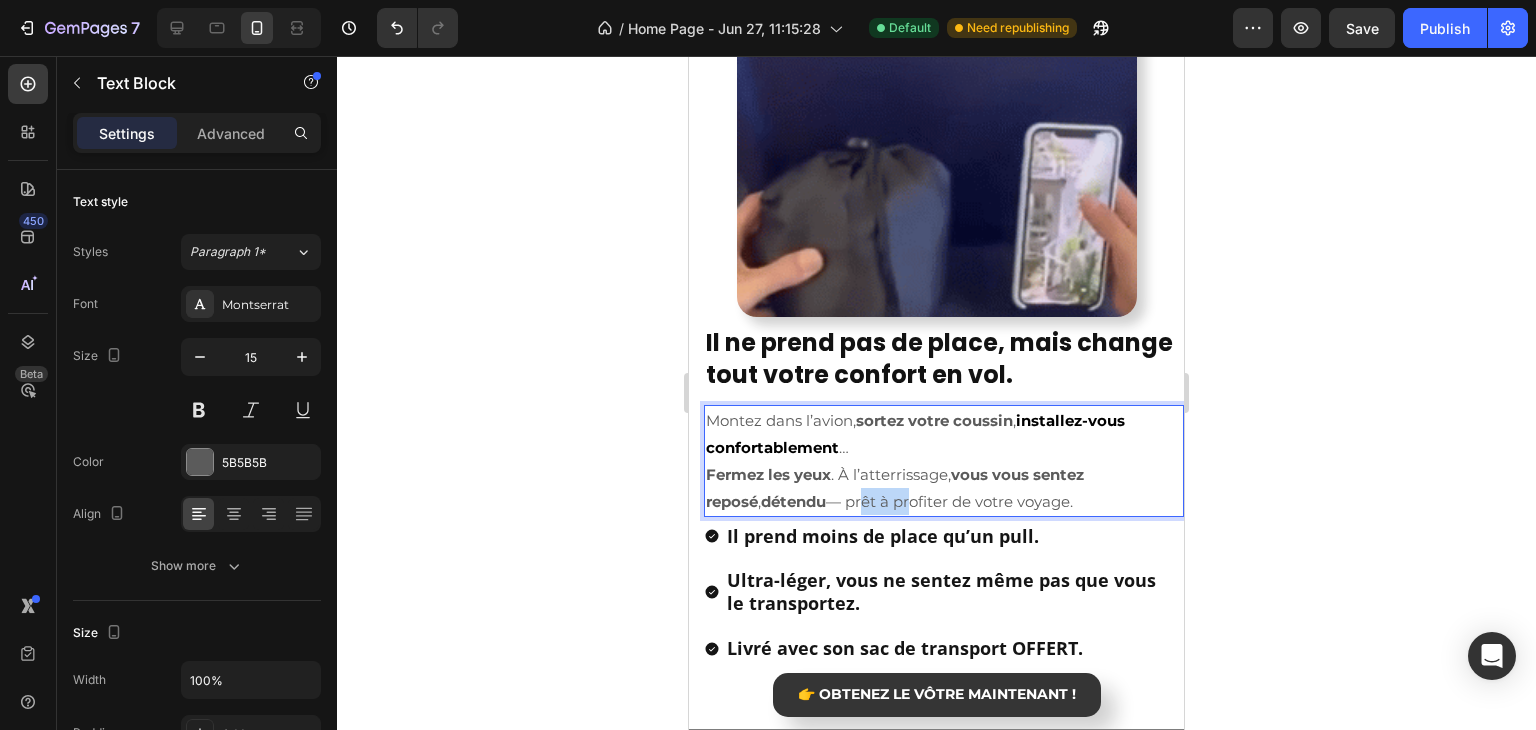drag, startPoint x: 800, startPoint y: 501, endPoint x: 856, endPoint y: 500, distance: 56.008926 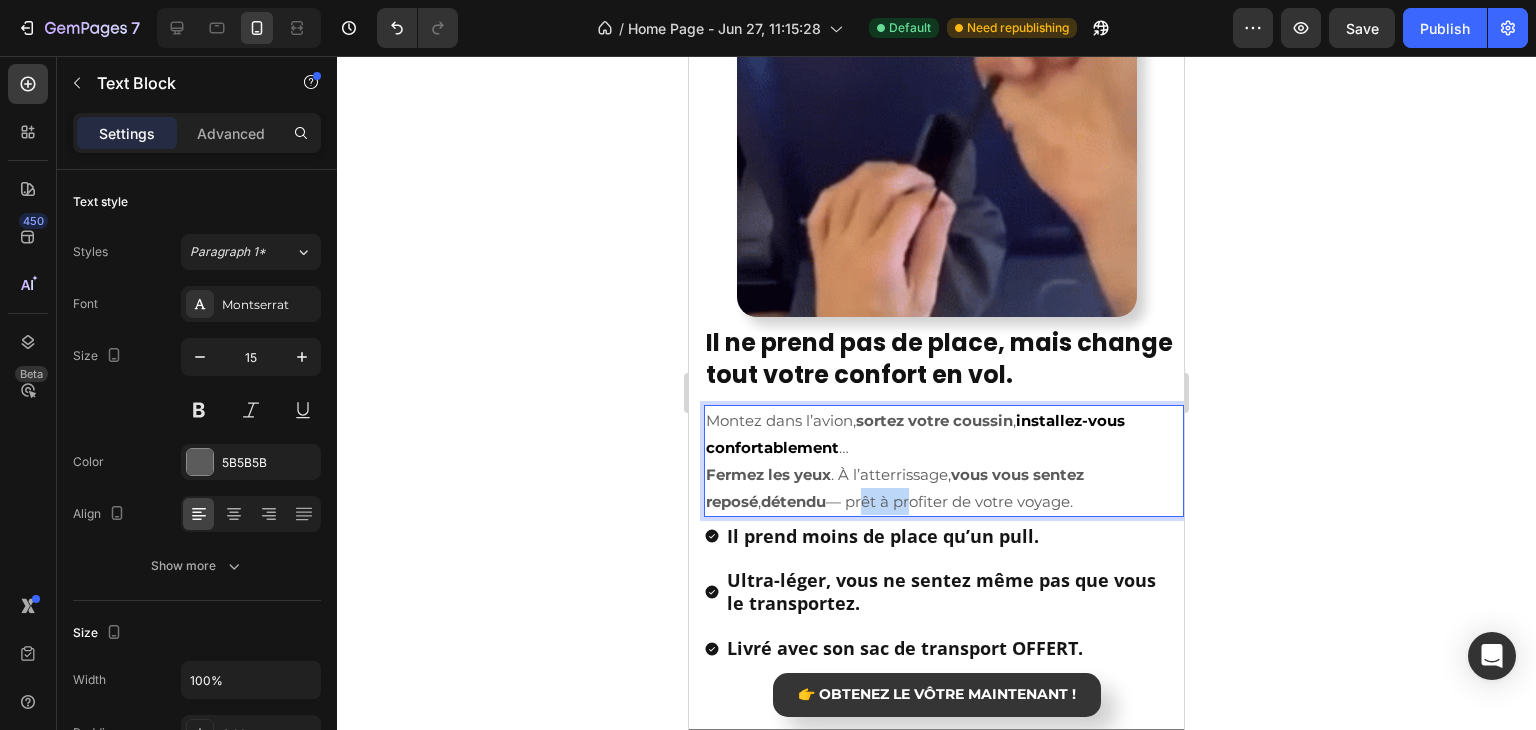 click on "Montez dans l’avion,  sortez votre coussin ,  installez-vous confortablement … Fermez les yeux . À l’atterrissage,  vous vous sentez reposé ,  détendu  — prêt à profiter de votre voyage." at bounding box center [944, 461] 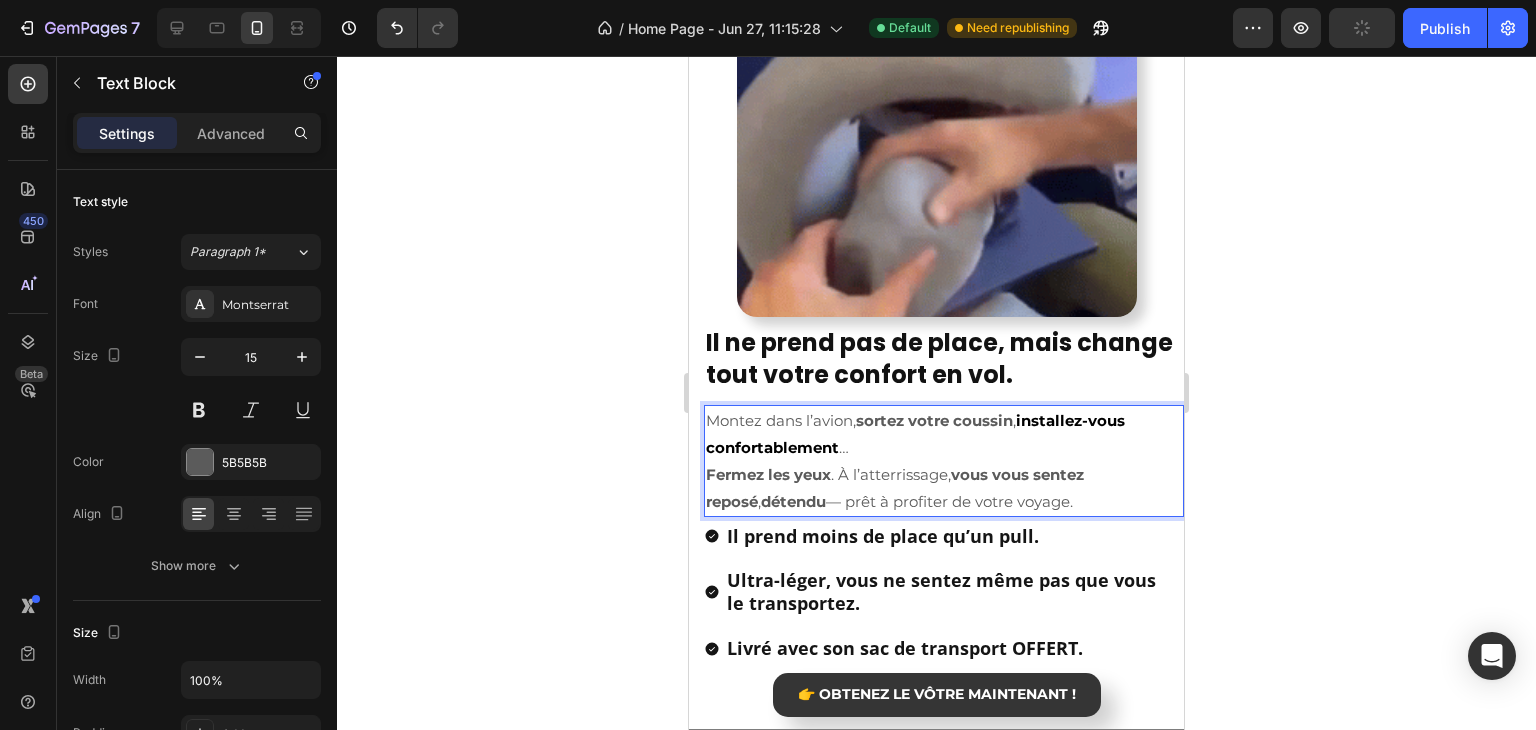 click on "Montez dans l’avion,  sortez votre coussin ,  installez-vous confortablement … Fermez les yeux . À l’atterrissage,  vous vous sentez reposé ,  détendu  — prêt à profiter de votre voyage." at bounding box center [944, 461] 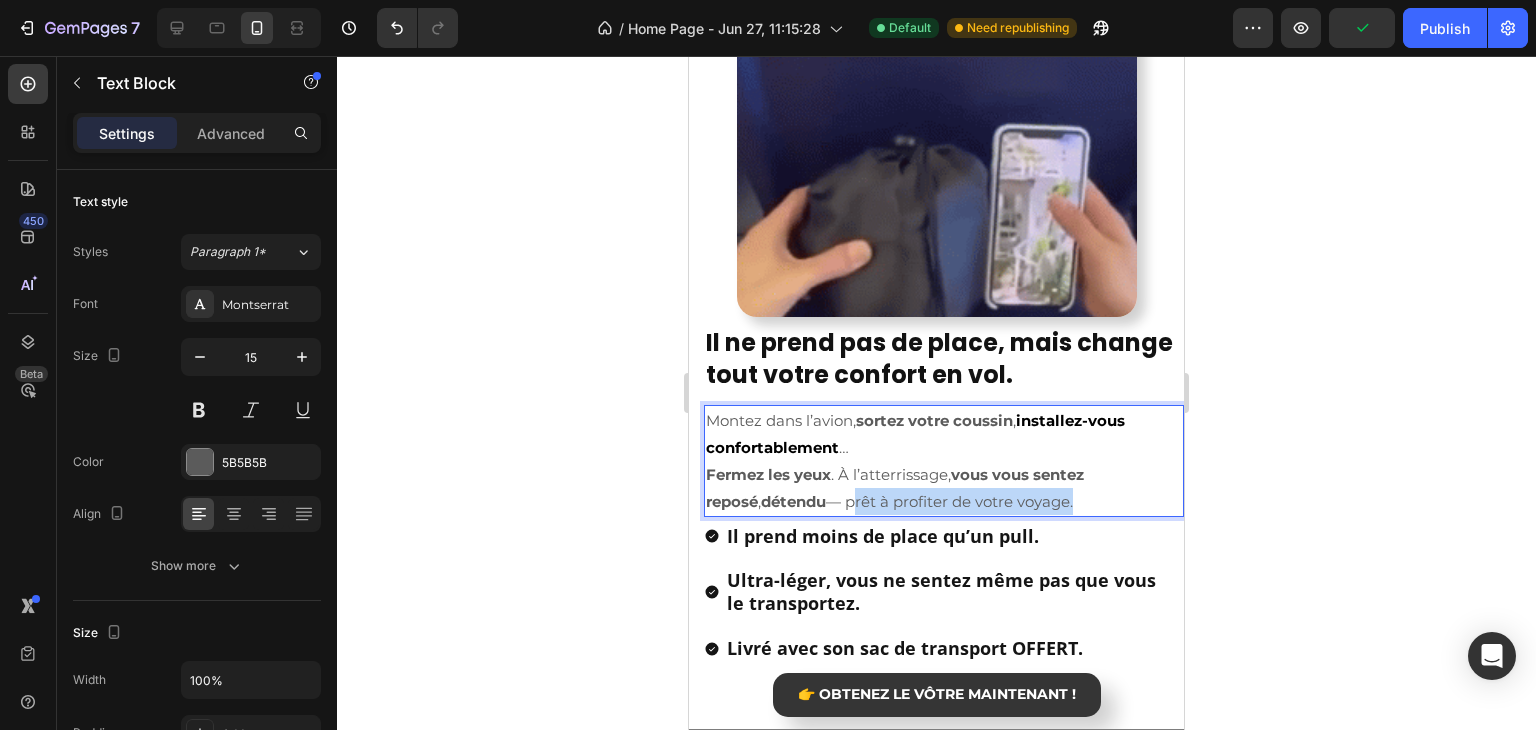 drag, startPoint x: 797, startPoint y: 501, endPoint x: 989, endPoint y: 492, distance: 192.21082 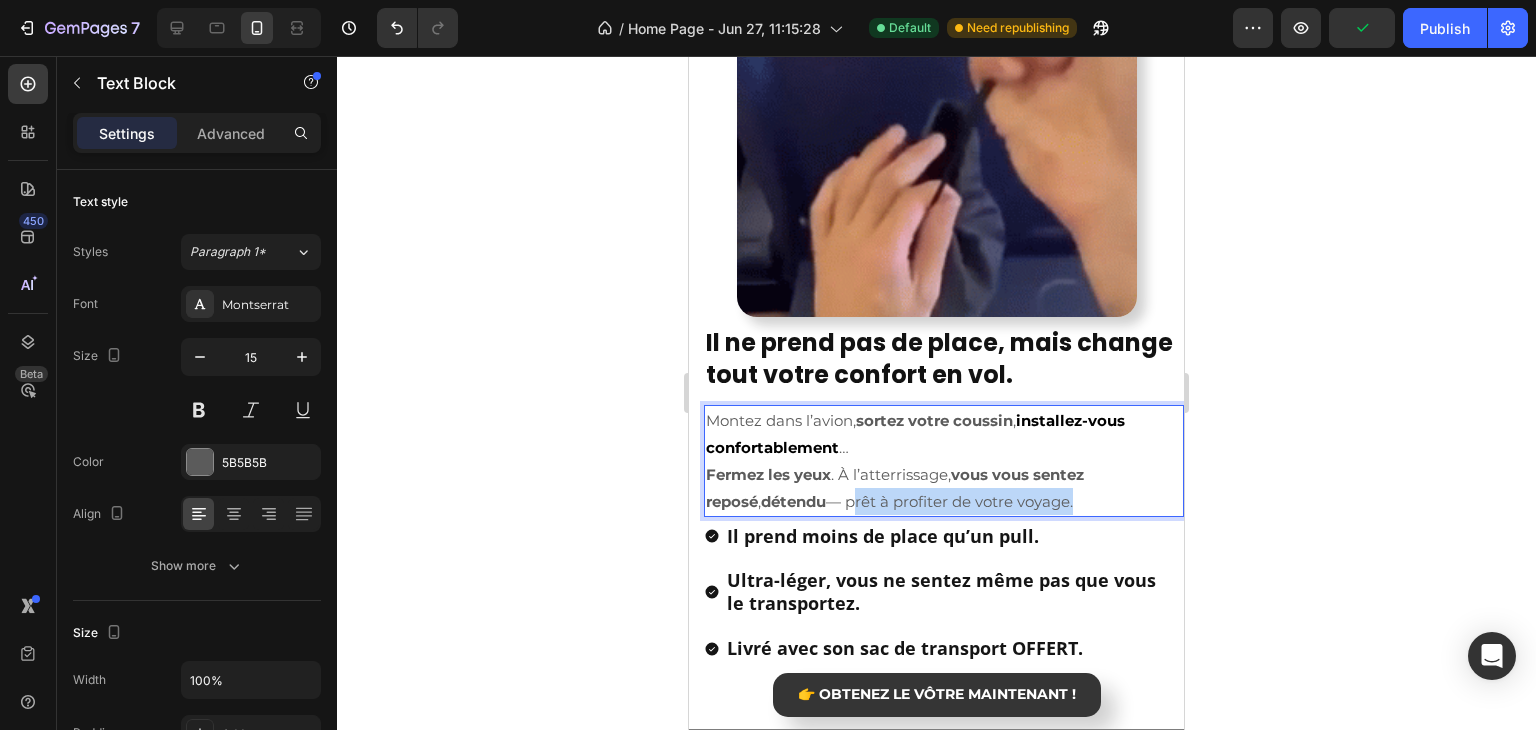 click on "Montez dans l’avion,  sortez votre coussin ,  installez-vous confortablement … Fermez les yeux . À l’atterrissage,  vous vous sentez reposé ,  détendu  — prêt à profiter de votre voyage." at bounding box center (944, 461) 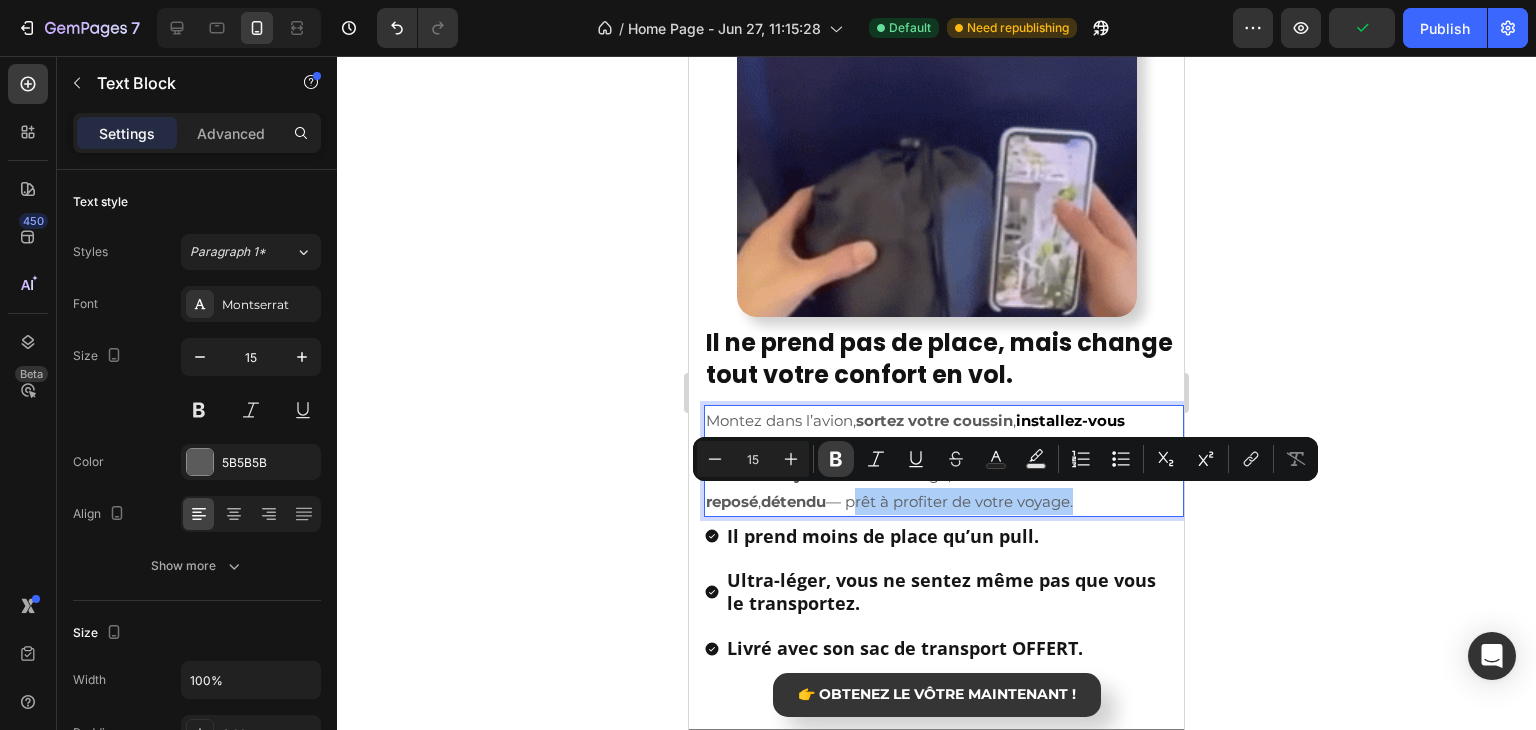 click 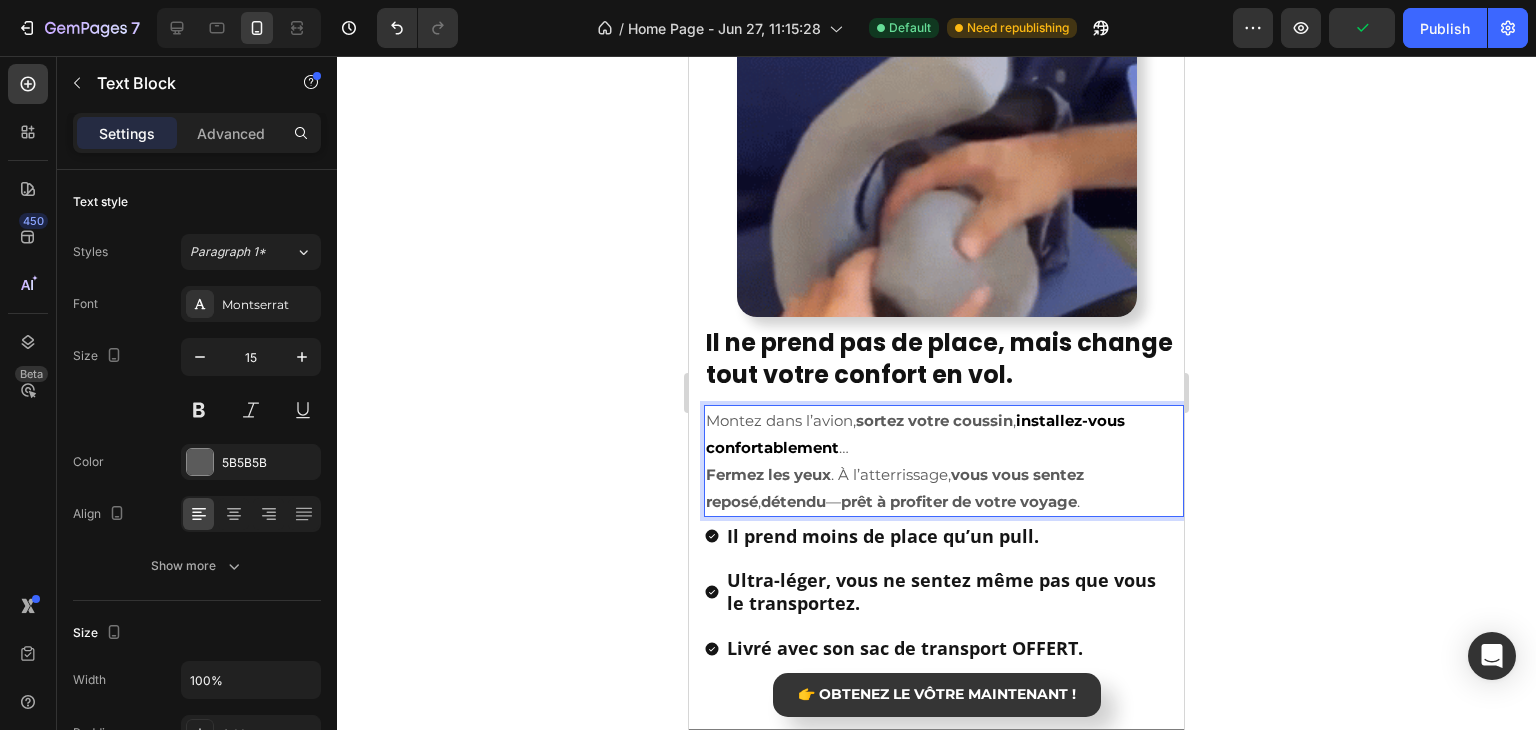 drag, startPoint x: 587, startPoint y: 287, endPoint x: 0, endPoint y: 293, distance: 587.03064 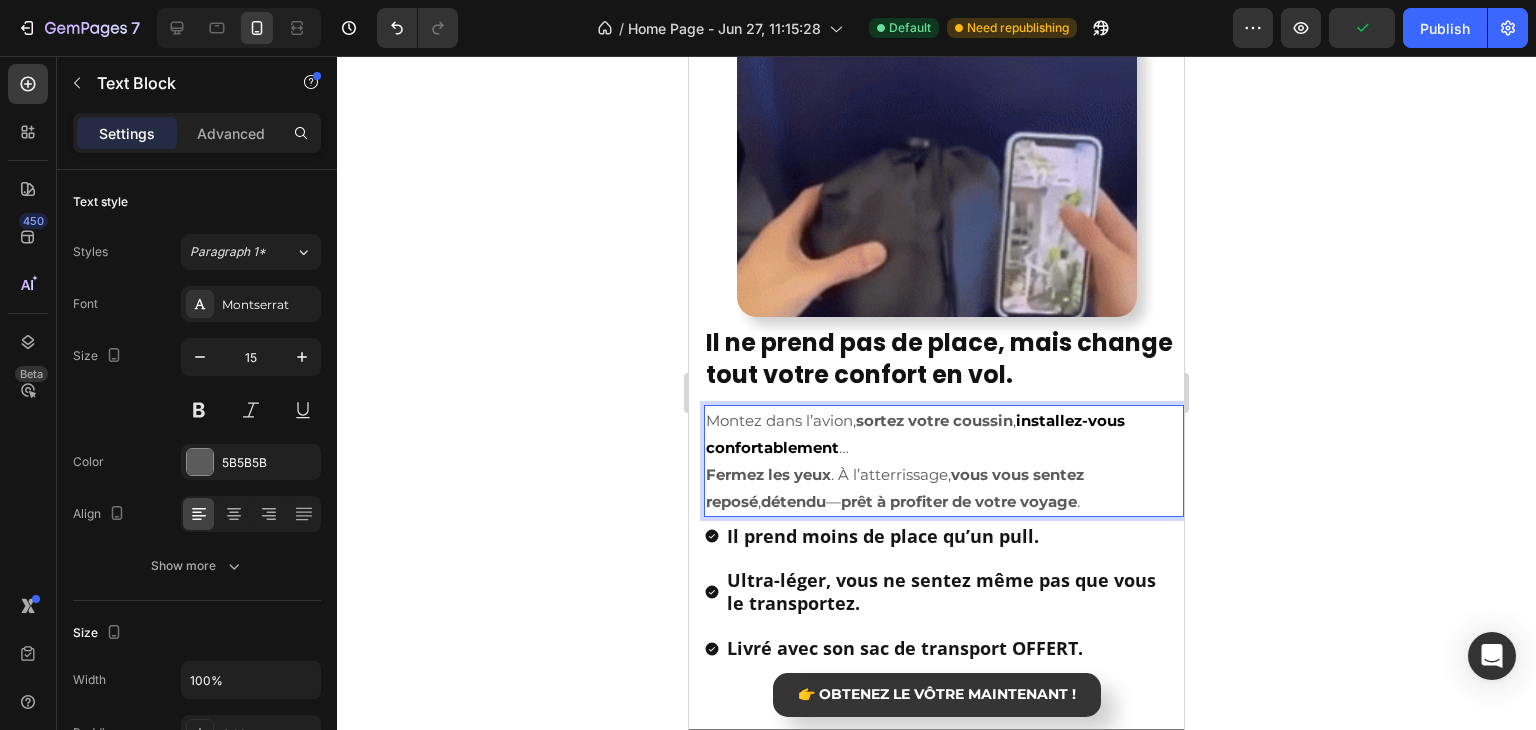click 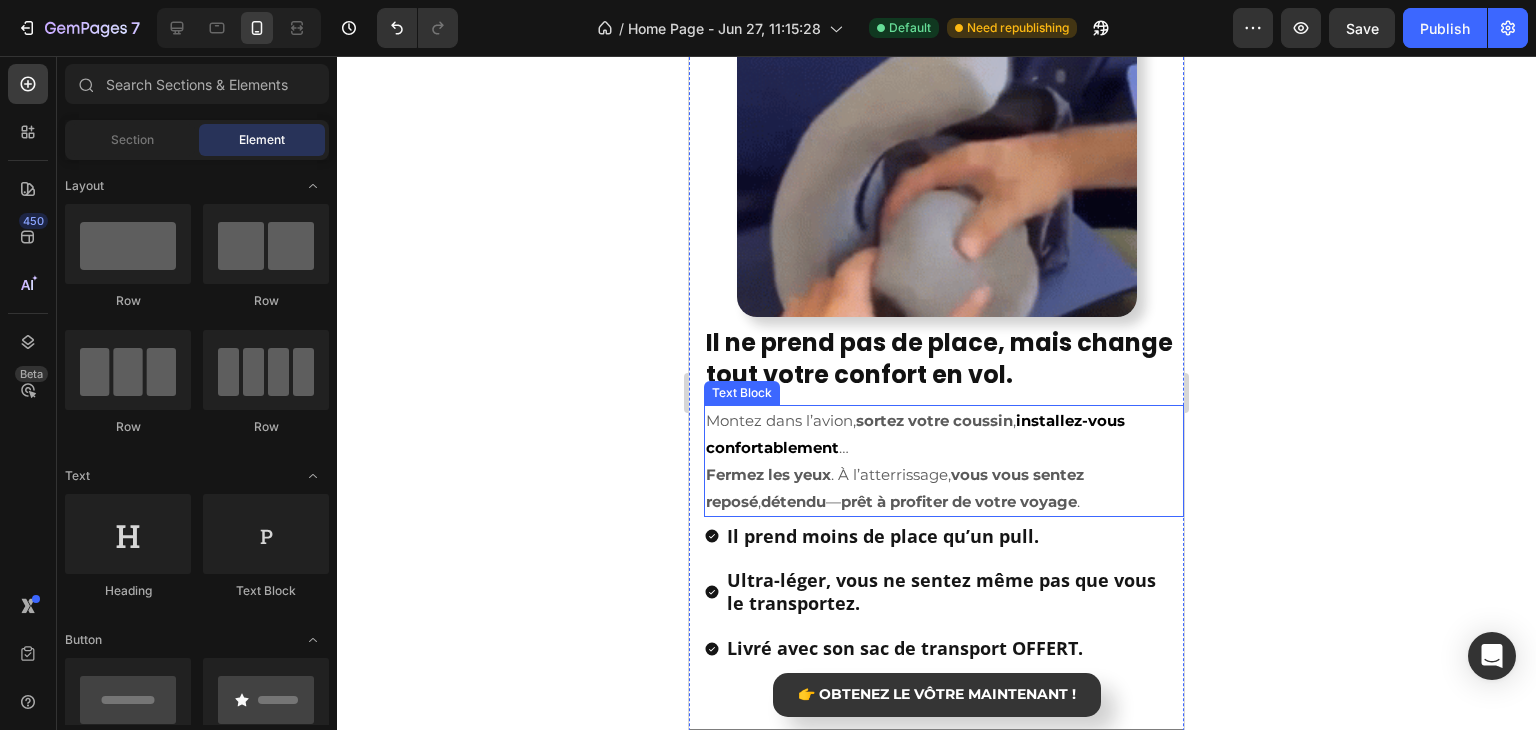 click on "sortez votre coussin" at bounding box center (934, 420) 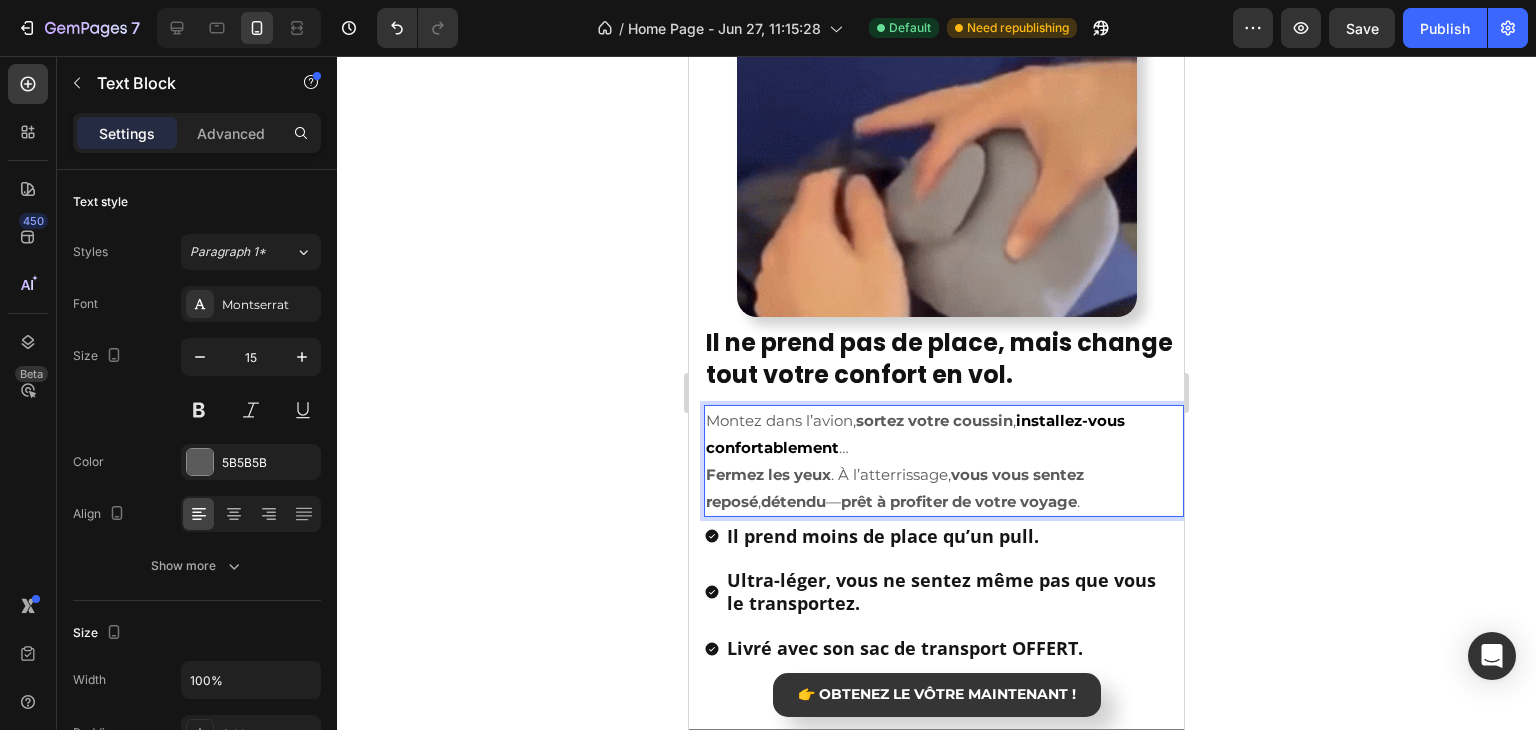 click on "Montez dans l’avion,  sortez votre coussin ,  installez-vous confortablement … Fermez les yeux . À l’atterrissage,  vous vous sentez reposé ,  détendu  —  prêt à profiter de votre voyage ." at bounding box center [944, 461] 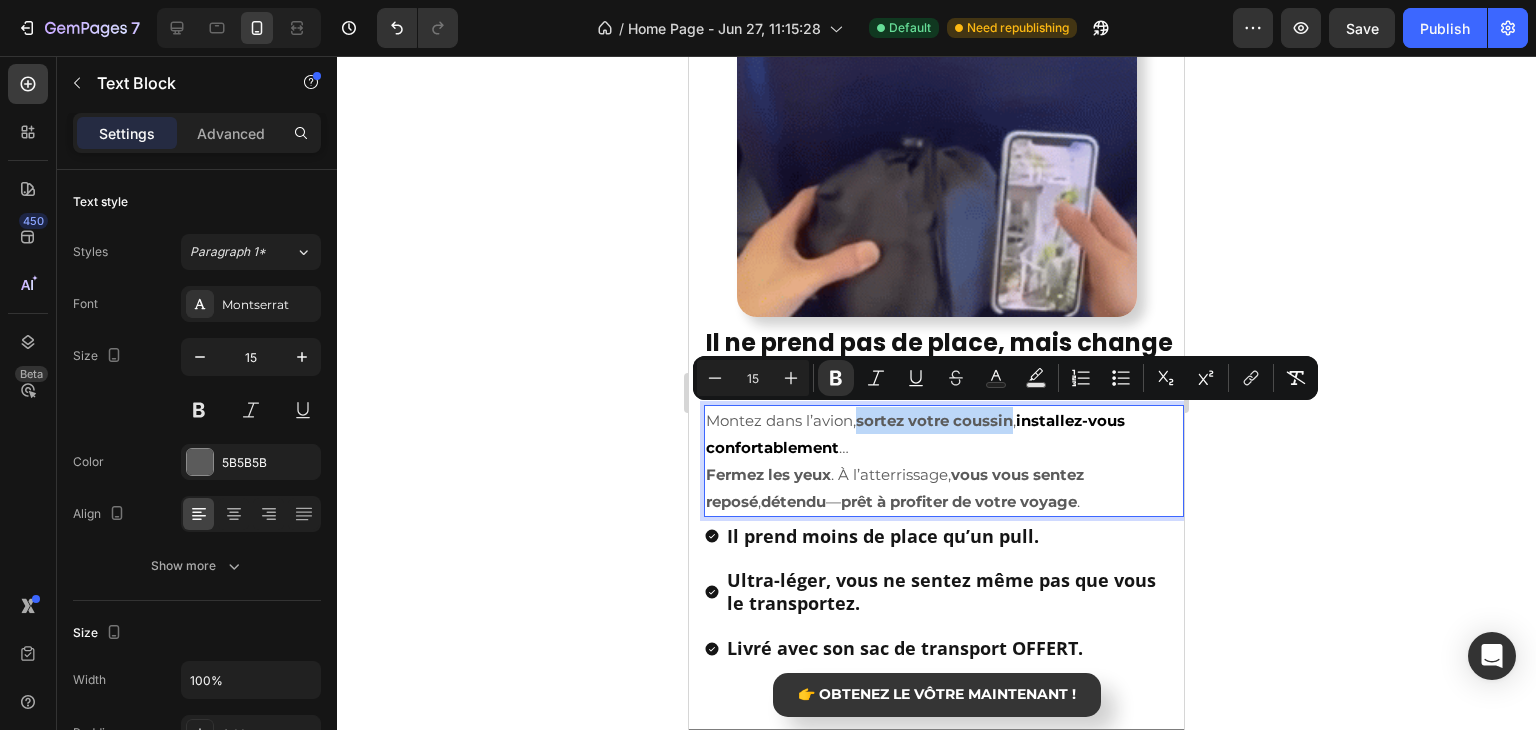 drag, startPoint x: 864, startPoint y: 419, endPoint x: 1016, endPoint y: 415, distance: 152.05263 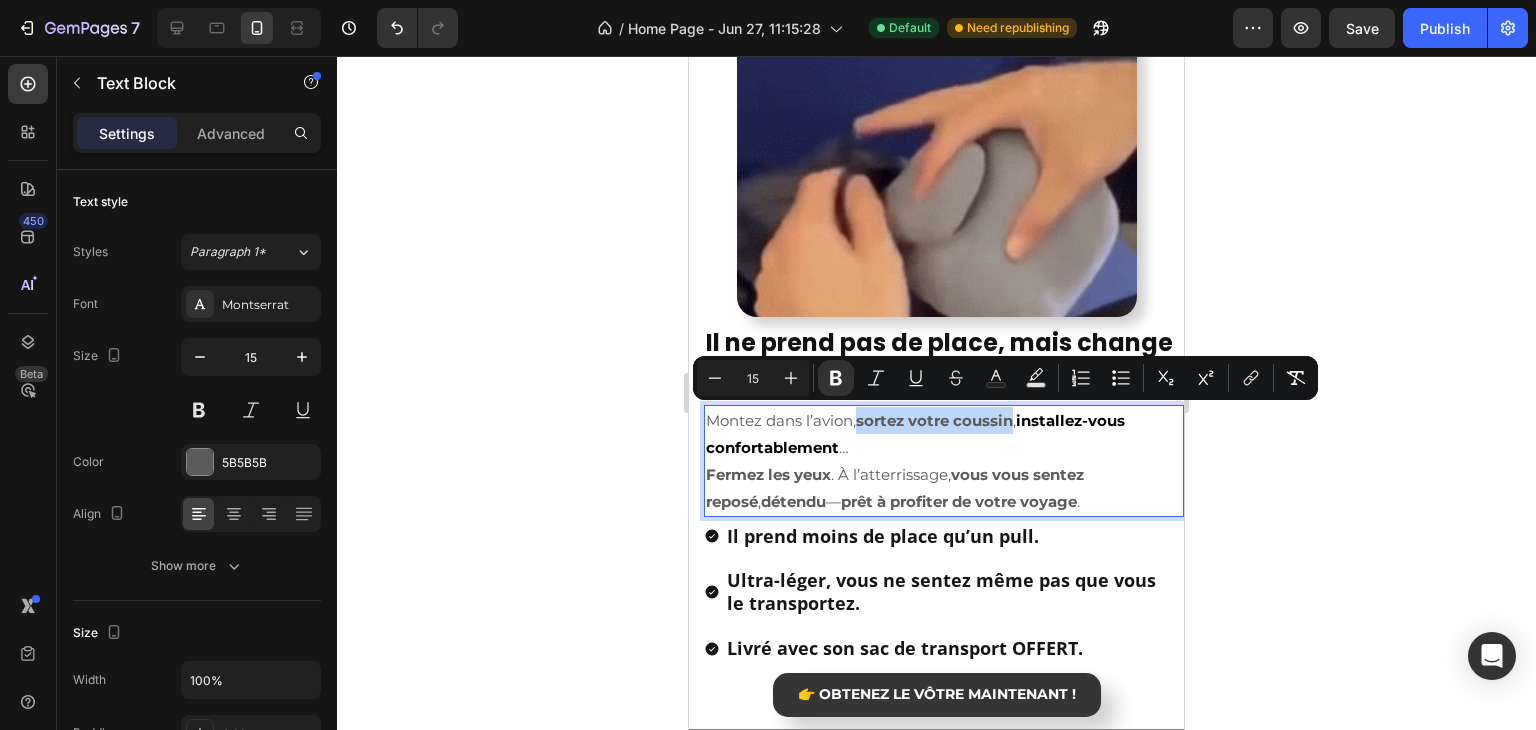 click on "sortez votre coussin" at bounding box center [934, 420] 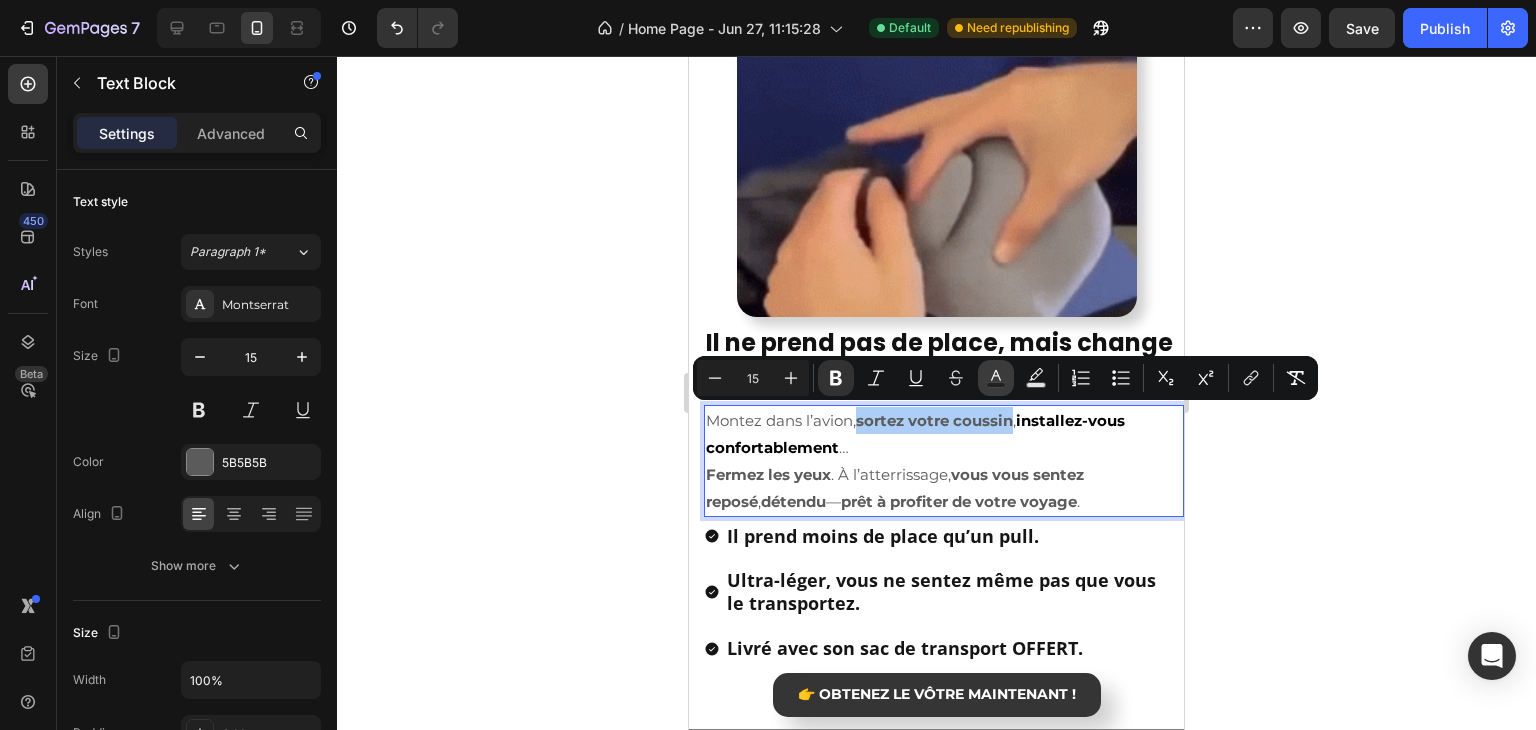 click 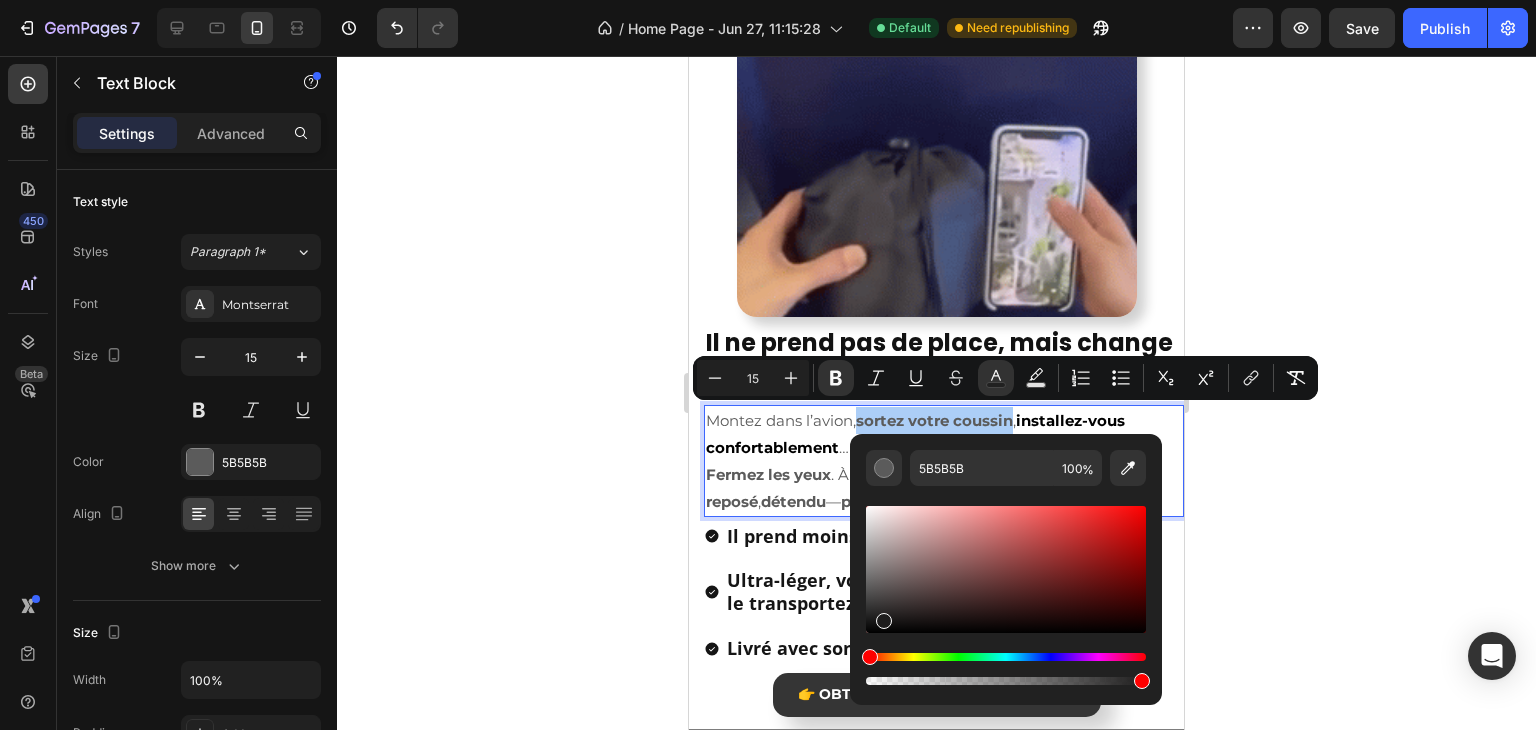 drag, startPoint x: 1573, startPoint y: 668, endPoint x: 817, endPoint y: 666, distance: 756.0026 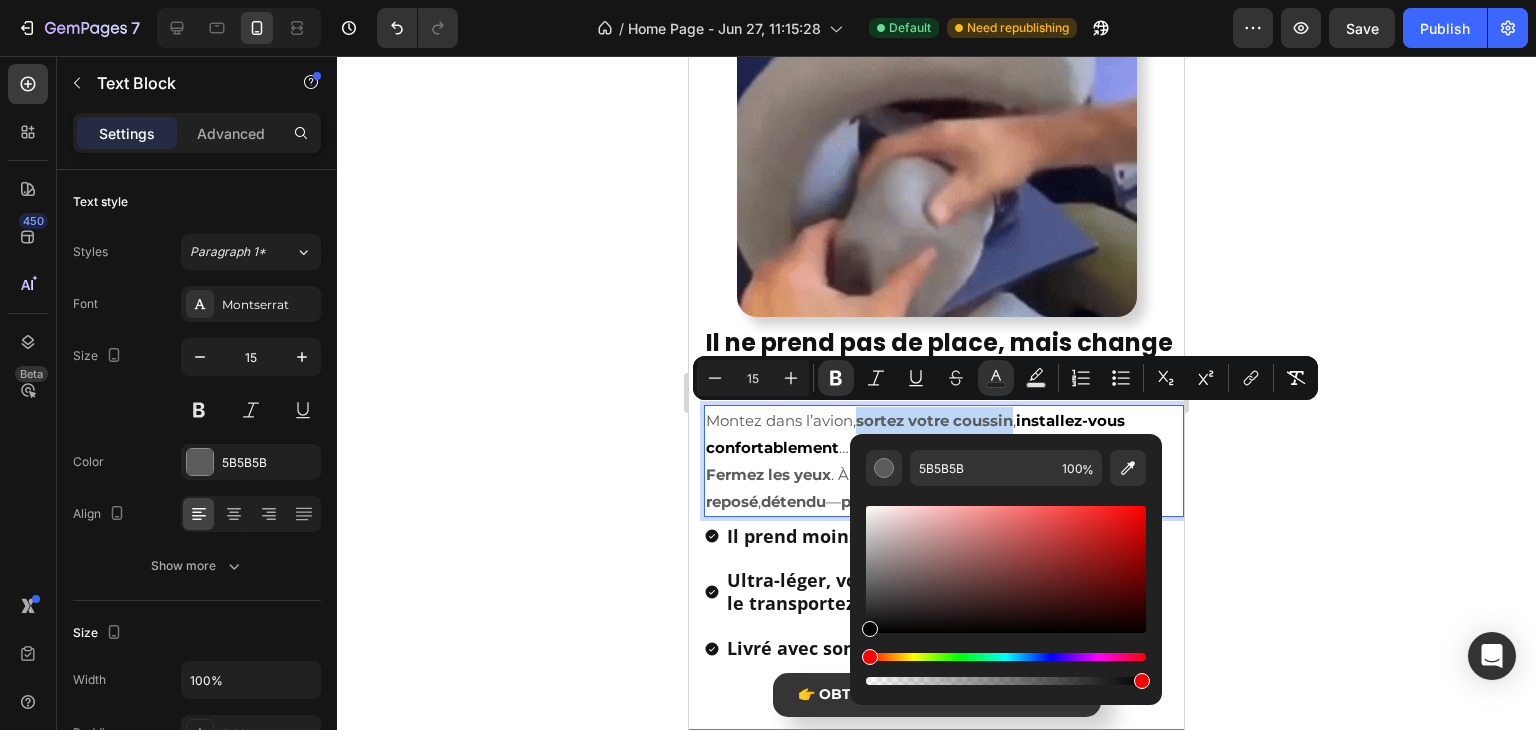 type on "000000" 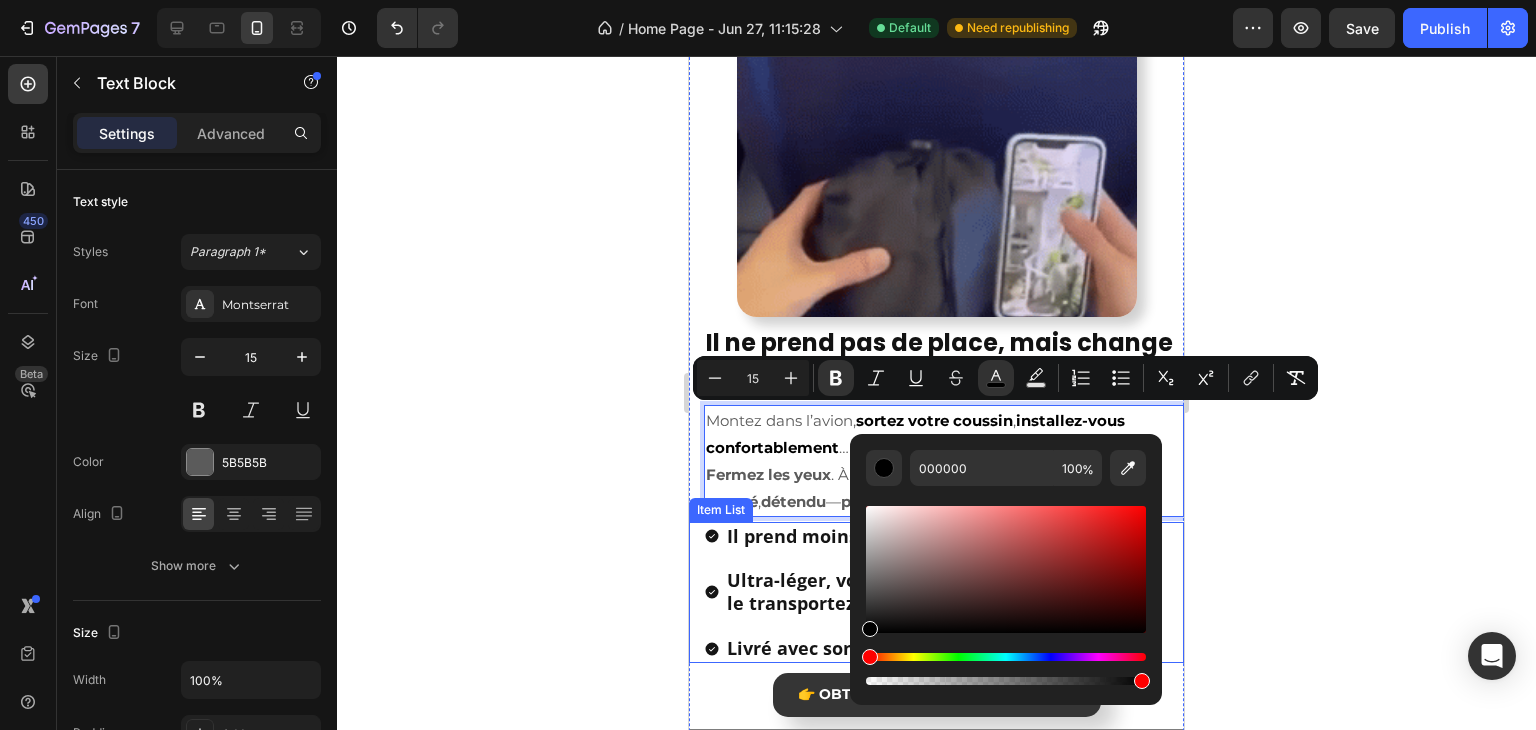 click 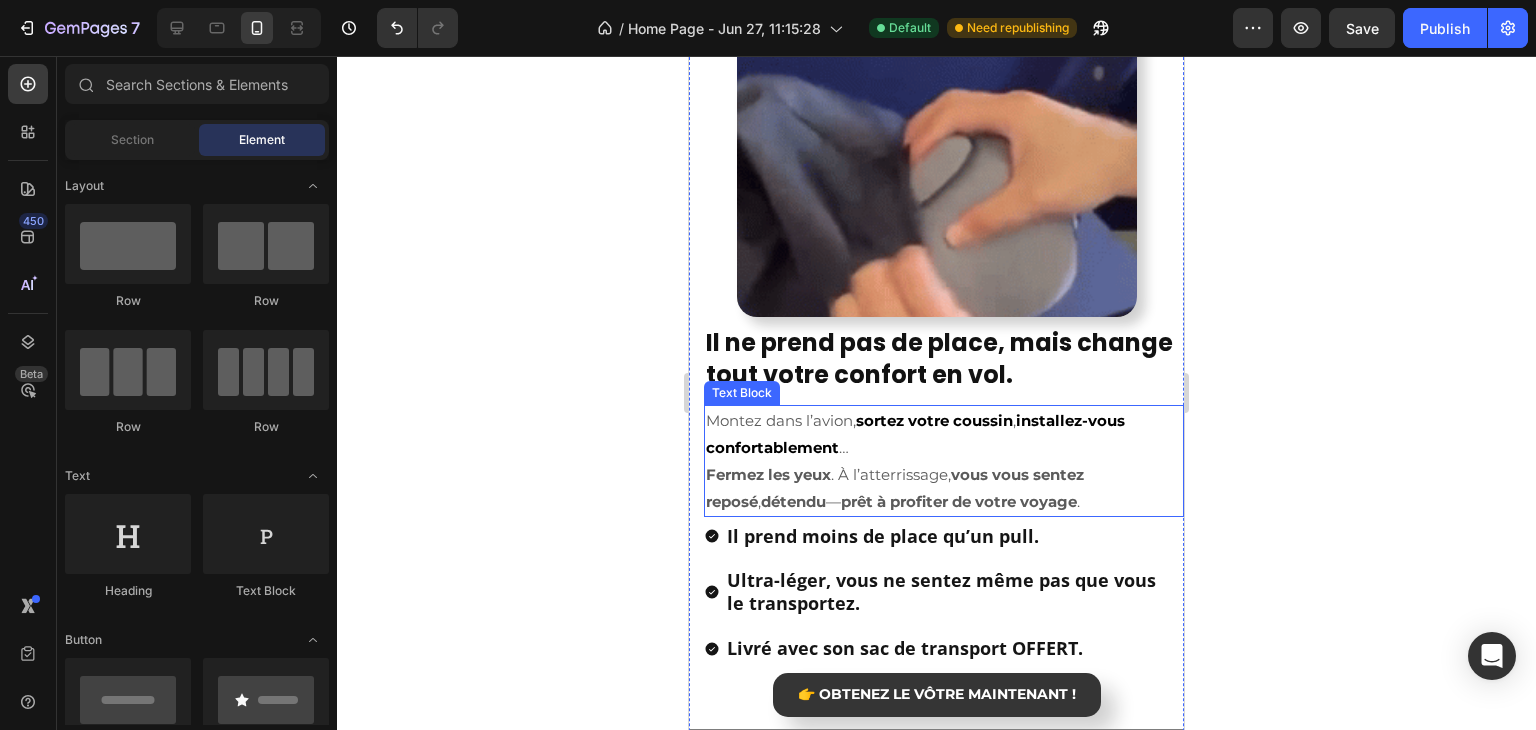 click on "Fermez les yeux" at bounding box center (768, 474) 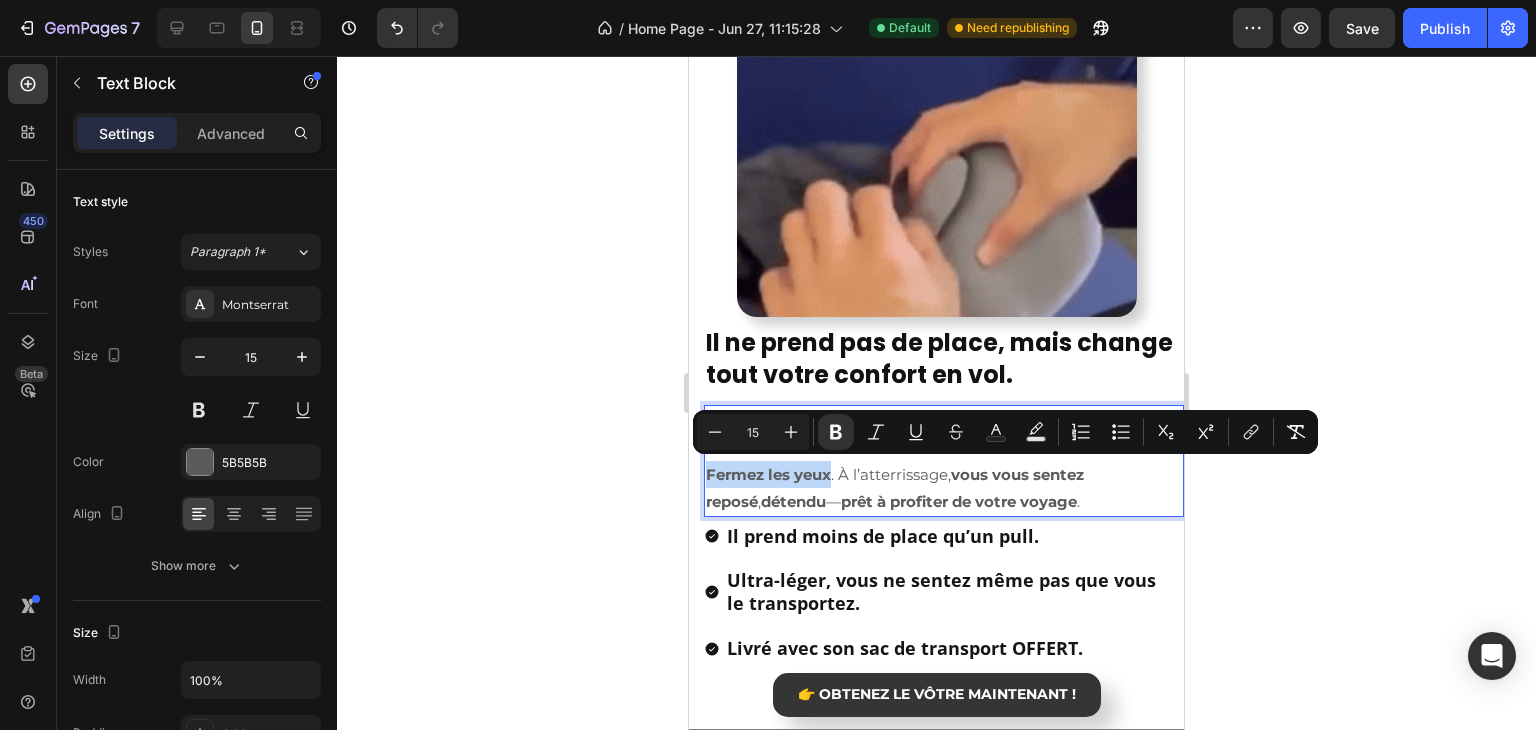 drag, startPoint x: 708, startPoint y: 473, endPoint x: 1544, endPoint y: 500, distance: 836.4359 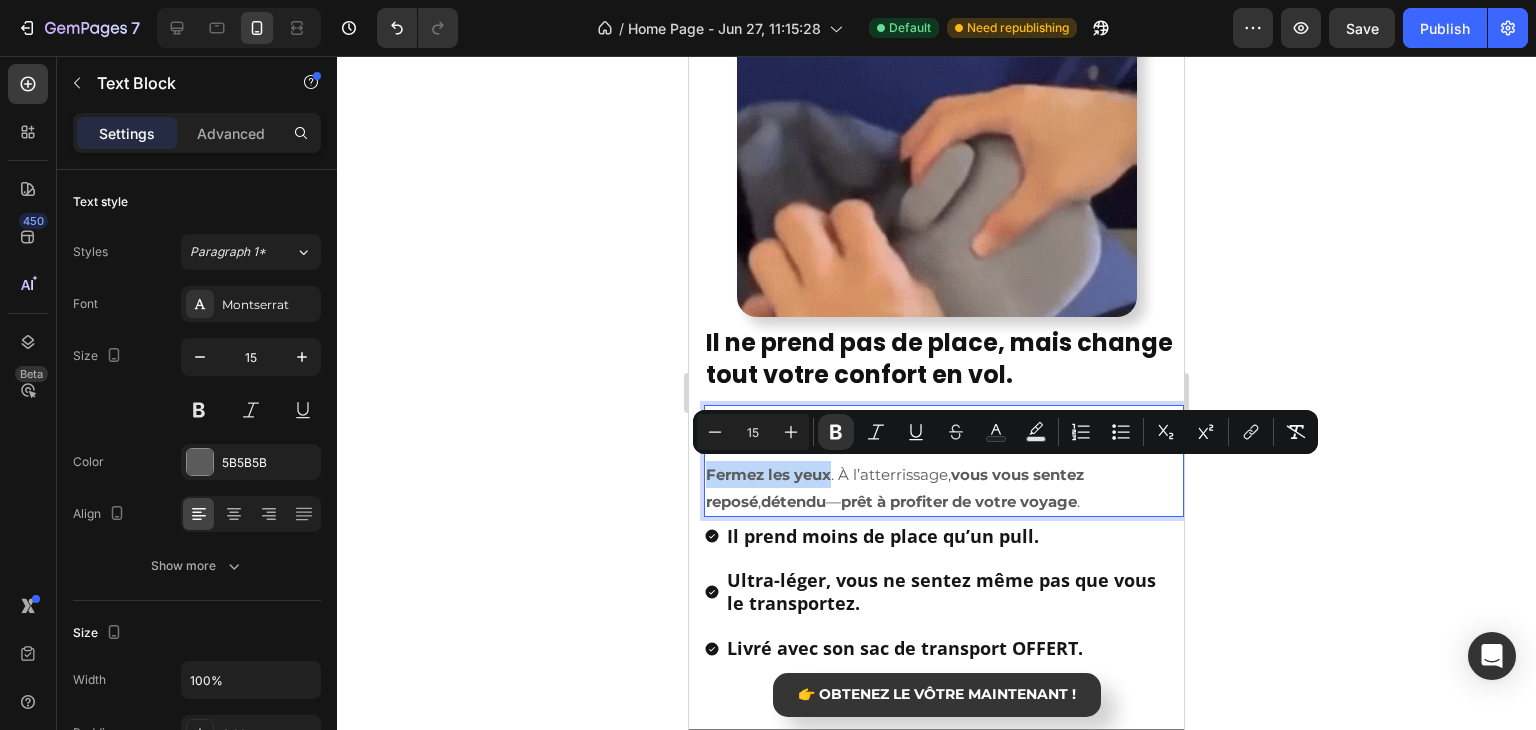 click on "Fermez les yeux" at bounding box center (768, 474) 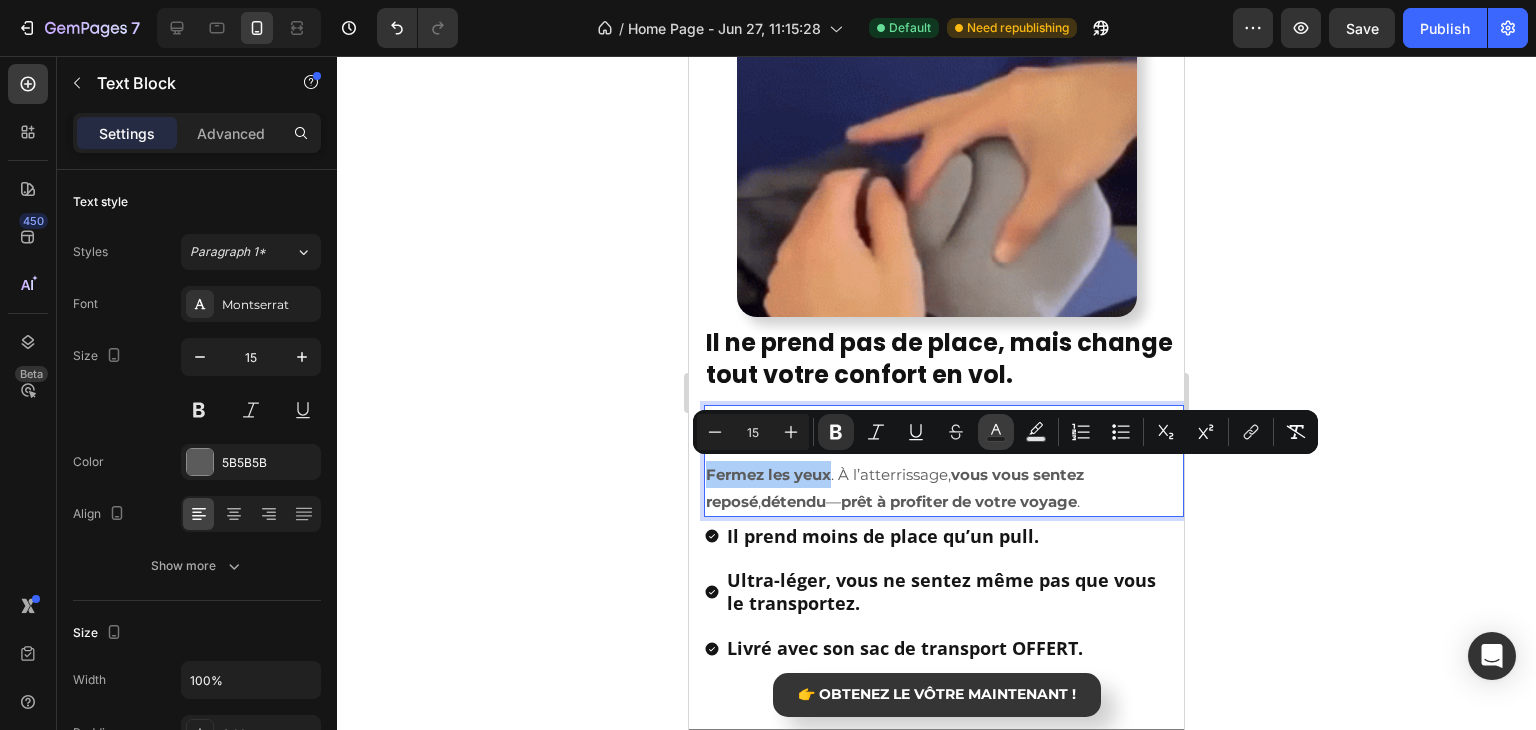 click 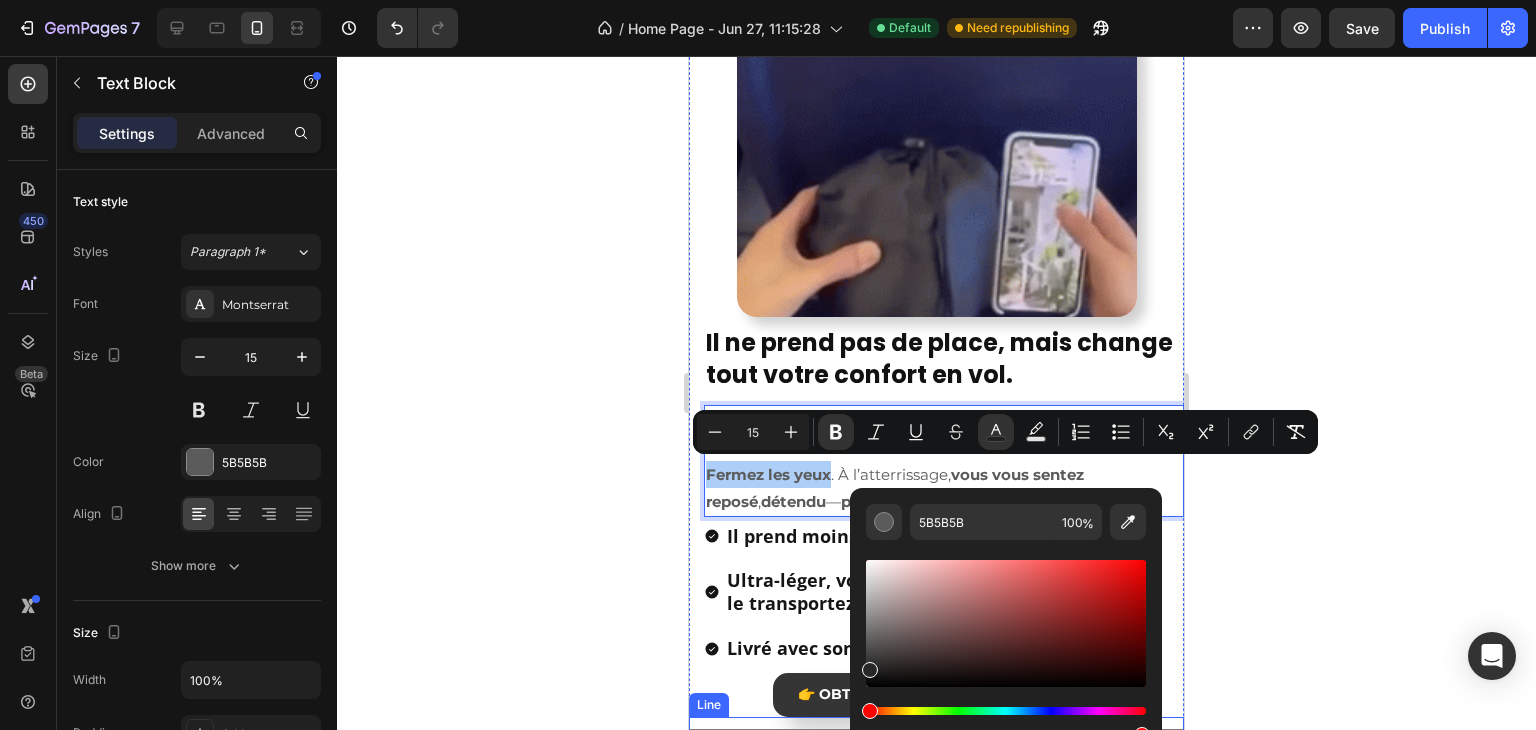 drag, startPoint x: 891, startPoint y: 631, endPoint x: 807, endPoint y: 737, distance: 135.24792 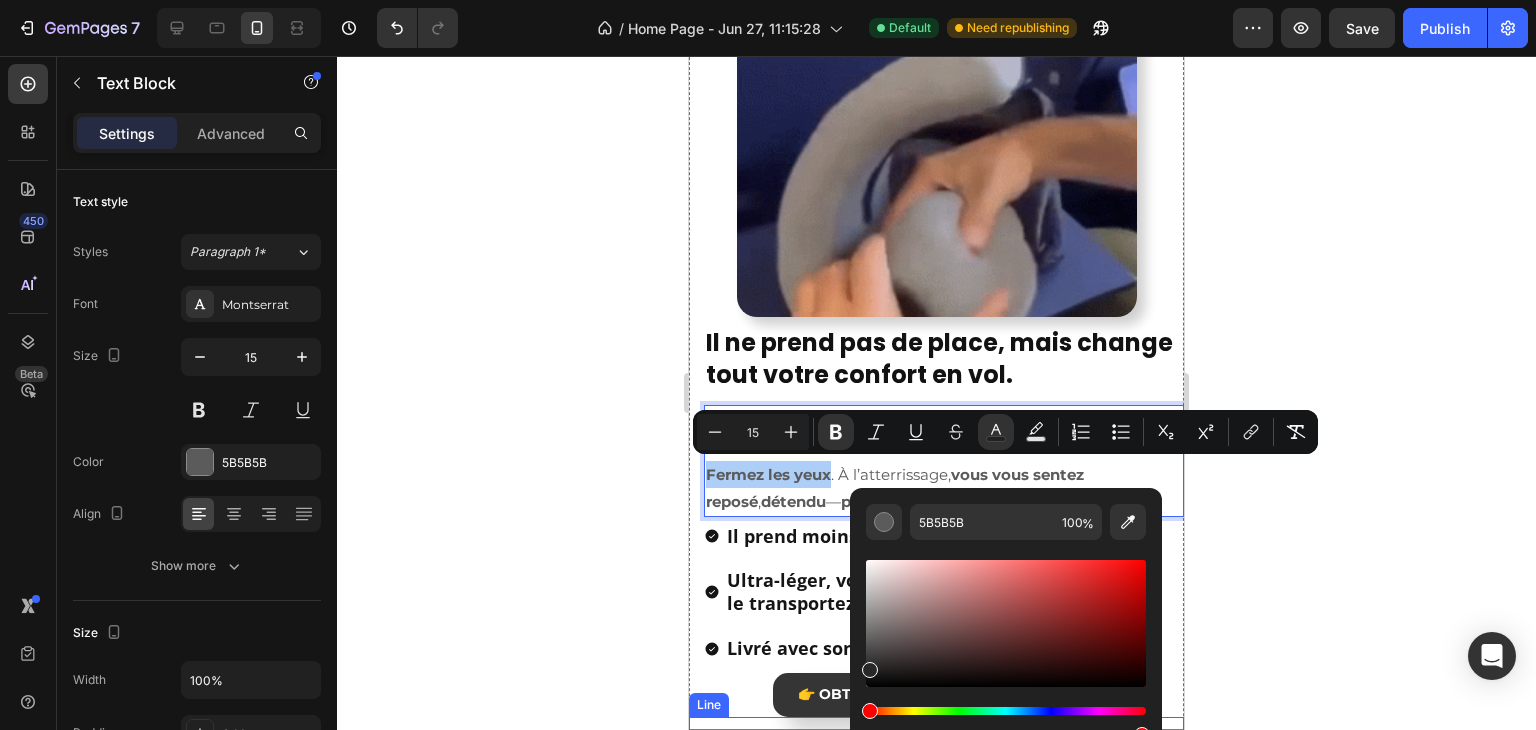 click on "7  Version history  /  Home Page - Jun 27, 11:15:28 Default Need republishing Preview  Save   Publish  450 Beta Sections(18) Elements(83) Section Element Hero Section Product Detail Brands Trusted Badges Guarantee Product Breakdown How to use Testimonials Compare Bundle FAQs Social Proof Brand Story Product List Collection Blog List Contact Sticky Add to Cart Custom Footer Browse Library 450 Layout
Row
Row
Row
Row Text
Heading
Text Block Button
Button
Button Media
Image
Image" at bounding box center (768, 0) 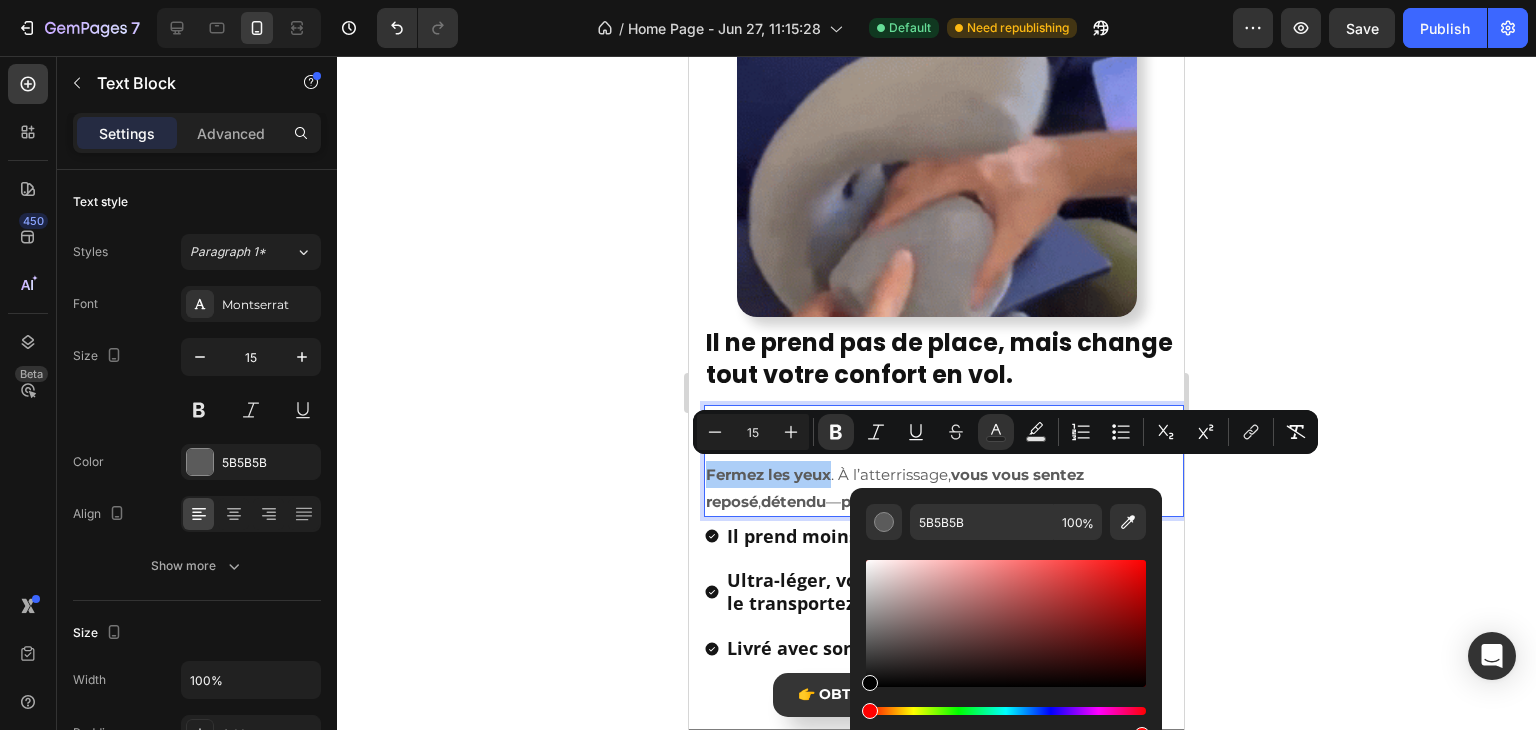 type on "000000" 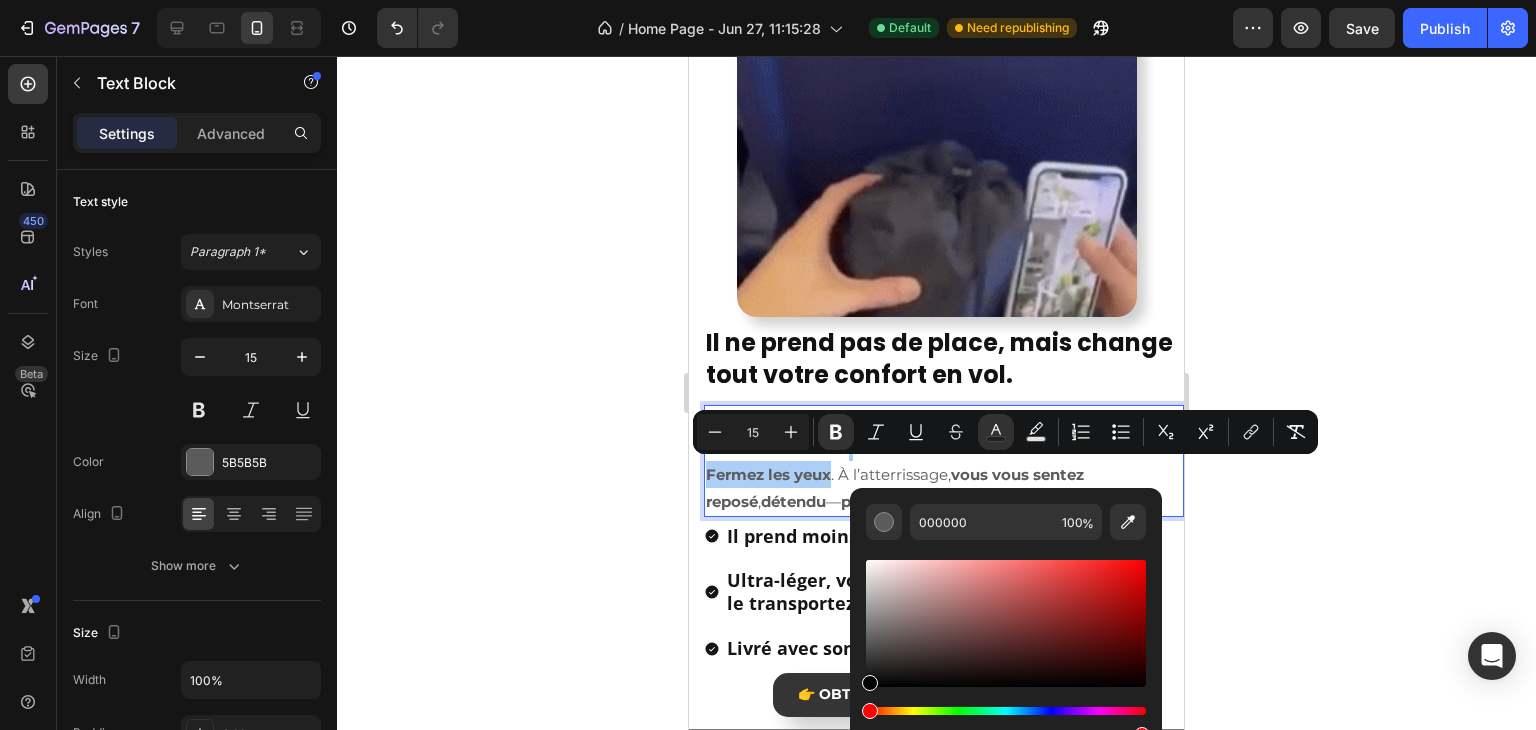 click 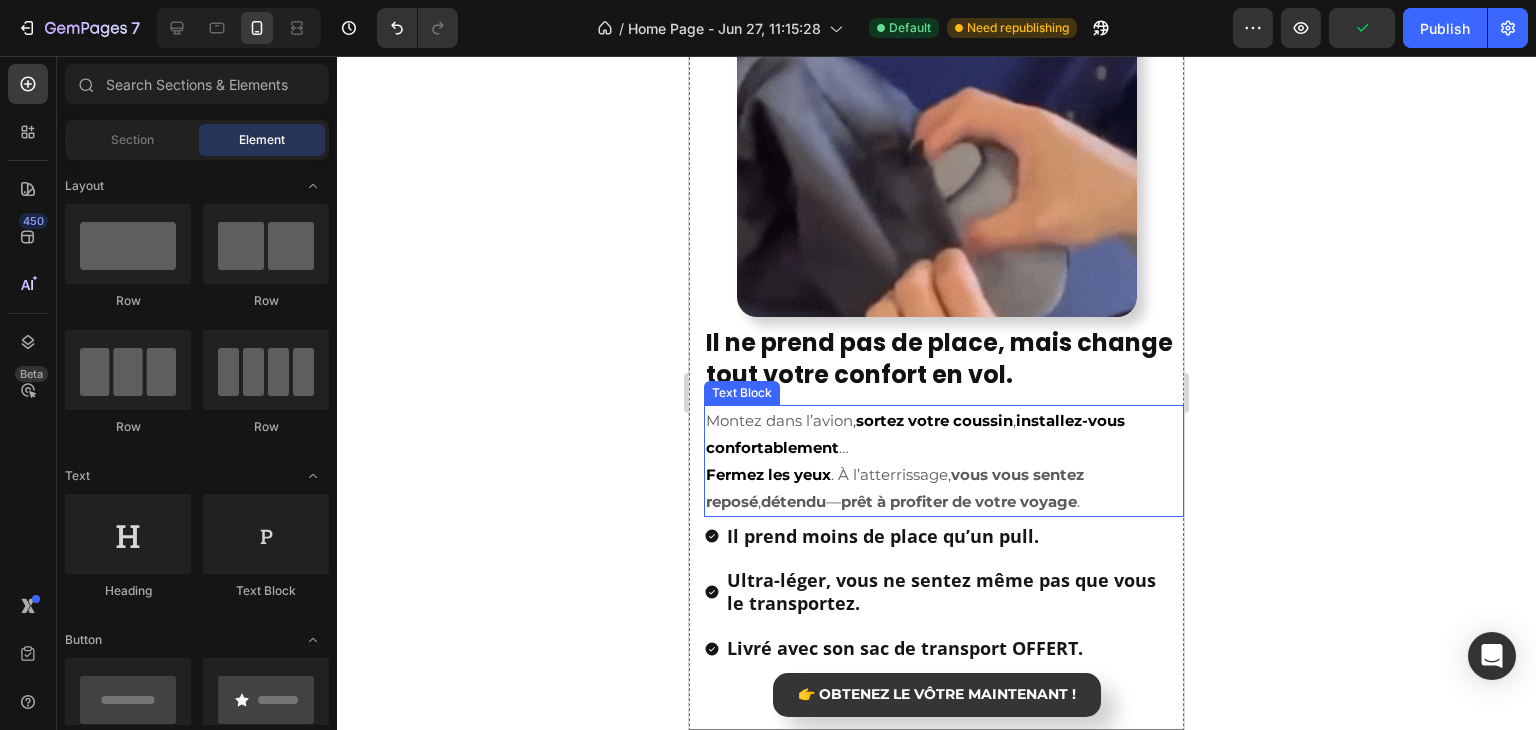 click on "vous vous sentez reposé" at bounding box center [895, 488] 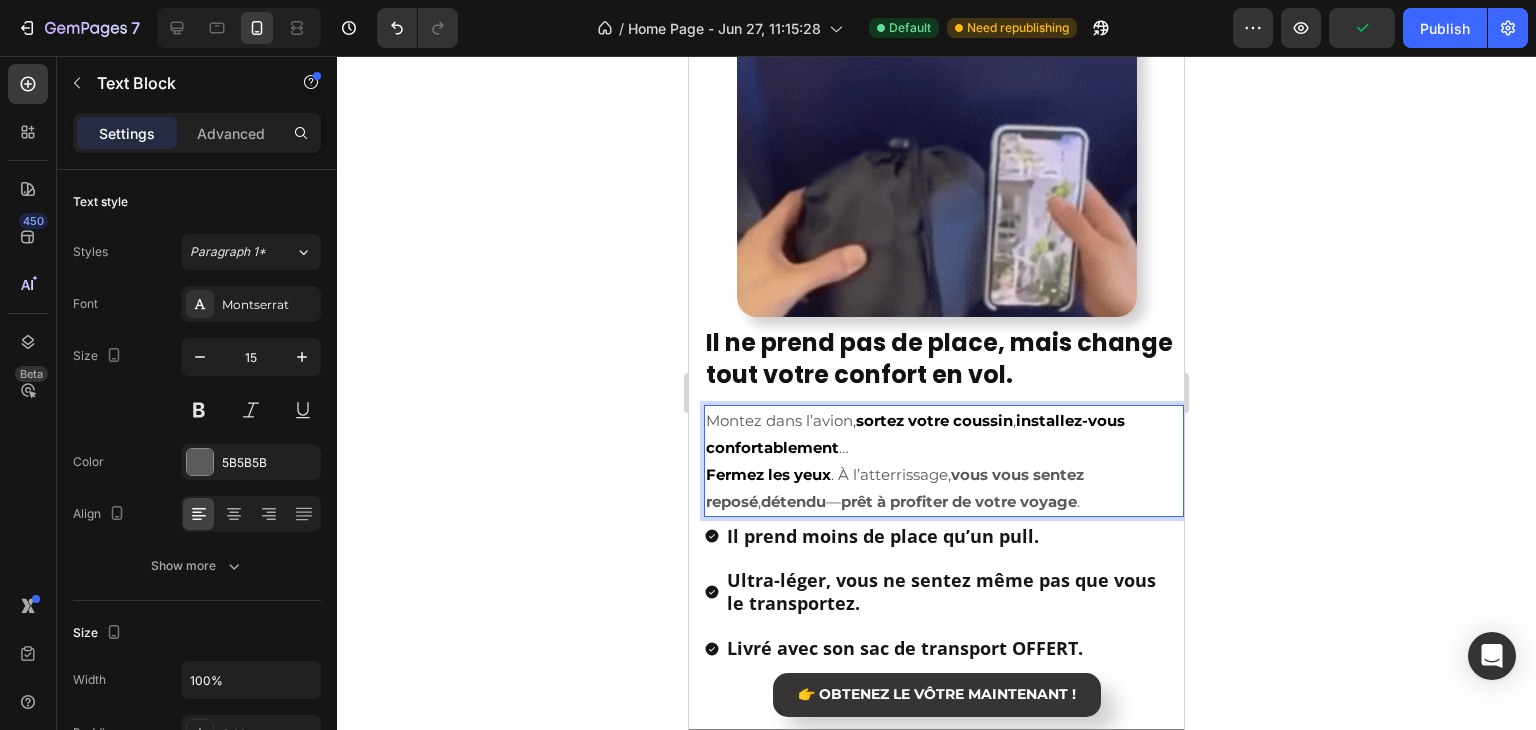 click on "vous vous sentez reposé" at bounding box center [895, 488] 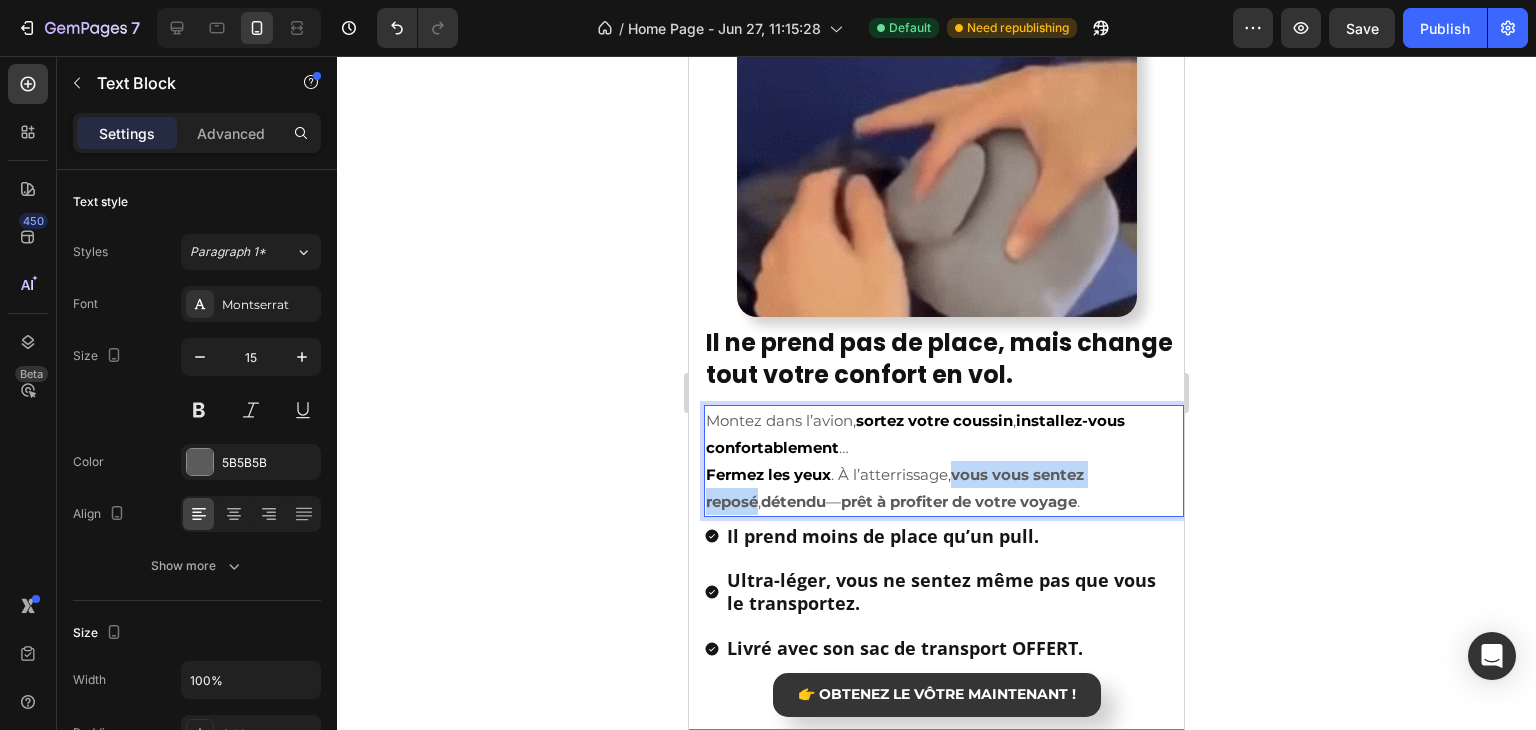 drag, startPoint x: 959, startPoint y: 471, endPoint x: 1148, endPoint y: 476, distance: 189.06613 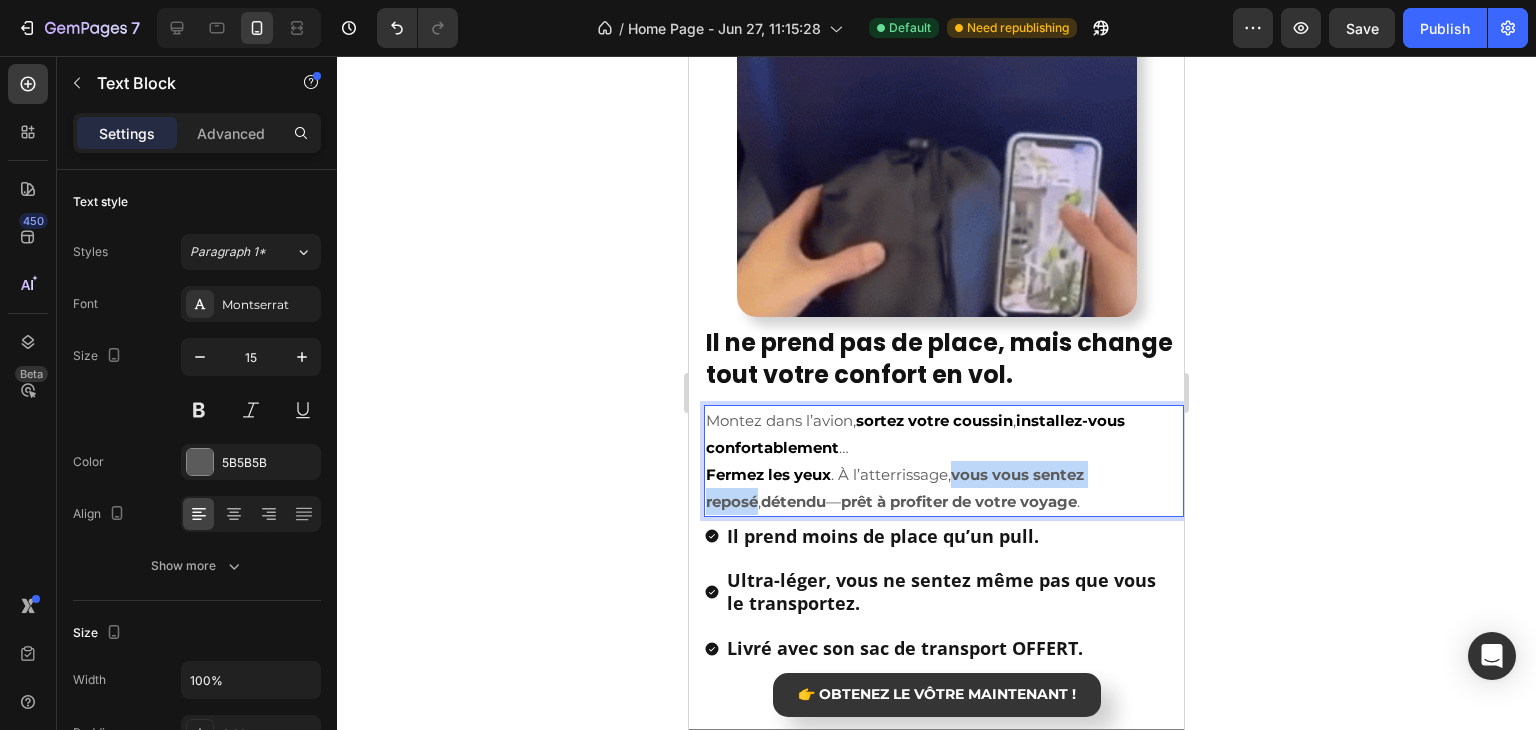 click on "Montez dans l’avion,  sortez votre coussin ,  installez-vous confortablement … Fermez les yeux . À l’atterrissage,  vous vous sentez reposé ,  détendu  —  prêt à profiter de votre voyage ." at bounding box center (944, 461) 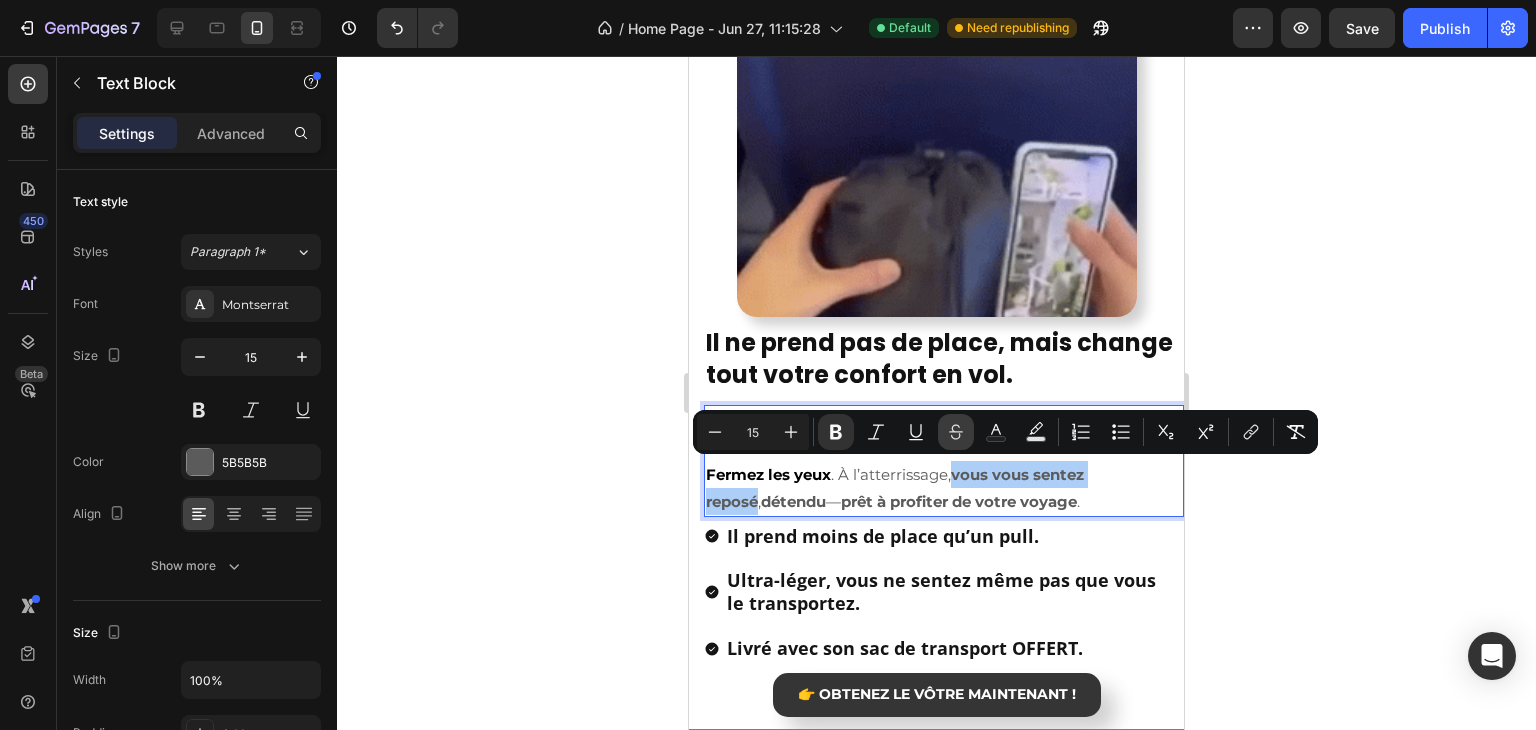 click on "Strikethrough" at bounding box center (956, 432) 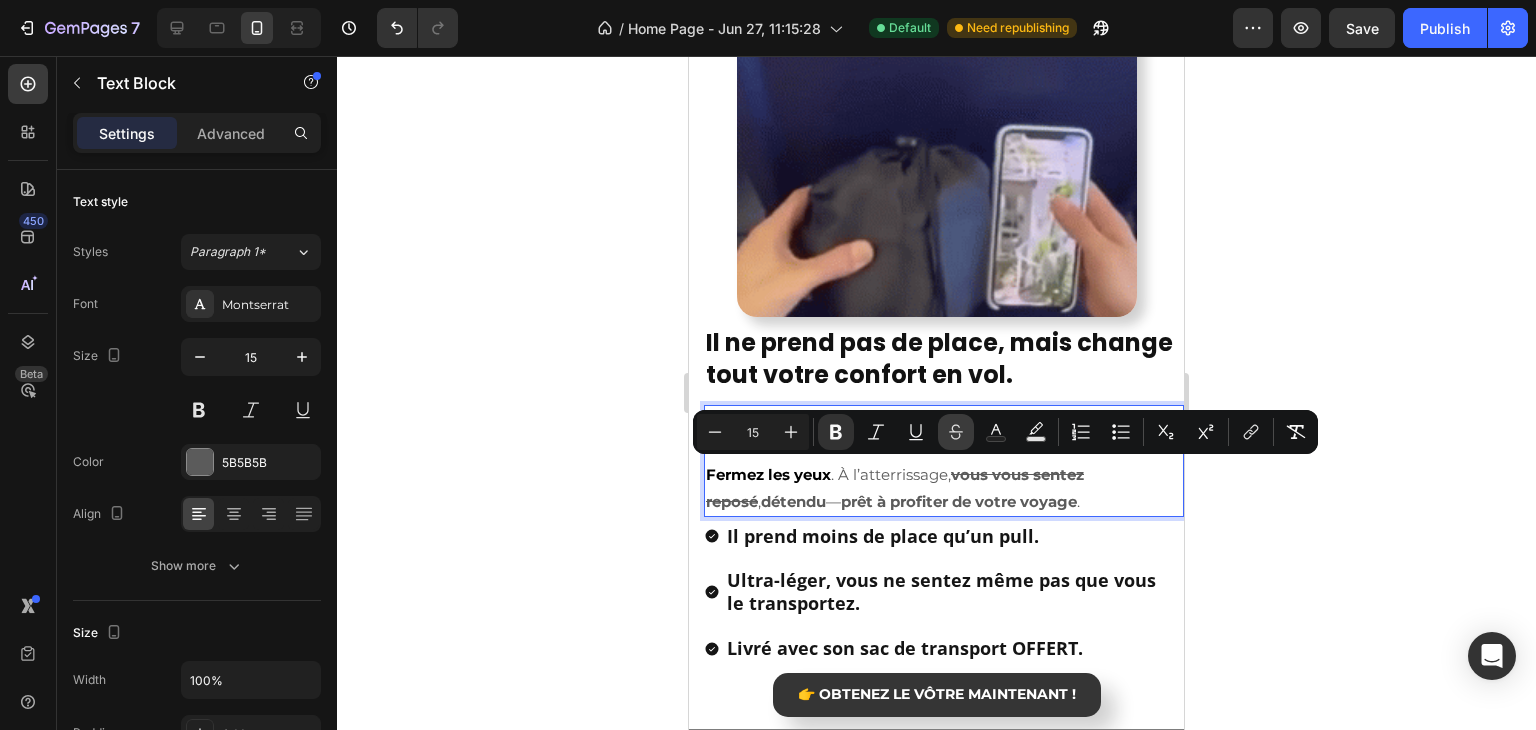 click 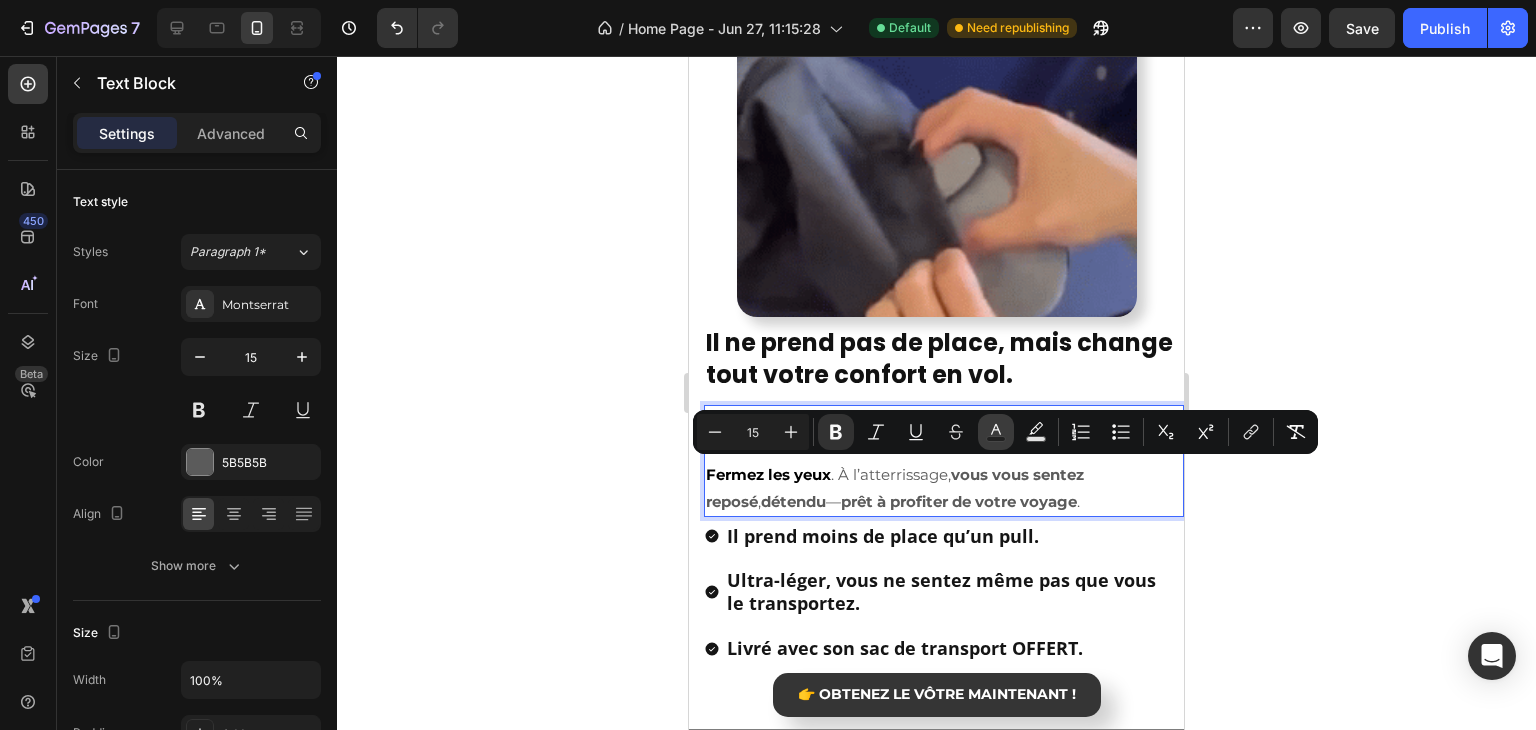 click on "Text Color" at bounding box center (996, 432) 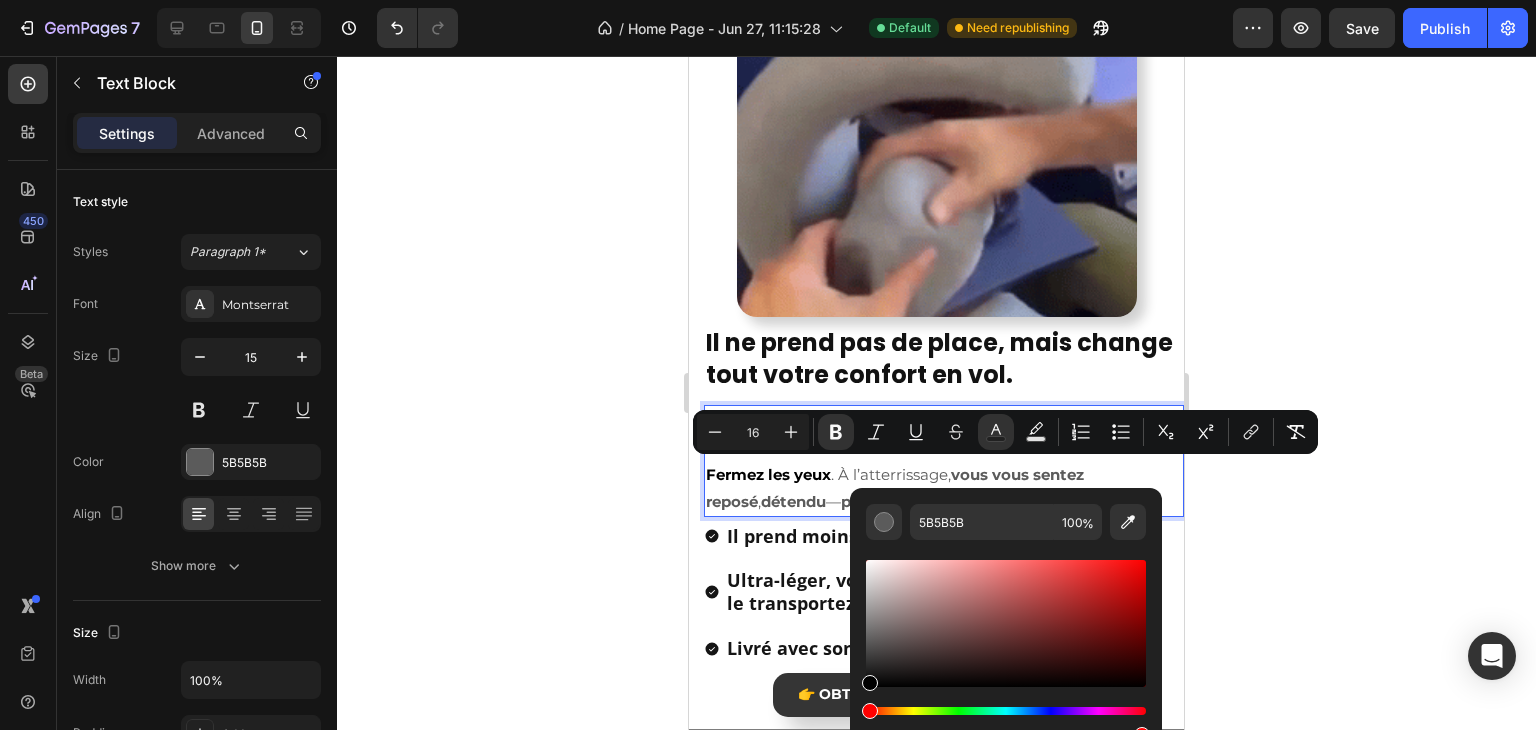 drag, startPoint x: 920, startPoint y: 597, endPoint x: 770, endPoint y: 774, distance: 232.01077 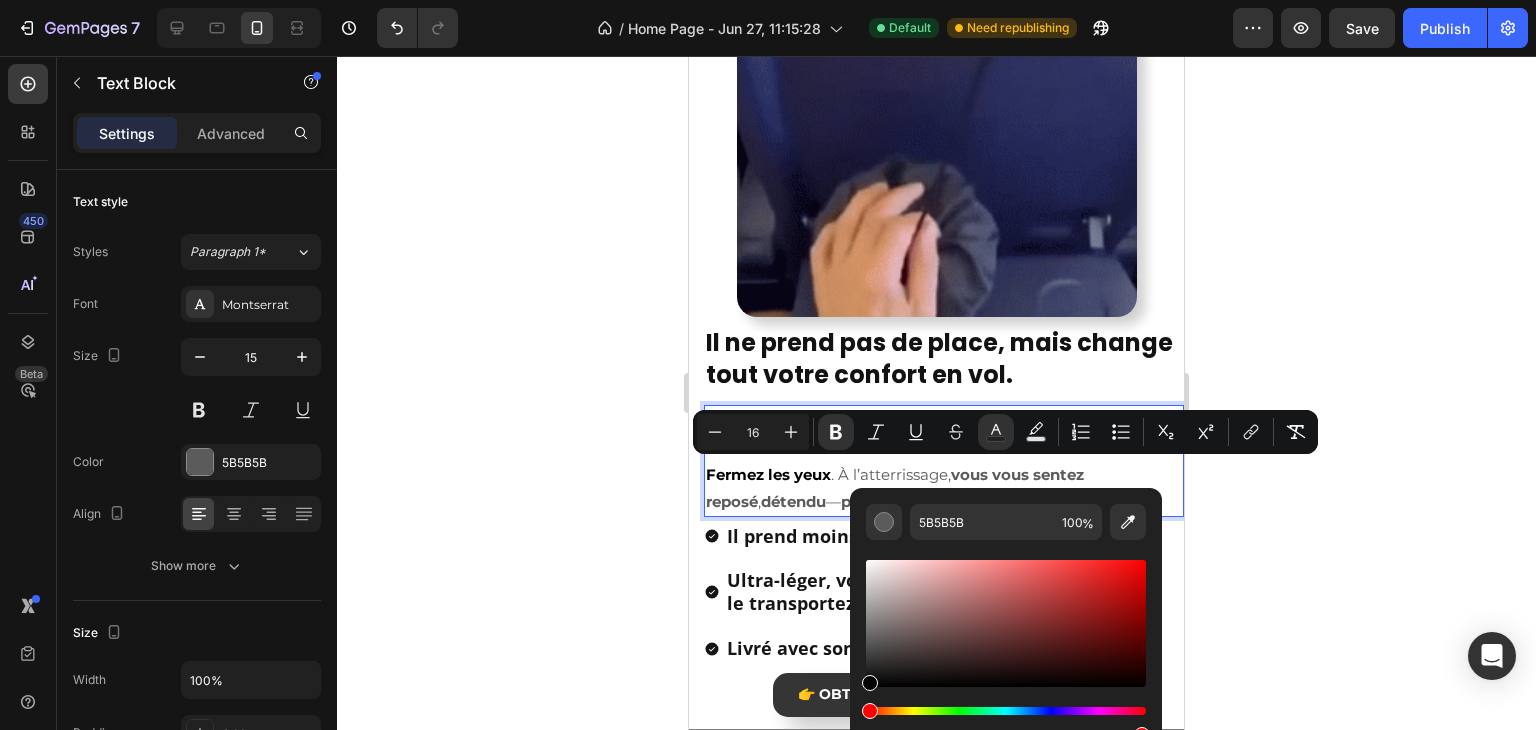 click on "7  Version history  /  Home Page - Jun 27, 11:15:28 Default Need republishing Preview  Save   Publish  450 Beta Sections(18) Elements(83) Section Element Hero Section Product Detail Brands Trusted Badges Guarantee Product Breakdown How to use Testimonials Compare Bundle FAQs Social Proof Brand Story Product List Collection Blog List Contact Sticky Add to Cart Custom Footer Browse Library 450 Layout
Row
Row
Row
Row Text
Heading
Text Block Button
Button
Button Media
Image
Image" at bounding box center [768, 0] 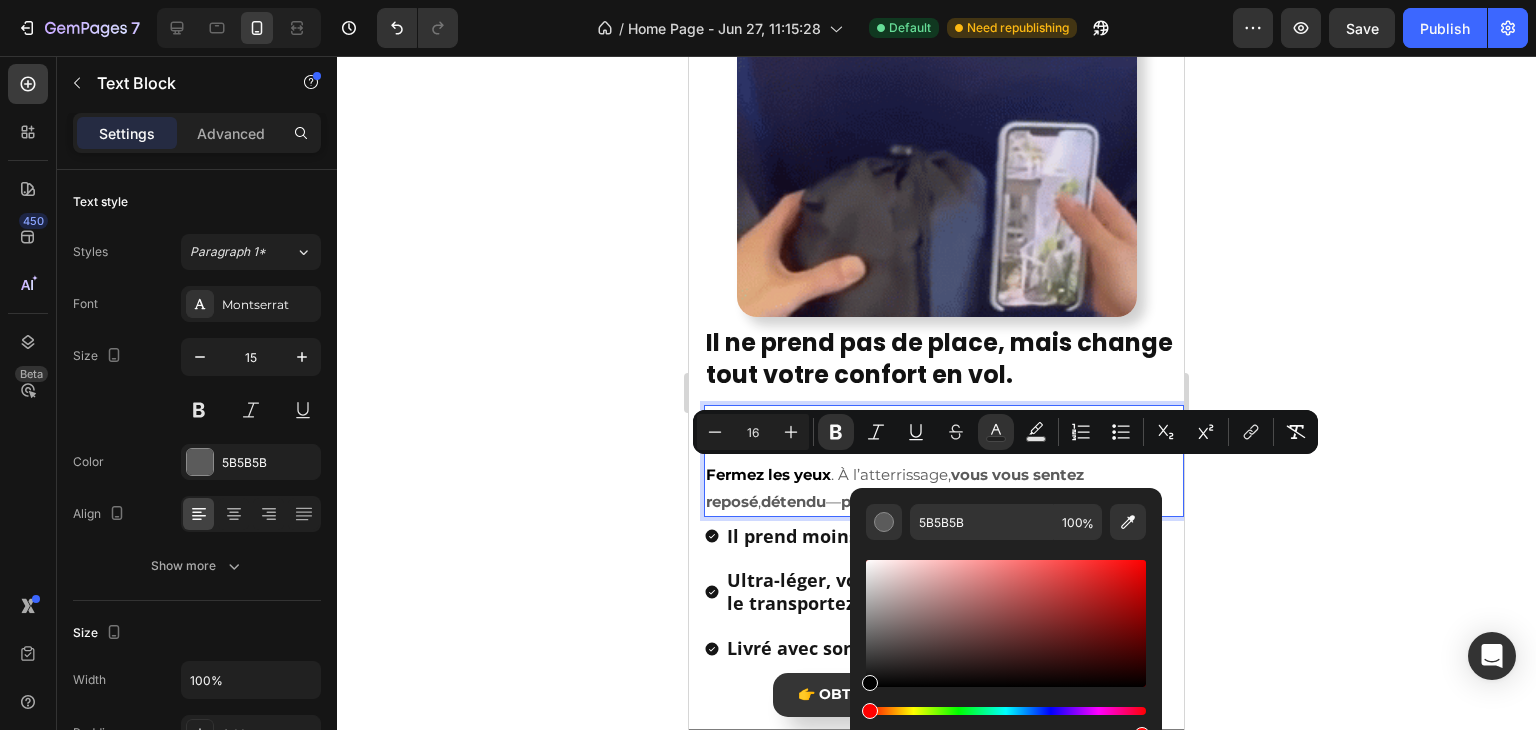 type on "15" 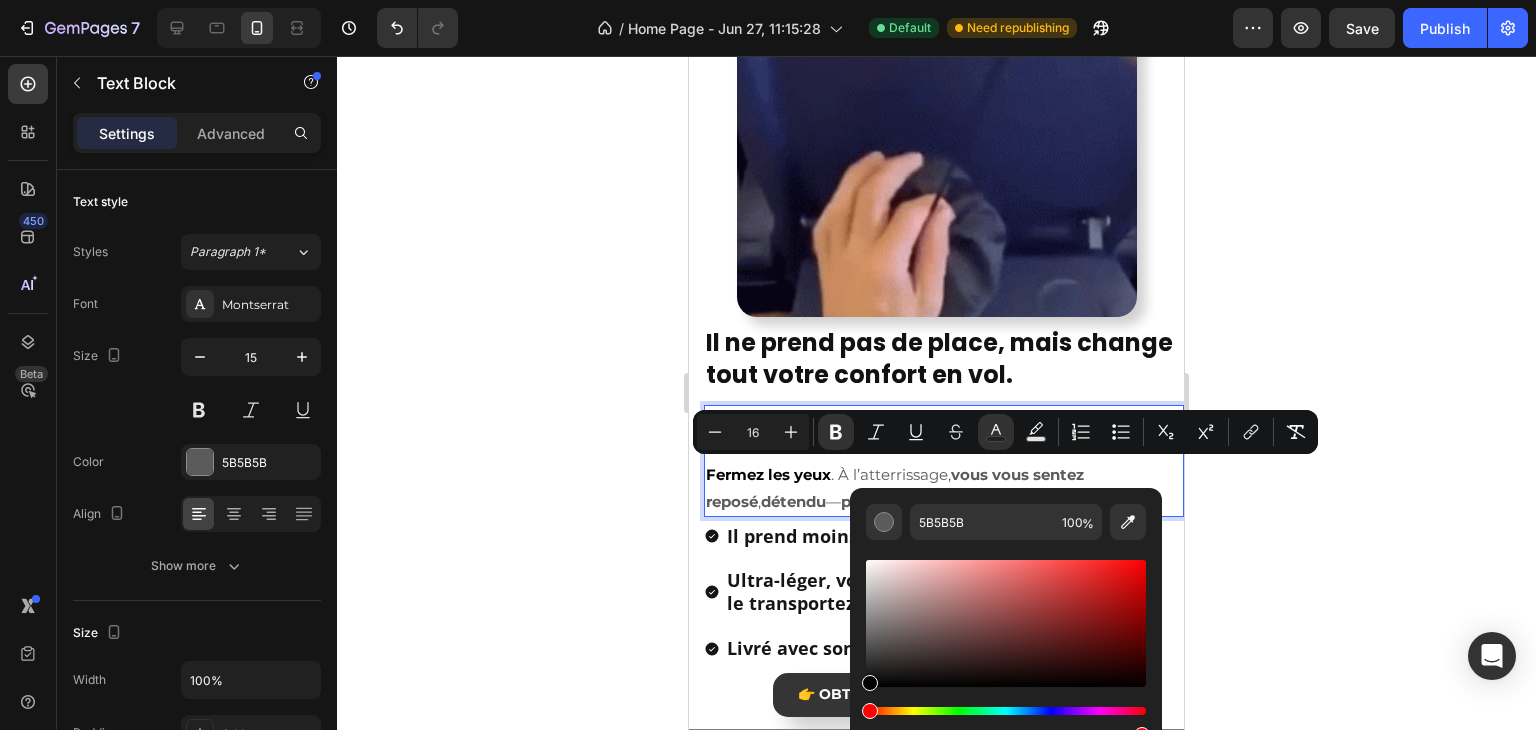 type on "000000" 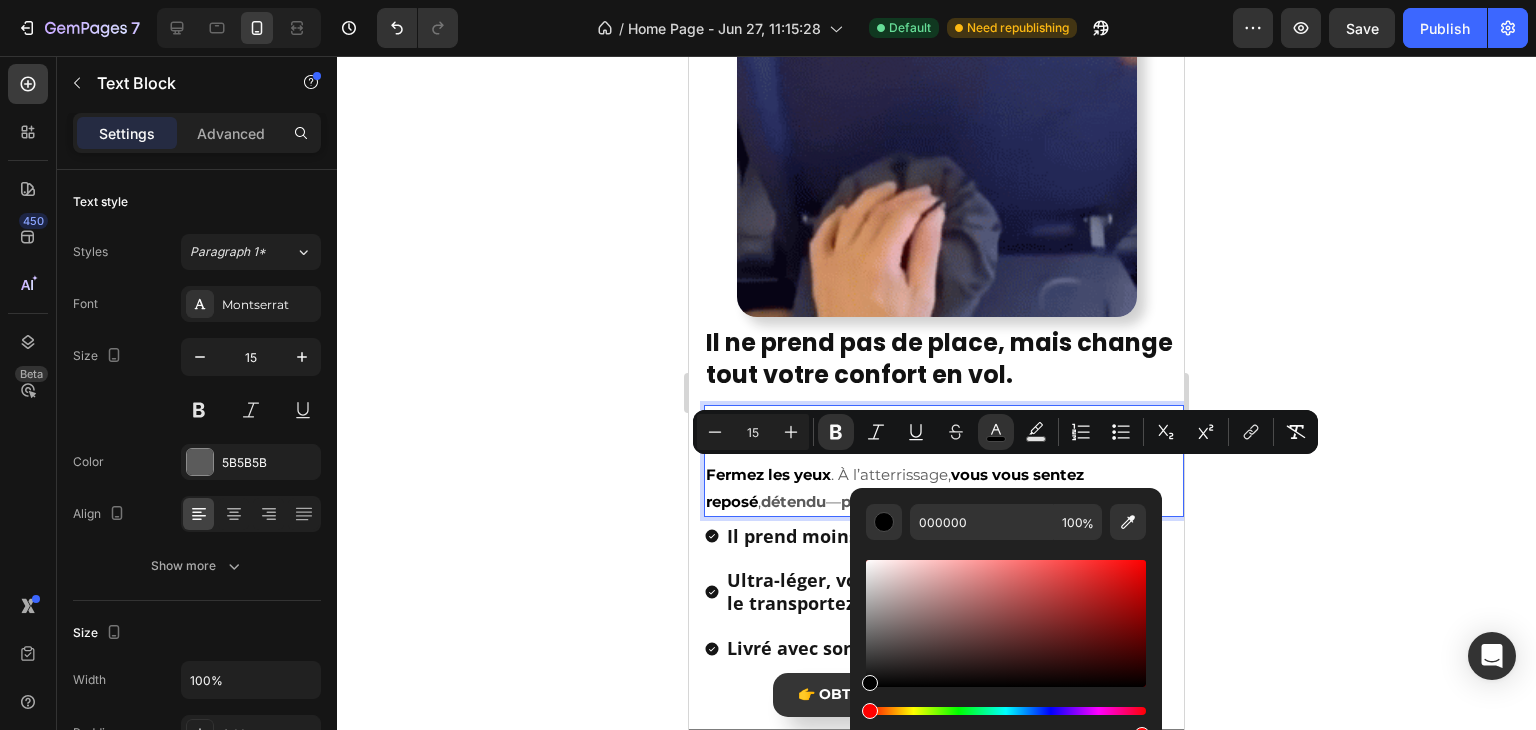 click 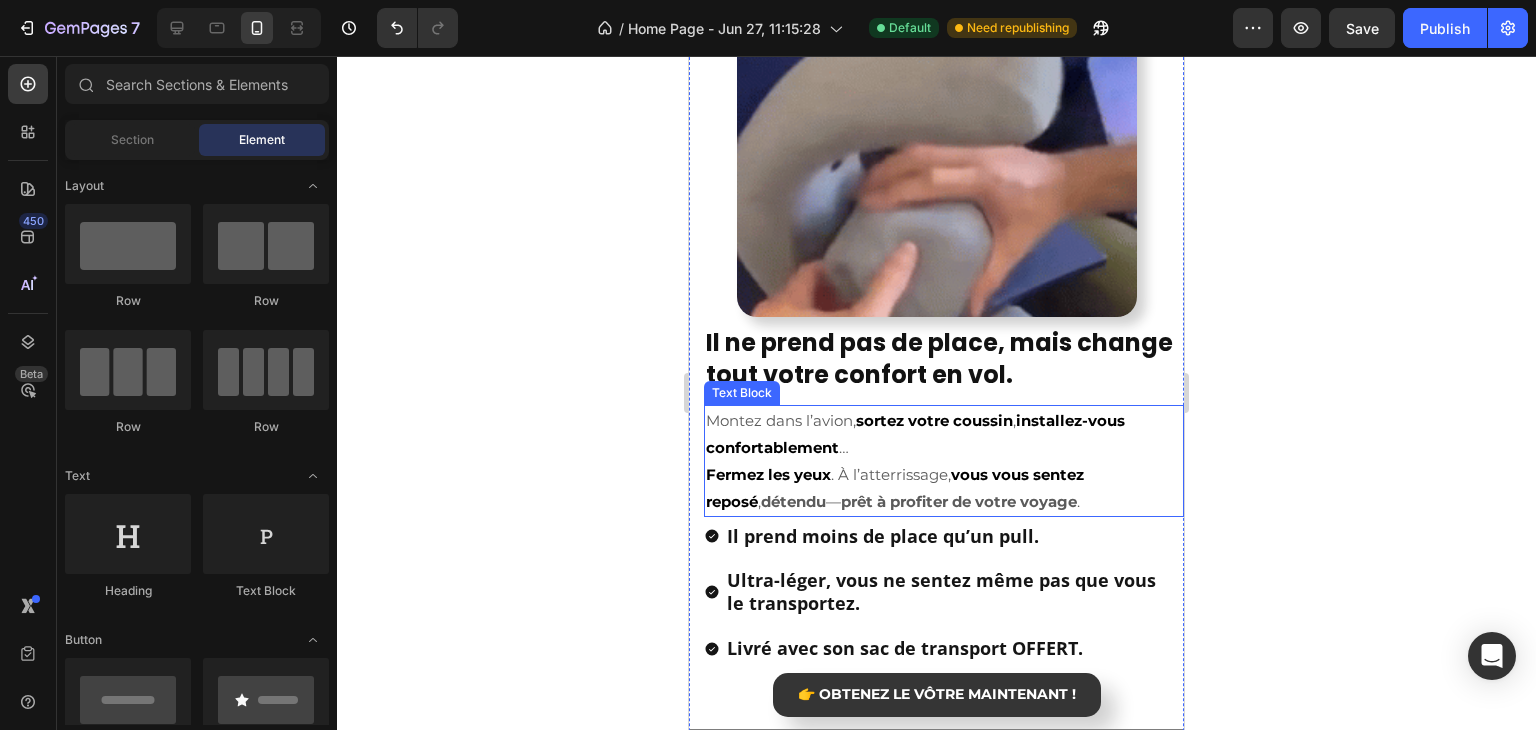 click on "détendu" at bounding box center (793, 501) 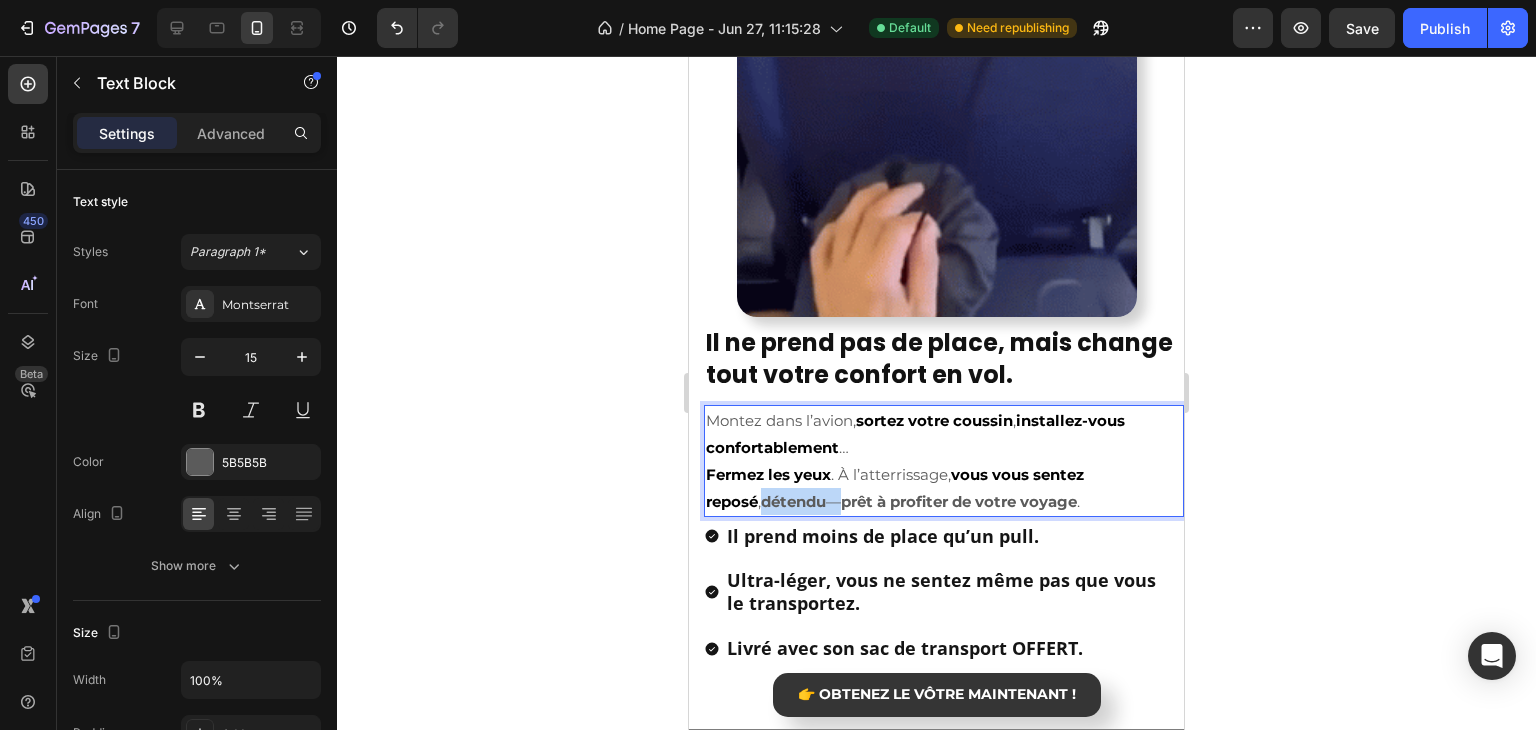 click on "détendu" at bounding box center (793, 501) 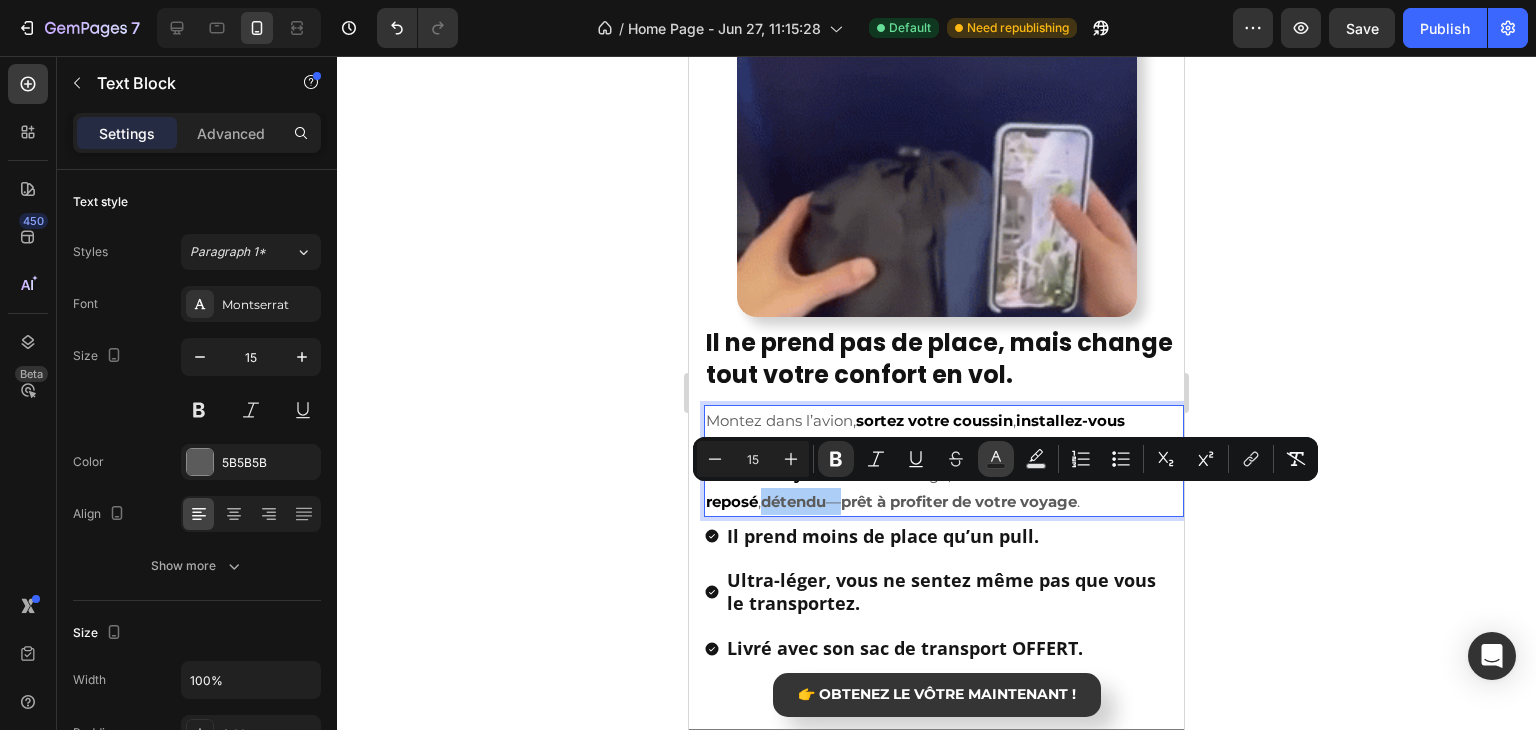 click 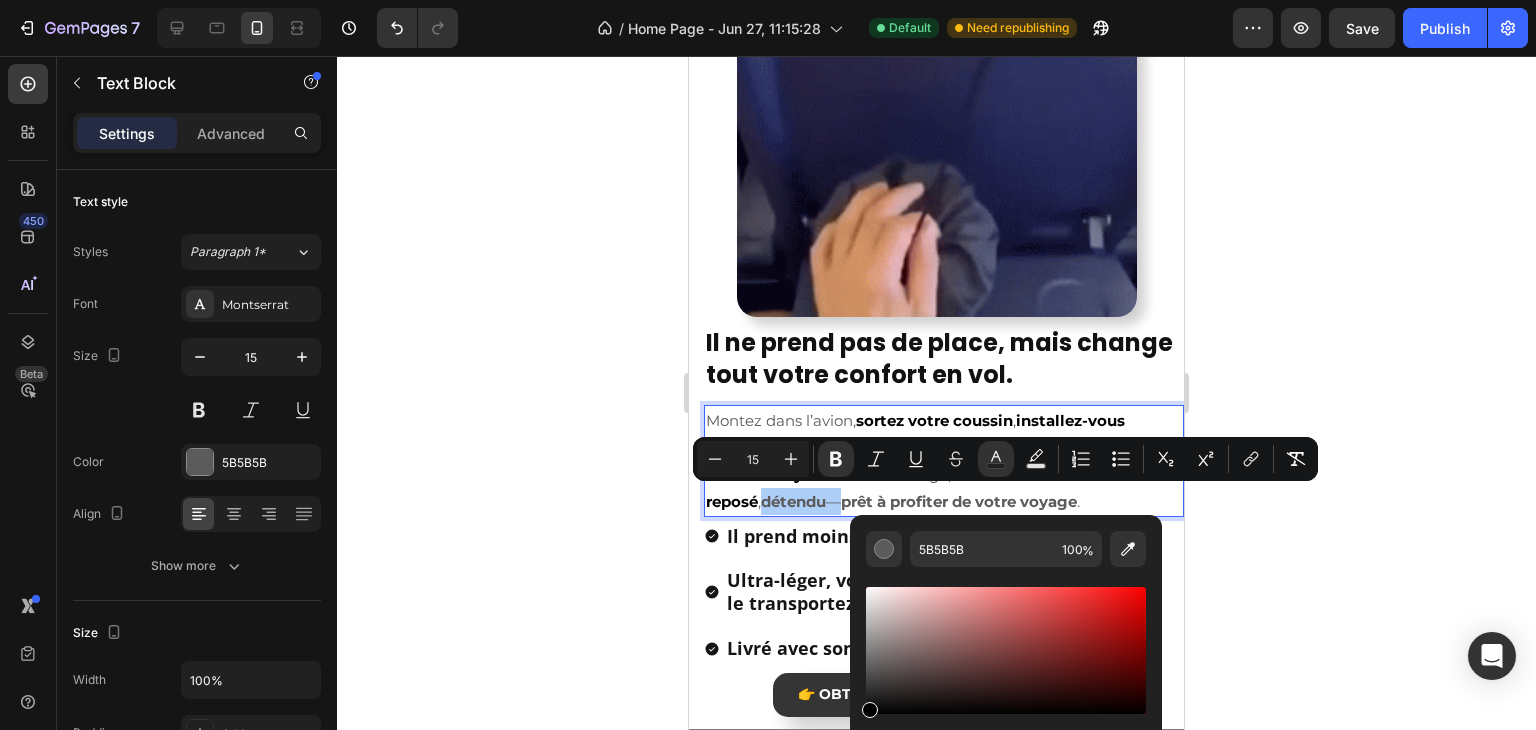 drag, startPoint x: 871, startPoint y: 668, endPoint x: 811, endPoint y: 776, distance: 123.54756 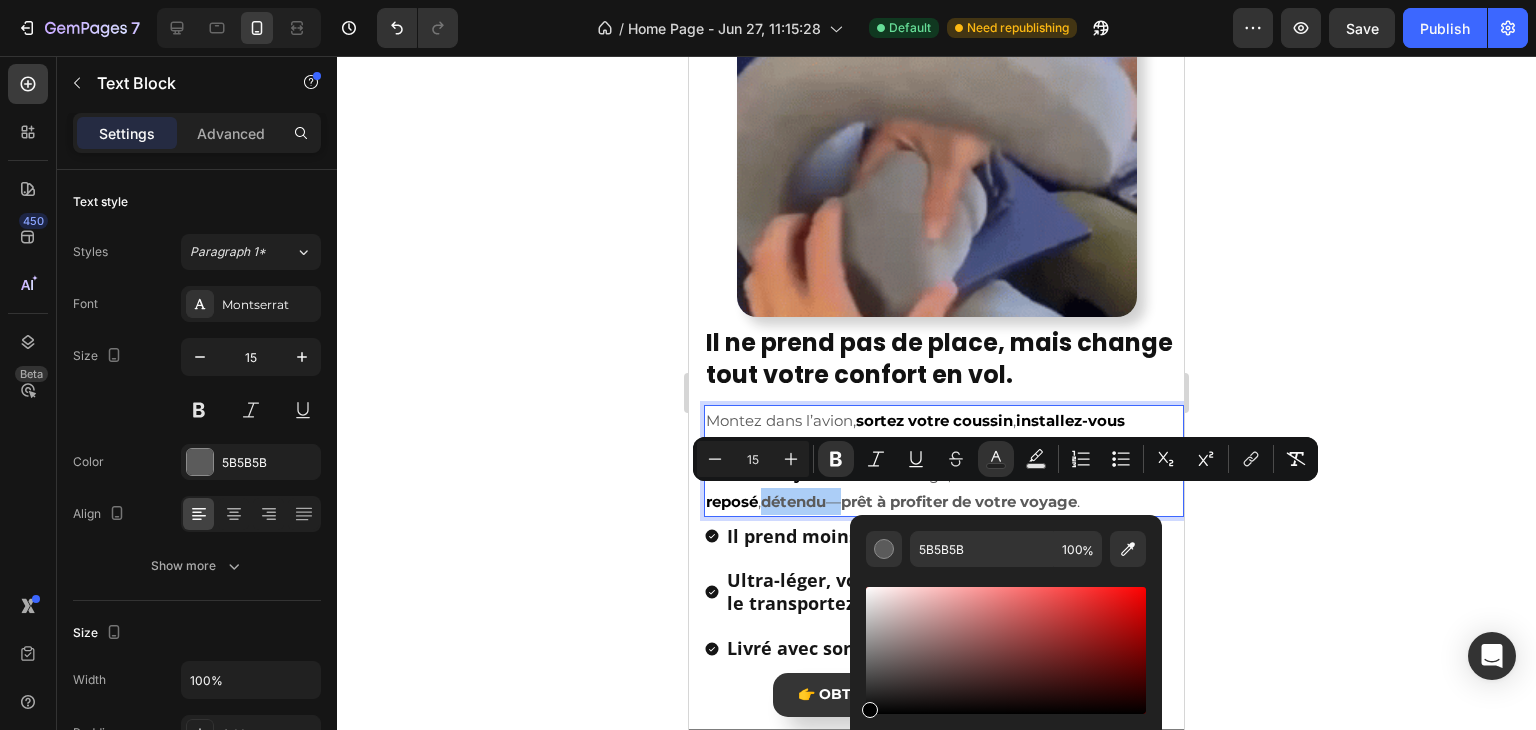 click on "7  Version history  /  Home Page - Jun 27, 11:15:28 Default Need republishing Preview  Save   Publish  450 Beta Sections(18) Elements(83) Section Element Hero Section Product Detail Brands Trusted Badges Guarantee Product Breakdown How to use Testimonials Compare Bundle FAQs Social Proof Brand Story Product List Collection Blog List Contact Sticky Add to Cart Custom Footer Browse Library 450 Layout
Row
Row
Row
Row Text
Heading
Text Block Button
Button
Button Media
Image
Image" at bounding box center [768, 0] 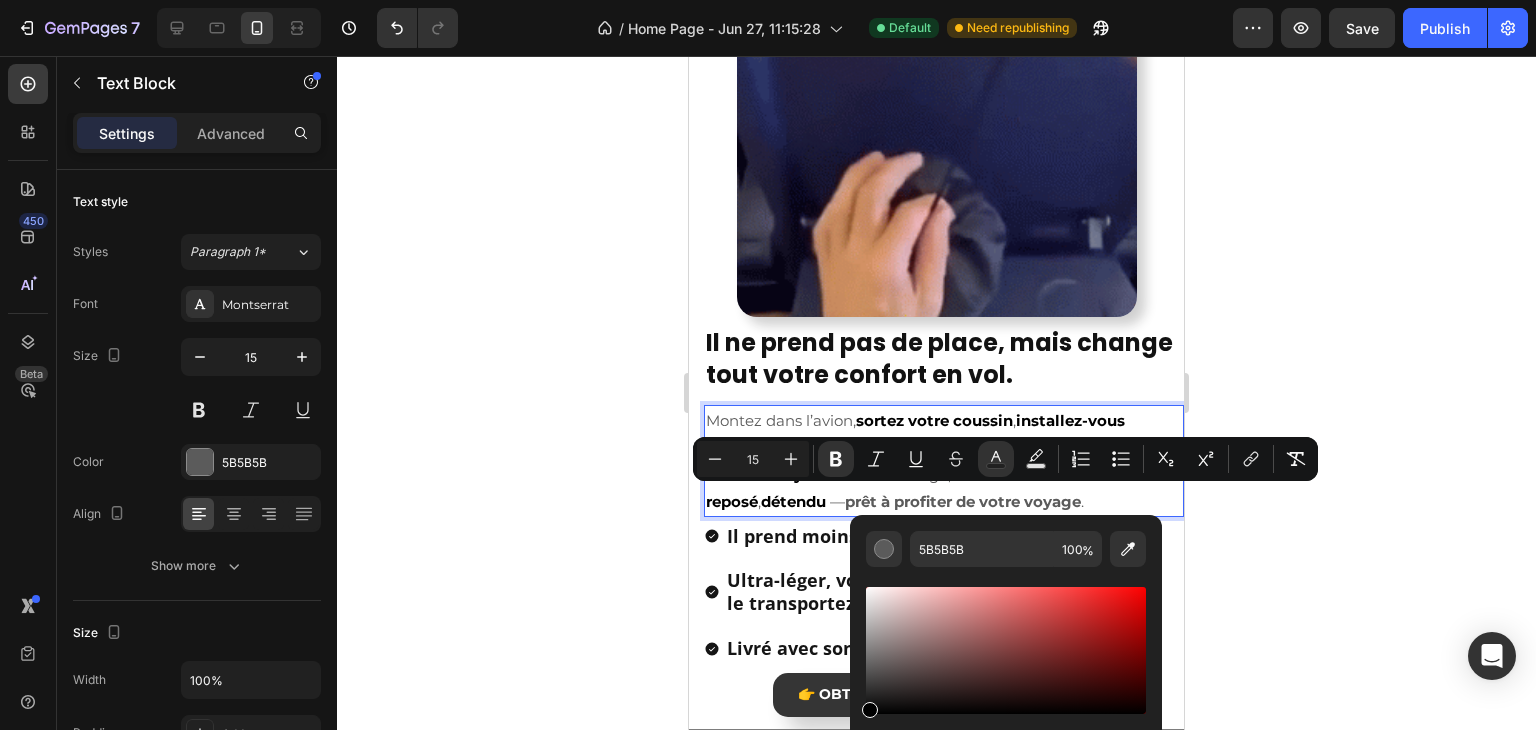type on "000000" 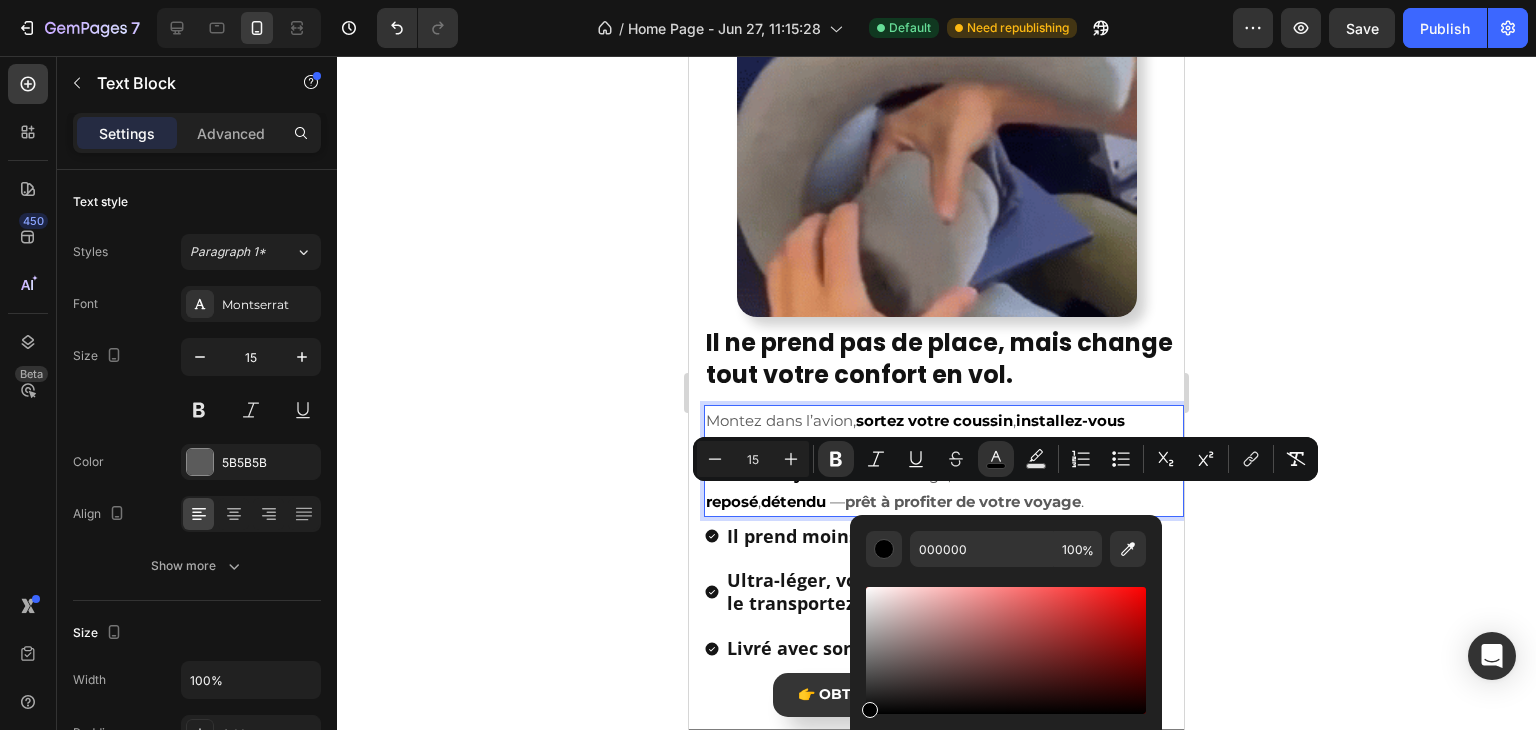 click 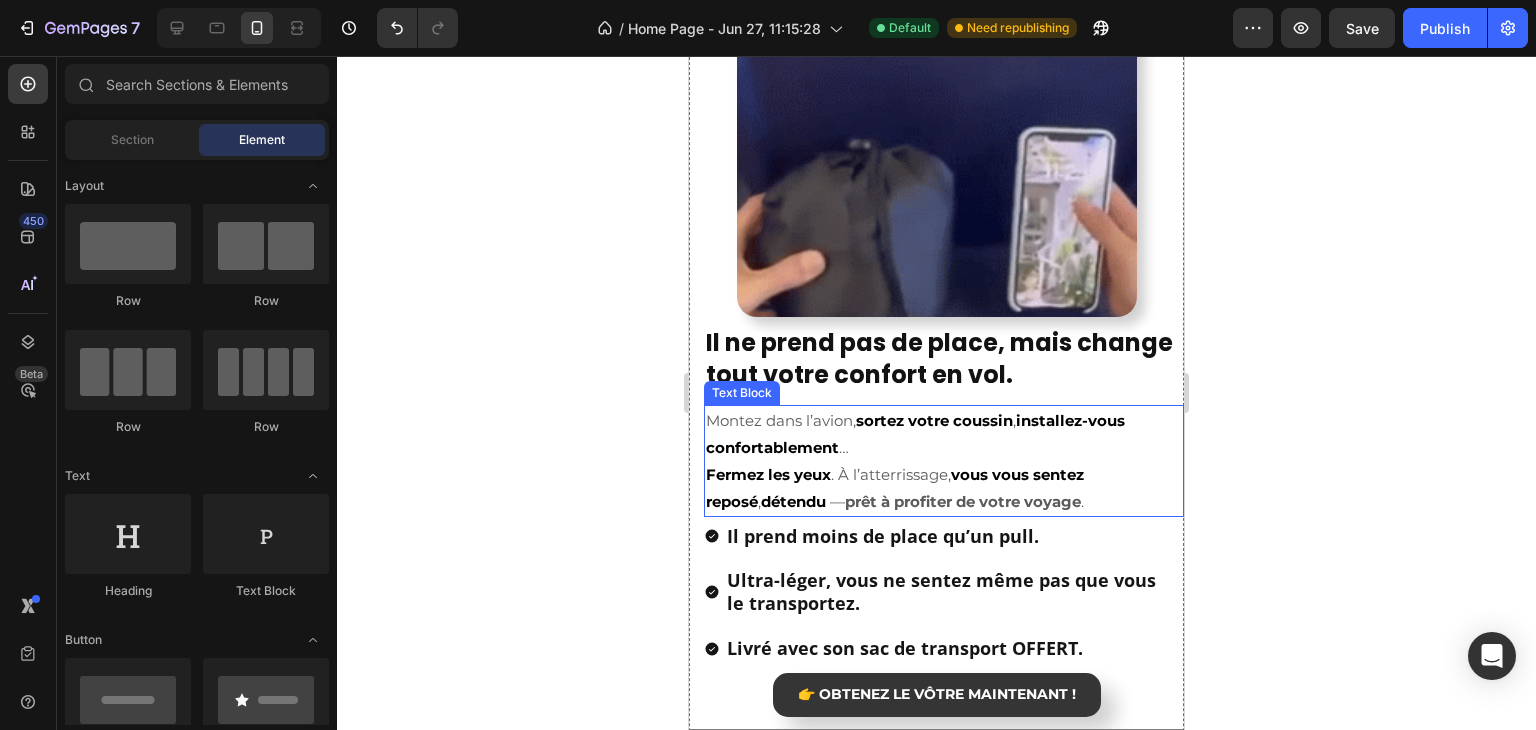 click on "prêt à profiter de votre voyage" at bounding box center (963, 501) 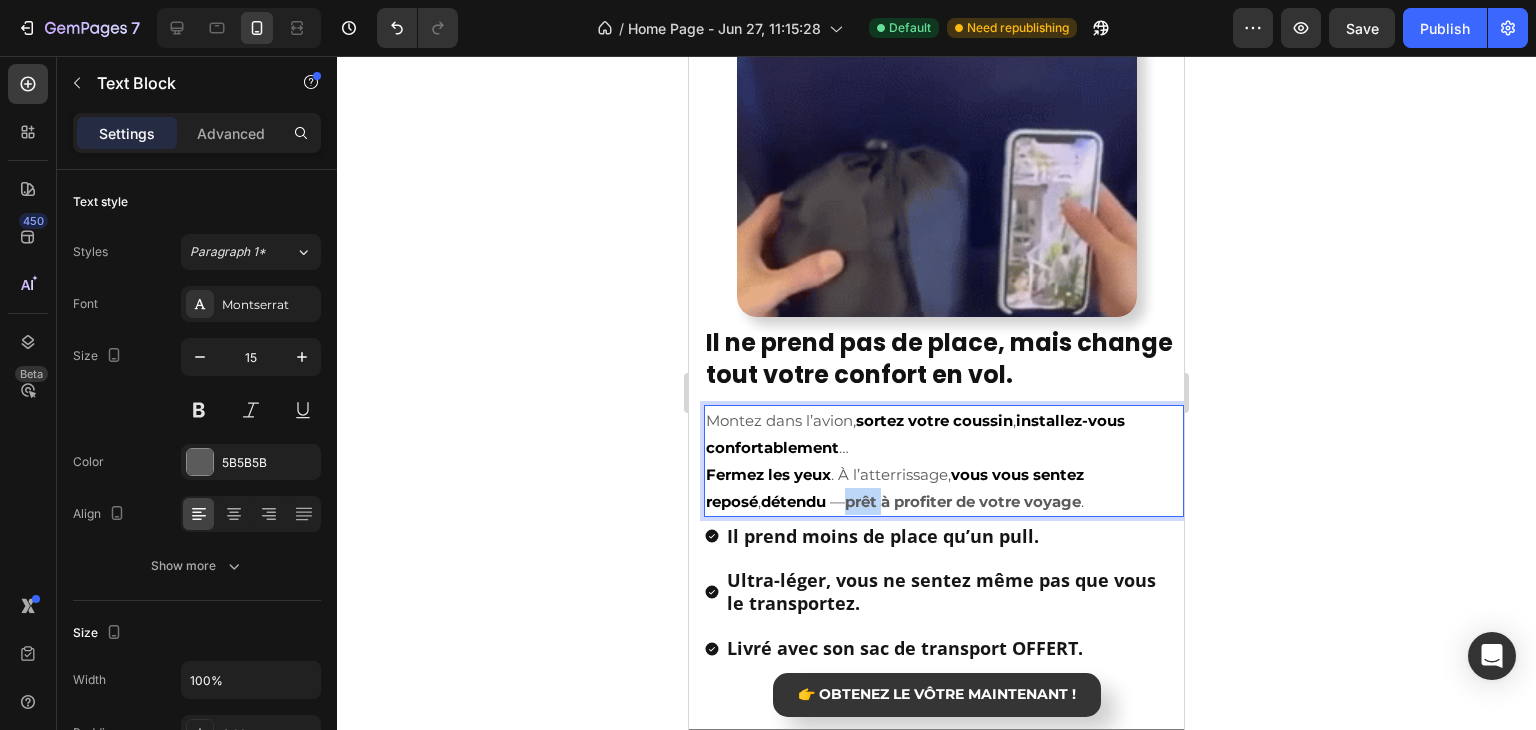click on "prêt à profiter de votre voyage" at bounding box center [963, 501] 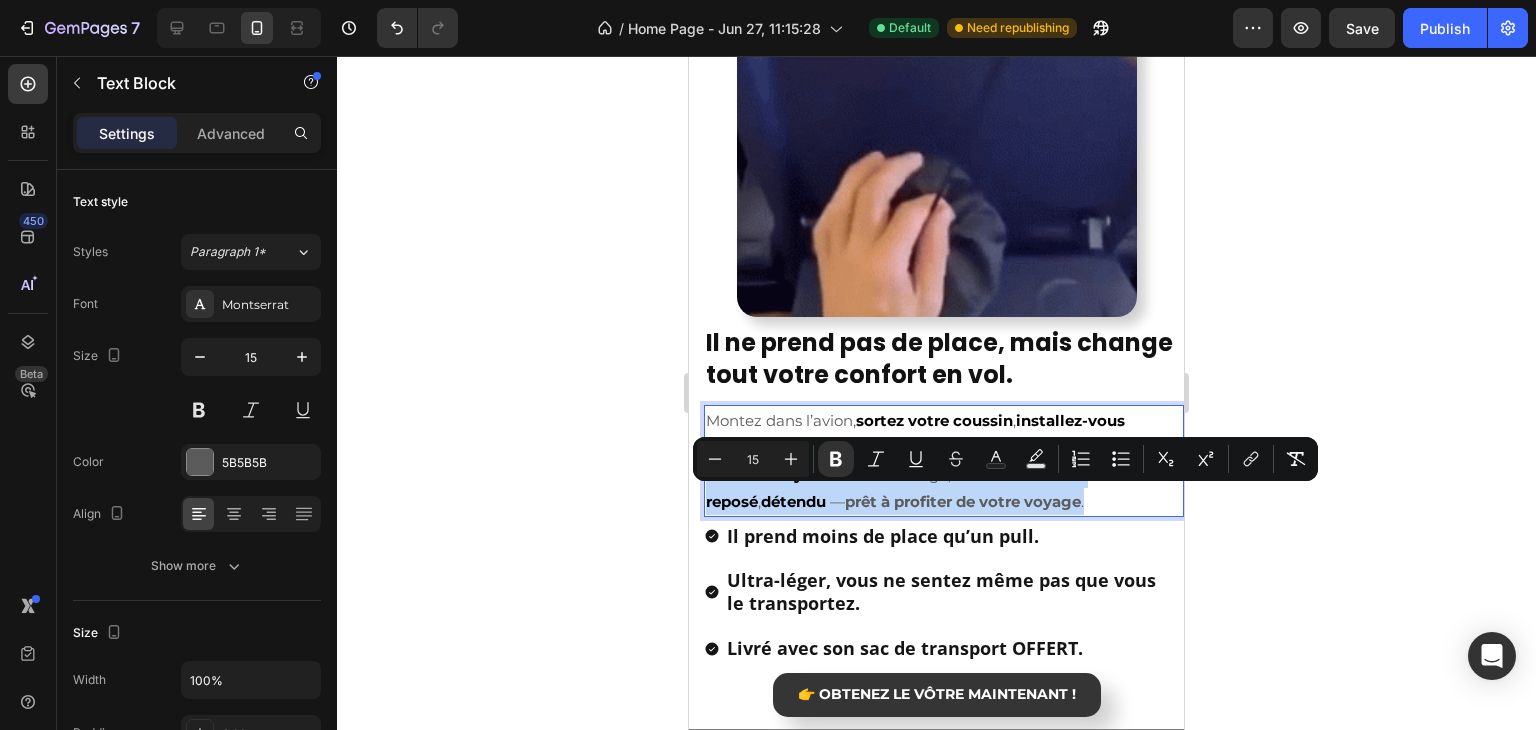 click on "prêt à profiter de votre voyage" at bounding box center (963, 501) 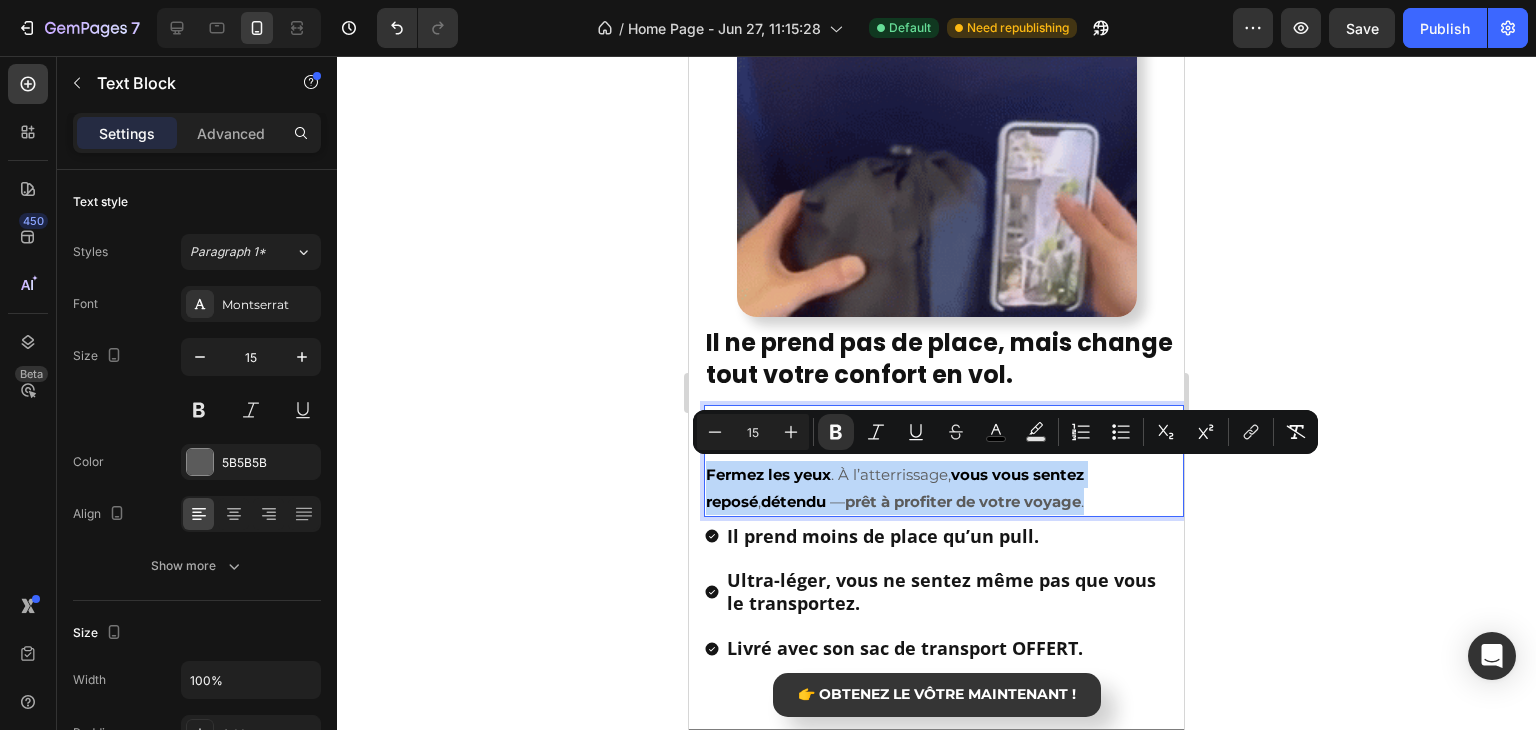 click on "prêt à profiter de votre voyage" at bounding box center [963, 501] 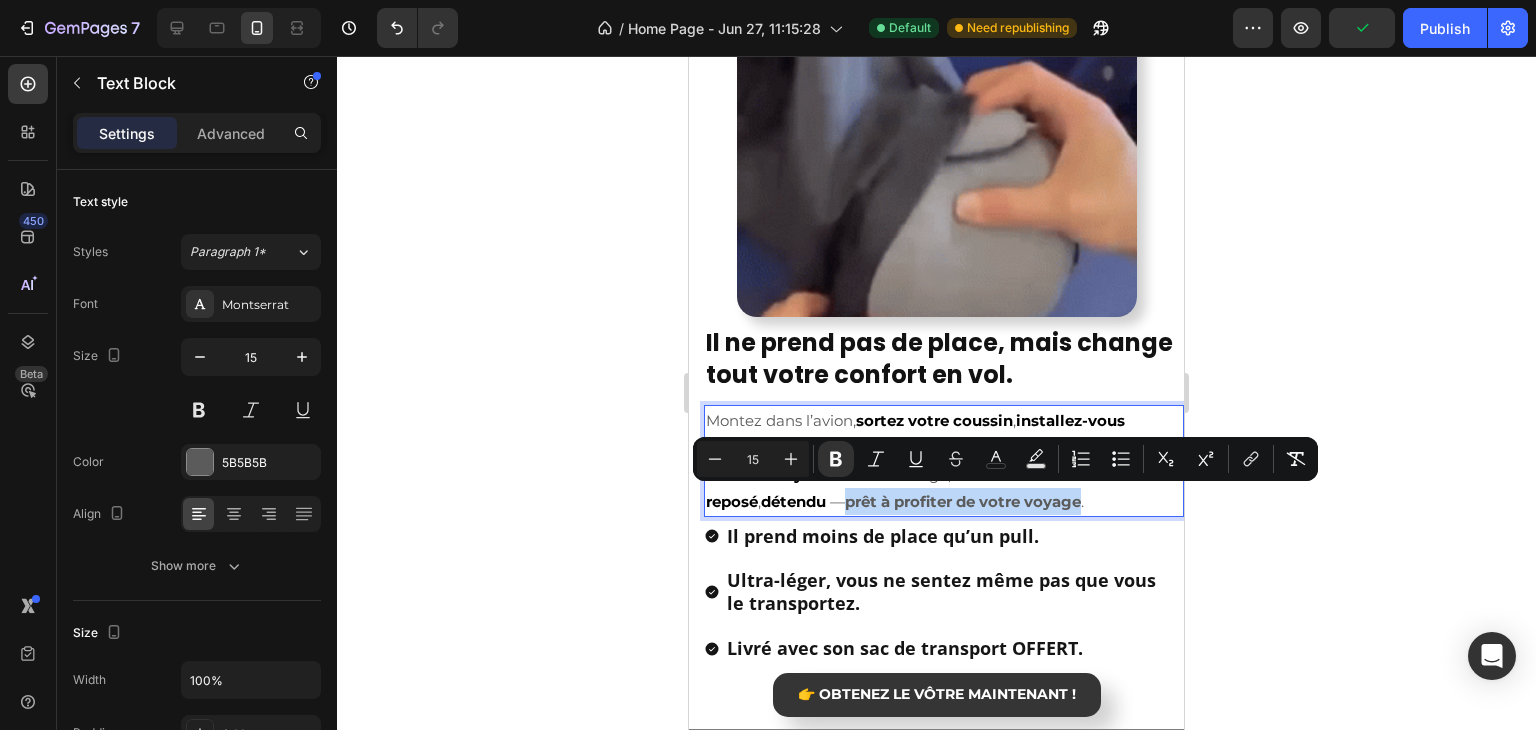 drag, startPoint x: 800, startPoint y: 501, endPoint x: 1031, endPoint y: 501, distance: 231 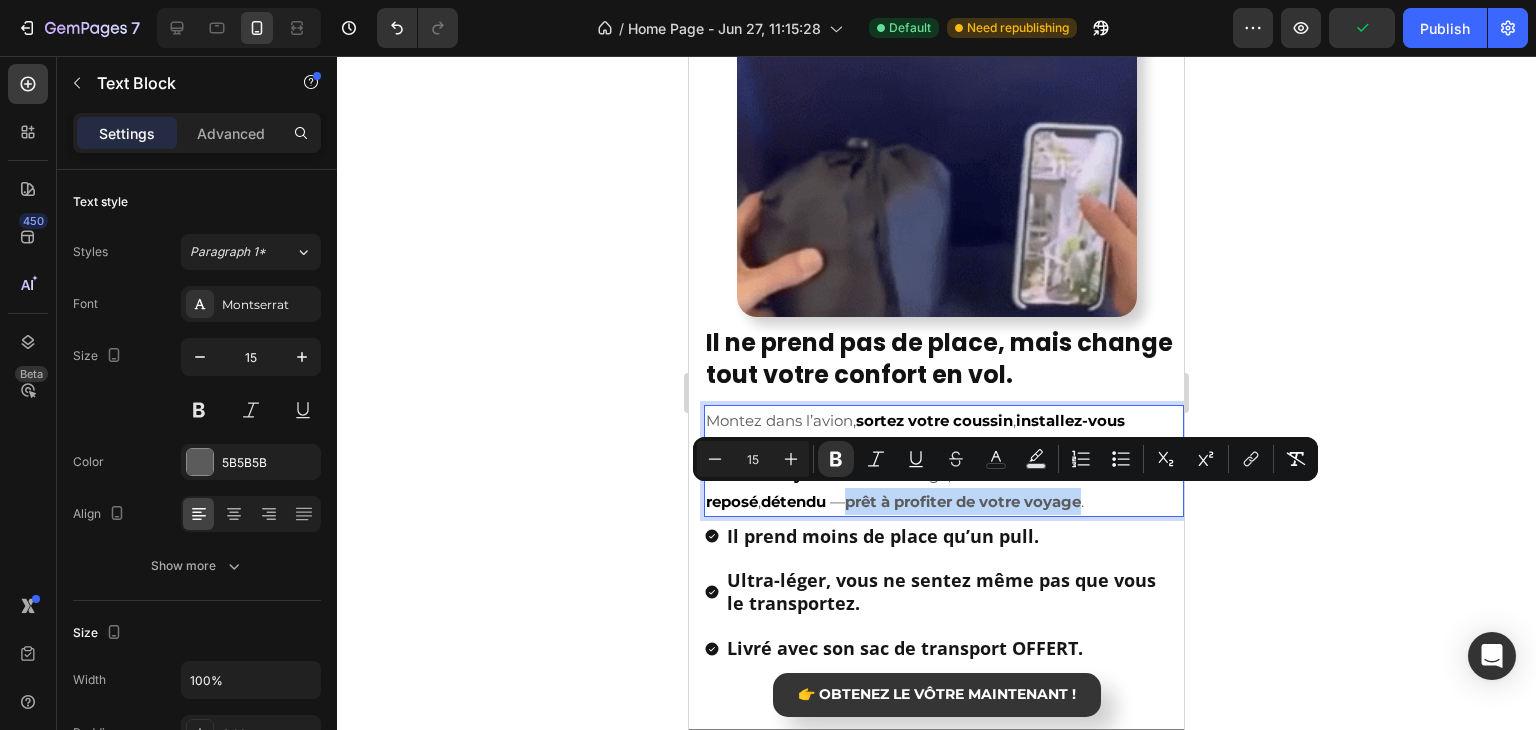 click on "prêt à profiter de votre voyage" at bounding box center [963, 501] 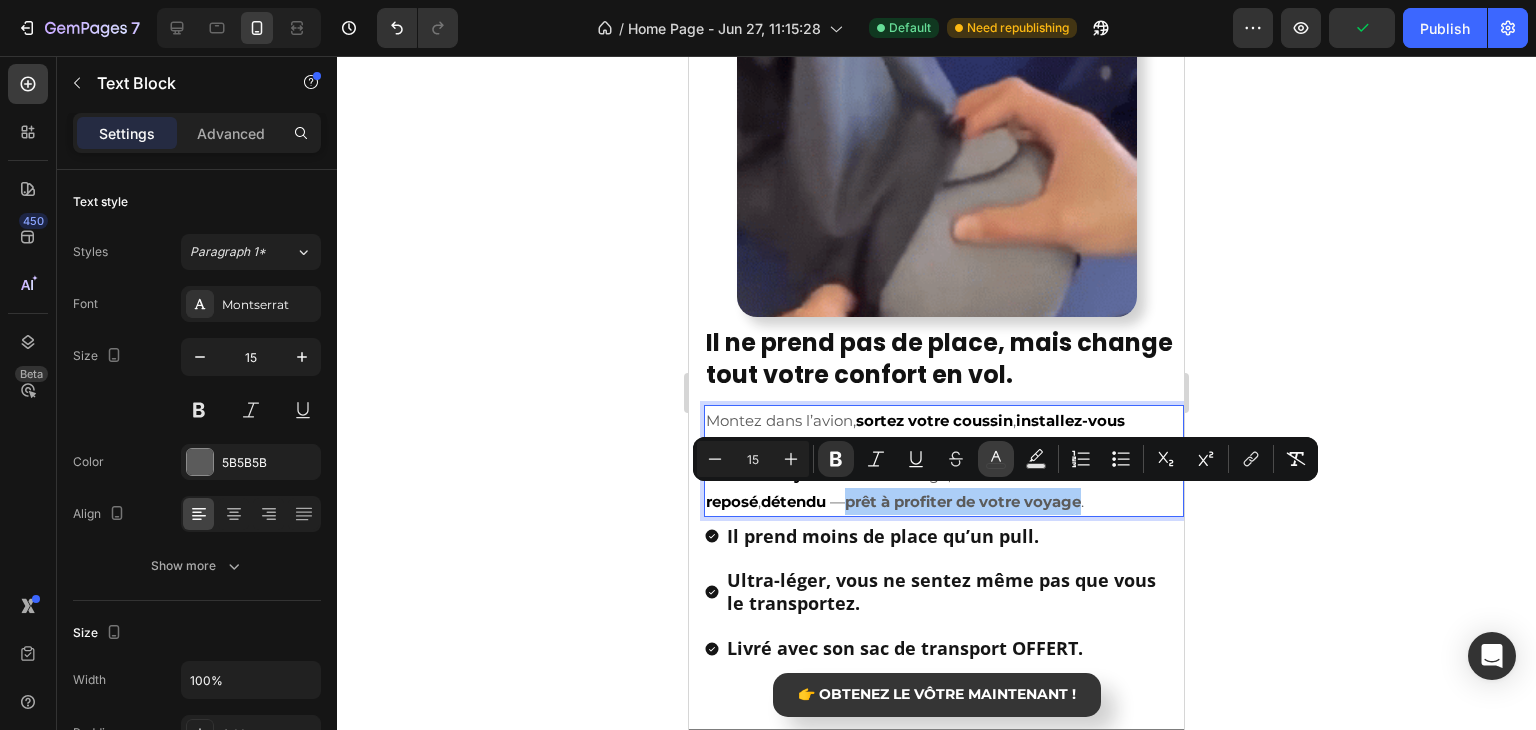 click 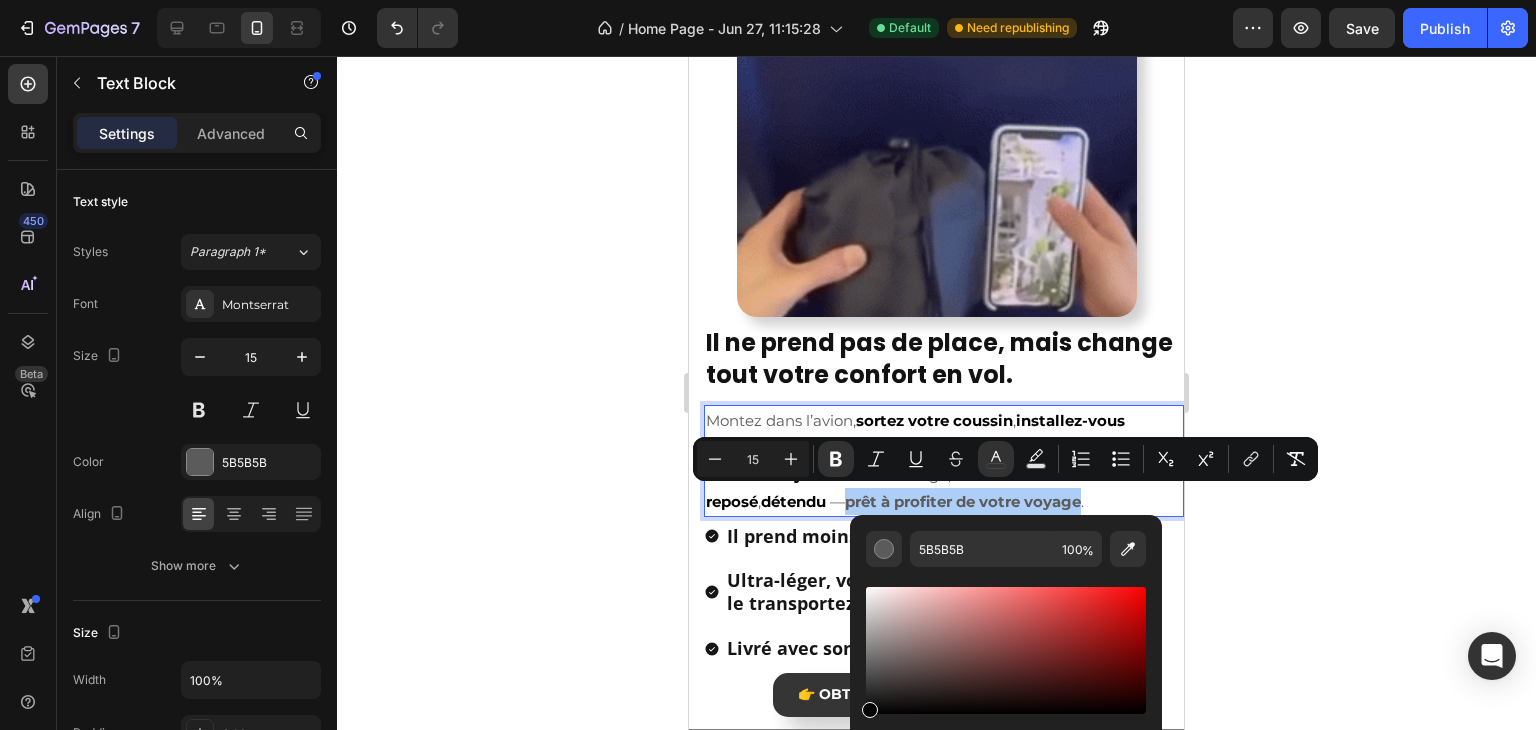 drag, startPoint x: 871, startPoint y: 724, endPoint x: 800, endPoint y: 776, distance: 88.005684 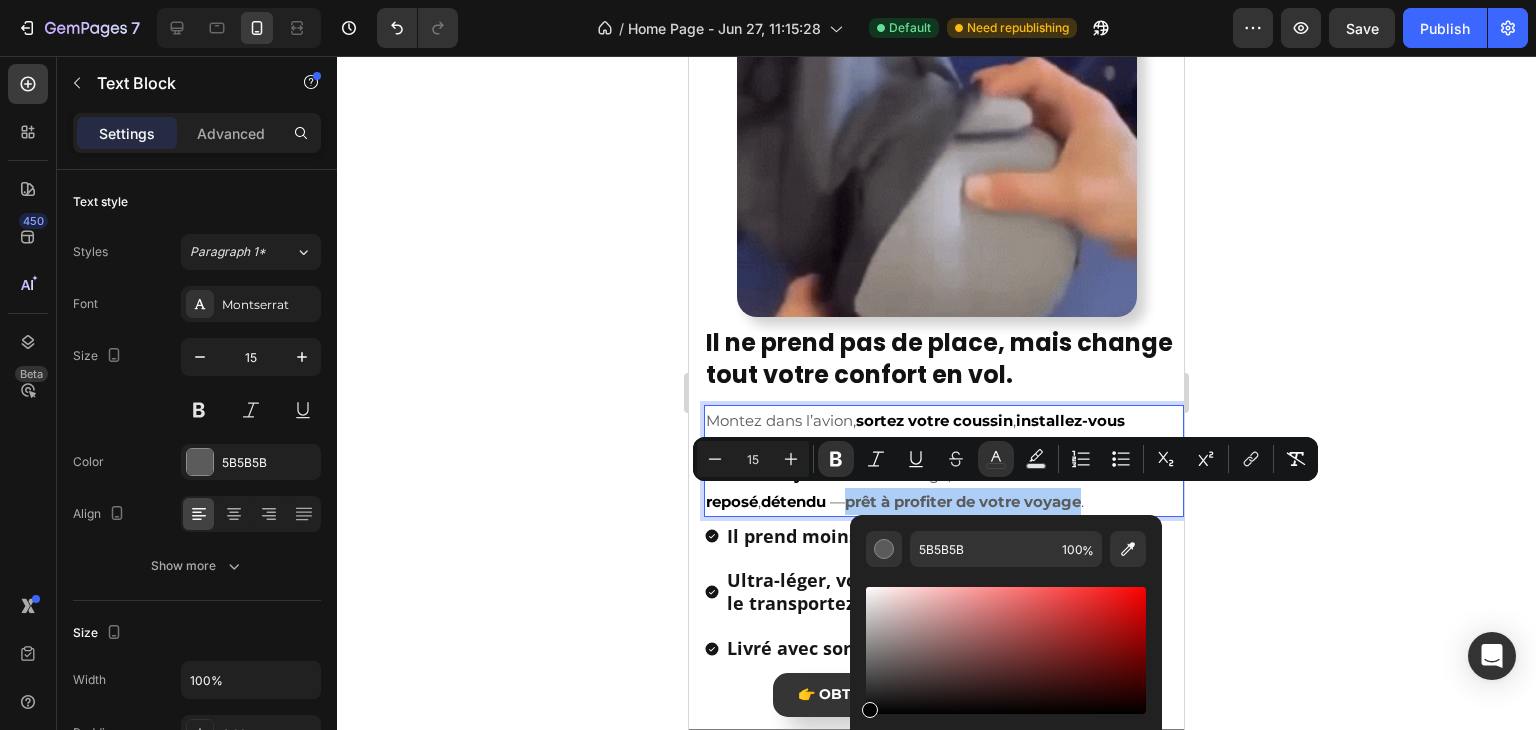 click on "7  Version history  /  Home Page - Jun 27, 11:15:28 Default Need republishing Preview  Save   Publish  450 Beta Sections(18) Elements(83) Section Element Hero Section Product Detail Brands Trusted Badges Guarantee Product Breakdown How to use Testimonials Compare Bundle FAQs Social Proof Brand Story Product List Collection Blog List Contact Sticky Add to Cart Custom Footer Browse Library 450 Layout
Row
Row
Row
Row Text
Heading
Text Block Button
Button
Button Media
Image
Image" at bounding box center [768, 0] 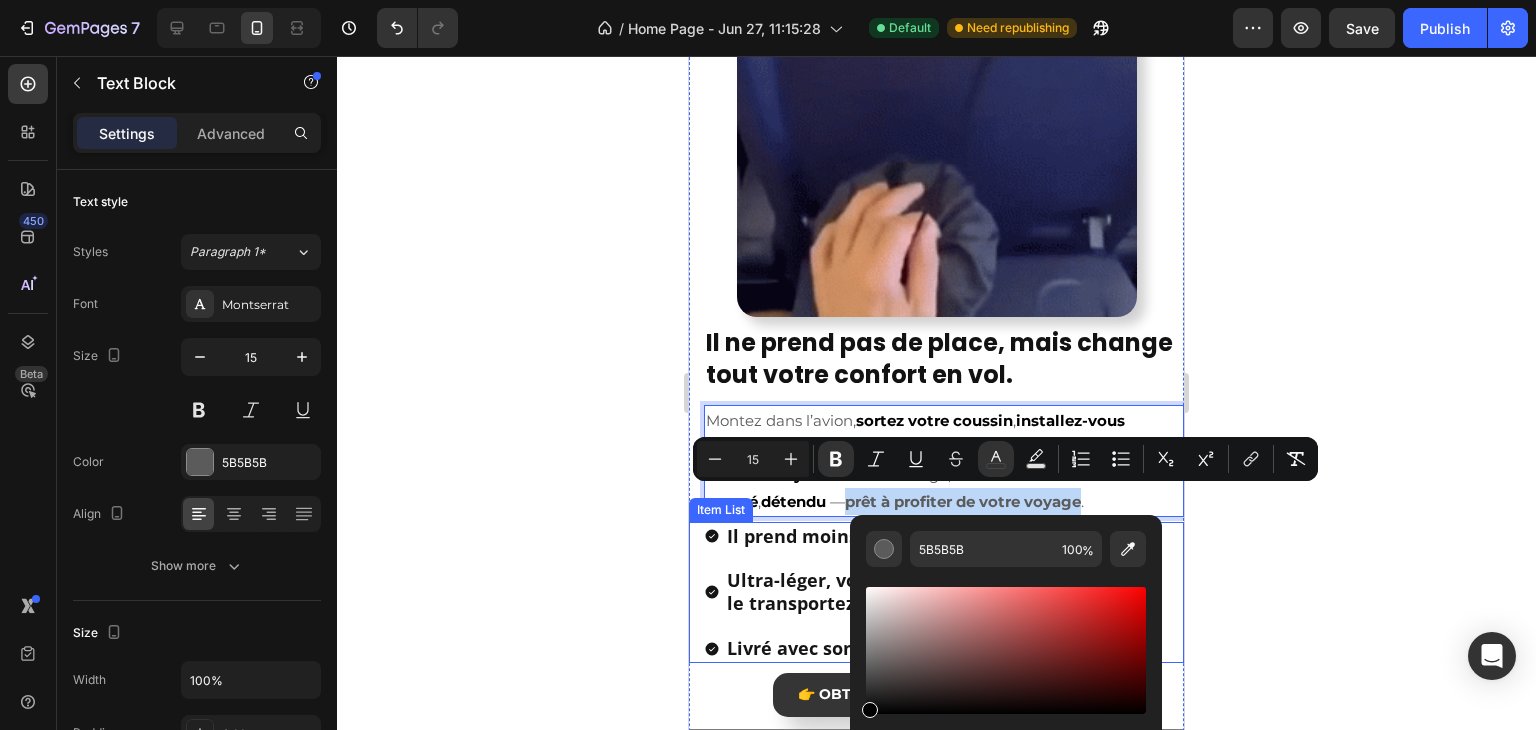 type on "000000" 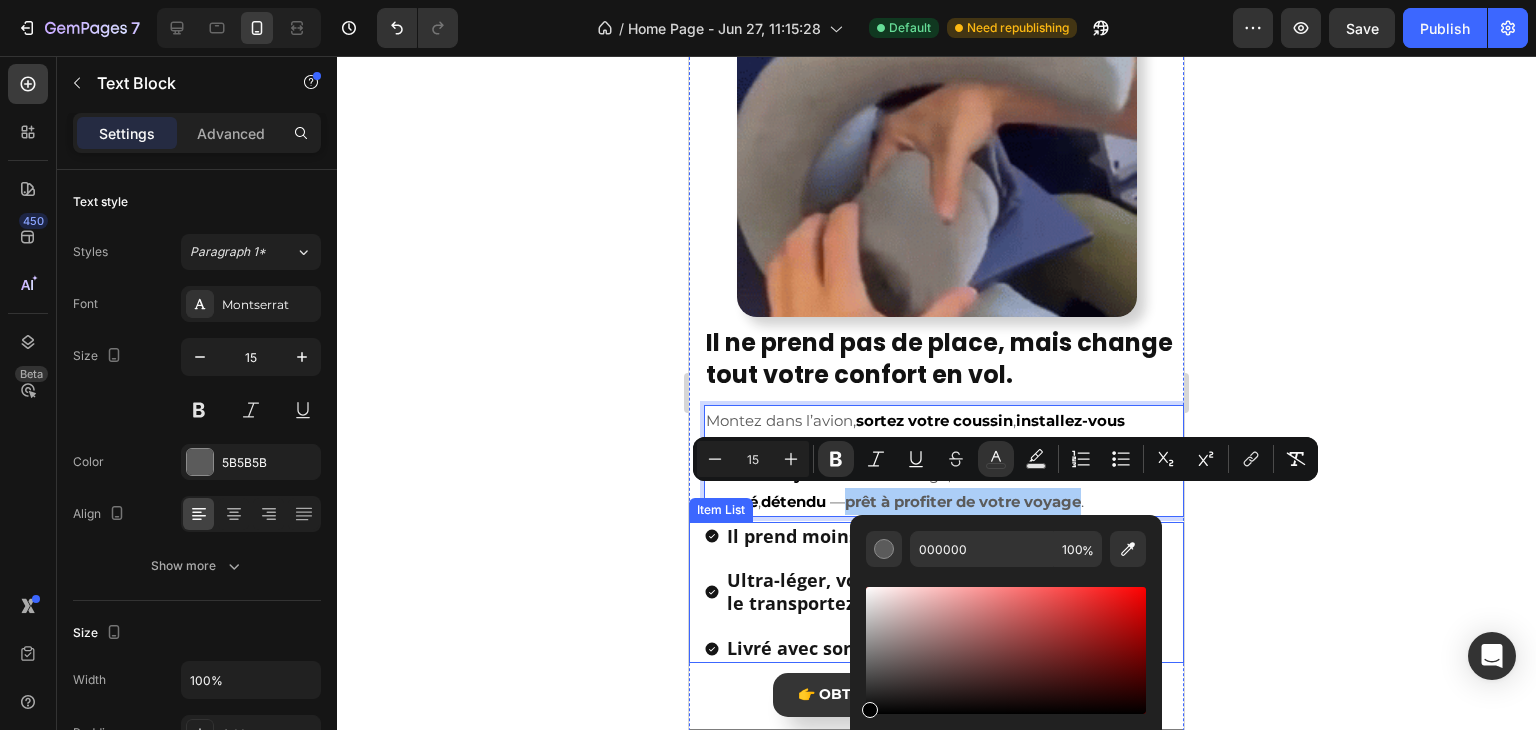 click 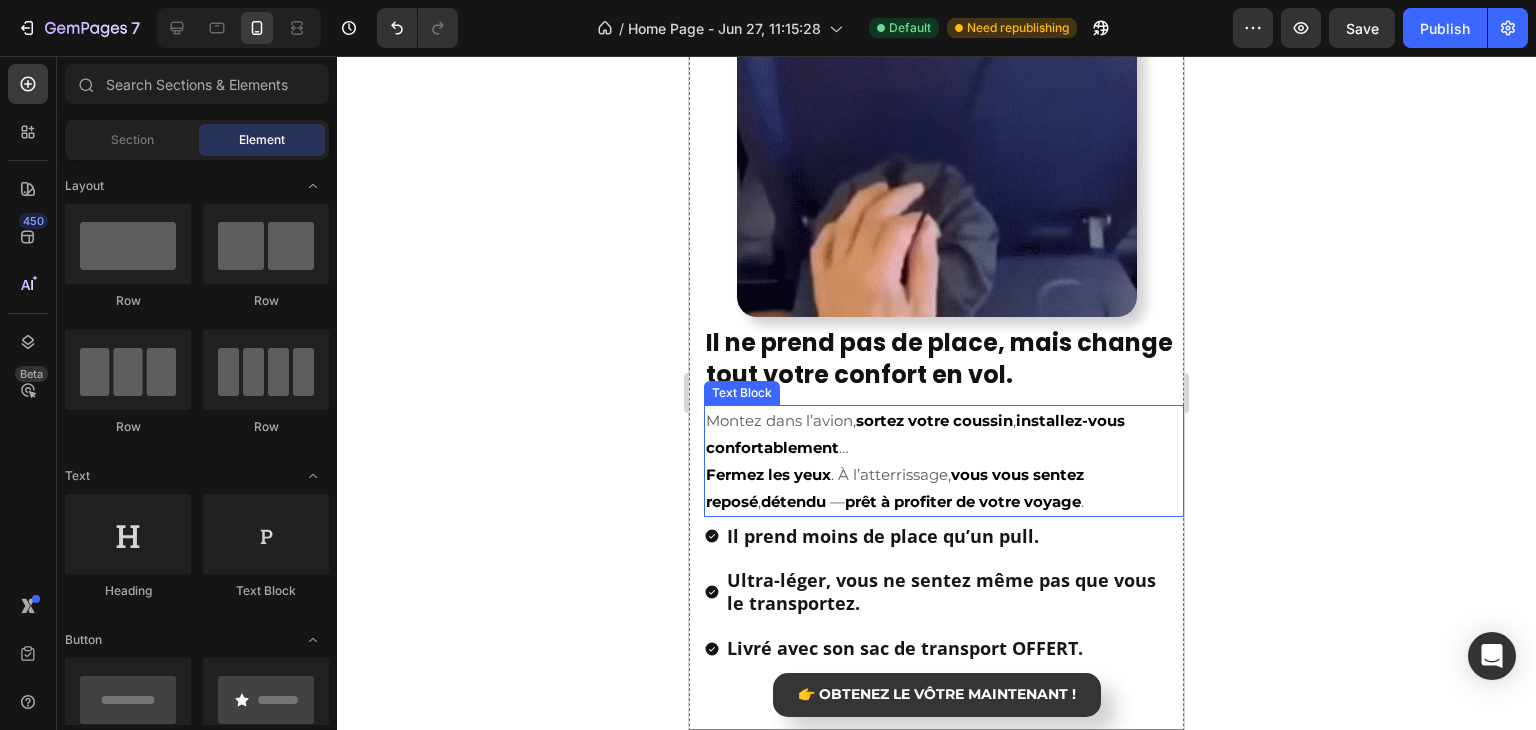 click on "sortez votre coussin" at bounding box center [934, 420] 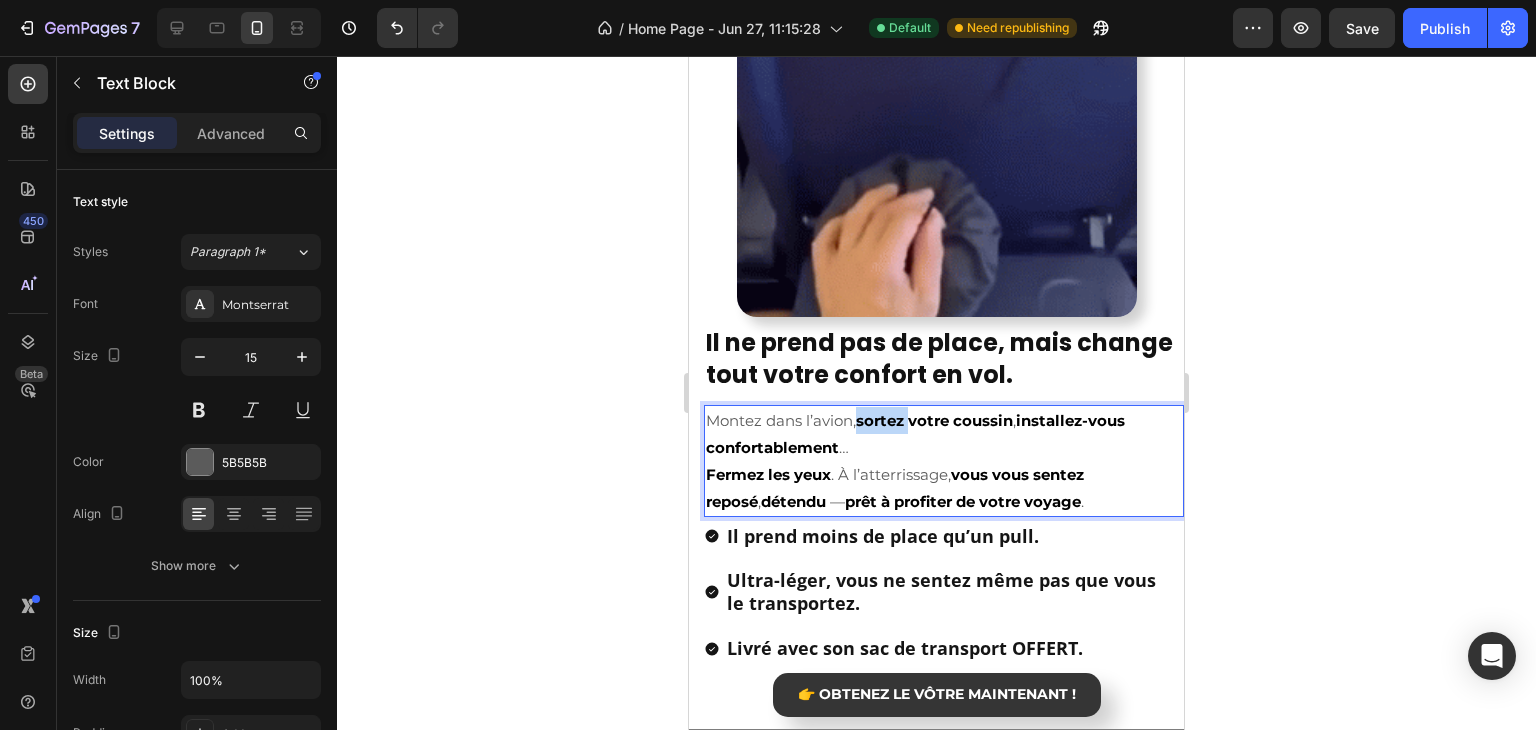 click on "sortez votre coussin" at bounding box center [934, 420] 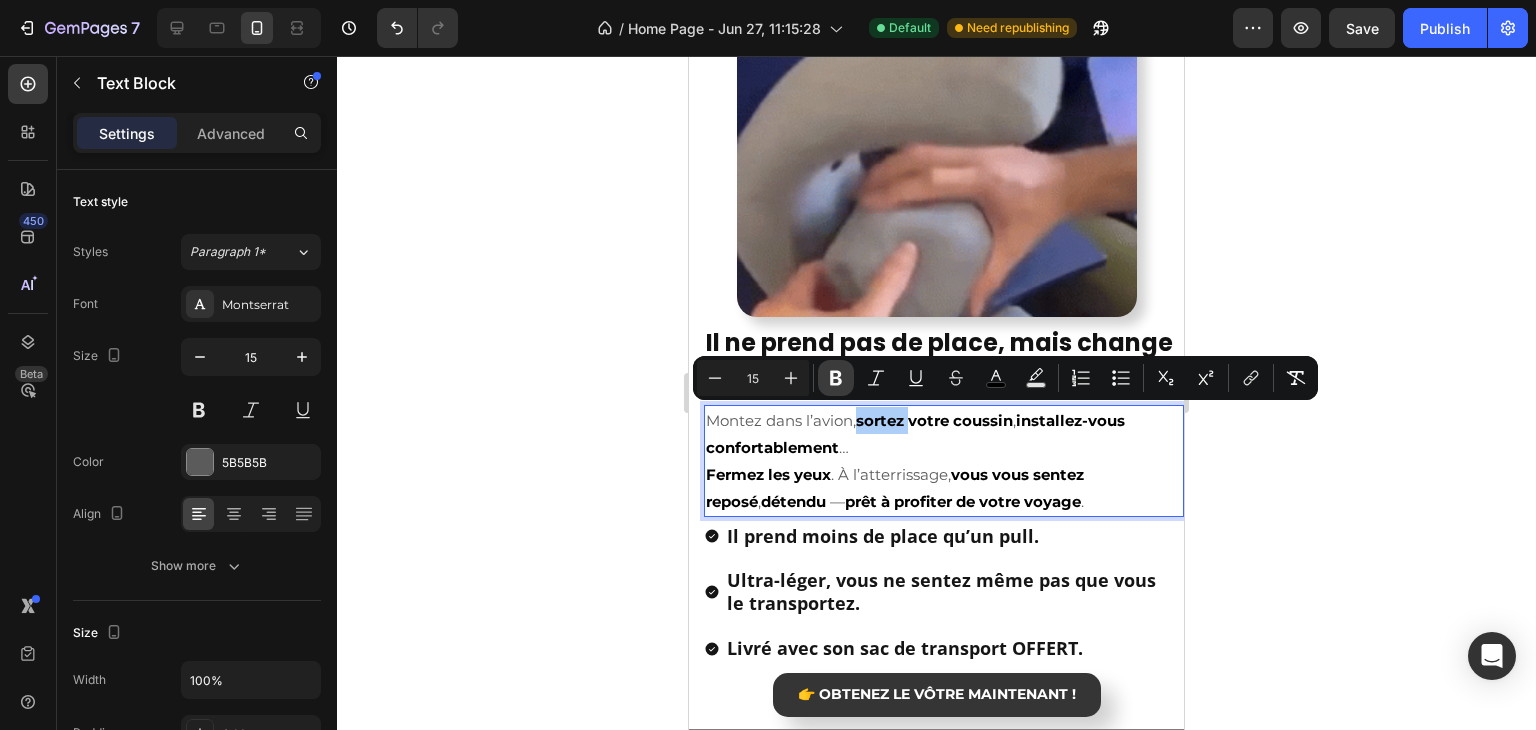 click on "Bold" at bounding box center [836, 378] 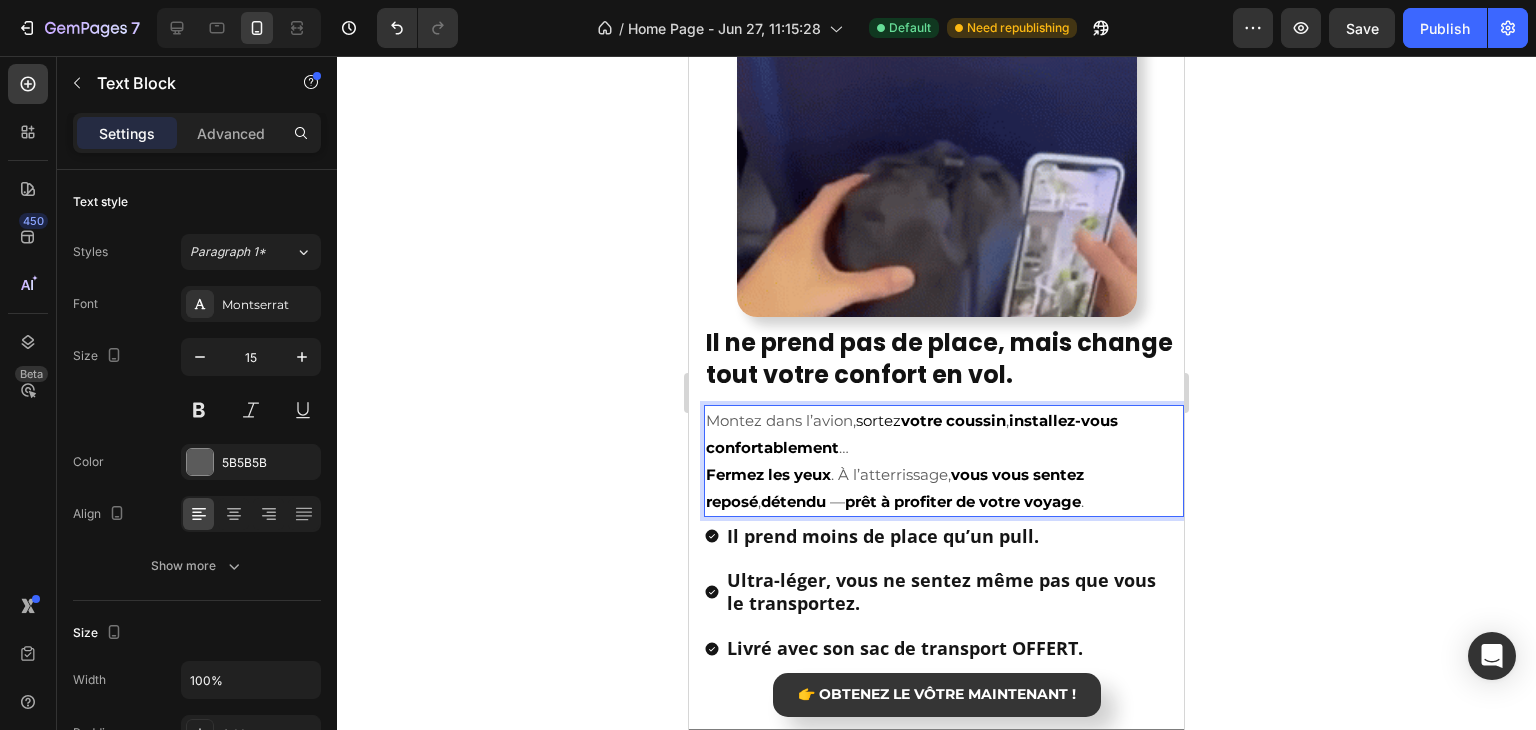 click on "sortez  votre coussin" at bounding box center (931, 420) 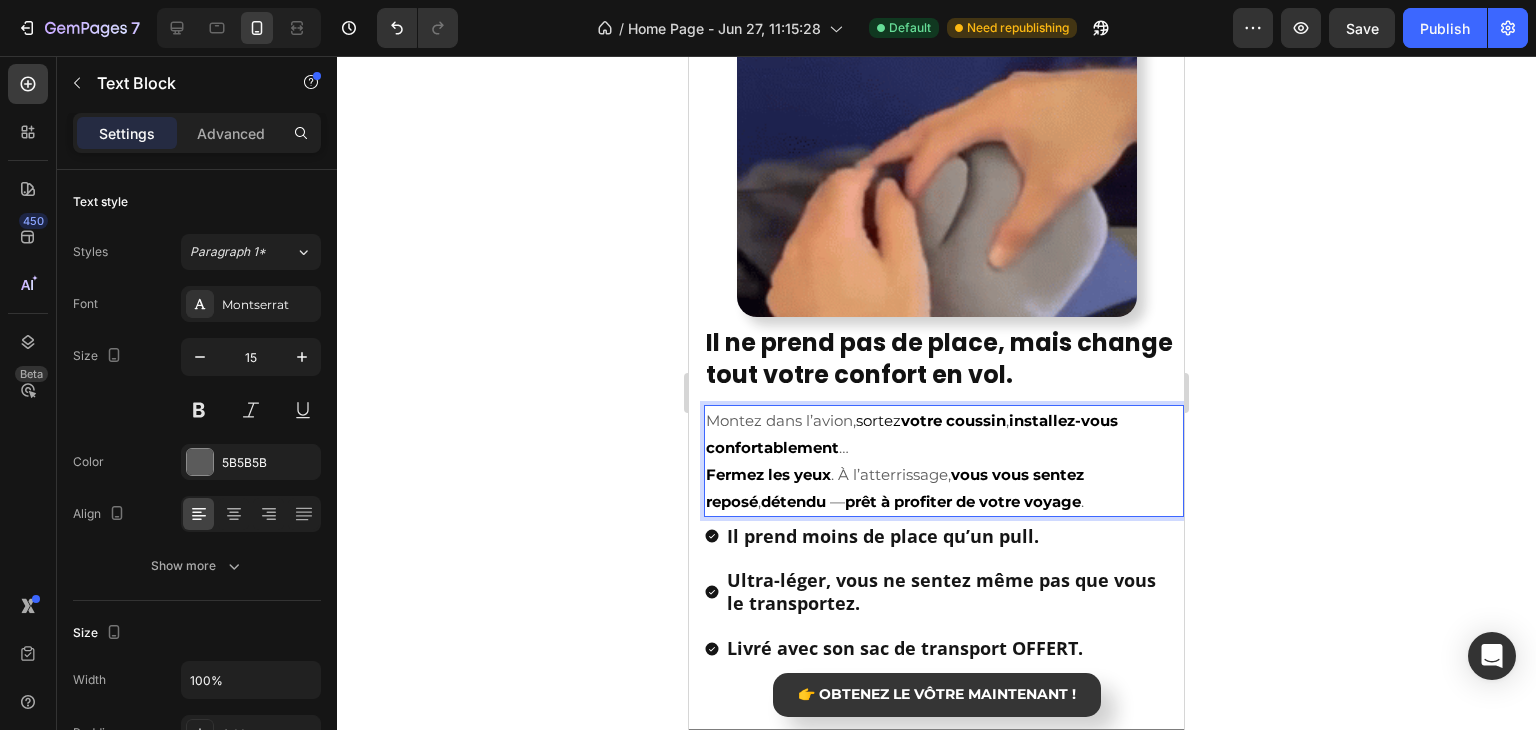 click on "Montez dans l’avion,  sortez  votre coussin ,  installez-vous confortablement … Fermez les yeux . À l’atterrissage,  vous vous sentez reposé ,  détendu   —  prêt à profiter de votre voyage ." at bounding box center (944, 461) 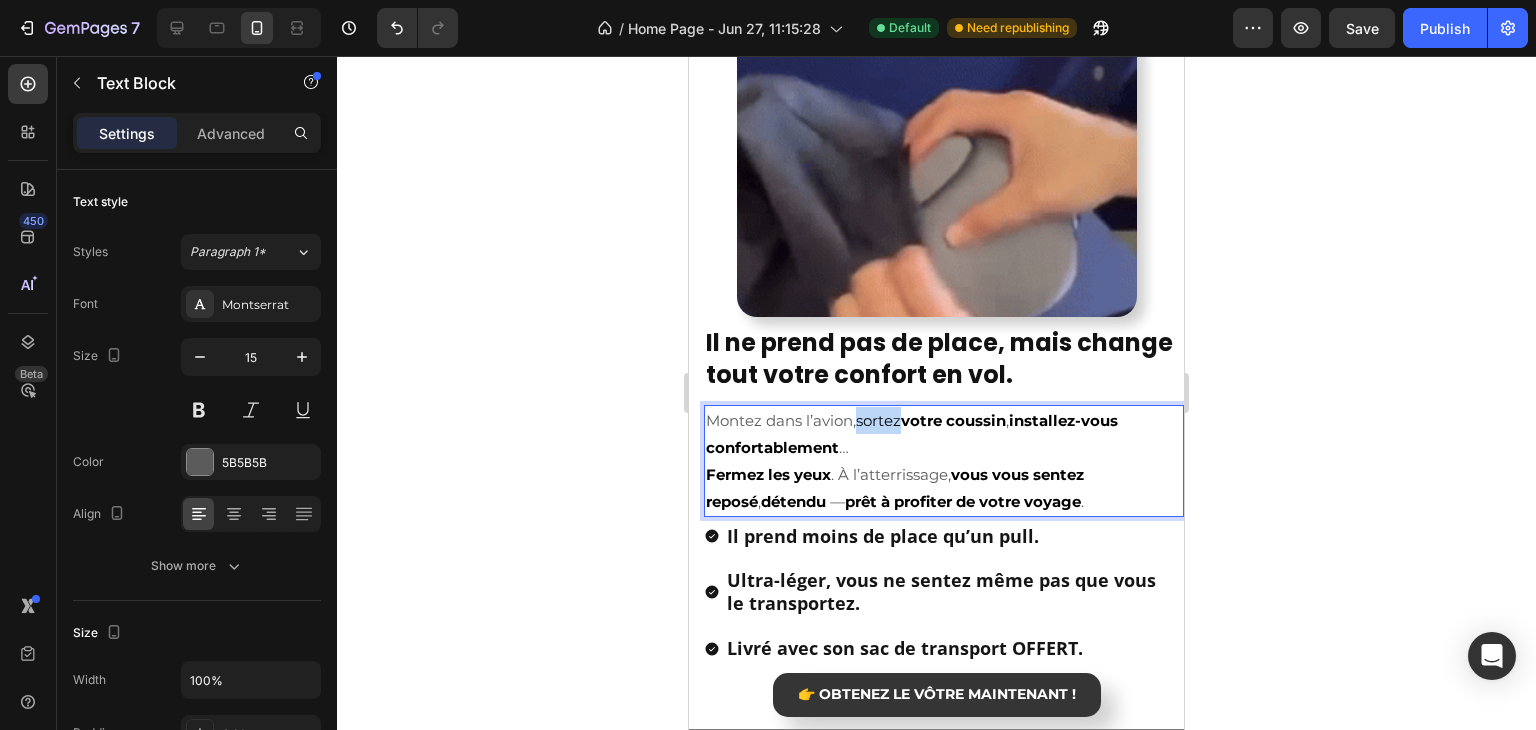 drag, startPoint x: 861, startPoint y: 418, endPoint x: 905, endPoint y: 420, distance: 44.04543 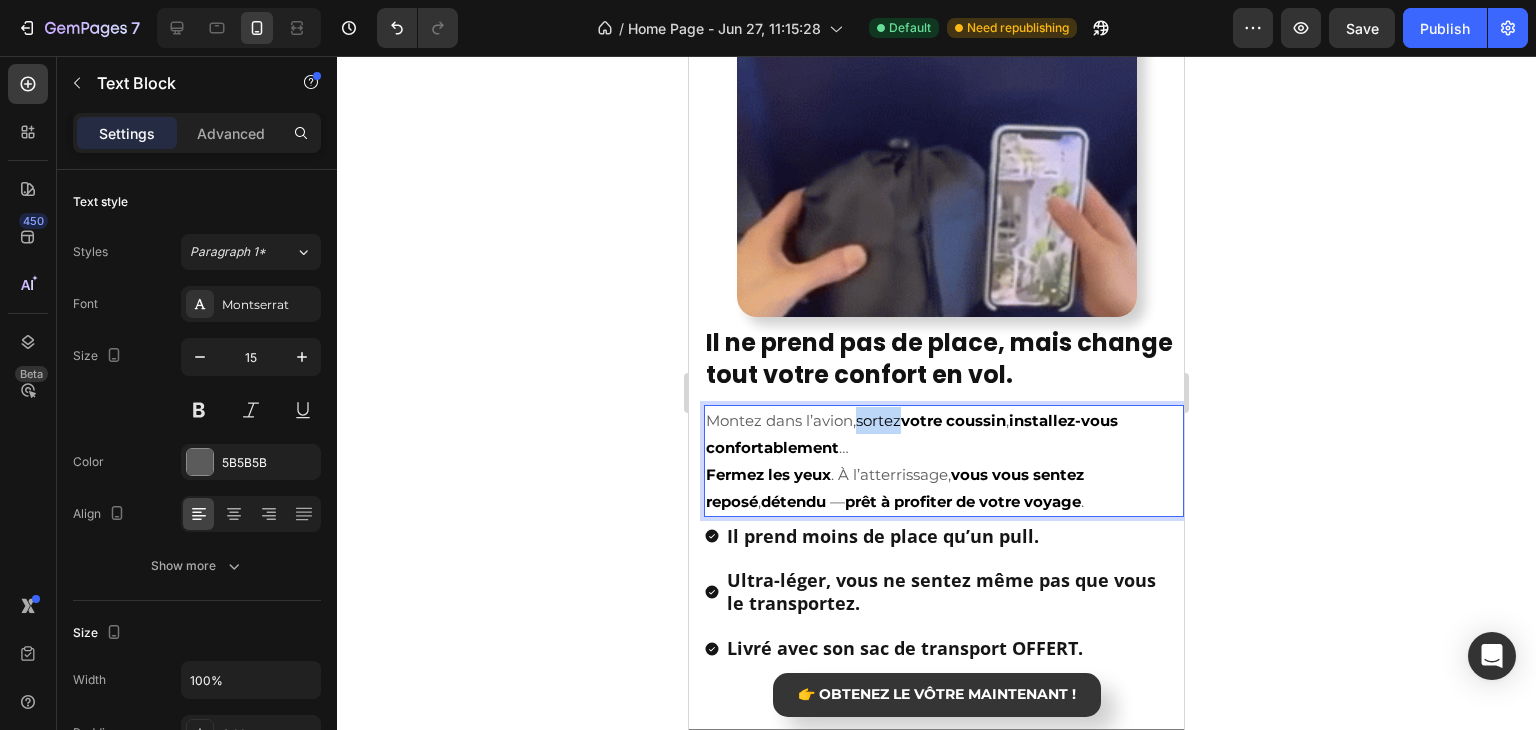 click on "sortez  votre coussin" at bounding box center (931, 420) 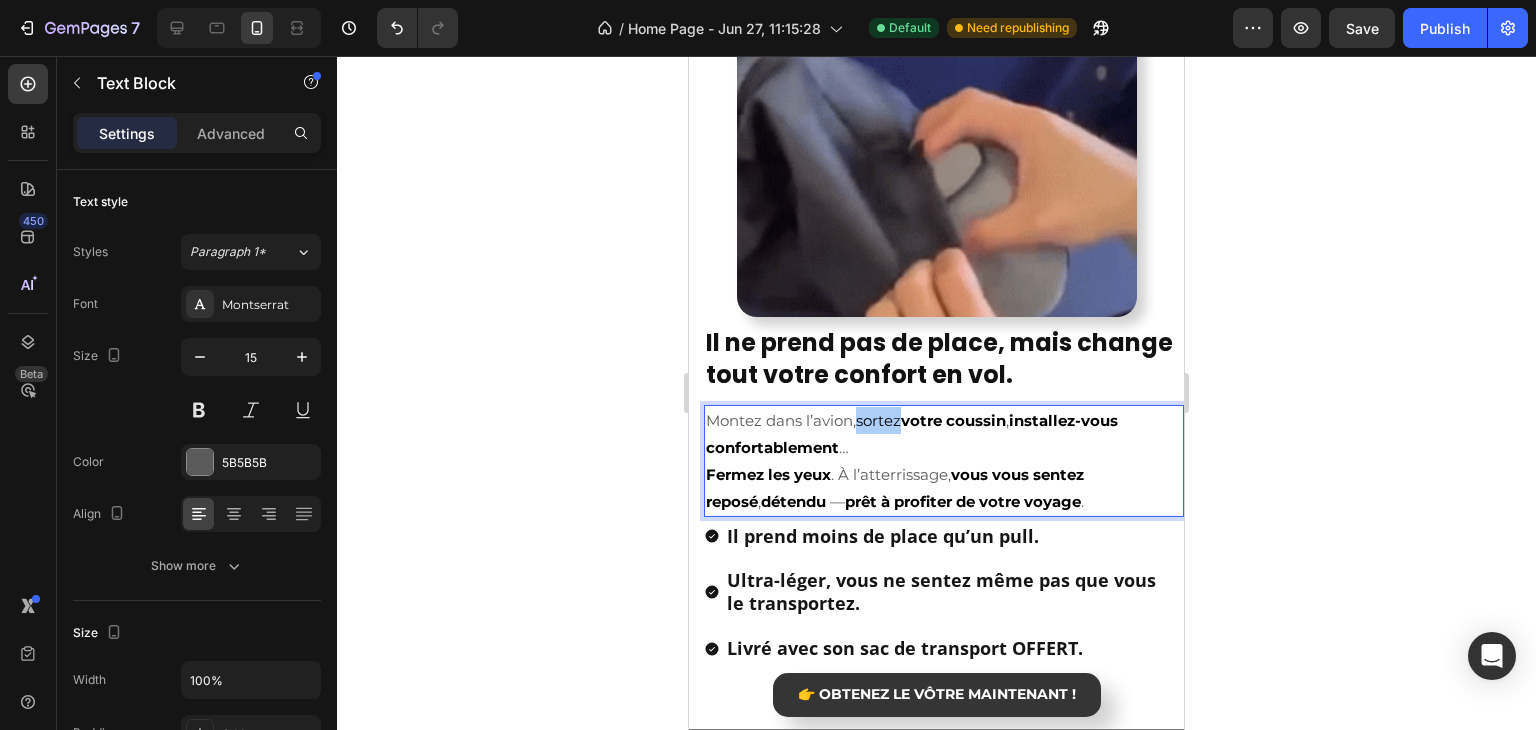 drag, startPoint x: 527, startPoint y: 399, endPoint x: 540, endPoint y: 402, distance: 13.341664 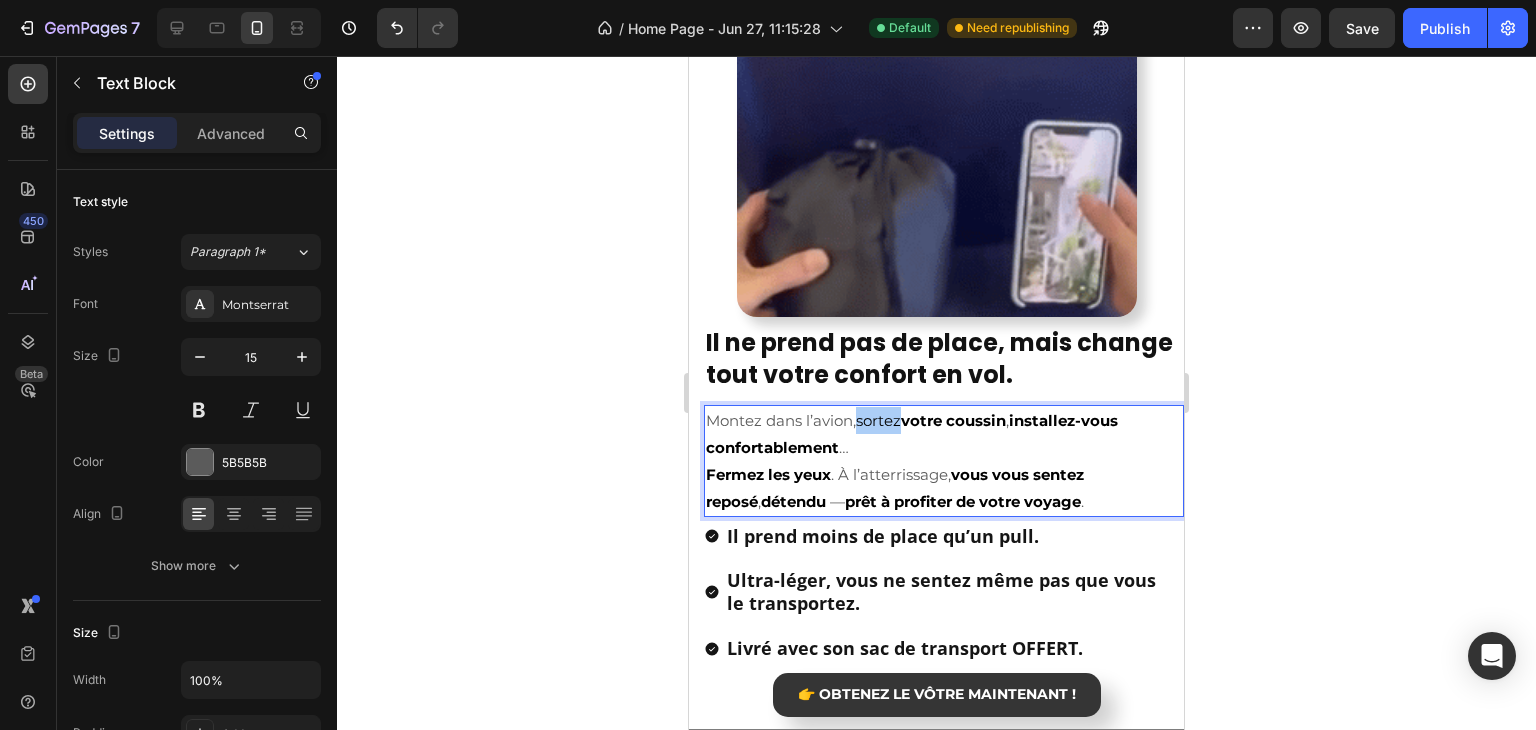 click 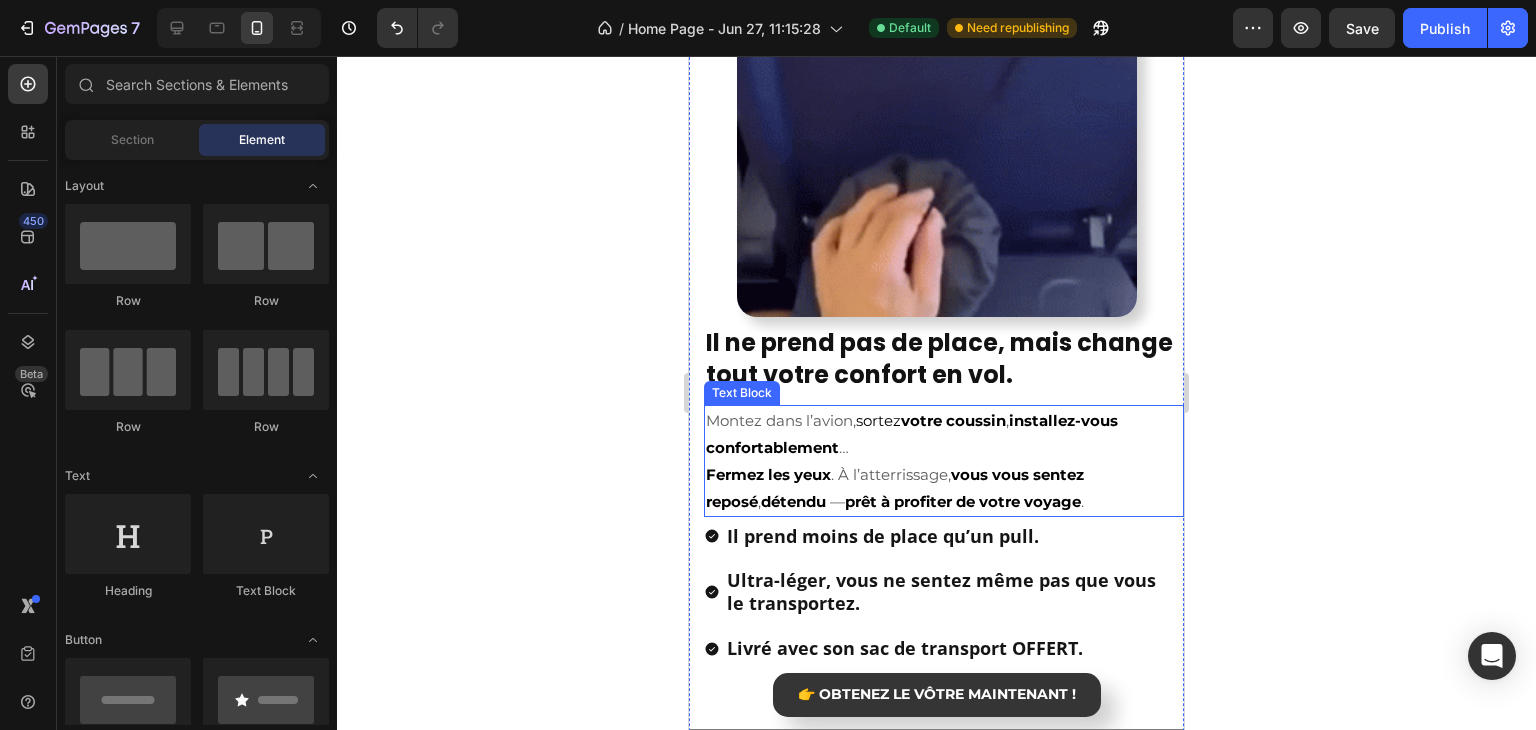 click on "Montez dans l’avion,  sortez  votre coussin ,  installez-vous confortablement … Fermez les yeux . À l’atterrissage,  vous vous sentez reposé ,  détendu   —  prêt à profiter de votre voyage ." at bounding box center [944, 461] 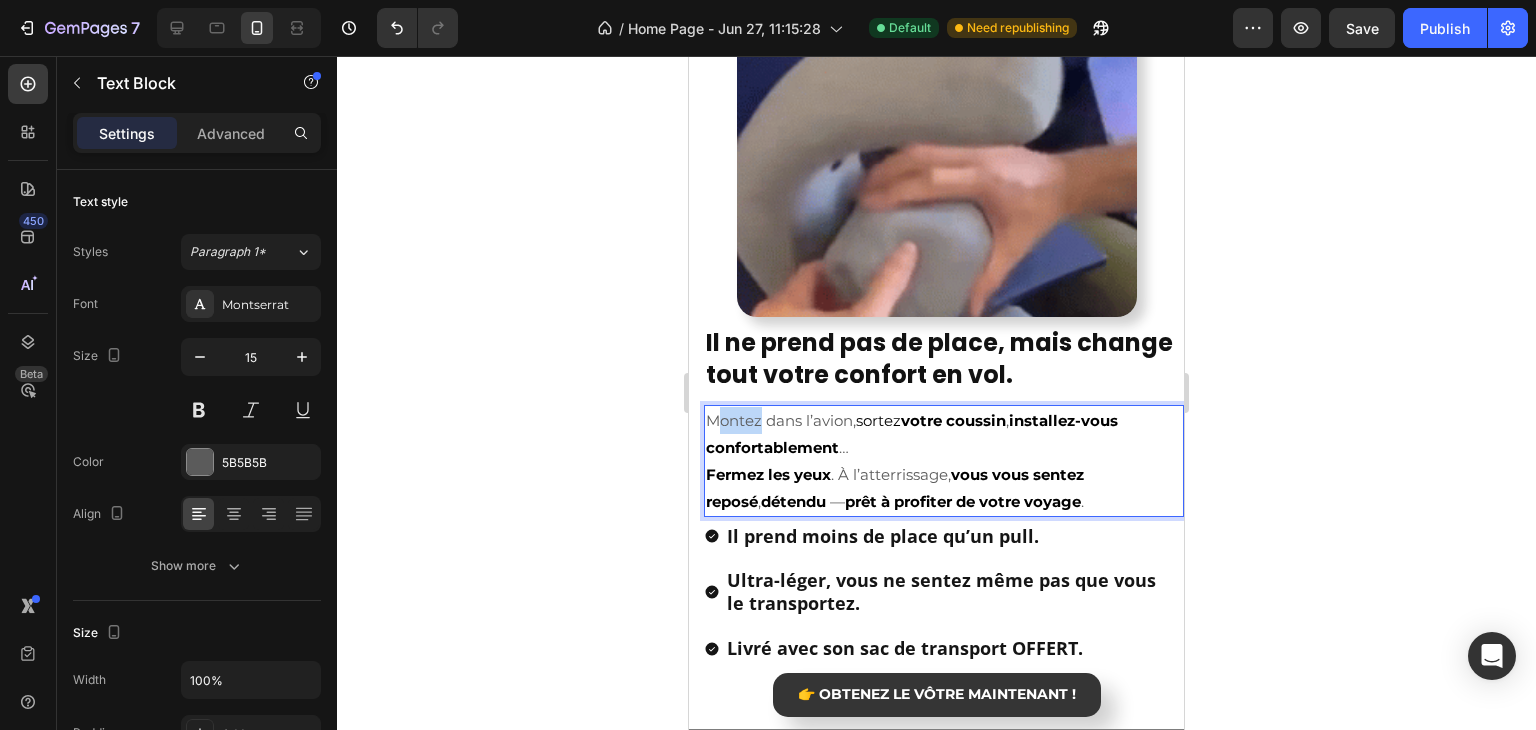 drag, startPoint x: 723, startPoint y: 417, endPoint x: 760, endPoint y: 422, distance: 37.336308 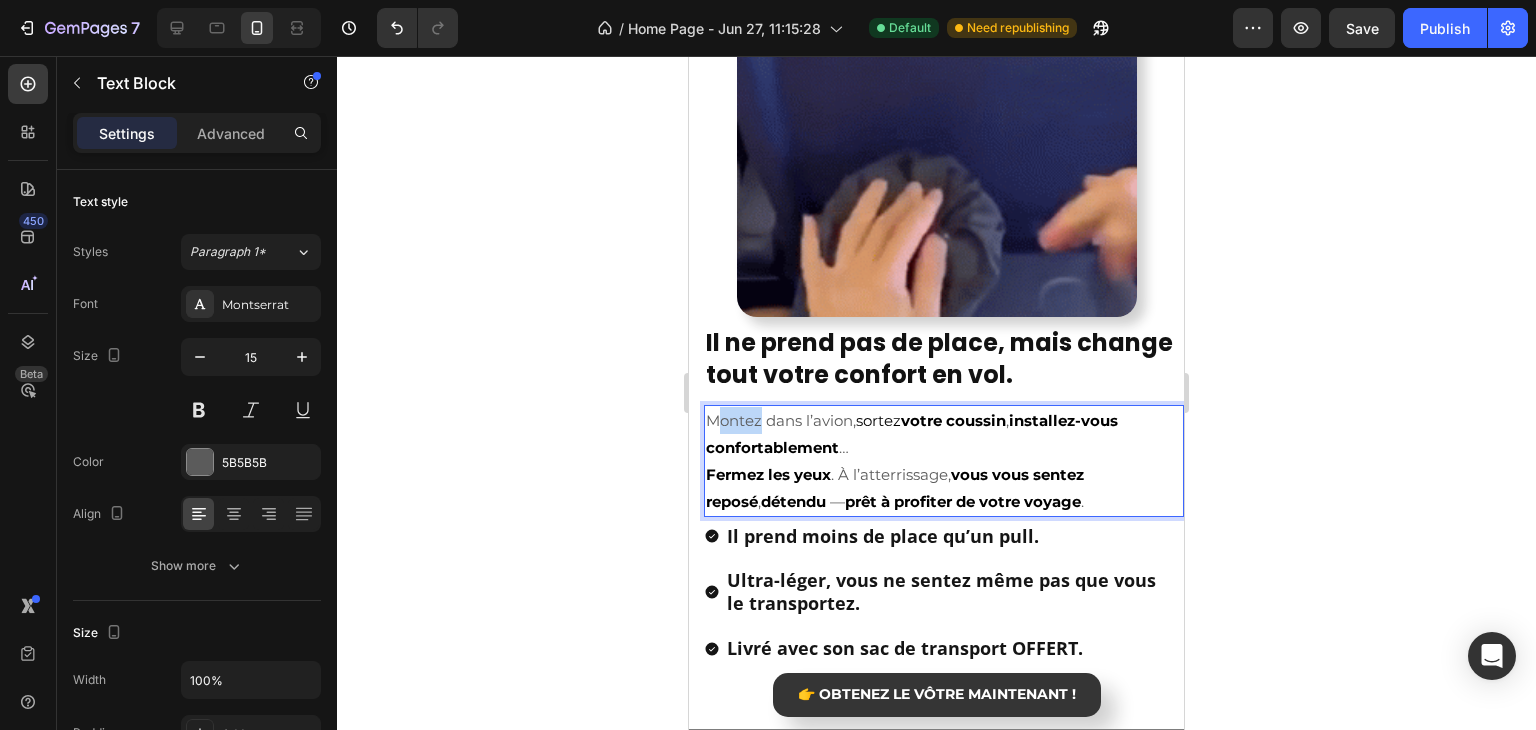 click on "Montez dans l’avion,  sortez  votre coussin ,  installez-vous confortablement … Fermez les yeux . À l’atterrissage,  vous vous sentez reposé ,  détendu   —  prêt à profiter de votre voyage ." at bounding box center (944, 461) 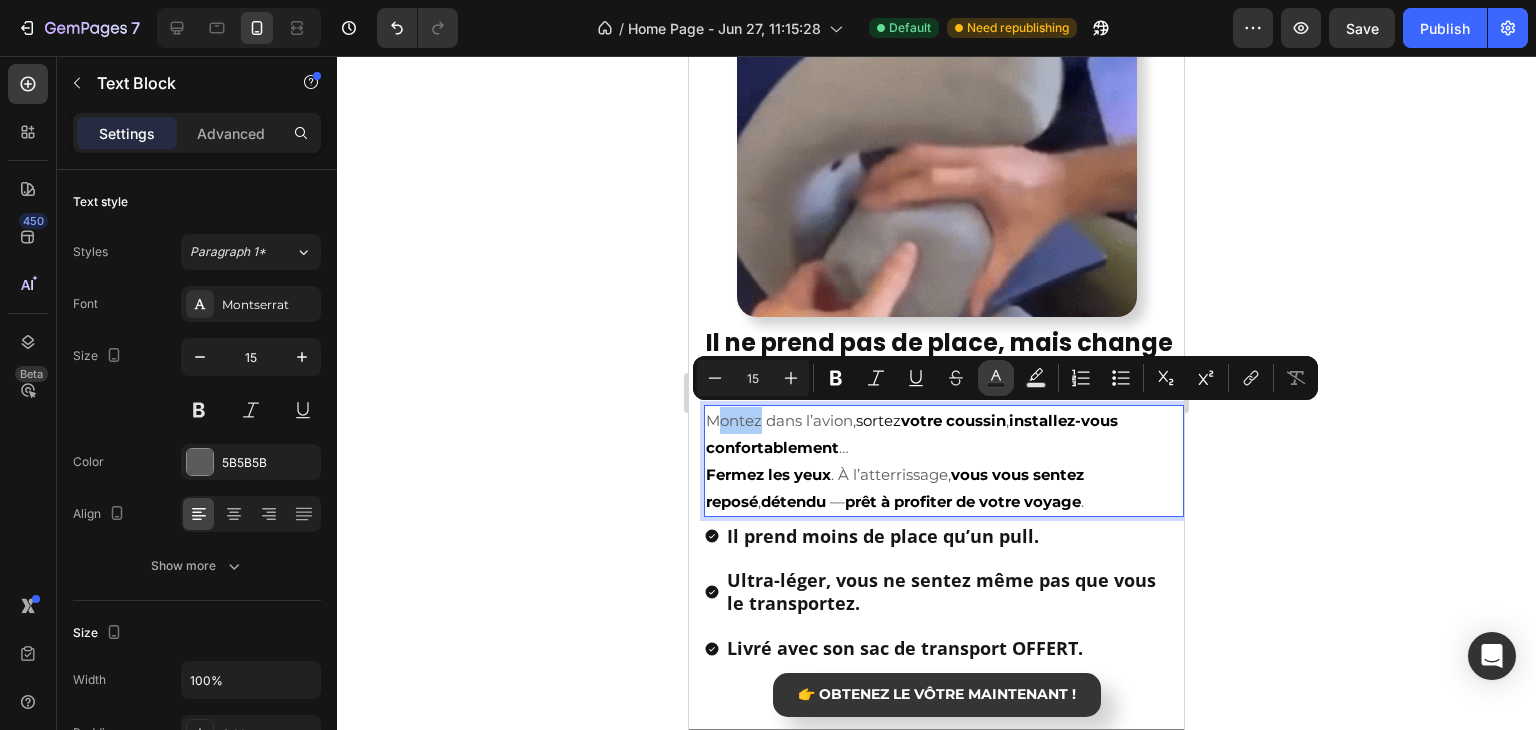 click 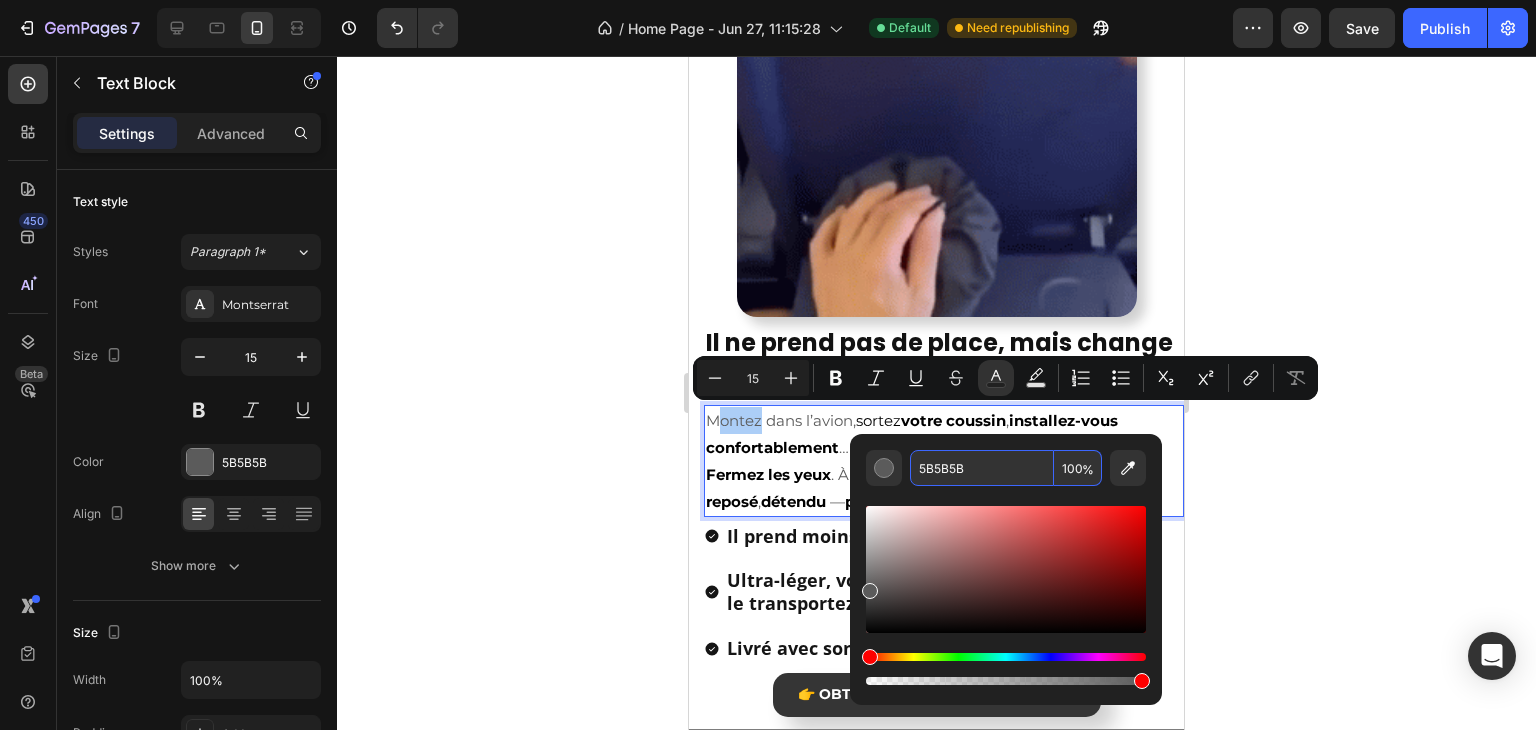 click on "5B5B5B" at bounding box center [982, 468] 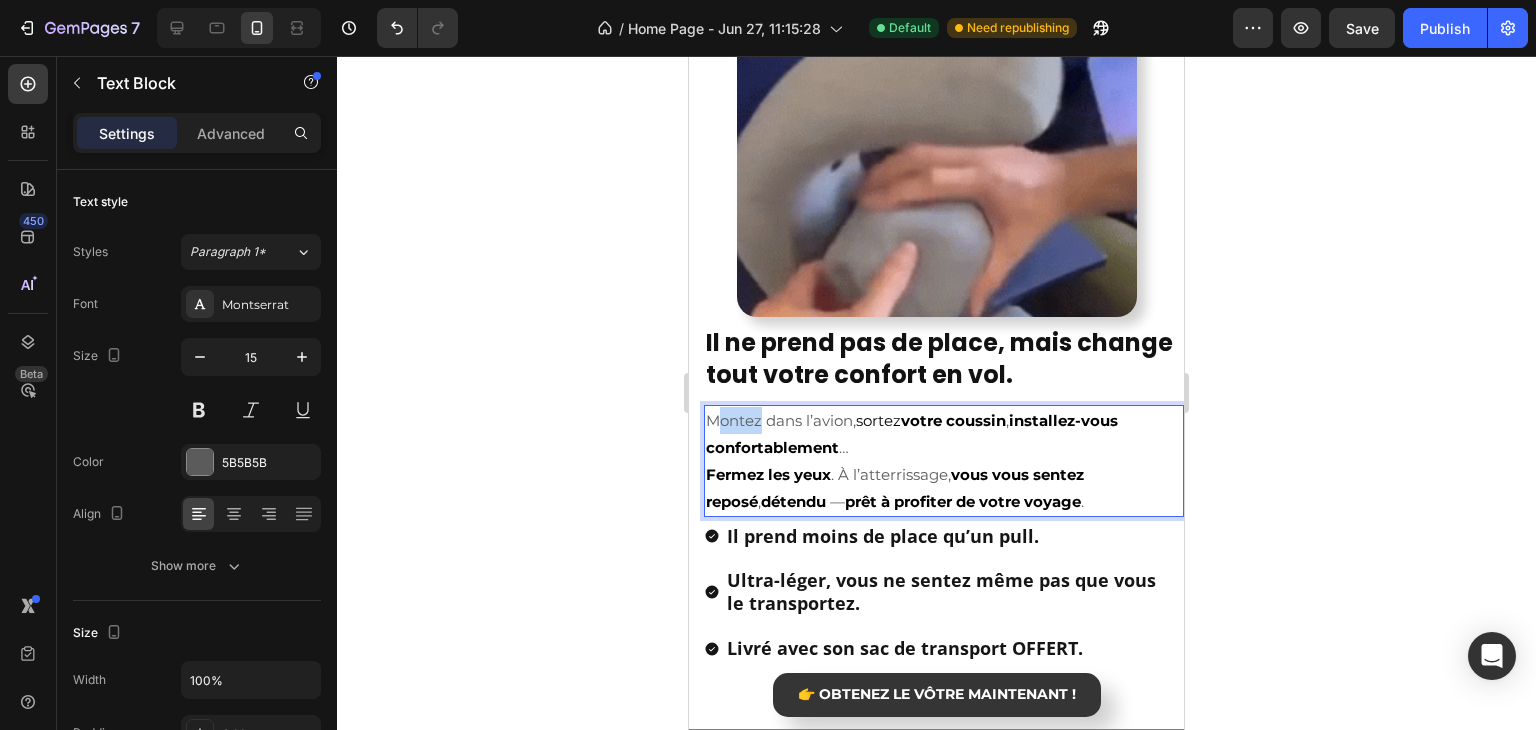 click on "sortez  votre coussin" at bounding box center (931, 420) 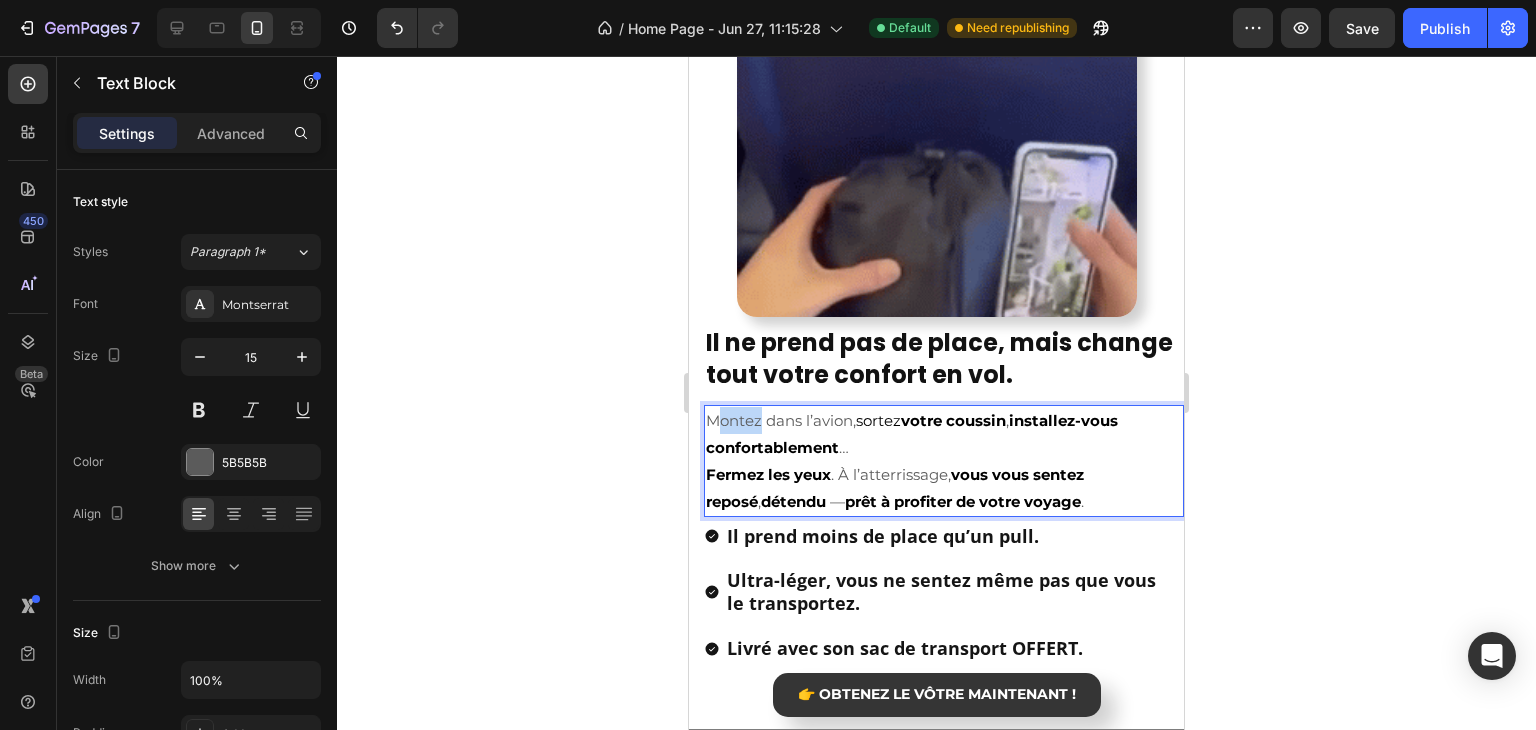 drag, startPoint x: 864, startPoint y: 417, endPoint x: 908, endPoint y: 421, distance: 44.181442 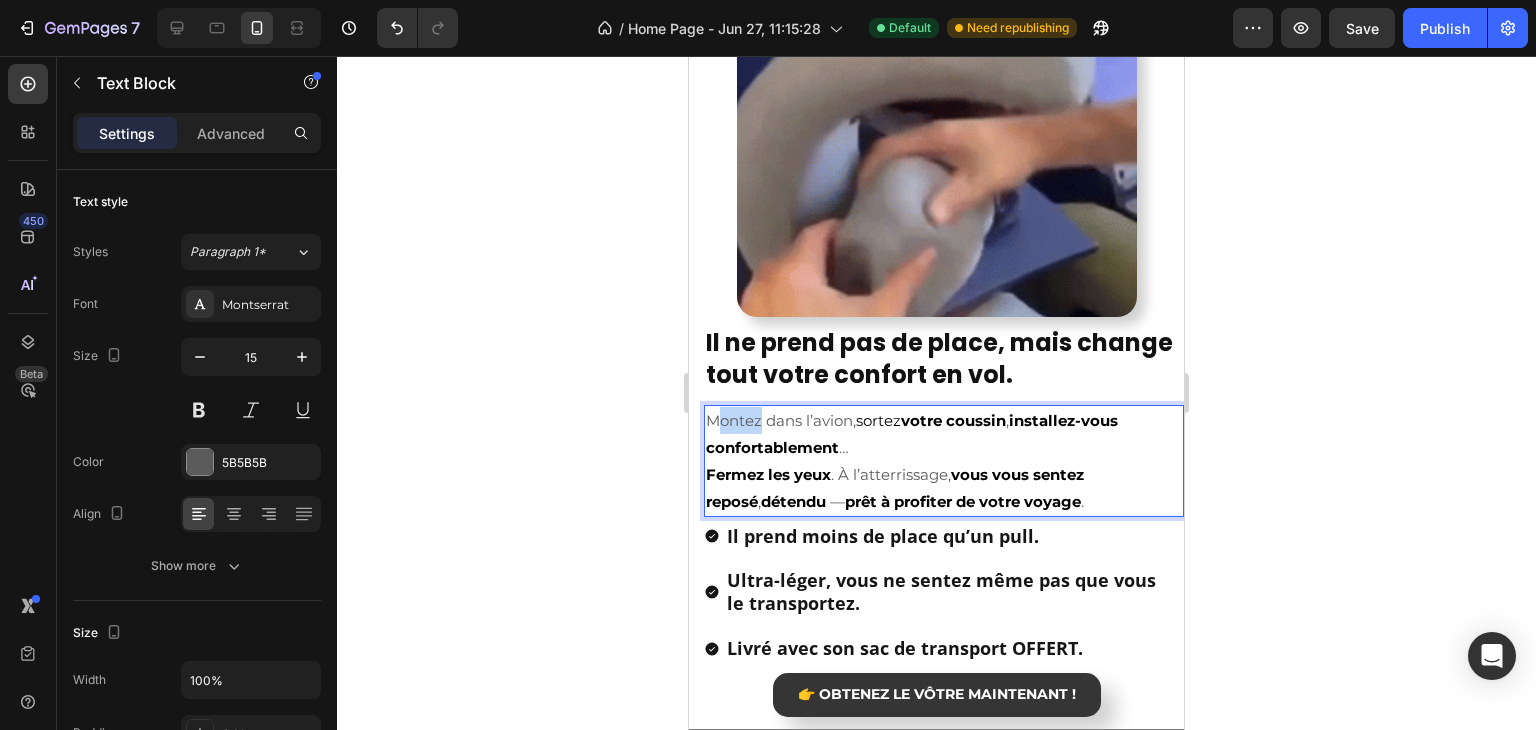 click on "sortez  votre coussin" at bounding box center (931, 420) 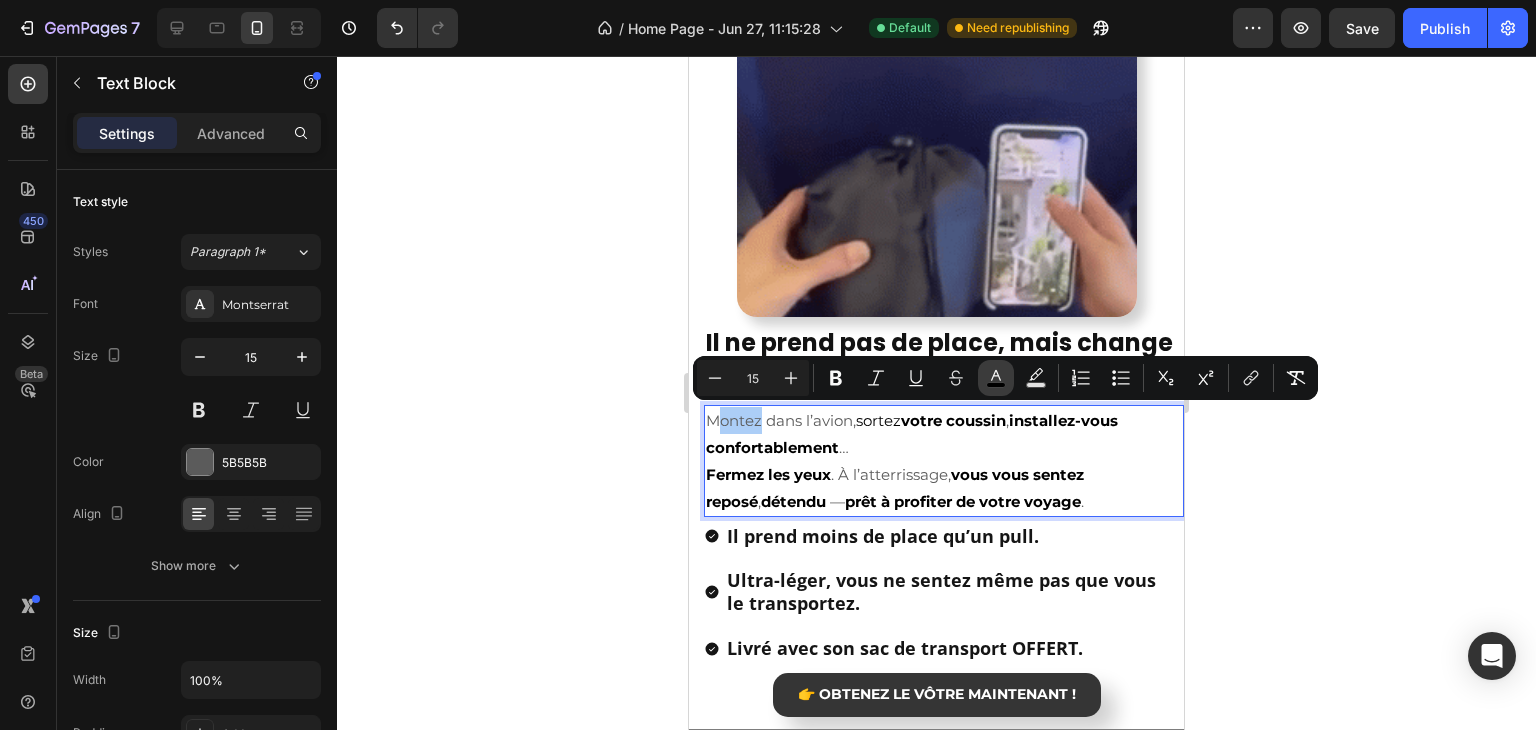 click 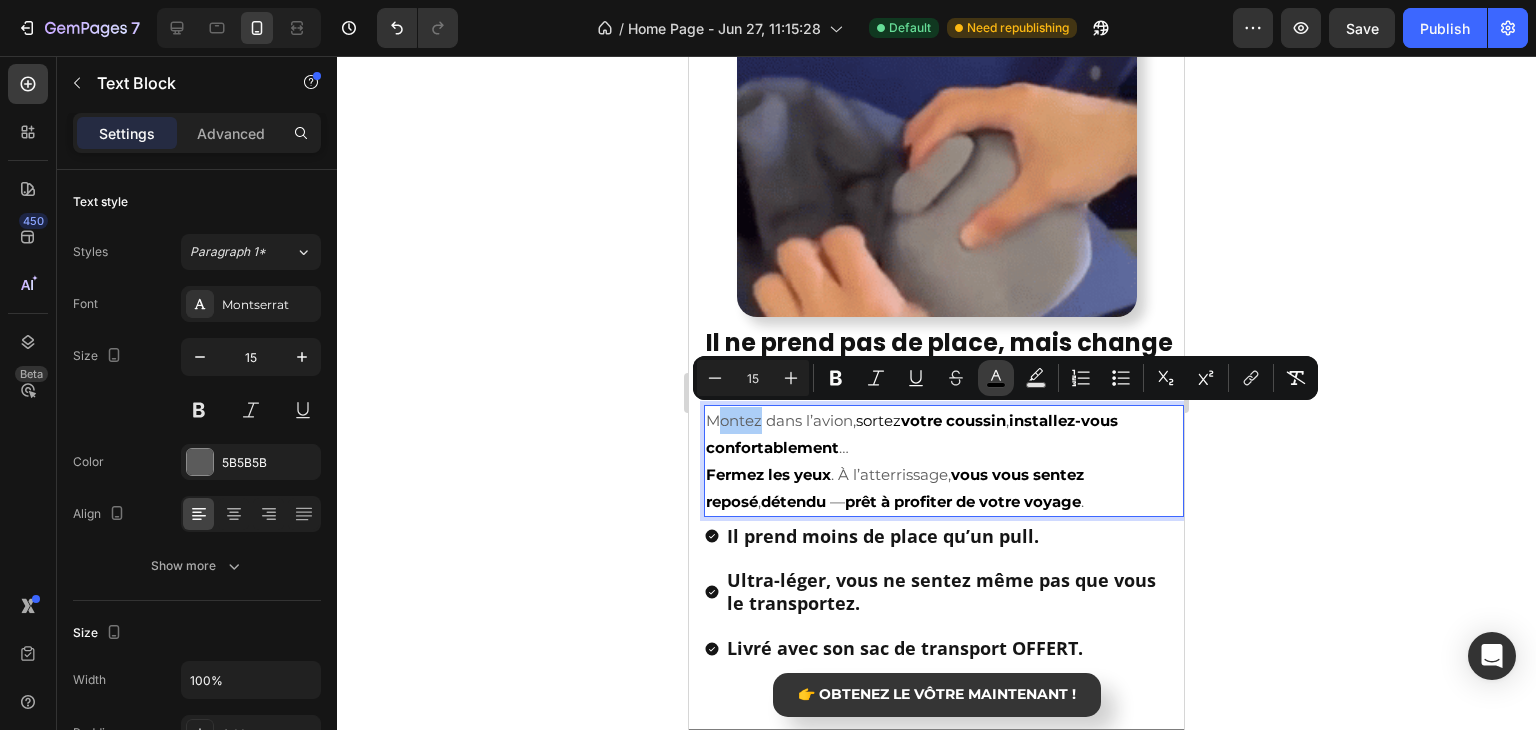 type on "000000" 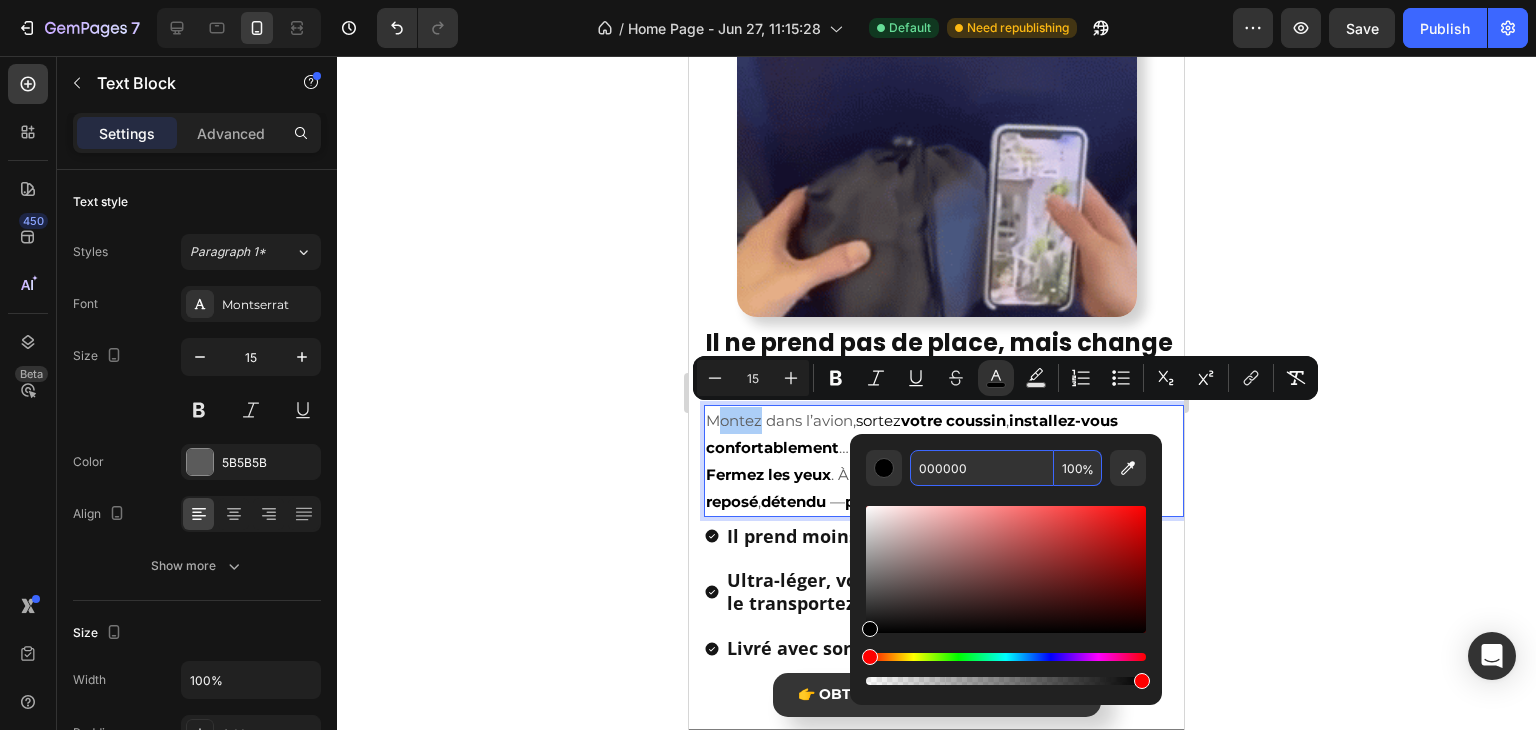 click on "000000" at bounding box center [982, 468] 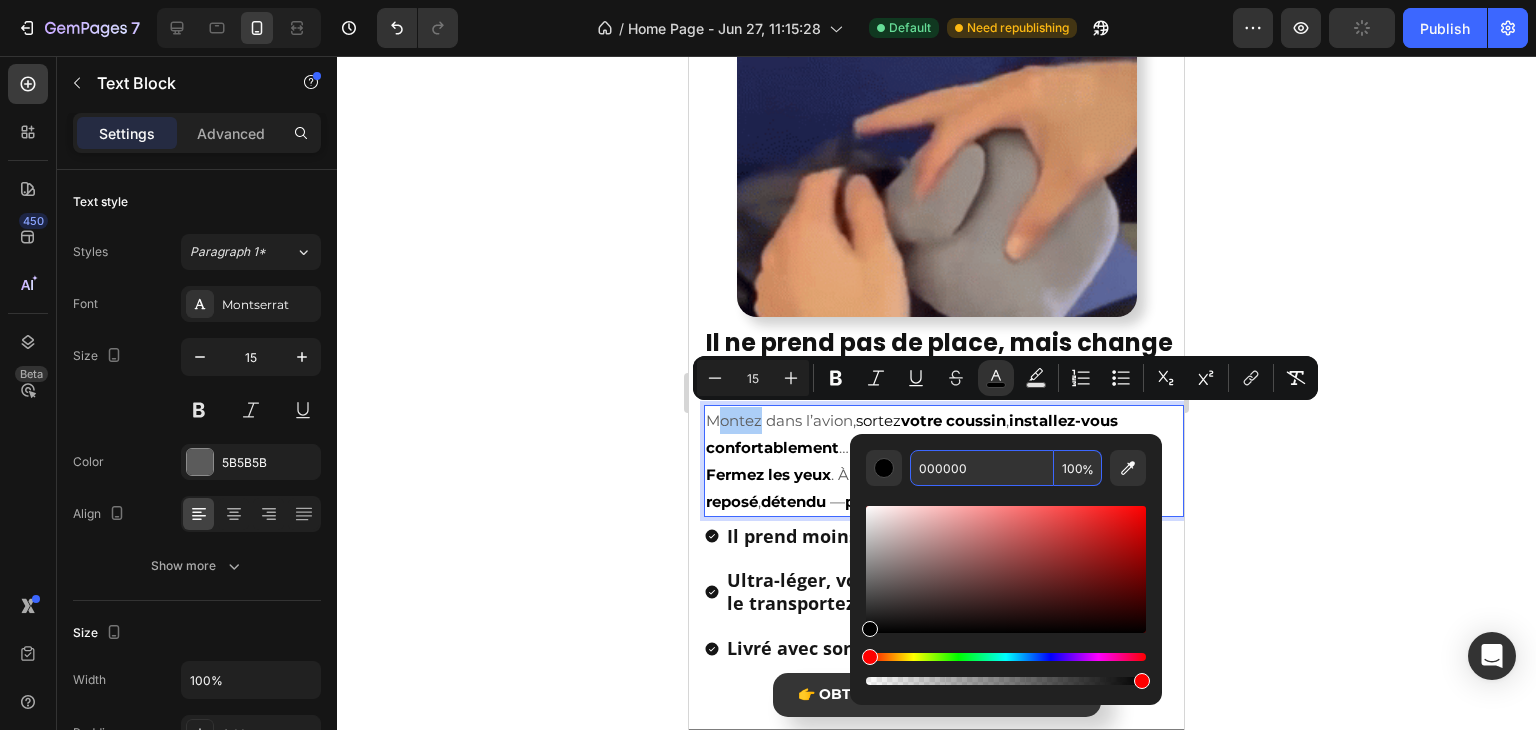 paste on "5B5B5B" 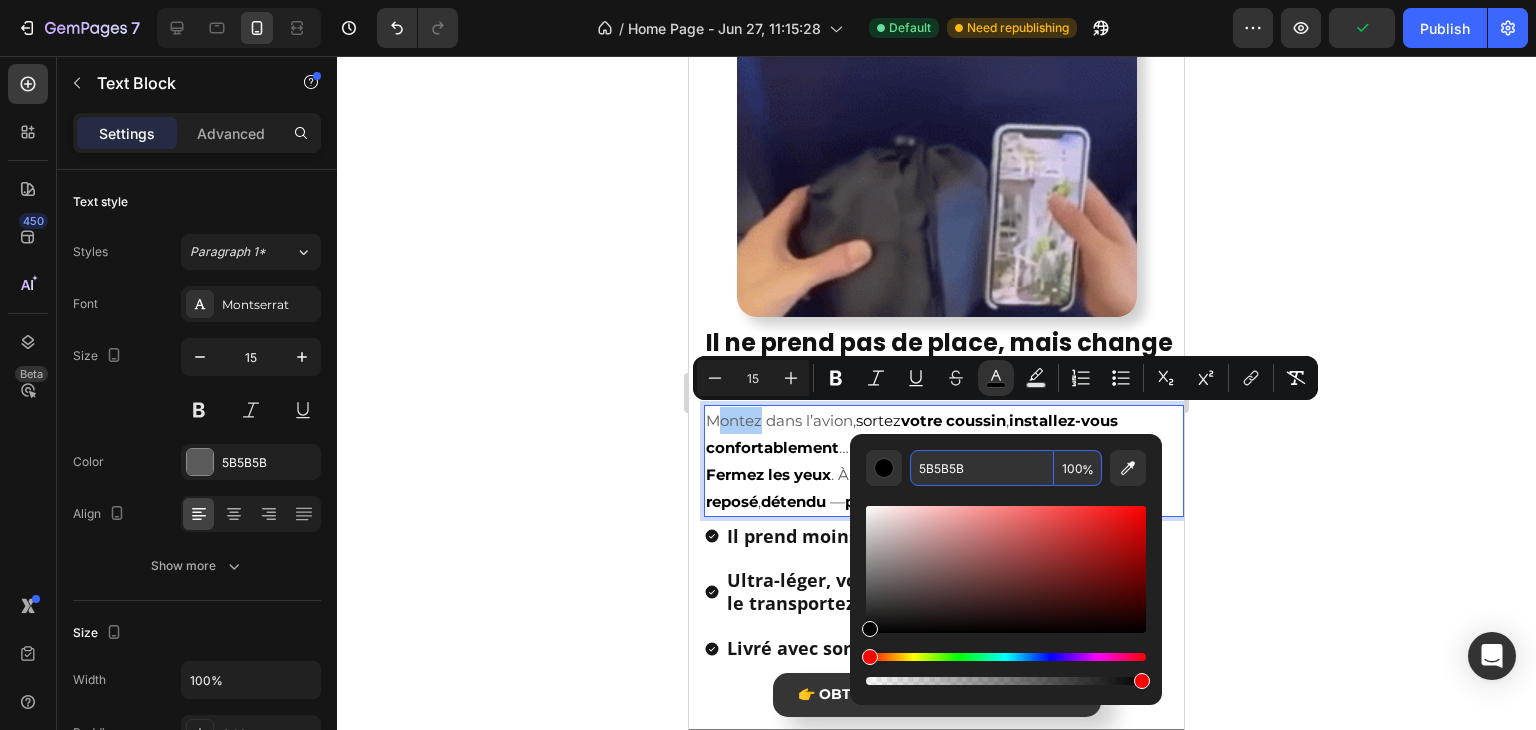 type on "5B5B5B" 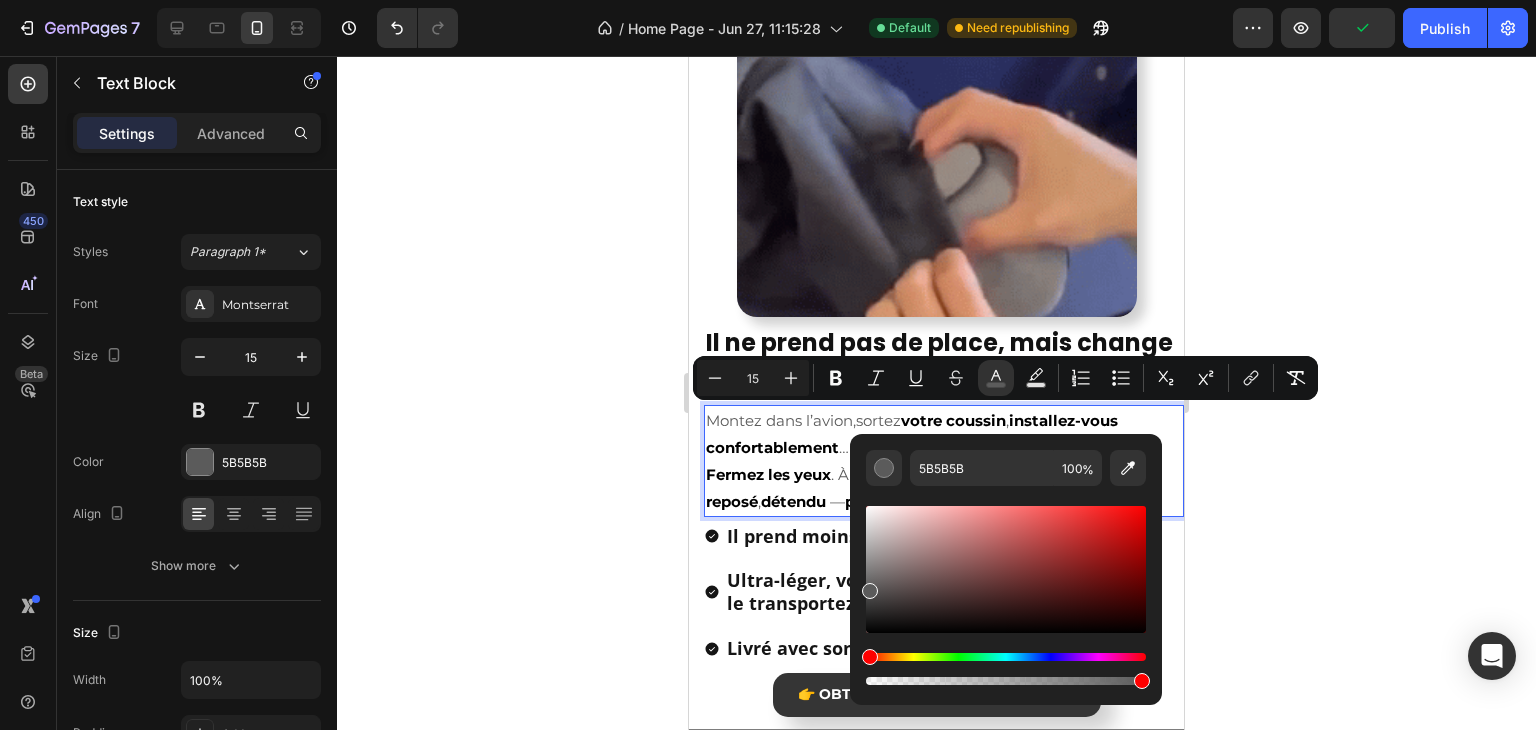 click 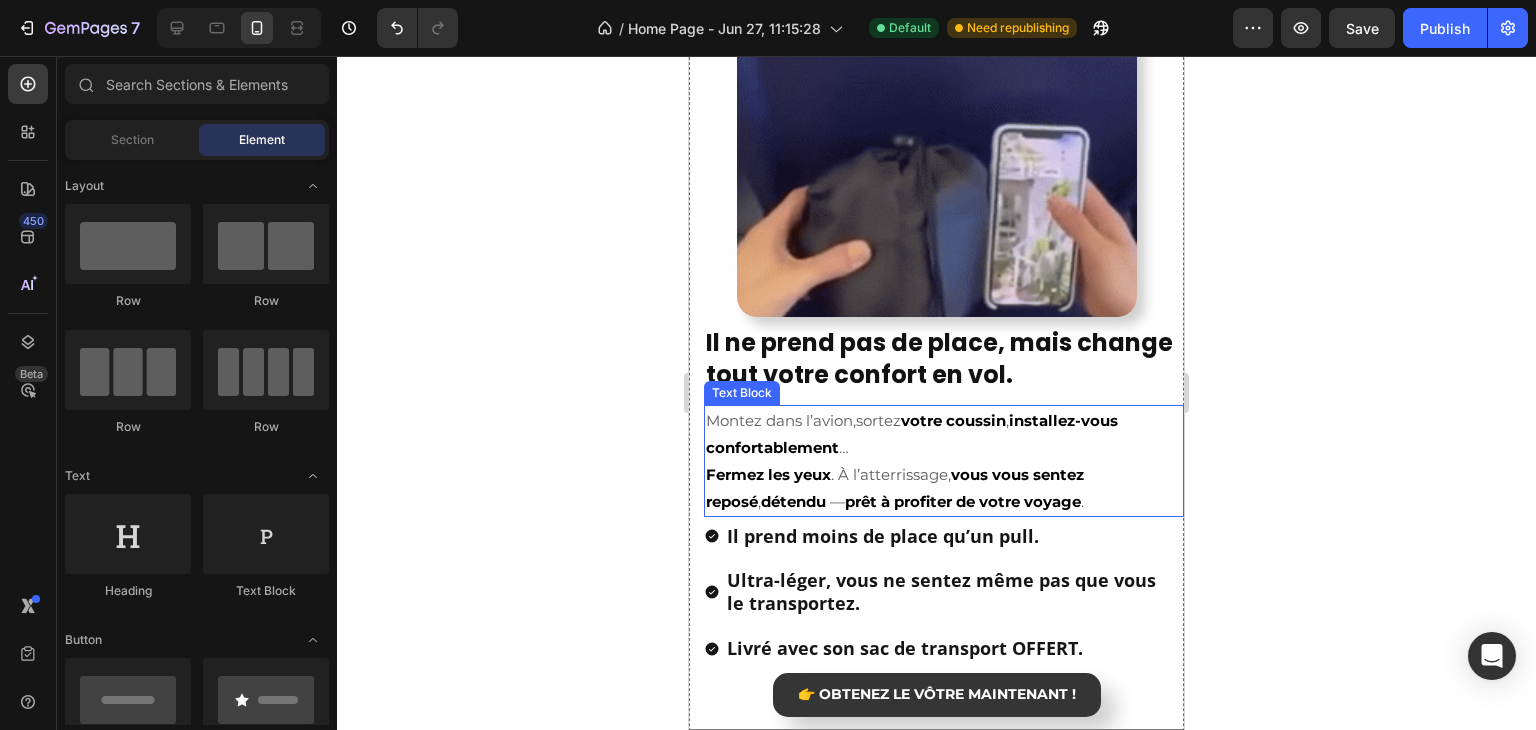 click on "Montez dans l’avion,  sortez  votre coussin ,  installez-vous confortablement … Fermez les yeux . À l’atterrissage,  vous vous sentez reposé ,  détendu   —  prêt à profiter de votre voyage ." at bounding box center (944, 461) 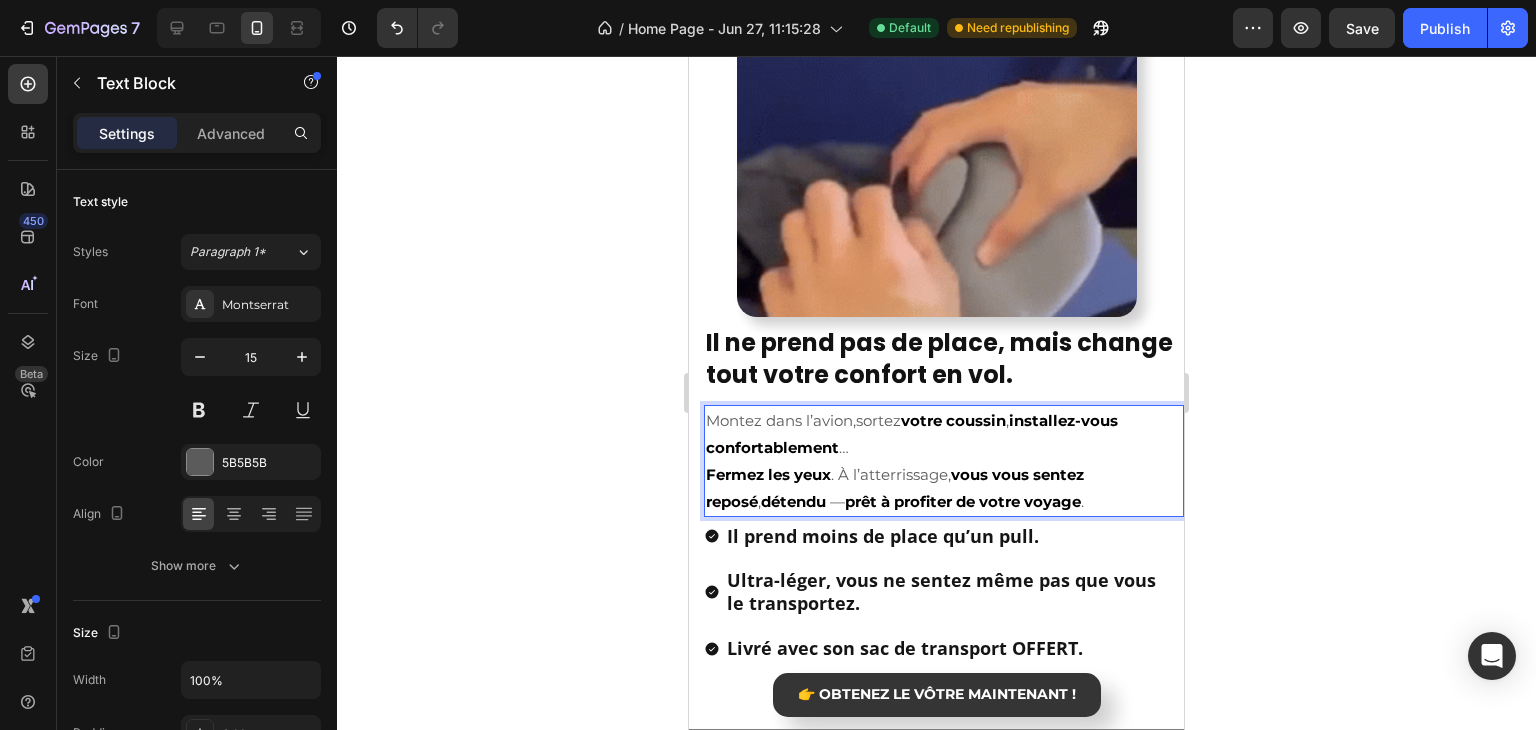 click on "installez-vous confortablement" at bounding box center (912, 434) 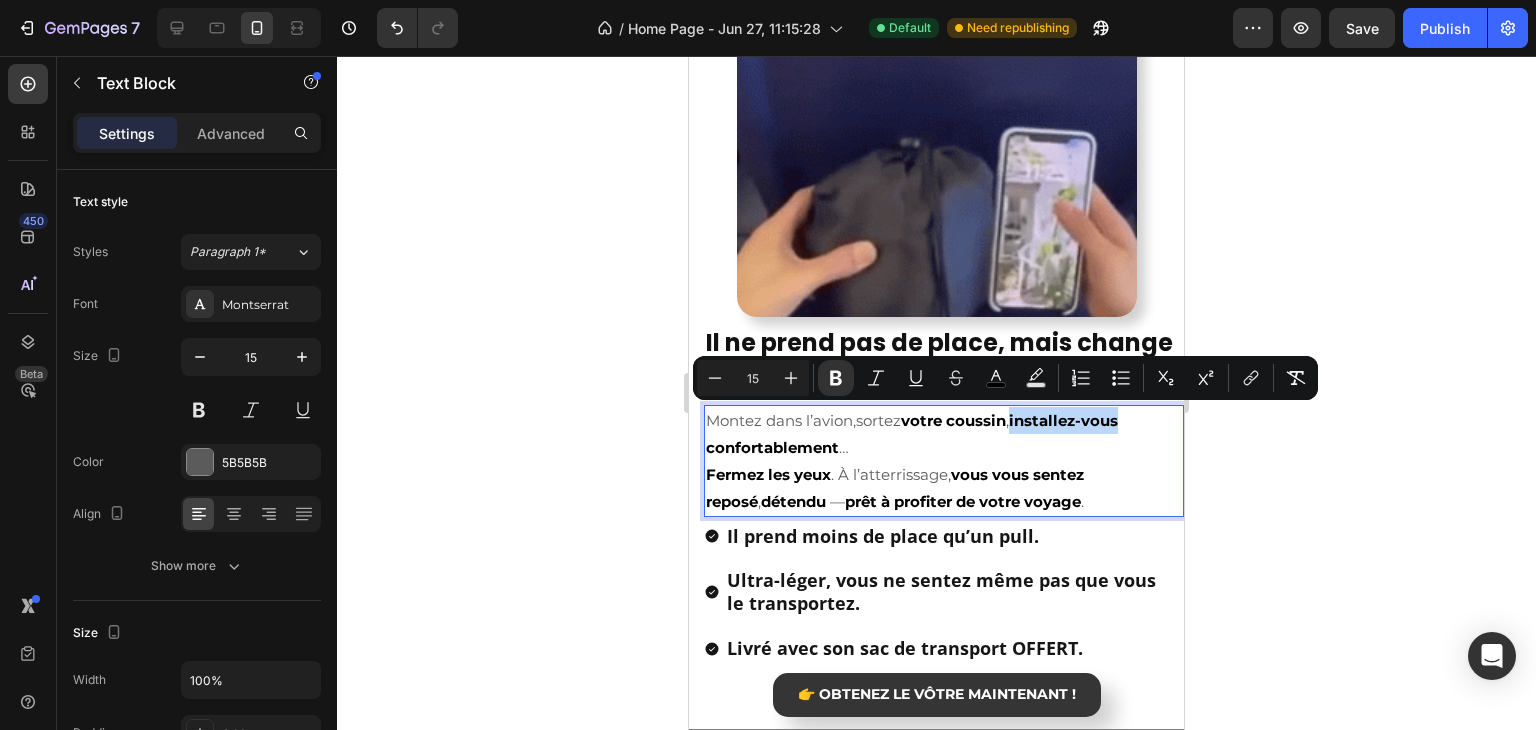 drag, startPoint x: 1024, startPoint y: 419, endPoint x: 1132, endPoint y: 421, distance: 108.01852 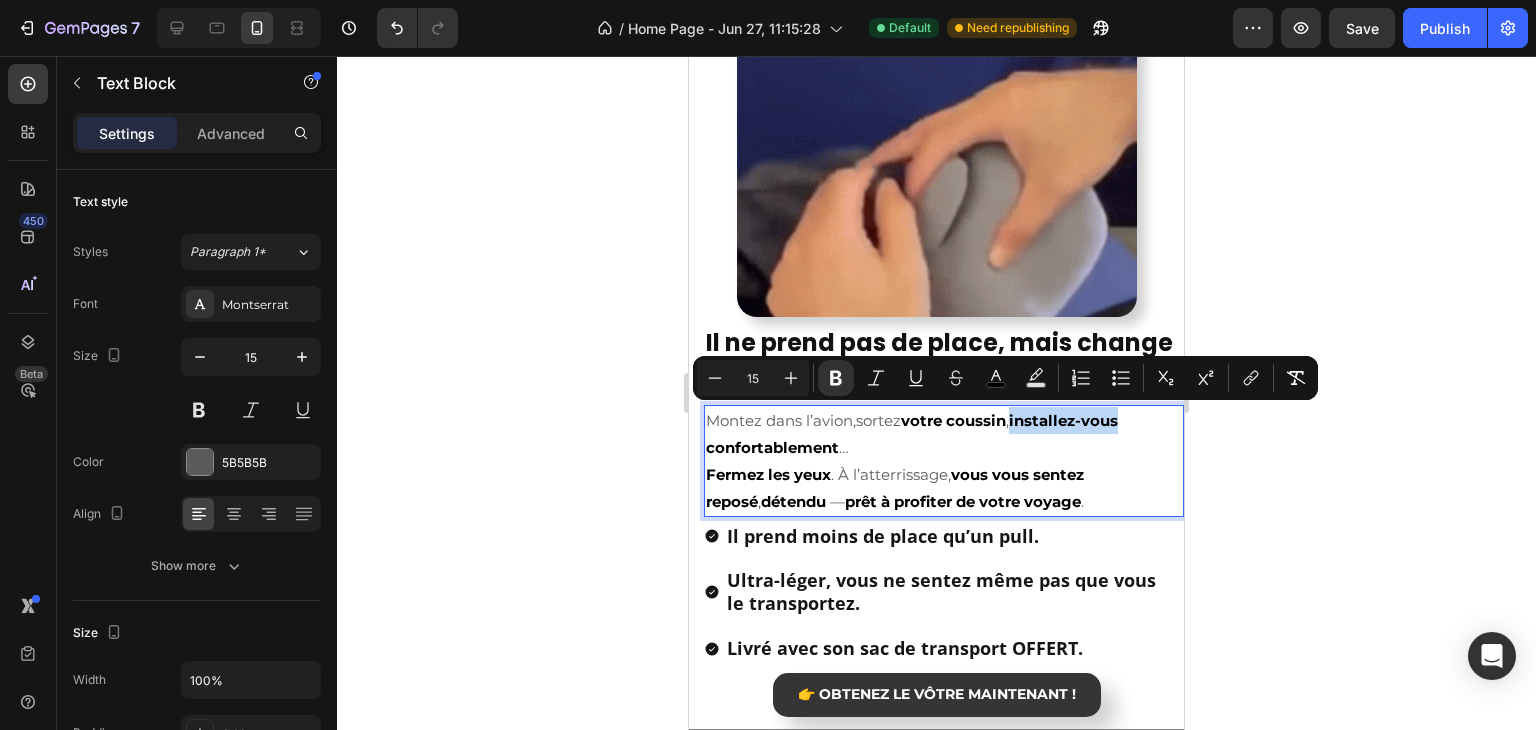 click on "Montez dans l’avion,  sortez  votre coussin ,  installez-vous confortablement … Fermez les yeux . À l’atterrissage,  vous vous sentez reposé ,  détendu   —  prêt à profiter de votre voyage ." at bounding box center (944, 461) 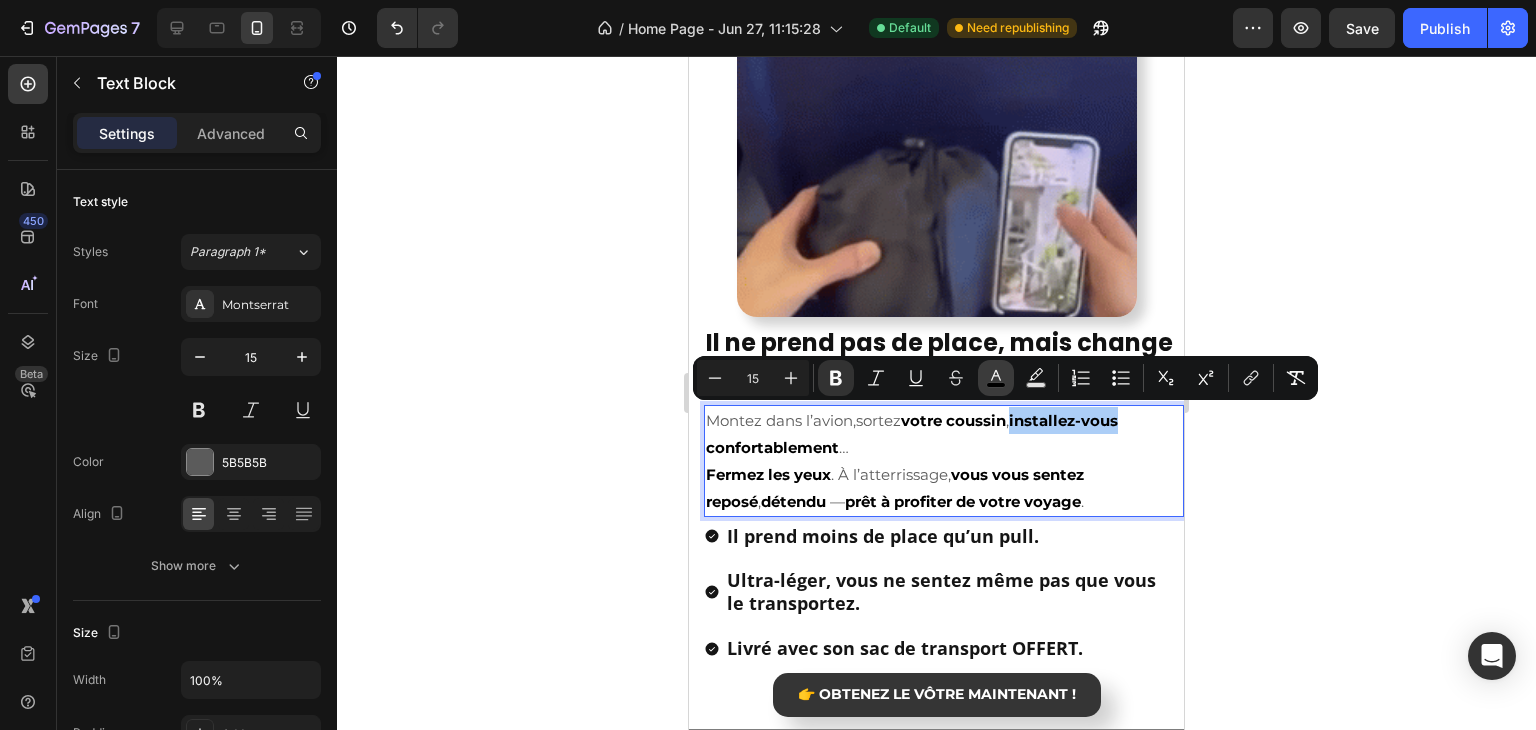 click on "color" at bounding box center (996, 378) 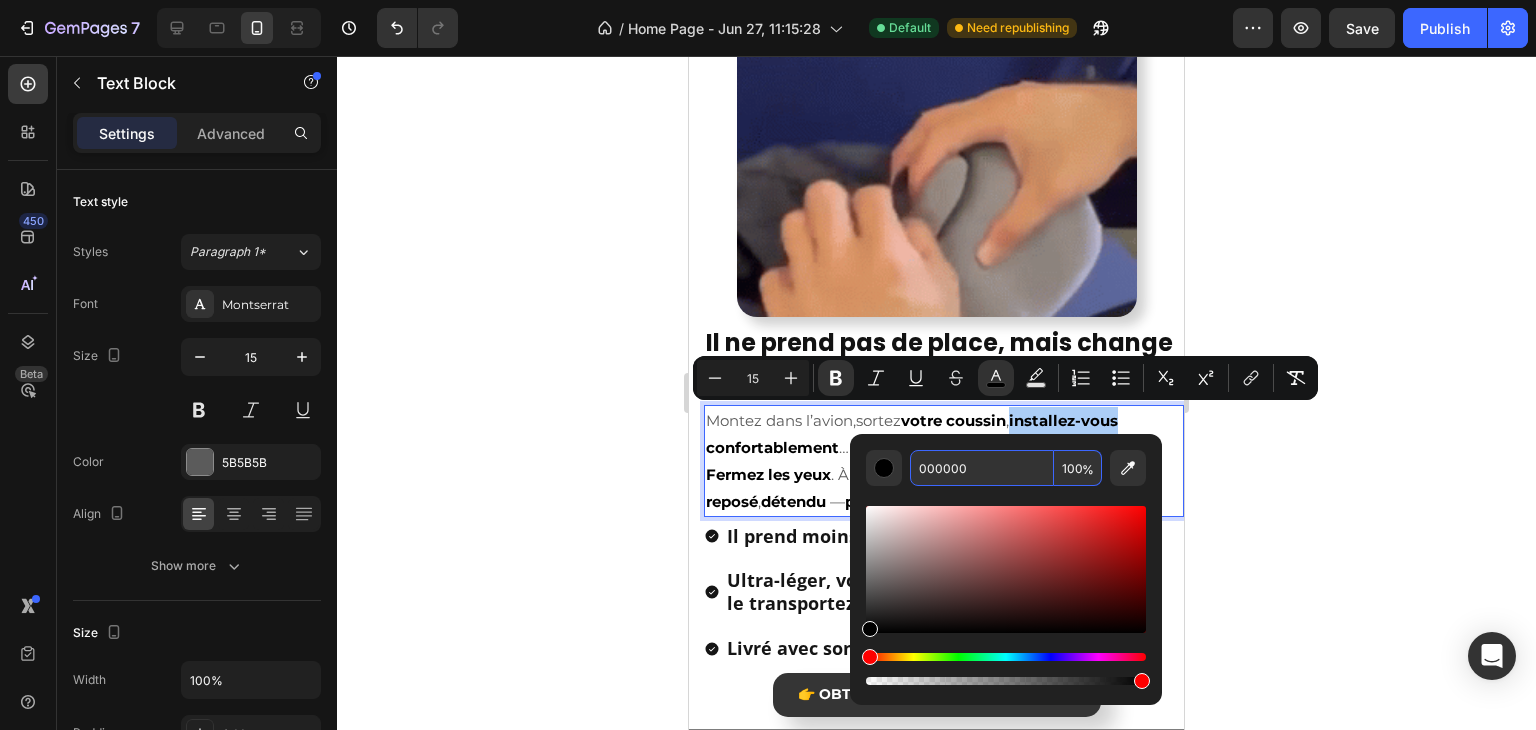 click on "000000" at bounding box center [982, 468] 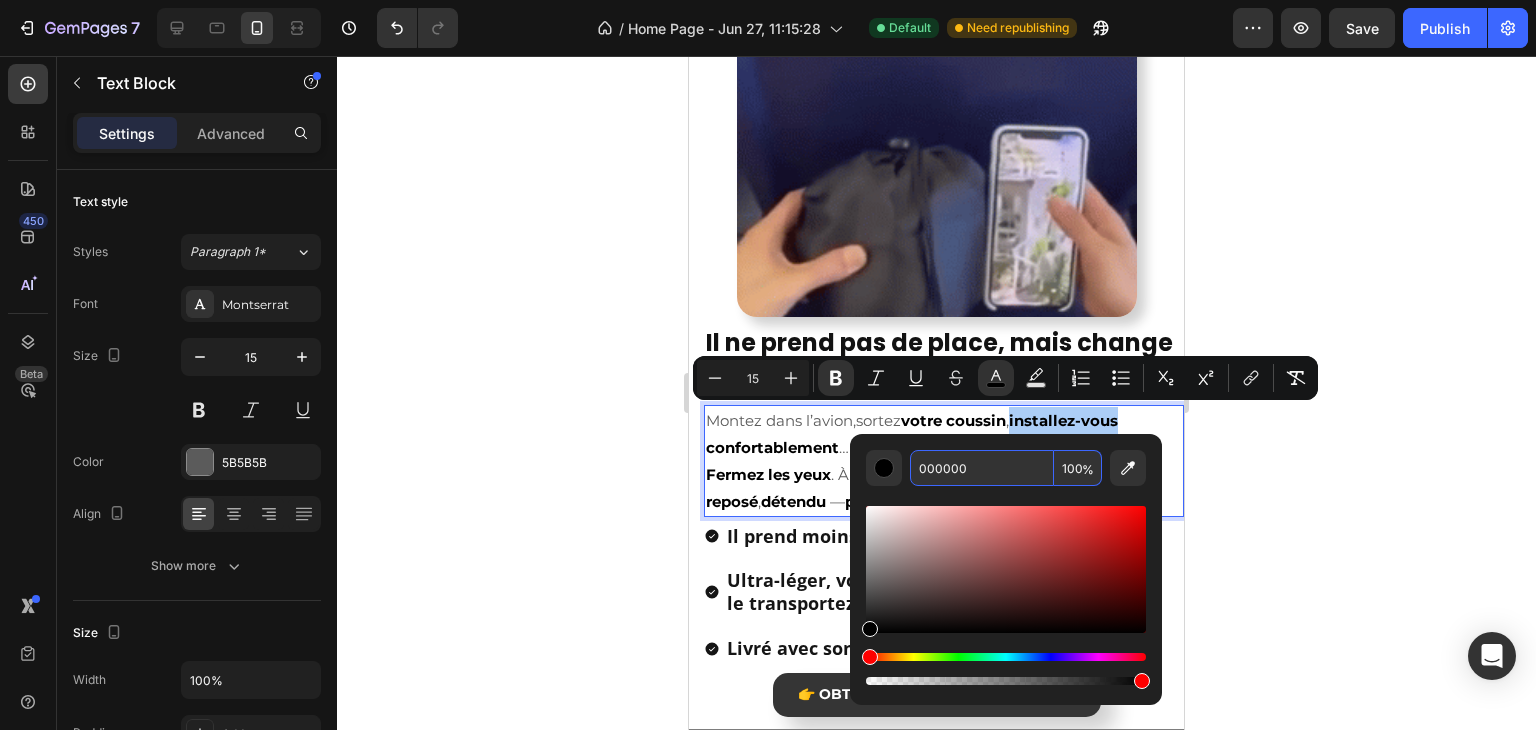 paste on "5B5B5B" 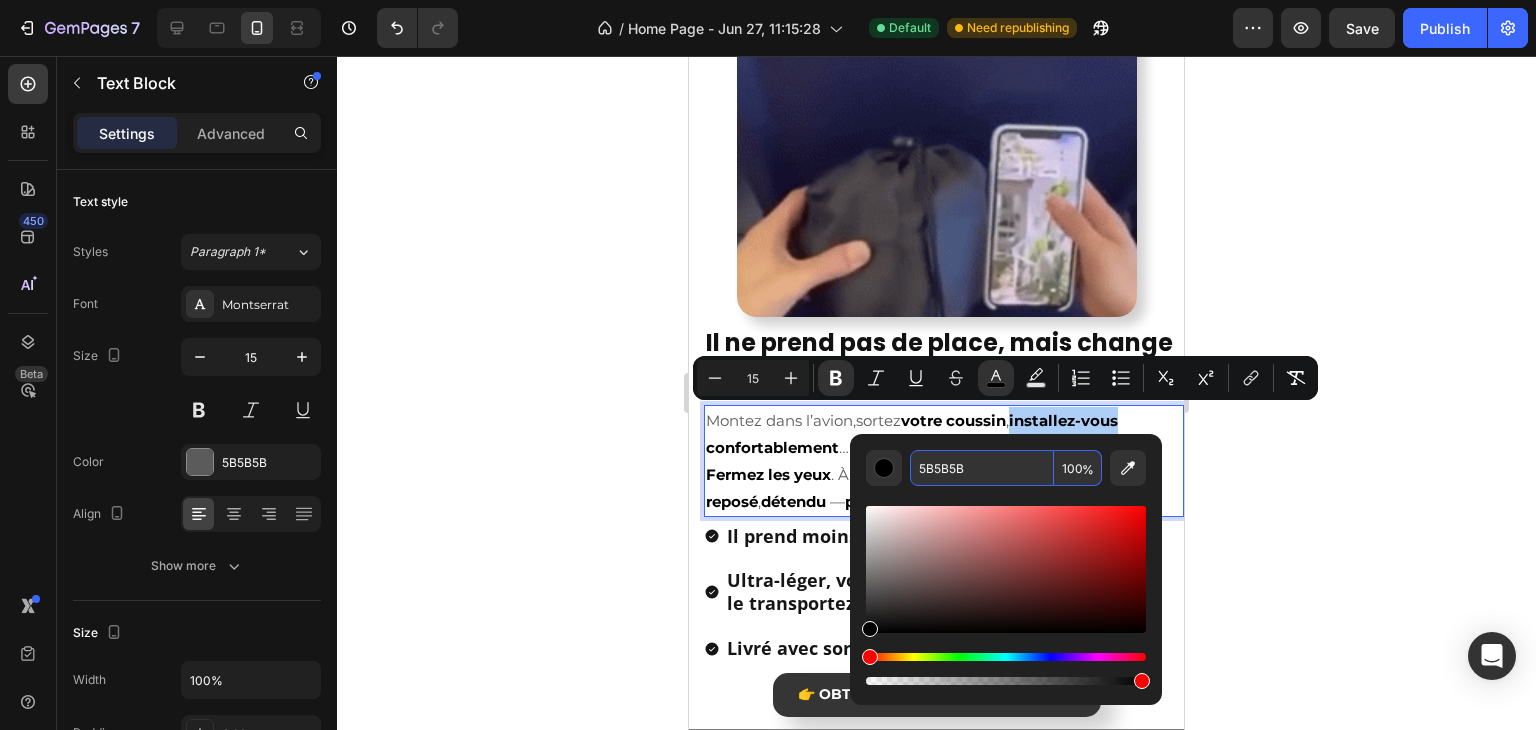 type on "5B5B5B" 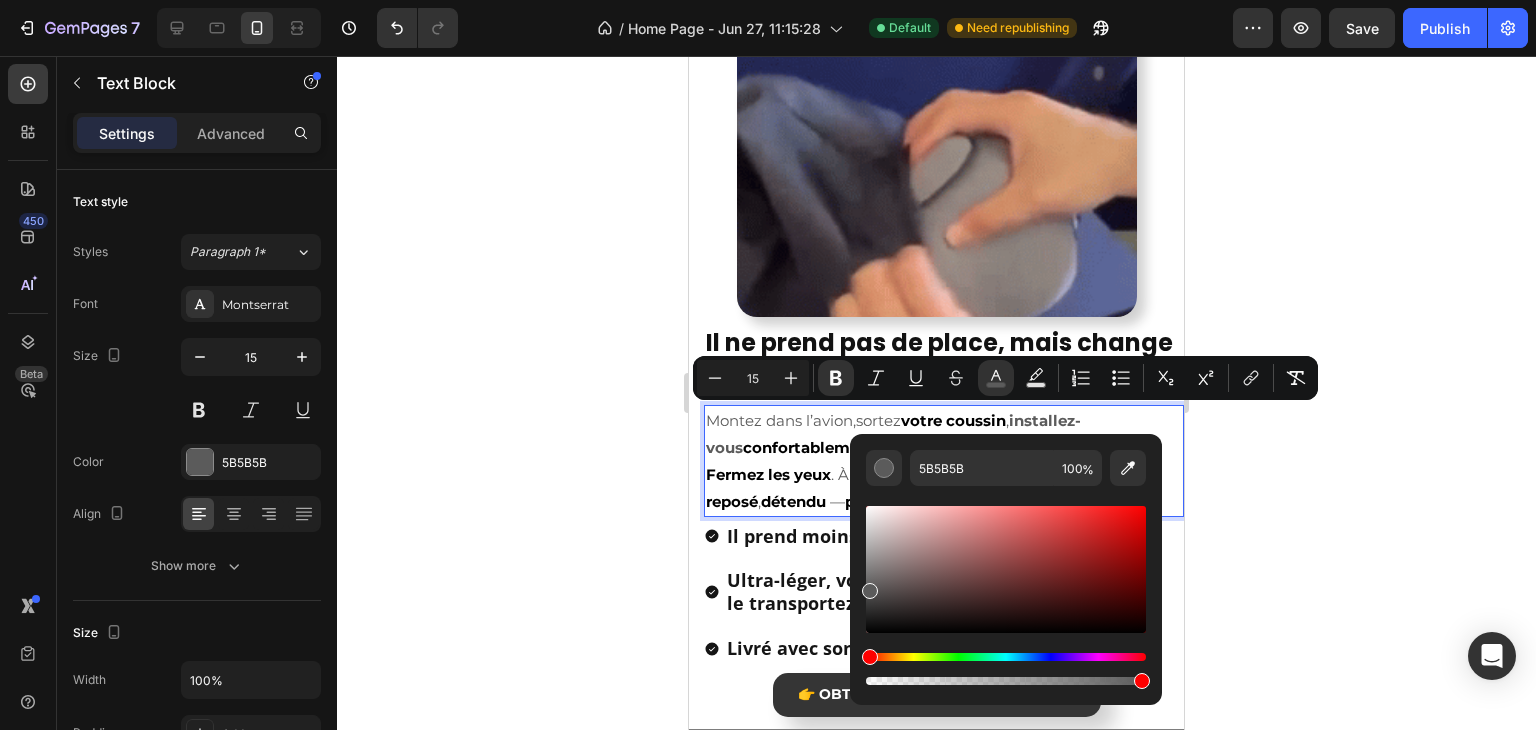 click 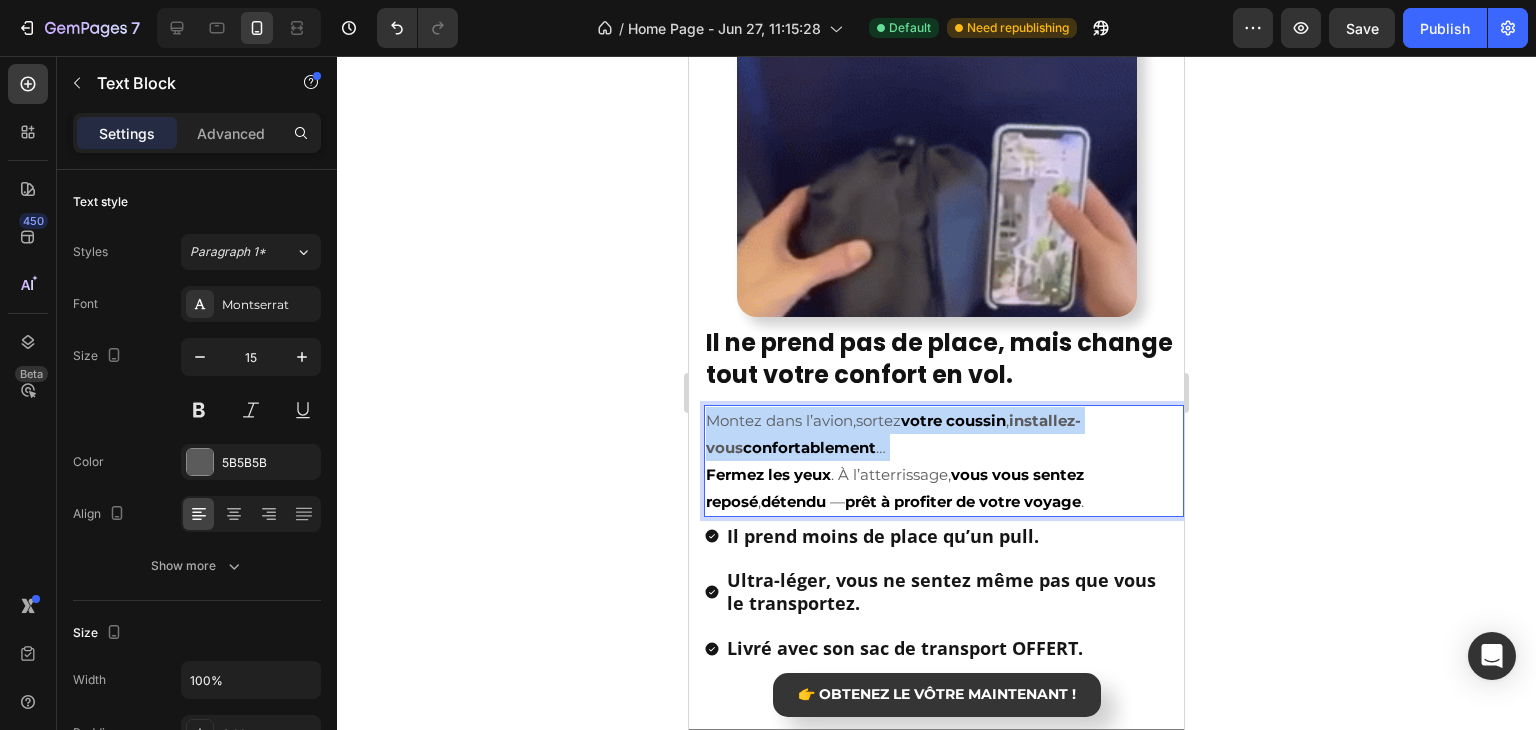 click on "installez-vous" at bounding box center (893, 434) 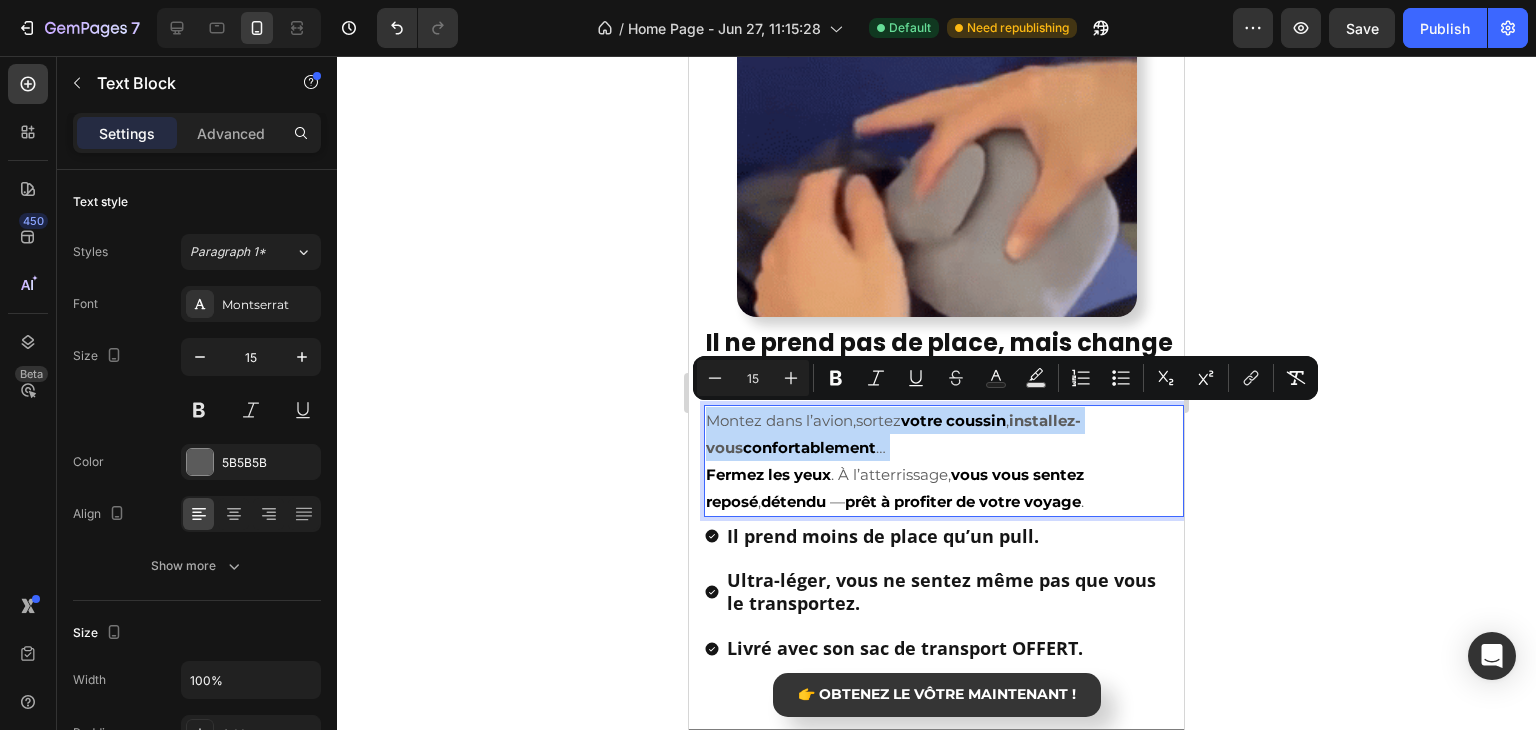 click on "installez-vous" at bounding box center [893, 434] 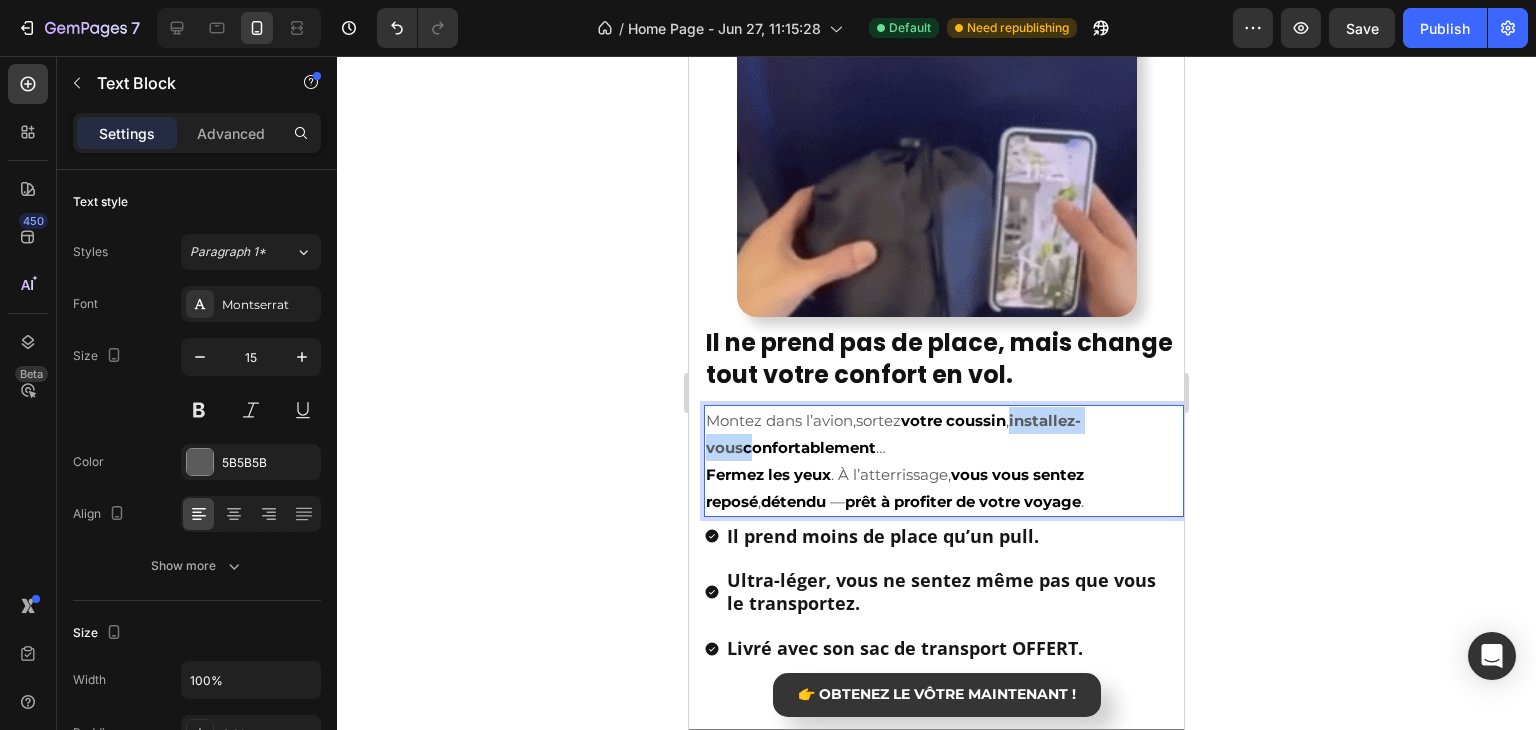 drag, startPoint x: 1024, startPoint y: 419, endPoint x: 1128, endPoint y: 414, distance: 104.120125 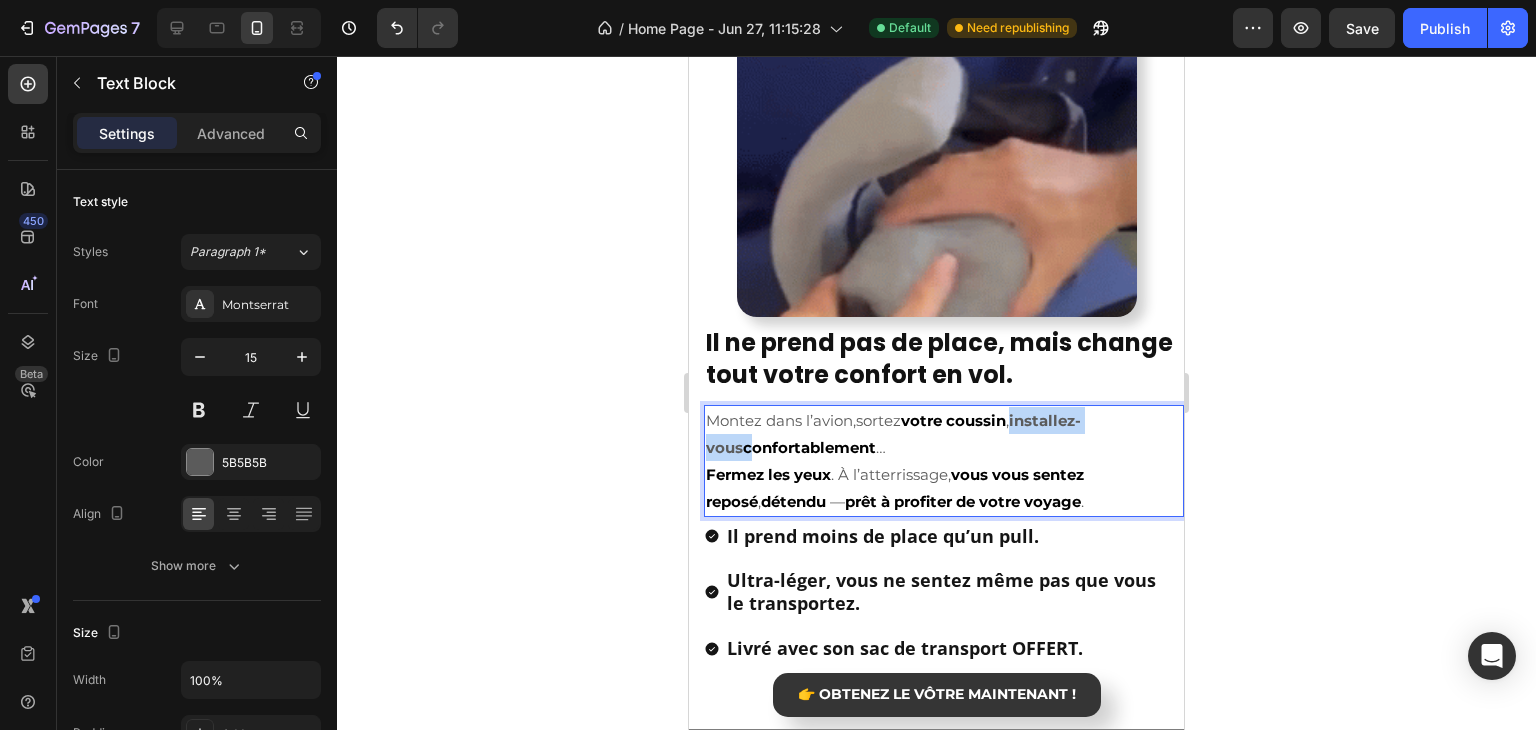click on "installez-vous" at bounding box center (893, 434) 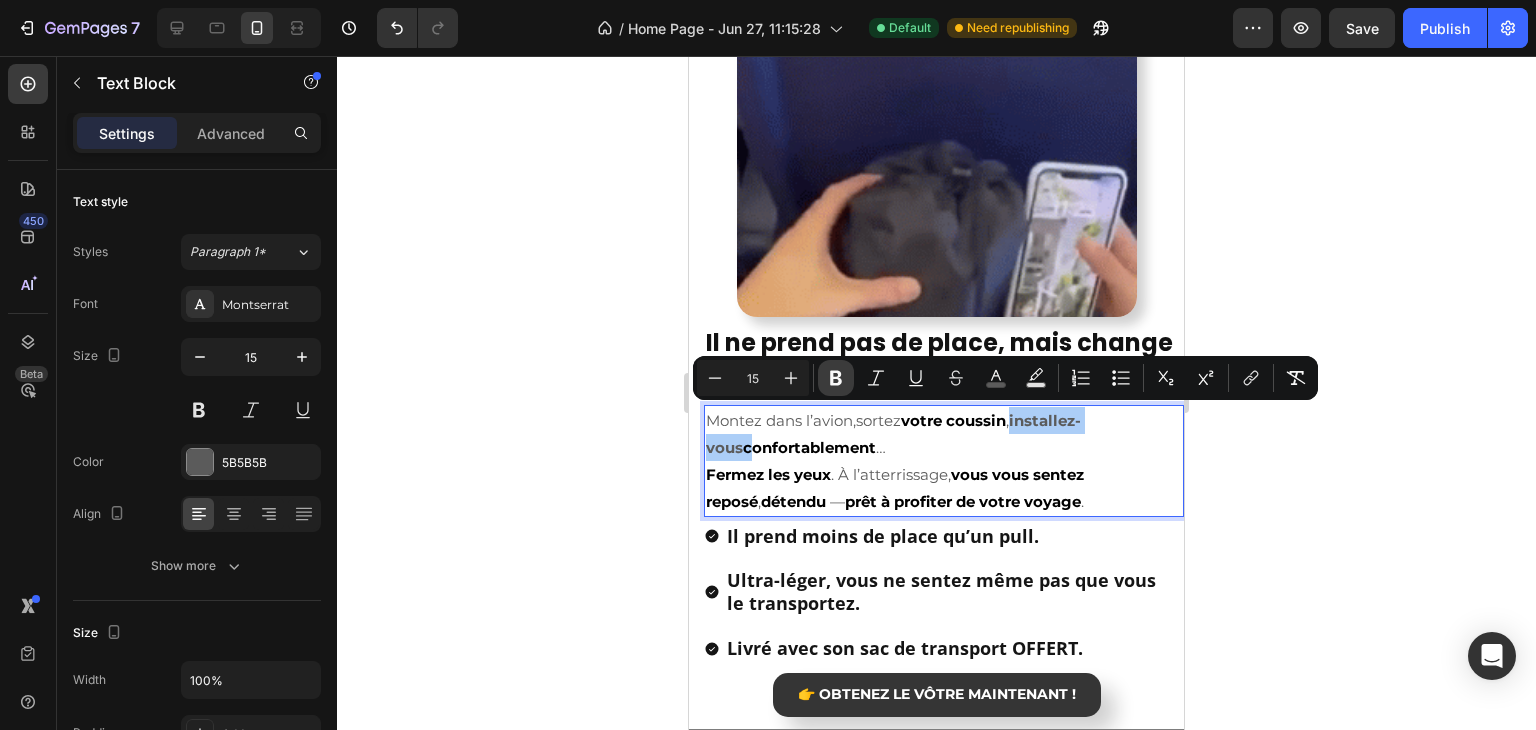 click 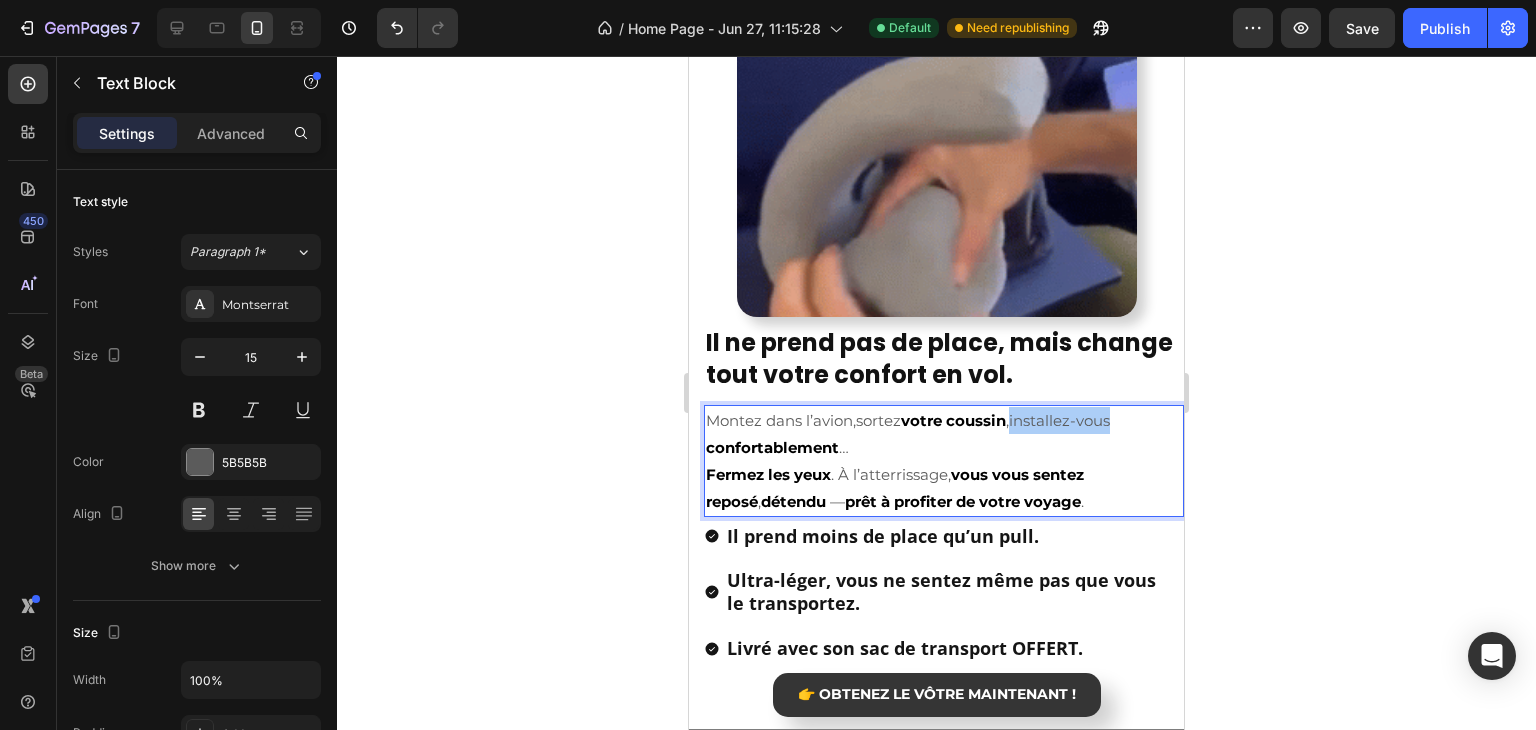 click 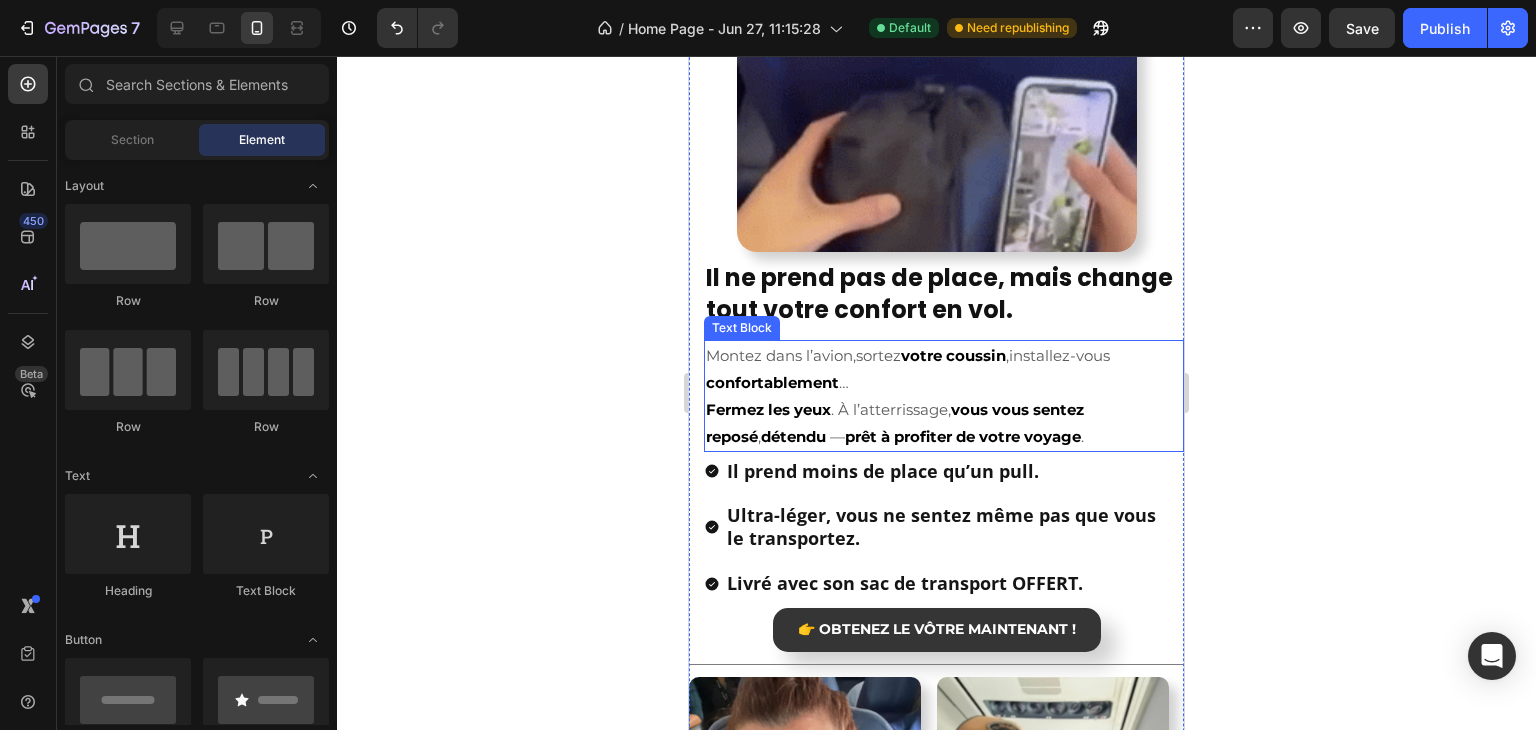 scroll, scrollTop: 2111, scrollLeft: 0, axis: vertical 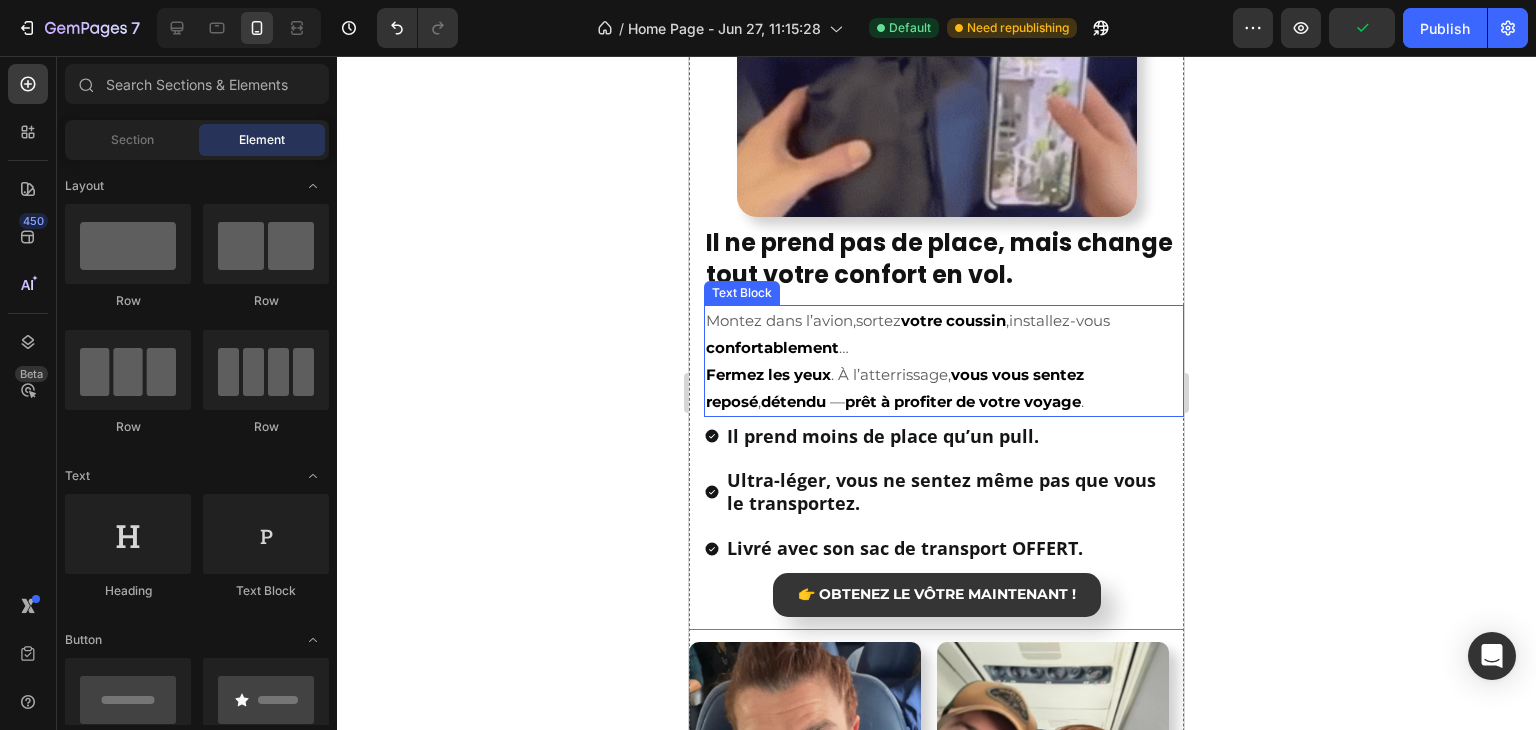 click on "prêt à profiter de votre voyage" at bounding box center [963, 401] 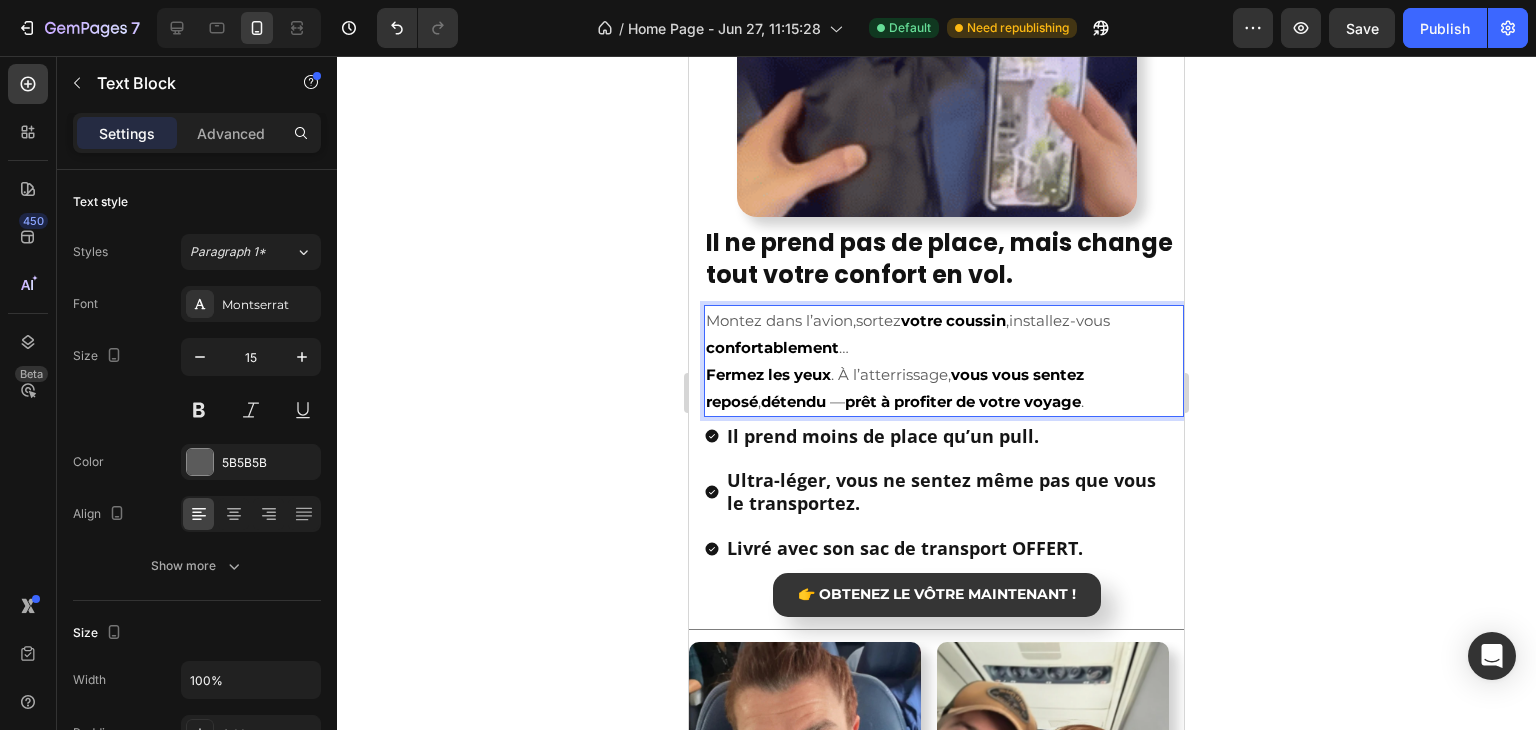 click on "prêt à profiter de votre voyage" at bounding box center (963, 401) 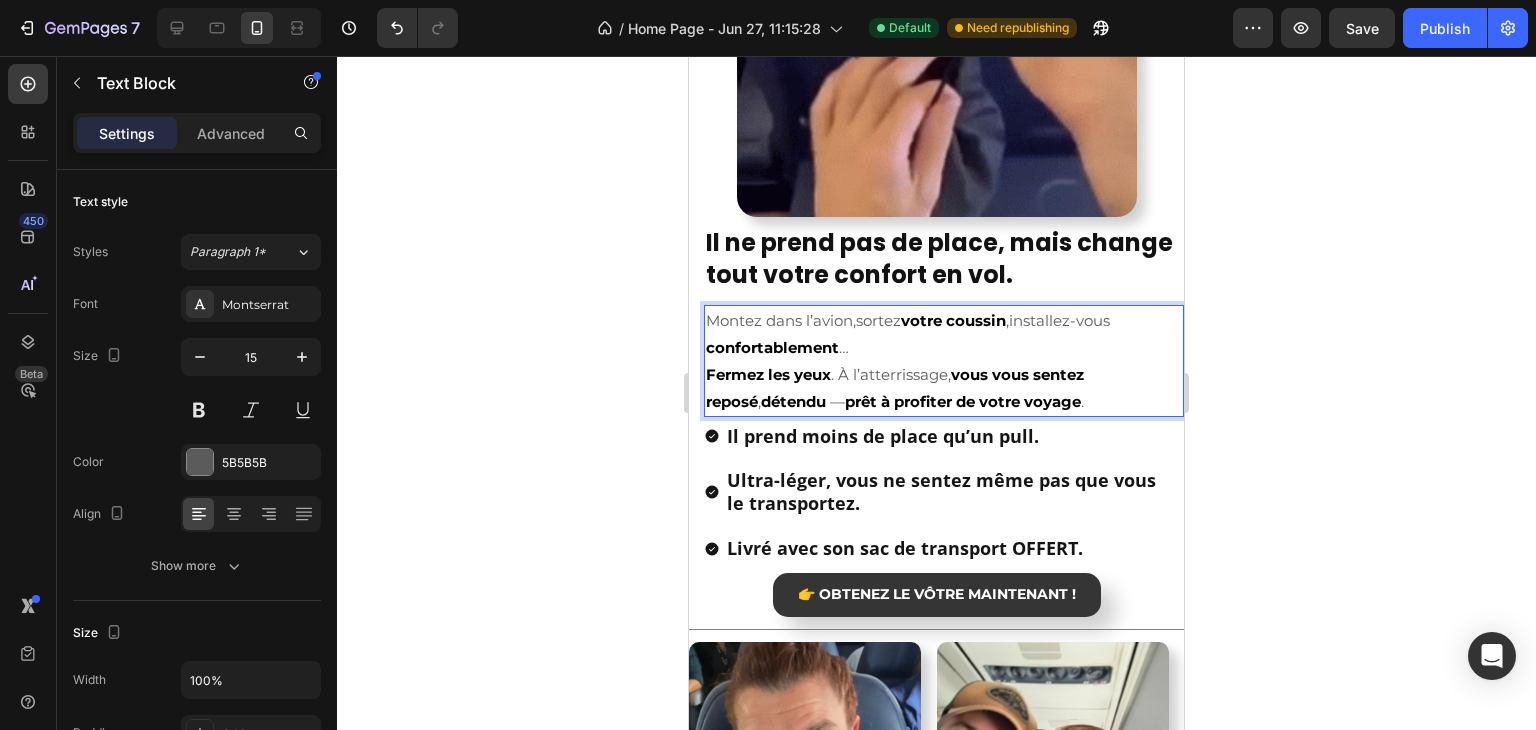 click on "prêt à profiter de votre voyage" at bounding box center (963, 401) 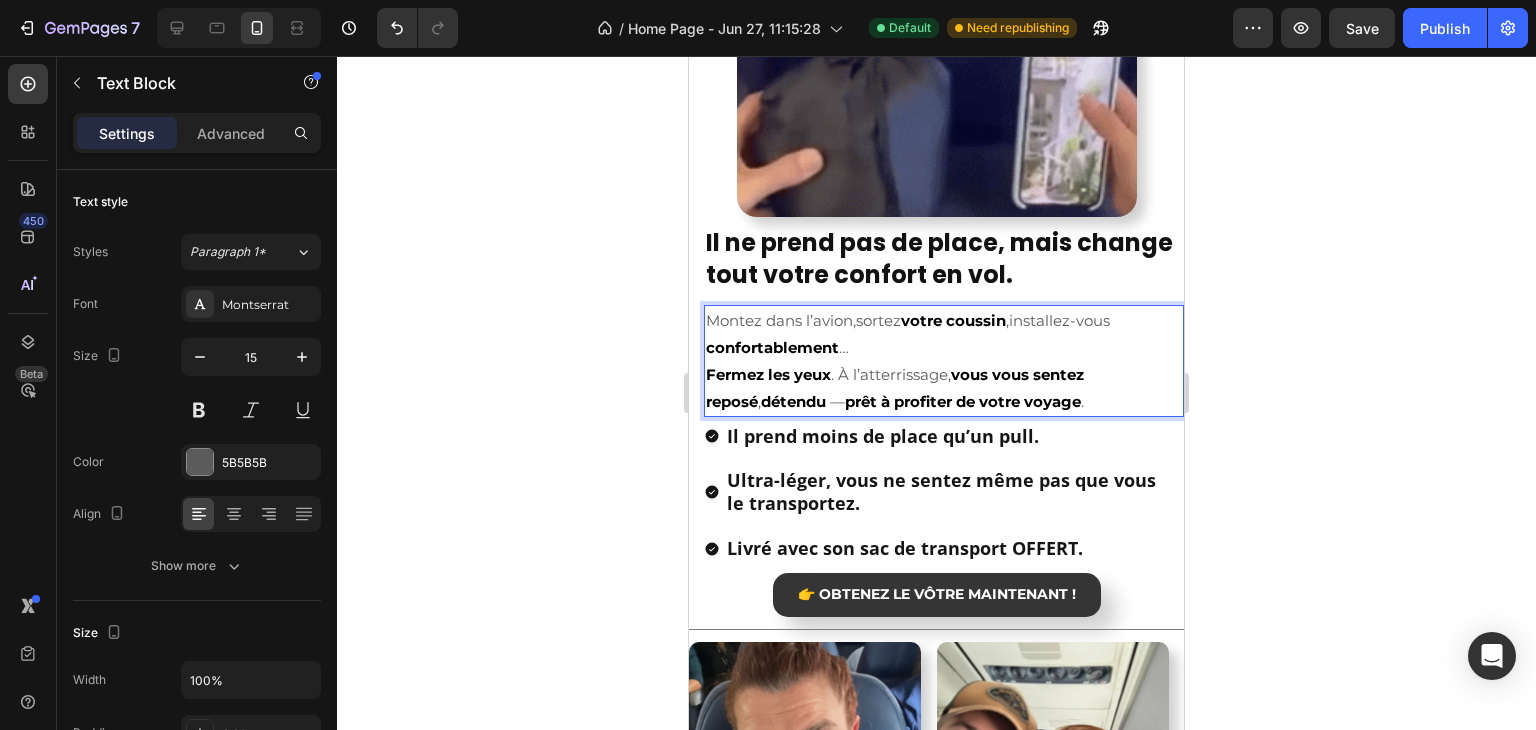 click on "prêt à profiter de votre voyage" at bounding box center [963, 401] 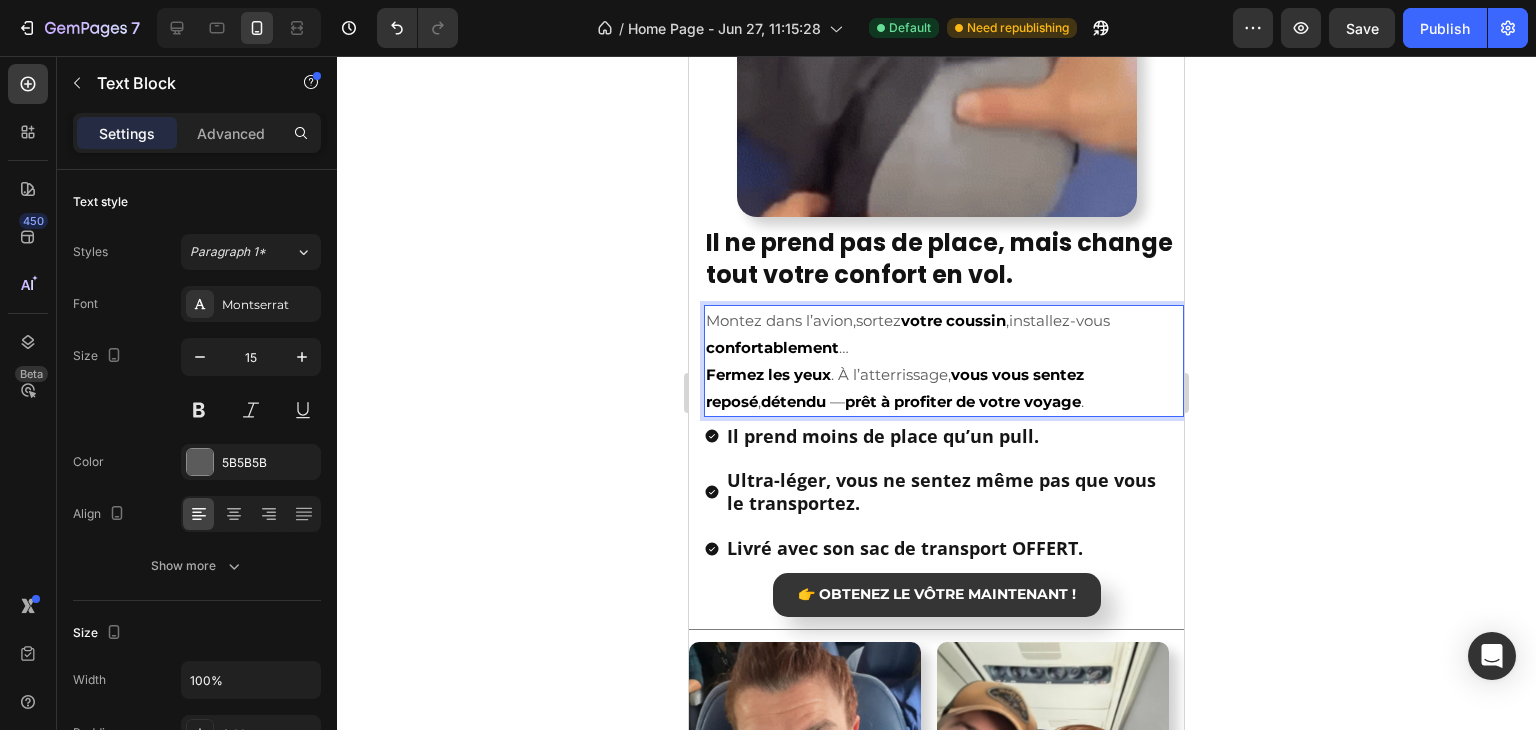 click 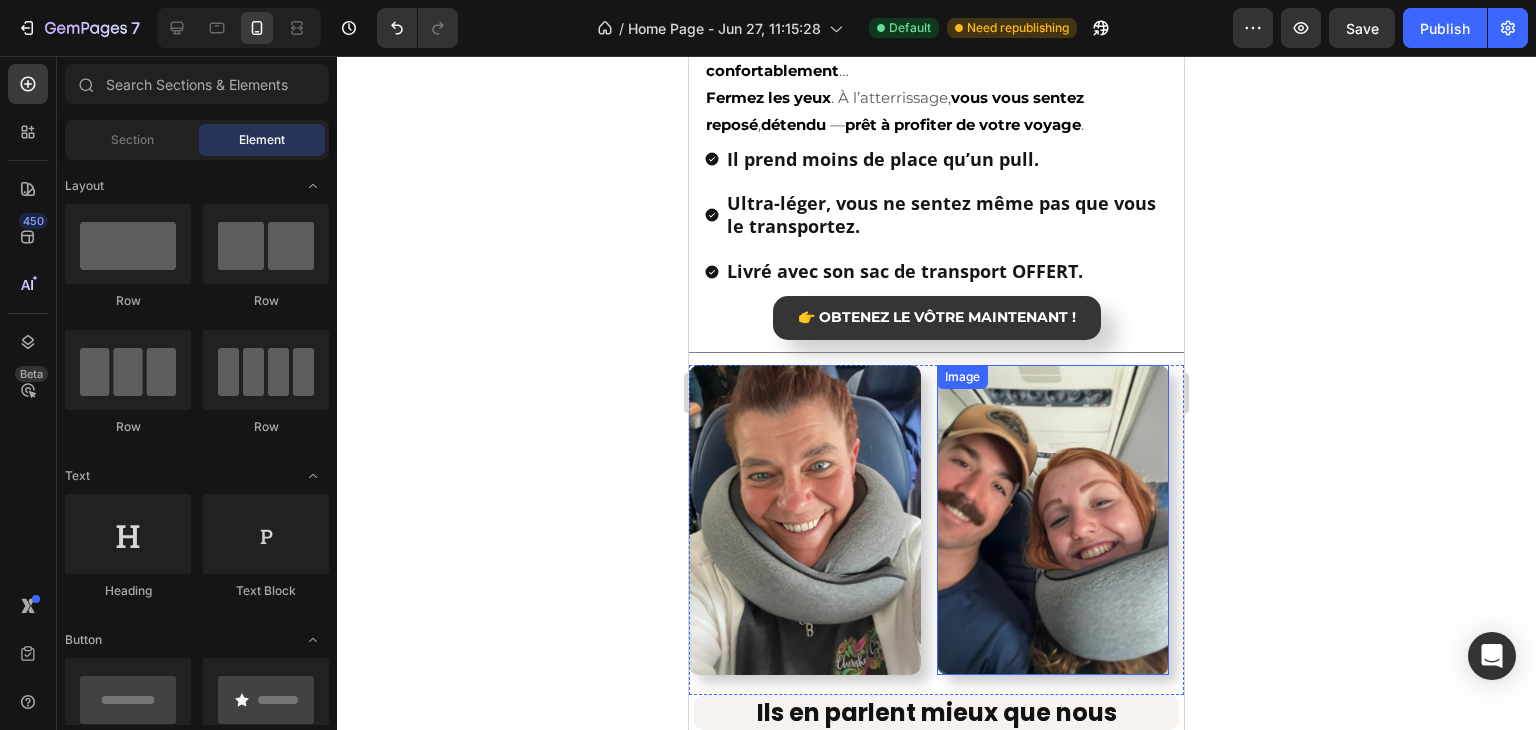 scroll, scrollTop: 1411, scrollLeft: 0, axis: vertical 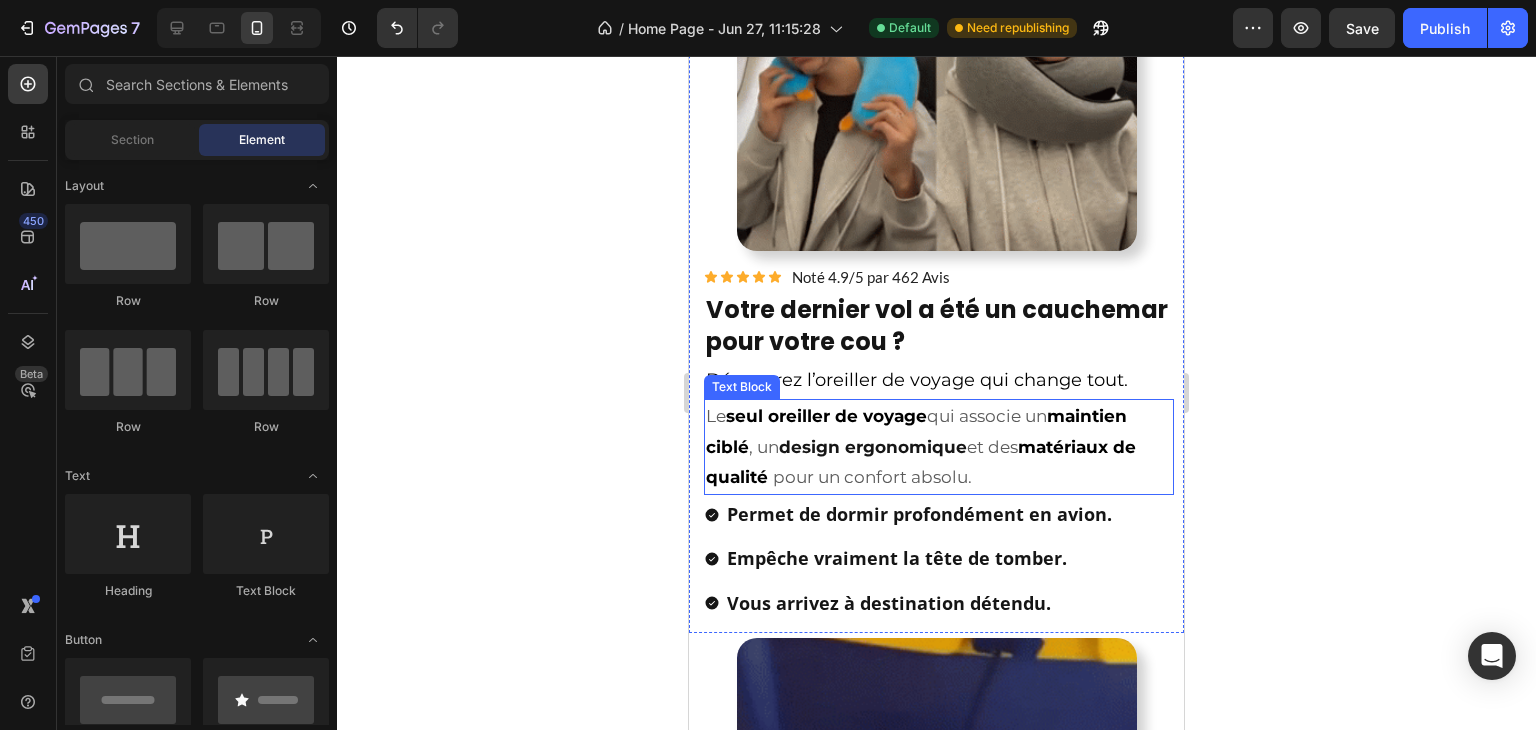 click on "Le  seul oreiller de voyage  qui associe un  maintien ciblé , un  design ergonomique  et des  matériaux de qualité   pour un confort absolu." at bounding box center [939, 447] 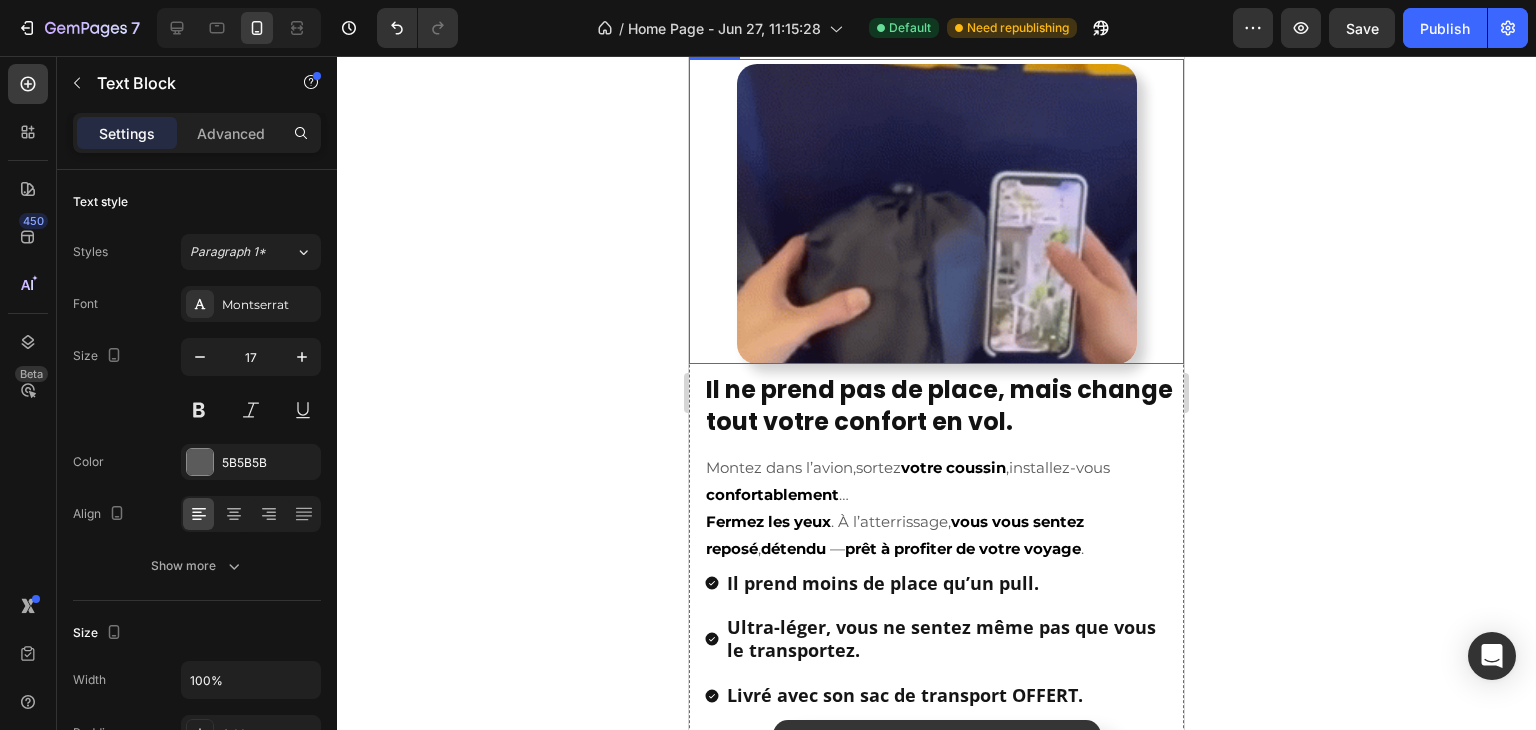 scroll, scrollTop: 2111, scrollLeft: 0, axis: vertical 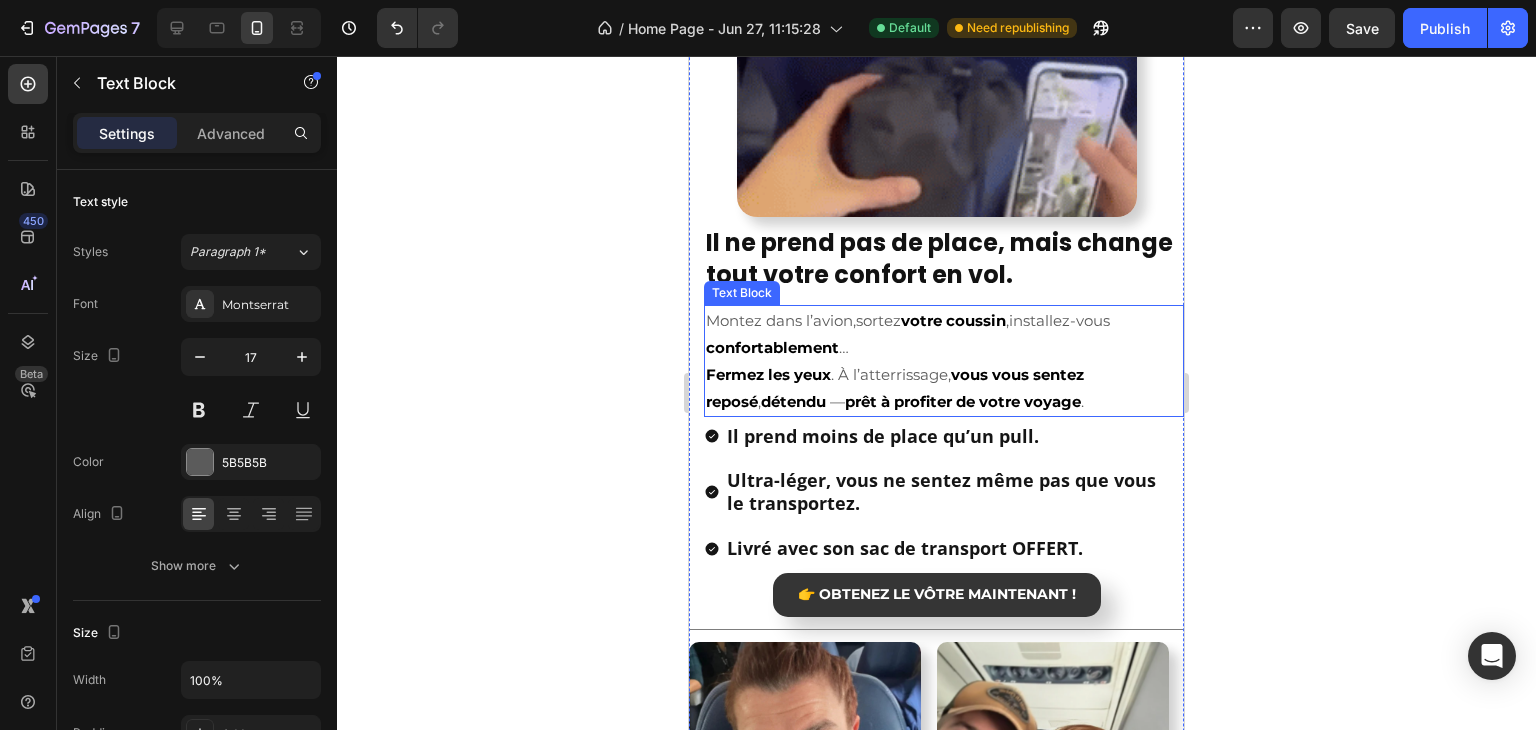 click on "Montez dans l’avion,  sortez  votre coussin ,  installez-vous   confortablement … Fermez les yeux . À l’atterrissage,  vous vous sentez reposé ,  détendu   —  prêt à profiter de votre voyage ." at bounding box center (944, 361) 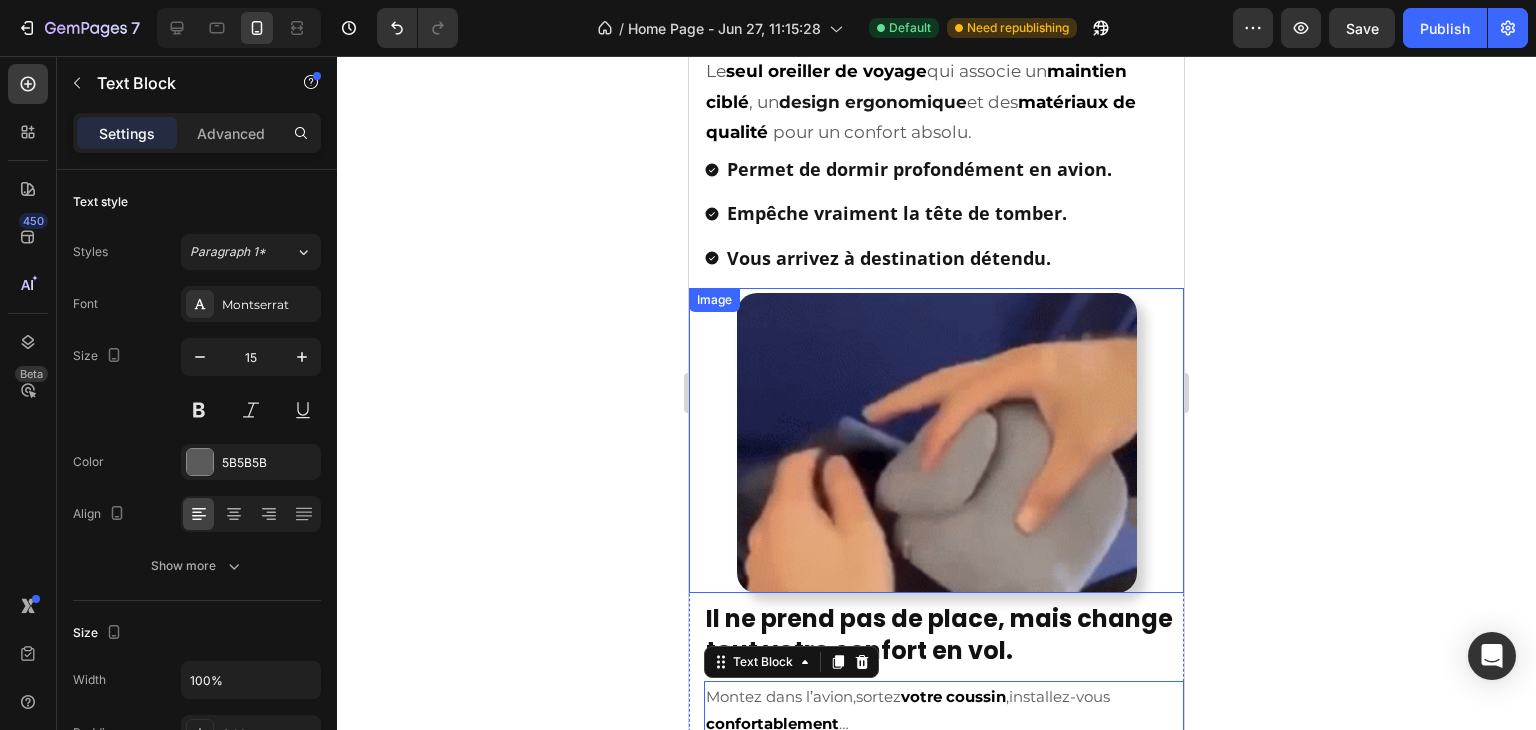 scroll, scrollTop: 1311, scrollLeft: 0, axis: vertical 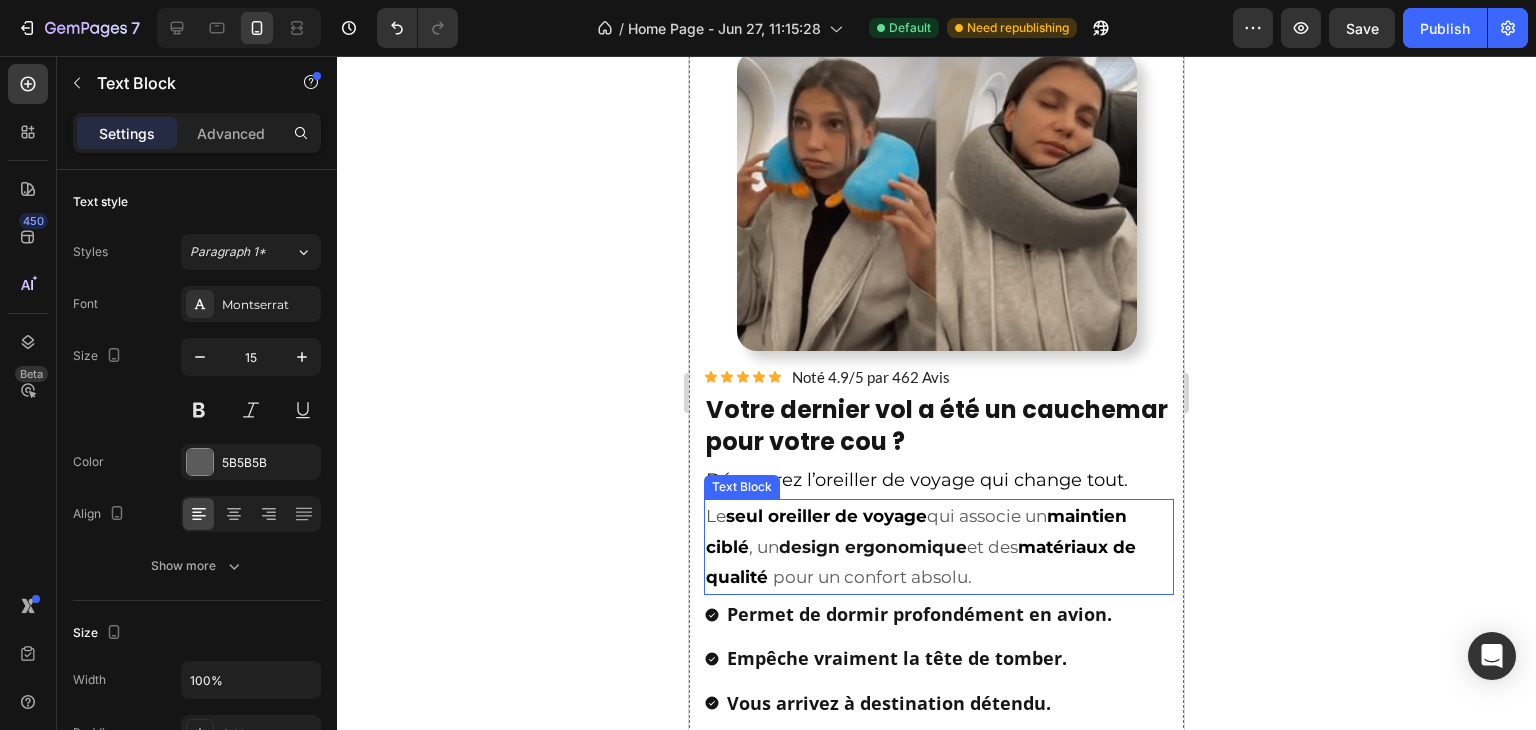 click on "Le  seul oreiller de voyage  qui associe un  maintien ciblé , un  design ergonomique  et des  matériaux de qualité   pour un confort absolu." at bounding box center (939, 547) 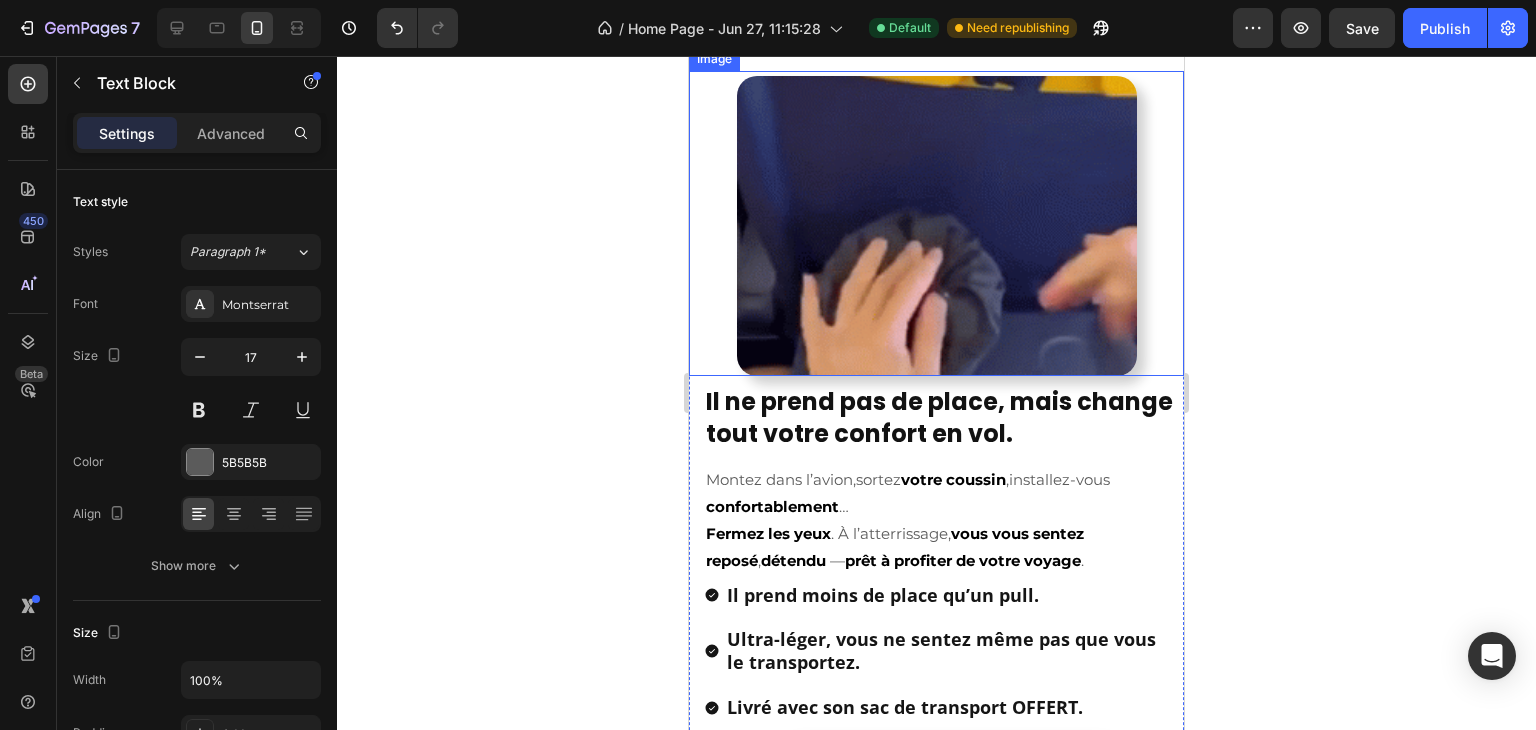 scroll, scrollTop: 2111, scrollLeft: 0, axis: vertical 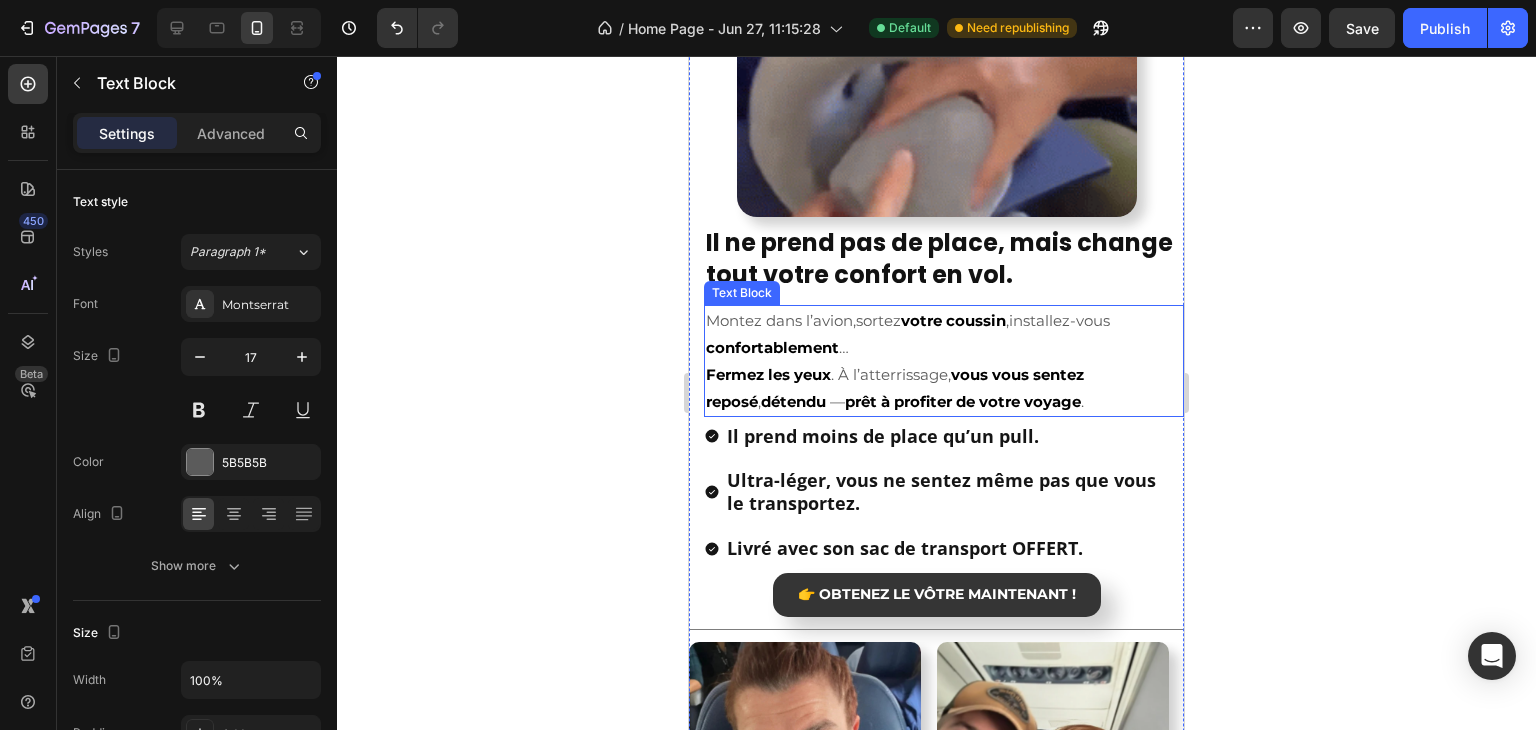 click on "prêt à profiter de votre voyage" at bounding box center (963, 401) 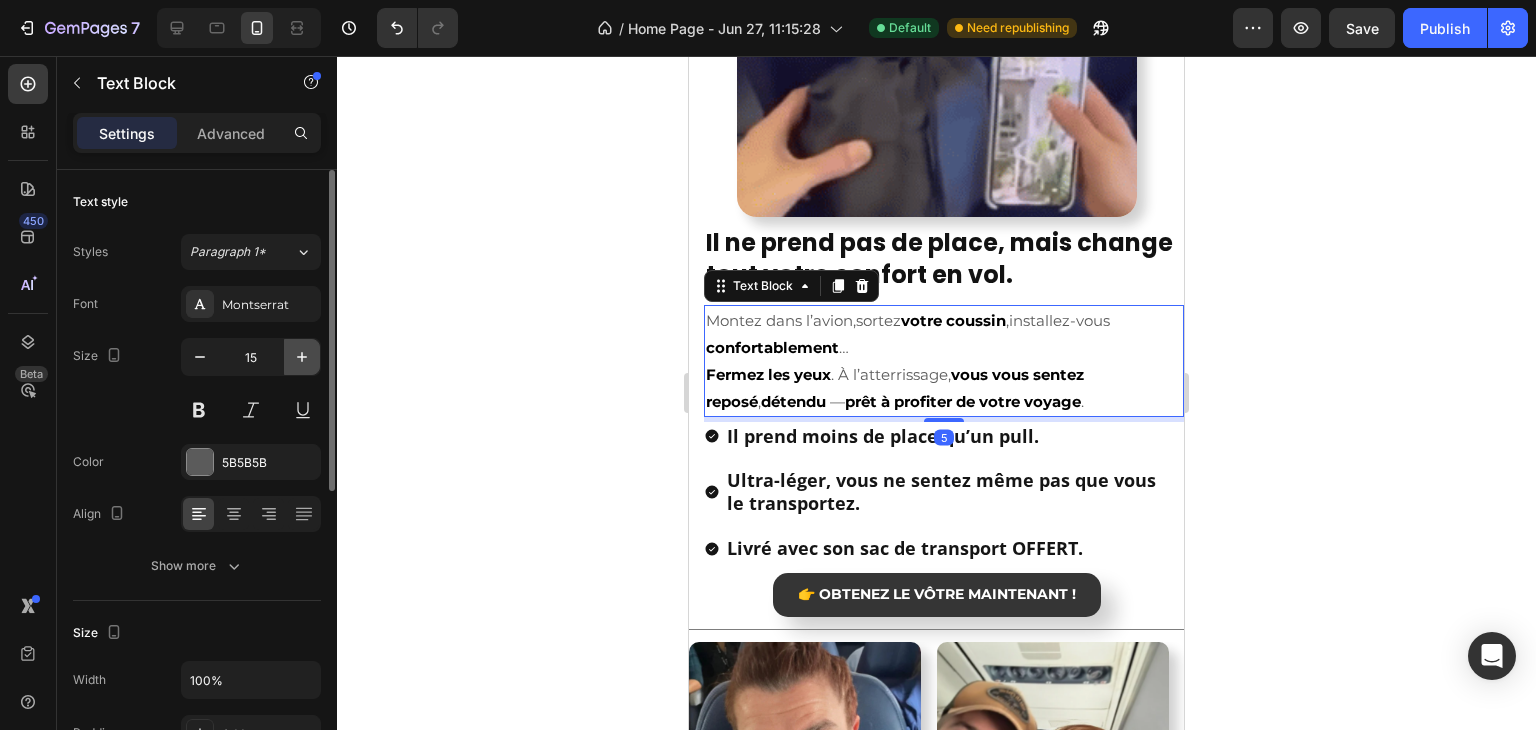 click 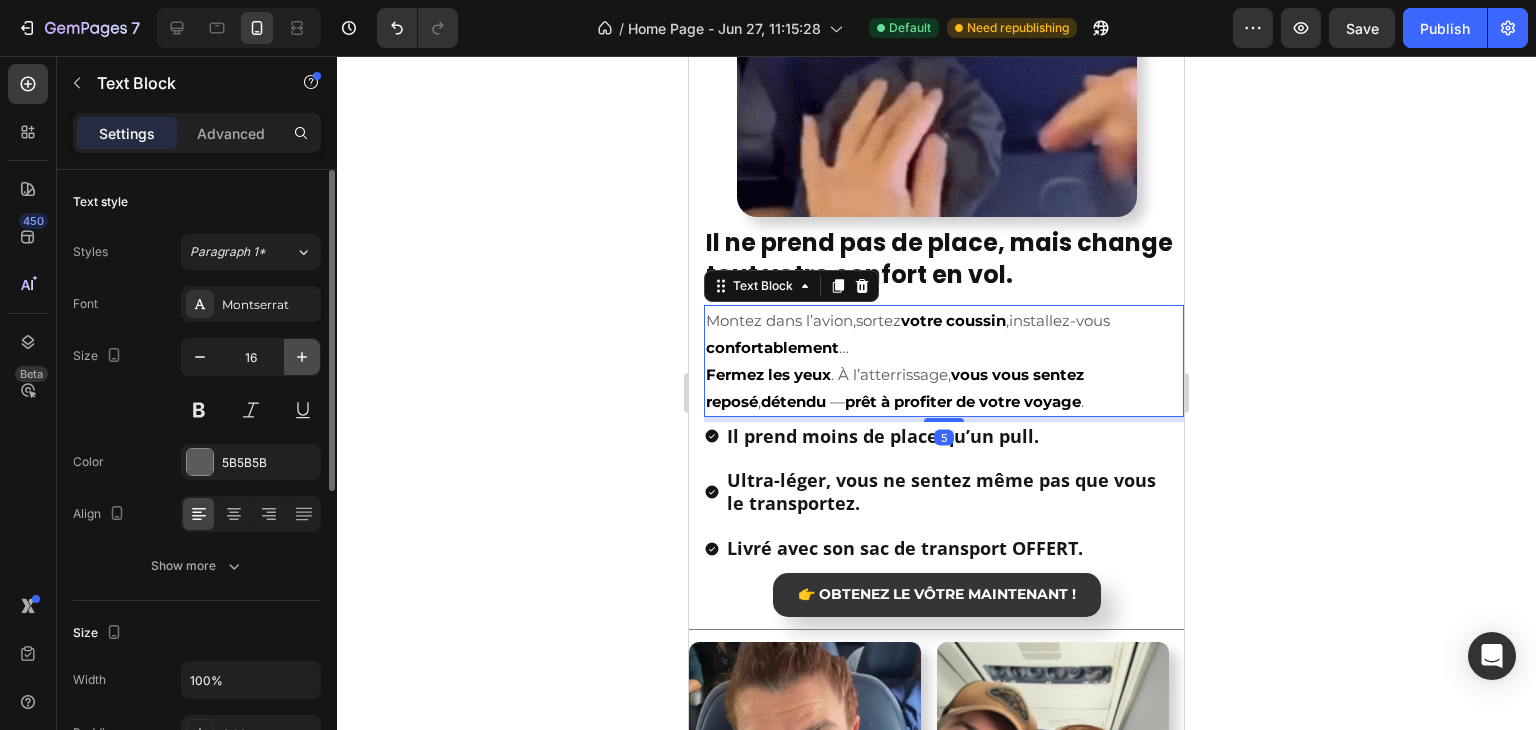 click 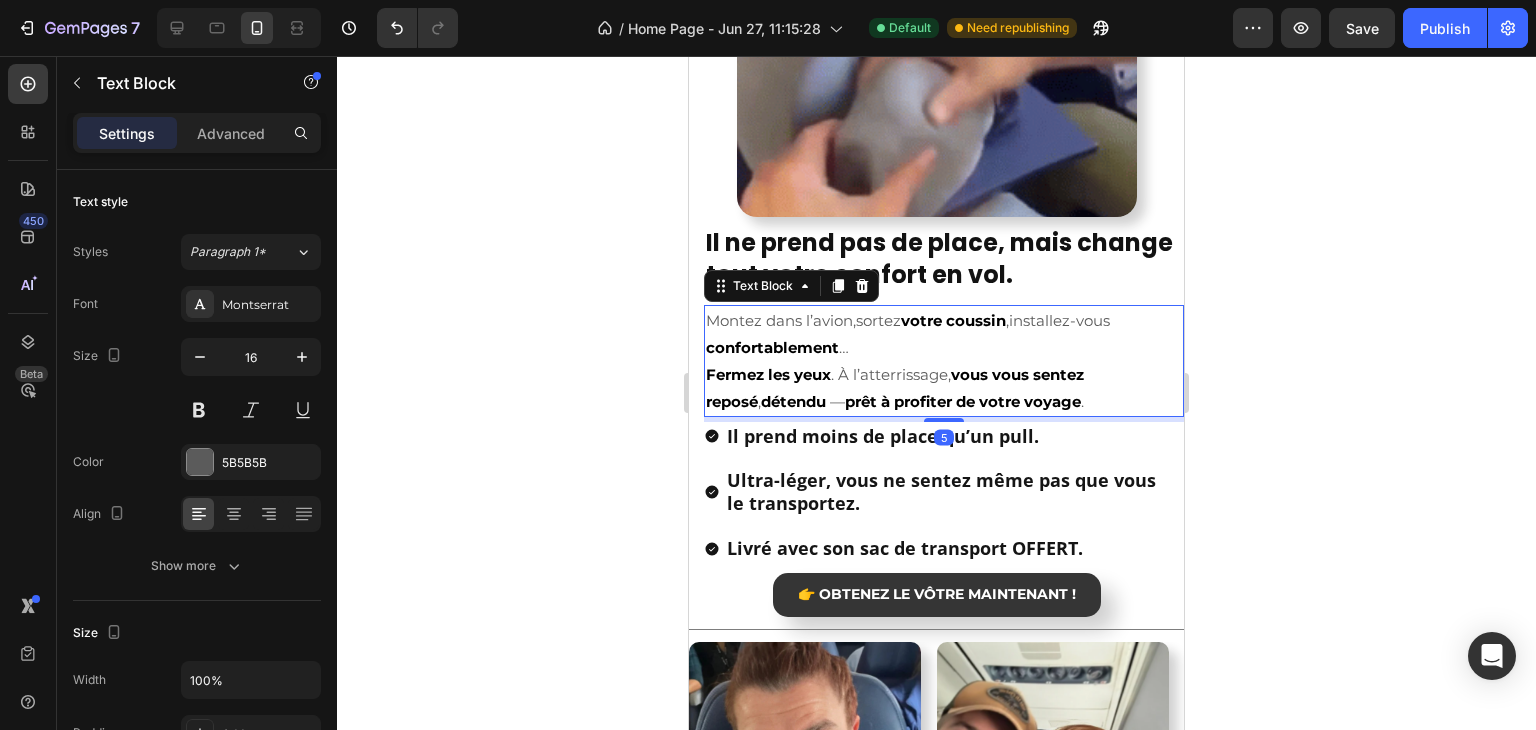 type on "17" 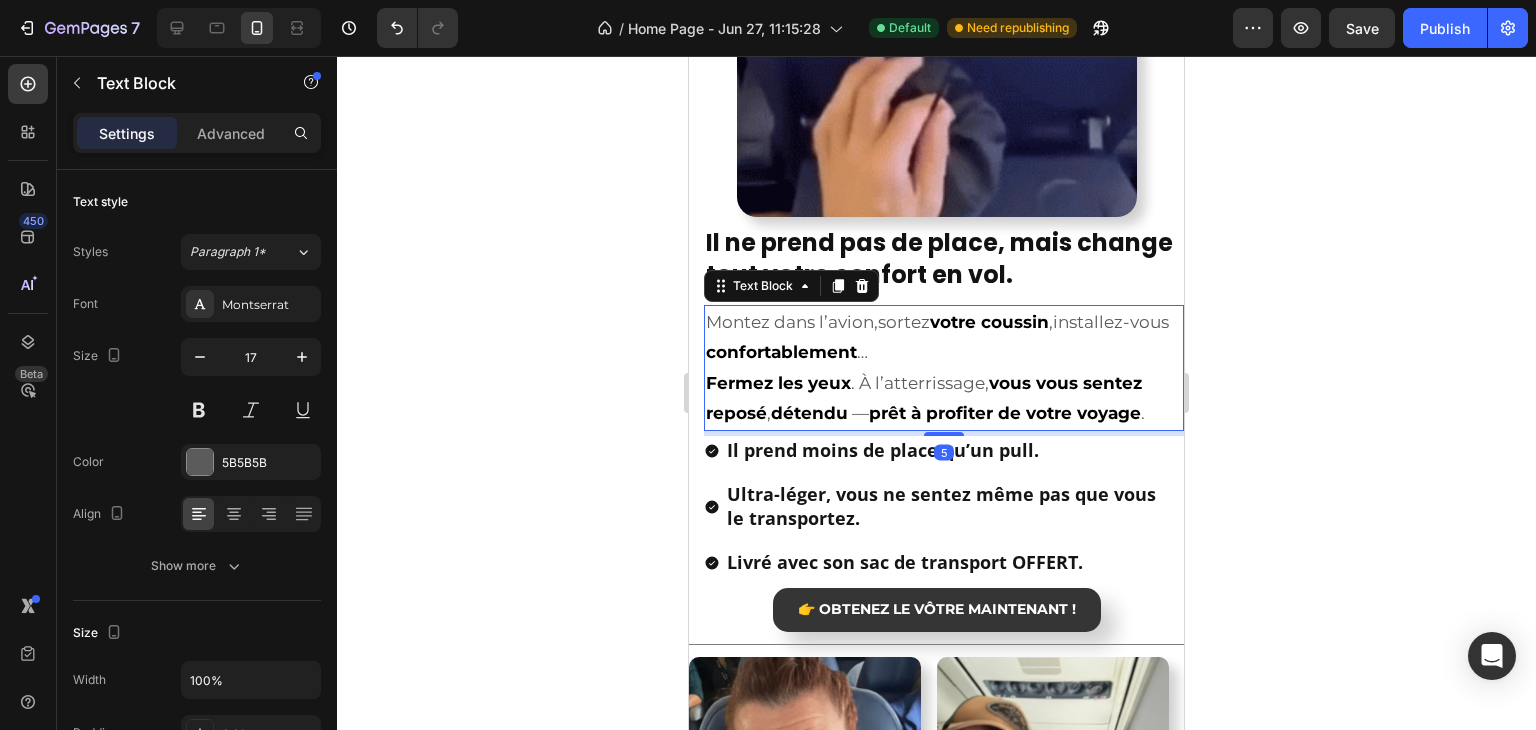 click 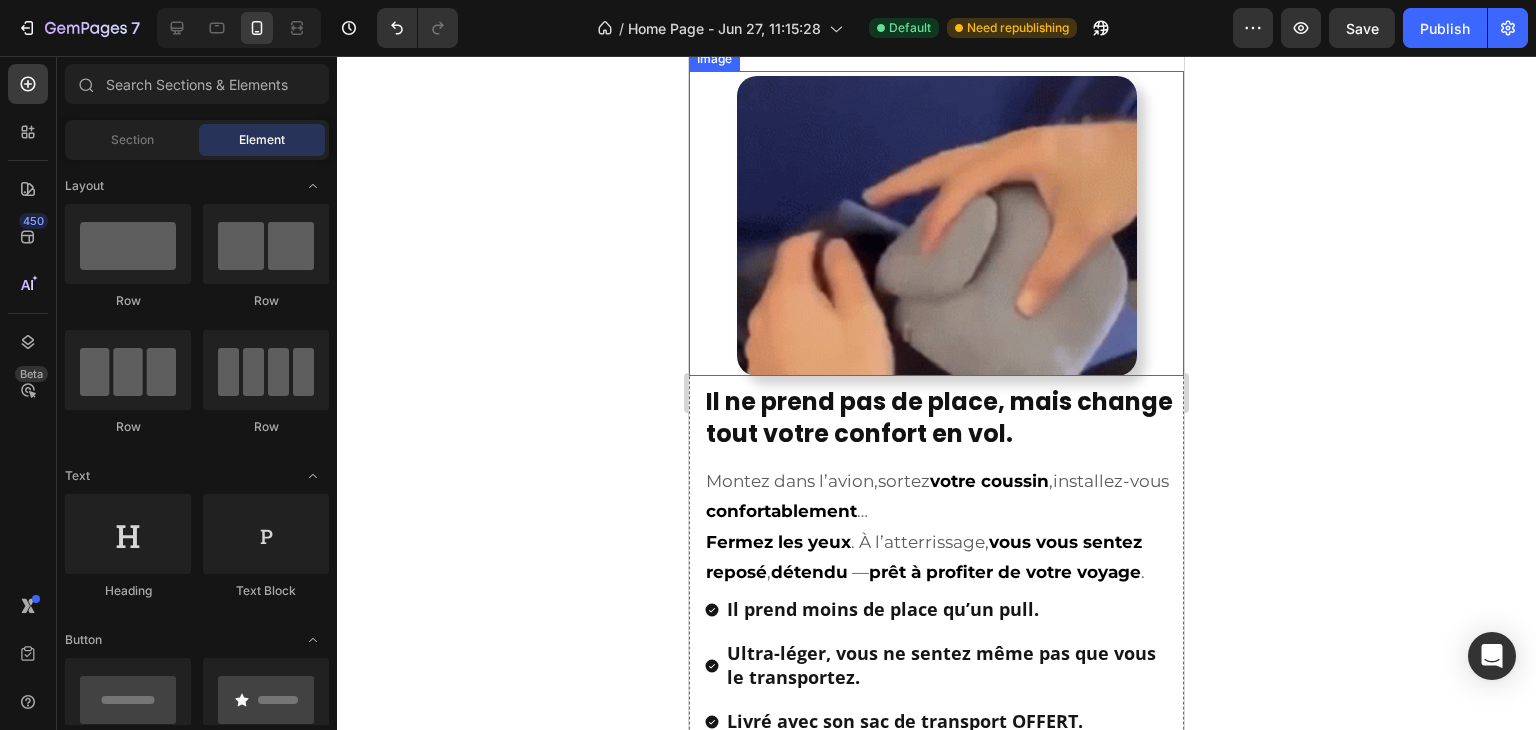 scroll, scrollTop: 1411, scrollLeft: 0, axis: vertical 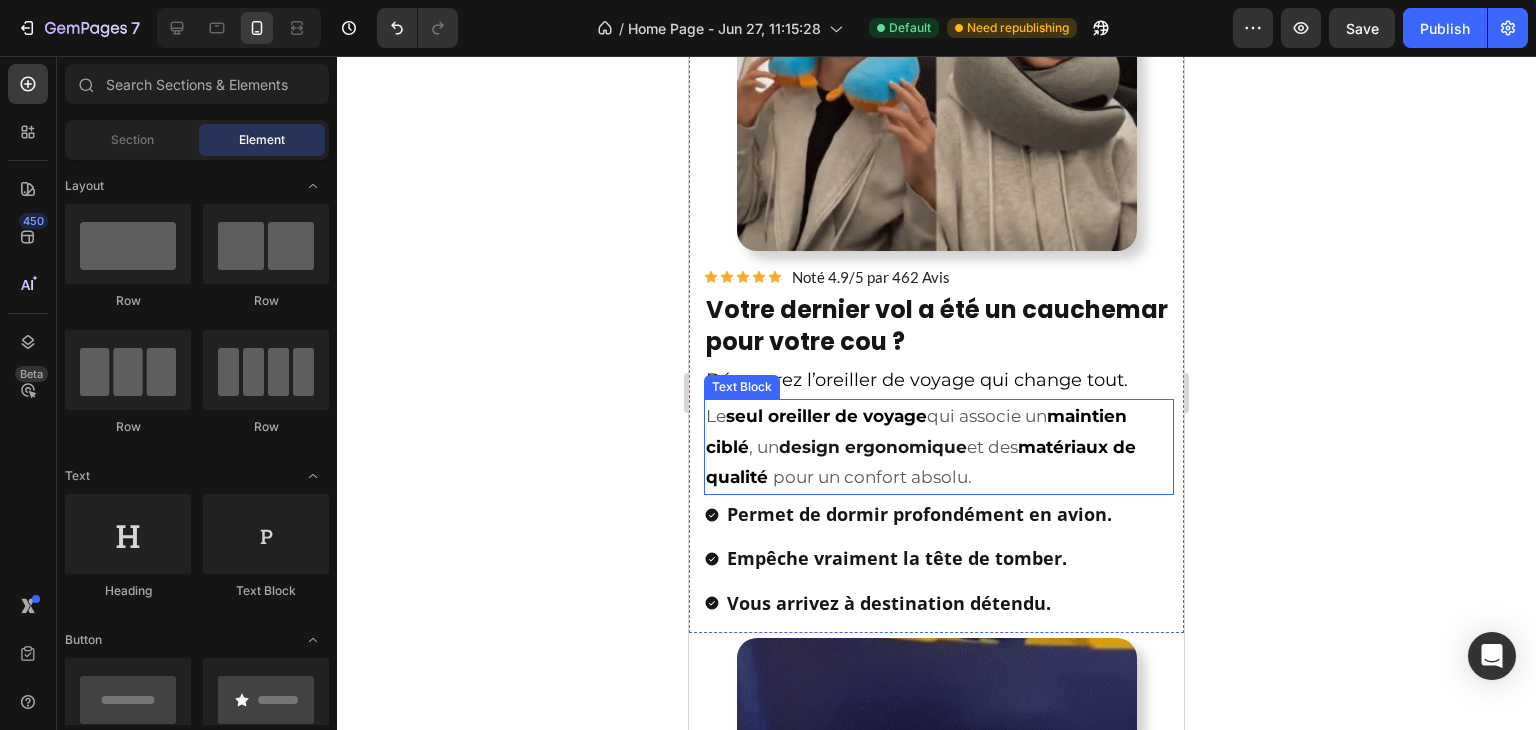 click on "seul oreiller de voyage" at bounding box center [826, 416] 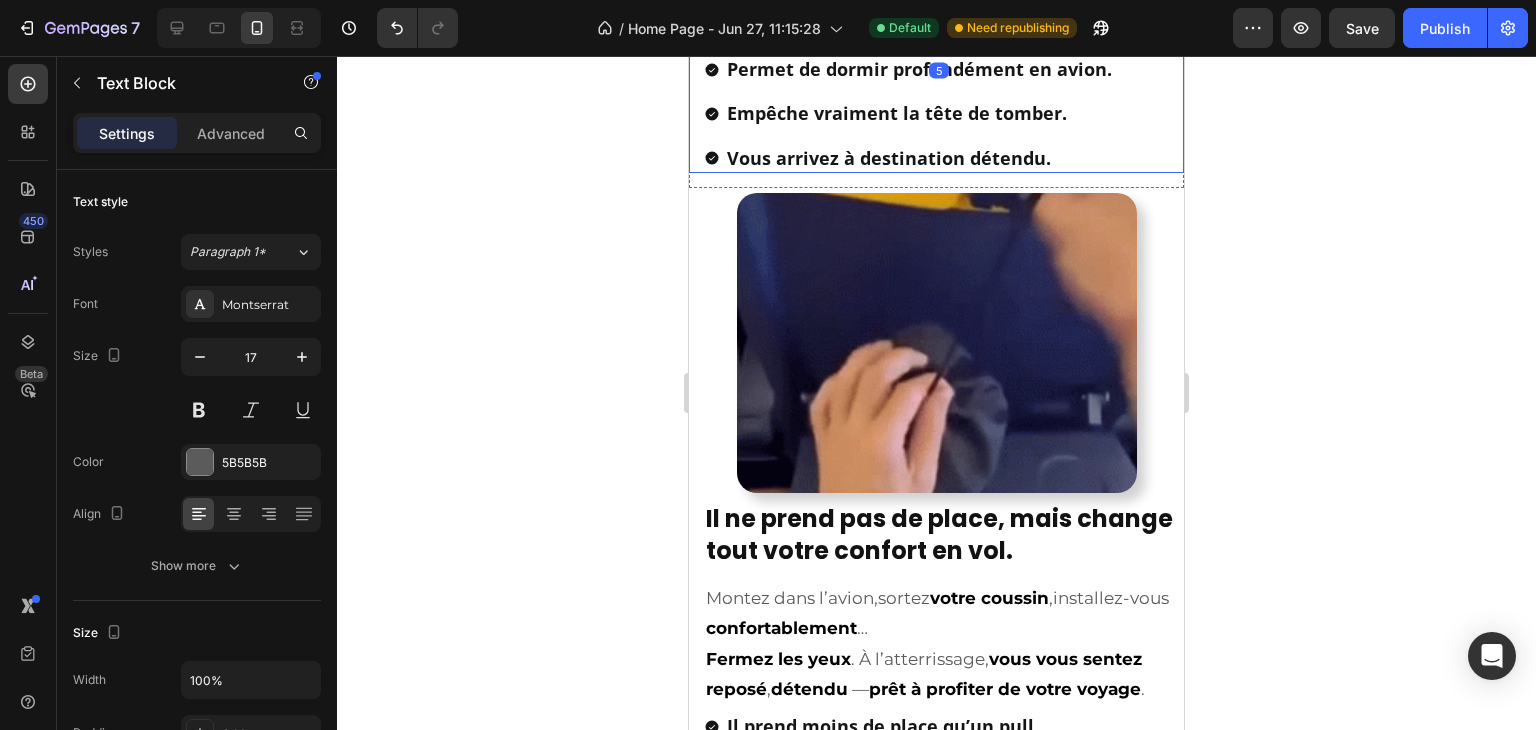 scroll, scrollTop: 2011, scrollLeft: 0, axis: vertical 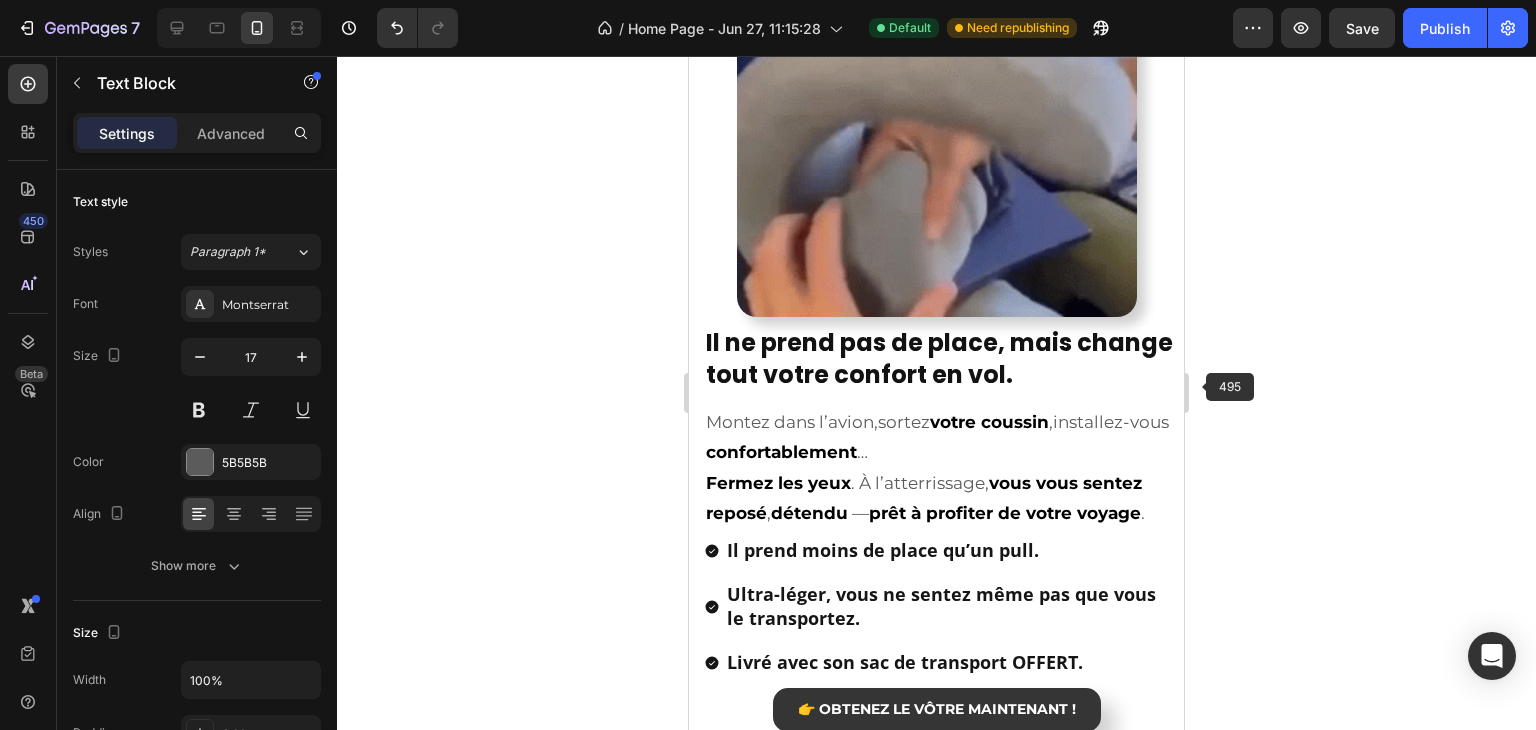 click 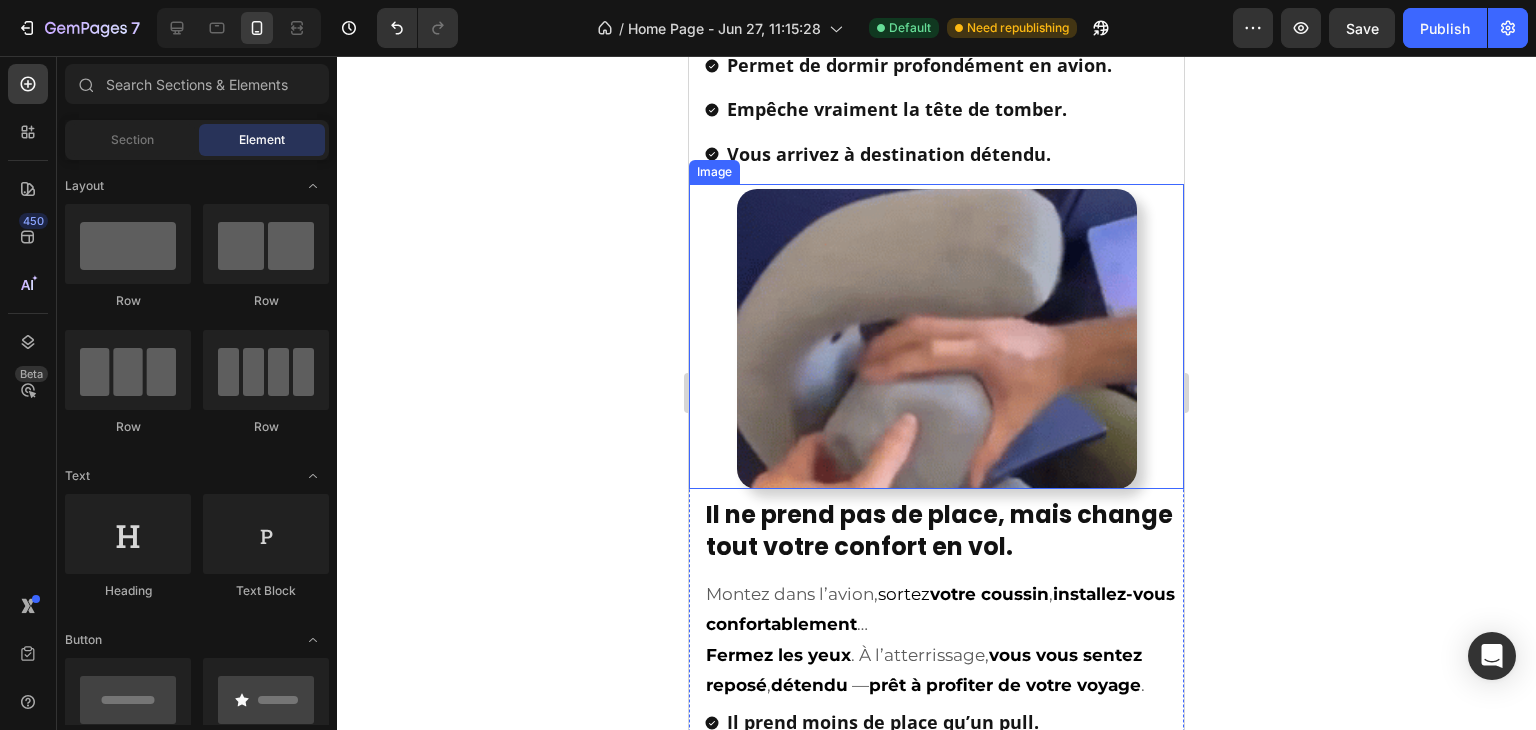 scroll, scrollTop: 2011, scrollLeft: 0, axis: vertical 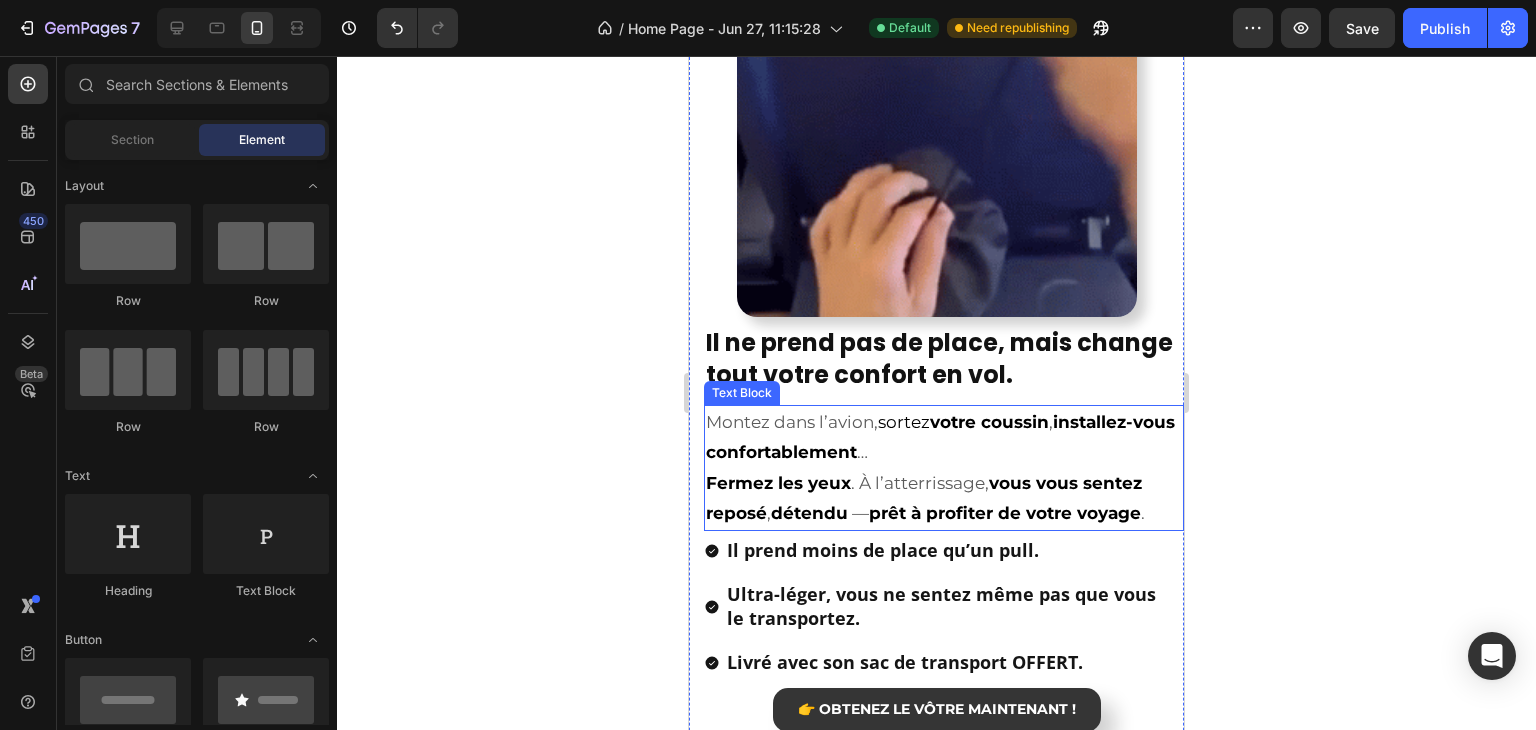 click on "Montez dans l’avion,  sortez  votre coussin ,  installez-vous confortablement … Fermez les yeux . À l’atterrissage,  vous vous sentez reposé ,  détendu   —  prêt à profiter de votre voyage ." at bounding box center [944, 468] 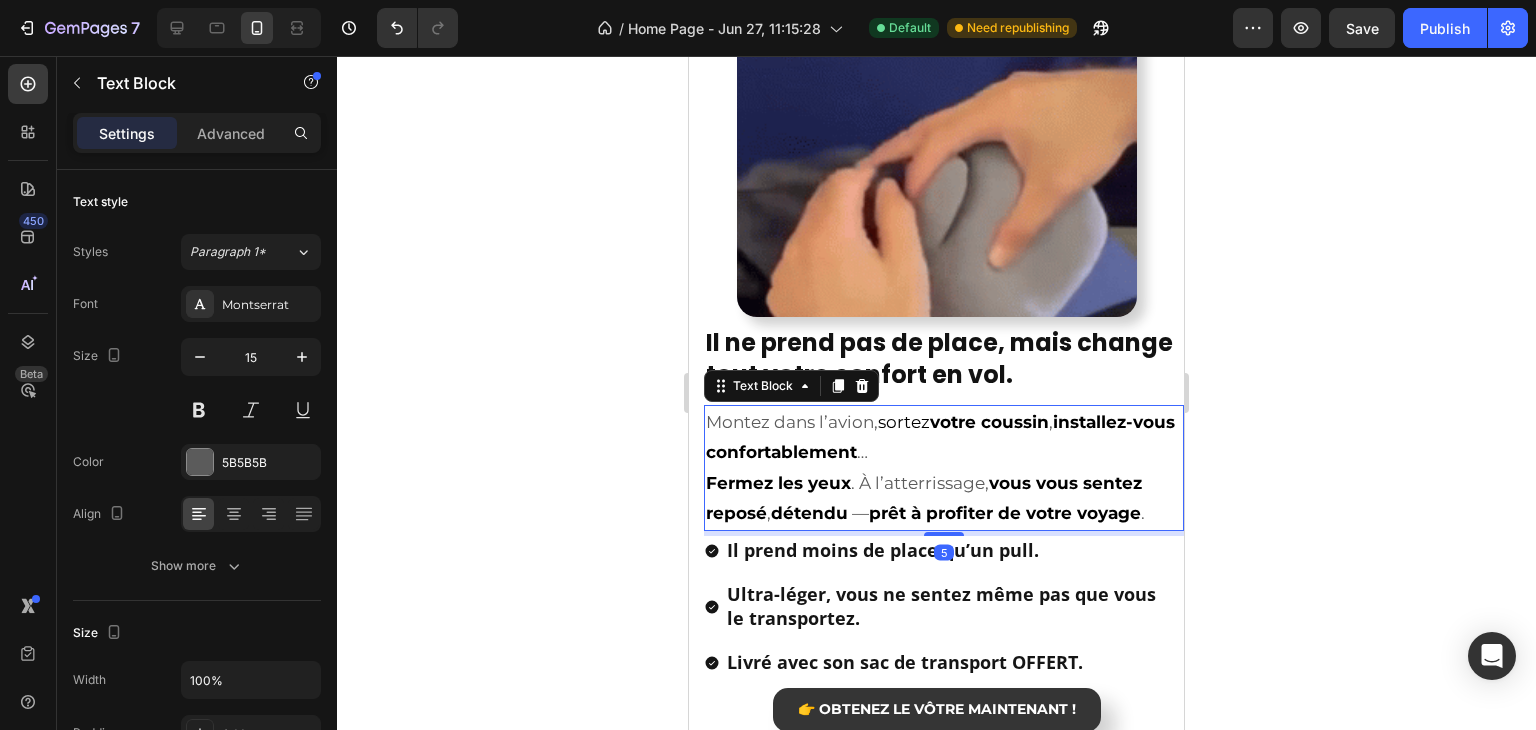 click on "Montez dans l’avion,  sortez  votre coussin ,  installez-vous confortablement … Fermez les yeux . À l’atterrissage,  vous vous sentez reposé ,  détendu   —  prêt à profiter de votre voyage ." at bounding box center [944, 468] 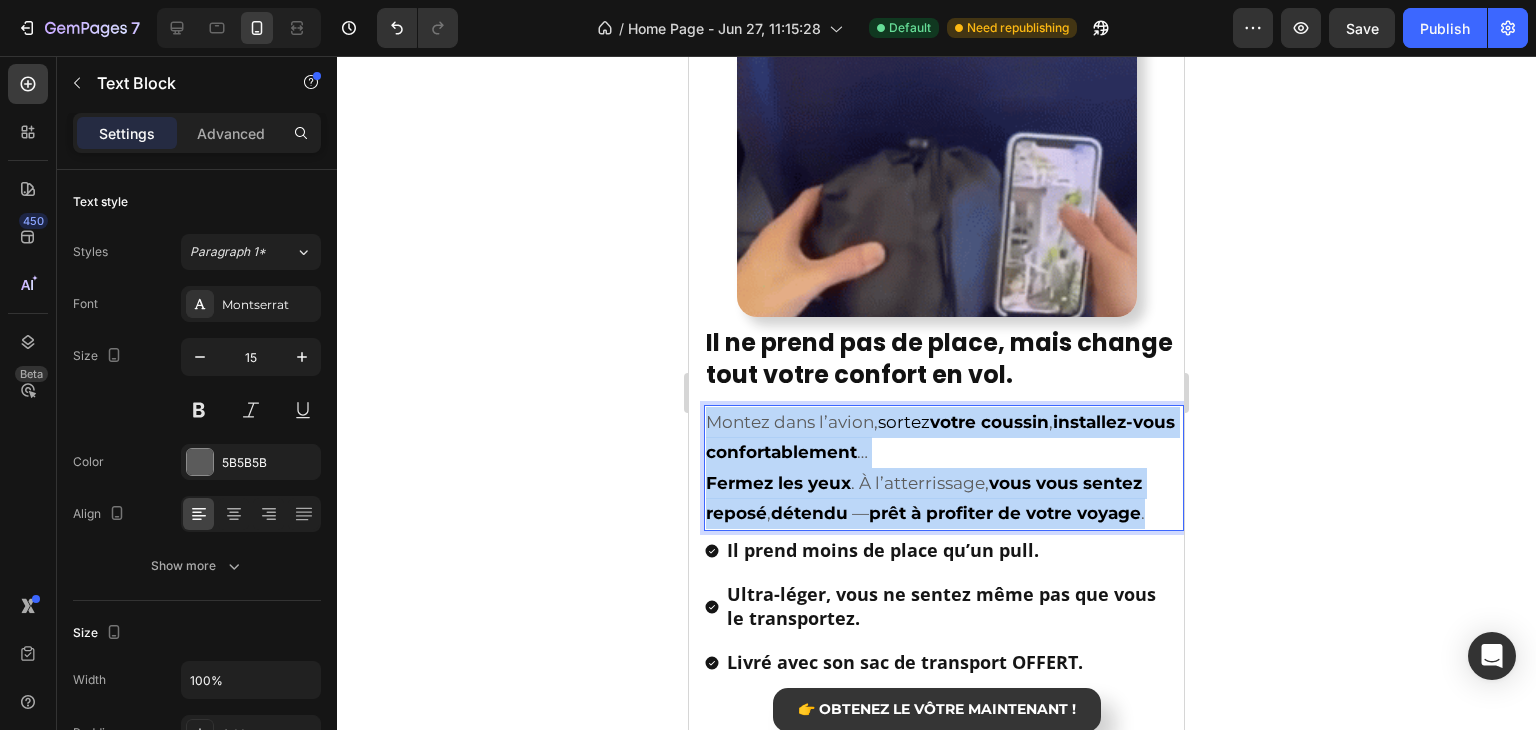 drag, startPoint x: 1160, startPoint y: 509, endPoint x: 1348, endPoint y: 460, distance: 194.28073 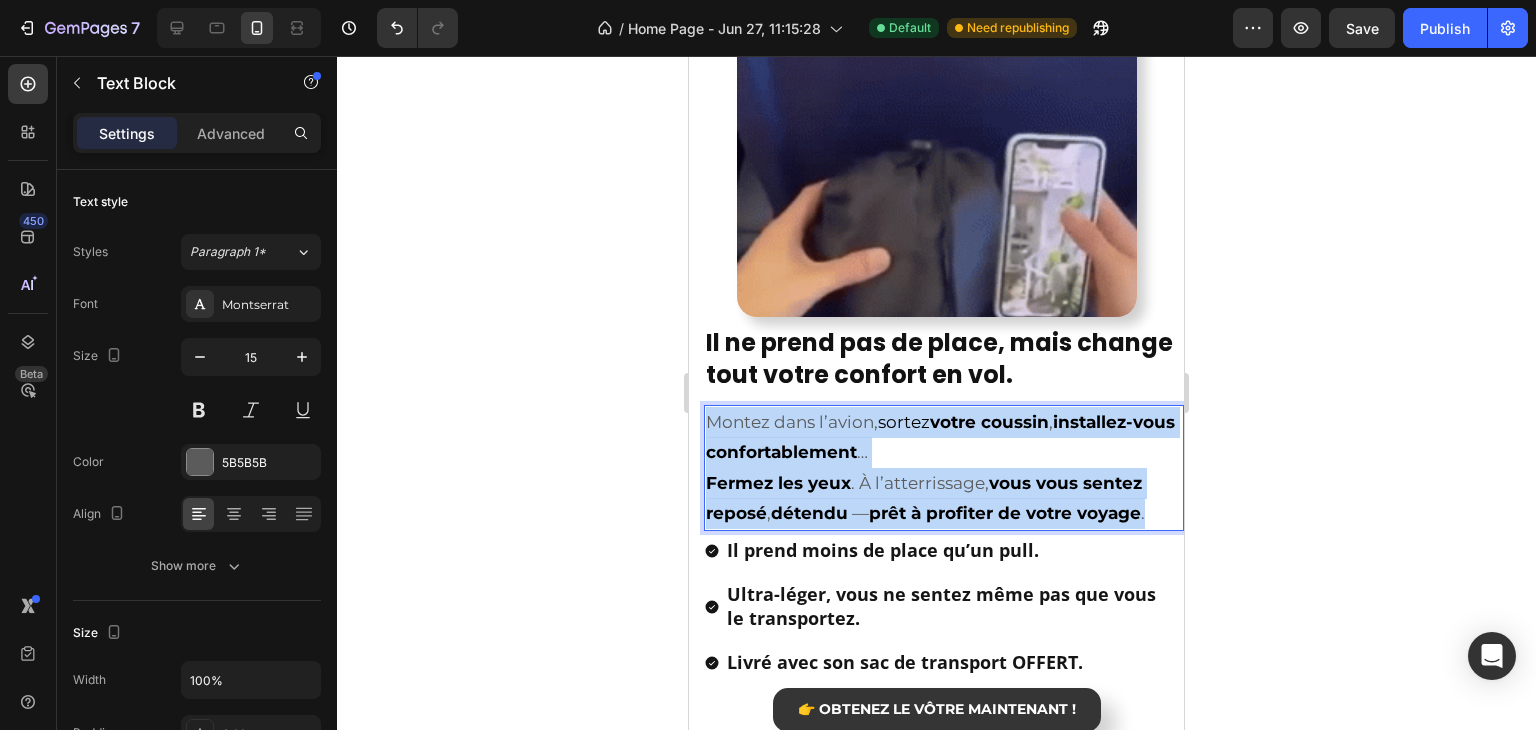 click on "Mobile  ( 495 px) iPhone 13 Mini iPhone 13 Pro iPhone 11 Pro Max iPhone 15 Pro Max Pixel 7 Galaxy S8+ Galaxy S20 Ultra iPad Mini iPad Air iPad Pro Header Image Il ne prend pas de place, mais change tout votre confort en vol. Heading Montez dans l’avion,  sortez  votre coussin ,  installez-vous confortablement … Fermez les yeux . À l’atterrissage,  vous vous sentez reposé ,  détendu   —  prêt à profiter de votre voyage . Text Block   5 Il prend moins de place qu’un pull. Ultra-léger, vous ne sentez même pas que vous le transportez. Livré avec son sac de transport OFFERT. Item List 👉 OBTENEZ LE VÔTRE MAINTENANT ! Button                Title Line Image Image Image Image Image Image Carousel Ils en parlent mieux que nous Heading Section 2 Root Start with Sections from sidebar Add sections Add elements Start with Generating from URL or image Add section Choose templates inspired by CRO experts Generate layout from URL or image Add blank section then drag & drop elements Footer" at bounding box center [936, 1913] 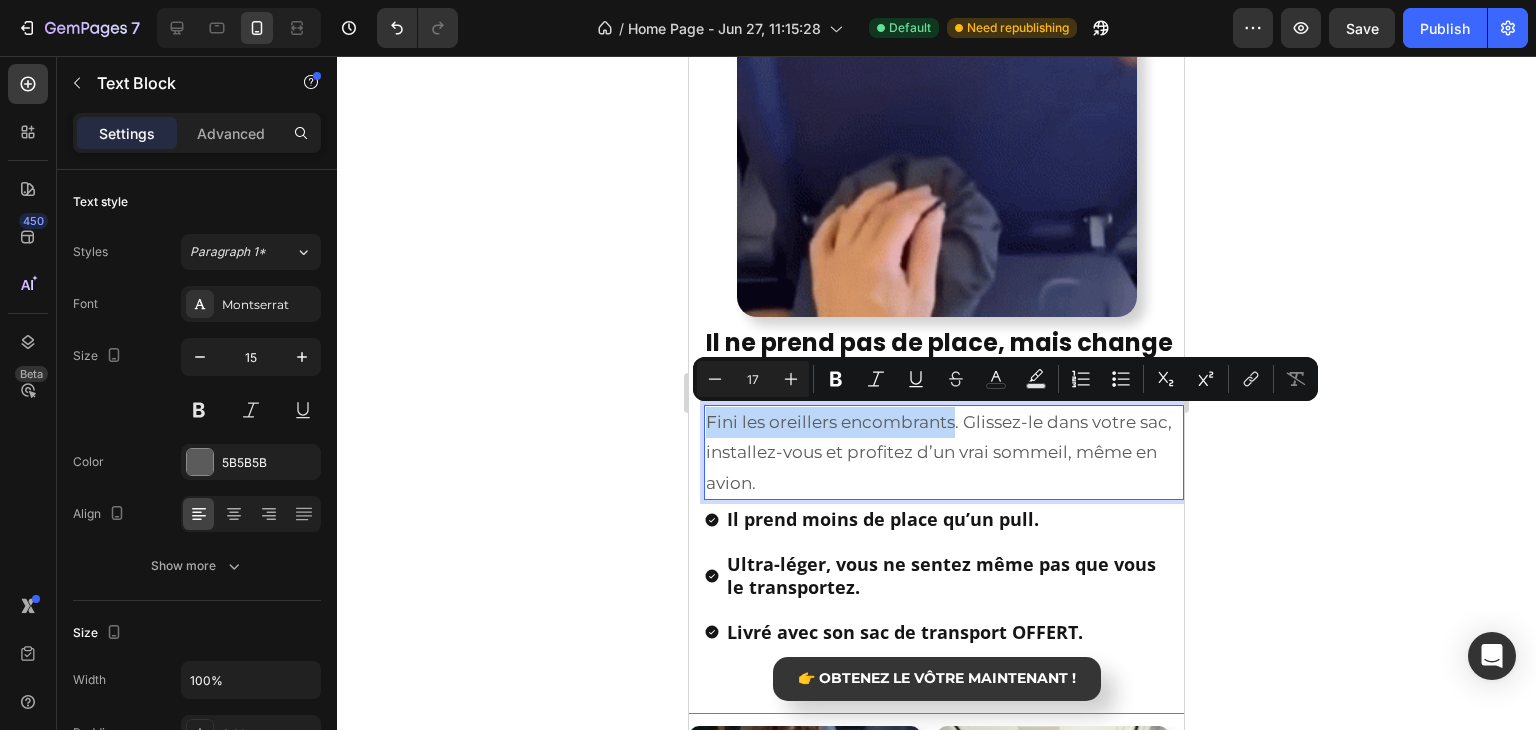 drag, startPoint x: 704, startPoint y: 424, endPoint x: 952, endPoint y: 421, distance: 248.01814 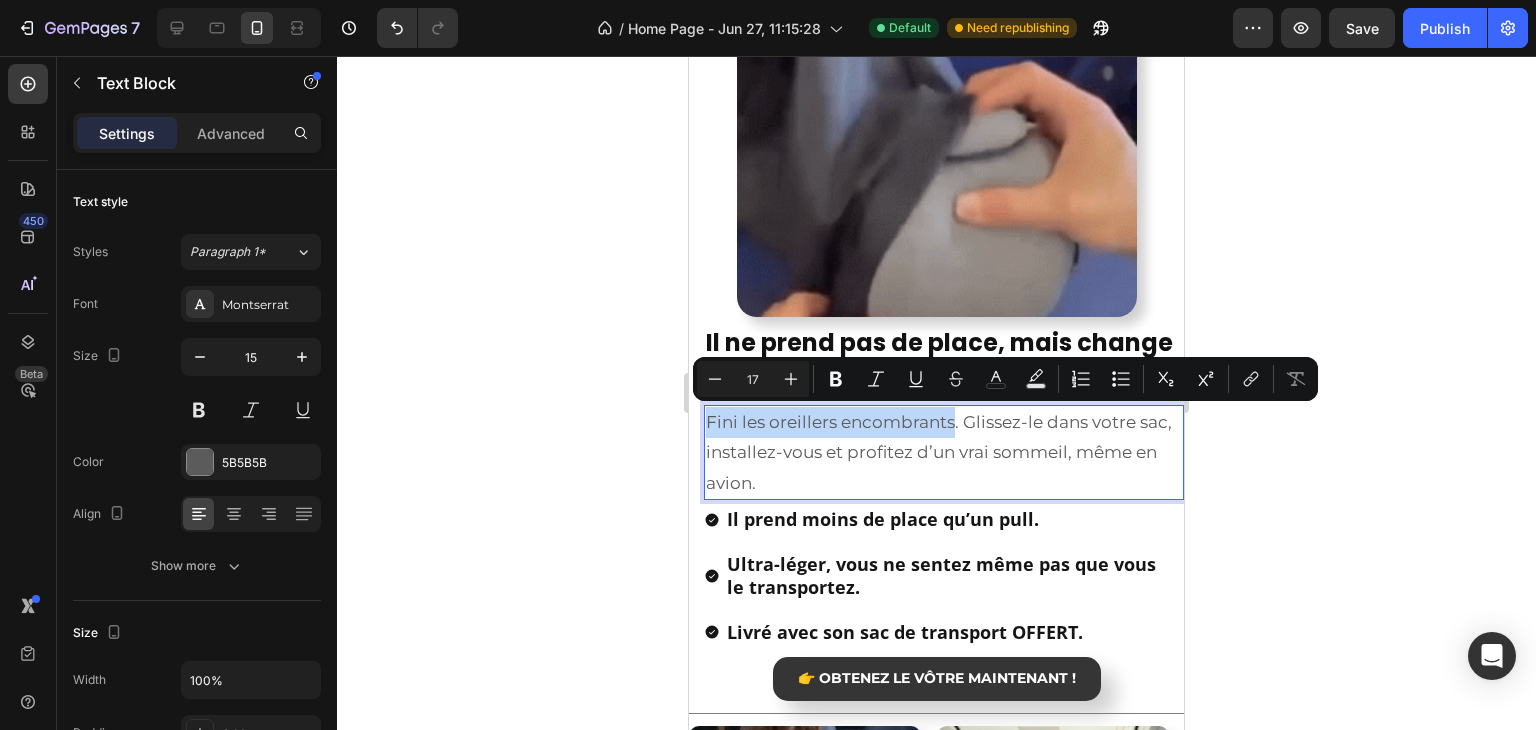 click on "Fini les oreillers encombrants. Glissez-le dans votre sac, installez-vous et profitez d’un vrai sommeil, même en avion." at bounding box center (944, 453) 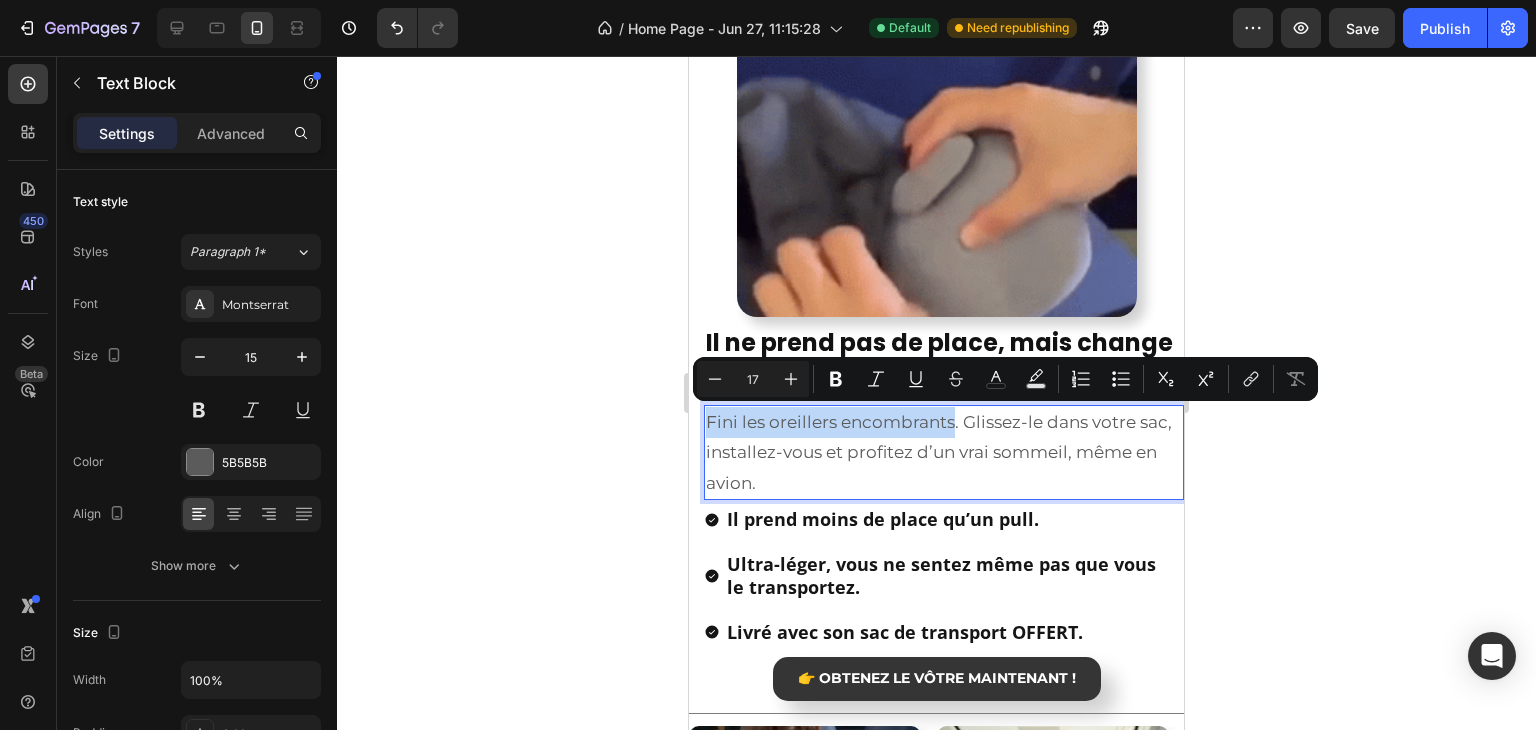 click on "Fini les oreillers encombrants. Glissez-le dans votre sac, installez-vous et profitez d’un vrai sommeil, même en avion." at bounding box center (944, 453) 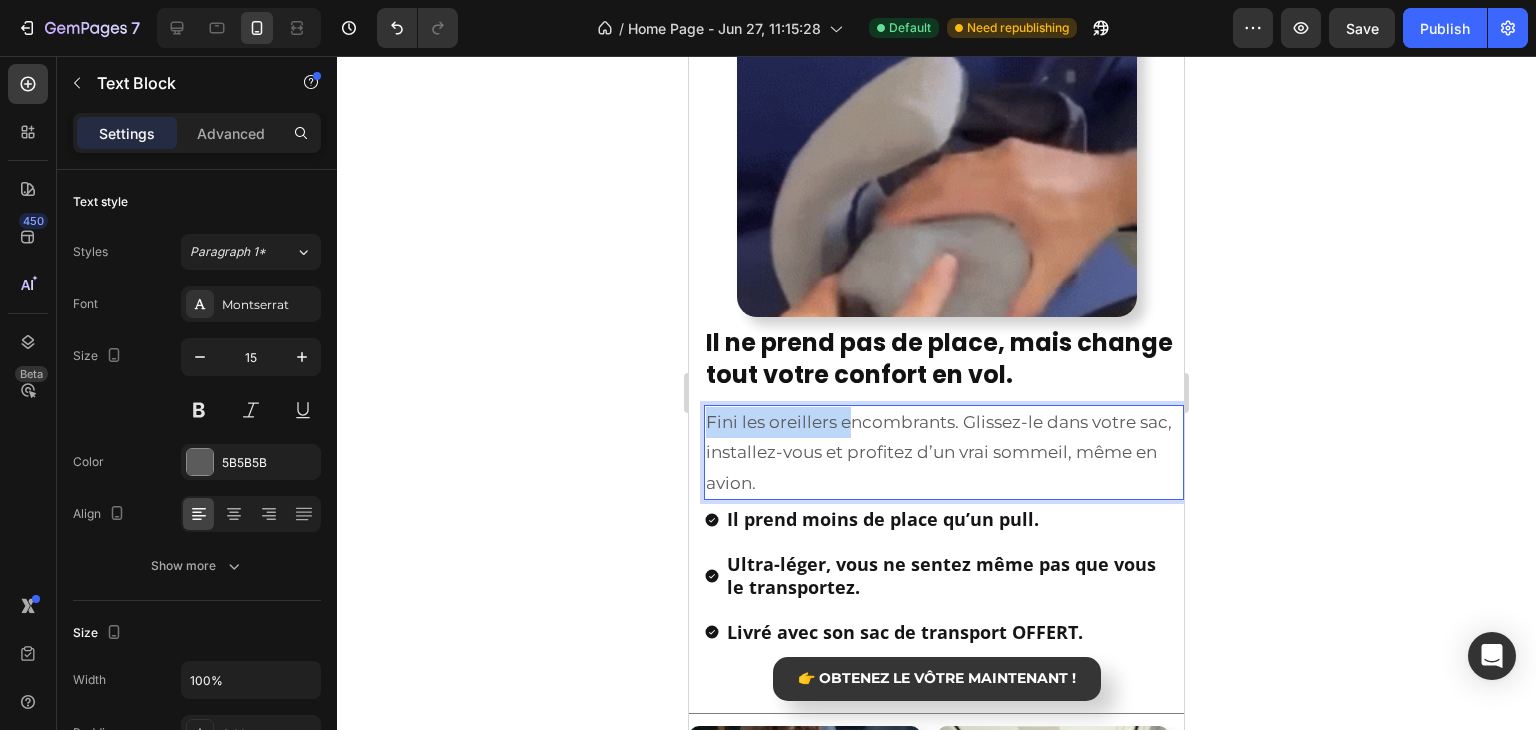 drag, startPoint x: 707, startPoint y: 420, endPoint x: 853, endPoint y: 419, distance: 146.00342 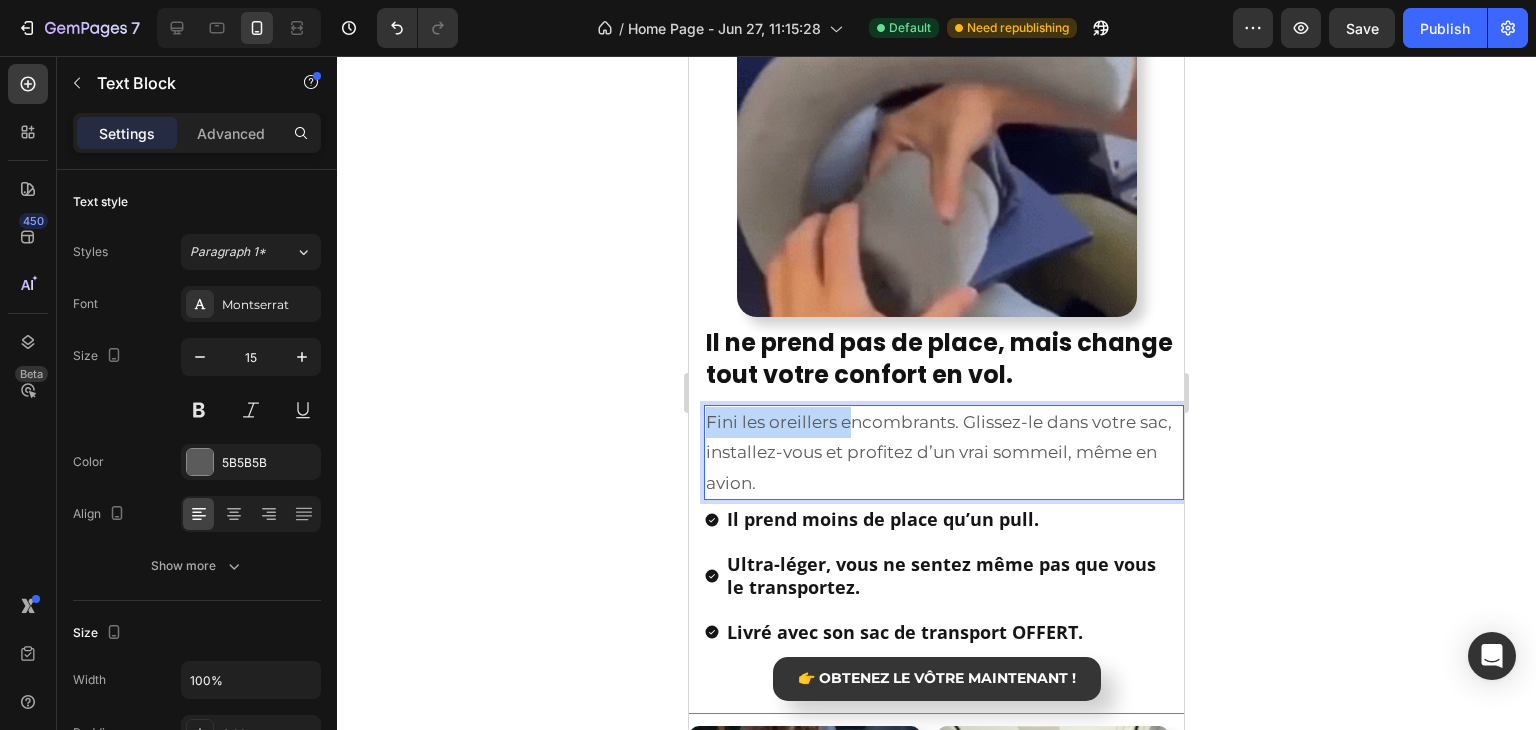 click on "Fini les oreillers encombrants. Glissez-le dans votre sac, installez-vous et profitez d’un vrai sommeil, même en avion." at bounding box center [944, 453] 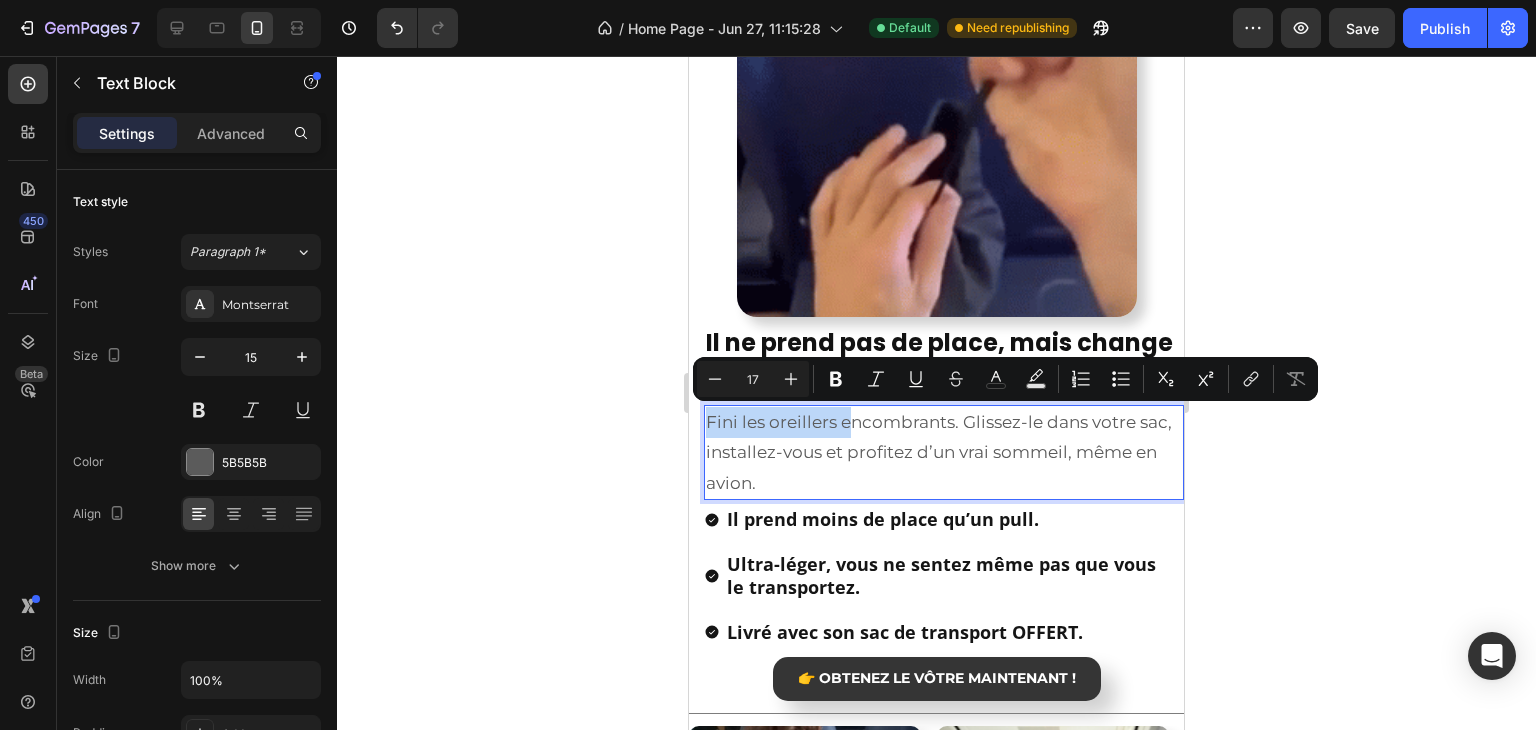 click on "Fini les oreillers encombrants. Glissez-le dans votre sac, installez-vous et profitez d’un vrai sommeil, même en avion." at bounding box center [944, 453] 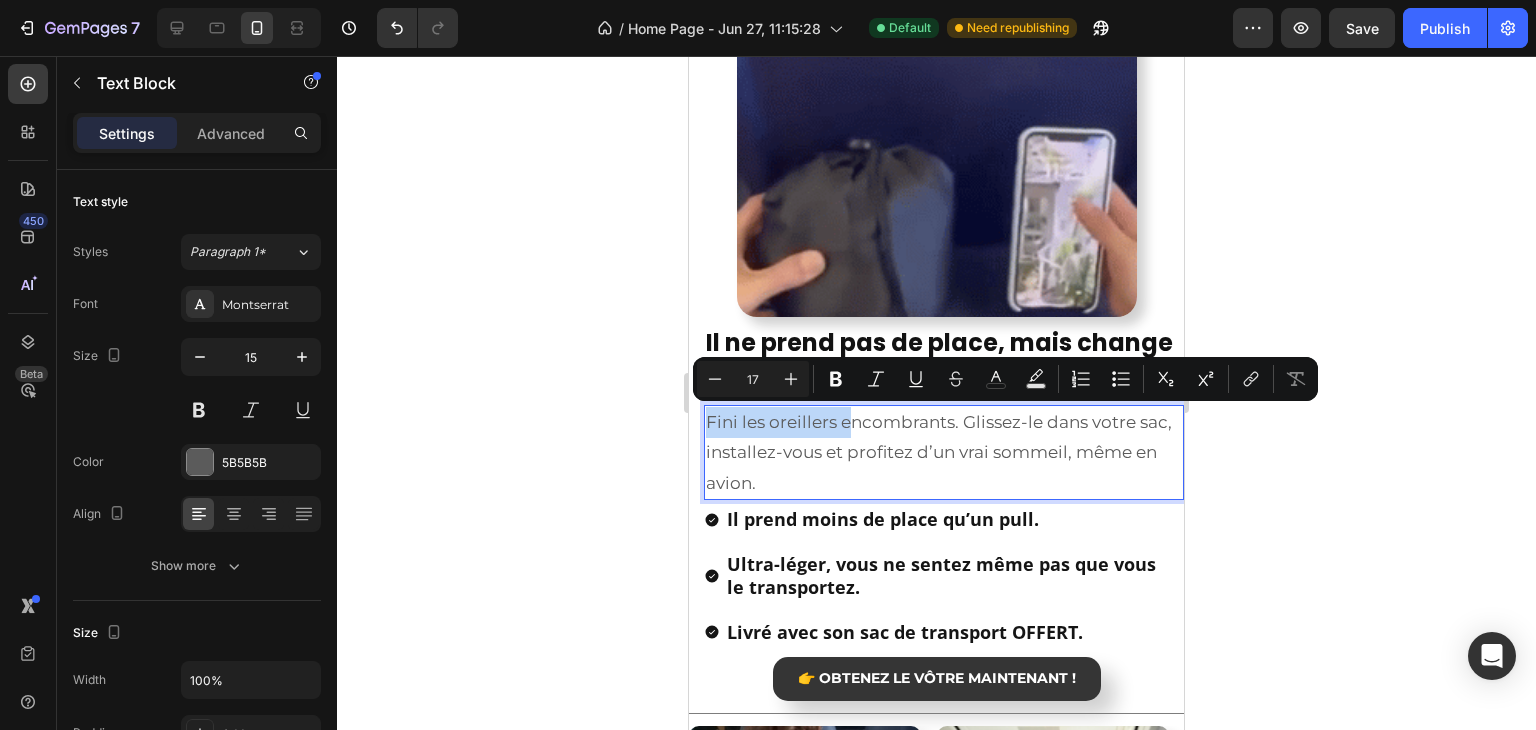 click on "Fini les oreillers encombrants. Glissez-le dans votre sac, installez-vous et profitez d’un vrai sommeil, même en avion." at bounding box center [944, 453] 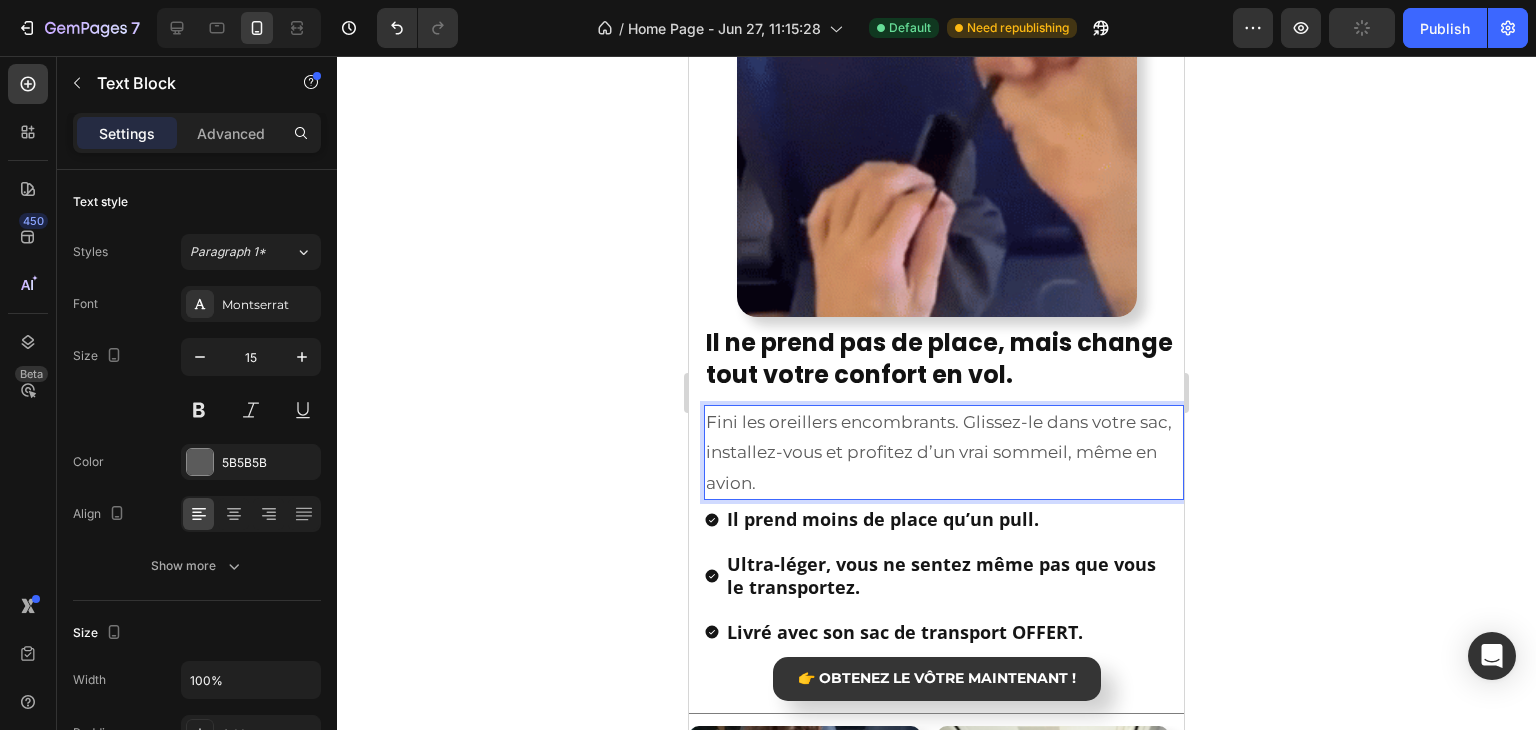 click 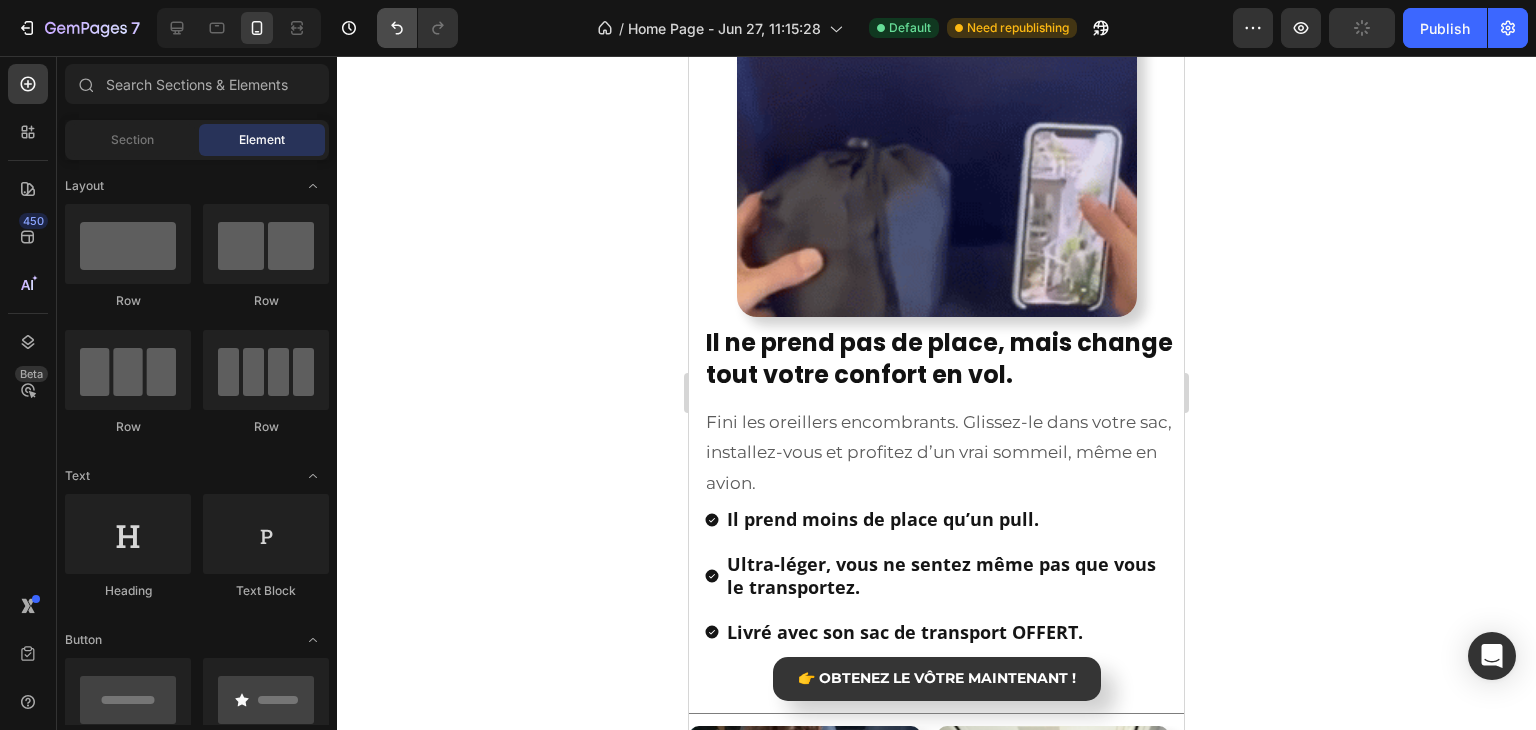 click 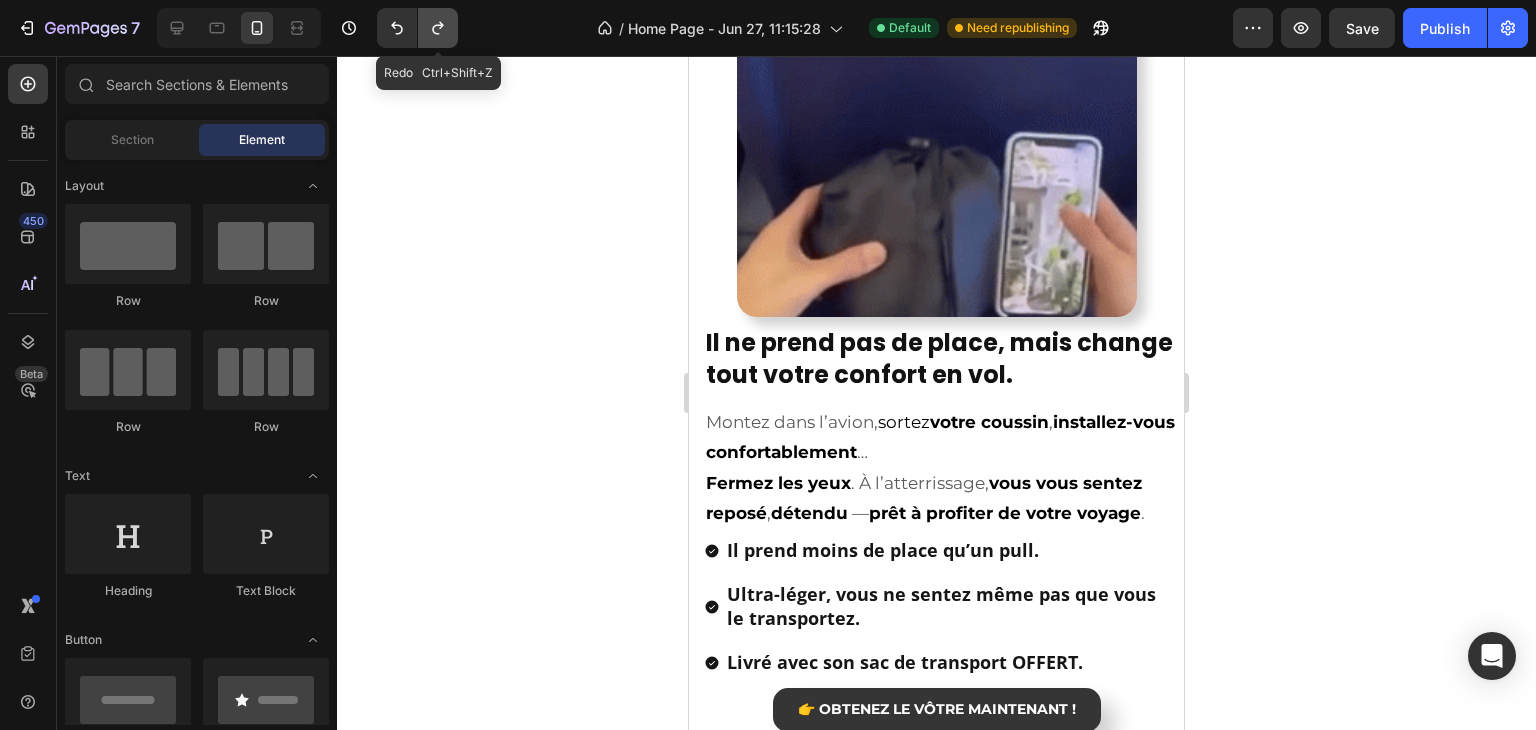 click 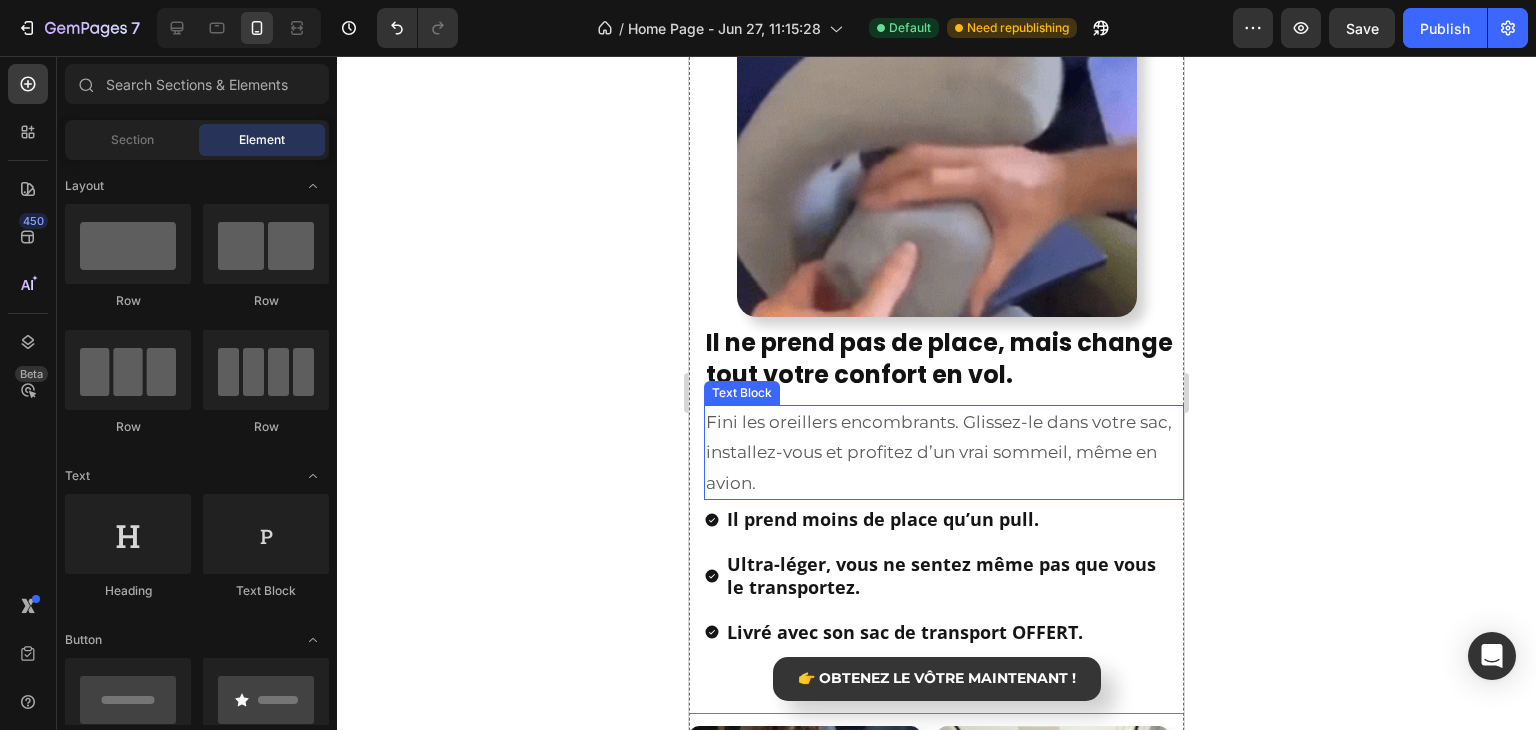 click on "Fini les oreillers encombrants. Glissez-le dans votre sac, installez-vous et profitez d’un vrai sommeil, même en avion." at bounding box center (944, 453) 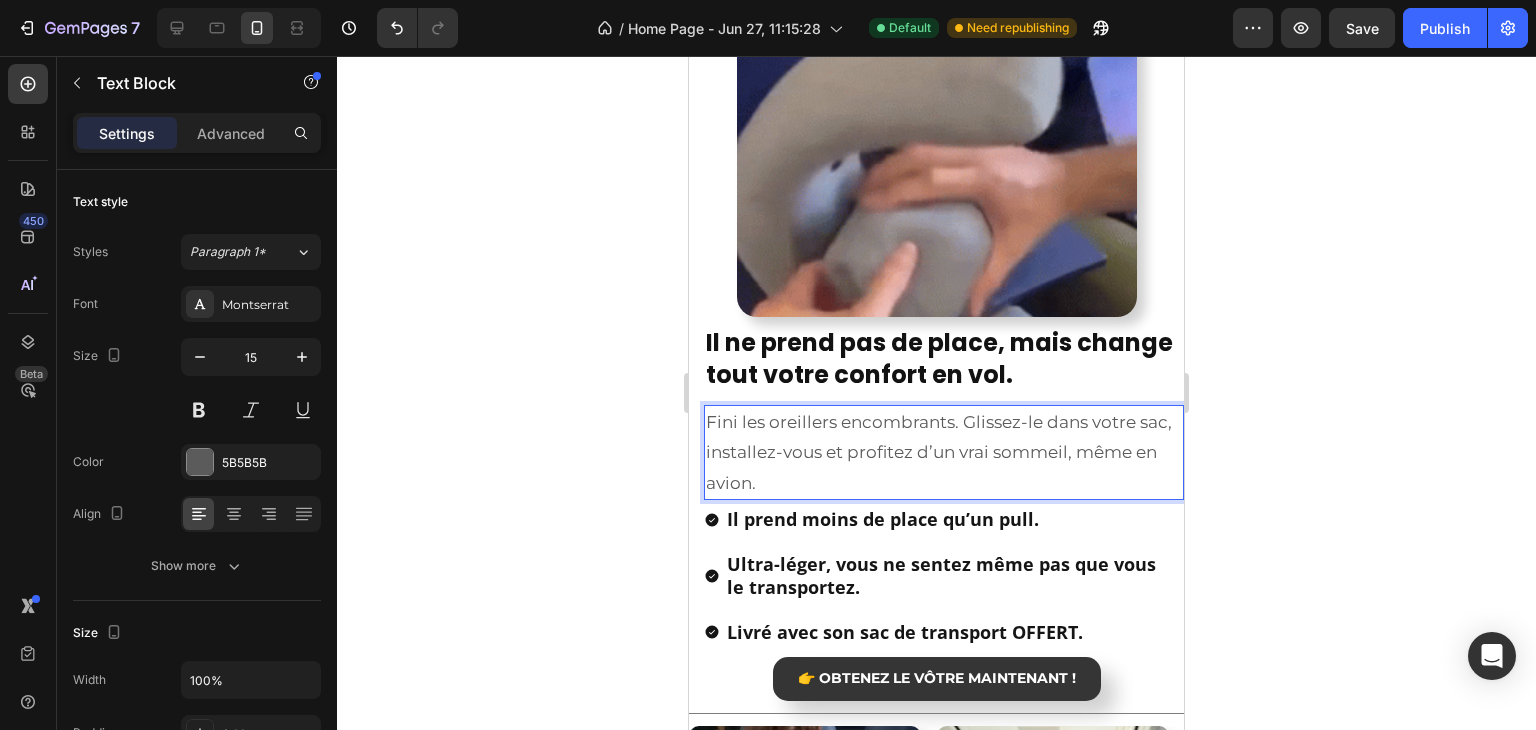 click on "Fini les oreillers encombrants. Glissez-le dans votre sac, installez-vous et profitez d’un vrai sommeil, même en avion." at bounding box center (944, 453) 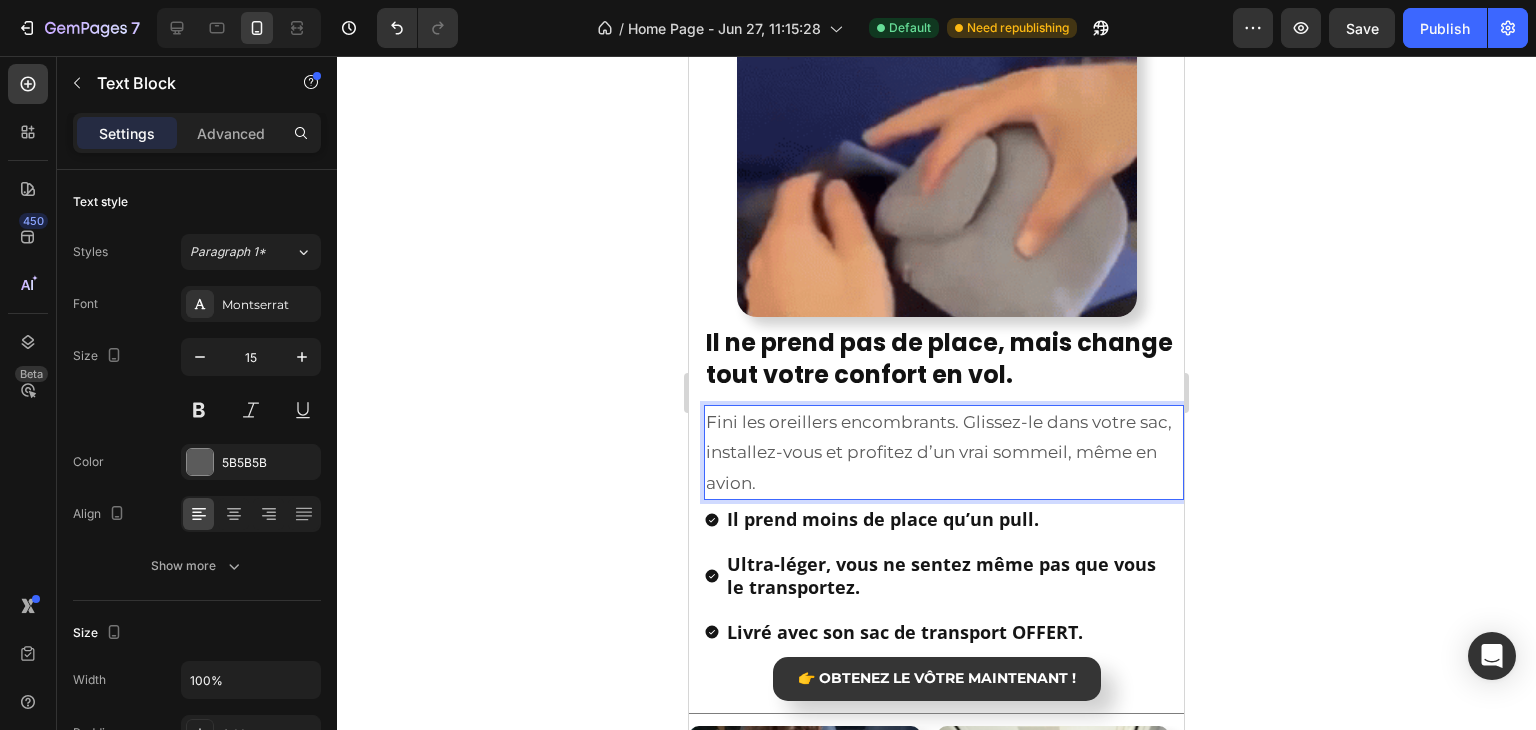 click on "Fini les oreillers encombrants. Glissez-le dans votre sac, installez-vous et profitez d’un vrai sommeil, même en avion." at bounding box center (944, 453) 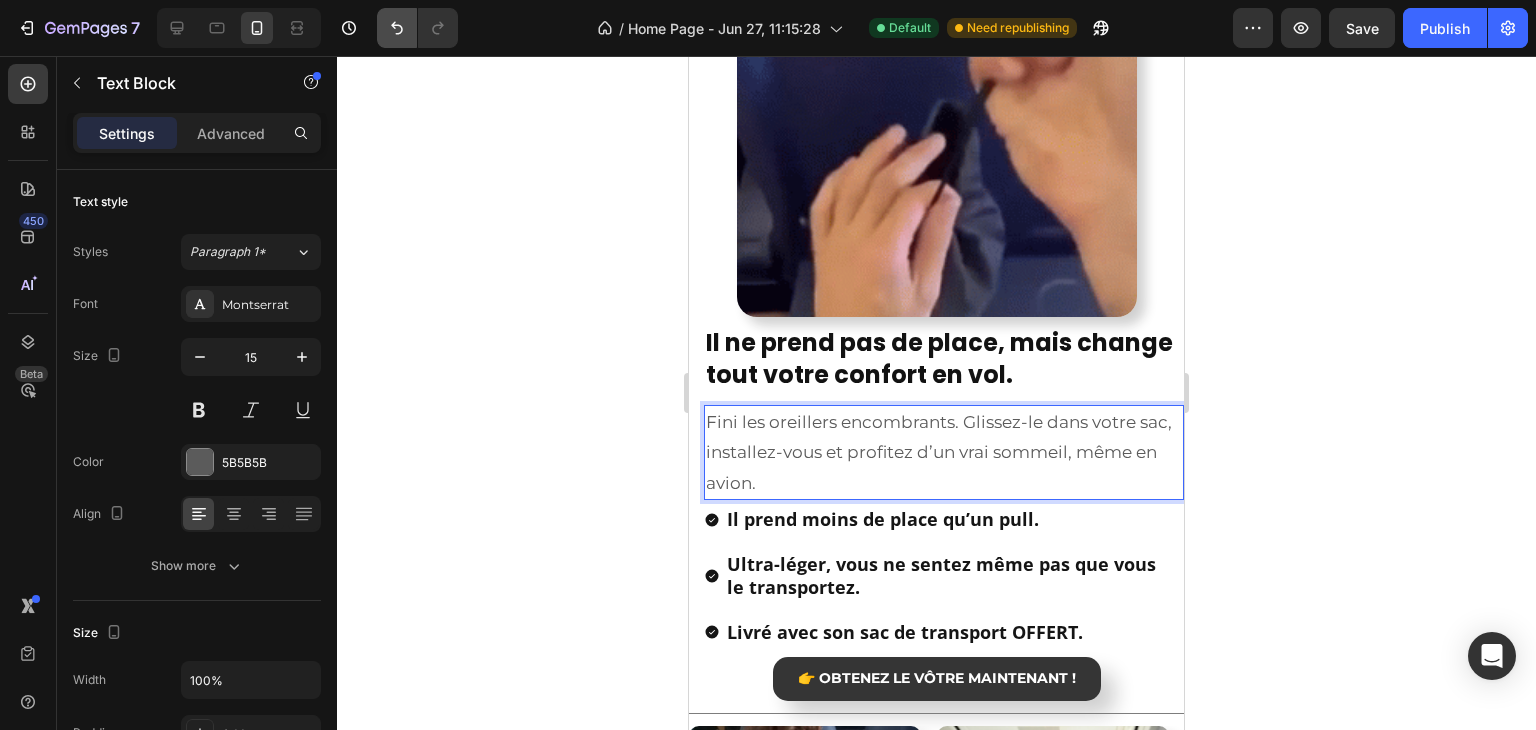 click 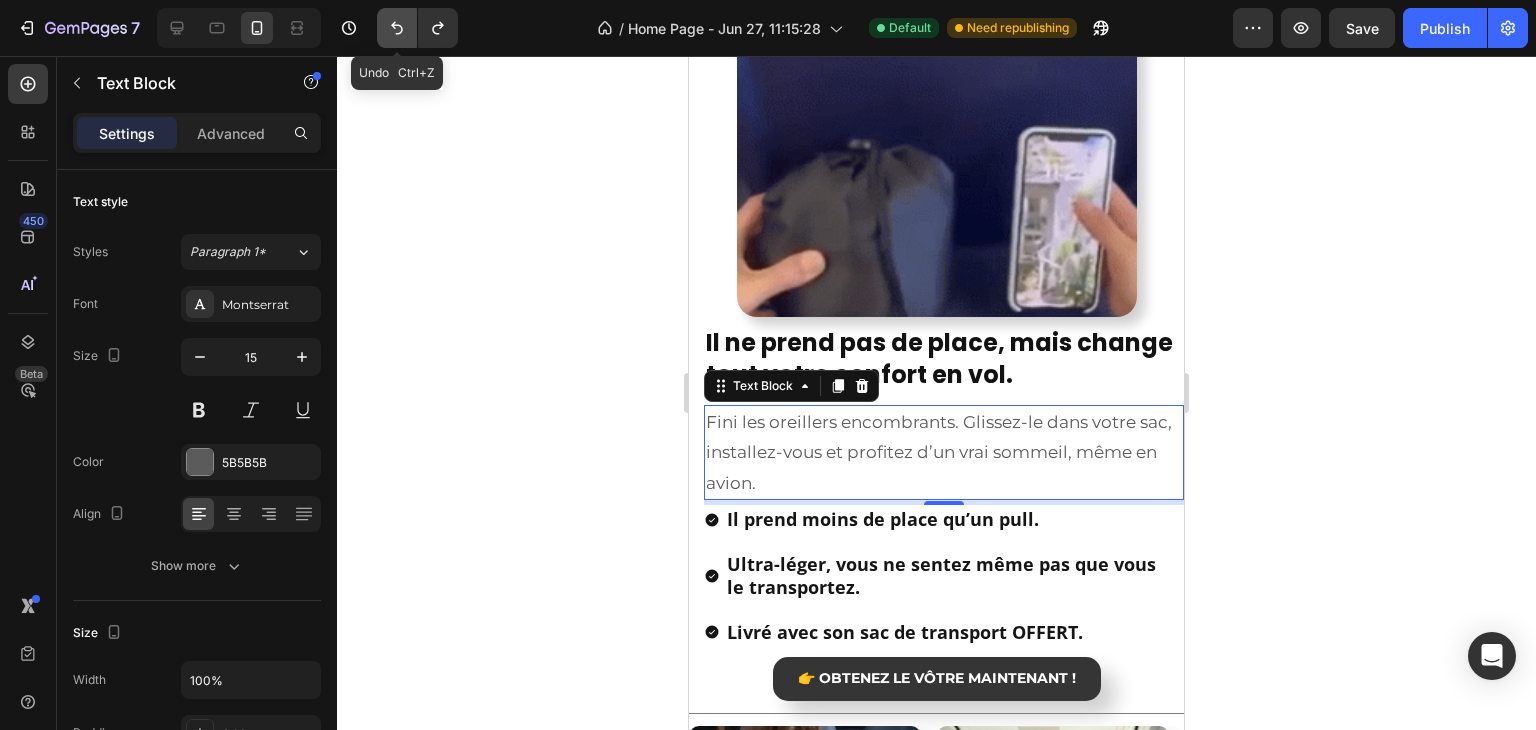click 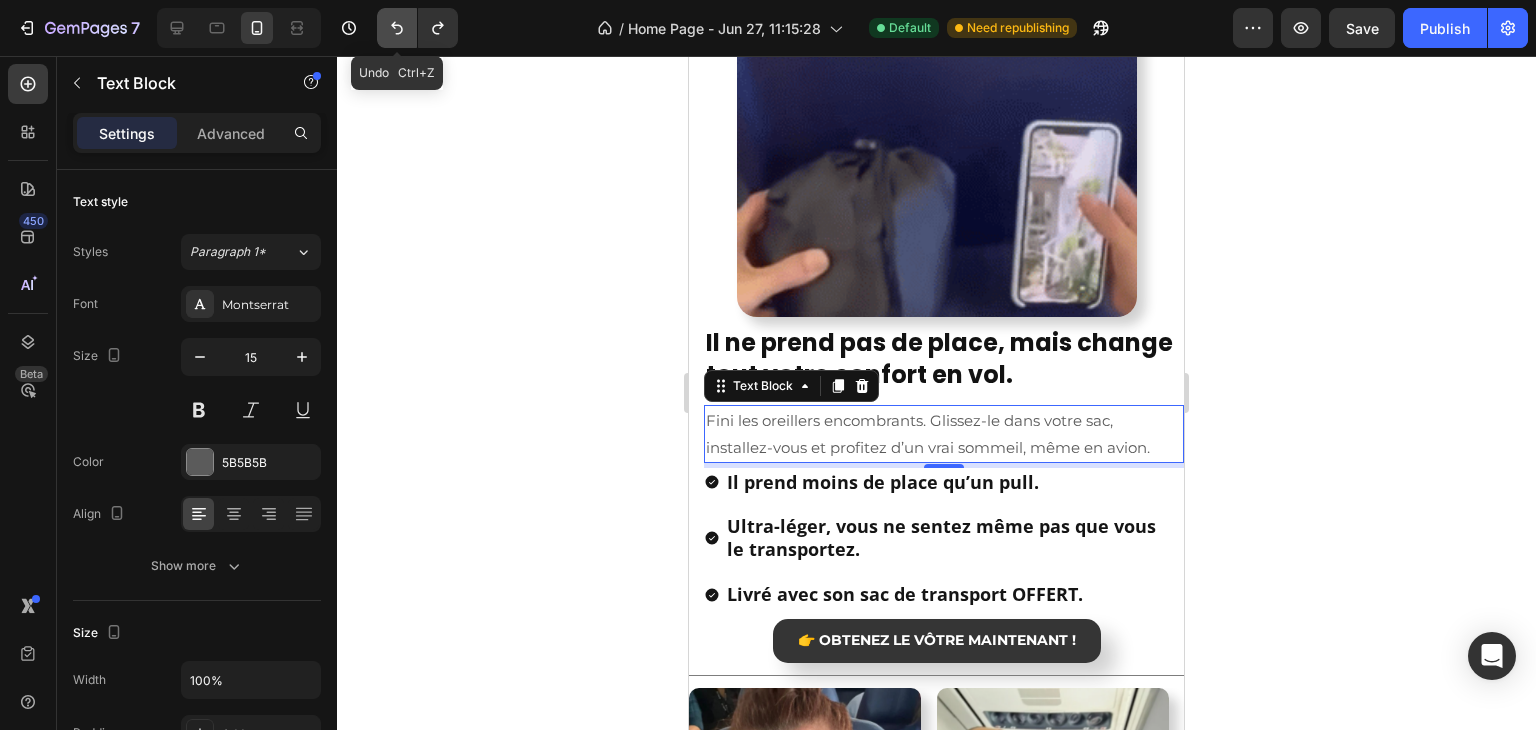 click 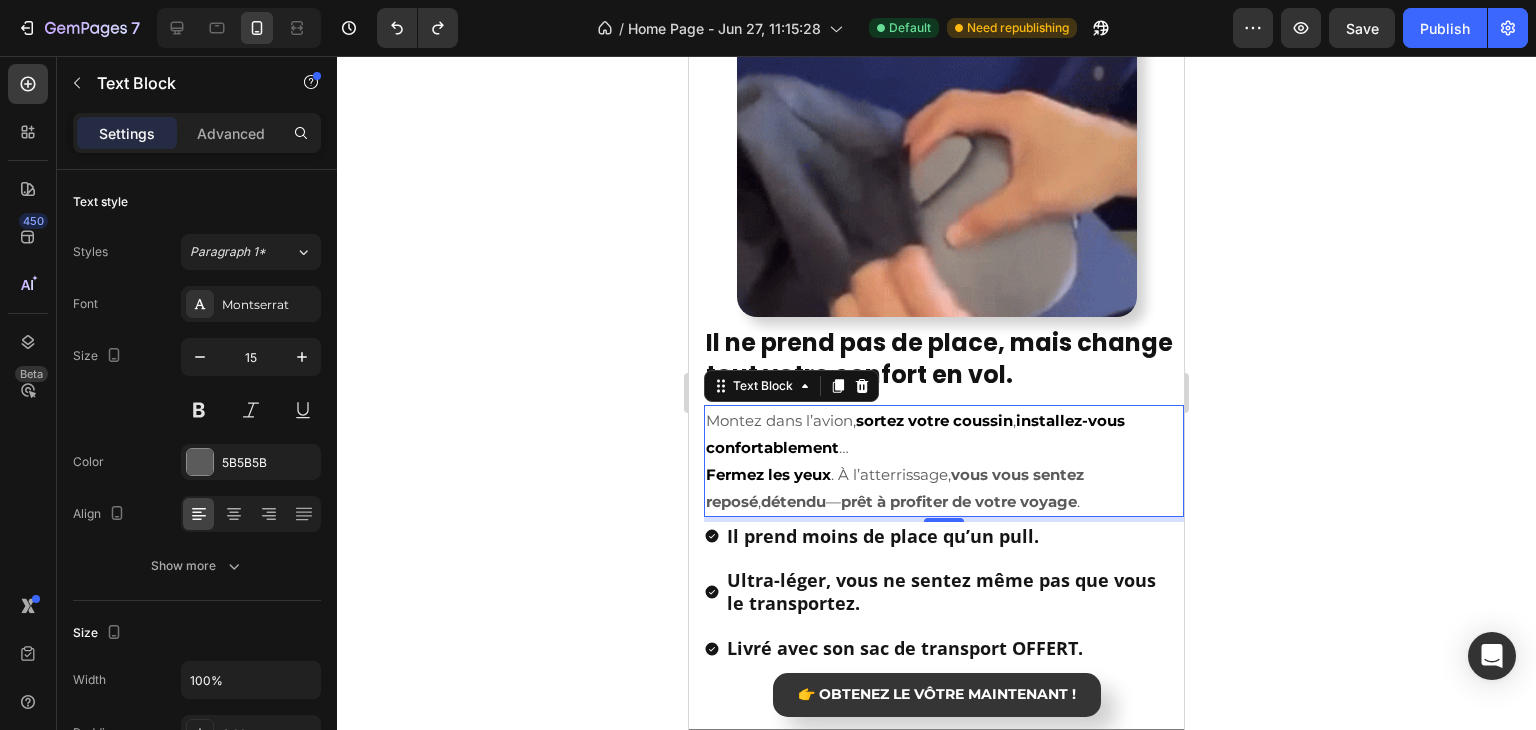 click 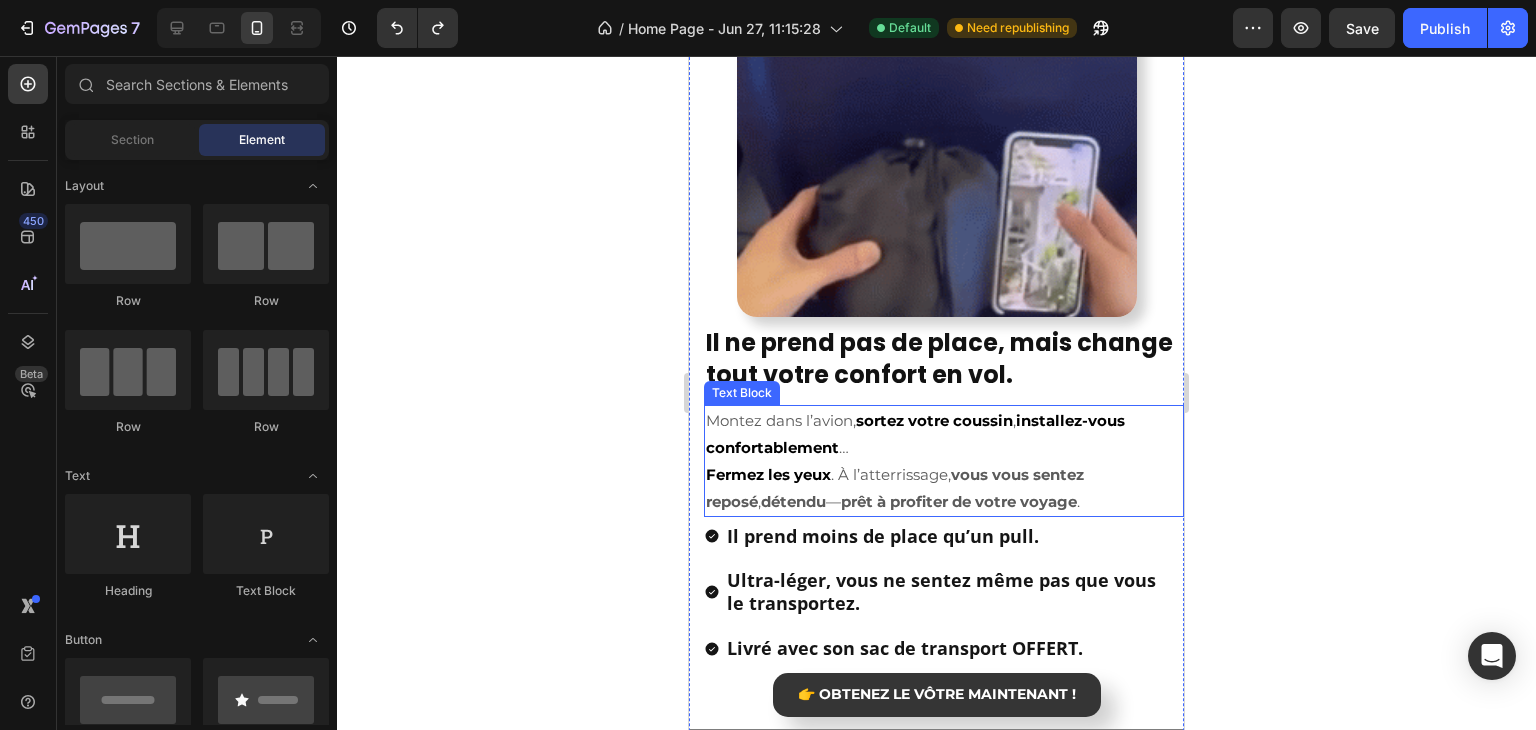 scroll, scrollTop: 2111, scrollLeft: 0, axis: vertical 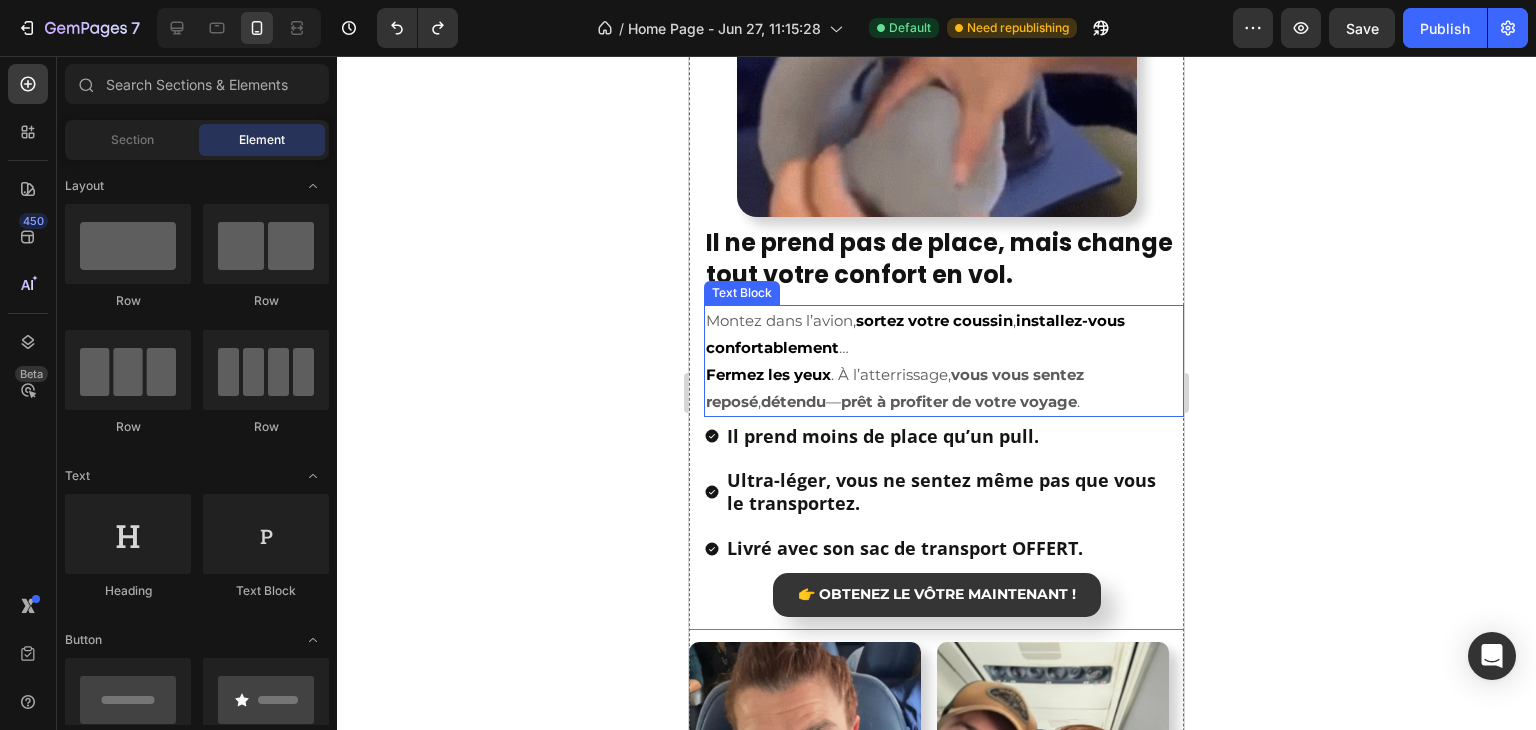 click on "Montez dans l’avion,  sortez votre coussin ,  installez-vous confortablement … Fermez les yeux . À l’atterrissage,  vous vous sentez reposé ,  détendu  —  prêt à profiter de votre voyage ." at bounding box center (944, 361) 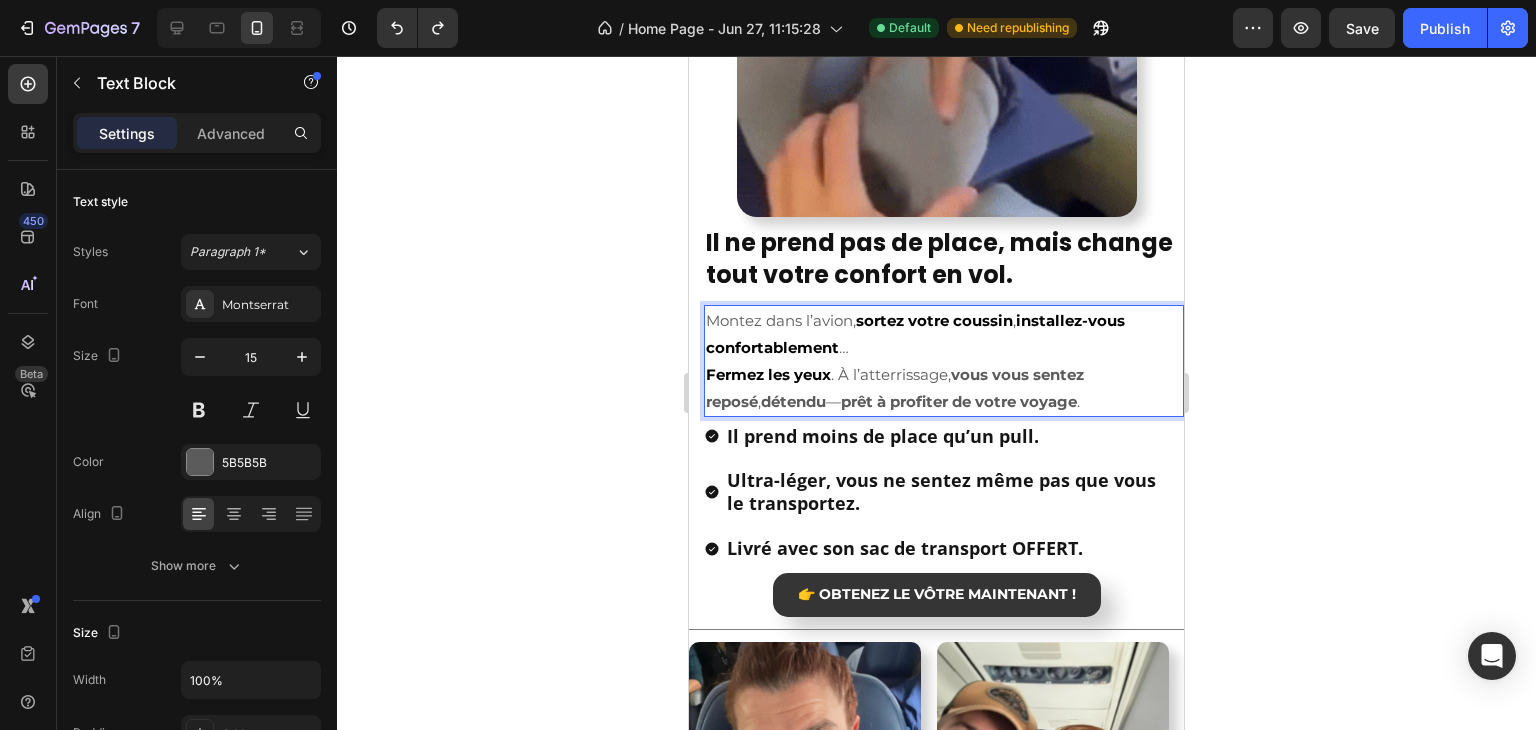 click on "vous vous sentez reposé" at bounding box center (895, 388) 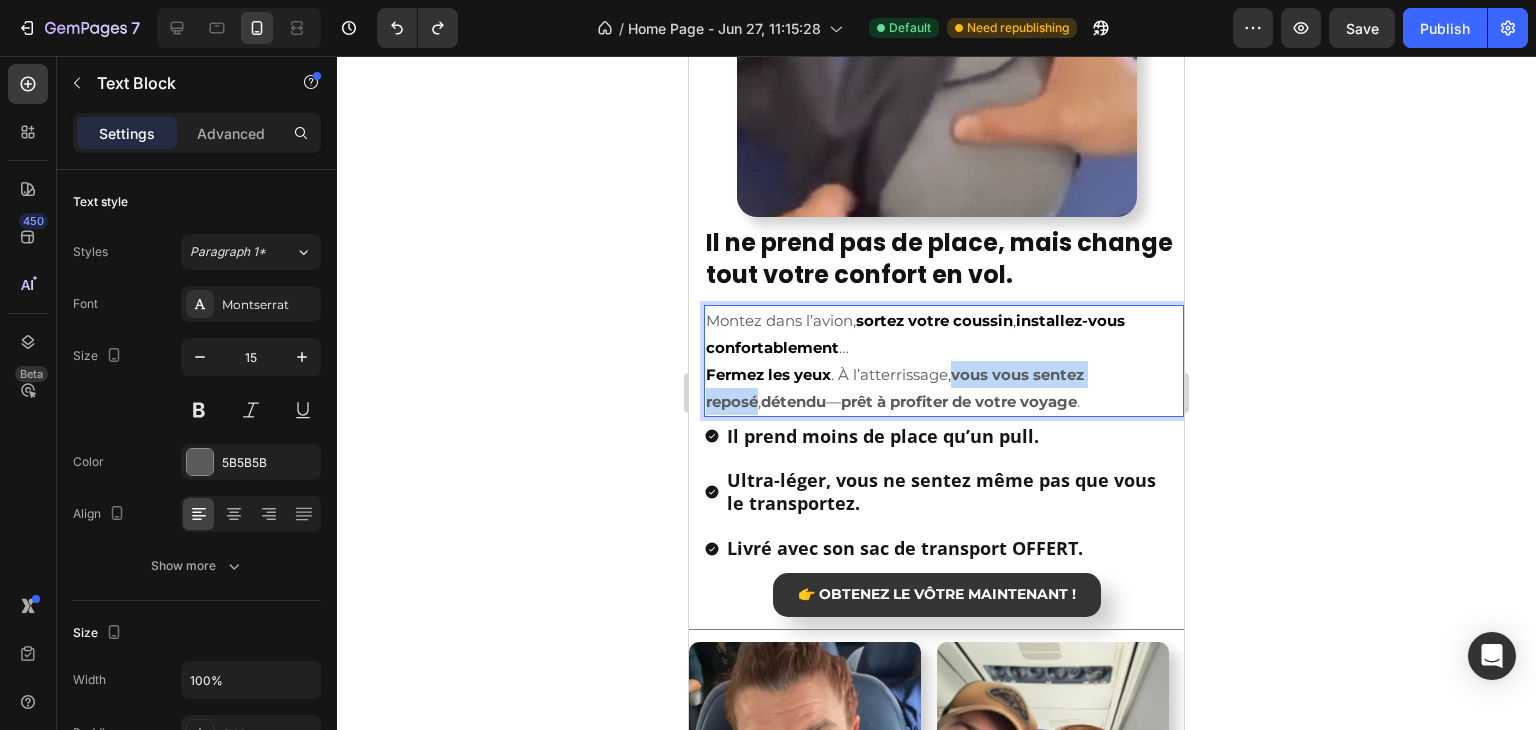 drag, startPoint x: 957, startPoint y: 372, endPoint x: 1136, endPoint y: 360, distance: 179.40178 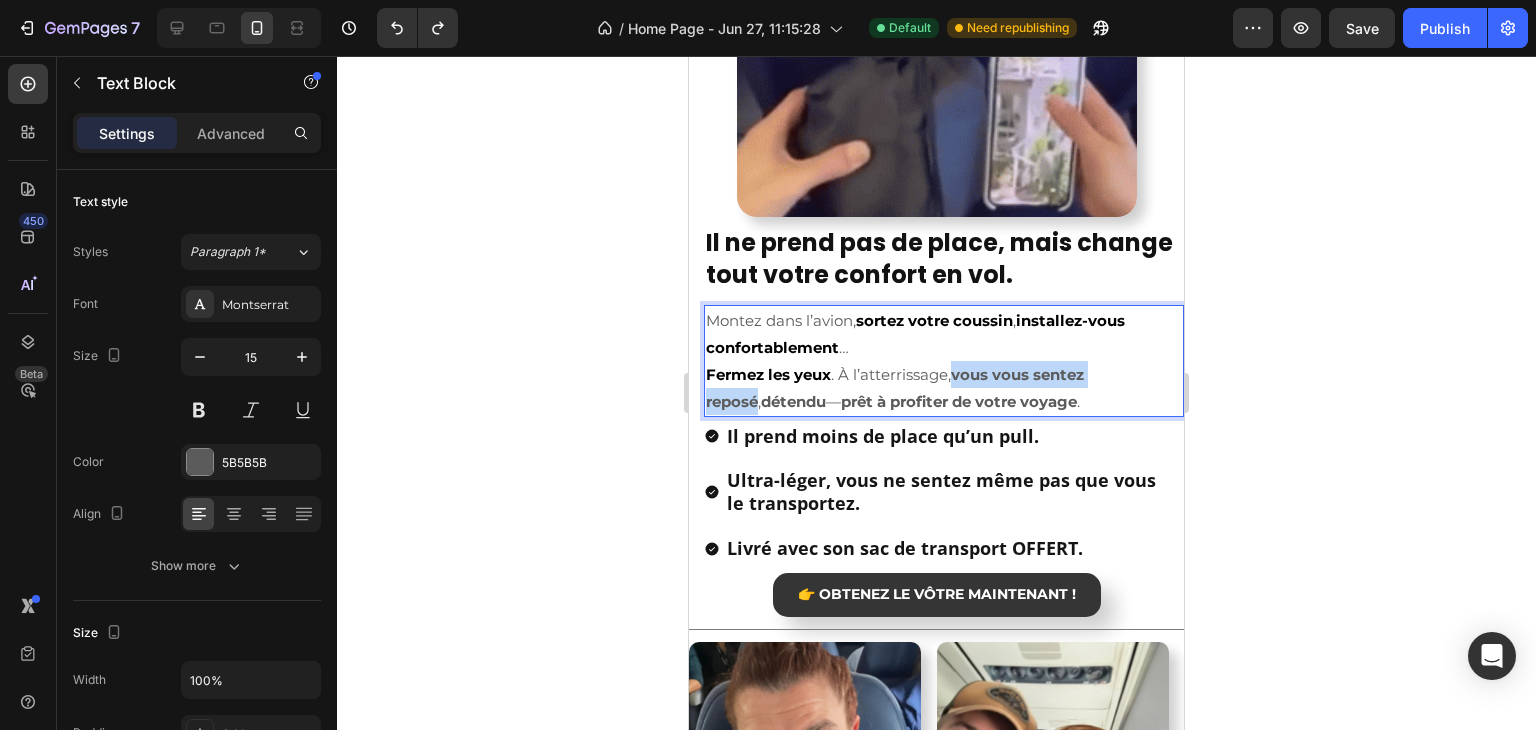click on "Montez dans l’avion,  sortez votre coussin ,  installez-vous confortablement … Fermez les yeux . À l’atterrissage,  vous vous sentez reposé ,  détendu  —  prêt à profiter de votre voyage ." at bounding box center (944, 361) 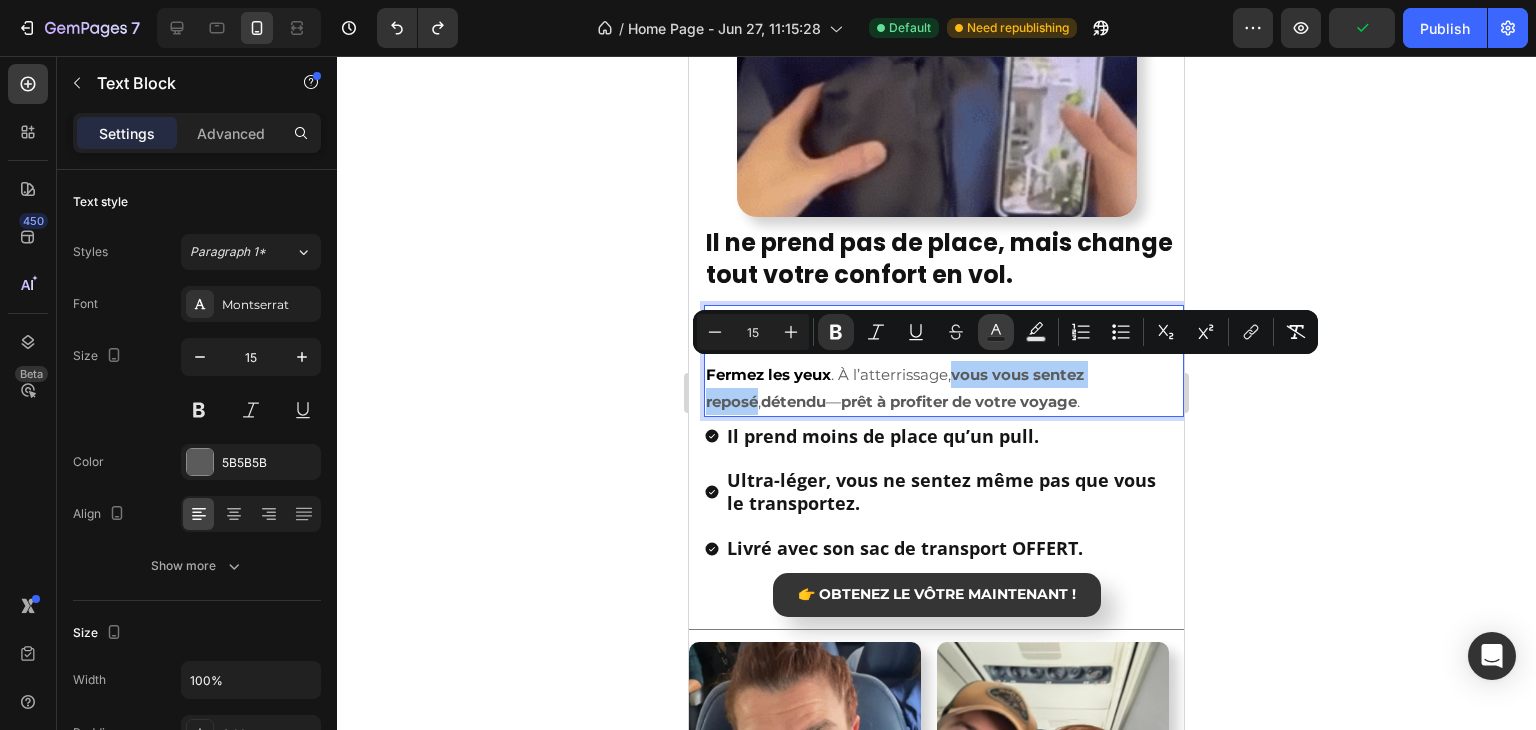 click 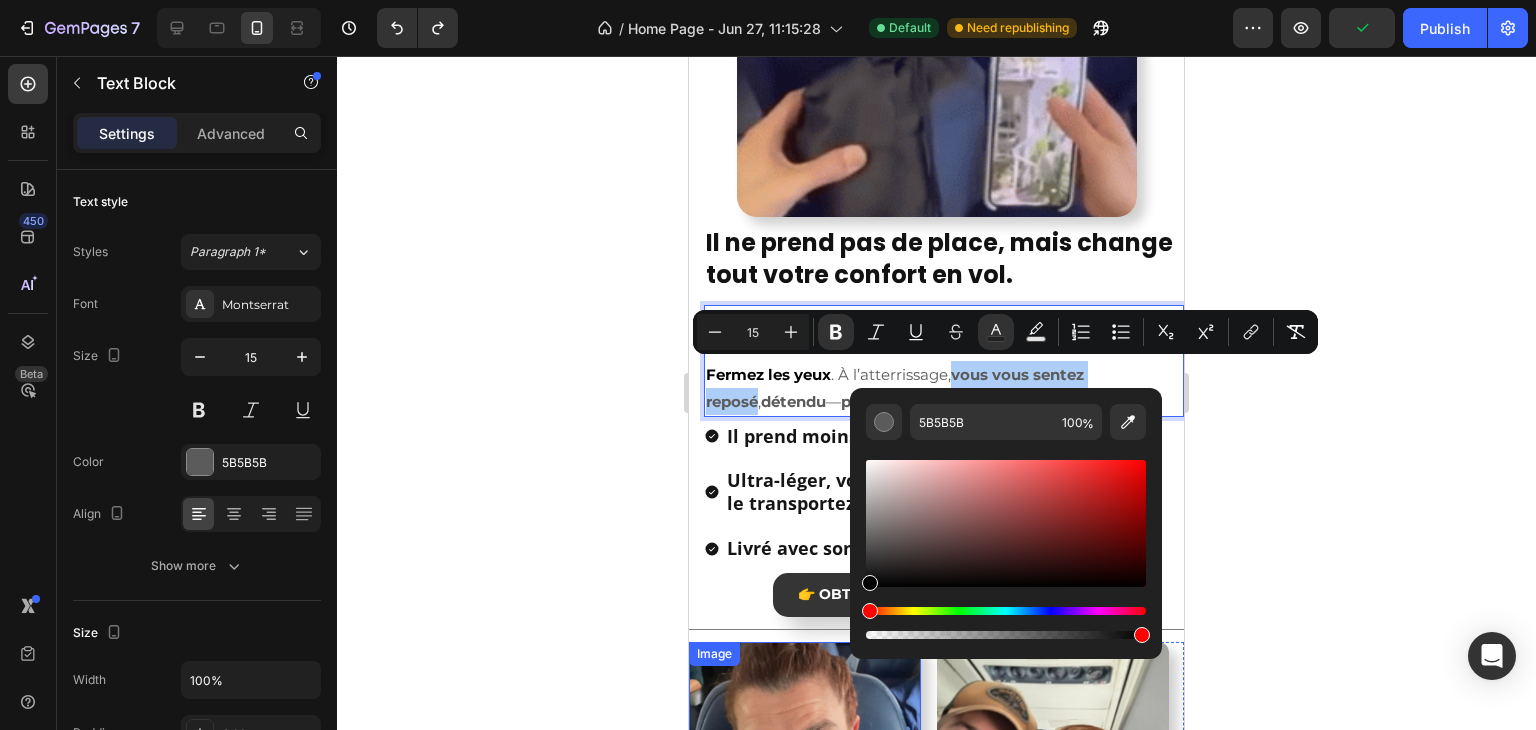drag, startPoint x: 1544, startPoint y: 660, endPoint x: 826, endPoint y: 641, distance: 718.25134 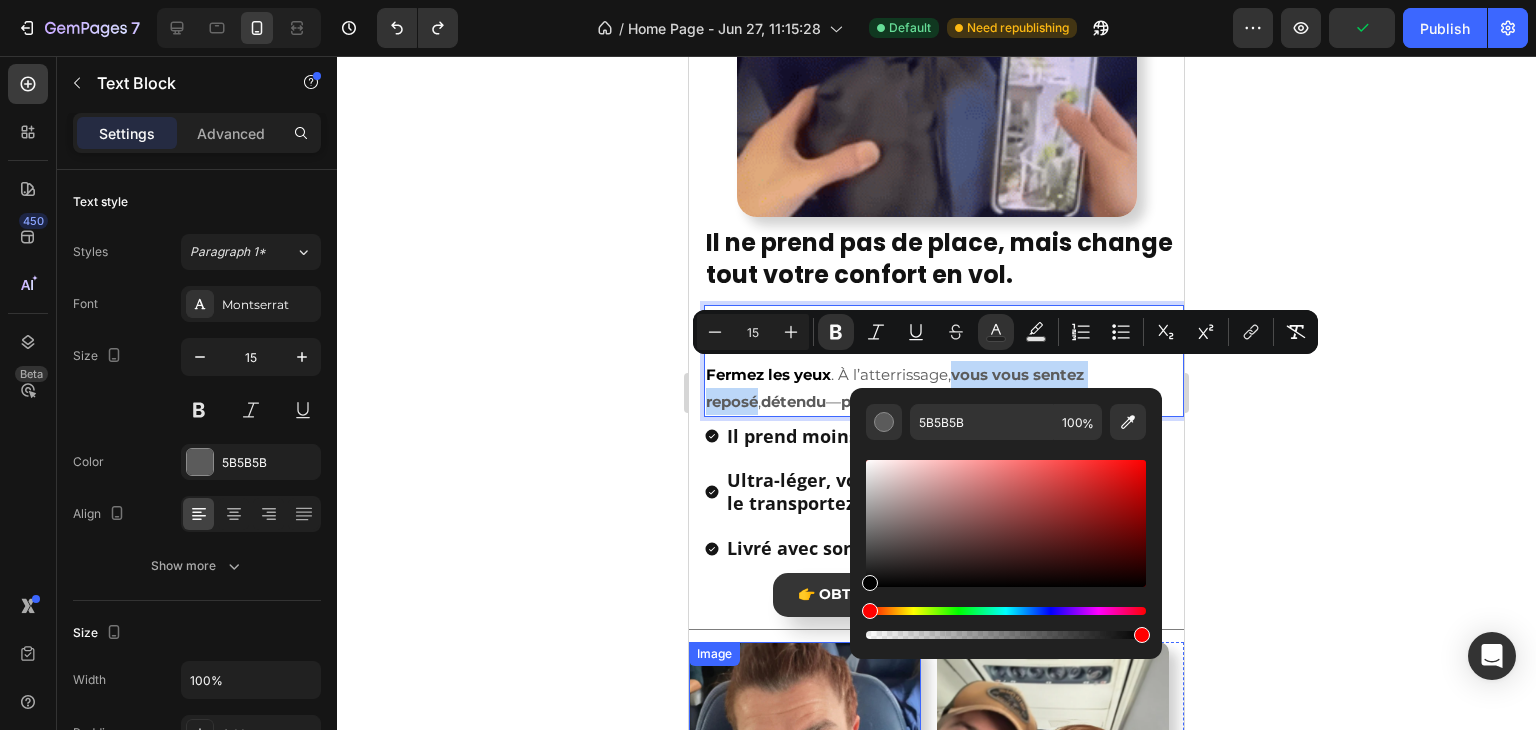 type on "000000" 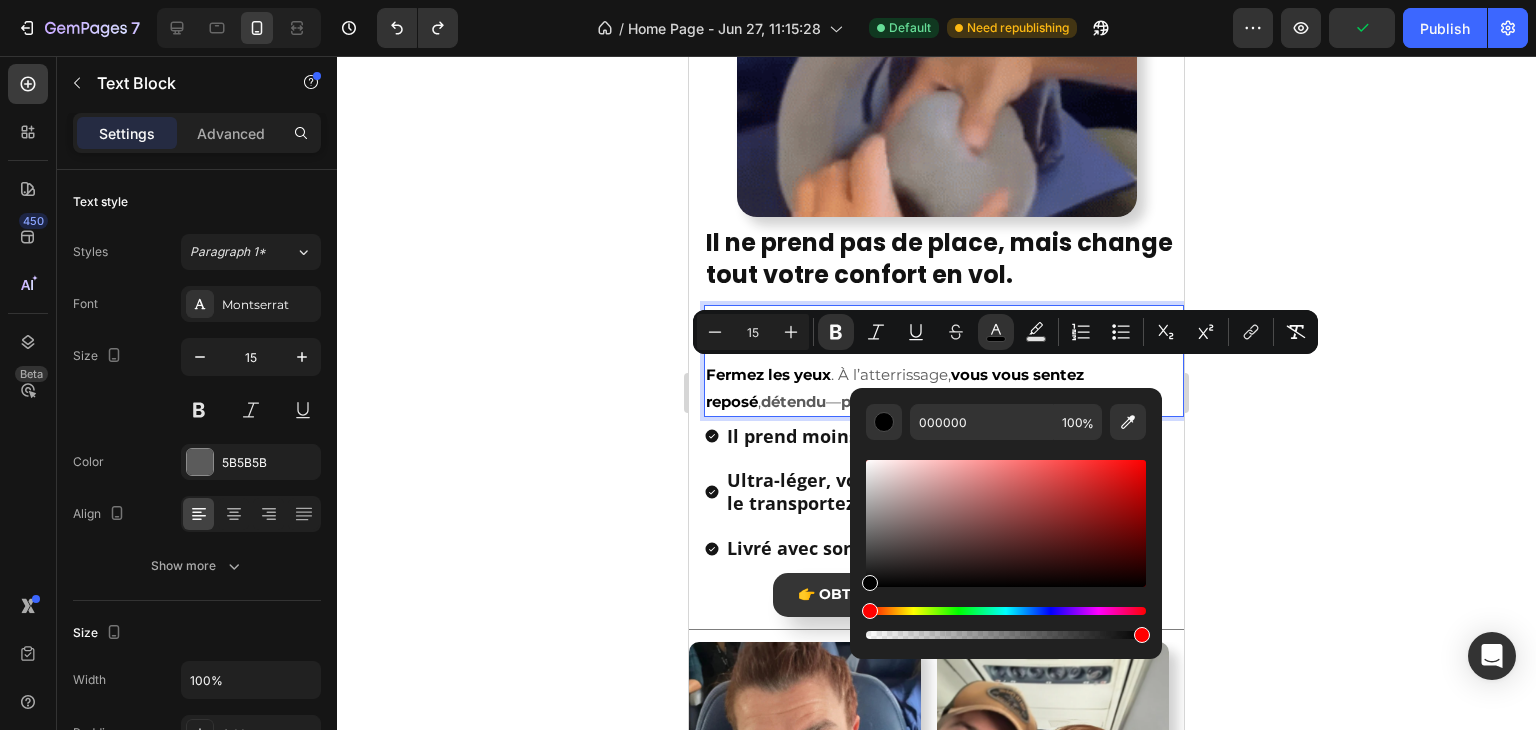 click 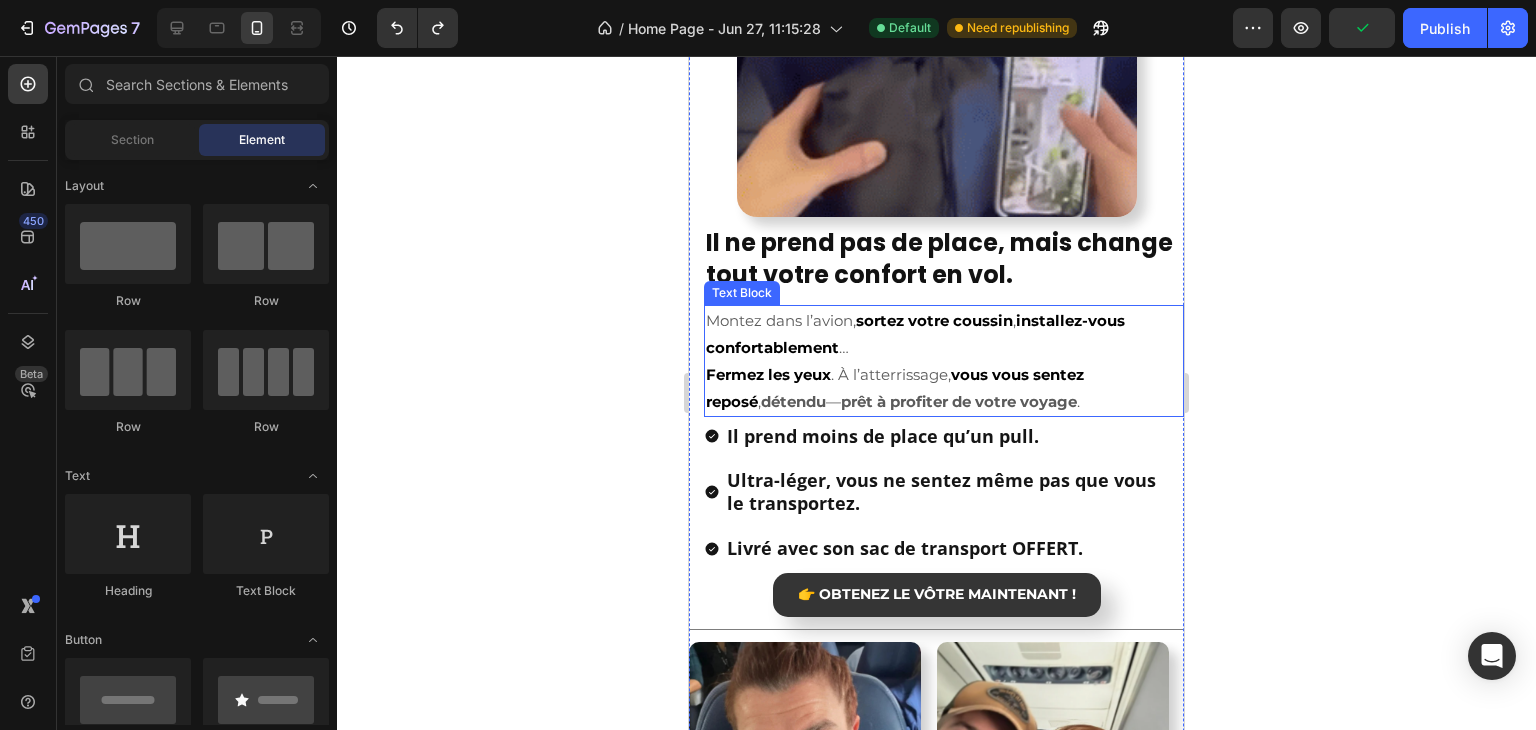 click on "détendu" at bounding box center (793, 401) 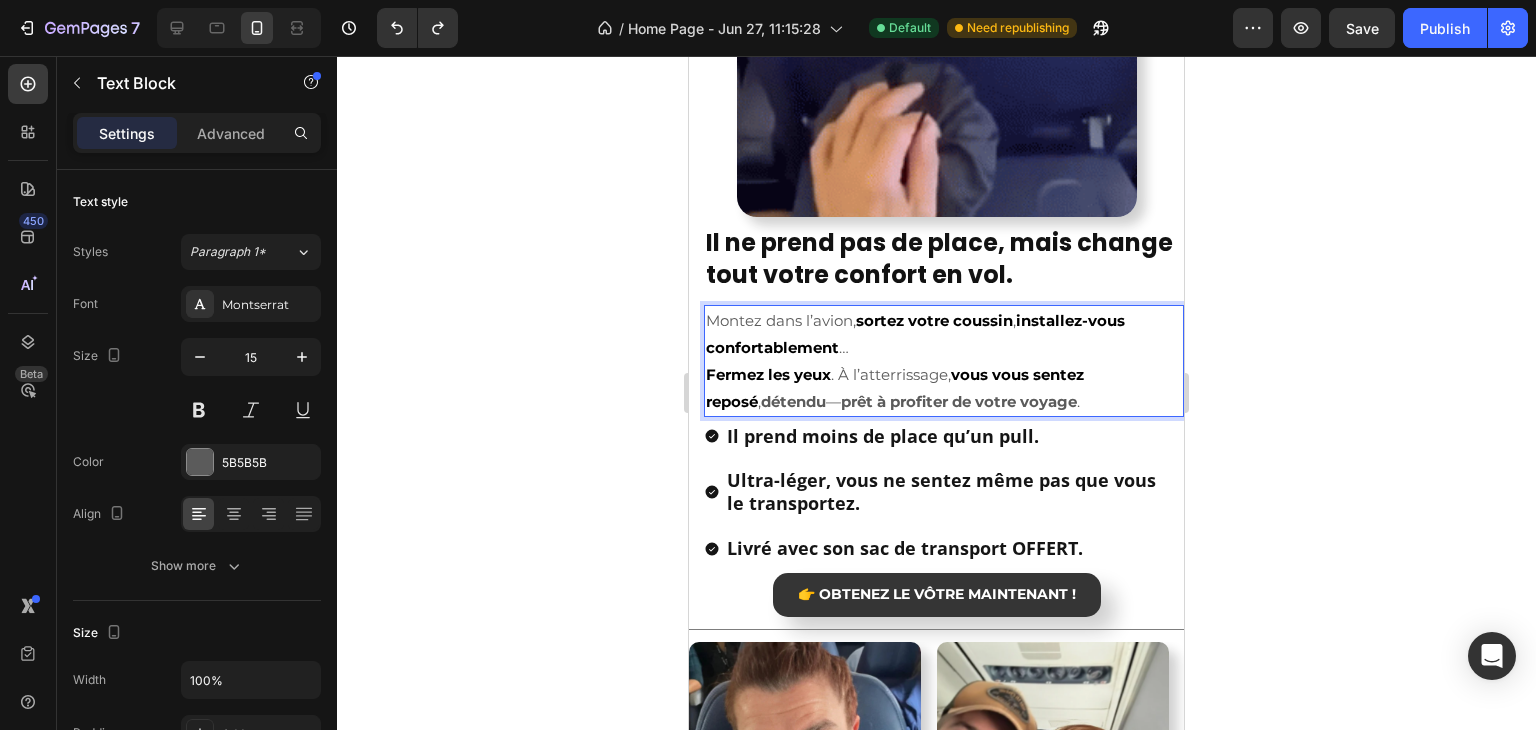 click on "détendu" at bounding box center (793, 401) 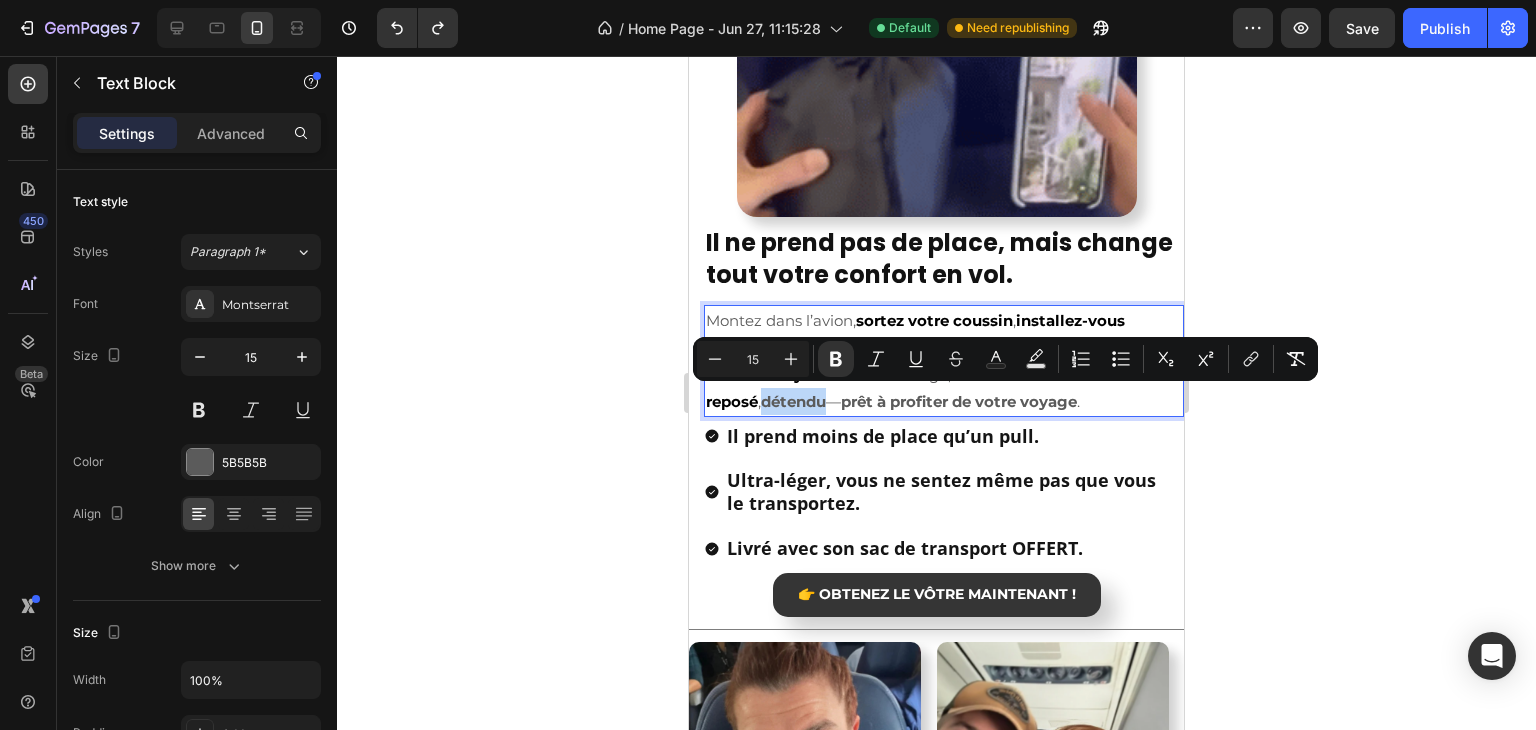 drag, startPoint x: 712, startPoint y: 399, endPoint x: 740, endPoint y: 399, distance: 28 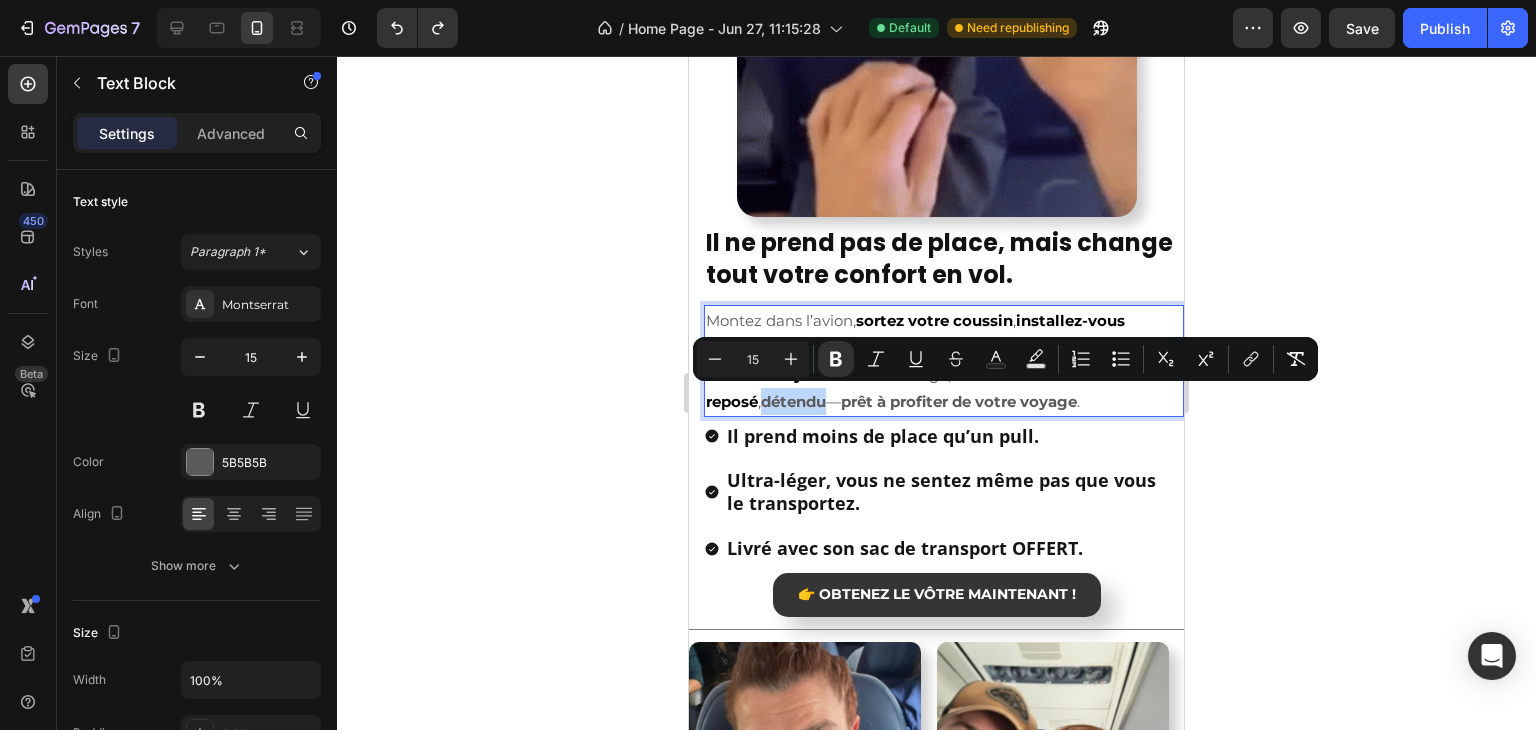 click on "détendu" at bounding box center (793, 401) 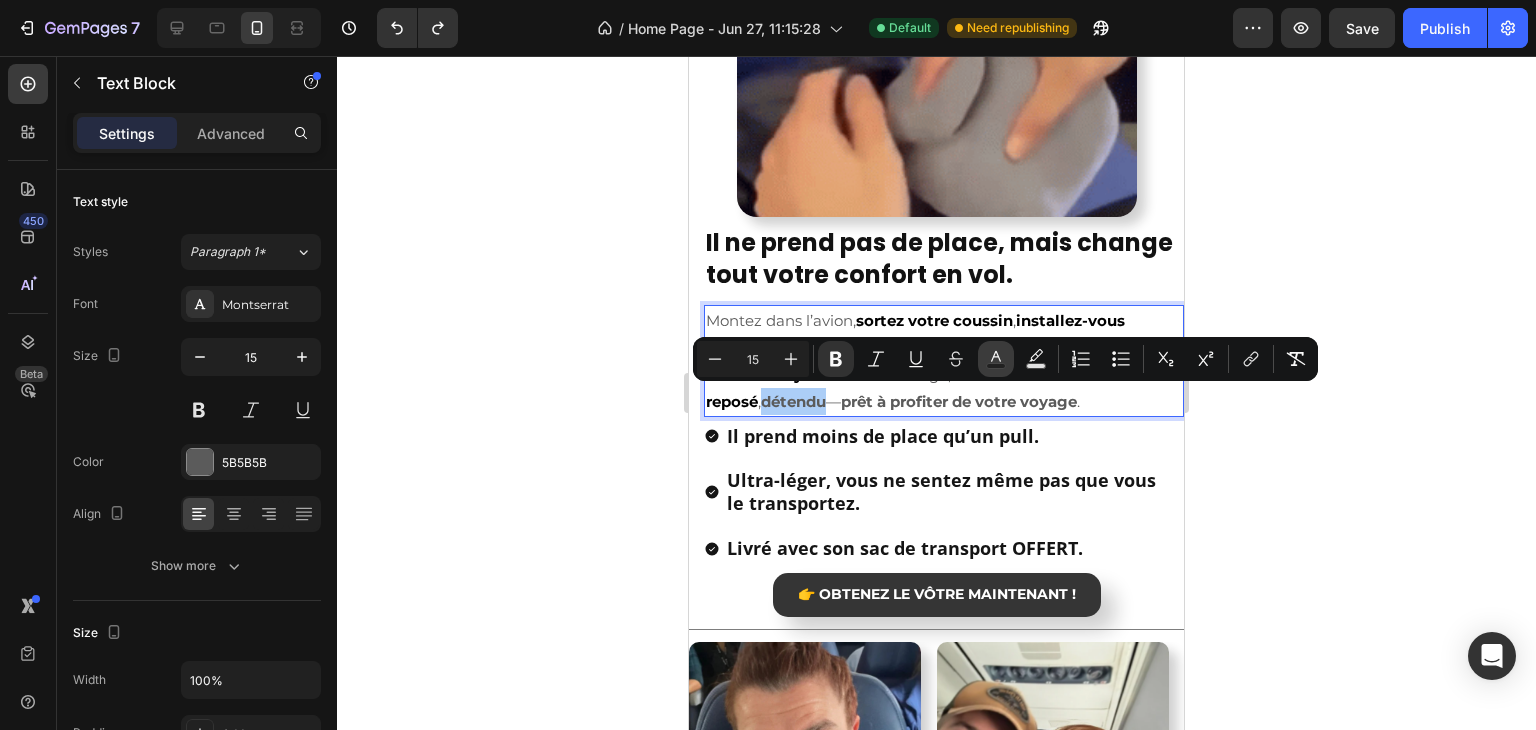 click 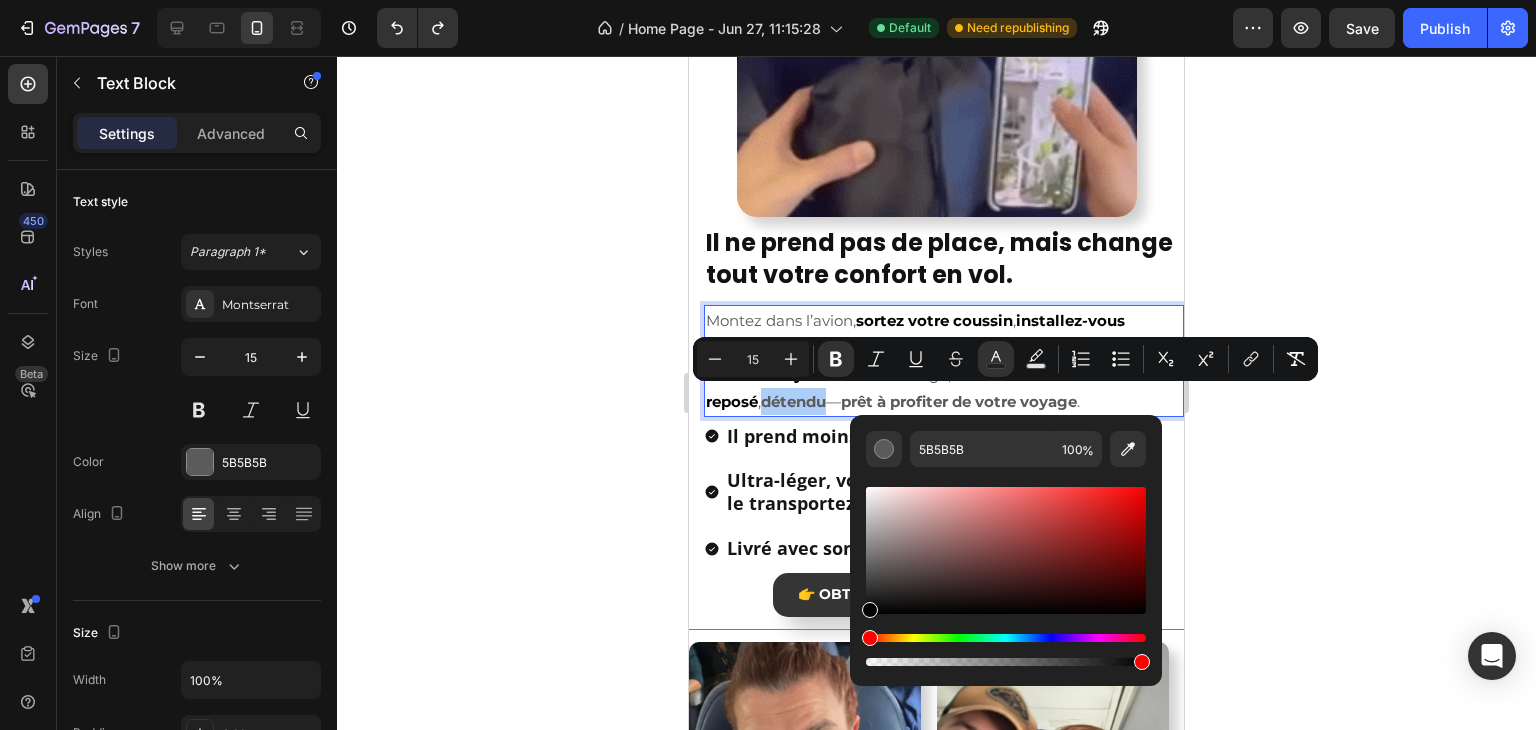 drag, startPoint x: 1577, startPoint y: 667, endPoint x: 781, endPoint y: 681, distance: 796.1231 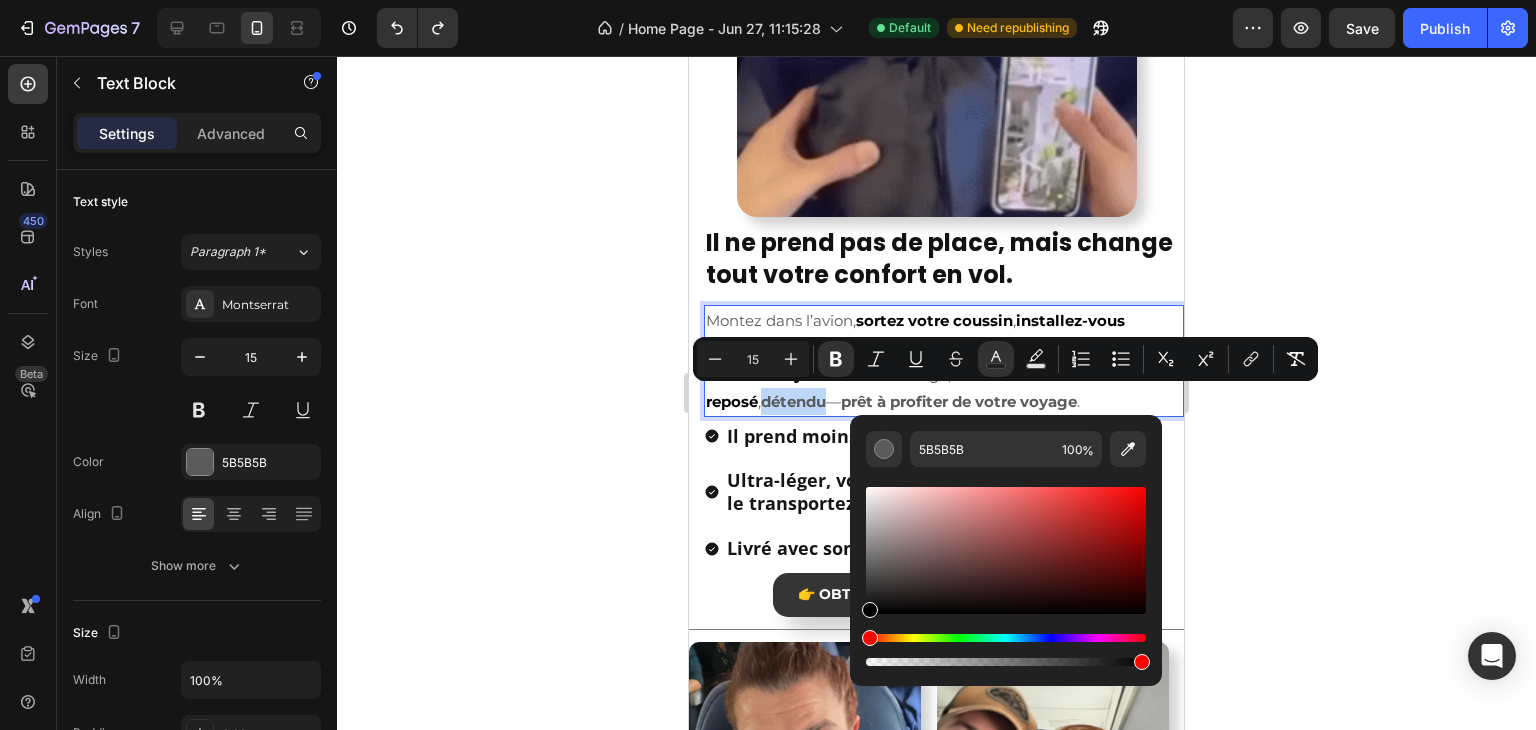 type on "000000" 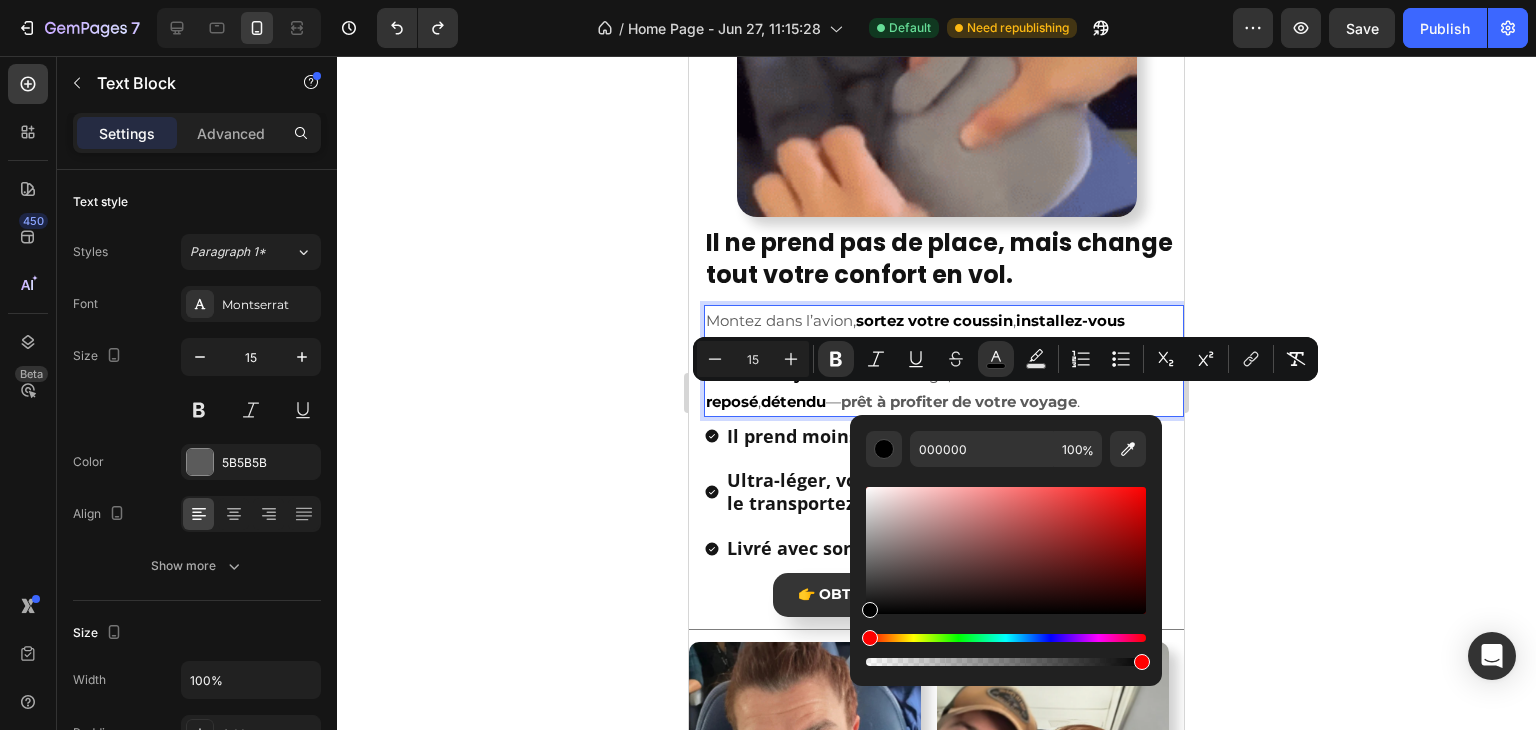 click 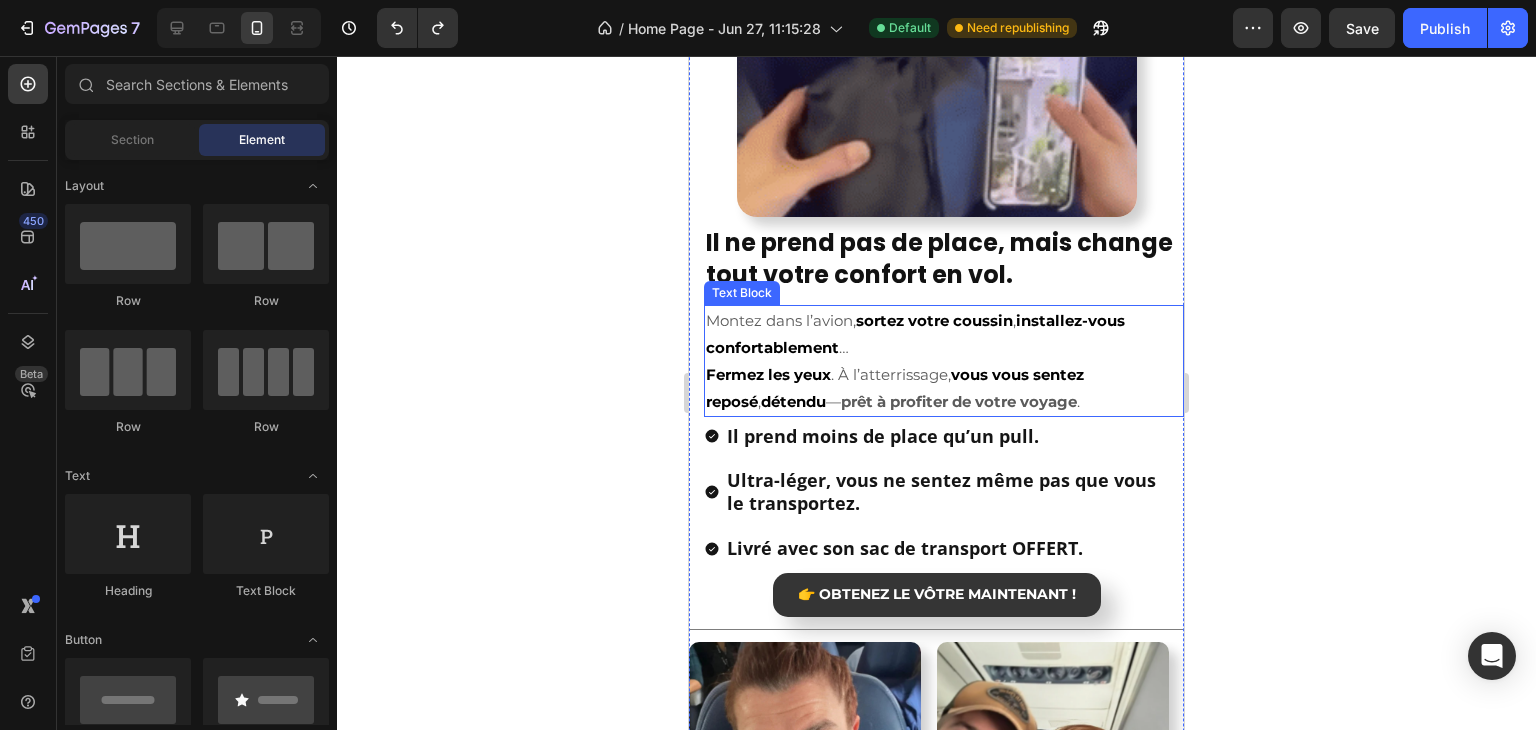 click on "prêt à profiter de votre voyage" at bounding box center [959, 401] 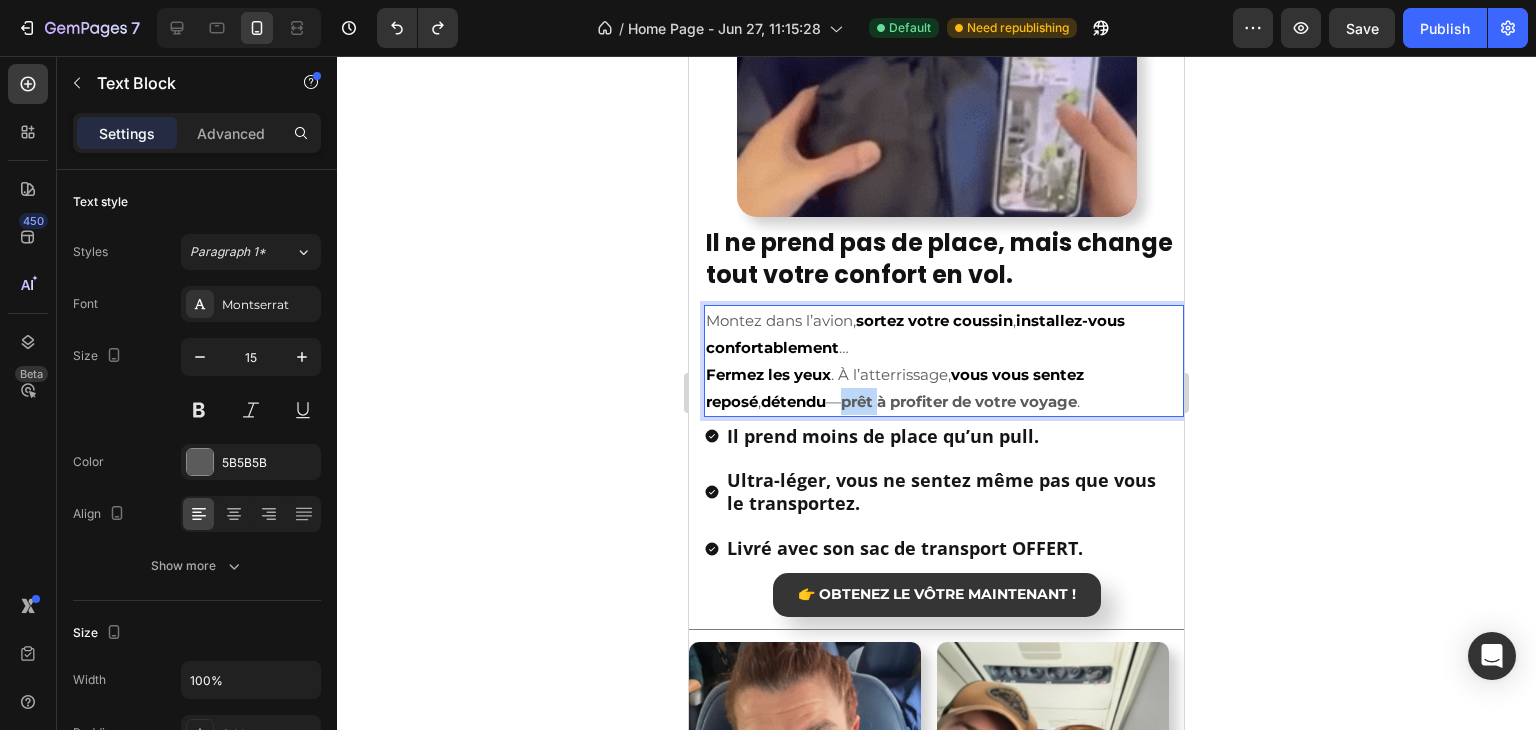click on "prêt à profiter de votre voyage" at bounding box center (959, 401) 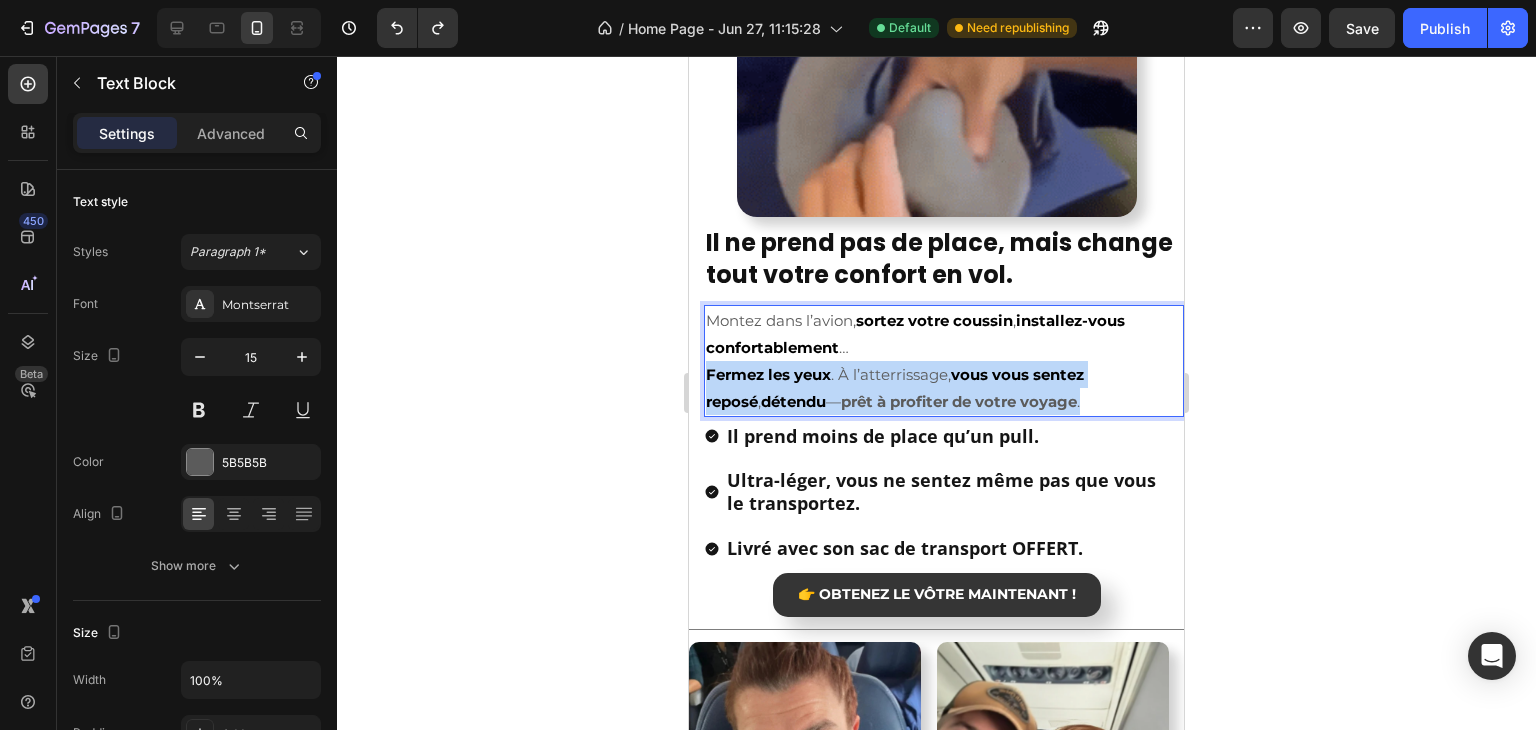 click on "prêt à profiter de votre voyage" at bounding box center [959, 401] 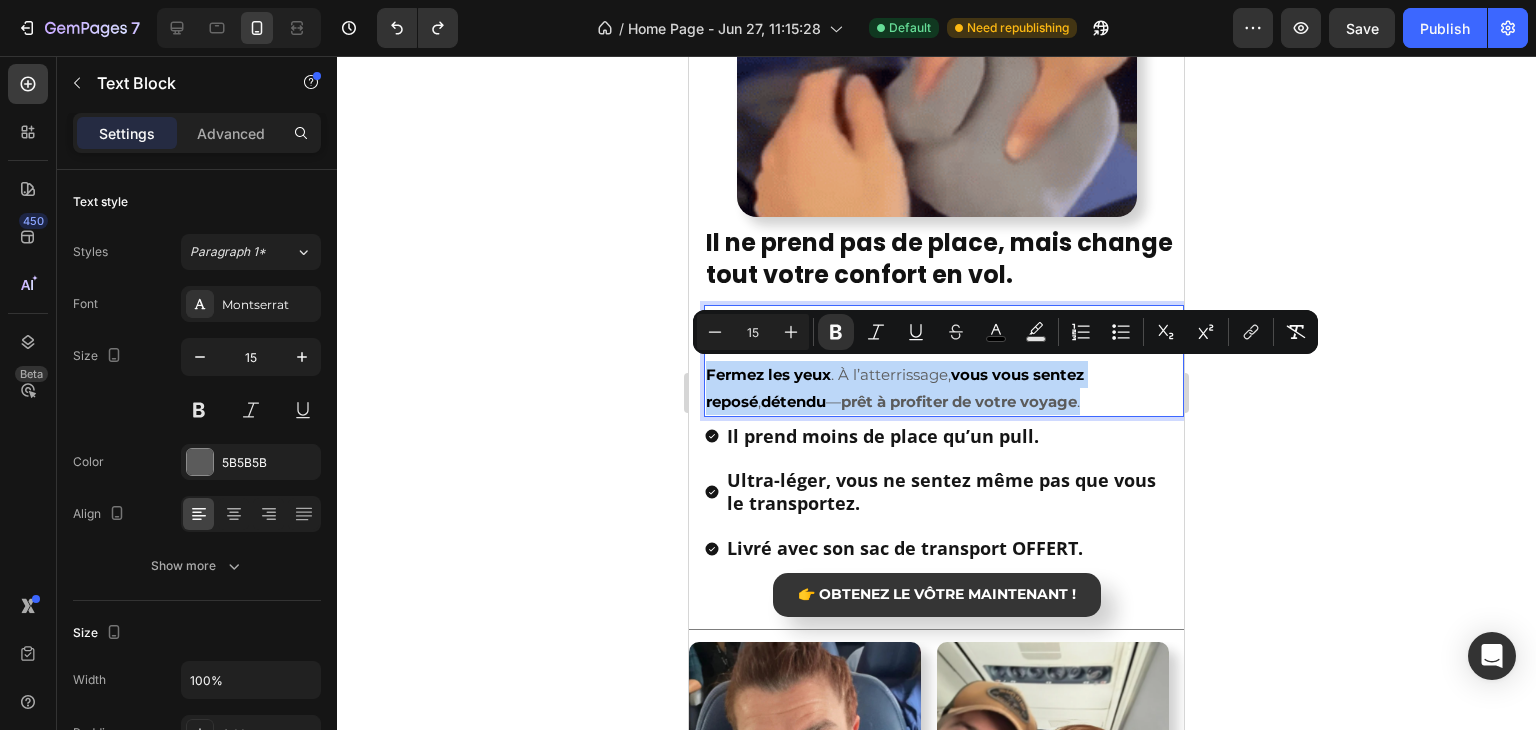 click on "prêt à profiter de votre voyage" at bounding box center (959, 401) 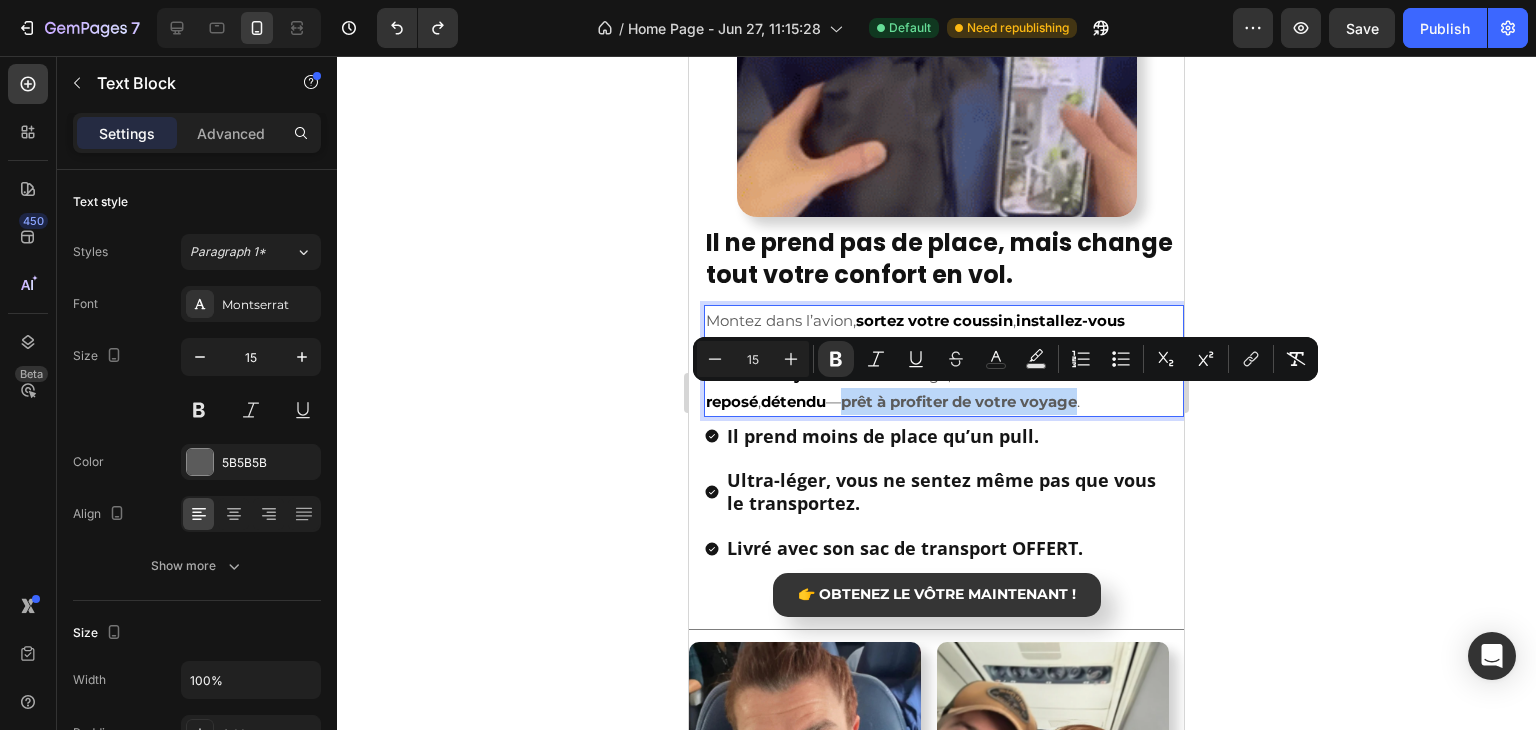 drag, startPoint x: 798, startPoint y: 401, endPoint x: 1018, endPoint y: 398, distance: 220.02045 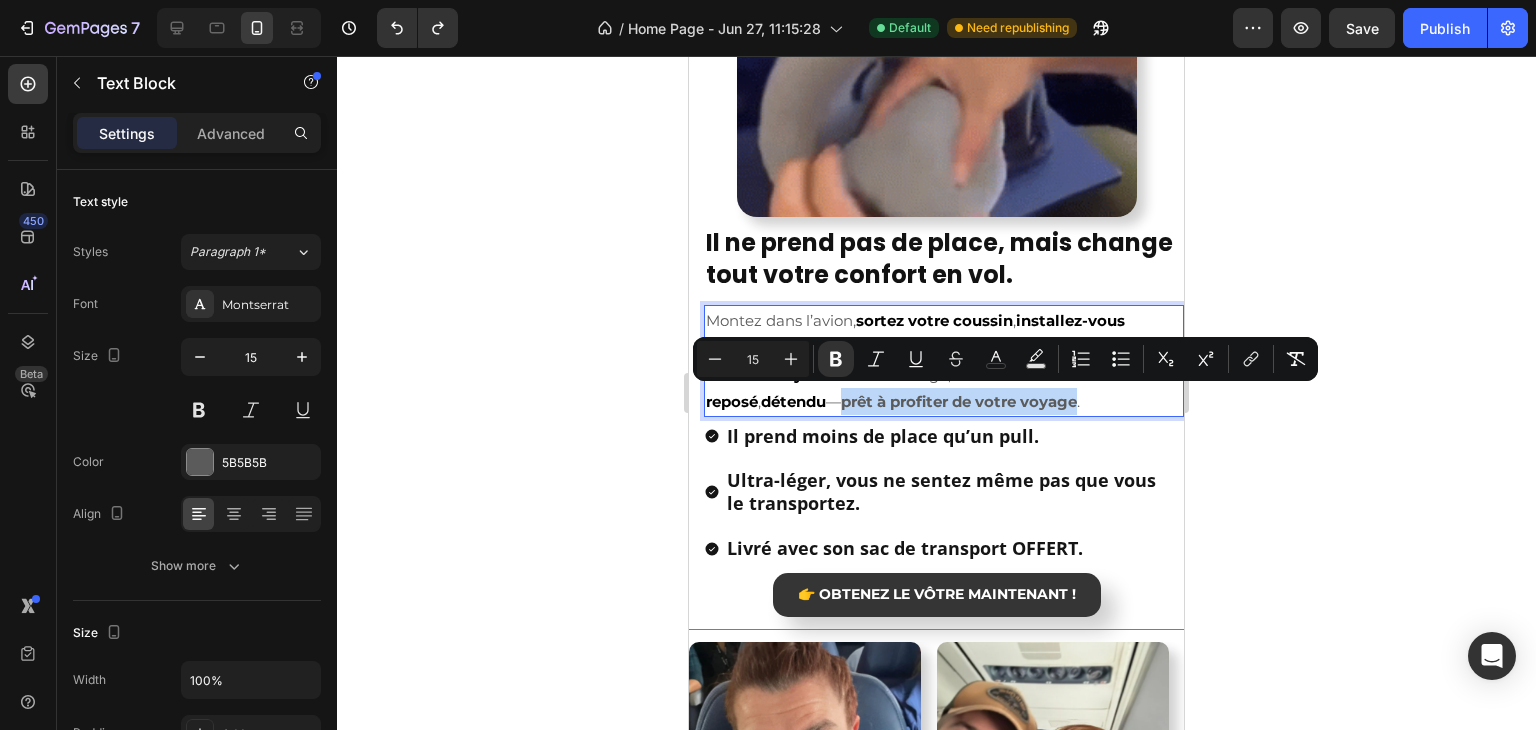 click on "prêt à profiter de votre voyage" at bounding box center (959, 401) 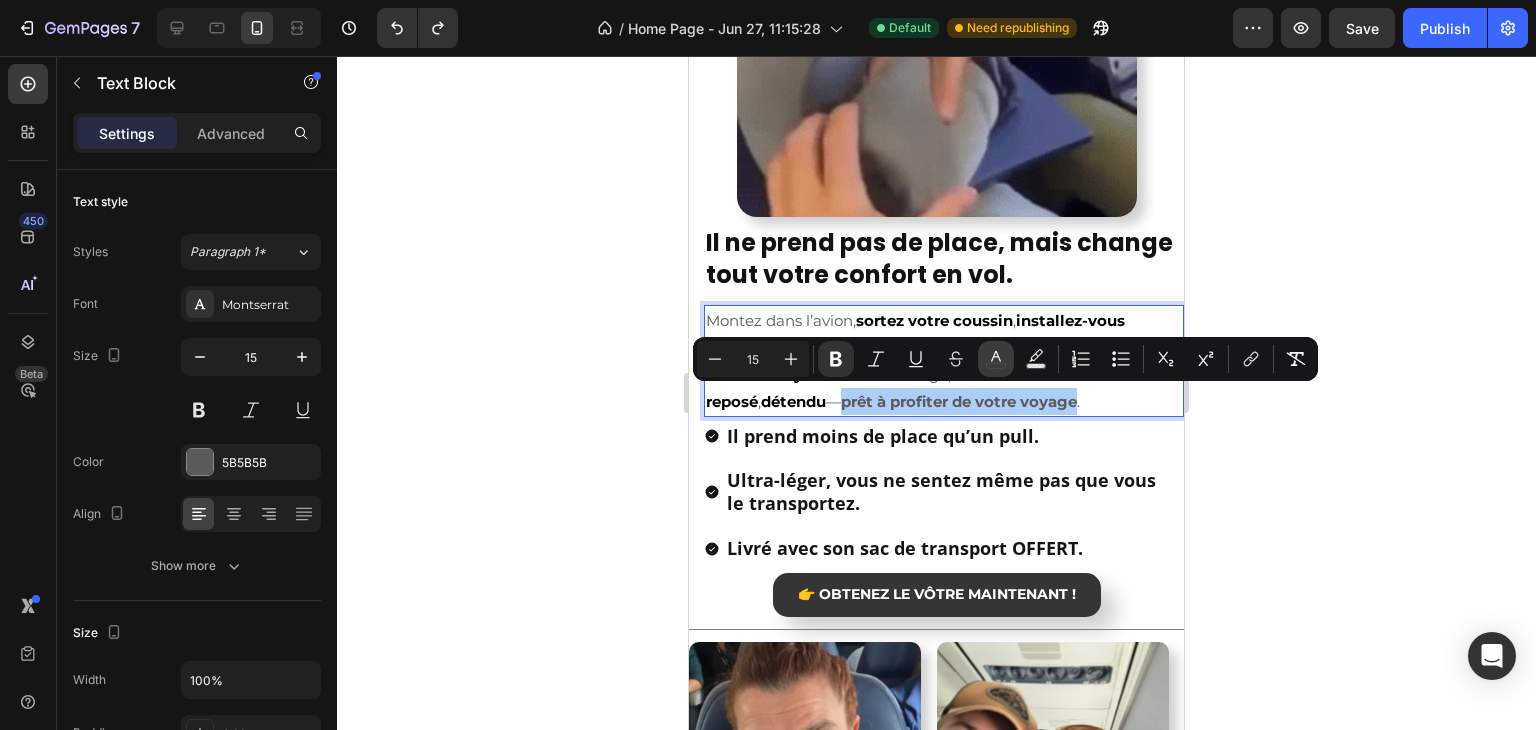 click 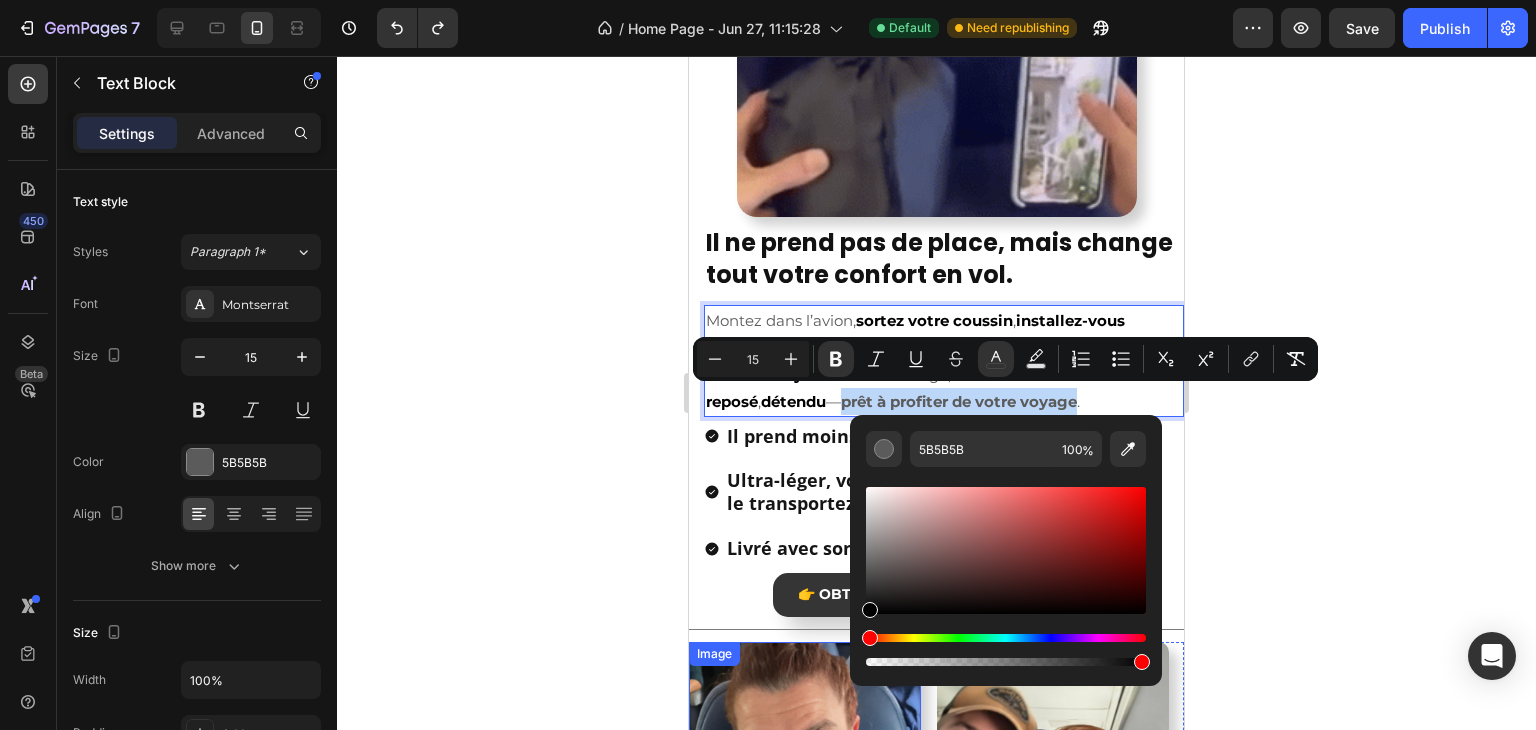 drag, startPoint x: 1573, startPoint y: 683, endPoint x: 751, endPoint y: 693, distance: 822.06085 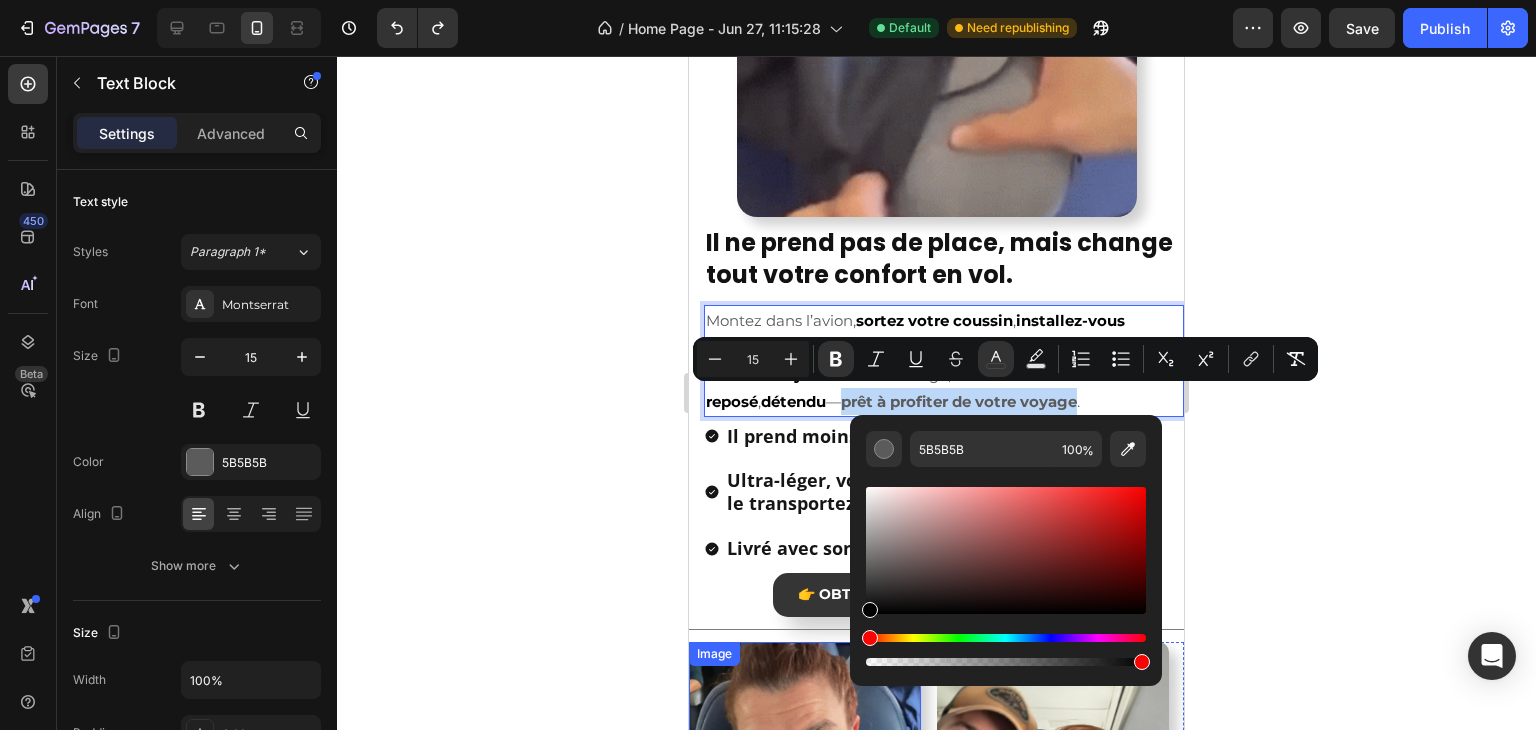 type on "000000" 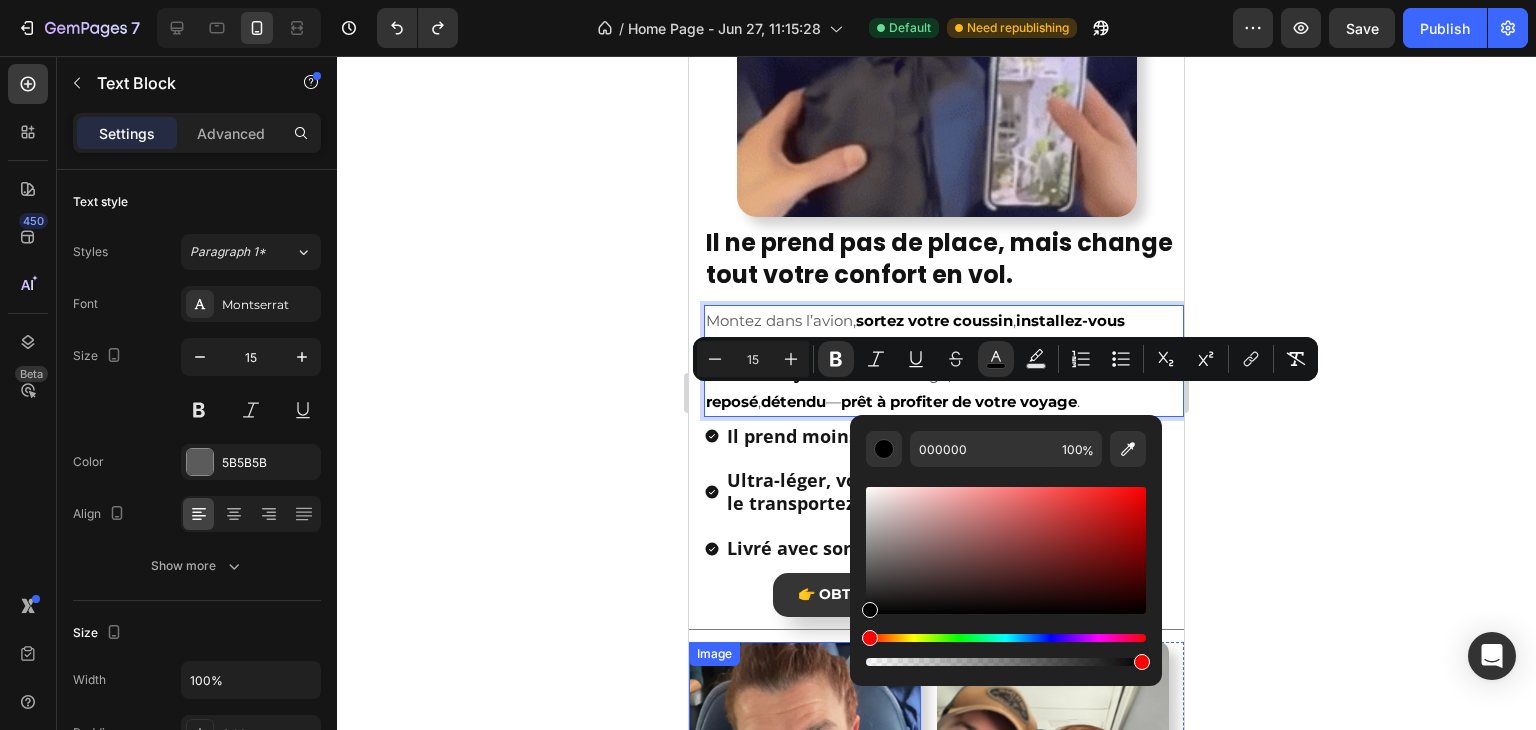 click 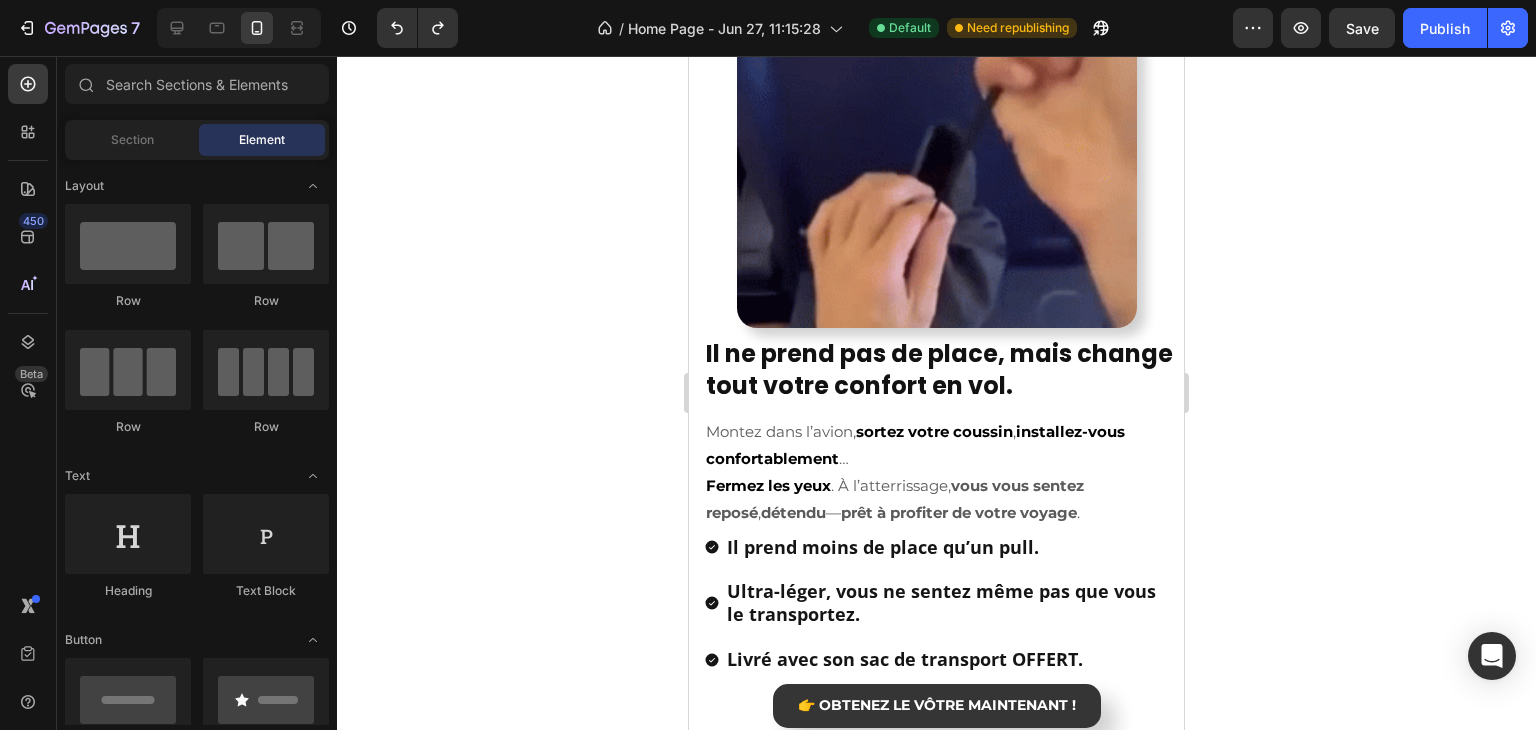 scroll, scrollTop: 1911, scrollLeft: 0, axis: vertical 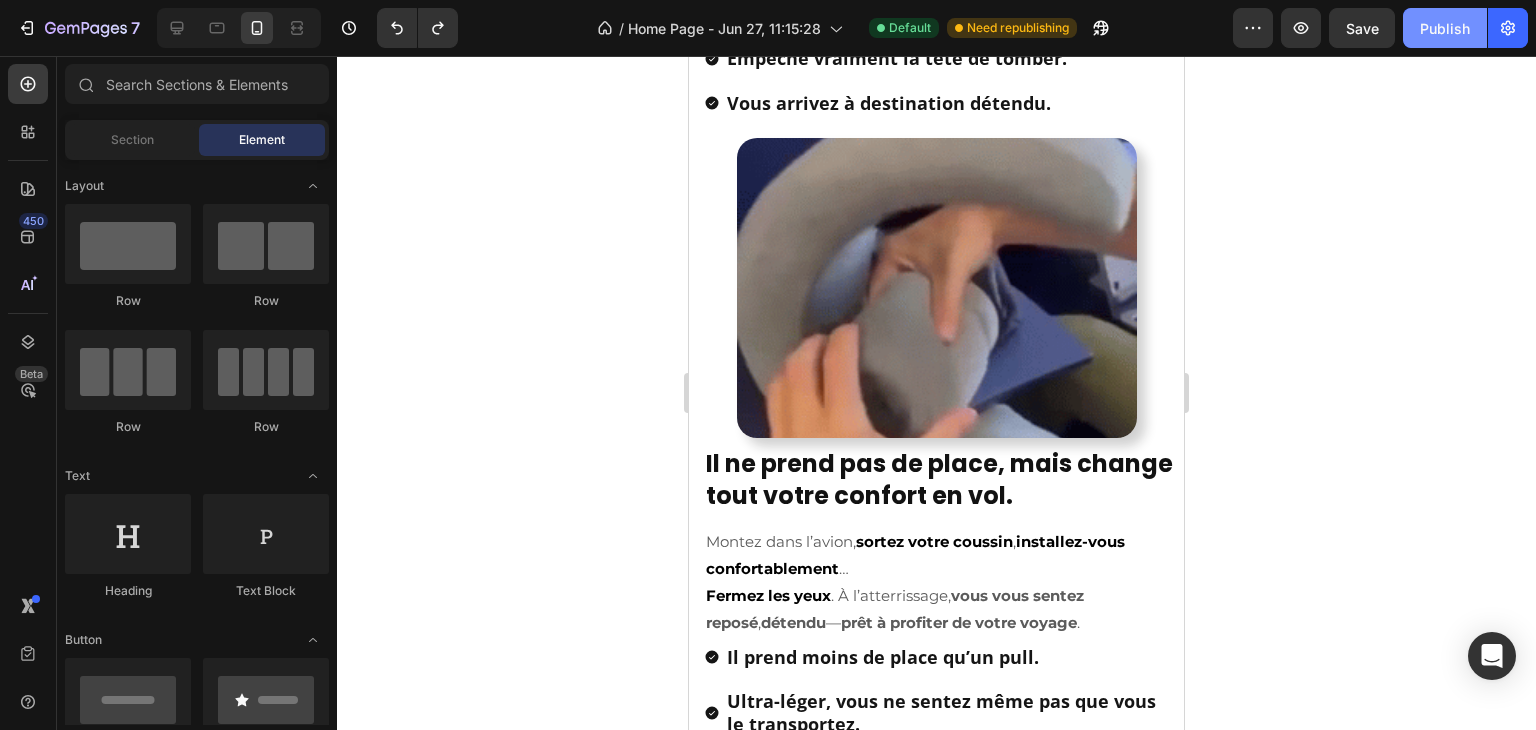 click on "Publish" at bounding box center (1445, 28) 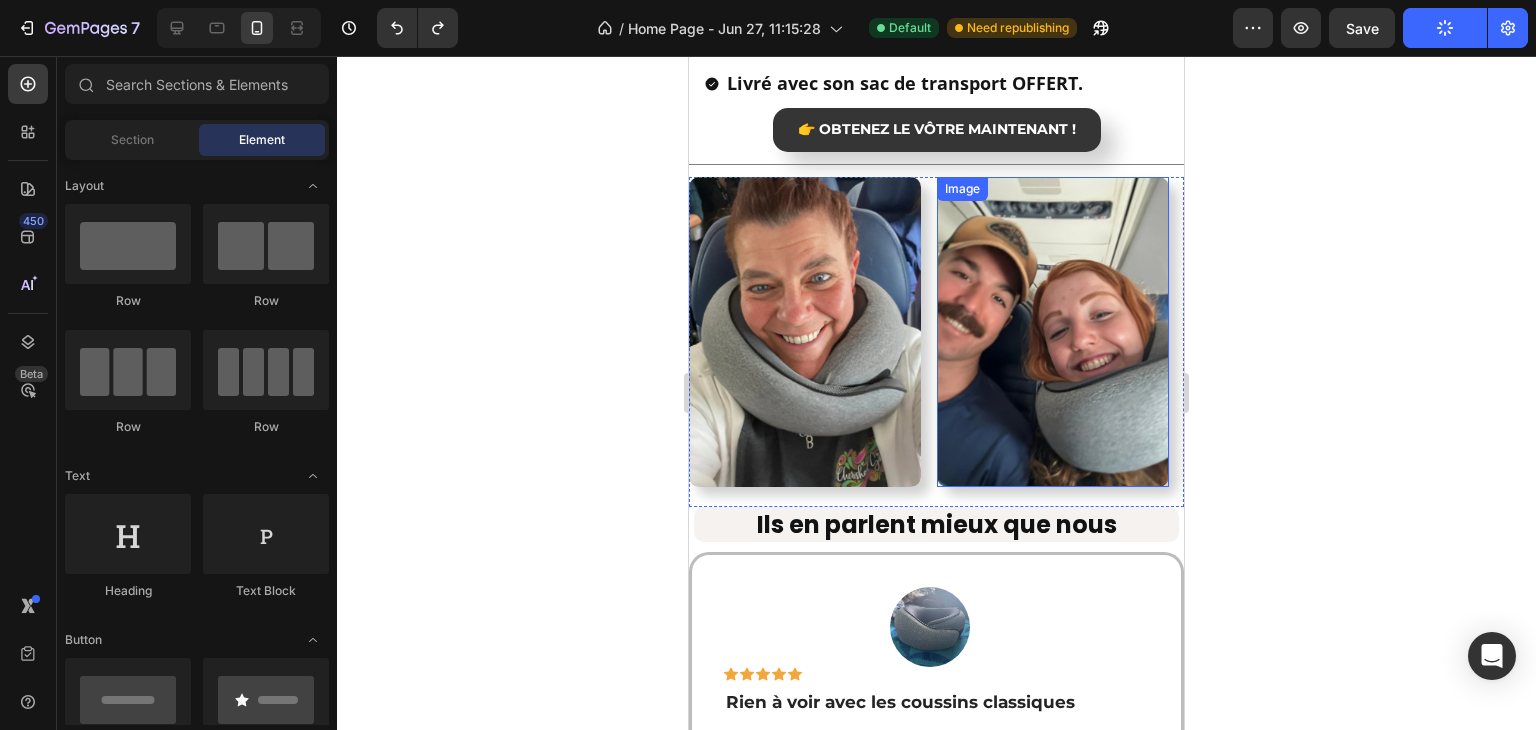 scroll, scrollTop: 2611, scrollLeft: 0, axis: vertical 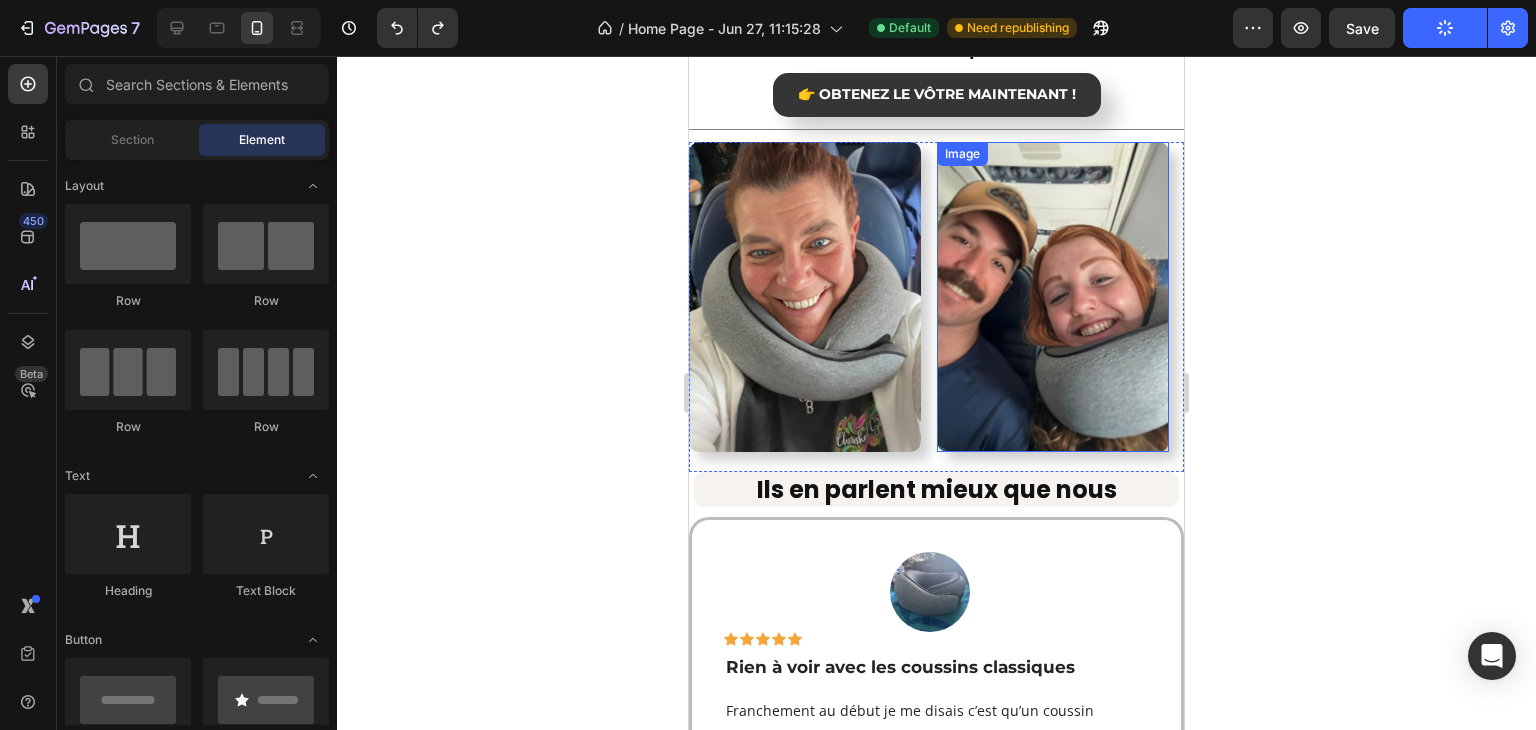 click at bounding box center [1053, 296] 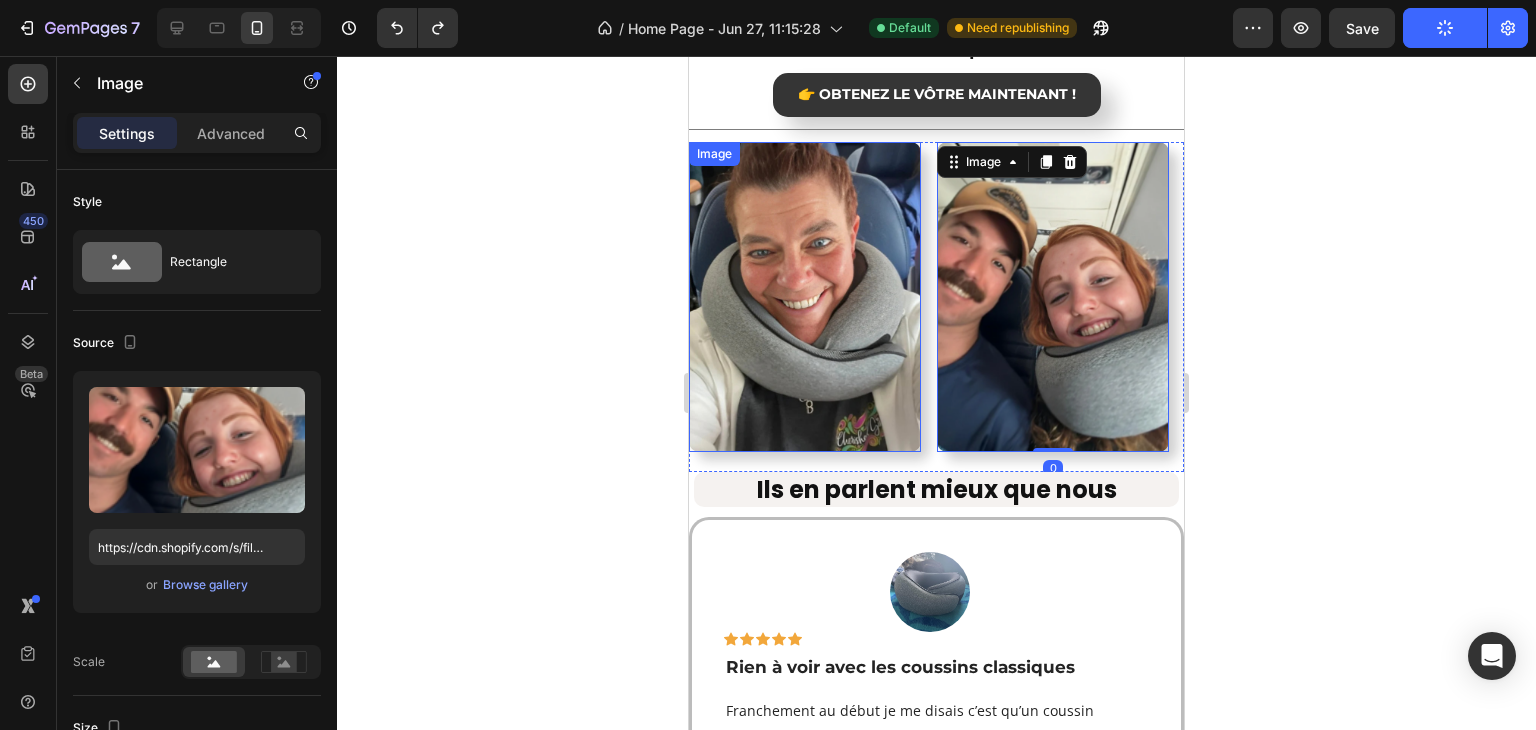 click at bounding box center (805, 296) 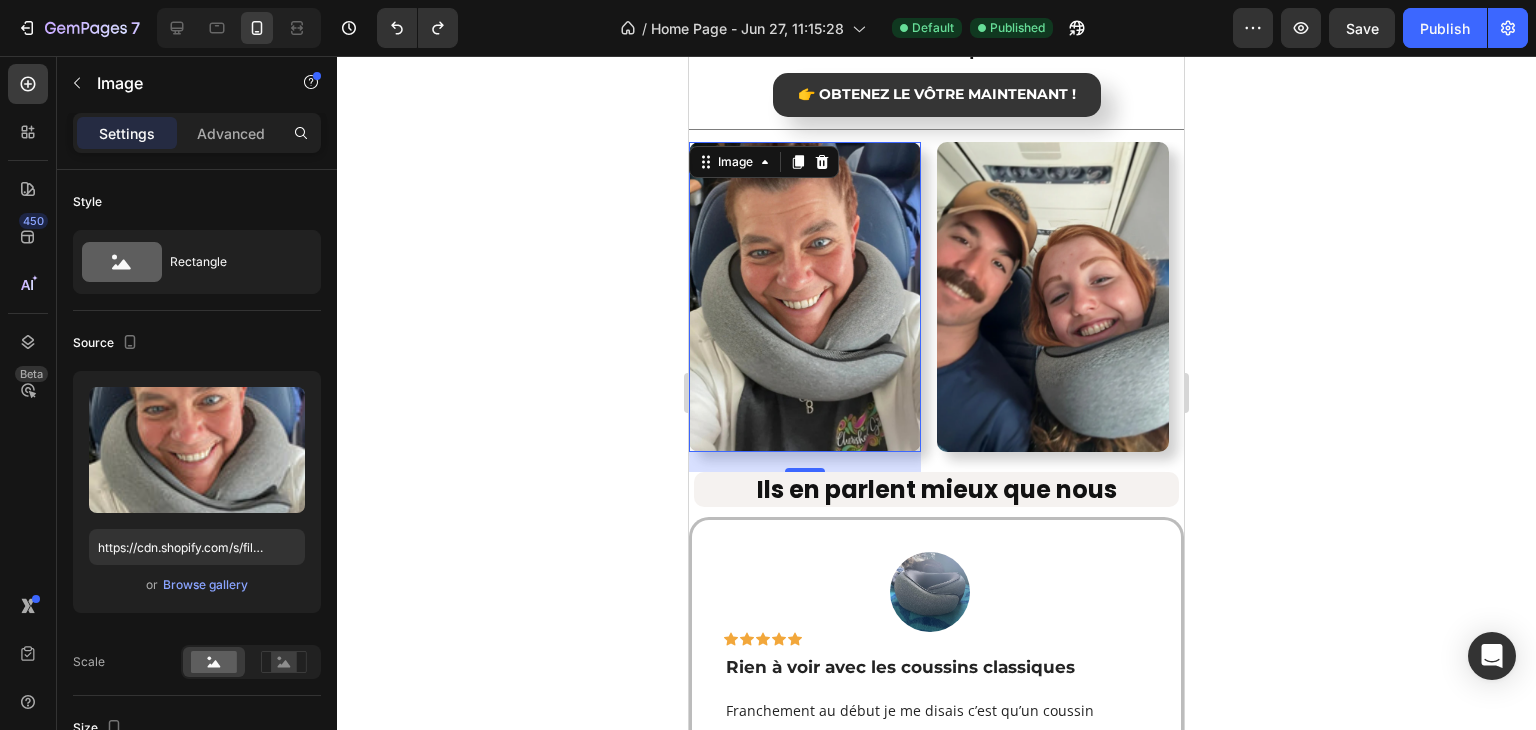 click at bounding box center [1053, 296] 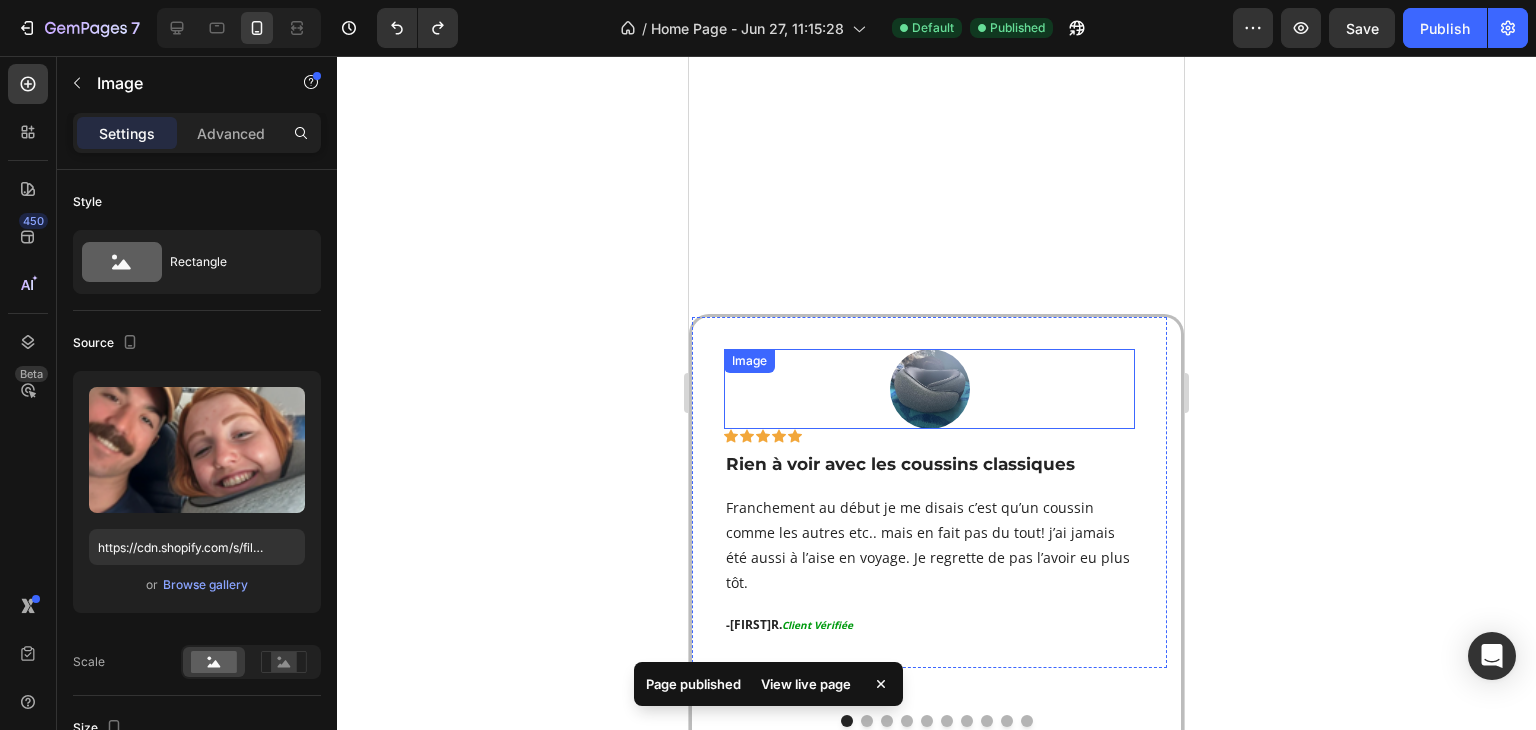 scroll, scrollTop: 3111, scrollLeft: 0, axis: vertical 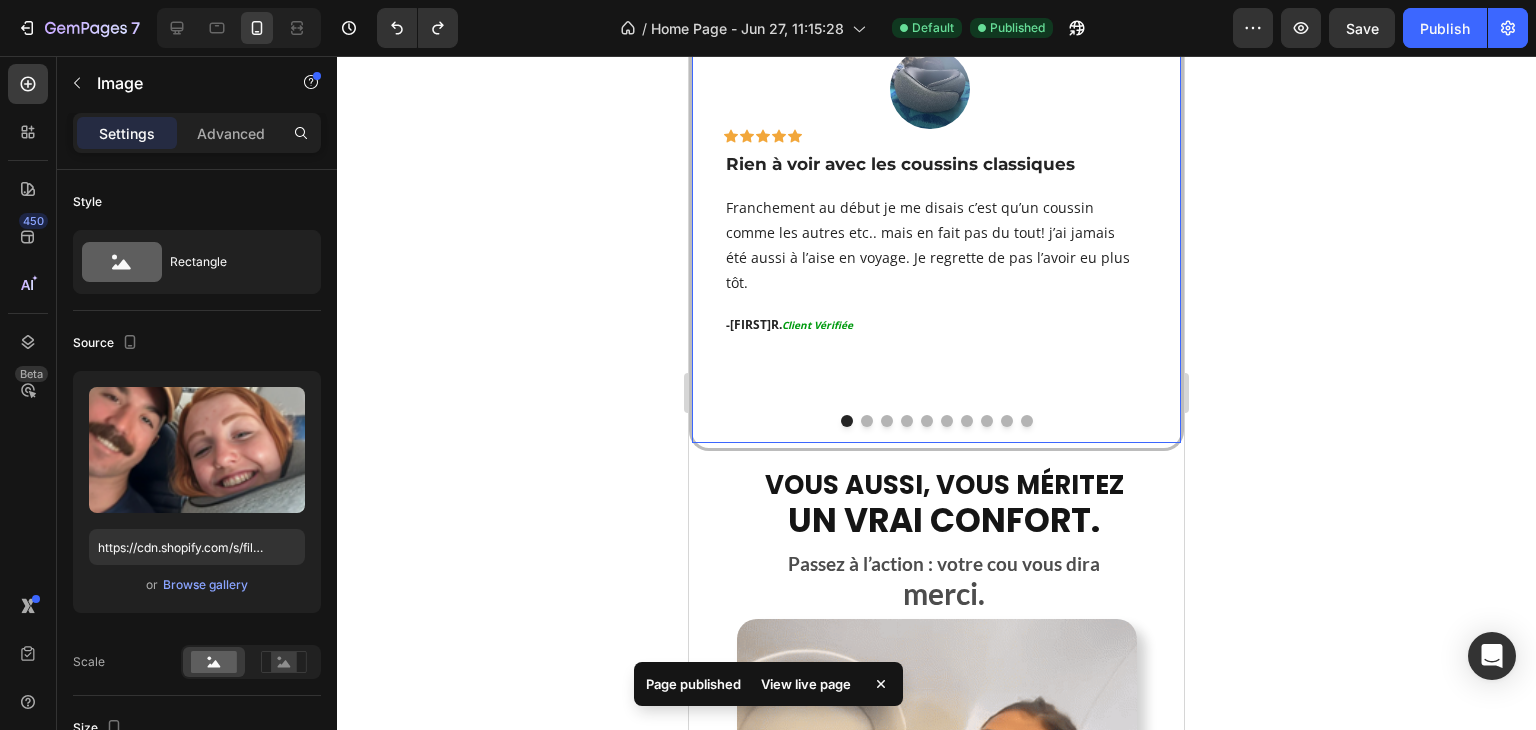 click on "Image
Icon
Icon
Icon
Icon
Icon Row Rien à voir avec les coussins classiques Text block Franchement au début je me disais c’est qu’un coussin comme les autres etc.. mais en fait pas du tout! j’ai jamais été aussi à l’aise en voyage. Je regrette de pas l’avoir eu plus tôt. Text block -  Valerie  R.  Client Vérifiée Text block Row" at bounding box center [929, 230] 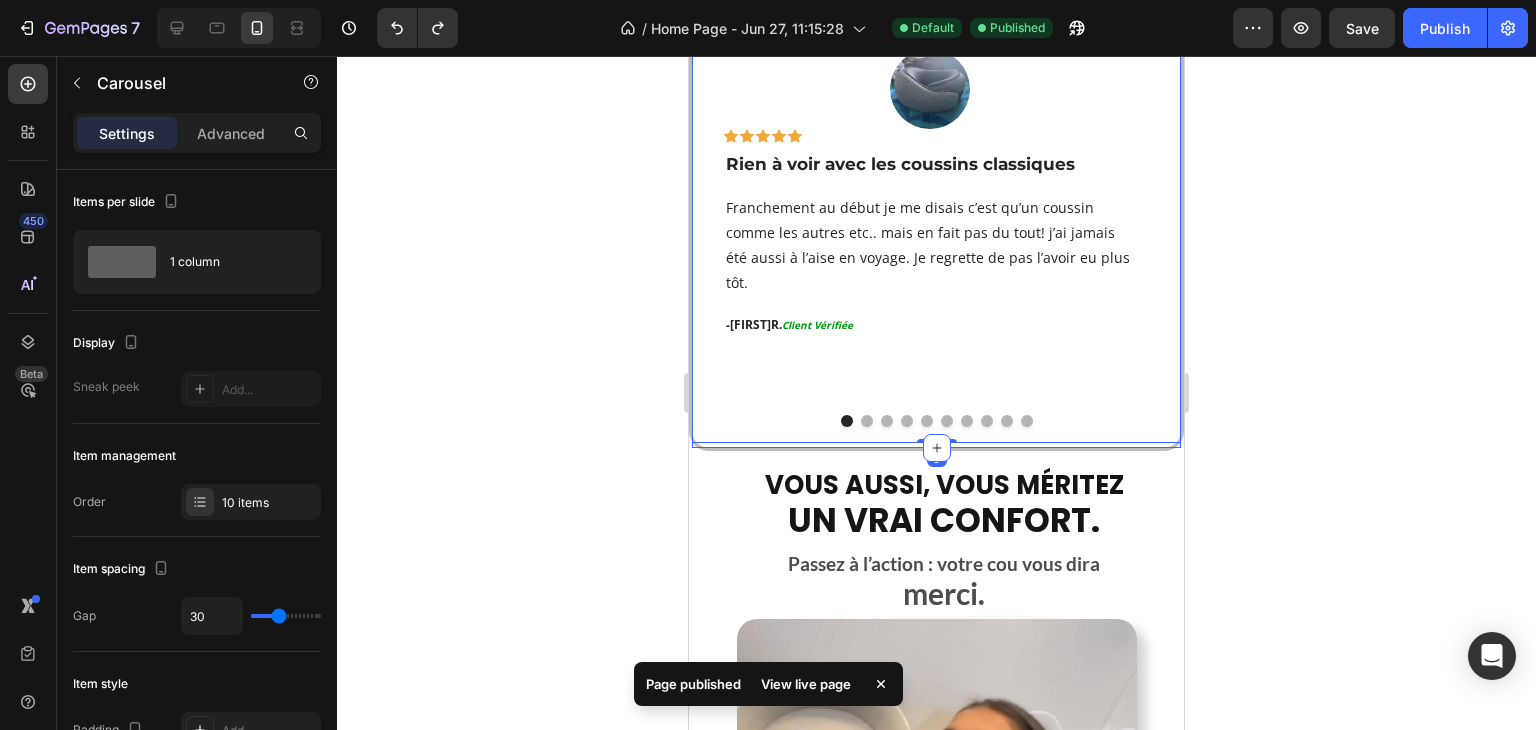 click on "Row Image Icon Icon Icon Icon Icon Icon Row Fini les réveils toutes les 15 minutes Text block Étant un grand voyageur, j’ai regretté plusieurs fois d’avoir acheté plein de coussins qui ne changeaient rien. Celui-ci, c’est le seul avec lequel j’ai réussi à dormir tout le vol, sans me réveiller toutes les 15 minutes. Une vraie différence. Text block - [NAME] T. Client Vérifiée Text block Row Image Icon Icon Icon Icon Icon Icon Row" at bounding box center [936, 233] 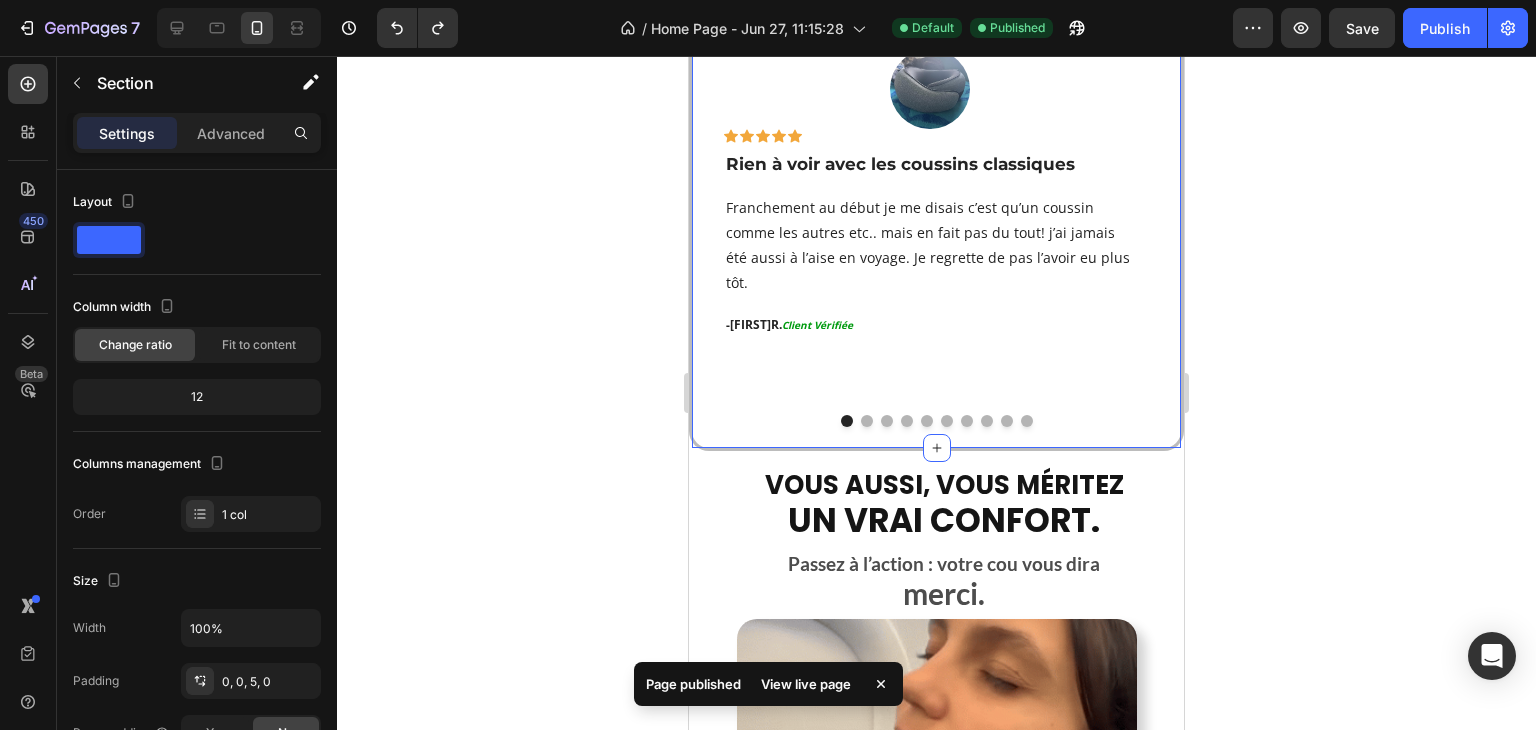 click 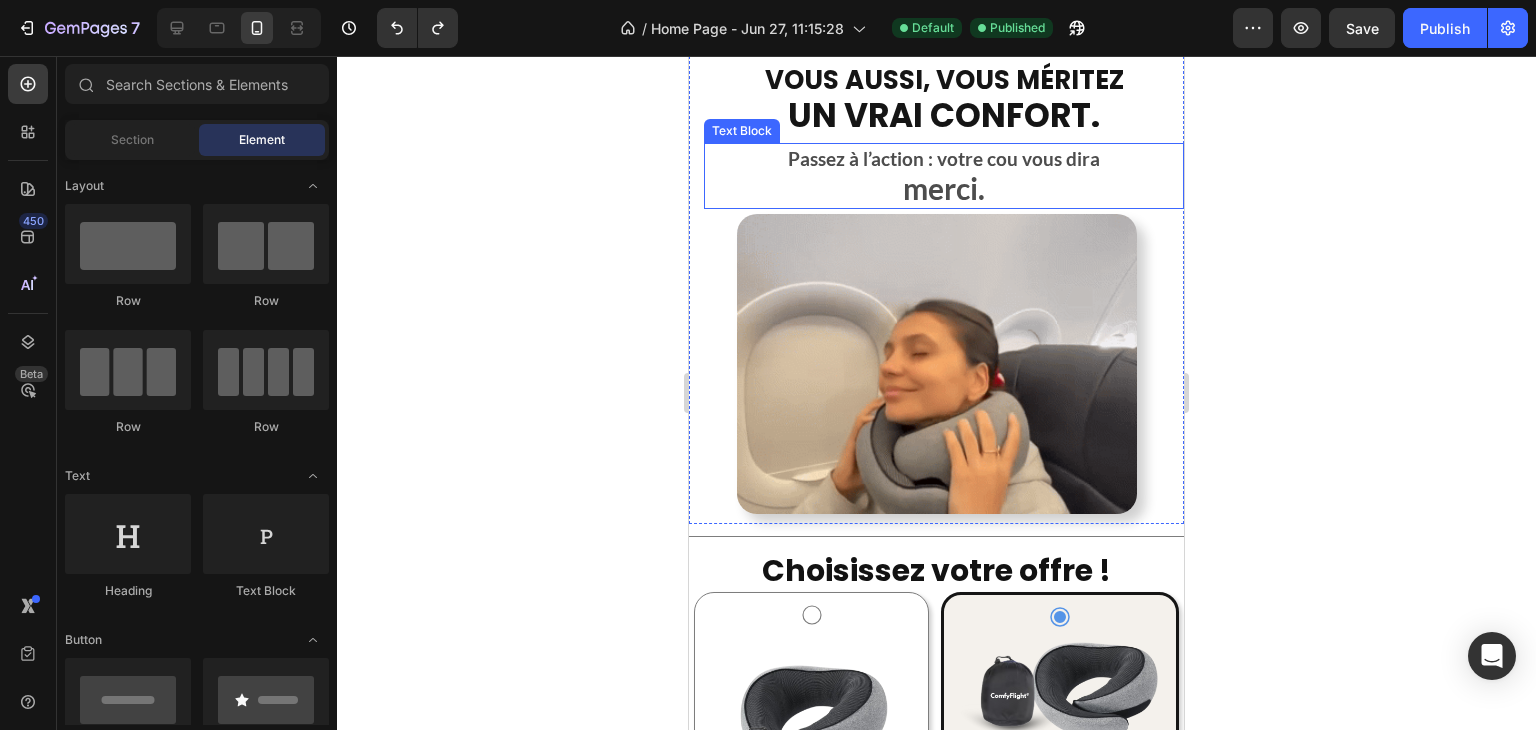 scroll, scrollTop: 3316, scrollLeft: 0, axis: vertical 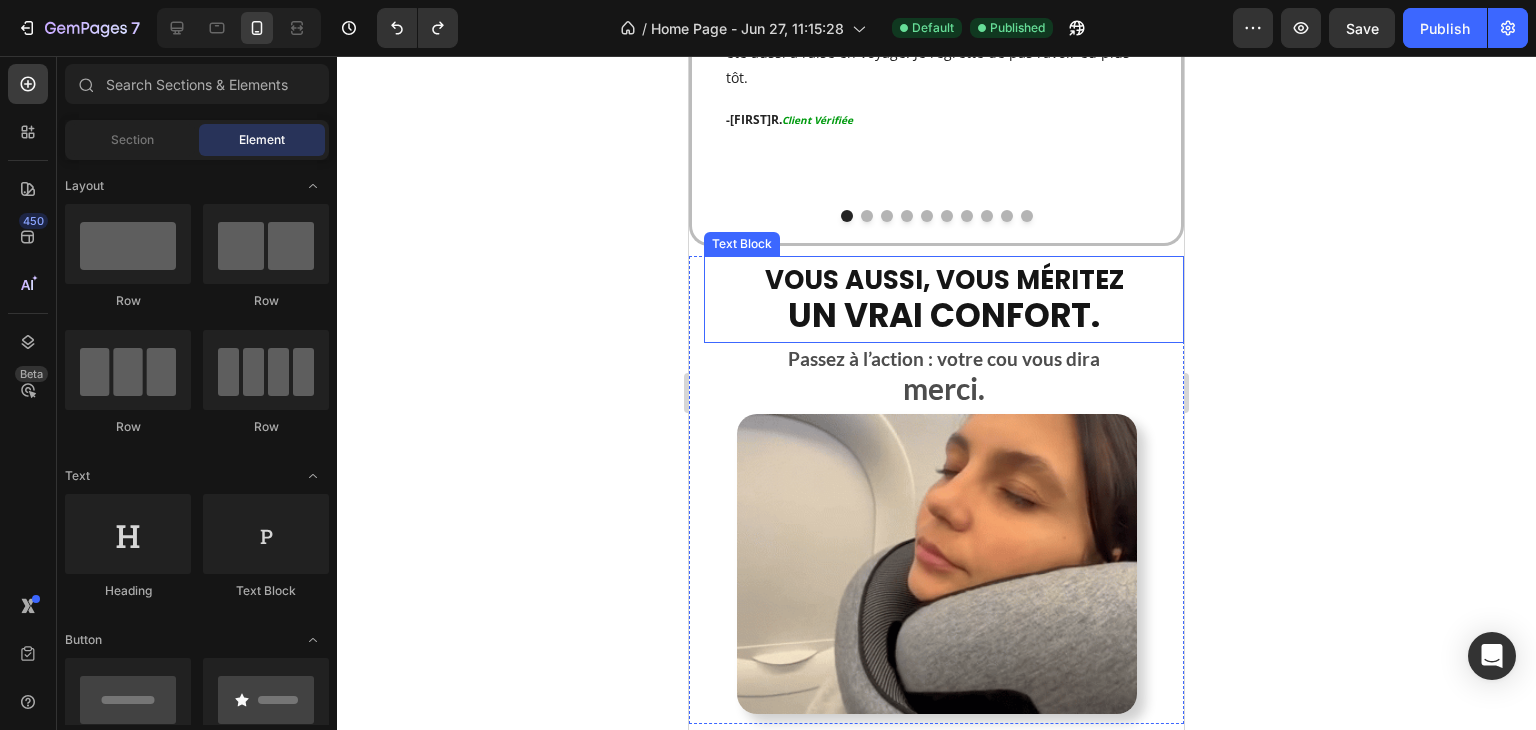 click on "un vrai confort." at bounding box center (944, 318) 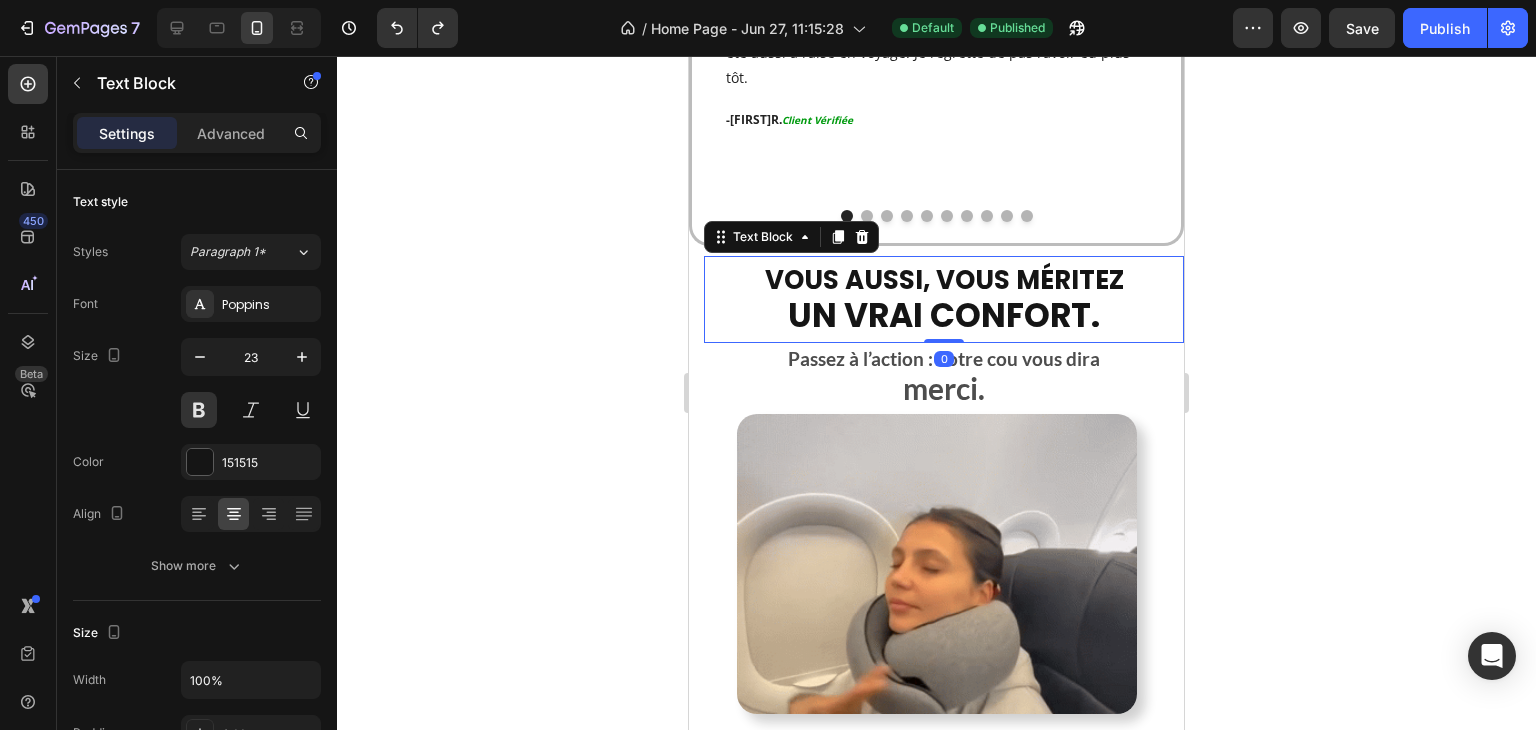 click on "un vrai confort." at bounding box center [944, 318] 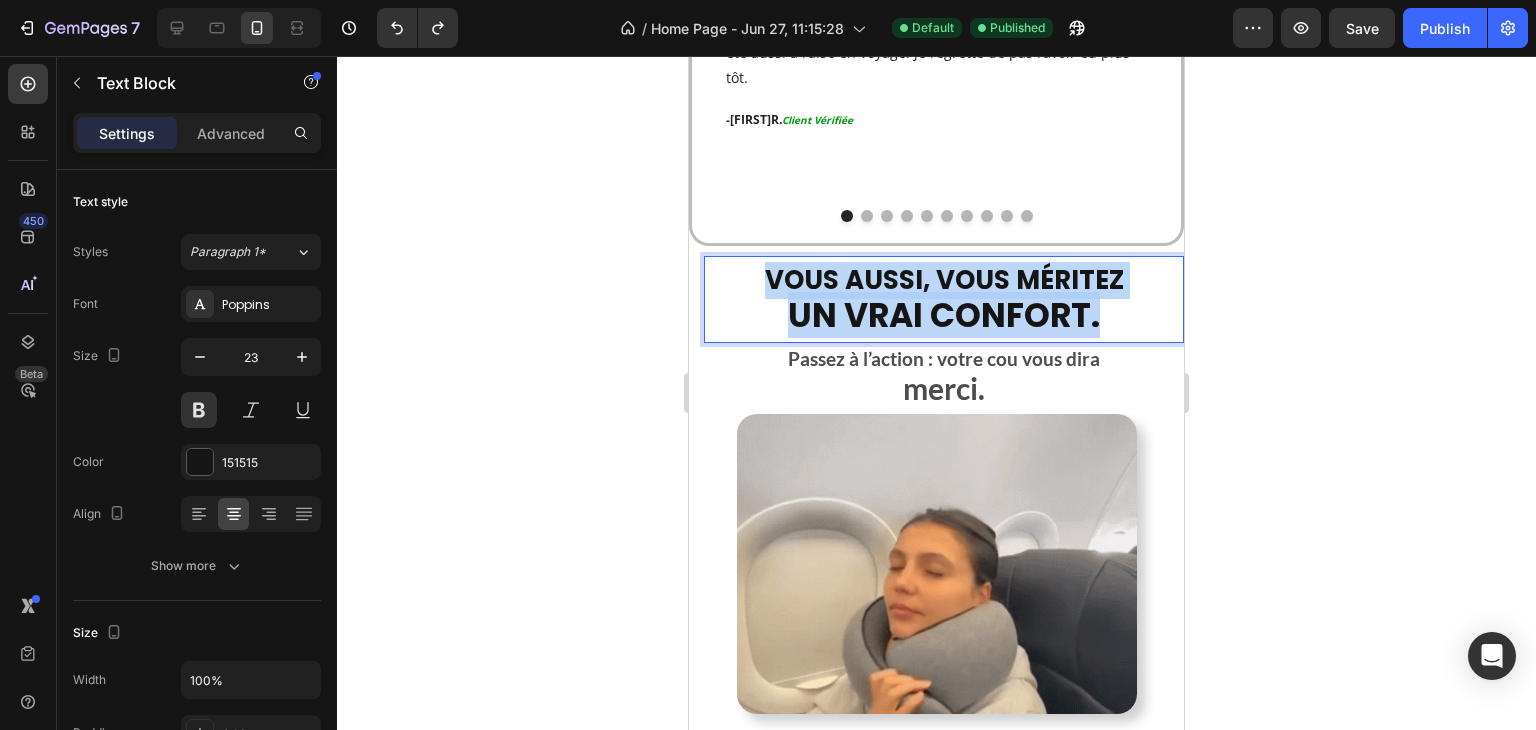 drag, startPoint x: 1115, startPoint y: 290, endPoint x: 677, endPoint y: 237, distance: 441.19498 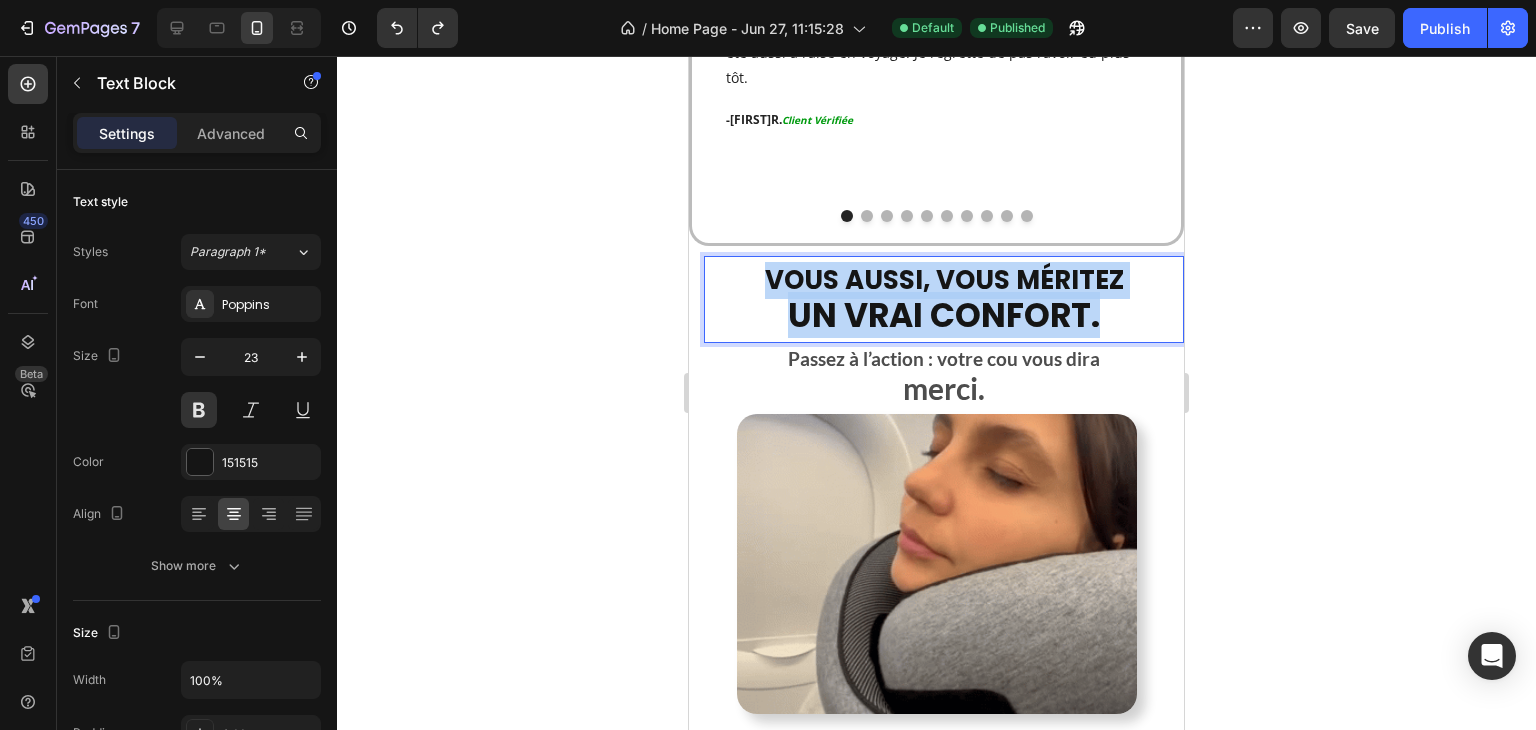 click on "Mobile  ( 495 px) iPhone 13 Mini iPhone 13 Pro iPhone 11 Pro Max iPhone 15 Pro Max Pixel 7 Galaxy S8+ Galaxy S20 Ultra iPad Mini iPad Air iPad Pro Header Image
Icon
Icon
Icon
Icon
Icon Row Rien à voir avec les coussins classiques Text block Franchement au début je me disais c’est qu’un coussin comme les autres etc.. mais en fait pas du tout! j’ai jamais été aussi à l’aise en voyage. Je regrette de pas l’avoir eu plus tôt. Text block -  Valerie  R.  Client Vérifiée Text block Row Image
Icon
Icon
Icon
Icon
Icon Row Fini les réveils toutes les 15 minutes Text block Étant un grand voyageur, j’ai regretté plusieurs fois d’avoir acheté plein de coussins qui ne changeaient rien. Celui-ci, c’est le seul avec lequel j’ai réussi à dormir tout le vol, sans me réveiller toutes les 15 minutes. Une vraie différence. Text block Row" at bounding box center [936, 612] 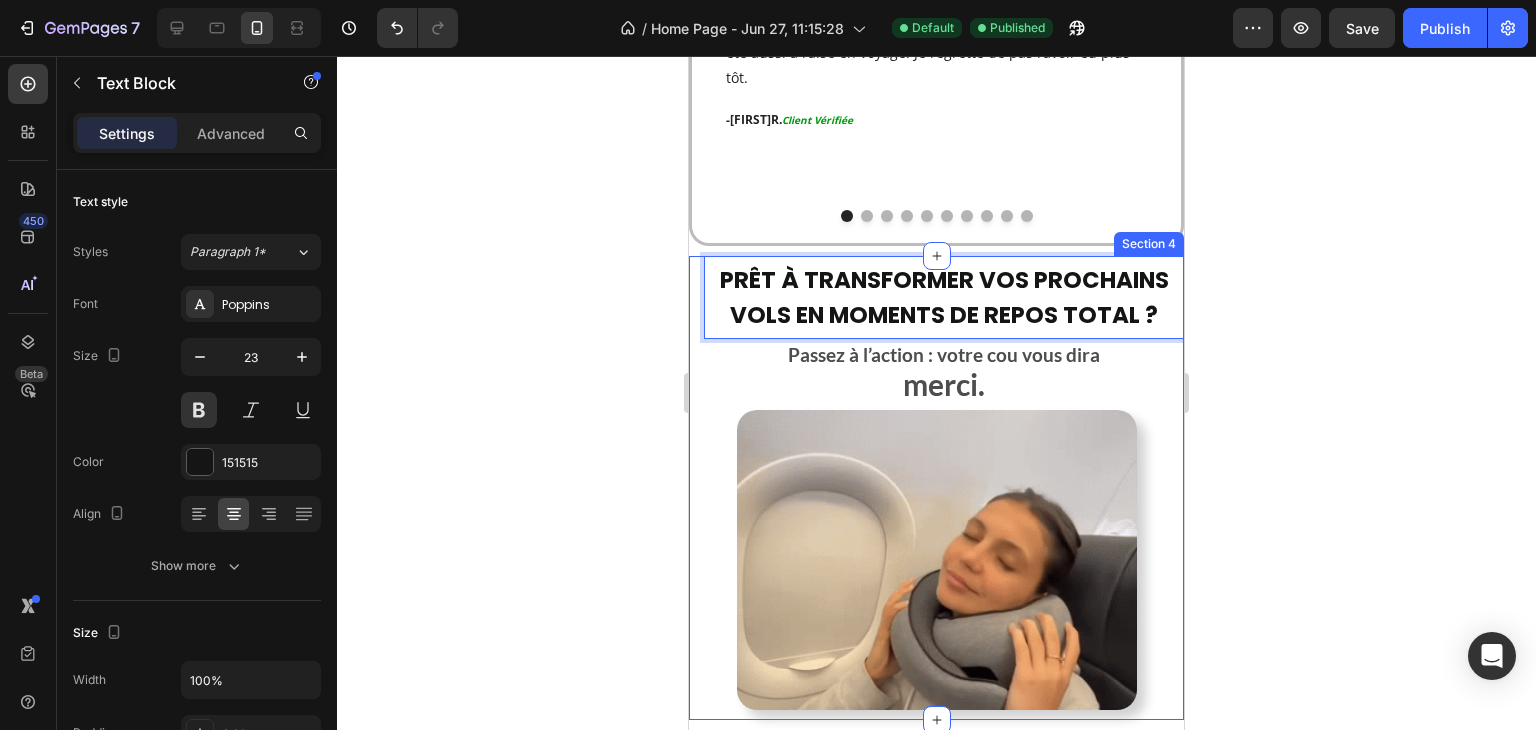 click 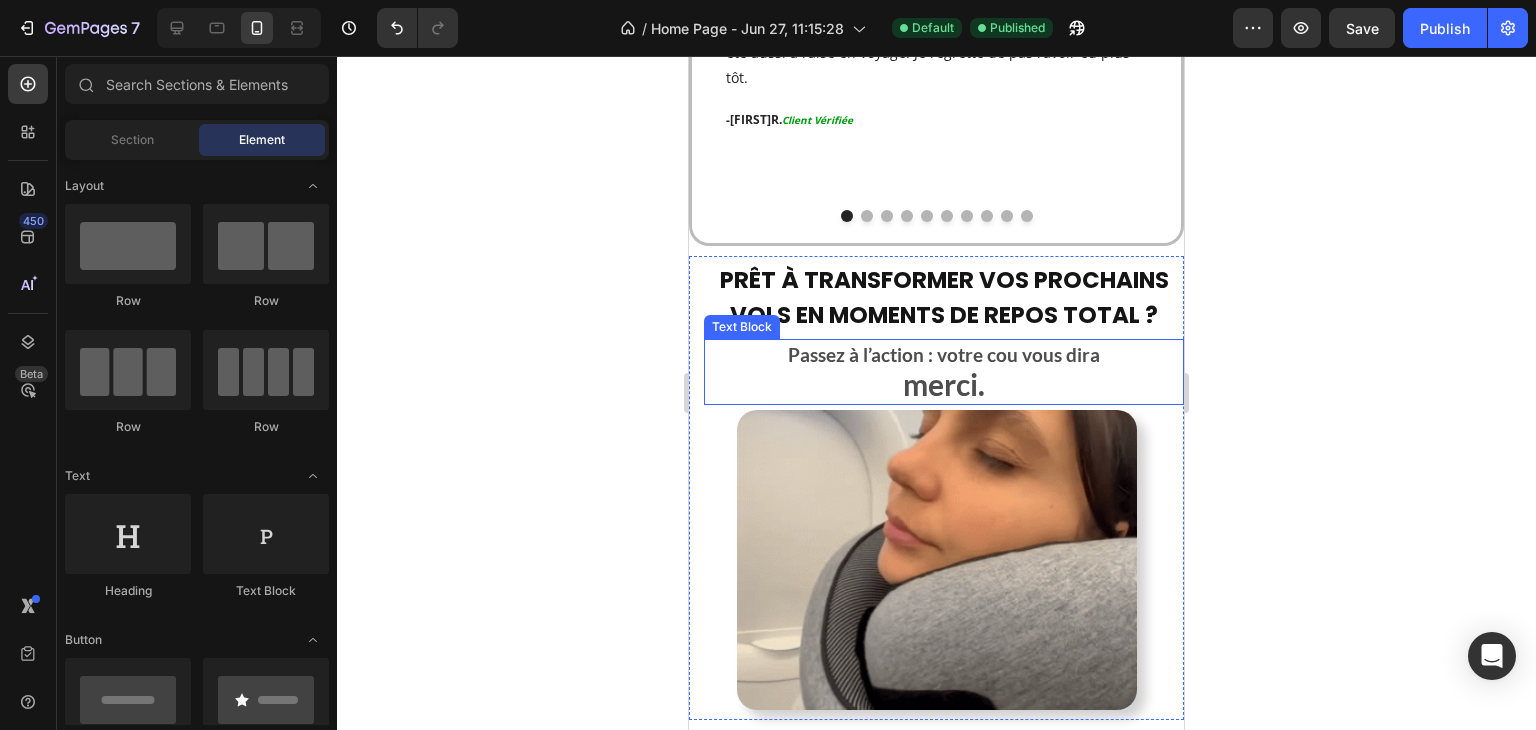 click on "Prêt à transformer vos prochains vols en moments de repos total ?" at bounding box center [944, 297] 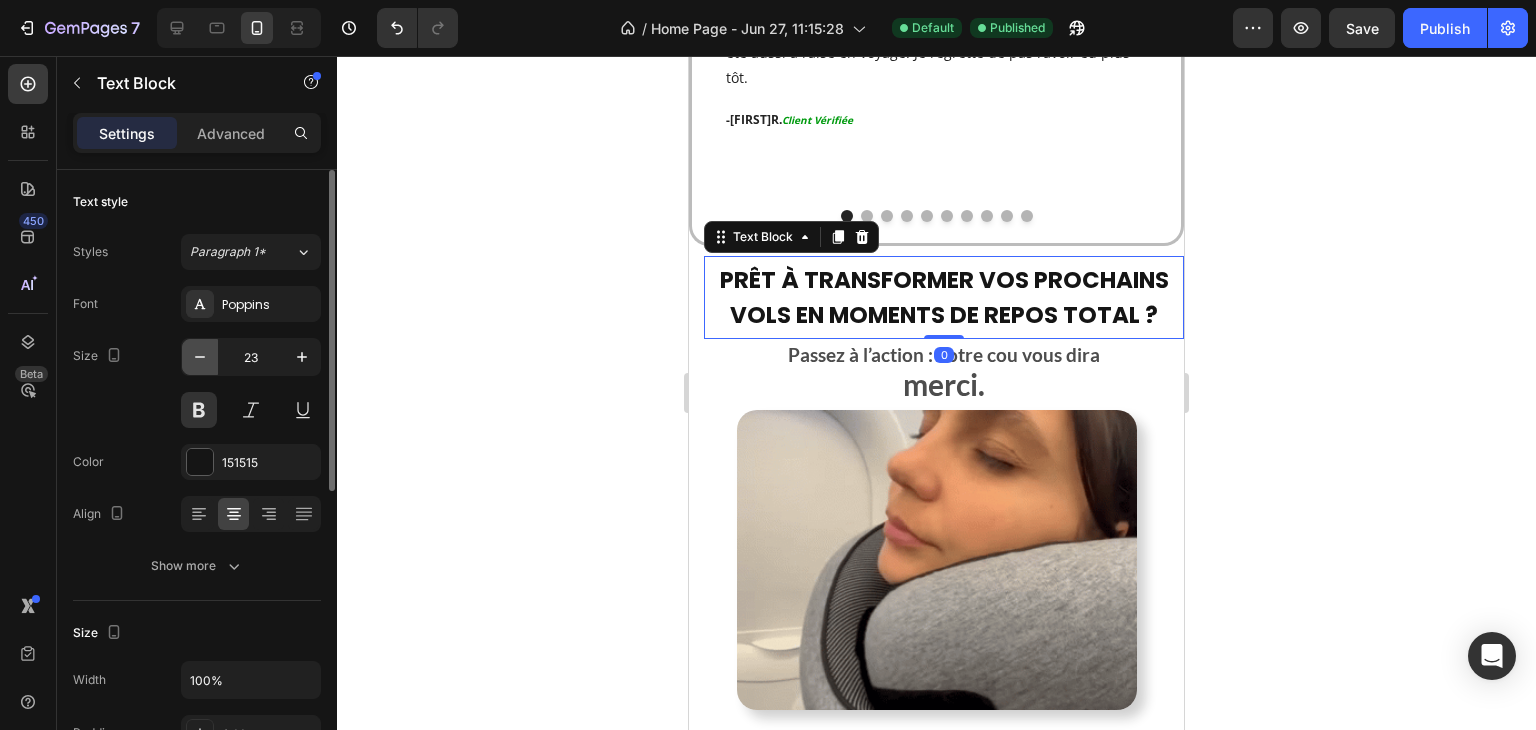 click 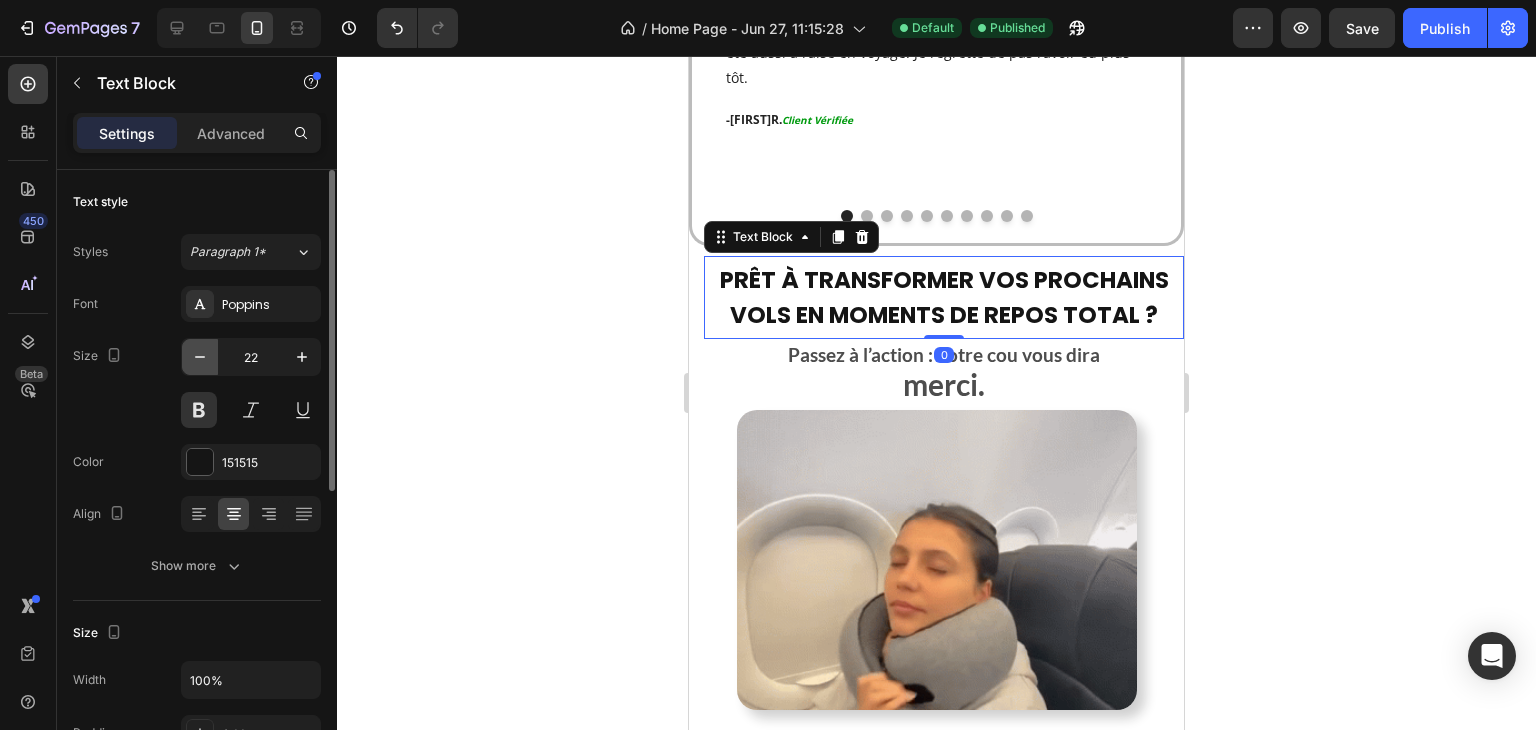 click 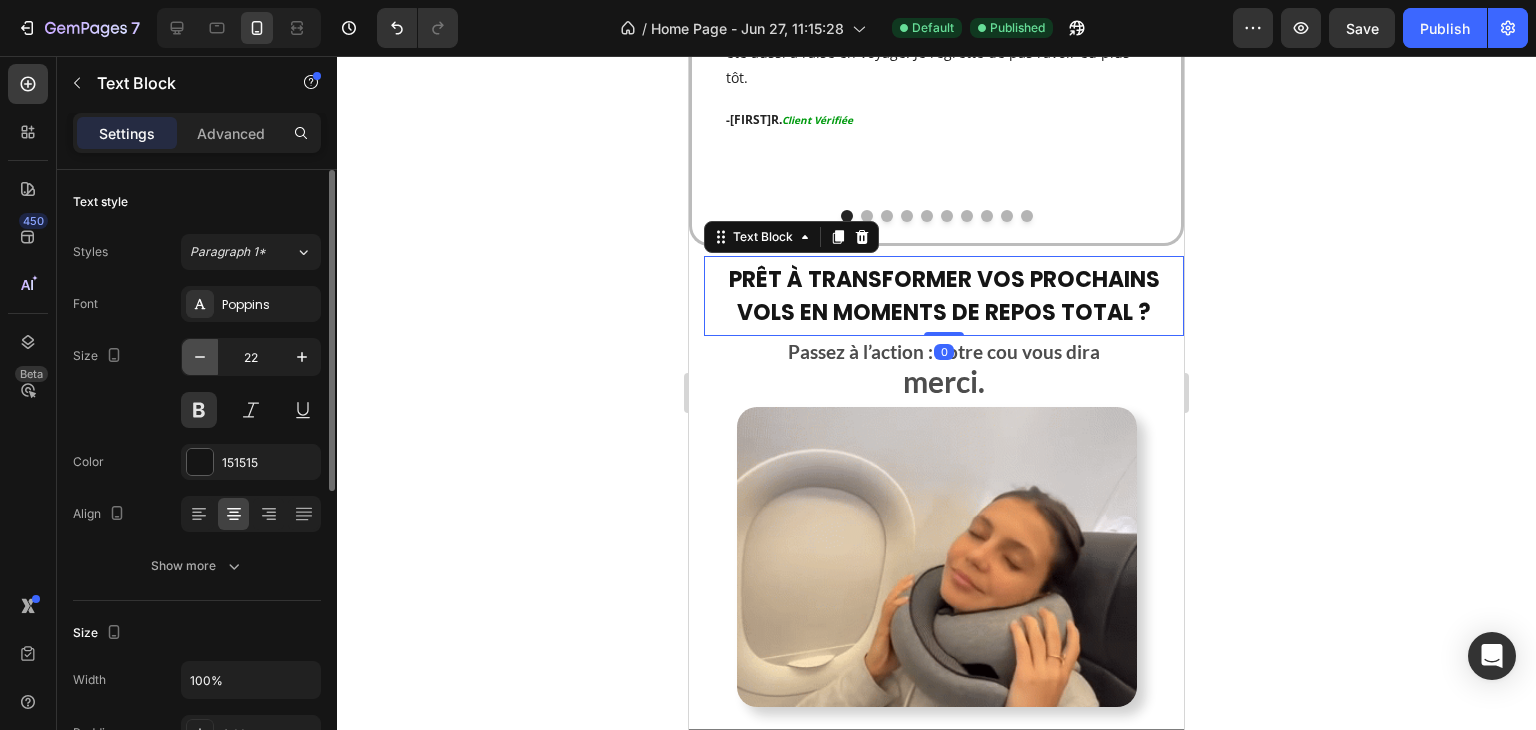 type on "21" 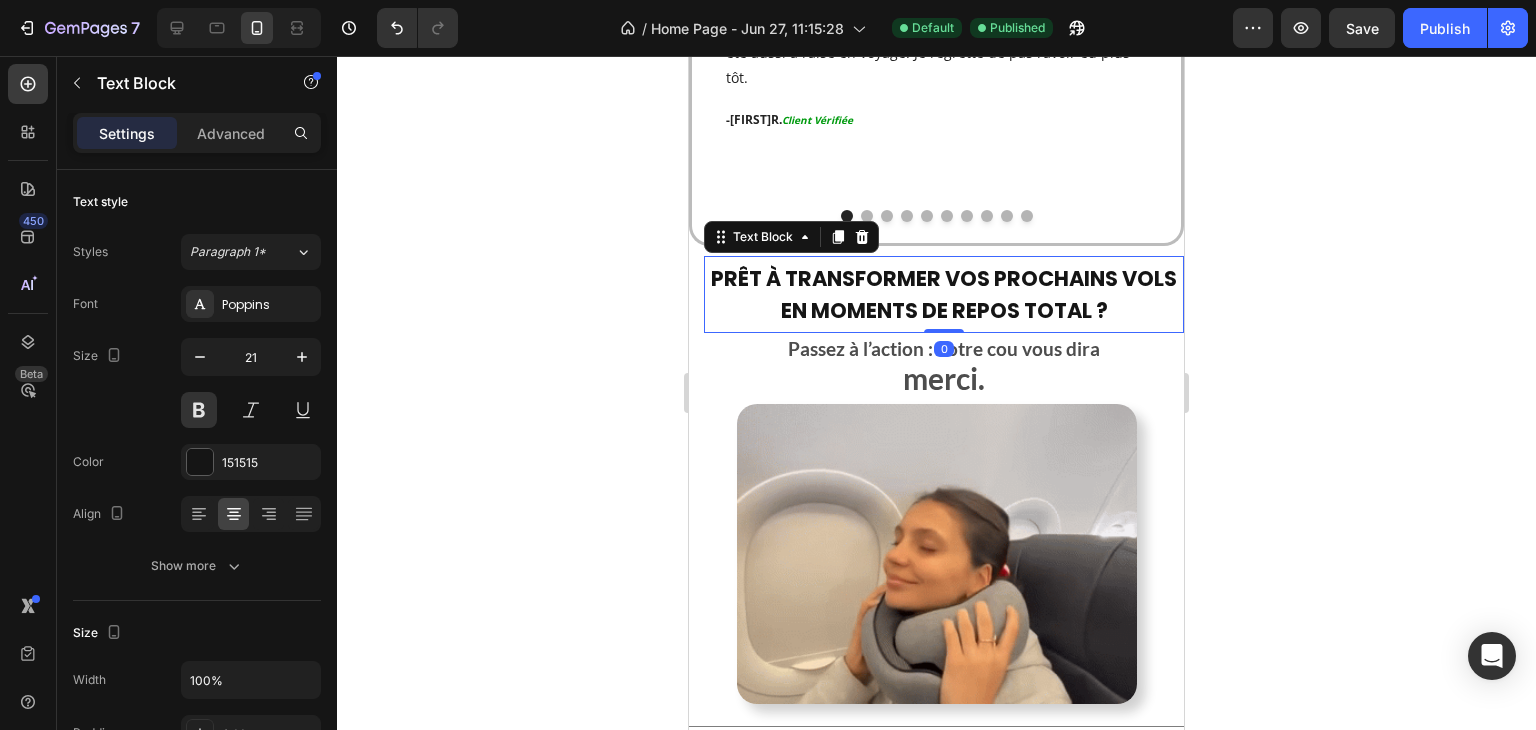 click 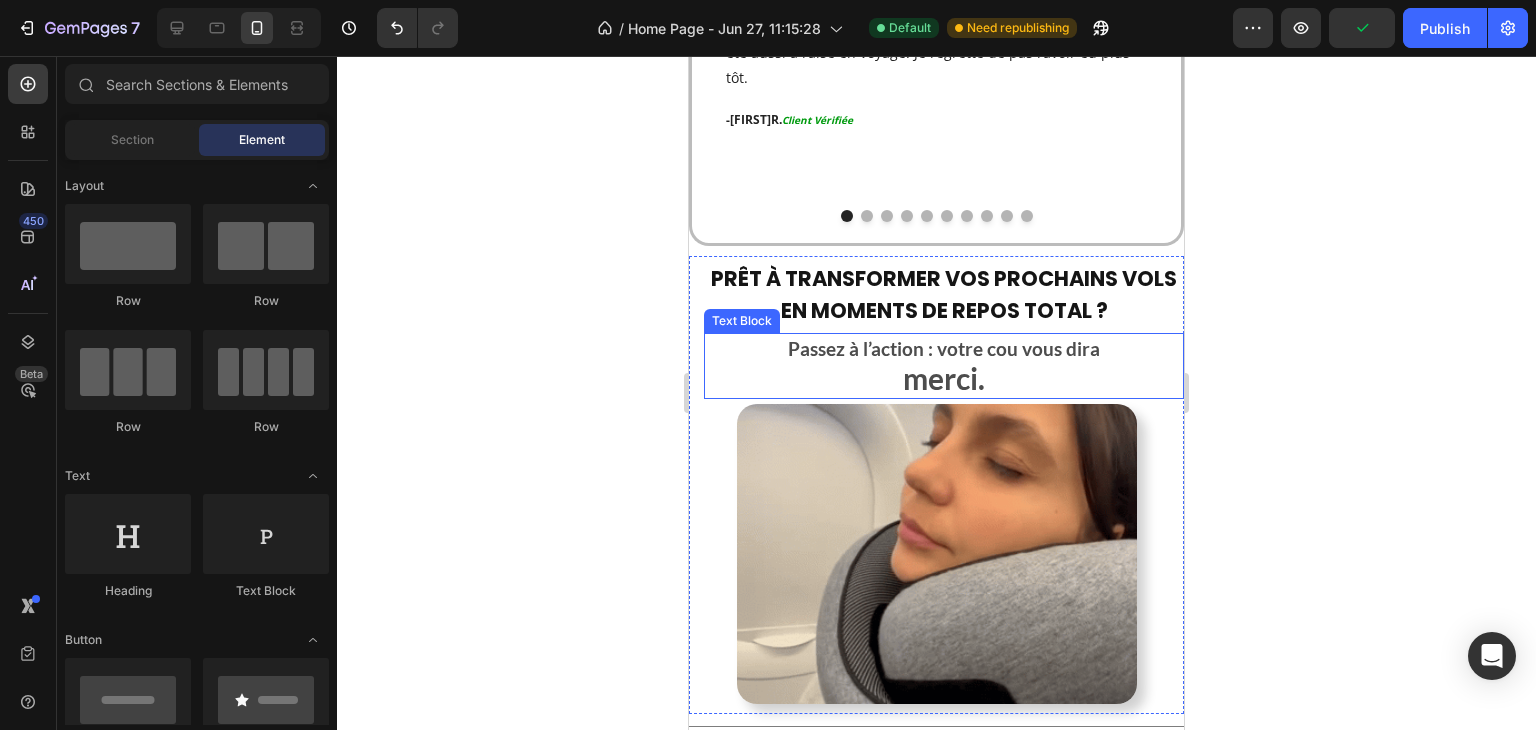 click on "merci." at bounding box center [944, 381] 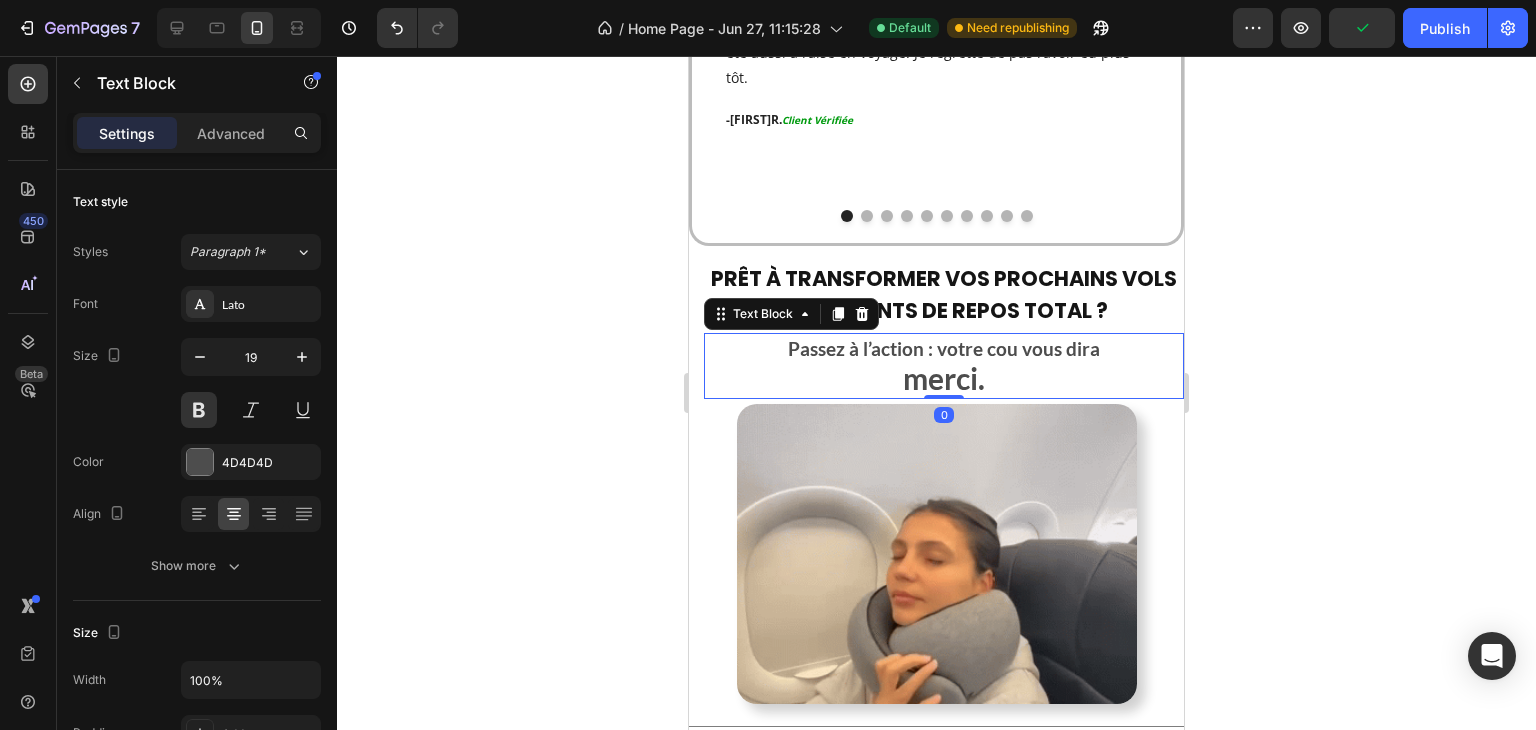 click on "merci." at bounding box center (944, 381) 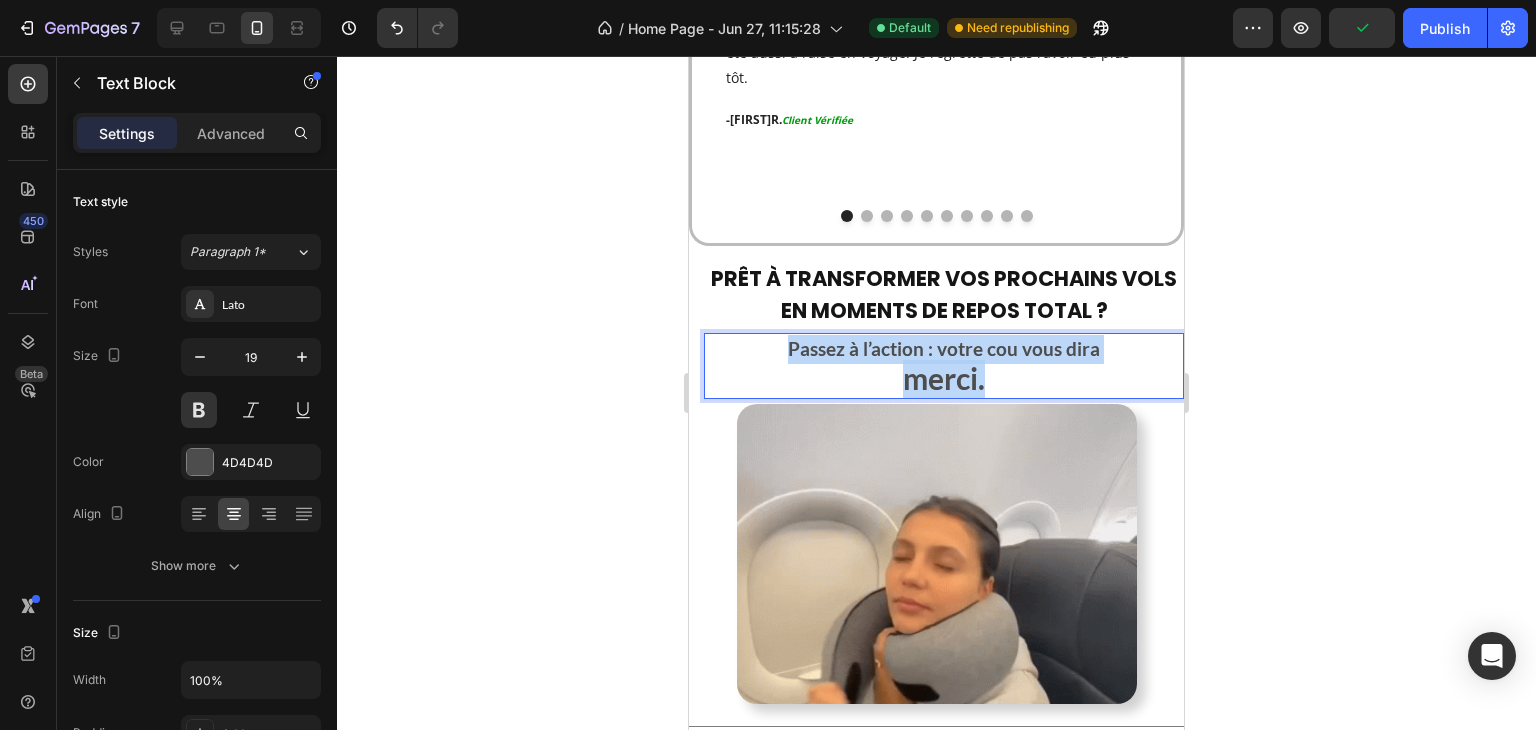 drag, startPoint x: 896, startPoint y: 344, endPoint x: 754, endPoint y: 325, distance: 143.26549 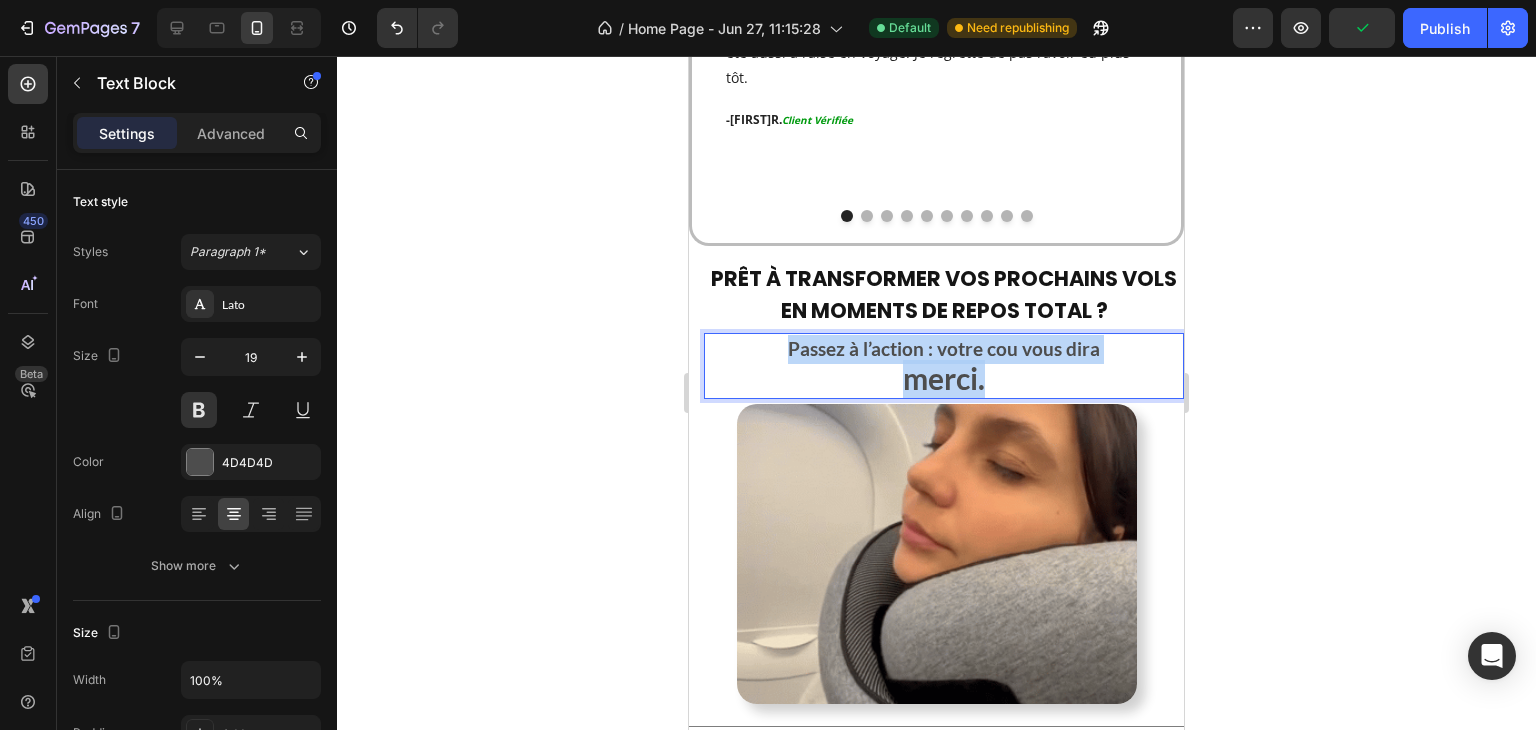 click on "Passez à l’action : votre cou vous dira  merci." at bounding box center (944, 366) 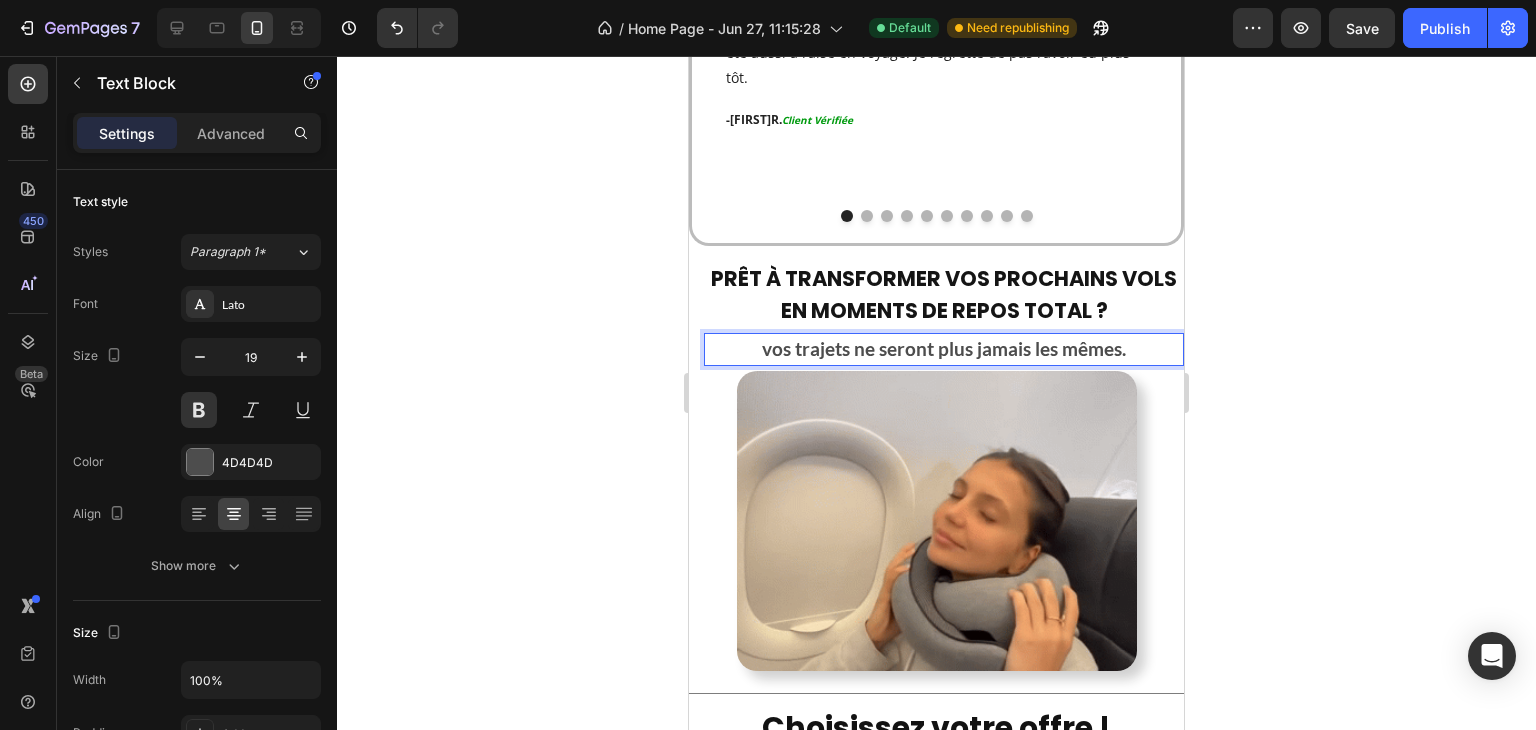 click 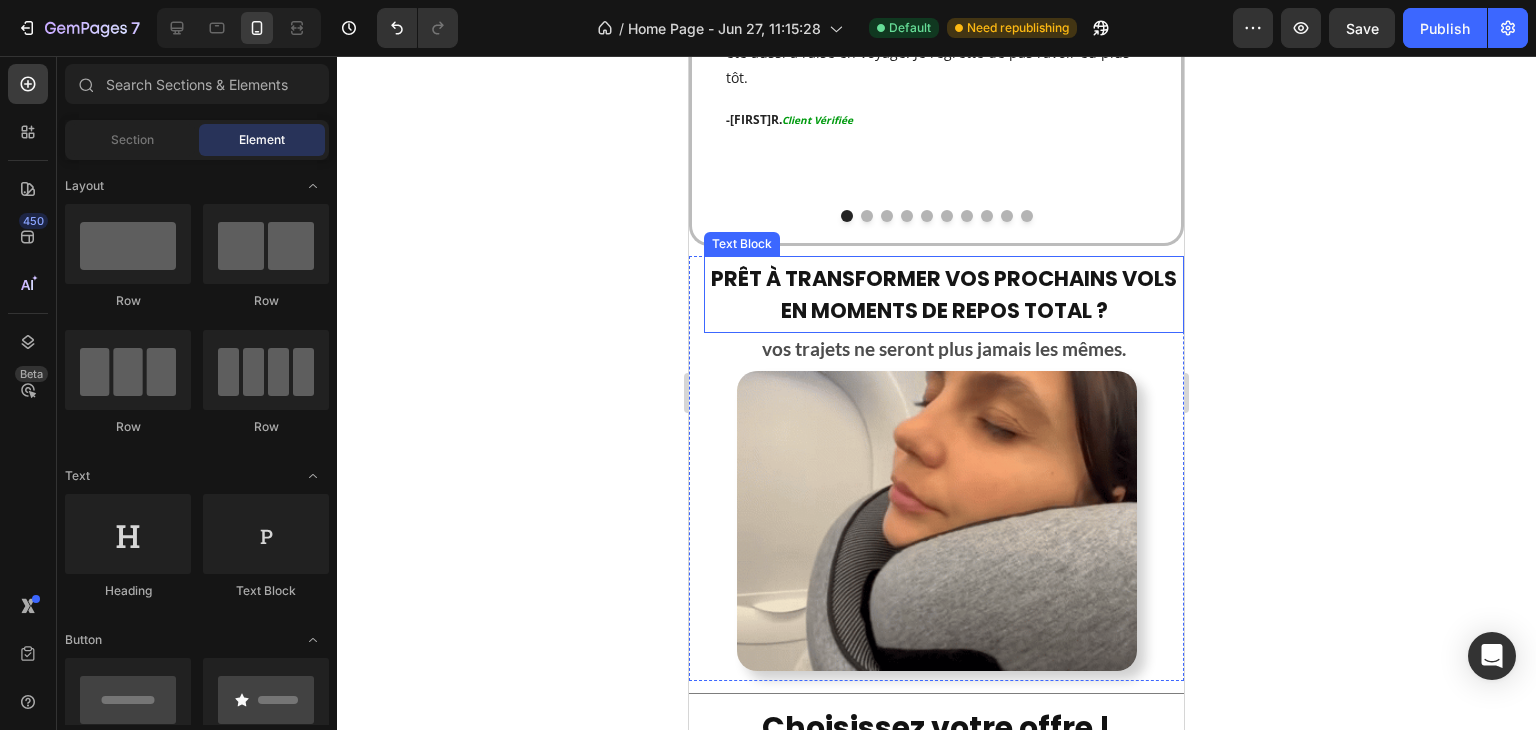 click on "Prêt à transformer vos prochains vols en moments de repos total ?" at bounding box center [944, 294] 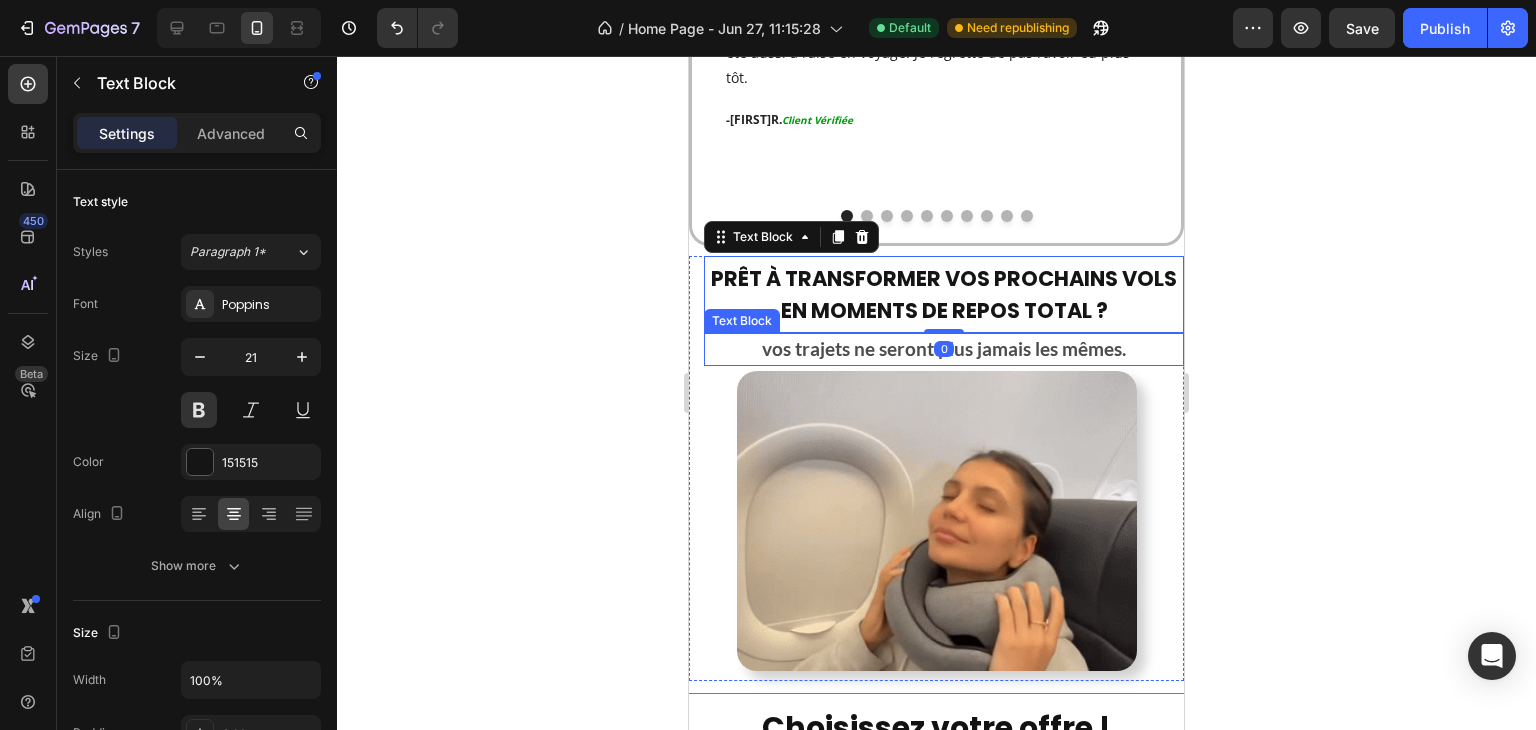 click on "vos trajets ne seront plus jamais les mêmes." at bounding box center [944, 349] 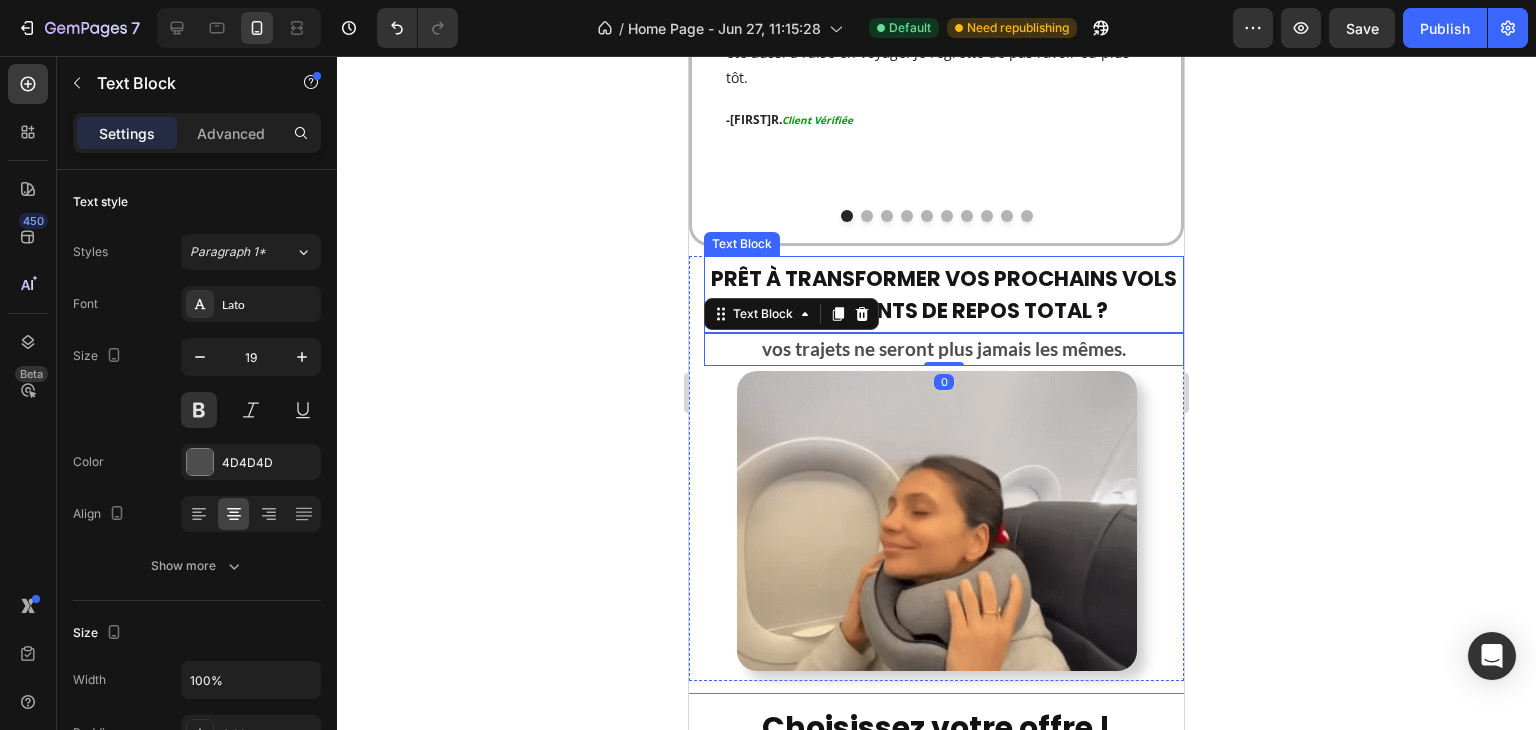click on "Prêt à transformer vos prochains vols en moments de repos total ?" at bounding box center [944, 294] 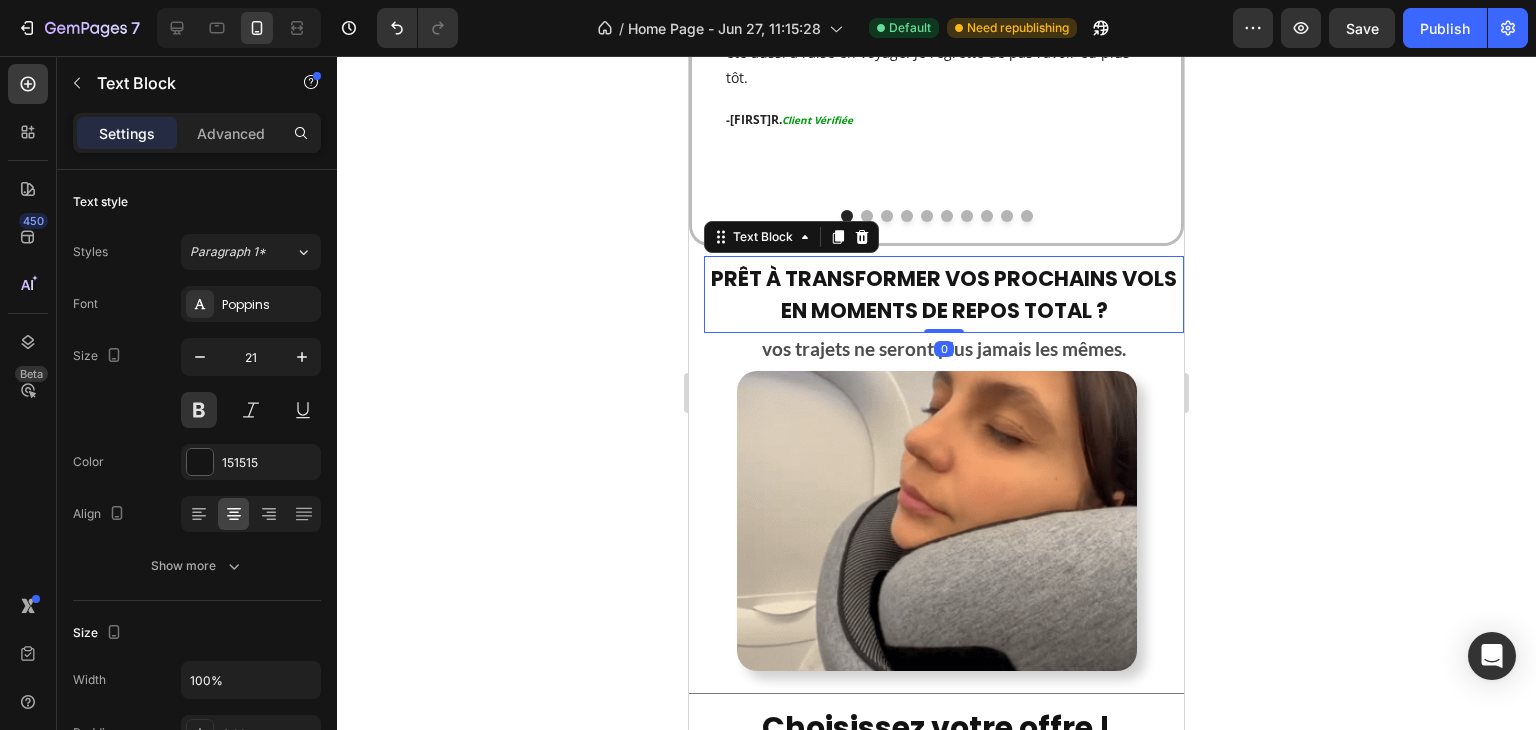 drag, startPoint x: 673, startPoint y: 341, endPoint x: 7, endPoint y: 281, distance: 668.69727 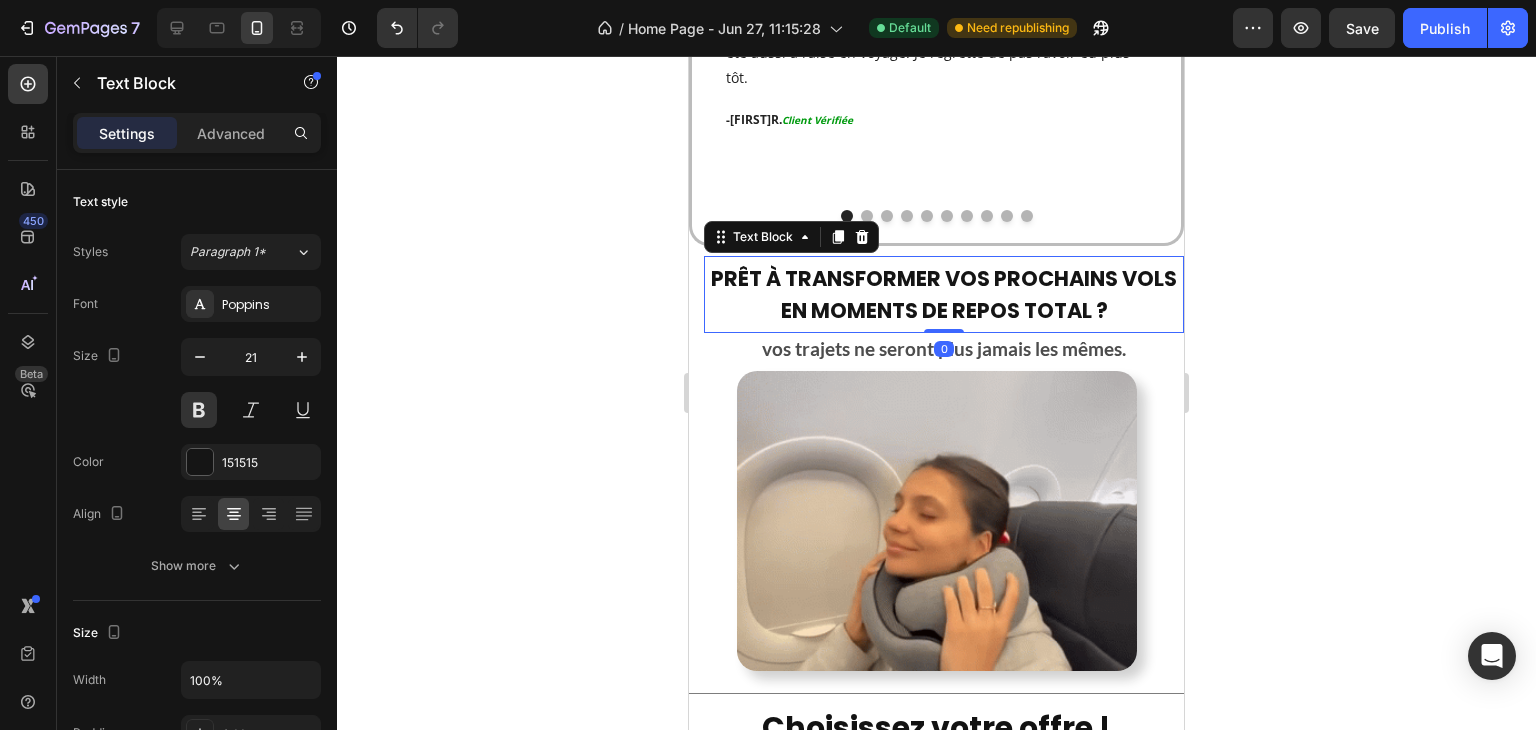 click 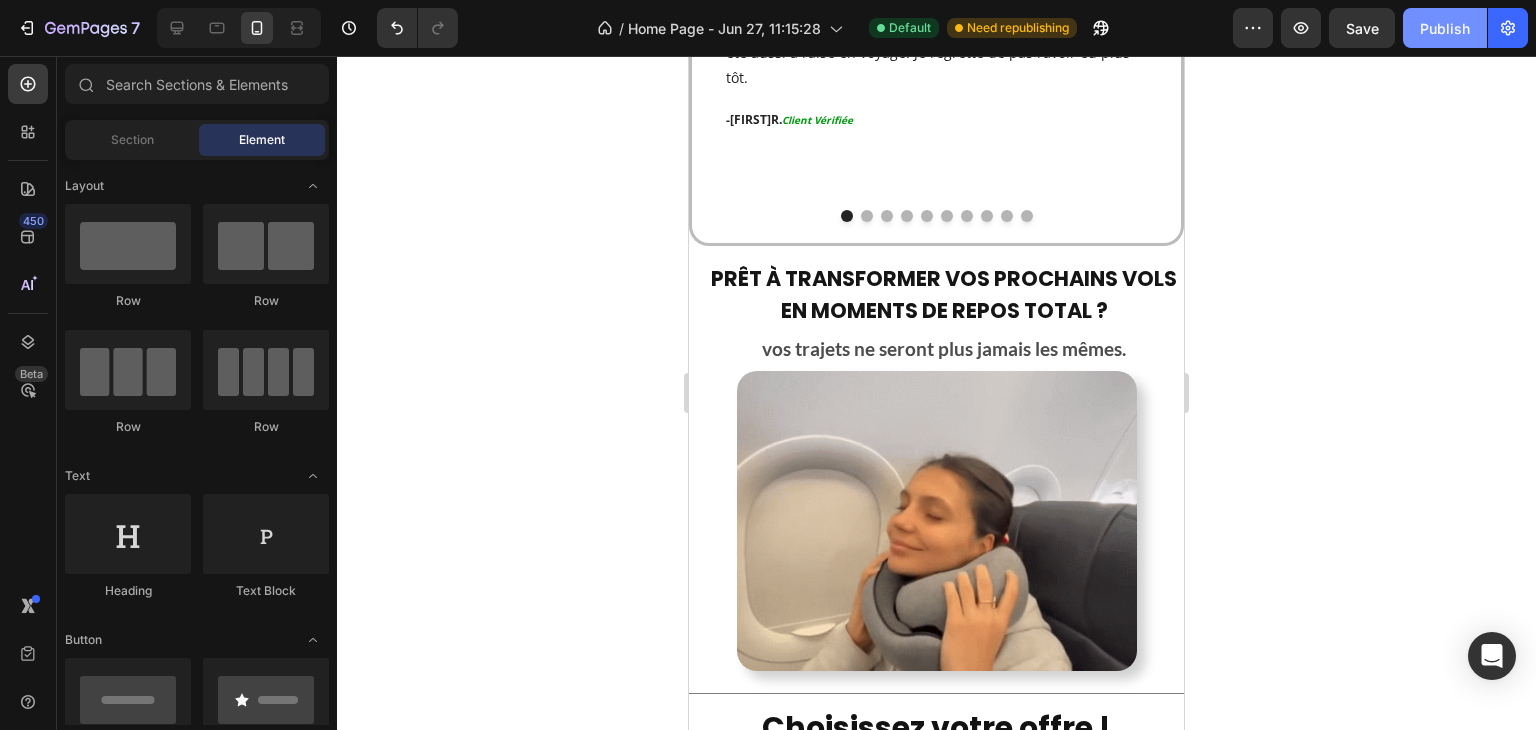 click on "Publish" at bounding box center [1445, 28] 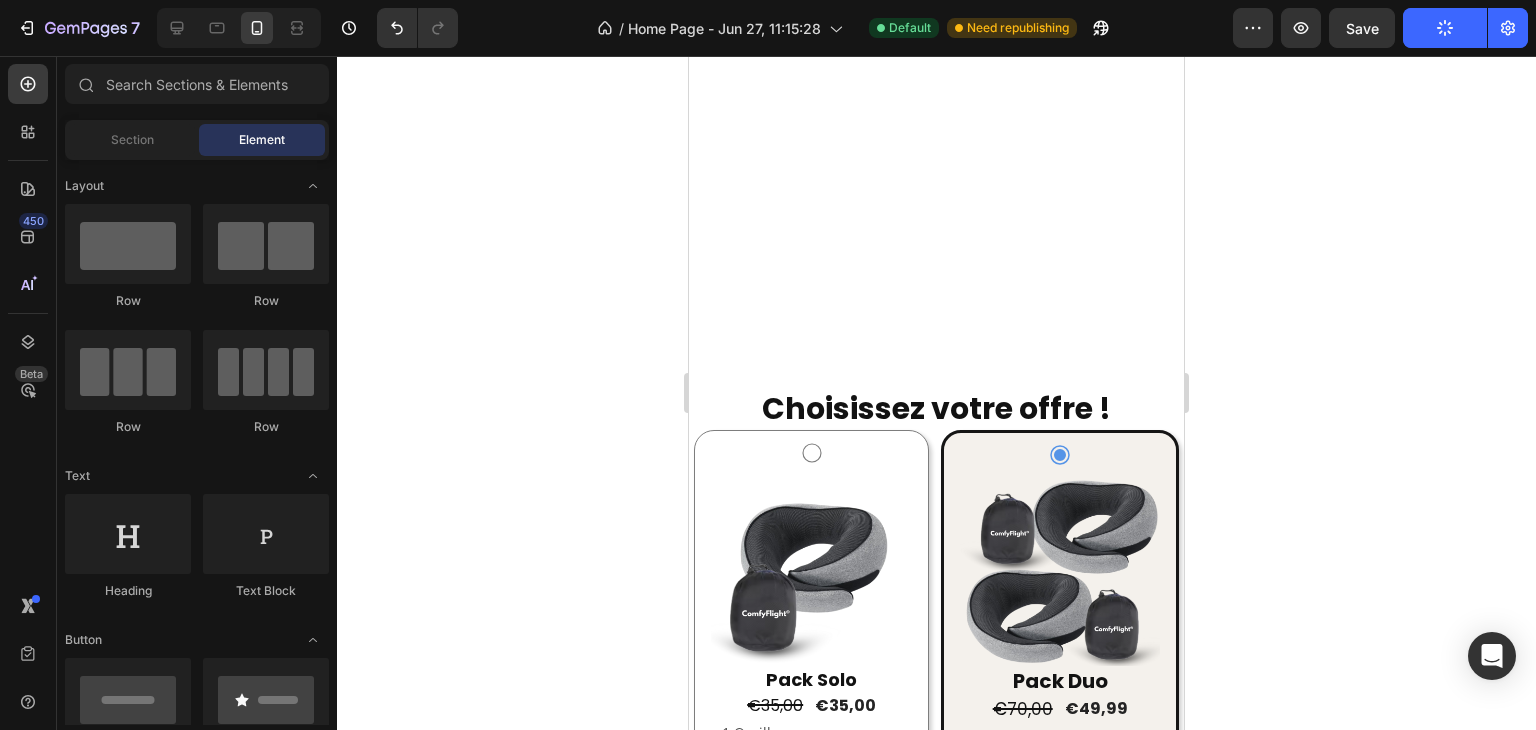scroll, scrollTop: 4020, scrollLeft: 0, axis: vertical 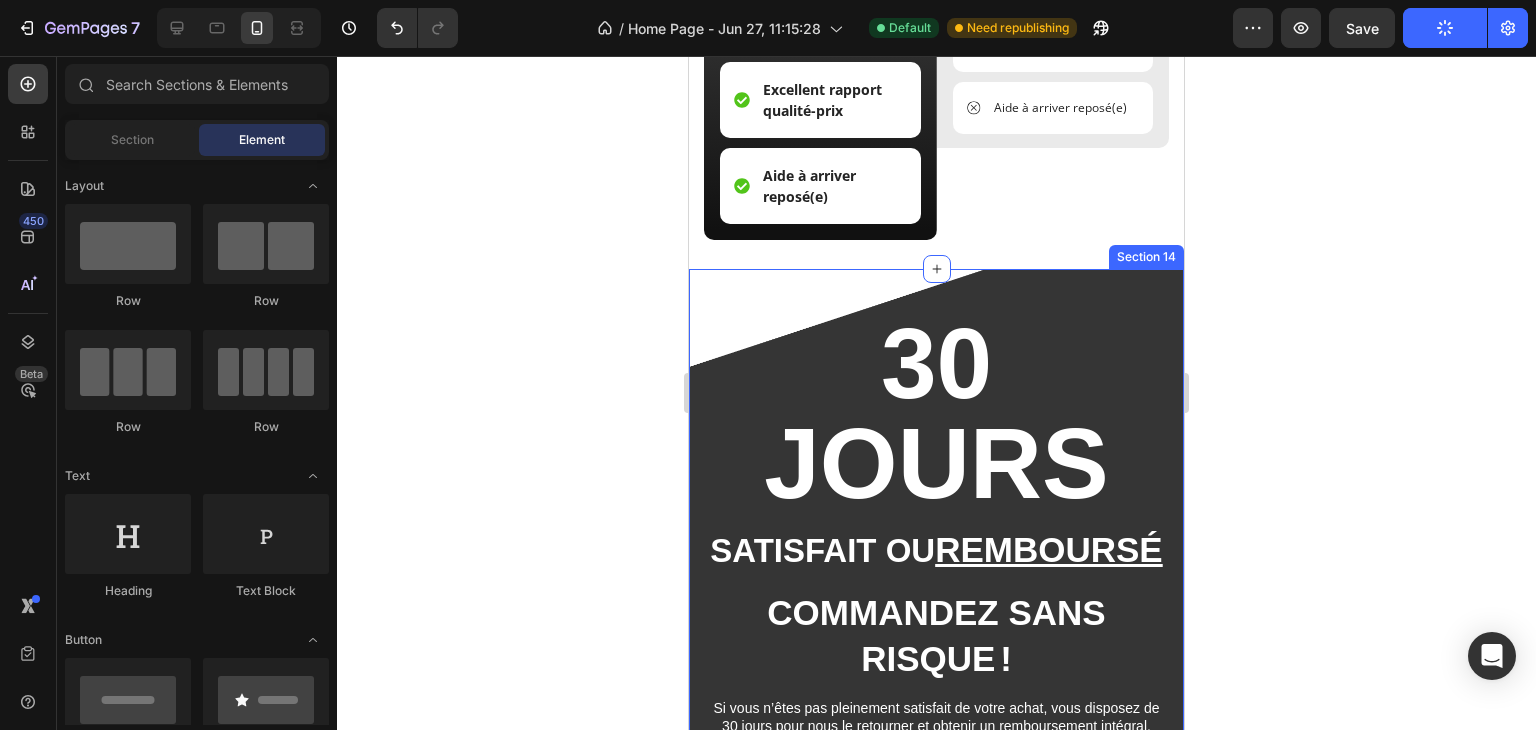 click on "30 JOURS Heading SATISFAIT OU  REMBOURSÉ Text Block Commandez sans risque ! Text Block Si vous n’êtes pas pleinement satisfait de votre achat, vous disposez de 30 jours pour nous le retourner et obtenir un remboursement intégral. Aucune question posée, aucun souci : votre satisfaction est notre priorité. Text Block Row Section 14" at bounding box center (936, 522) 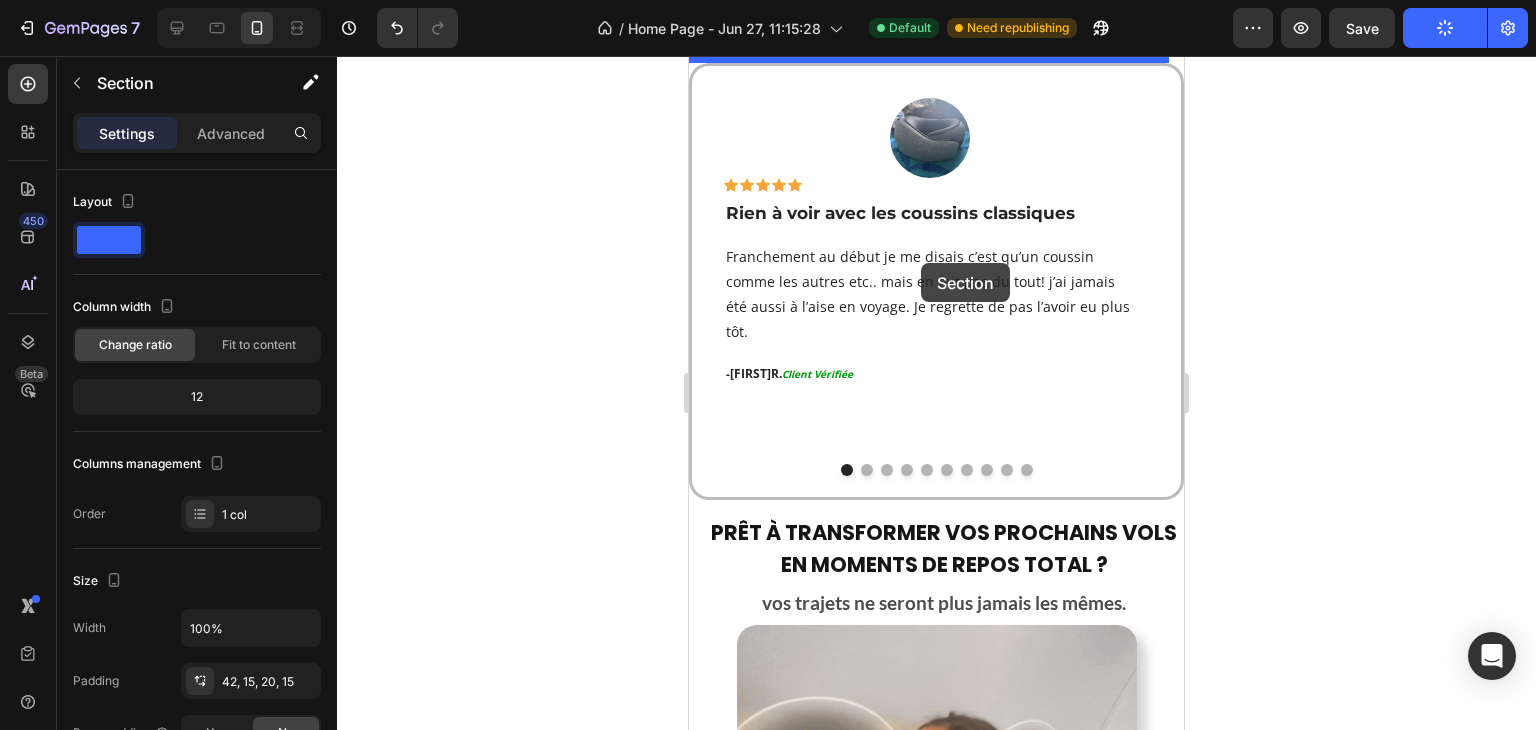 scroll, scrollTop: 3053, scrollLeft: 0, axis: vertical 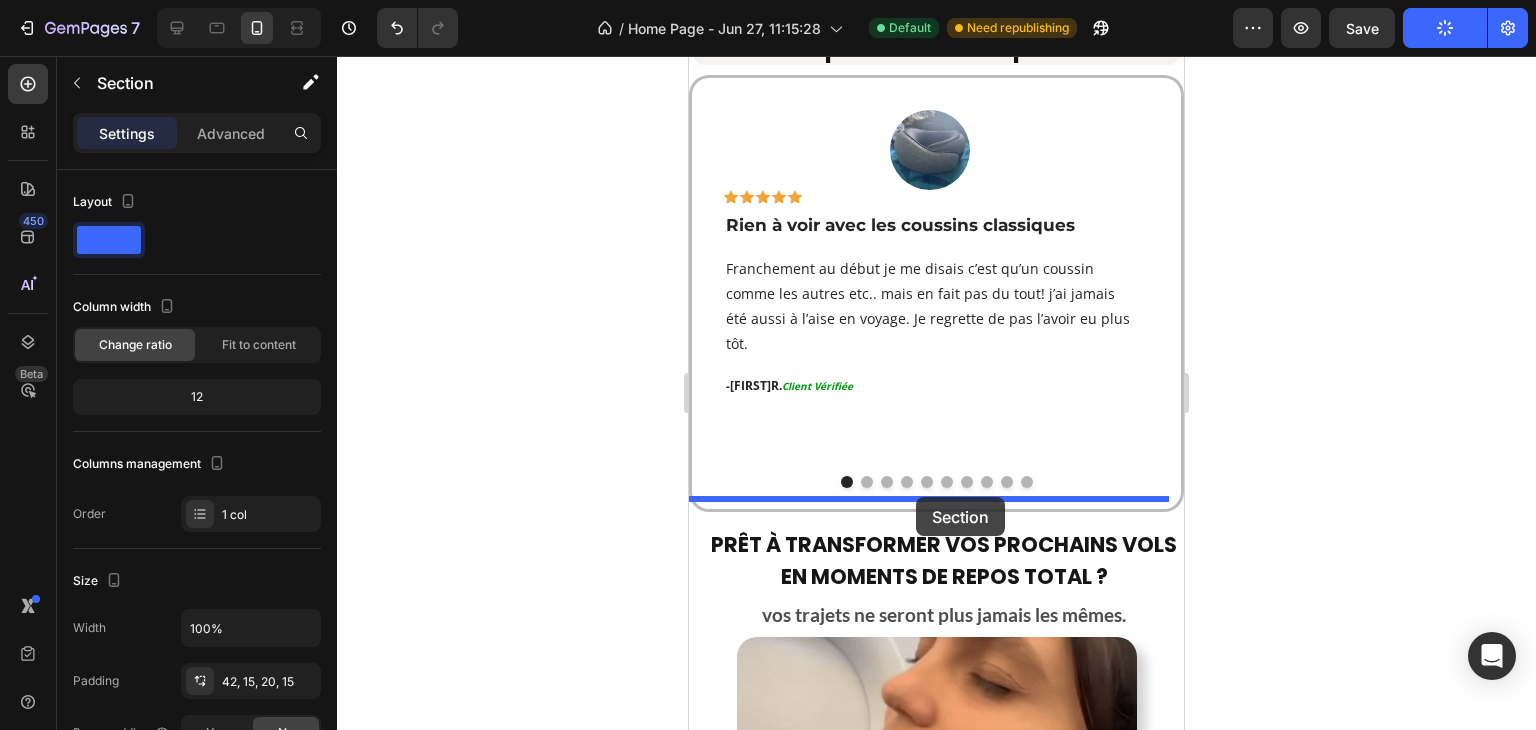 drag, startPoint x: 806, startPoint y: 245, endPoint x: 916, endPoint y: 497, distance: 274.96182 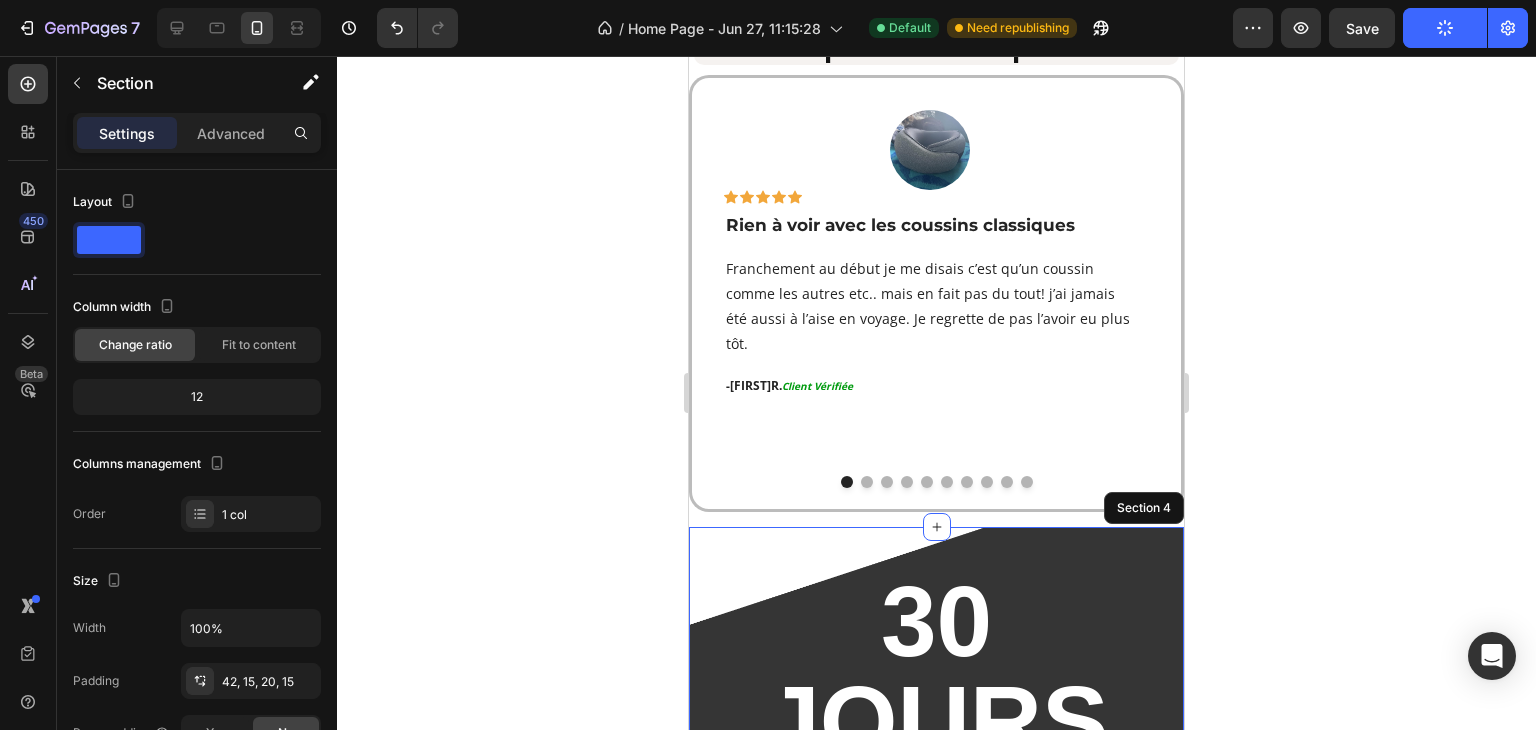click 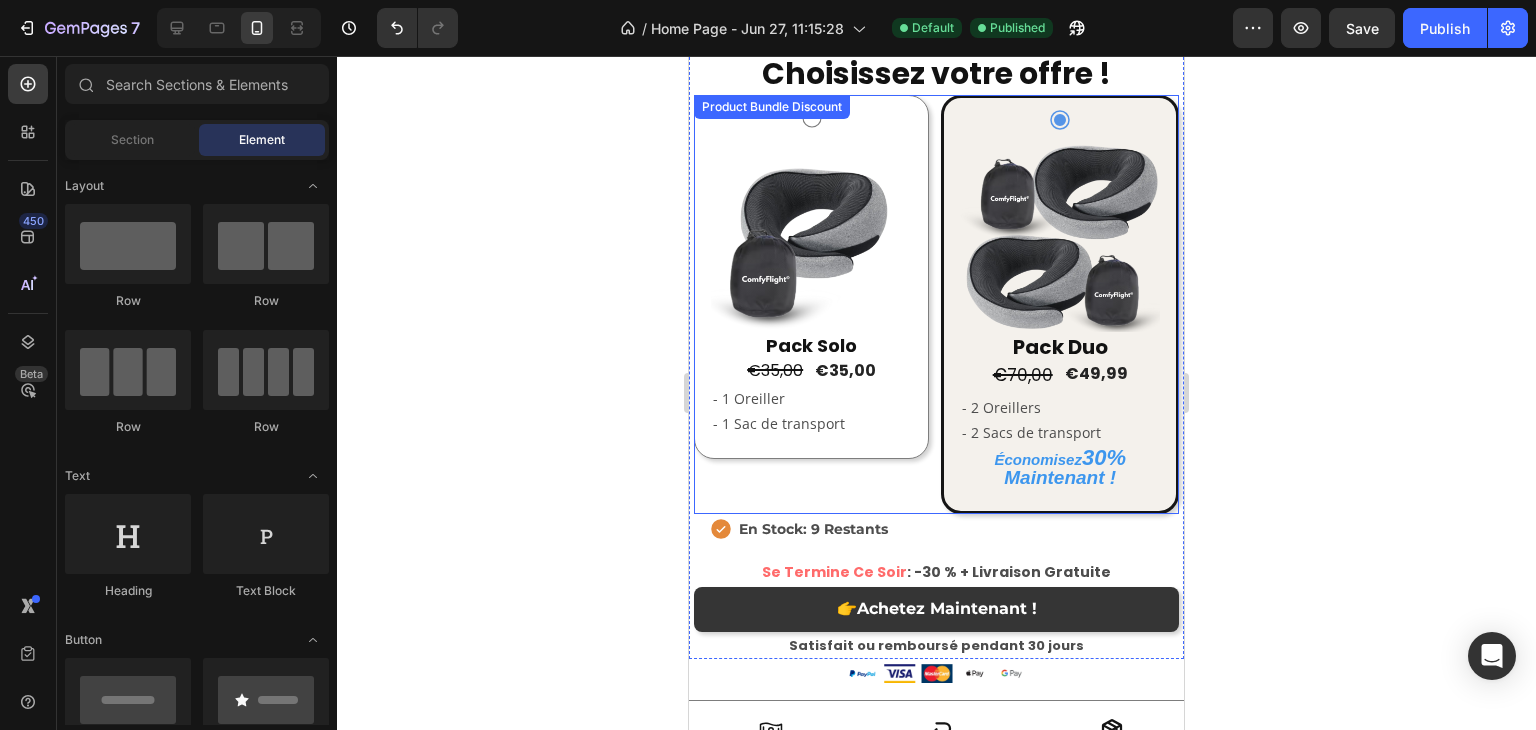 scroll, scrollTop: 4158, scrollLeft: 0, axis: vertical 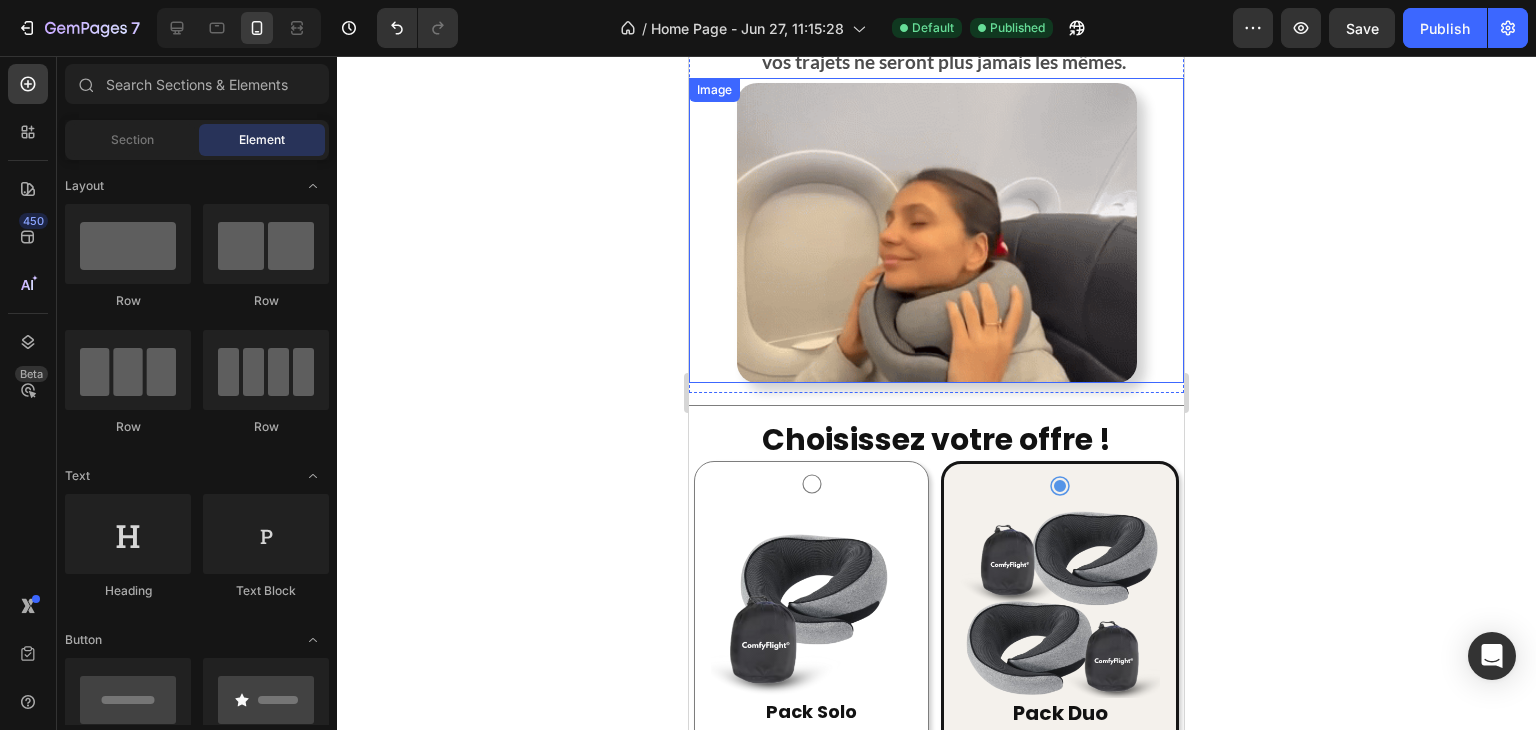 click at bounding box center [937, 233] 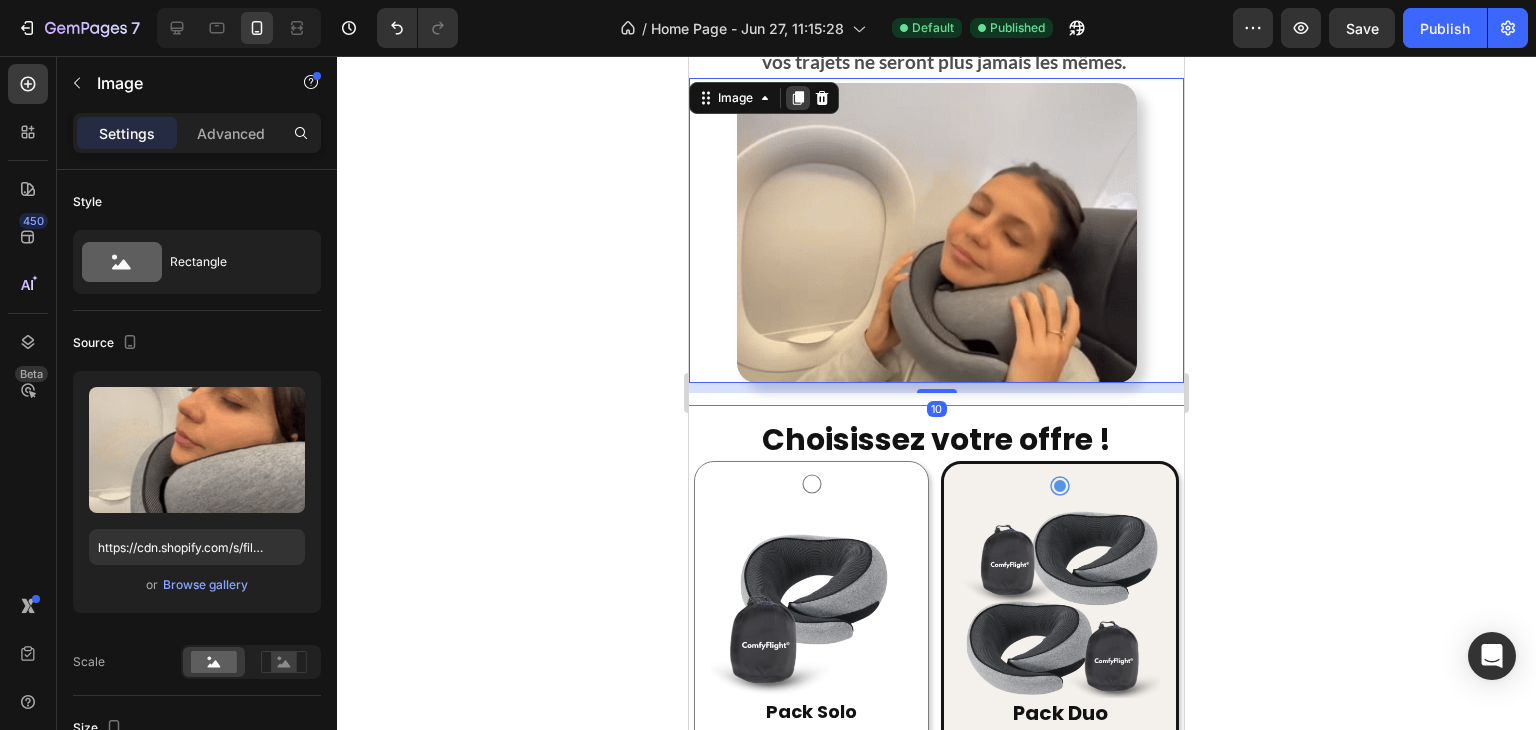 click 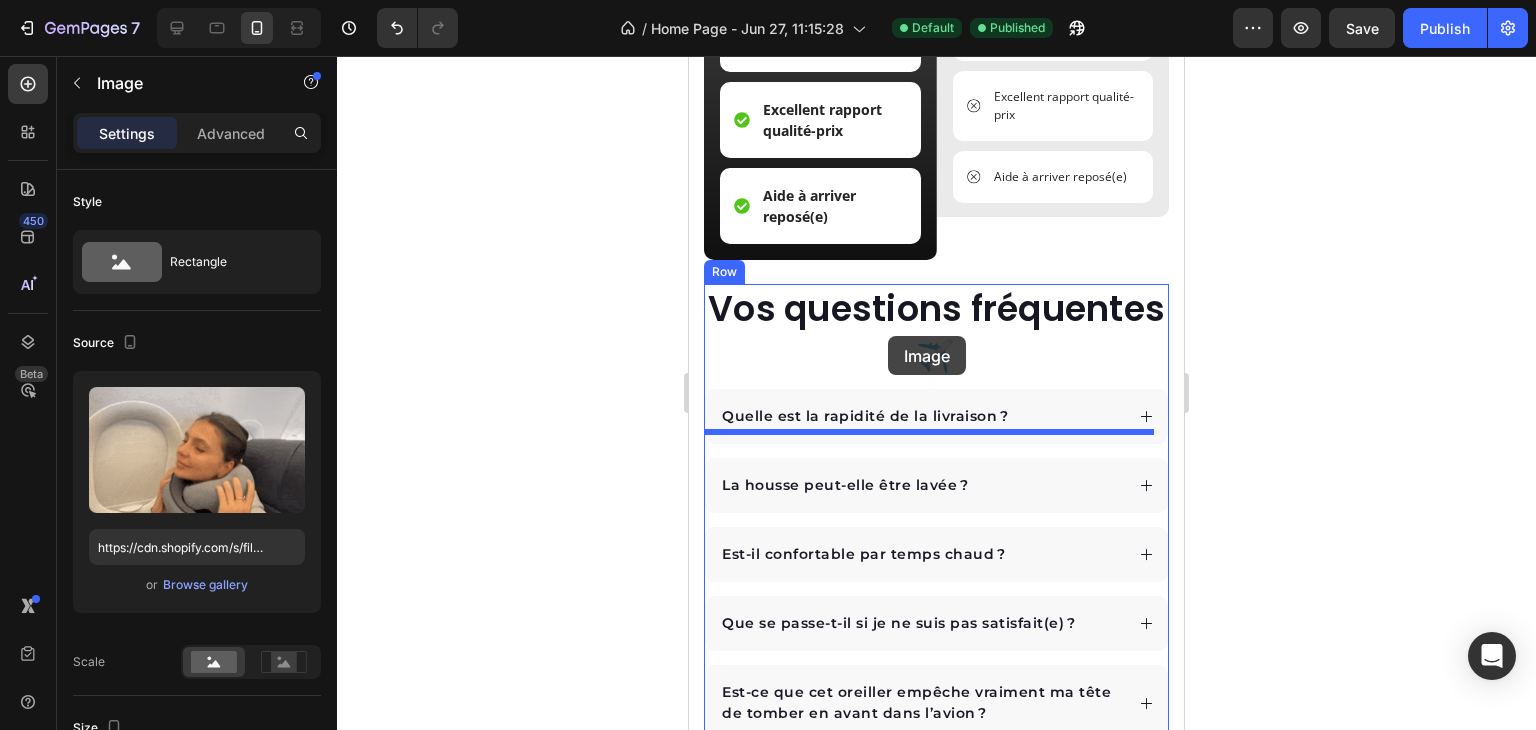 scroll, scrollTop: 6058, scrollLeft: 0, axis: vertical 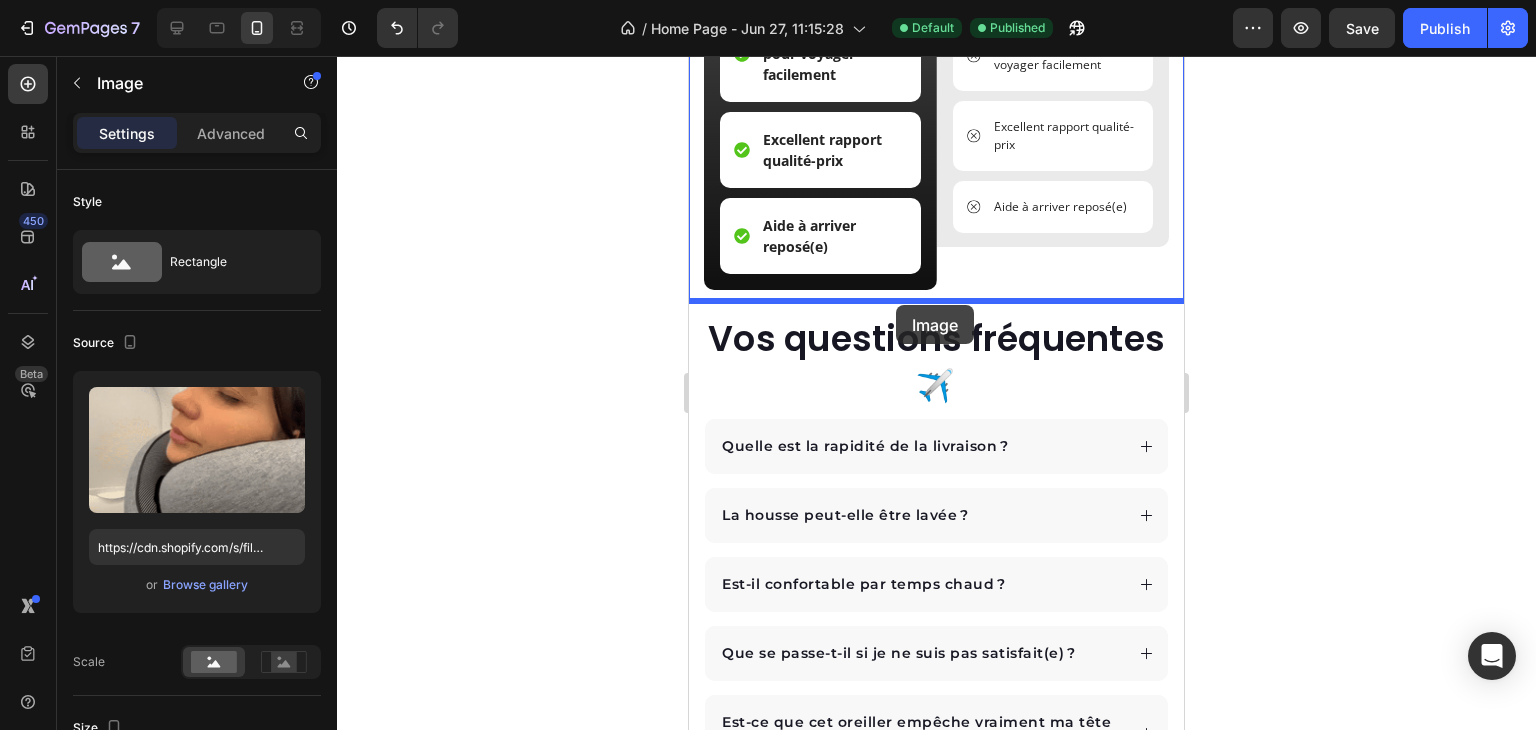 drag, startPoint x: 744, startPoint y: 365, endPoint x: 896, endPoint y: 305, distance: 163.41359 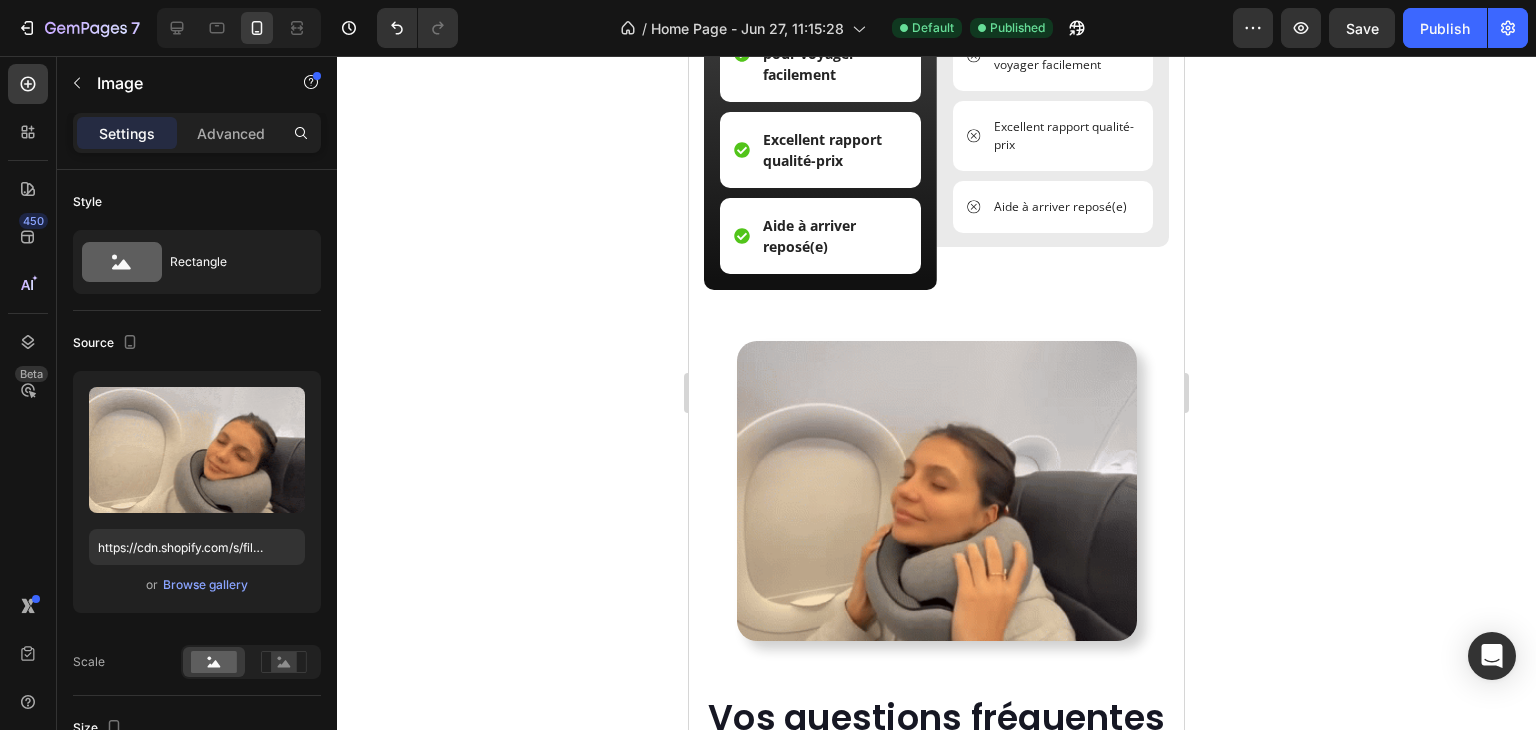 click 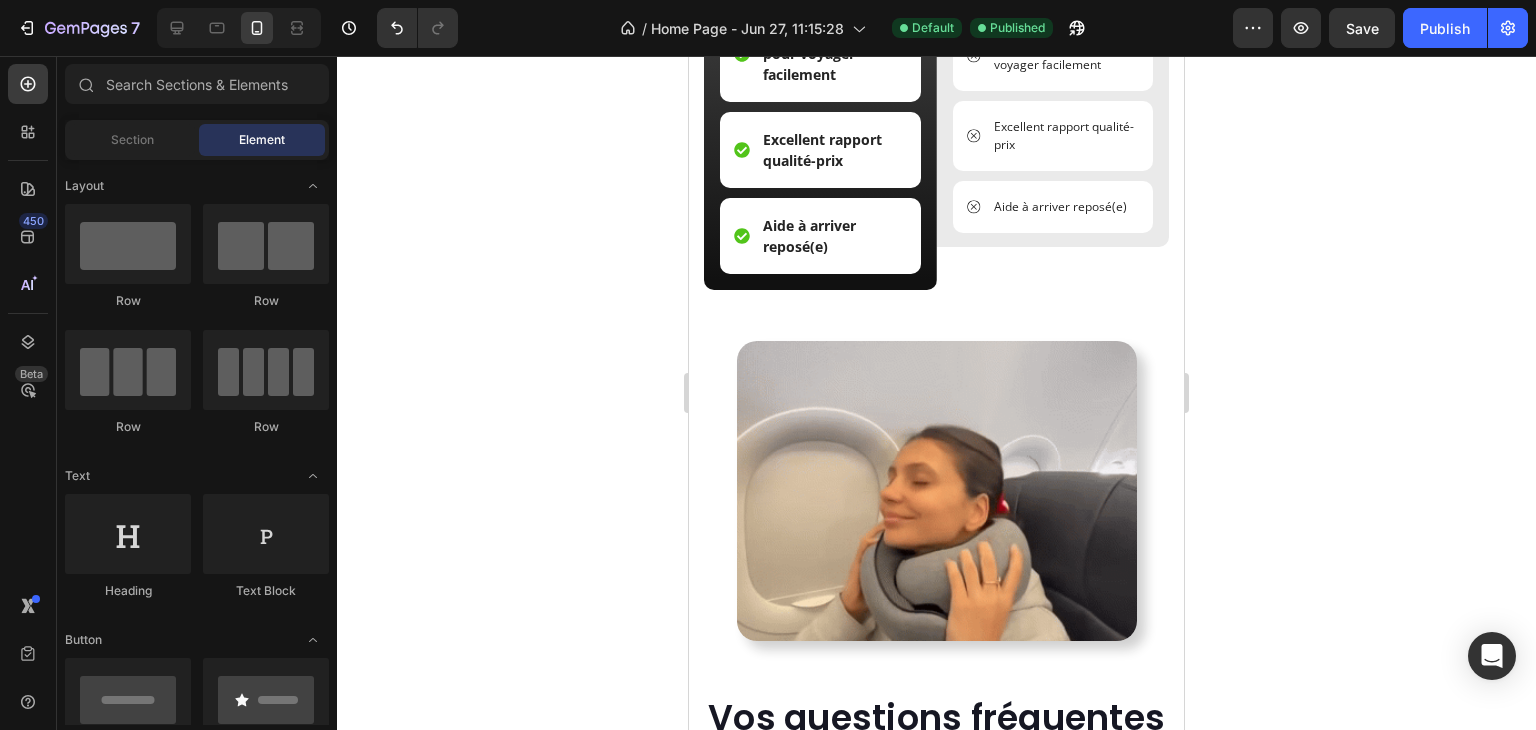click at bounding box center (937, 491) 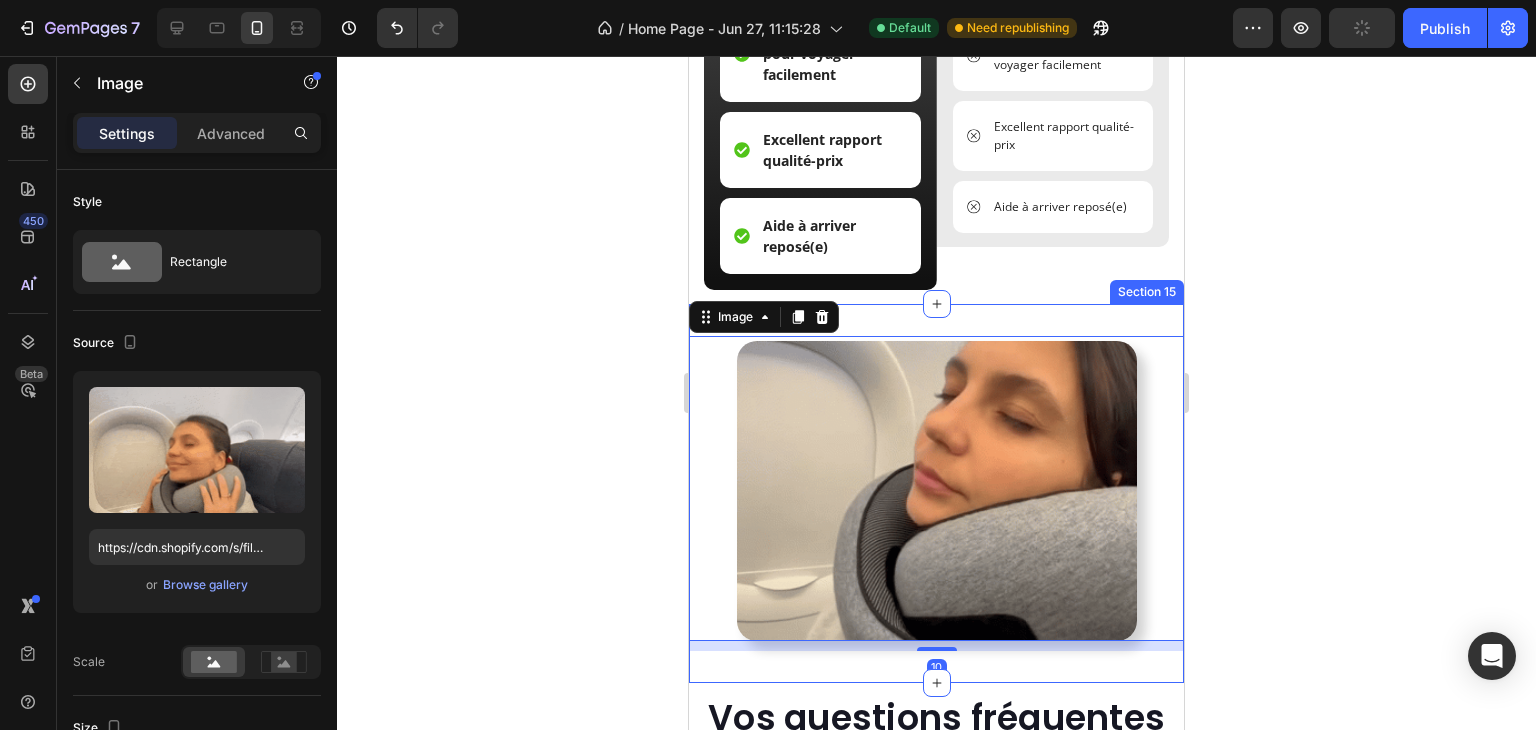 click on "Image   10 Section 15" at bounding box center [936, 493] 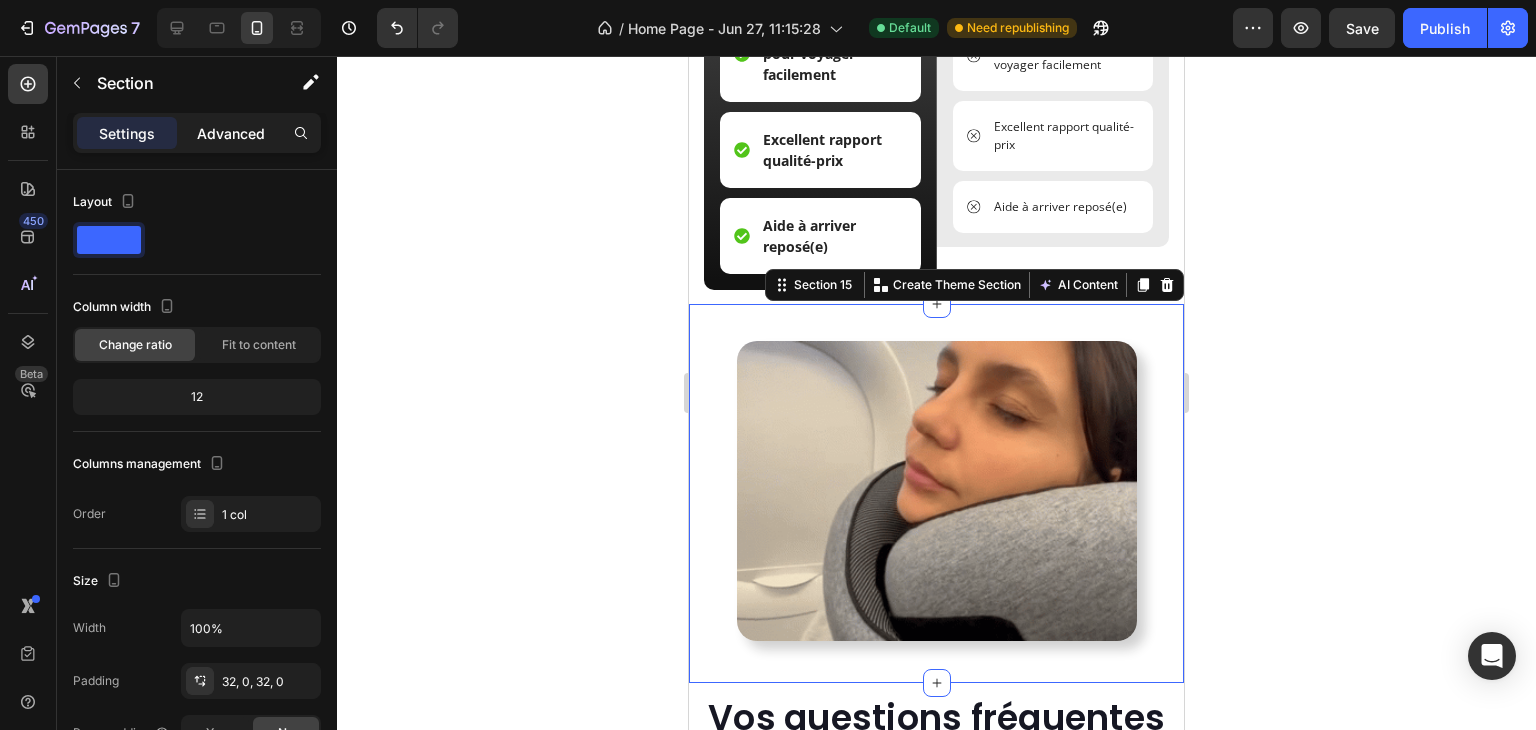 click on "Advanced" 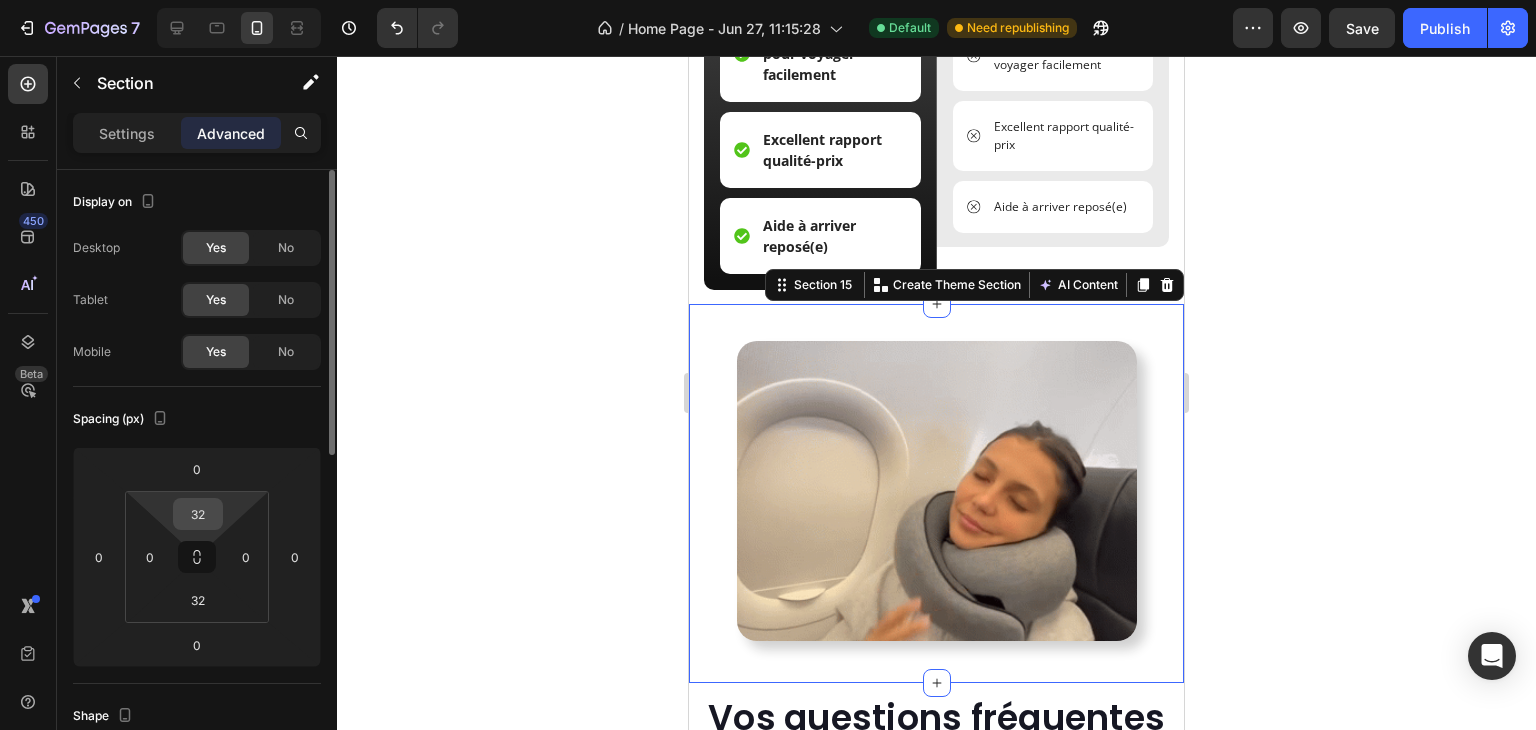 click on "32" at bounding box center [198, 514] 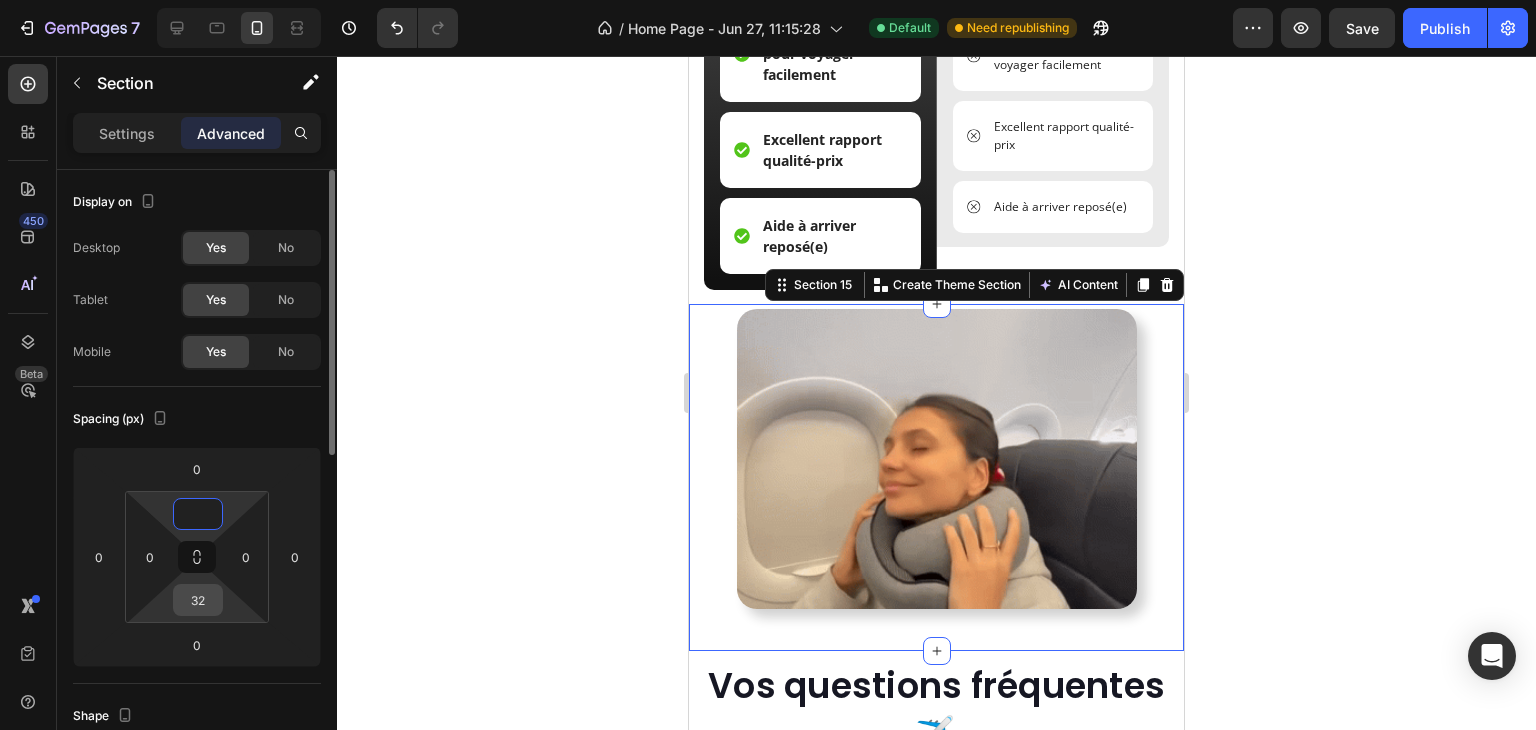 type on "0" 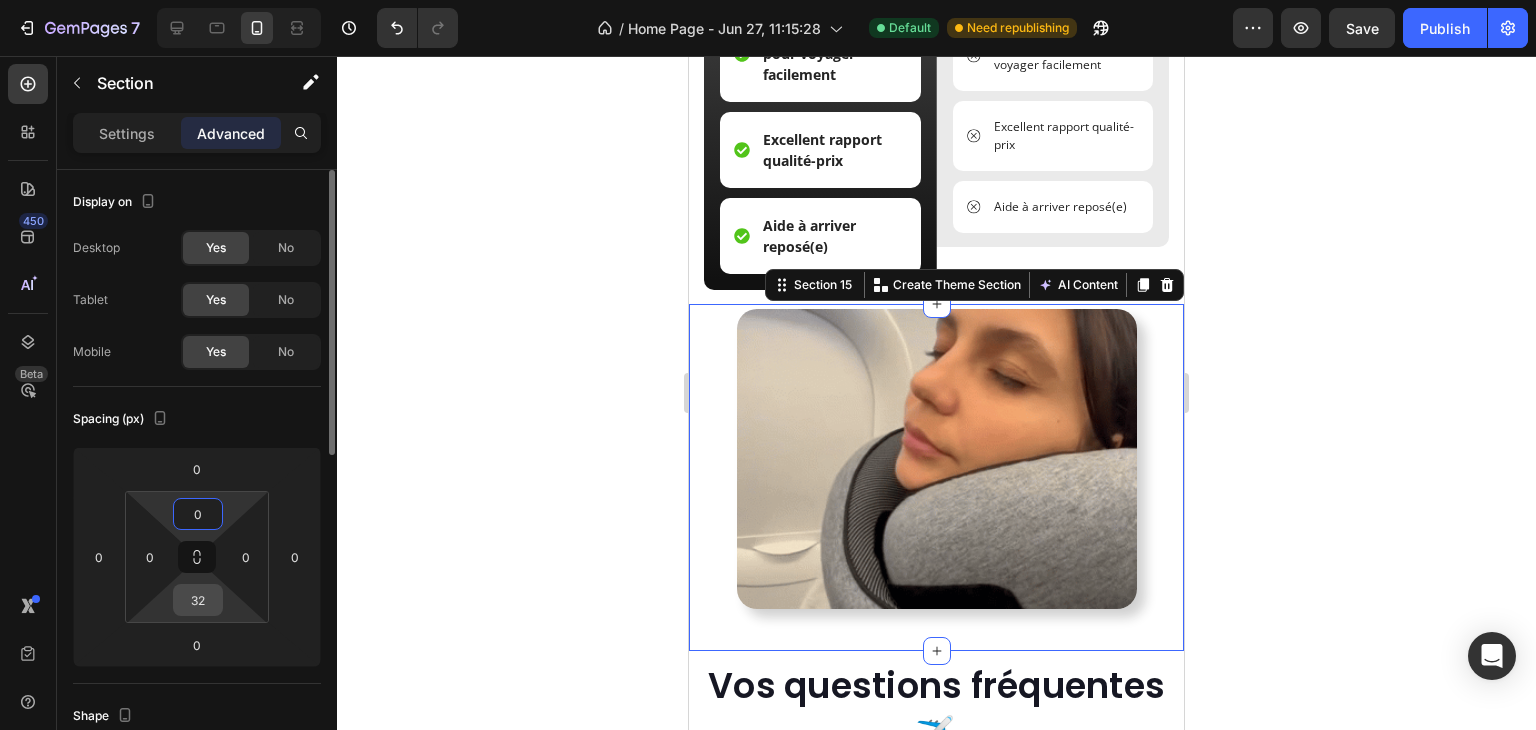 click on "32" at bounding box center (198, 600) 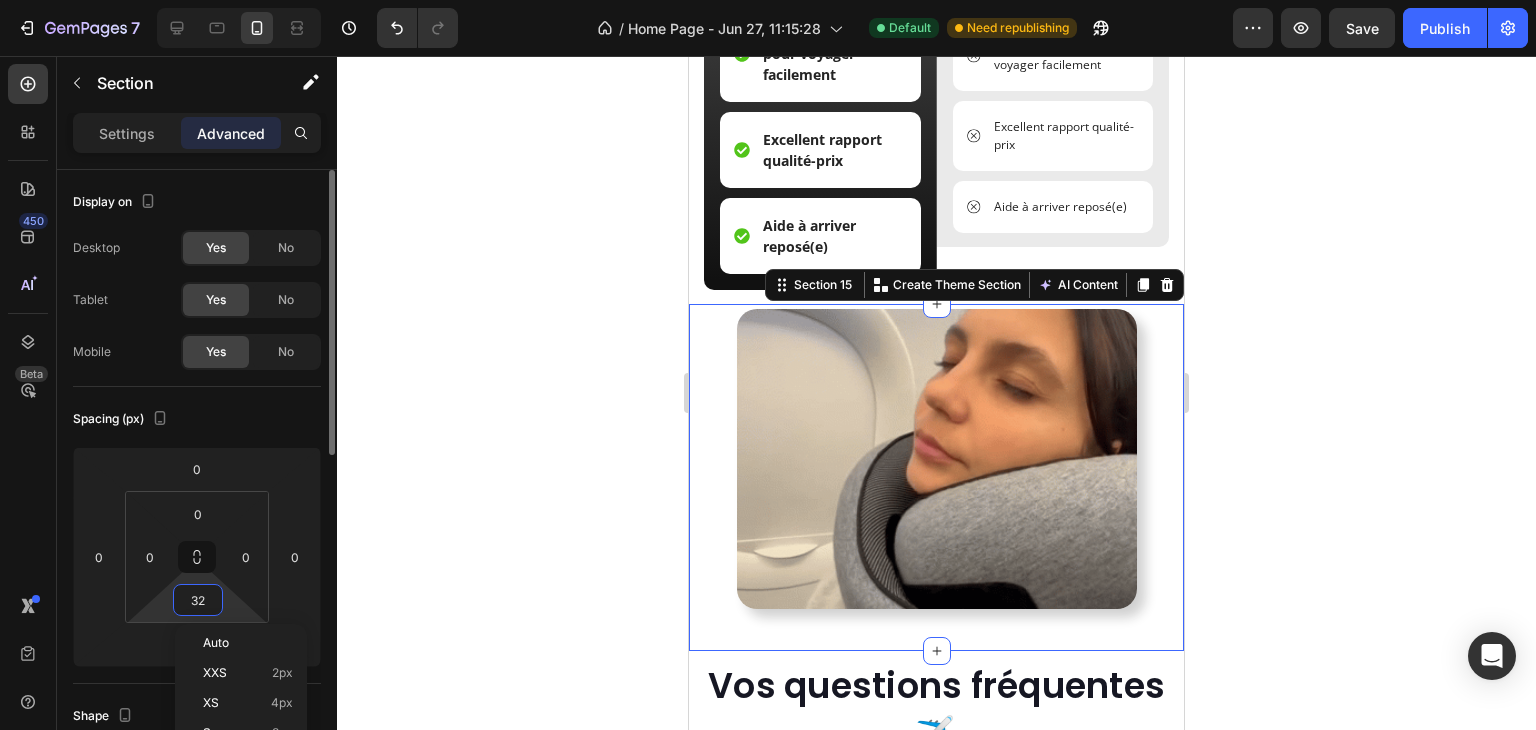 type 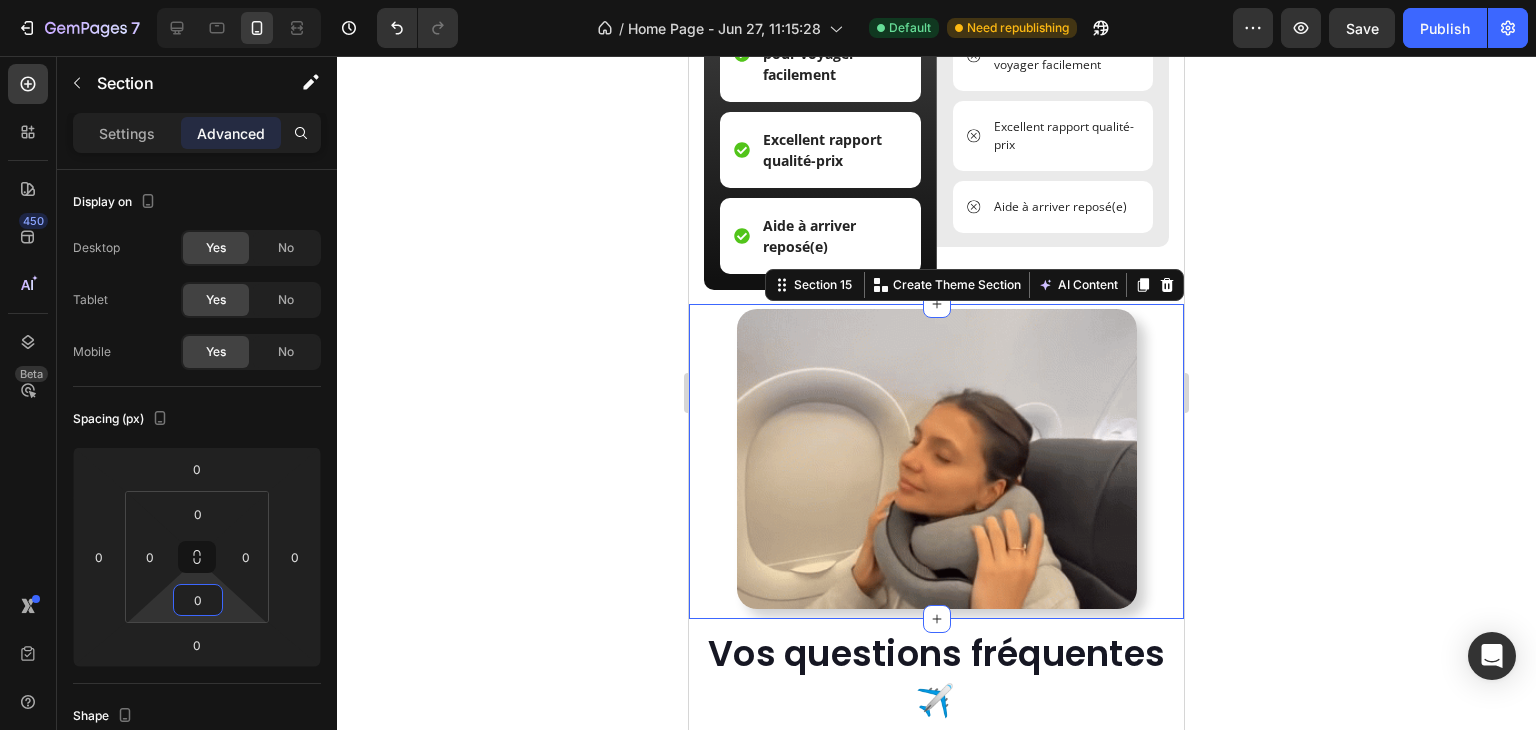 click 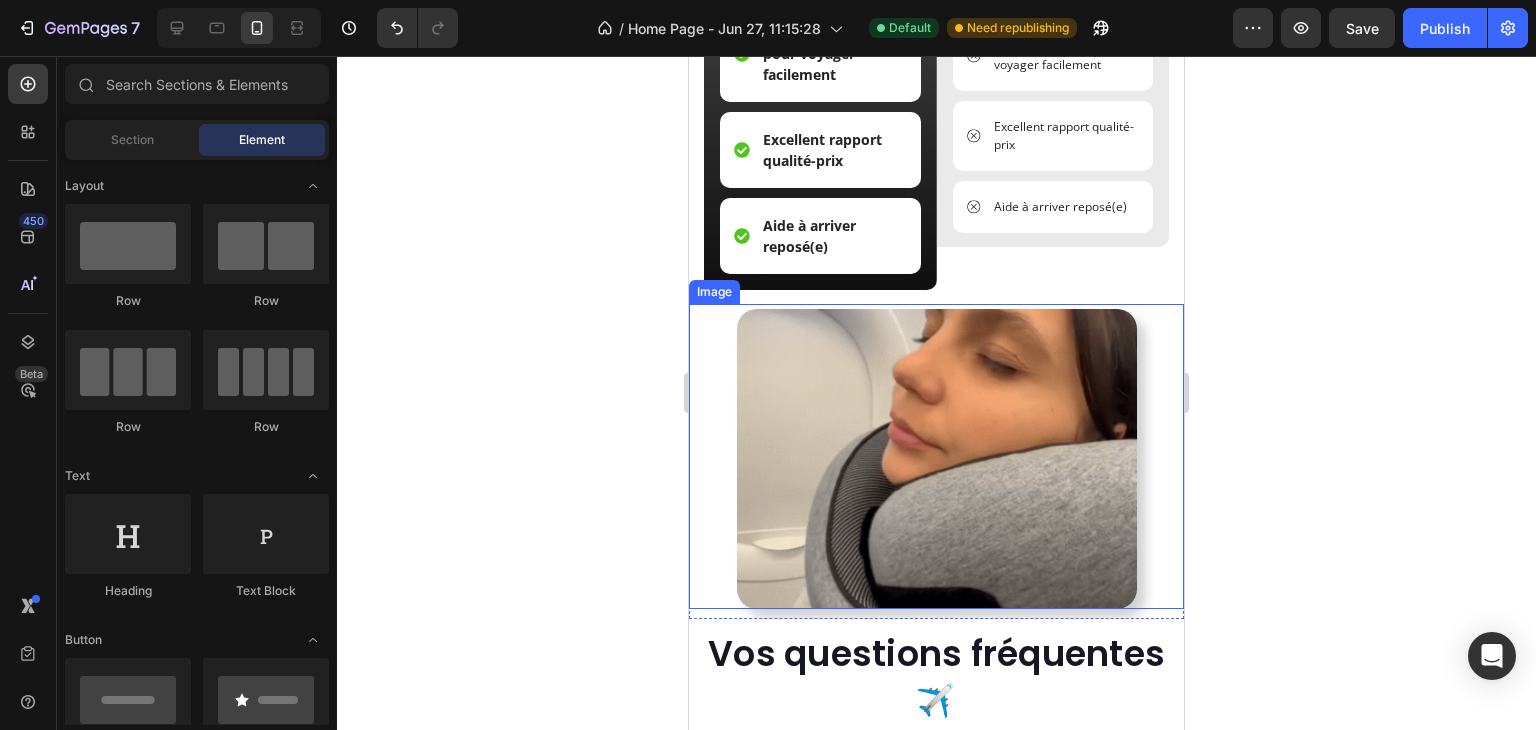 click at bounding box center [937, 459] 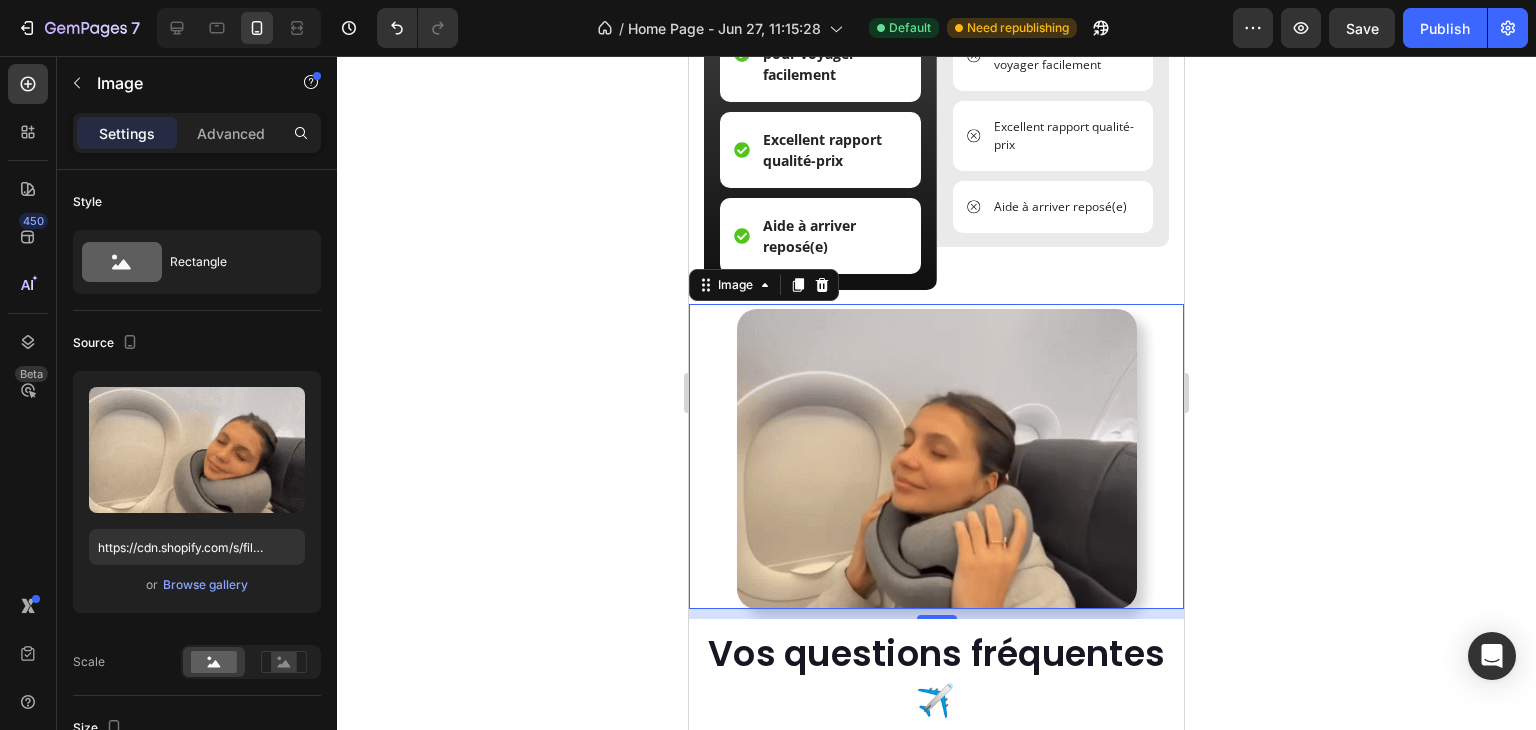 click on "10" at bounding box center [936, 614] 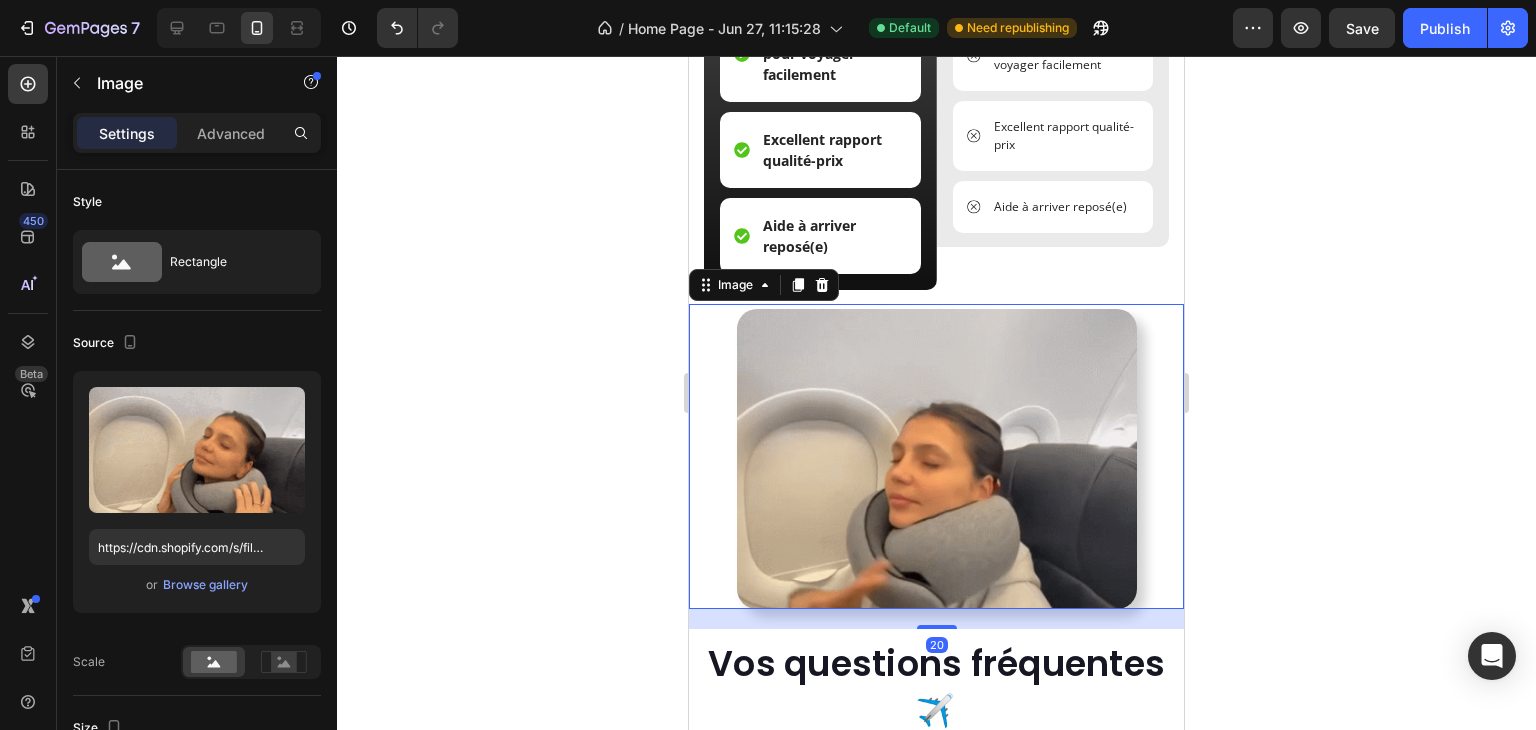drag, startPoint x: 914, startPoint y: 615, endPoint x: 1325, endPoint y: 521, distance: 421.6124 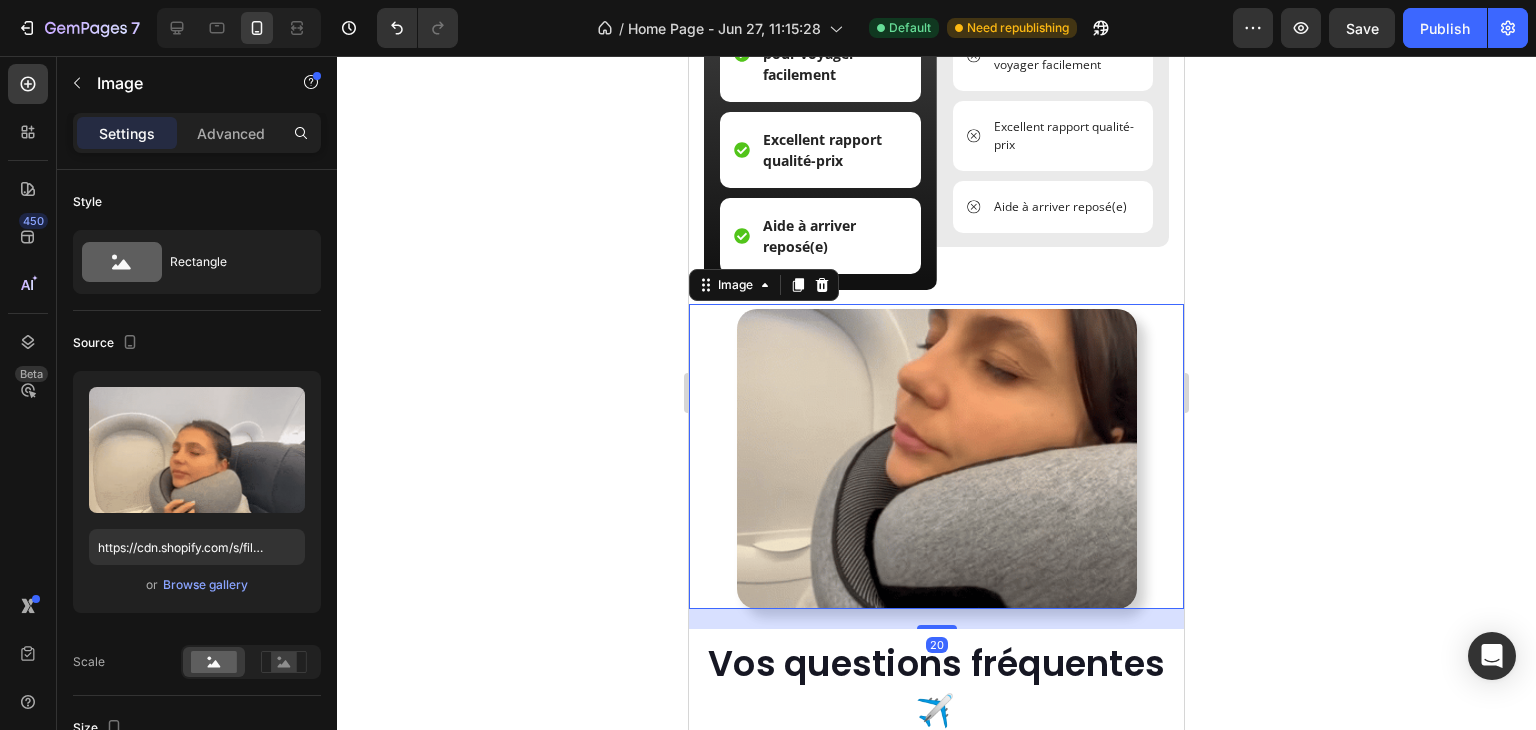 click on "20" at bounding box center [936, 609] 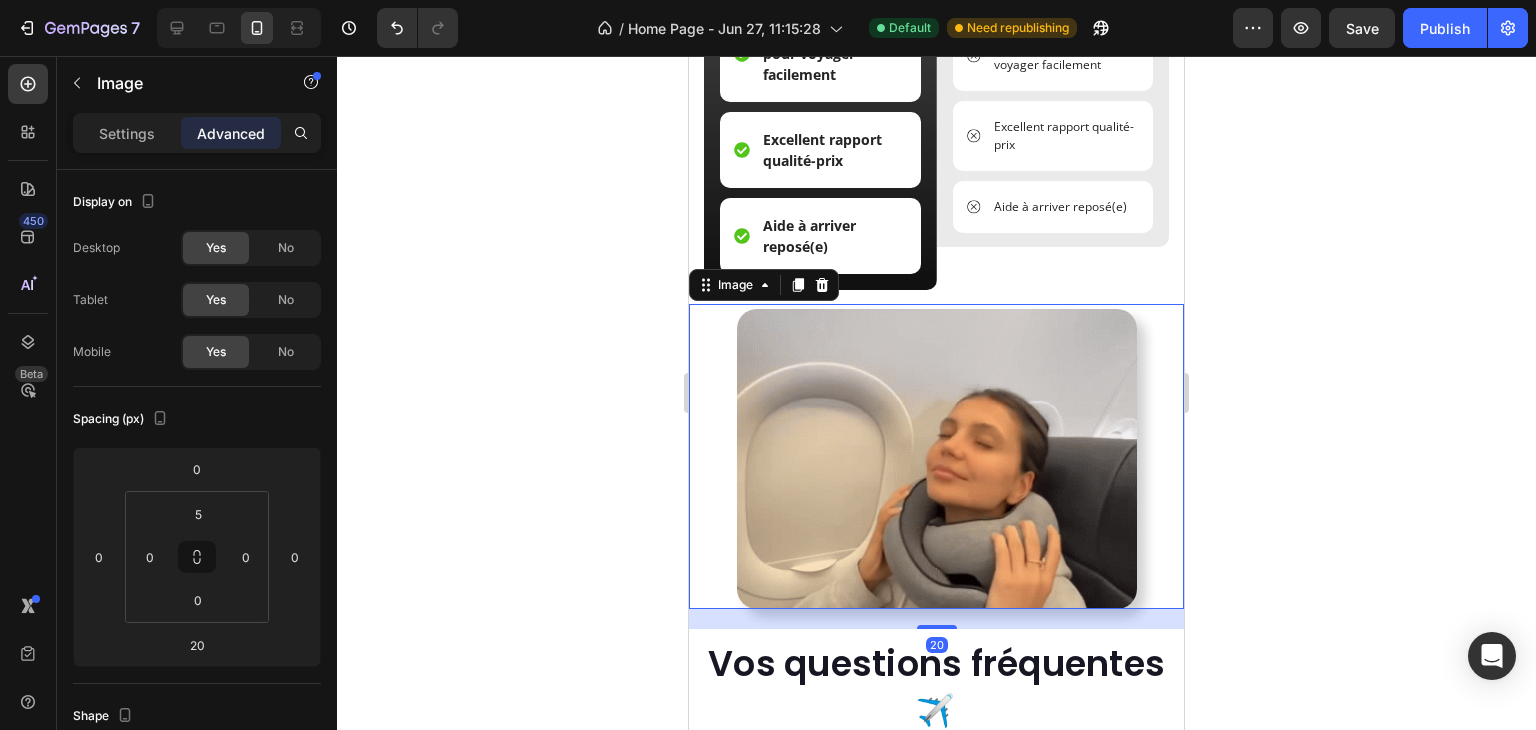 click 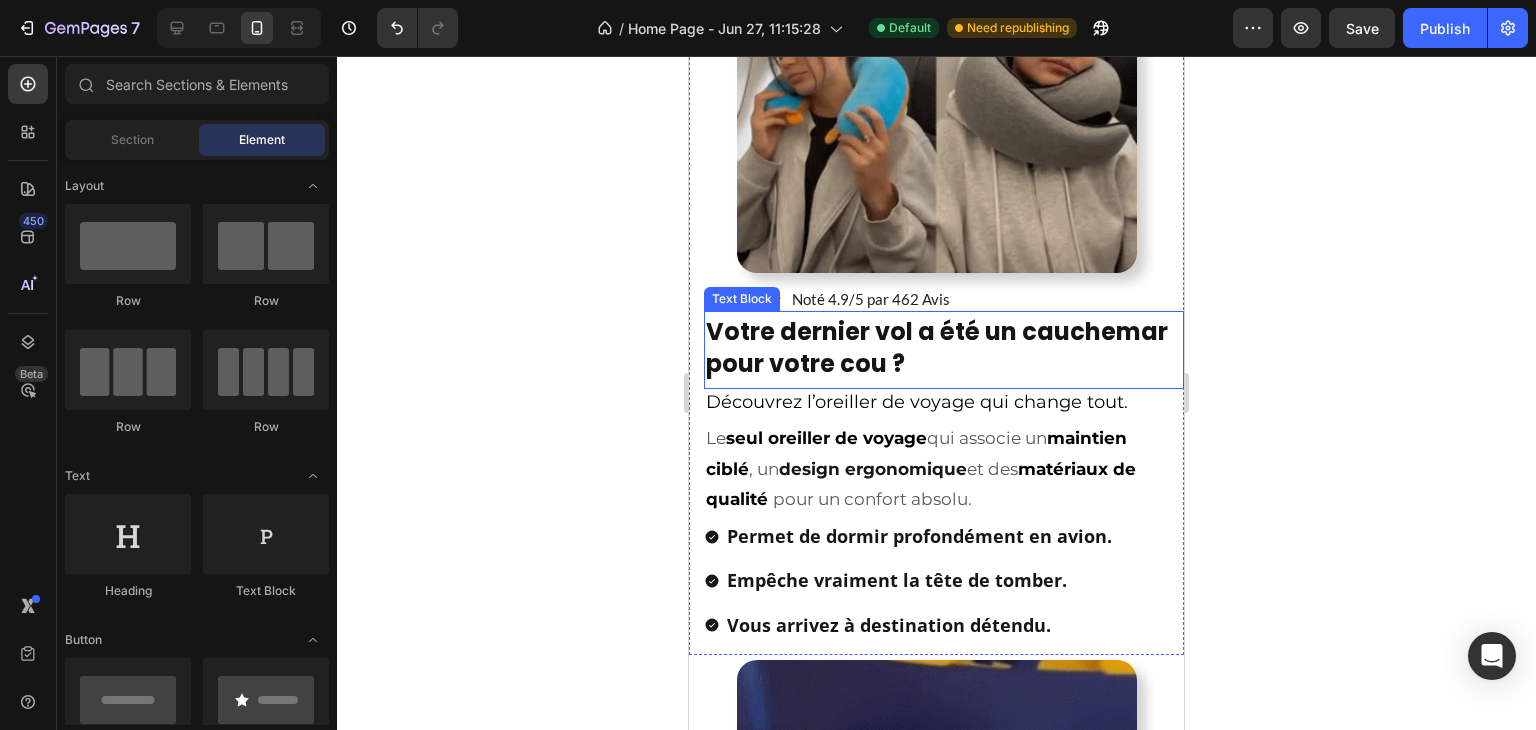 scroll, scrollTop: 1400, scrollLeft: 0, axis: vertical 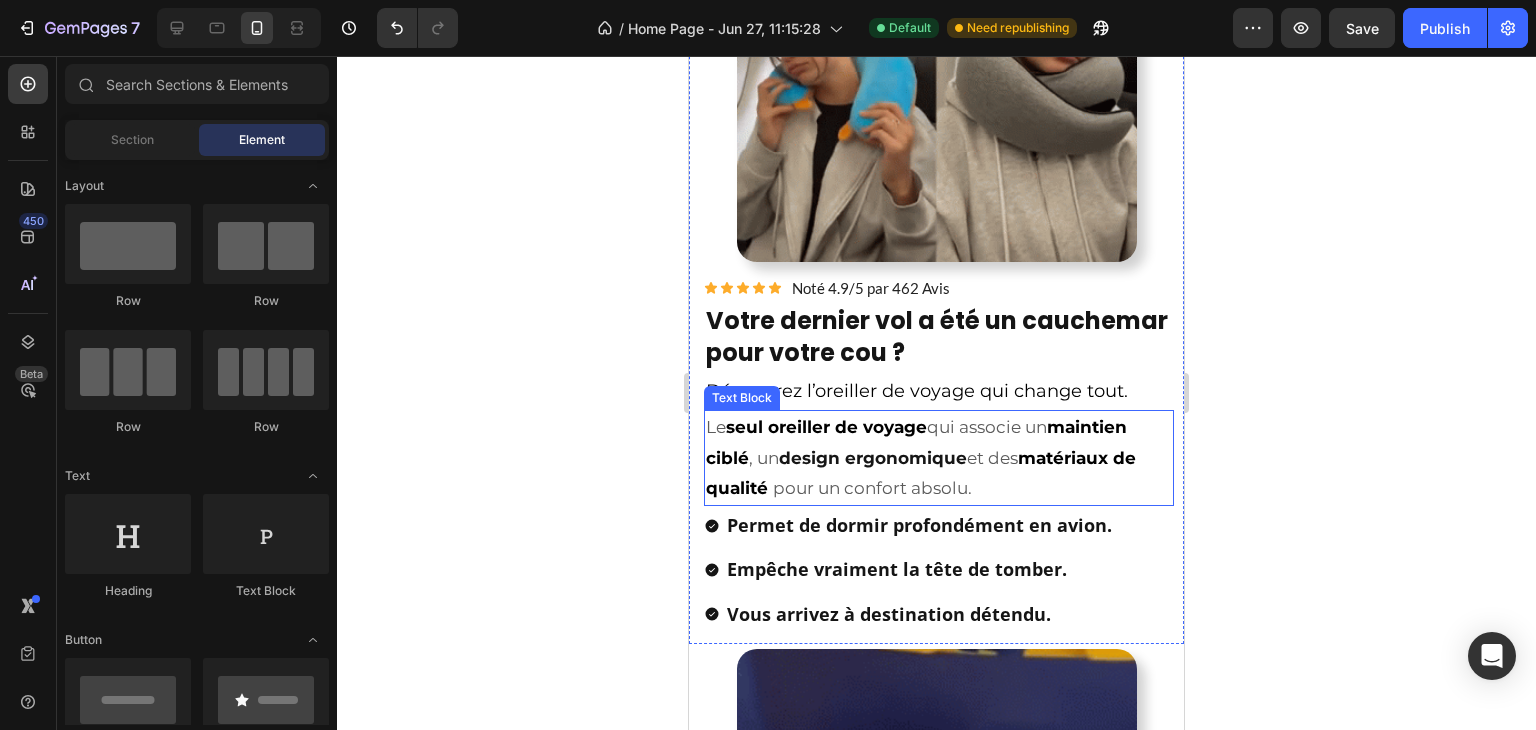 click on "seul oreiller de voyage" at bounding box center (826, 427) 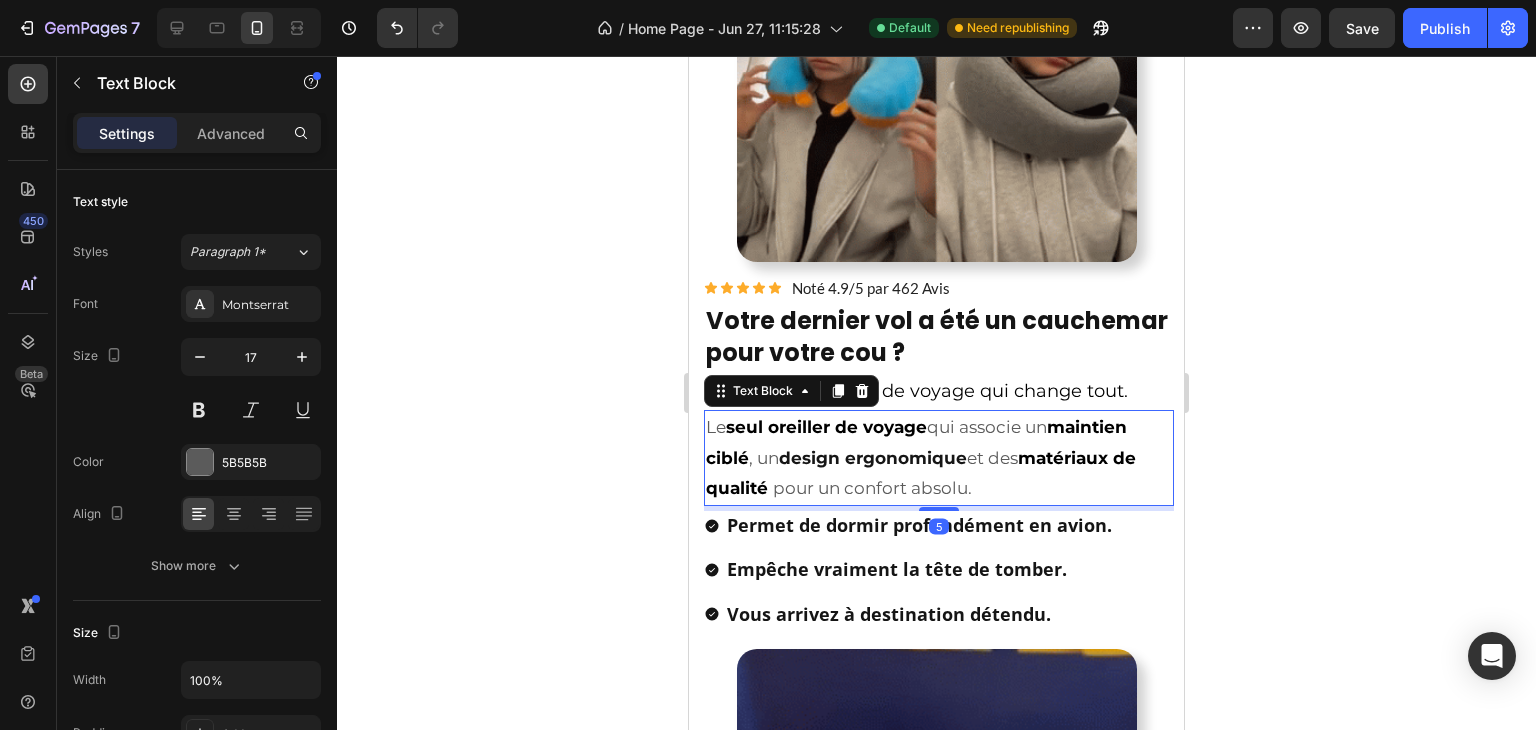 click on "seul oreiller de voyage" at bounding box center [826, 427] 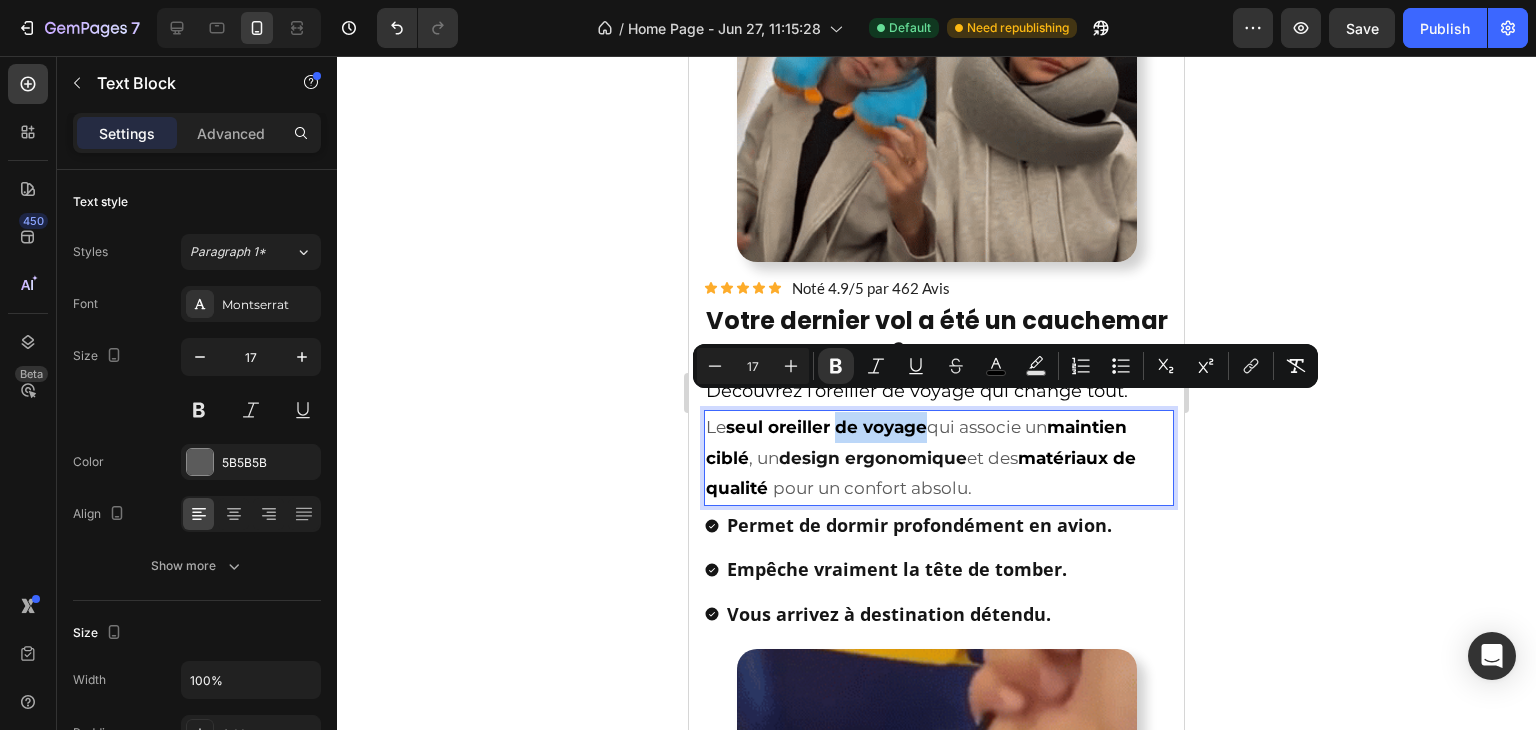 drag, startPoint x: 841, startPoint y: 408, endPoint x: 897, endPoint y: 416, distance: 56.568542 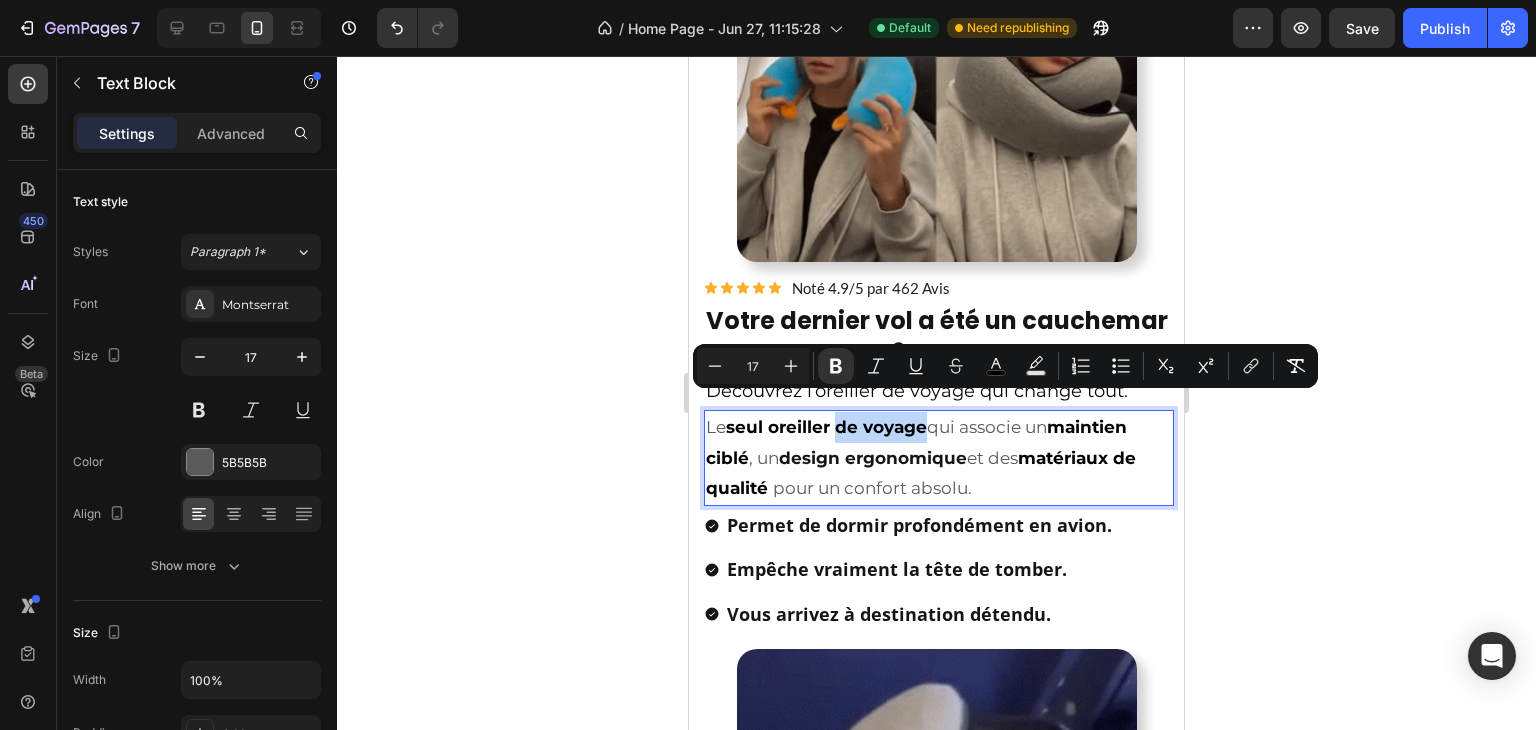 click on "seul oreiller de voyage" at bounding box center [826, 427] 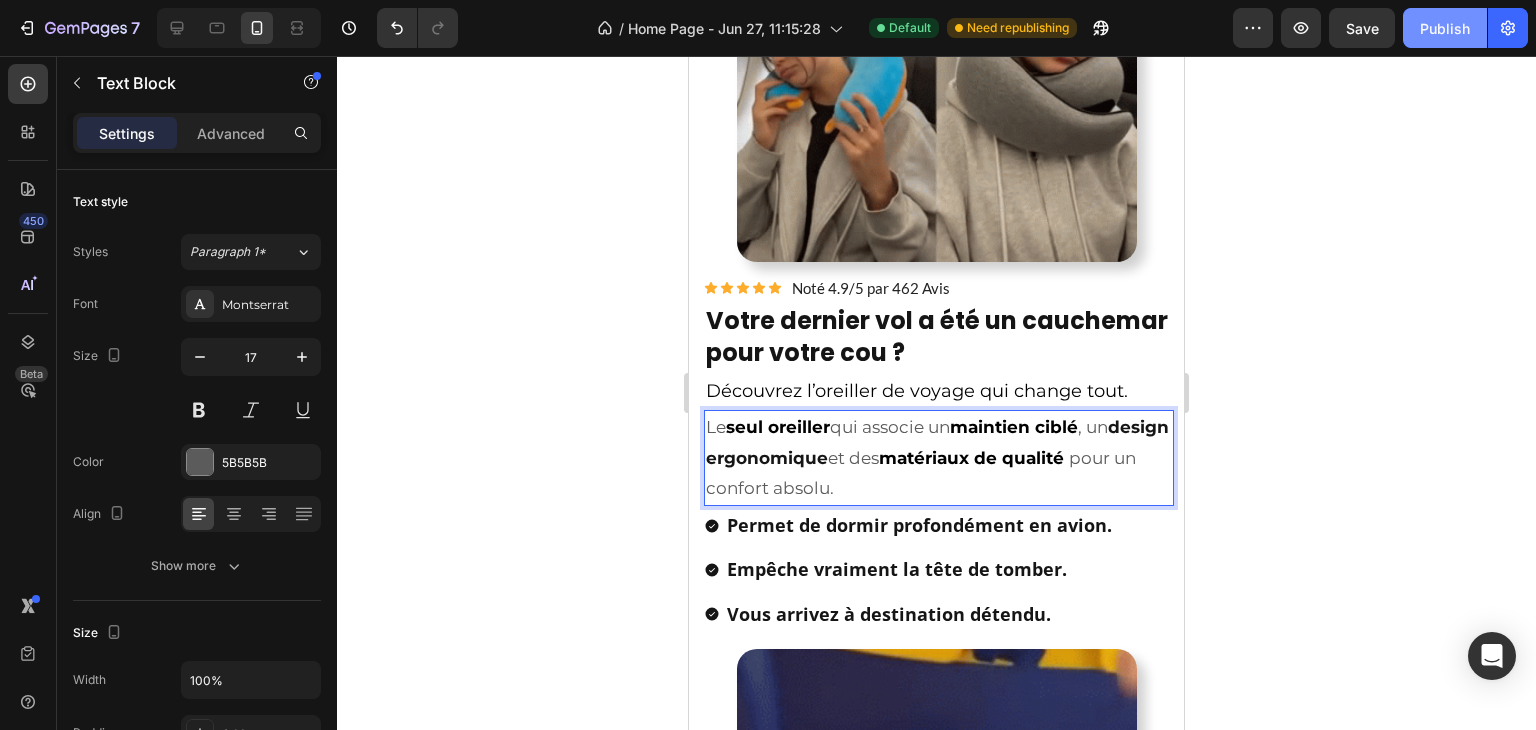 click on "Publish" at bounding box center (1445, 28) 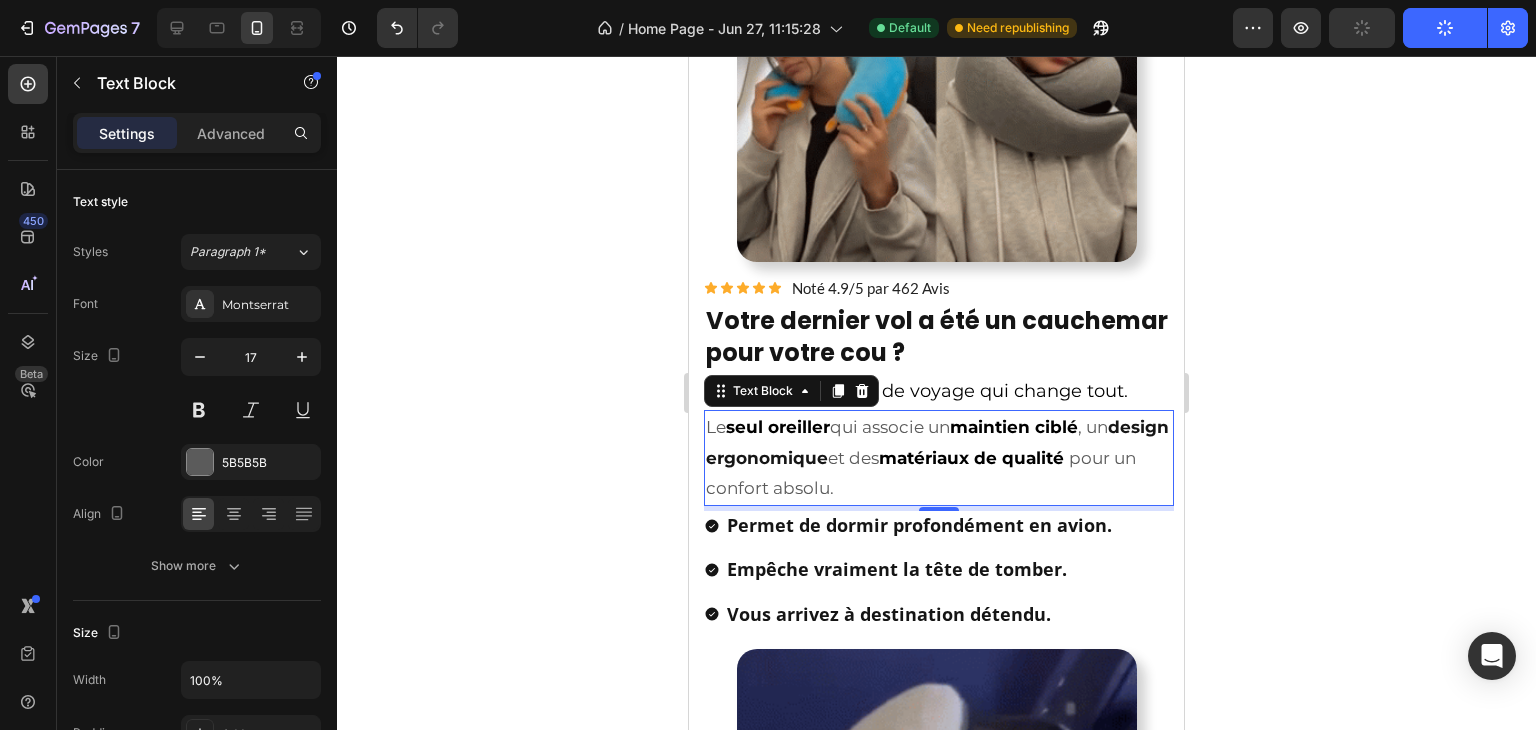 click 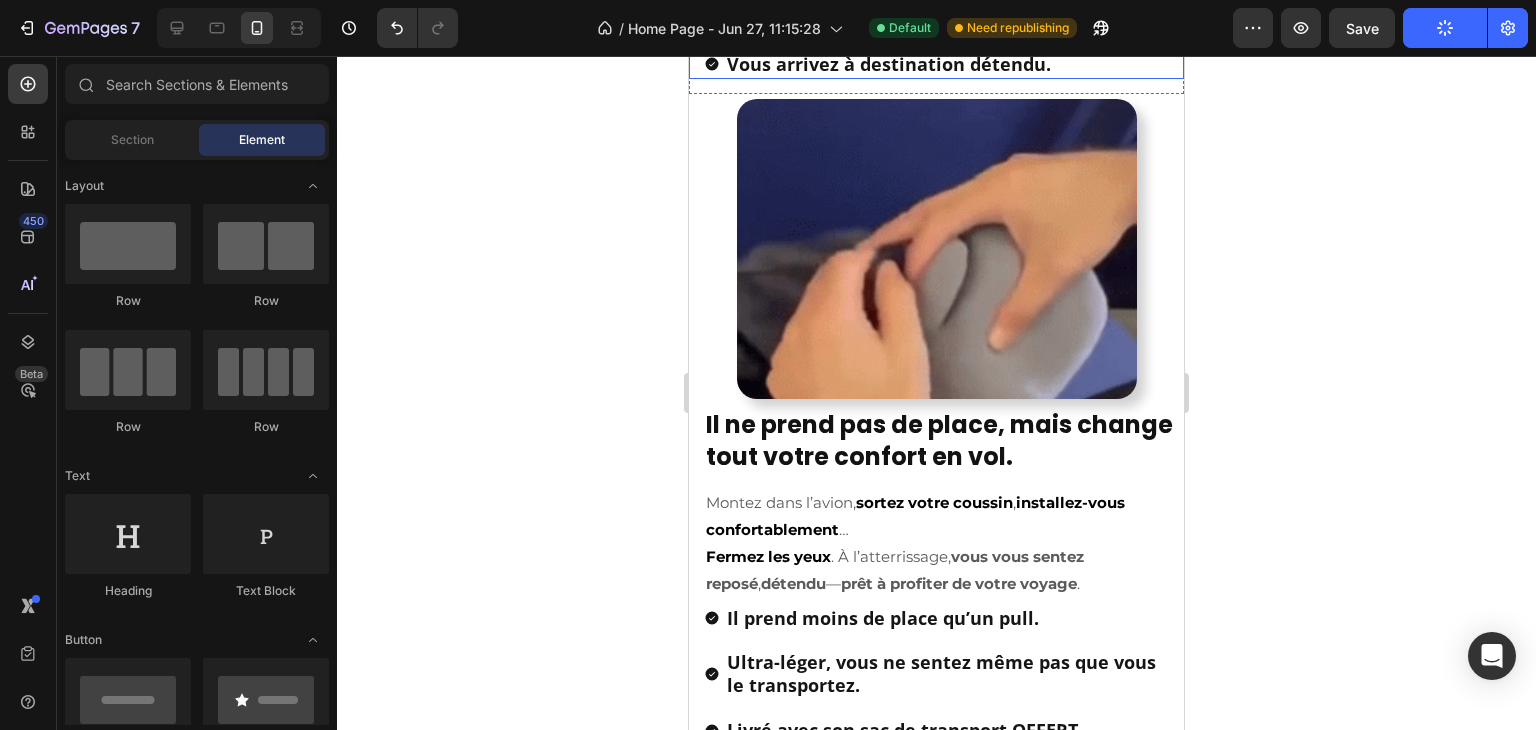 scroll, scrollTop: 2000, scrollLeft: 0, axis: vertical 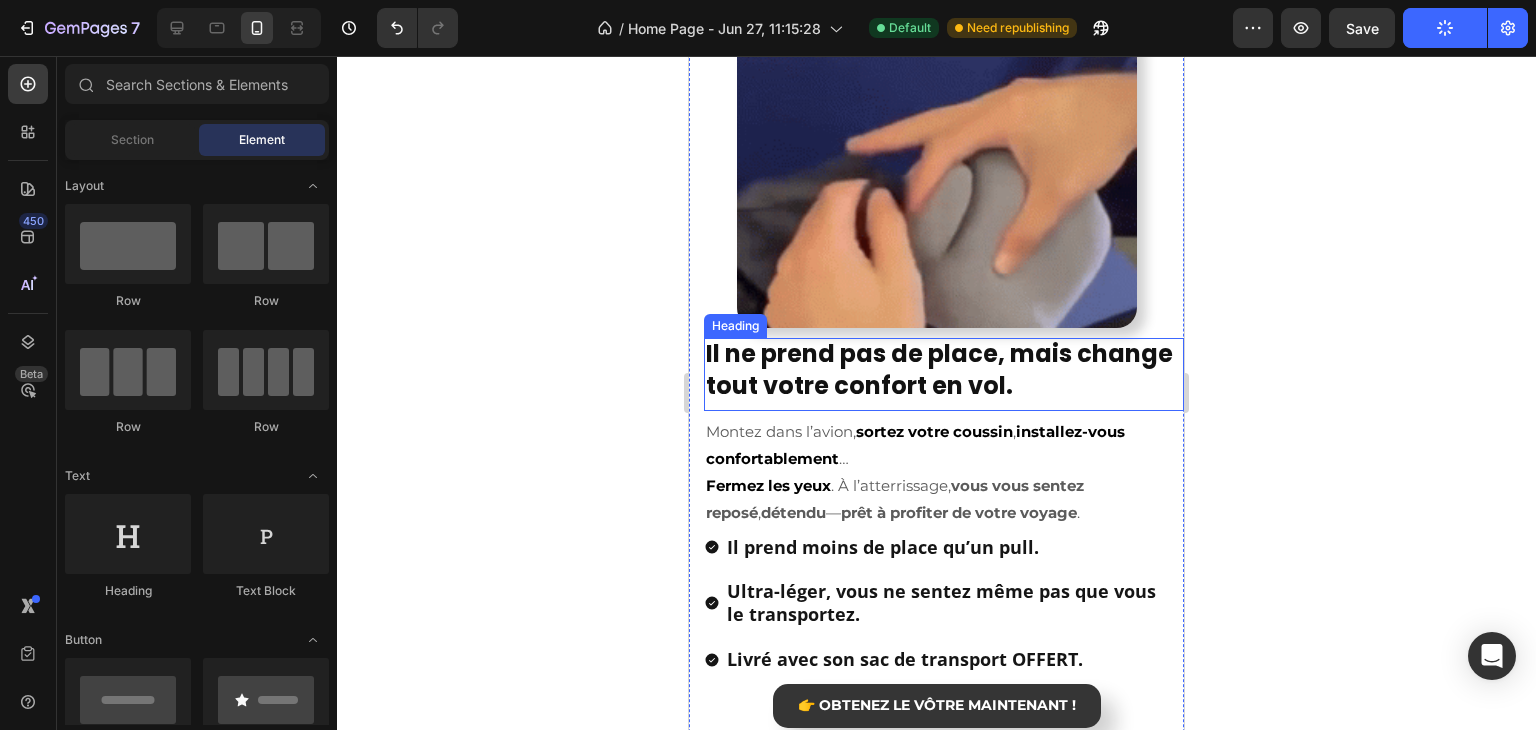 click 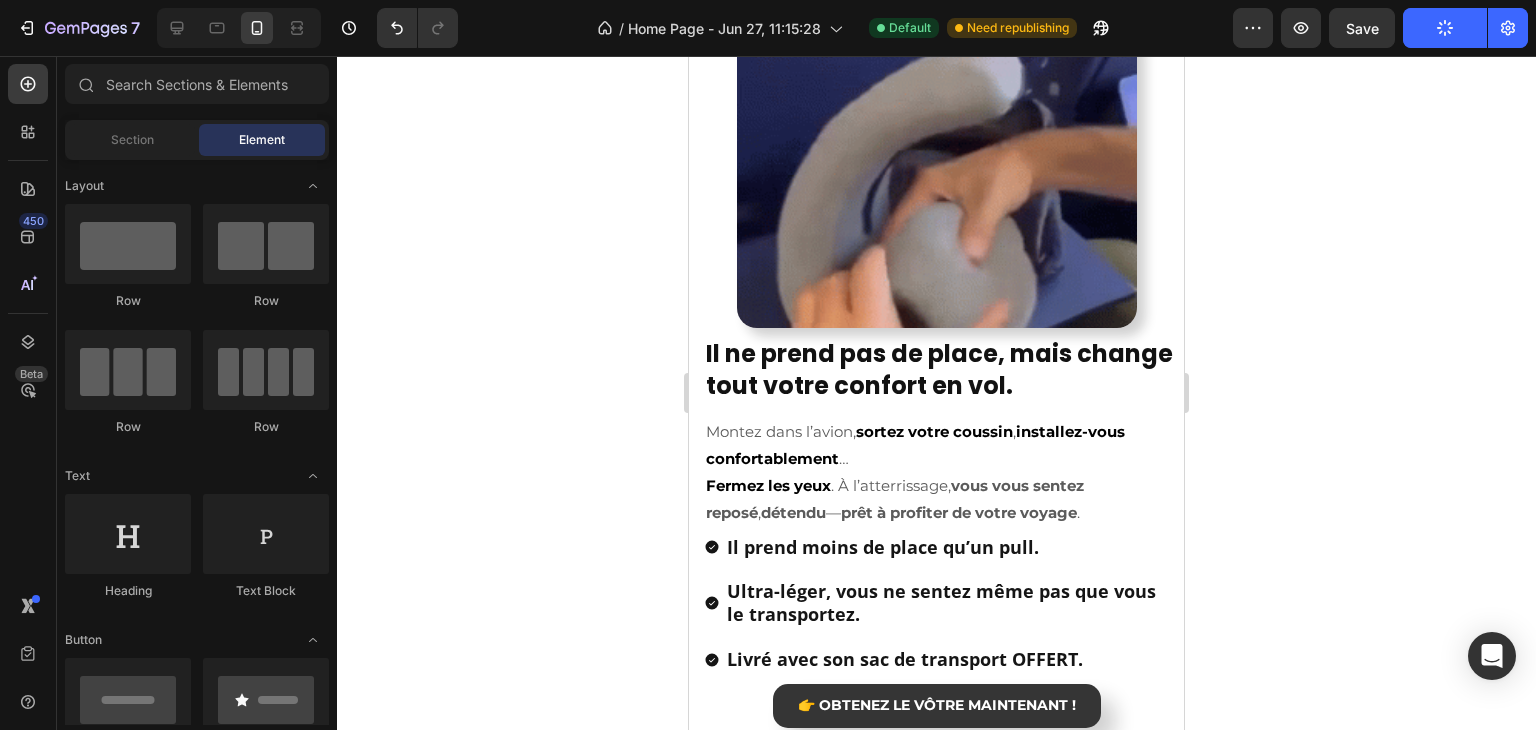 click 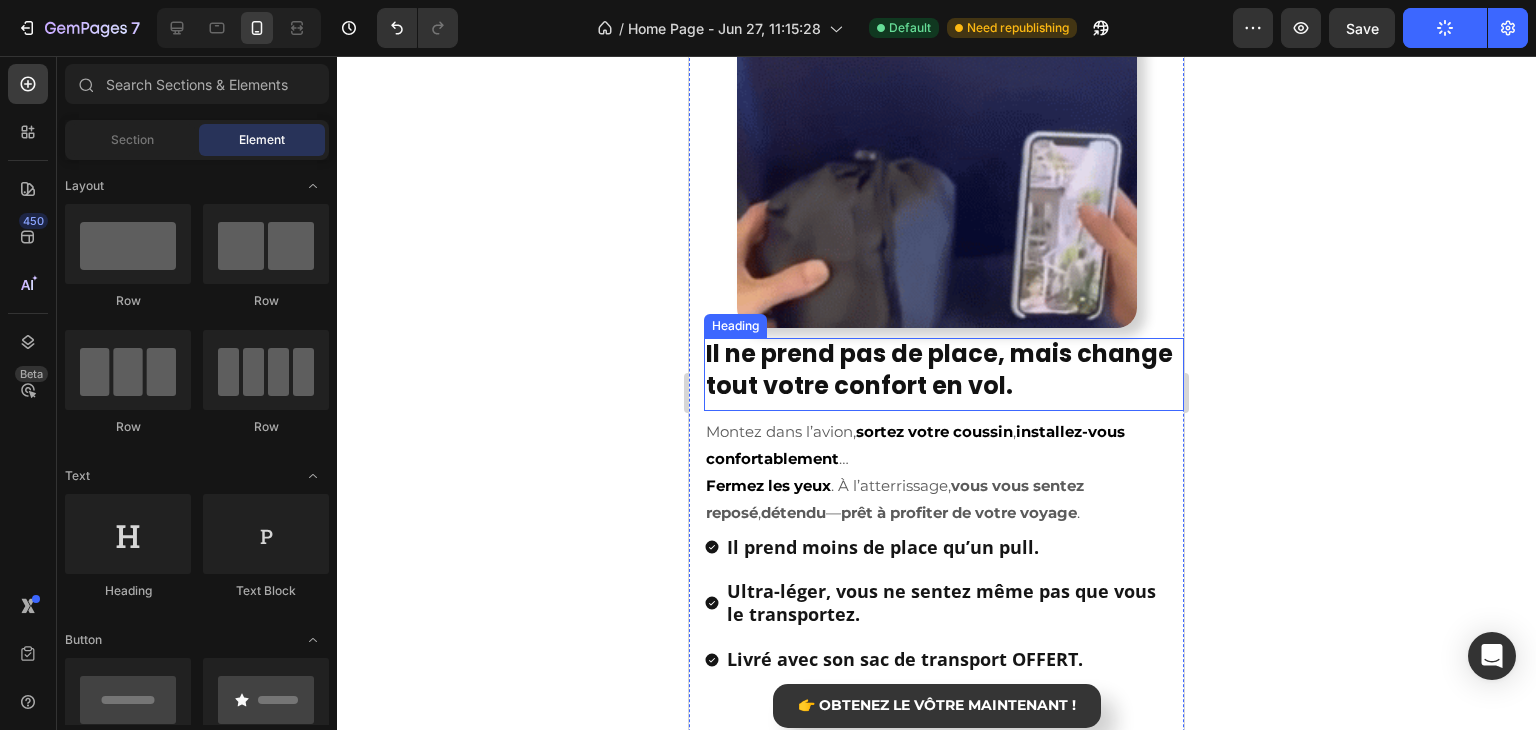 click on "Il ne prend pas de place, mais change tout votre confort en vol." at bounding box center [939, 369] 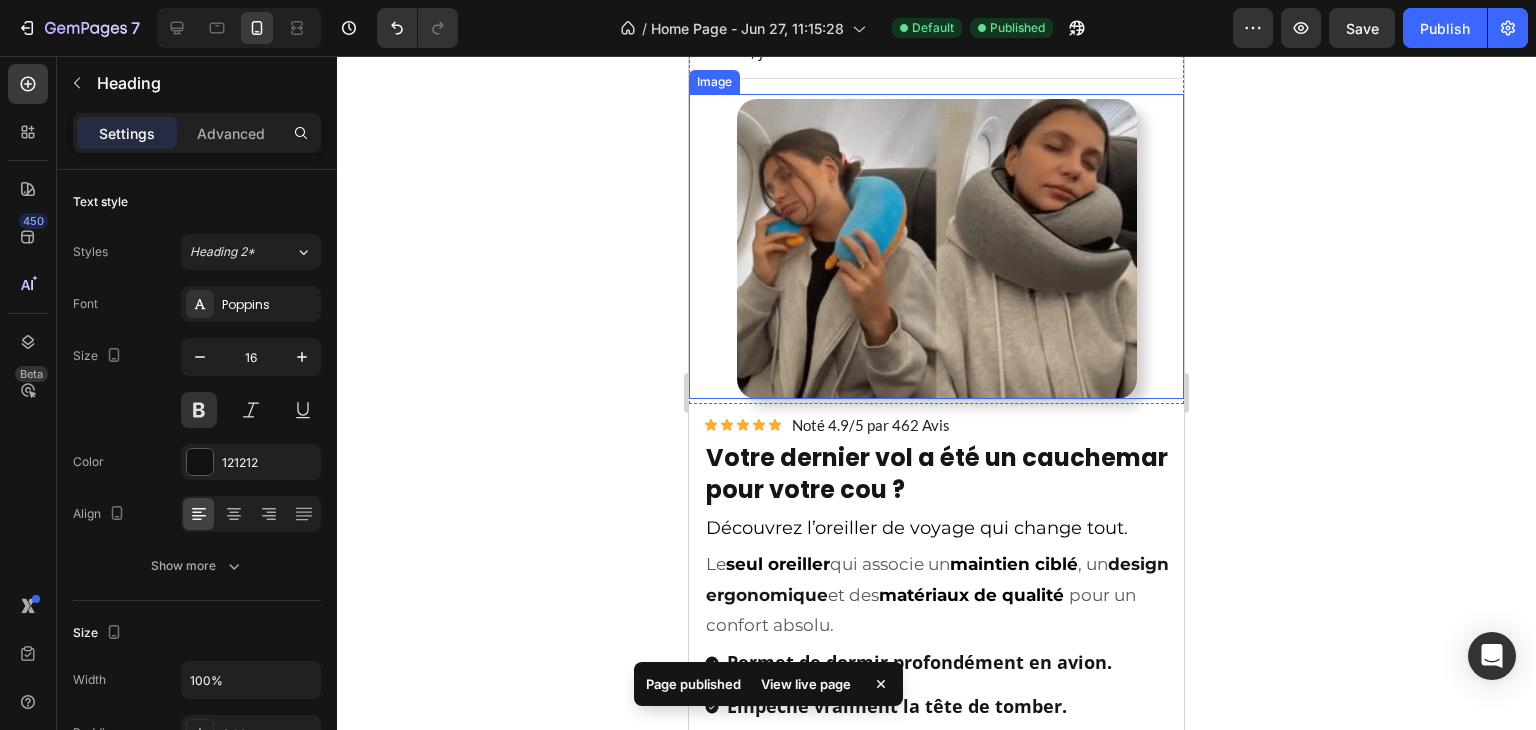 scroll, scrollTop: 1200, scrollLeft: 0, axis: vertical 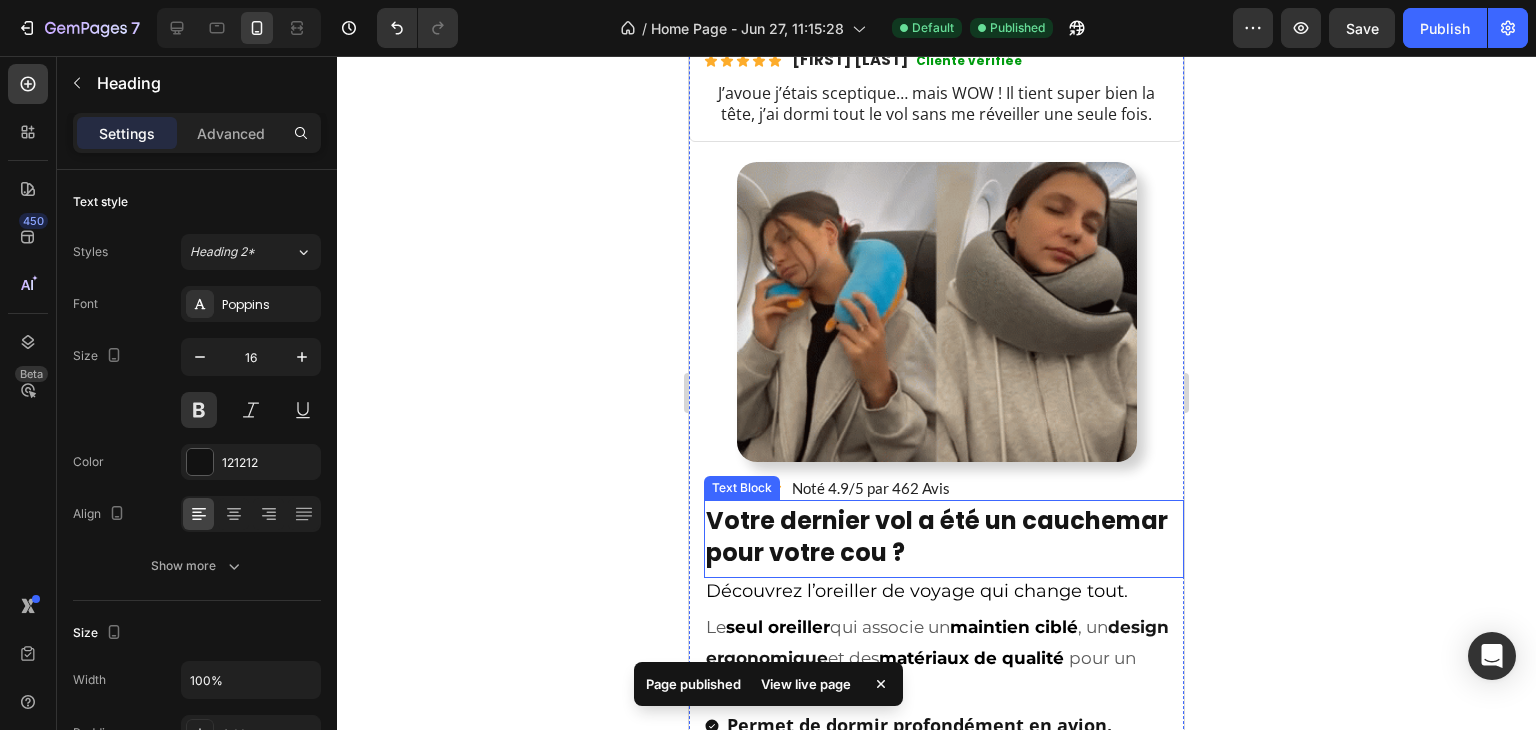 click on "Votre dernier vol a été un cauchemar pour votre cou ?" at bounding box center [937, 536] 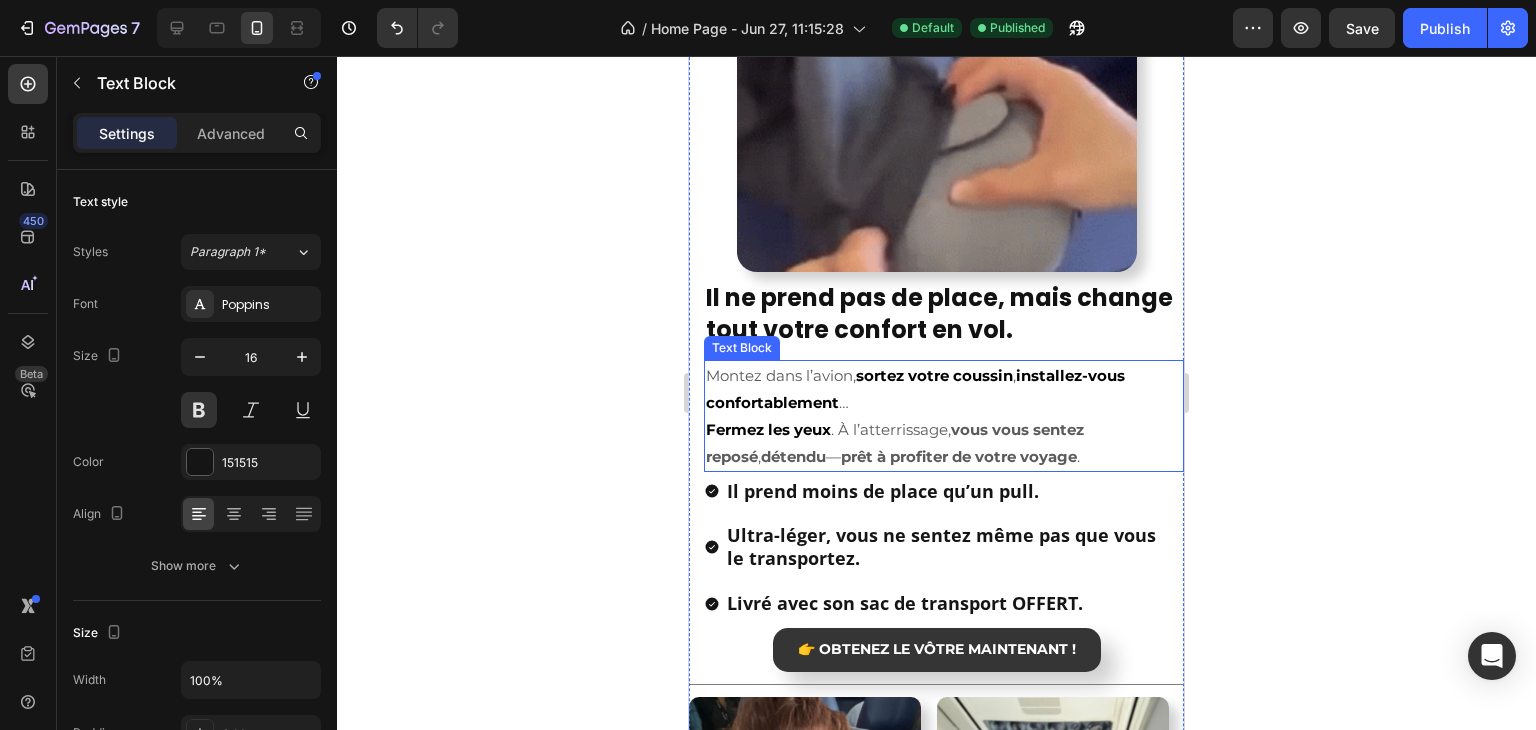 scroll, scrollTop: 2100, scrollLeft: 0, axis: vertical 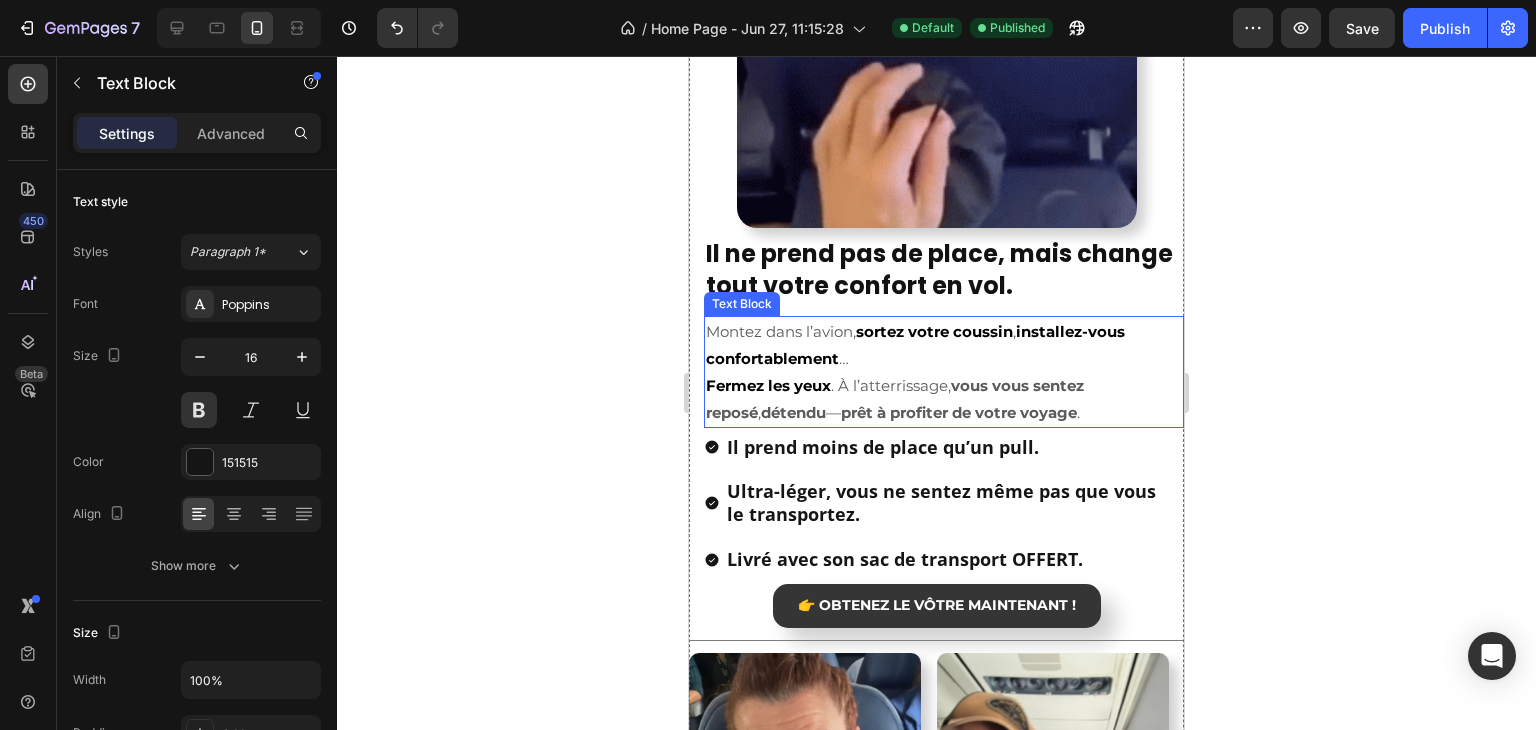 click on "Montez dans l’avion,  sortez votre coussin ,  installez-vous confortablement … Fermez les yeux . À l’atterrissage,  vous vous sentez reposé ,  détendu  —  prêt à profiter de votre voyage ." at bounding box center [944, 372] 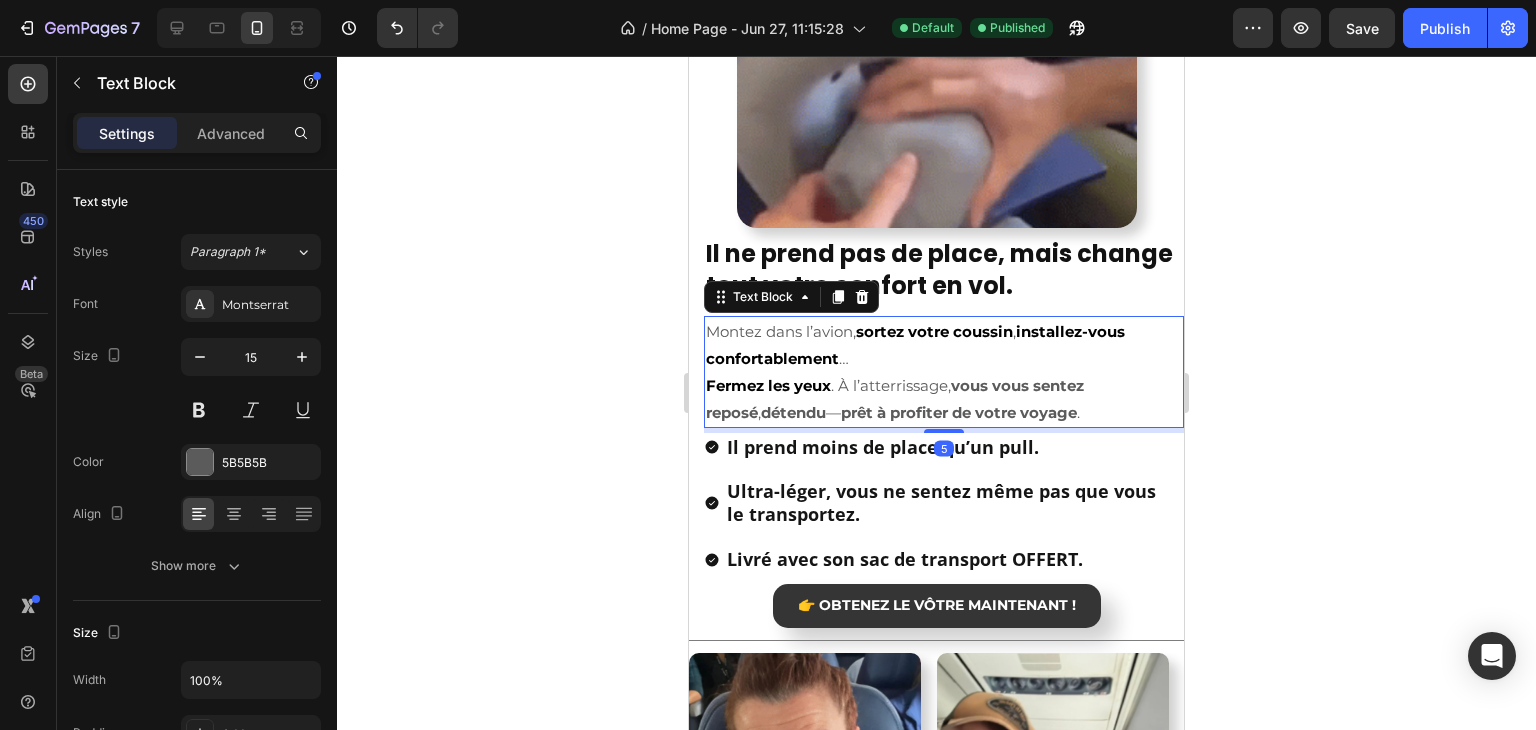 click on "vous vous sentez reposé" at bounding box center (895, 399) 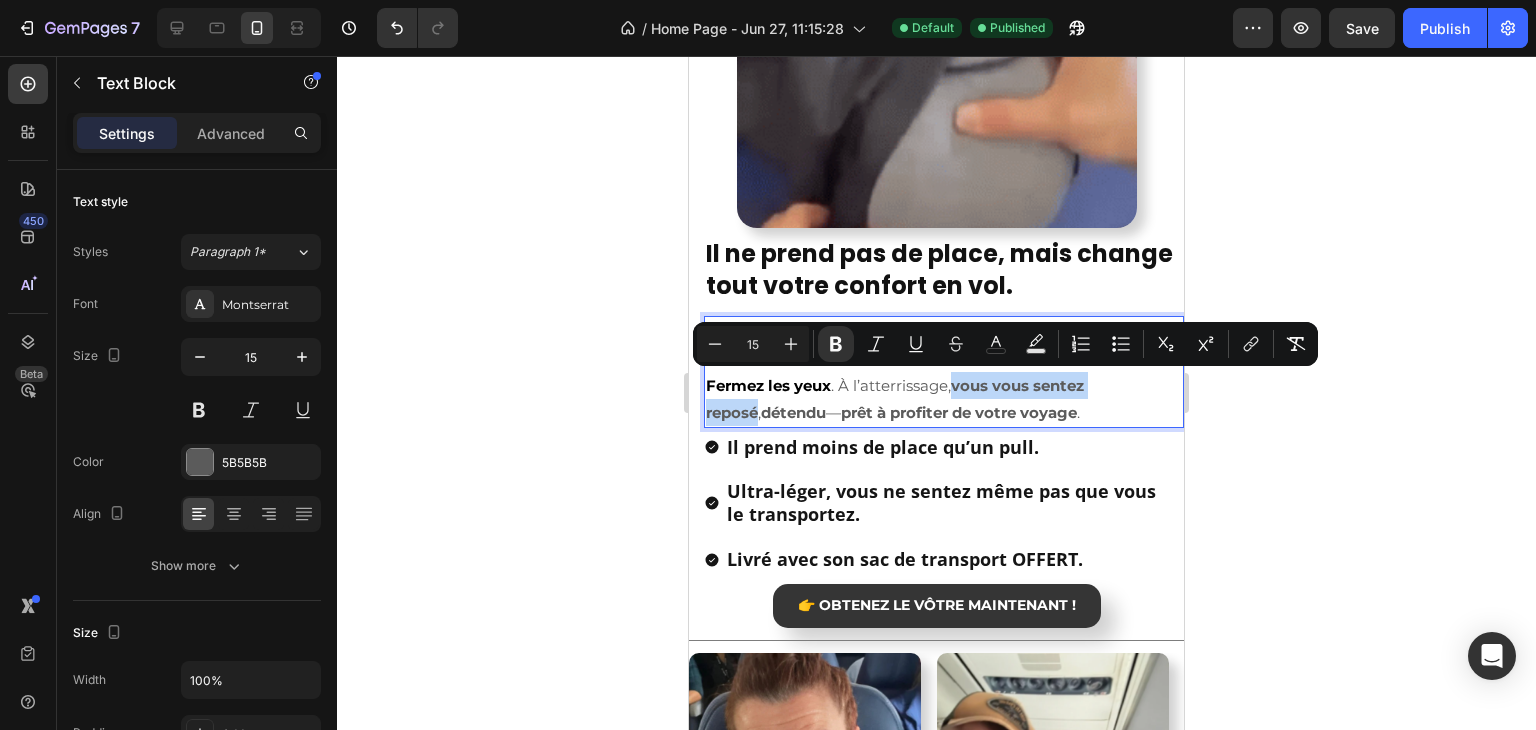 drag, startPoint x: 957, startPoint y: 382, endPoint x: 1146, endPoint y: 388, distance: 189.09521 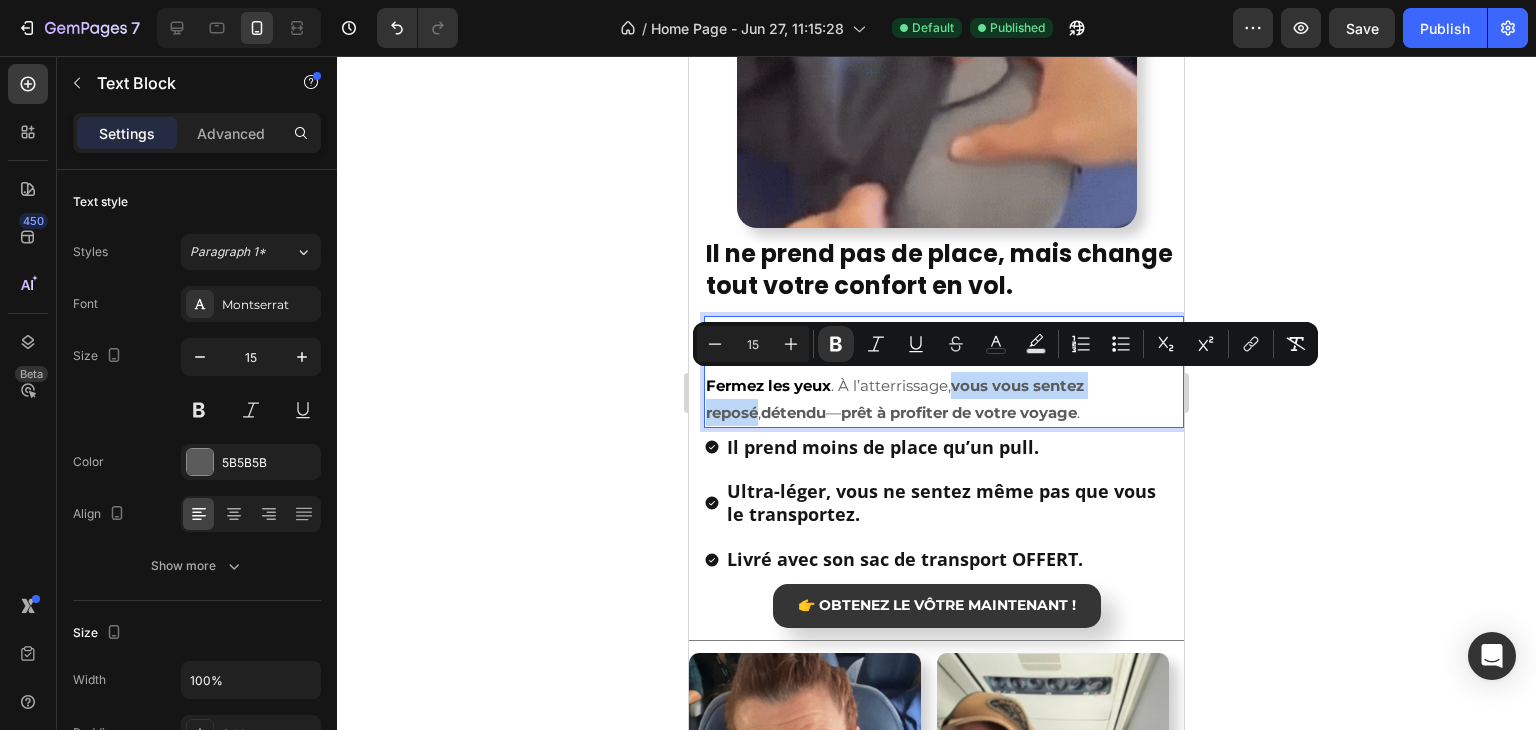 click on "vous vous sentez reposé" at bounding box center (895, 399) 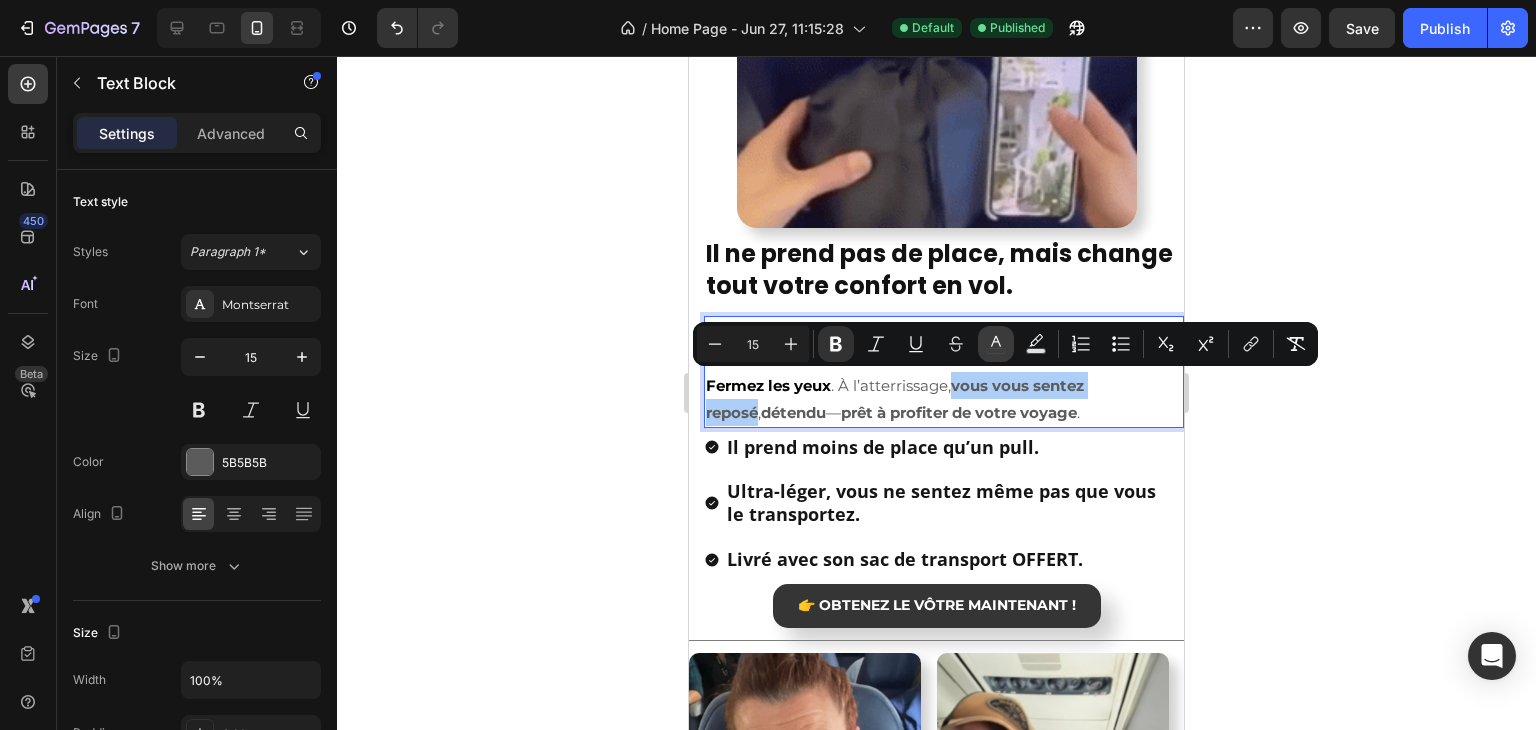 click 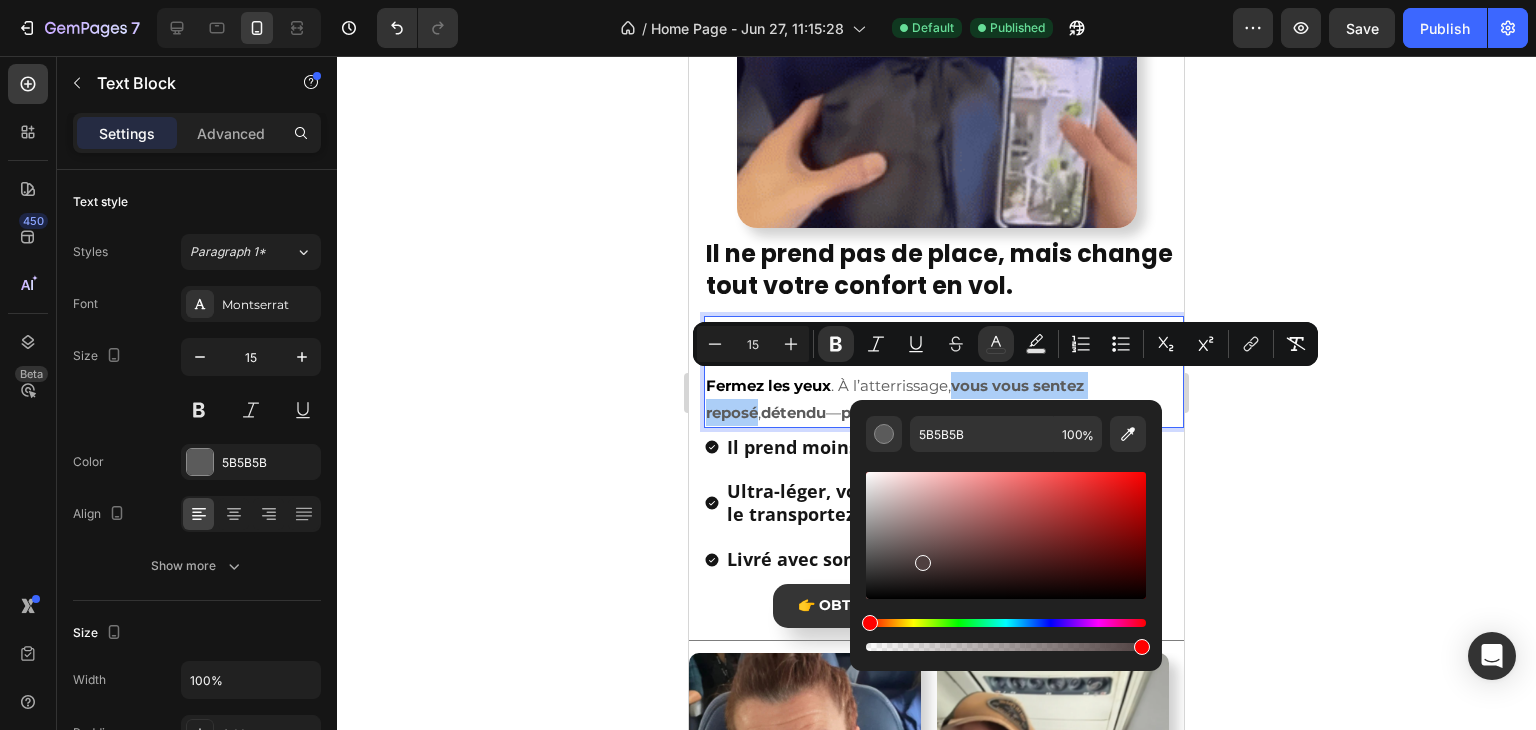 drag, startPoint x: 1610, startPoint y: 615, endPoint x: 775, endPoint y: 647, distance: 835.613 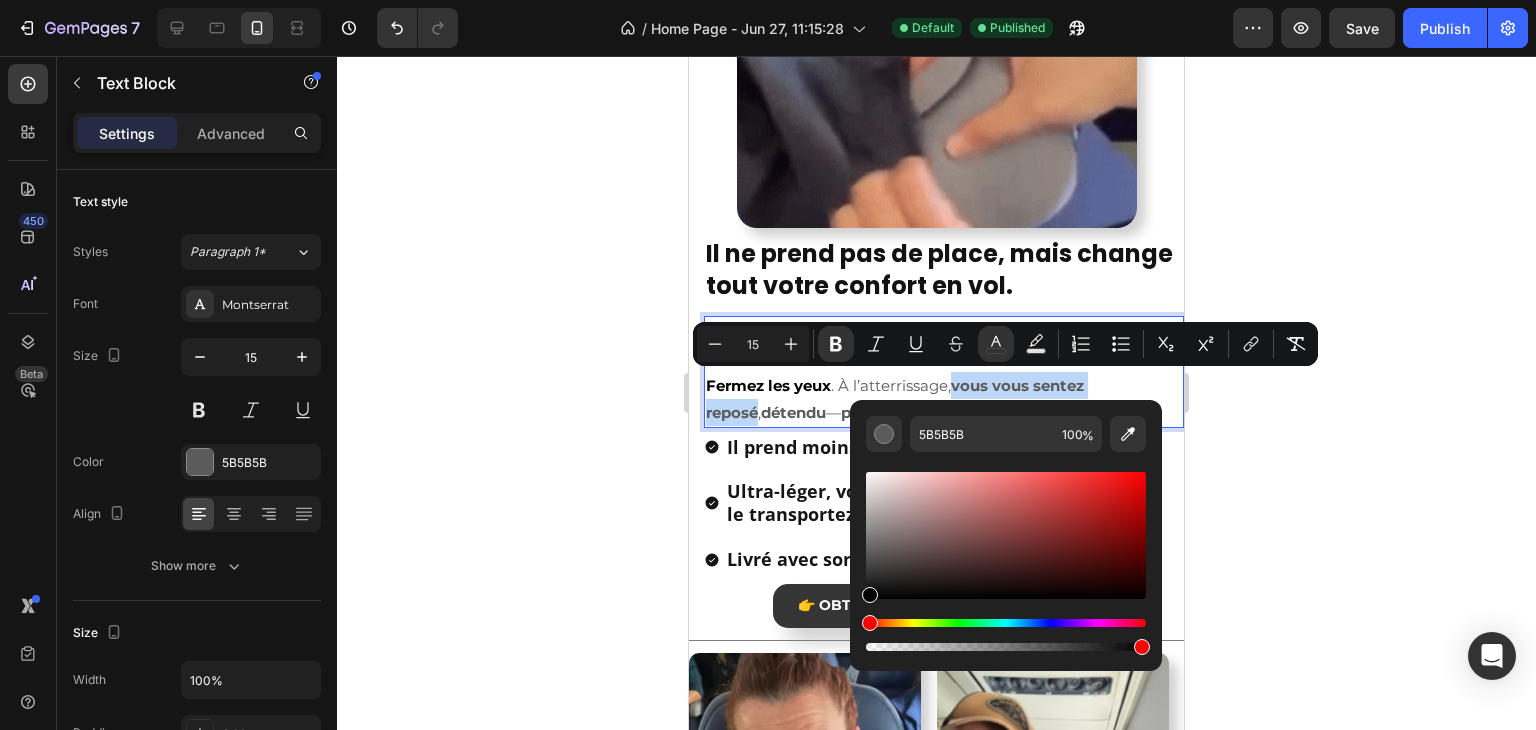 type on "000000" 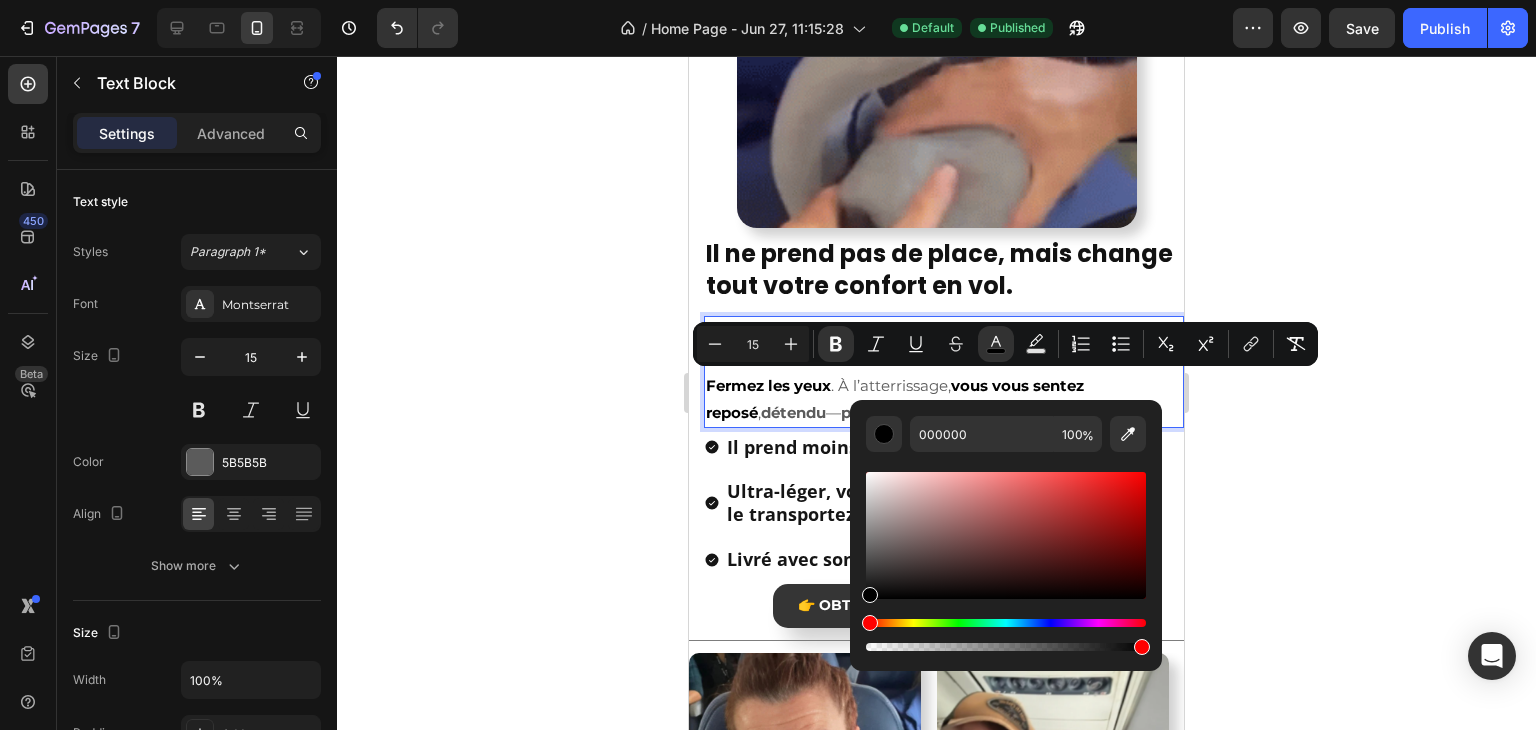 click 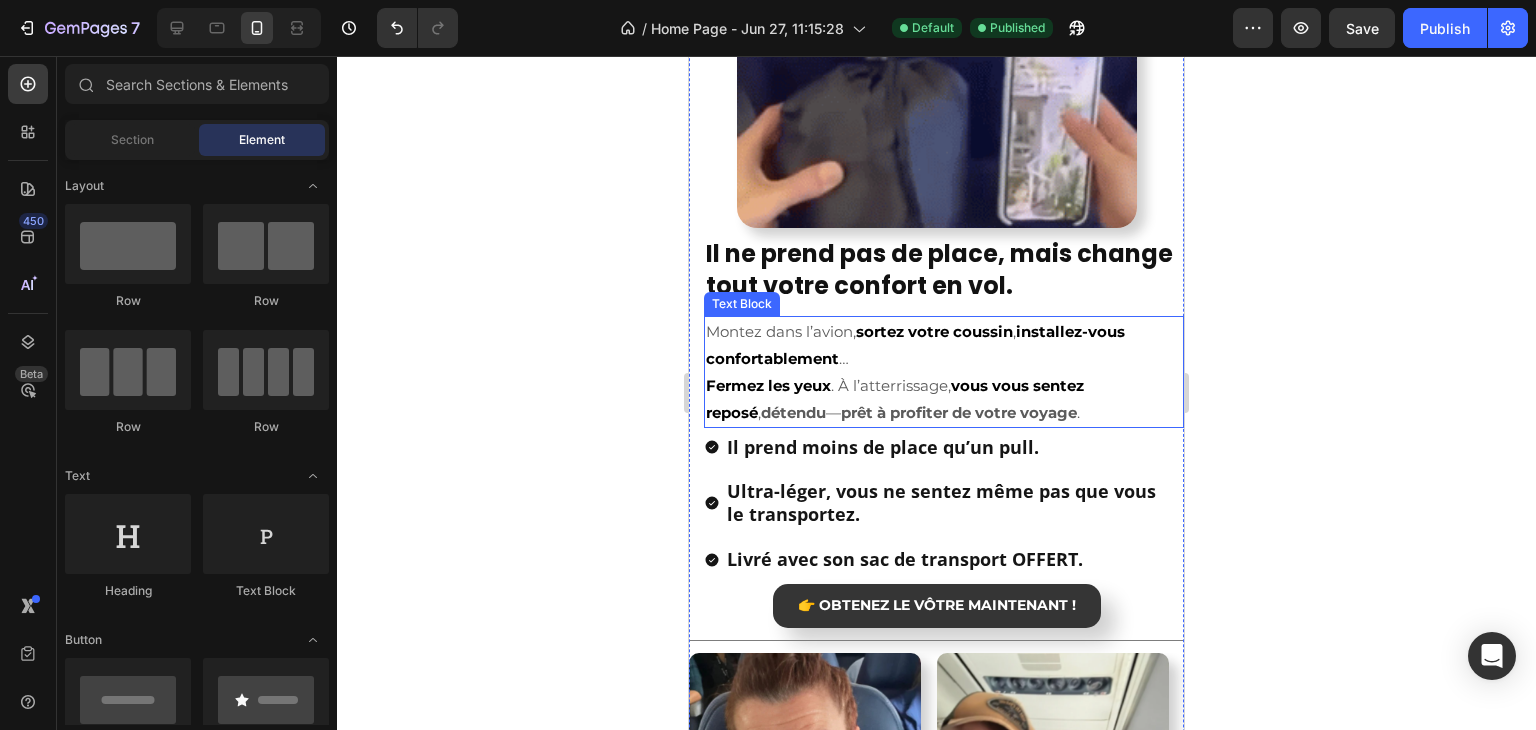 click on "détendu" at bounding box center [793, 412] 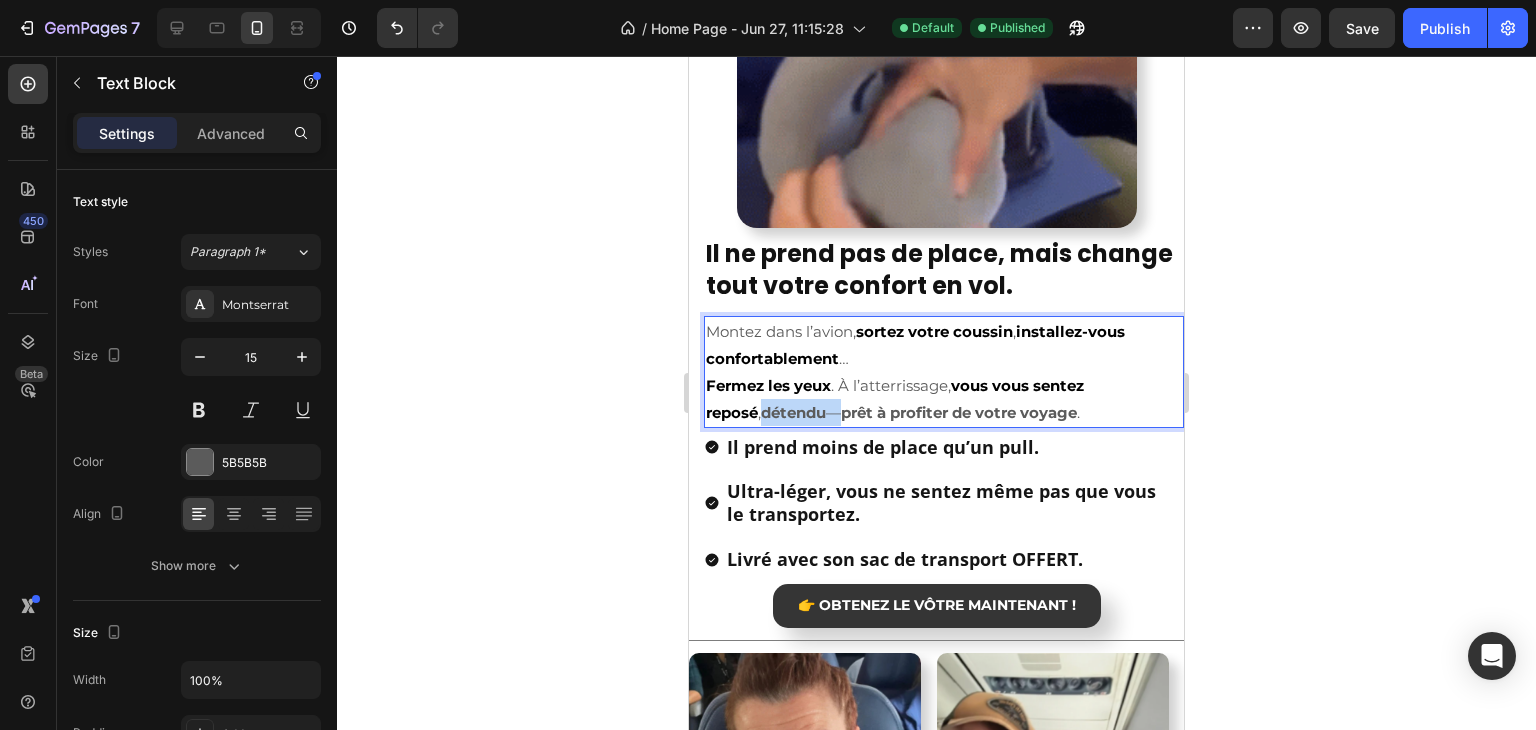 click on "détendu" at bounding box center (793, 412) 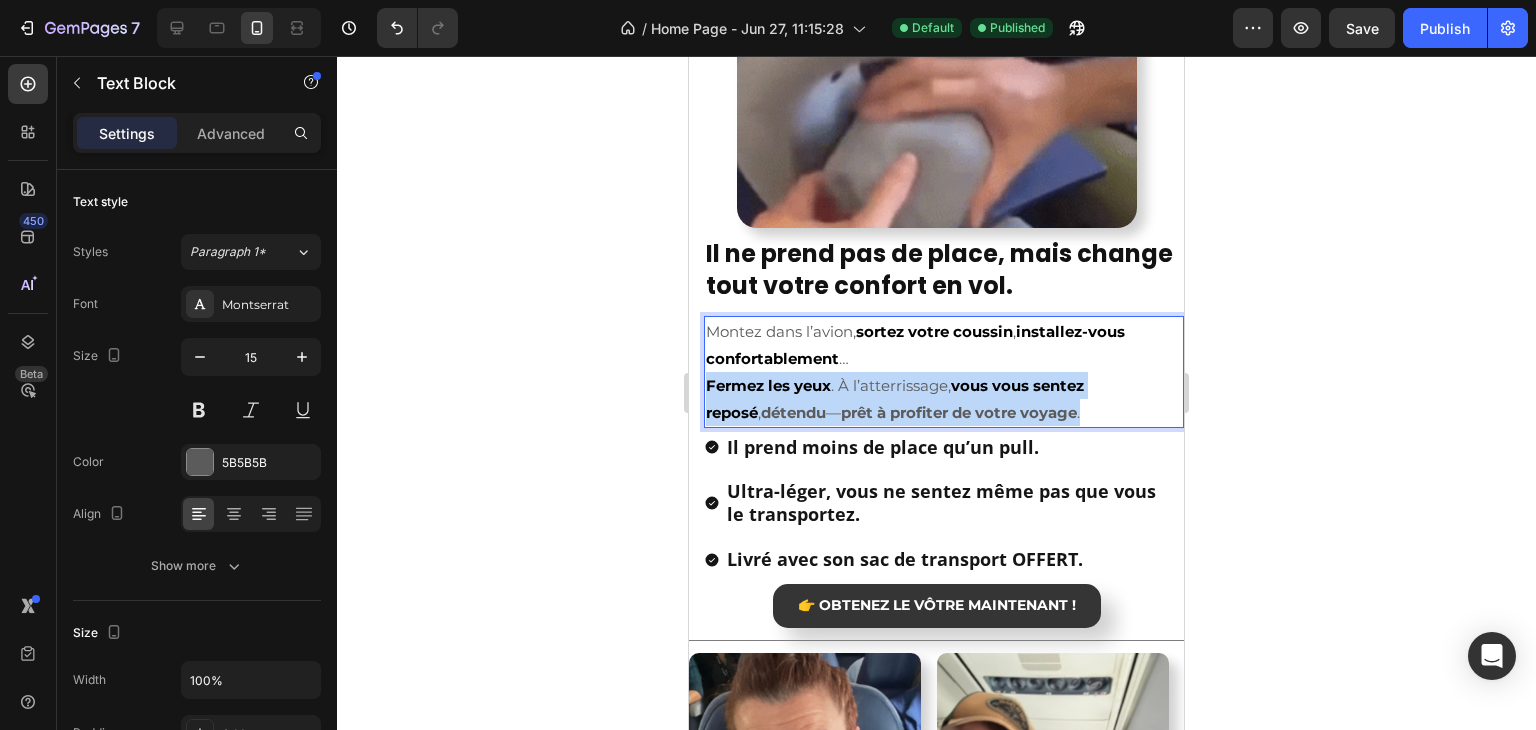 click on "détendu" at bounding box center (793, 412) 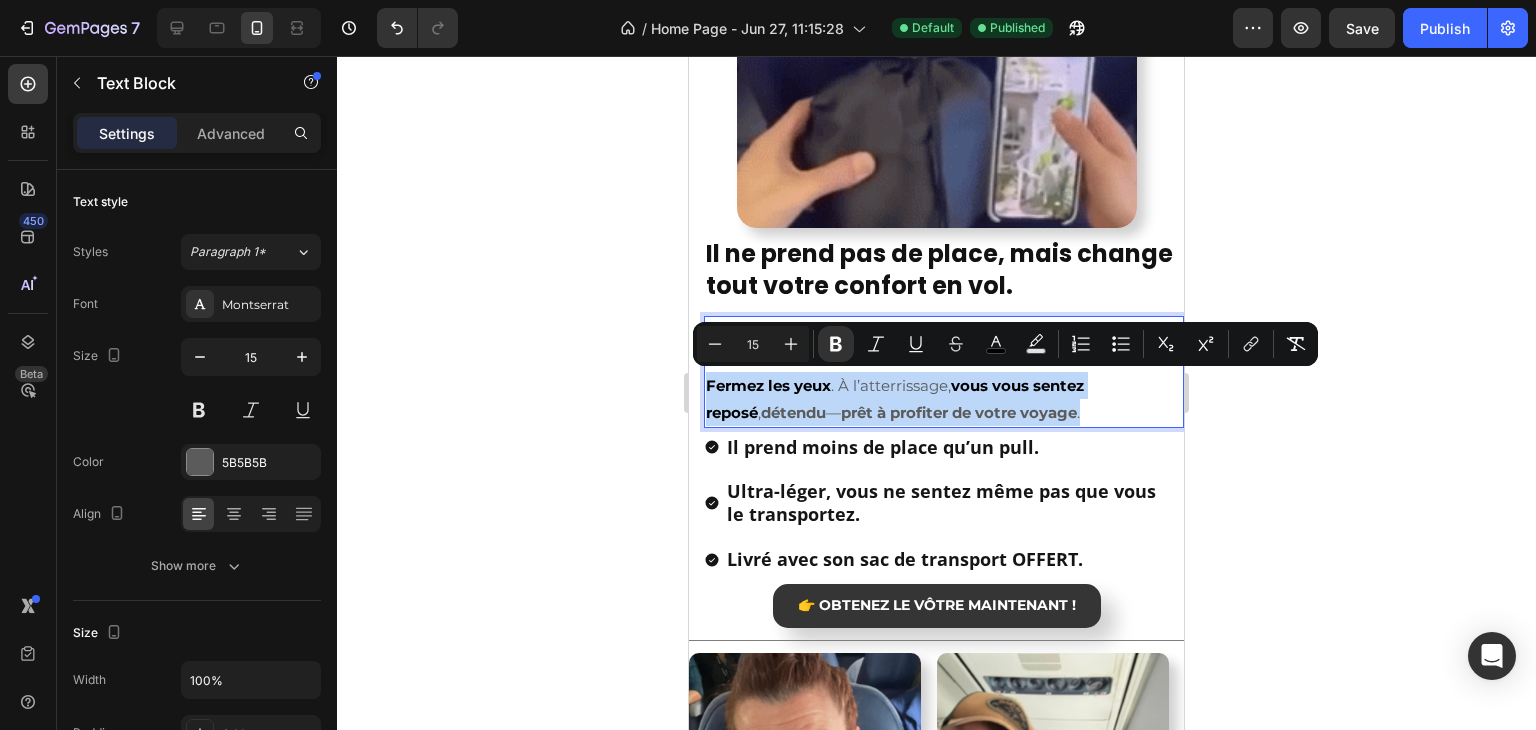 click on "détendu" at bounding box center [793, 412] 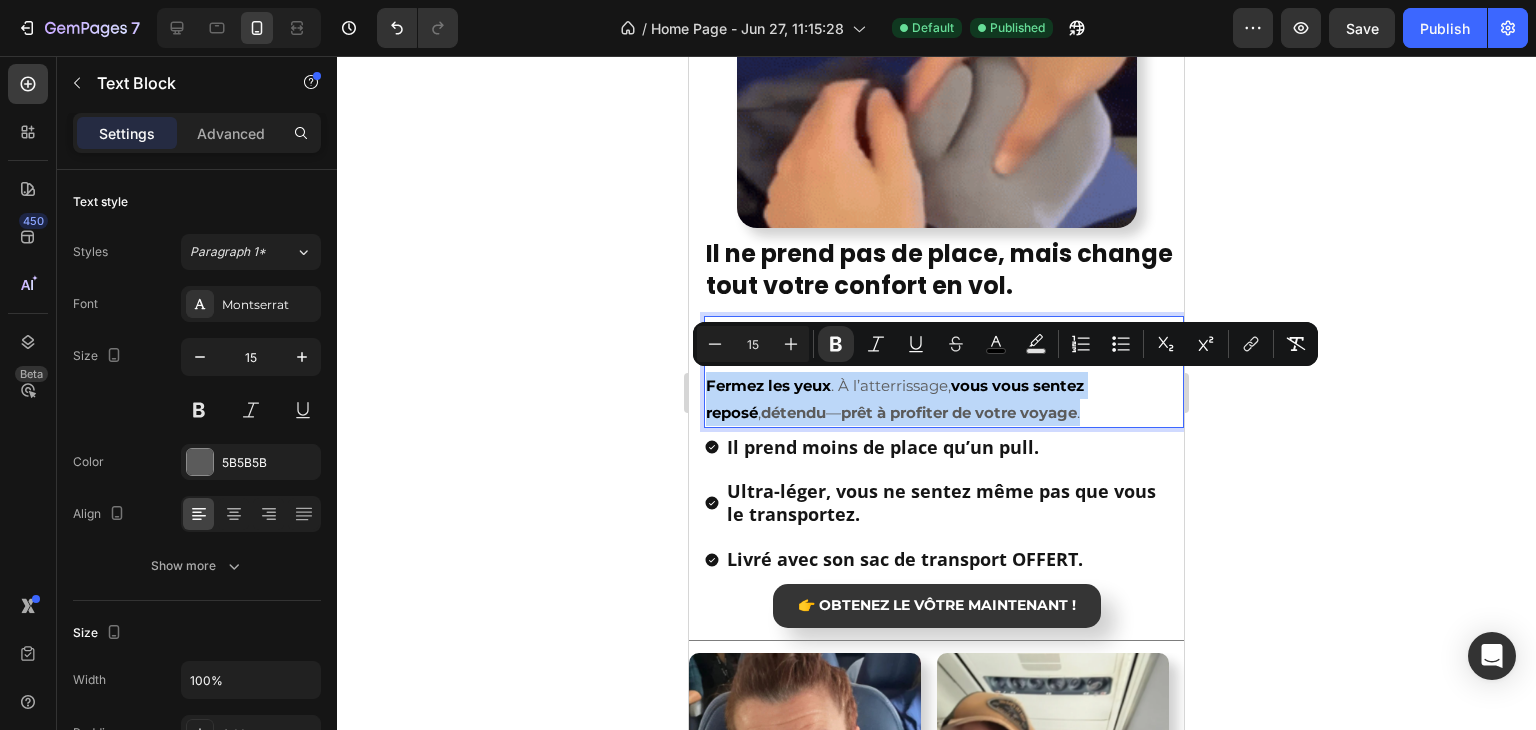 click on "détendu" at bounding box center [793, 412] 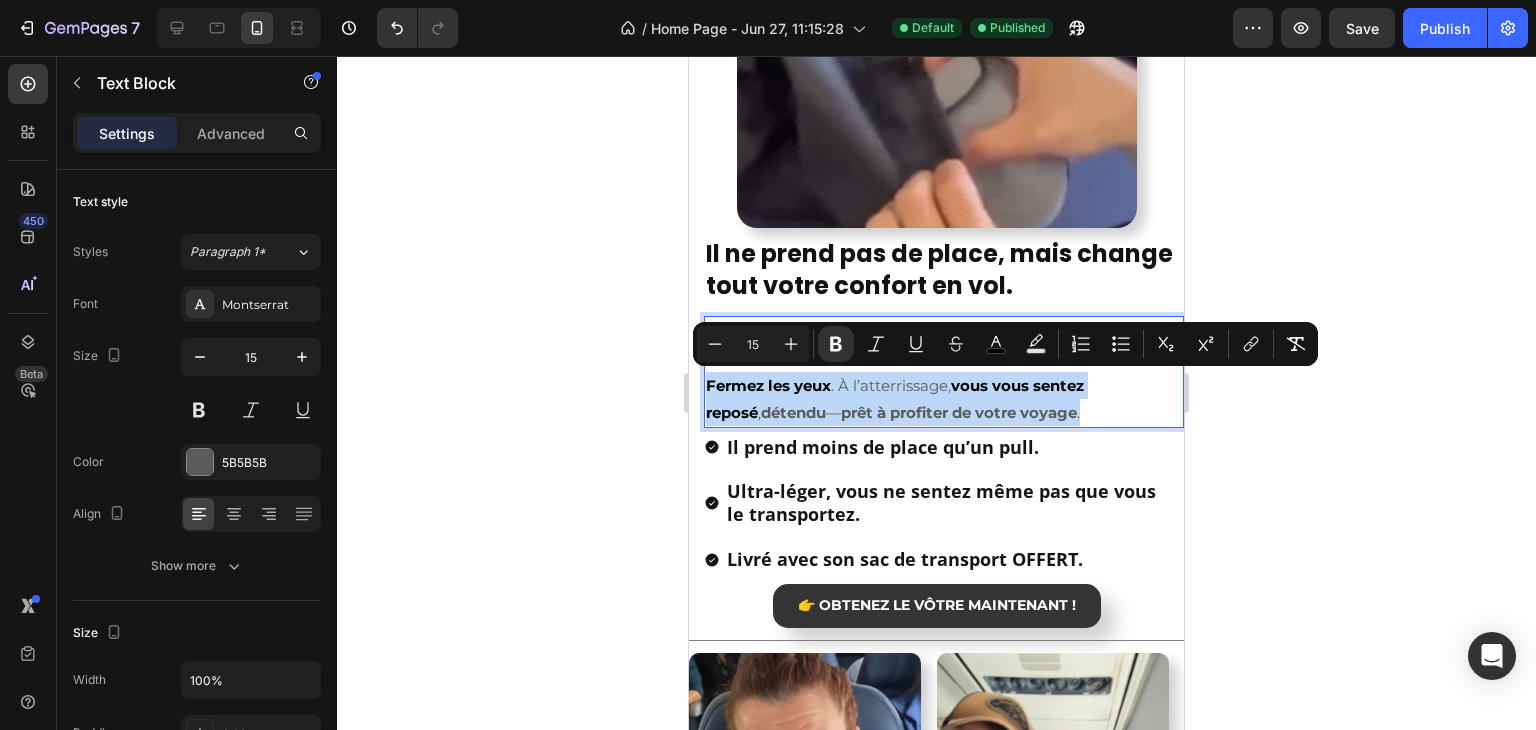 click on "détendu" at bounding box center [793, 412] 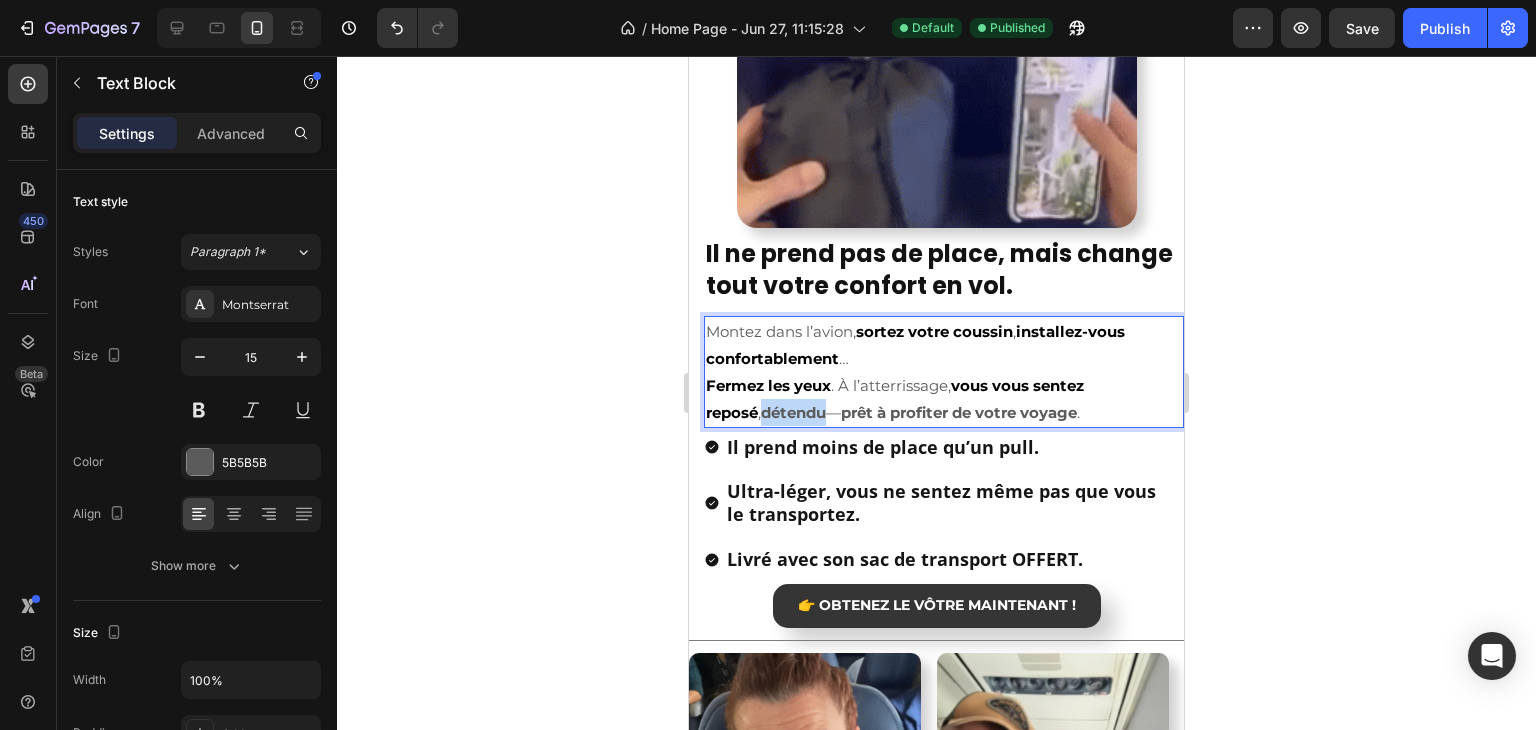 drag, startPoint x: 708, startPoint y: 413, endPoint x: 768, endPoint y: 417, distance: 60.133186 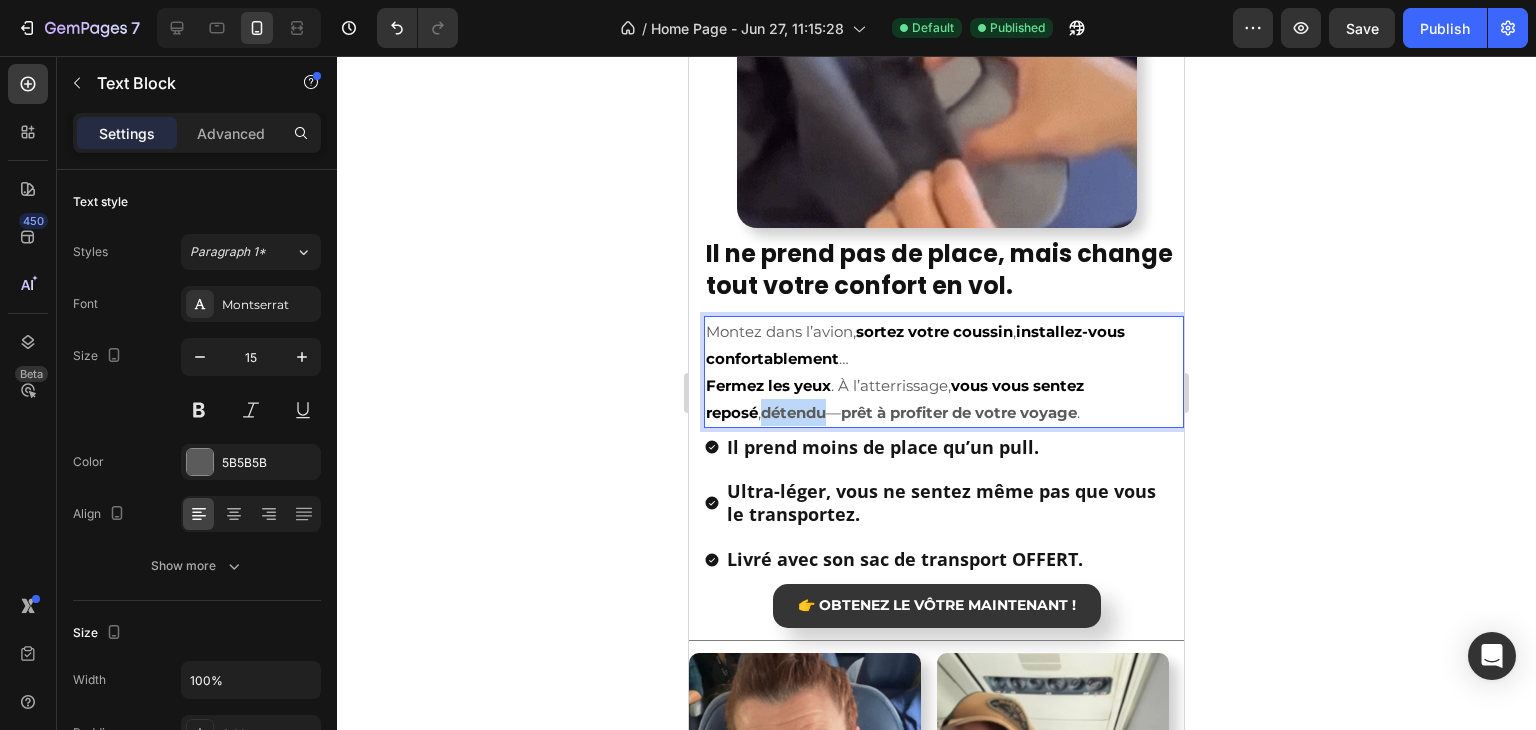 click on "détendu" at bounding box center [793, 412] 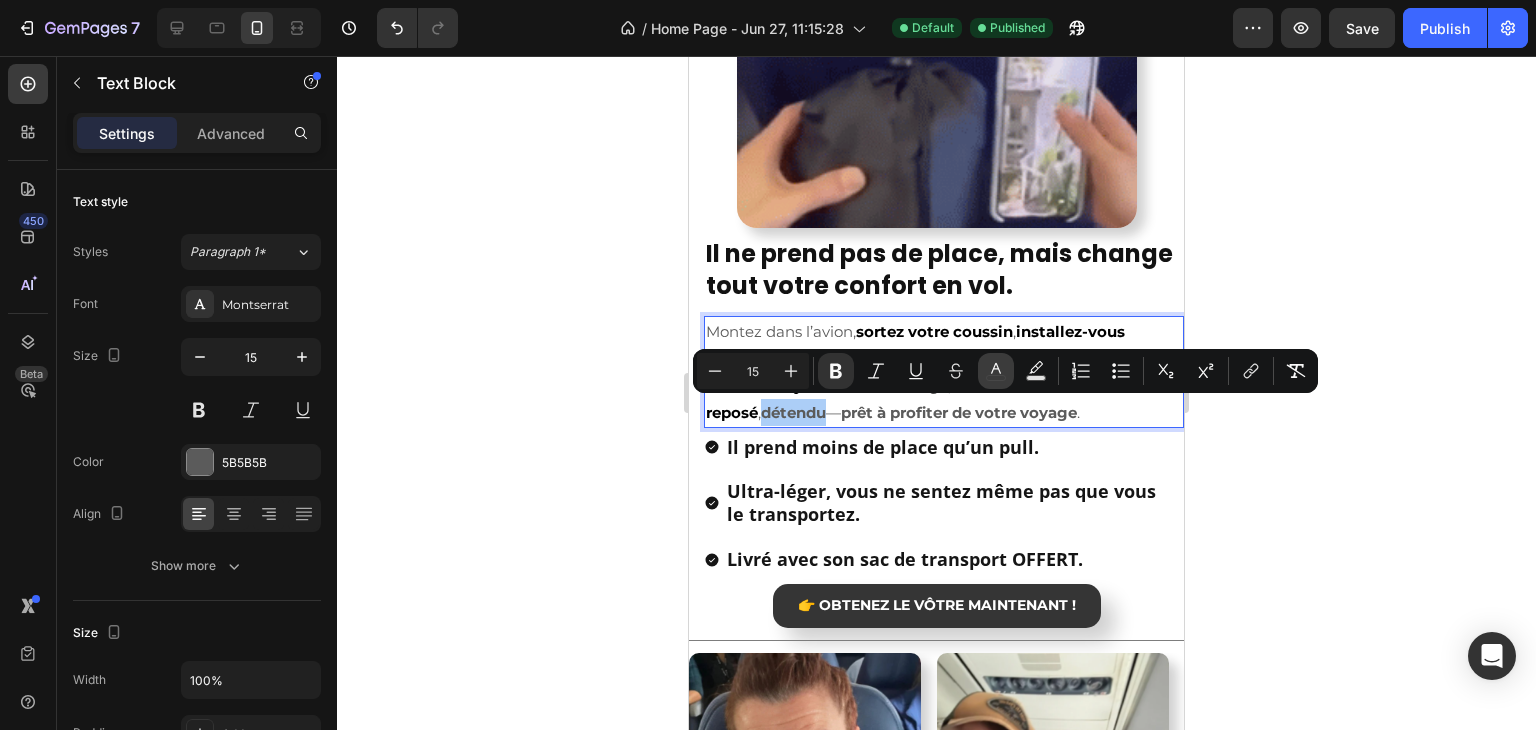 click 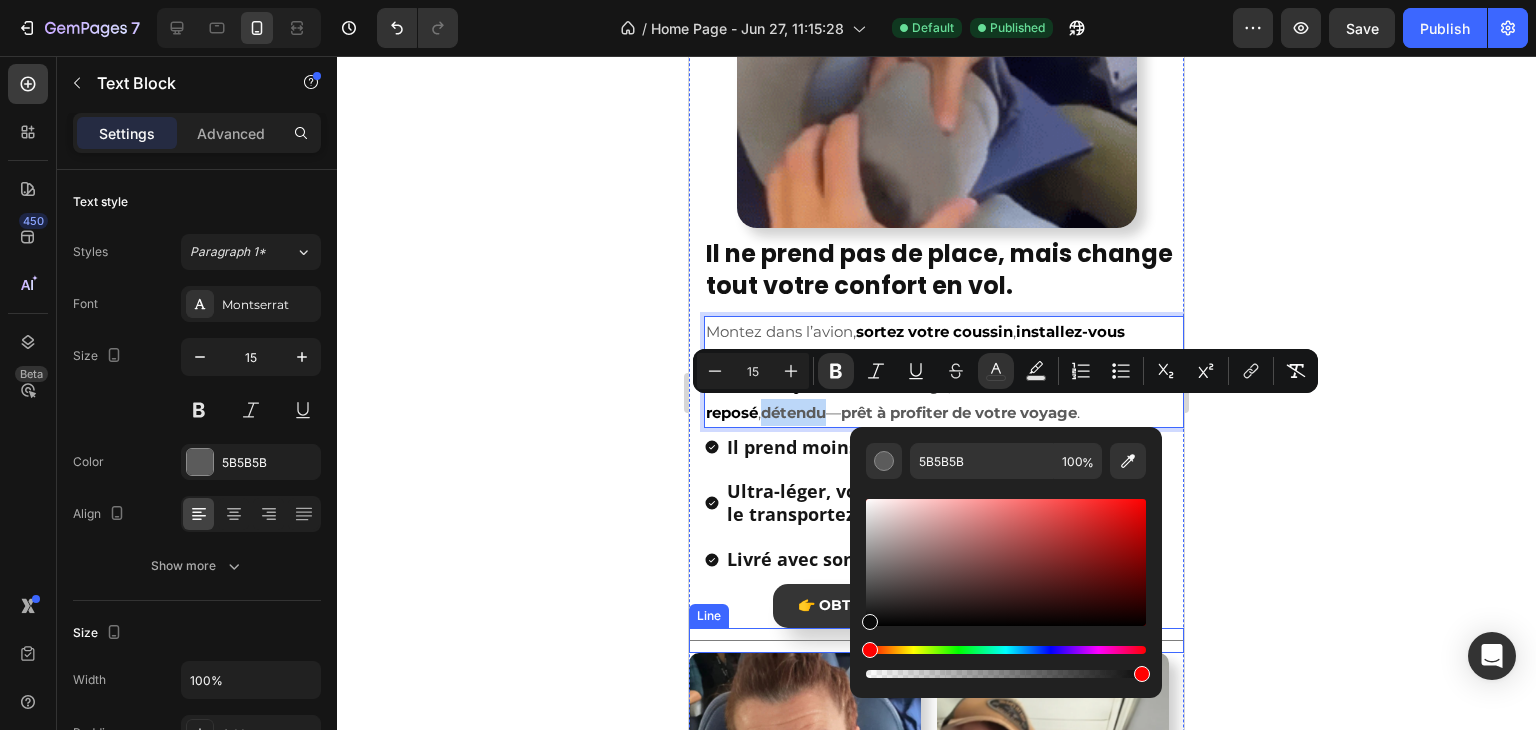 drag, startPoint x: 1603, startPoint y: 653, endPoint x: 792, endPoint y: 655, distance: 811.00244 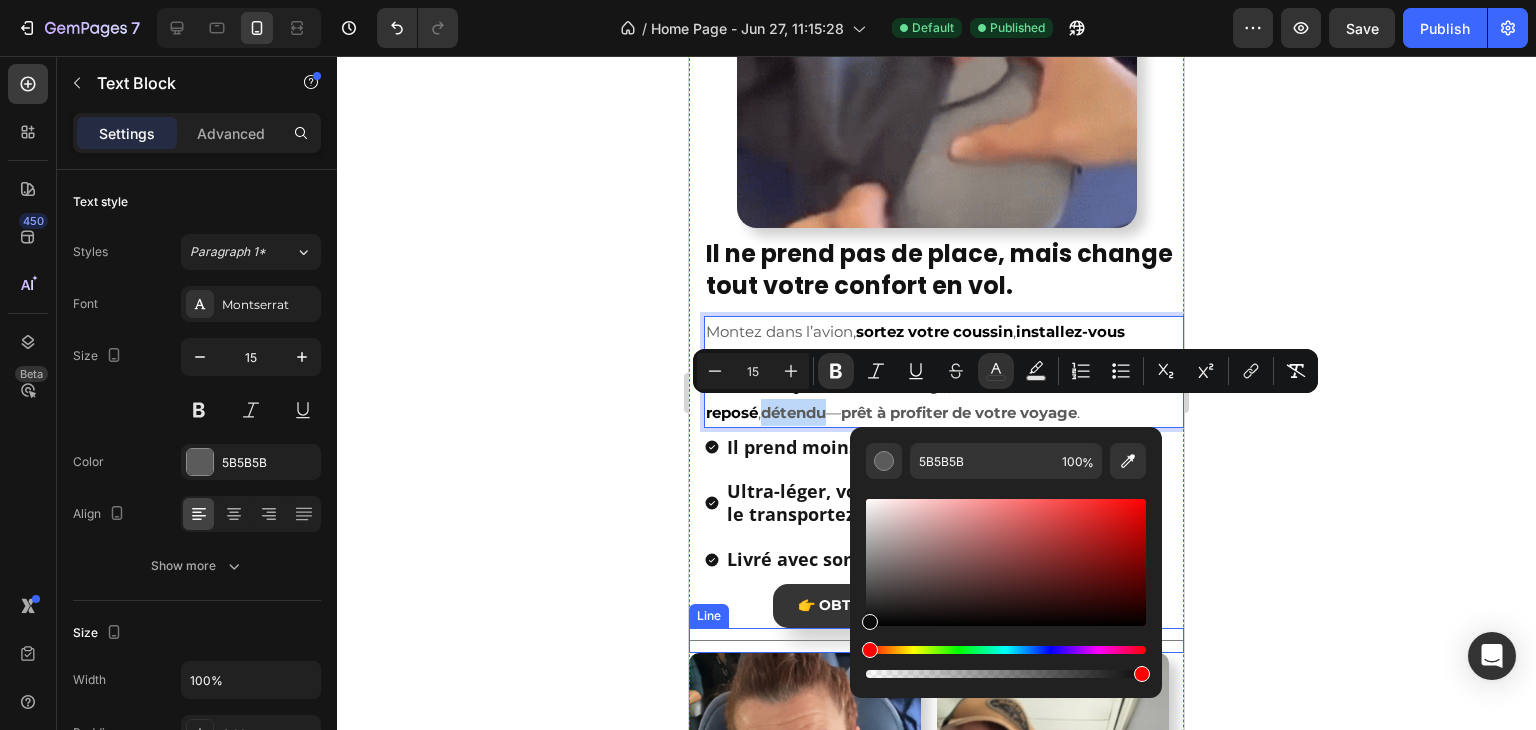 type on "000000" 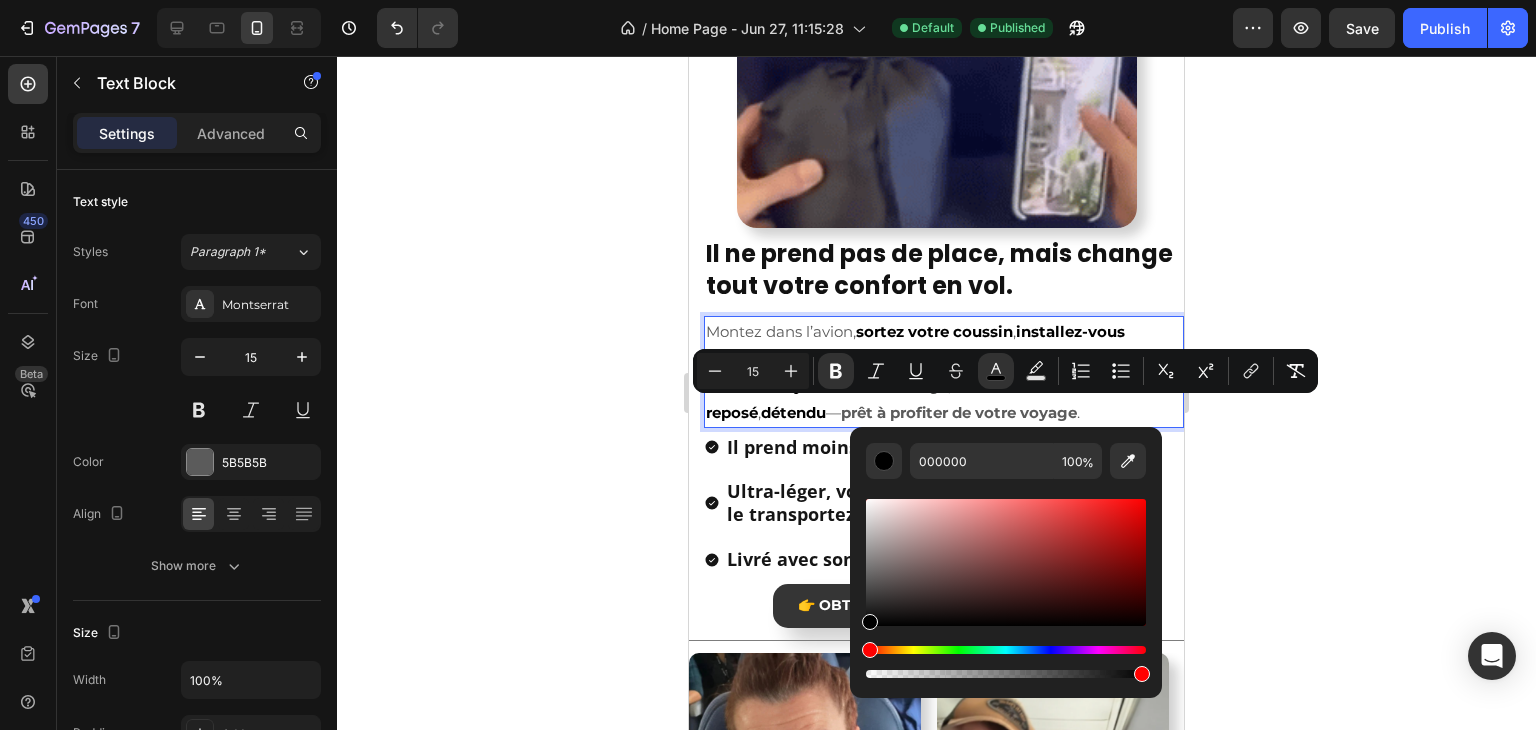 click 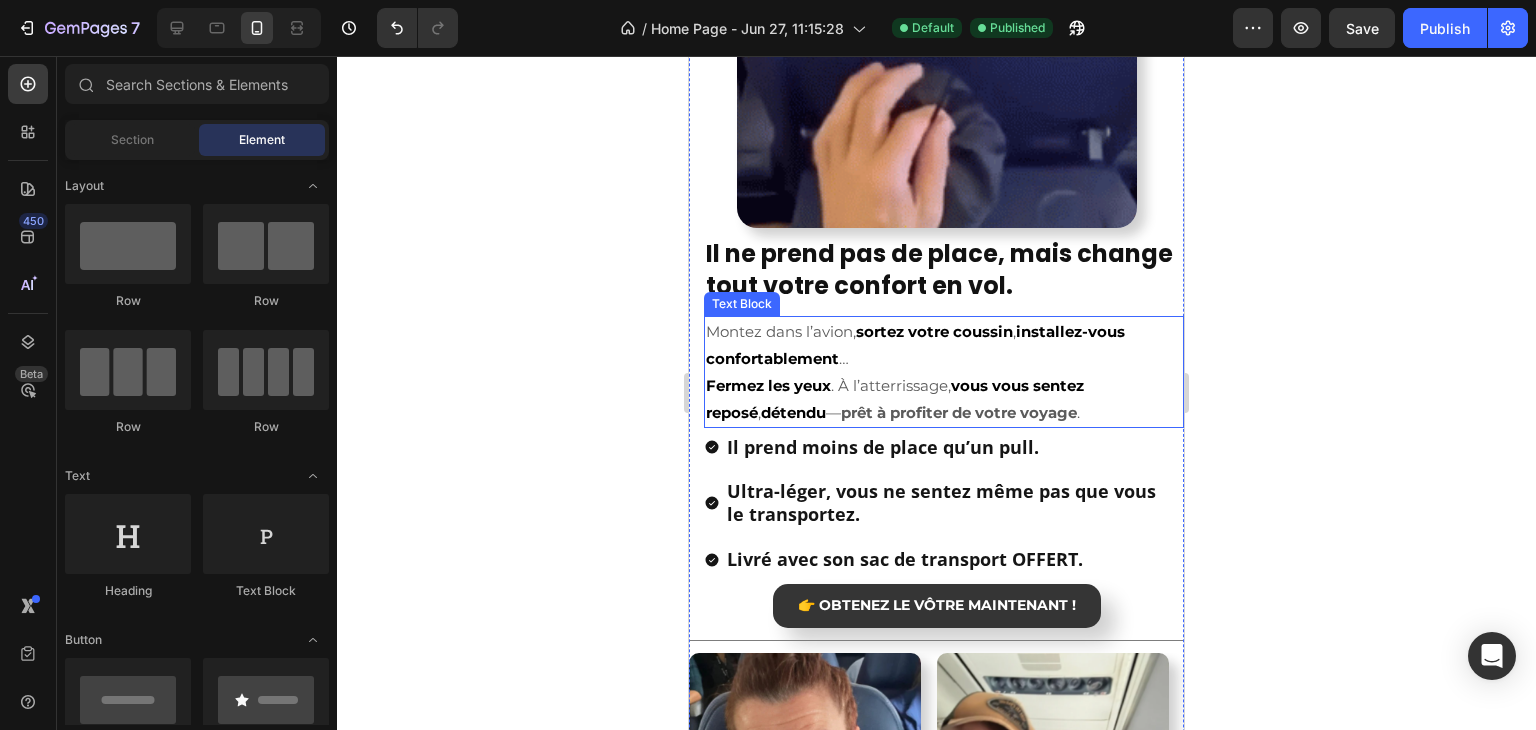 click on "prêt à profiter de votre voyage" at bounding box center [959, 412] 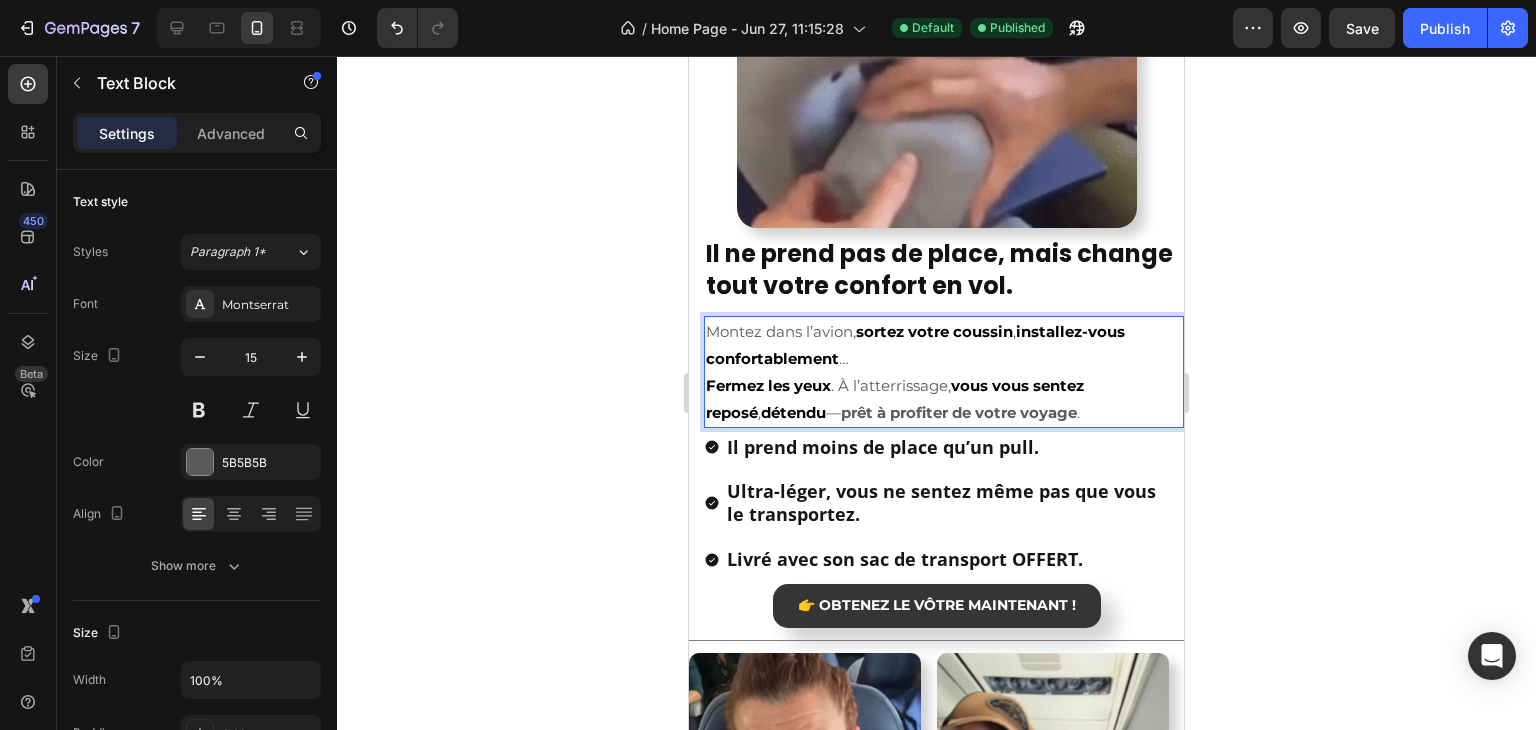 click on "prêt à profiter de votre voyage" at bounding box center (959, 412) 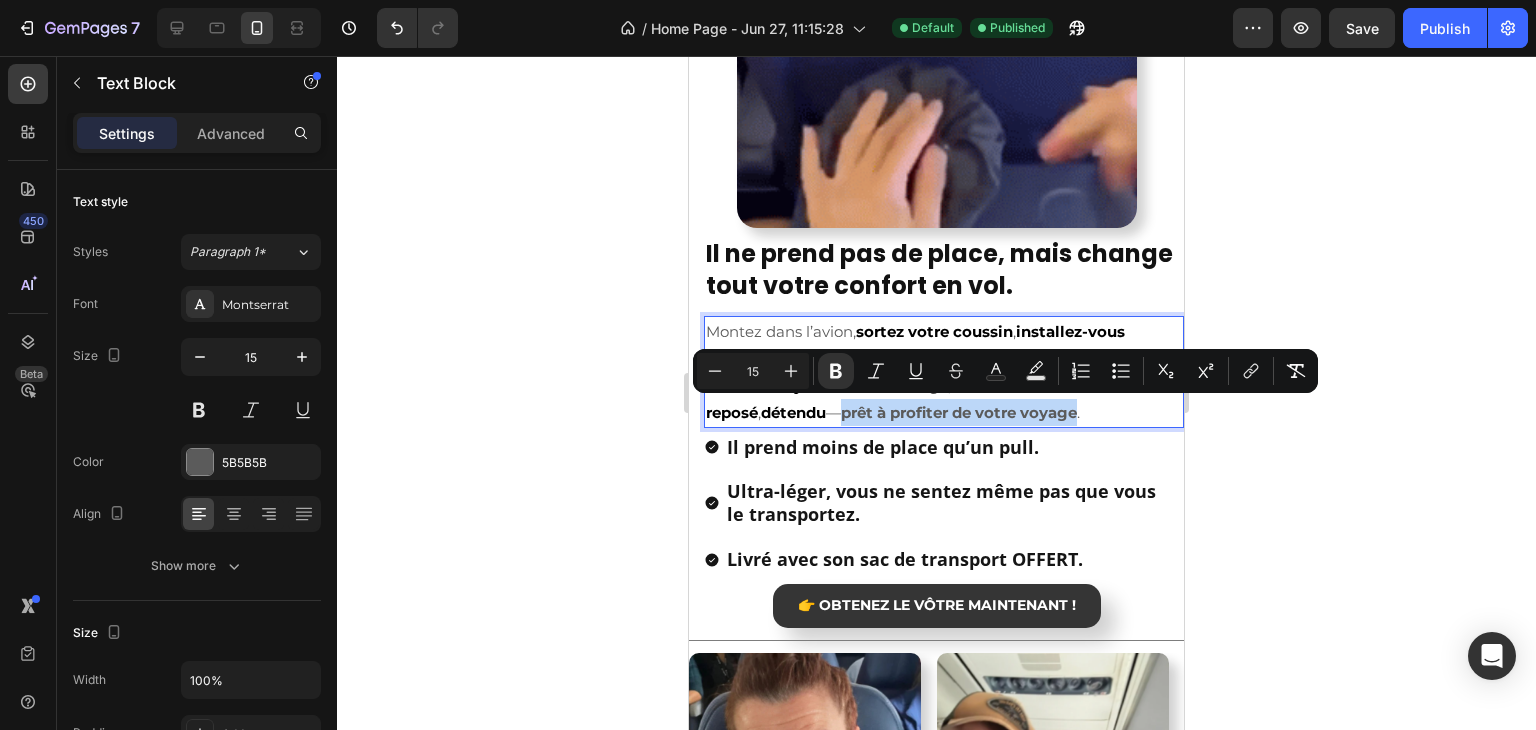 drag, startPoint x: 799, startPoint y: 413, endPoint x: 997, endPoint y: 418, distance: 198.06313 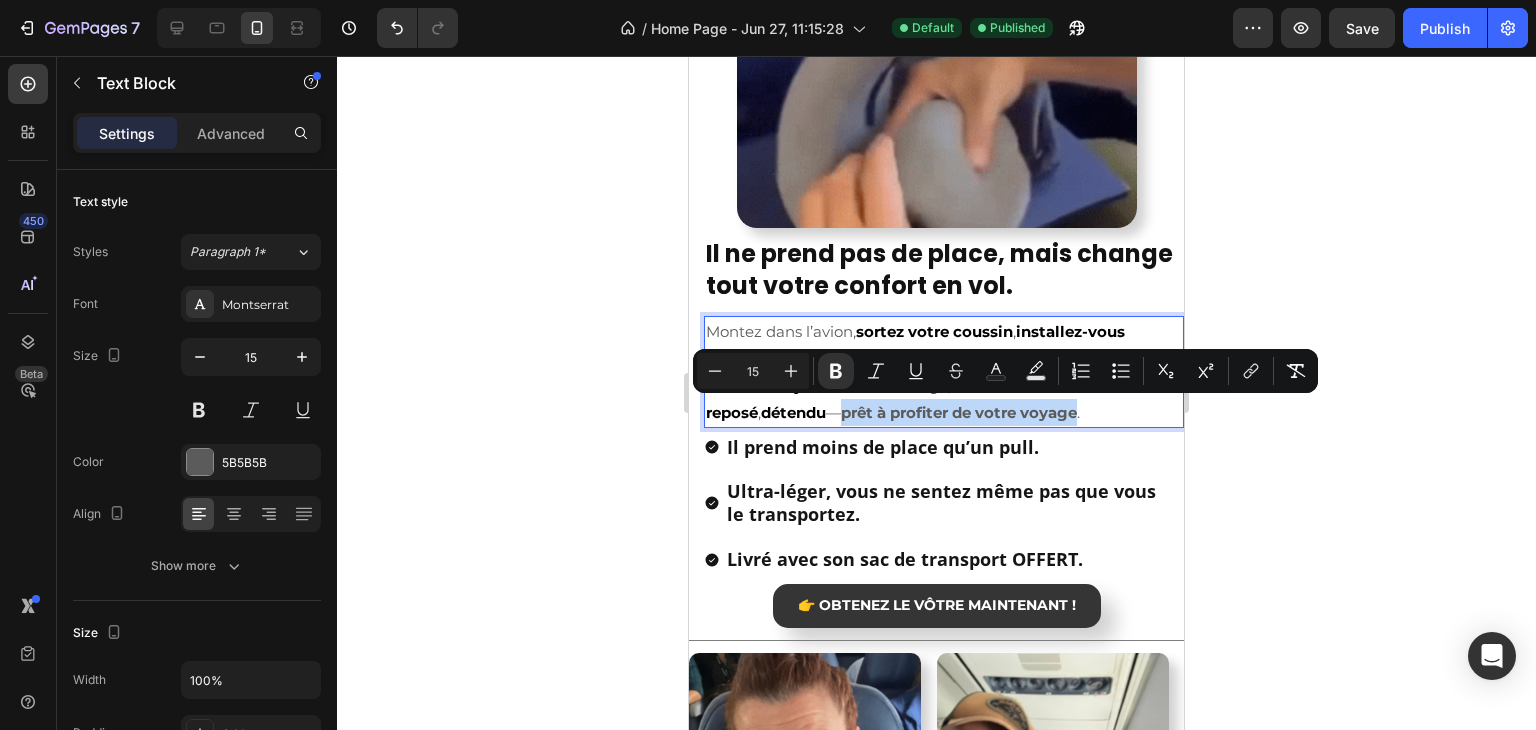 click on "prêt à profiter de votre voyage" at bounding box center (959, 412) 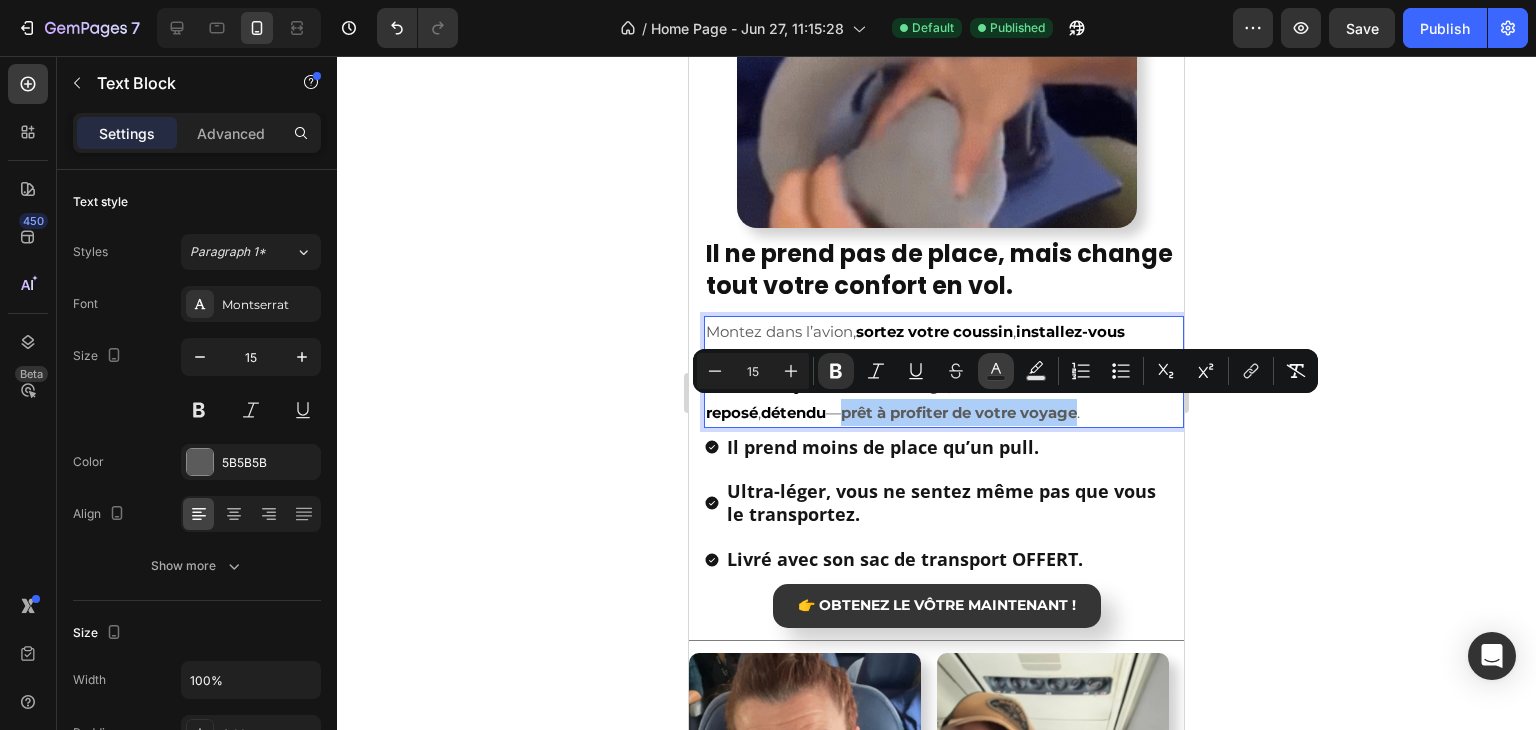 click 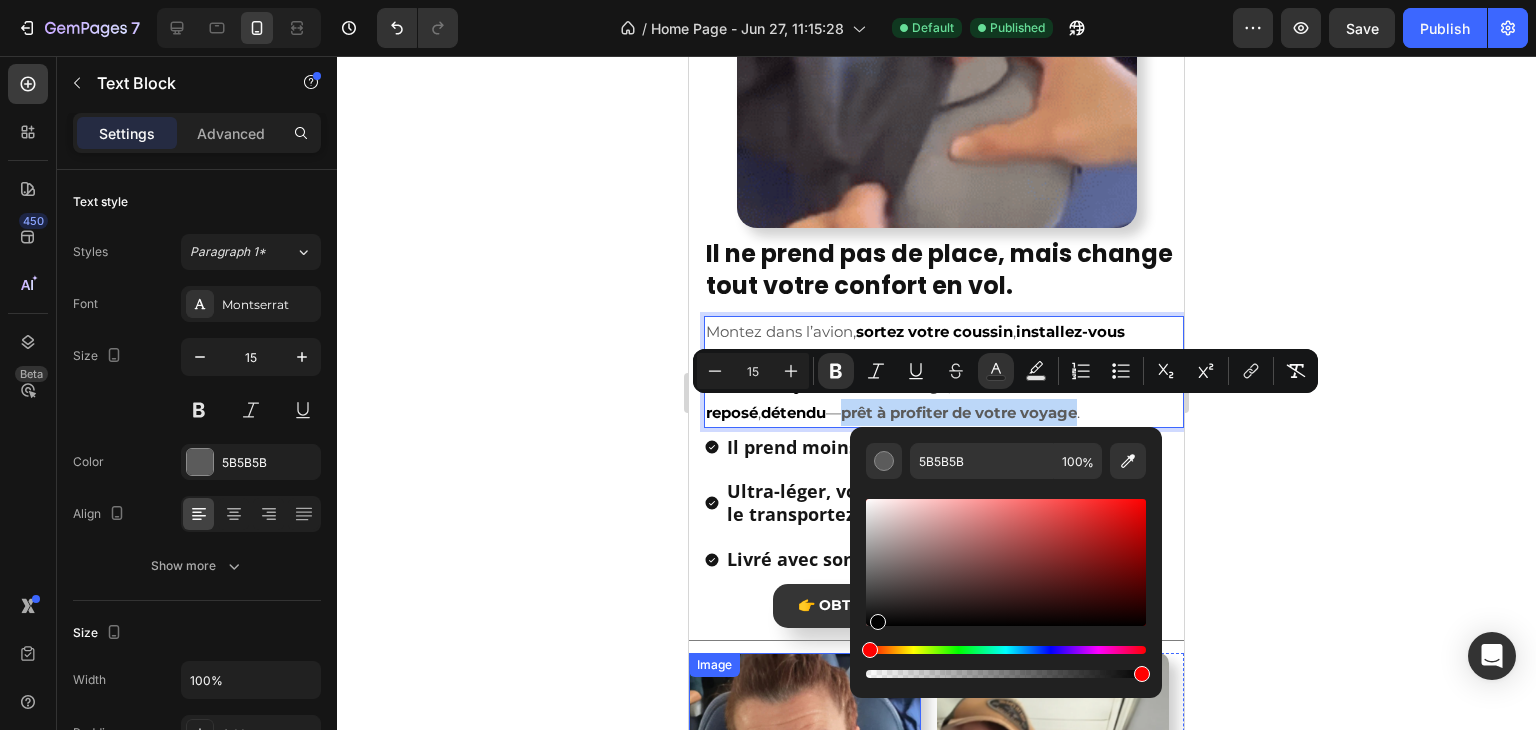 drag, startPoint x: 1564, startPoint y: 684, endPoint x: 793, endPoint y: 691, distance: 771.0318 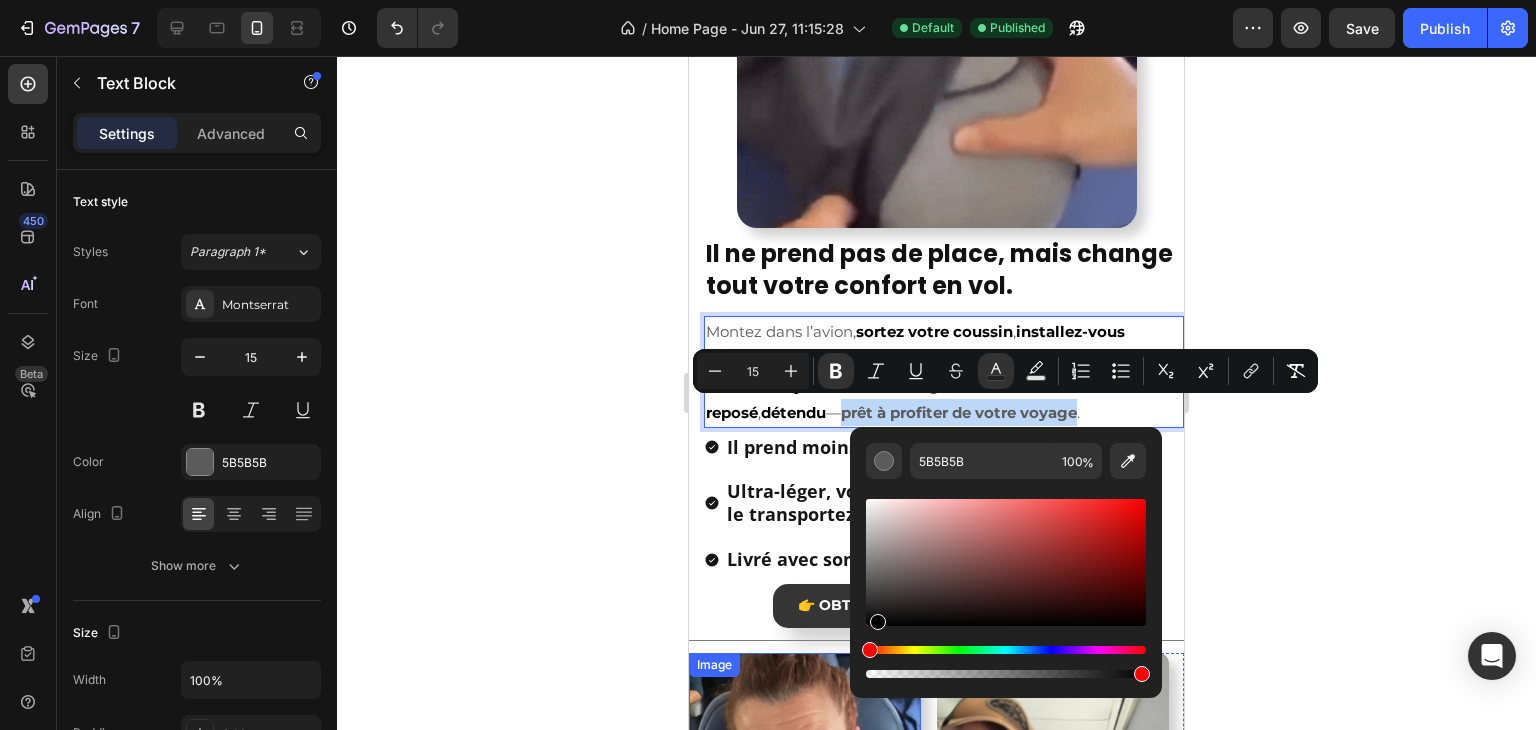 type on "000000" 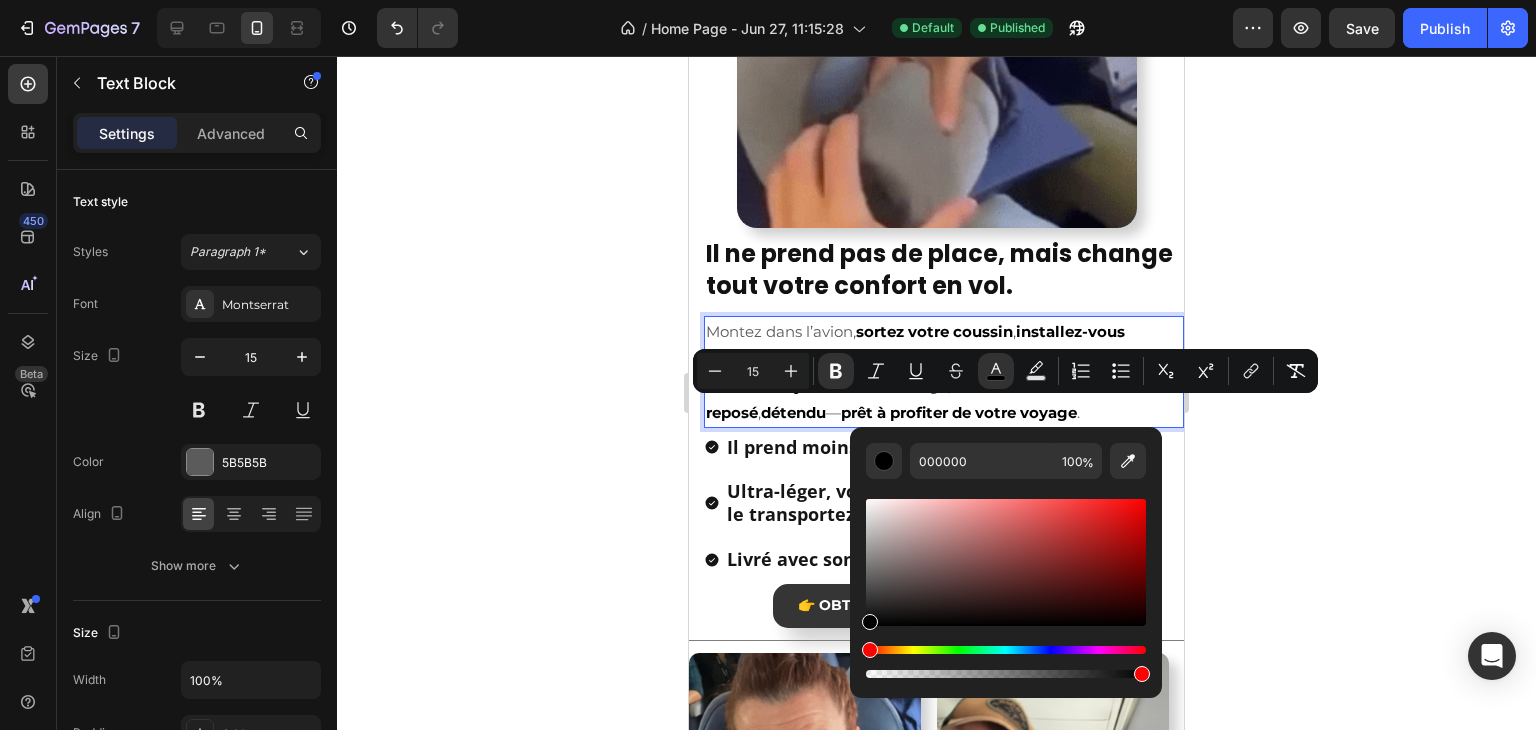 click 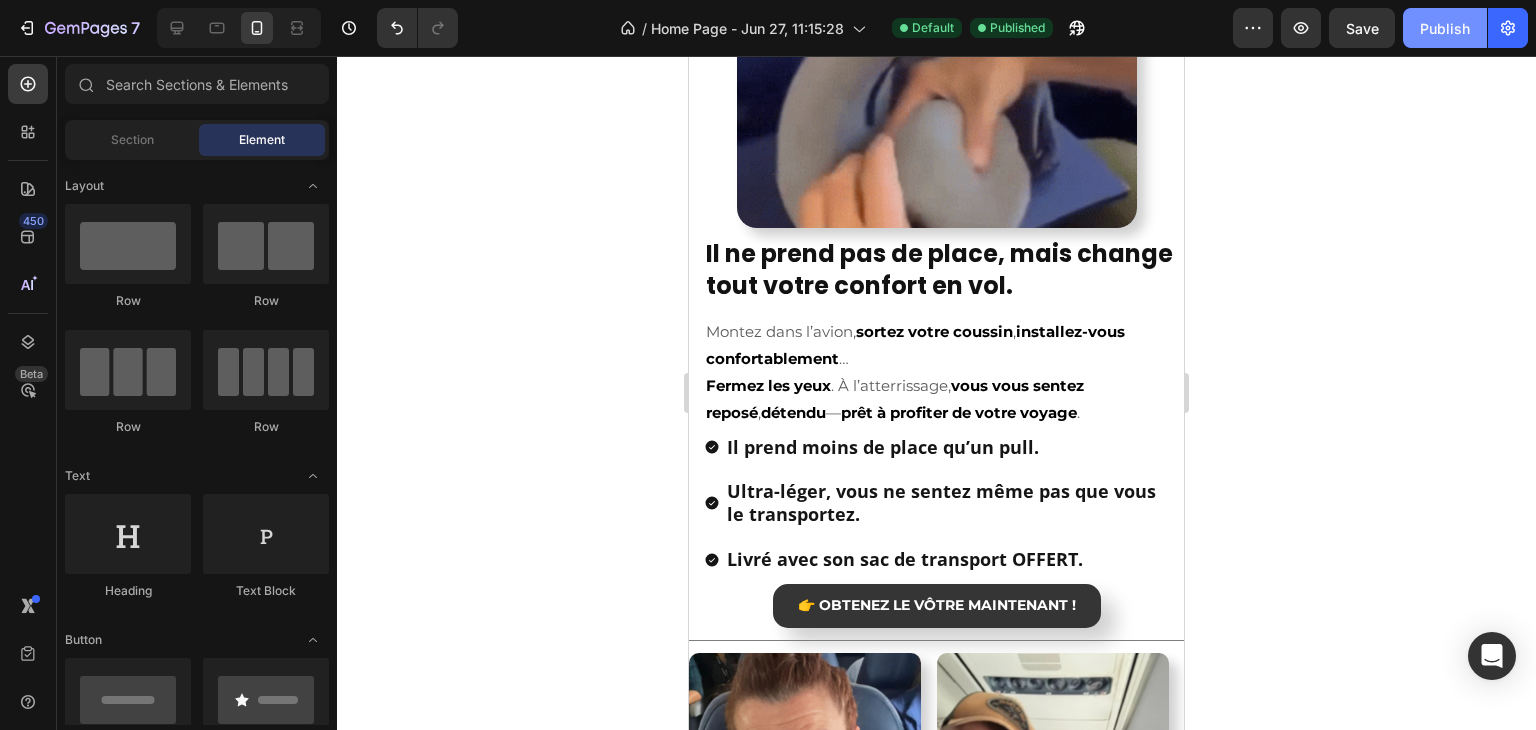 click on "Publish" at bounding box center [1445, 28] 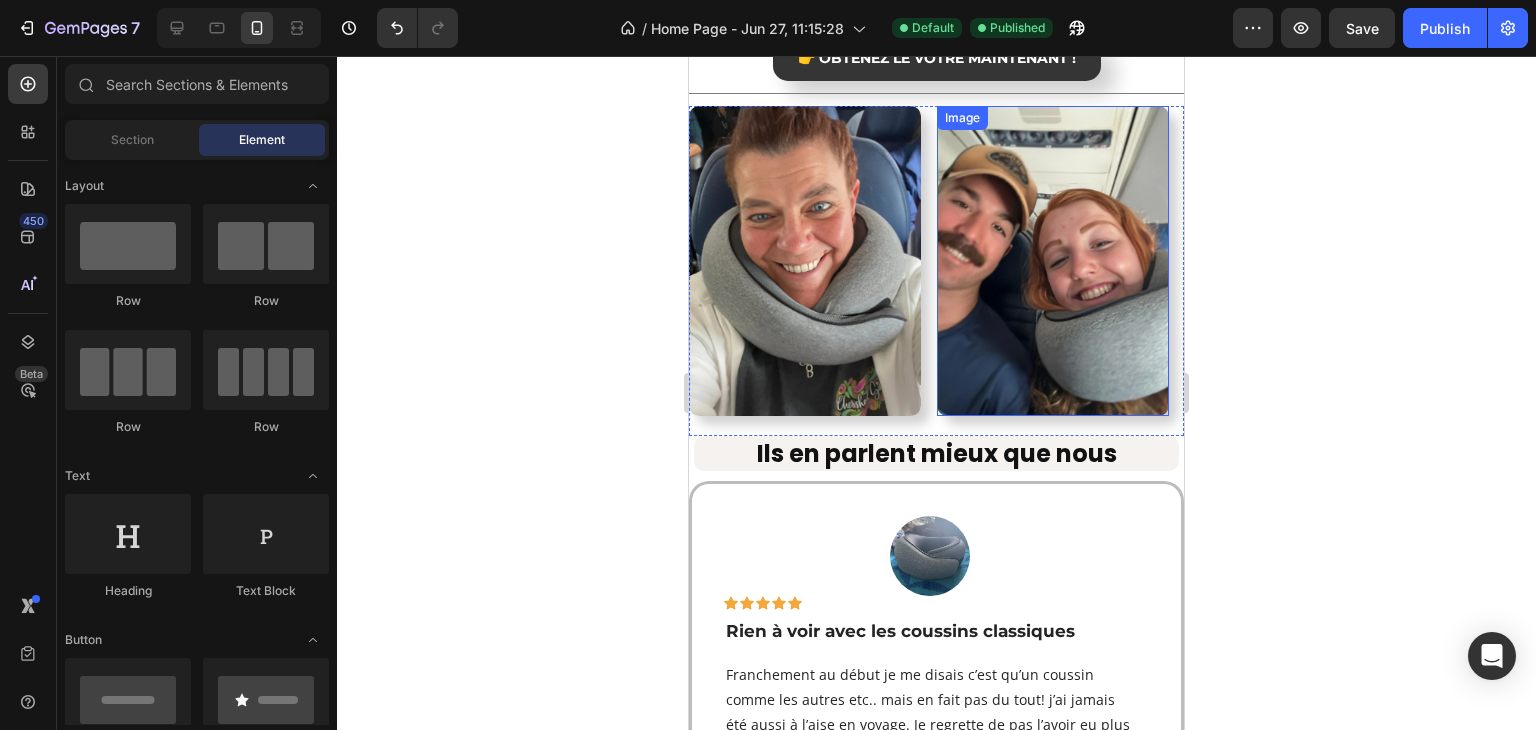 scroll, scrollTop: 2600, scrollLeft: 0, axis: vertical 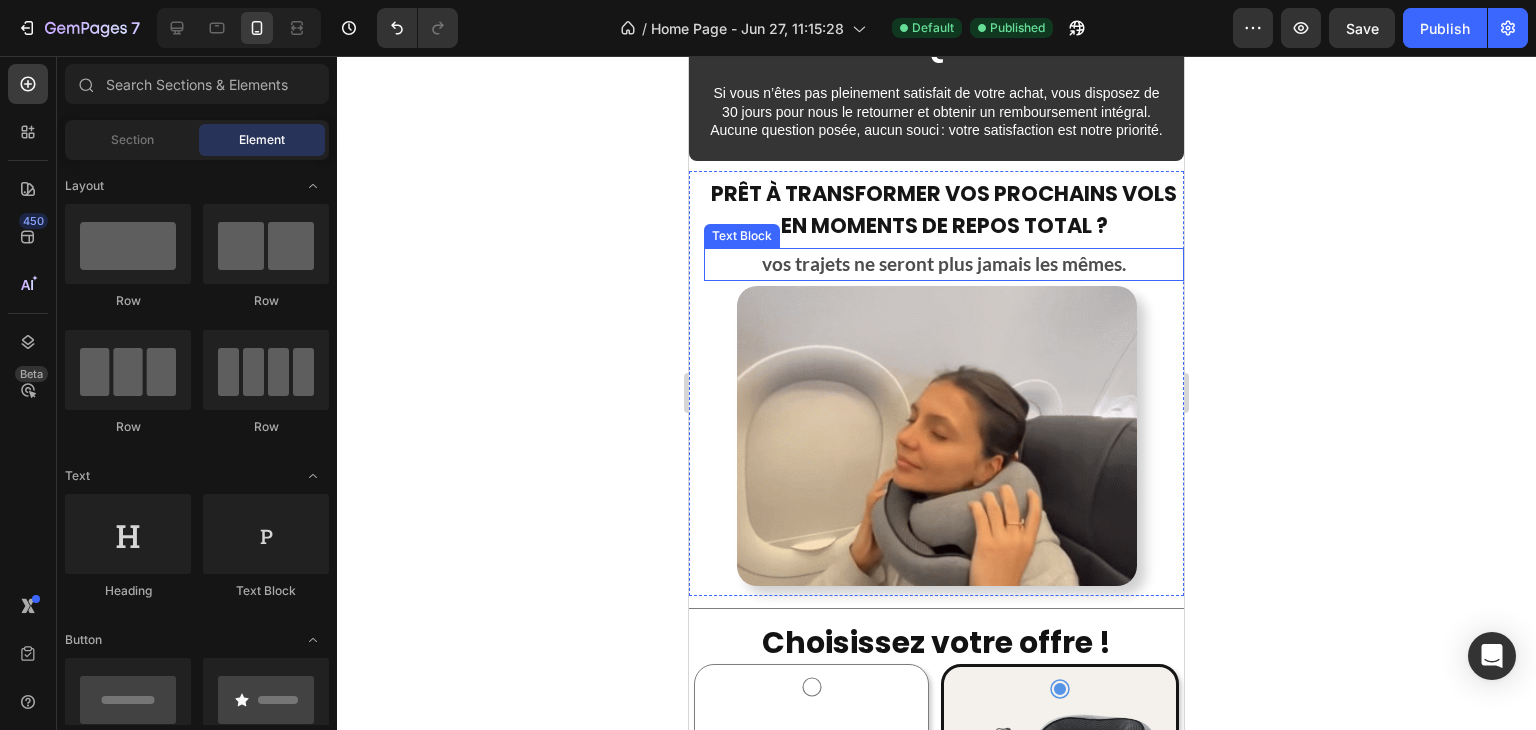 click on "vos trajets ne seront plus jamais les mêmes." at bounding box center [944, 264] 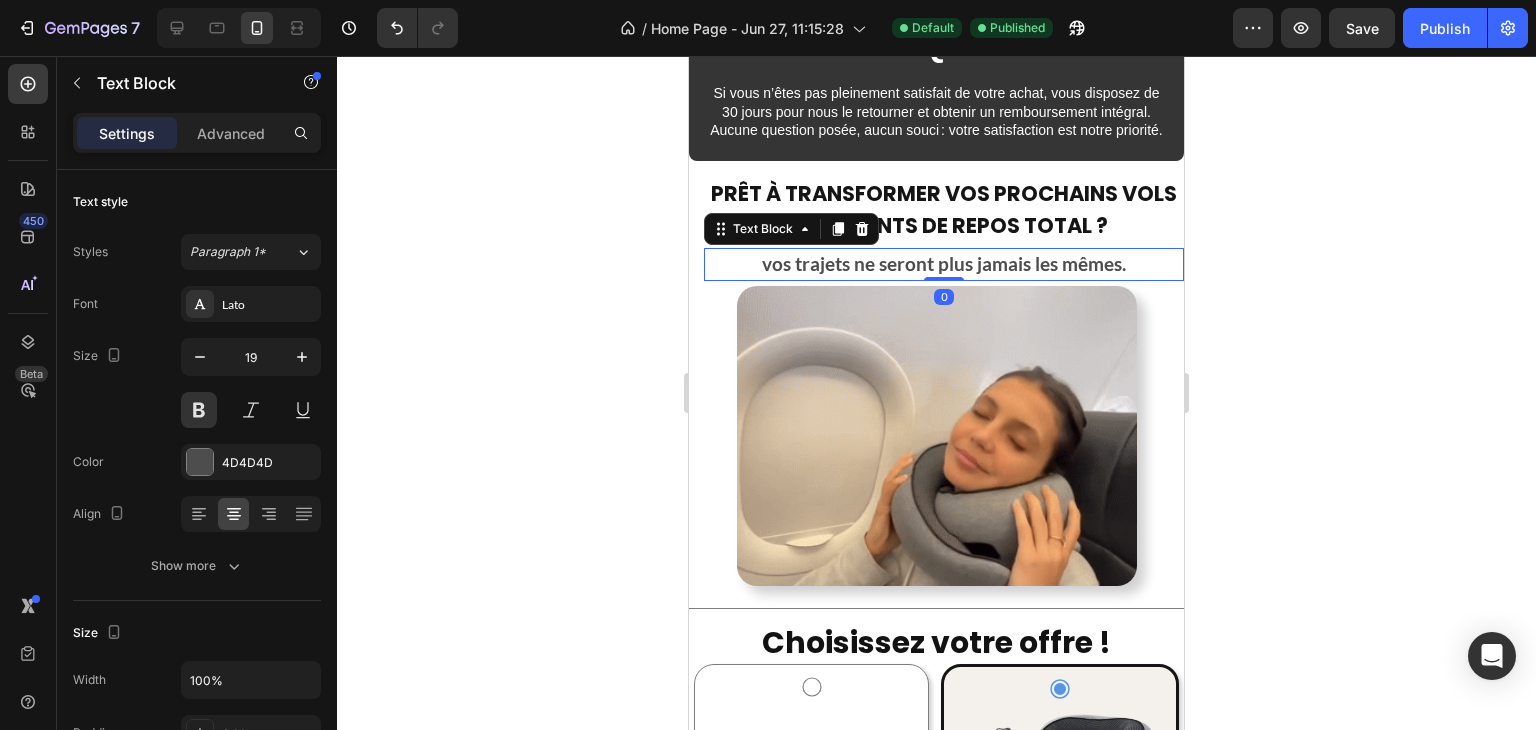 click on "vos trajets ne seront plus jamais les mêmes." at bounding box center (944, 264) 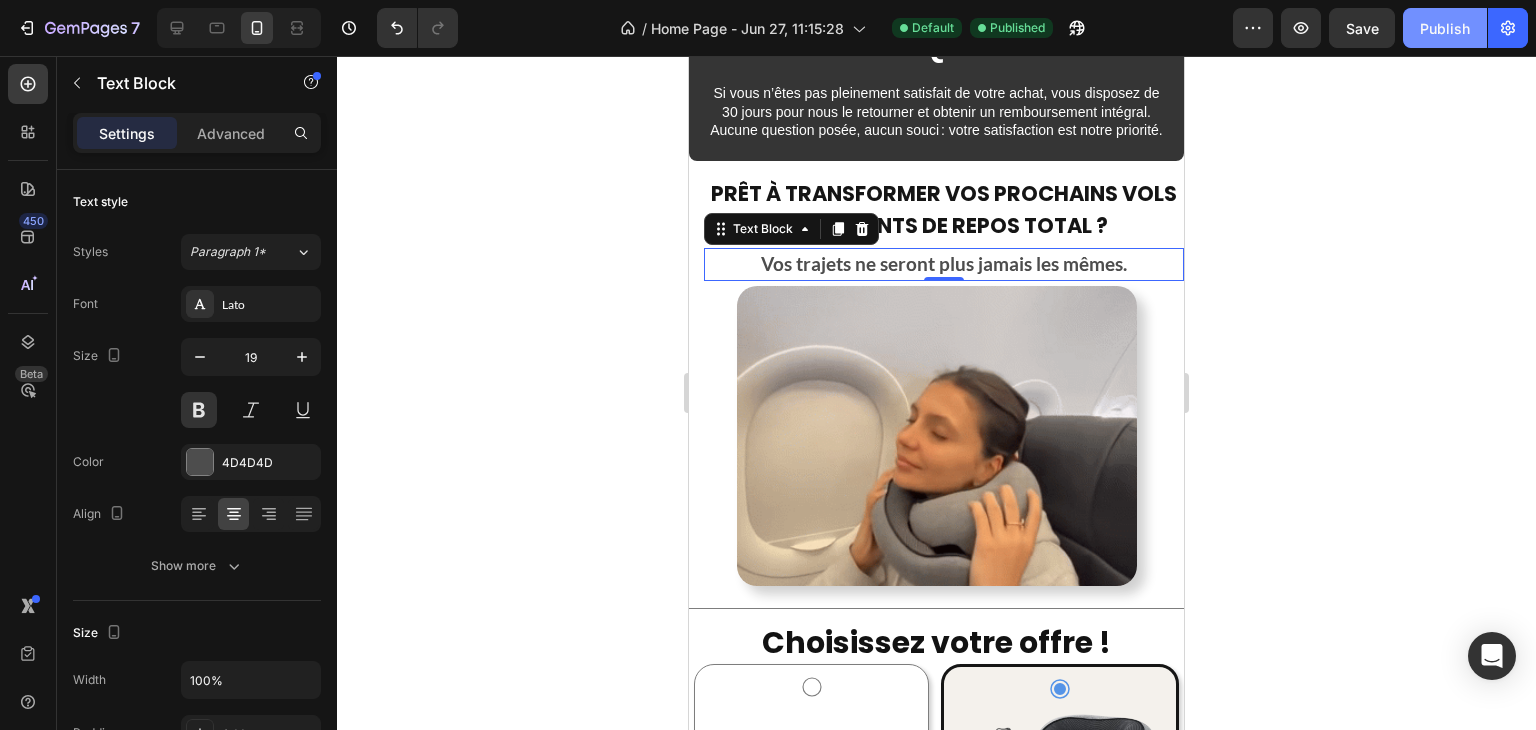 click on "Publish" 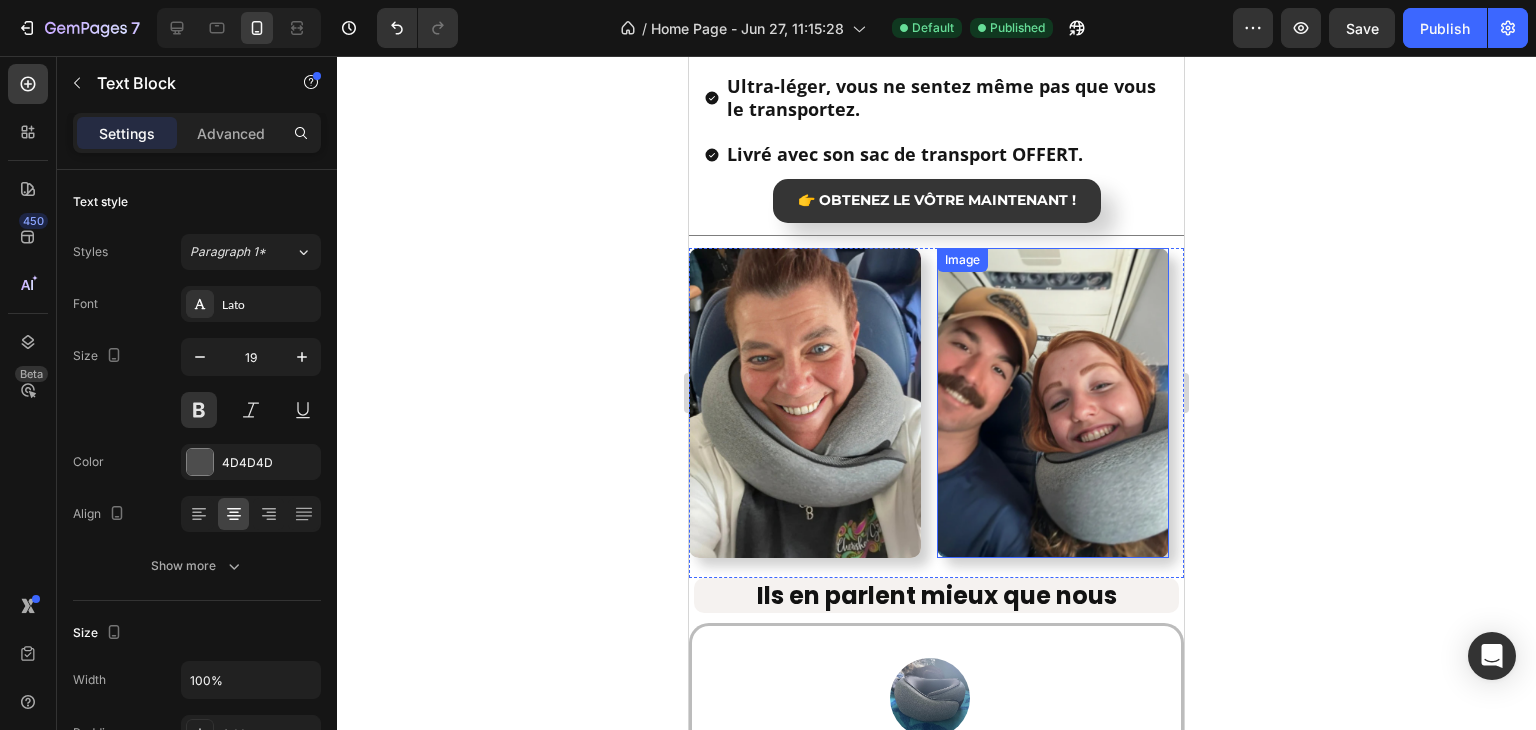 scroll, scrollTop: 2504, scrollLeft: 0, axis: vertical 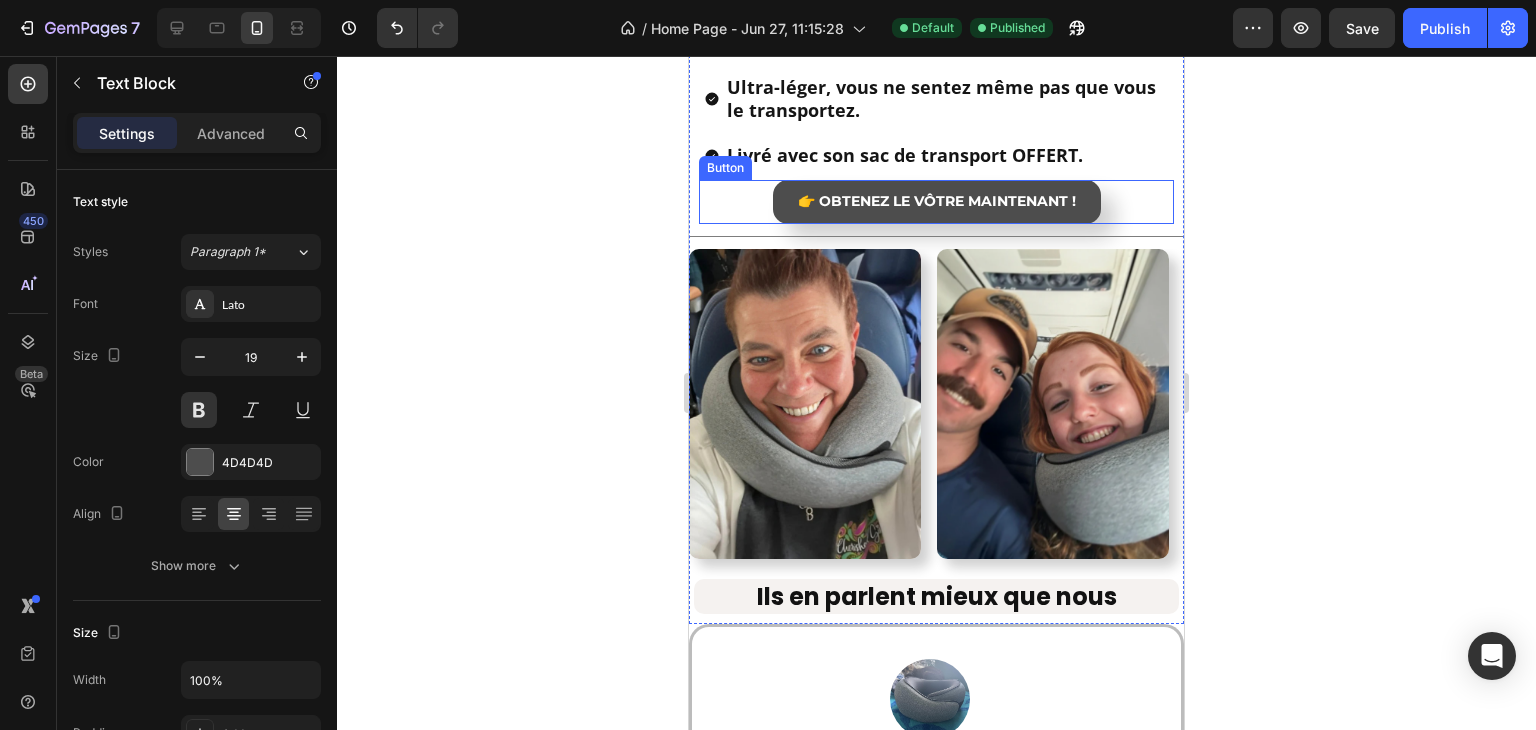click on "👉 OBTENEZ LE VÔTRE MAINTENANT !" at bounding box center (937, 202) 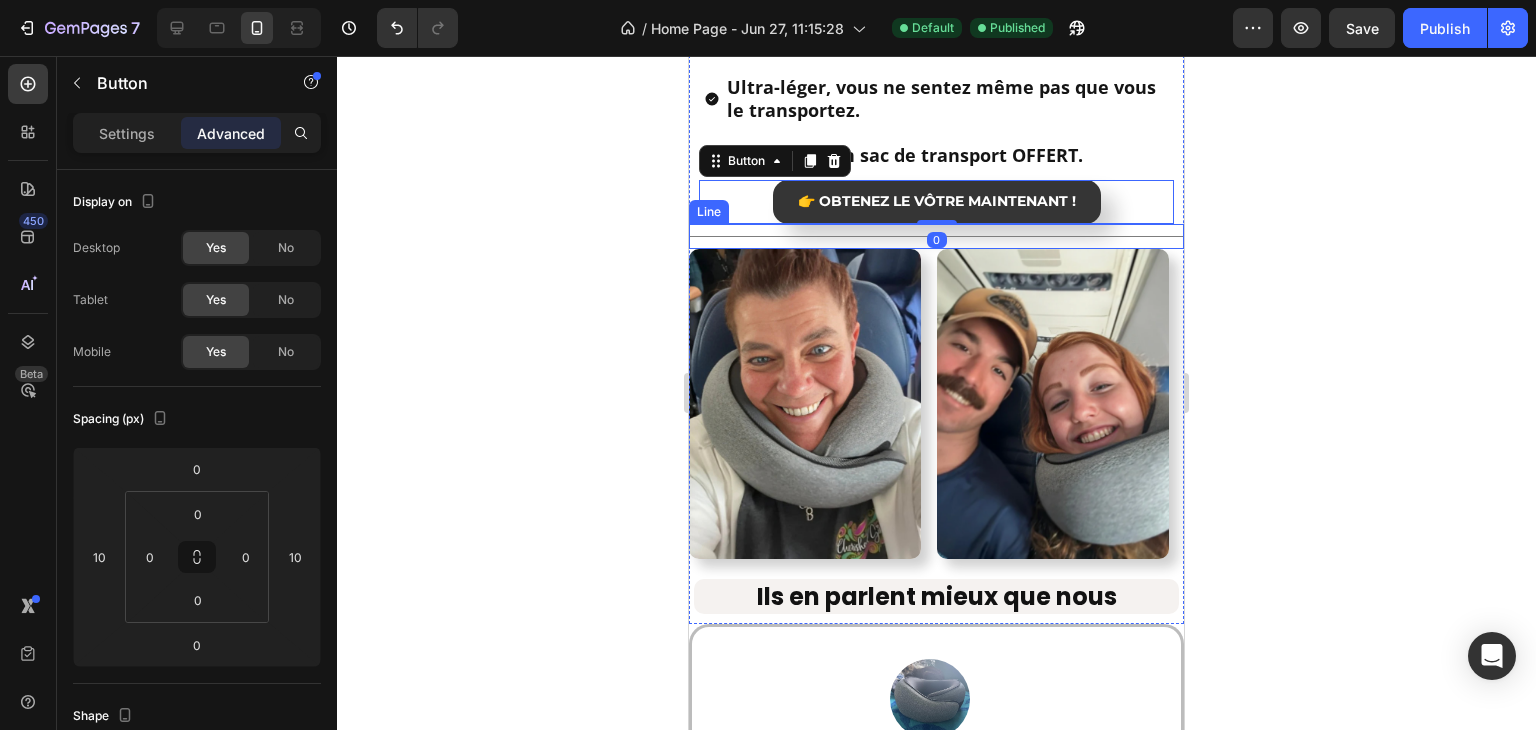 scroll, scrollTop: 2404, scrollLeft: 0, axis: vertical 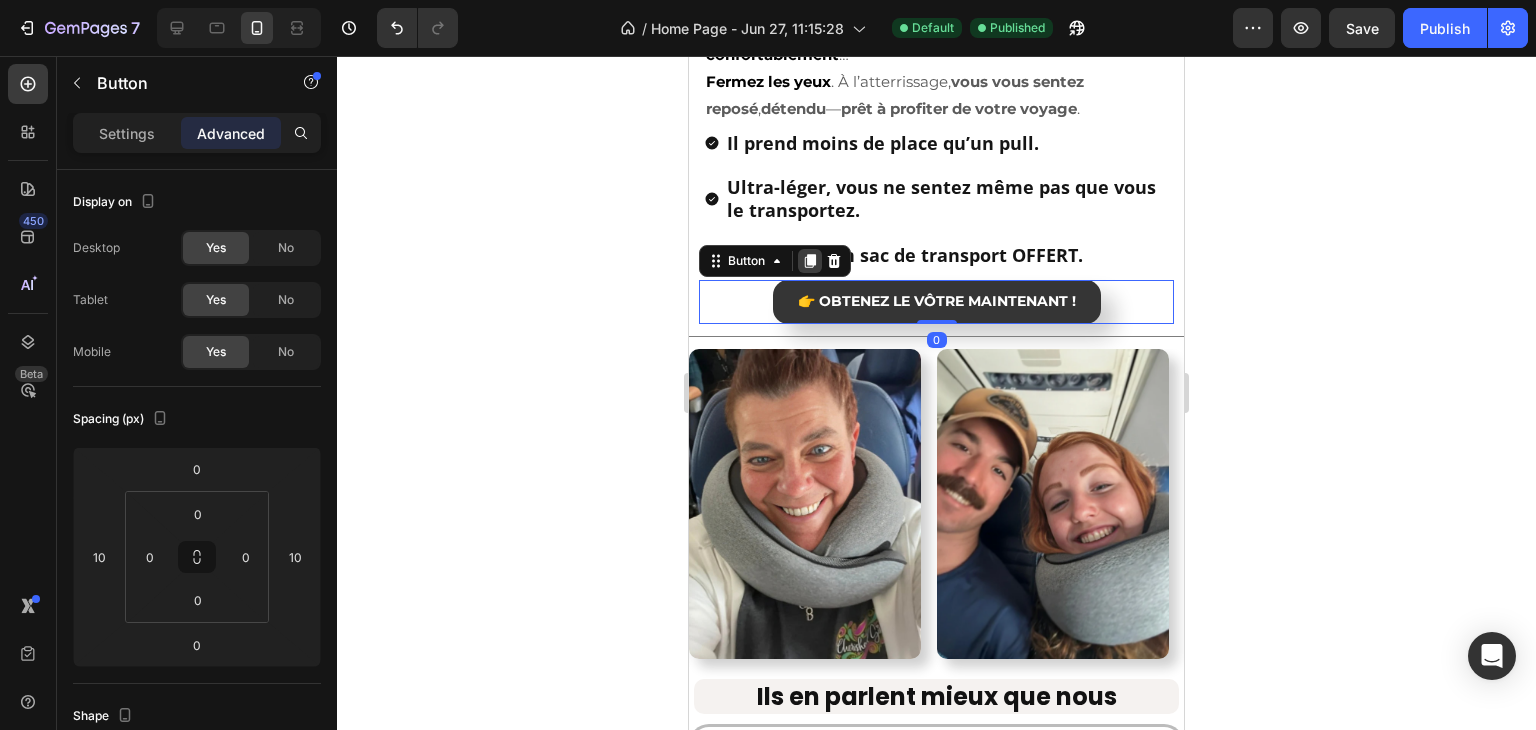 click 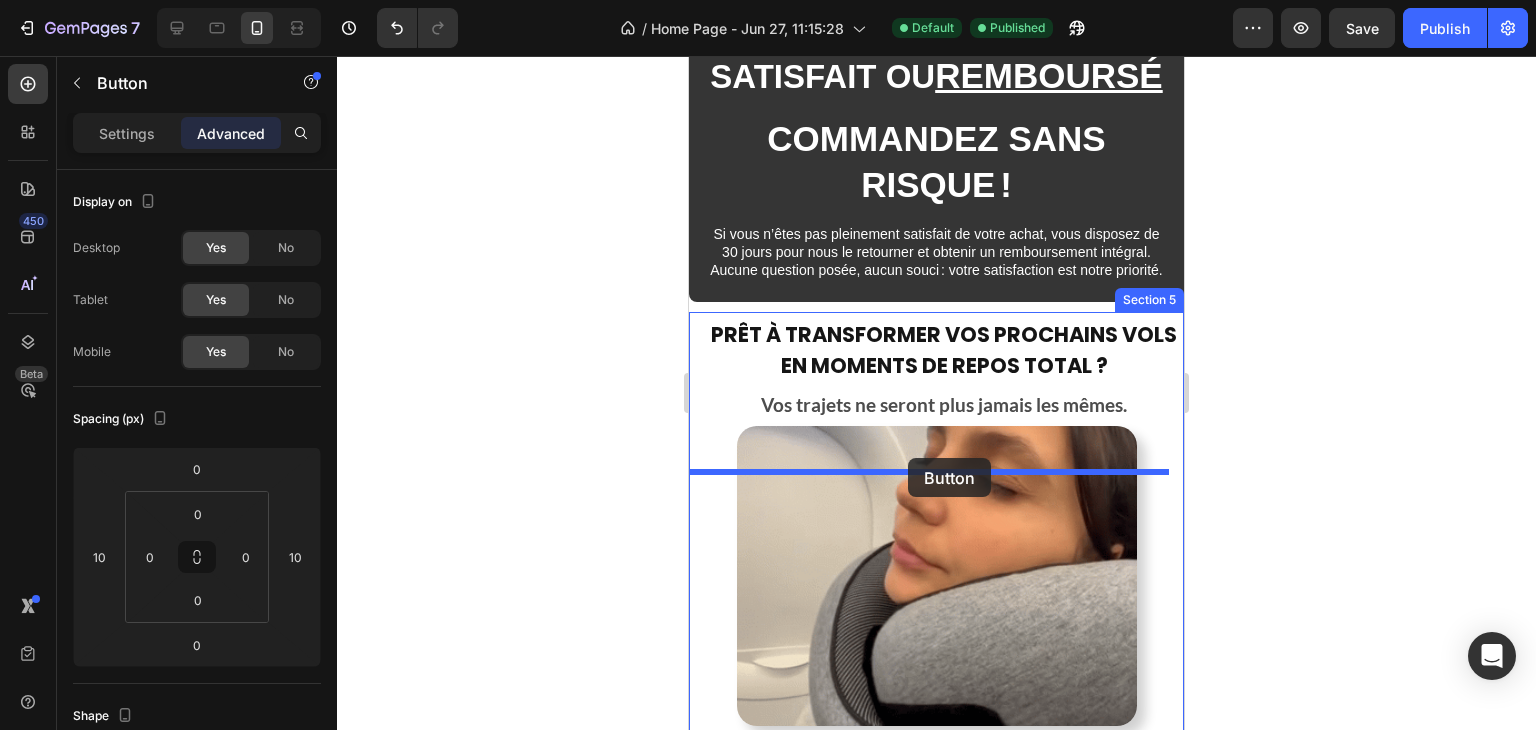 scroll, scrollTop: 3909, scrollLeft: 0, axis: vertical 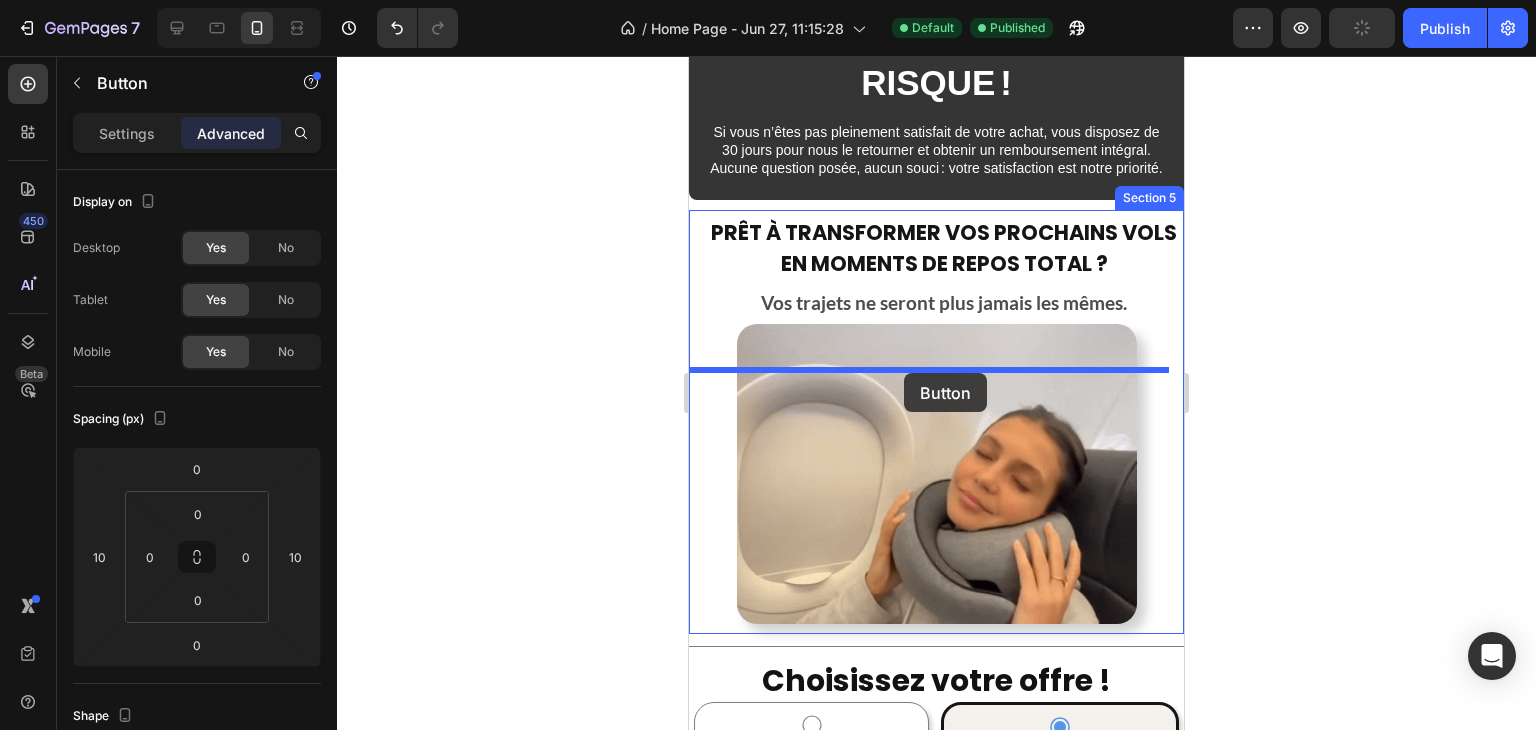 drag, startPoint x: 738, startPoint y: 305, endPoint x: 904, endPoint y: 373, distance: 179.38785 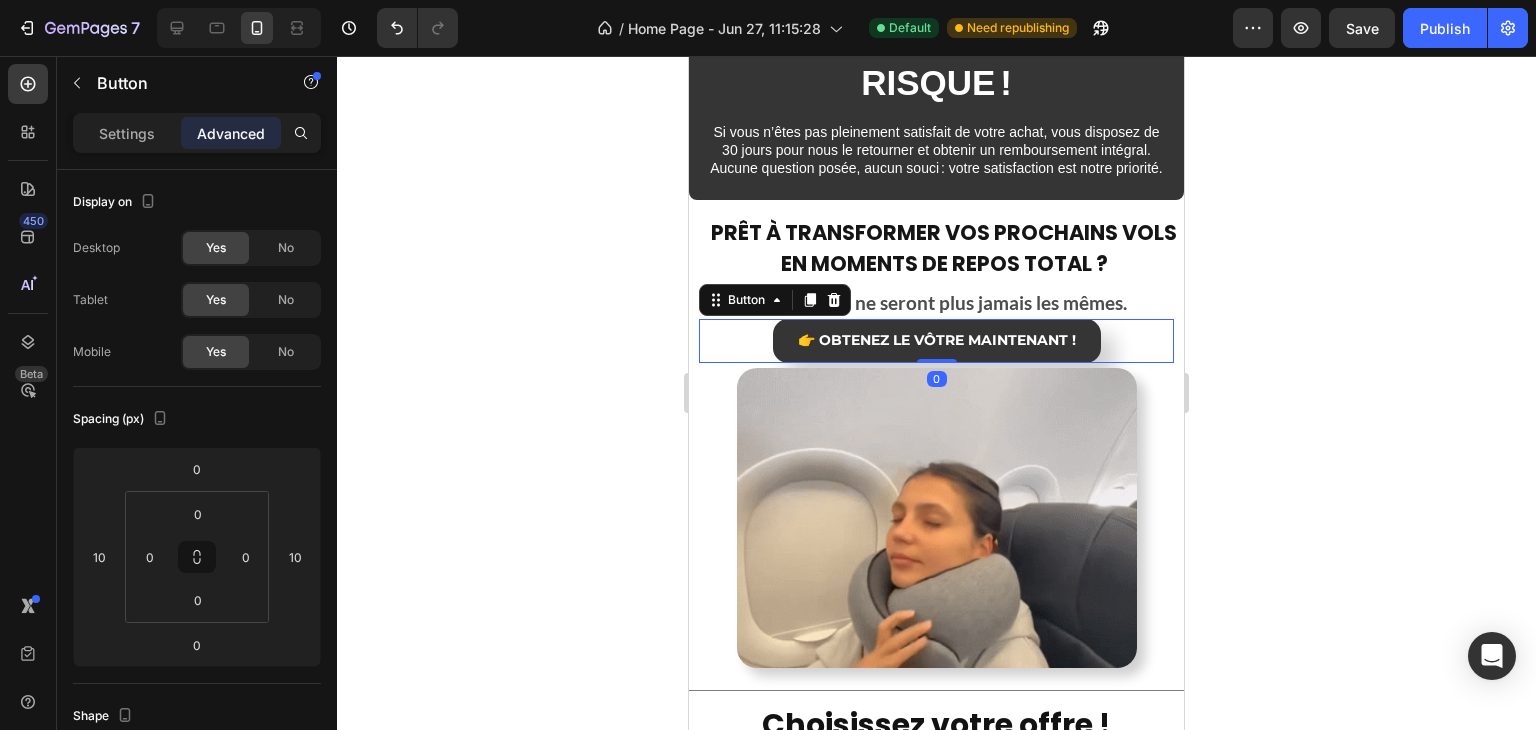 click 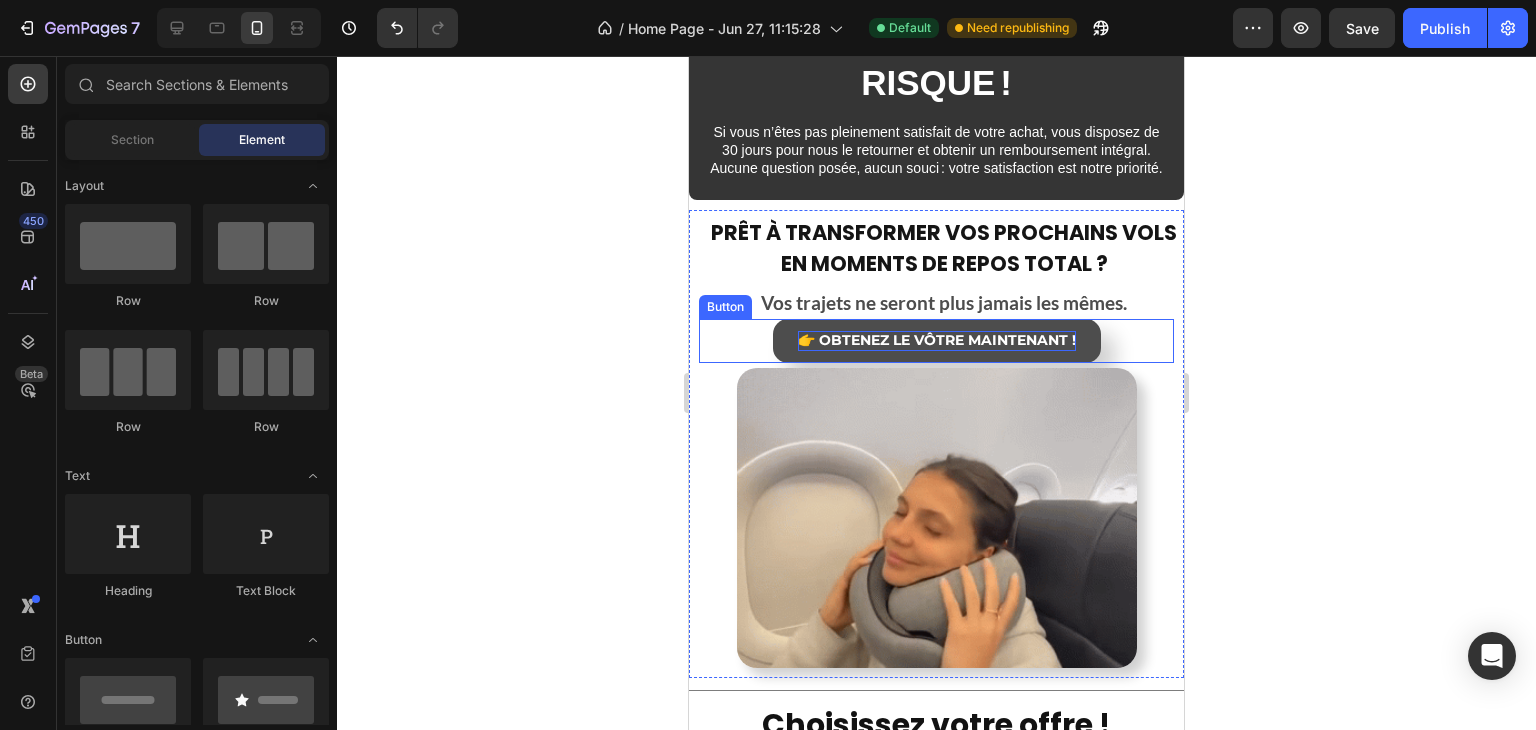 click on "👉 OBTENEZ LE VÔTRE MAINTENANT !" at bounding box center [937, 340] 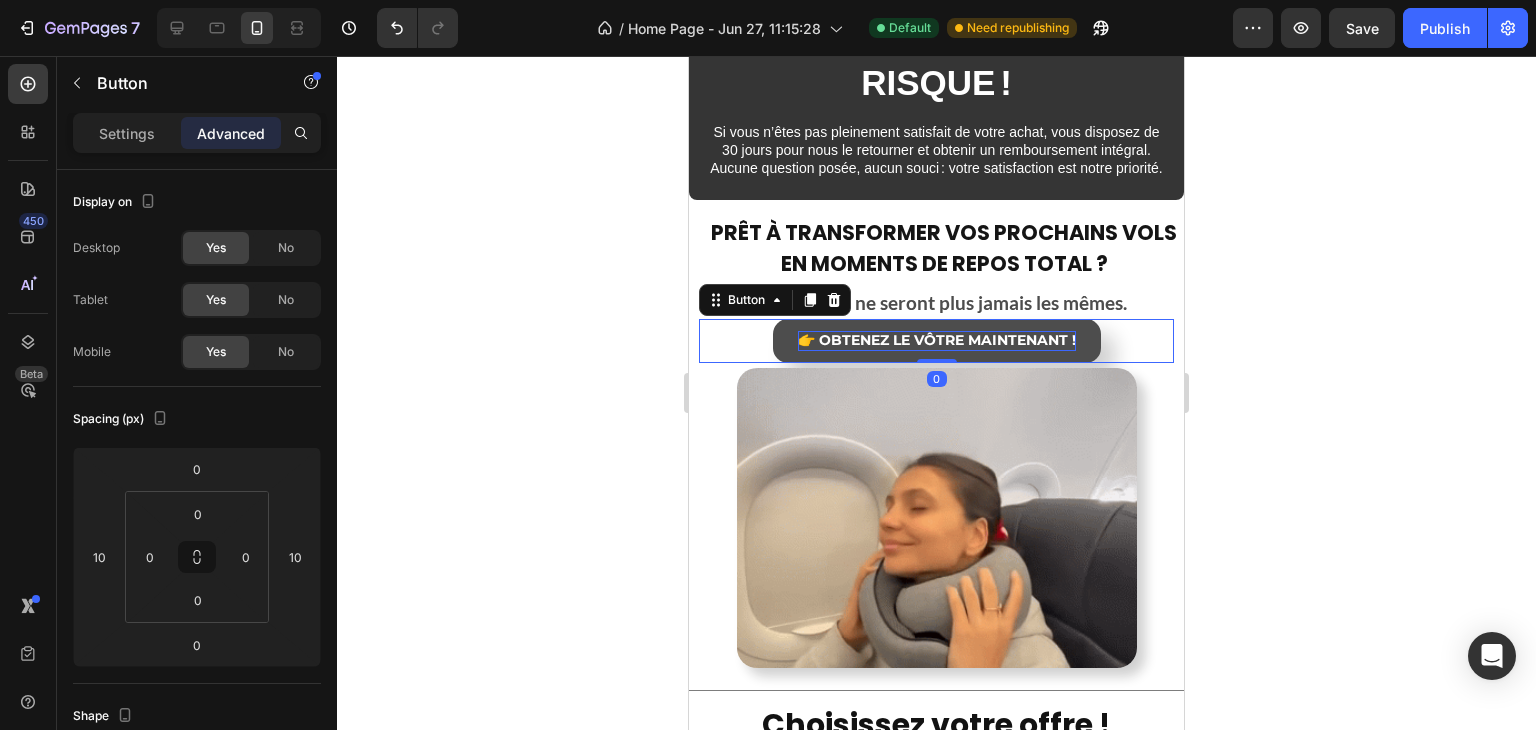 click on "👉 OBTENEZ LE VÔTRE MAINTENANT !" at bounding box center (937, 341) 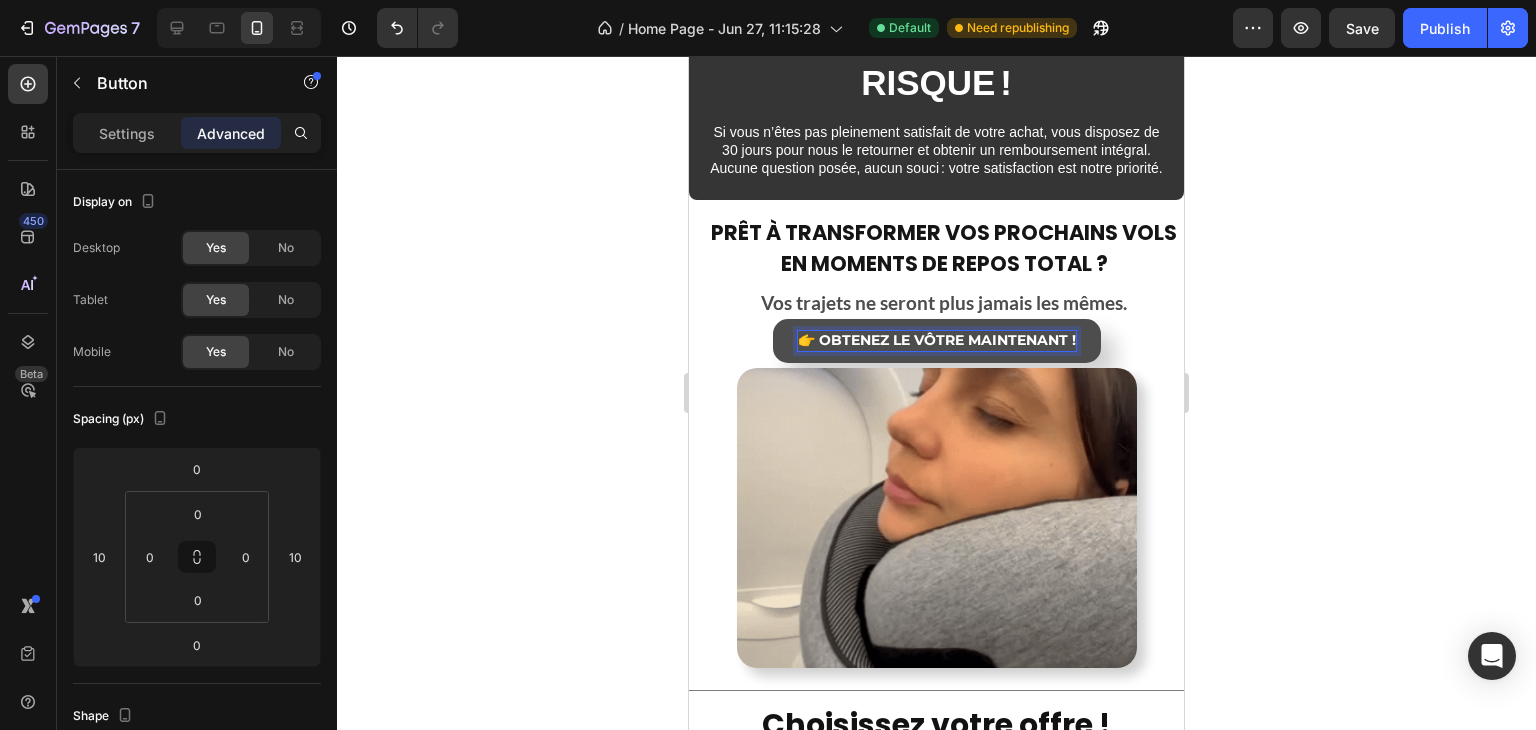 click on "👉 OBTENEZ LE VÔTRE MAINTENANT !" at bounding box center [937, 341] 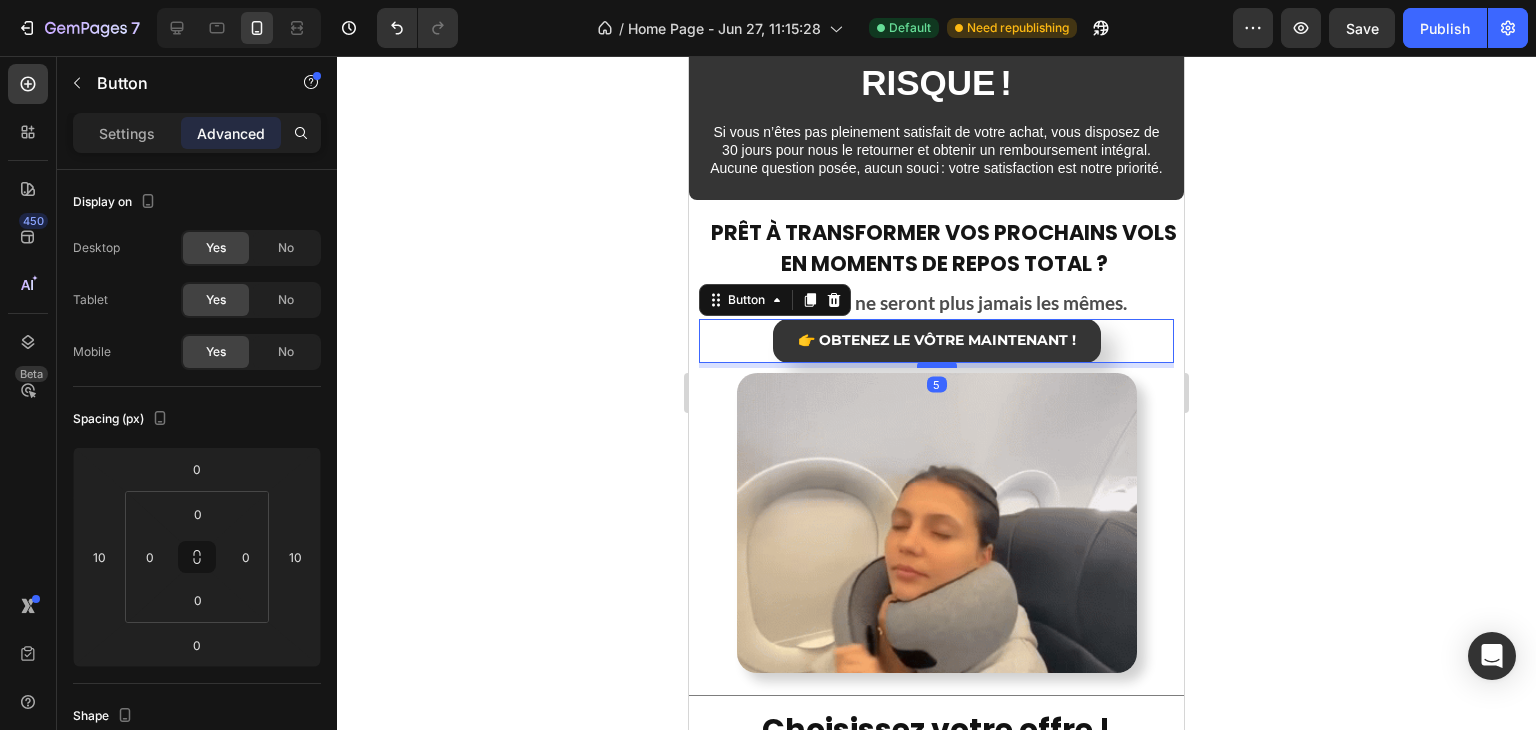click at bounding box center (937, 365) 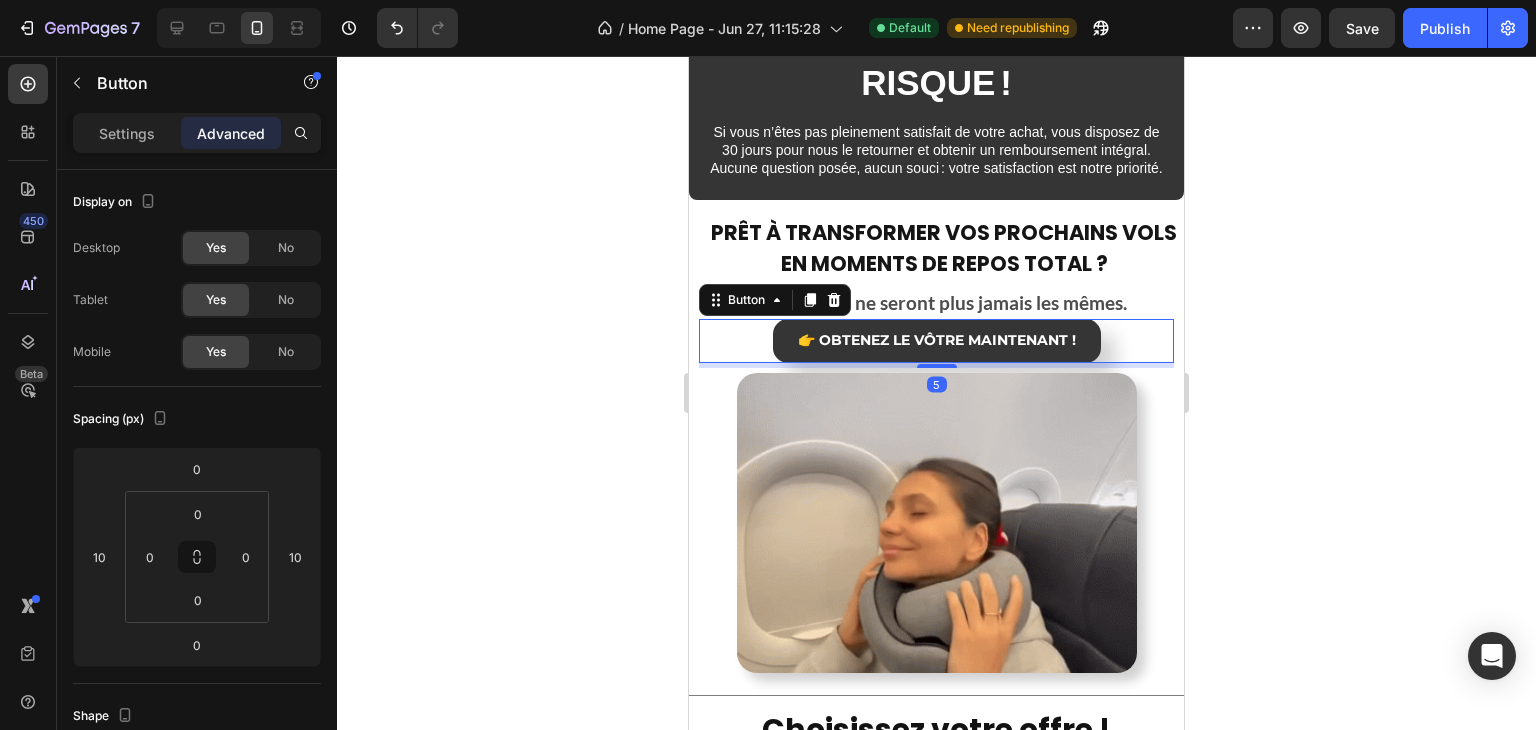 type on "5" 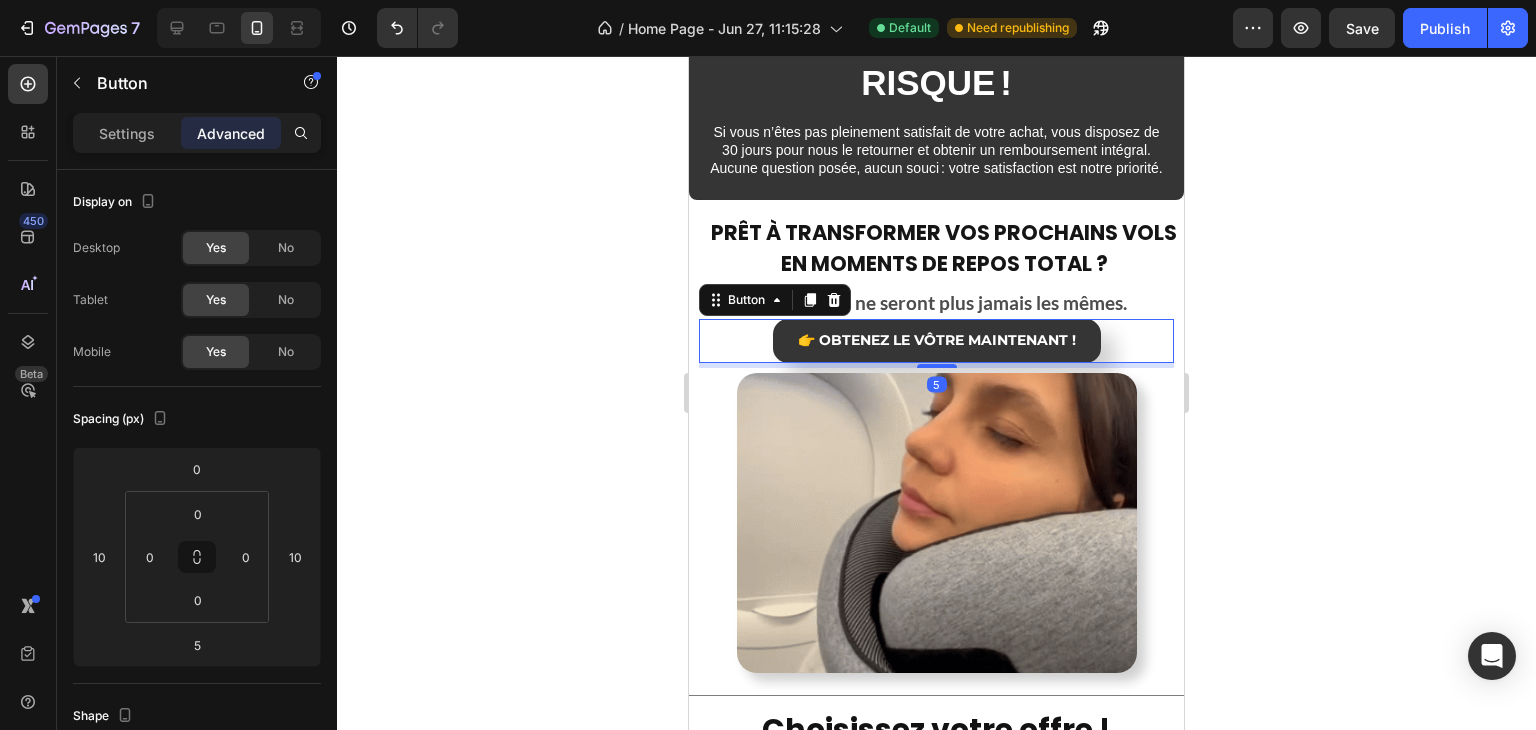 click 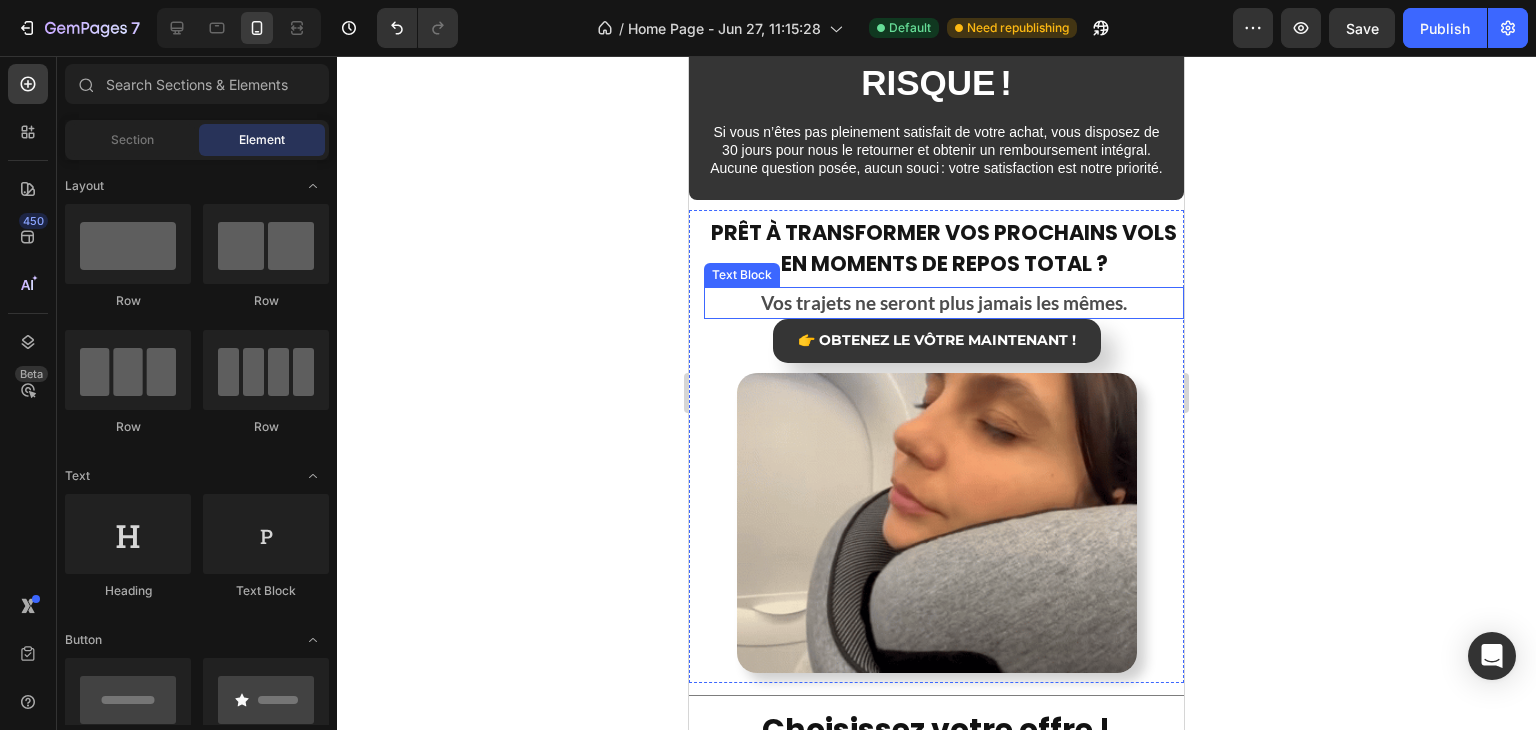 click on "Vos trajets ne seront plus jamais les mêmes." at bounding box center (944, 303) 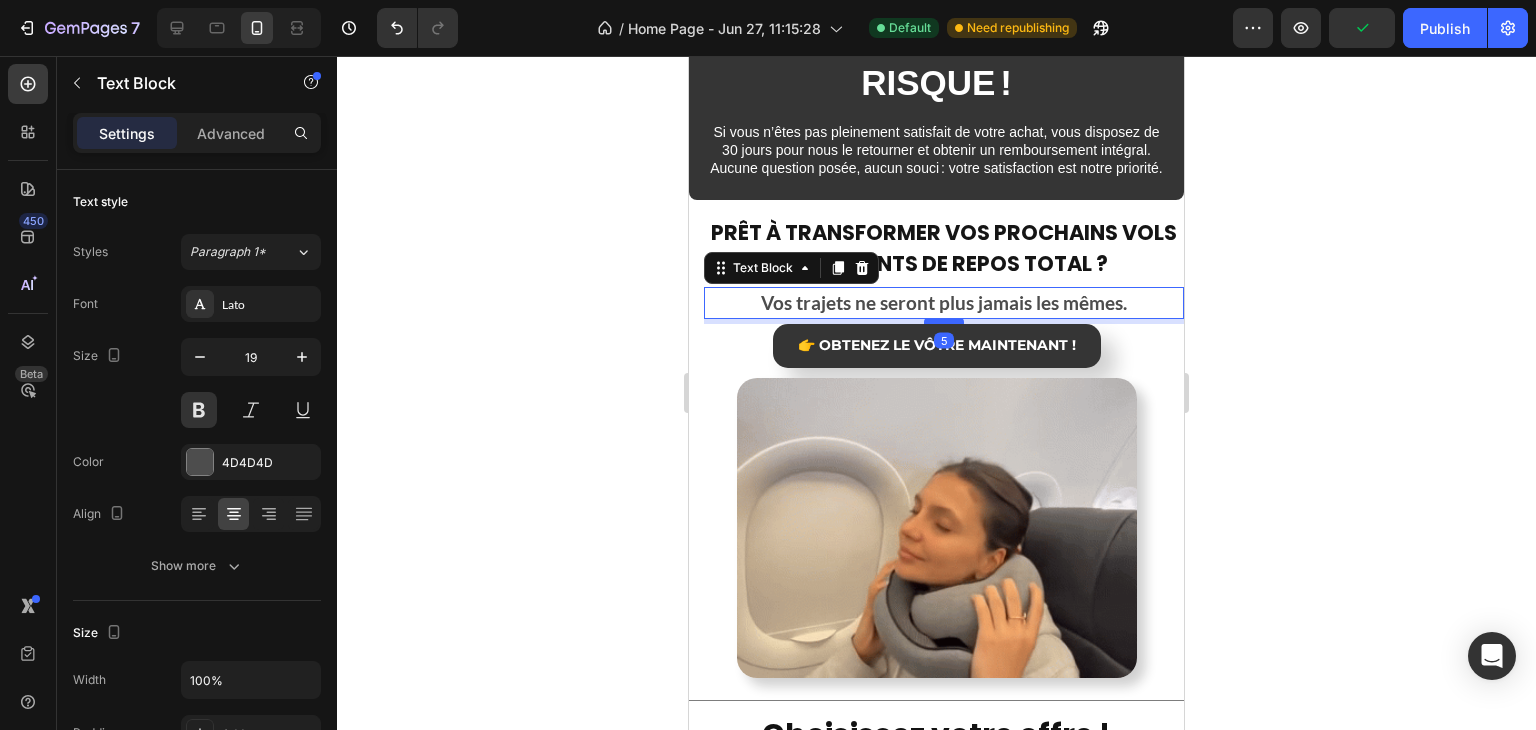 drag, startPoint x: 949, startPoint y: 367, endPoint x: 1984, endPoint y: 475, distance: 1040.6195 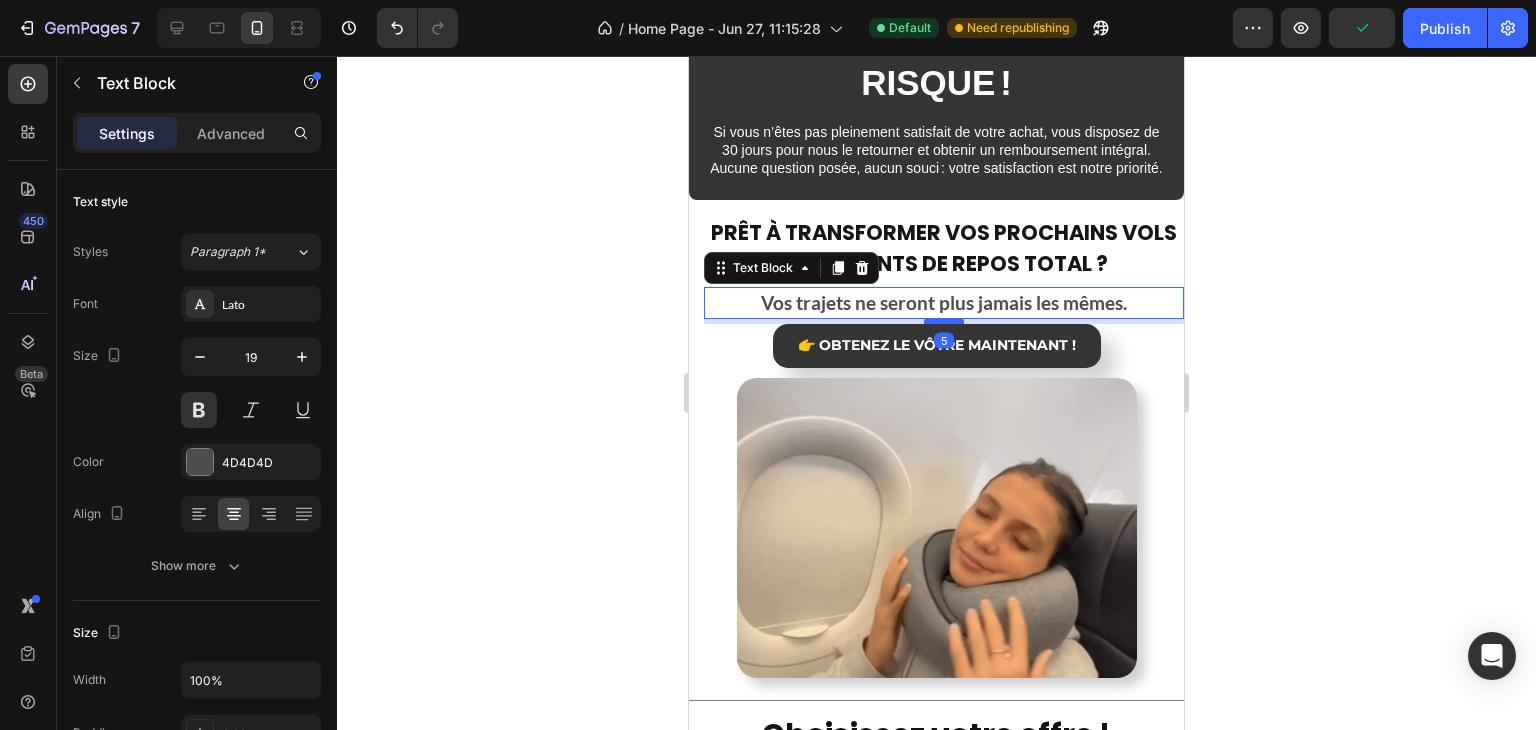 click at bounding box center [944, 321] 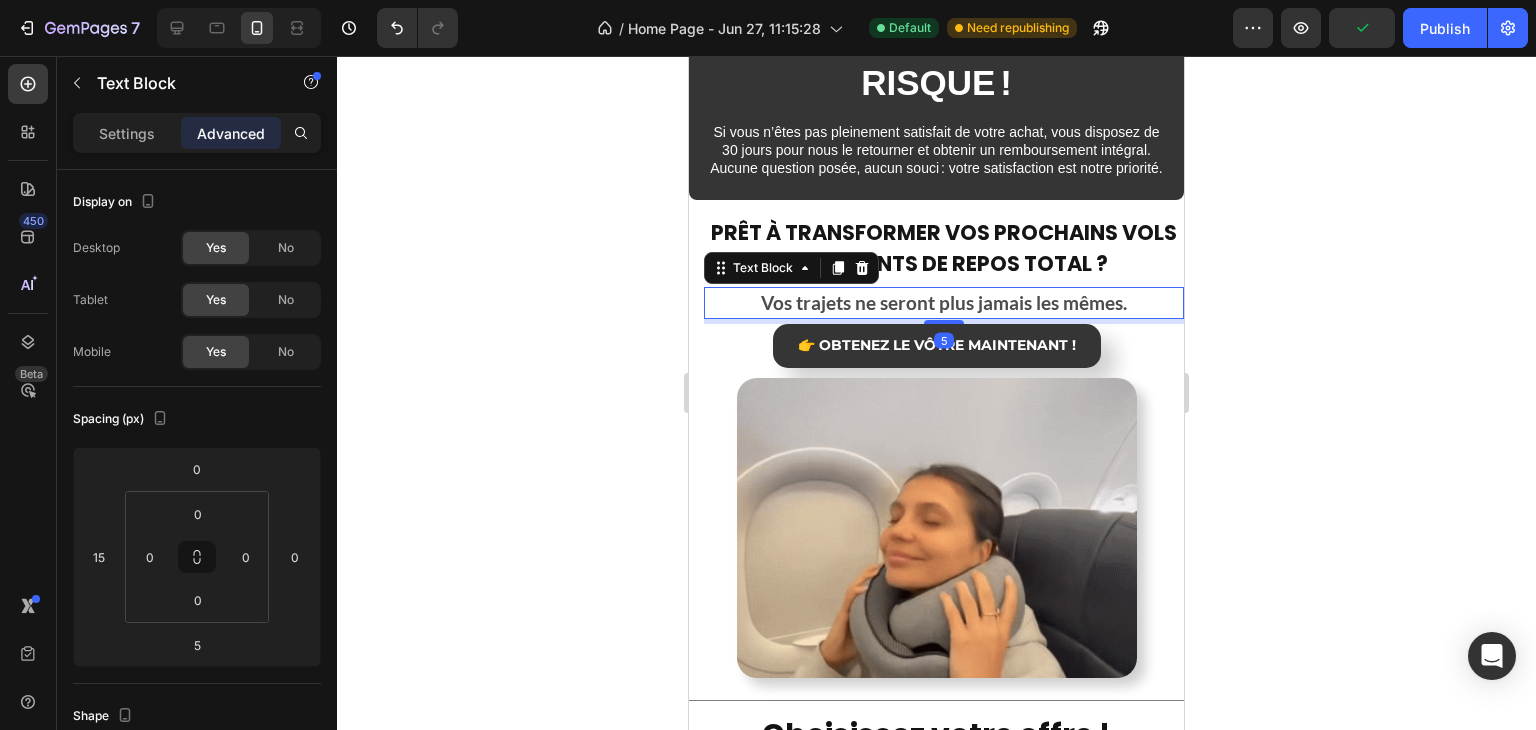 click 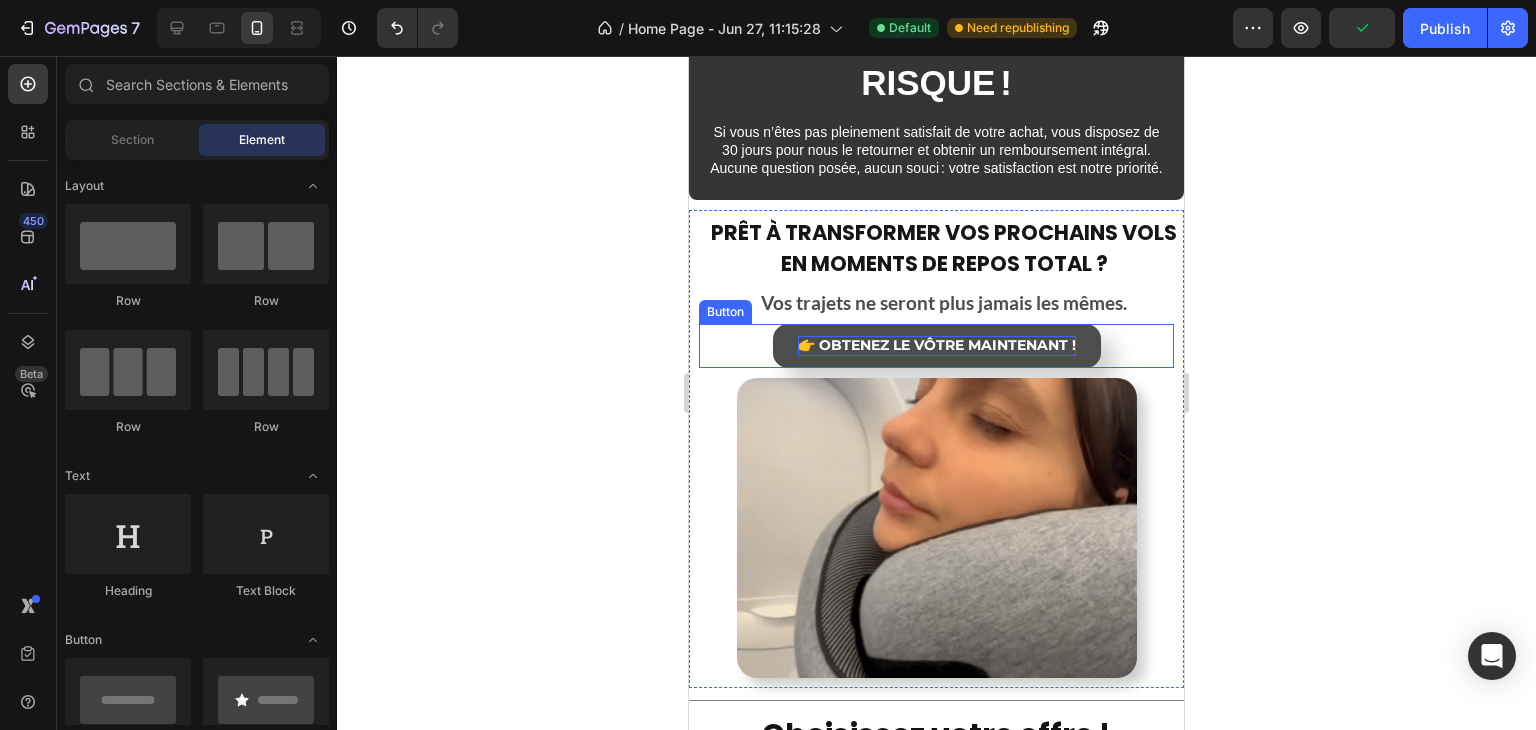click on "👉 OBTENEZ LE VÔTRE MAINTENANT !" at bounding box center [937, 345] 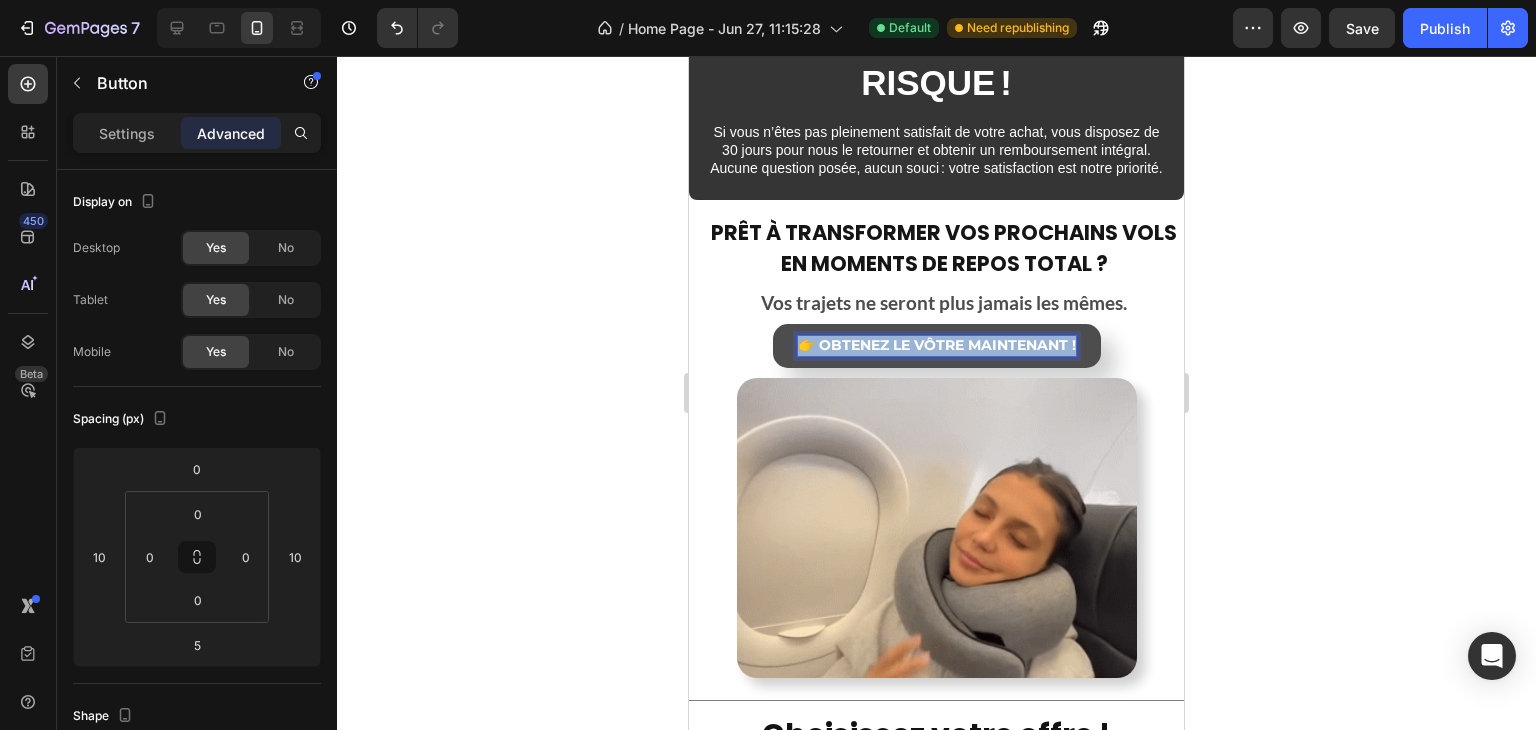 drag, startPoint x: 1069, startPoint y: 393, endPoint x: 914, endPoint y: 393, distance: 155 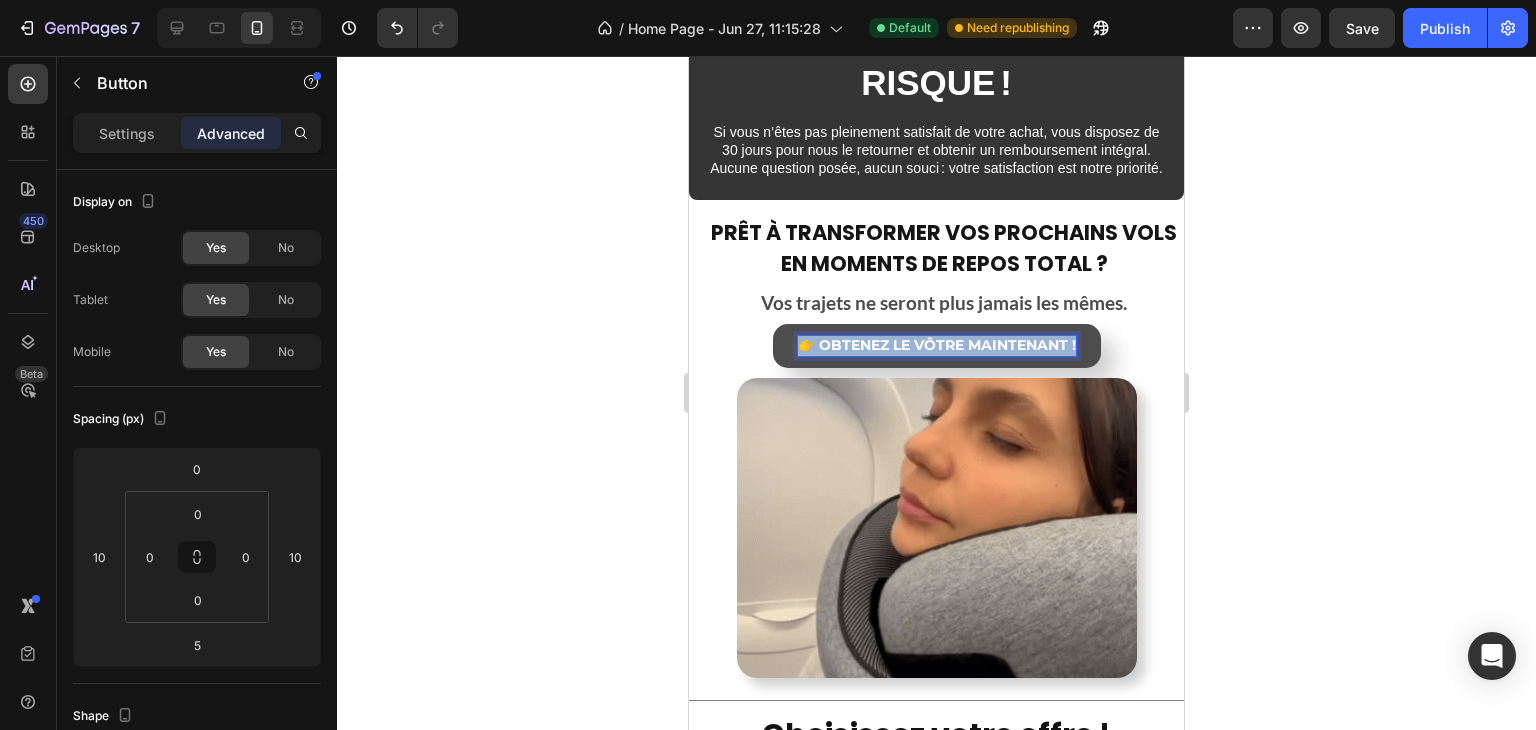 click on "👉 OBTENEZ LE VÔTRE MAINTENANT !" at bounding box center (937, 345) 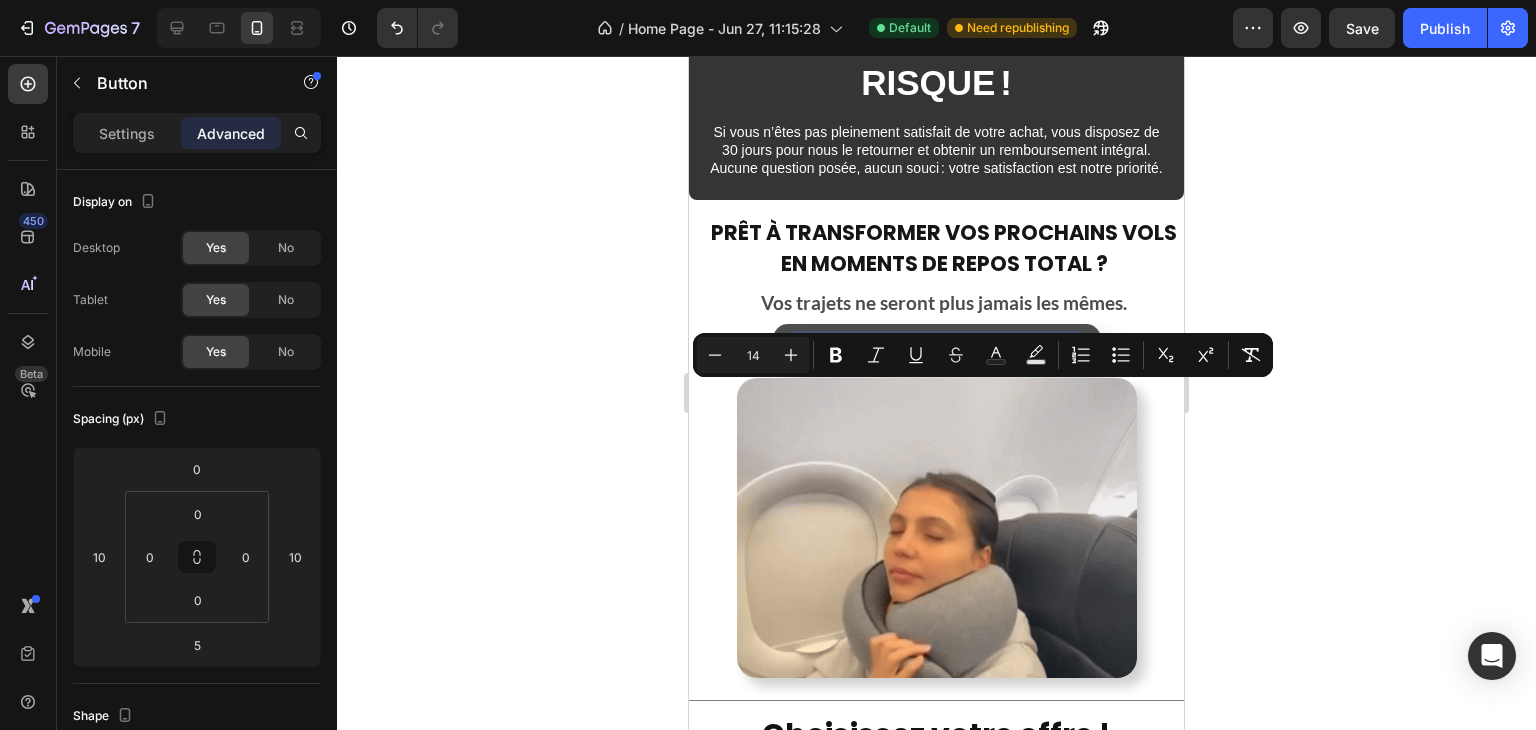 drag, startPoint x: 814, startPoint y: 393, endPoint x: 1076, endPoint y: 405, distance: 262.27466 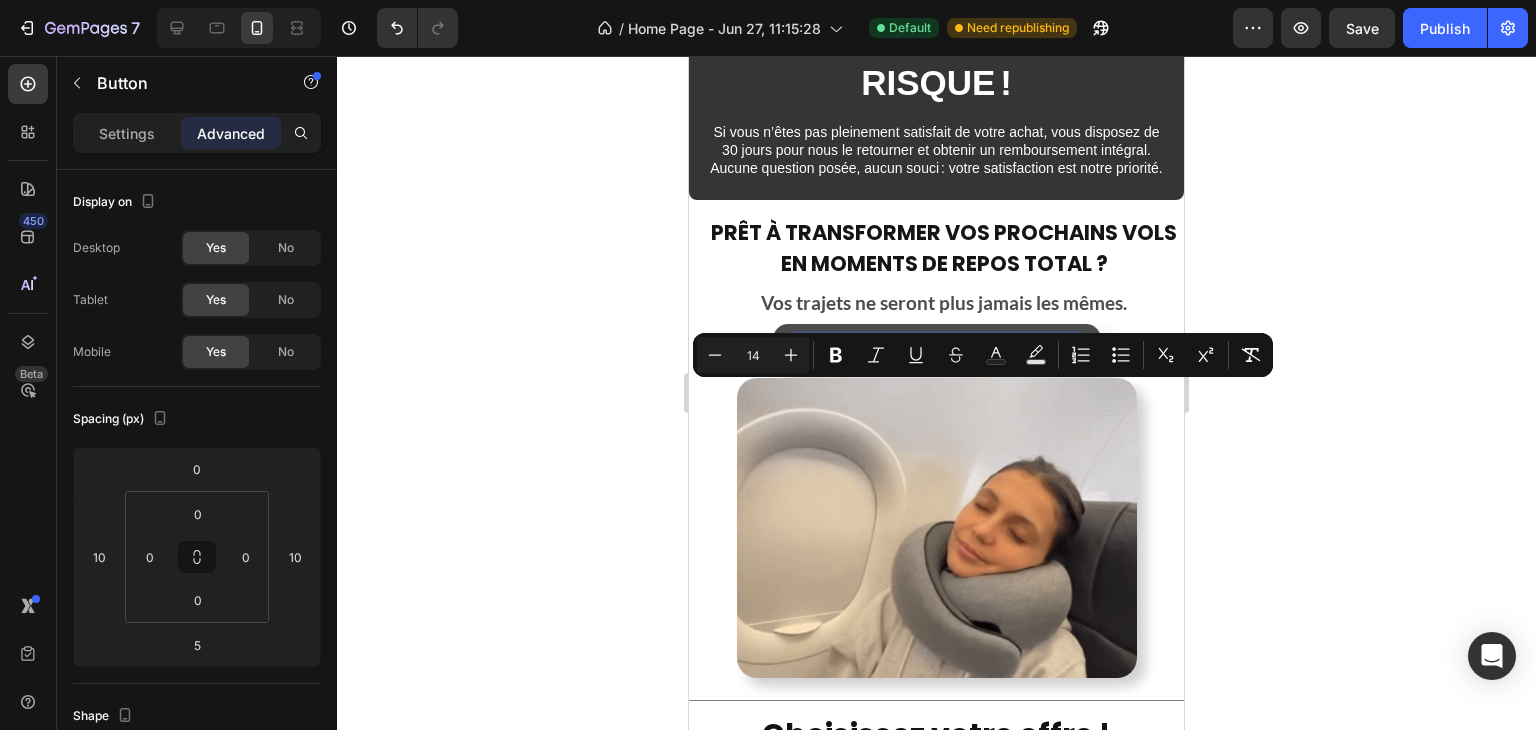 click on "👉 OBTENEZ LE VÔTRE MAINTENANT !" at bounding box center [937, 346] 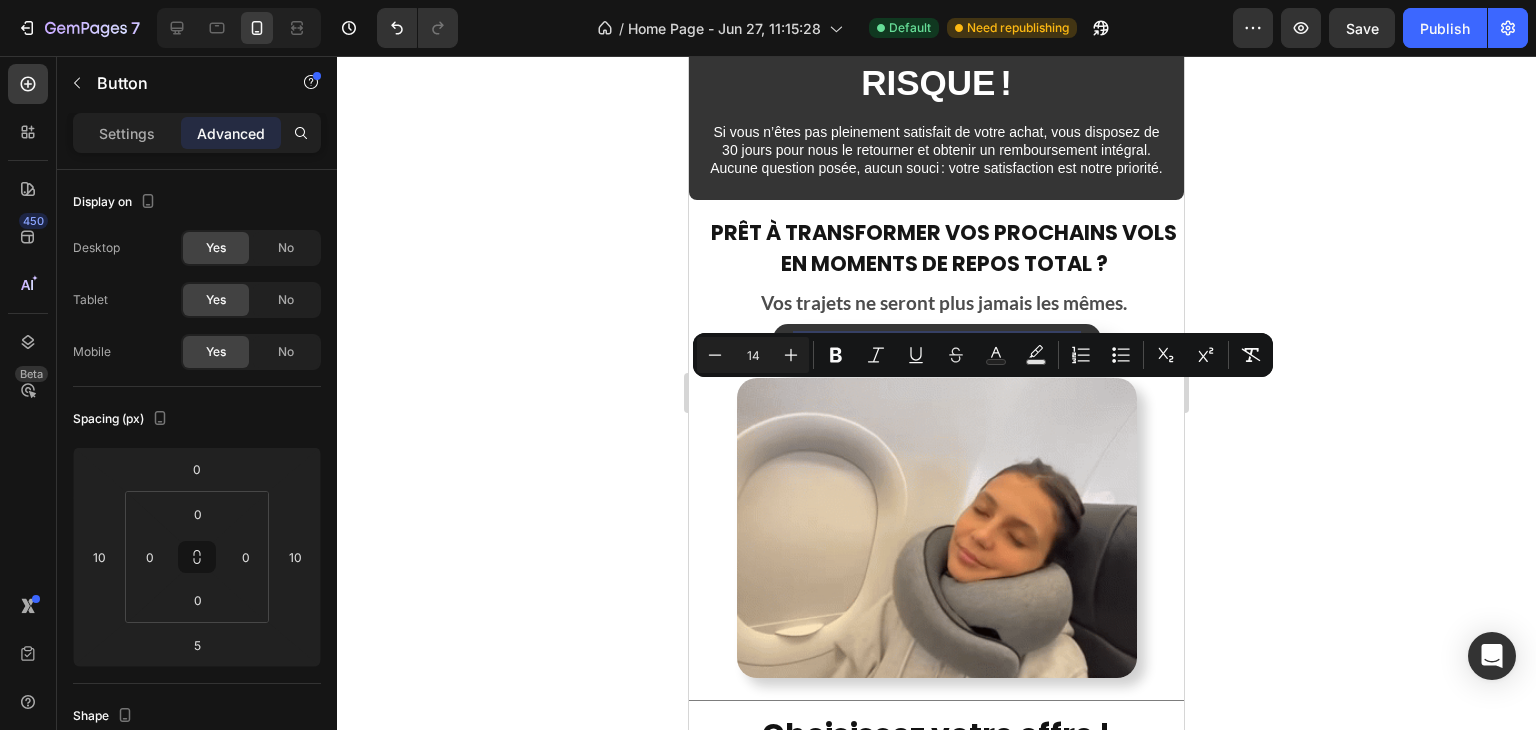 click 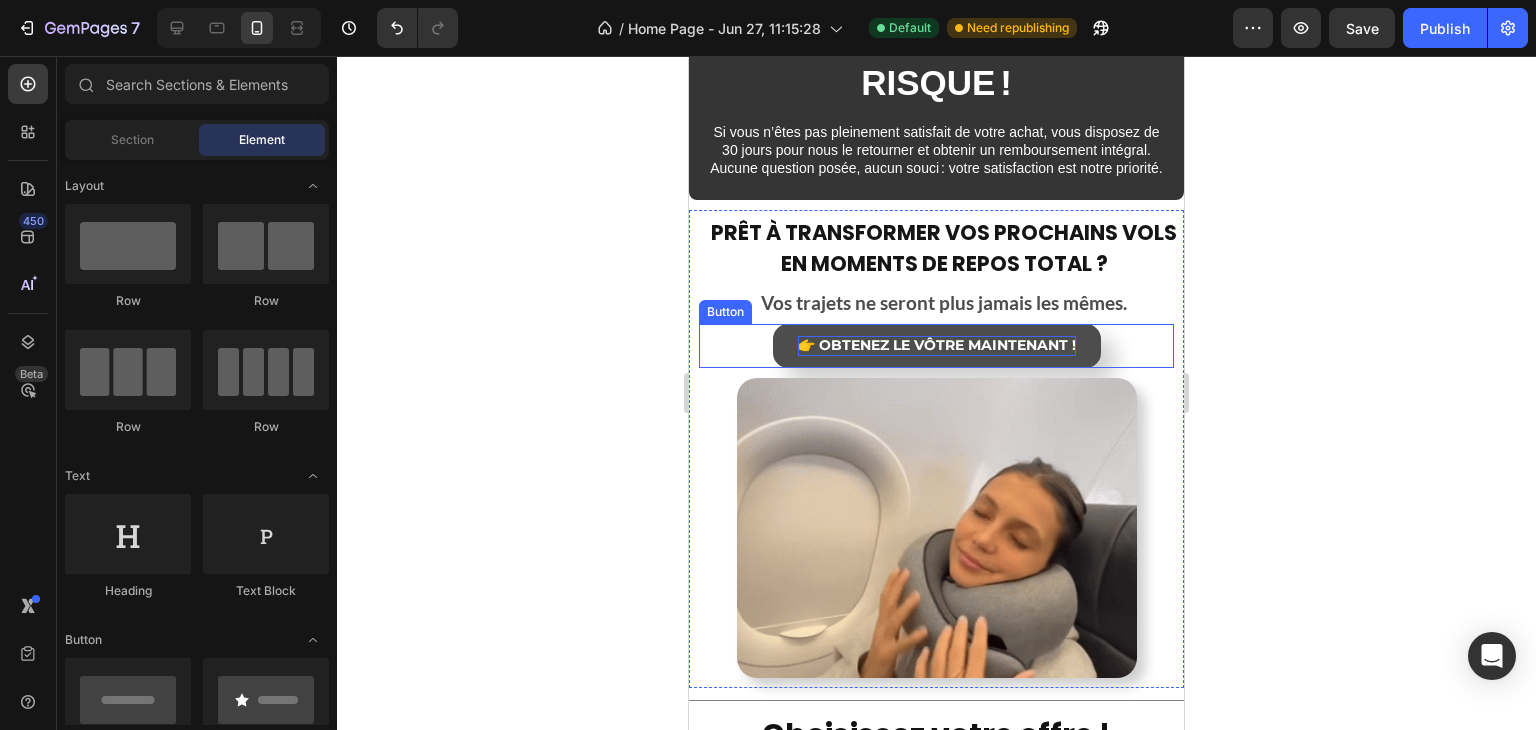 click on "👉 OBTENEZ LE VÔTRE MAINTENANT !" at bounding box center [937, 345] 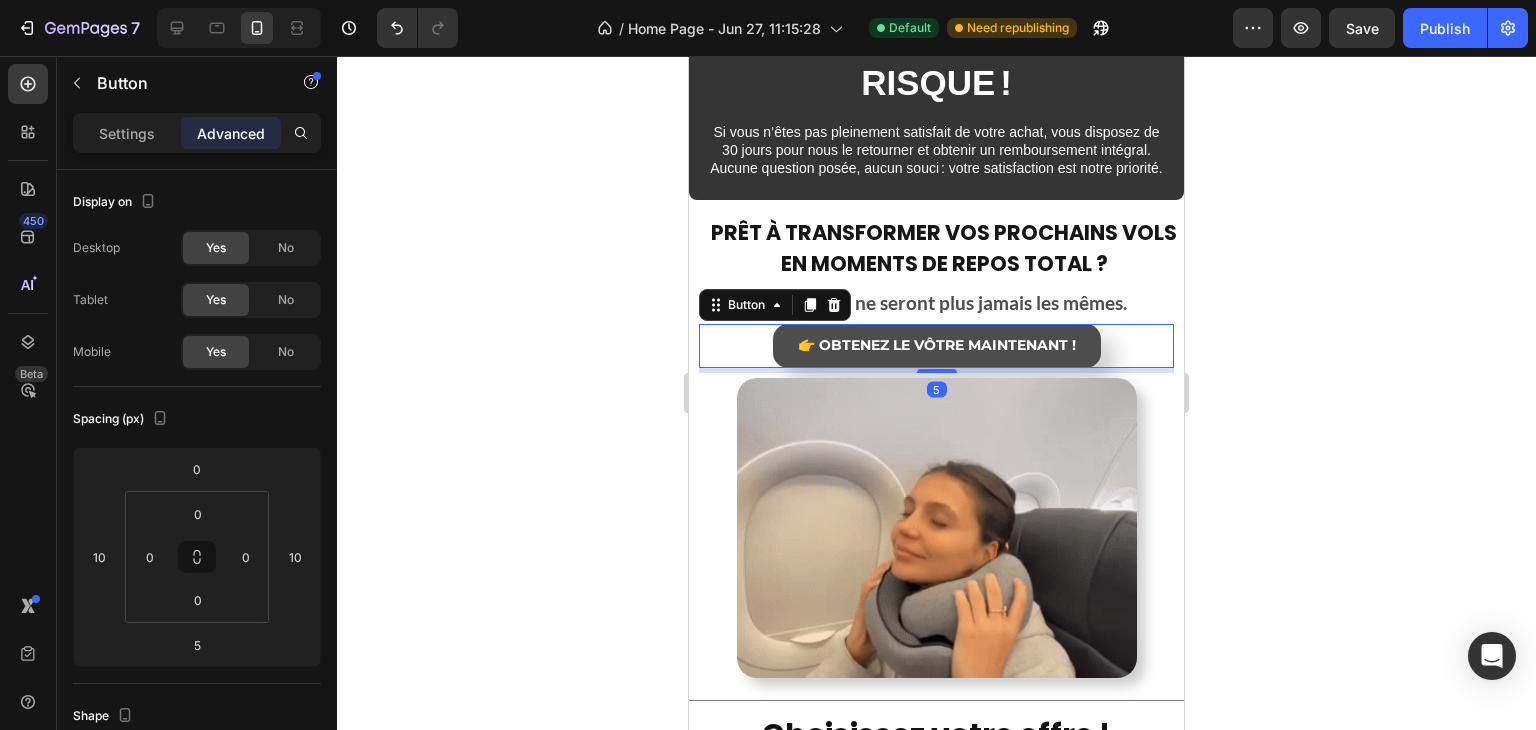 click on "👉 OBTENEZ LE VÔTRE MAINTENANT !" at bounding box center [937, 346] 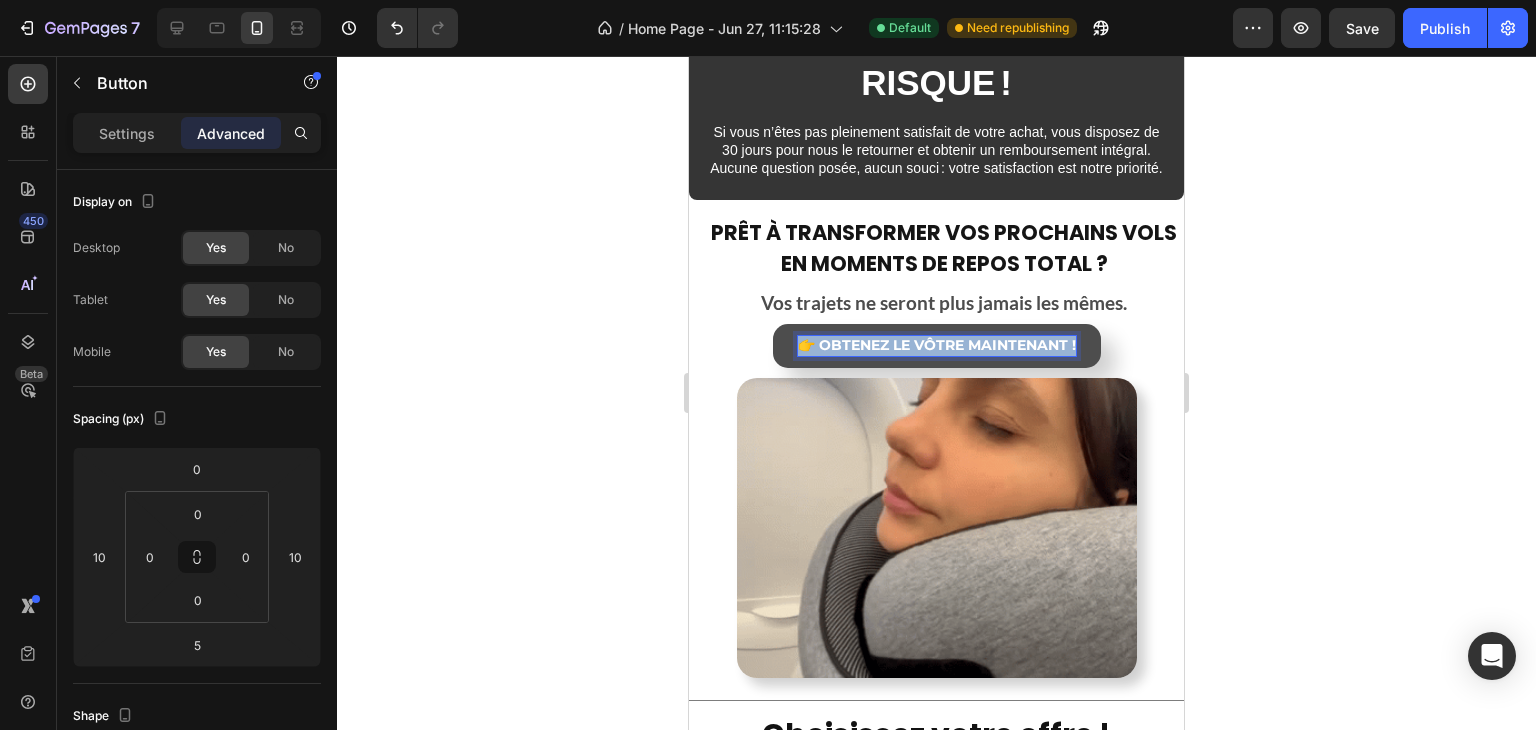 click on "👉 OBTENEZ LE VÔTRE MAINTENANT !" at bounding box center [937, 345] 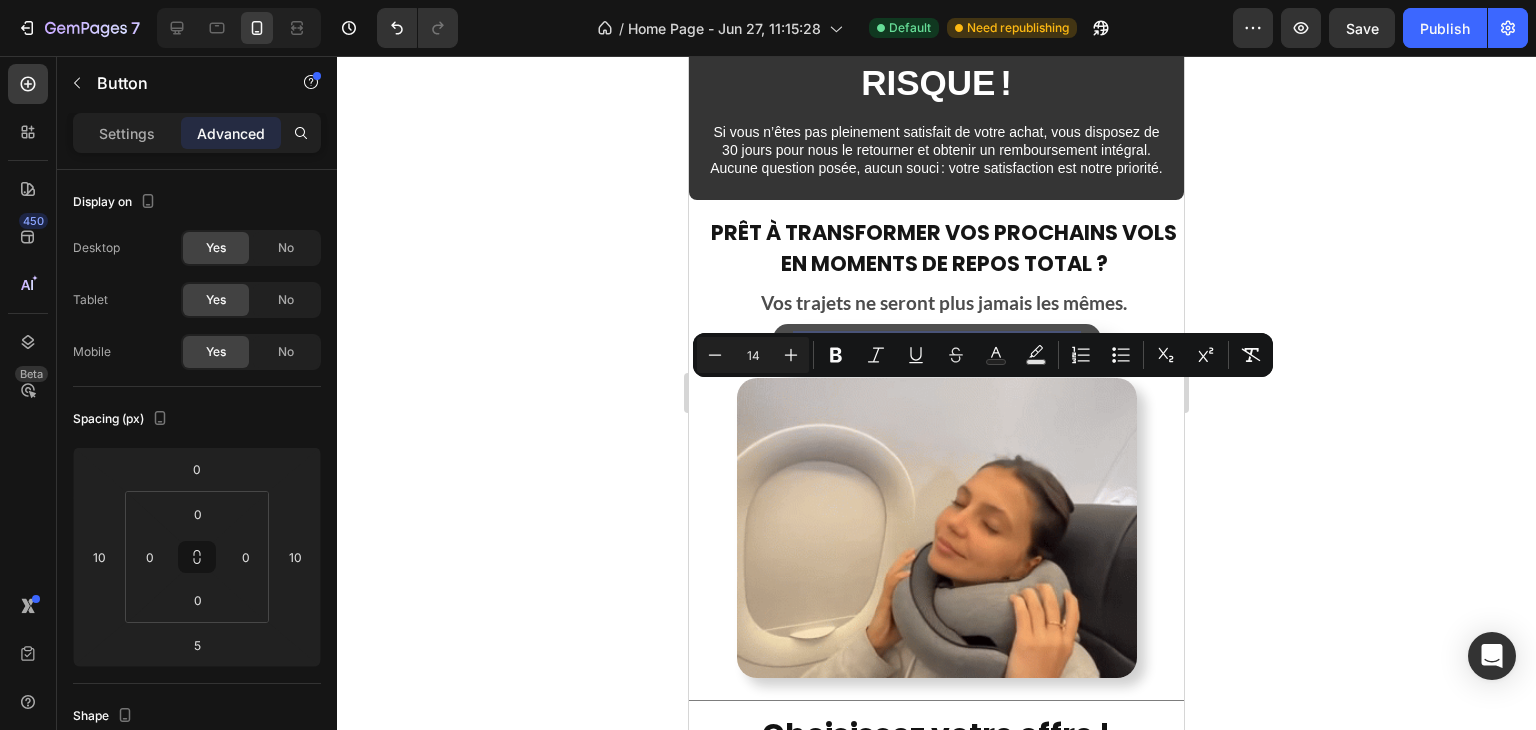 click on "👉 OBTENEZ LE VÔTRE MAINTENANT !" at bounding box center [937, 345] 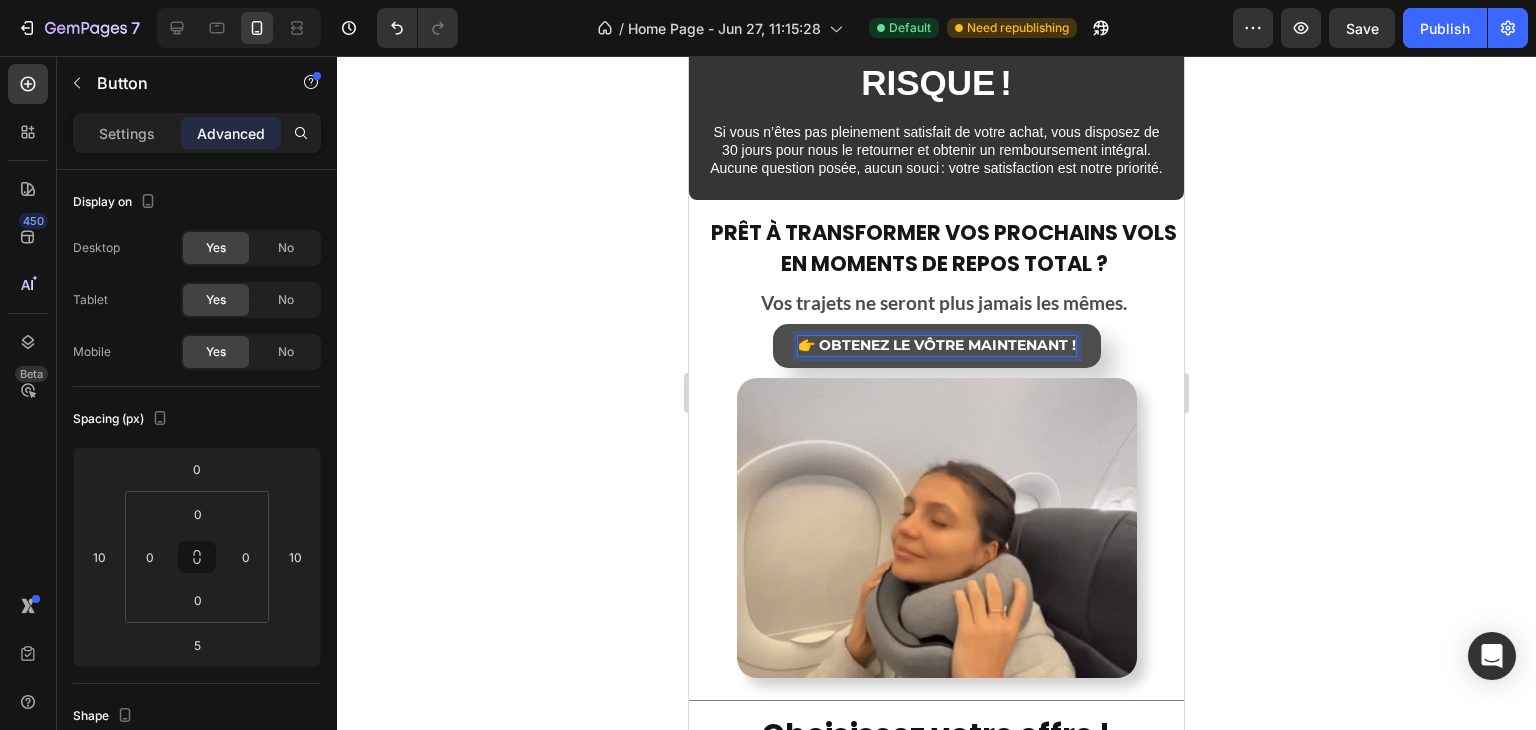 click on "👉 OBTENEZ LE VÔTRE MAINTENANT !" at bounding box center [937, 345] 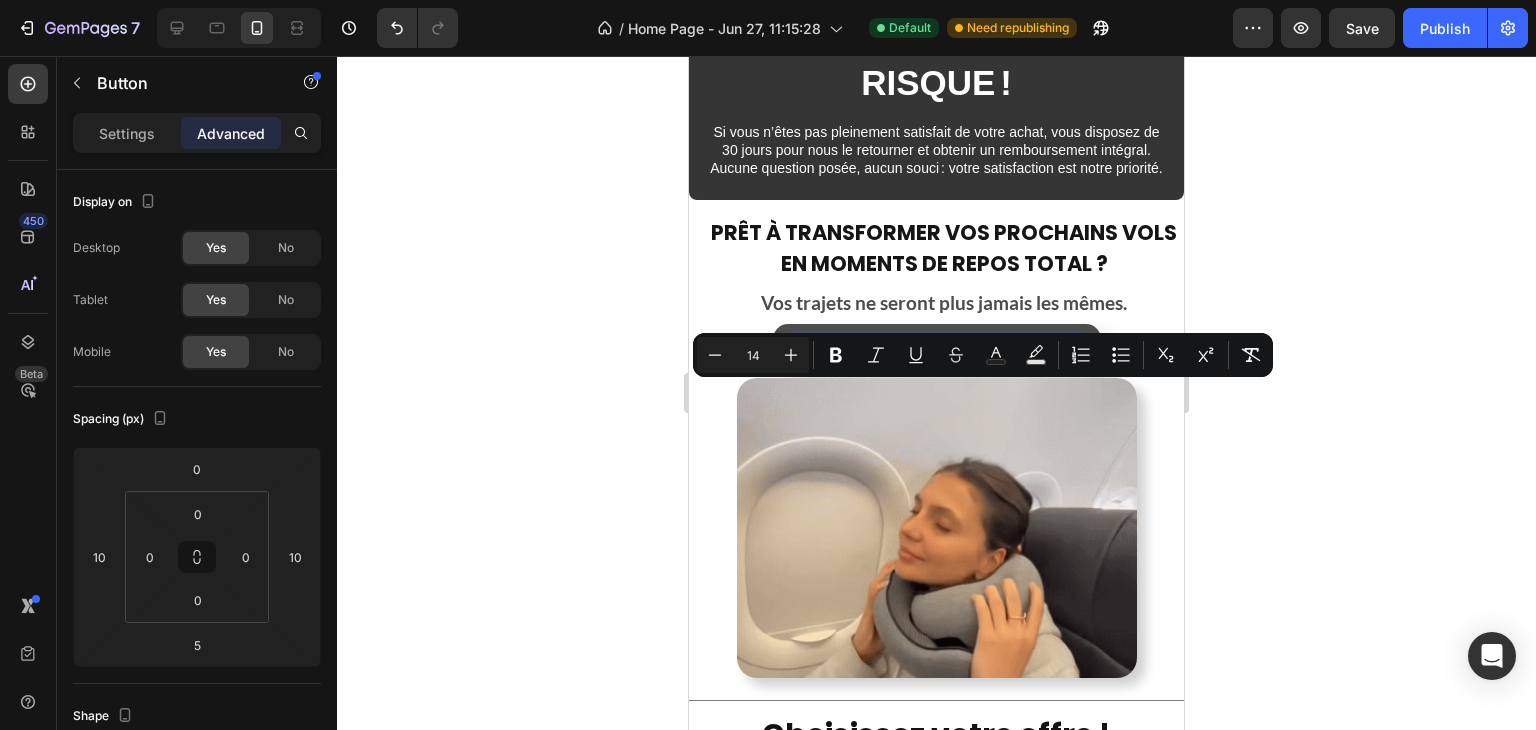 drag, startPoint x: 812, startPoint y: 396, endPoint x: 1083, endPoint y: 396, distance: 271 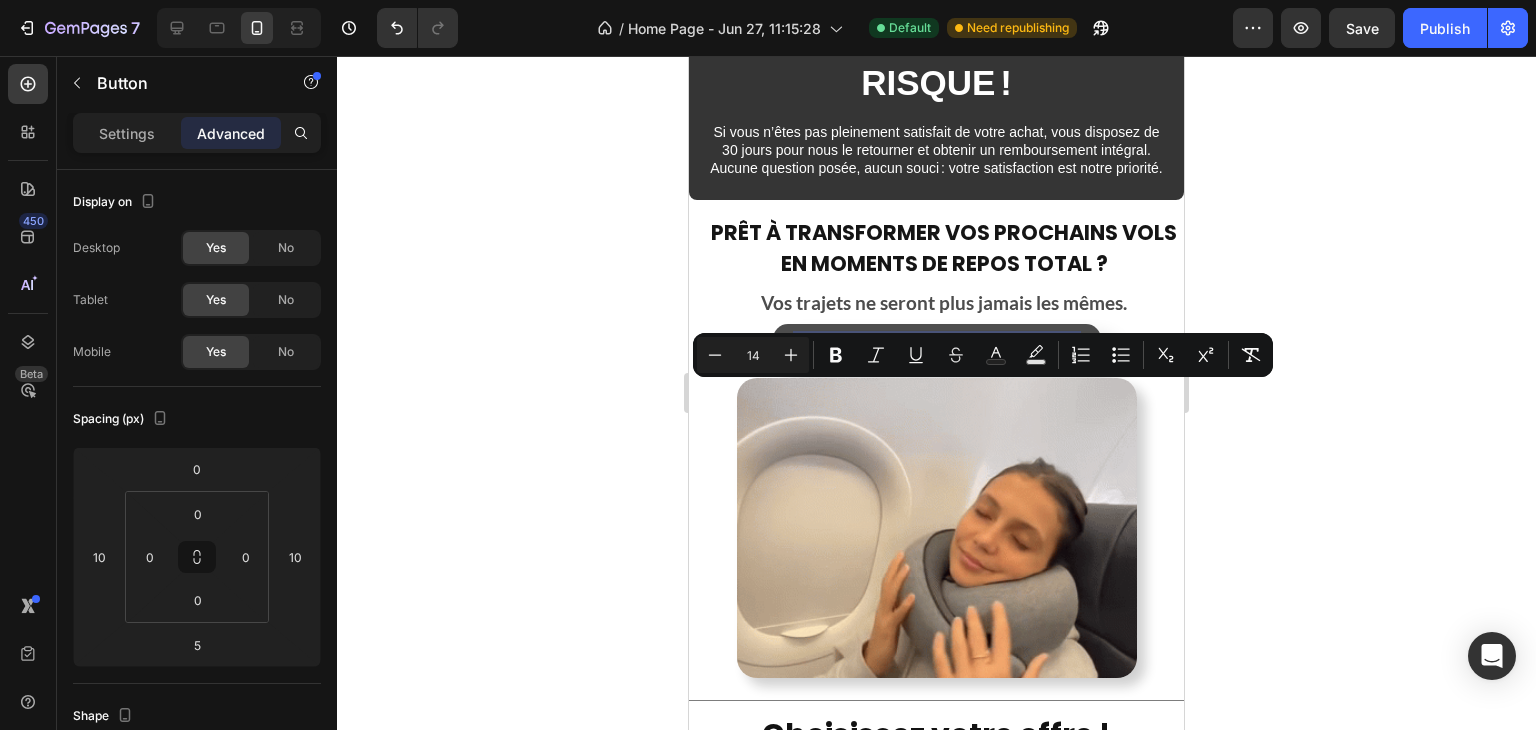 click on "👉 OBTENEZ LE VÔTRE MAINTENANT !" at bounding box center [937, 346] 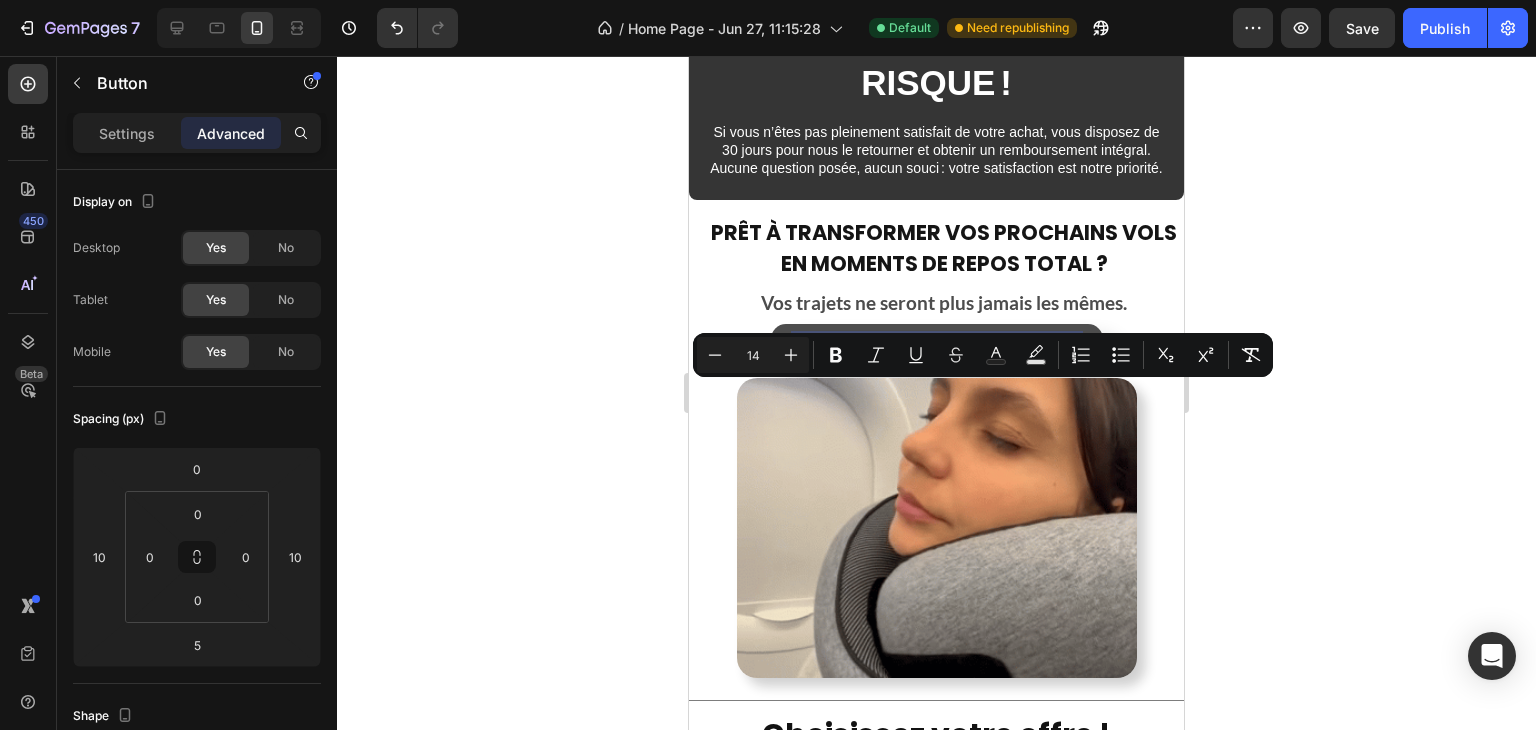 drag, startPoint x: 1068, startPoint y: 395, endPoint x: 808, endPoint y: 405, distance: 260.19223 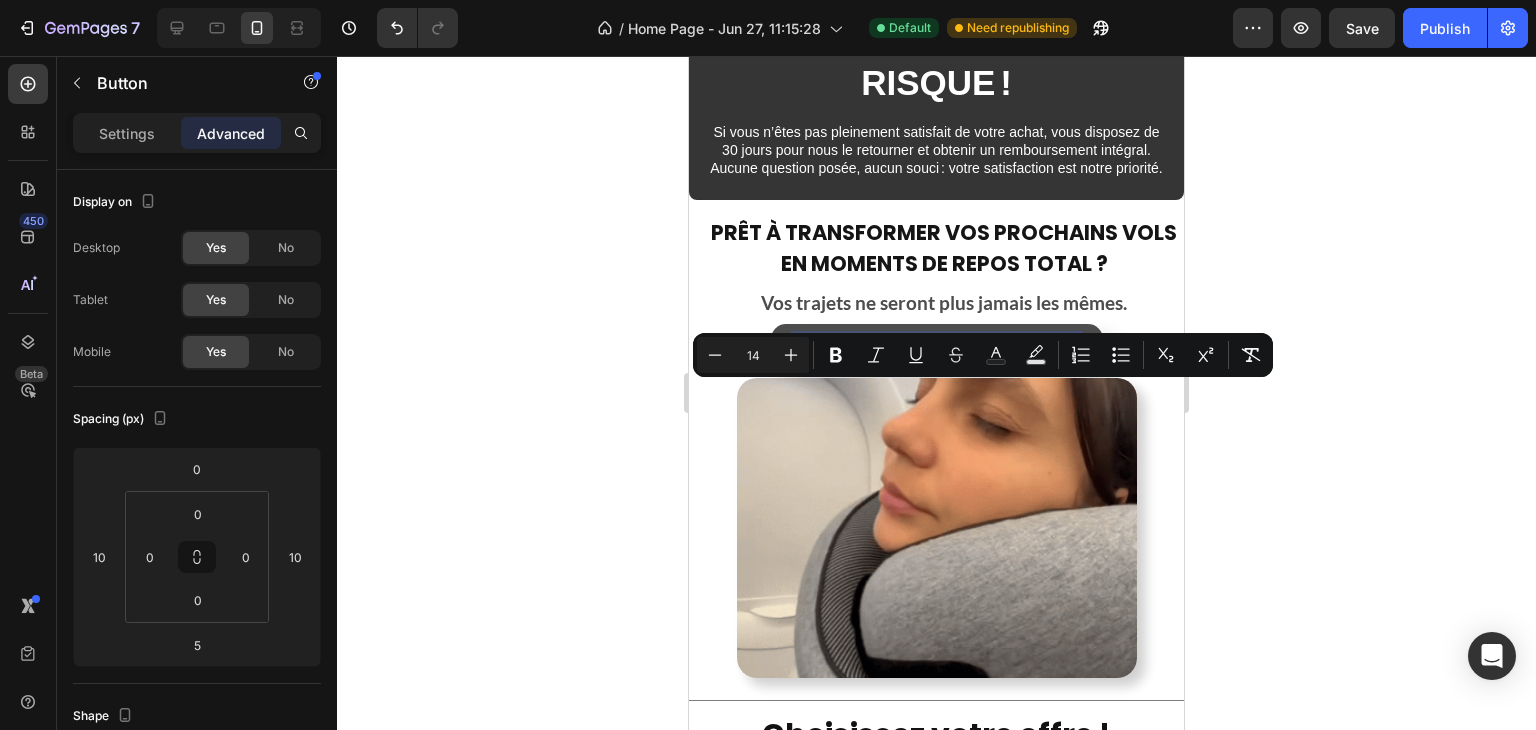 click on "👉 Je transforme mes vols maintenant" at bounding box center [937, 346] 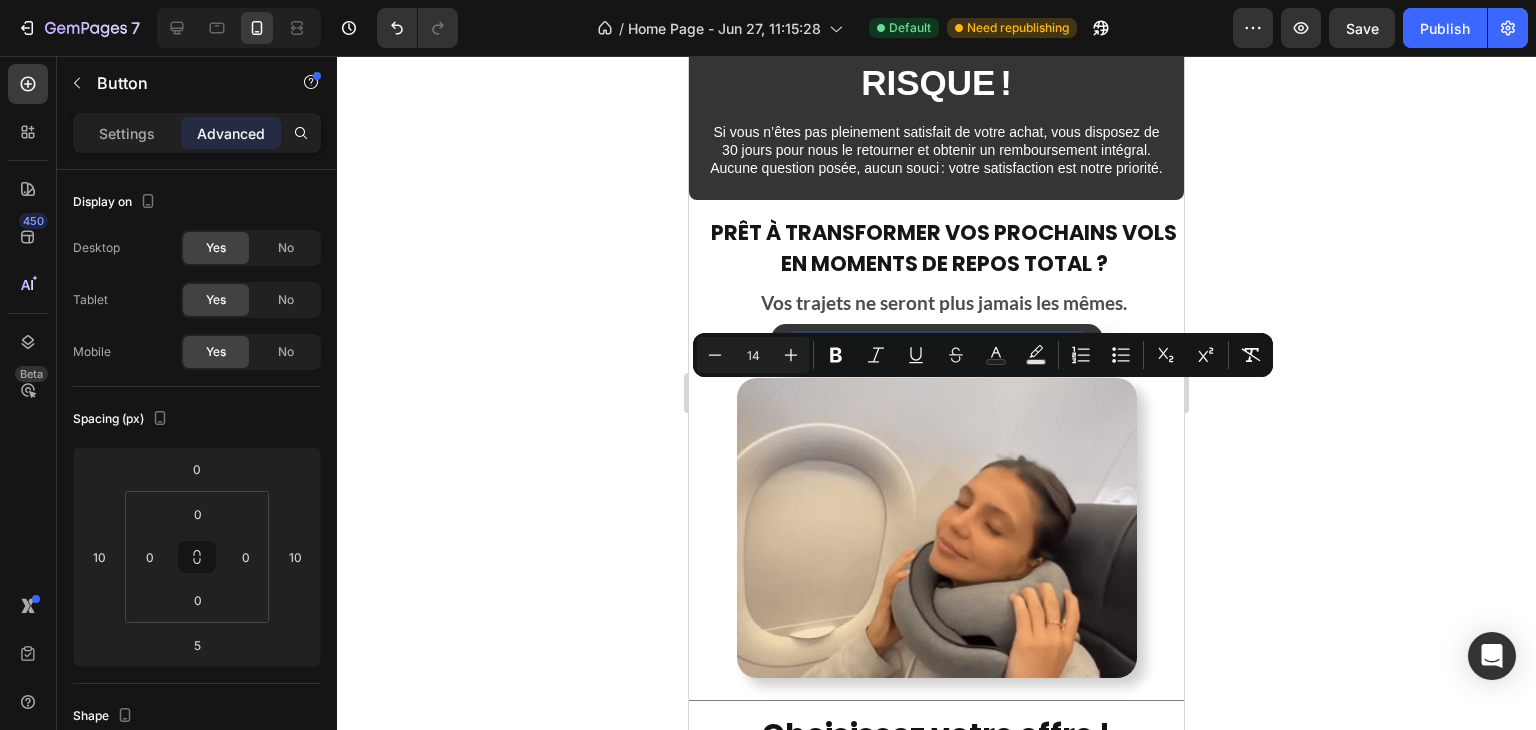 click 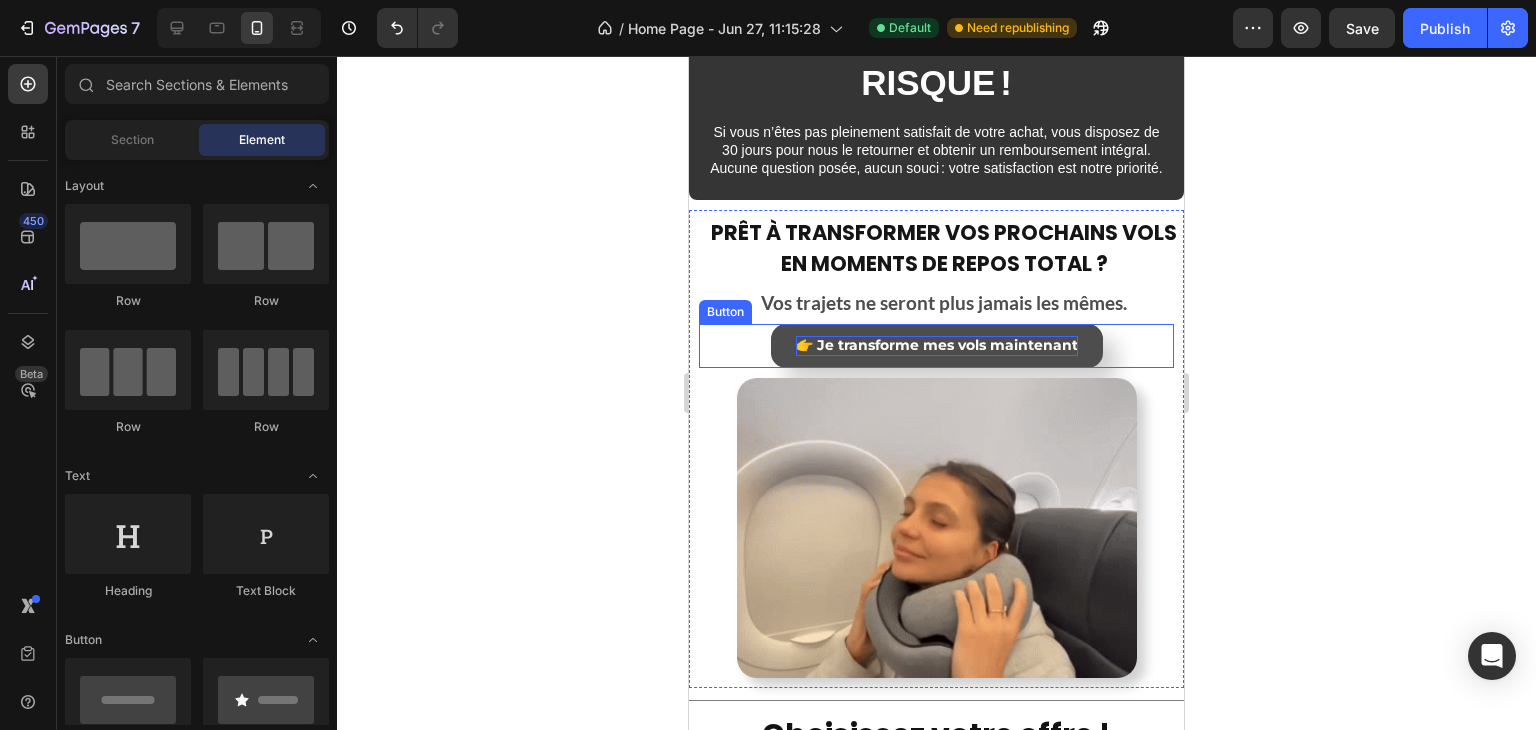 click on "👉 Je transforme mes vols maintenant" at bounding box center (937, 345) 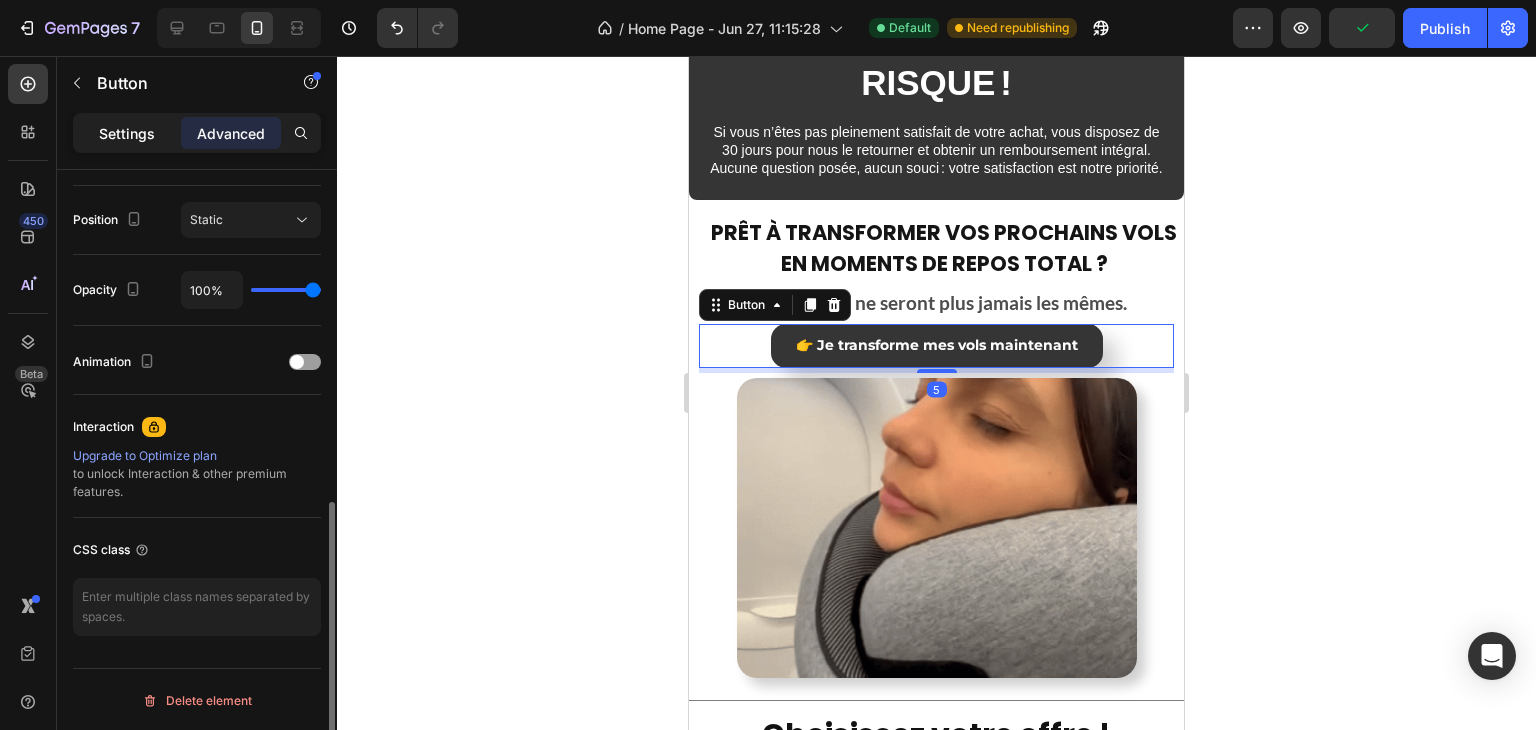 click on "Settings" at bounding box center (127, 133) 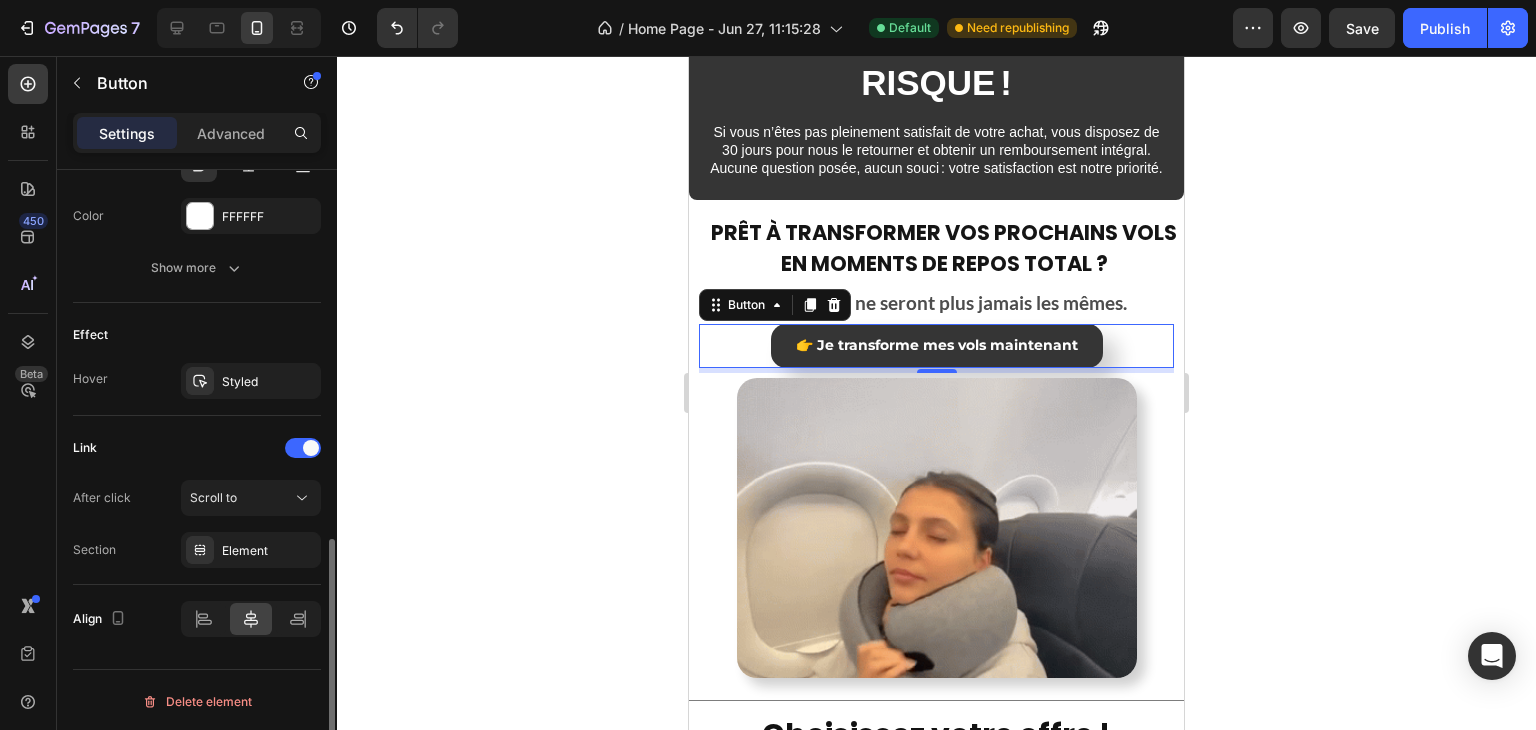 scroll, scrollTop: 418, scrollLeft: 0, axis: vertical 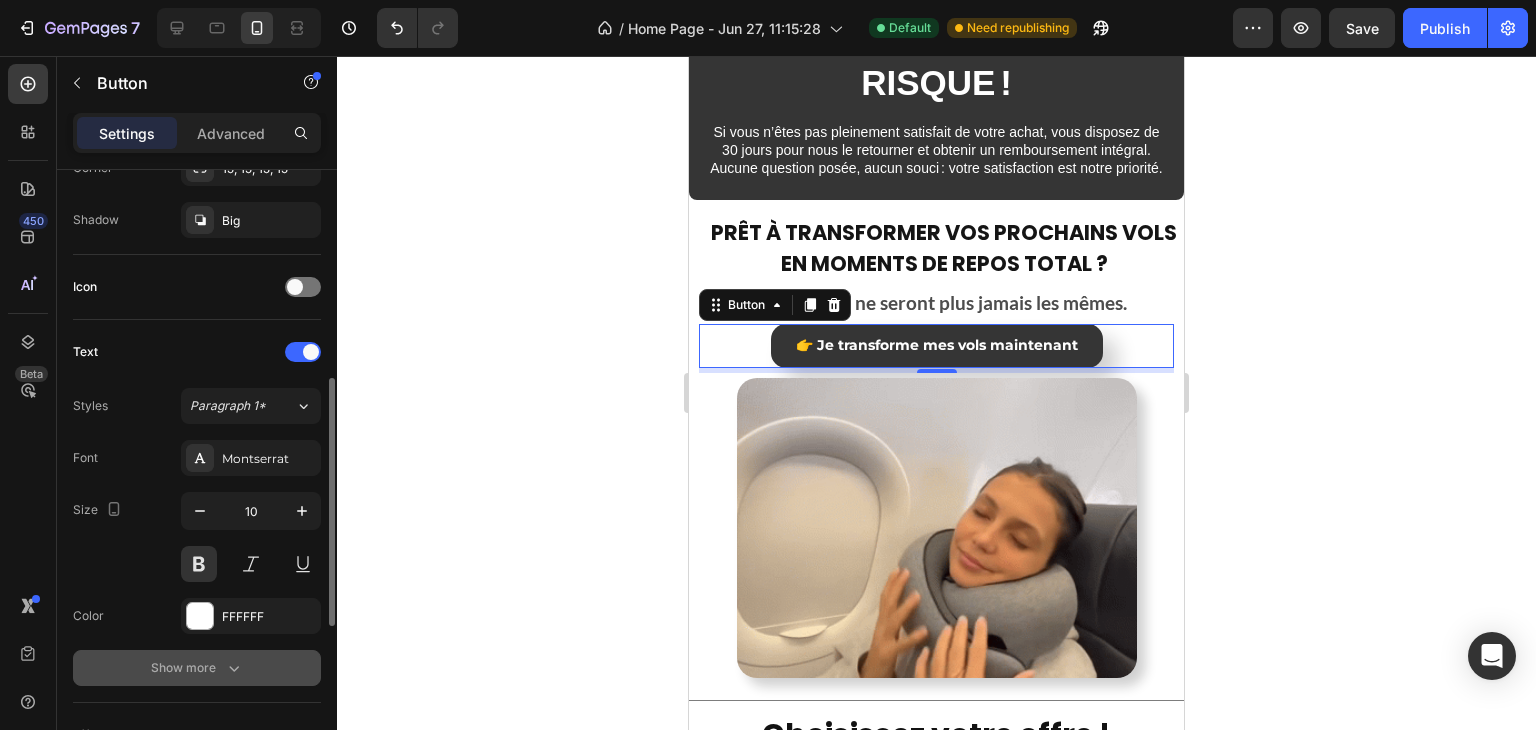 click 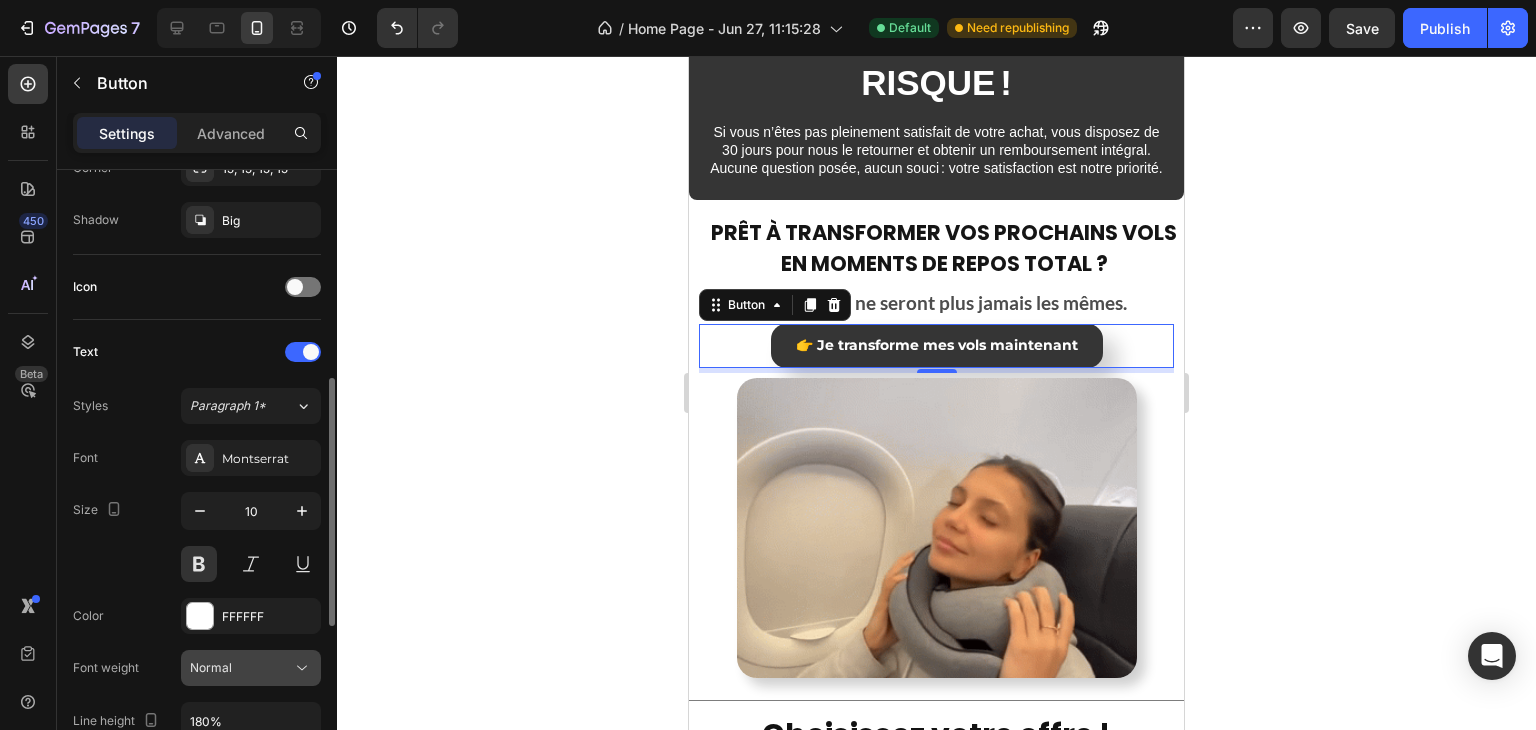 scroll, scrollTop: 818, scrollLeft: 0, axis: vertical 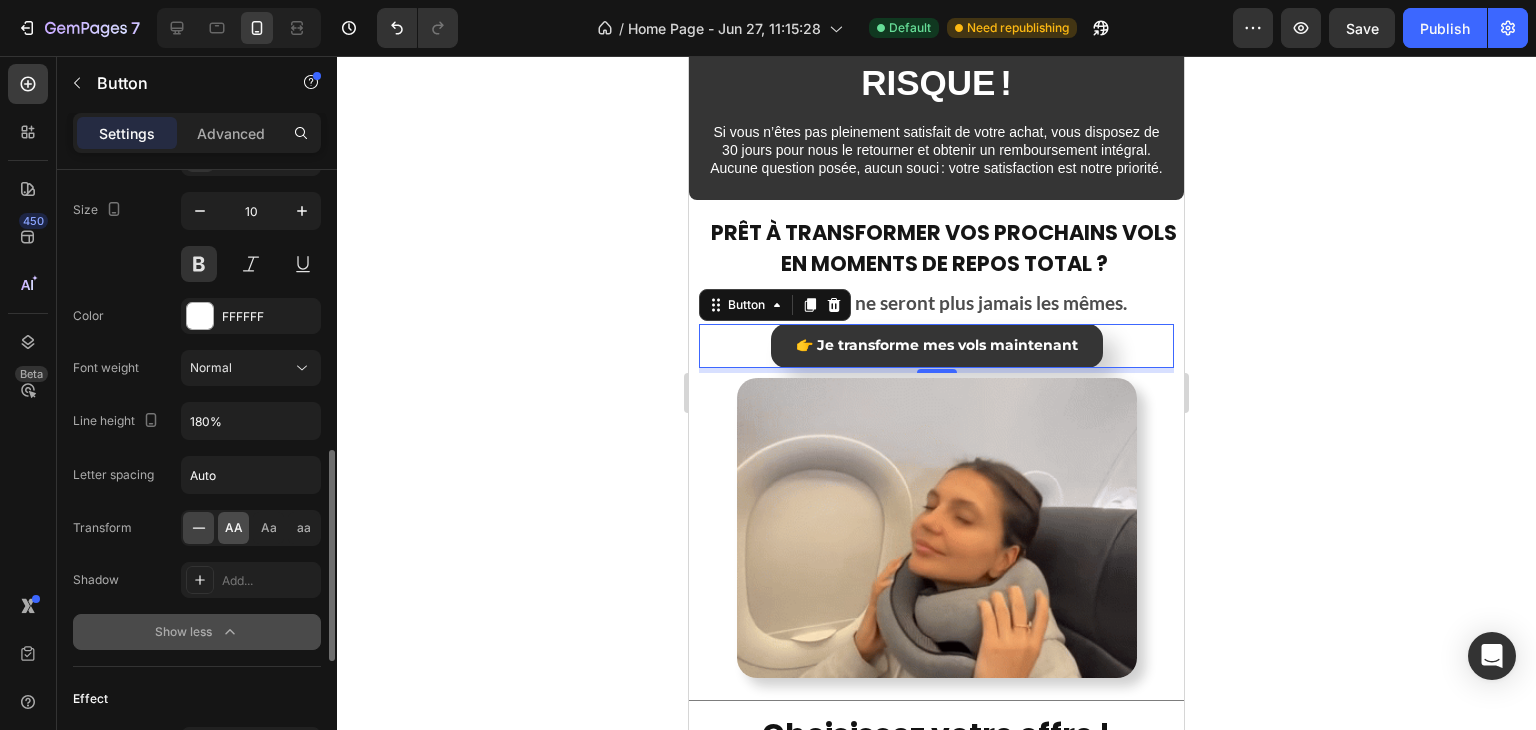 click on "AA" 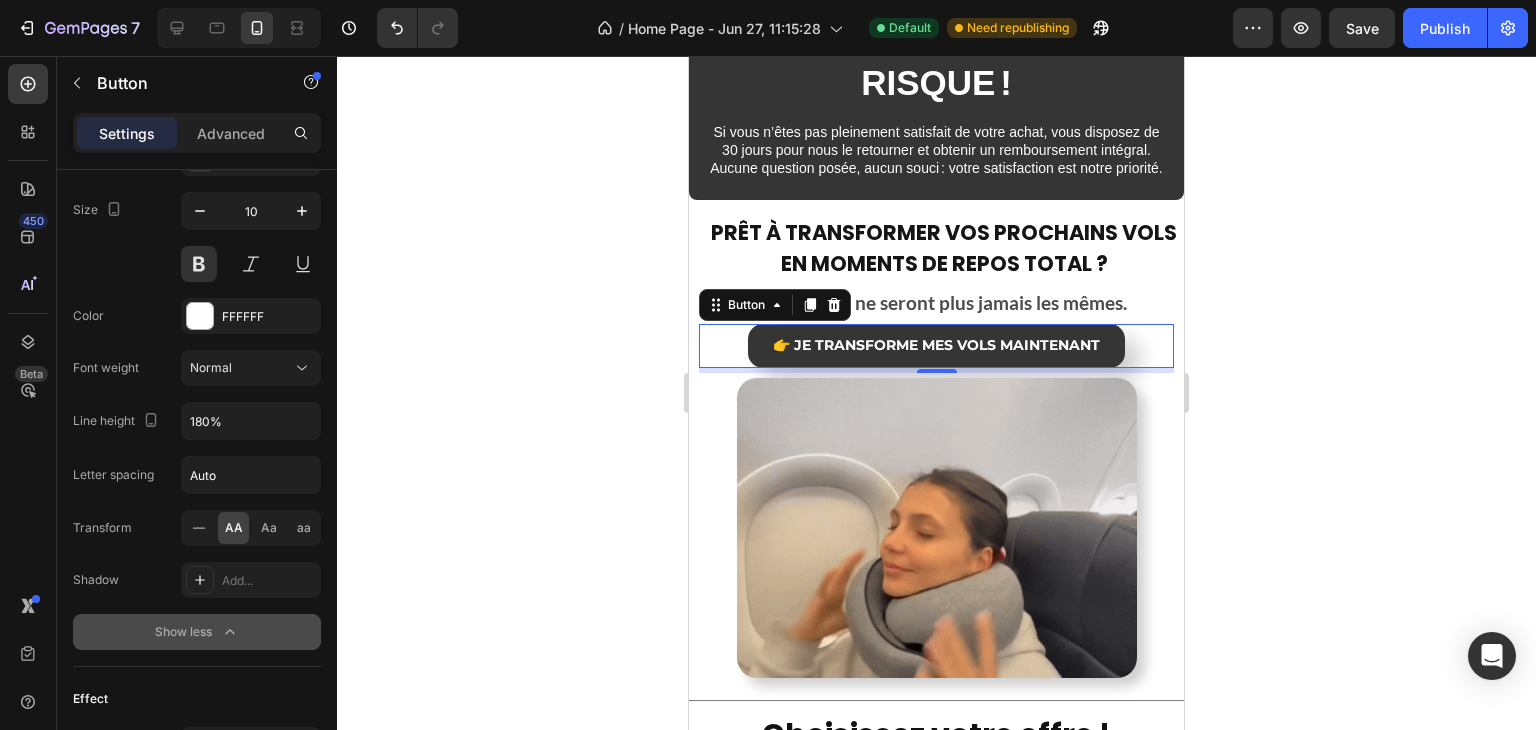 click 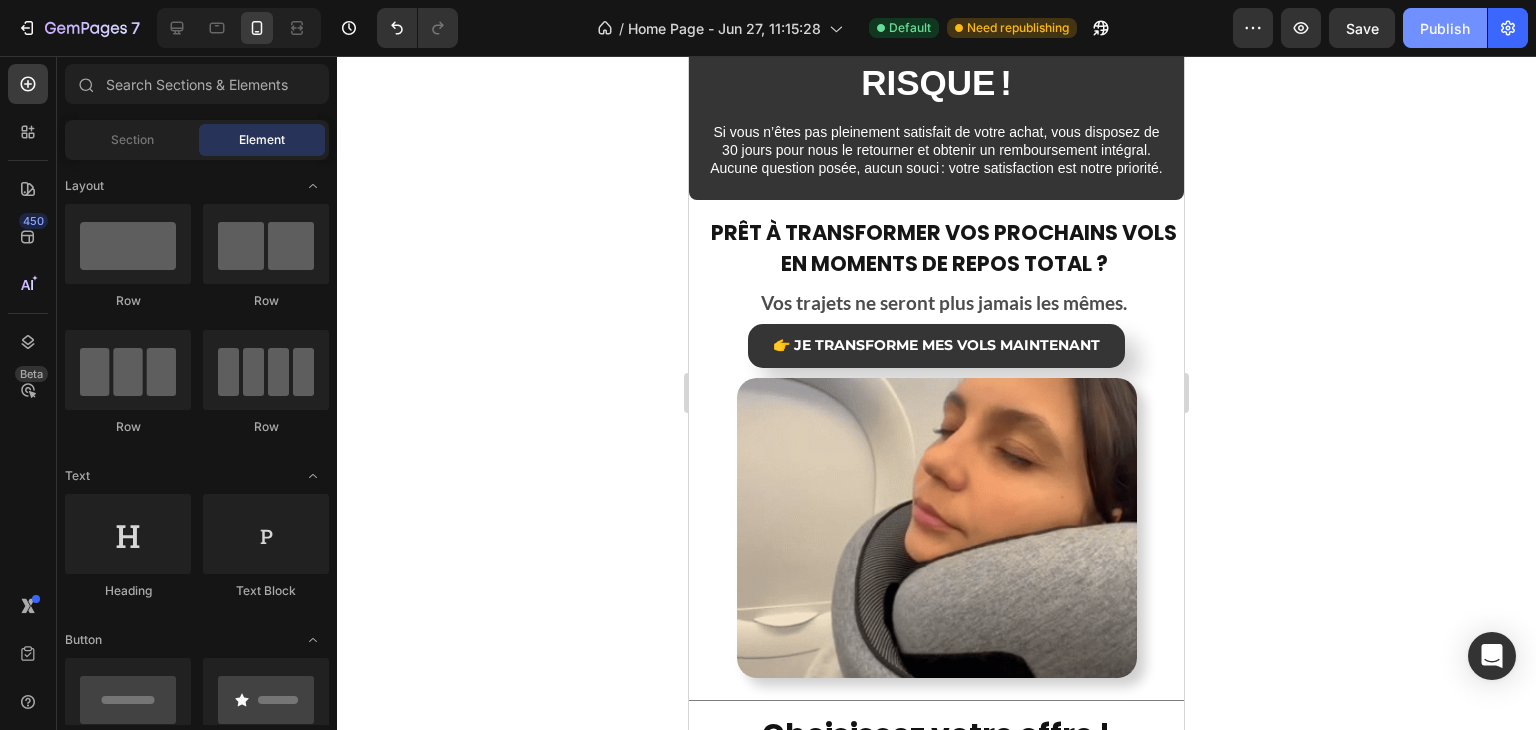 click on "Publish" at bounding box center (1445, 28) 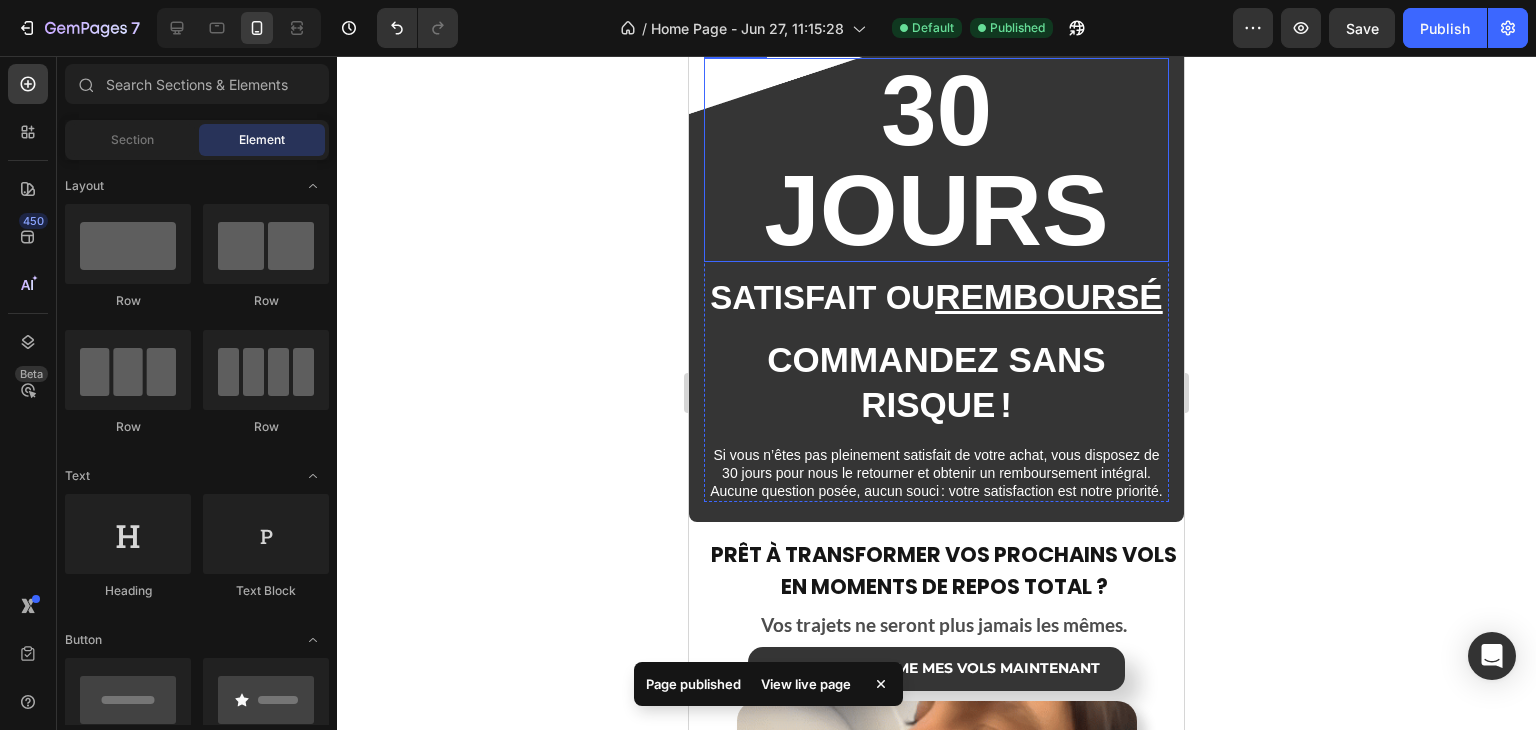 scroll, scrollTop: 3309, scrollLeft: 0, axis: vertical 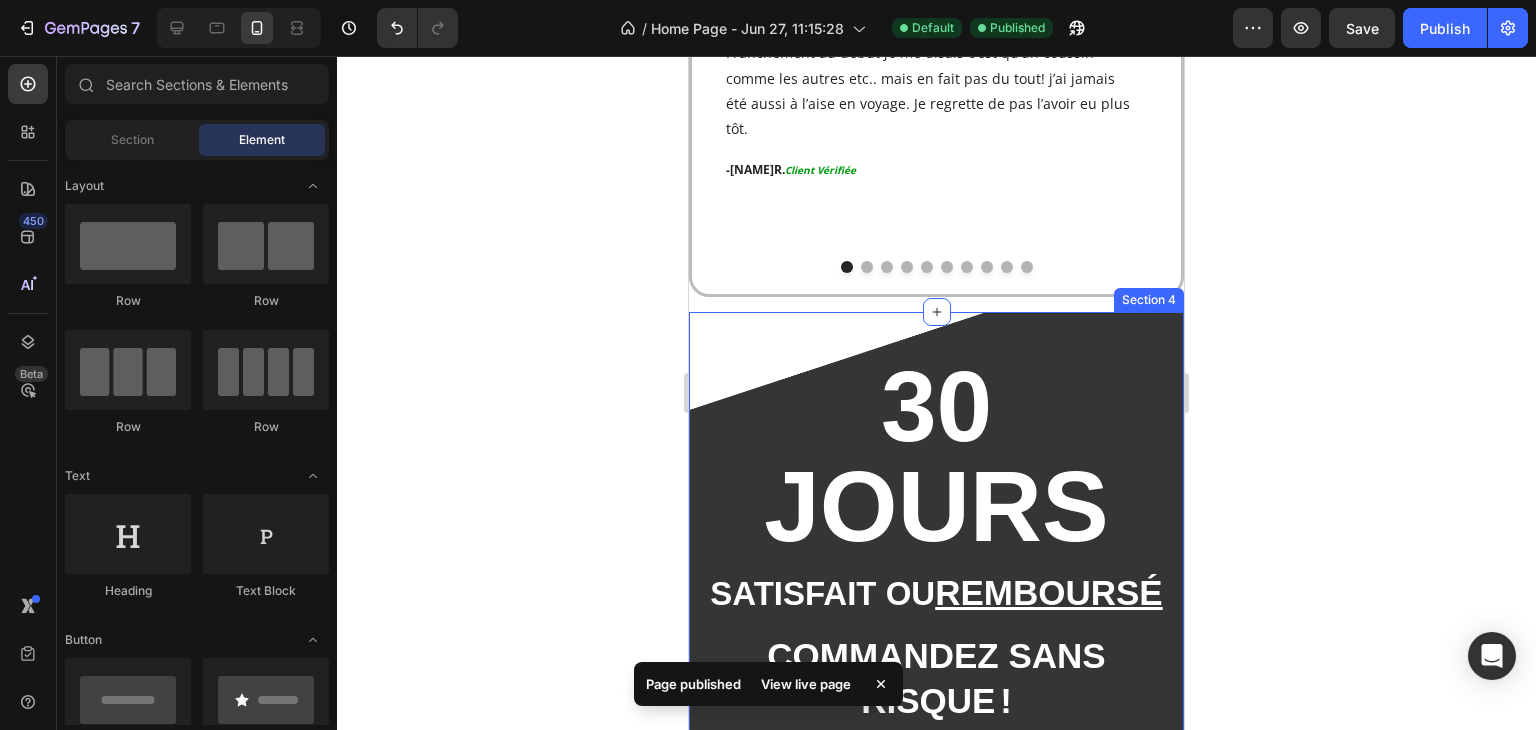 click on "30 JOURS Heading SATISFAIT OU  REMBOURSÉ Text Block Commandez sans risque ! Text Block Si vous n’êtes pas pleinement satisfait de votre achat, vous disposez de 30 jours pour nous le retourner et obtenir un remboursement intégral. Aucune question posée, aucun souci : votre satisfaction est notre priorité. Text Block Row Section 4" at bounding box center (936, 565) 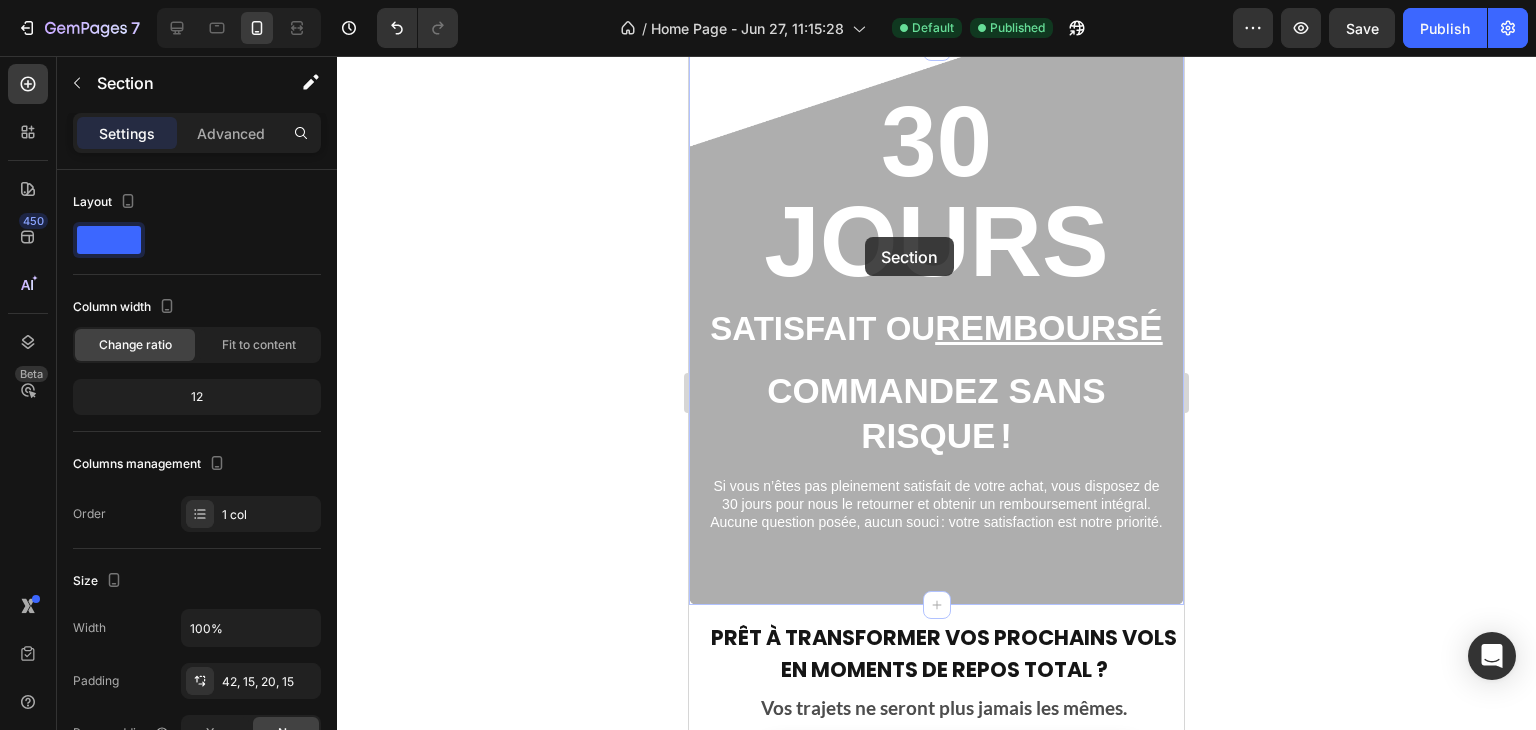 scroll, scrollTop: 3514, scrollLeft: 0, axis: vertical 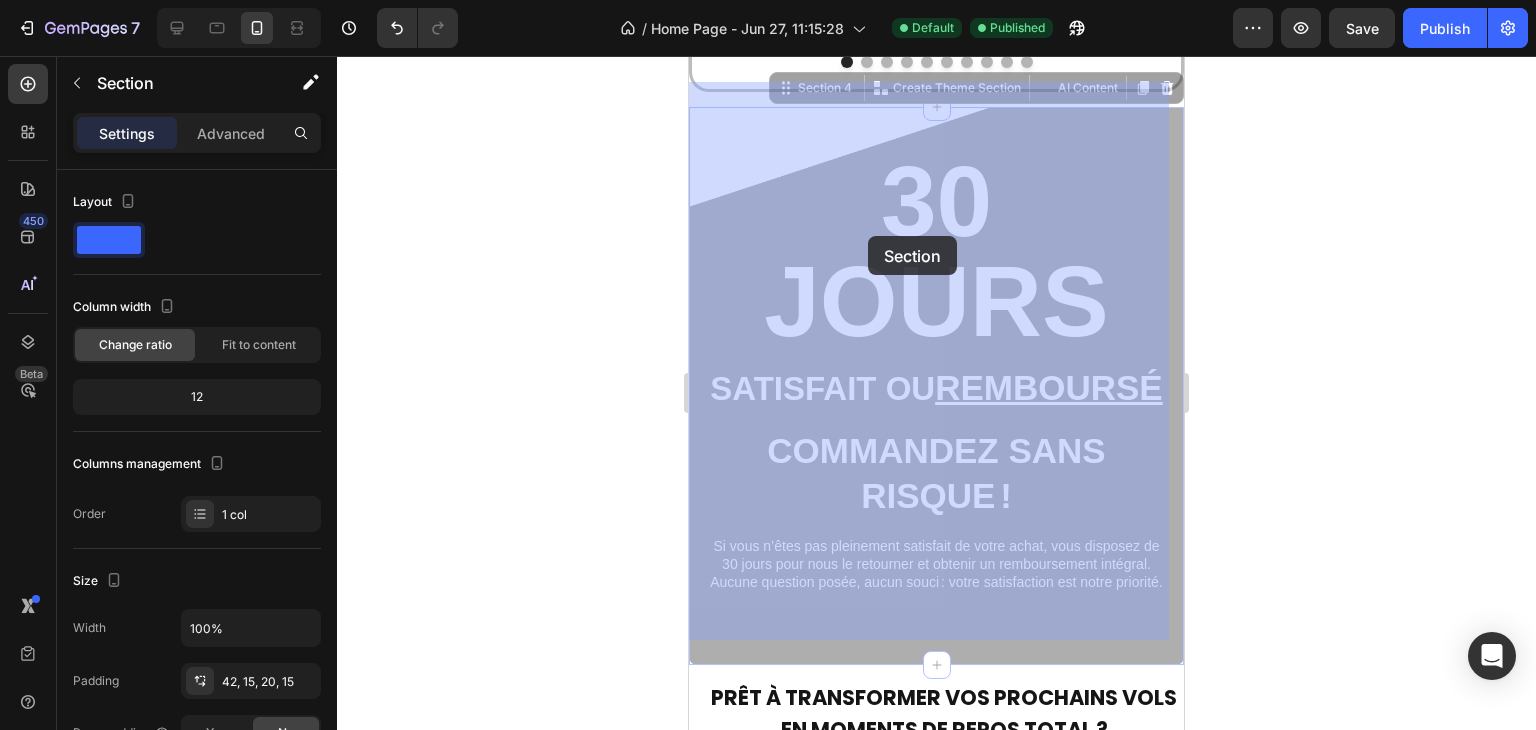 drag, startPoint x: 792, startPoint y: 265, endPoint x: 866, endPoint y: 232, distance: 81.02469 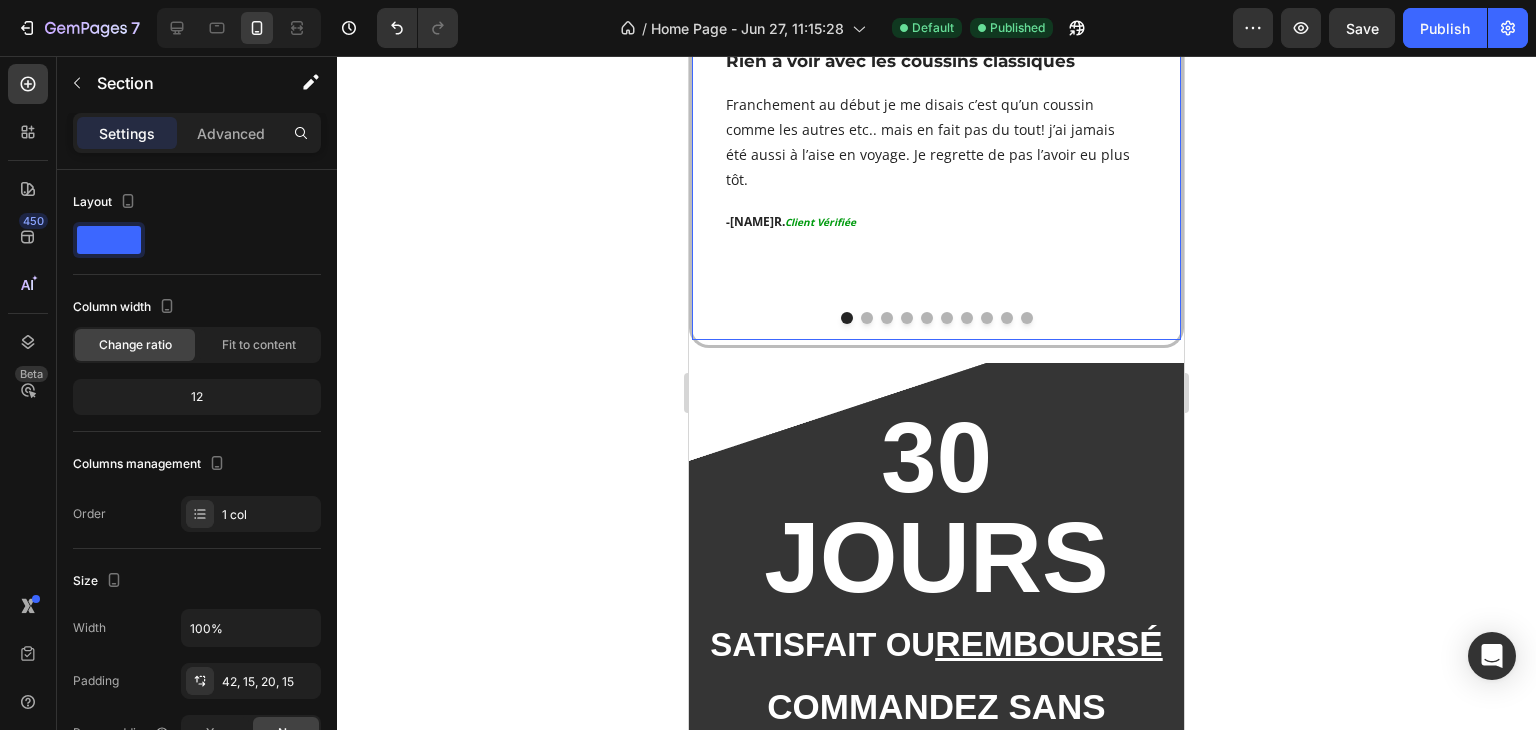 scroll, scrollTop: 3314, scrollLeft: 0, axis: vertical 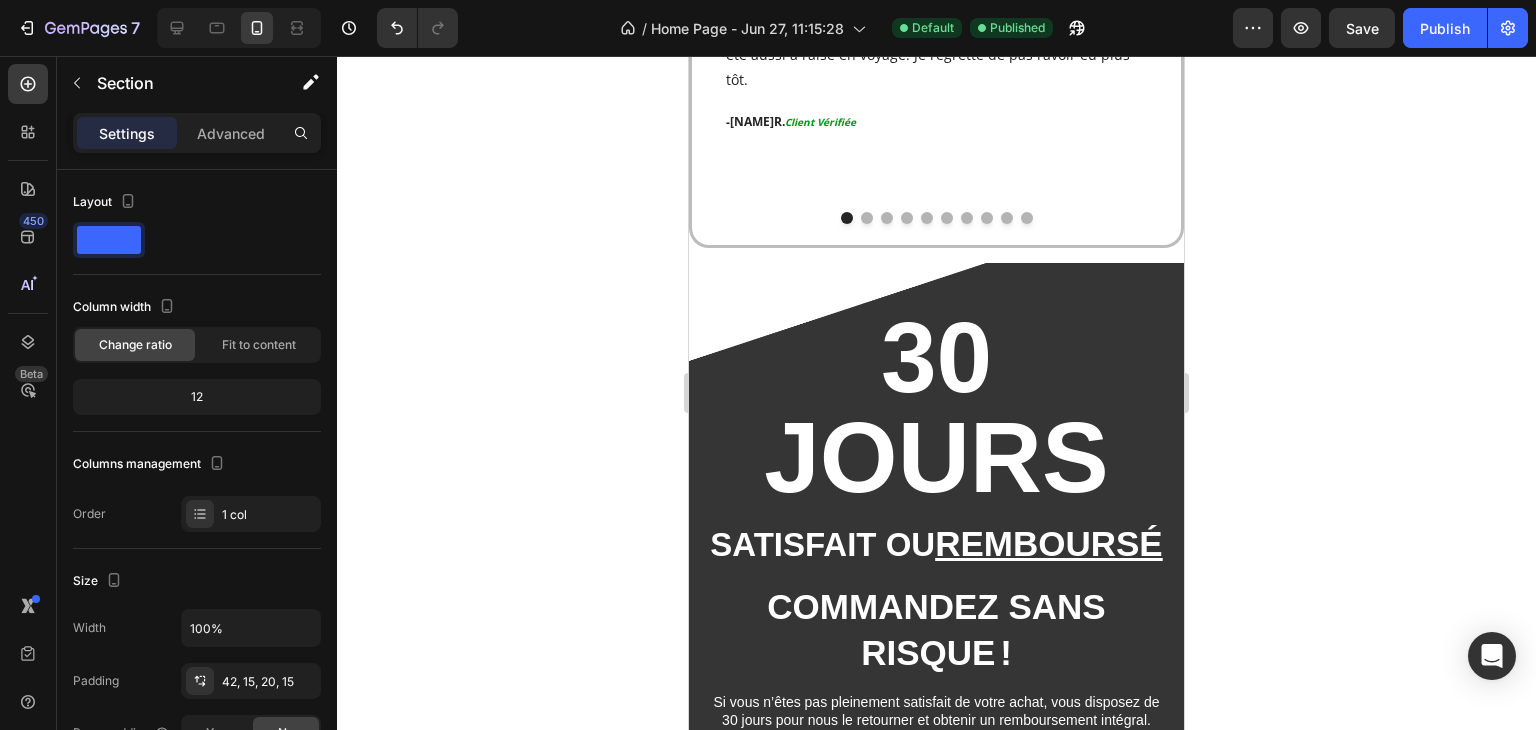 click 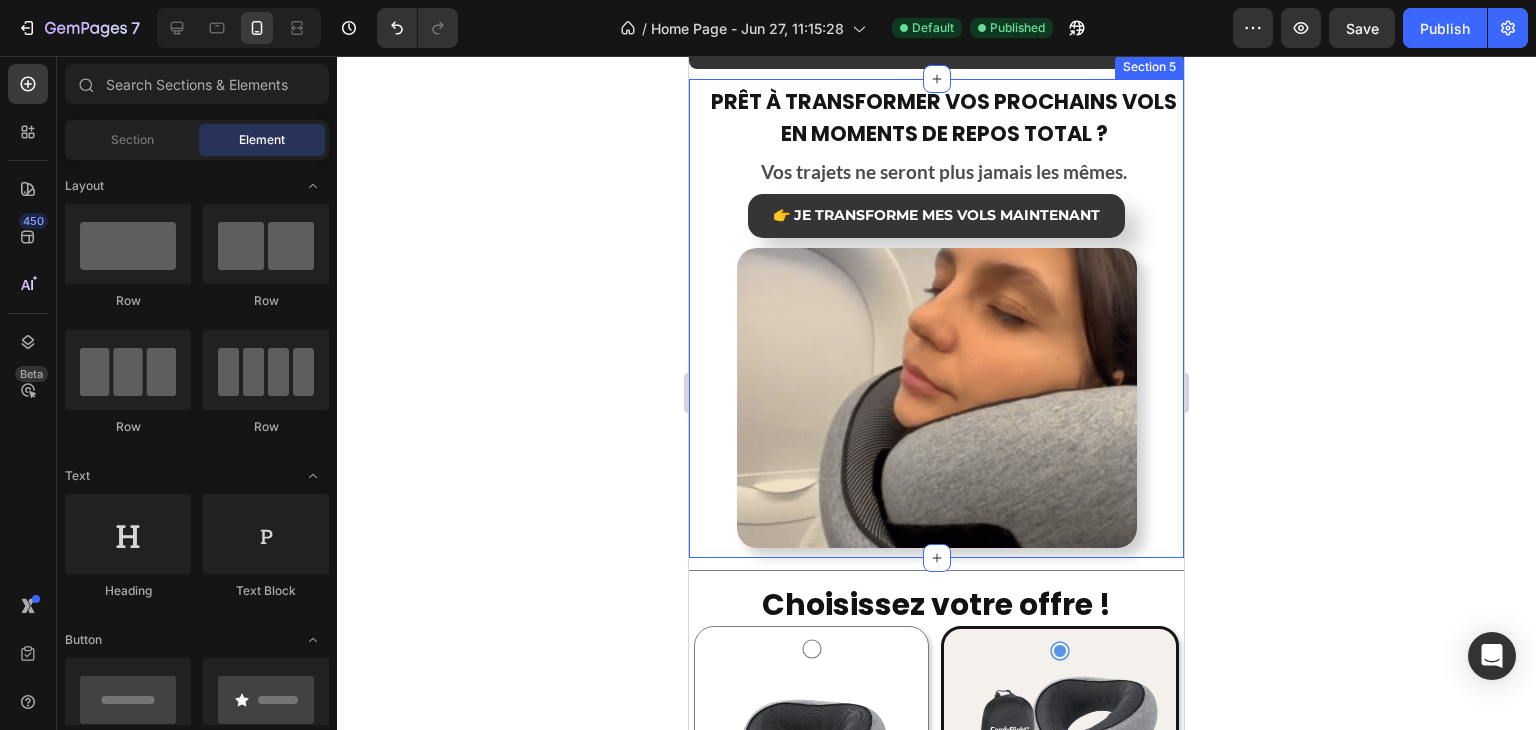 scroll, scrollTop: 4019, scrollLeft: 0, axis: vertical 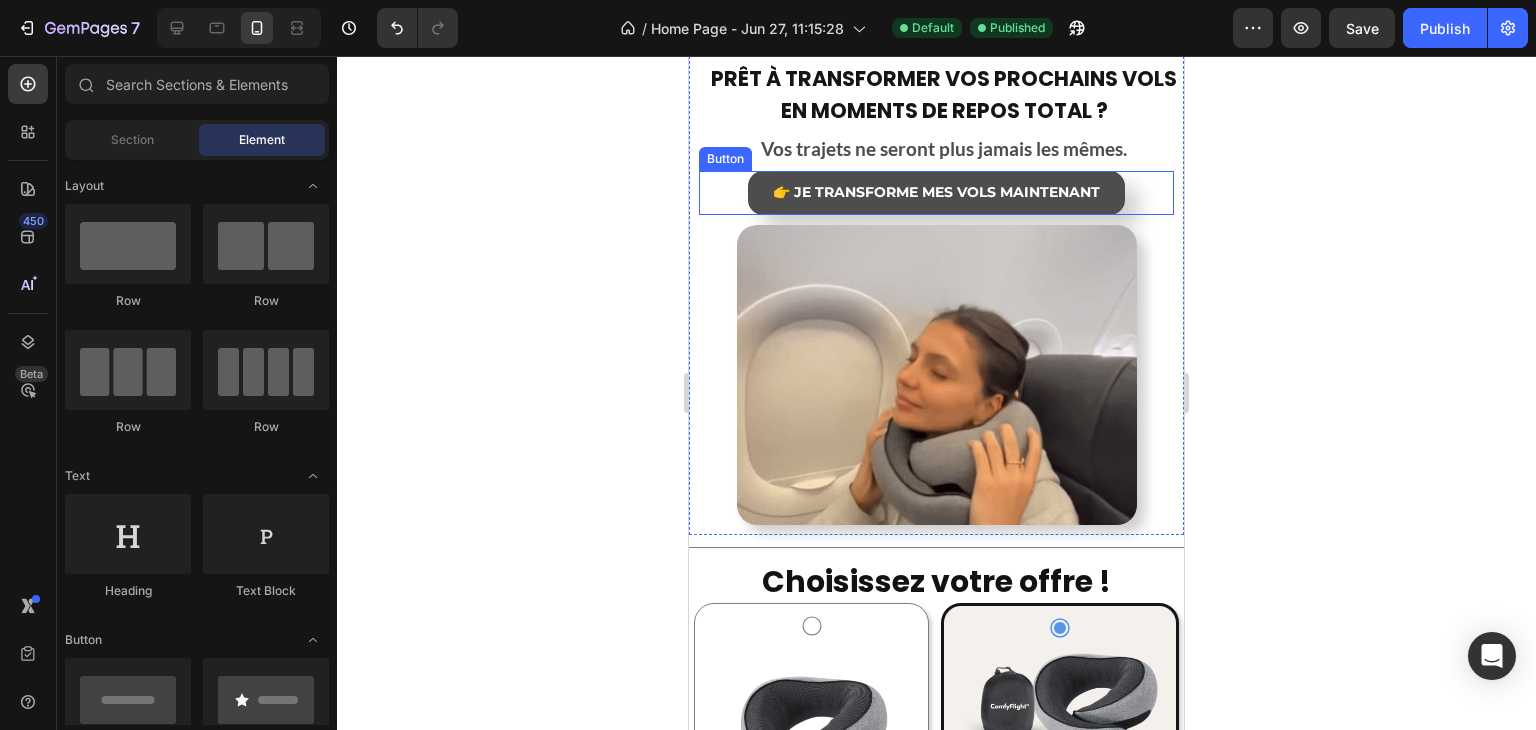 click on "👉 Je transforme mes vols maintenant" at bounding box center (936, 193) 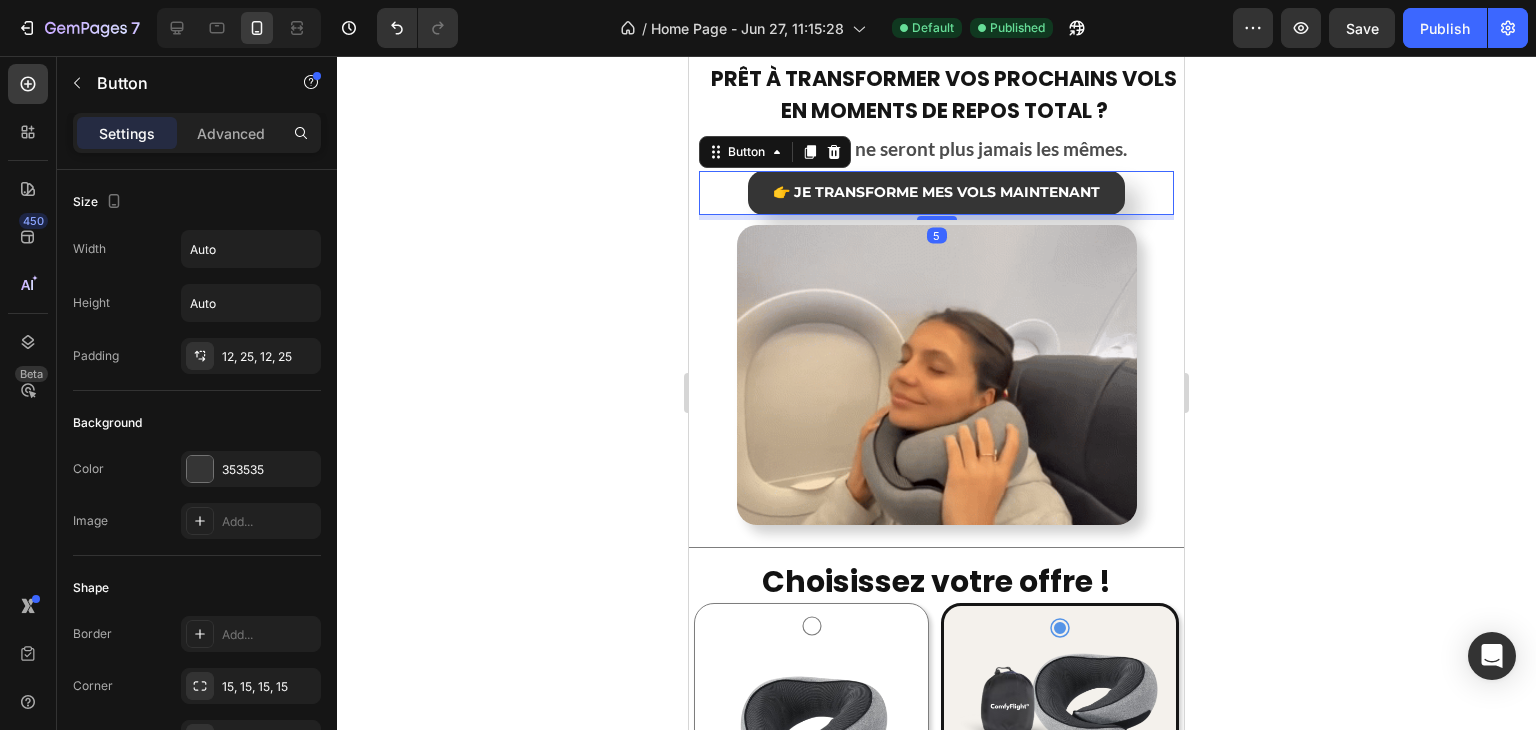 click 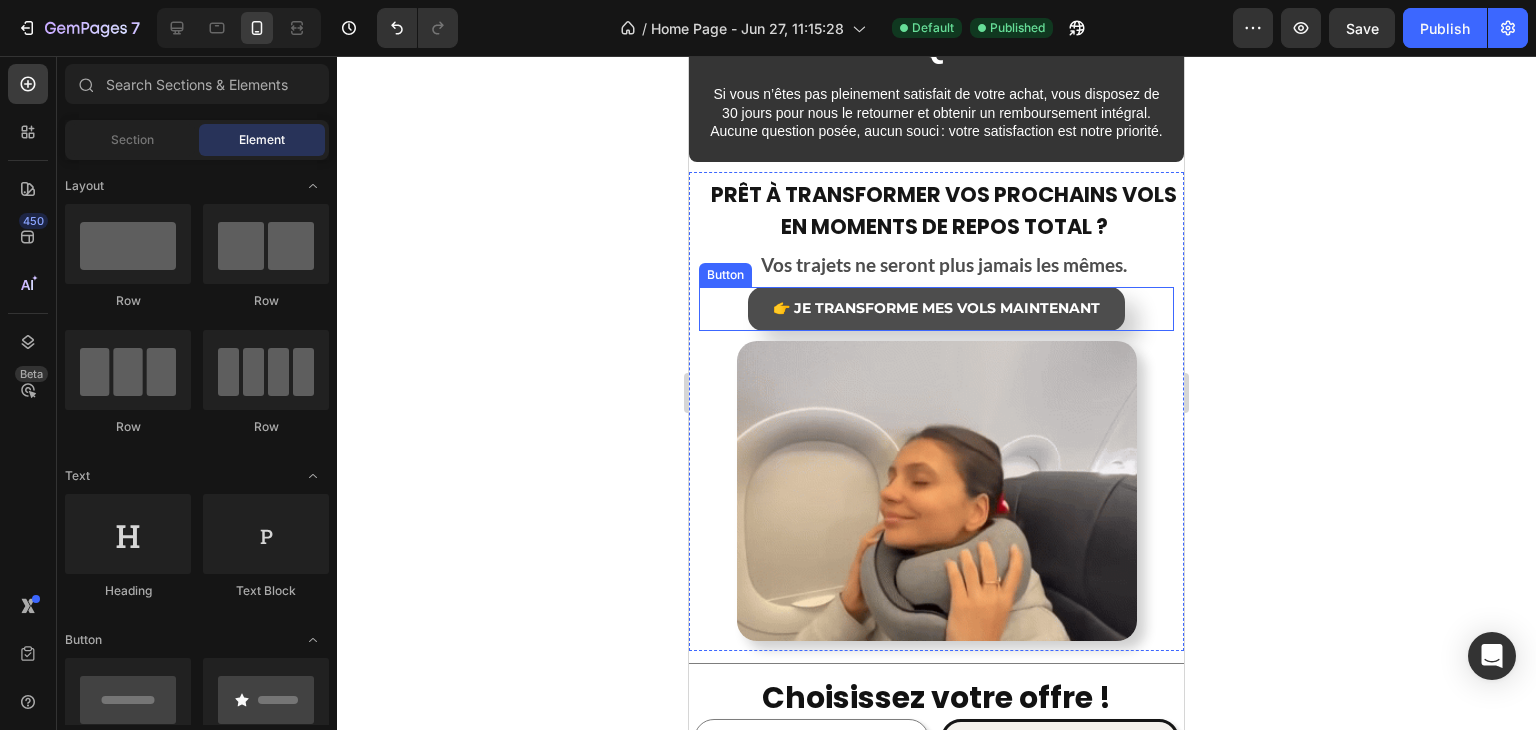 scroll, scrollTop: 3928, scrollLeft: 0, axis: vertical 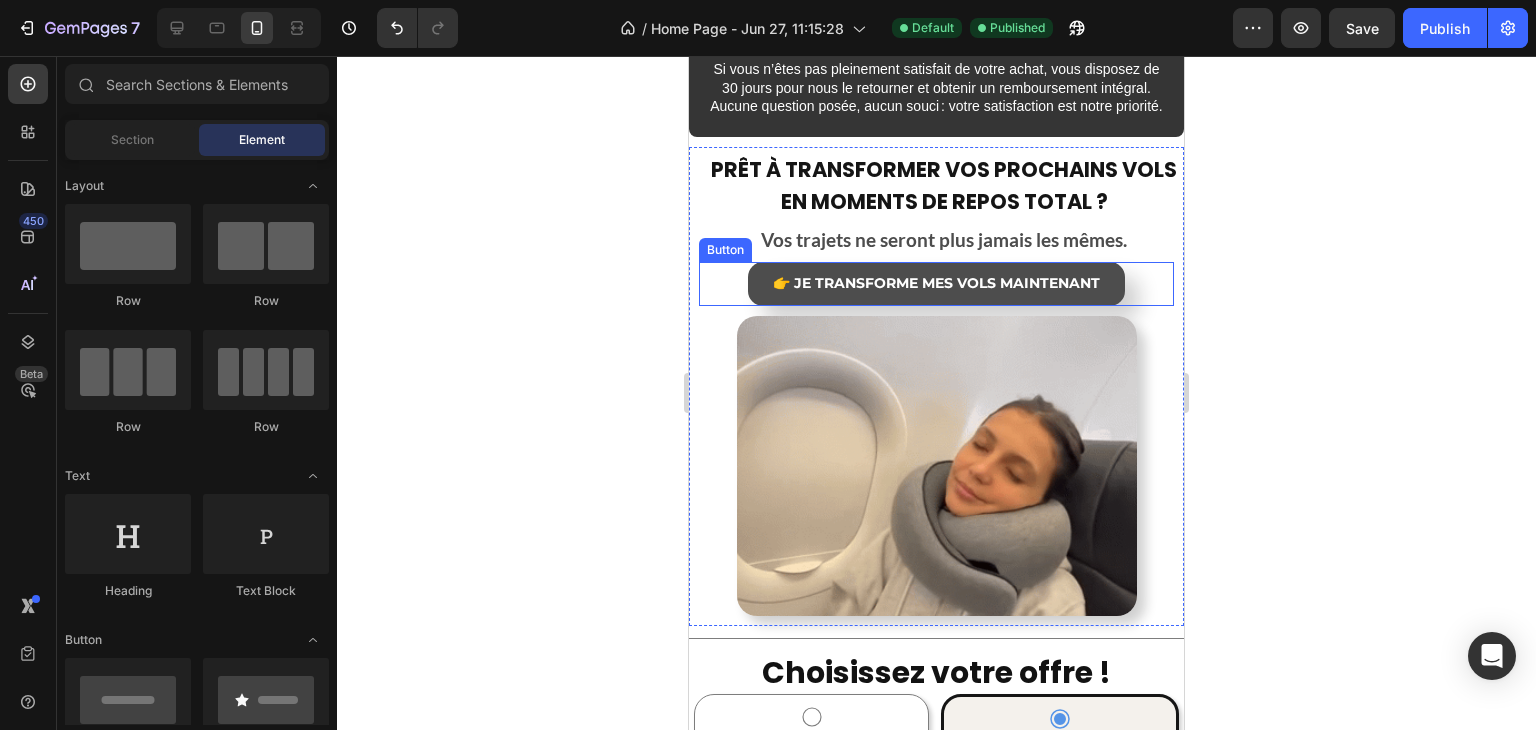 click on "👉 Je transforme mes vols maintenant" at bounding box center (936, 284) 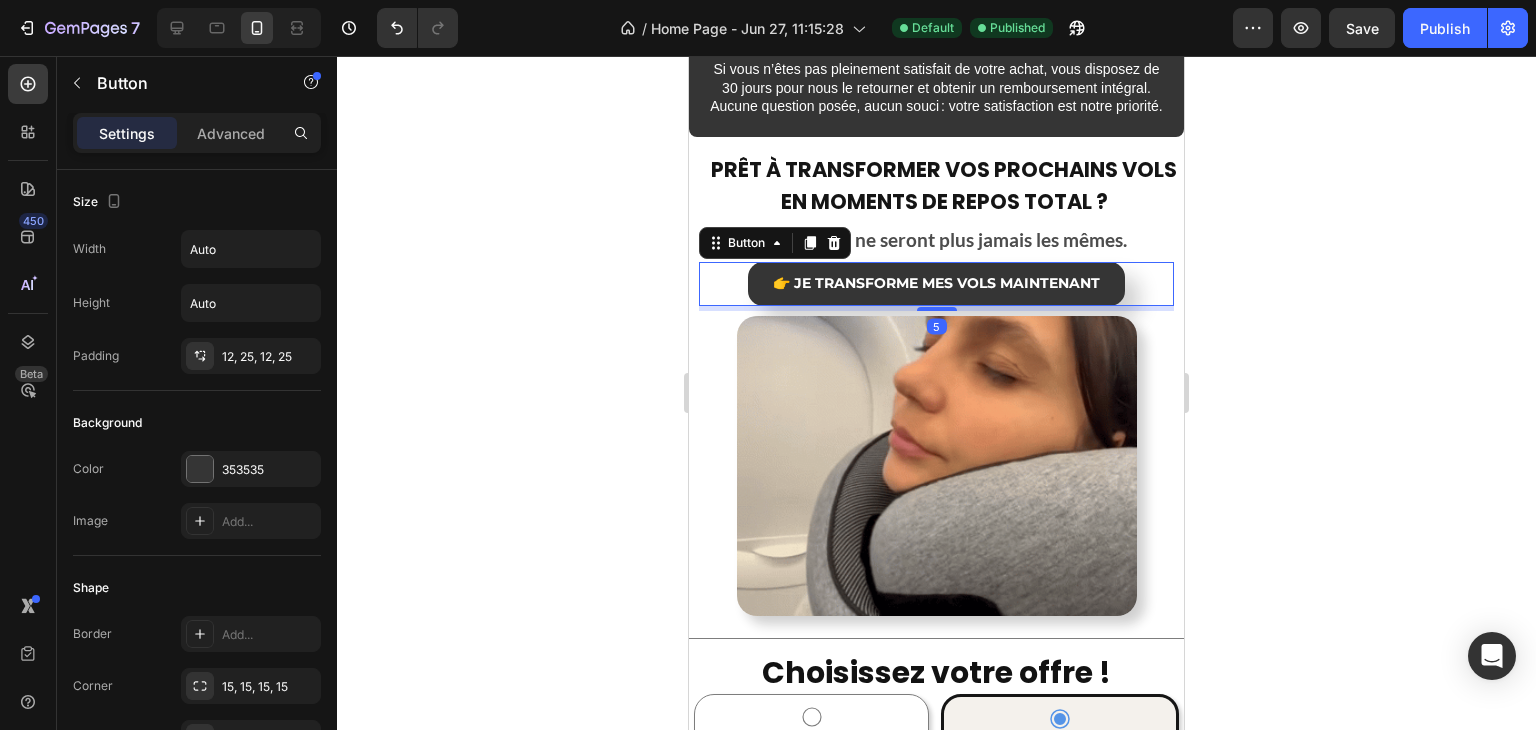 click 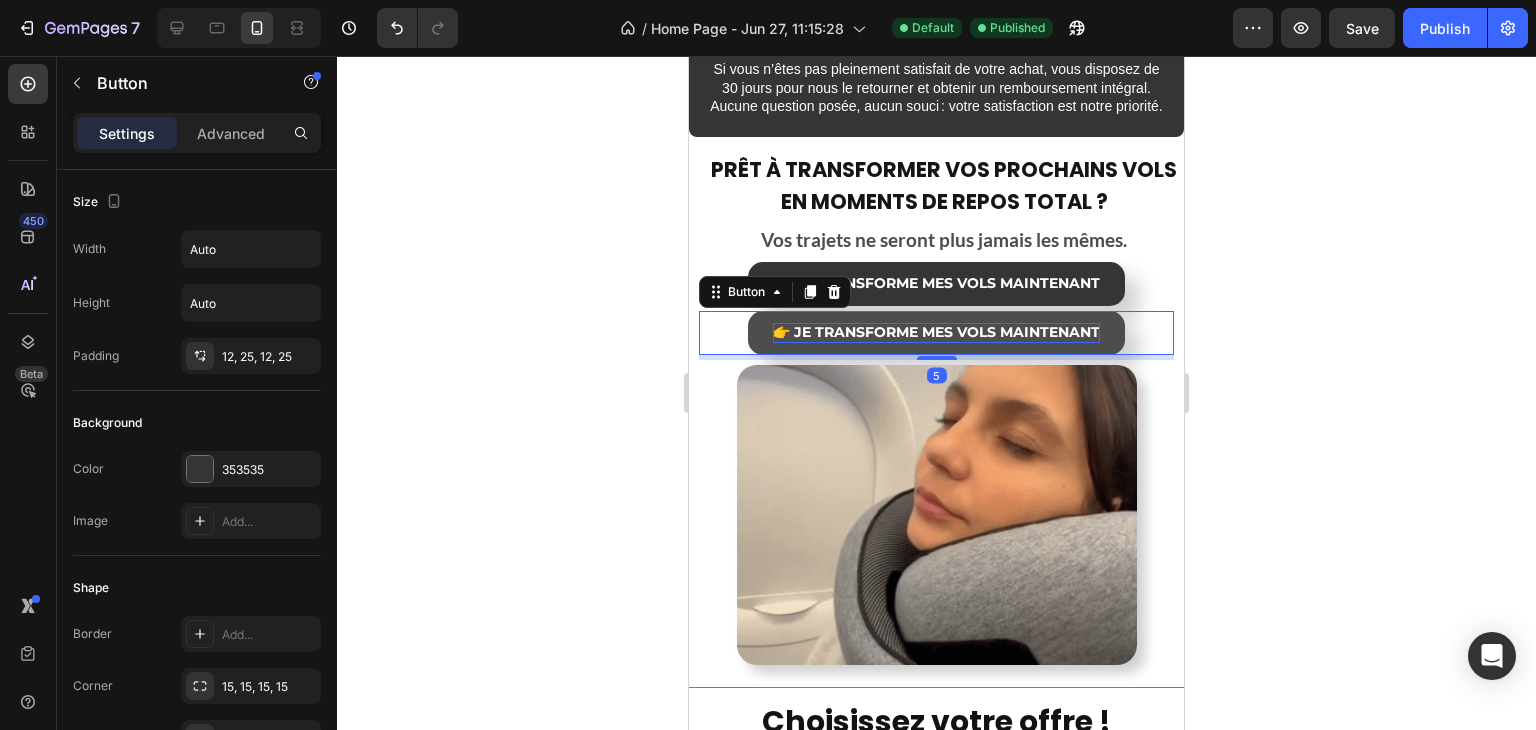 scroll, scrollTop: 818, scrollLeft: 0, axis: vertical 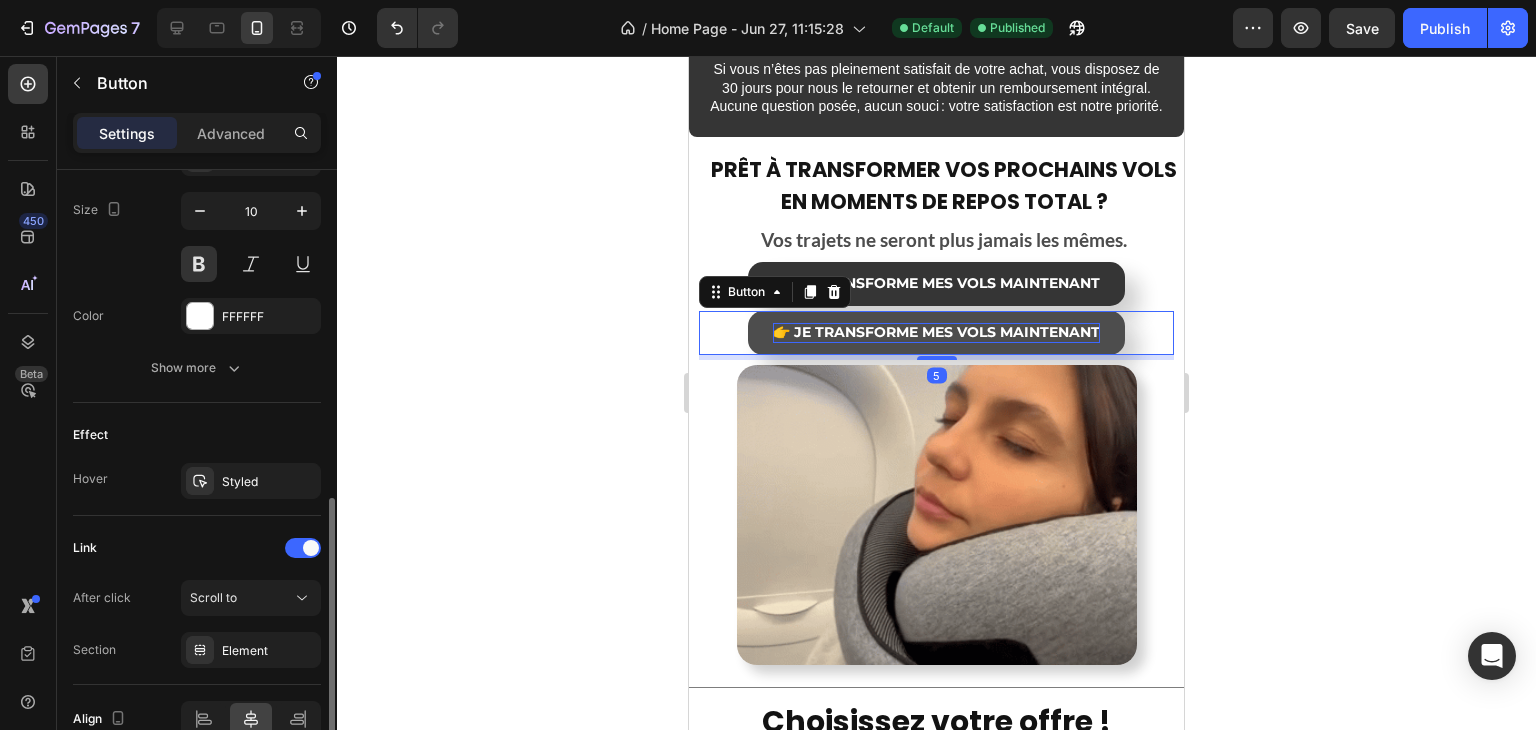 click on "👉 Je transforme mes vols maintenant" at bounding box center (936, 332) 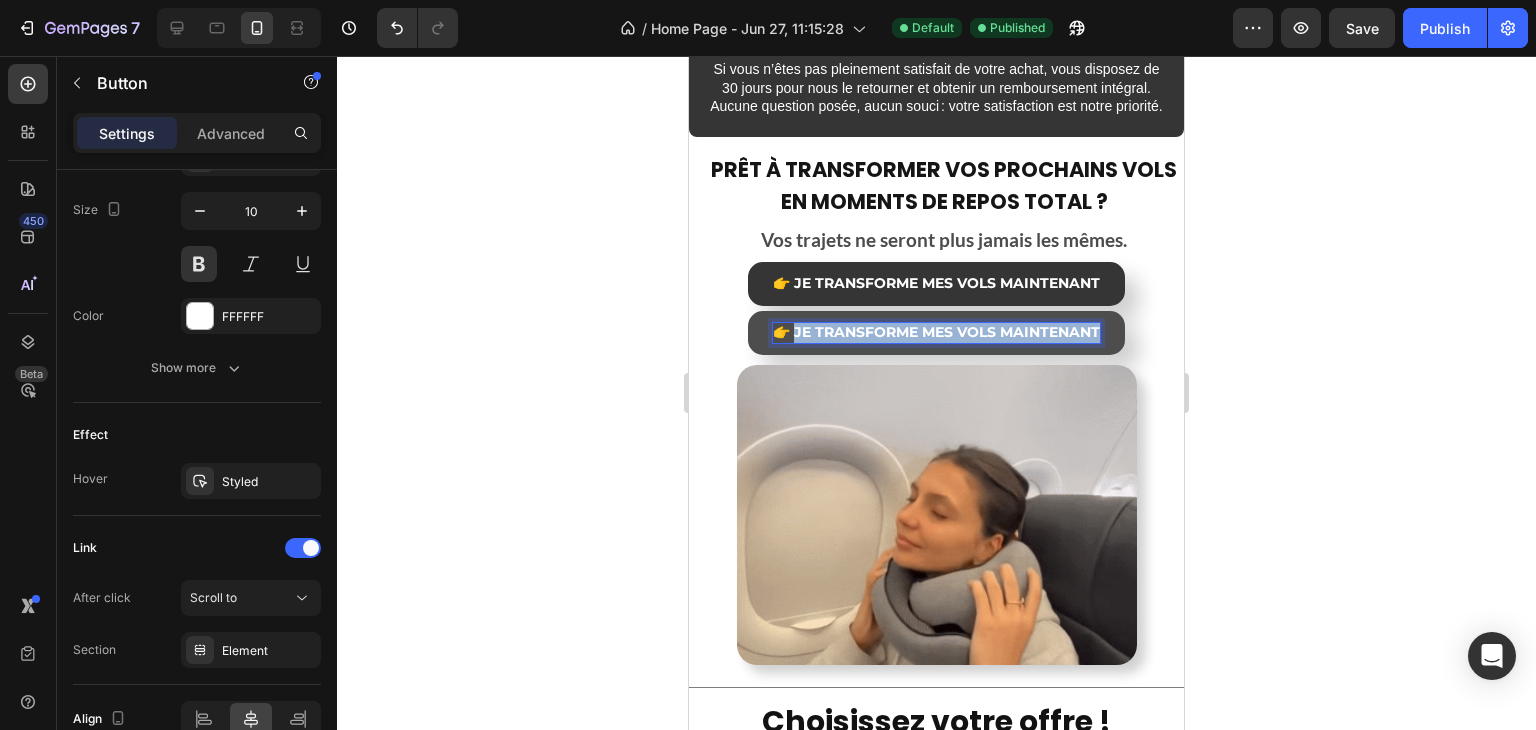 drag, startPoint x: 787, startPoint y: 380, endPoint x: 1091, endPoint y: 373, distance: 304.08057 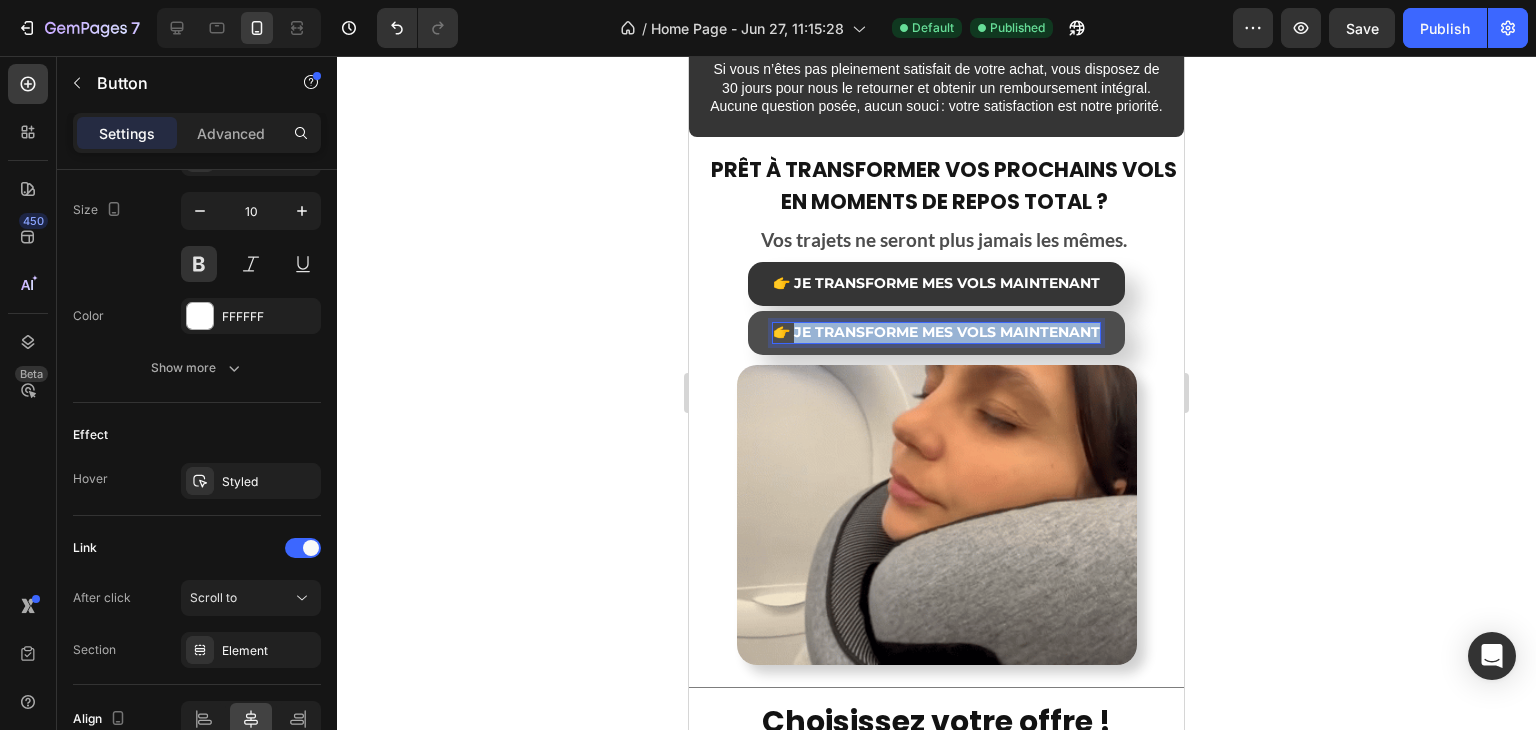 click on "👉 Je transforme mes vols maintenant" at bounding box center [936, 333] 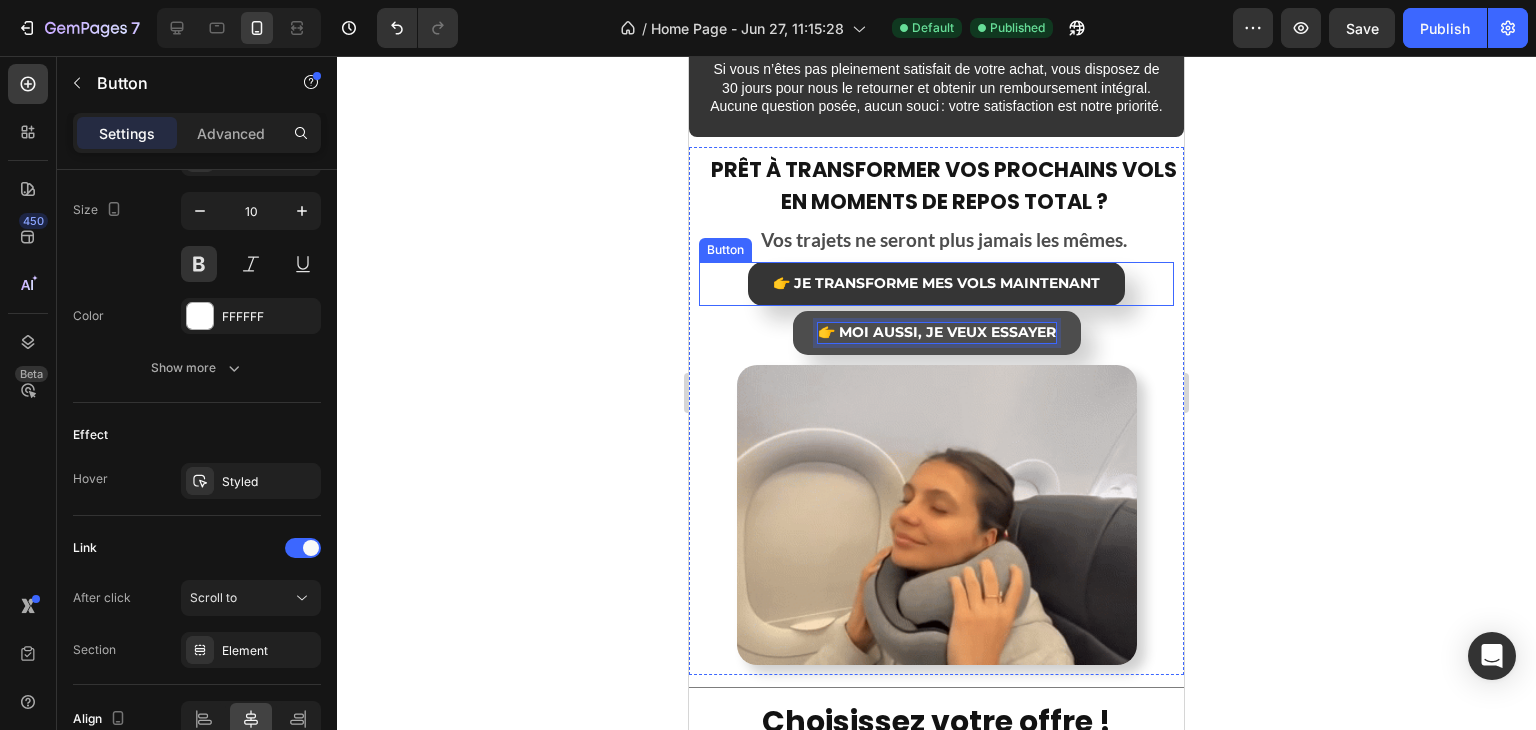 click 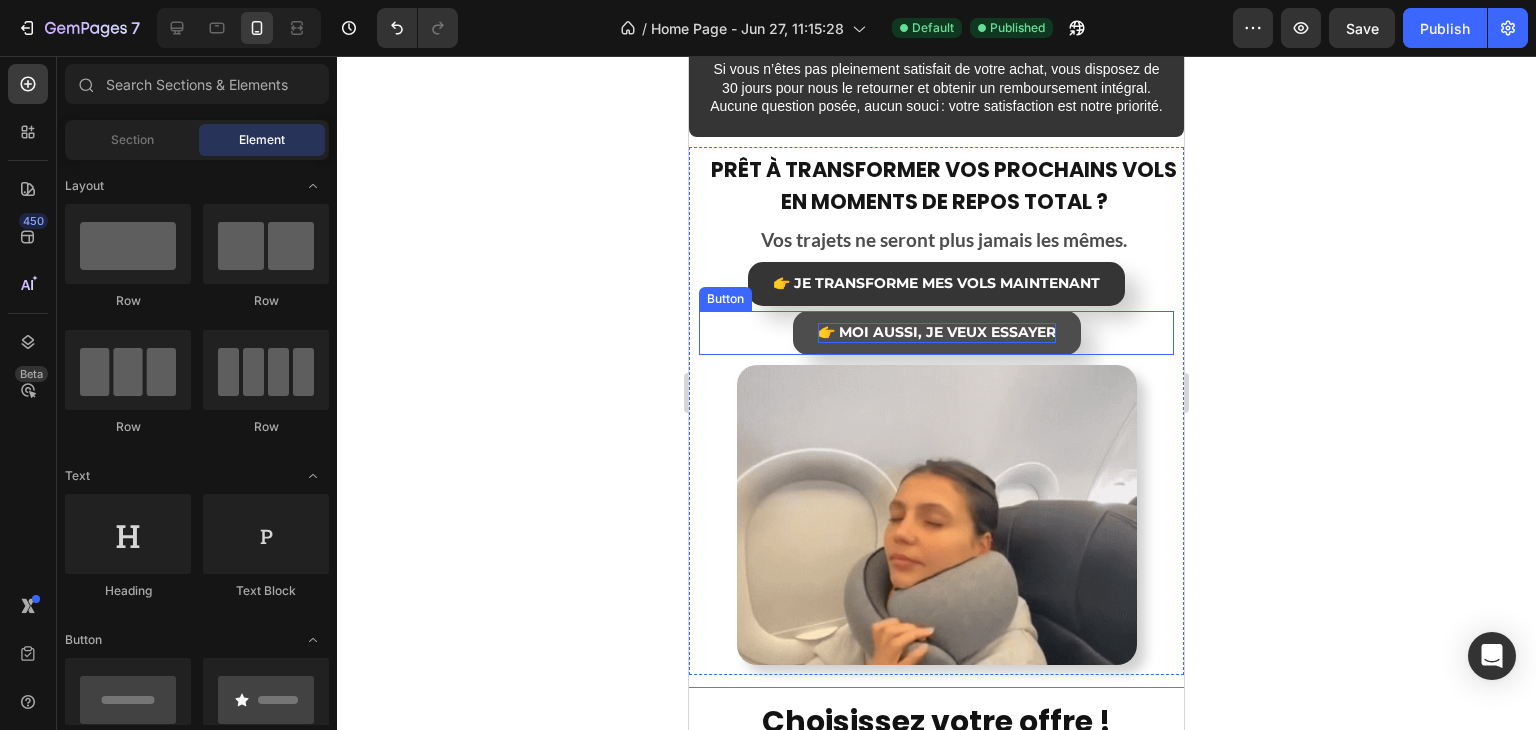 click on "👉 Moi aussi, je veux essayer" at bounding box center [937, 333] 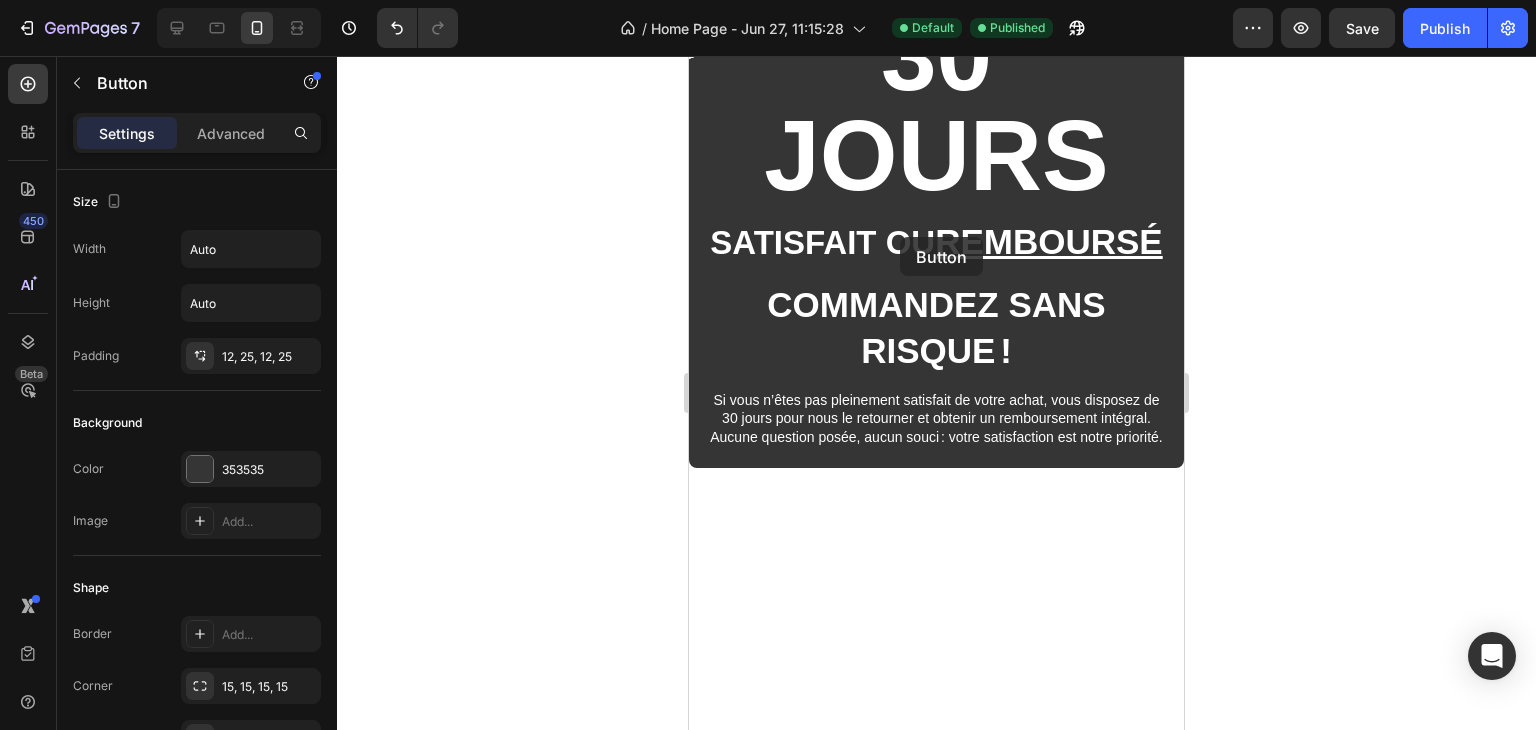 scroll, scrollTop: 3228, scrollLeft: 0, axis: vertical 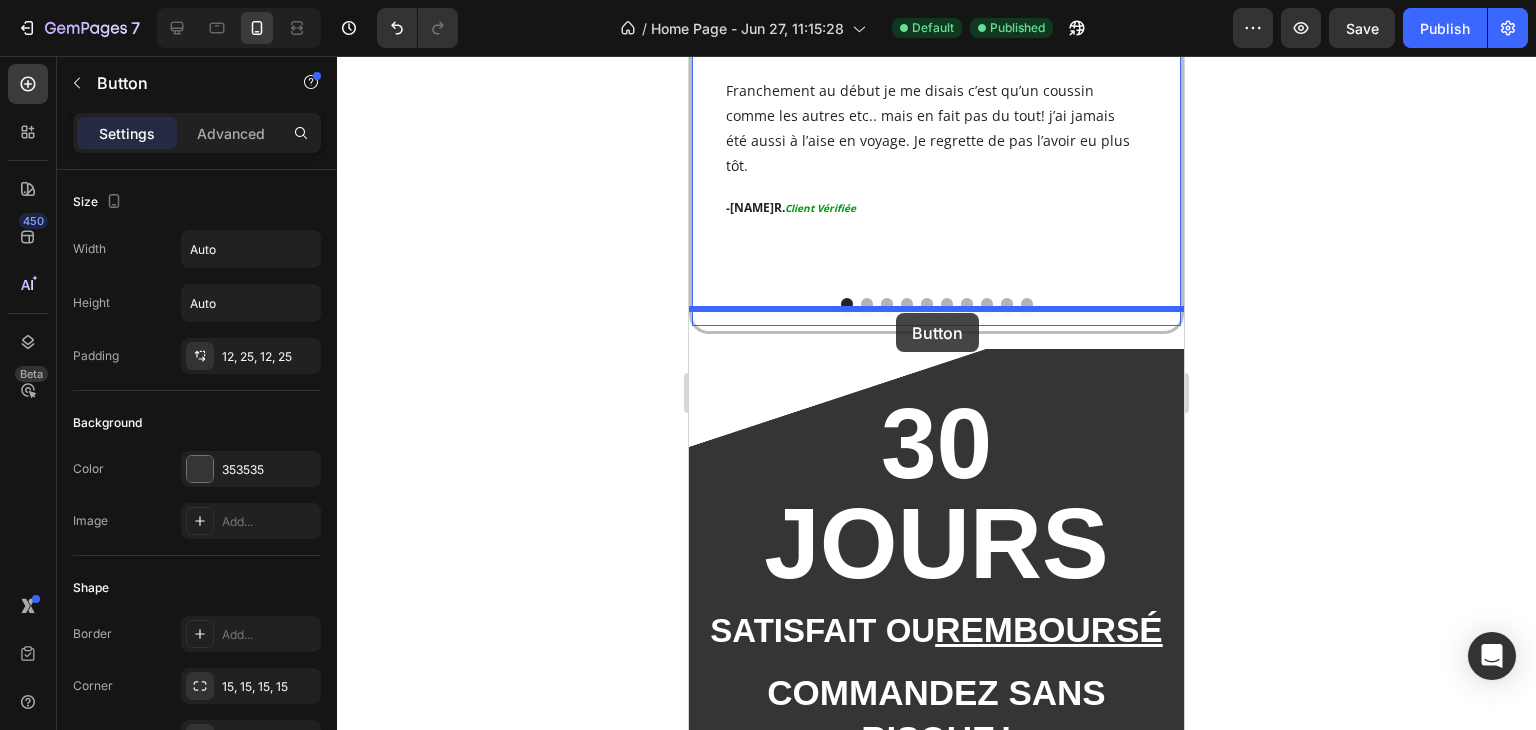 drag, startPoint x: 738, startPoint y: 345, endPoint x: 1345, endPoint y: 371, distance: 607.5566 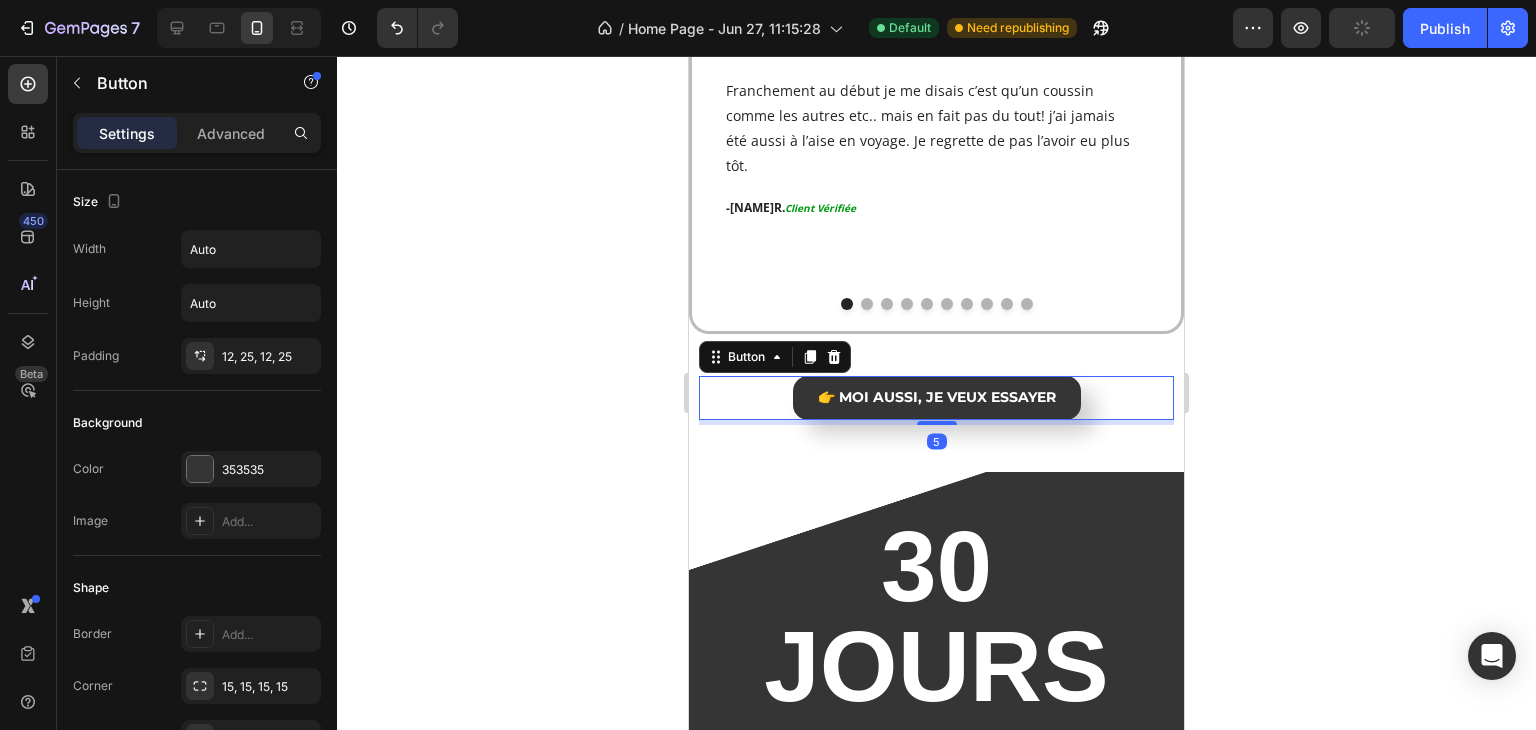 click 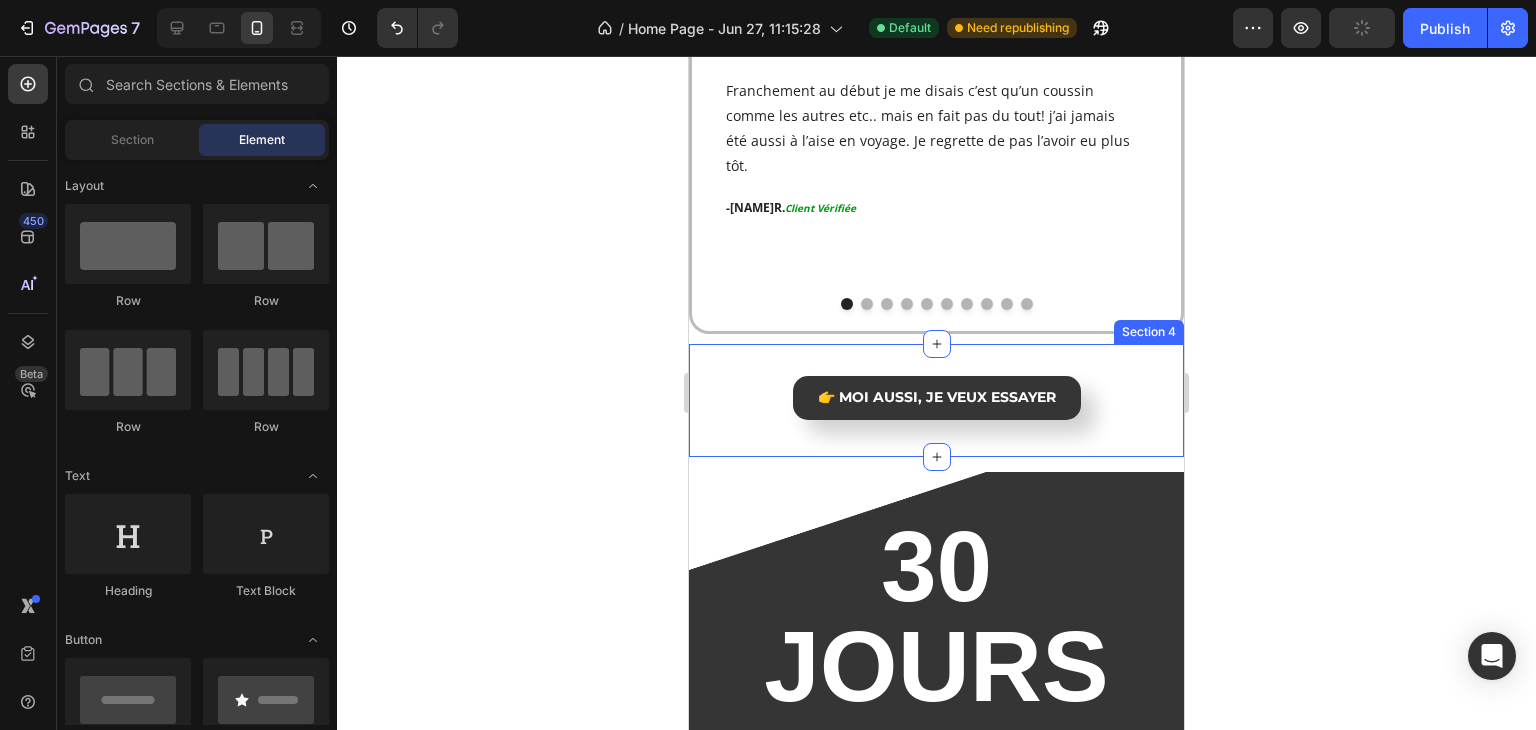 click on "👉 Moi aussi, je veux essayer Button Section 4" at bounding box center (936, 400) 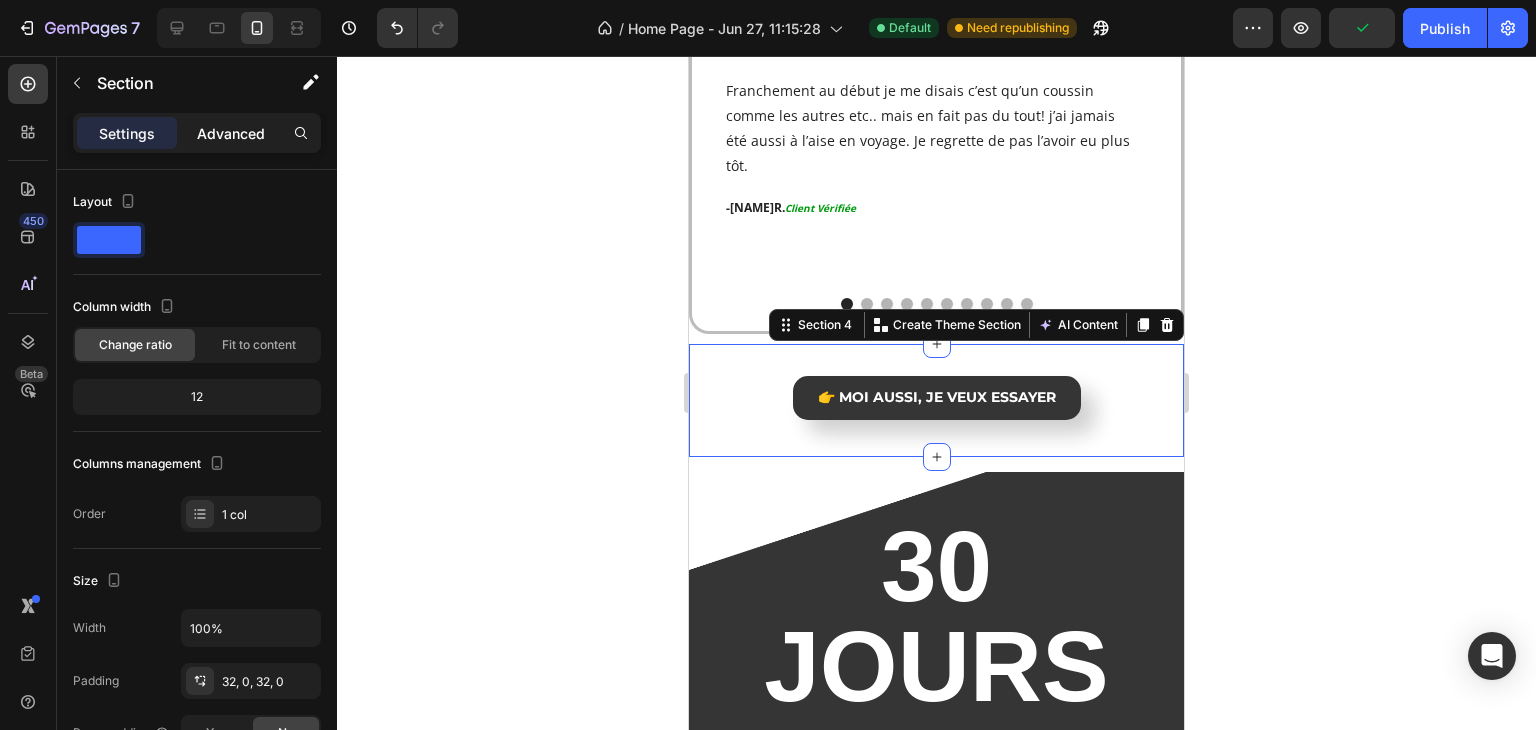 click on "Advanced" at bounding box center (231, 133) 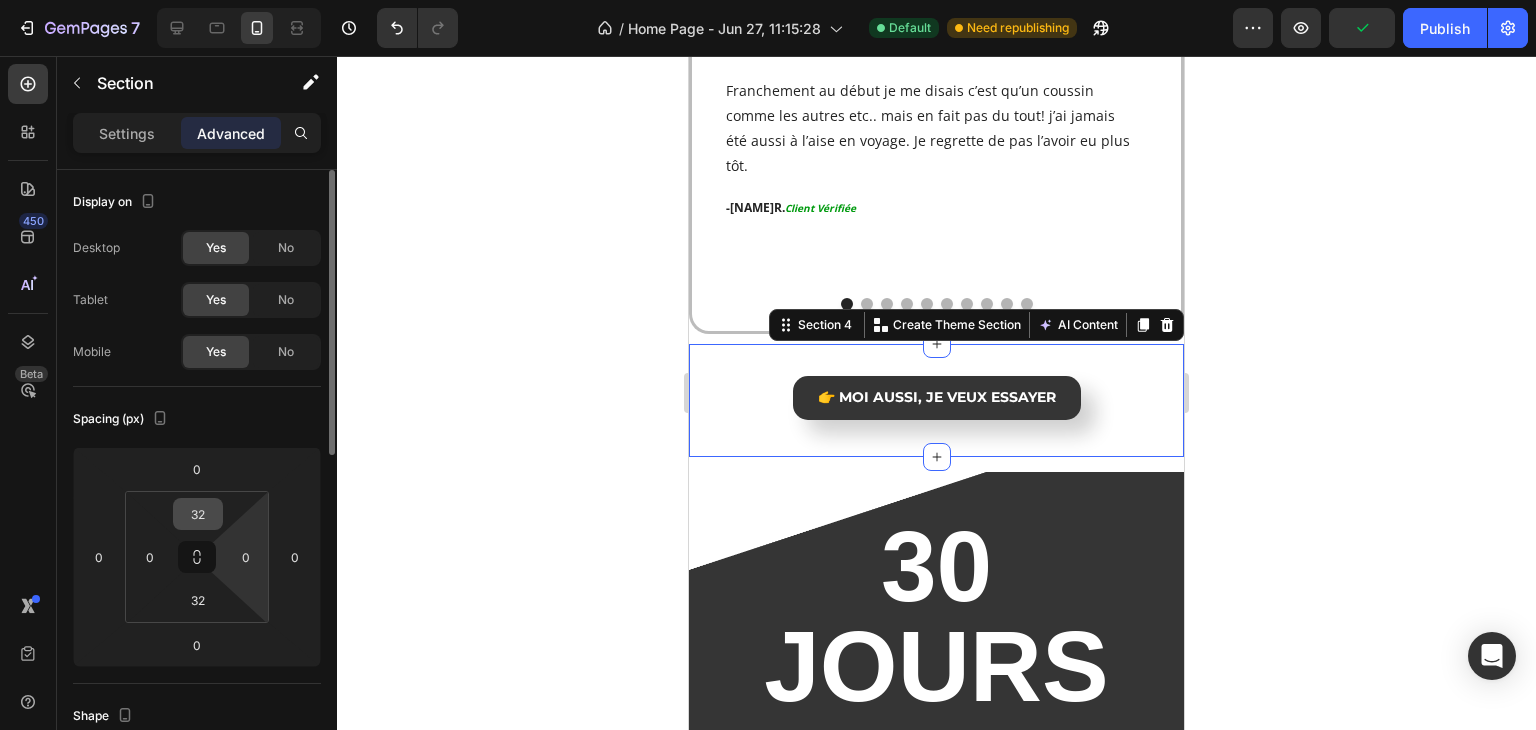click on "32" at bounding box center (198, 514) 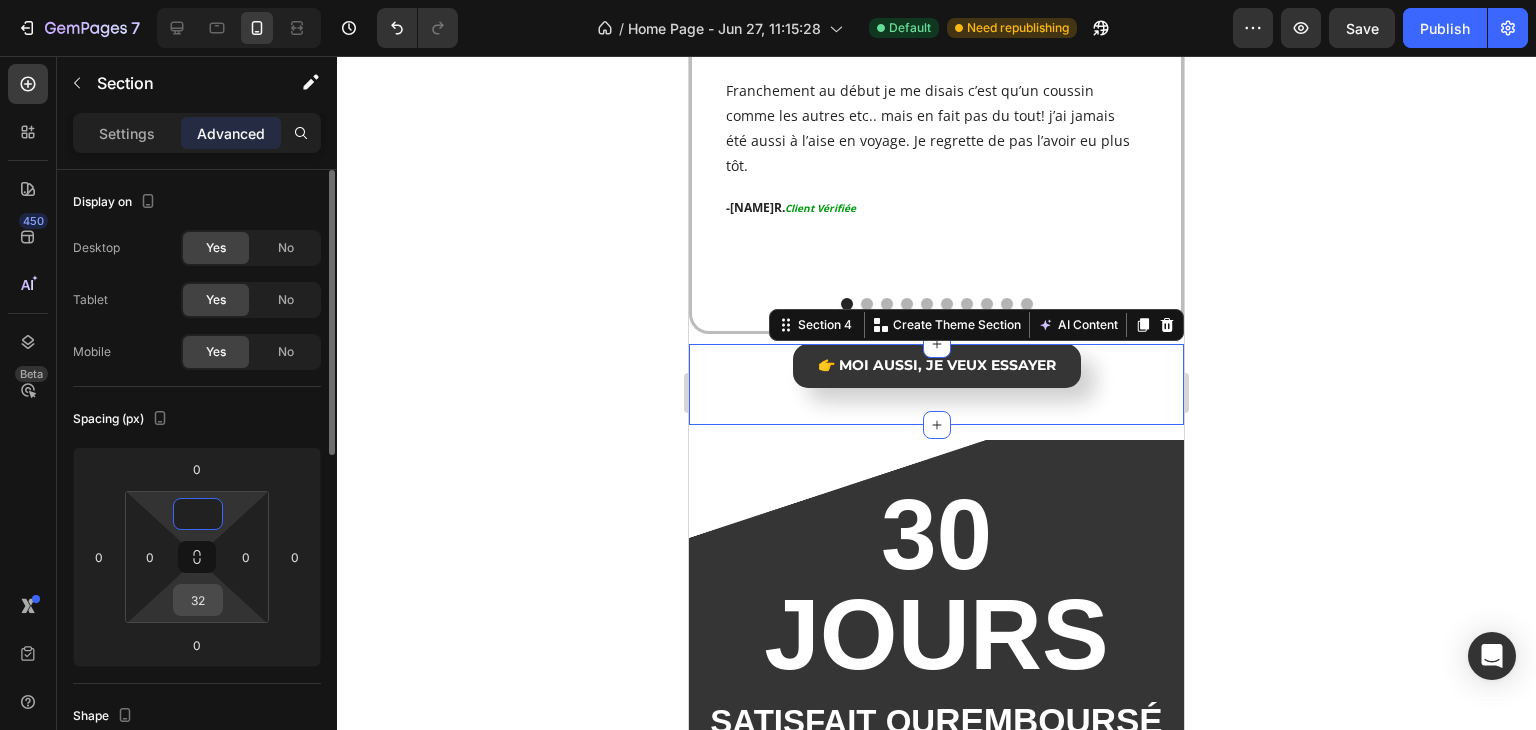 type on "0" 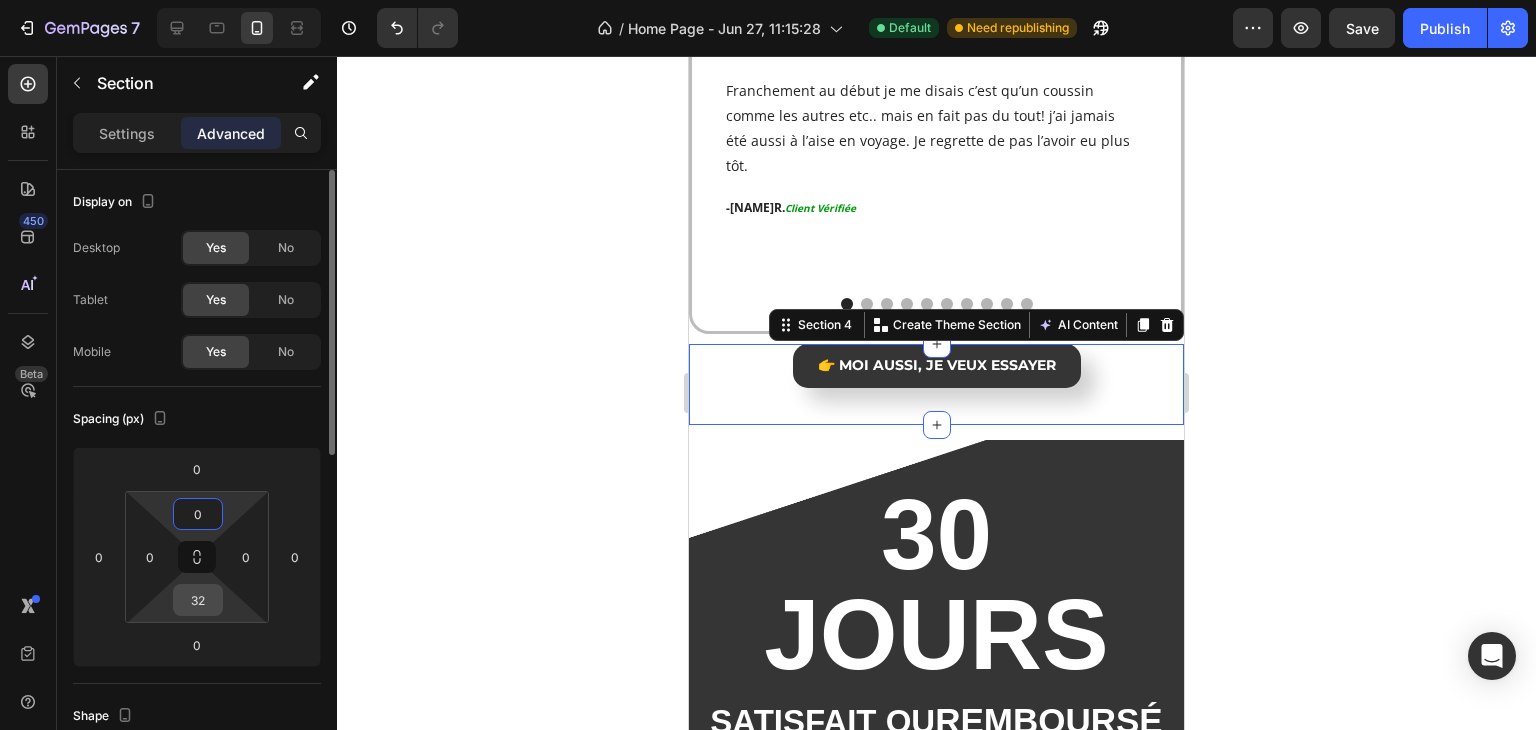 click on "32" at bounding box center [198, 600] 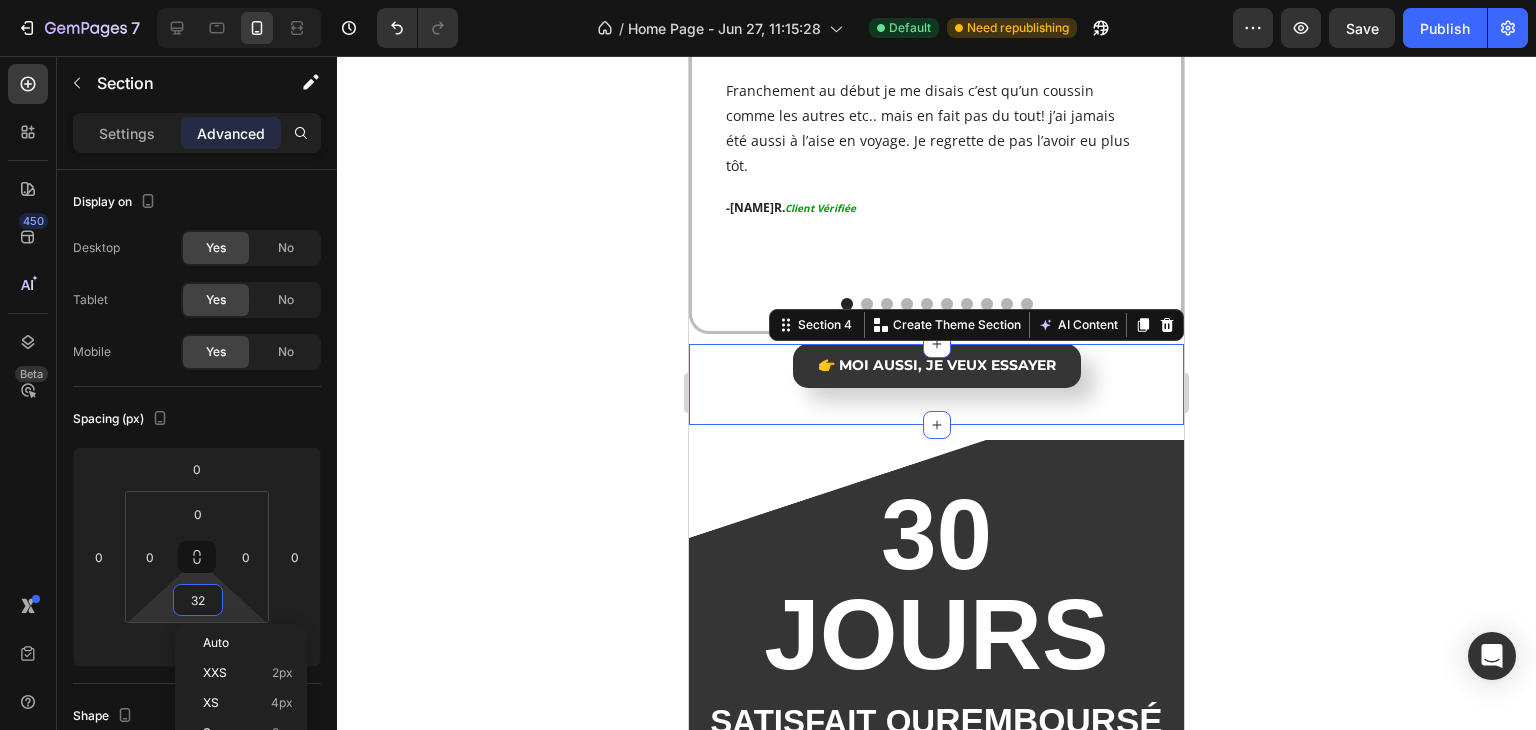 type 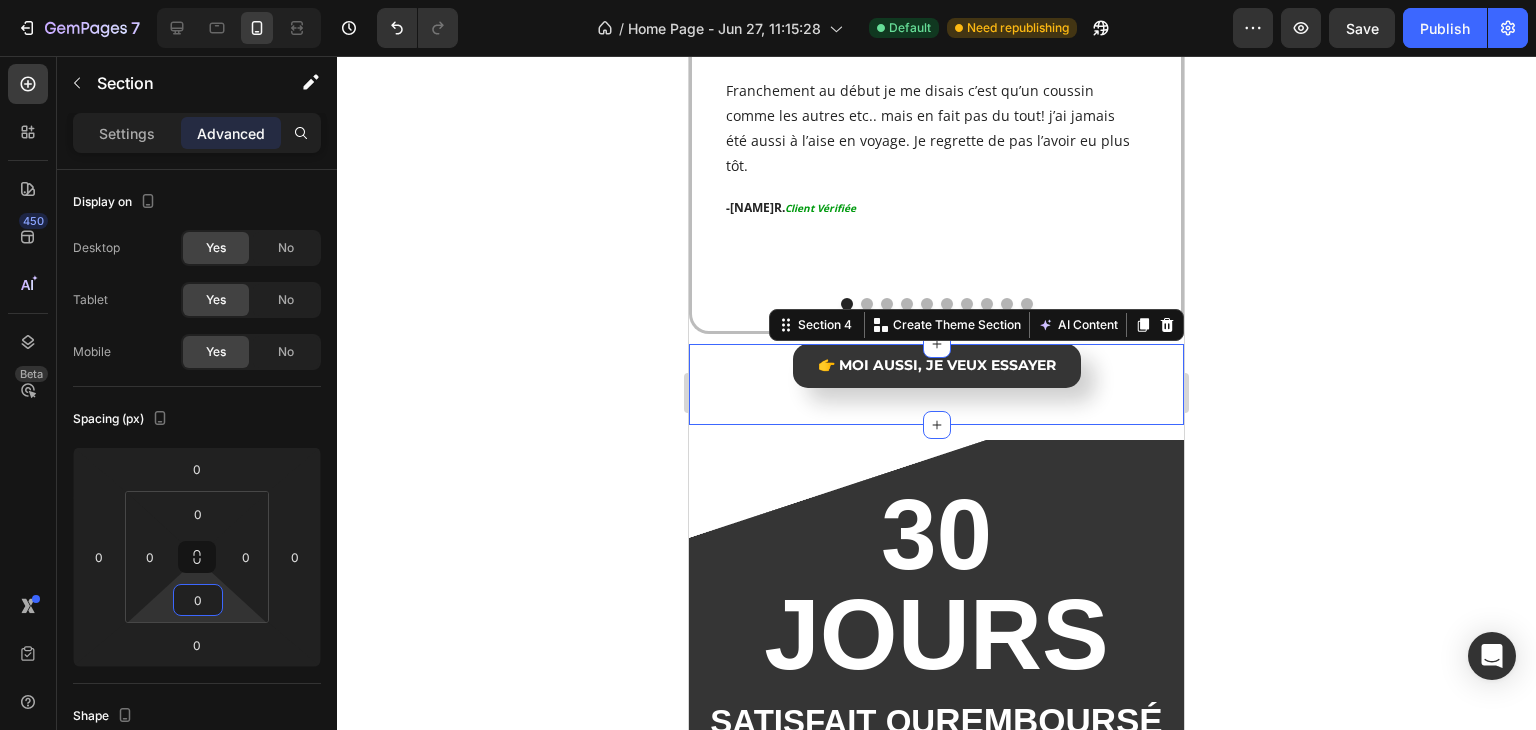 click 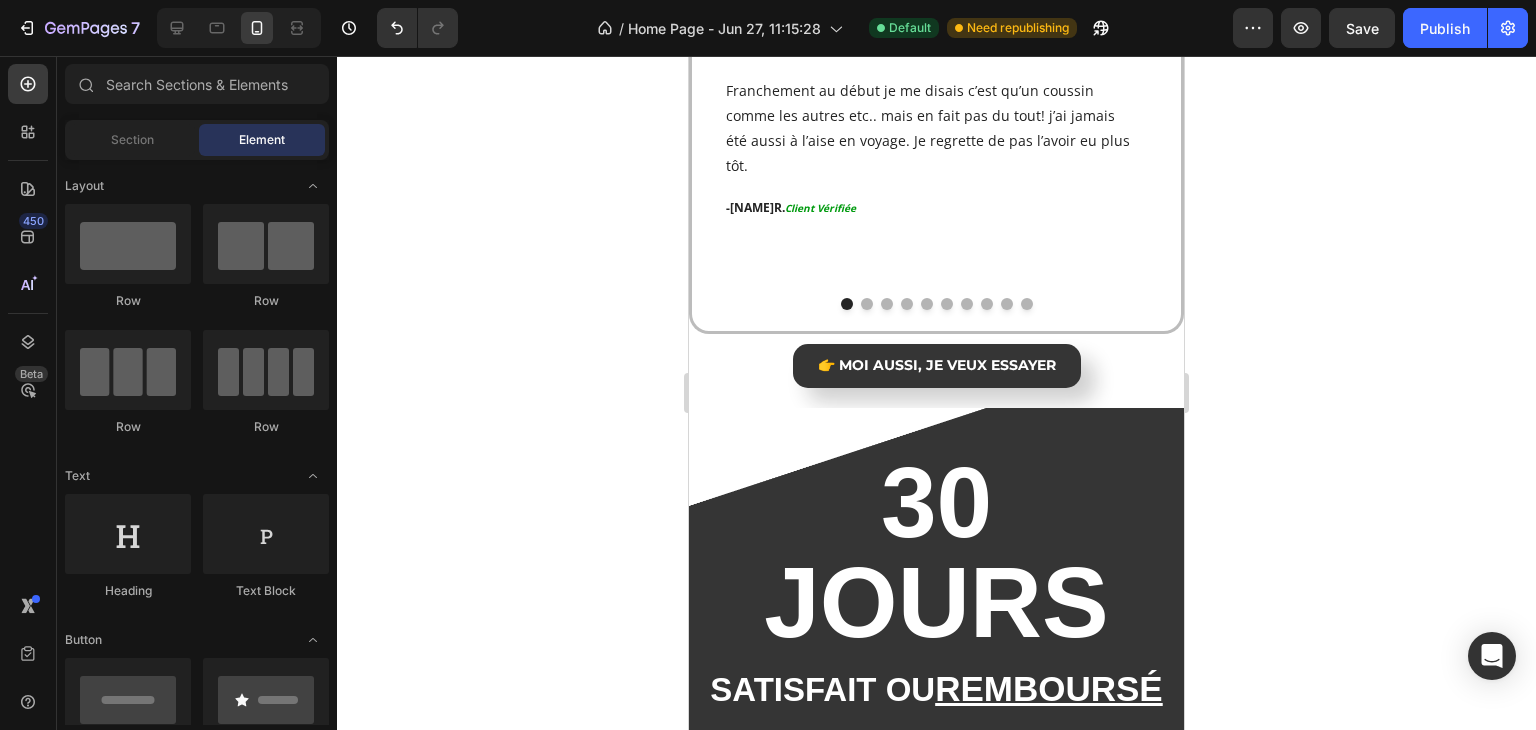 click on "👉 Moi aussi, je veux essayer Button" at bounding box center [936, 368] 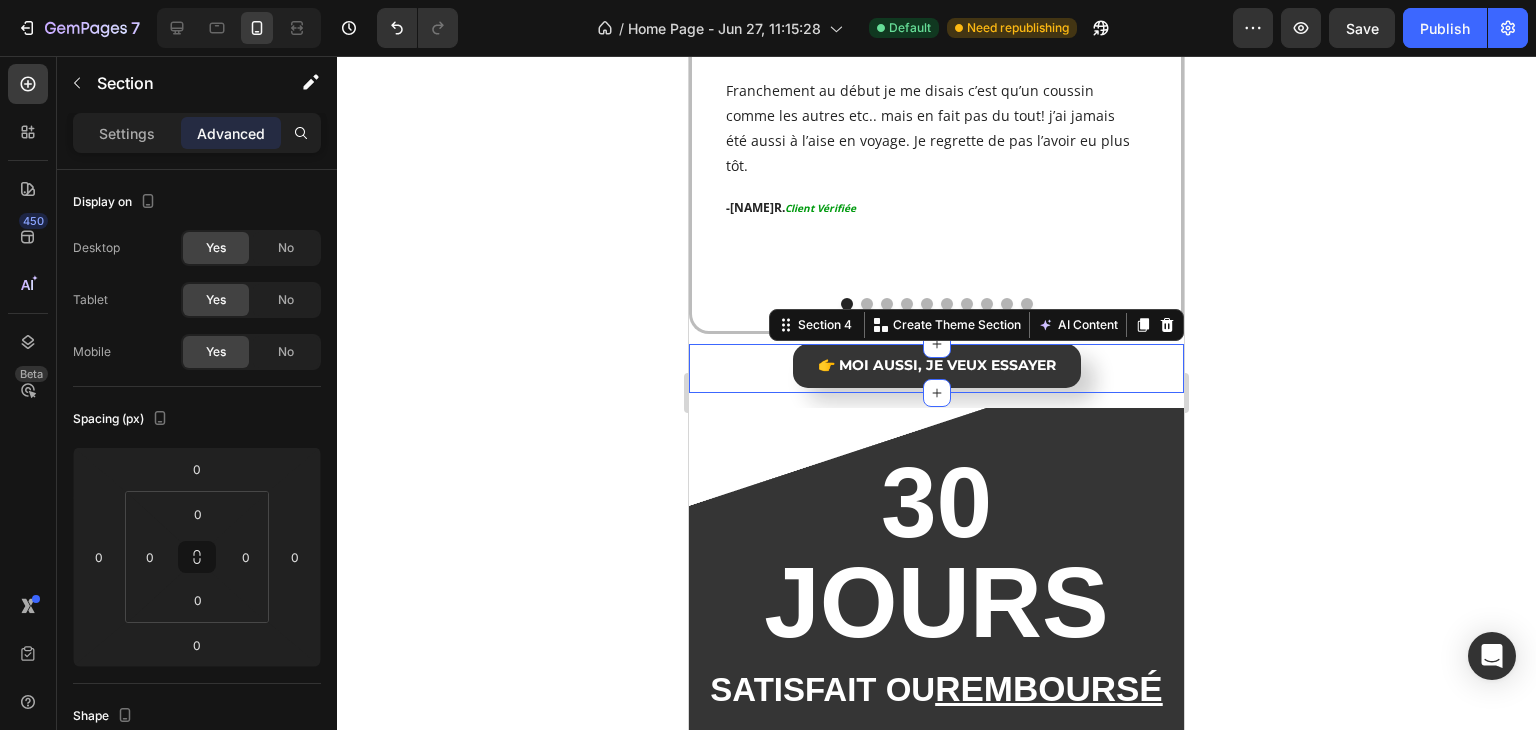 click on "Image
Icon
Icon
Icon
Icon
Icon Row Rien à voir avec les coussins classiques Text block Franchement au début je me disais c’est qu’un coussin comme les autres etc.. mais en fait pas du tout! j’ai jamais été aussi à l’aise en voyage. Je regrette de pas l’avoir eu plus tôt. Text block -  Valerie  R.  Client Vérifiée Text block Row Image
Icon
Icon
Icon
Icon
Icon Row Fini les réveils toutes les 15 minutes Text block Étant un grand voyageur, j’ai regretté plusieurs fois d’avoir acheté plein de coussins qui ne changeaient rien. Celui-ci, c’est le seul avec lequel j’ai réussi à dormir tout le vol, sans me réveiller toutes les 15 minutes. Une vraie différence. Text block - Jean T.  Client Vérifiée Text block Row Image
Icon
Icon
Icon
Icon
Icon Row" at bounding box center (936, 695) 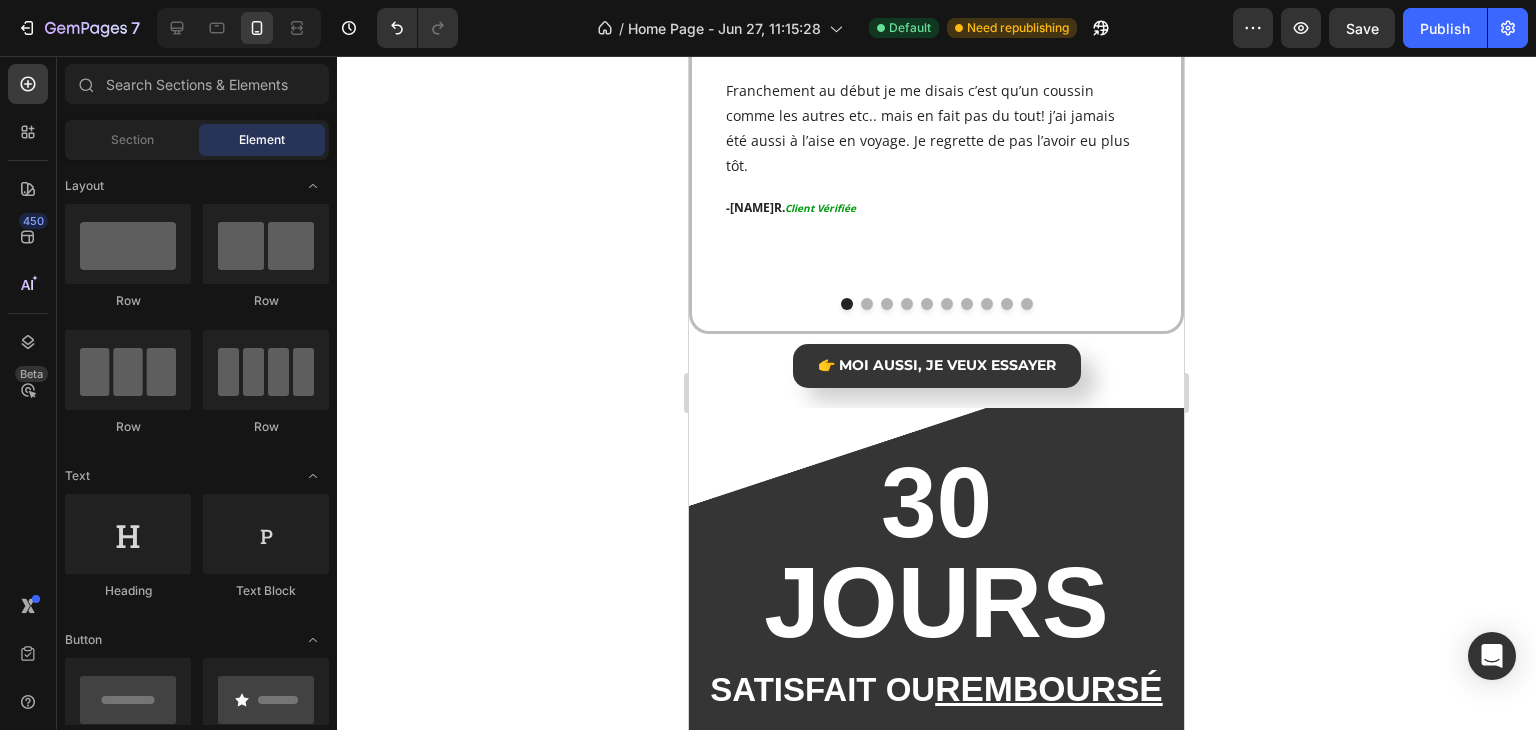 click on "👉 Moi aussi, je veux essayer Button" at bounding box center [936, 366] 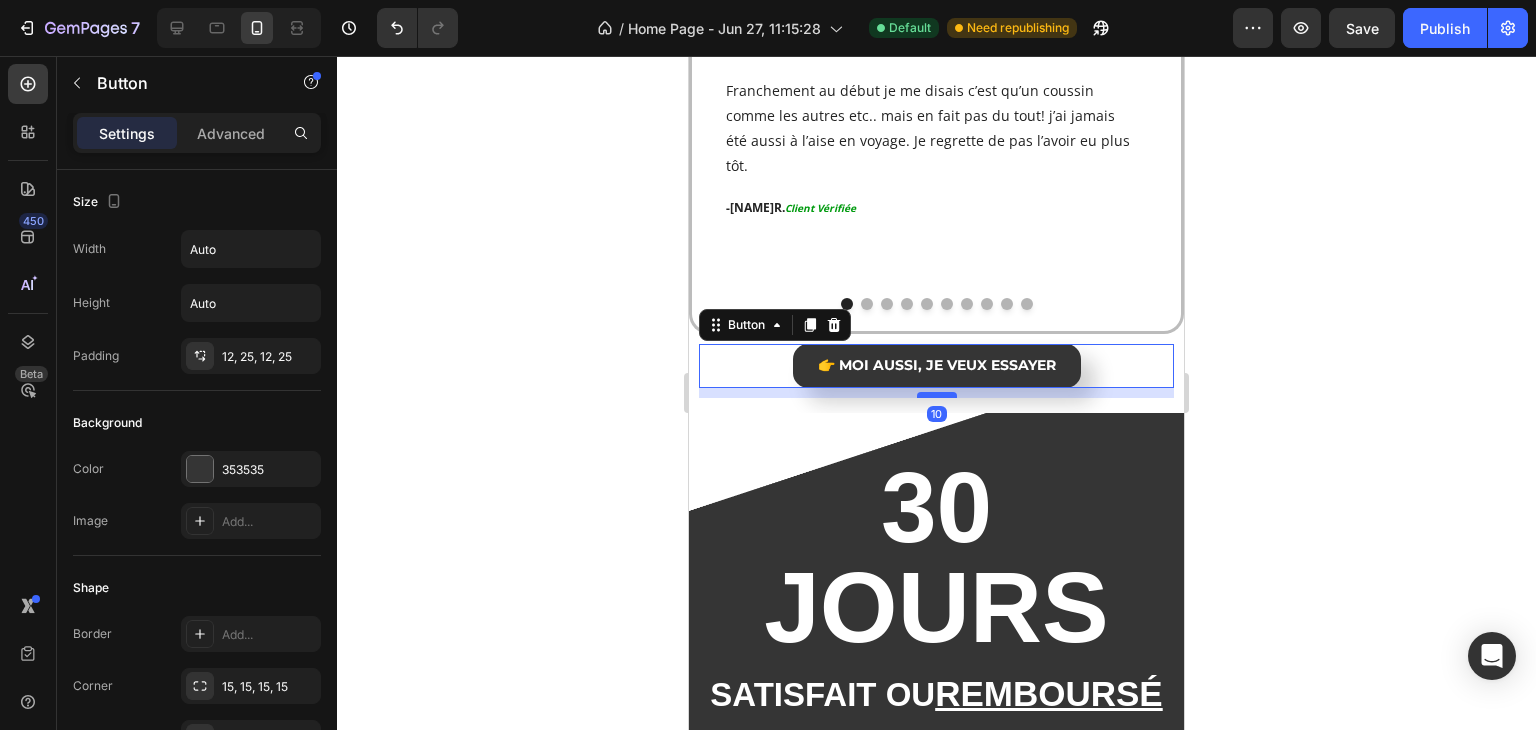 click at bounding box center [937, 395] 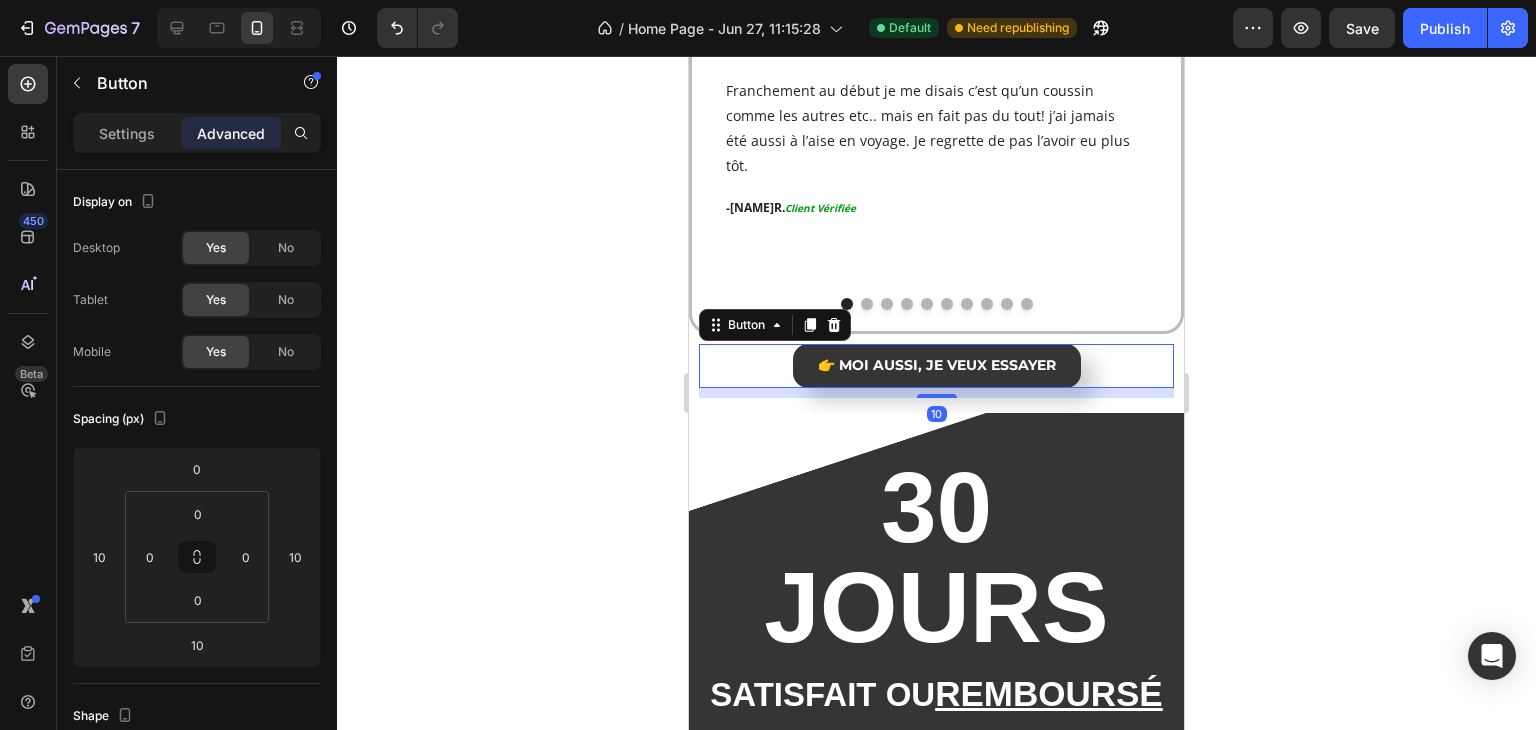 click 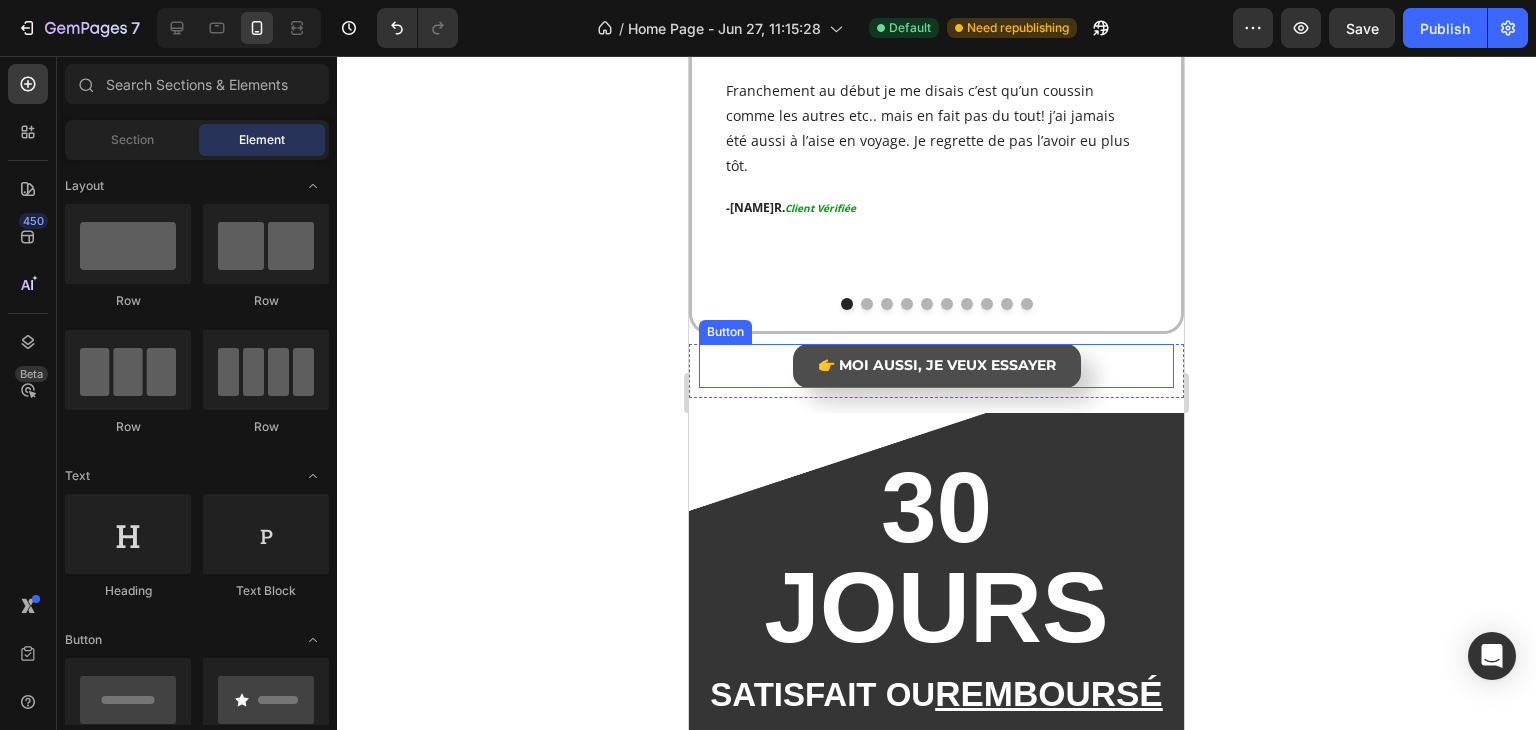 click on "👉 Moi aussi, je veux essayer" at bounding box center [937, 366] 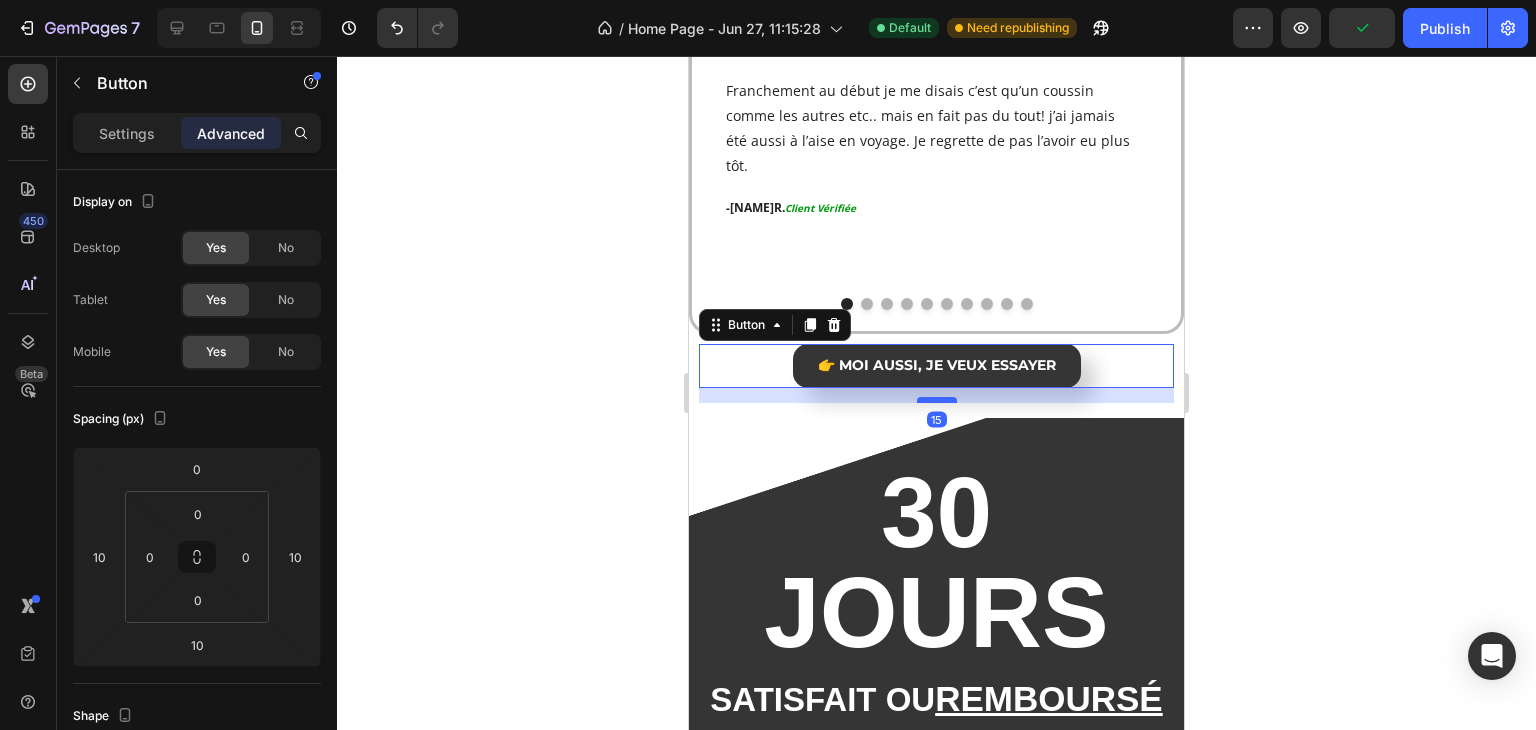 click at bounding box center (937, 400) 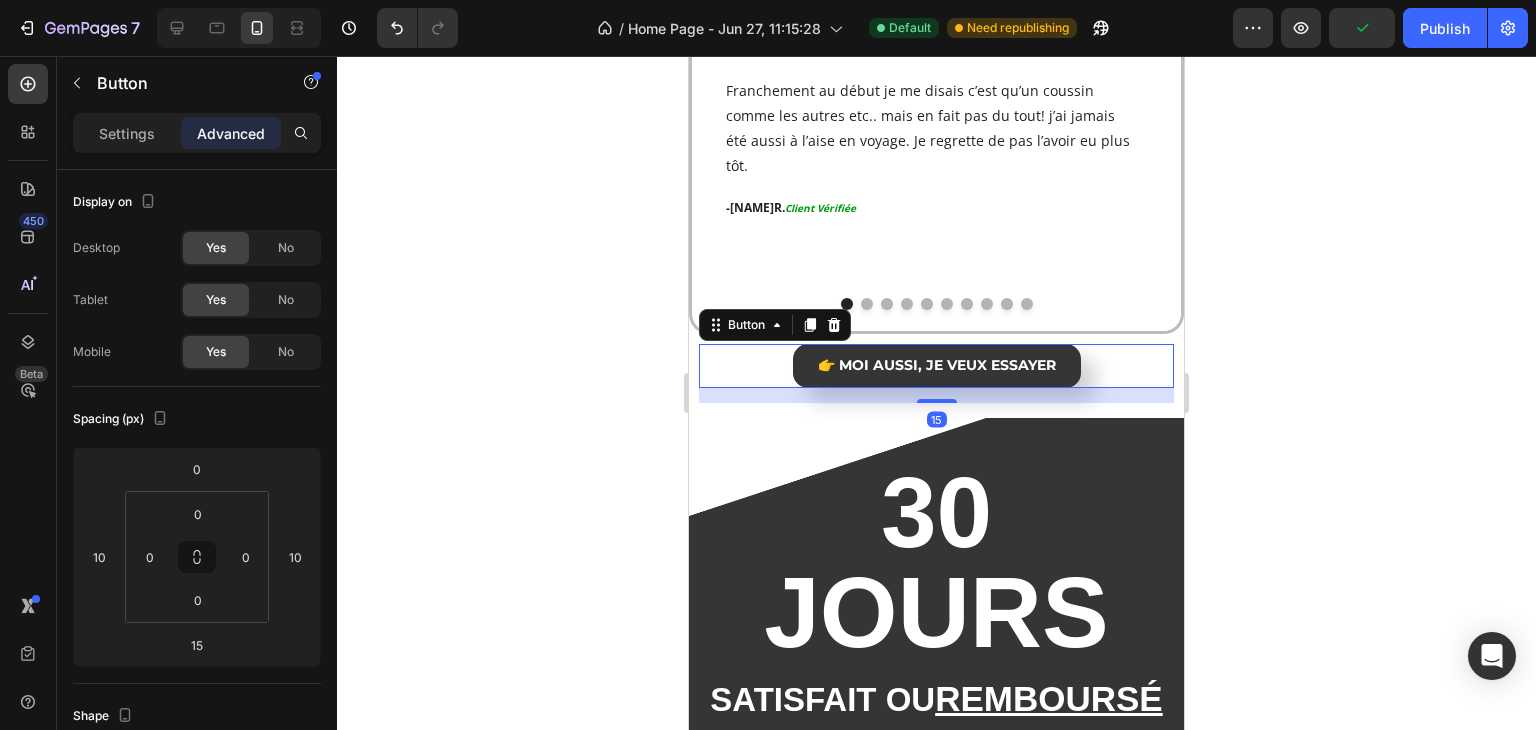click 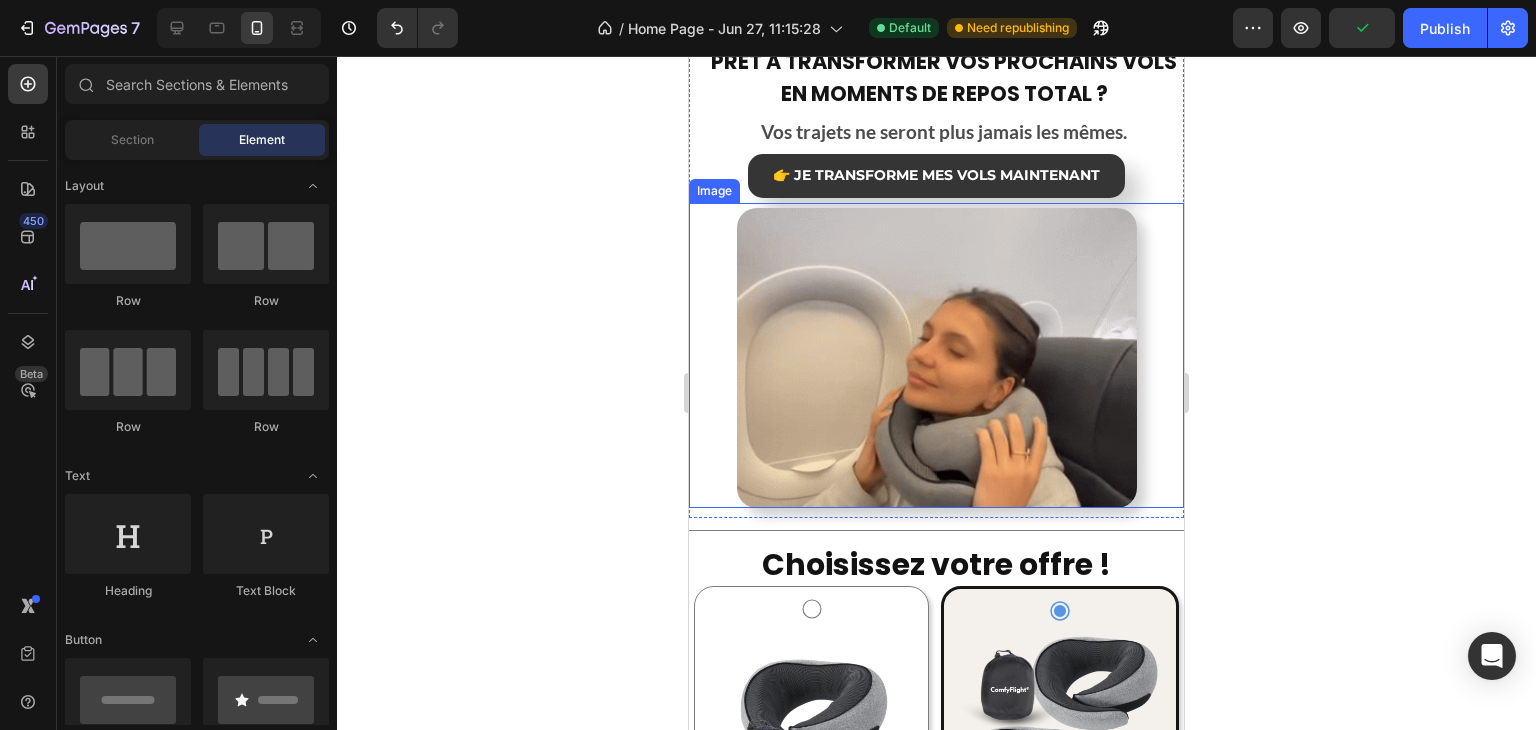 scroll, scrollTop: 4133, scrollLeft: 0, axis: vertical 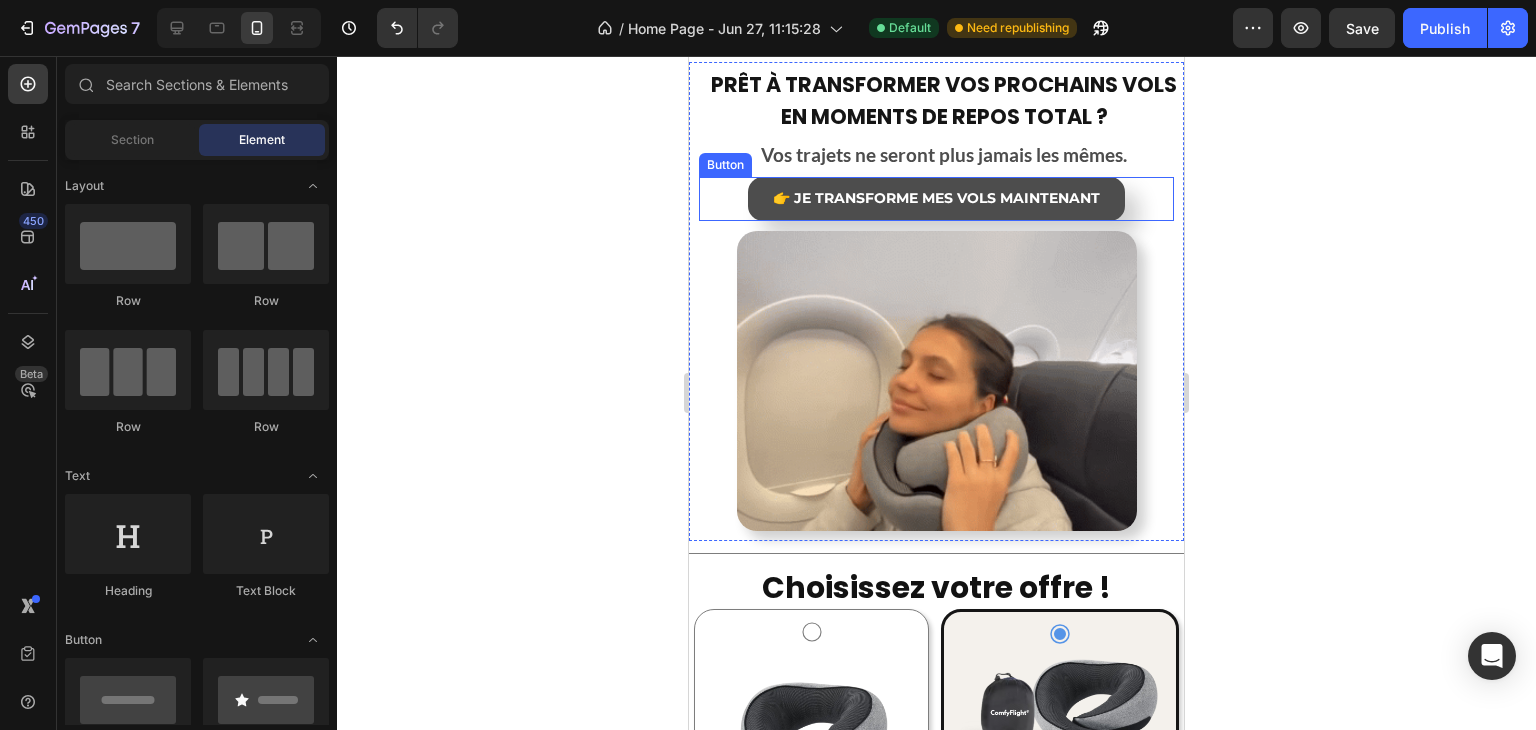 click on "👉 Je transforme mes vols maintenant" at bounding box center (936, 199) 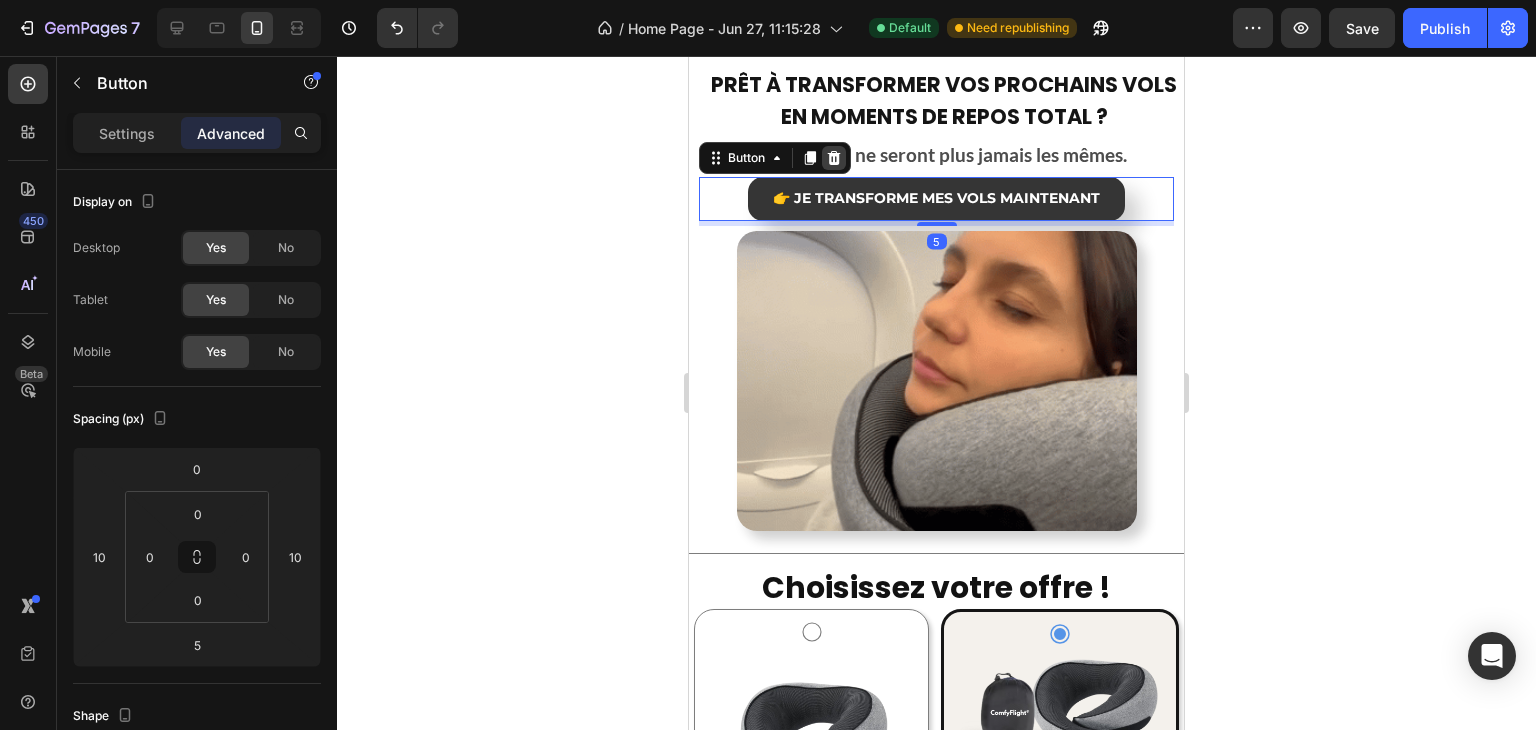 click 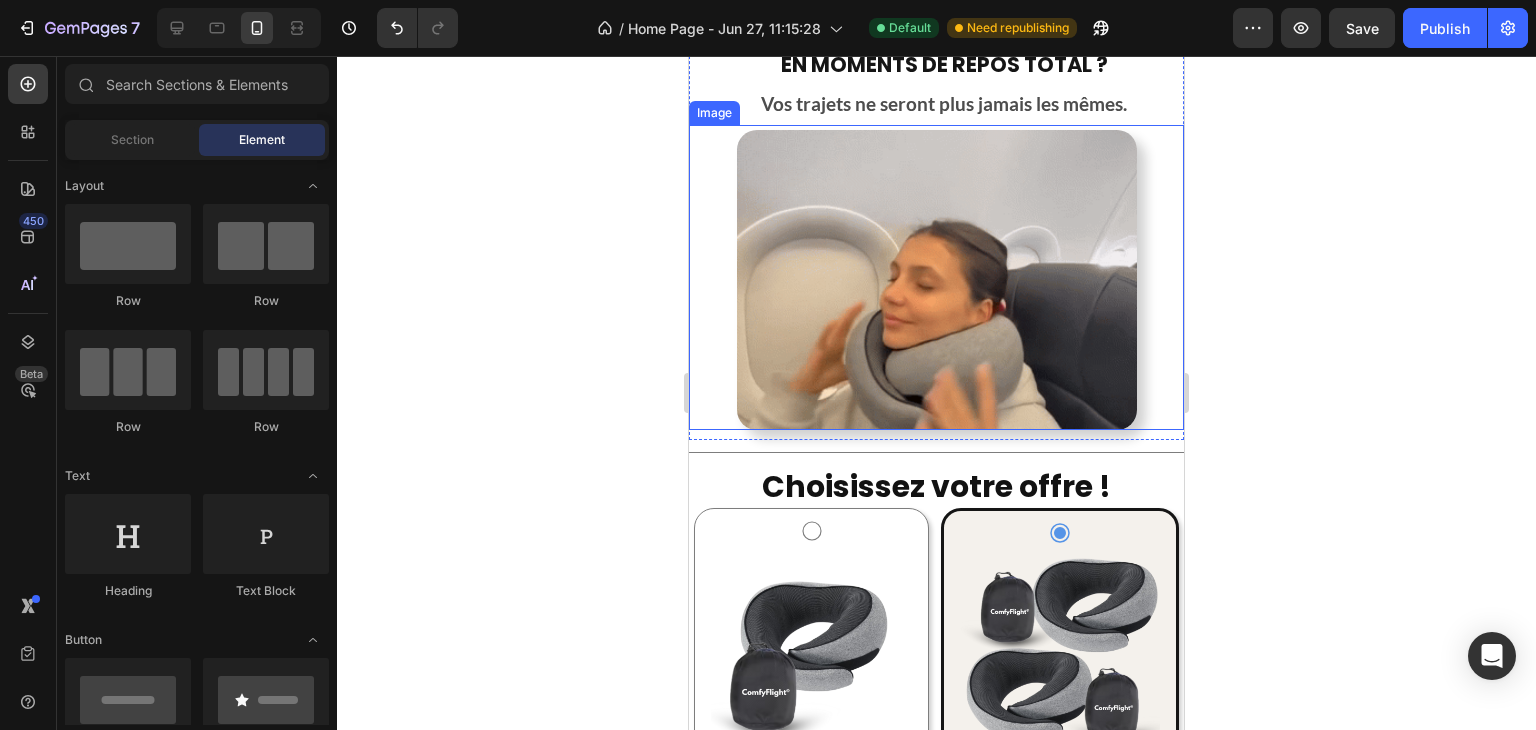 scroll, scrollTop: 3933, scrollLeft: 0, axis: vertical 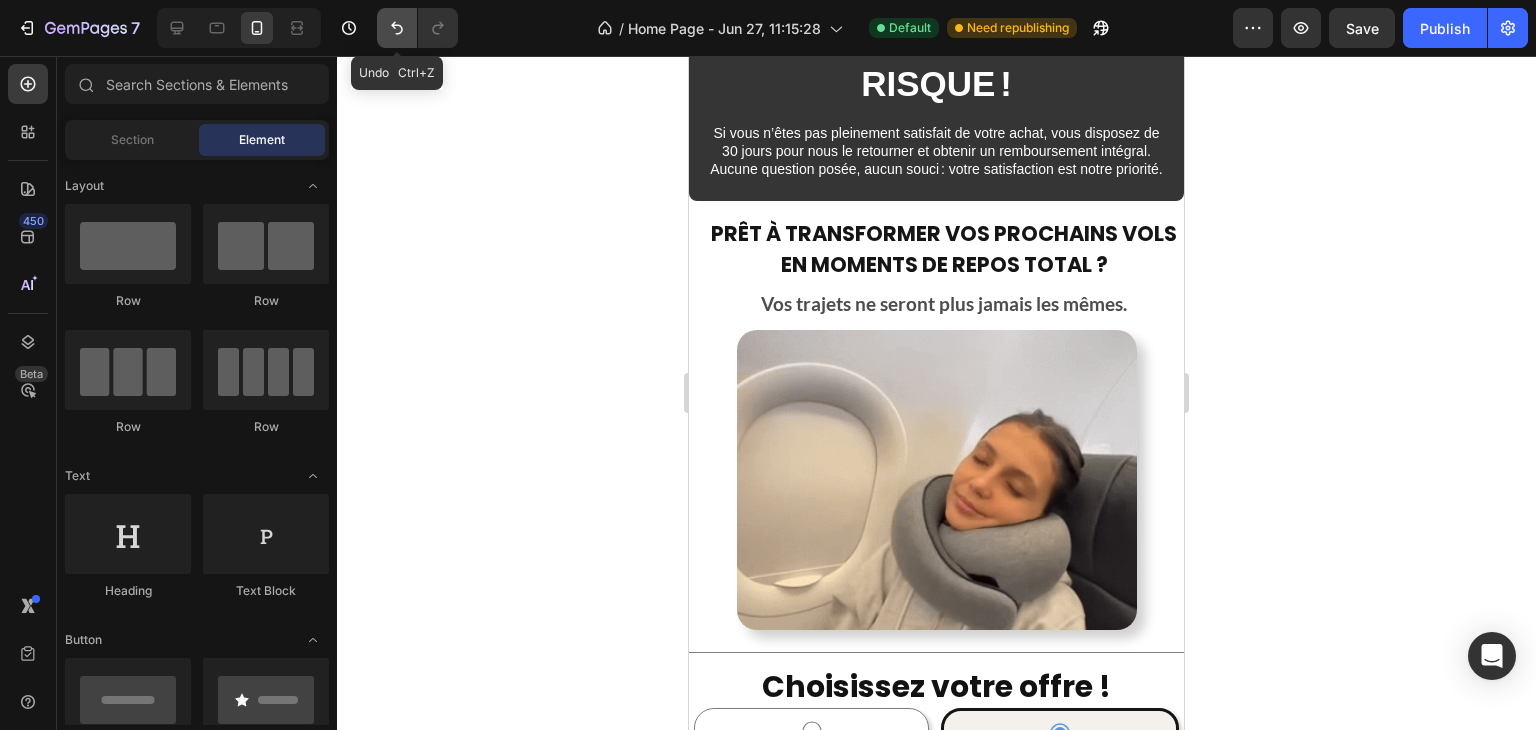 click 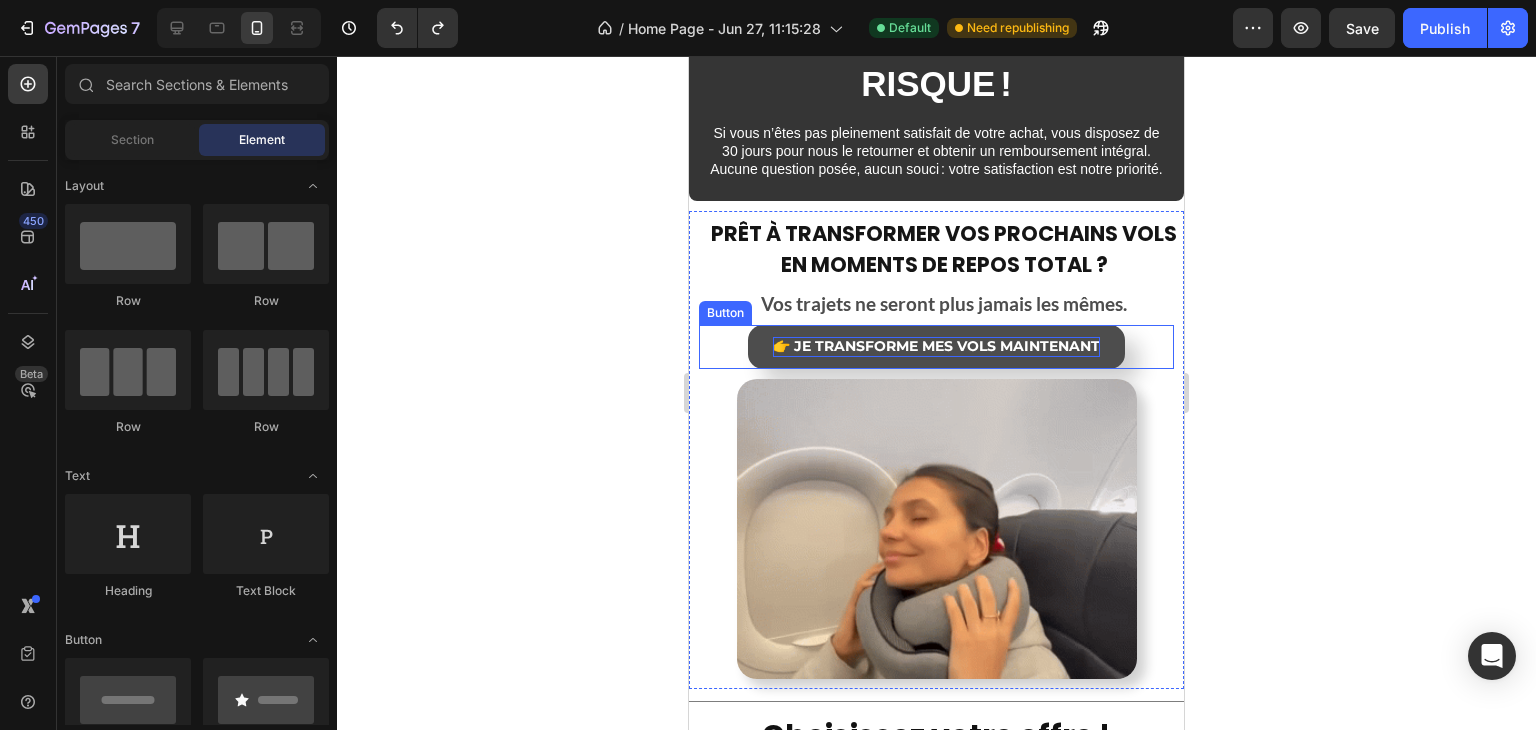 click on "👉 Je transforme mes vols maintenant" at bounding box center (936, 347) 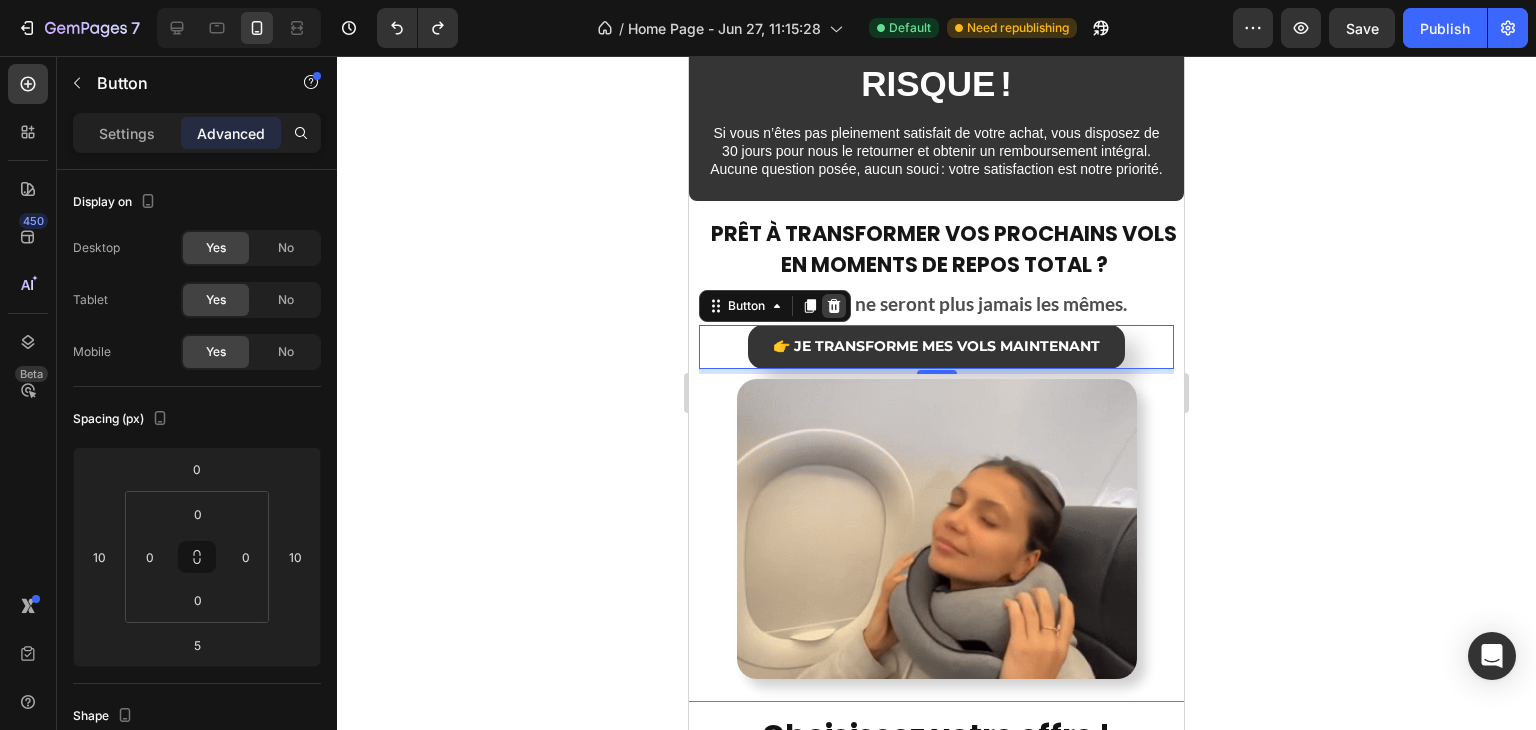 click 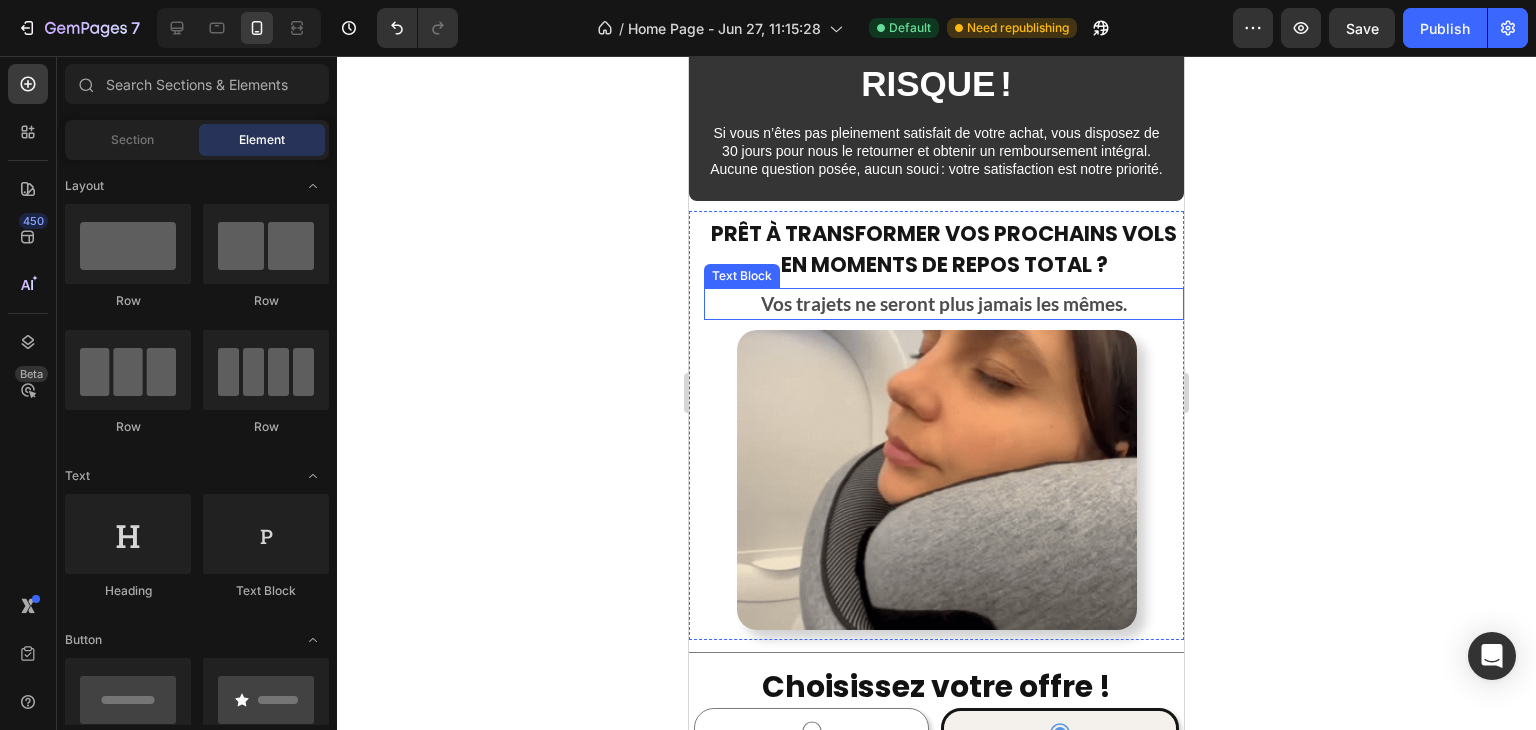 click on "Vos trajets ne seront plus jamais les mêmes." at bounding box center [944, 304] 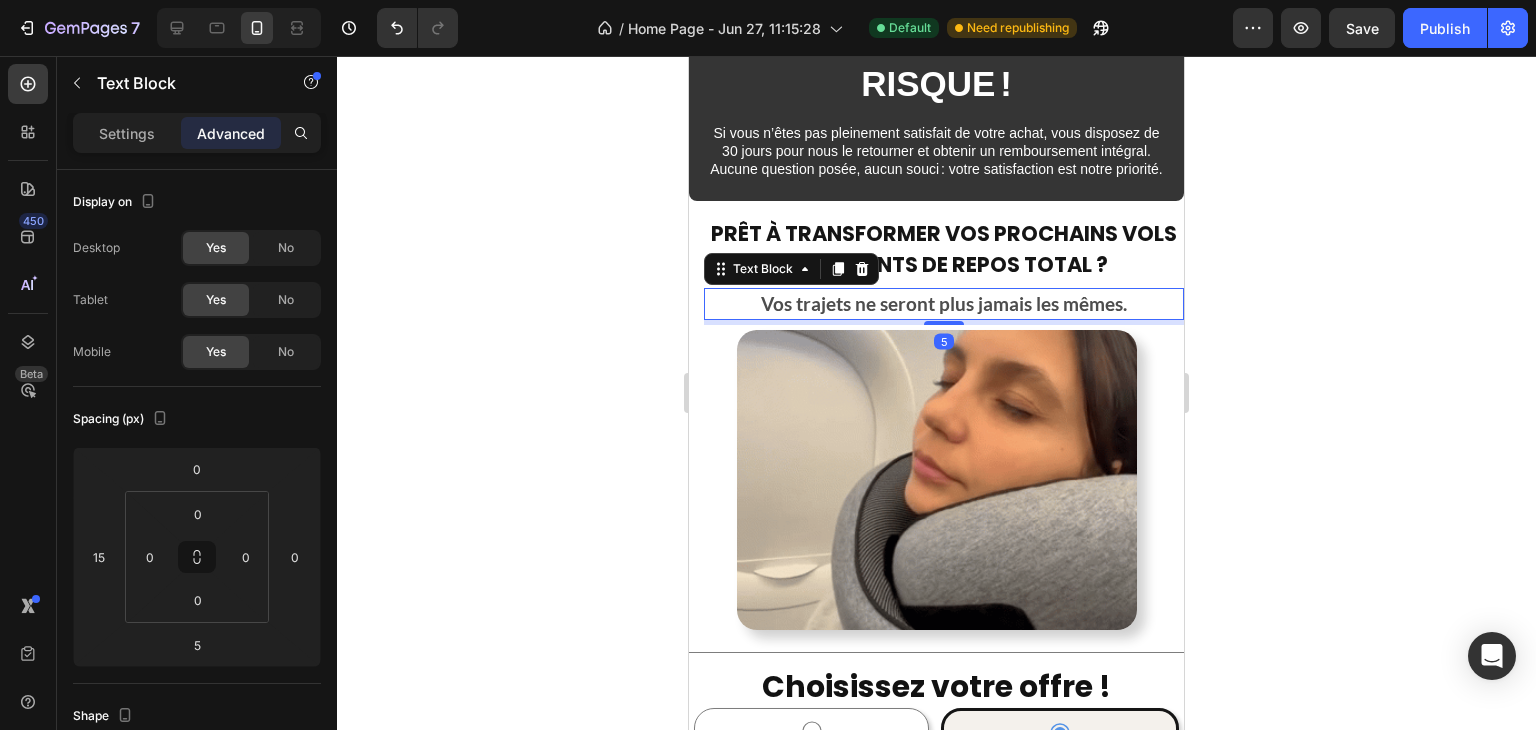click on "Vos trajets ne seront plus jamais les mêmes." at bounding box center (944, 304) 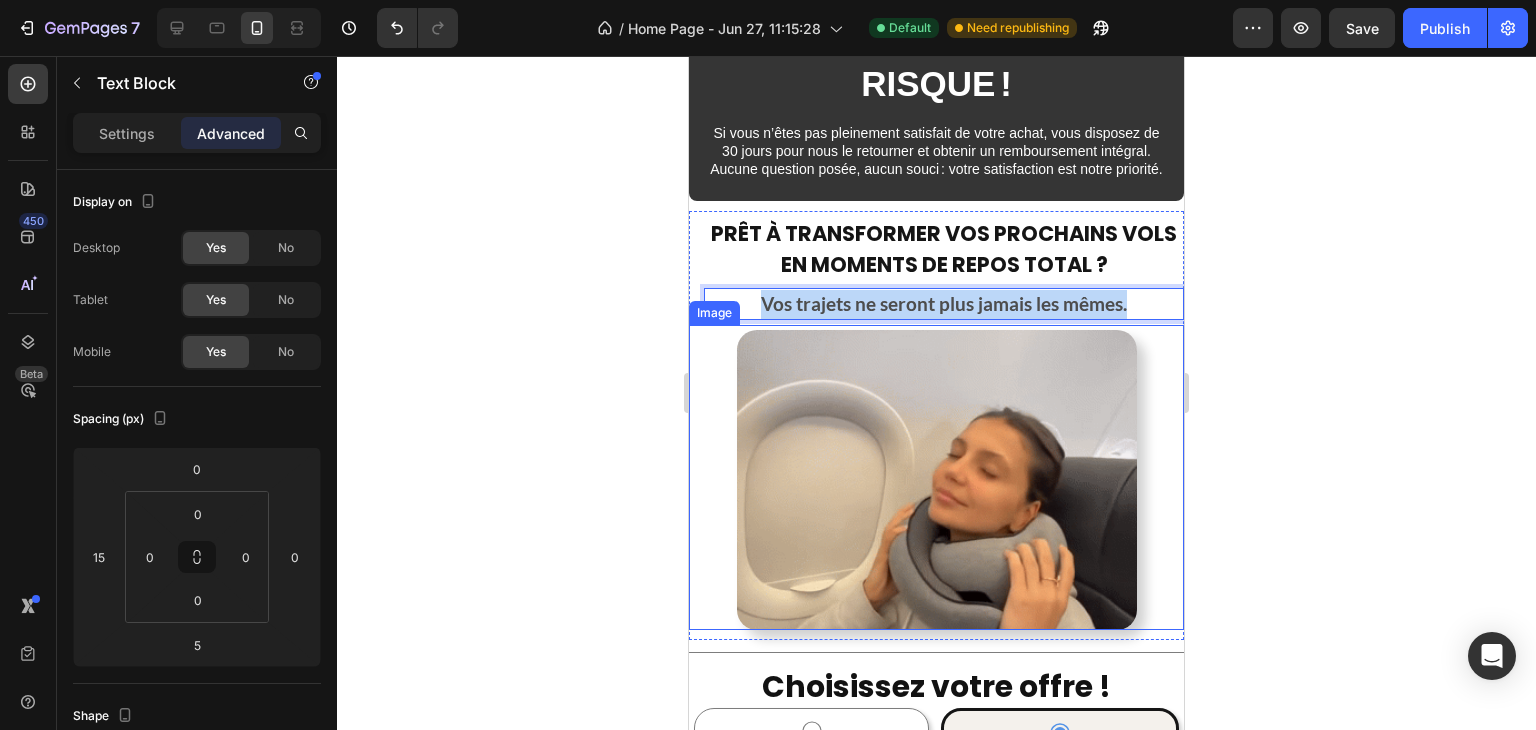 drag, startPoint x: 740, startPoint y: 354, endPoint x: 1148, endPoint y: 380, distance: 408.8276 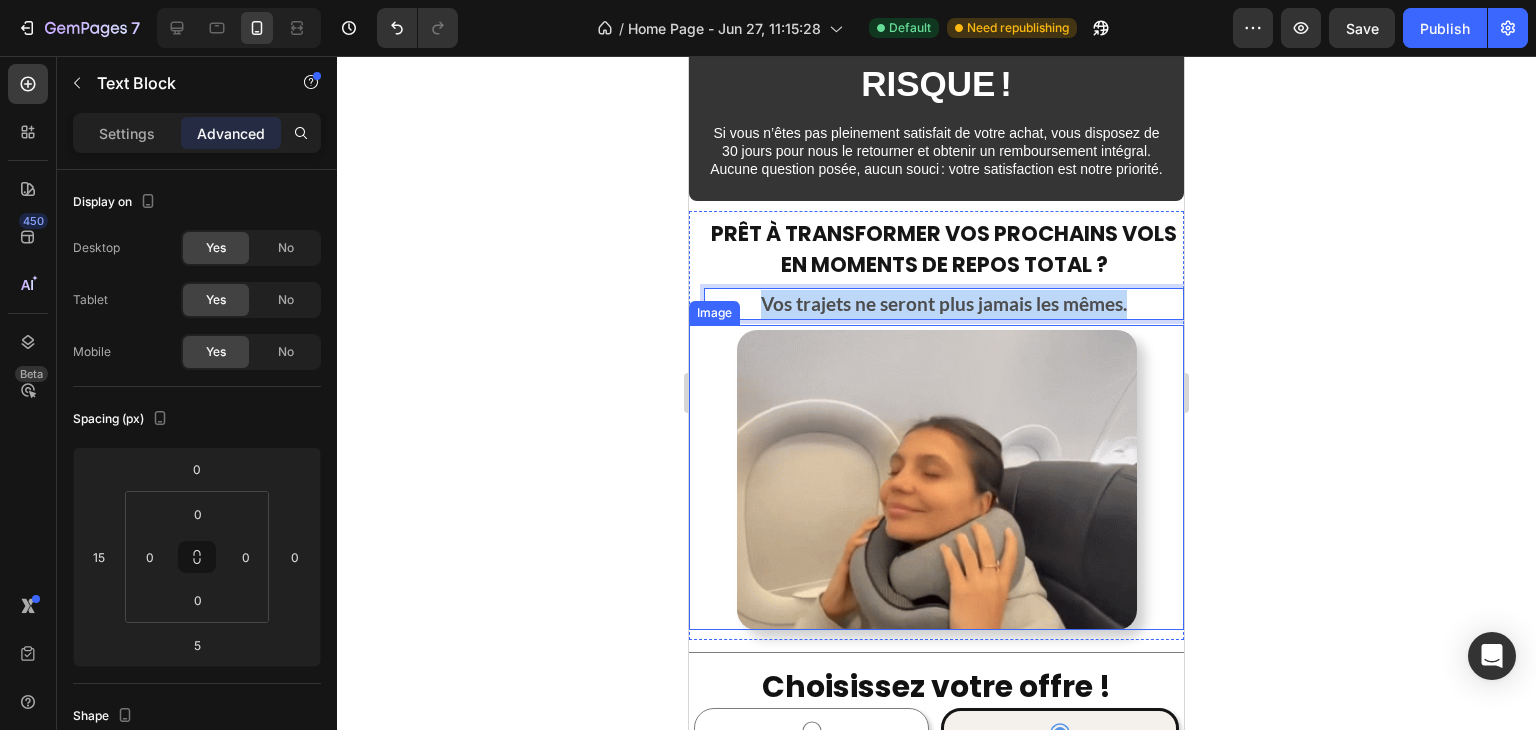 click on "Prêt à transformer vos prochains vols en moments de repos total ? Text Block Vos trajets ne seront plus jamais les mêmes. Text Block   5 Image" at bounding box center [936, 426] 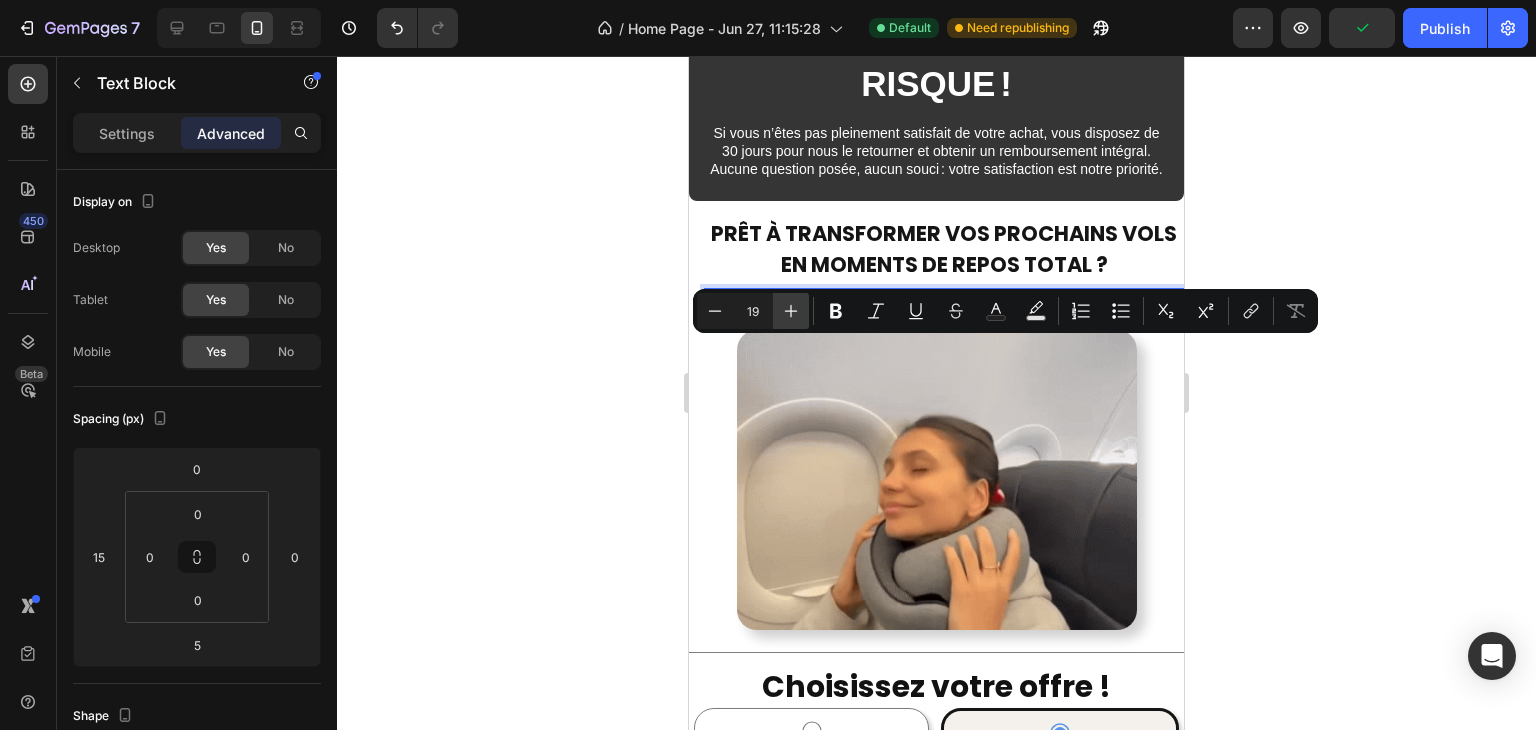 click 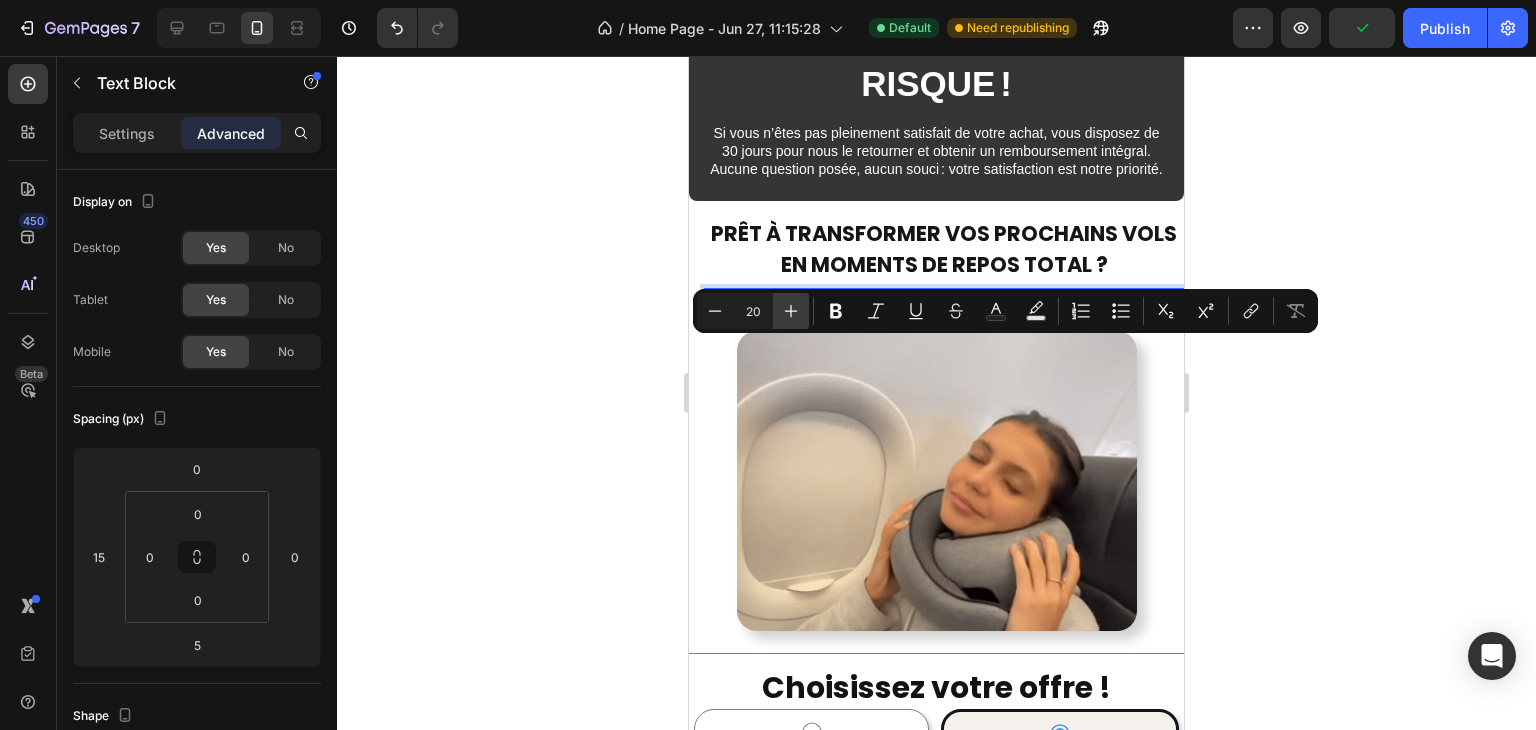 click 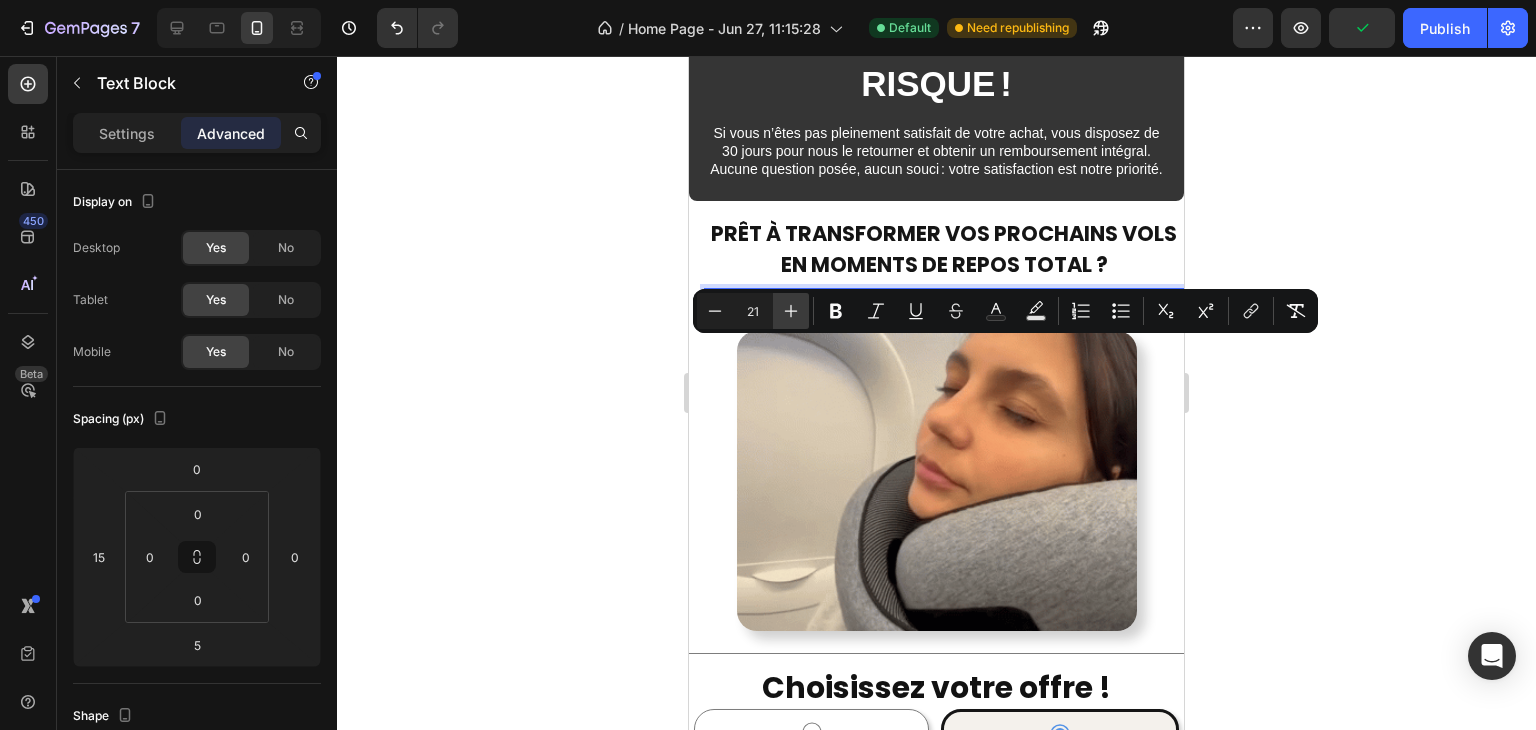 click 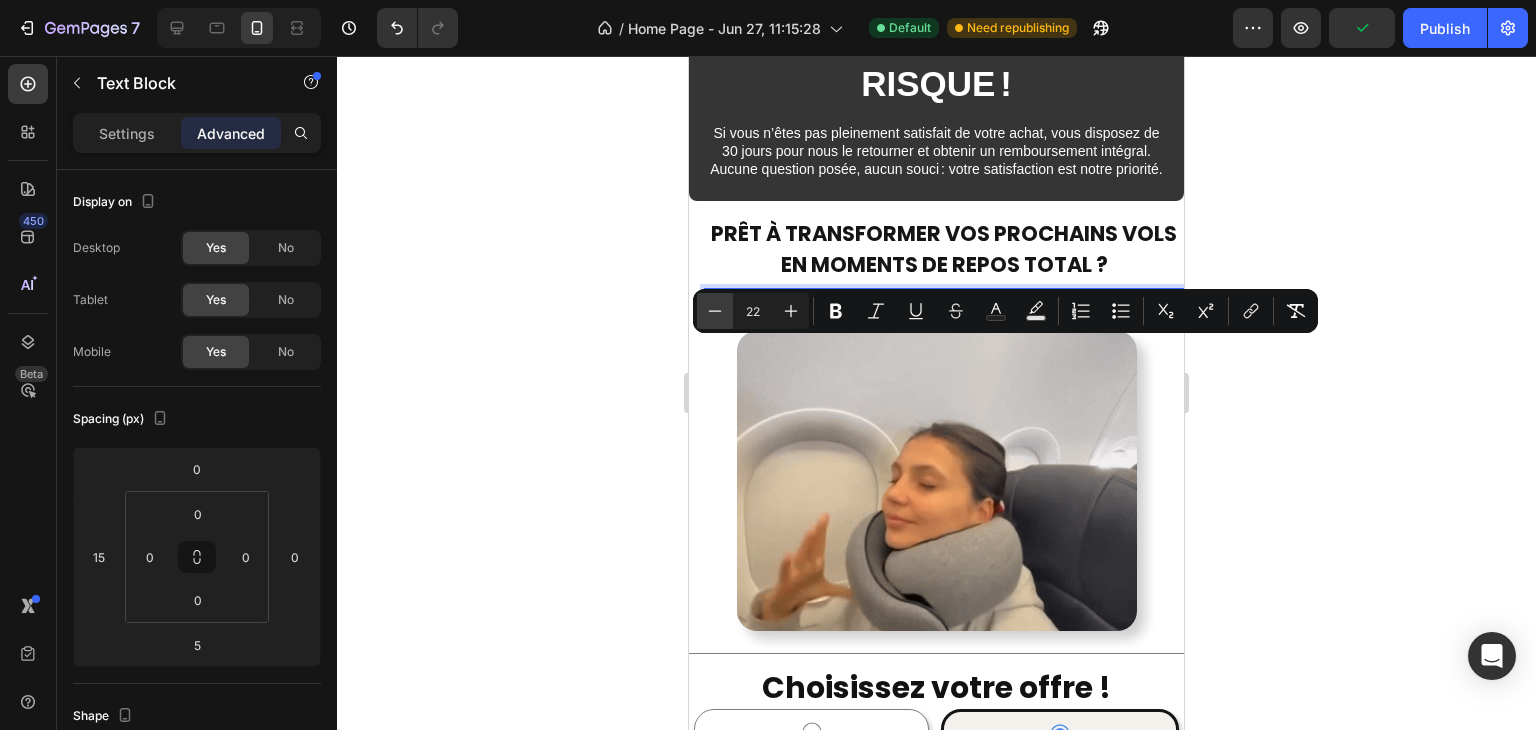 click 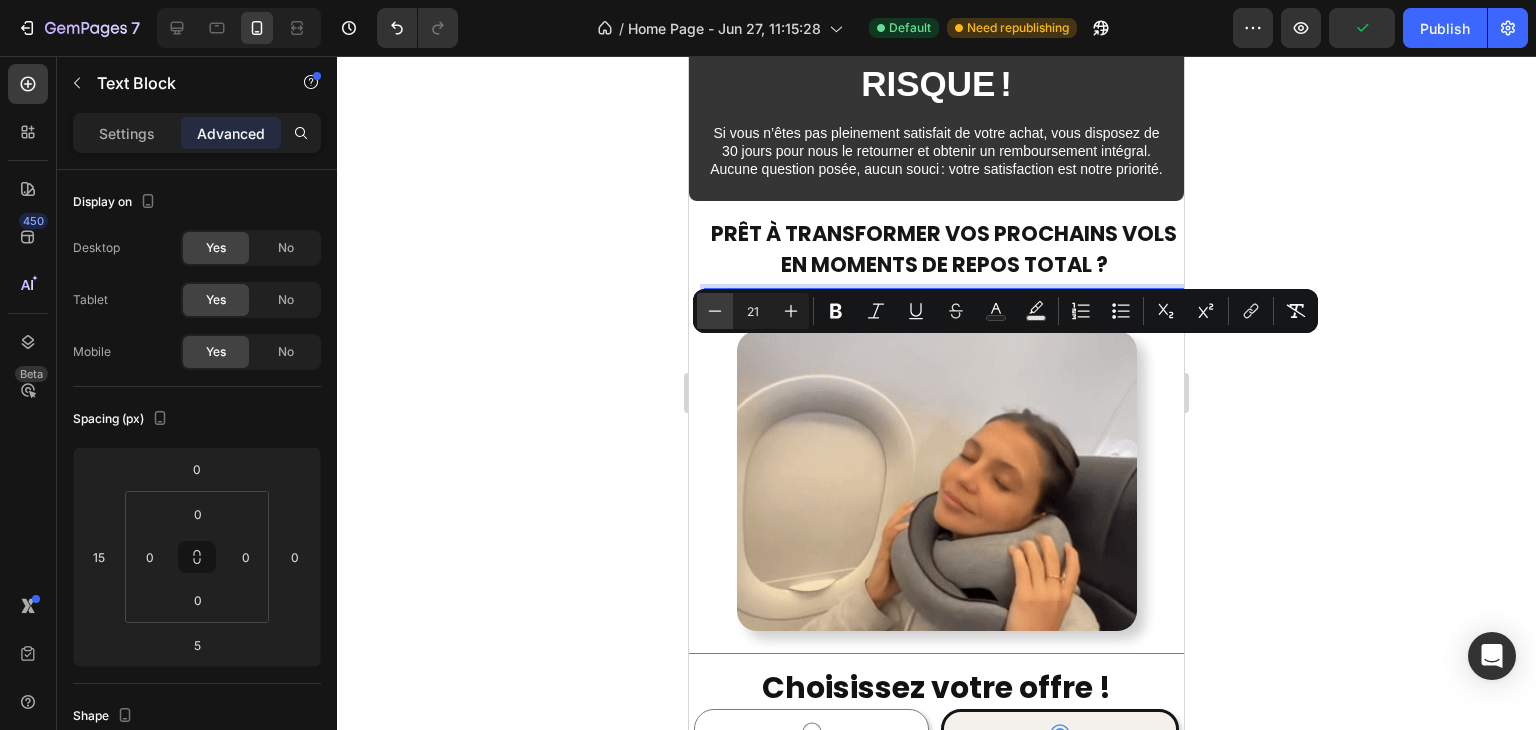 click 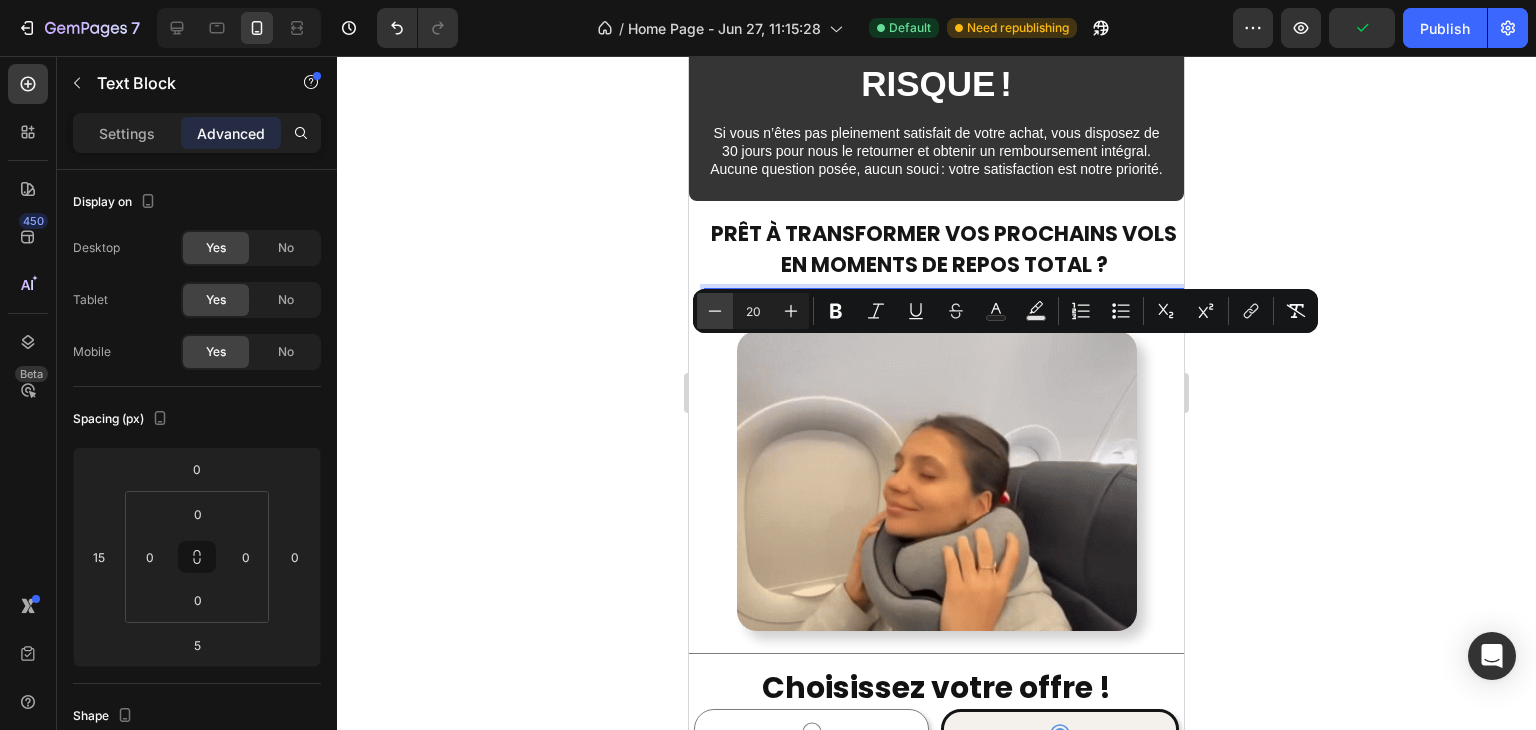 click 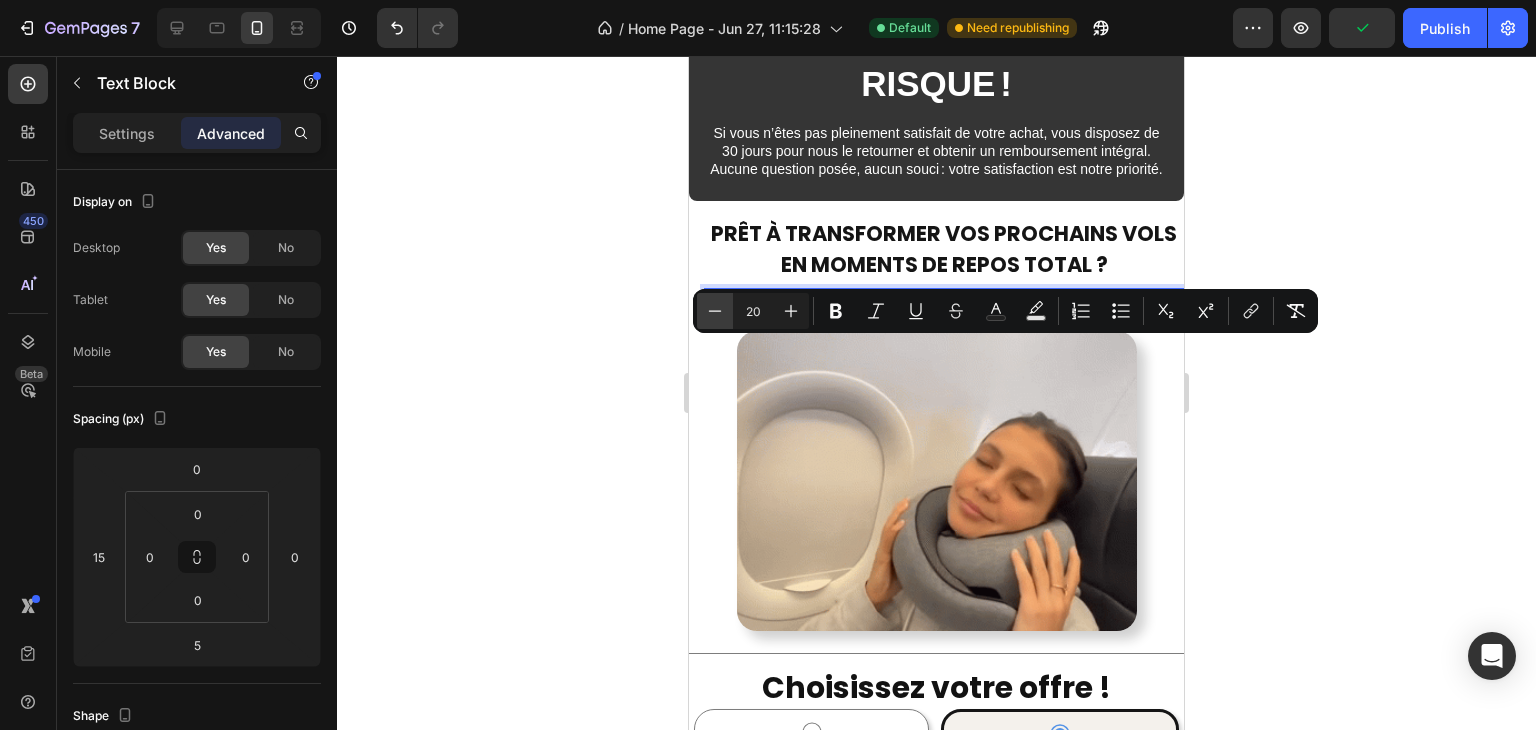 type on "19" 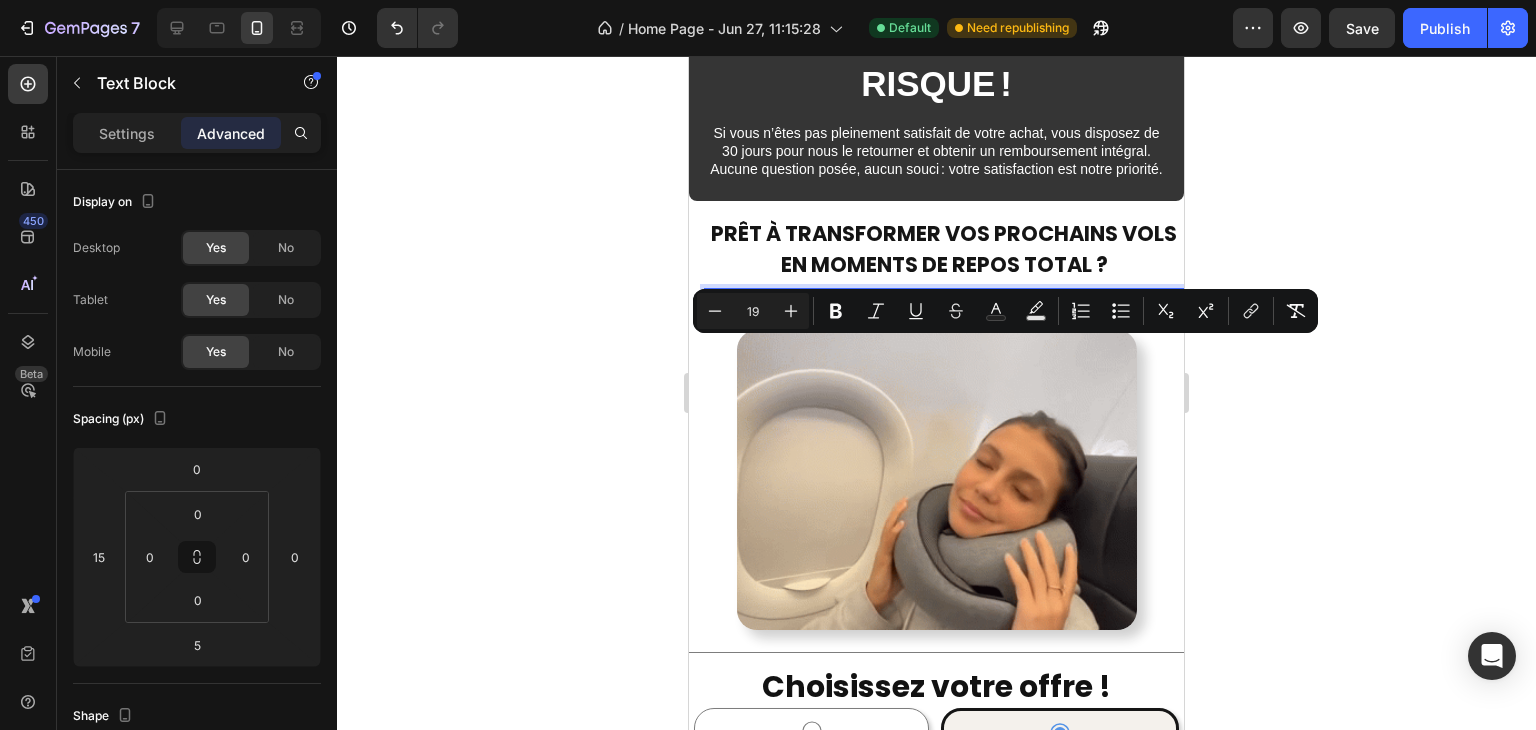 click 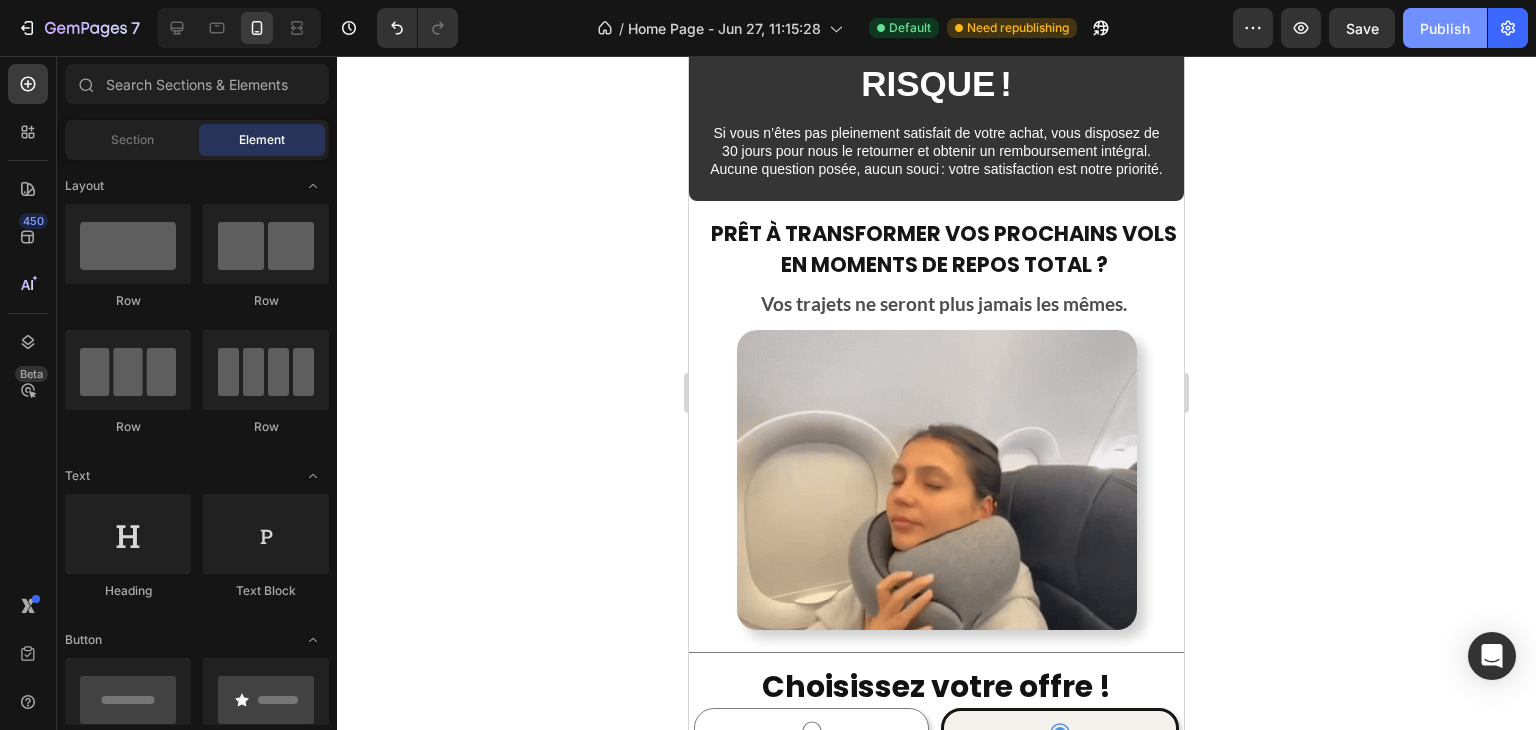 click on "Publish" at bounding box center [1445, 28] 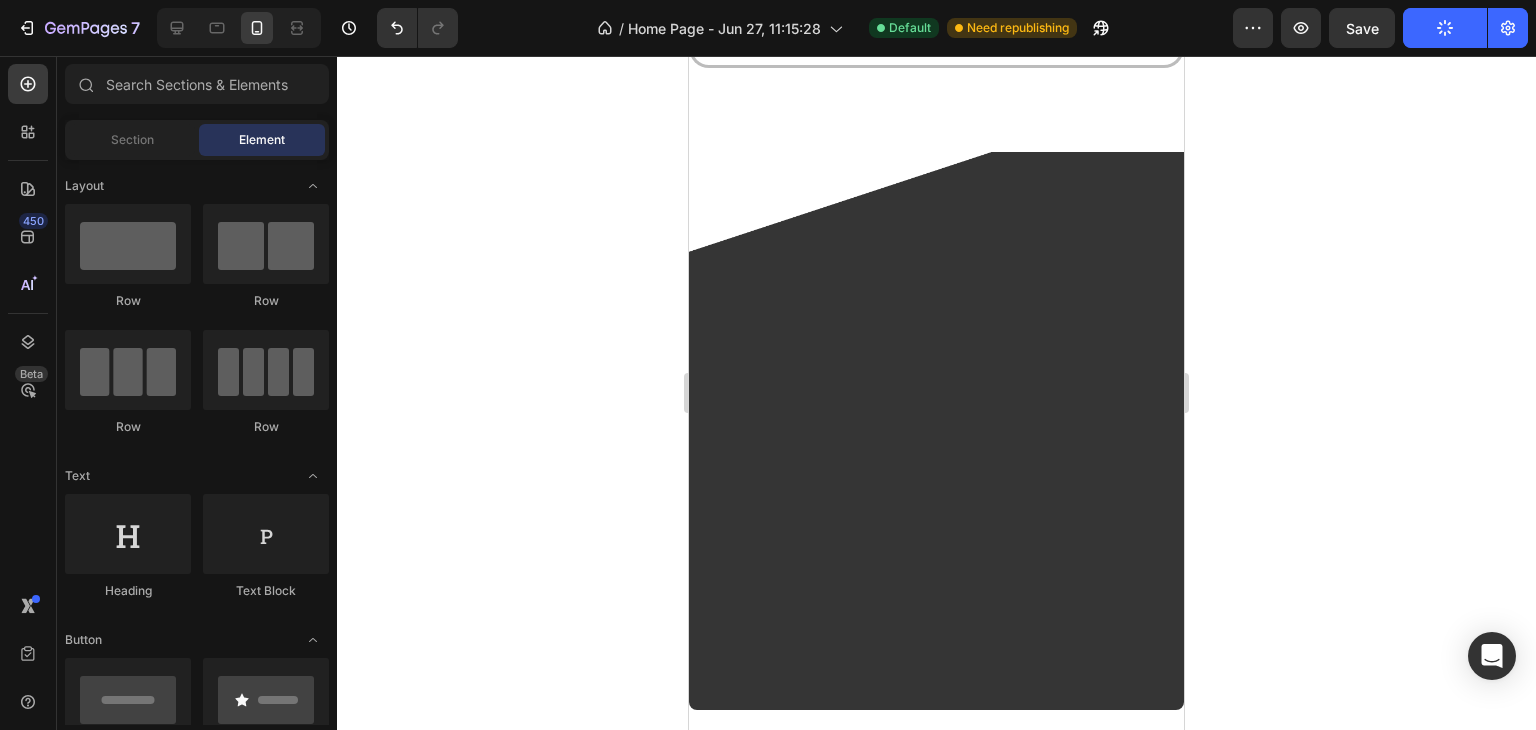 scroll, scrollTop: 1933, scrollLeft: 0, axis: vertical 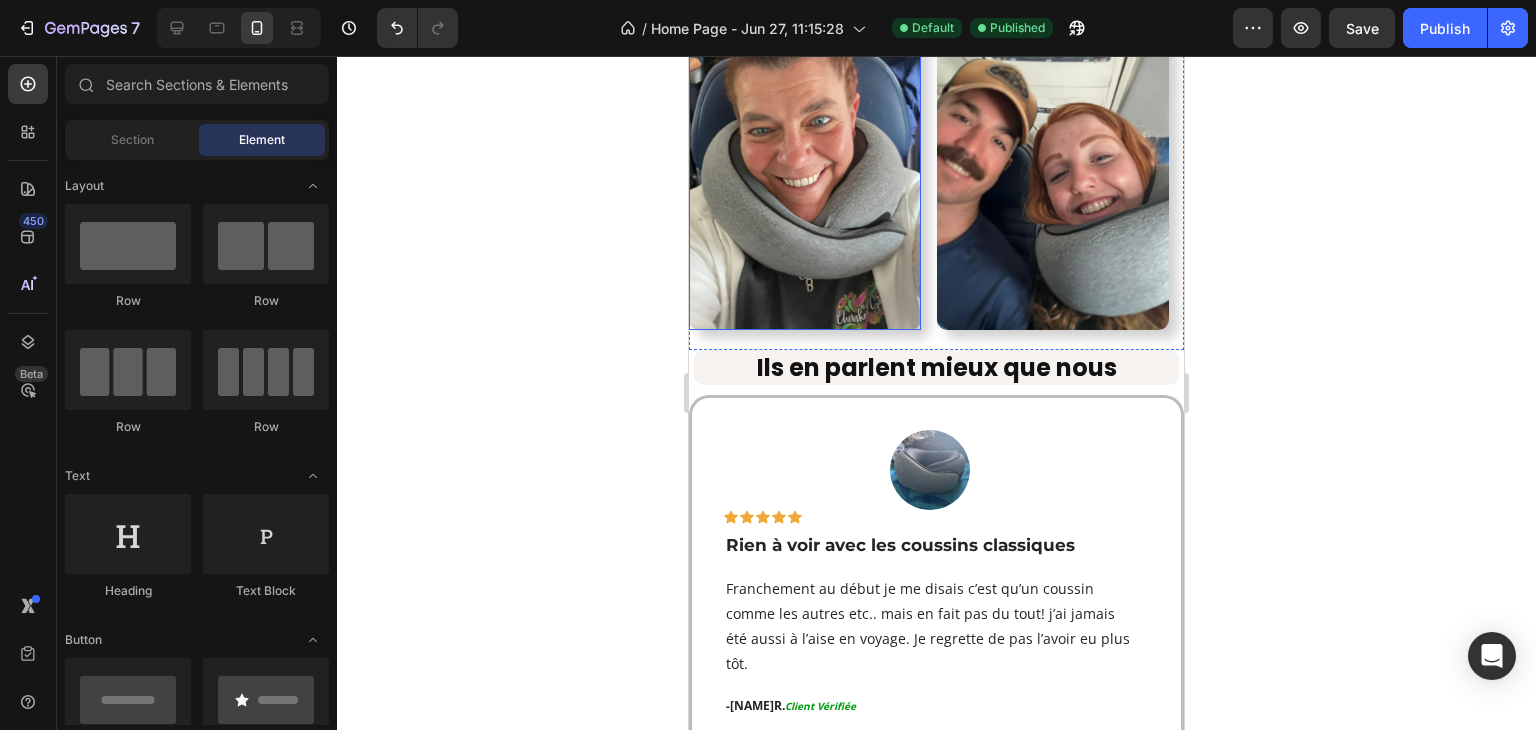 click at bounding box center [805, 174] 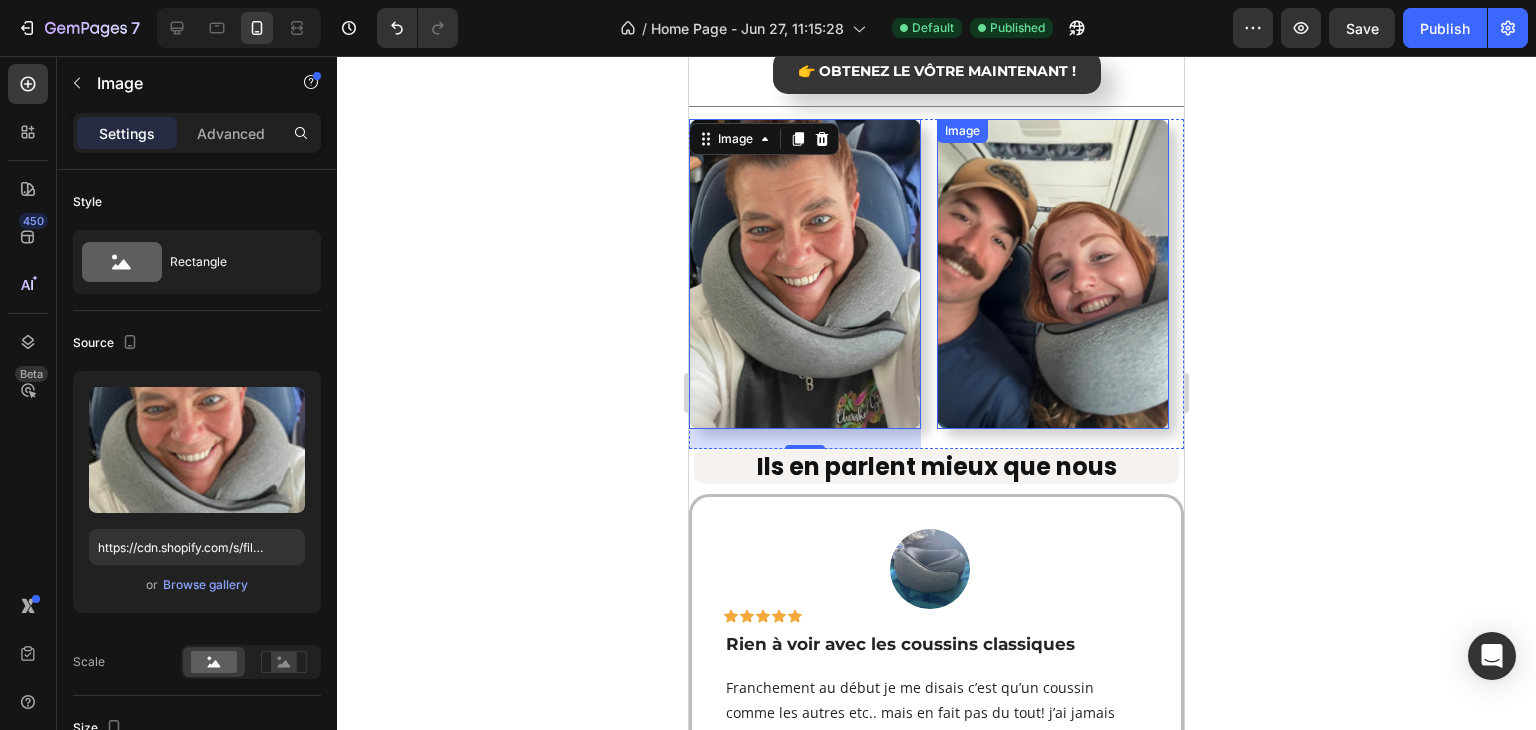 scroll, scrollTop: 2633, scrollLeft: 0, axis: vertical 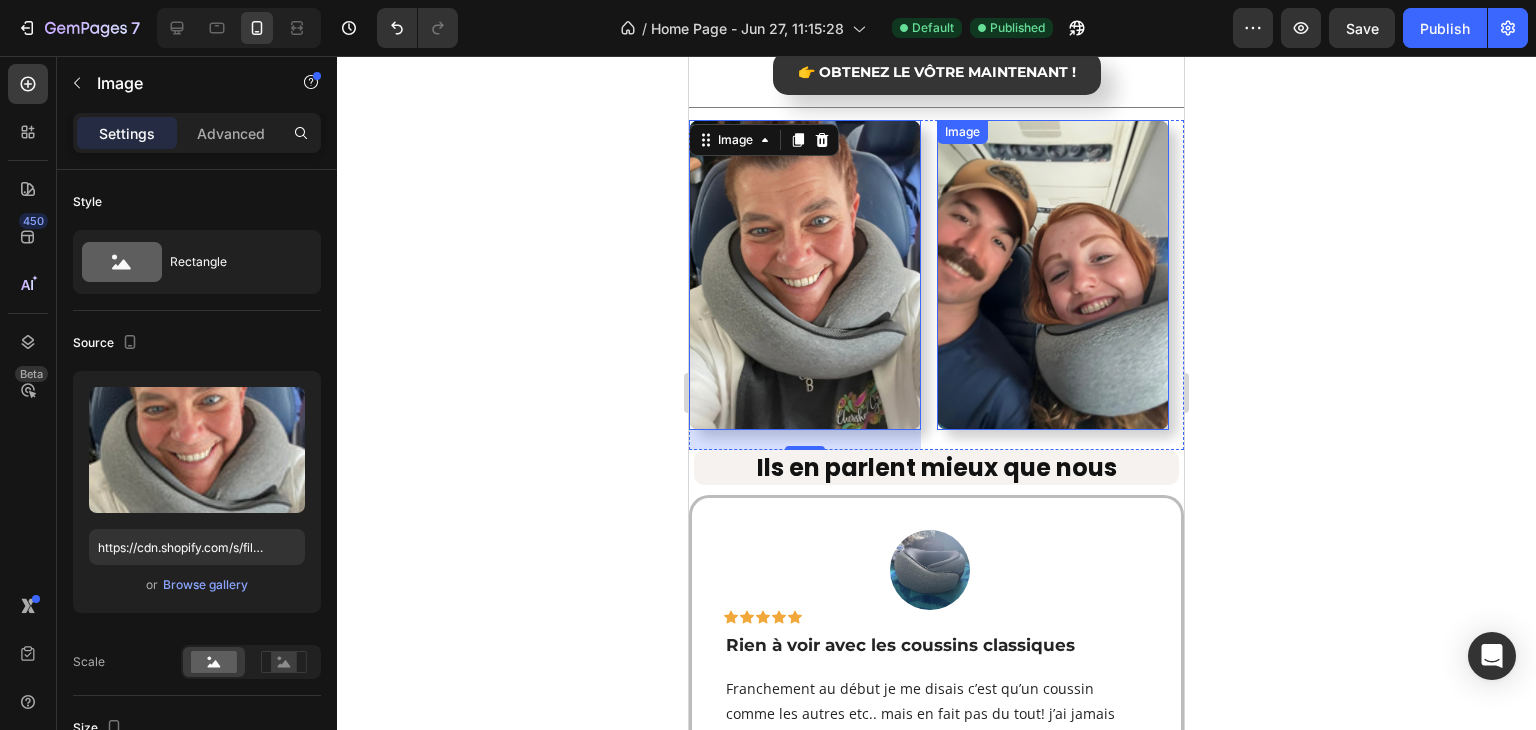 click on "Image   20 Image Image Image Image Image" at bounding box center [936, 284] 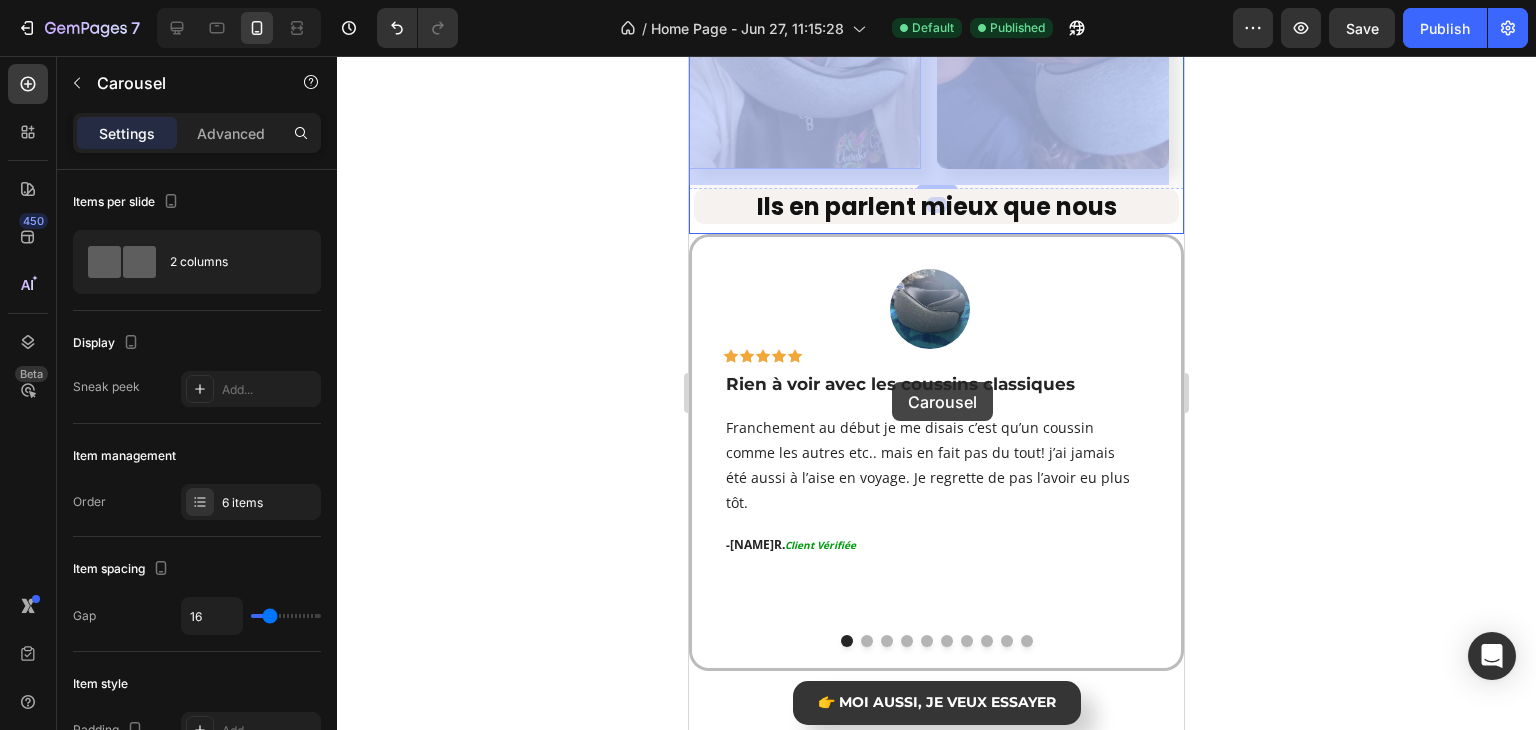 scroll, scrollTop: 2933, scrollLeft: 0, axis: vertical 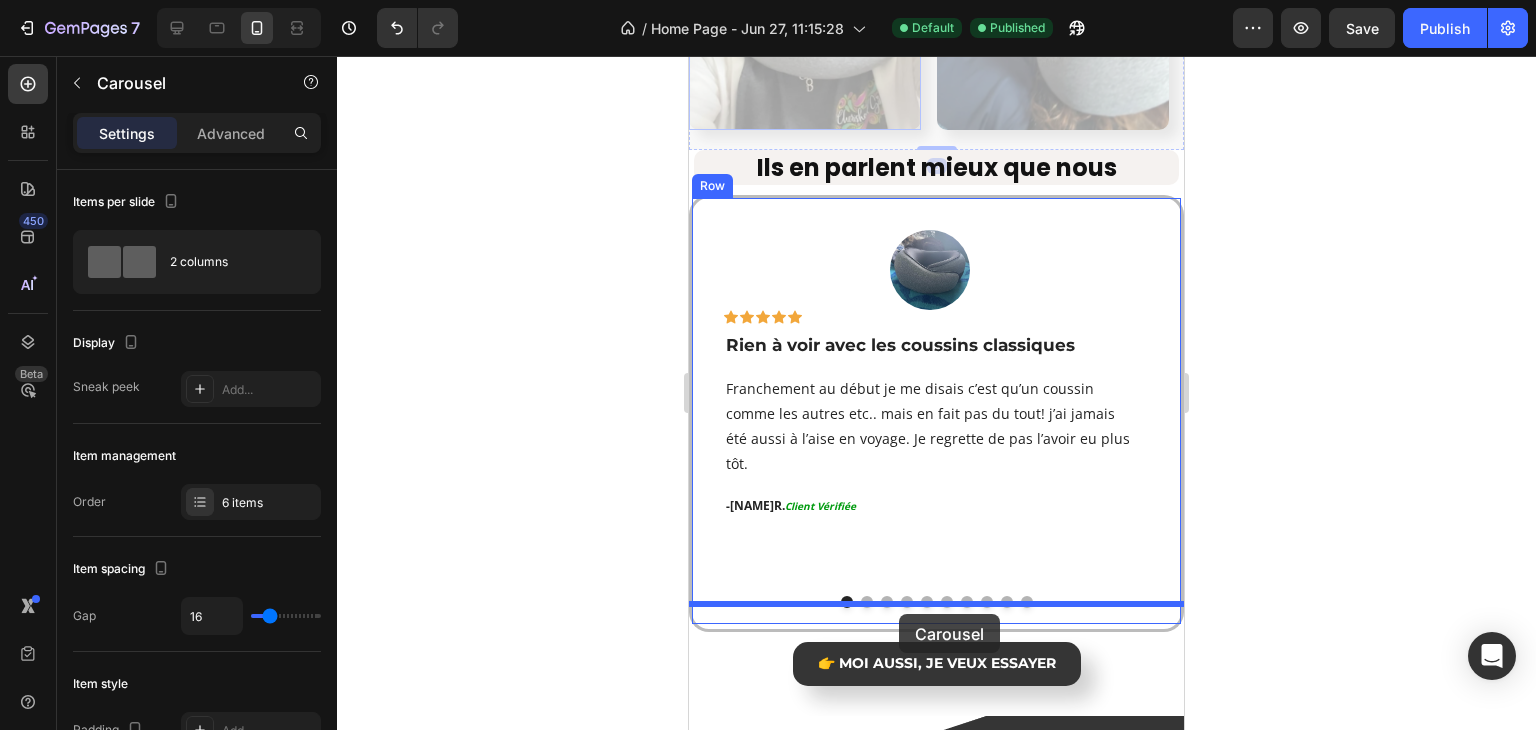 click 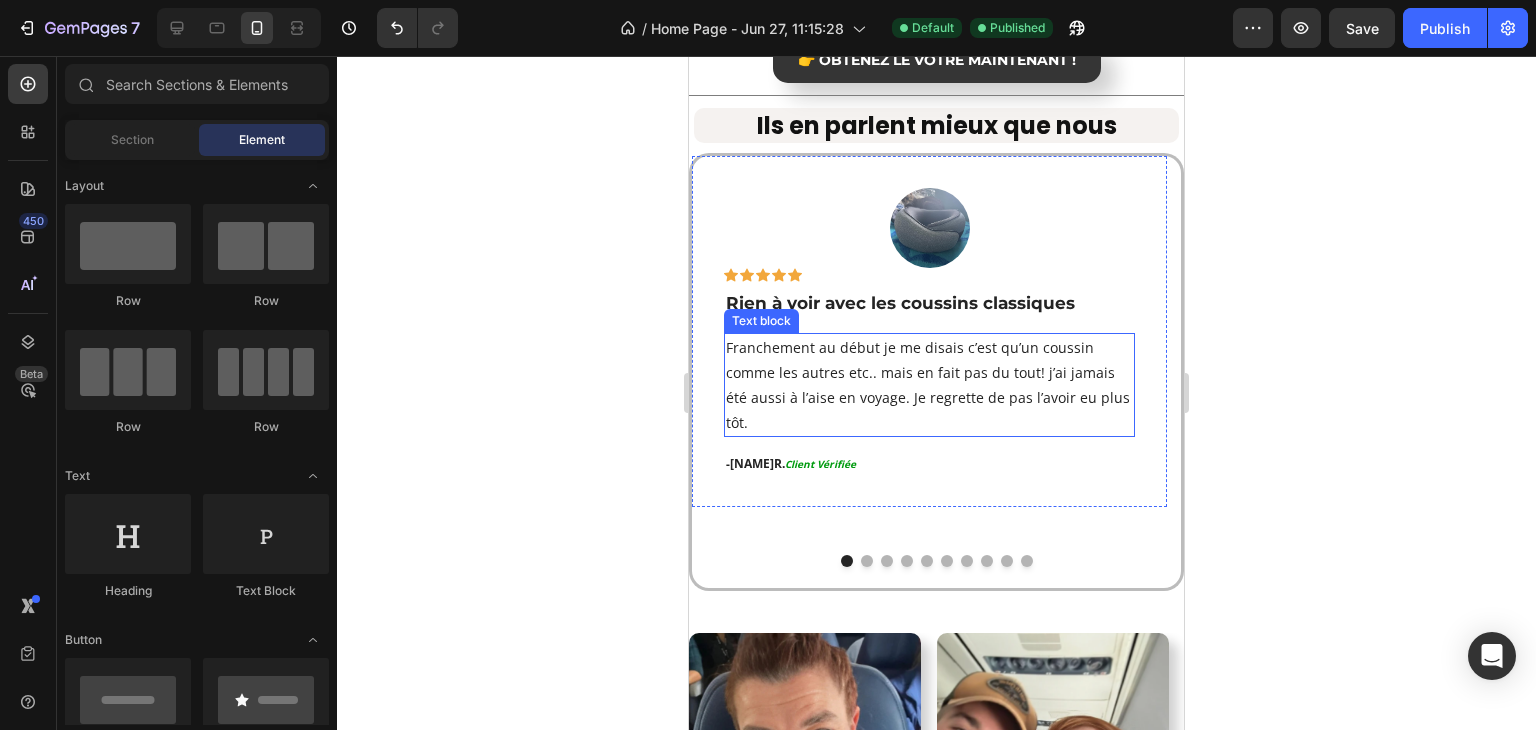 scroll, scrollTop: 2704, scrollLeft: 0, axis: vertical 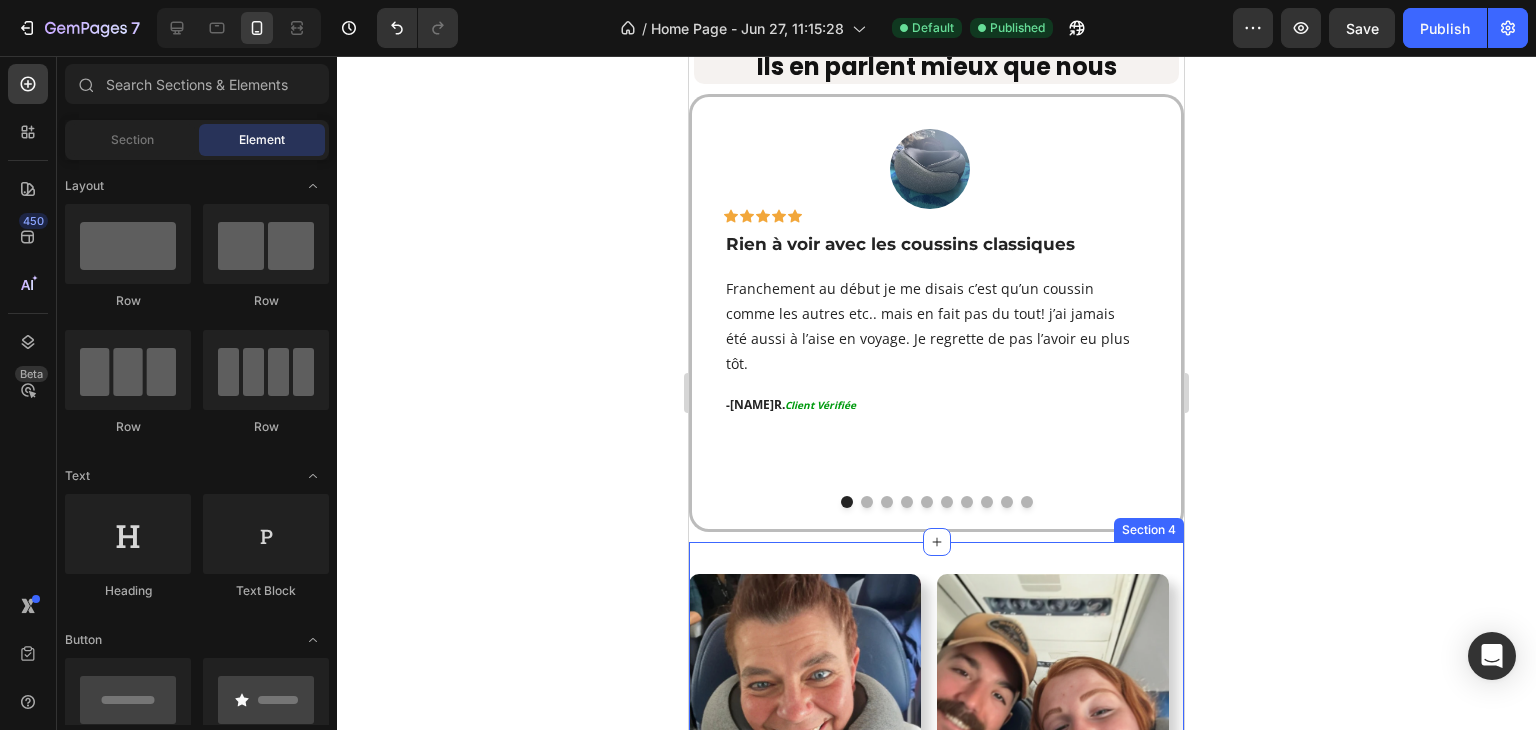 click on "Image Image Image Image Image Image Carousel Section 4" at bounding box center (936, 738) 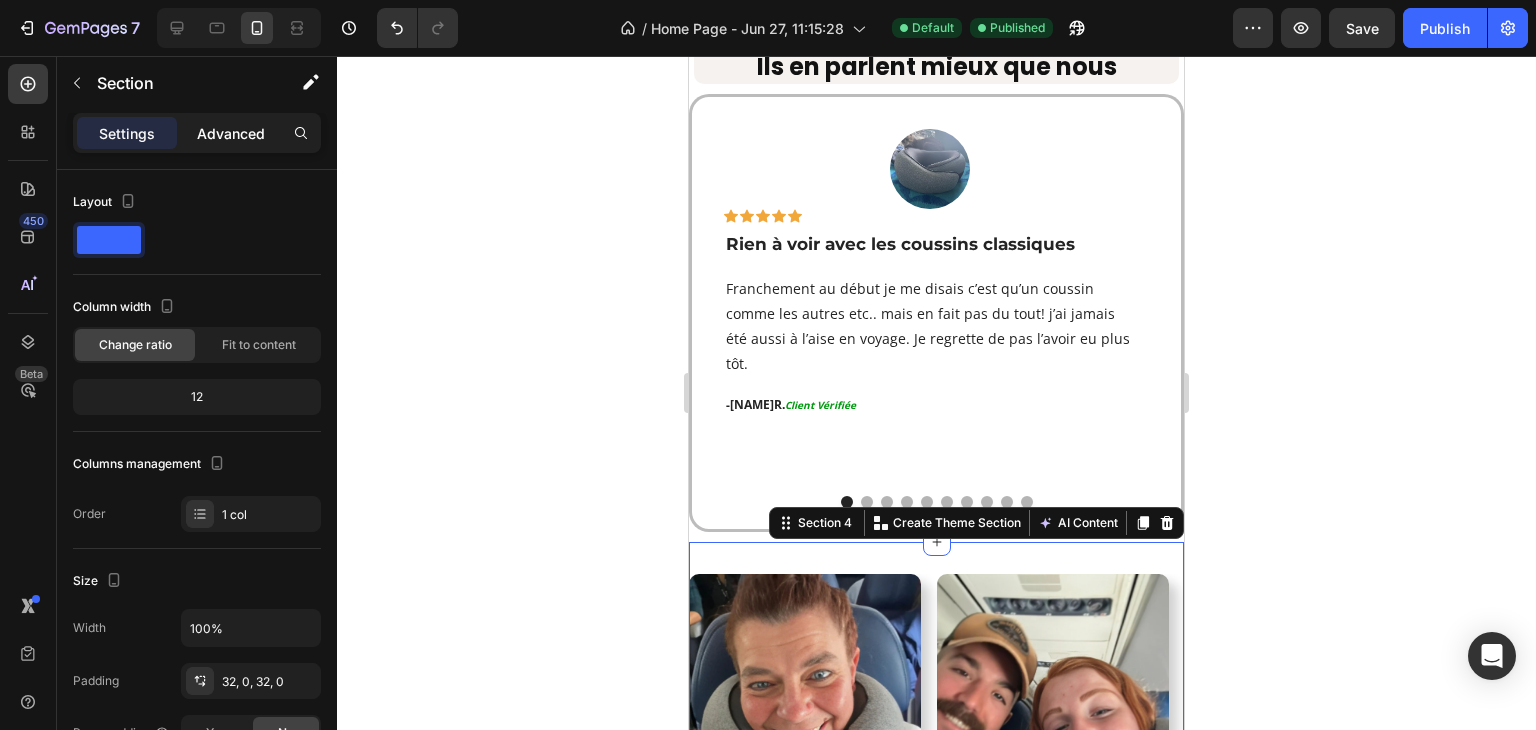 click on "Advanced" at bounding box center [231, 133] 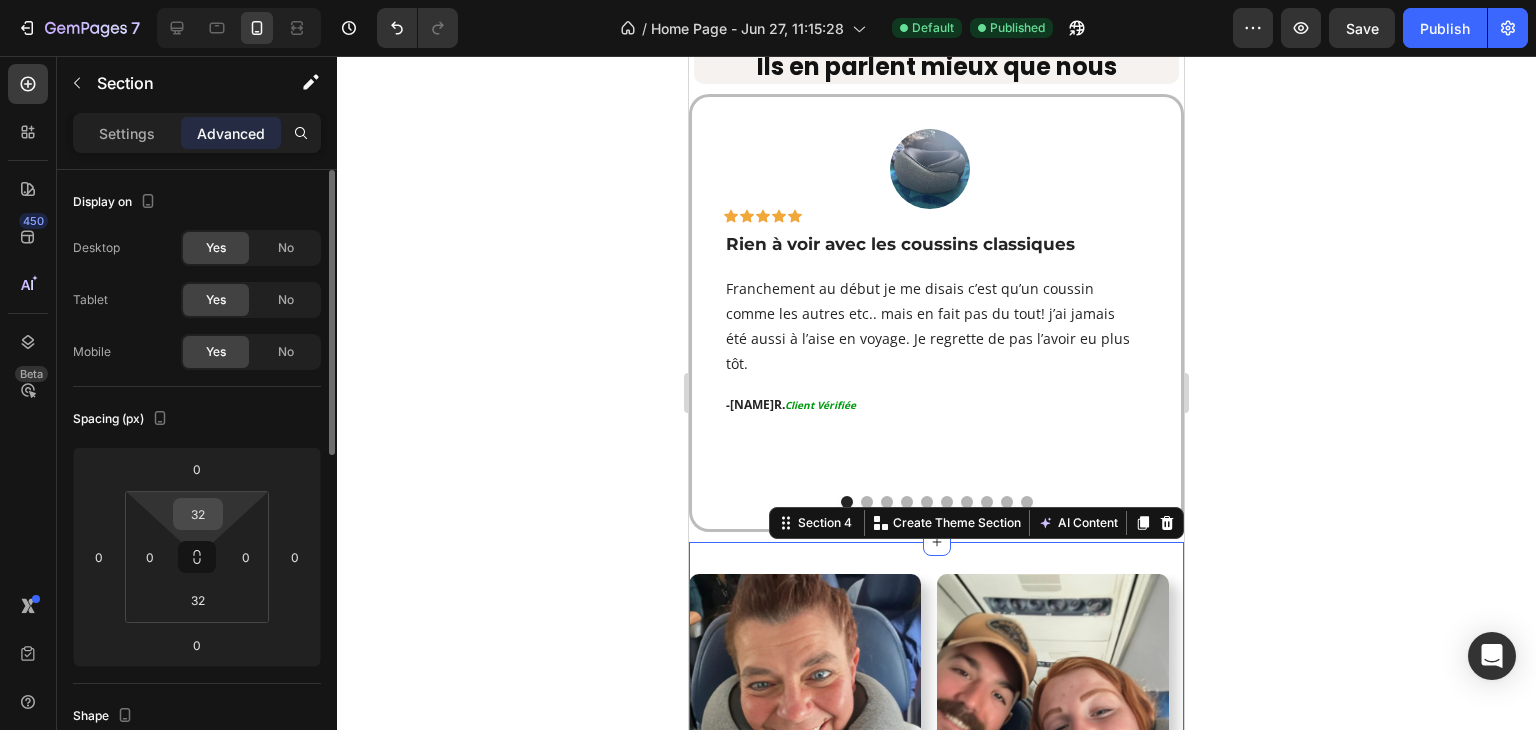 click on "7  Version history  /  Home Page - Jun 27, 11:15:28 Default Published Preview  Save   Publish  450 Beta Sections(18) Elements(83) Section Element Hero Section Product Detail Brands Trusted Badges Guarantee Product Breakdown How to use Testimonials Compare Bundle FAQs Social Proof Brand Story Product List Collection Blog List Contact Sticky Add to Cart Custom Footer Browse Library 450 Layout
Row
Row
Row
Row Text
Heading
Text Block Button
Button
Button Media
Image
Image" at bounding box center [768, 0] 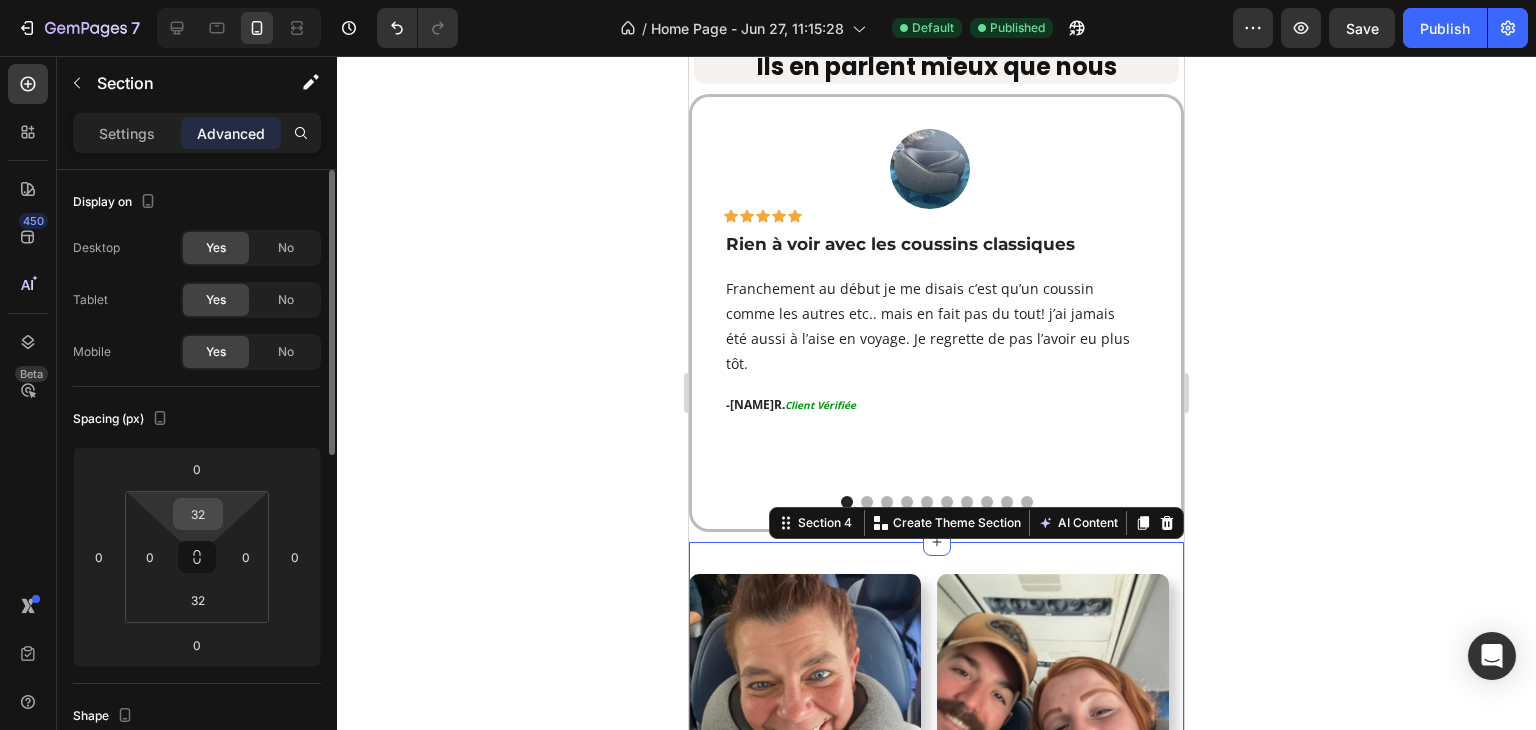 type on "2" 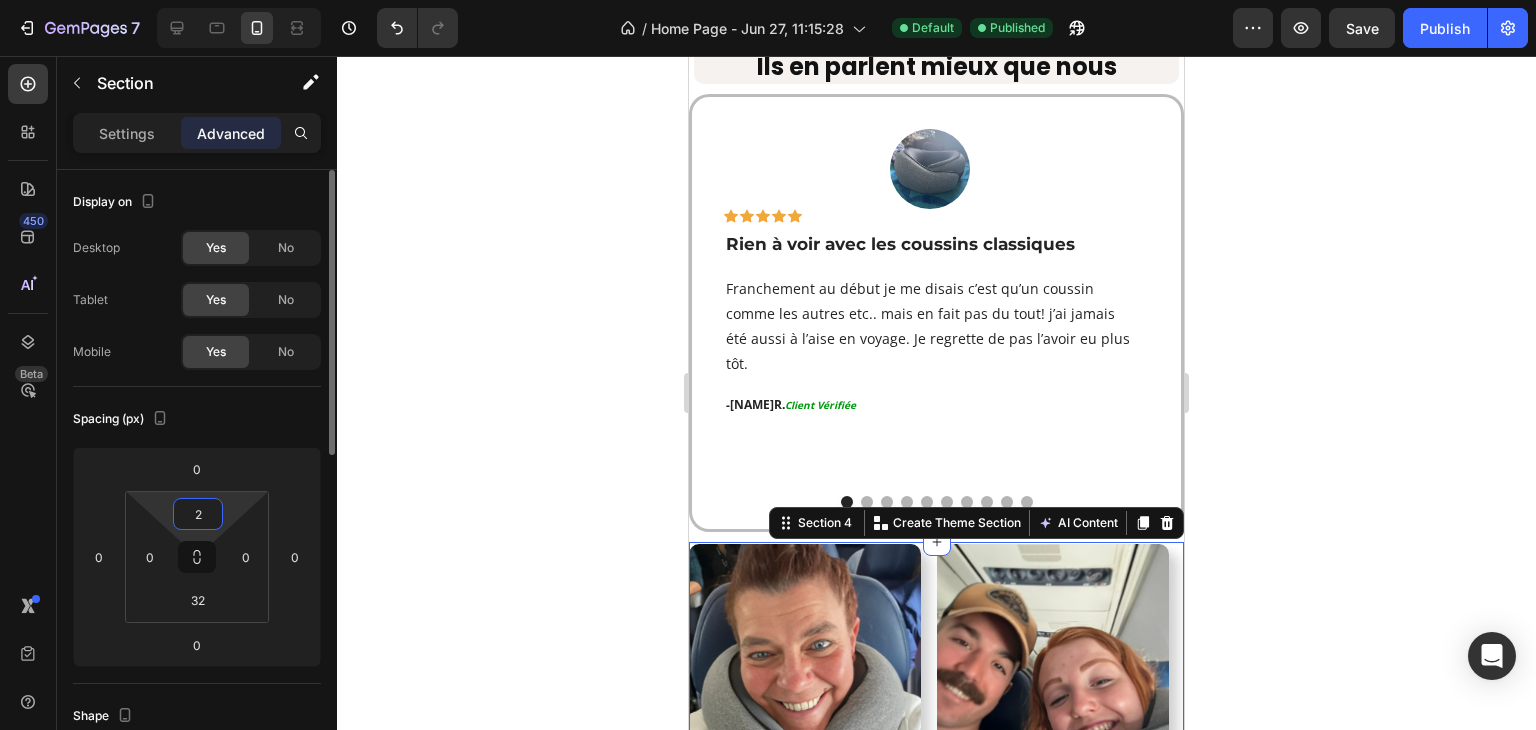 click on "2" at bounding box center [198, 514] 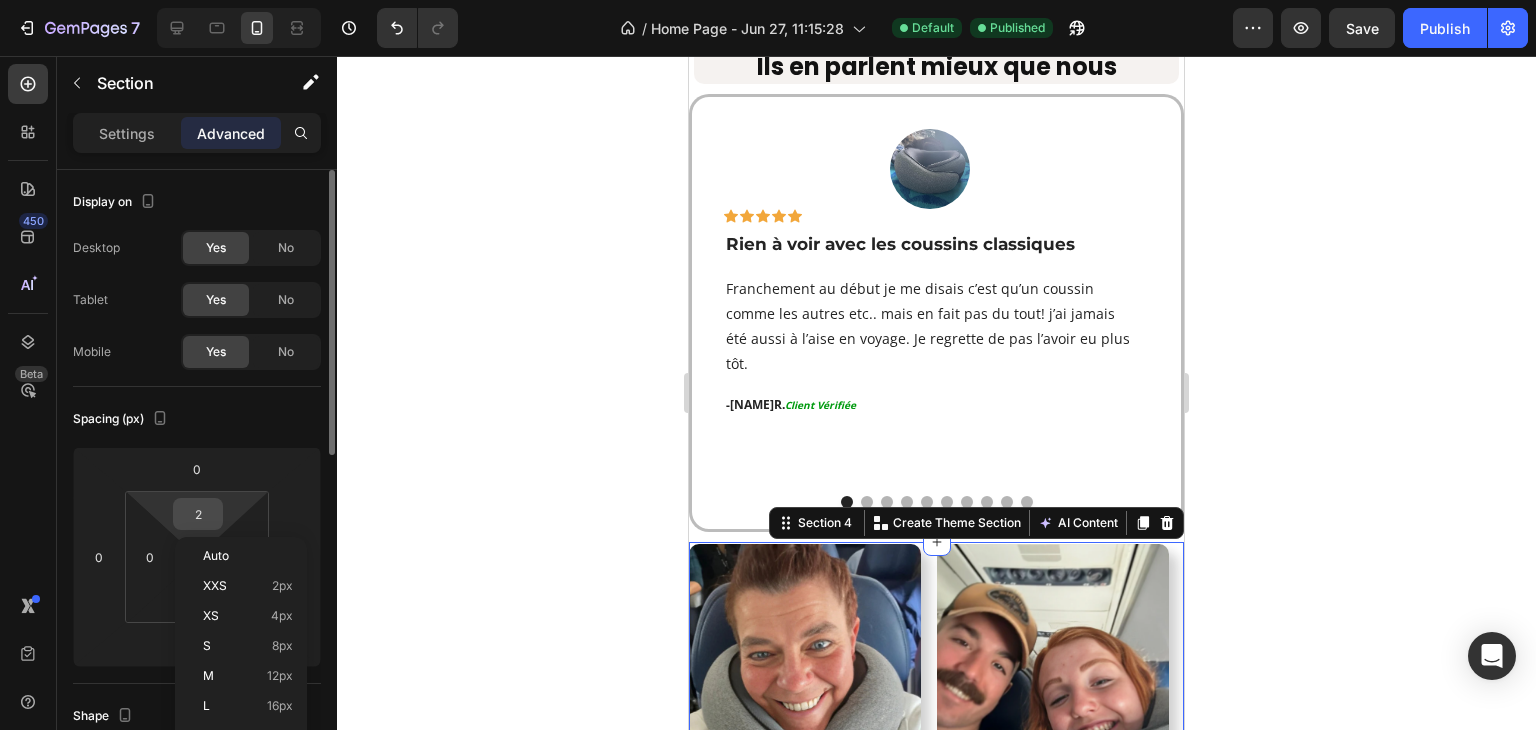 click on "2" at bounding box center (198, 514) 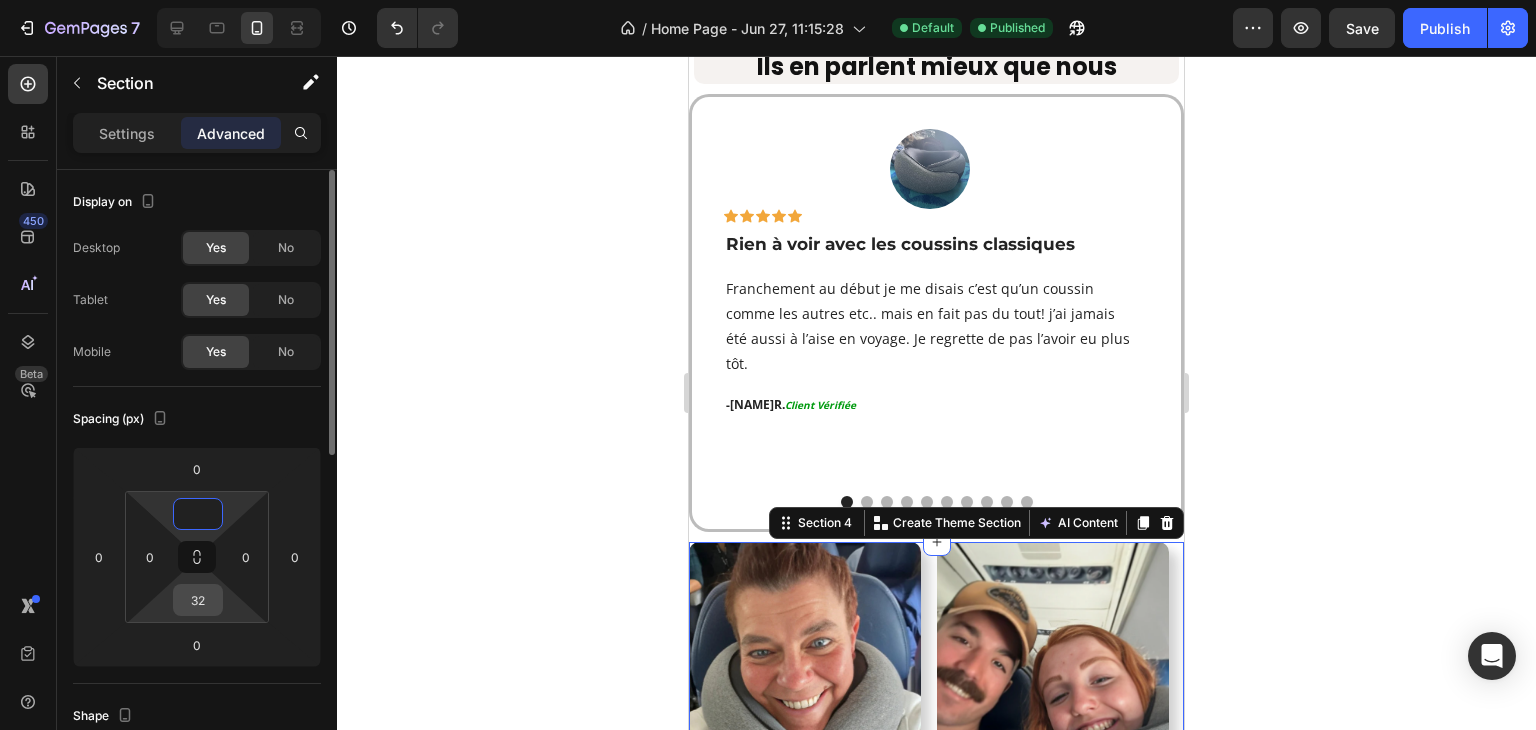 type on "0" 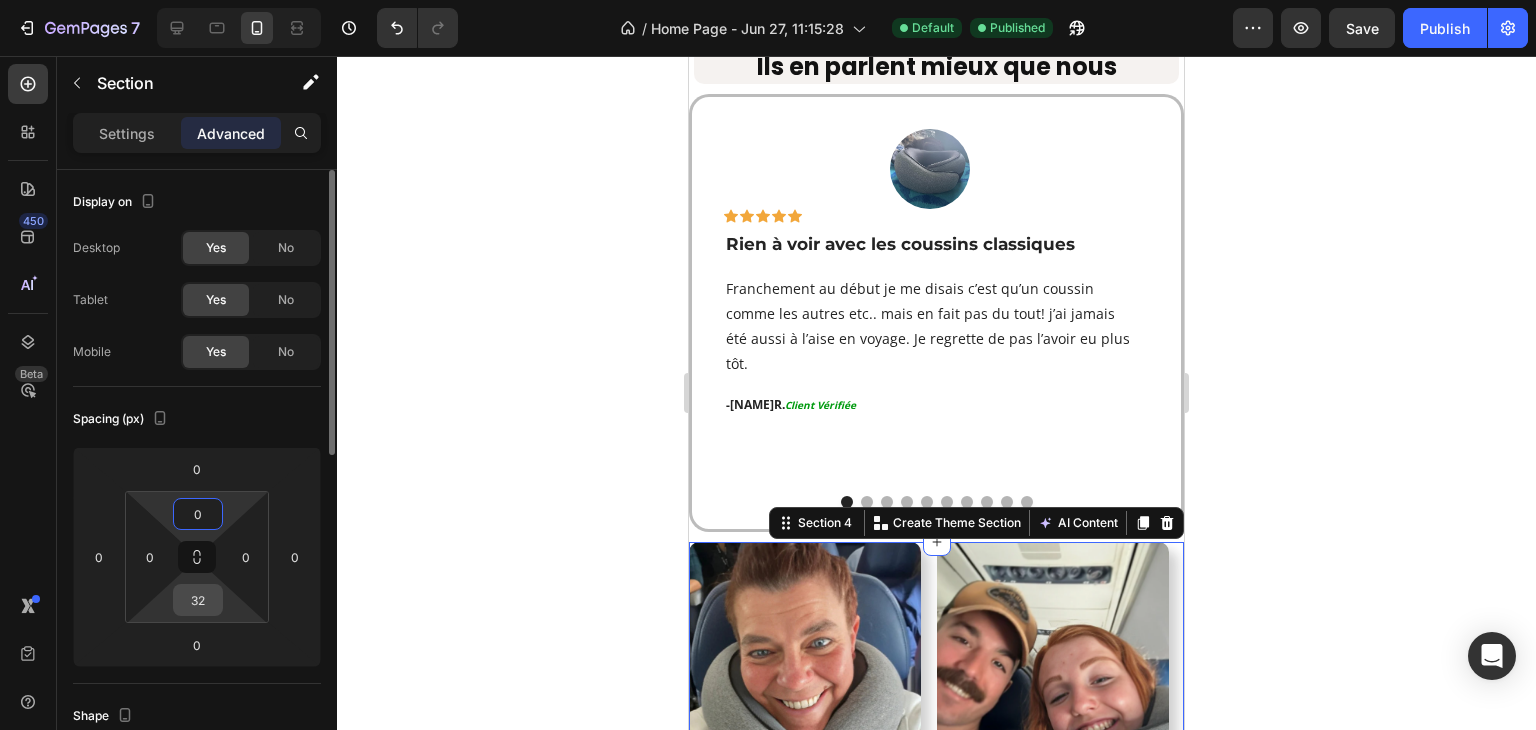 click on "32" at bounding box center [198, 600] 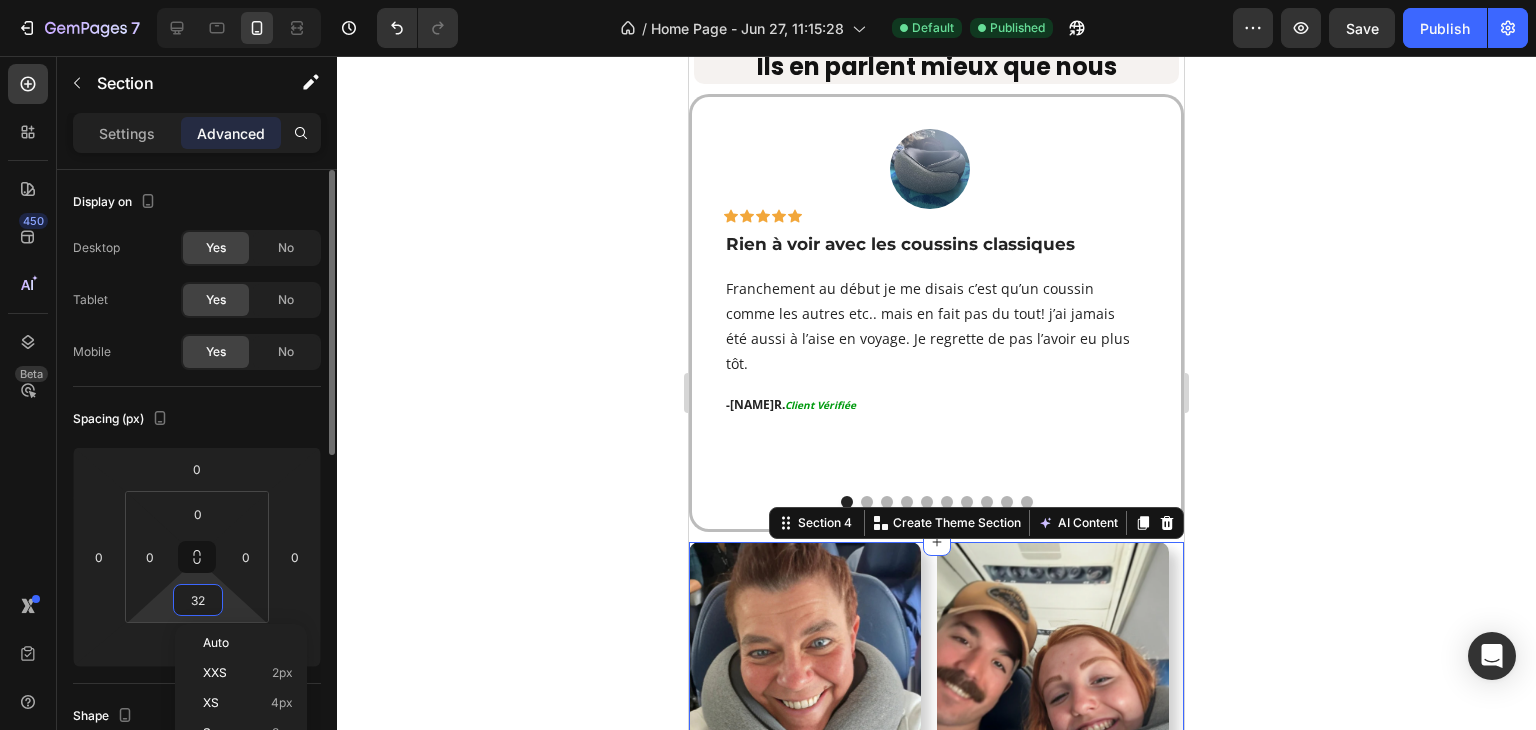 type 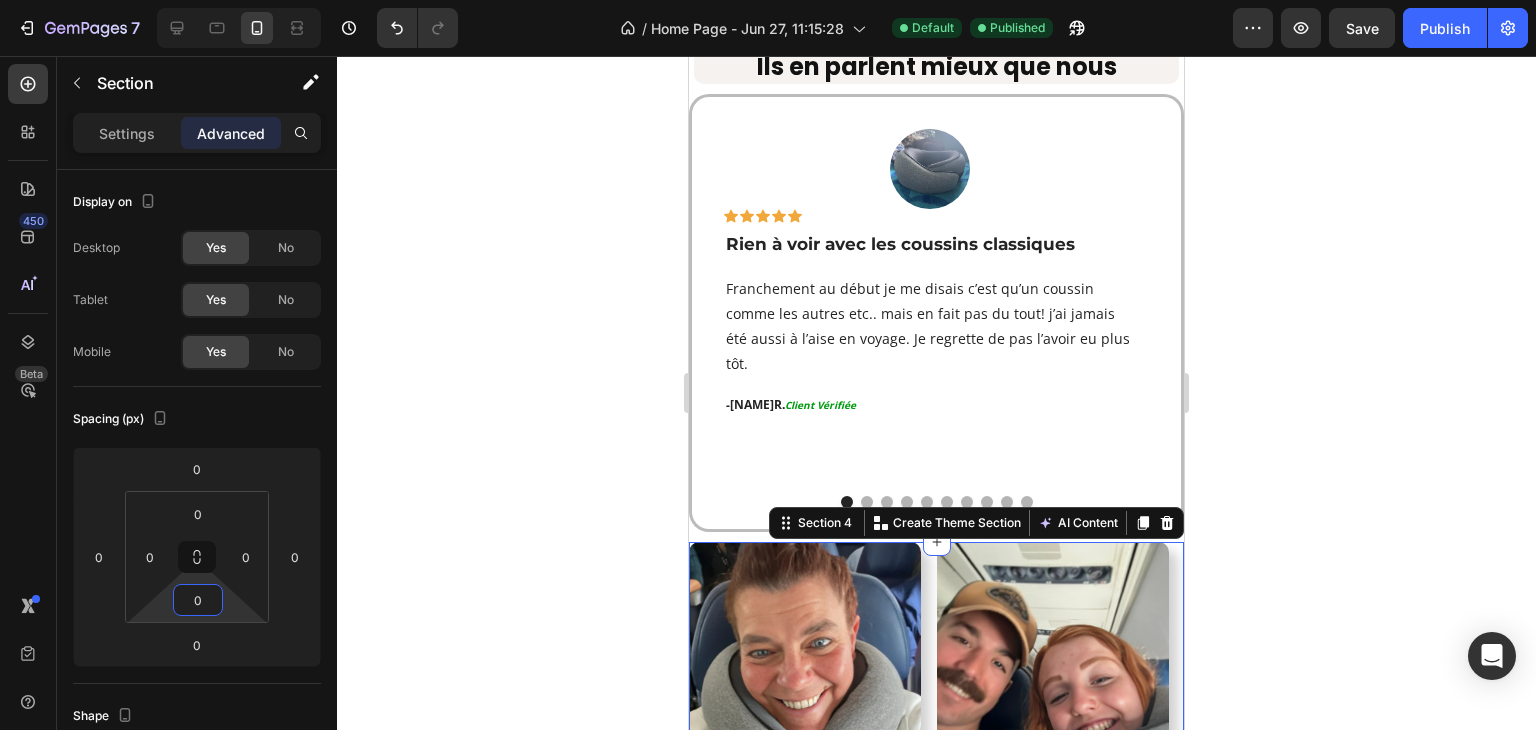 click 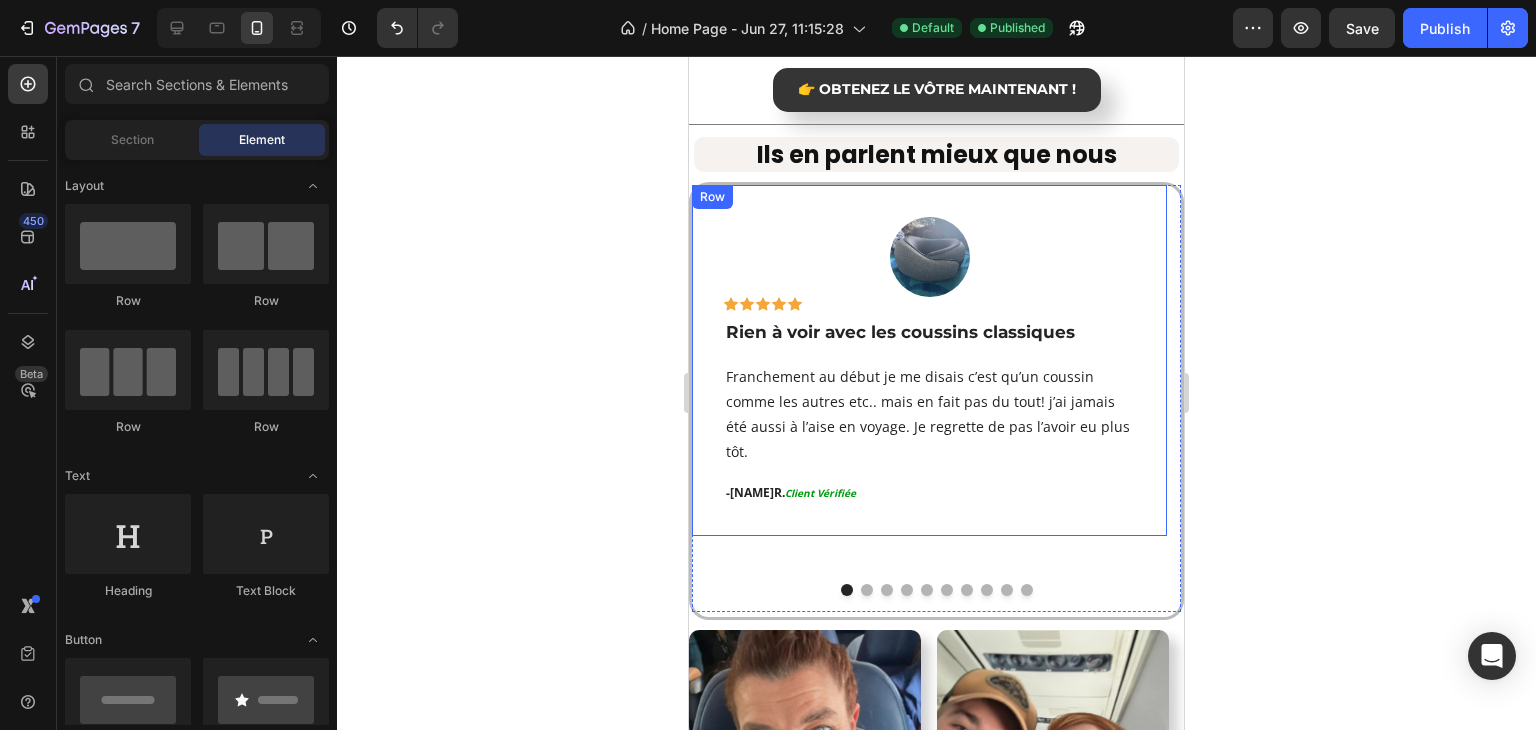scroll, scrollTop: 2504, scrollLeft: 0, axis: vertical 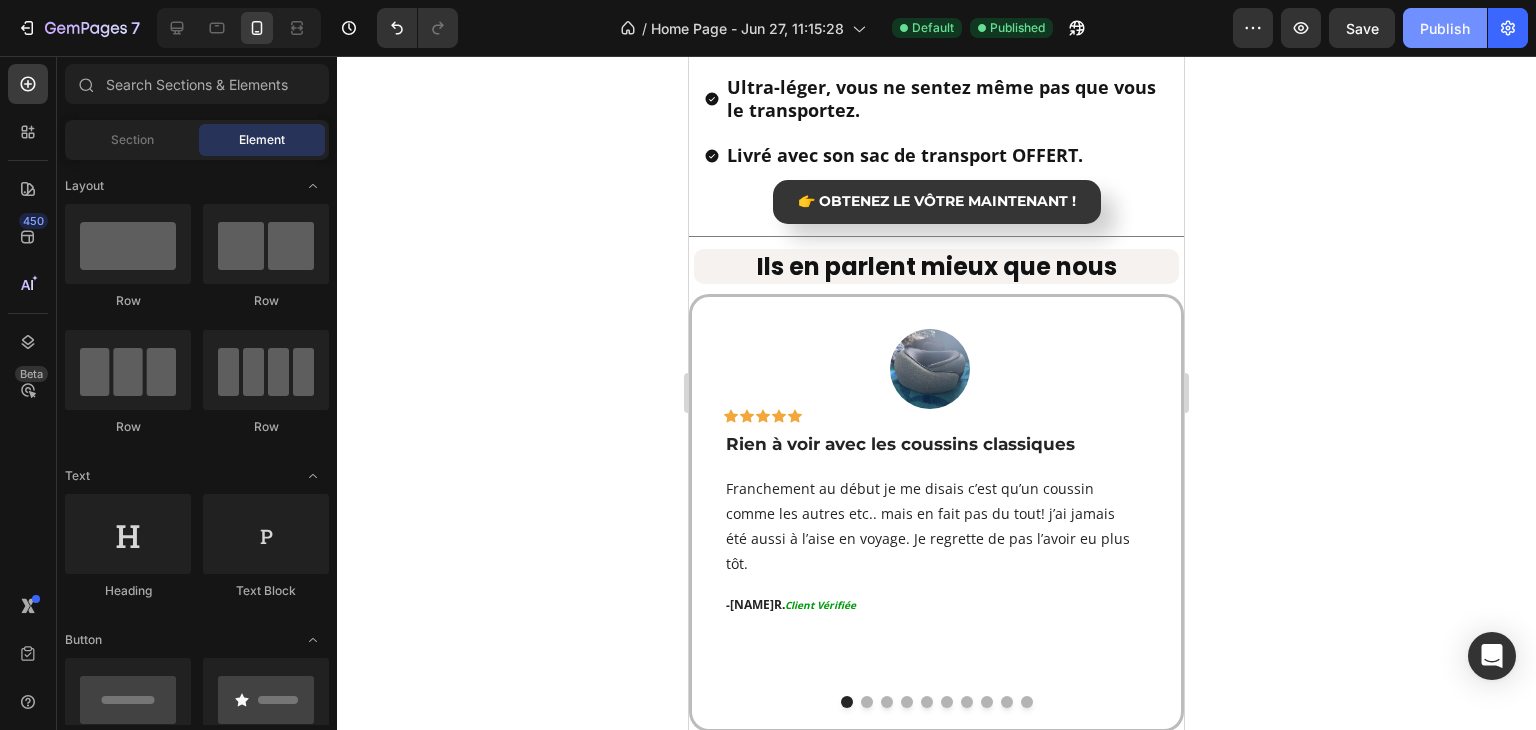 click on "Publish" 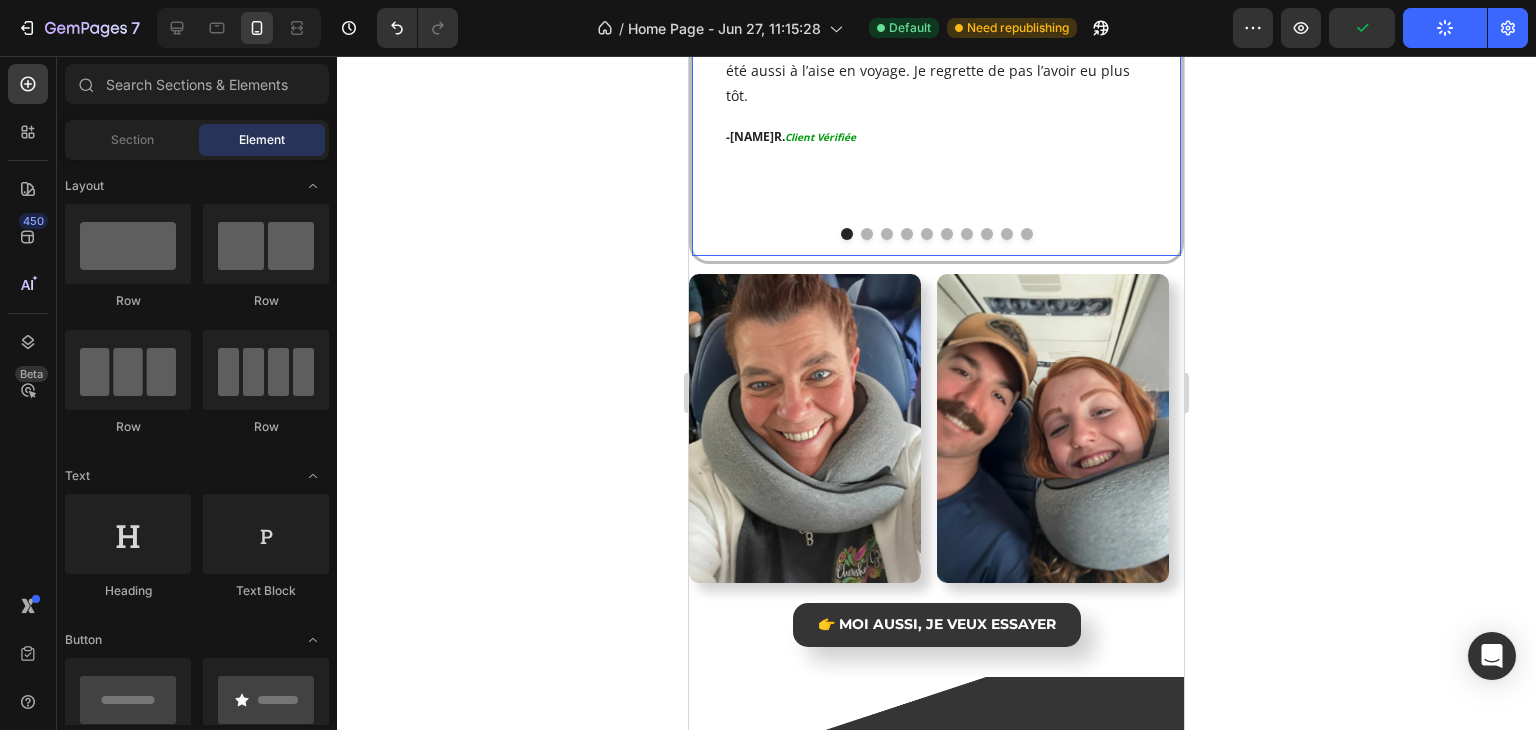 scroll, scrollTop: 3004, scrollLeft: 0, axis: vertical 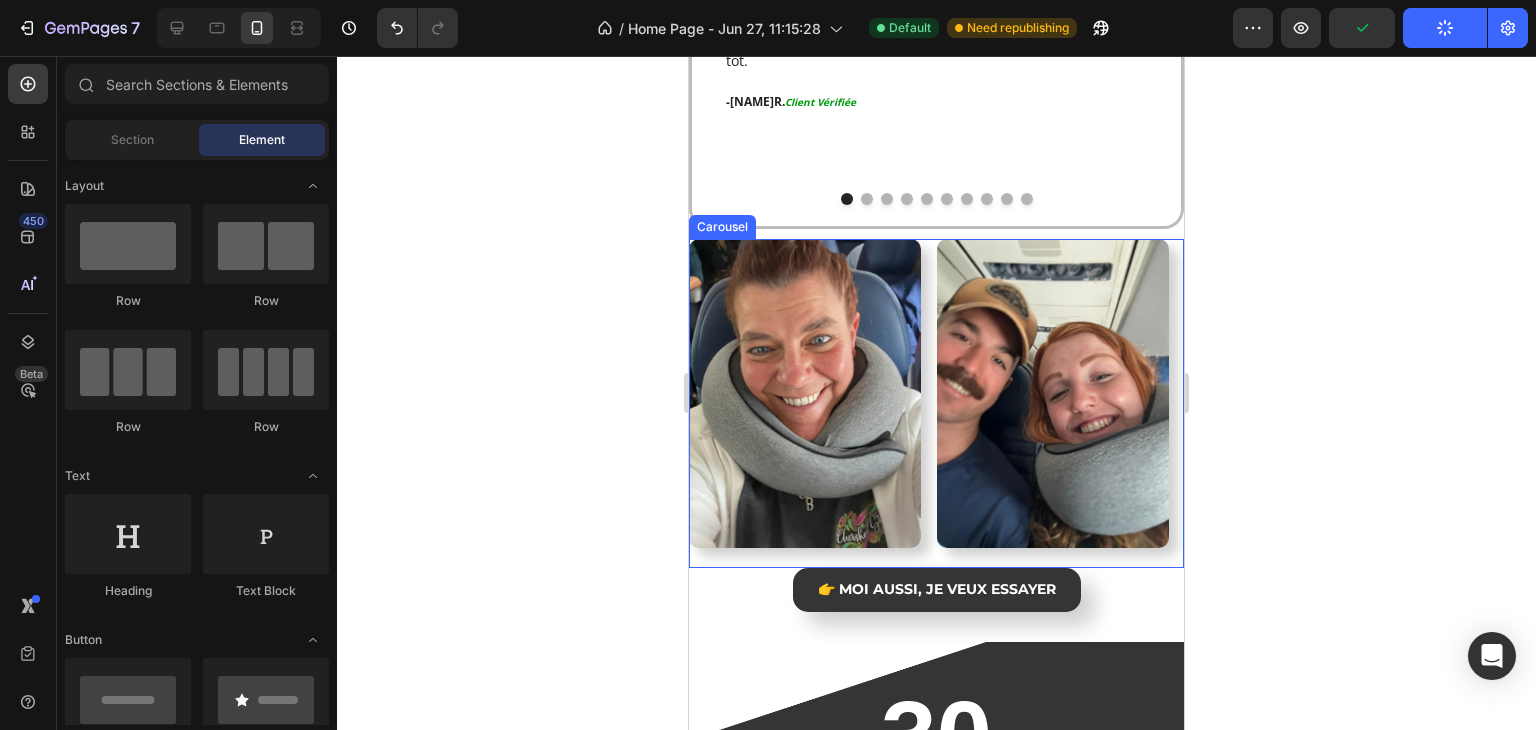 click on "Image Image Image Image Image Image" at bounding box center [936, 403] 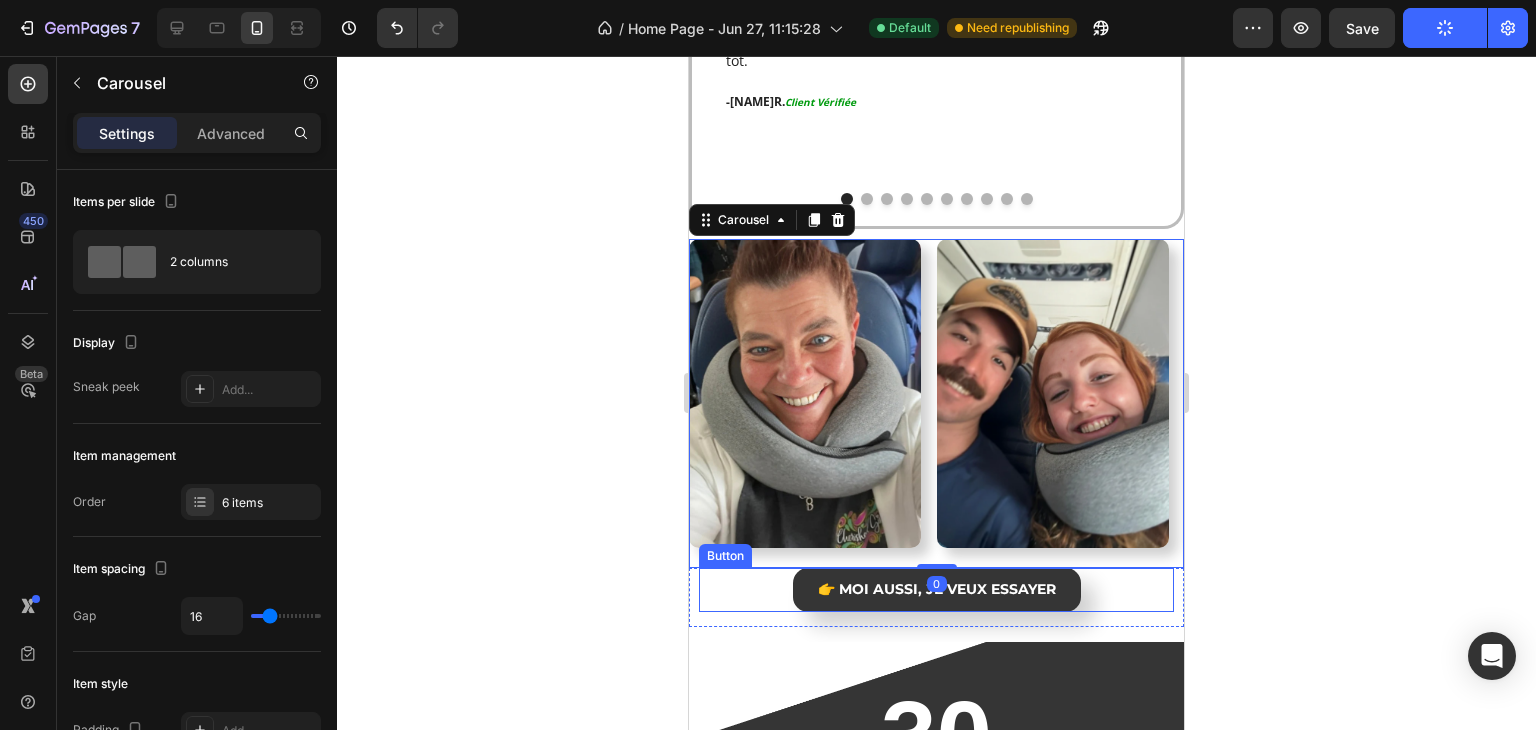 click on "👉 Moi aussi, je veux essayer Button" at bounding box center (936, 590) 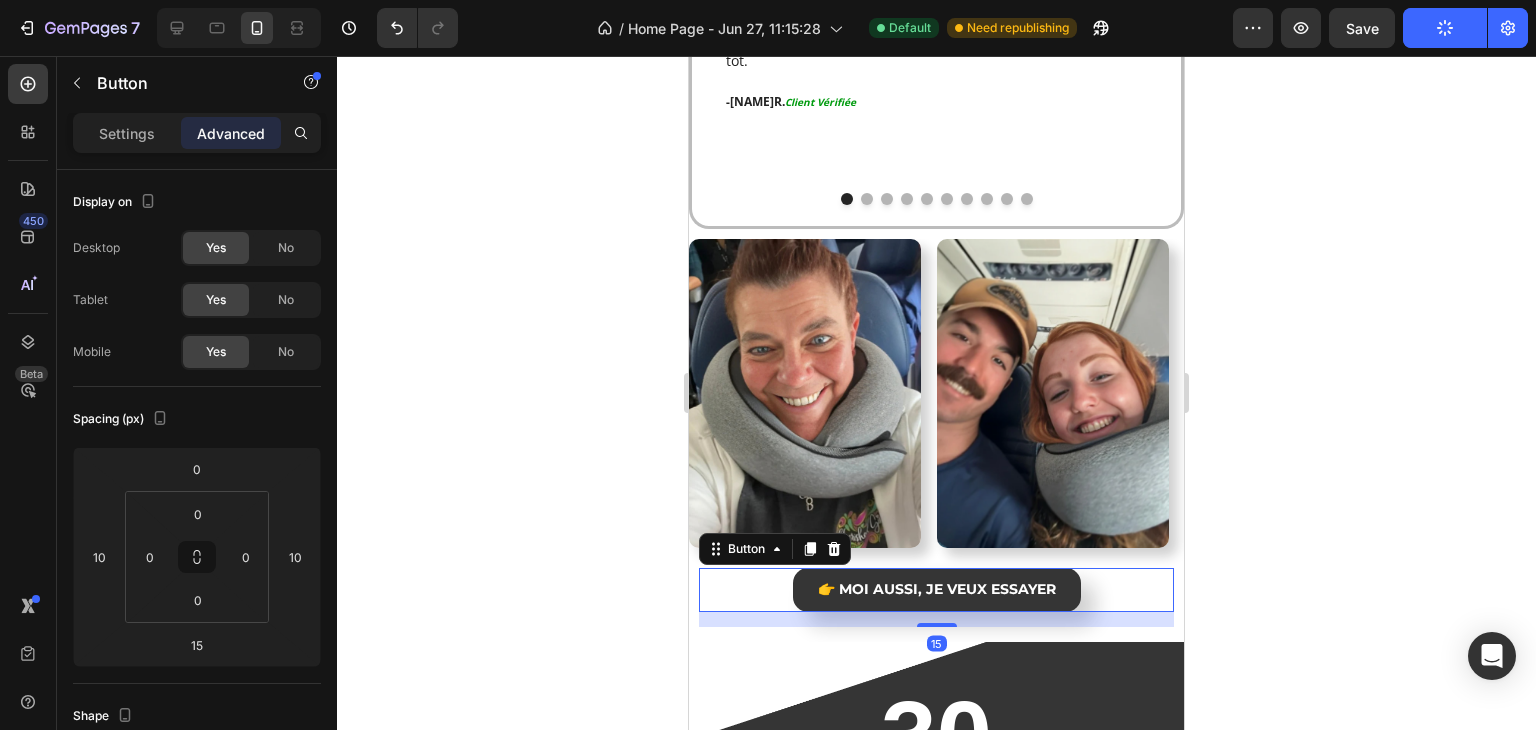 click on "15" at bounding box center (936, 619) 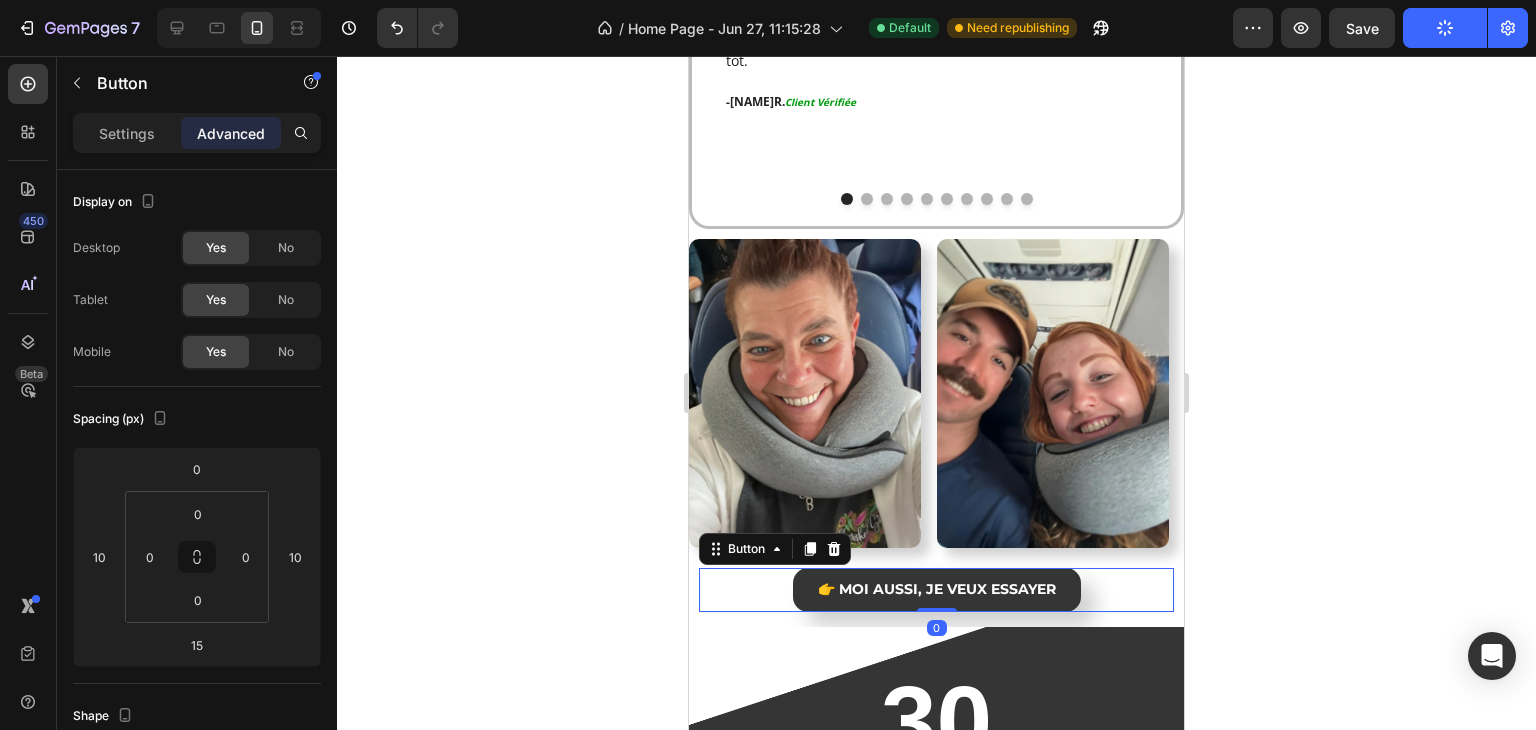 drag, startPoint x: 942, startPoint y: 600, endPoint x: 1066, endPoint y: 514, distance: 150.90395 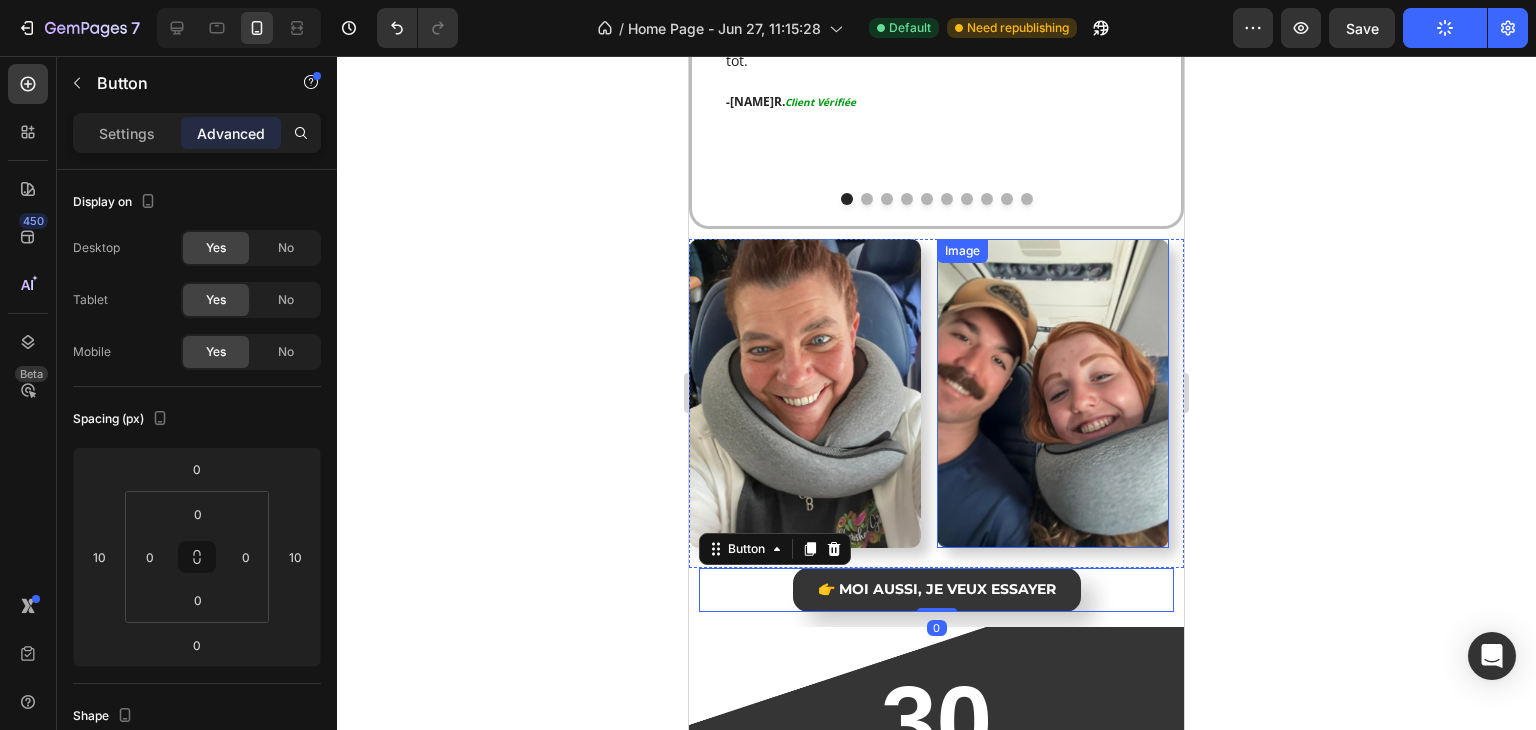 click 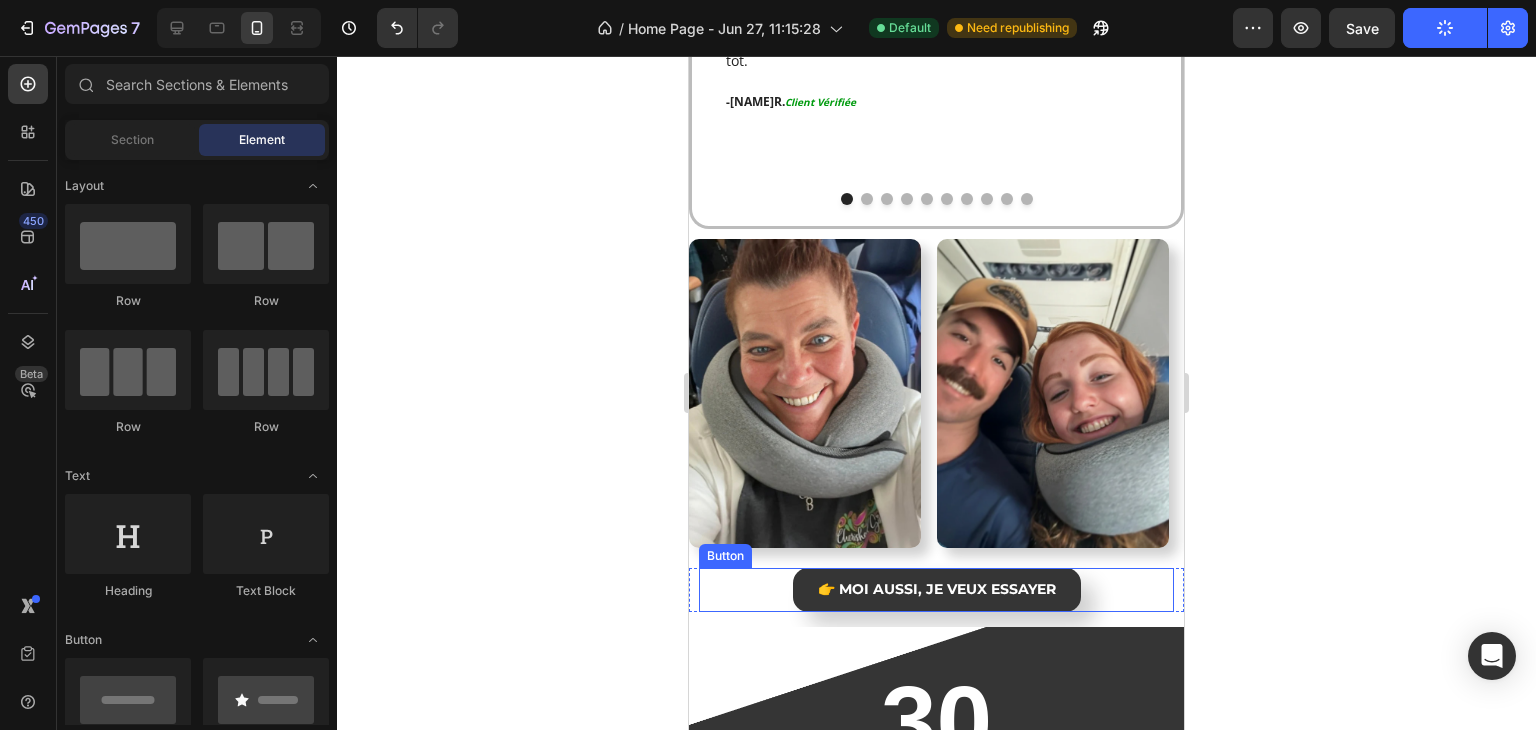click on "👉 Moi aussi, je veux essayer Button" at bounding box center [936, 590] 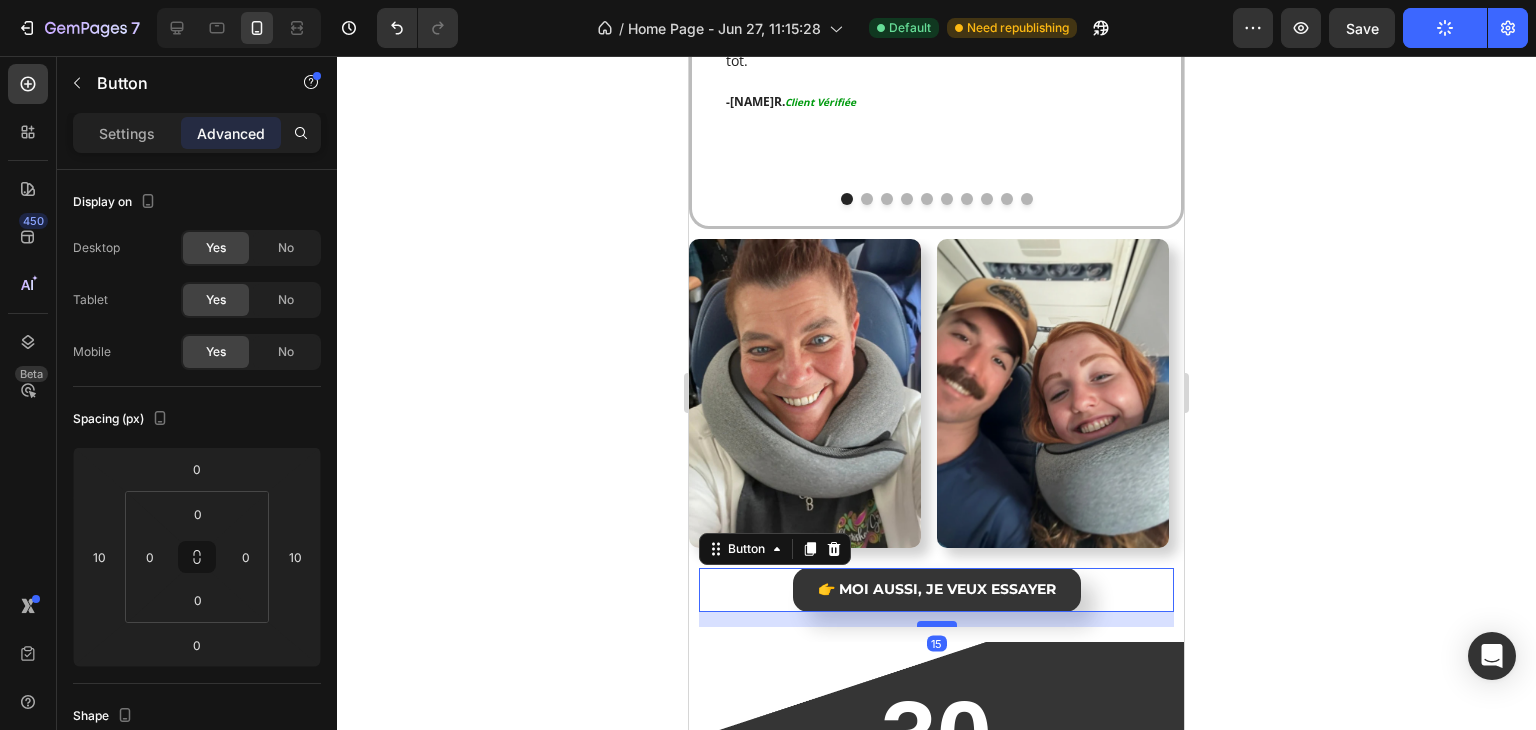 drag, startPoint x: 912, startPoint y: 582, endPoint x: 918, endPoint y: 597, distance: 16.155495 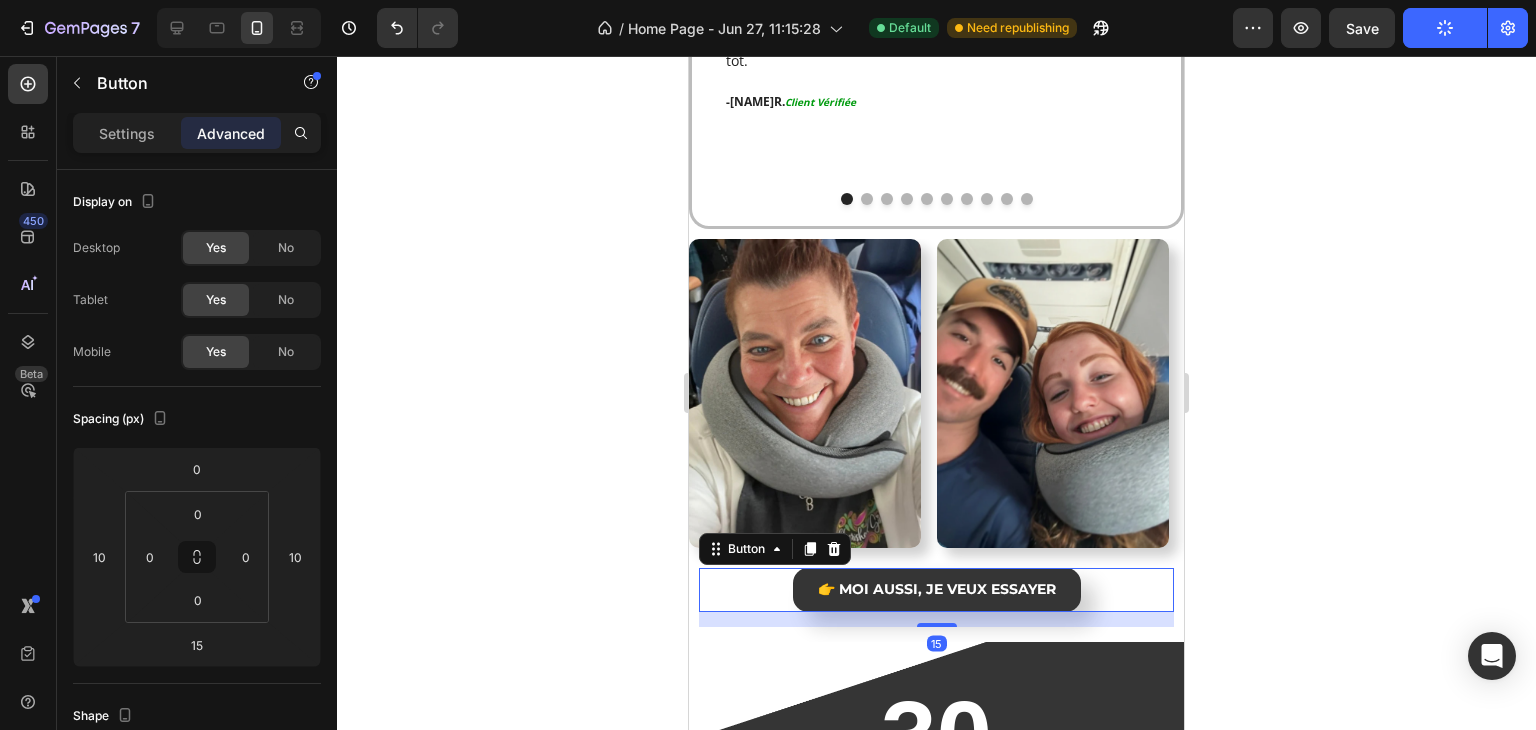 click 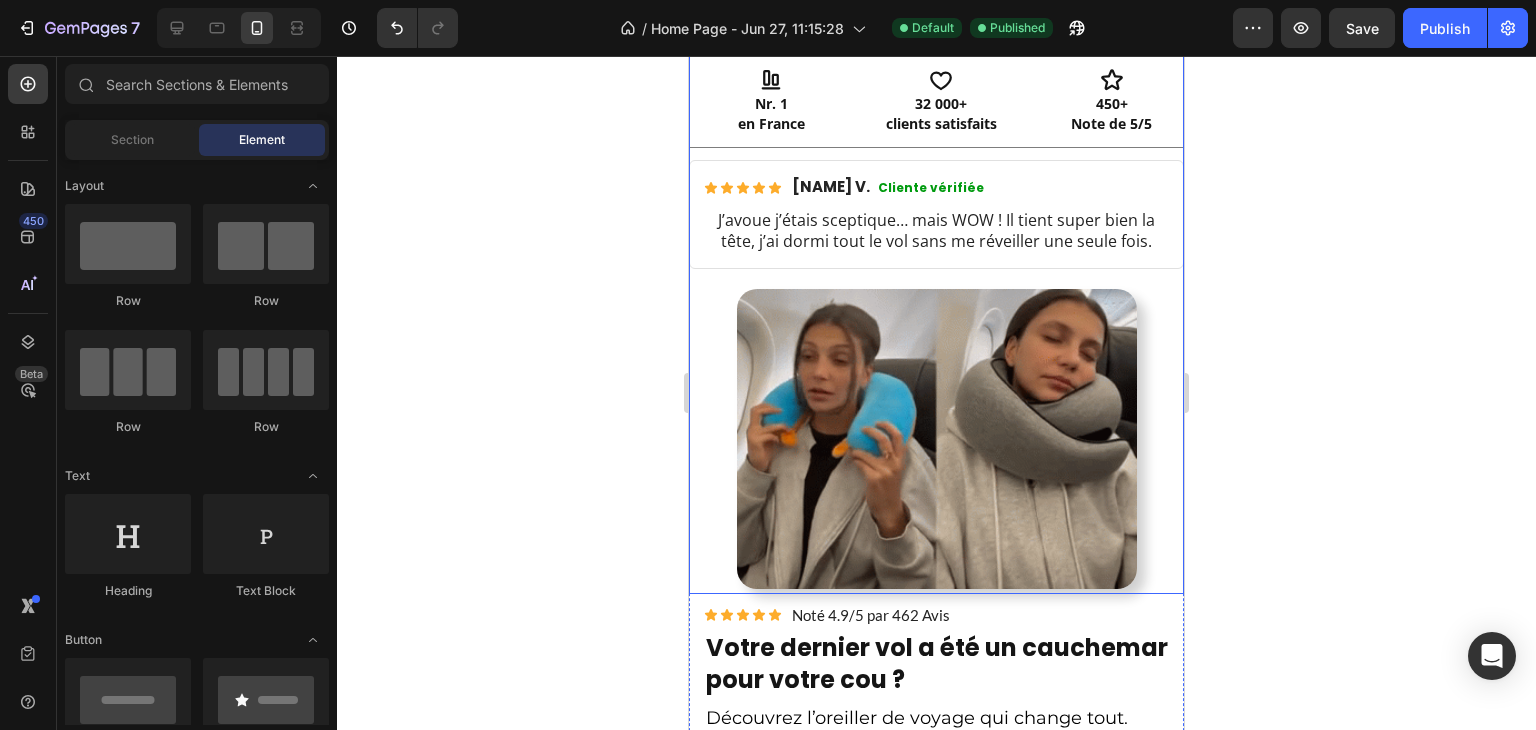 scroll, scrollTop: 1104, scrollLeft: 0, axis: vertical 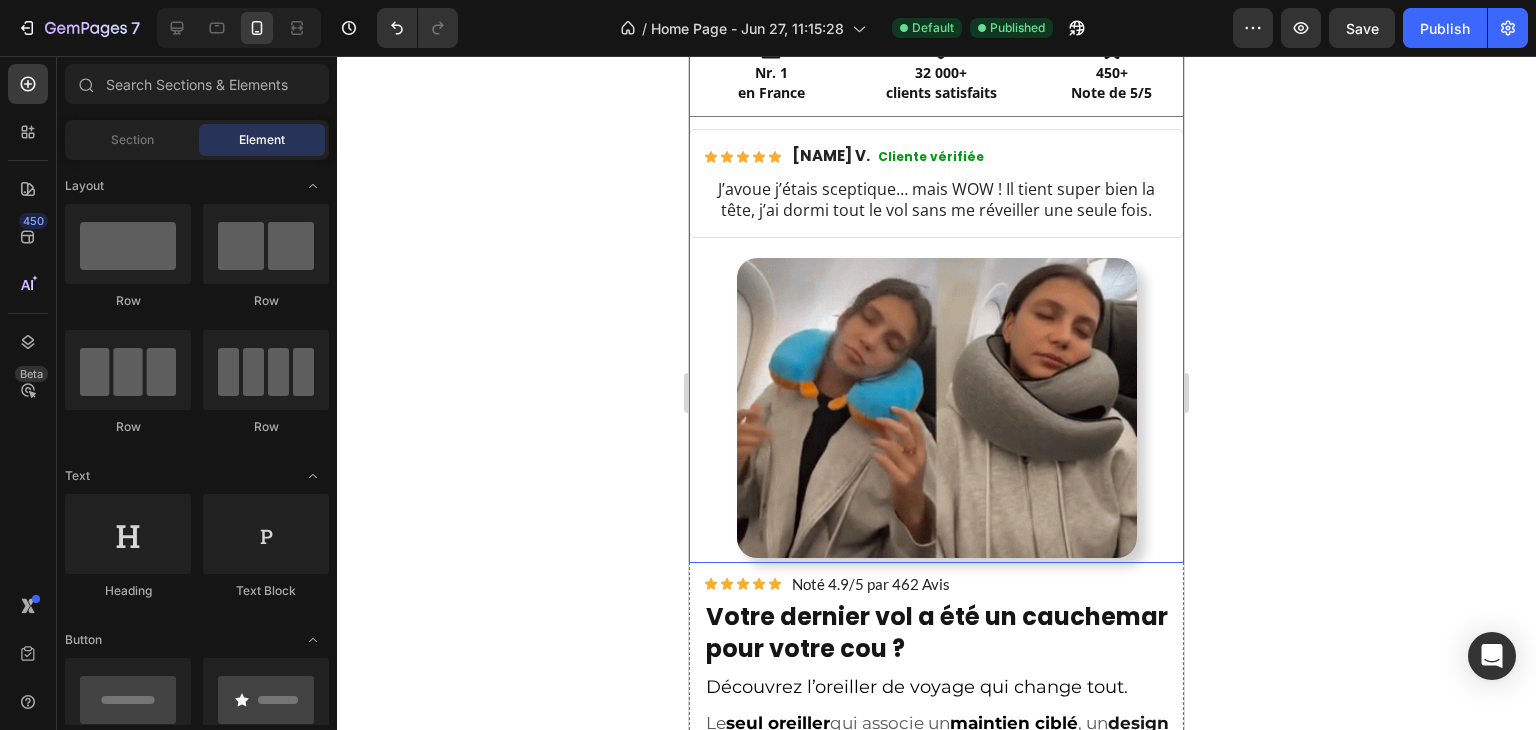 click at bounding box center [937, 408] 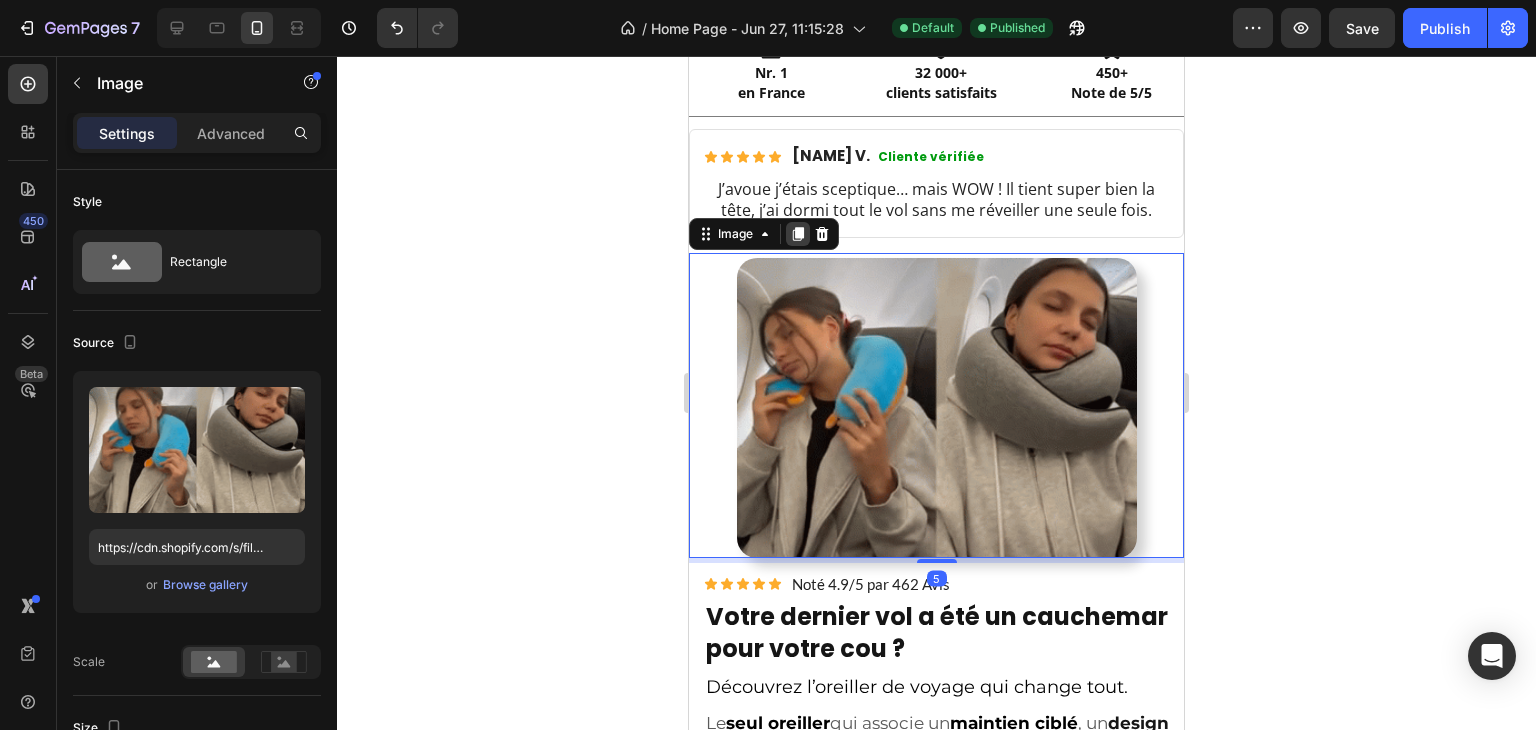 click 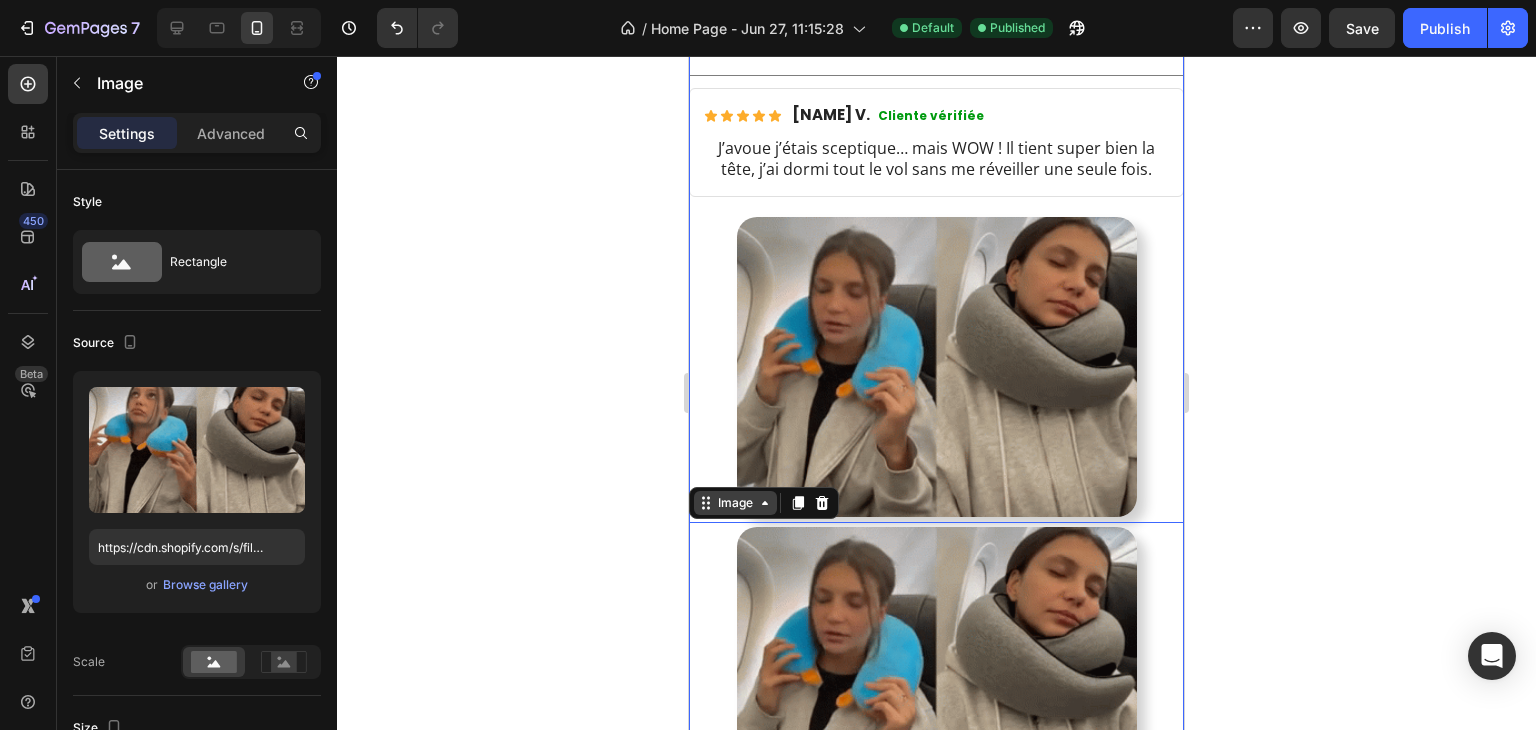 scroll, scrollTop: 801, scrollLeft: 0, axis: vertical 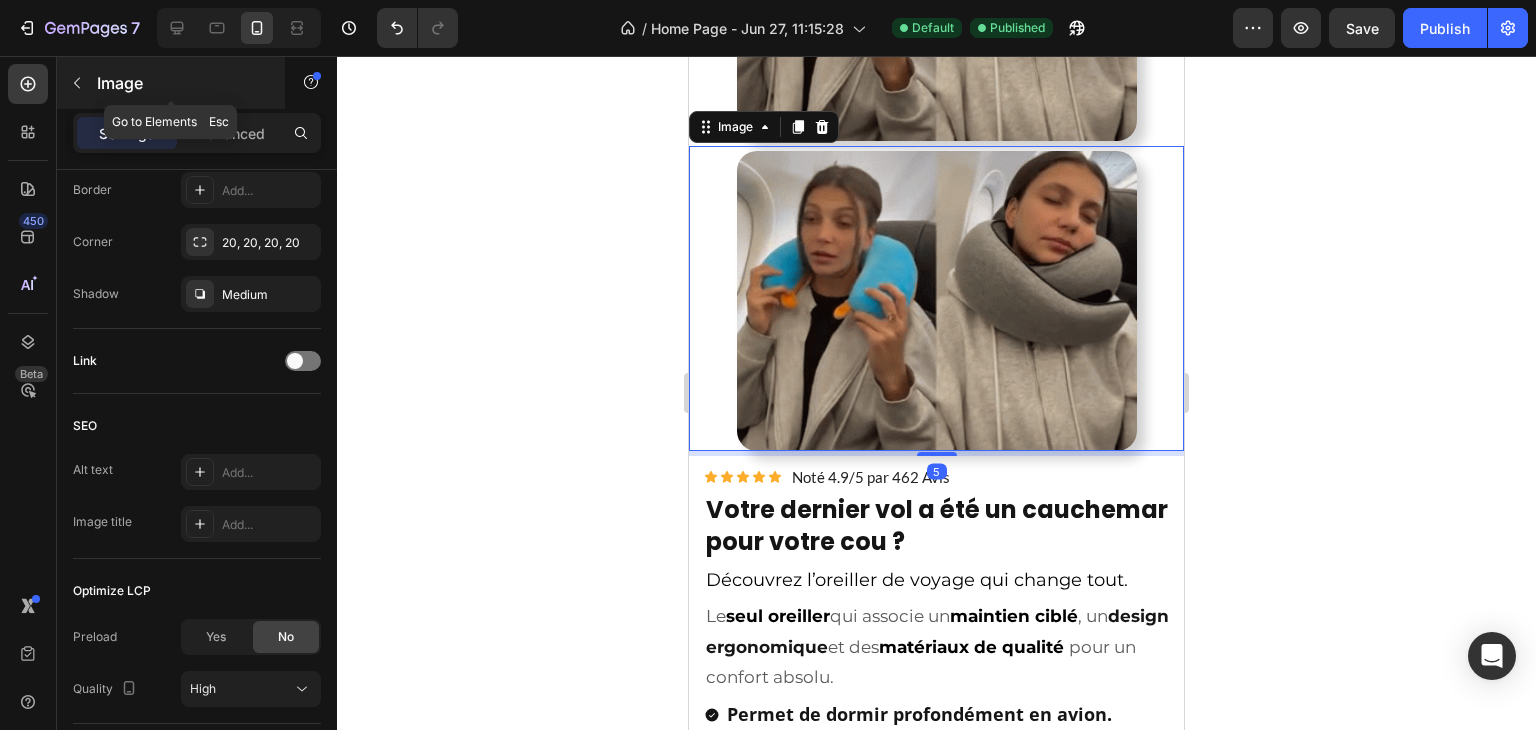 click at bounding box center [77, 83] 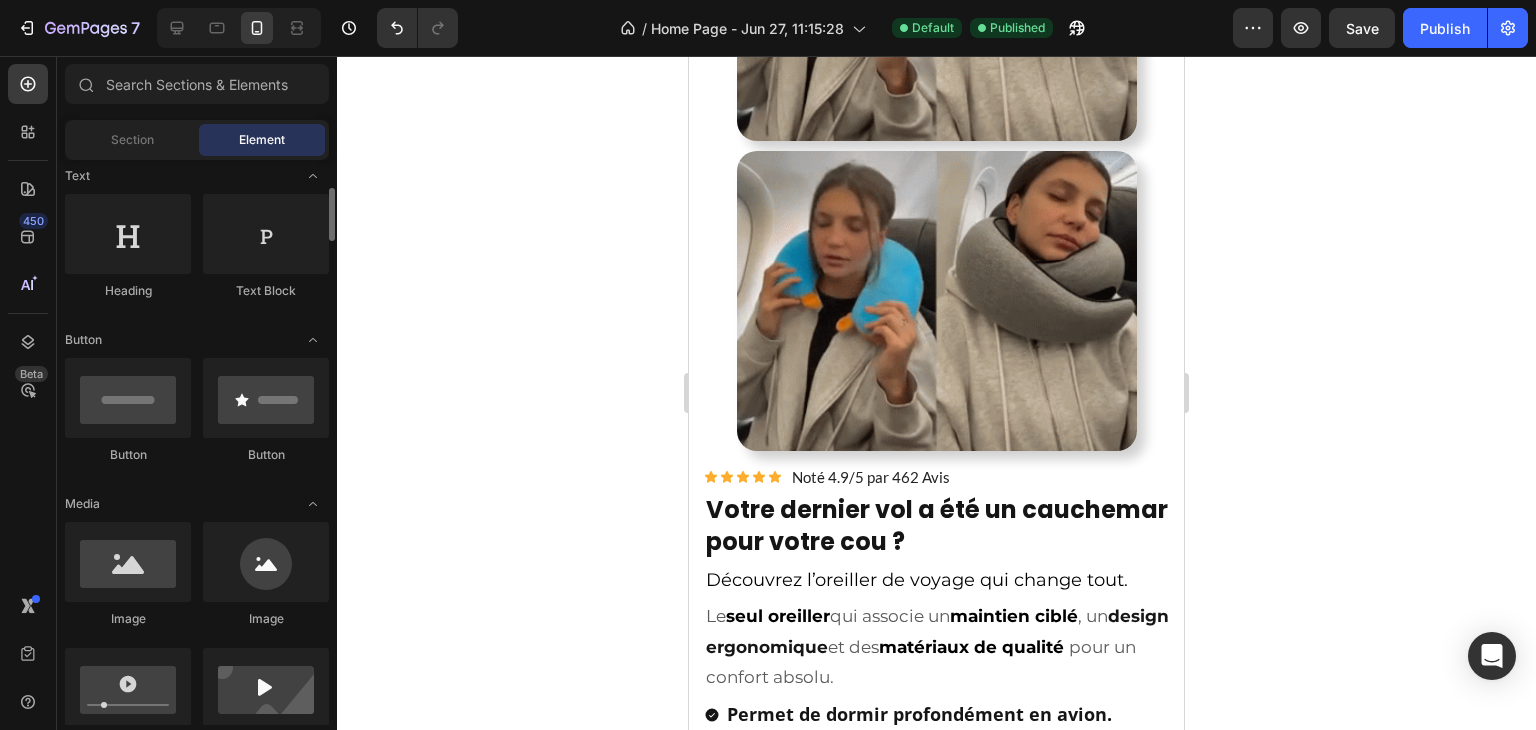 scroll, scrollTop: 600, scrollLeft: 0, axis: vertical 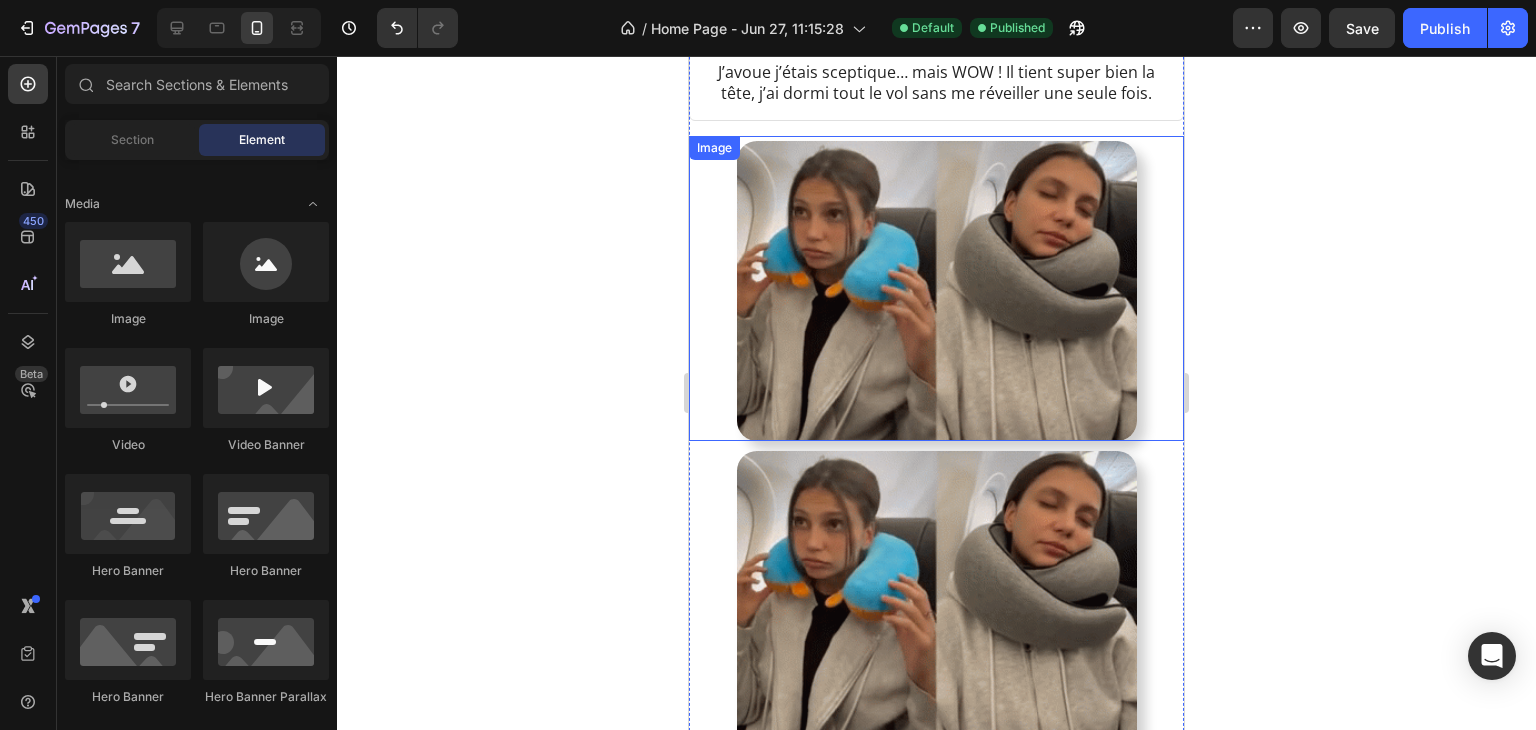 click at bounding box center (937, 291) 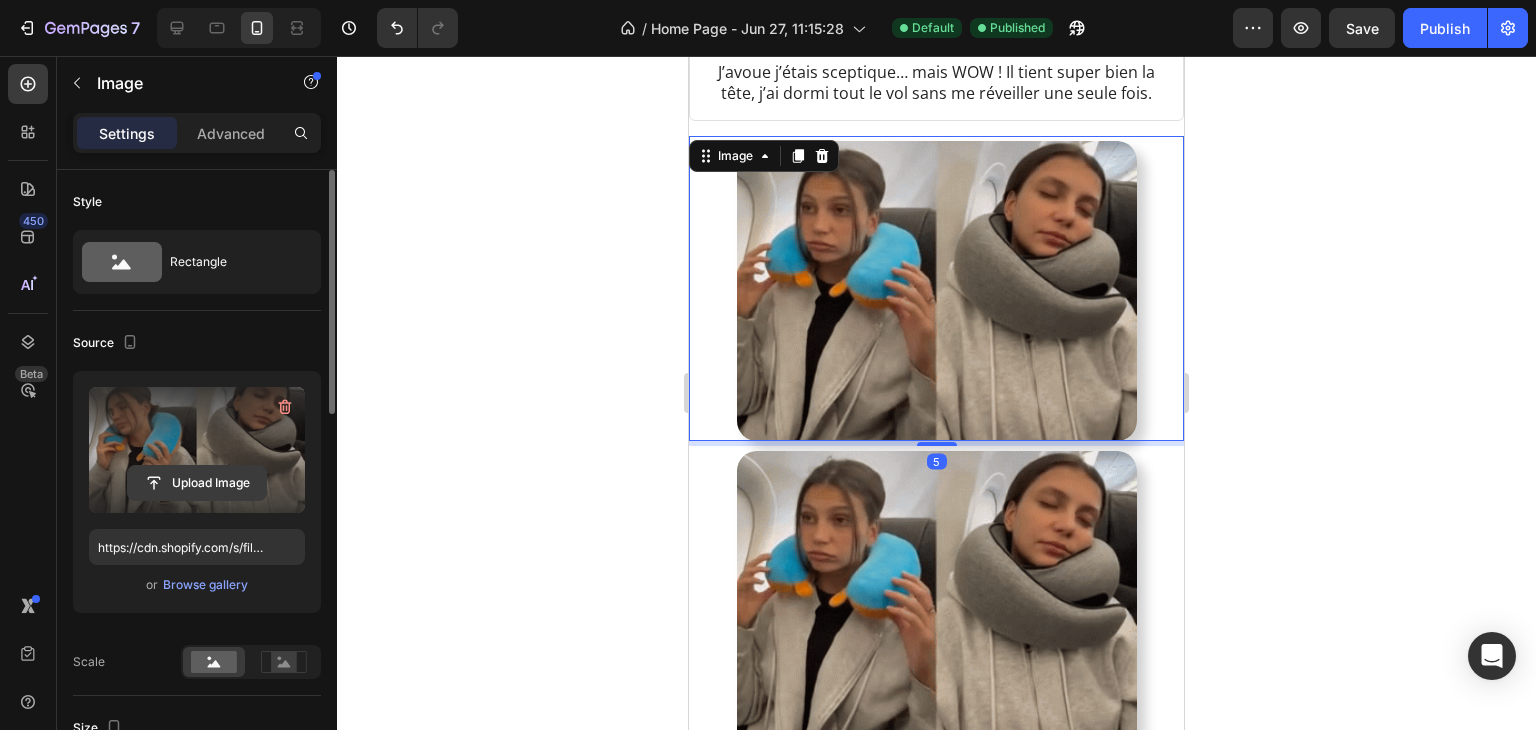 click 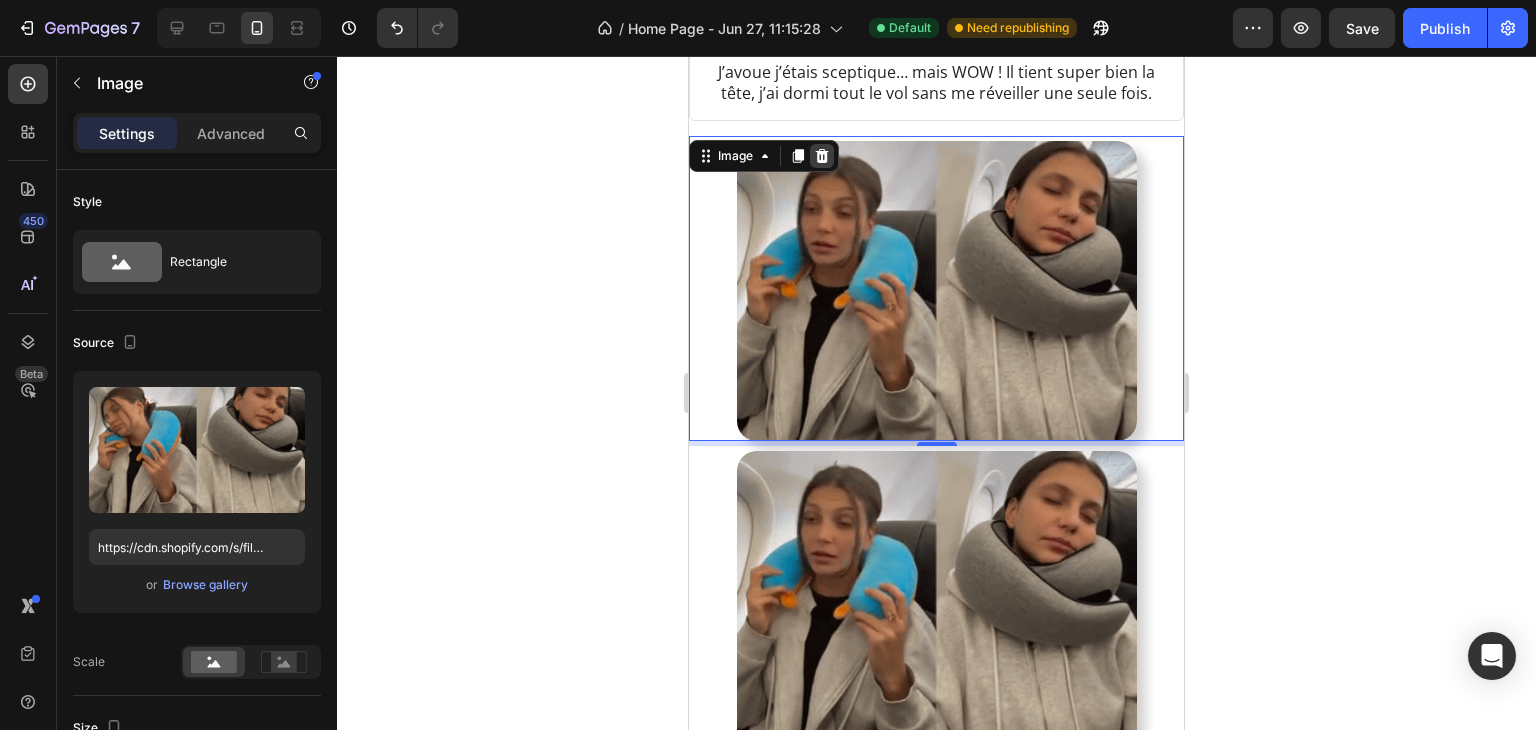 click 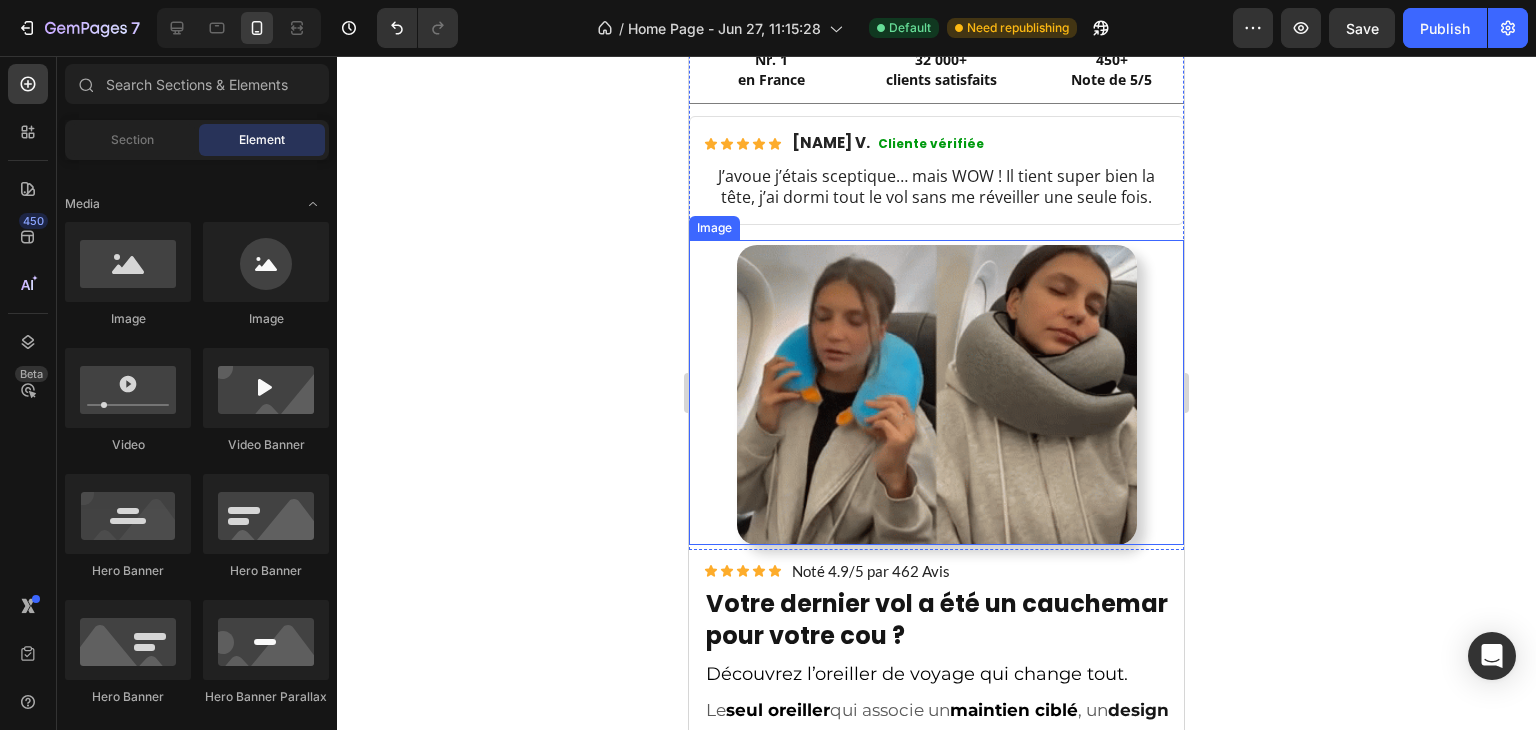 scroll, scrollTop: 1021, scrollLeft: 0, axis: vertical 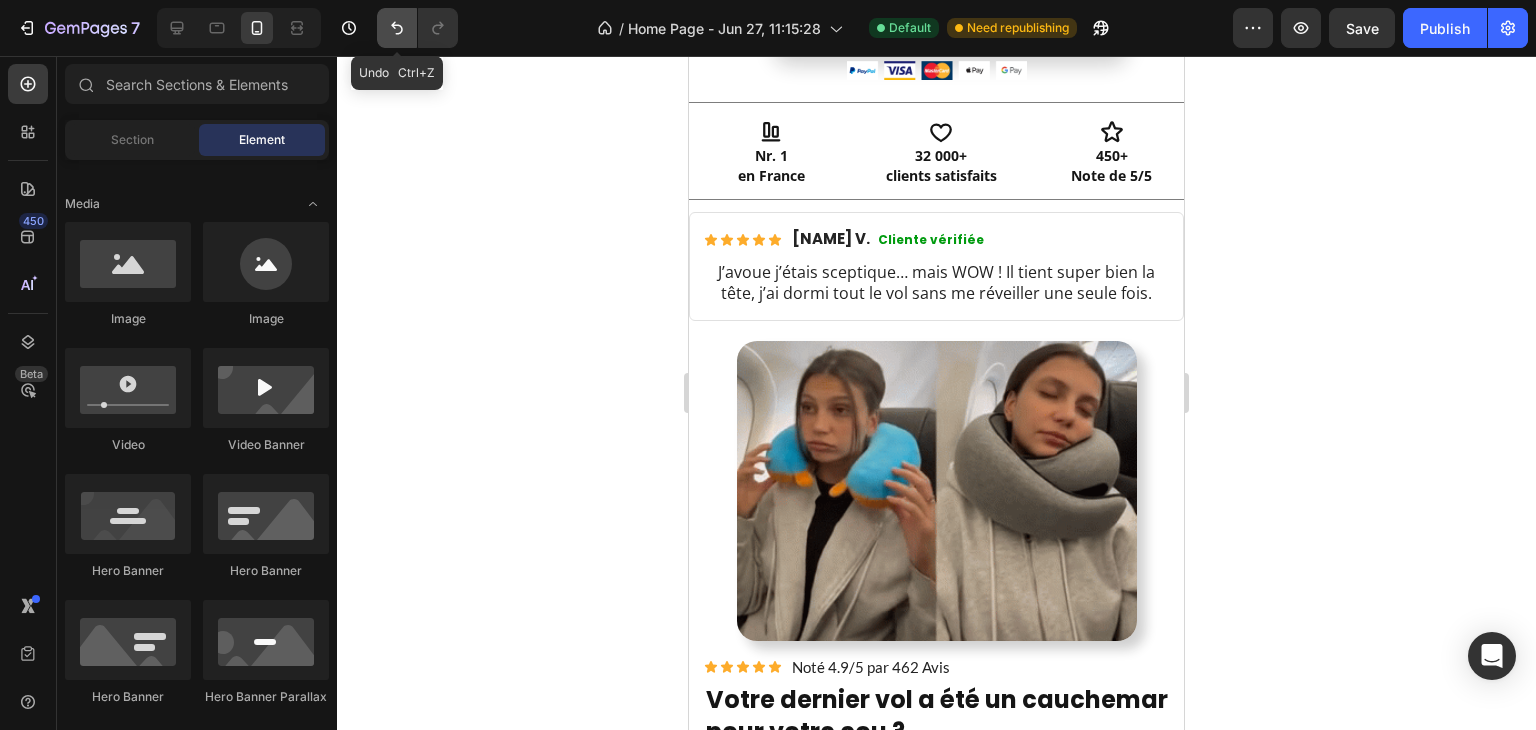 click 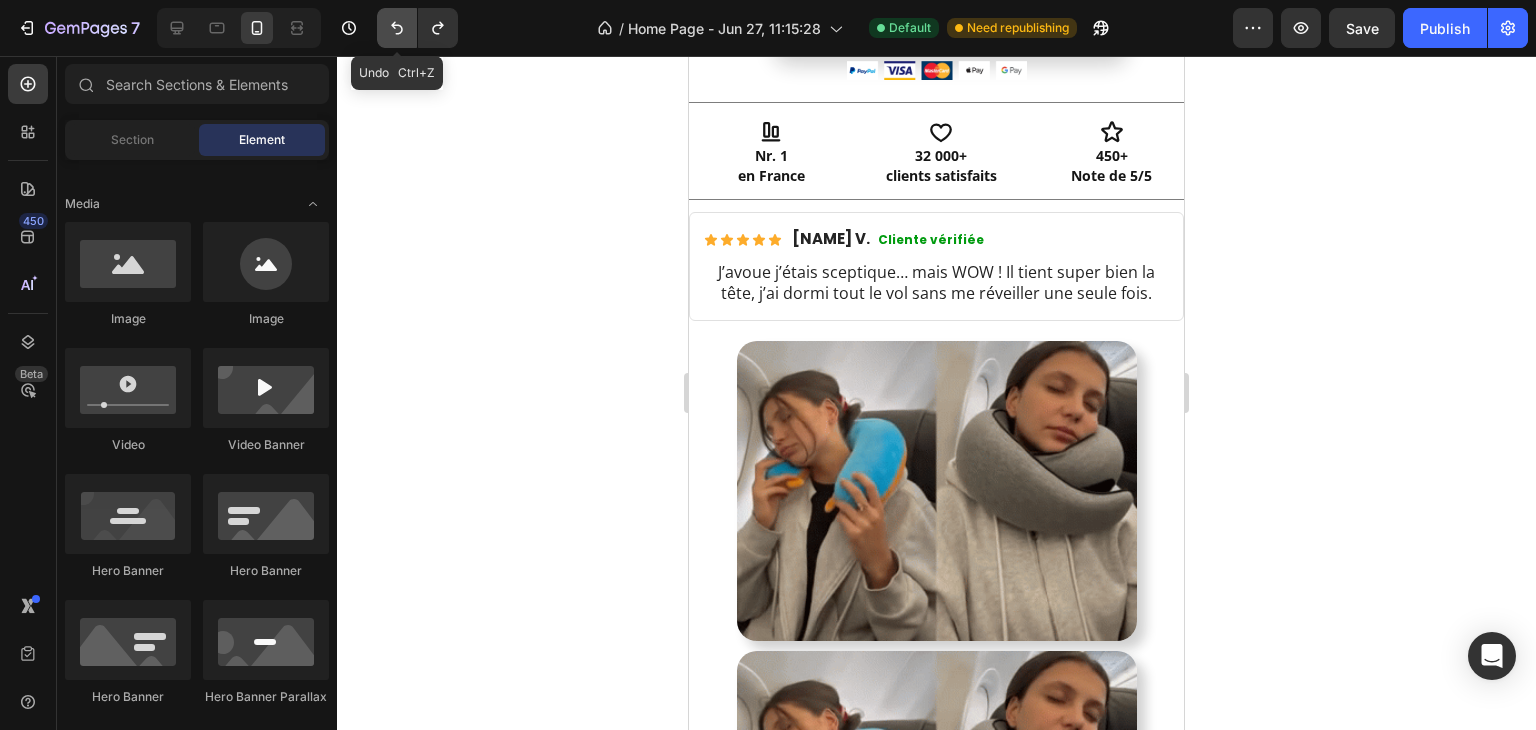 click 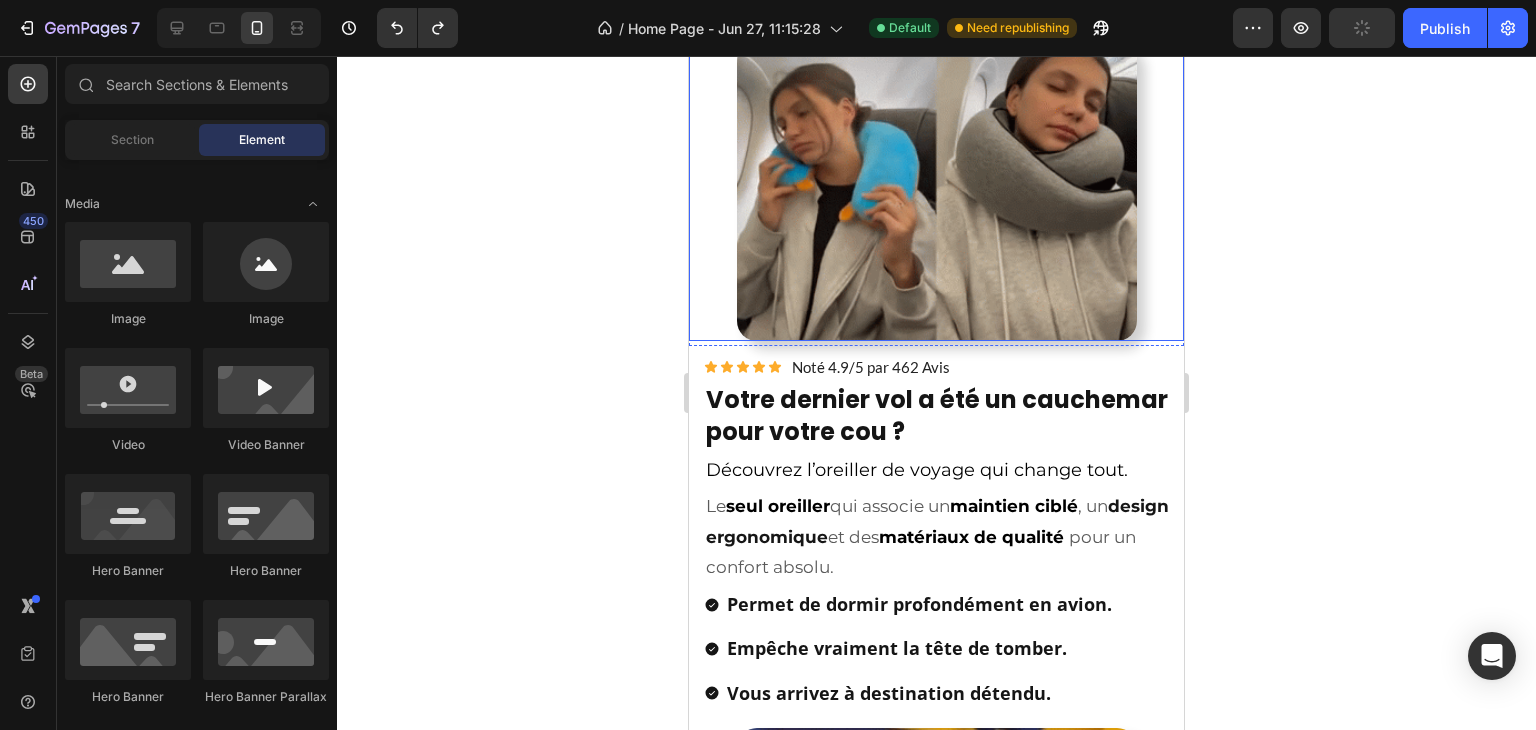 scroll, scrollTop: 1421, scrollLeft: 0, axis: vertical 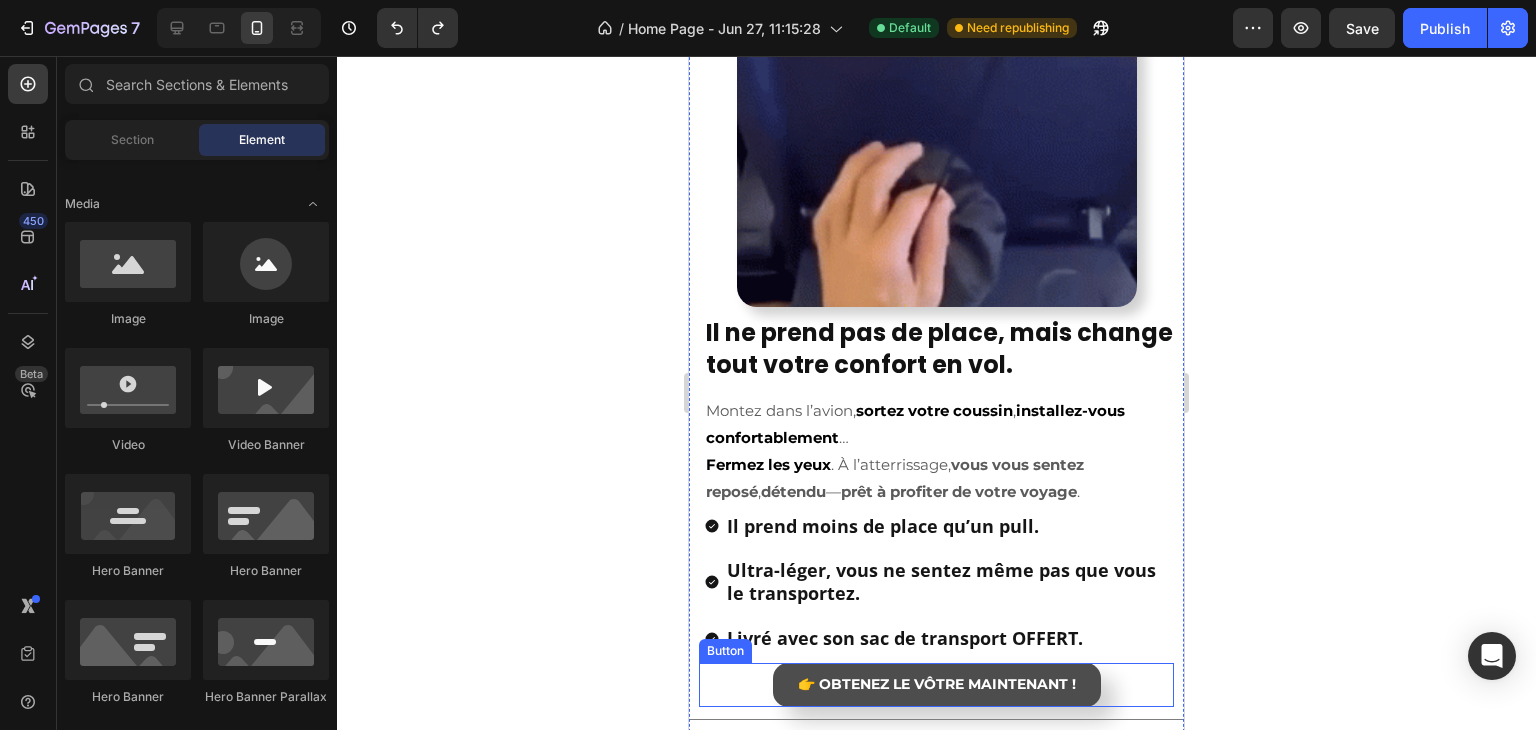 click on "👉 OBTENEZ LE VÔTRE MAINTENANT !" at bounding box center (937, 685) 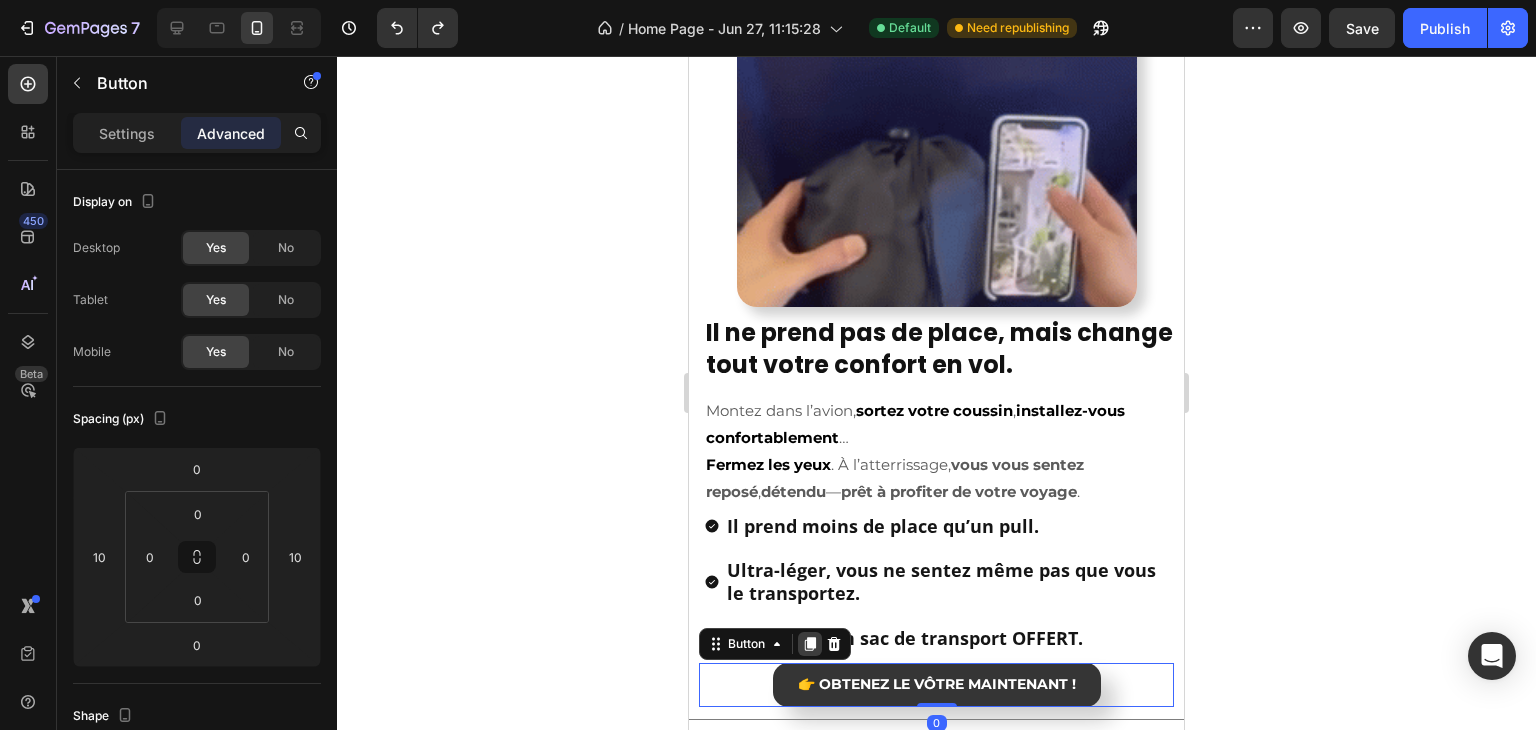 click 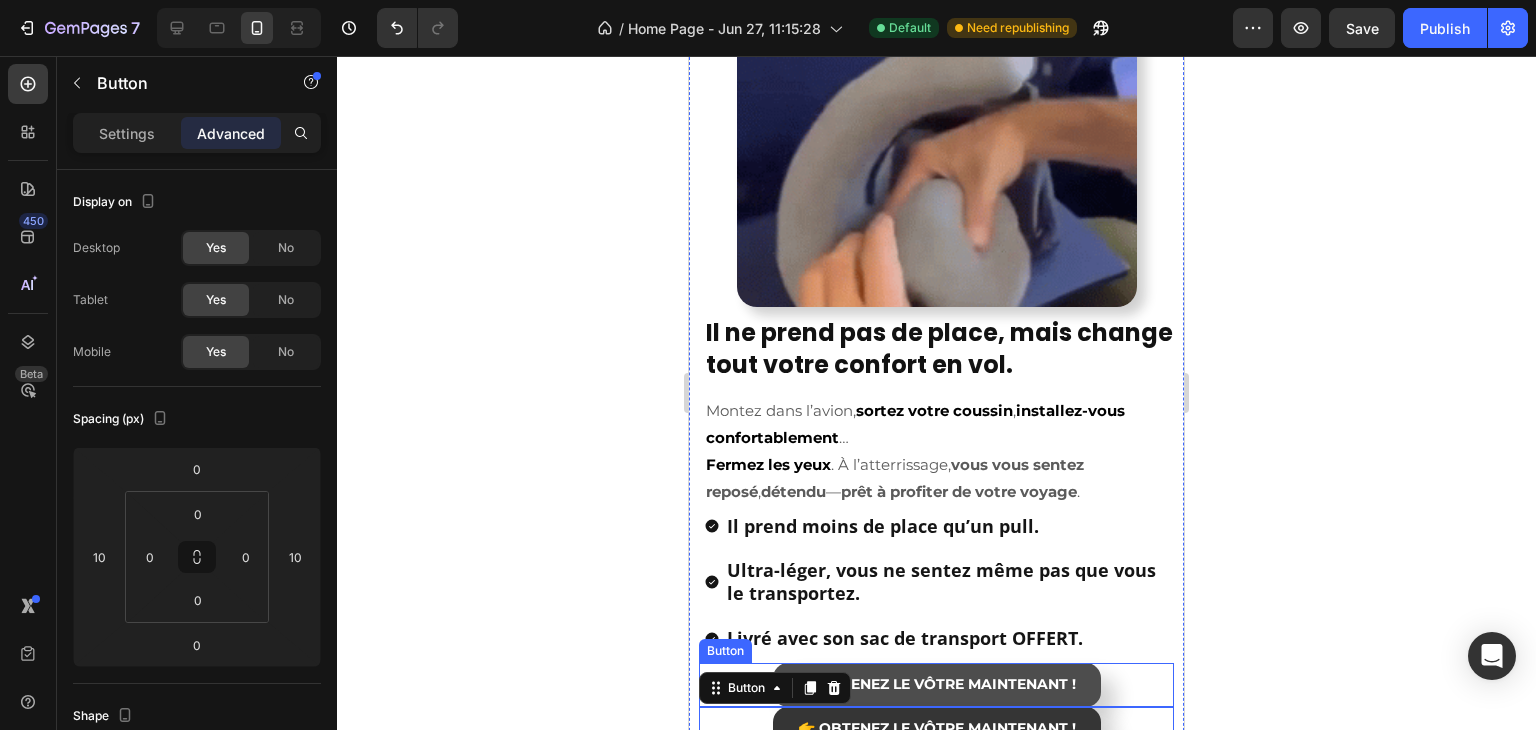 scroll, scrollTop: 2222, scrollLeft: 0, axis: vertical 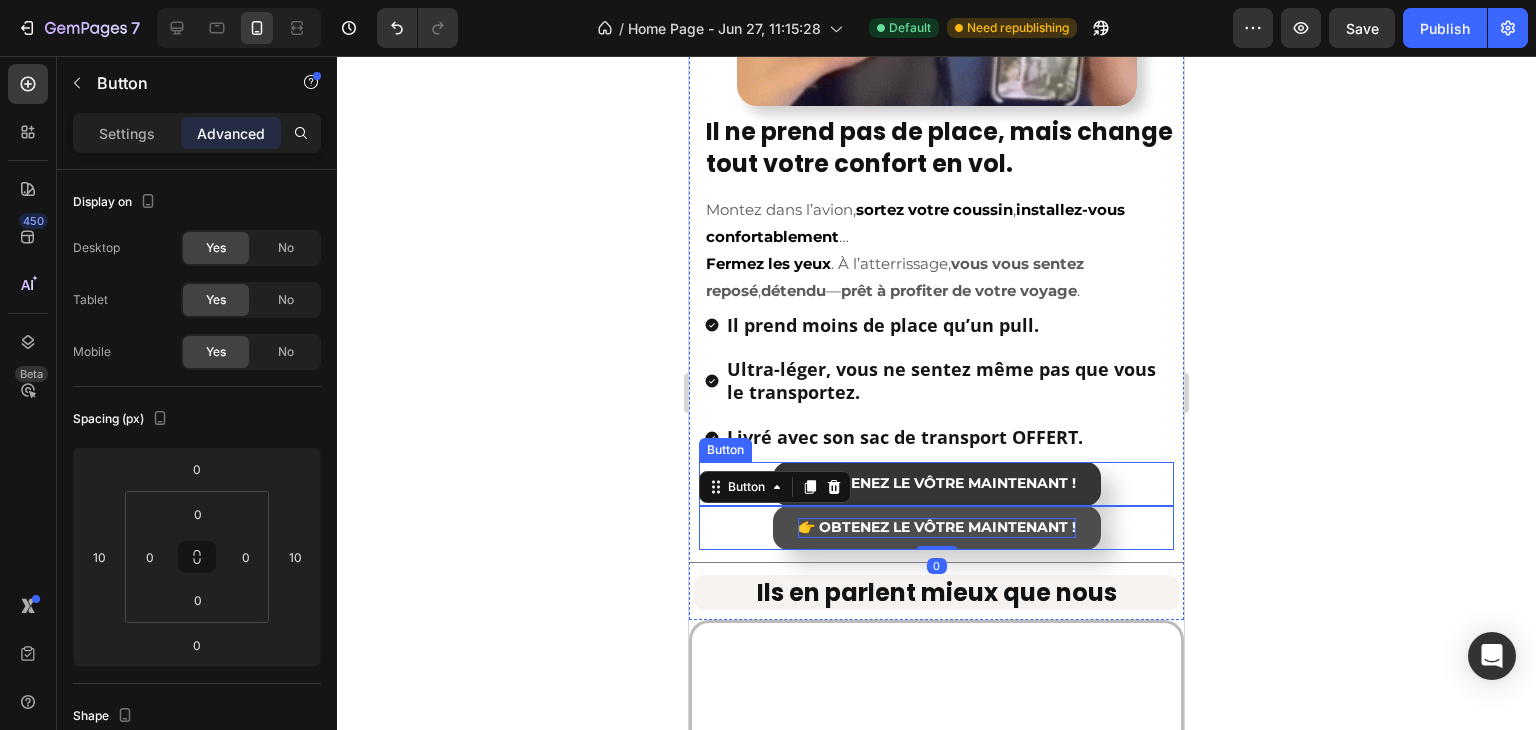 click on "👉 OBTENEZ LE VÔTRE MAINTENANT !" at bounding box center [937, 527] 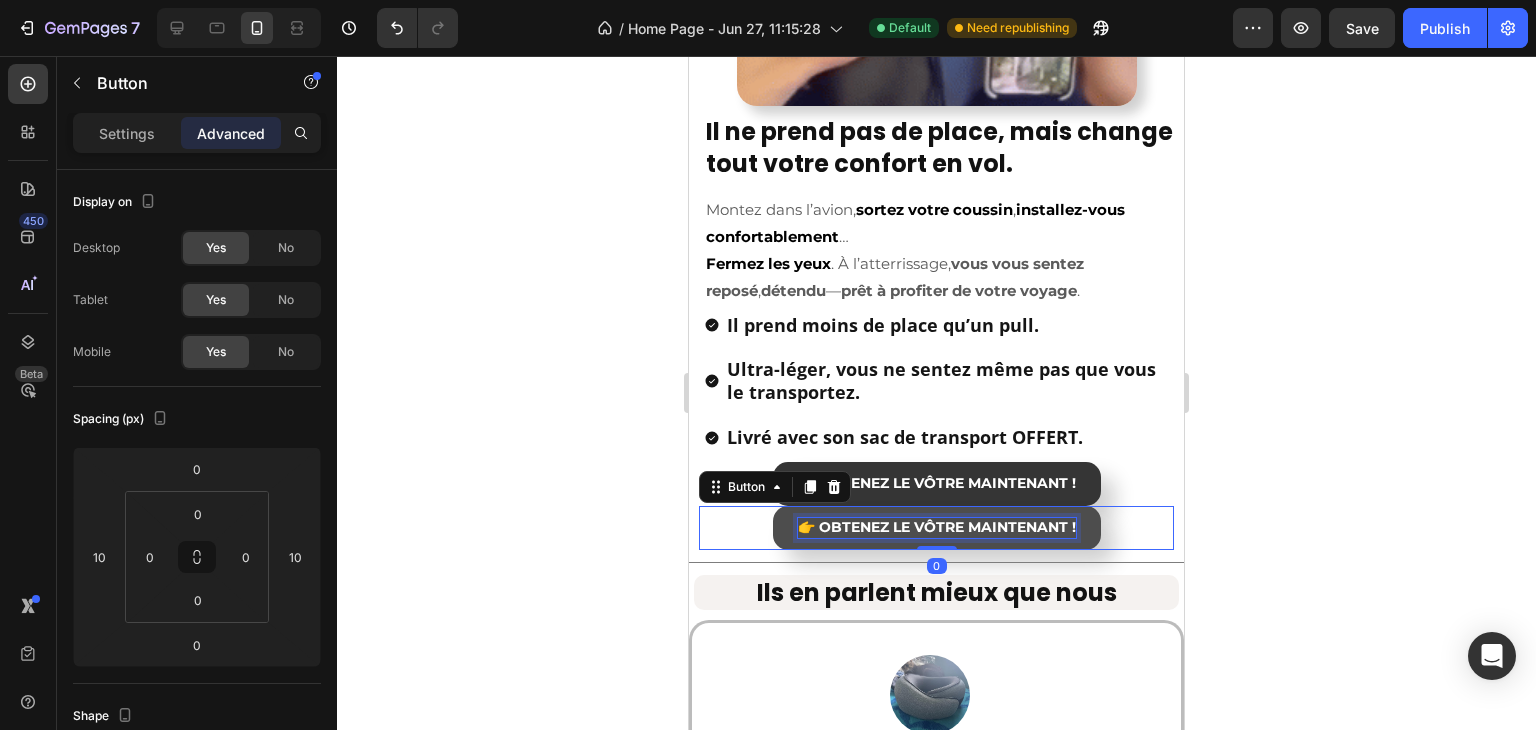 click on "Image Il ne prend pas de place, mais change tout votre confort en vol. Heading Montez dans l’avion,  sortez votre coussin ,  installez-vous confortablement … Fermez les yeux . À l’atterrissage,  vous vous sentez reposé ,  détendu  —  prêt à profiter de votre voyage . Text Block Il prend moins de place qu’un pull. Ultra-léger, vous ne sentez même pas que vous le transportez. Livré avec son sac de transport OFFERT. Item List 👉 OBTENEZ LE VÔTRE MAINTENANT ! Button 👉 OBTENEZ LE VÔTRE MAINTENANT ! Button   0                Title Line Ils en parlent mieux que nous Heading Section 2 Image
Icon
Icon
Icon
Icon
Icon Row Rien à voir avec les coussins classiques Text block Franchement au début je me disais c’est qu’un coussin comme les autres etc.. mais en fait pas du tout! j’ai jamais été aussi à l’aise en voyage. Je regrette de pas l’avoir eu plus tôt. Text block -  Valerie  R.  Client Vérifiée" at bounding box center (936, 1707) 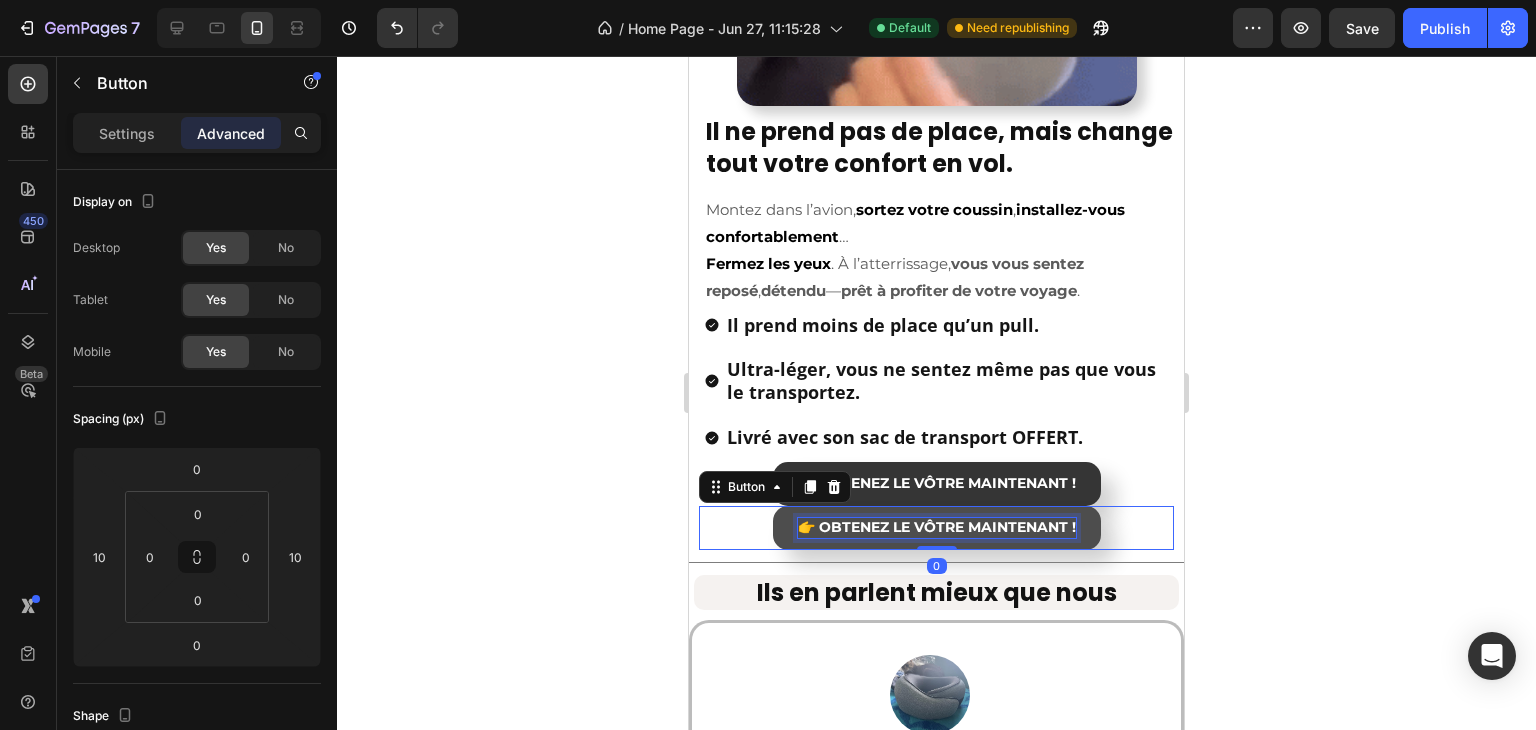 scroll, scrollTop: 715, scrollLeft: 0, axis: vertical 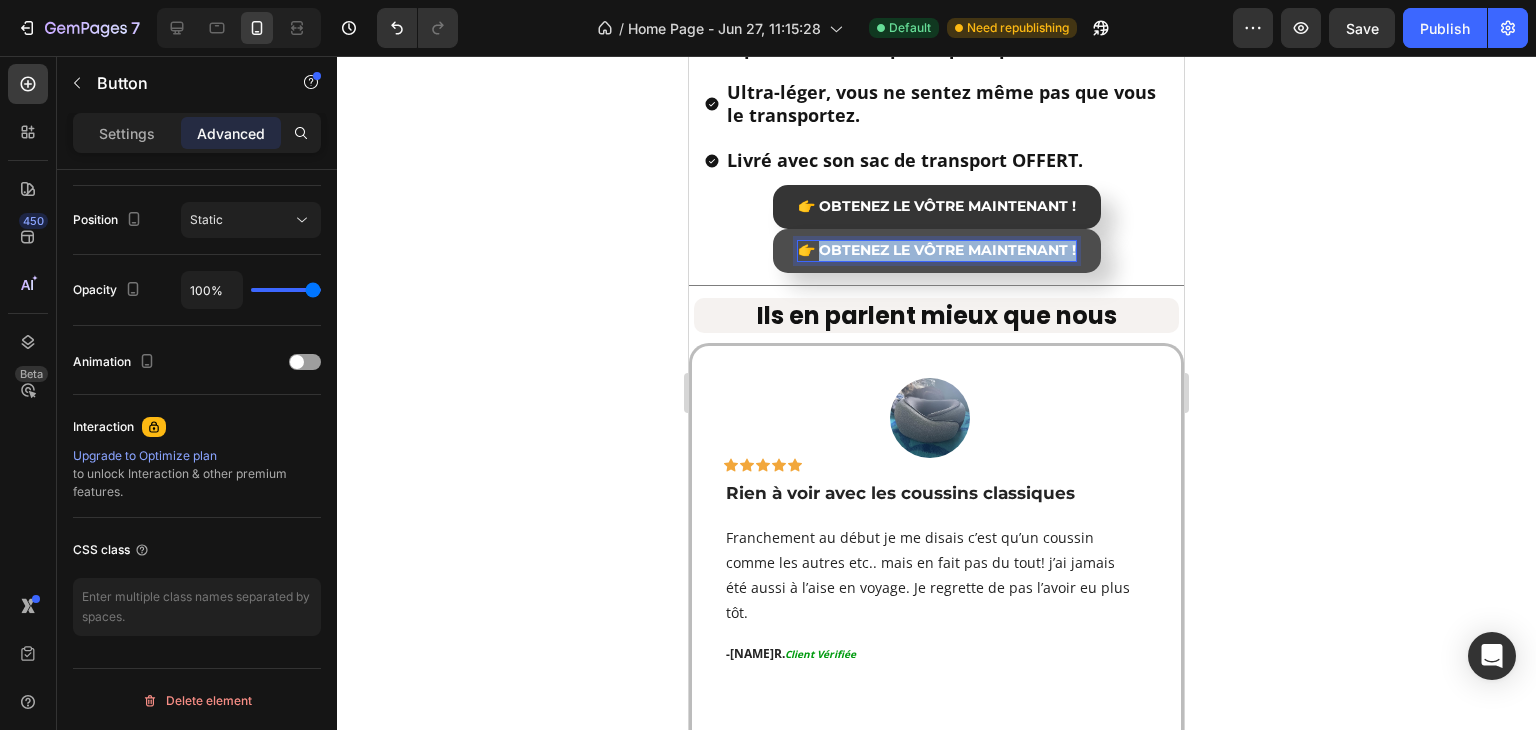 drag, startPoint x: 812, startPoint y: 245, endPoint x: 1081, endPoint y: 230, distance: 269.41788 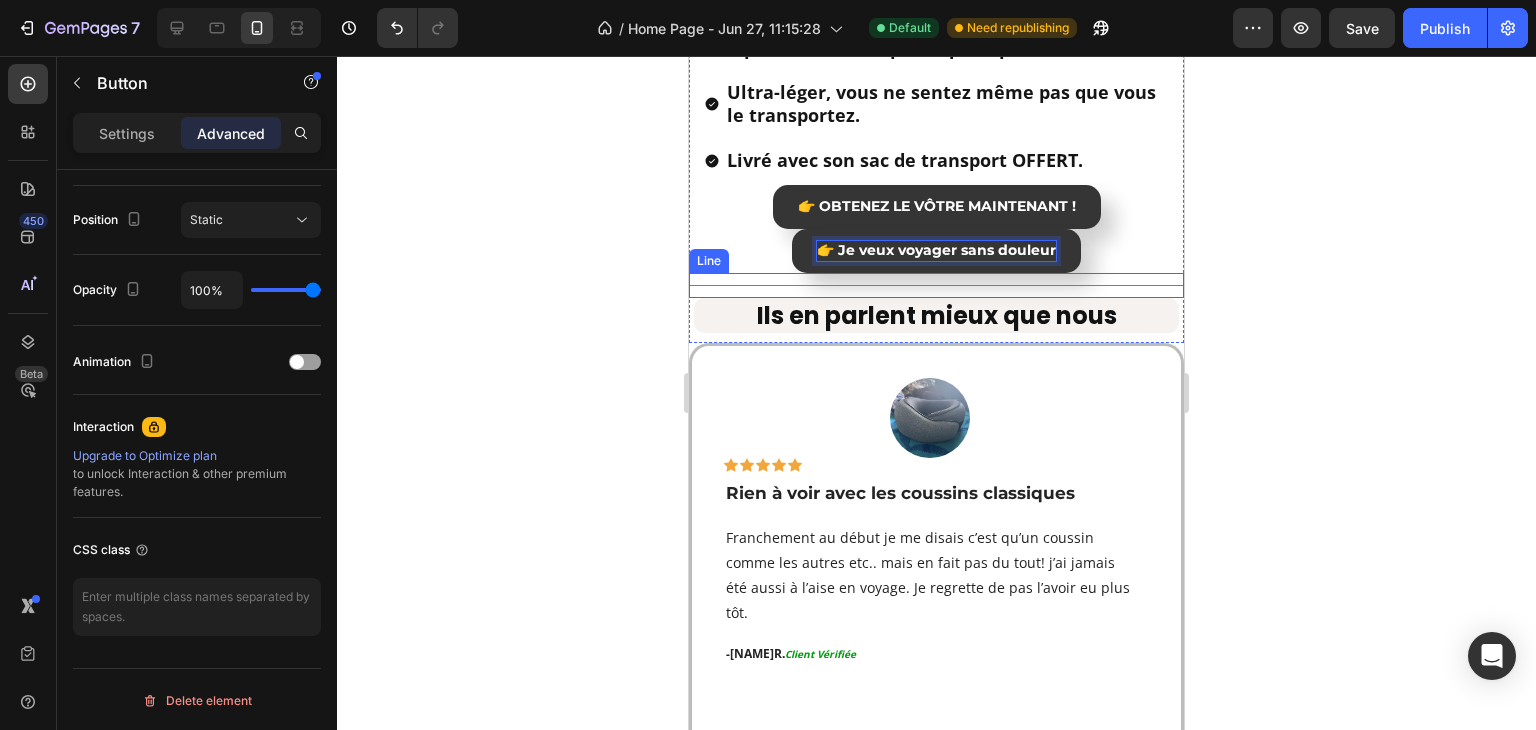 click on "Title Line" at bounding box center [936, 285] 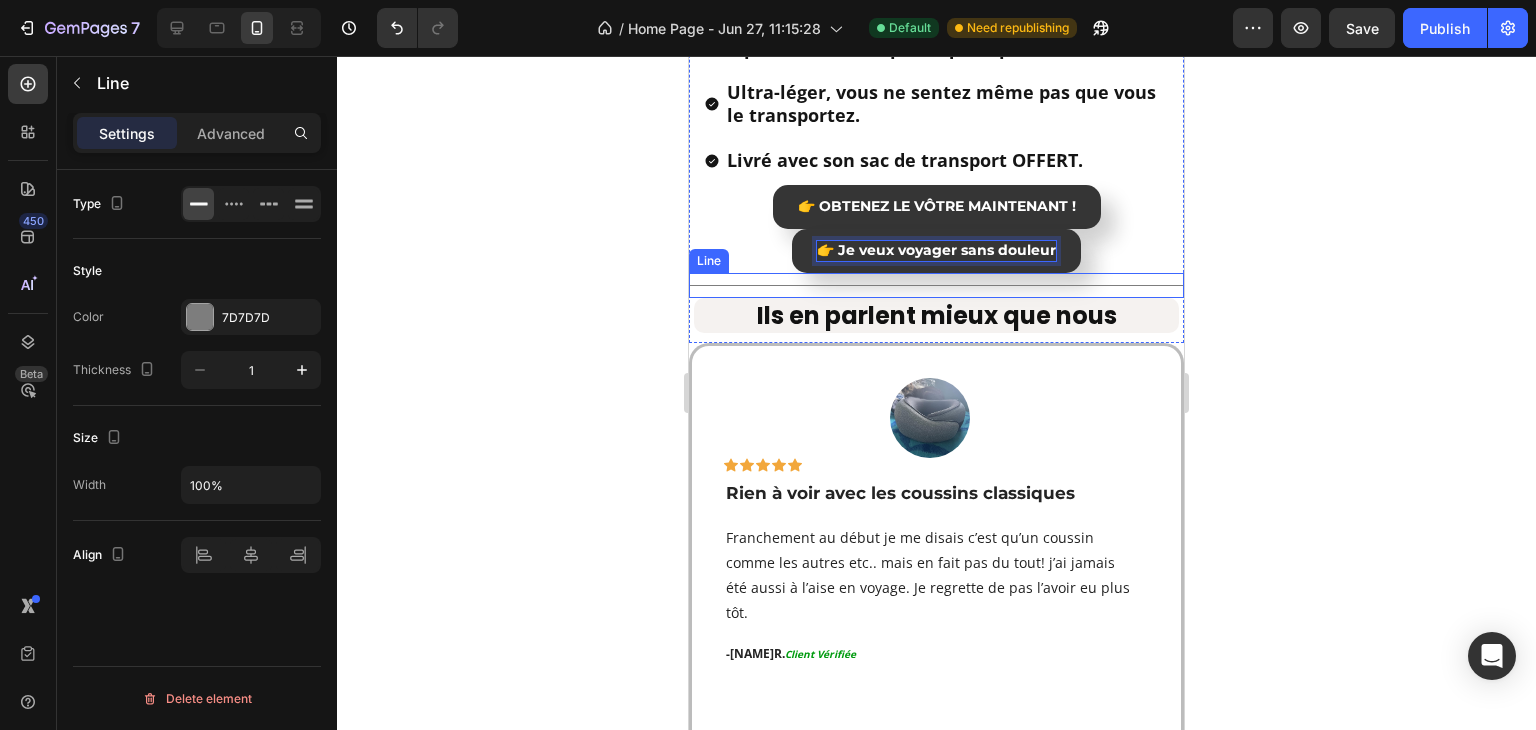 scroll, scrollTop: 0, scrollLeft: 0, axis: both 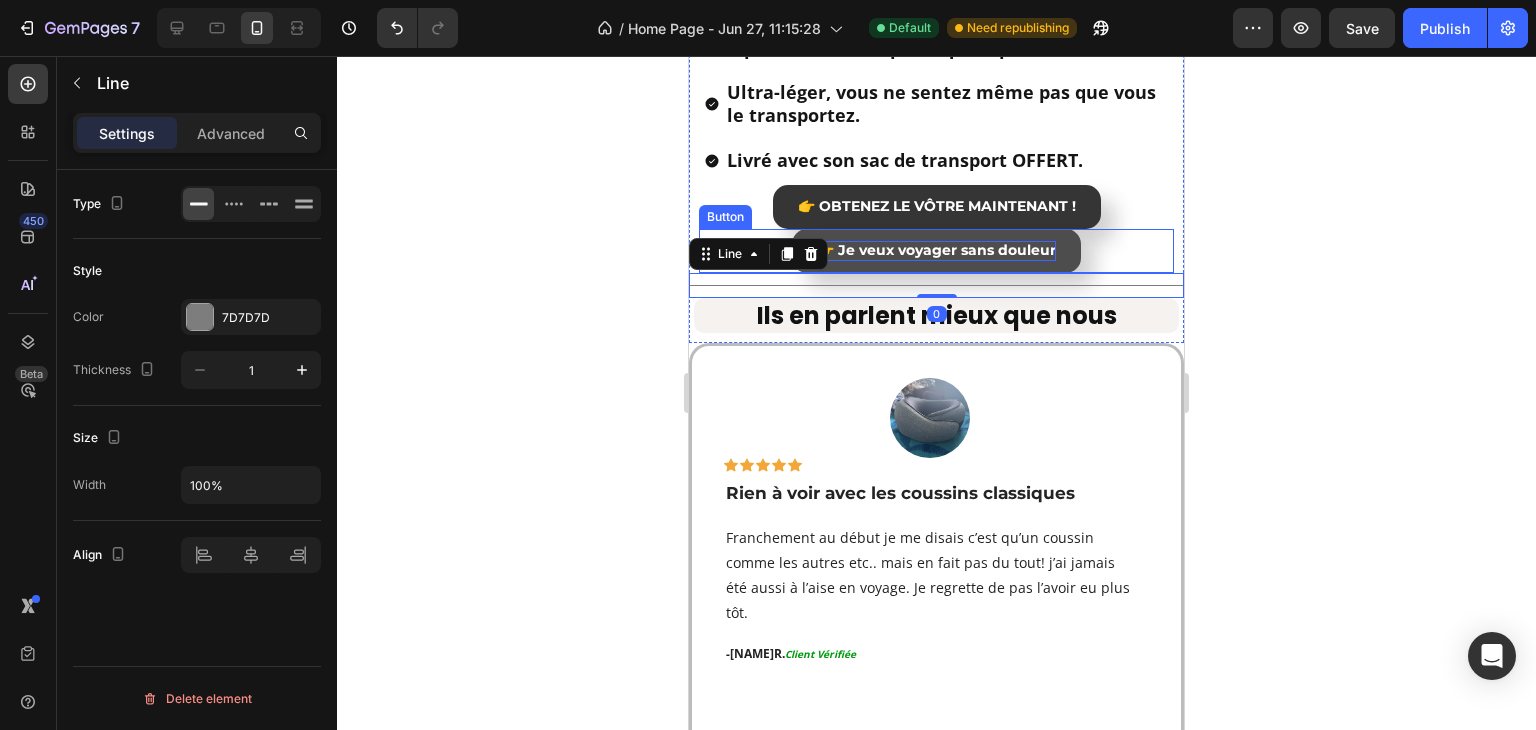 click on "👉 Je veux voyager sans douleur" at bounding box center (936, 250) 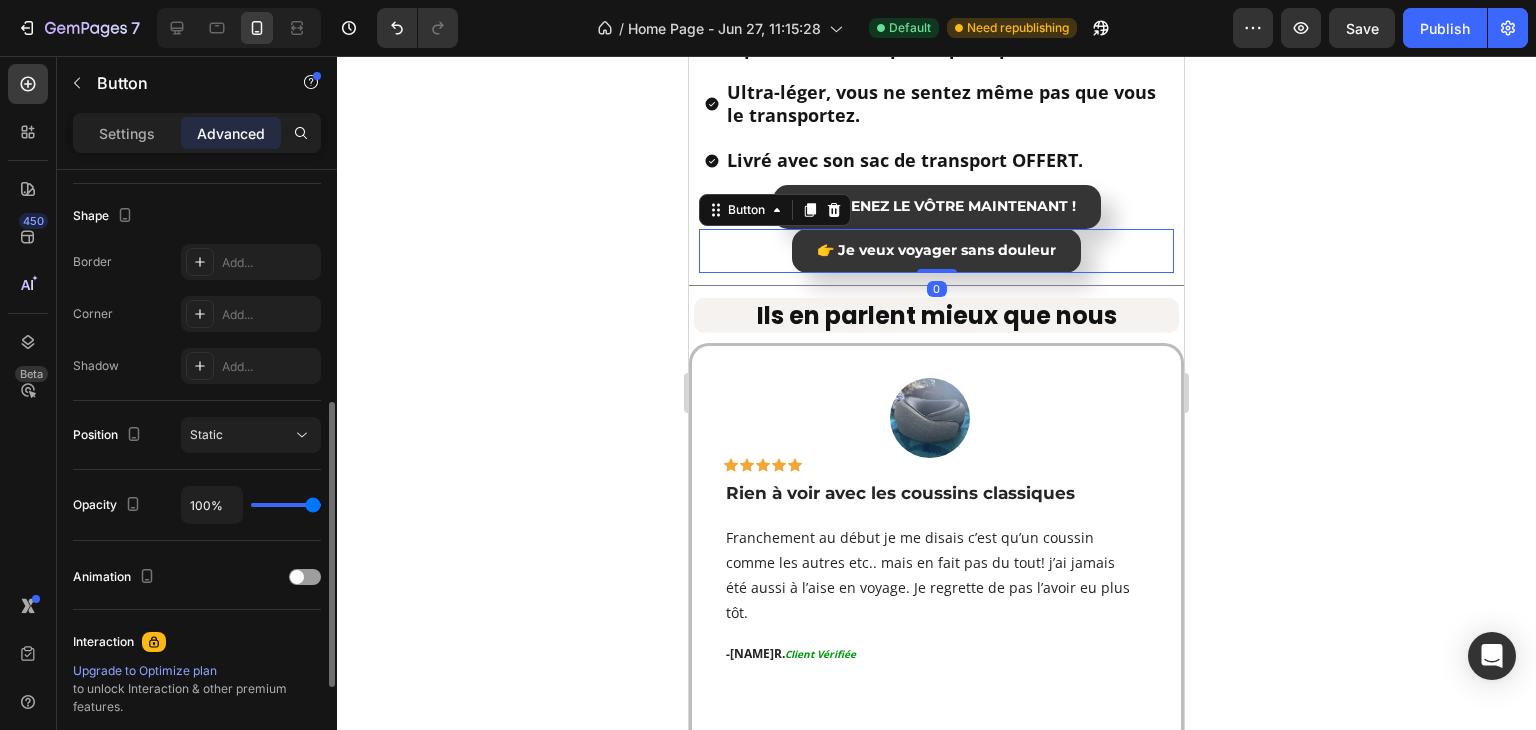 scroll, scrollTop: 715, scrollLeft: 0, axis: vertical 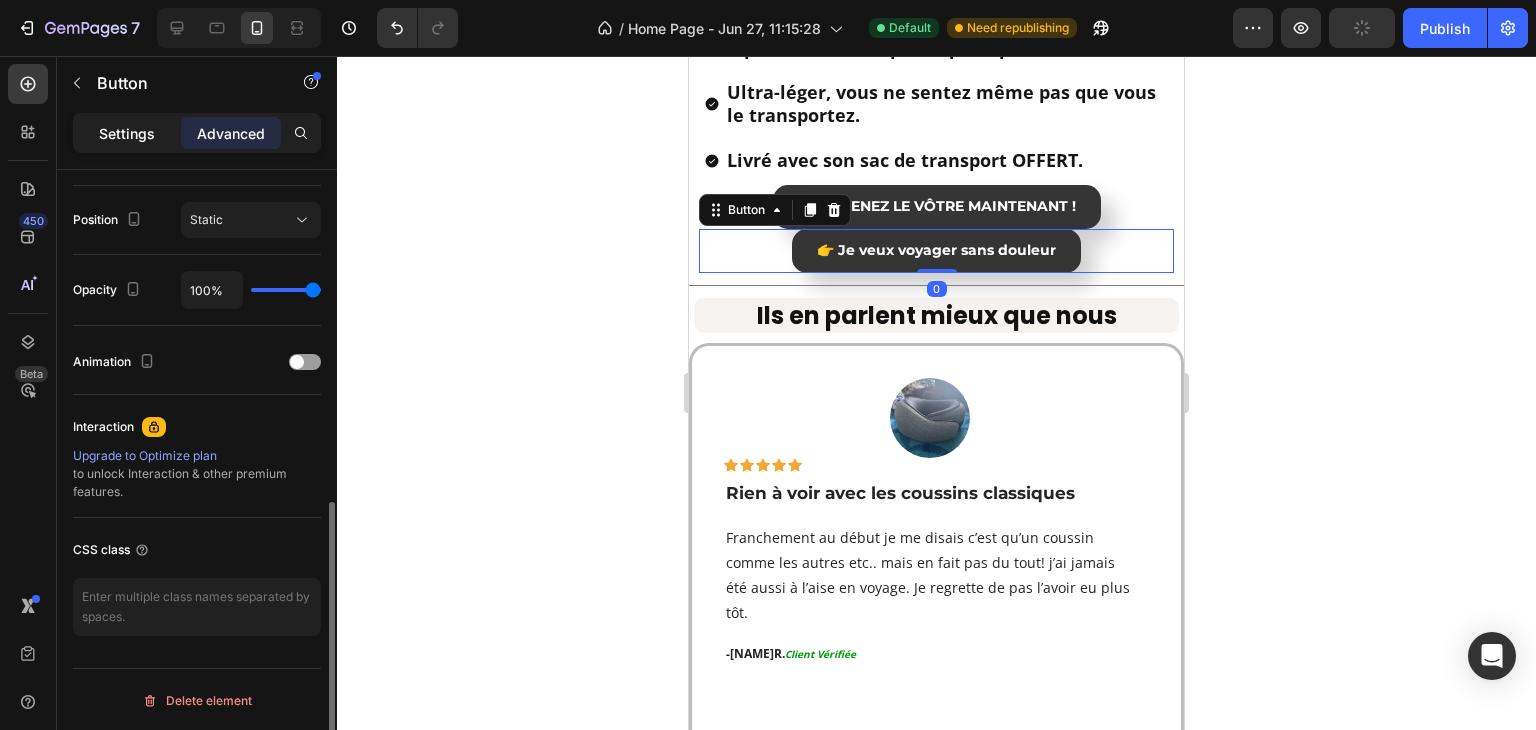 click on "Settings" at bounding box center (127, 133) 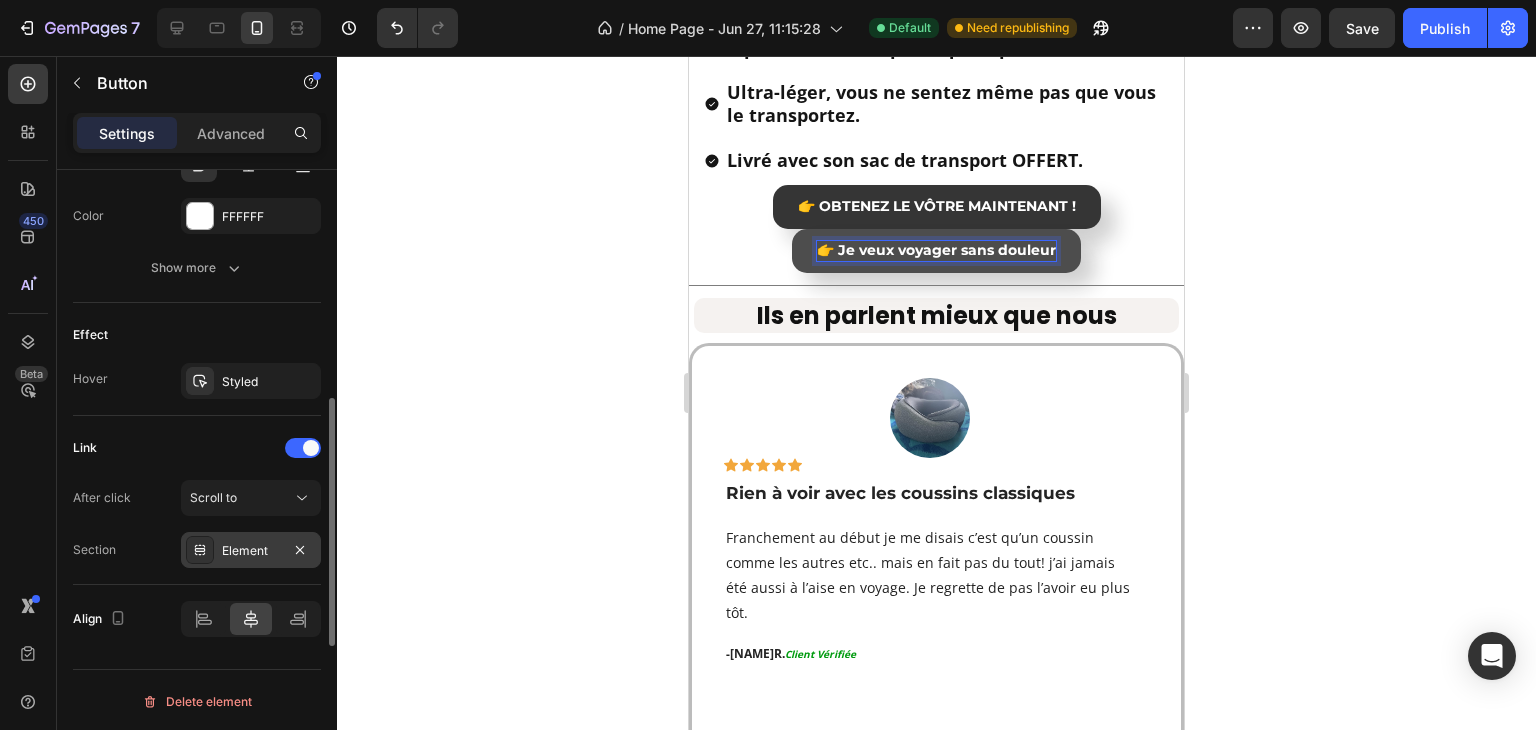 scroll, scrollTop: 618, scrollLeft: 0, axis: vertical 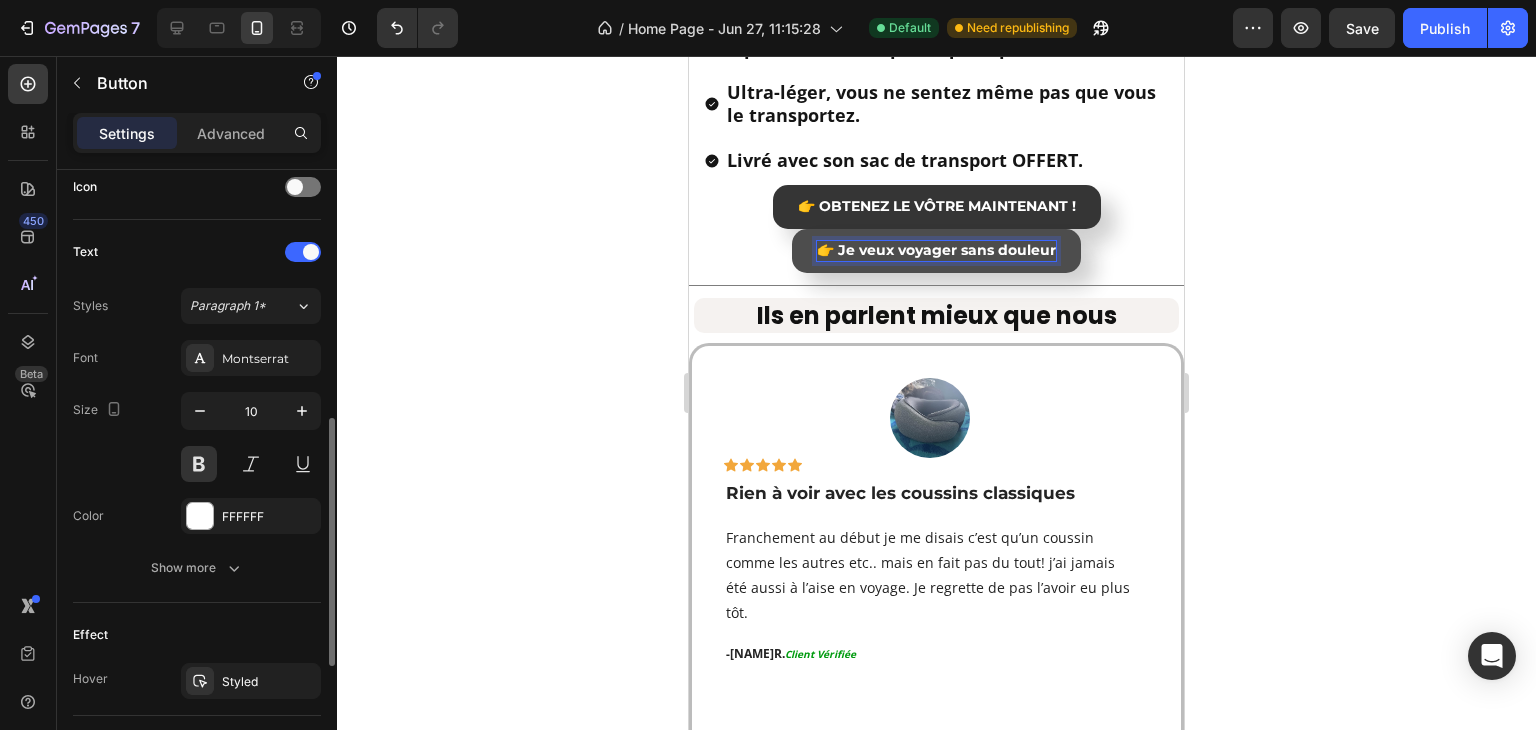 click on "Text Styles Paragraph 1* Font Montserrat Size 10 Color FFFFFF Show more" 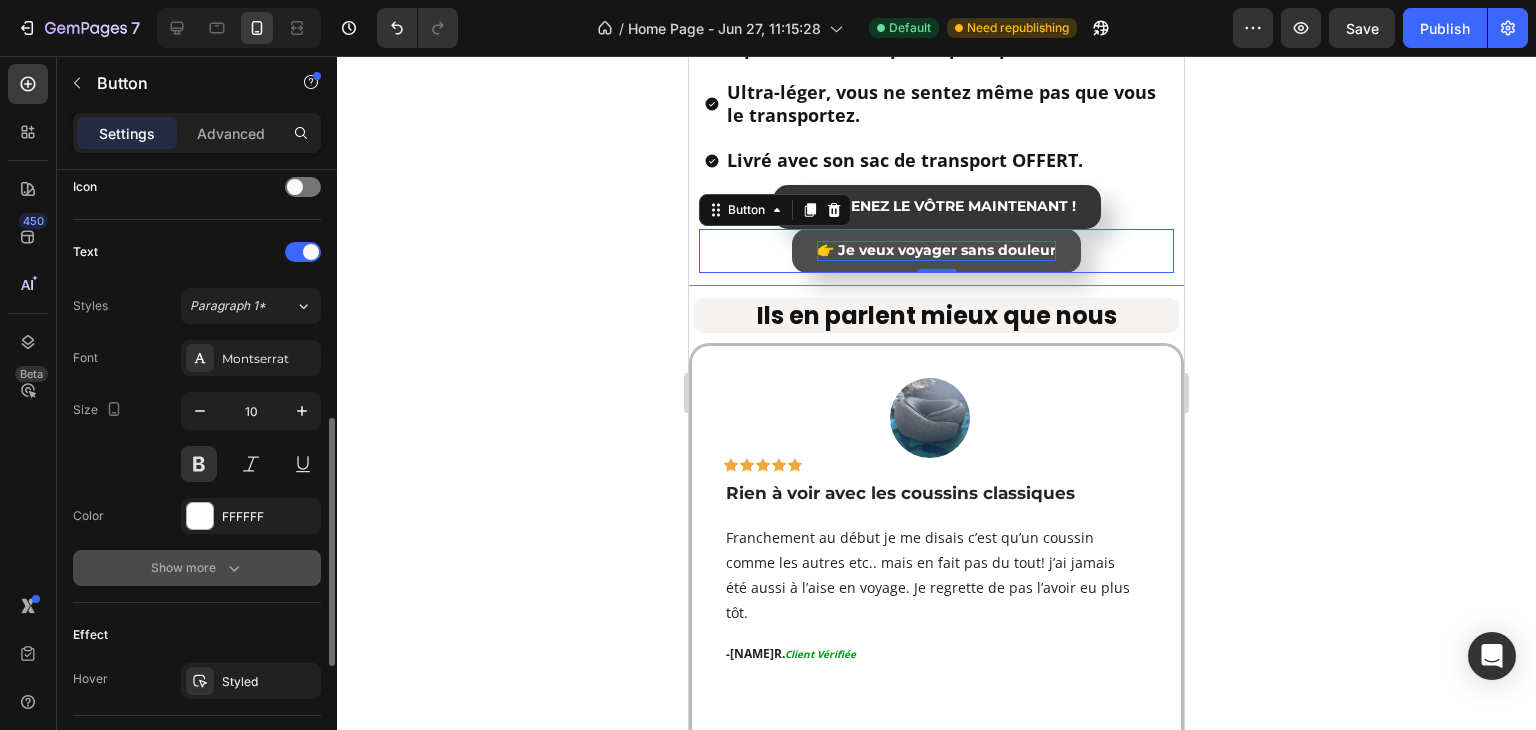 click on "Show more" at bounding box center (197, 568) 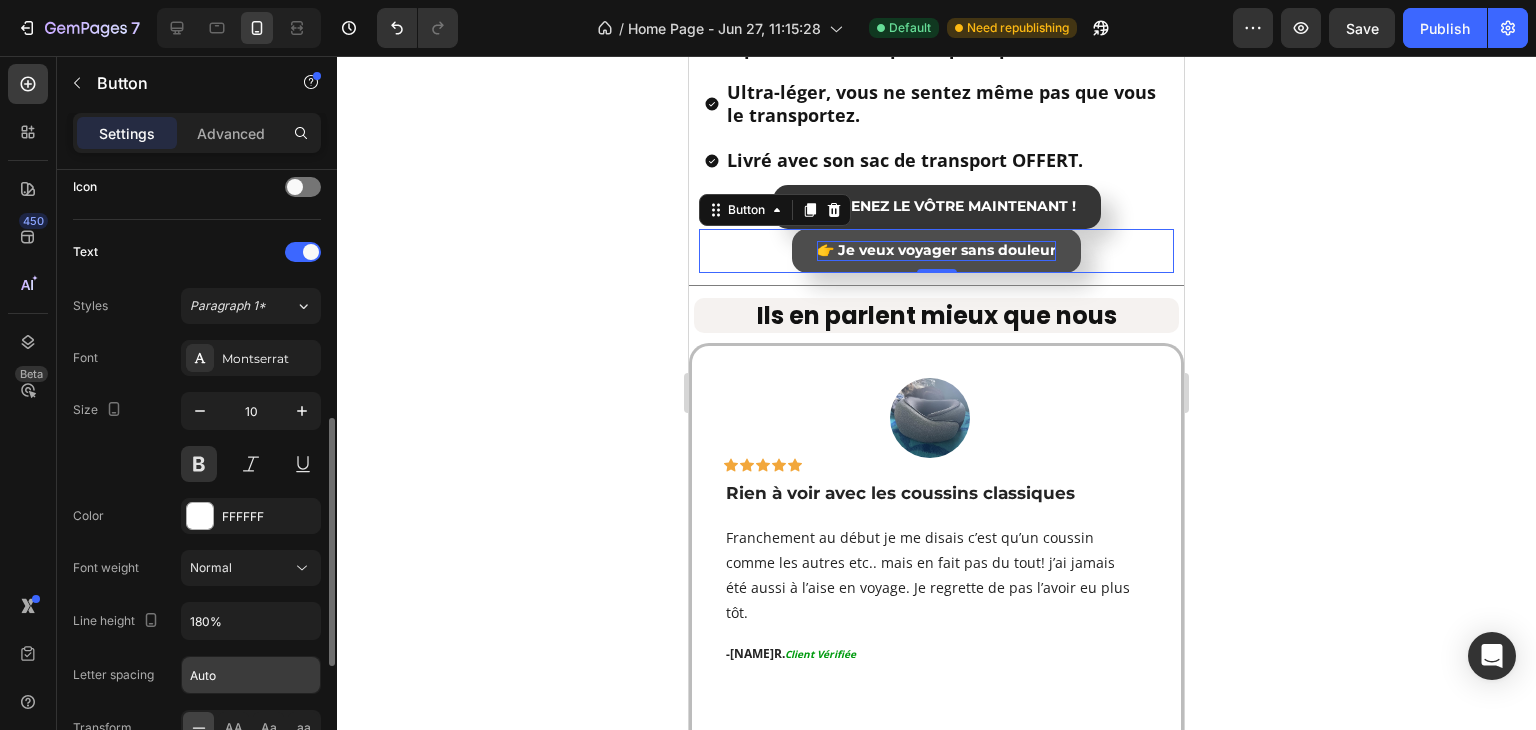 scroll, scrollTop: 818, scrollLeft: 0, axis: vertical 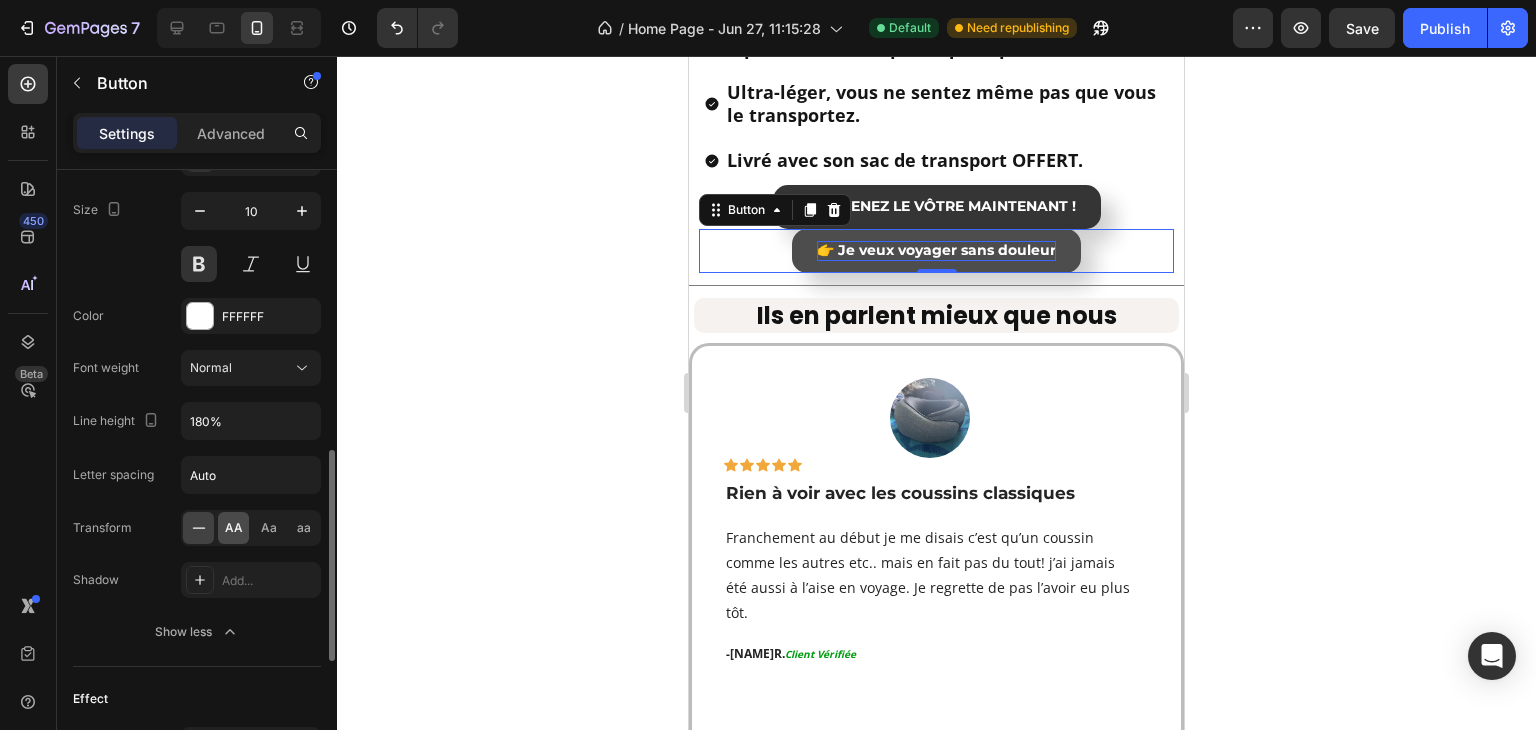 click on "AA" 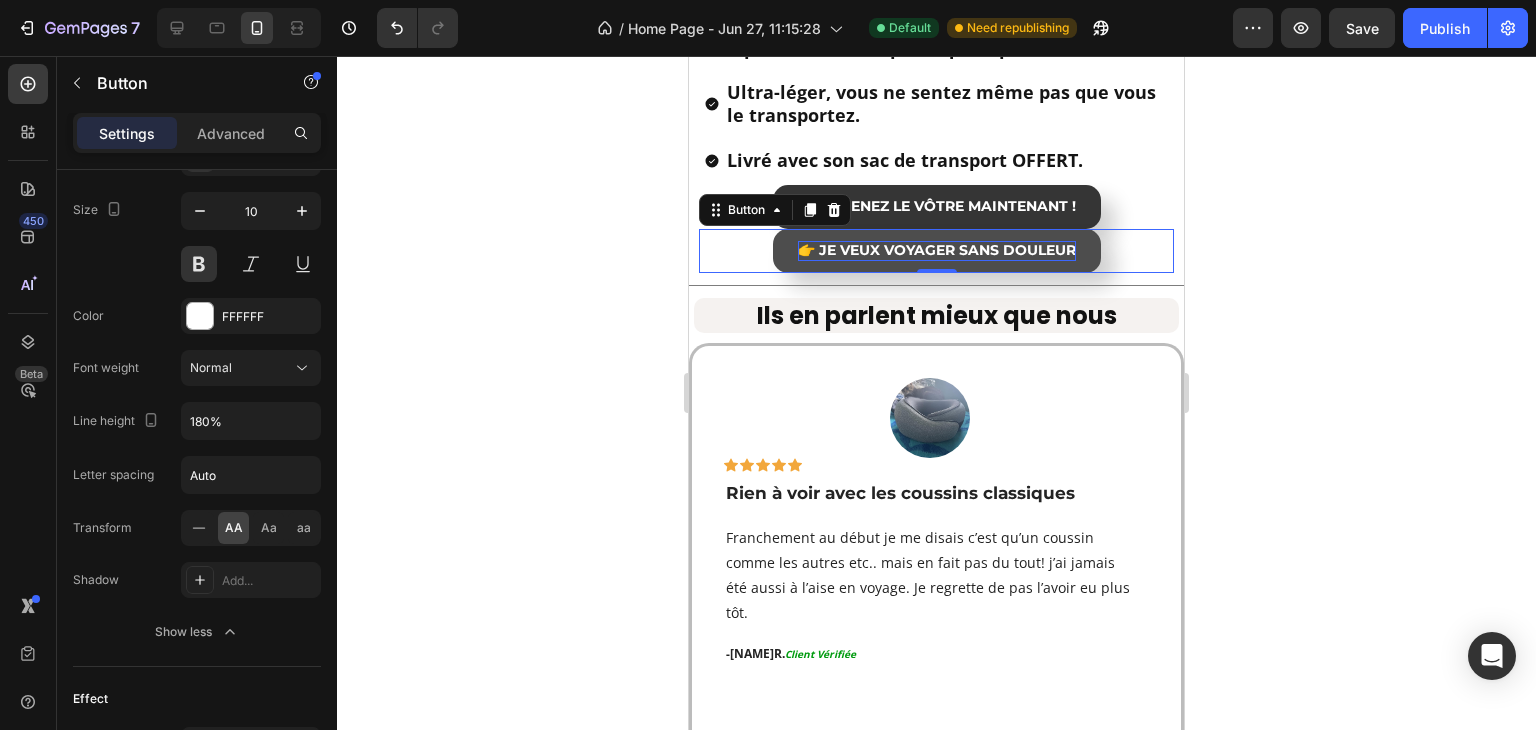 click 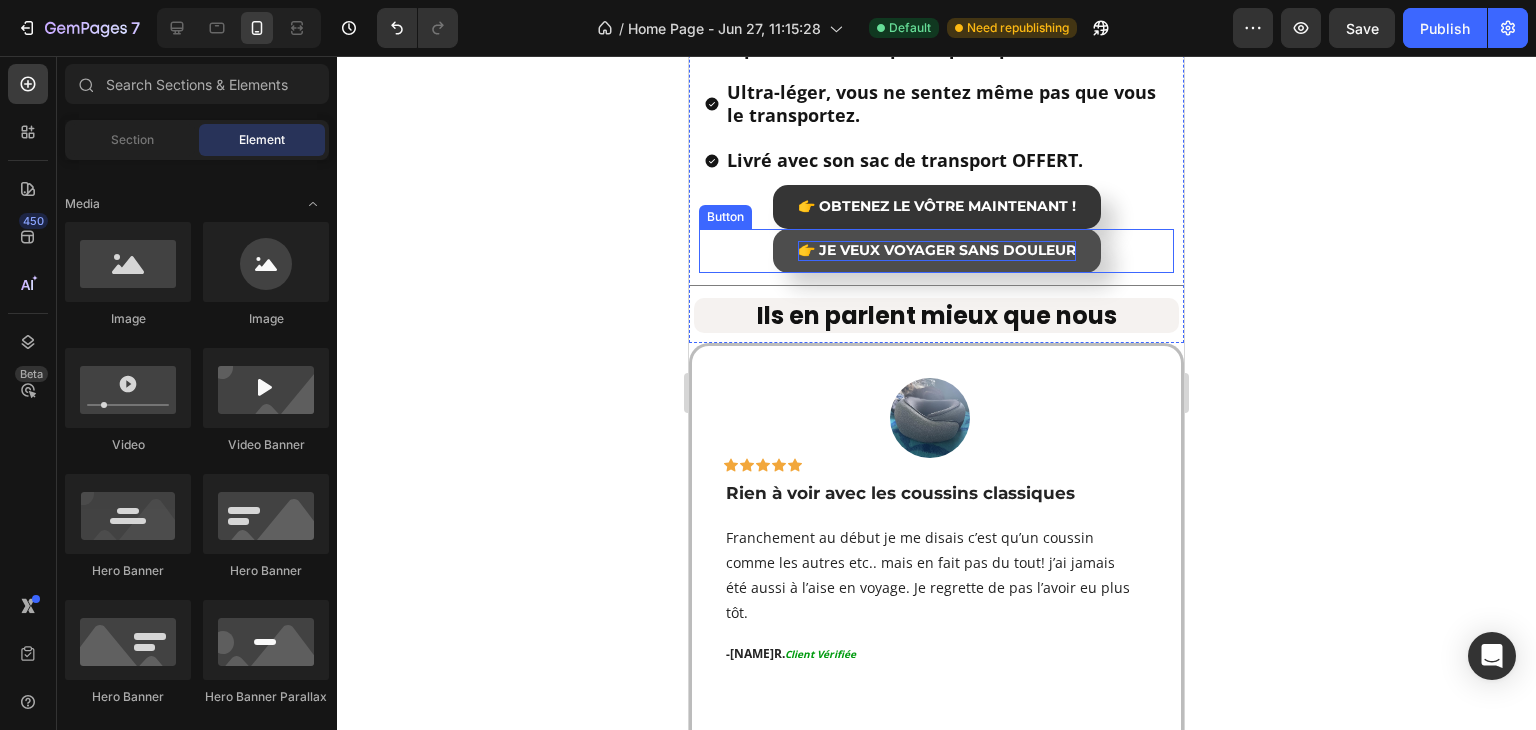 click on "👉 Je veux voyager sans douleur" at bounding box center [937, 251] 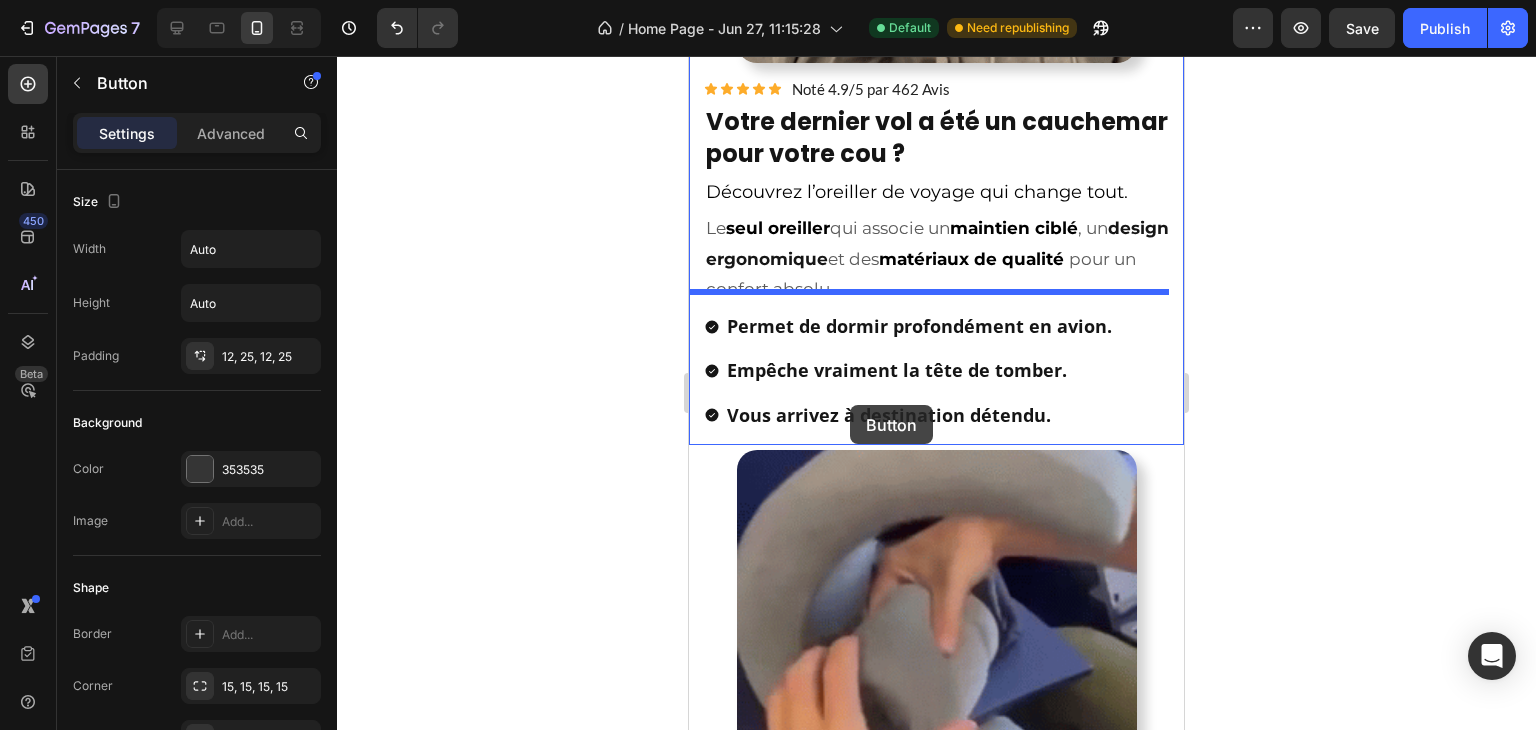 scroll, scrollTop: 1499, scrollLeft: 0, axis: vertical 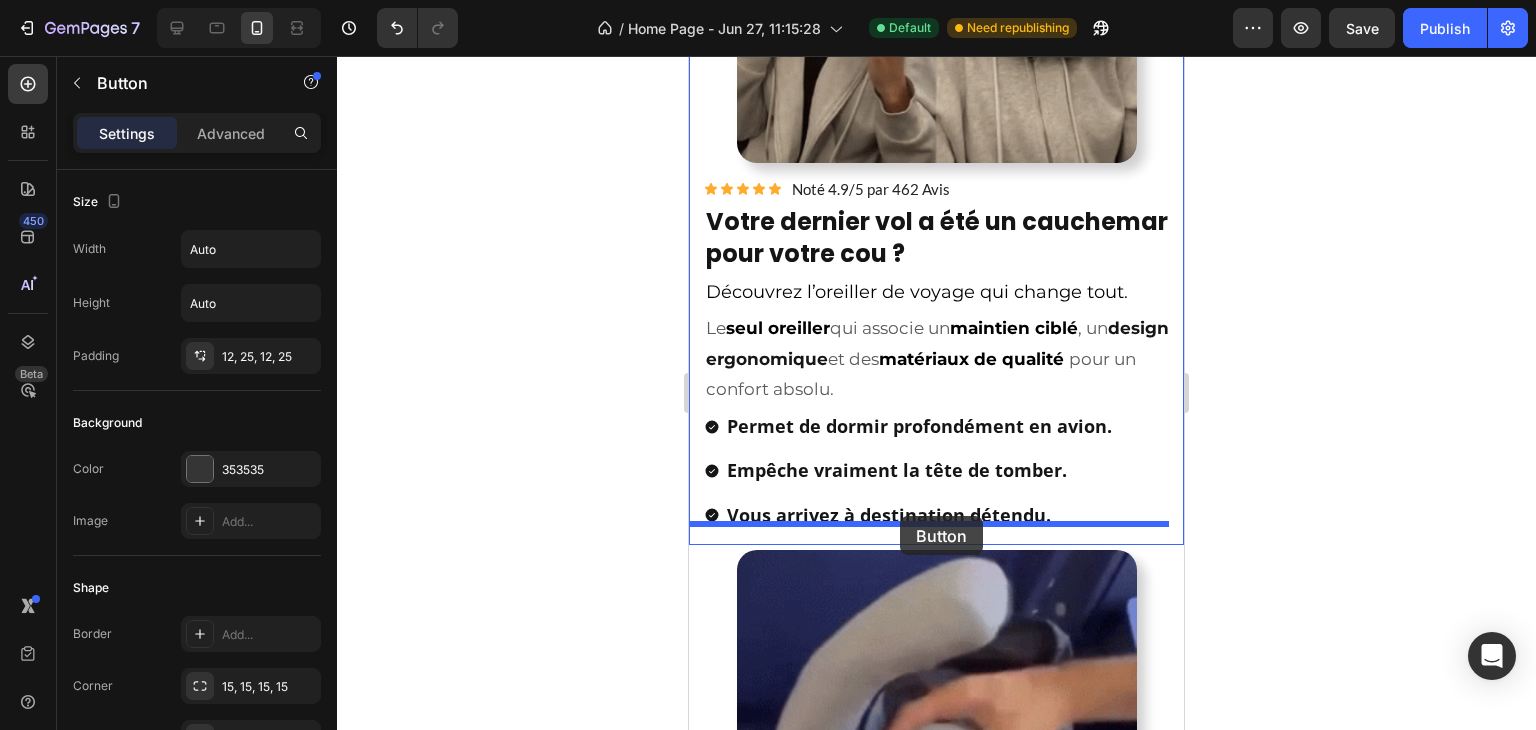 drag, startPoint x: 752, startPoint y: 211, endPoint x: 1374, endPoint y: 509, distance: 689.70135 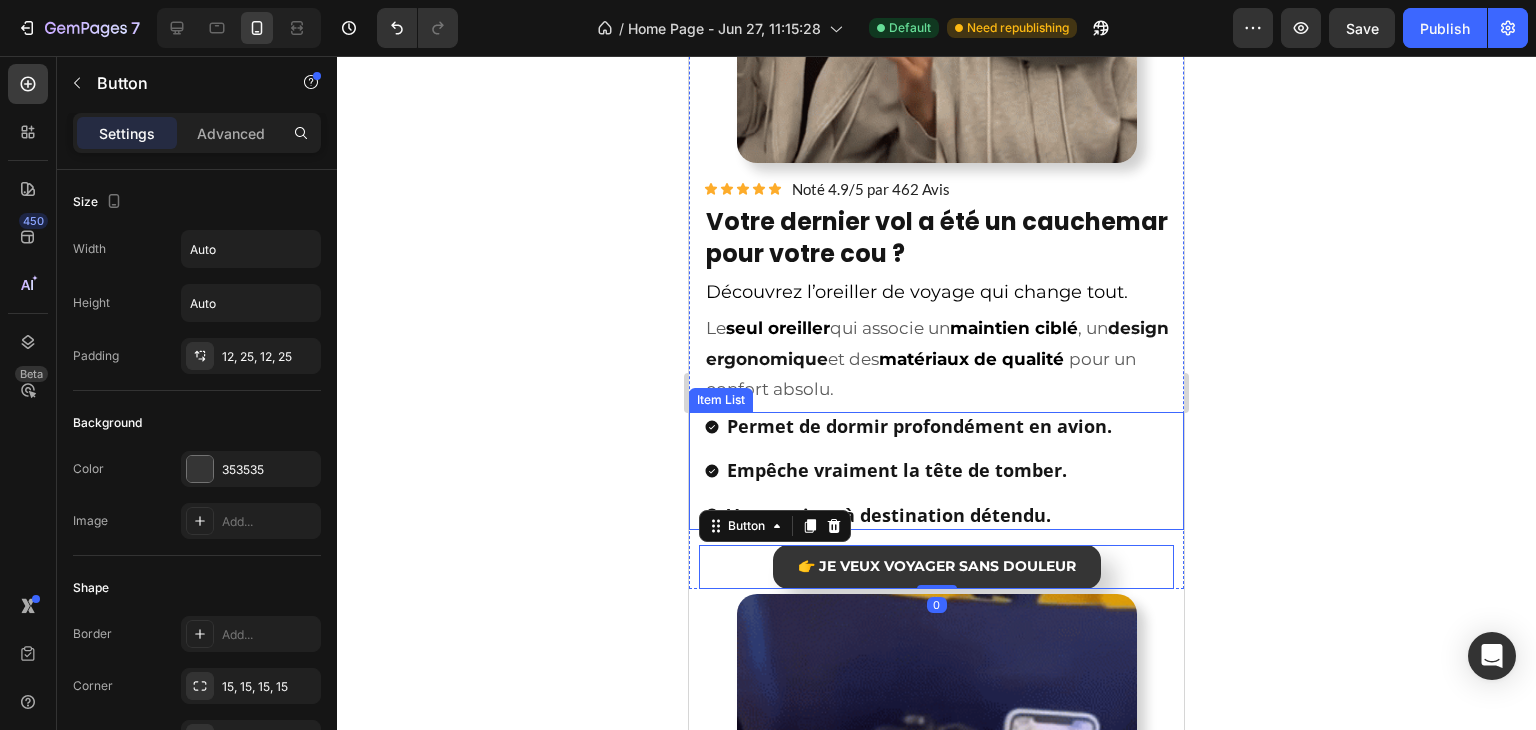 click 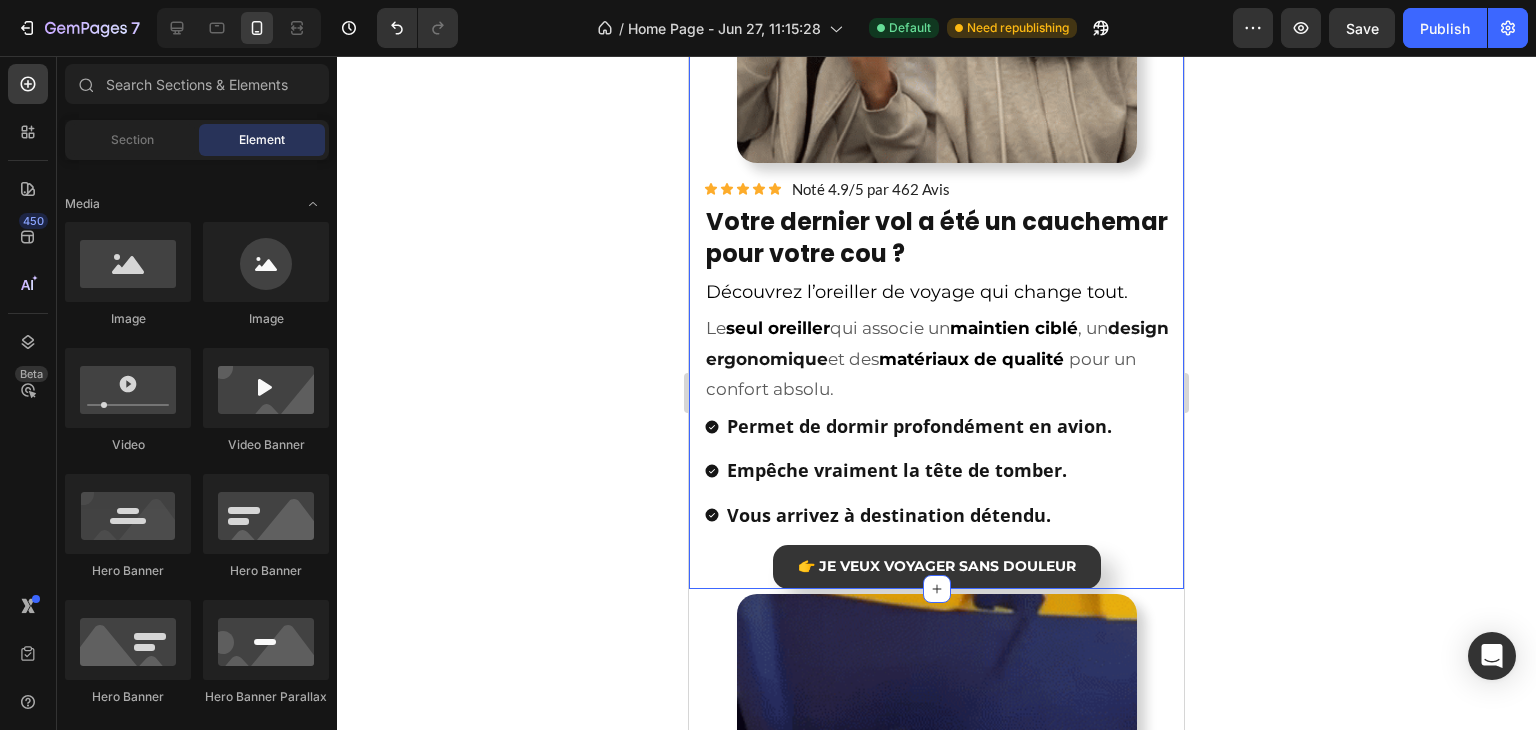 click on "👉 Je veux voyager sans douleur Button" at bounding box center [936, 567] 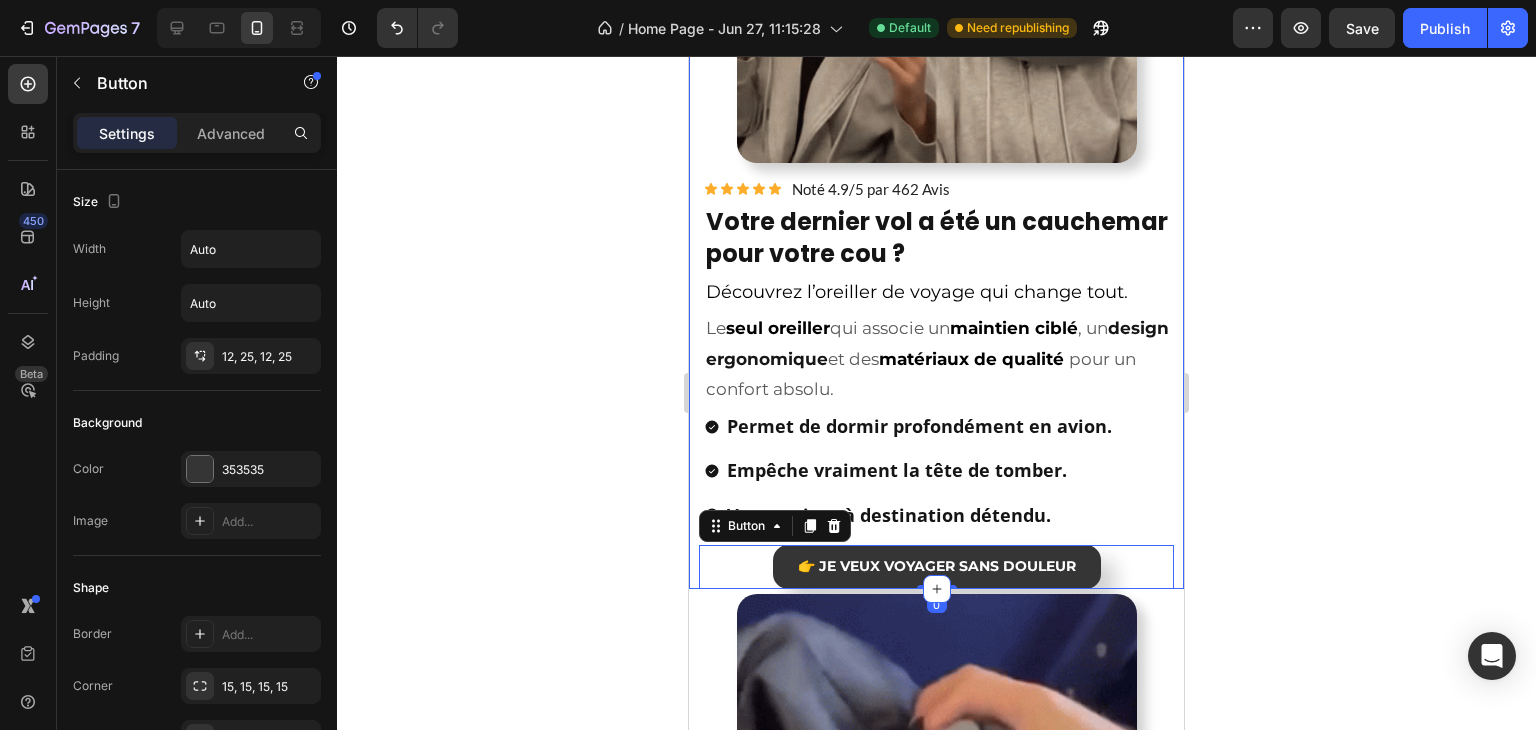 click on "Product Images Icon Icon Icon Icon Icon Icon List Hoz 32 240+ clients satisfaits Text block Row Oreiller de Voyage - ComfyFlight® Heading Votre meilleur compagnon de voyage Heading
30-day money back guarantee Item list Product Transformez votre prochain voyage en moments de détente et de récupération. Heading Empêche la tête de tomber. Léger, compact, facile à transporter. Réduit le stress et la tension musculaire. 30 jours garantie satisfait ou remboursé Item List
Drop element here 👉 DÉCOUVREZ NOS OFFRES! Button Image                Title Line
Icon Nr. 1  en France Text Block
Icon 32 000+ clients satisfaits Text Block
Icon 450+ Note de 5/5 Text Block Row                Title Line Icon Icon Icon Icon Icon Icon List Camille V.    Cliente vérifiée Text Block Row Text Block Row Image Product Icon Icon Icon Icon Icon Icon List Noté 4.9/5 par 462 Avis Text Block Row Text Block" at bounding box center [936, -407] 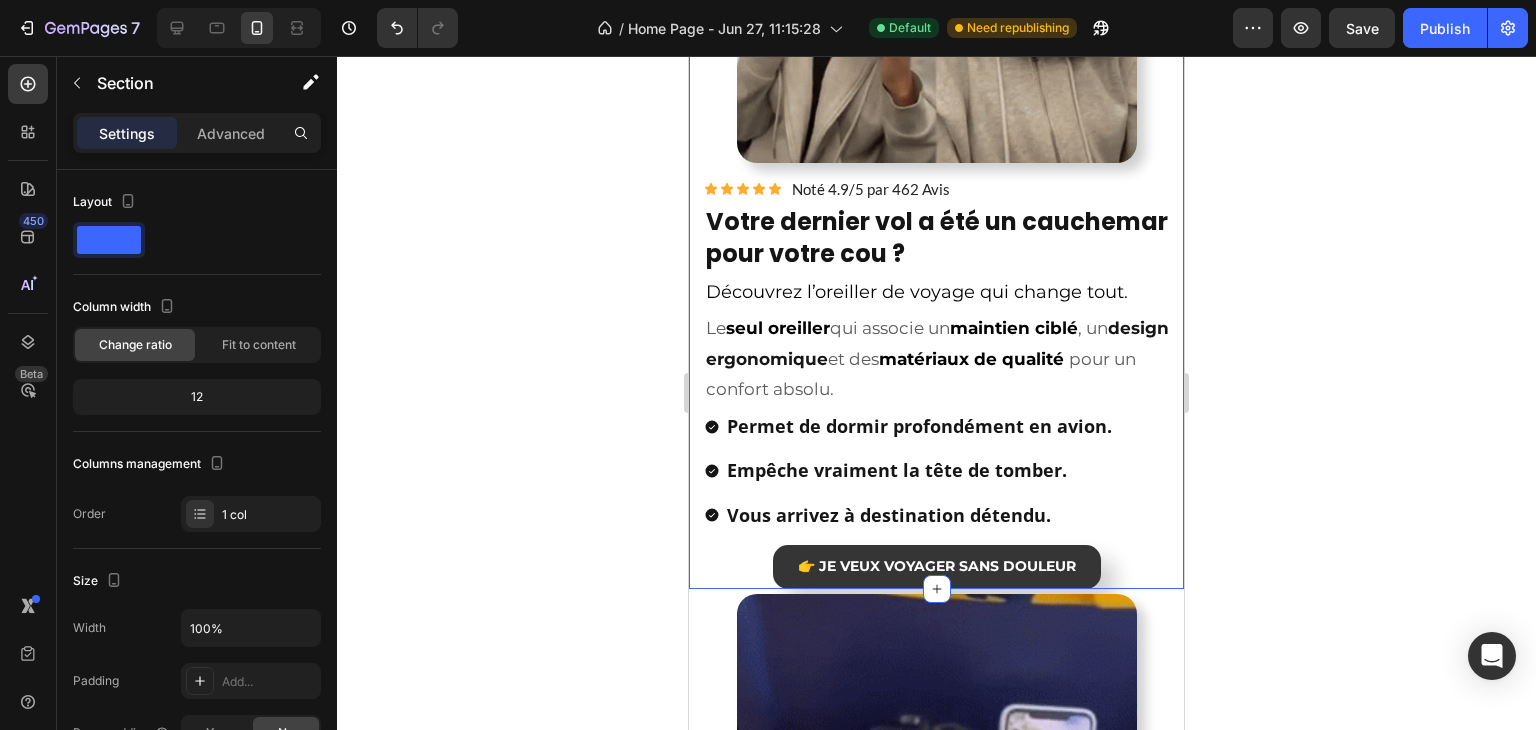 click on "👉 Je veux voyager sans douleur Button" at bounding box center [936, 567] 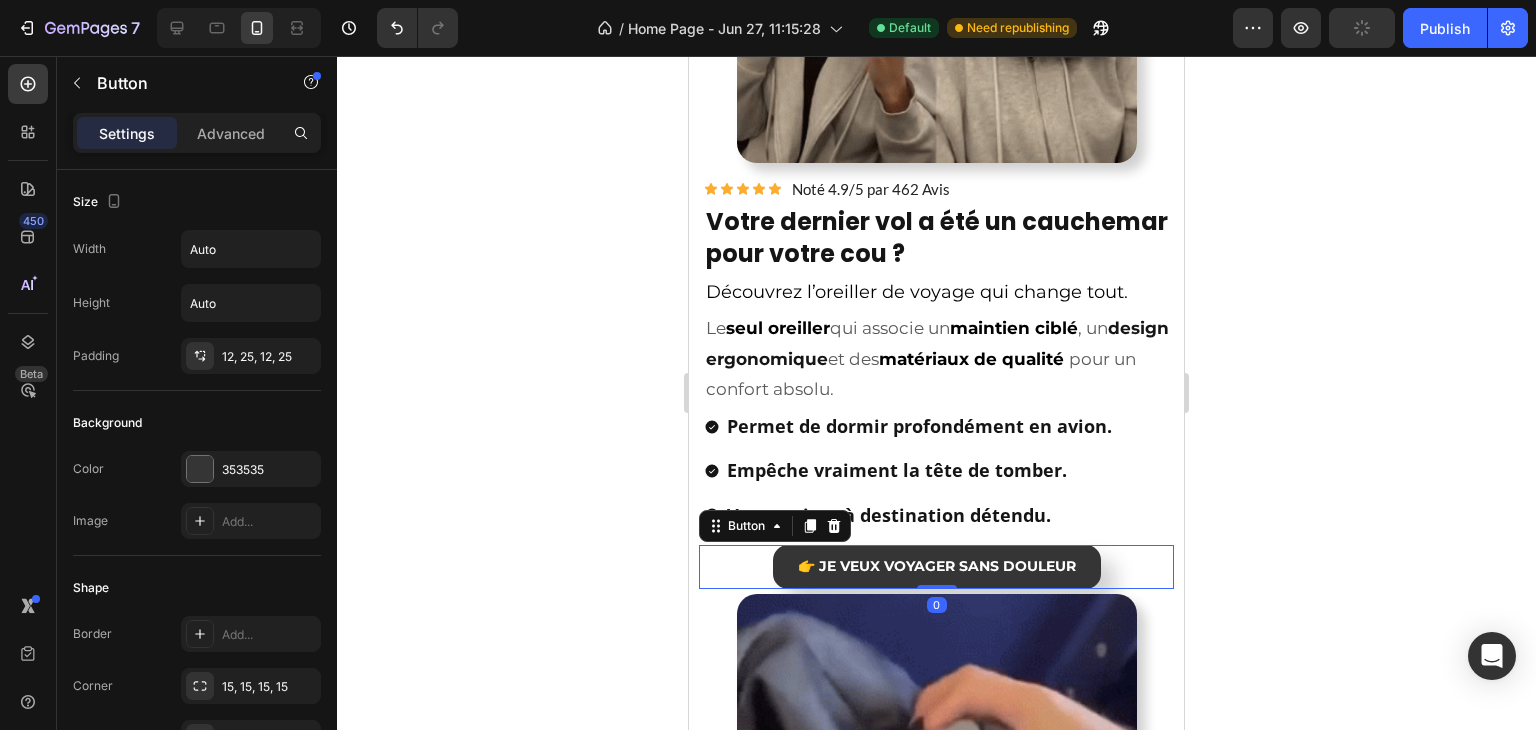 click on "👉 Je veux voyager sans douleur Button   0" at bounding box center [936, 567] 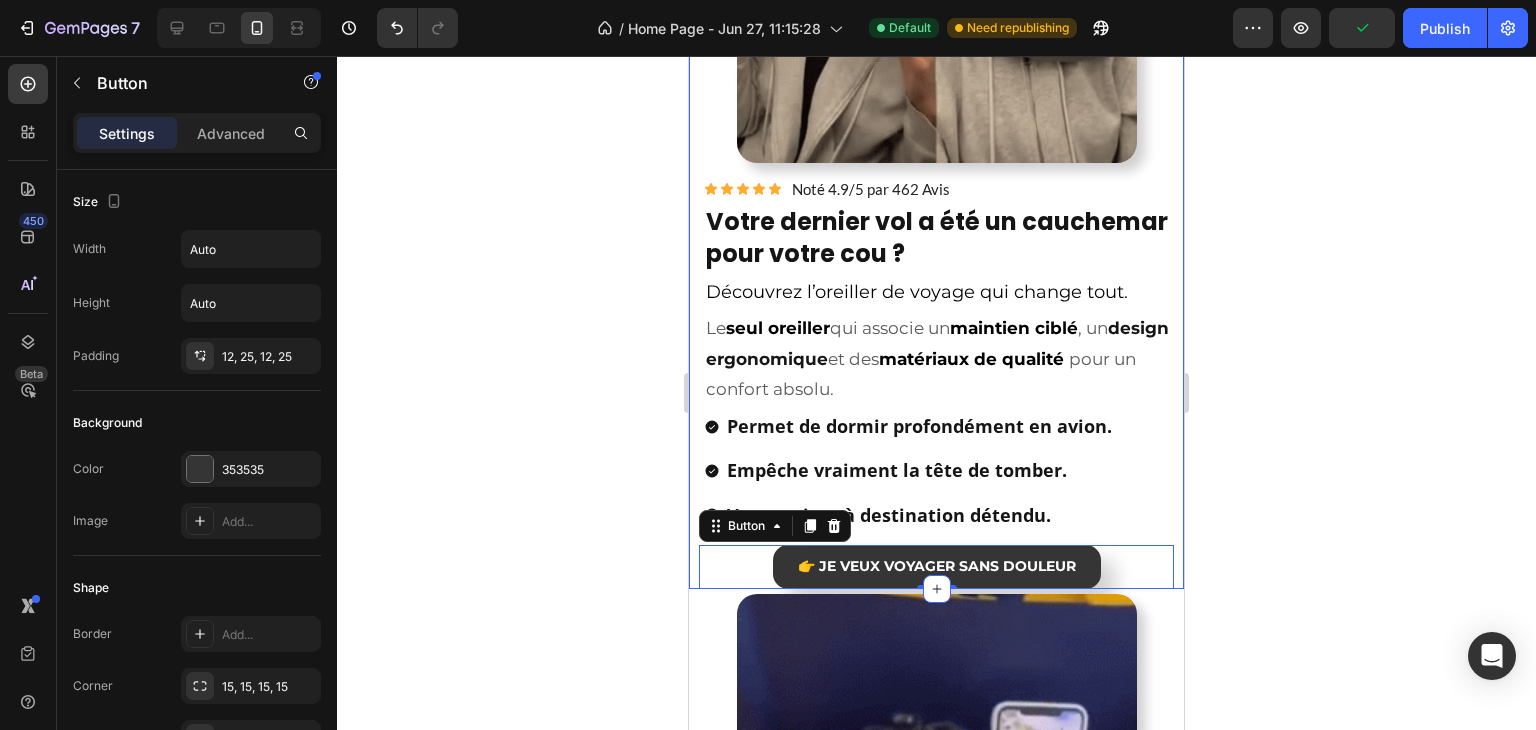 click on "Product Images Icon Icon Icon Icon Icon Icon List Hoz 32 240+ clients satisfaits Text block Row Oreiller de Voyage - ComfyFlight® Heading Votre meilleur compagnon de voyage Heading
30-day money back guarantee Item list Product Transformez votre prochain voyage en moments de détente et de récupération. Heading Empêche la tête de tomber. Léger, compact, facile à transporter. Réduit le stress et la tension musculaire. 30 jours garantie satisfait ou remboursé Item List
Drop element here 👉 DÉCOUVREZ NOS OFFRES! Button Image                Title Line
Icon Nr. 1  en France Text Block
Icon 32 000+ clients satisfaits Text Block
Icon 450+ Note de 5/5 Text Block Row                Title Line Icon Icon Icon Icon Icon Icon List Camille V.    Cliente vérifiée Text Block Row Text Block Row Image Product Icon Icon Icon Icon Icon Icon List Noté 4.9/5 par 462 Avis Text Block Row Text Block" at bounding box center [936, -407] 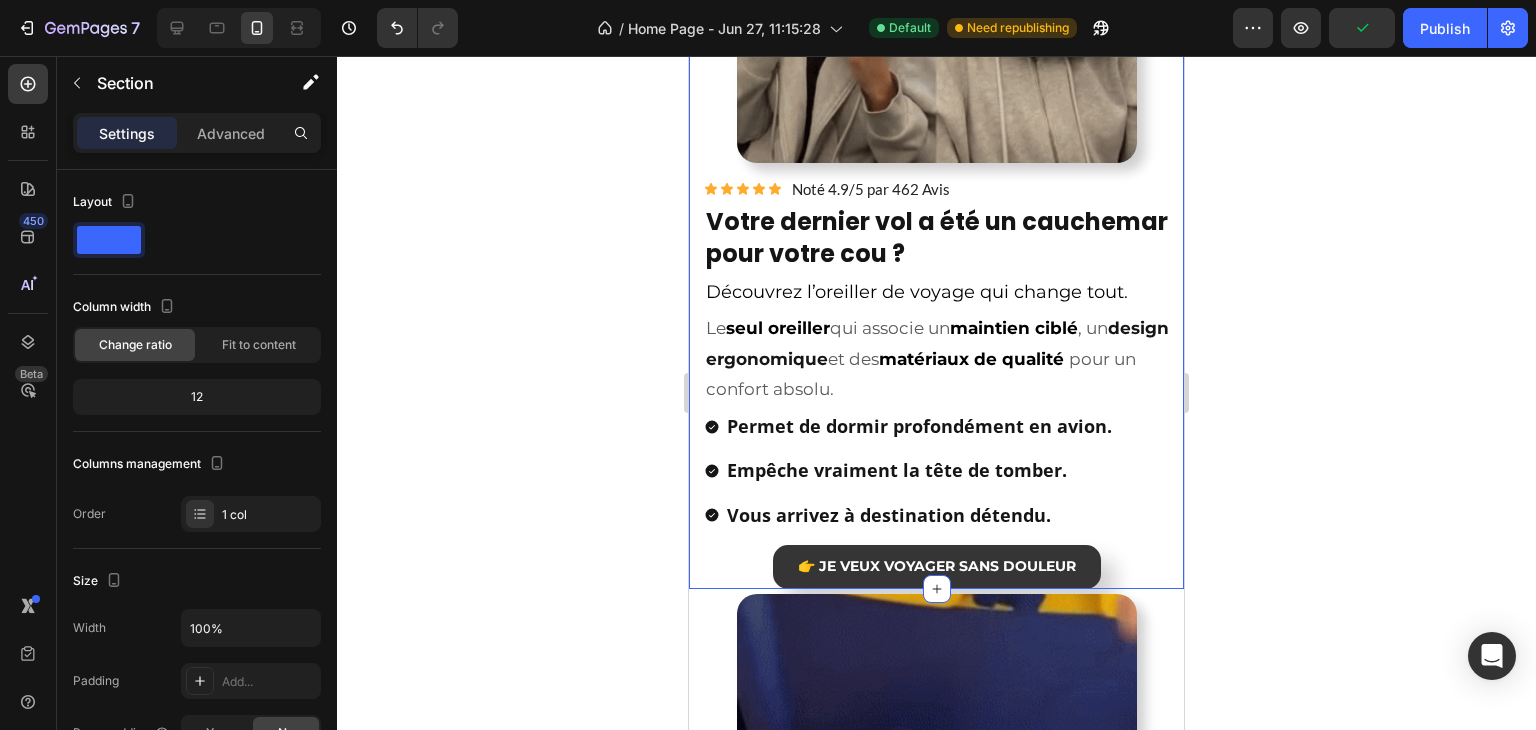 click on "👉 Je veux voyager sans douleur Button" at bounding box center [936, 567] 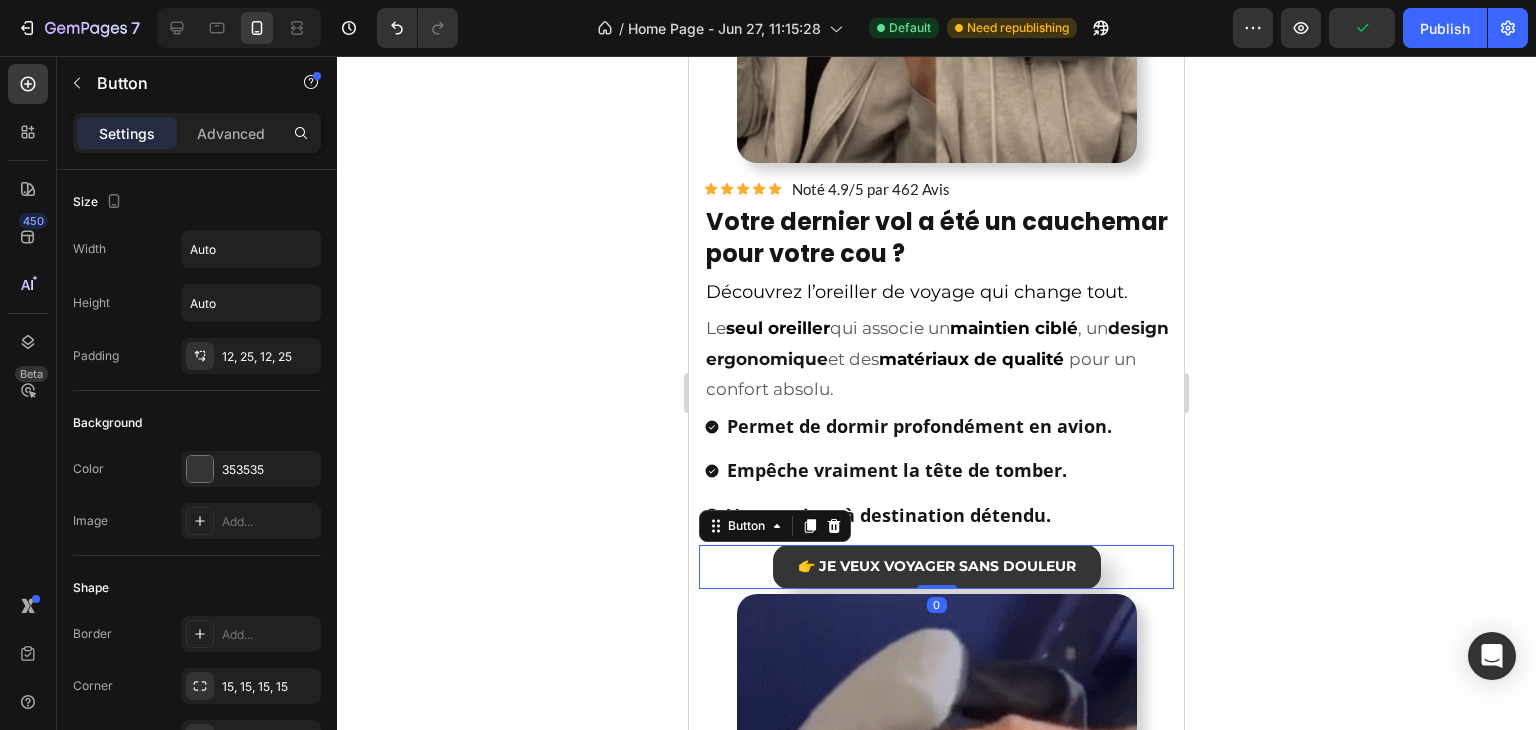 click 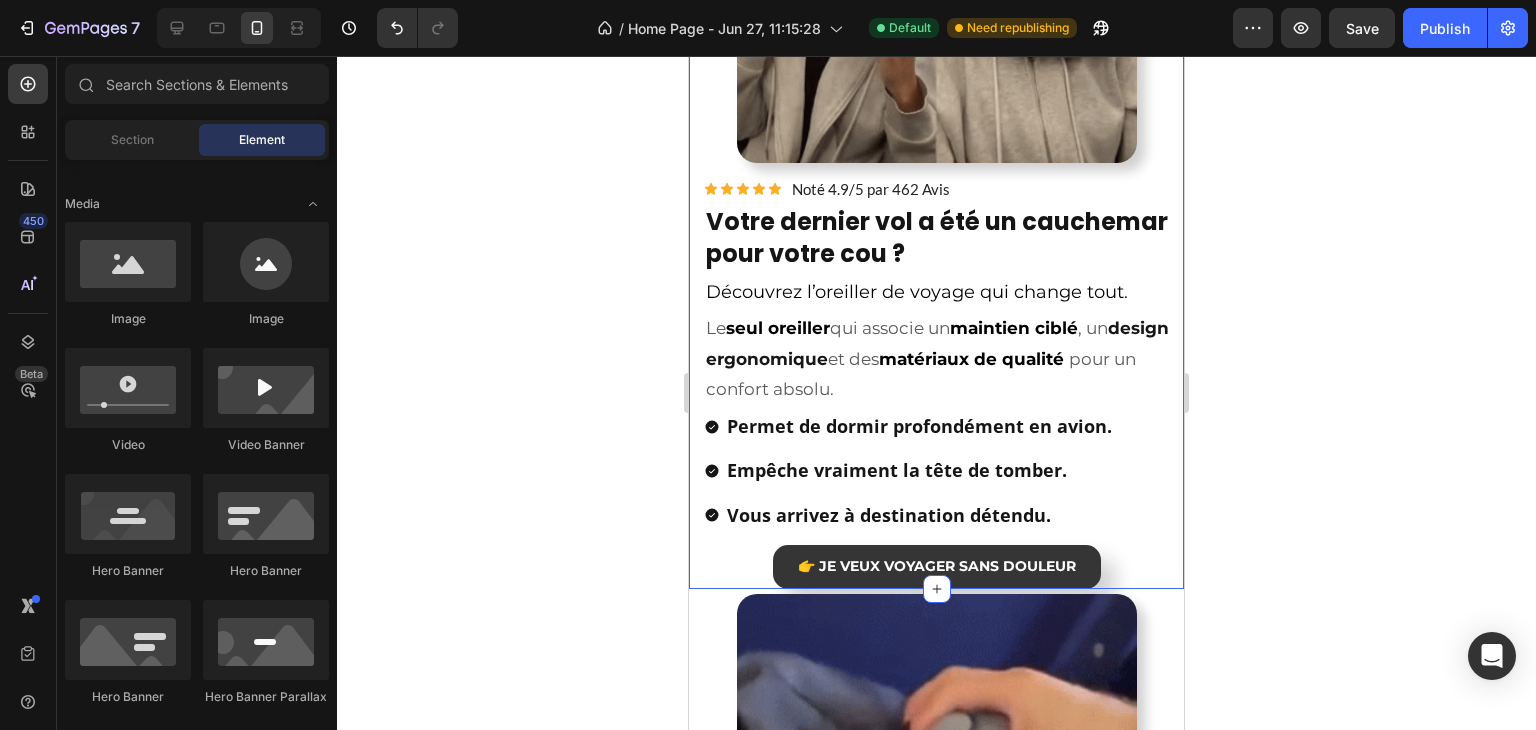 click on "Product Images Icon Icon Icon Icon Icon Icon List Hoz 32 240+ clients satisfaits Text block Row Oreiller de Voyage - ComfyFlight® Heading Votre meilleur compagnon de voyage Heading
30-day money back guarantee Item list Product Transformez votre prochain voyage en moments de détente et de récupération. Heading Empêche la tête de tomber. Léger, compact, facile à transporter. Réduit le stress et la tension musculaire. 30 jours garantie satisfait ou remboursé Item List
Drop element here 👉 DÉCOUVREZ NOS OFFRES! Button Image                Title Line
Icon Nr. 1  en France Text Block
Icon 32 000+ clients satisfaits Text Block
Icon 450+ Note de 5/5 Text Block Row                Title Line Icon Icon Icon Icon Icon Icon List Camille V.    Cliente vérifiée Text Block Row Text Block Row Image Product Icon Icon Icon Icon Icon Icon List Noté 4.9/5 par 462 Avis Text Block Row Text Block" at bounding box center (936, -407) 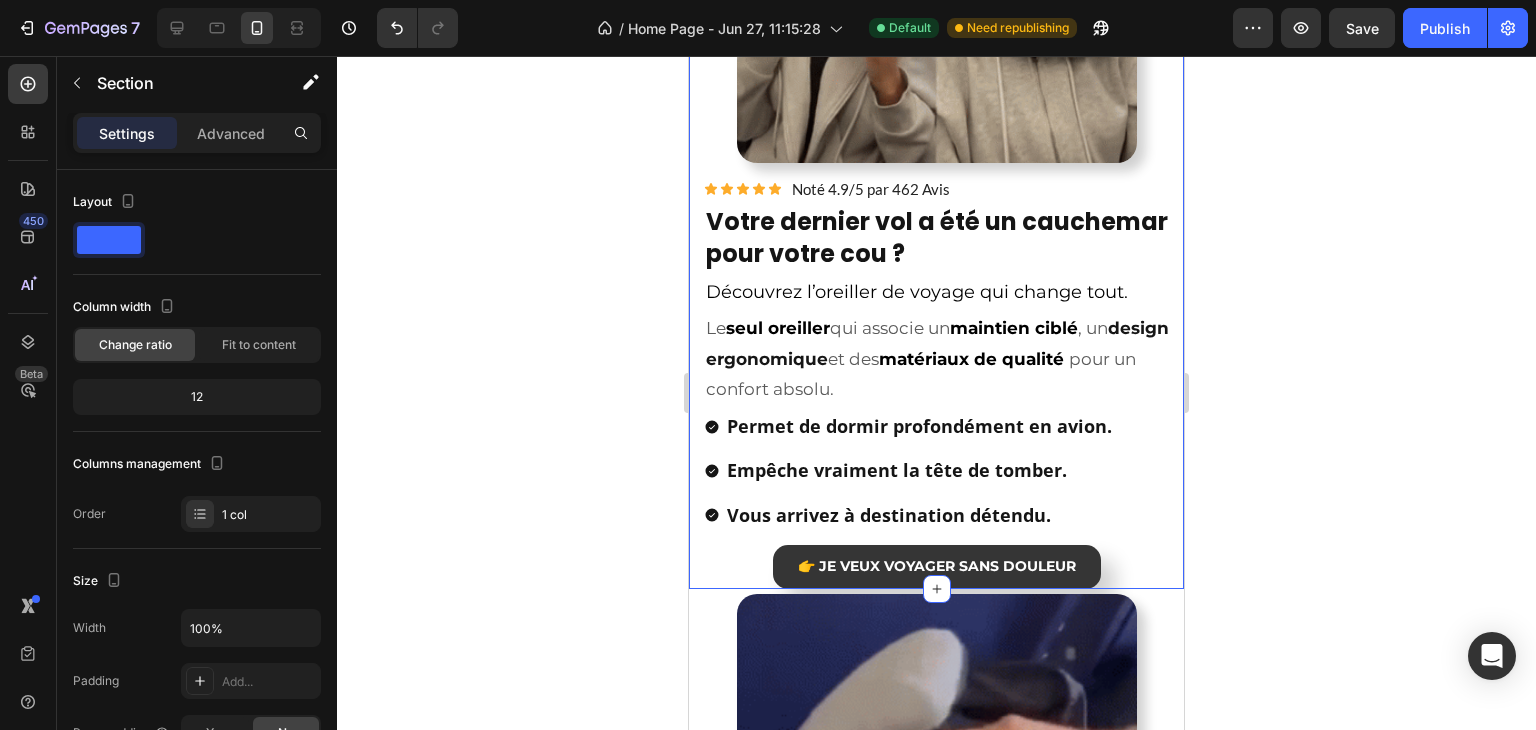 click on "Vous arrivez à destination détendu." at bounding box center (919, 515) 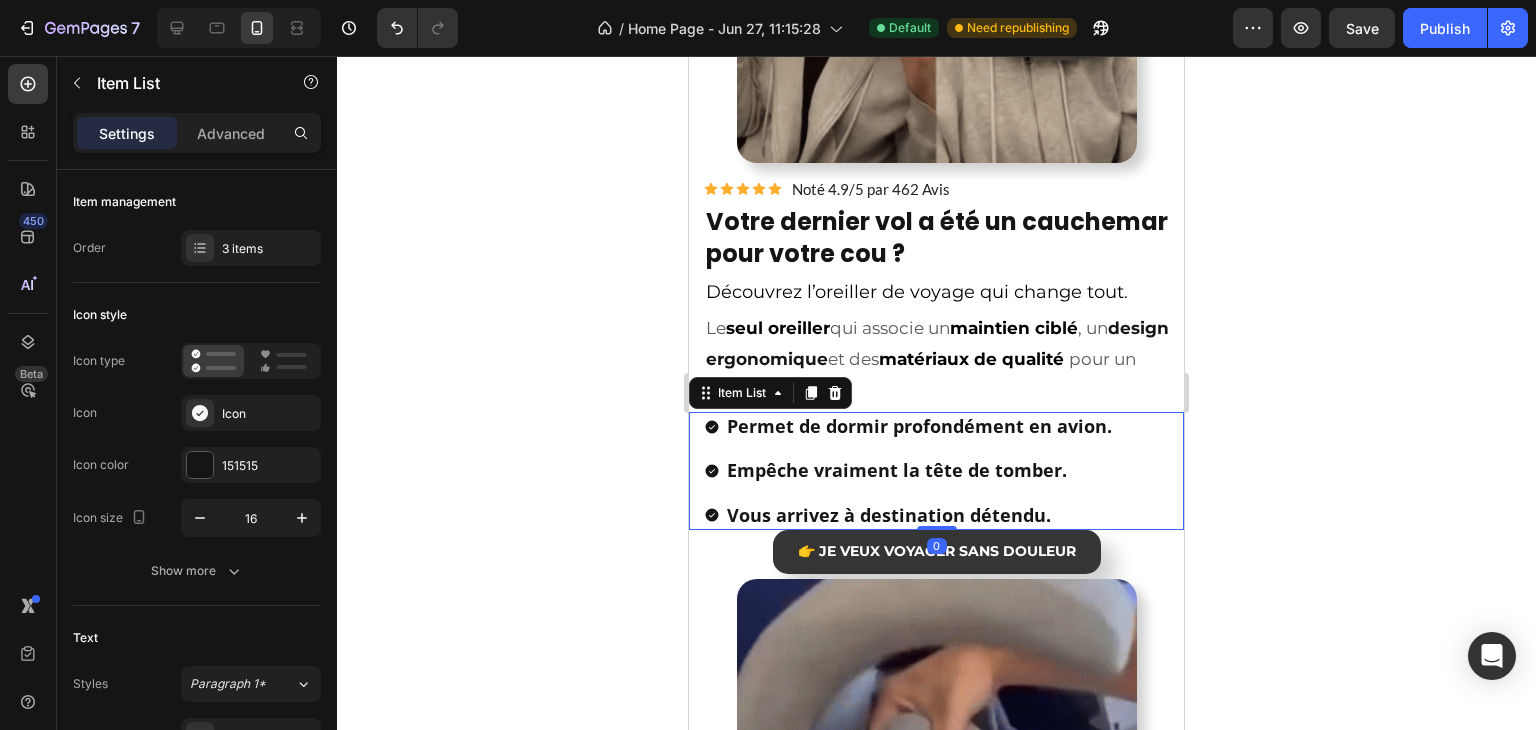 drag, startPoint x: 936, startPoint y: 520, endPoint x: 947, endPoint y: 493, distance: 29.15476 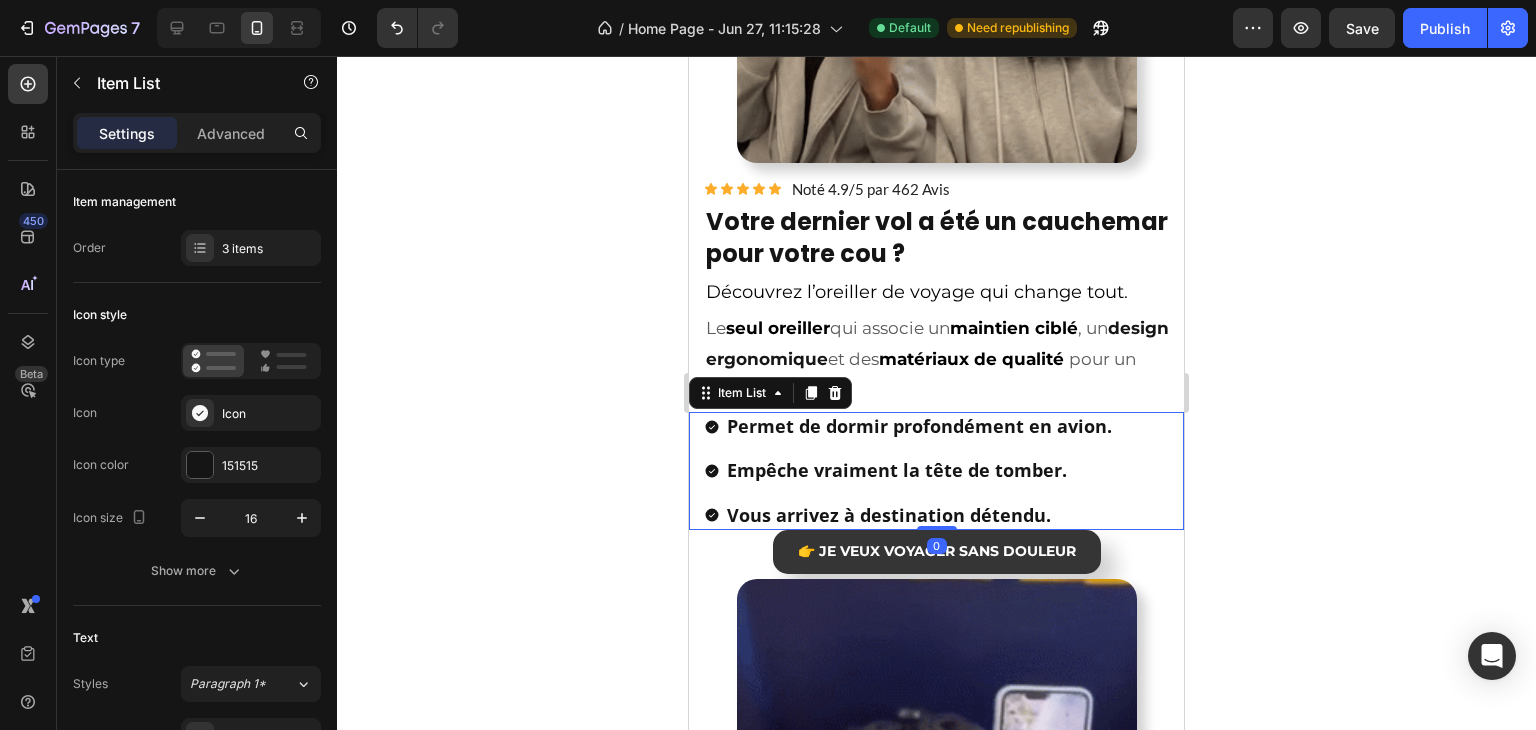 click on "Permet de dormir profondément en avion. Empêche vraiment la tête de tomber. Vous arrivez à destination détendu. Item List   0" at bounding box center (936, 471) 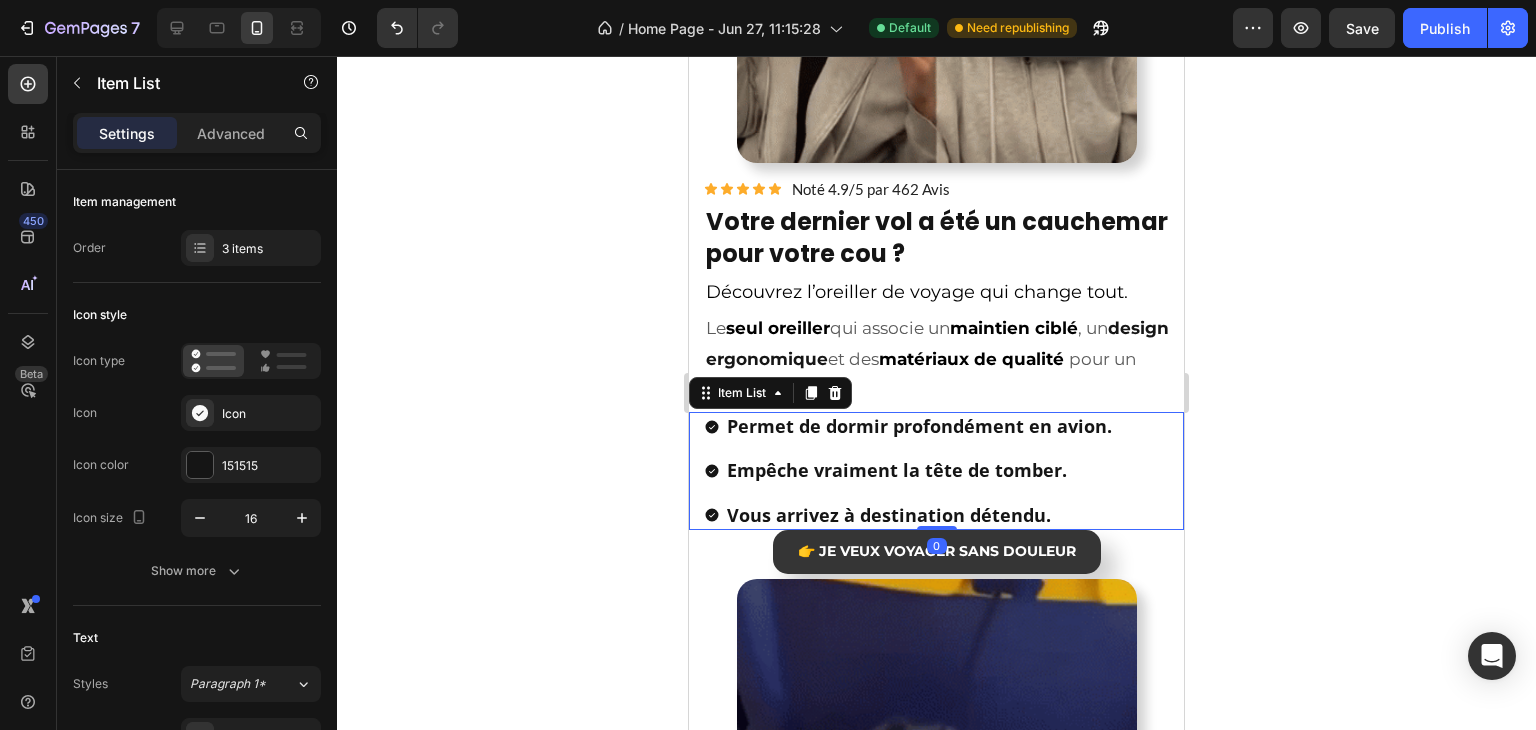 type on "100%" 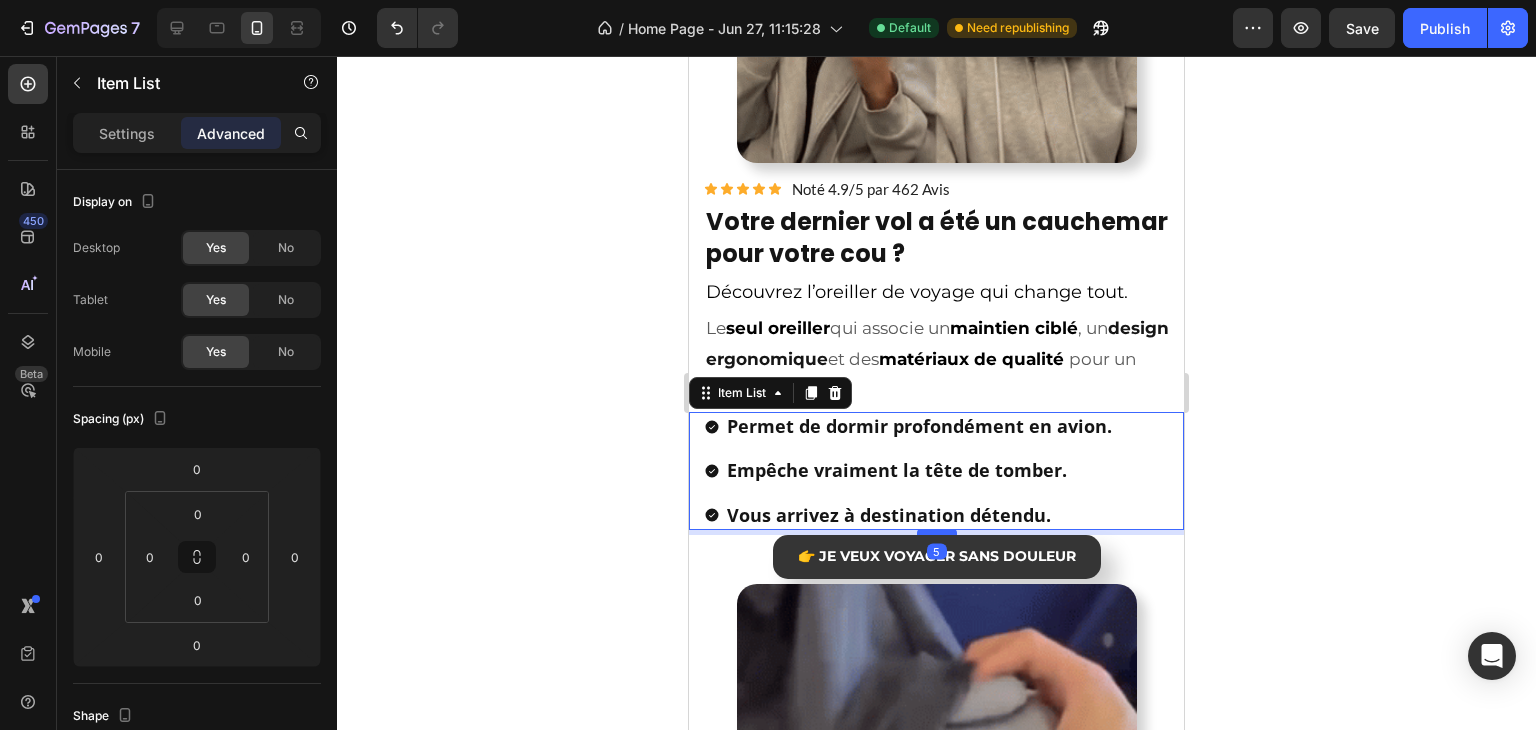 click at bounding box center (937, 532) 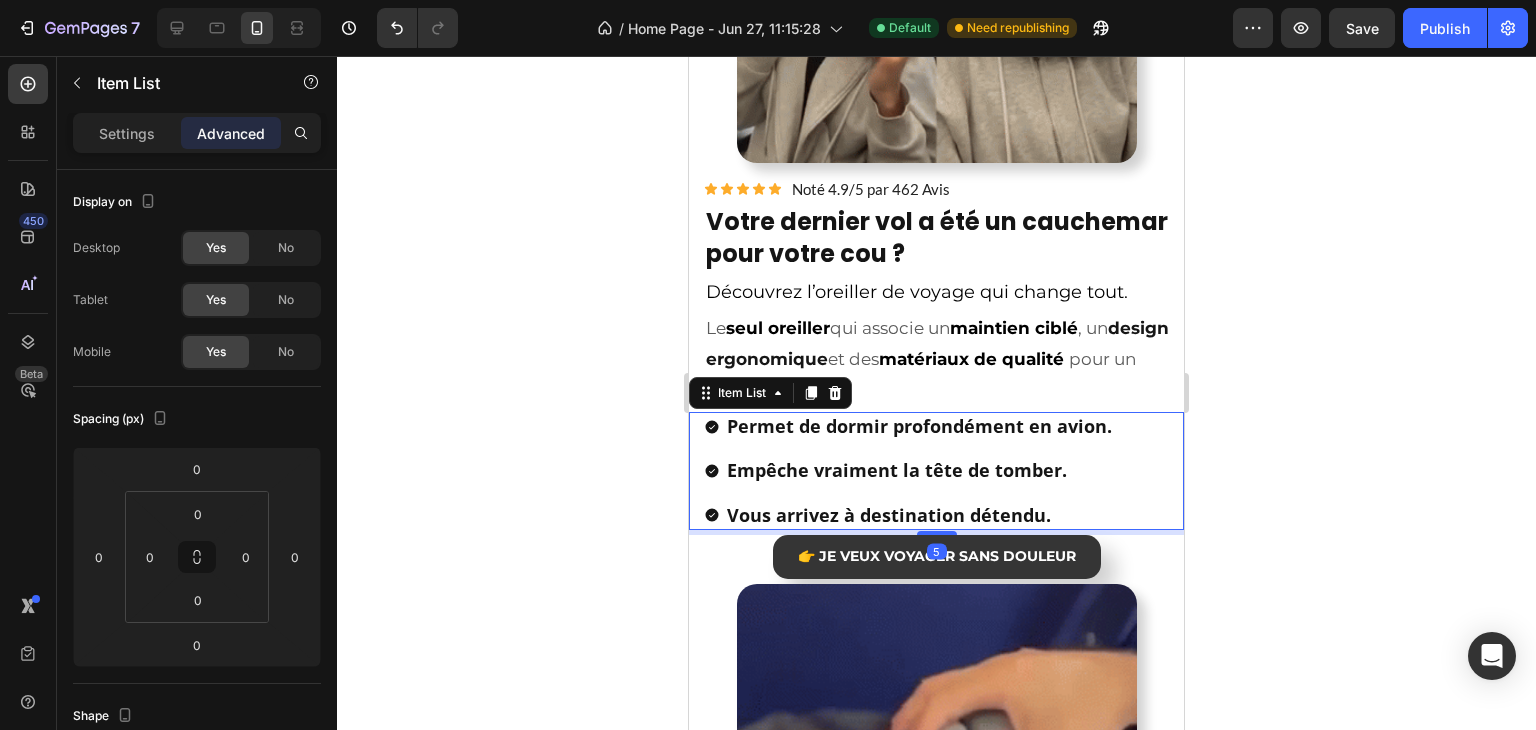 type on "5" 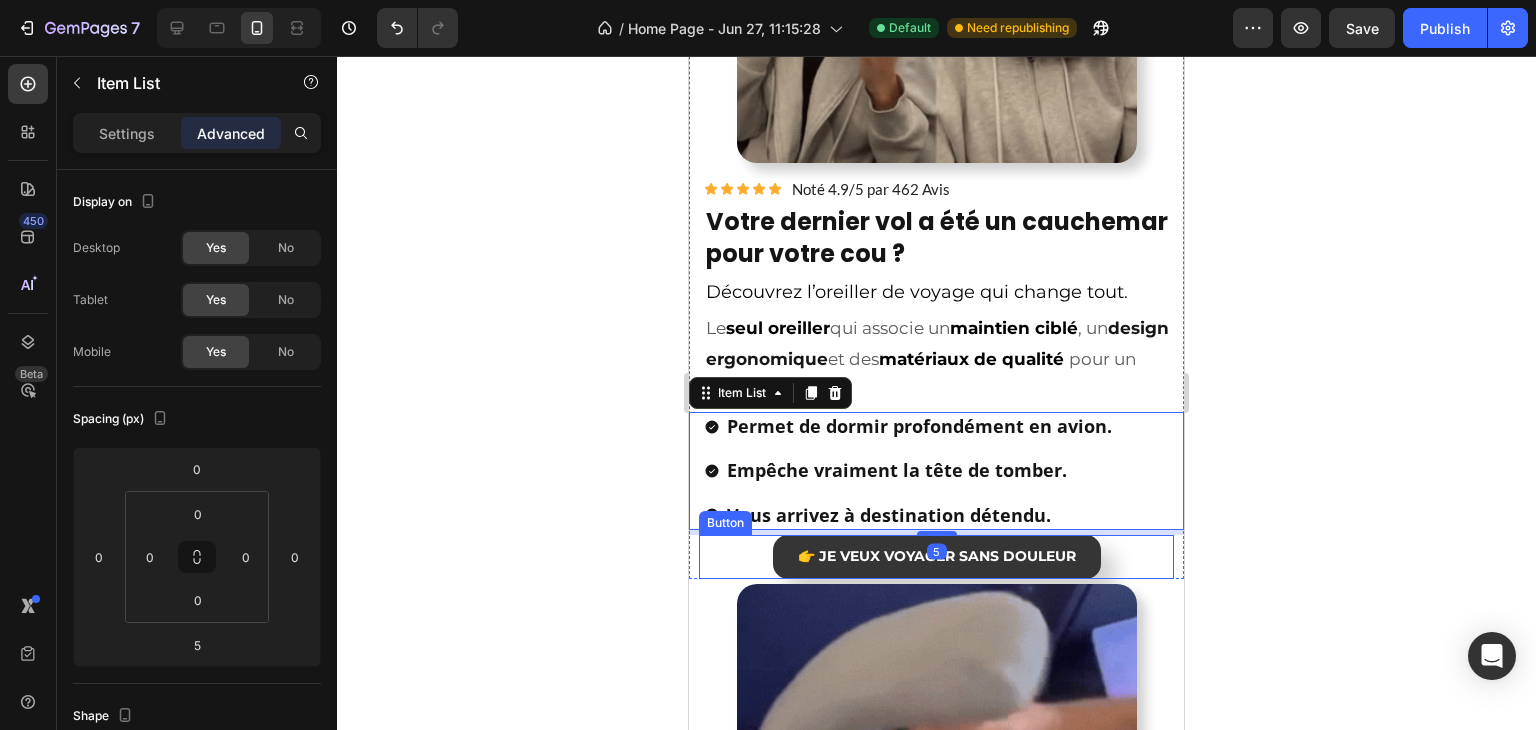click on "👉 Je veux voyager sans douleur Button" at bounding box center (936, 557) 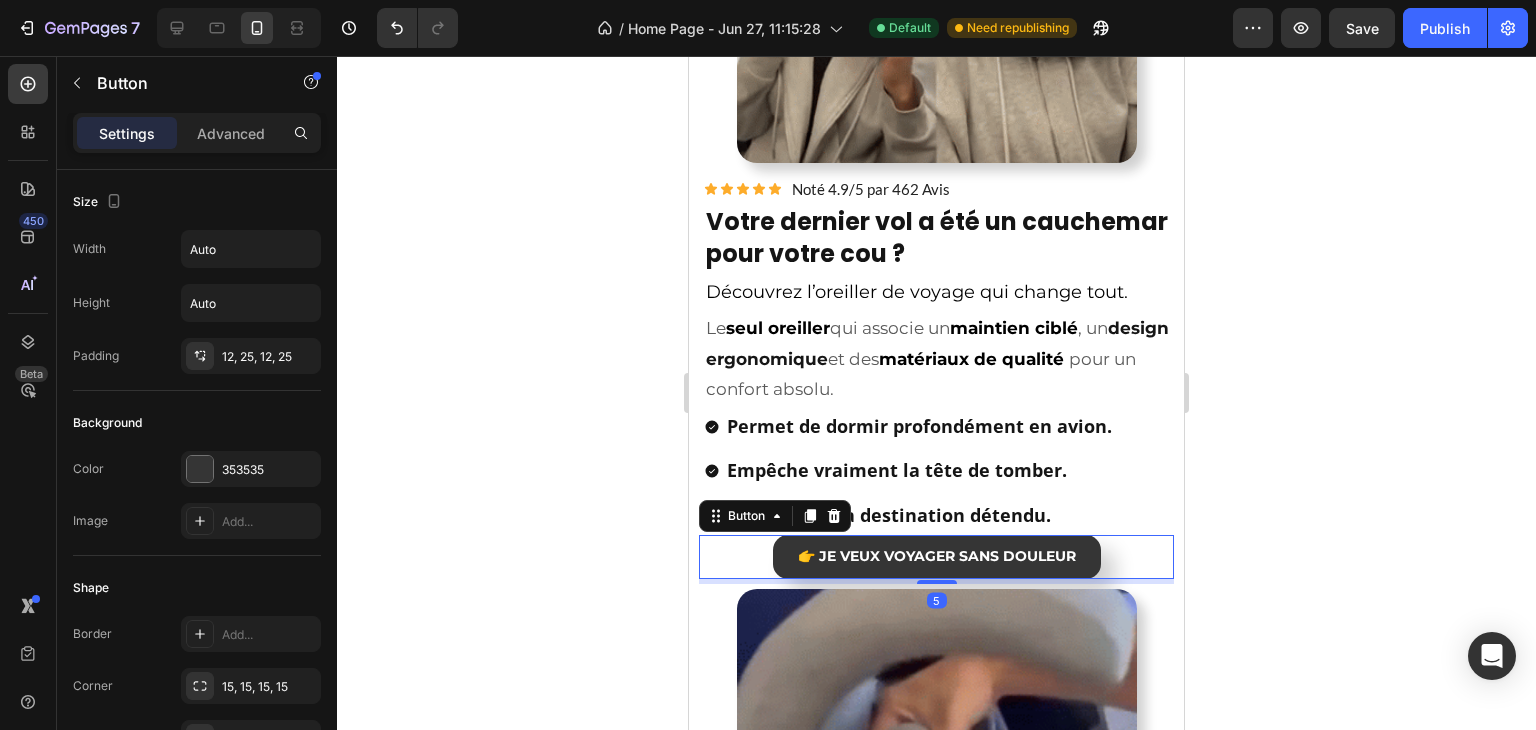 drag, startPoint x: 932, startPoint y: 557, endPoint x: 2113, endPoint y: 626, distance: 1183.0139 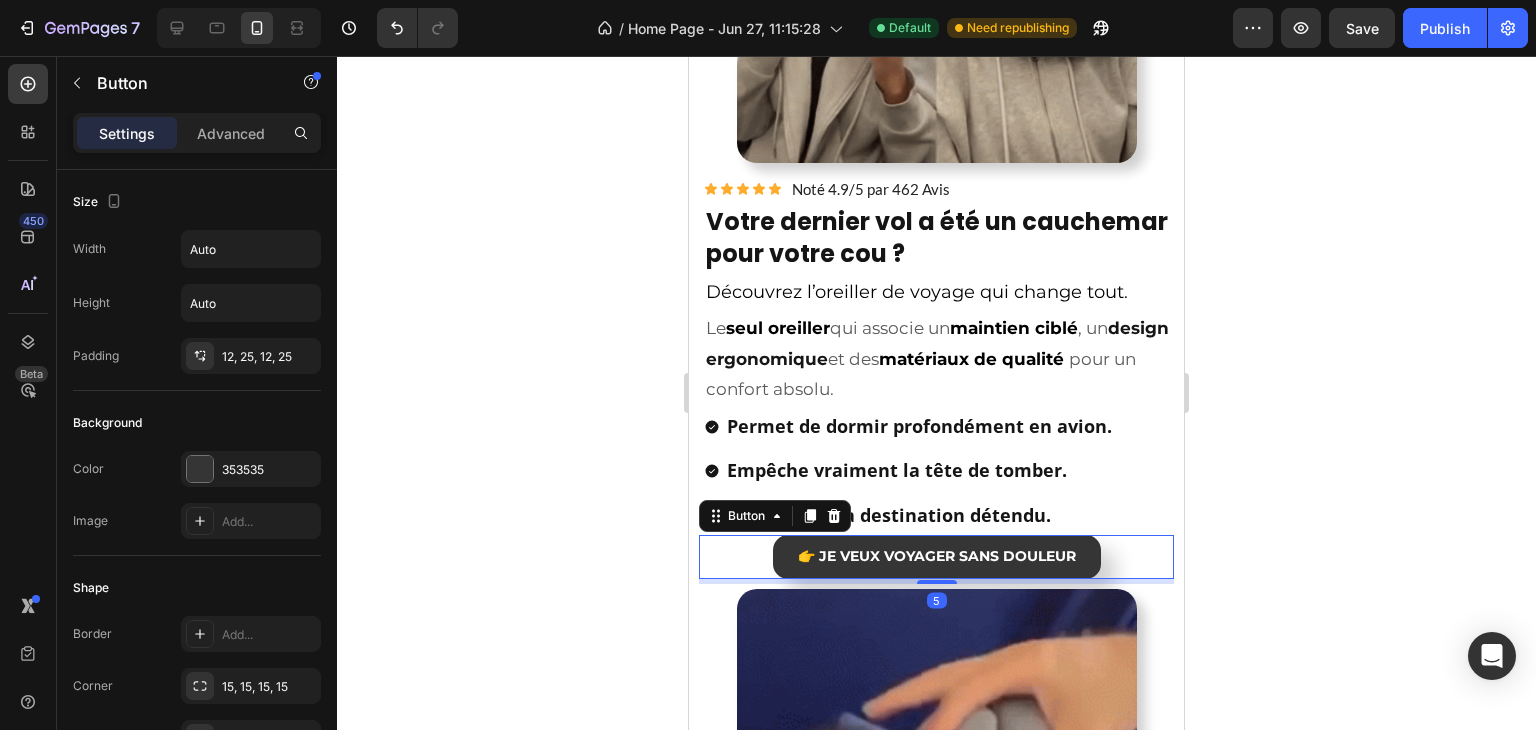 click on "Product Images Icon Icon Icon Icon Icon Icon List Hoz 32 240+ clients satisfaits Text block Row Oreiller de Voyage - ComfyFlight® Heading Votre meilleur compagnon de voyage Heading
30-day money back guarantee Item list Product Transformez votre prochain voyage en moments de détente et de récupération. Heading Empêche la tête de tomber. Léger, compact, facile à transporter. Réduit le stress et la tension musculaire. 30 jours garantie satisfait ou remboursé Item List
Drop element here 👉 DÉCOUVREZ NOS OFFRES! Button Image                Title Line
Icon Nr. 1  en France Text Block
Icon 32 000+ clients satisfaits Text Block
Icon 450+ Note de 5/5 Text Block Row                Title Line Icon Icon Icon Icon Icon Icon List Camille V.    Cliente vérifiée Text Block Row Text Block Row Image Product Icon Icon Icon Icon Icon Icon List Noté 4.9/5 par 462 Avis Text Block Row Text Block" at bounding box center [936, 2428] 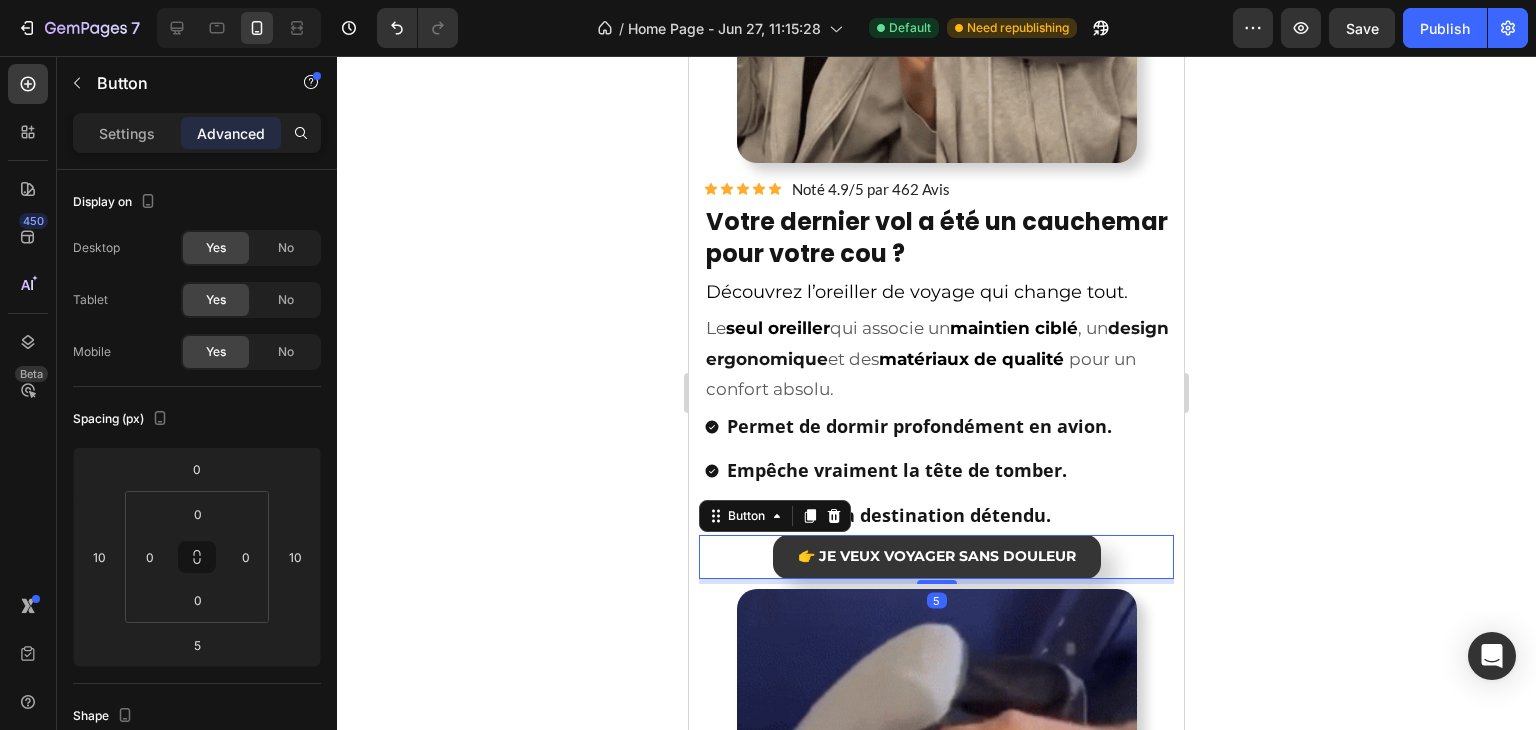 click 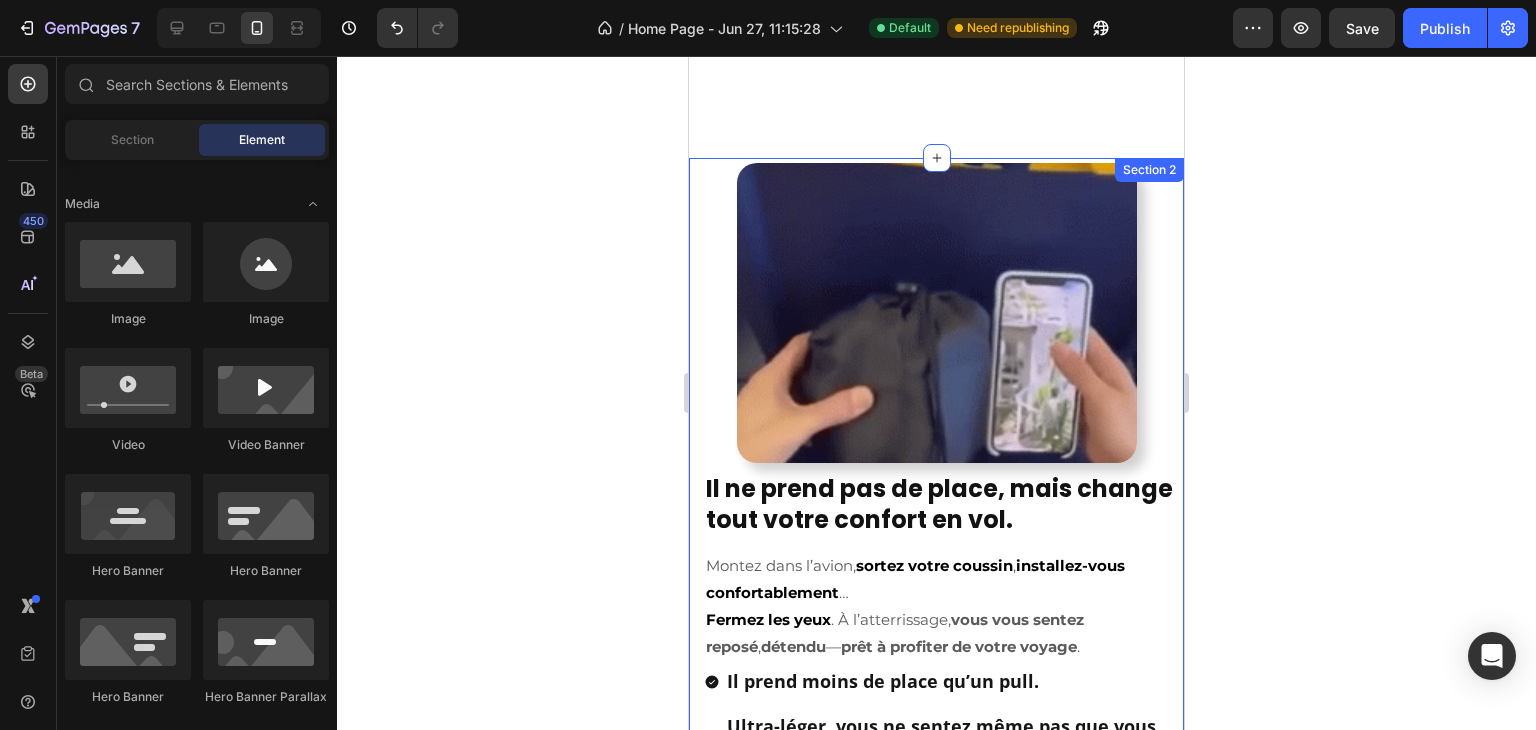scroll, scrollTop: 2071, scrollLeft: 0, axis: vertical 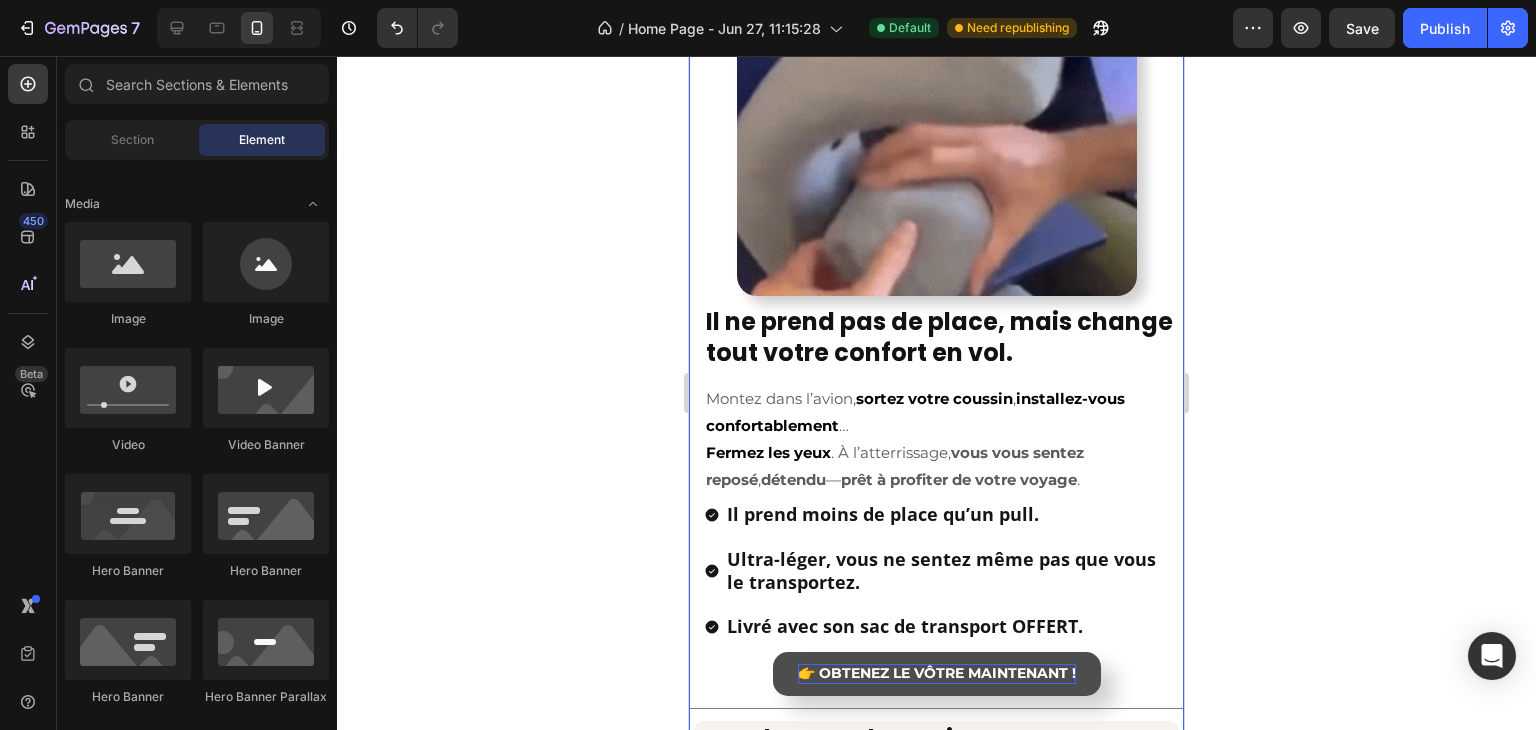 click on "👉 OBTENEZ LE VÔTRE MAINTENANT !" at bounding box center (937, 673) 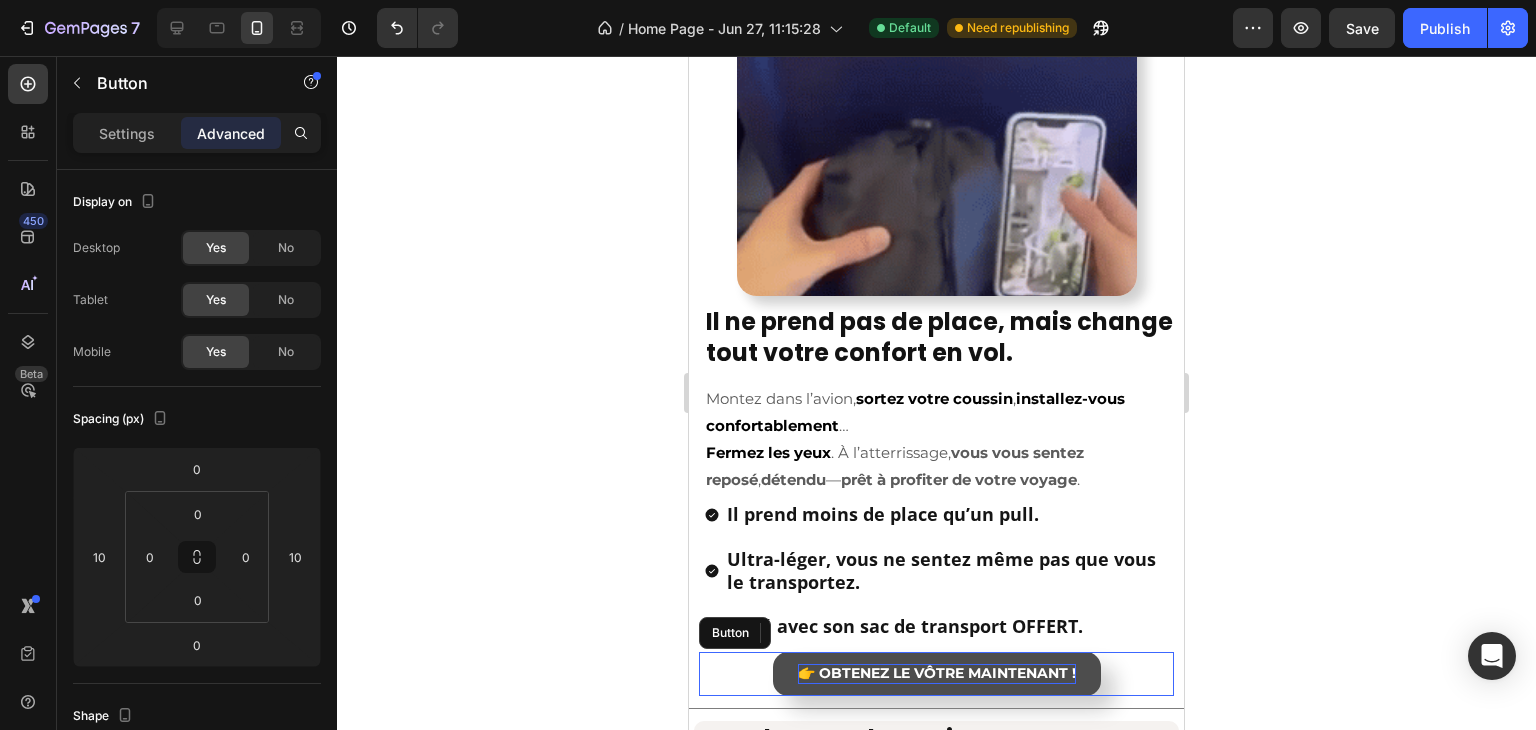 click on "👉 OBTENEZ LE VÔTRE MAINTENANT !" at bounding box center [937, 673] 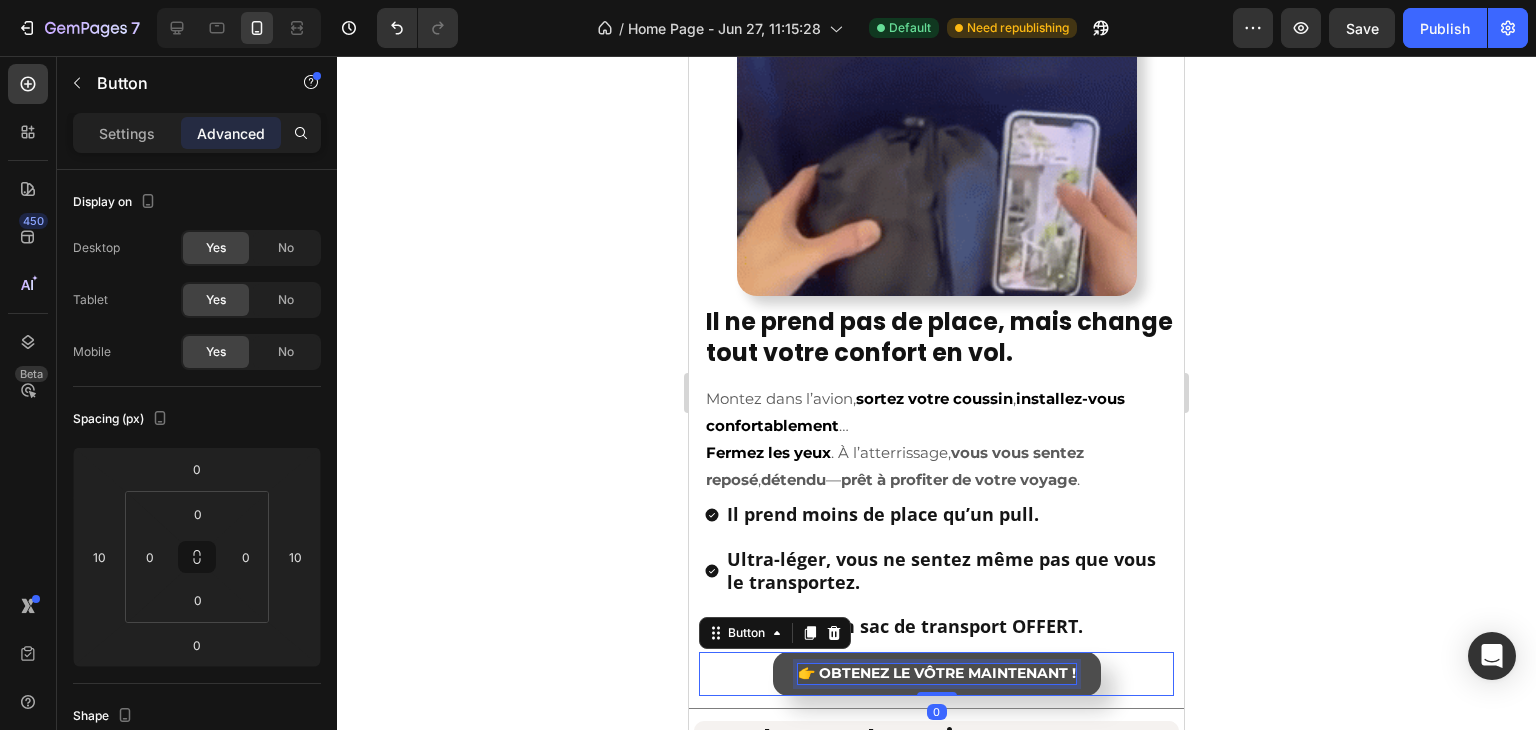 scroll, scrollTop: 2104, scrollLeft: 0, axis: vertical 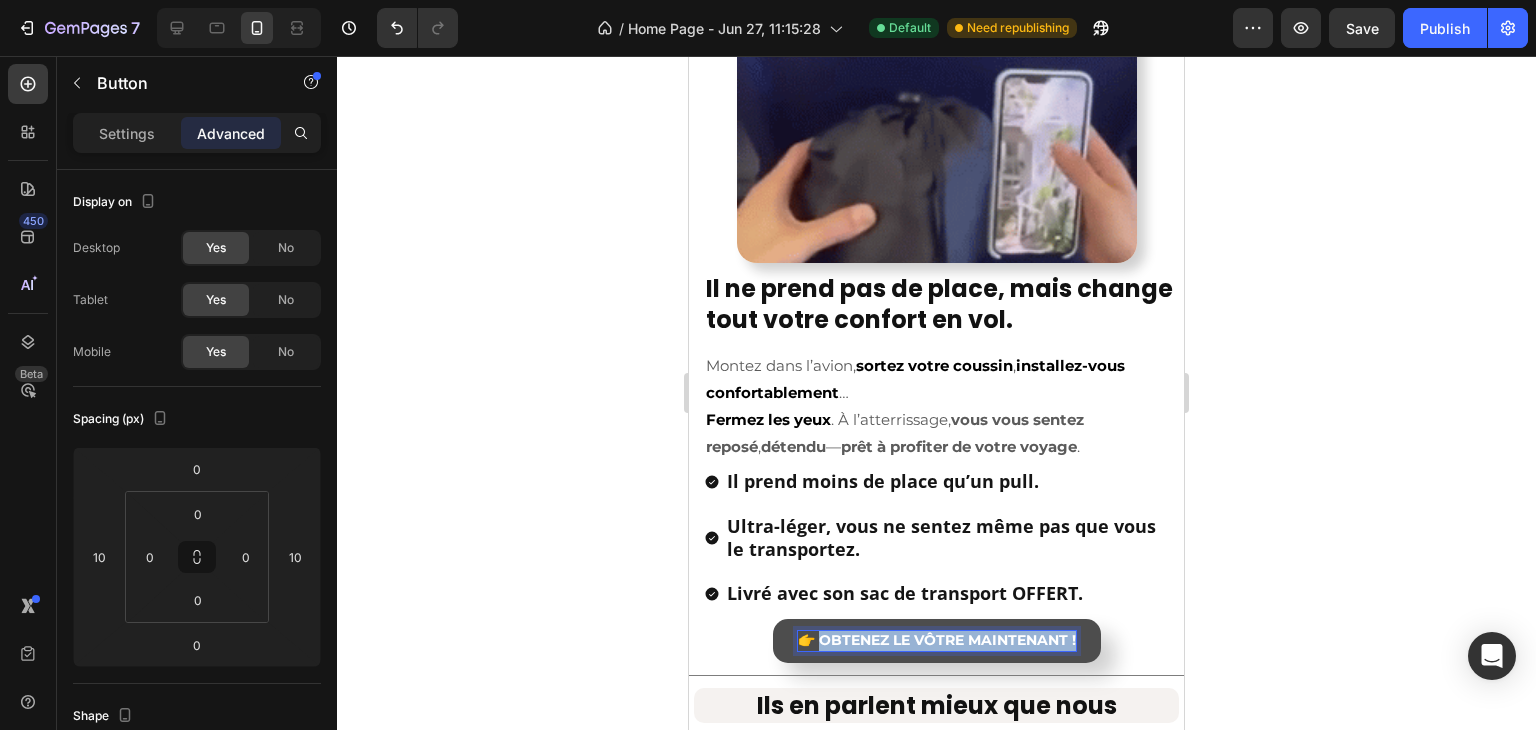 drag, startPoint x: 813, startPoint y: 635, endPoint x: 1081, endPoint y: 623, distance: 268.26852 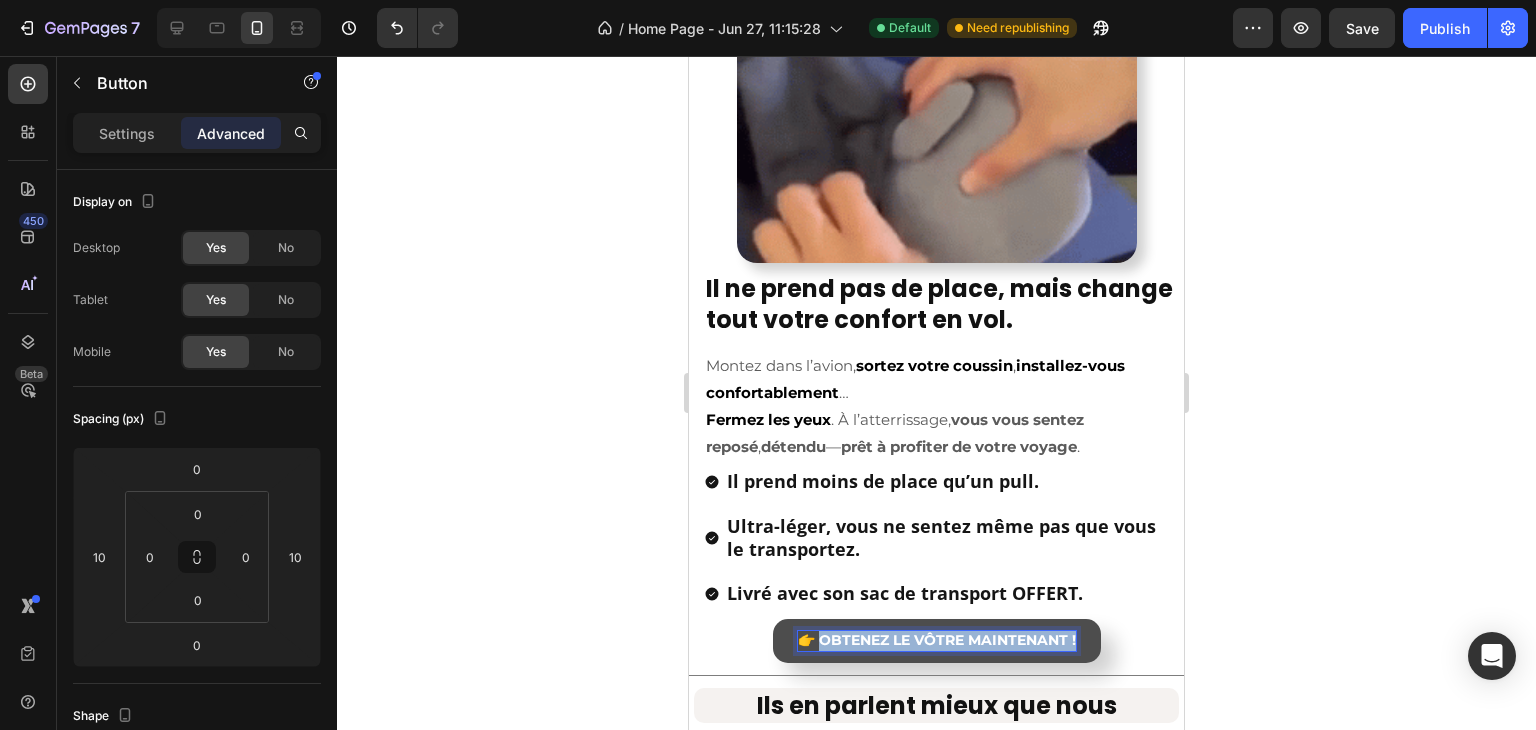 click on "👉 OBTENEZ LE VÔTRE MAINTENANT !" at bounding box center [937, 641] 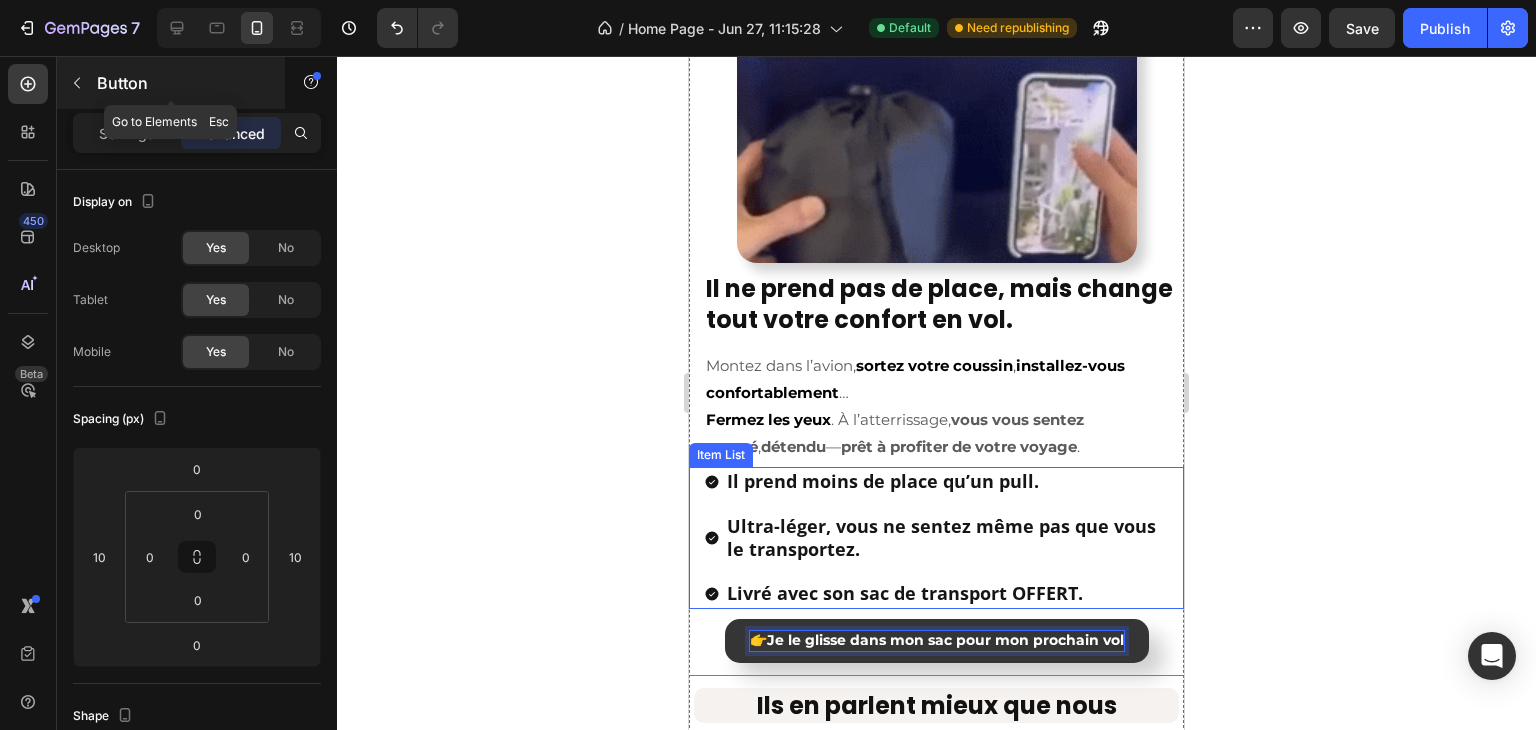 click 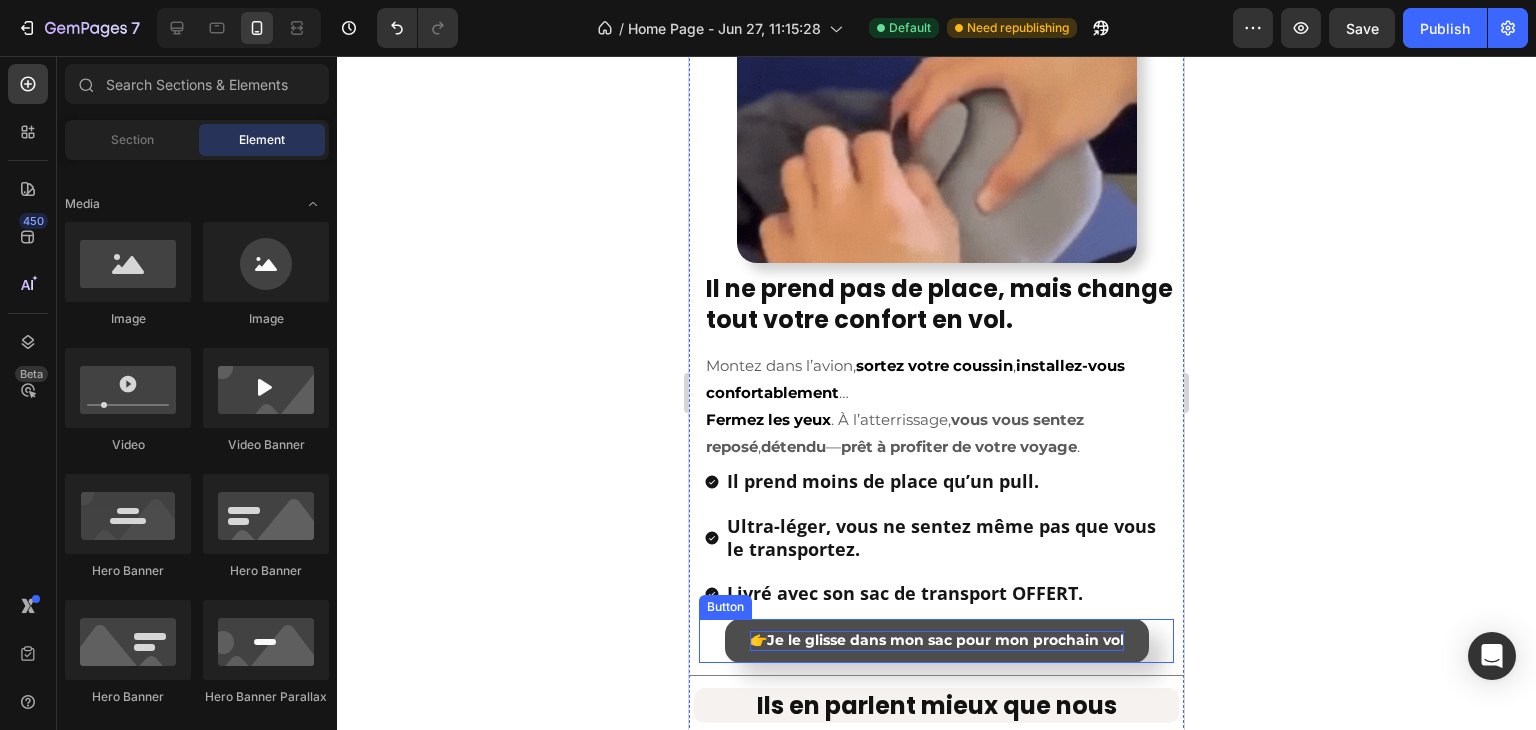 click on "Je le glisse dans mon sac pour mon prochain vol" at bounding box center [945, 640] 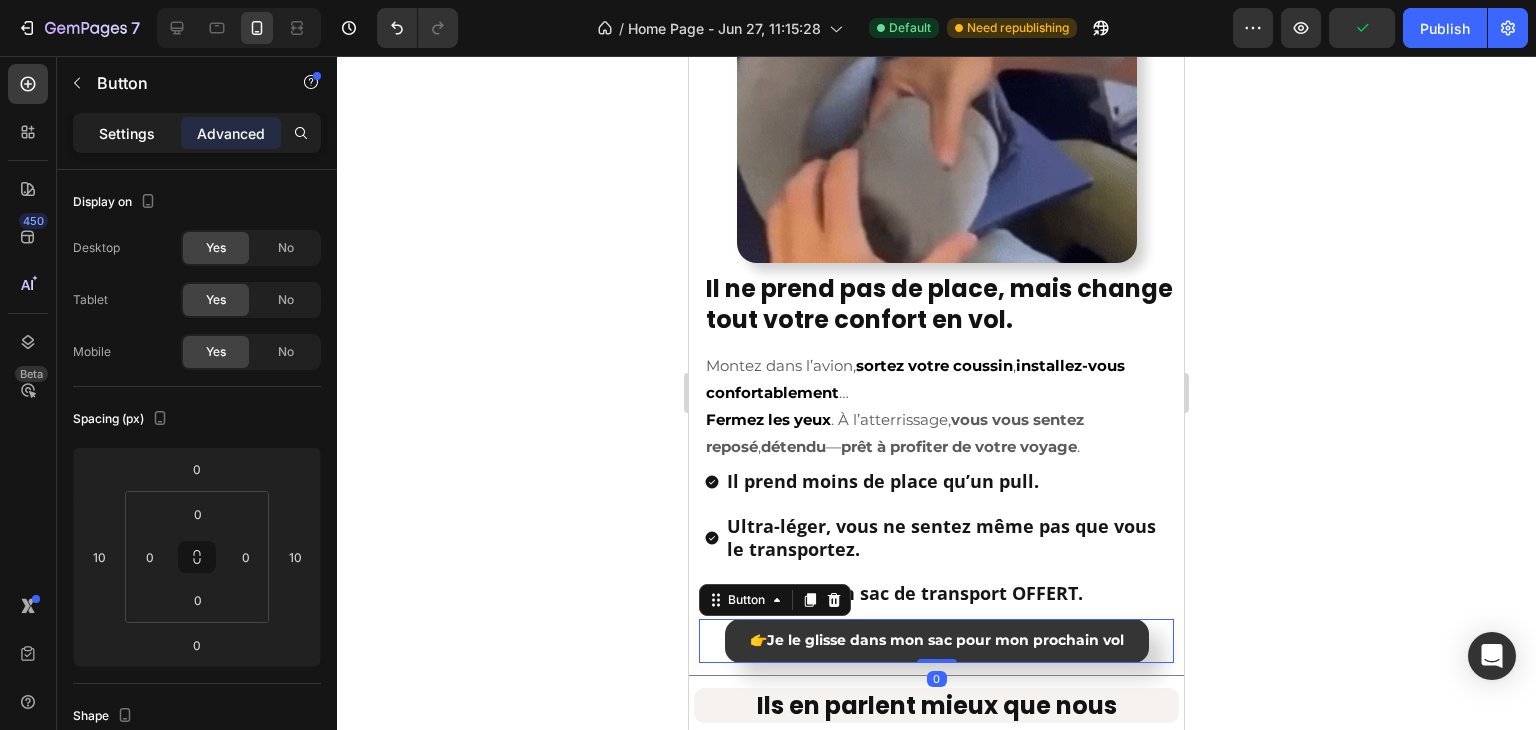 click on "Settings" at bounding box center [127, 133] 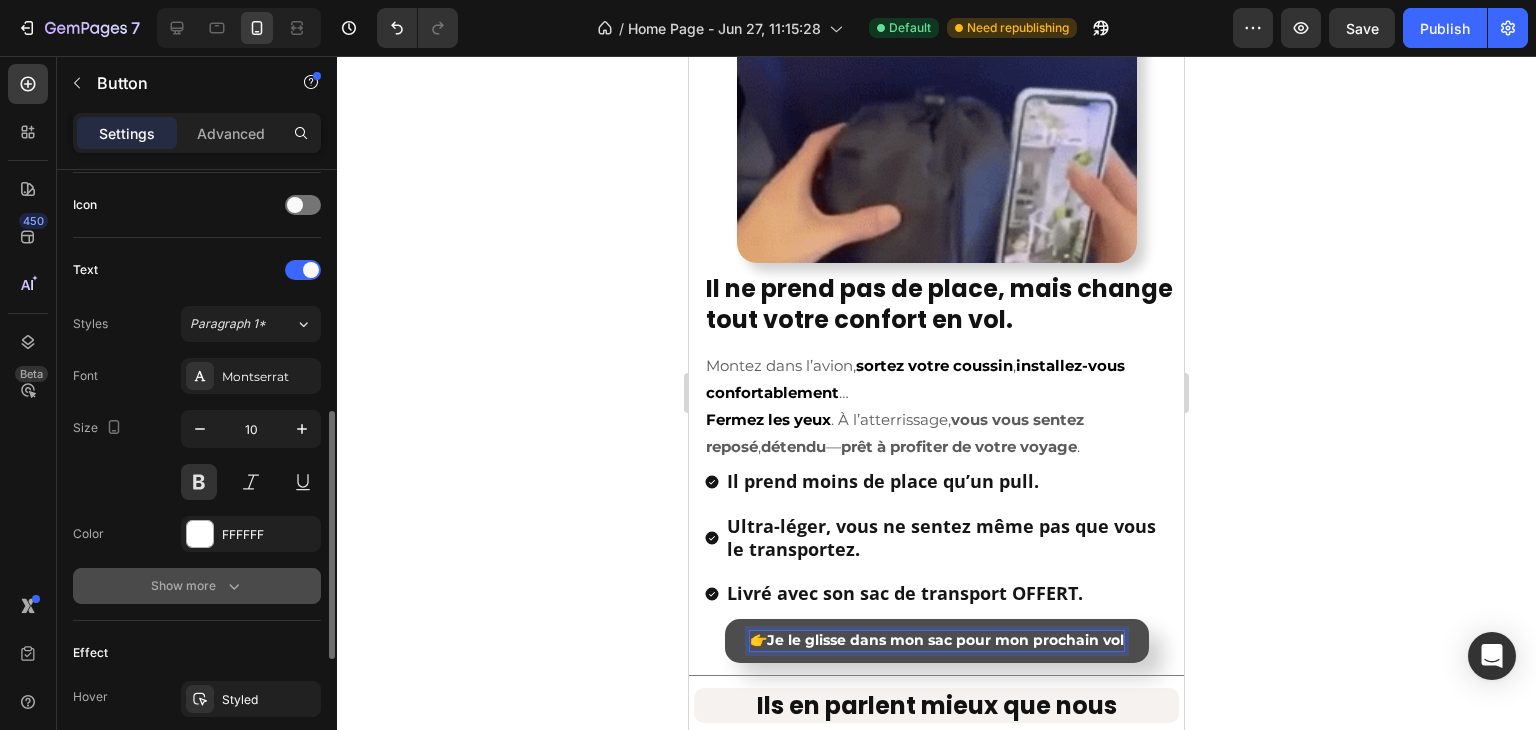 click on "Show more" at bounding box center [197, 586] 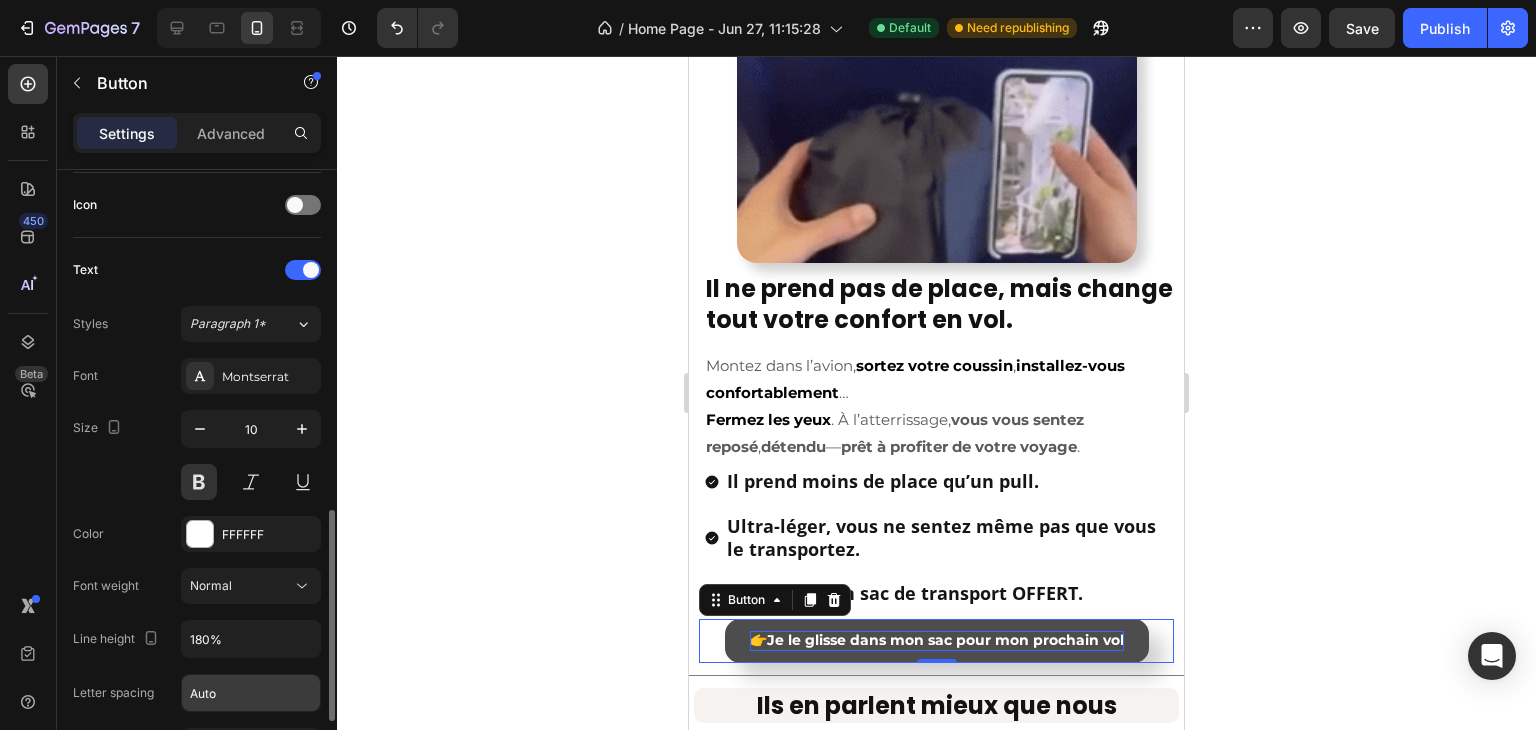 scroll, scrollTop: 800, scrollLeft: 0, axis: vertical 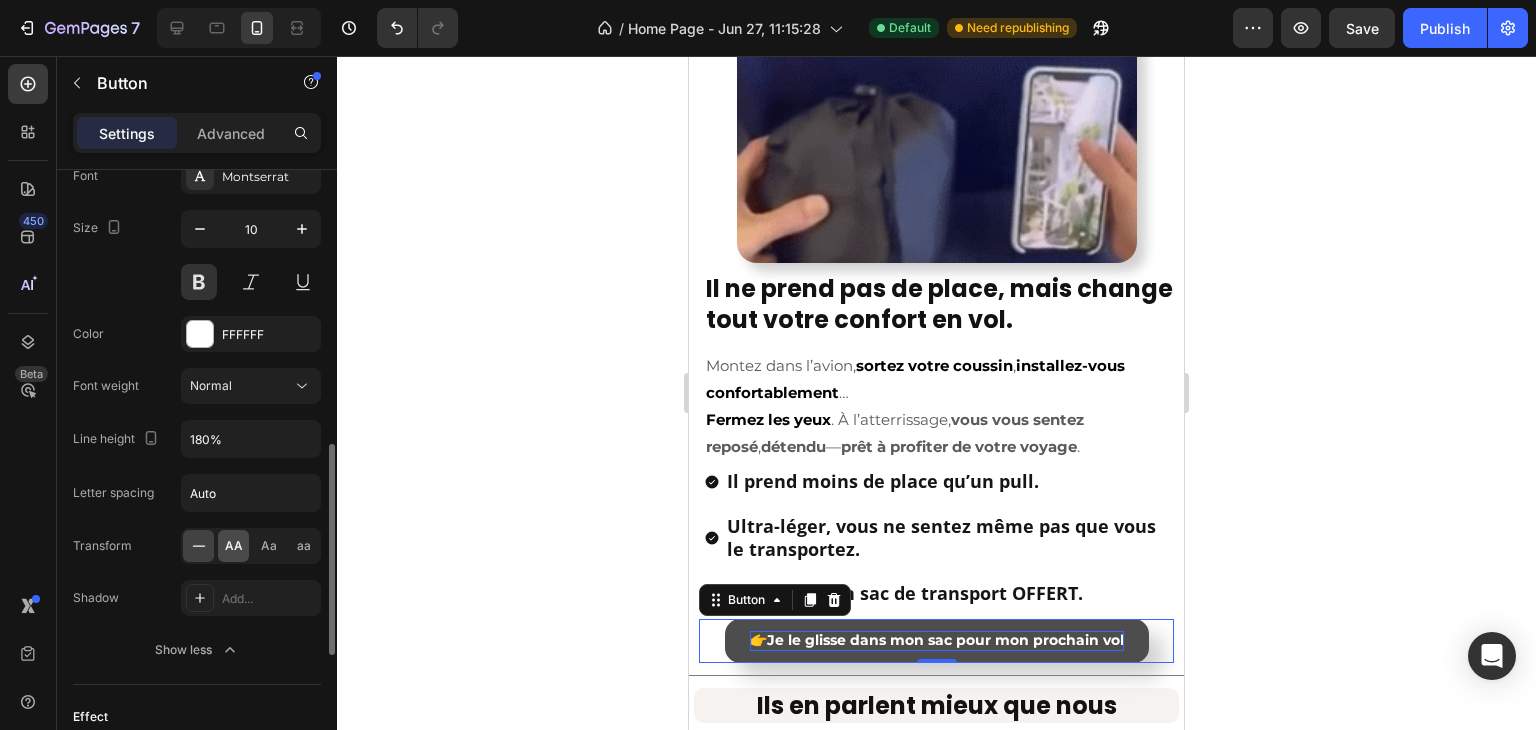 click on "AA" 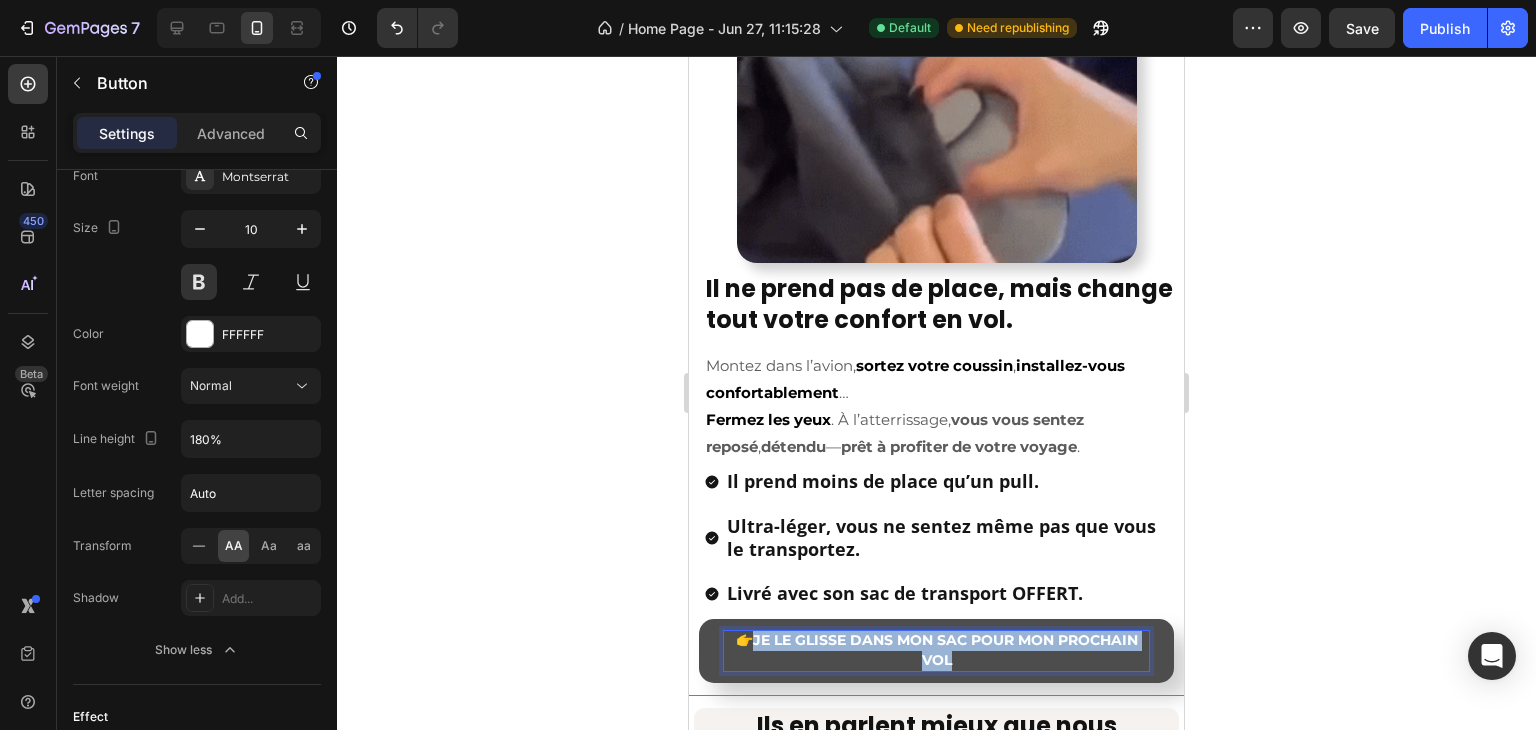 drag, startPoint x: 959, startPoint y: 653, endPoint x: 745, endPoint y: 629, distance: 215.34158 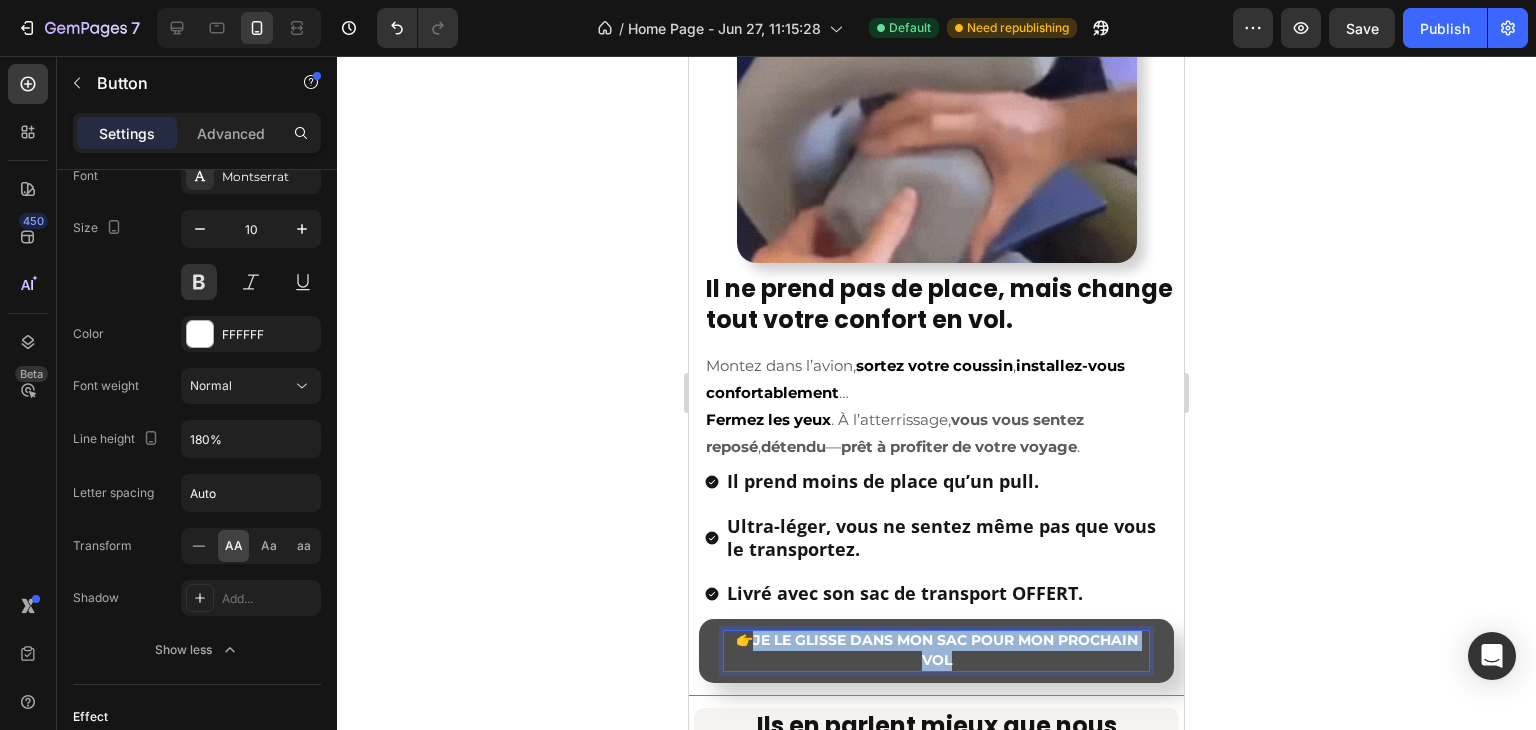 click on "👉  Je le glisse dans mon sac pour mon prochain vol" at bounding box center (936, 651) 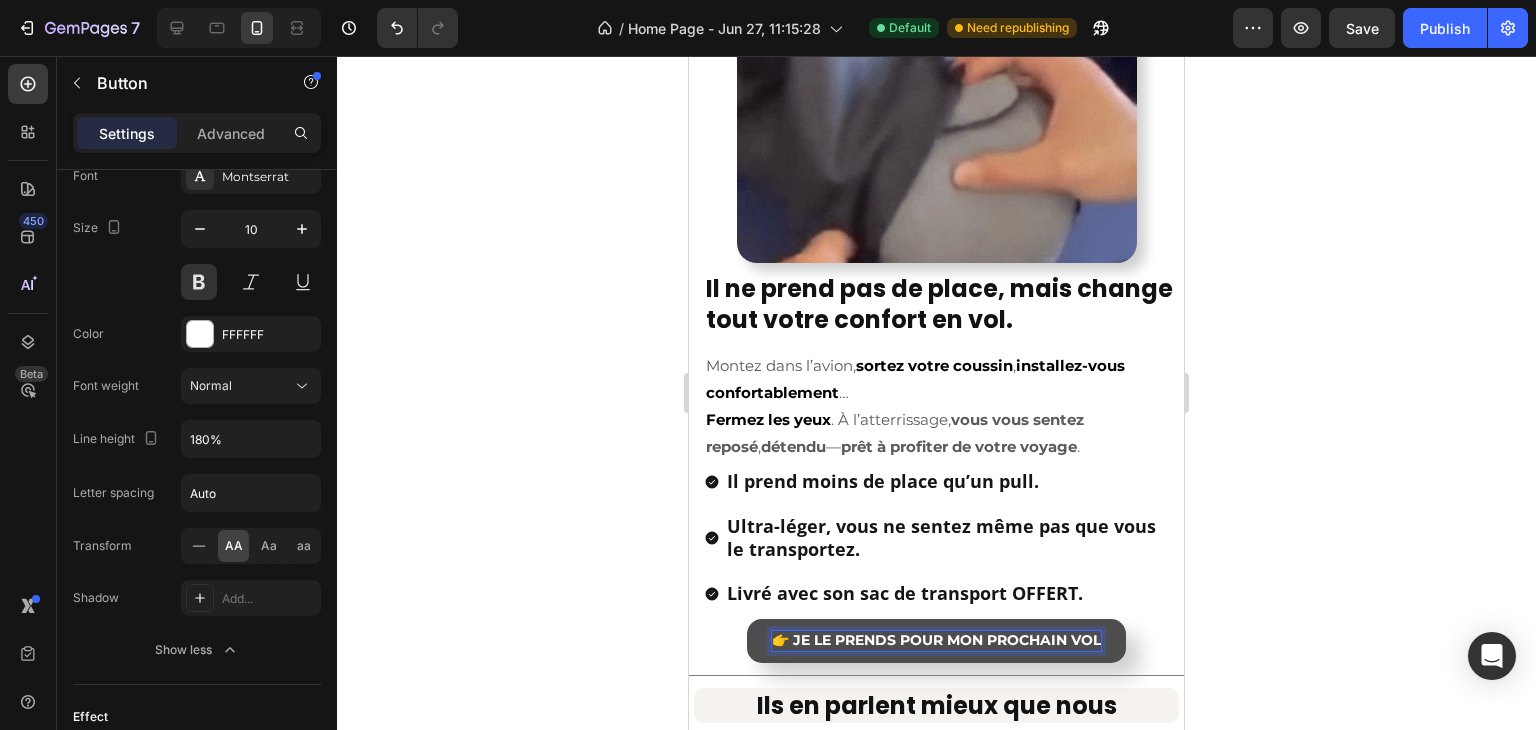 click 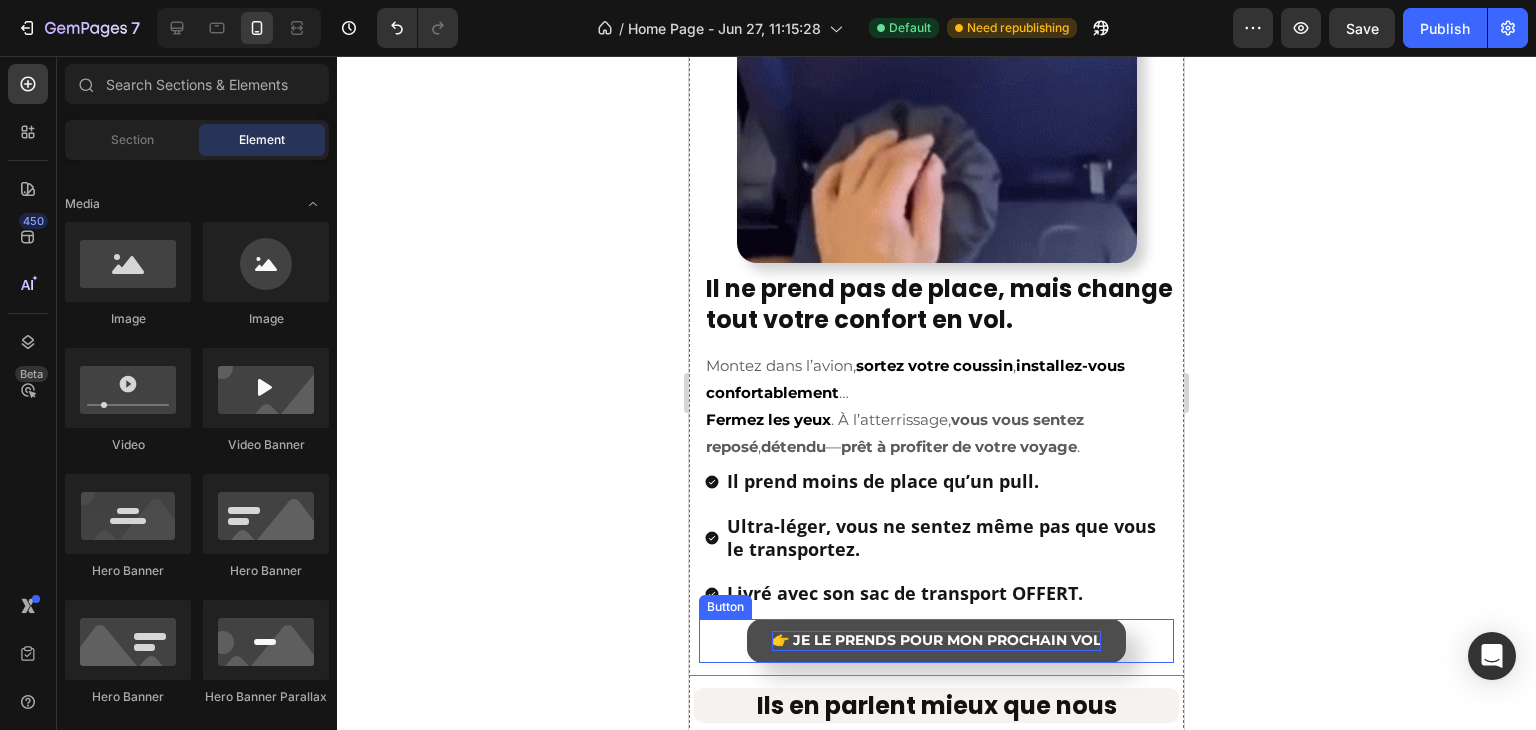click on "👉 Je le prends pour mon prochain vol" at bounding box center [936, 640] 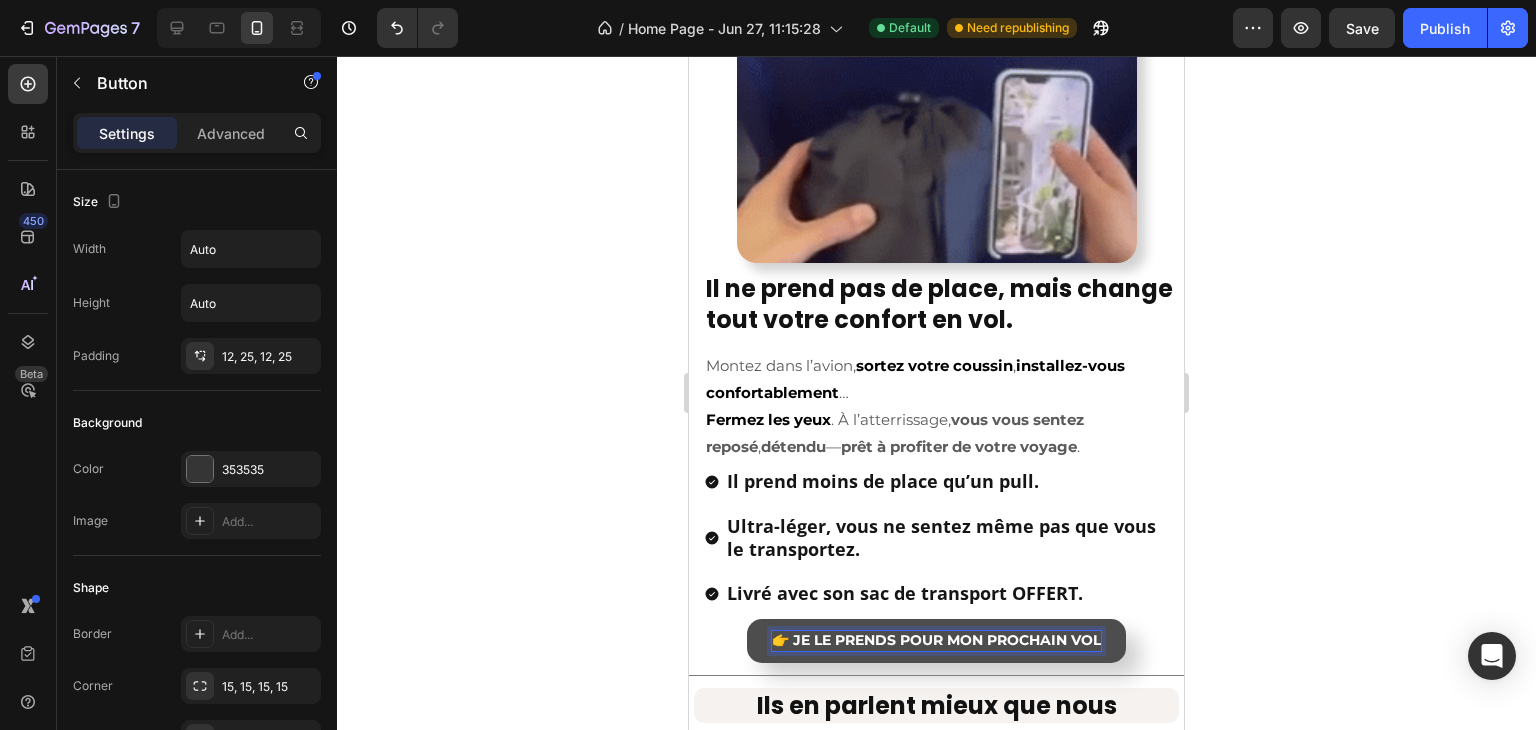 click on "👉 Je le prends pour mon prochain vol" at bounding box center [936, 640] 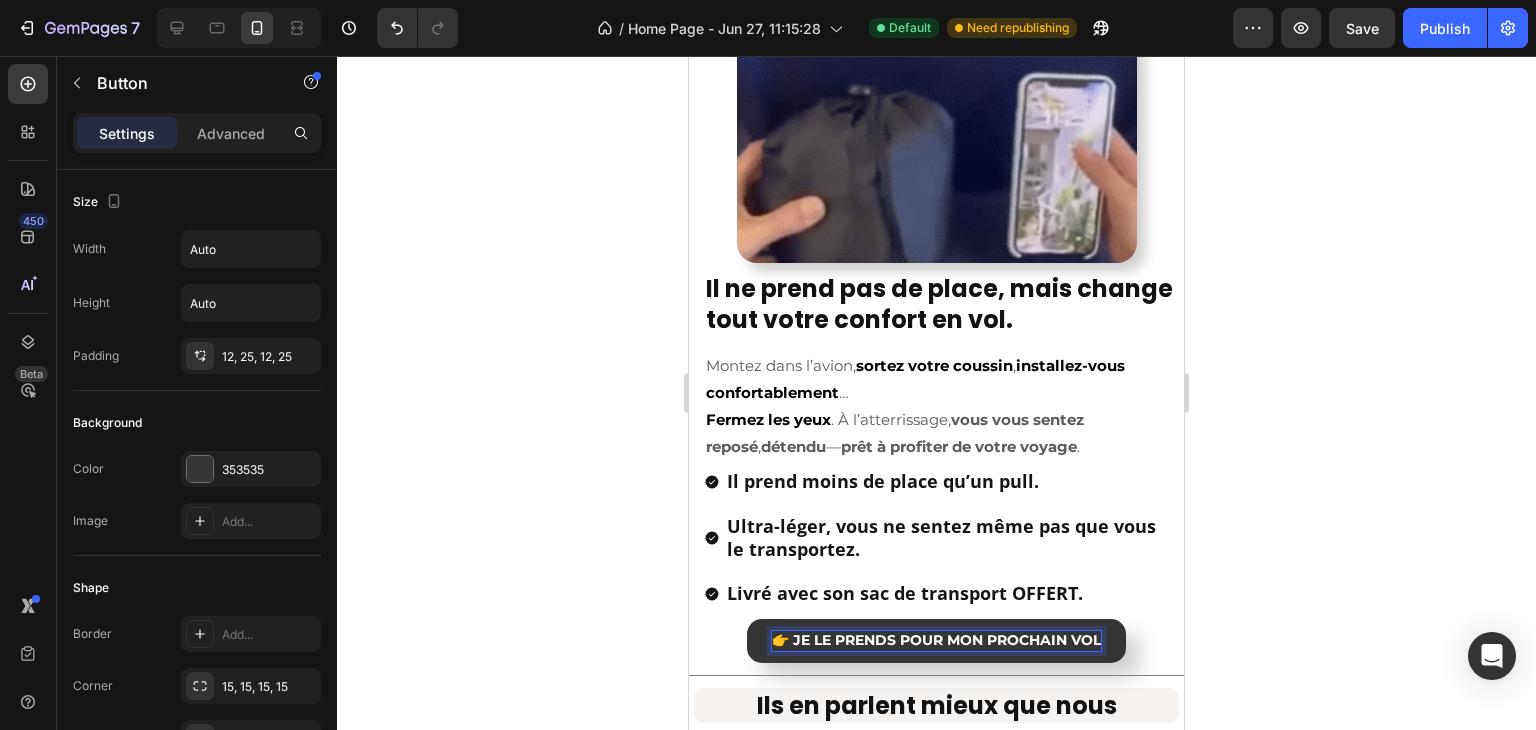 click 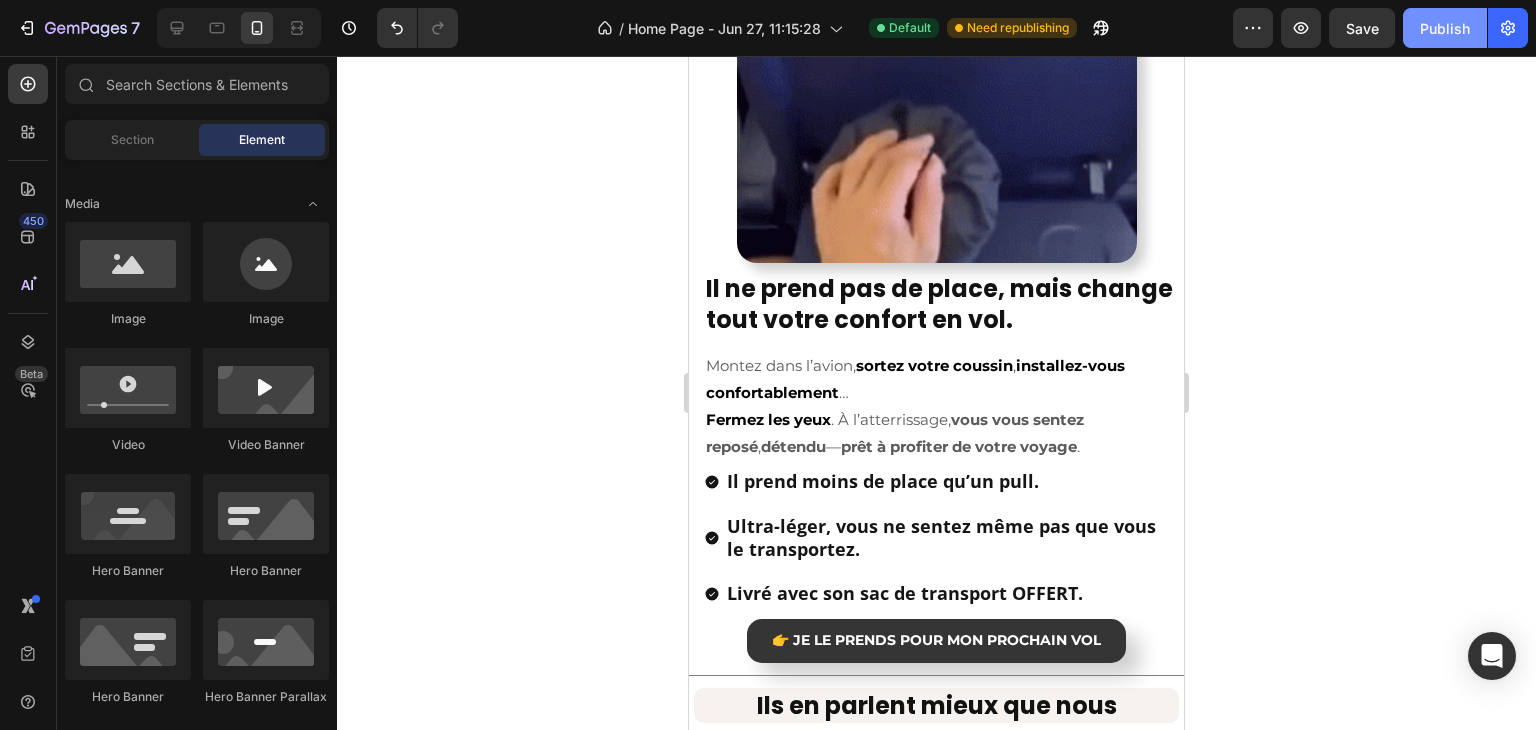 click on "Publish" at bounding box center (1445, 28) 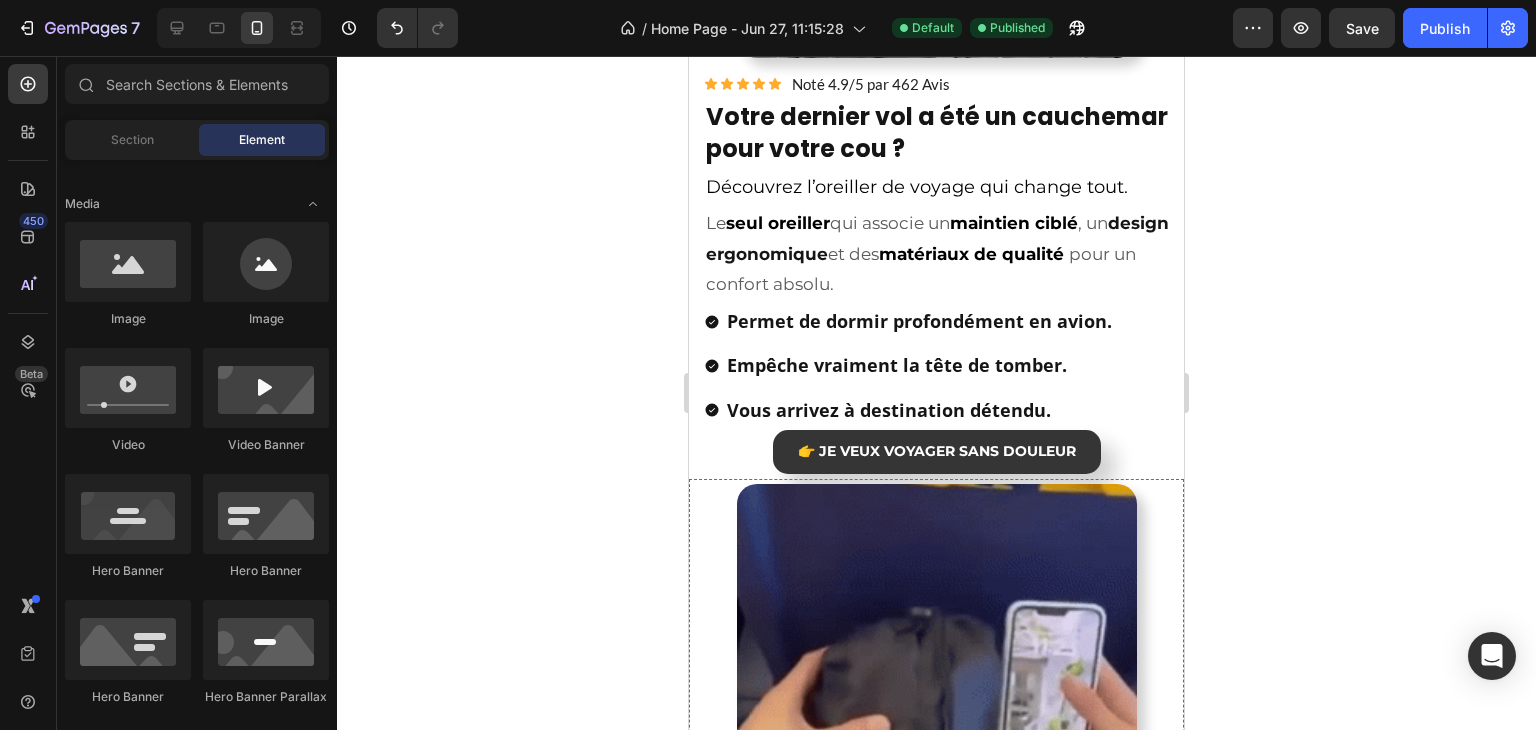 scroll, scrollTop: 1504, scrollLeft: 0, axis: vertical 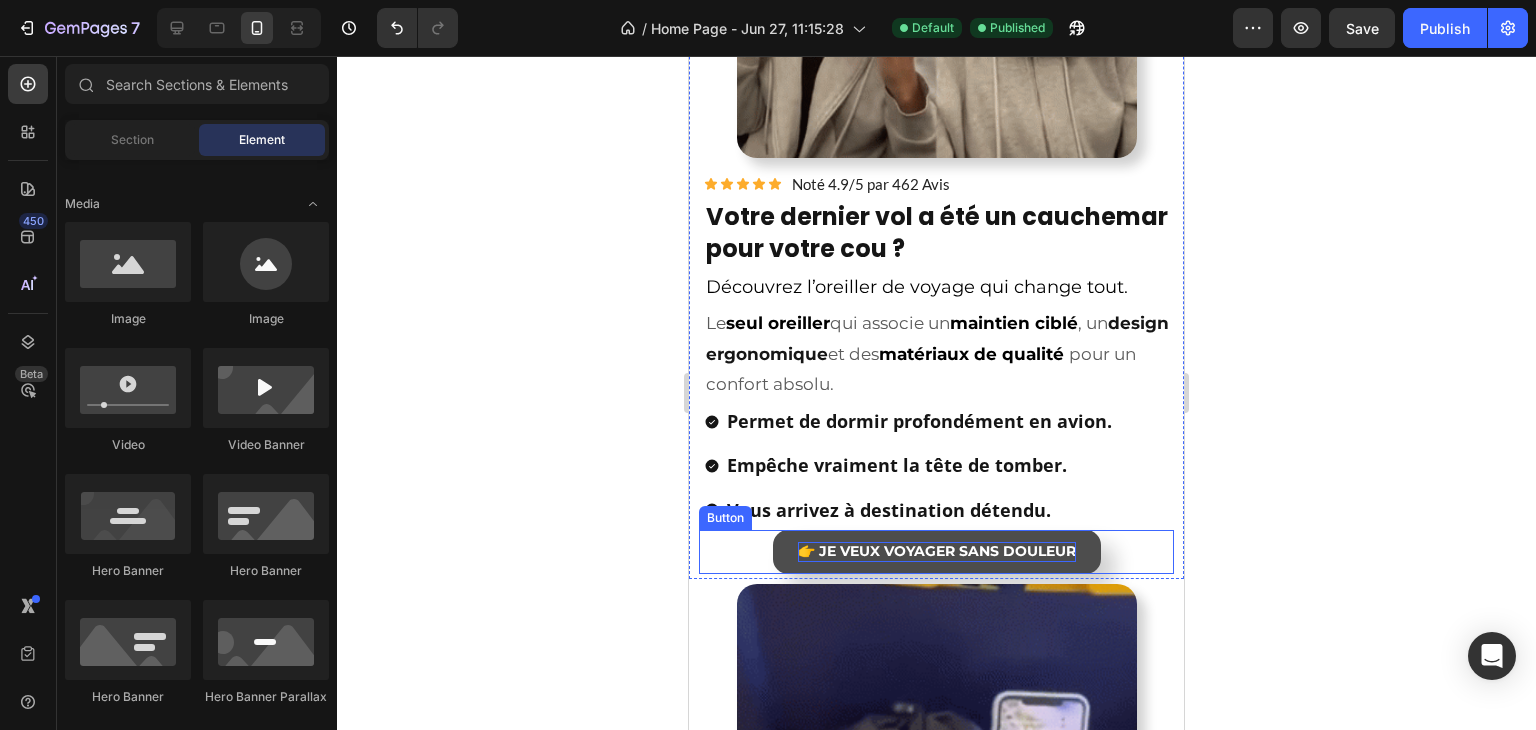 click on "👉 Je veux voyager sans douleur" at bounding box center [937, 551] 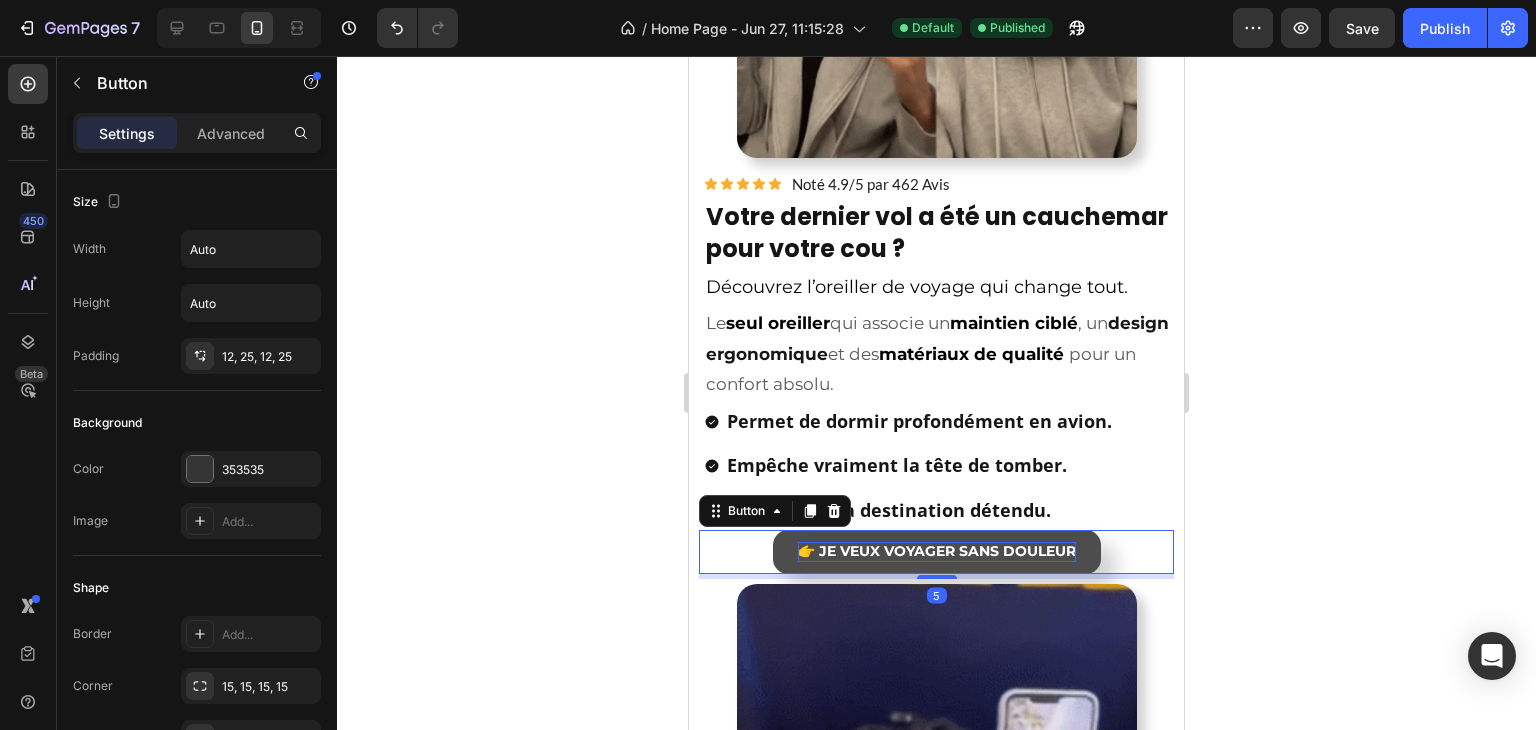 click on "👉 Je veux voyager sans douleur" at bounding box center (937, 551) 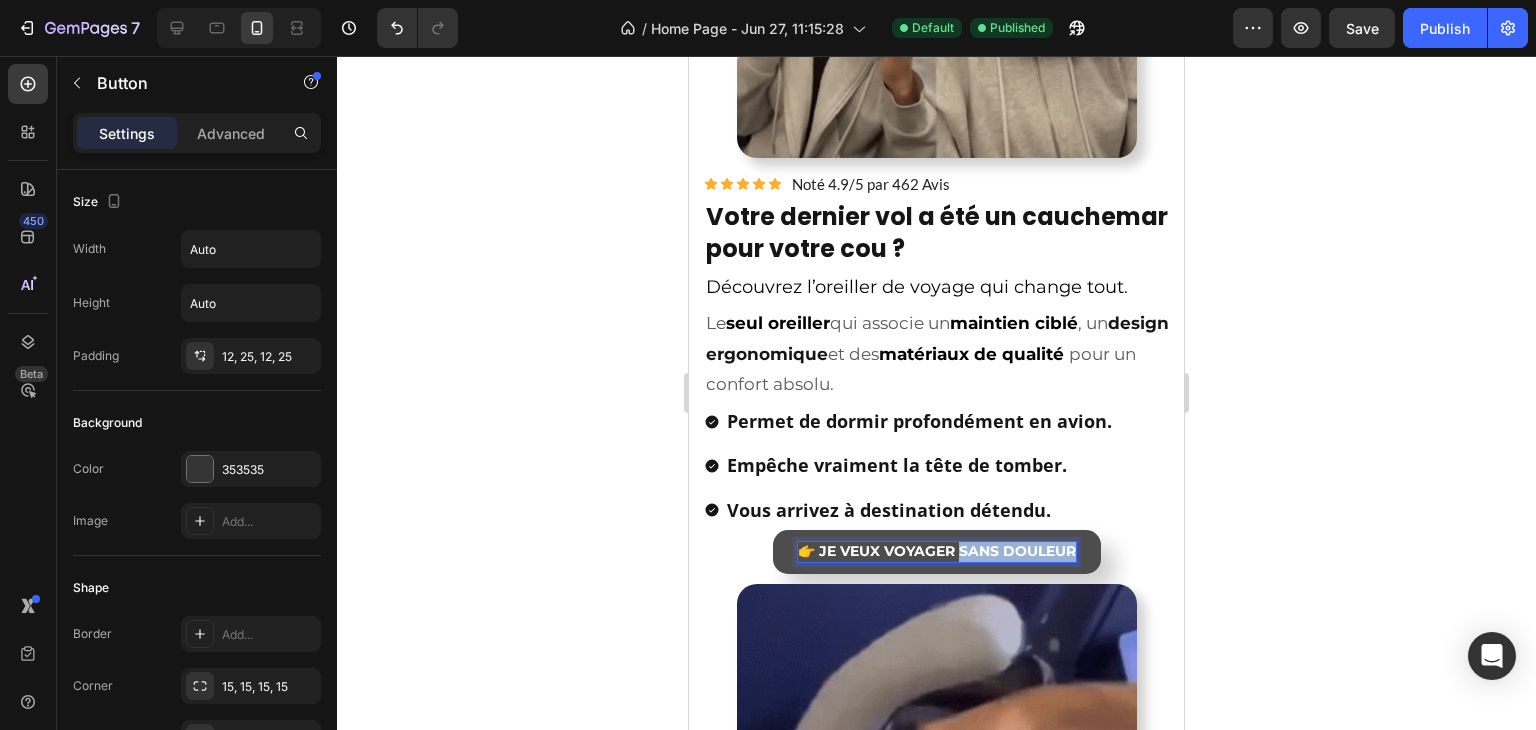 drag, startPoint x: 954, startPoint y: 524, endPoint x: 1037, endPoint y: 525, distance: 83.00603 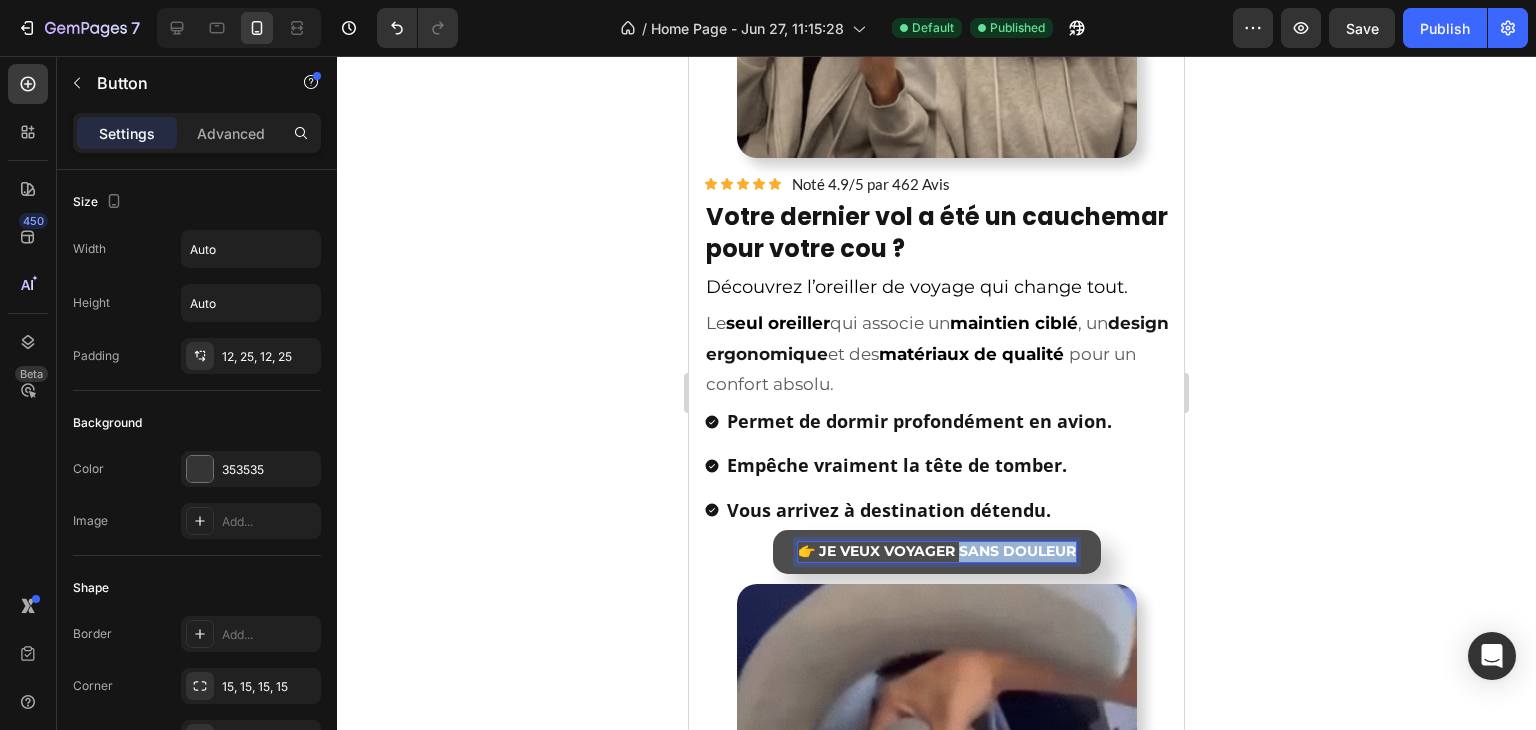 click on "👉 Je veux voyager sans douleur" at bounding box center (937, 551) 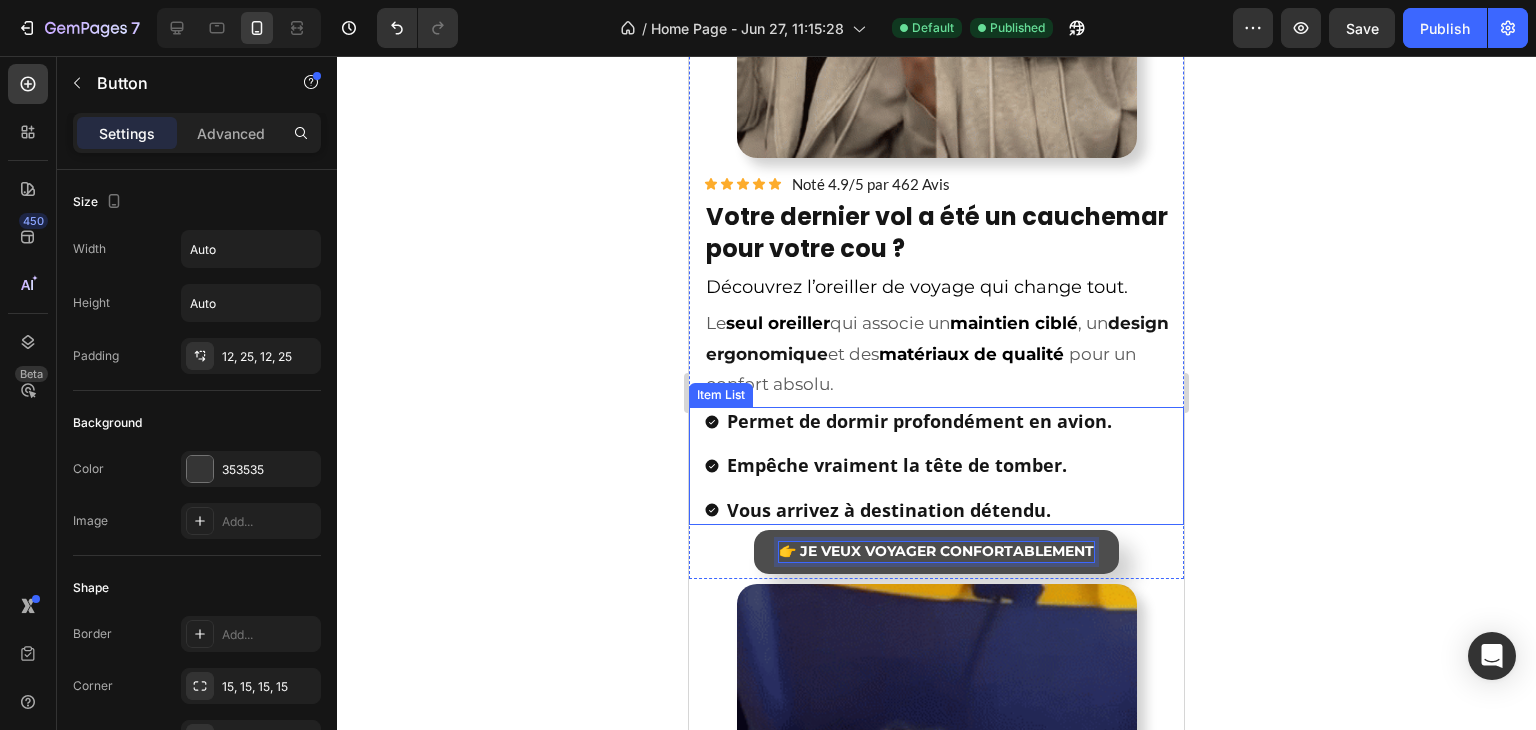 click 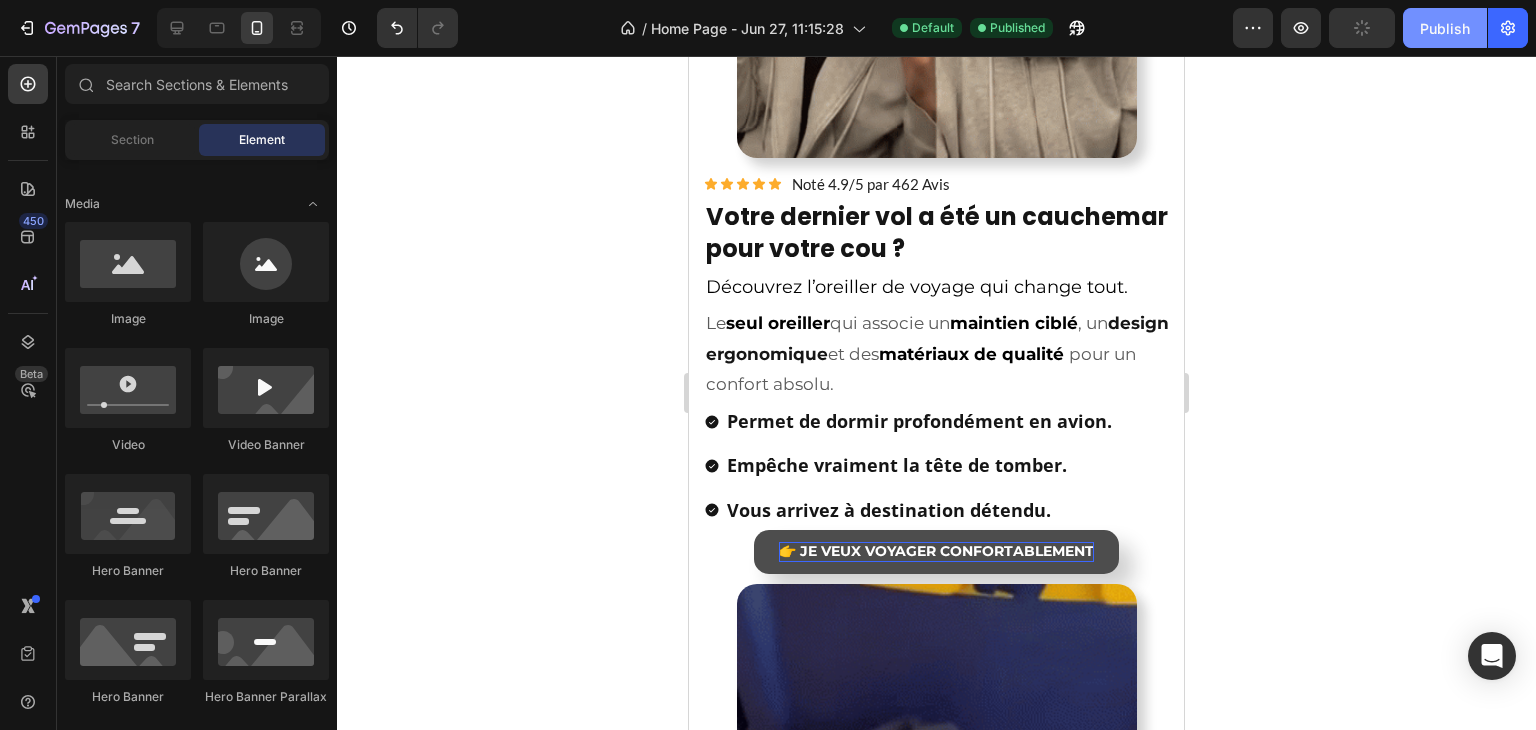 click on "Publish" 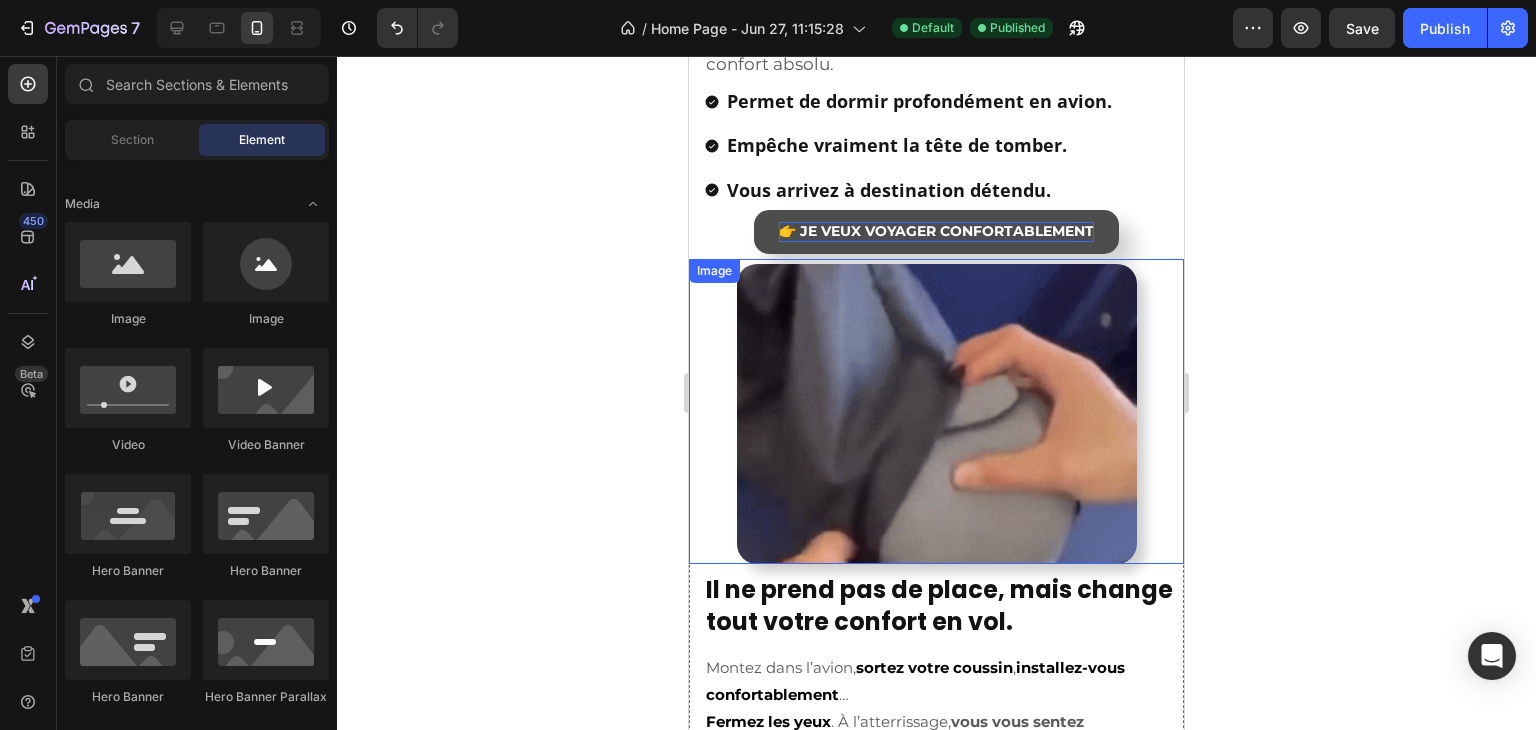scroll, scrollTop: 1704, scrollLeft: 0, axis: vertical 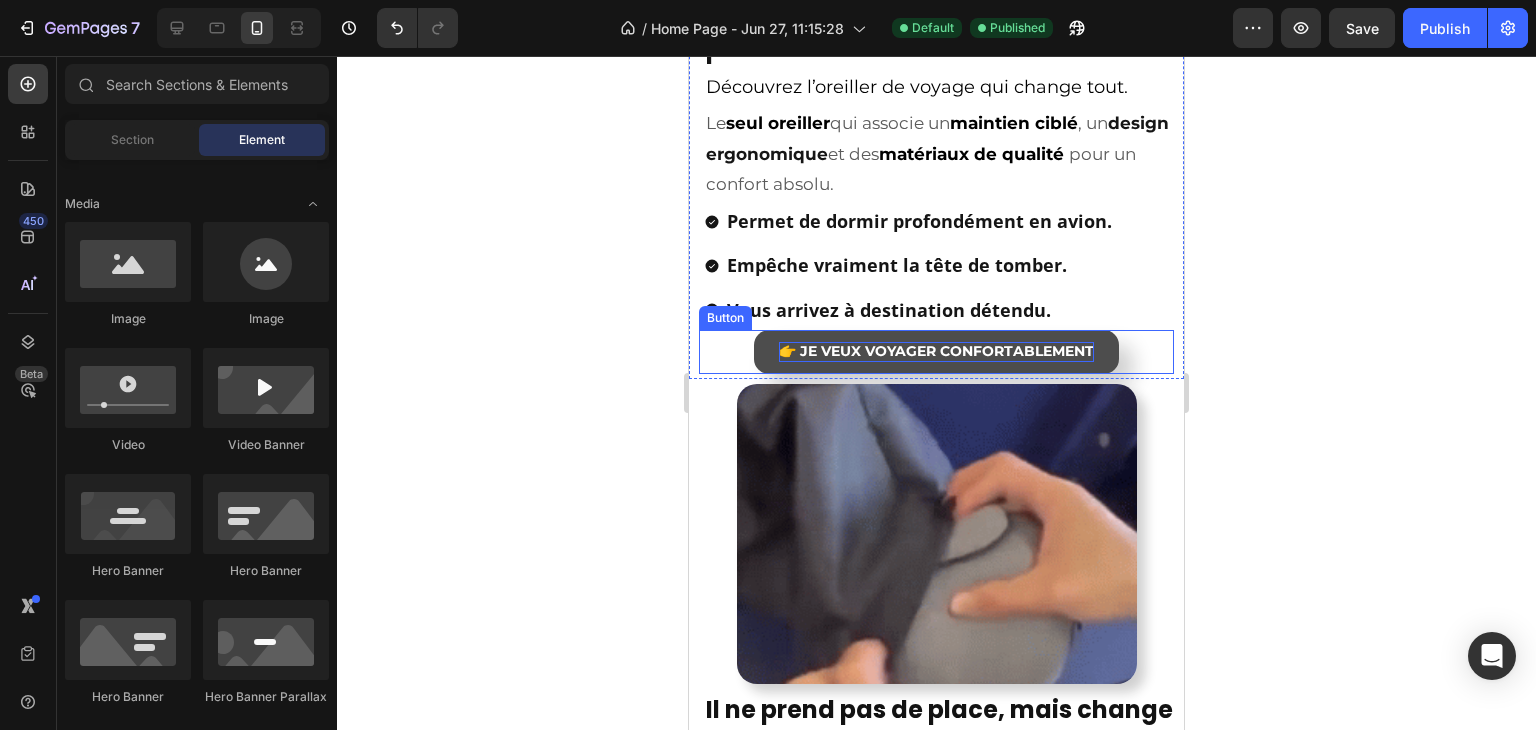 click on "👉 Je veux voyager CONFORTABLEMENT" at bounding box center [936, 352] 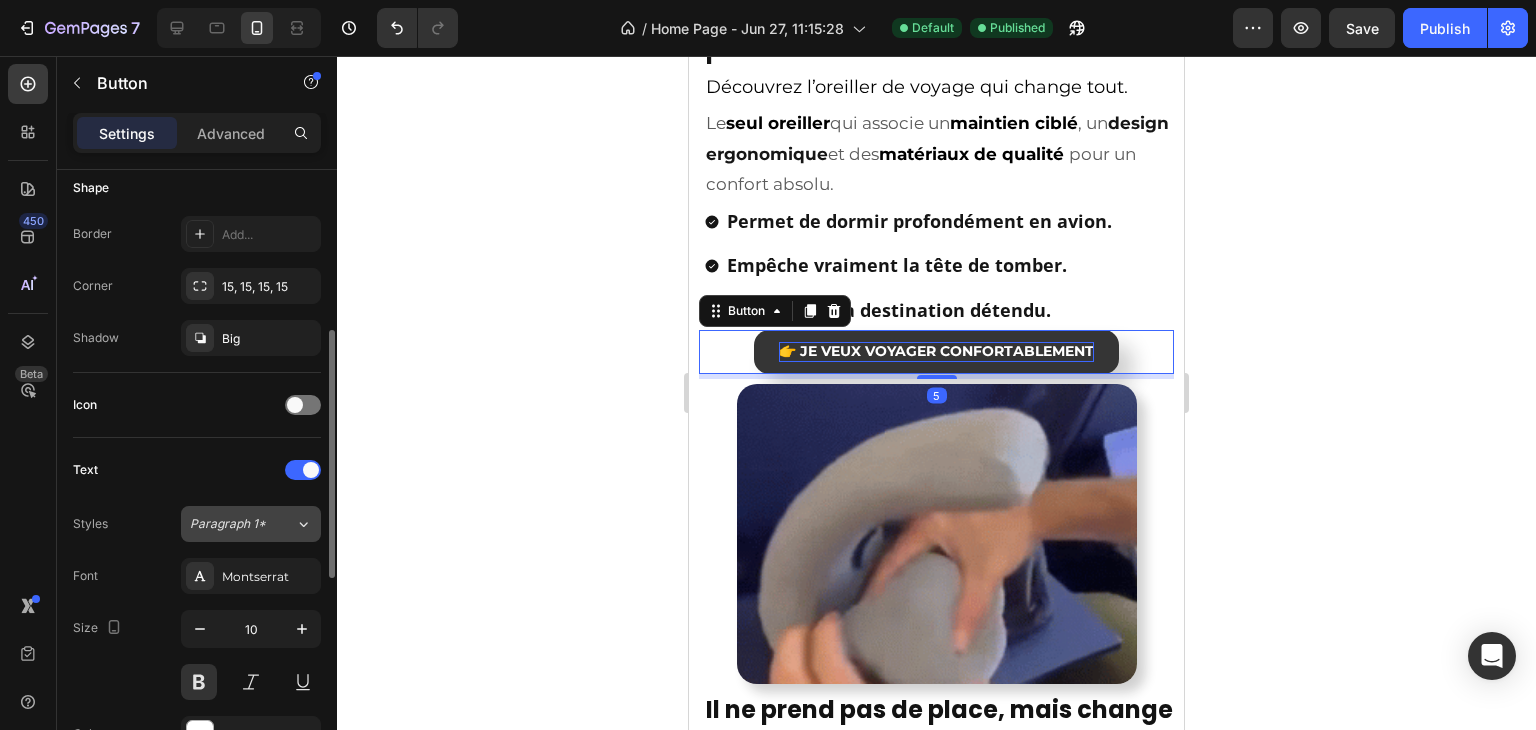 scroll, scrollTop: 700, scrollLeft: 0, axis: vertical 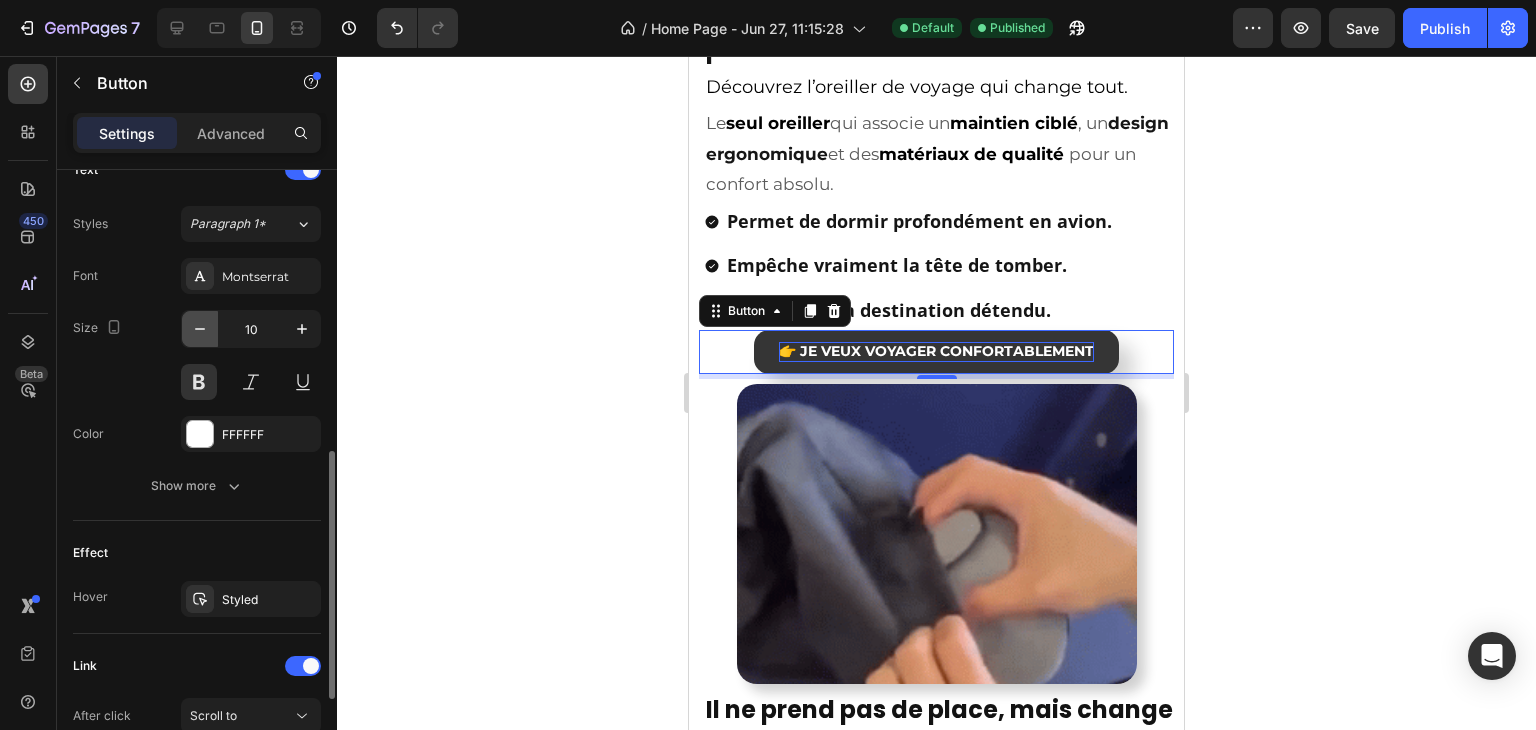 click 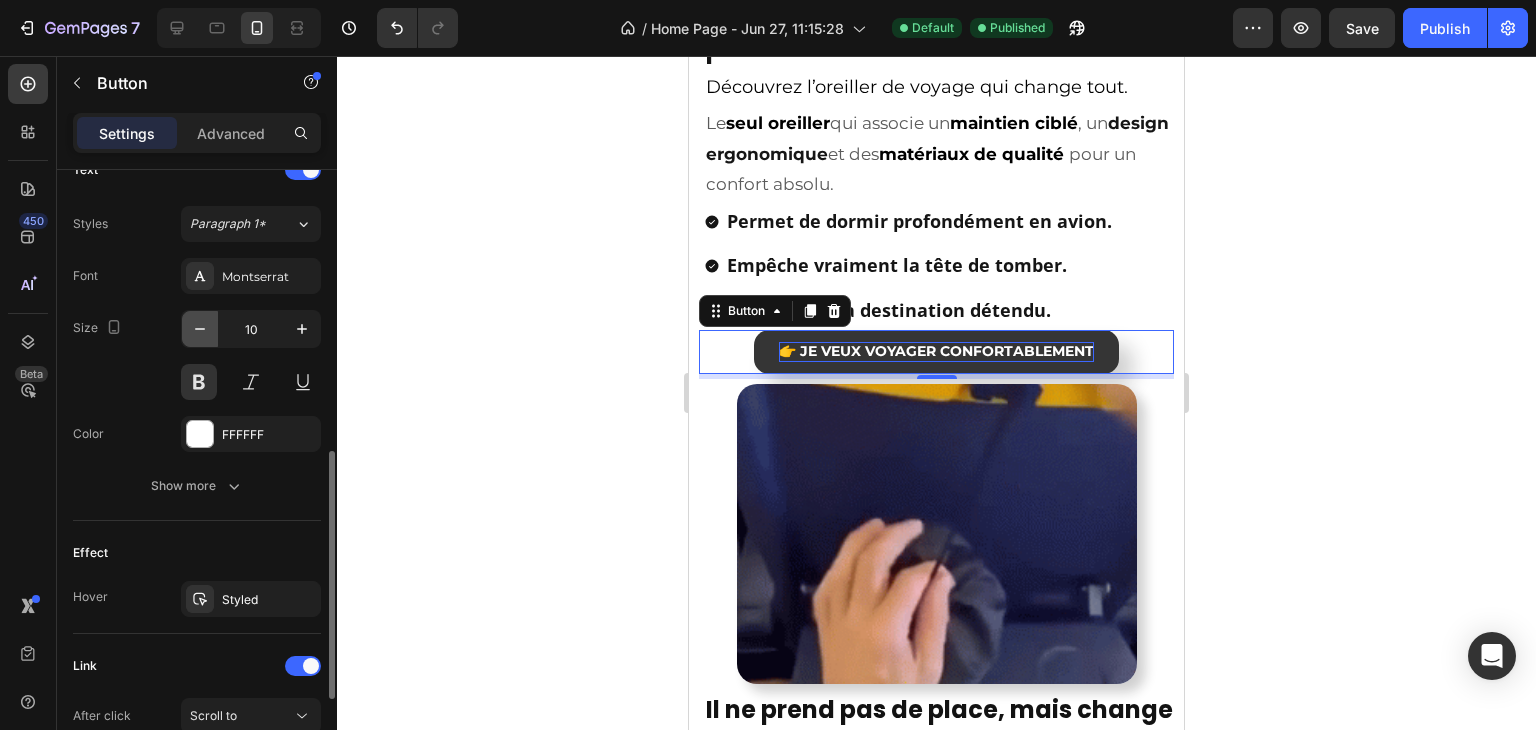 type on "9" 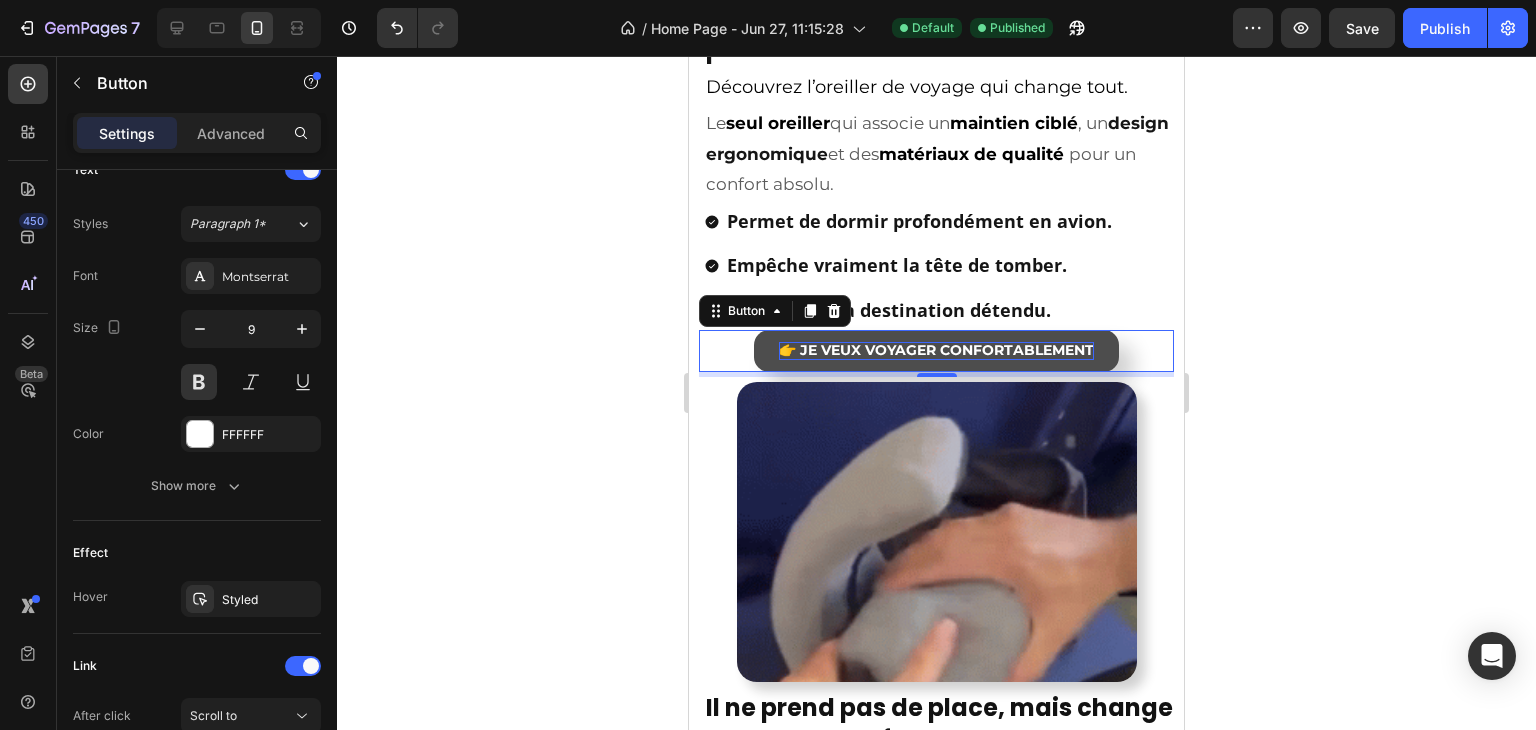 click on "👉 Je veux voyager CONFORTABLEMENT" at bounding box center [936, 351] 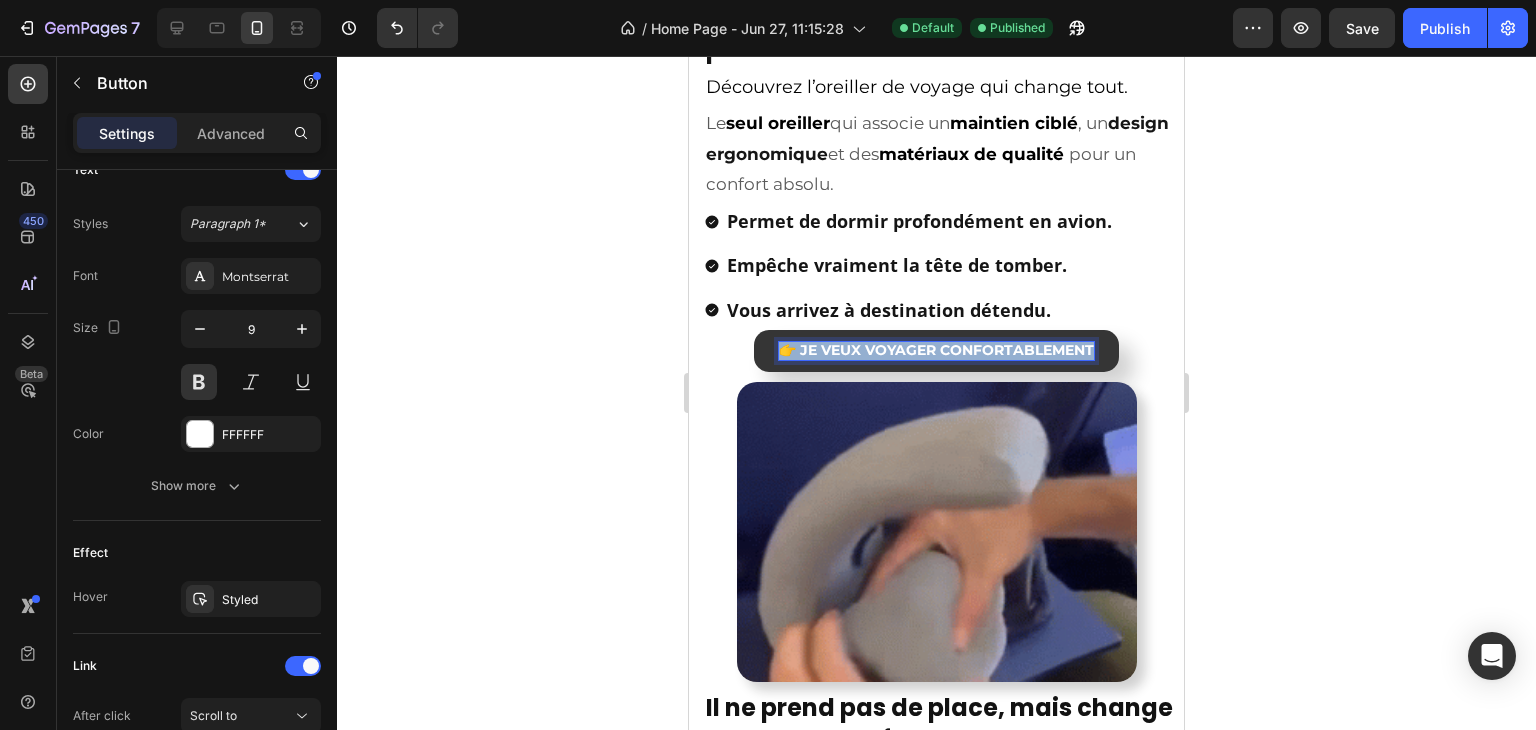 drag, startPoint x: 774, startPoint y: 327, endPoint x: 1144, endPoint y: 330, distance: 370.01218 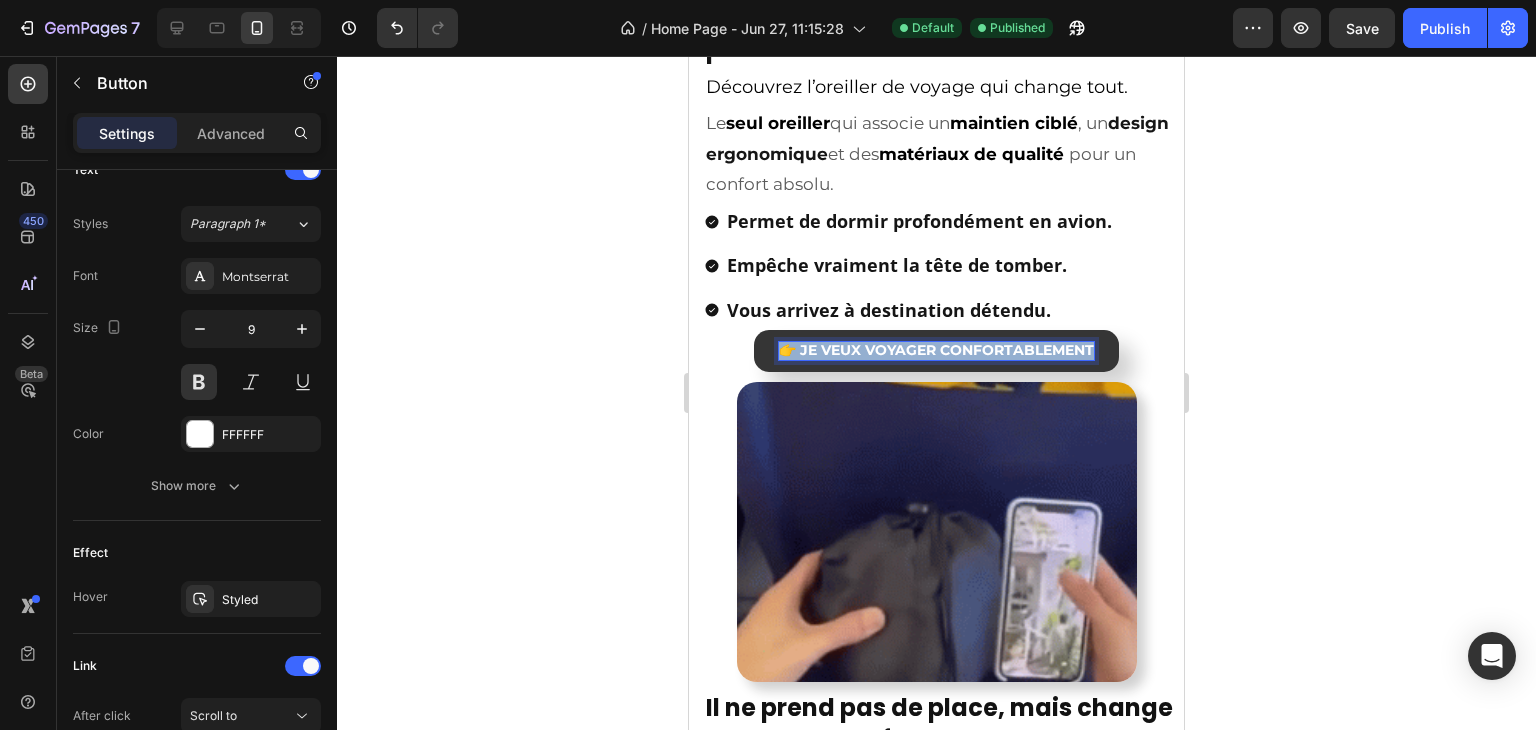 click on "👉 Je veux voyager CONFORTABLEMENT Button   5" at bounding box center (936, 351) 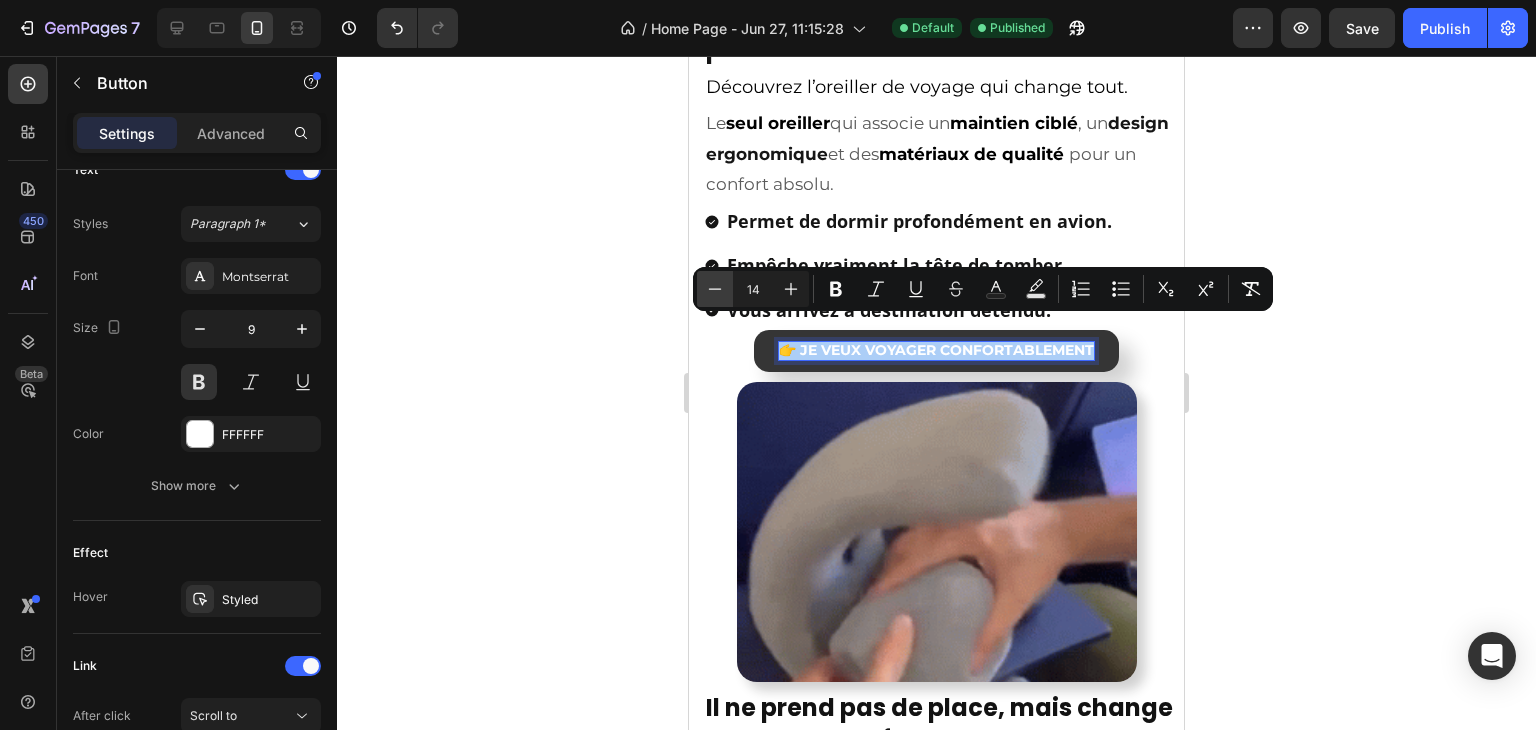 click 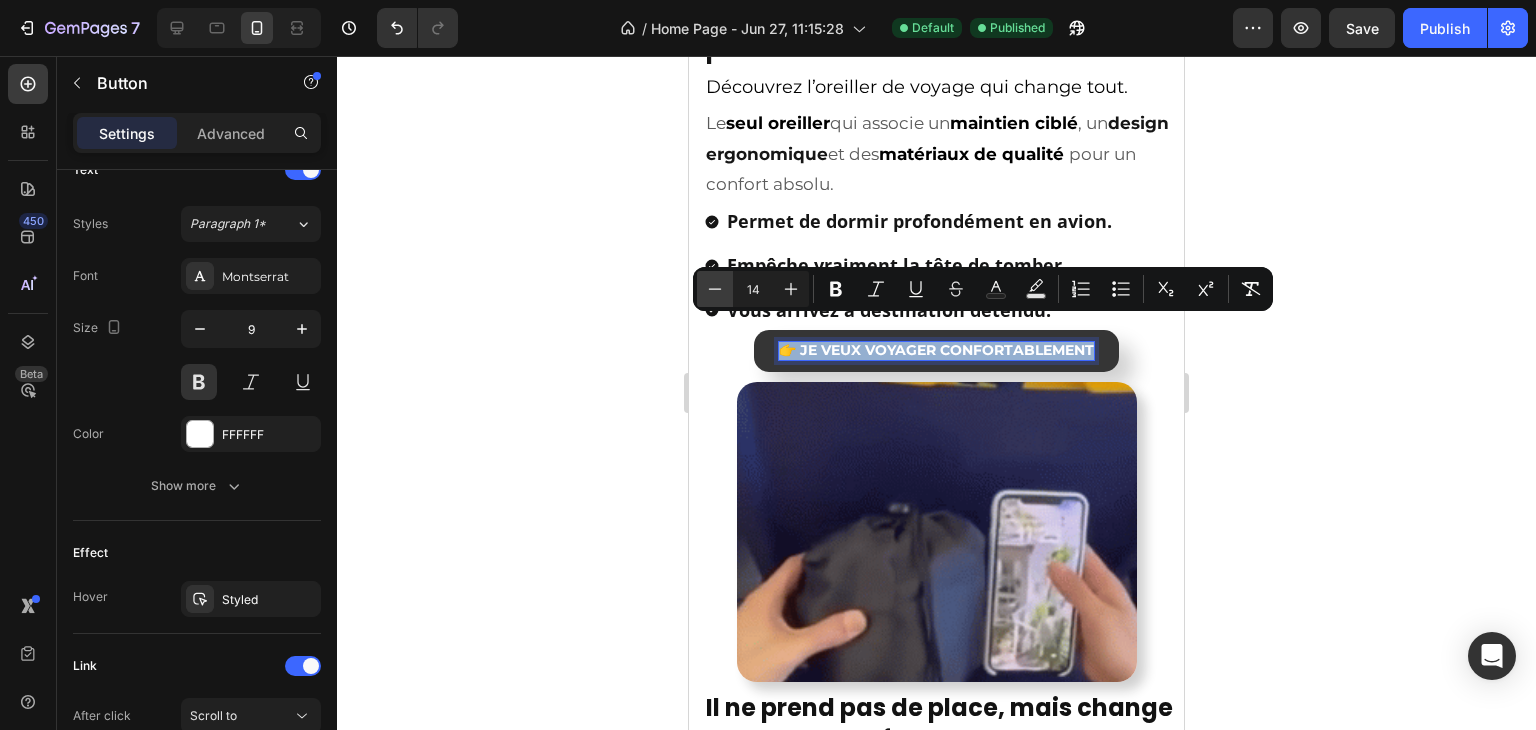 type on "13" 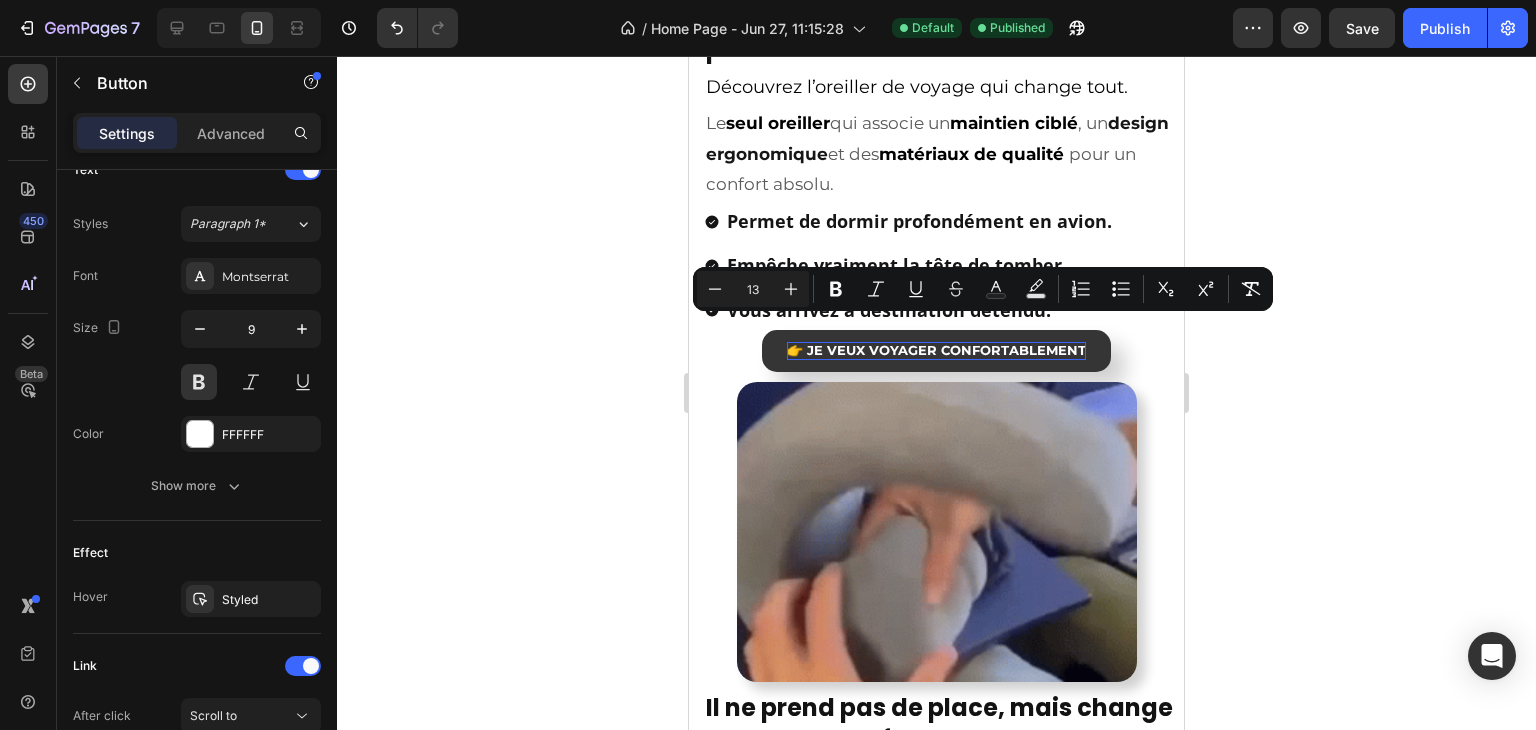 click 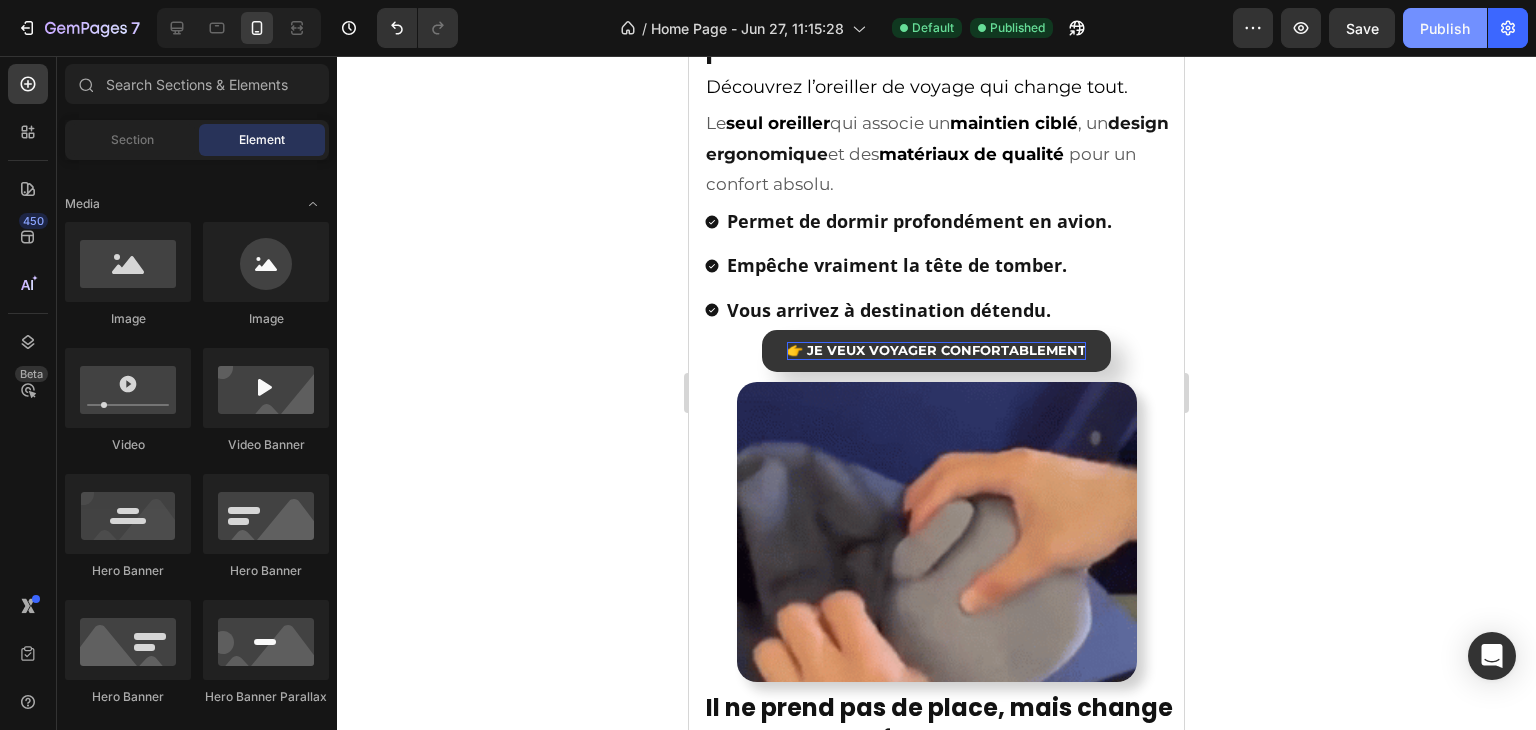 click on "Publish" at bounding box center (1445, 28) 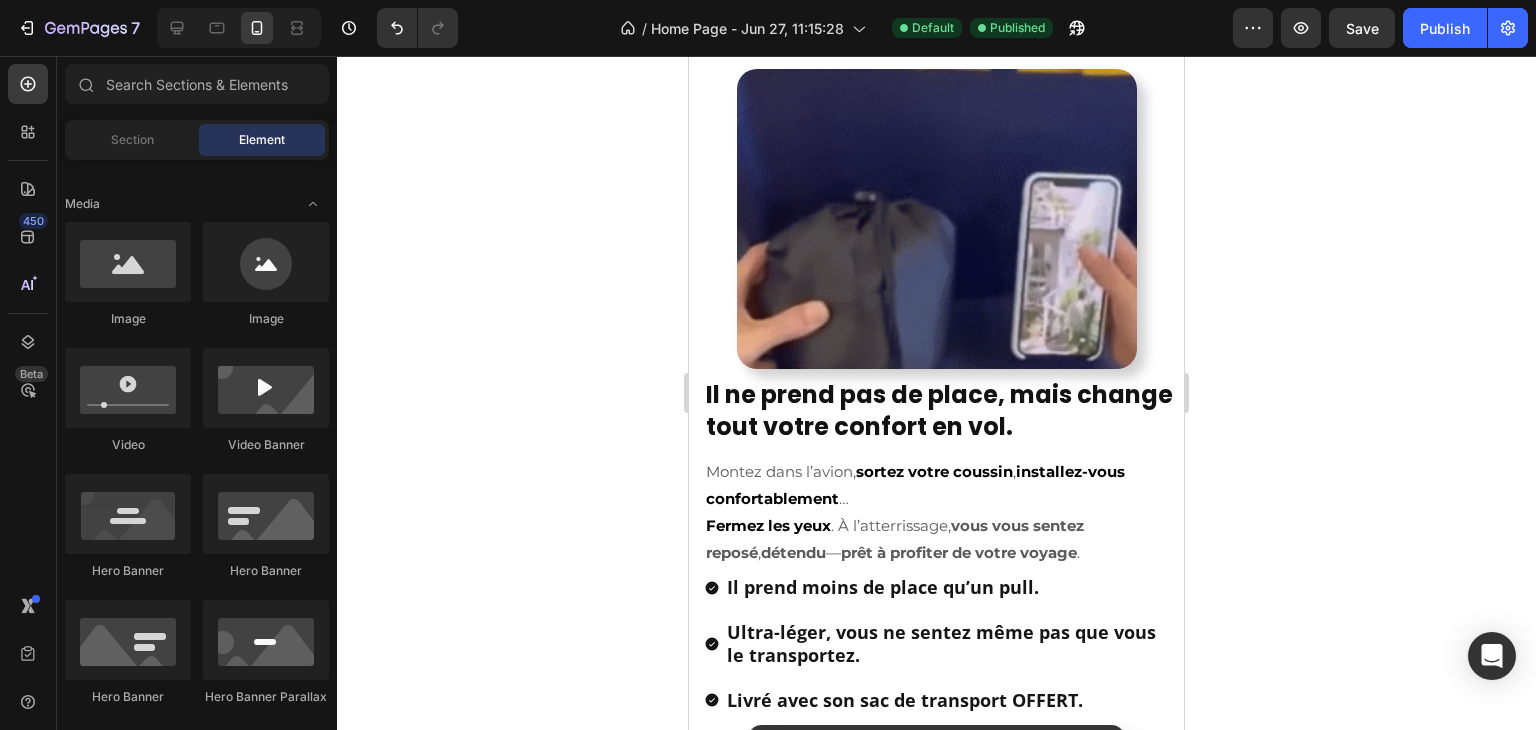 scroll, scrollTop: 2004, scrollLeft: 0, axis: vertical 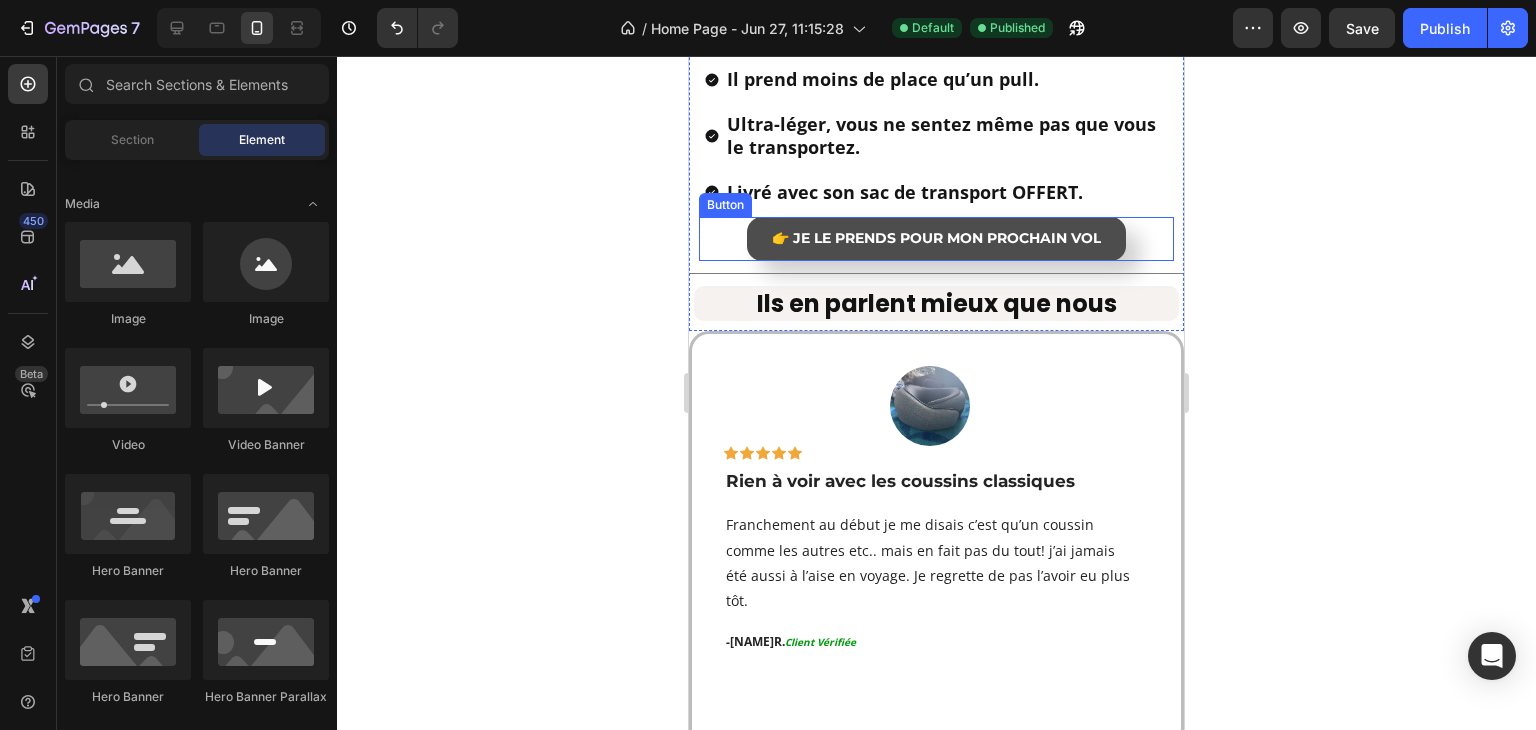 click on "👉 Je le prends pour mon prochain vol" at bounding box center (936, 239) 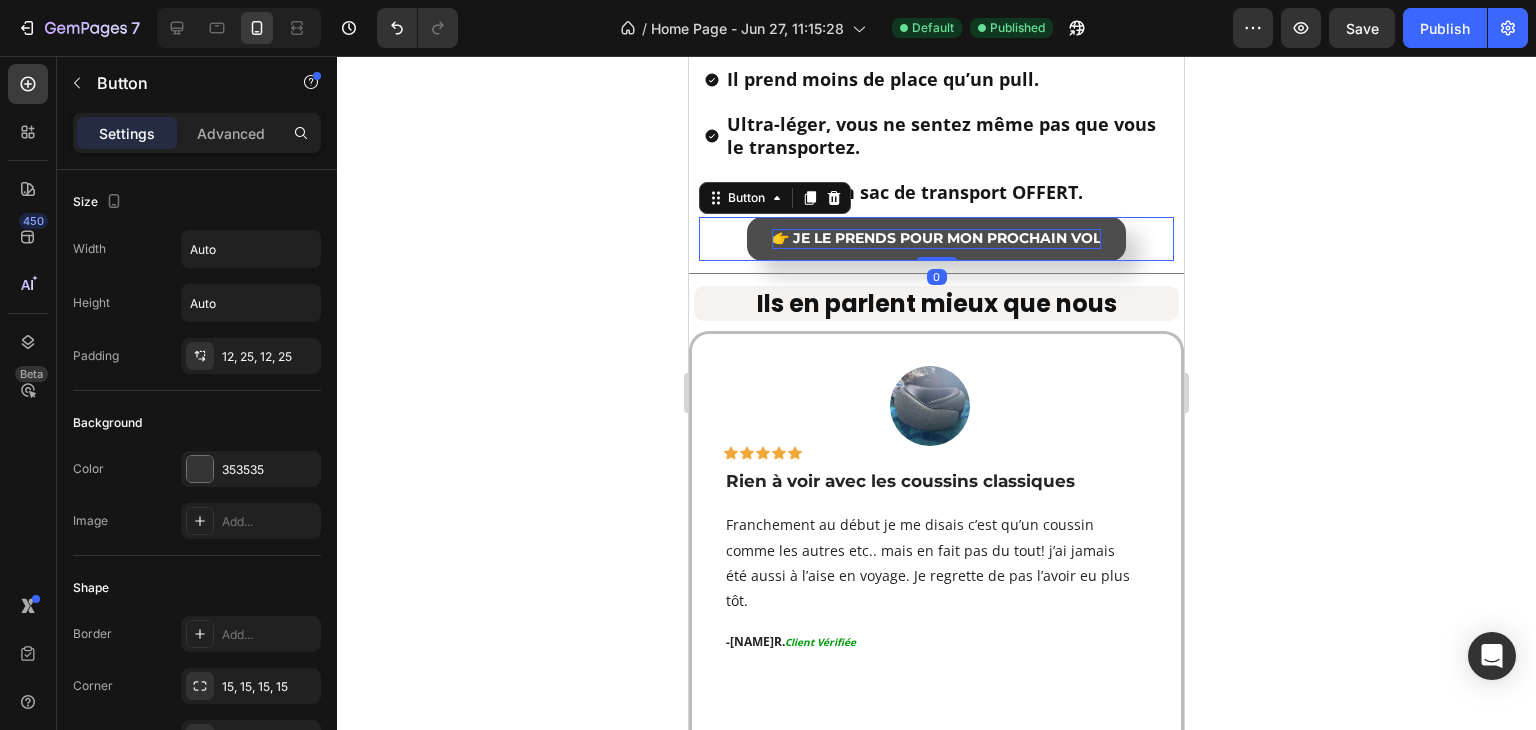 click on "👉 Je le prends pour mon prochain vol" at bounding box center (936, 238) 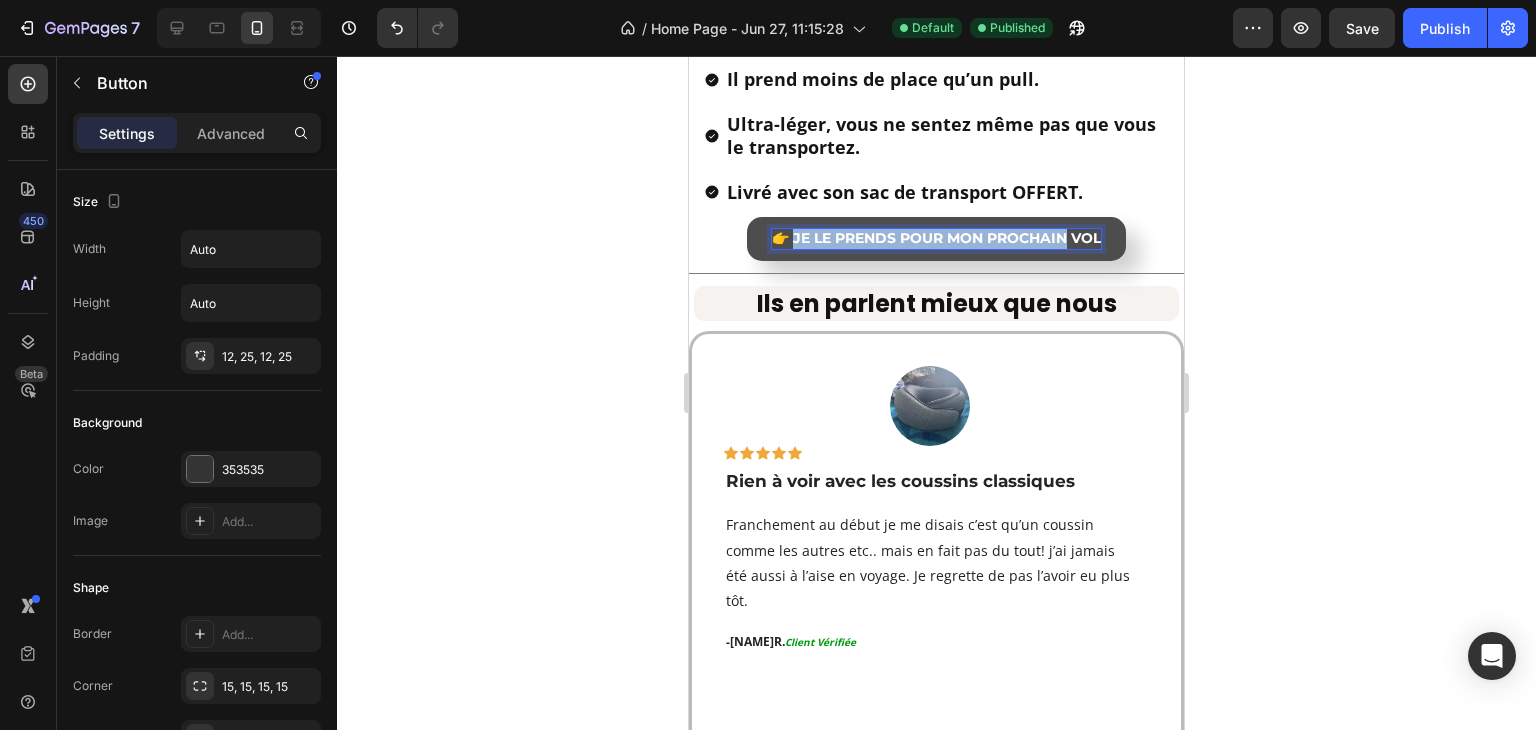 drag, startPoint x: 786, startPoint y: 233, endPoint x: 1024, endPoint y: 233, distance: 238 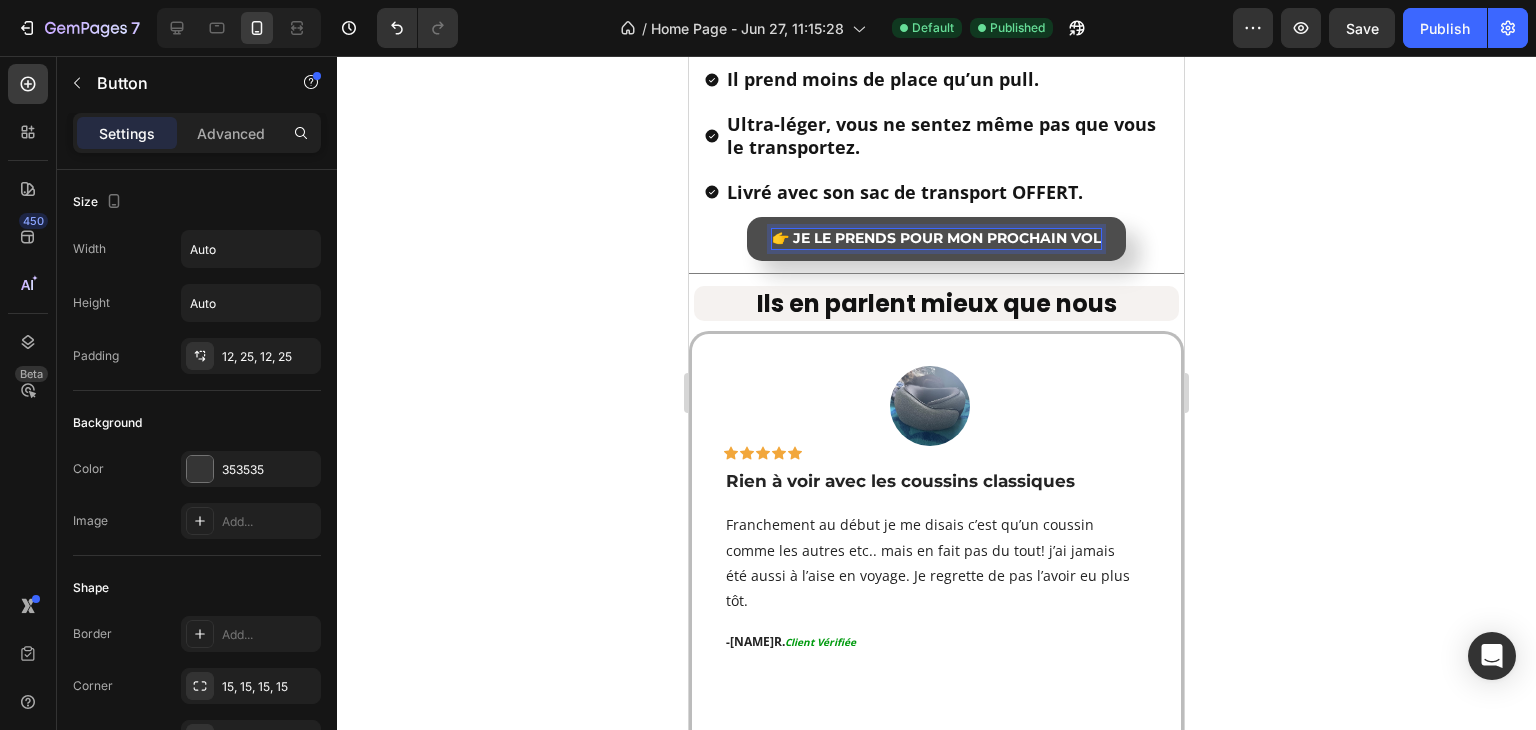click on "👉 Je le prends pour mon prochain vol" at bounding box center [936, 239] 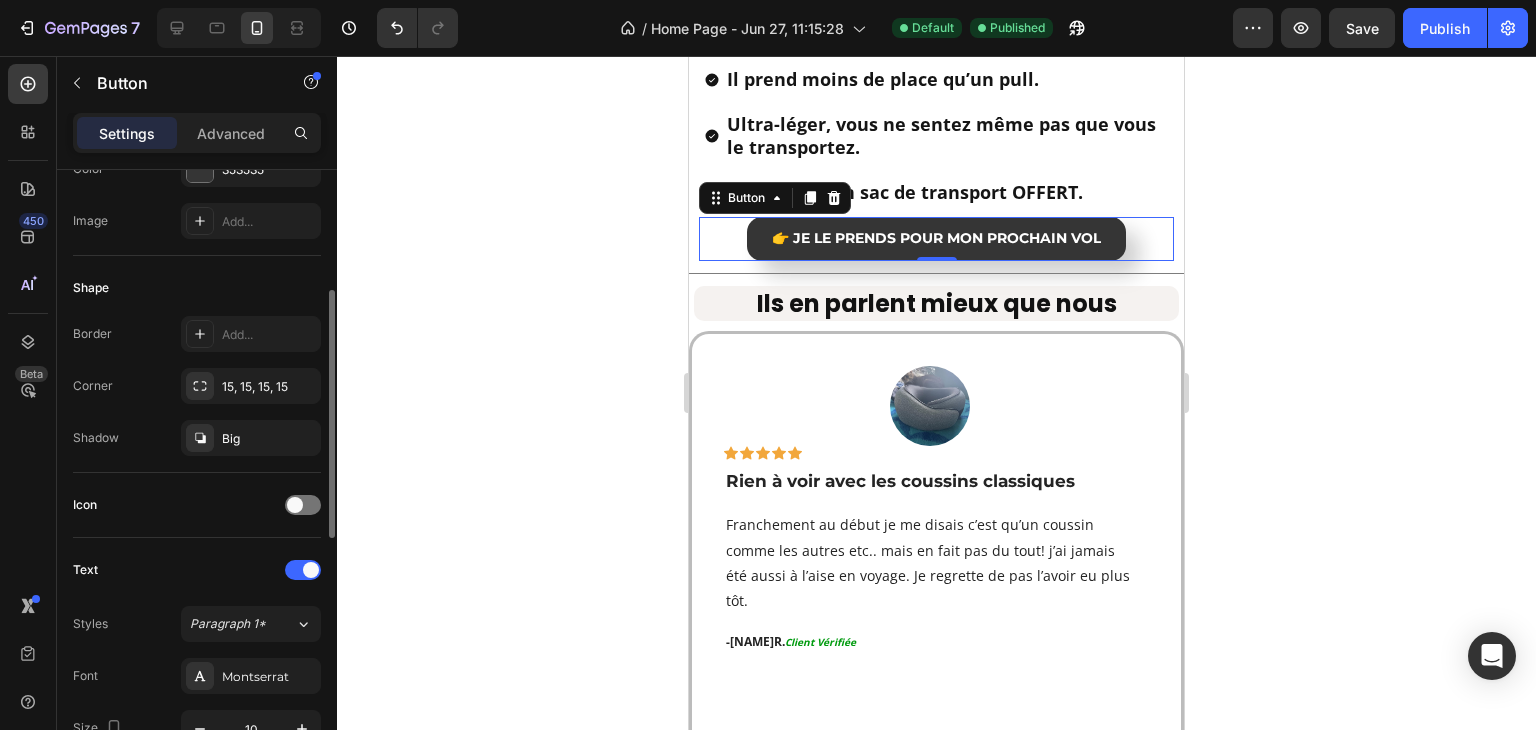 scroll, scrollTop: 400, scrollLeft: 0, axis: vertical 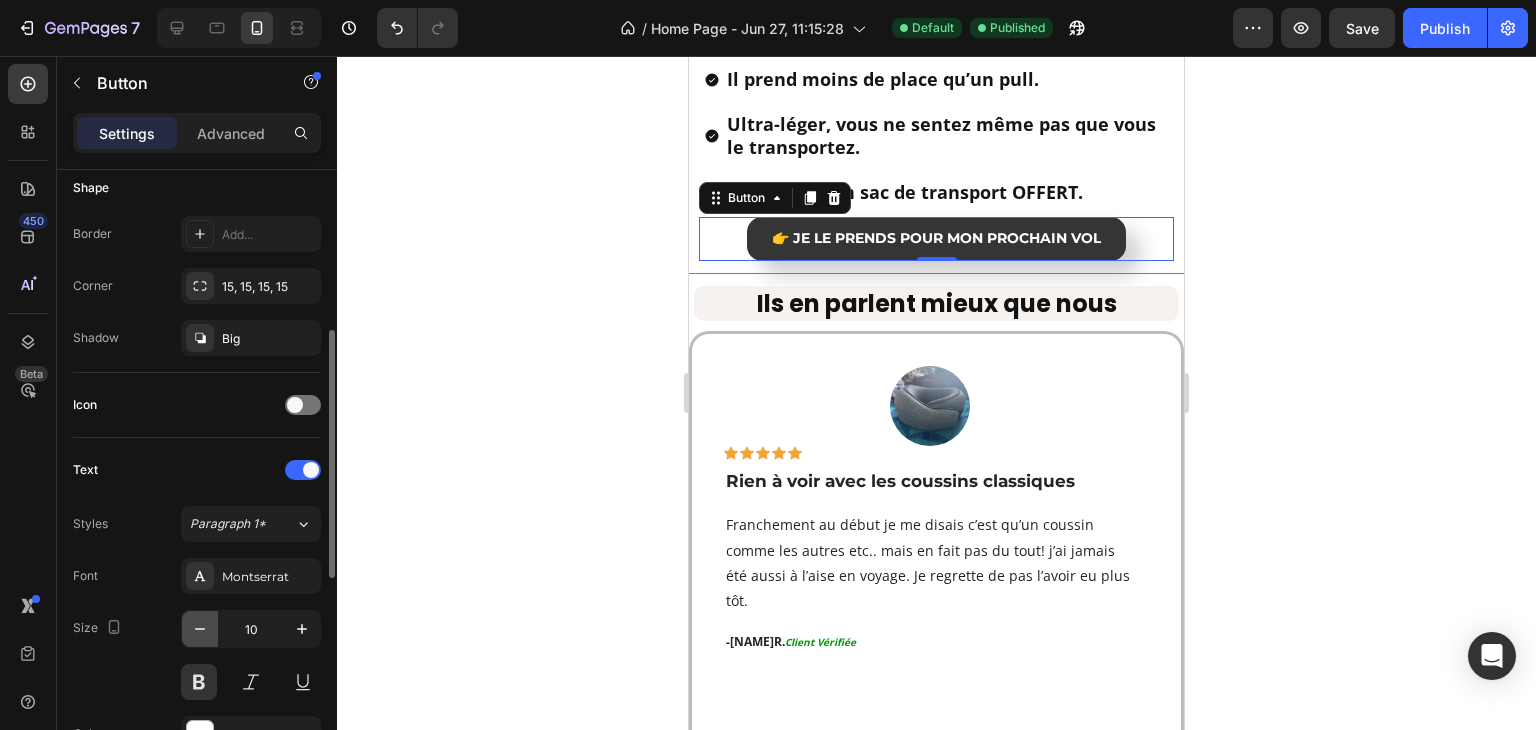 click 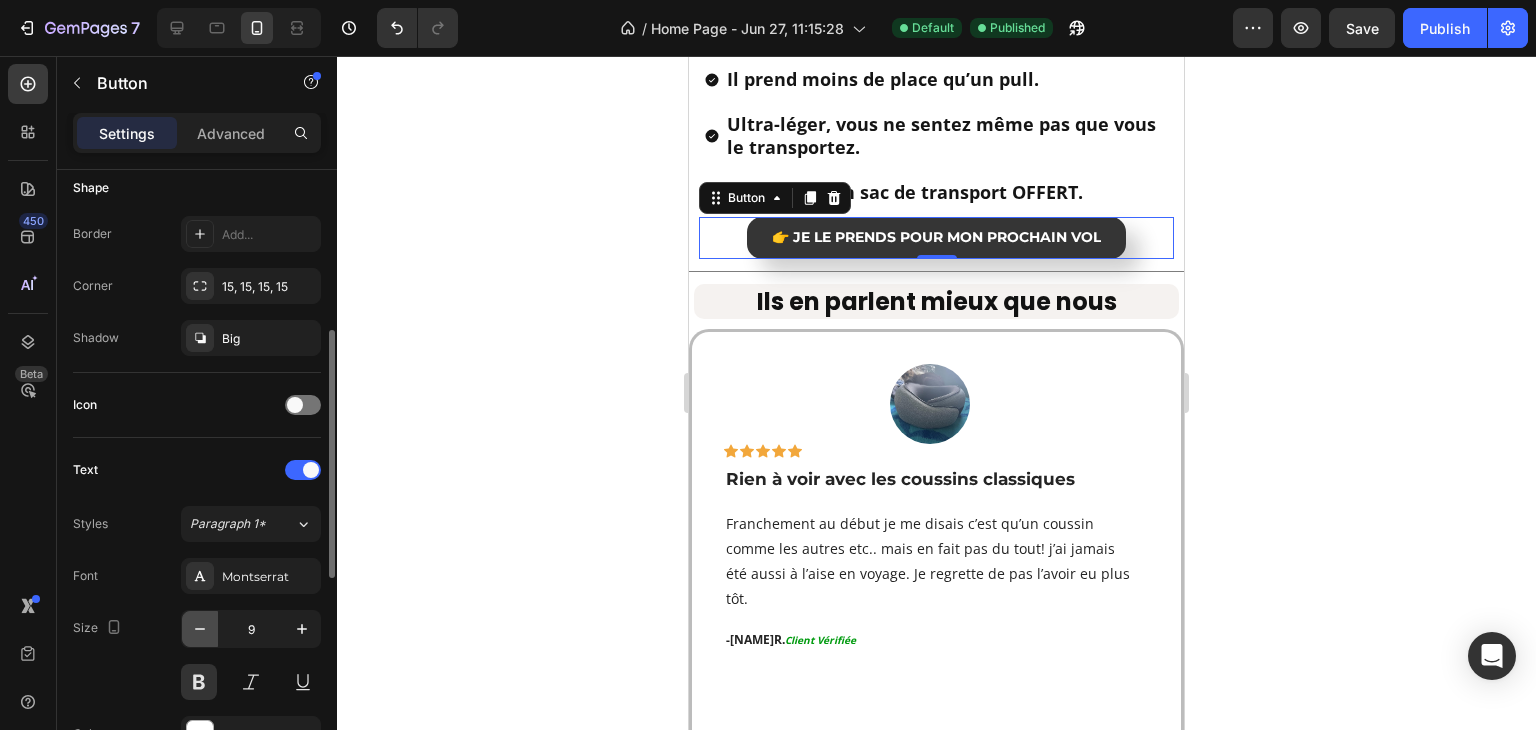 click 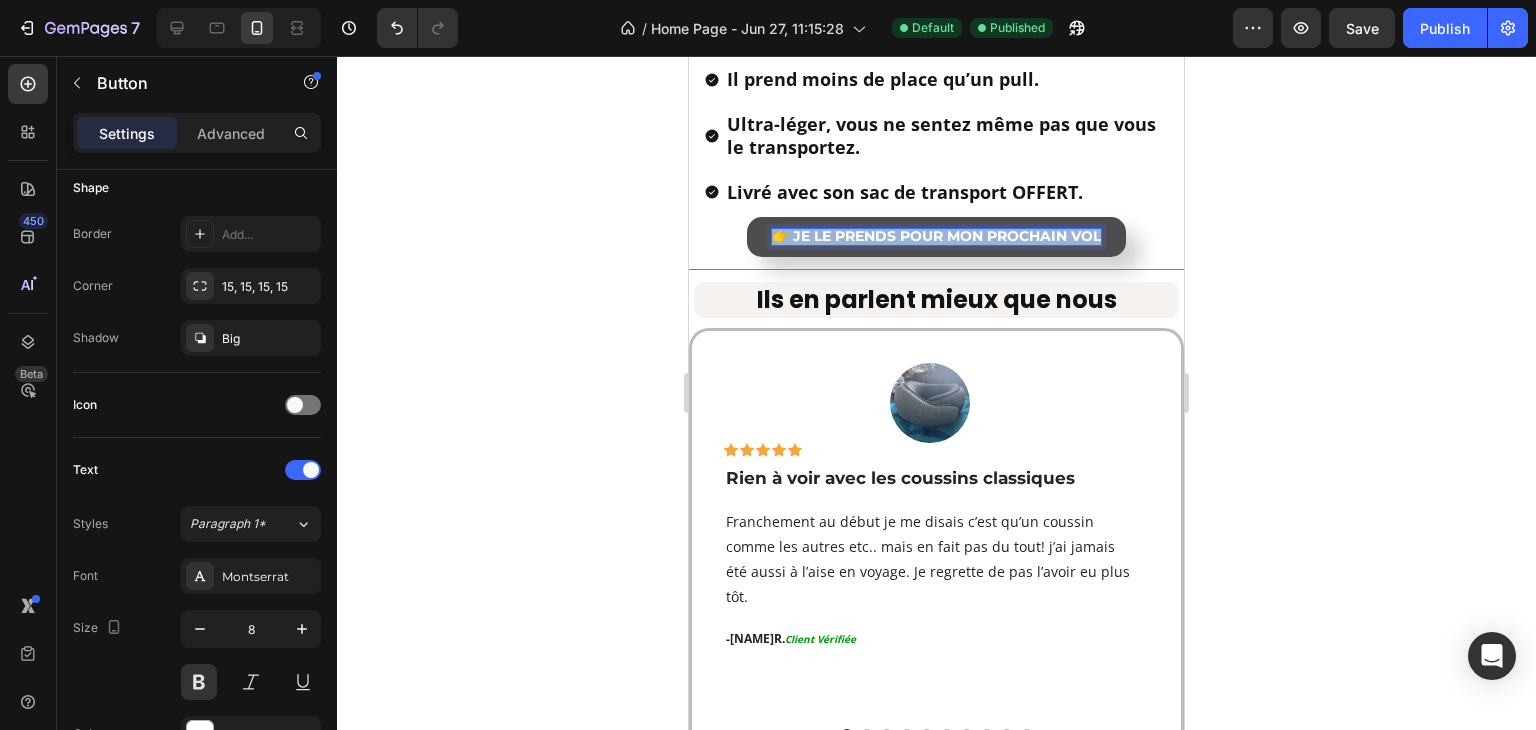 drag, startPoint x: 766, startPoint y: 233, endPoint x: 1116, endPoint y: 245, distance: 350.20566 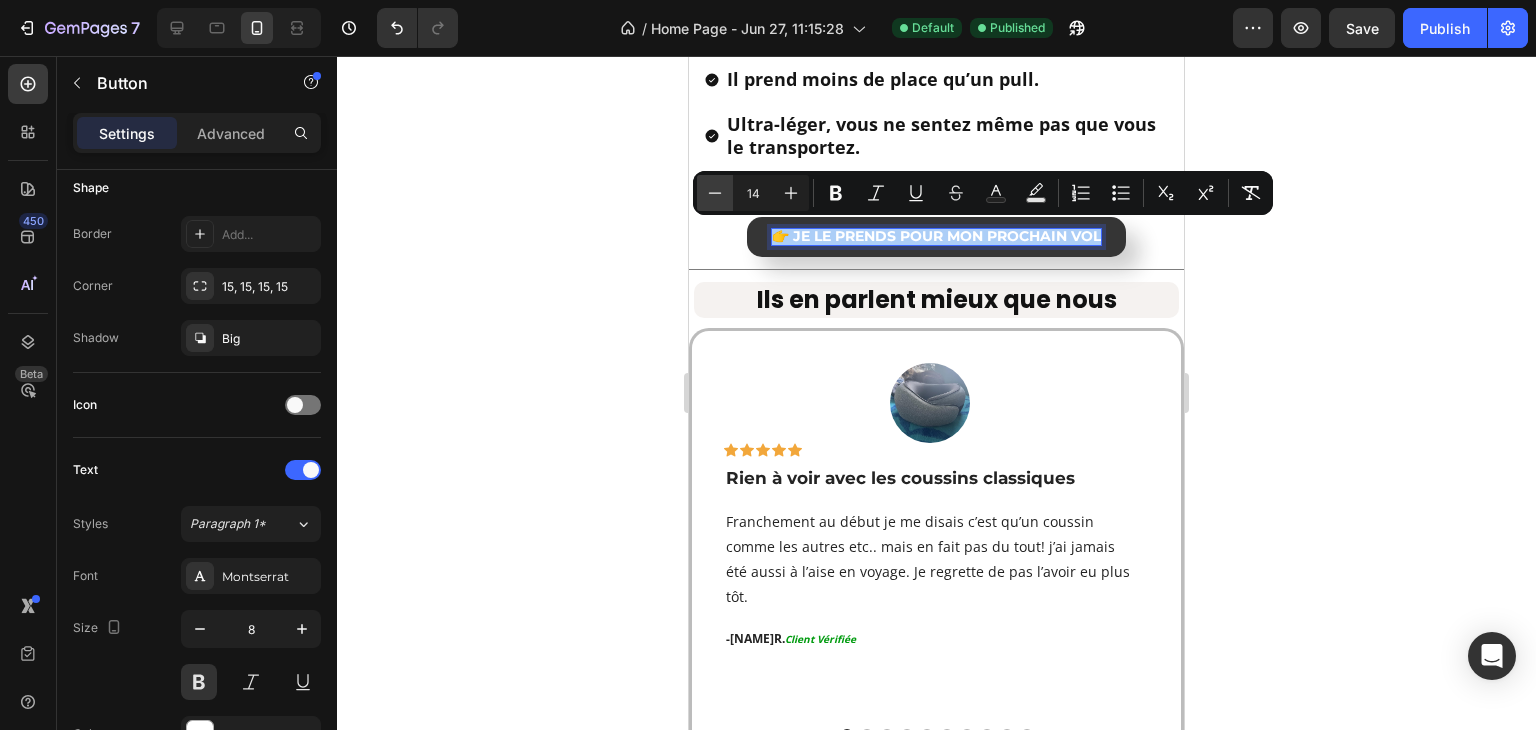click 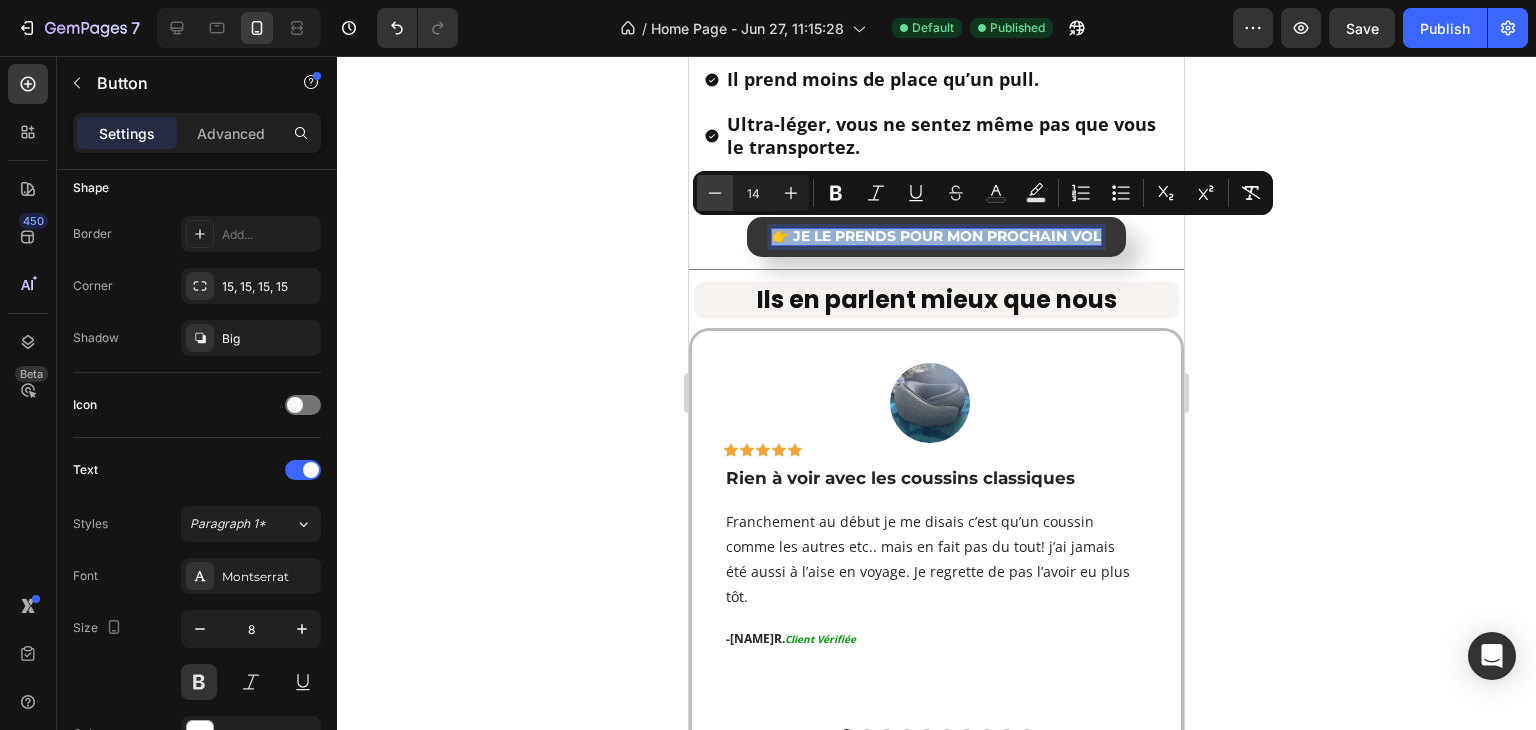 type on "13" 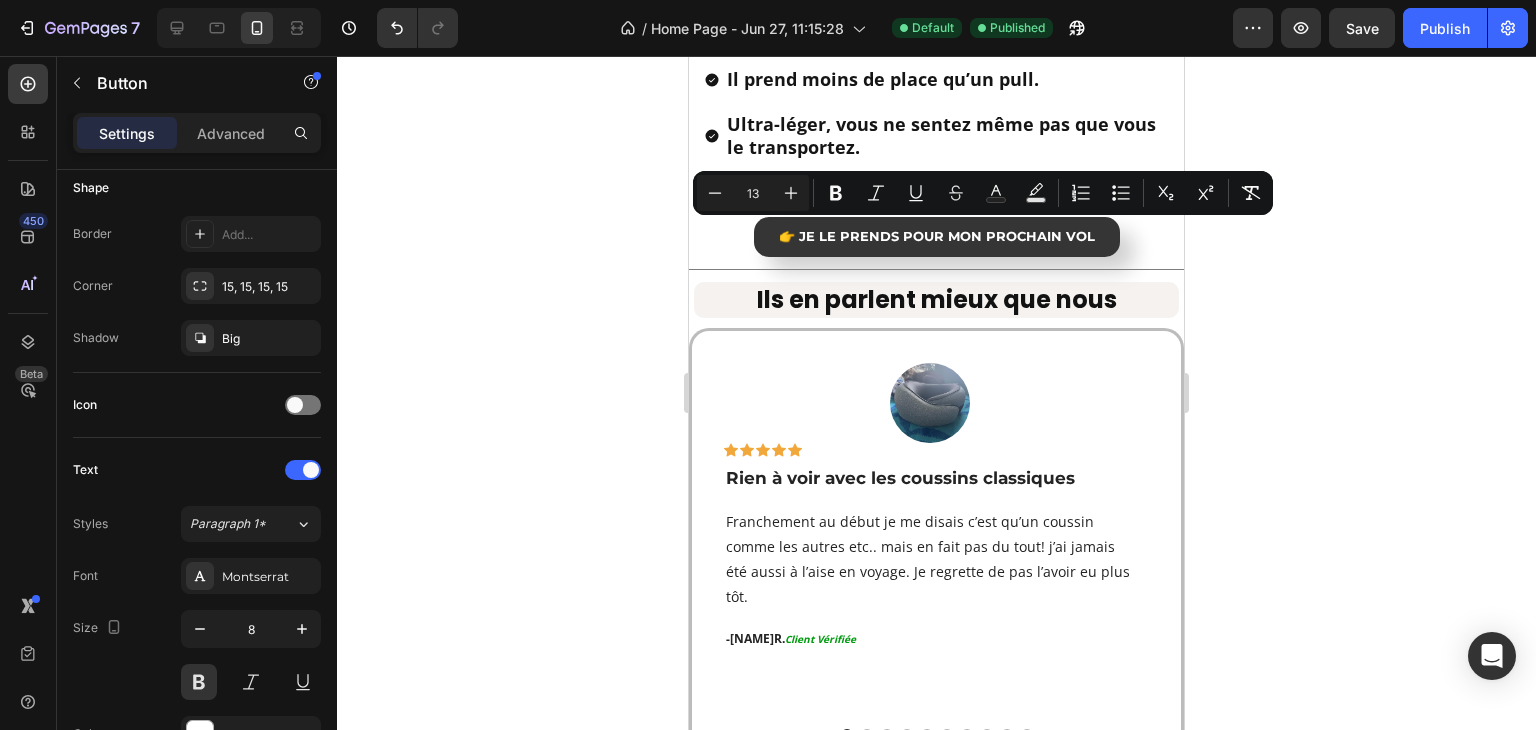 click 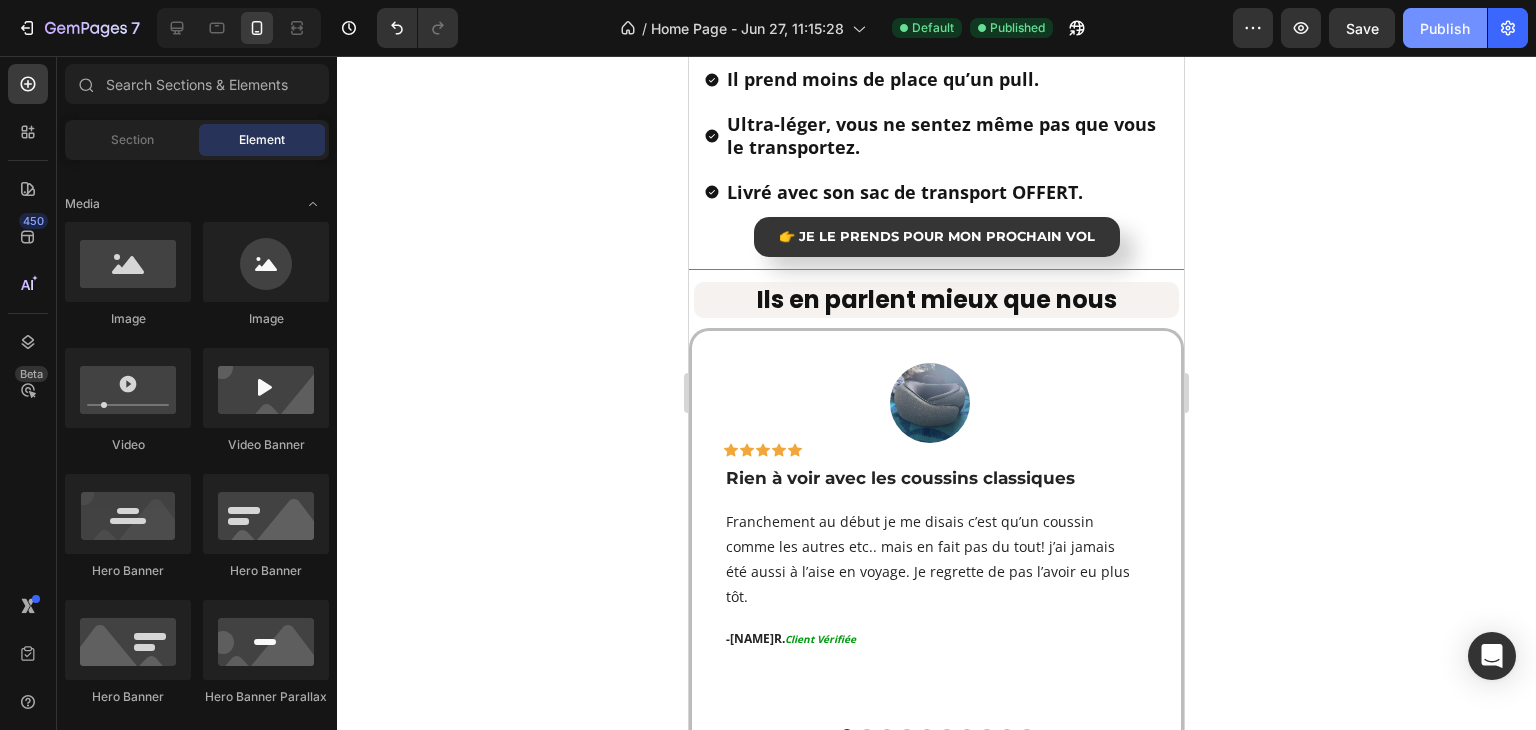 click on "Publish" at bounding box center [1445, 28] 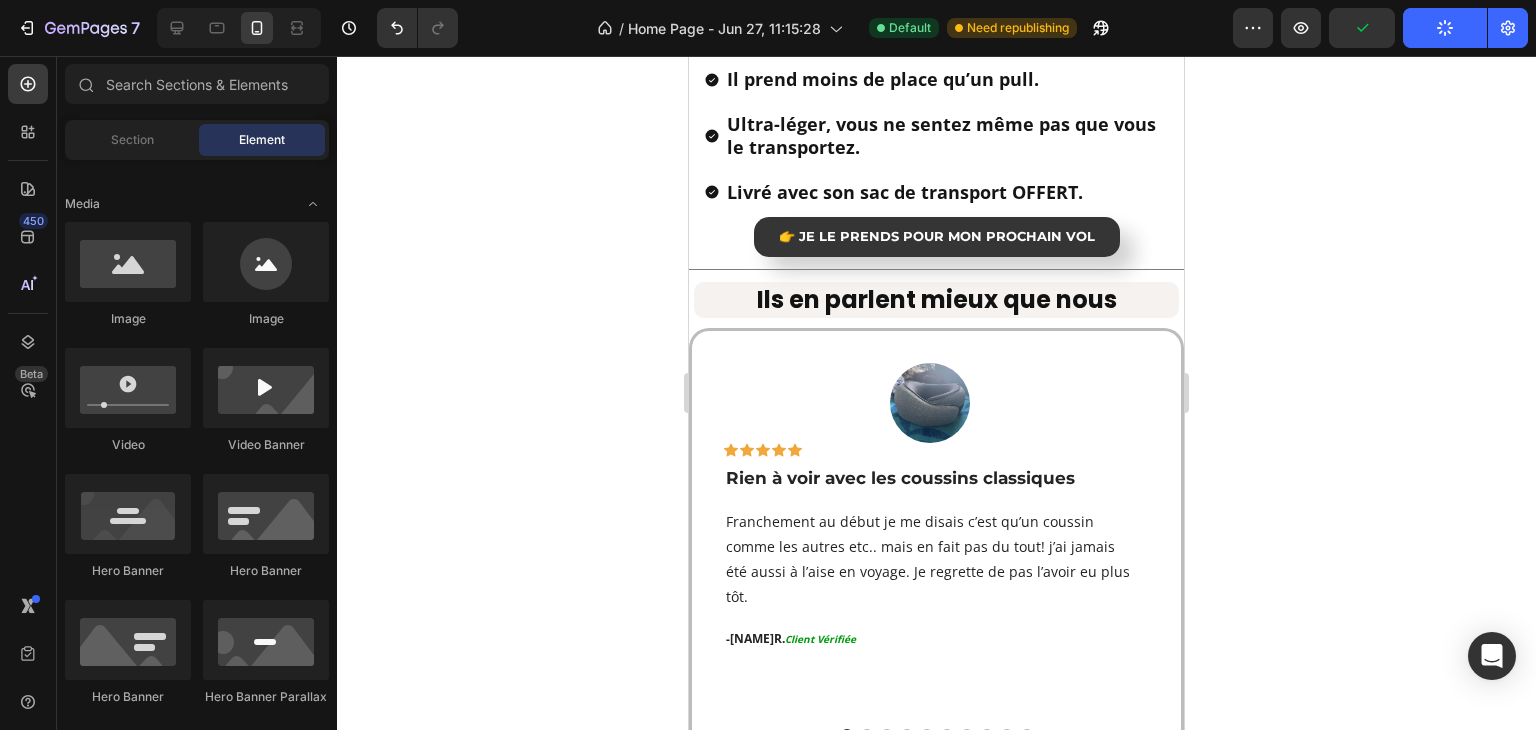 type 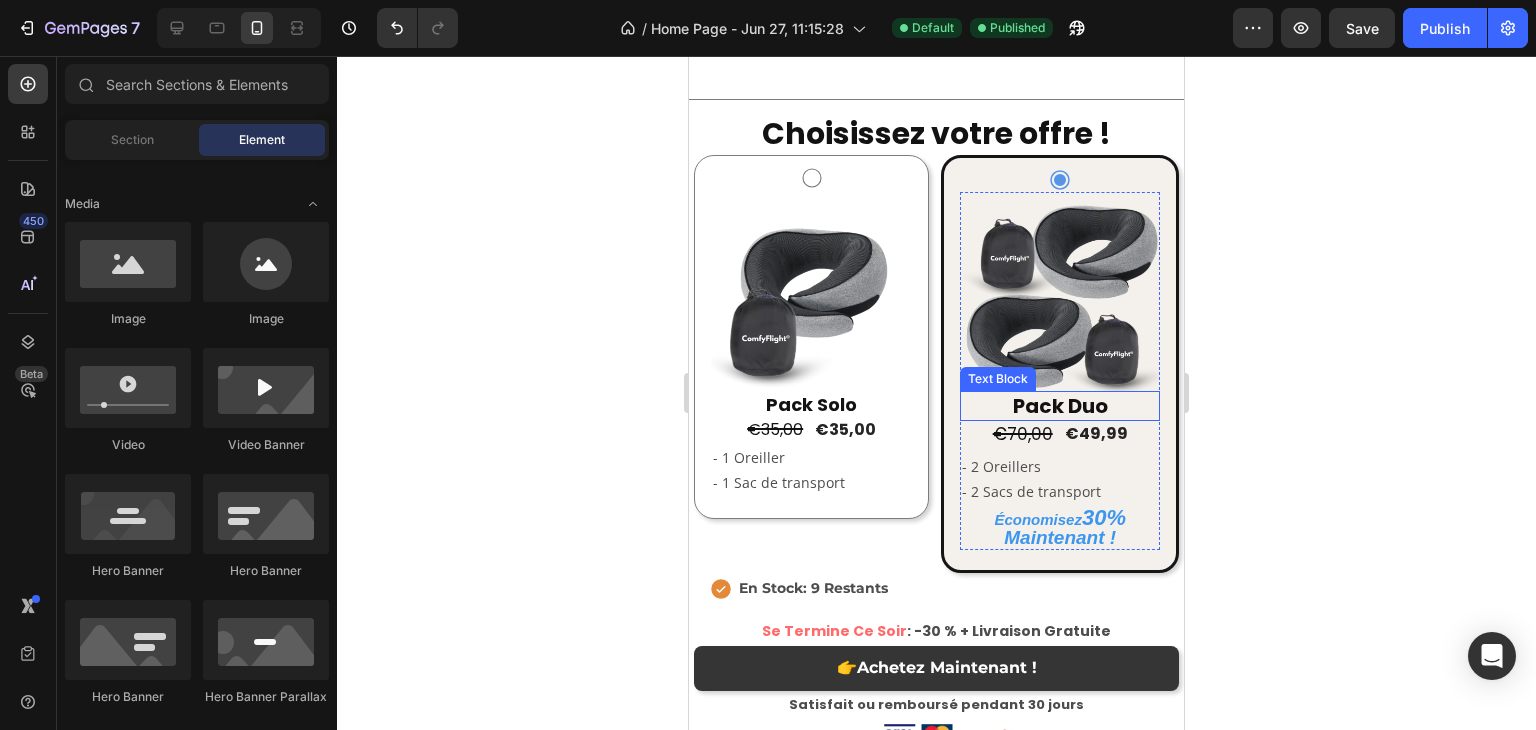 scroll, scrollTop: 4609, scrollLeft: 0, axis: vertical 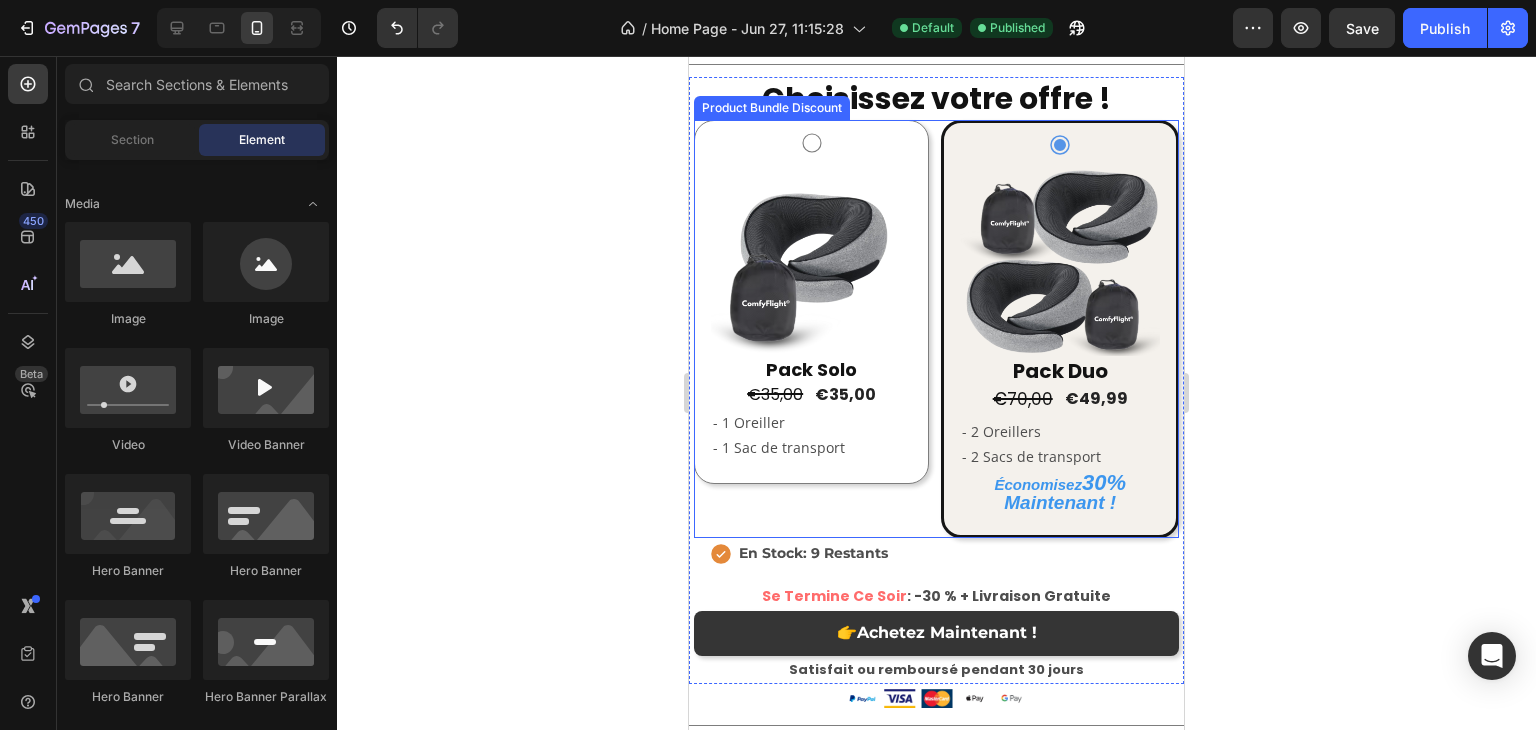 click on "Image Pack Solo Text Block €35,00 Product Price Product Price €35,00 Product Price Product Price Row - 1 Oreiller - 1 Sac de transport Text Block Row" at bounding box center (811, 302) 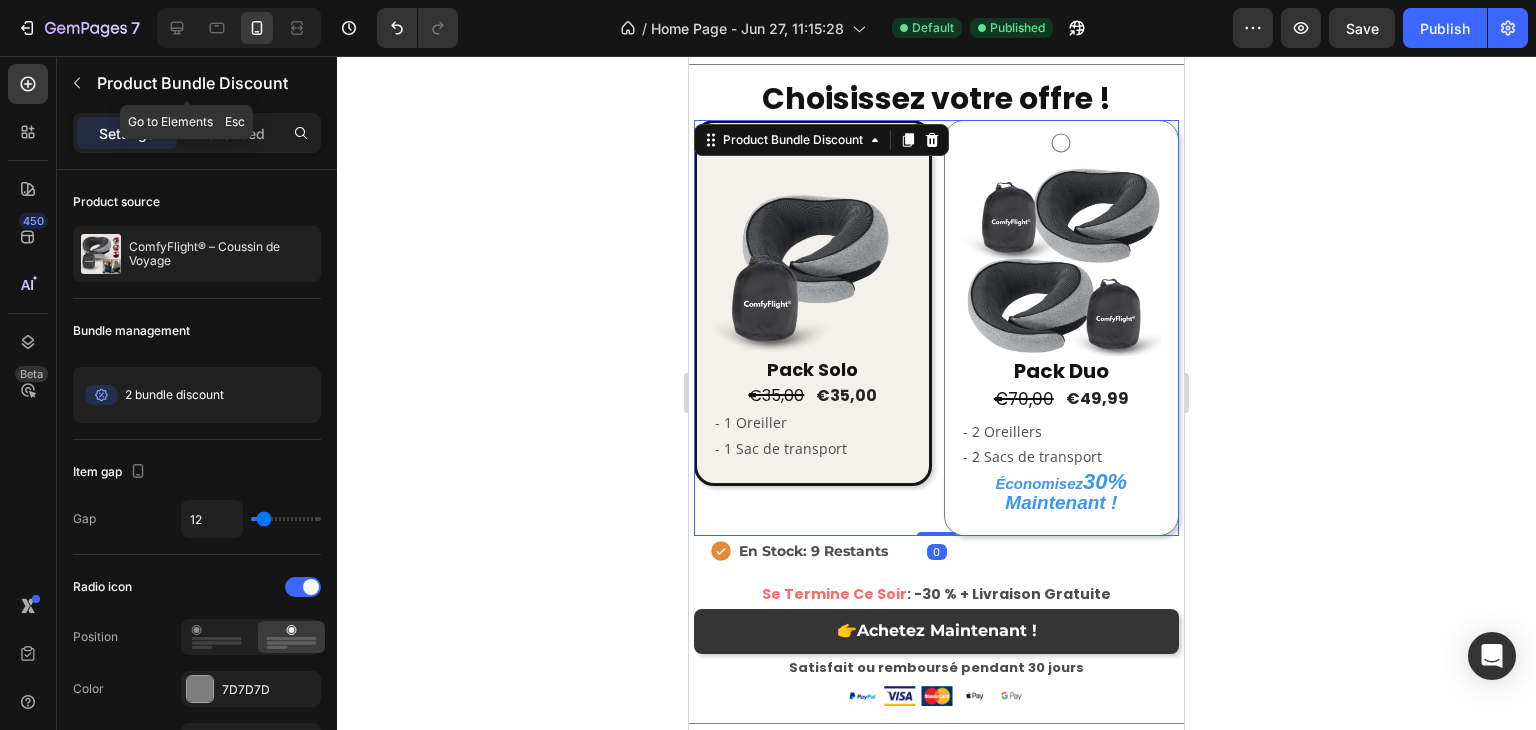 click 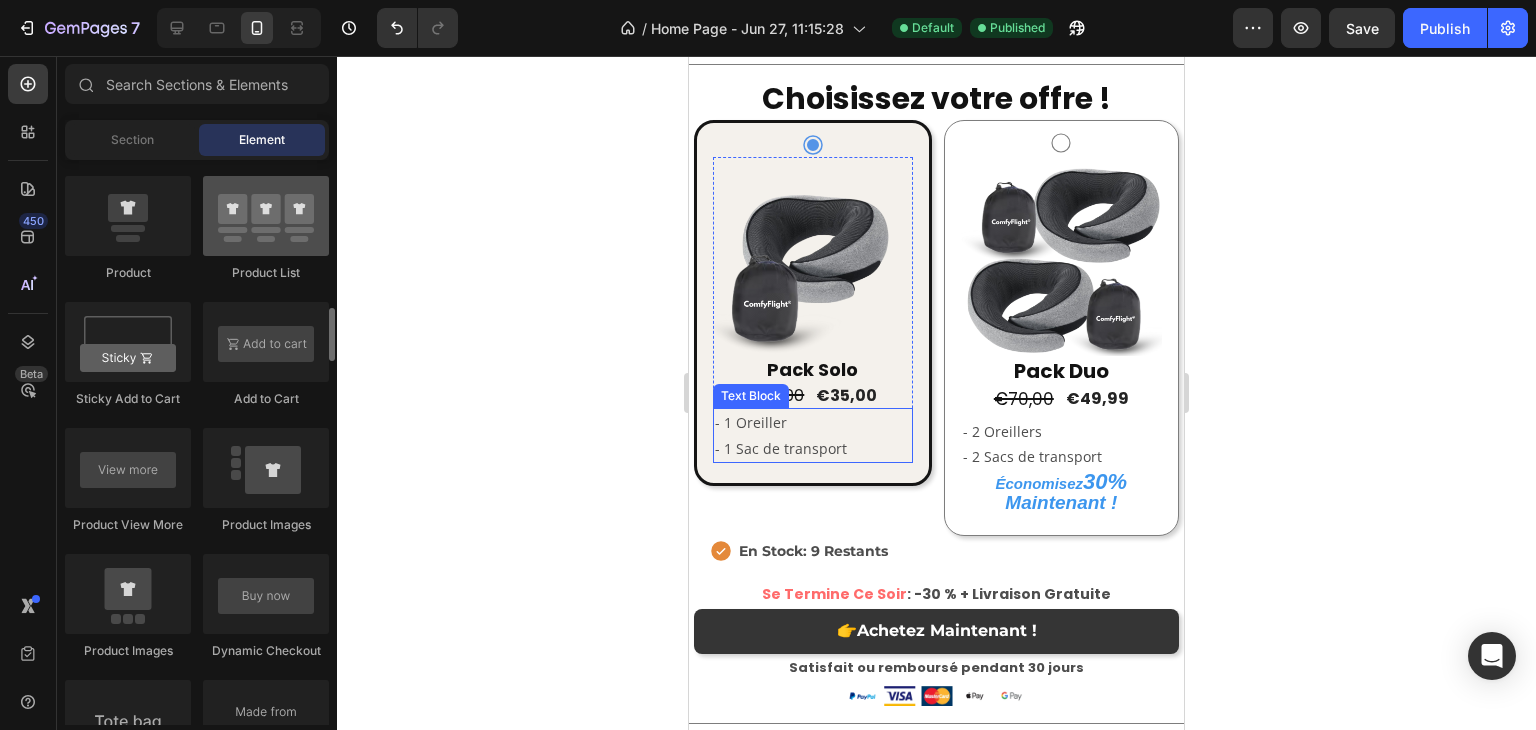 scroll, scrollTop: 2600, scrollLeft: 0, axis: vertical 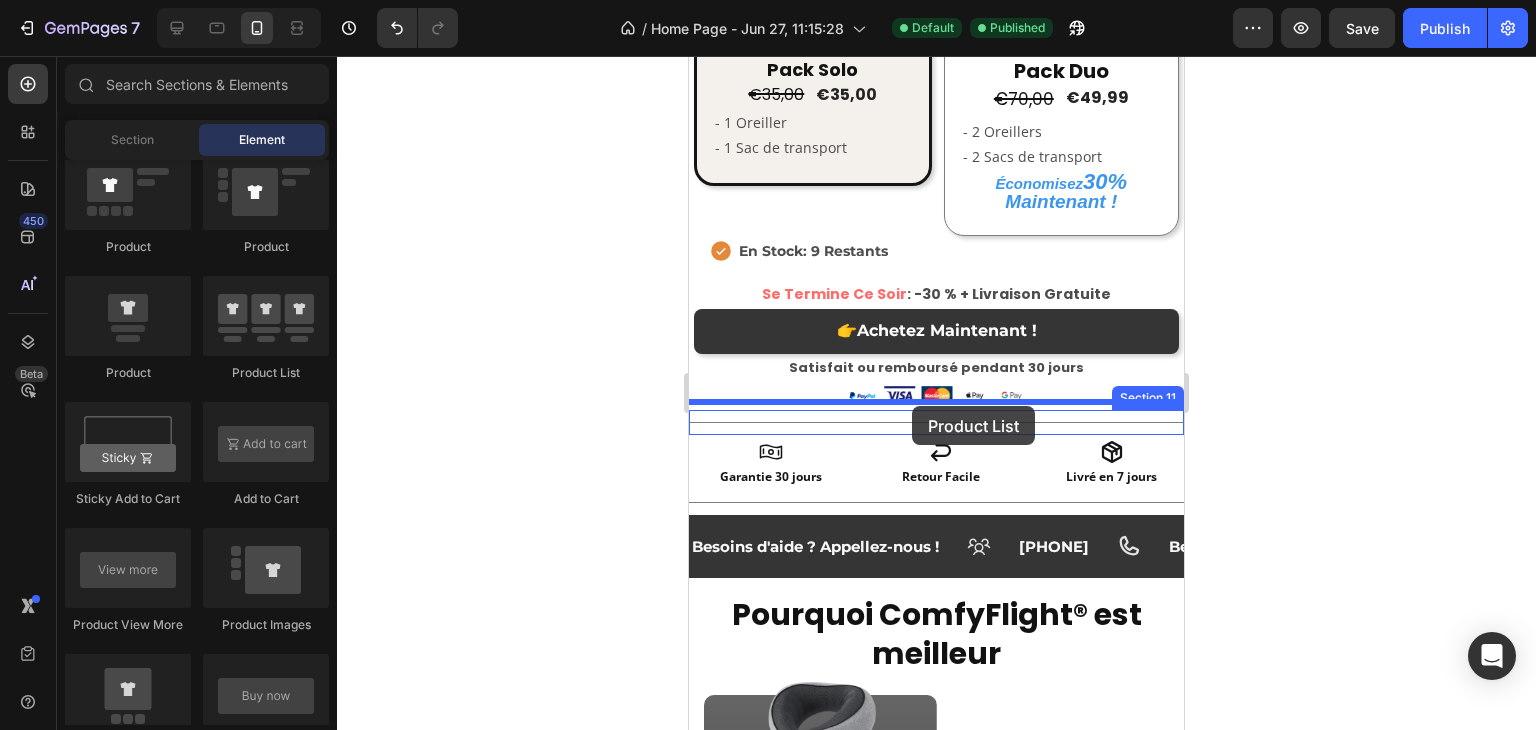 drag, startPoint x: 931, startPoint y: 383, endPoint x: 912, endPoint y: 406, distance: 29.832869 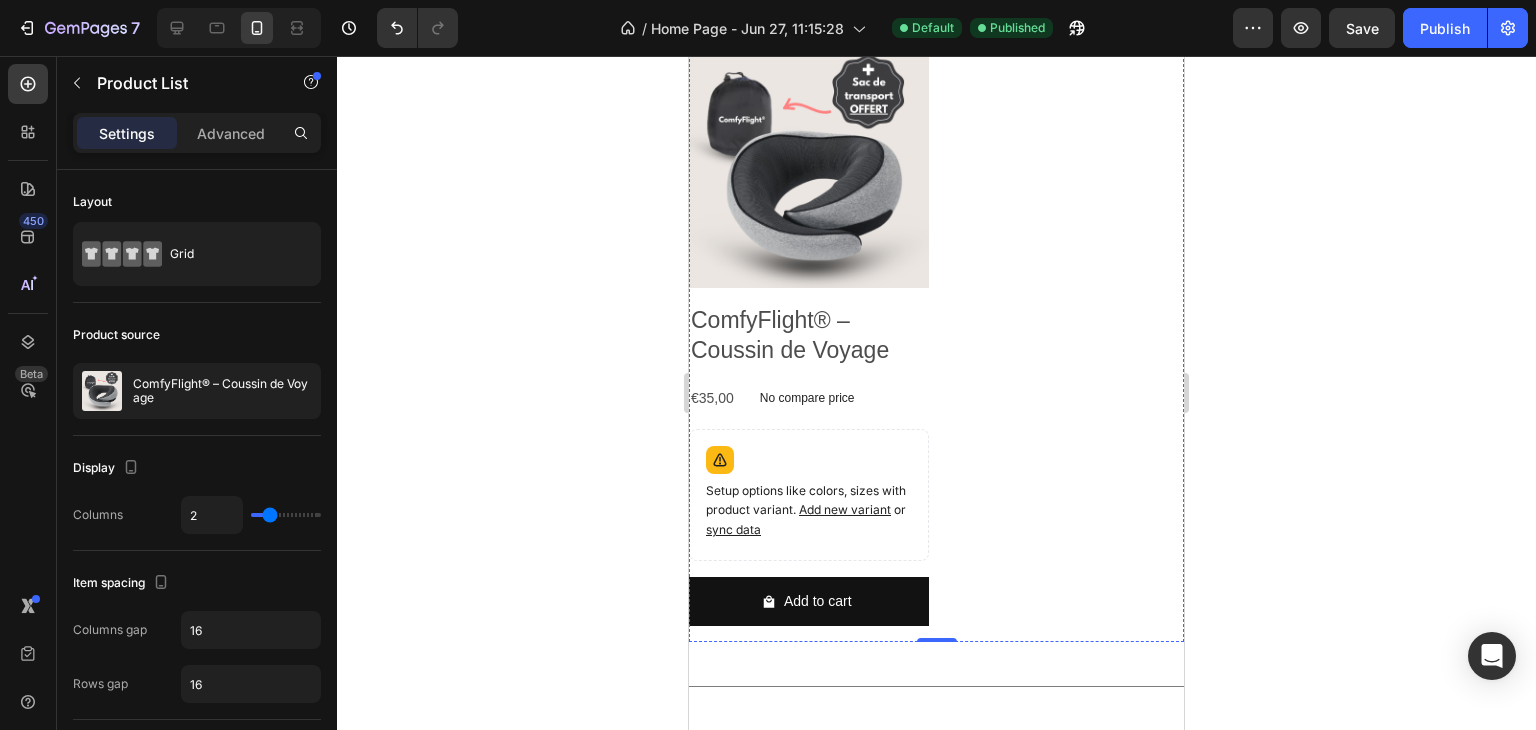 click on "Product Images ComfyFlight® – Coussin de Voyage Product Title €35,00 Product Price Product Price No compare price Product Price Row Setup options like colors, sizes with product variant.       Add new variant   or   sync data Product Variants & Swatches Add to cart Add to Cart Row Product List" at bounding box center (936, 346) 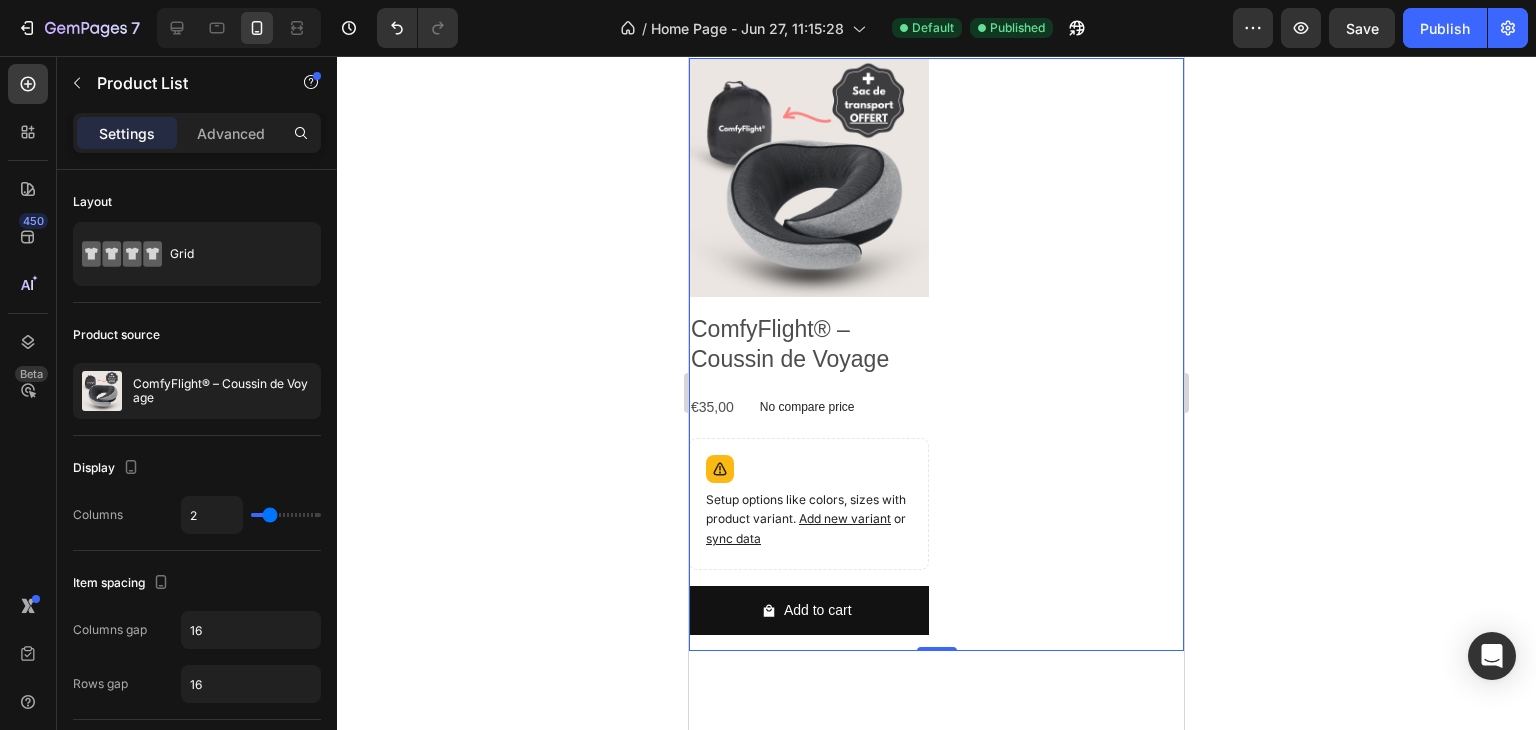 scroll, scrollTop: 5209, scrollLeft: 0, axis: vertical 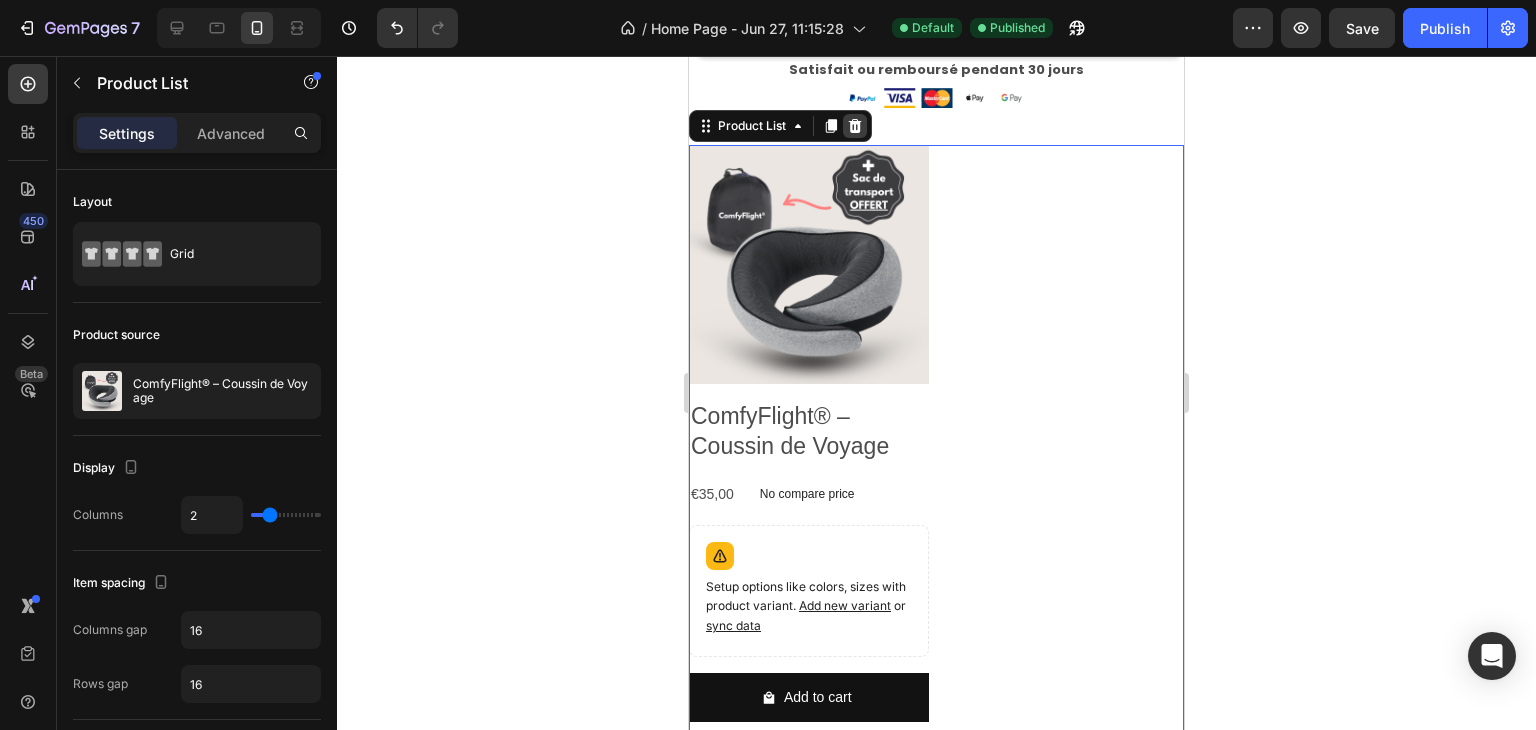 click 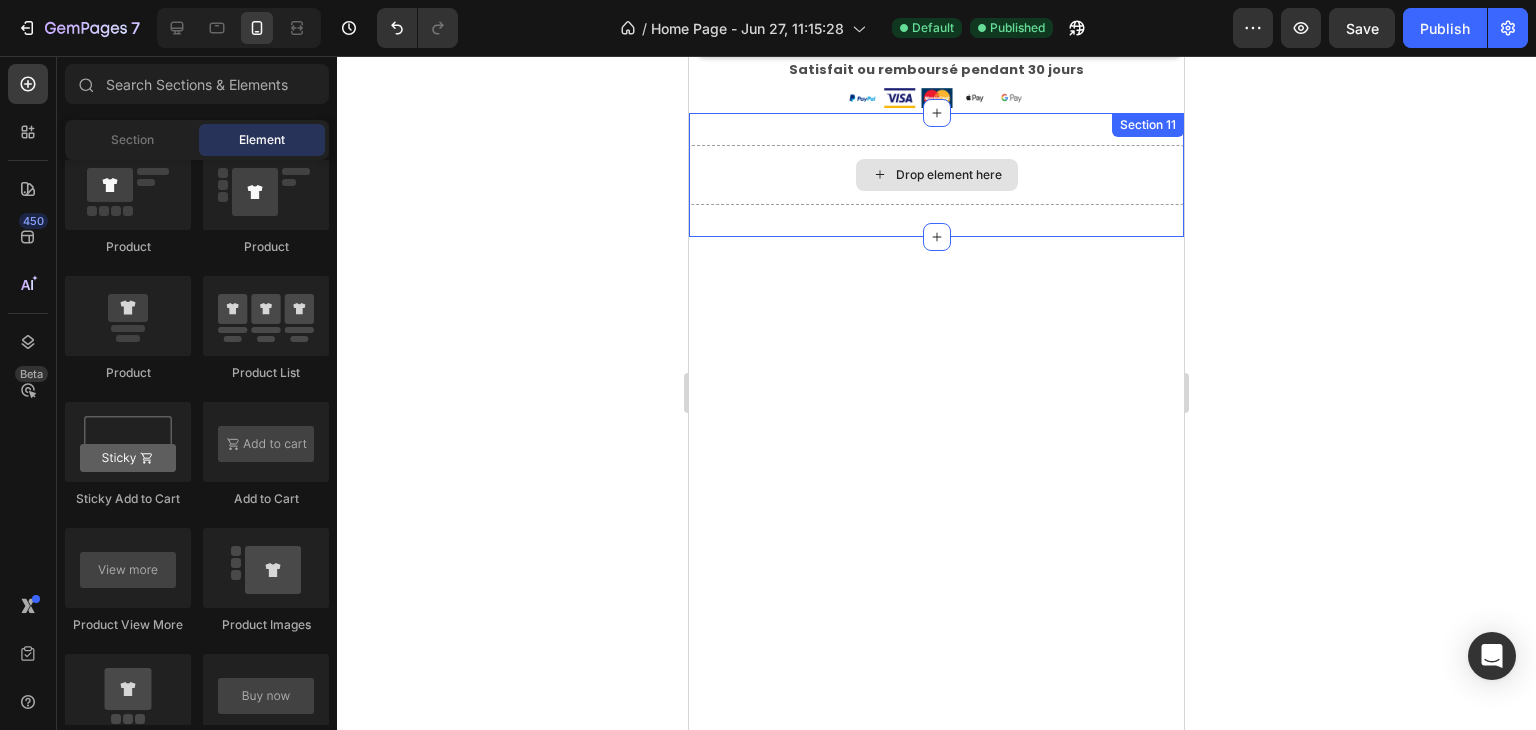 click on "Drop element here" at bounding box center [936, 175] 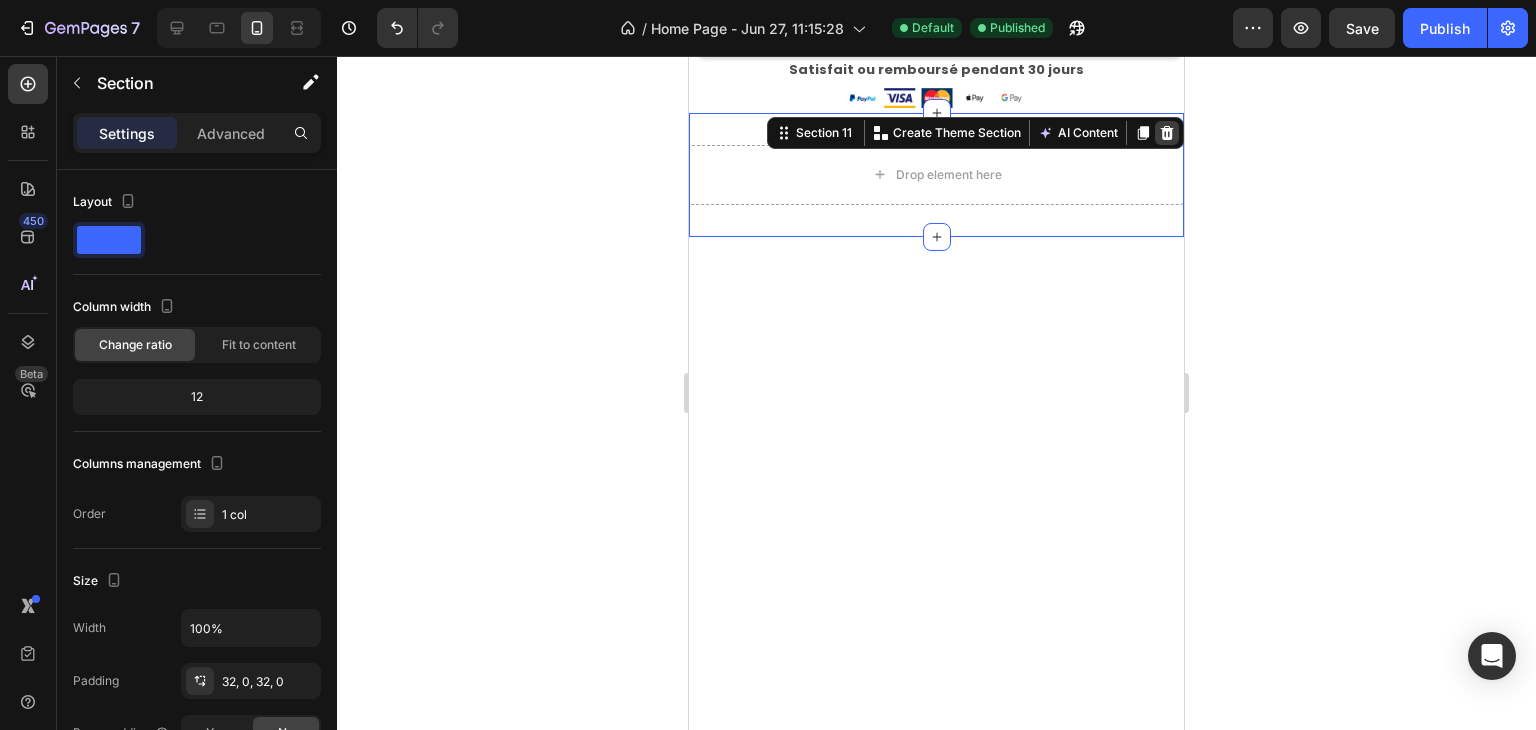 click 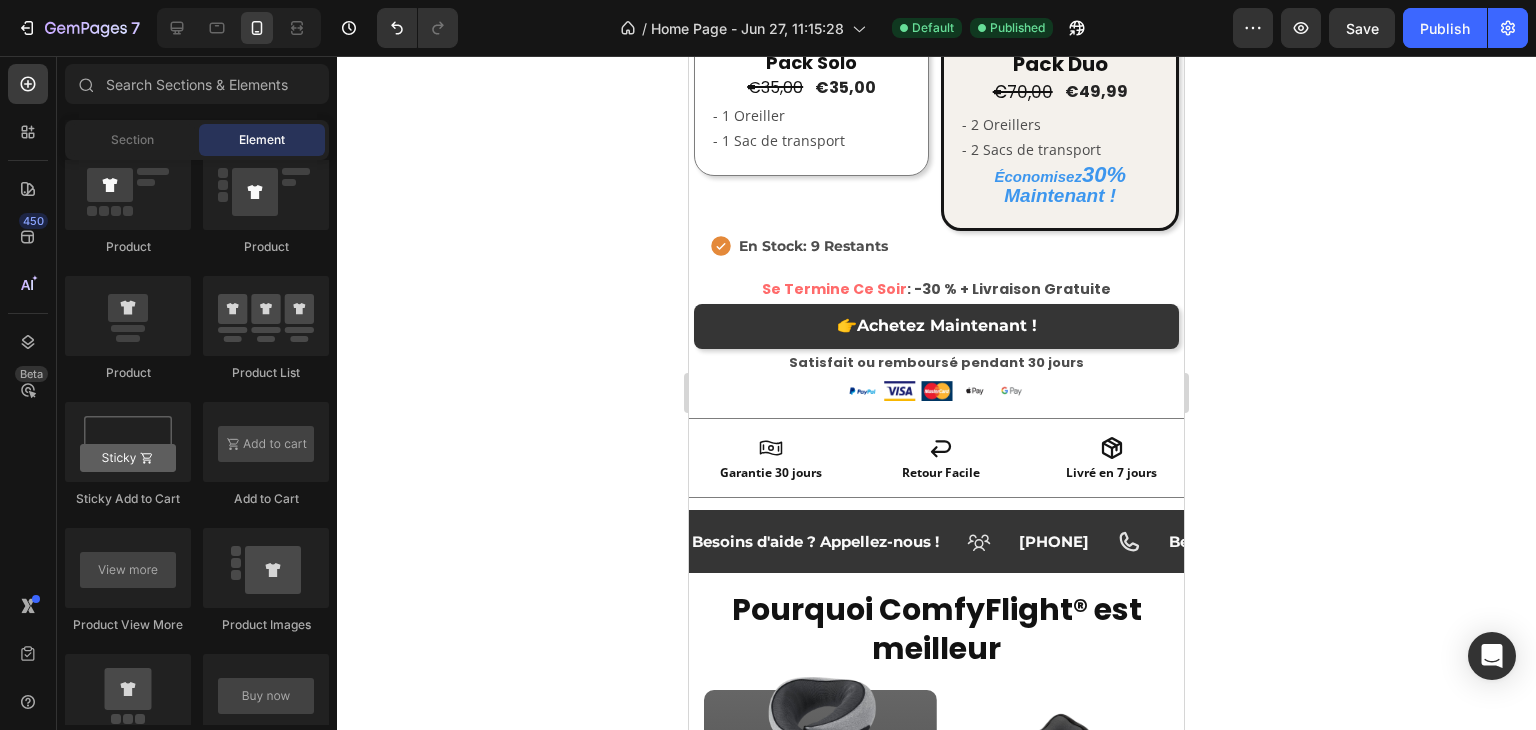 scroll, scrollTop: 4609, scrollLeft: 0, axis: vertical 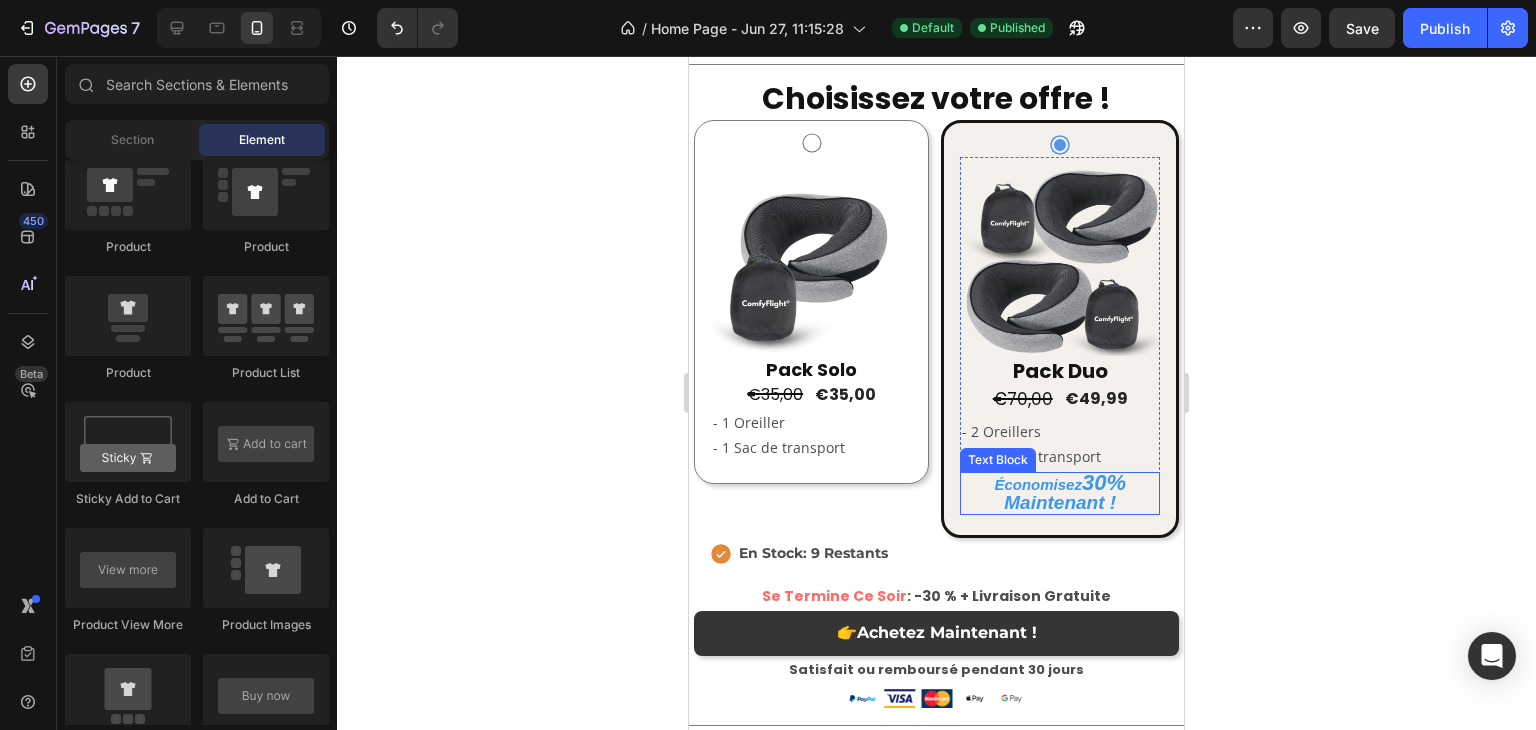 click on "Économisez" at bounding box center [1038, 484] 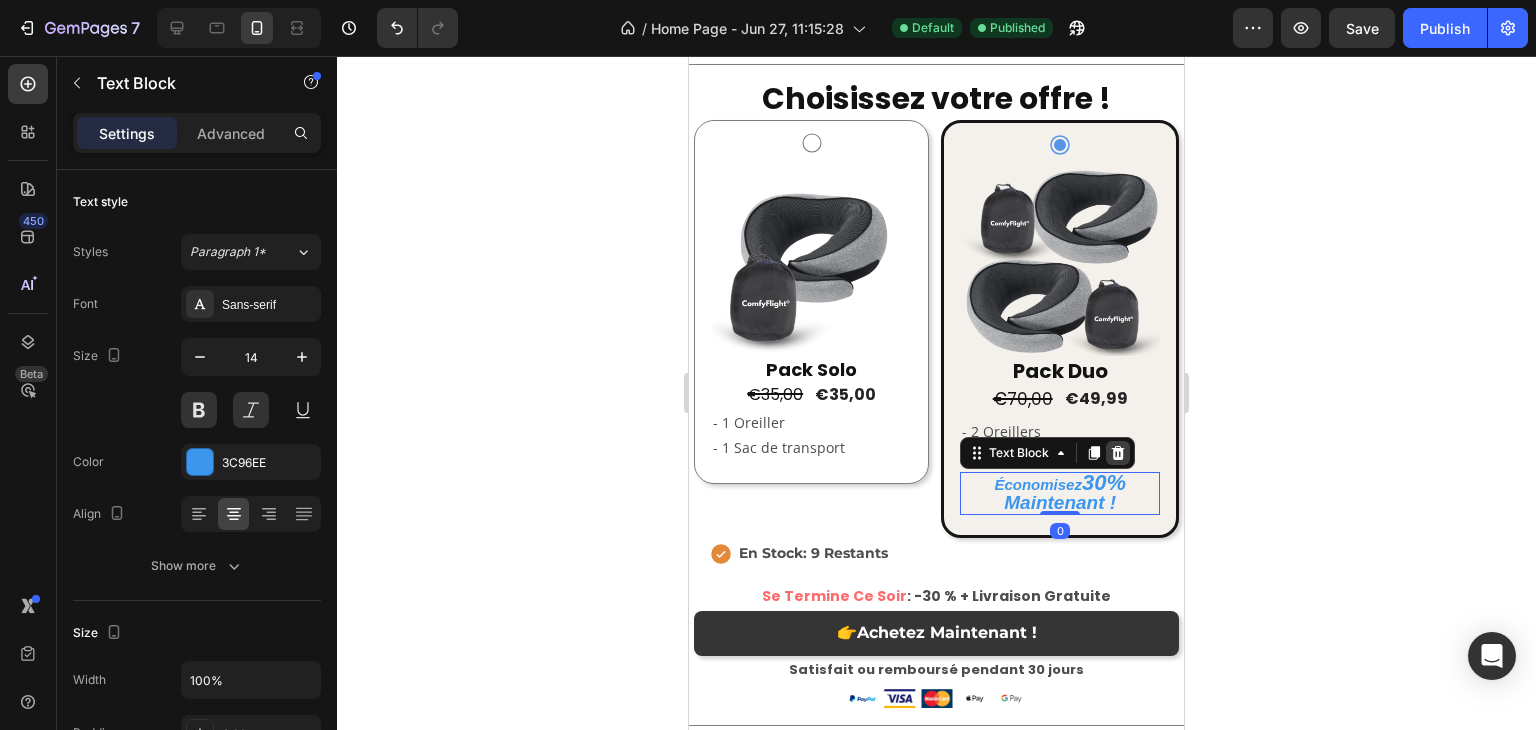 click 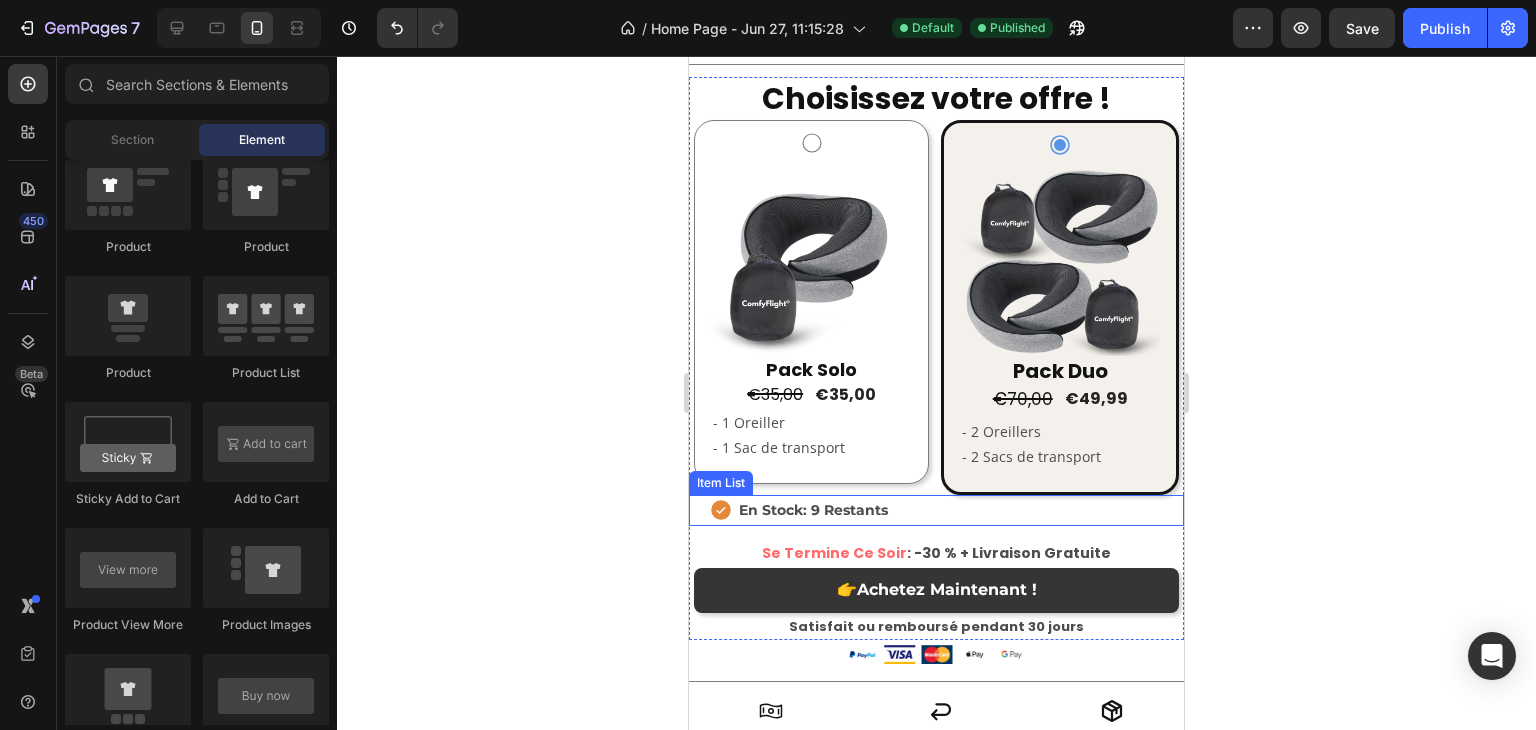 click on "En Stock: 9 Restants" at bounding box center (946, 510) 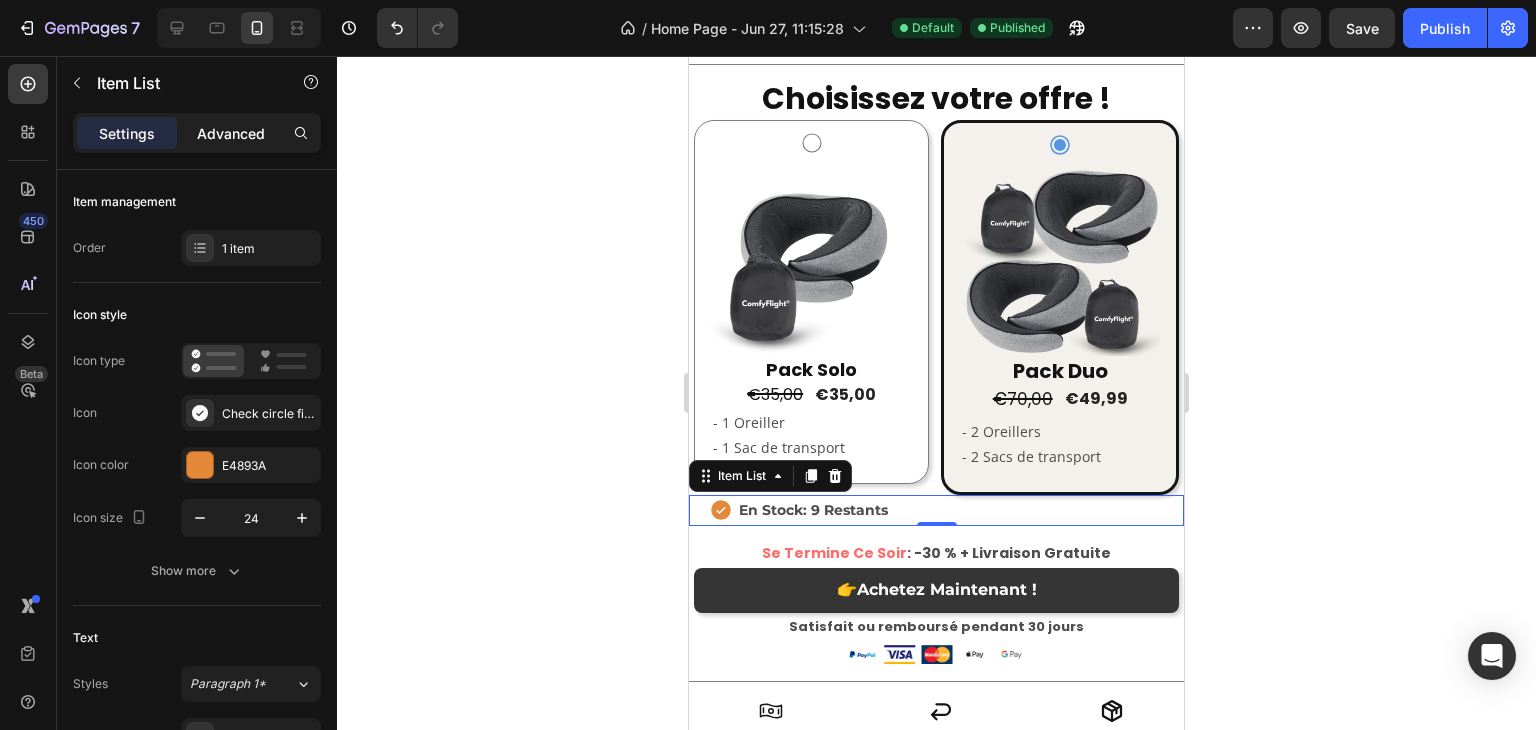 click on "Advanced" at bounding box center [231, 133] 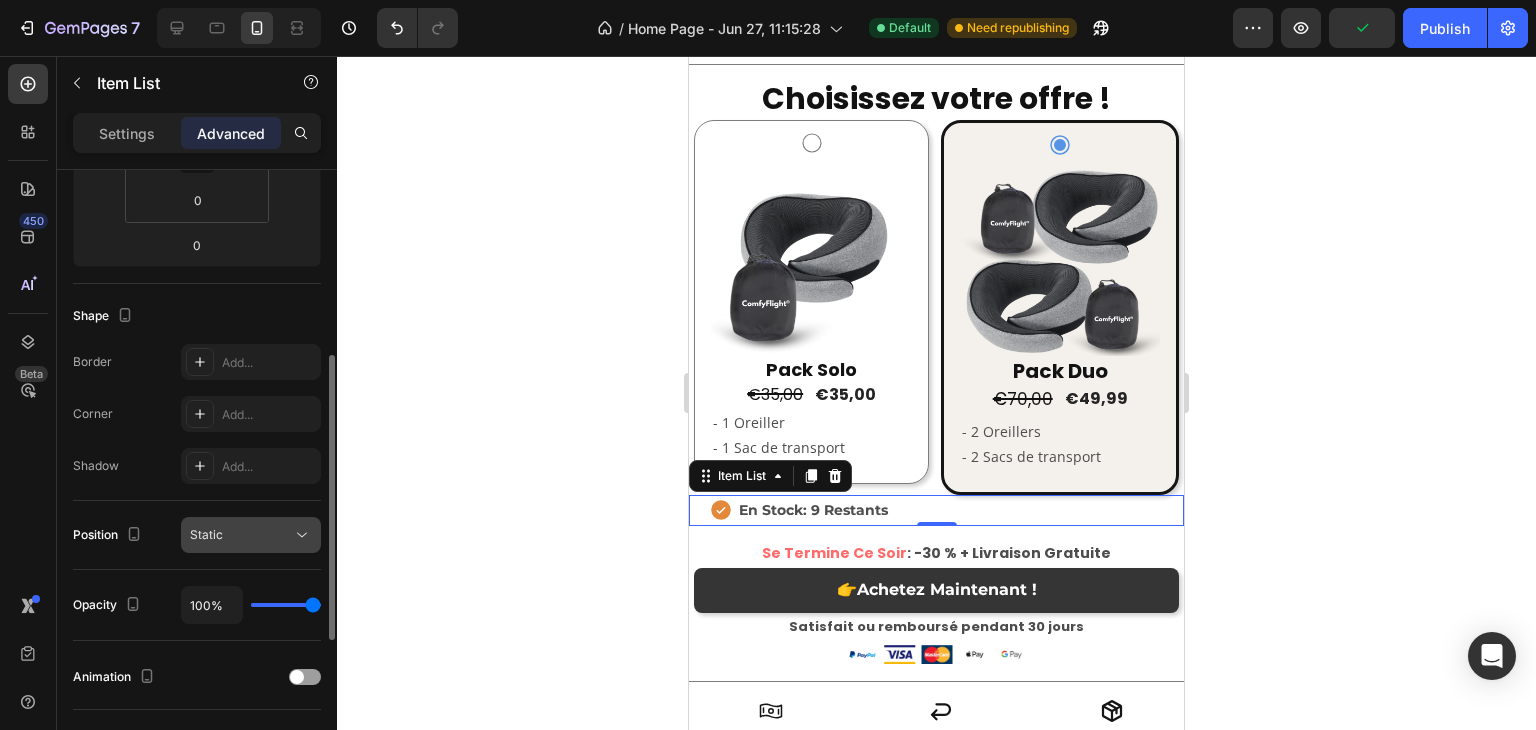 scroll, scrollTop: 500, scrollLeft: 0, axis: vertical 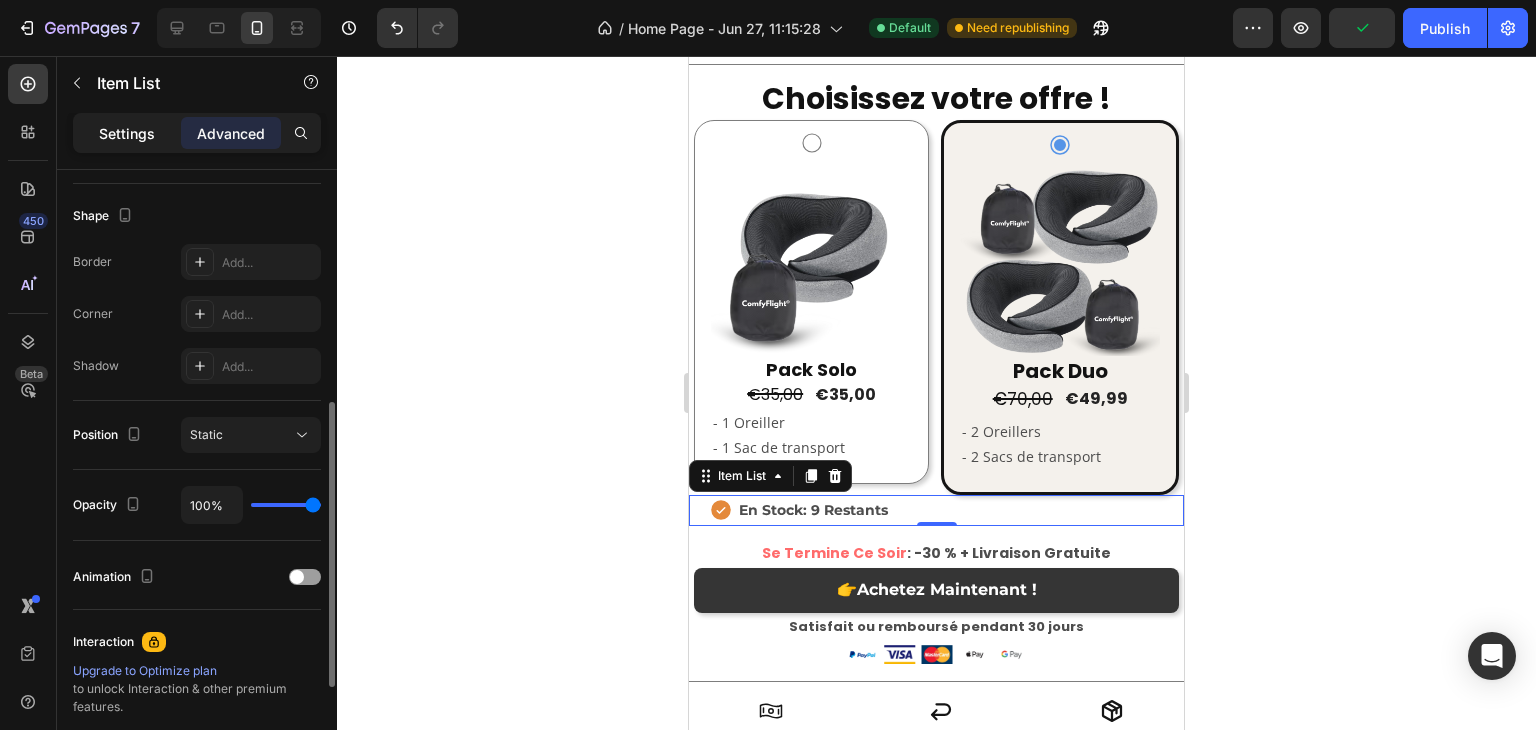 click on "Settings" at bounding box center (127, 133) 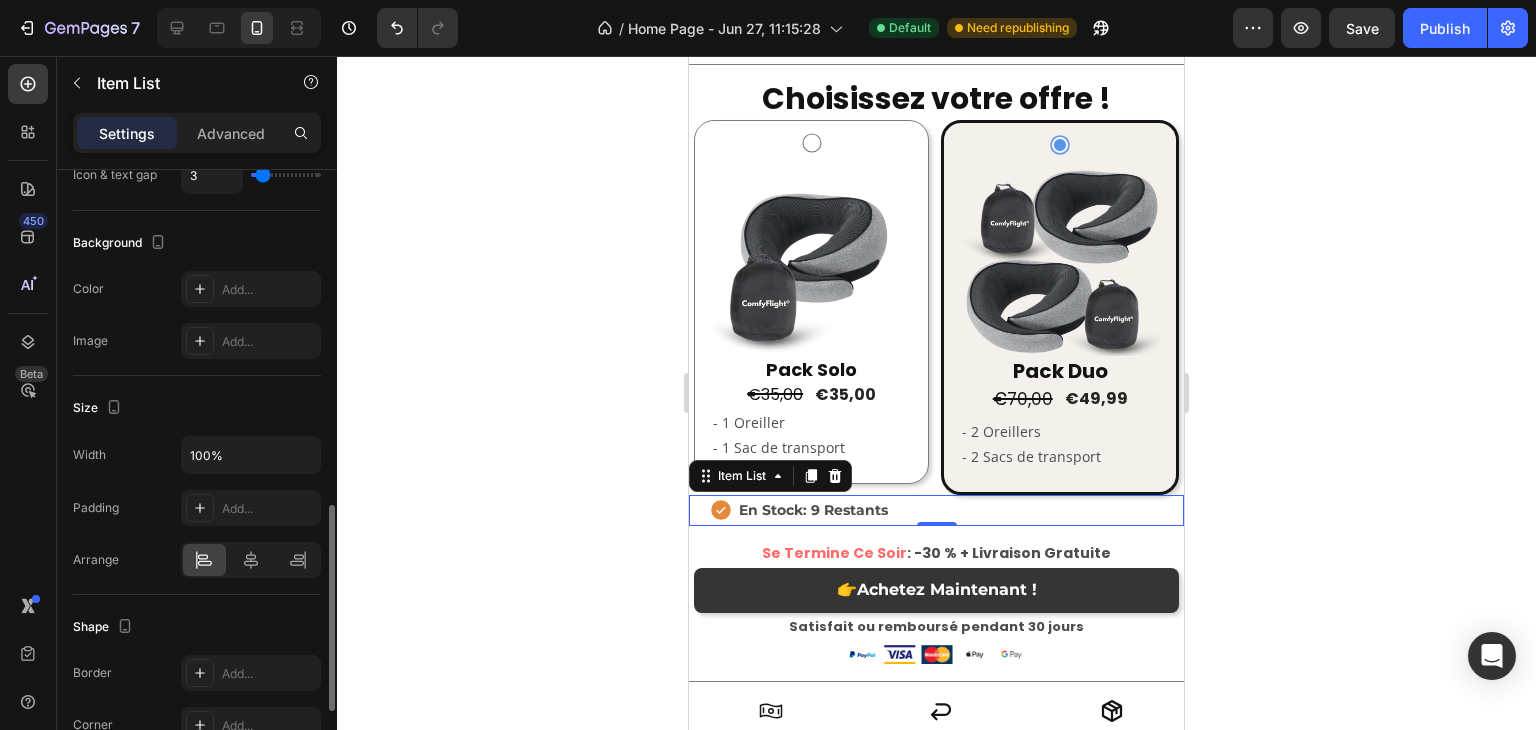 scroll, scrollTop: 1200, scrollLeft: 0, axis: vertical 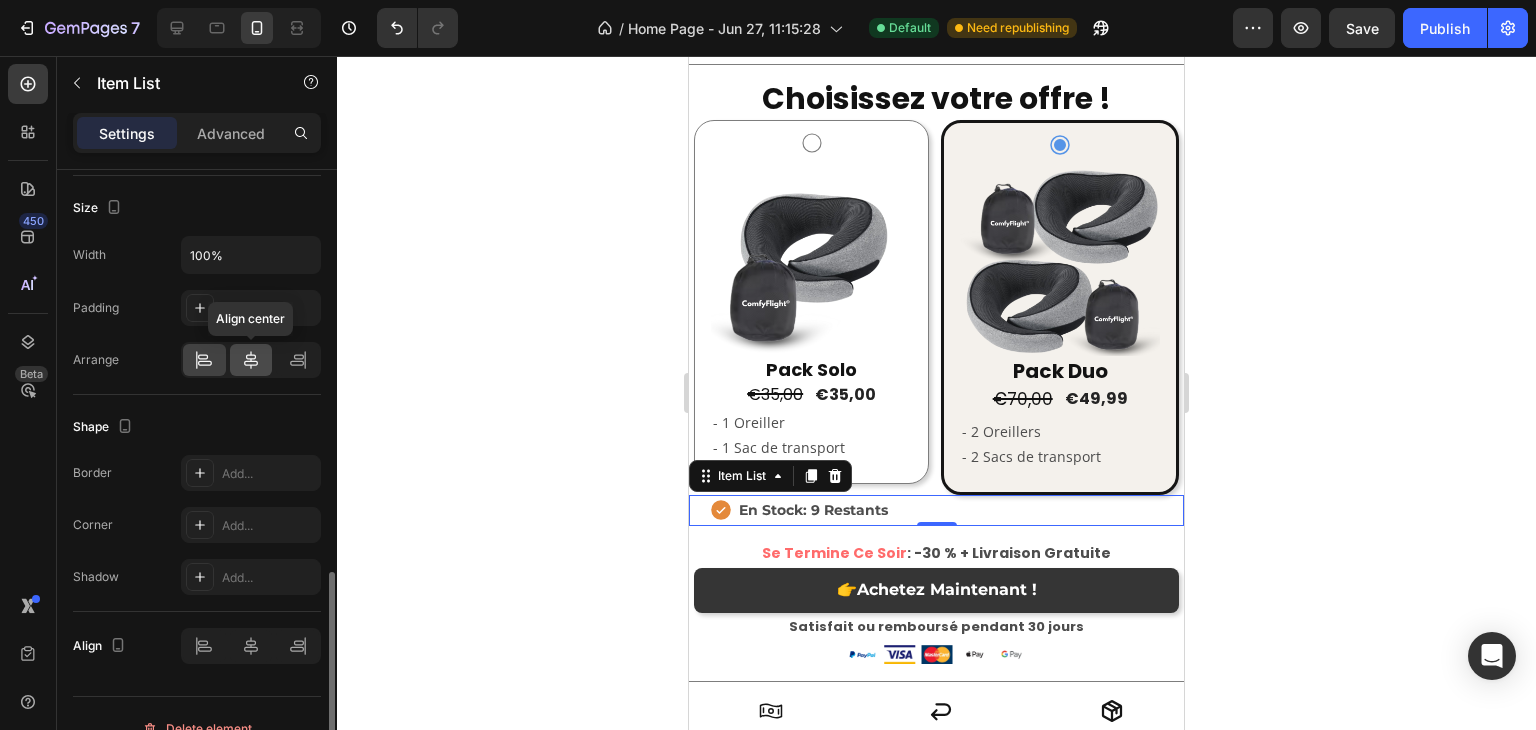 click 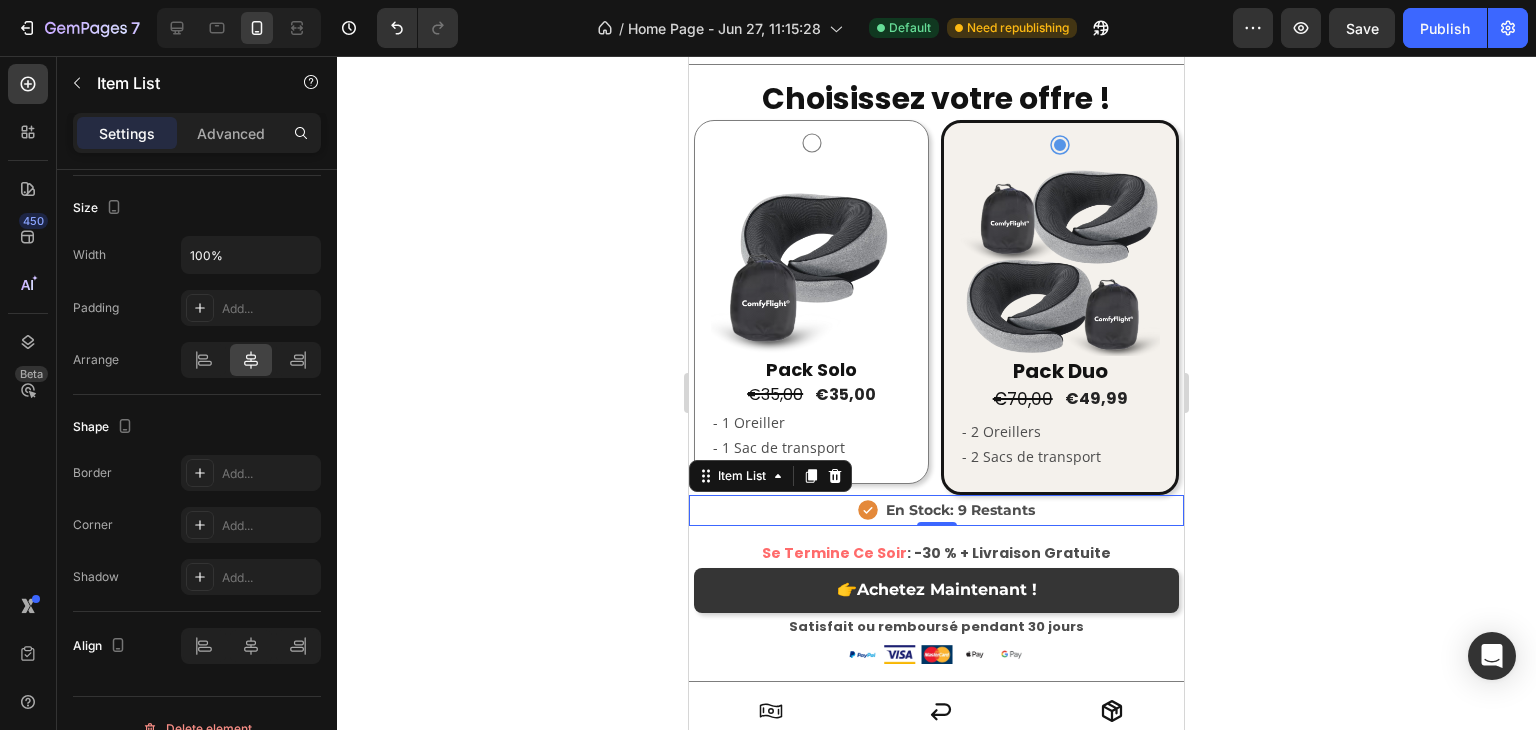 click 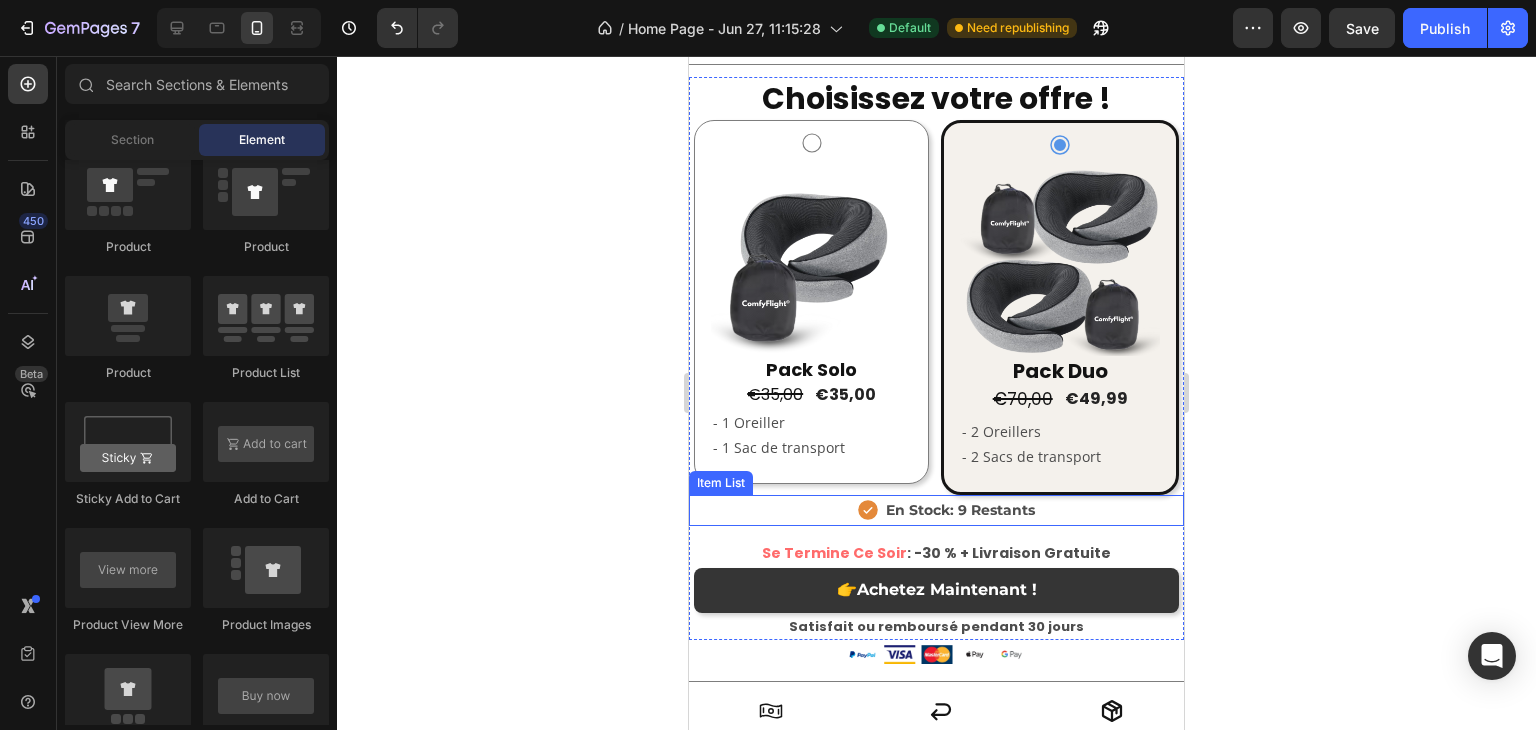 click on "En Stock: 9 Restants" at bounding box center [946, 510] 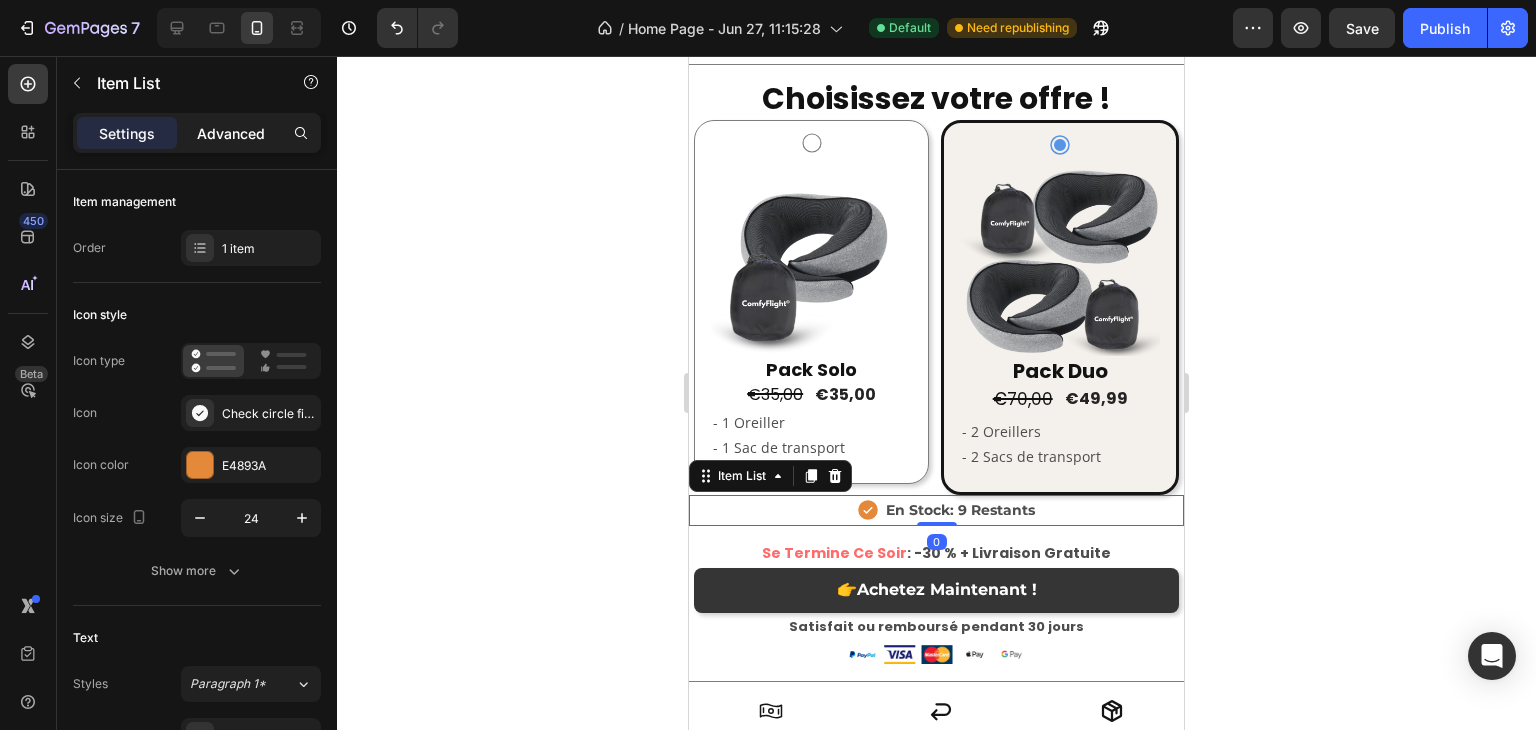 click on "Advanced" at bounding box center [231, 133] 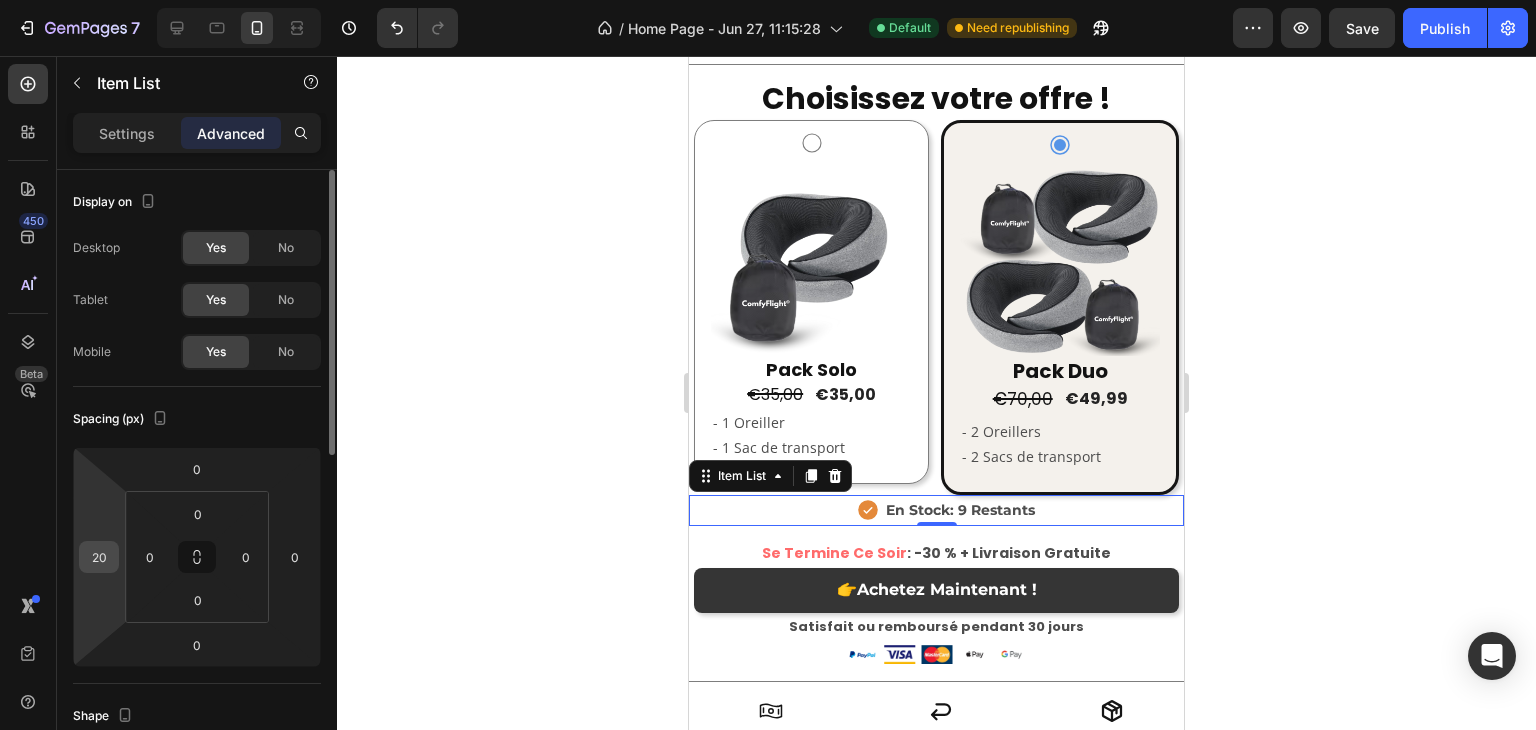 click on "20" at bounding box center [99, 557] 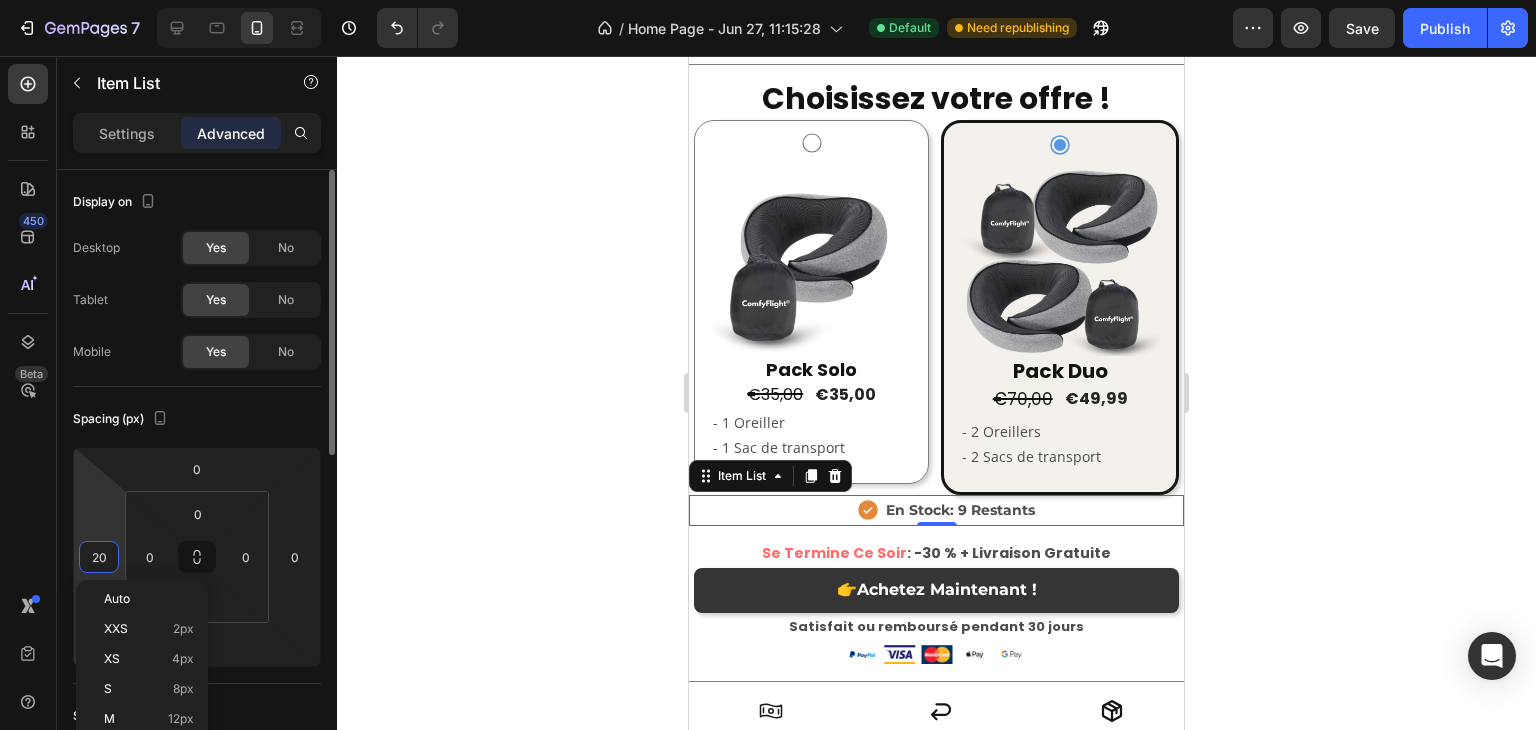 type 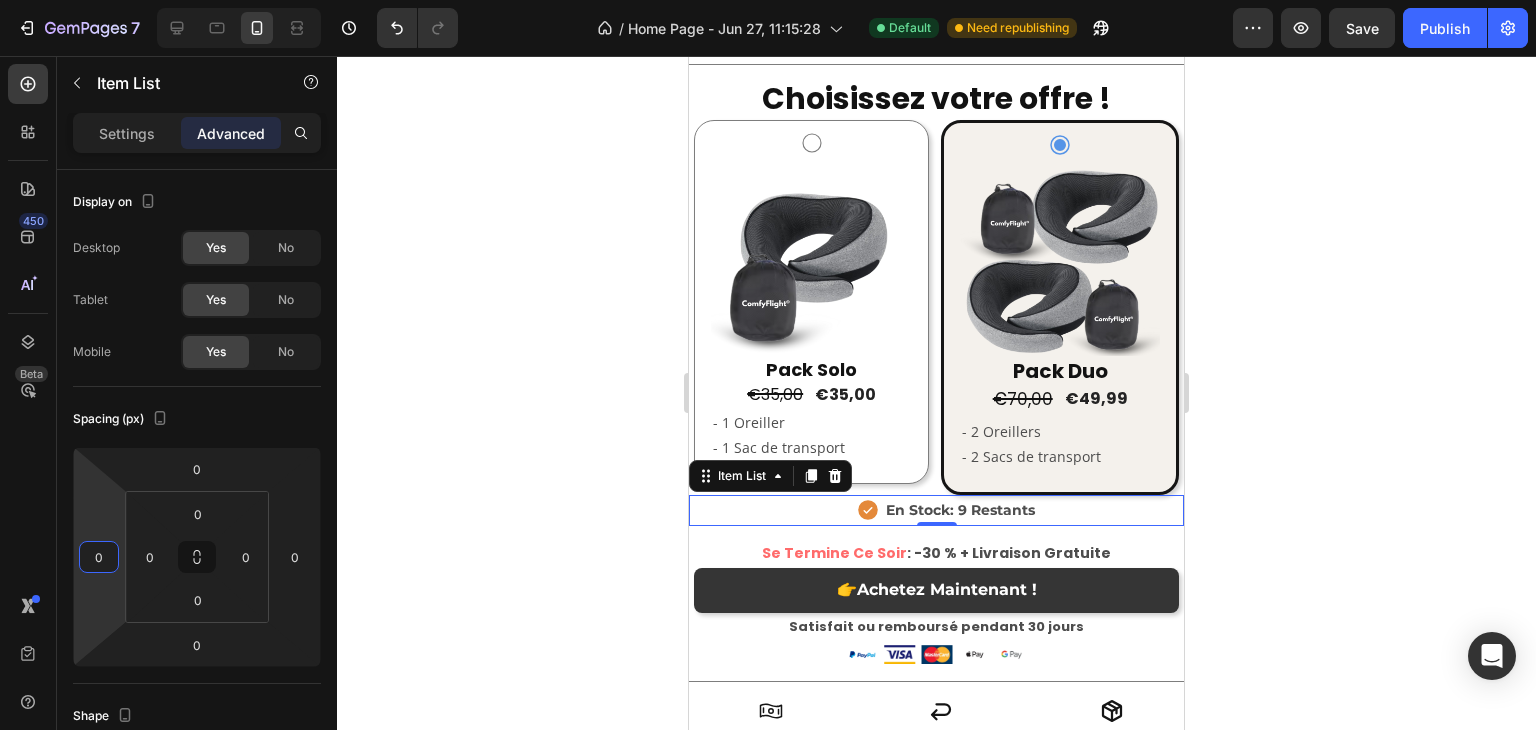 click 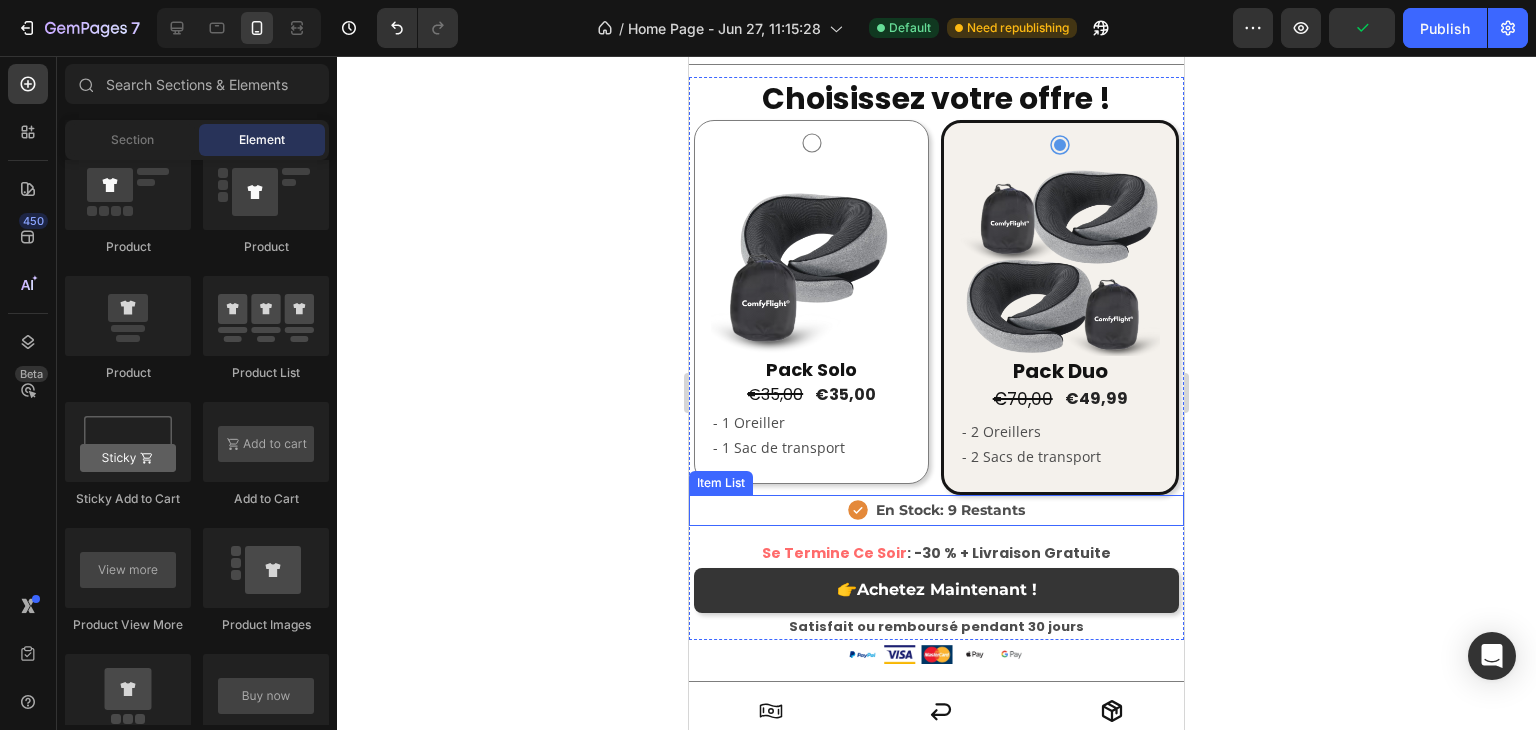 click on "En Stock: 9 Restants" at bounding box center (936, 510) 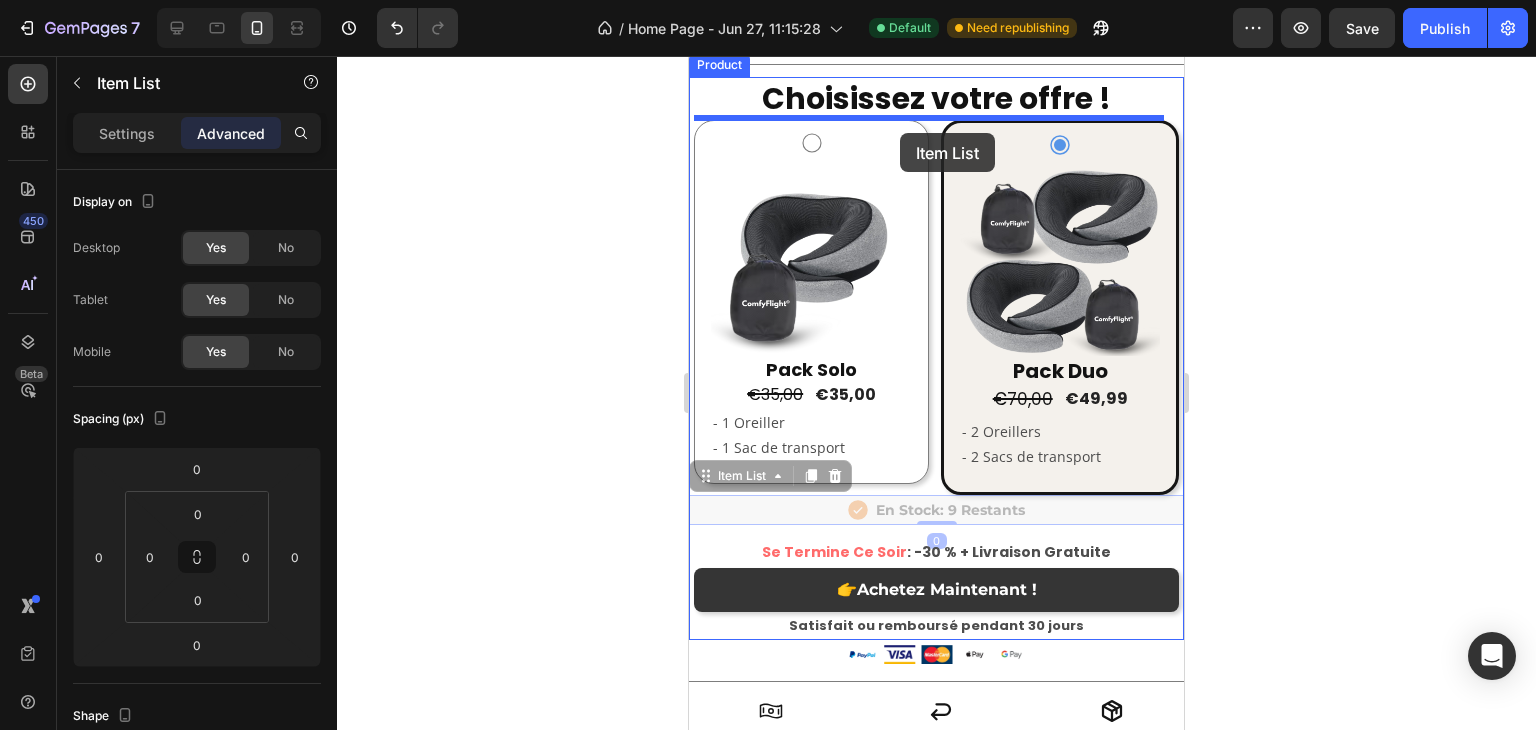 drag, startPoint x: 755, startPoint y: 471, endPoint x: 900, endPoint y: 133, distance: 367.78934 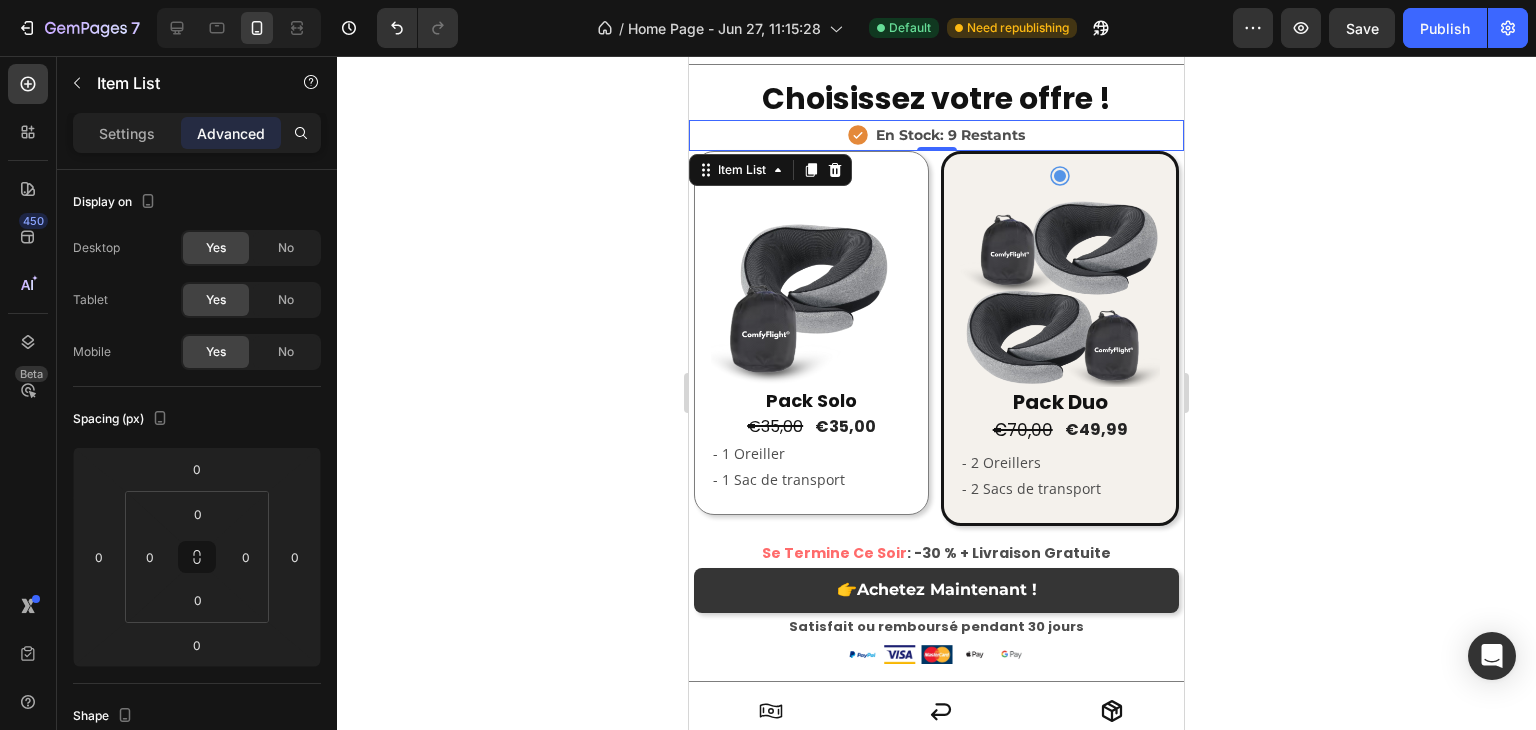 click 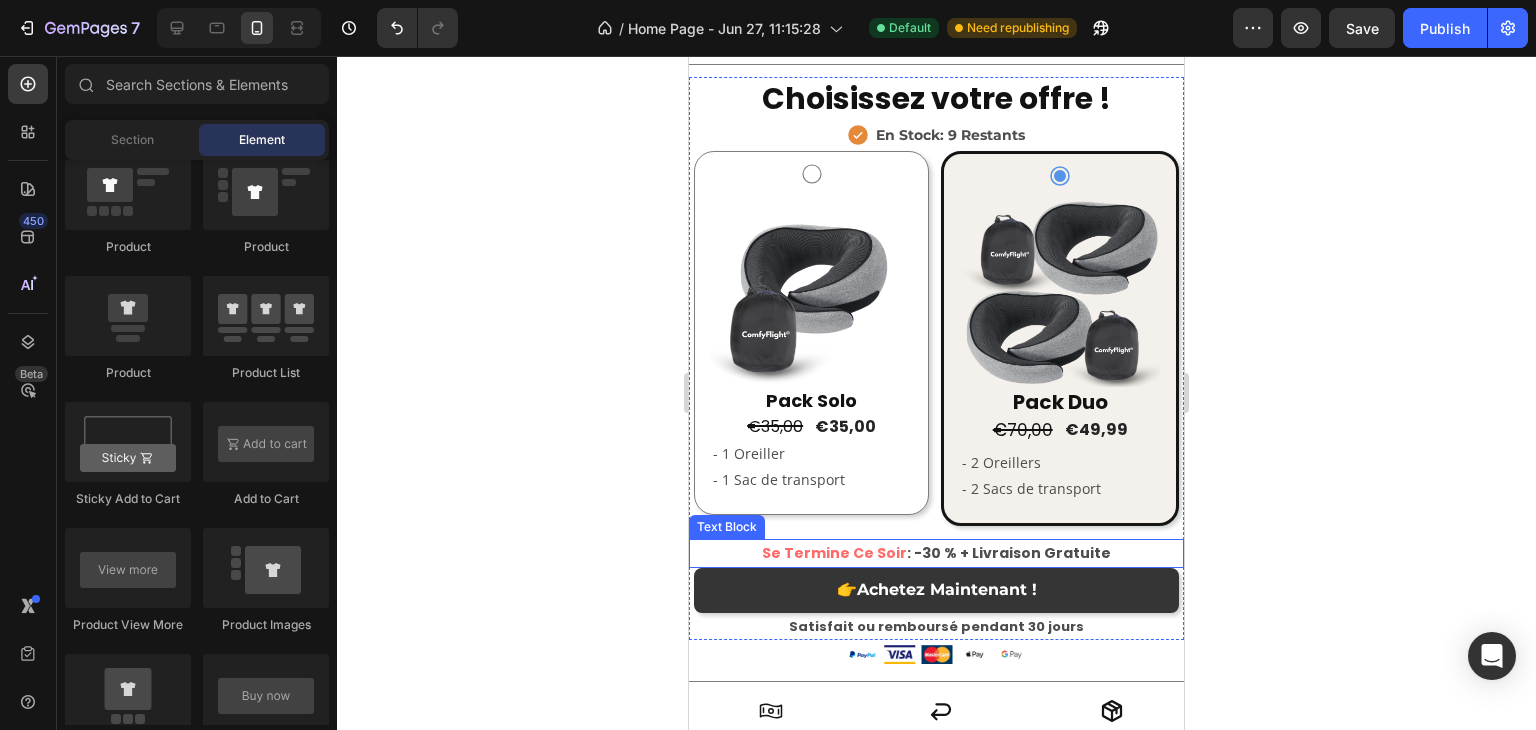 click on "Se Termine Ce Soir" at bounding box center (834, 553) 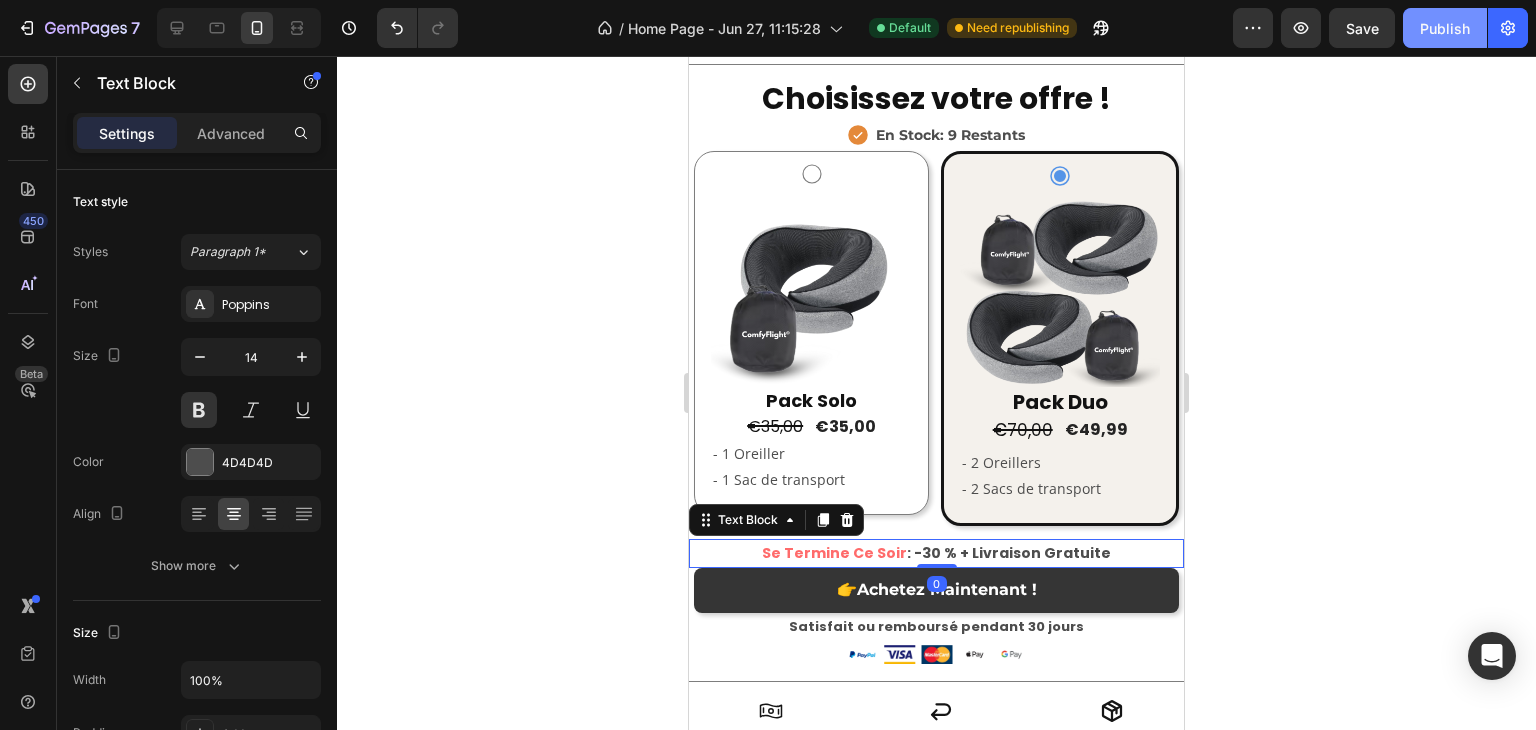 click on "Publish" at bounding box center (1445, 28) 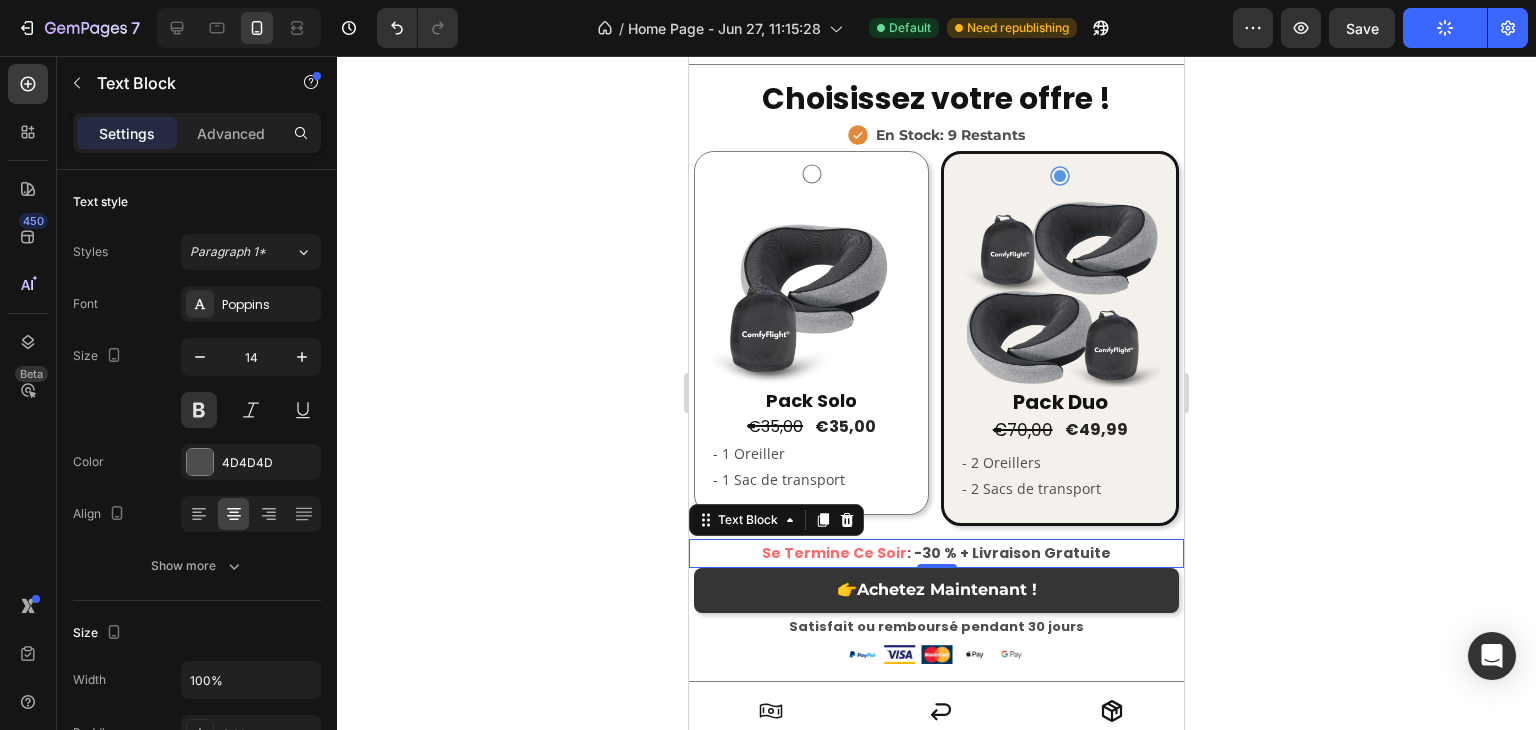 click on "Se Termine Ce Soir : -30 % + Livraison Gratuite" at bounding box center [936, 553] 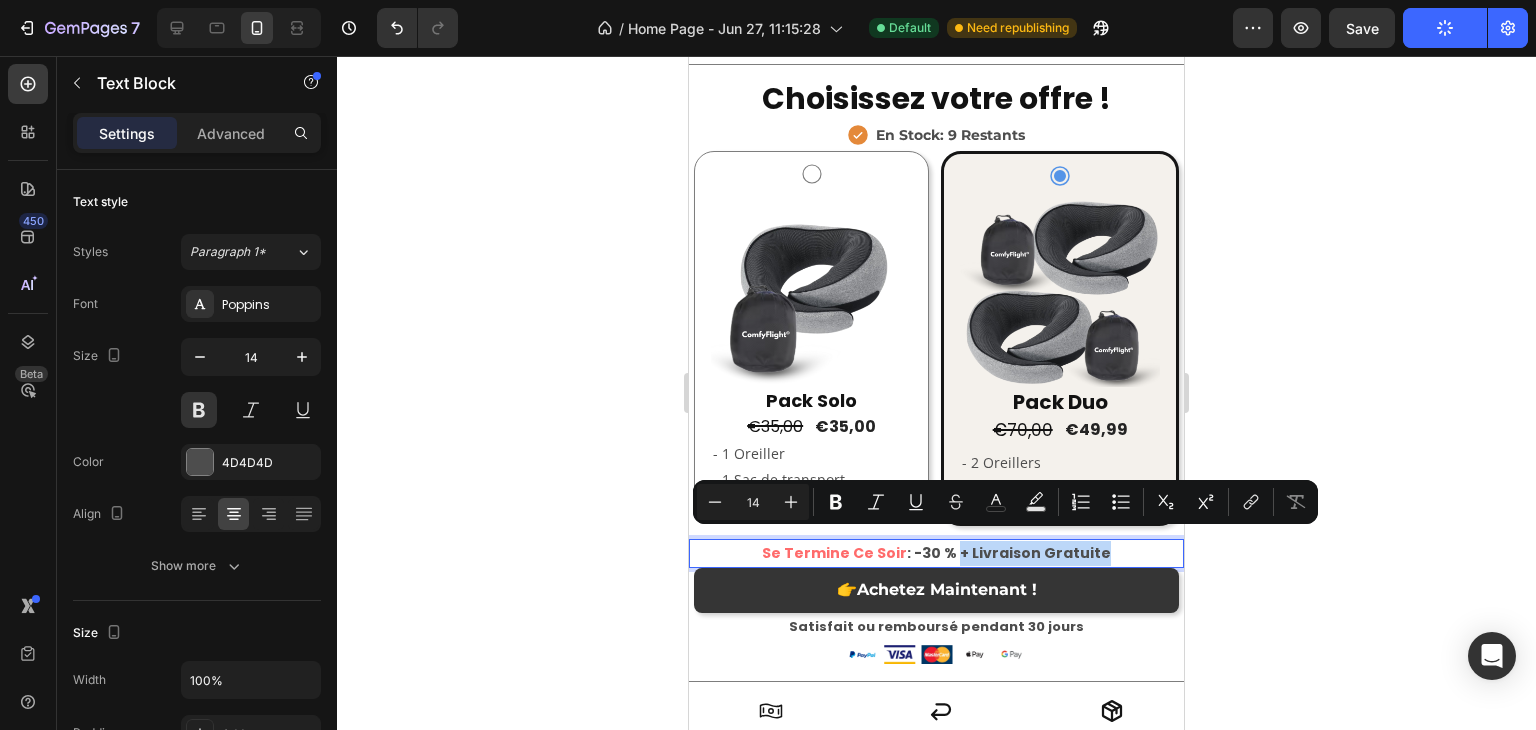 drag, startPoint x: 1105, startPoint y: 537, endPoint x: 954, endPoint y: 536, distance: 151.00331 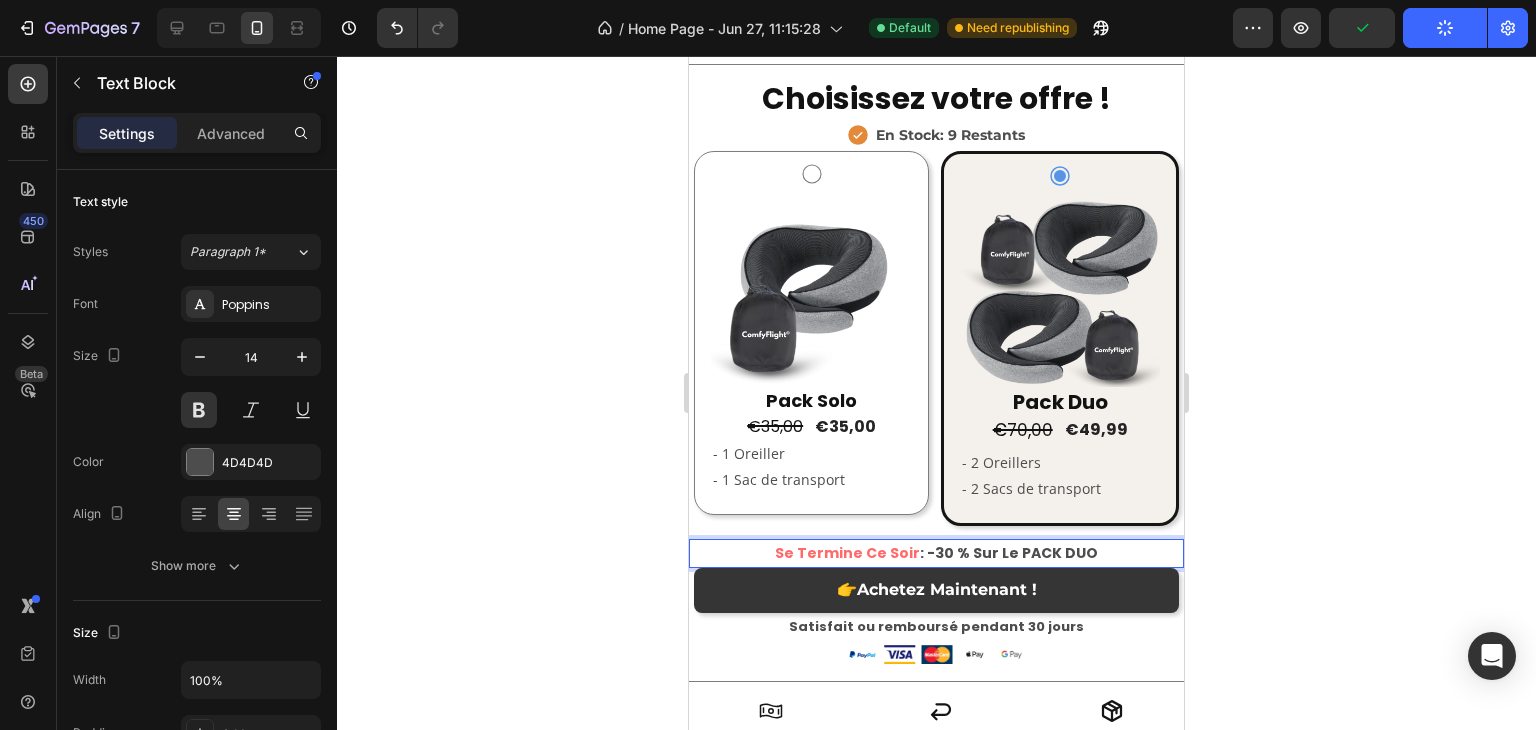 click 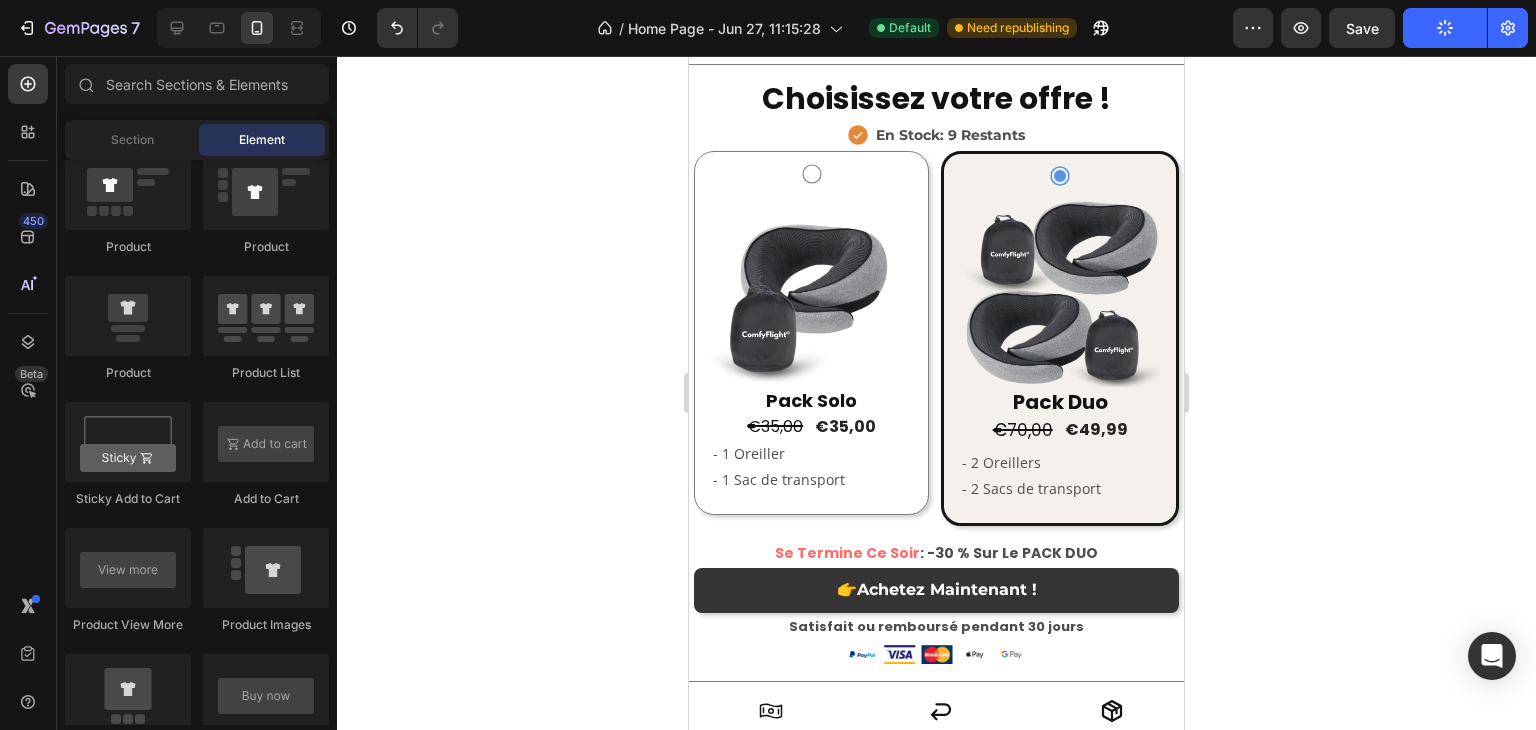 click 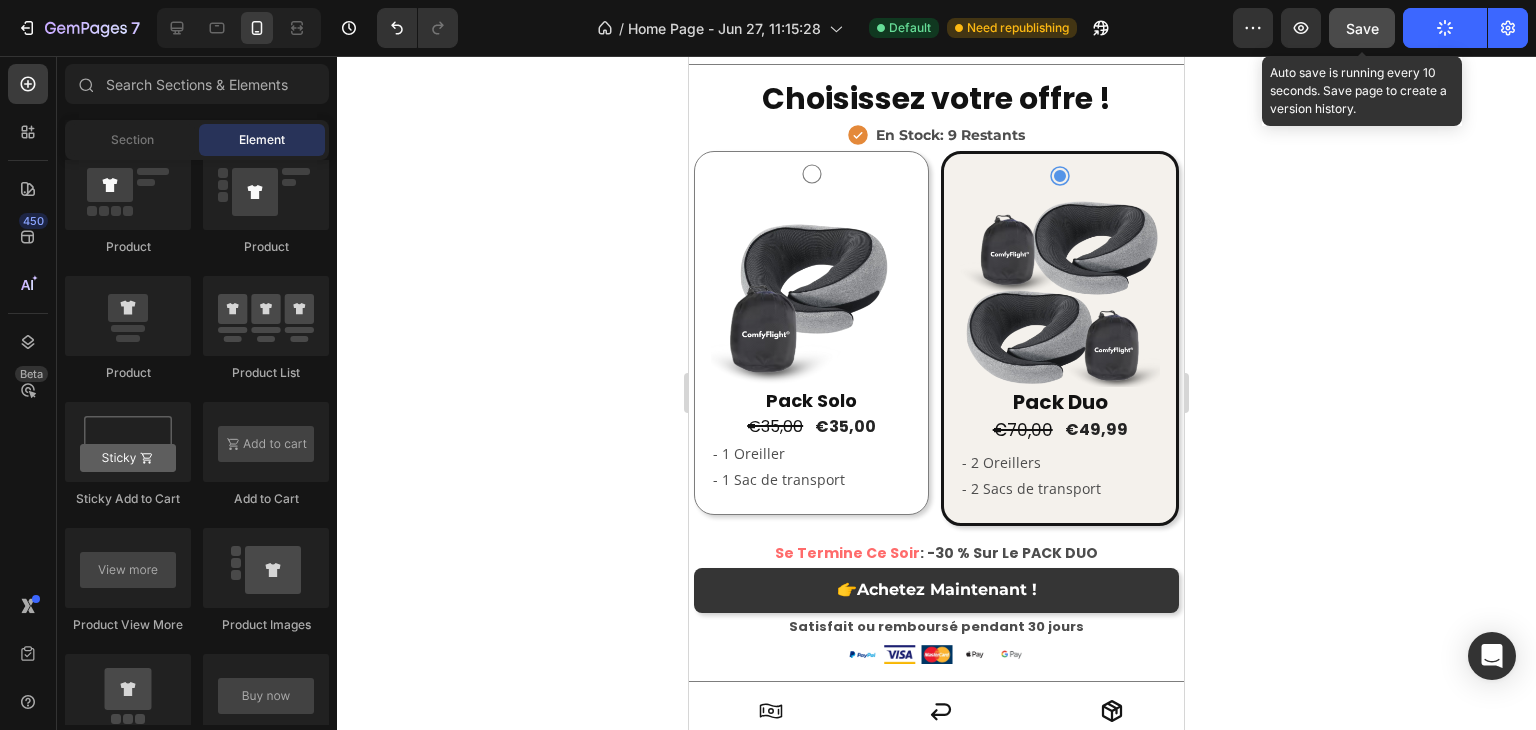 click on "Save" 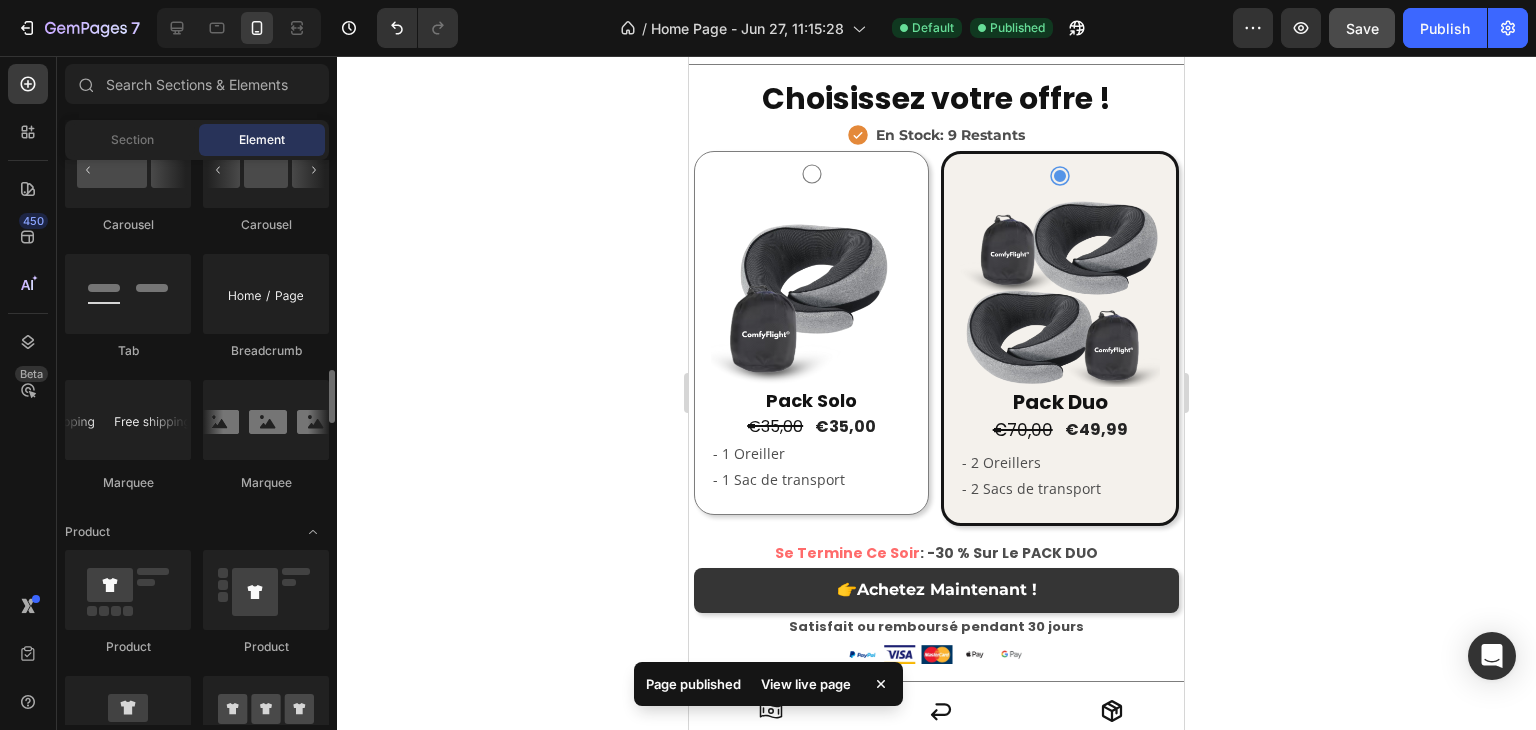 scroll, scrollTop: 1700, scrollLeft: 0, axis: vertical 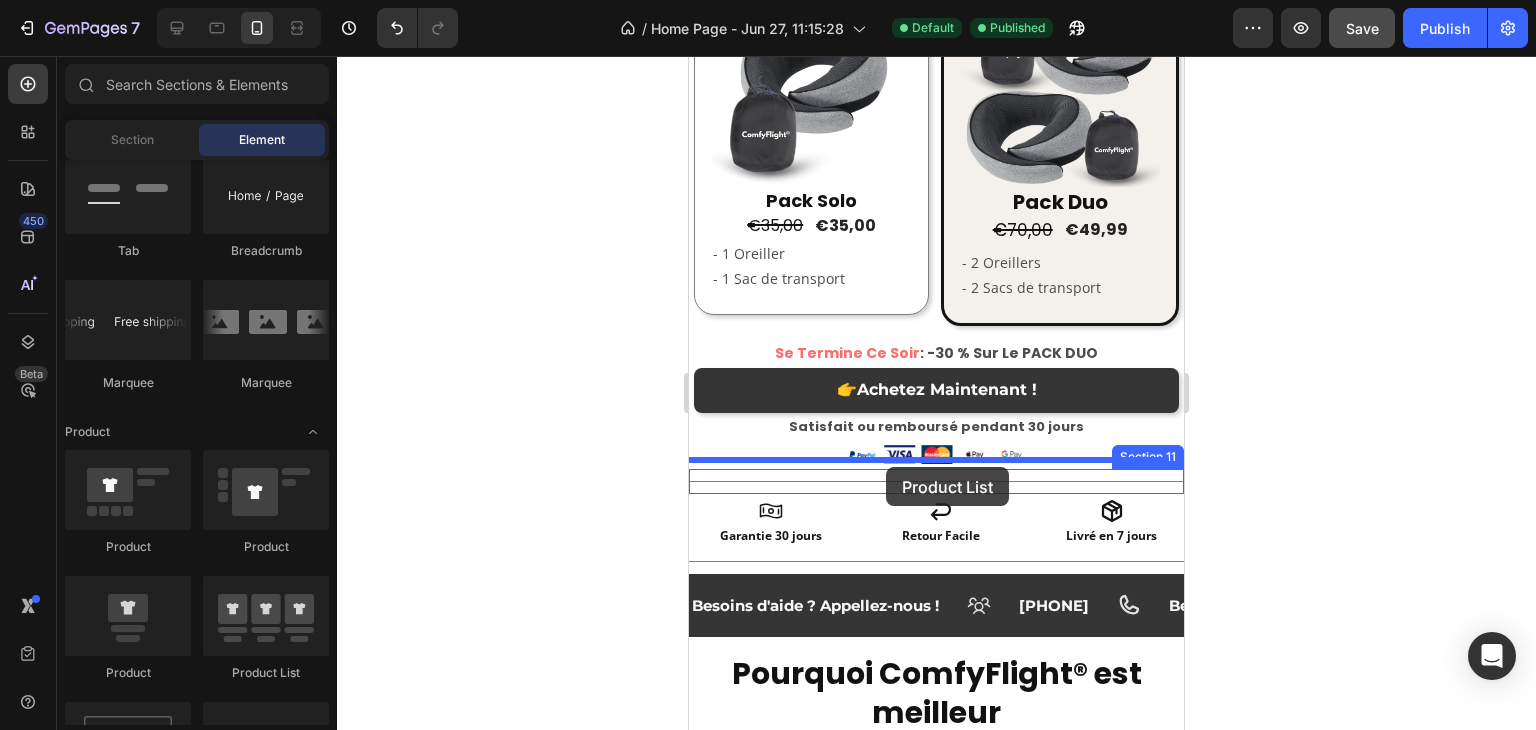 drag, startPoint x: 938, startPoint y: 709, endPoint x: 886, endPoint y: 467, distance: 247.52374 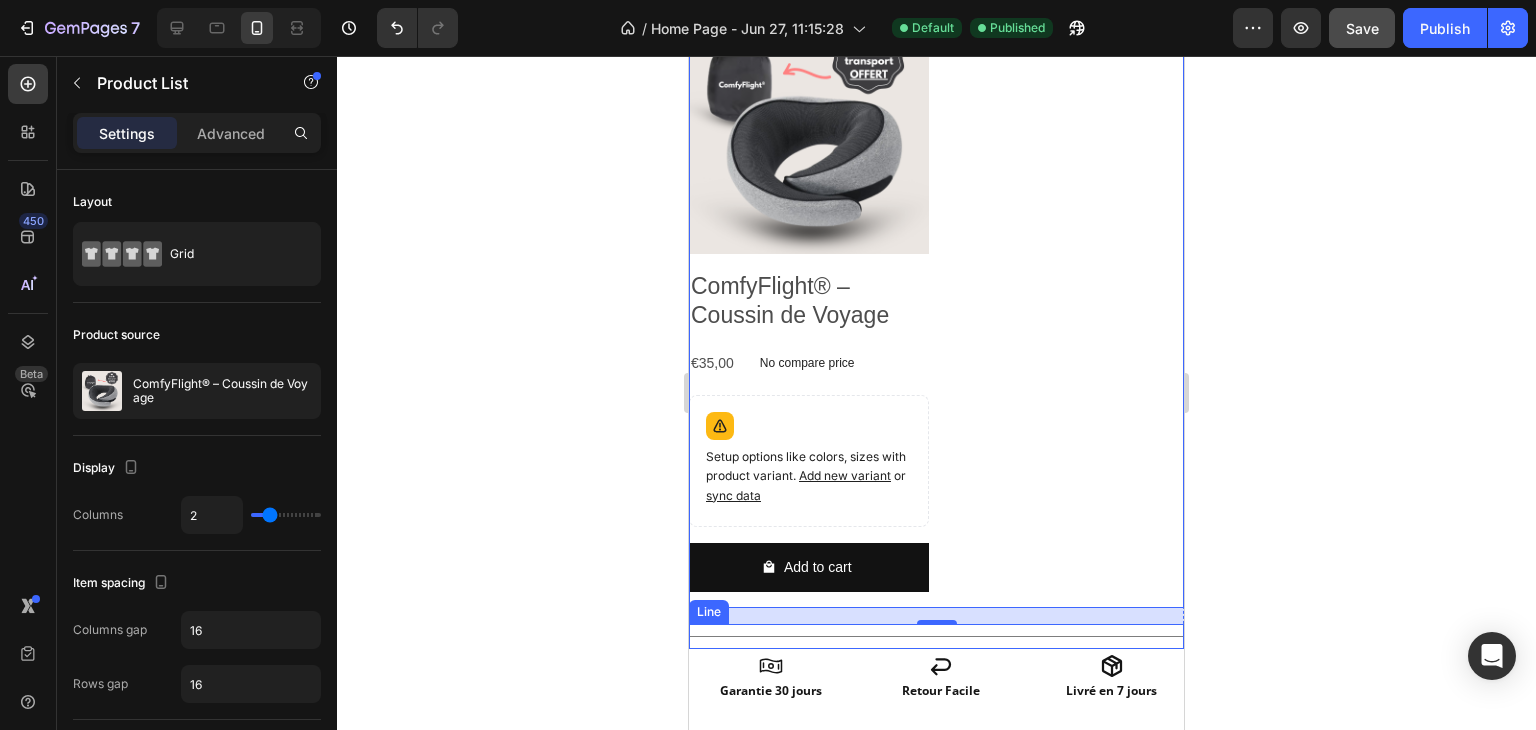 scroll, scrollTop: 5196, scrollLeft: 0, axis: vertical 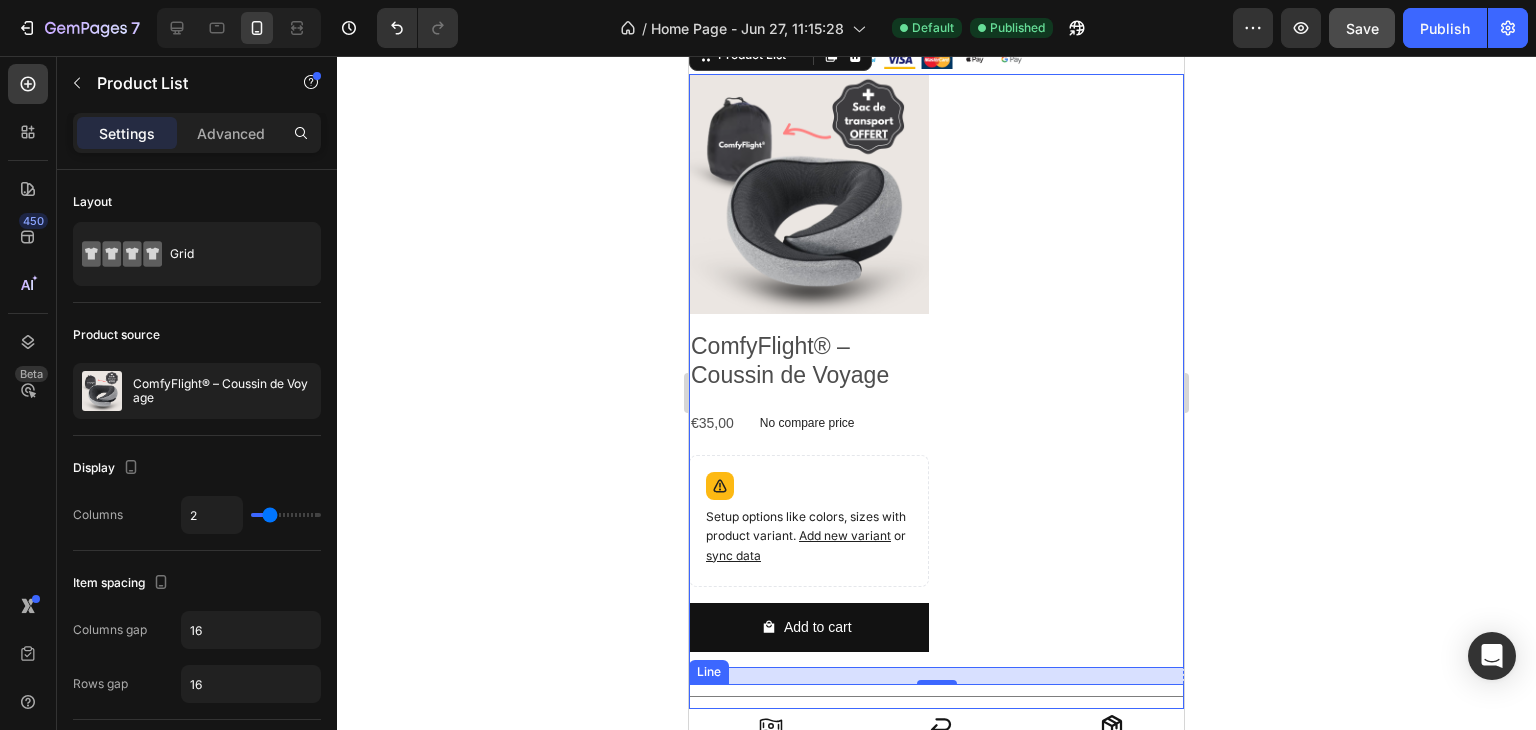click at bounding box center [809, 194] 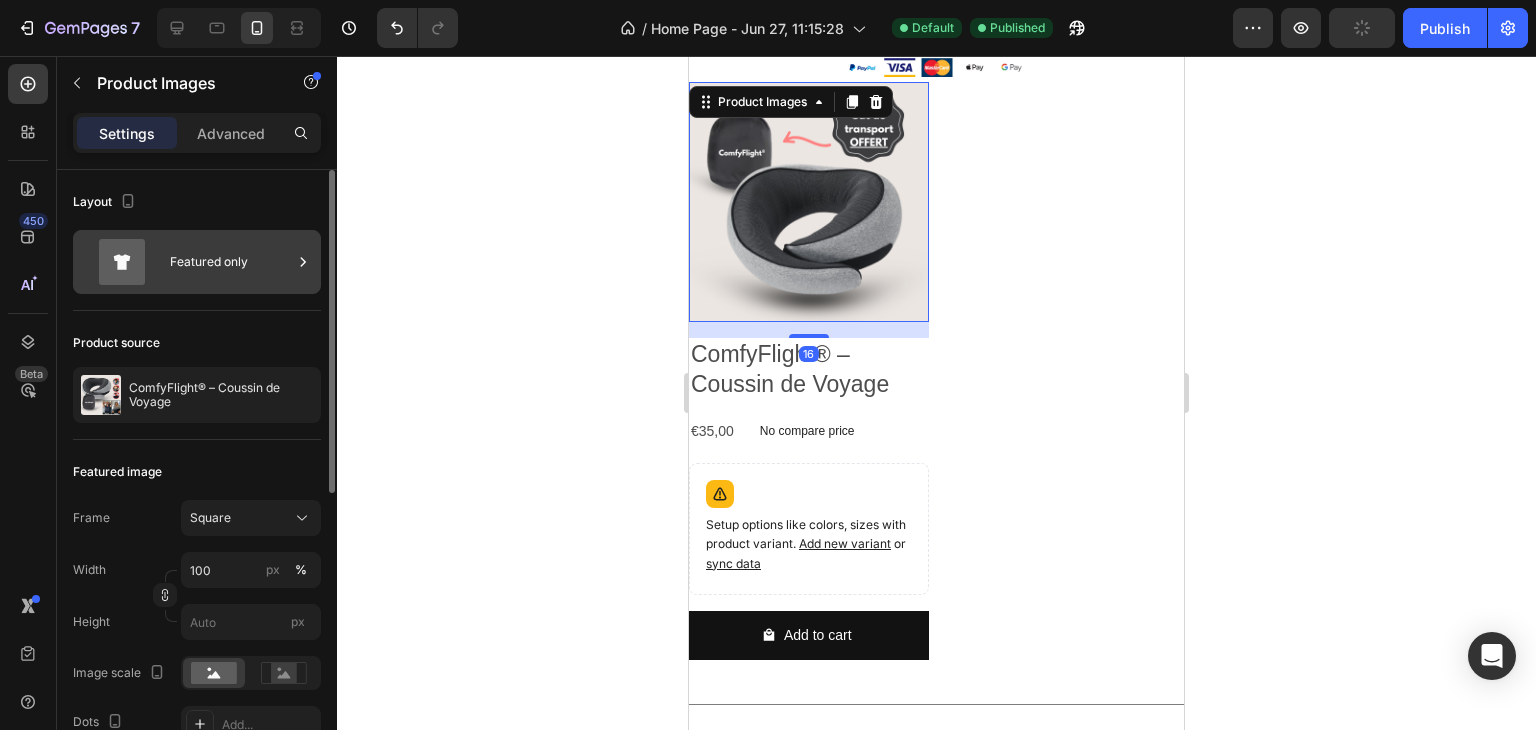 scroll, scrollTop: 5009, scrollLeft: 0, axis: vertical 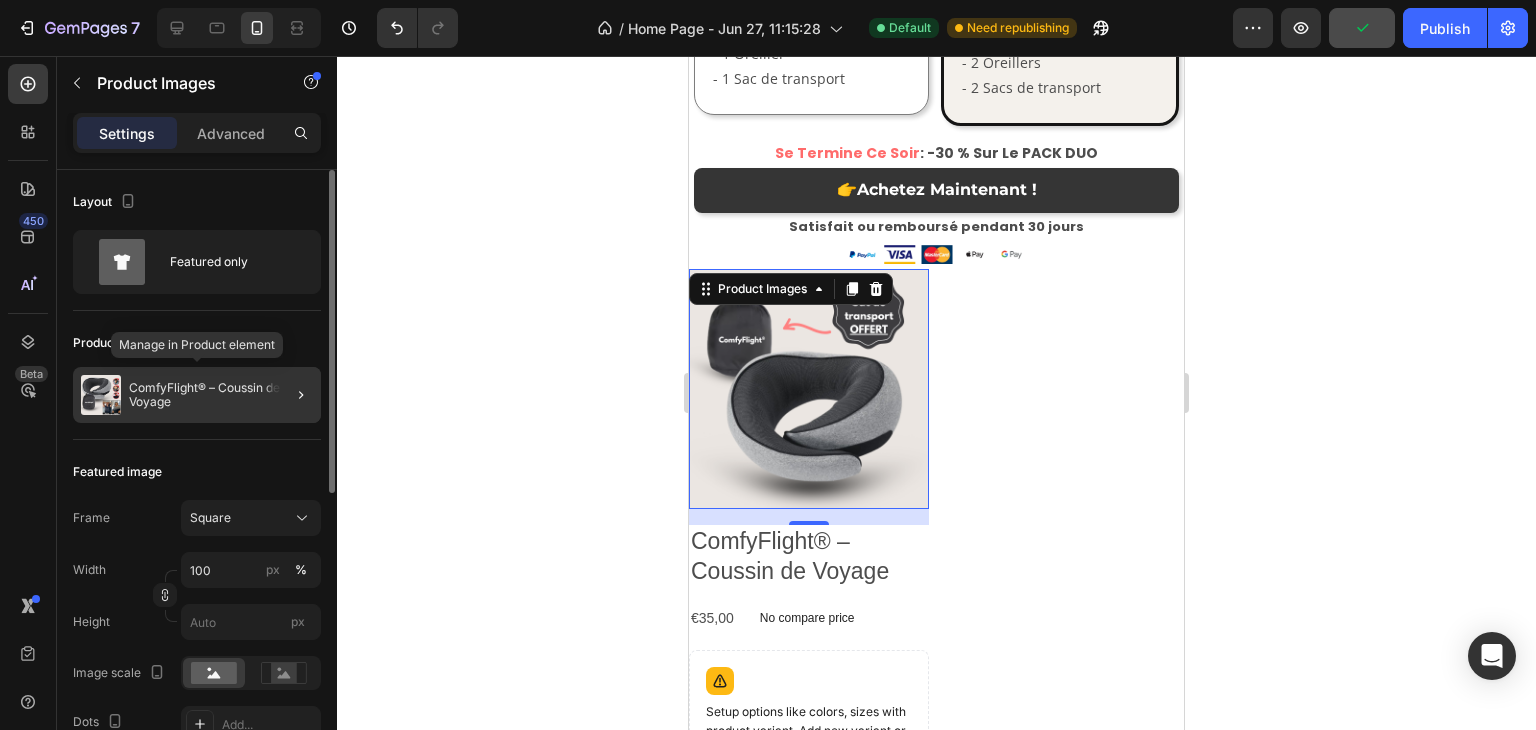 click on "ComfyFlight® – Coussin de Voyage" 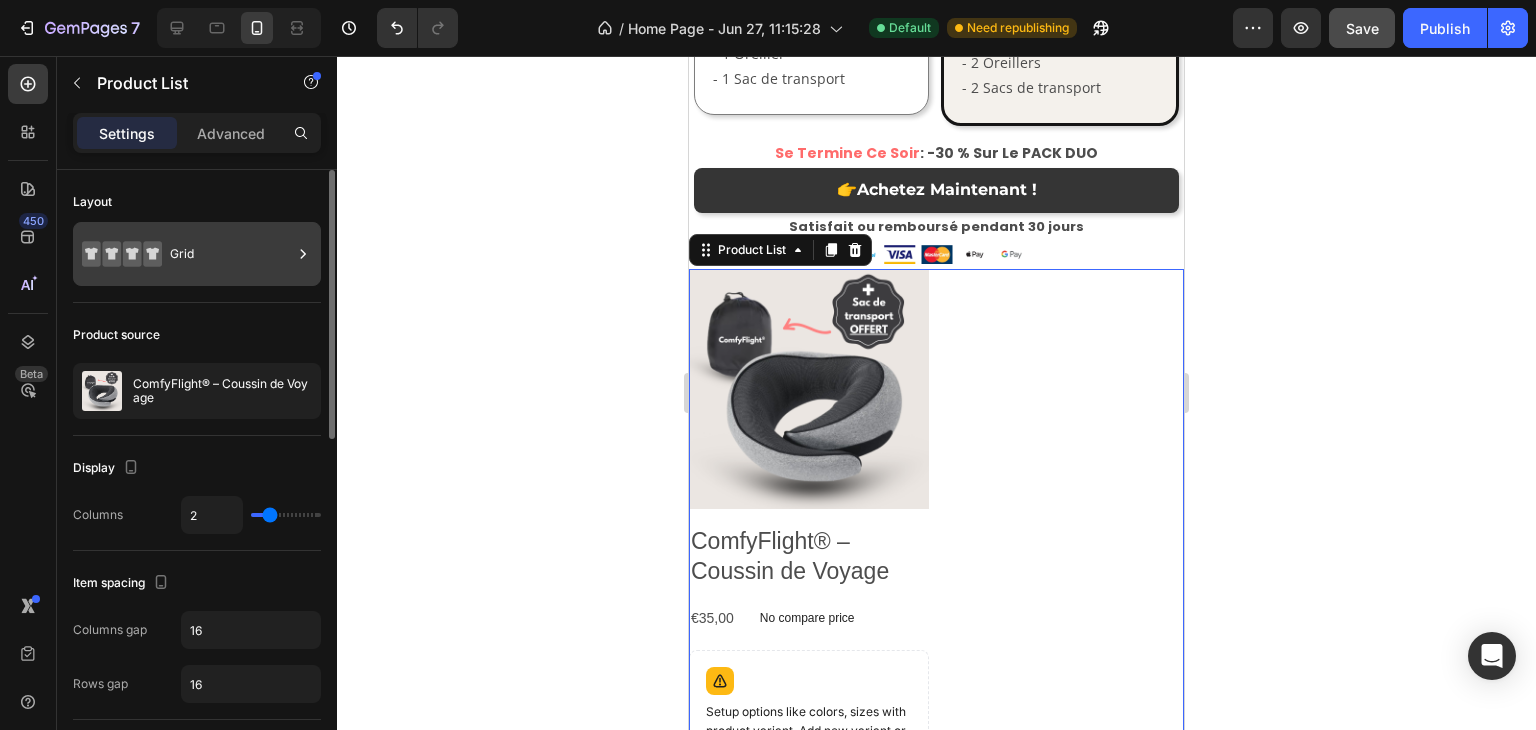 click on "Grid" at bounding box center (231, 254) 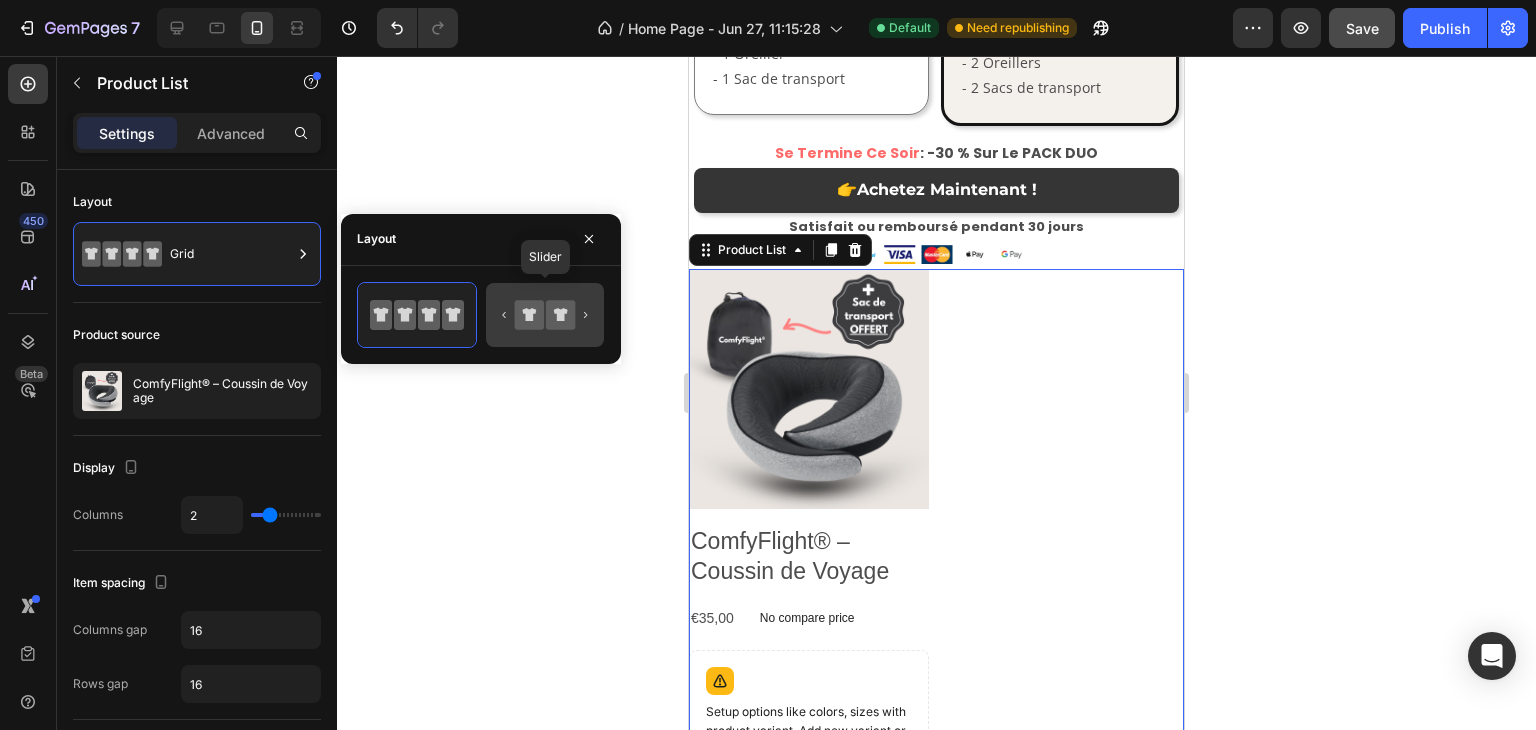 click 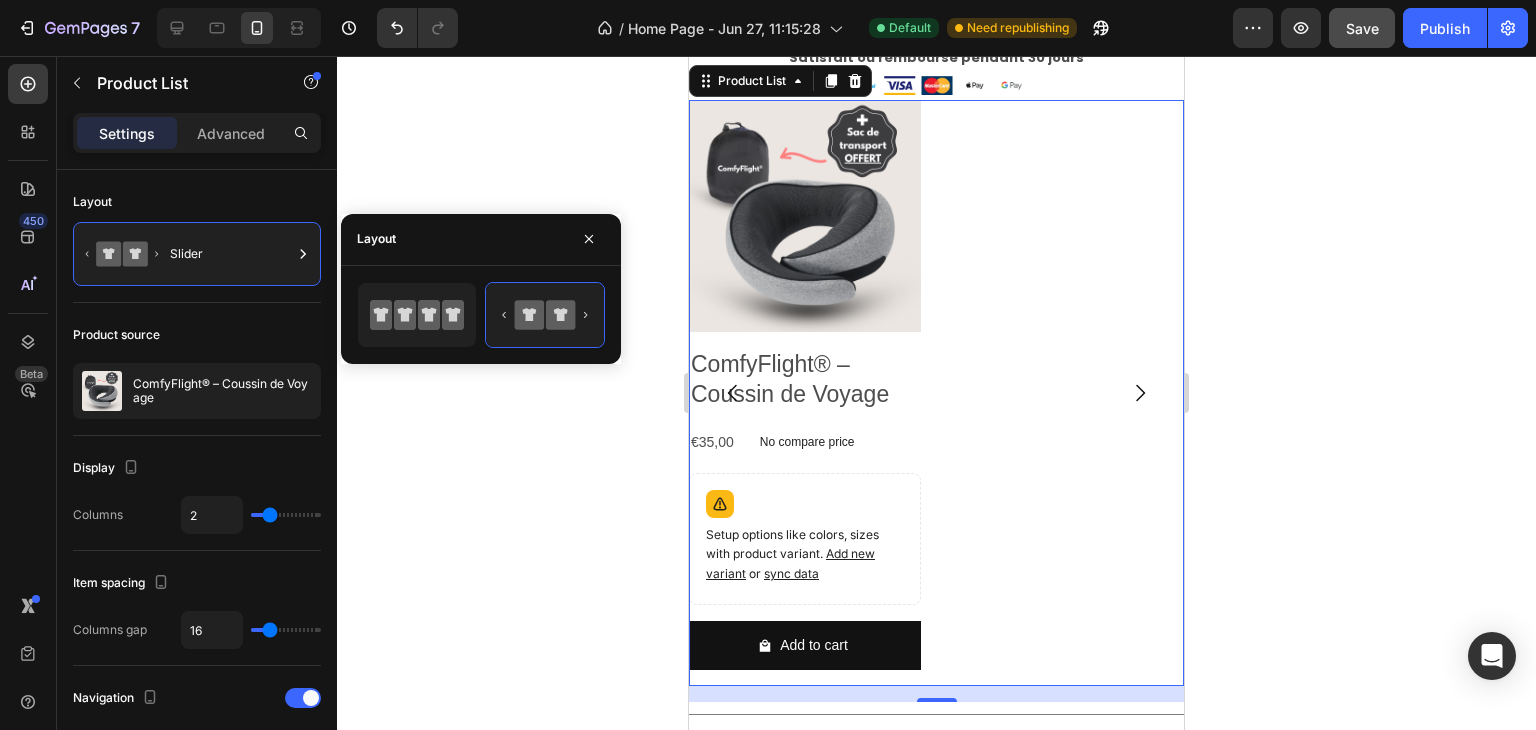 click 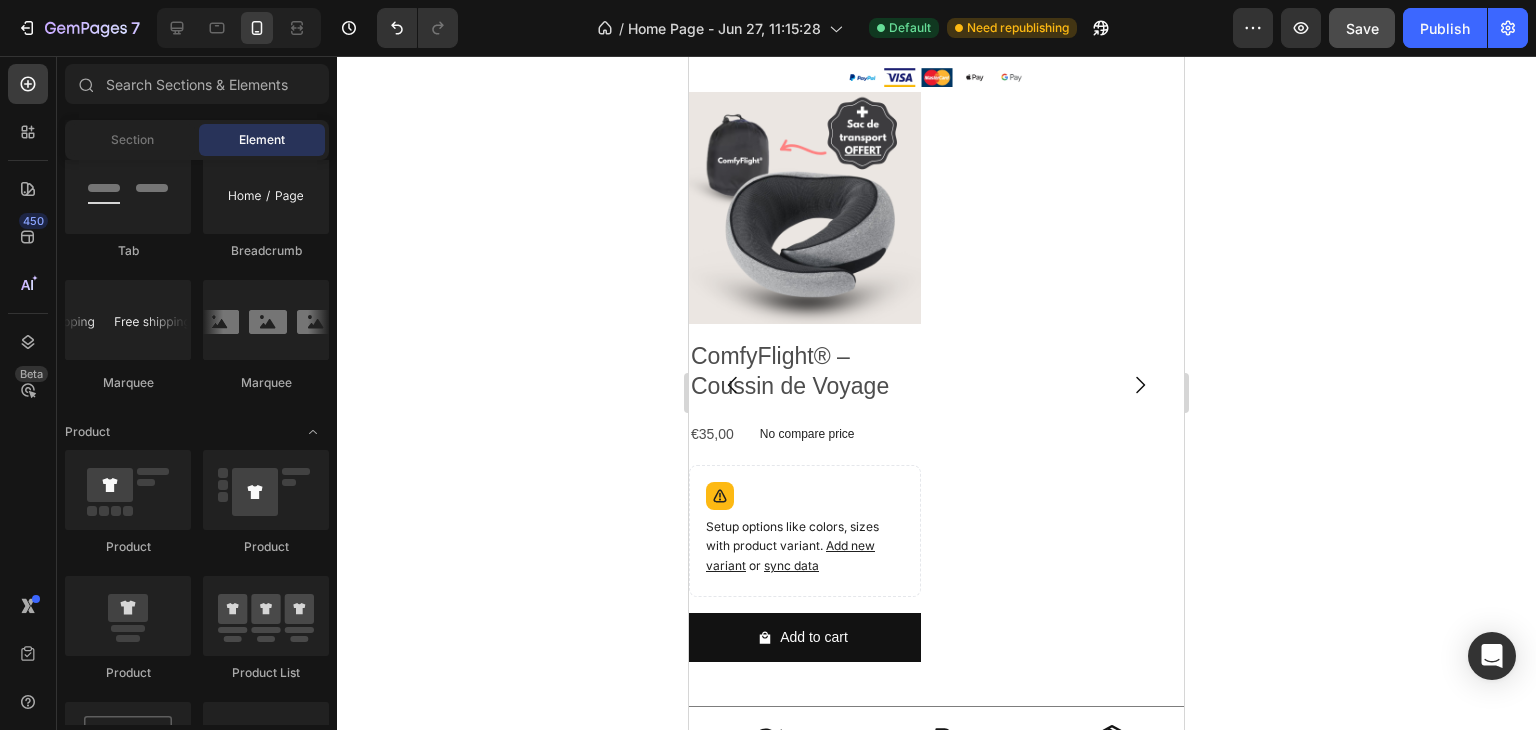 scroll, scrollTop: 5209, scrollLeft: 0, axis: vertical 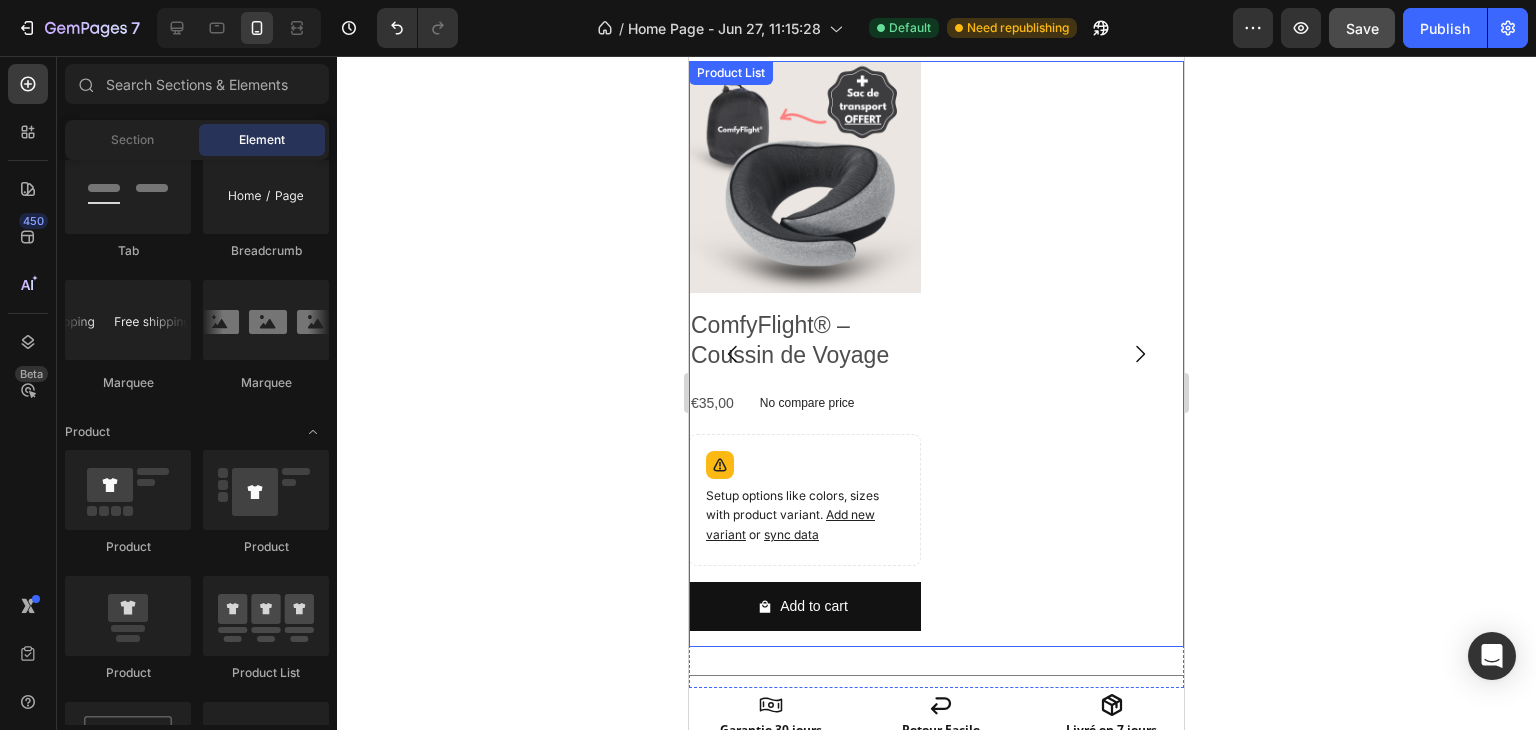 click on "Product Images ComfyFlight® – Coussin de Voyage Product Title €35,00 Product Price Product Price No compare price Product Price Row Setup options like colors, sizes with product variant.       Add new variant   or   sync data Product Variants & Swatches Add to cart Add to Cart Row Product List" at bounding box center [936, 354] 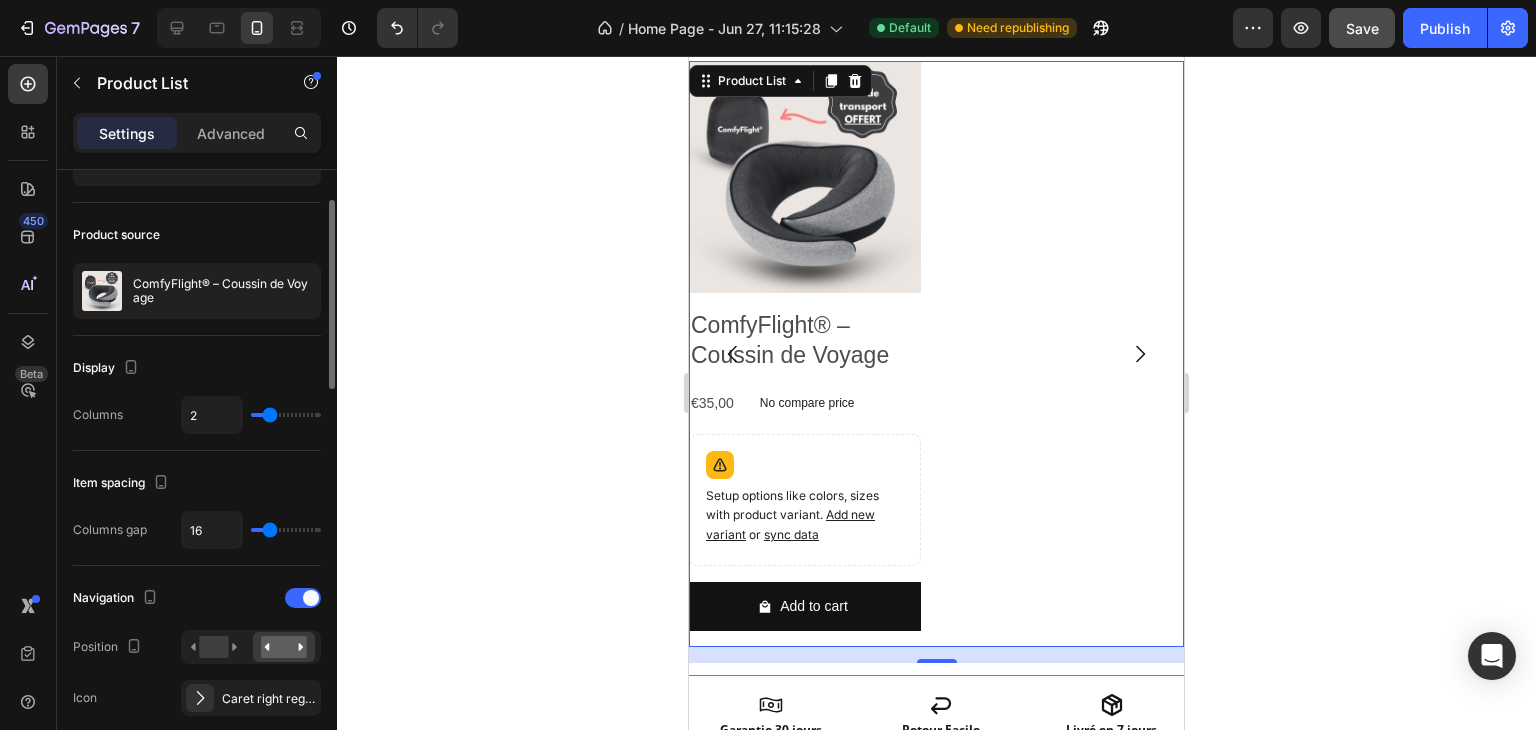 scroll, scrollTop: 0, scrollLeft: 0, axis: both 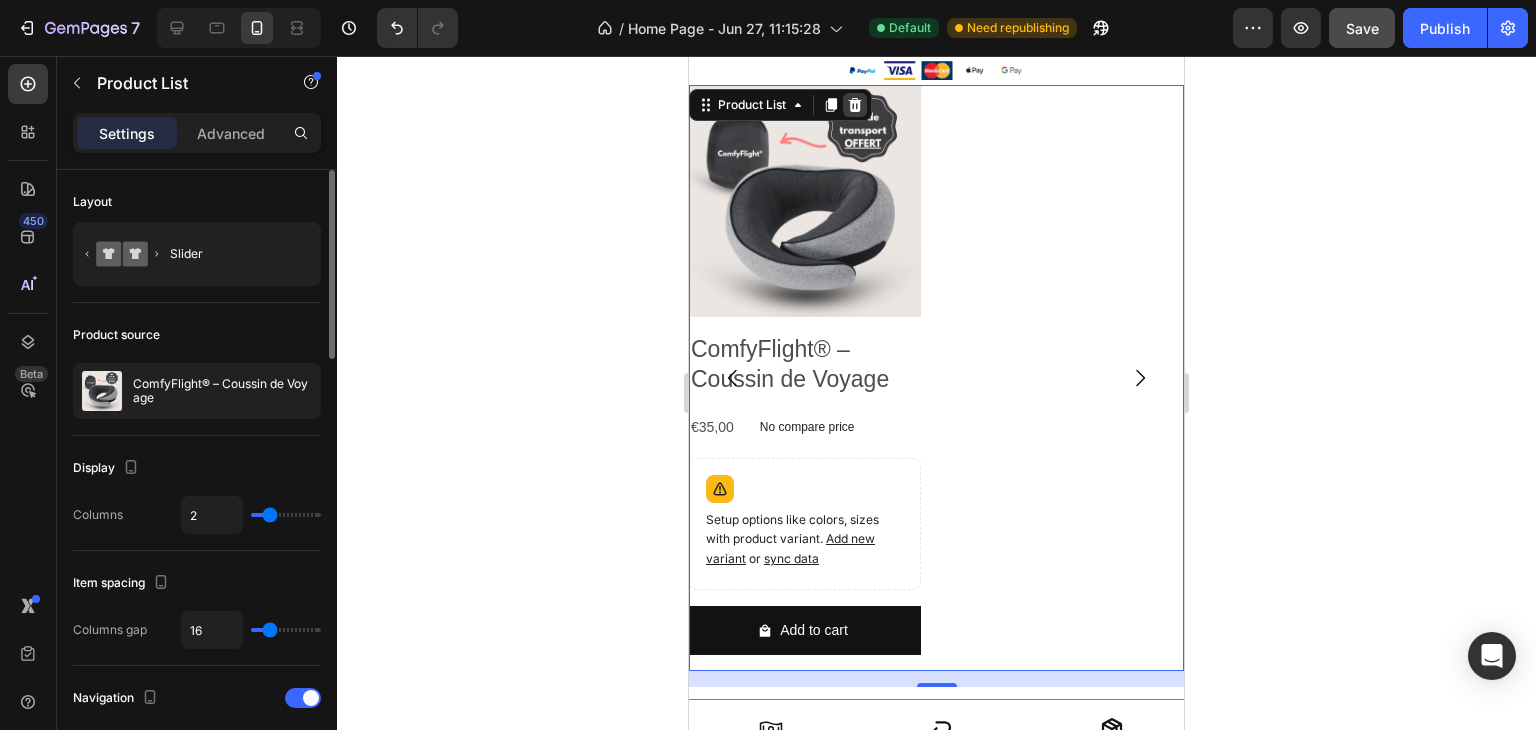 click 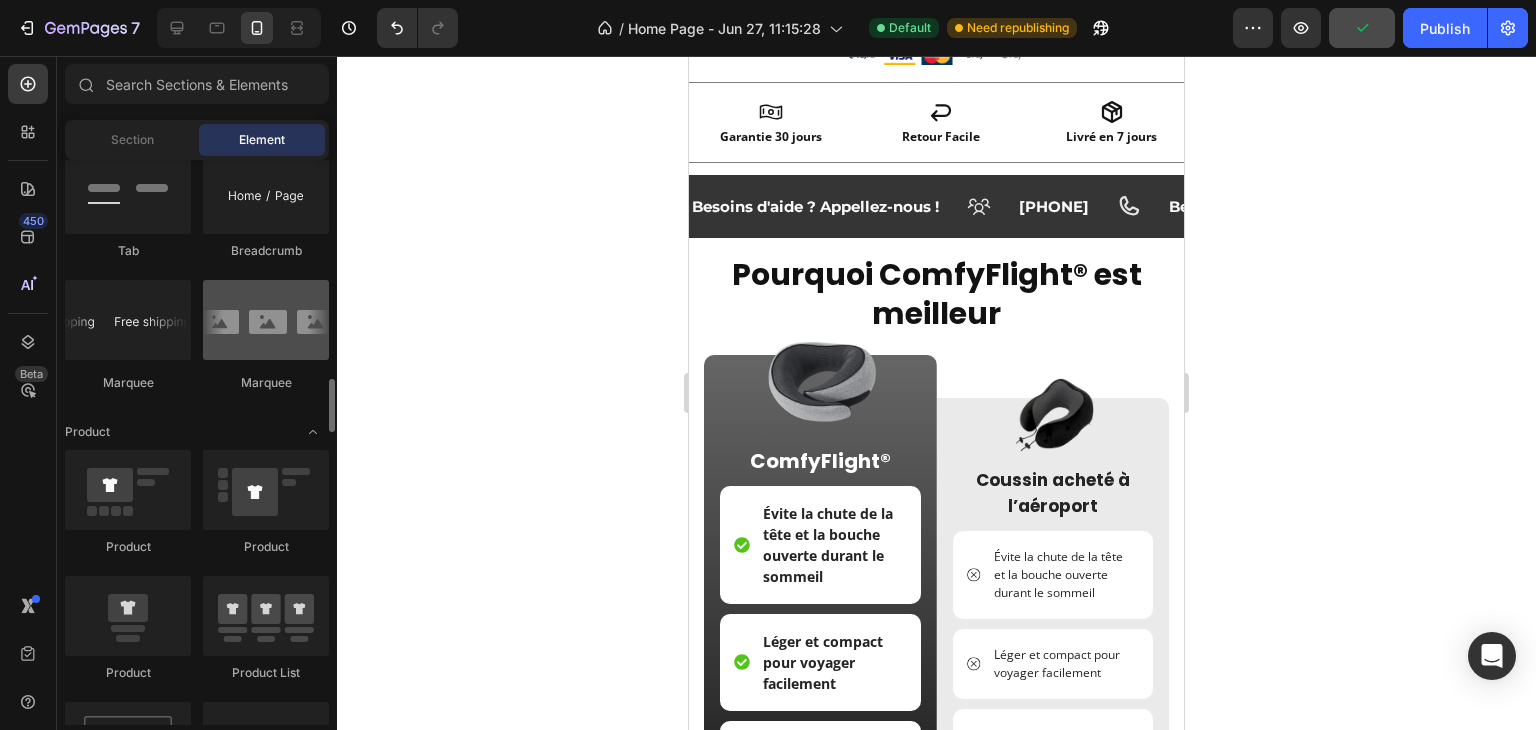 scroll, scrollTop: 5109, scrollLeft: 0, axis: vertical 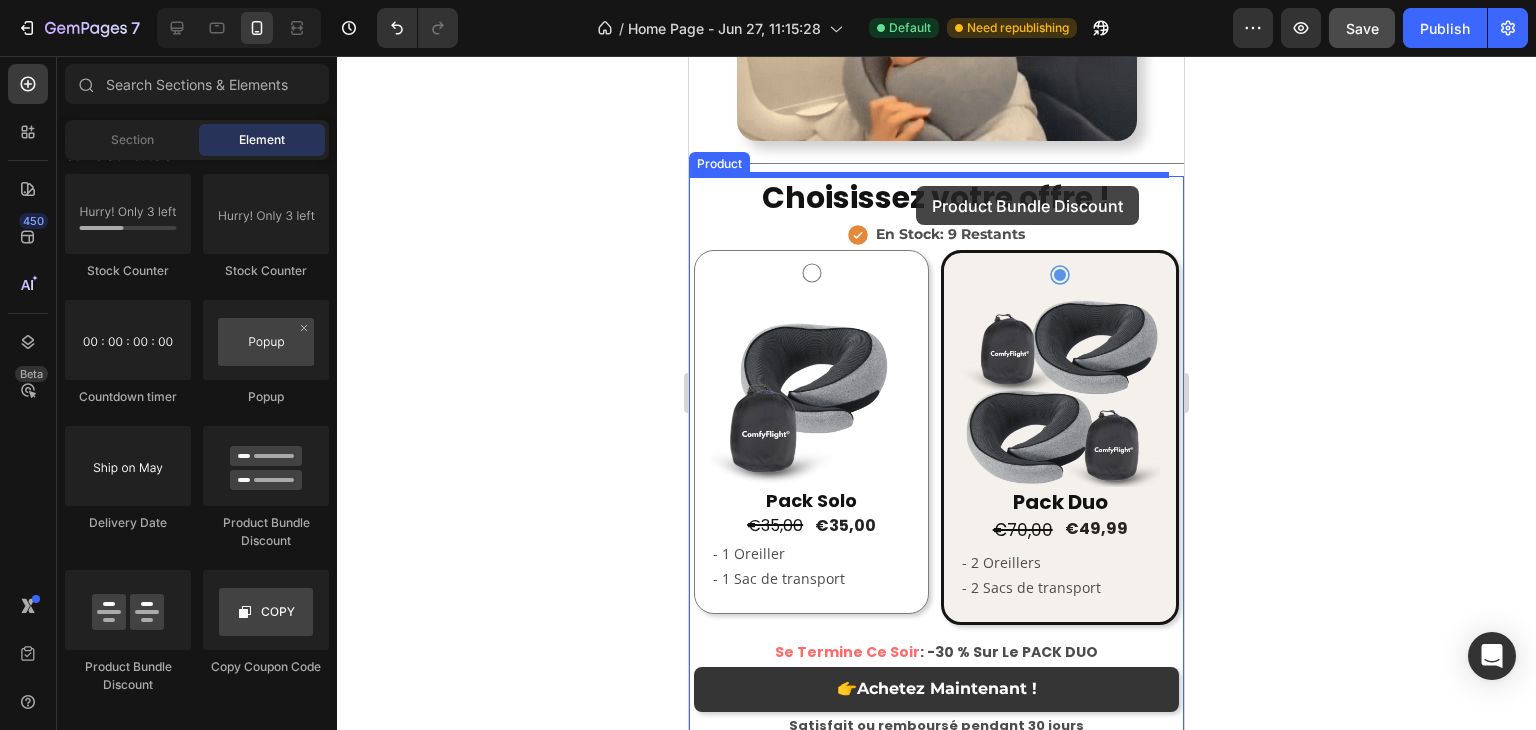 drag, startPoint x: 833, startPoint y: 669, endPoint x: 916, endPoint y: 186, distance: 490.0796 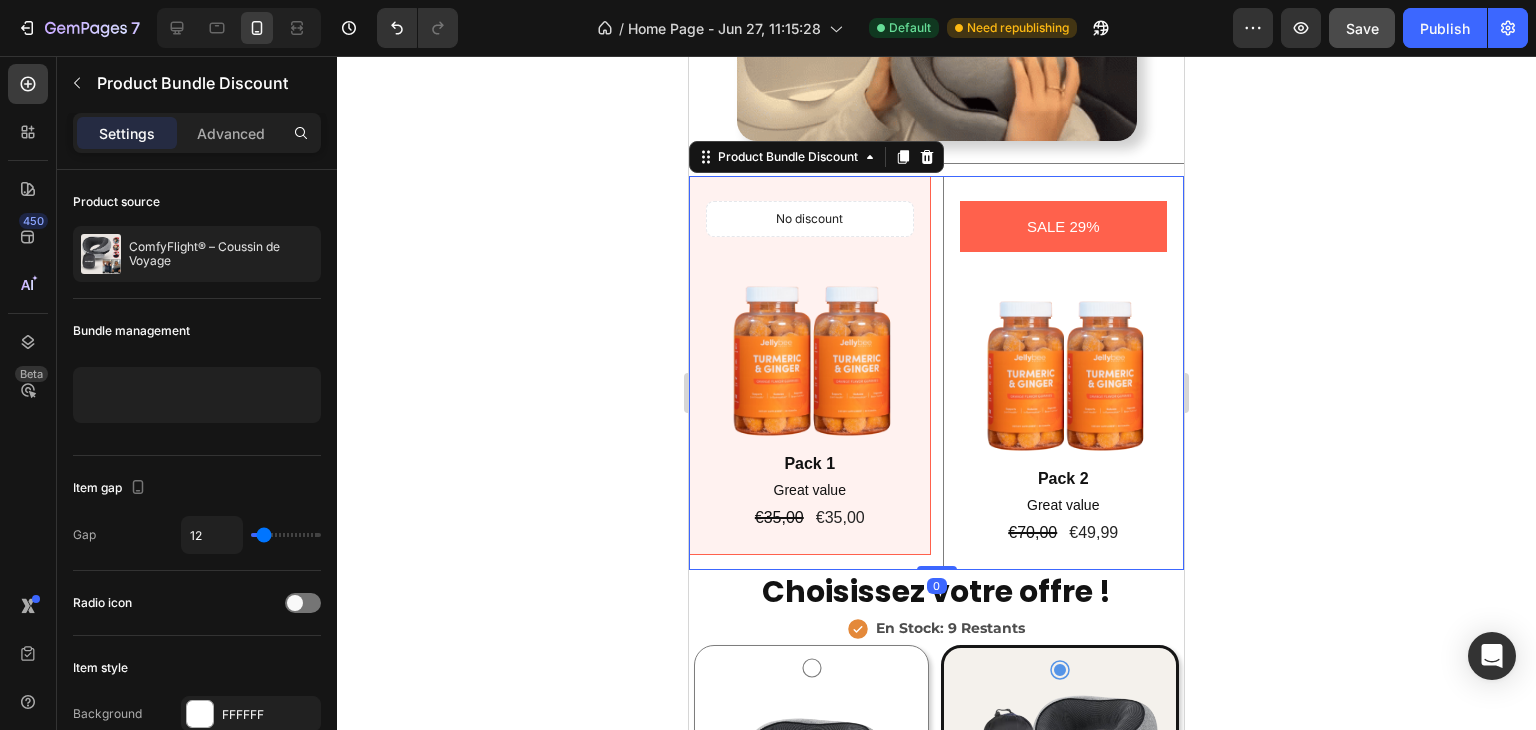 click on "No discount   Not be displayed when published Product Badge Image Pack 1 Text Block Great value Text Block €35,00 Product Price Product Price €35,00 Product Price Product Price Row Row" at bounding box center (810, 365) 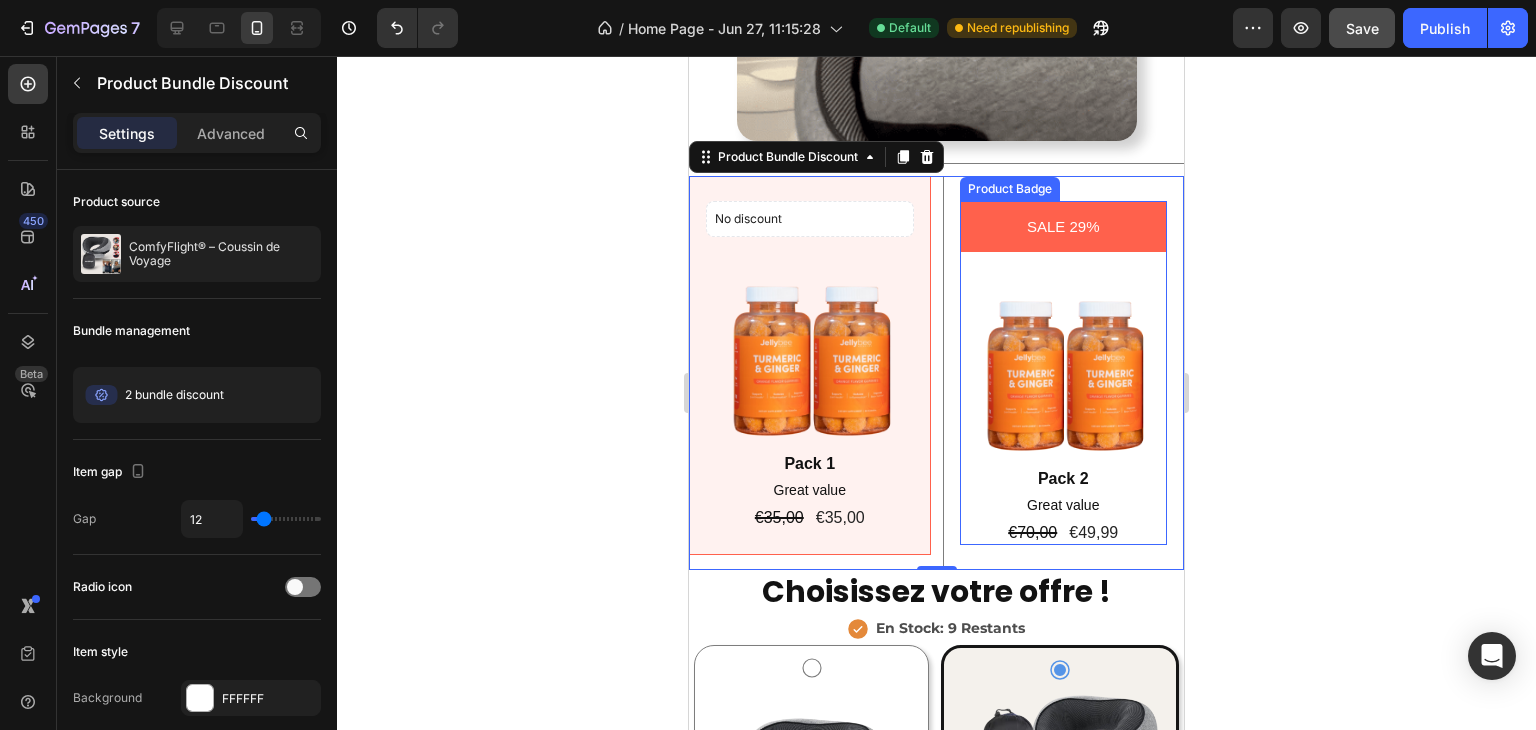 click on "SALE 29%" at bounding box center (1063, 226) 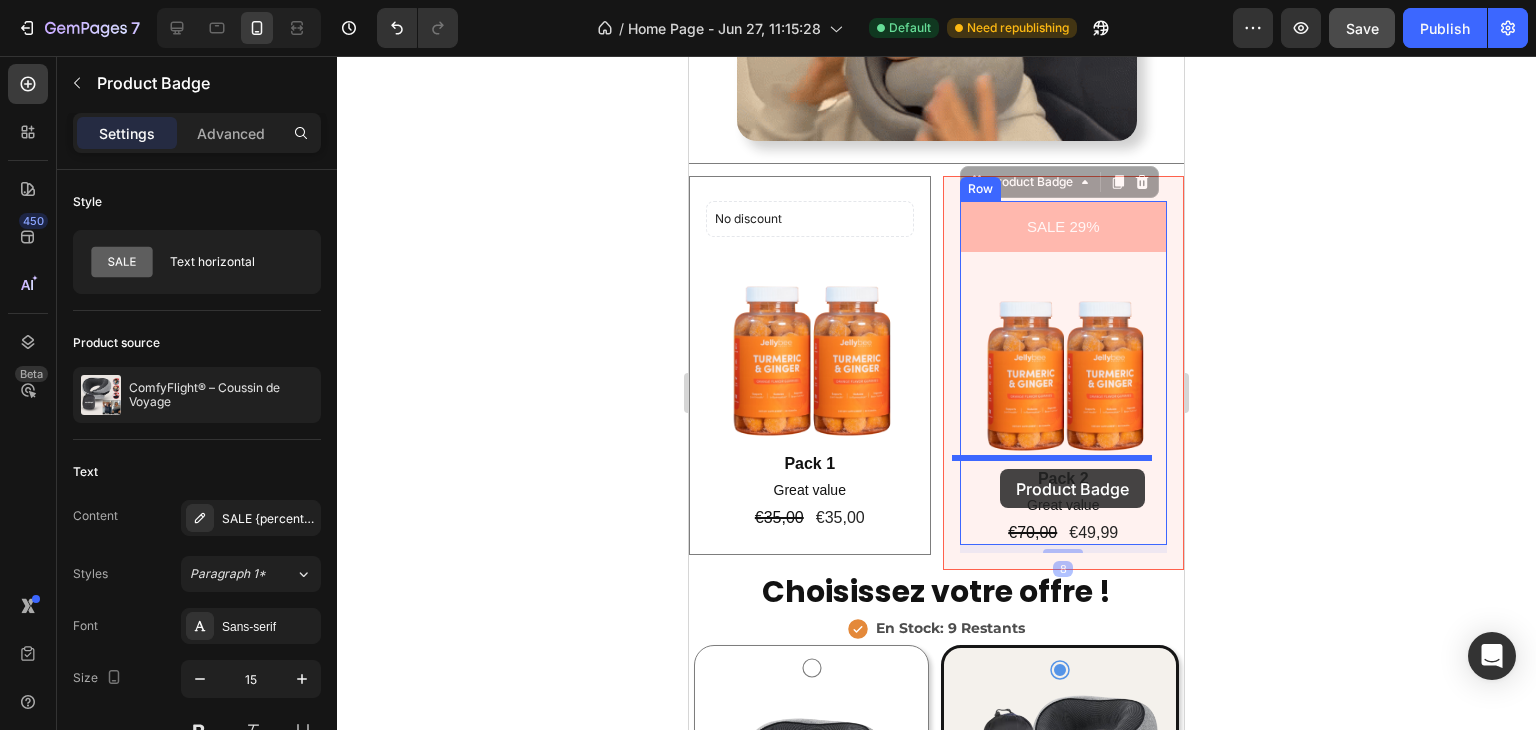 scroll, scrollTop: 4909, scrollLeft: 0, axis: vertical 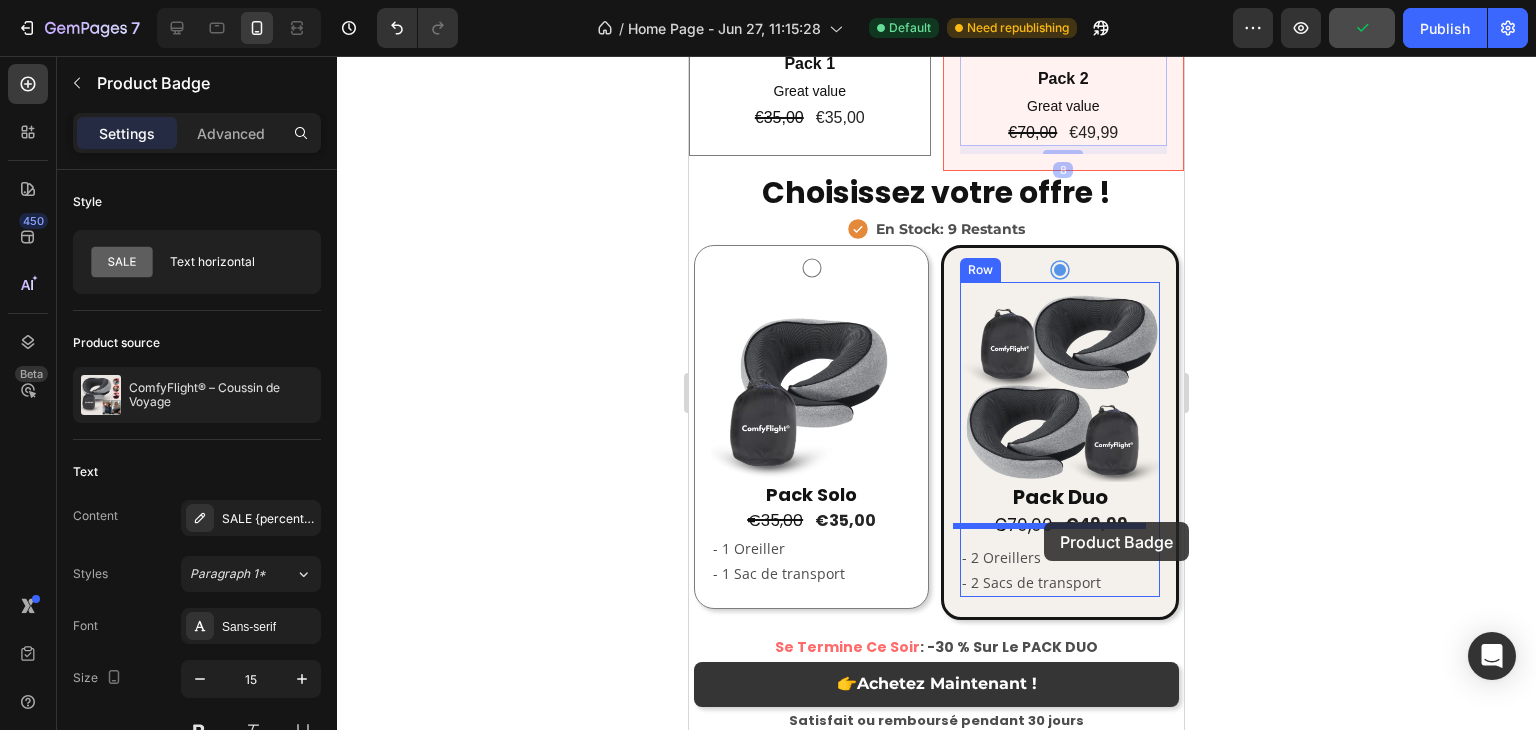 drag, startPoint x: 984, startPoint y: 188, endPoint x: 1044, endPoint y: 522, distance: 339.34644 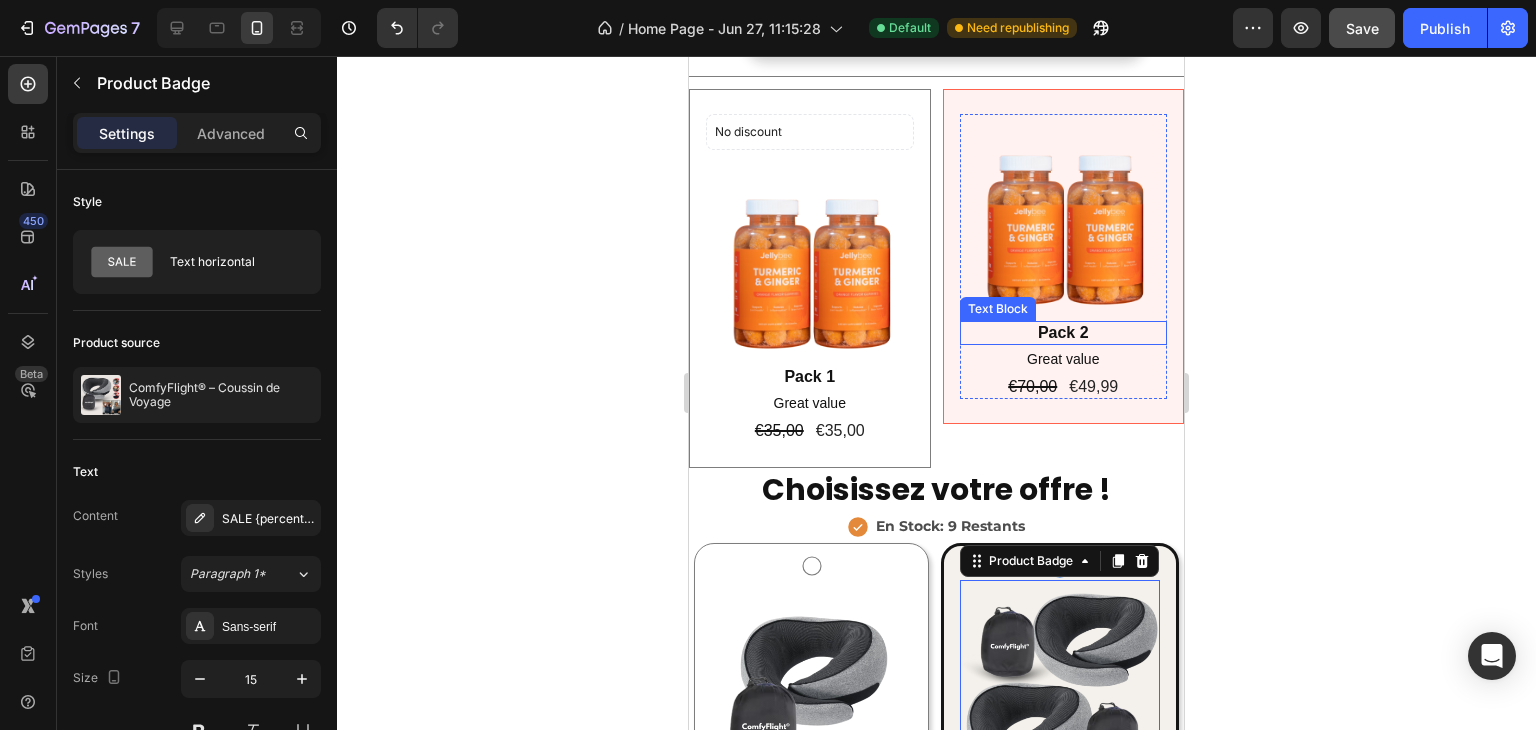 scroll, scrollTop: 4409, scrollLeft: 0, axis: vertical 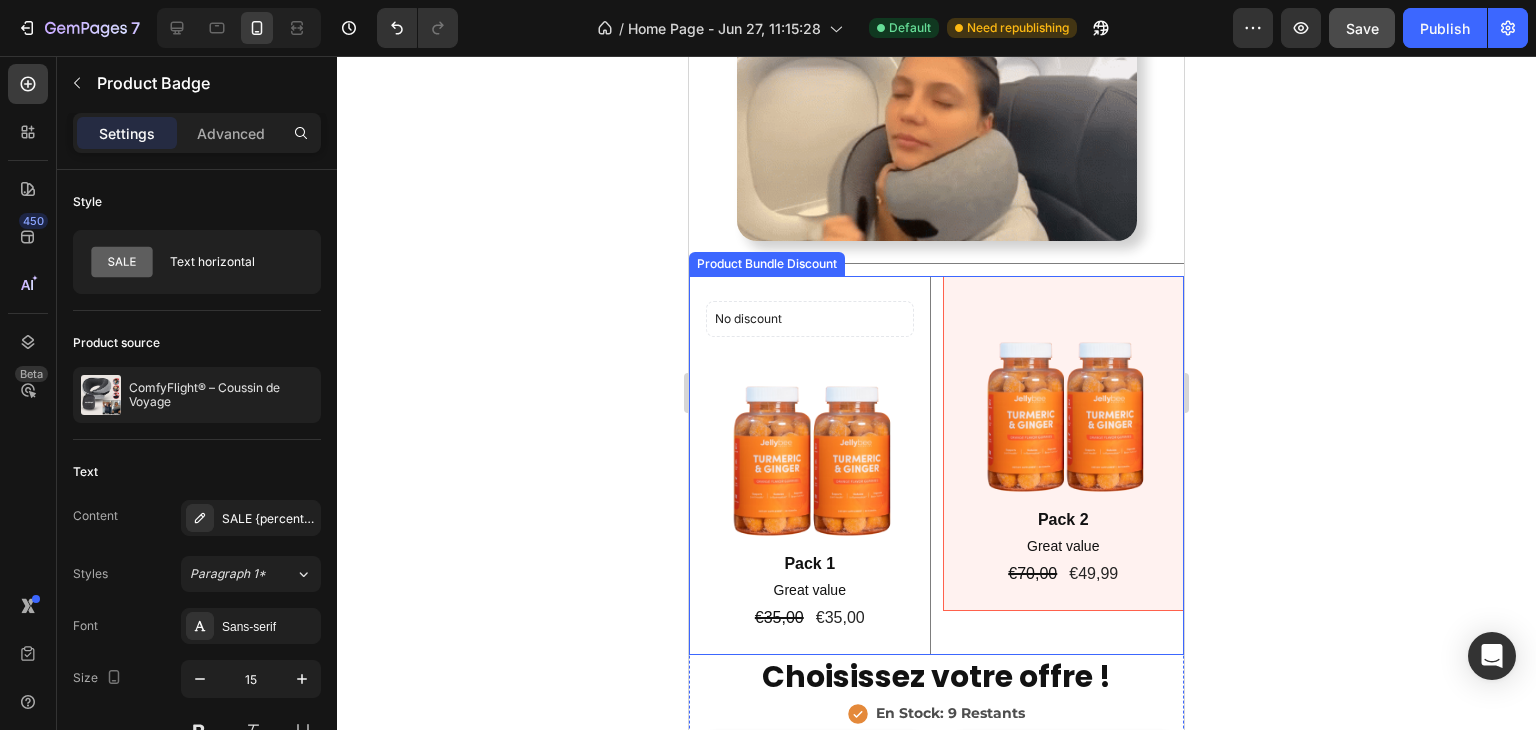 click on "No discount   Not be displayed when published Product Badge Image Pack 1 Text Block Great value Text Block €35,00 Product Price Product Price €35,00 Product Price Product Price Row Row Image Pack 2 Text Block Great value Text Block €70,00 Product Price Product Price €49,99 Product Price Product Price Row Row" at bounding box center [936, 465] 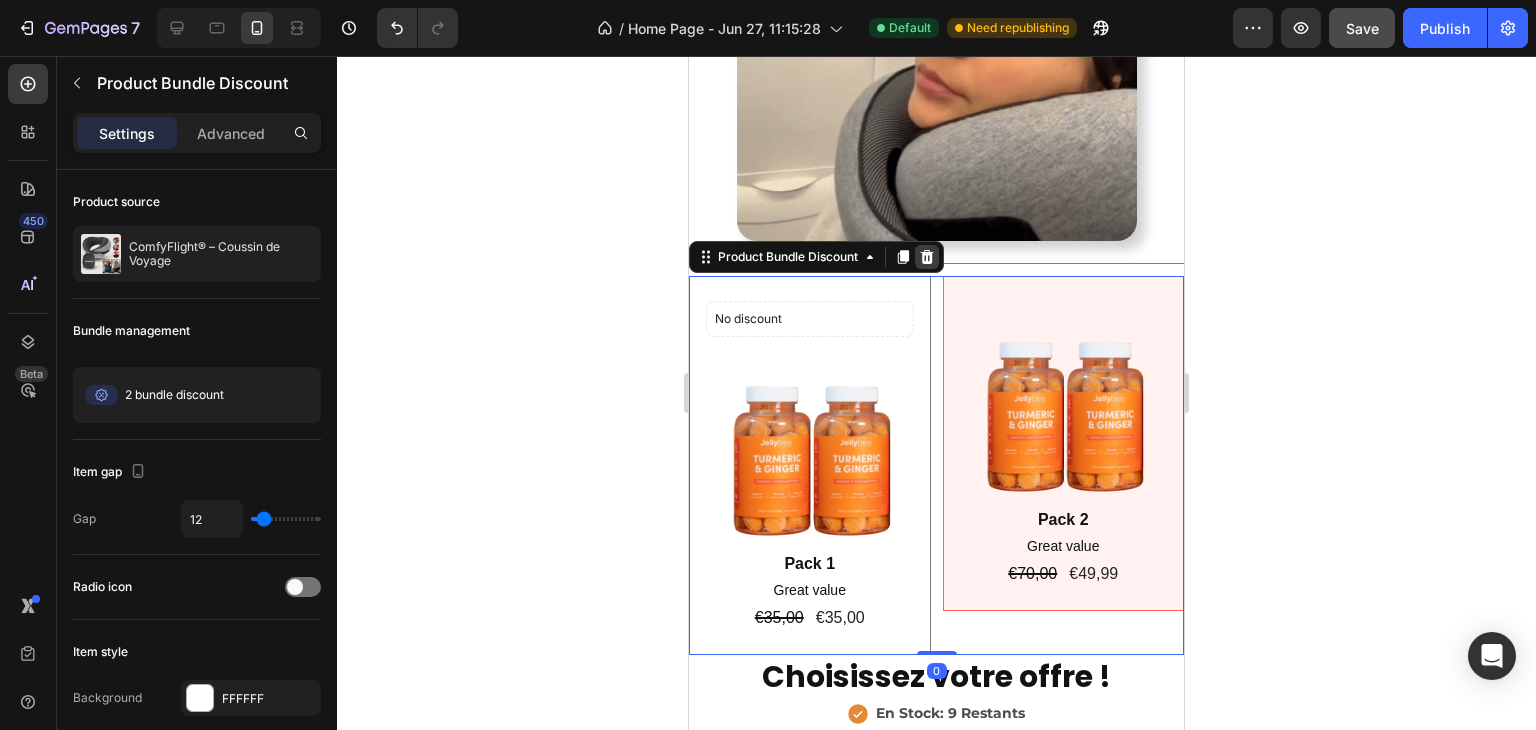 click 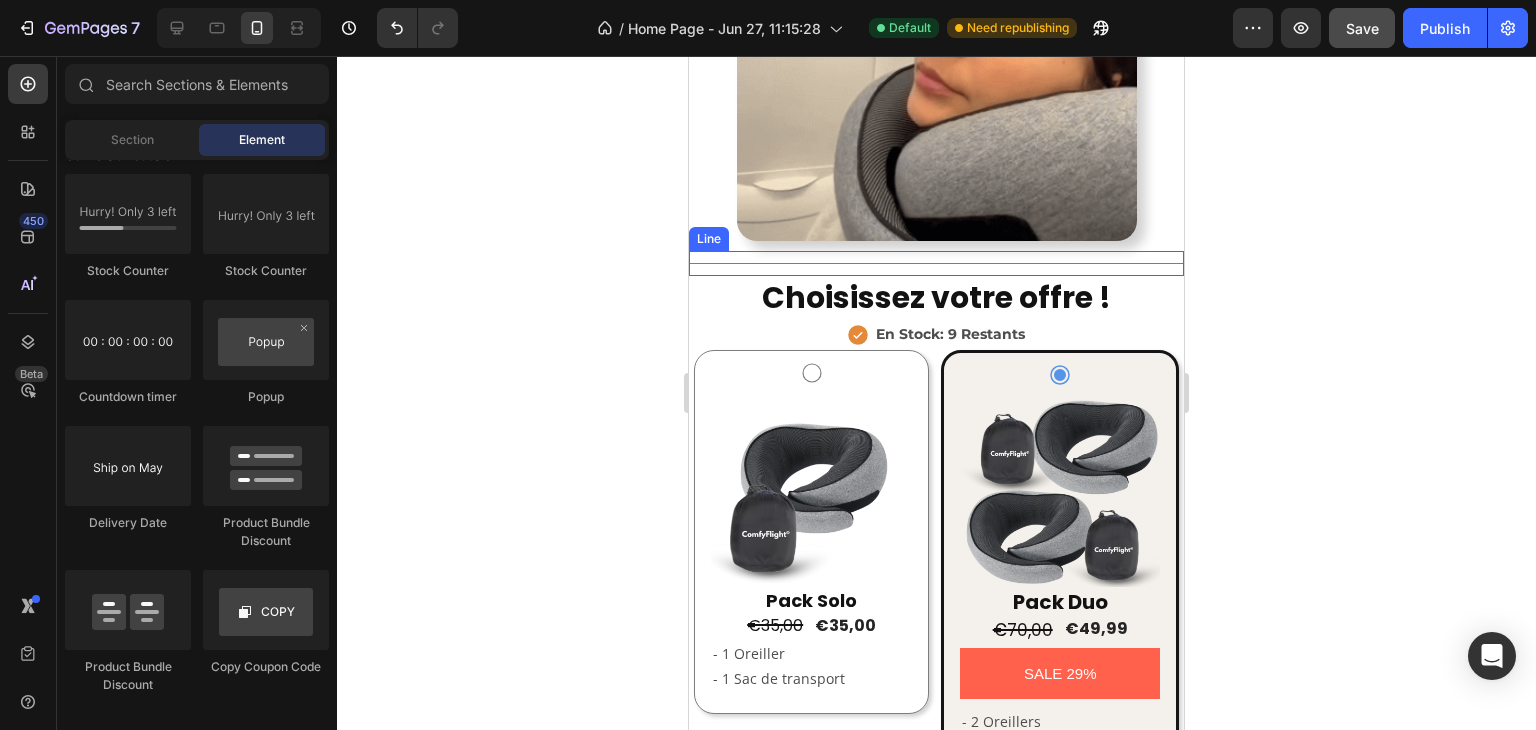 click on "Title Line" at bounding box center [936, 263] 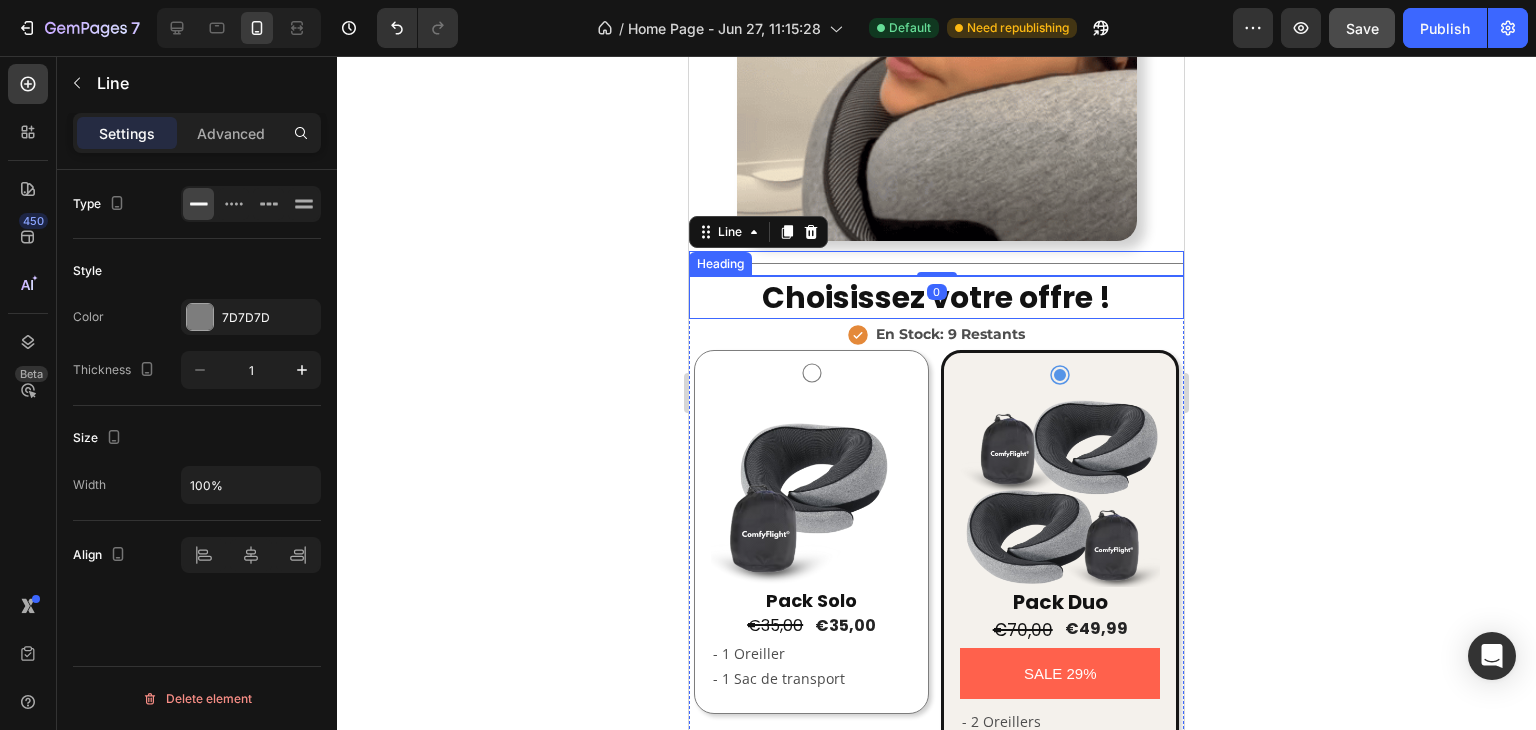 click 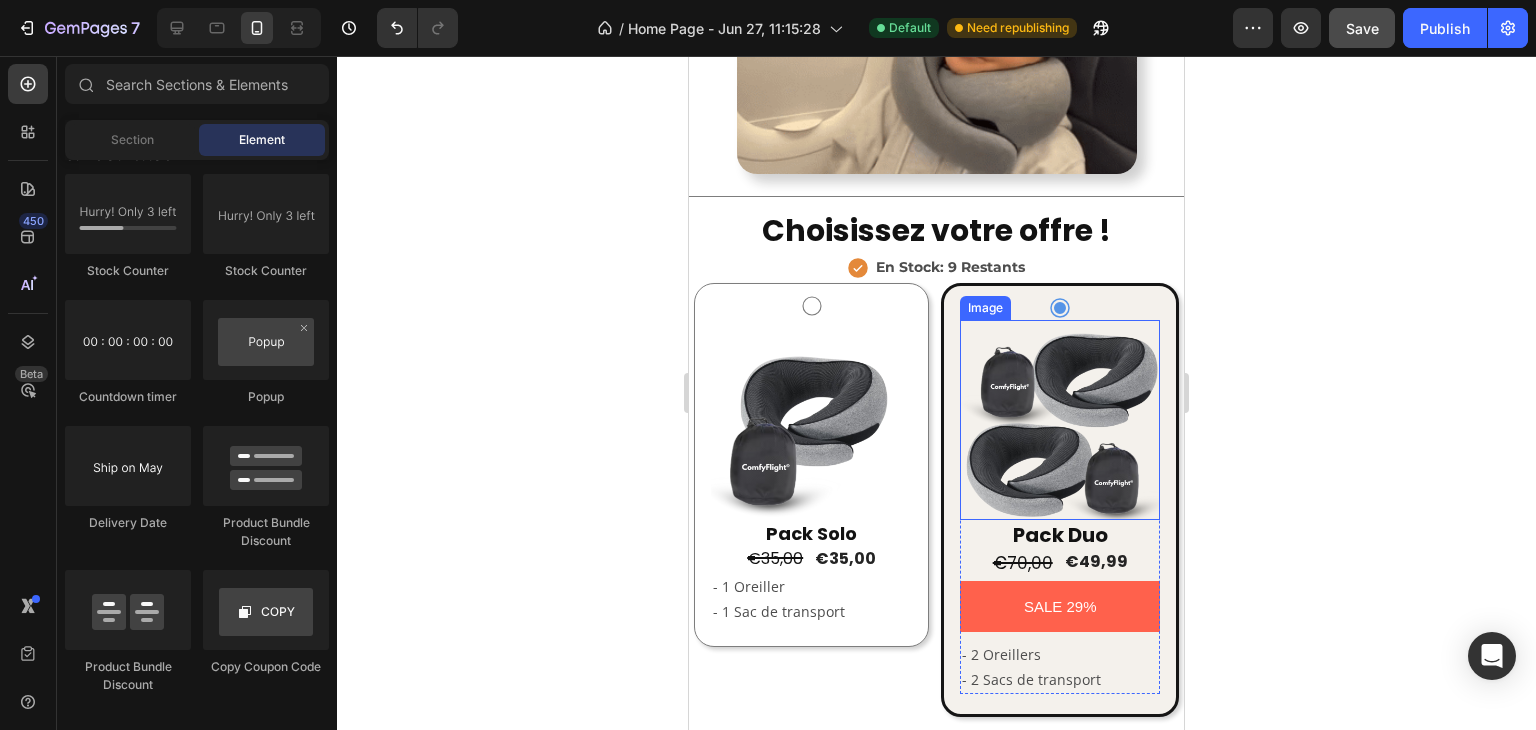 scroll, scrollTop: 4509, scrollLeft: 0, axis: vertical 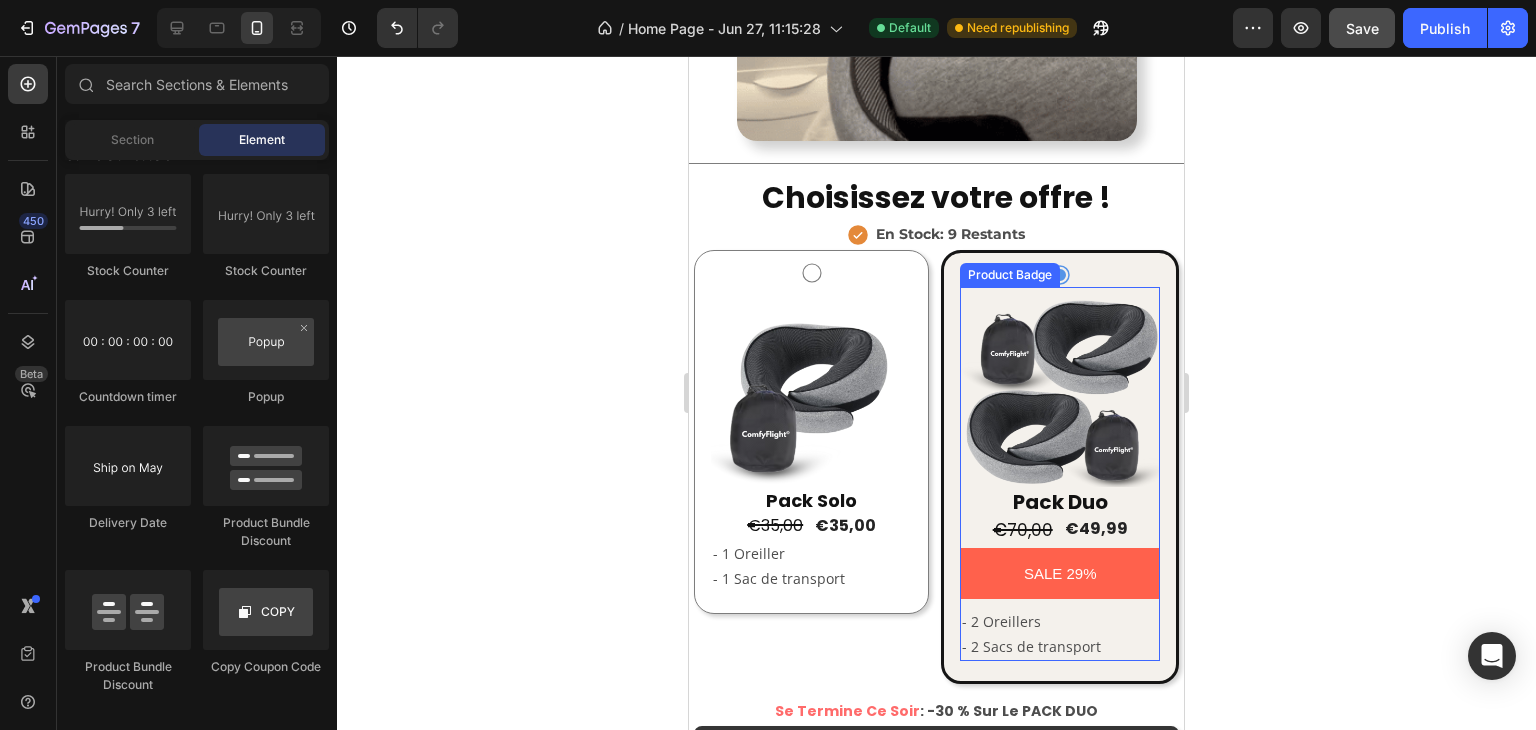 click on "SALE 29%" at bounding box center (1060, 573) 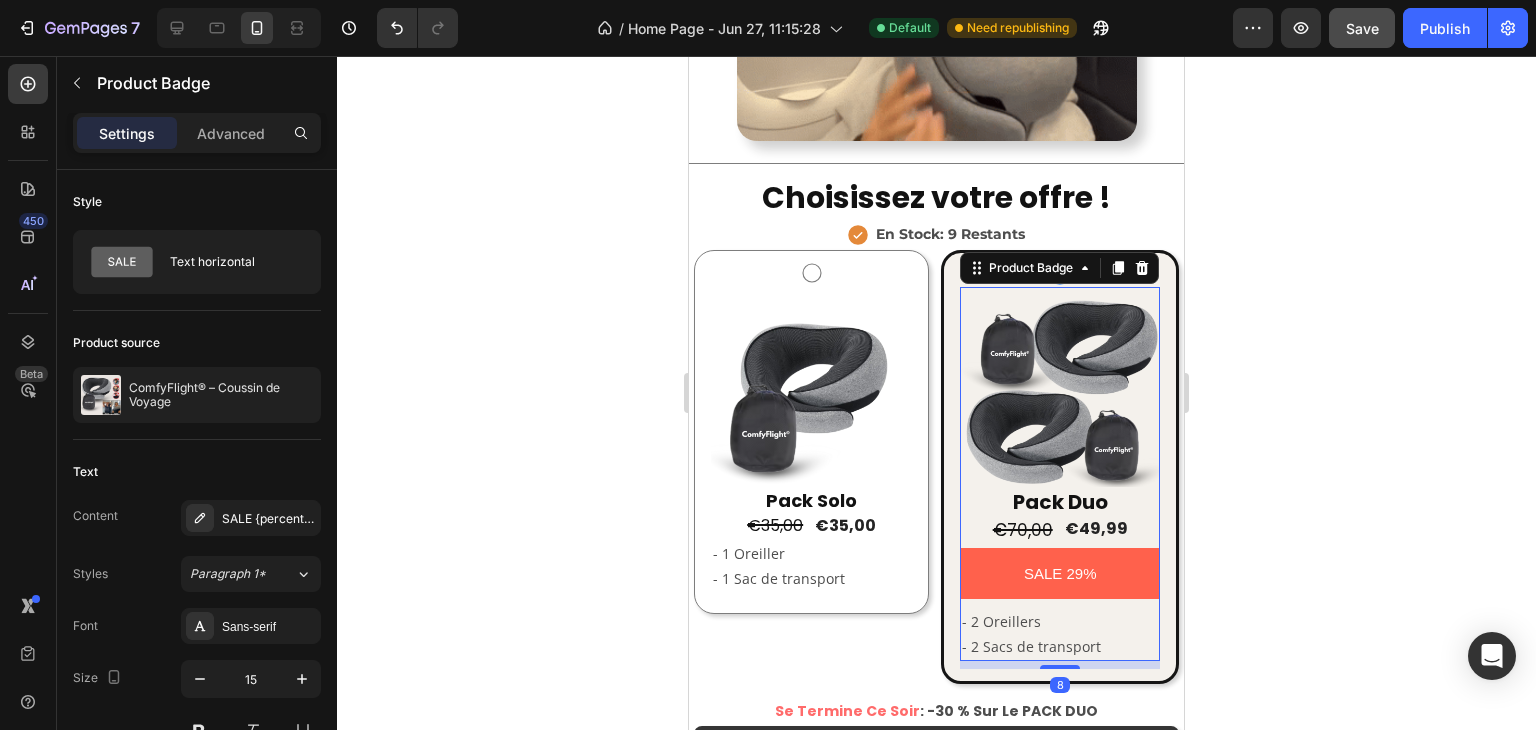 click on "SALE 29%" at bounding box center [1060, 573] 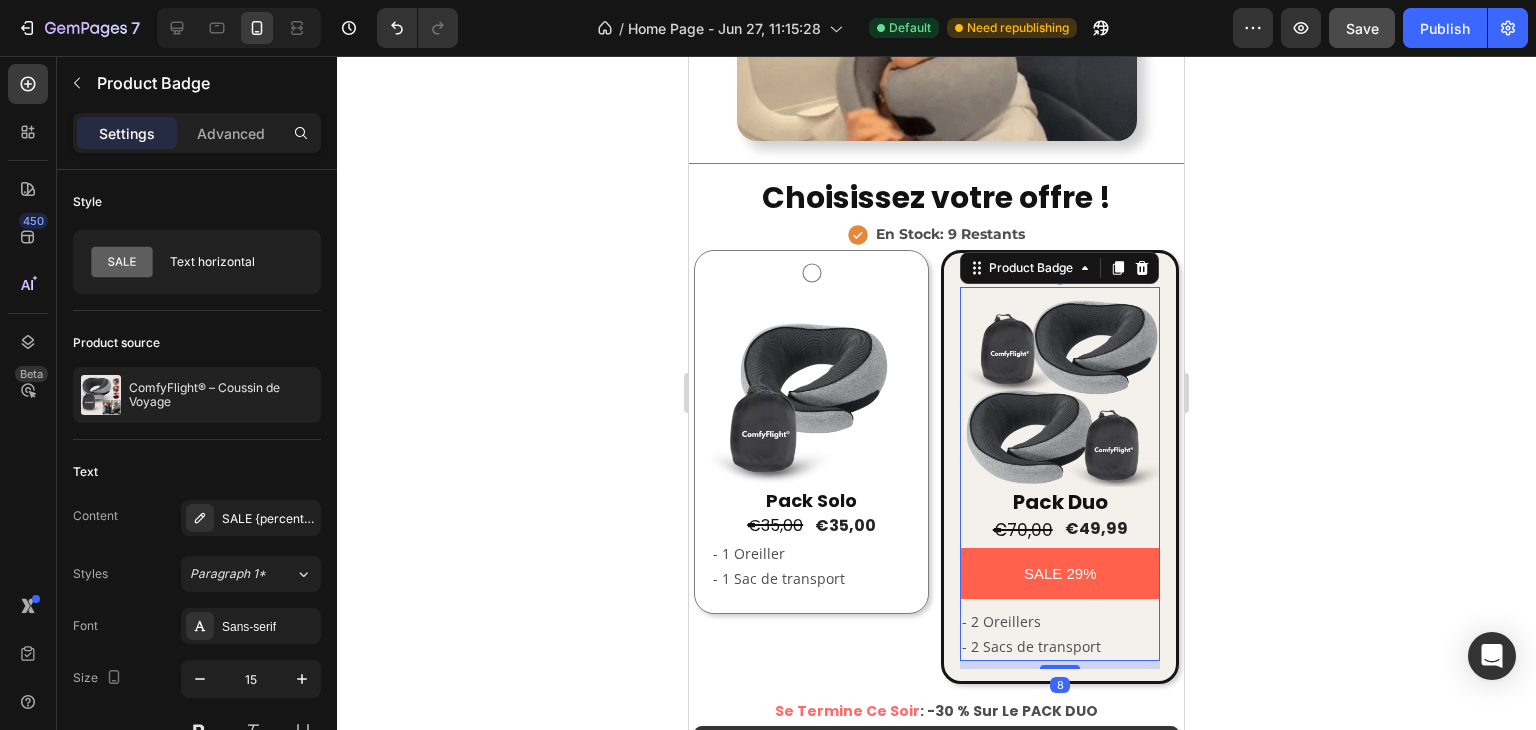 click on "SALE 29%" at bounding box center [1060, 573] 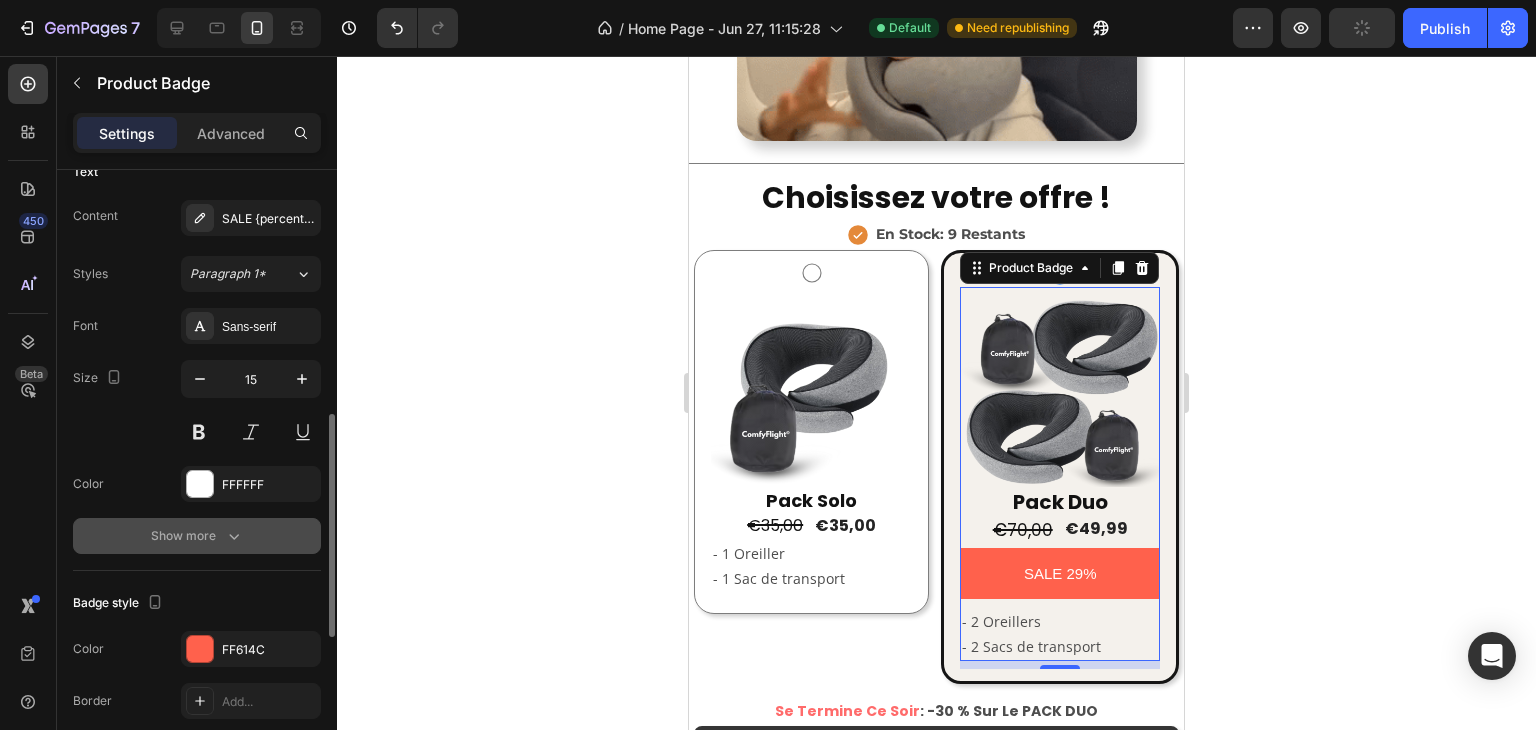 scroll, scrollTop: 400, scrollLeft: 0, axis: vertical 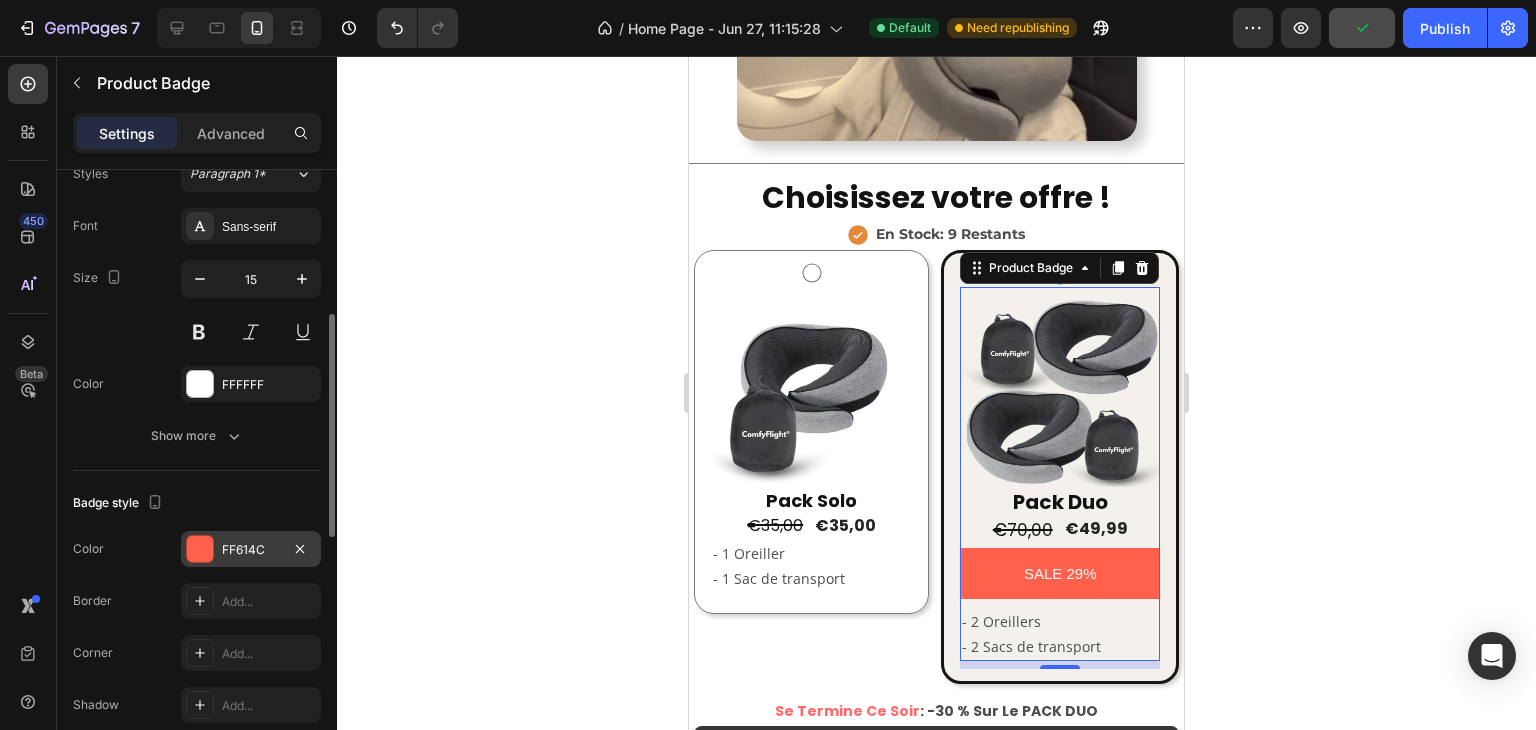 click on "FF614C" at bounding box center [251, 549] 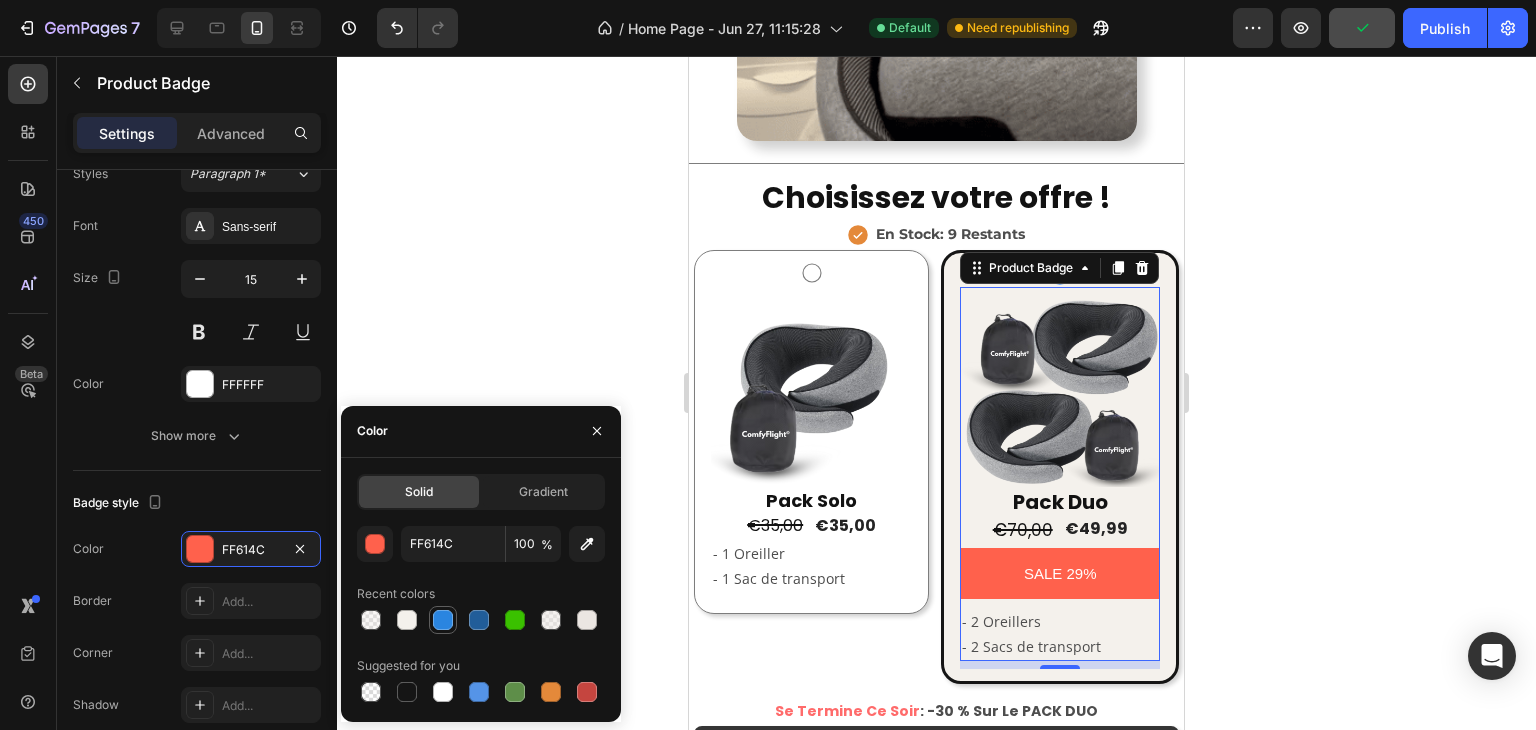 click at bounding box center [443, 620] 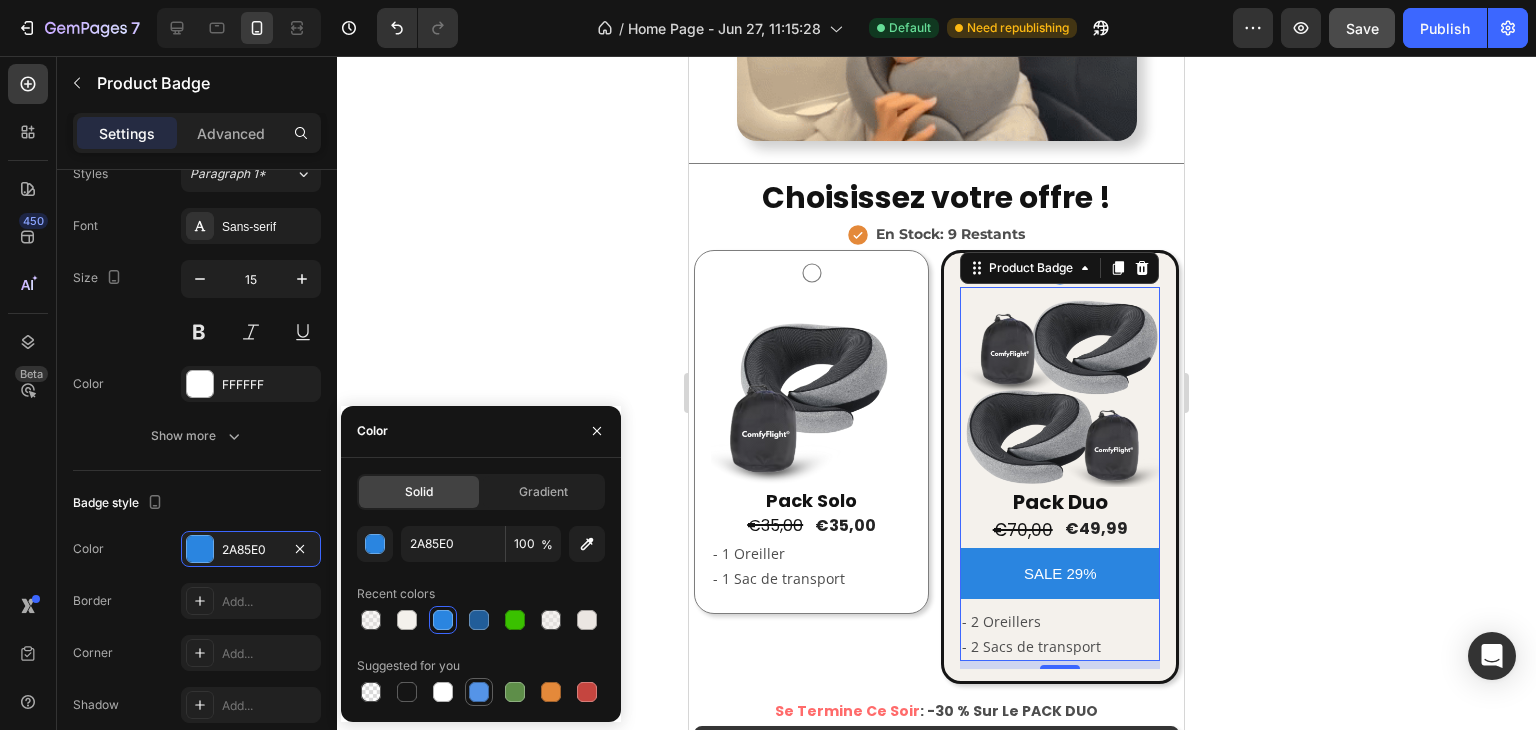 click at bounding box center [479, 692] 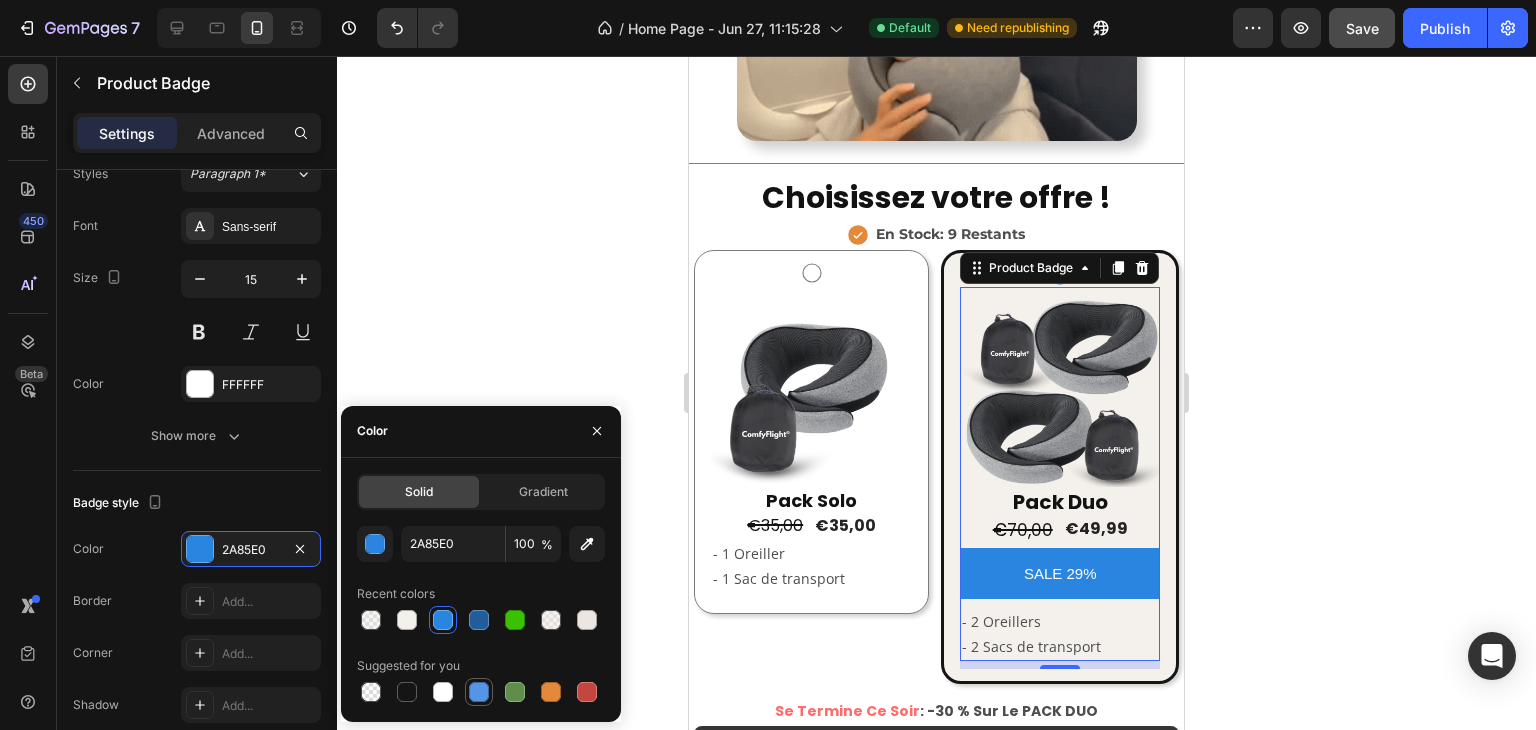 type on "5594E7" 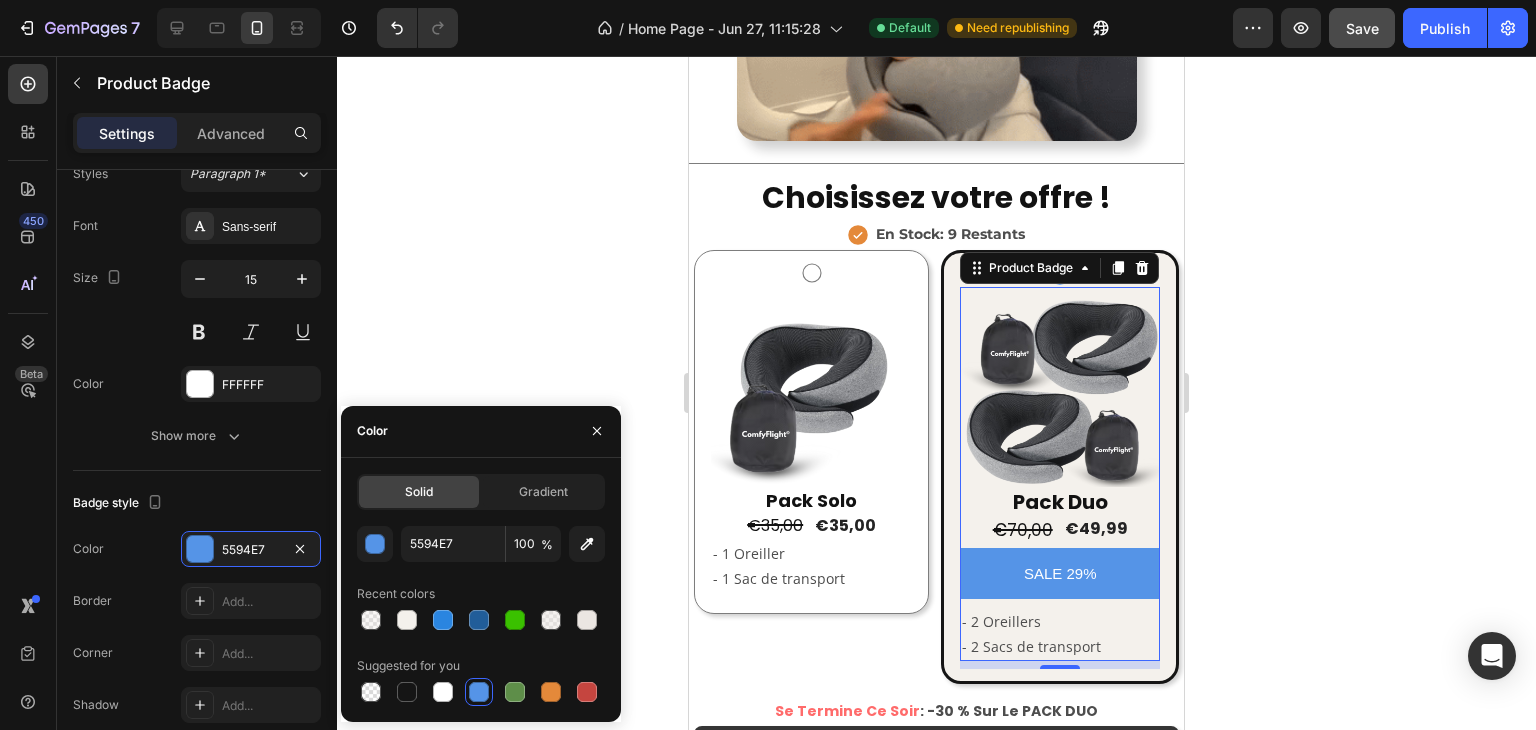 click 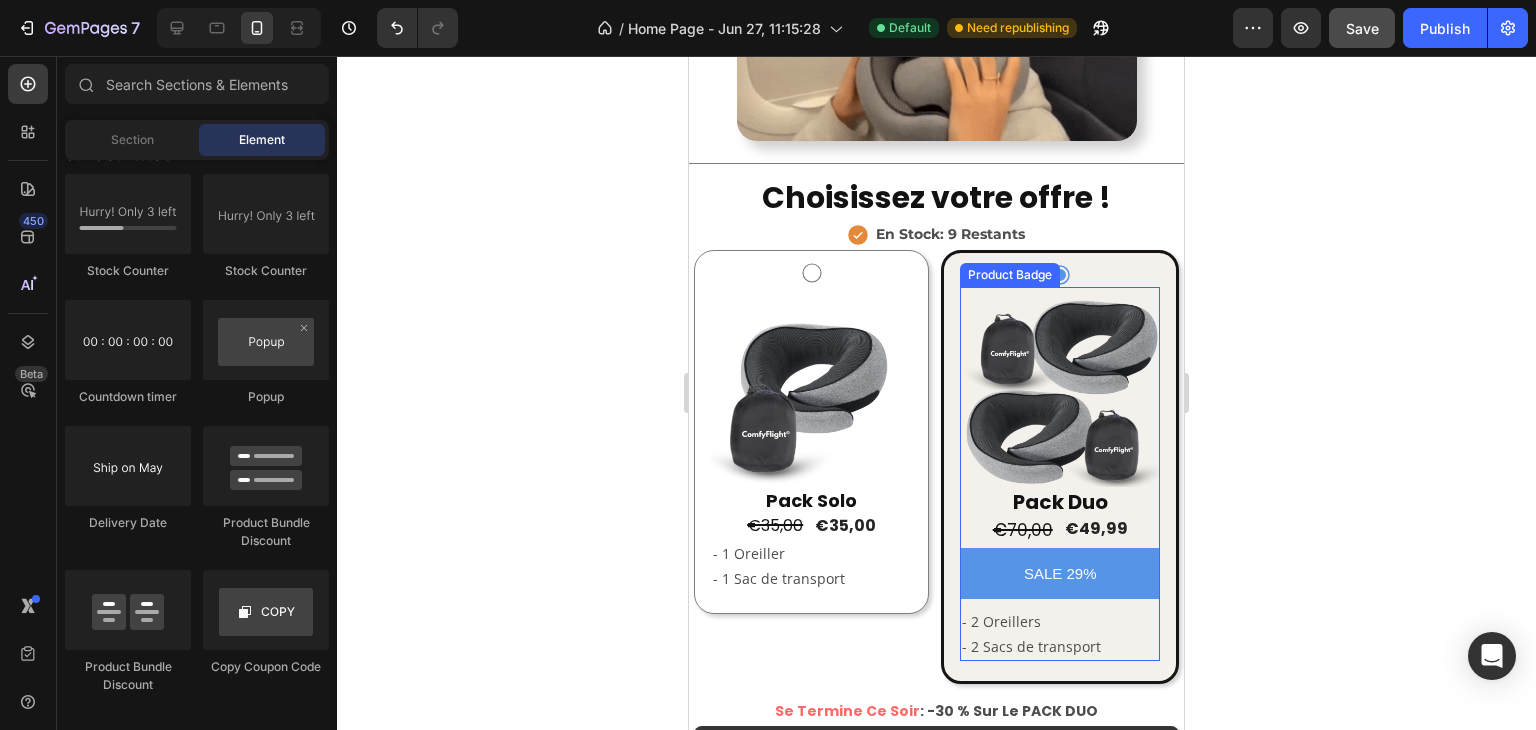 click on "SALE 29%" at bounding box center [1060, 573] 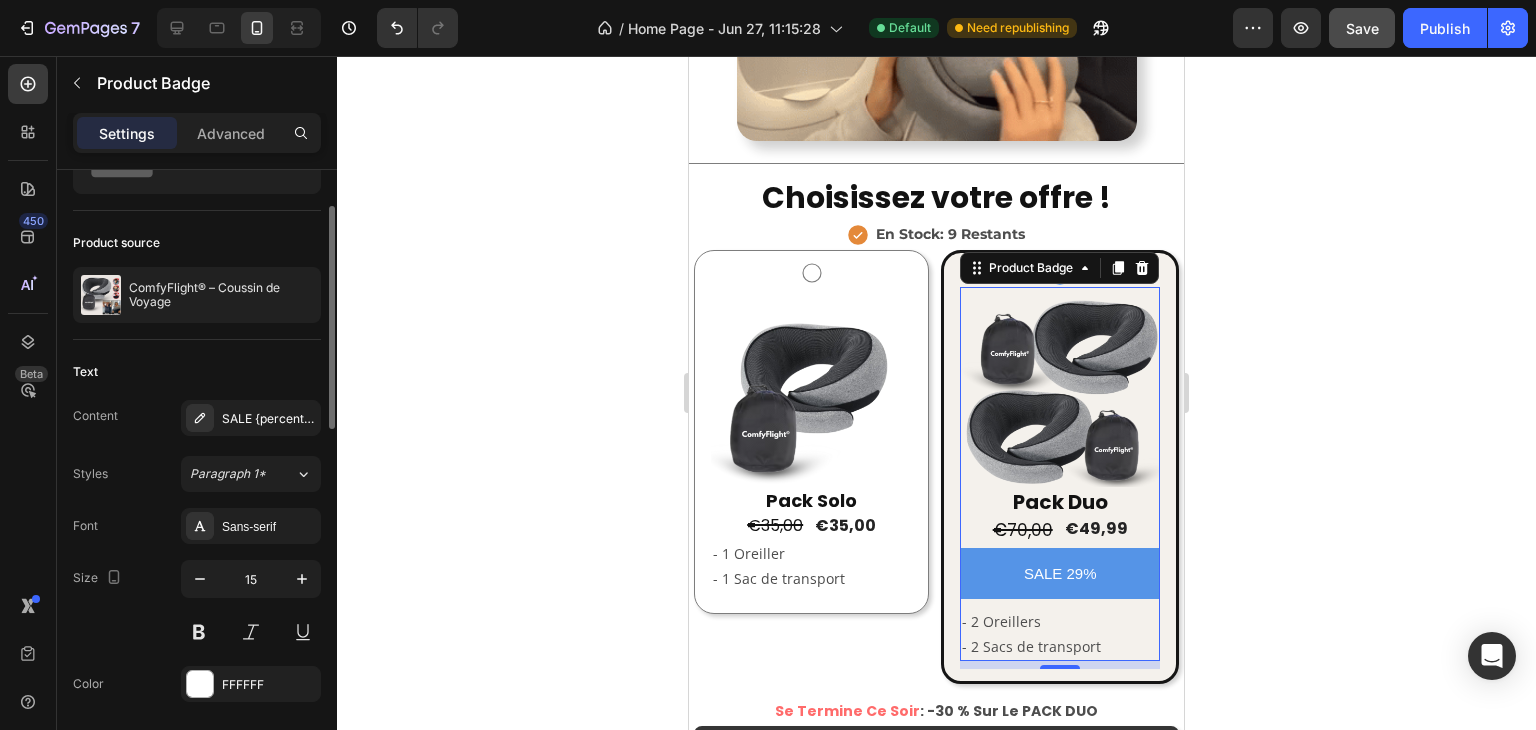 scroll, scrollTop: 300, scrollLeft: 0, axis: vertical 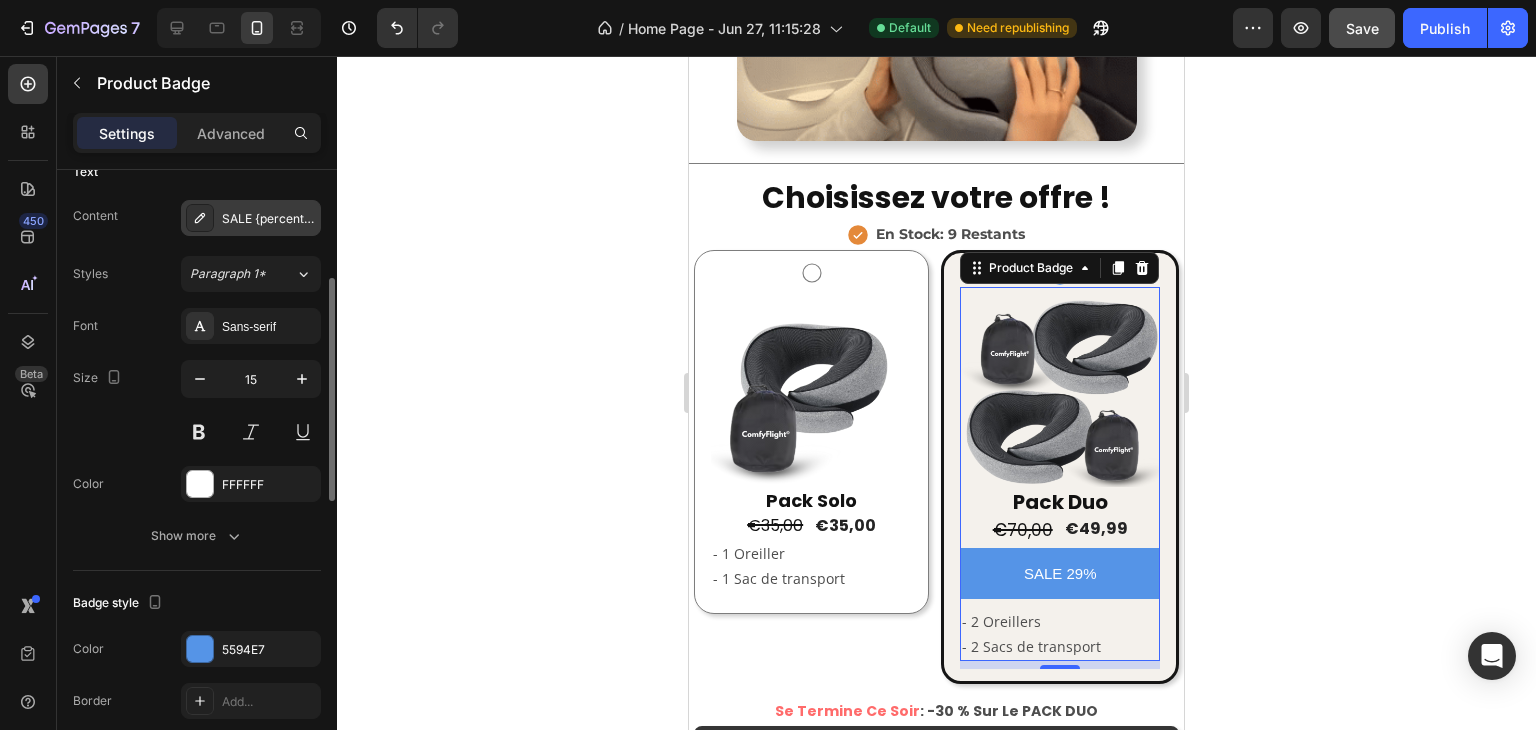 click on "SALE {percent_discount}" at bounding box center (269, 219) 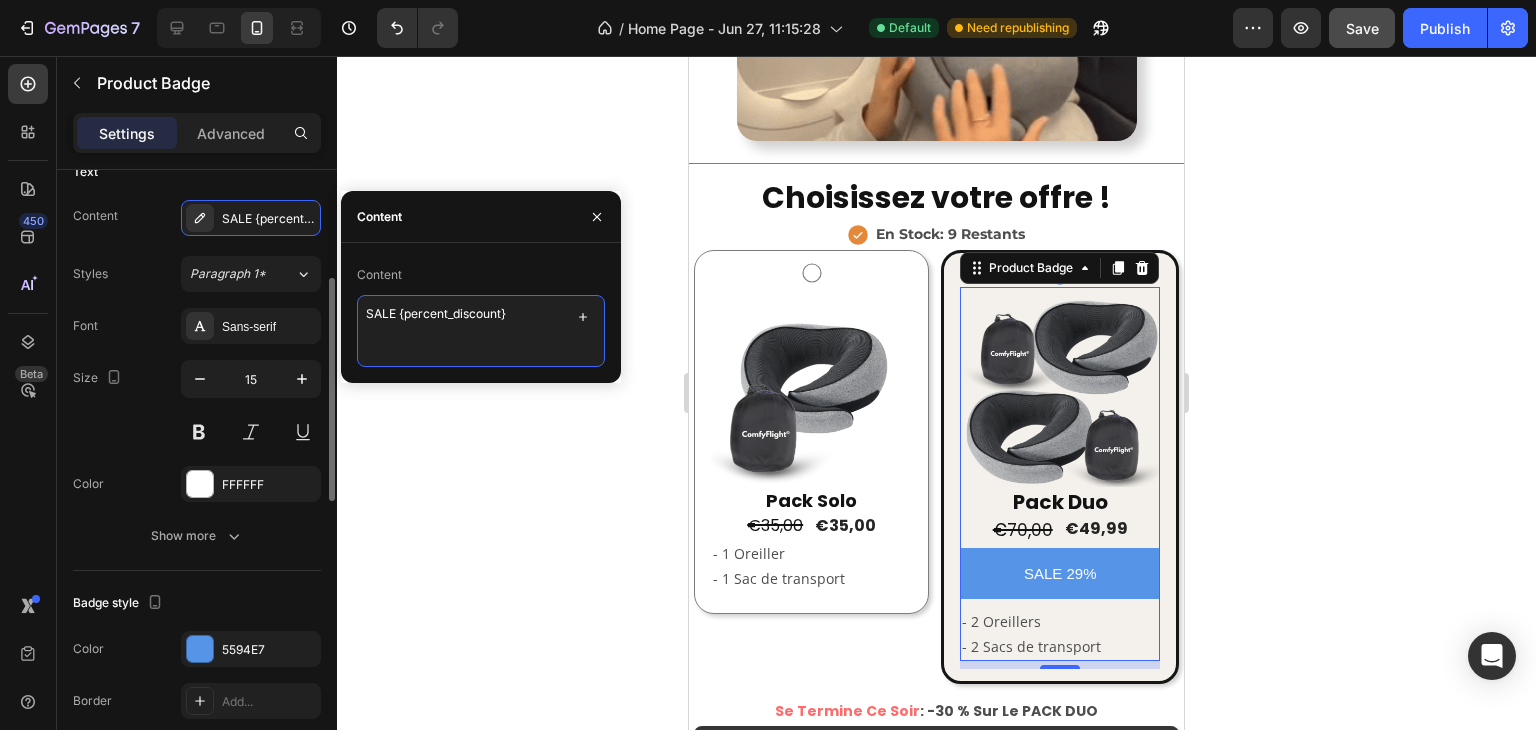 drag, startPoint x: 507, startPoint y: 318, endPoint x: 312, endPoint y: 305, distance: 195.43285 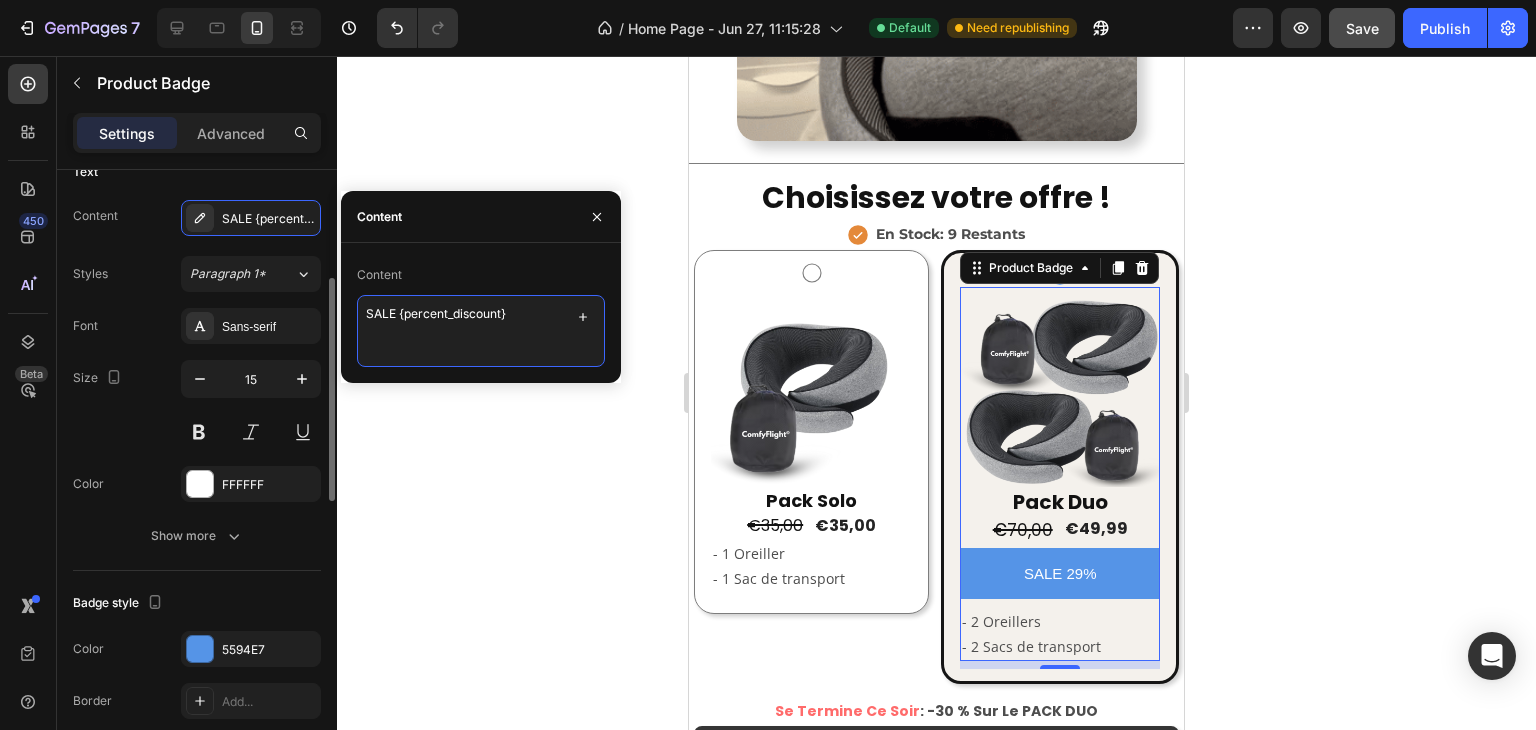 click on "450 Beta Sections(18) Elements(83) Section Element Hero Section Product Detail Brands Trusted Badges Guarantee Product Breakdown How to use Testimonials Compare Bundle FAQs Social Proof Brand Story Product List Collection Blog List Contact Sticky Add to Cart Custom Footer Browse Library 450 Layout
Row
Row
Row
Row Text
Heading
Text Block Button
Button
Button Media
Image
Image
Video" 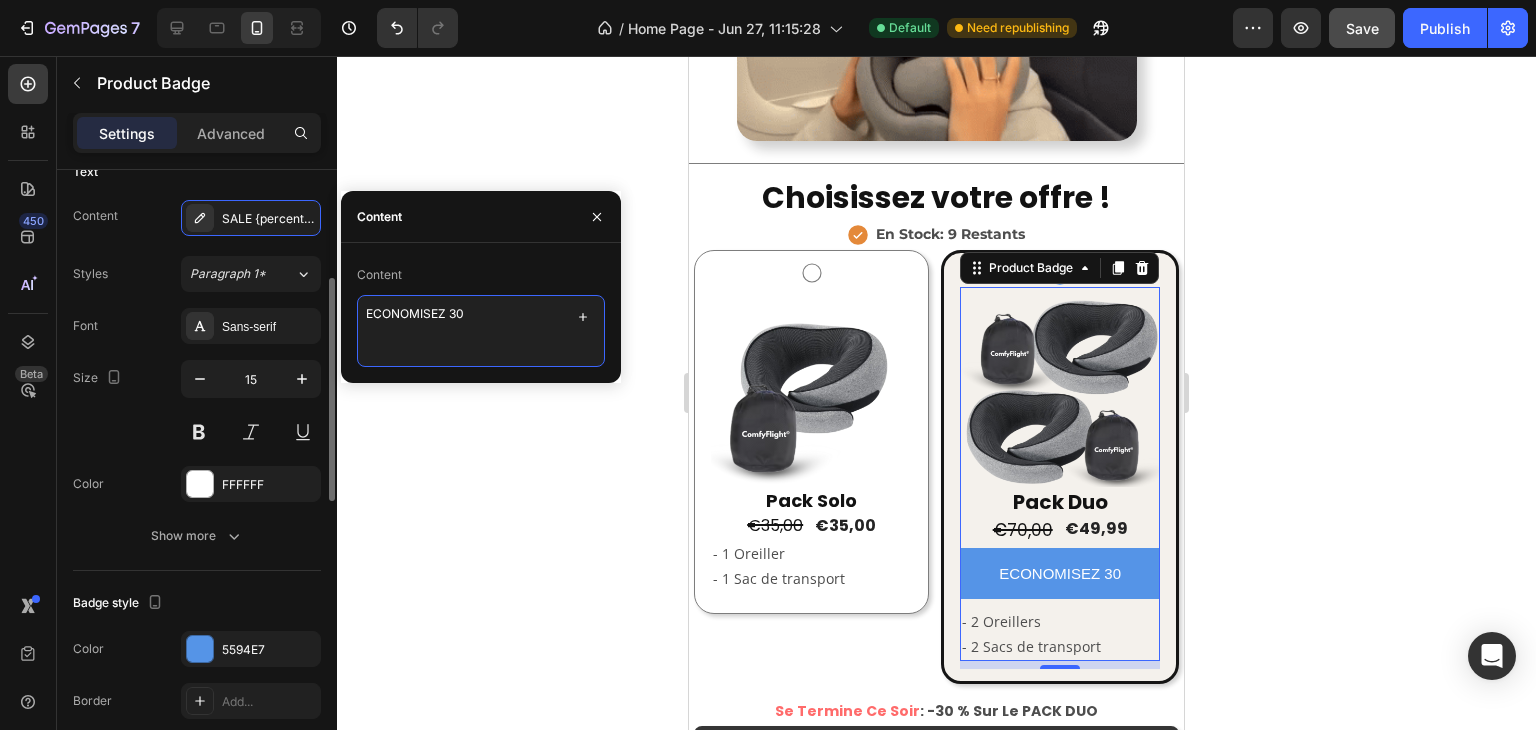 type on "ECONOMISEZ 30%" 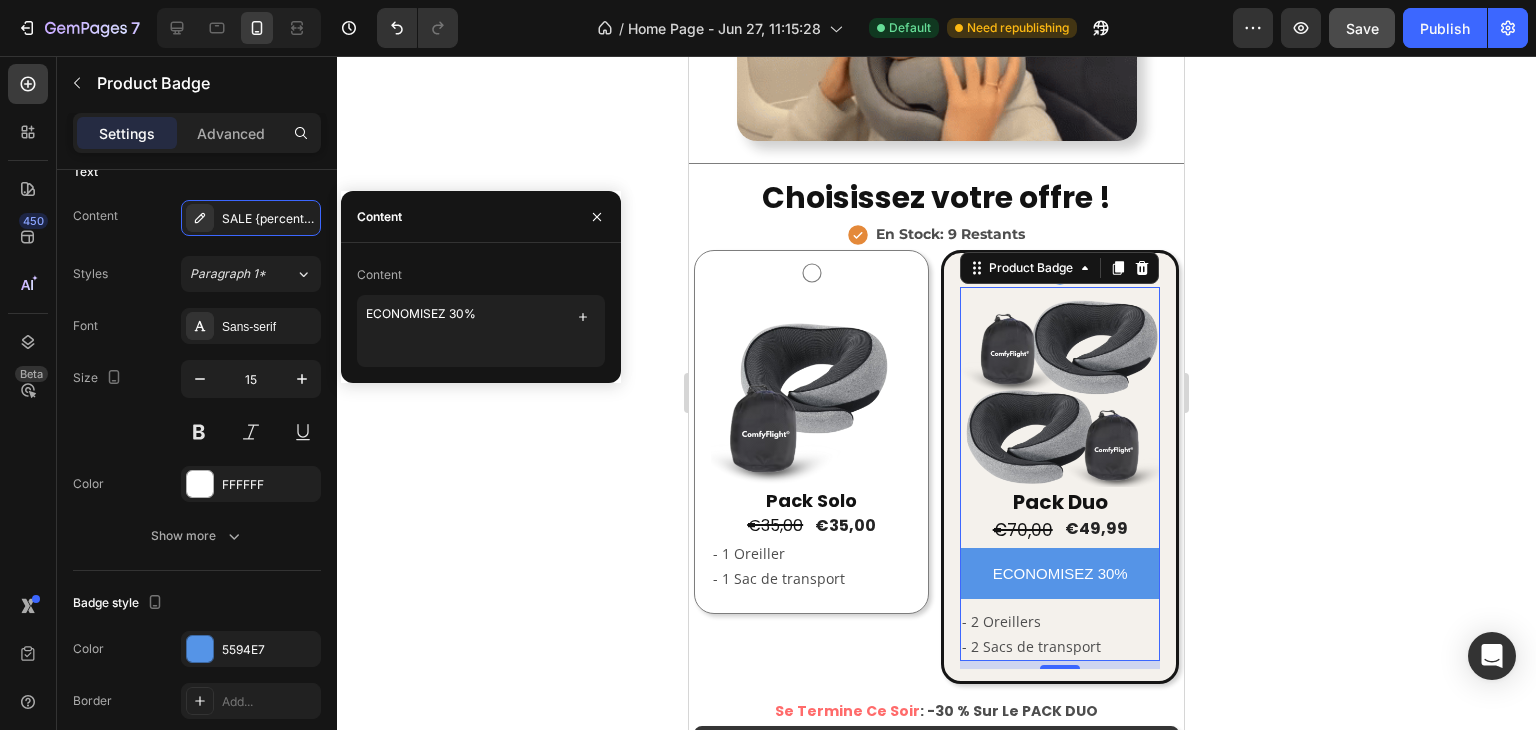 click 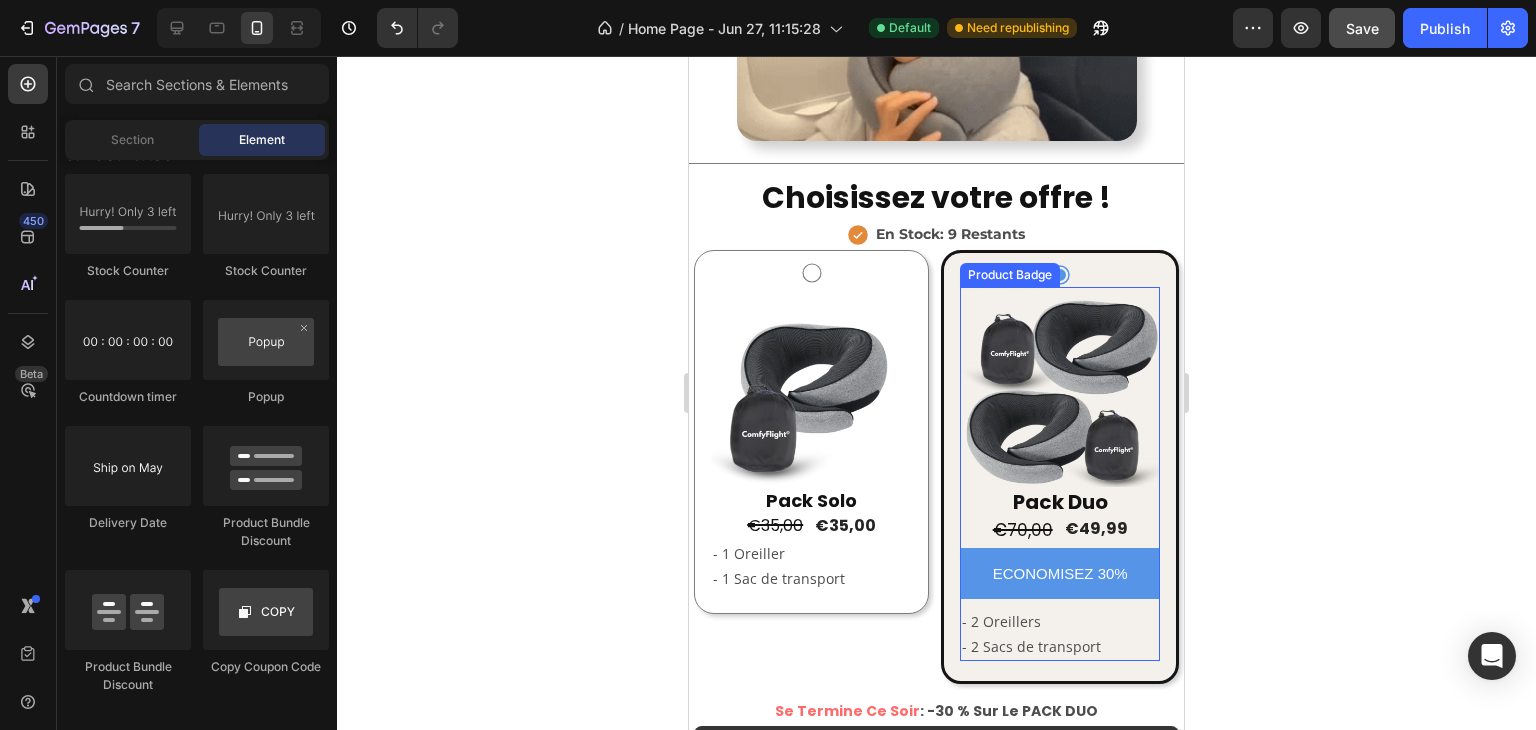 click on "ECONOMISEZ 30%" at bounding box center [1060, 573] 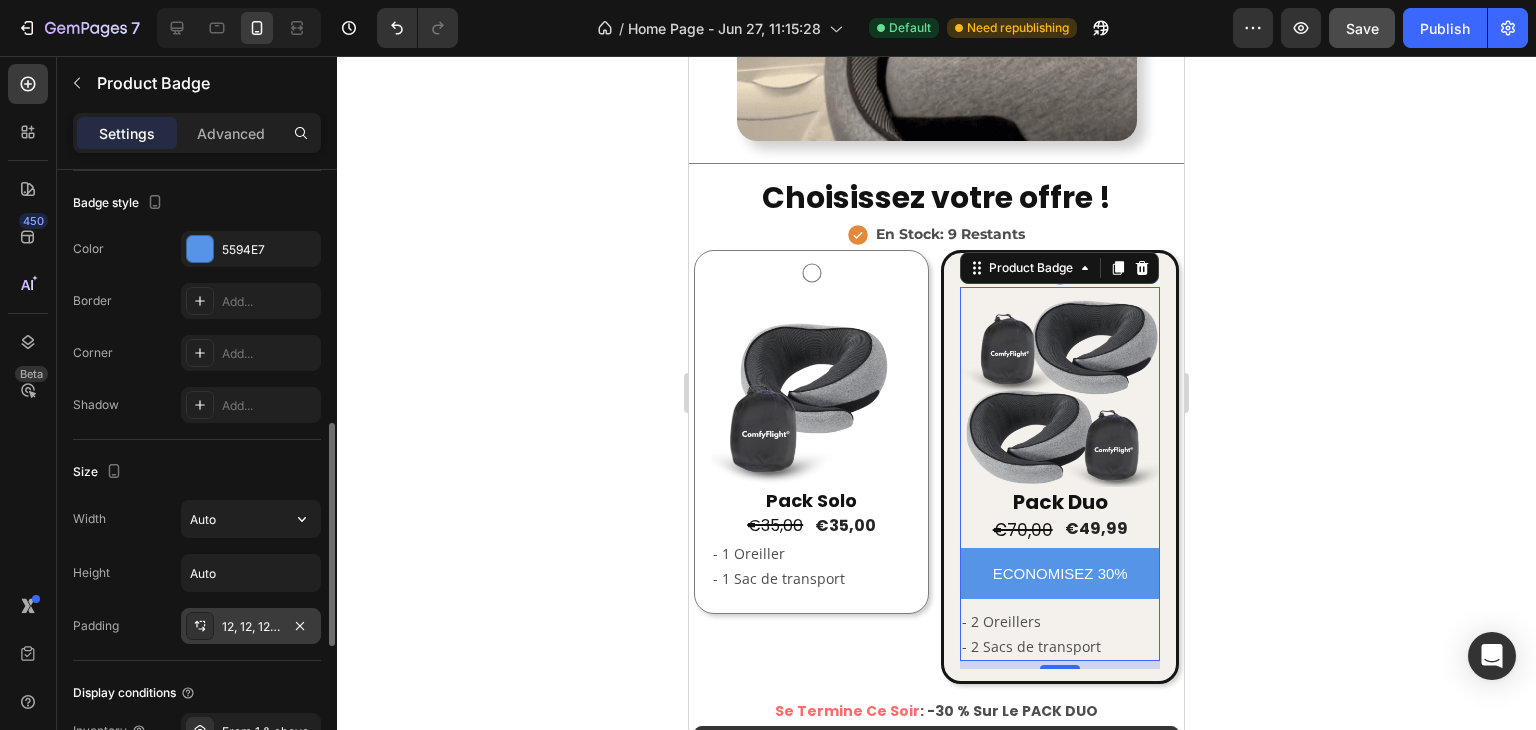 scroll, scrollTop: 1000, scrollLeft: 0, axis: vertical 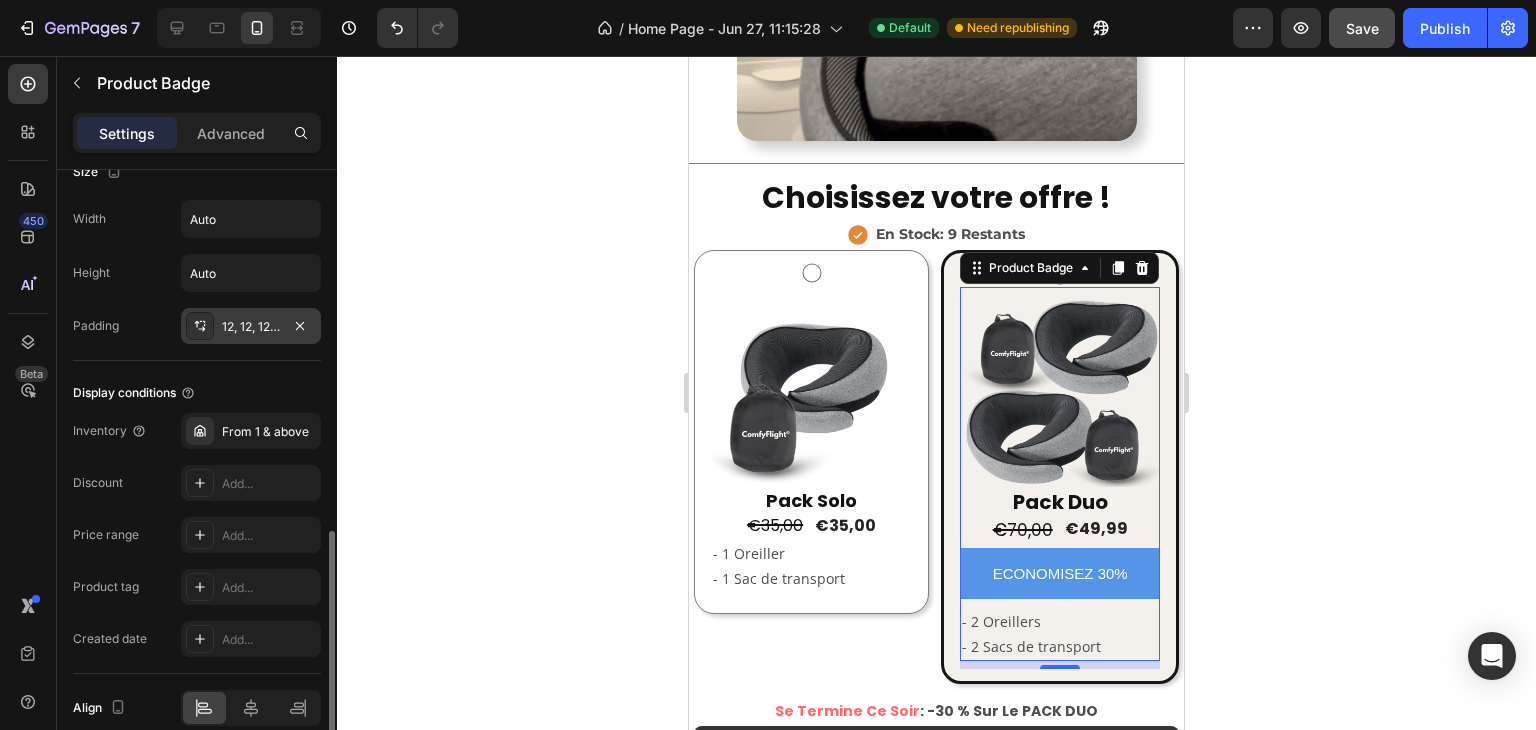 click on "12, 12, 12, 12" at bounding box center [251, 326] 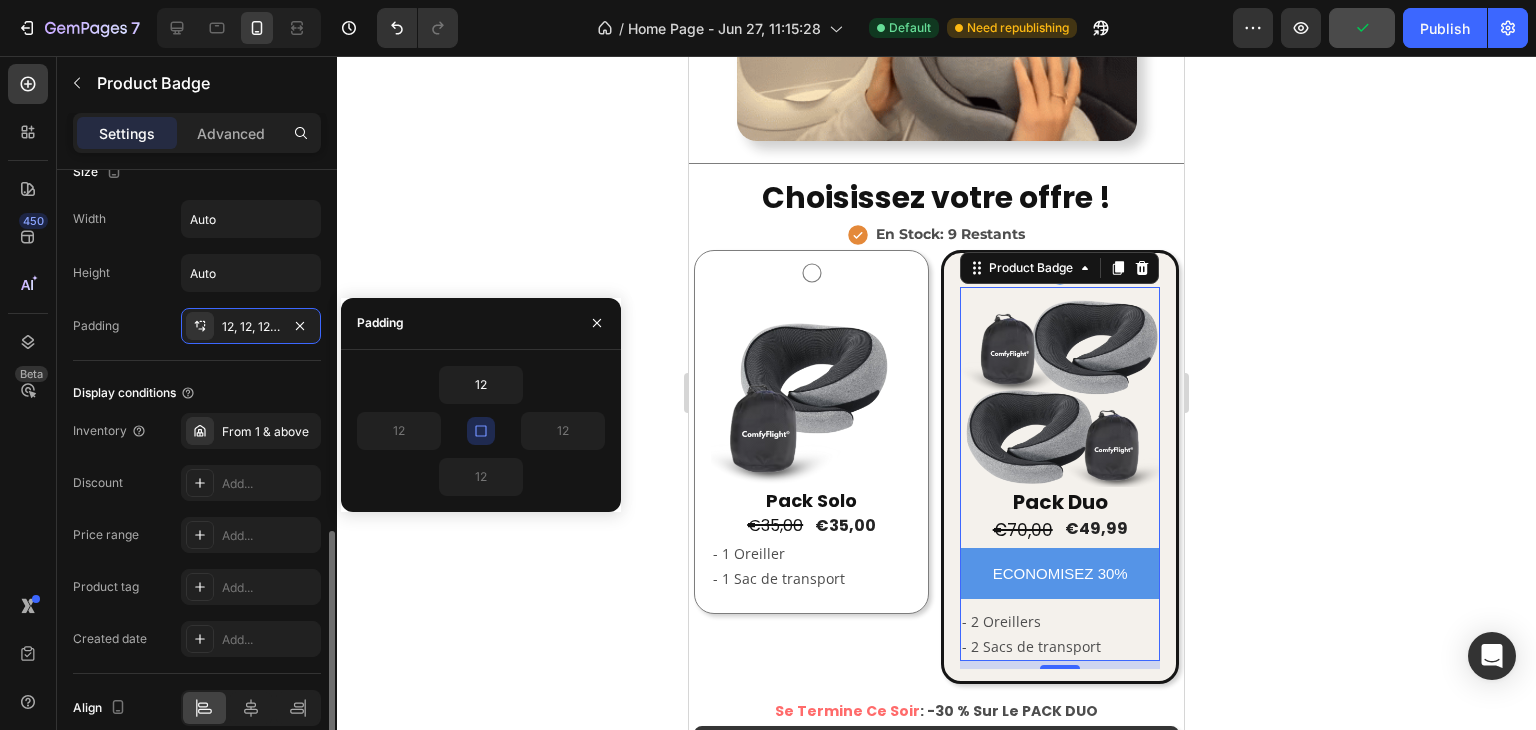 click on "Padding" at bounding box center (96, 326) 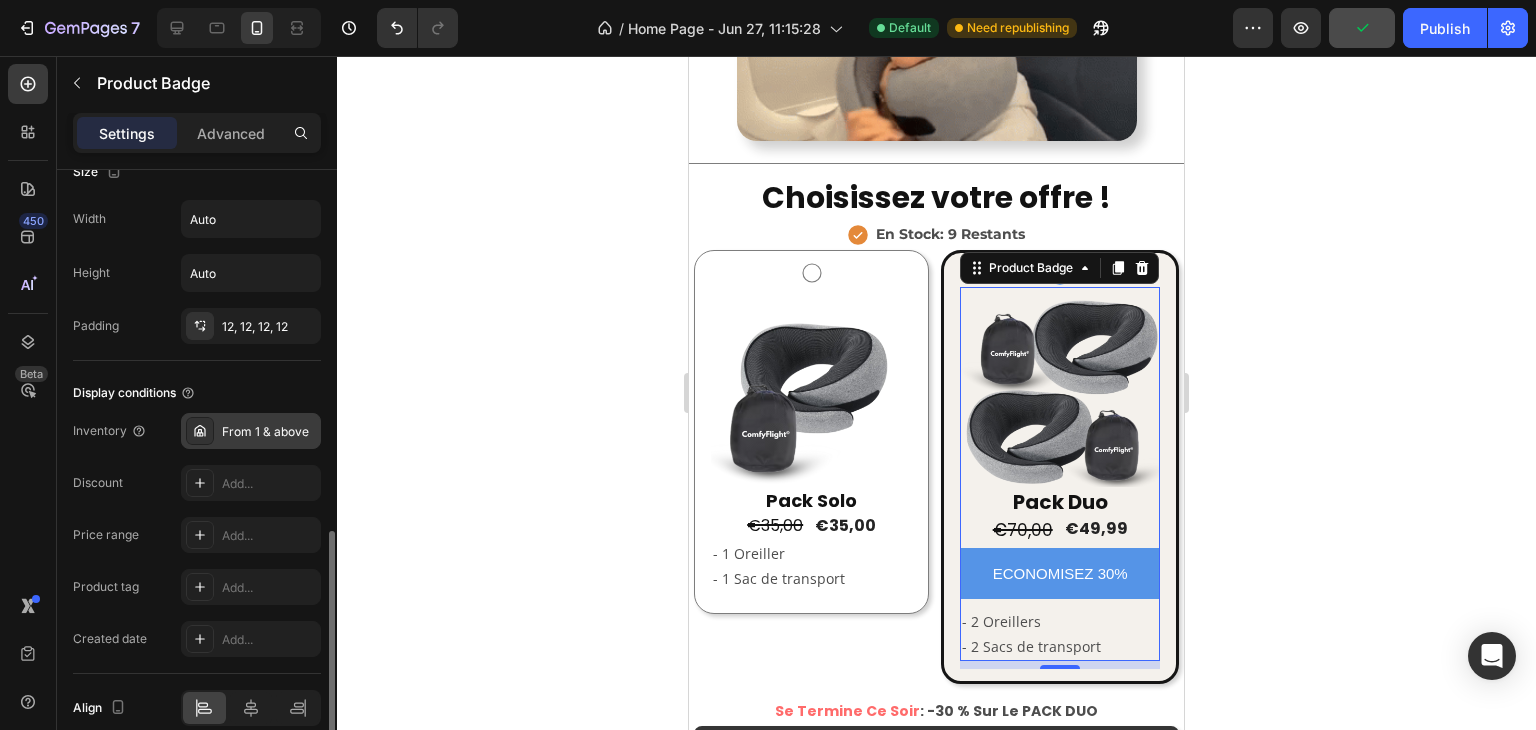 click on "From 1 & above" at bounding box center [251, 431] 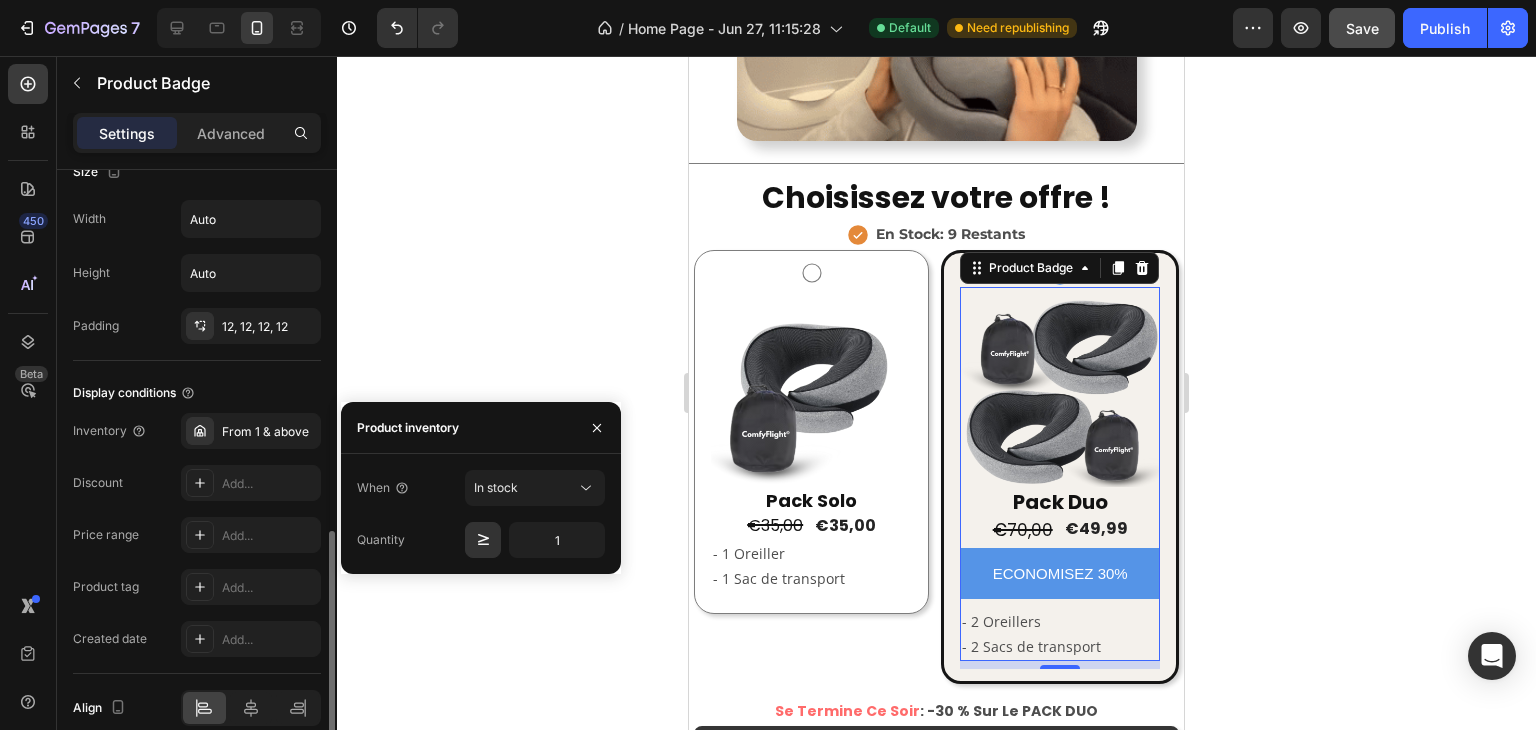 click on "Display conditions" at bounding box center (197, 393) 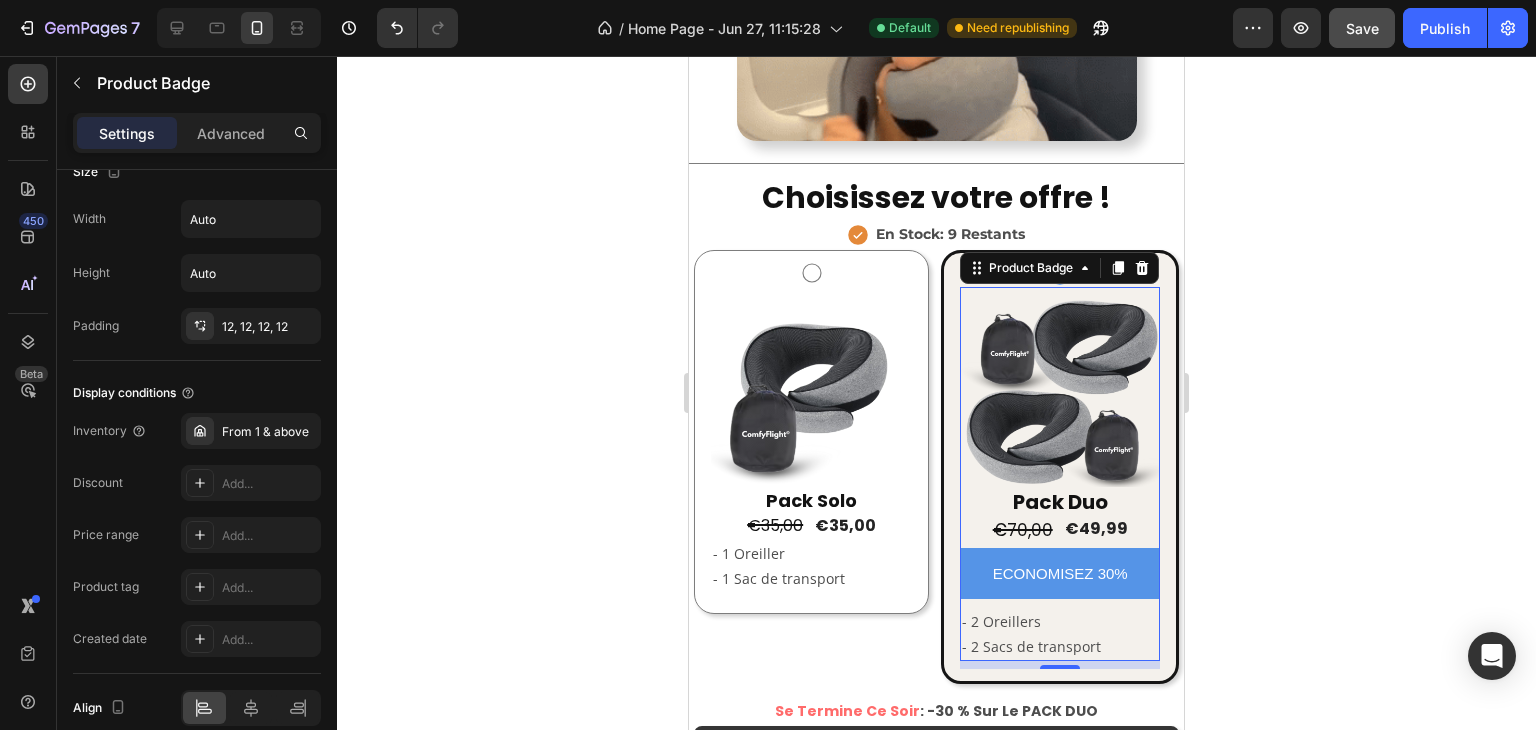 click 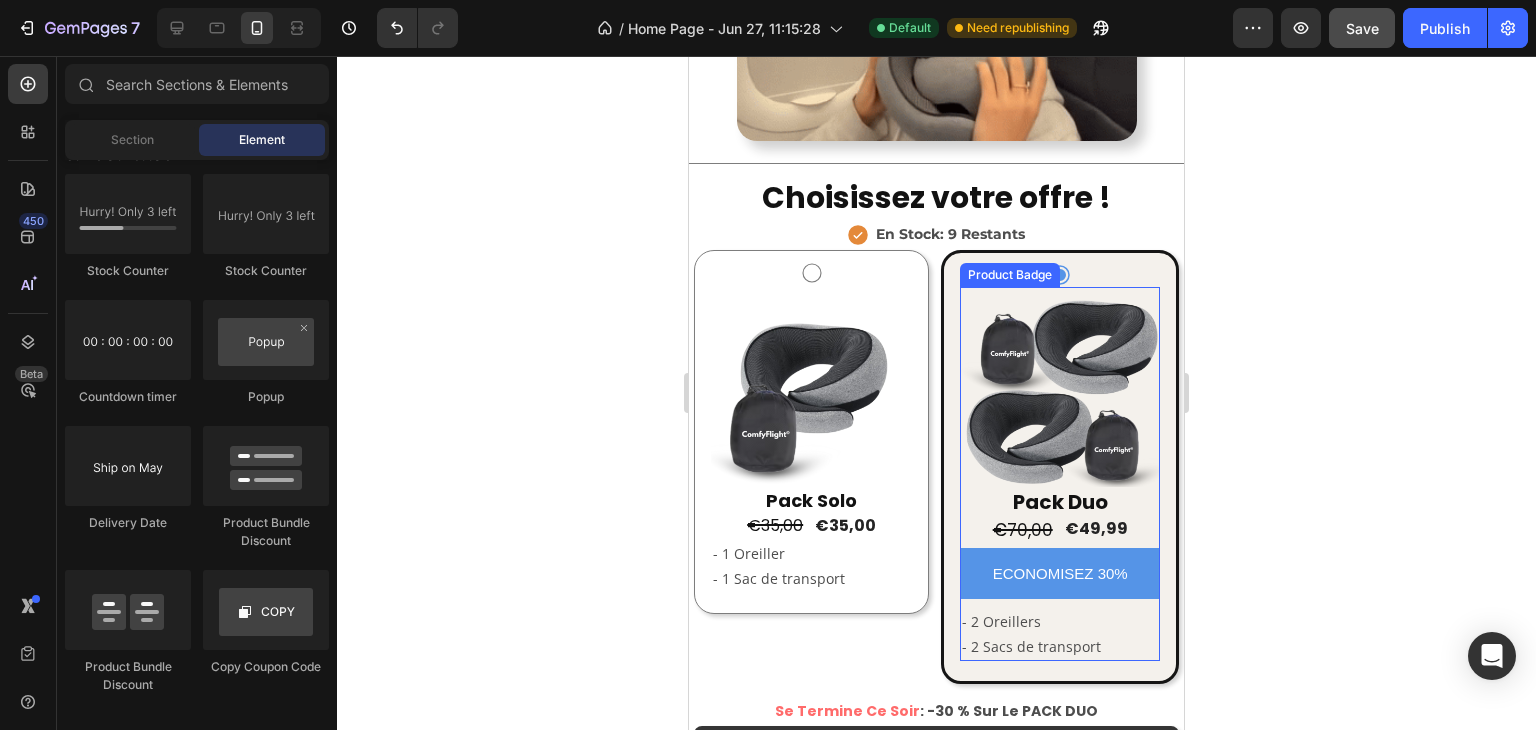 click on "ECONOMISEZ 30%" at bounding box center [1060, 573] 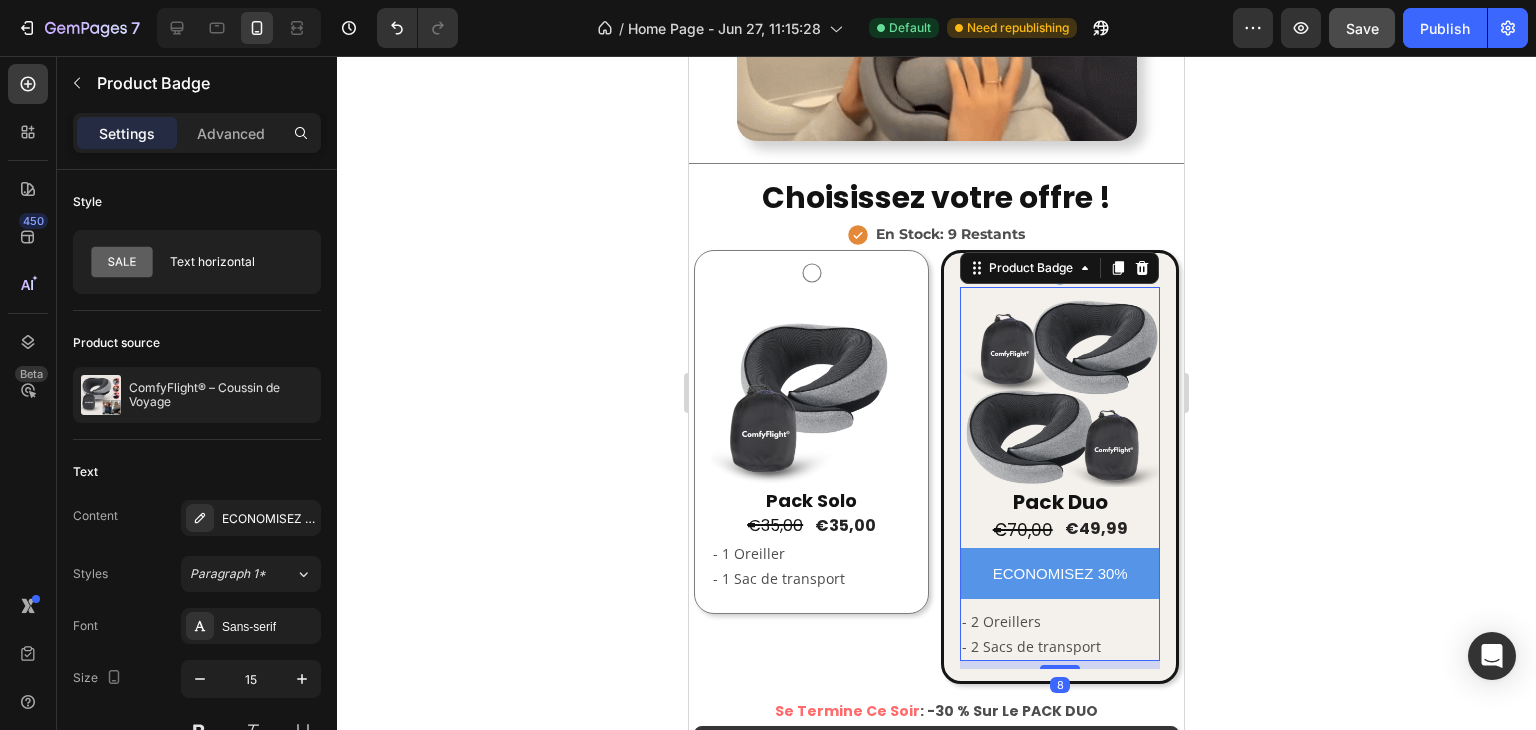 click on "ECONOMISEZ 30%" at bounding box center (1060, 573) 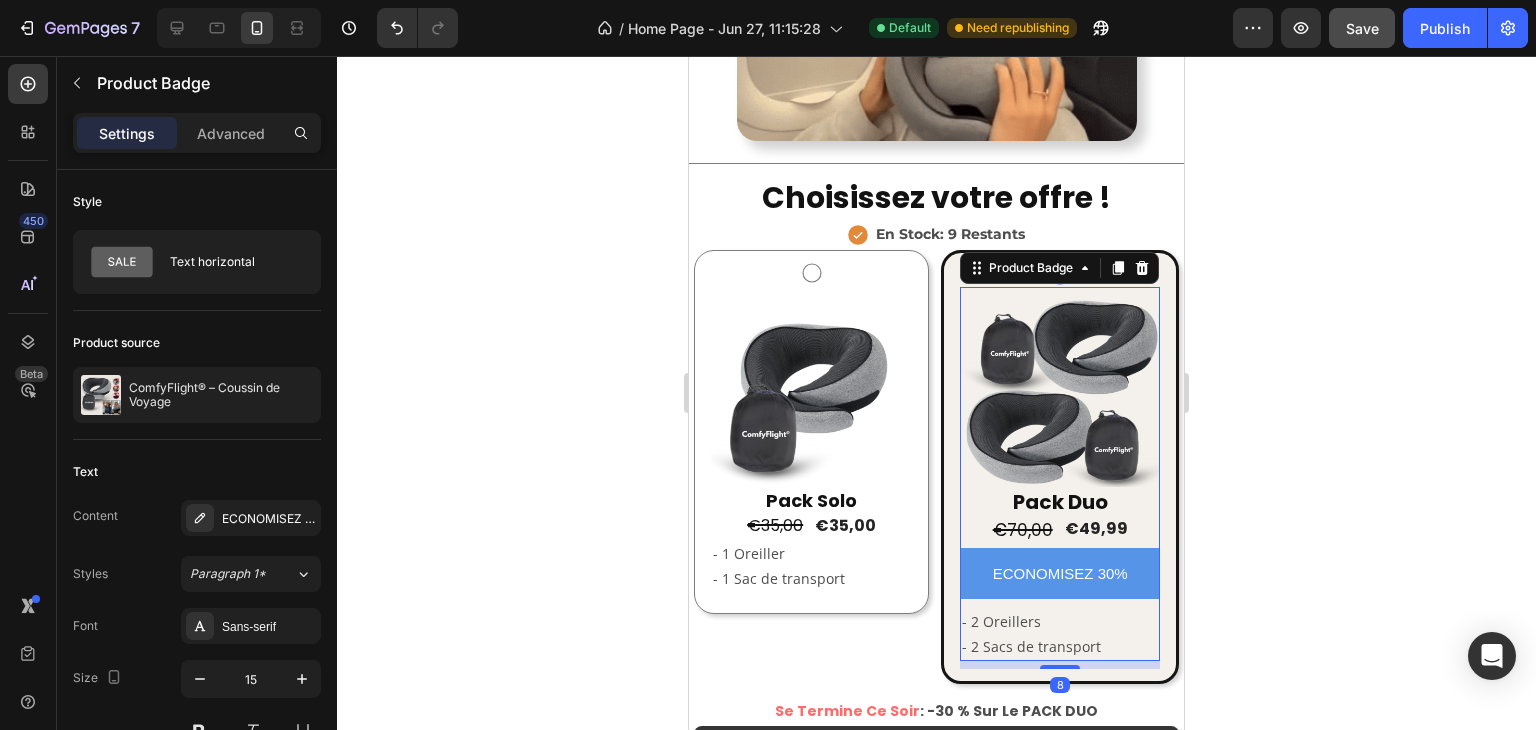 click on "ECONOMISEZ 30%" at bounding box center (1060, 573) 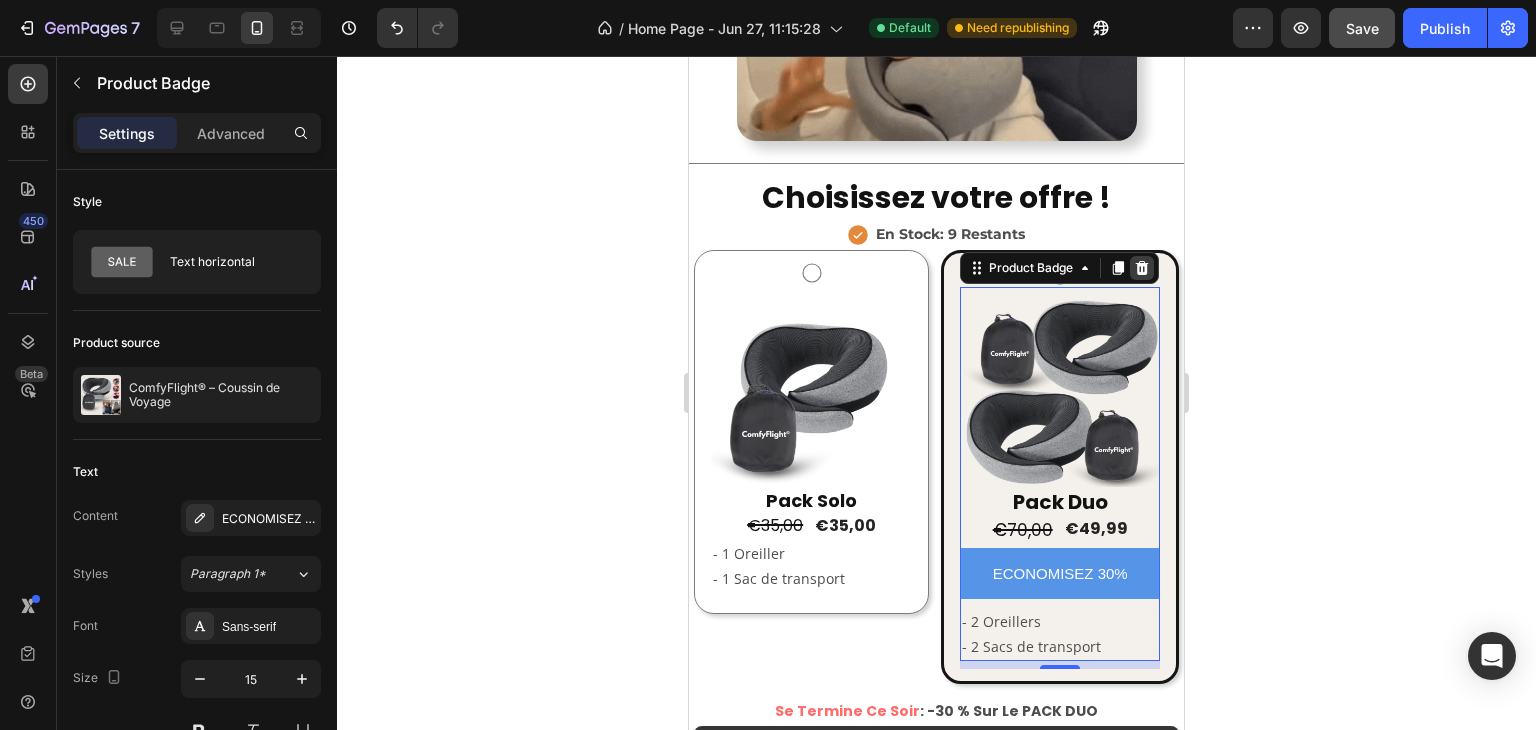click 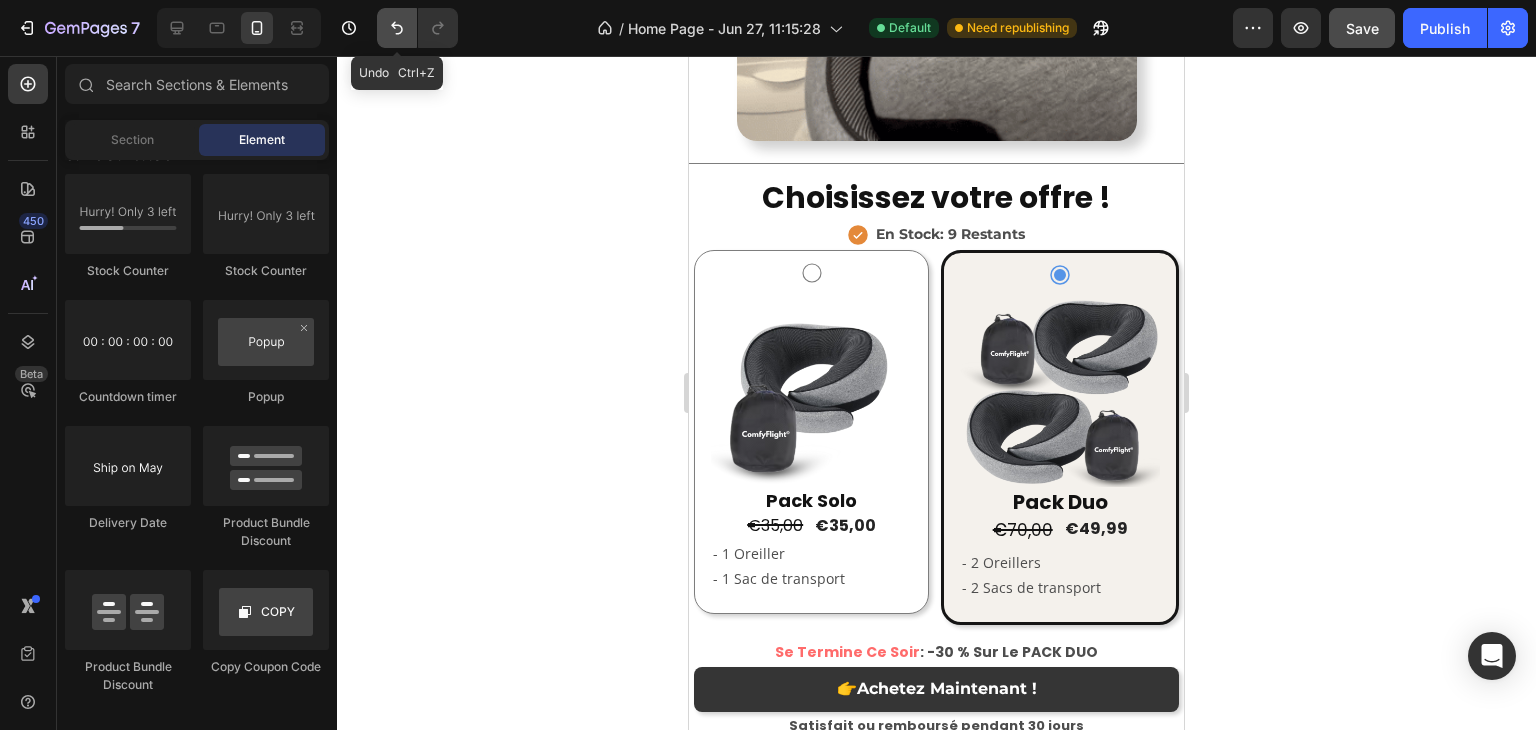 click 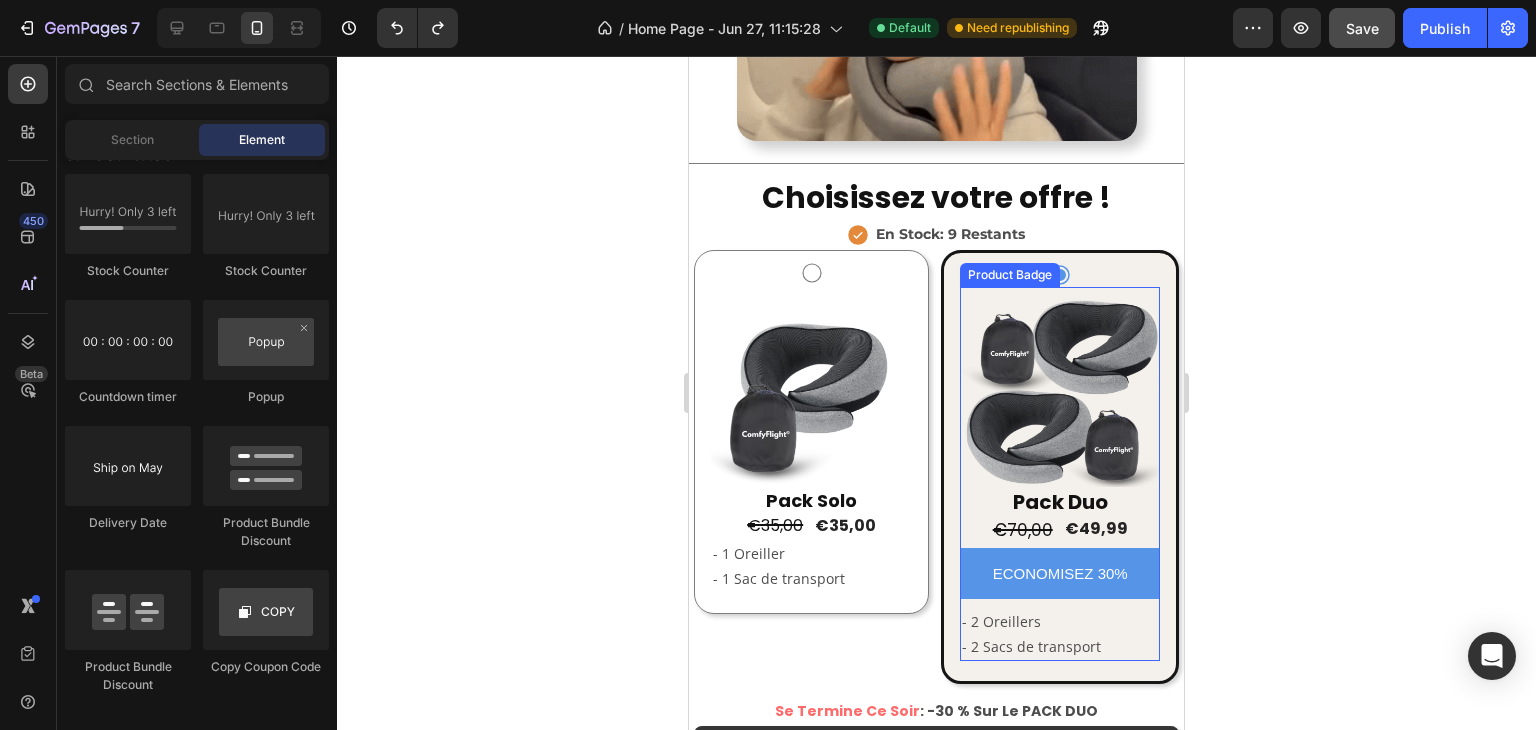 click on "ECONOMISEZ 30%" at bounding box center [1060, 573] 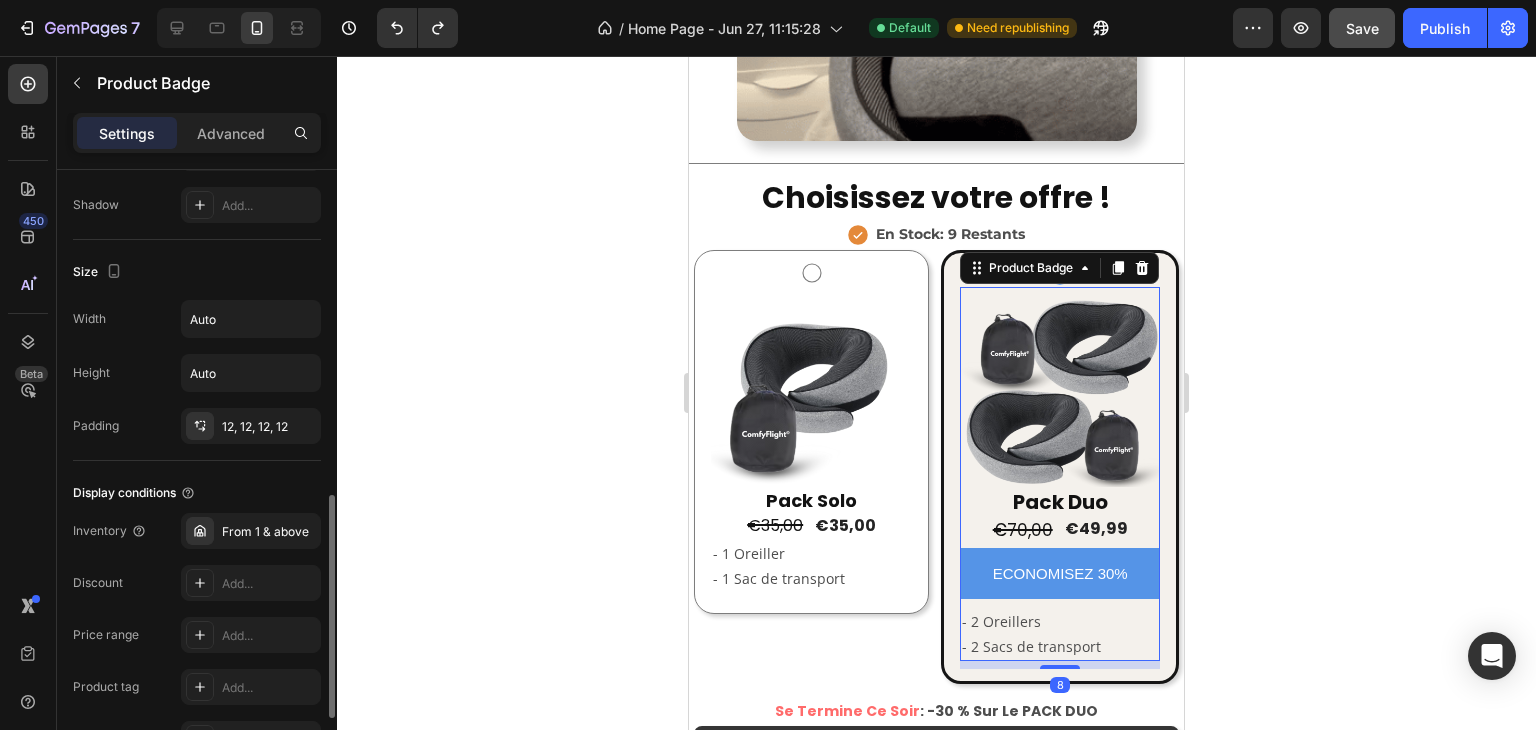 scroll, scrollTop: 1089, scrollLeft: 0, axis: vertical 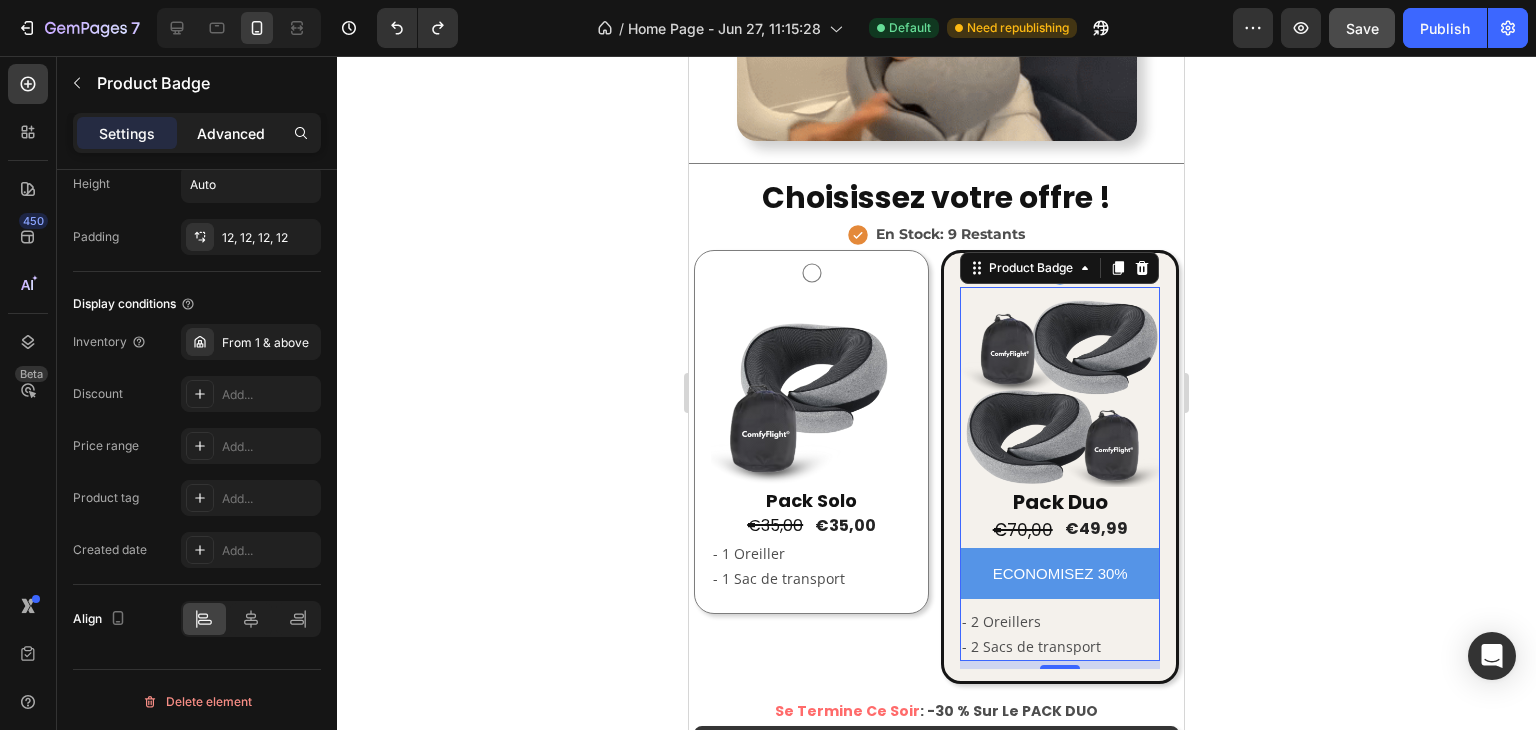 click on "Advanced" at bounding box center (231, 133) 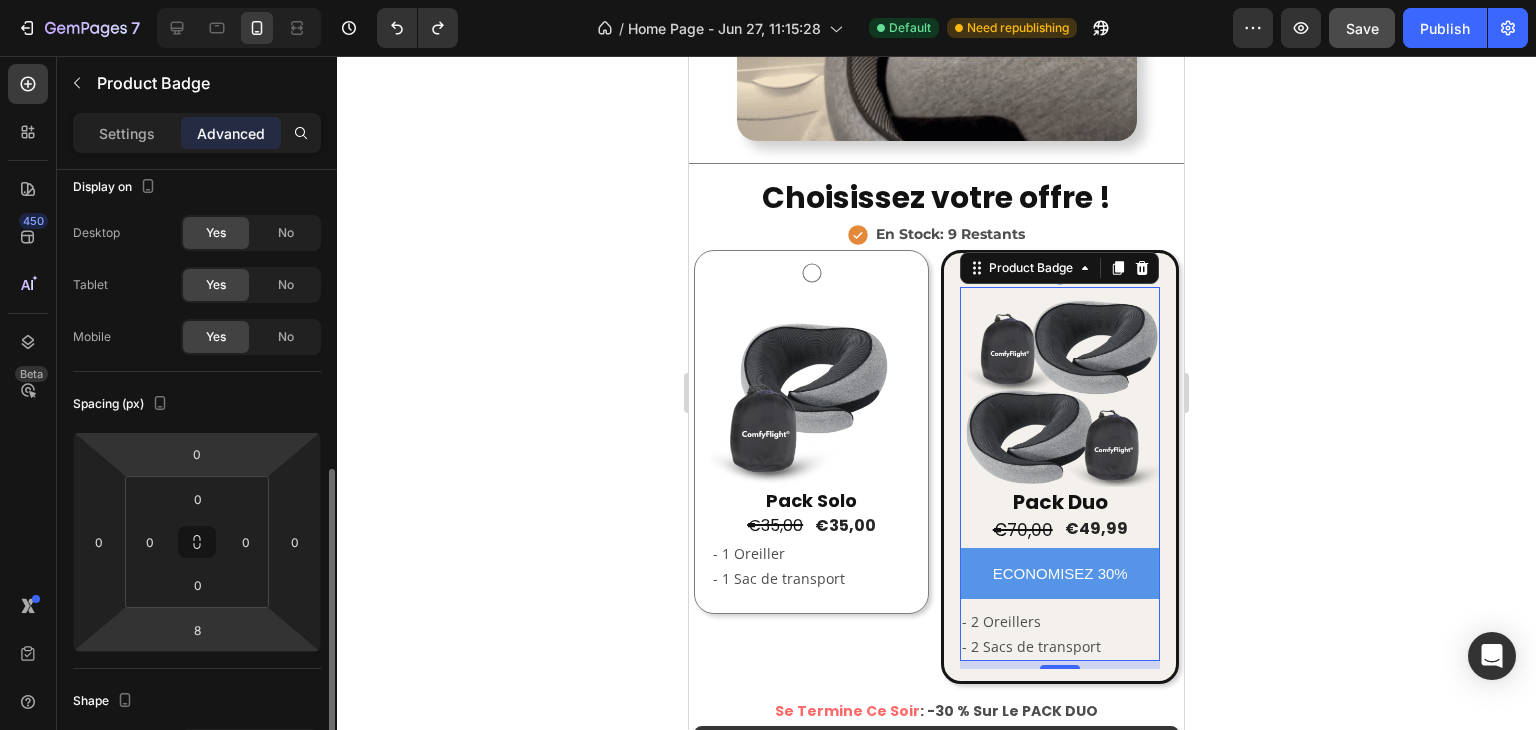 scroll, scrollTop: 0, scrollLeft: 0, axis: both 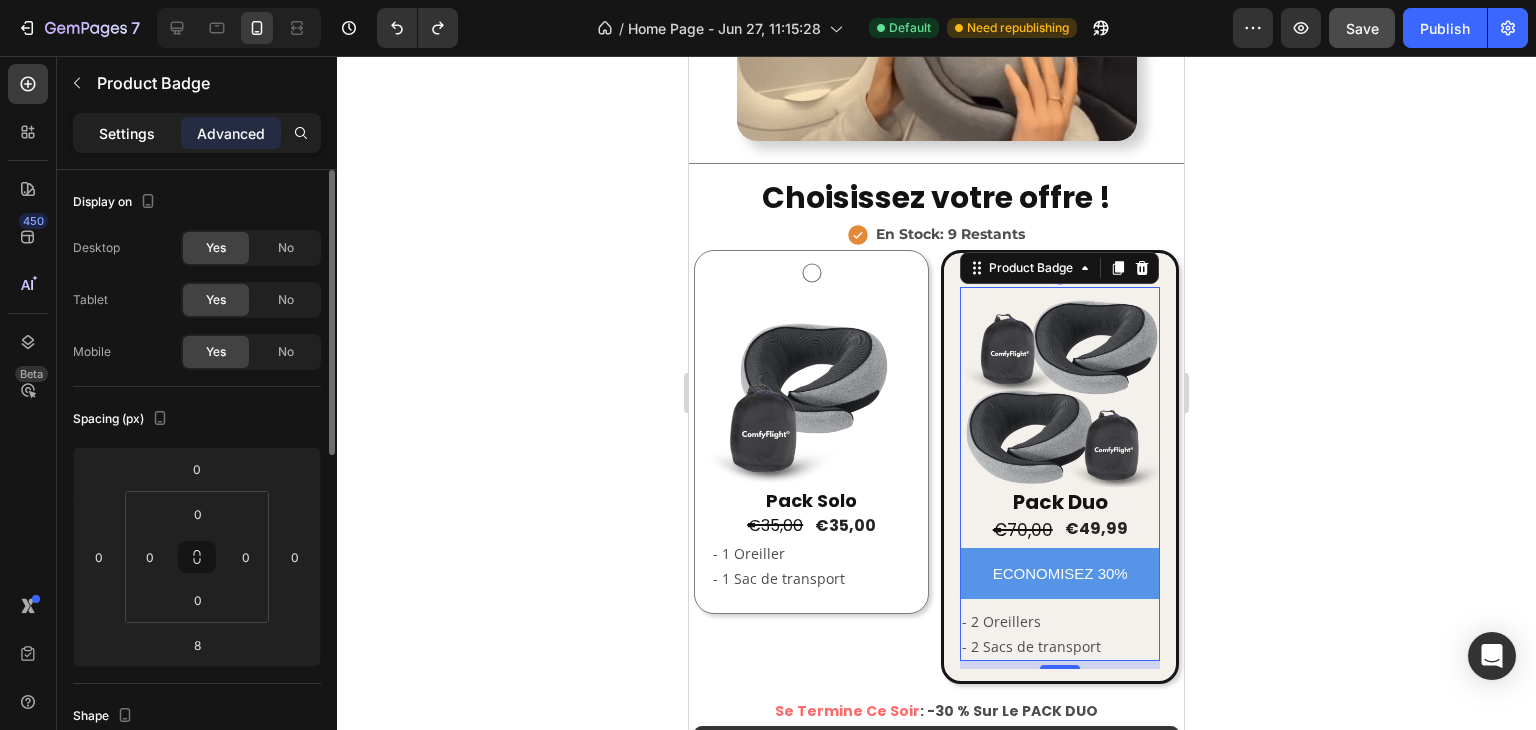 click on "Settings" at bounding box center (127, 133) 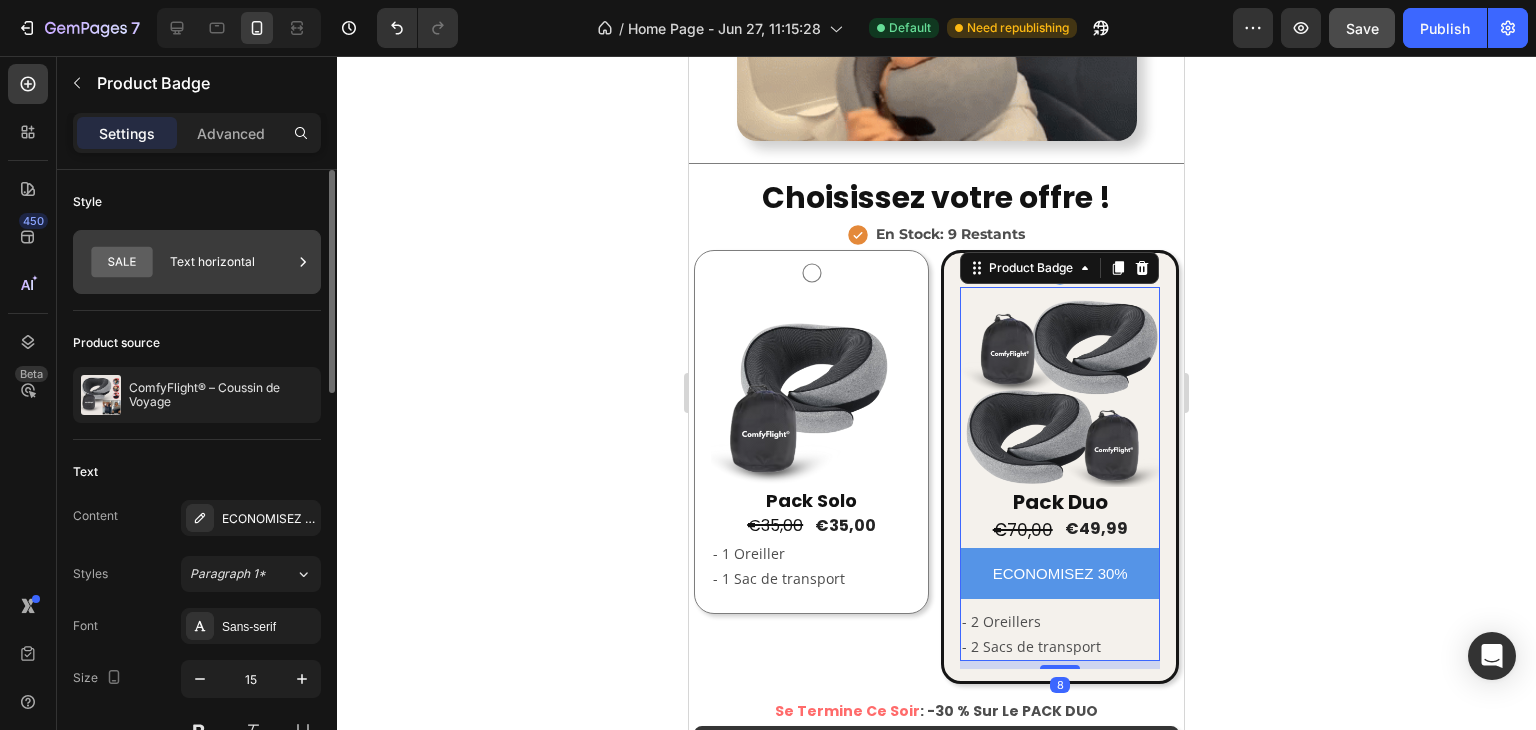 click on "Text horizontal" at bounding box center [231, 262] 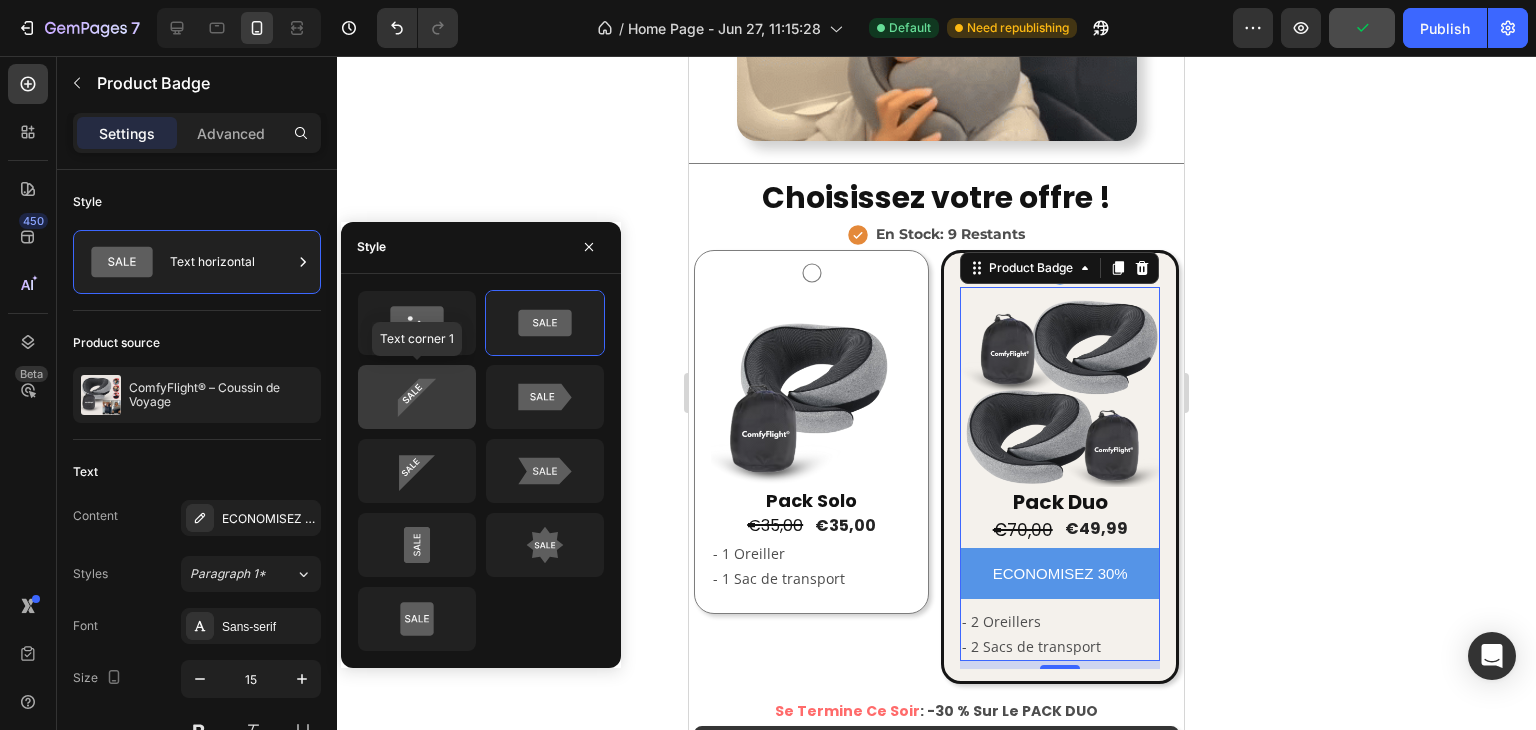click 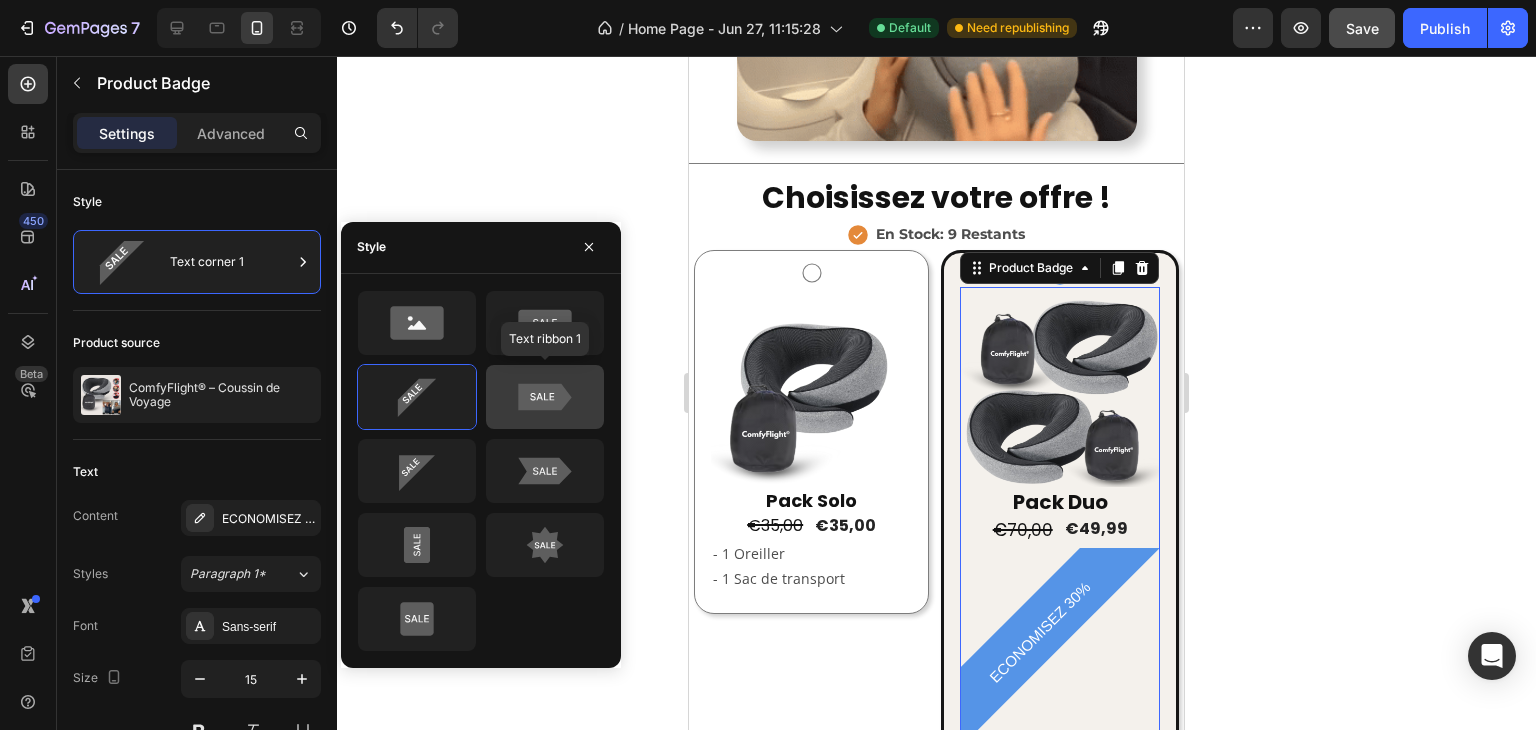 click 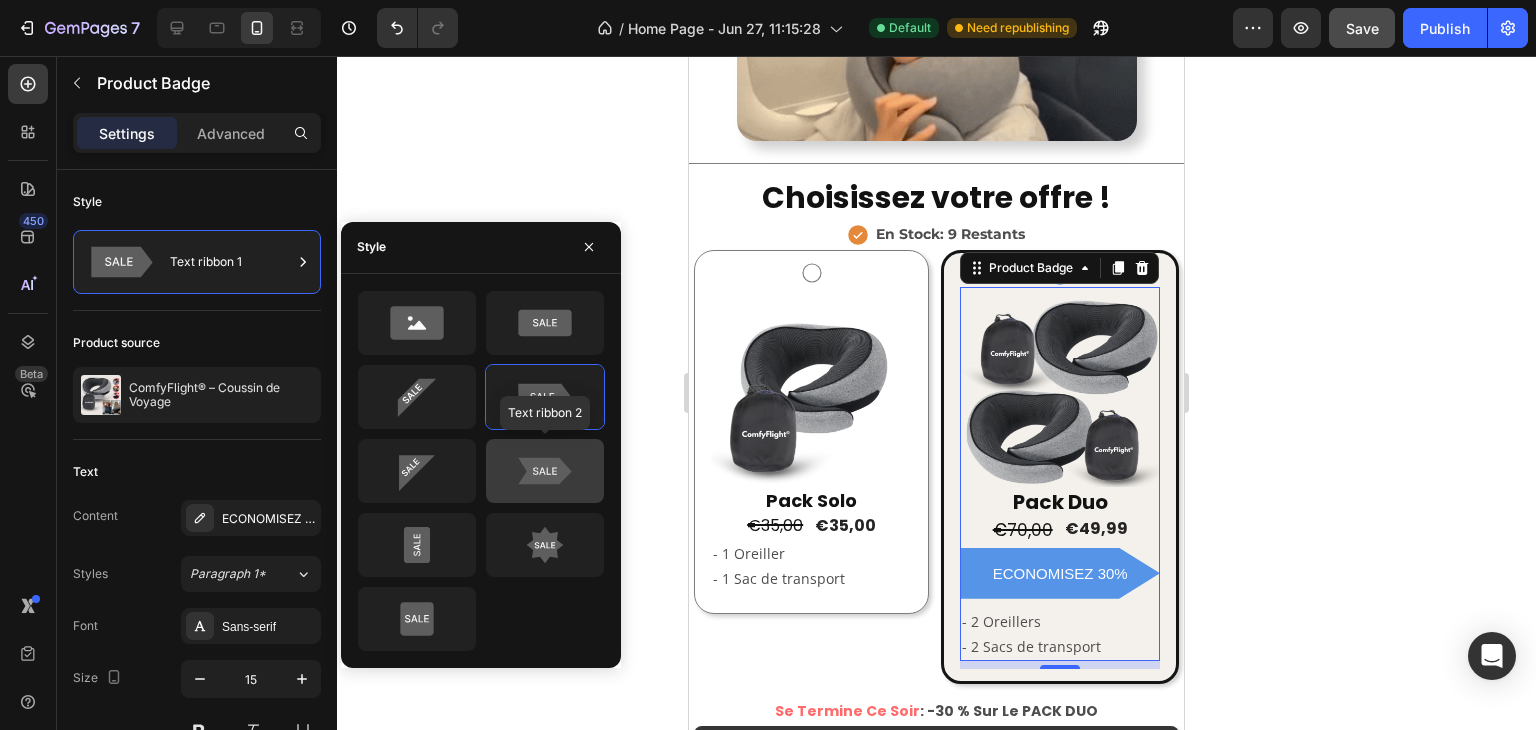 click 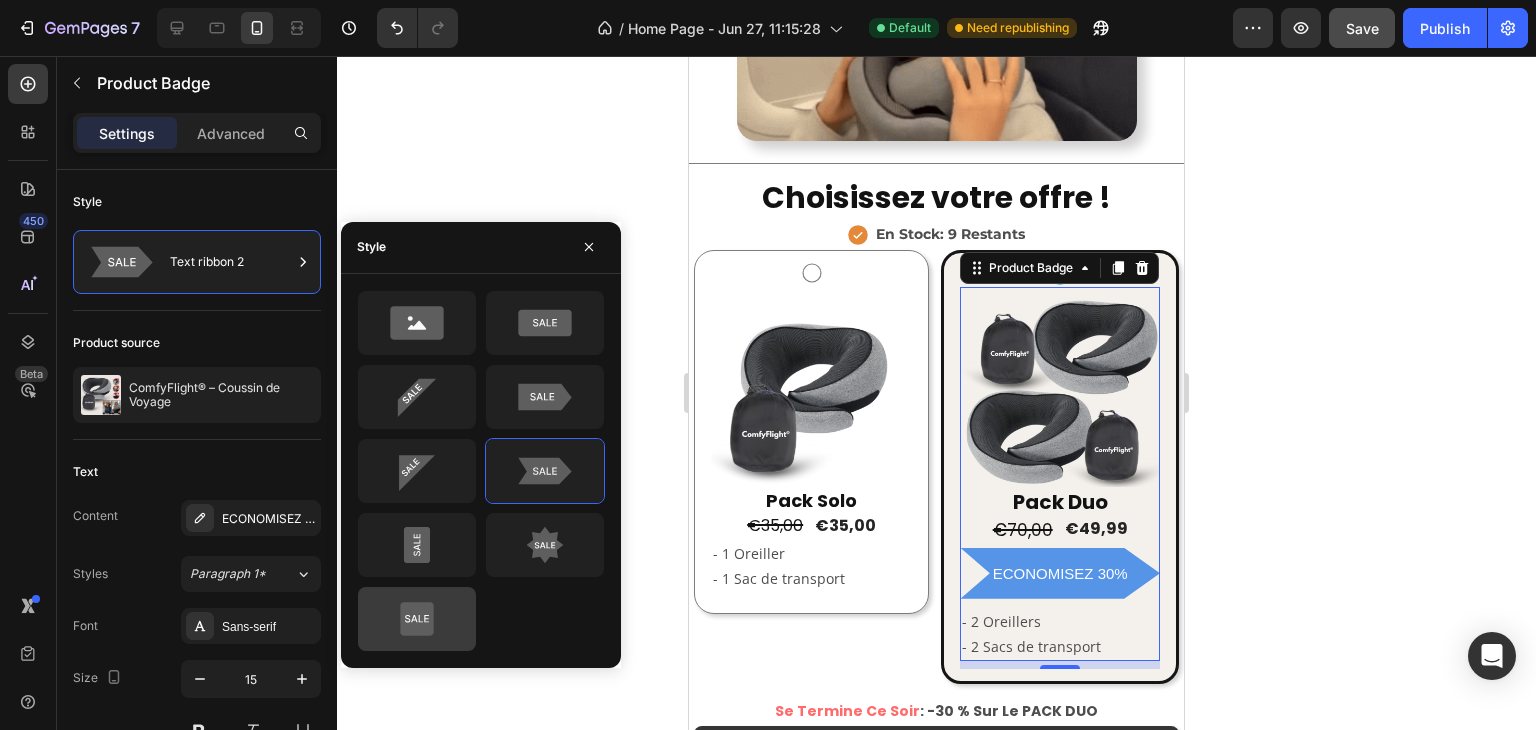 click 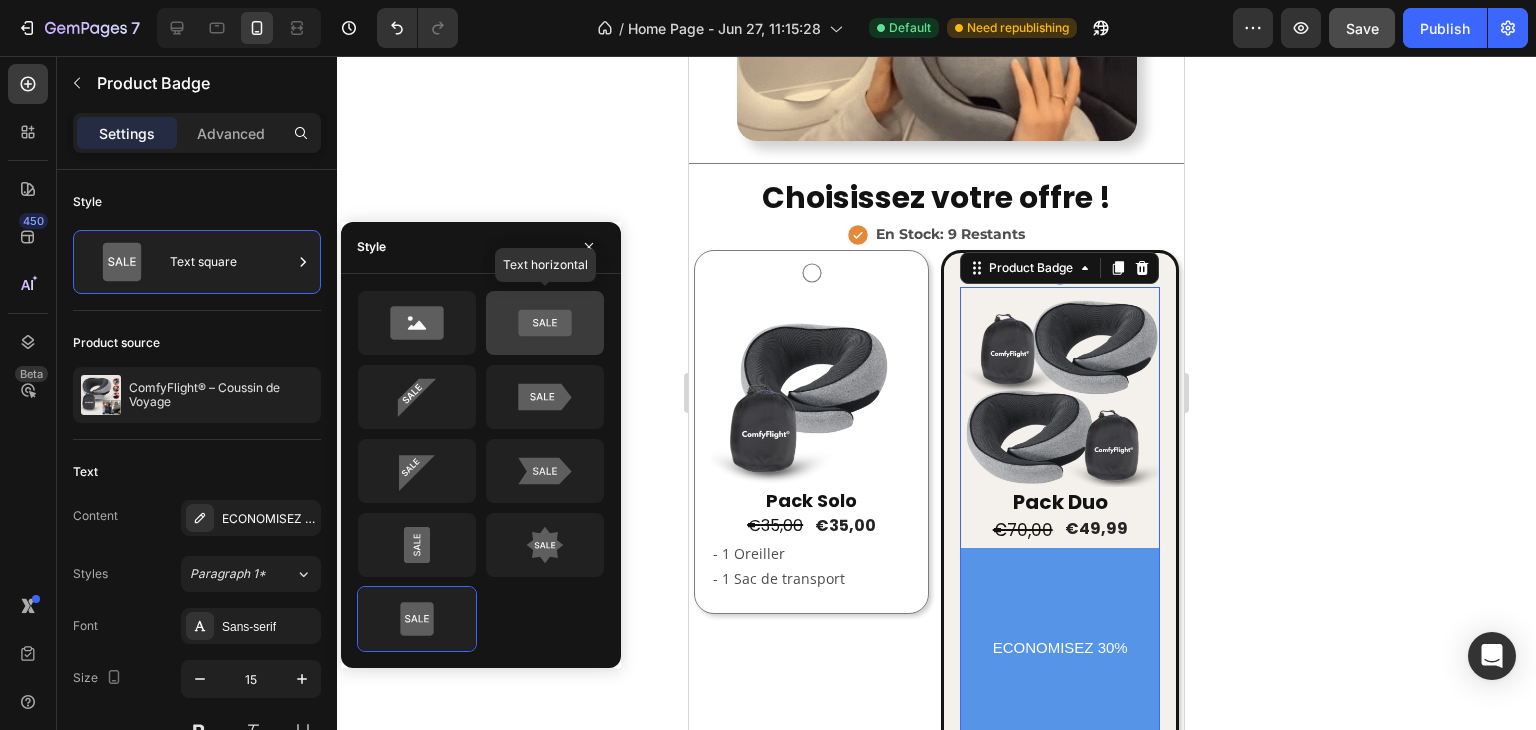 click 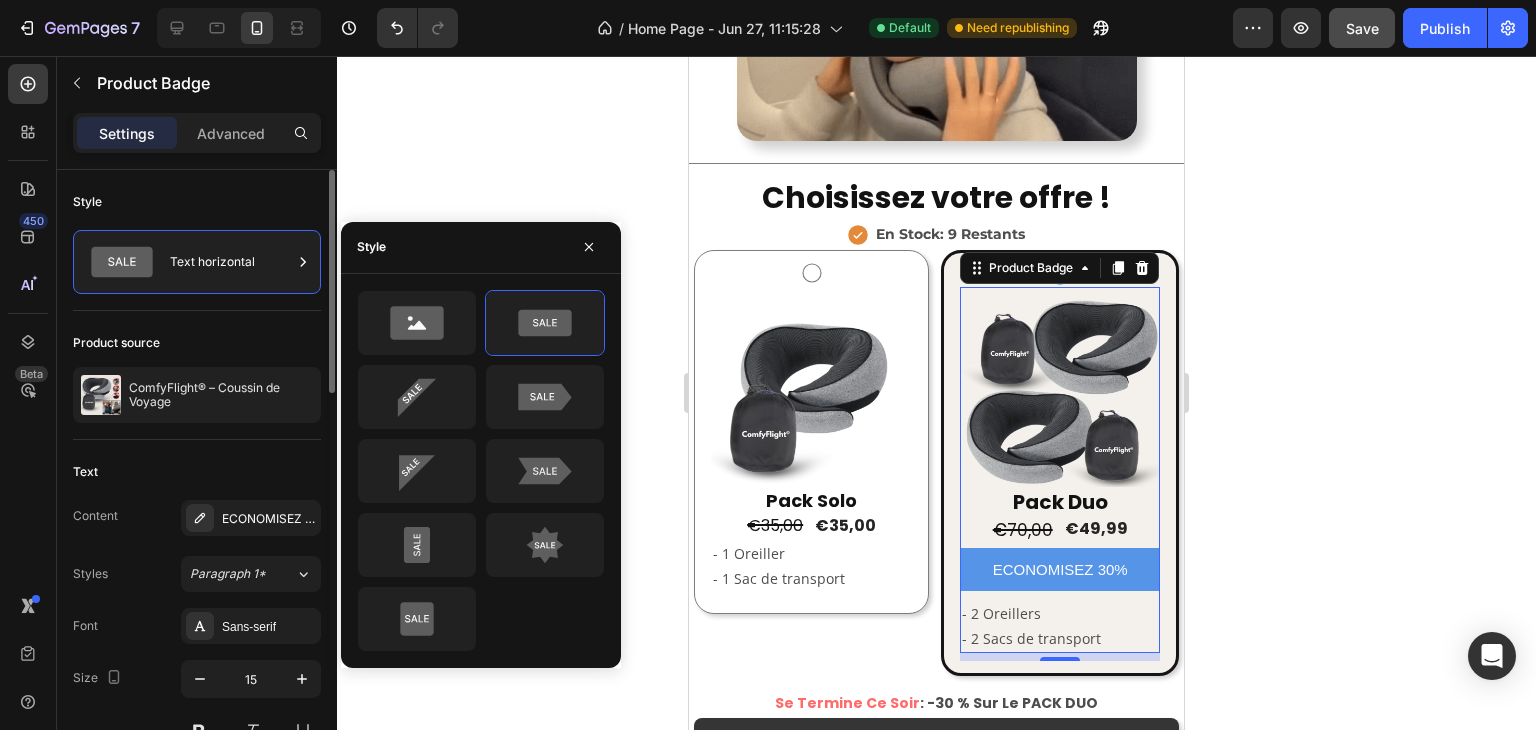 click on "Style" at bounding box center (197, 202) 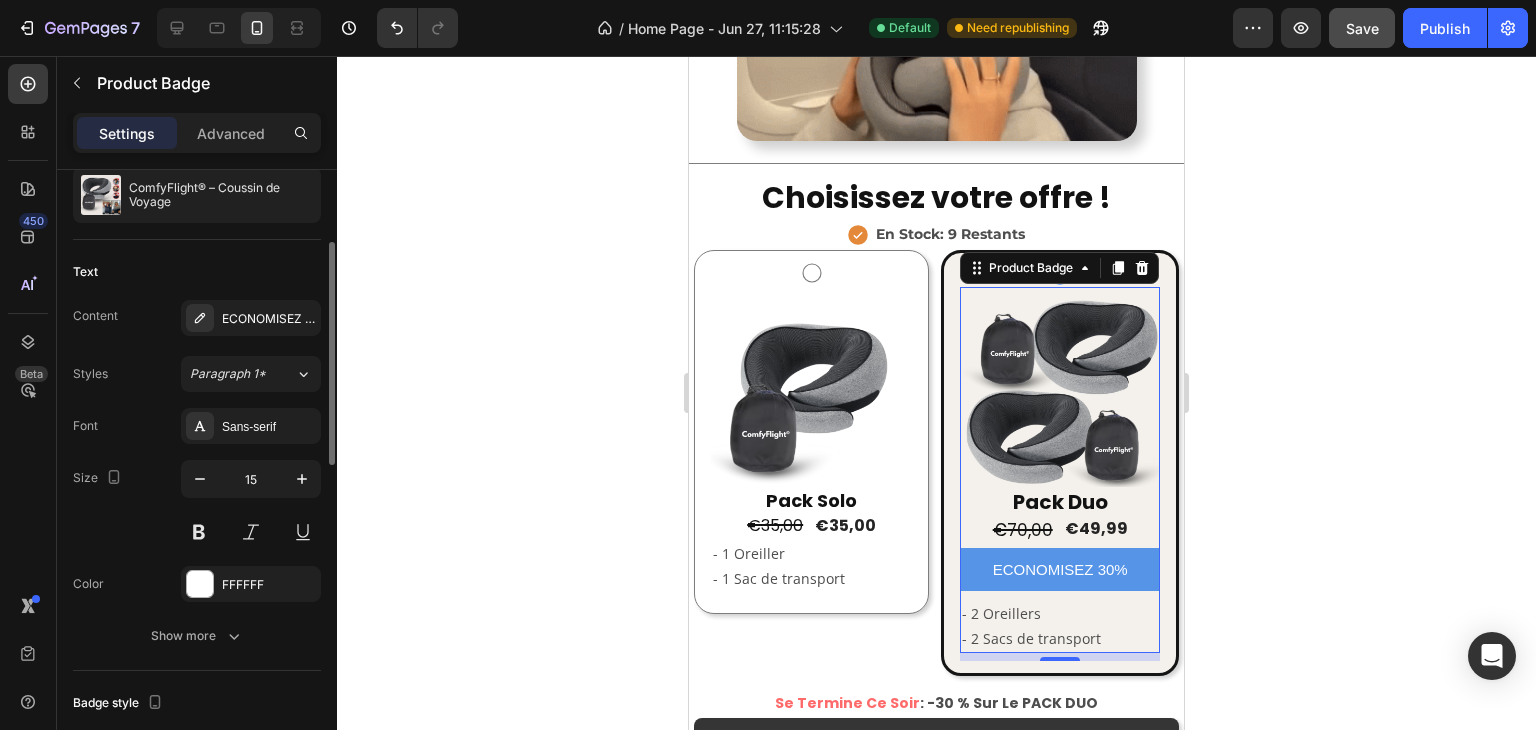 scroll, scrollTop: 300, scrollLeft: 0, axis: vertical 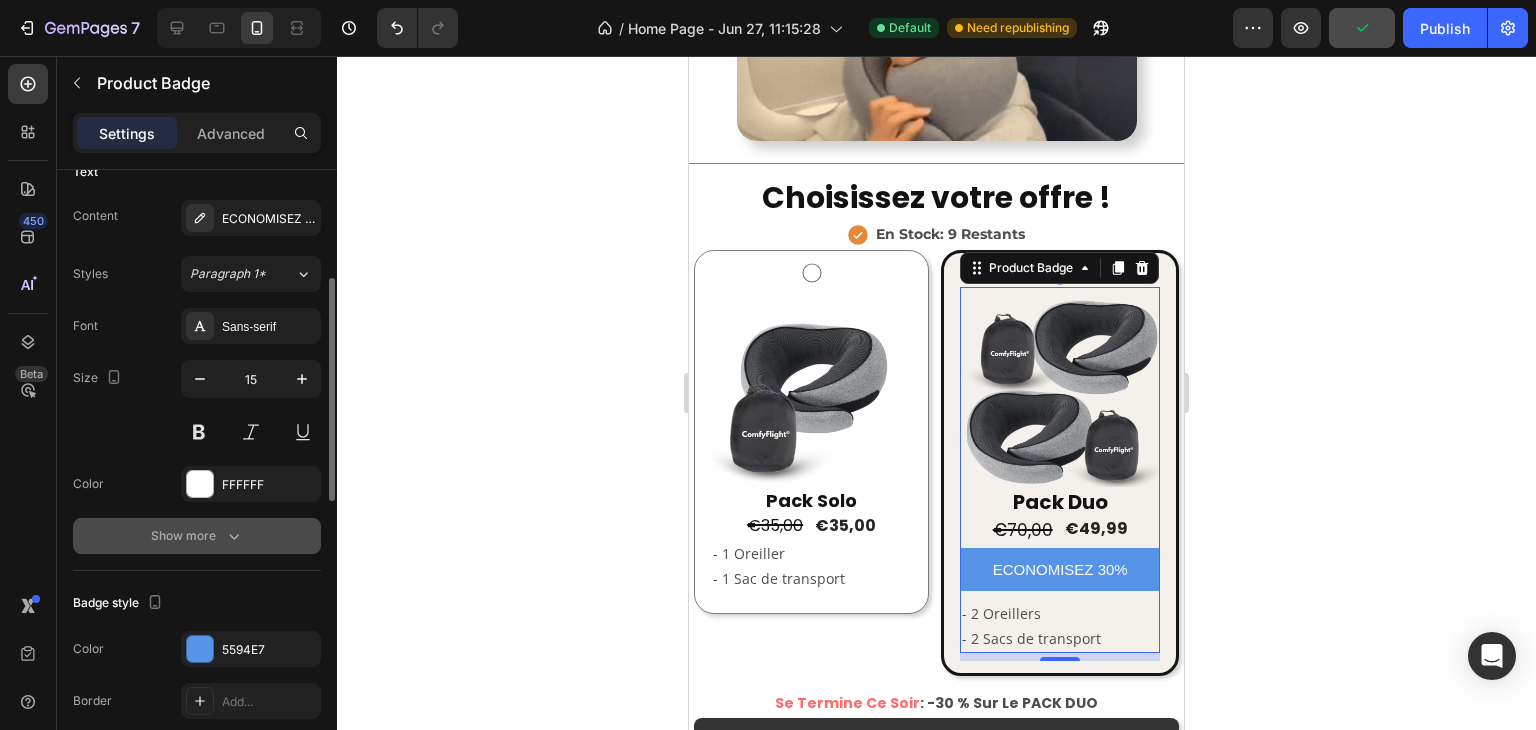 click on "Show more" at bounding box center (197, 536) 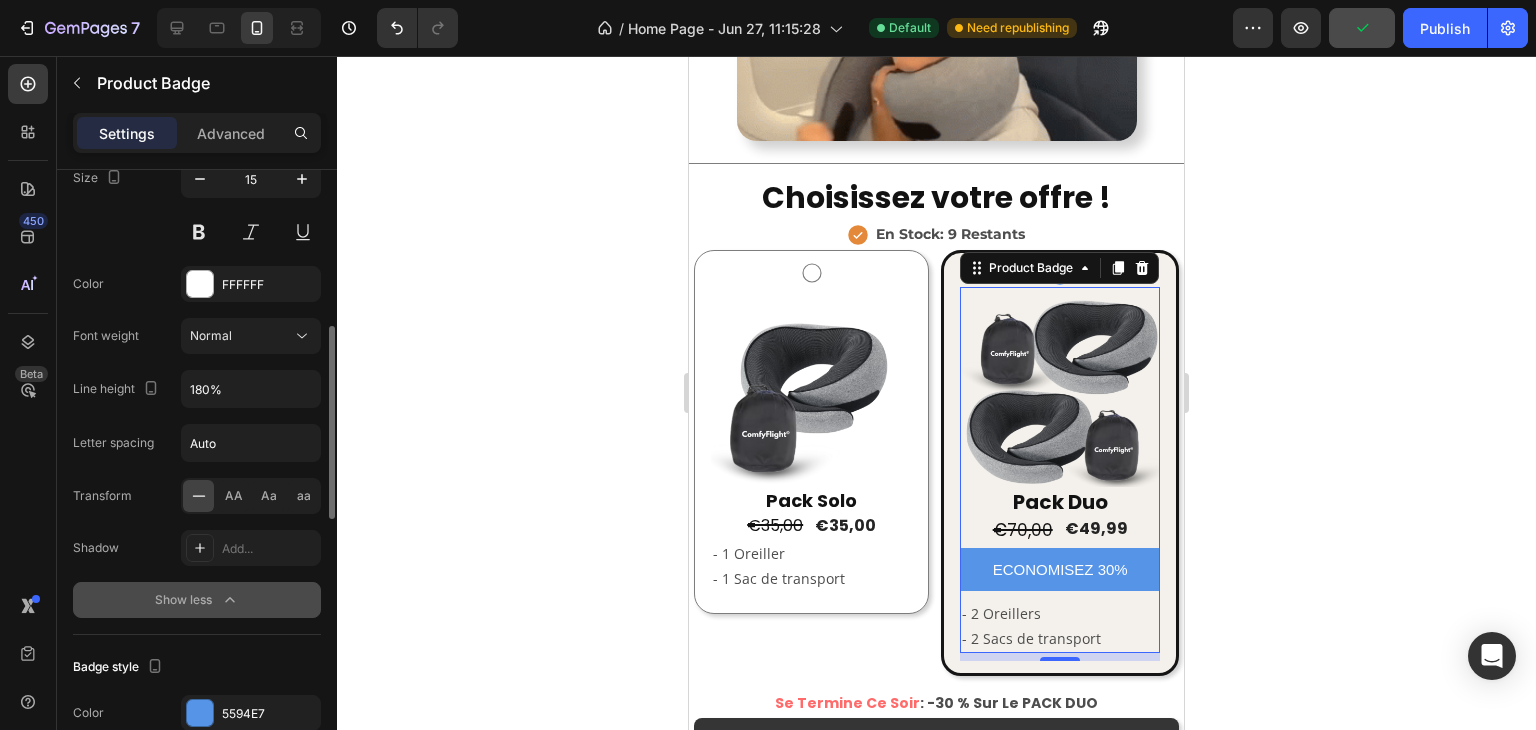 click on "Show less" at bounding box center [197, 600] 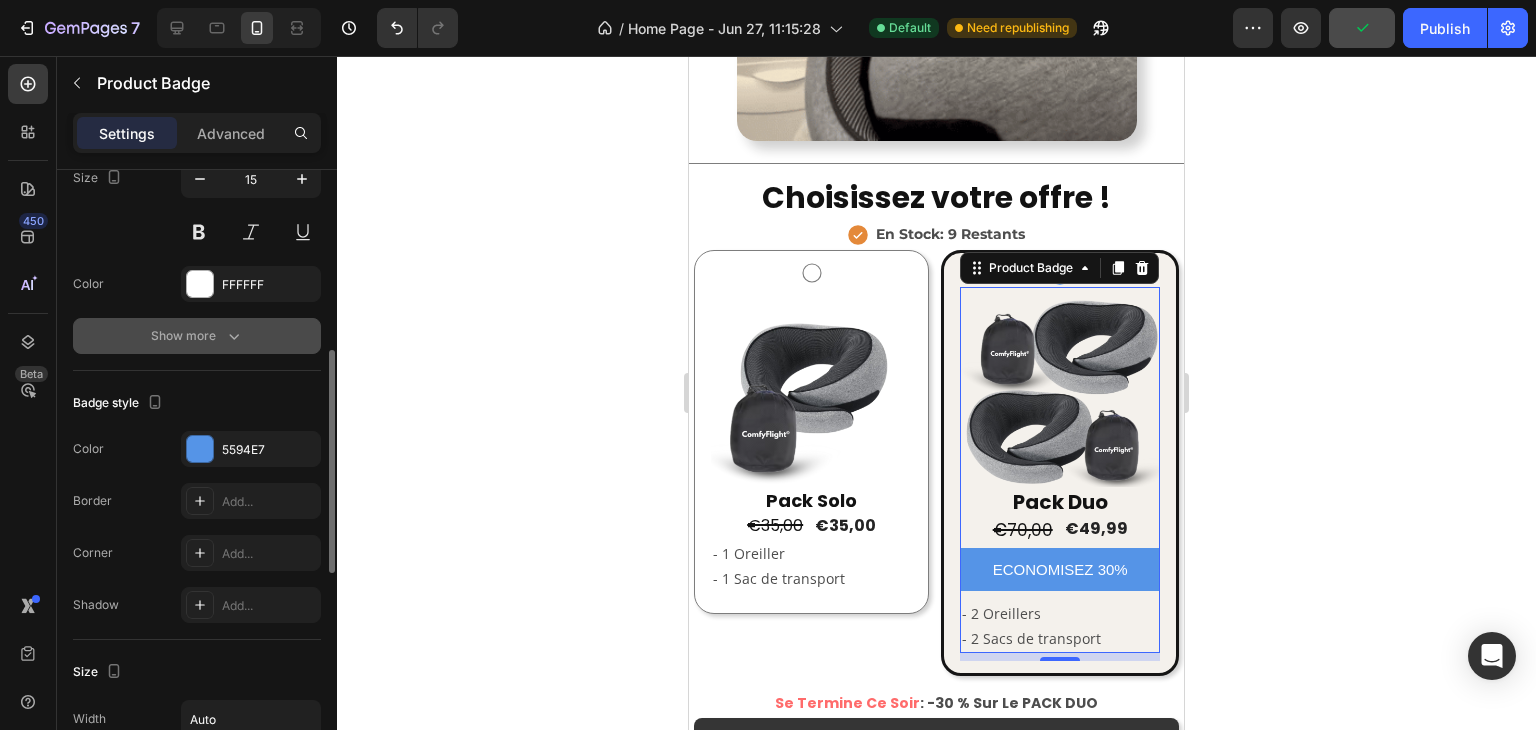 scroll, scrollTop: 700, scrollLeft: 0, axis: vertical 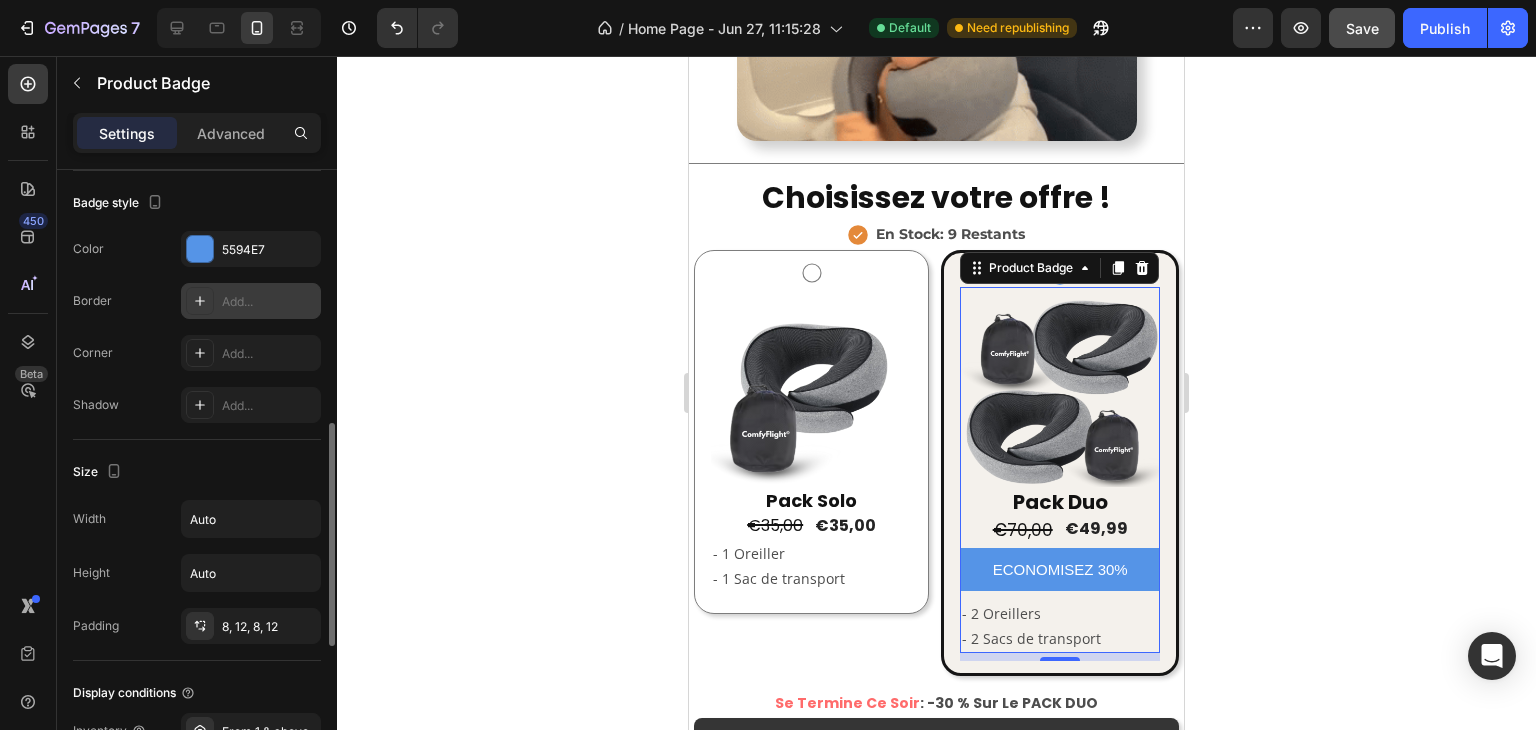 click 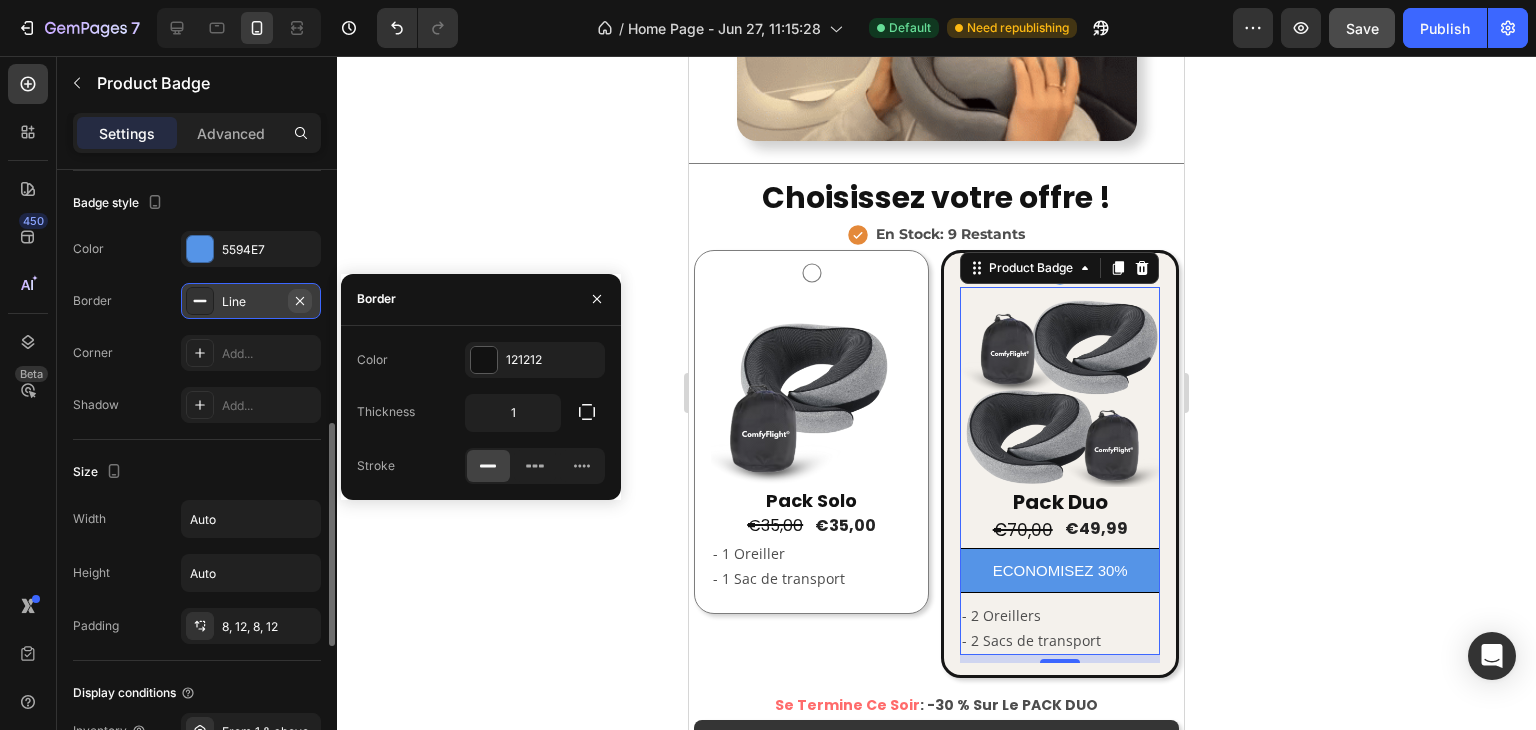 click 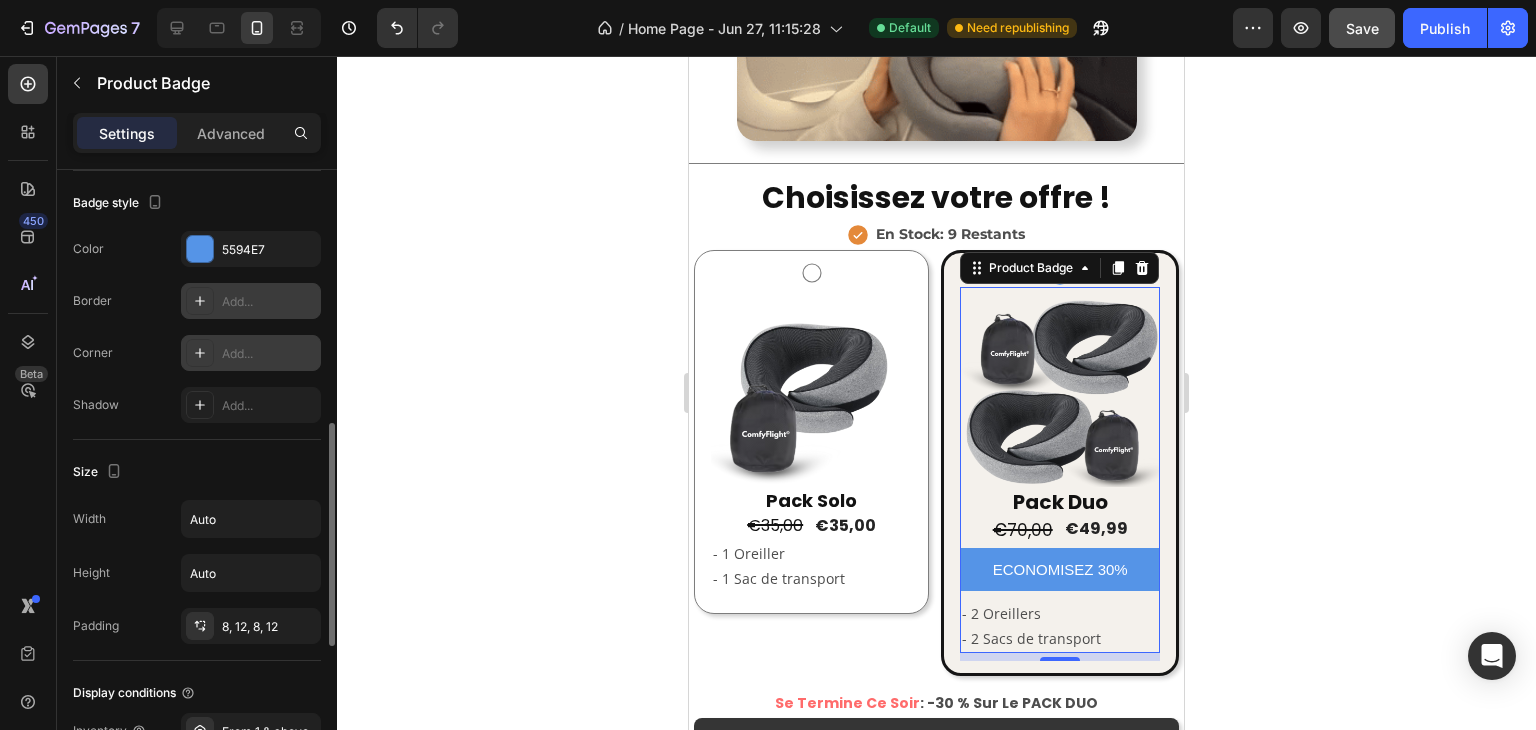 click 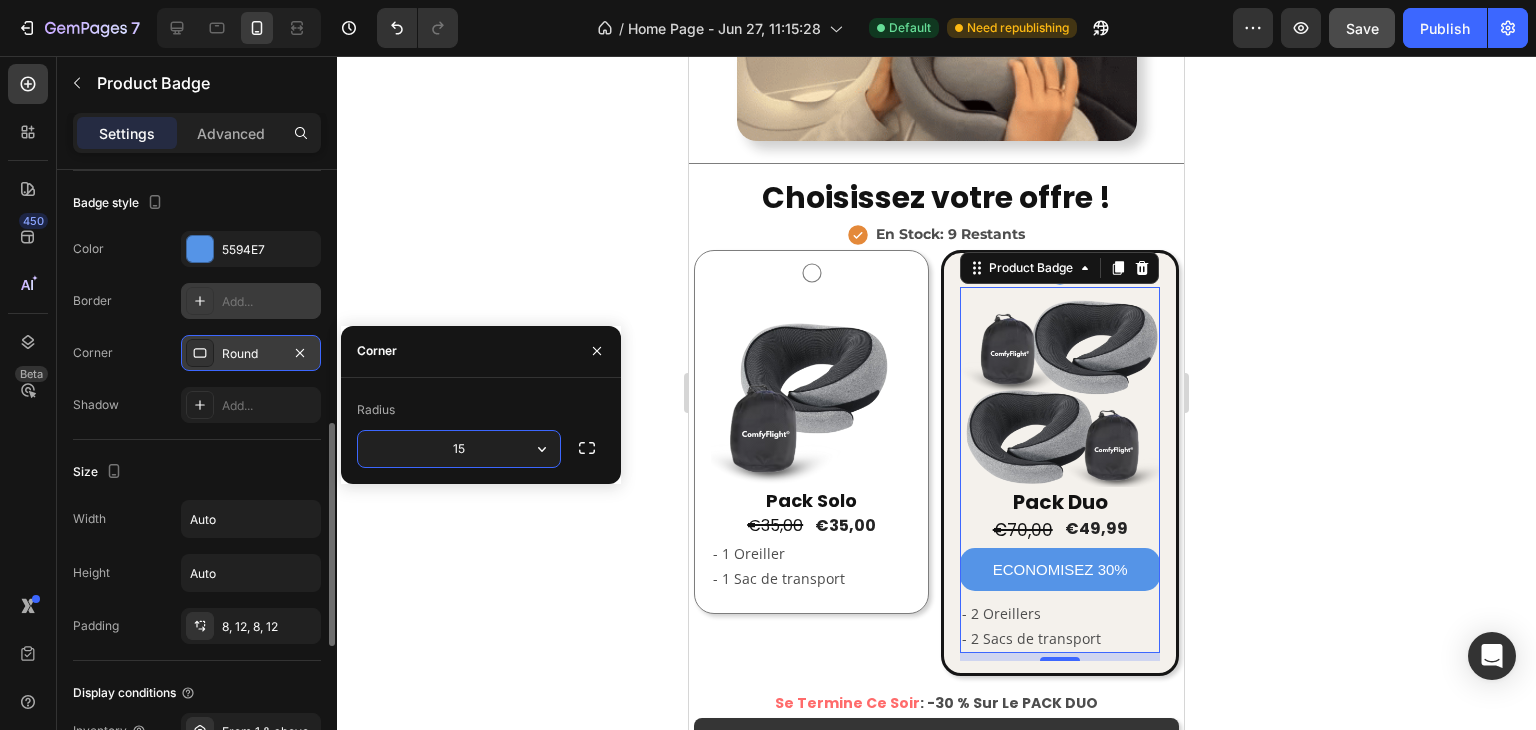 type on "1" 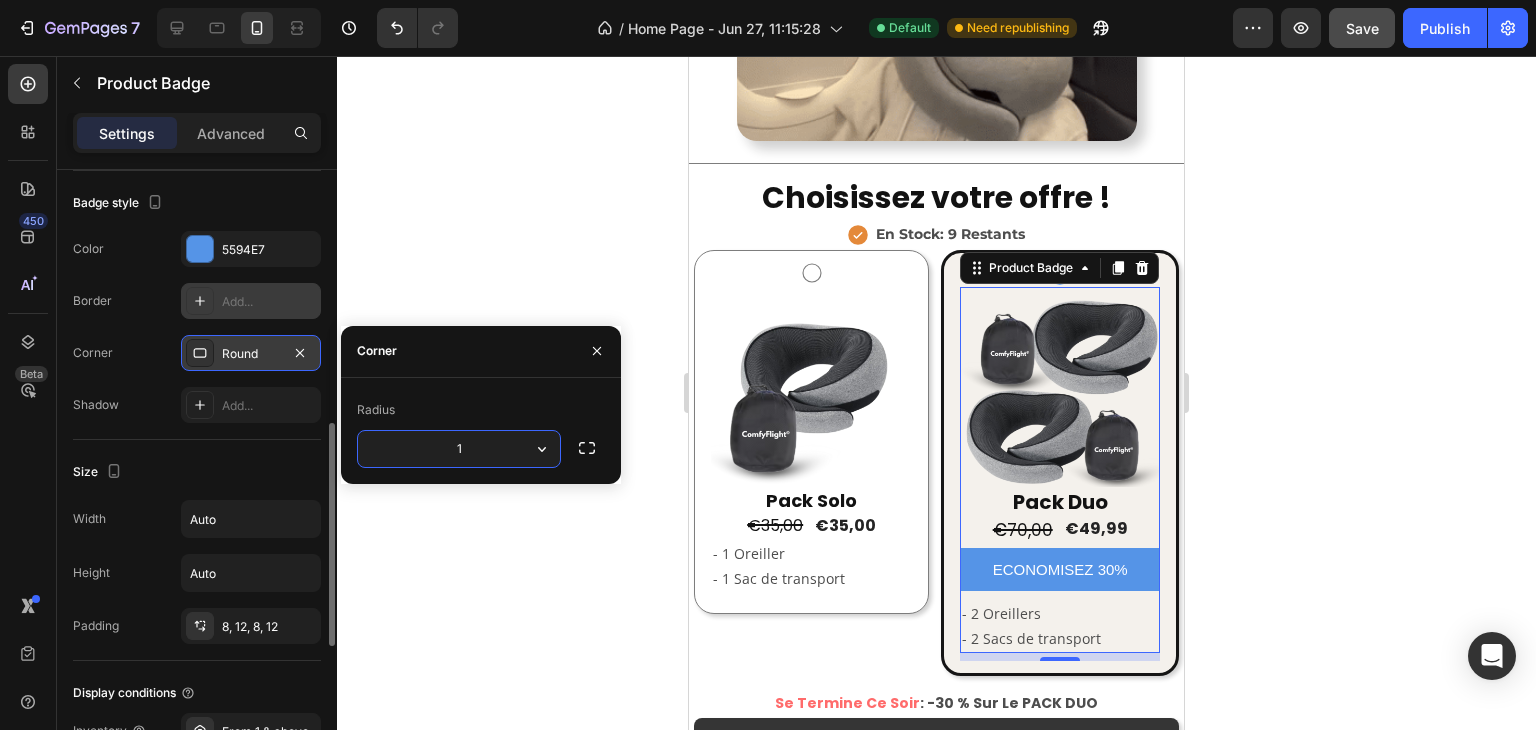 type on "10" 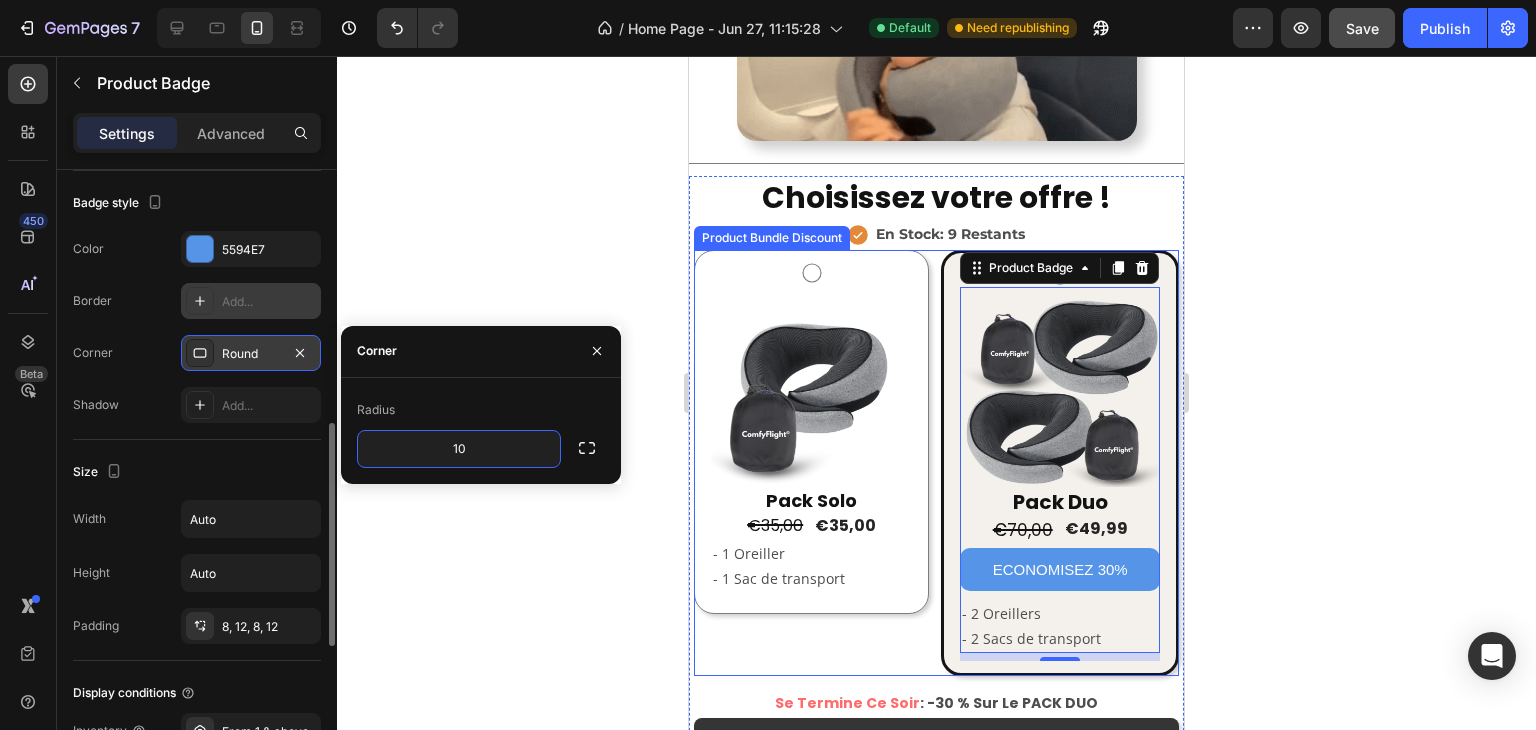 click 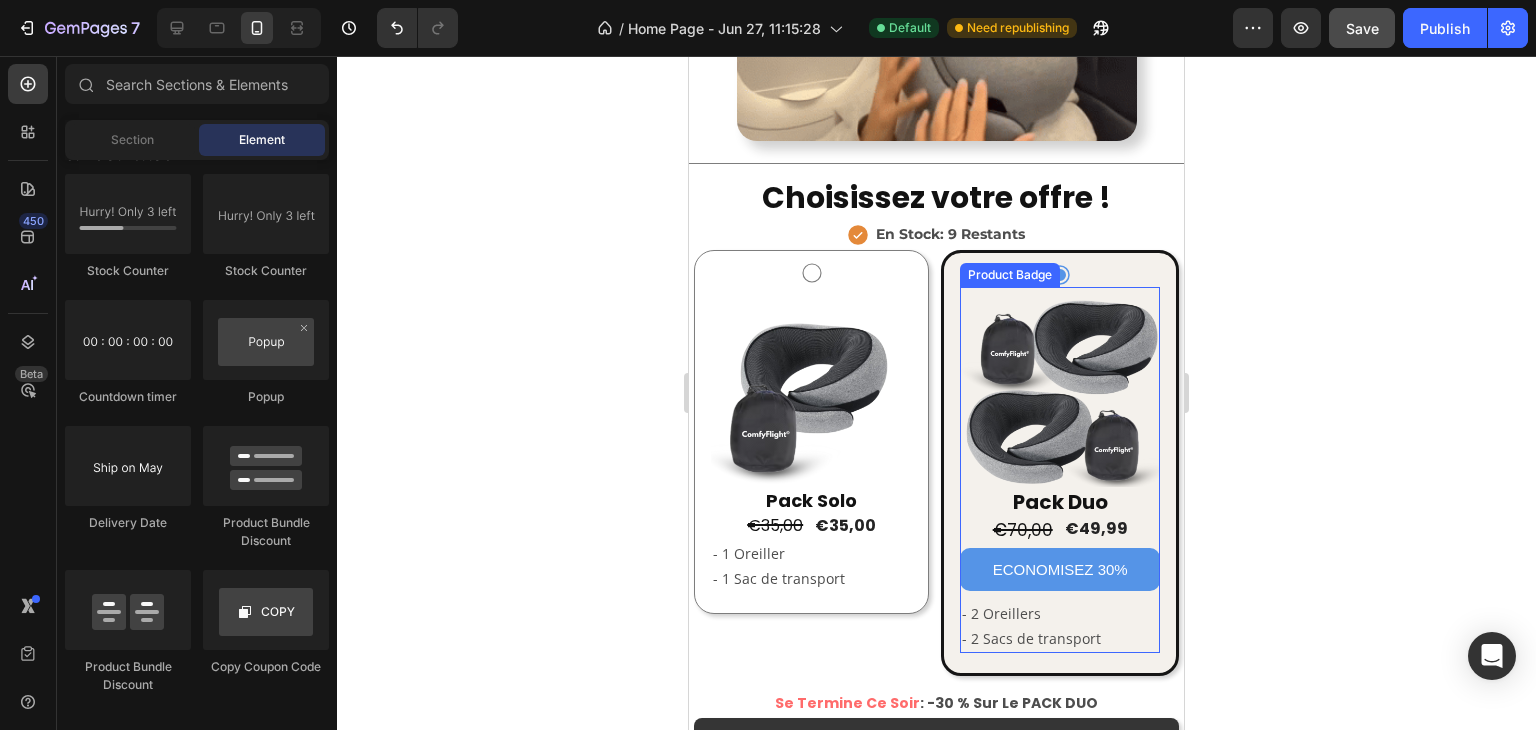 click on "ECONOMISEZ 30%" at bounding box center [1060, 569] 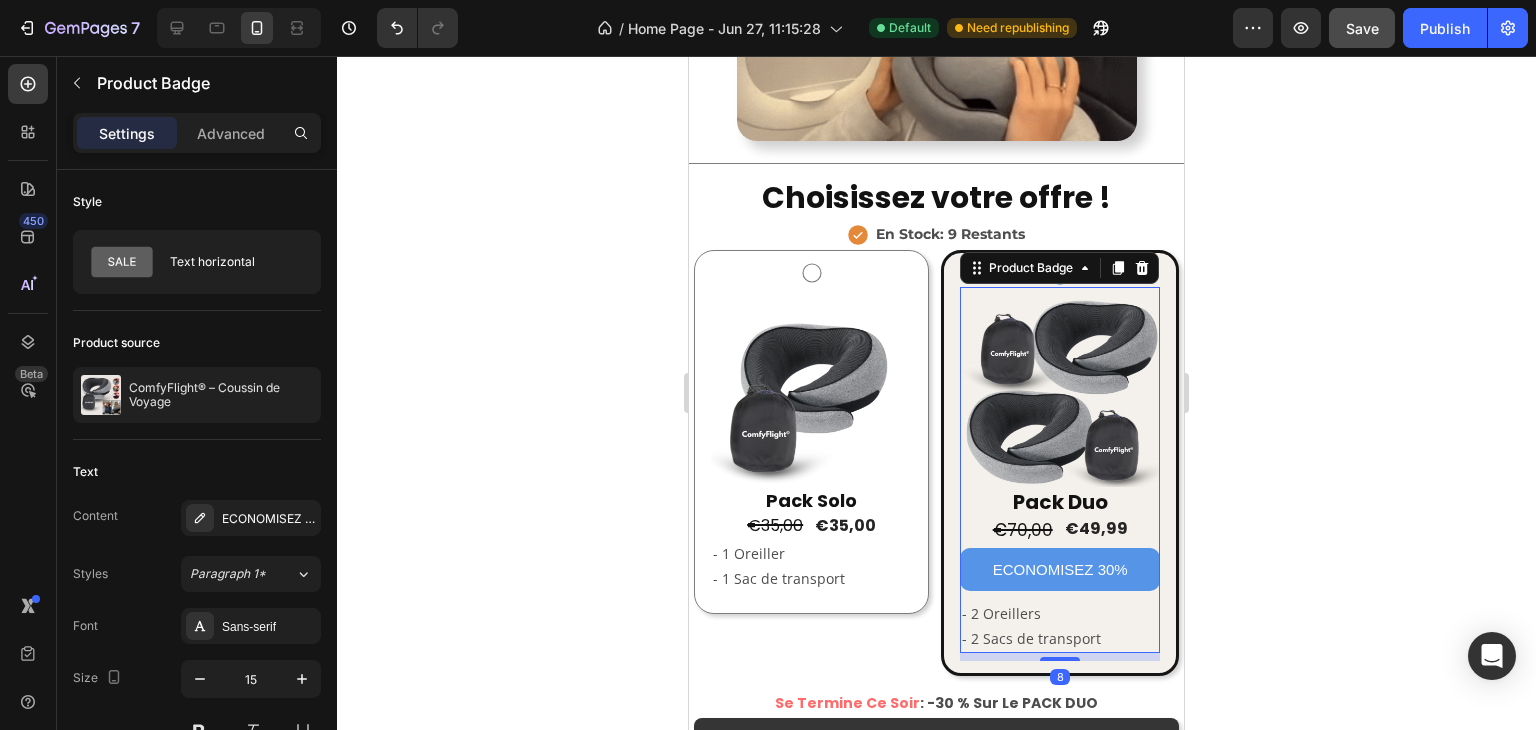 click on "ECONOMISEZ 30%" at bounding box center [1060, 569] 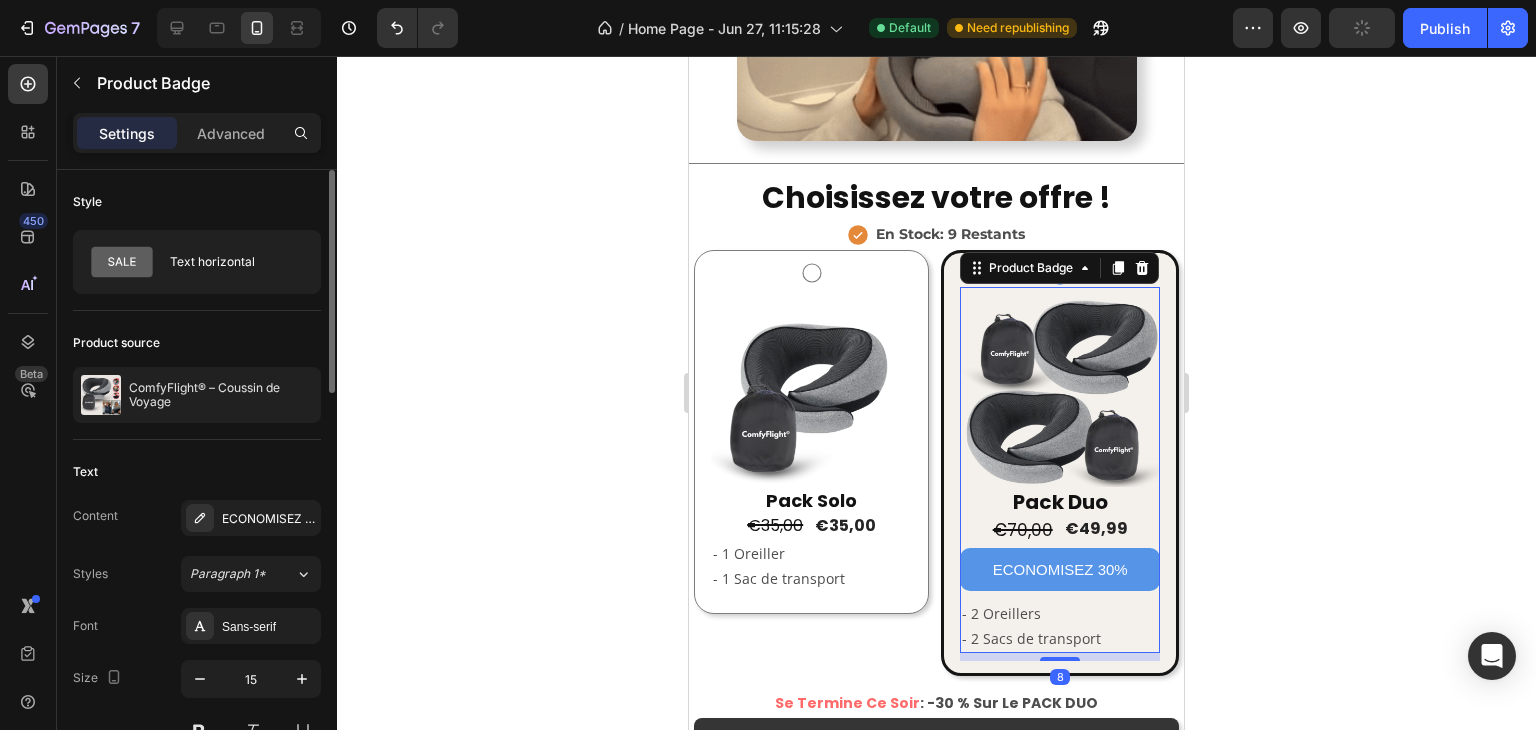 scroll, scrollTop: 200, scrollLeft: 0, axis: vertical 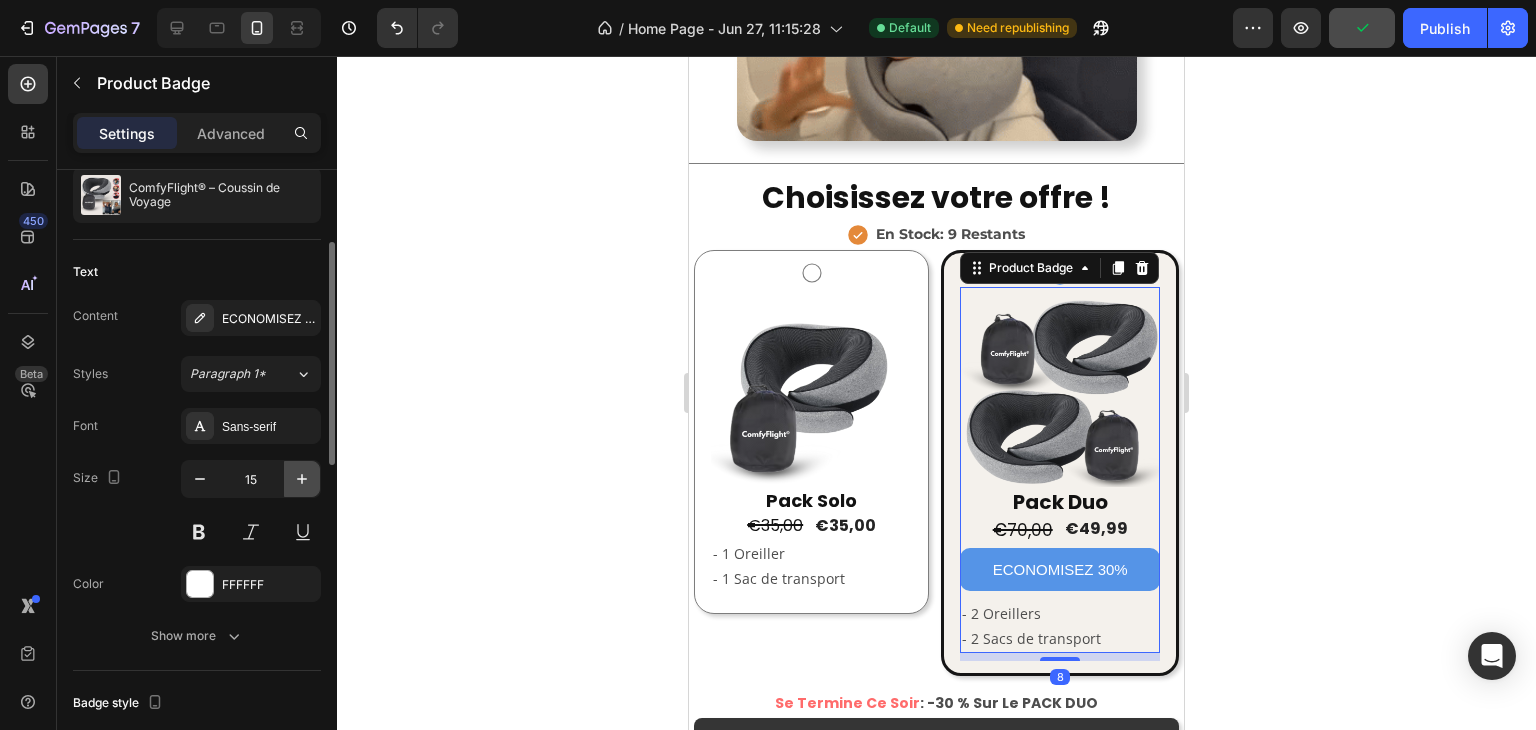 click 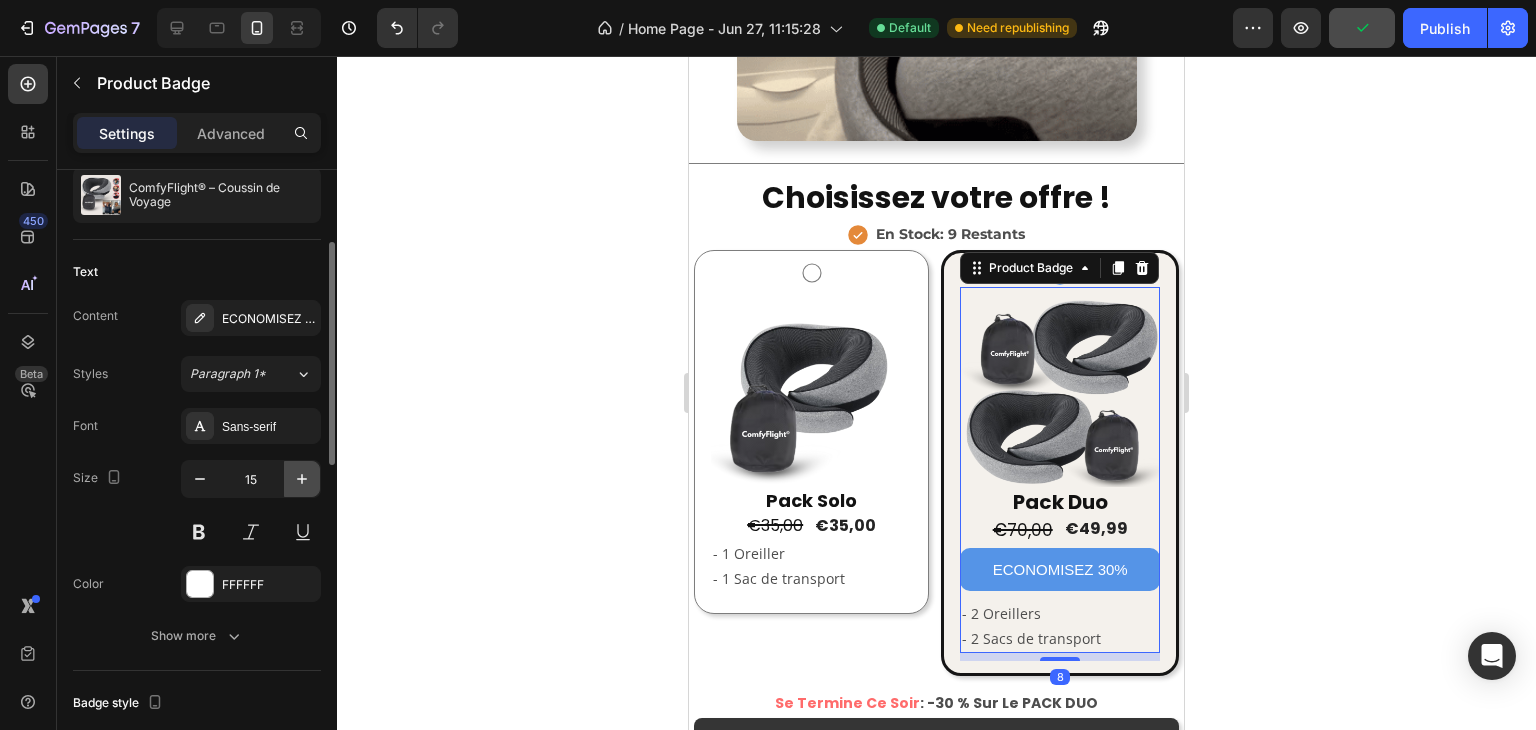 click 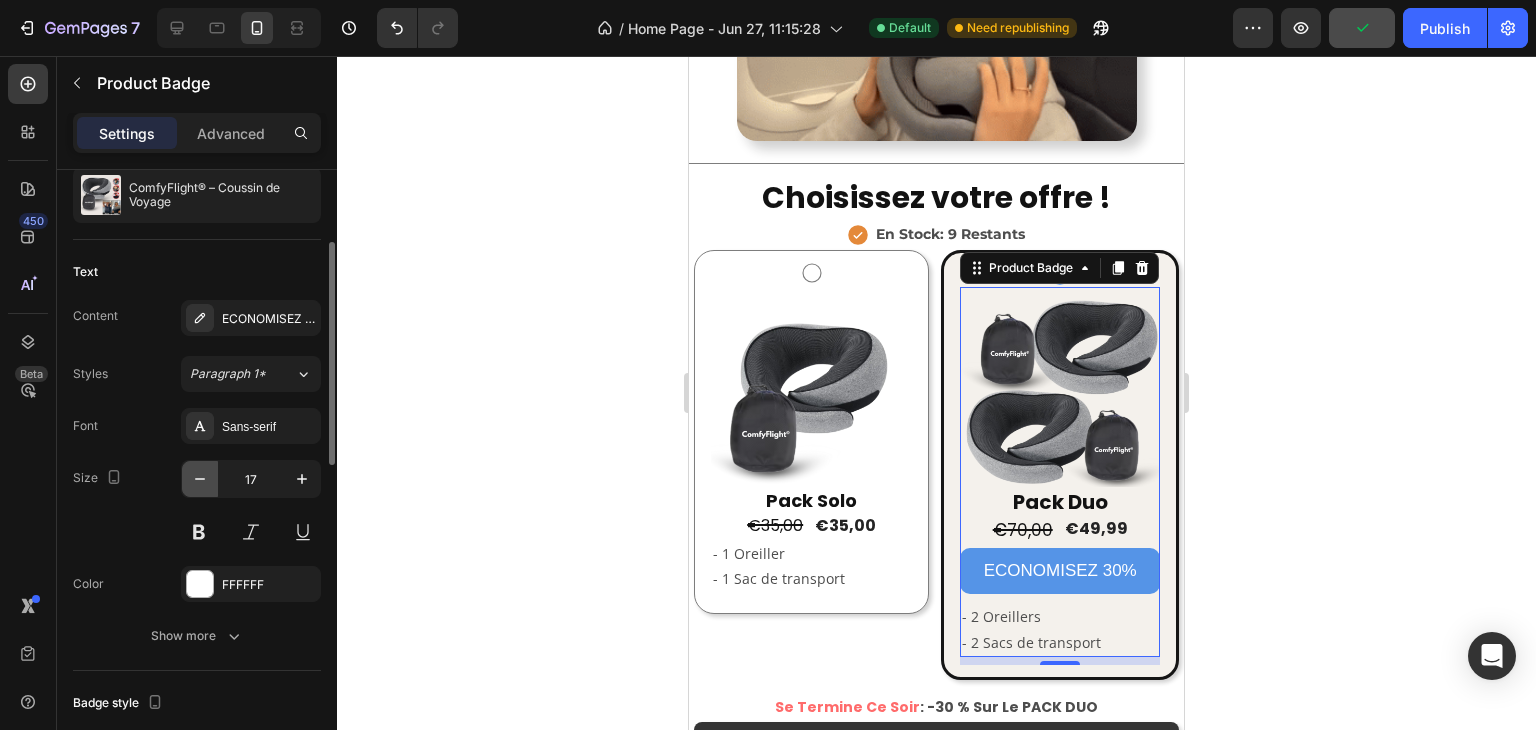 click 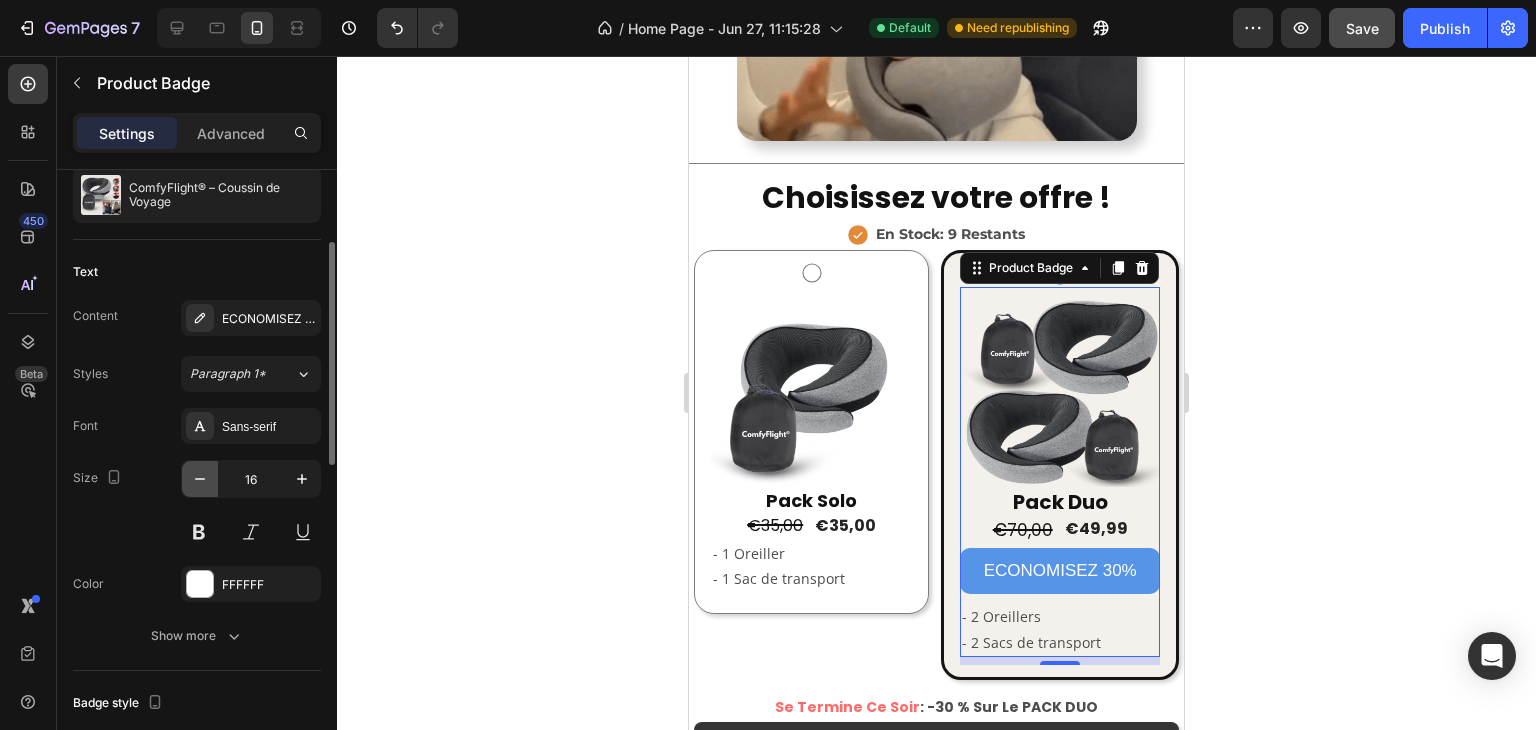 click 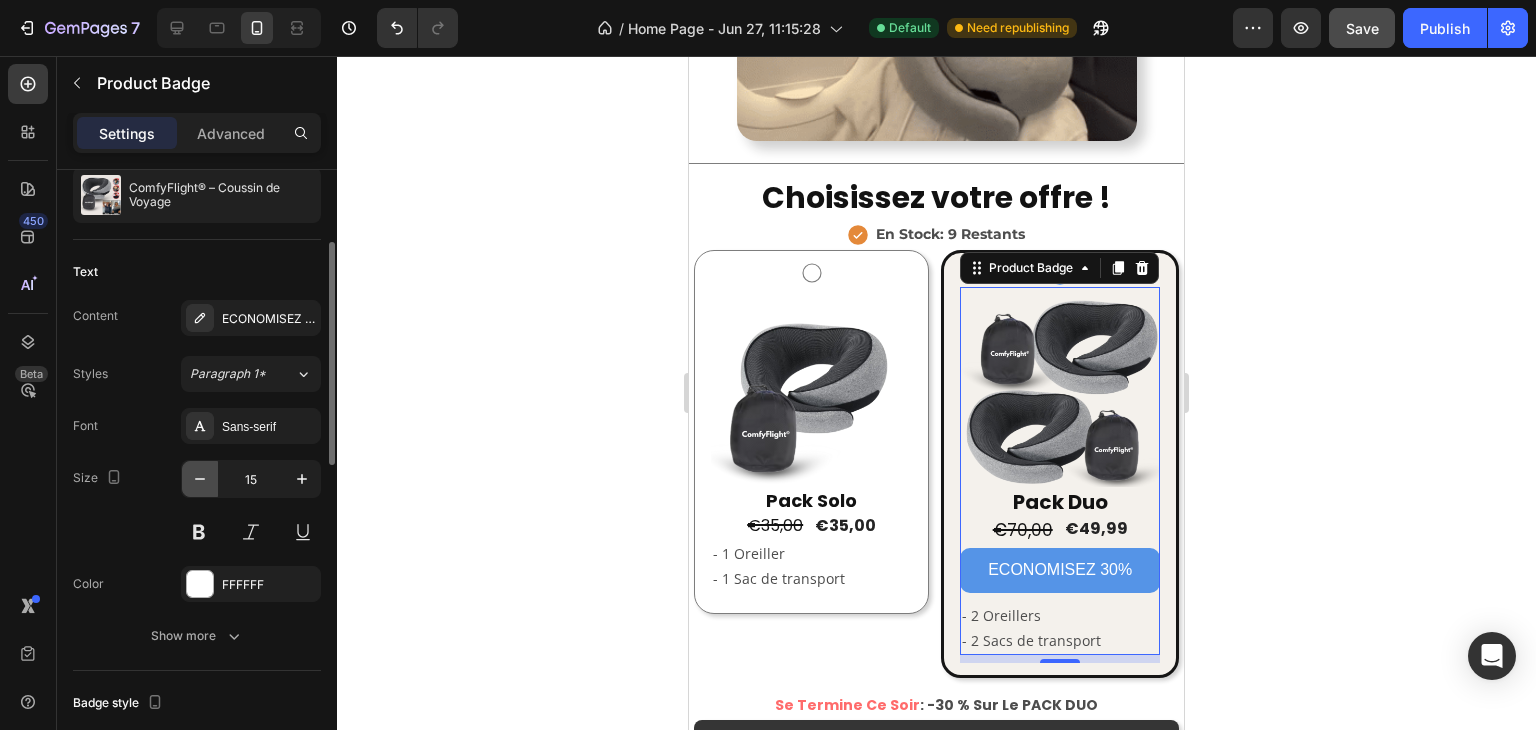 click 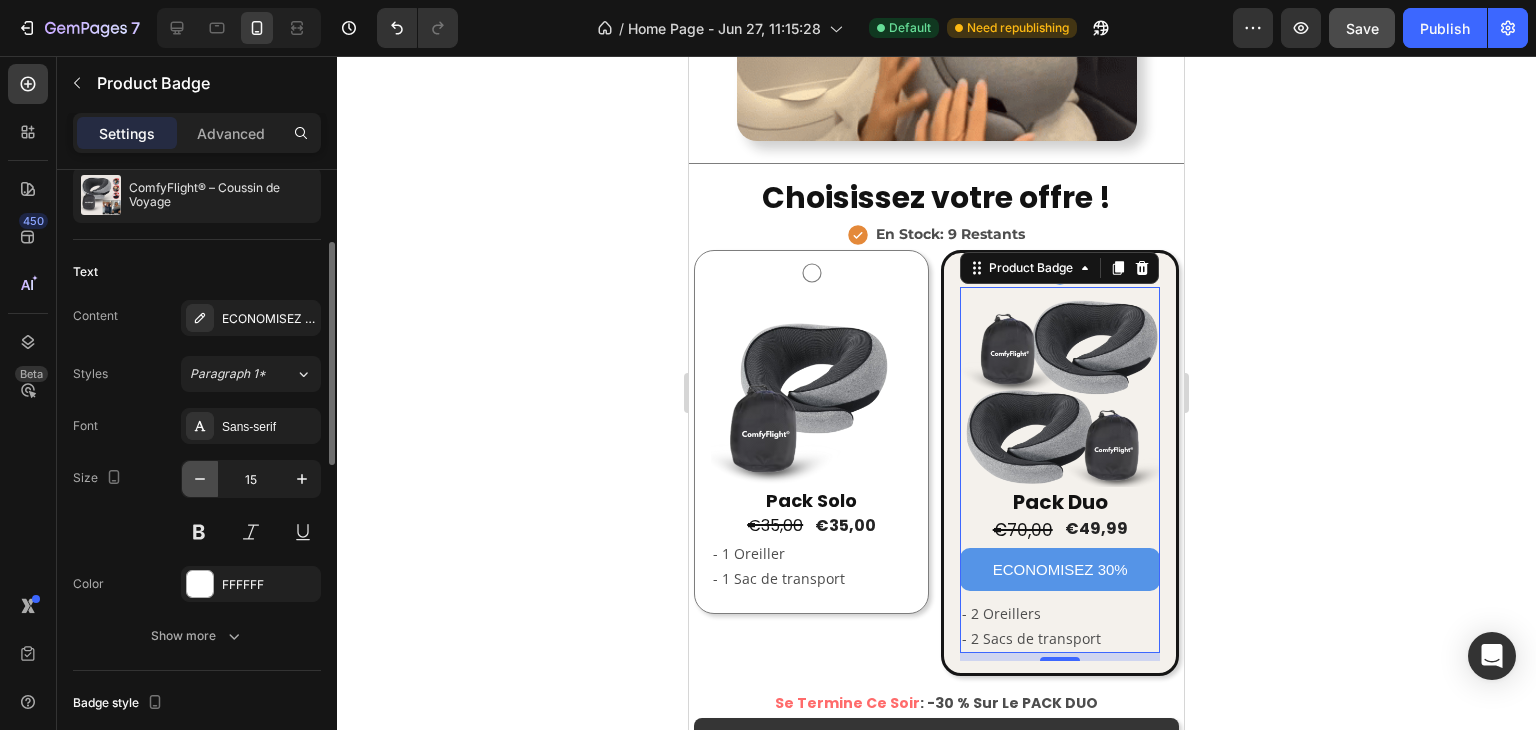 click 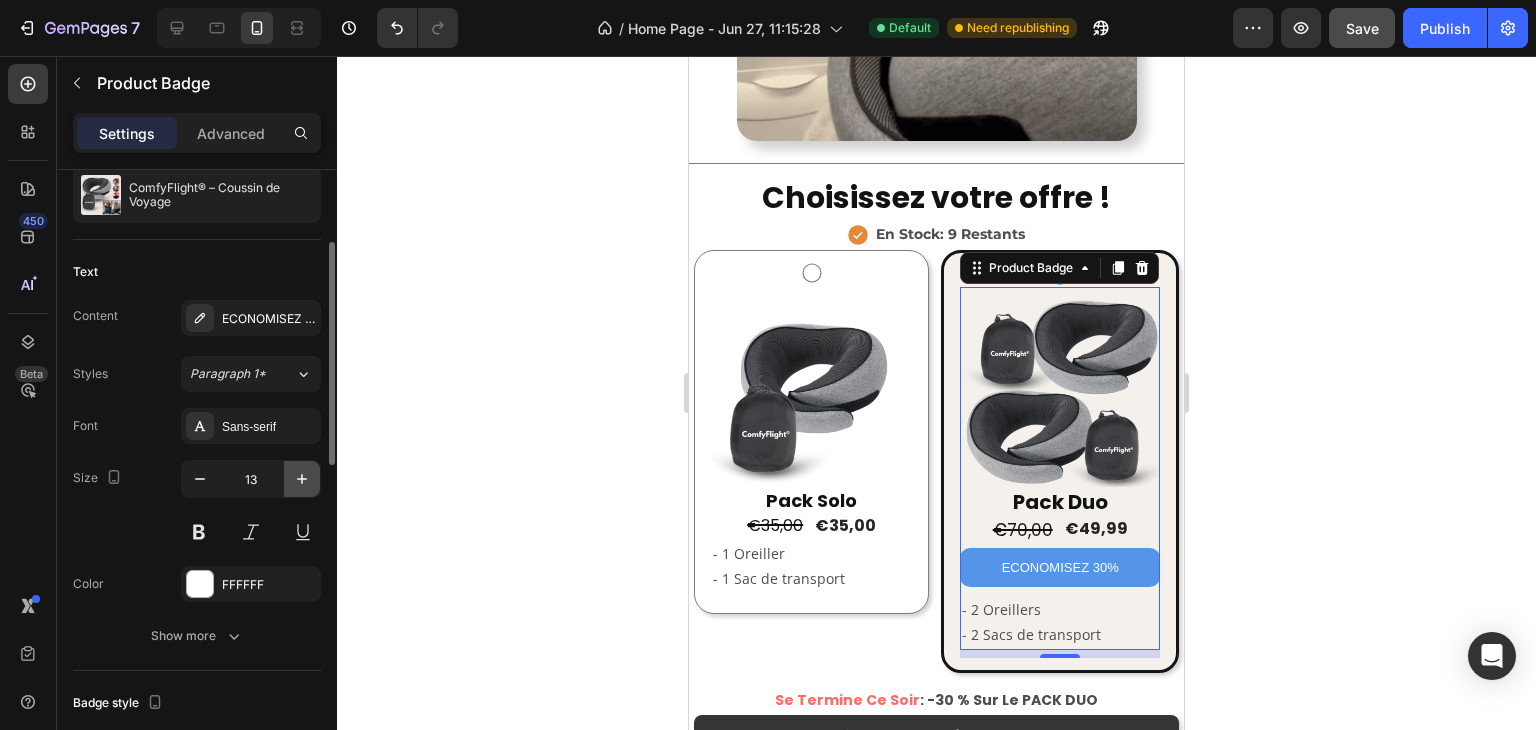 click 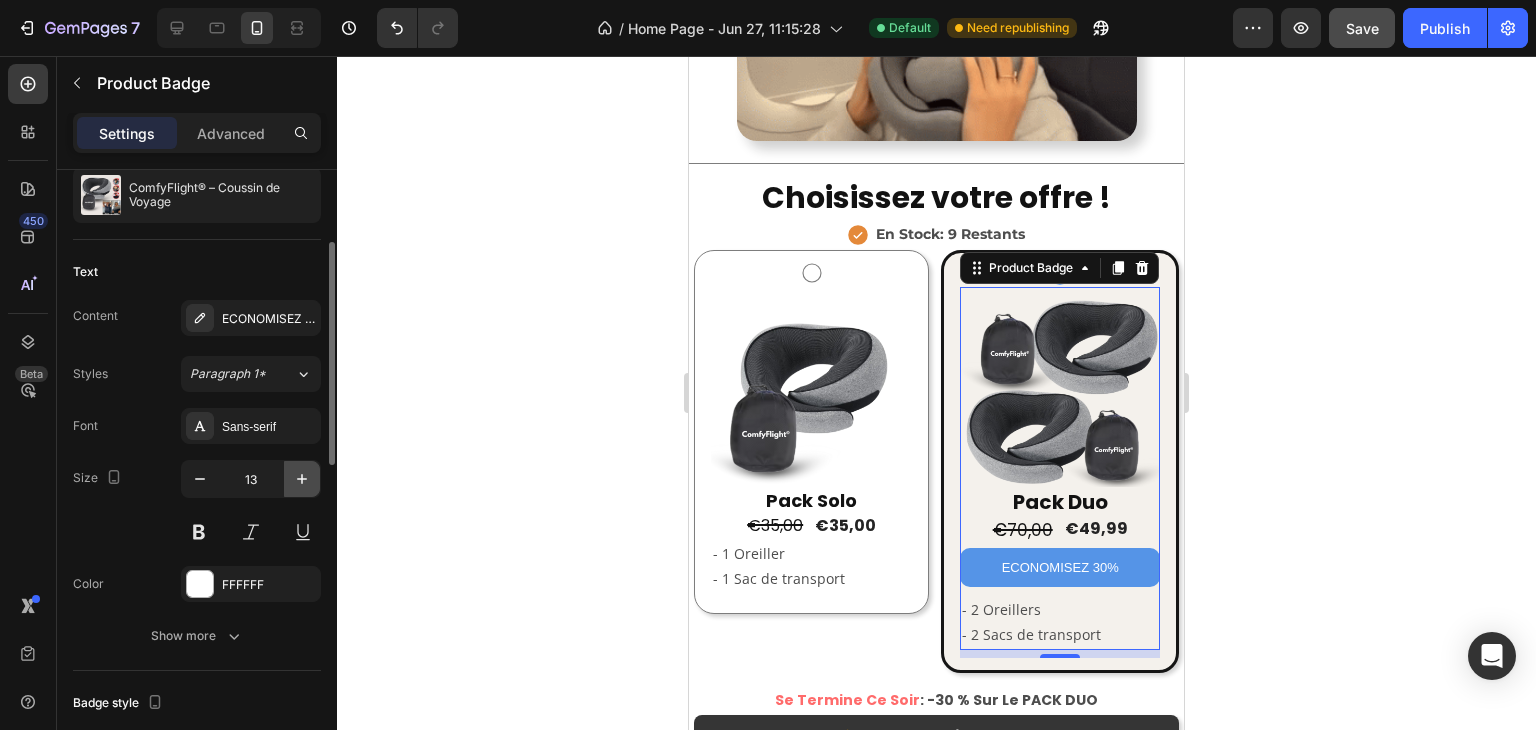 click 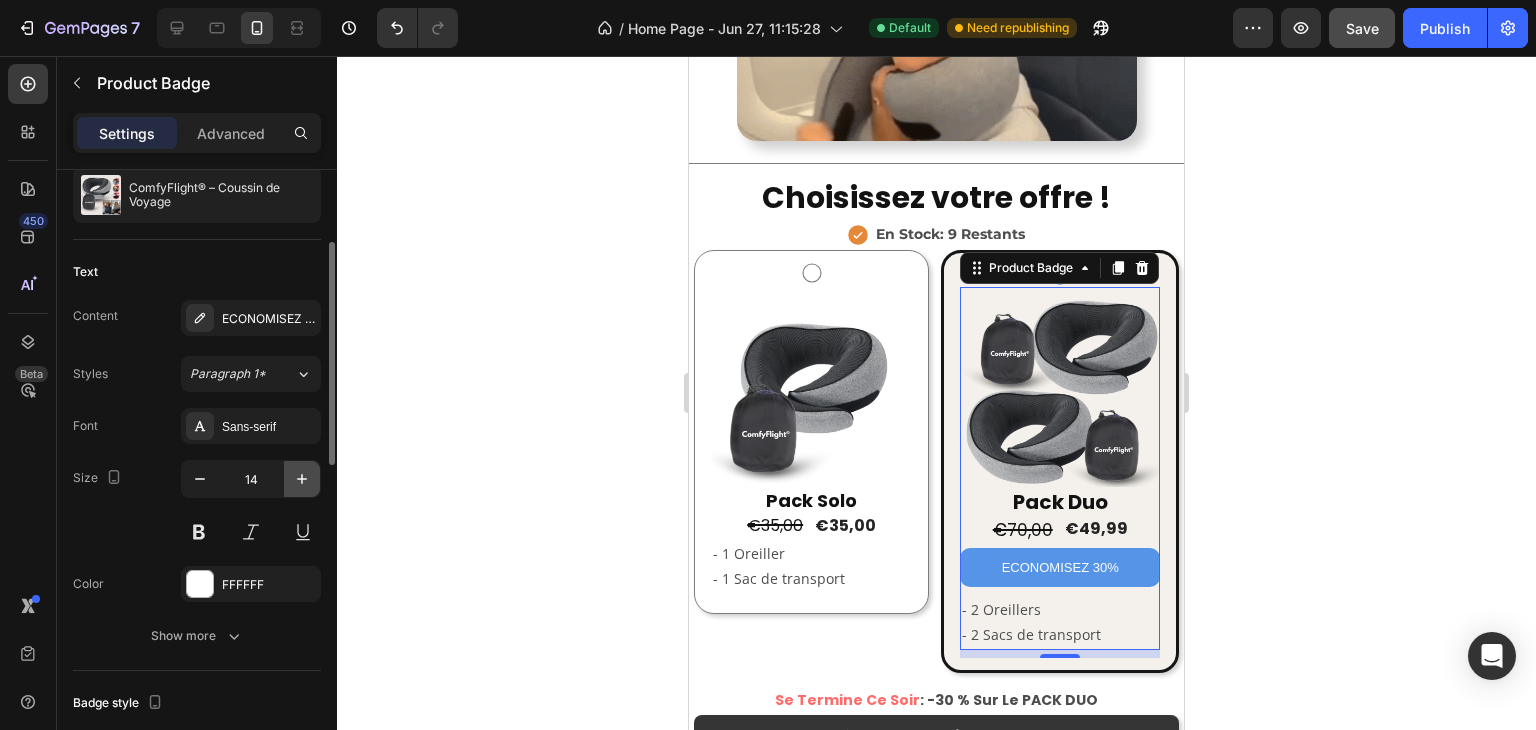 click 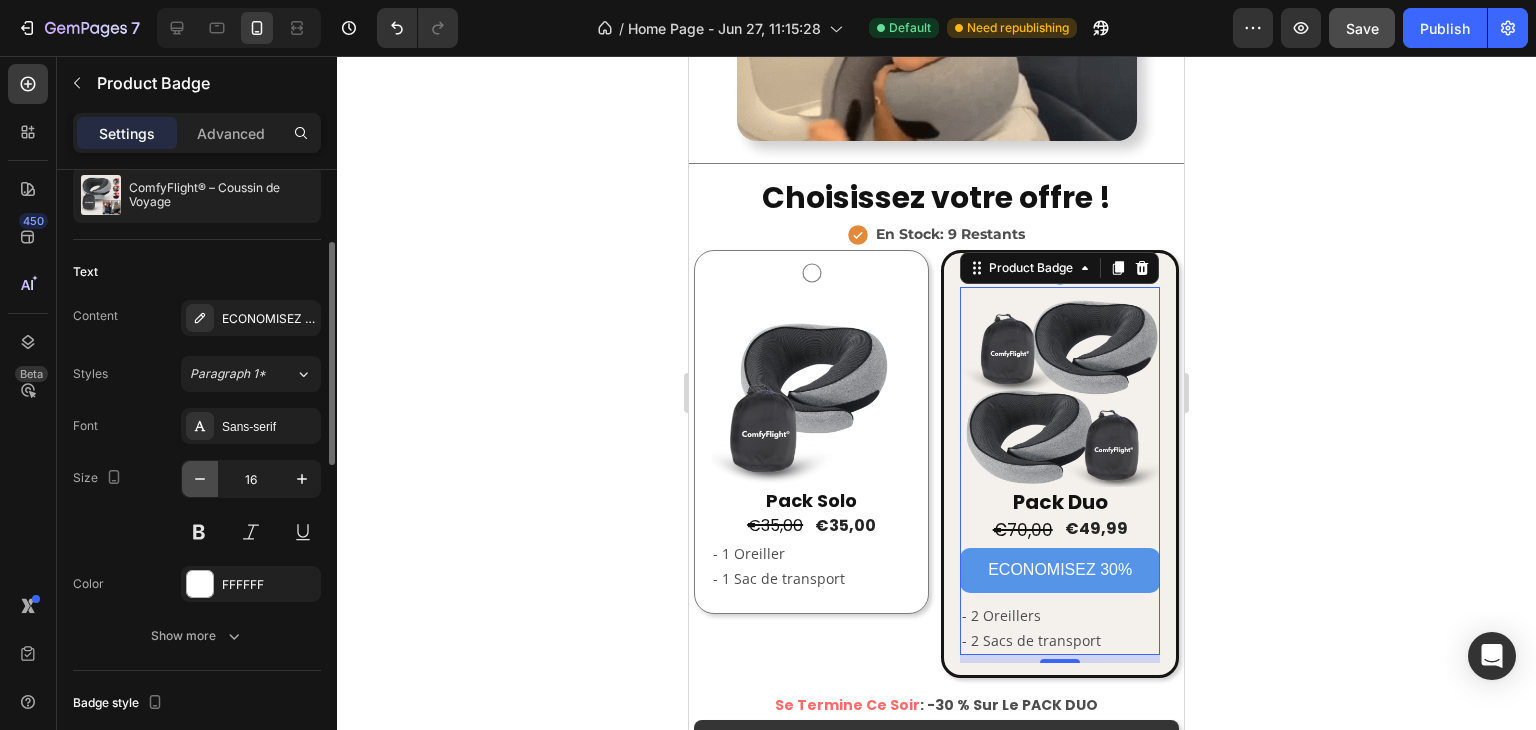 click 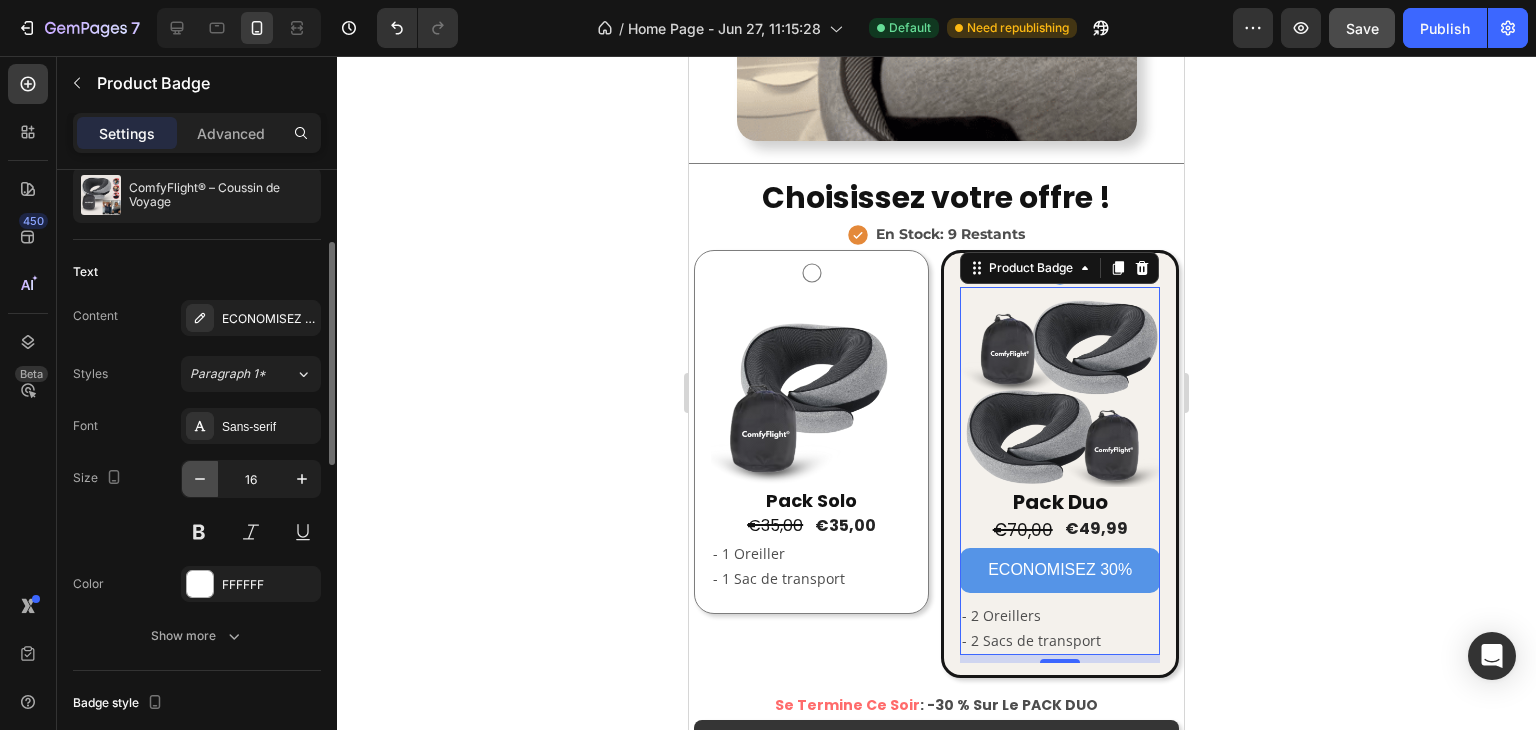 type on "15" 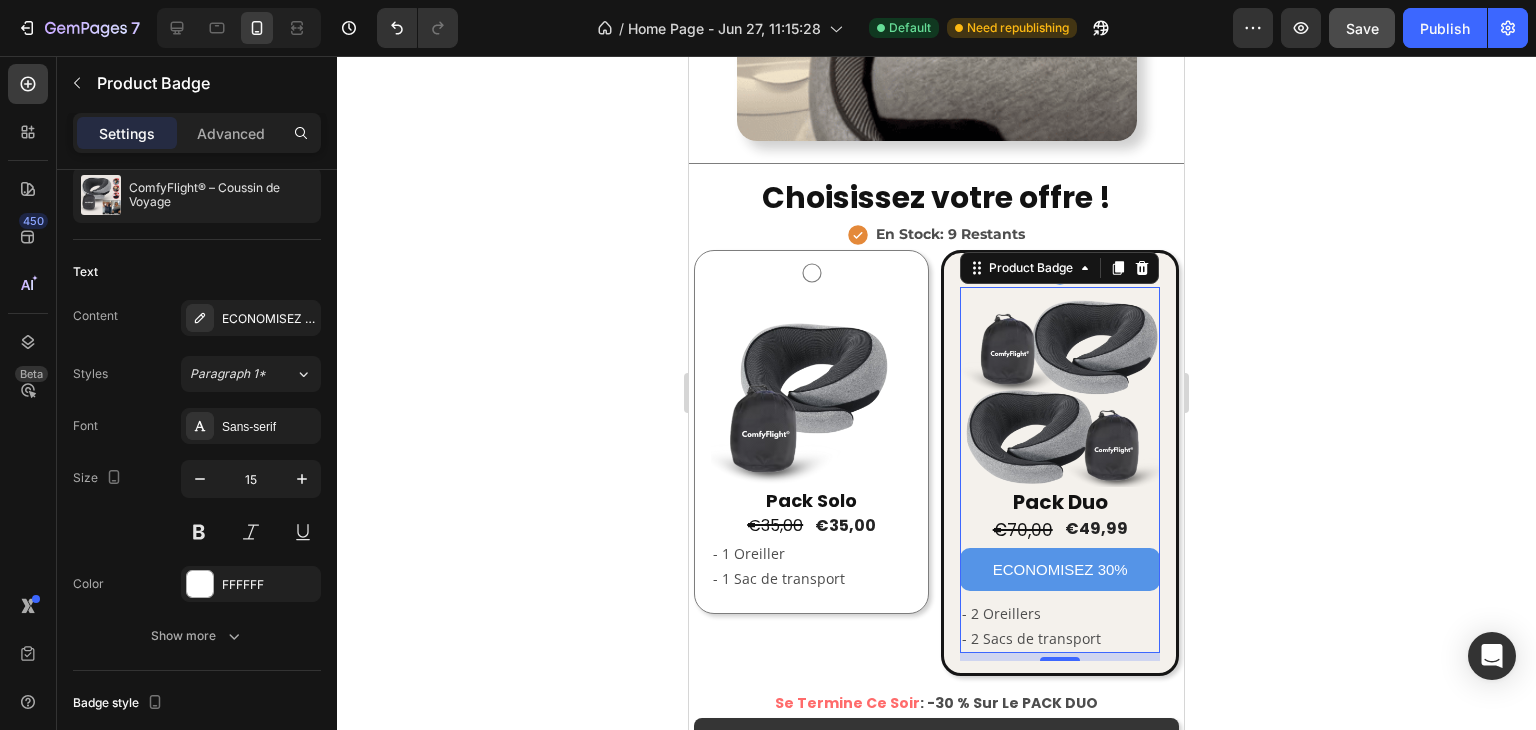 click 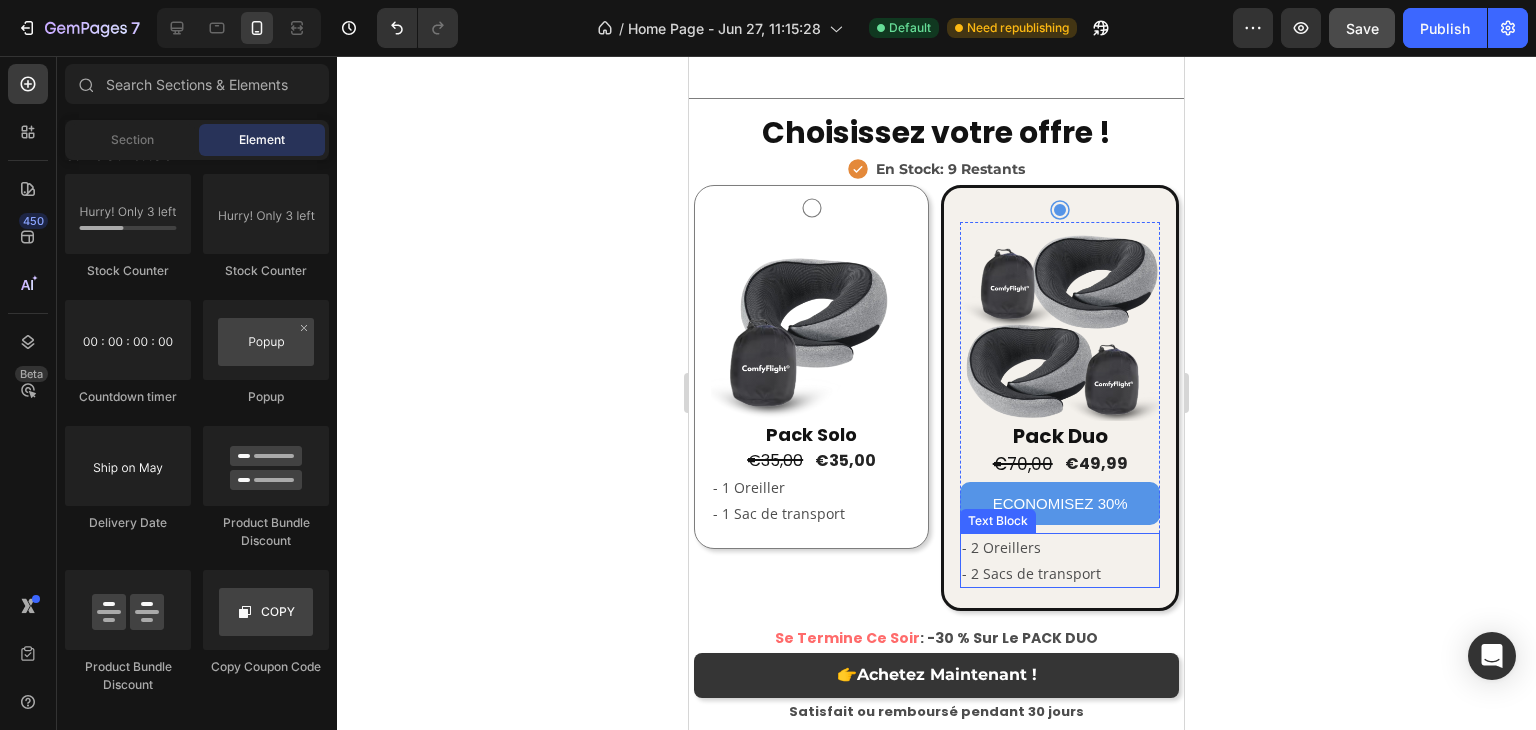 scroll, scrollTop: 4609, scrollLeft: 0, axis: vertical 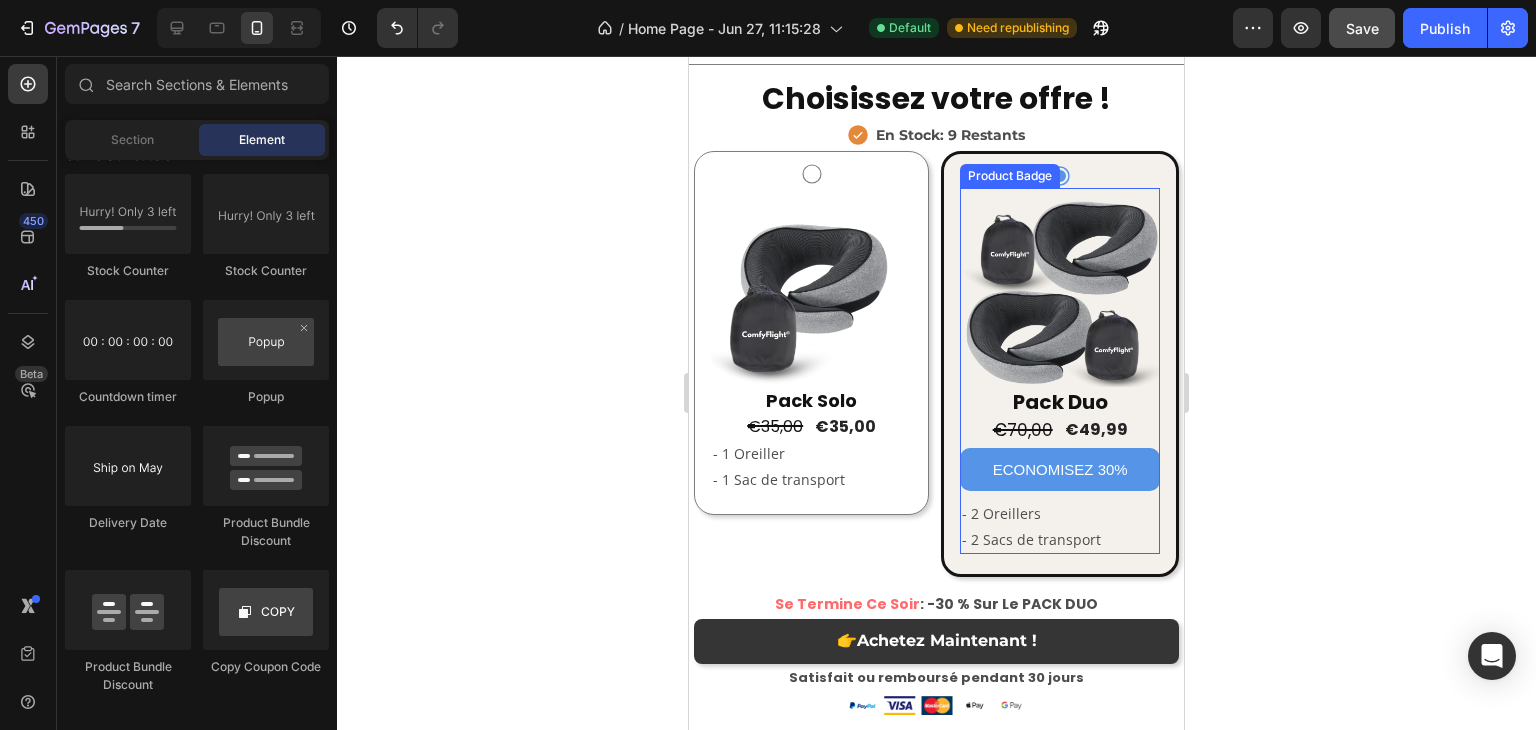 click on "ECONOMISEZ 30%" at bounding box center (1060, 469) 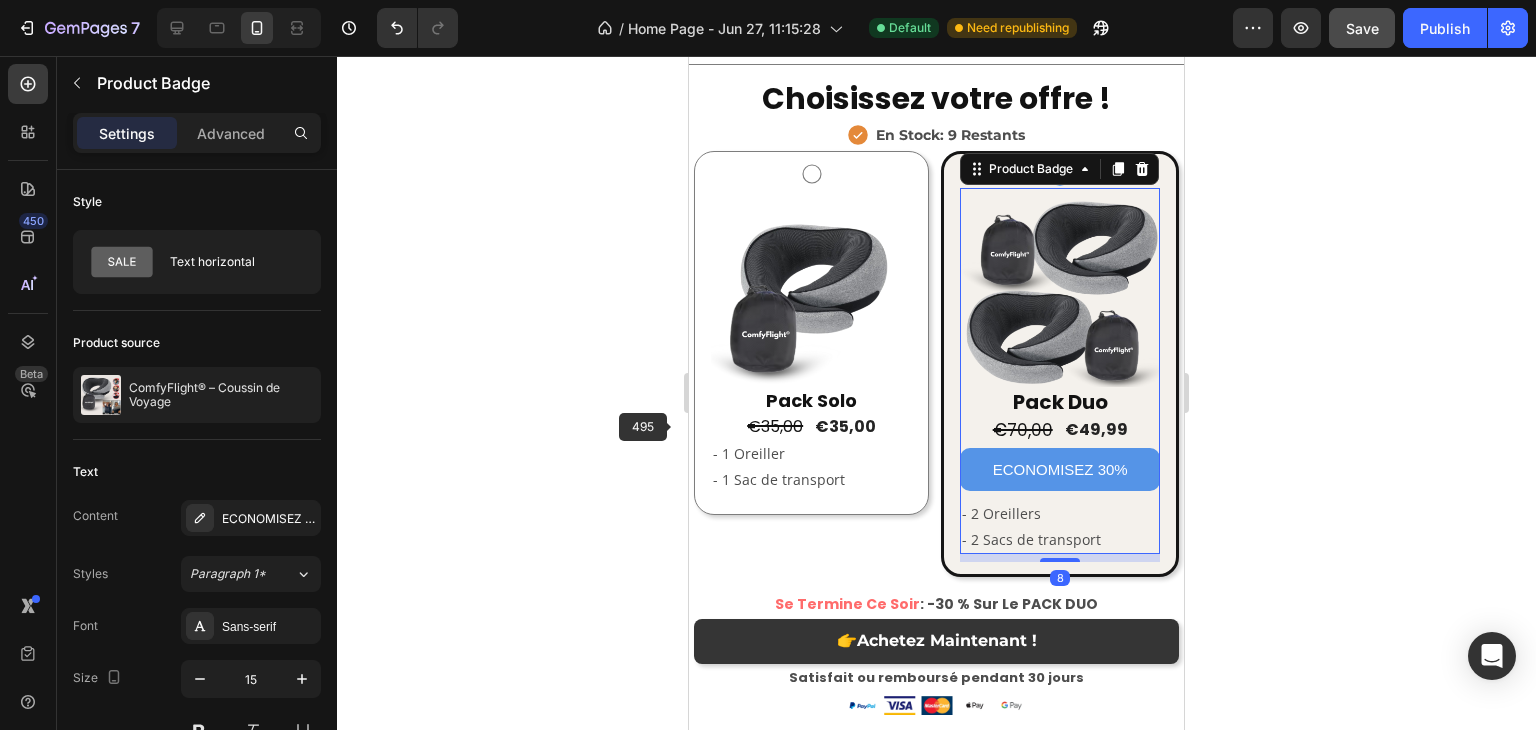click 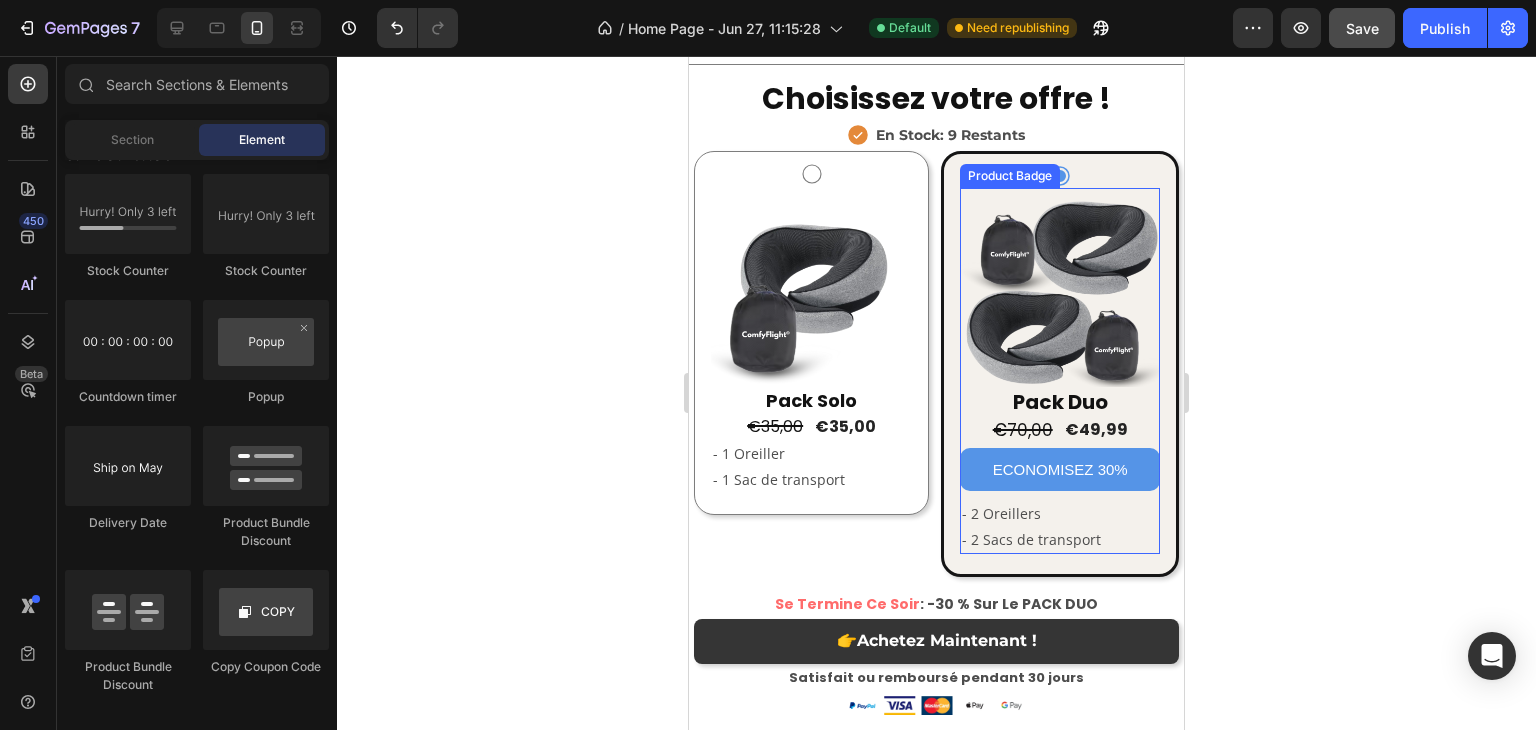 click on "ECONOMISEZ 30%" at bounding box center [1060, 469] 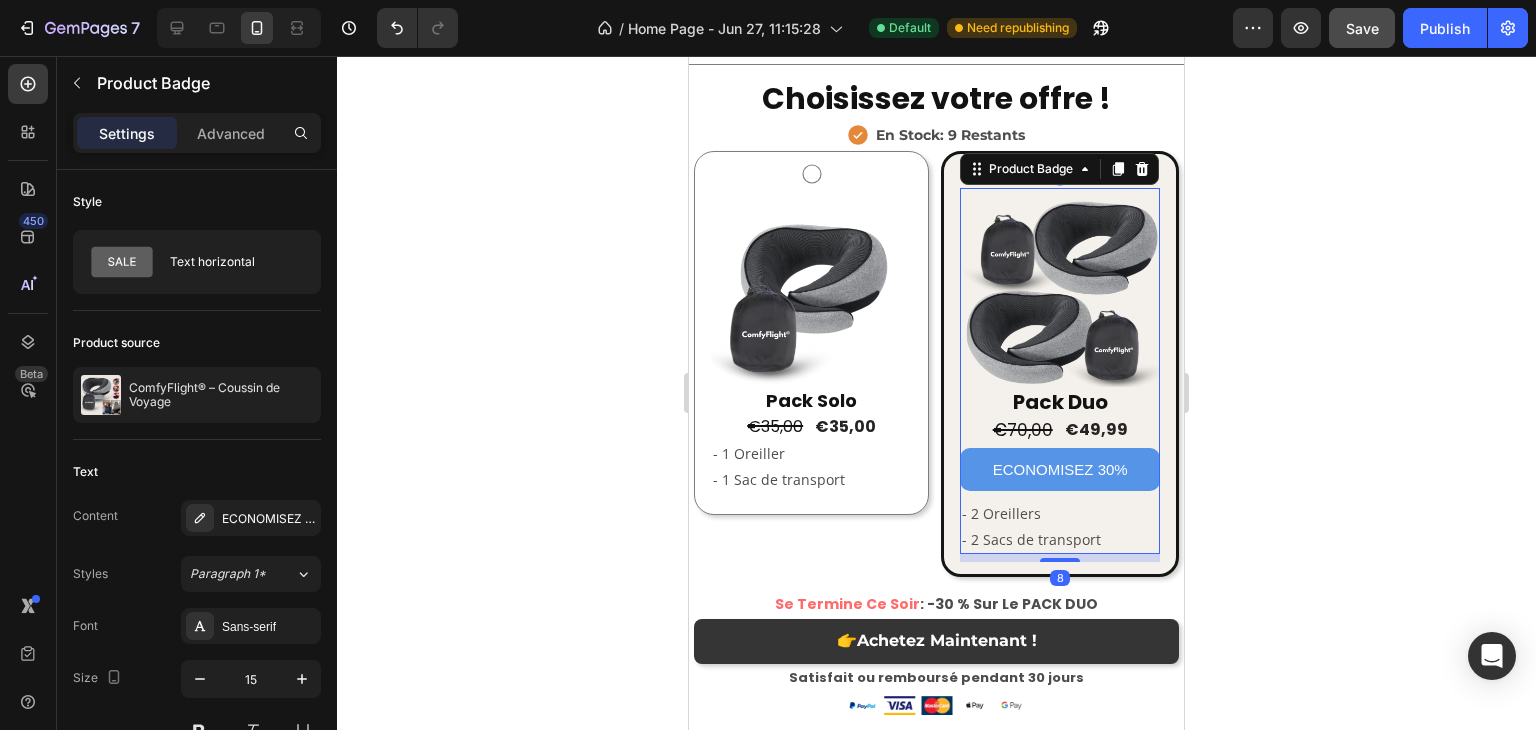 click on "ECONOMISEZ 30%" at bounding box center (1060, 469) 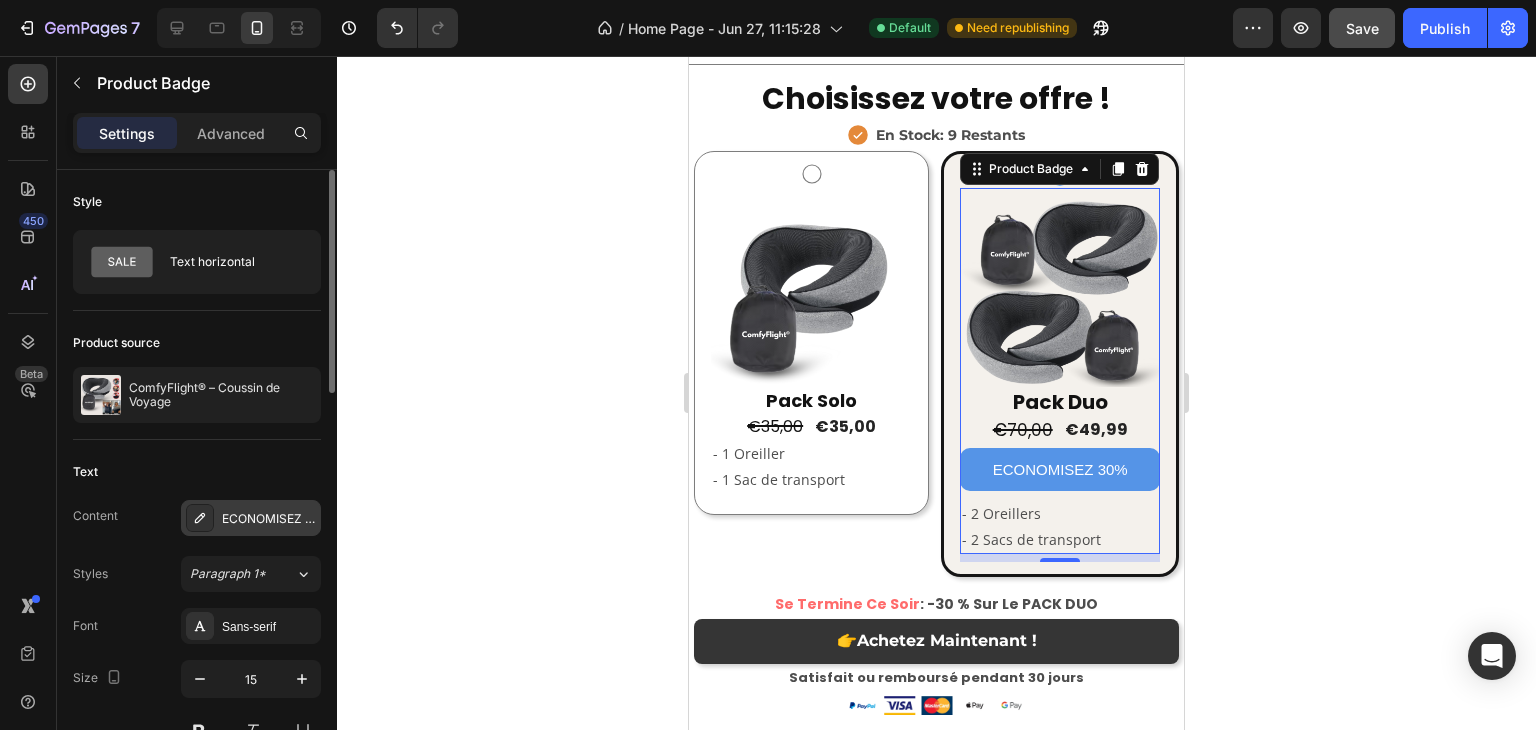 click on "ECONOMISEZ 30%" at bounding box center [251, 518] 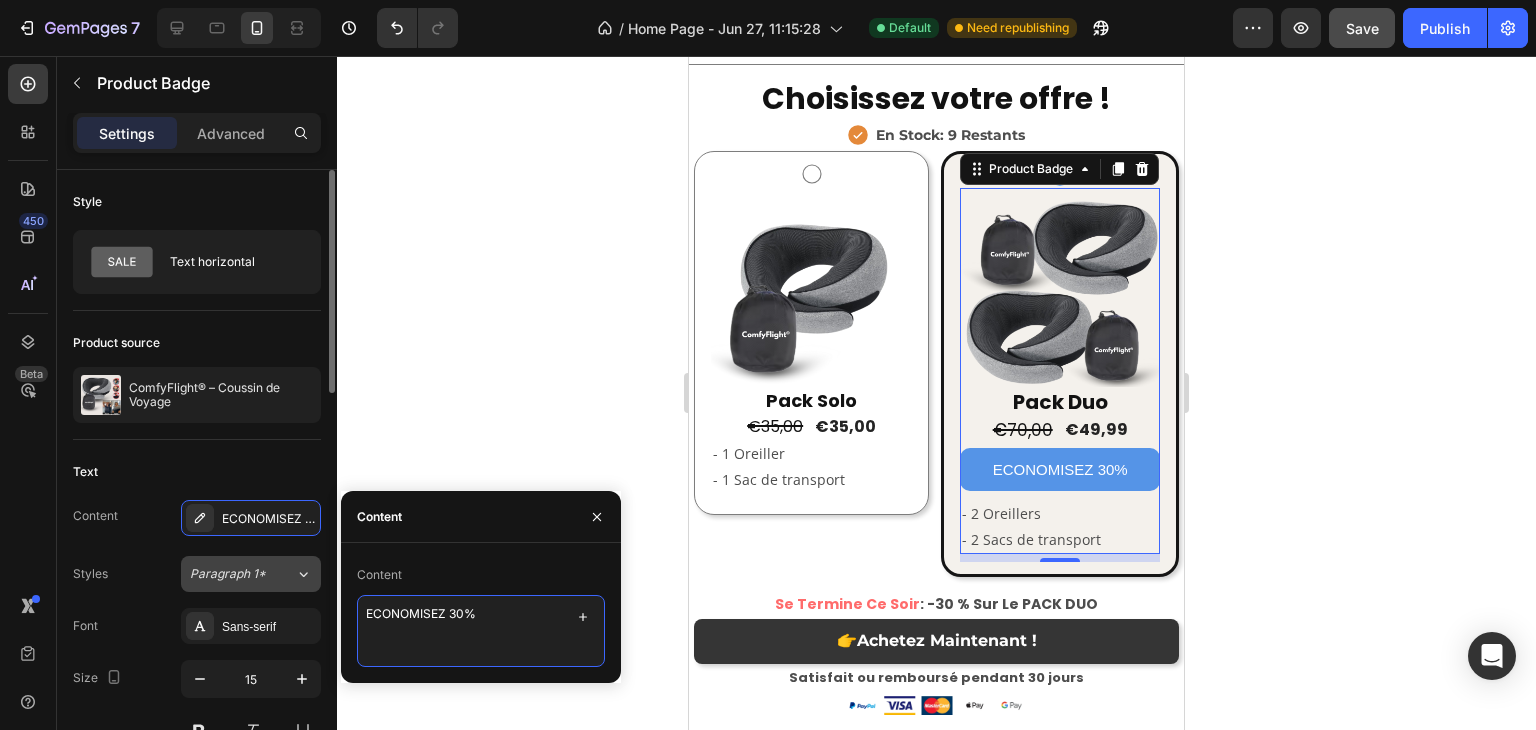 drag, startPoint x: 478, startPoint y: 621, endPoint x: 301, endPoint y: 585, distance: 180.62392 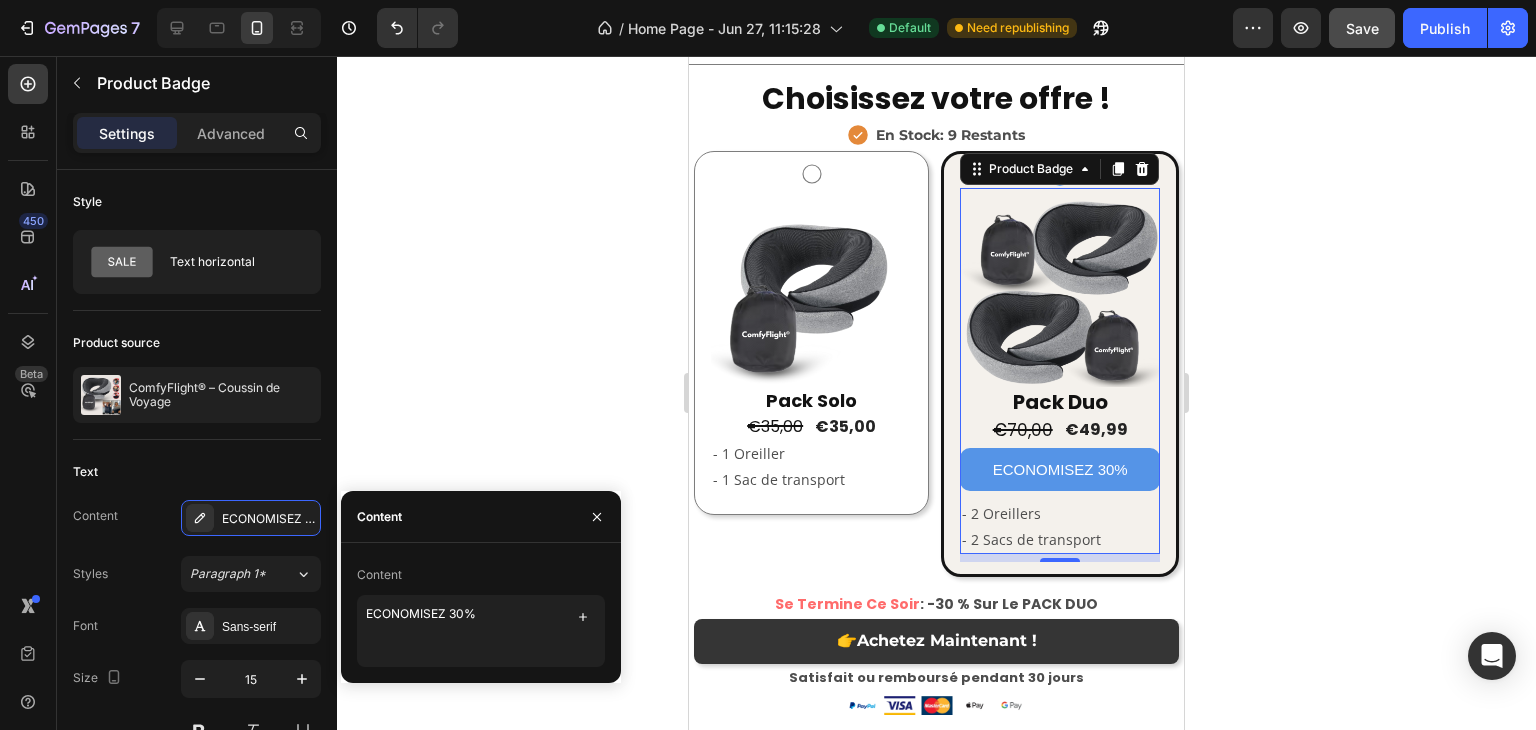 click on "ECONOMISEZ 30%" at bounding box center [1060, 469] 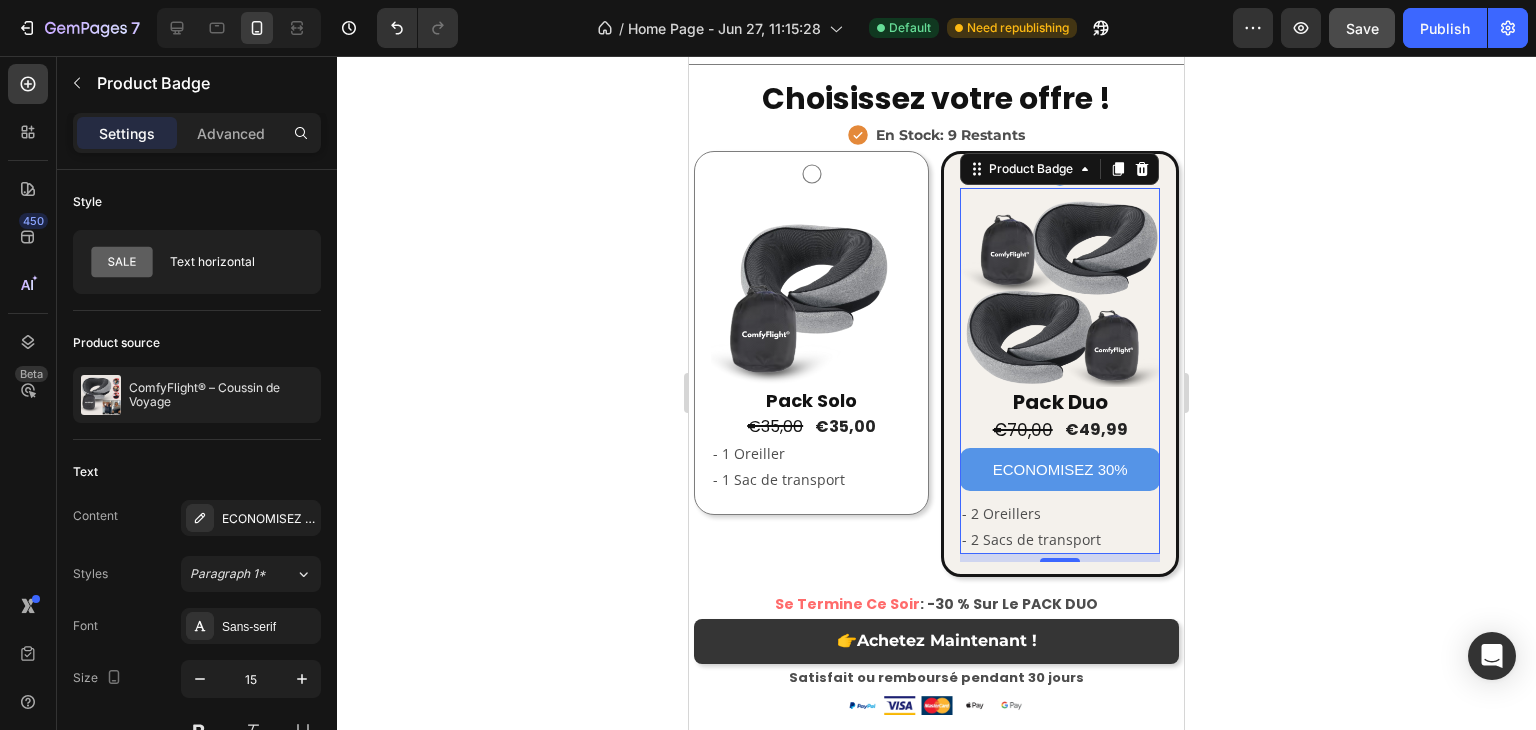click on "ECONOMISEZ 30%" at bounding box center (1060, 469) 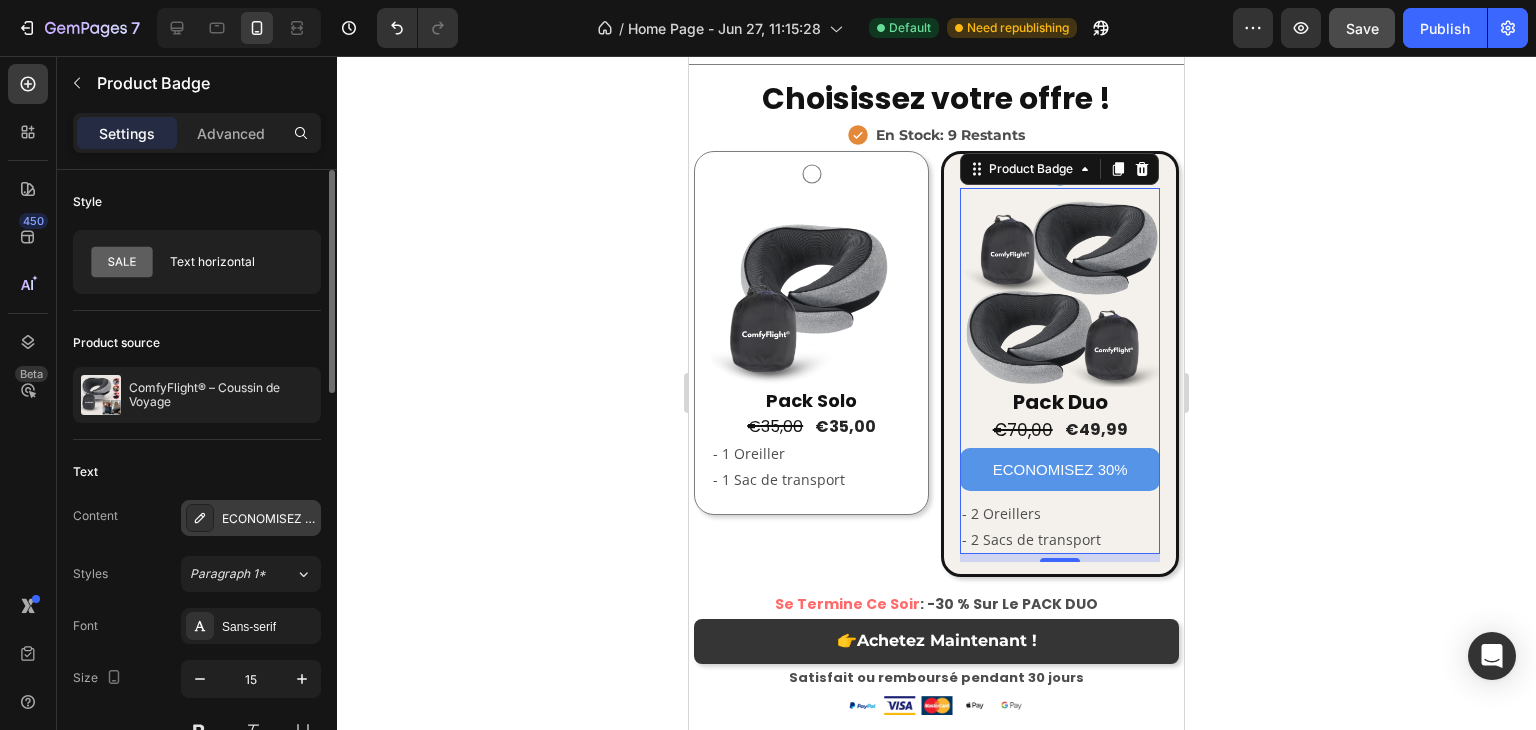 click on "ECONOMISEZ 30%" at bounding box center (269, 519) 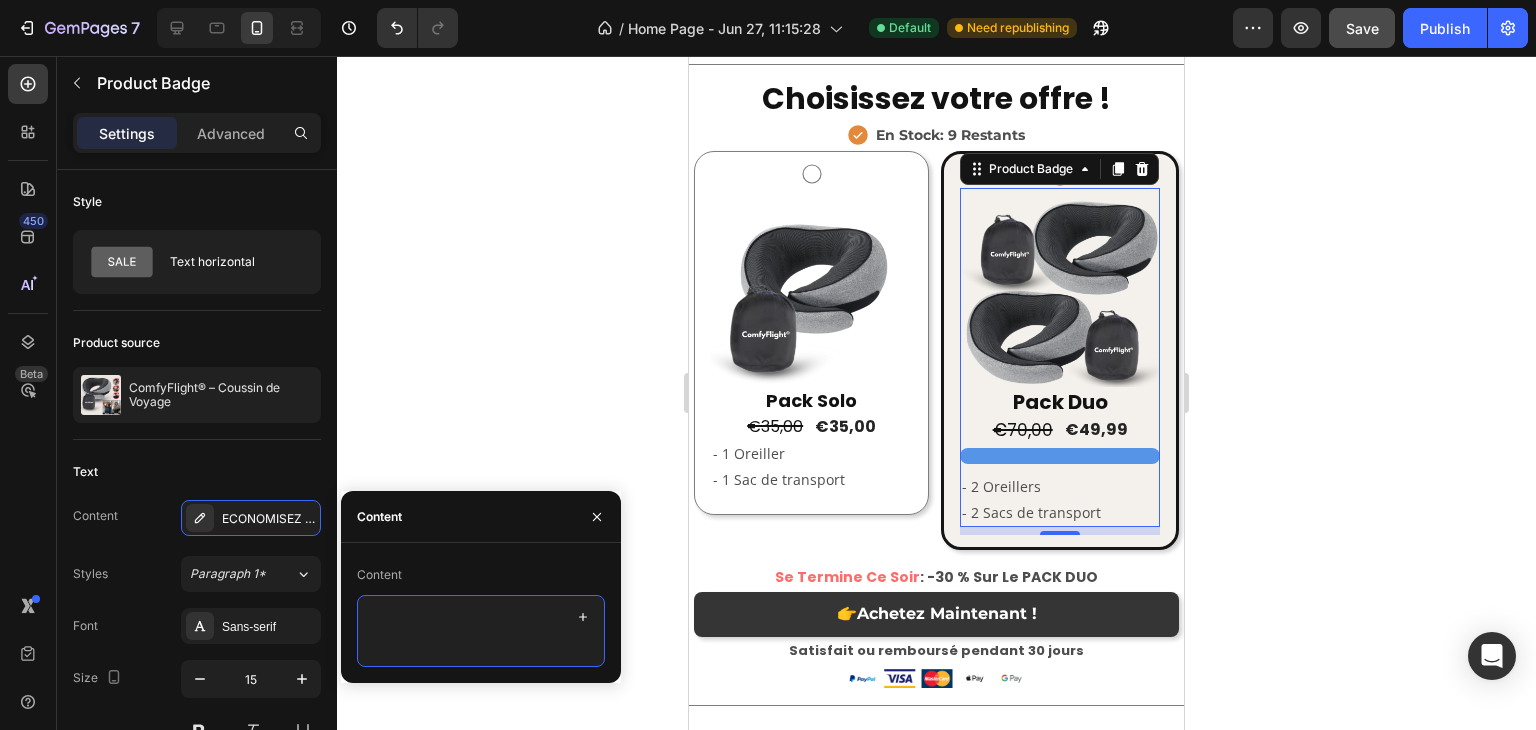 paste on "ÉCONOMISEZ 30%" 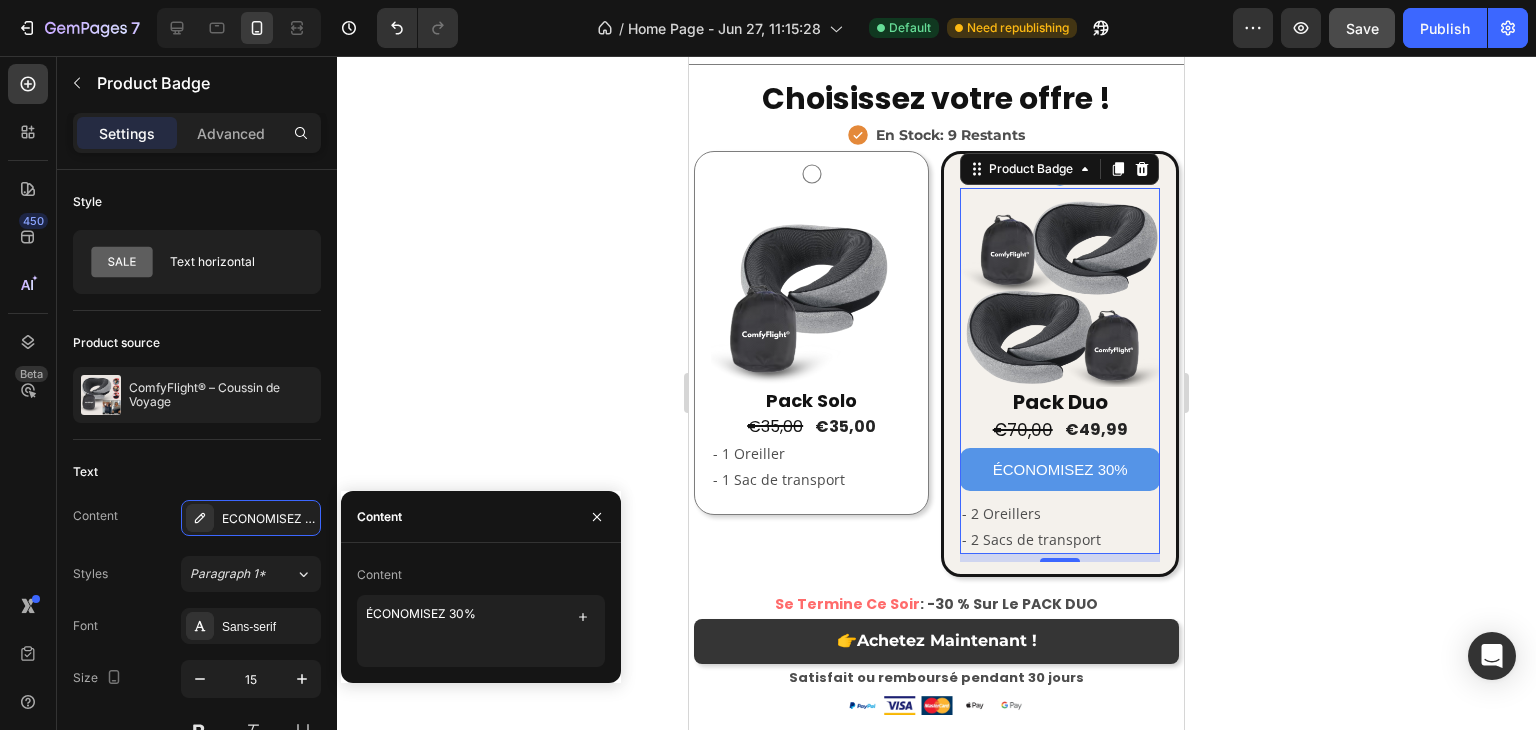click 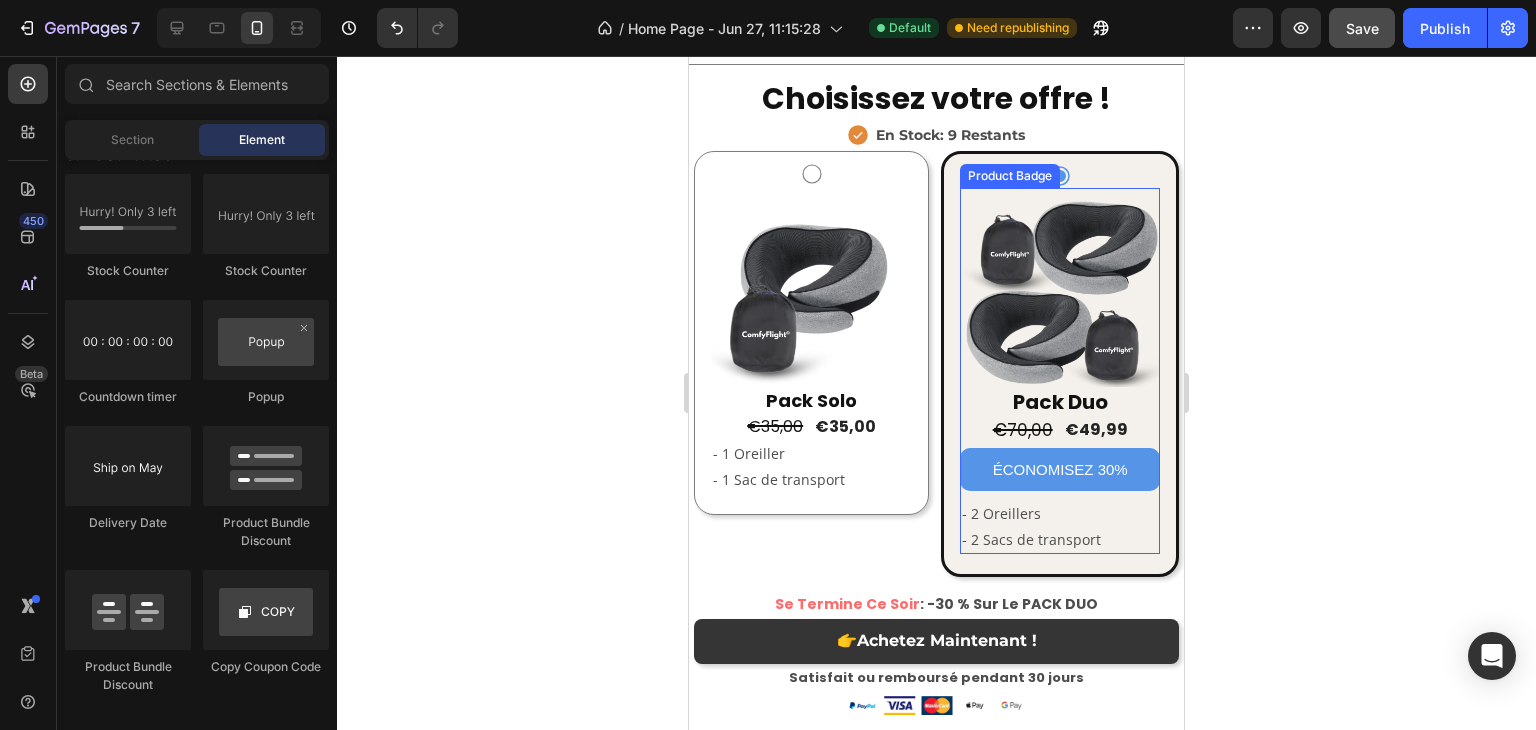 click on "ÉCONOMISEZ 30%" at bounding box center (1060, 469) 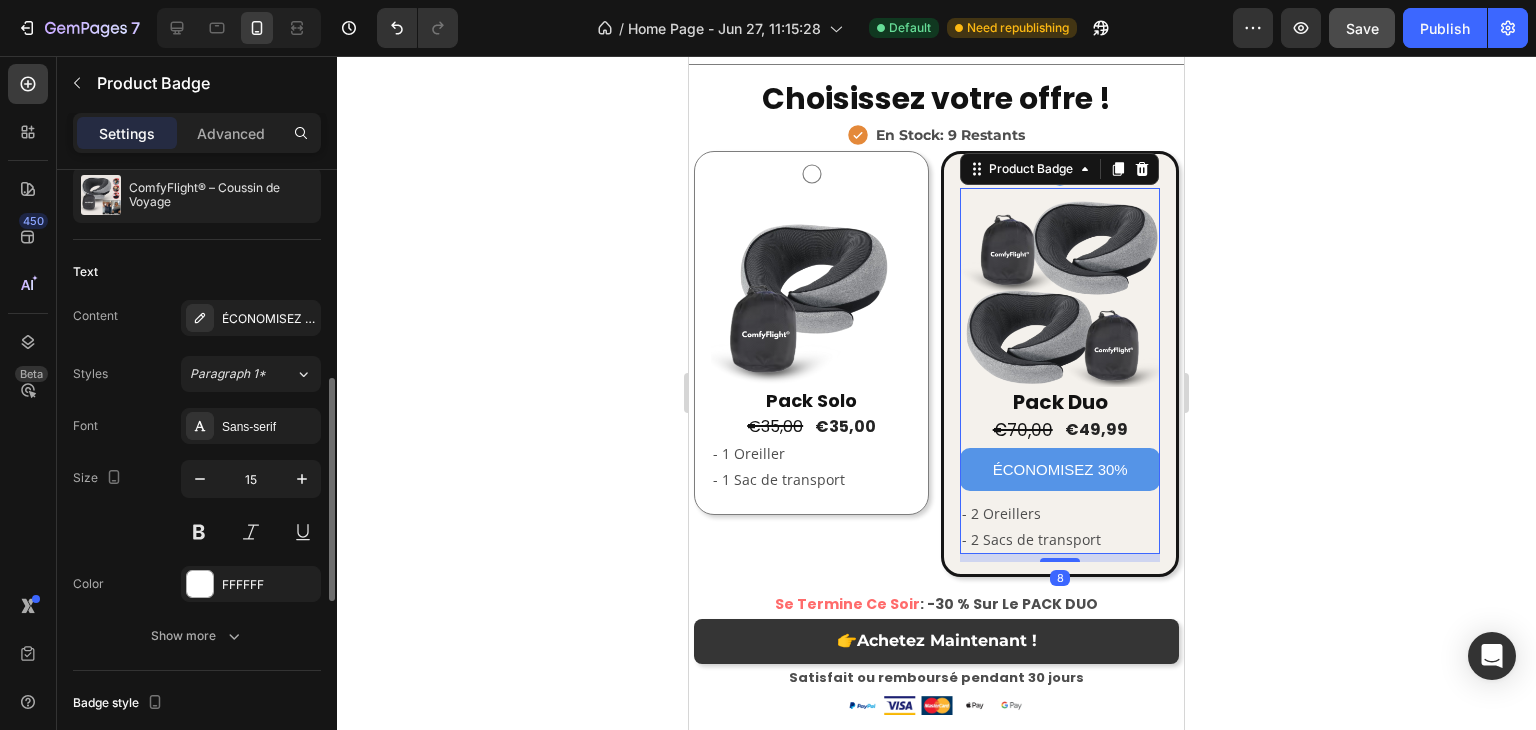 scroll, scrollTop: 400, scrollLeft: 0, axis: vertical 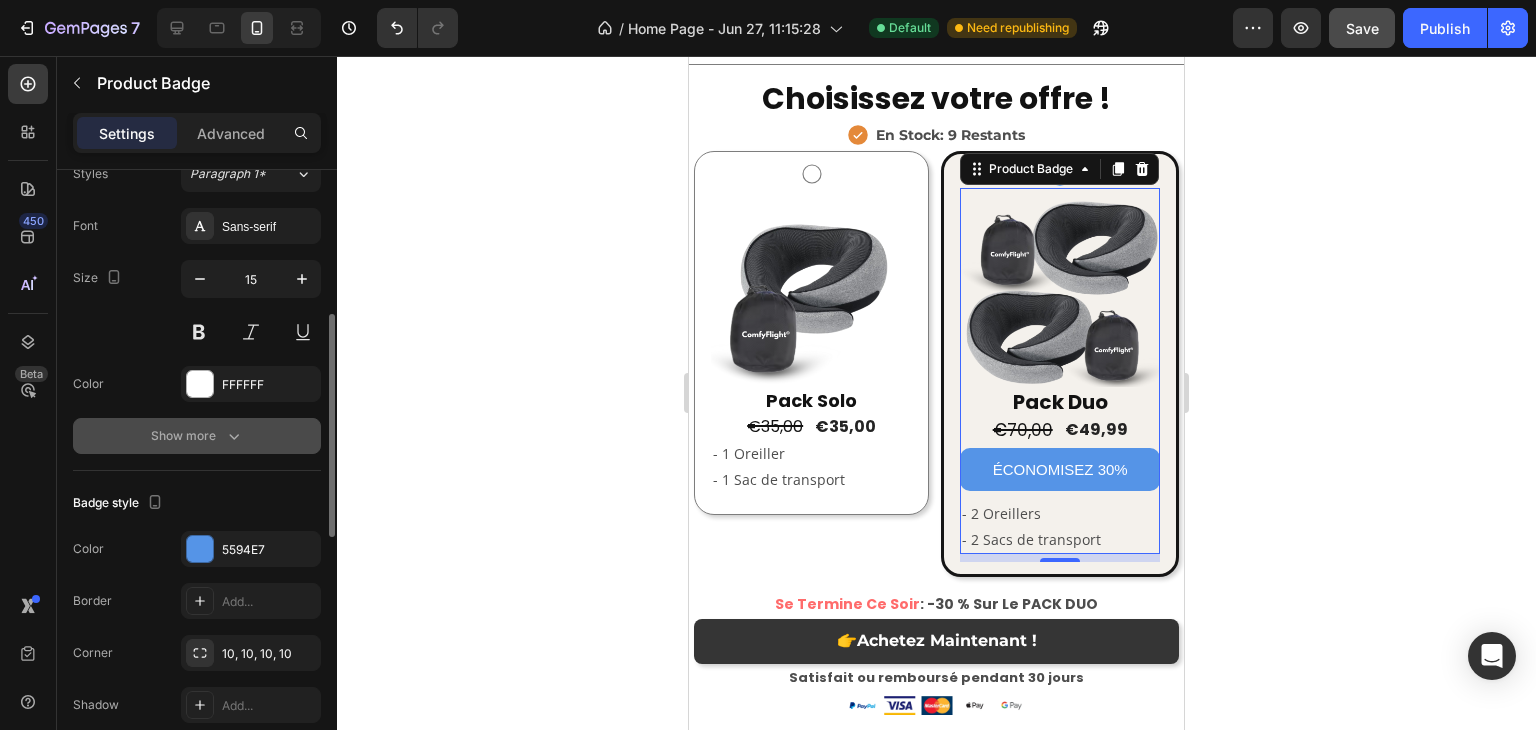 click on "Show more" at bounding box center [197, 436] 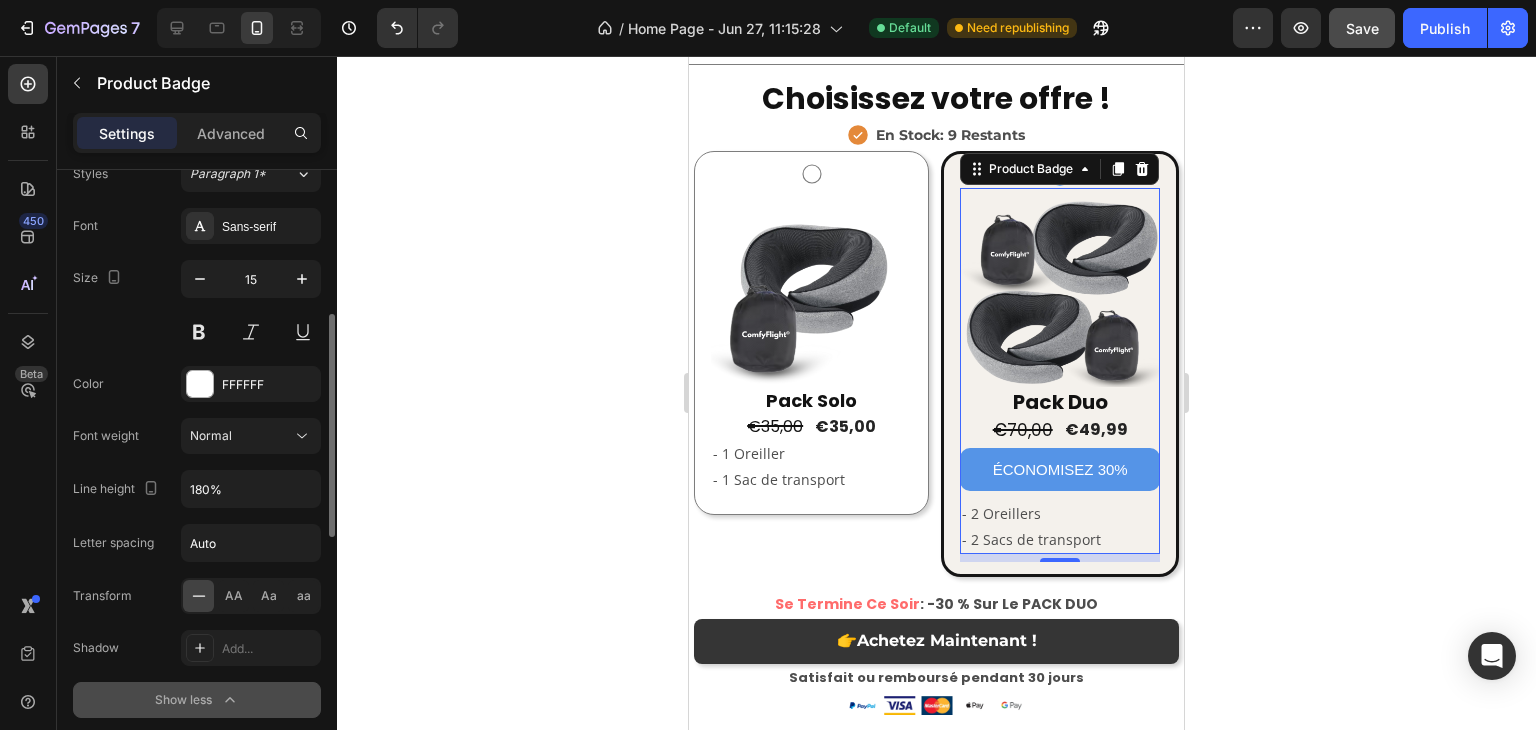 click on "Show less" at bounding box center [197, 700] 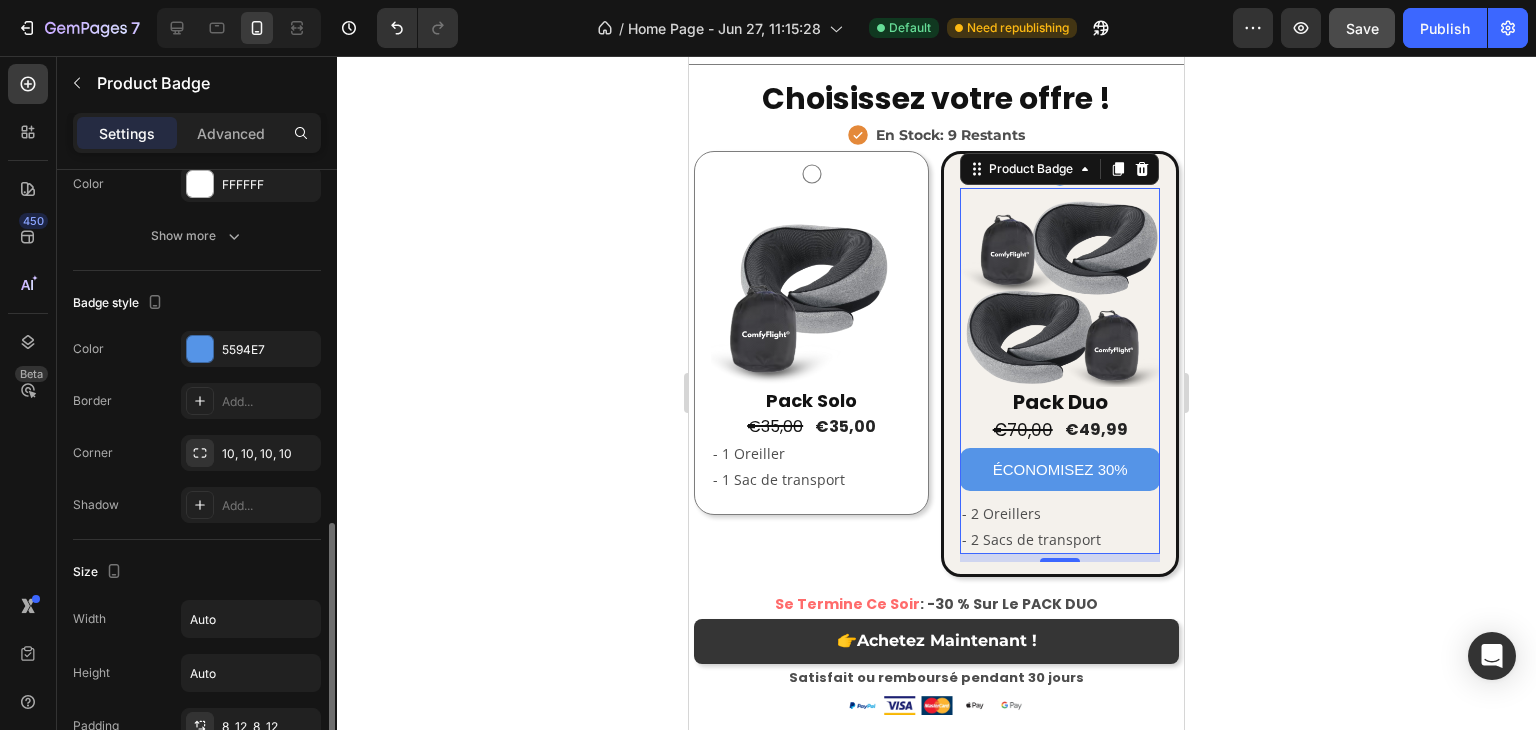 scroll, scrollTop: 700, scrollLeft: 0, axis: vertical 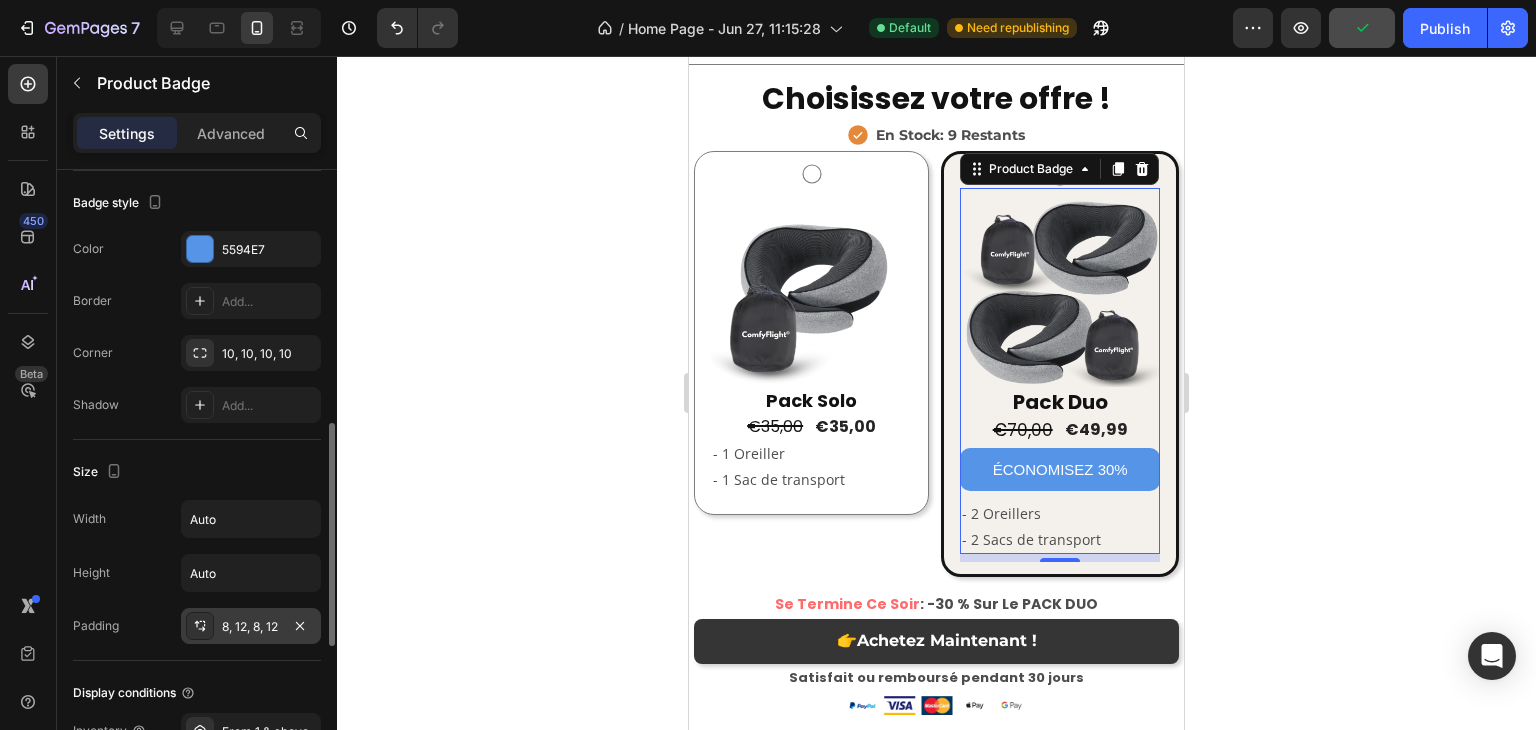 click on "8, 12, 8, 12" at bounding box center (251, 627) 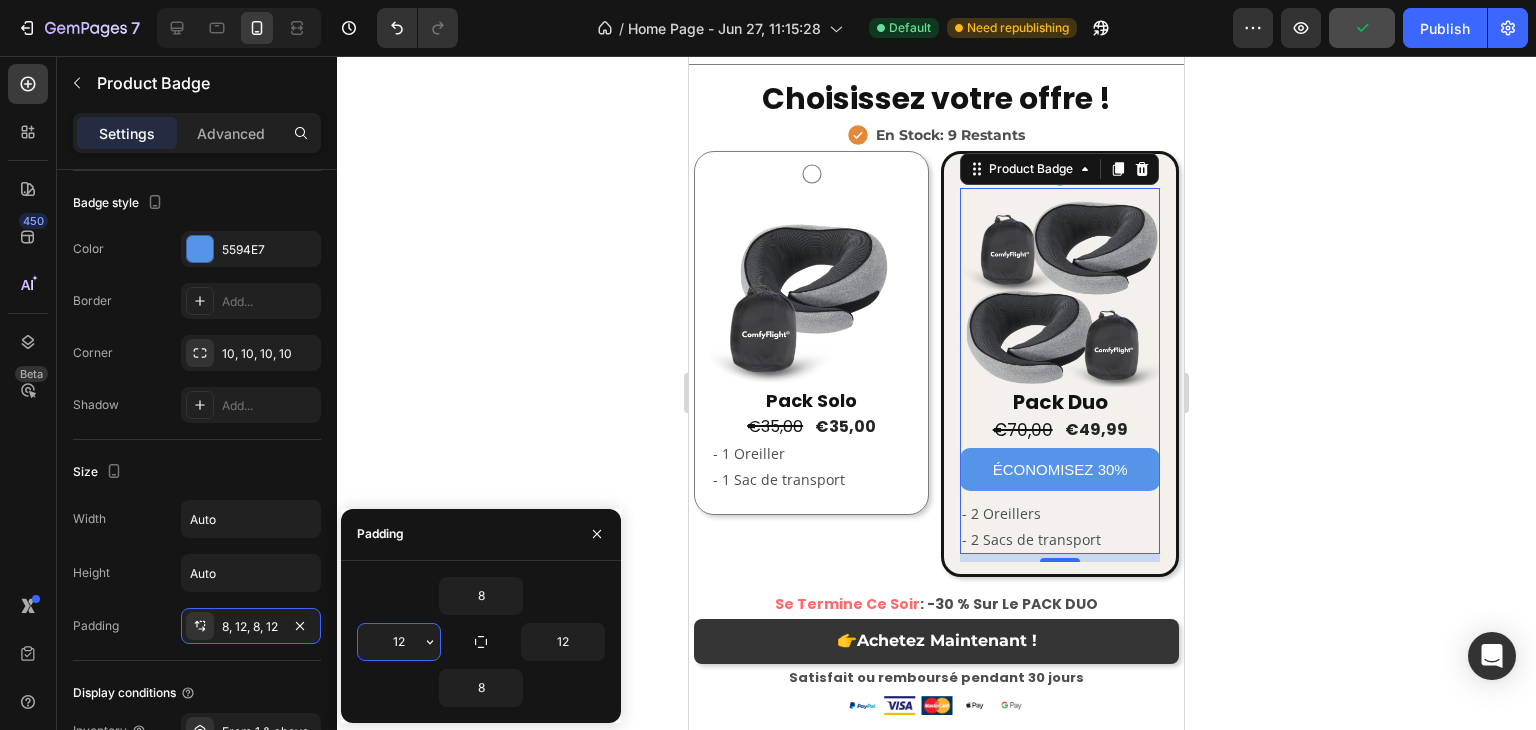 click on "12" at bounding box center [399, 642] 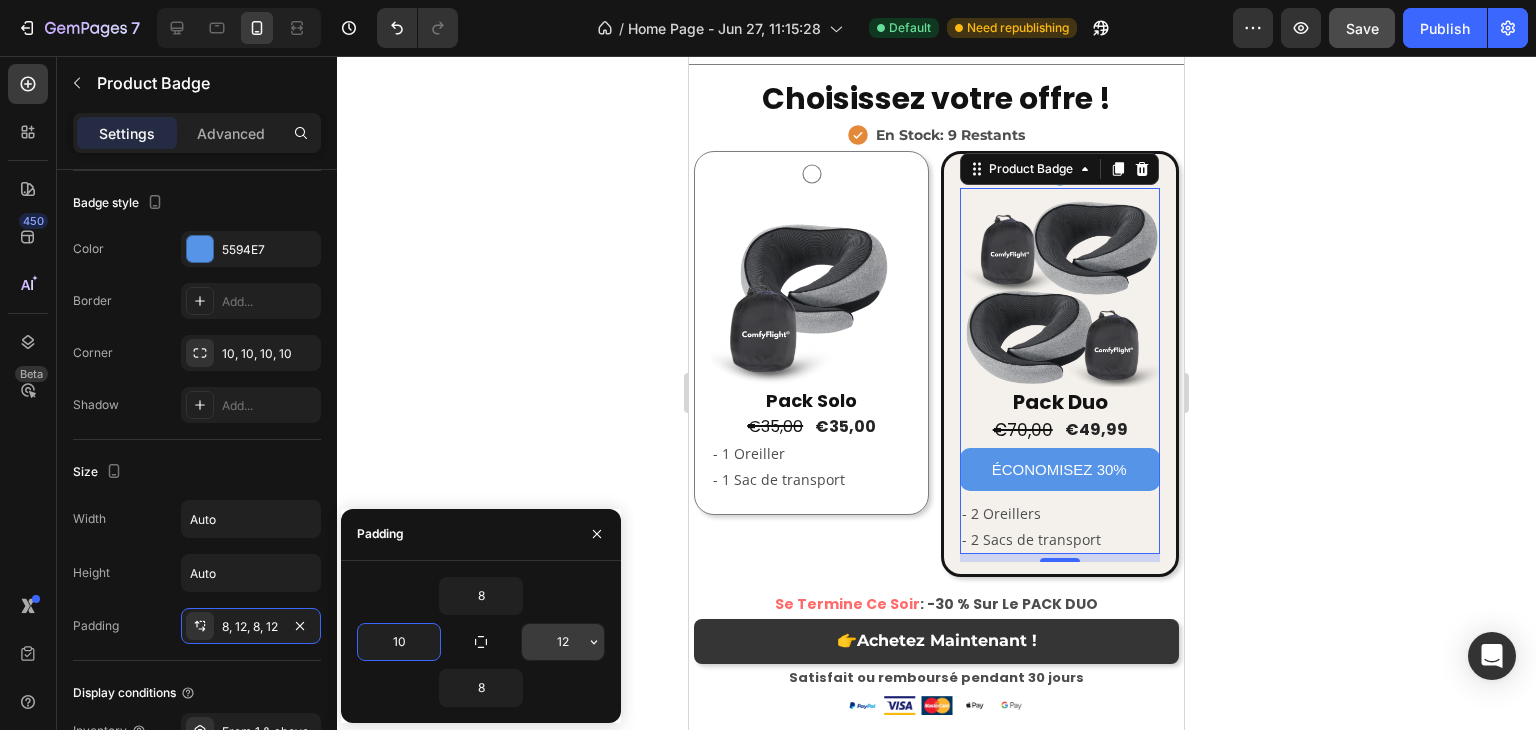 type on "10" 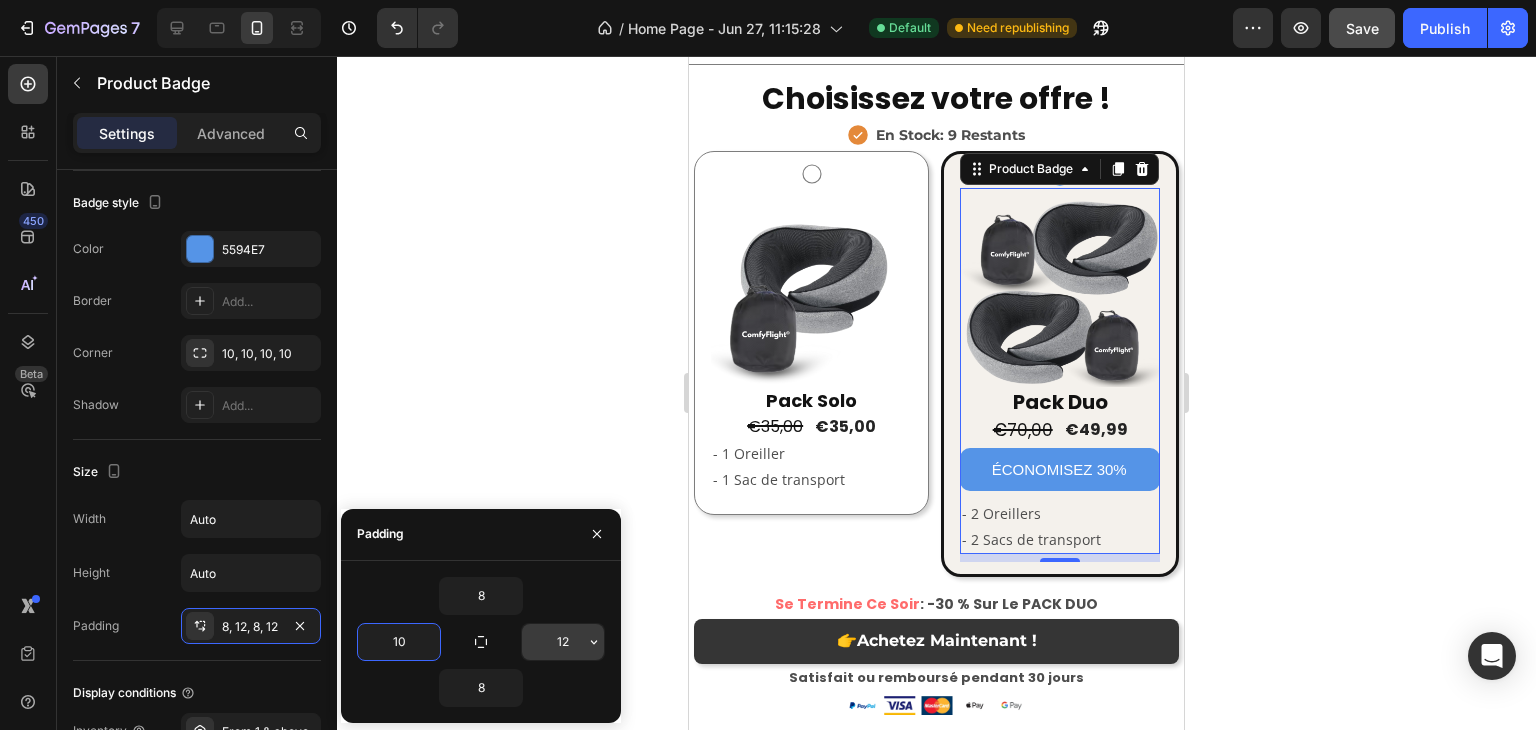 click on "12" at bounding box center [563, 642] 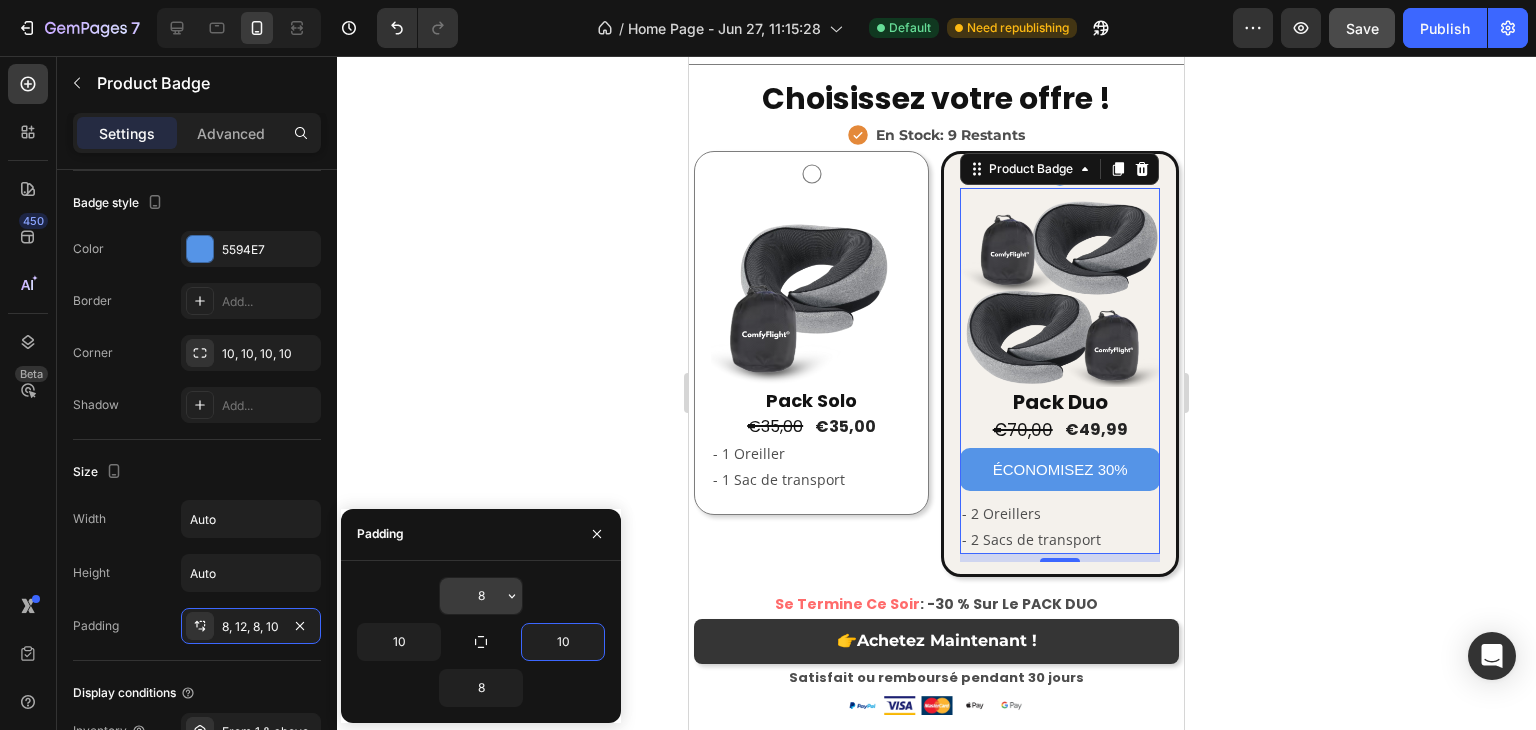 type on "10" 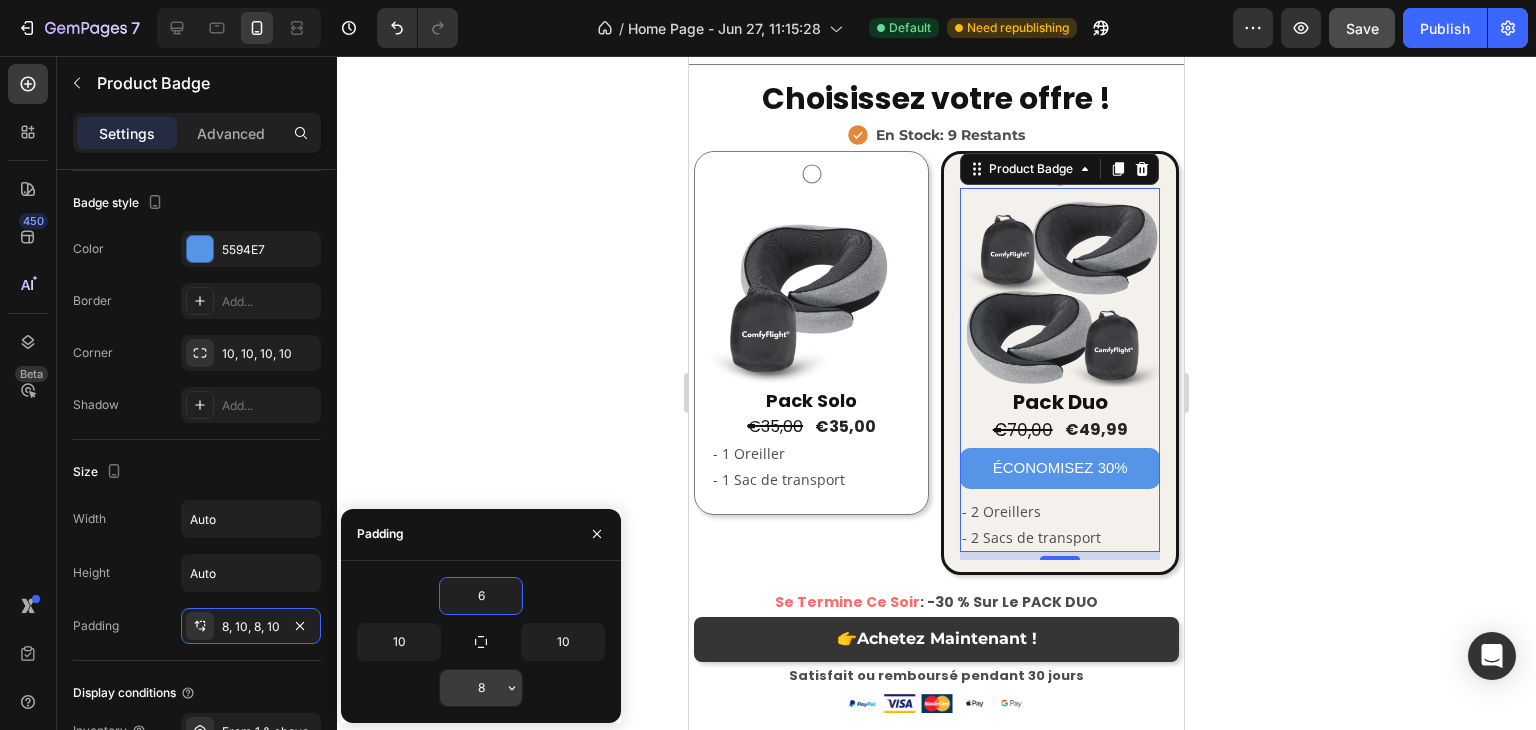 type on "6" 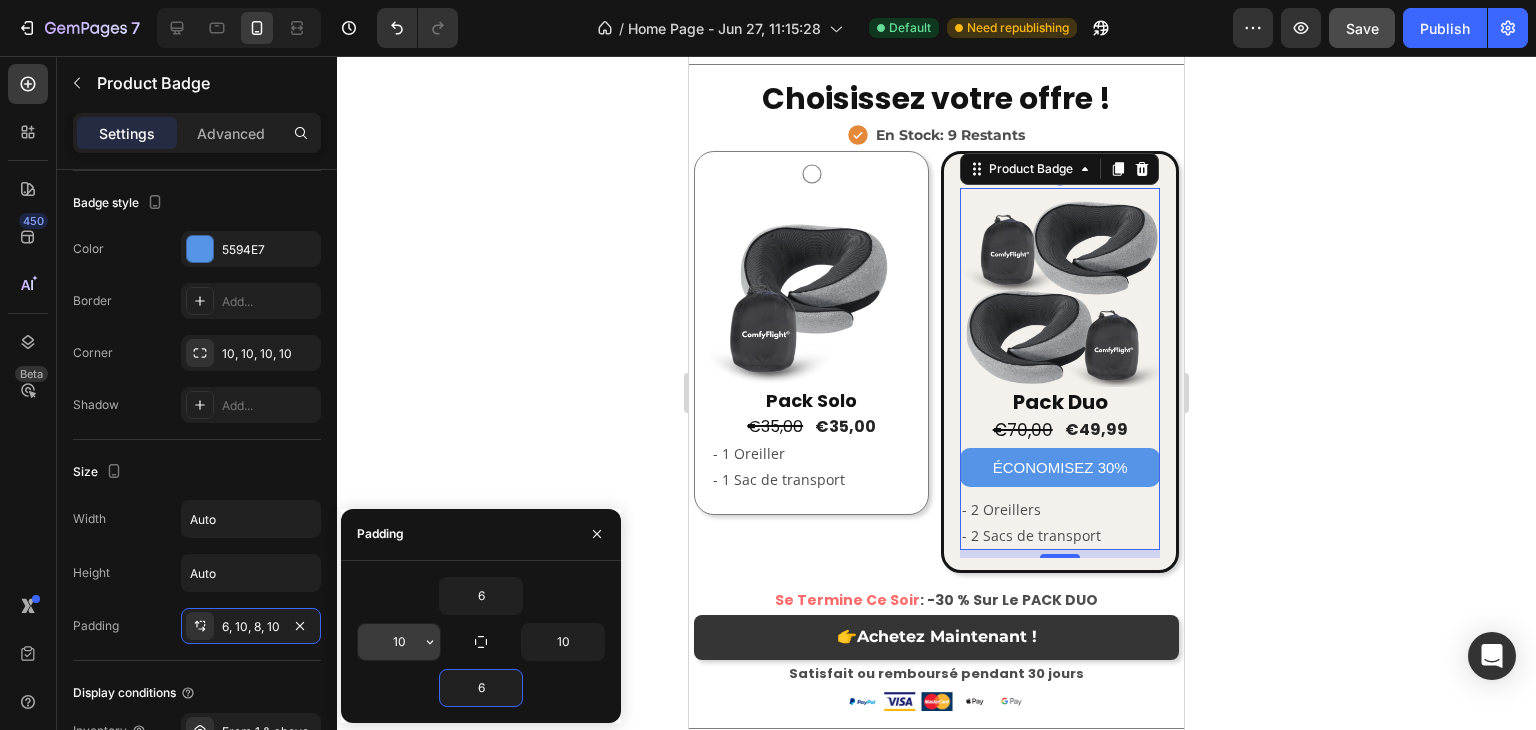 type on "6" 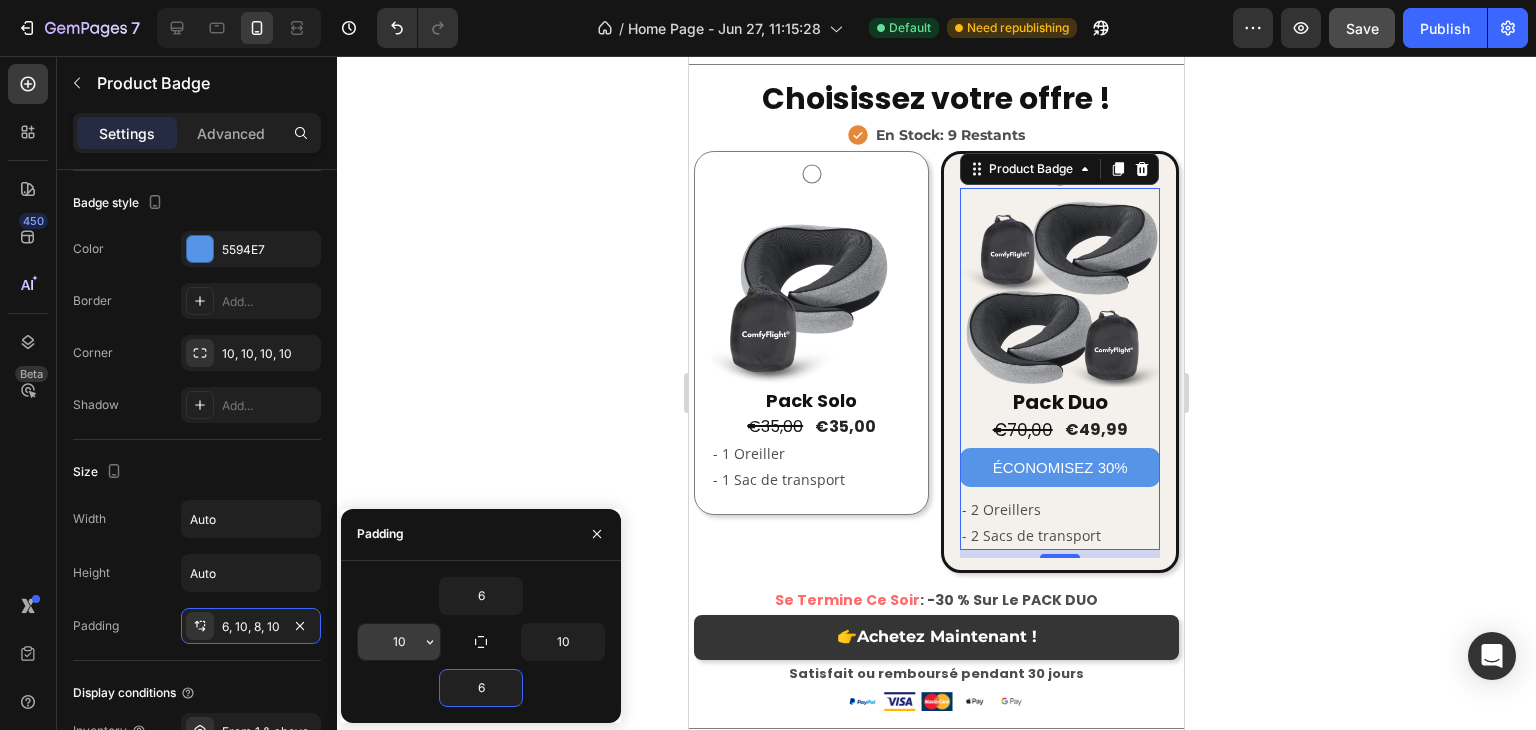 click on "10" at bounding box center (399, 642) 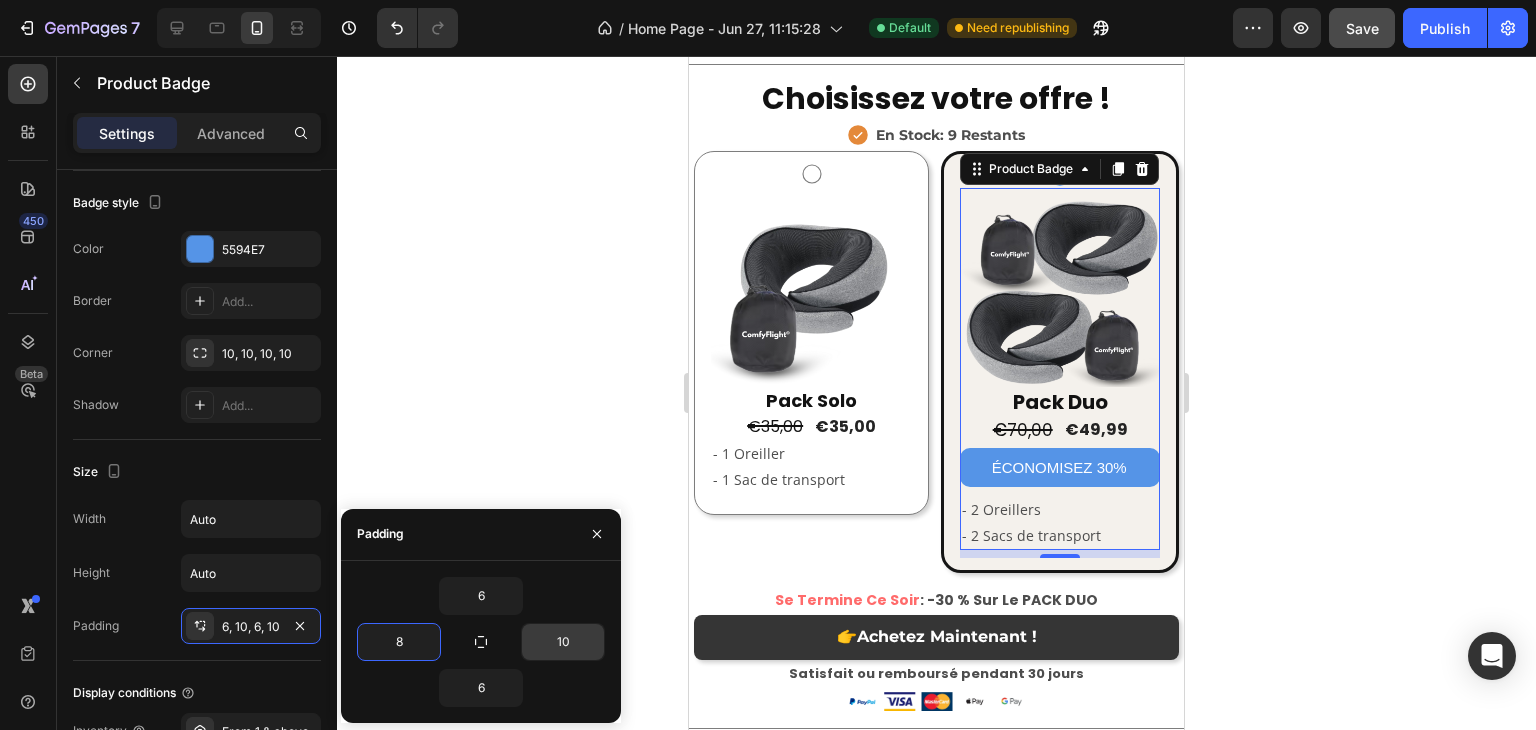 type on "8" 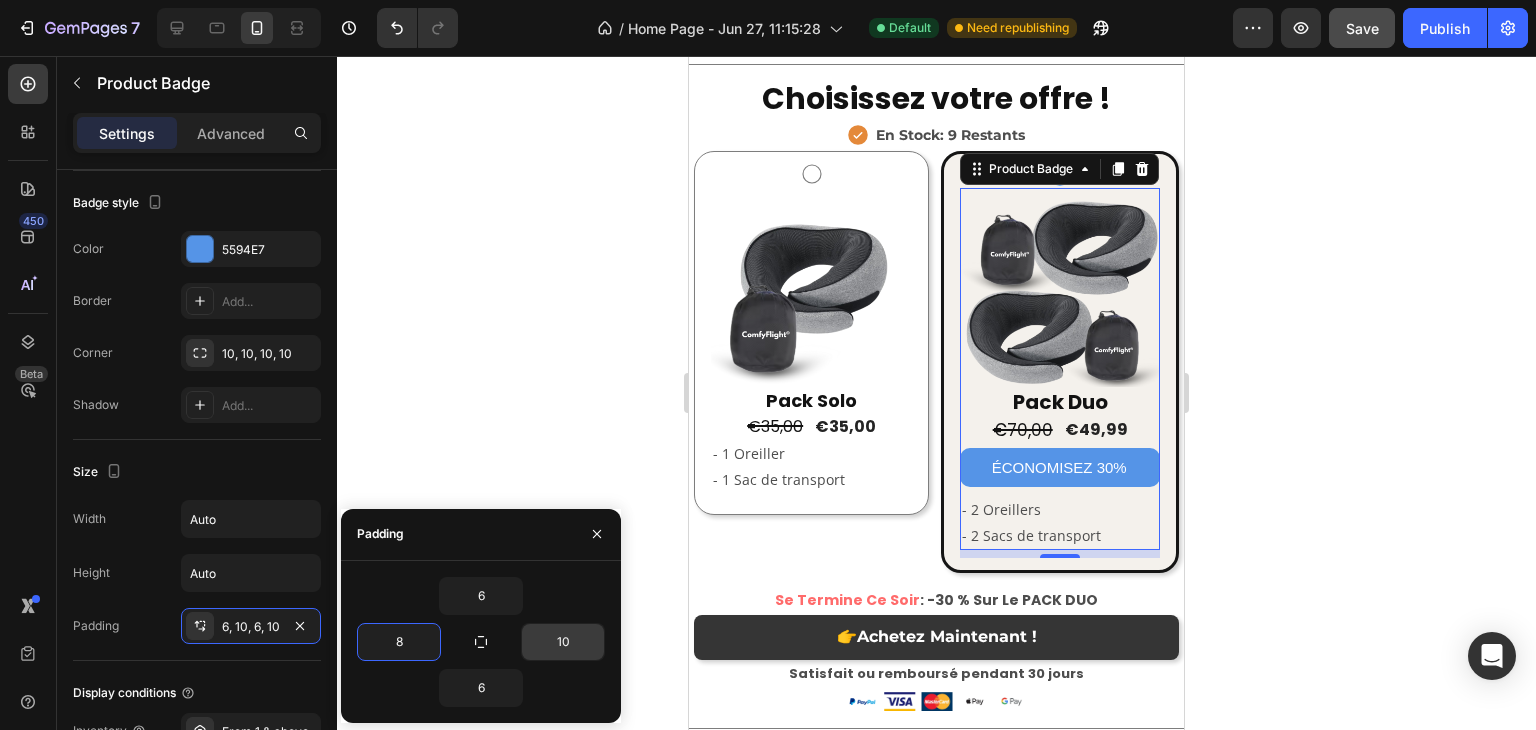 click on "10" at bounding box center [563, 642] 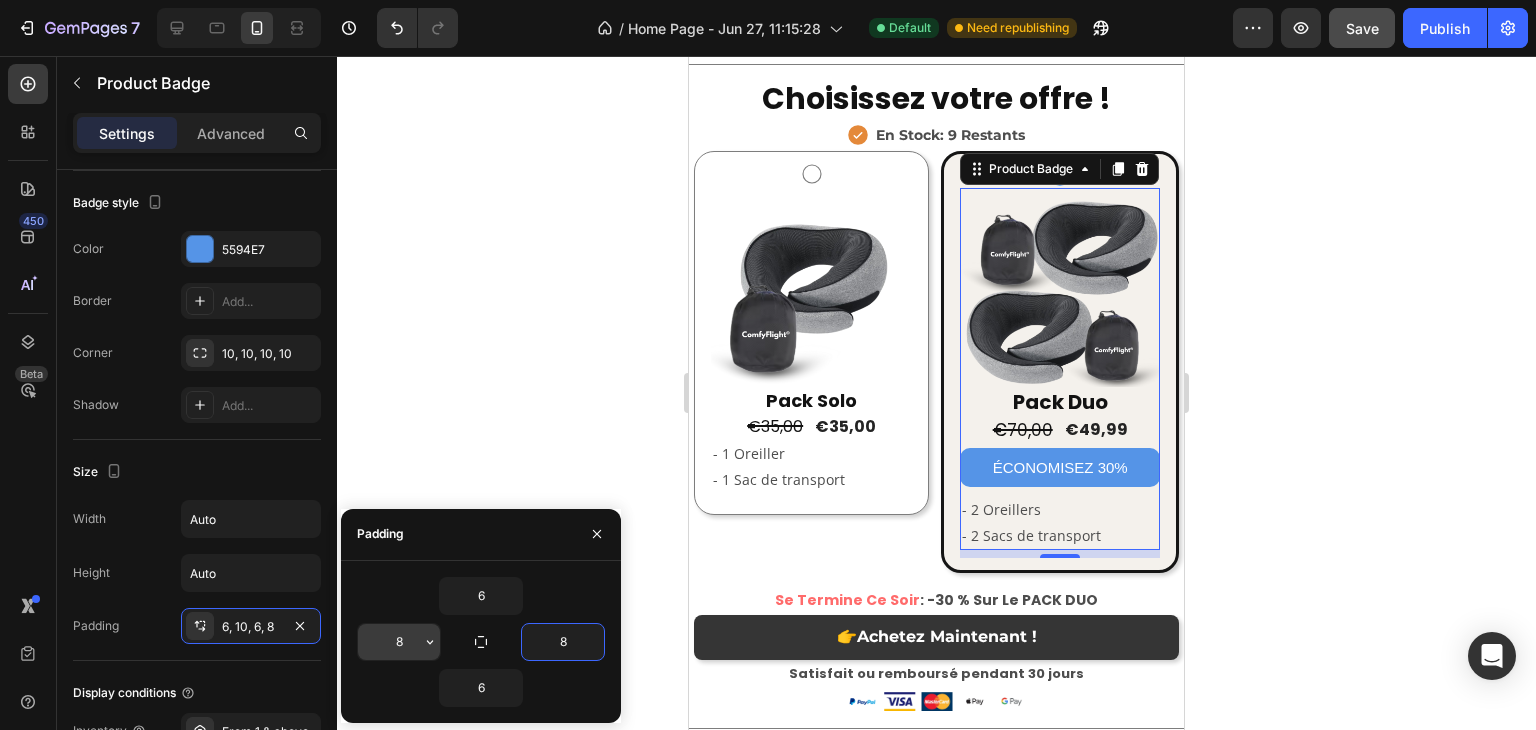 type on "8" 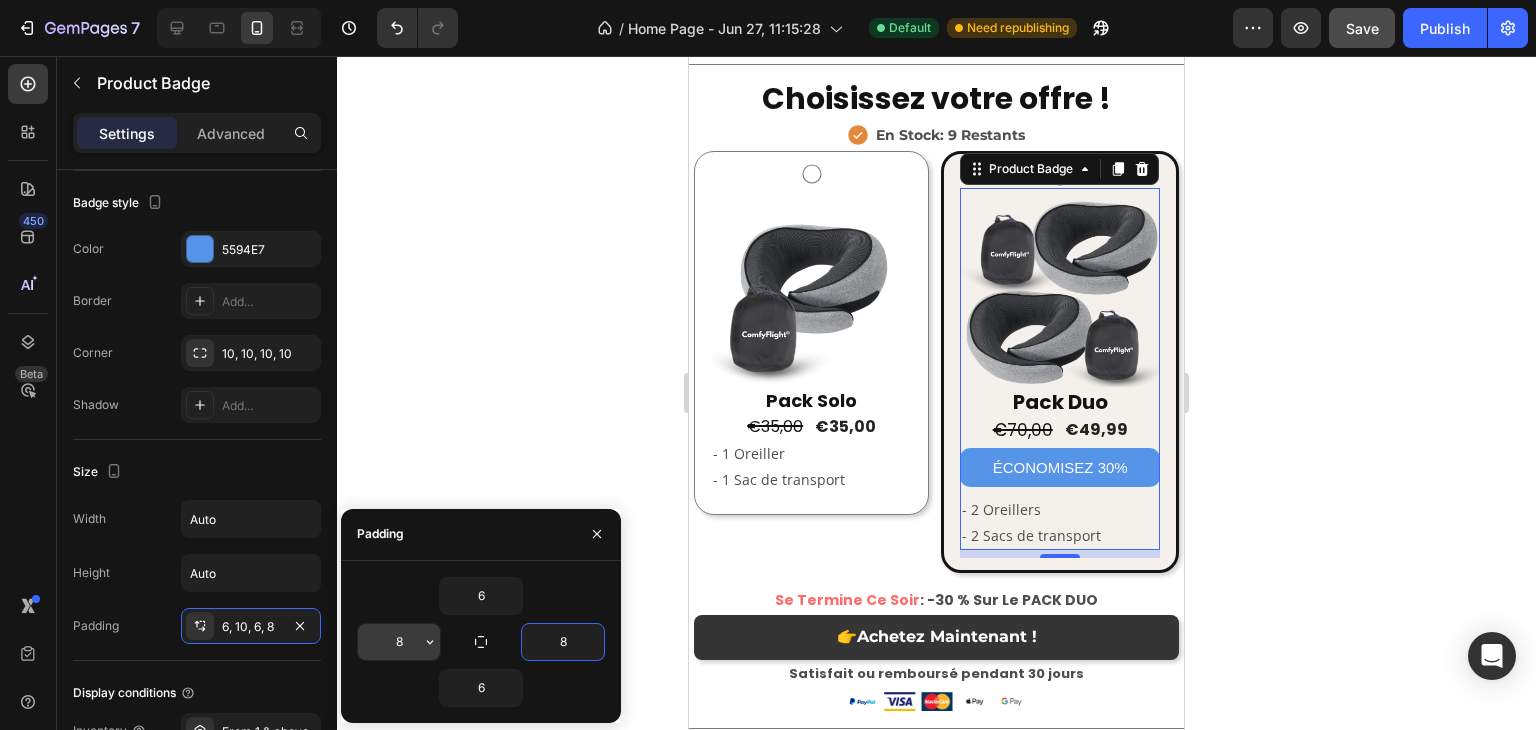 click on "8" at bounding box center [399, 642] 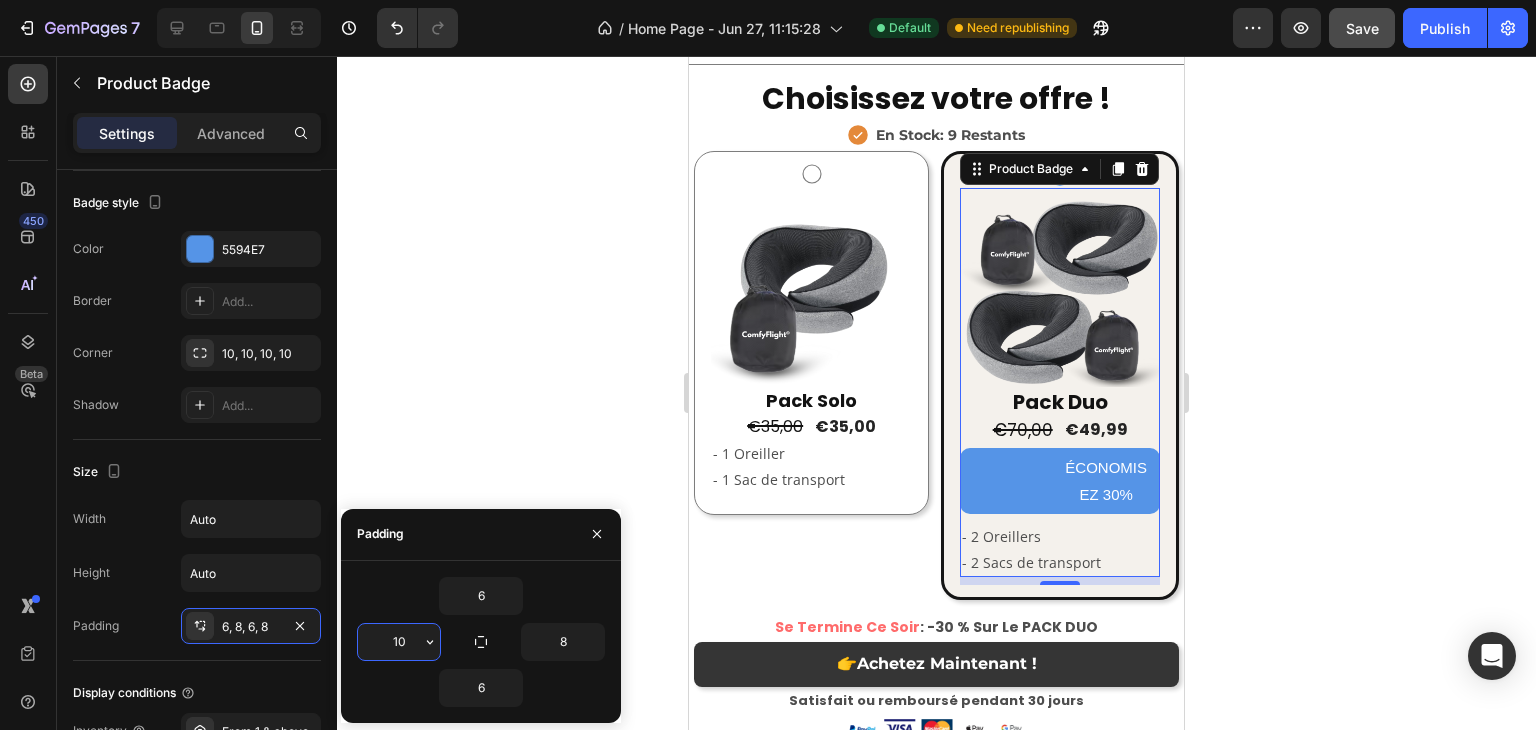 type on "1" 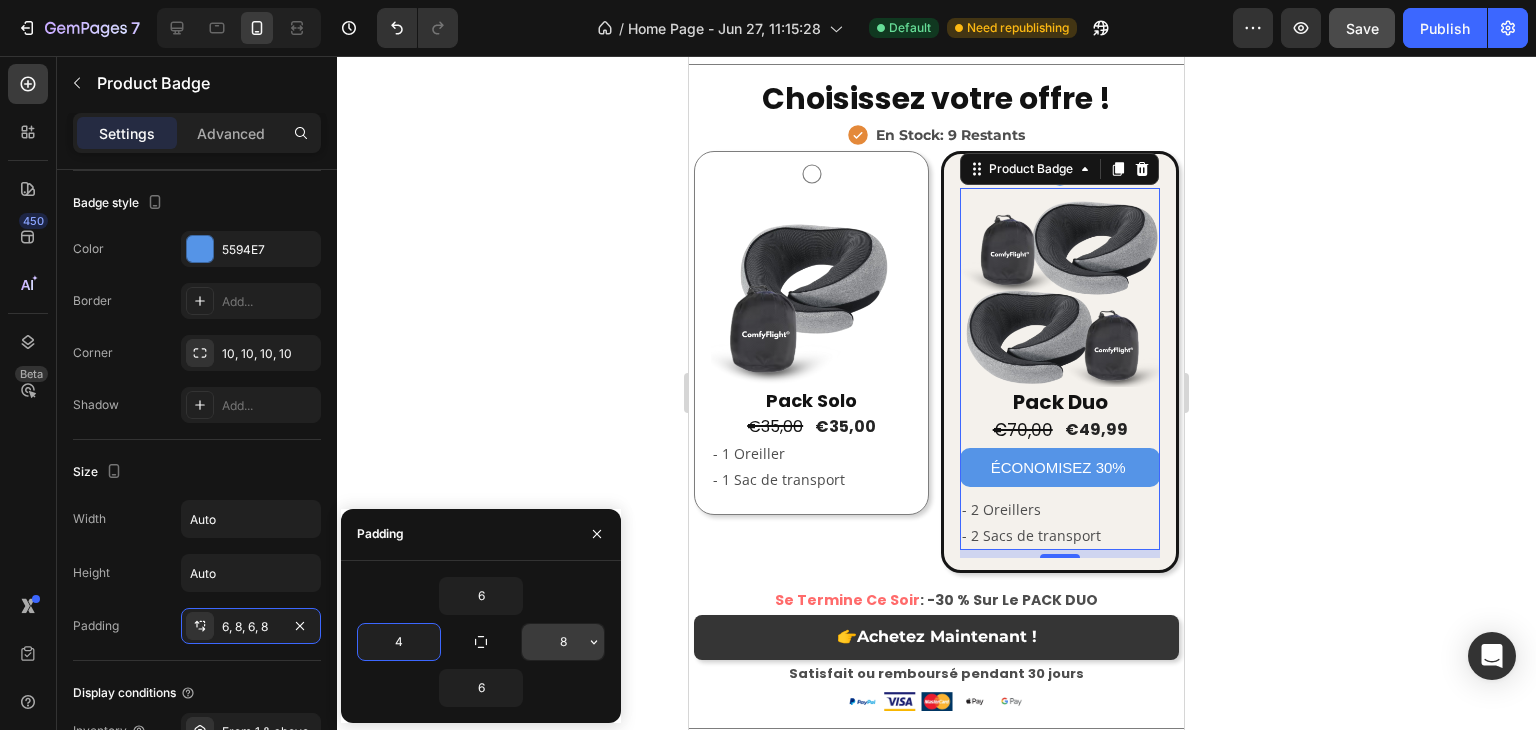 type on "4" 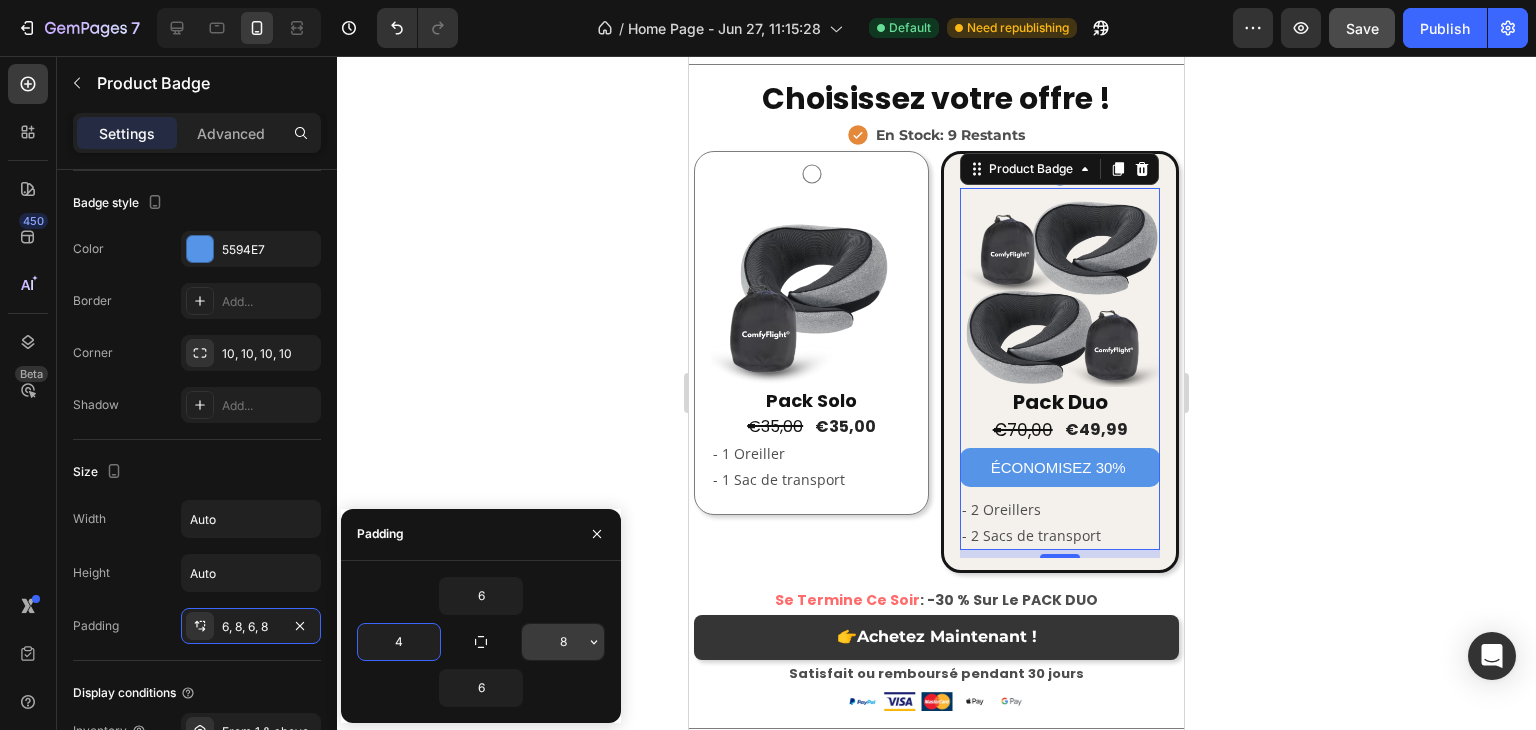 click on "8" at bounding box center (563, 642) 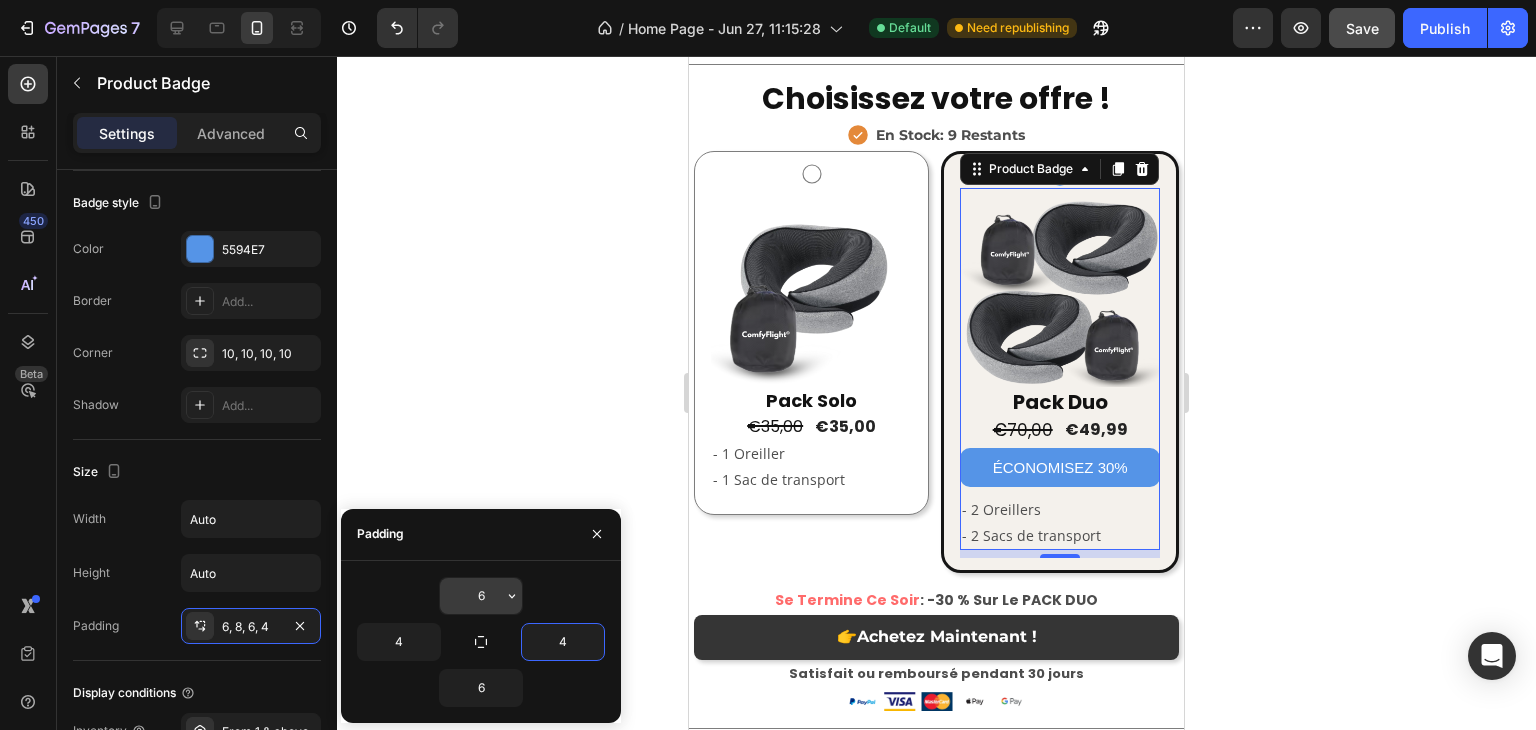 type on "4" 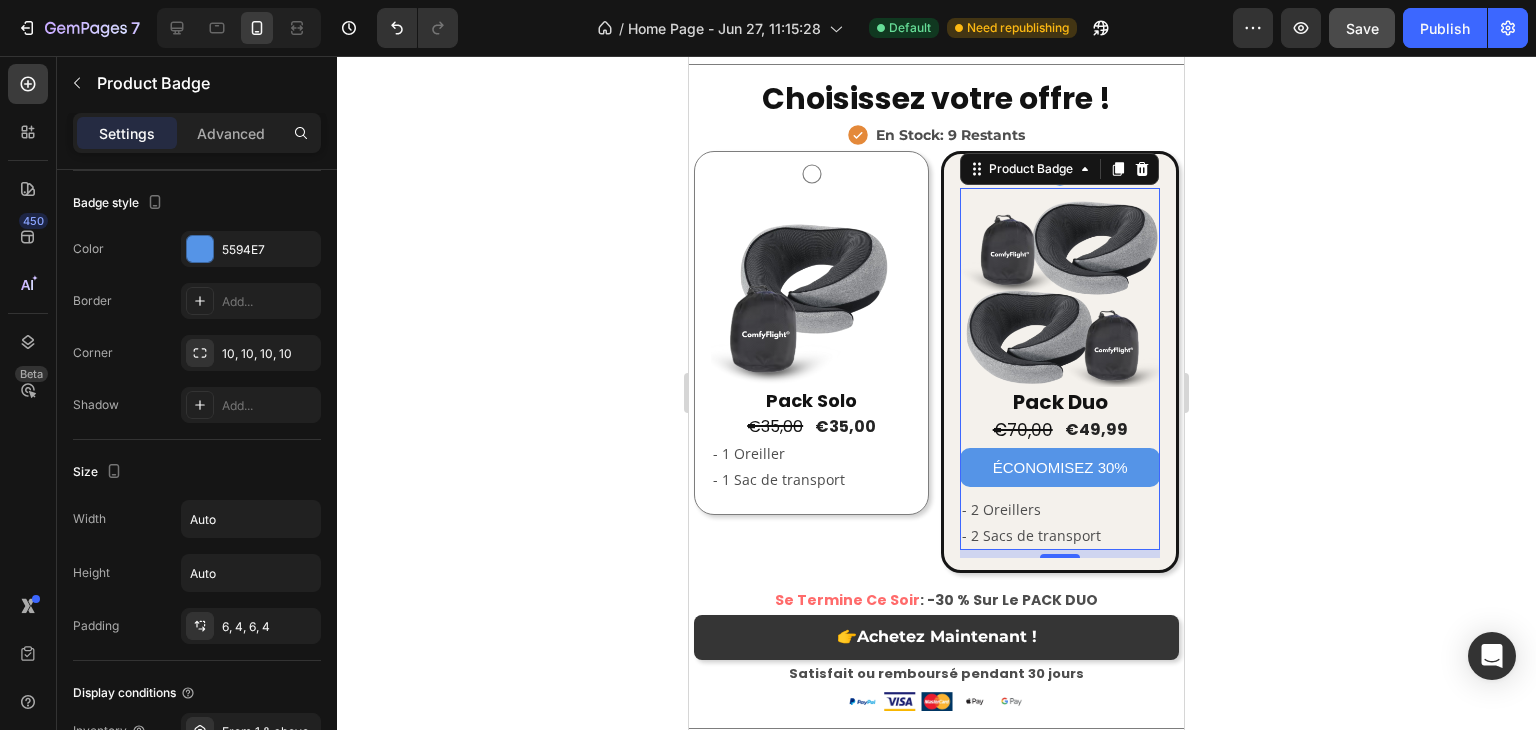 click 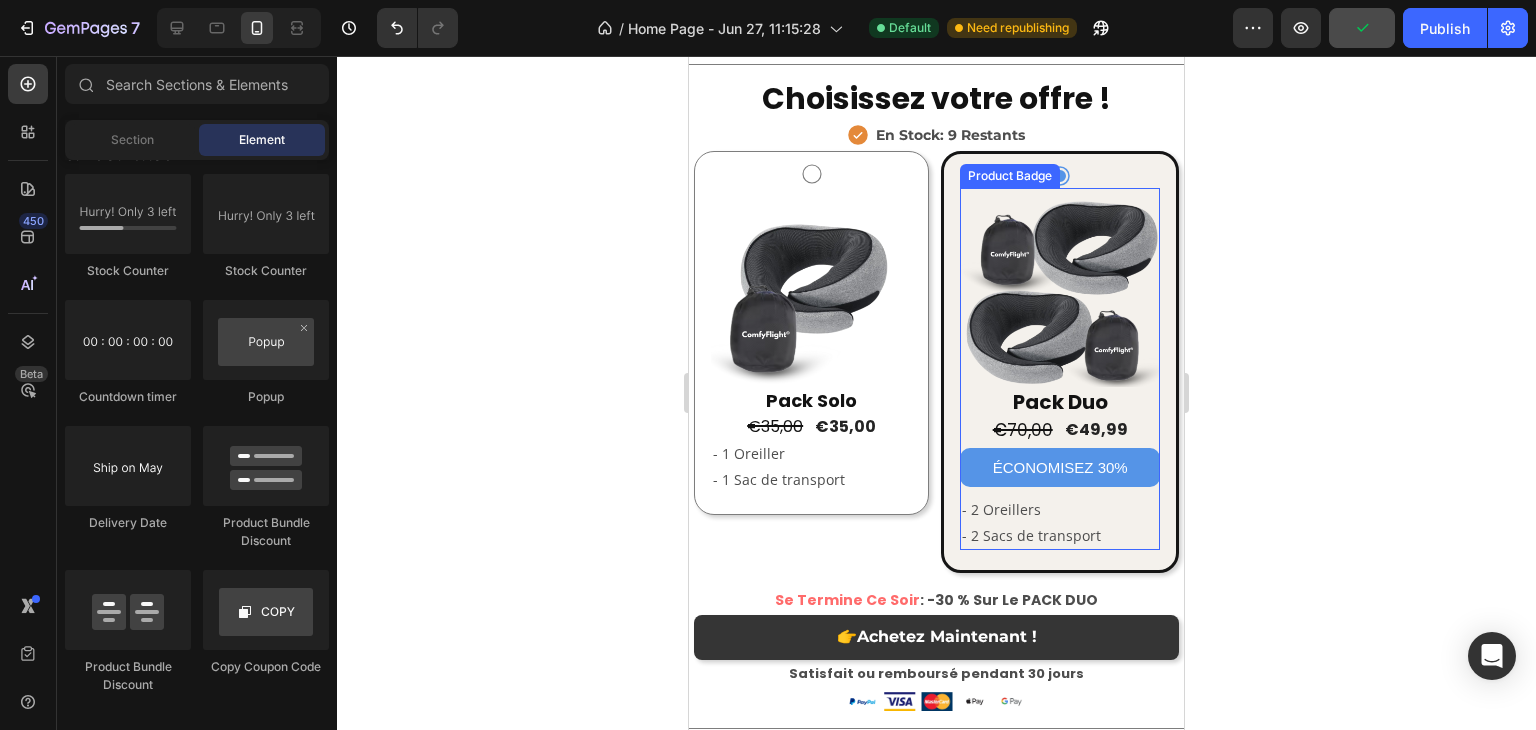 click on "ÉCONOMISEZ 30%" at bounding box center [1060, 467] 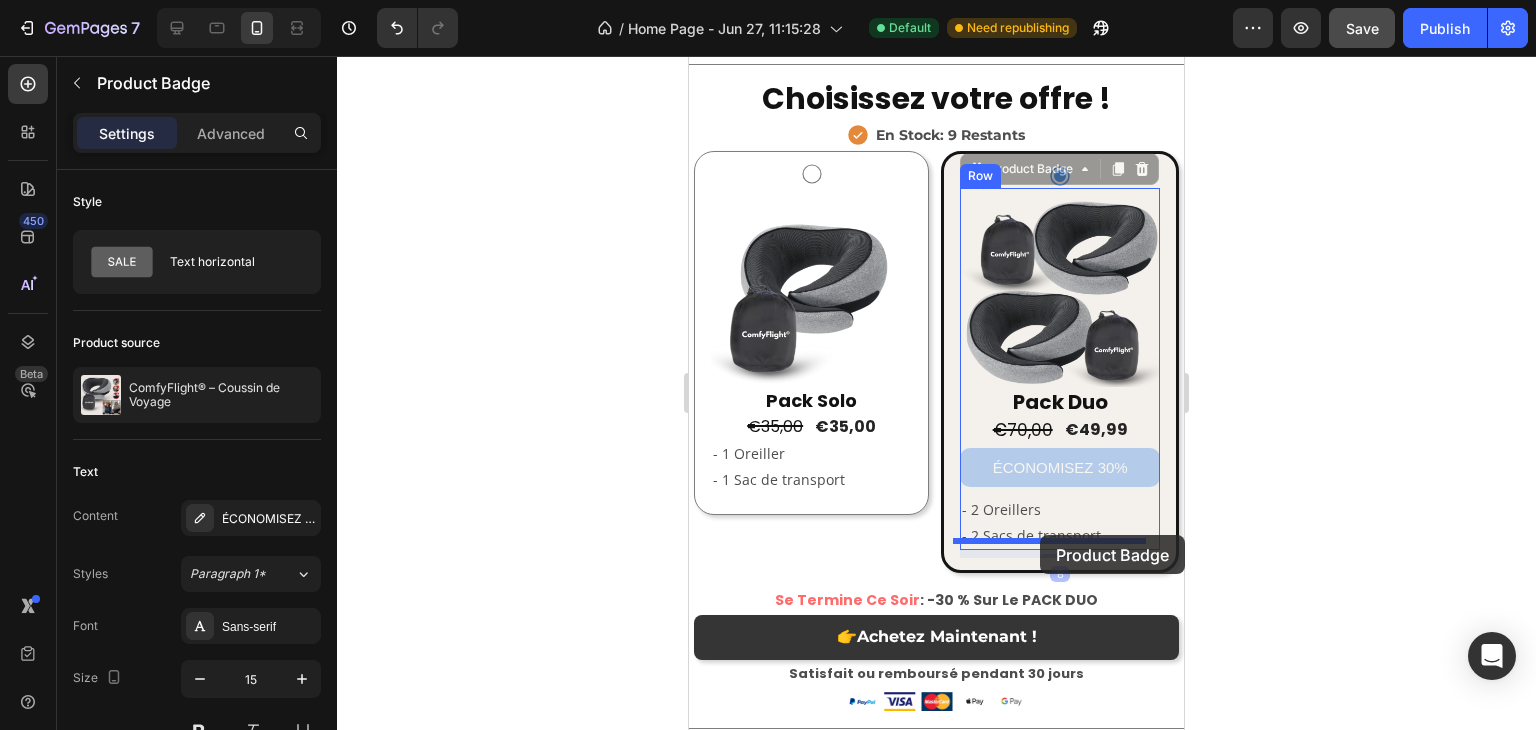 drag, startPoint x: 1020, startPoint y: 168, endPoint x: 1040, endPoint y: 535, distance: 367.54456 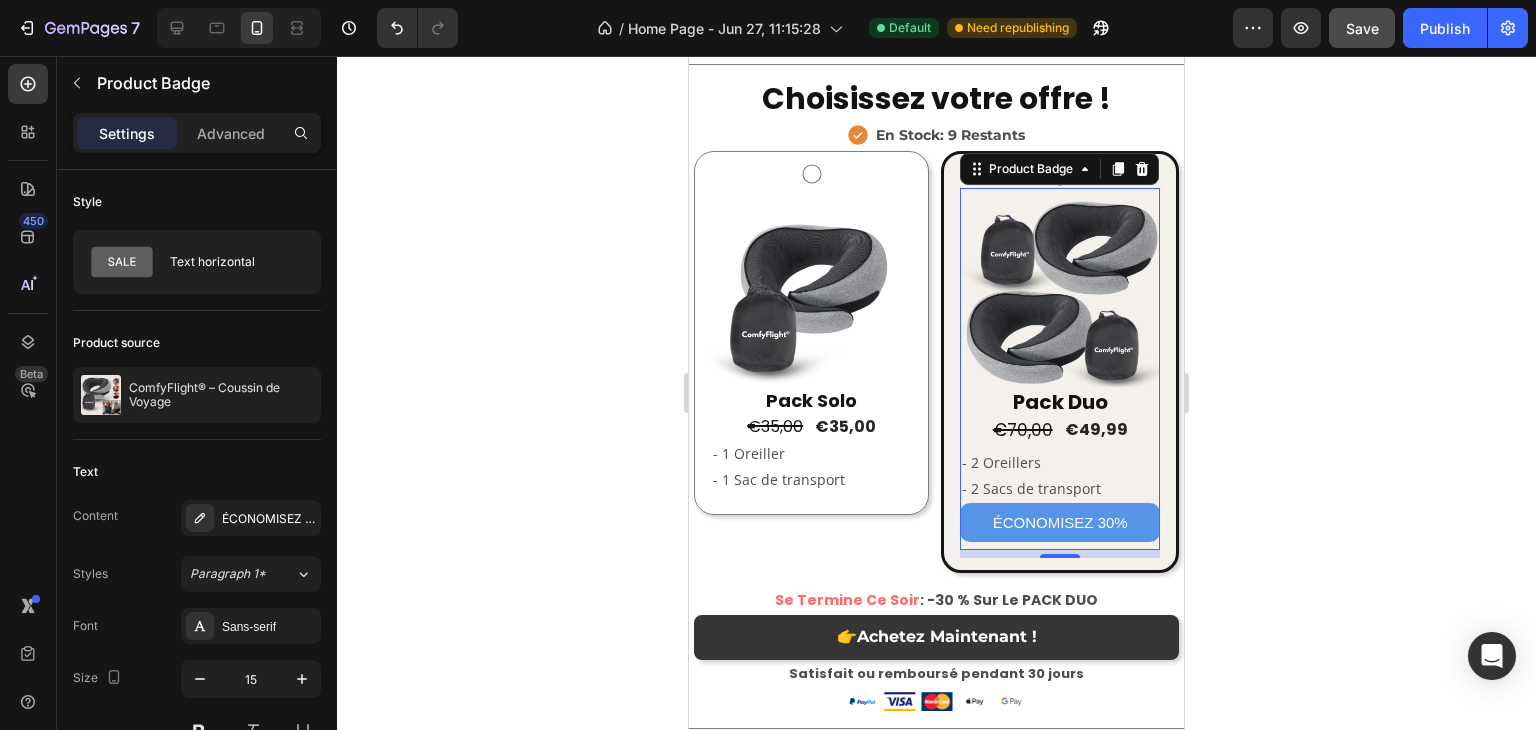 click 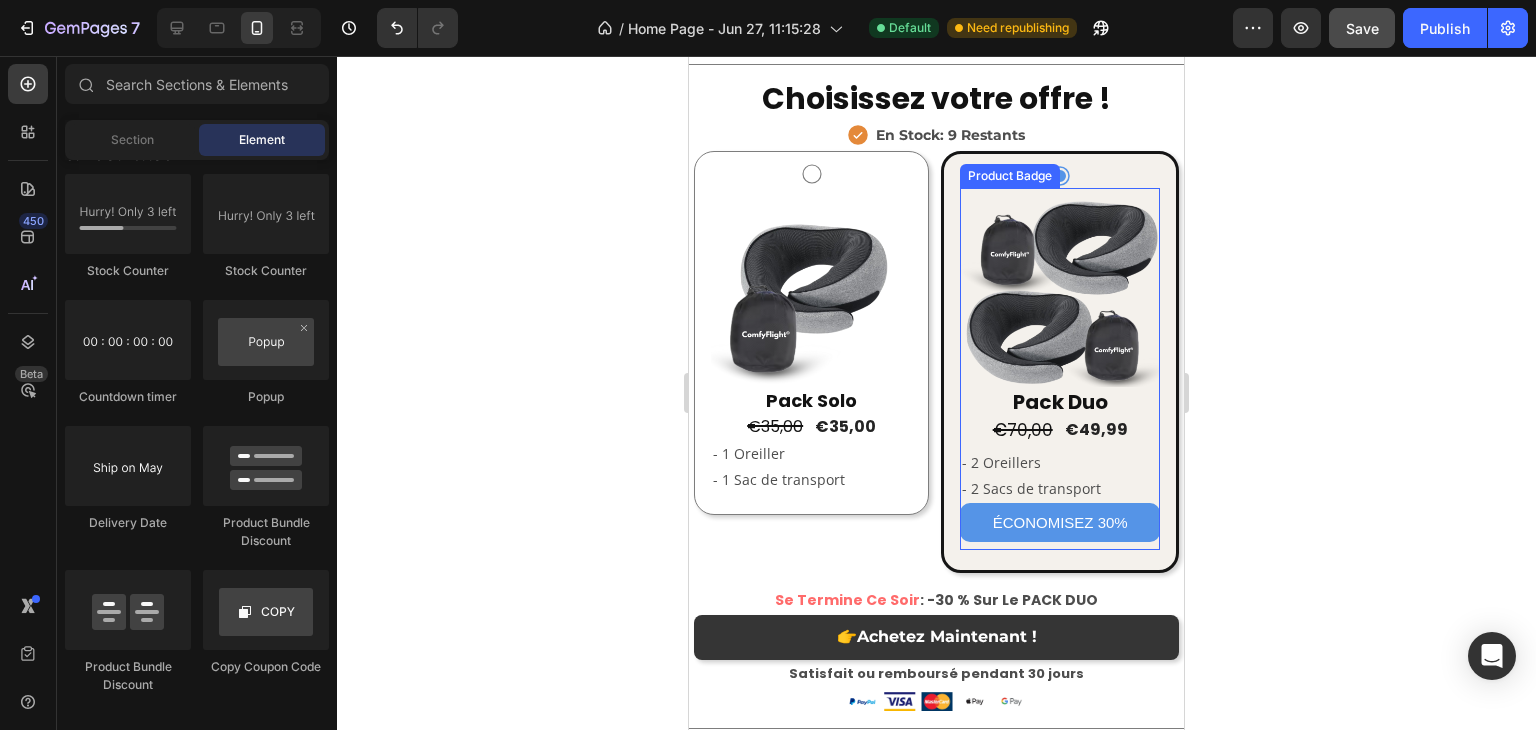 click on "ÉCONOMISEZ 30%" at bounding box center [1060, 522] 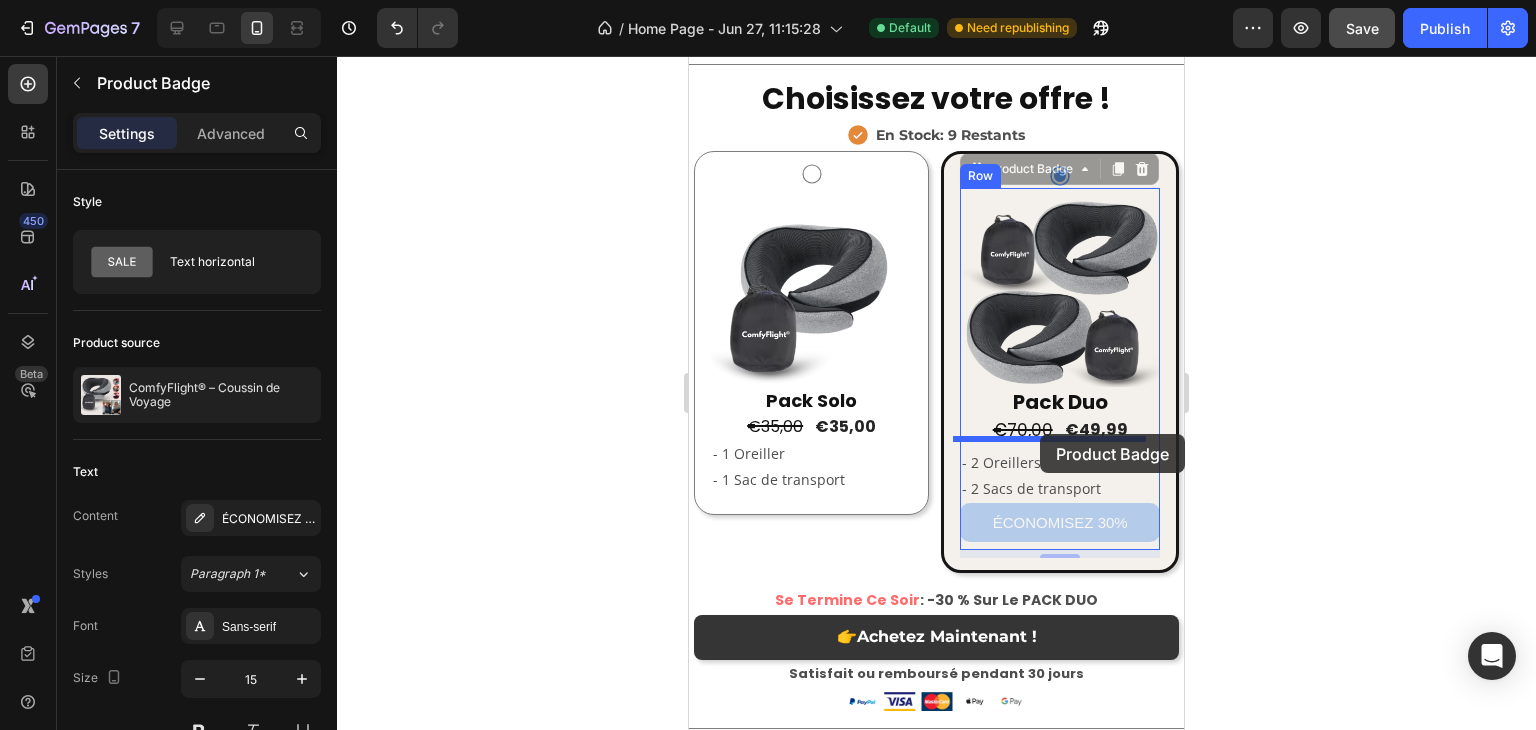 drag, startPoint x: 1018, startPoint y: 167, endPoint x: 2010, endPoint y: 457, distance: 1033.5201 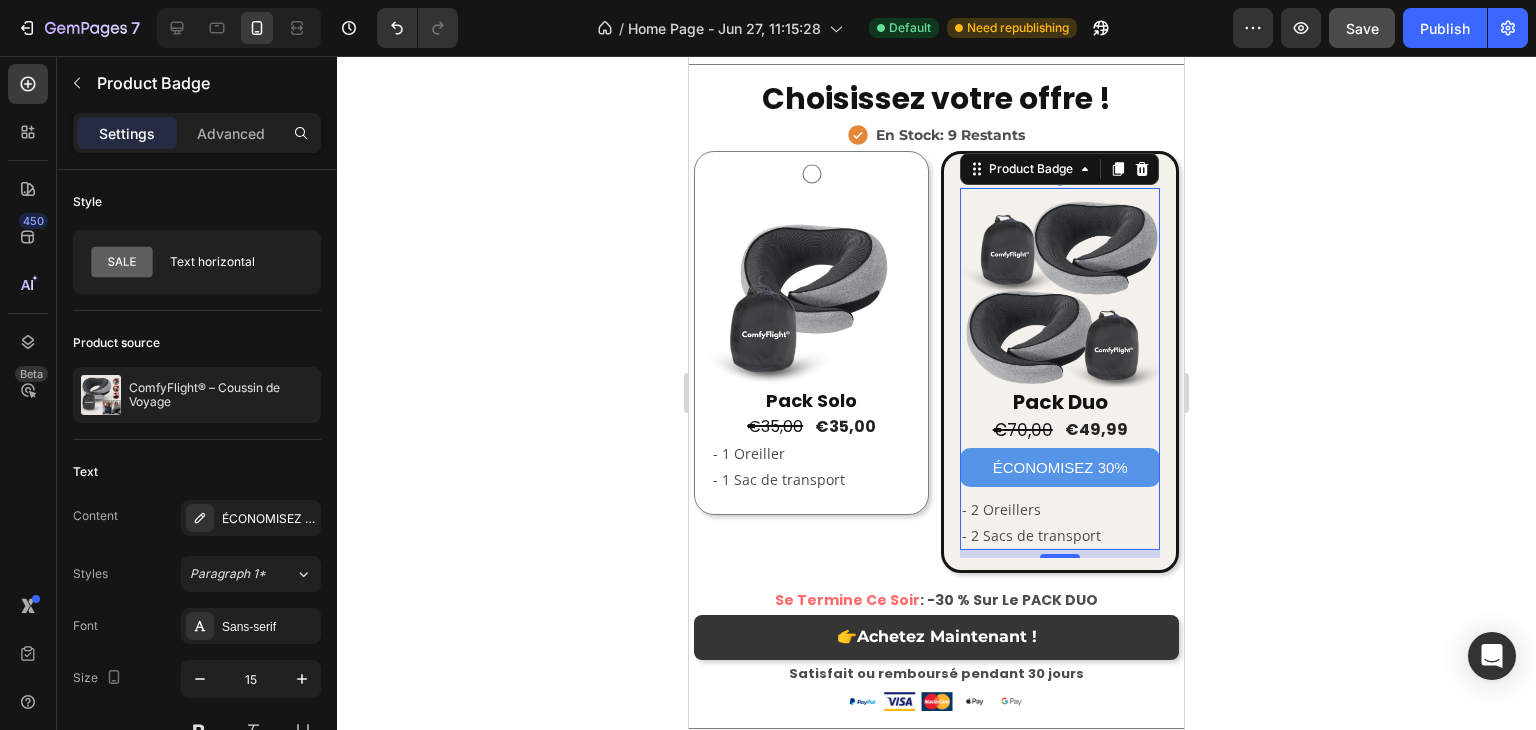 click 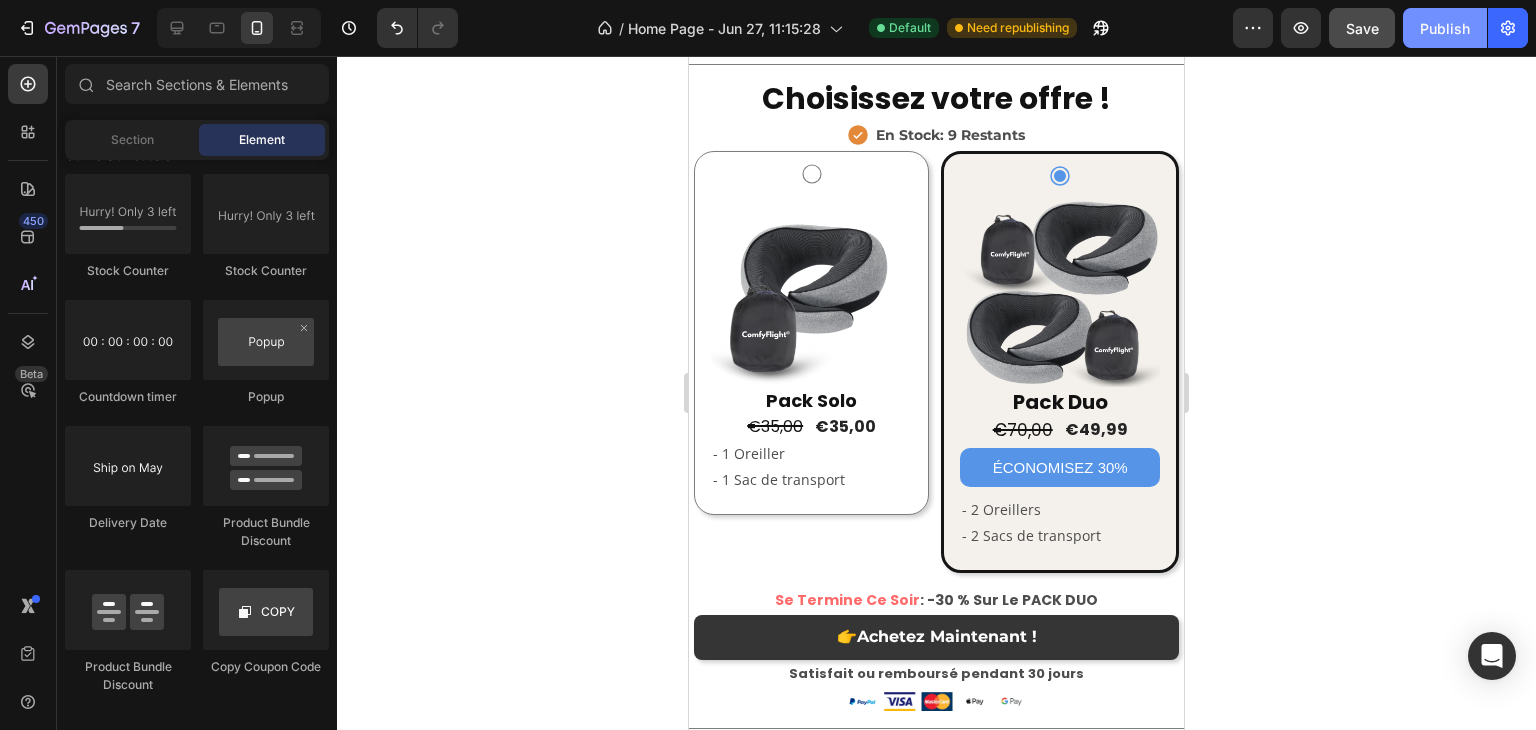 click on "Publish" 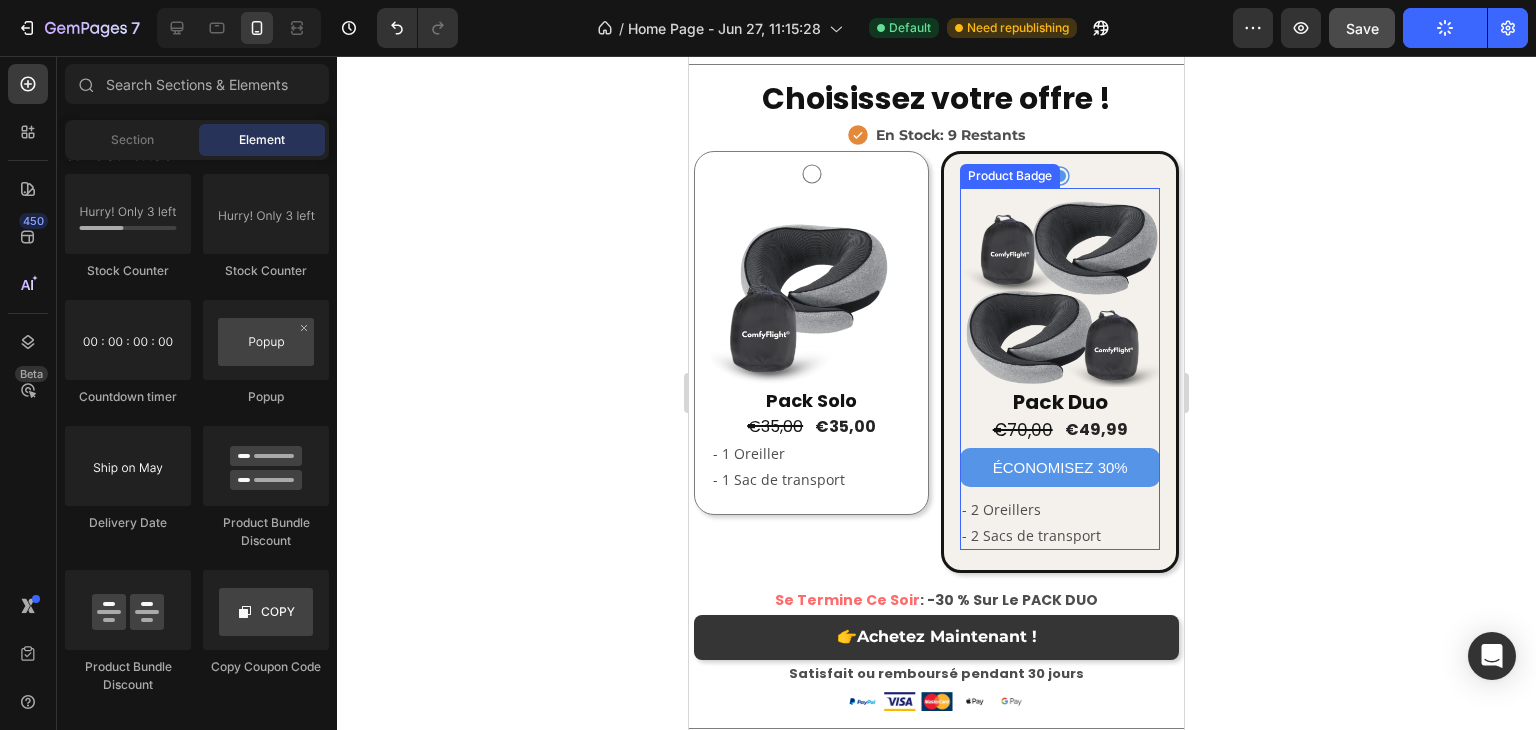click on "ÉCONOMISEZ 30%" at bounding box center (1060, 467) 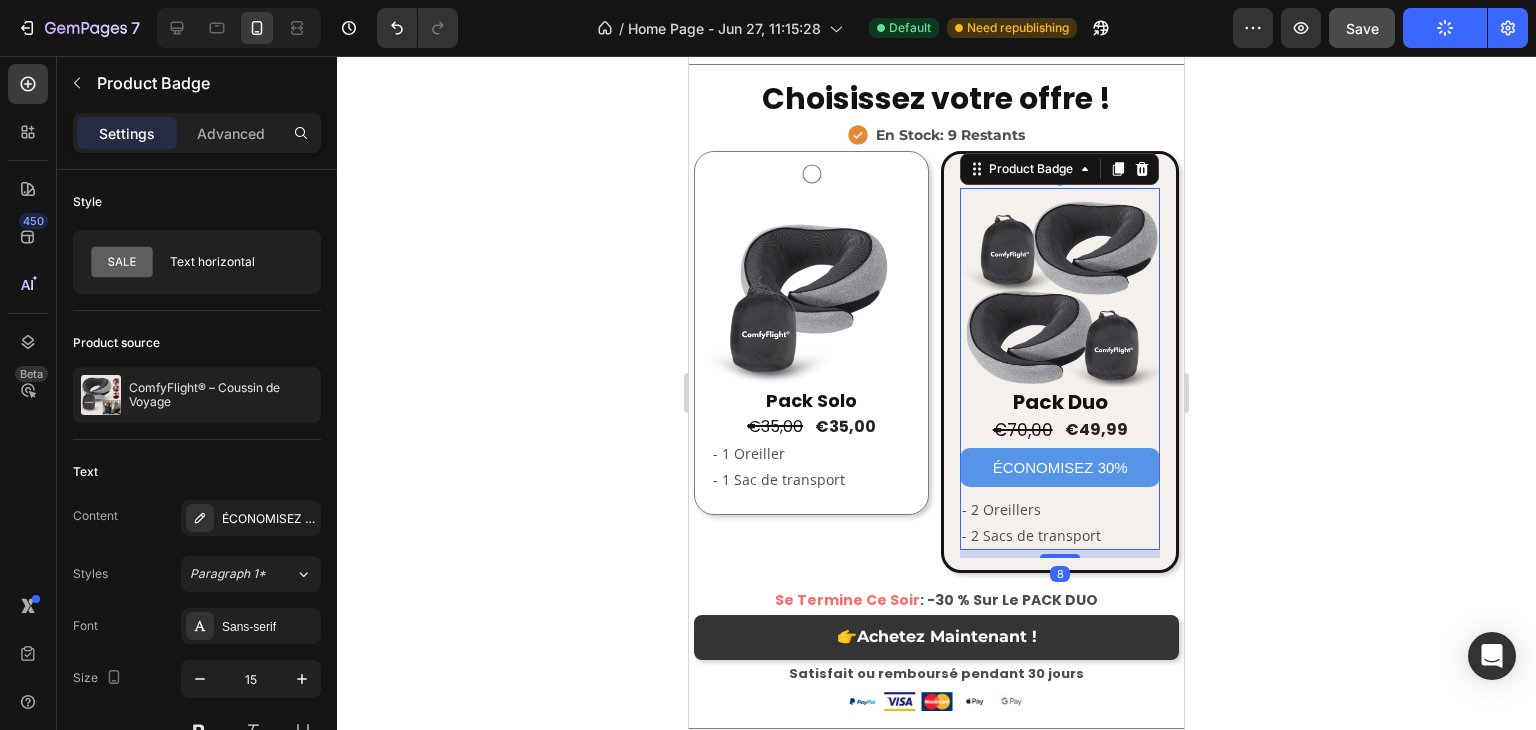 click 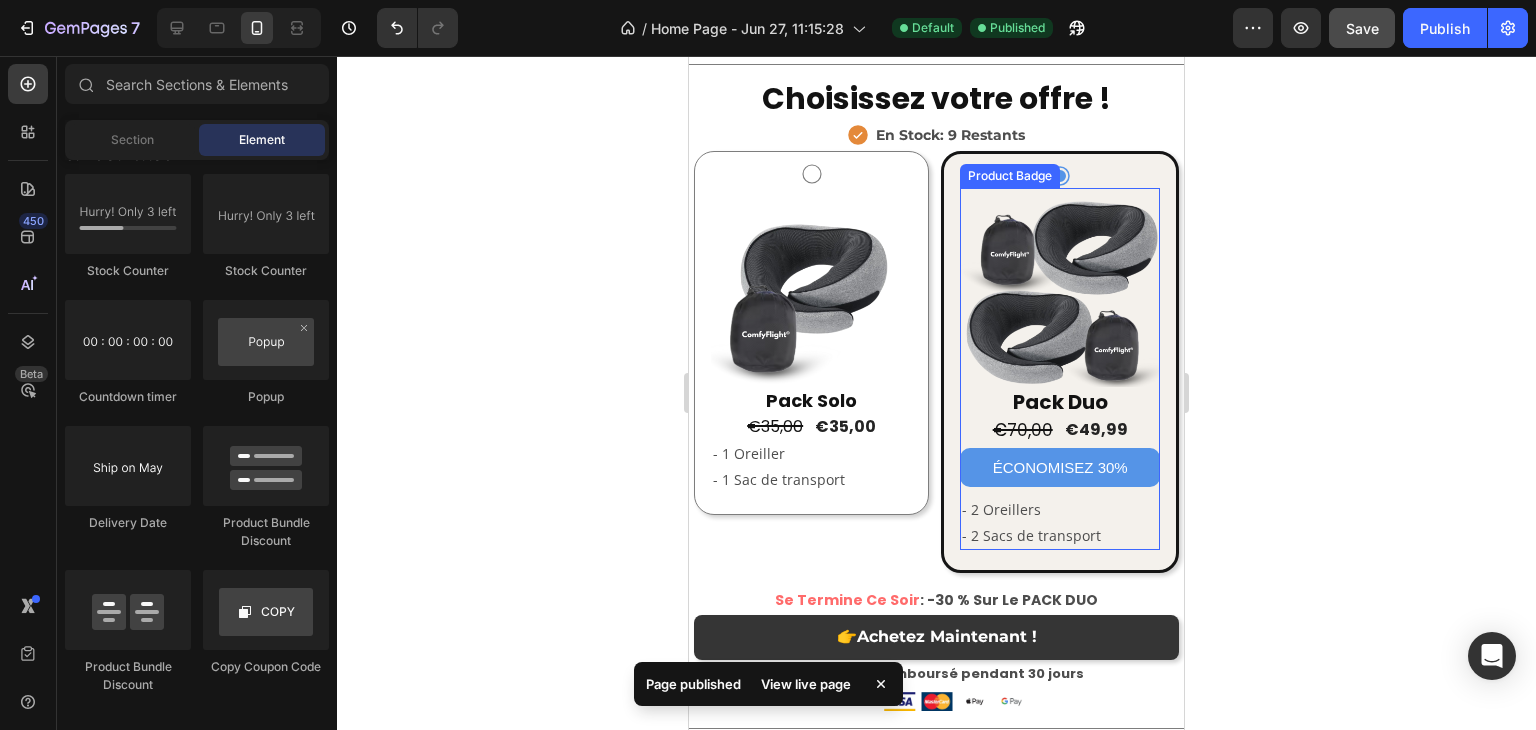 click on "ÉCONOMISEZ 30%" at bounding box center [1060, 467] 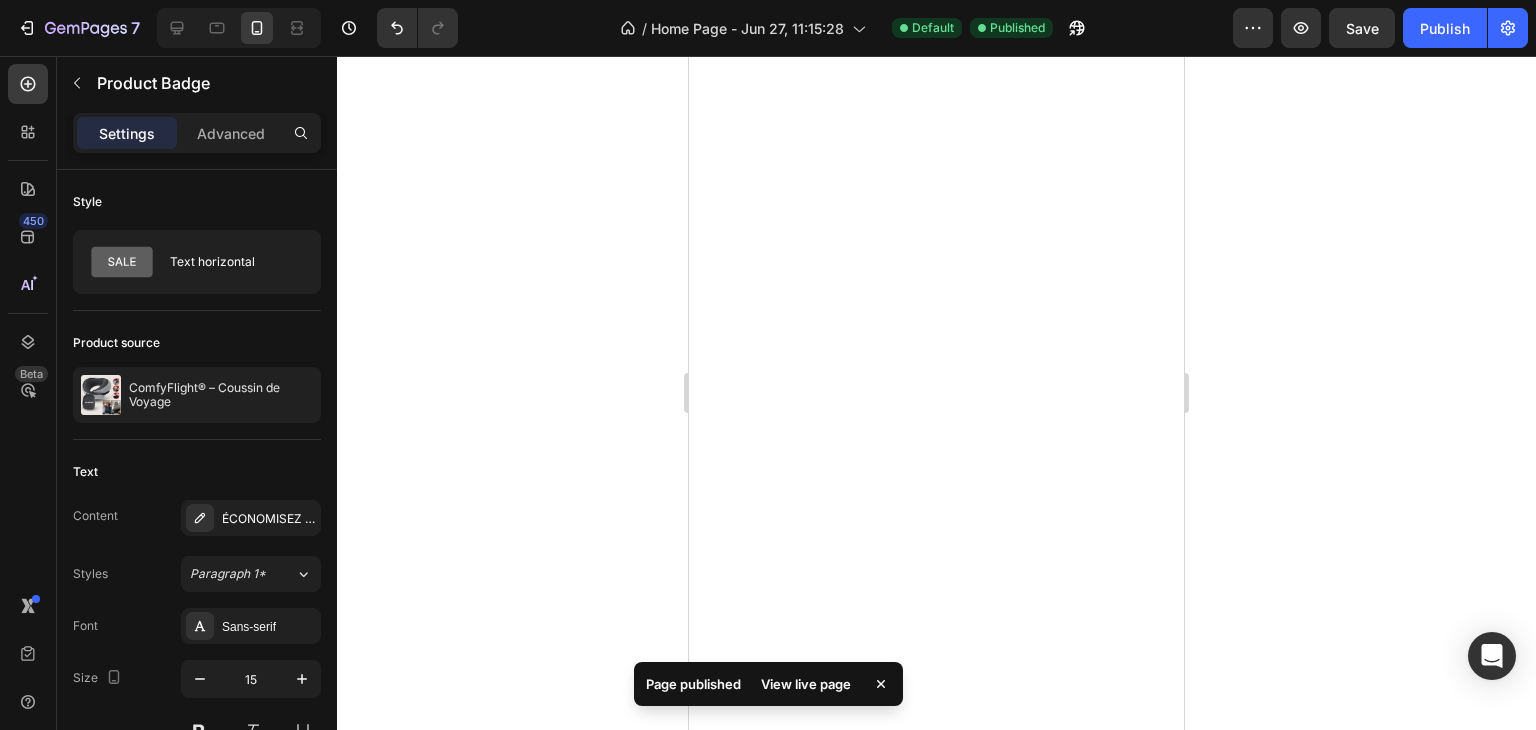 scroll, scrollTop: 0, scrollLeft: 0, axis: both 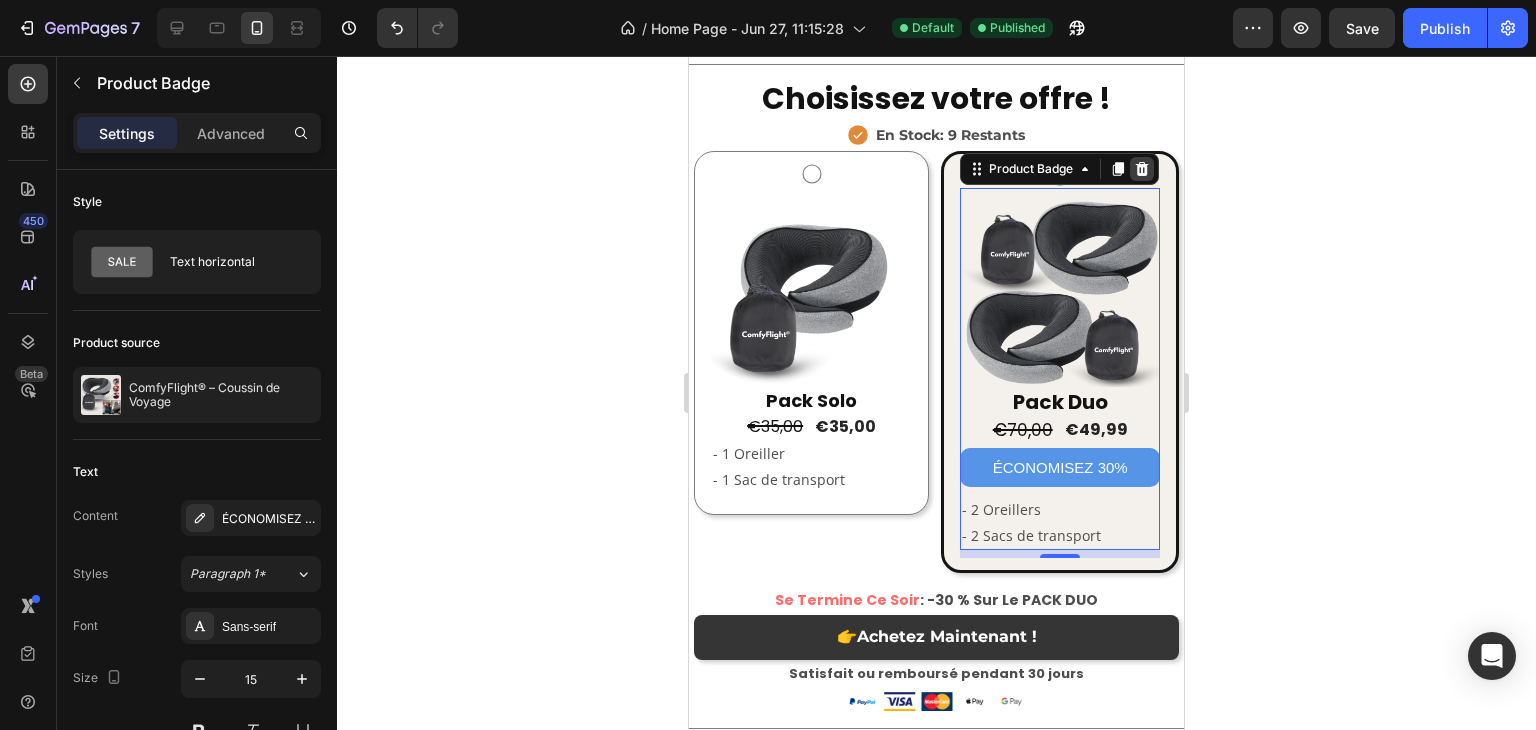 click 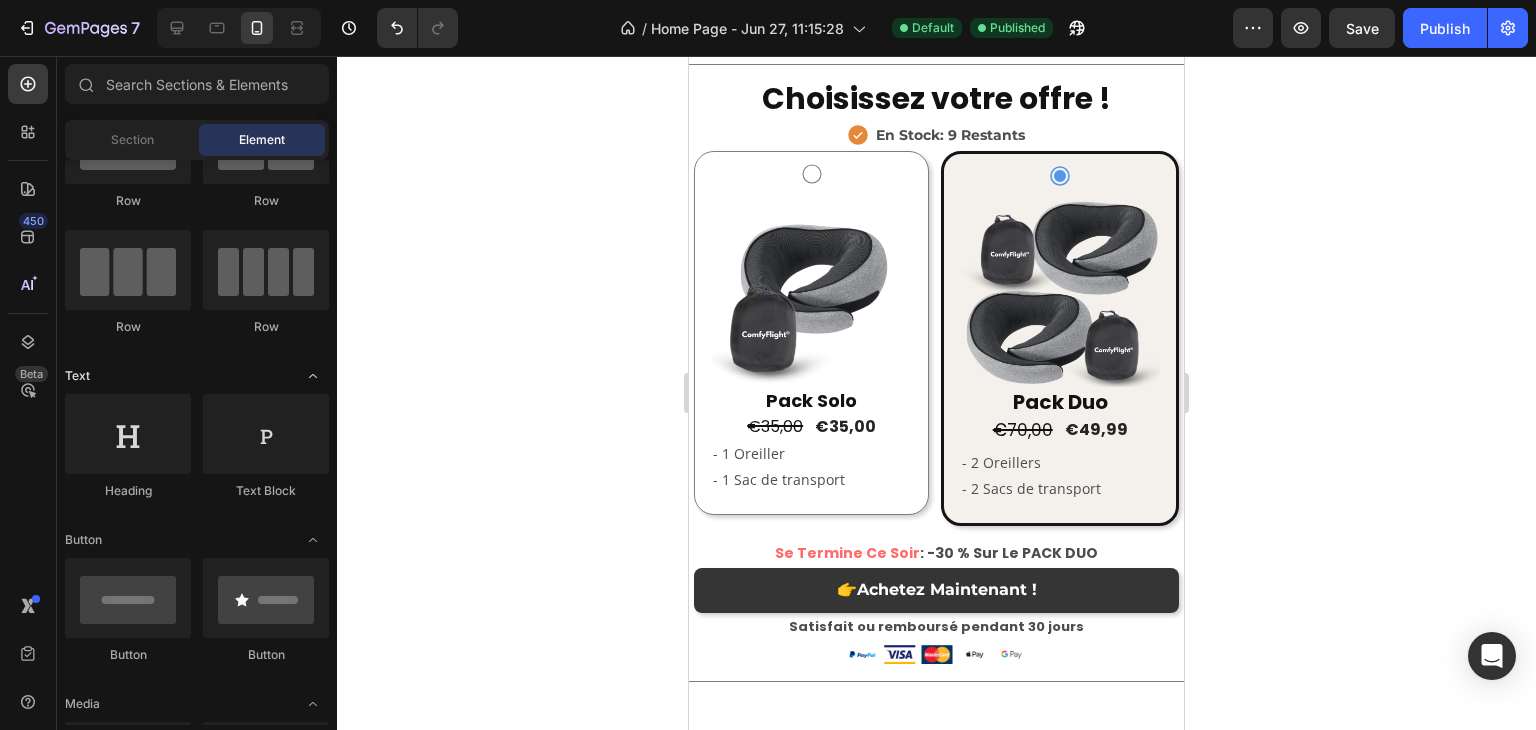 scroll, scrollTop: 0, scrollLeft: 0, axis: both 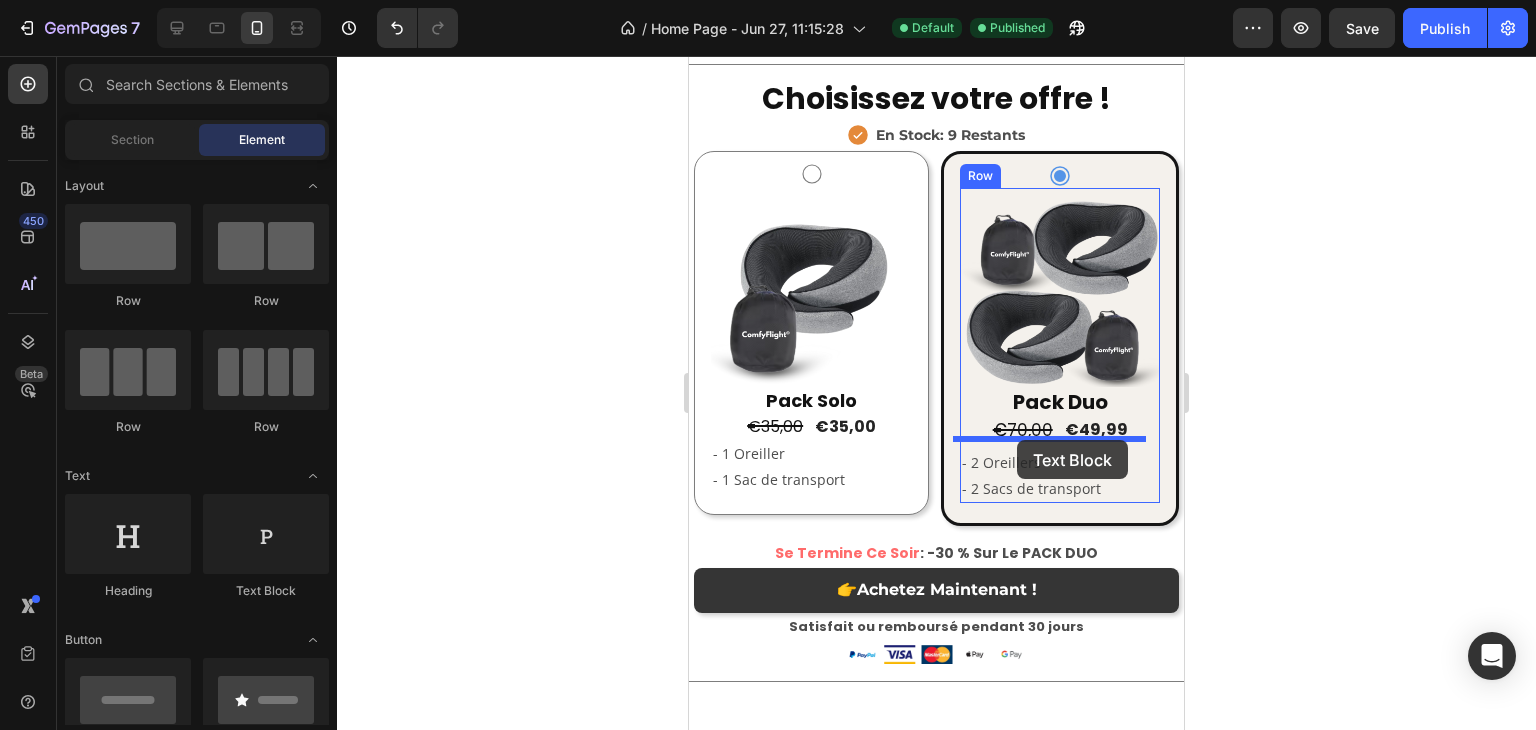 drag, startPoint x: 990, startPoint y: 594, endPoint x: 1017, endPoint y: 439, distance: 157.33405 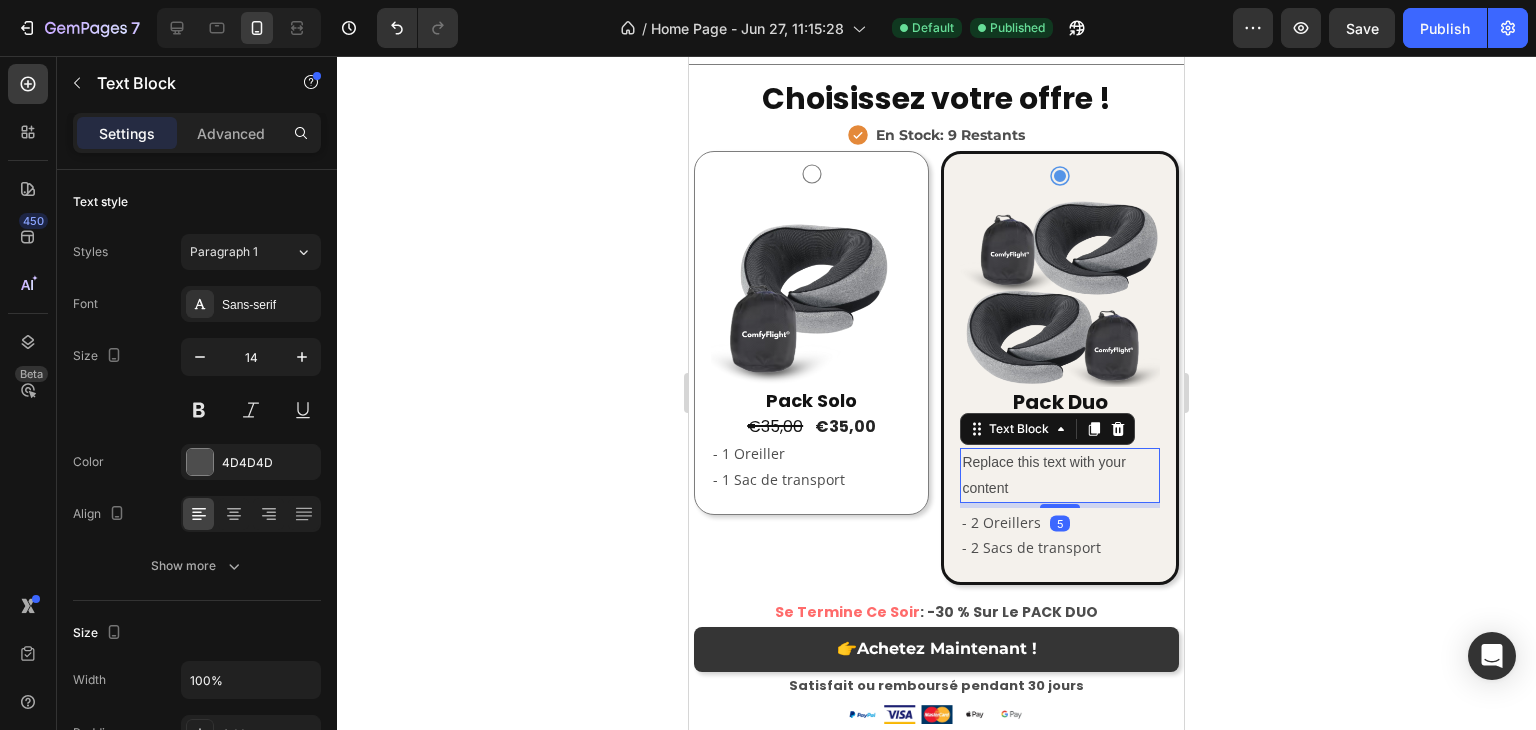 click on "Replace this text with your content" at bounding box center [1060, 475] 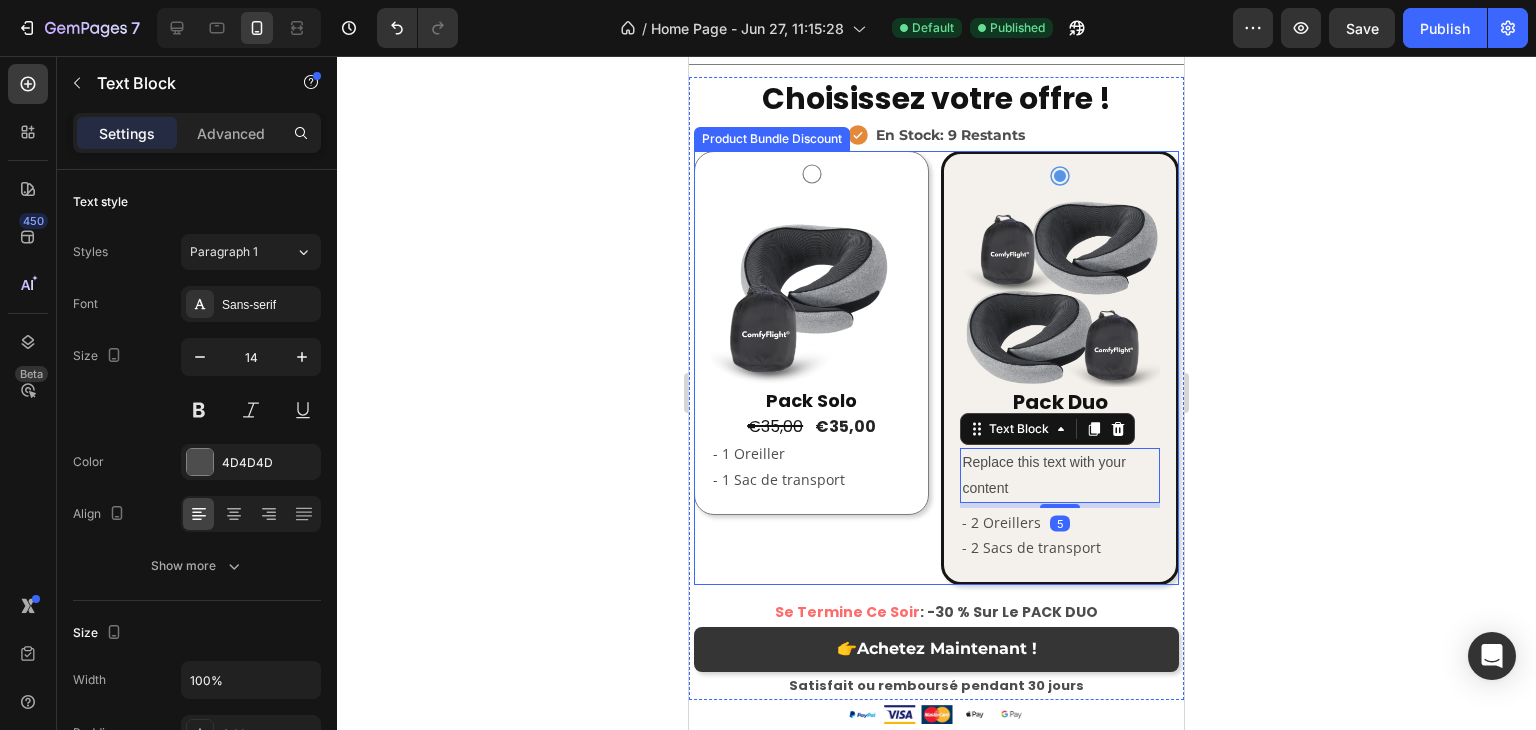 drag, startPoint x: 1017, startPoint y: 439, endPoint x: 933, endPoint y: 452, distance: 85 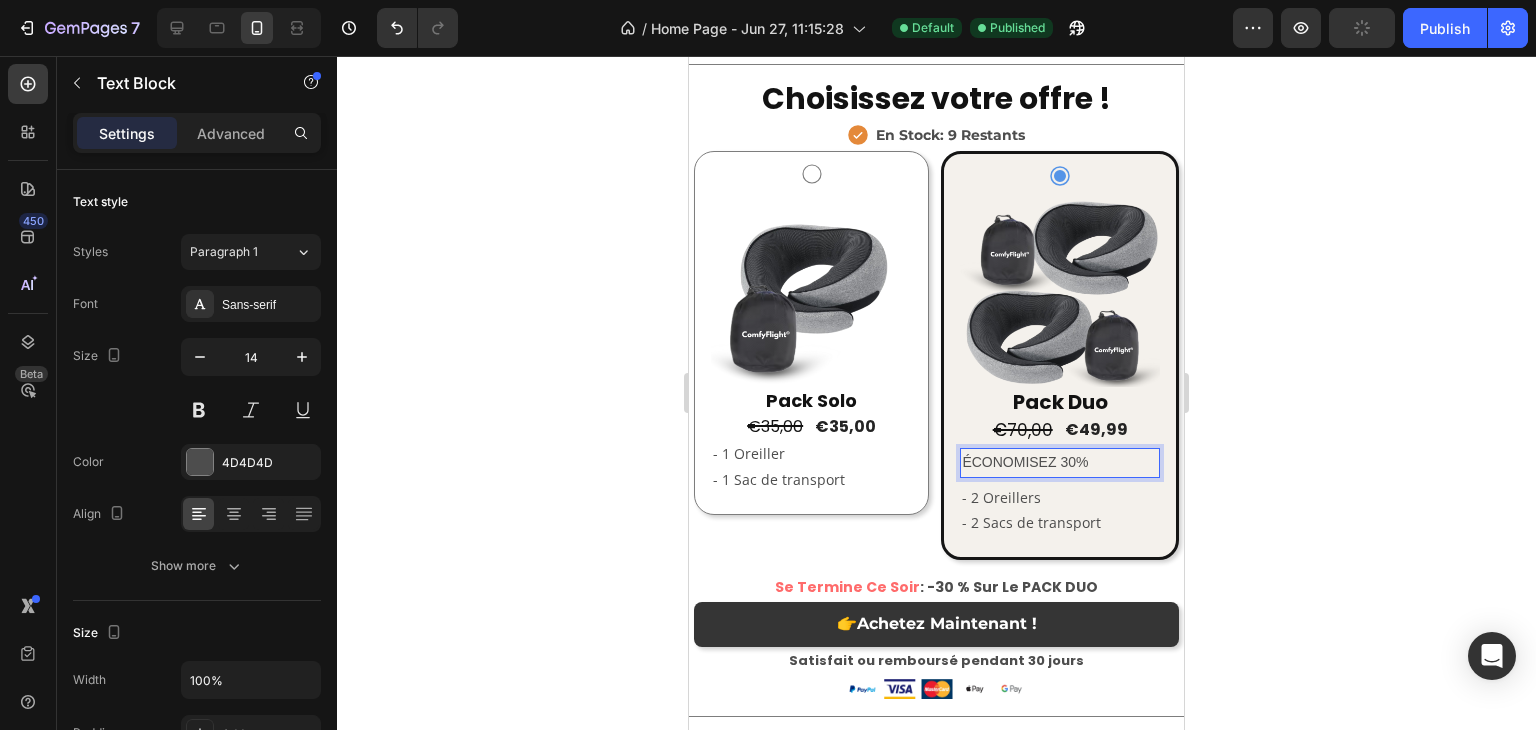 click 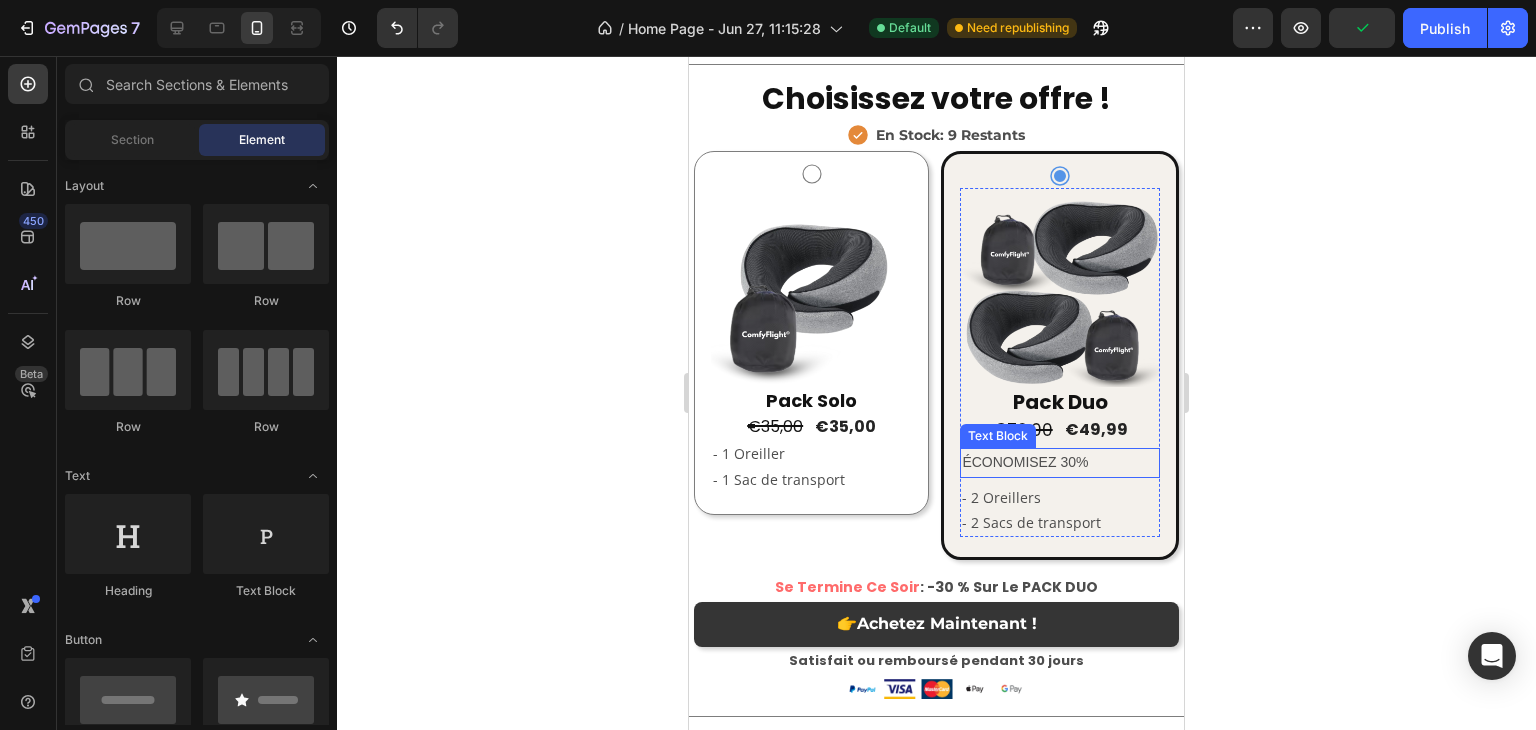 click on "ÉCONOMISEZ 30%" at bounding box center (1060, 462) 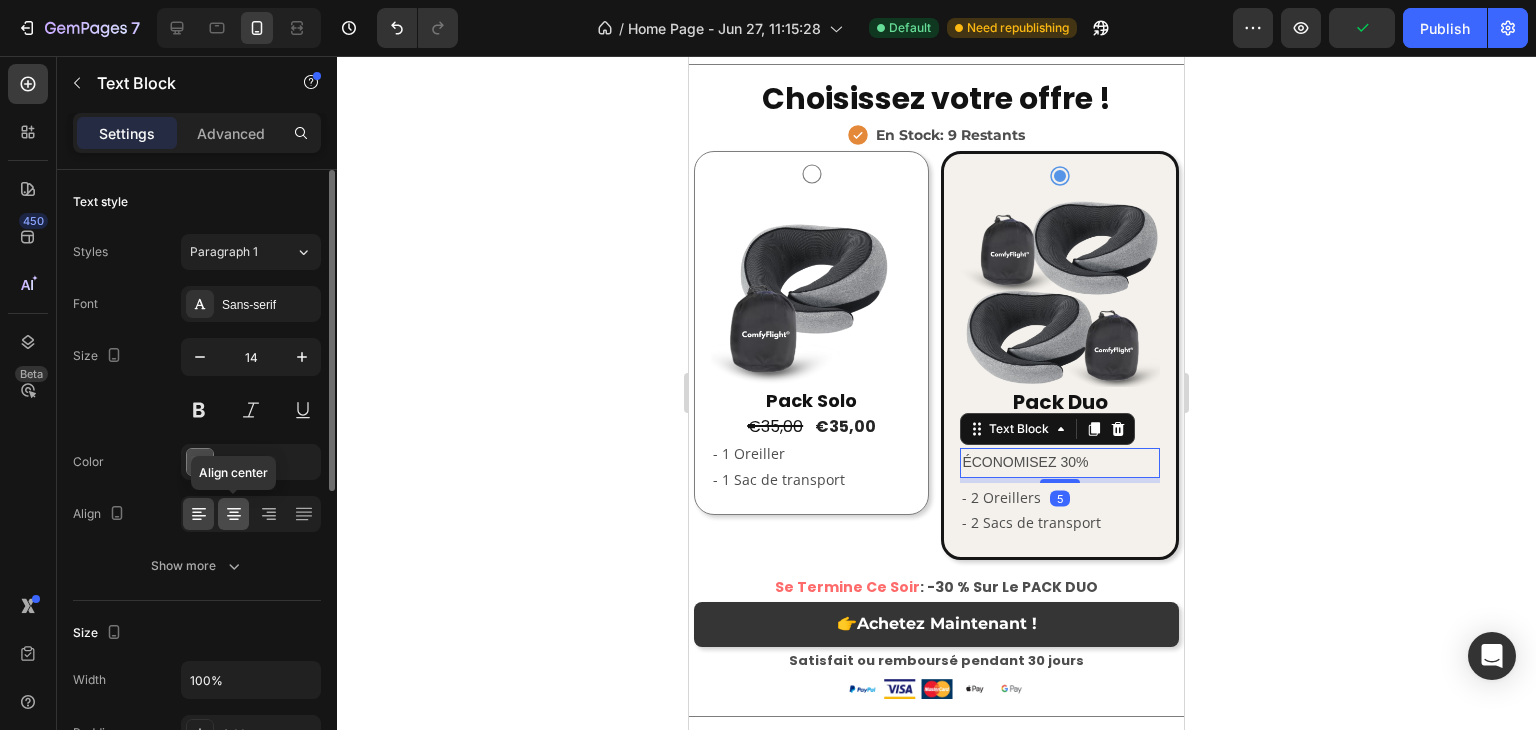 click 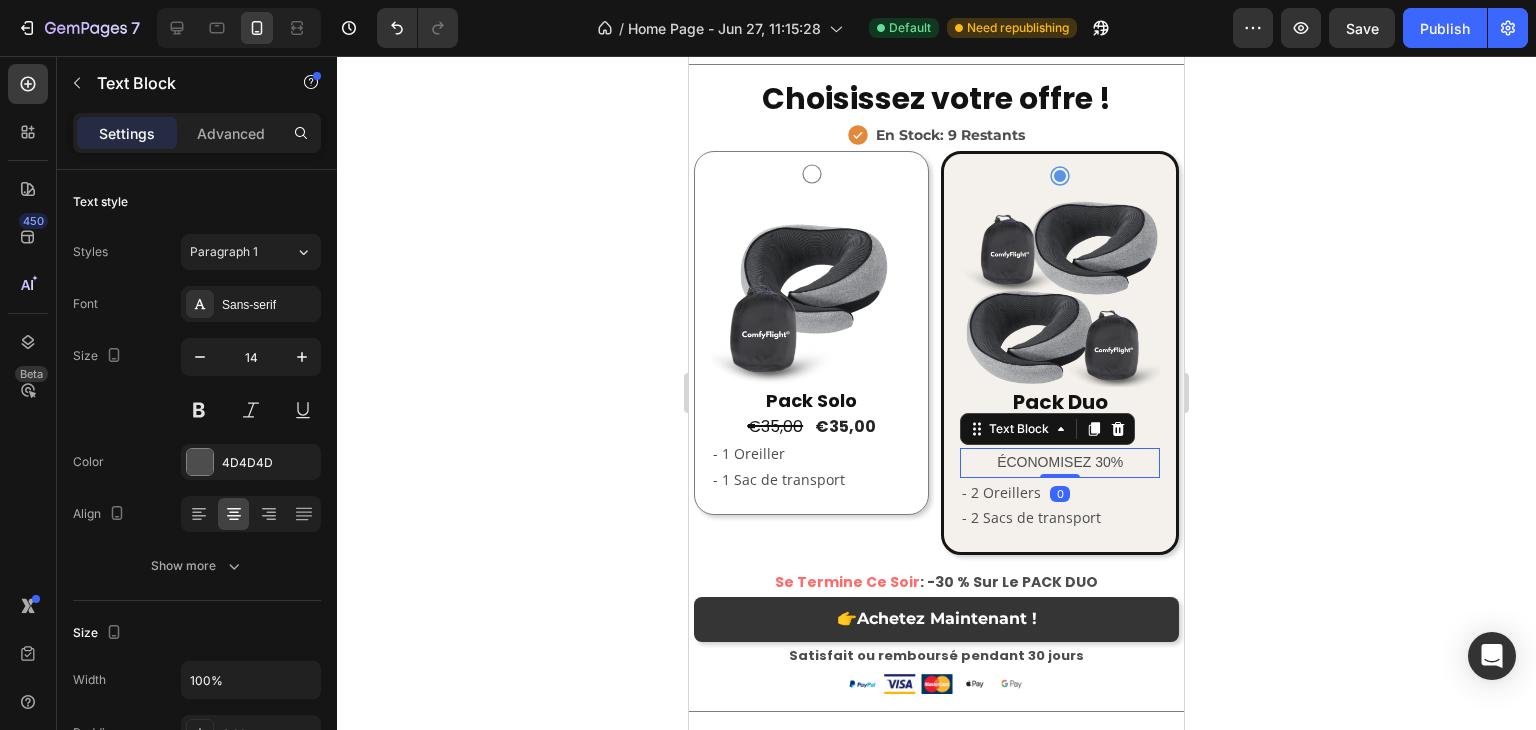 click on "ÉCONOMISEZ 30% Text Block   0" at bounding box center (1060, 462) 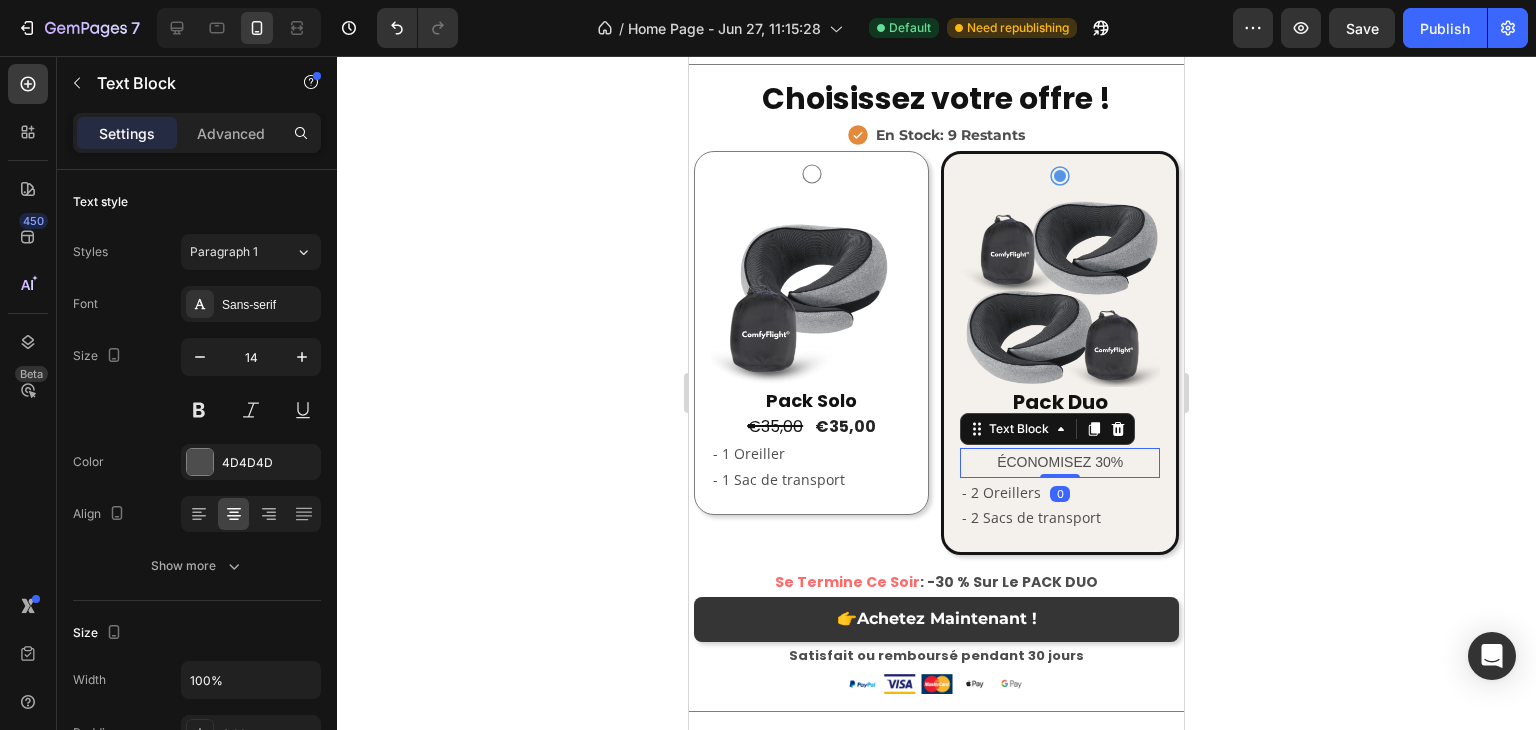 click 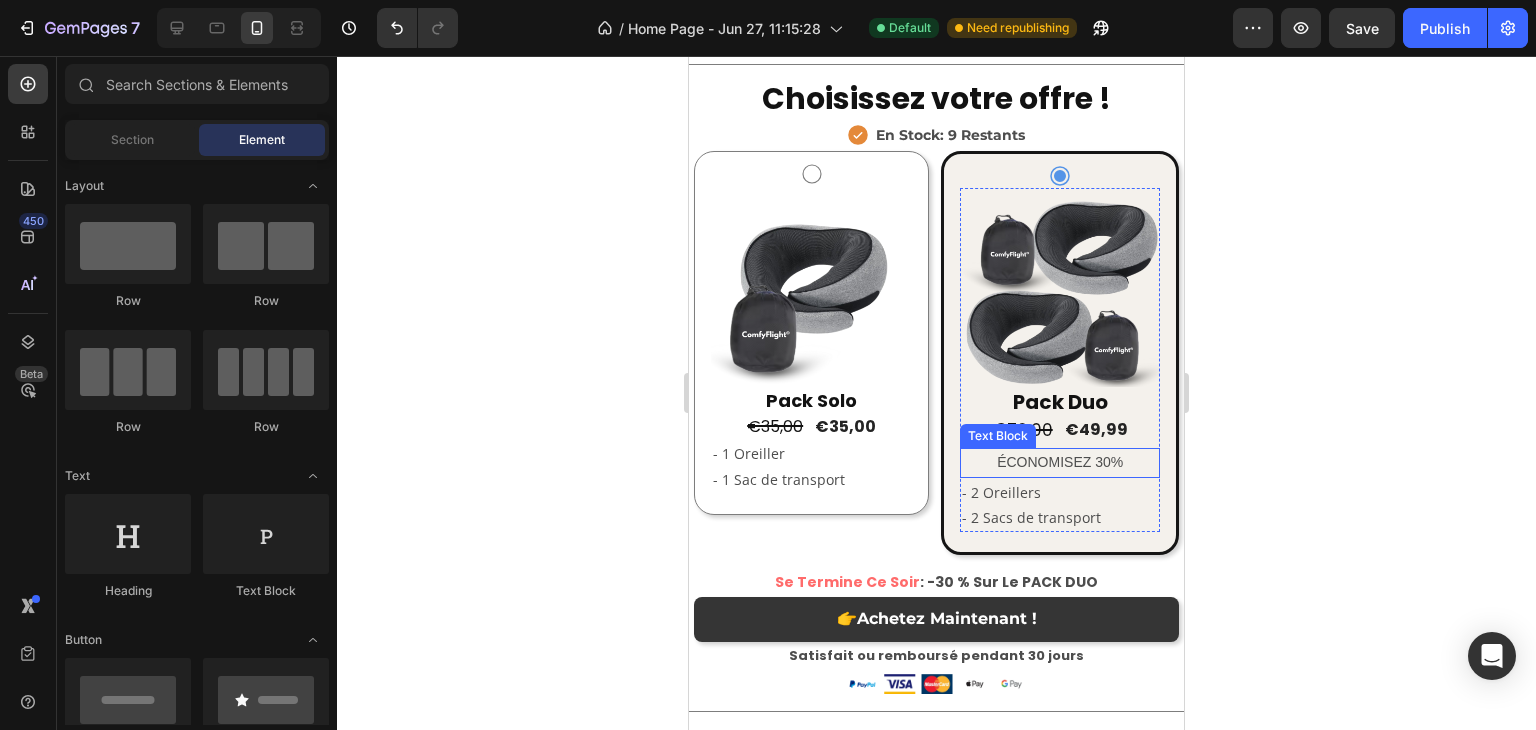 click on "ÉCONOMISEZ 30%" at bounding box center (1060, 462) 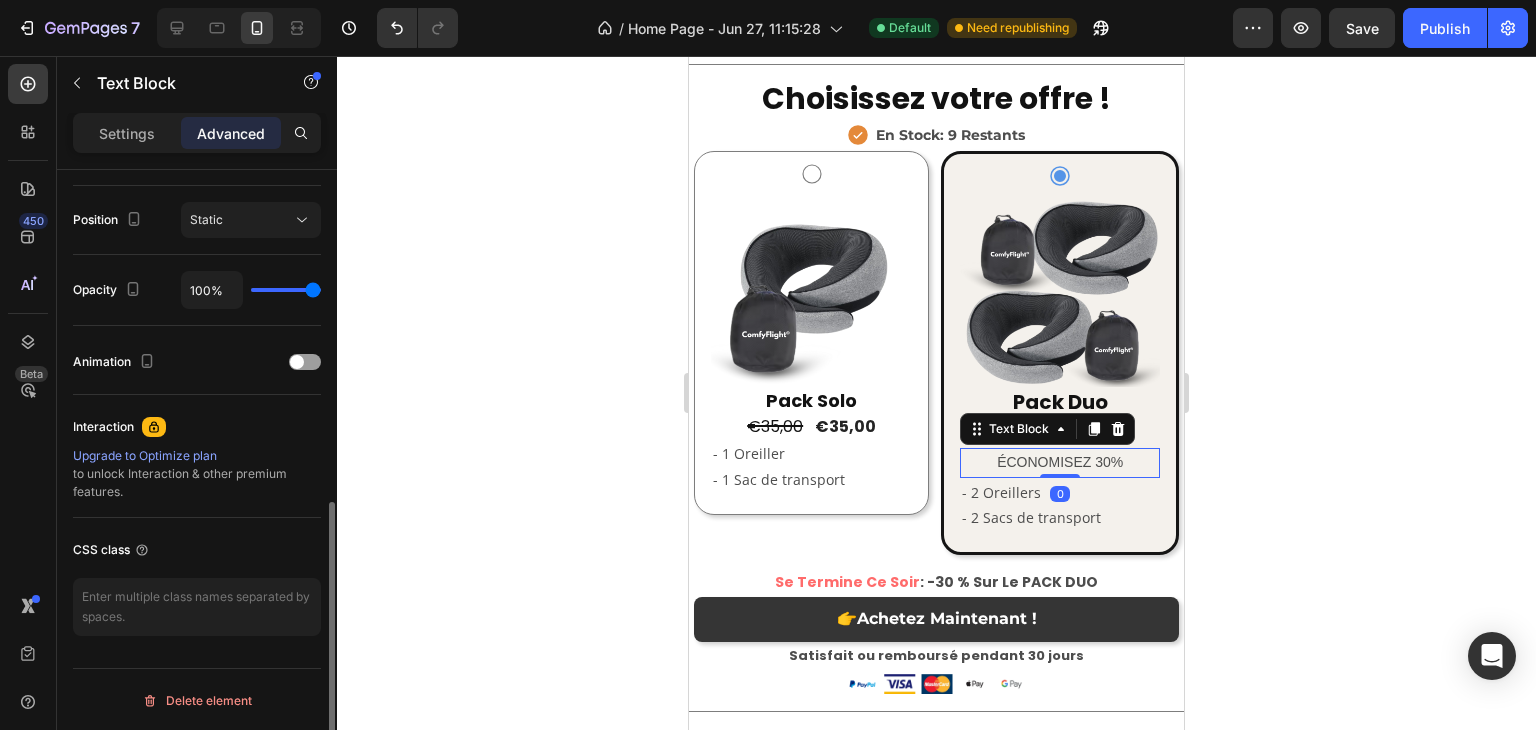 scroll, scrollTop: 515, scrollLeft: 0, axis: vertical 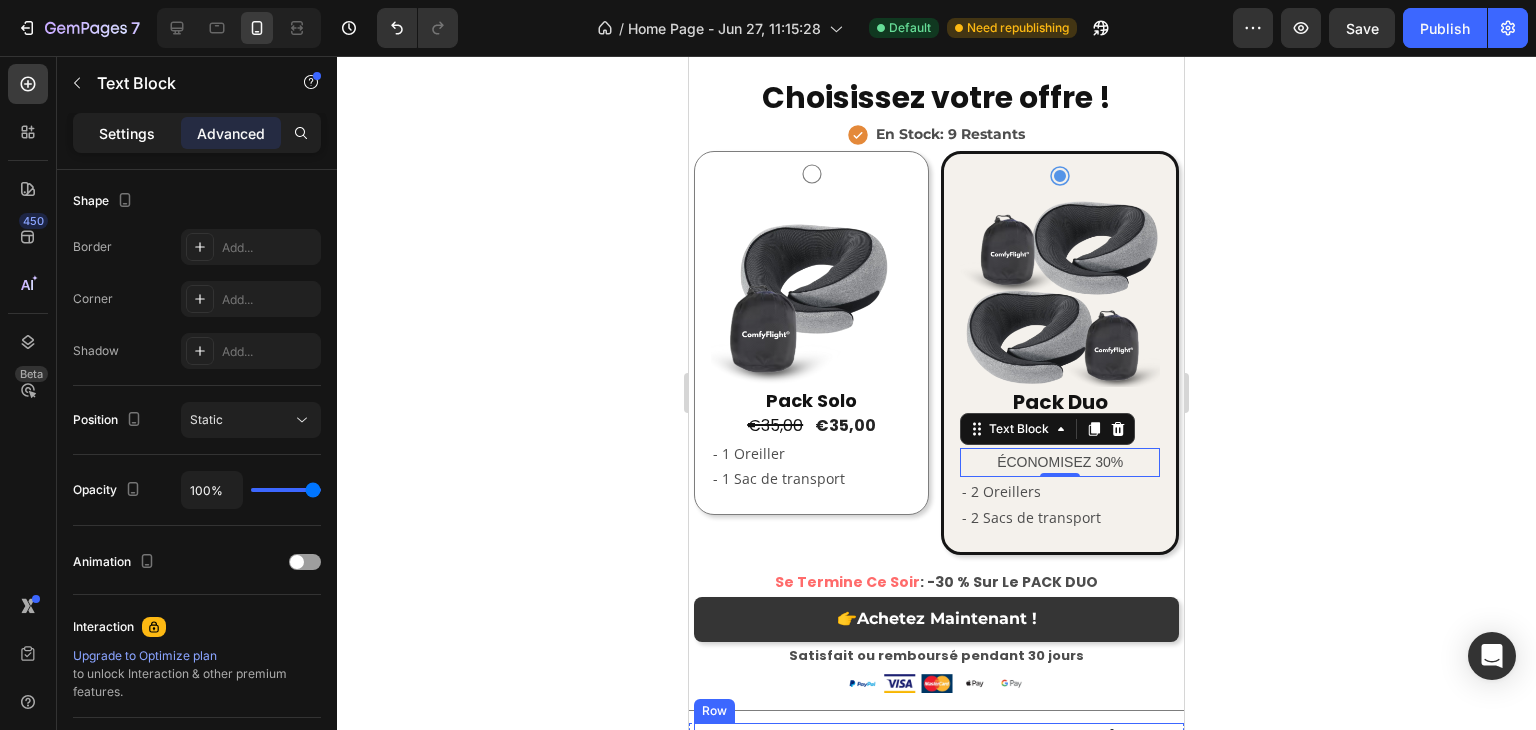 click on "Settings" at bounding box center [127, 133] 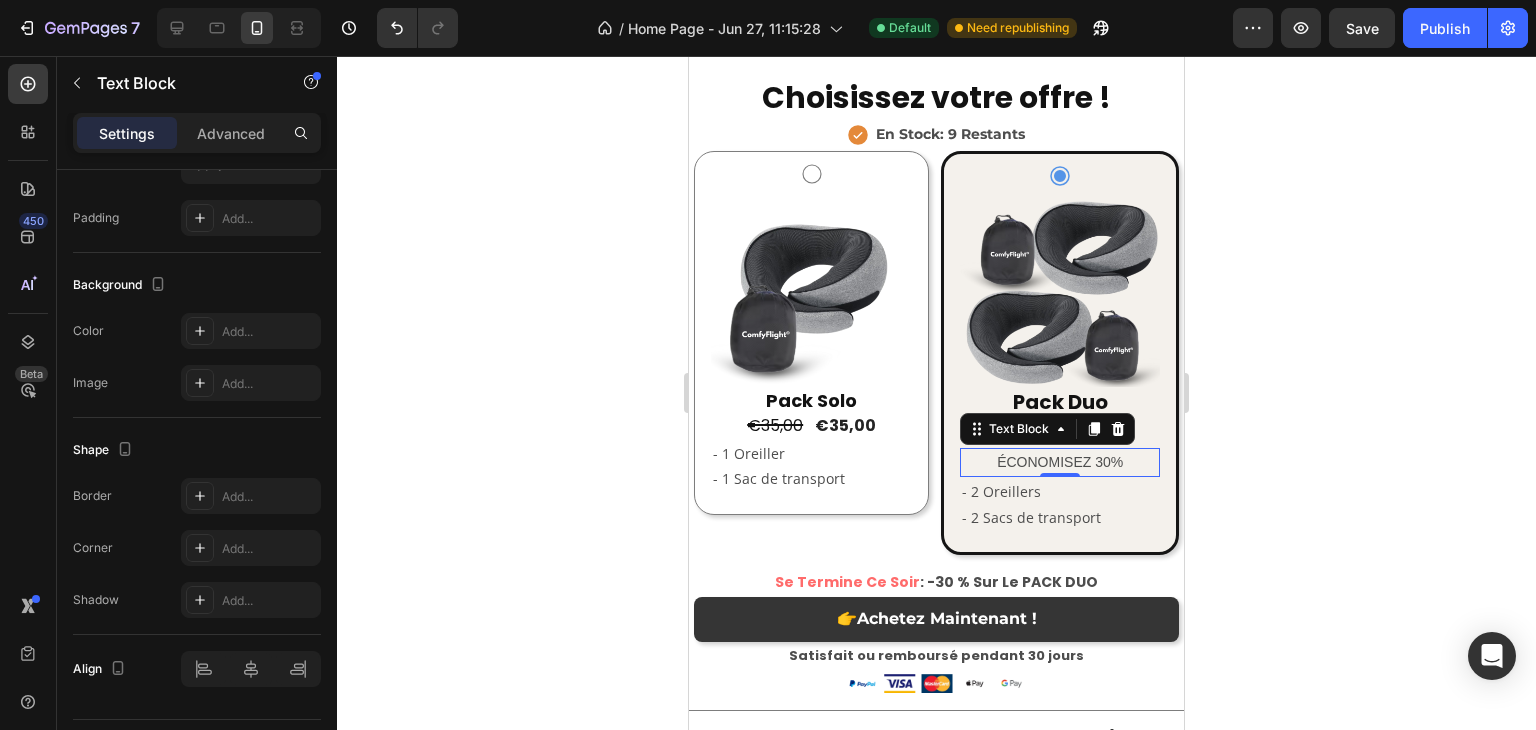 scroll, scrollTop: 4509, scrollLeft: 0, axis: vertical 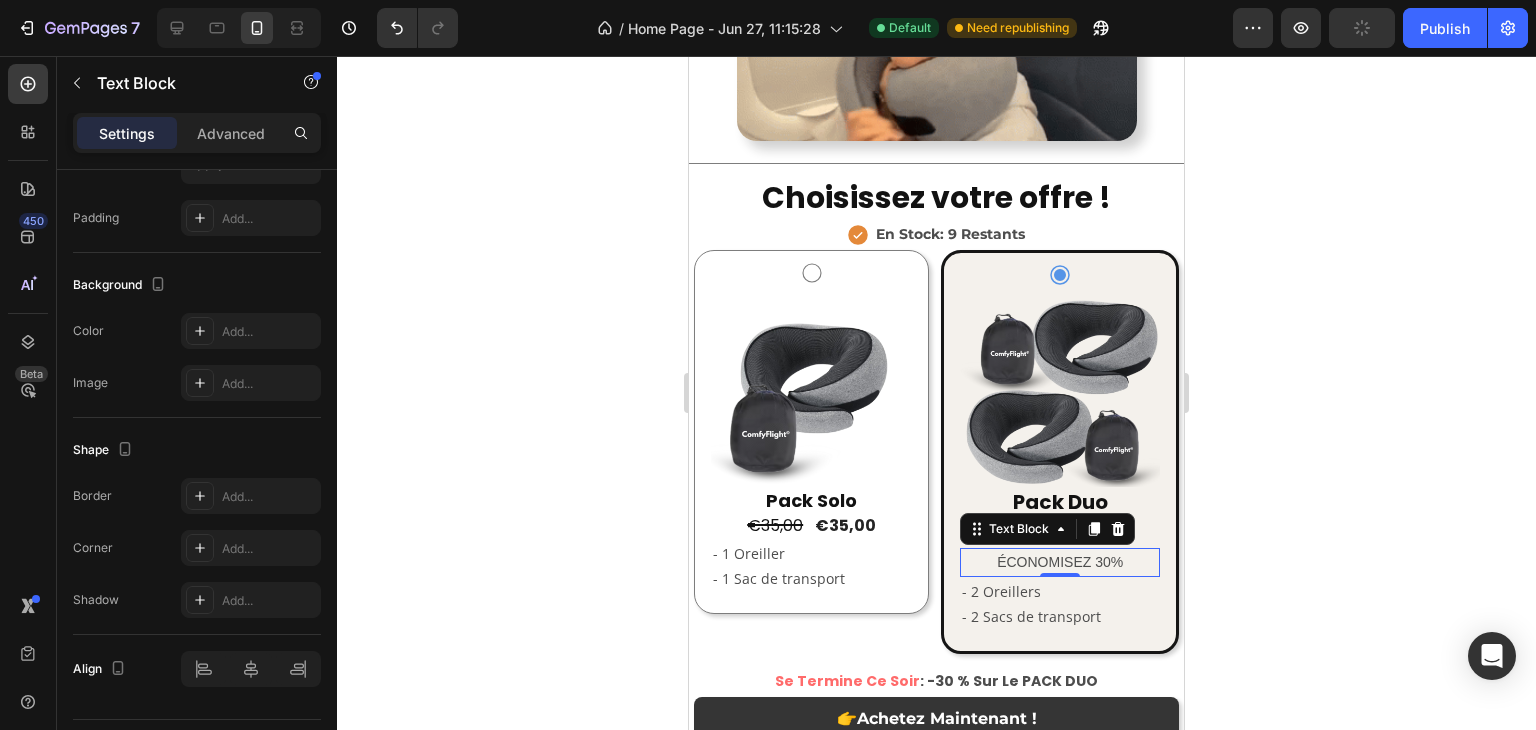 click on "Settings" at bounding box center (127, 133) 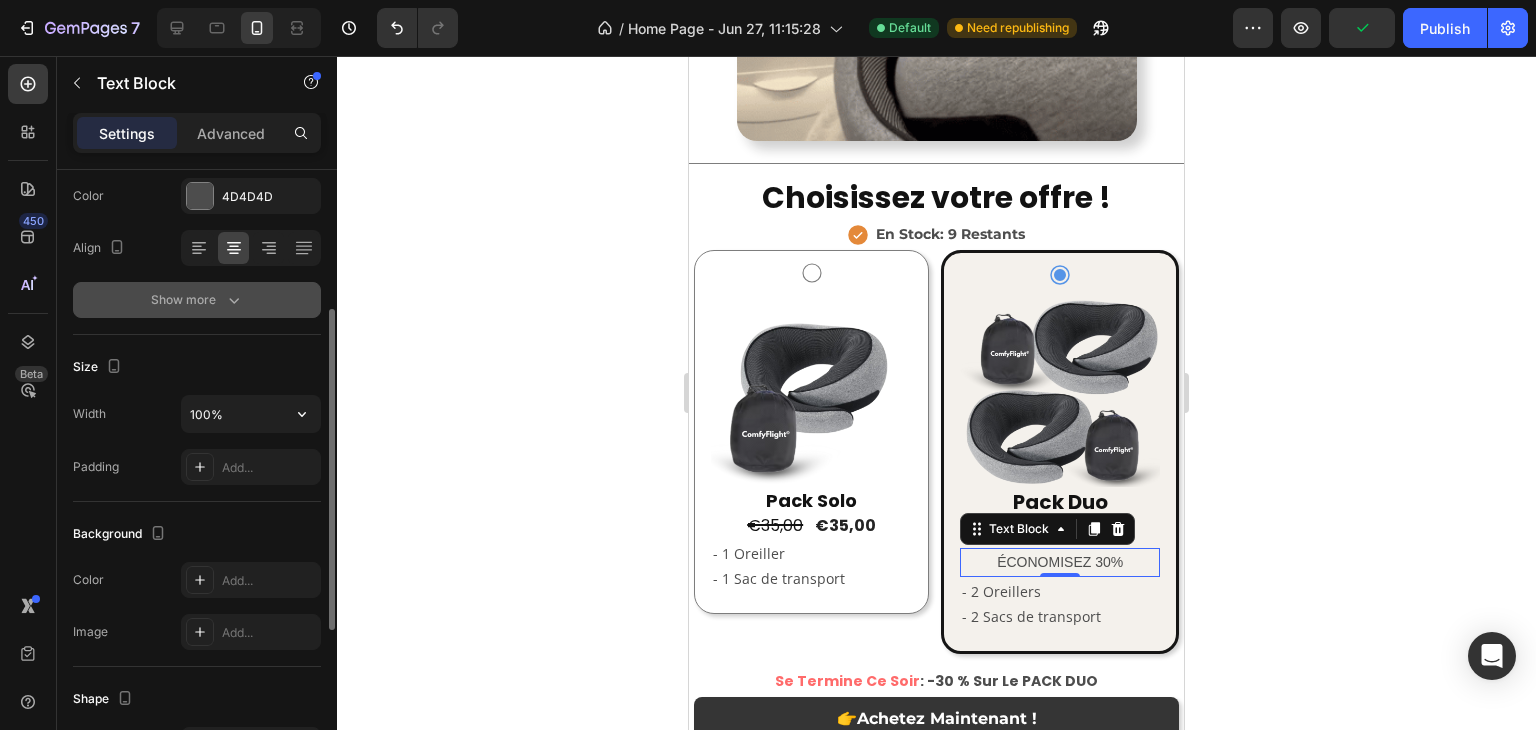 scroll, scrollTop: 66, scrollLeft: 0, axis: vertical 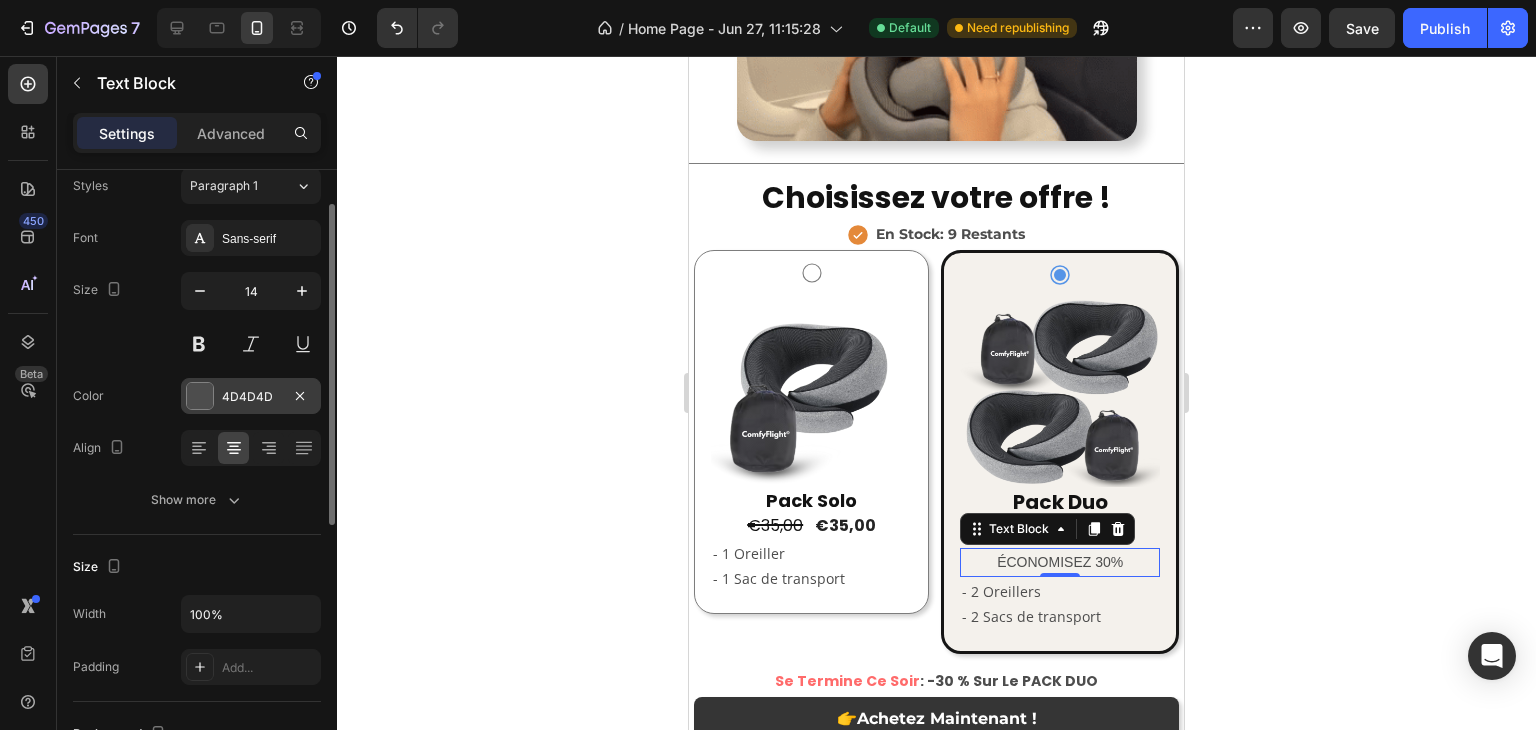 click at bounding box center (200, 396) 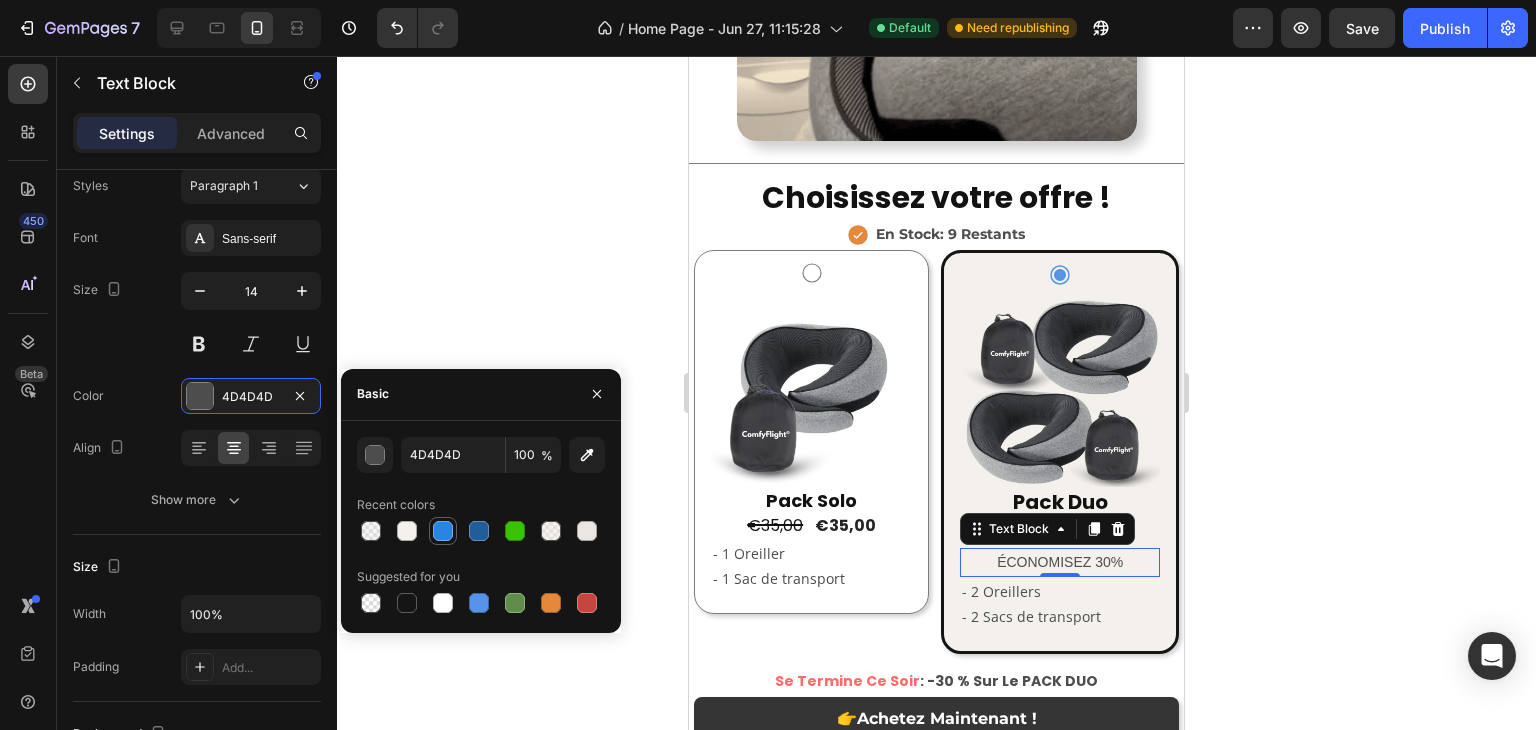click at bounding box center [443, 531] 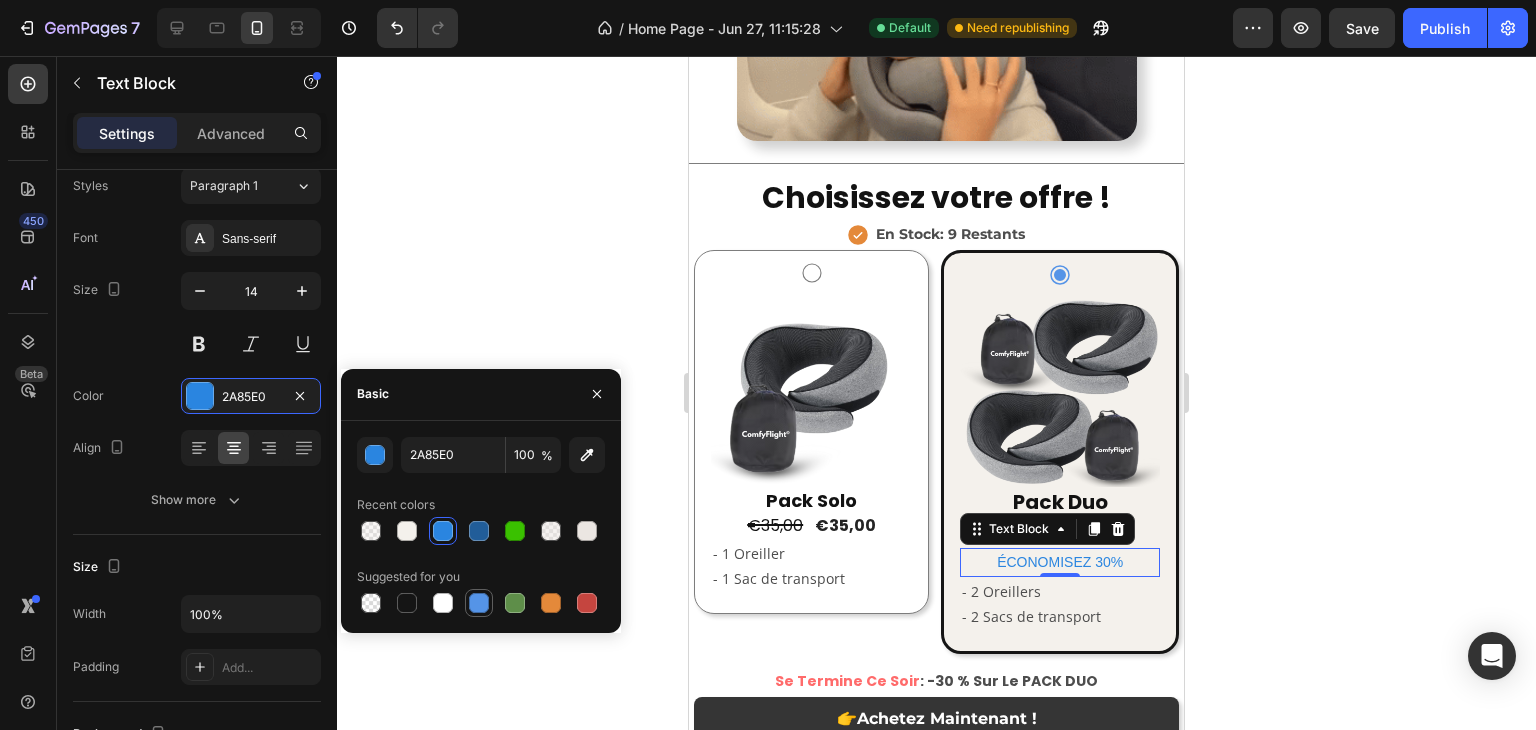 click at bounding box center (479, 603) 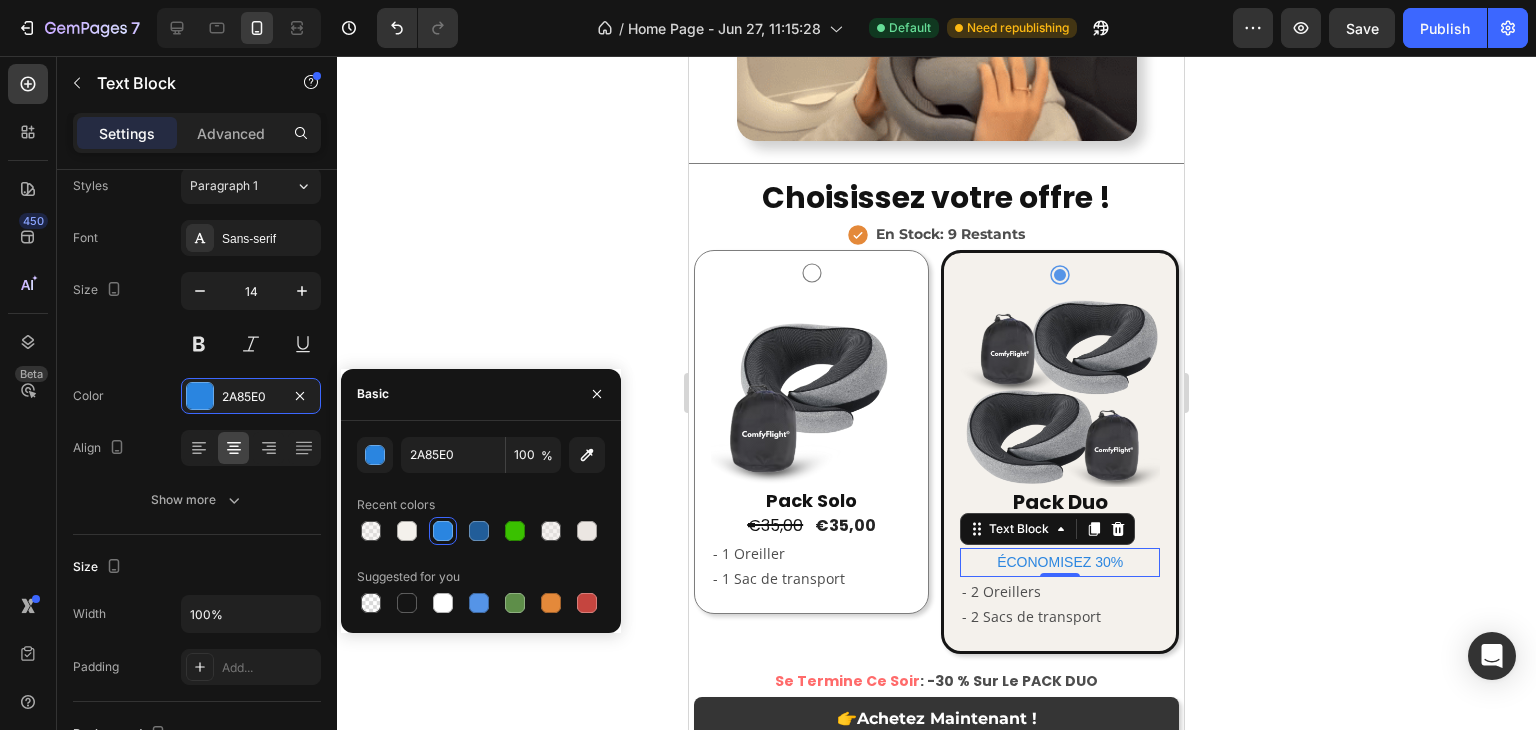 type on "5594E7" 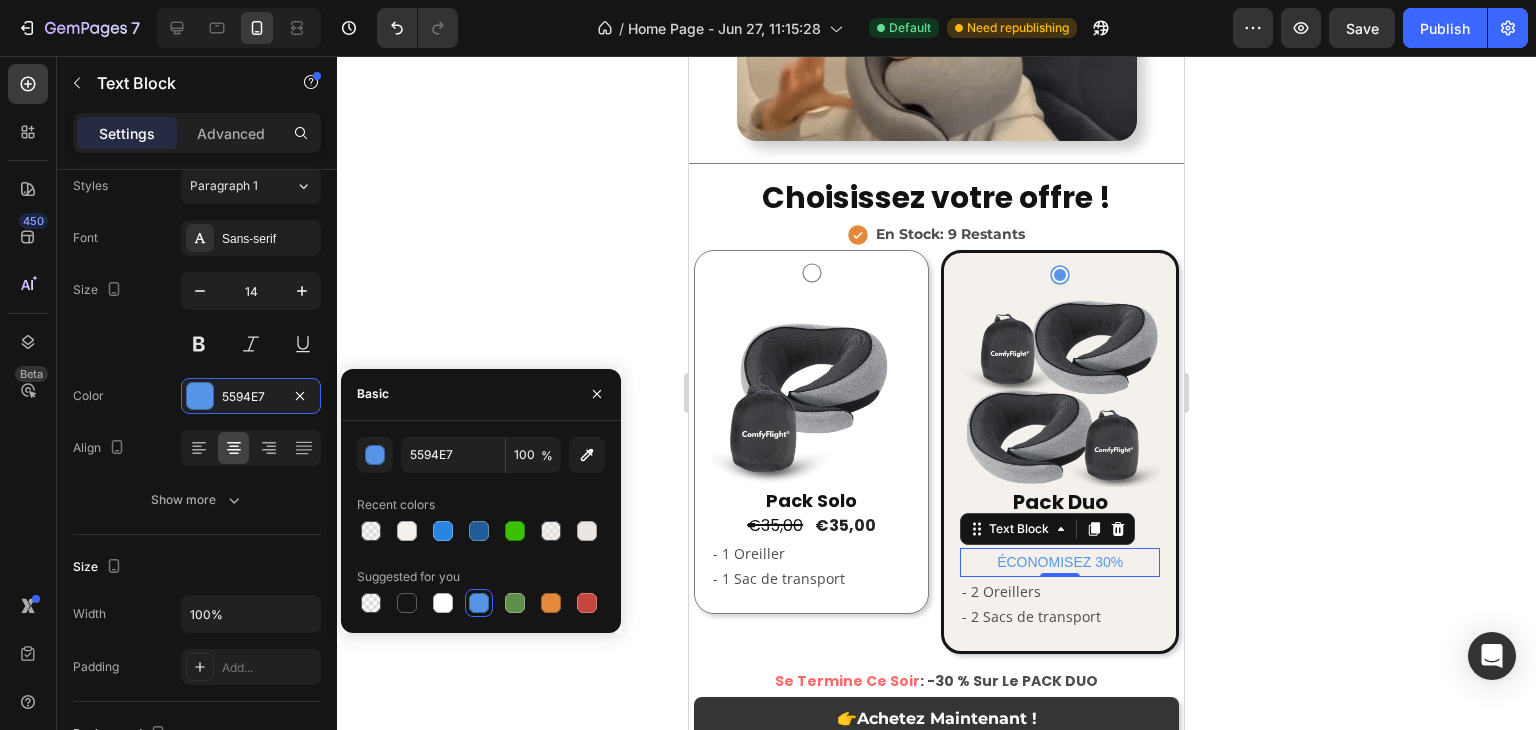 click 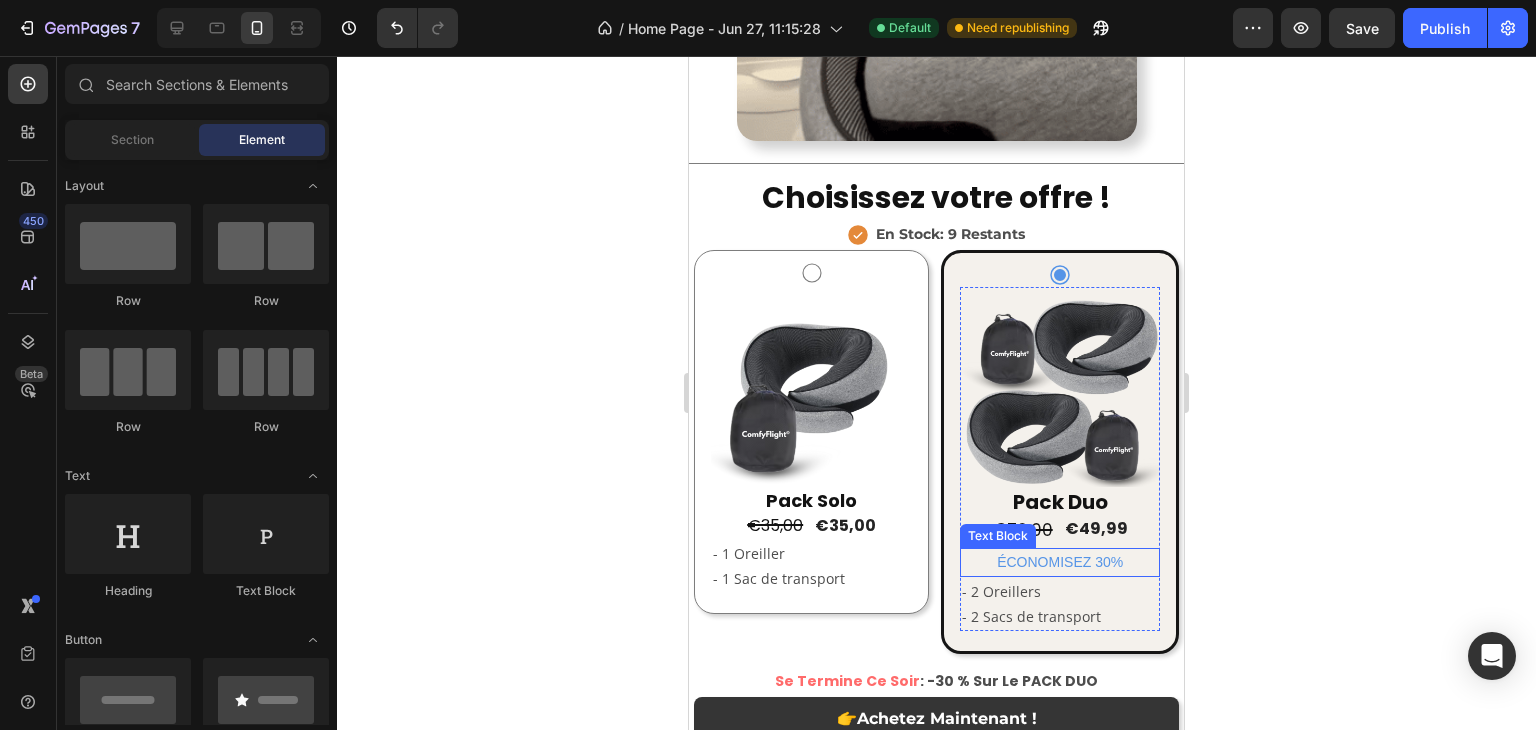 click on "ÉCONOMISEZ 30%" at bounding box center (1060, 562) 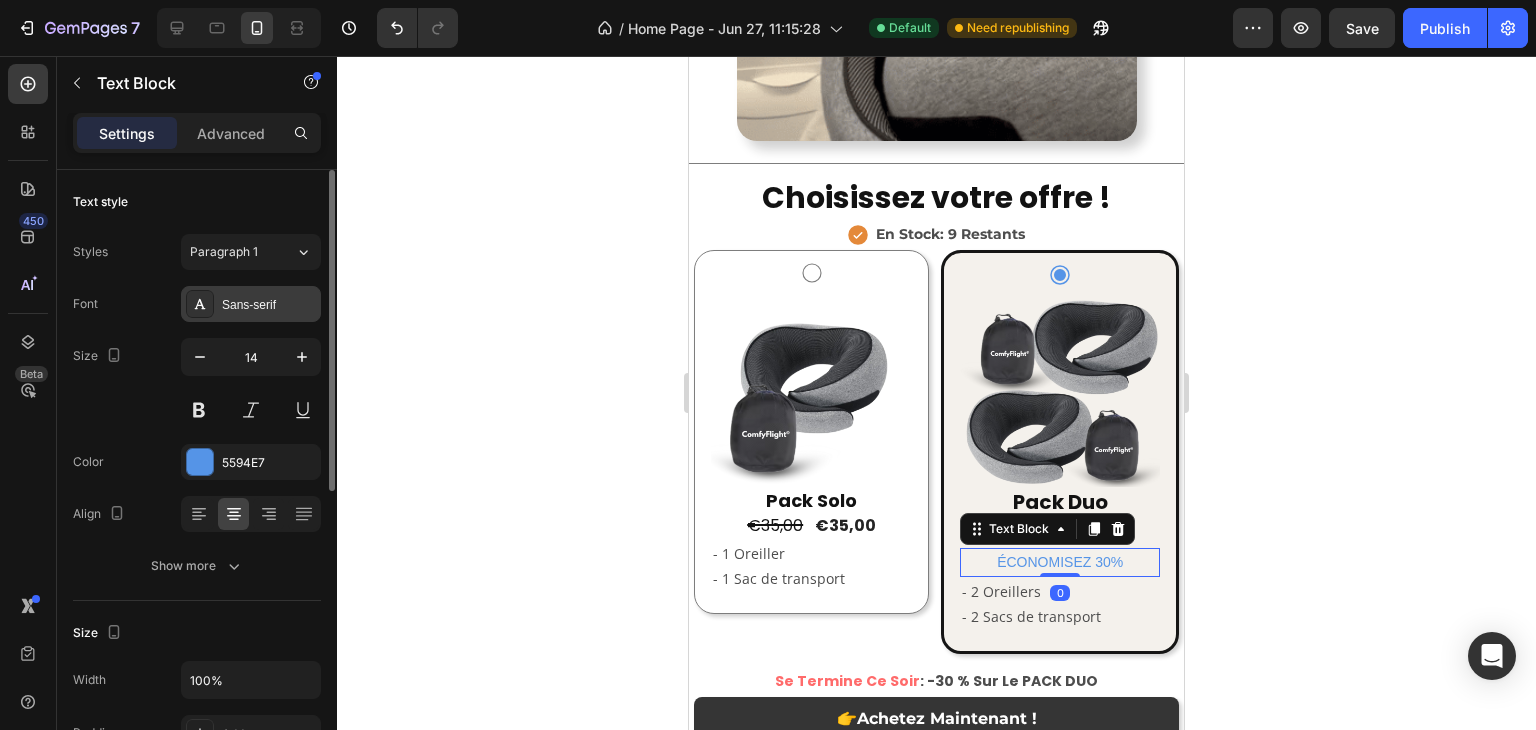 click on "Sans-serif" at bounding box center (269, 305) 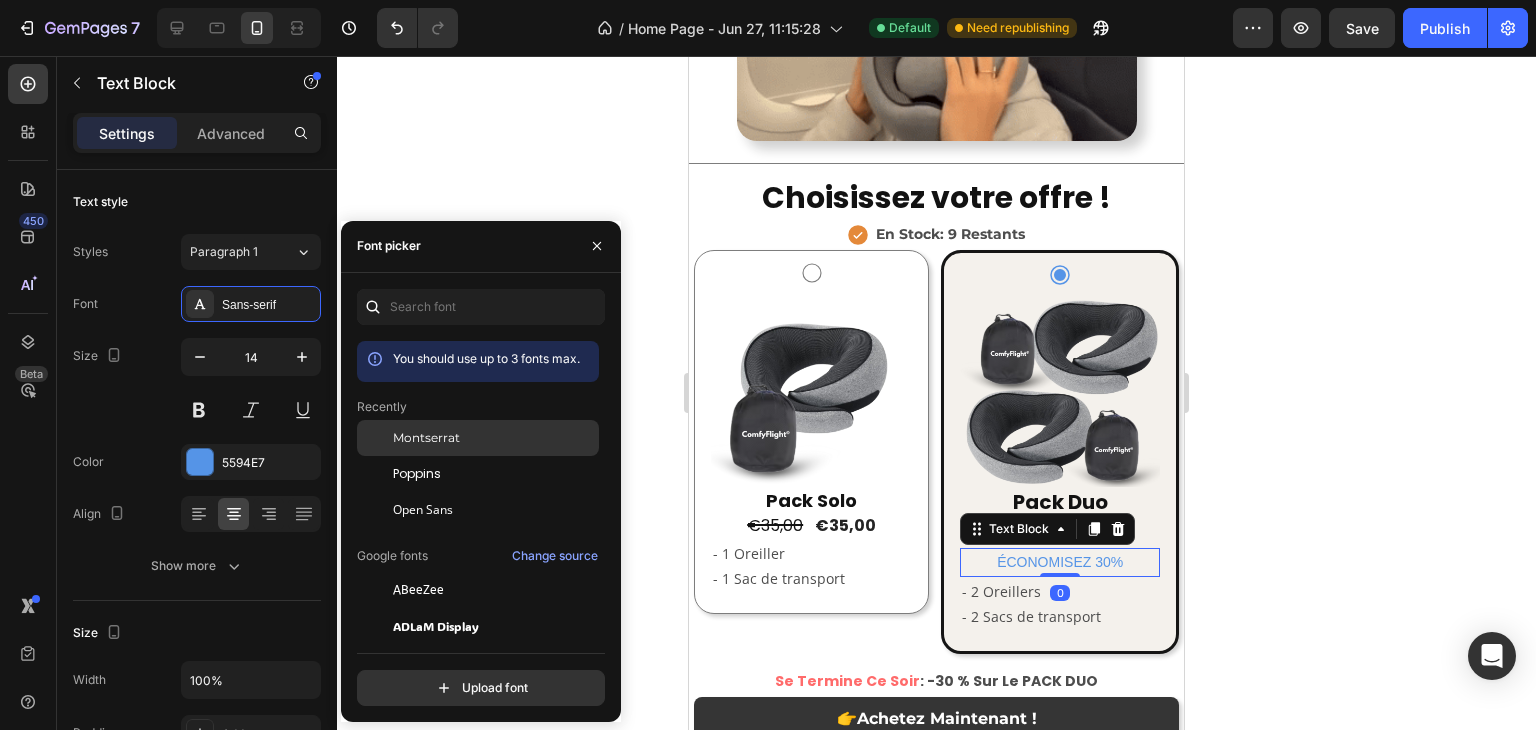 click on "Montserrat" at bounding box center [426, 438] 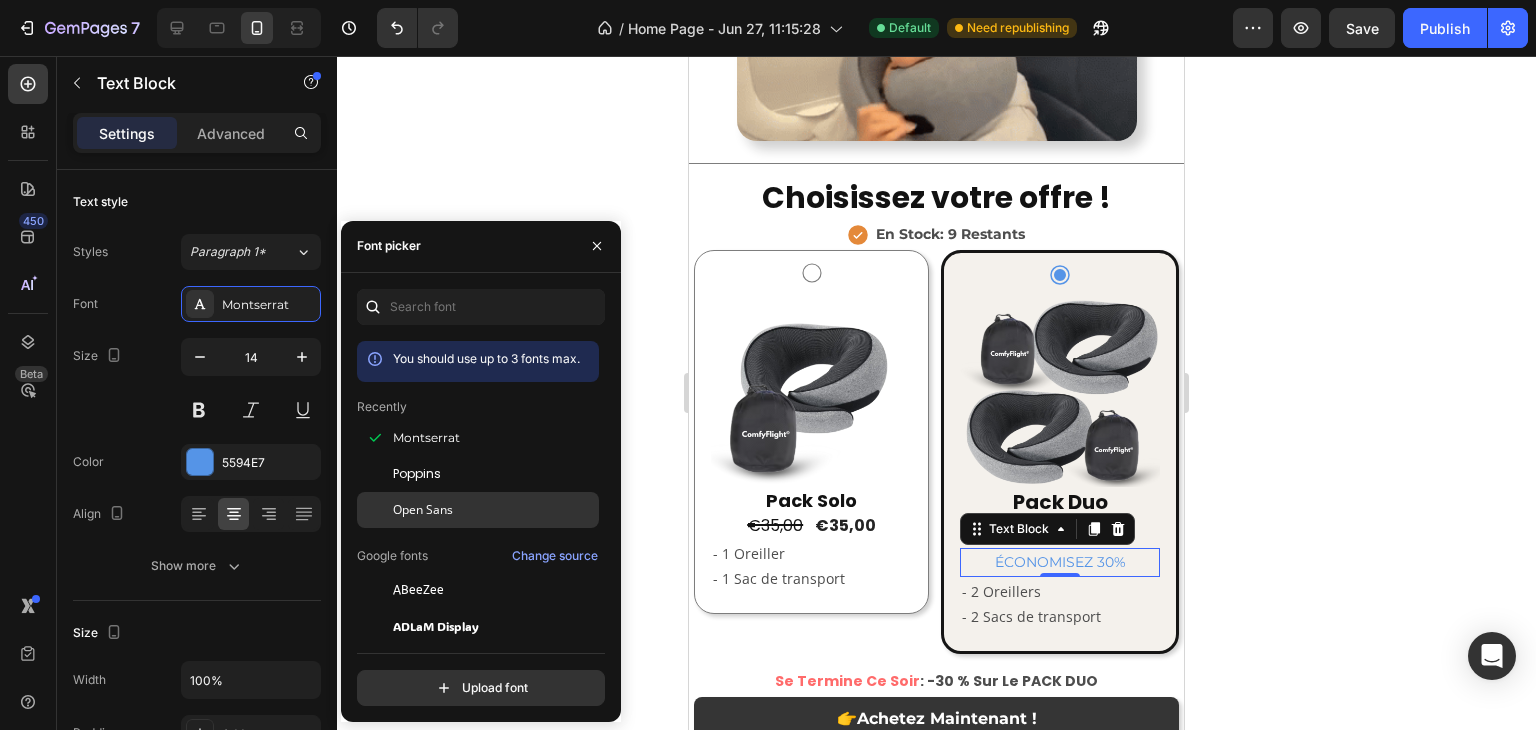 click on "Open Sans" 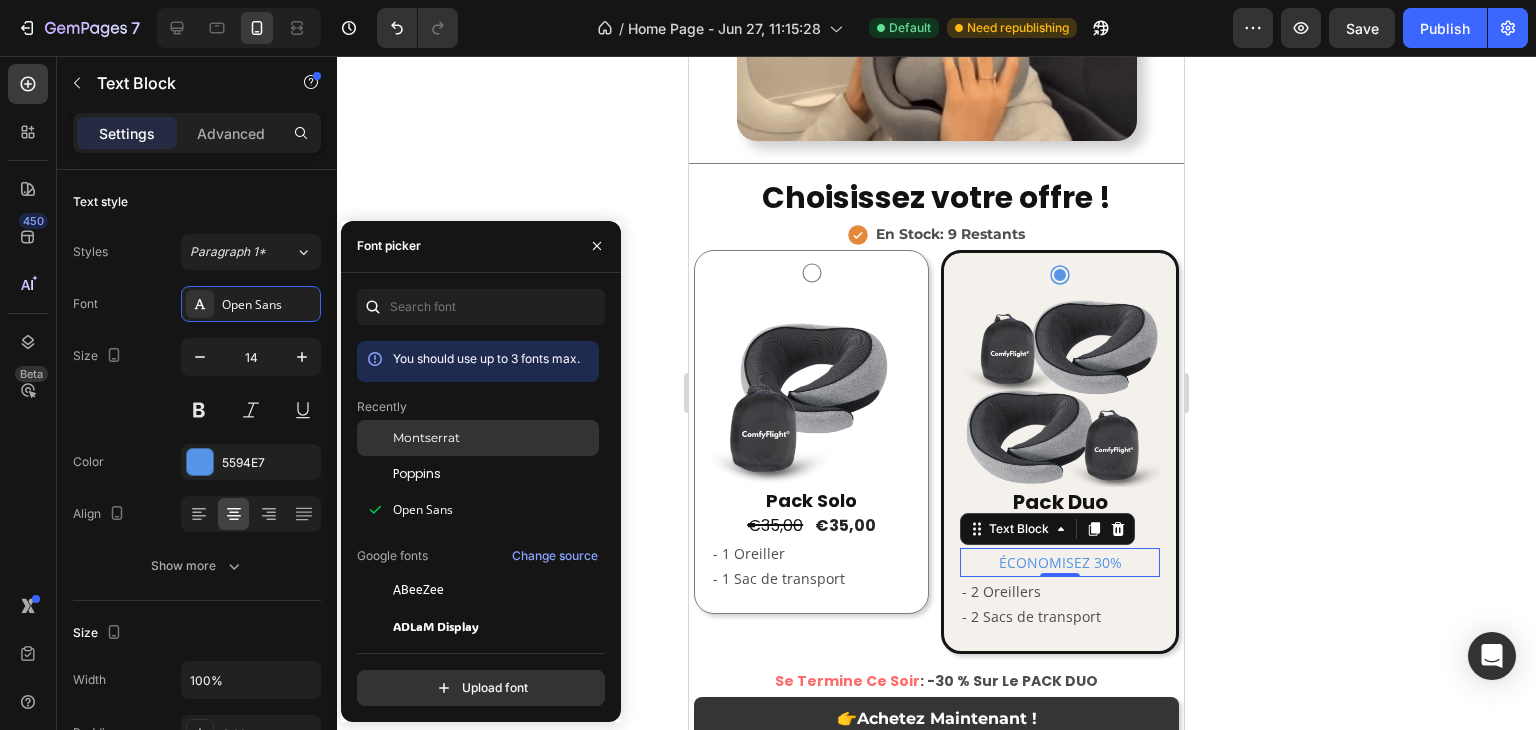click on "Montserrat" at bounding box center (426, 438) 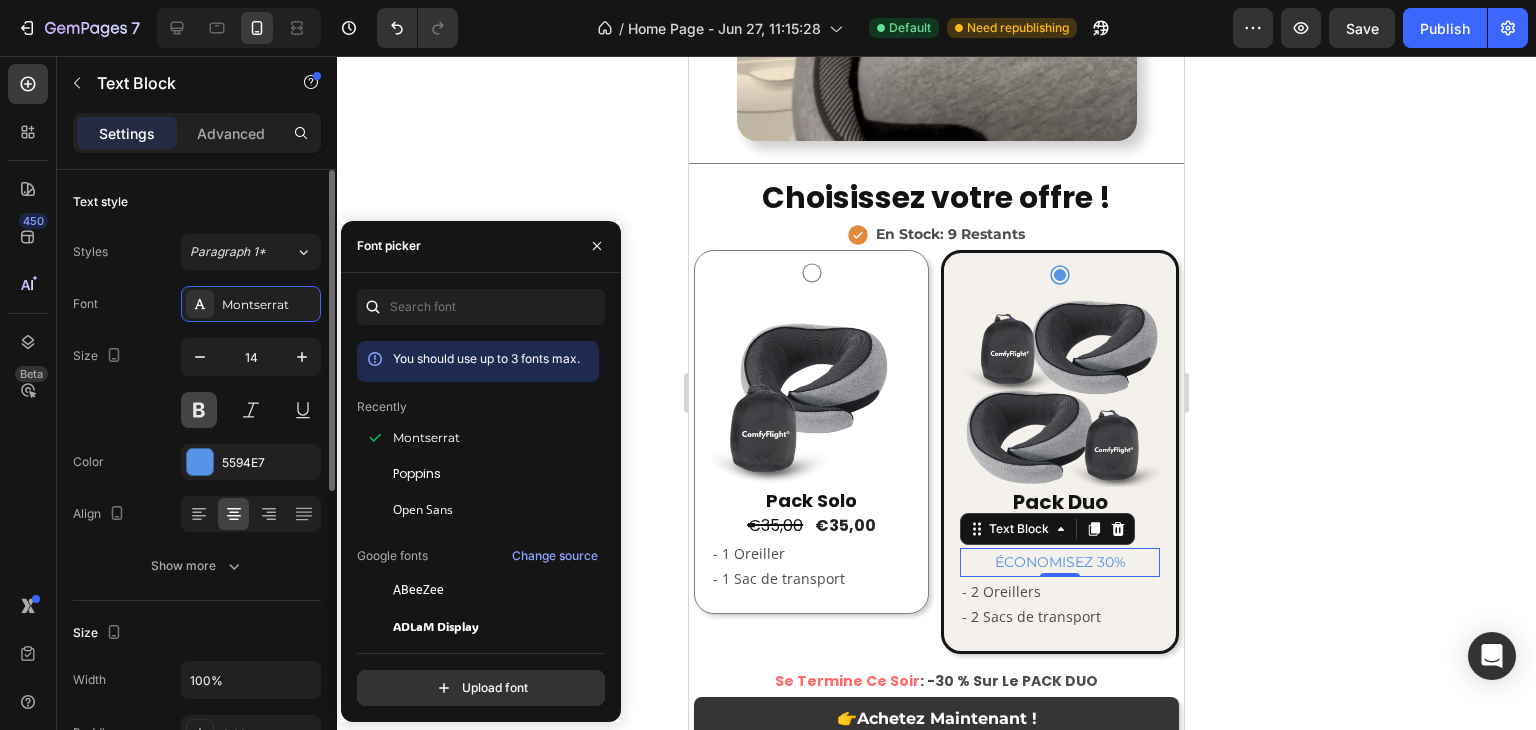 click at bounding box center [199, 410] 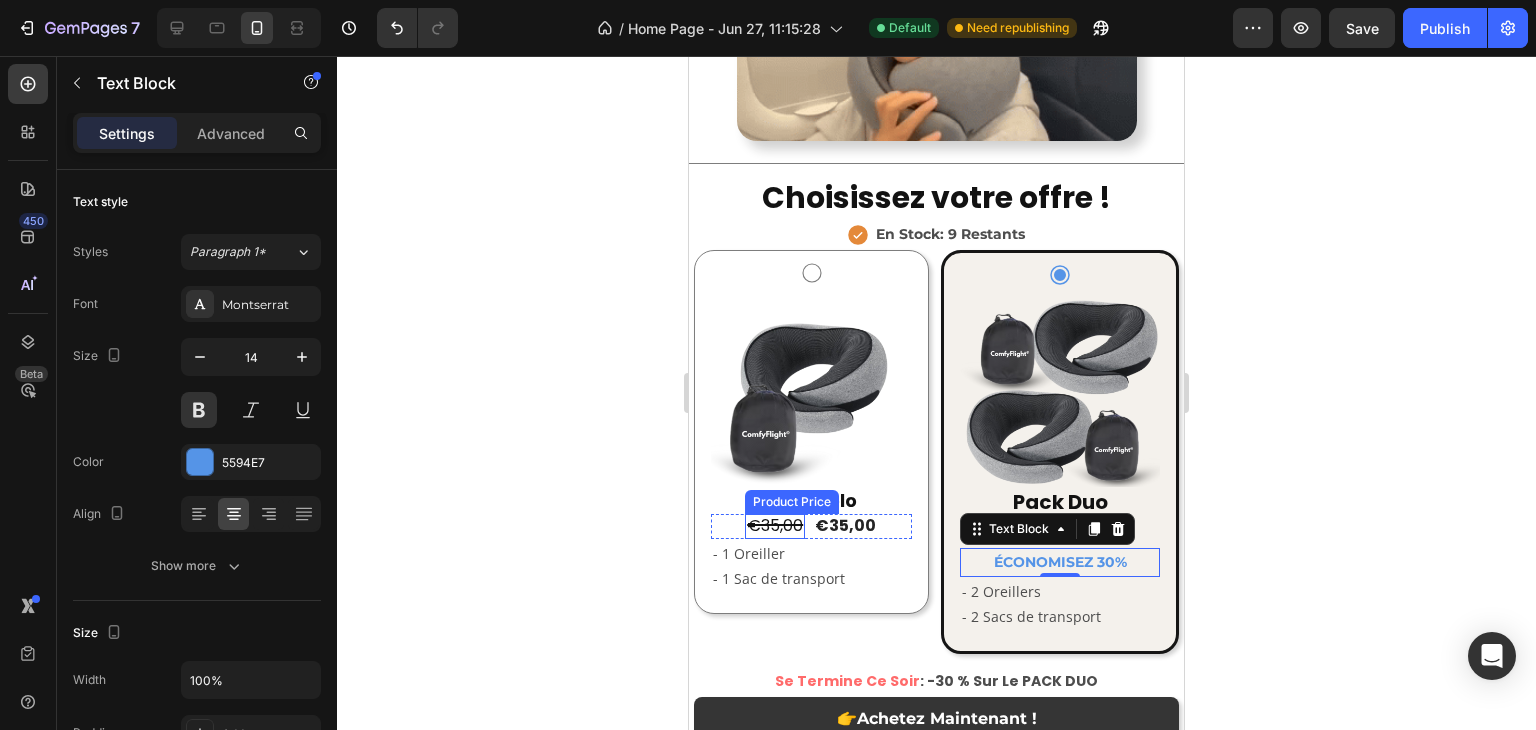 click 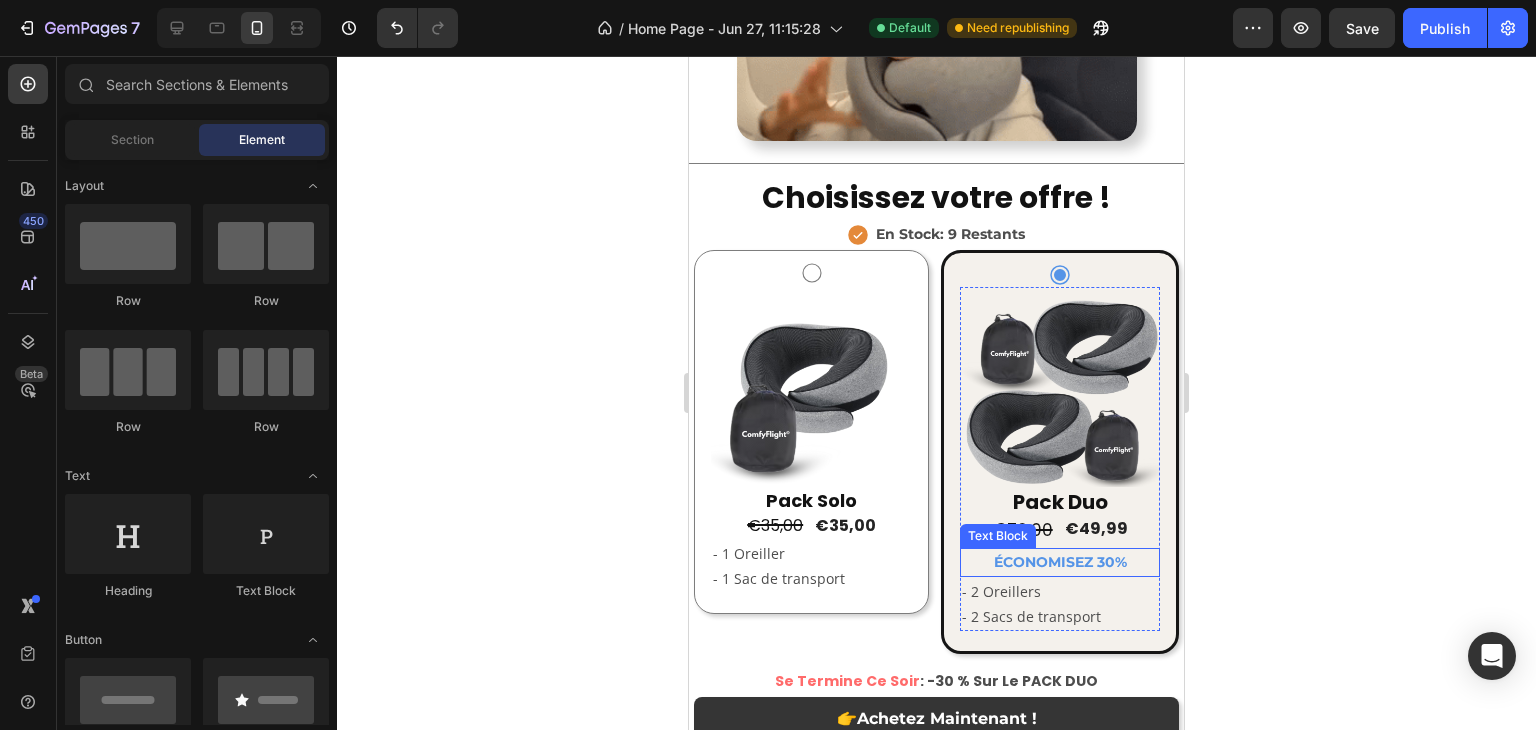 click on "ÉCONOMISEZ 30%" at bounding box center [1060, 562] 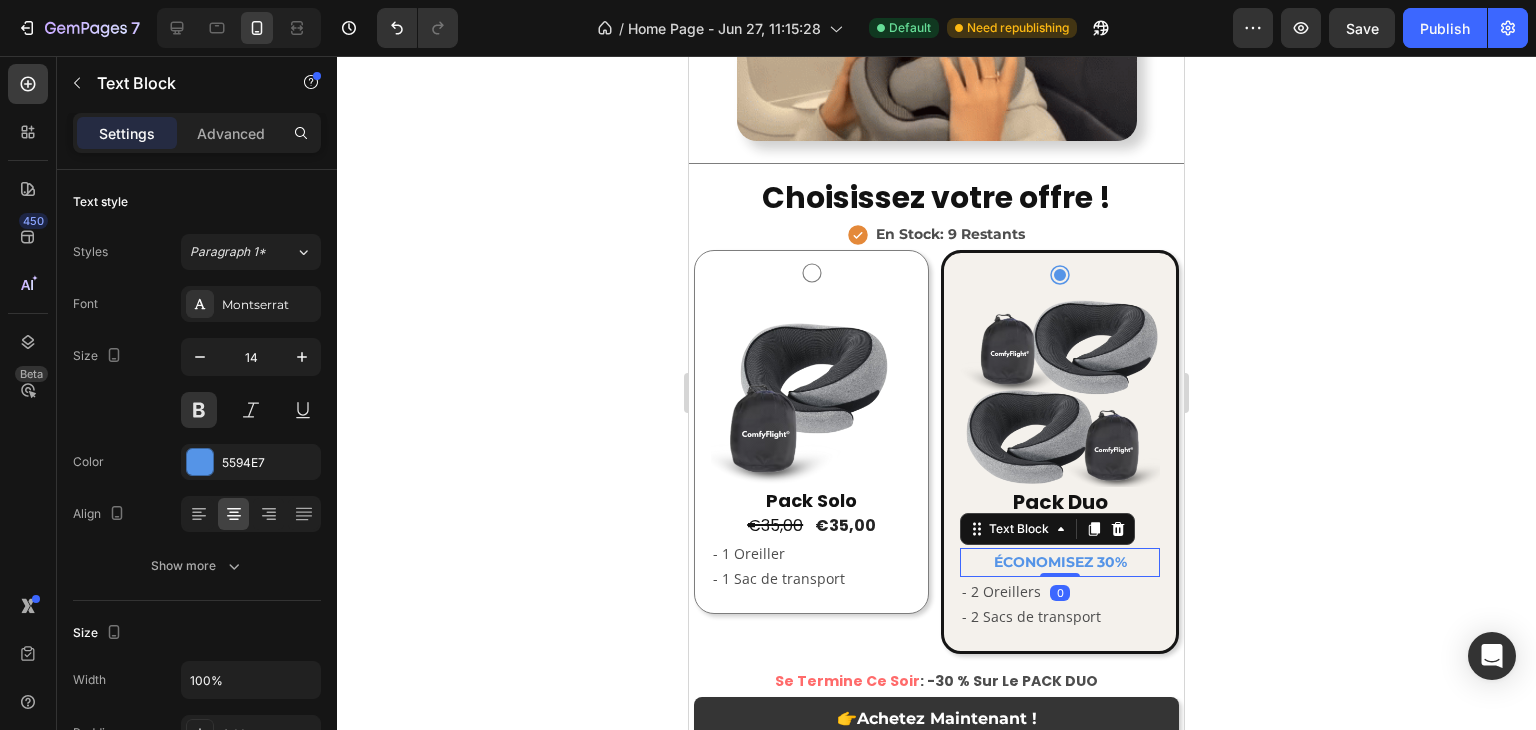 click on "ÉCONOMISEZ 30%" at bounding box center (1060, 562) 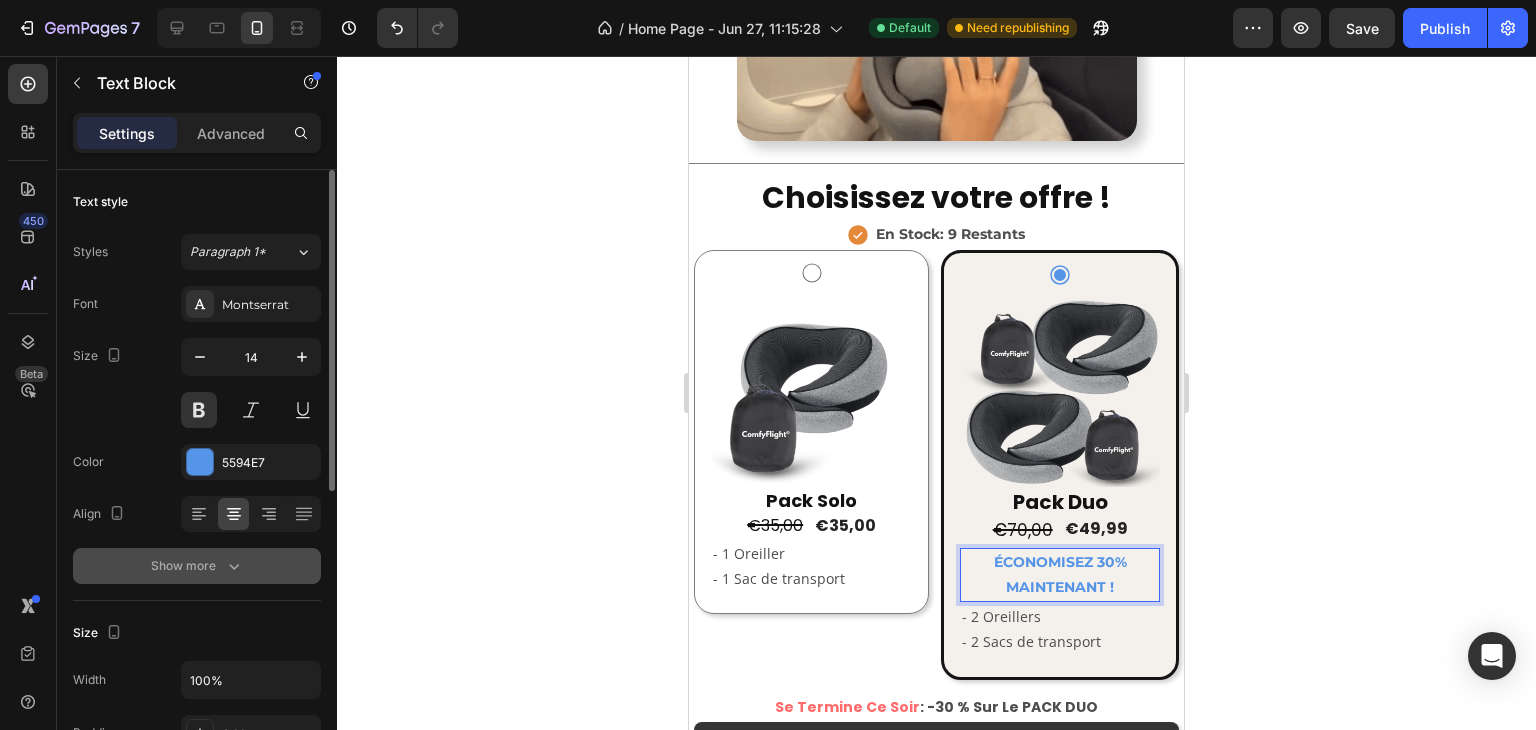 click on "Show more" at bounding box center (197, 566) 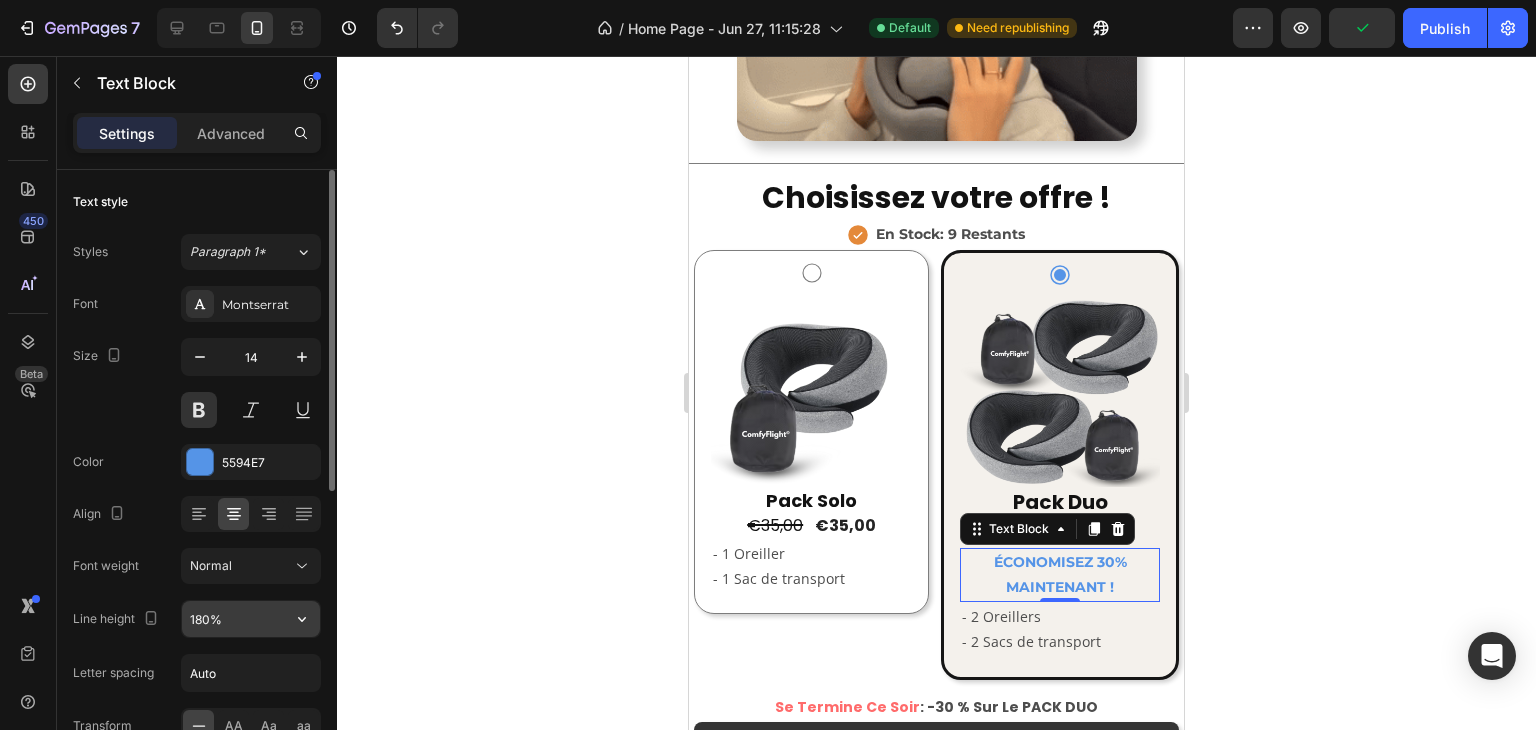 click on "180%" at bounding box center [251, 619] 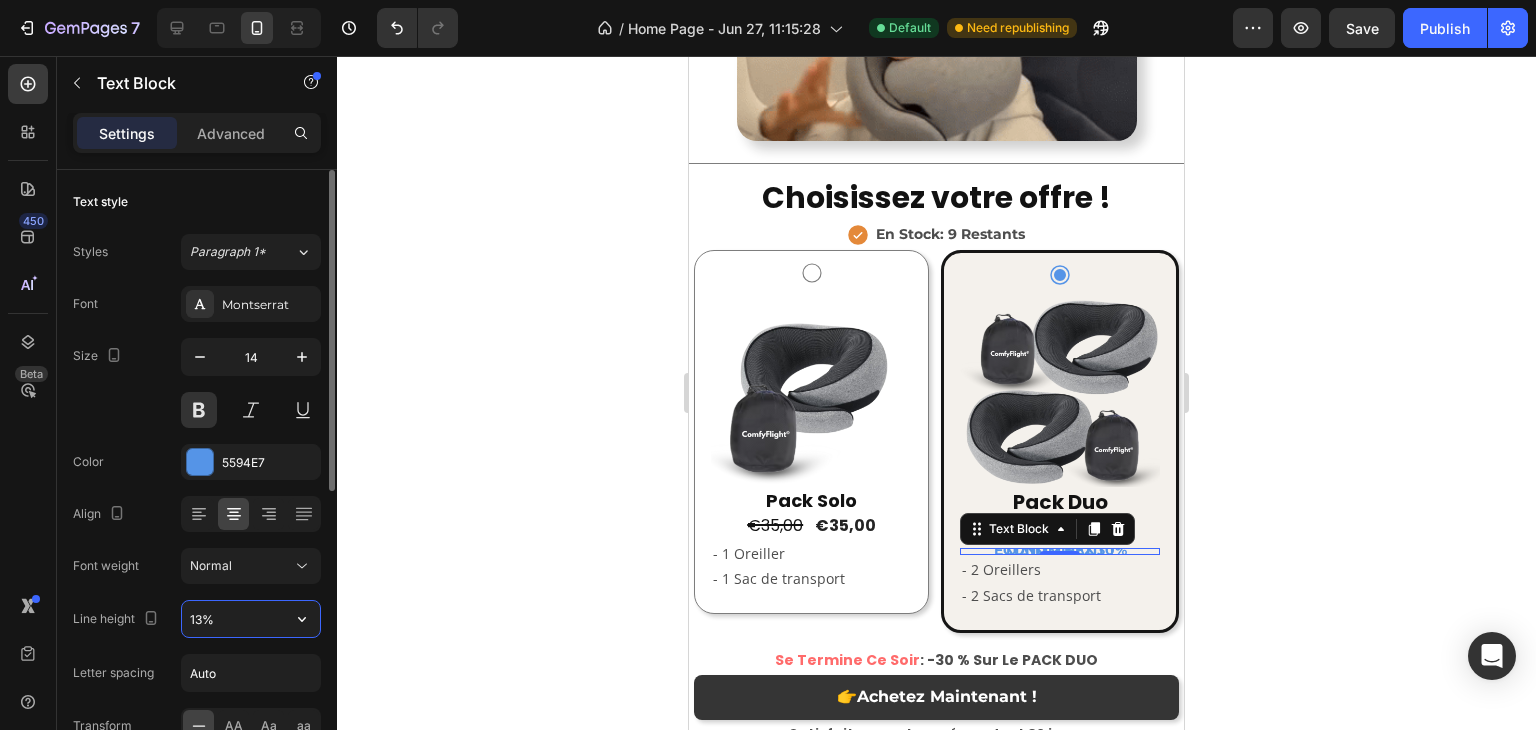 type on "130%" 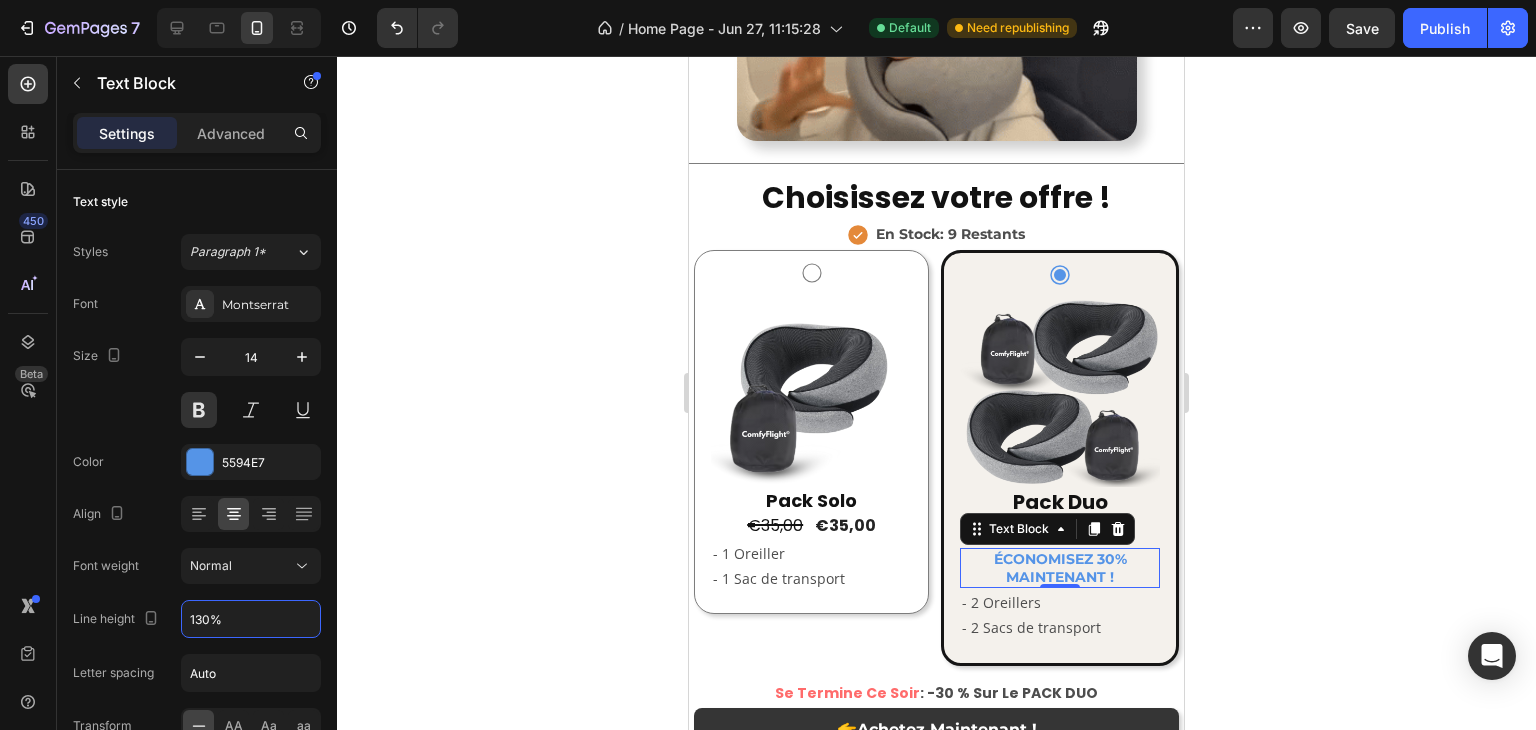 click 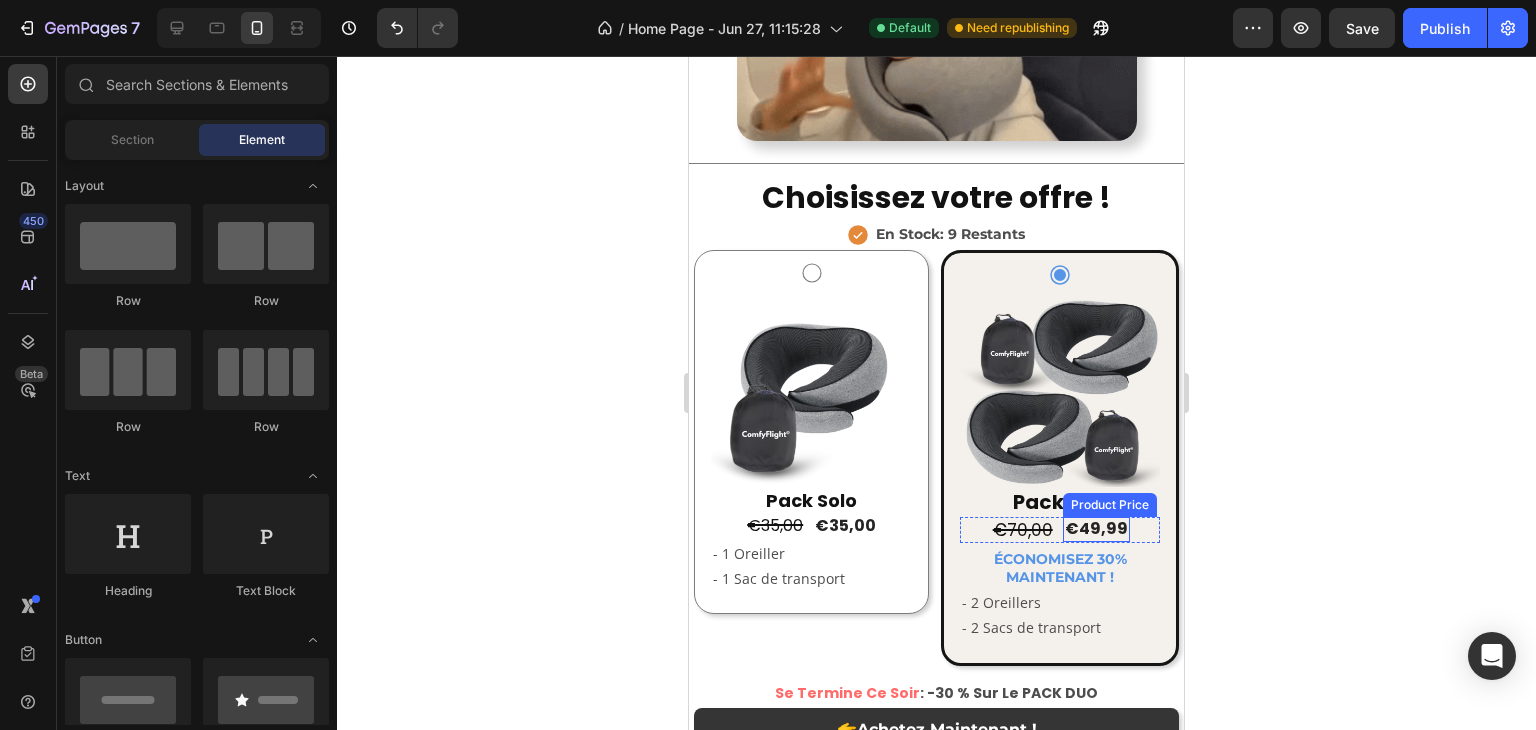 click on "€49,99" at bounding box center [1096, 529] 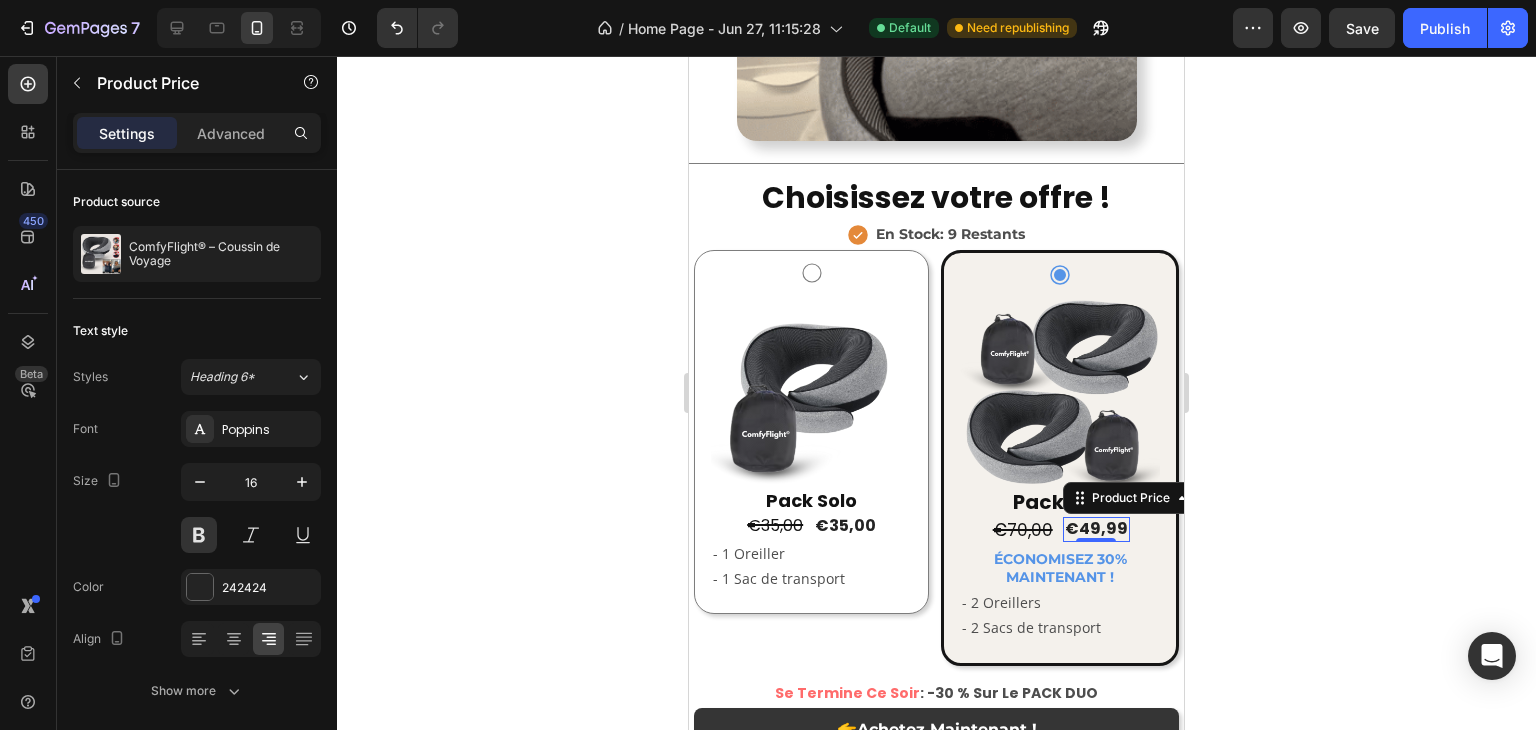 click on "€70,00" at bounding box center (1023, 530) 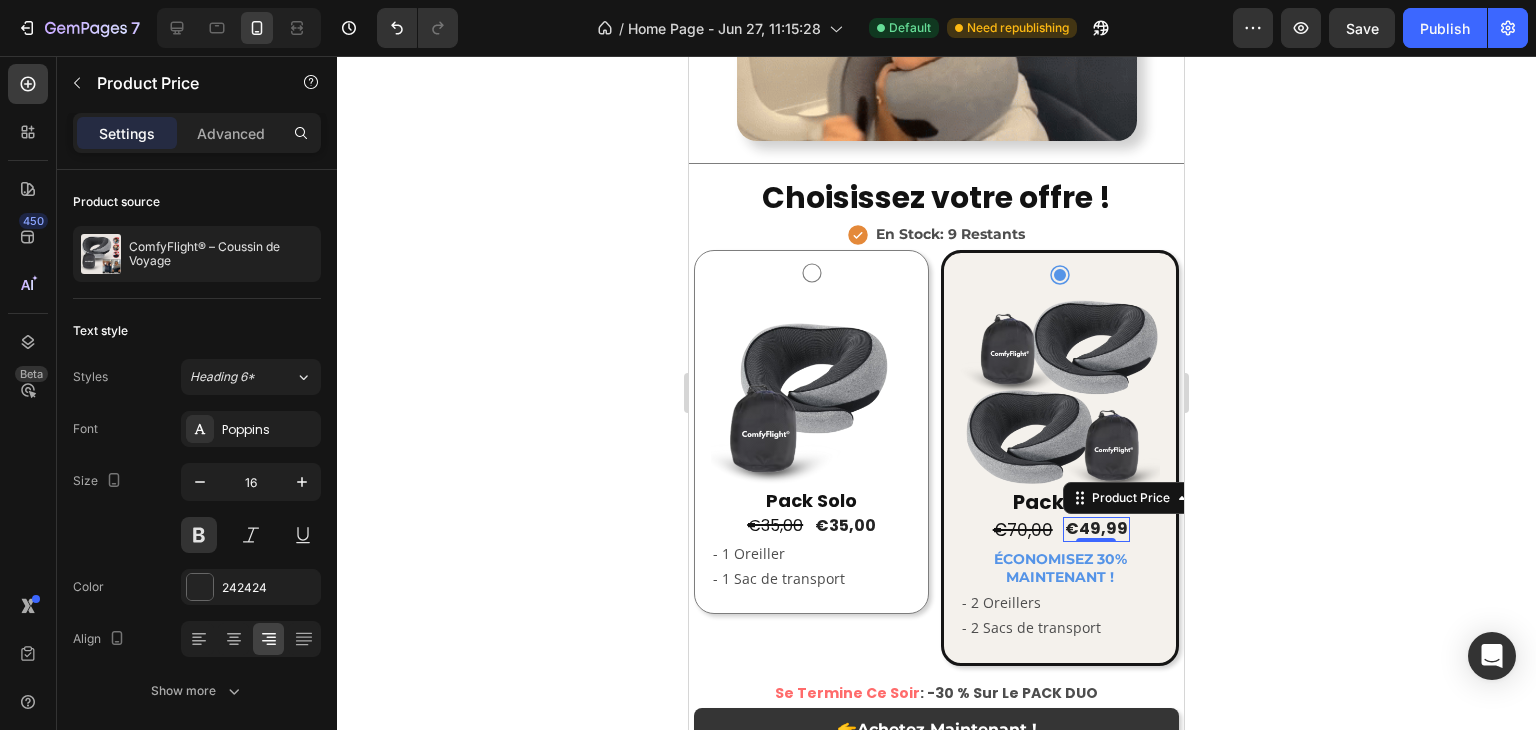 click on "€70,00 Product Price Product Price €49,99 Product Price   Edit content in Shopify 0 Product Price   Edit content in Shopify 0 Row" at bounding box center (1060, 530) 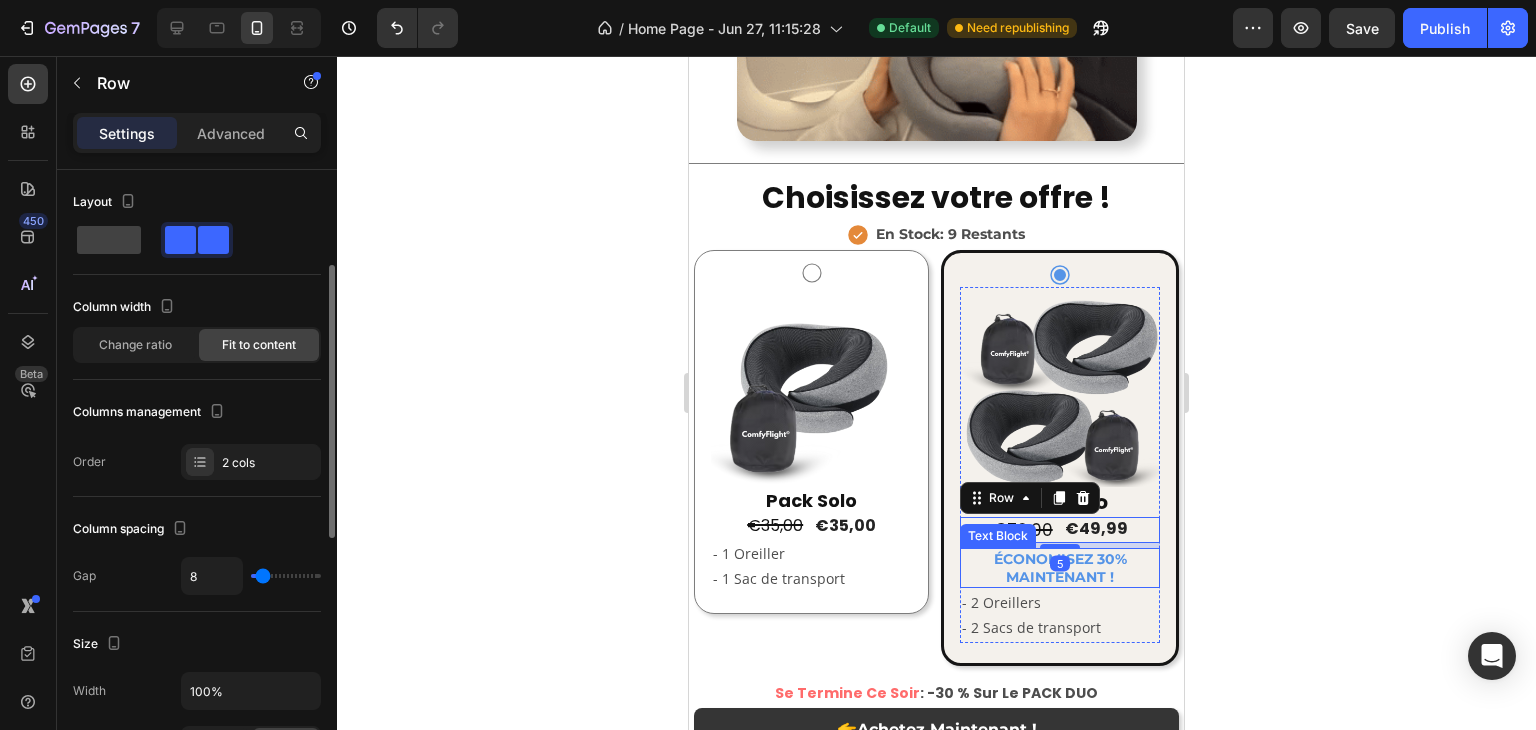 scroll, scrollTop: 0, scrollLeft: 0, axis: both 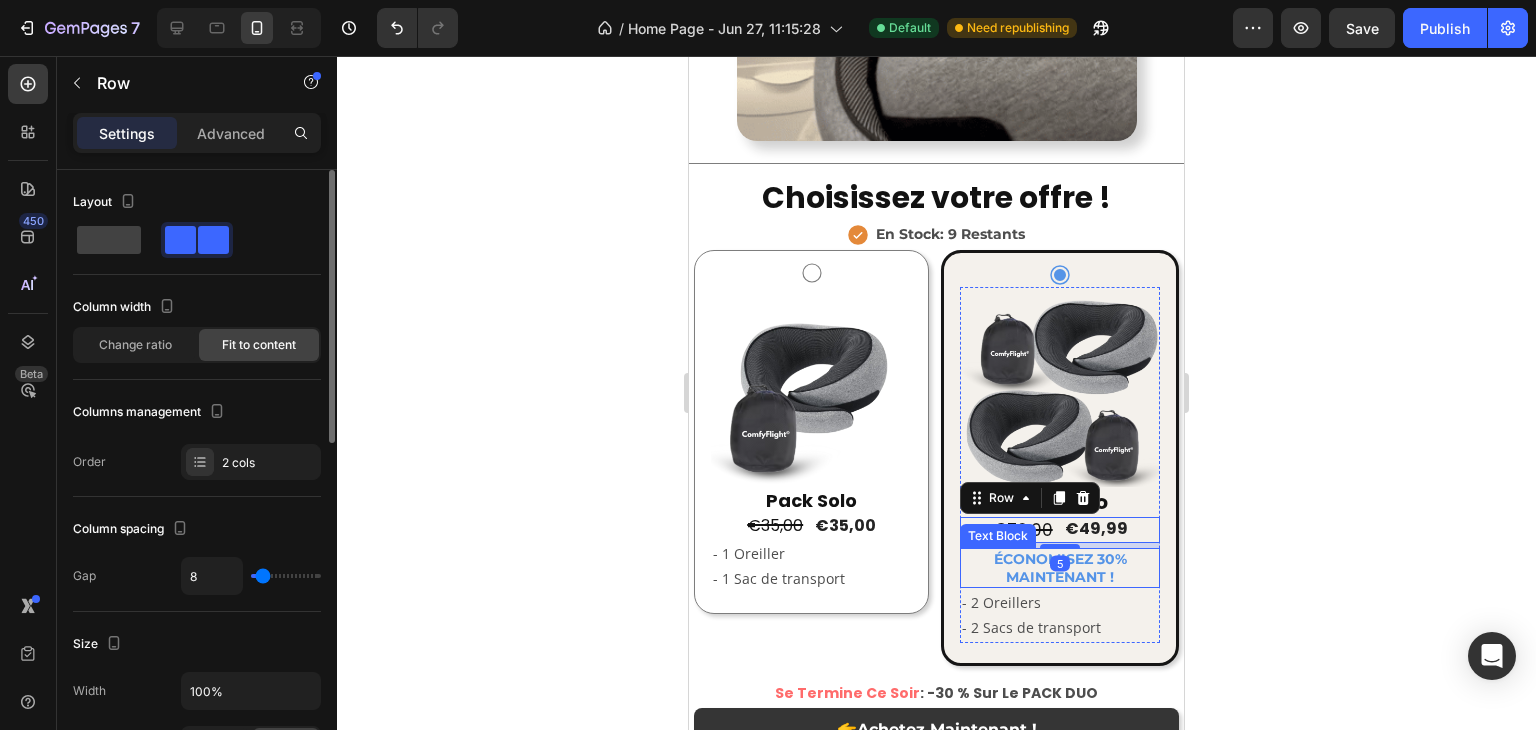 click on "5" at bounding box center (1060, 564) 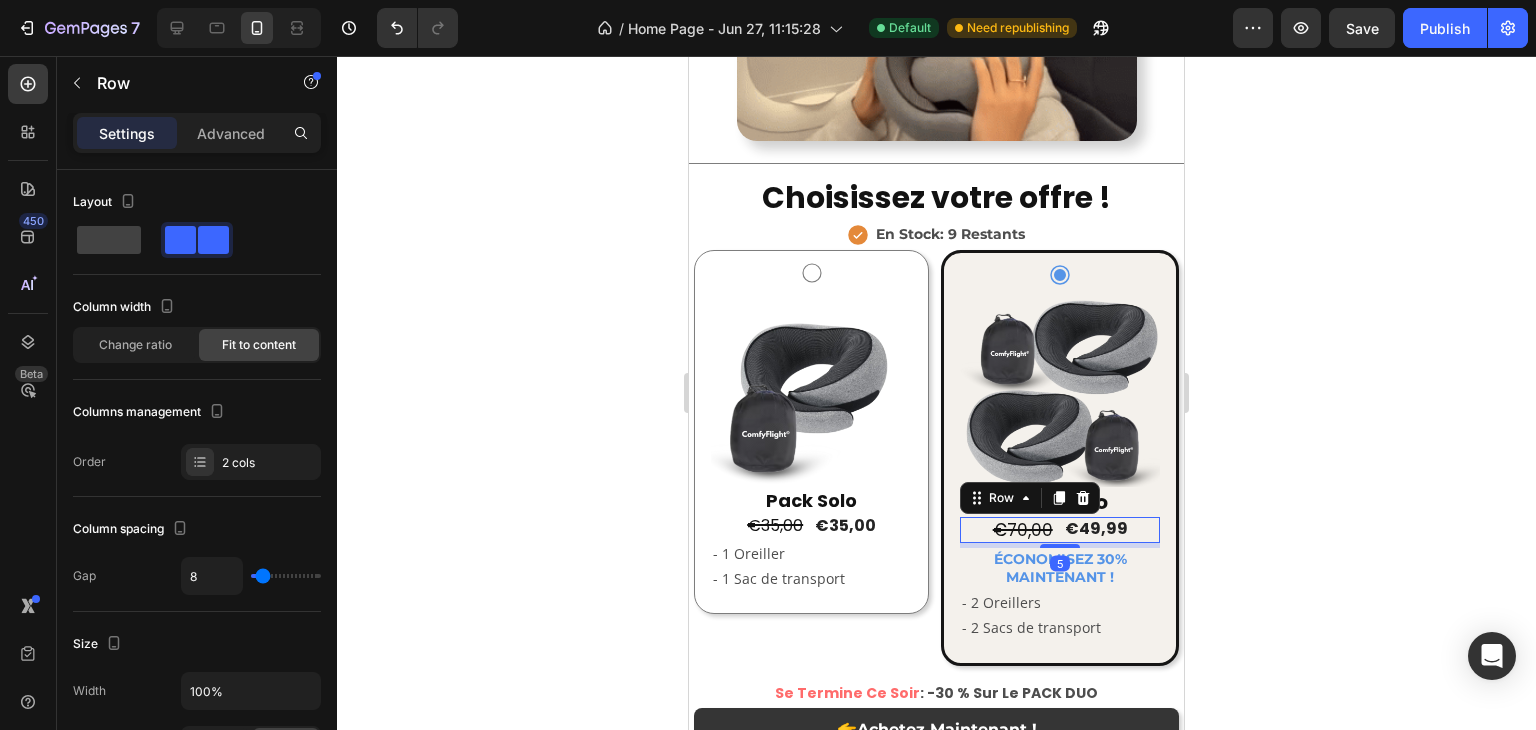 click on "5" at bounding box center [1060, 545] 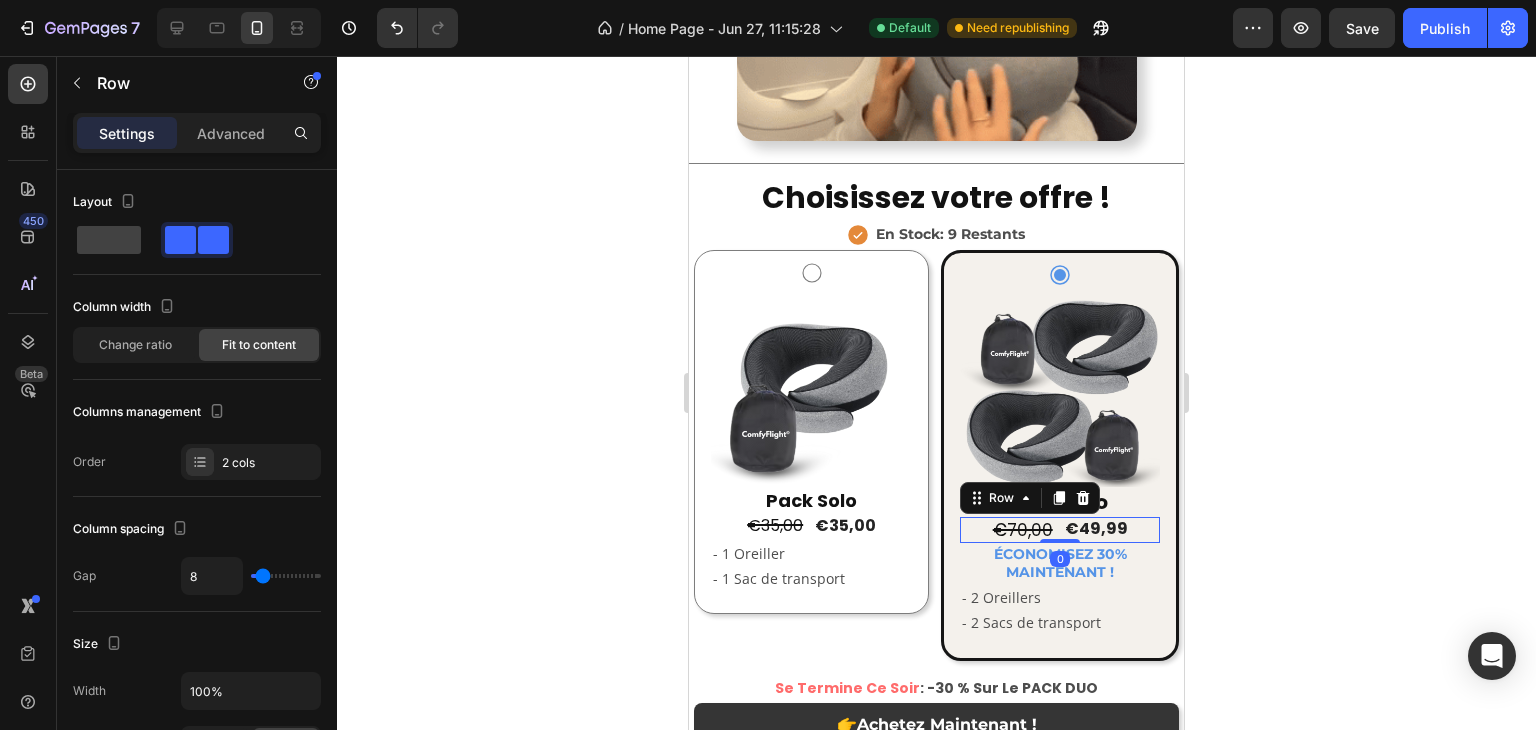drag, startPoint x: 1049, startPoint y: 537, endPoint x: 1104, endPoint y: 542, distance: 55.226807 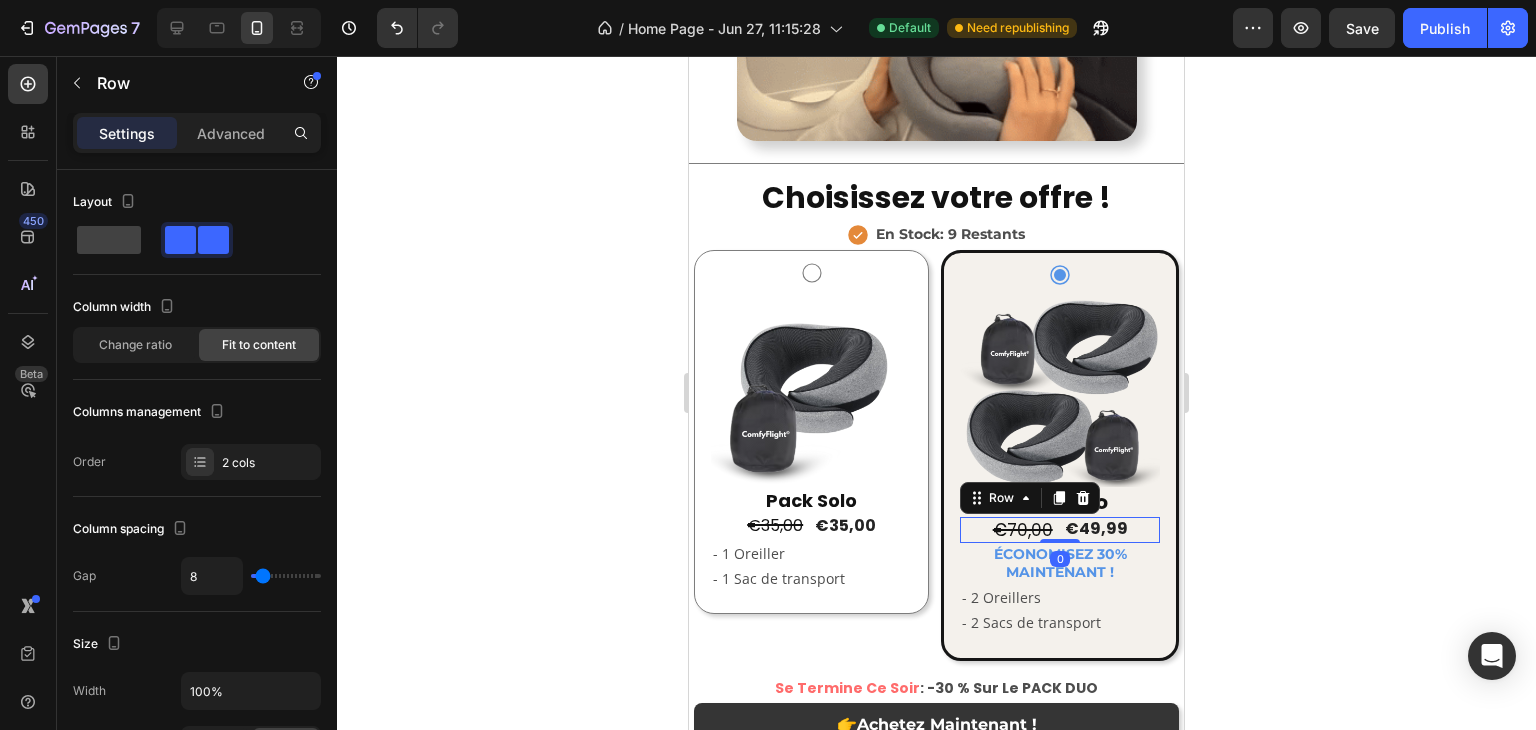 click on "€70,00 Product Price Product Price €49,99 Product Price Product Price Row   0" at bounding box center (1060, 530) 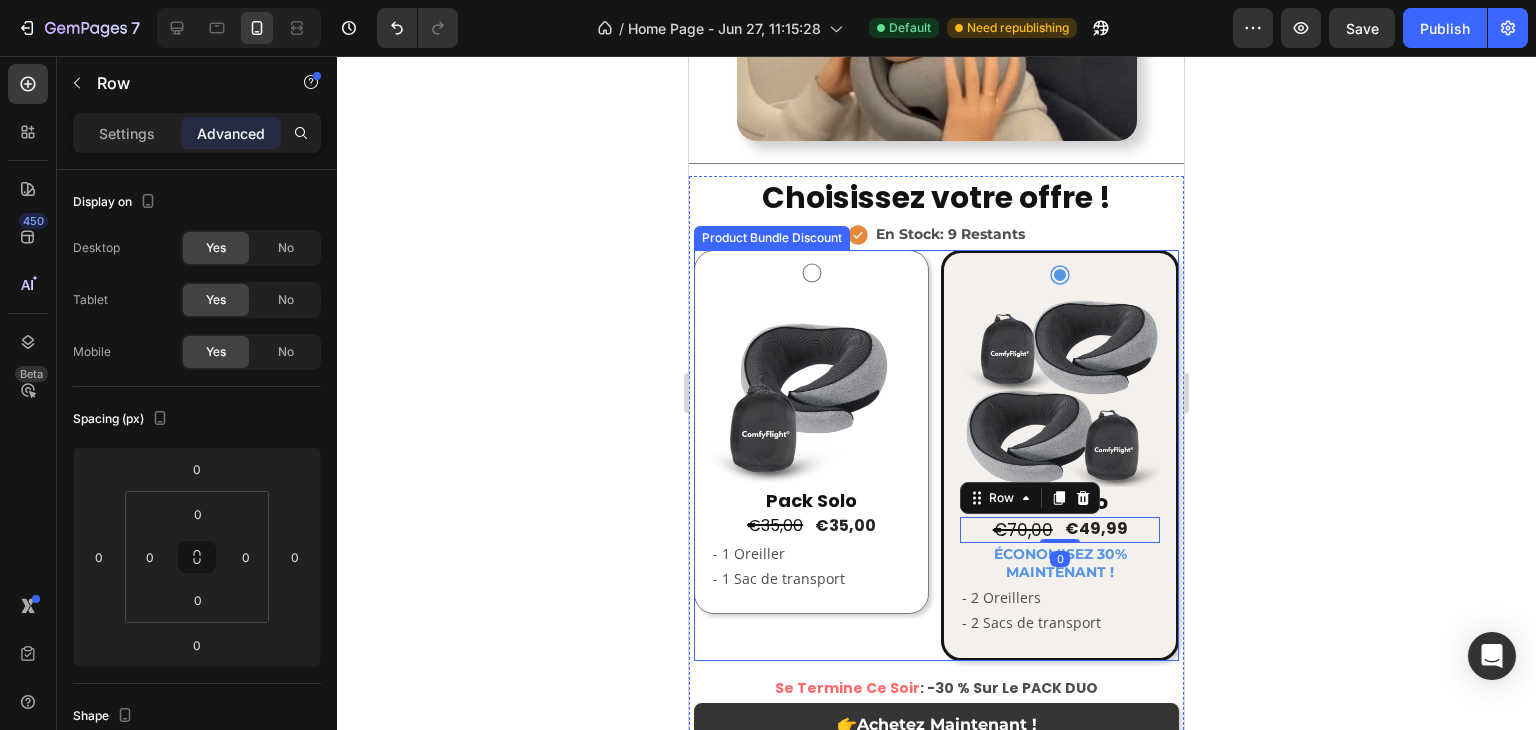 click 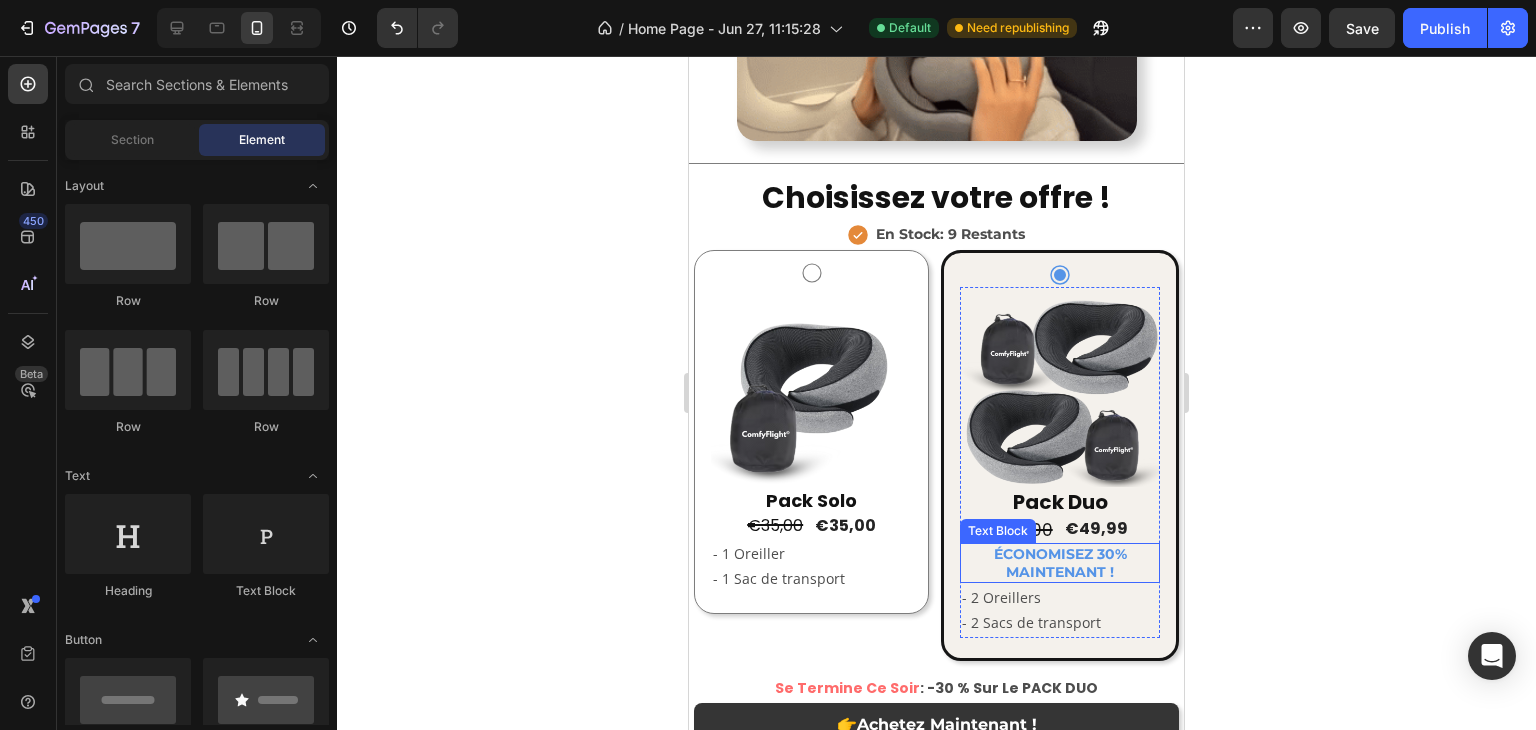 click on "MAINTENANT !" at bounding box center [1060, 572] 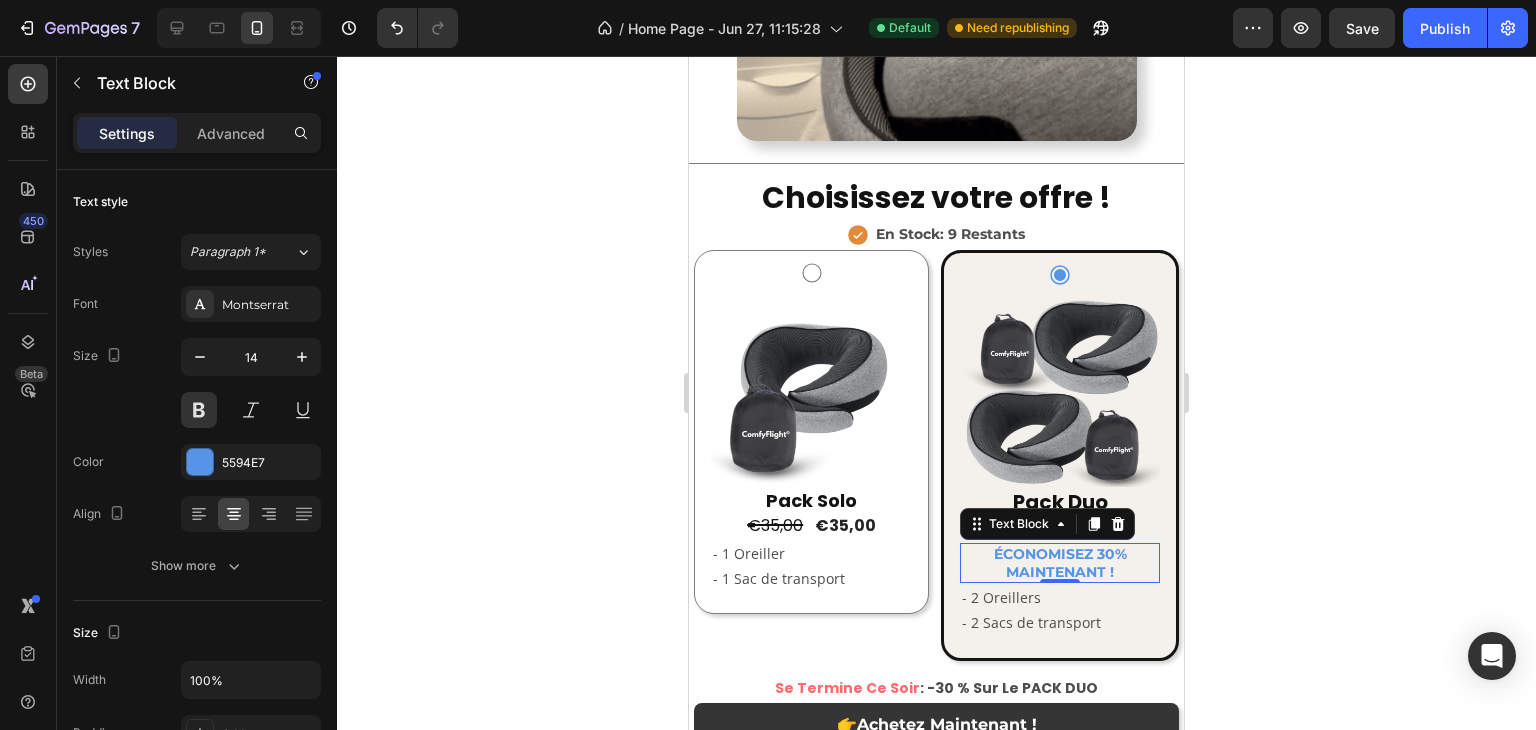 click 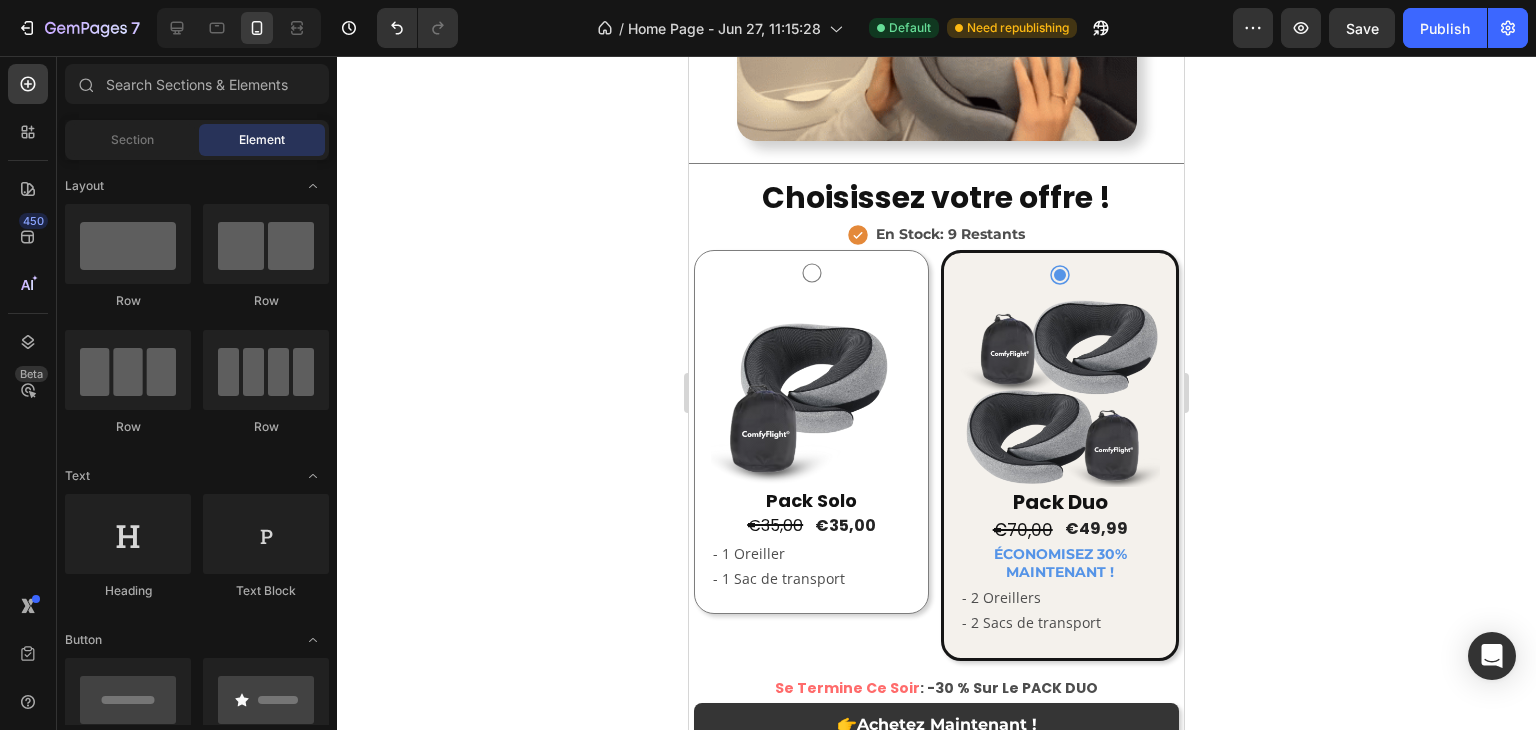 click on "MAINTENANT !" at bounding box center [1060, 572] 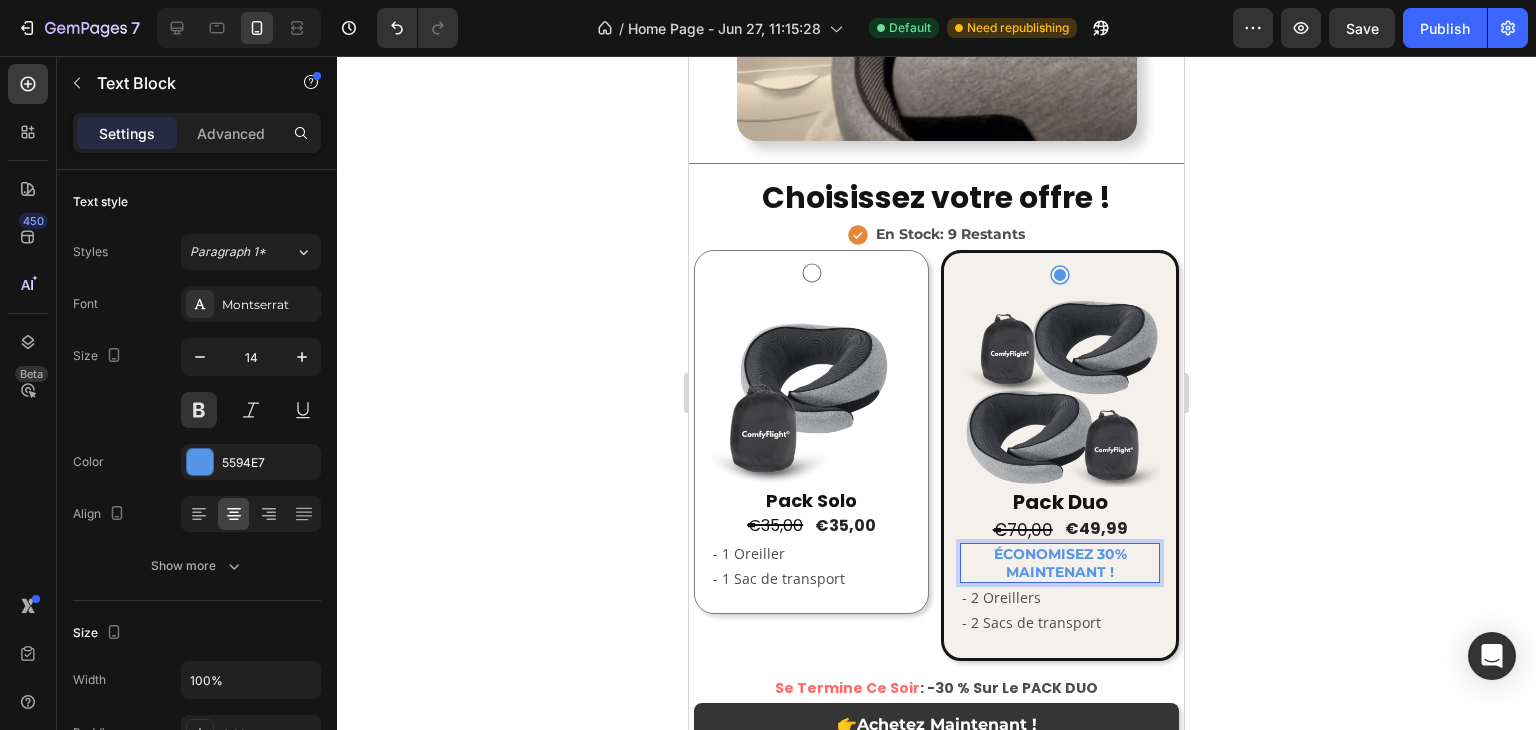 click 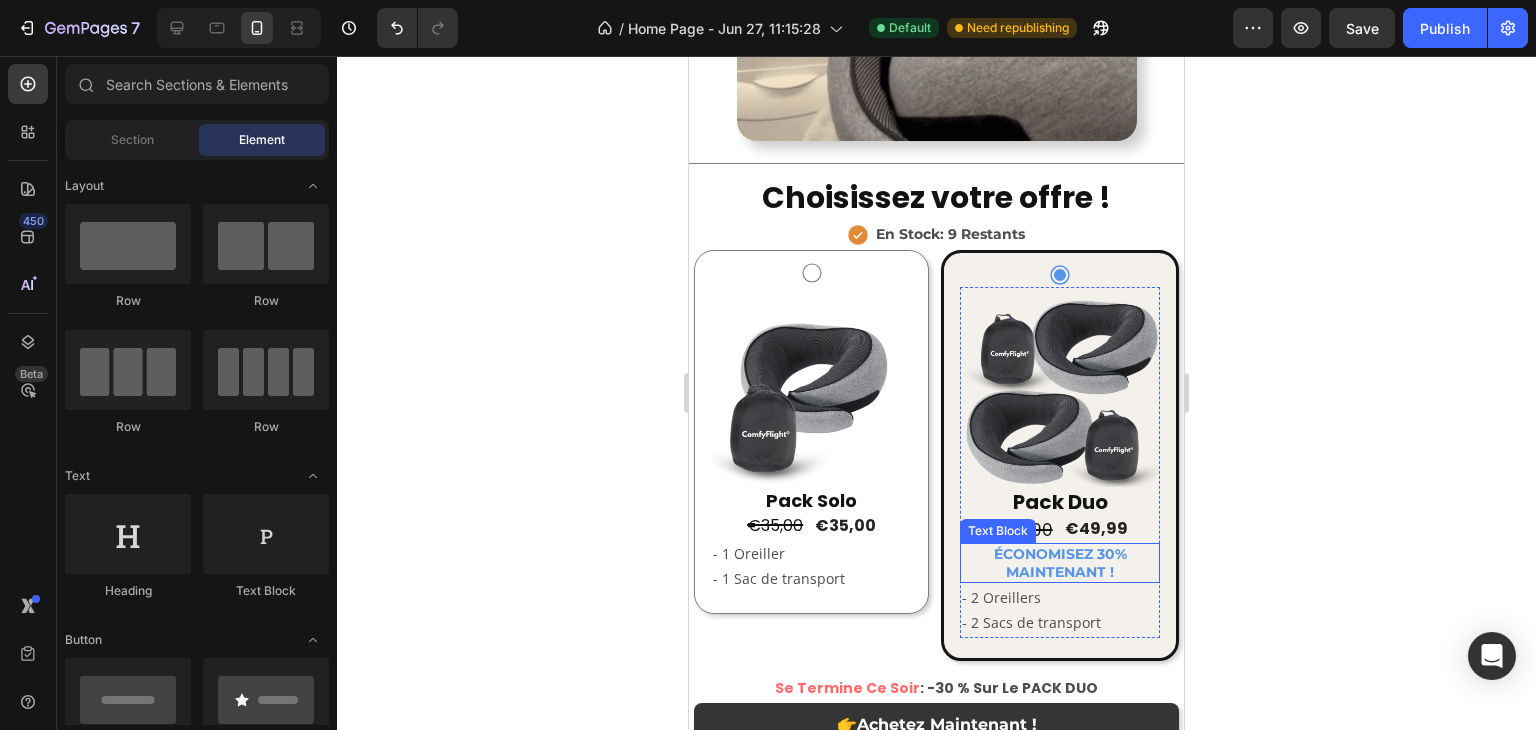 click on "ÉCONOMISEZ 30%" at bounding box center (1060, 554) 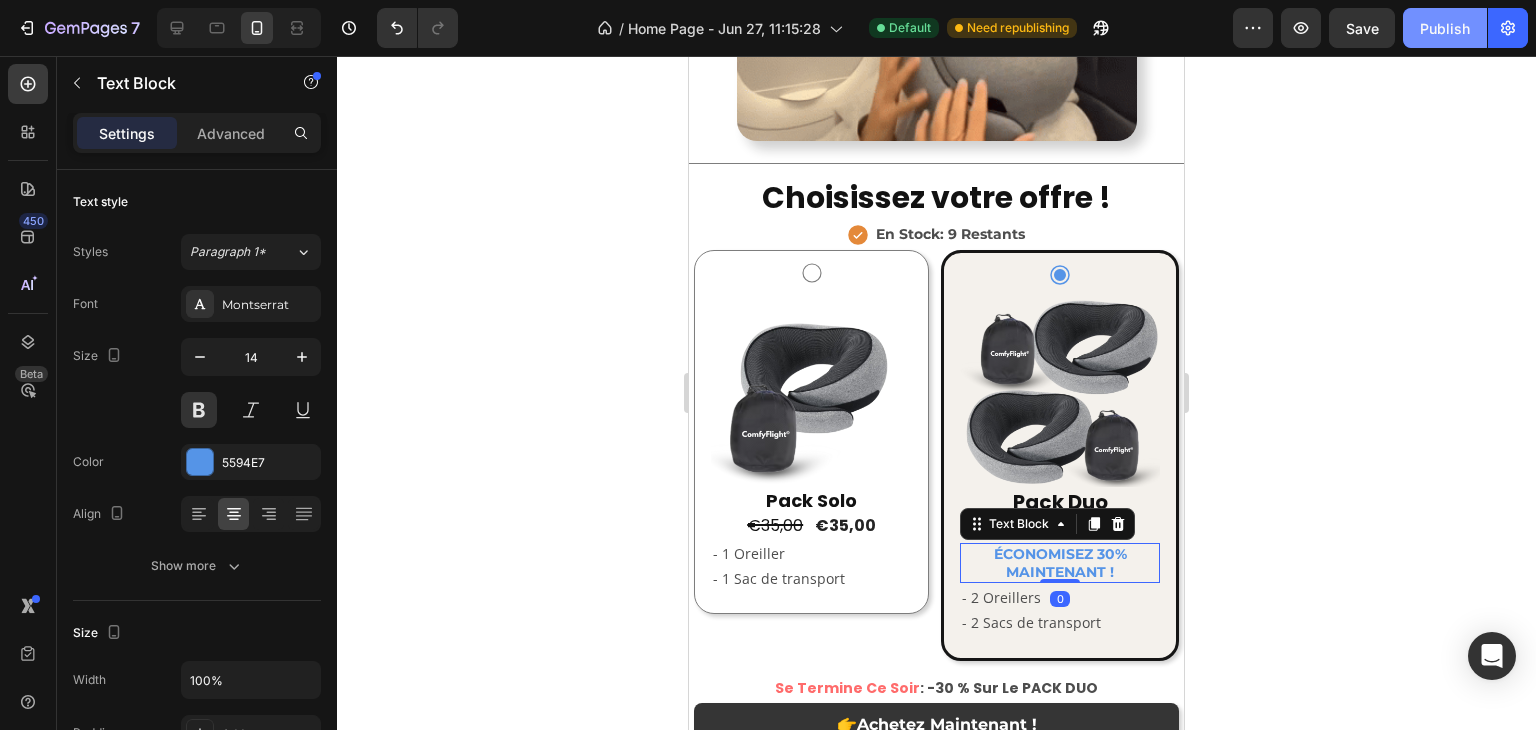 click on "Publish" at bounding box center (1445, 28) 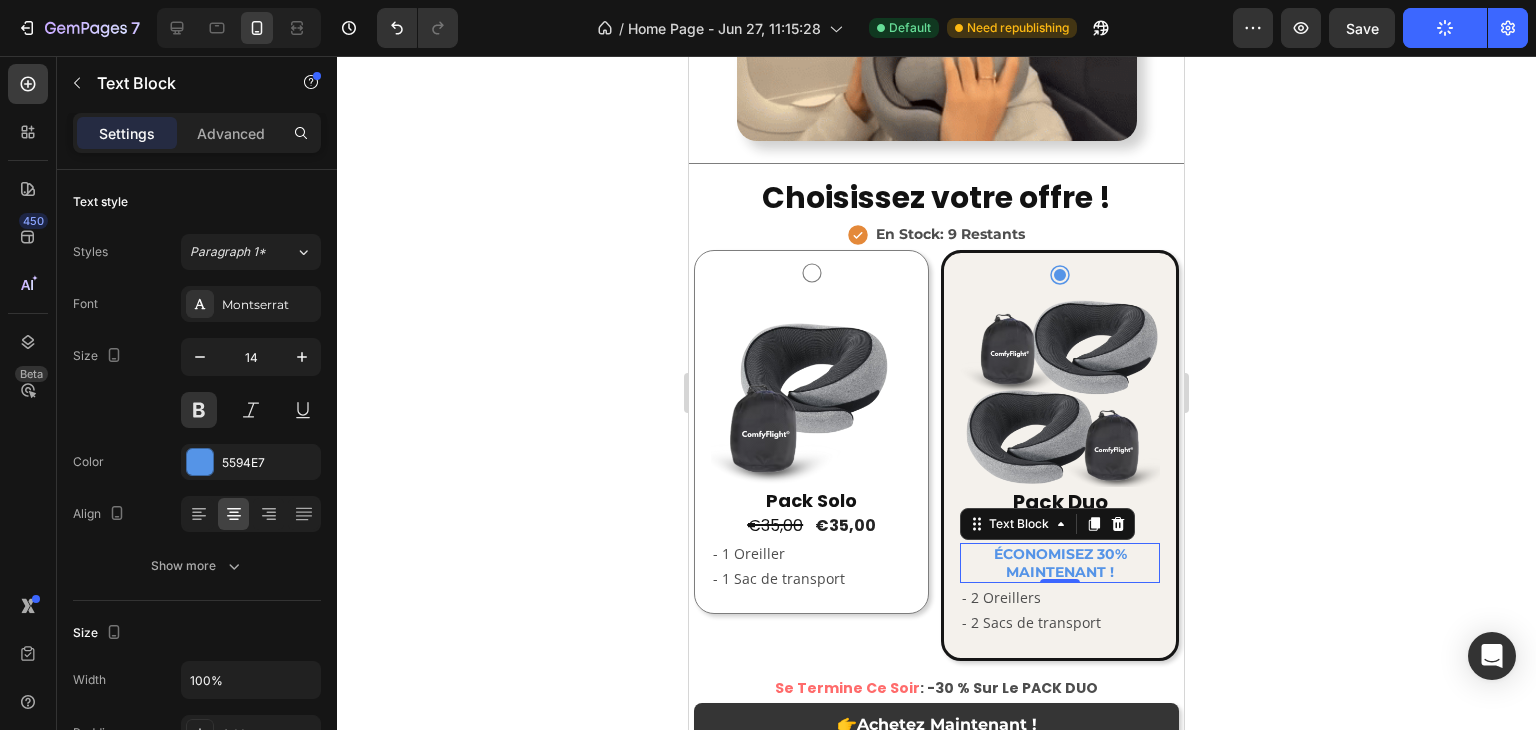 click 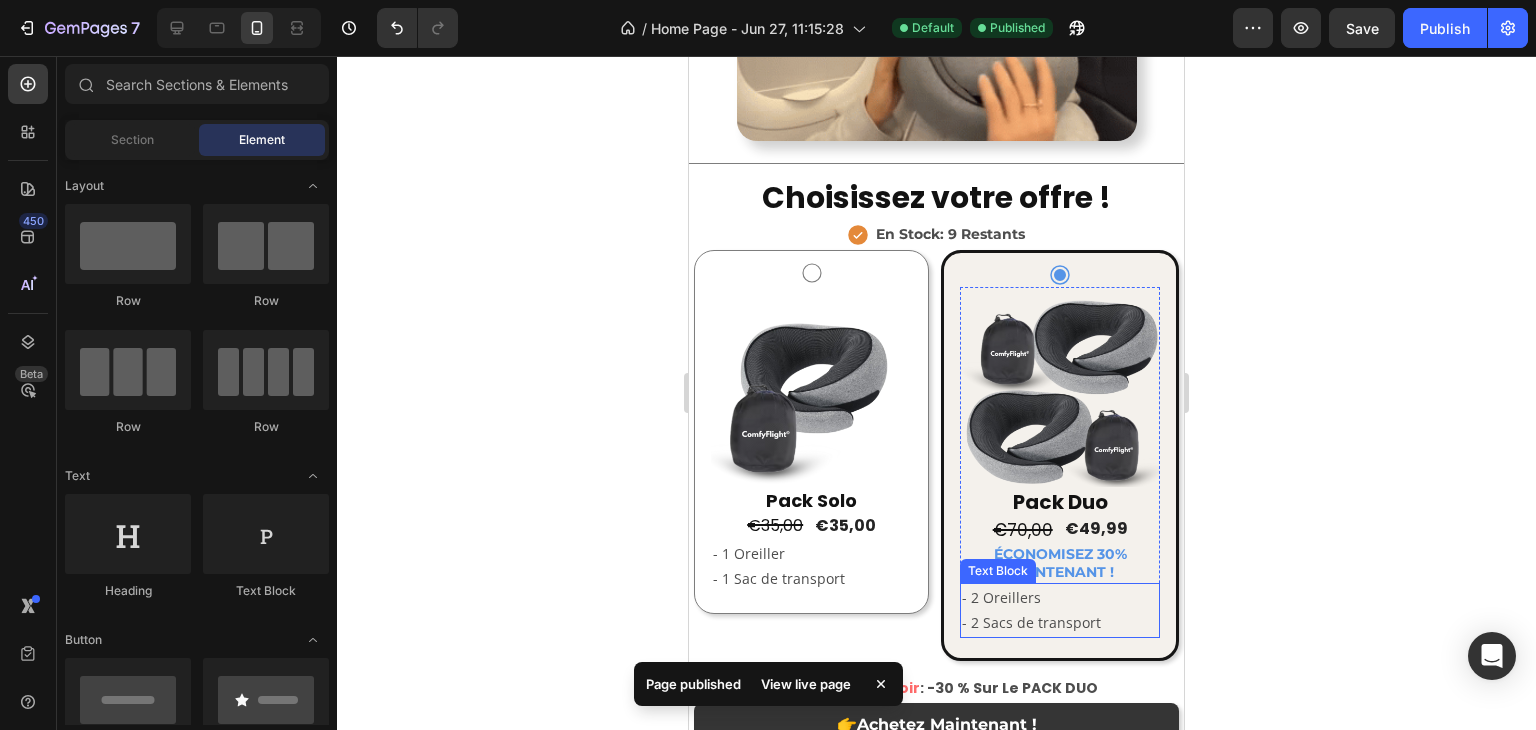 click on "- 2 Oreillers" at bounding box center [1060, 597] 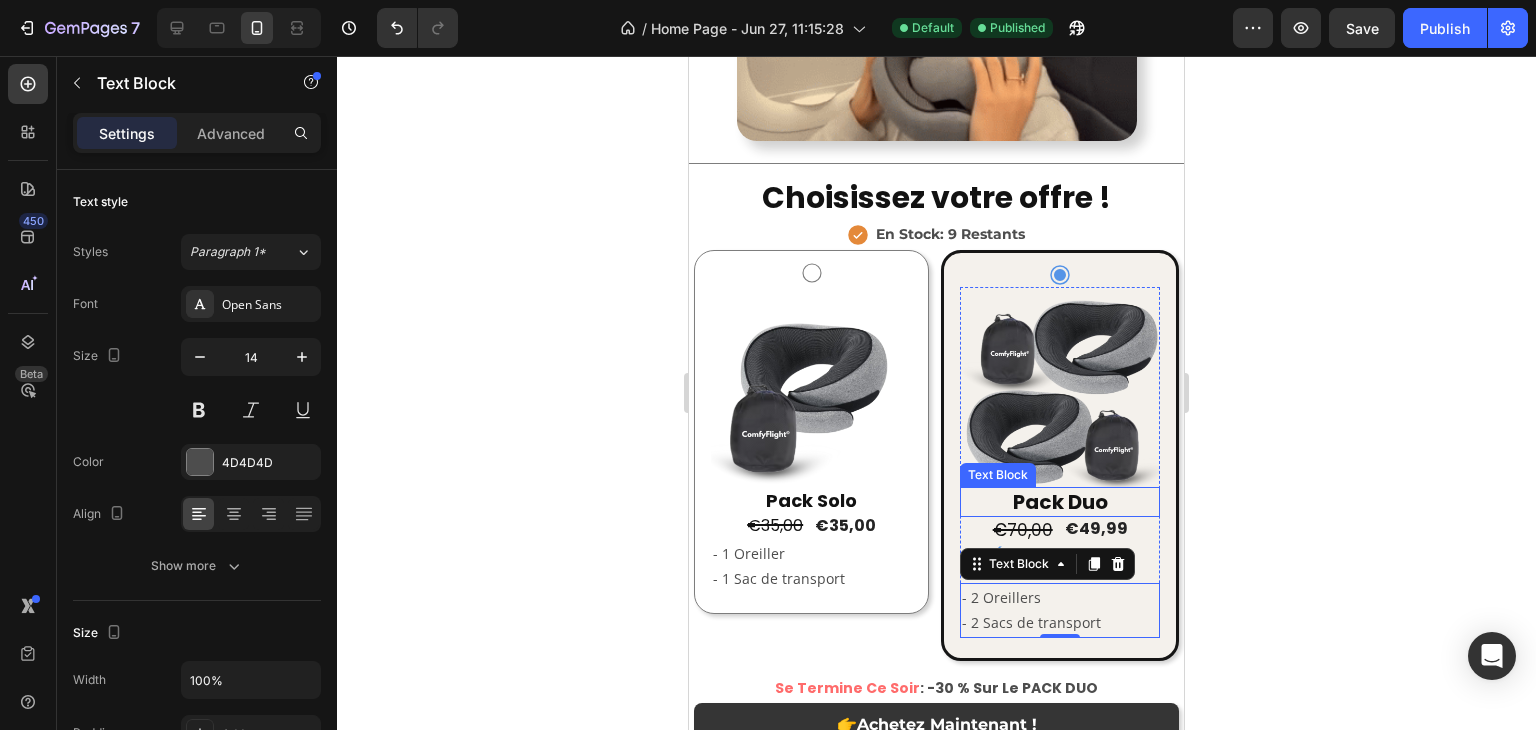 click 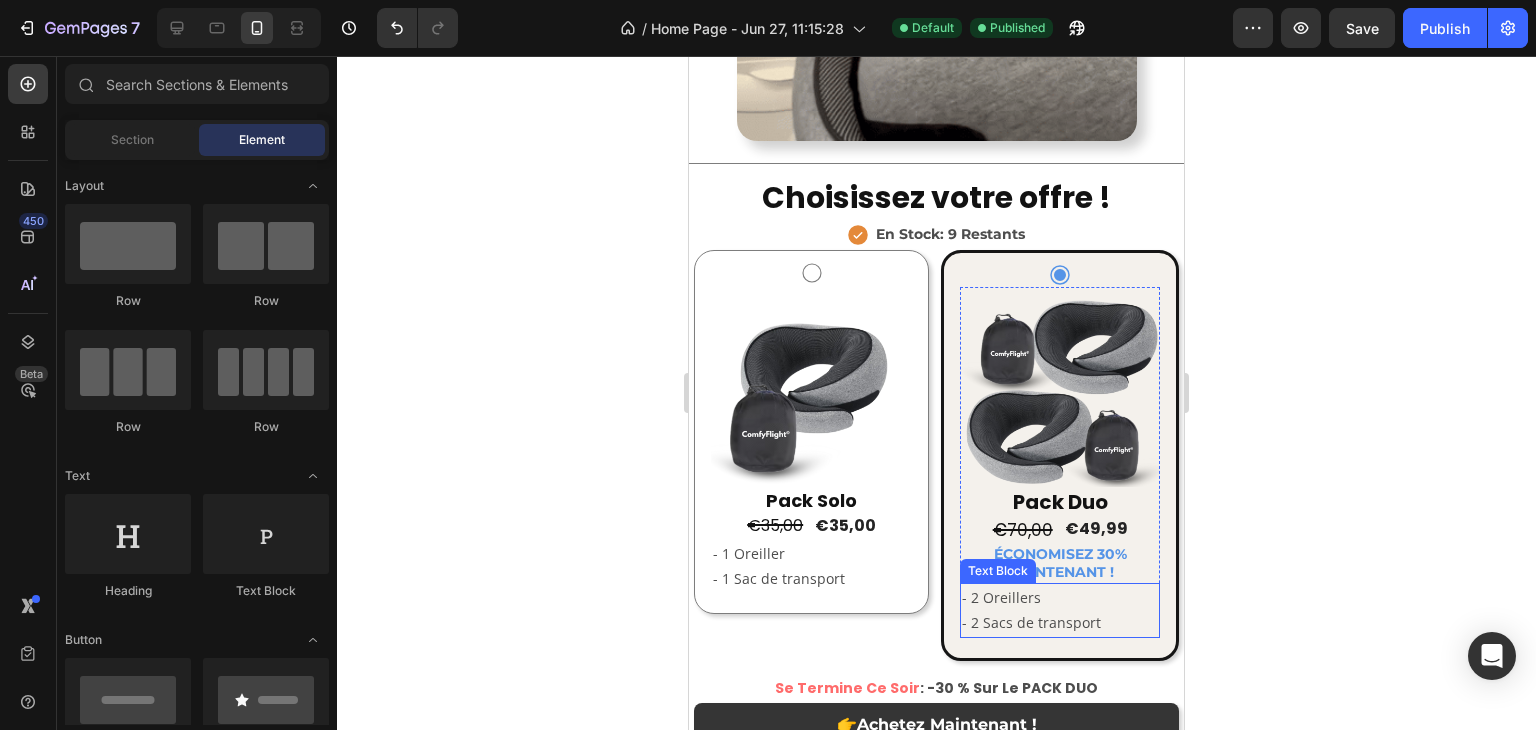 click on "- 2 Oreillers" at bounding box center (1060, 597) 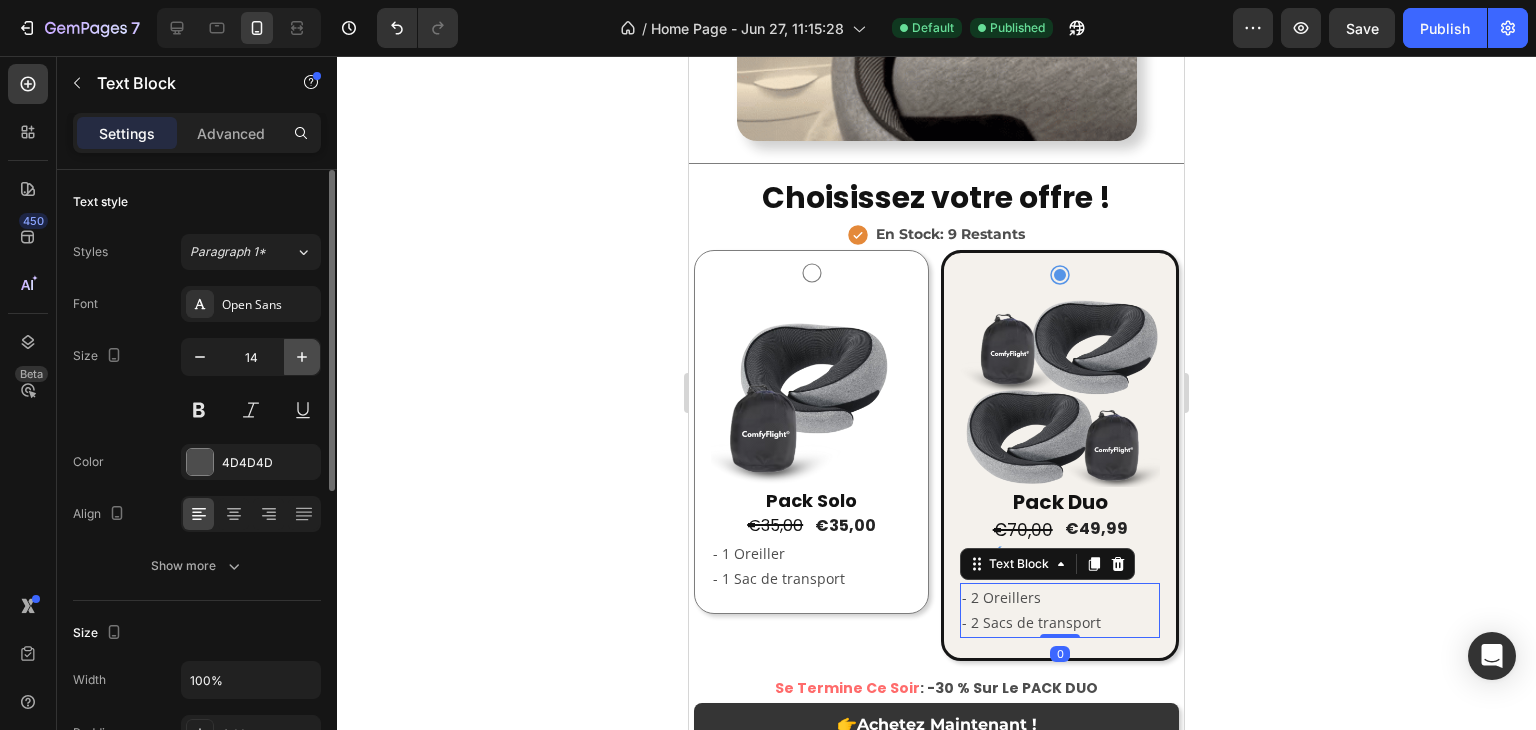 click 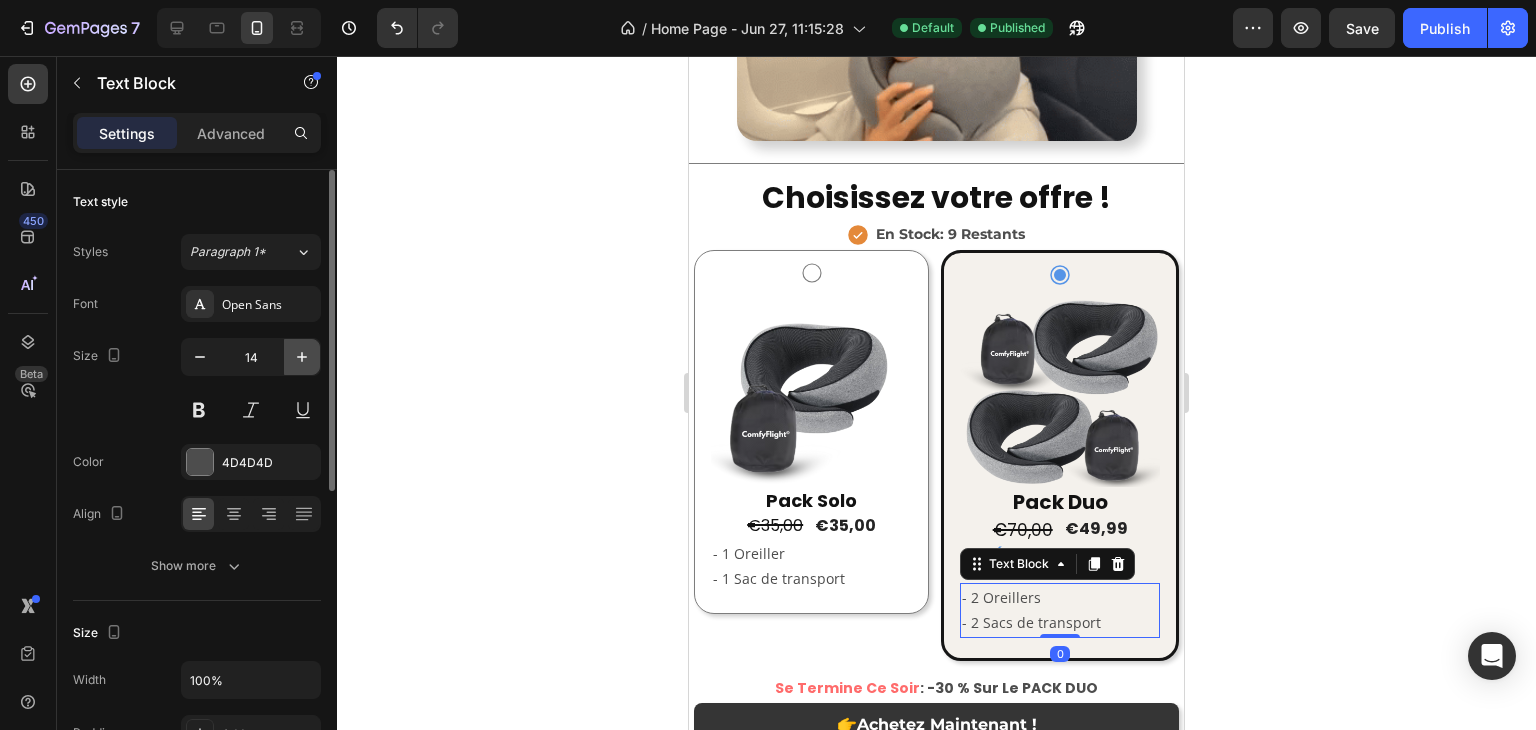 type on "15" 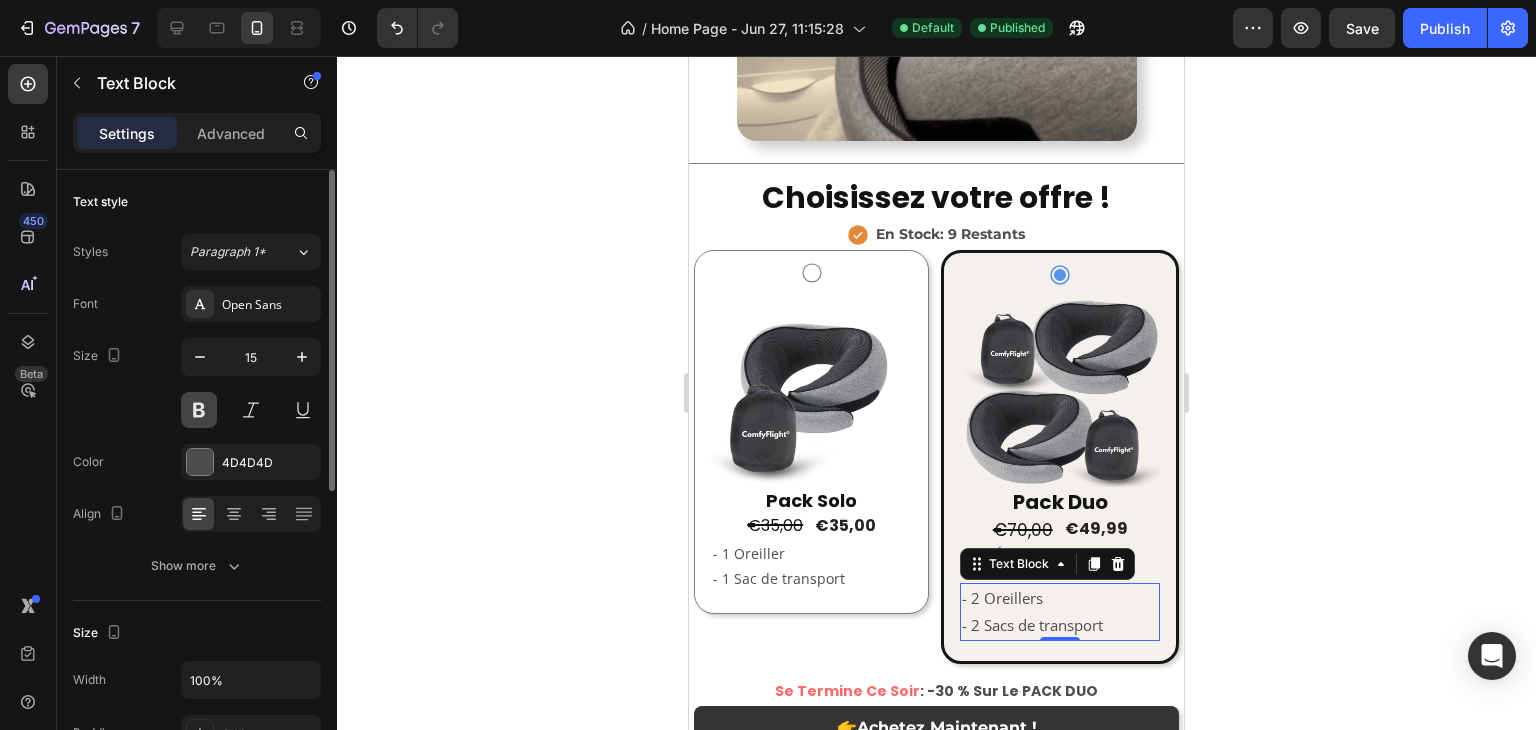 click at bounding box center [199, 410] 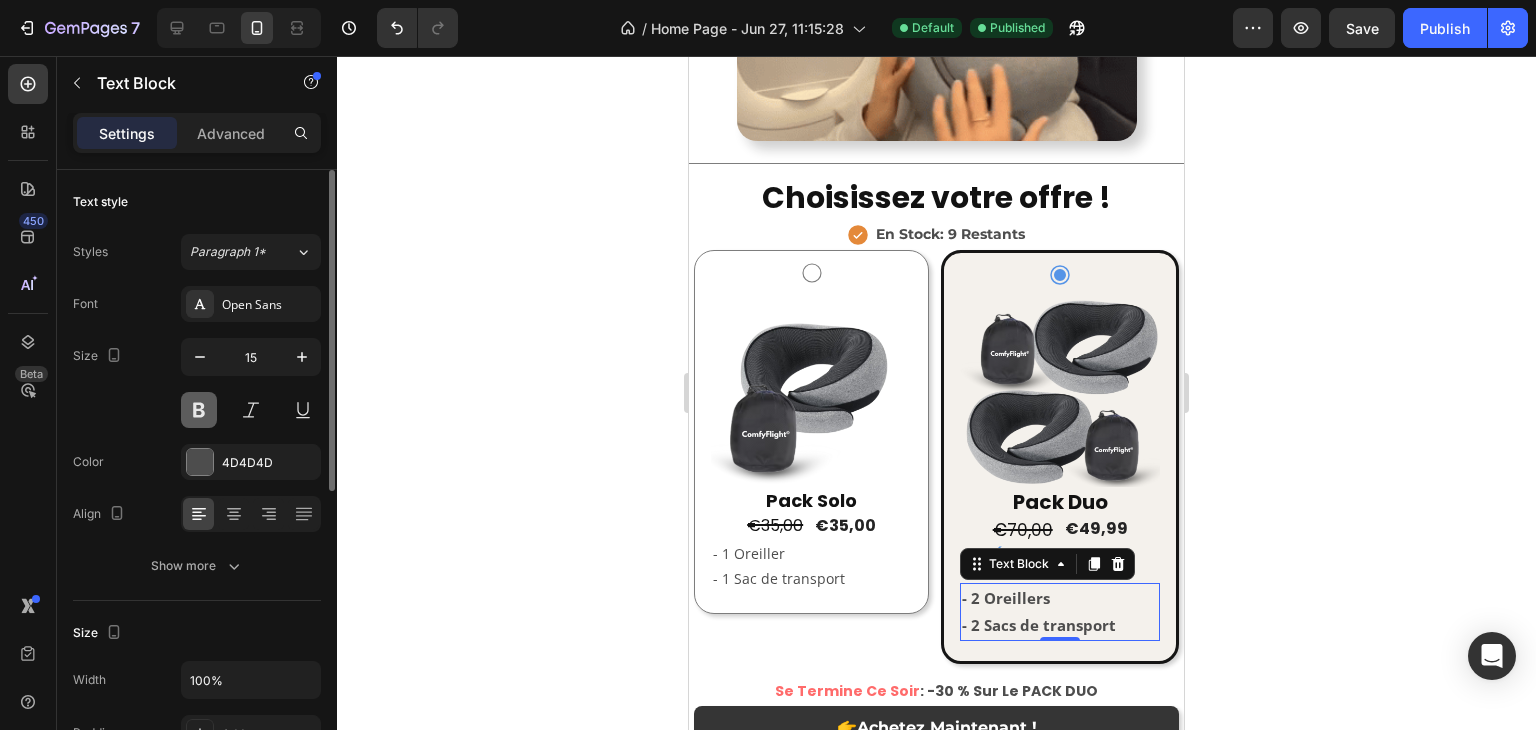 click at bounding box center (199, 410) 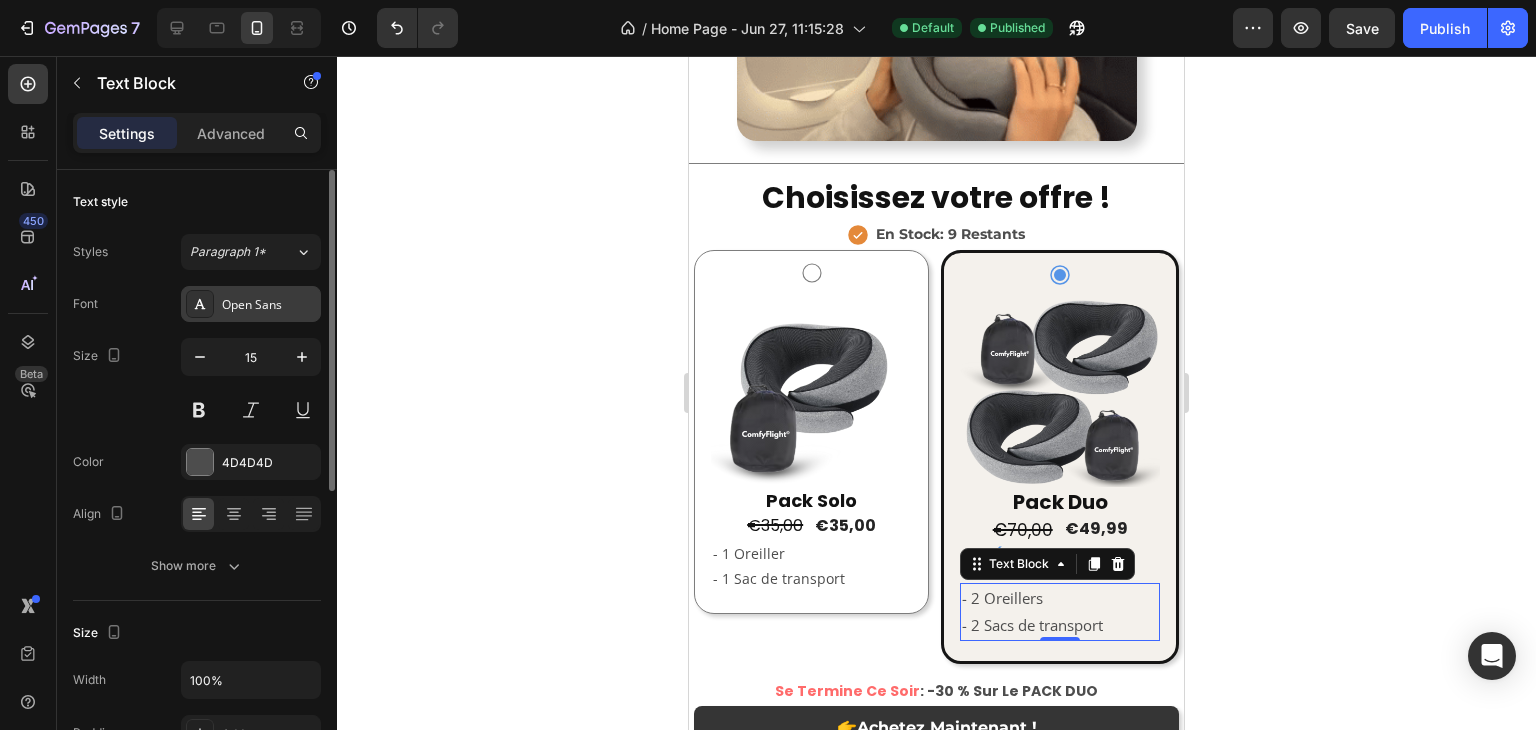 click on "Open Sans" at bounding box center [269, 305] 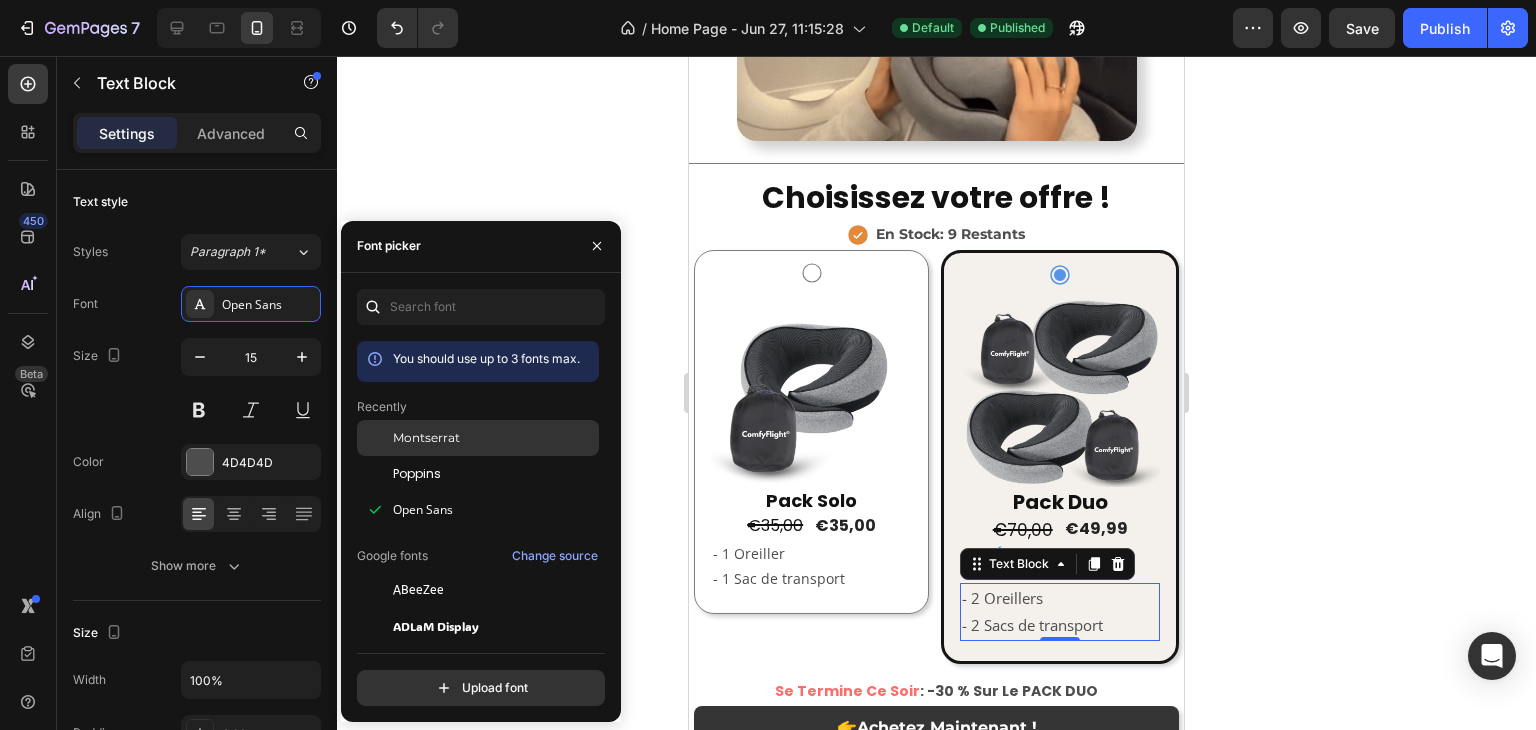 click on "Montserrat" at bounding box center [426, 438] 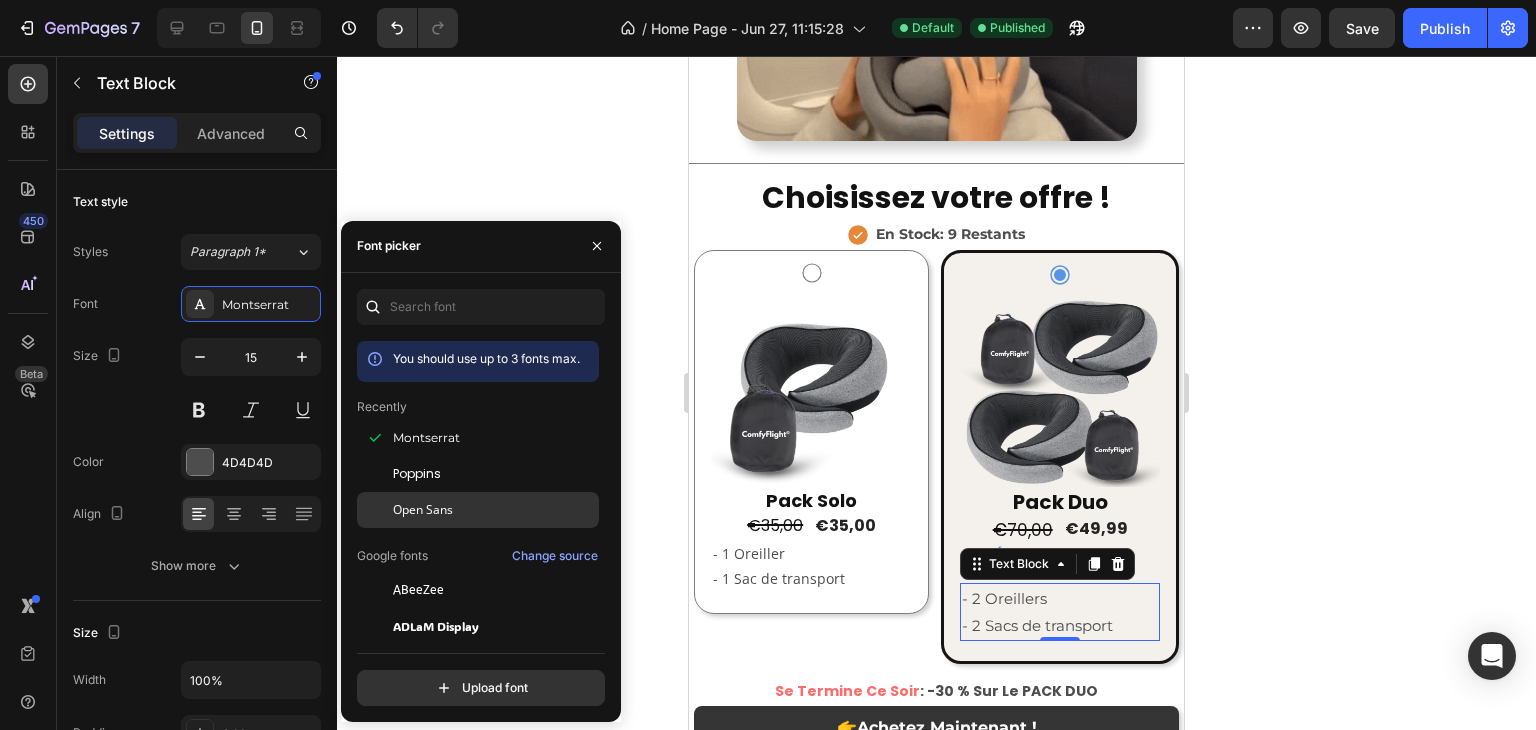 click on "Open Sans" at bounding box center (423, 510) 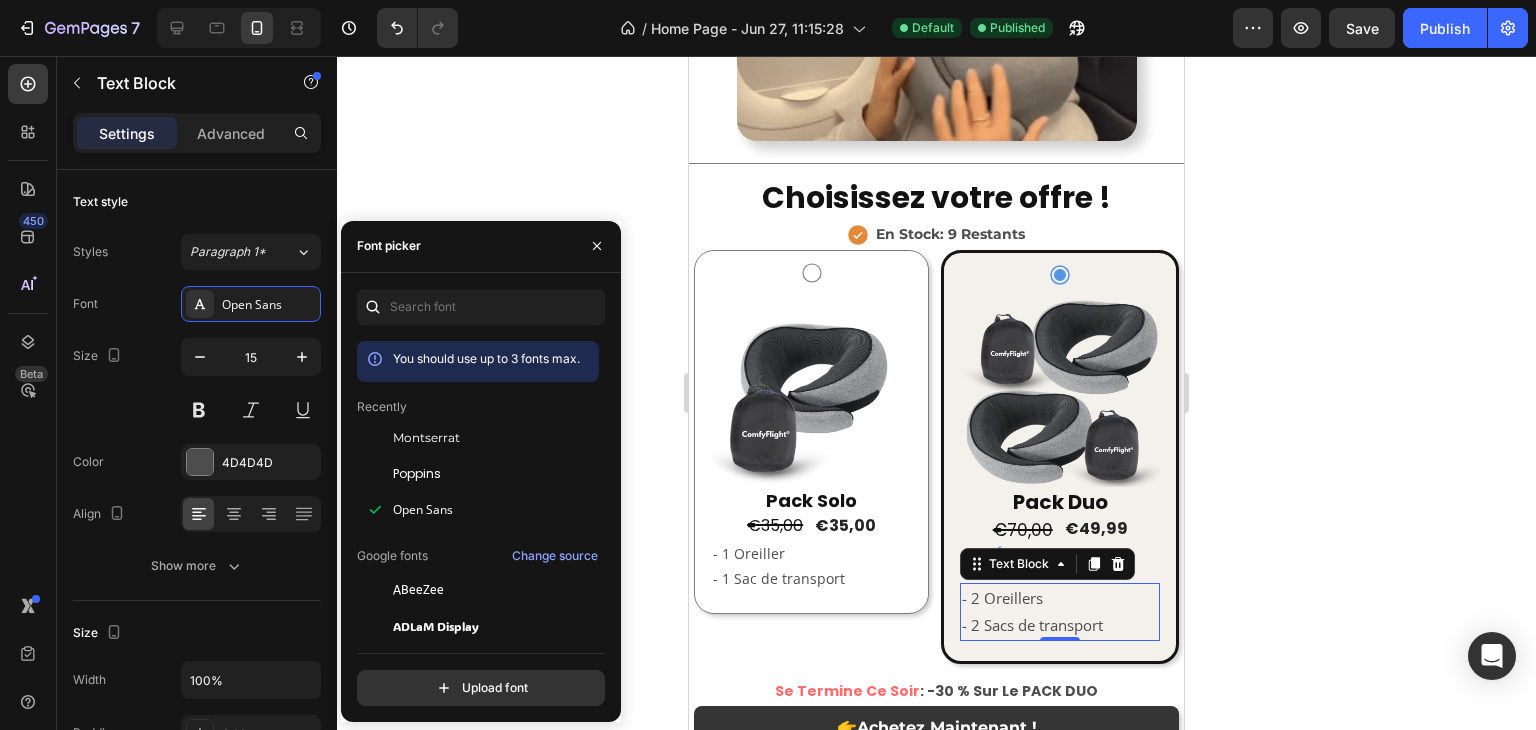 click 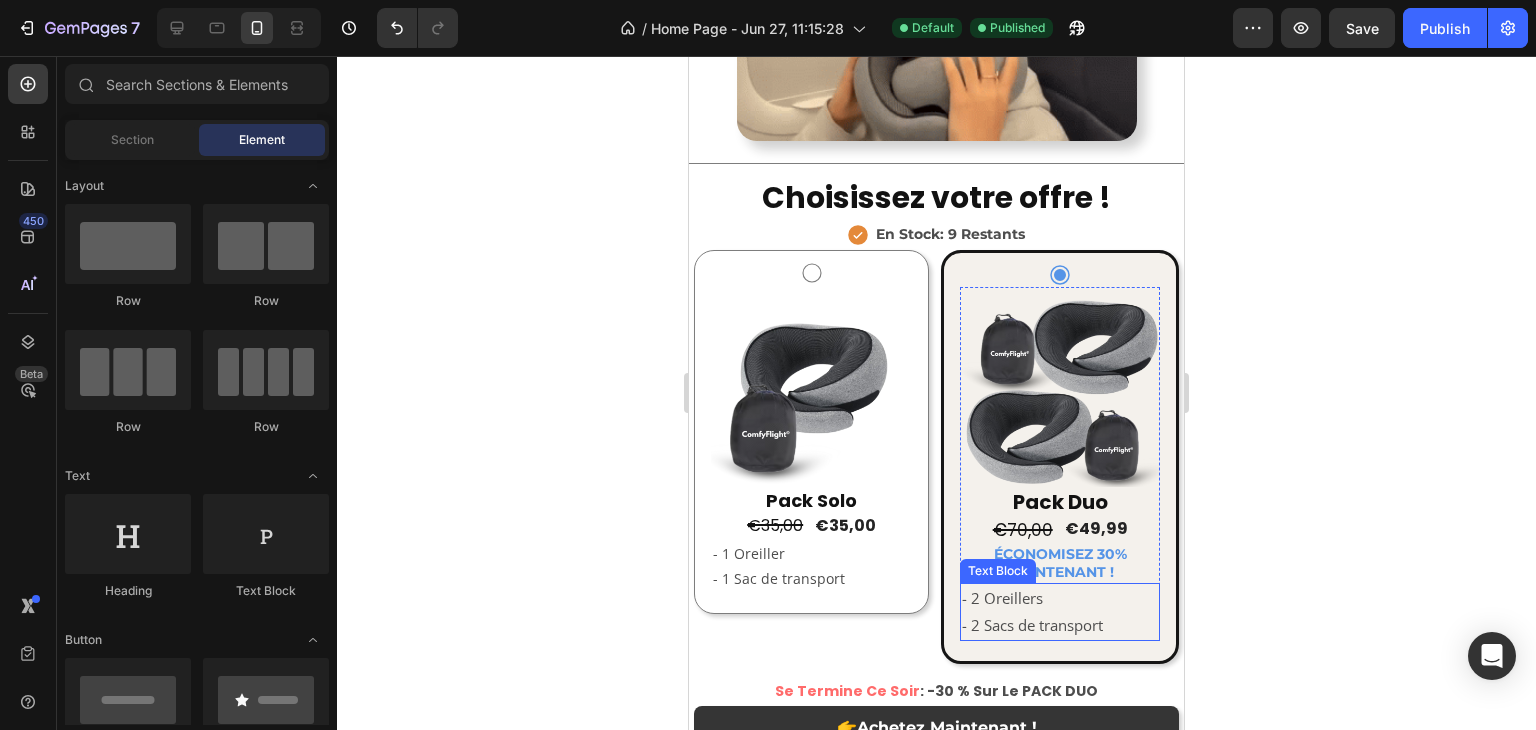 click on "- 2 Oreillers" at bounding box center (1060, 598) 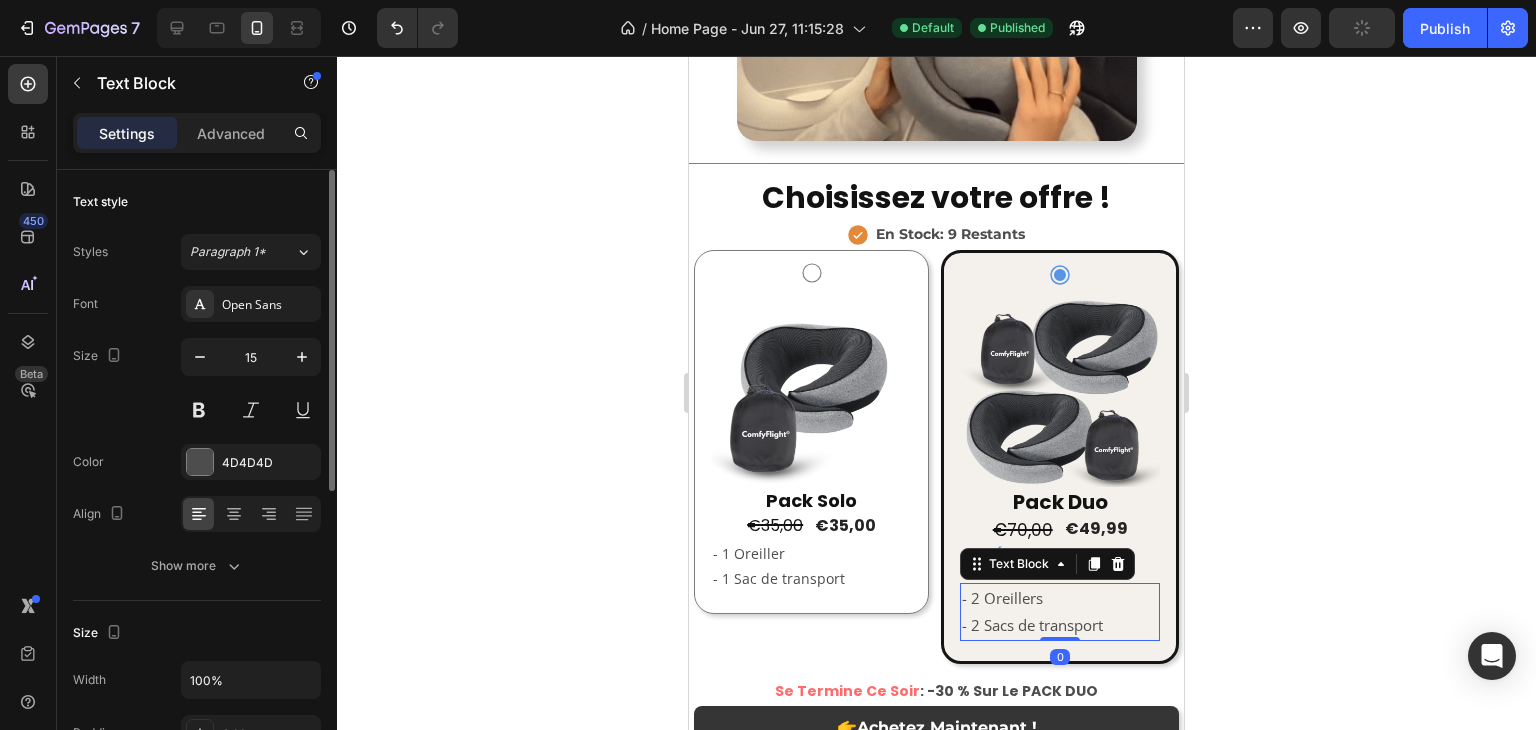 click 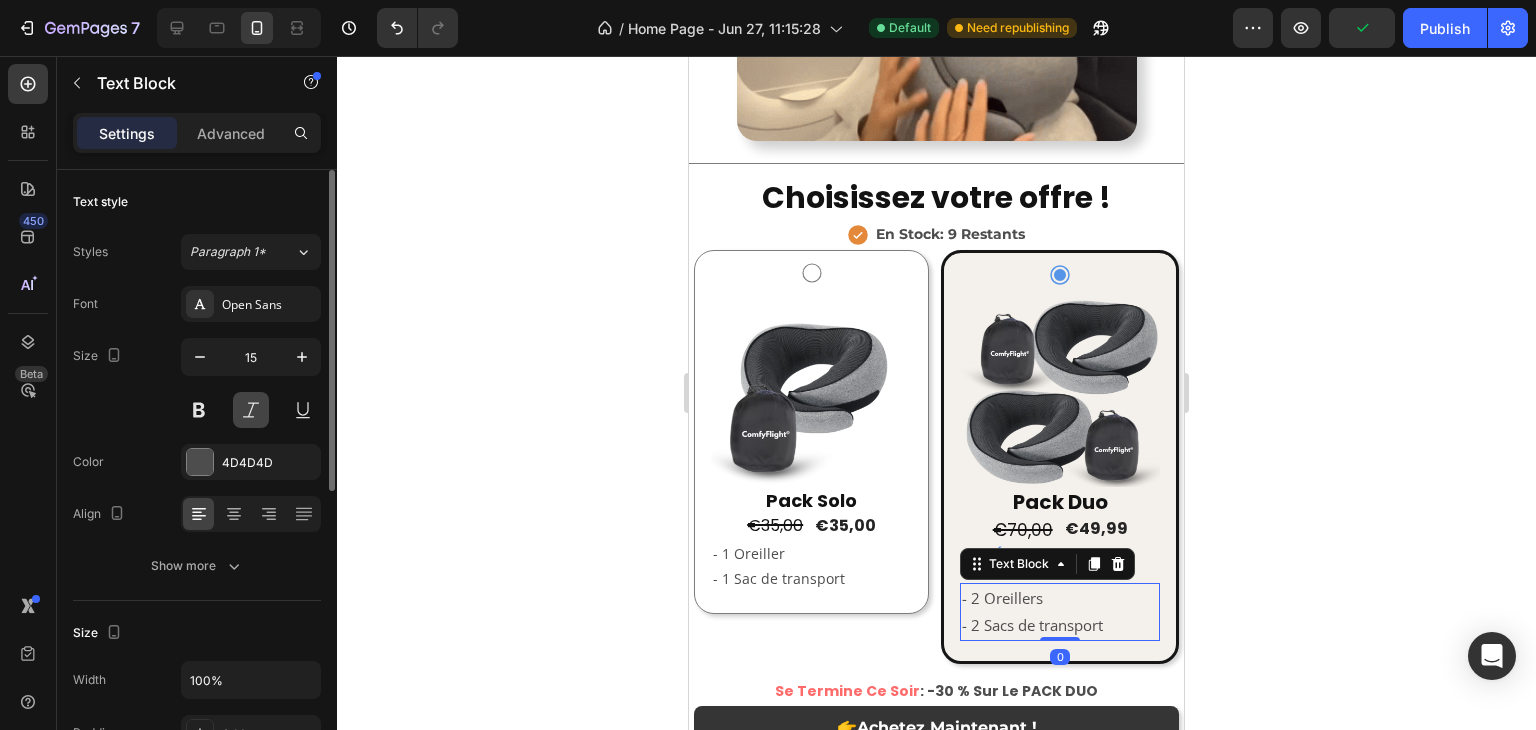 click at bounding box center (251, 410) 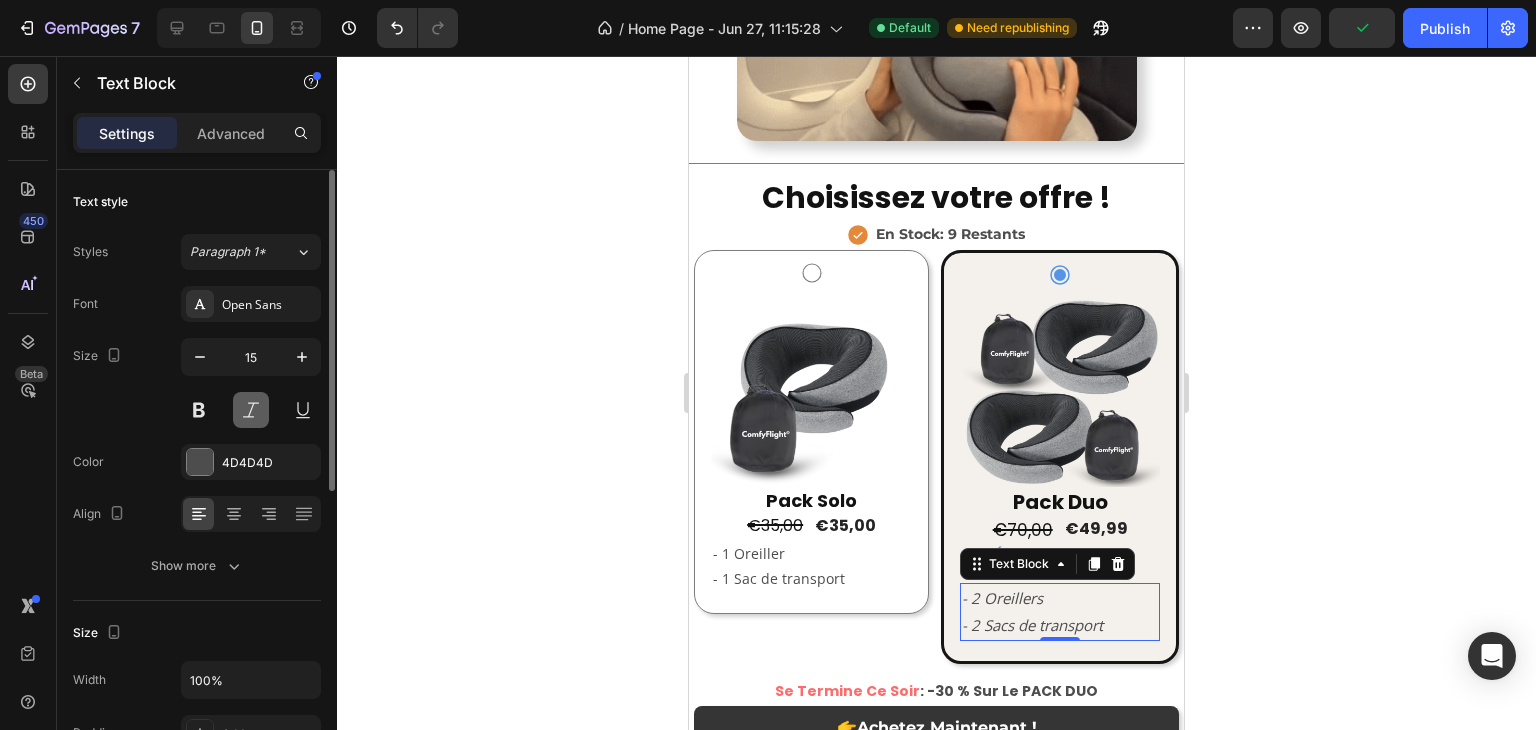 click at bounding box center (251, 410) 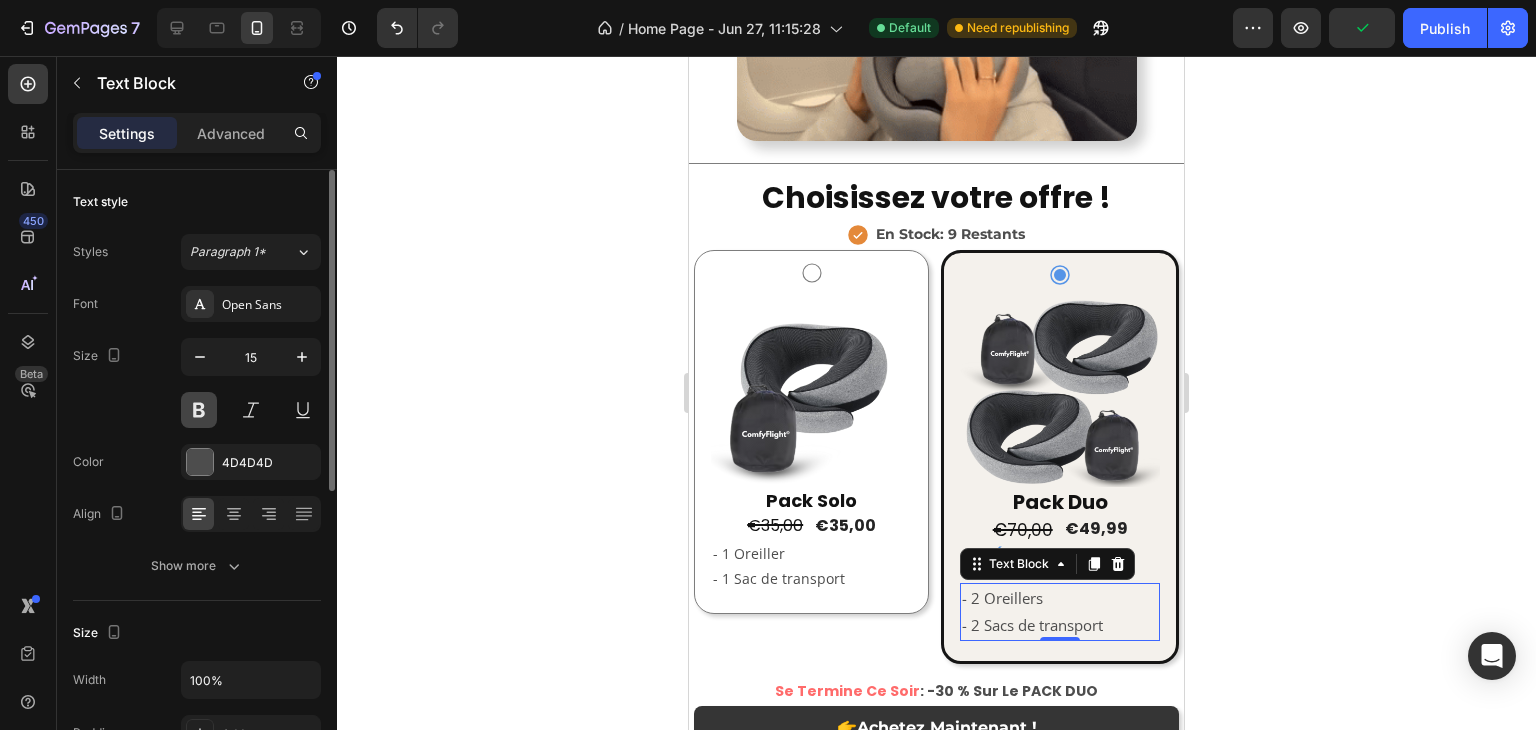 click at bounding box center (199, 410) 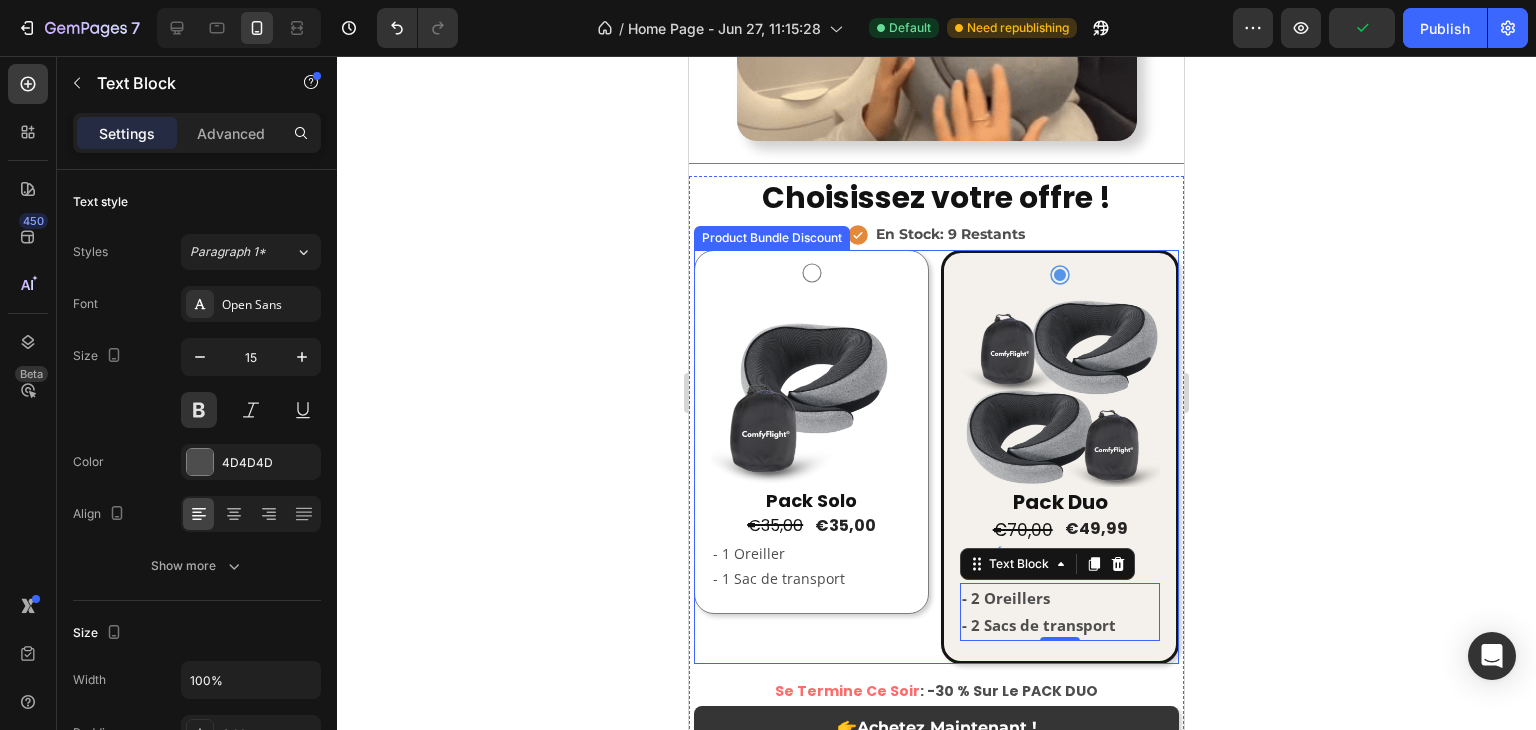 click on "Image Pack Solo Text Block €35,00 Product Price Product Price €35,00 Product Price Product Price Row - 1 Oreiller - 1 Sac de transport Text Block Row" at bounding box center [811, 432] 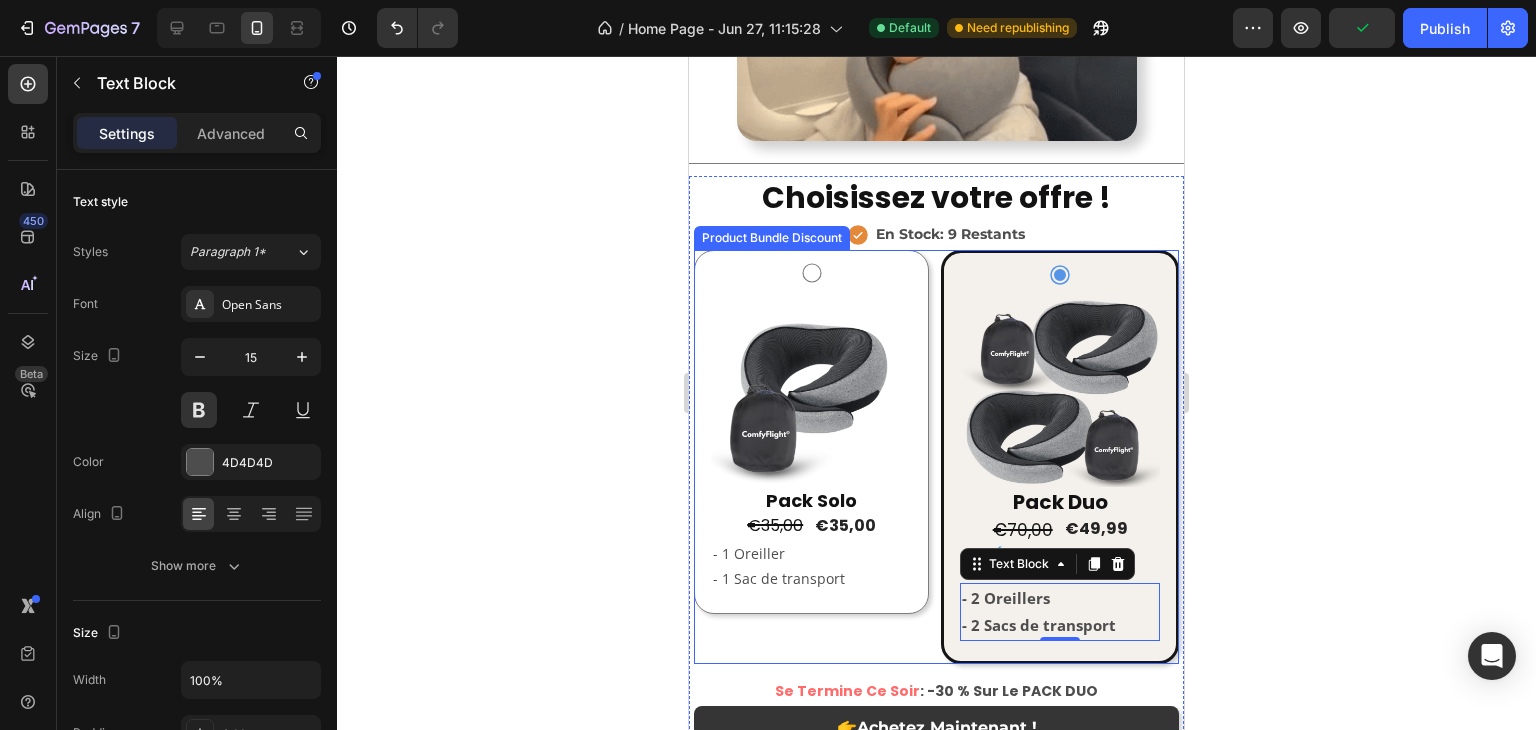 click on "- 1 Sac de transport" at bounding box center (811, 578) 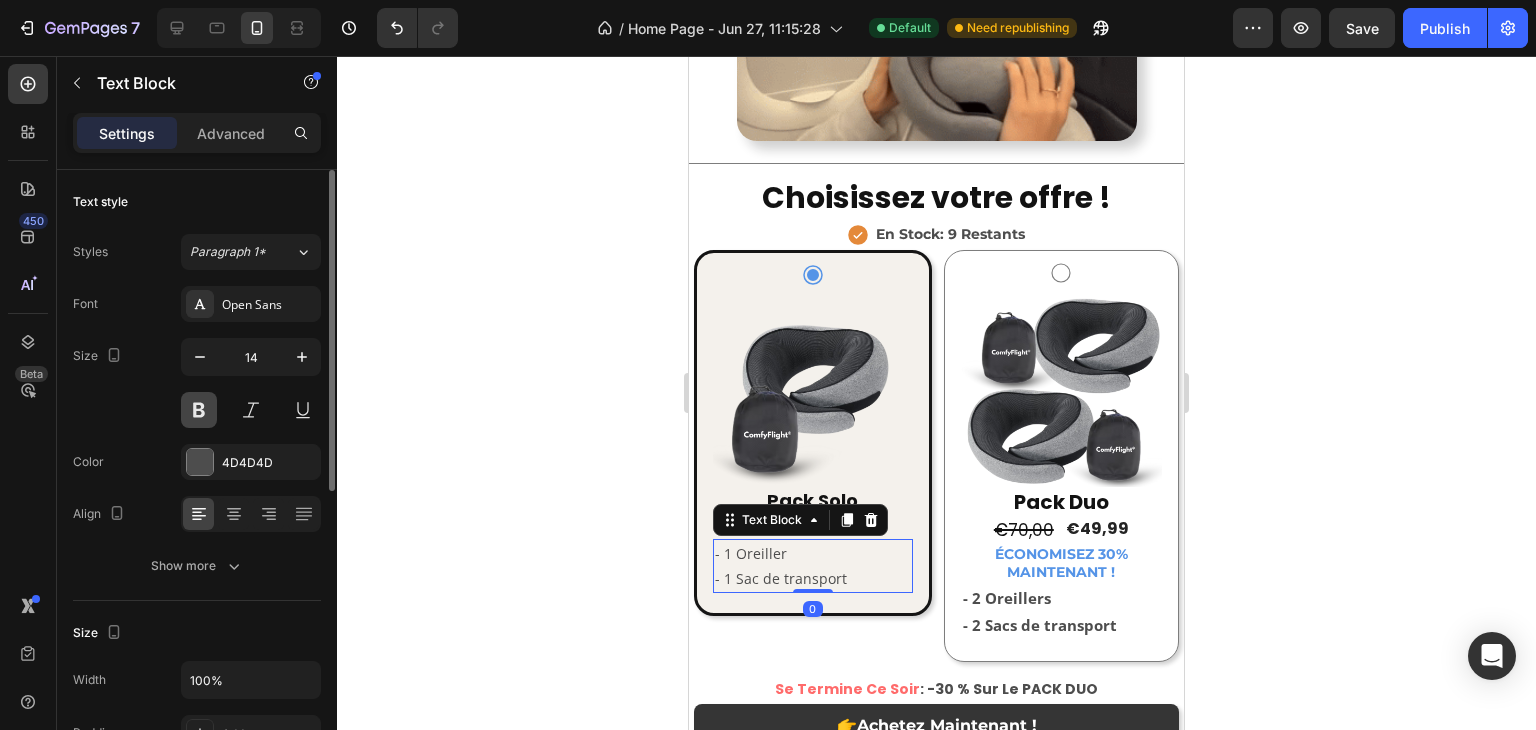 click at bounding box center (199, 410) 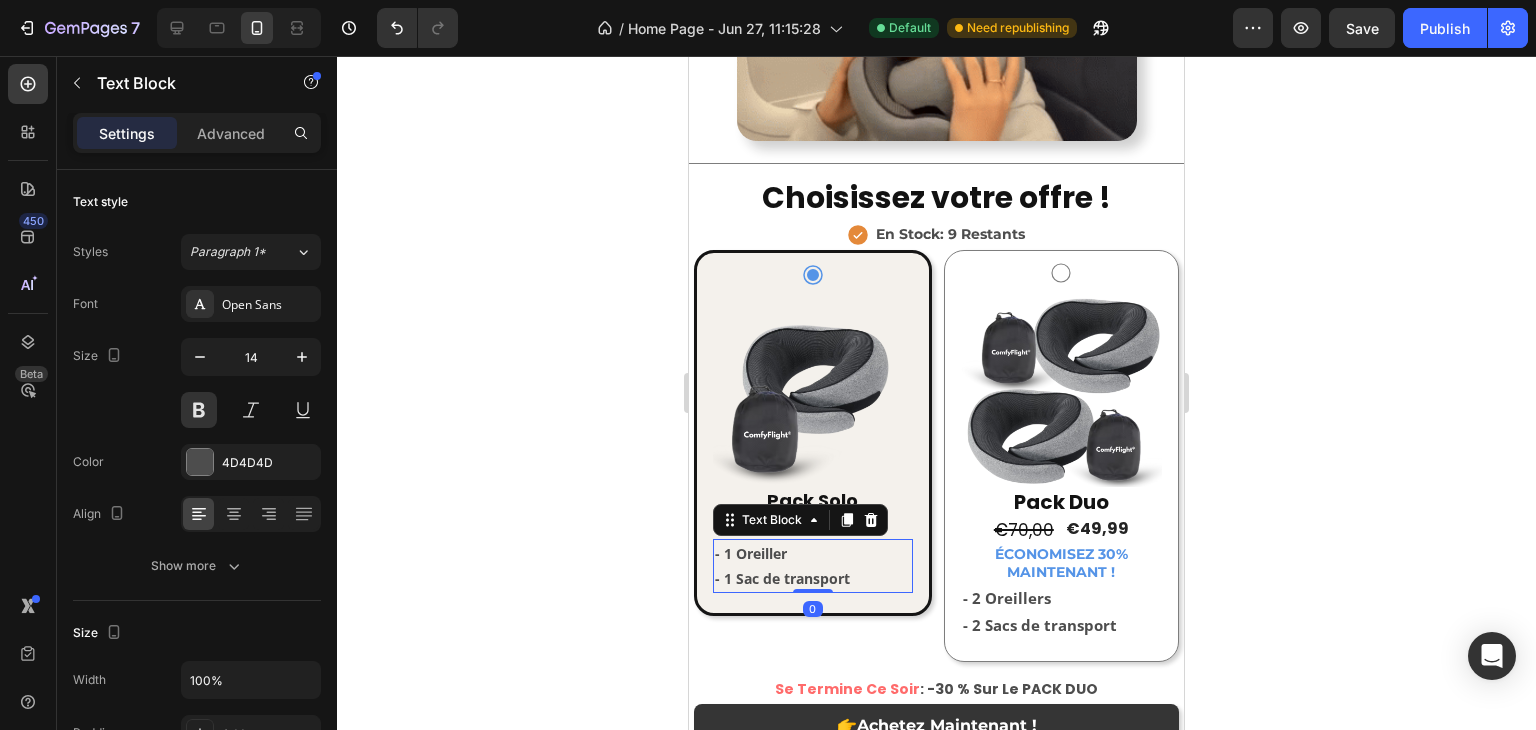 click 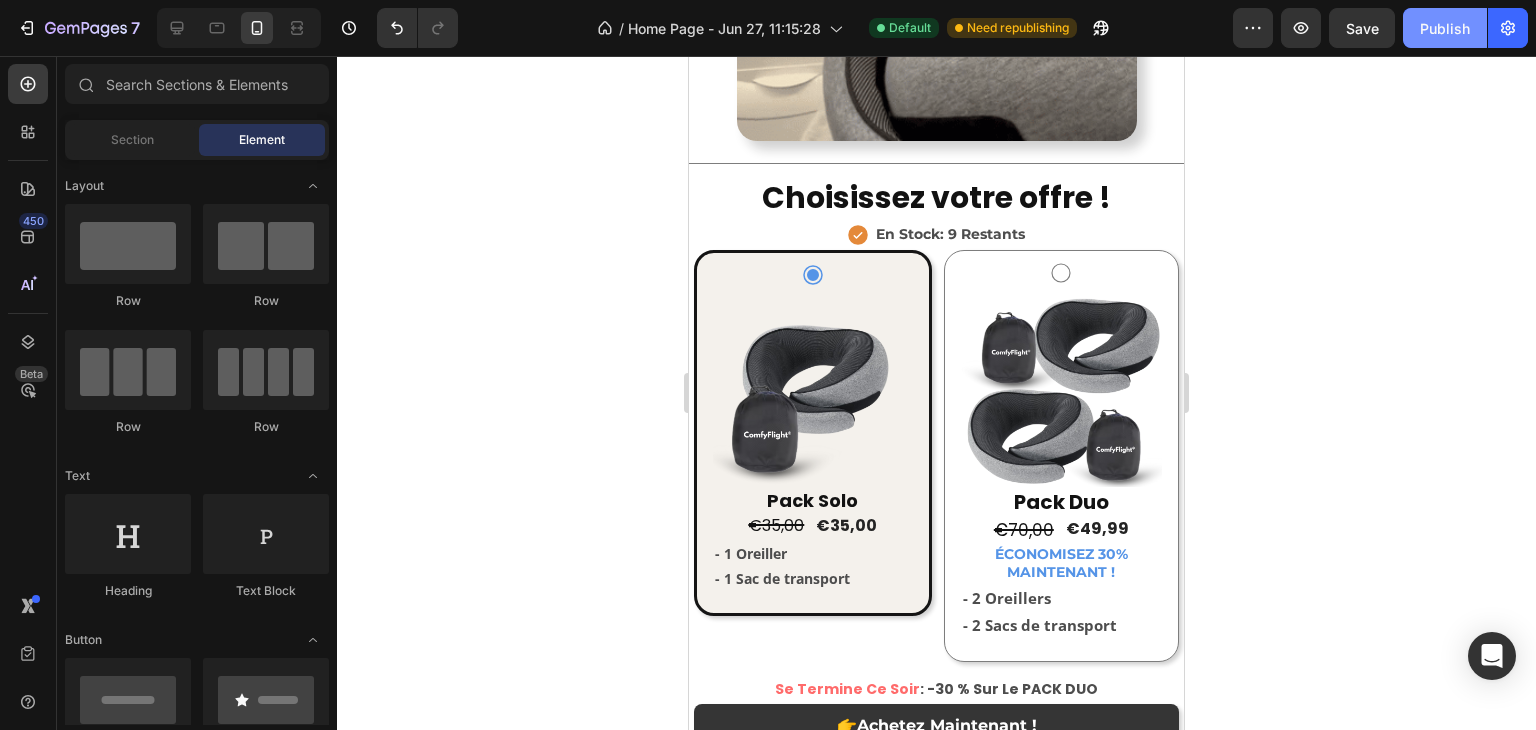 click on "Publish" at bounding box center (1445, 28) 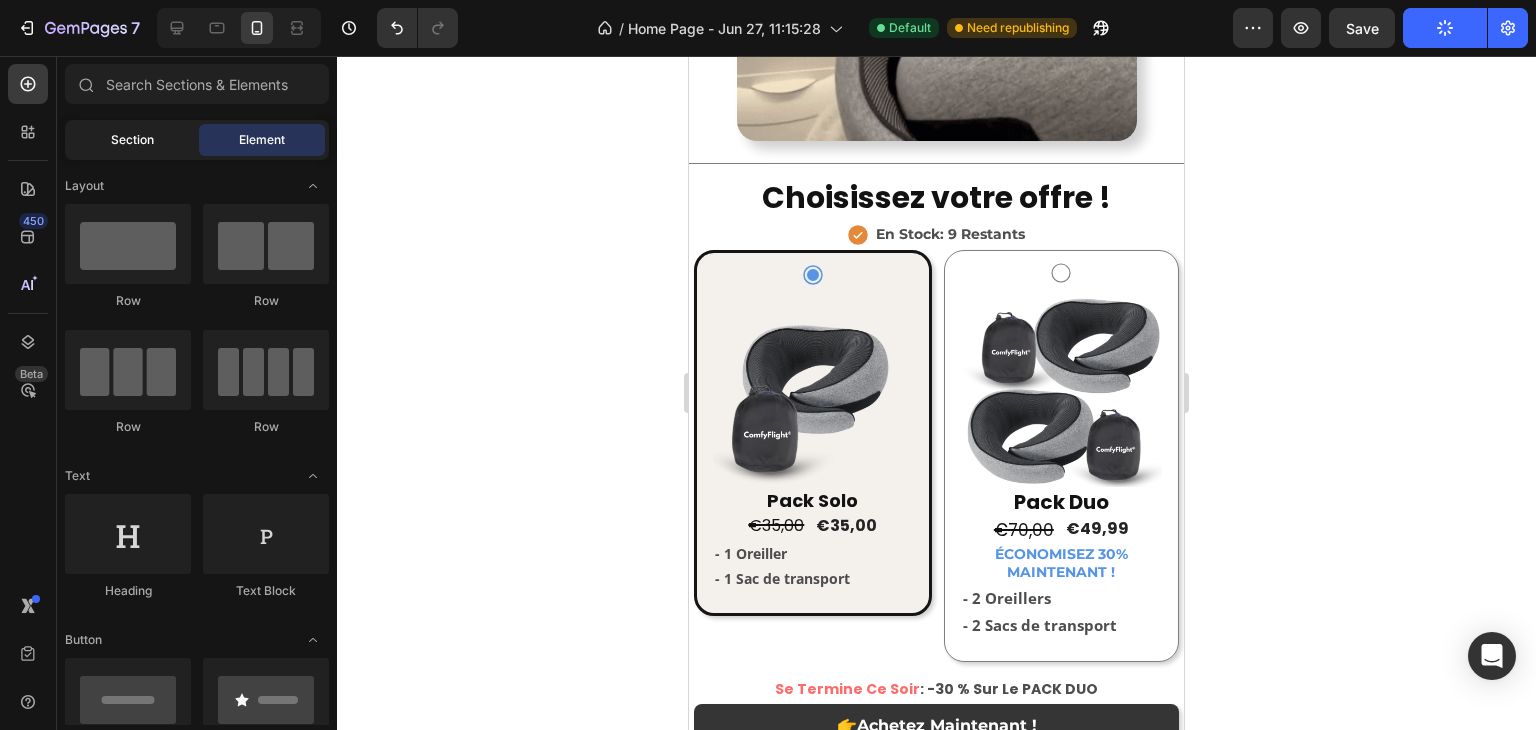 click on "Section" 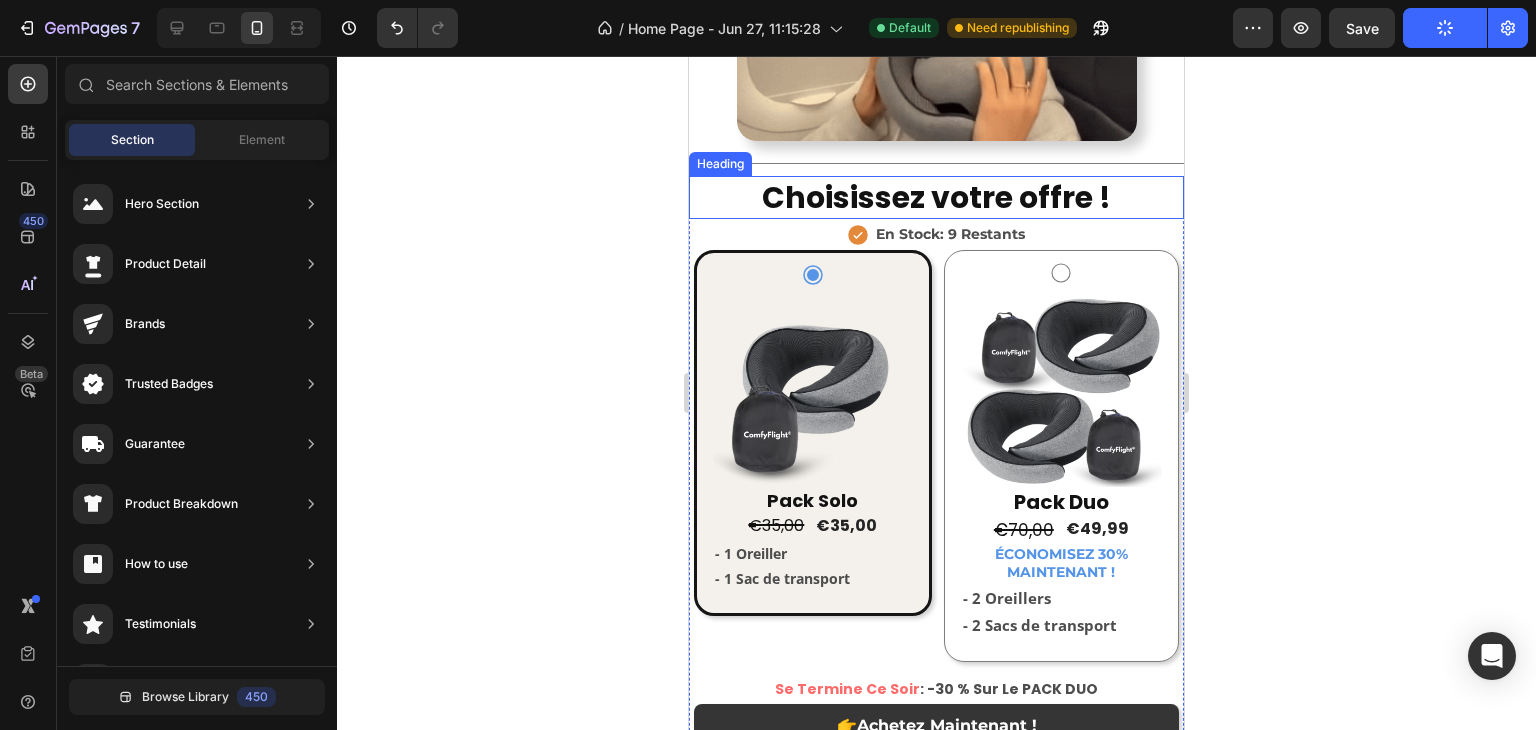 click 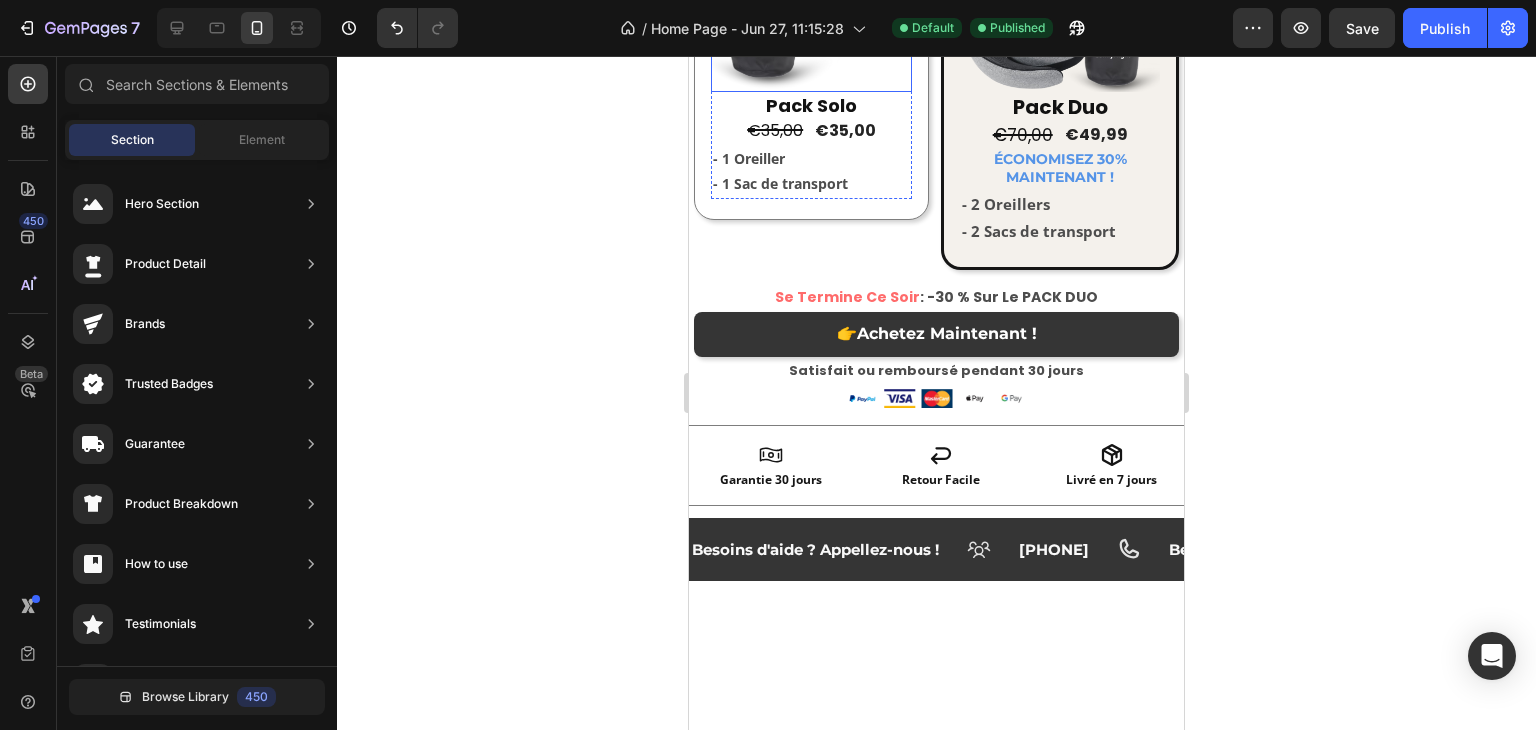 scroll, scrollTop: 4704, scrollLeft: 0, axis: vertical 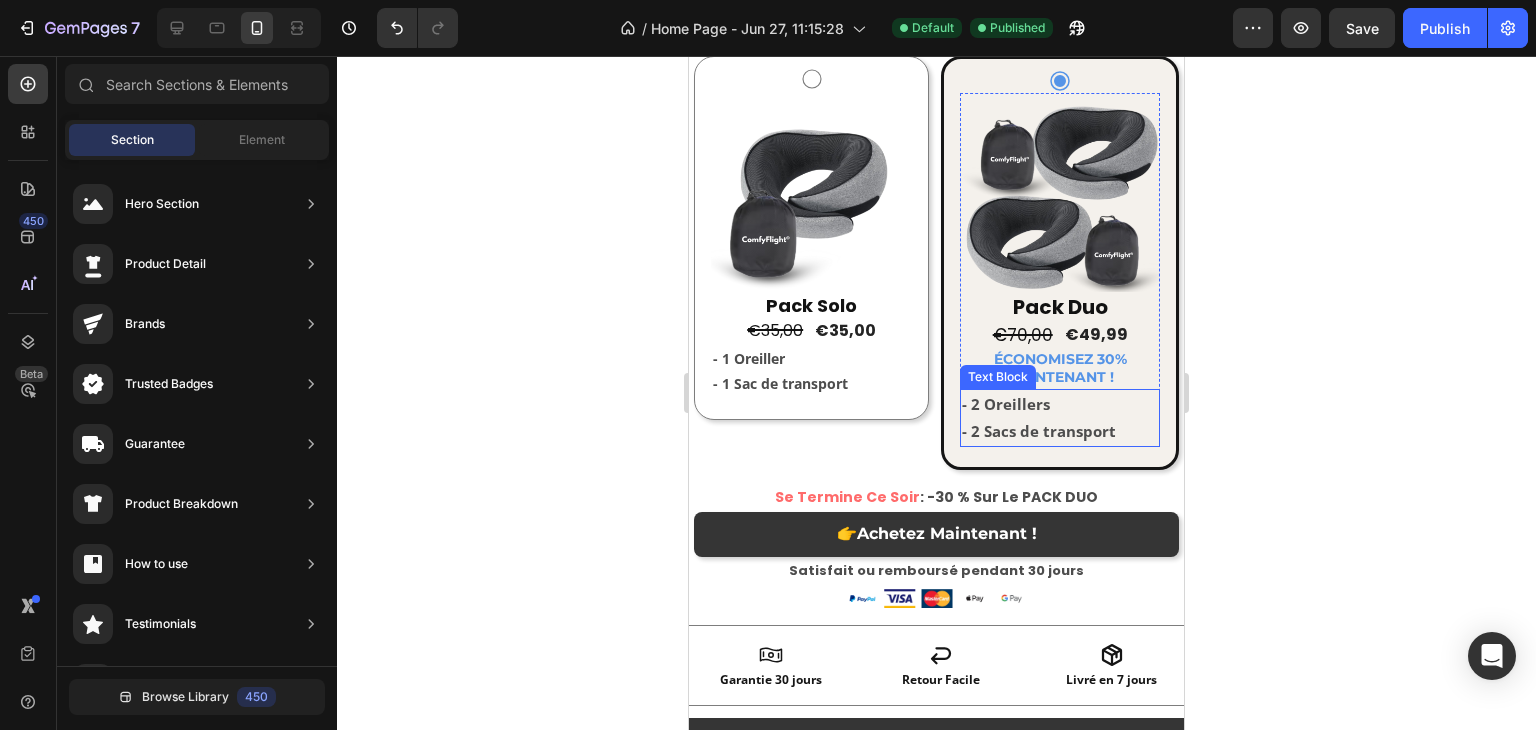 click on "- 2 Sacs de transport" at bounding box center [1060, 431] 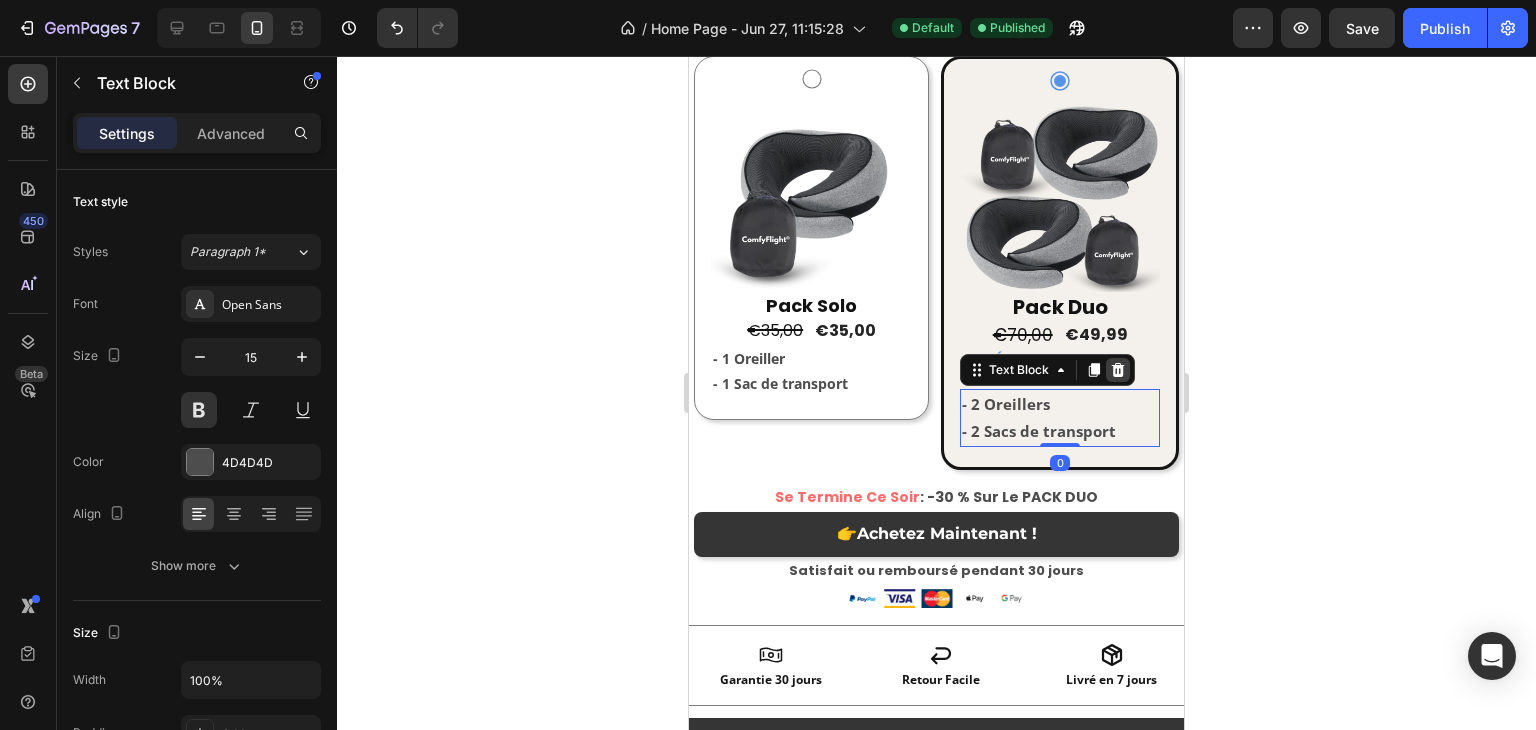 click 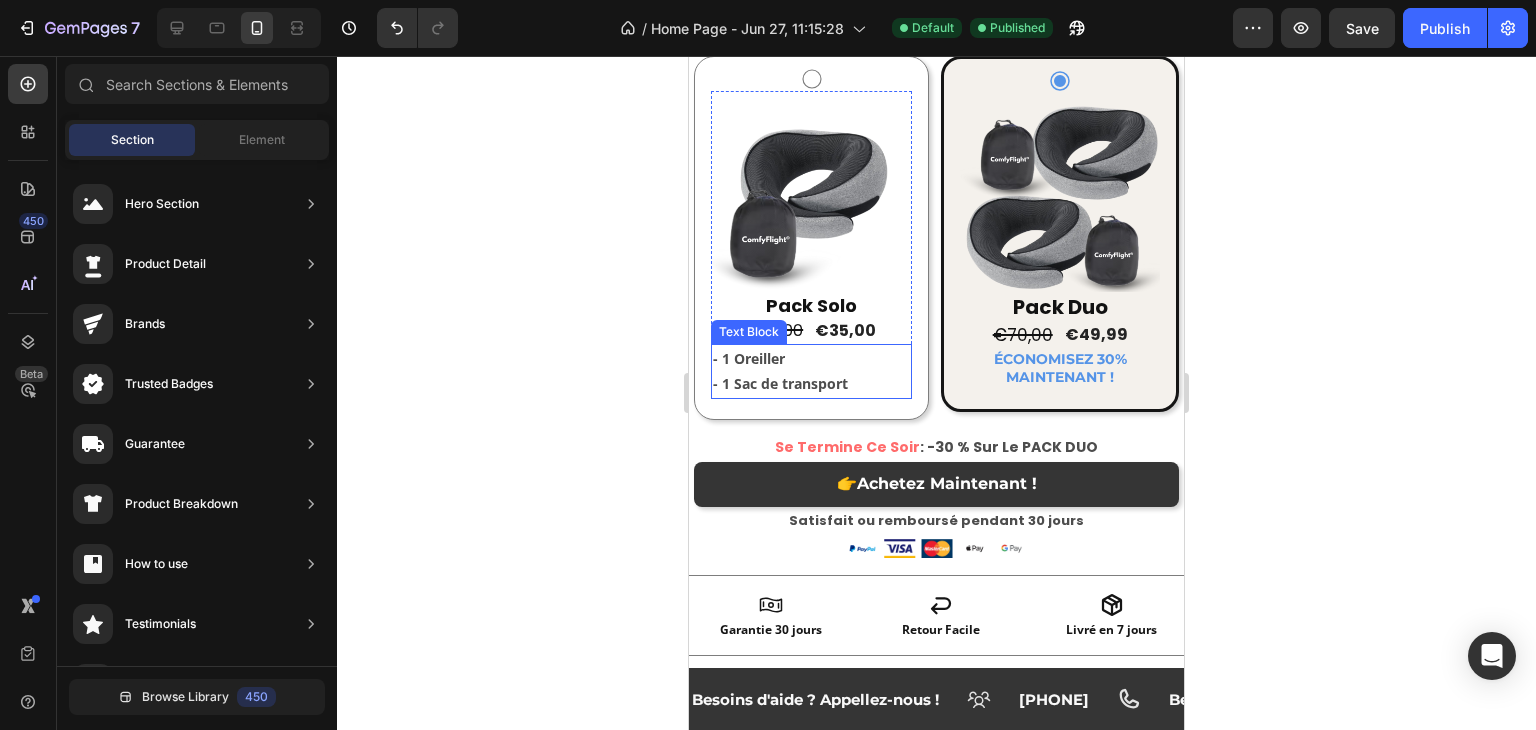 click on "- 1 Oreiller" at bounding box center [811, 358] 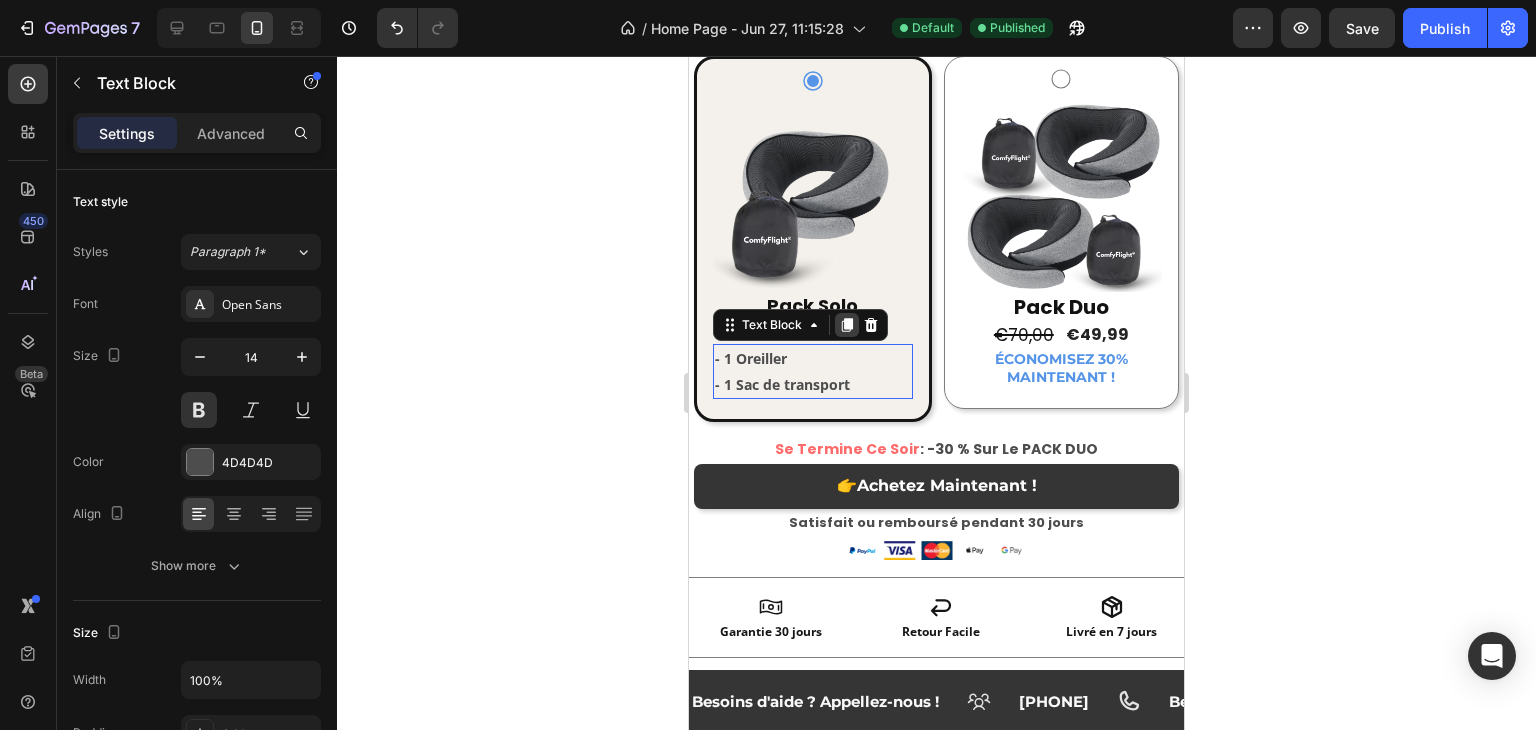 scroll, scrollTop: 4706, scrollLeft: 0, axis: vertical 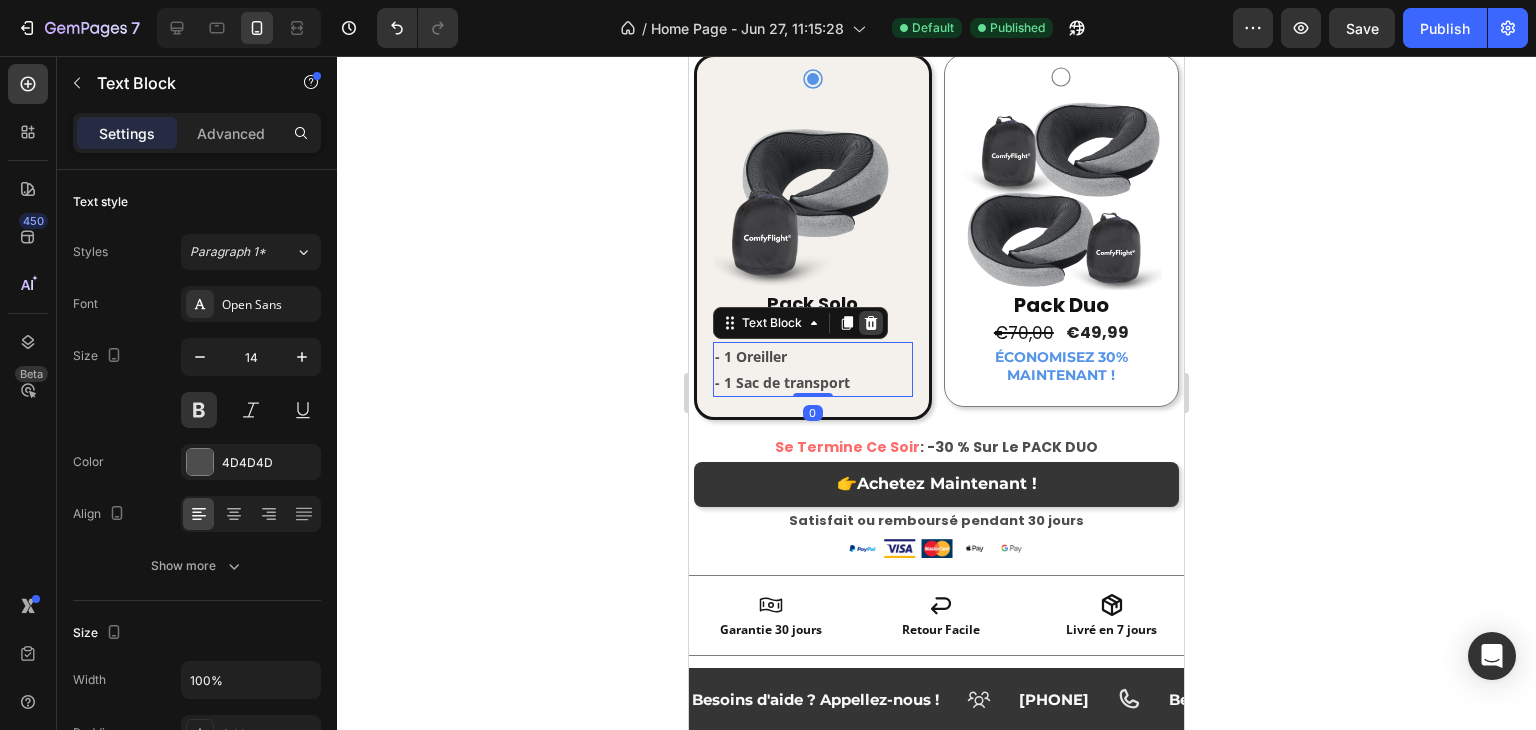 click 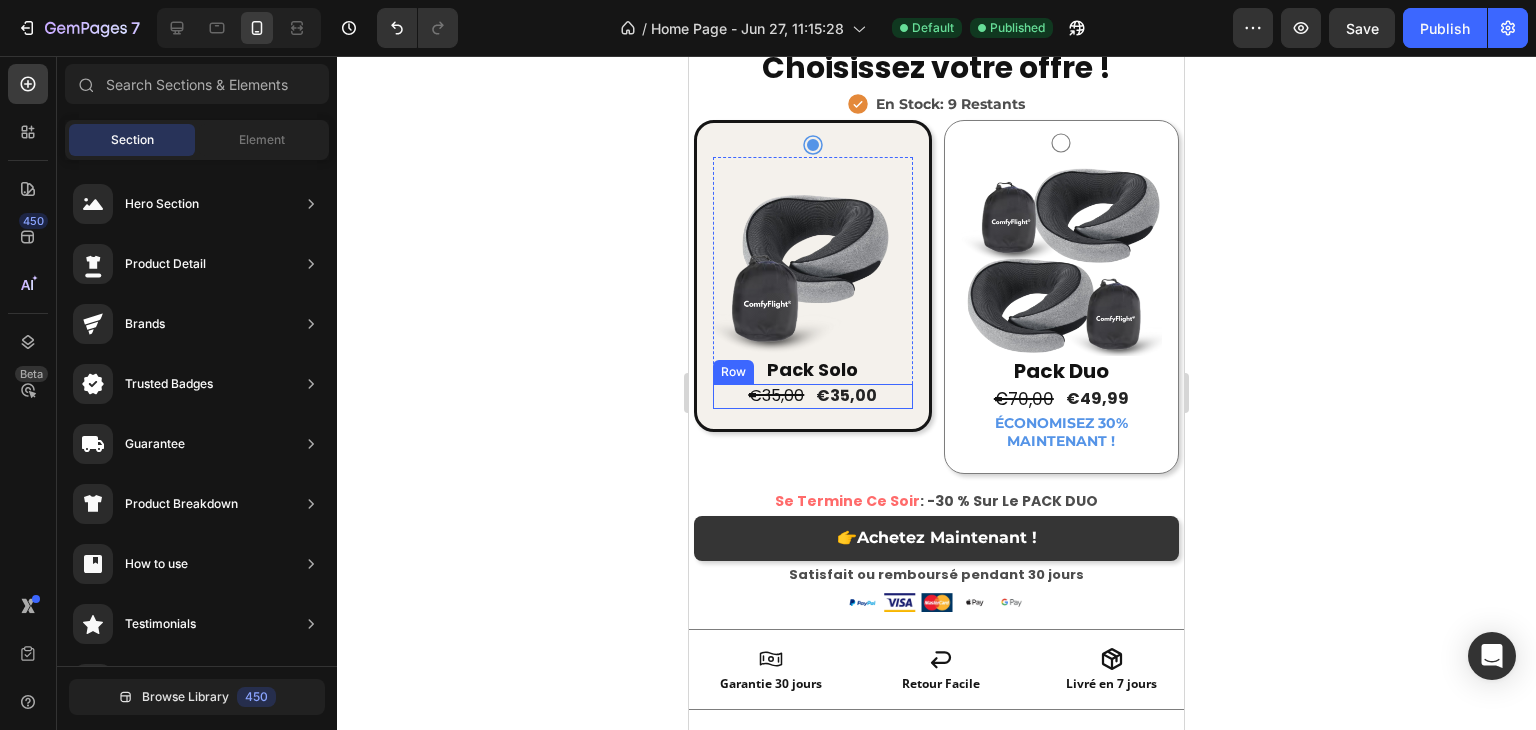scroll, scrollTop: 4606, scrollLeft: 0, axis: vertical 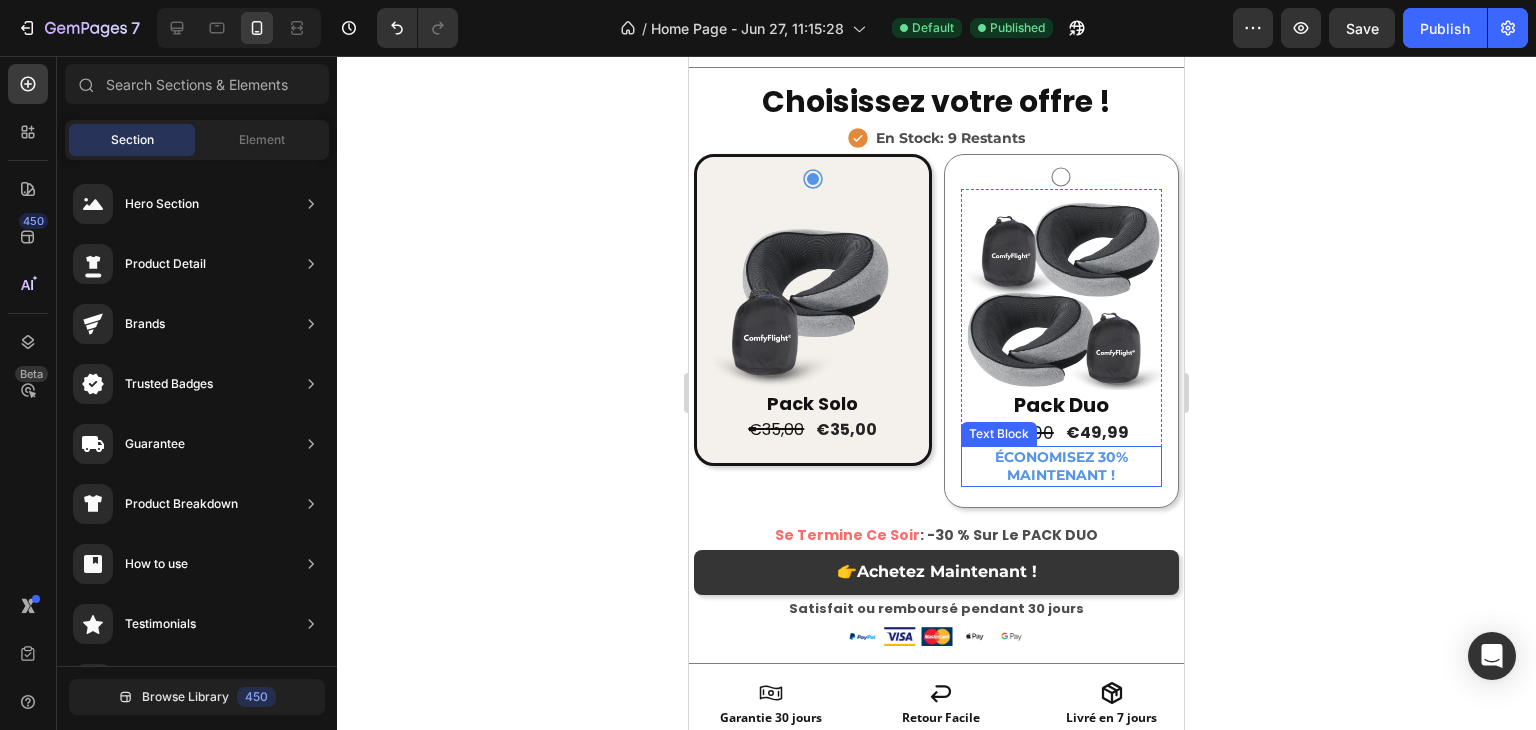 click on "ÉCONOMISEZ 30%" at bounding box center (1061, 457) 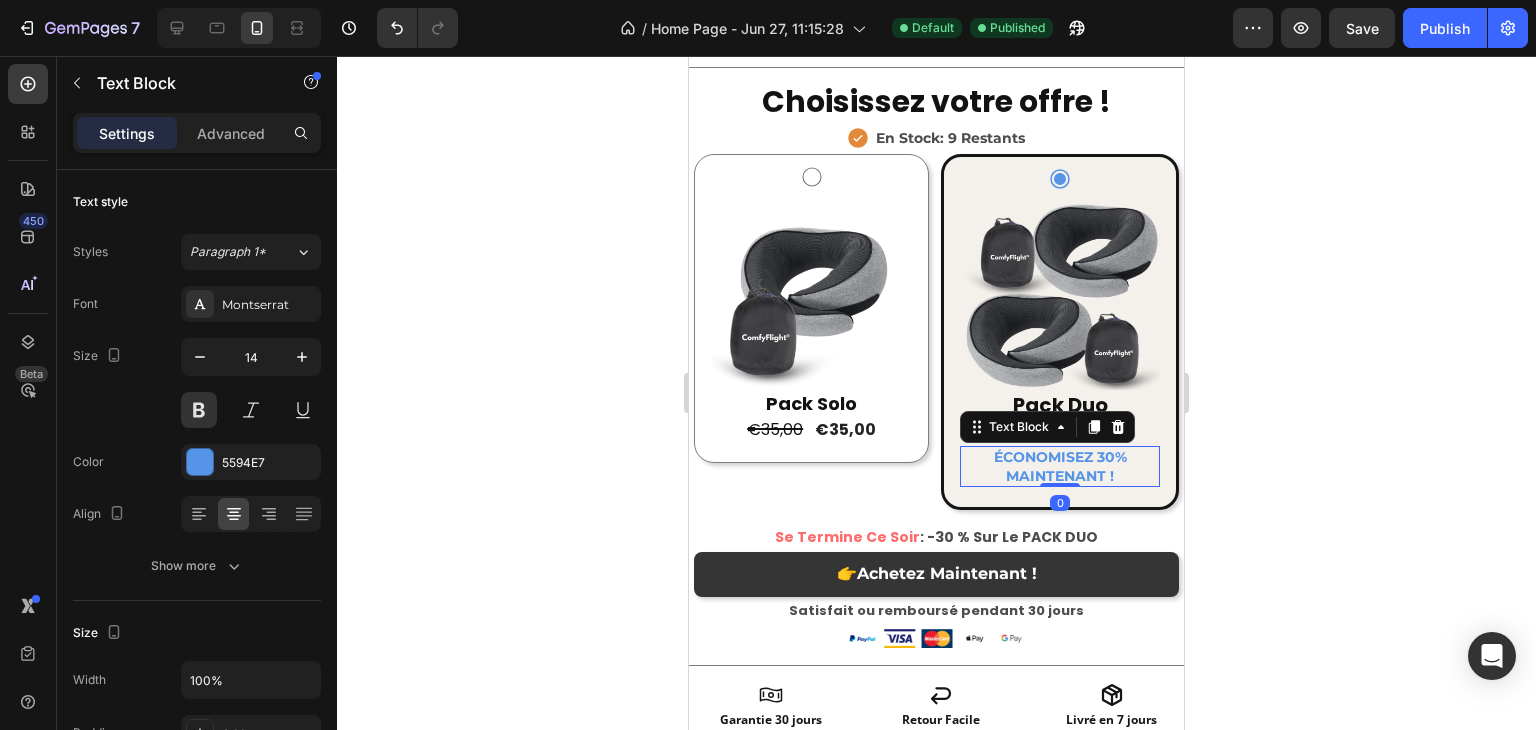click 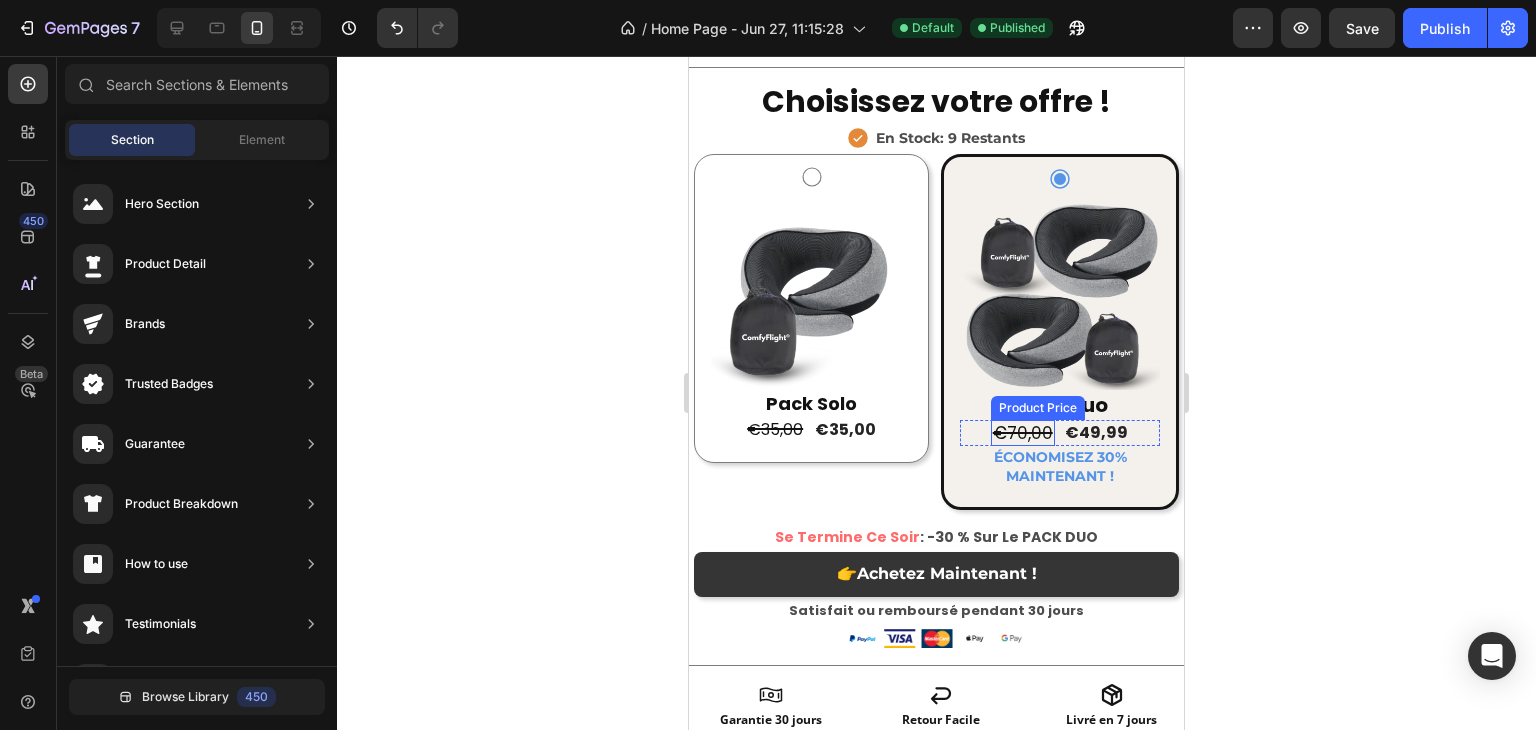 click on "€70,00 Product Price Product Price €49,99 Product Price Product Price Row" at bounding box center (1060, 433) 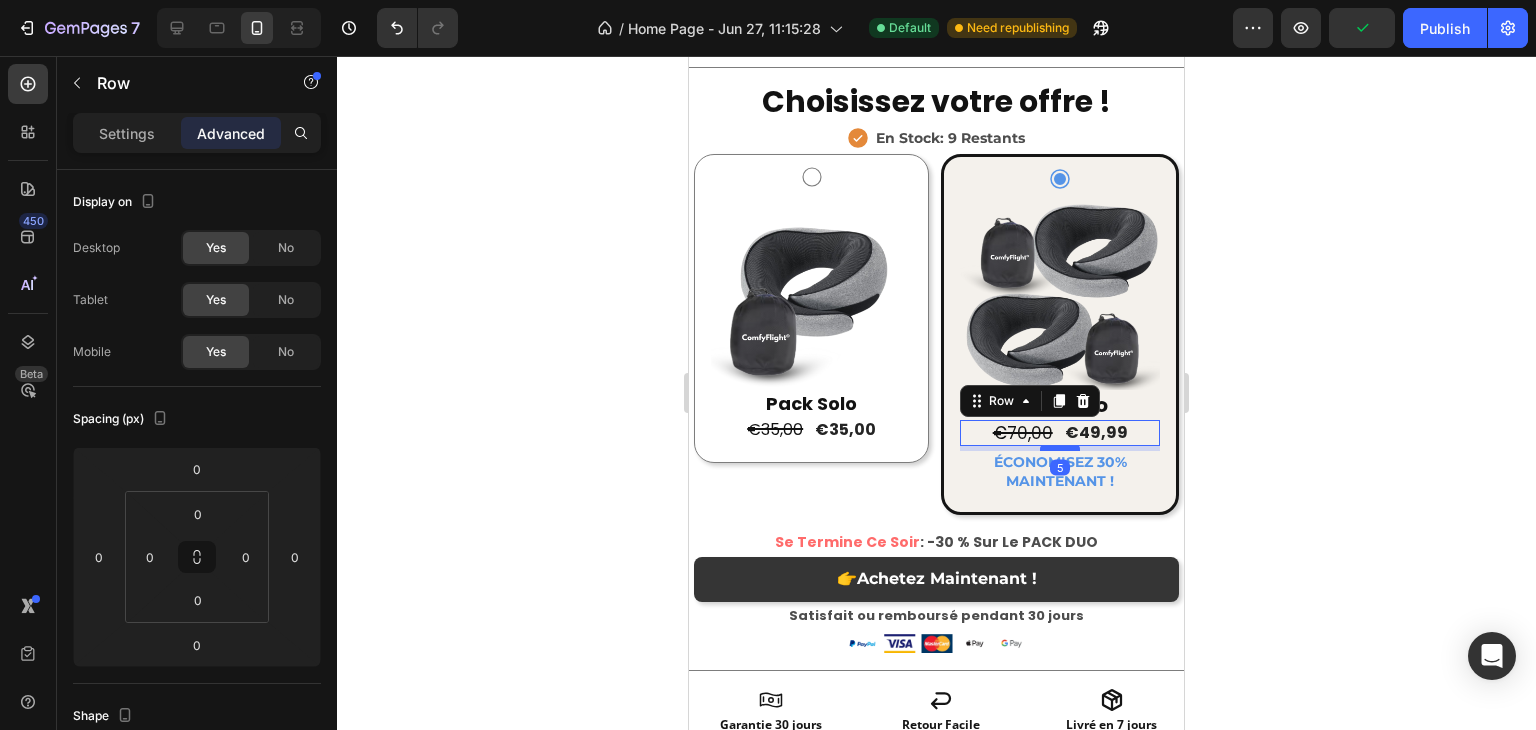 click at bounding box center (1060, 448) 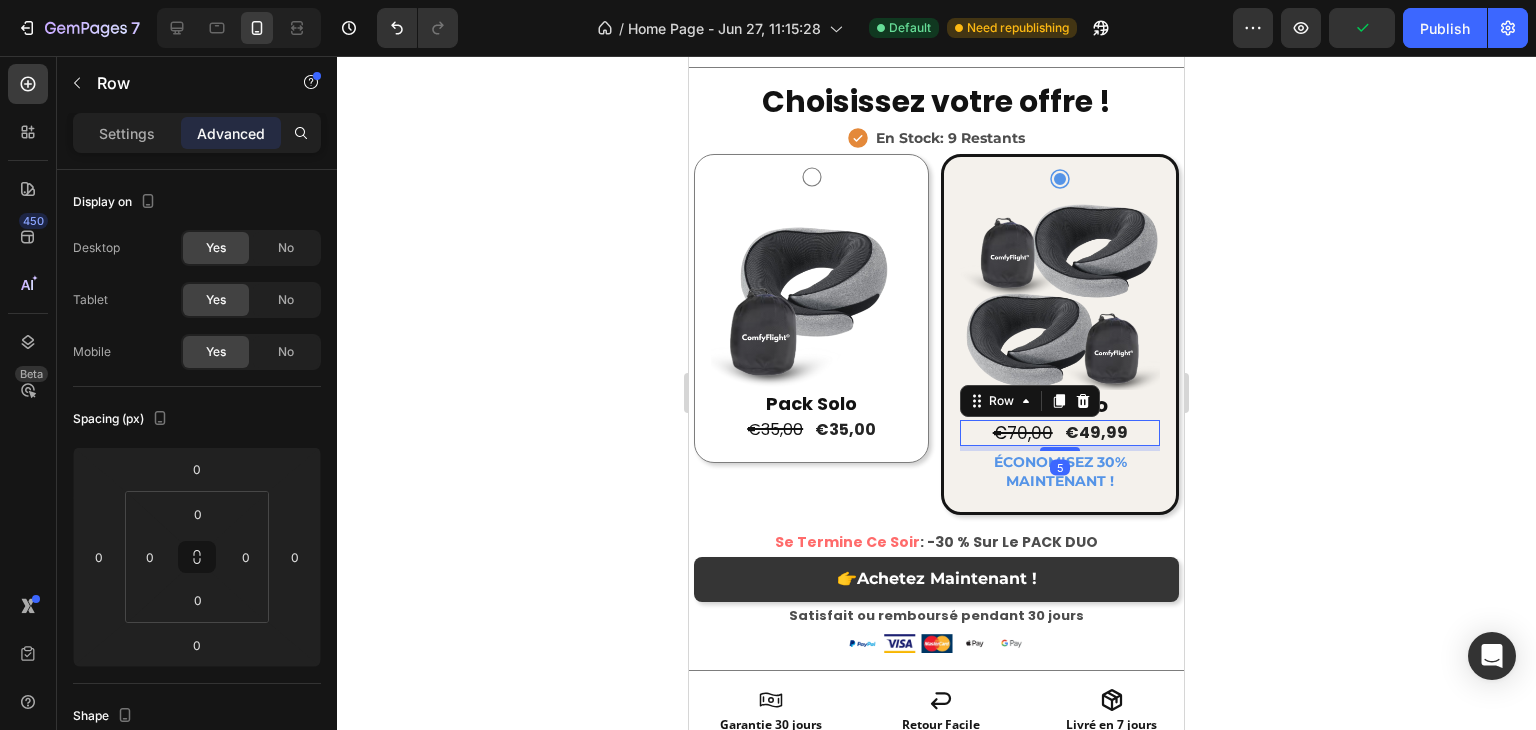 type on "5" 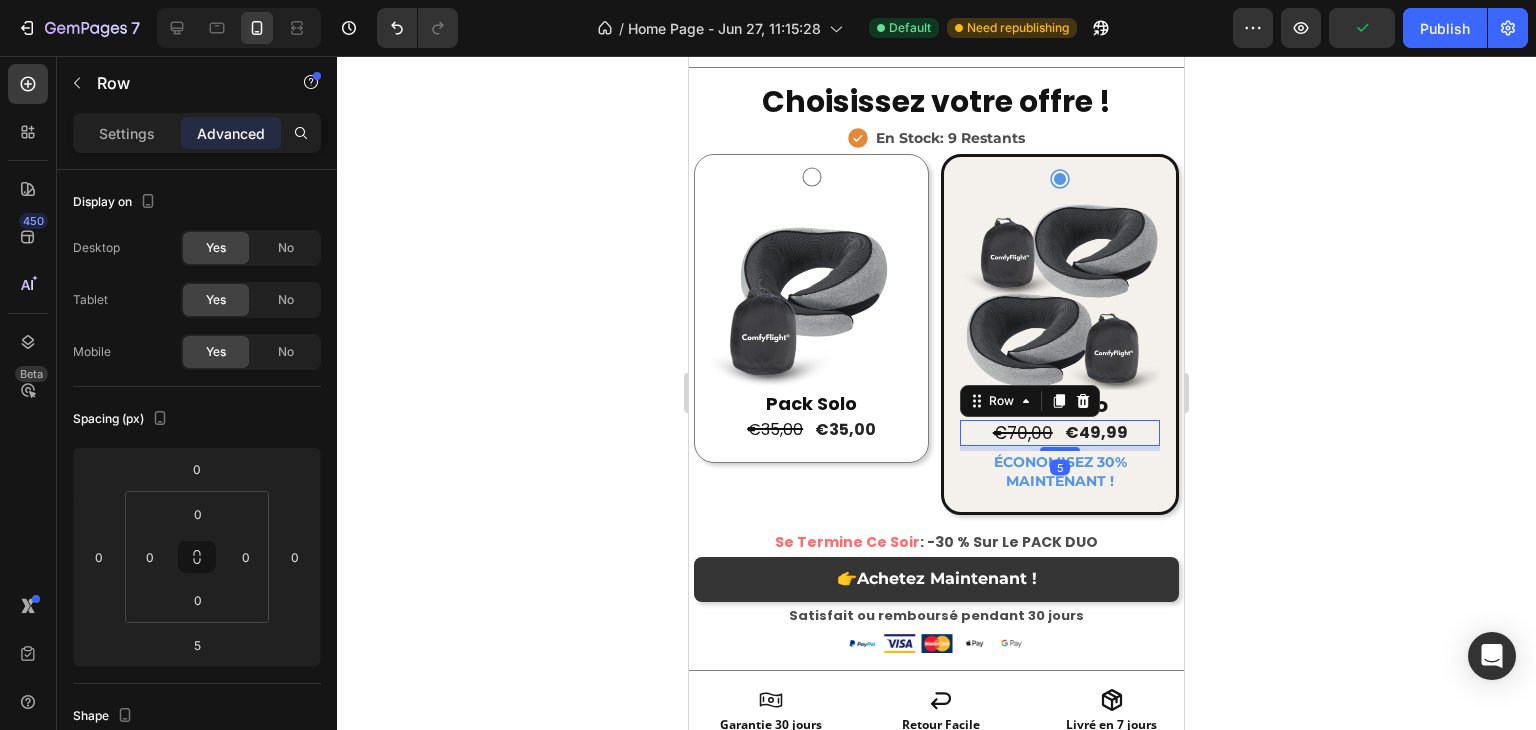 click 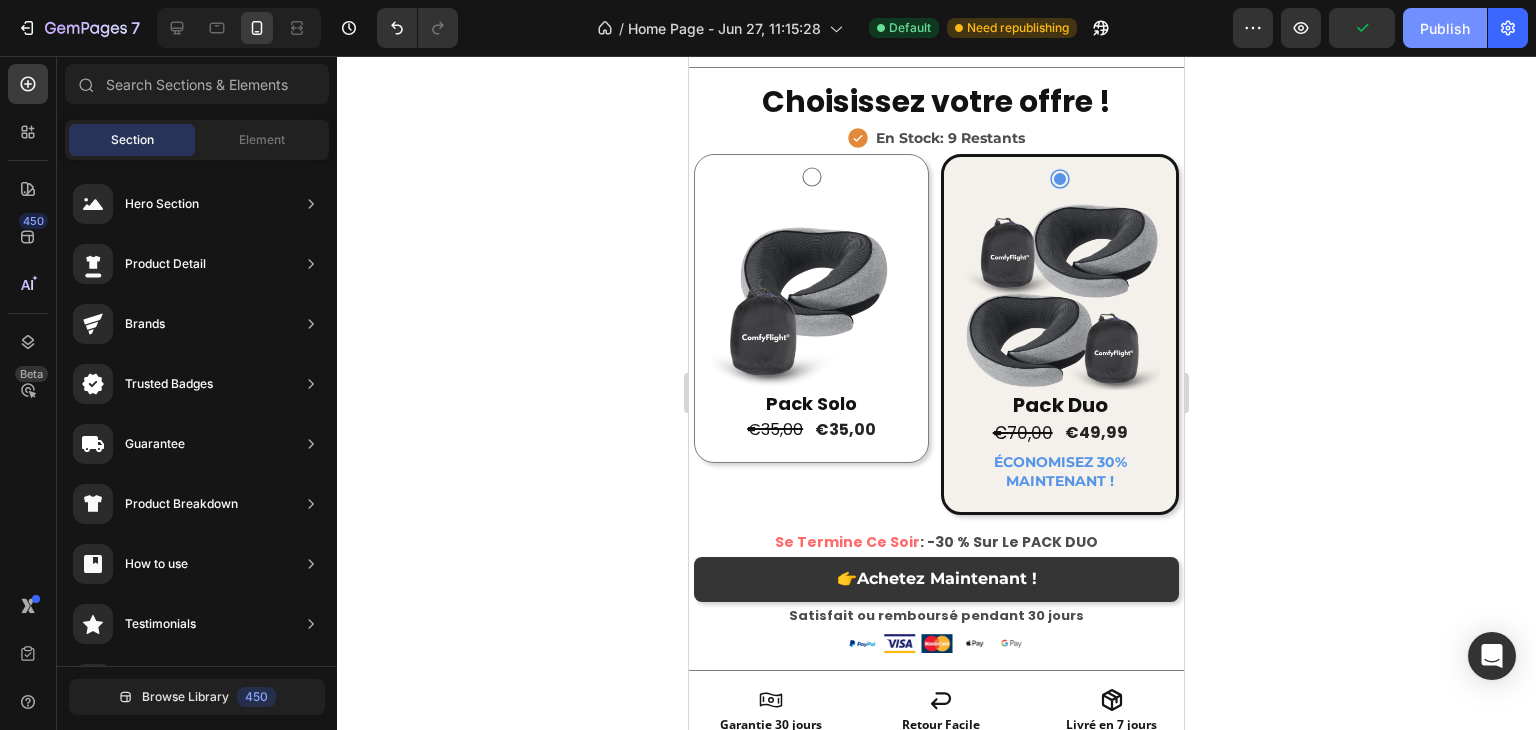 click on "Publish" at bounding box center [1445, 28] 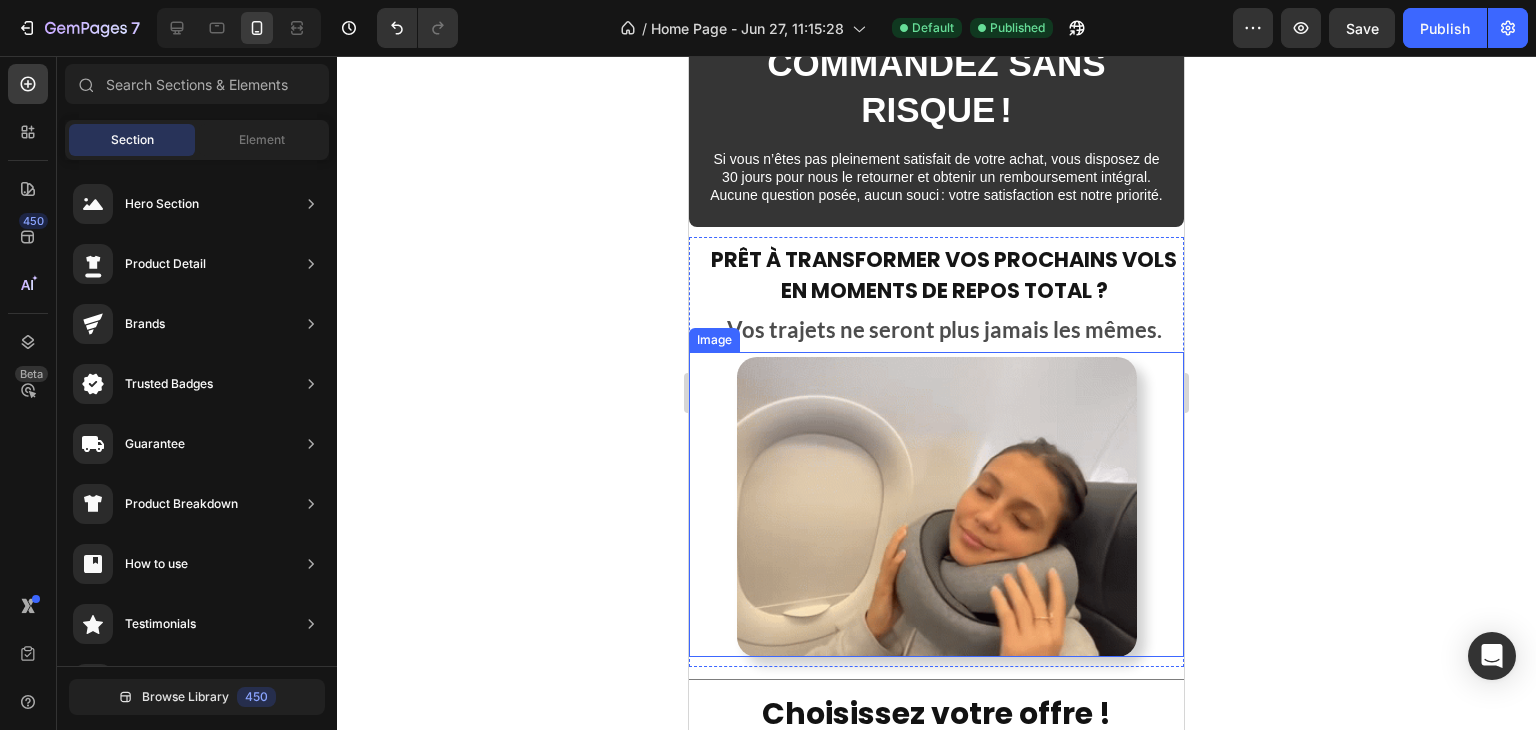scroll, scrollTop: 3906, scrollLeft: 0, axis: vertical 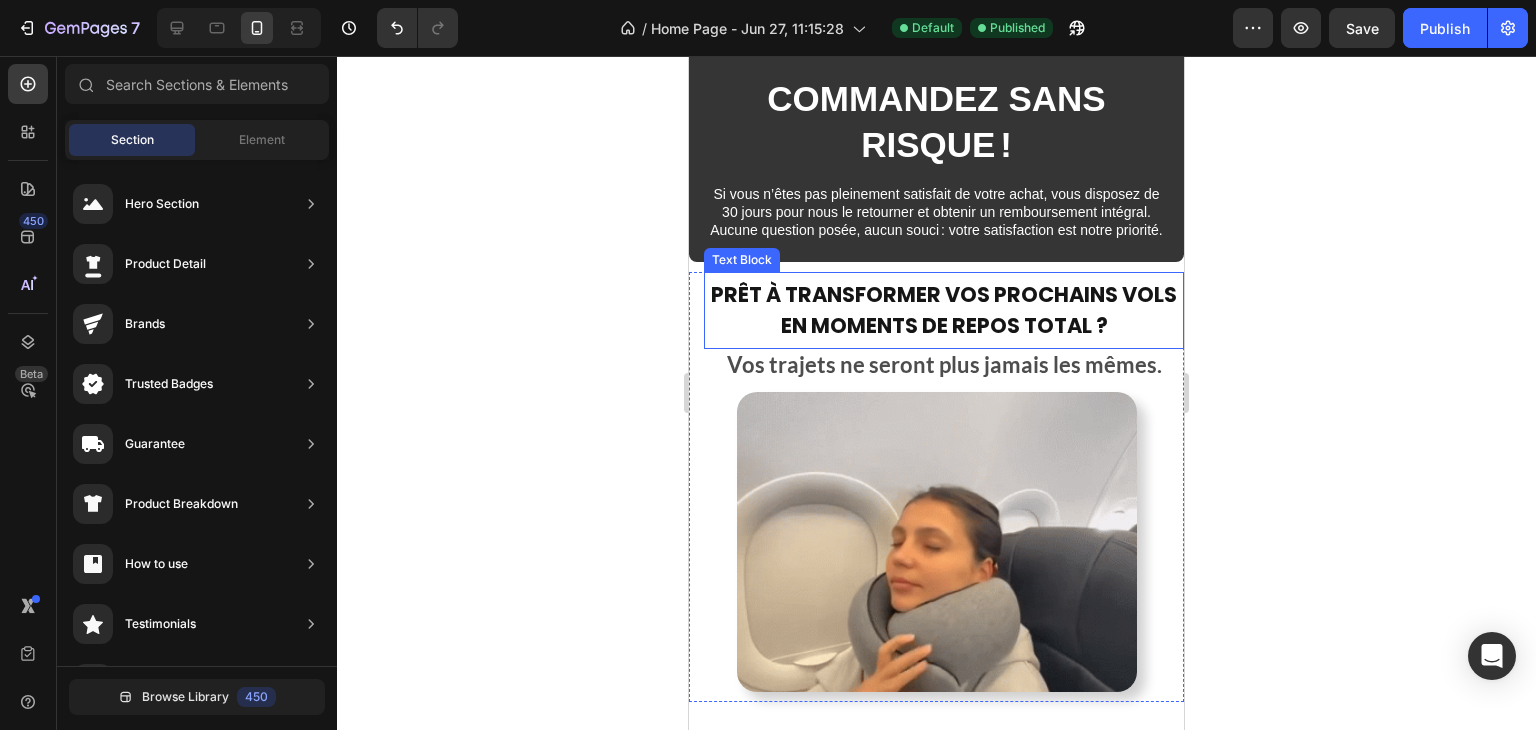 click on "Prêt à transformer vos prochains vols en moments de repos total ?" at bounding box center (944, 310) 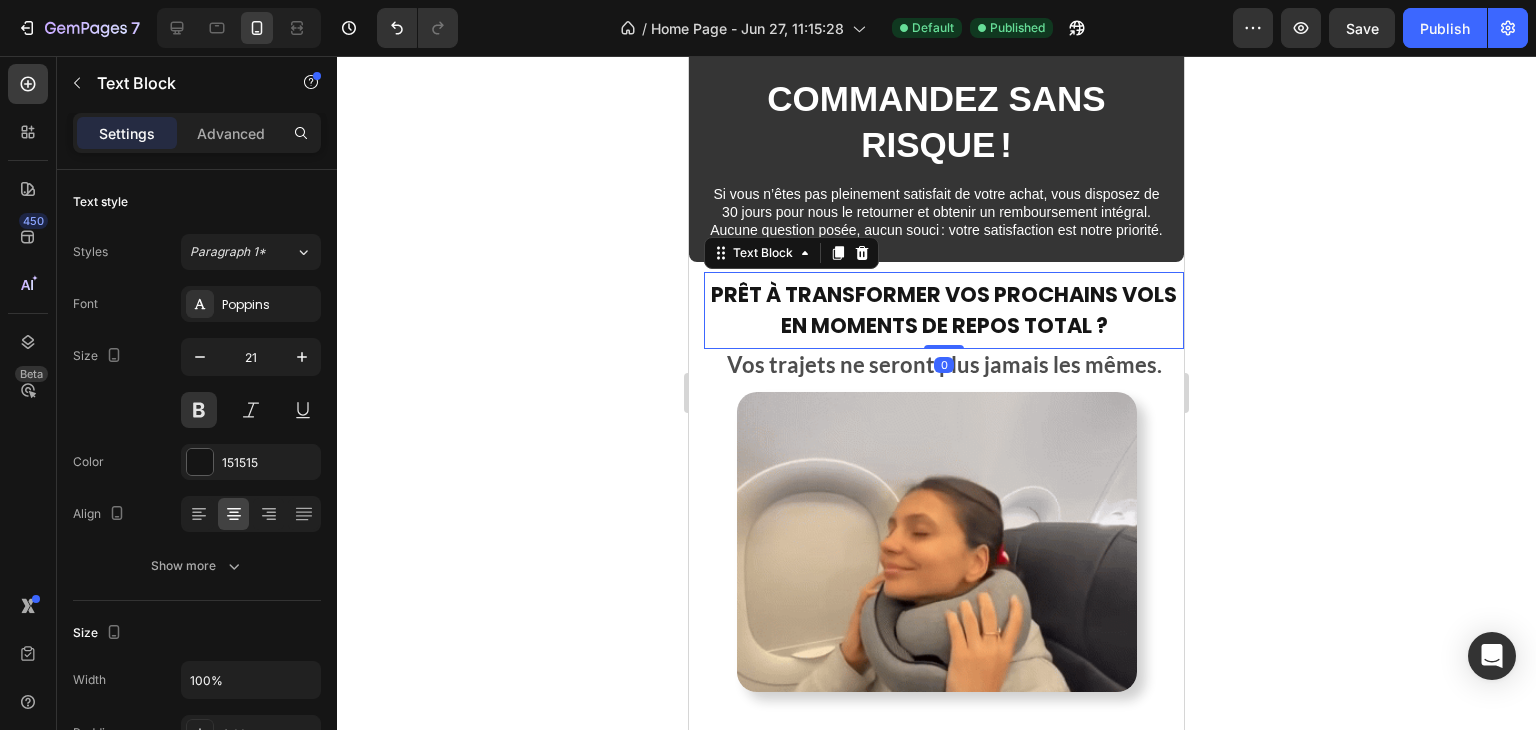 click on "Prêt à transformer vos prochains vols en moments de repos total ?" at bounding box center (944, 310) 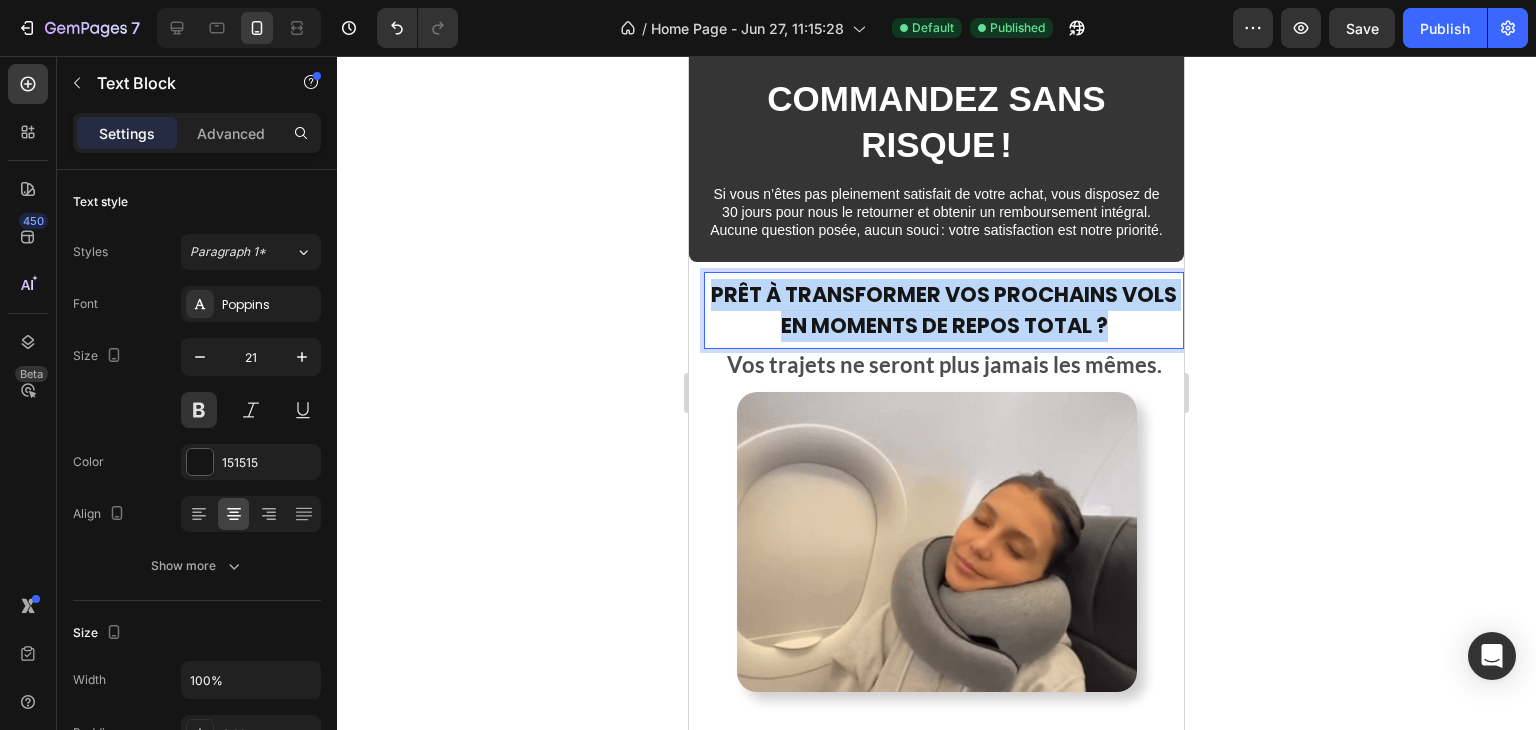 drag, startPoint x: 1135, startPoint y: 380, endPoint x: 713, endPoint y: 314, distance: 427.12994 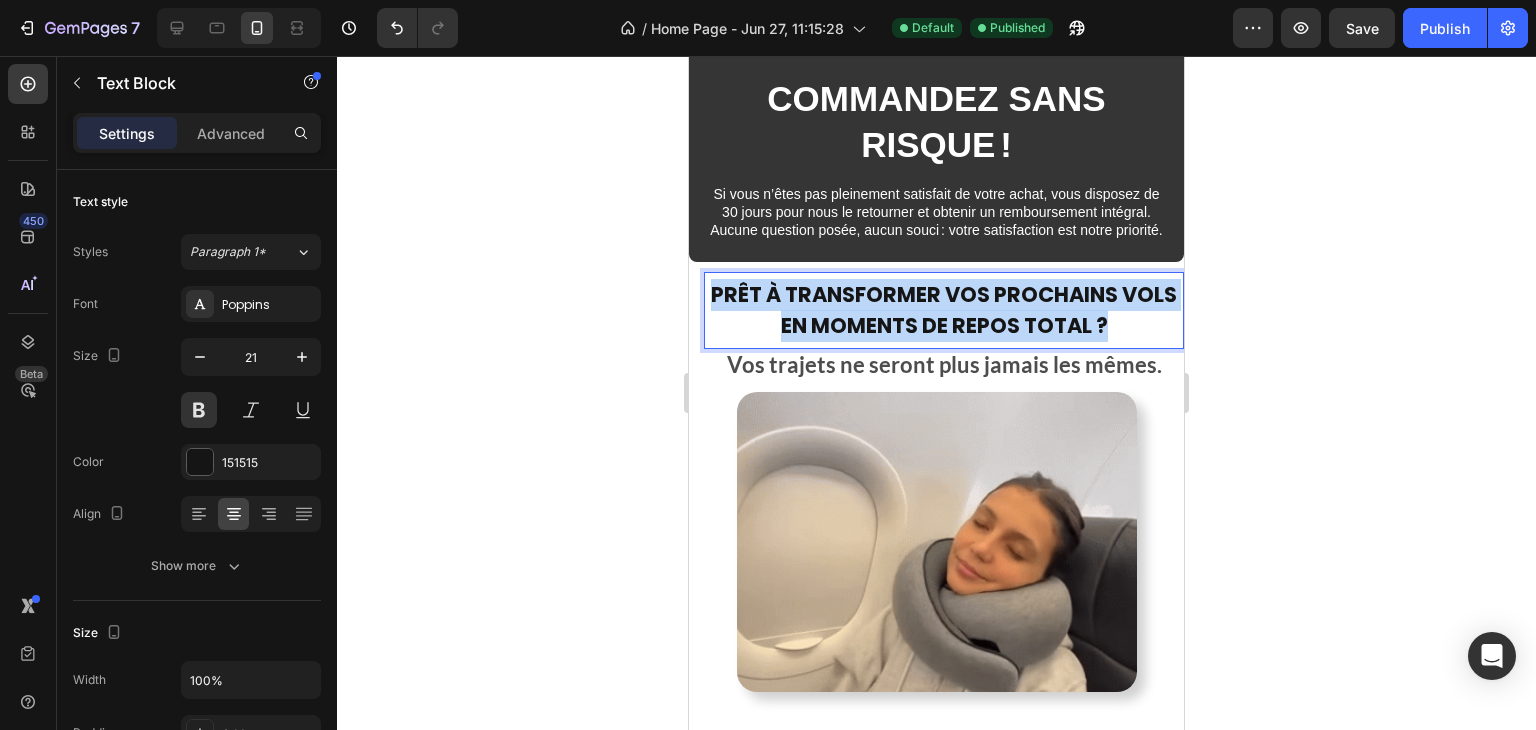 click on "30 JOURS Heading SATISFAIT OU  REMBOURSÉ Text Block Commandez sans risque ! Text Block Si vous n’êtes pas pleinement satisfait de votre achat, vous disposez de 30 jours pour nous le retourner et obtenir un remboursement intégral. Aucune question posée, aucun souci : votre satisfaction est notre priorité. Text Block Row Section 6 Prêt à transformer vos prochains vols en moments de repos total ? Text Block   0 Vos trajets ne seront plus jamais les mêmes. Text Block Image Section 7 Root" at bounding box center [936, -48] 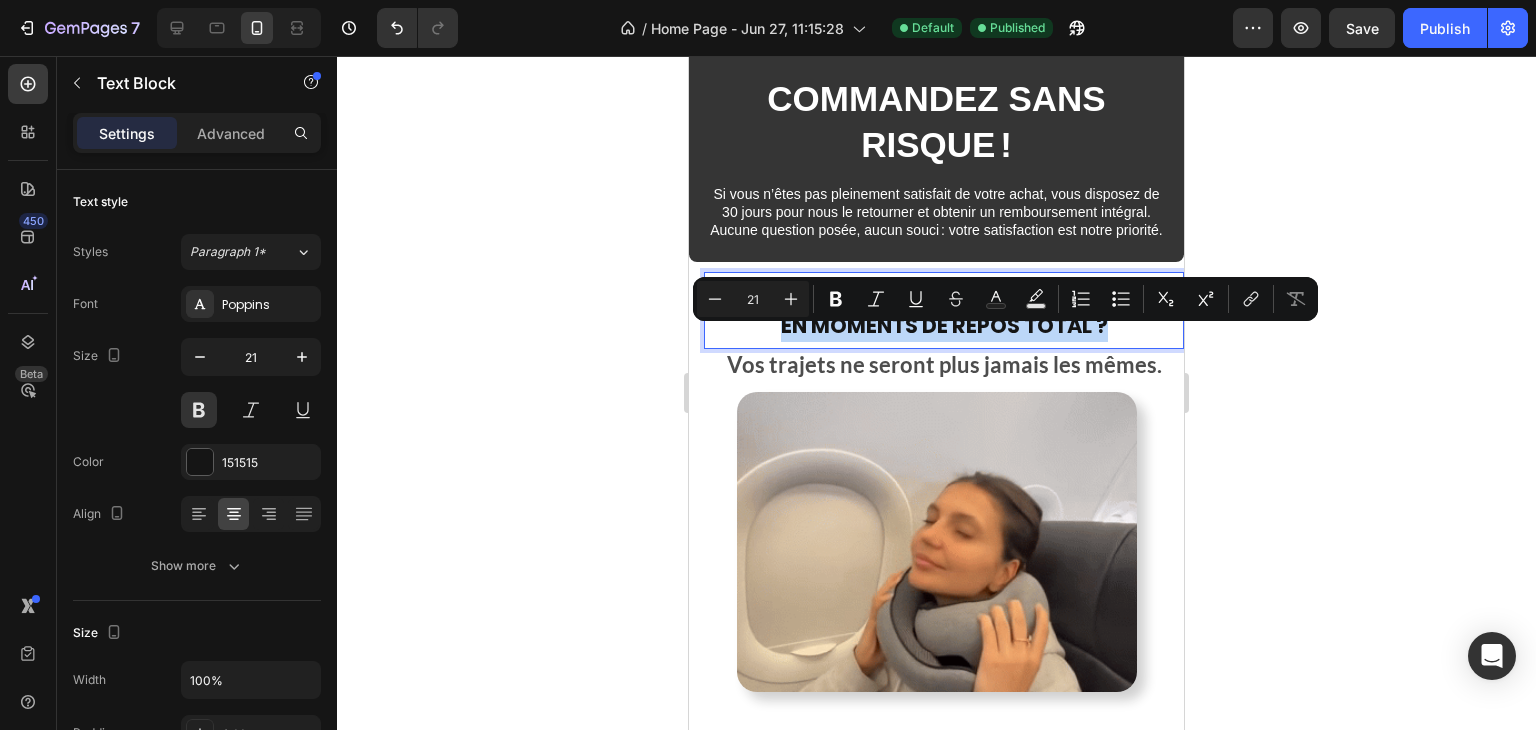 copy on "Prêt à transformer vos prochains vols en moments de repos total ?" 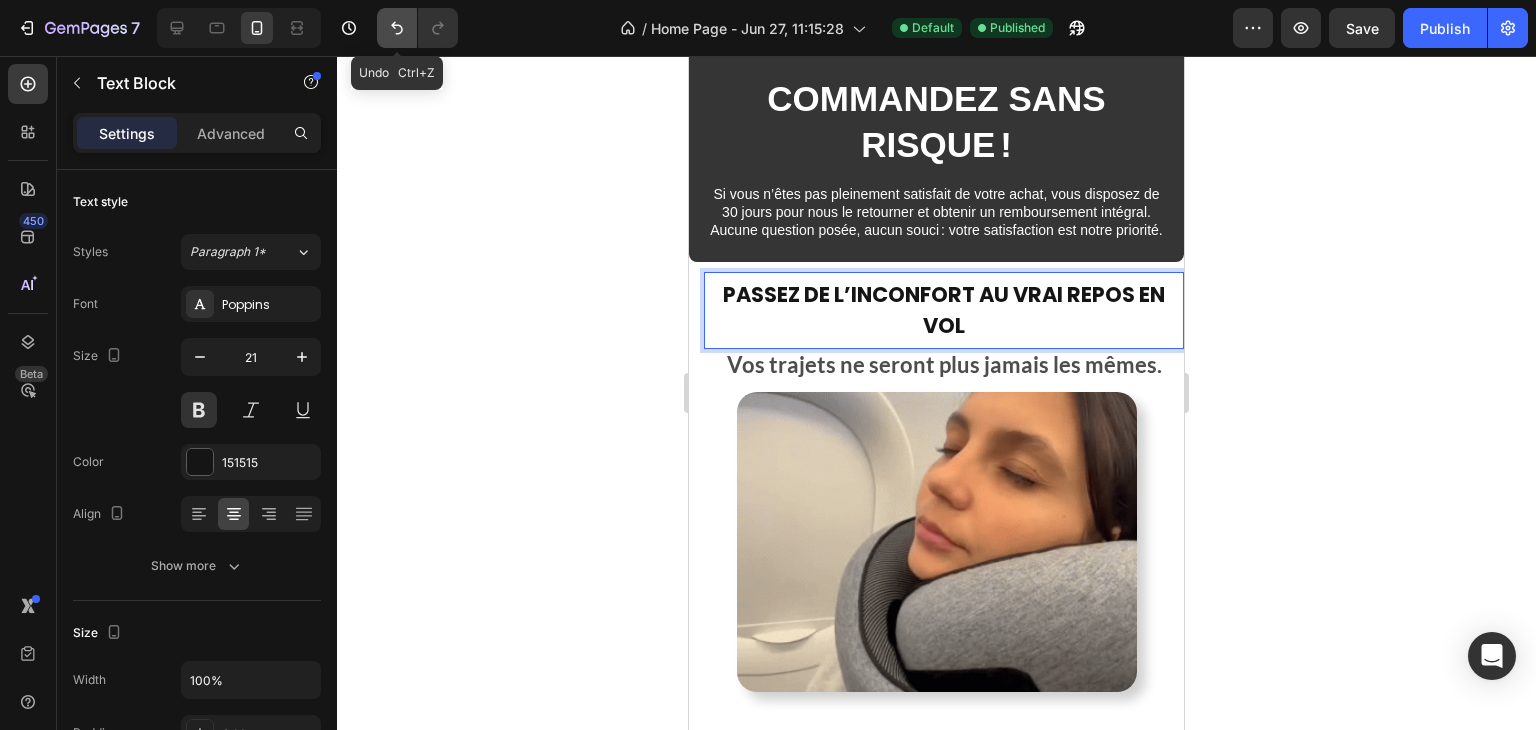 click 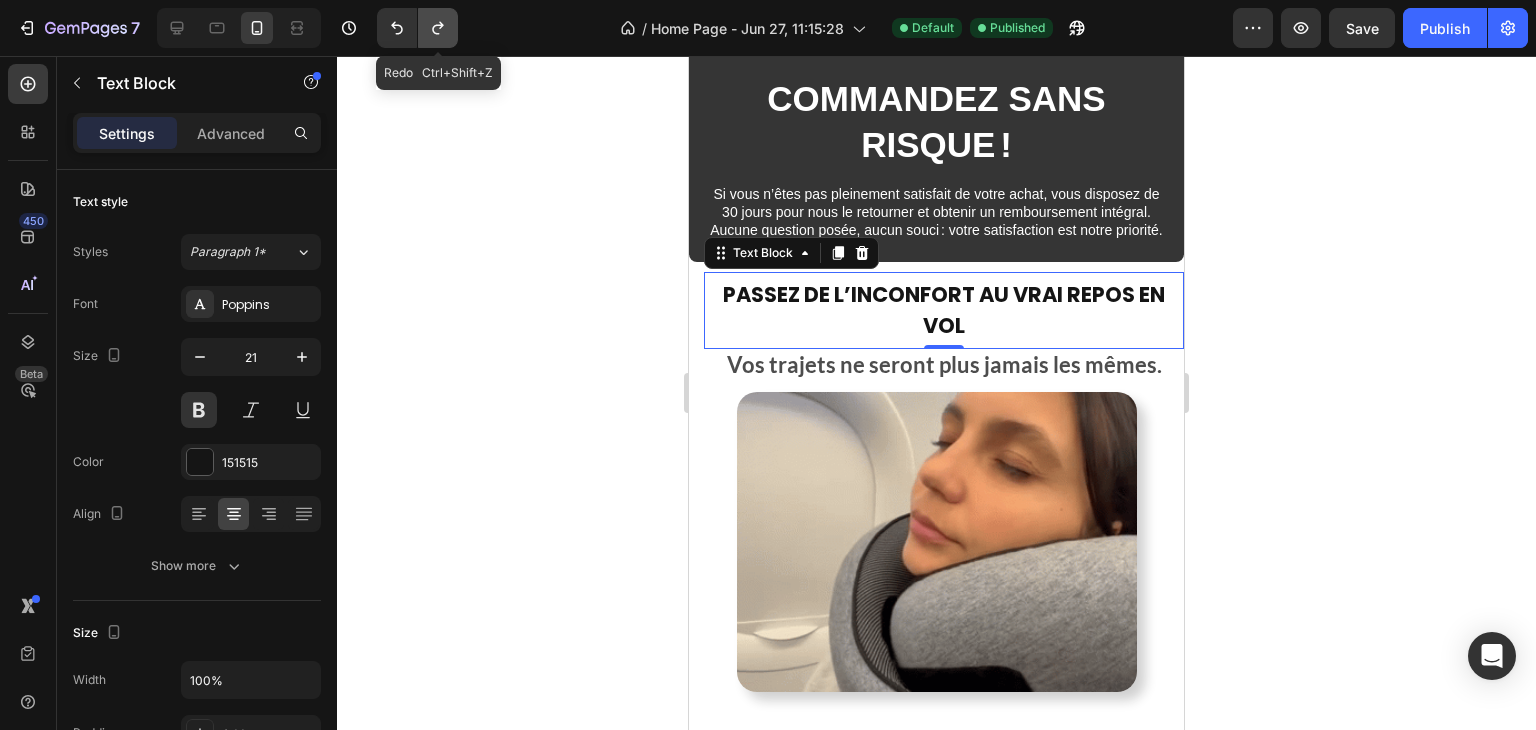 click 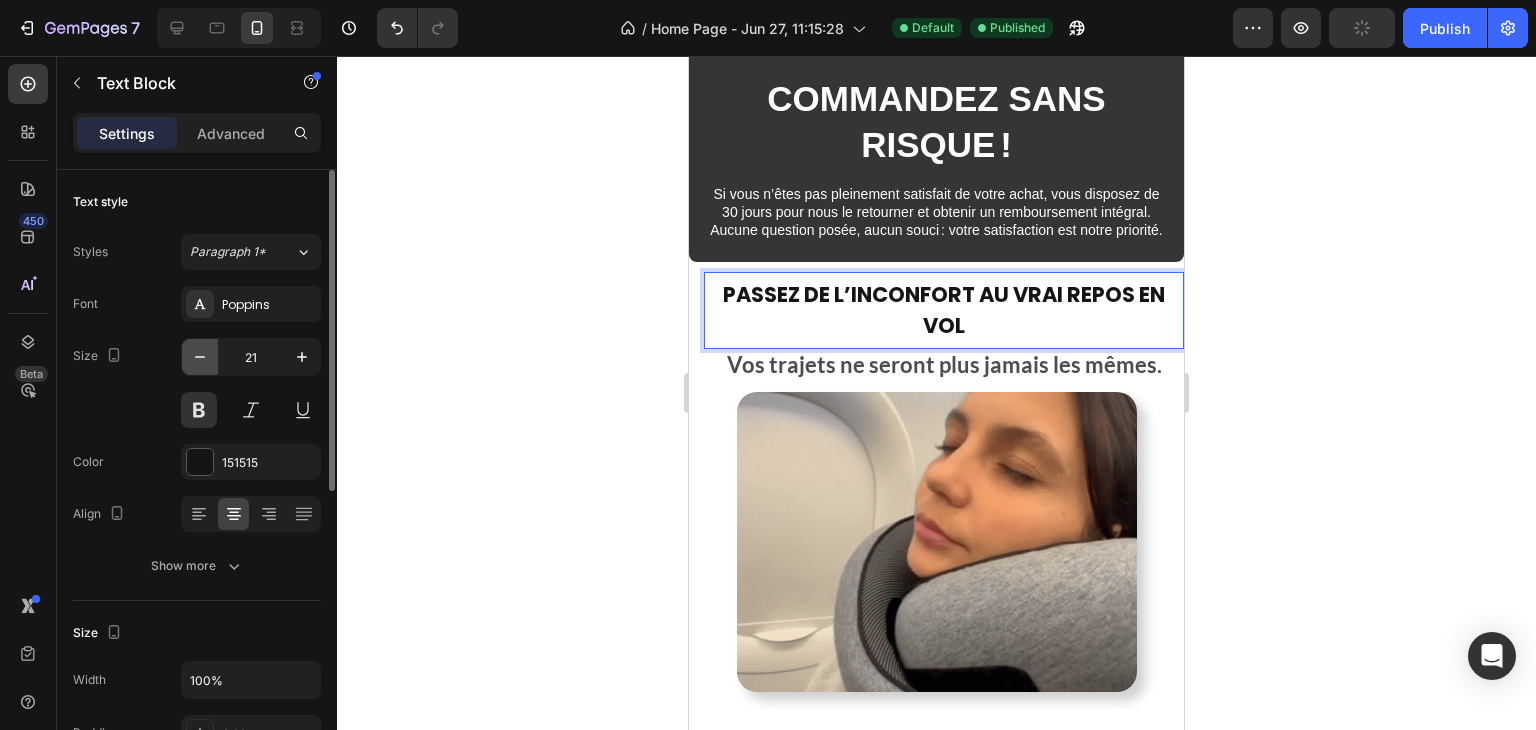 click 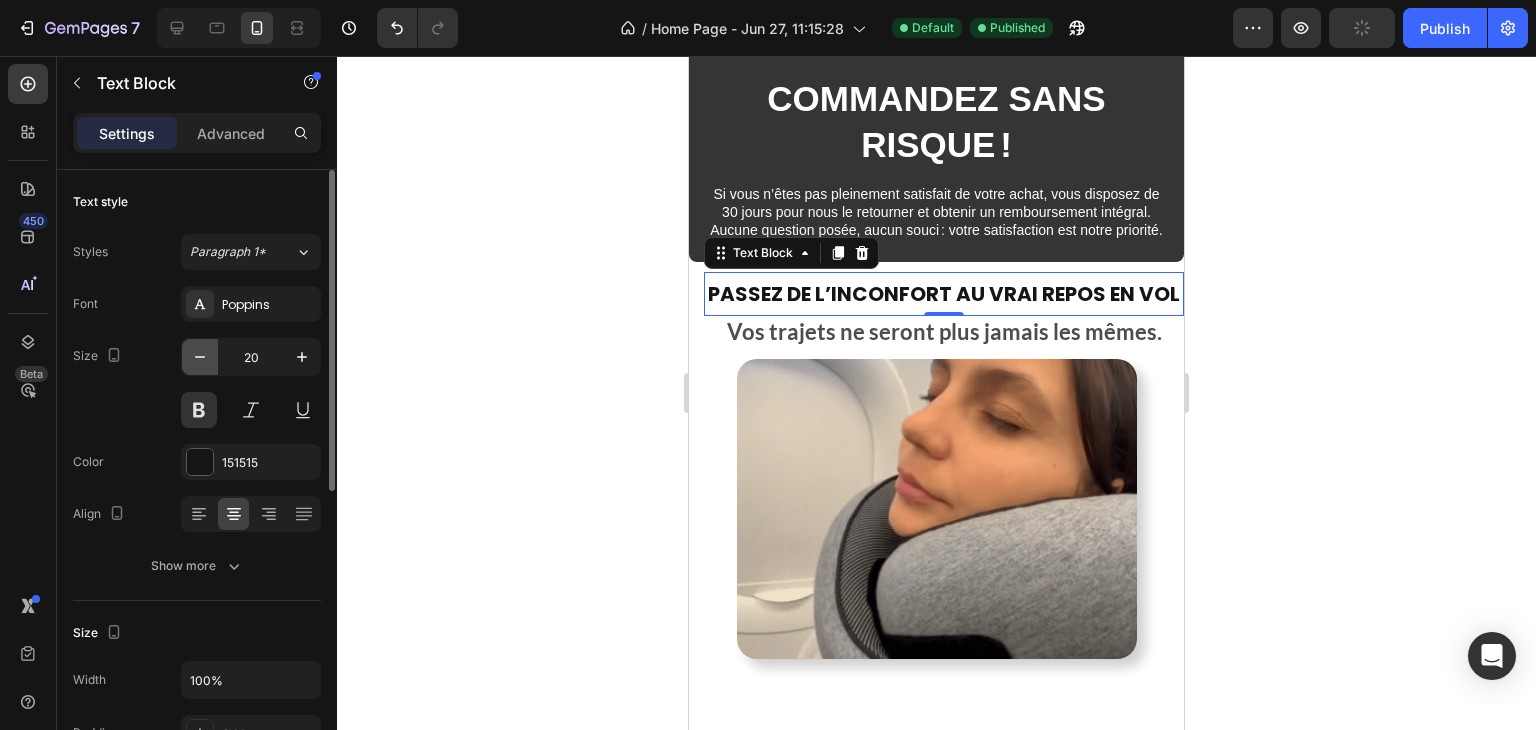 click 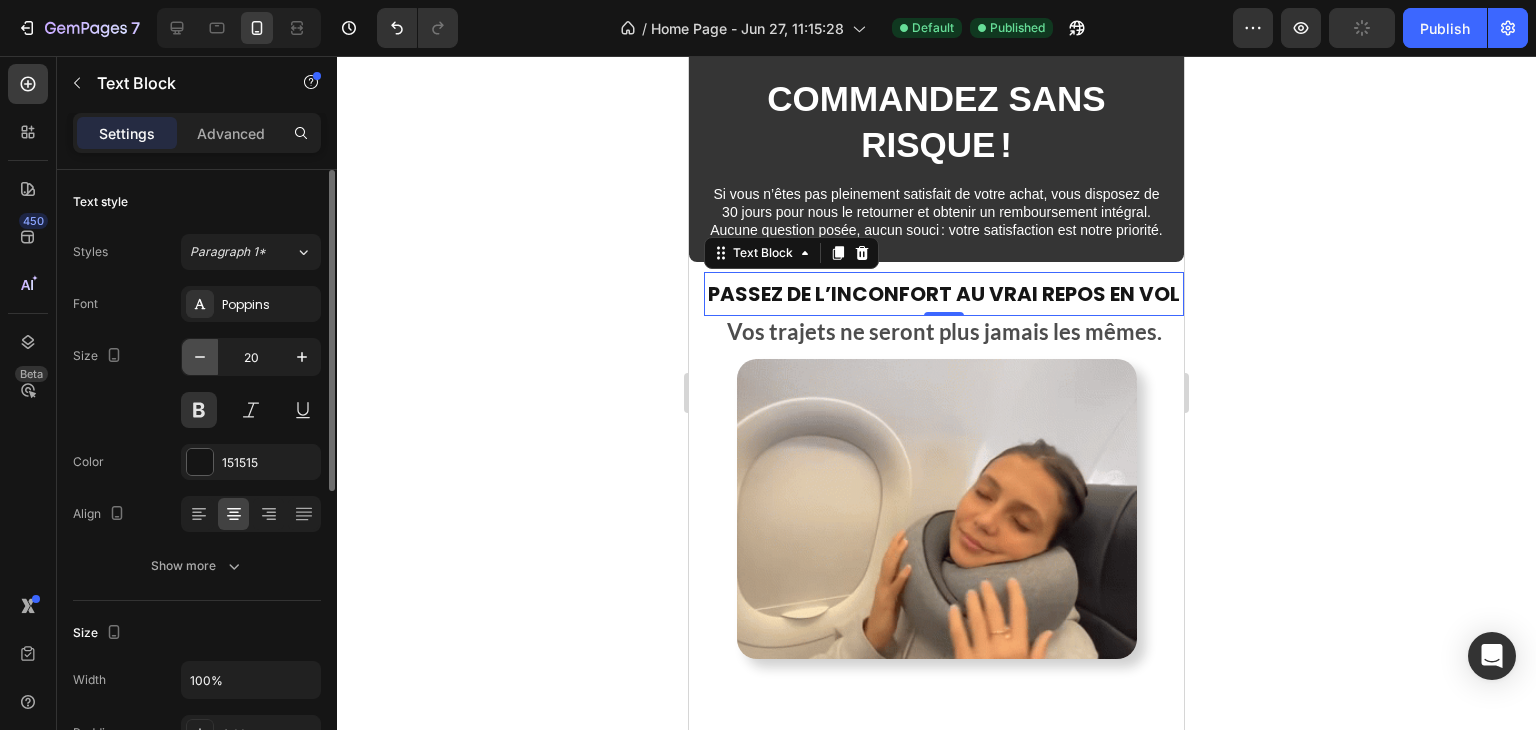 type on "19" 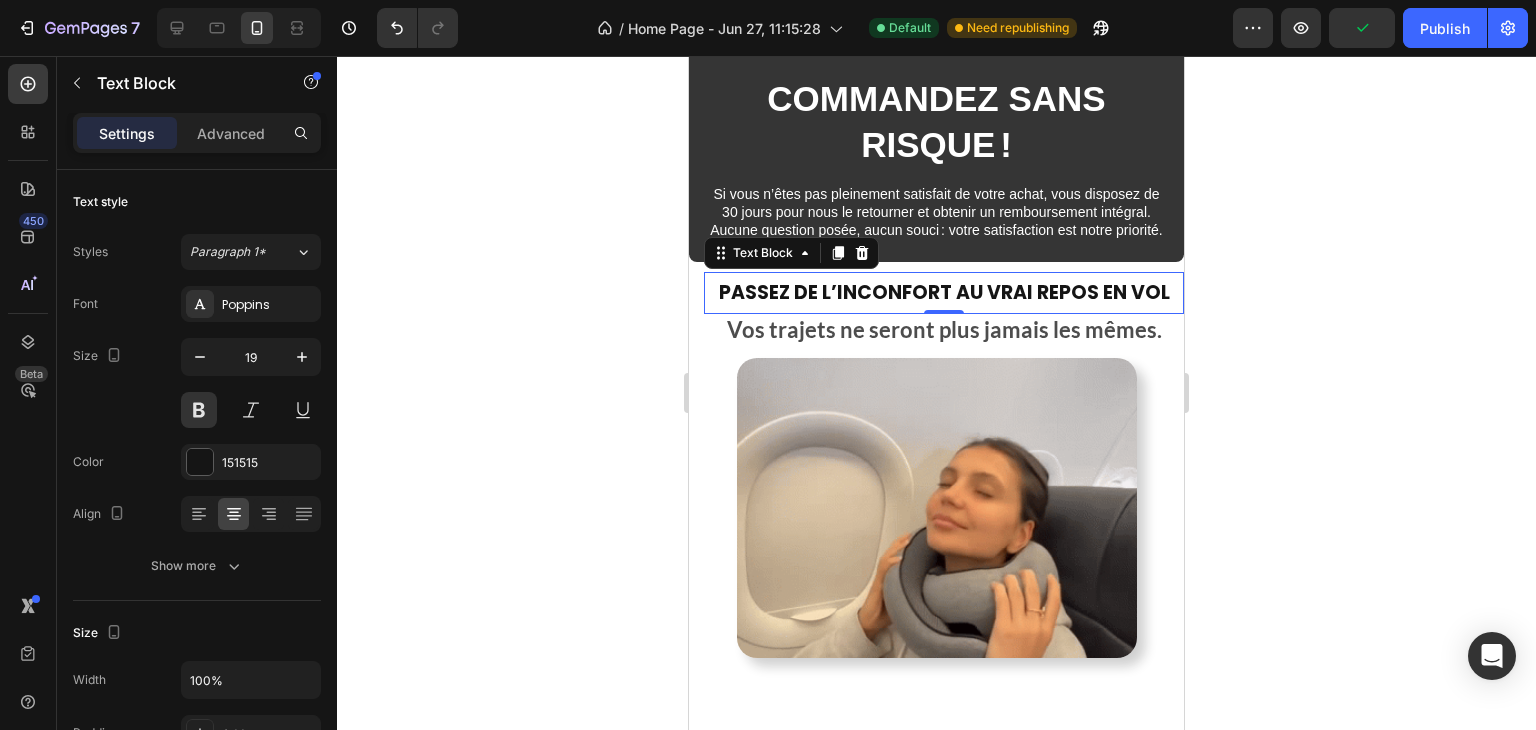click 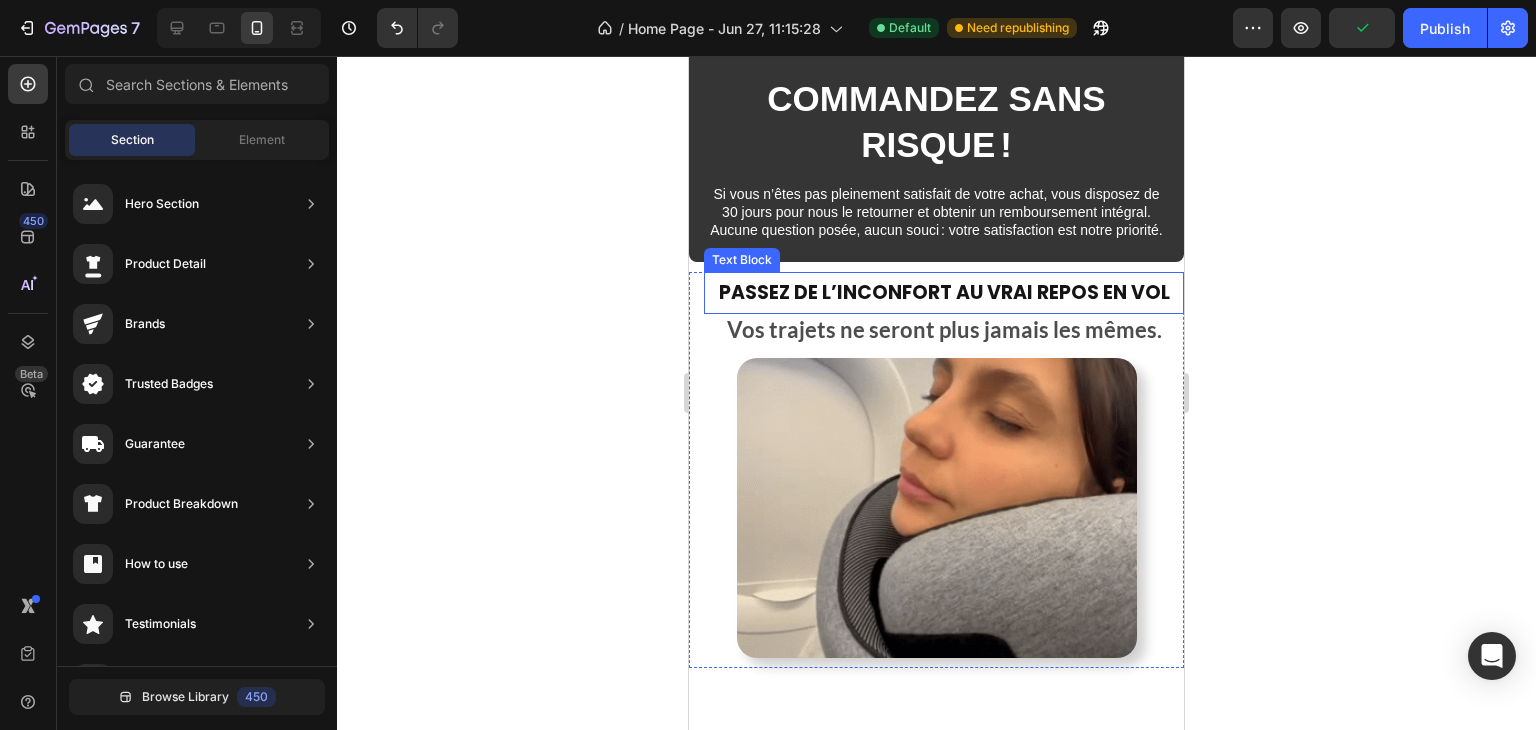 click on "Passez de l’inconfort au vrai repos en vol" at bounding box center [944, 293] 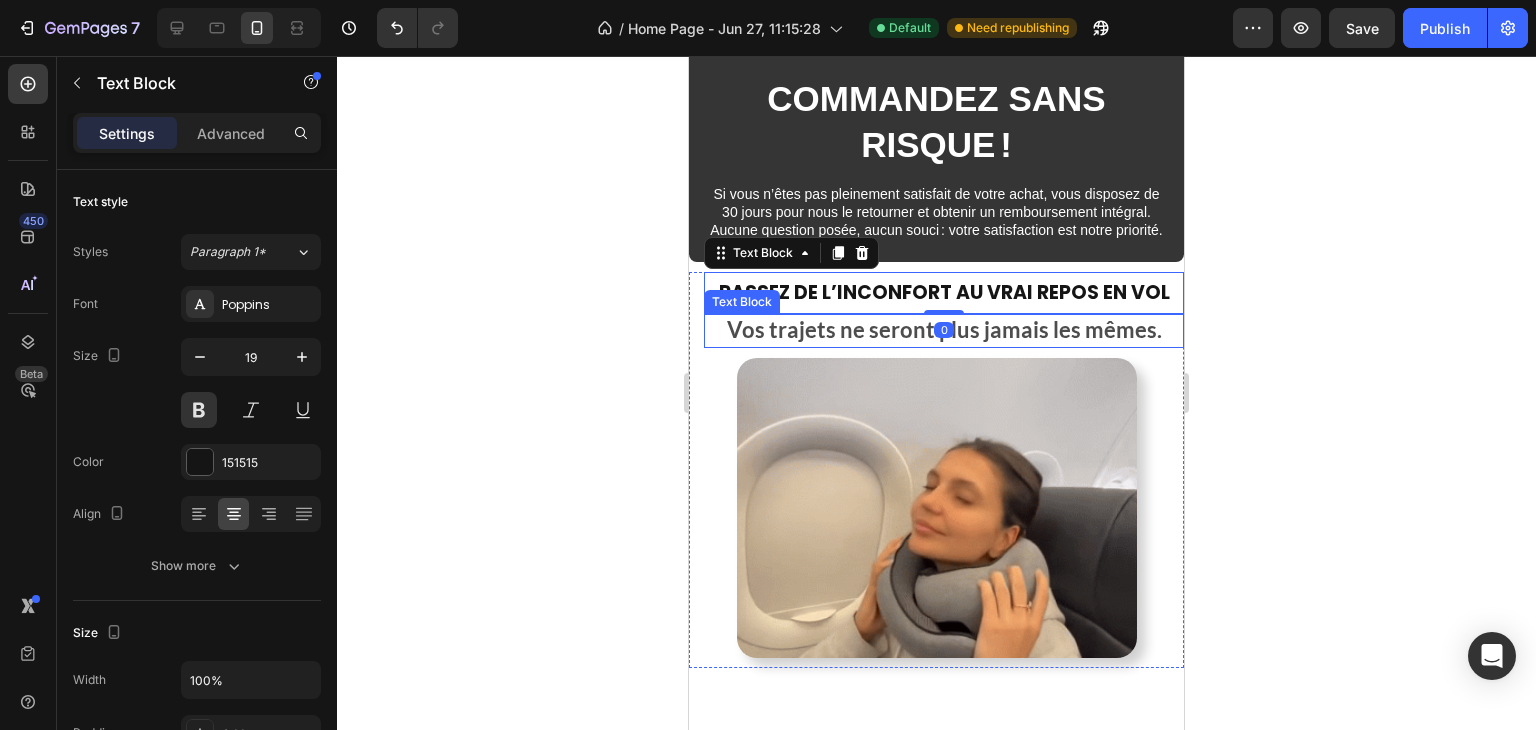 click on "Vos trajets ne seront plus jamais les mêmes." at bounding box center [944, 329] 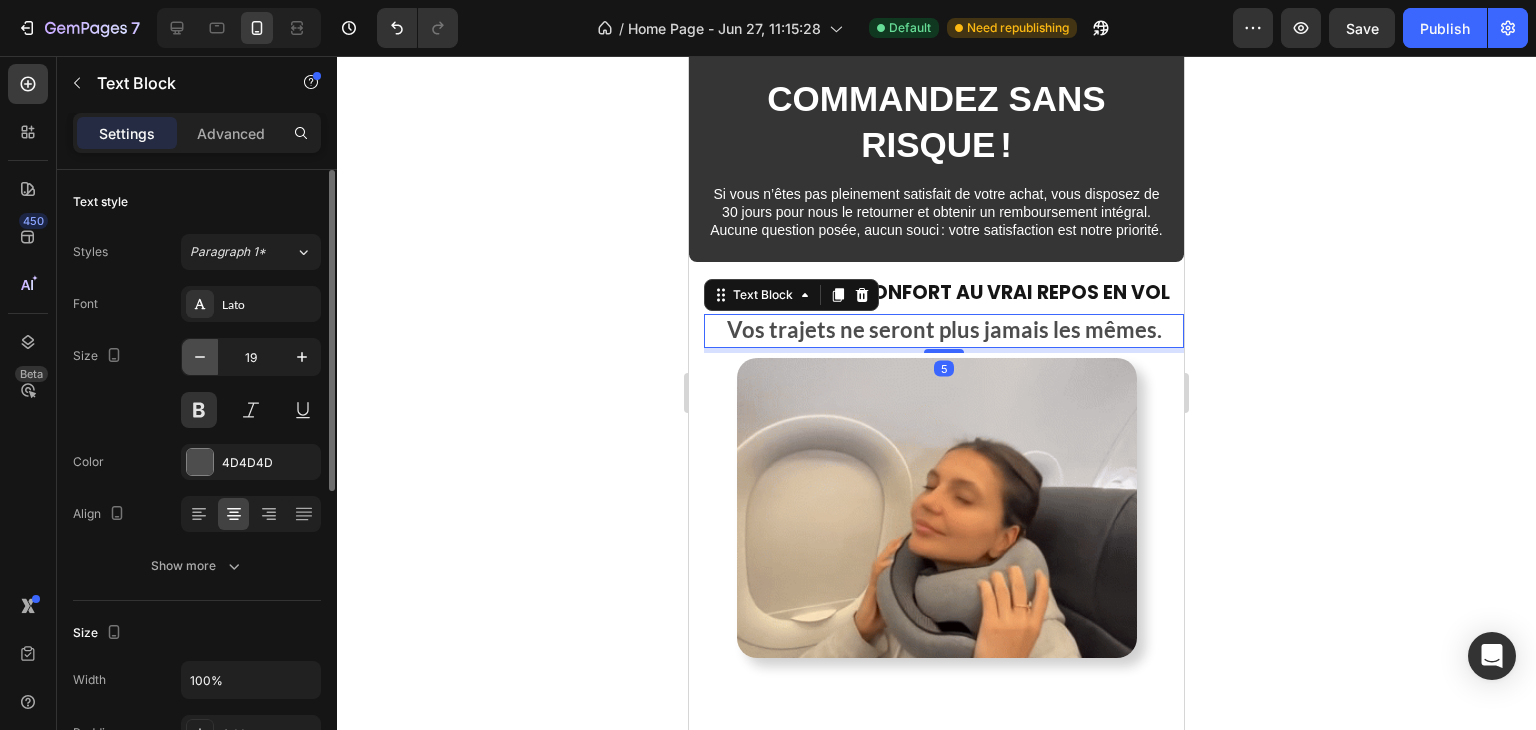 click 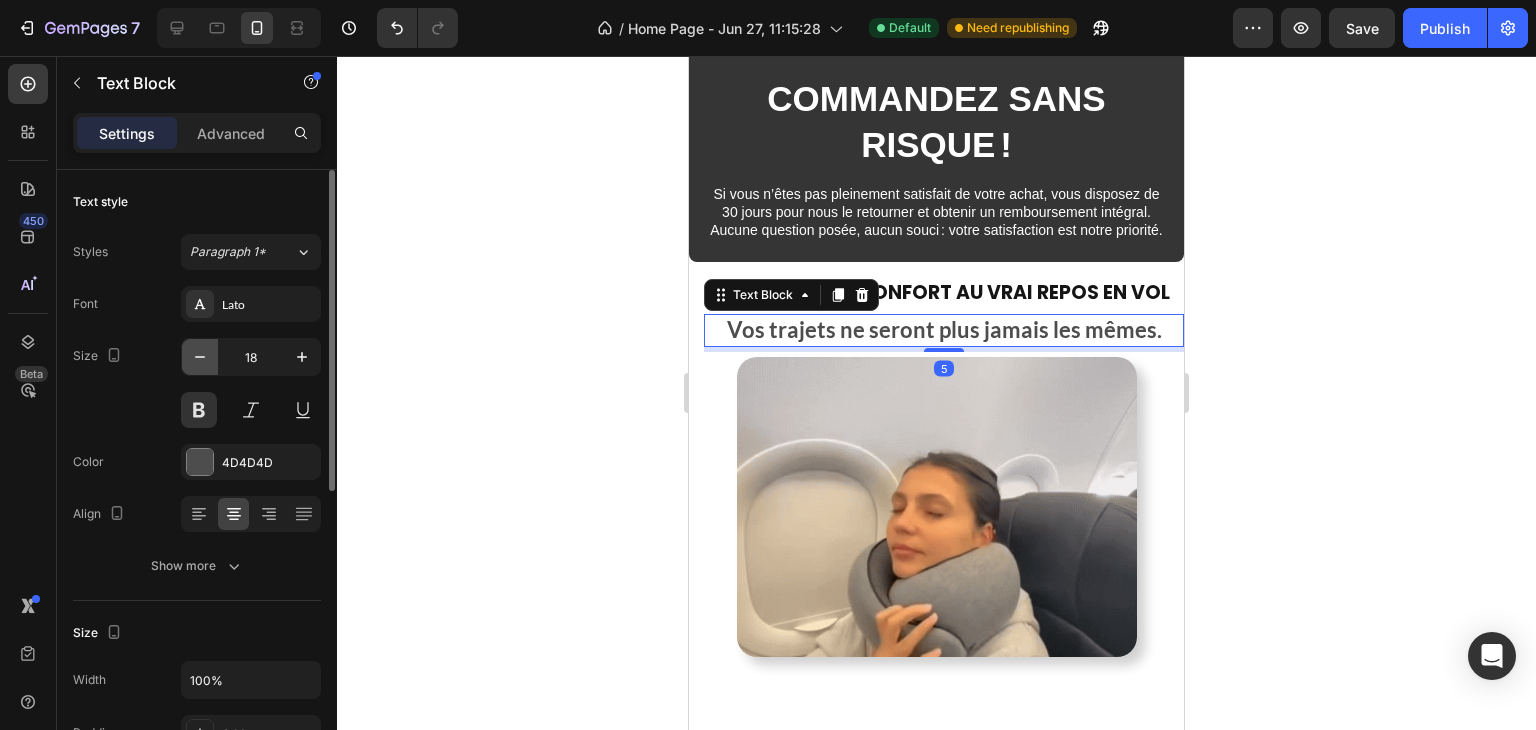 click 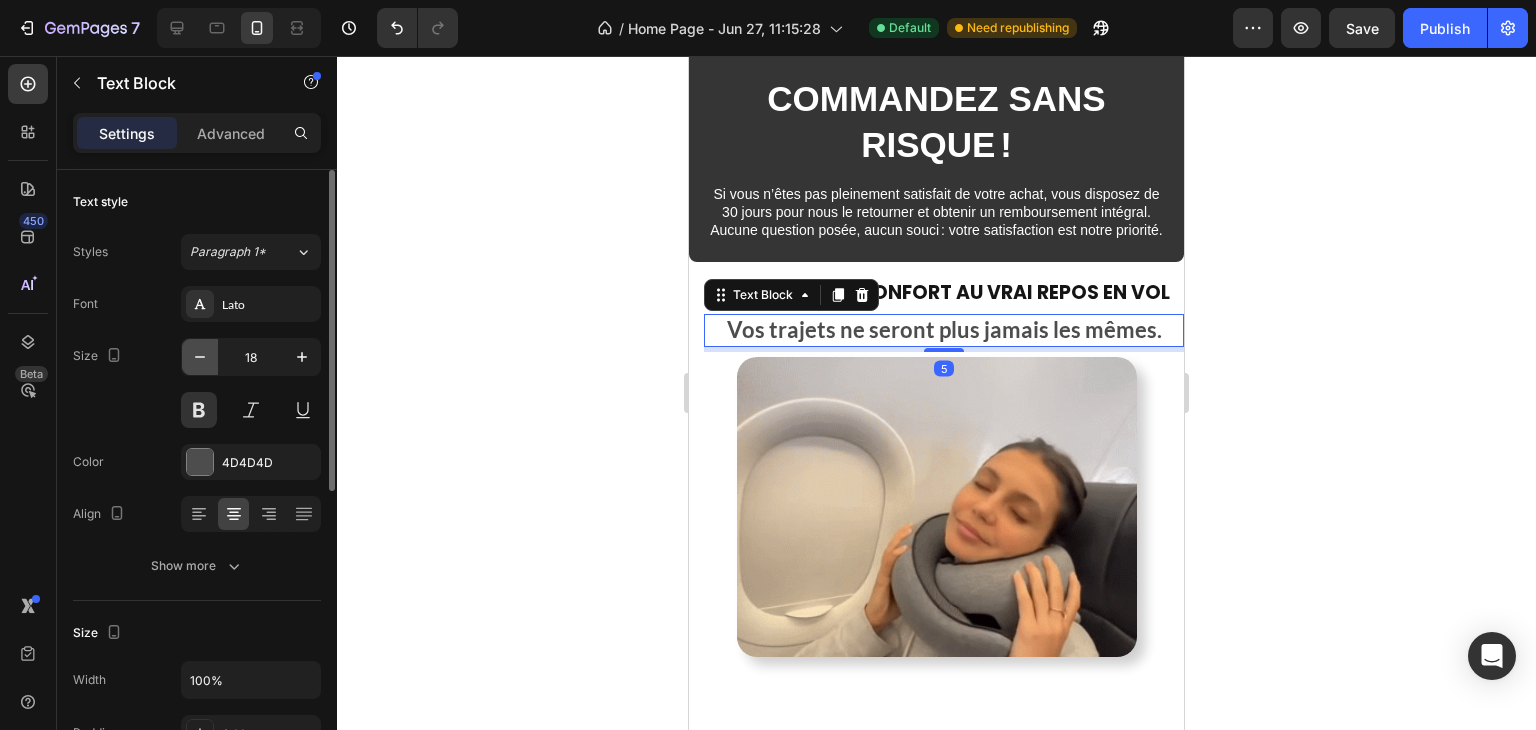 type on "17" 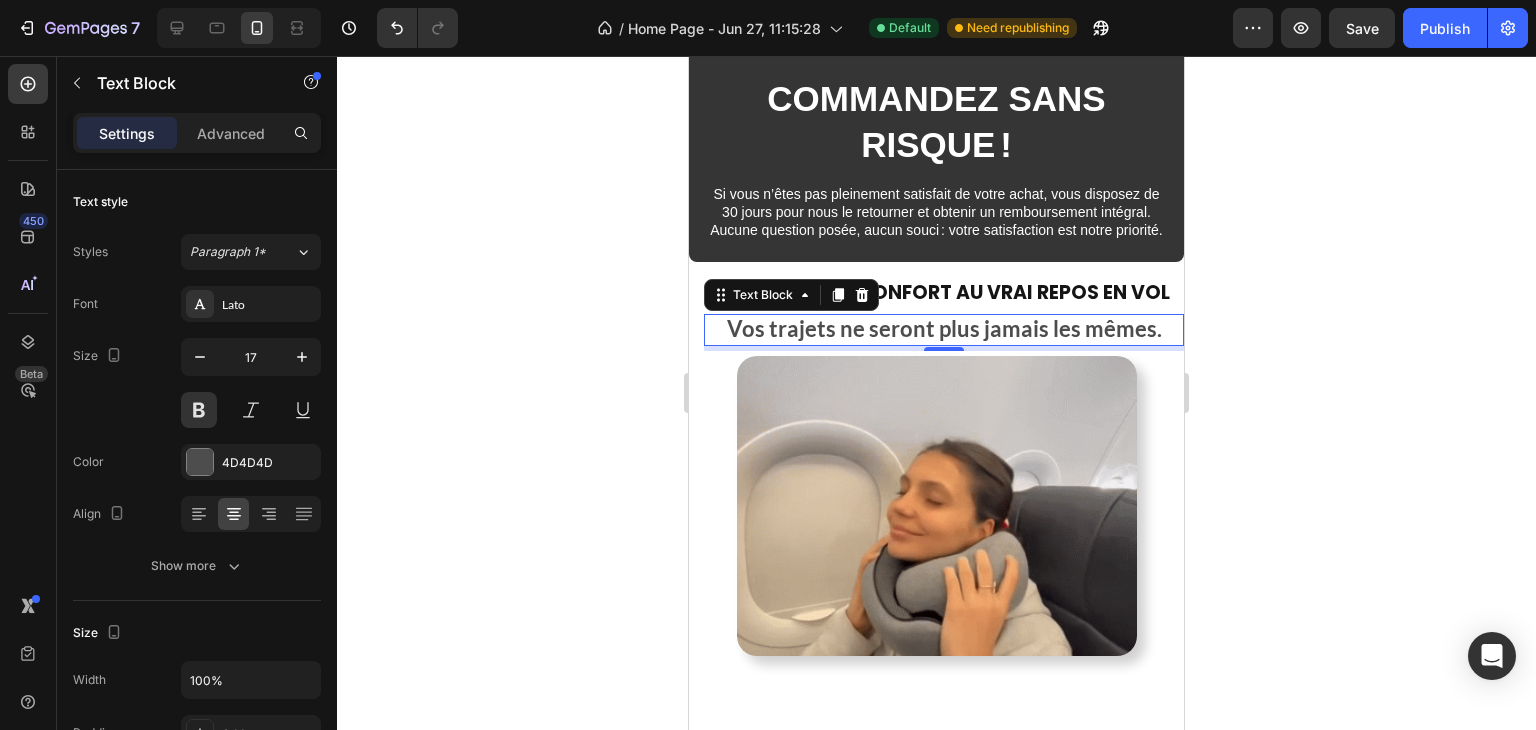 click 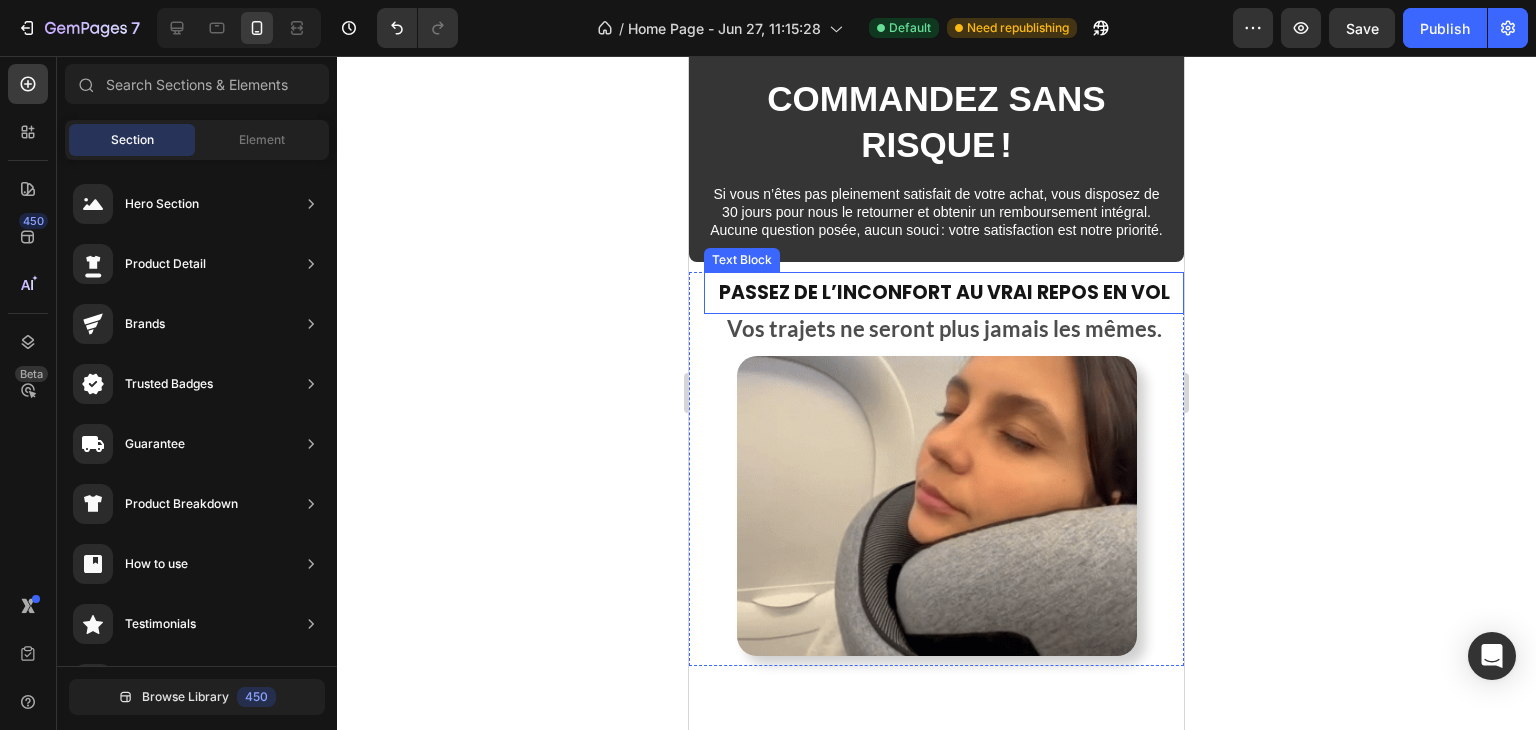 click on "Passez de l’inconfort au vrai repos en vol" at bounding box center [944, 293] 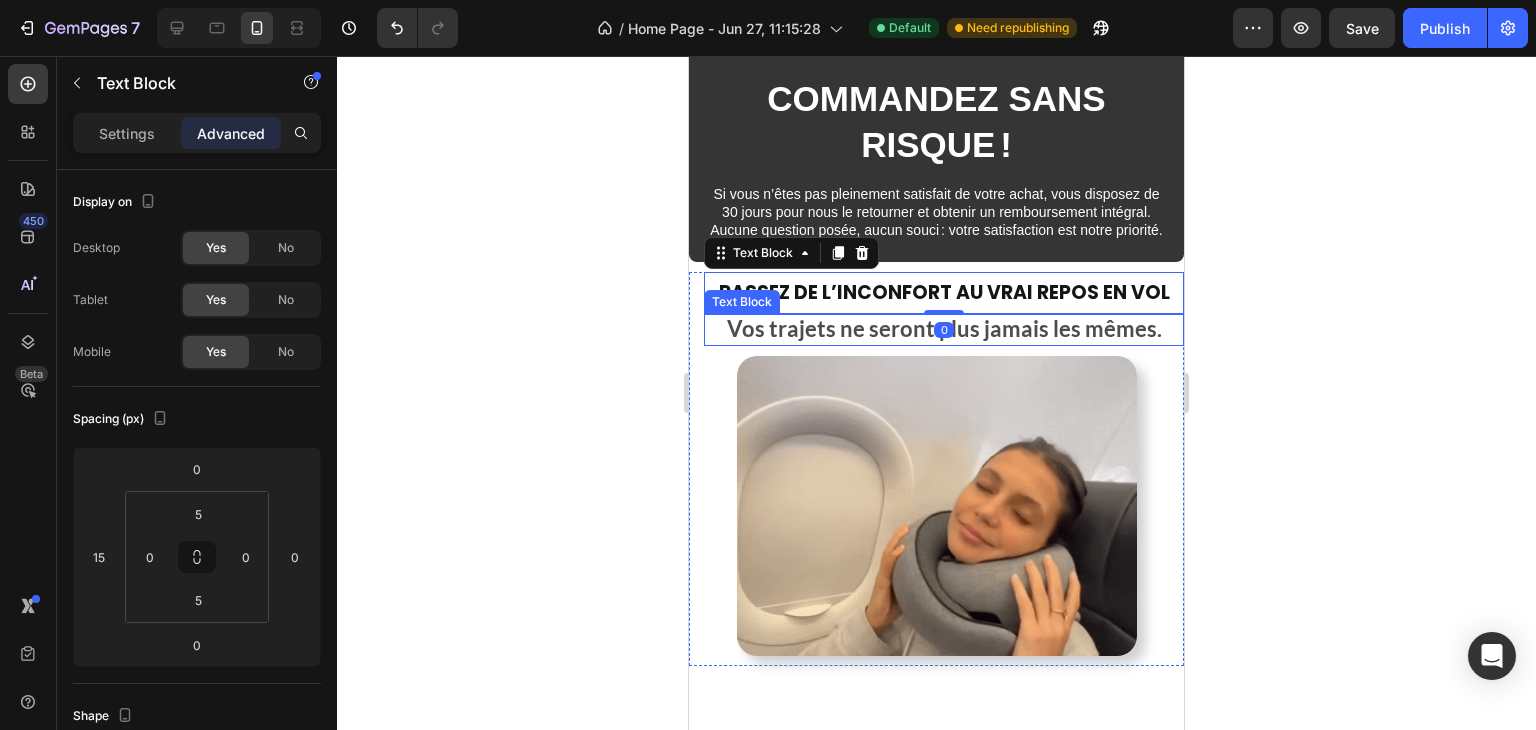 click on "Vos trajets ne seront plus jamais les mêmes." at bounding box center (944, 328) 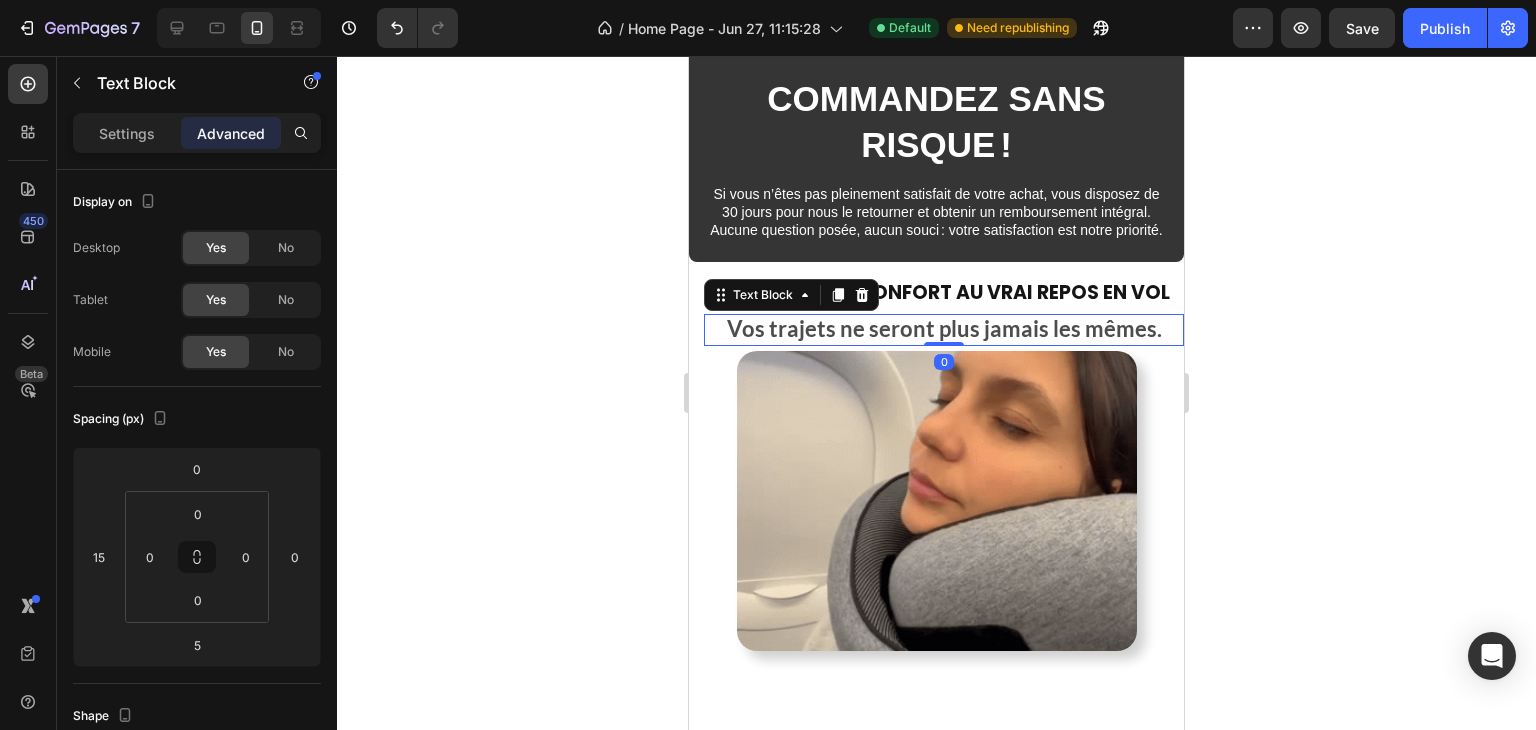drag, startPoint x: 929, startPoint y: 397, endPoint x: 828, endPoint y: 369, distance: 104.80935 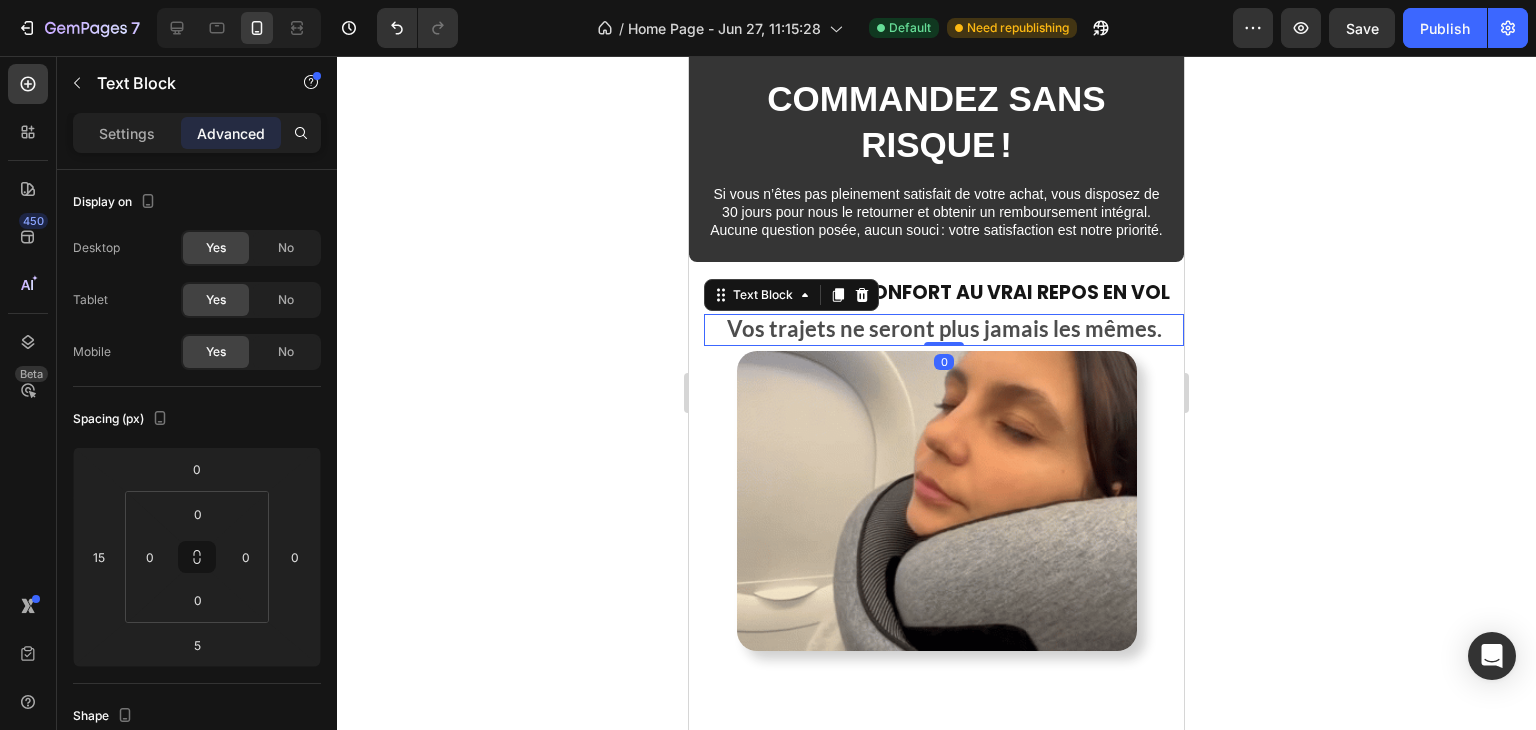 click on "Vos trajets ne seront plus jamais les mêmes. Text Block   0" at bounding box center [944, 330] 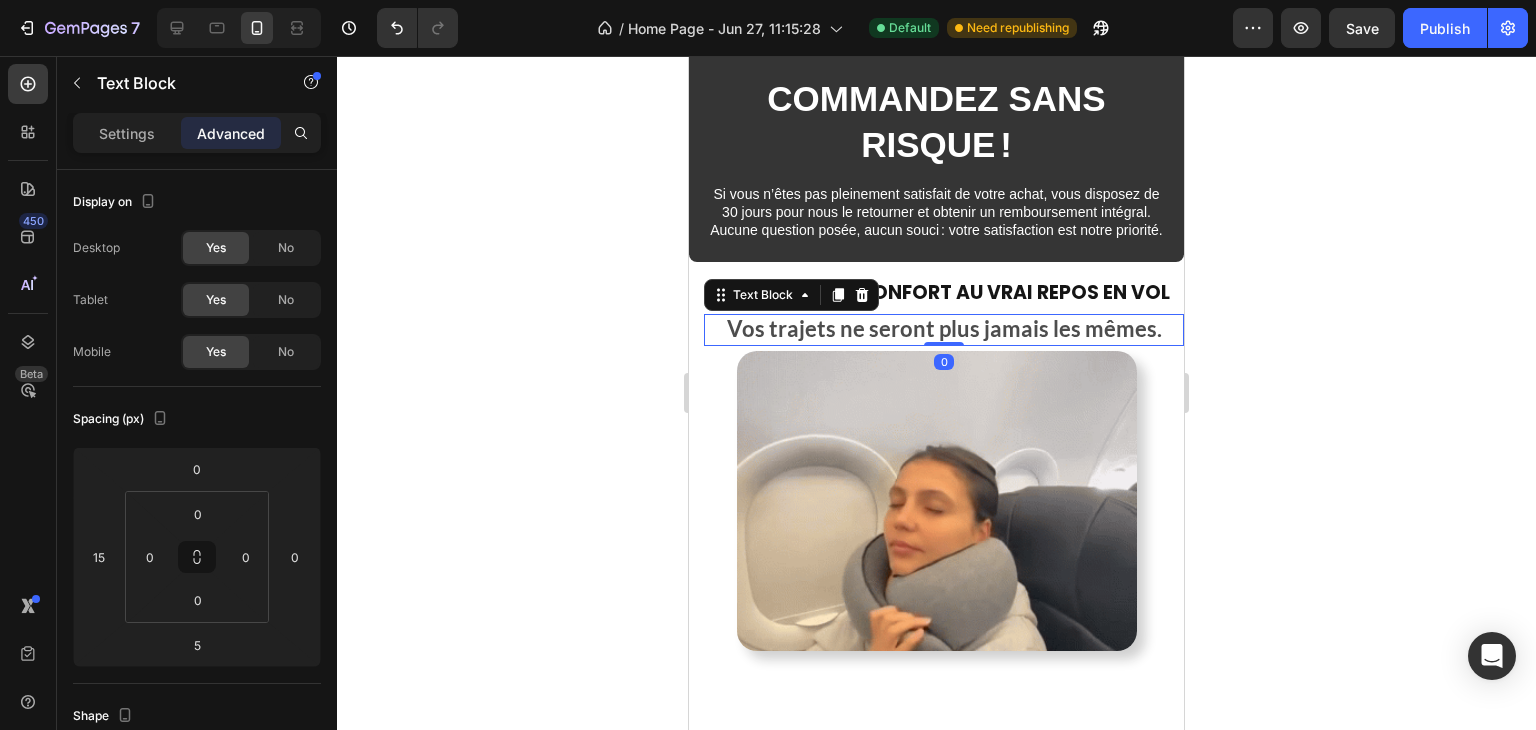 type on "0" 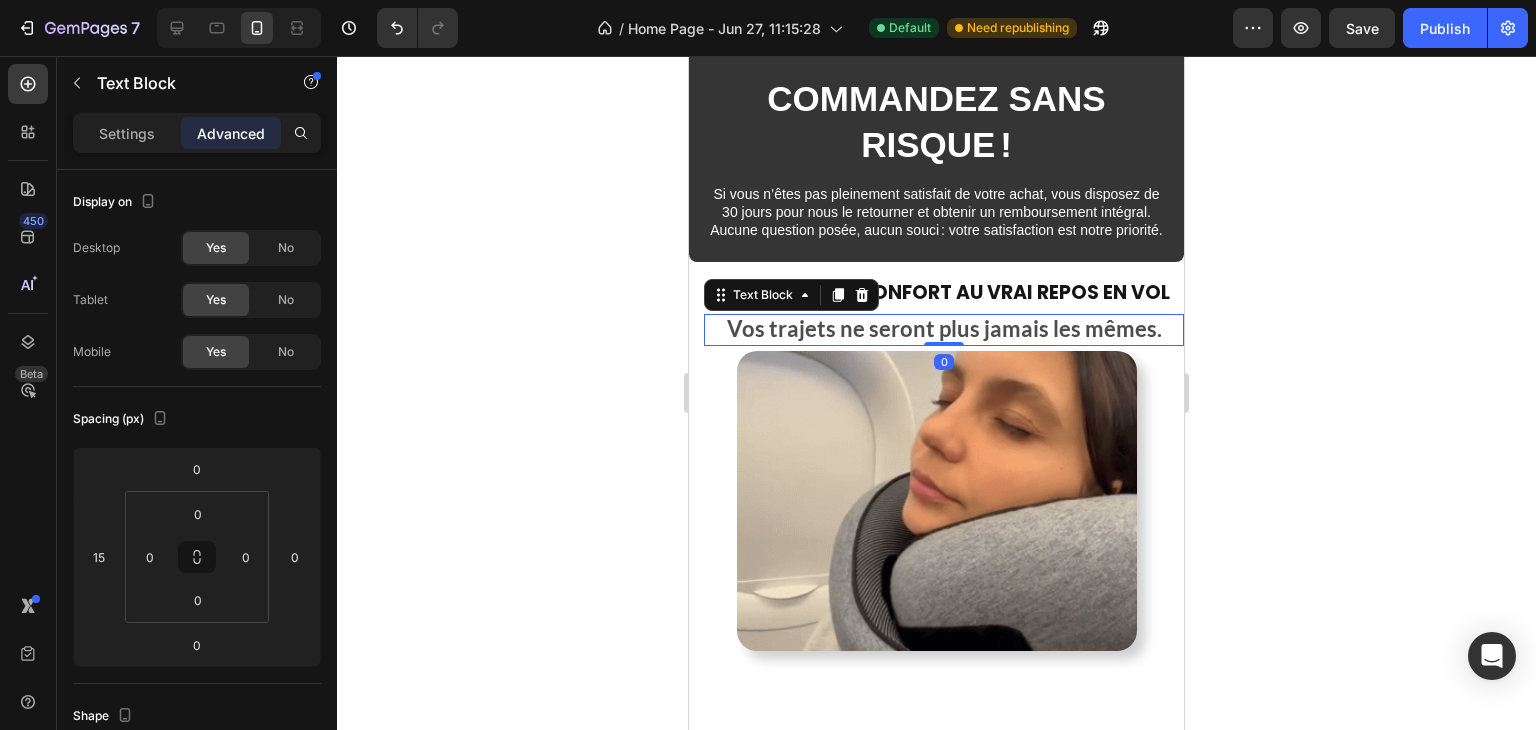 click 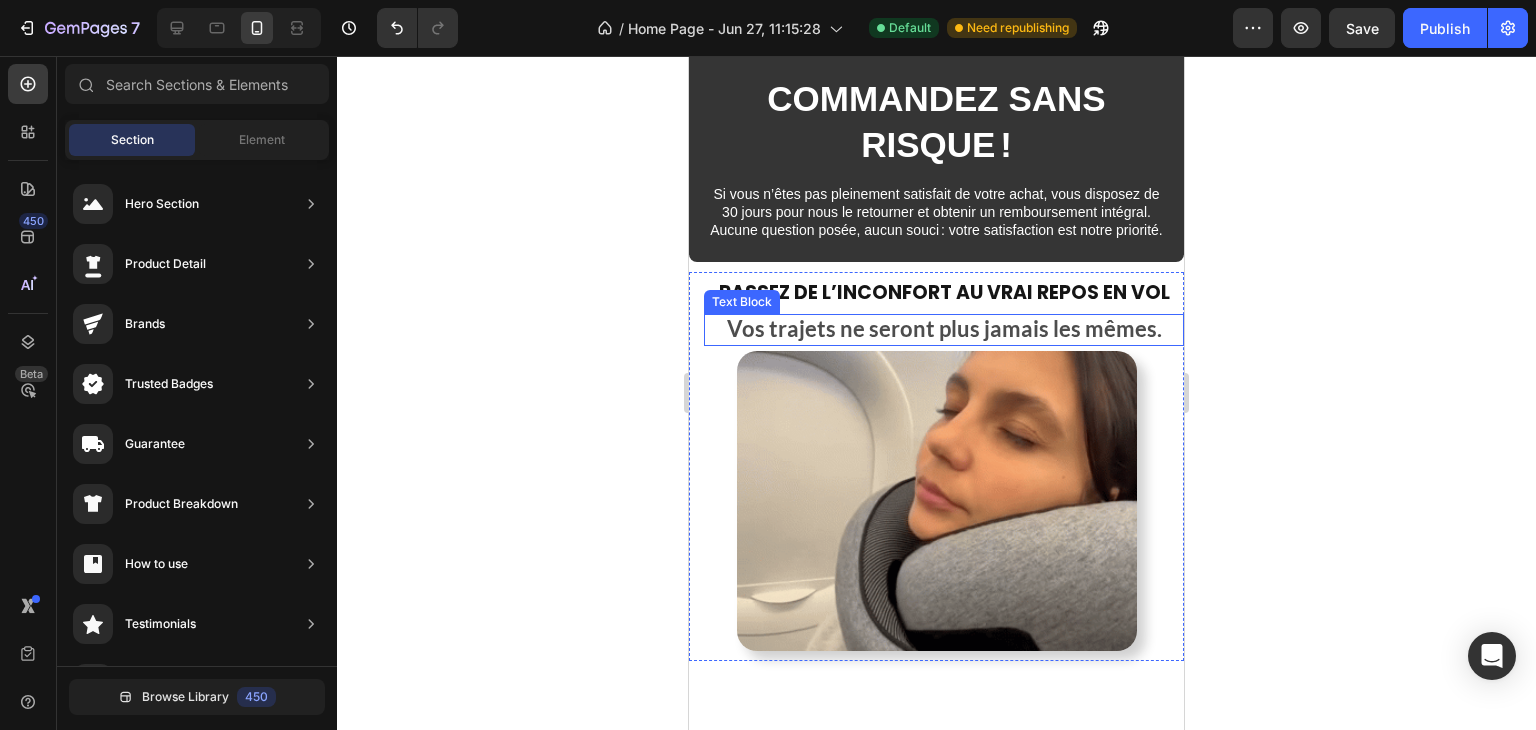 click on "Vos trajets ne seront plus jamais les mêmes." at bounding box center (944, 328) 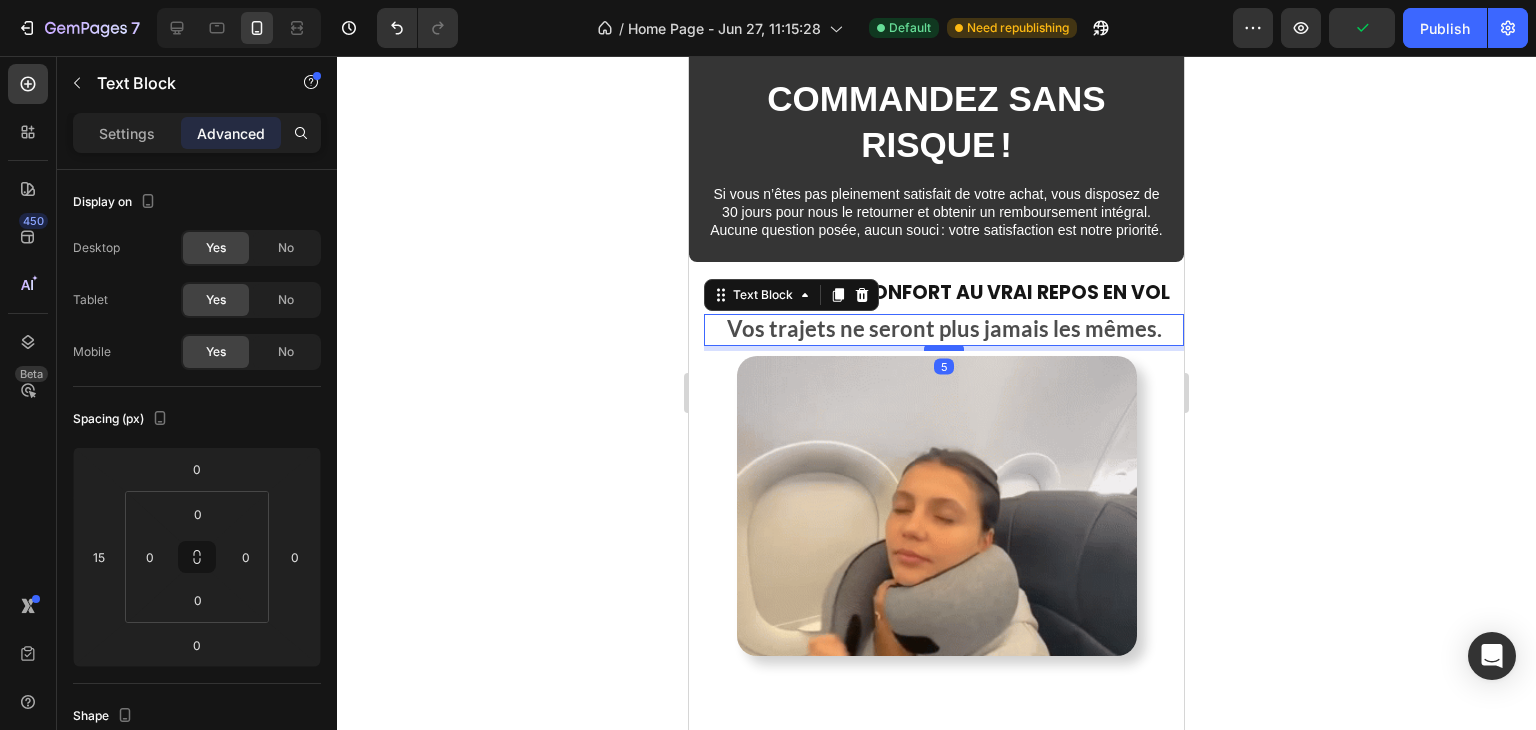 click at bounding box center [944, 348] 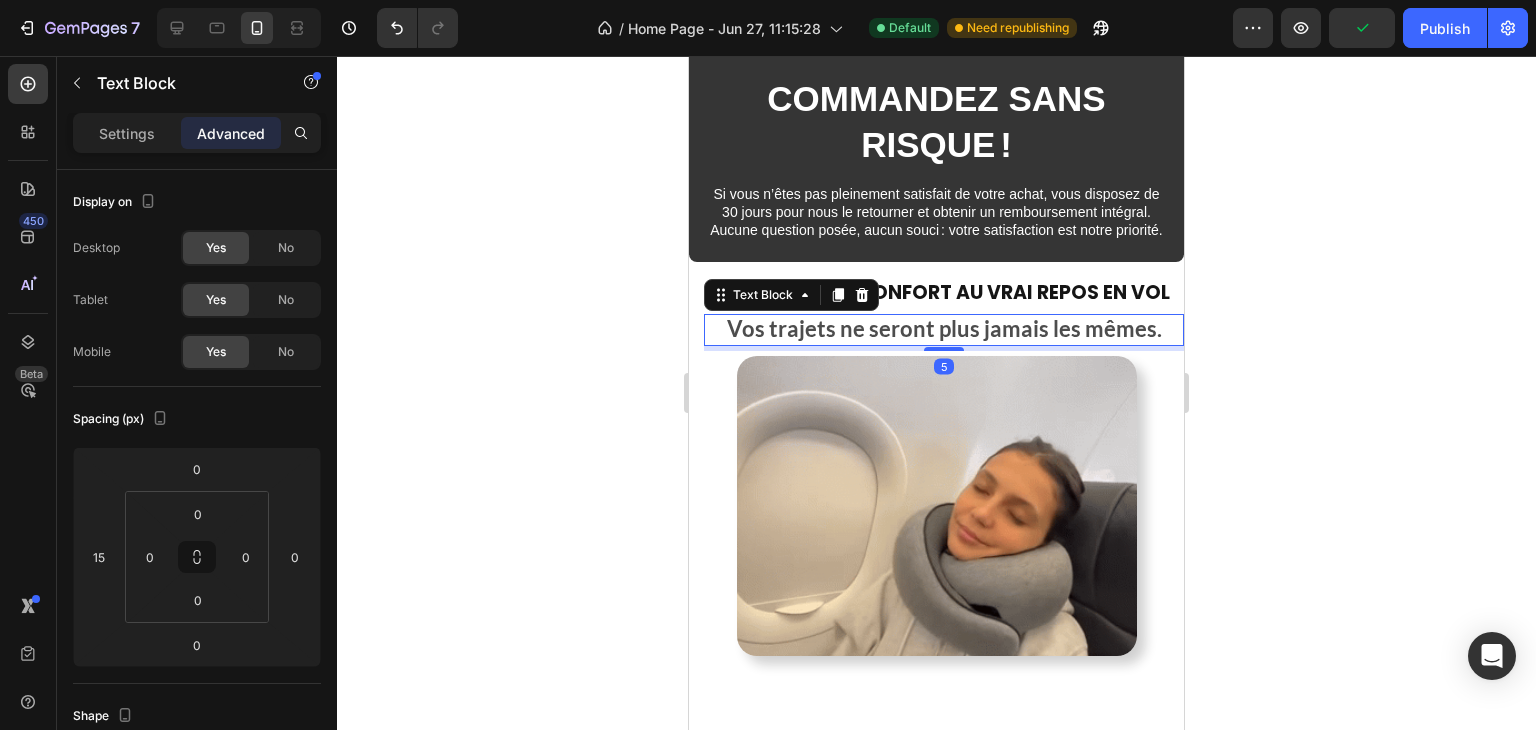 type on "5" 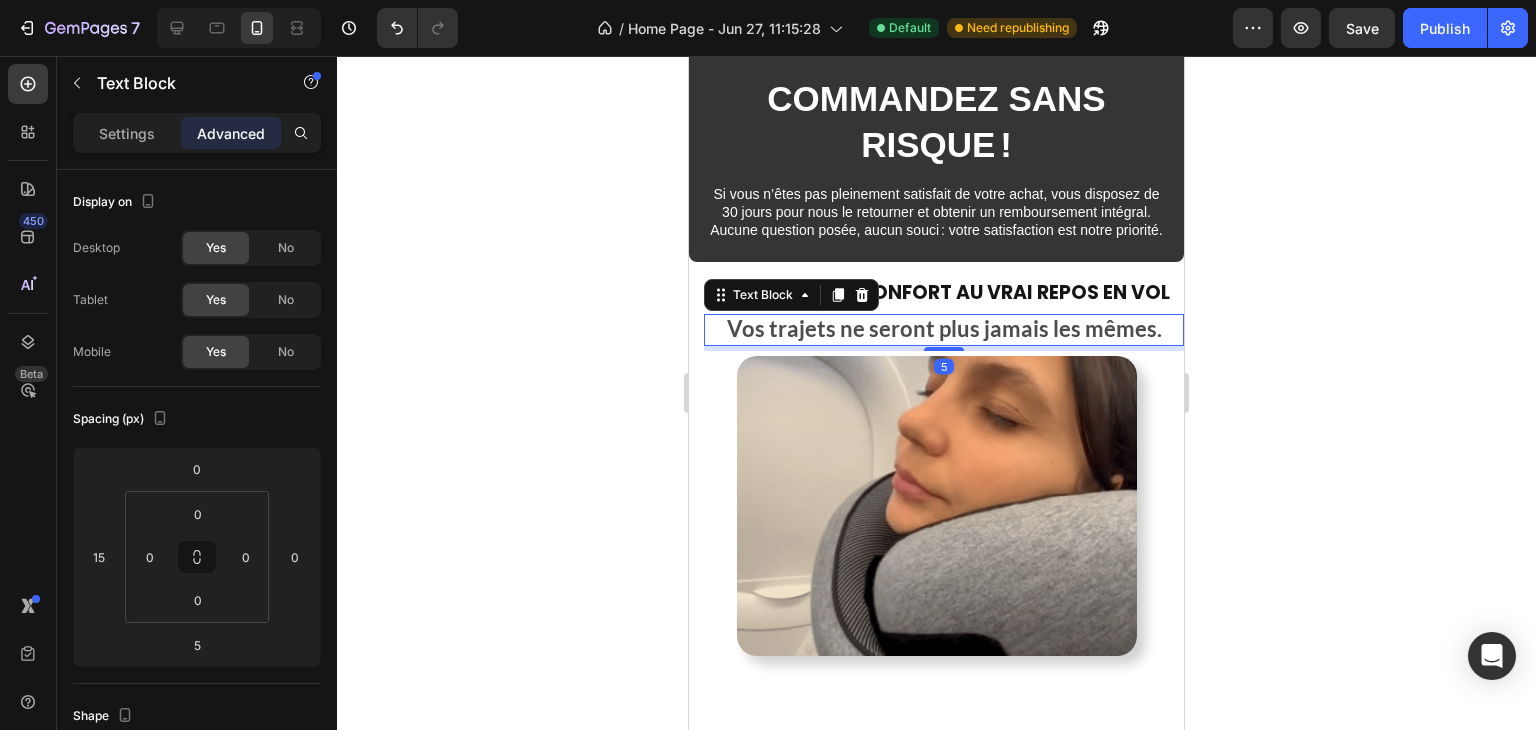 click 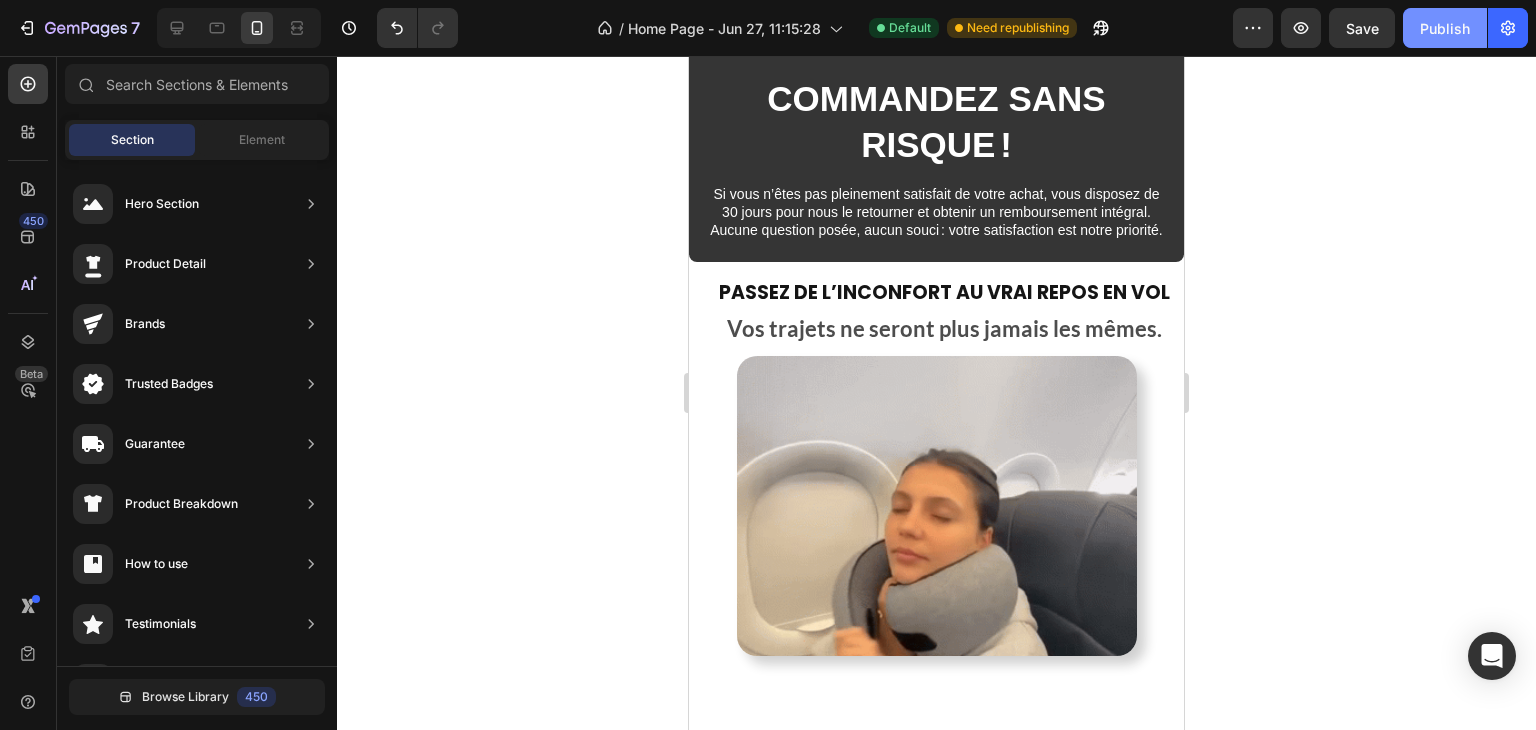 click on "Publish" at bounding box center [1445, 28] 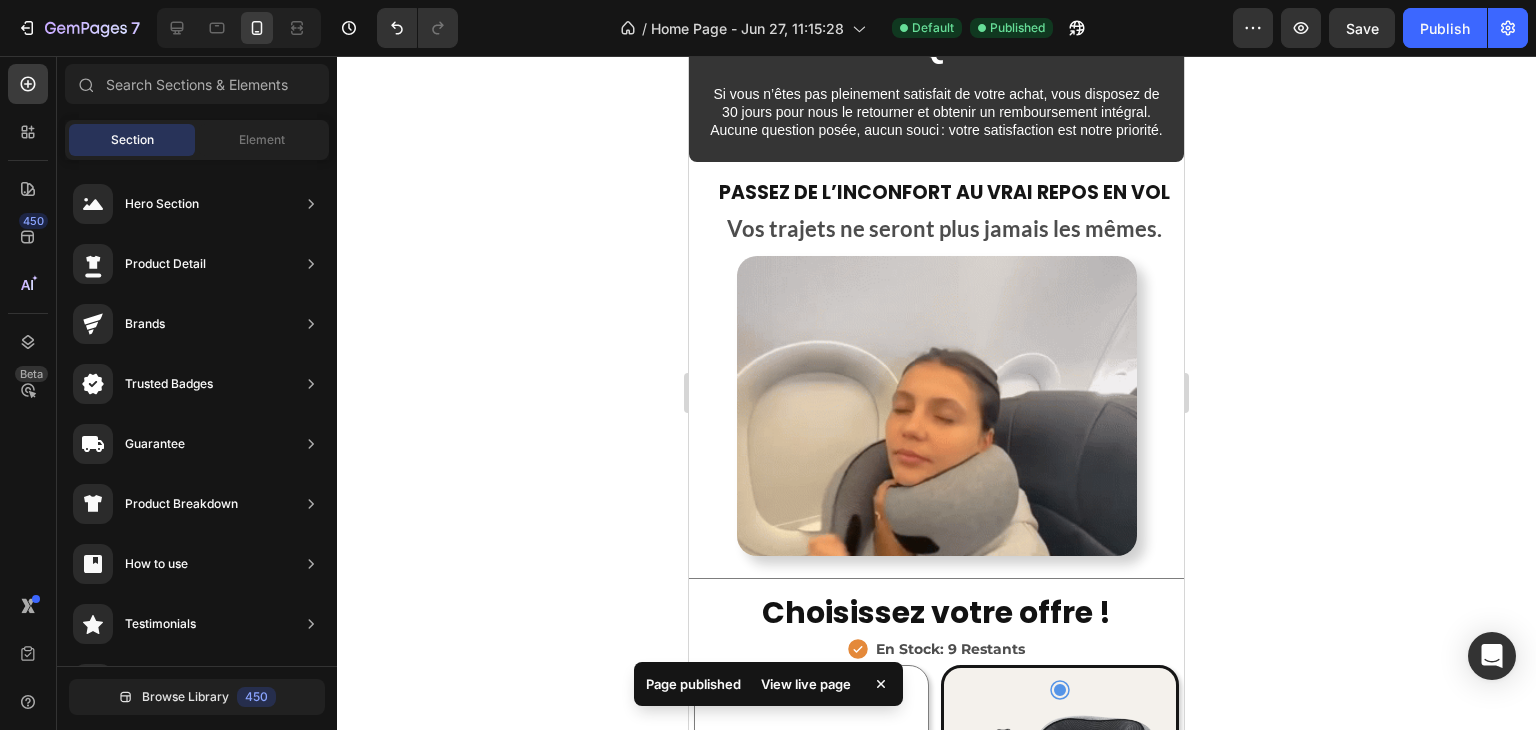 scroll, scrollTop: 3913, scrollLeft: 0, axis: vertical 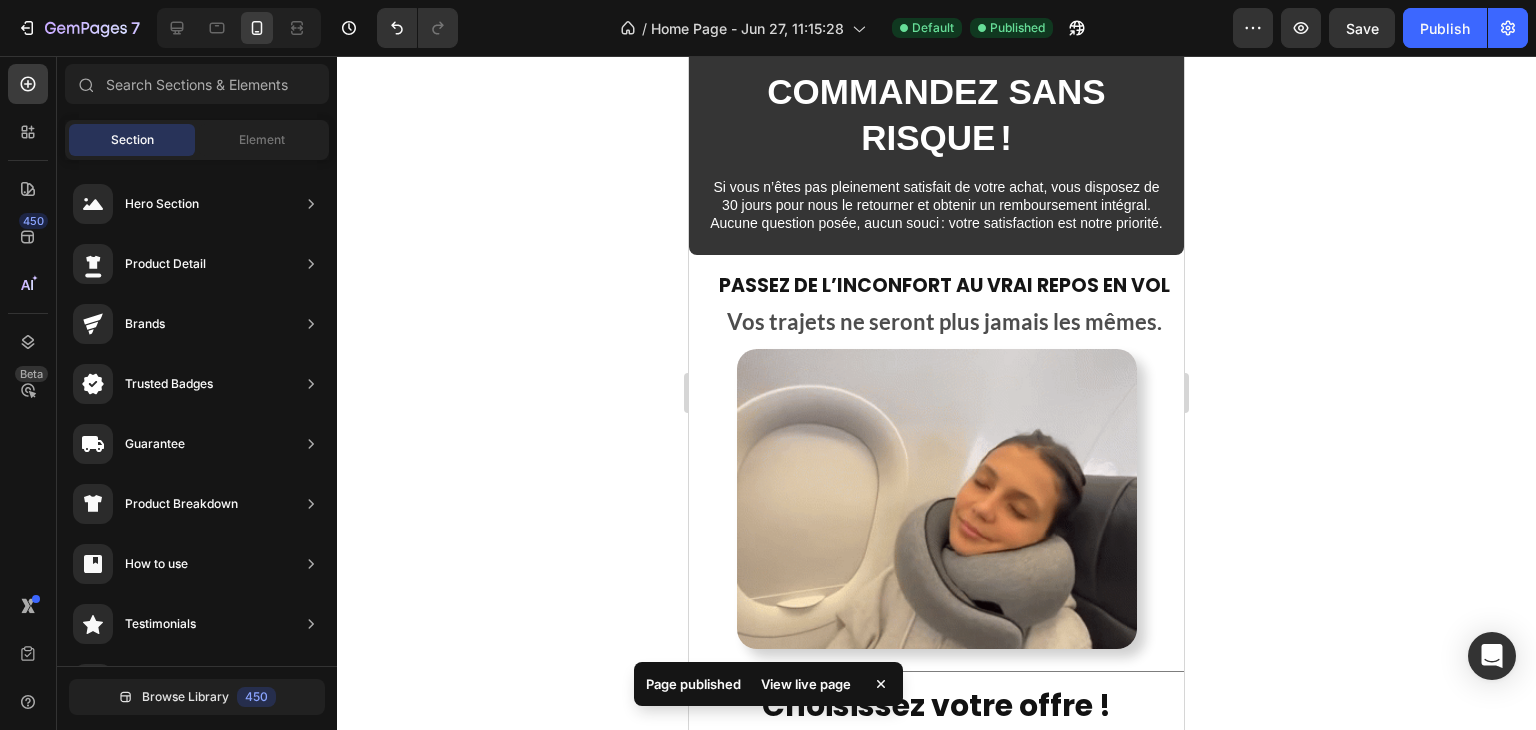 drag, startPoint x: 1176, startPoint y: 415, endPoint x: 1839, endPoint y: 84, distance: 741.0331 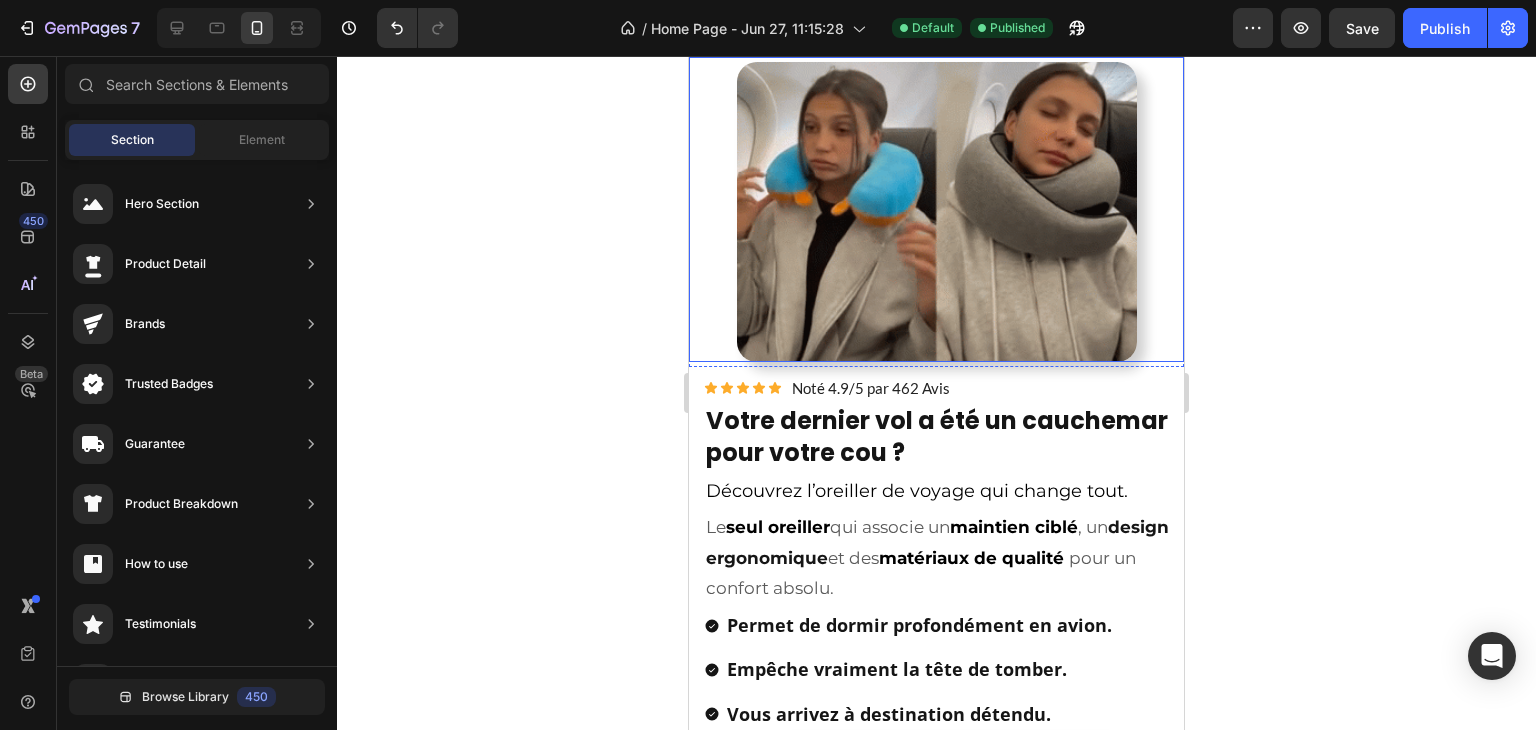 scroll, scrollTop: 2100, scrollLeft: 0, axis: vertical 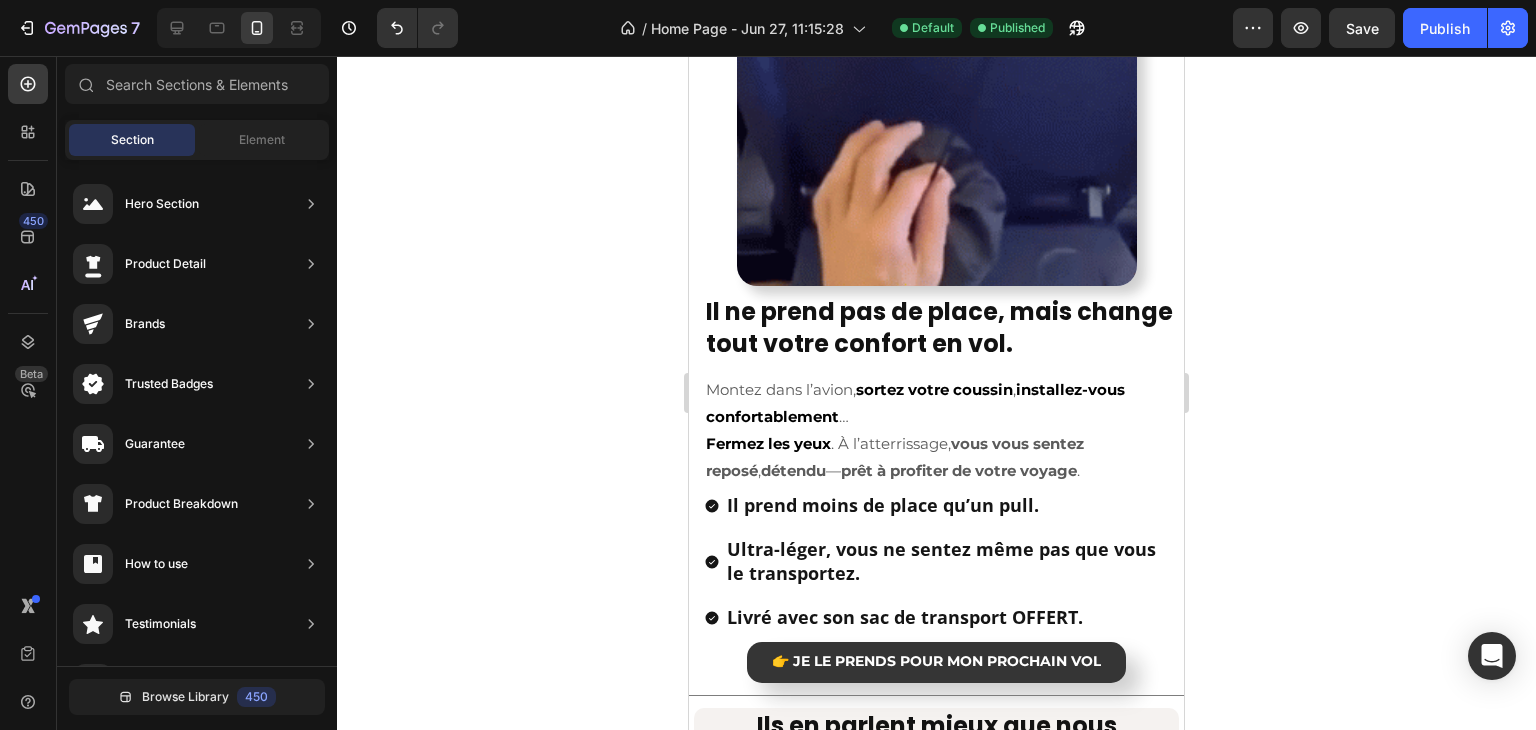 click 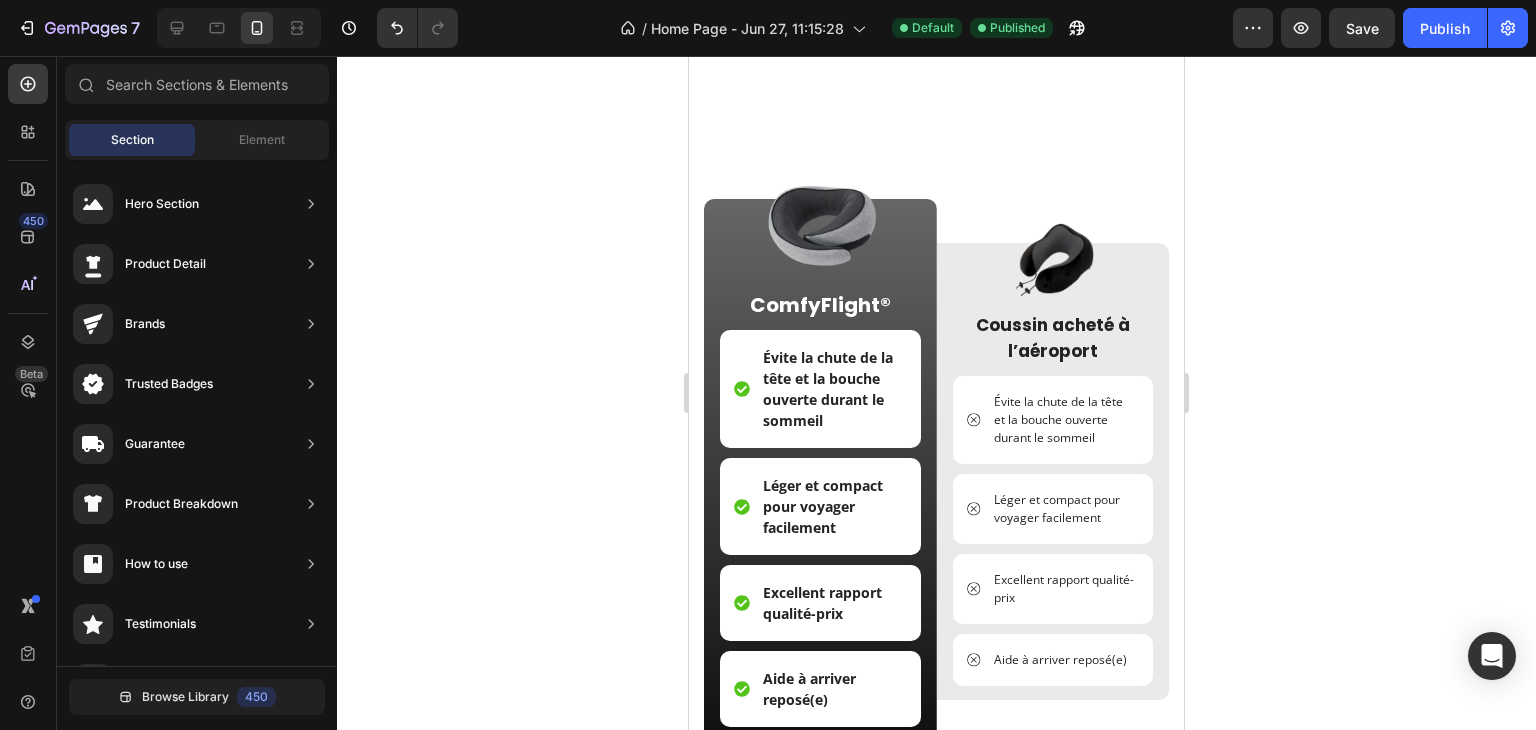 scroll, scrollTop: 5904, scrollLeft: 0, axis: vertical 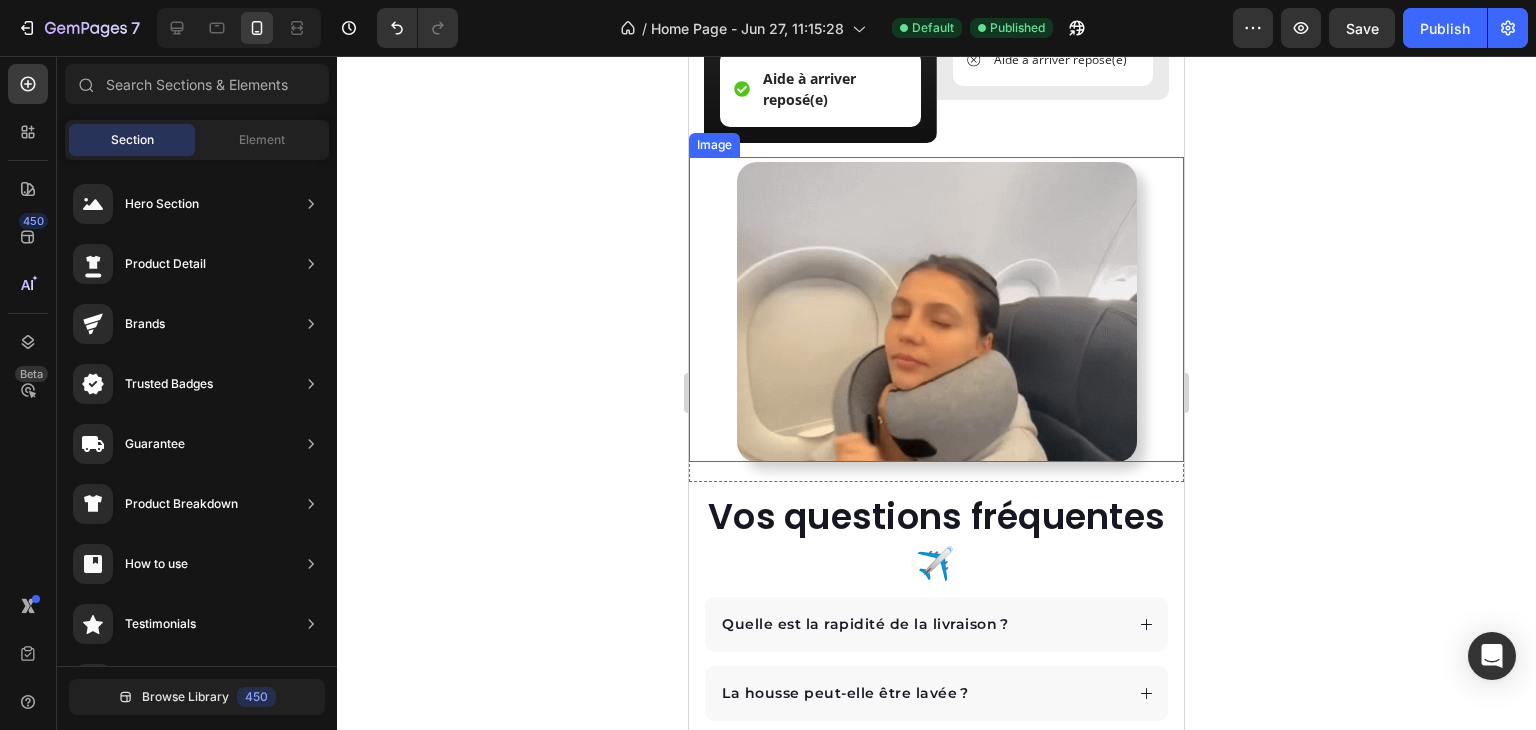 click at bounding box center (937, 312) 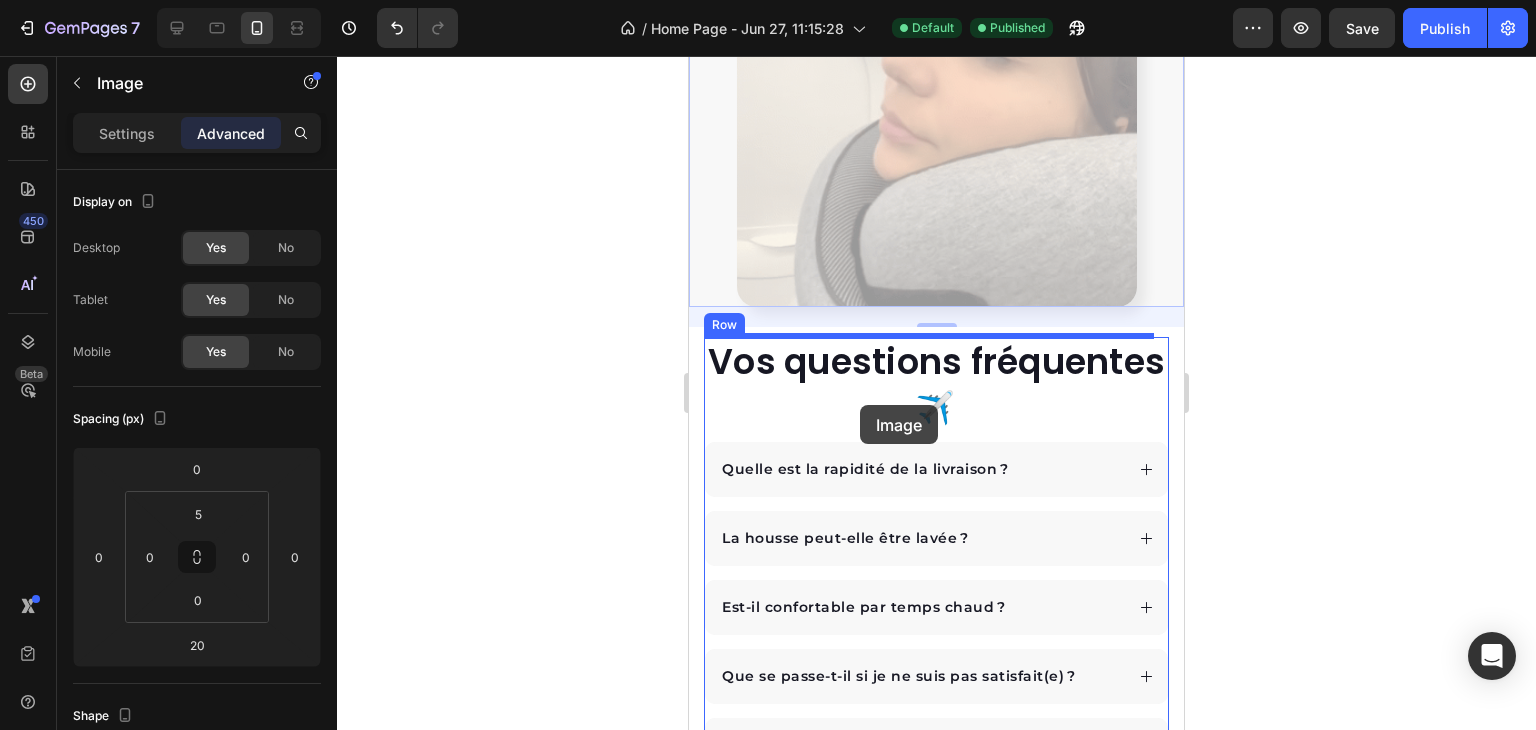scroll, scrollTop: 6404, scrollLeft: 0, axis: vertical 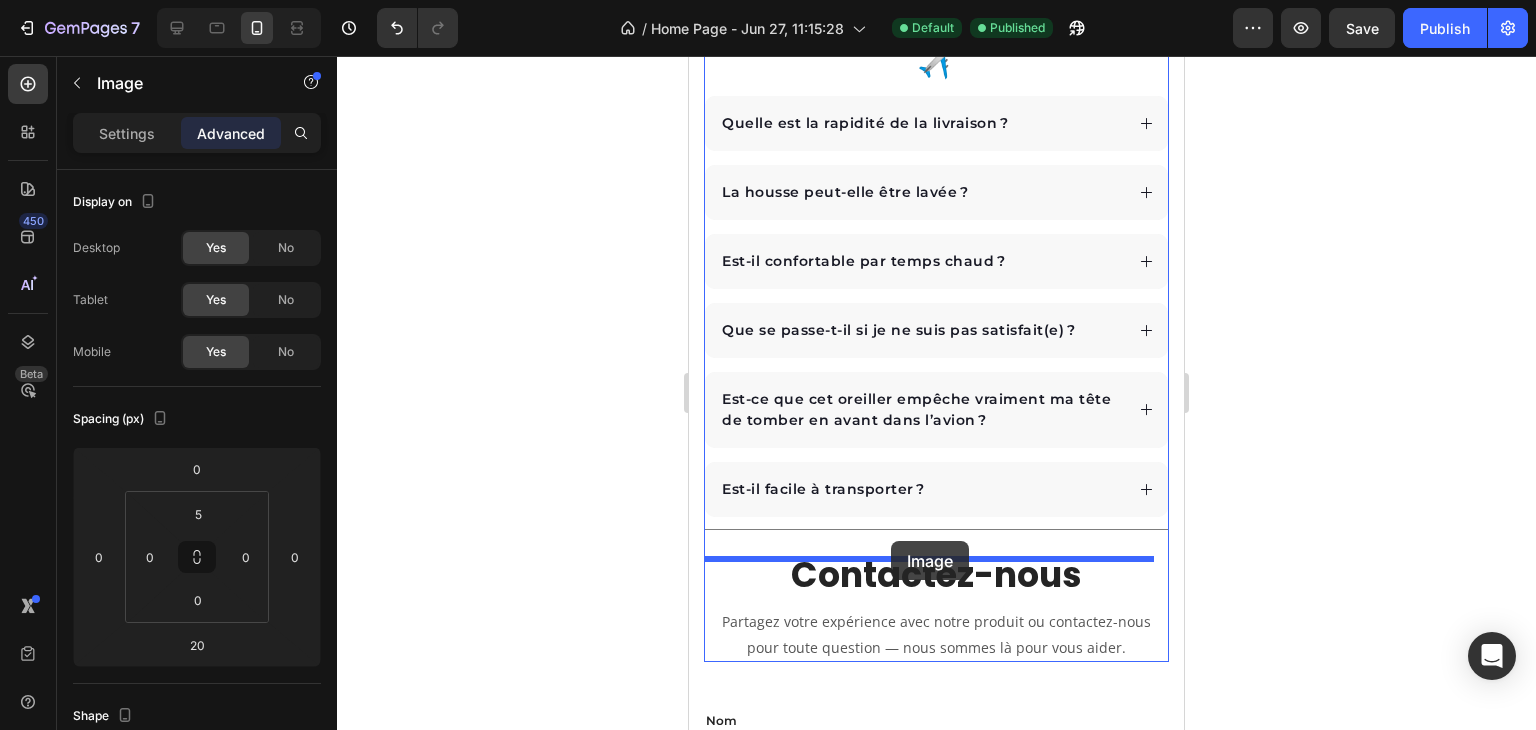 drag, startPoint x: 763, startPoint y: 141, endPoint x: 891, endPoint y: 541, distance: 419.98096 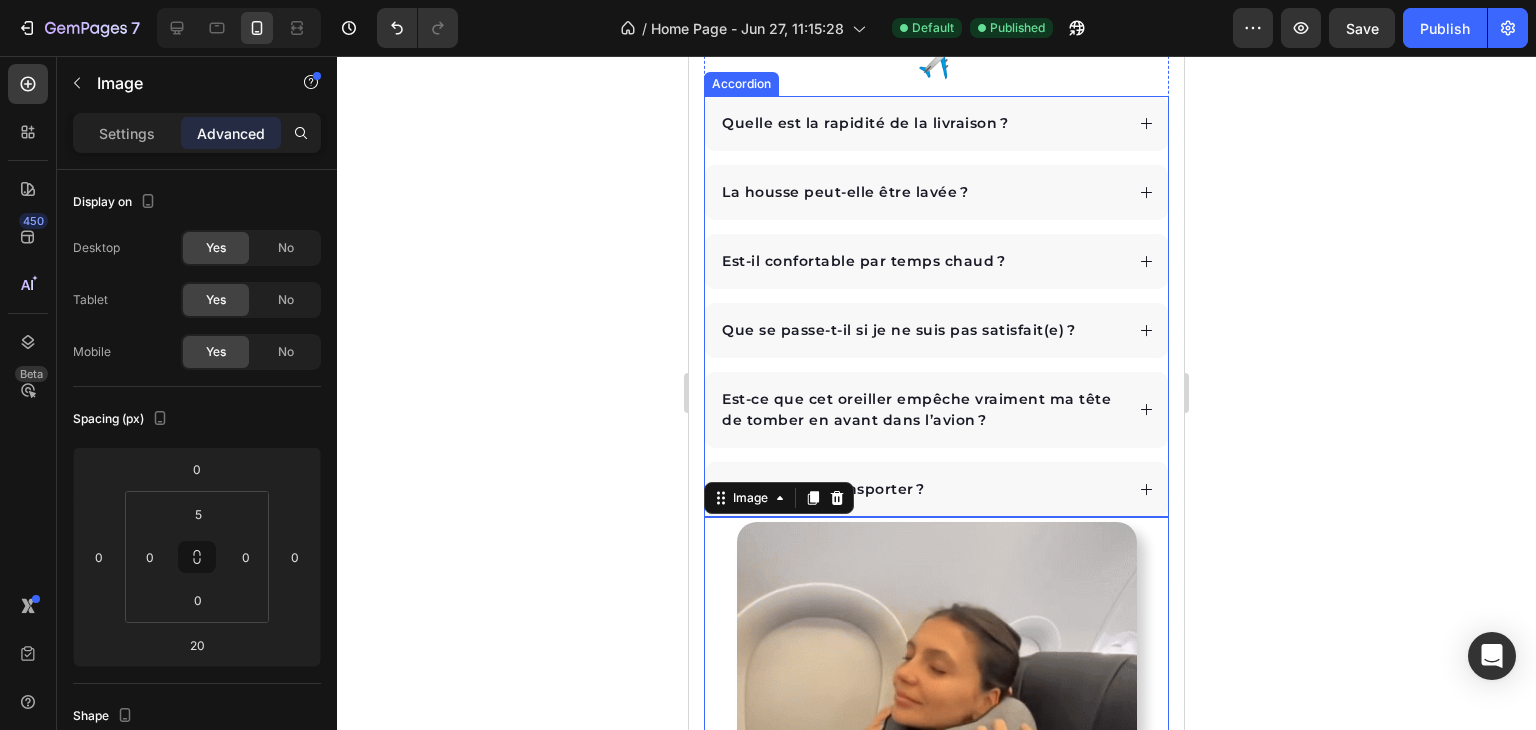 click 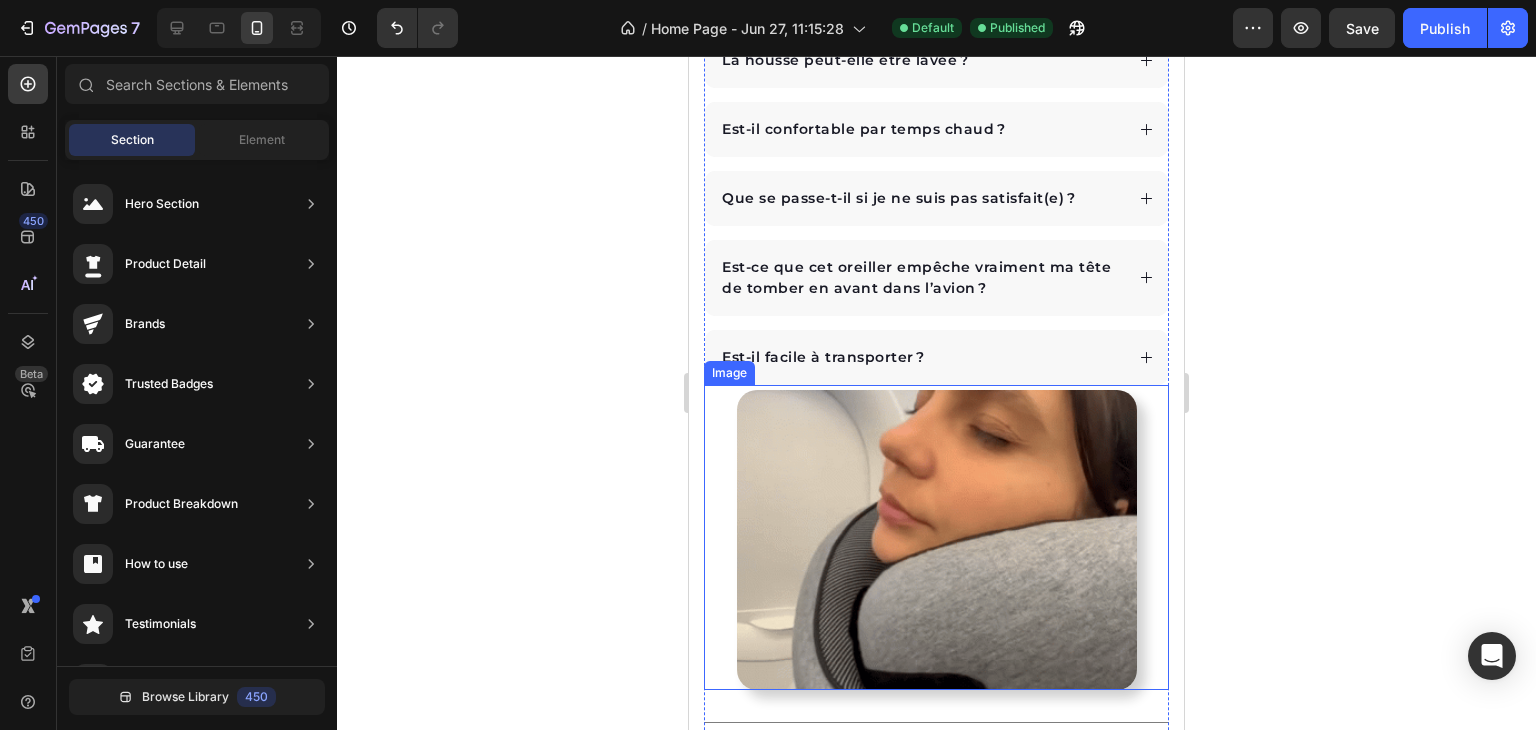 scroll, scrollTop: 6604, scrollLeft: 0, axis: vertical 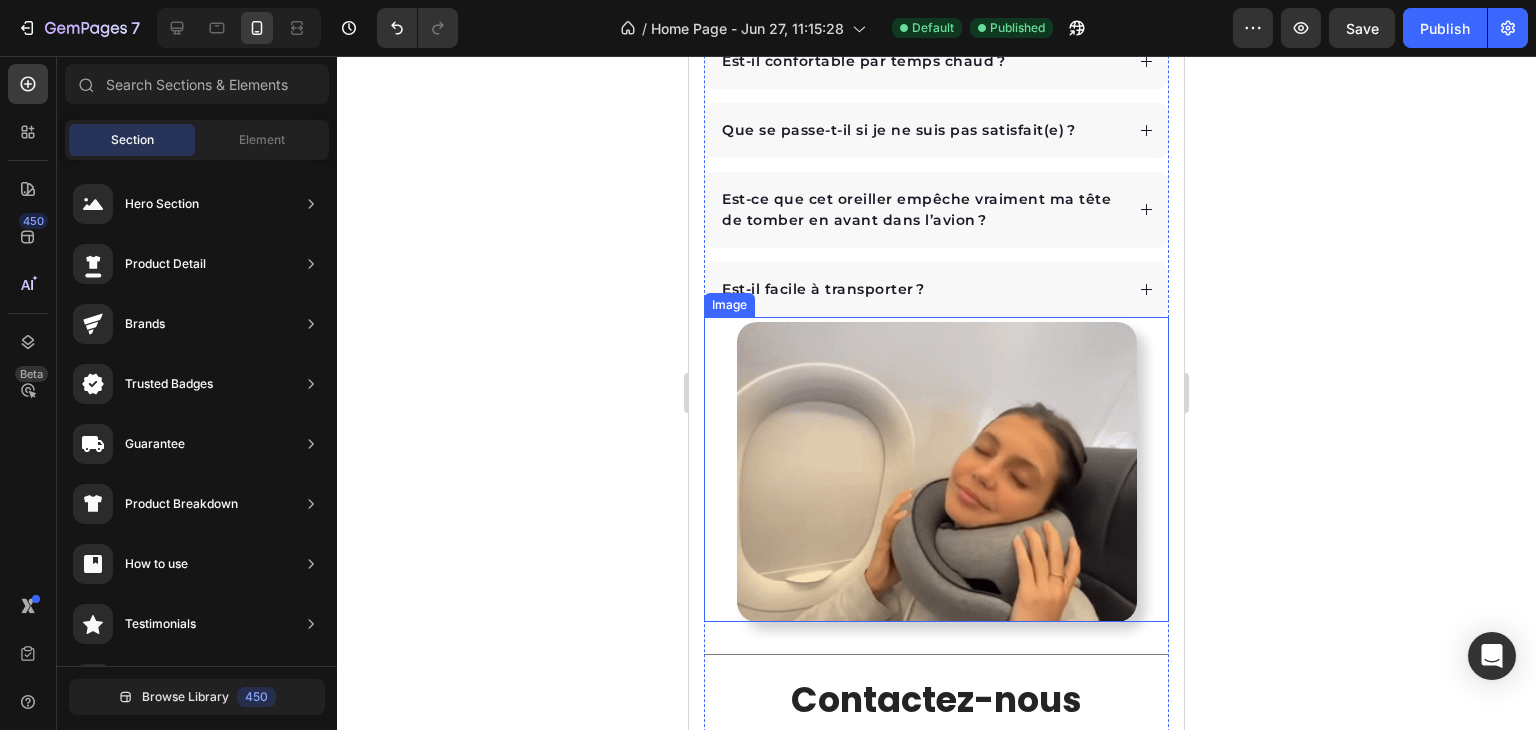 click at bounding box center [937, 472] 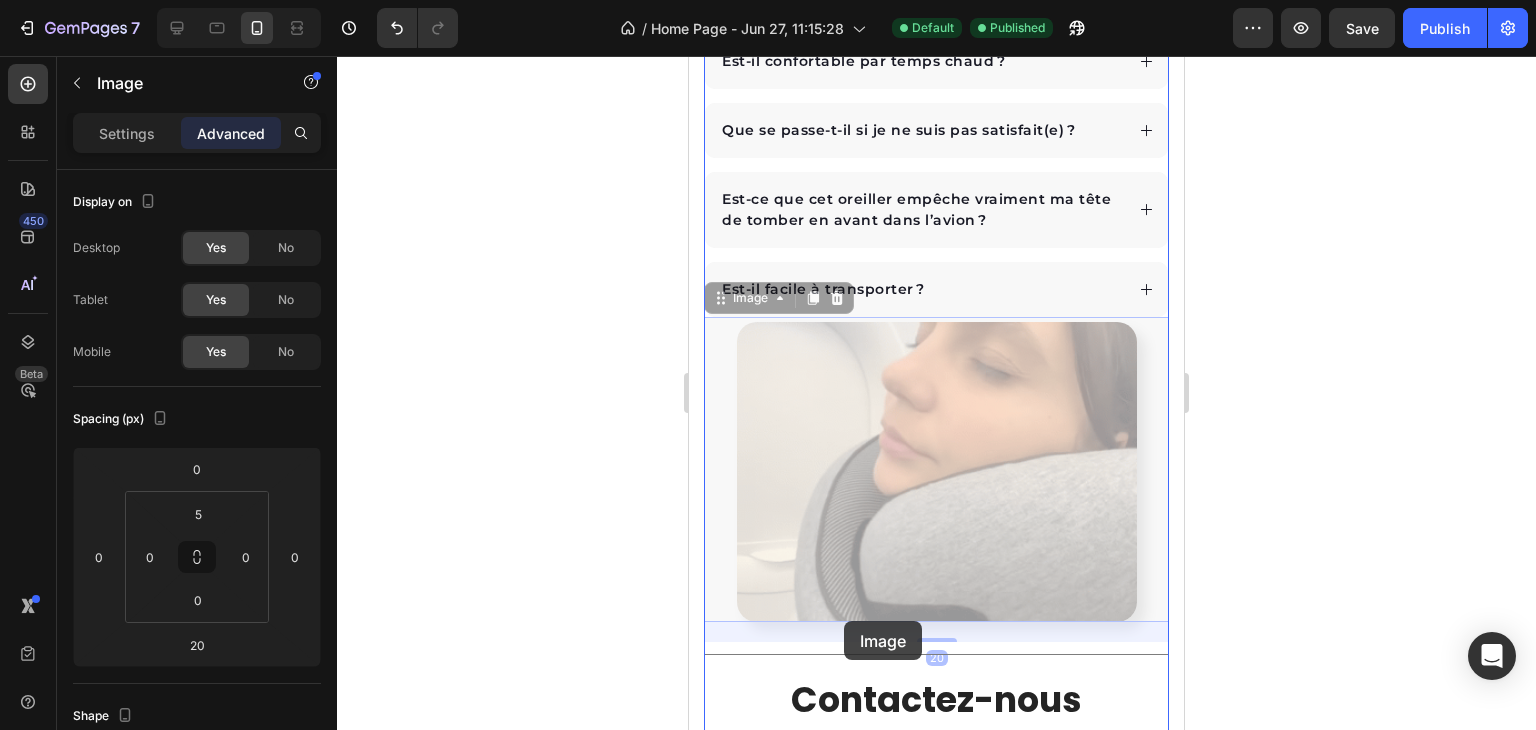 scroll, scrollTop: 6704, scrollLeft: 0, axis: vertical 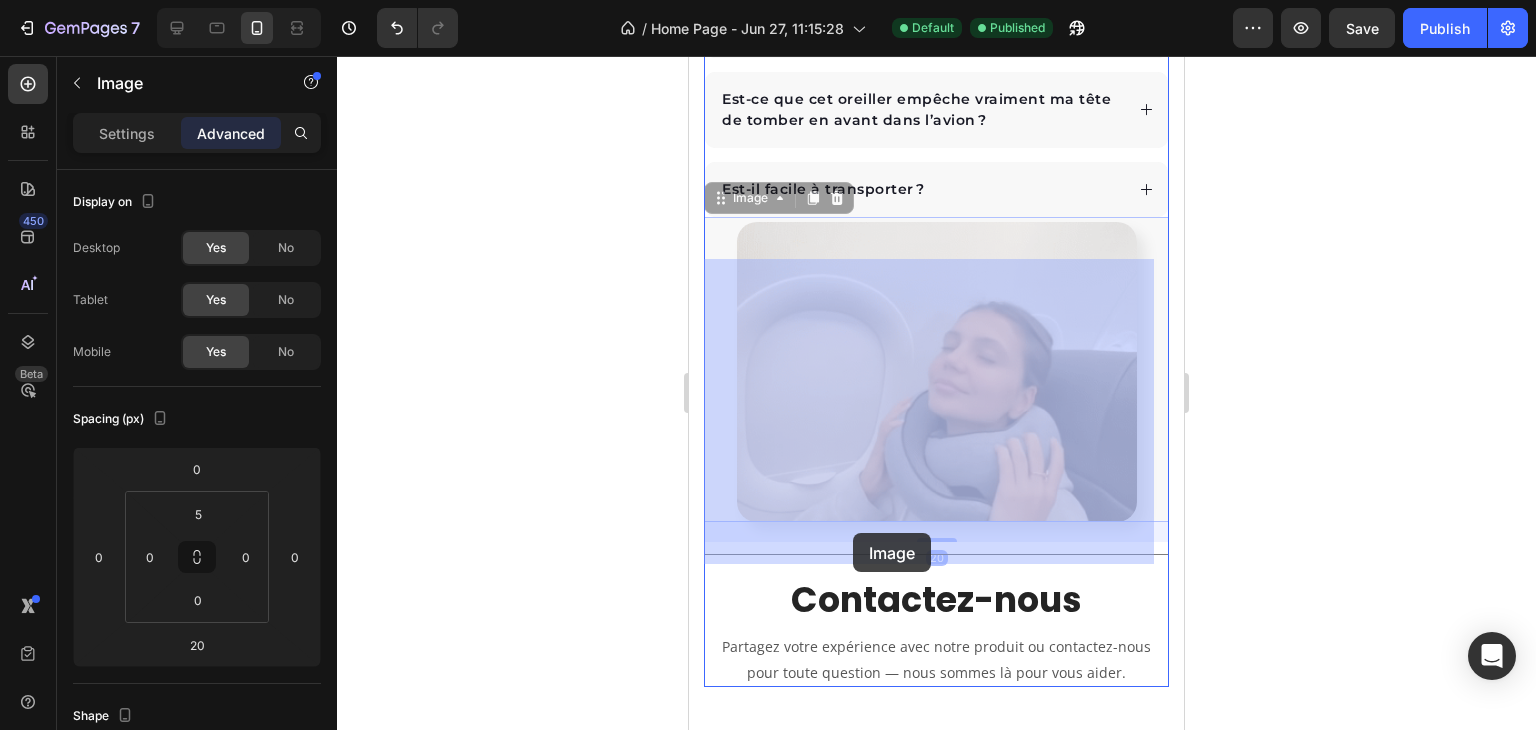 drag, startPoint x: 719, startPoint y: 338, endPoint x: 853, endPoint y: 533, distance: 236.60304 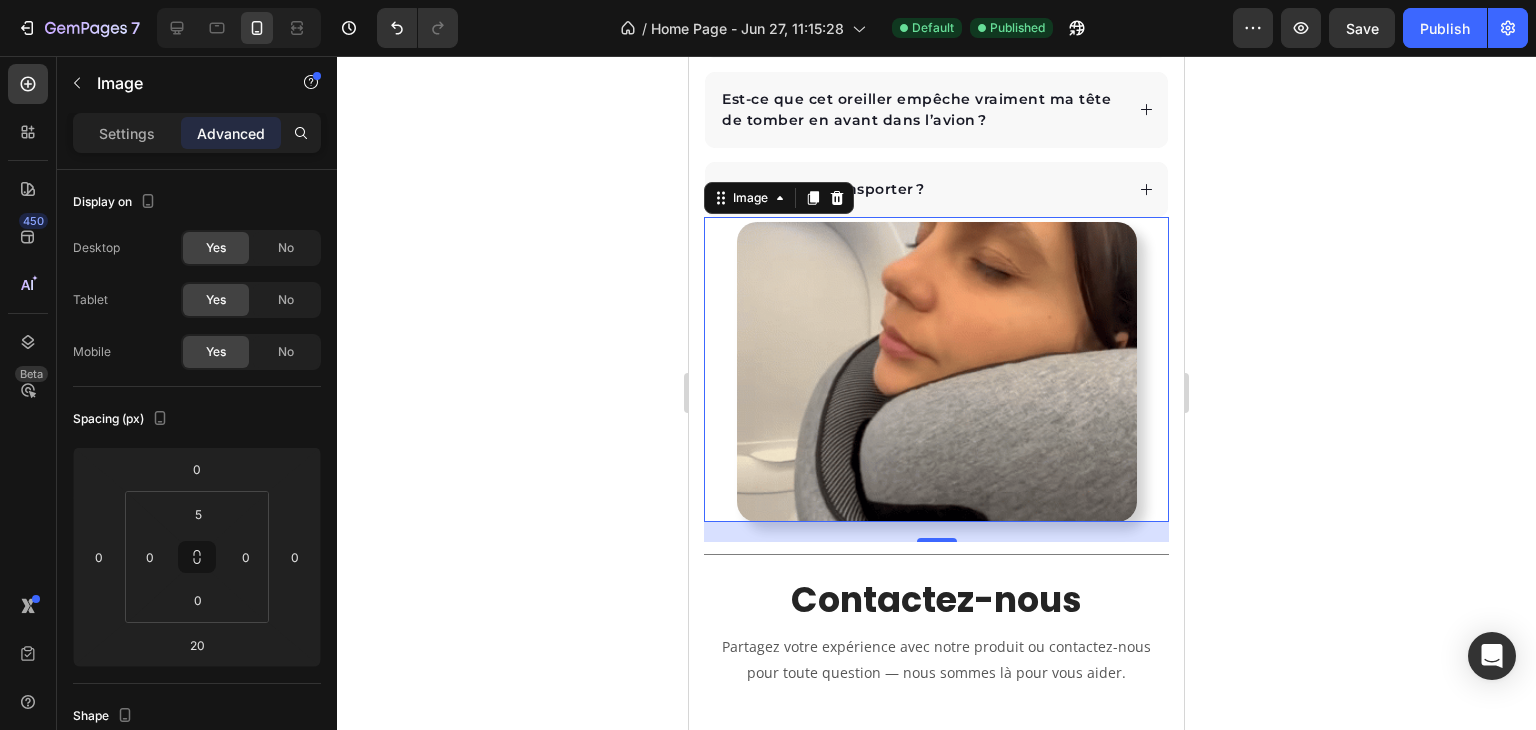 click 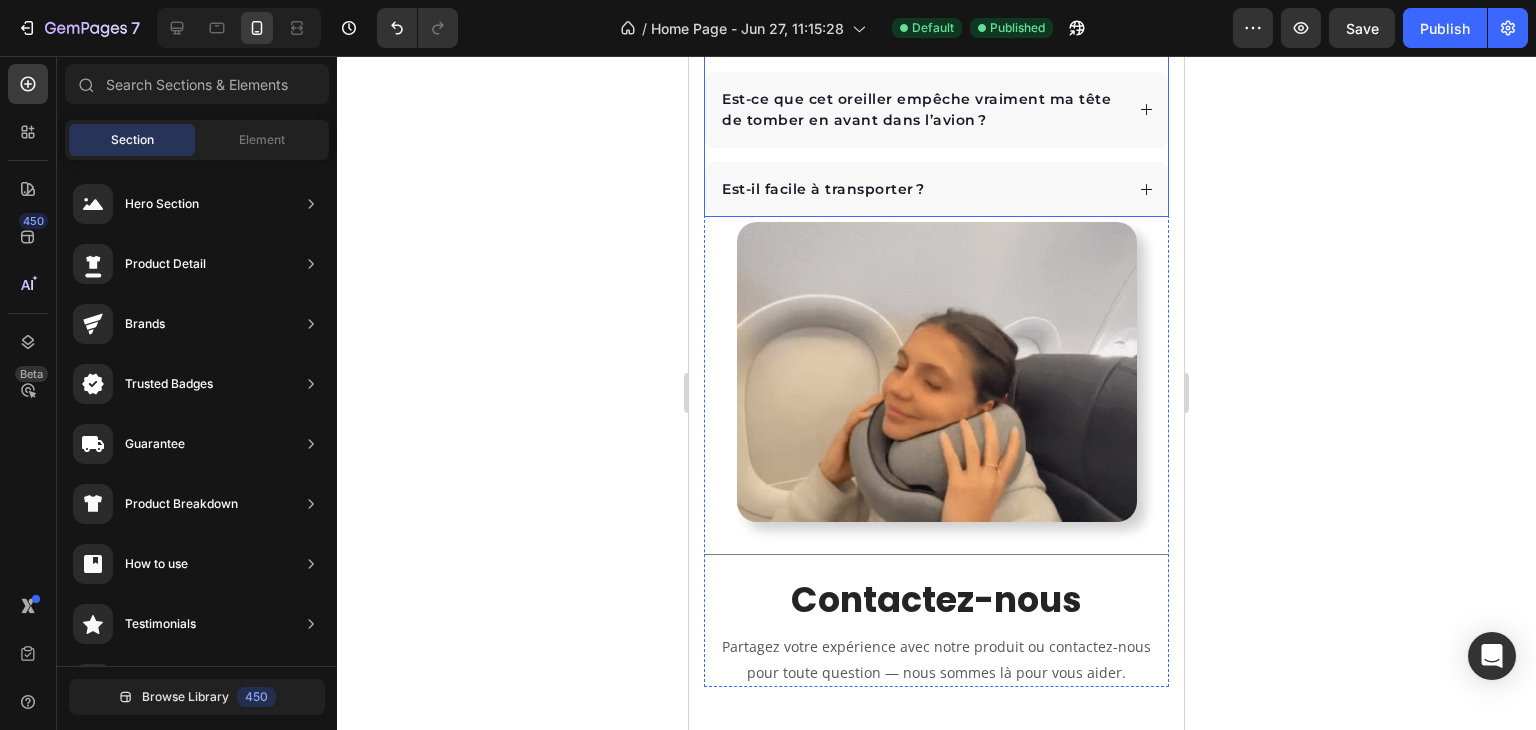 click on "Est-il facile à transporter ?" at bounding box center [936, 189] 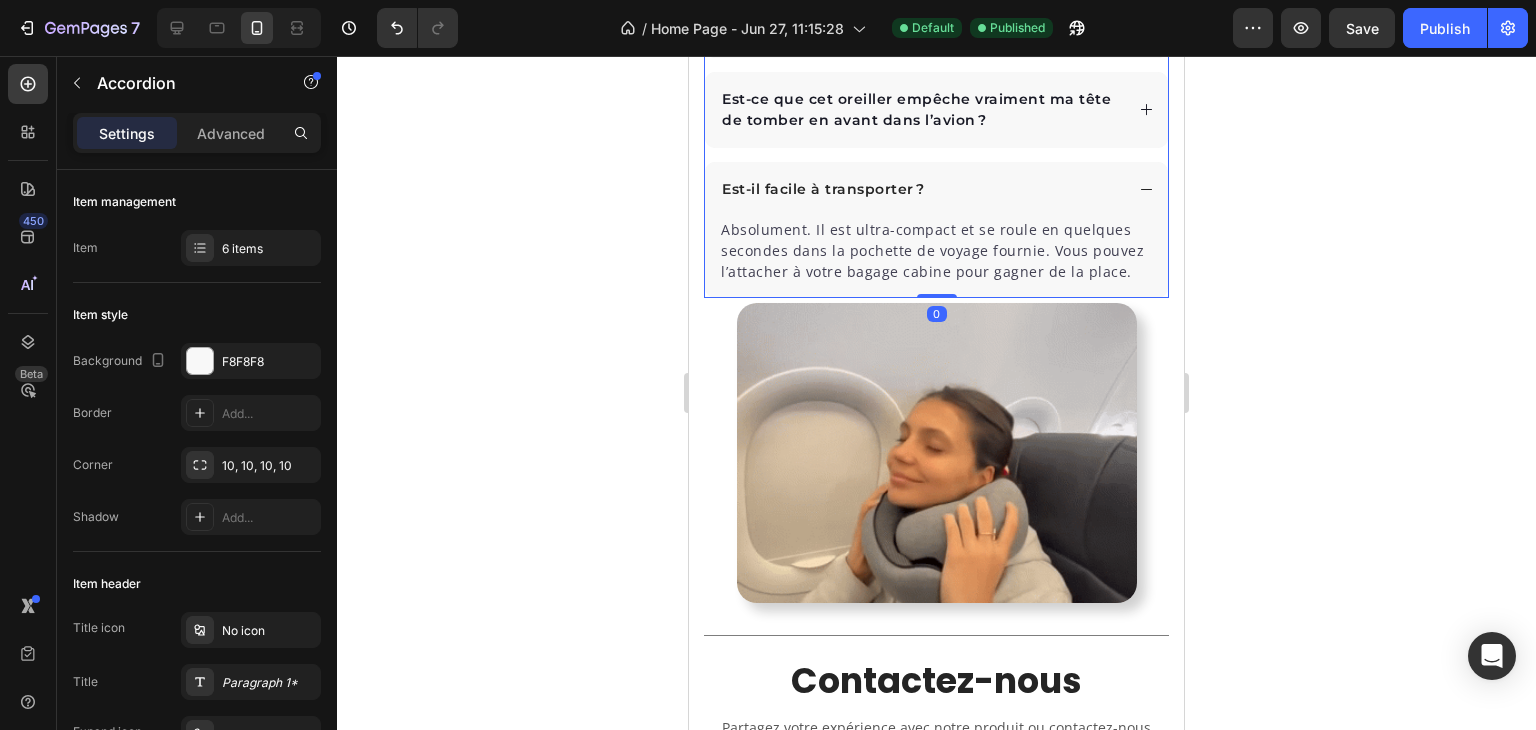 click 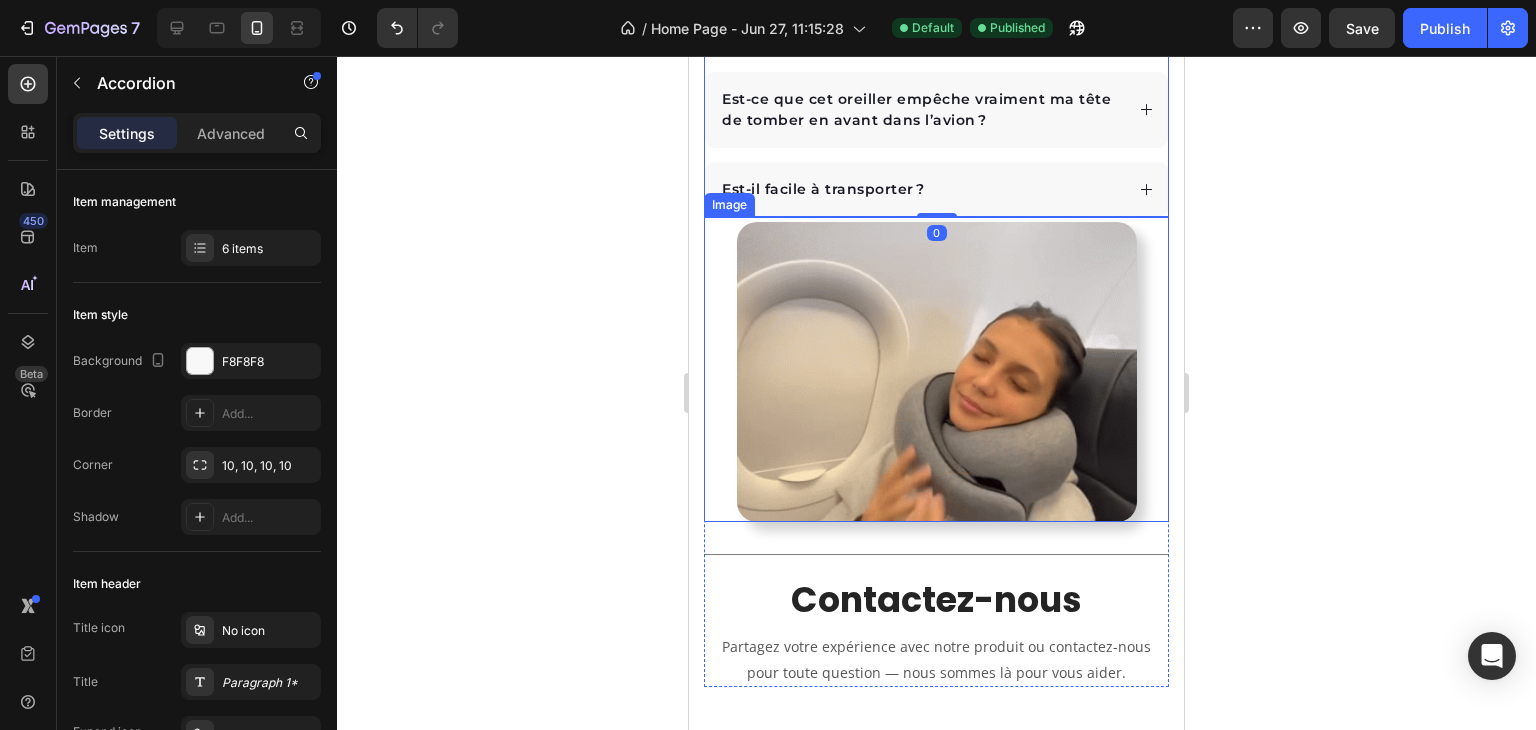 click at bounding box center (937, 372) 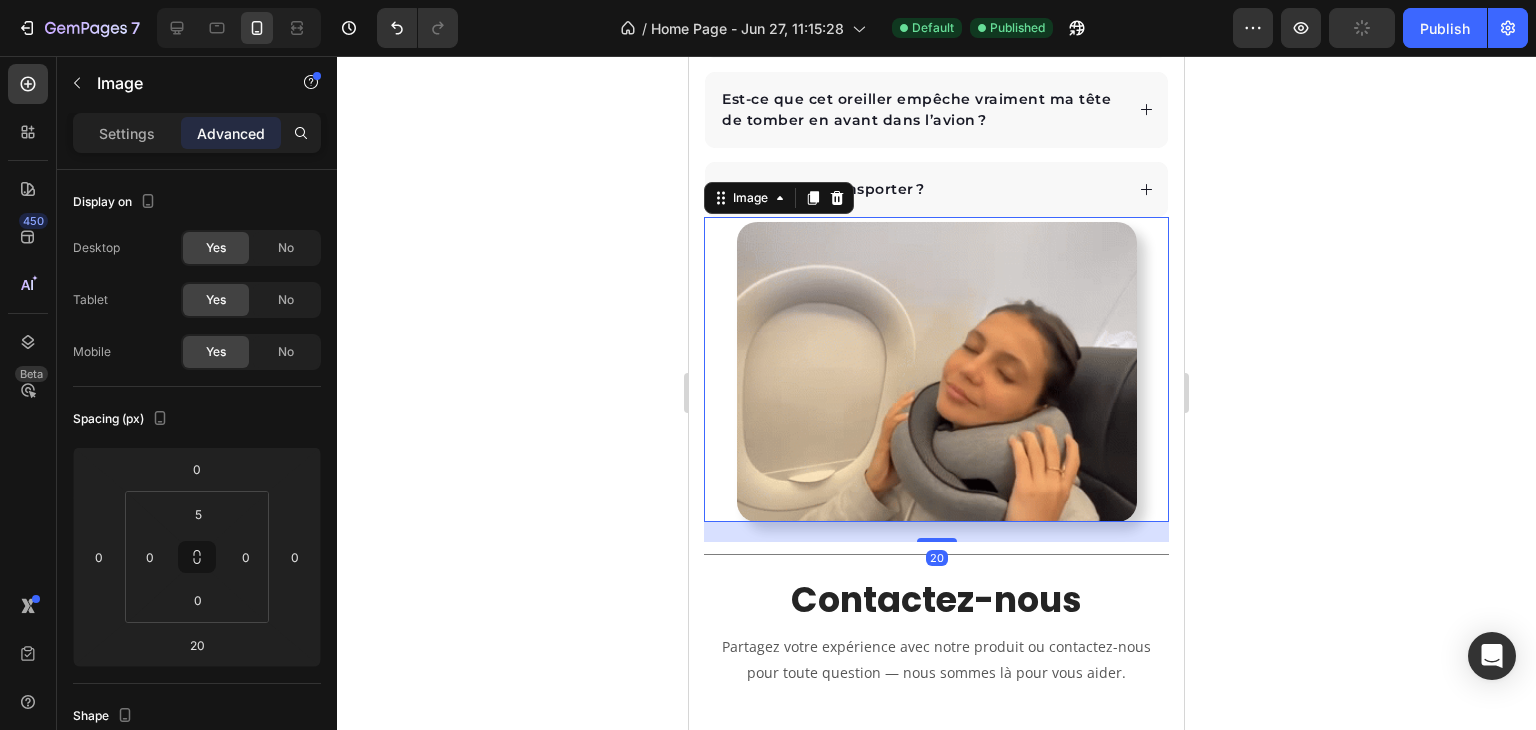 click at bounding box center [937, 372] 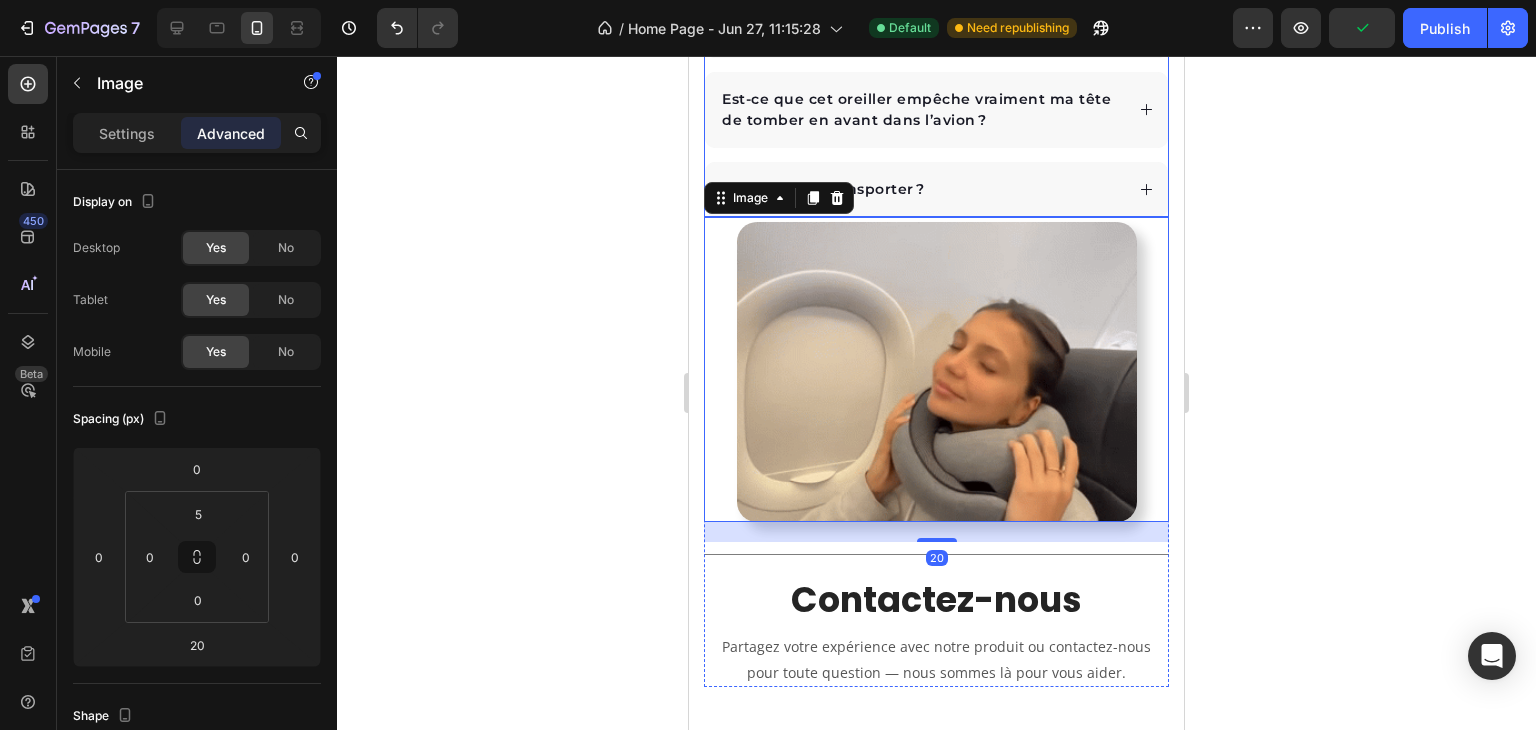 click on "Est-il facile à transporter ?" at bounding box center [936, 189] 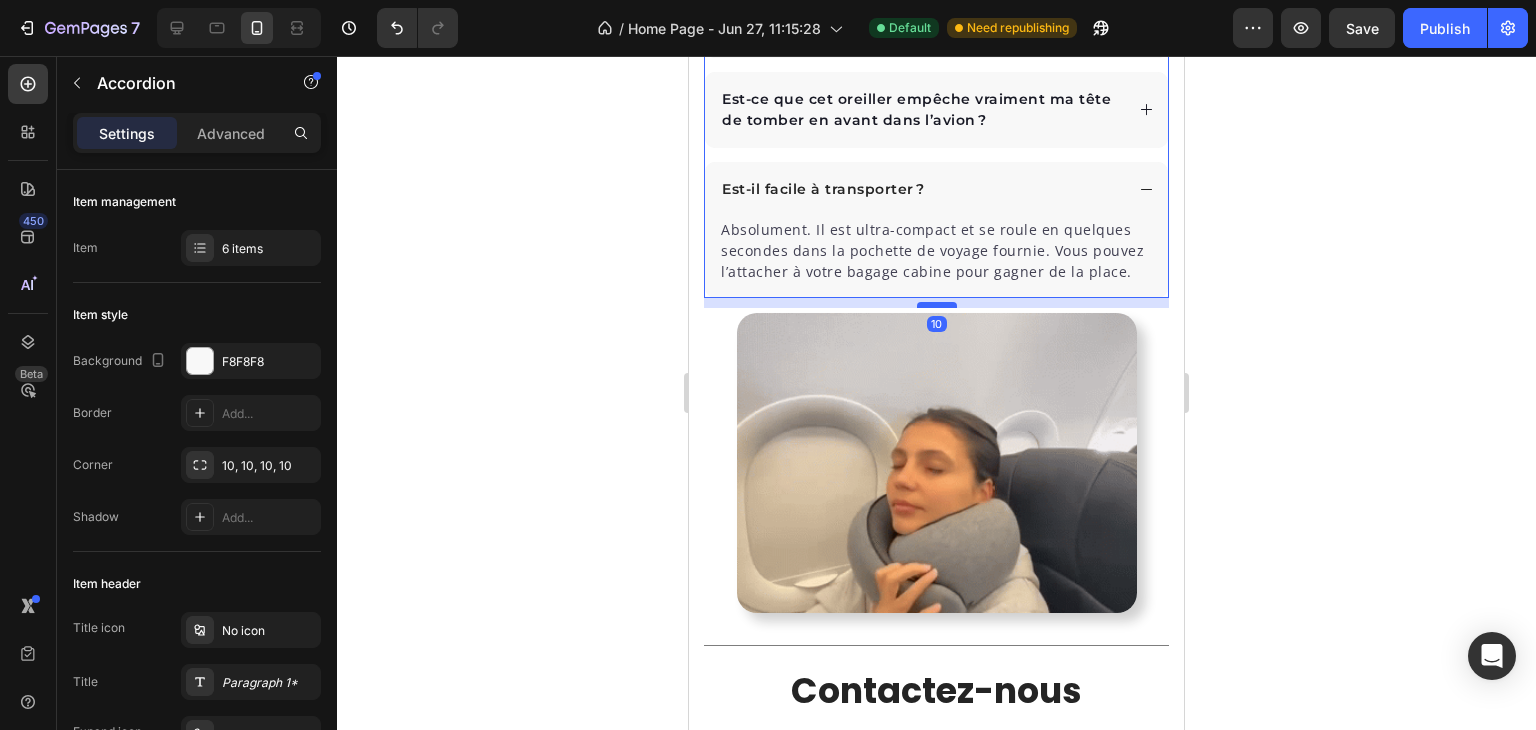 drag, startPoint x: 934, startPoint y: 334, endPoint x: 936, endPoint y: 344, distance: 10.198039 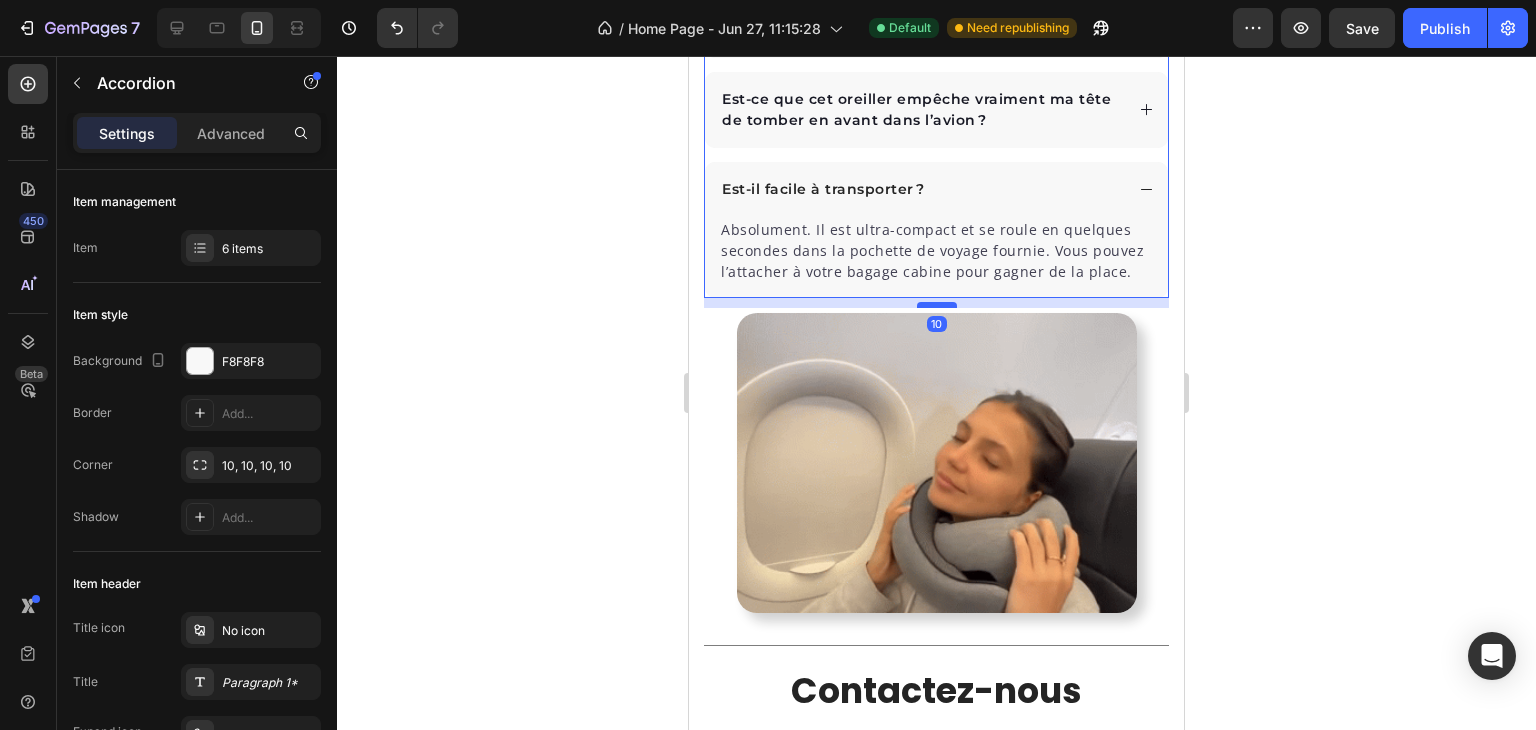 click at bounding box center [937, 305] 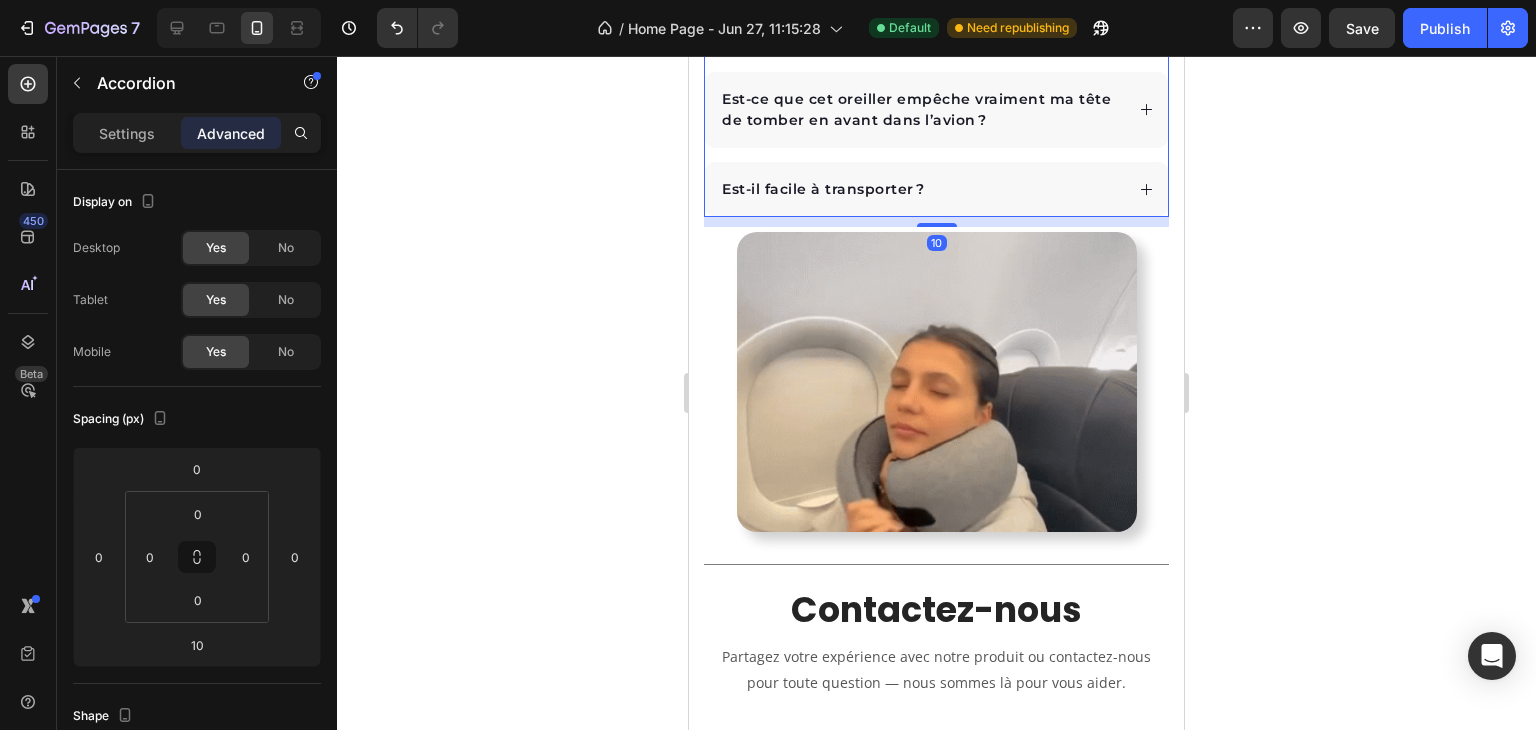 click 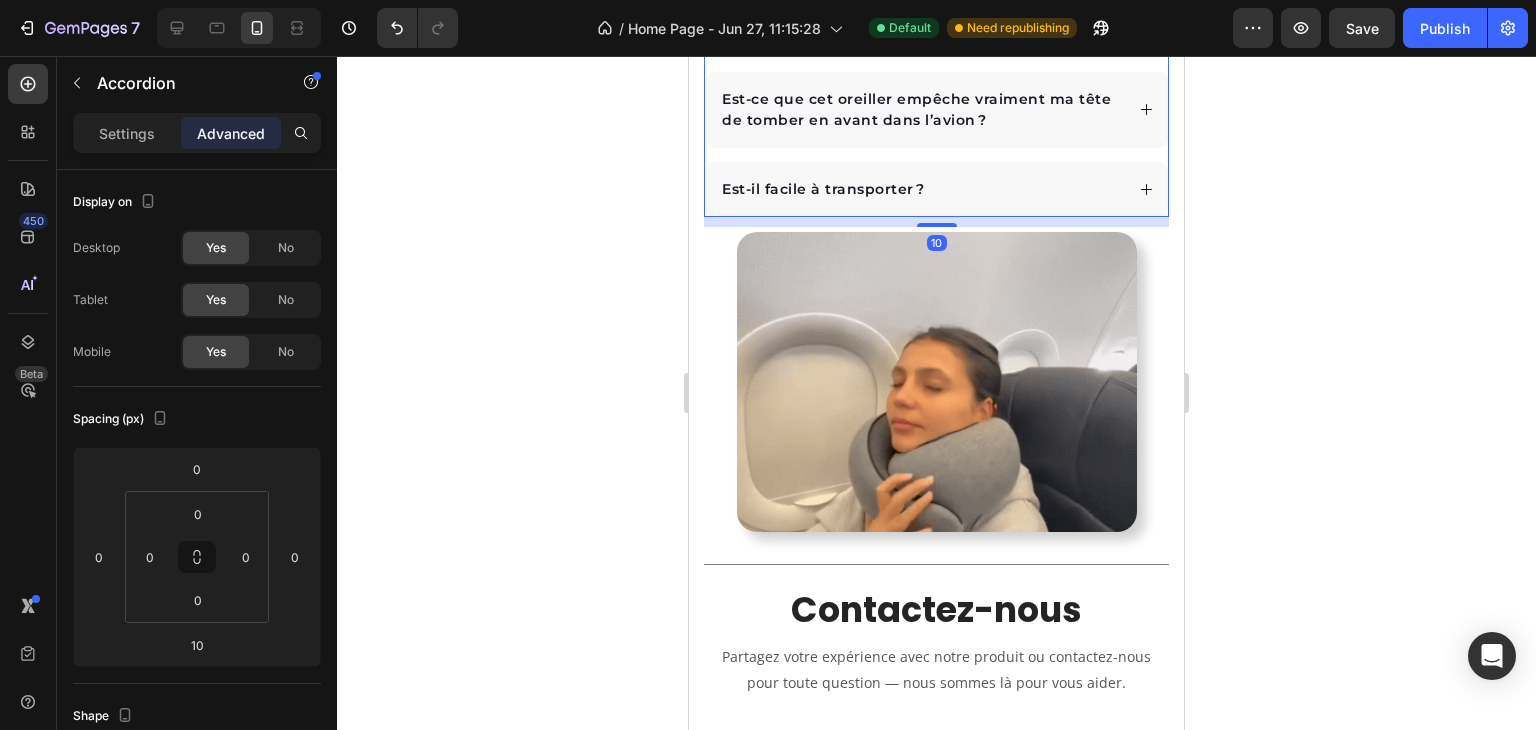 click 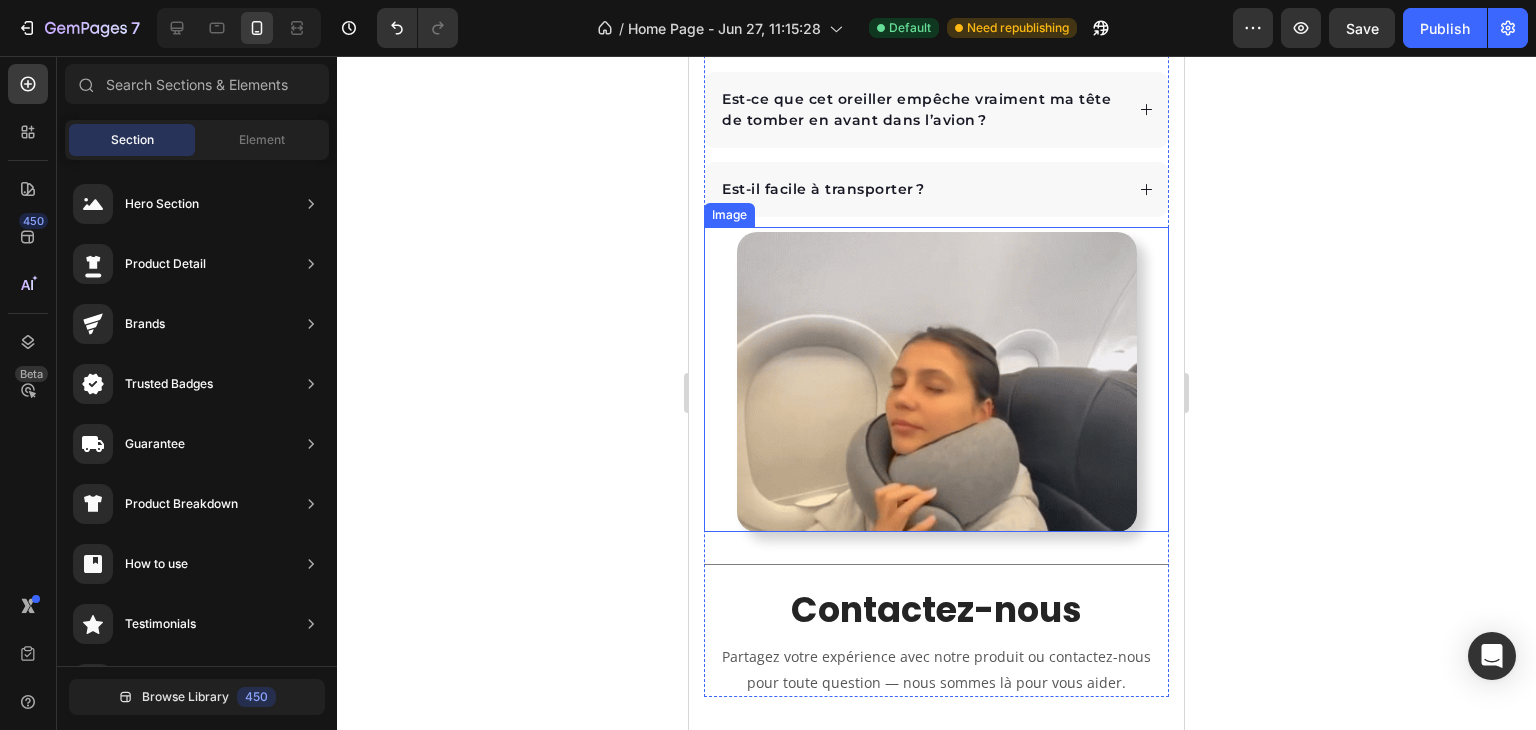 click at bounding box center [937, 382] 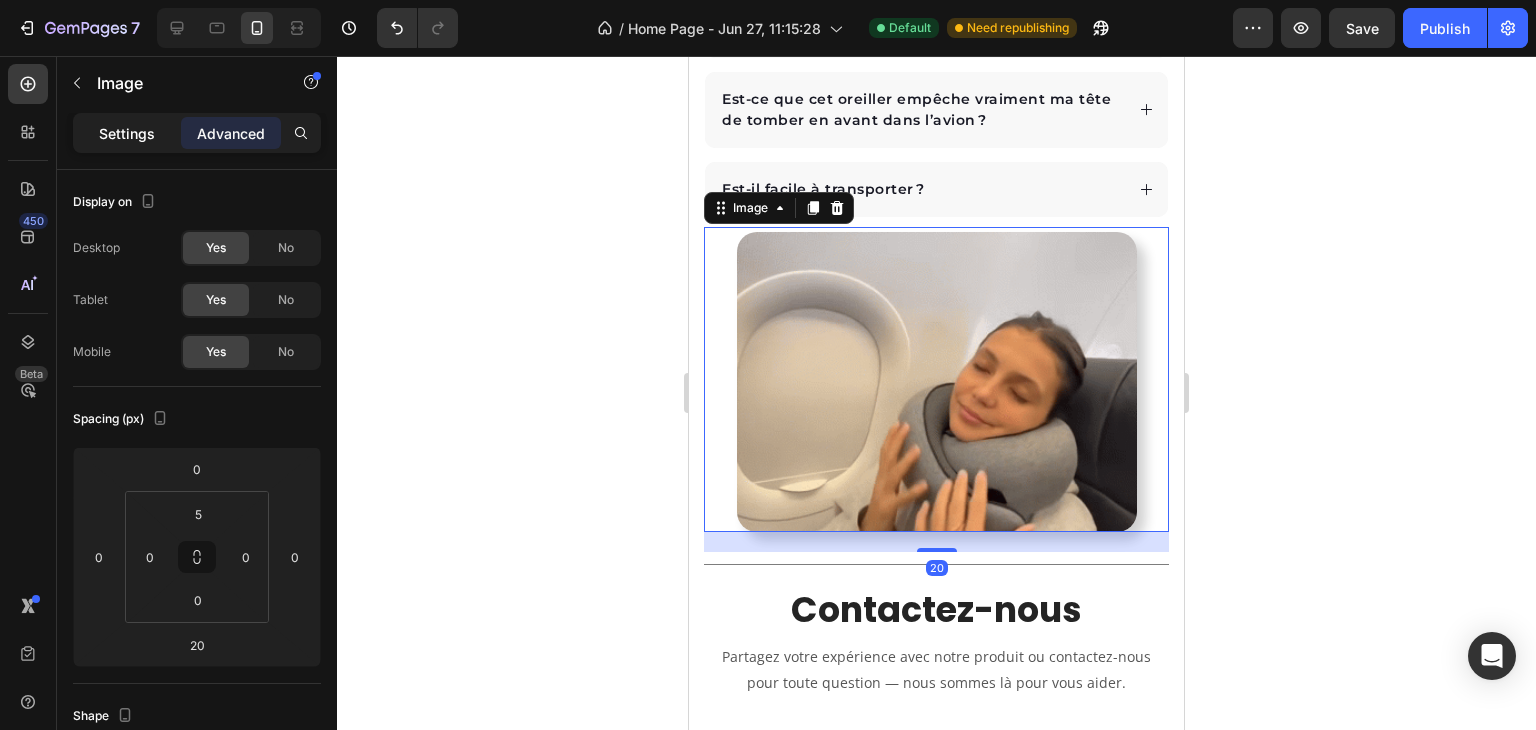 click on "Settings" at bounding box center [127, 133] 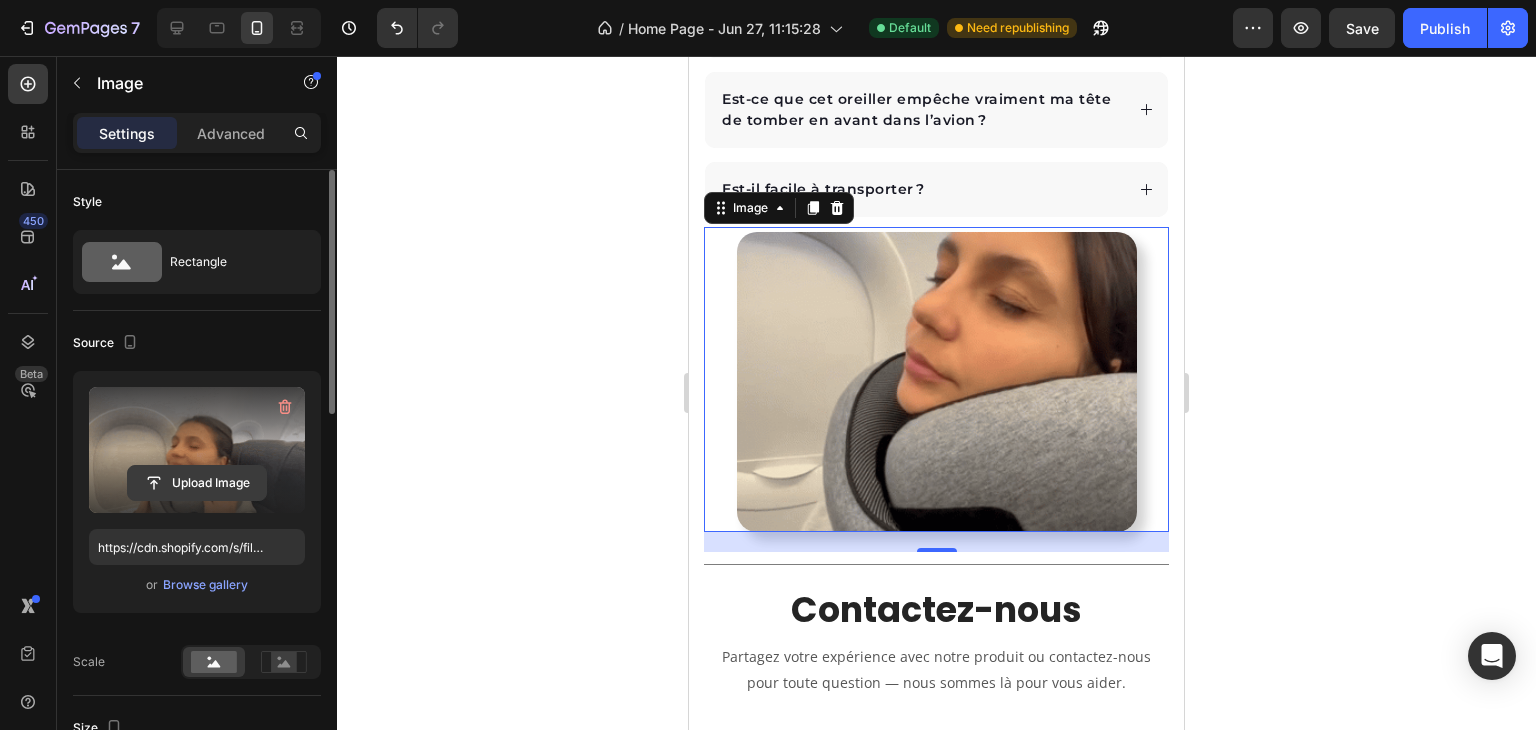 click 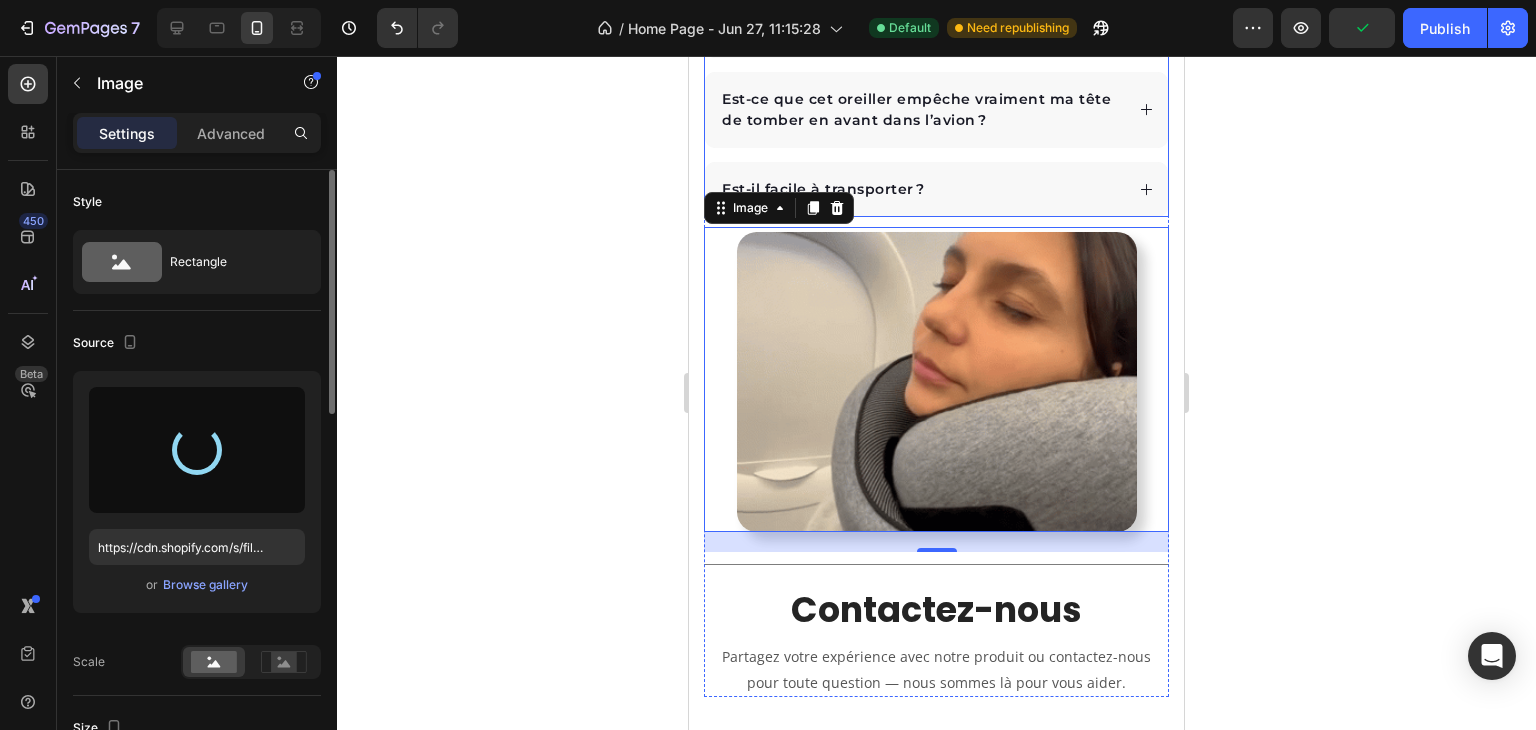 type on "https://cdn.shopify.com/s/files/1/0925/8745/8943/files/gempages_572764319654085447-3b234e41-8dc3-4cc9-a3f1-7e0d4f21153b.gif" 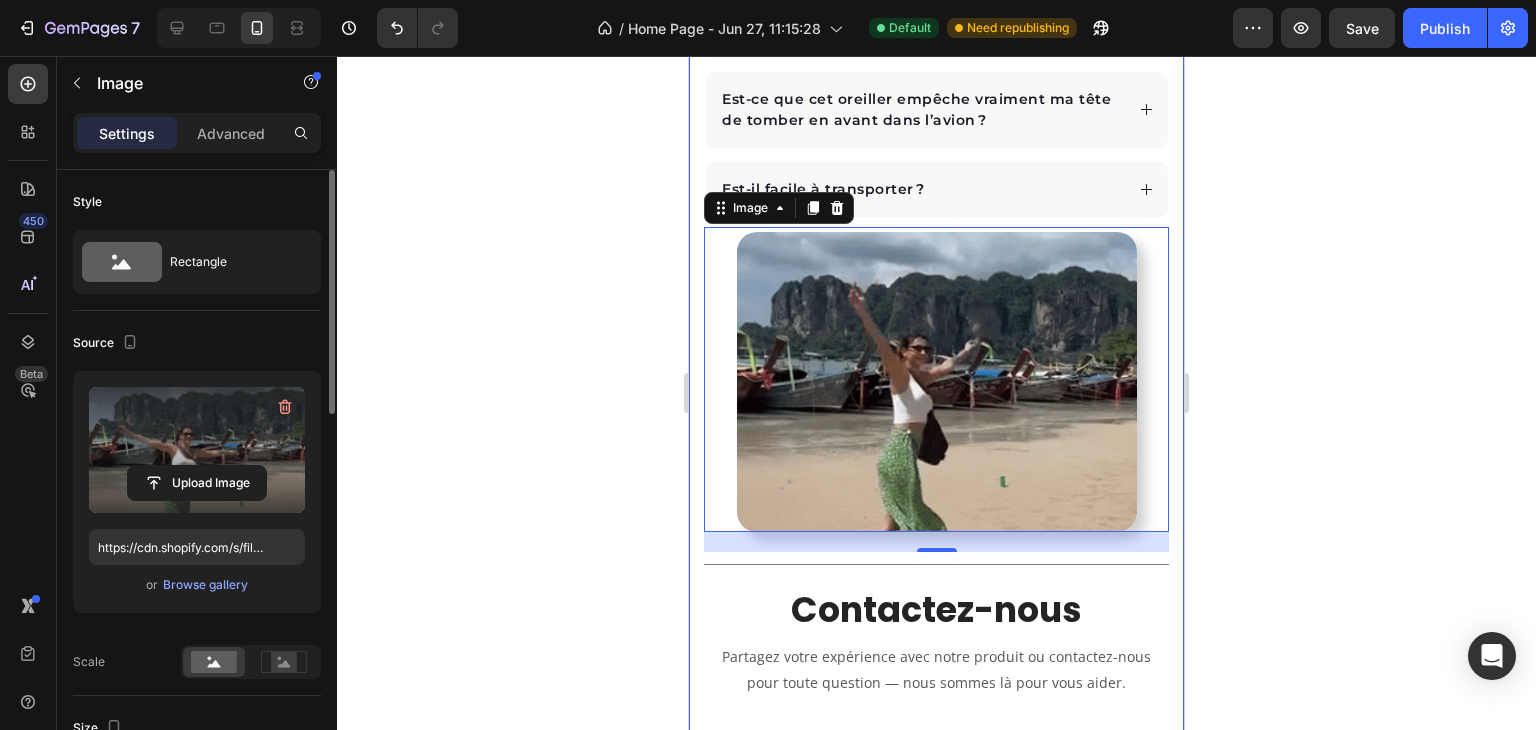 click 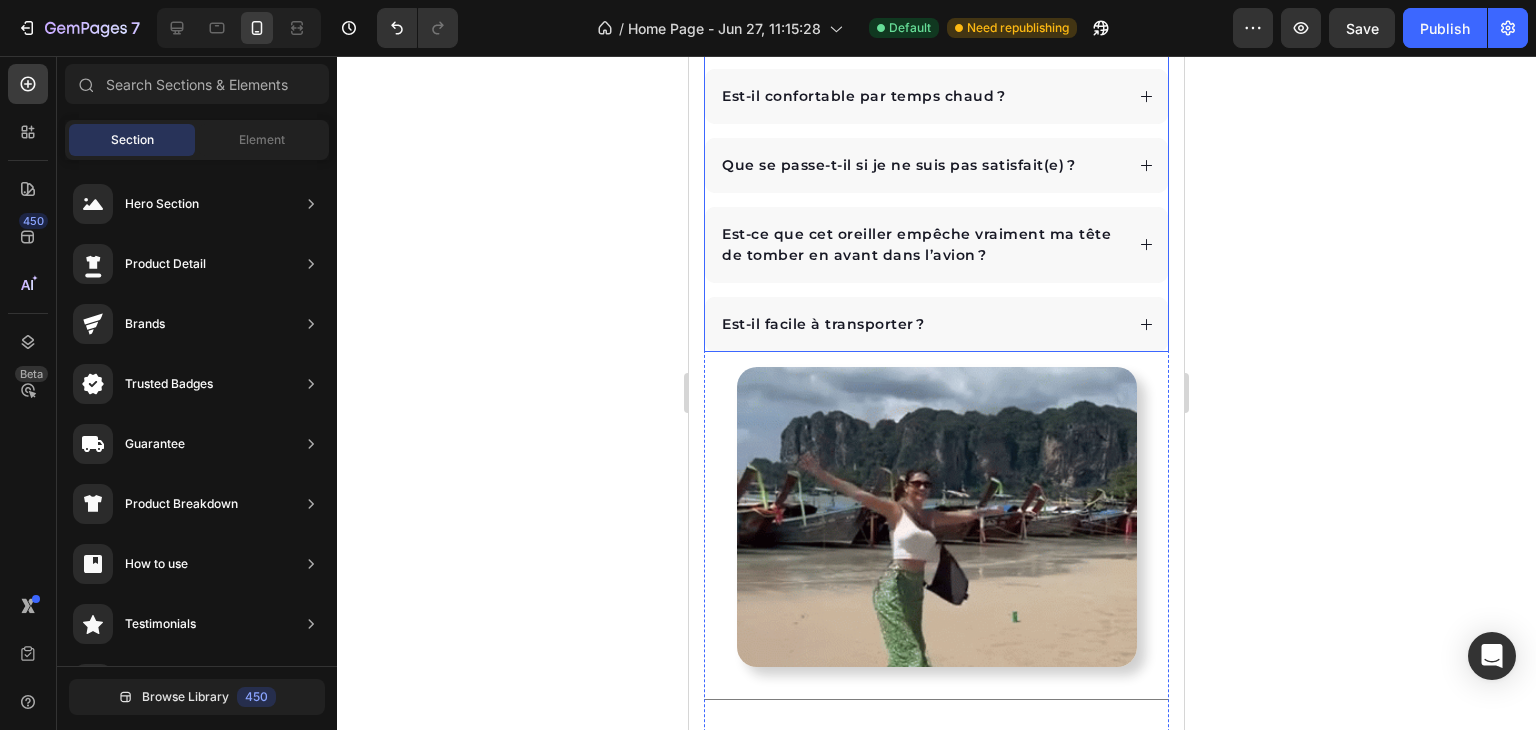 scroll, scrollTop: 6004, scrollLeft: 0, axis: vertical 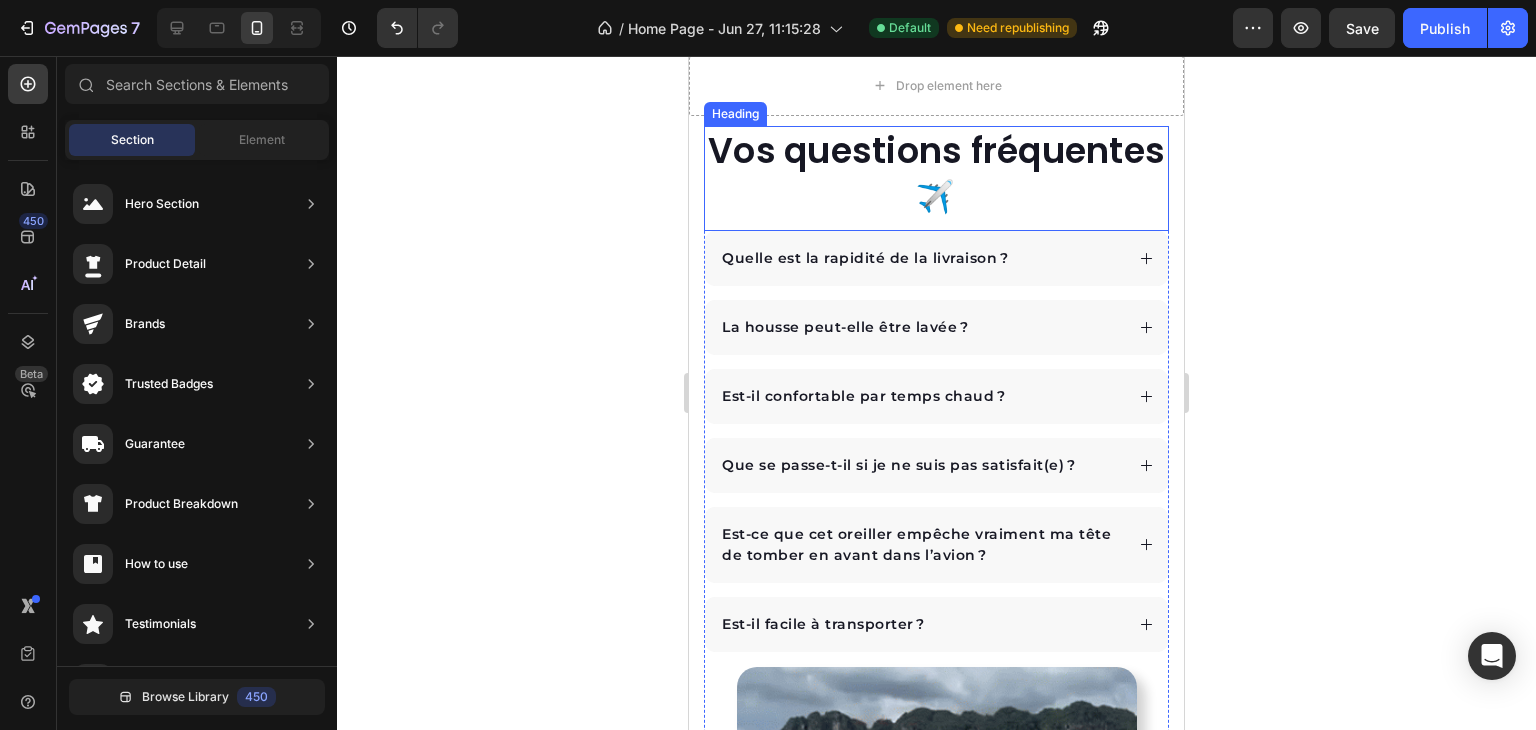click on "Vos questions fréquentes ✈️" at bounding box center [936, 173] 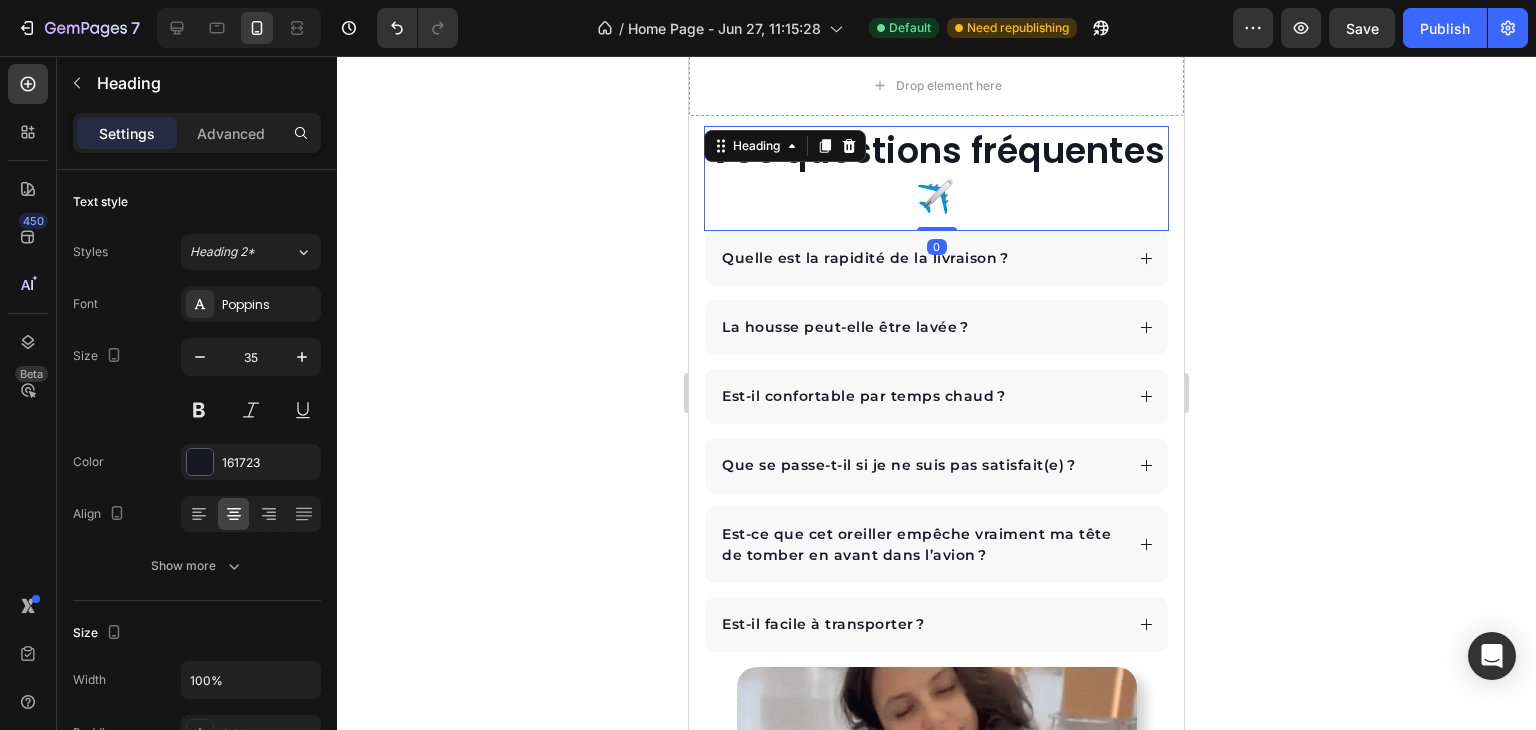 drag, startPoint x: 818, startPoint y: 137, endPoint x: 777, endPoint y: 169, distance: 52.009613 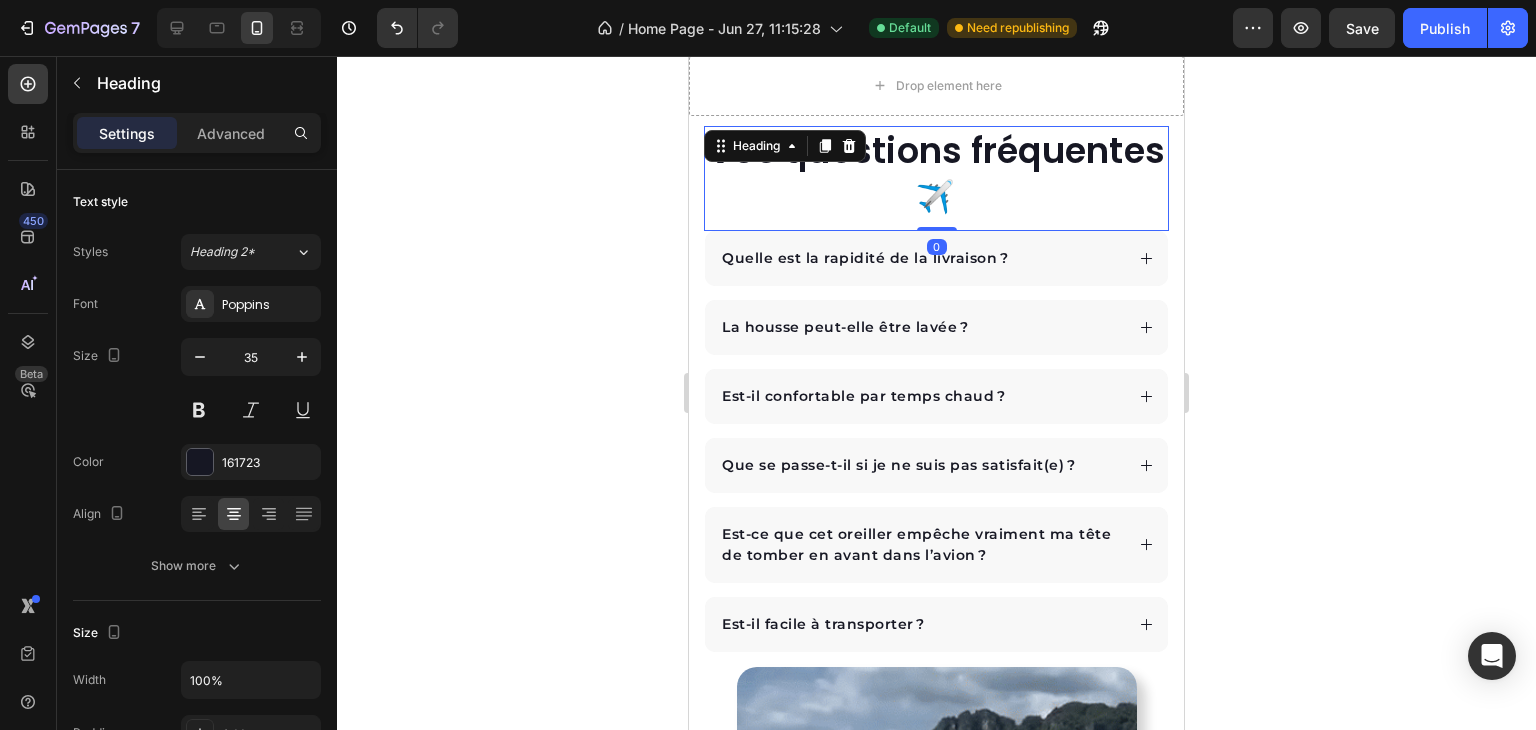 click 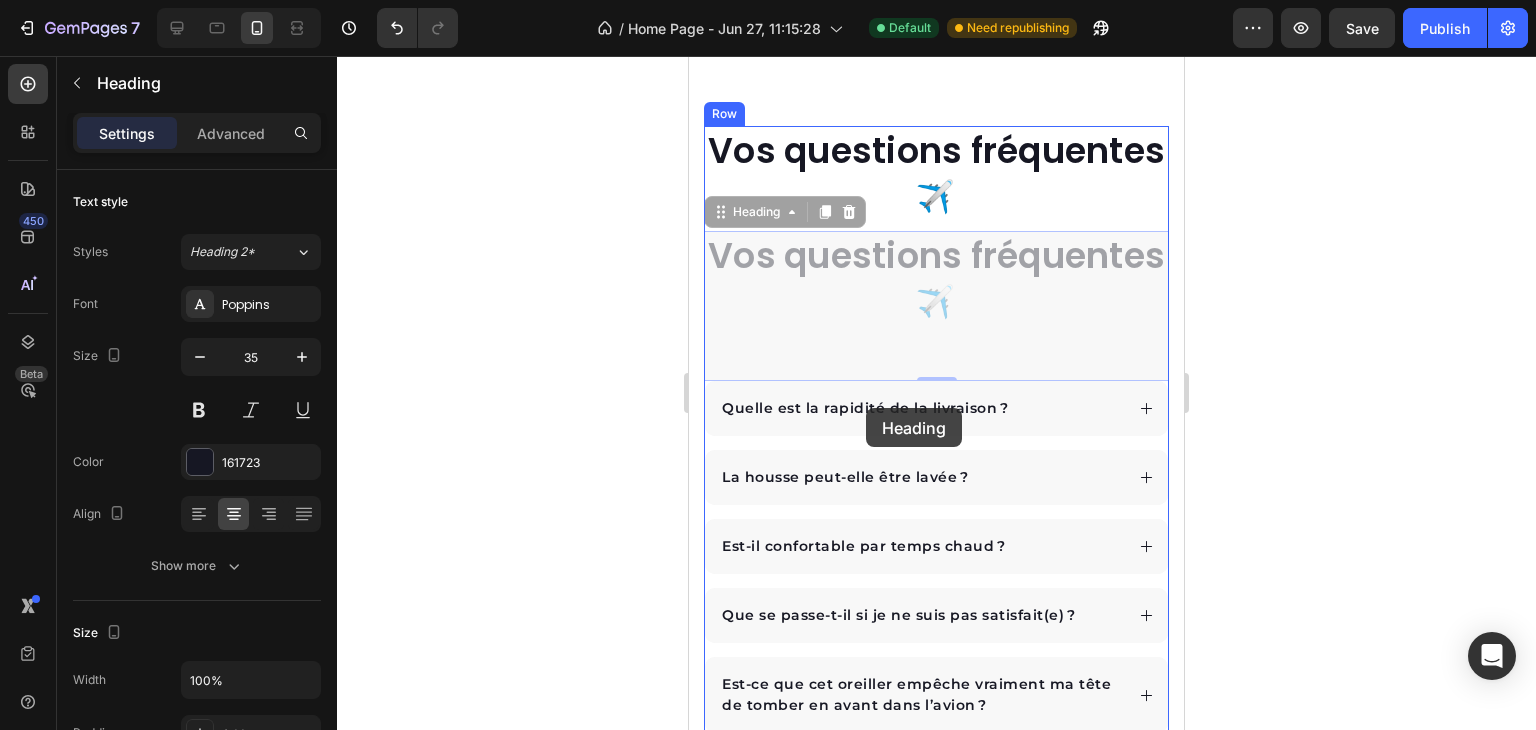 scroll, scrollTop: 6504, scrollLeft: 0, axis: vertical 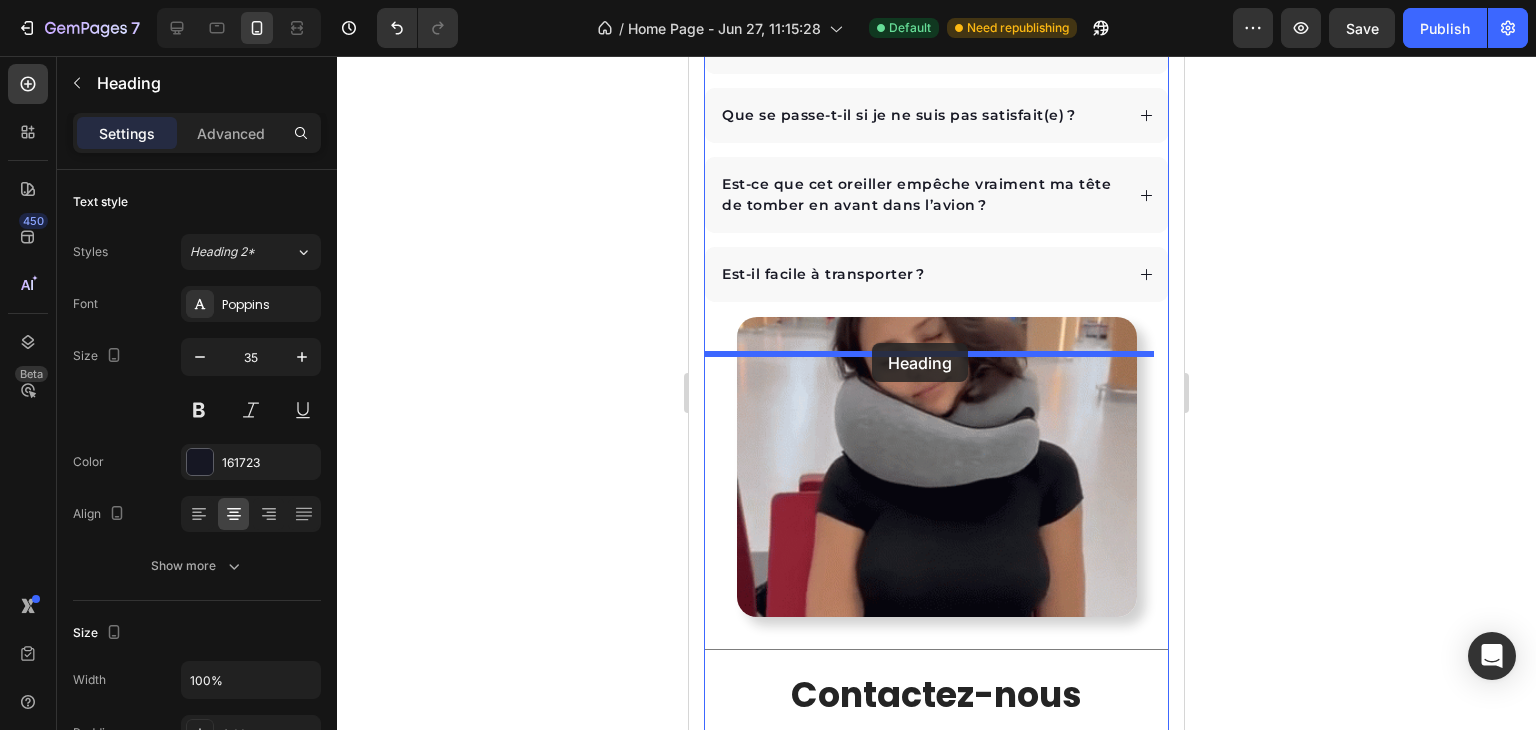 drag, startPoint x: 750, startPoint y: 258, endPoint x: 873, endPoint y: 346, distance: 151.23822 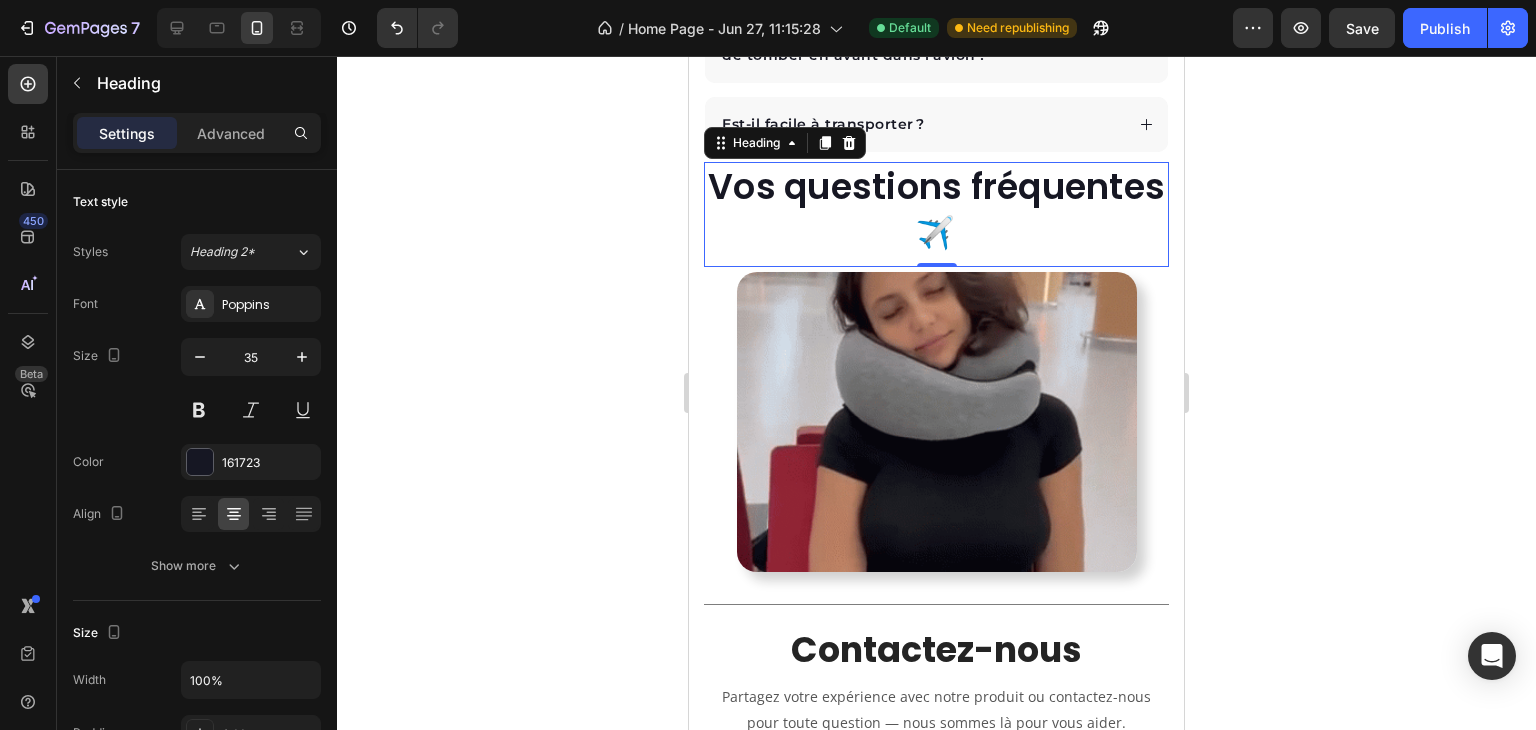 scroll, scrollTop: 6354, scrollLeft: 0, axis: vertical 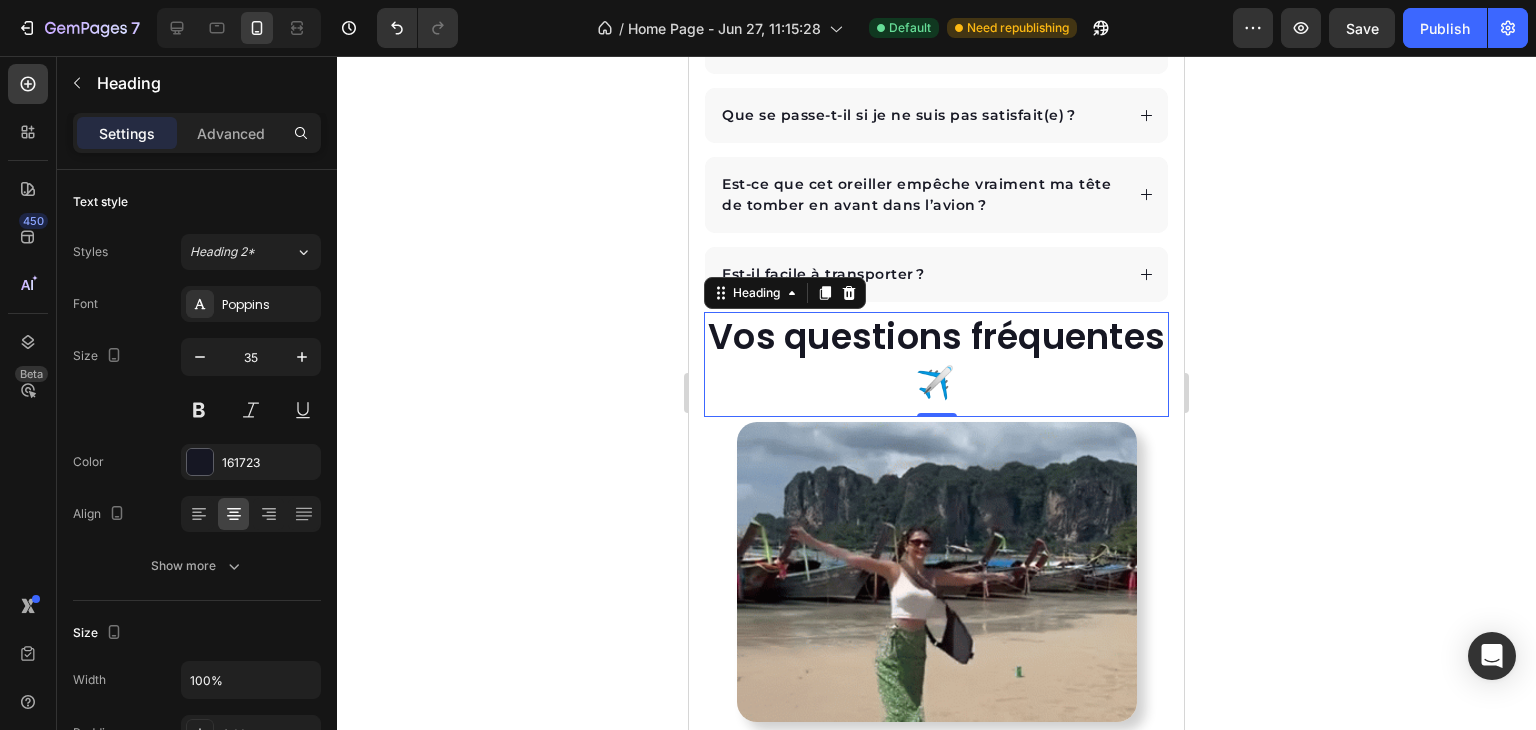 click on "Vos questions fréquentes ✈️" at bounding box center [936, 359] 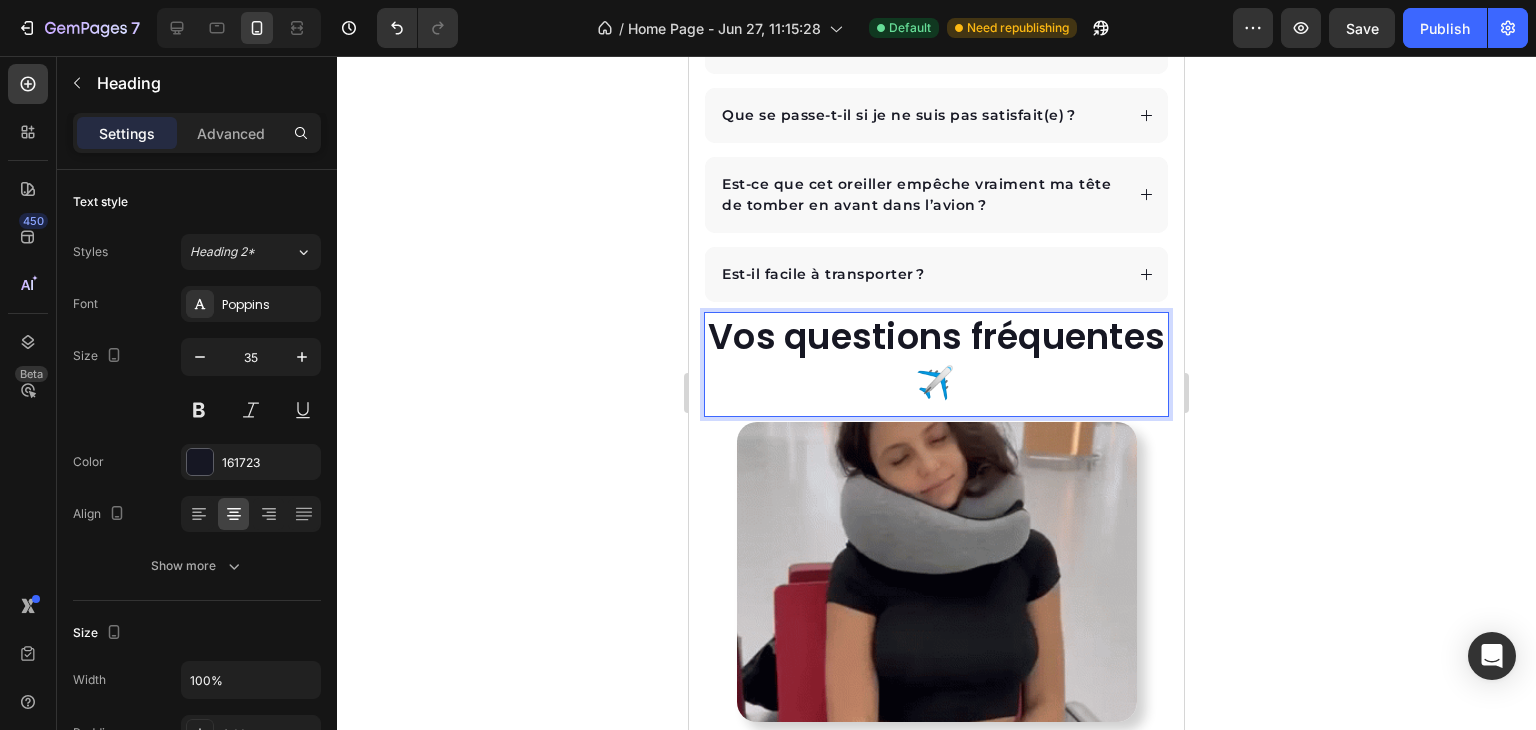 click on "Vos questions fréquentes ✈️" at bounding box center (936, 359) 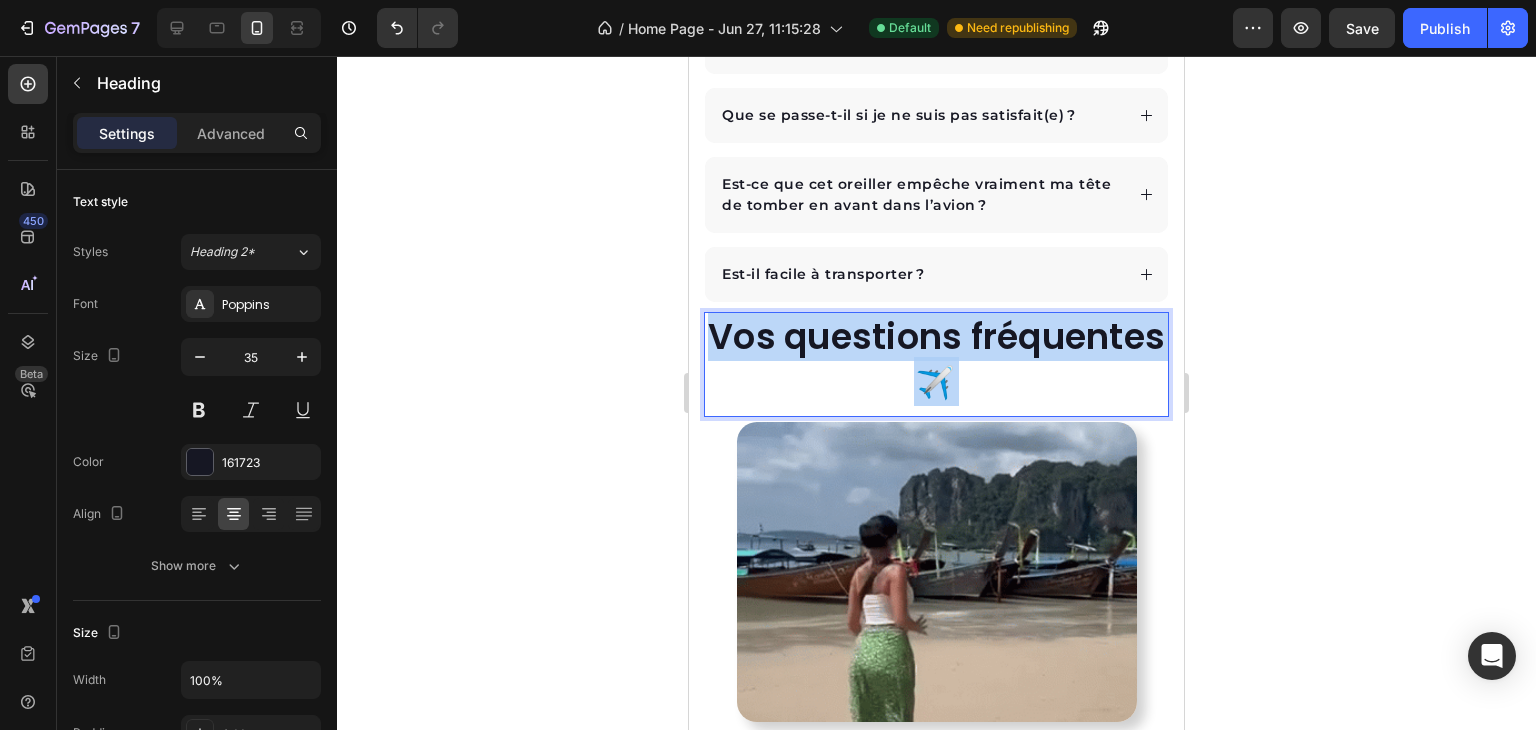 drag, startPoint x: 972, startPoint y: 456, endPoint x: 796, endPoint y: 368, distance: 196.77399 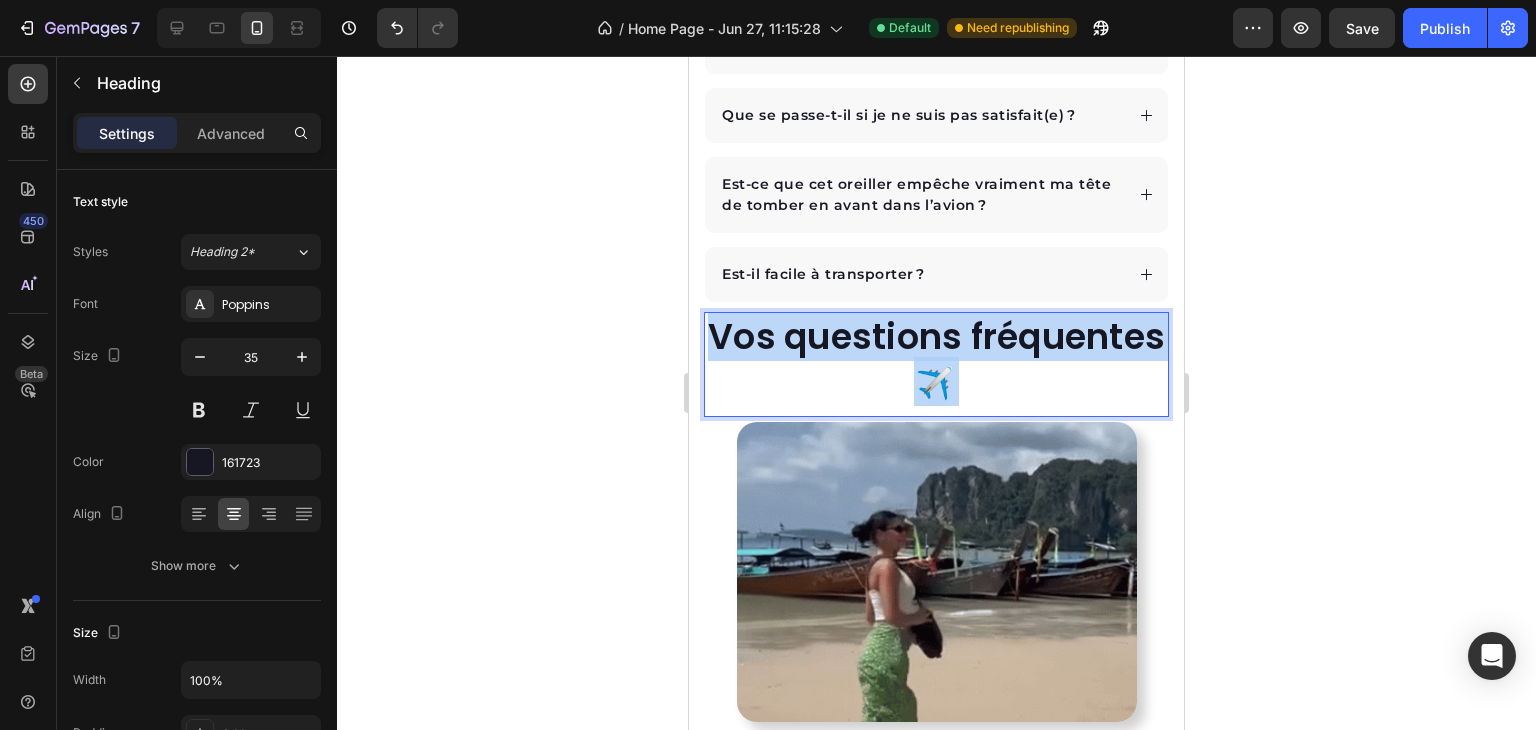 click on "Vos questions fréquentes ✈️" at bounding box center [936, 359] 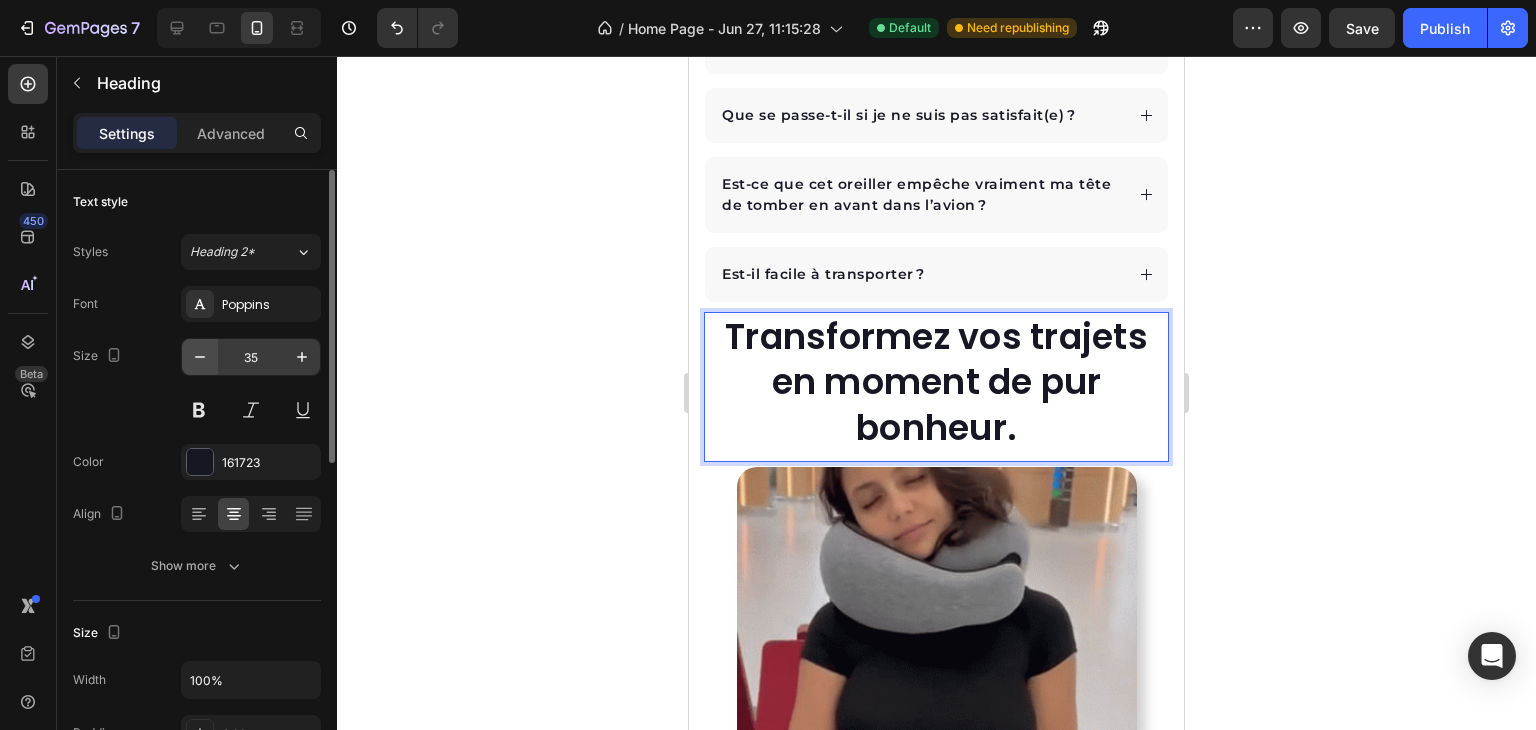 click at bounding box center (200, 357) 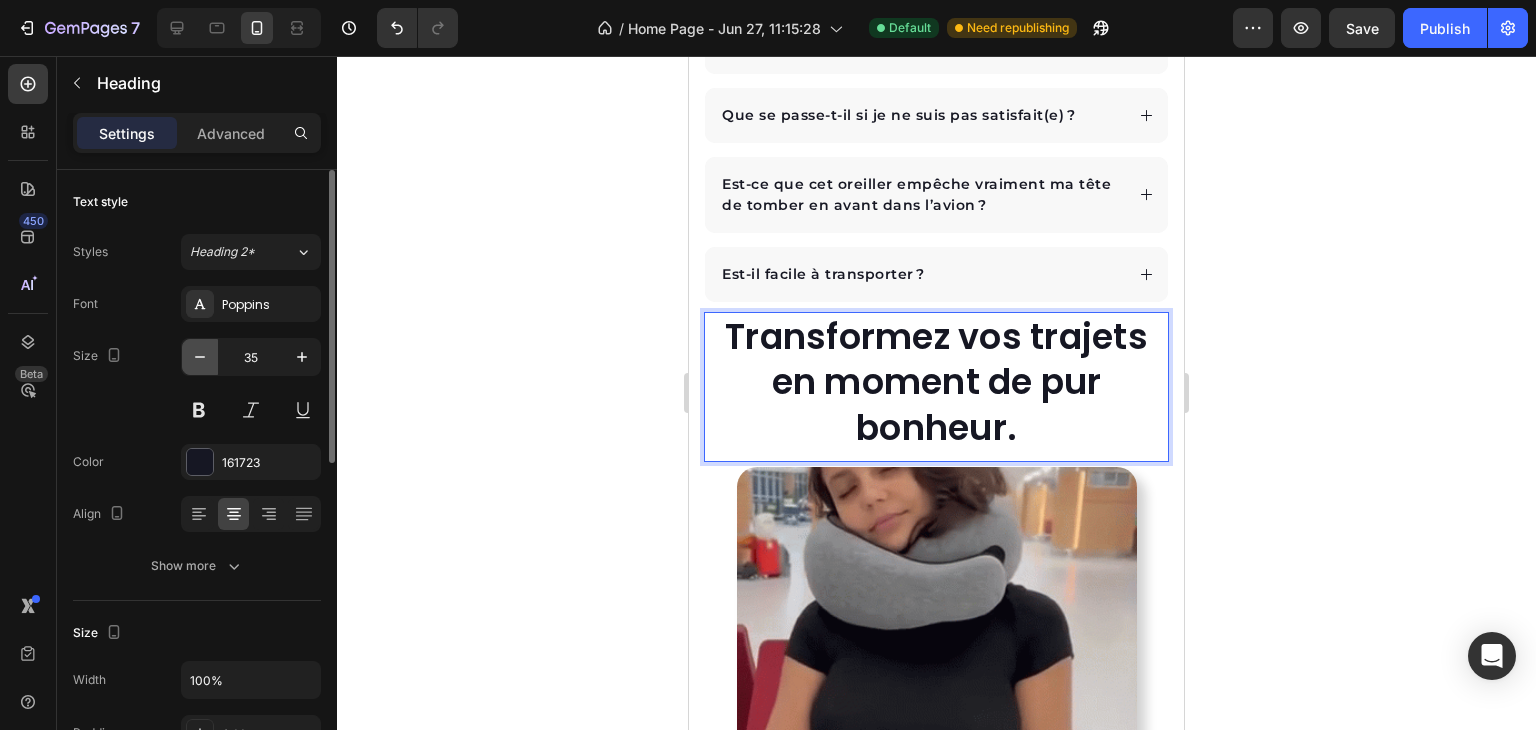click at bounding box center [200, 357] 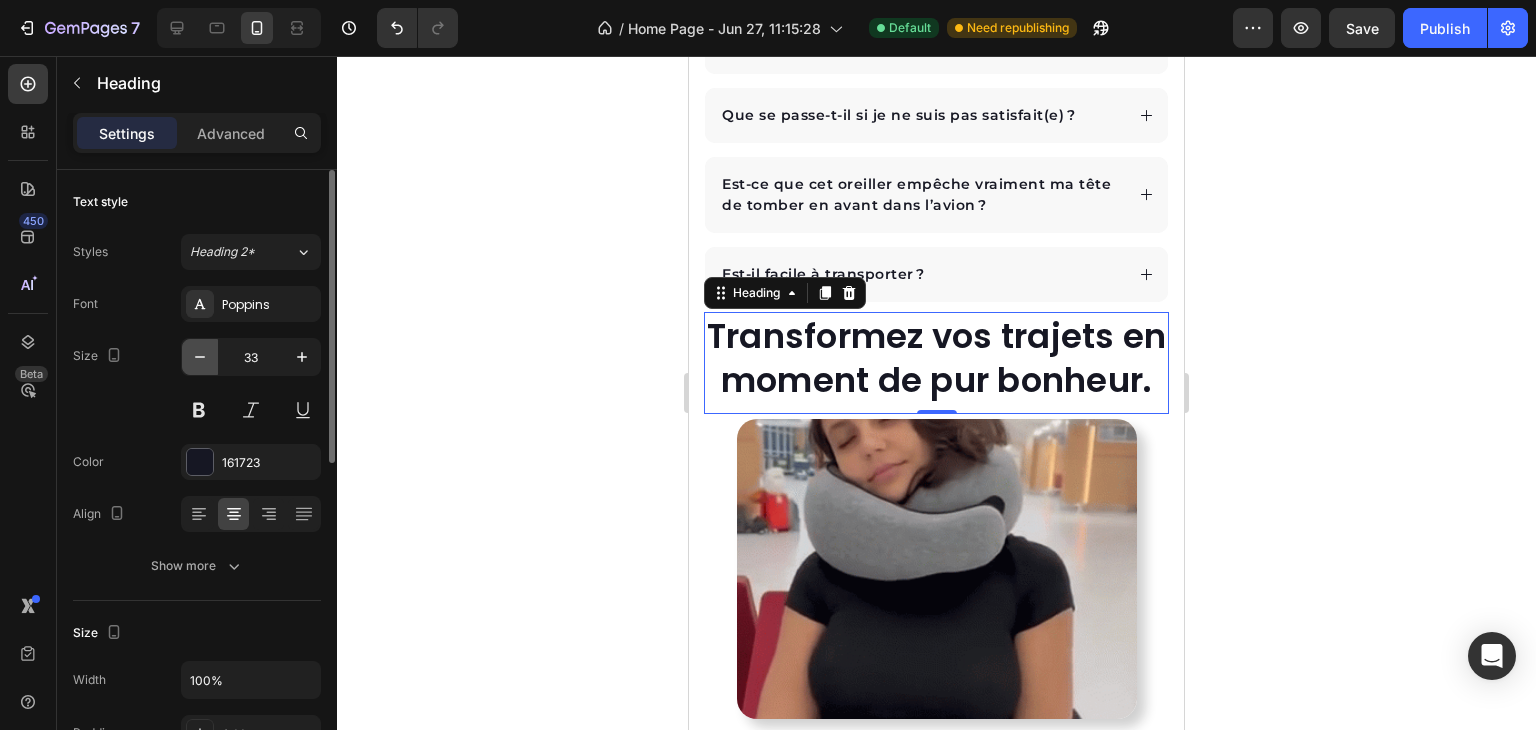 click at bounding box center (200, 357) 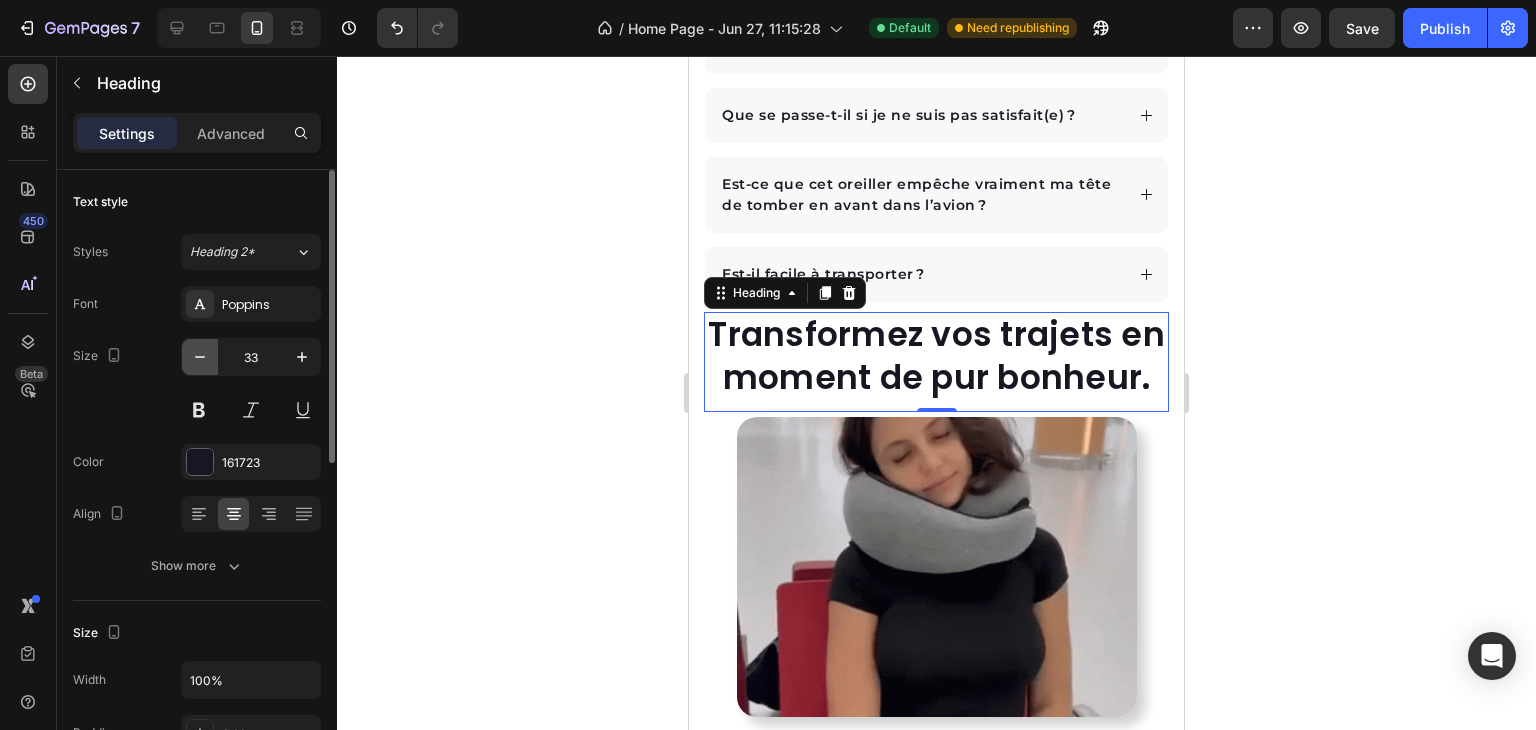 click at bounding box center (200, 357) 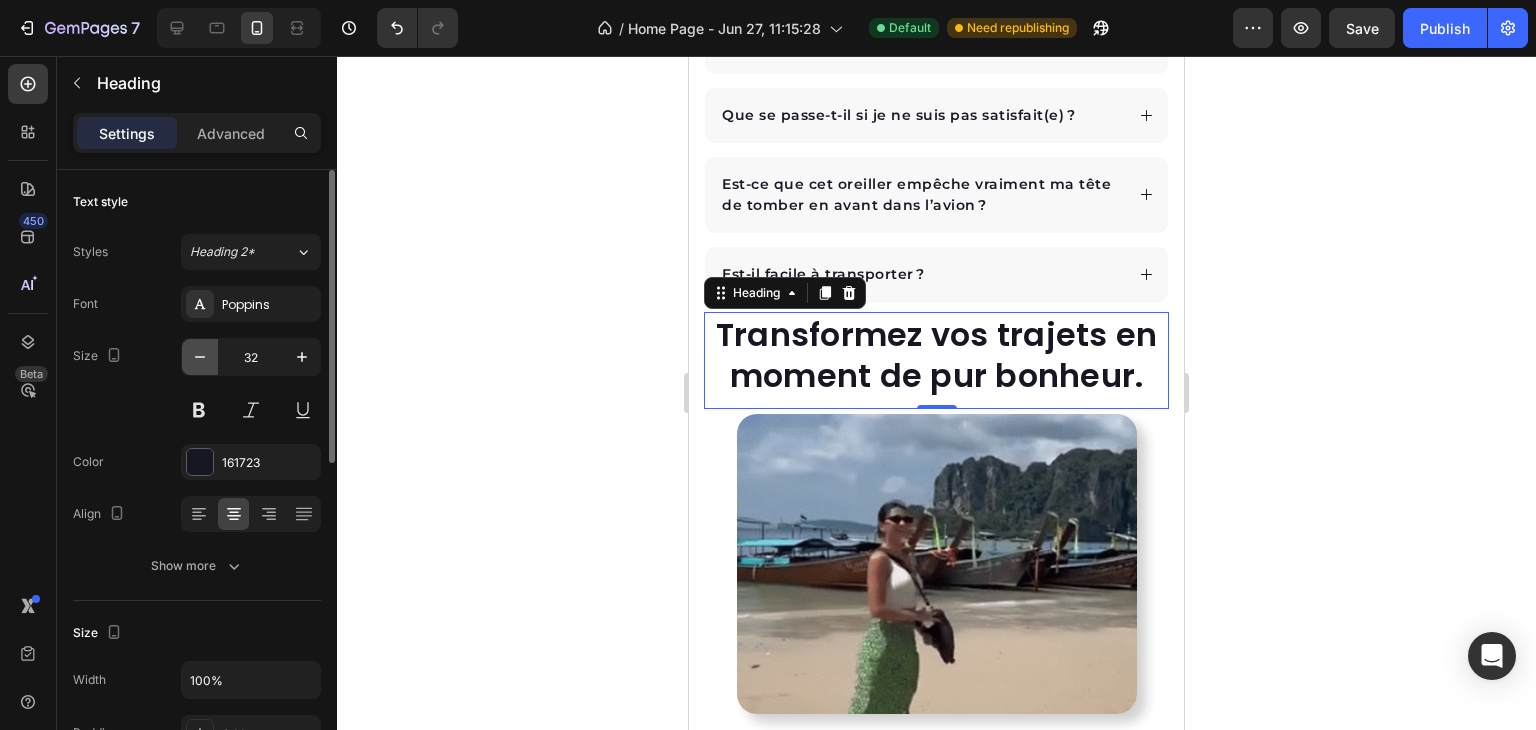click at bounding box center [200, 357] 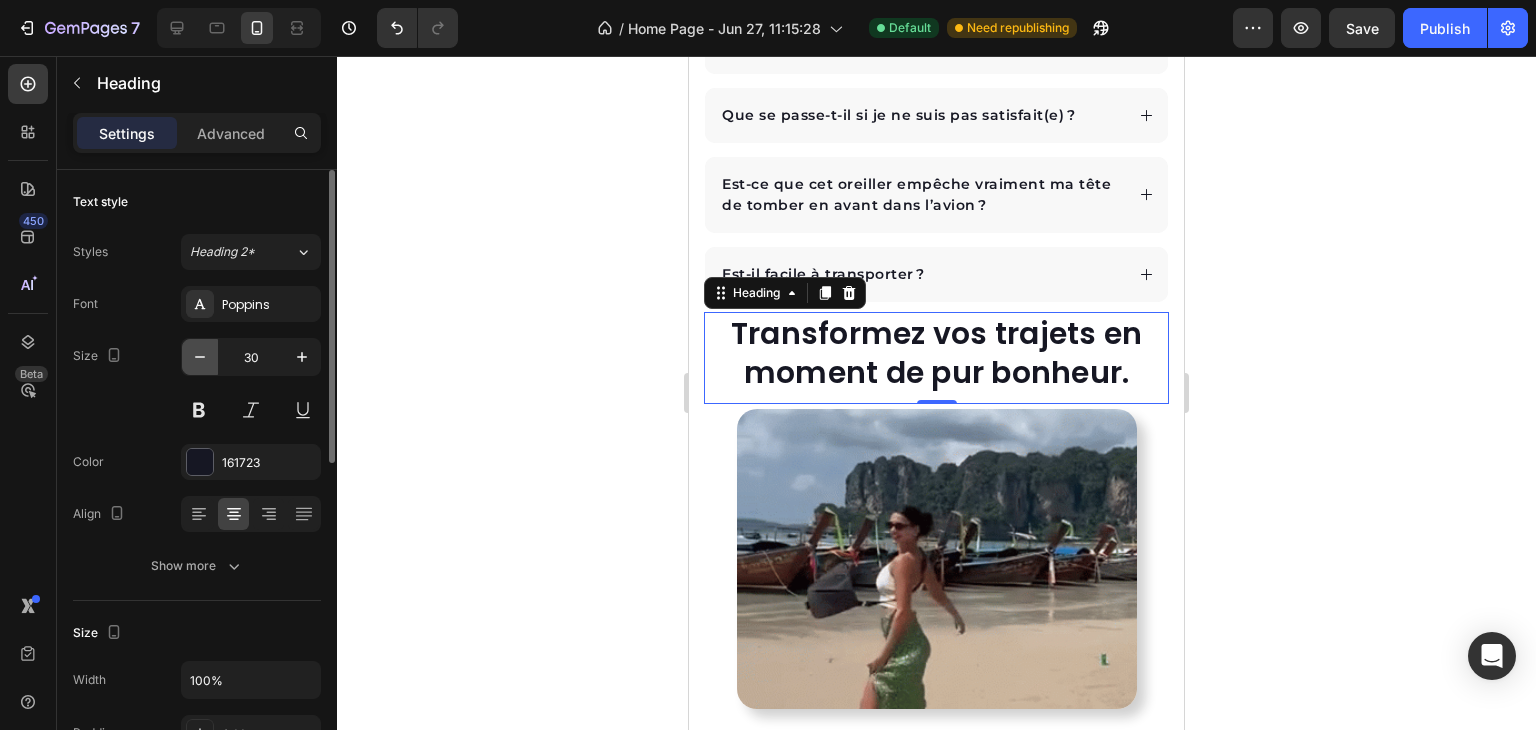 click at bounding box center (200, 357) 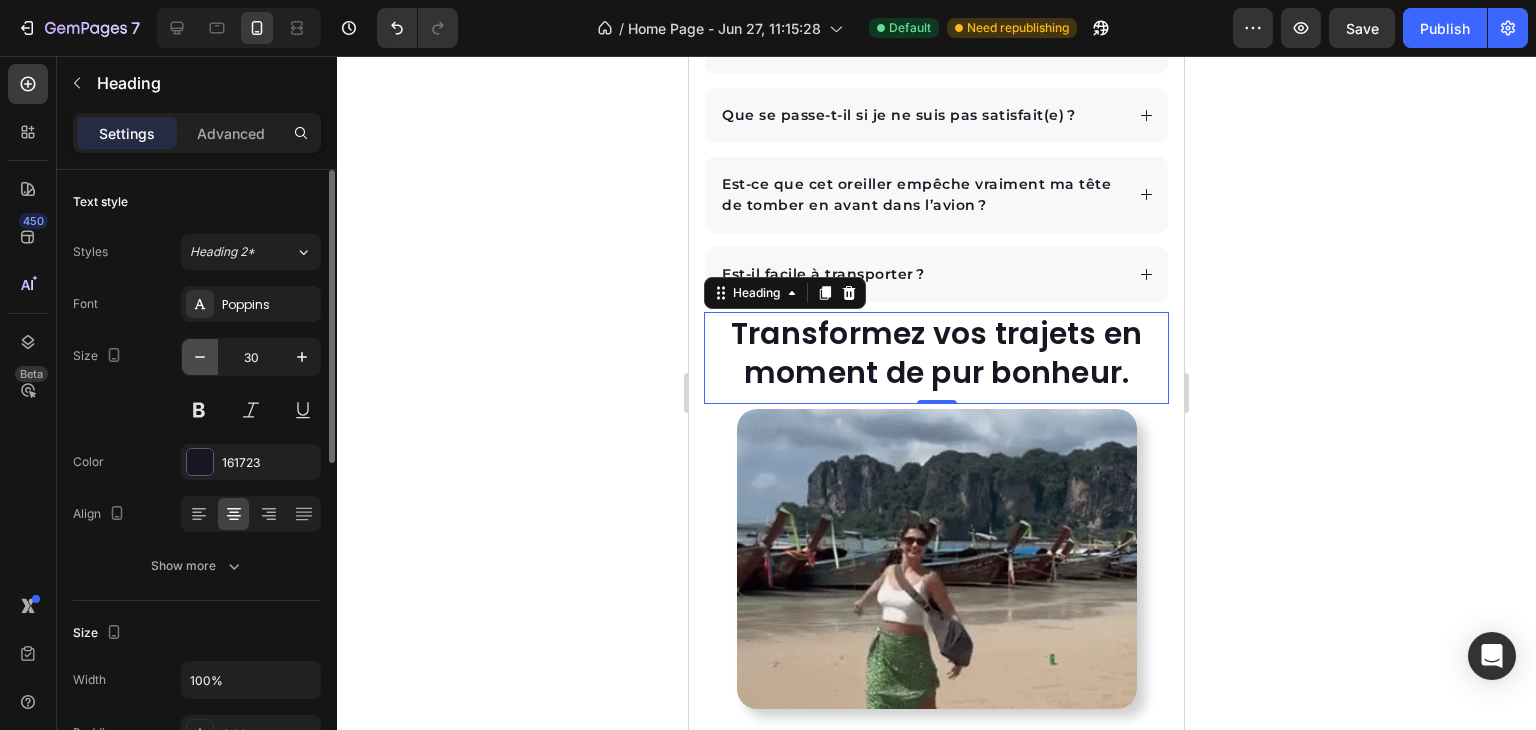click at bounding box center (200, 357) 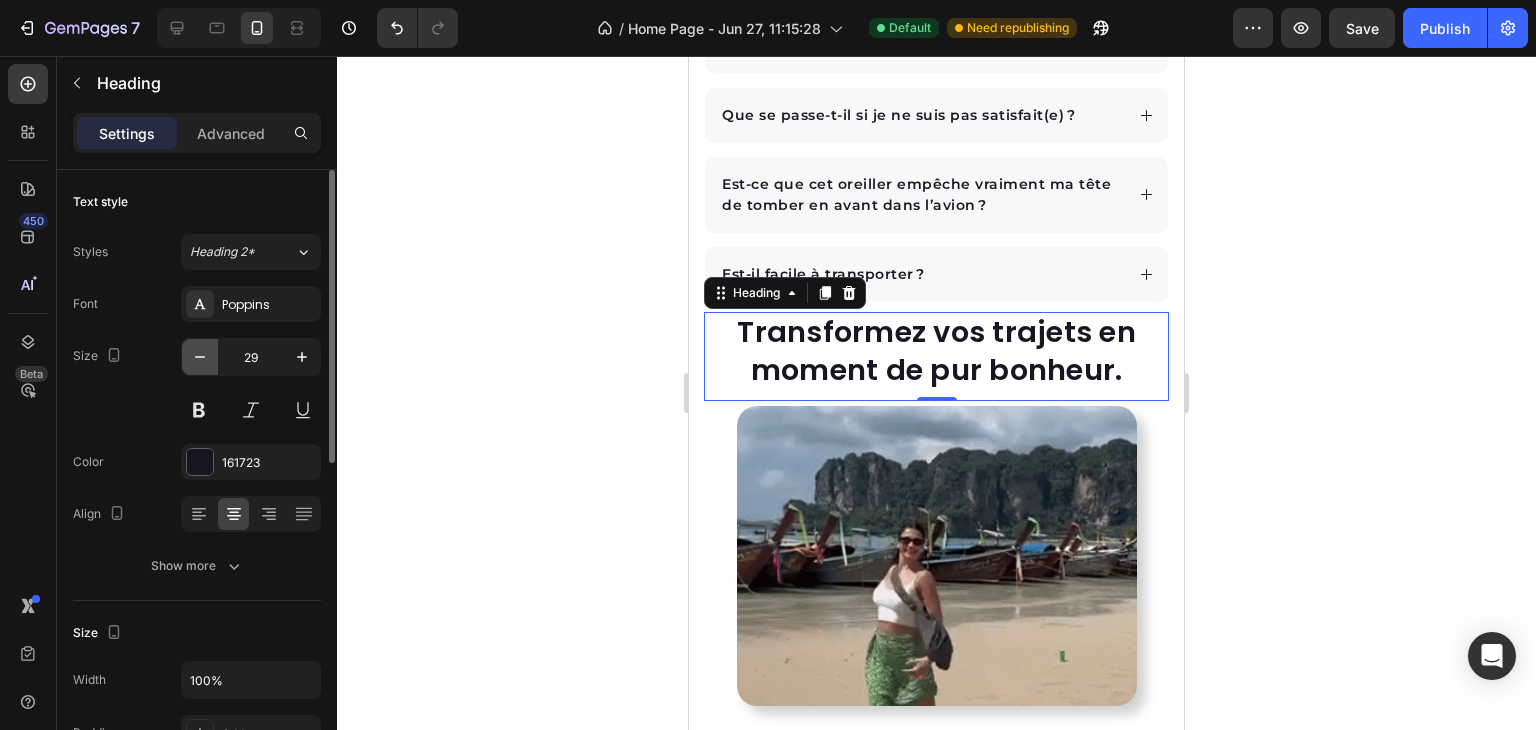 click at bounding box center (200, 357) 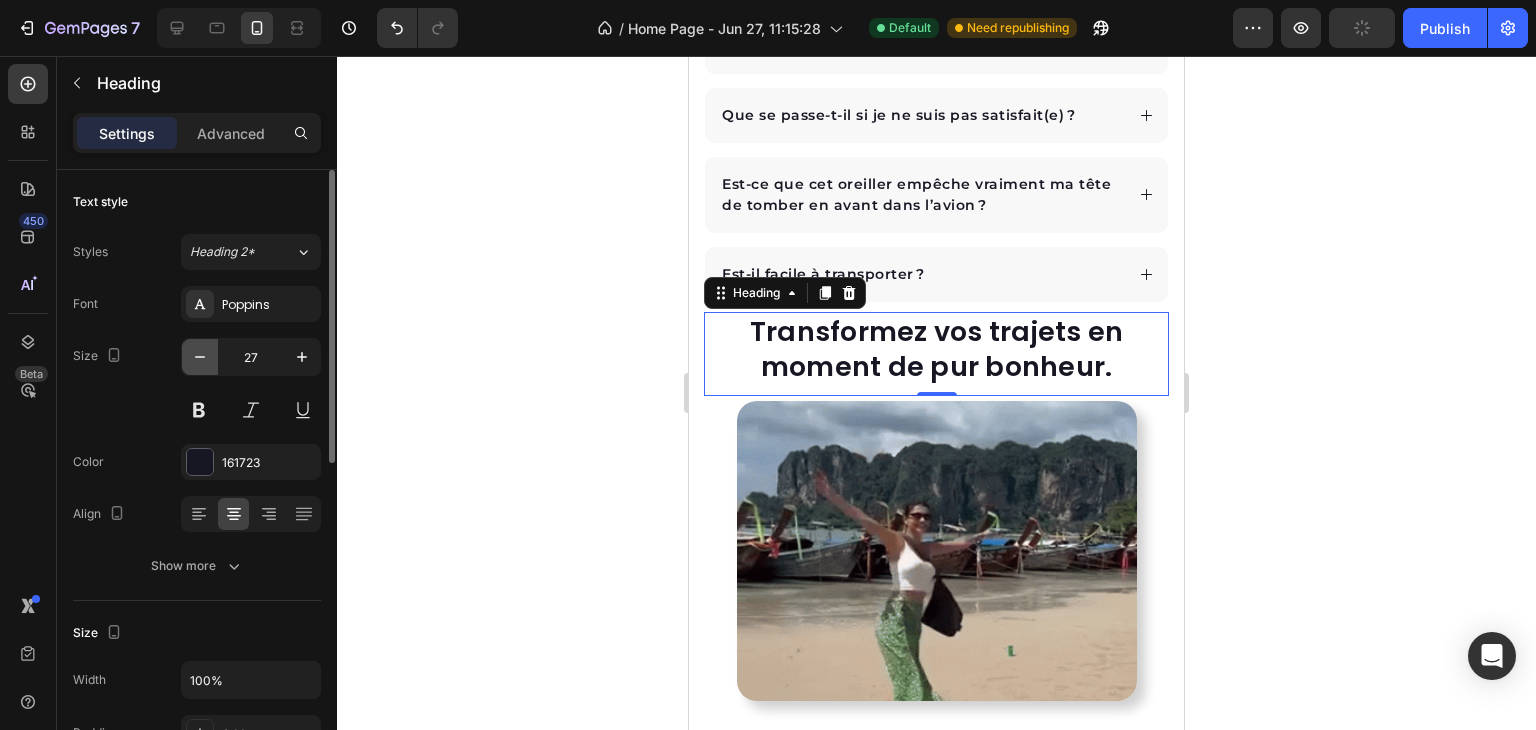 click at bounding box center [200, 357] 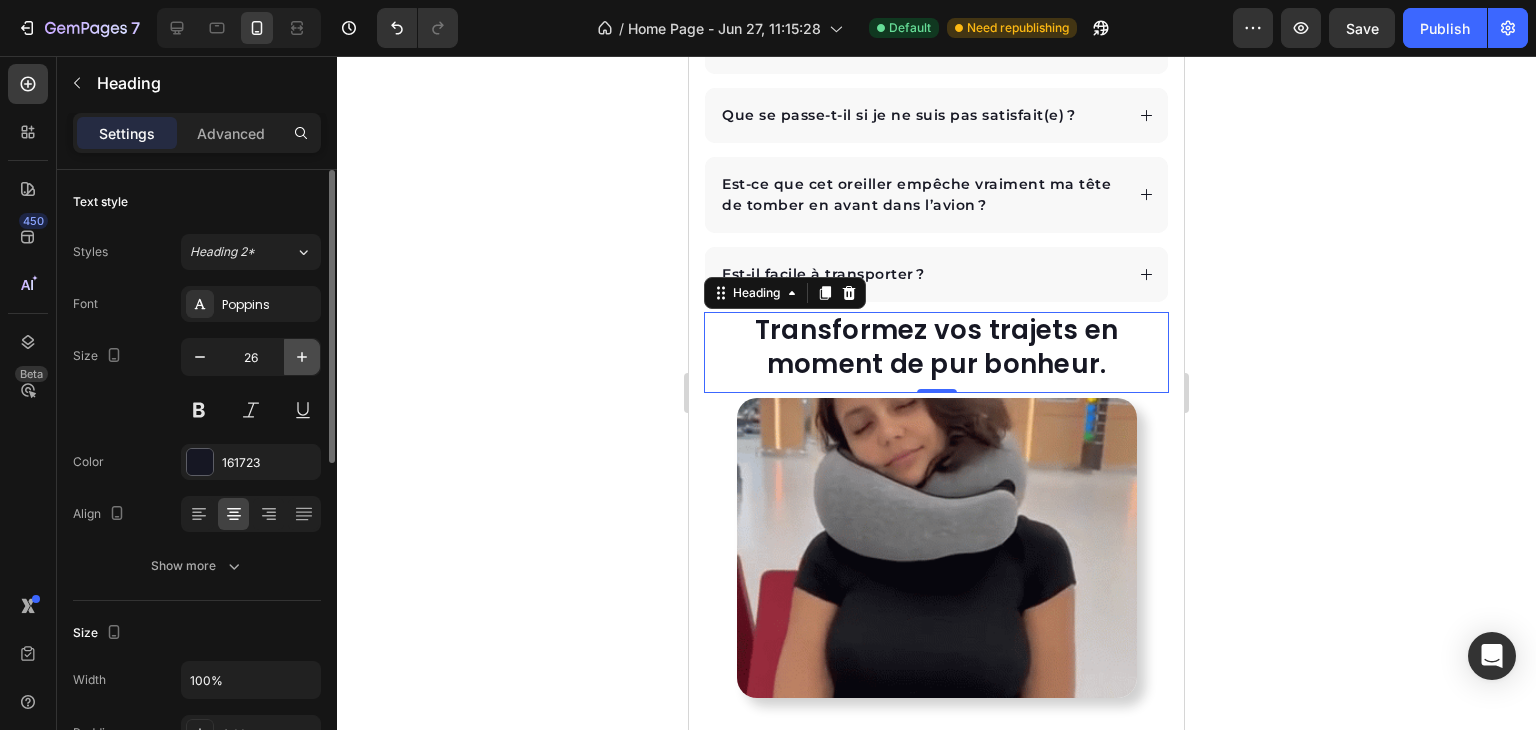 click 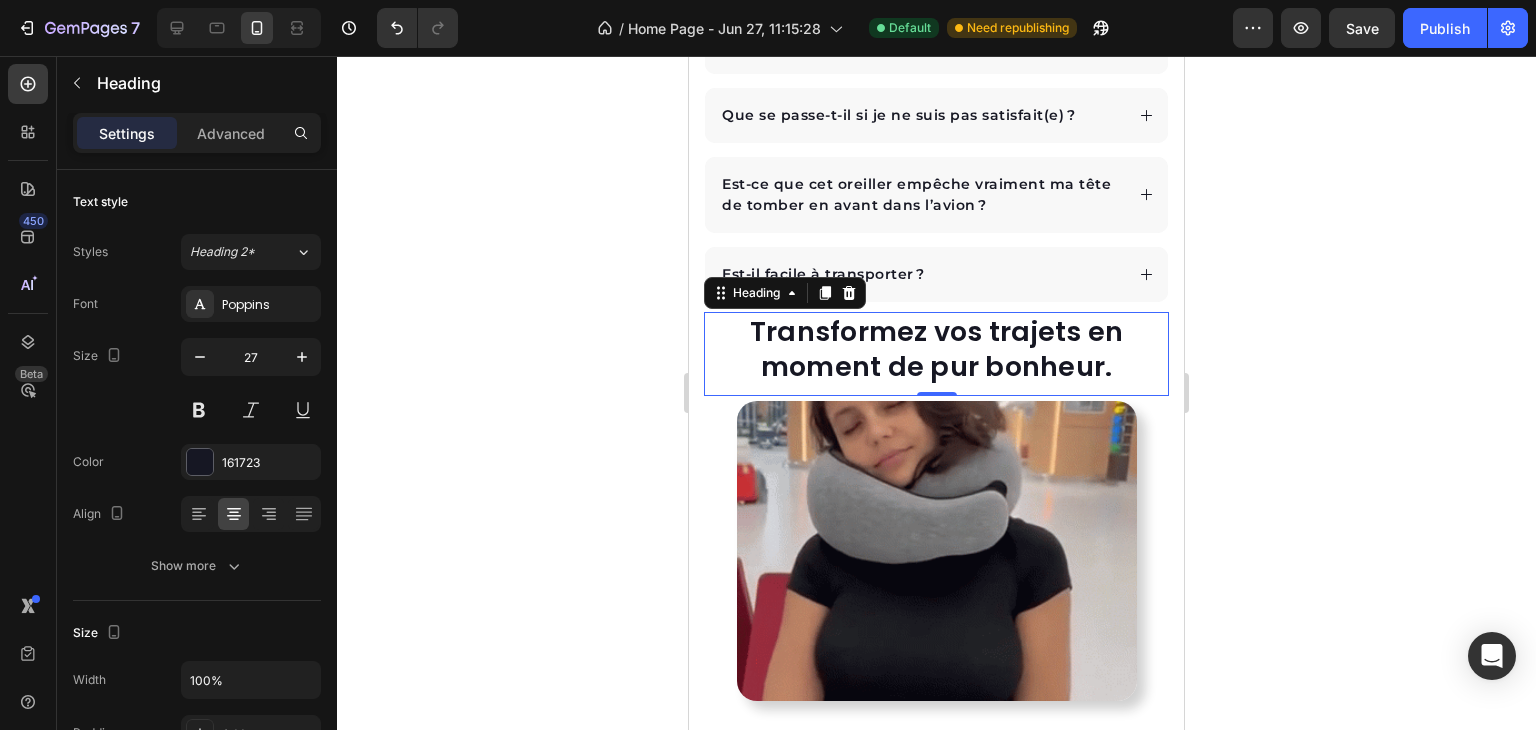 type on "28" 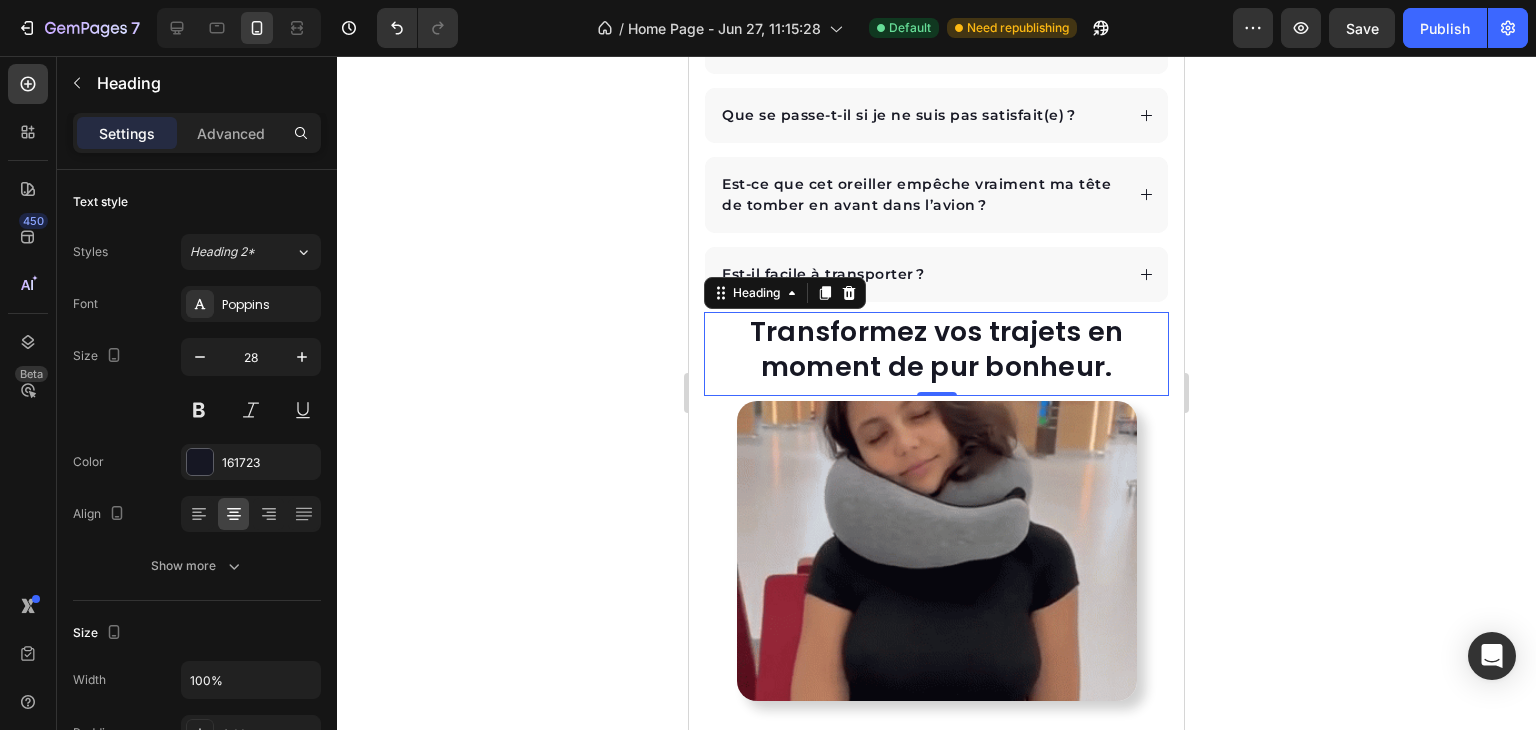 click 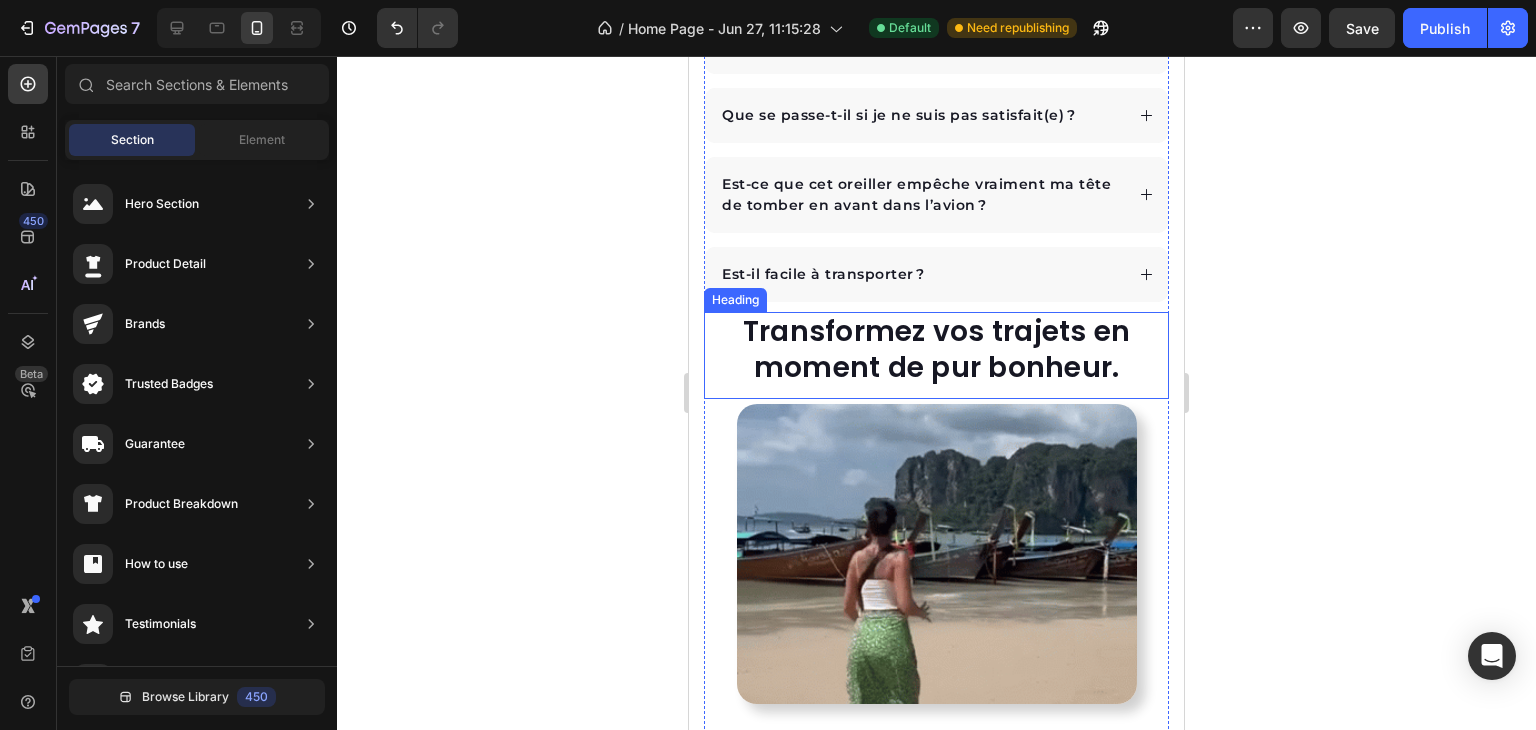 click on "Transformez vos trajets en moment de pur bonheur." at bounding box center (936, 350) 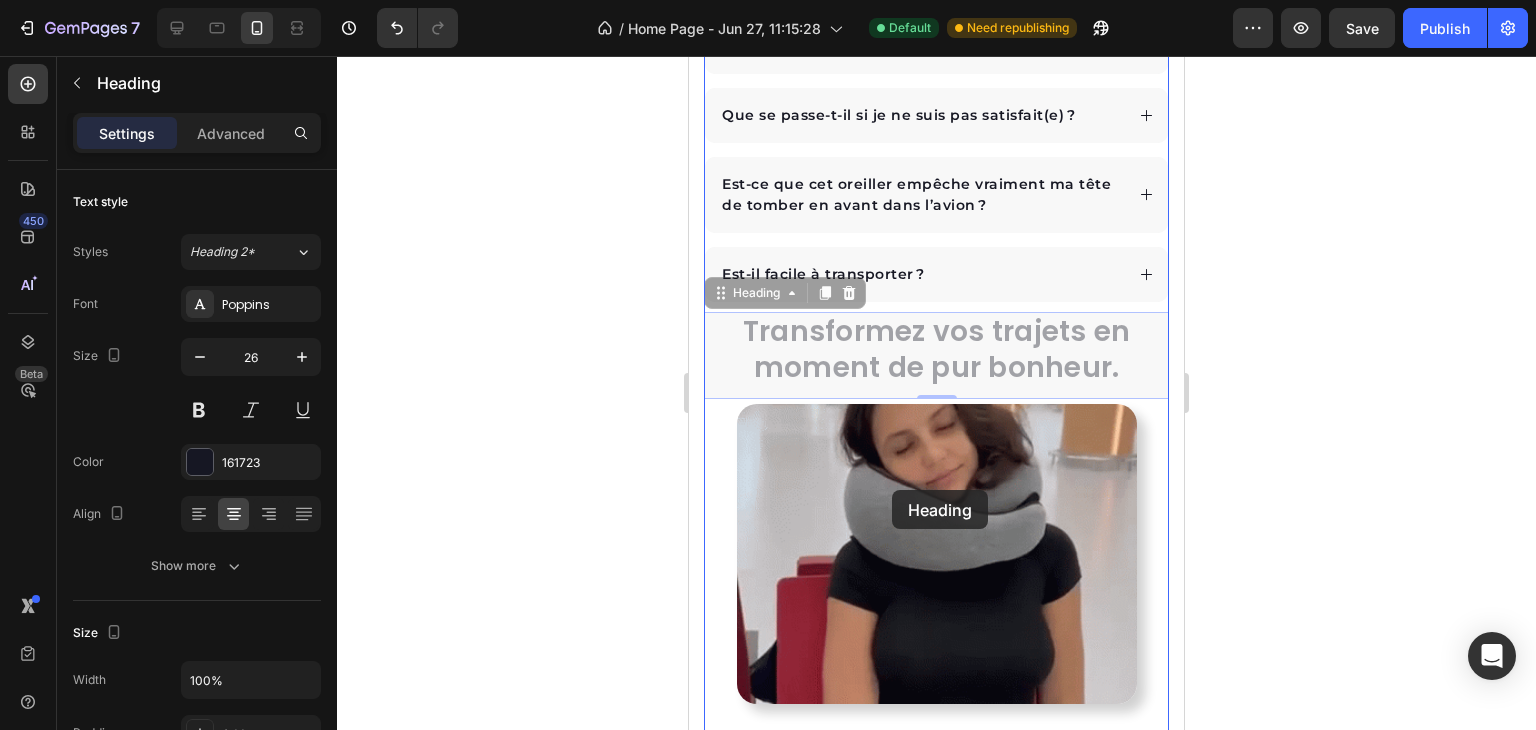 scroll, scrollTop: 6654, scrollLeft: 0, axis: vertical 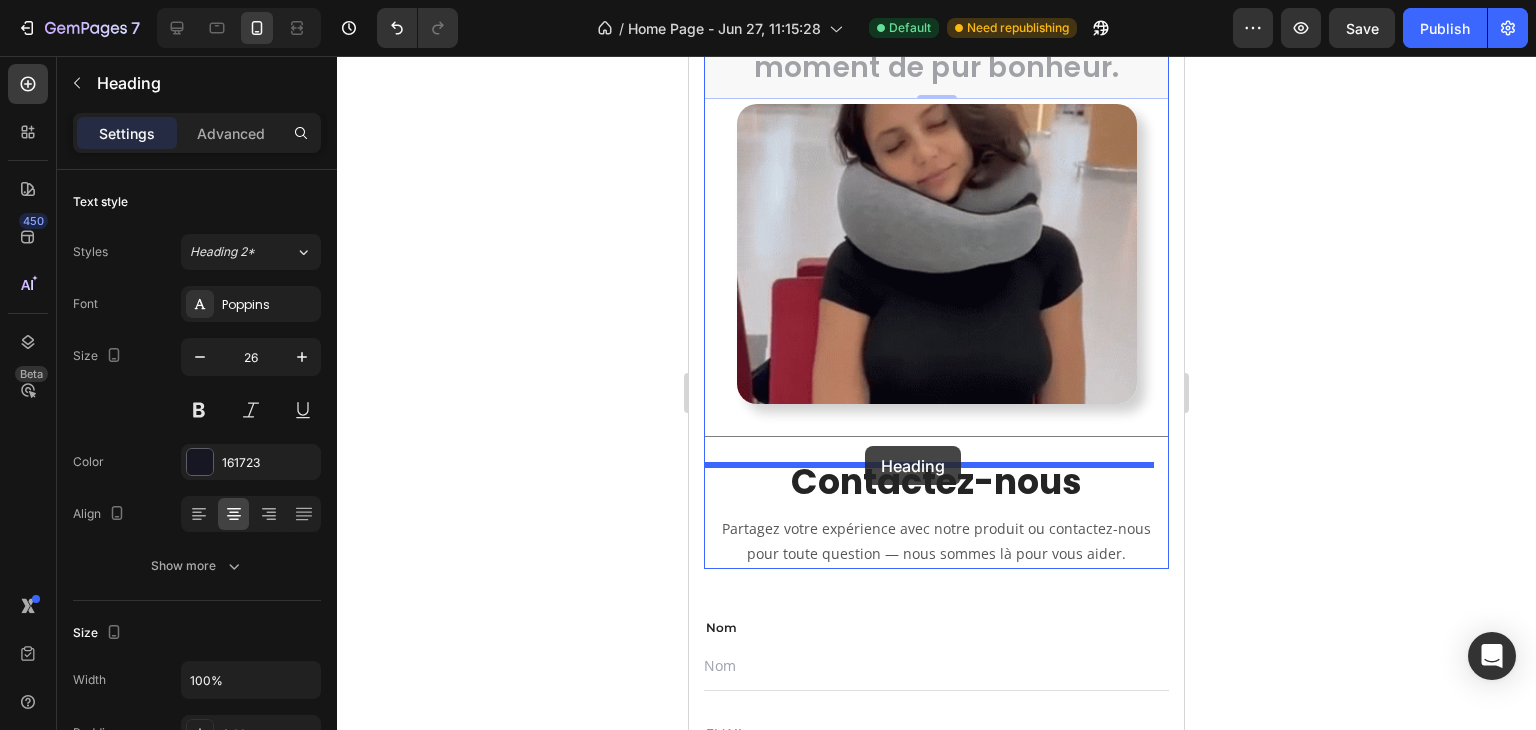 click 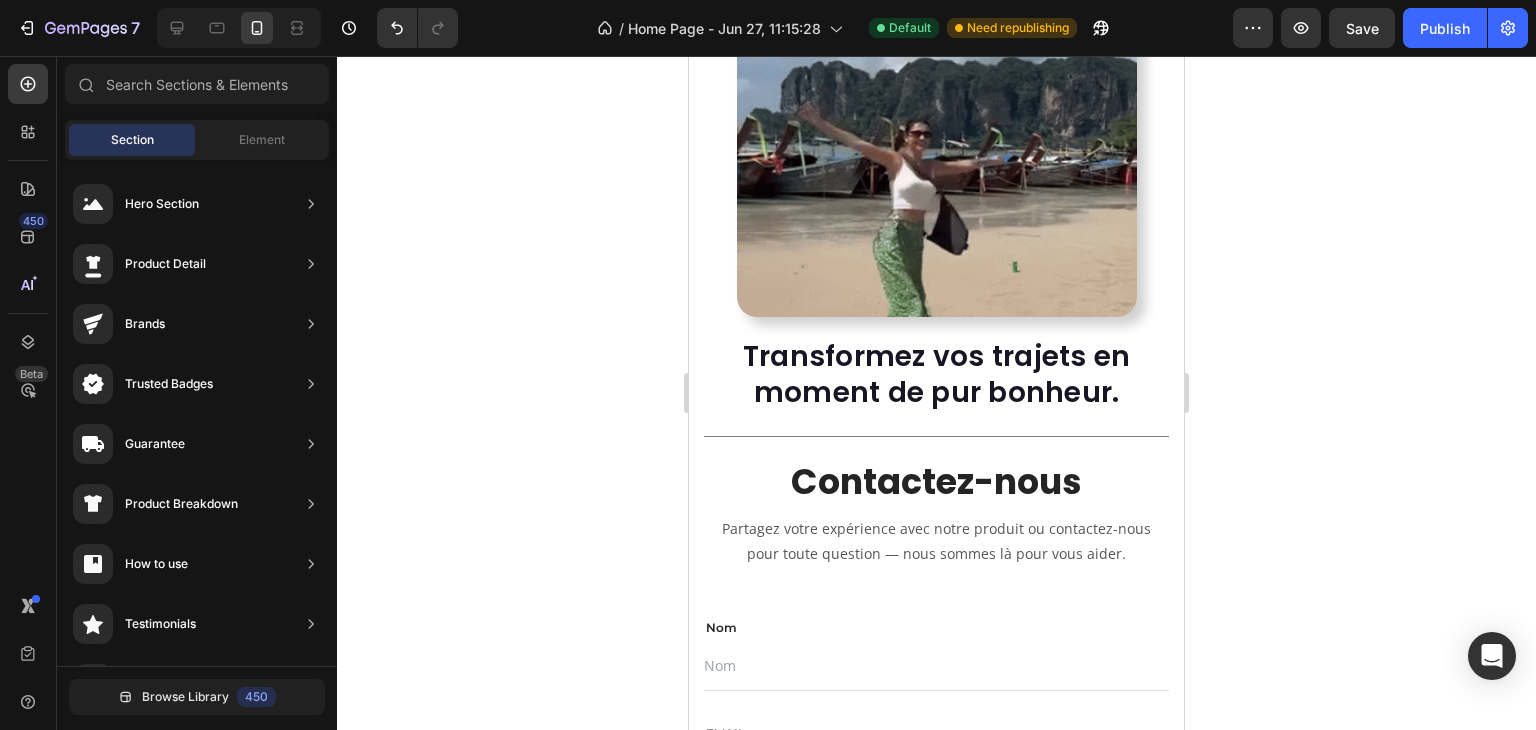 scroll, scrollTop: 6568, scrollLeft: 0, axis: vertical 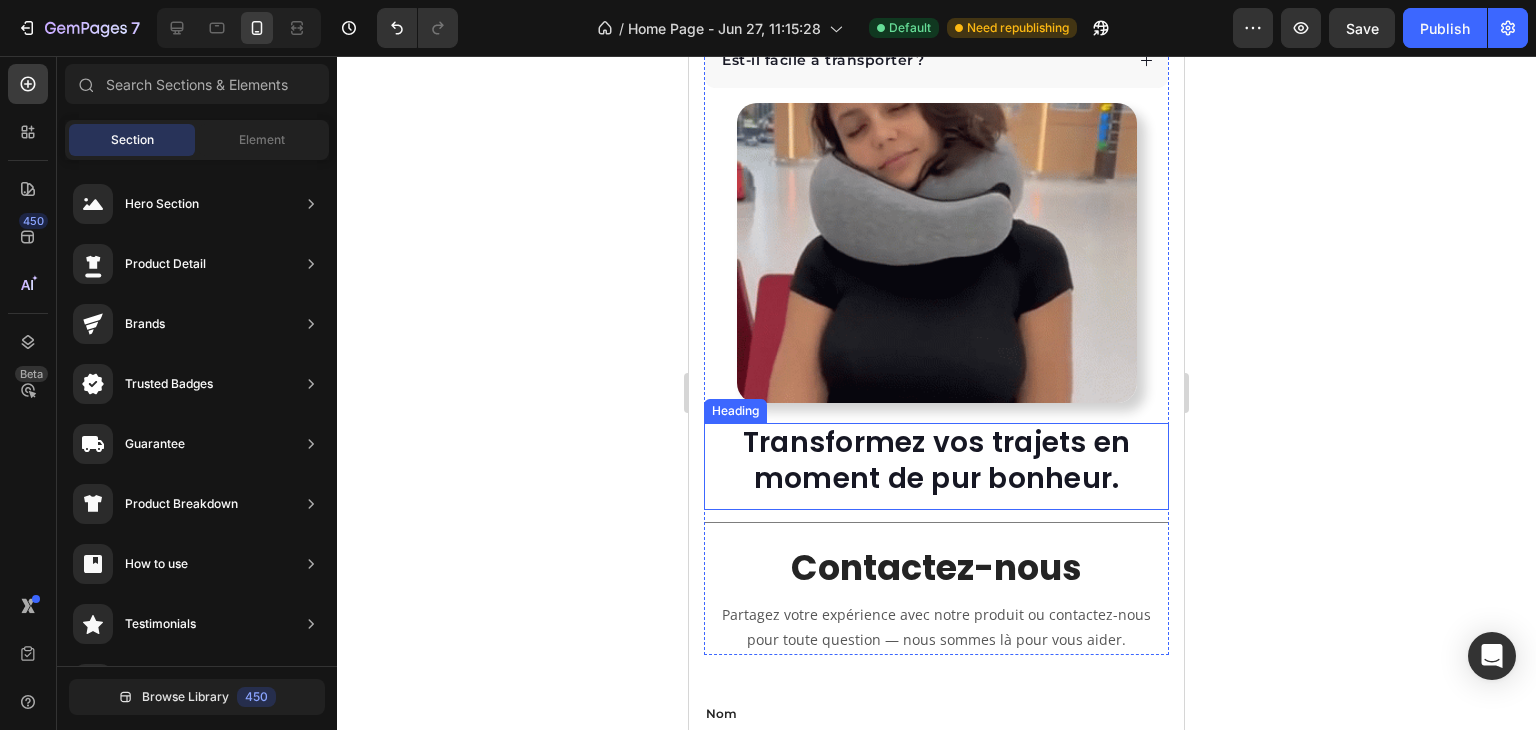 click on "Transformez vos trajets en moment de pur bonheur." at bounding box center [936, 461] 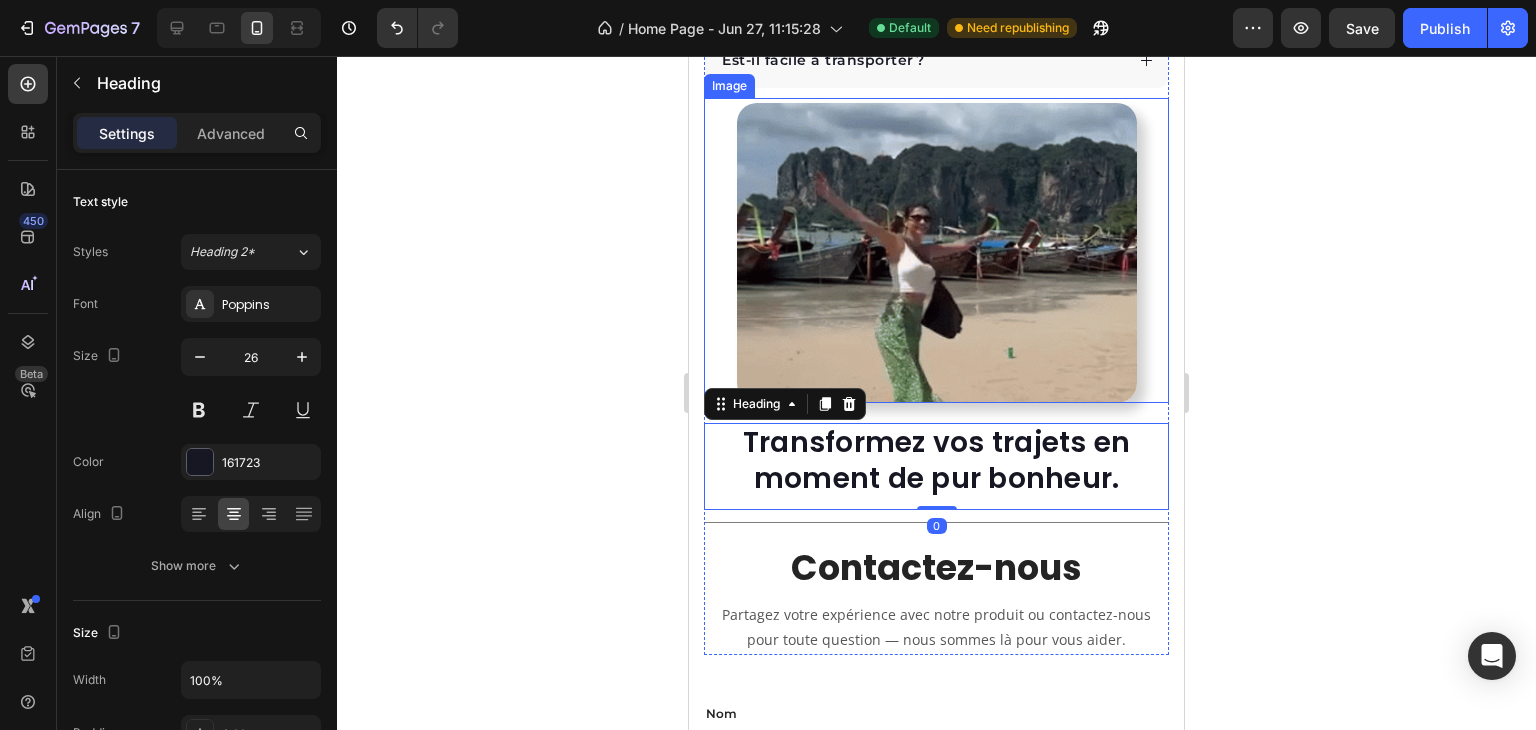click at bounding box center [937, 253] 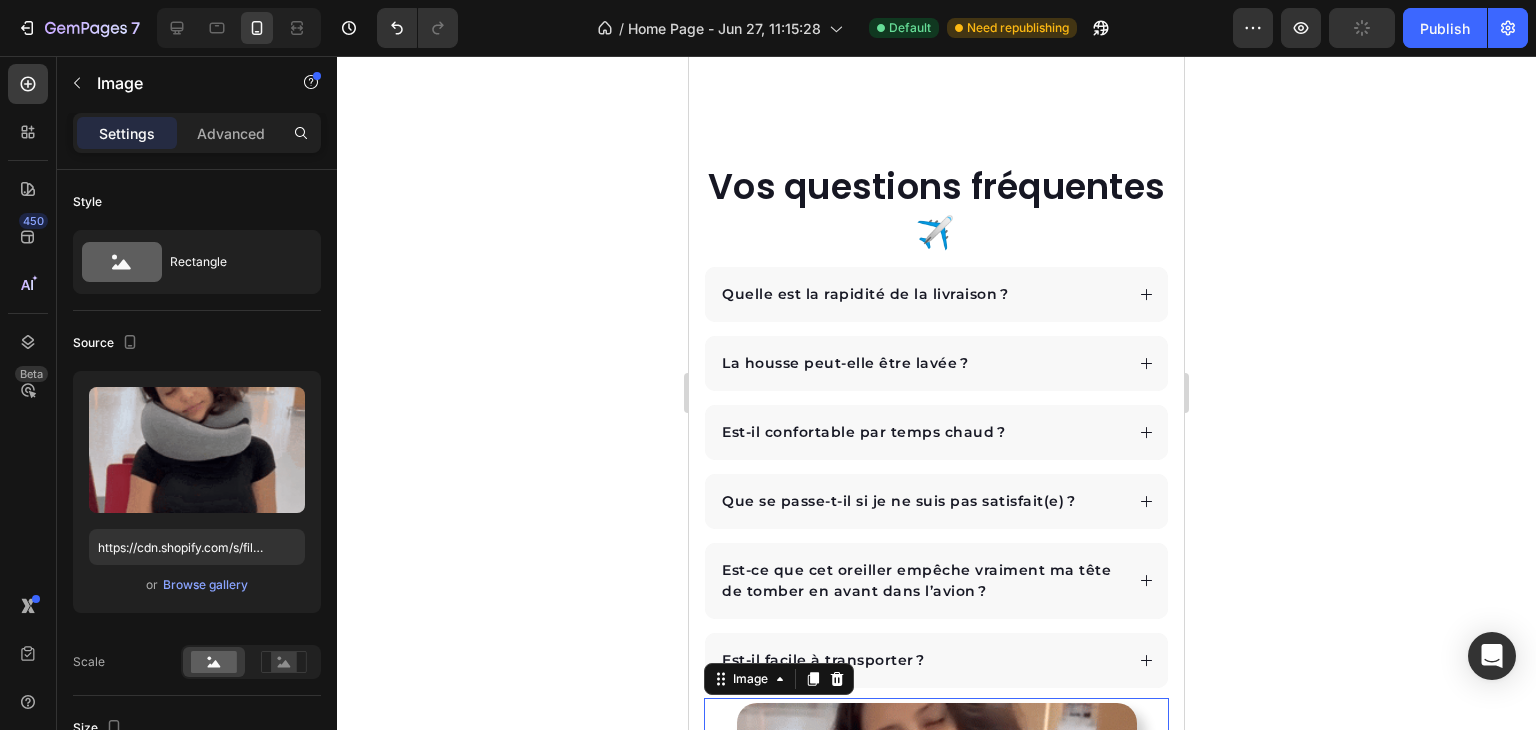 scroll, scrollTop: 6568, scrollLeft: 0, axis: vertical 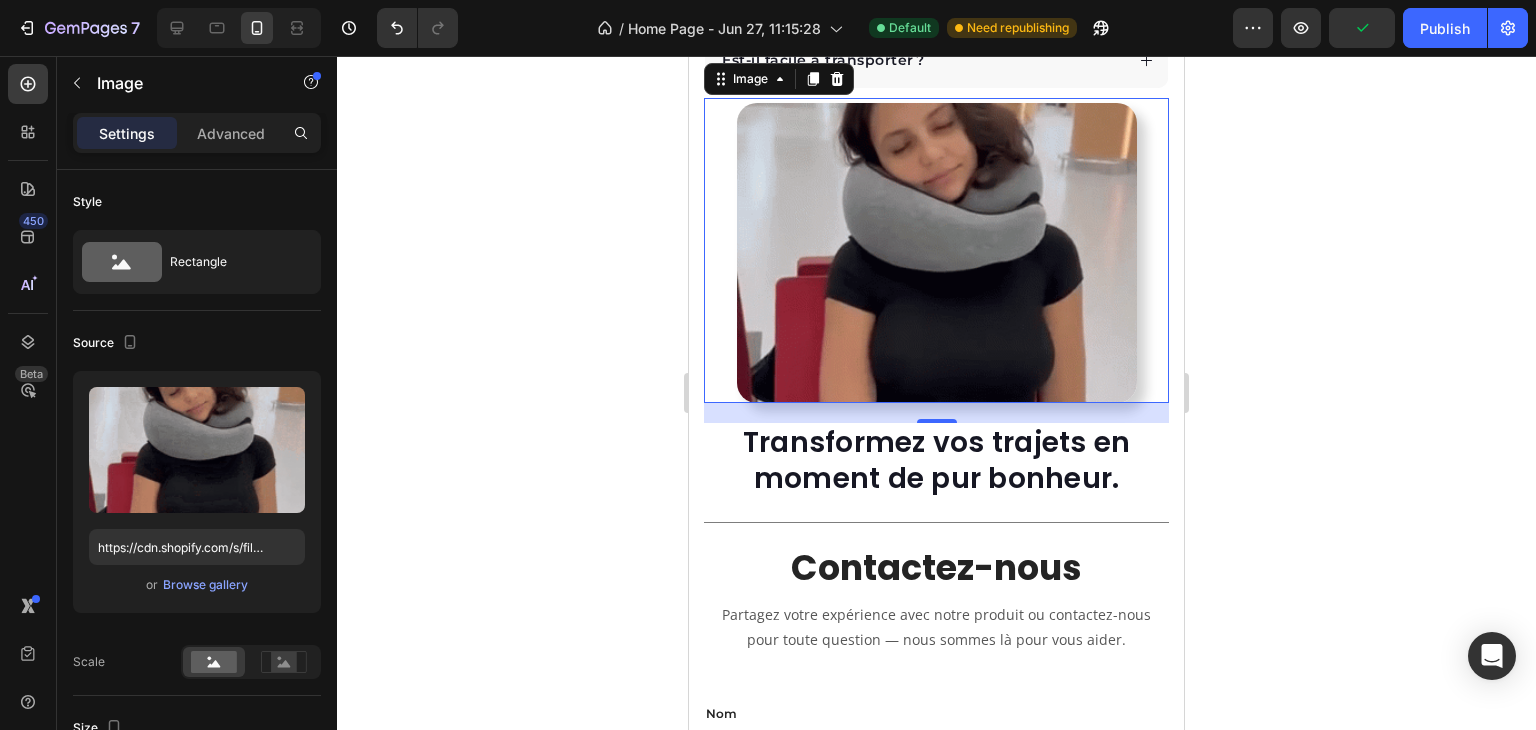 click on "Vos questions fréquentes ✈️ Heading
Quelle est la rapidité de la livraison ?
La housse peut-elle être lavée ?
Est-il confortable par temps chaud ?
Que se passe-t-il si je ne suis pas satisfait(e) ?
Est-ce que cet oreiller empêche vraiment ma tête de tomber en avant dans l’avion ?
Est-il facile à transporter ? Accordion Image   20 Transformez vos trajets en moment de pur bonheur. Heading                Title Line Contactez-nous Heading Partagez votre expérience avec notre produit ou contactez-nous pour toute question — nous sommes là pour vous aider. Text block" at bounding box center (936, 108) 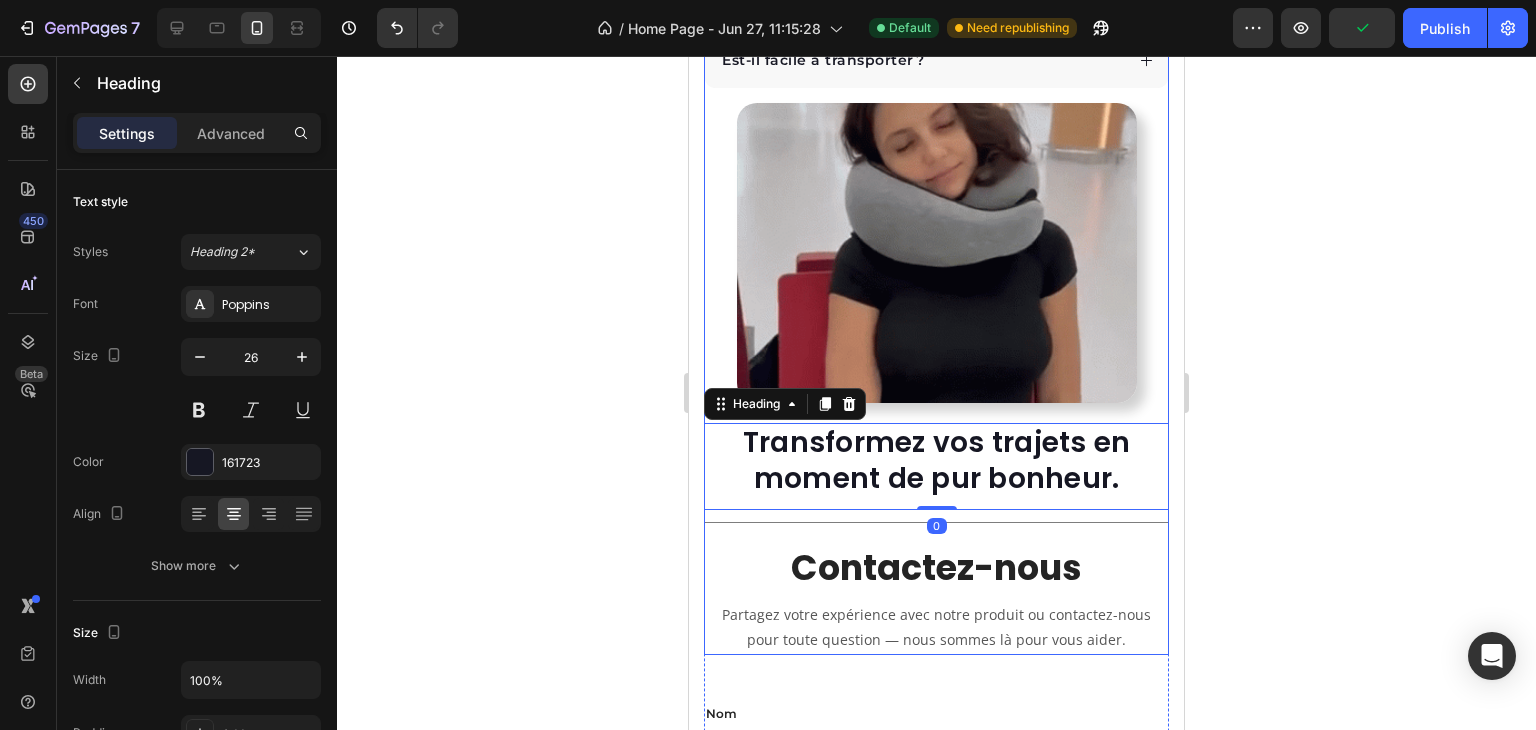 click at bounding box center (937, 253) 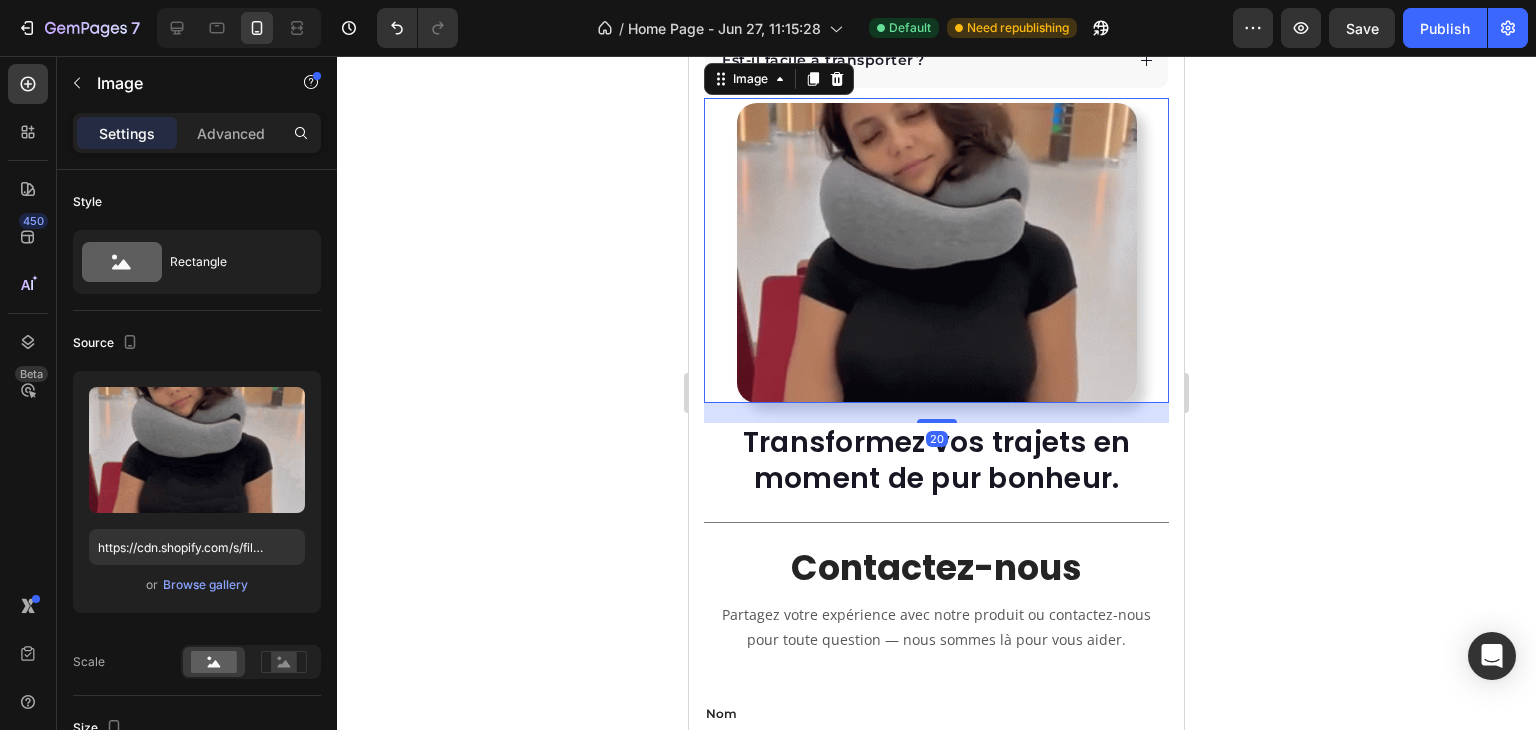 click at bounding box center (937, 253) 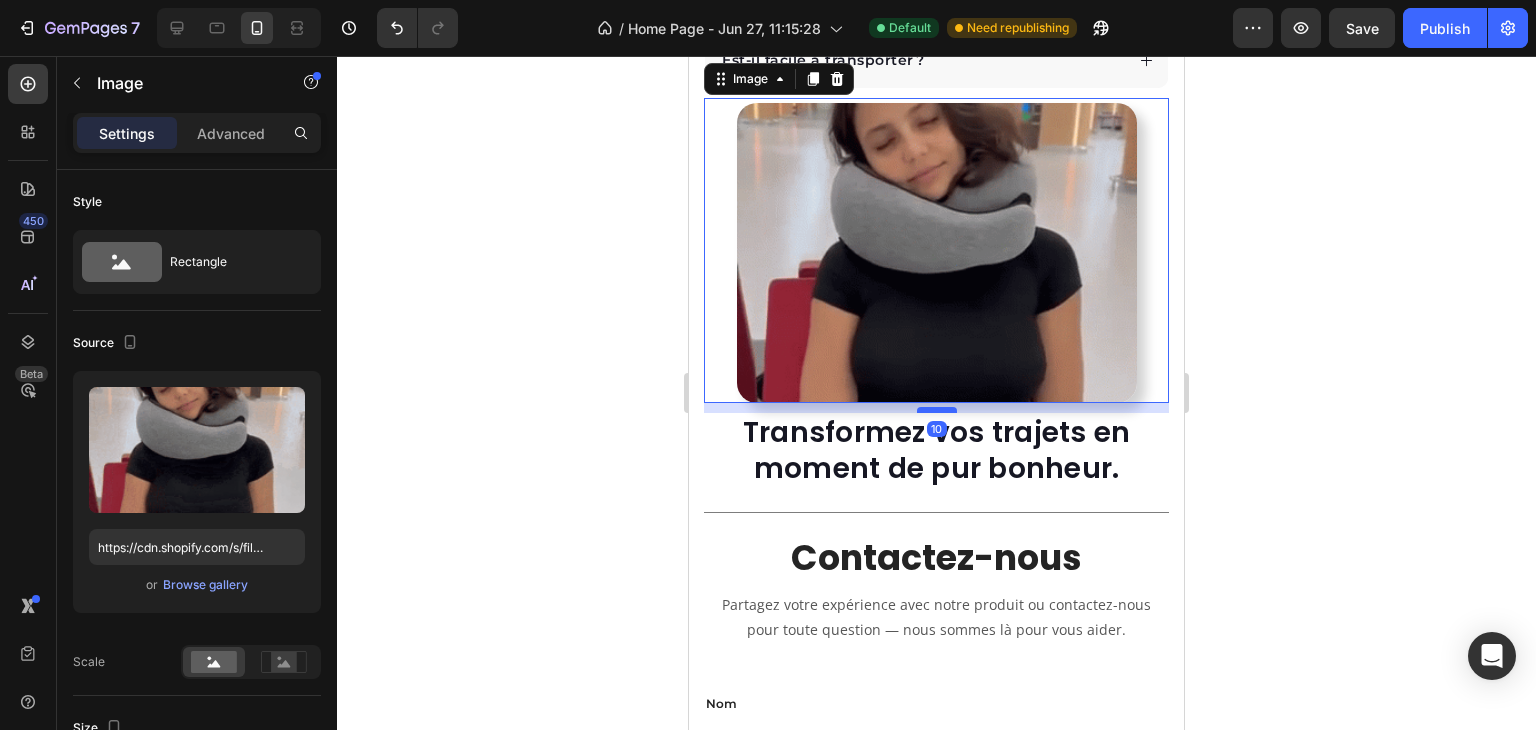 drag, startPoint x: 928, startPoint y: 461, endPoint x: 926, endPoint y: 451, distance: 10.198039 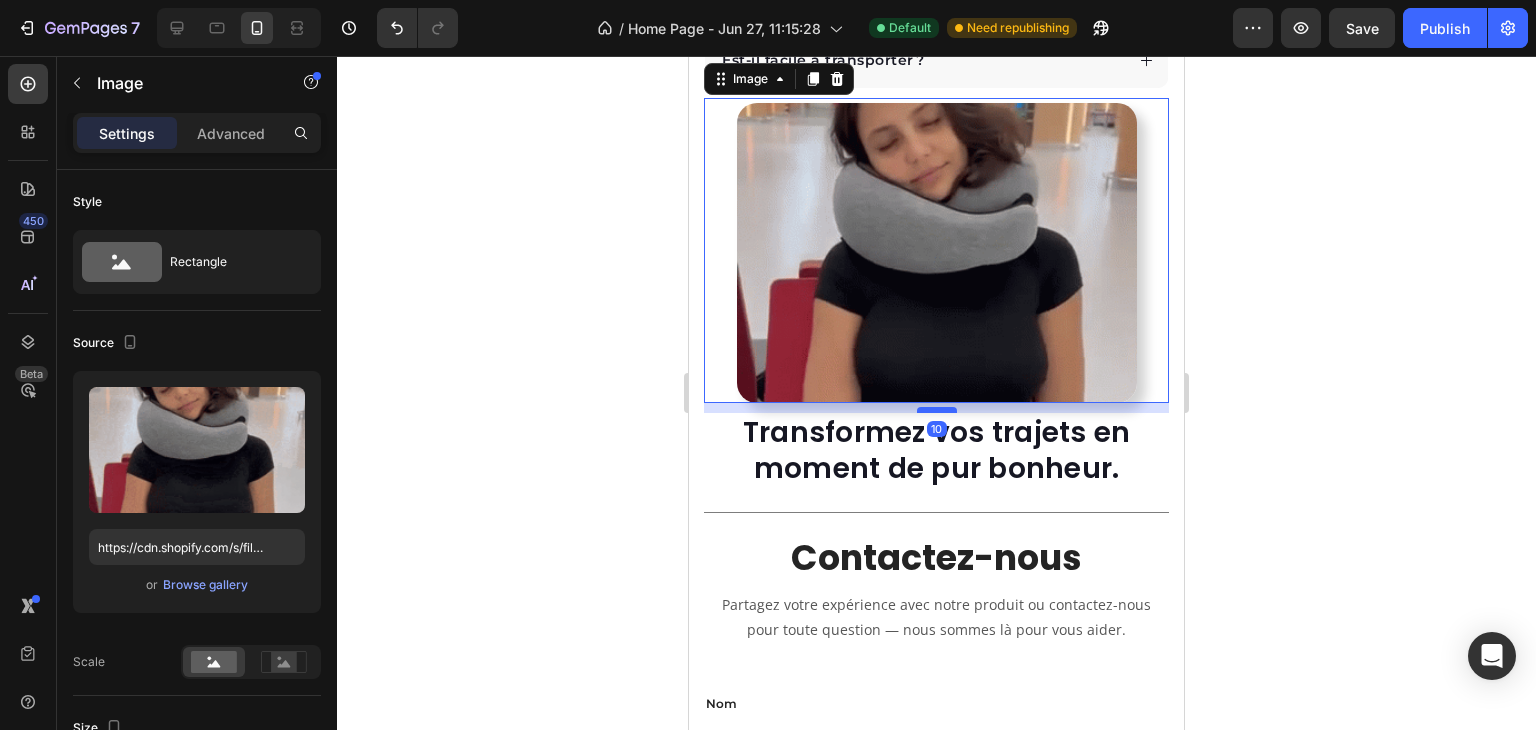click at bounding box center [937, 410] 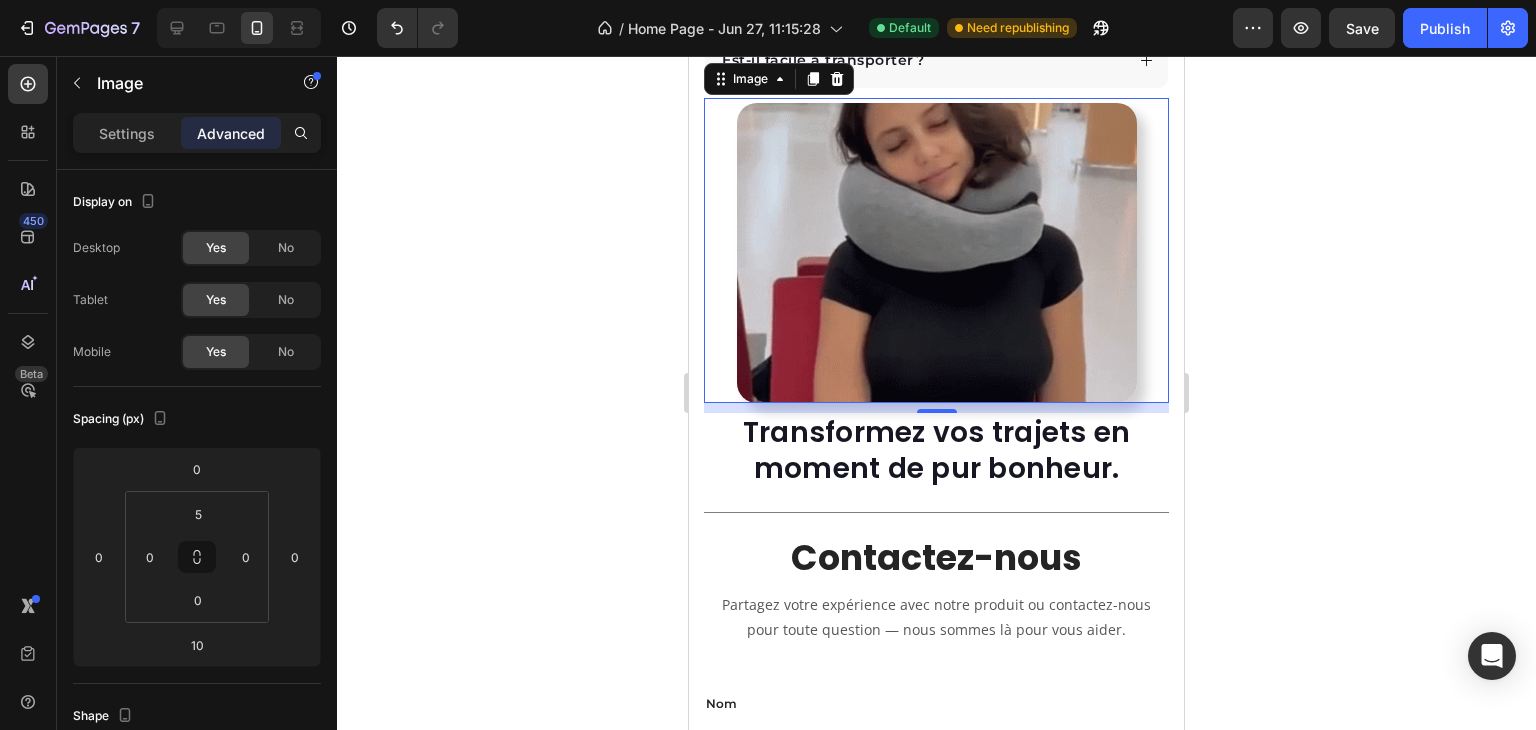 click 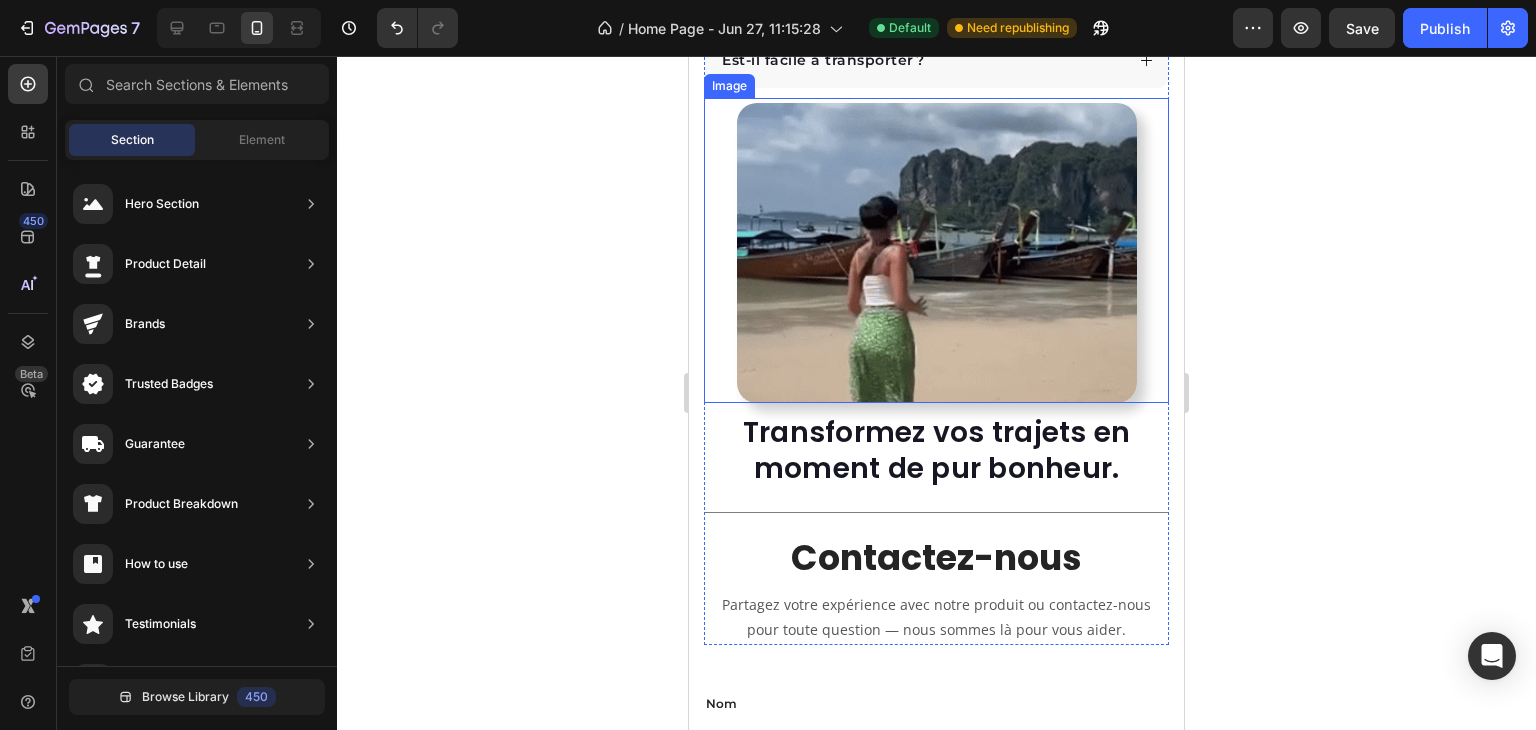 click at bounding box center [937, 253] 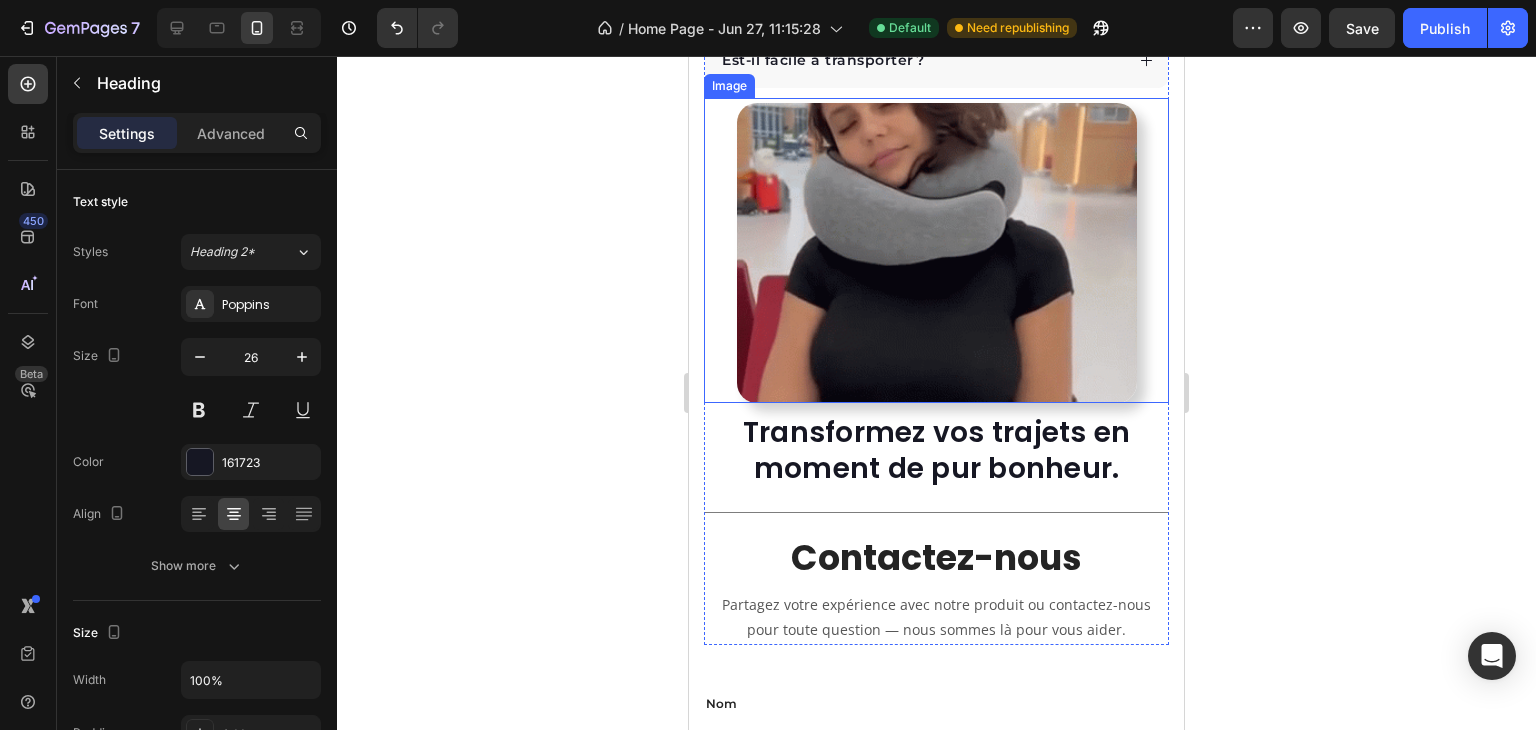 click on "Transformez vos trajets en moment de pur bonheur." at bounding box center [936, 451] 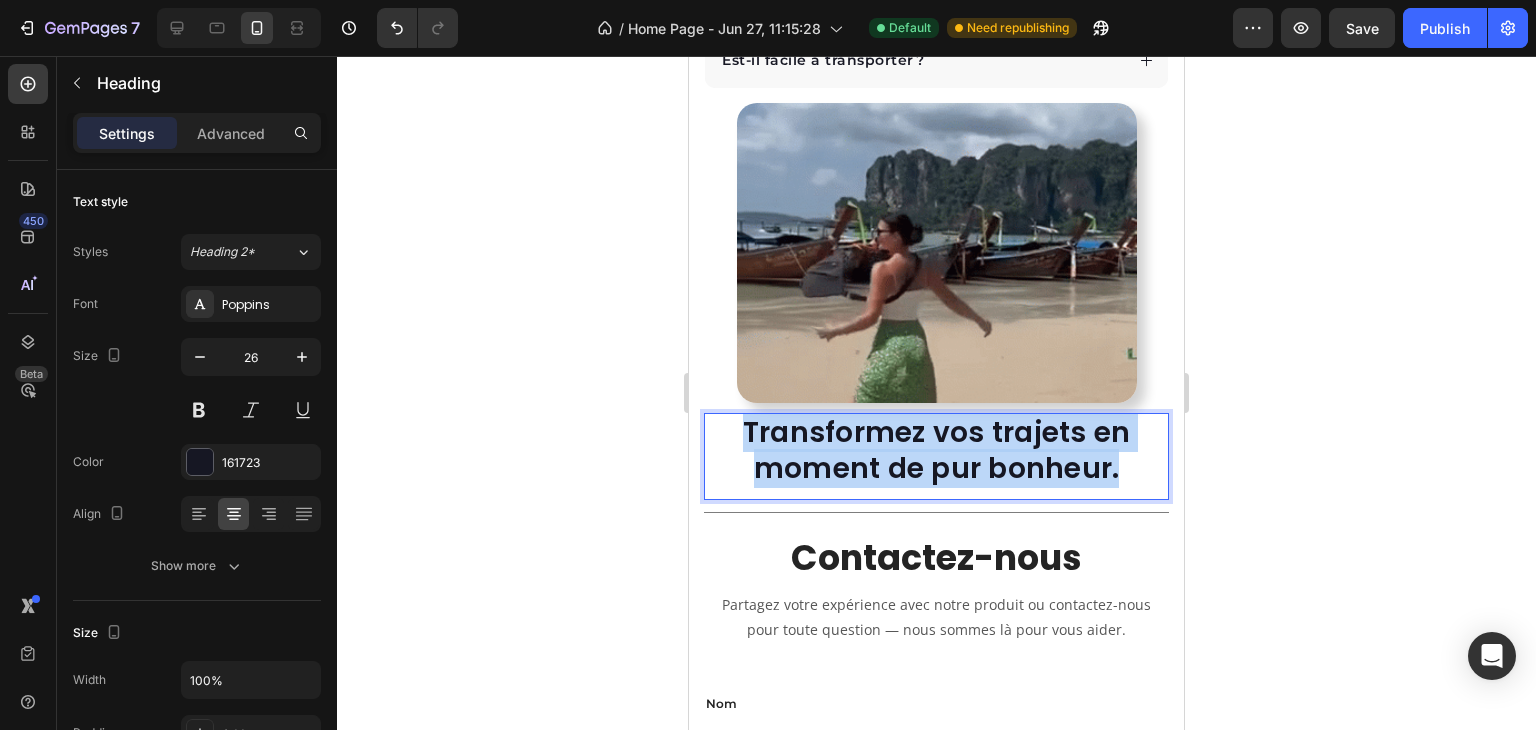 drag, startPoint x: 1123, startPoint y: 520, endPoint x: 720, endPoint y: 484, distance: 404.60474 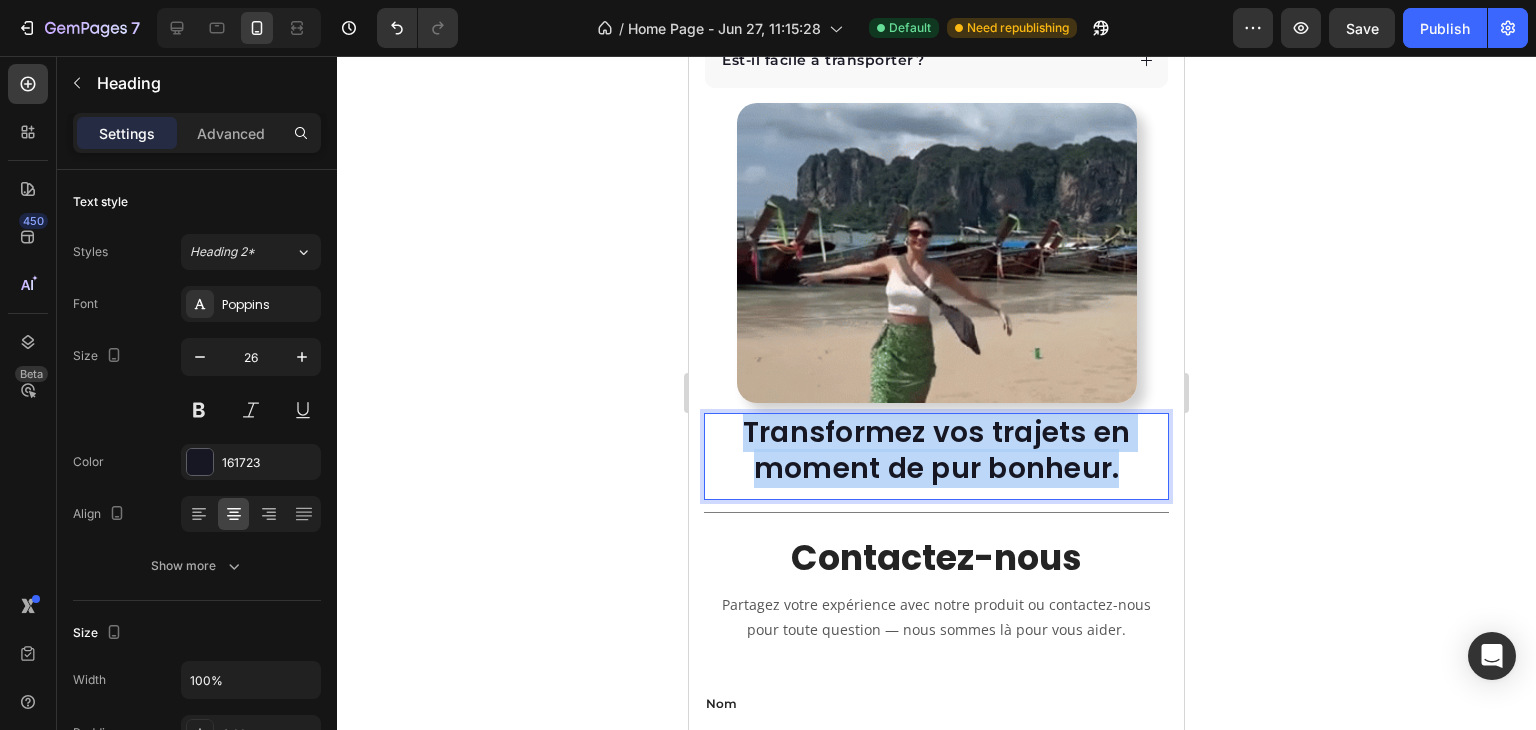 click on "Transformez vos trajets en moment de pur bonheur." at bounding box center (936, 451) 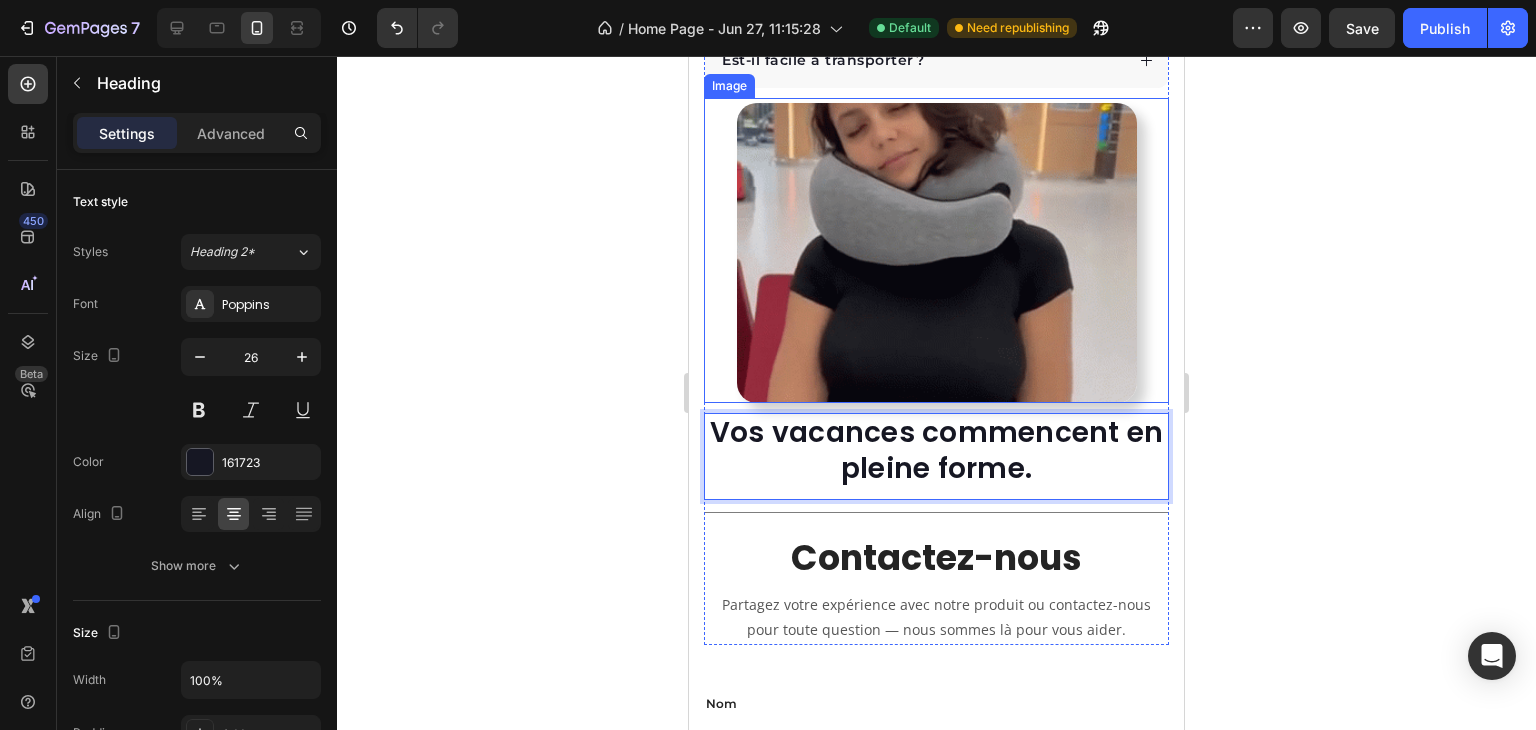 click 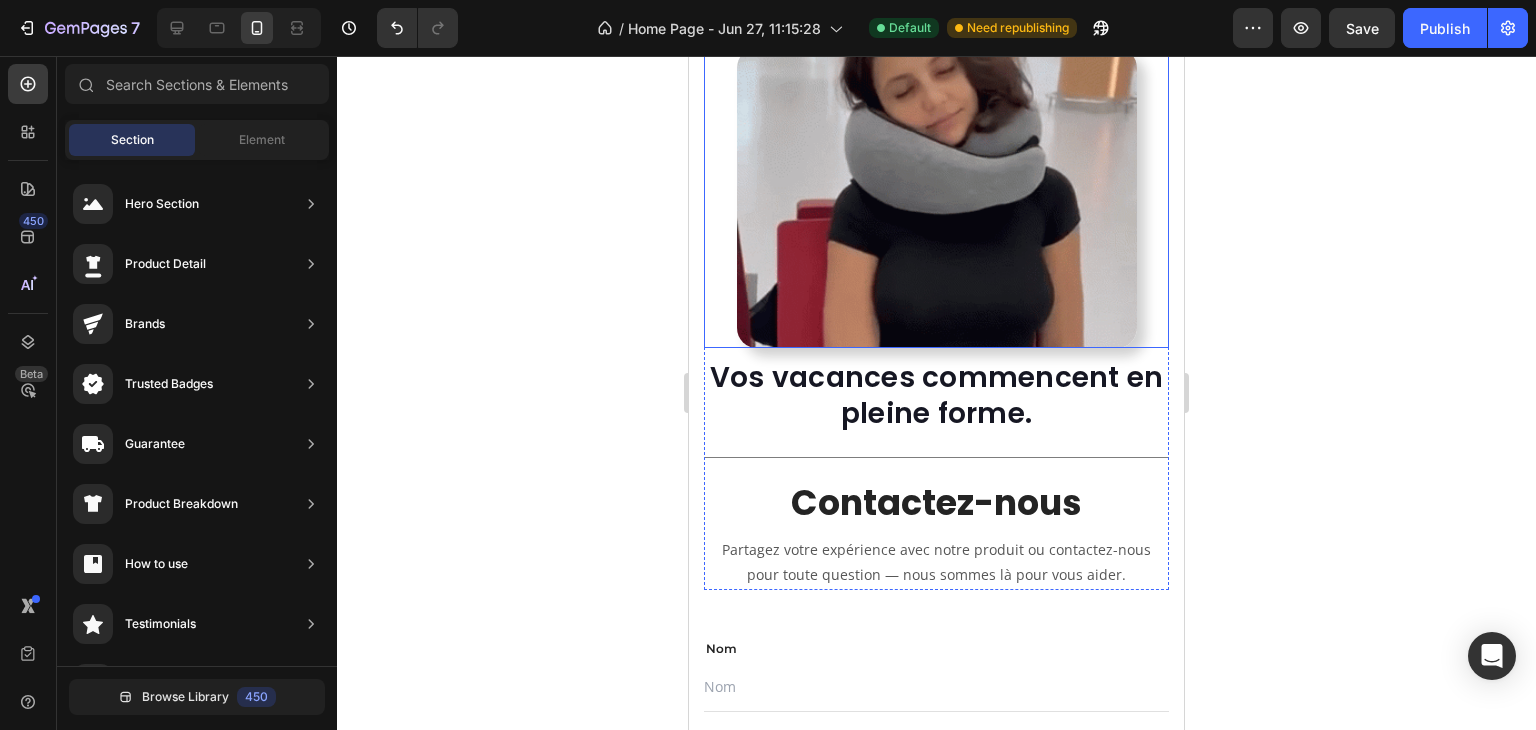 scroll, scrollTop: 6668, scrollLeft: 0, axis: vertical 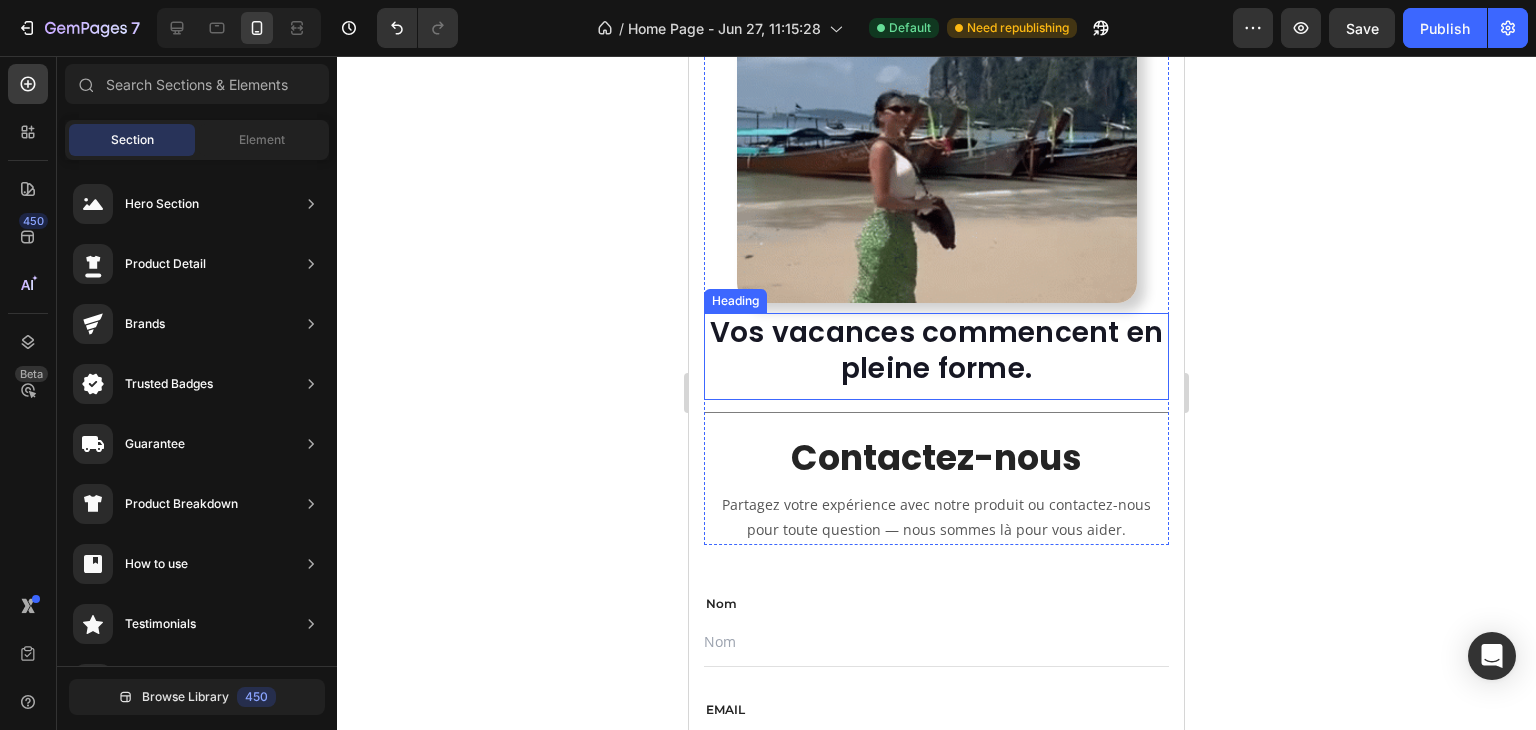 click on "Vos vacances commencent en pleine forme." at bounding box center [936, 351] 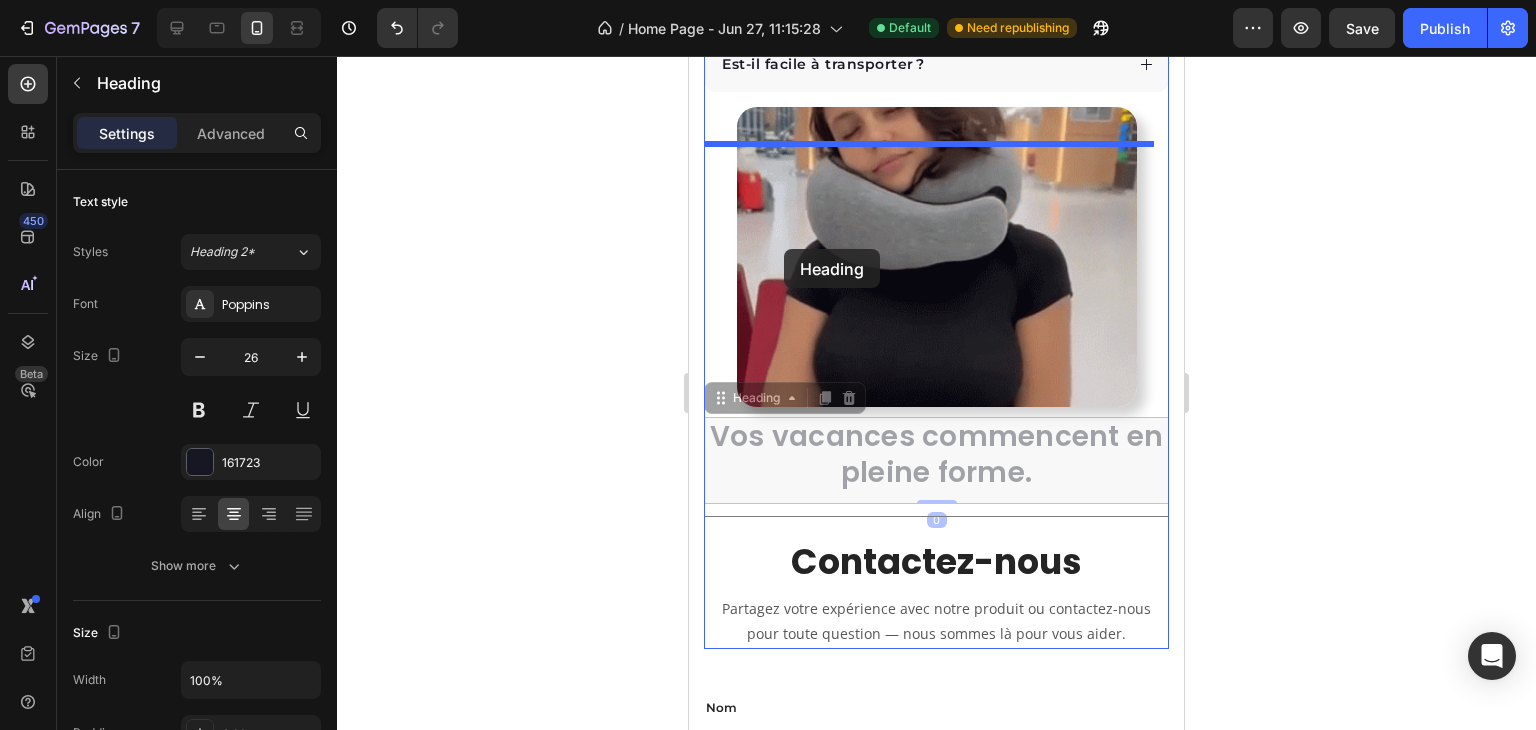 scroll, scrollTop: 6468, scrollLeft: 0, axis: vertical 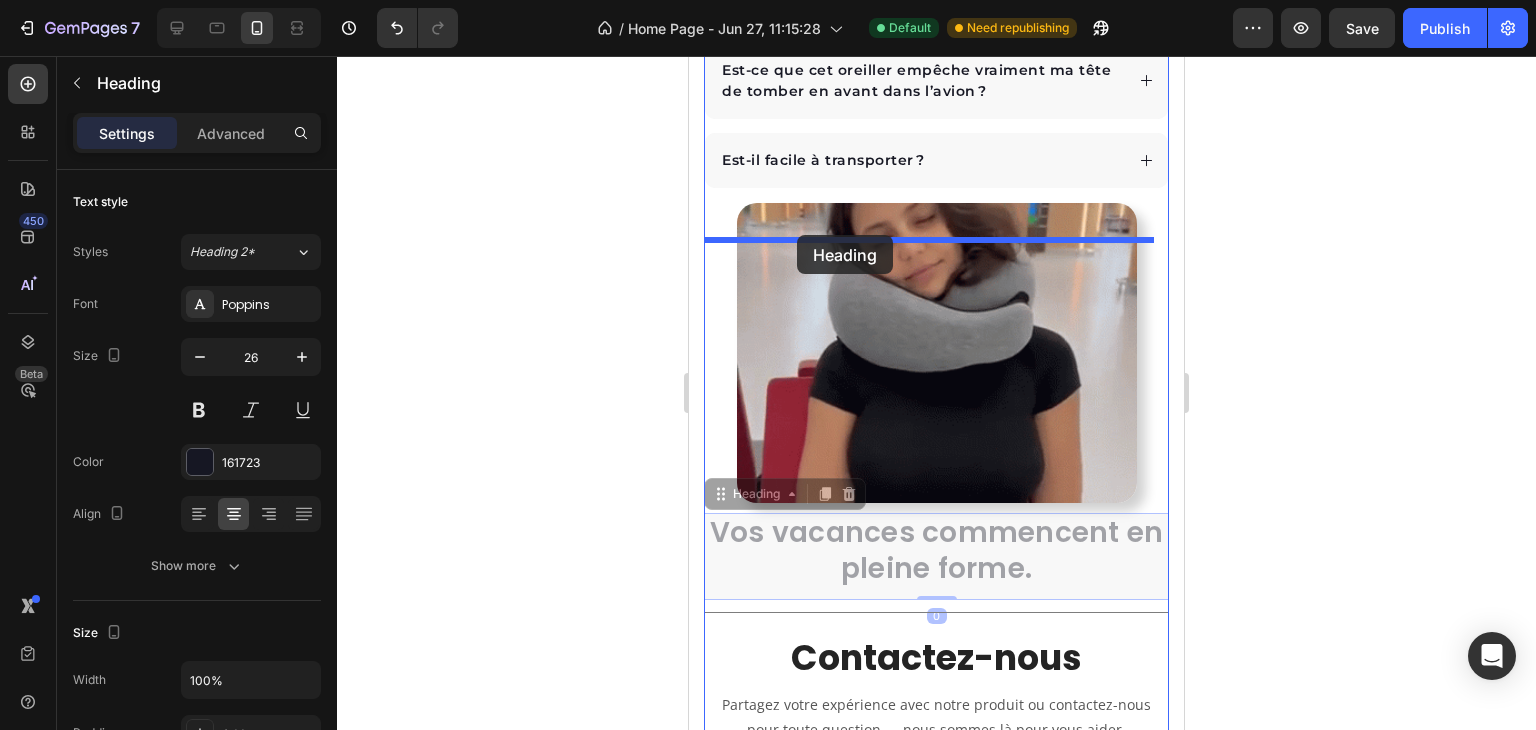 drag, startPoint x: 753, startPoint y: 341, endPoint x: 1224, endPoint y: 265, distance: 477.09222 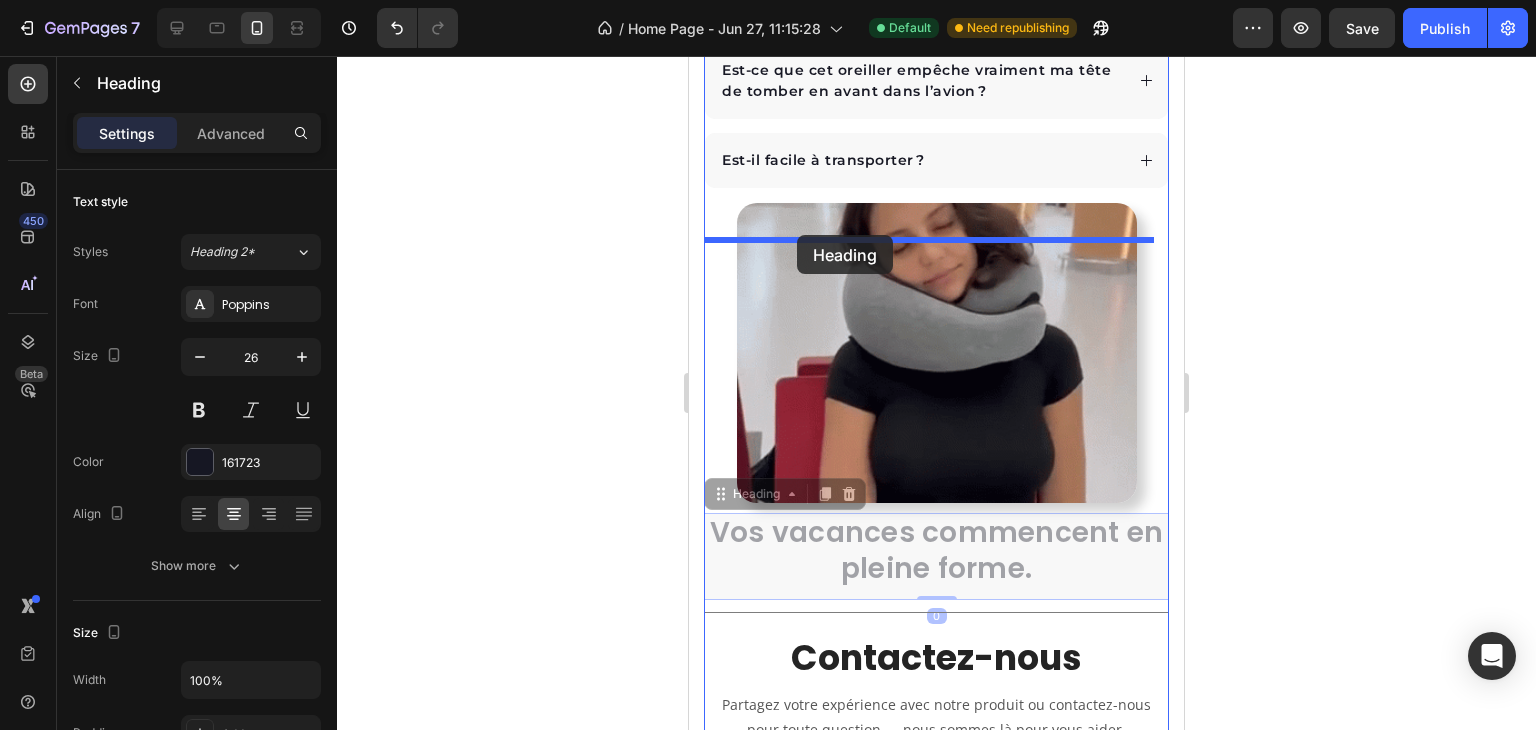 click on "Mobile  ( 495 px) iPhone 13 Mini iPhone 13 Pro iPhone 11 Pro Max iPhone 15 Pro Max Pixel 7 Galaxy S8+ Galaxy S20 Ultra iPad Mini iPad Air iPad Pro Header  Vos questions fréquentes ✈️ Heading
Quelle est la rapidité de la livraison ?
La housse peut-elle être lavée ?
Est-il confortable par temps chaud ?
Que se passe-t-il si je ne suis pas satisfait(e) ?
Est-ce que cet oreiller empêche vraiment ma tête de tomber en avant dans l’avion ?
Est-il facile à transporter ? Accordion Image Vos vacances commencent en pleine forme. Heading   0 Vos vacances commencent en pleine forme. Heading   0                Title Line Contactez-nous Heading Partagez votre expérience avec notre produit ou contactez-nous pour toute question — nous sommes là pour vous aider. Text block Row Nom Text block Text Field EMAIL Text block Email Field Row Message Text block Text Field Envoyer Submit Button Contact Form Row" at bounding box center [936, -2358] 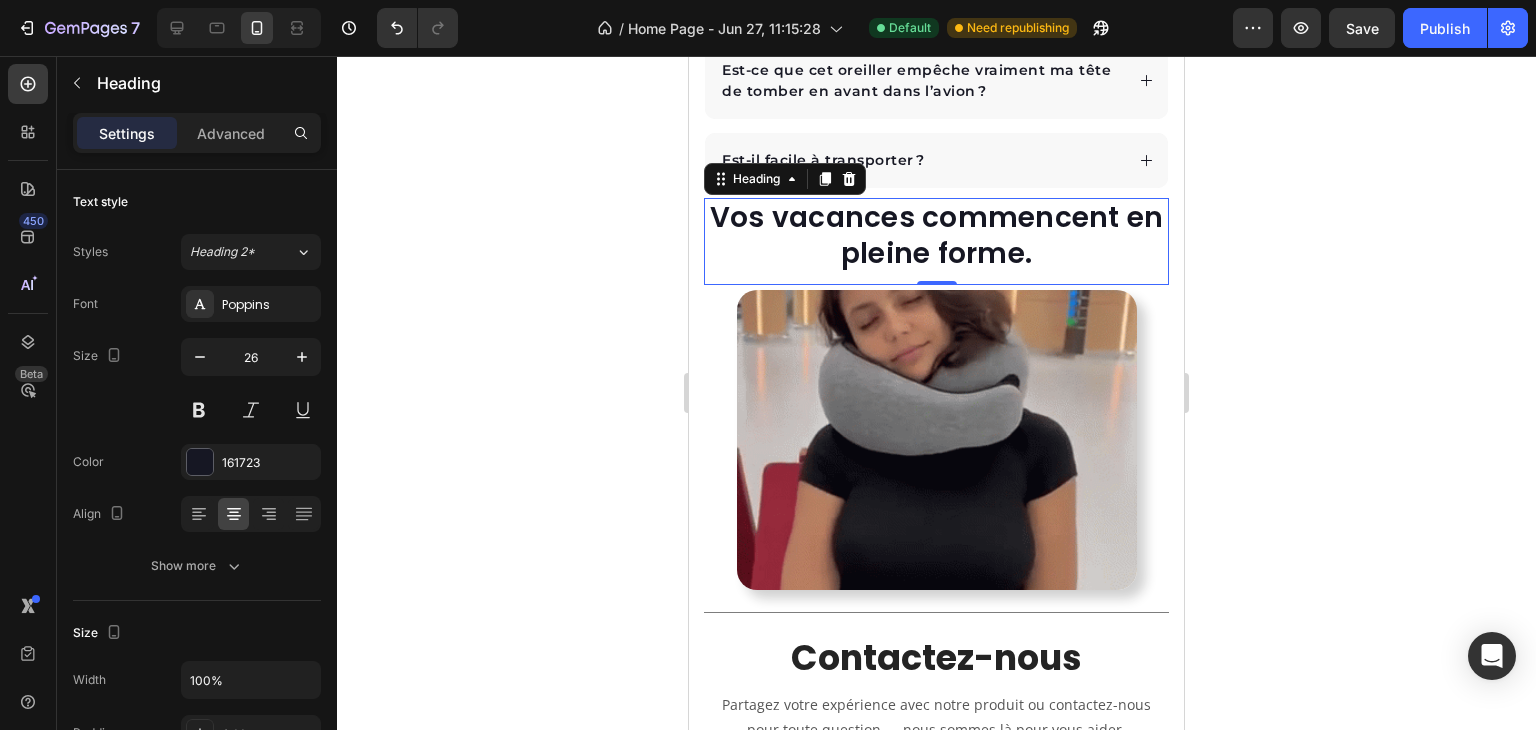 click 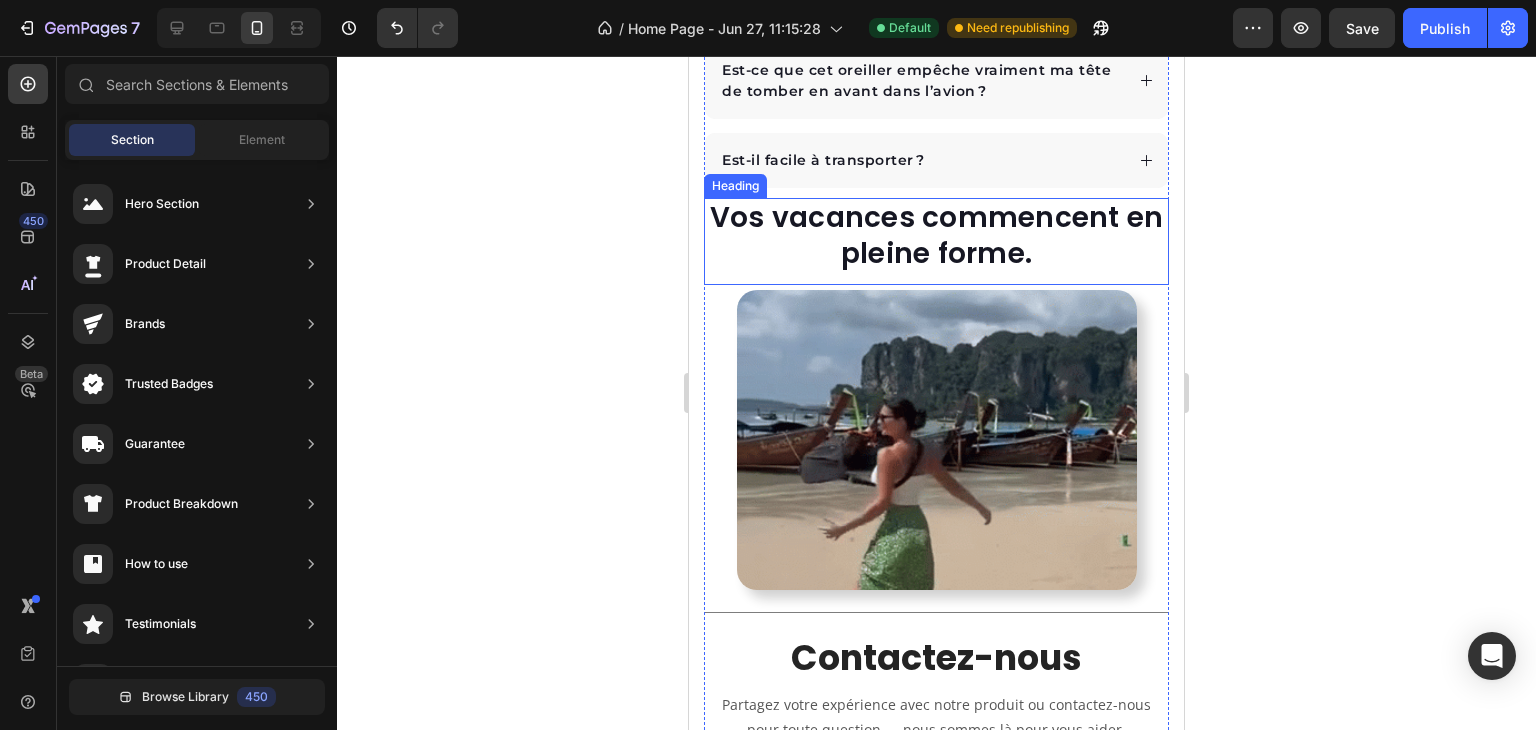 click on "Vos vacances commencent en pleine forme." at bounding box center (936, 236) 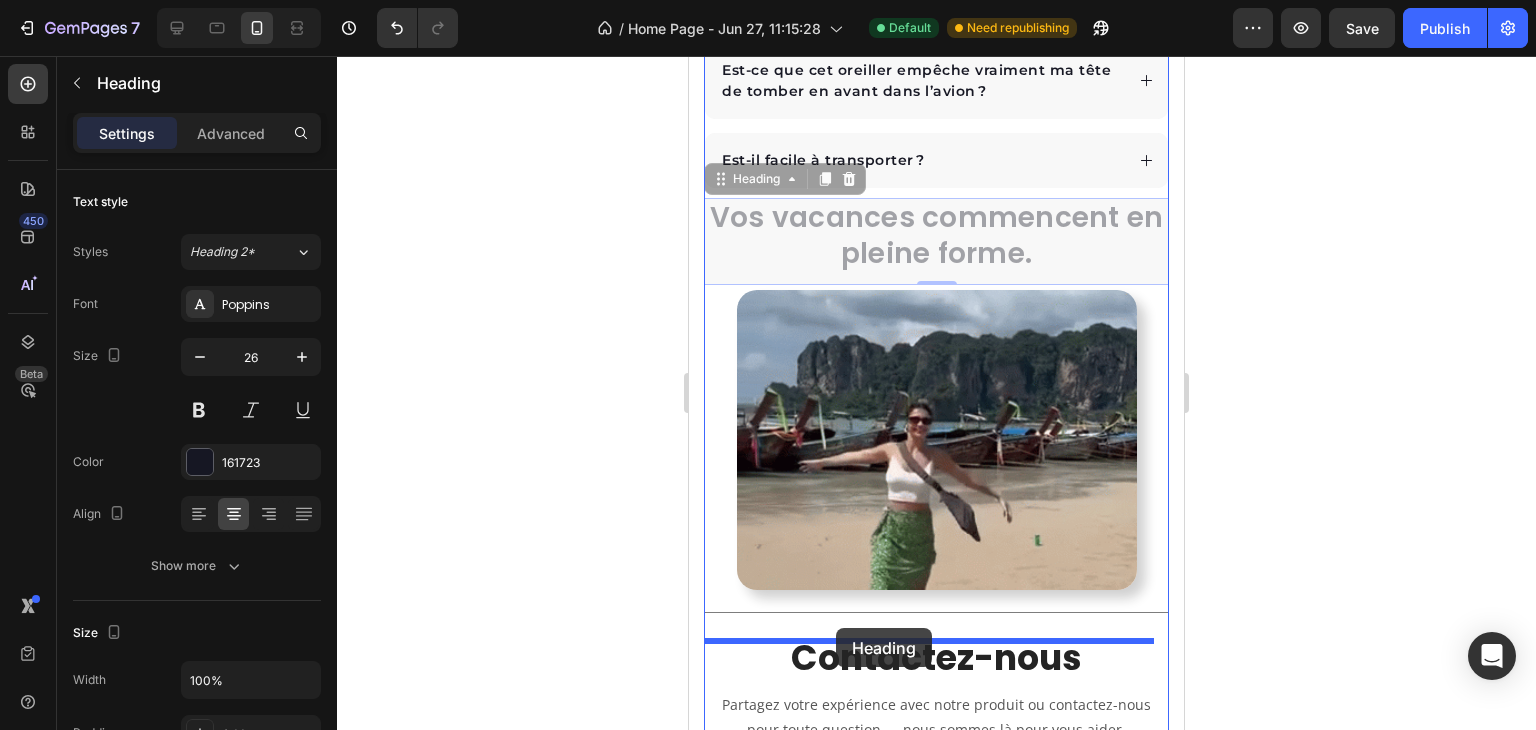drag, startPoint x: 743, startPoint y: 223, endPoint x: 1273, endPoint y: 522, distance: 608.5236 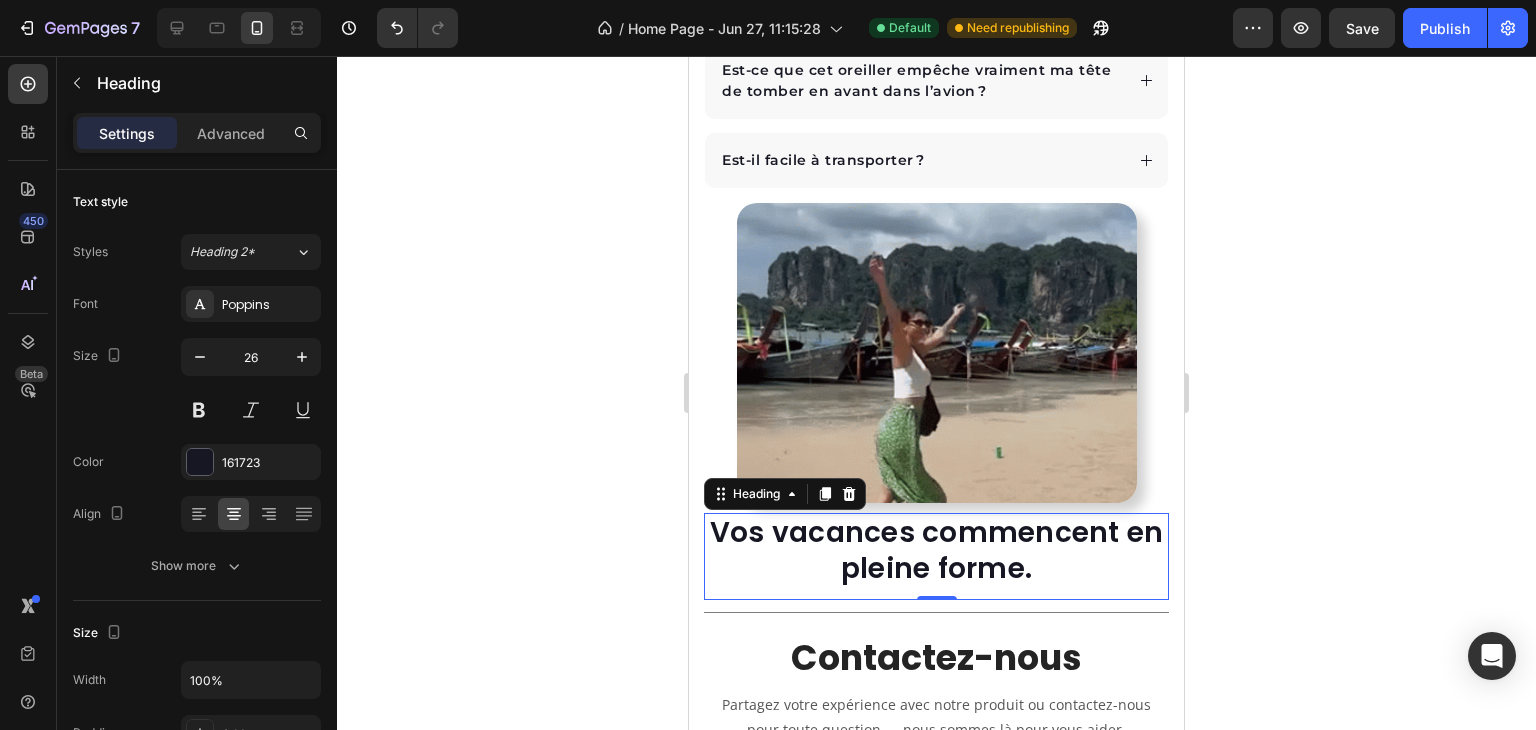 click 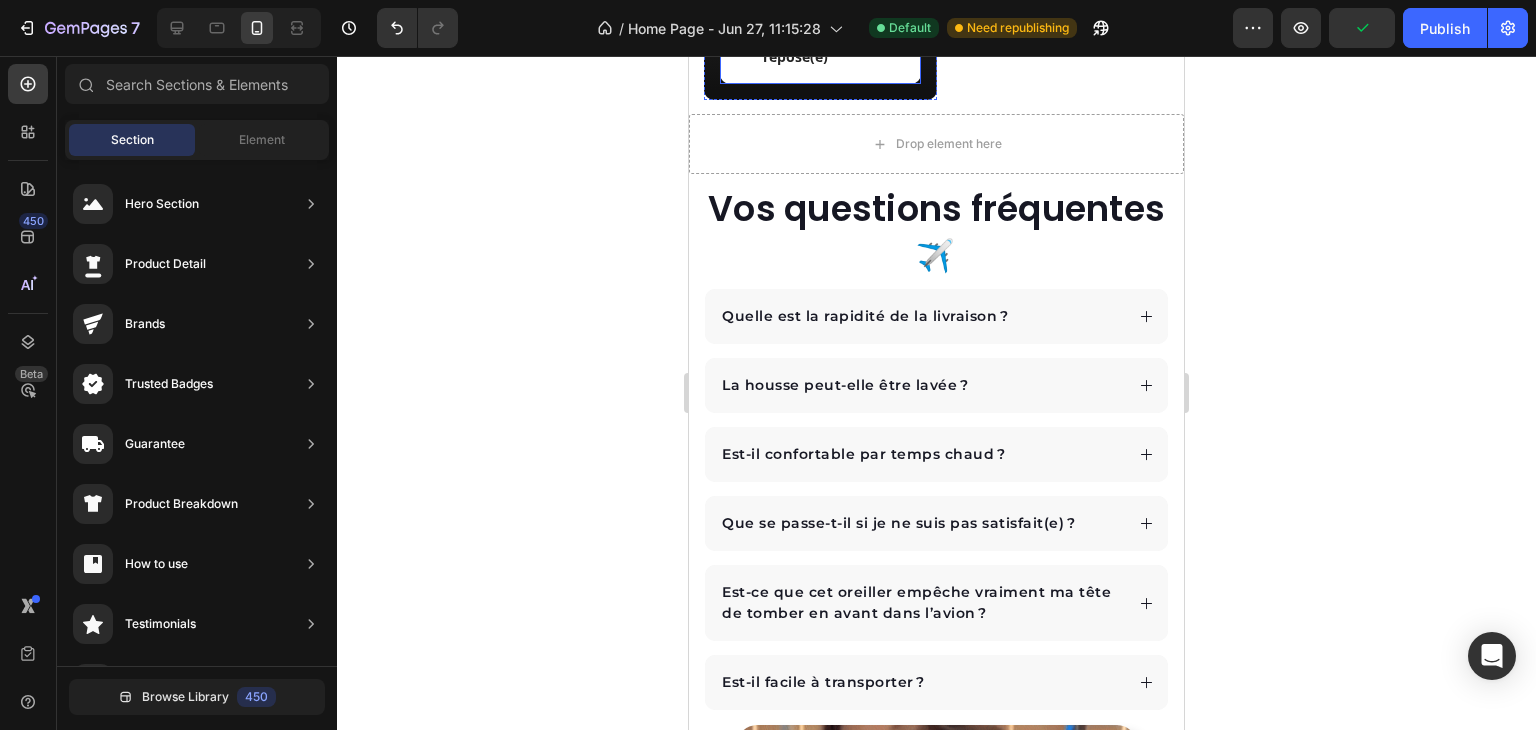 scroll, scrollTop: 5668, scrollLeft: 0, axis: vertical 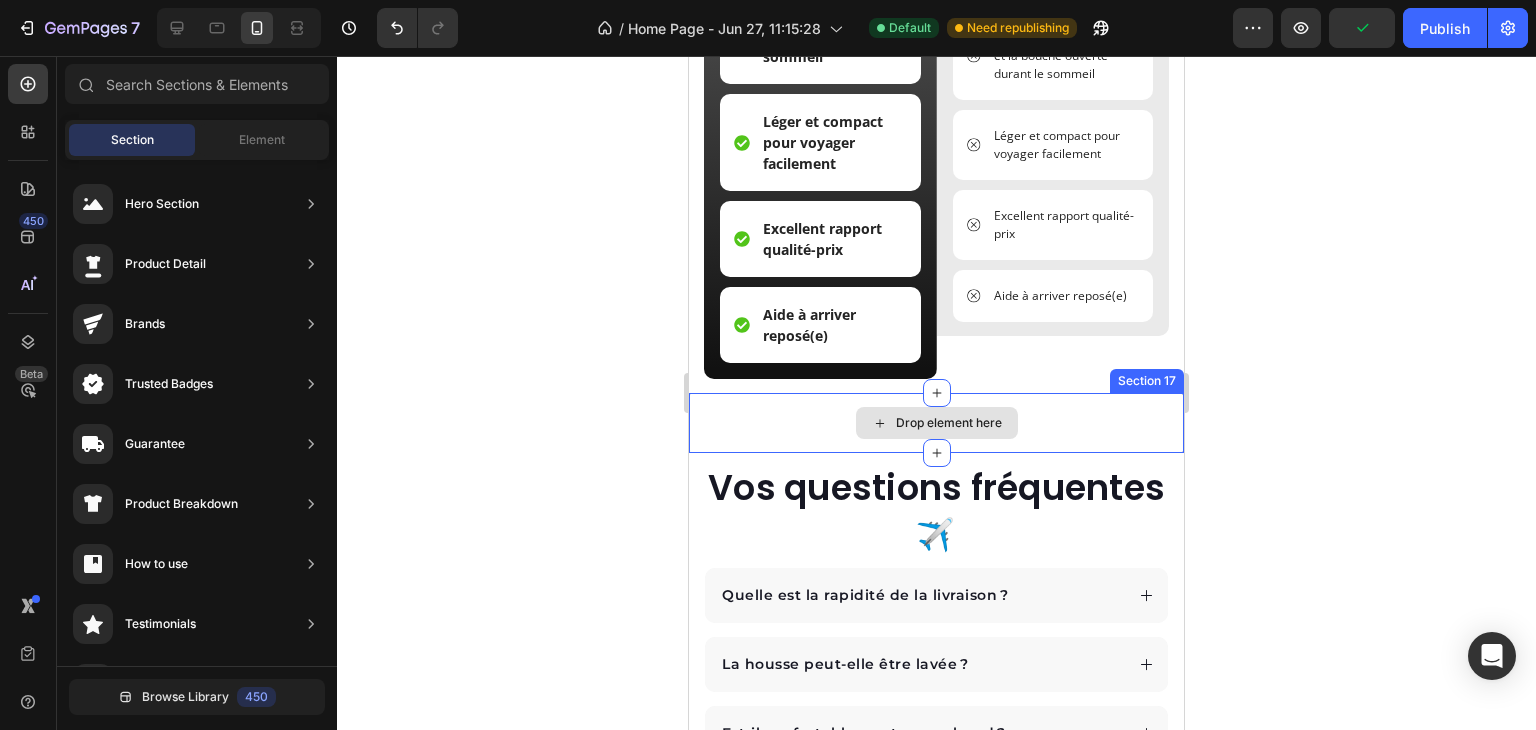 click on "Drop element here" at bounding box center [936, 423] 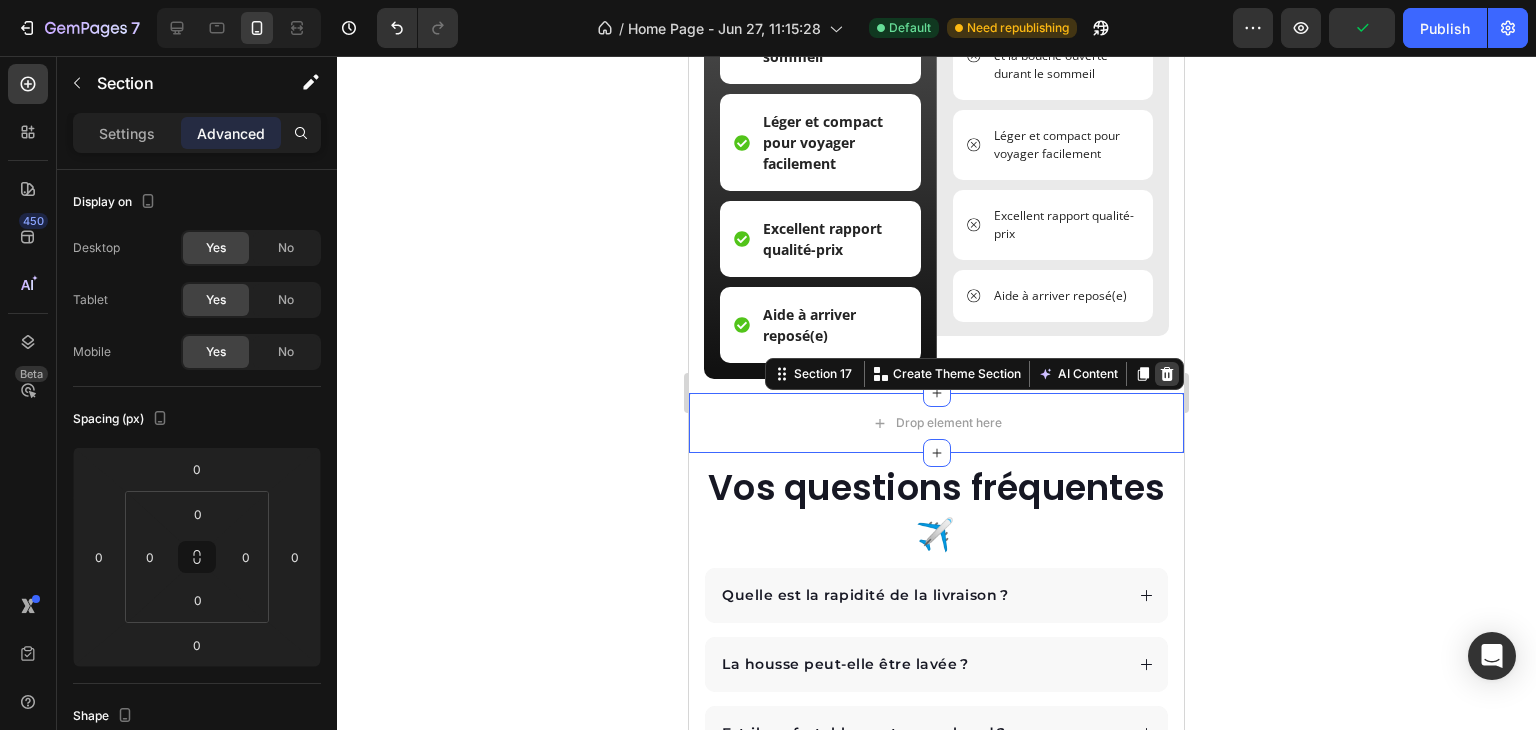 click 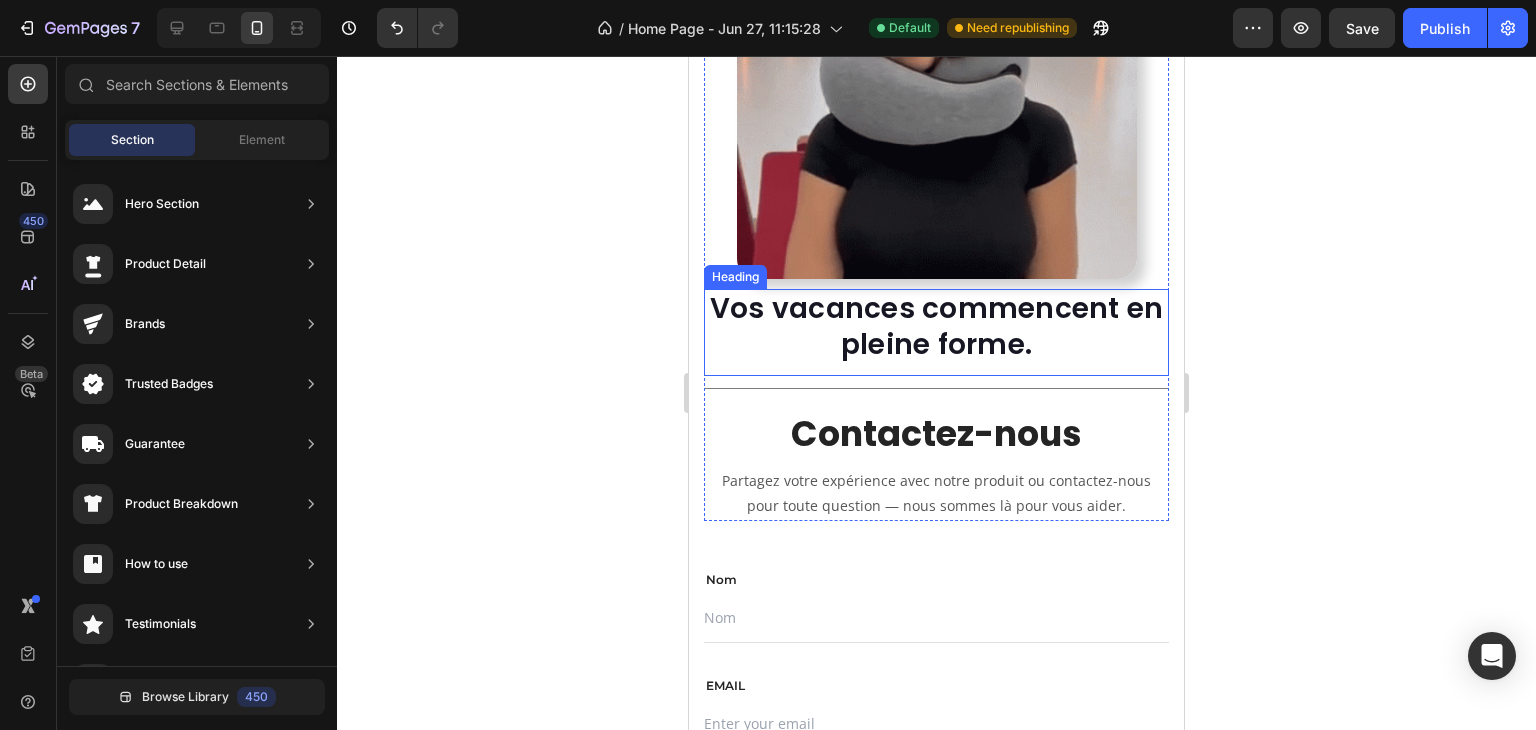 scroll, scrollTop: 6668, scrollLeft: 0, axis: vertical 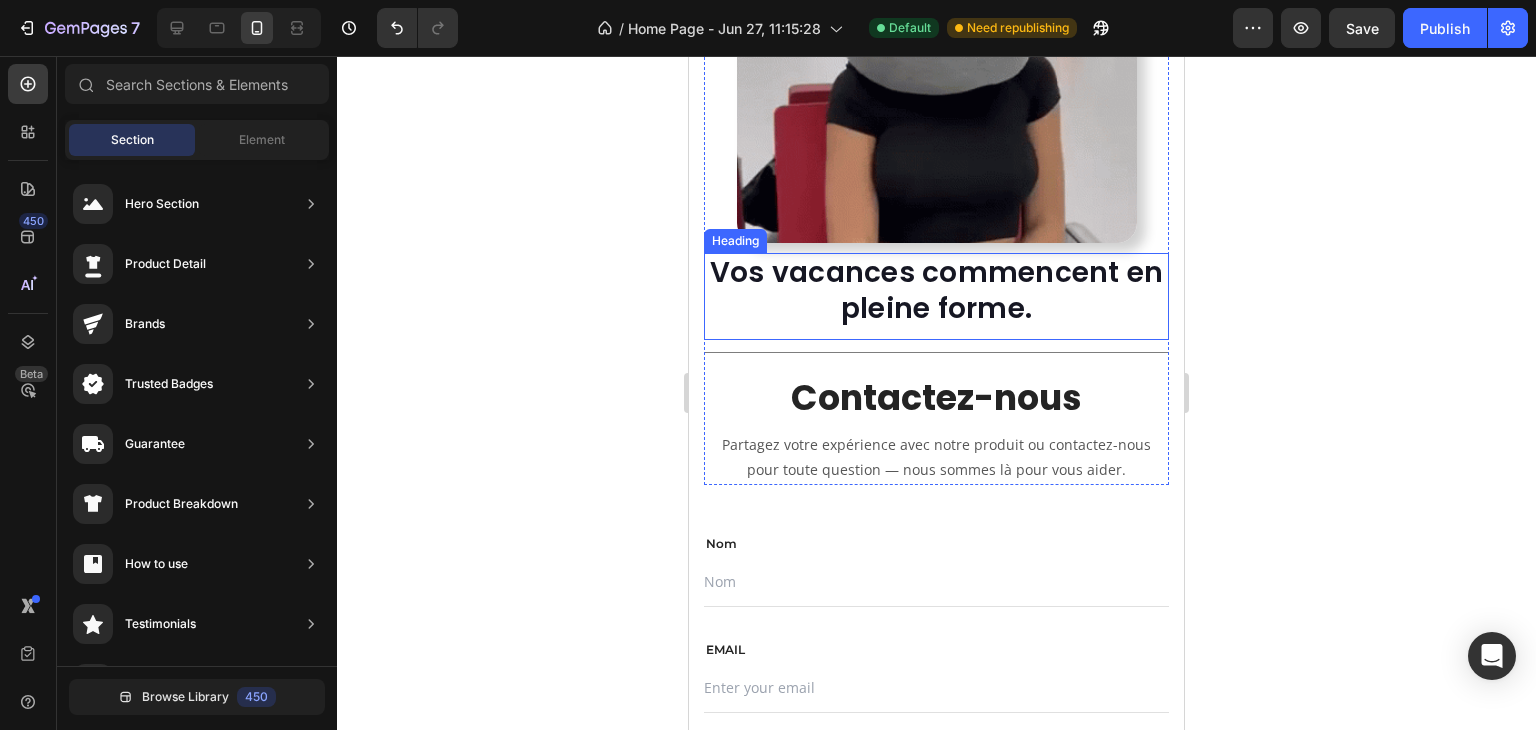 click on "Vos vacances commencent en pleine forme." at bounding box center (936, 291) 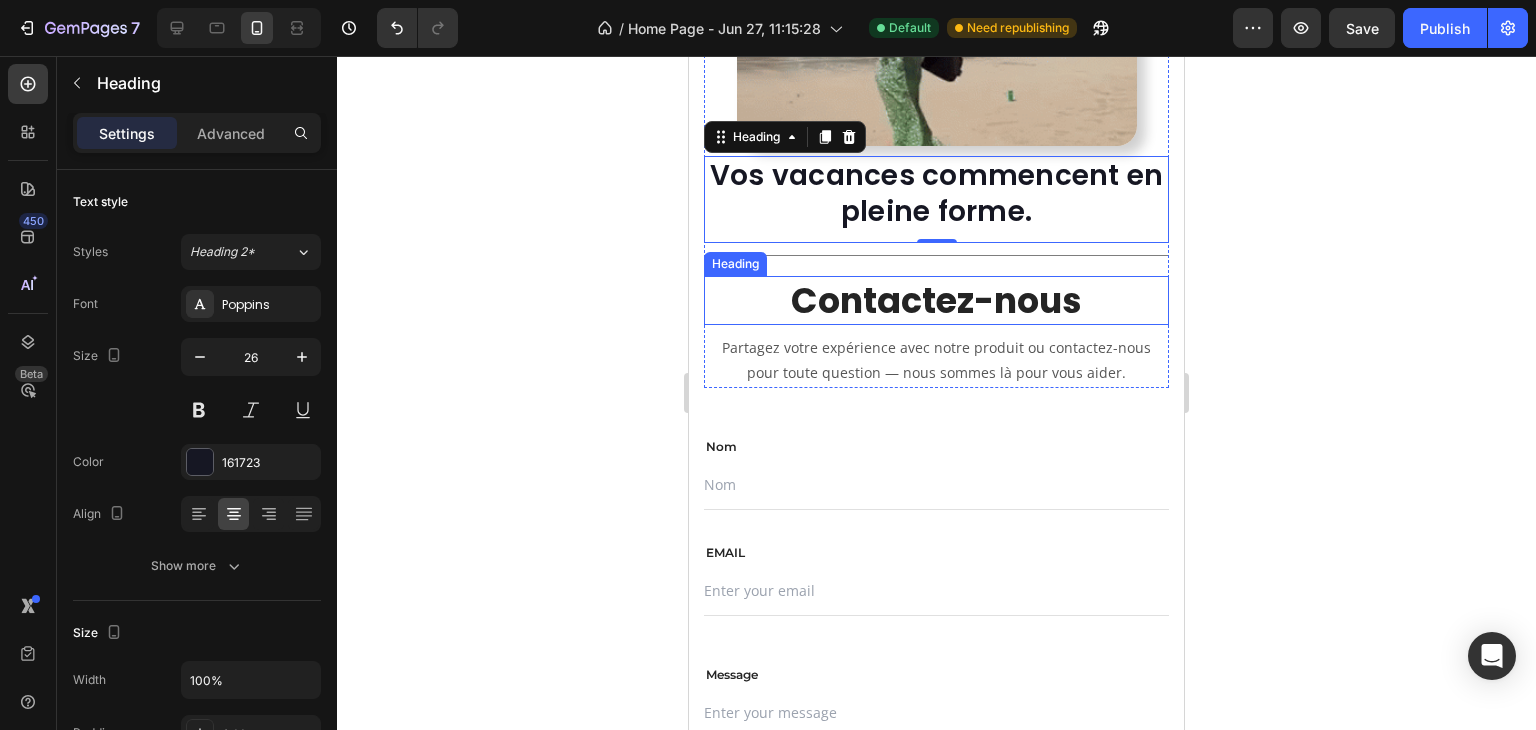 scroll, scrollTop: 6768, scrollLeft: 0, axis: vertical 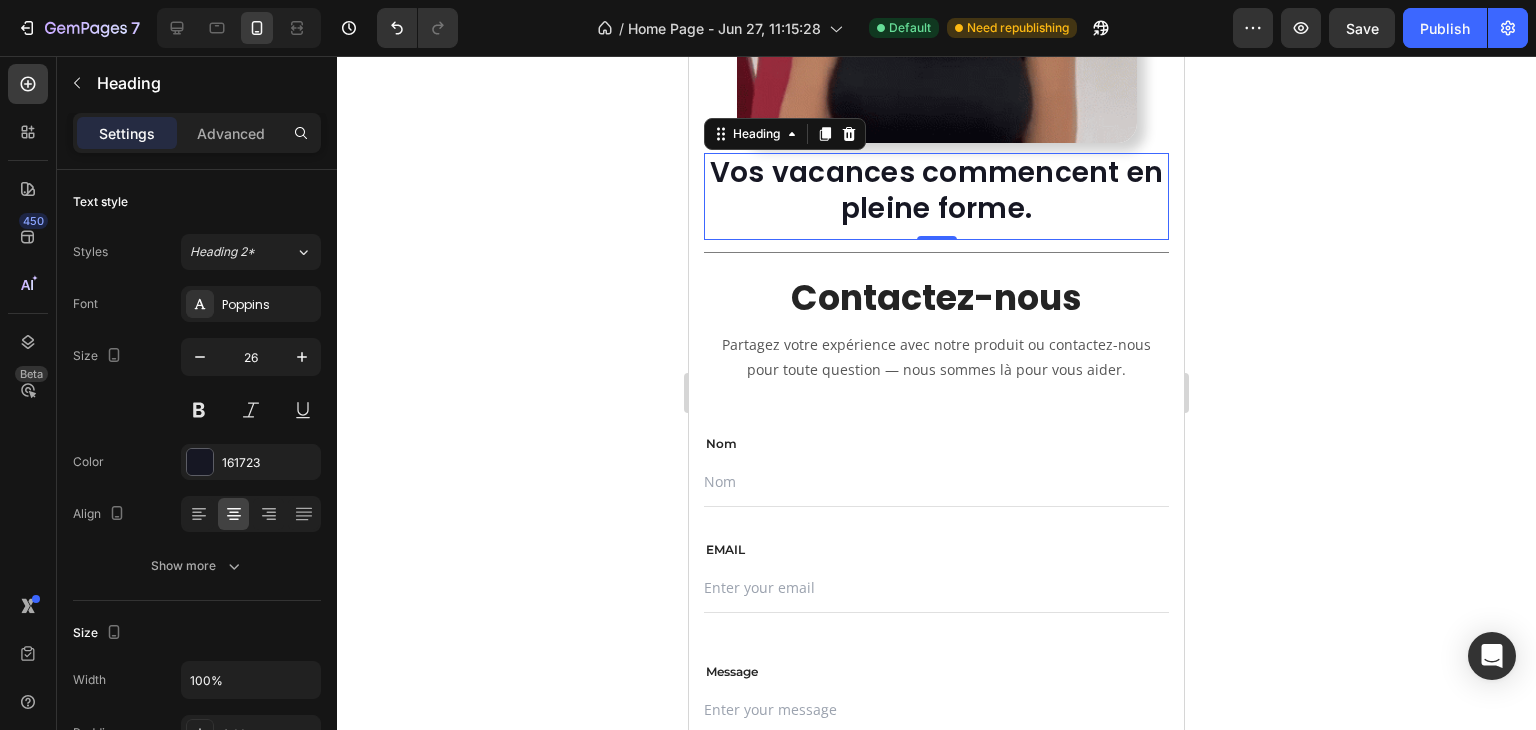 click on "Vos vacances commencent en pleine forme." at bounding box center [936, 191] 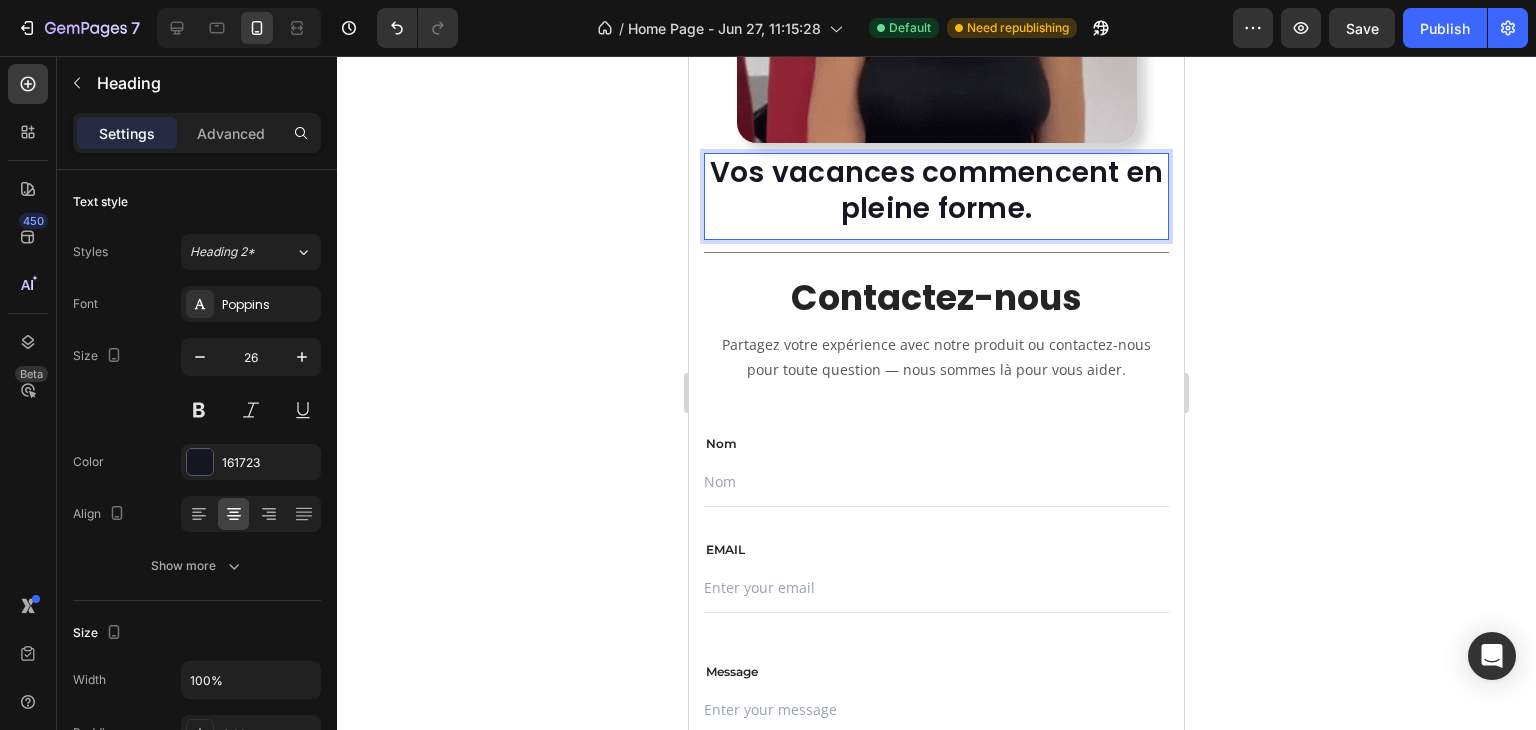 click 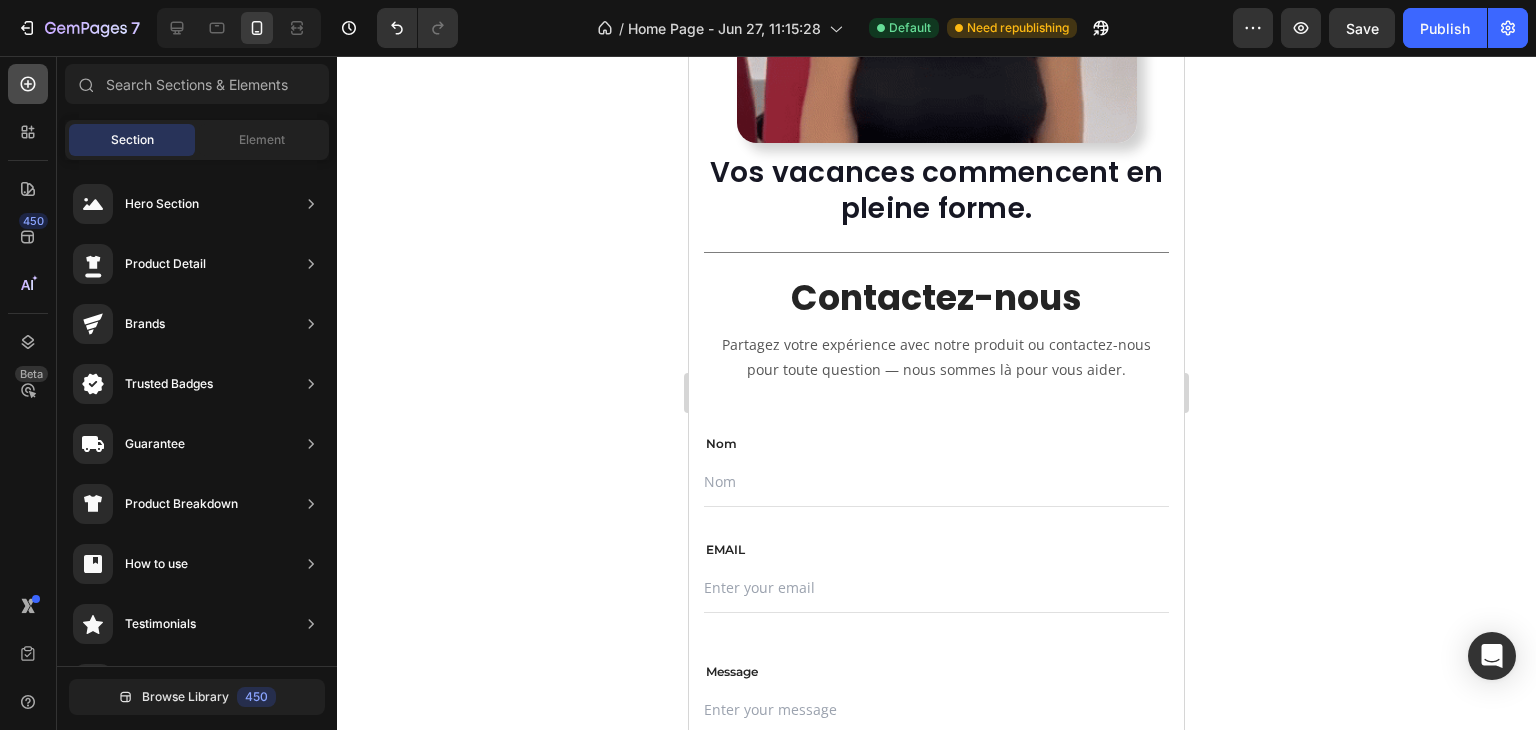 click 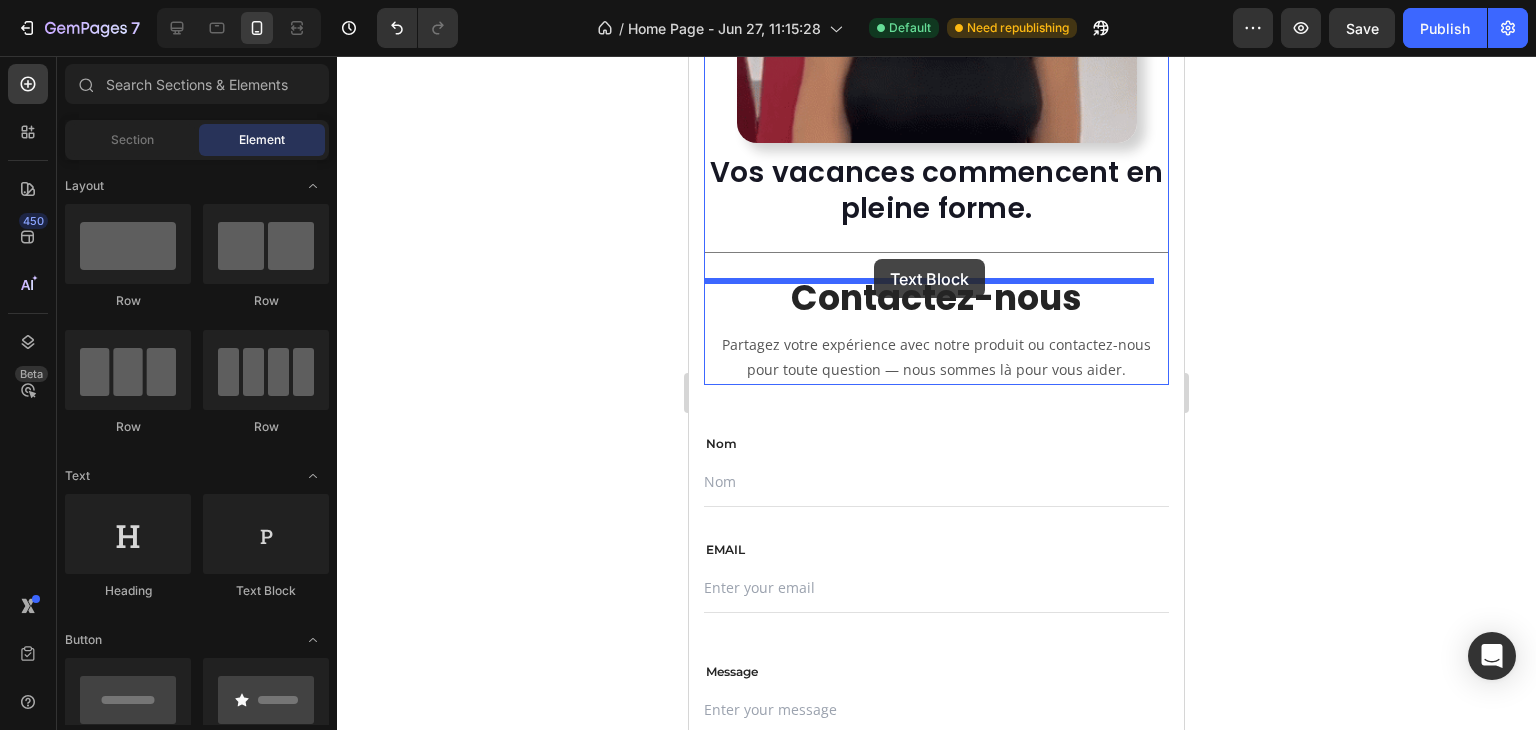 drag, startPoint x: 959, startPoint y: 605, endPoint x: 874, endPoint y: 259, distance: 356.2878 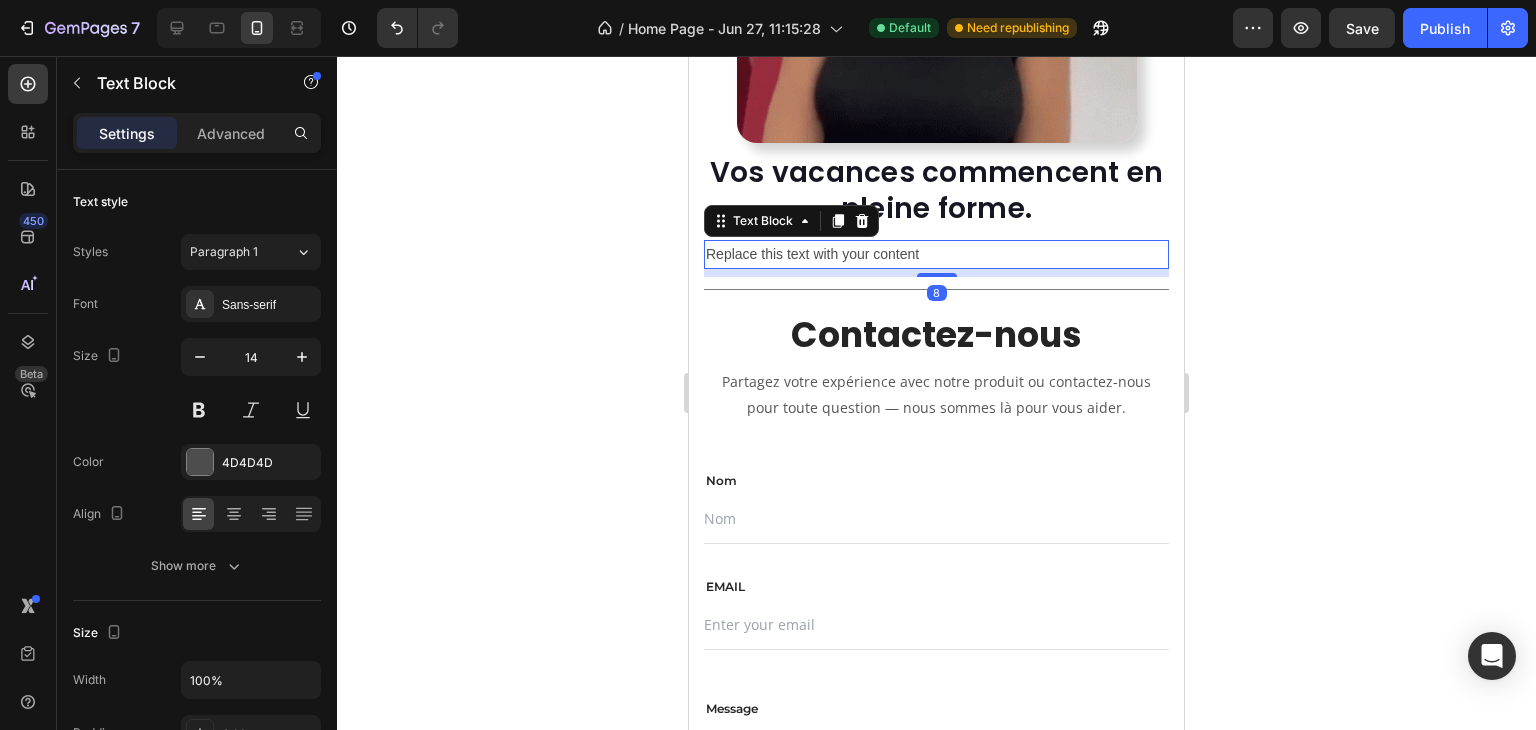 click on "Replace this text with your content" at bounding box center (936, 254) 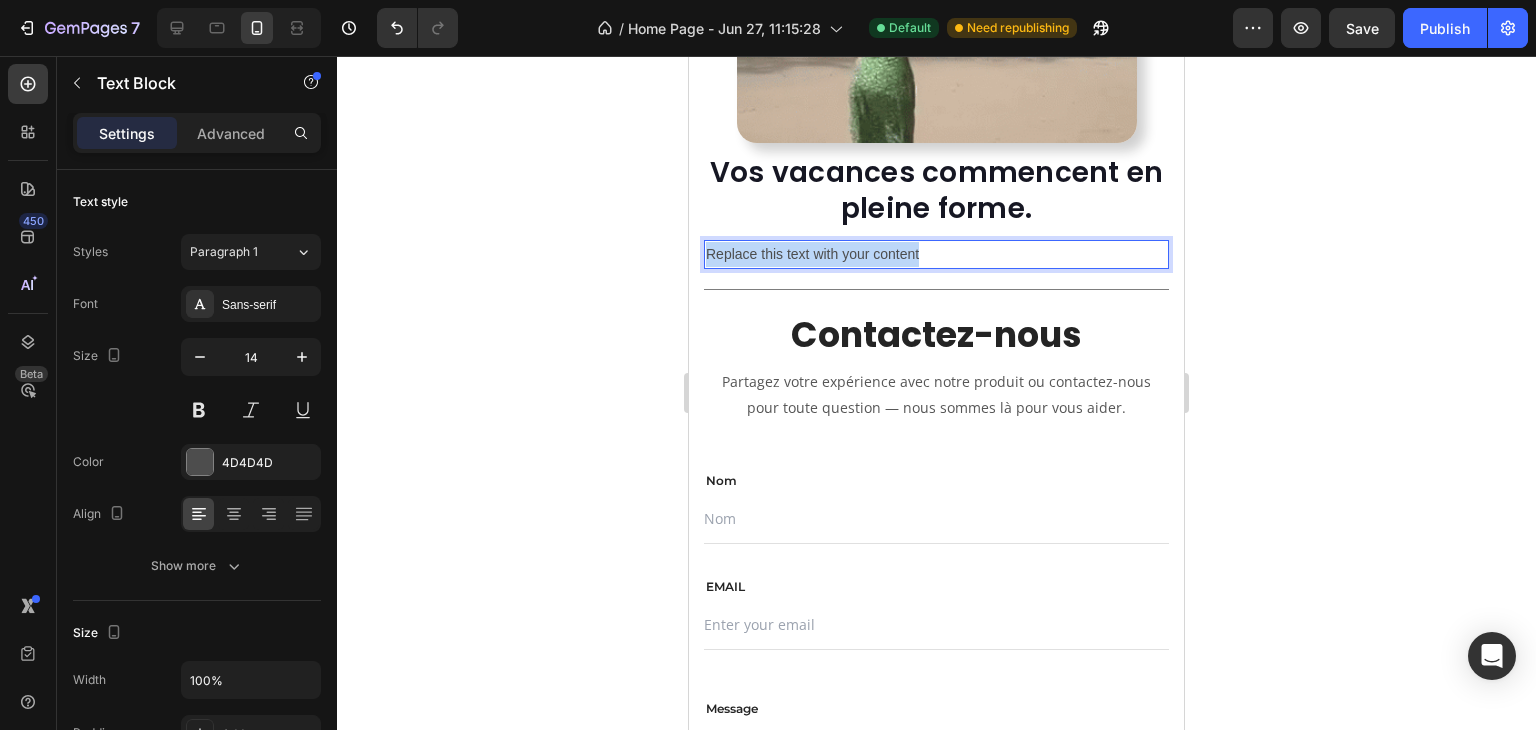 drag, startPoint x: 942, startPoint y: 297, endPoint x: 1345, endPoint y: 335, distance: 404.7876 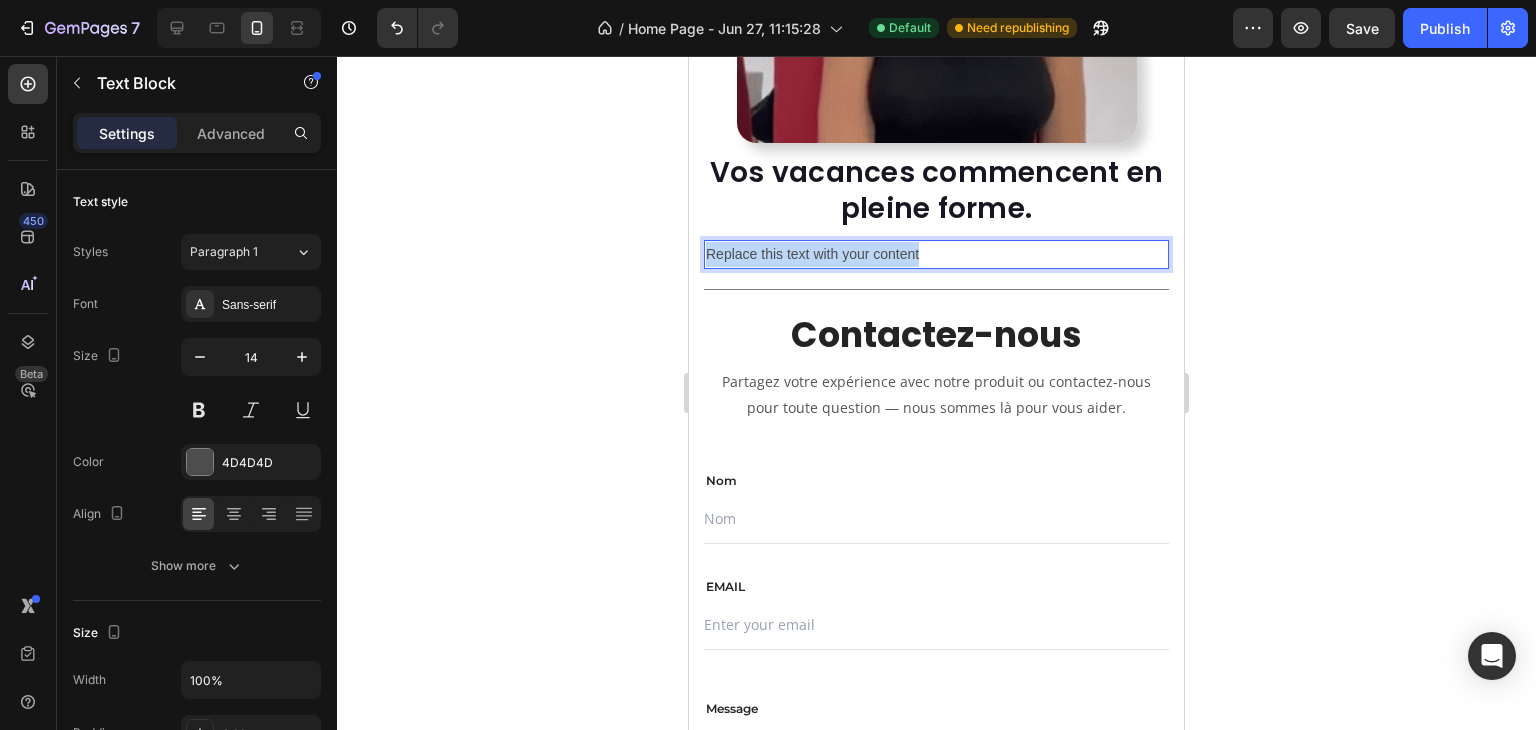 click on "Mobile  ( 495 px) iPhone 13 Mini iPhone 13 Pro iPhone 11 Pro Max iPhone 15 Pro Max Pixel 7 Galaxy S8+ Galaxy S20 Ultra iPad Mini iPad Air iPad Pro Header  Vos questions fréquentes ✈️ Heading
Quelle est la rapidité de la livraison ?
La housse peut-elle être lavée ?
Est-il confortable par temps chaud ?
Que se passe-t-il si je ne suis pas satisfait(e) ?
Est-ce que cet oreiller empêche vraiment ma tête de tomber en avant dans l’avion ?
Est-il facile à transporter ? Accordion Image Vos vacances commencent en pleine forme. Heading Replace this text with your content Text Block   8                Title Line Contactez-nous Heading Partagez votre expérience avec notre produit ou contactez-nous pour toute question — nous sommes là pour vous aider. Text block Row Nom Text block Text Field EMAIL Text block Email Field Row Message Text block Text Field Envoyer Submit Button Contact Form Row Root" at bounding box center [936, -2669] 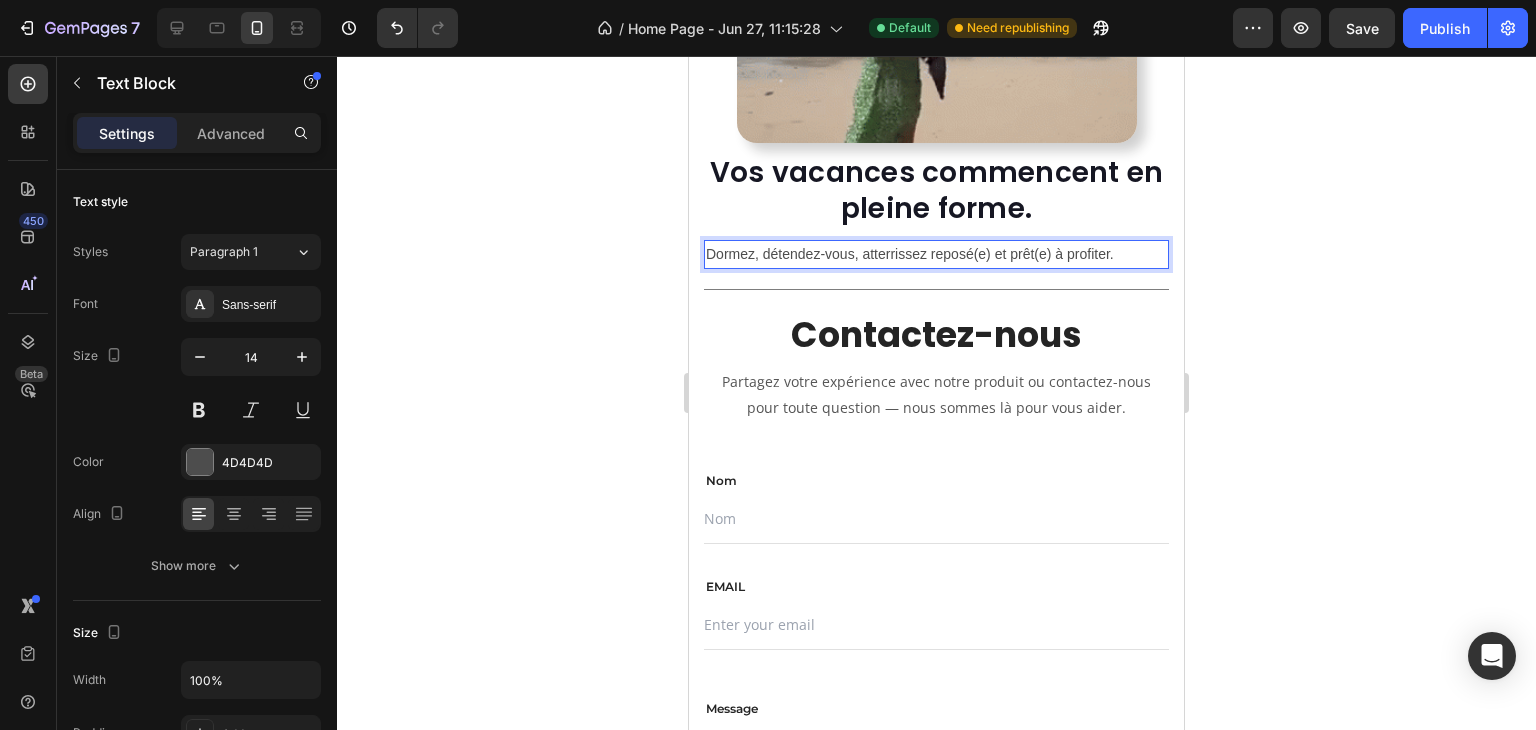 click 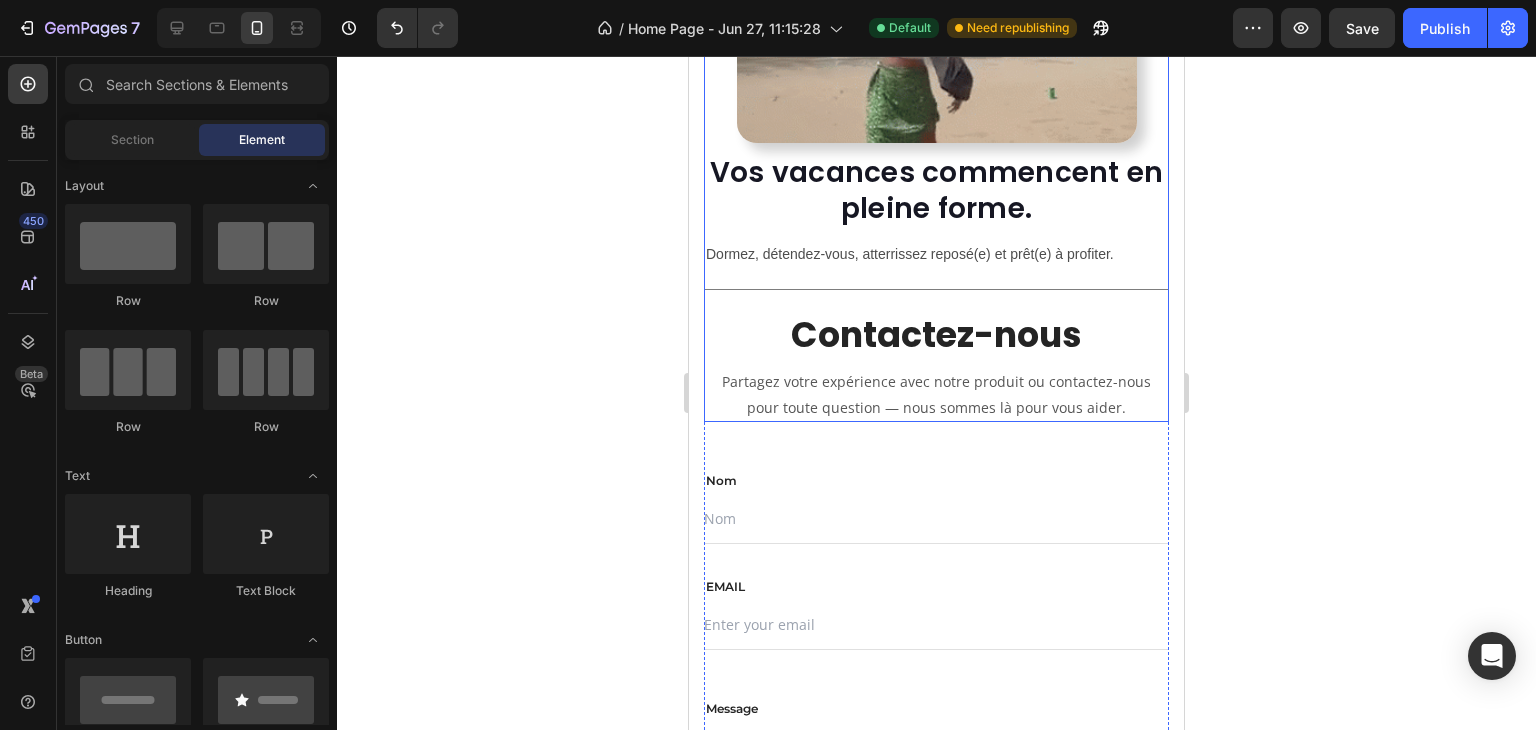 click on "Vos questions fréquentes ✈️ Heading
Quelle est la rapidité de la livraison ?
La housse peut-elle être lavée ?
Est-il confortable par temps chaud ?
Que se passe-t-il si je ne suis pas satisfait(e) ?
Est-ce que cet oreiller empêche vraiment ma tête de tomber en avant dans l’avion ?
Est-il facile à transporter ? Accordion Image Vos vacances commencent en pleine forme. Heading Dormez, détendez-vous, atterrissez reposé(e) et prêt(e) à profiter. Text Block                Title Line Contactez-nous Heading Partagez votre expérience avec notre produit ou contactez-nous pour toute question — nous sommes là pour vous aider. Text block" at bounding box center [936, -138] 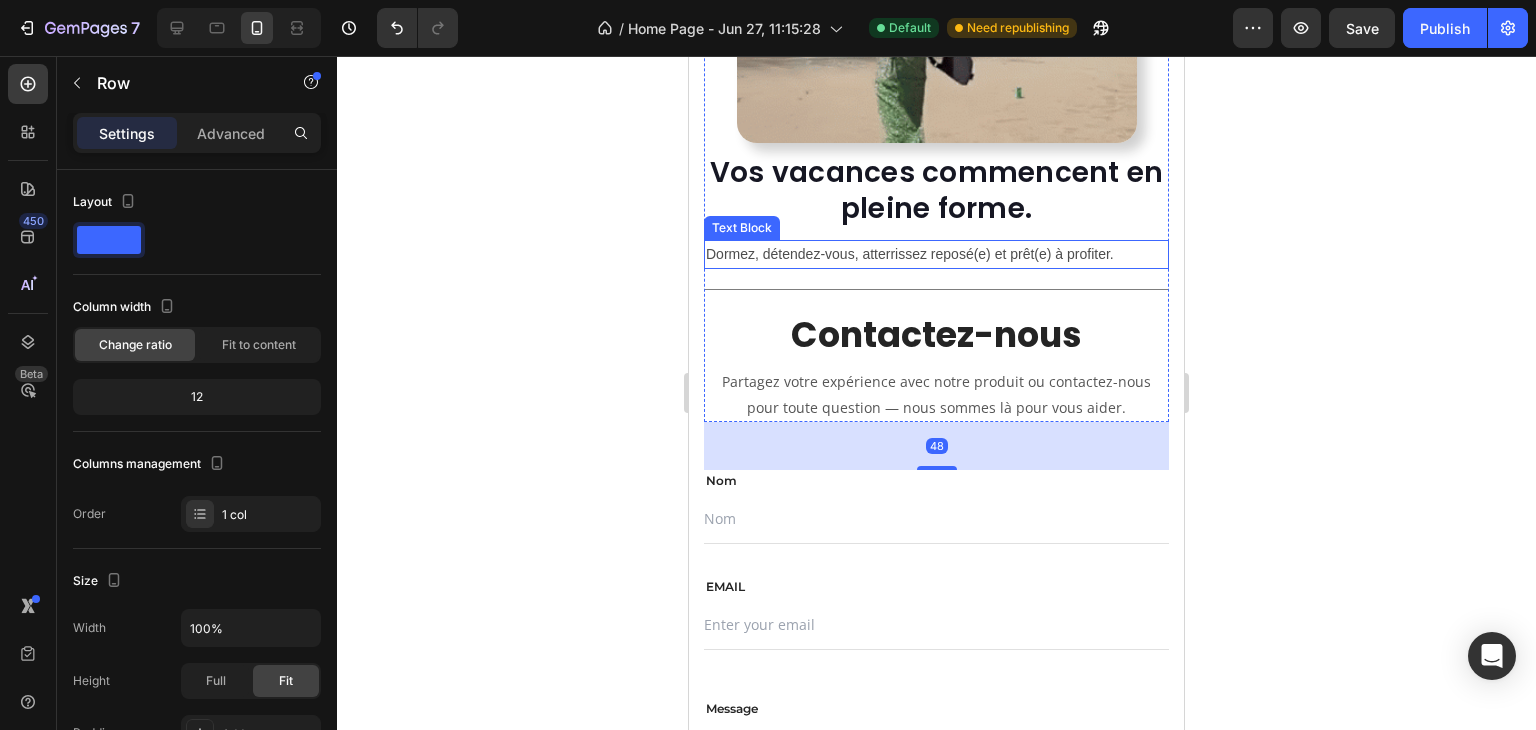 click on "Dormez, détendez-vous, atterrissez reposé(e) et prêt(e) à profiter." at bounding box center [936, 254] 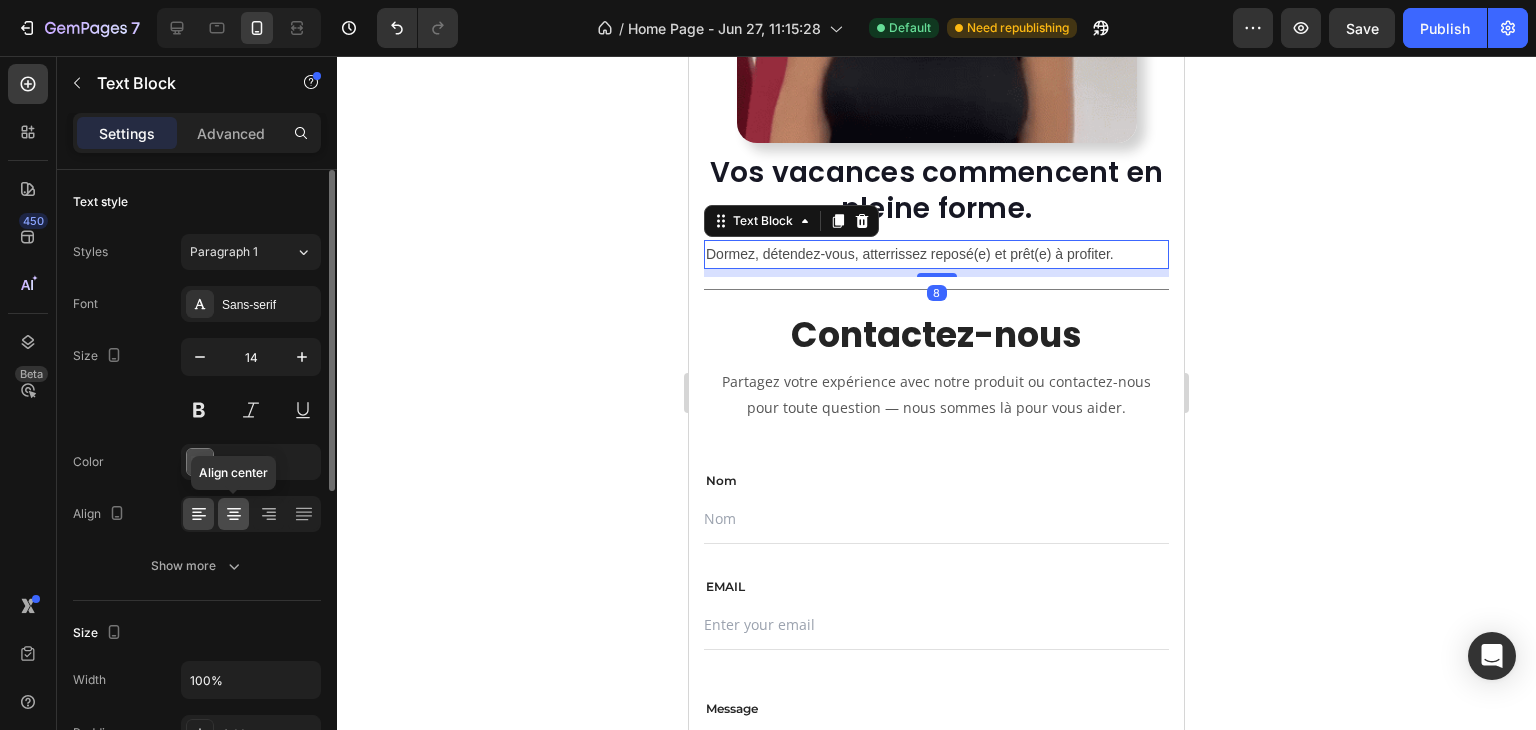 click 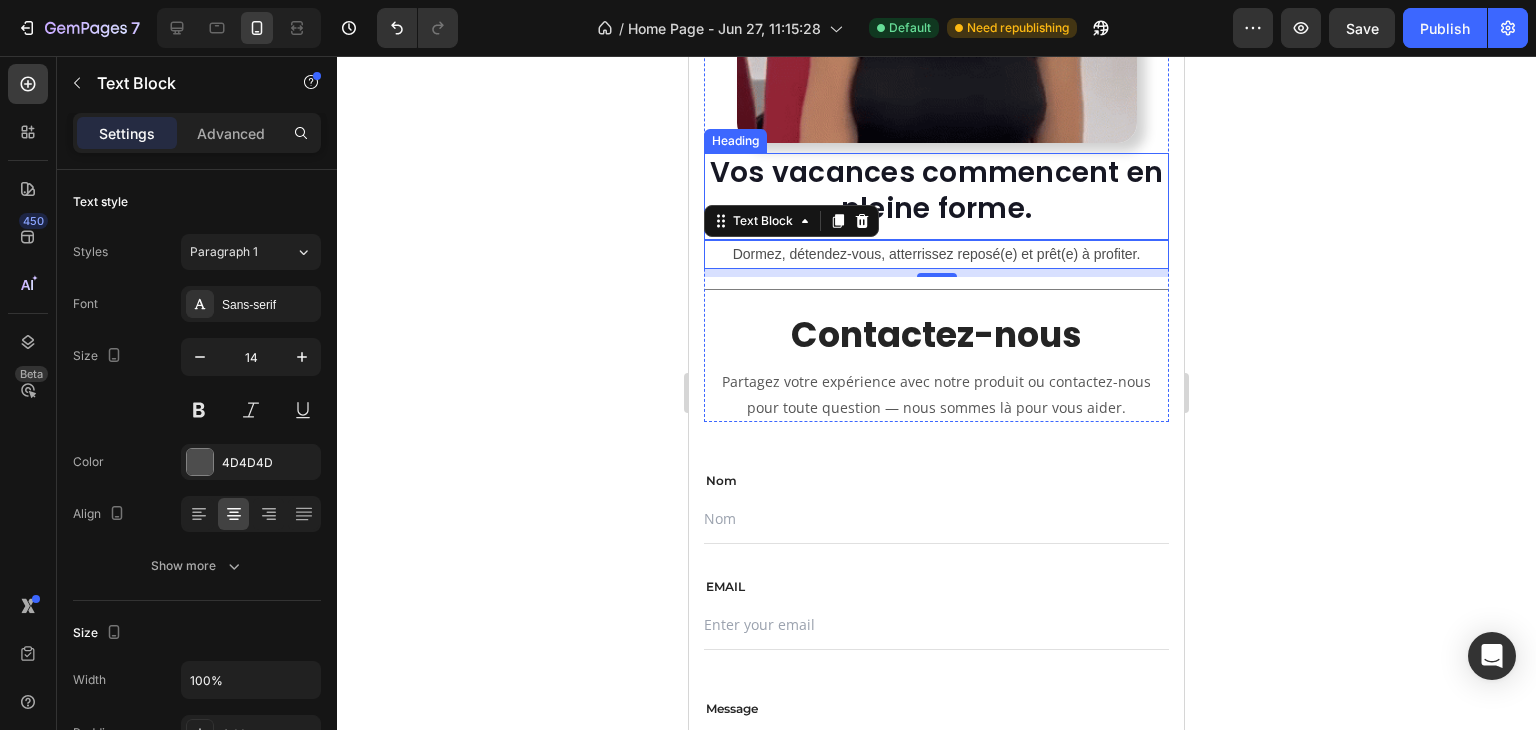 click on "Vos vacances commencent en pleine forme." at bounding box center [936, 191] 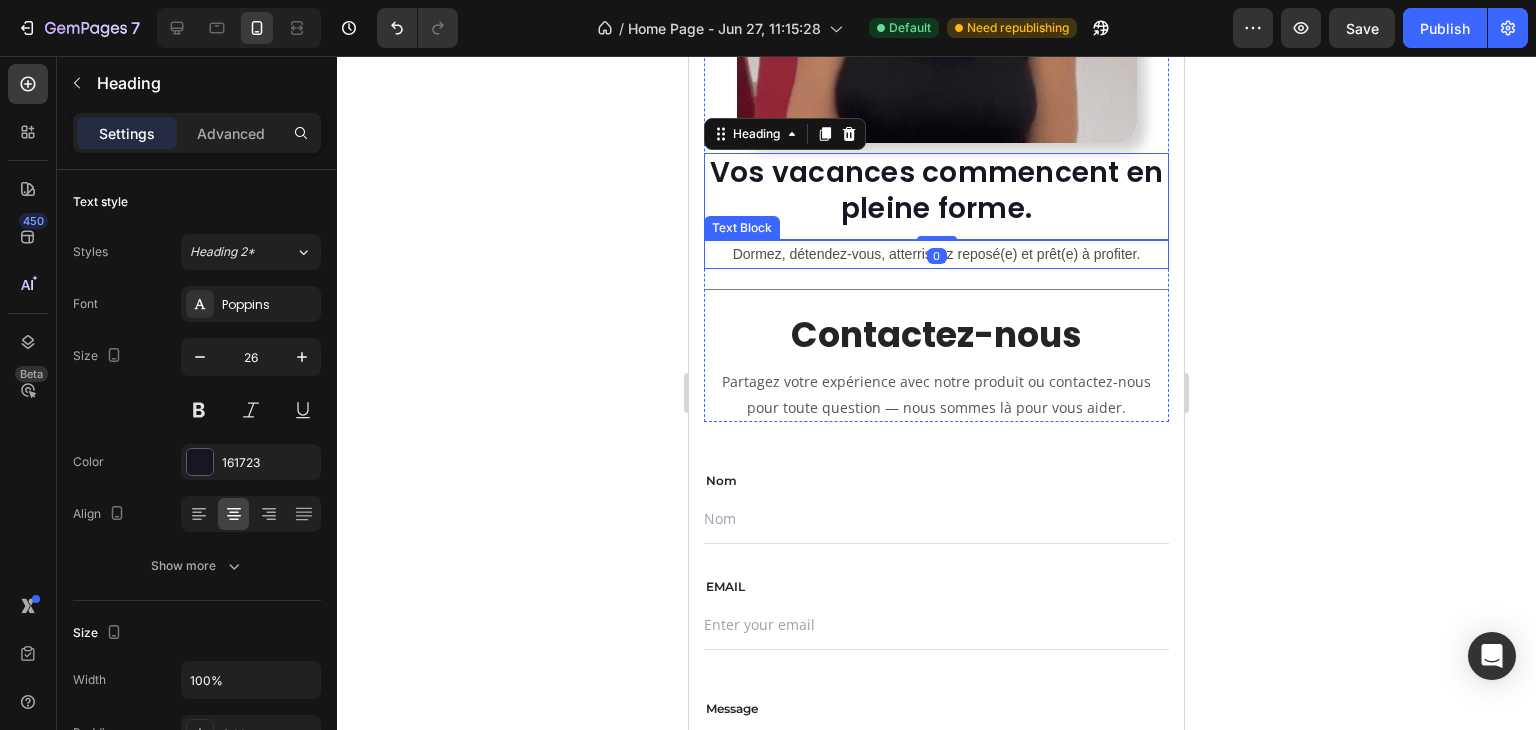 click on "Dormez, détendez-vous, atterrissez reposé(e) et prêt(e) à profiter." at bounding box center (936, 254) 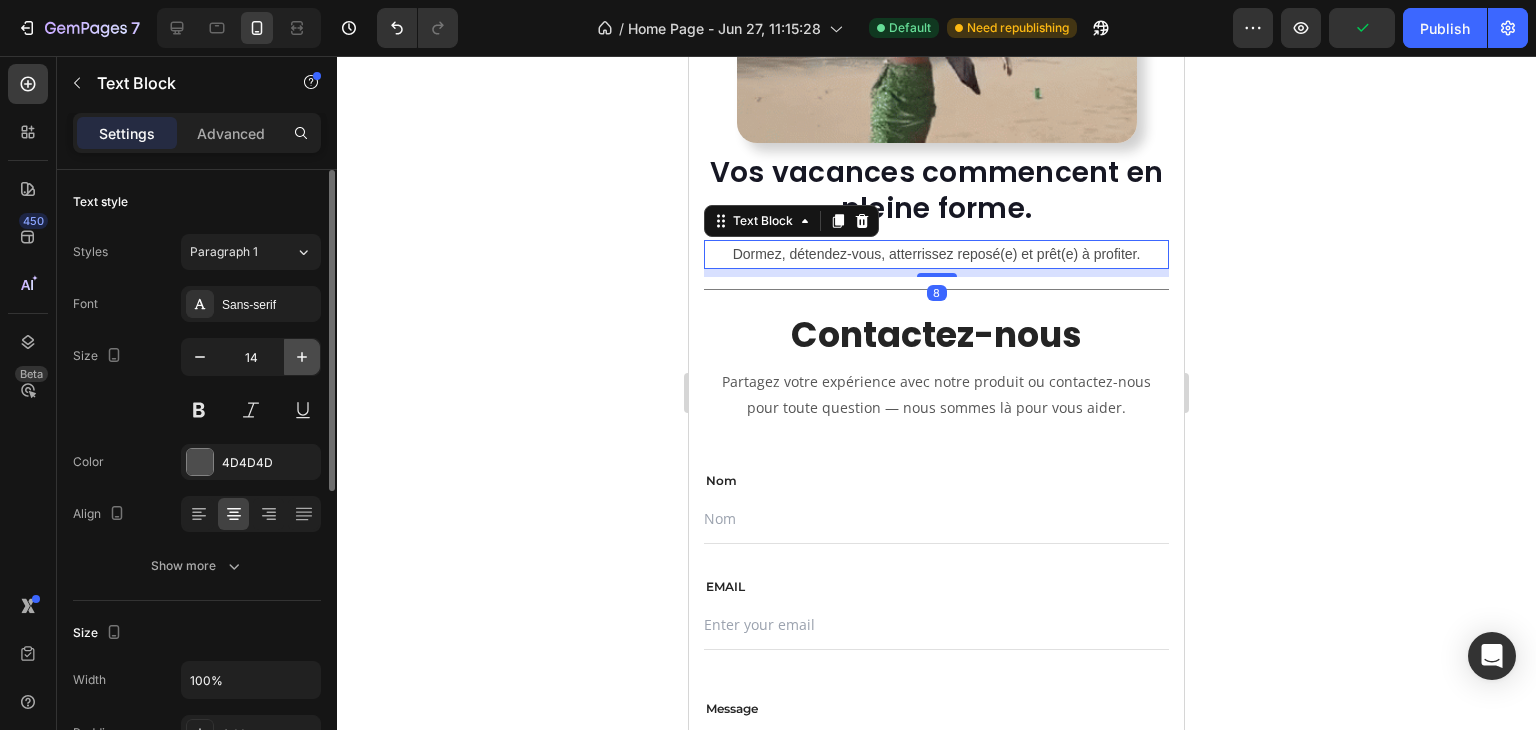 click 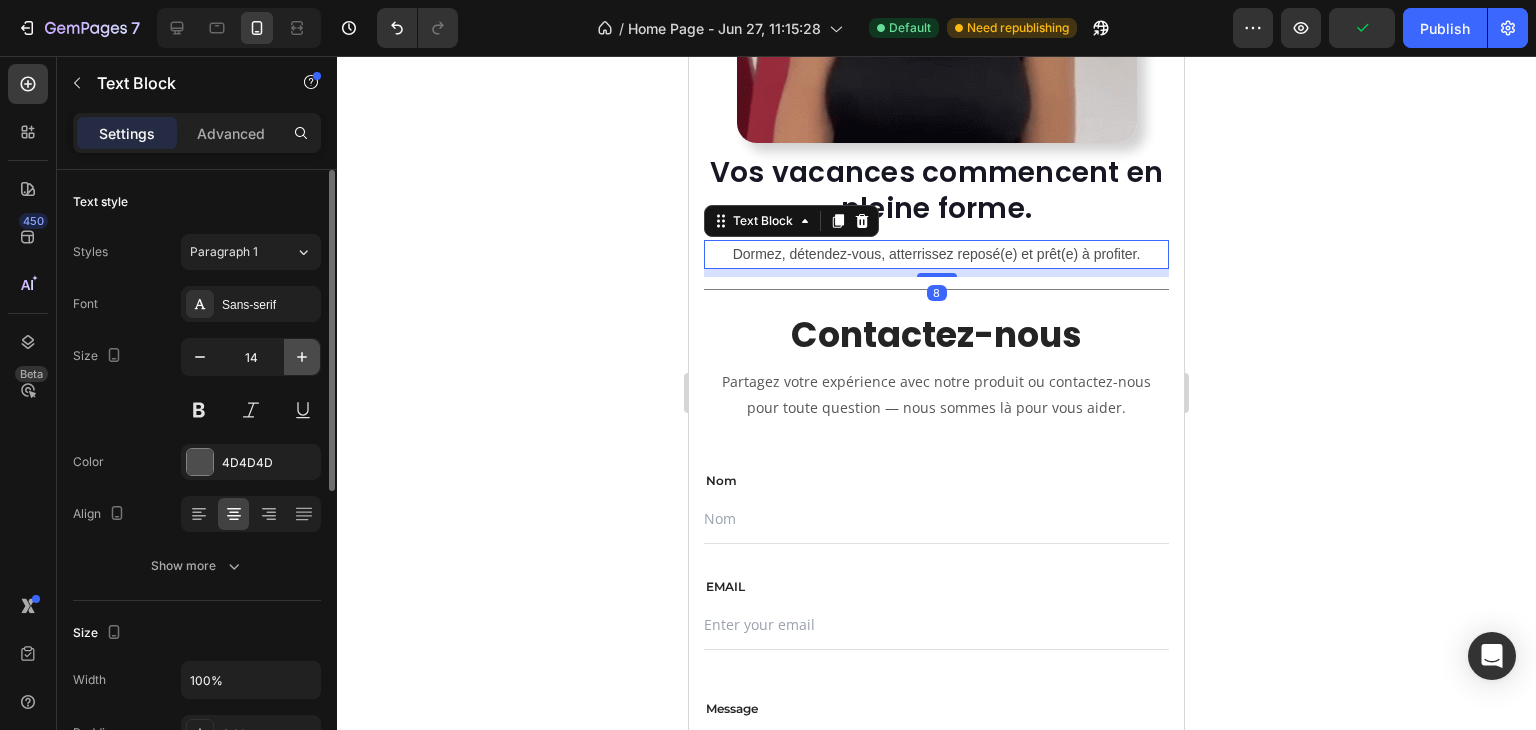 click 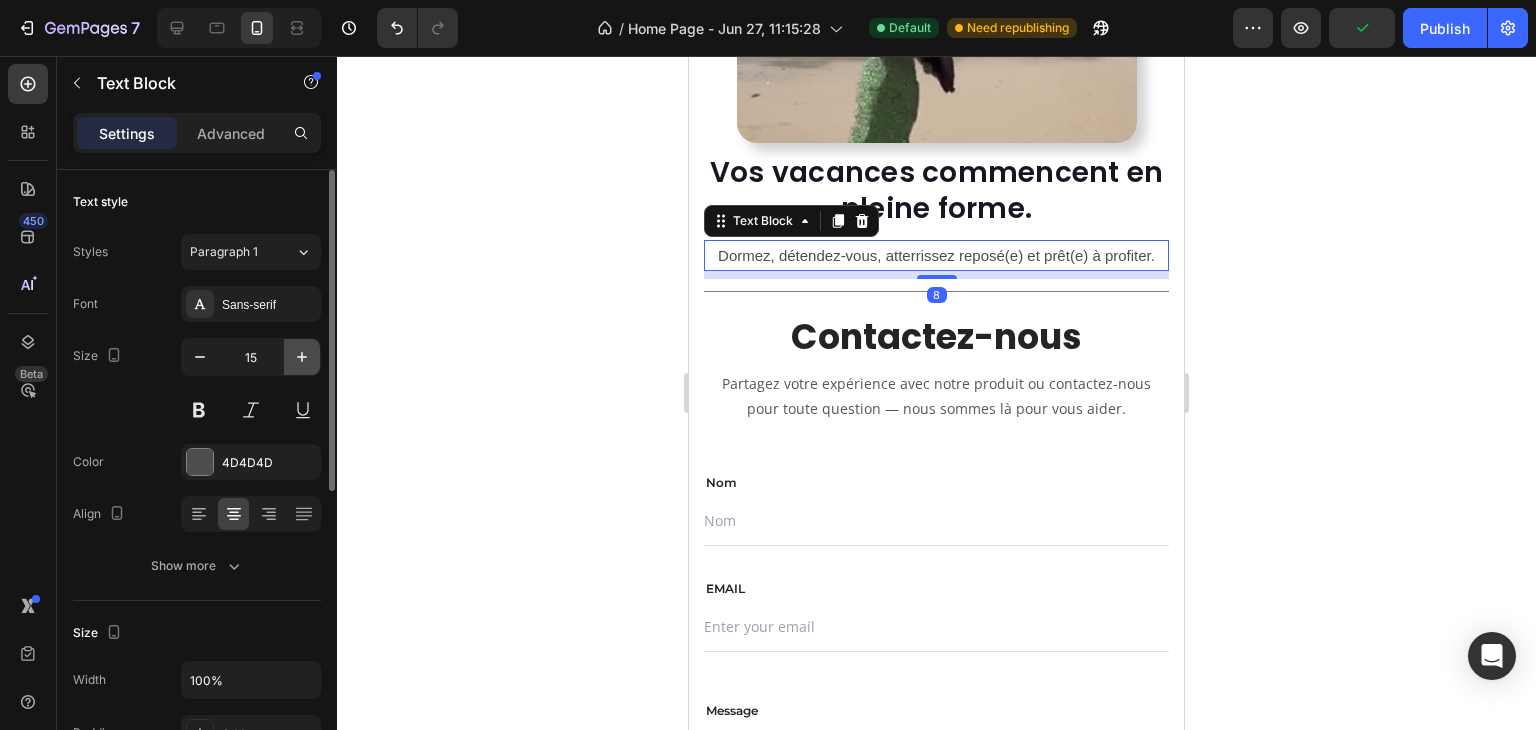 click 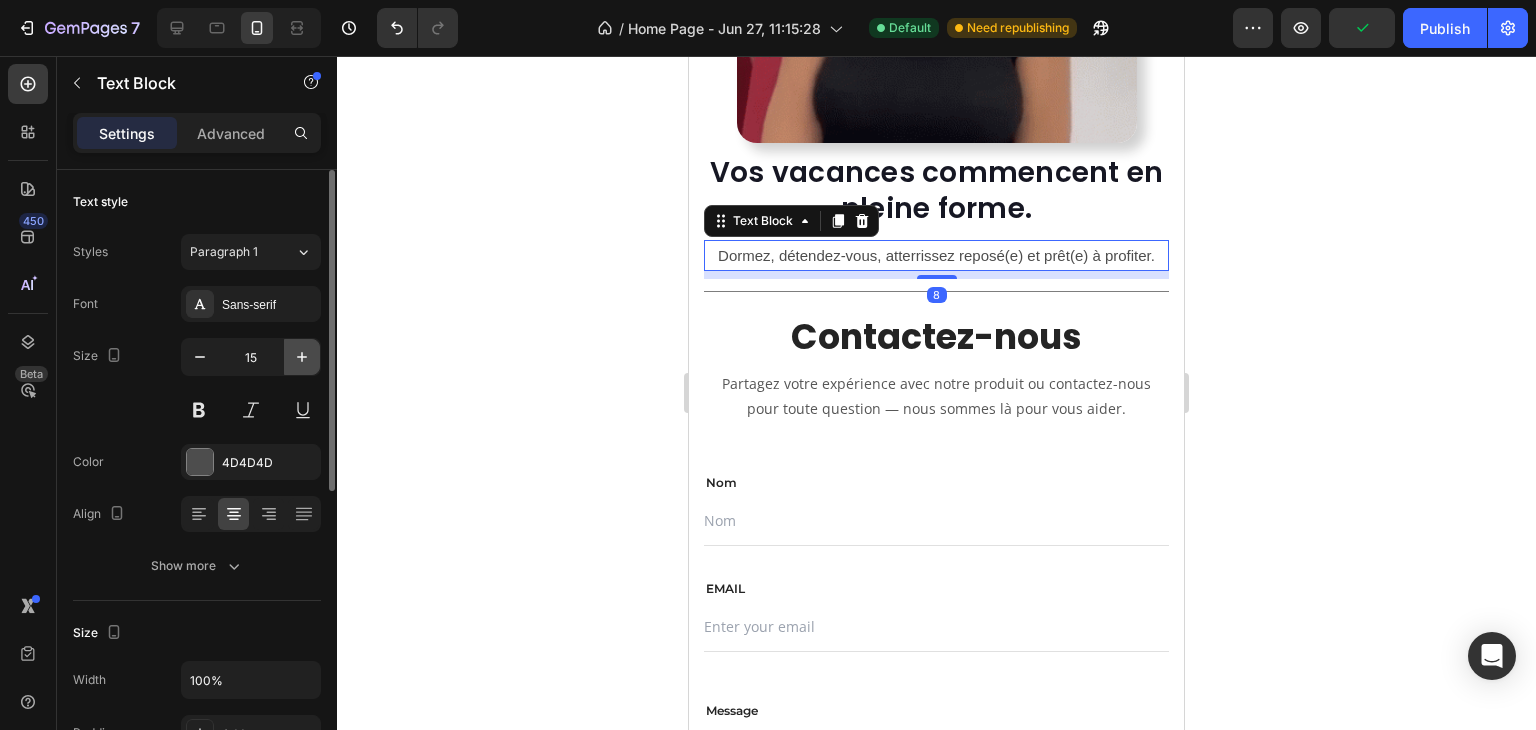 click 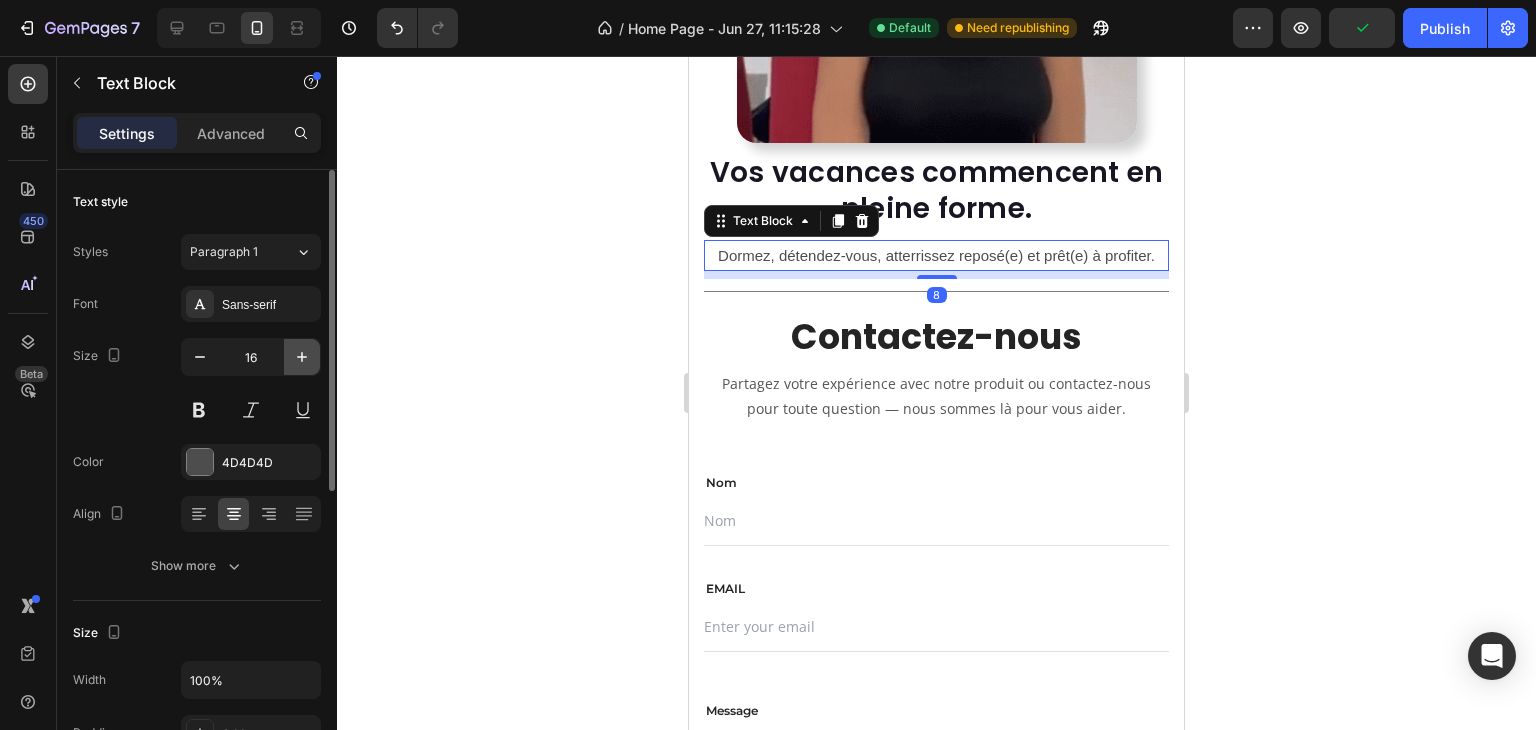 click 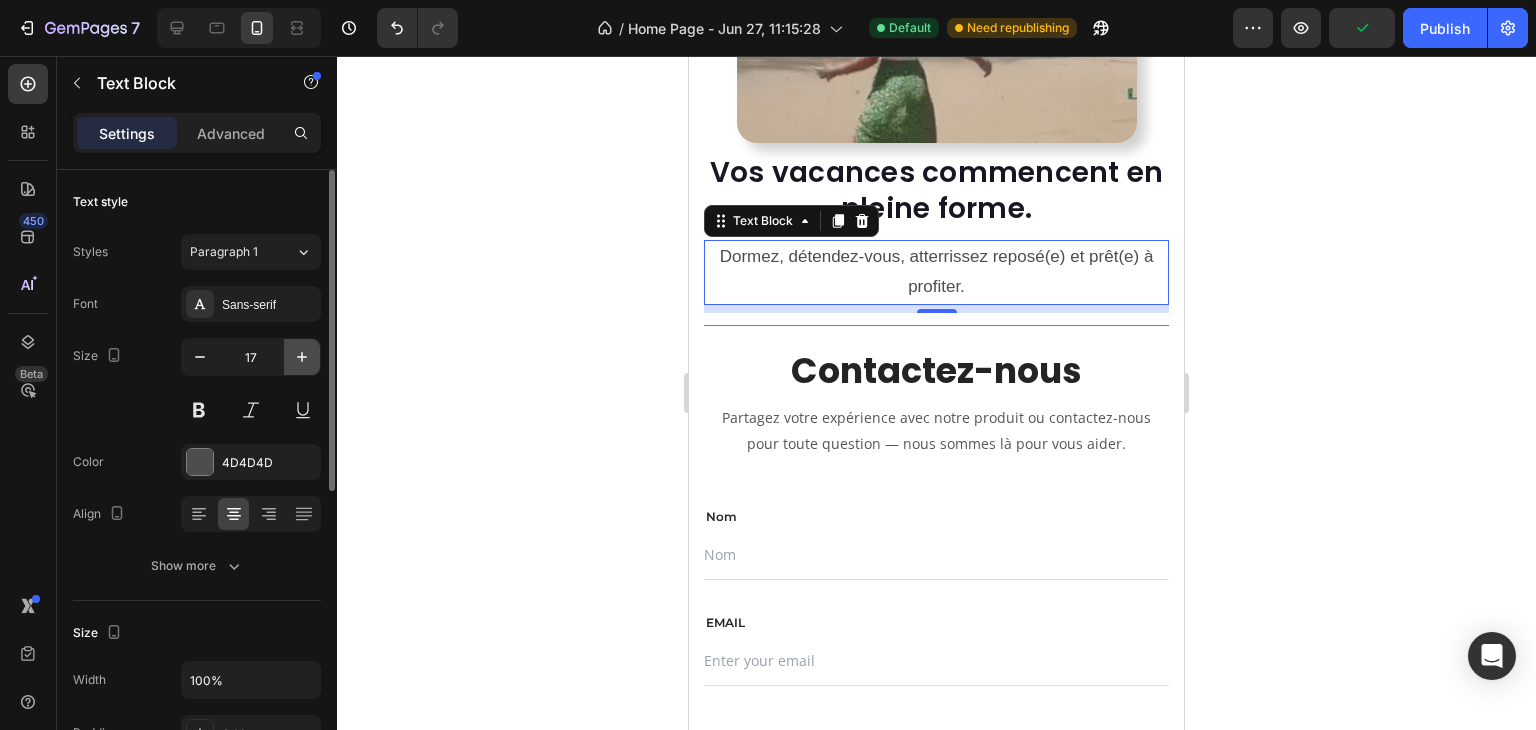 type on "18" 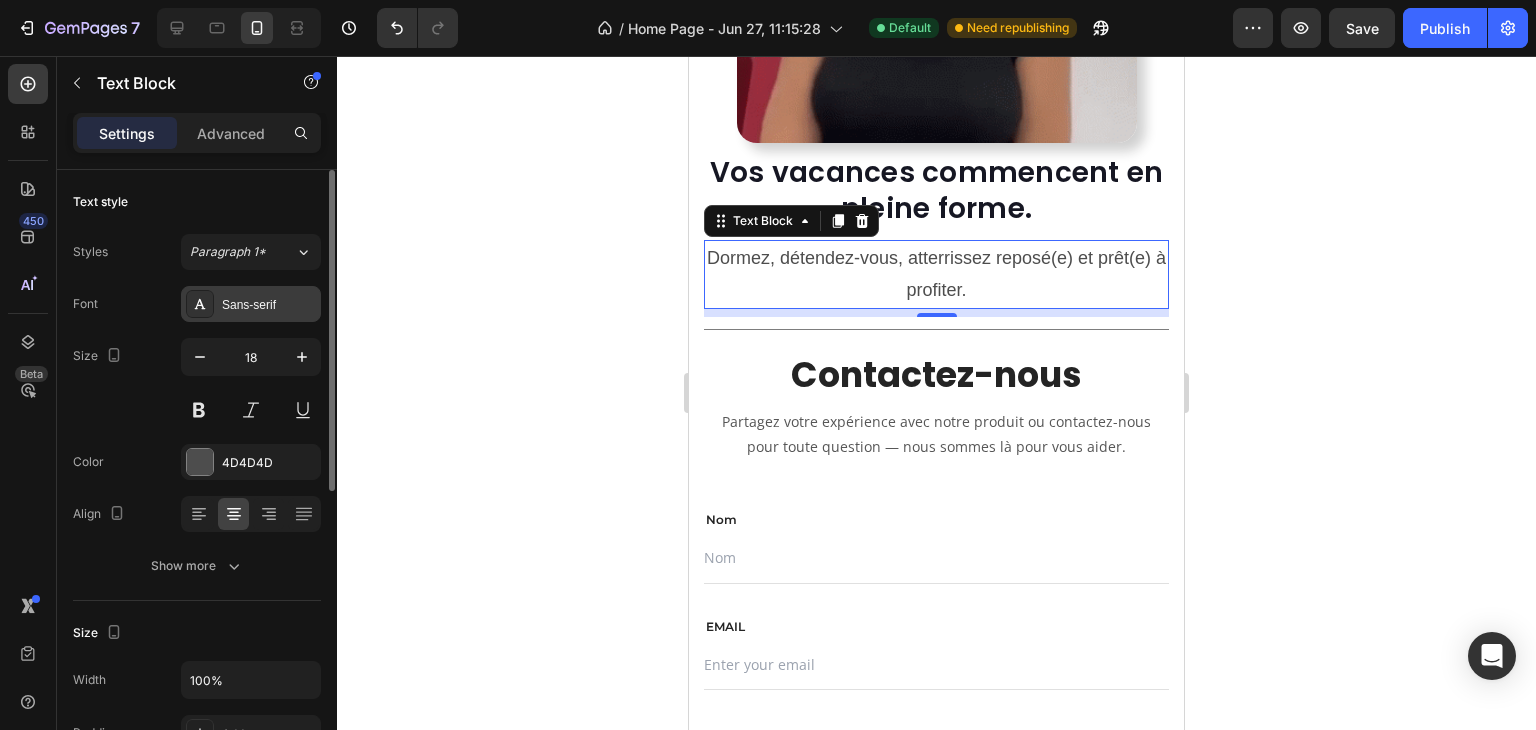 click on "Sans-serif" at bounding box center (269, 305) 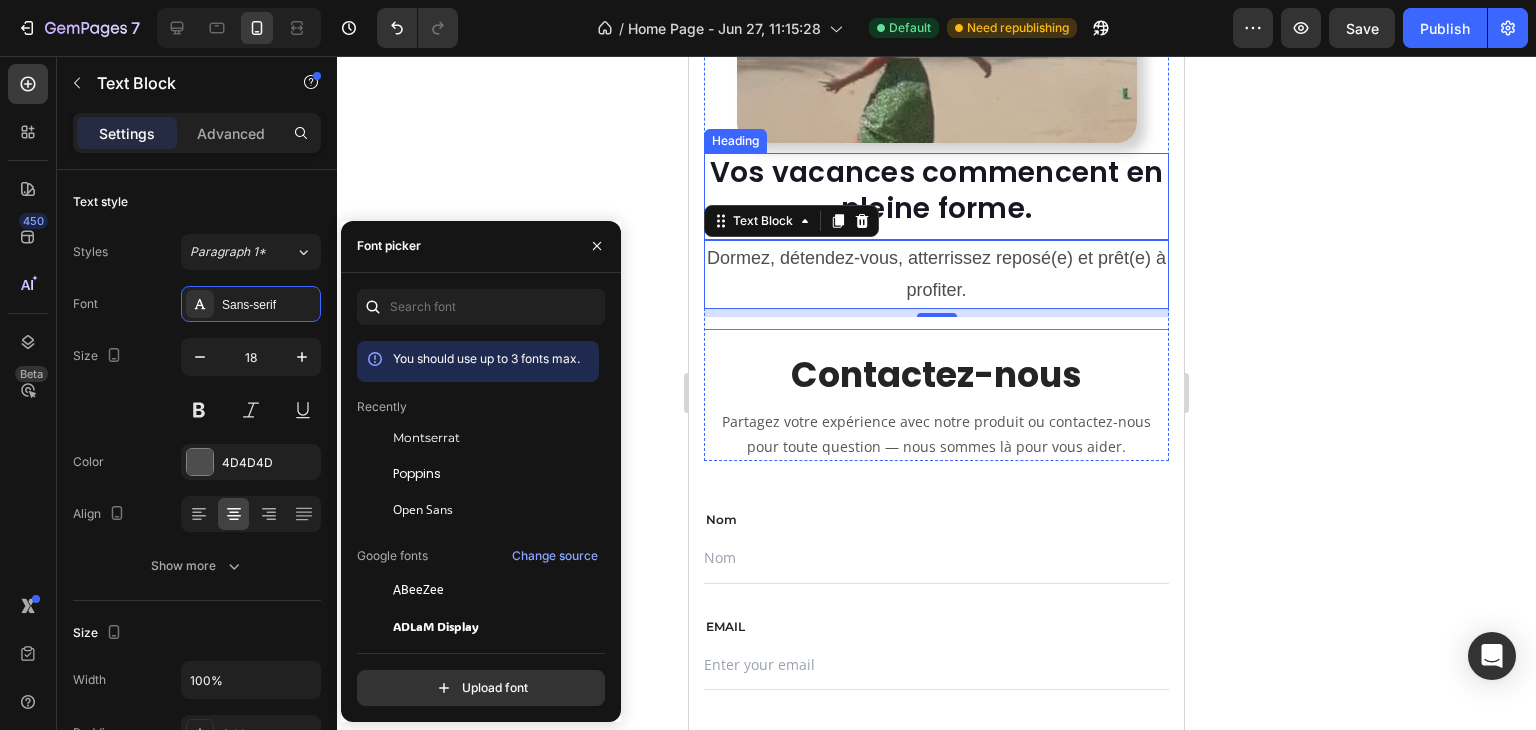 click on "Vos vacances commencent en pleine forme." at bounding box center (936, 191) 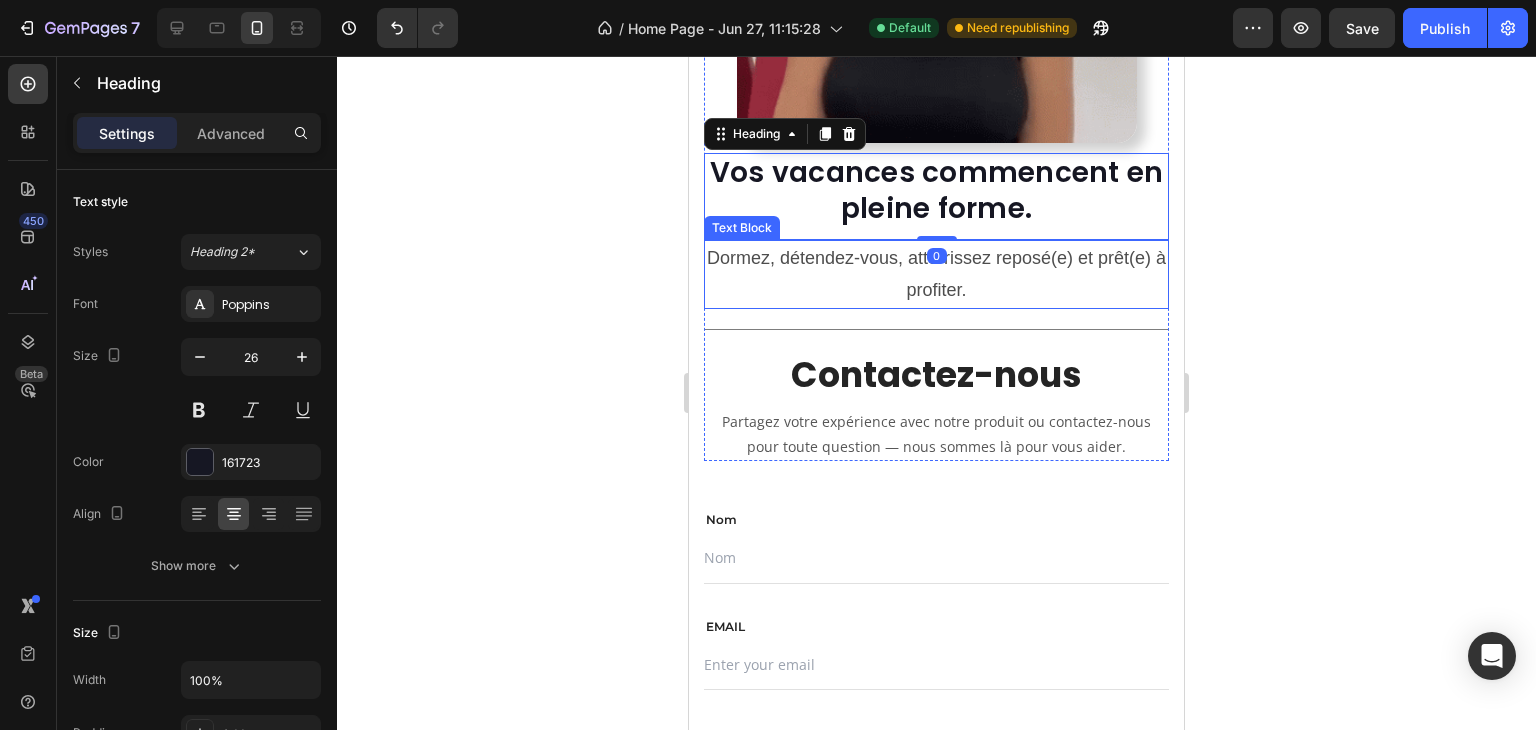click on "Dormez, détendez-vous, atterrissez reposé(e) et prêt(e) à profiter." at bounding box center (936, 274) 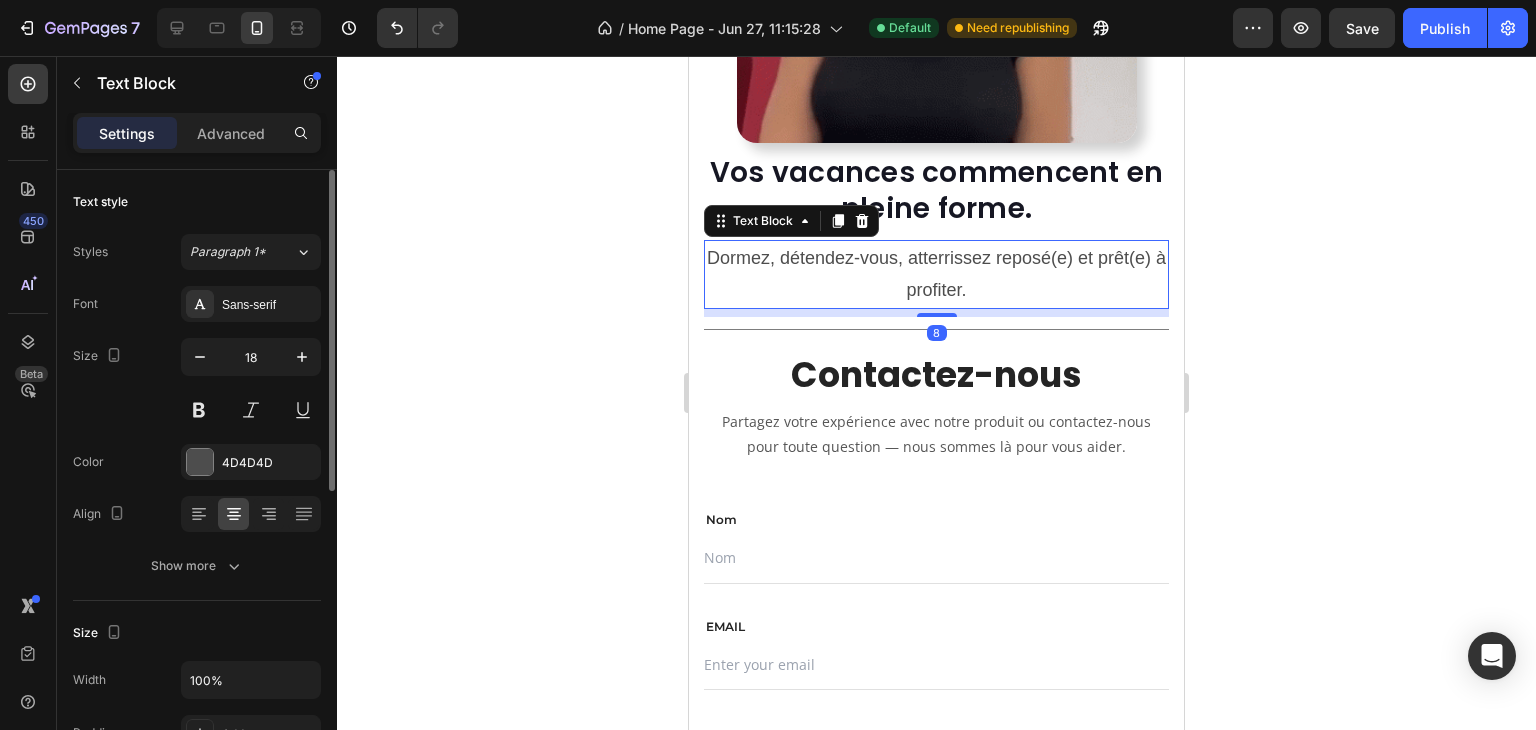 click on "Font Sans-serif Size 18 Color 4D4D4D Align Show more" at bounding box center [197, 435] 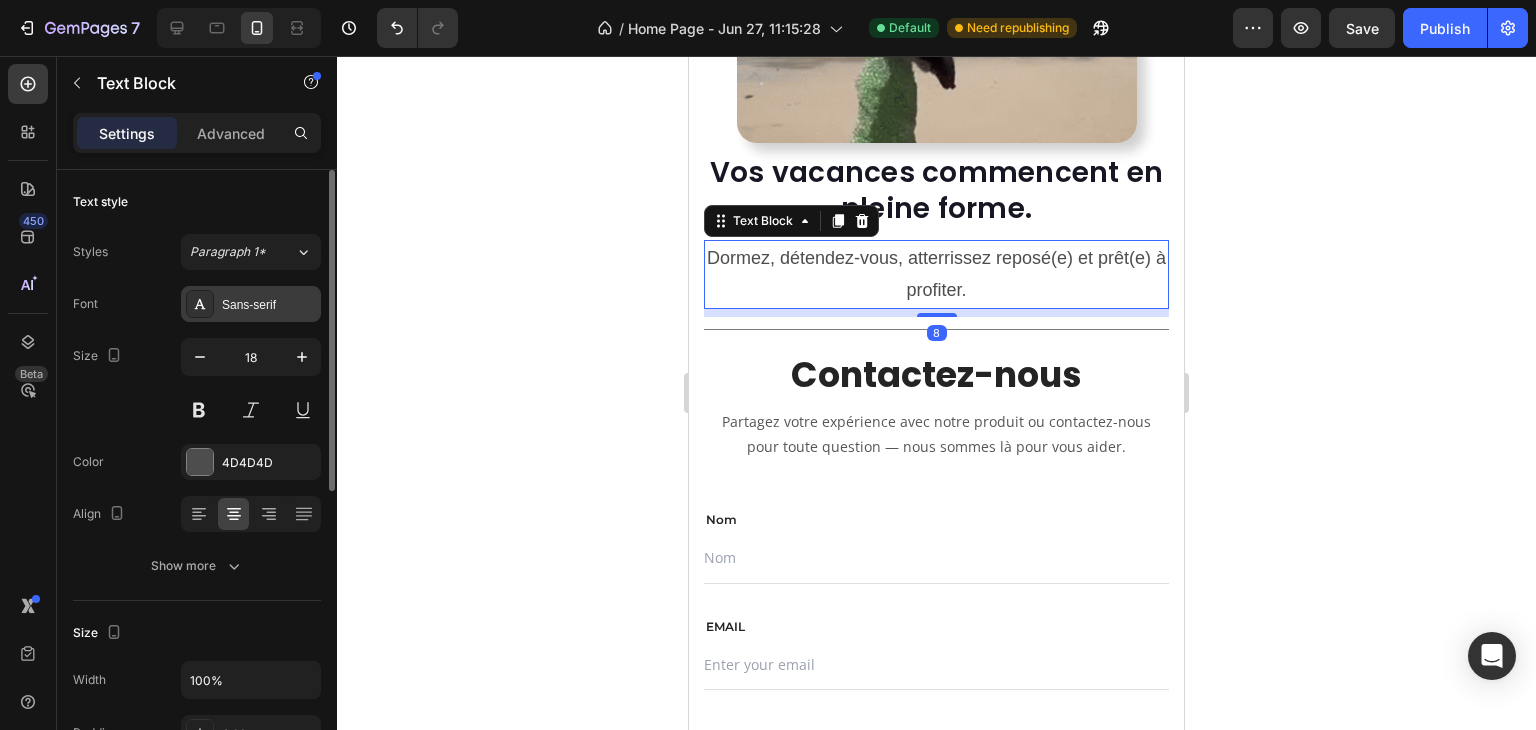 click on "Sans-serif" at bounding box center [251, 304] 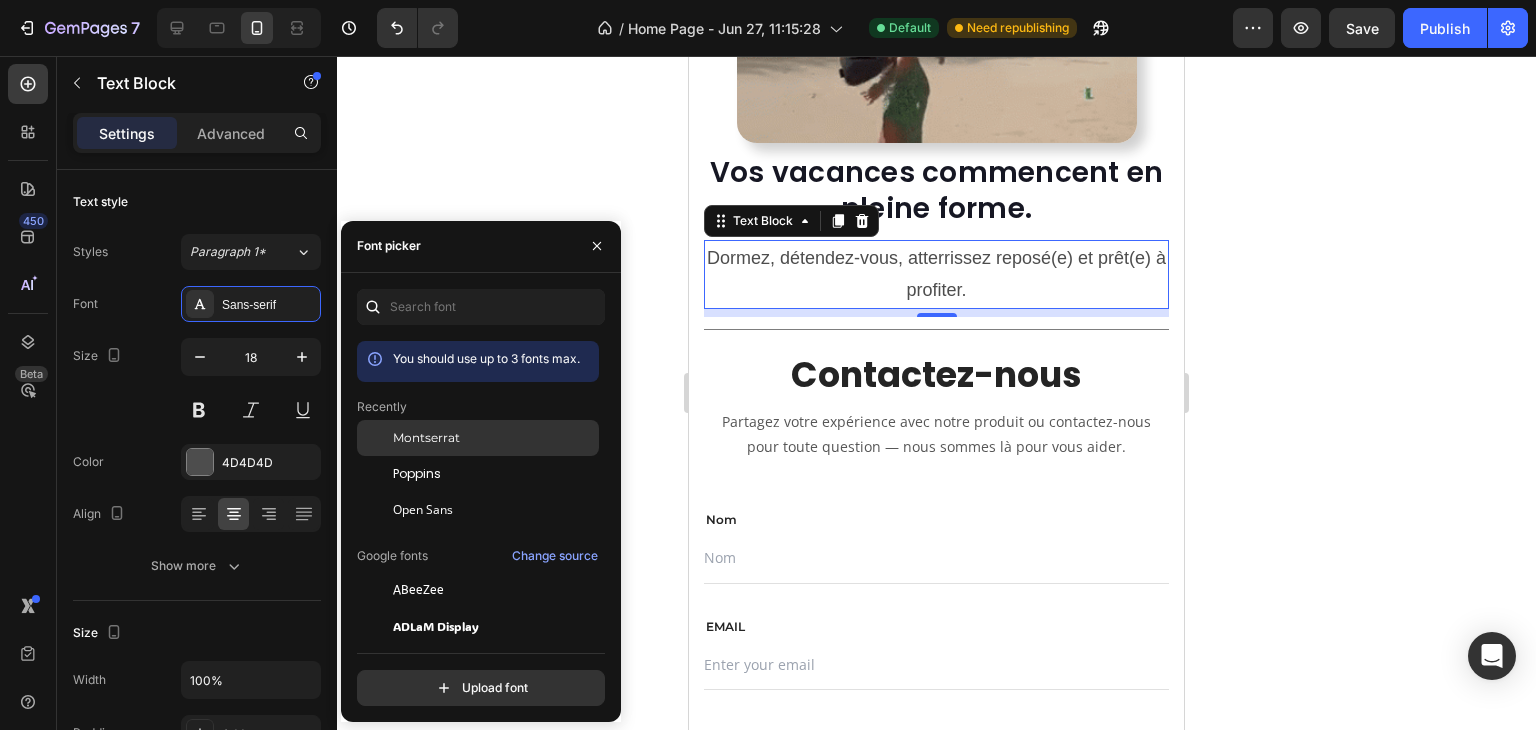 click on "Montserrat" at bounding box center [426, 438] 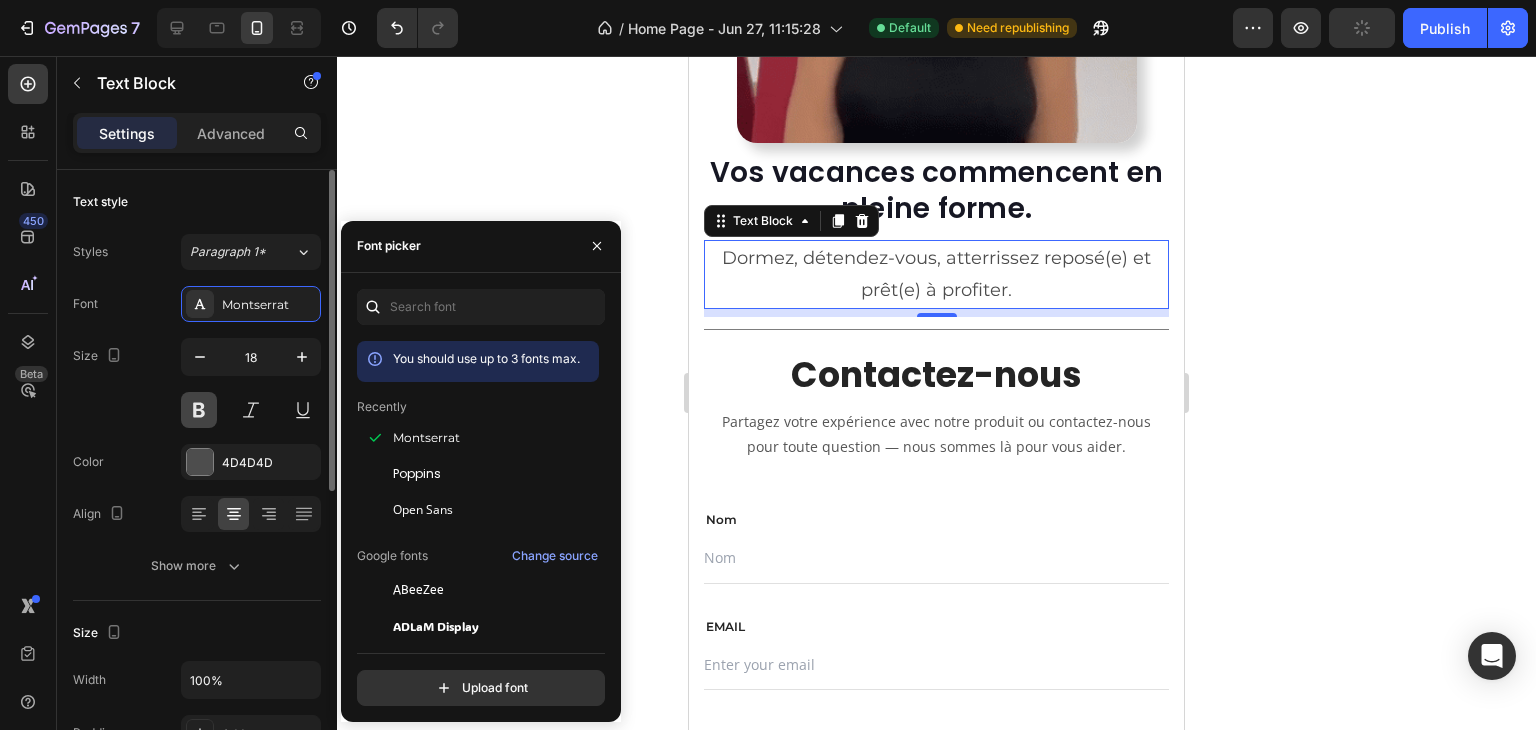 click at bounding box center [199, 410] 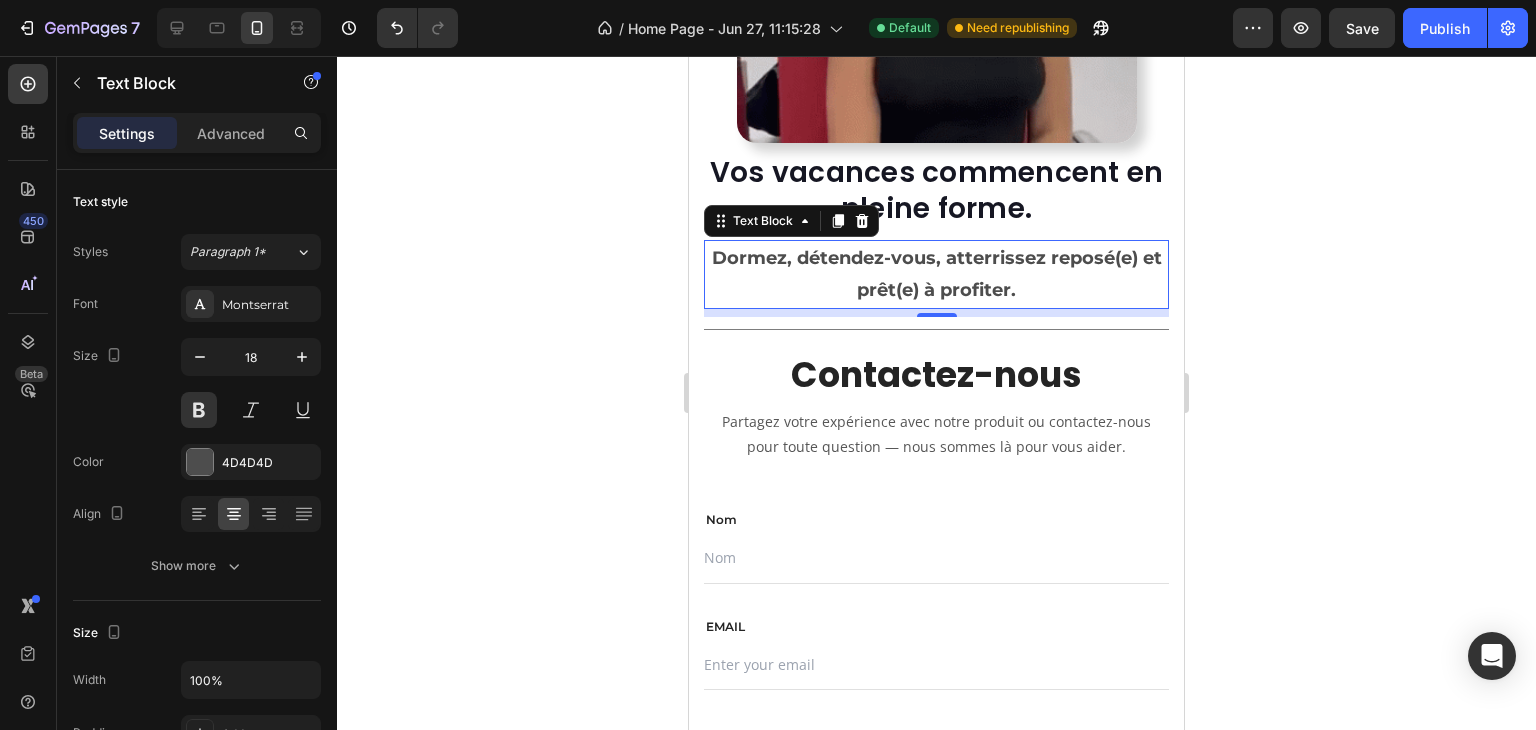 click 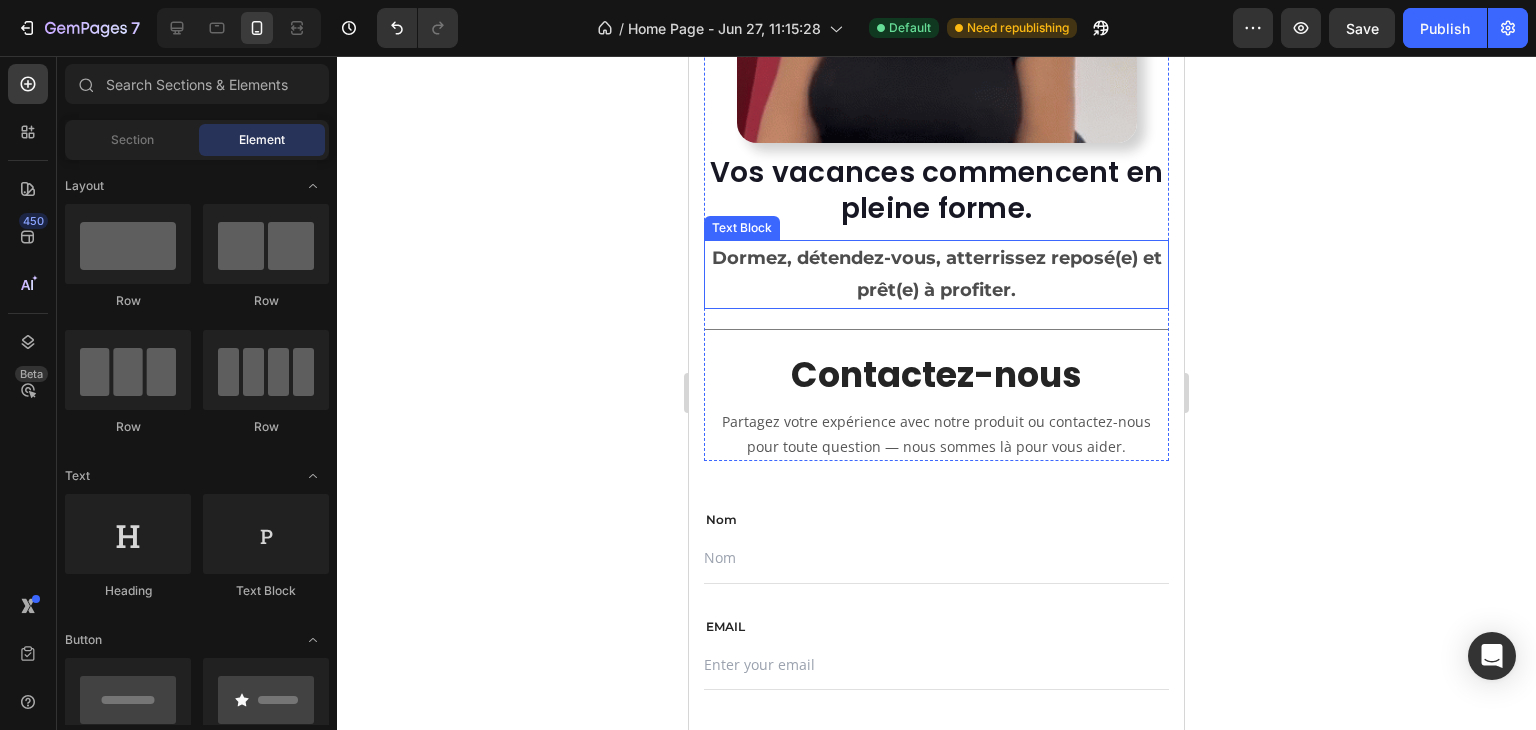 click on "Dormez, détendez-vous, atterrissez reposé(e) et prêt(e) à profiter." at bounding box center [936, 274] 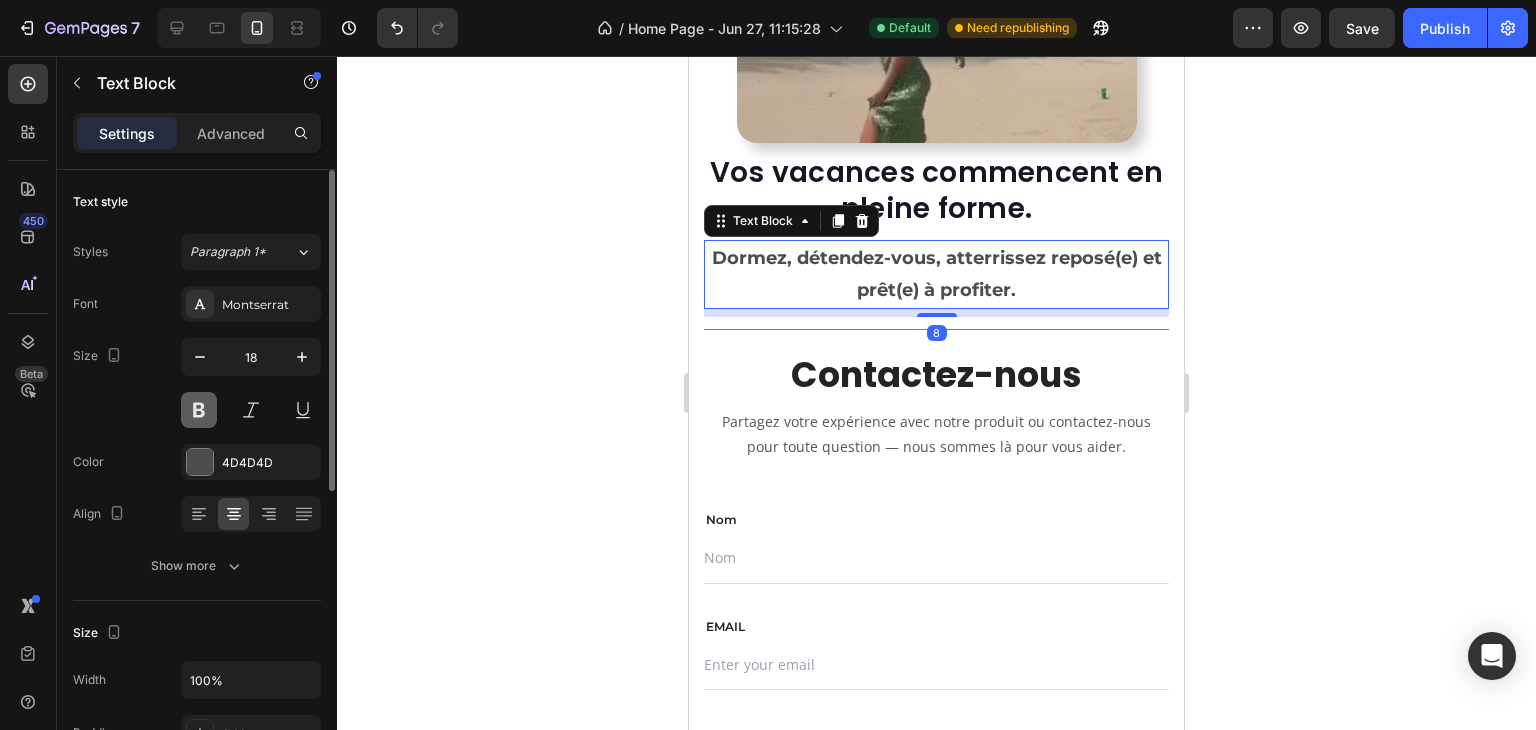click at bounding box center [199, 410] 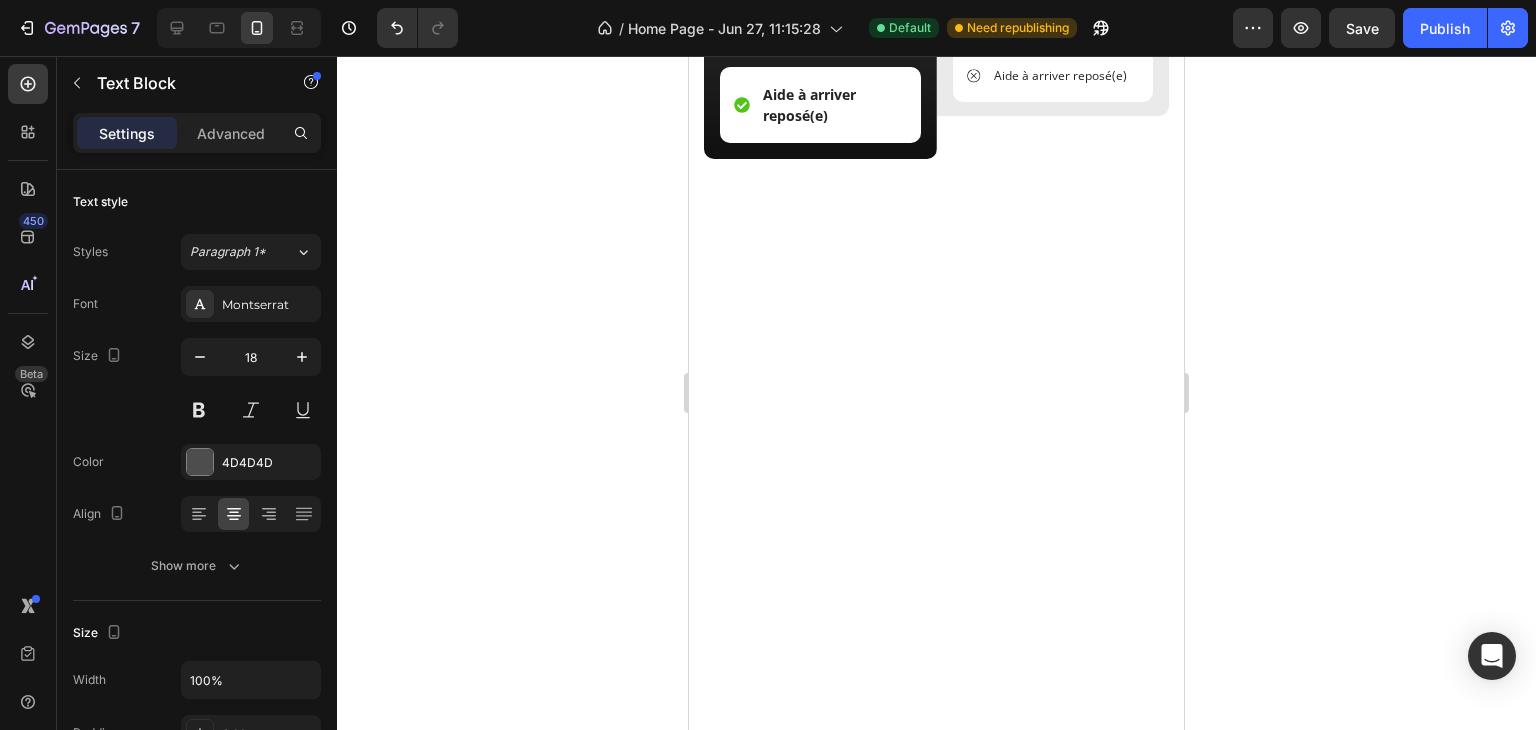 scroll, scrollTop: 4868, scrollLeft: 0, axis: vertical 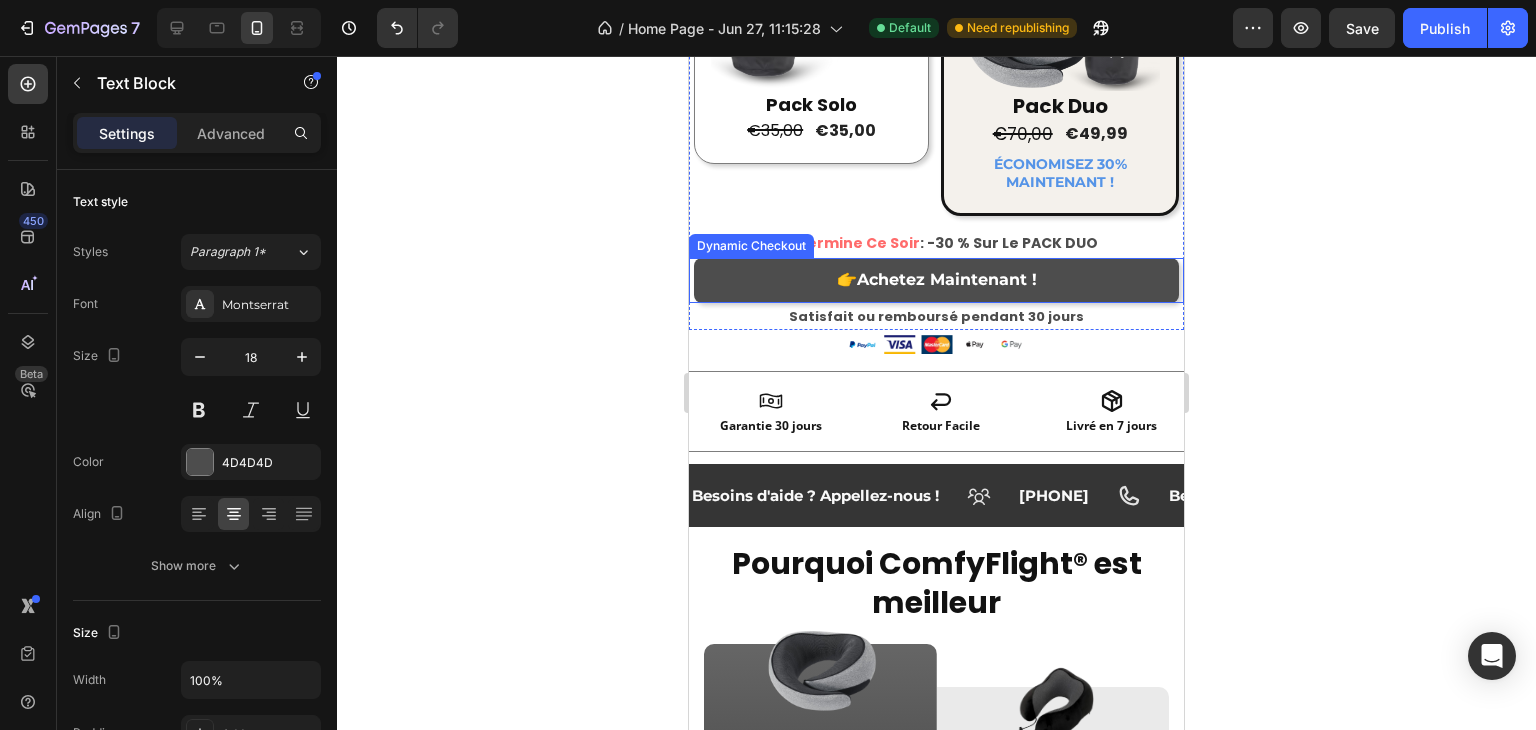 click on "👉  Achetez Maintenant !" at bounding box center [936, 280] 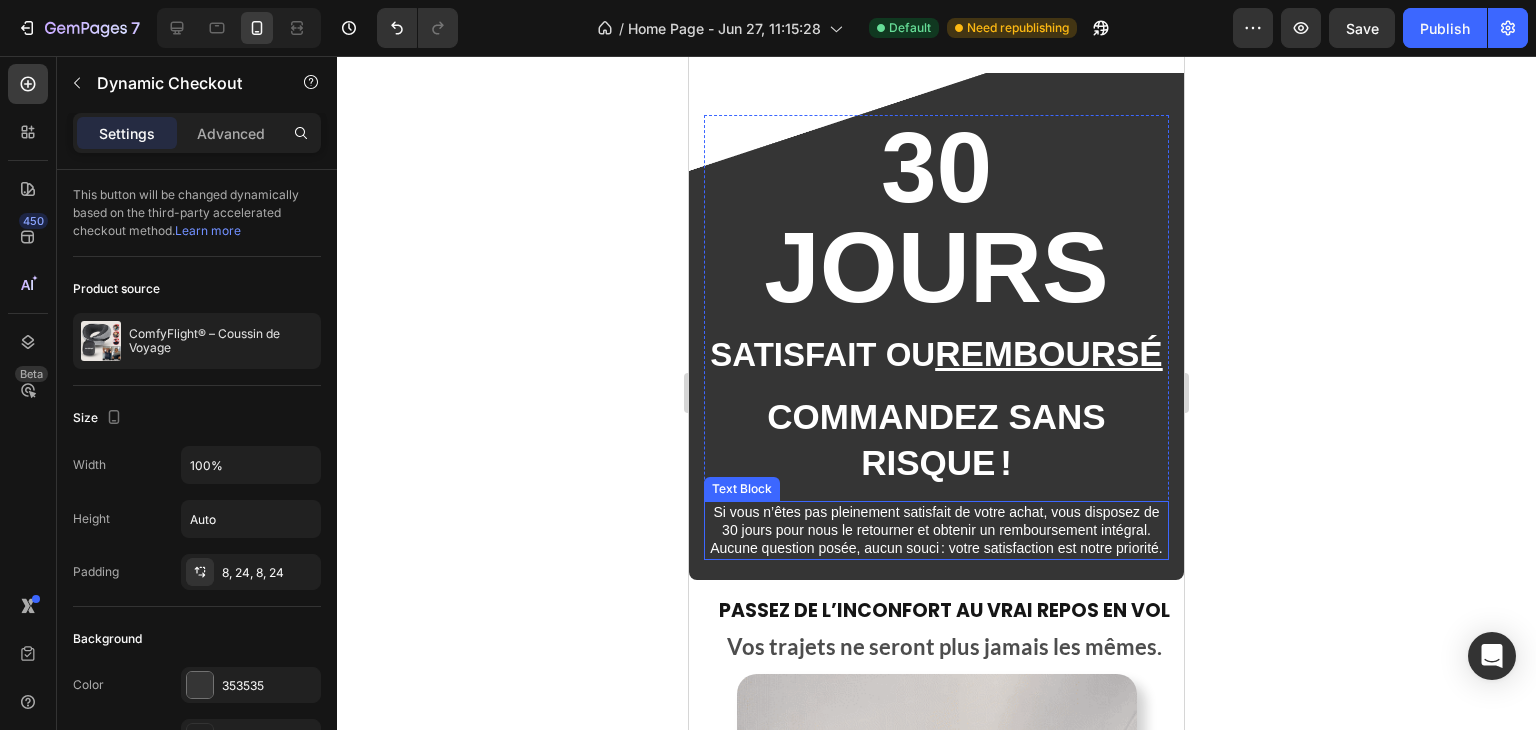 scroll, scrollTop: 3568, scrollLeft: 0, axis: vertical 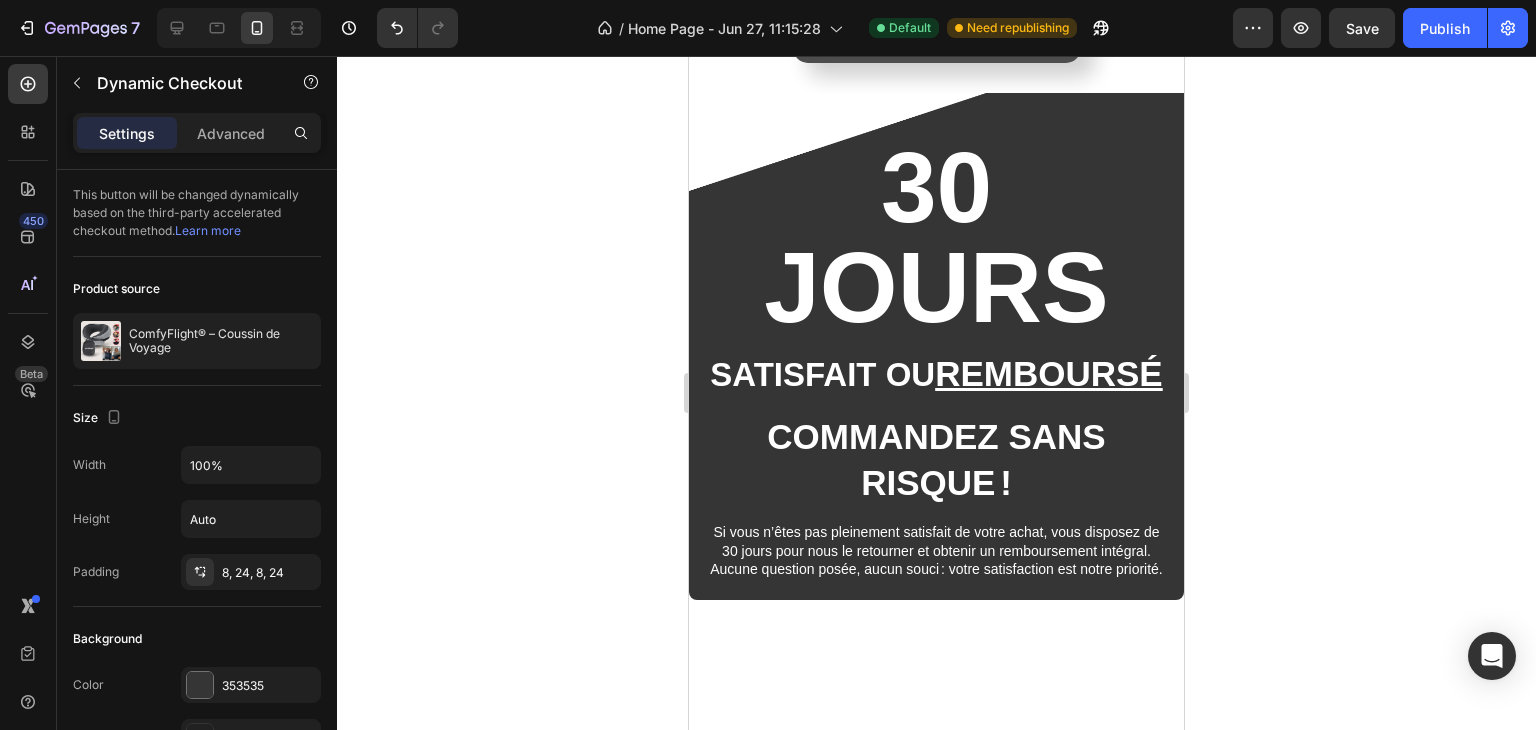 click on "👉 Moi aussi, je veux essayer" at bounding box center [937, 41] 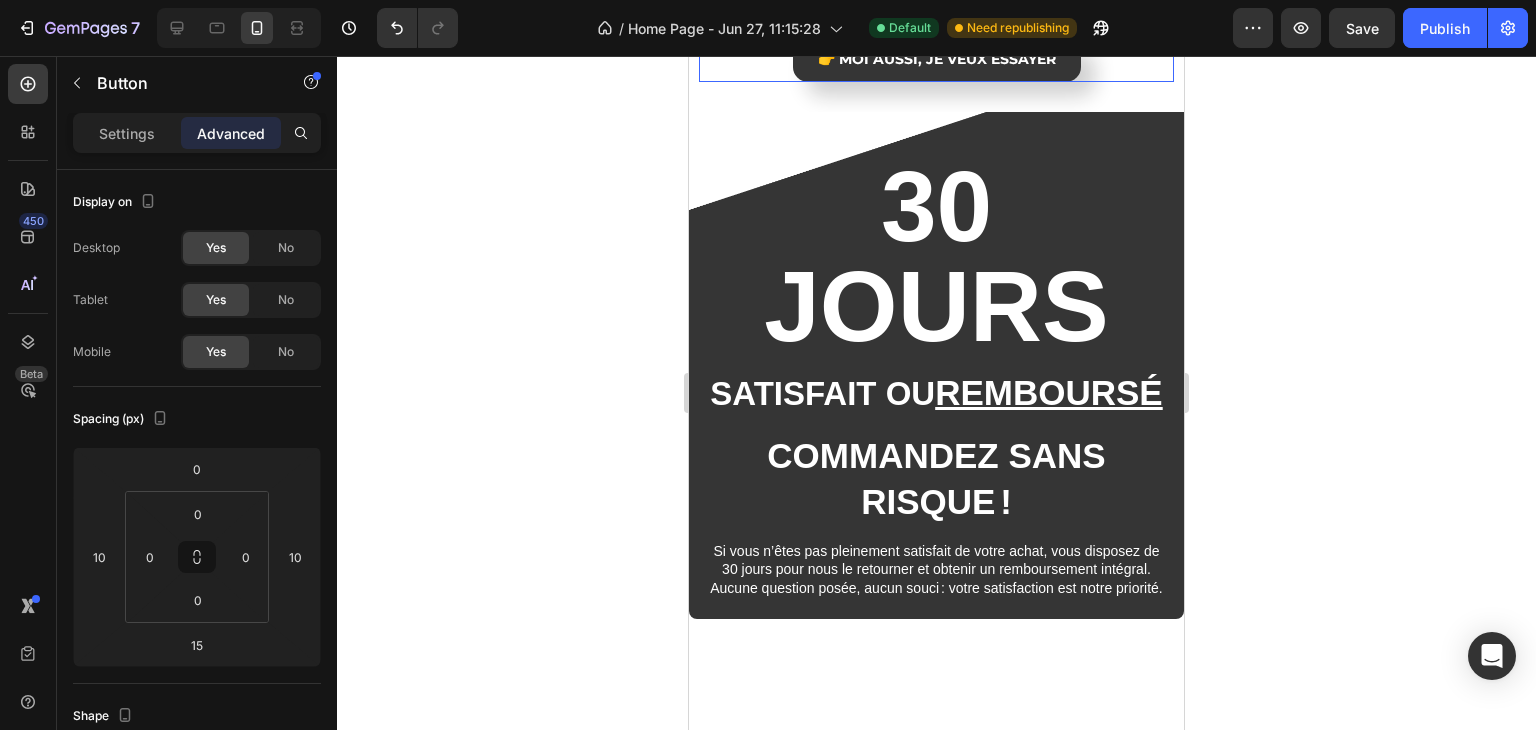 scroll, scrollTop: 3168, scrollLeft: 0, axis: vertical 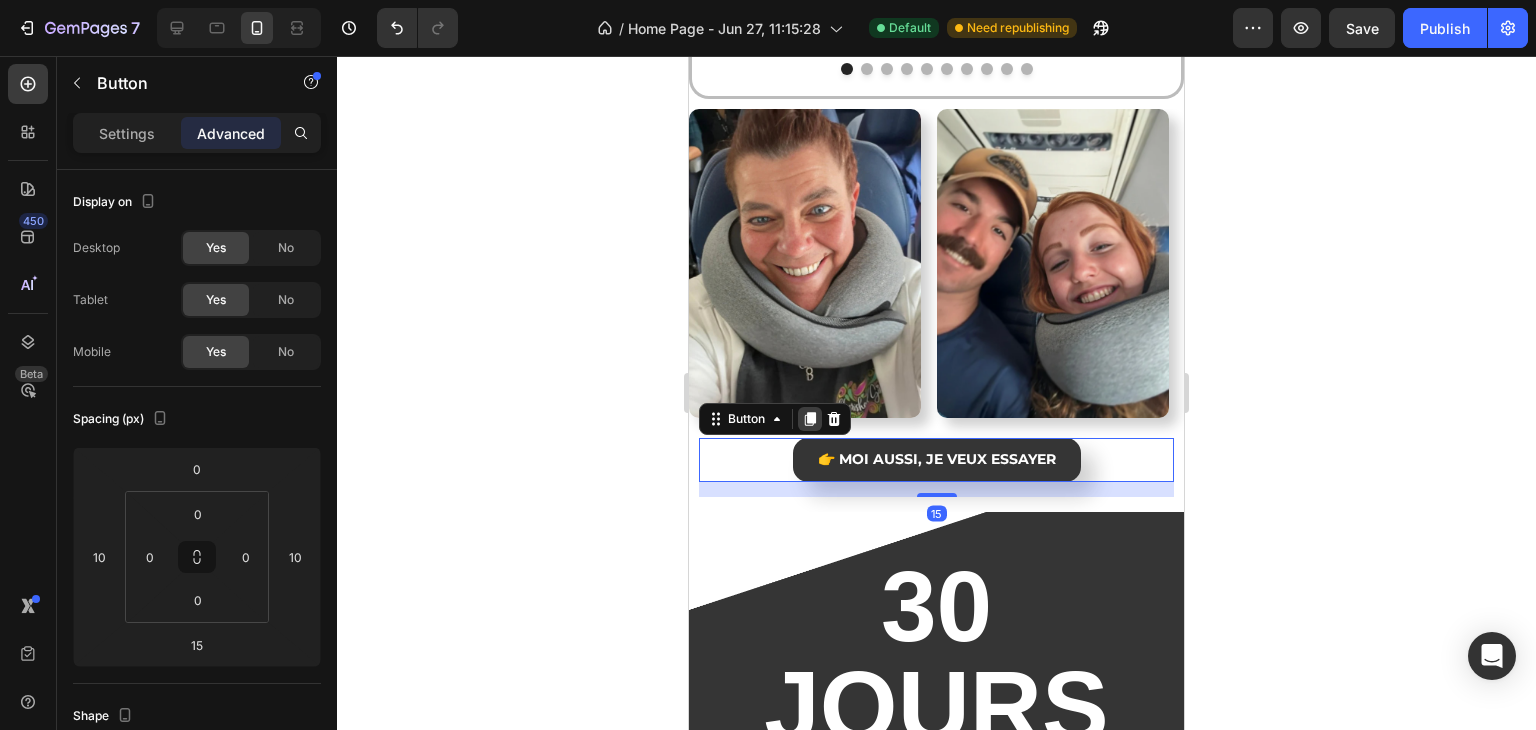 click 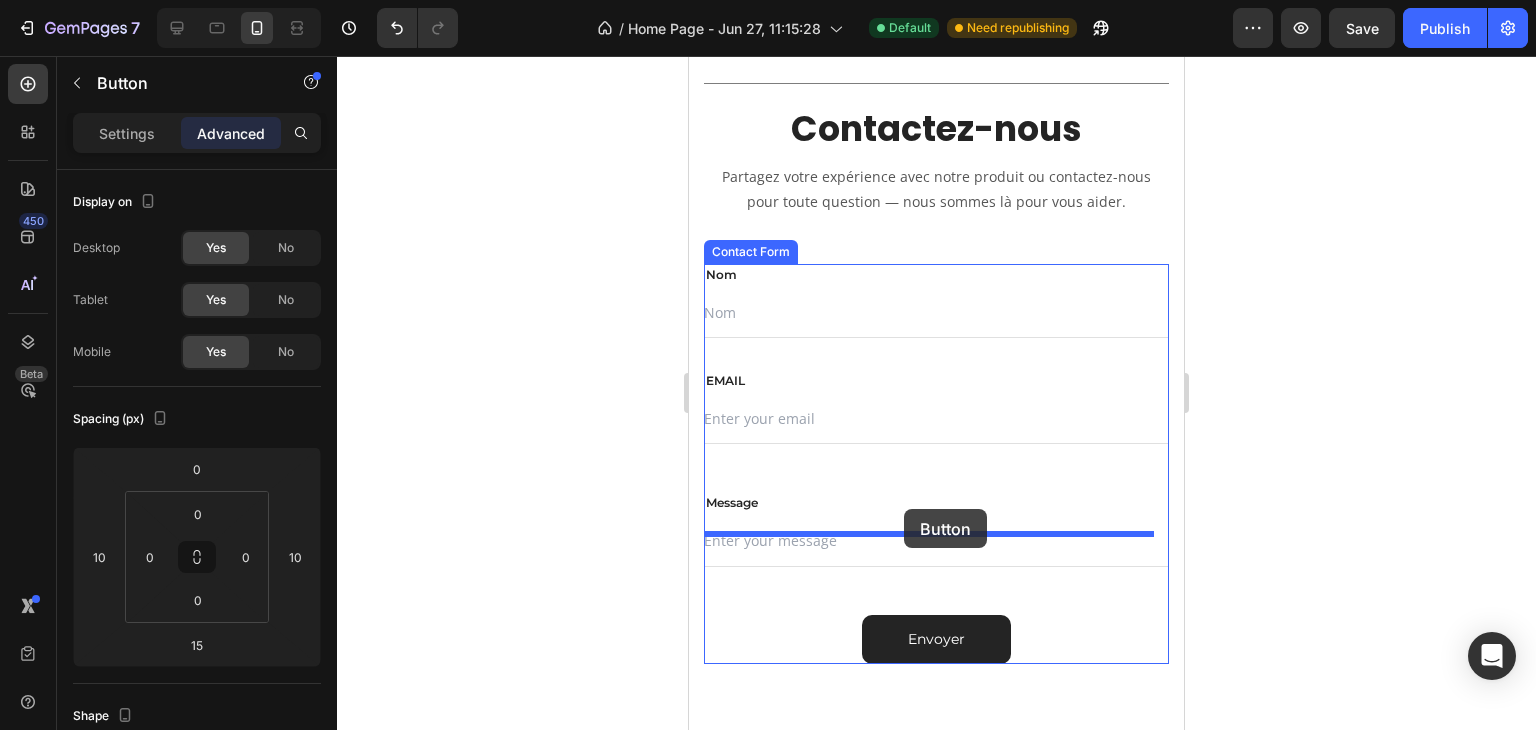 scroll, scrollTop: 6772, scrollLeft: 0, axis: vertical 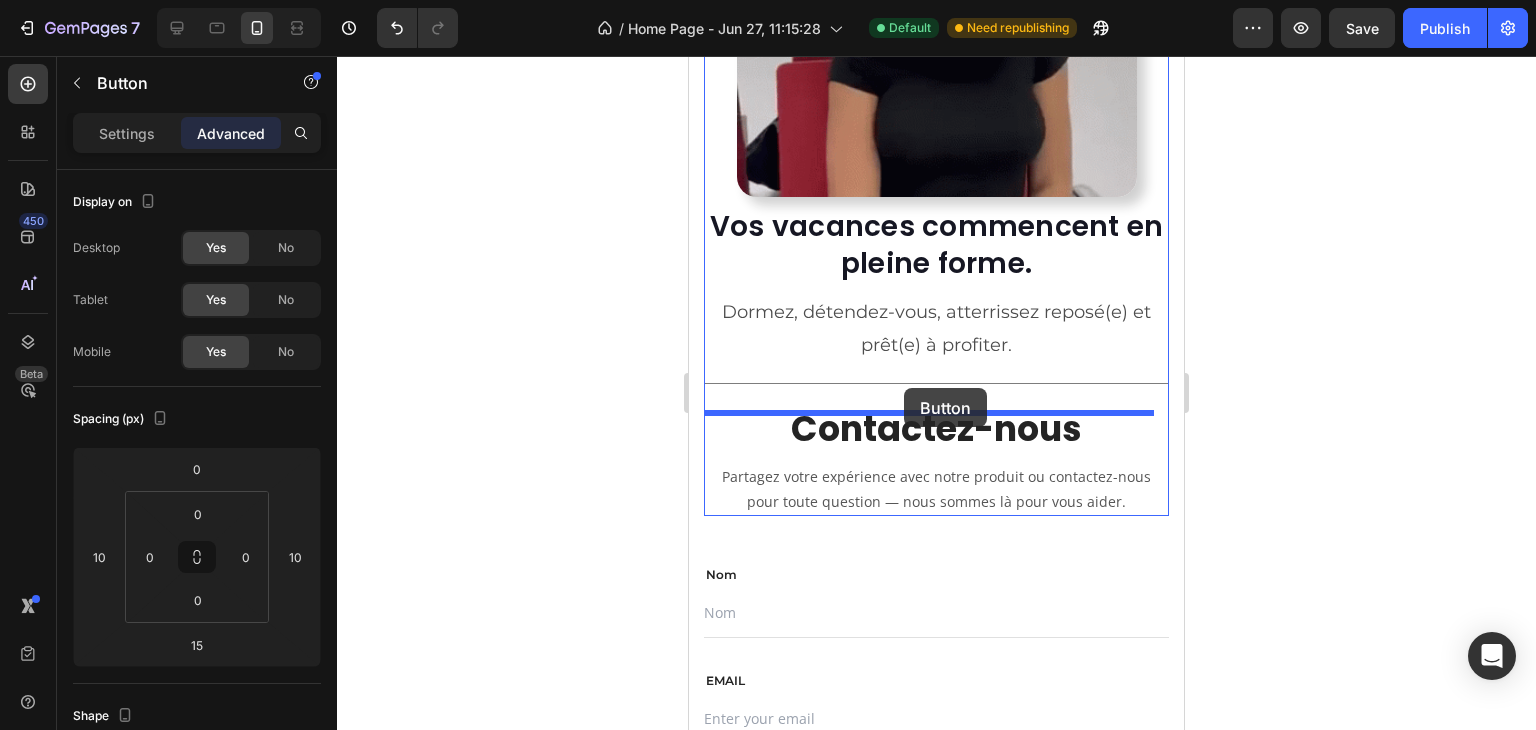 drag, startPoint x: 756, startPoint y: 453, endPoint x: 904, endPoint y: 388, distance: 161.64467 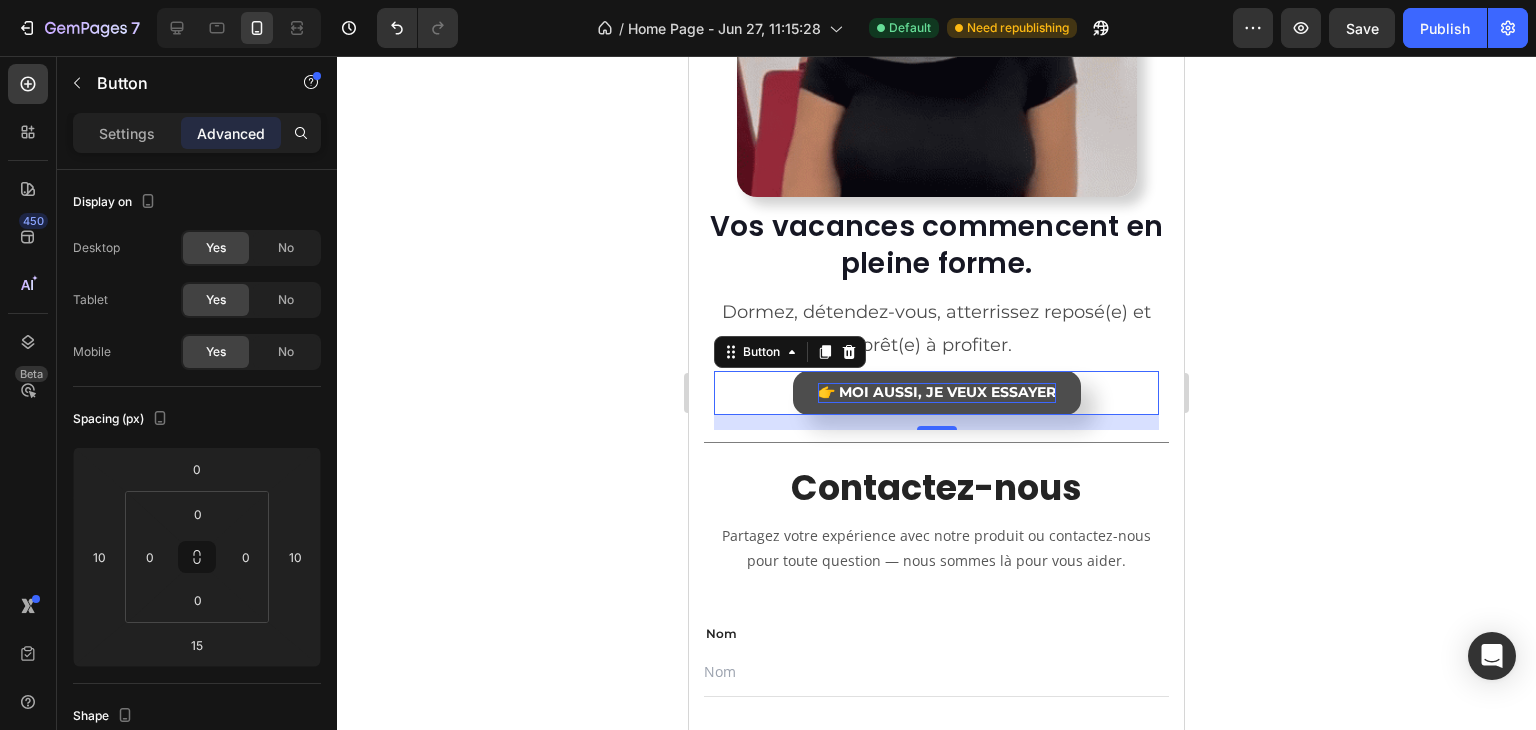 click on "👉 Moi aussi, je veux essayer" at bounding box center (937, 392) 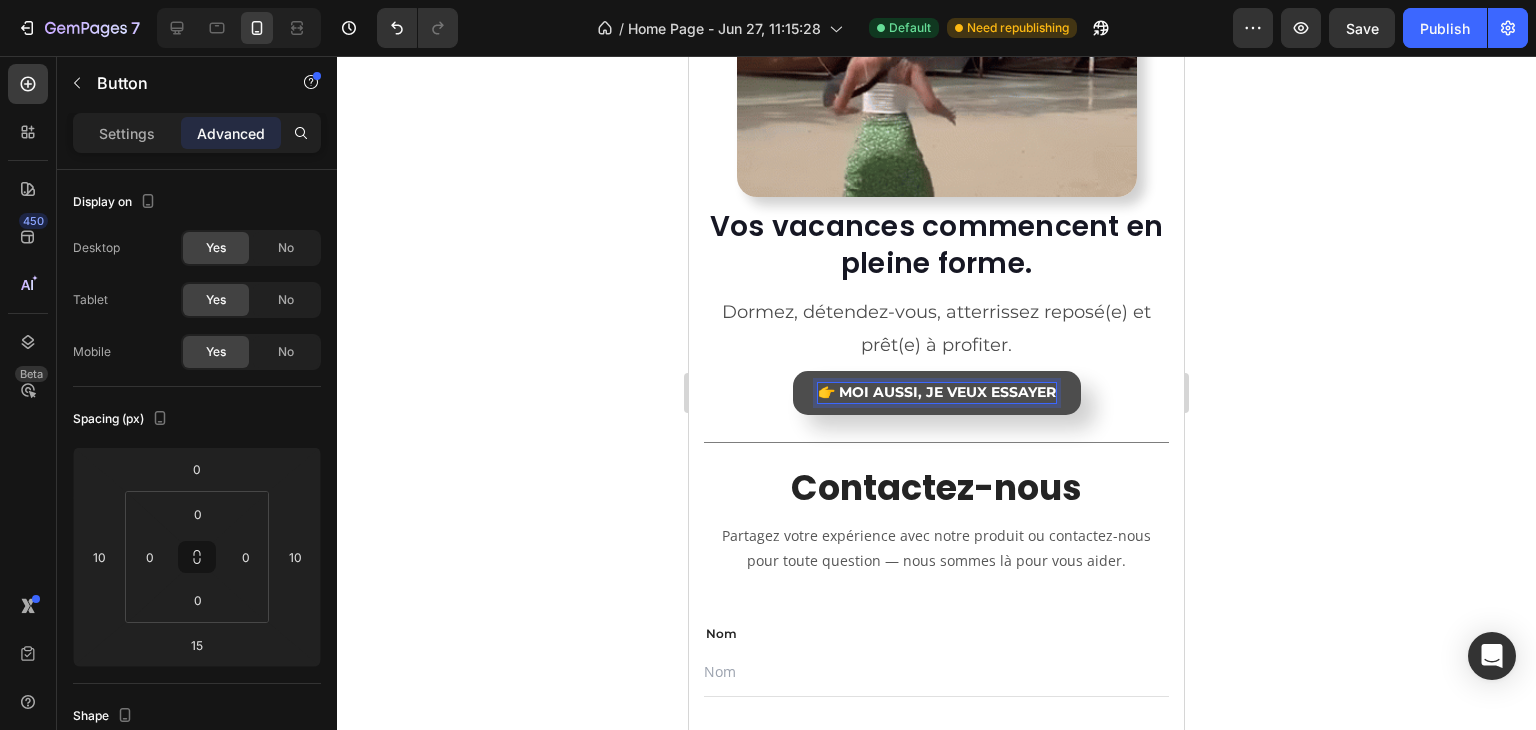 click on "👉 Moi aussi, je veux essayer" at bounding box center (937, 392) 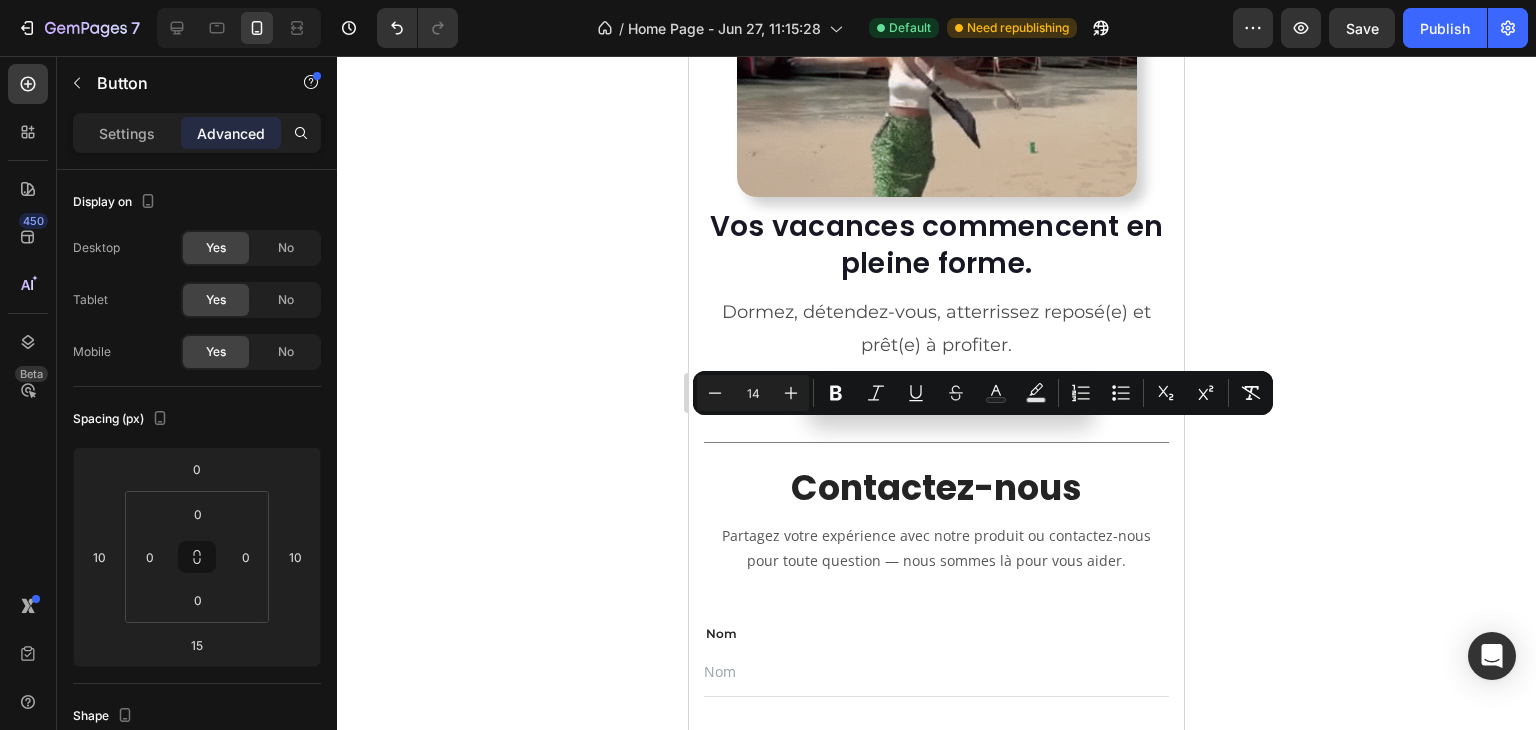 drag, startPoint x: 1048, startPoint y: 432, endPoint x: 968, endPoint y: 435, distance: 80.05623 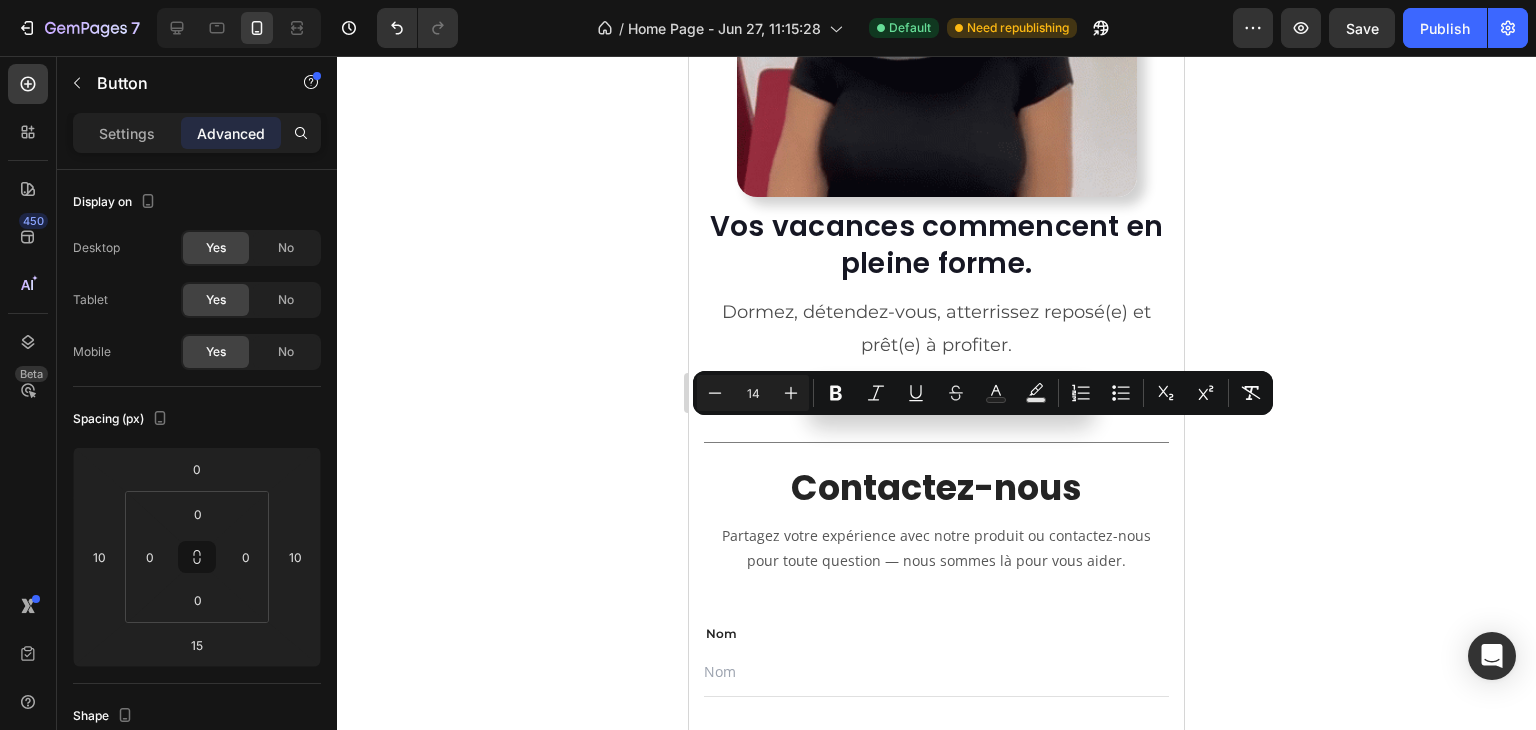 click on "👉 Moi aussi, je veux essayer" at bounding box center [937, 392] 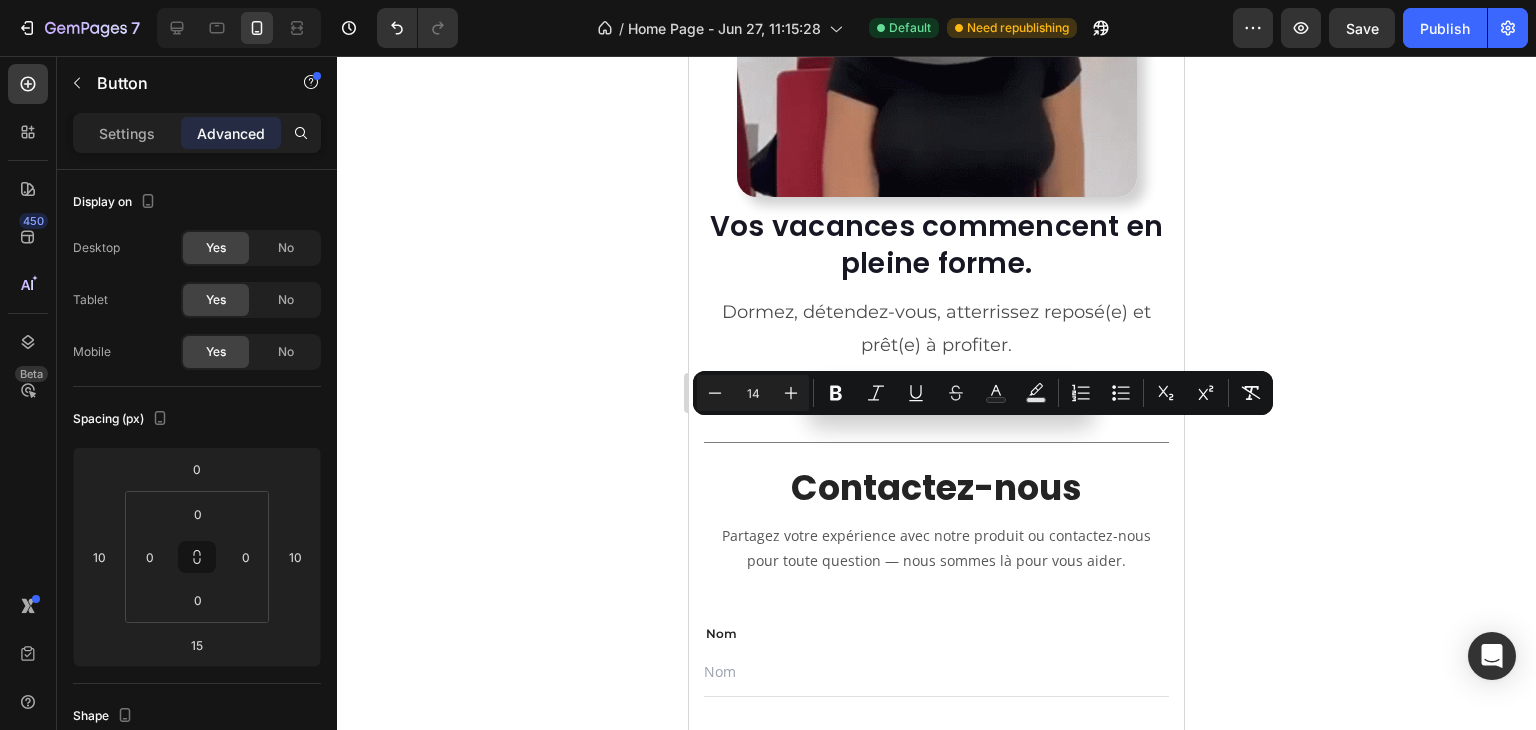 click on "👉 Moi aussi, je veux essayer" at bounding box center (937, 392) 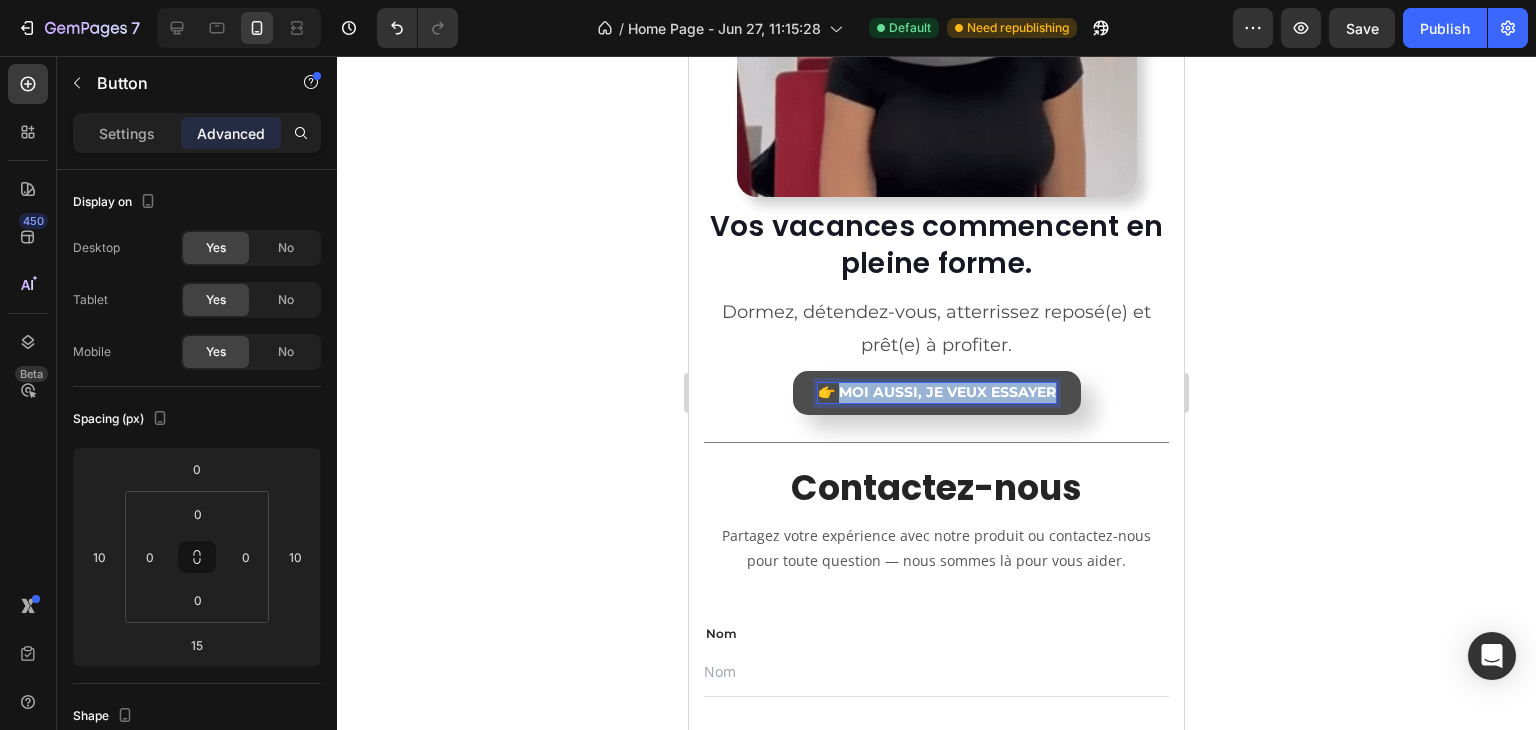 drag, startPoint x: 835, startPoint y: 433, endPoint x: 1069, endPoint y: 436, distance: 234.01923 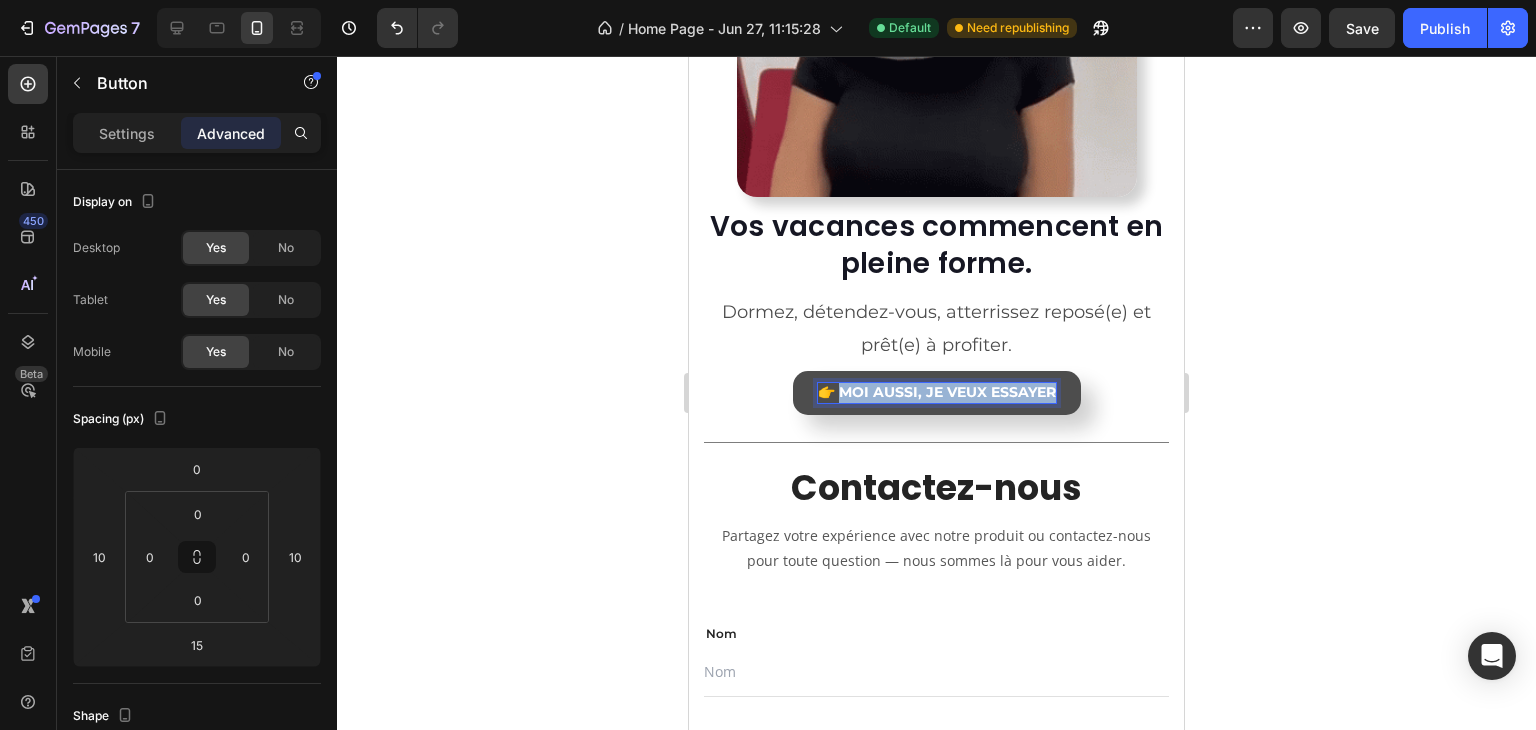 click on "👉 Moi aussi, je veux essayer" at bounding box center (937, 393) 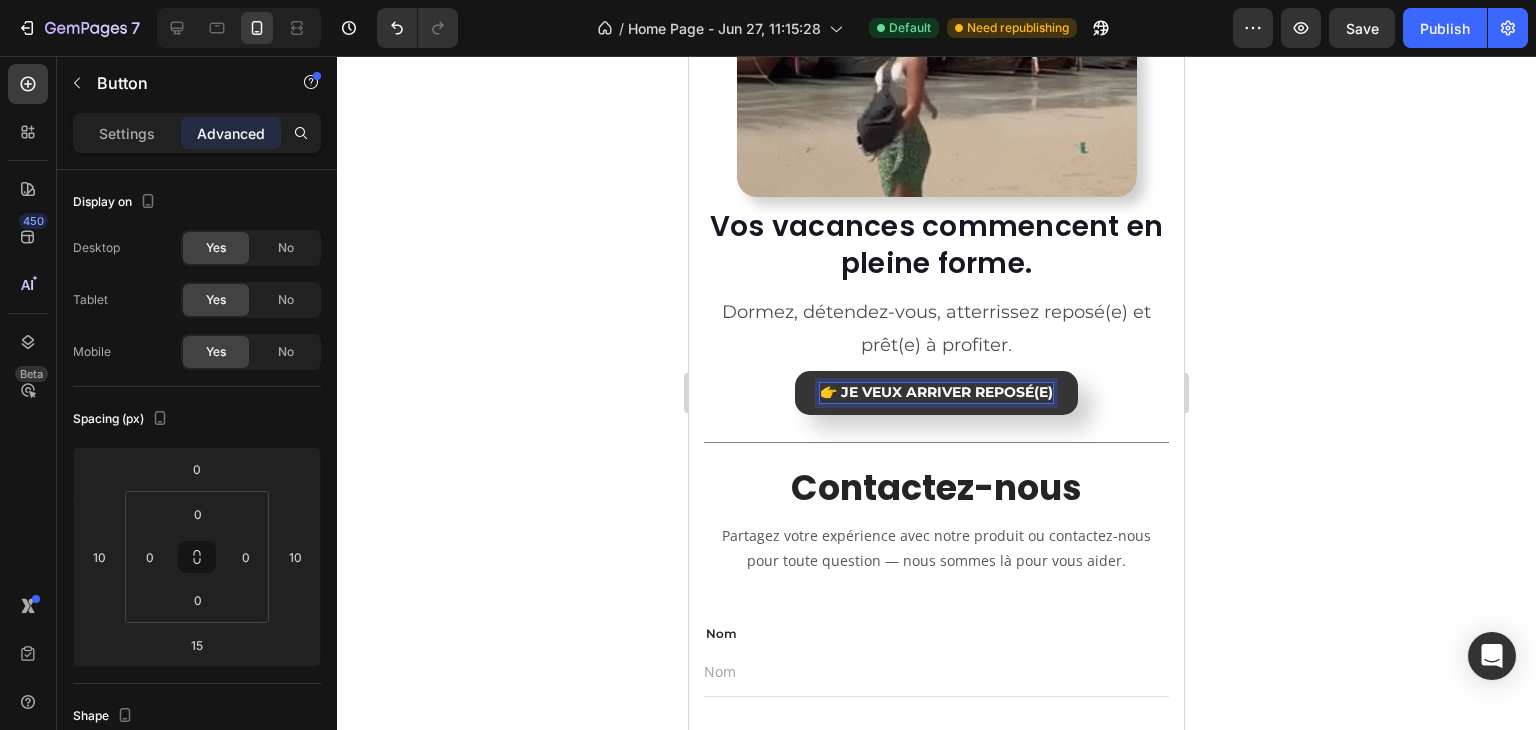 click 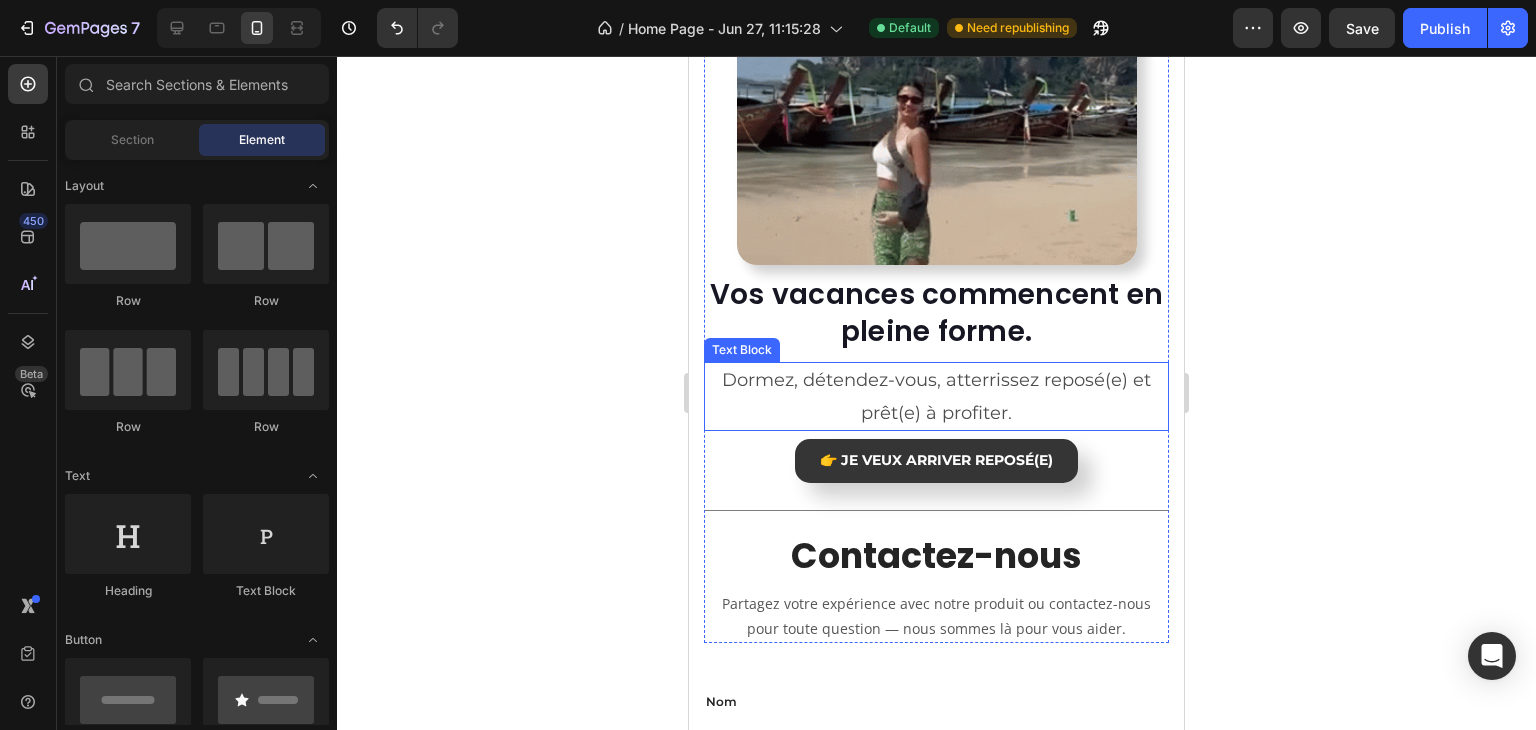 scroll, scrollTop: 6572, scrollLeft: 0, axis: vertical 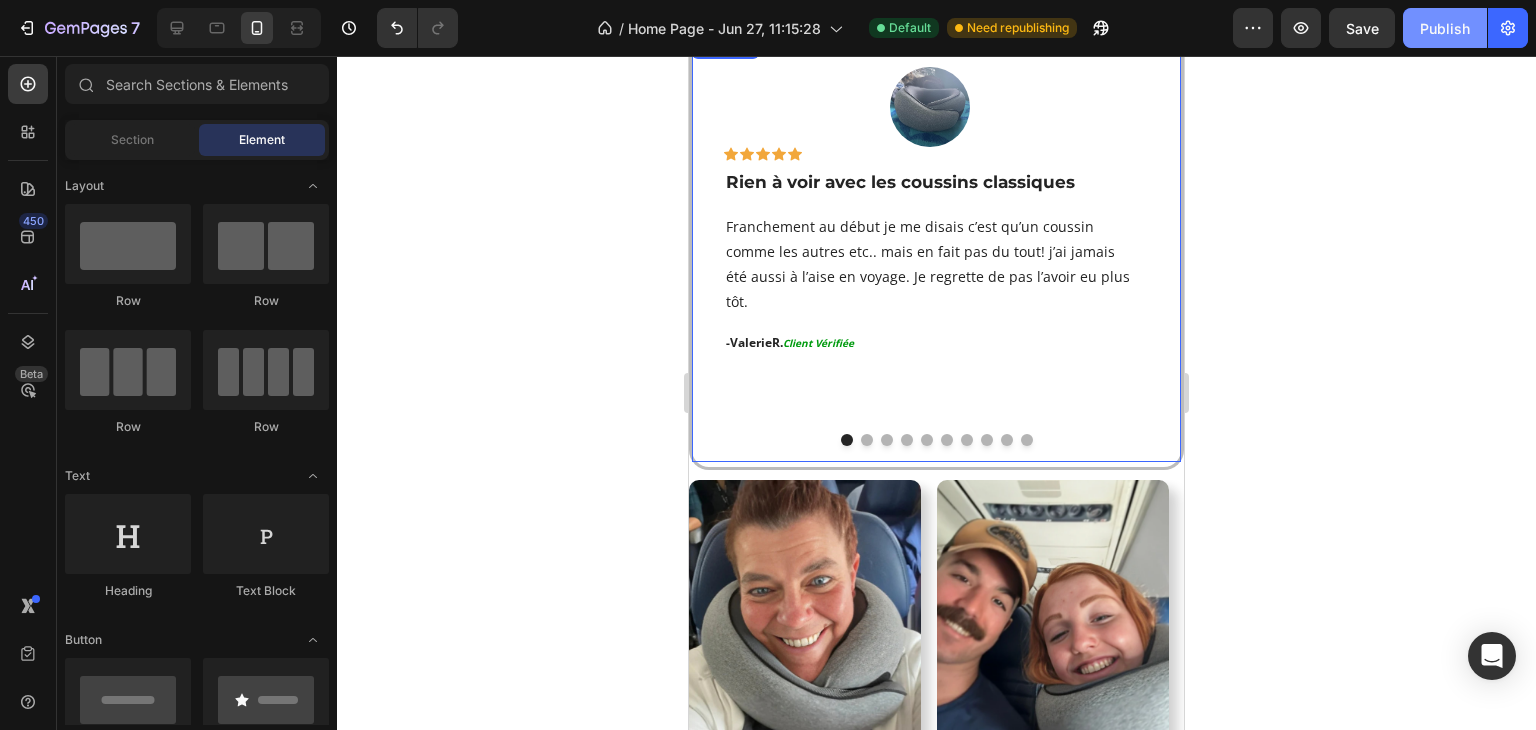 click on "Publish" 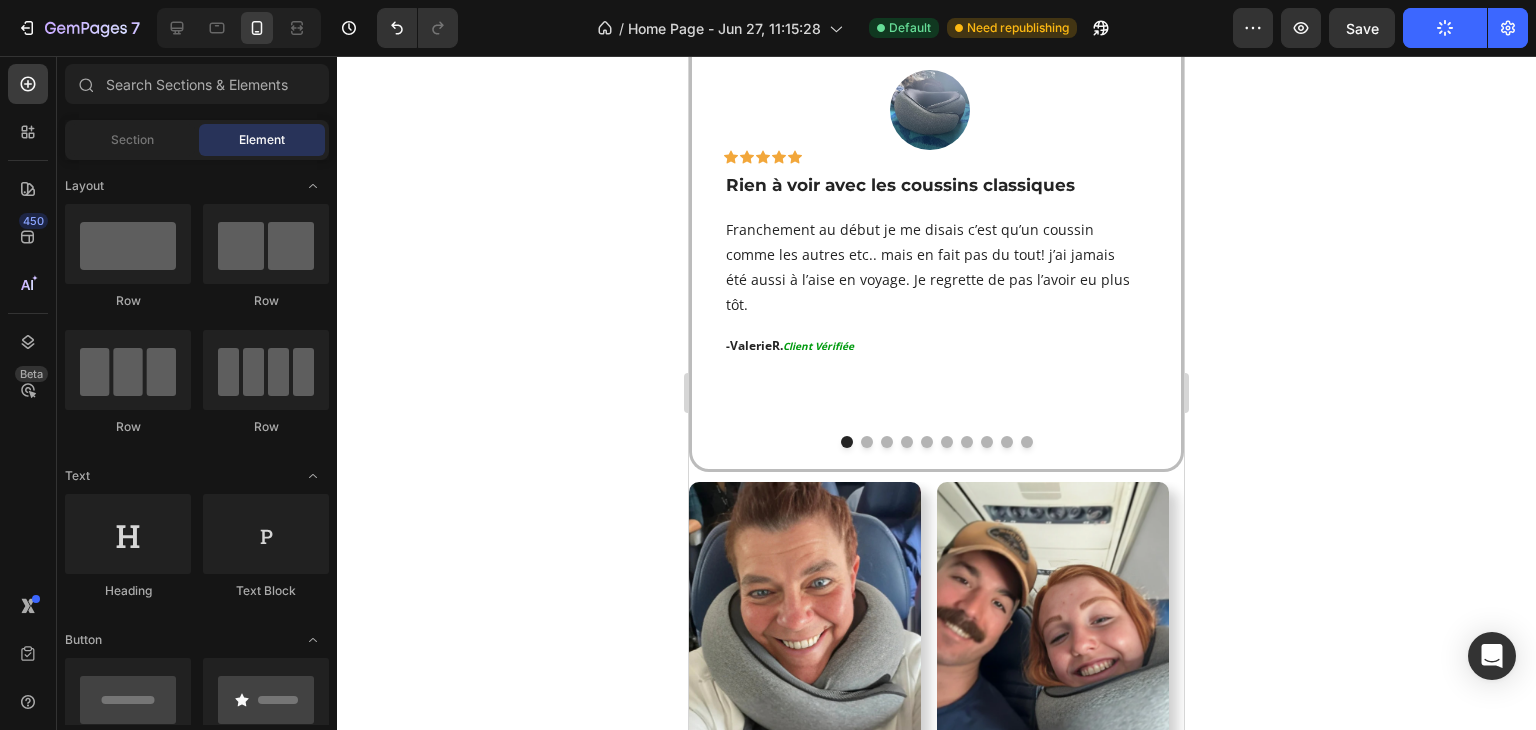 scroll, scrollTop: 2767, scrollLeft: 0, axis: vertical 